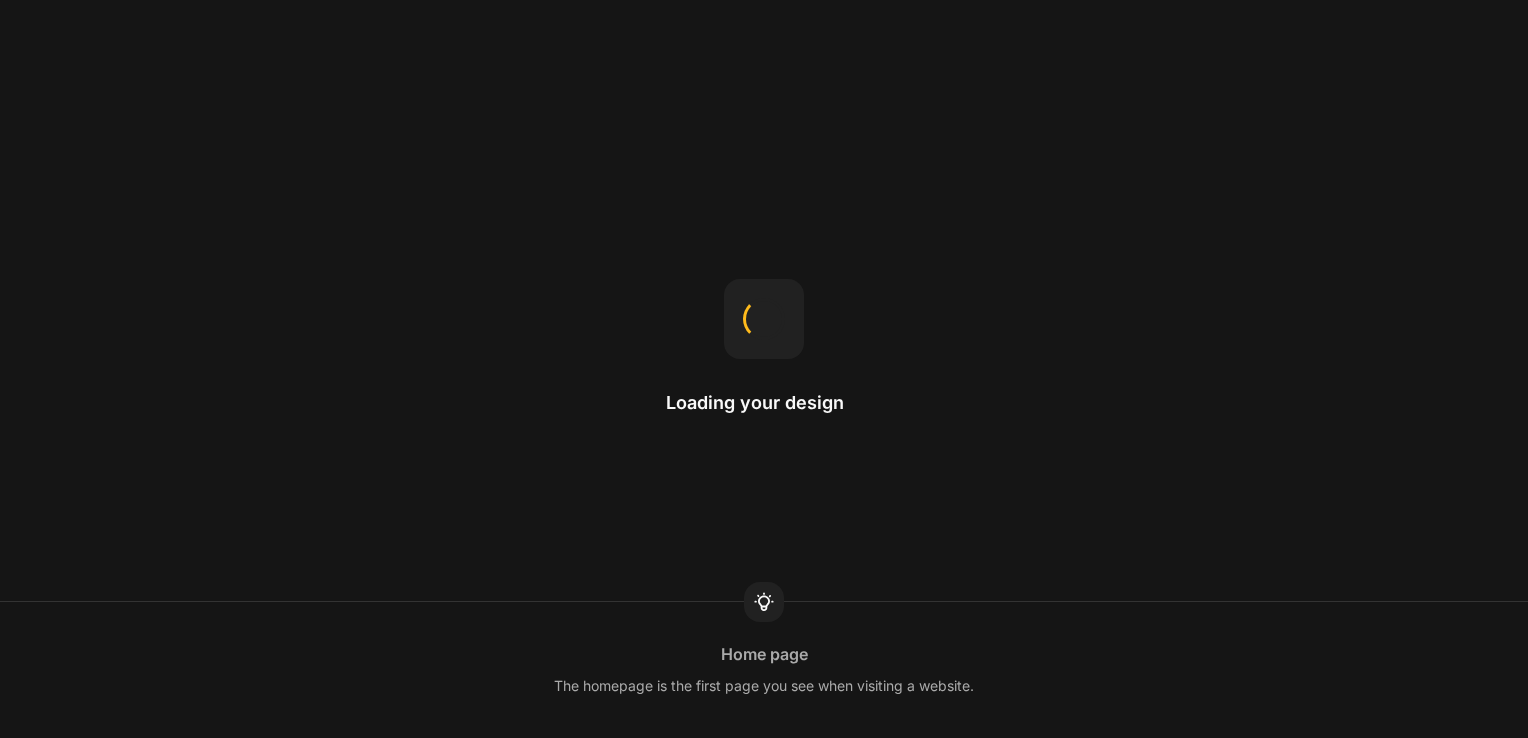 scroll, scrollTop: 0, scrollLeft: 0, axis: both 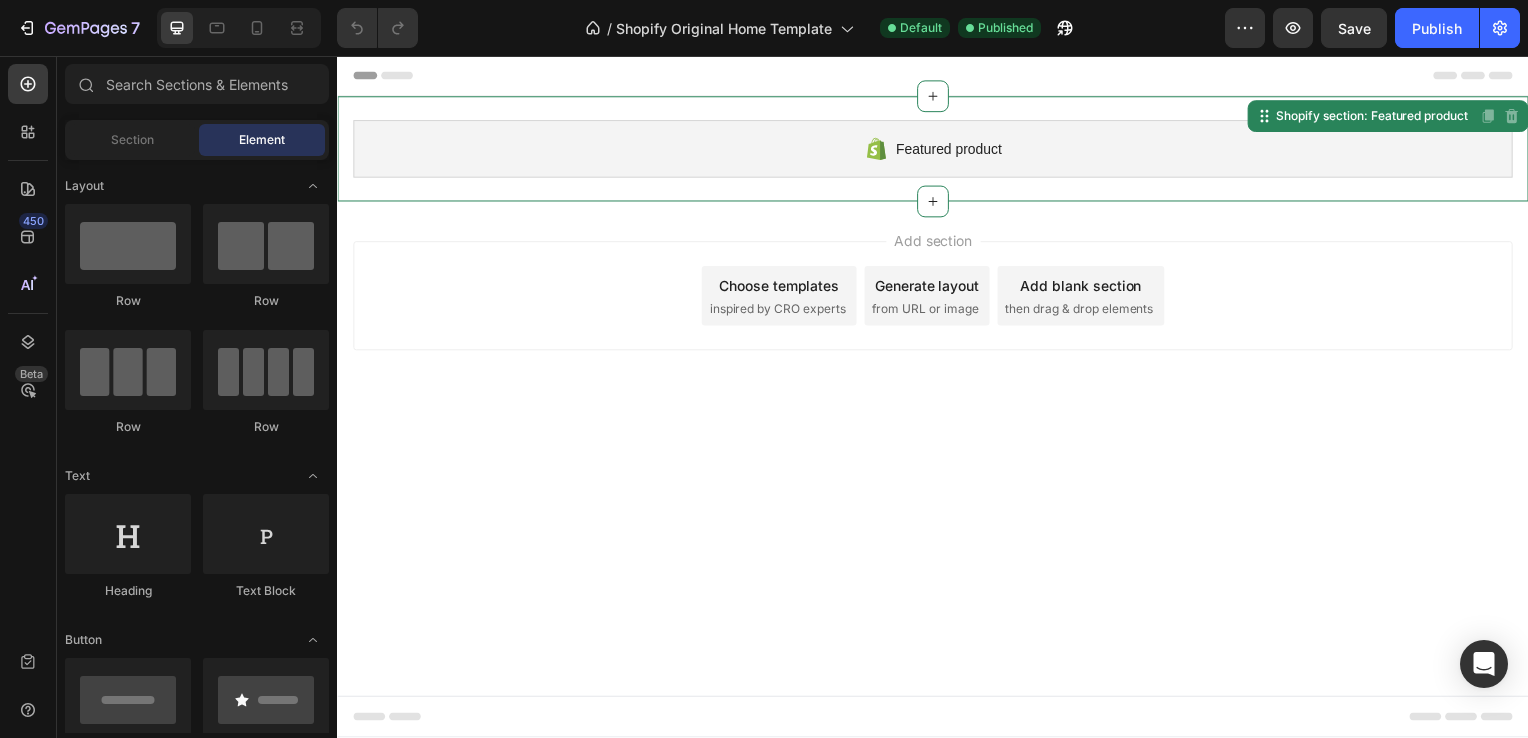 click on "Featured product" at bounding box center [937, 150] 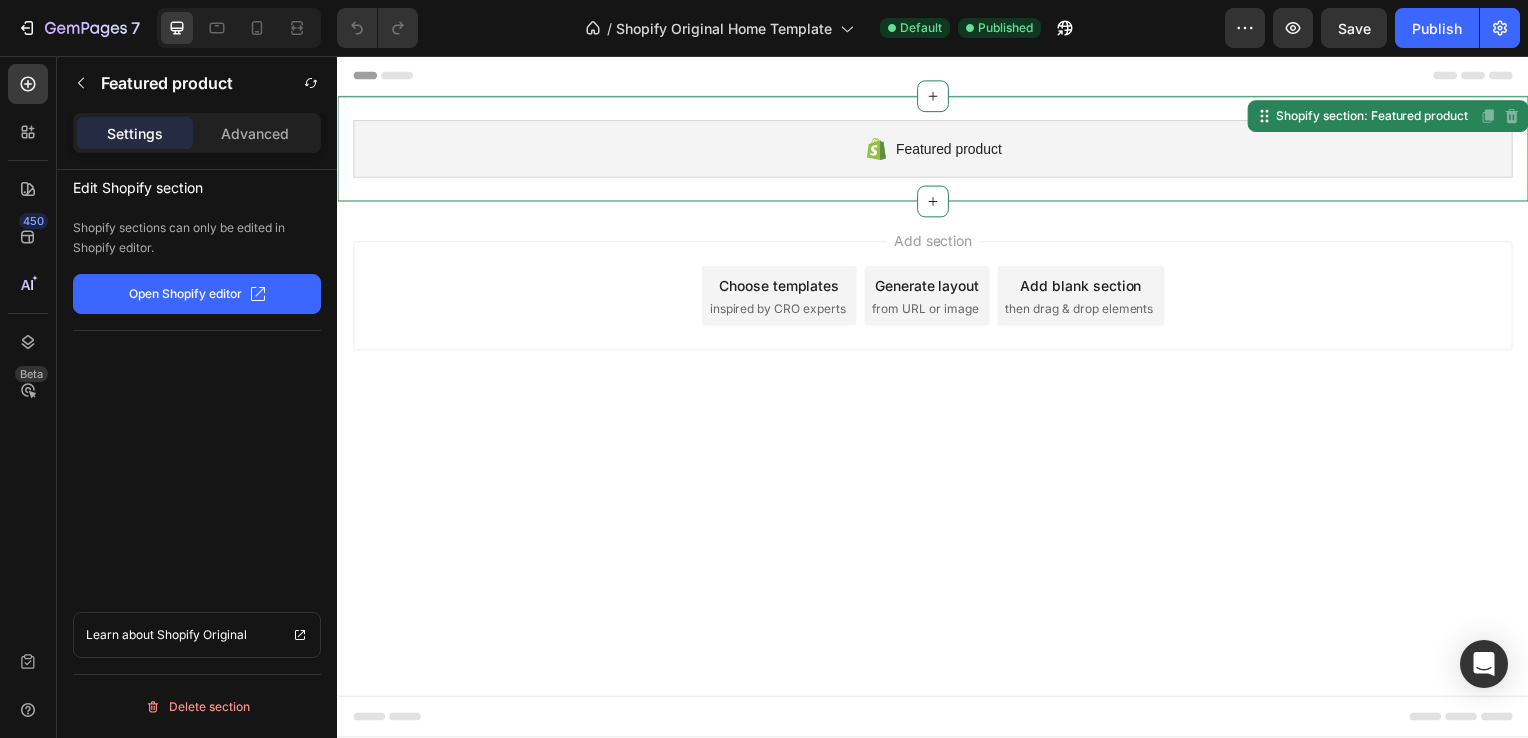 click on "Featured product" at bounding box center (937, 150) 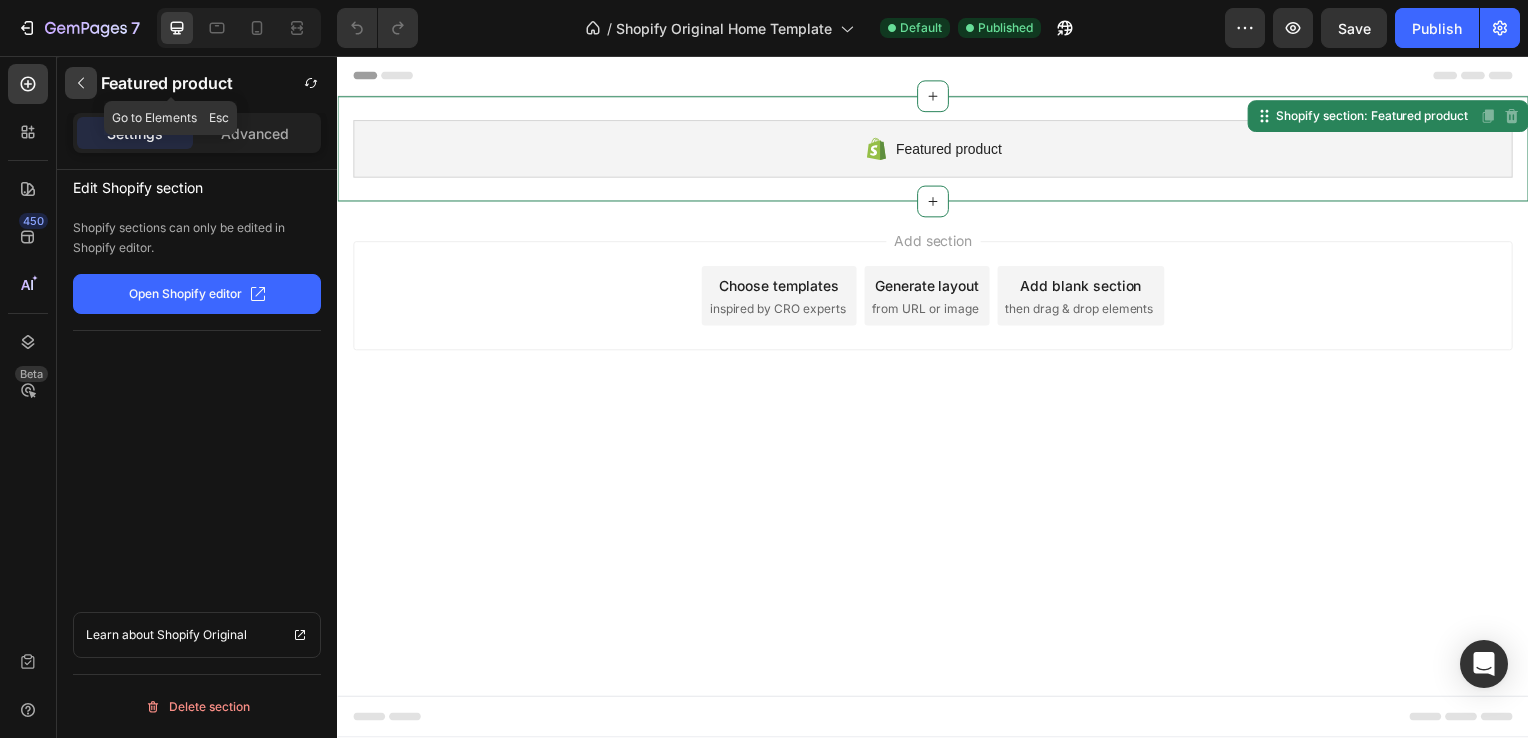 click at bounding box center (81, 83) 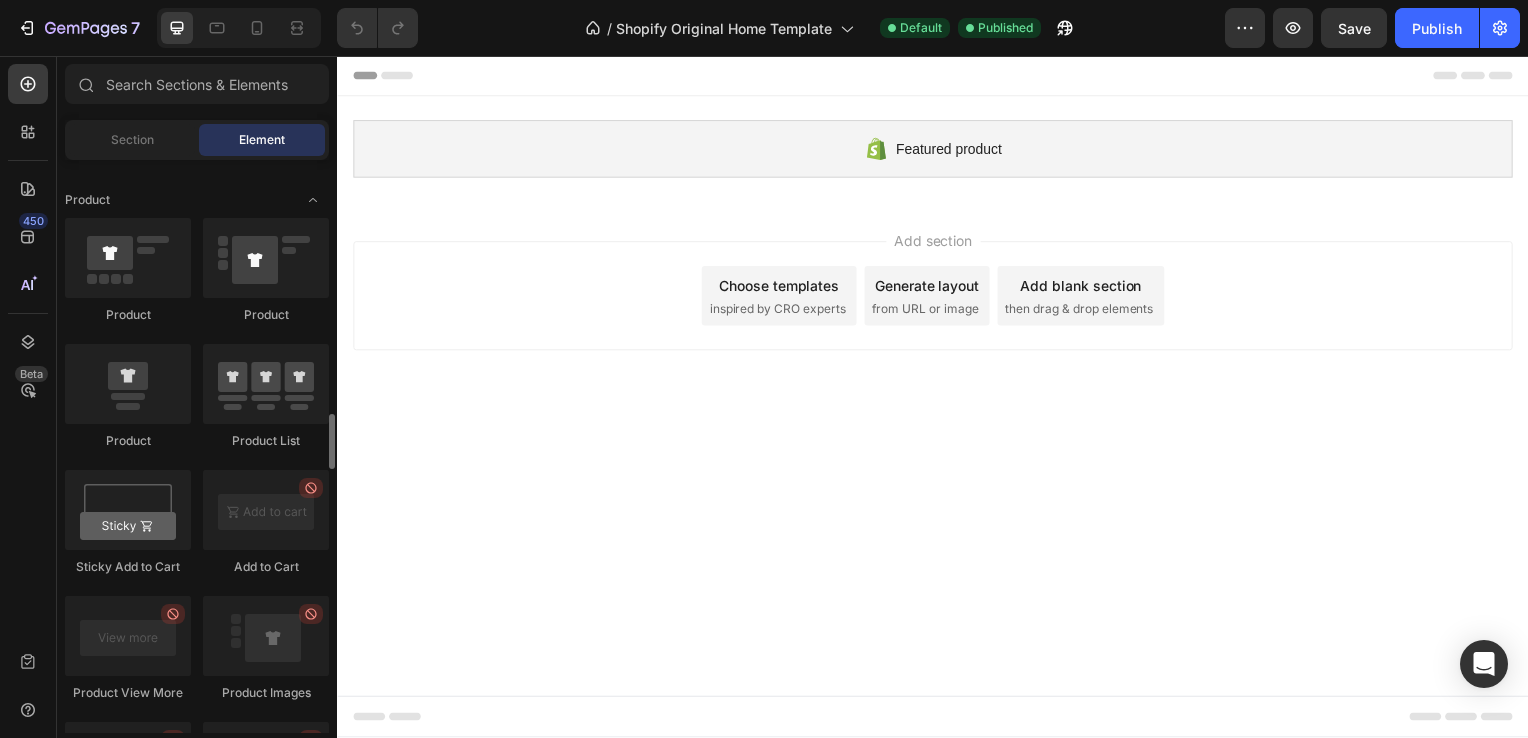 scroll, scrollTop: 2542, scrollLeft: 0, axis: vertical 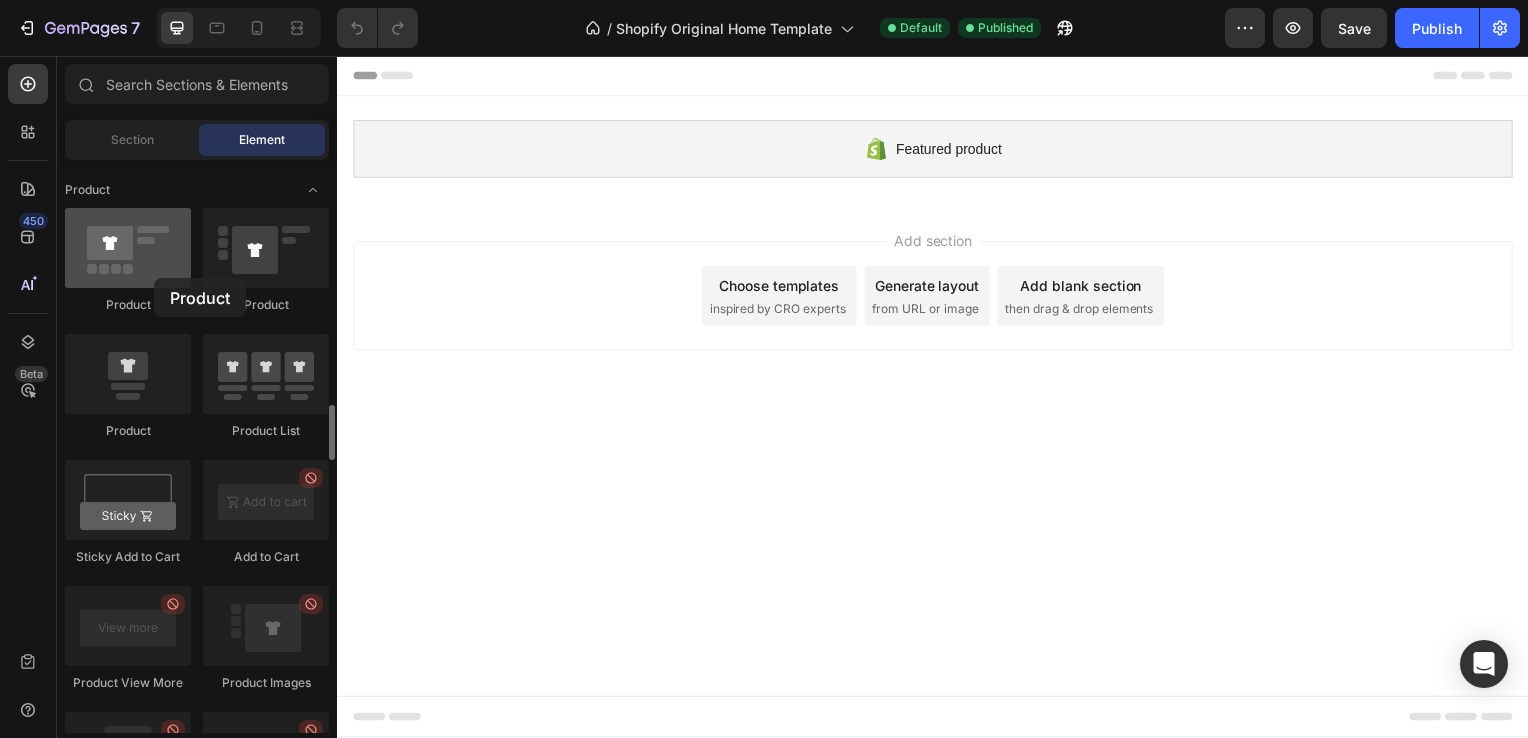 click at bounding box center [128, 248] 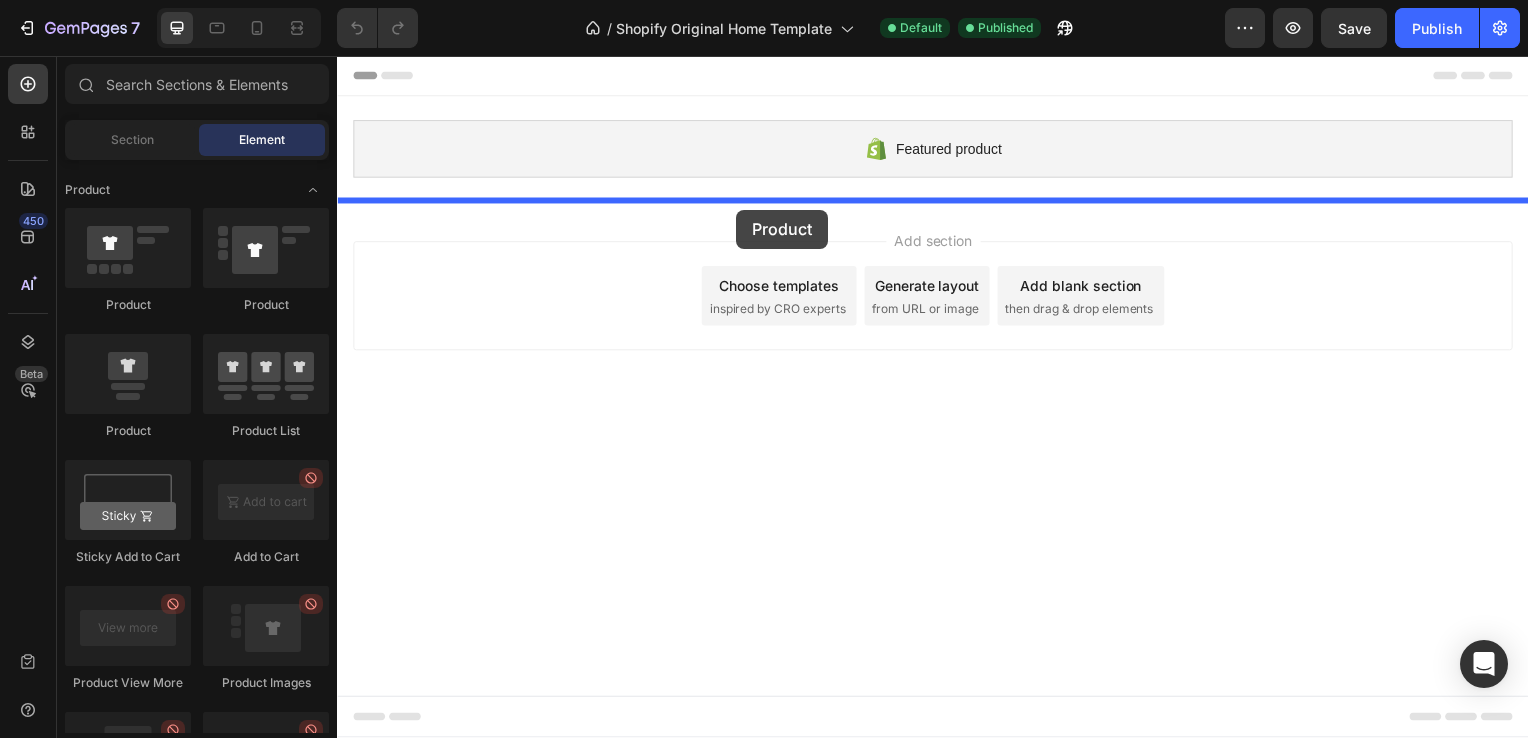 drag, startPoint x: 481, startPoint y: 329, endPoint x: 739, endPoint y: 211, distance: 283.70407 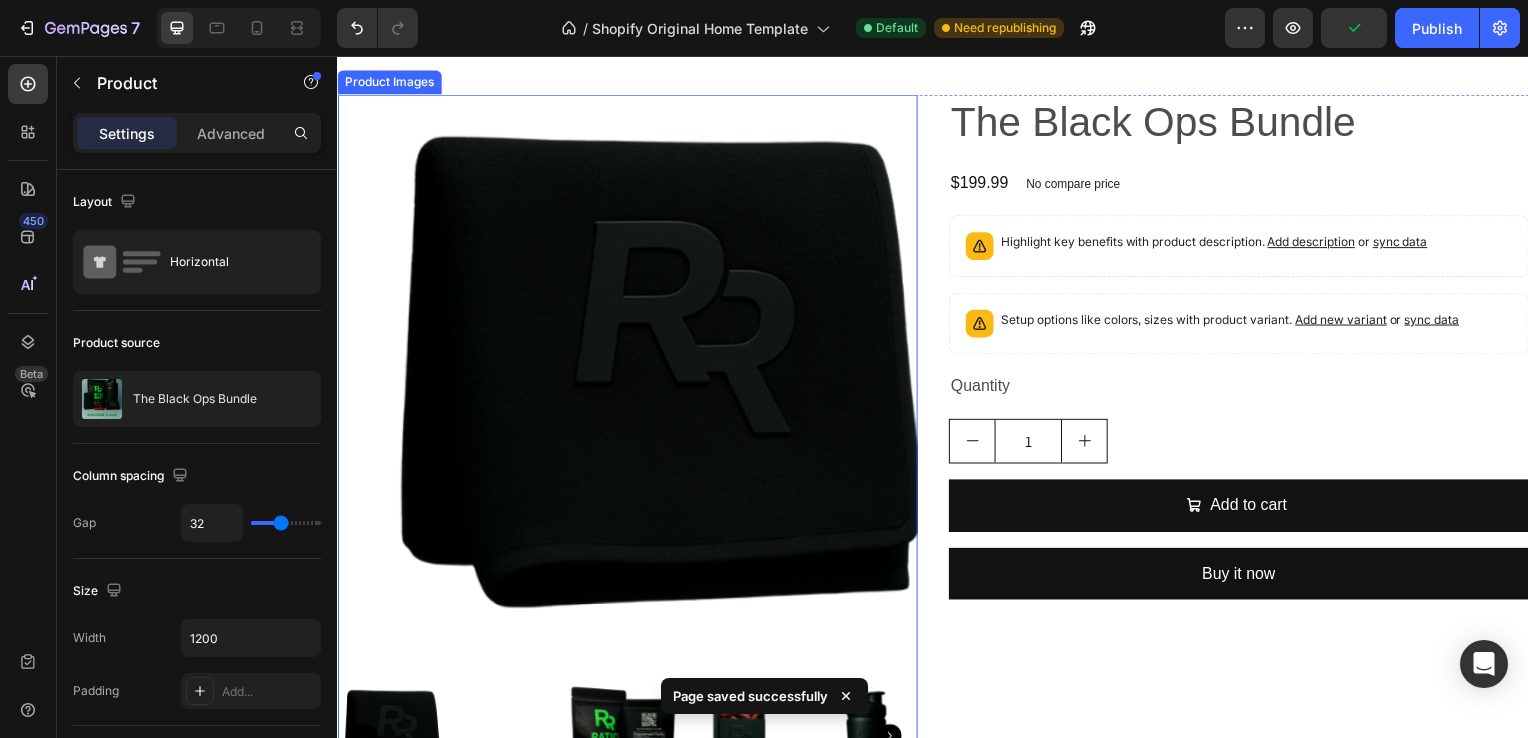 scroll, scrollTop: 119, scrollLeft: 0, axis: vertical 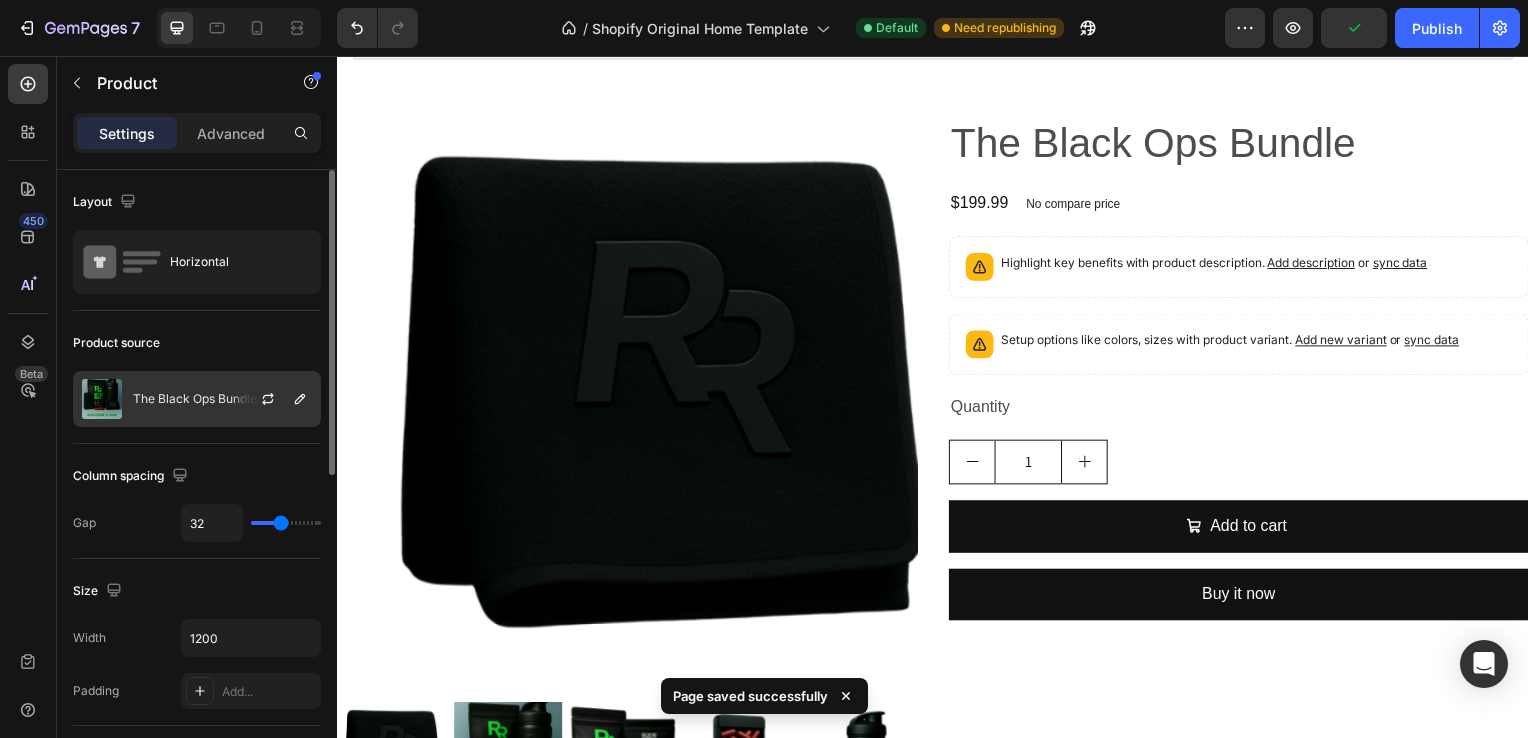 click on "The Black Ops Bundle" 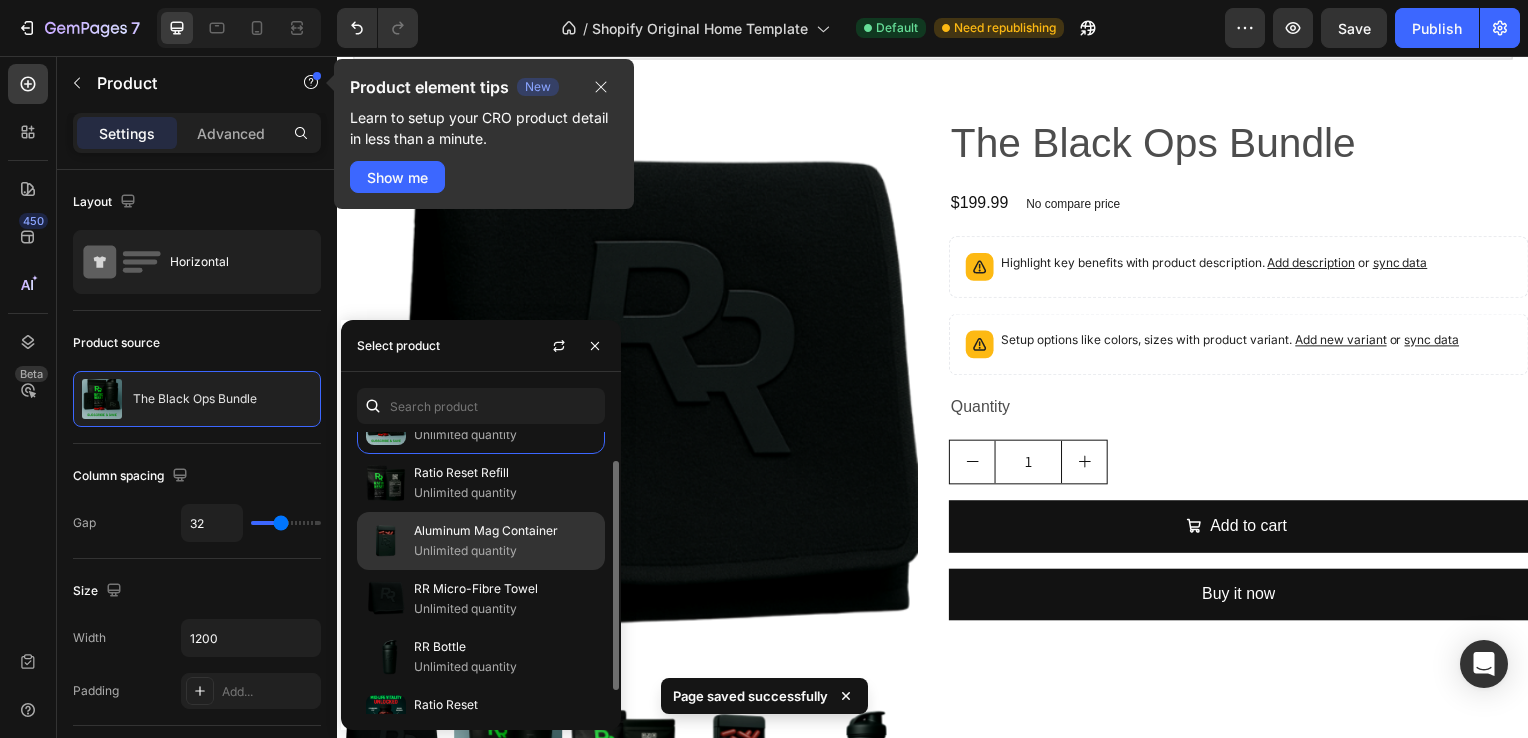 scroll, scrollTop: 63, scrollLeft: 0, axis: vertical 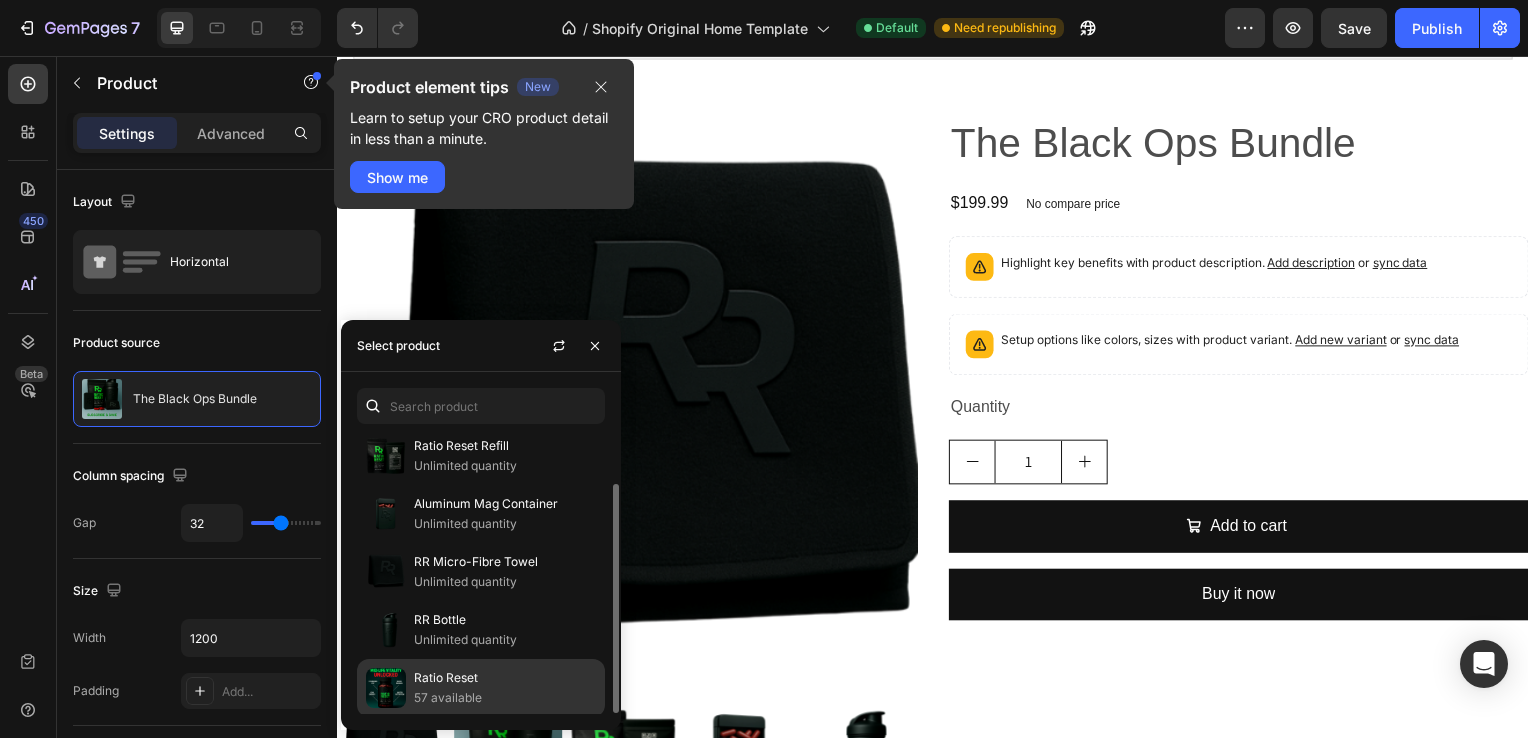 click on "Ratio Reset" at bounding box center [505, 678] 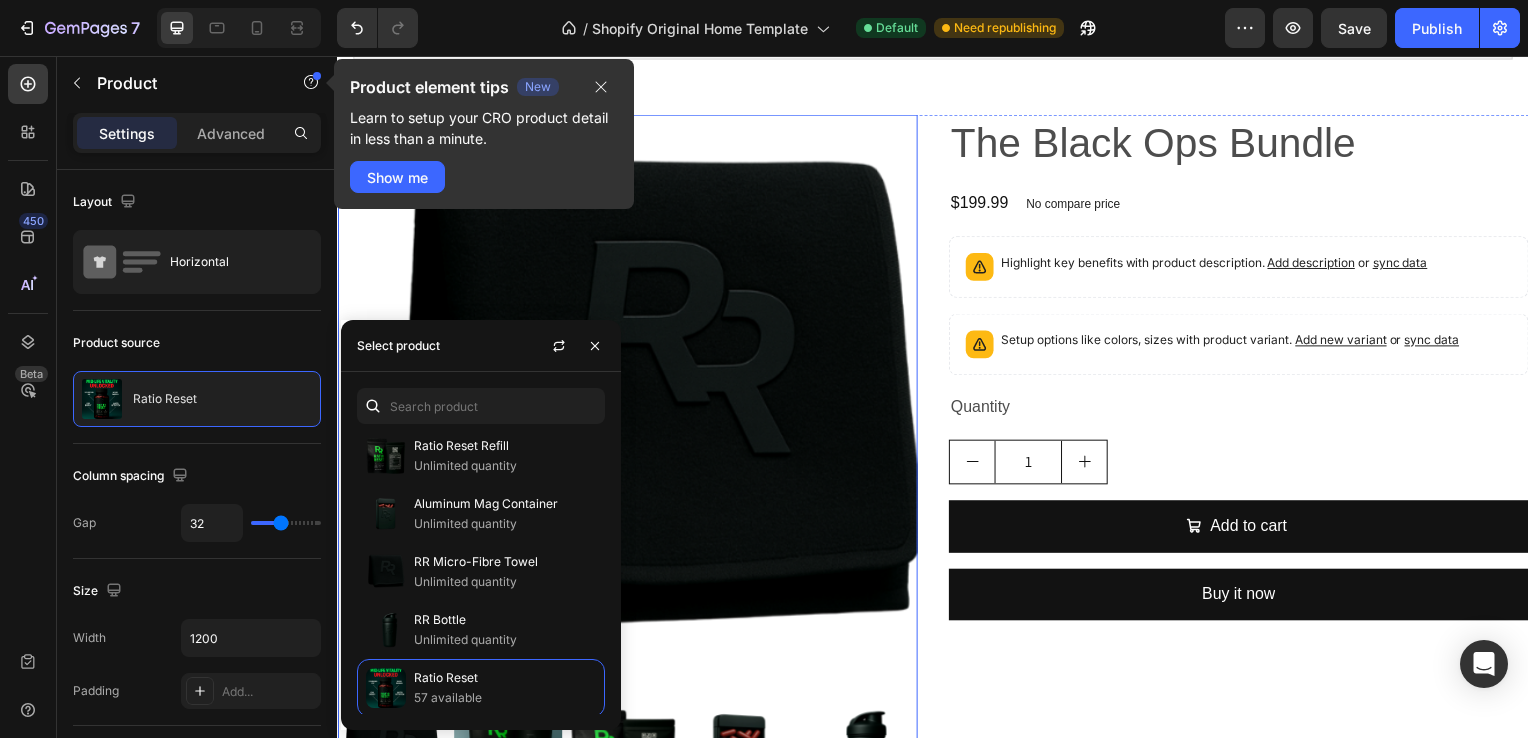 scroll, scrollTop: 0, scrollLeft: 0, axis: both 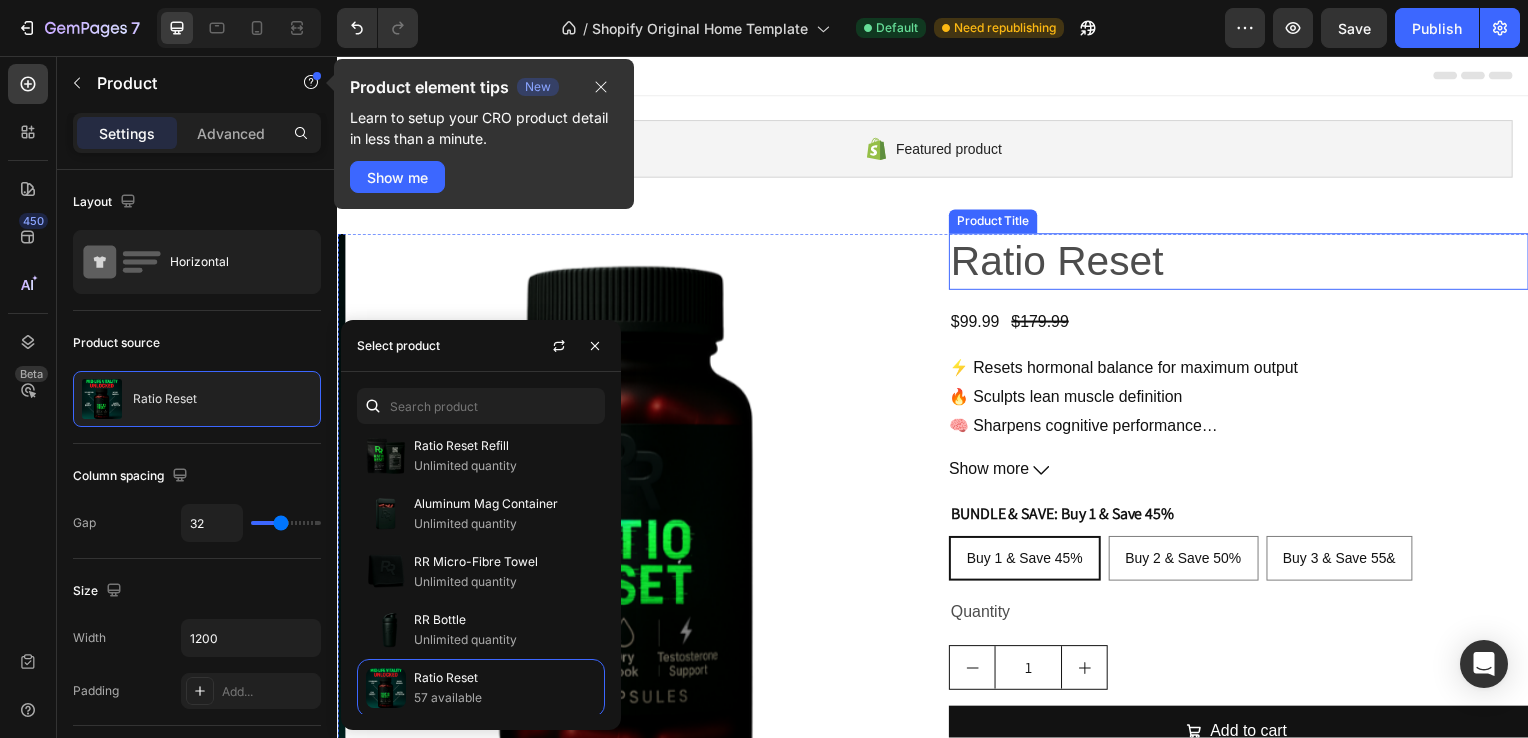 click on "Ratio Reset" at bounding box center (1245, 263) 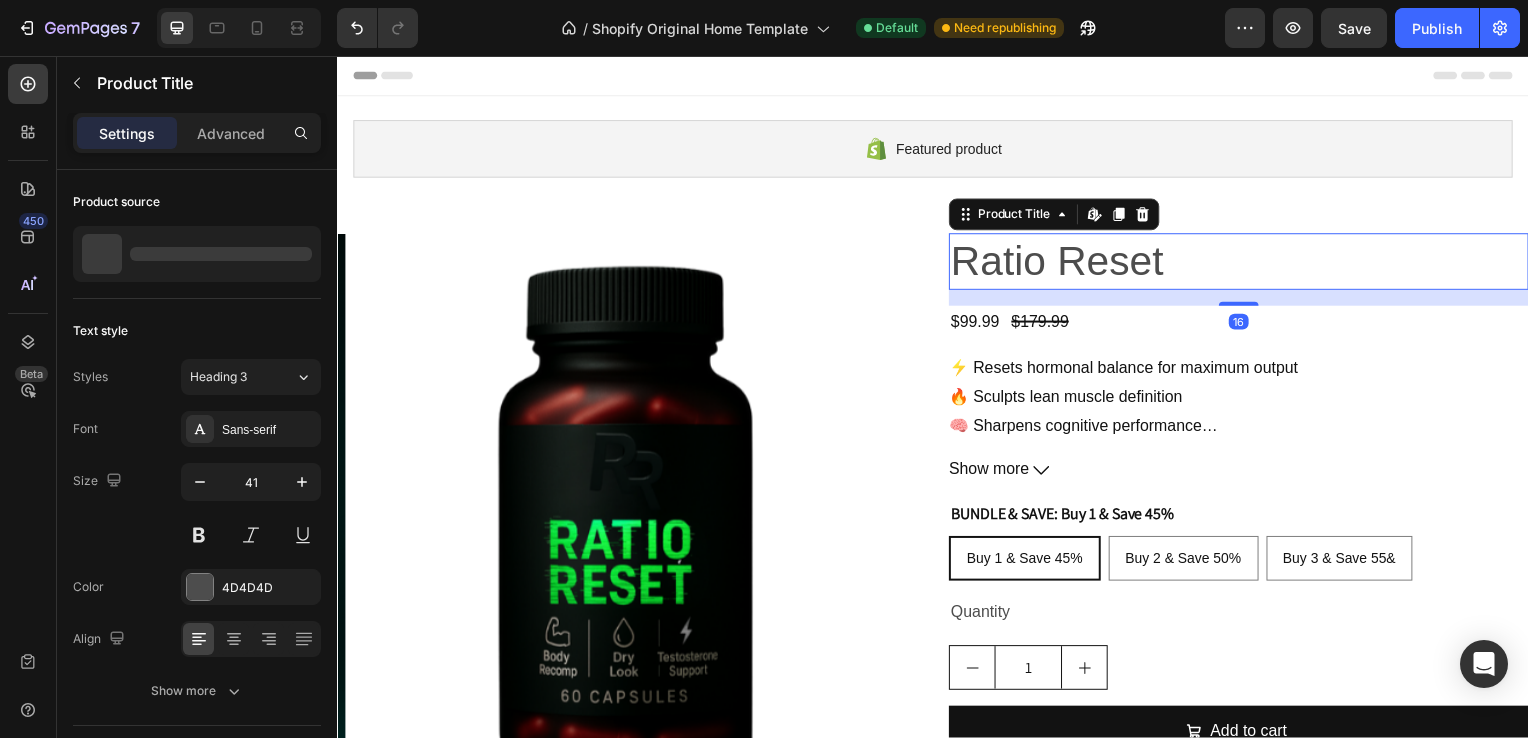 click on "Ratio Reset" at bounding box center (1245, 263) 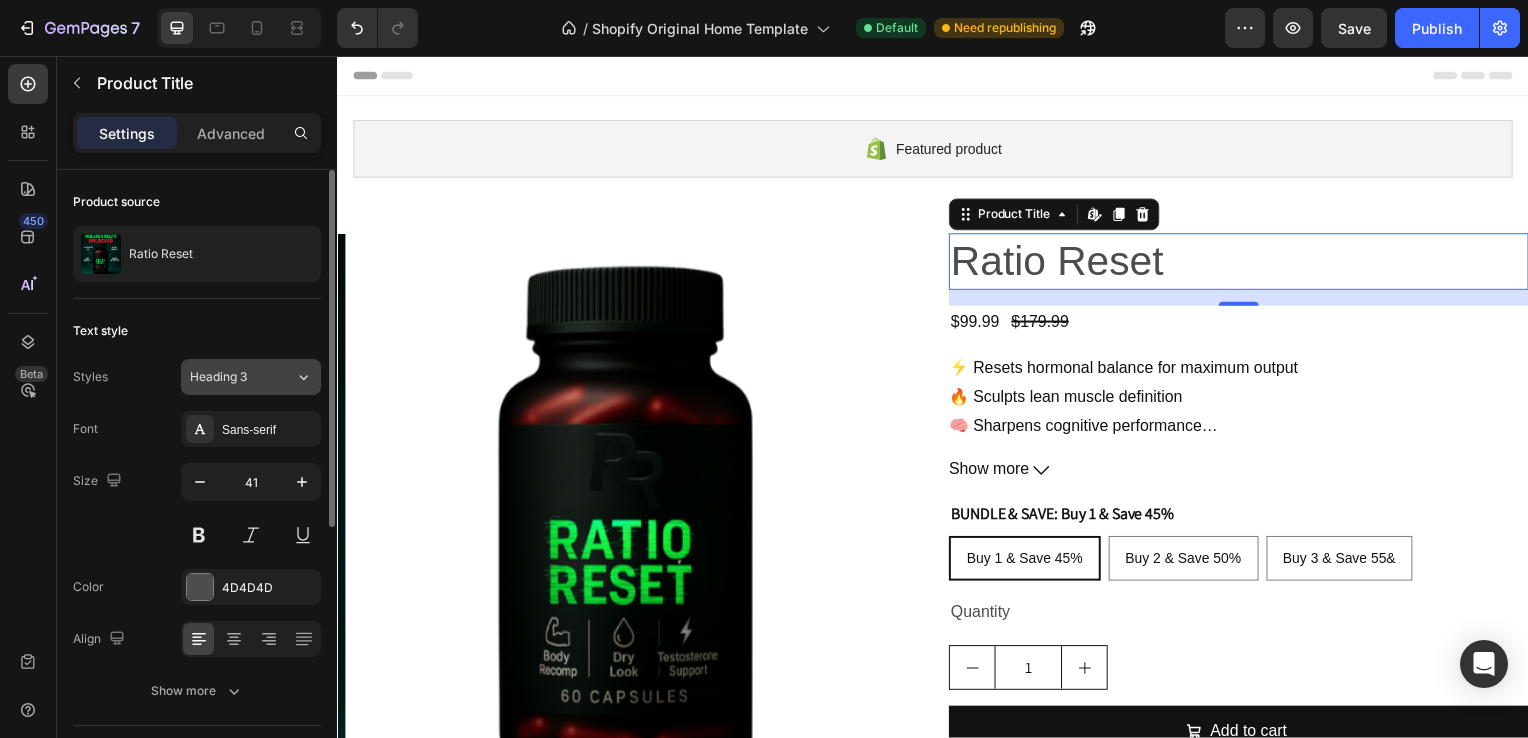 click on "Heading 3" at bounding box center (230, 377) 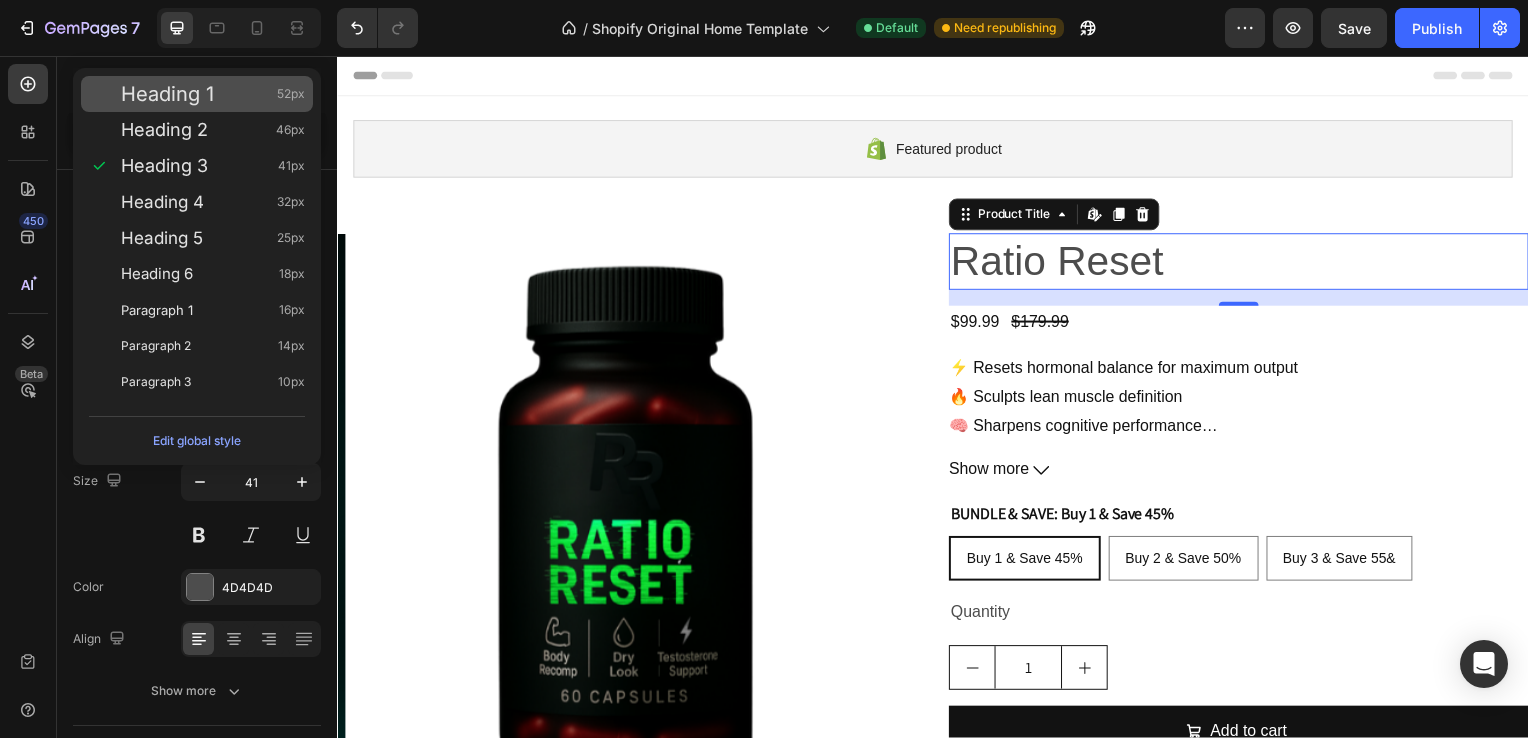 click on "Heading 1 52px Heading 2 46px Heading 3 41px Heading 4 32px Heading 5 25px Heading 6 18px Paragraph 1 16px Paragraph 2 14px Paragraph 3 10px" 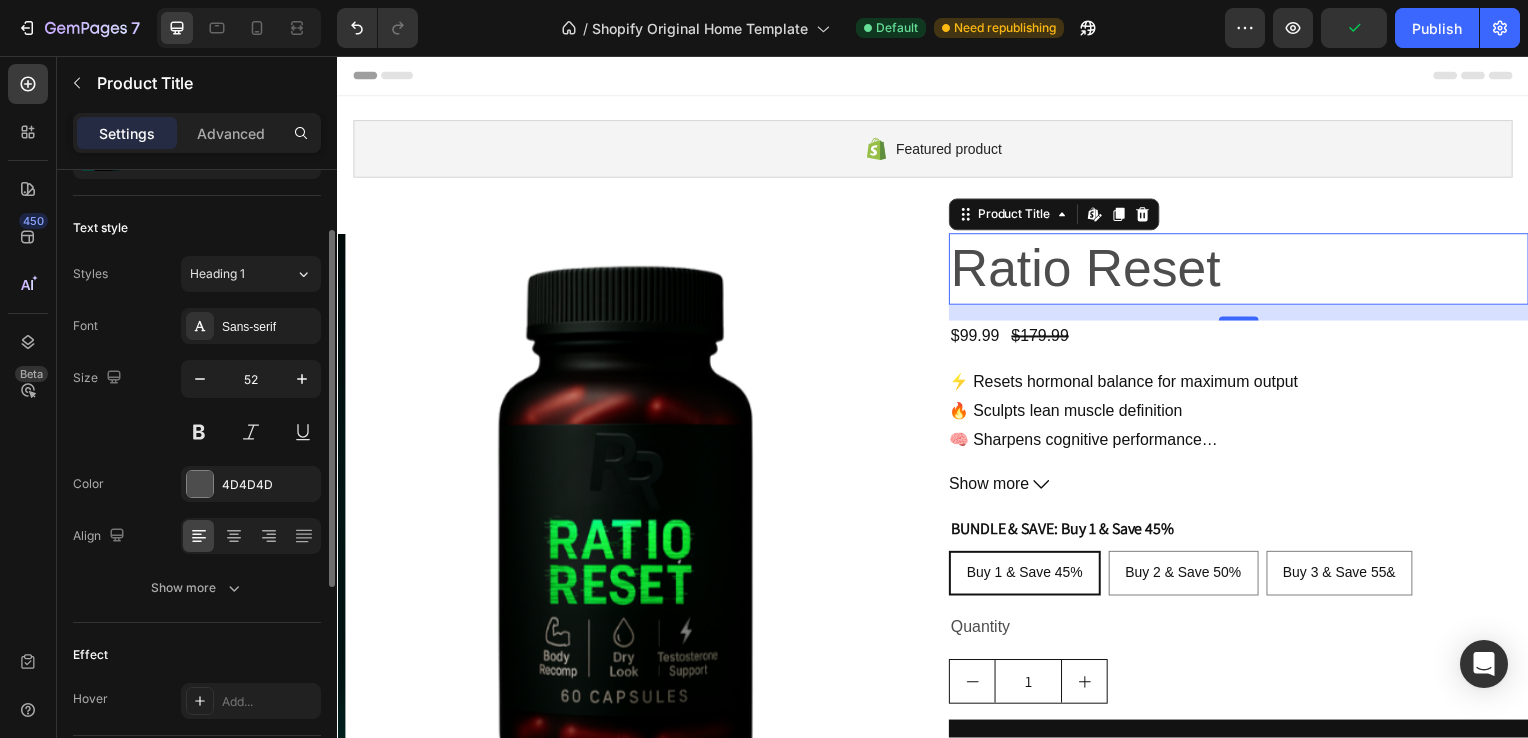 scroll, scrollTop: 104, scrollLeft: 0, axis: vertical 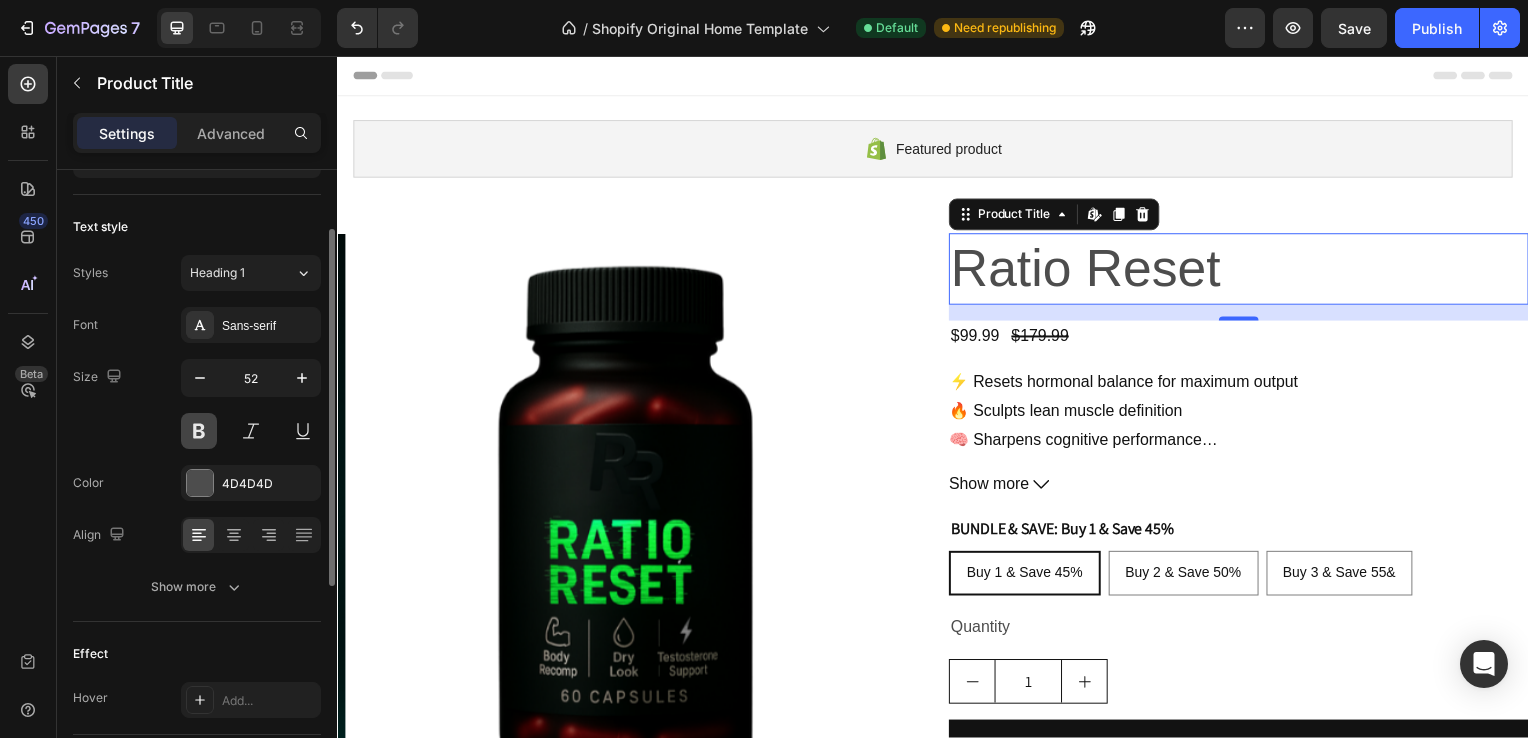 click at bounding box center (199, 431) 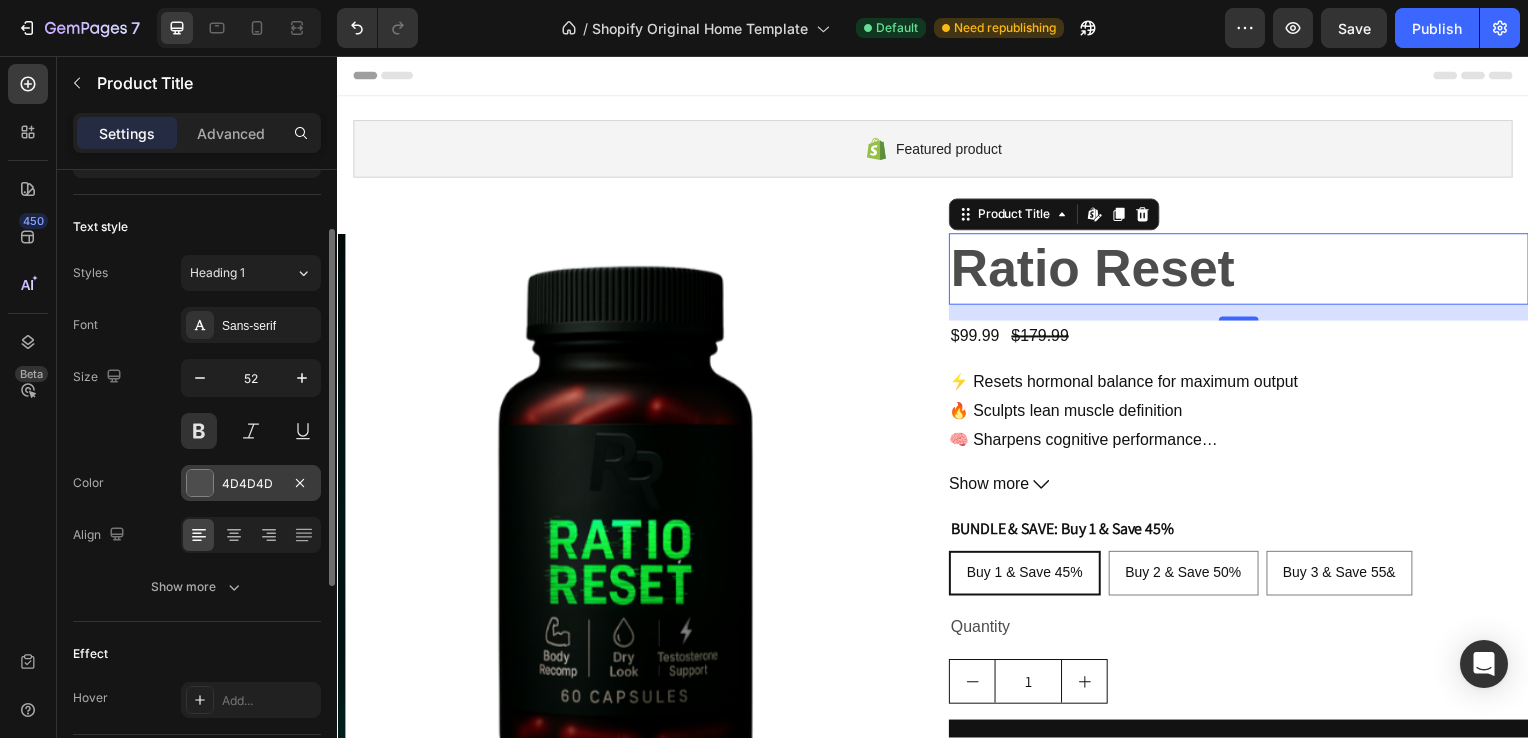 click at bounding box center [200, 483] 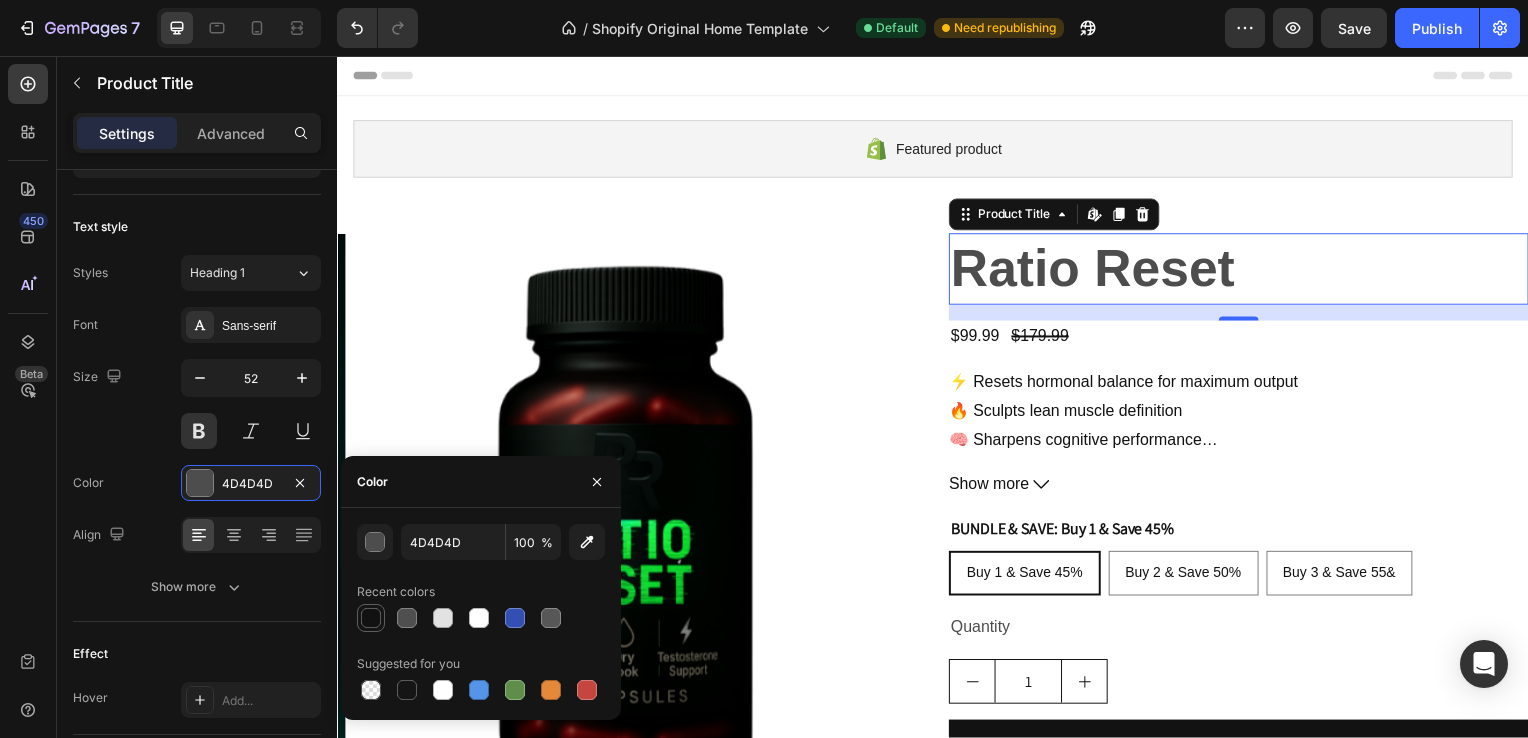 click at bounding box center (371, 618) 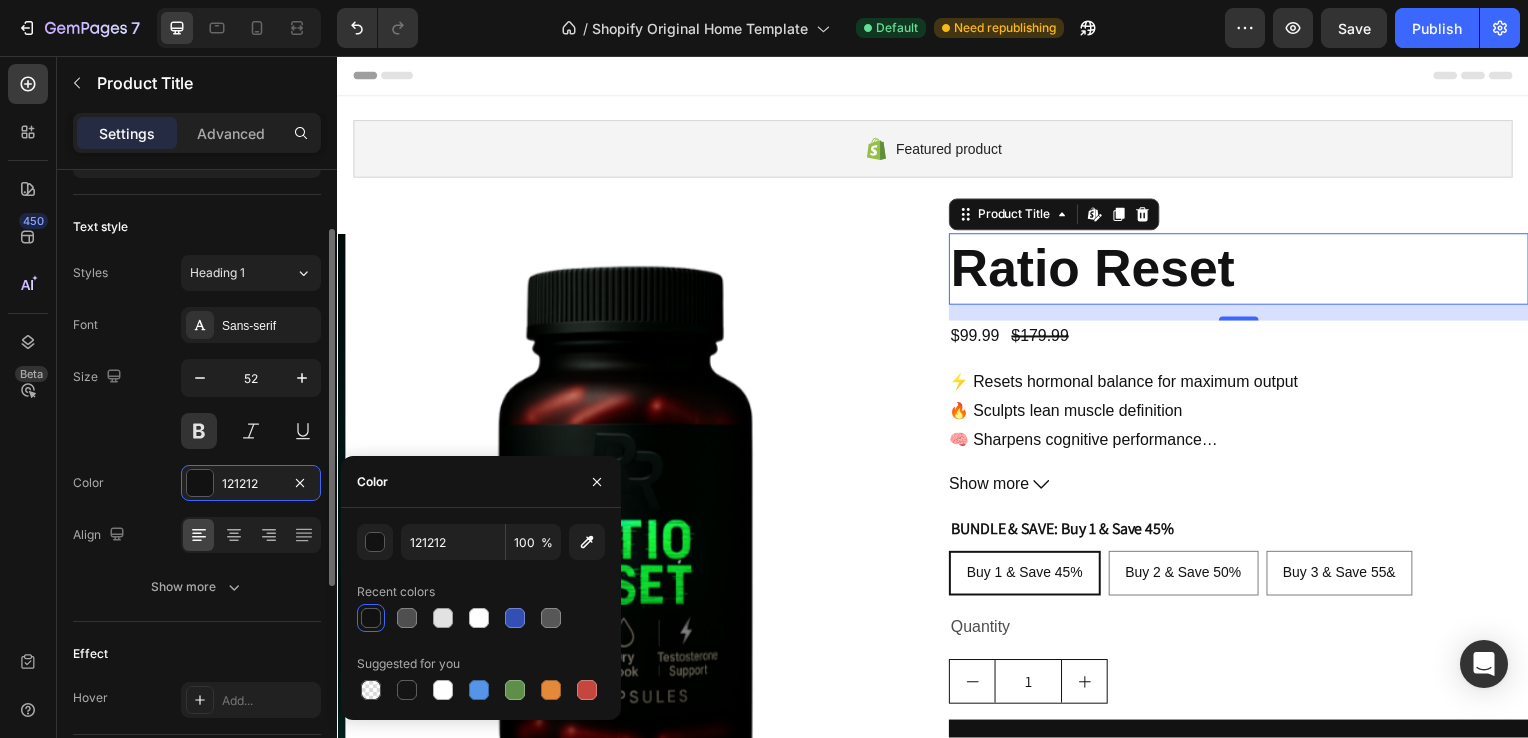 click on "Color 121212" at bounding box center [197, 483] 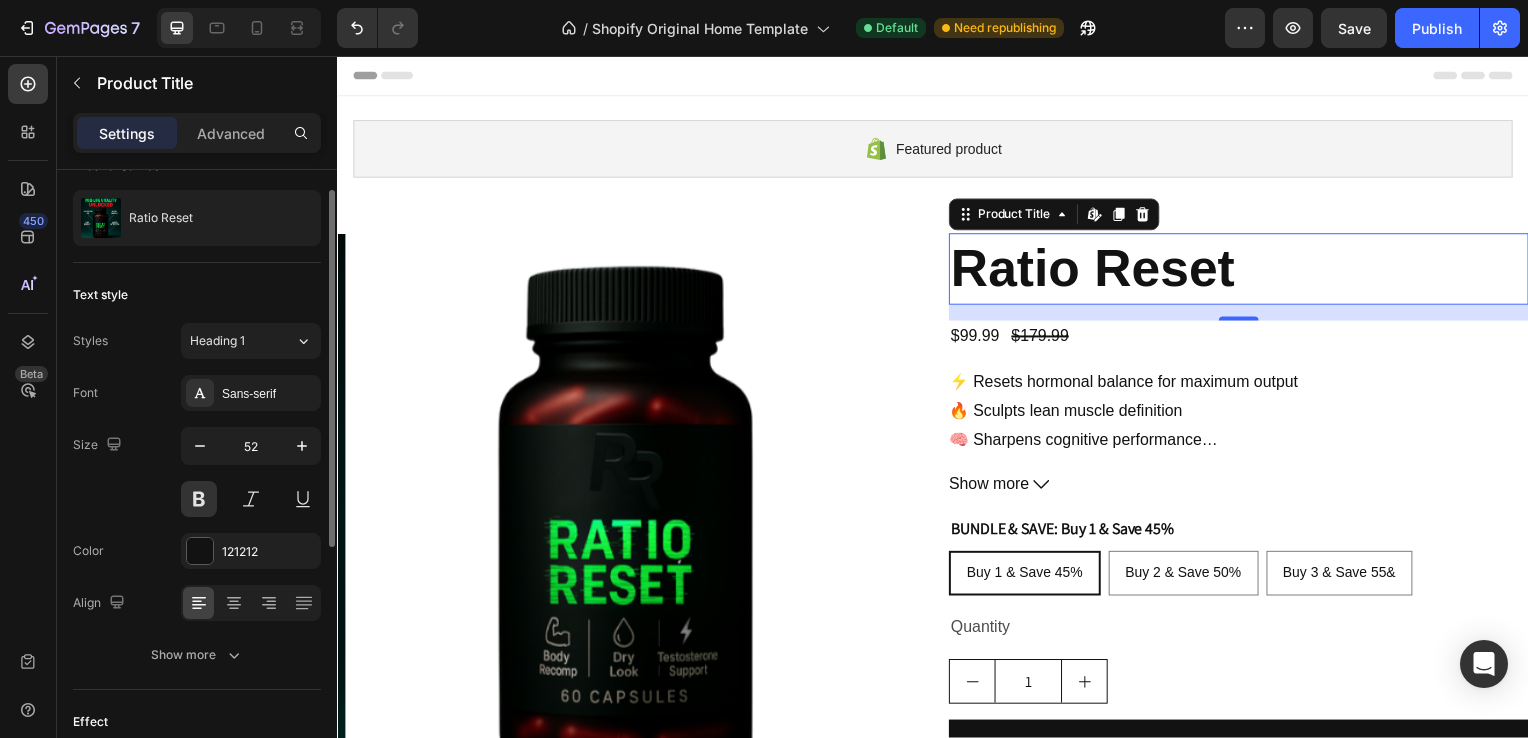 scroll, scrollTop: 0, scrollLeft: 0, axis: both 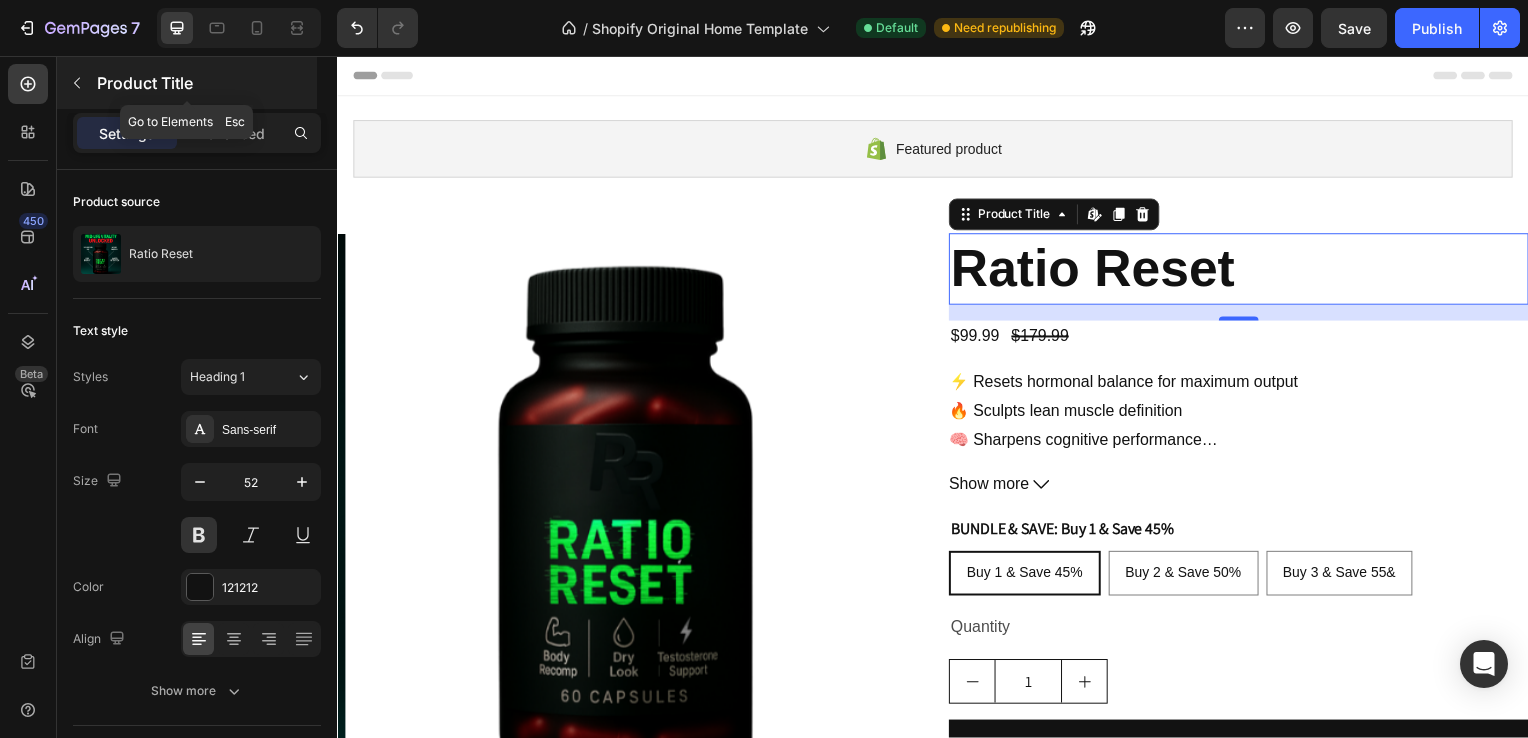 click 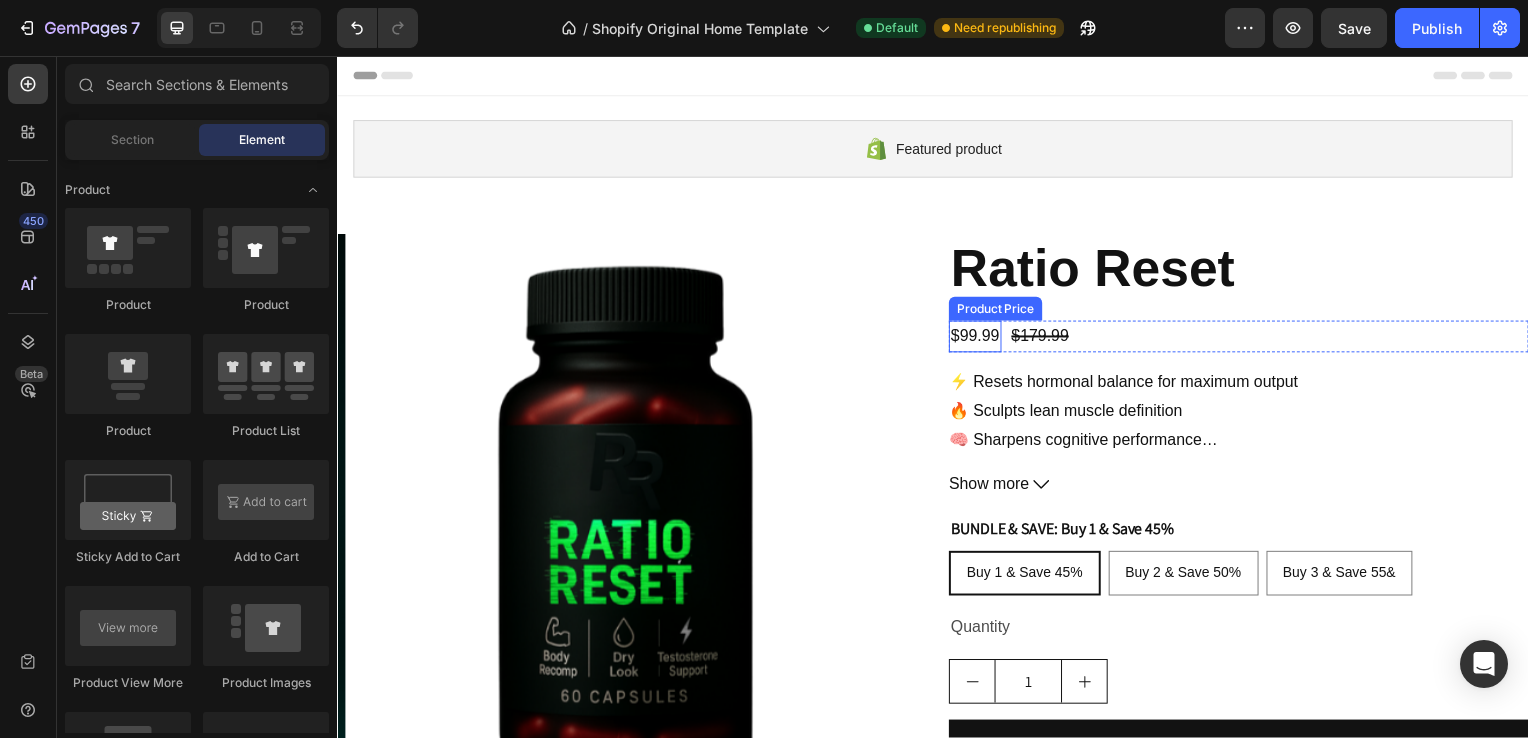 click on "$99.99" at bounding box center (979, 339) 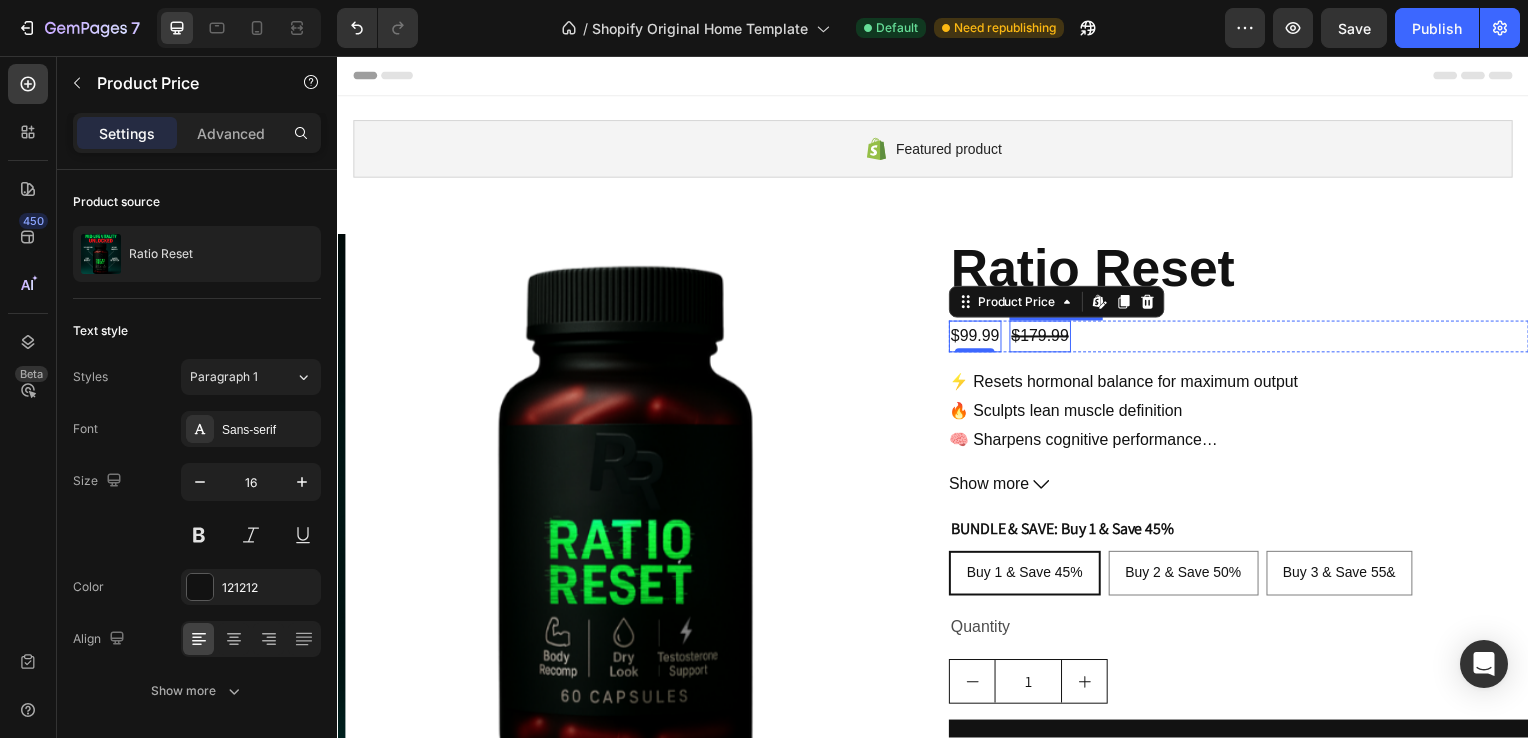 click on "$179.99" at bounding box center [1045, 339] 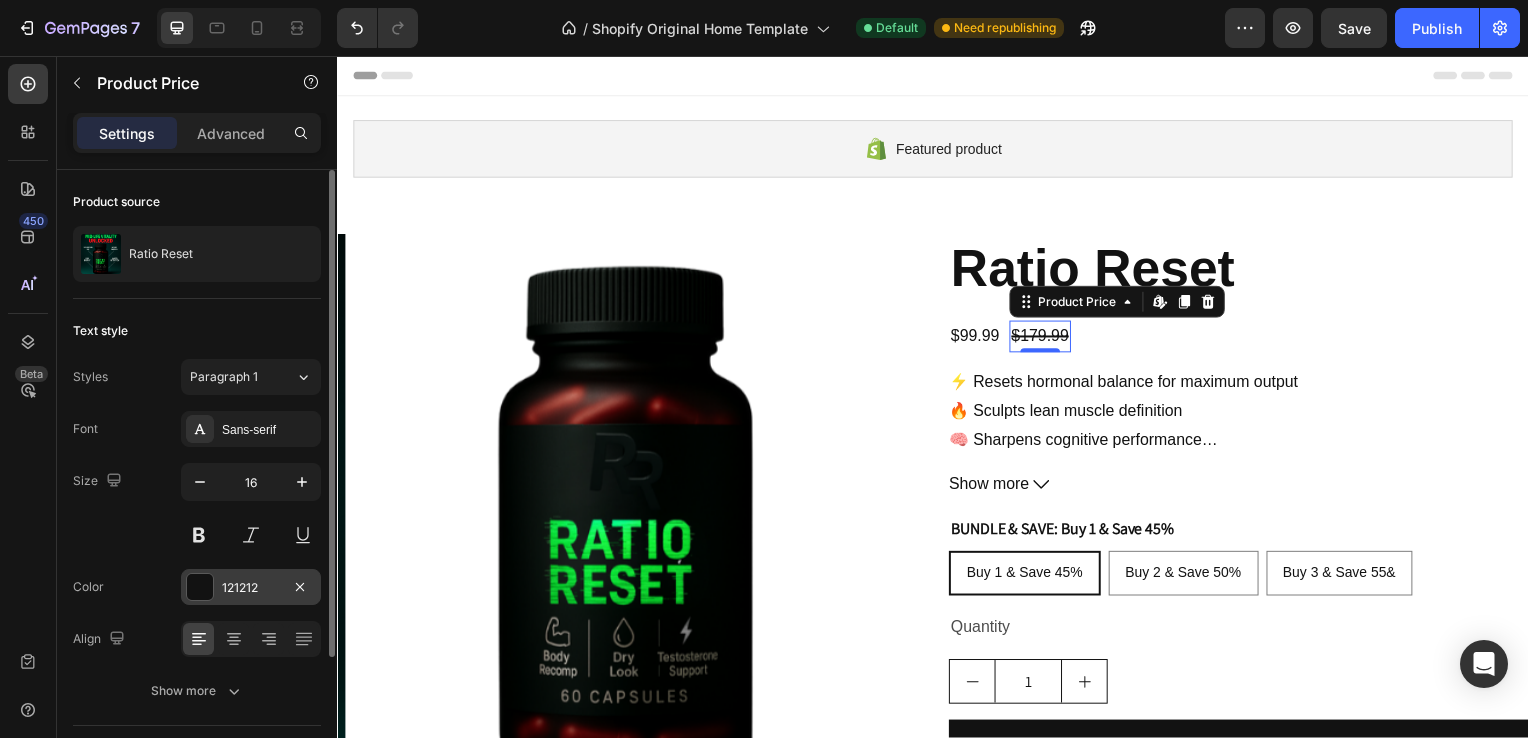 click at bounding box center [200, 587] 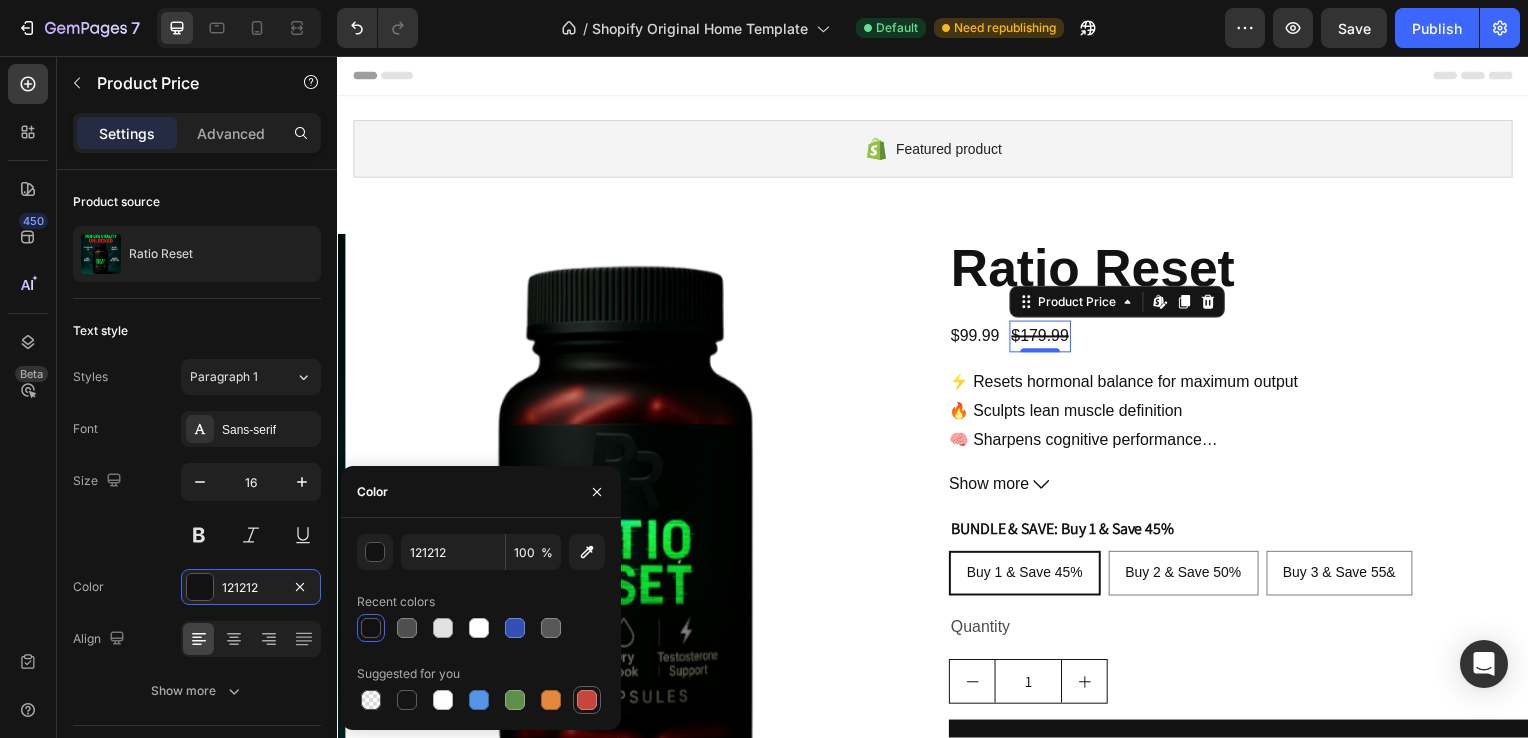 click at bounding box center [587, 700] 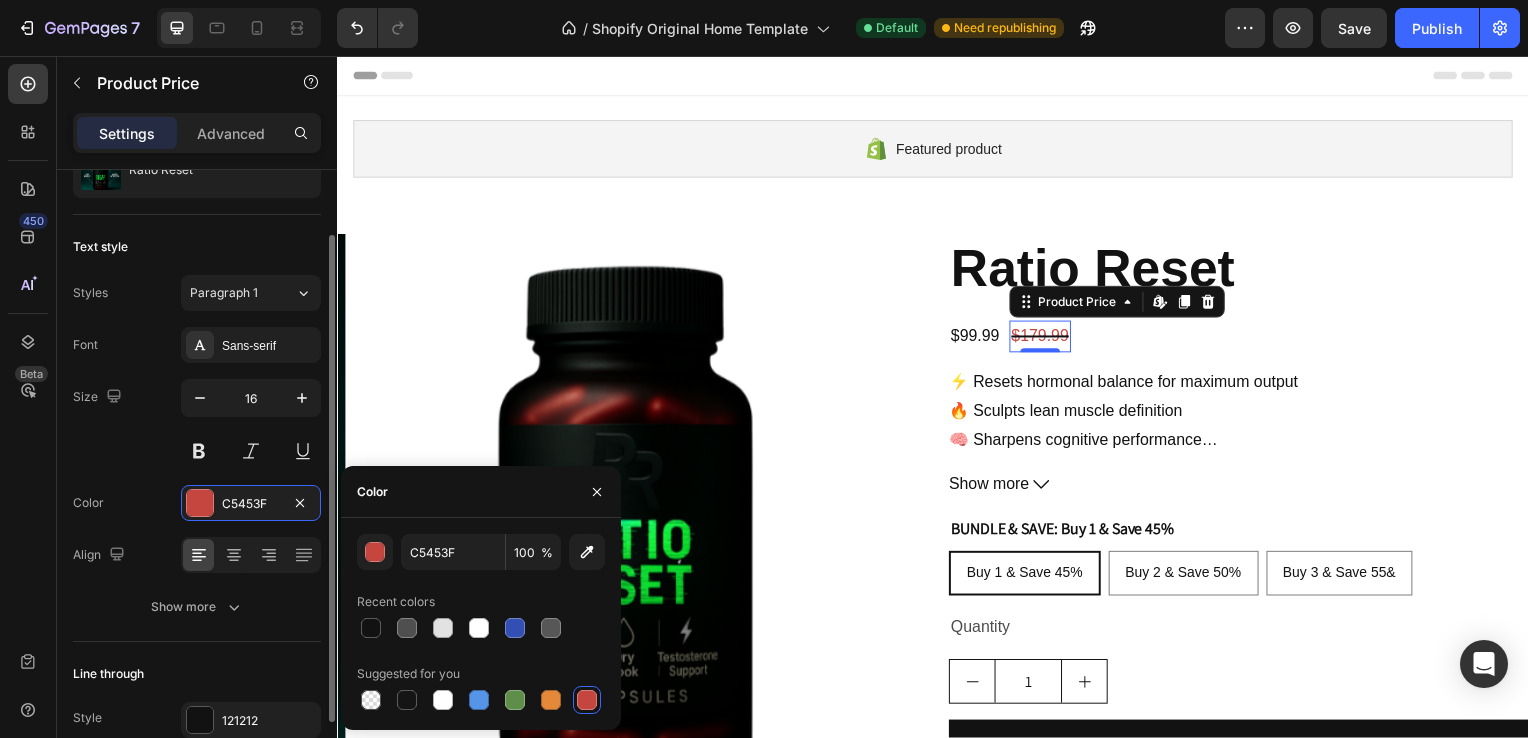 scroll, scrollTop: 178, scrollLeft: 0, axis: vertical 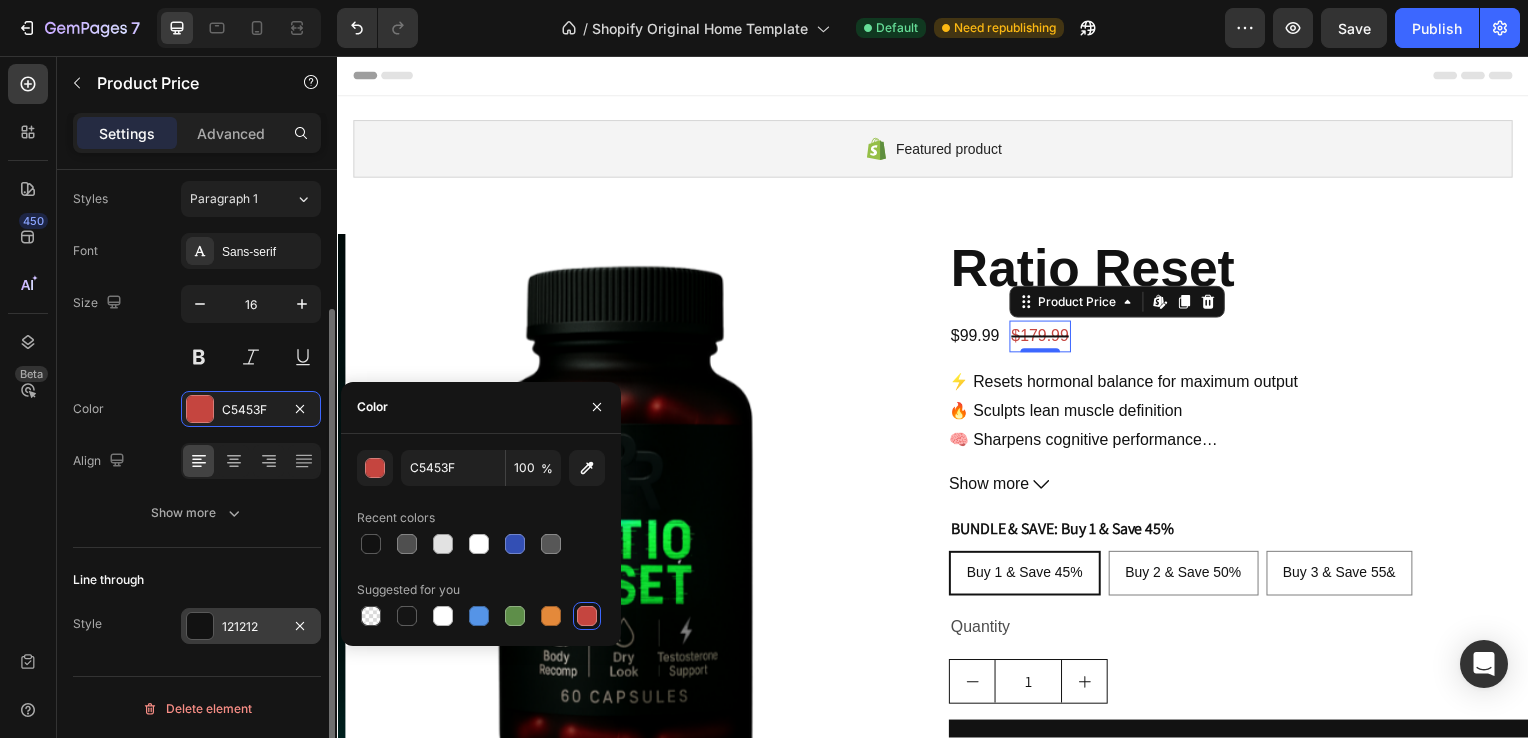click on "121212" at bounding box center [251, 626] 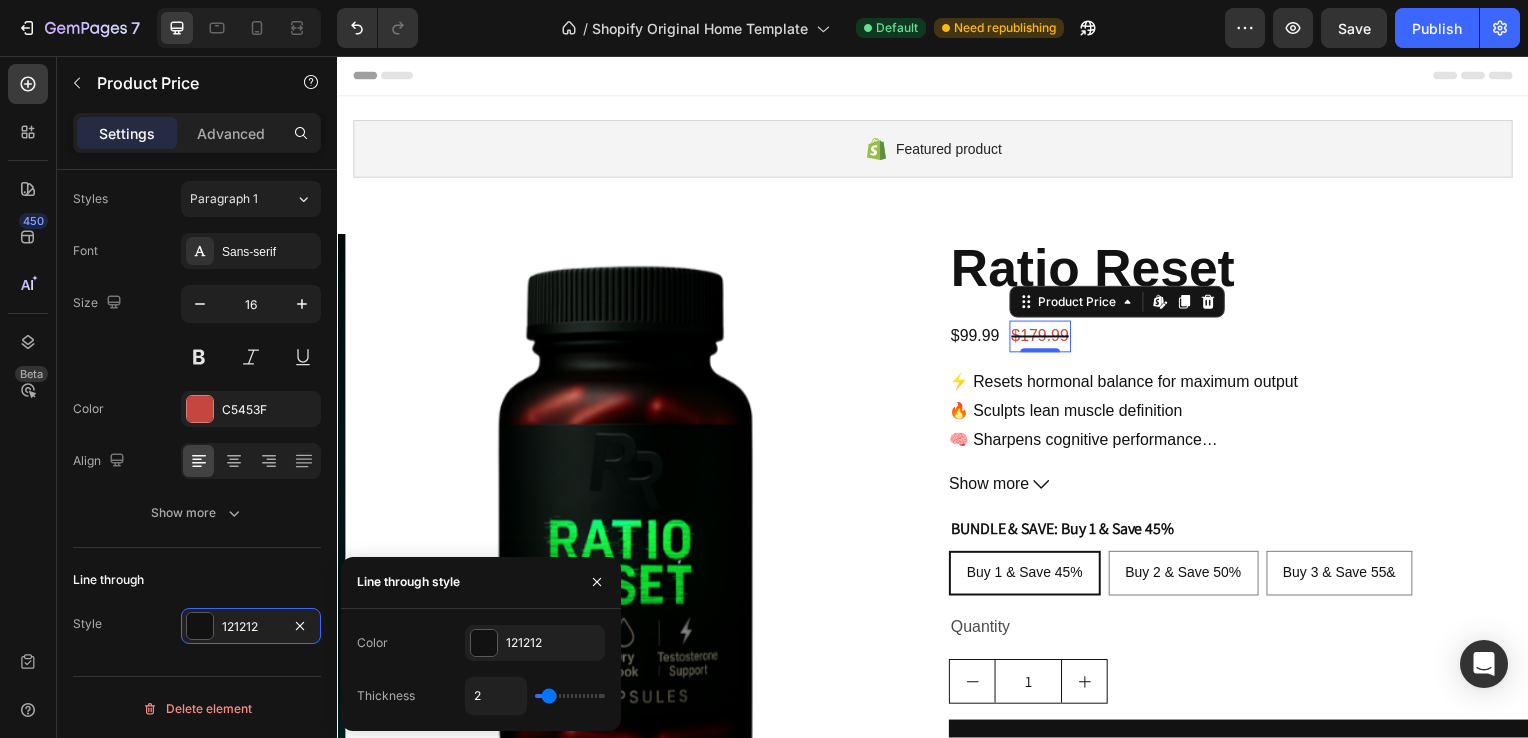 click on "2" at bounding box center (535, 696) 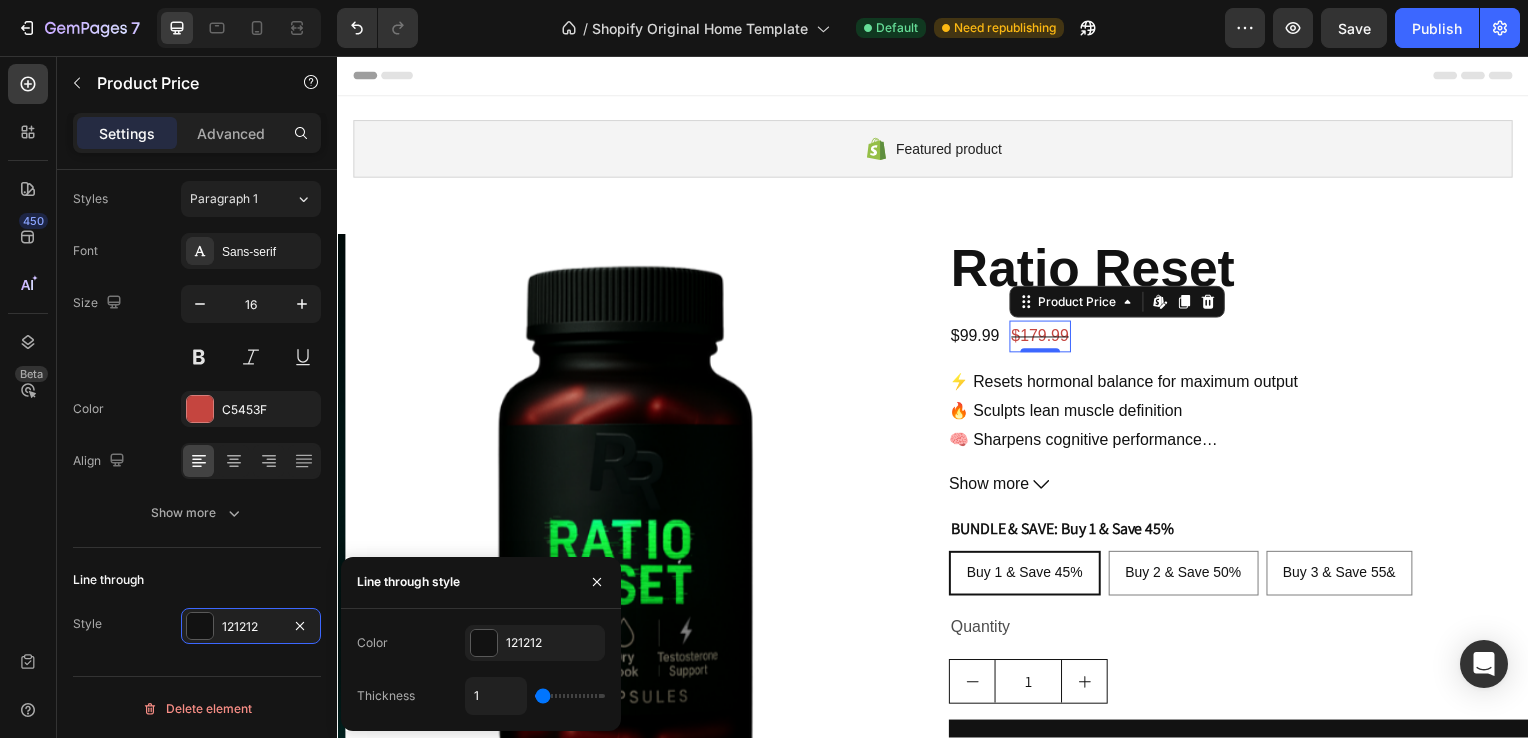 type on "1" 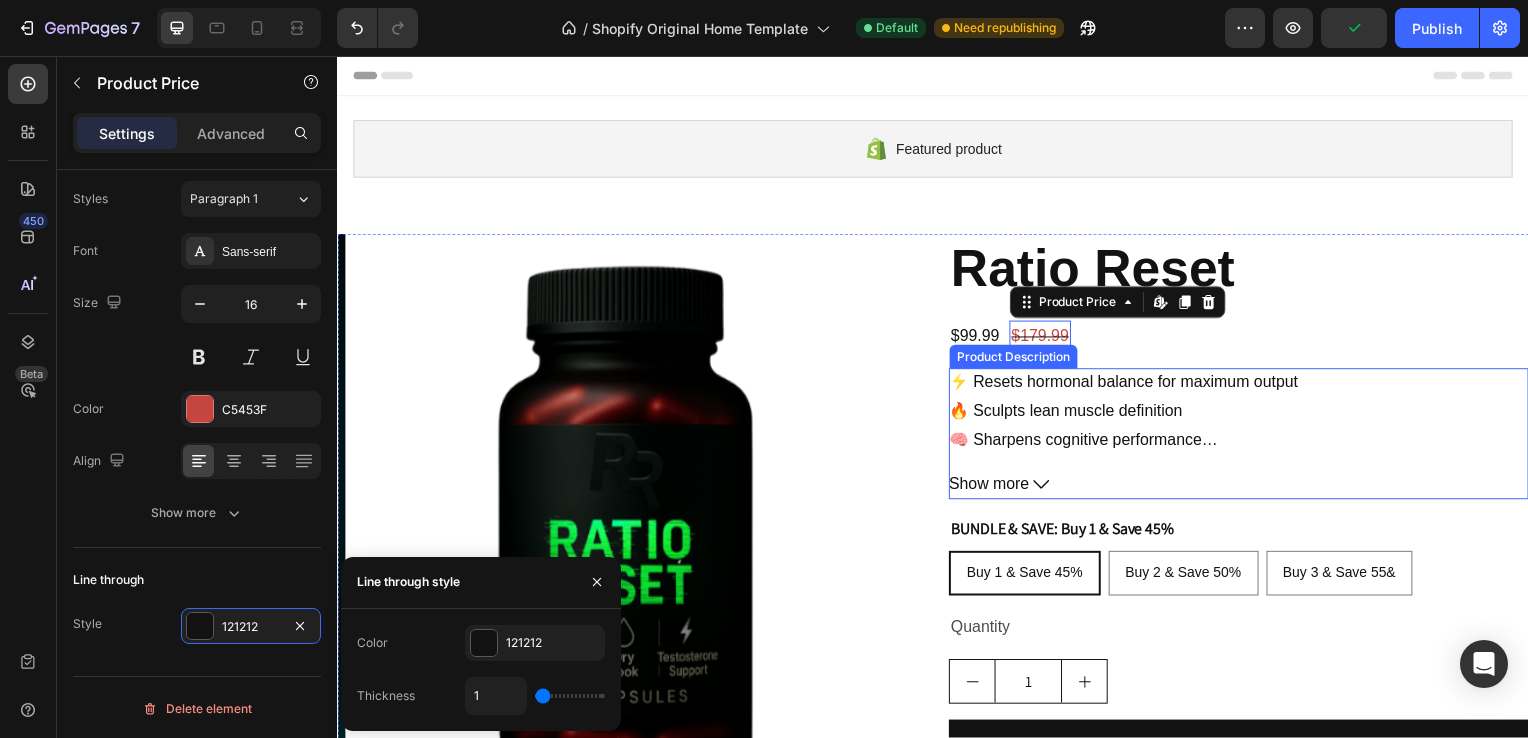 click on "🔥 Sculpts lean muscle definition" at bounding box center (1070, 413) 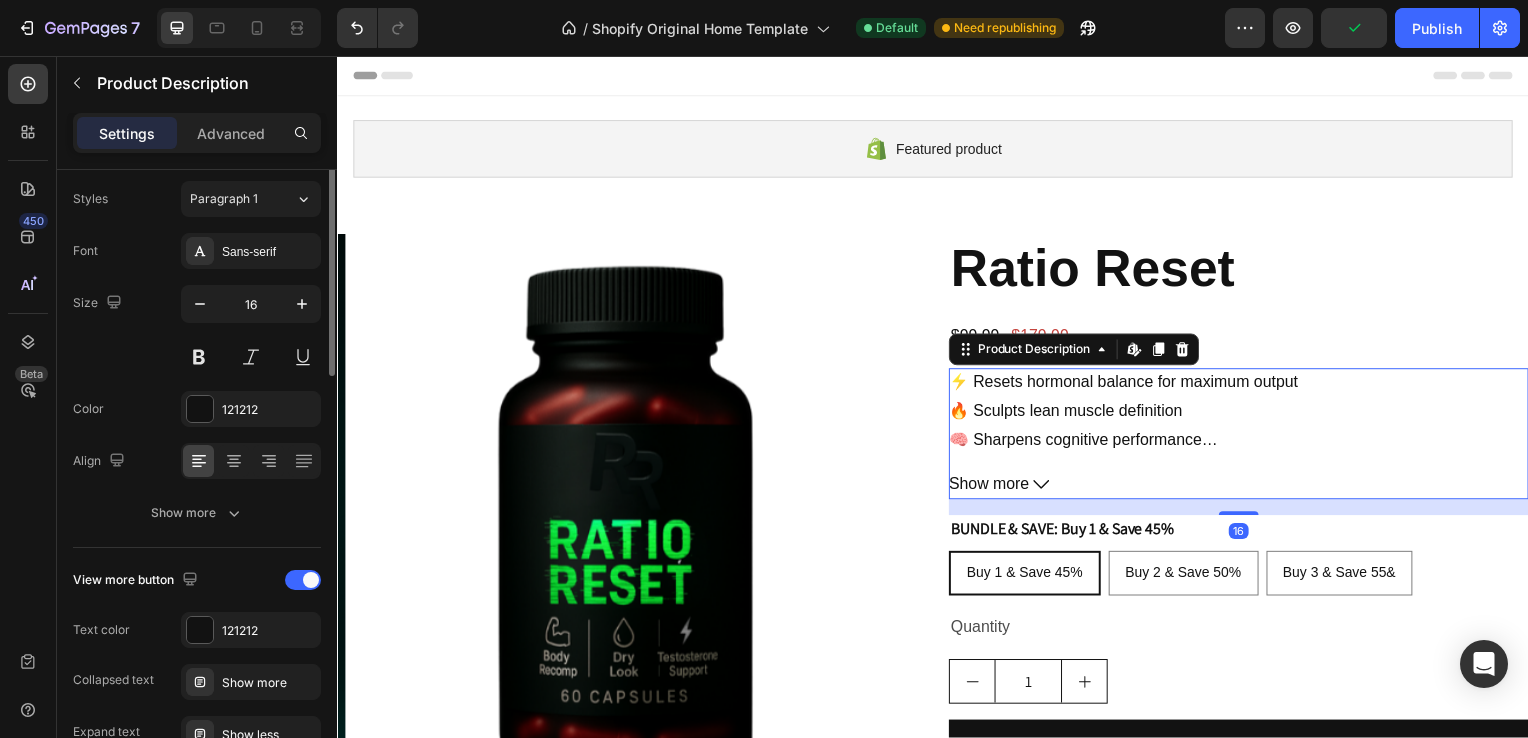 scroll, scrollTop: 0, scrollLeft: 0, axis: both 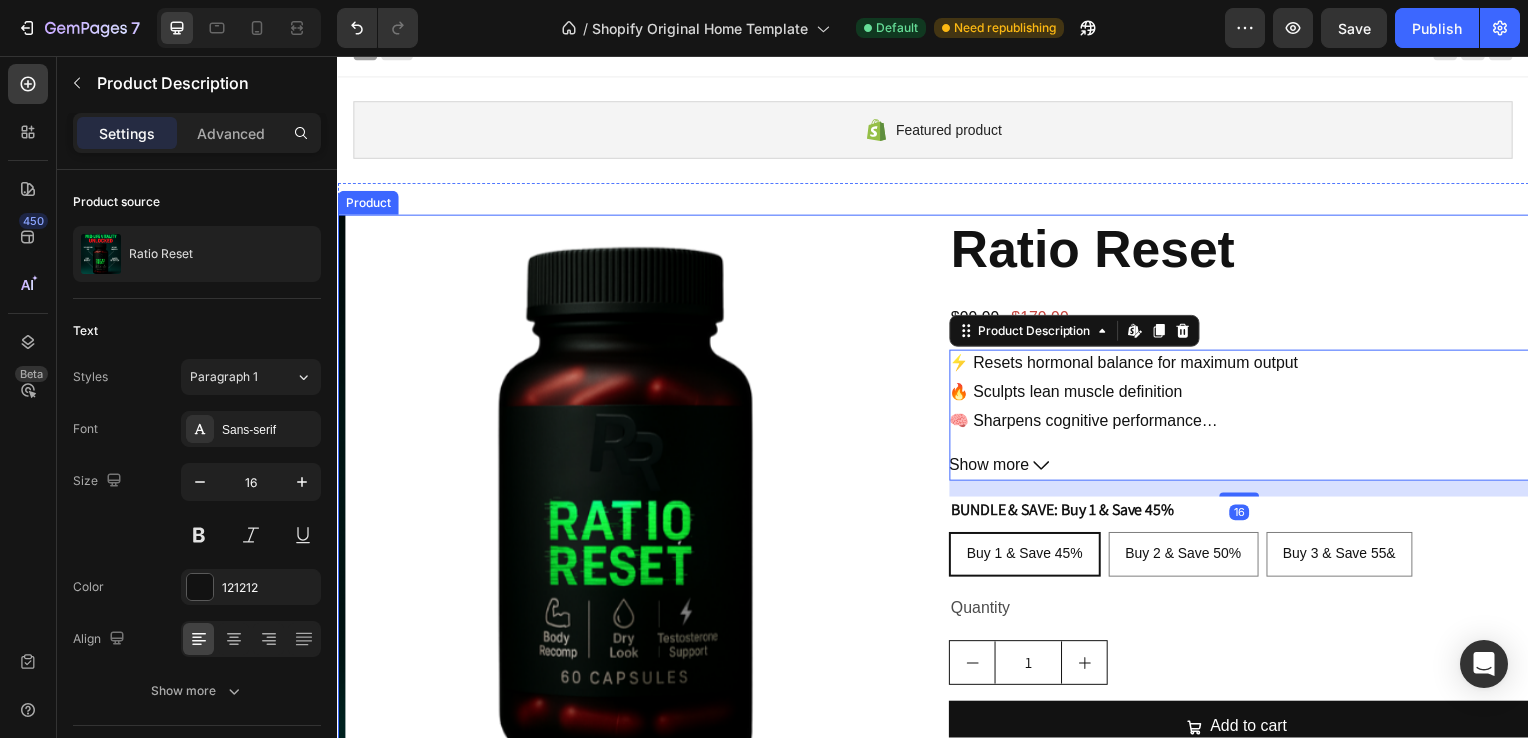 click on "Ratio Reset Product Title $99.99 Product Price Product Price $179.99 Product Price Product Price Row ⚡ Resets hormonal balance for maximum output
🔥 Sculpts lean muscle definition
🧠 Sharpens cognitive performance
💪 Delivers all-day sustained power
🎯 Rebuilds inner confidence and motivation
🧪 Premium ingredients, laboratory verified
🏆 Engineered by performance specialists Show more
Product Description   Edit content in Shopify 16 BUNDLE & SAVE: Buy 1  & Save 45% Buy 1  & Save 45% Buy 1  & Save 45% Buy 1  & Save 45% Buy 2 & Save 50% Buy 2 & Save 50% Buy 2 & Save 50% Buy 3 & Save 55& Buy 3 & Save 55& Buy 3 & Save 55& Product Variants & Swatches Quantity Text Block
1
Product Quantity
Add to cart Add to Cart Buy it now Dynamic Checkout" at bounding box center (1245, 574) 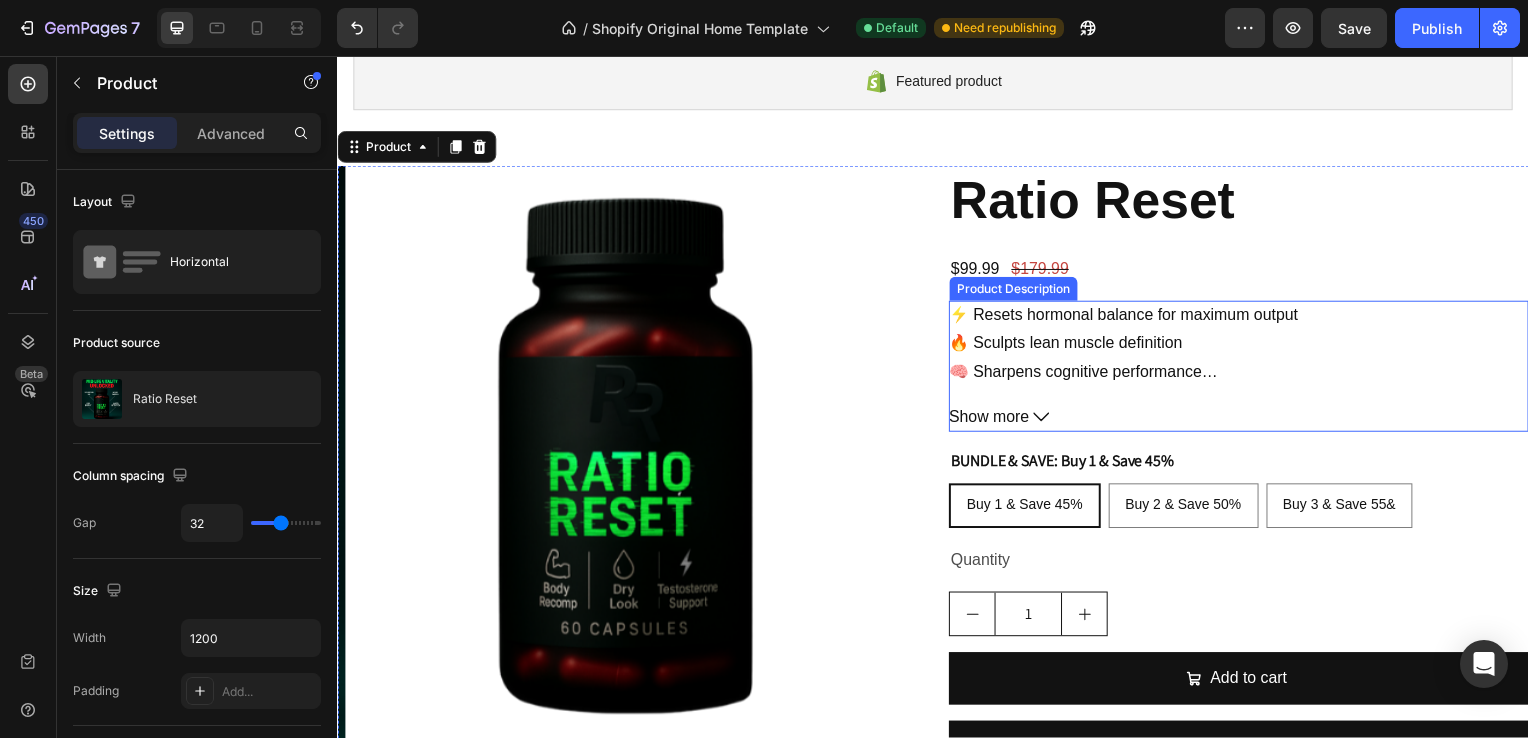 scroll, scrollTop: 71, scrollLeft: 0, axis: vertical 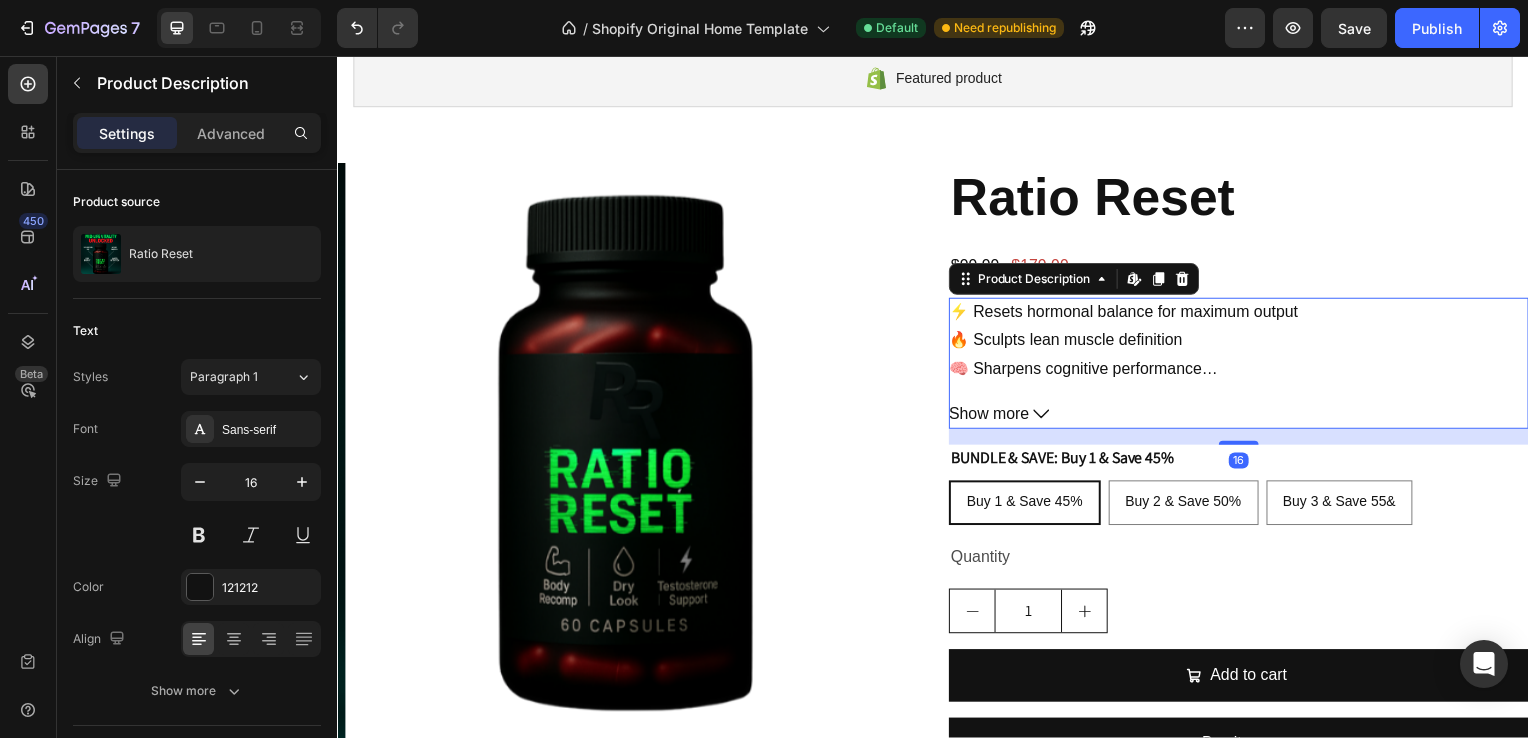 click on "🧠 Sharpens cognitive performance" at bounding box center (1080, 371) 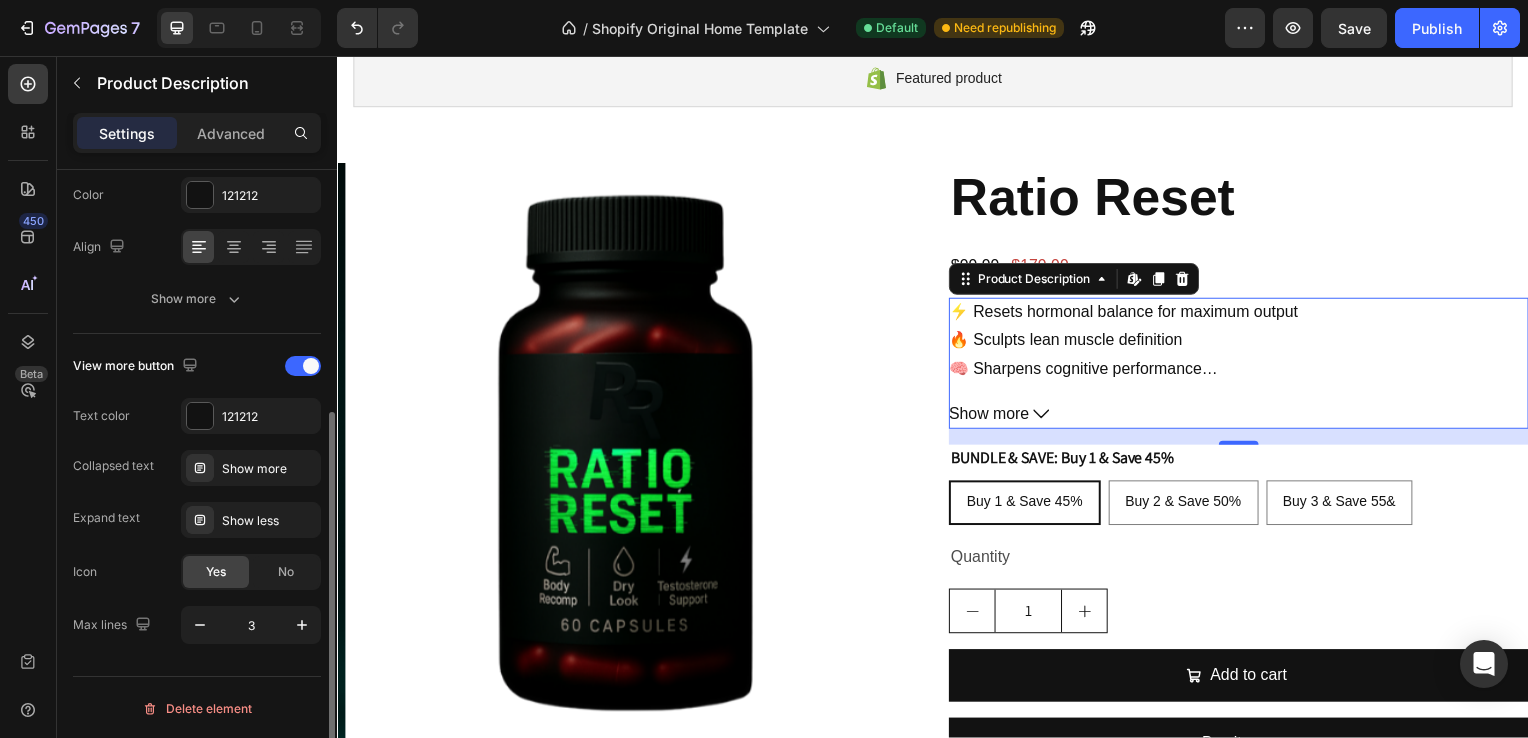 scroll, scrollTop: 392, scrollLeft: 0, axis: vertical 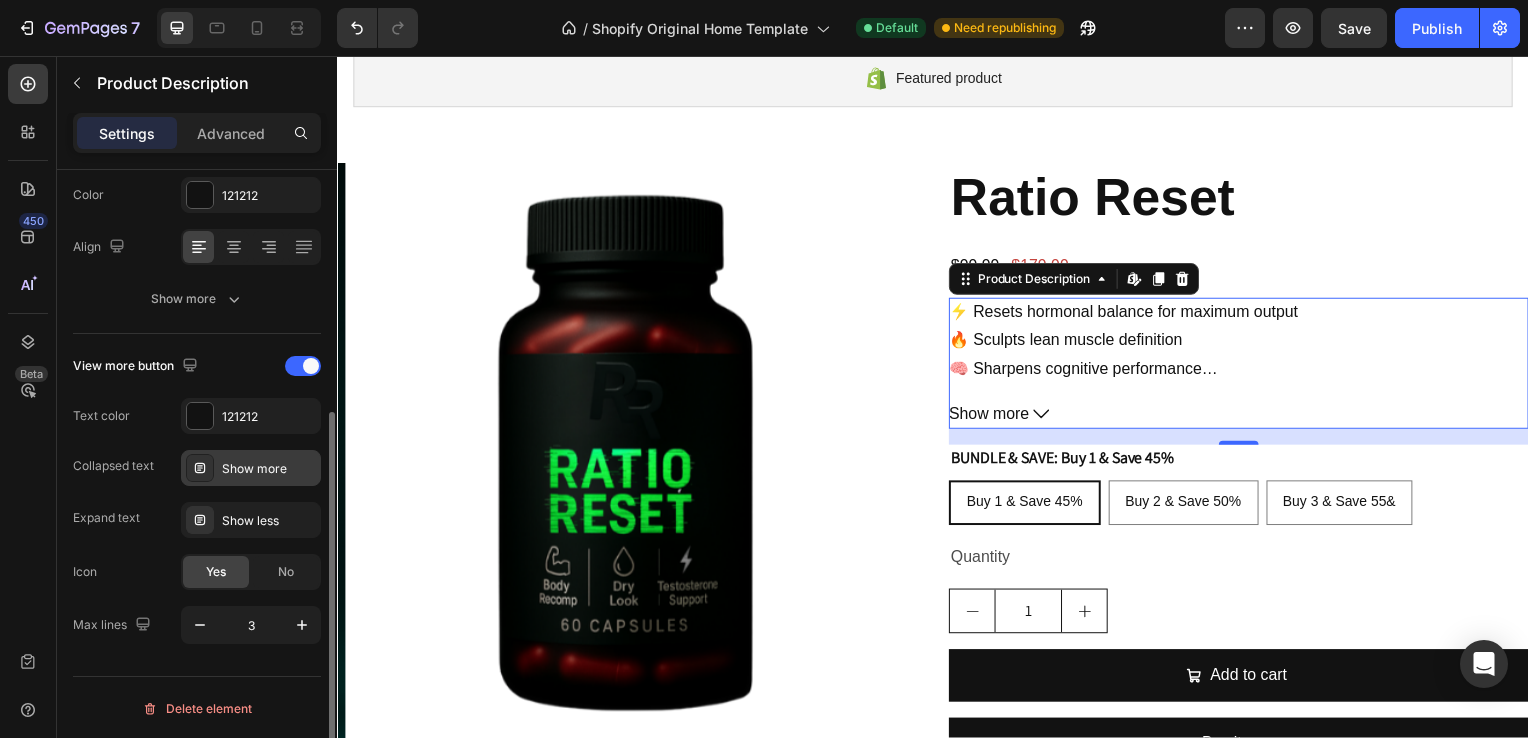 click on "Show more" at bounding box center (251, 468) 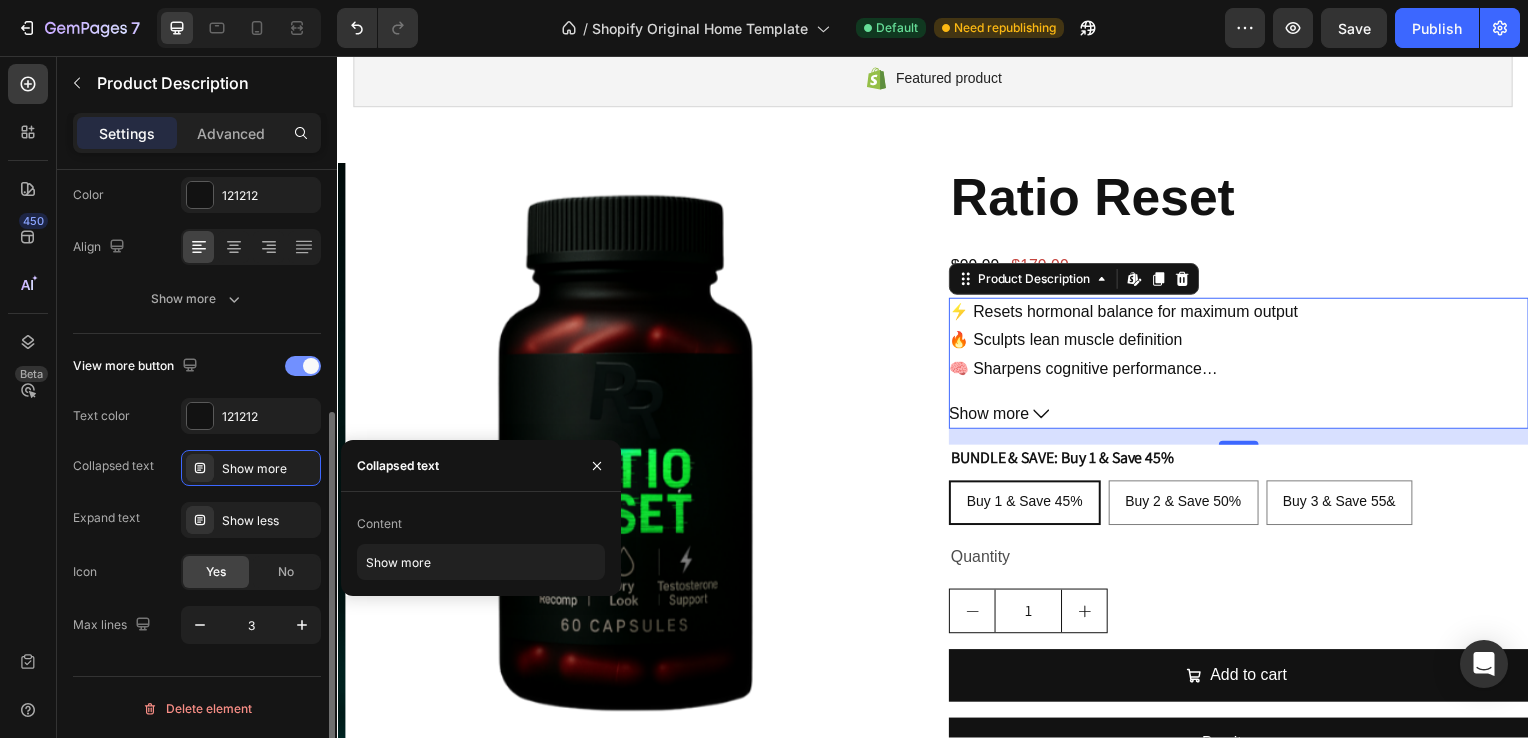 click at bounding box center (303, 366) 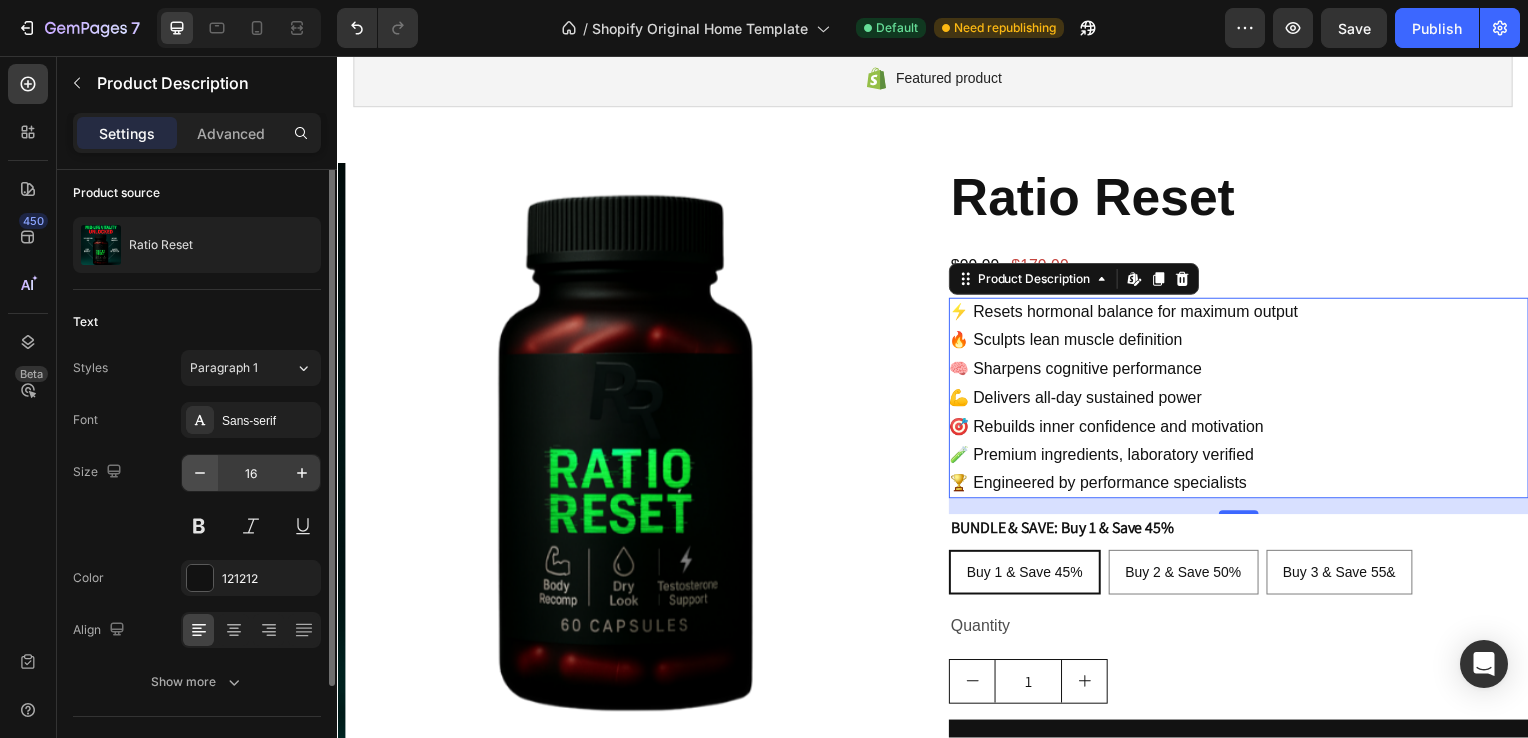 scroll, scrollTop: 3, scrollLeft: 0, axis: vertical 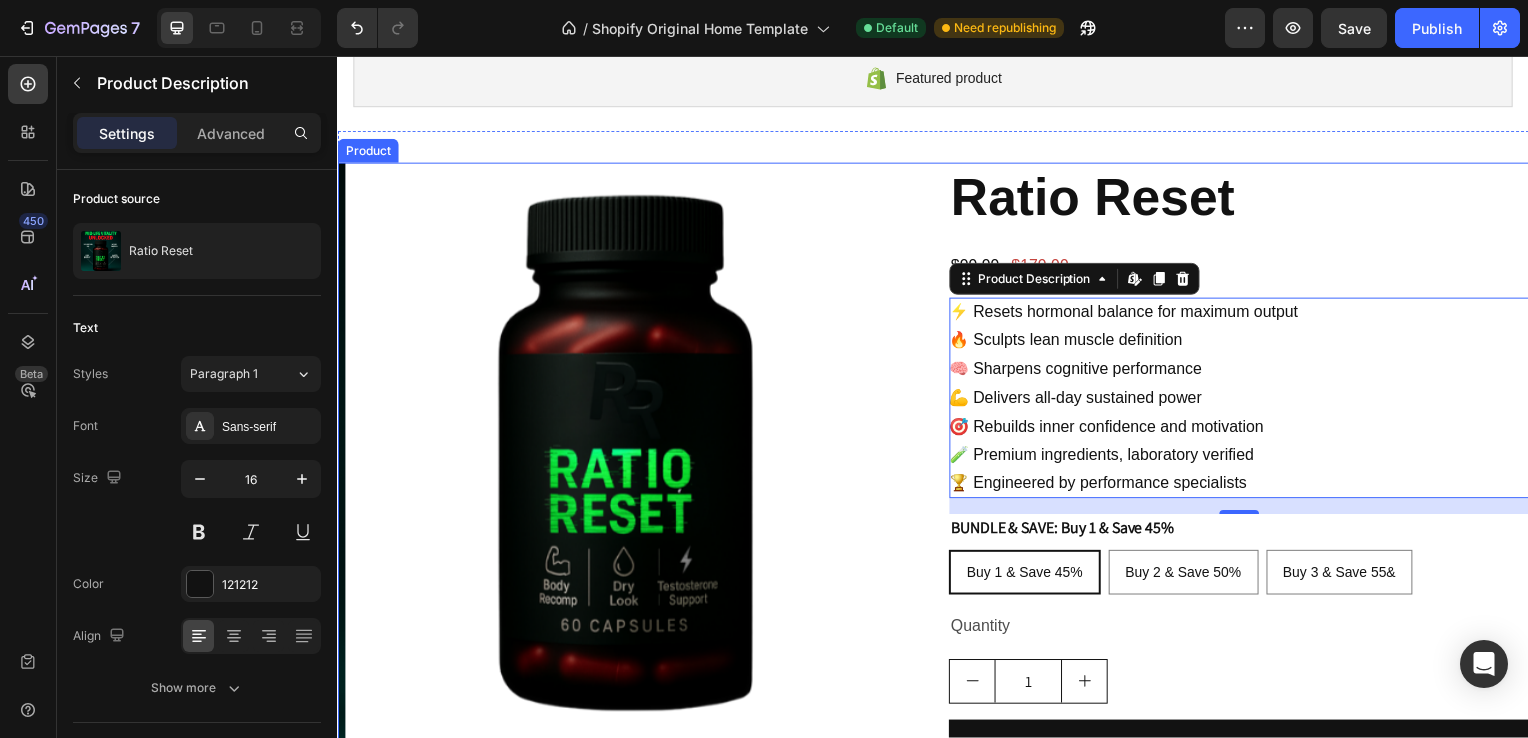 click on "Product Images Ratio Reset Product Title $99.99 Product Price Product Price $179.99 Product Price Product Price Row ⚡ Resets hormonal balance for maximum output
🔥 Sculpts lean muscle definition
🧠 Sharpens cognitive performance
💪 Delivers all-day sustained power
🎯 Rebuilds inner confidence and motivation
🧪 Premium ingredients, laboratory verified
🏆 Engineered by performance specialists   Product Description   Edit content in Shopify 16 BUNDLE & SAVE: Buy 1  & Save 45% Buy 1  & Save 45% Buy 1  & Save 45% Buy 1  & Save 45% Buy 2 & Save 50% Buy 2 & Save 50% Buy 2 & Save 50% Buy 3 & Save 55& Buy 3 & Save 55& Buy 3 & Save 55& Product Variants & Swatches Quantity Text Block
1
Product Quantity
Add to cart Add to Cart Buy it now Dynamic Checkout Product" at bounding box center [937, 522] 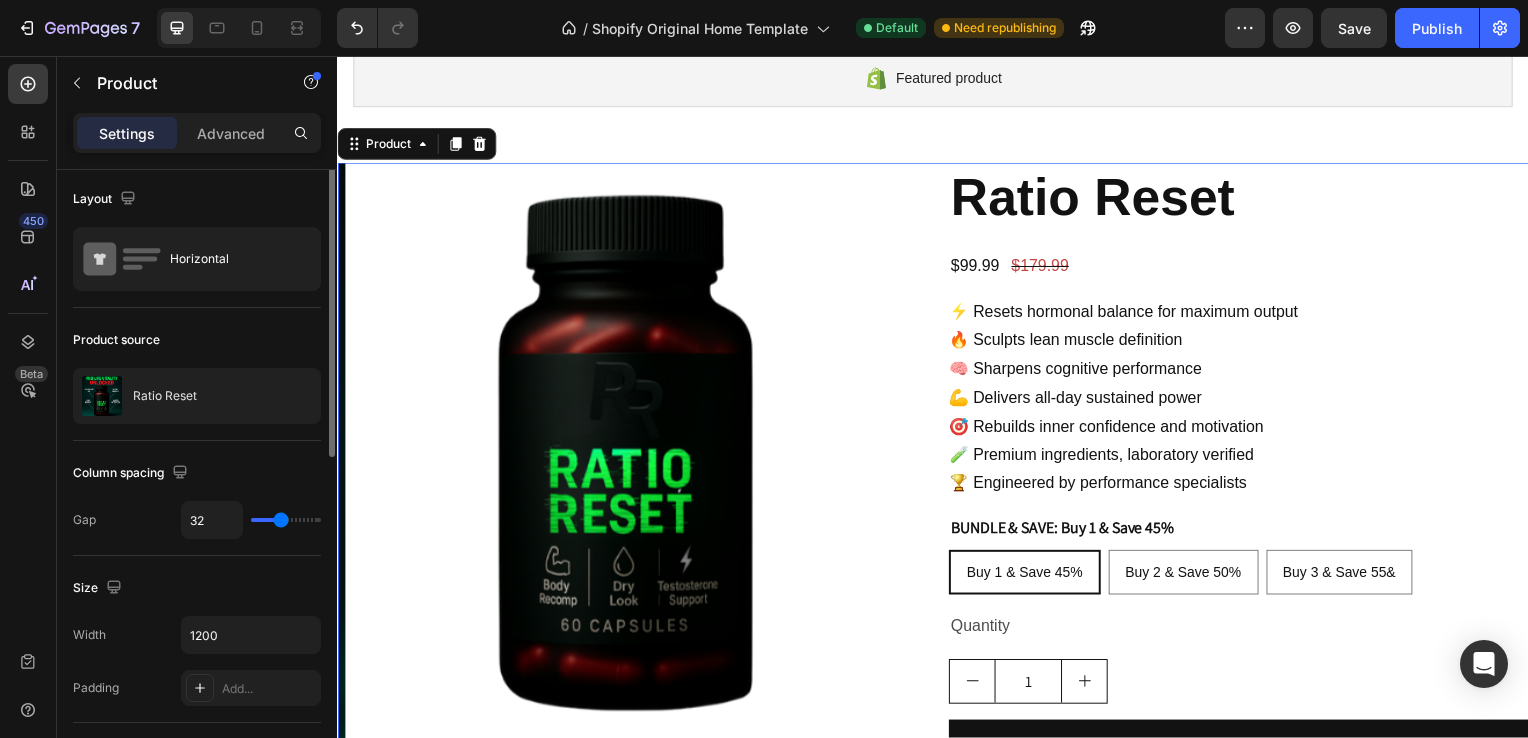 scroll, scrollTop: 0, scrollLeft: 0, axis: both 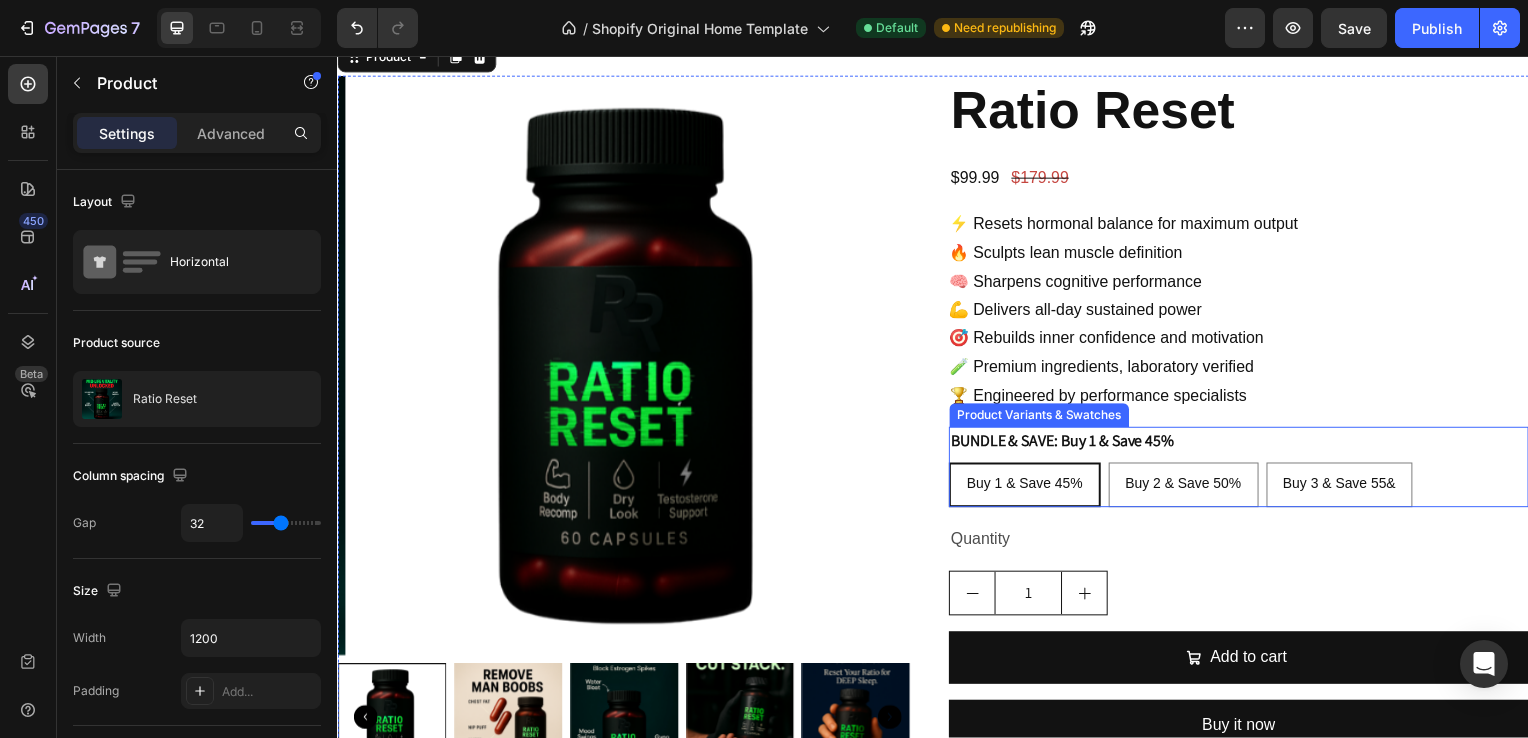 click on "BUNDLE & SAVE: Buy 1  & Save 45%" at bounding box center (1067, 444) 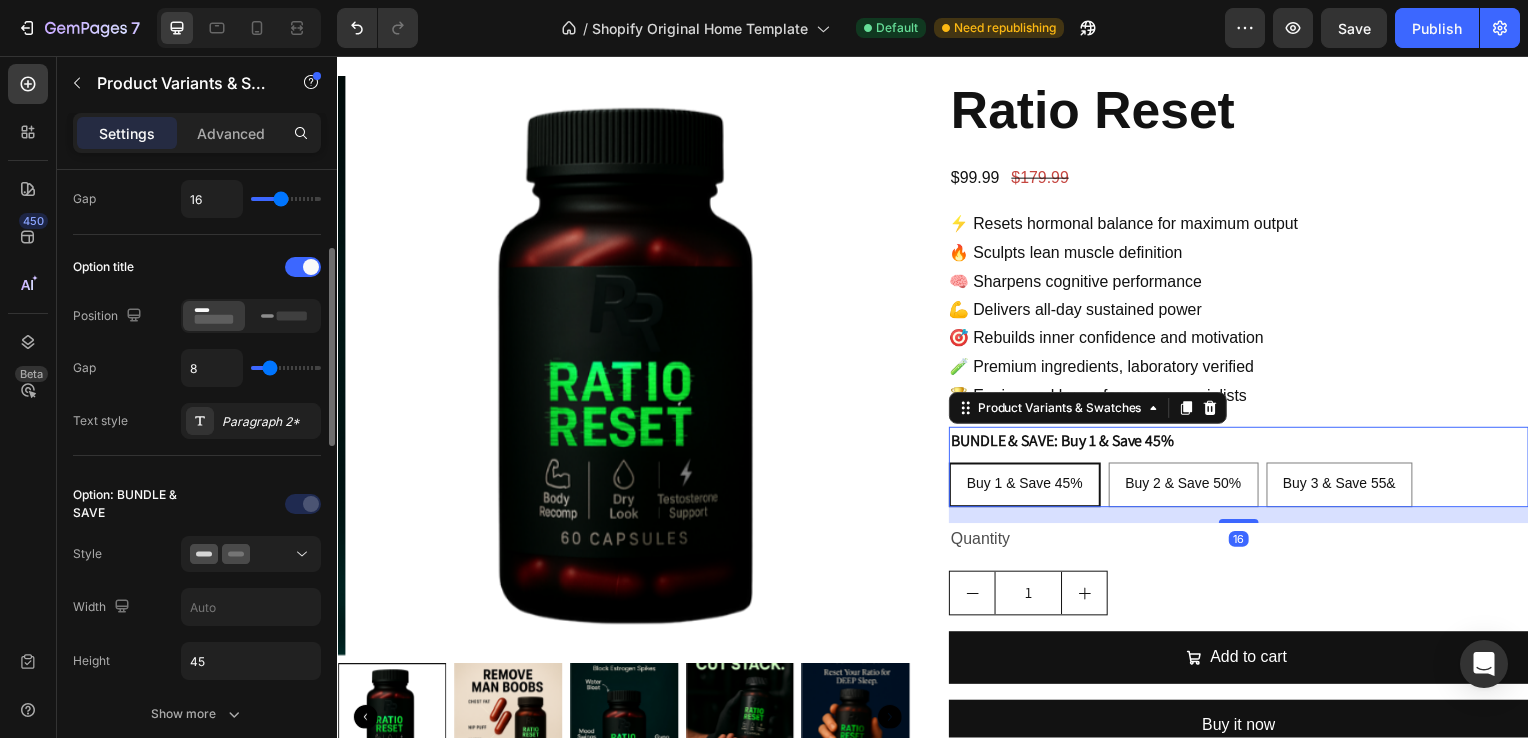 scroll, scrollTop: 245, scrollLeft: 0, axis: vertical 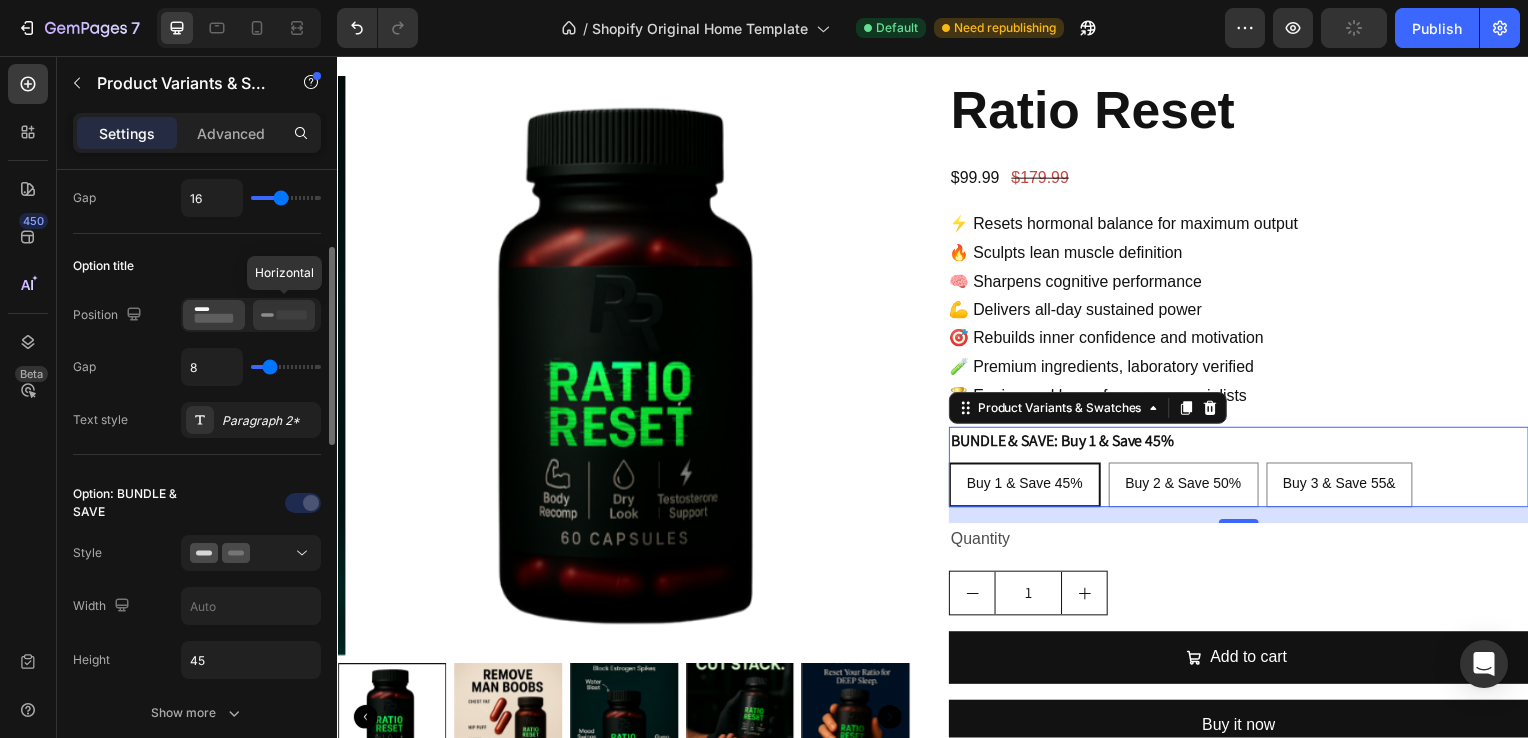 click 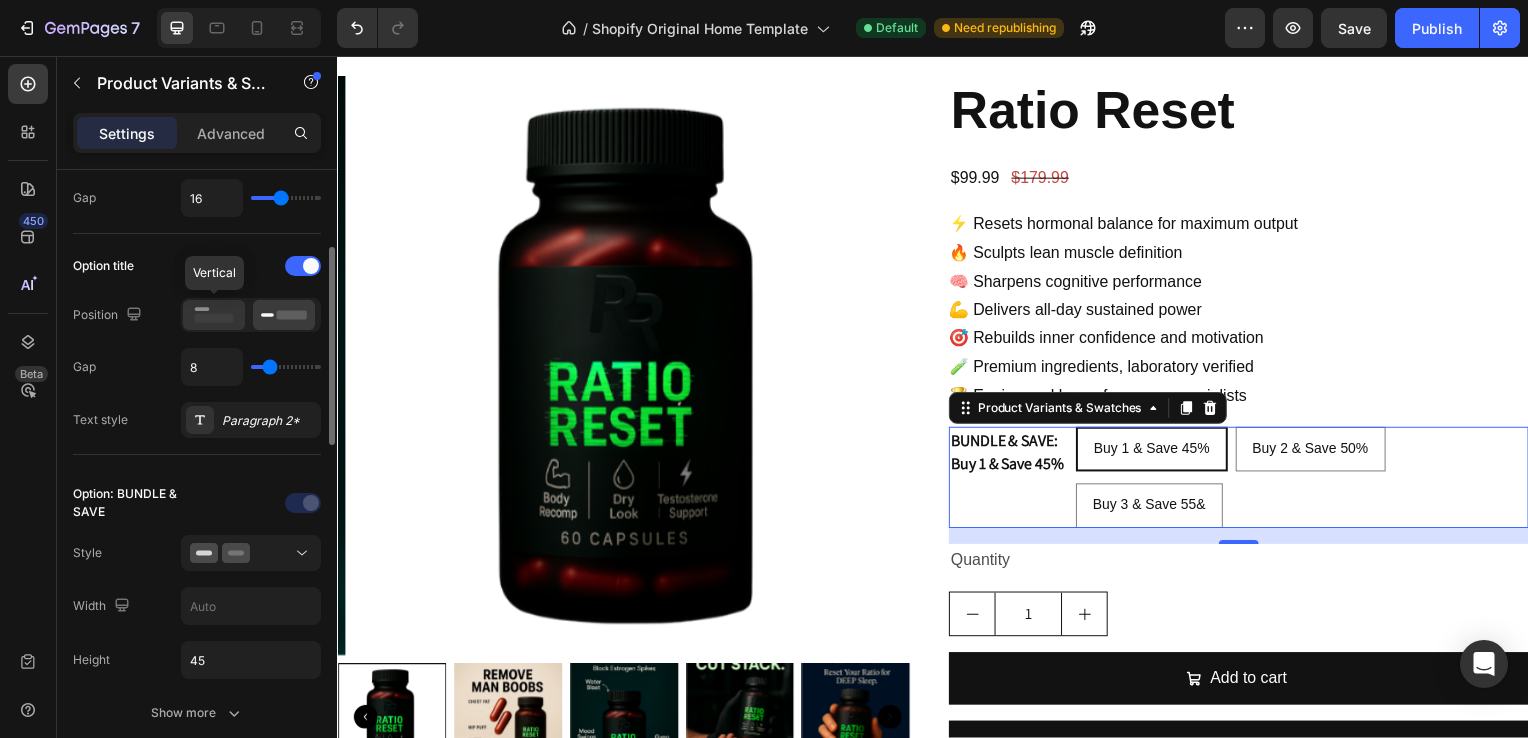 click 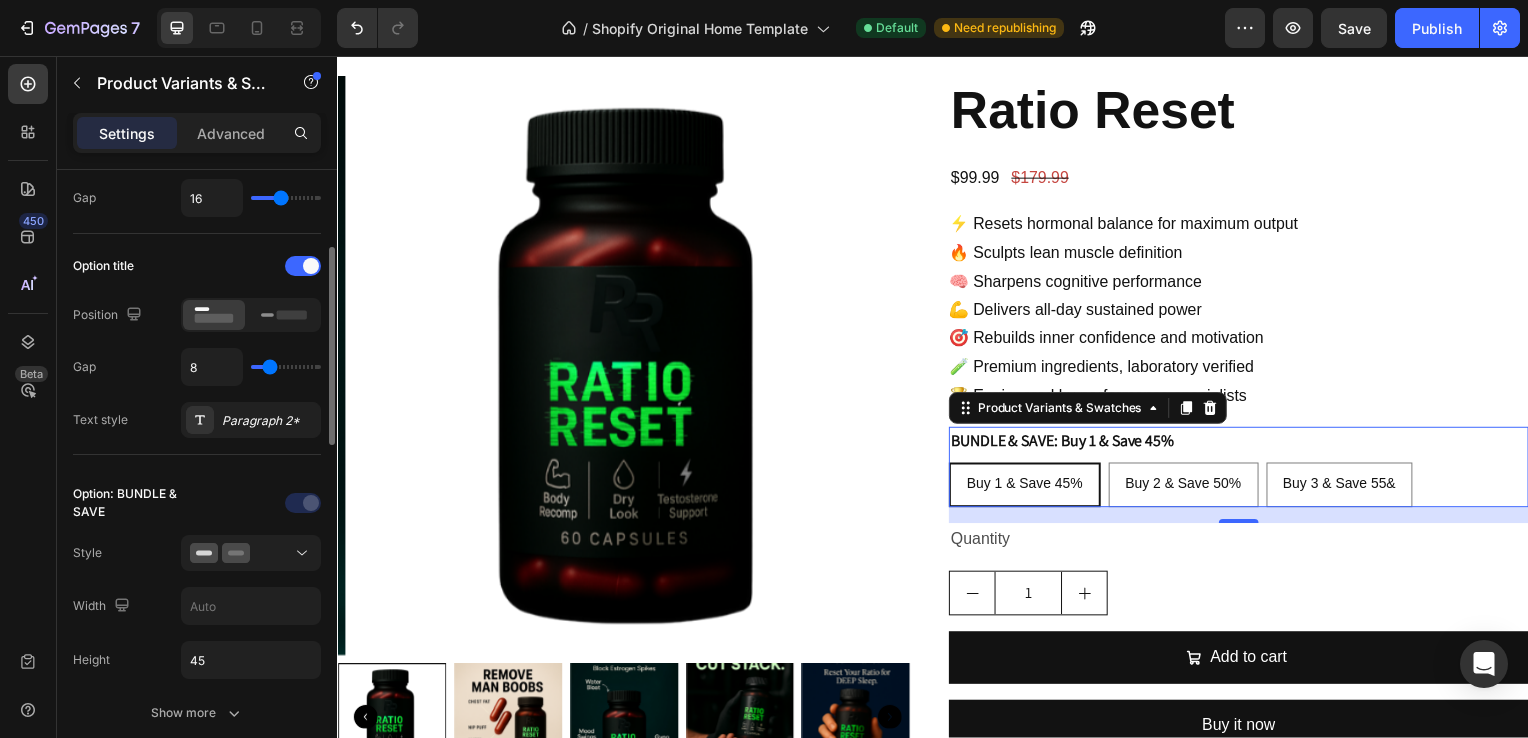 type on "11" 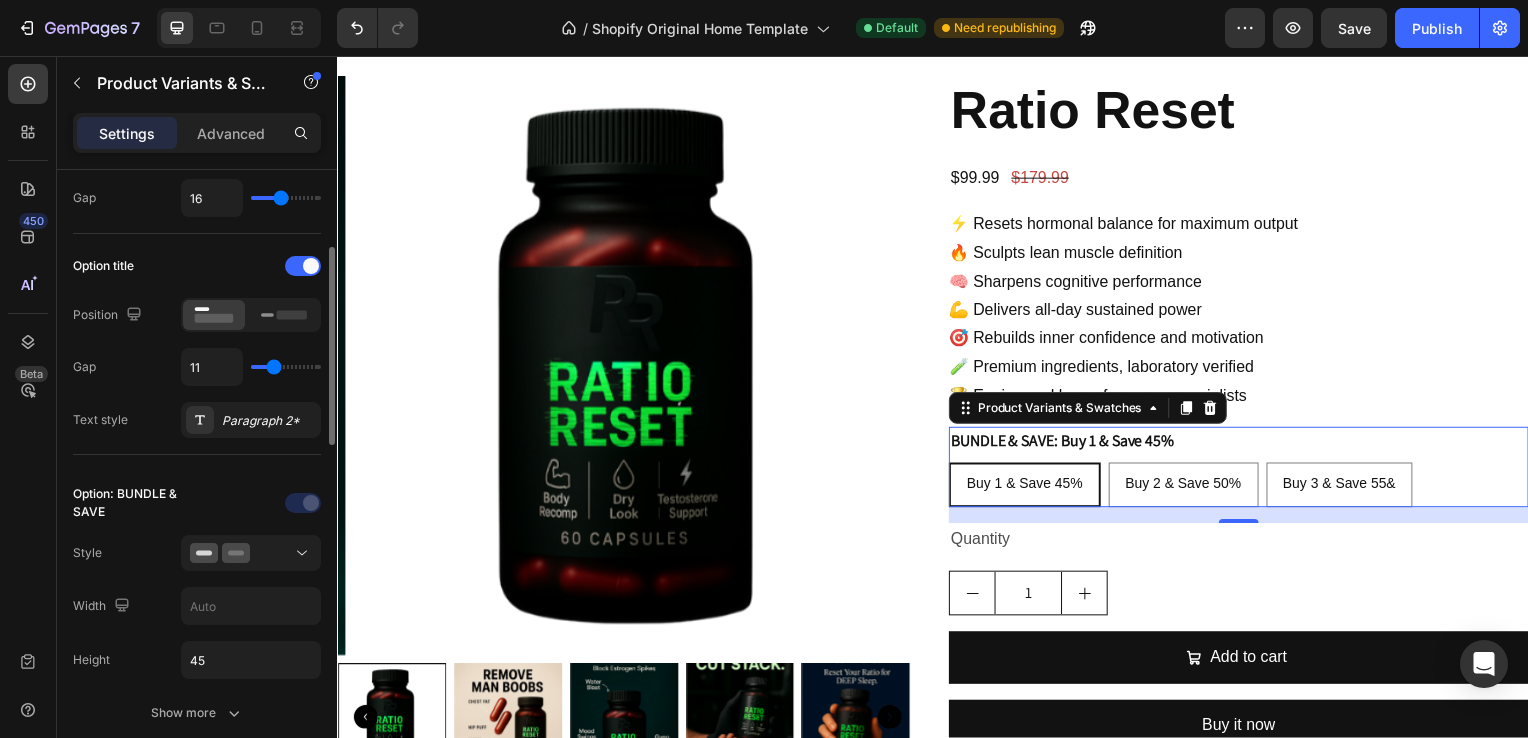 type on "10" 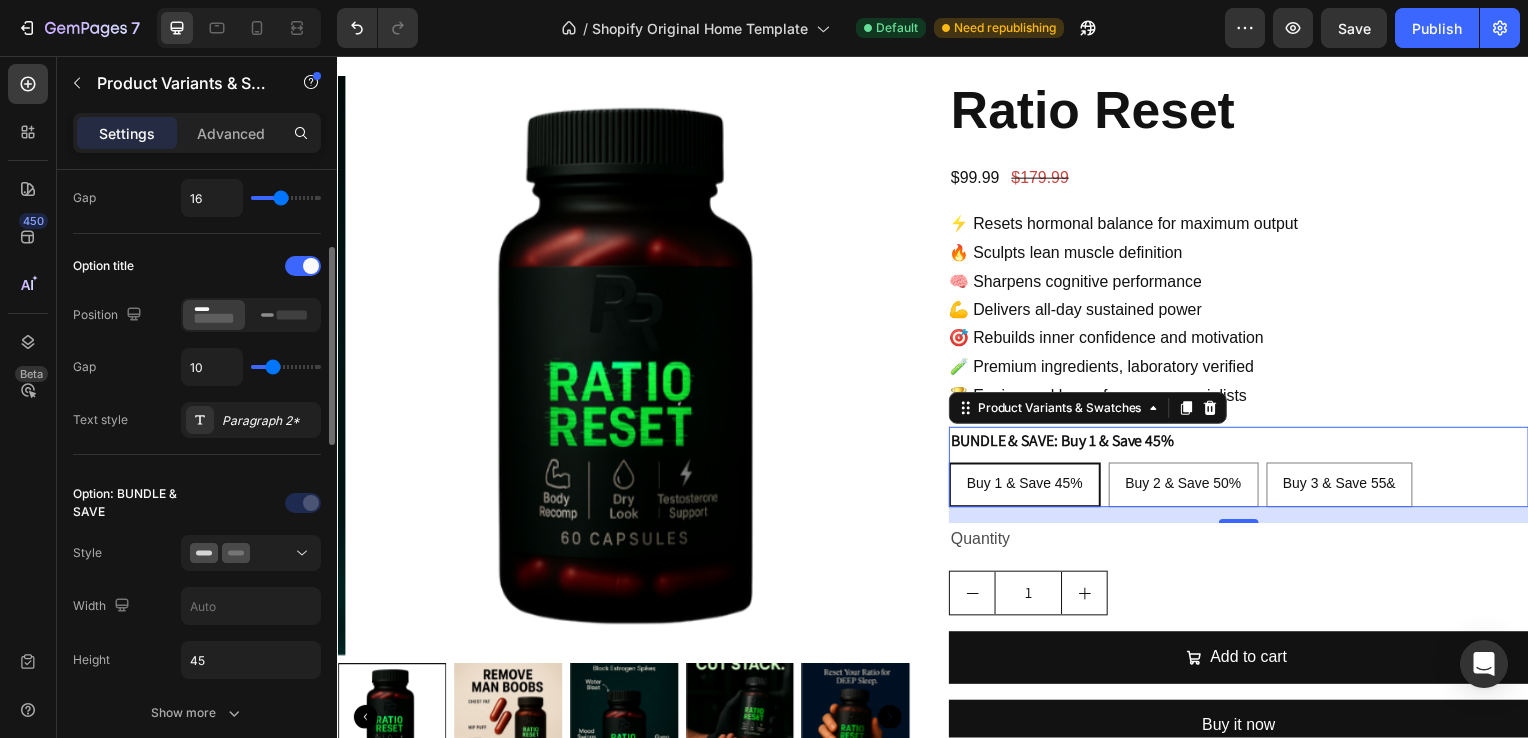 type on "9" 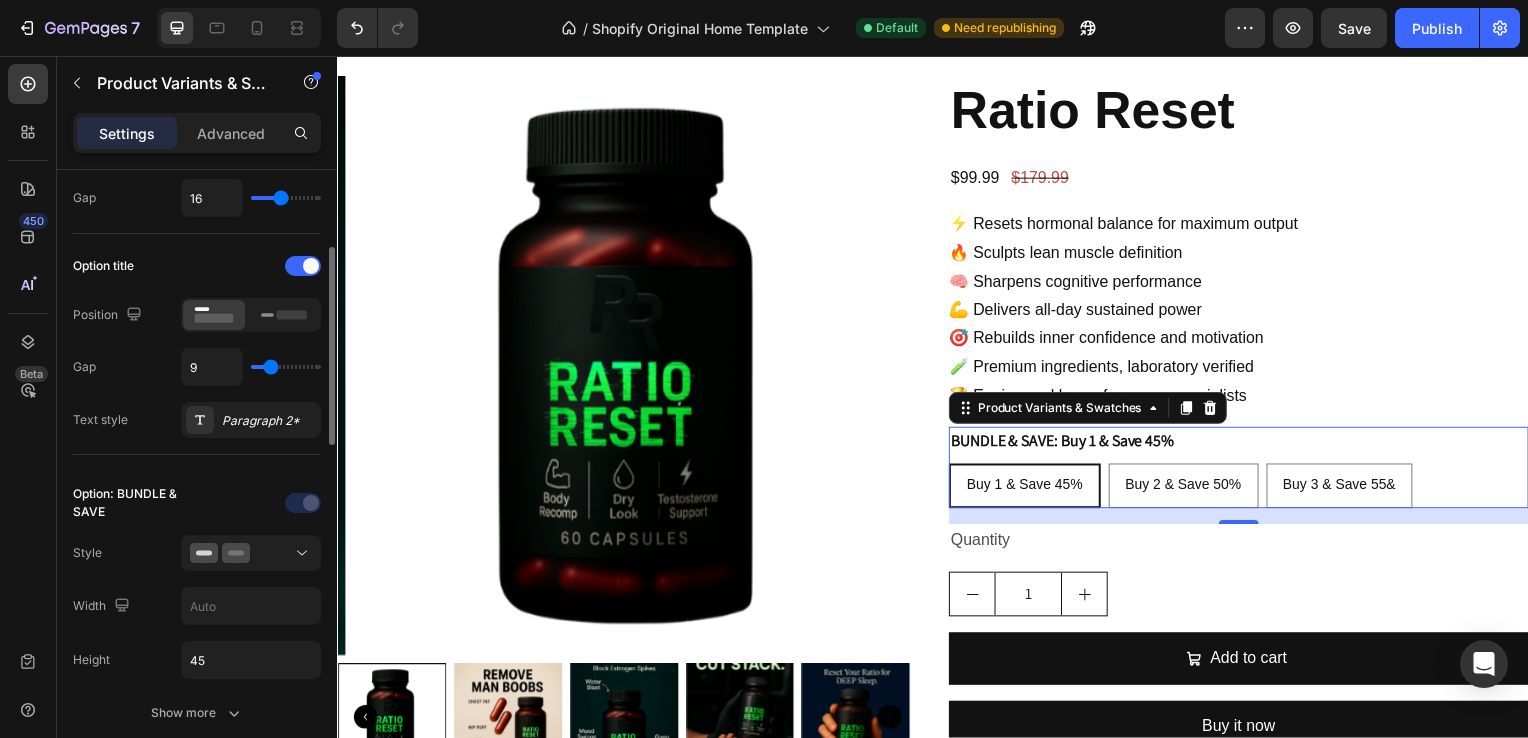 type on "8" 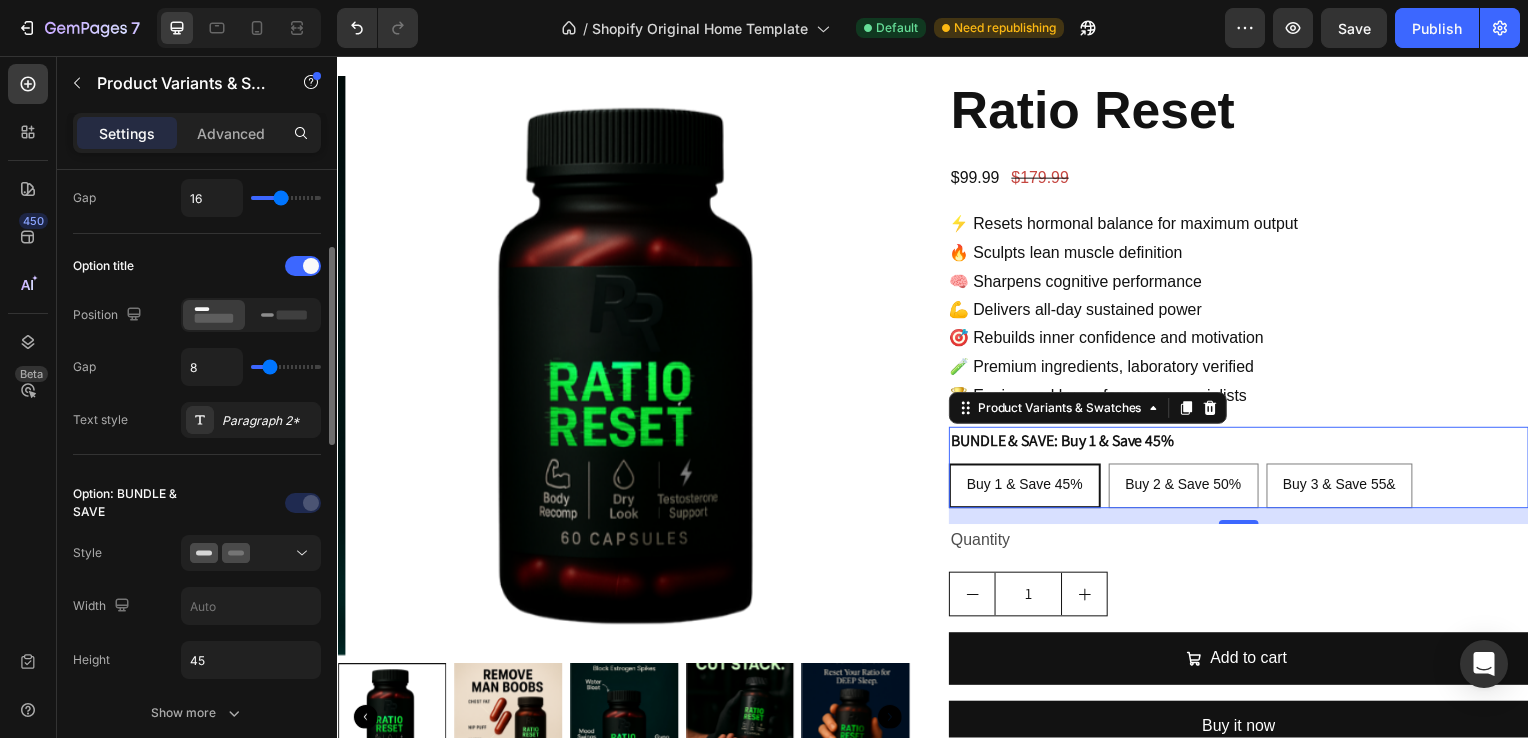 type on "7" 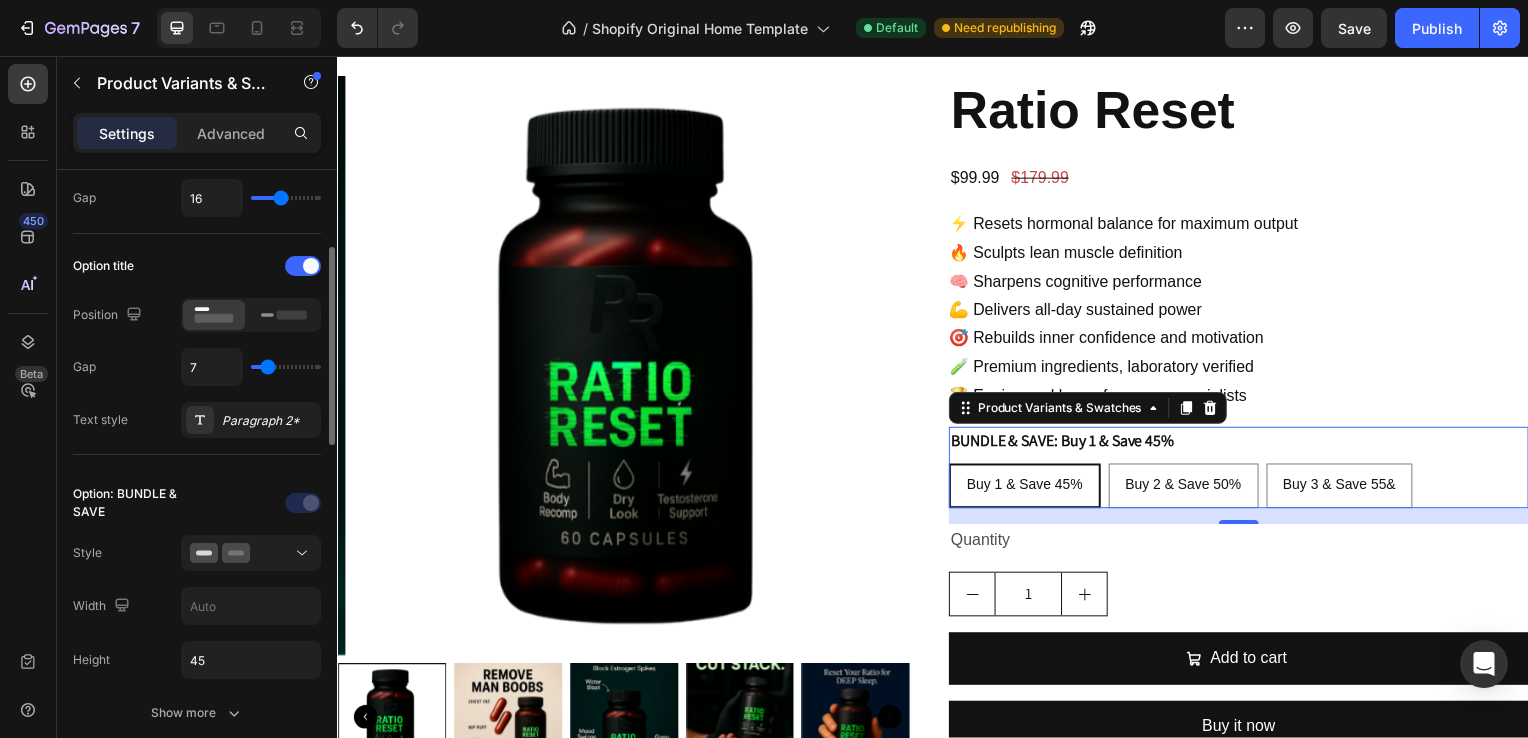 type on "6" 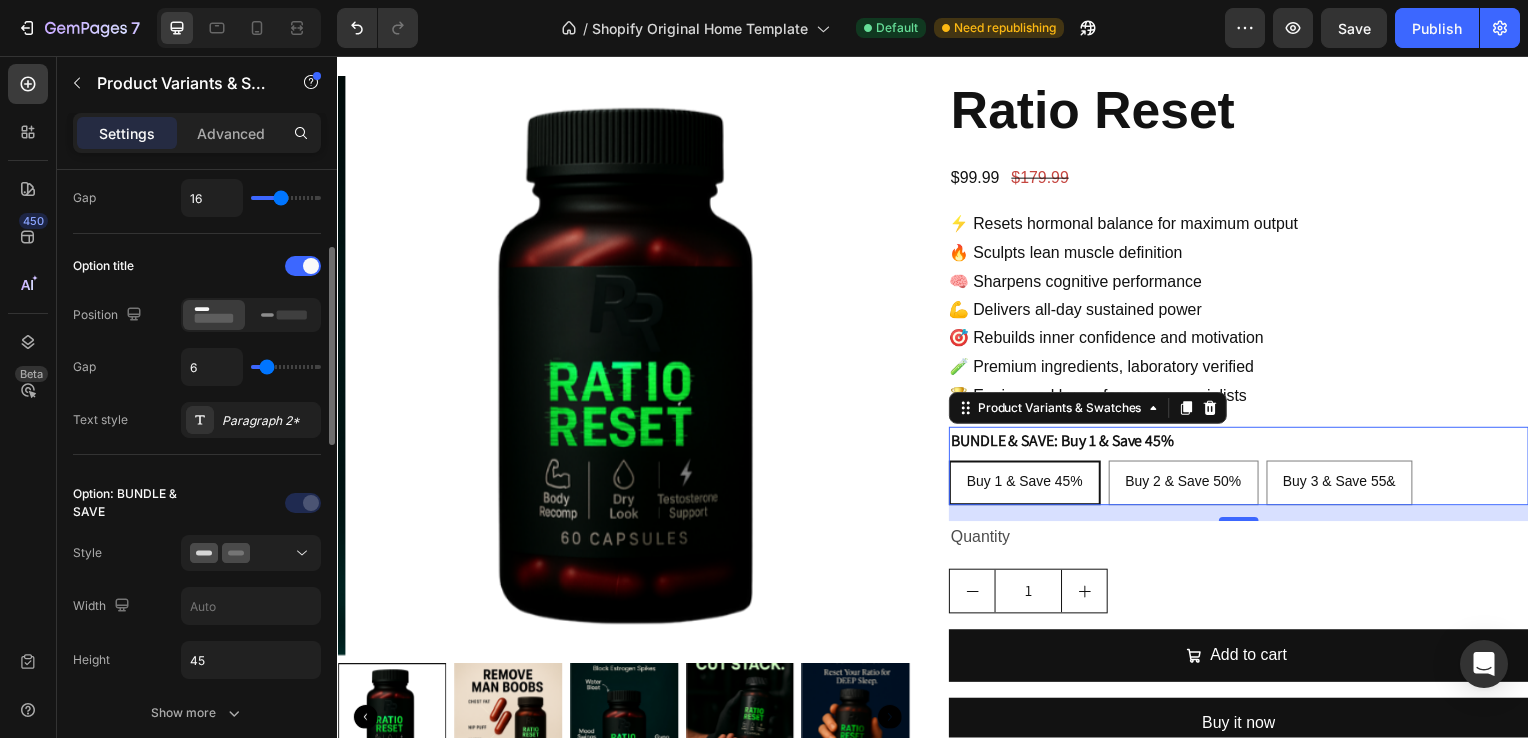 type on "6" 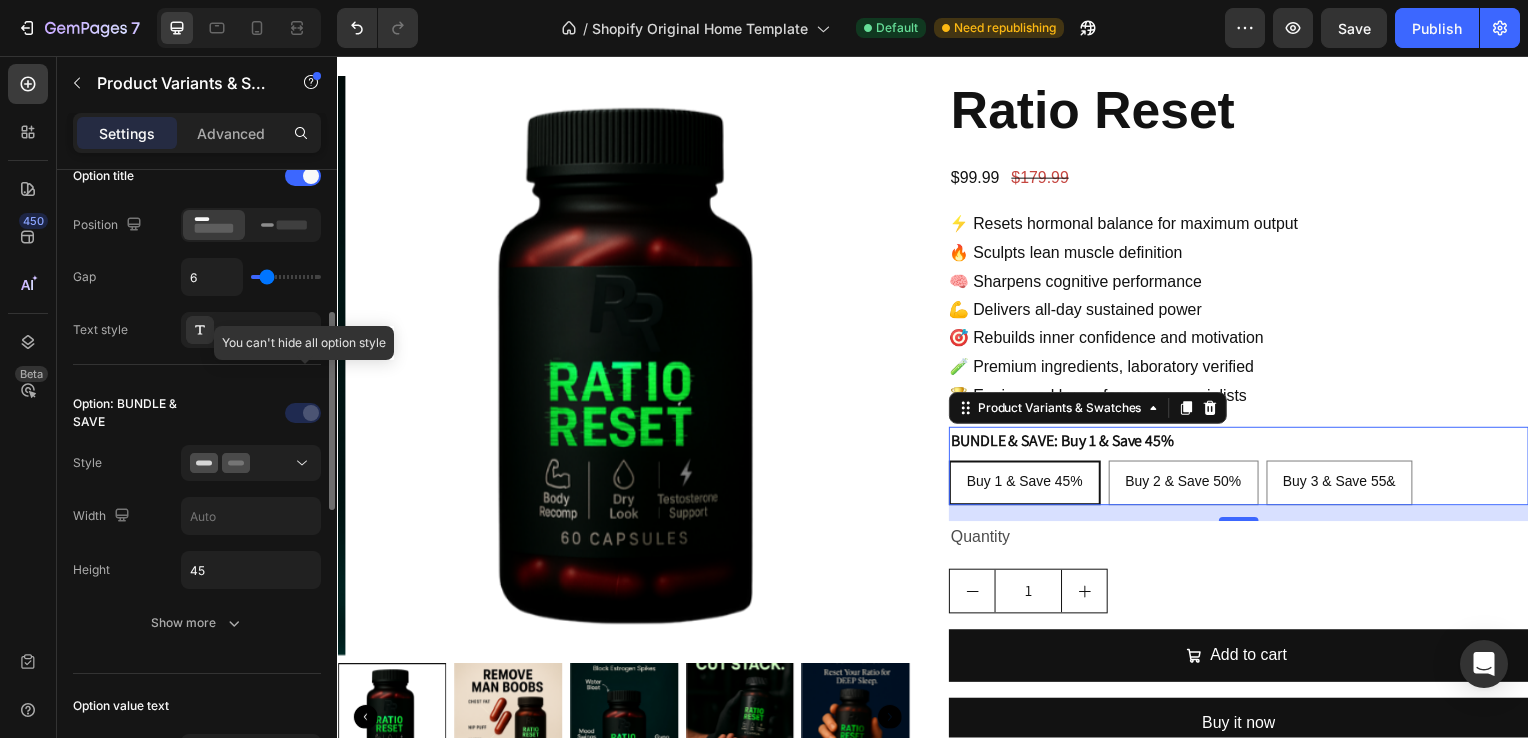 scroll, scrollTop: 370, scrollLeft: 0, axis: vertical 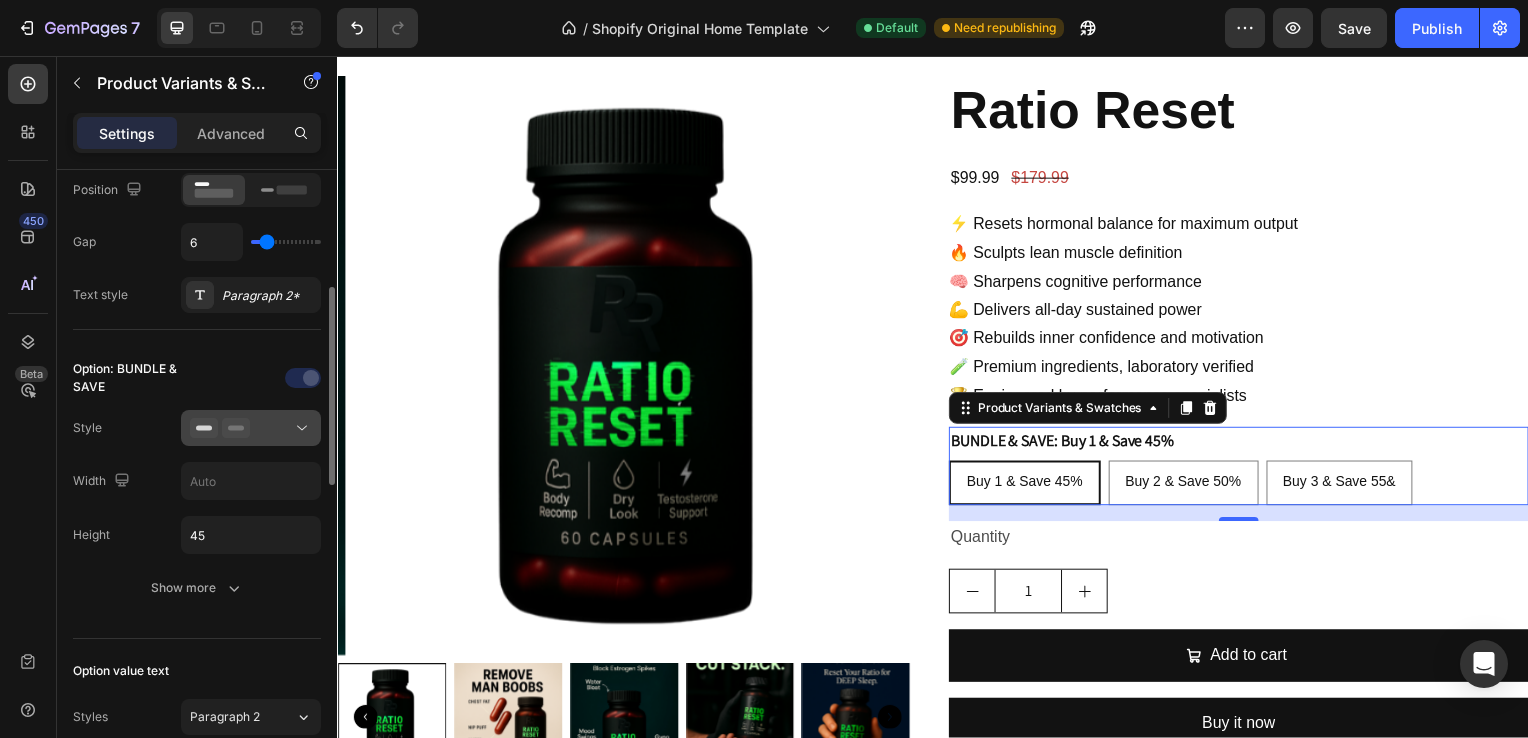 click 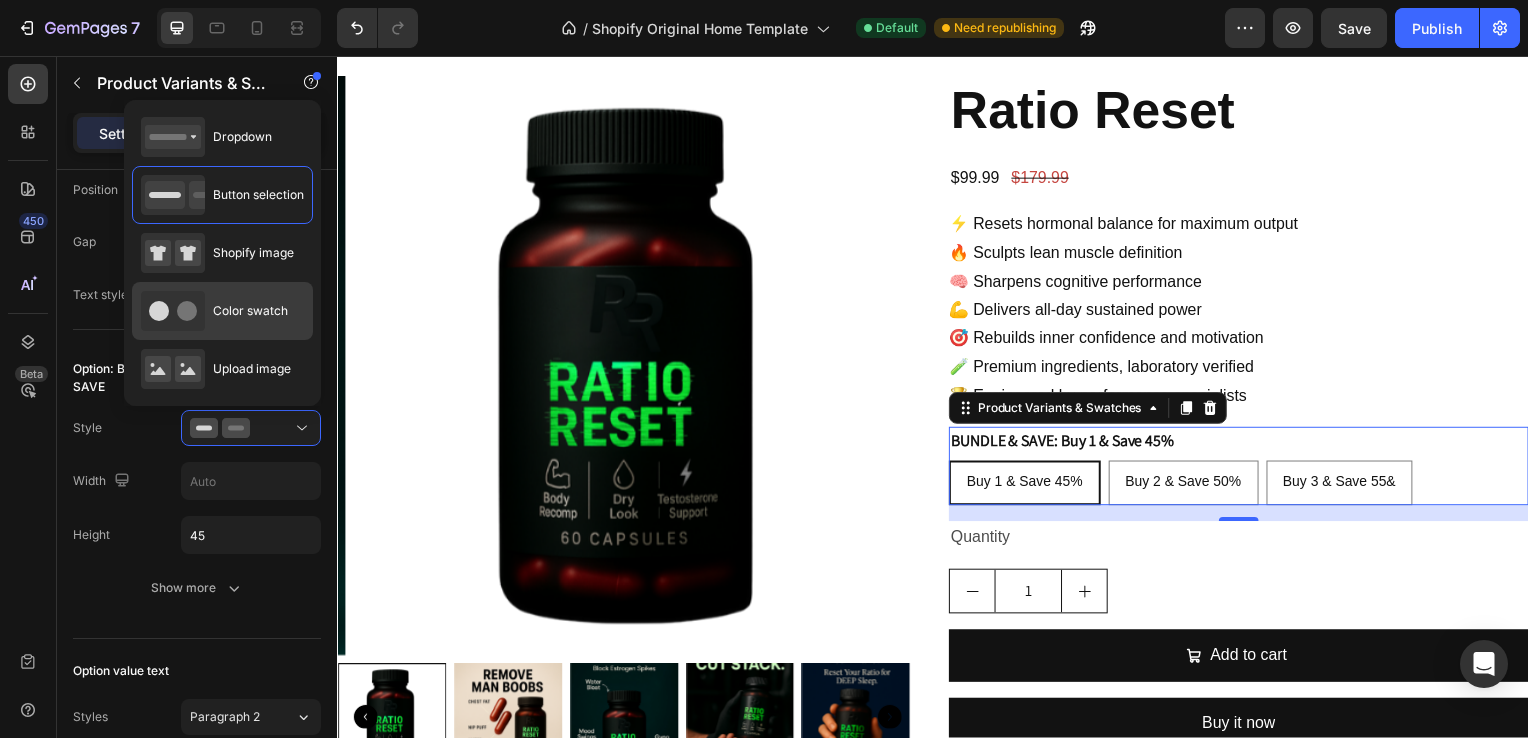 click on "Color swatch" at bounding box center (250, 311) 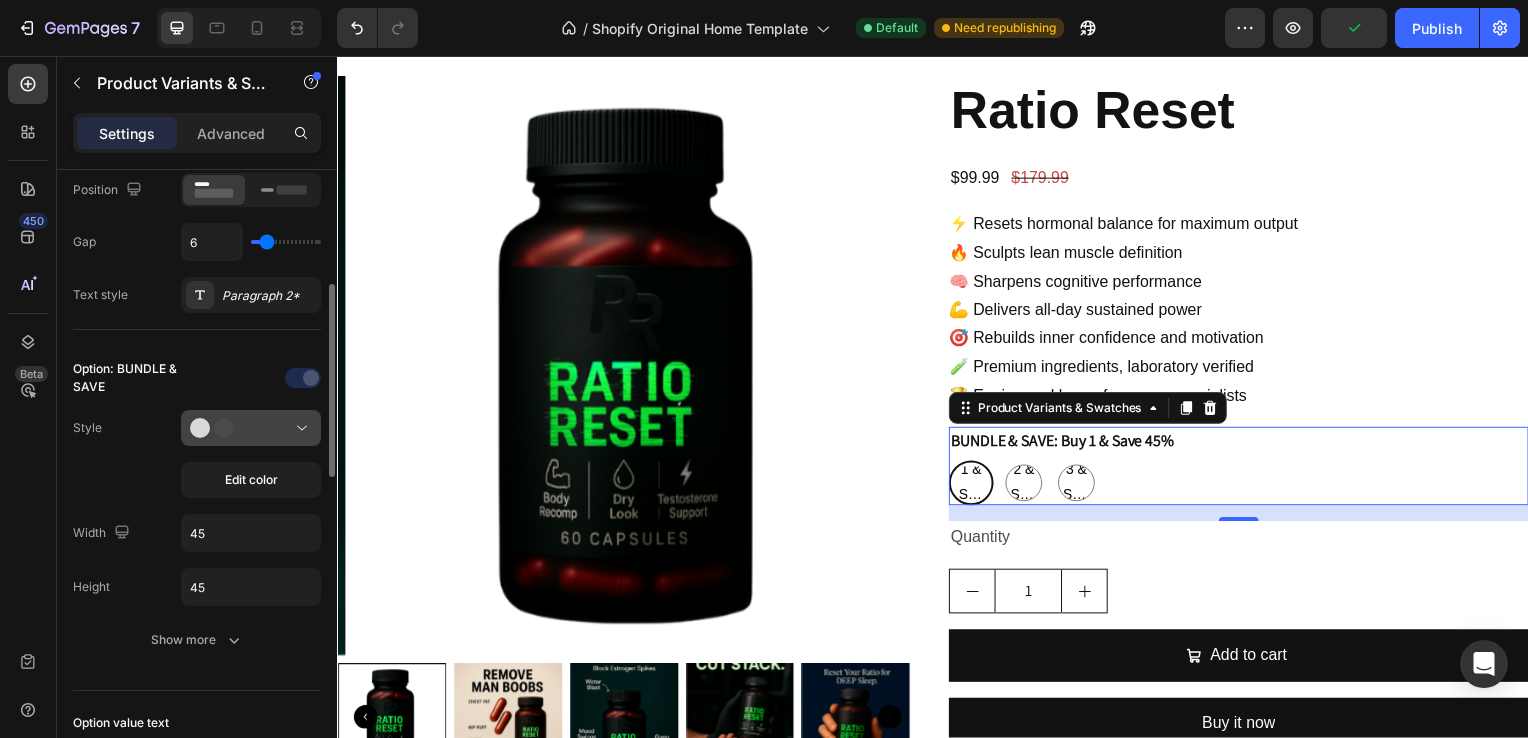 click 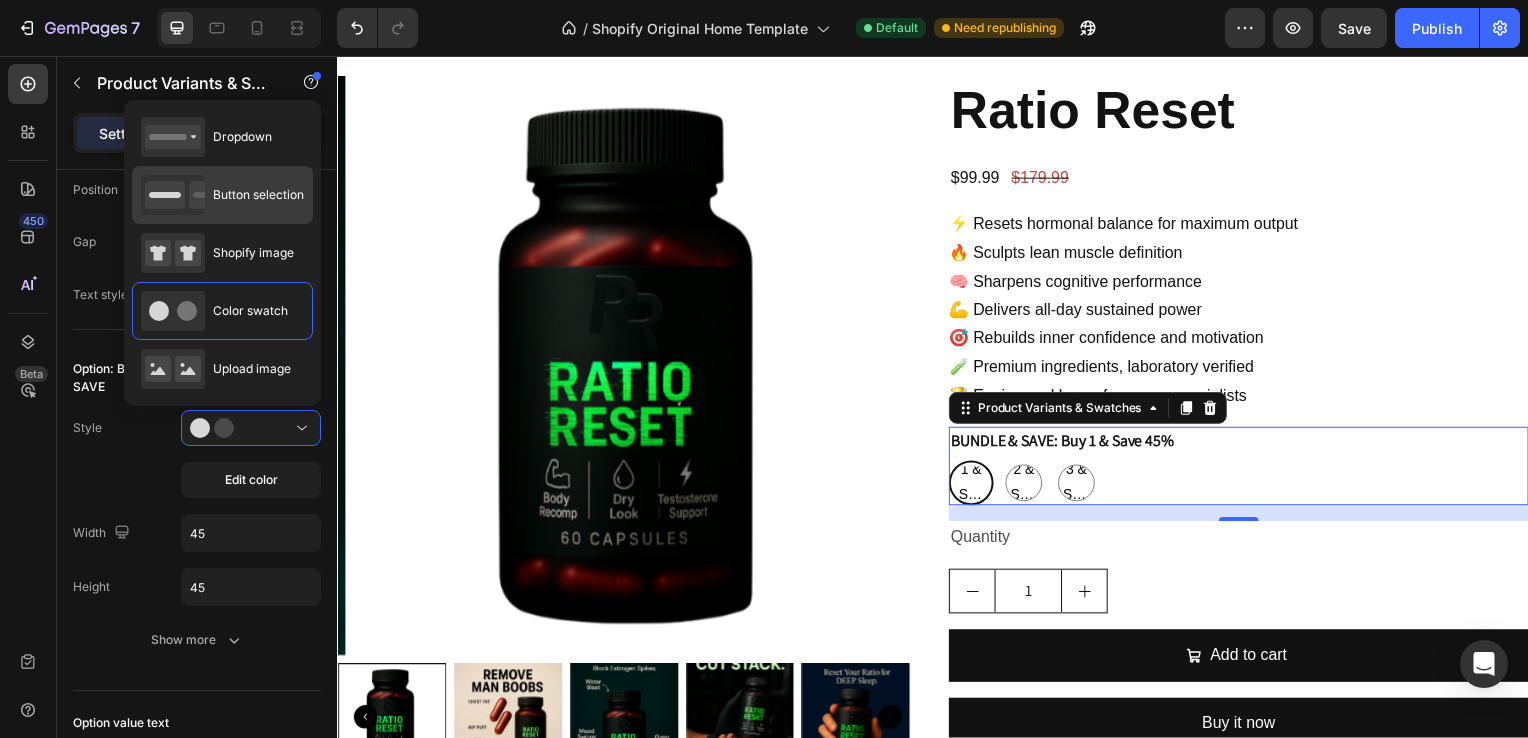 click on "Button selection" at bounding box center [258, 195] 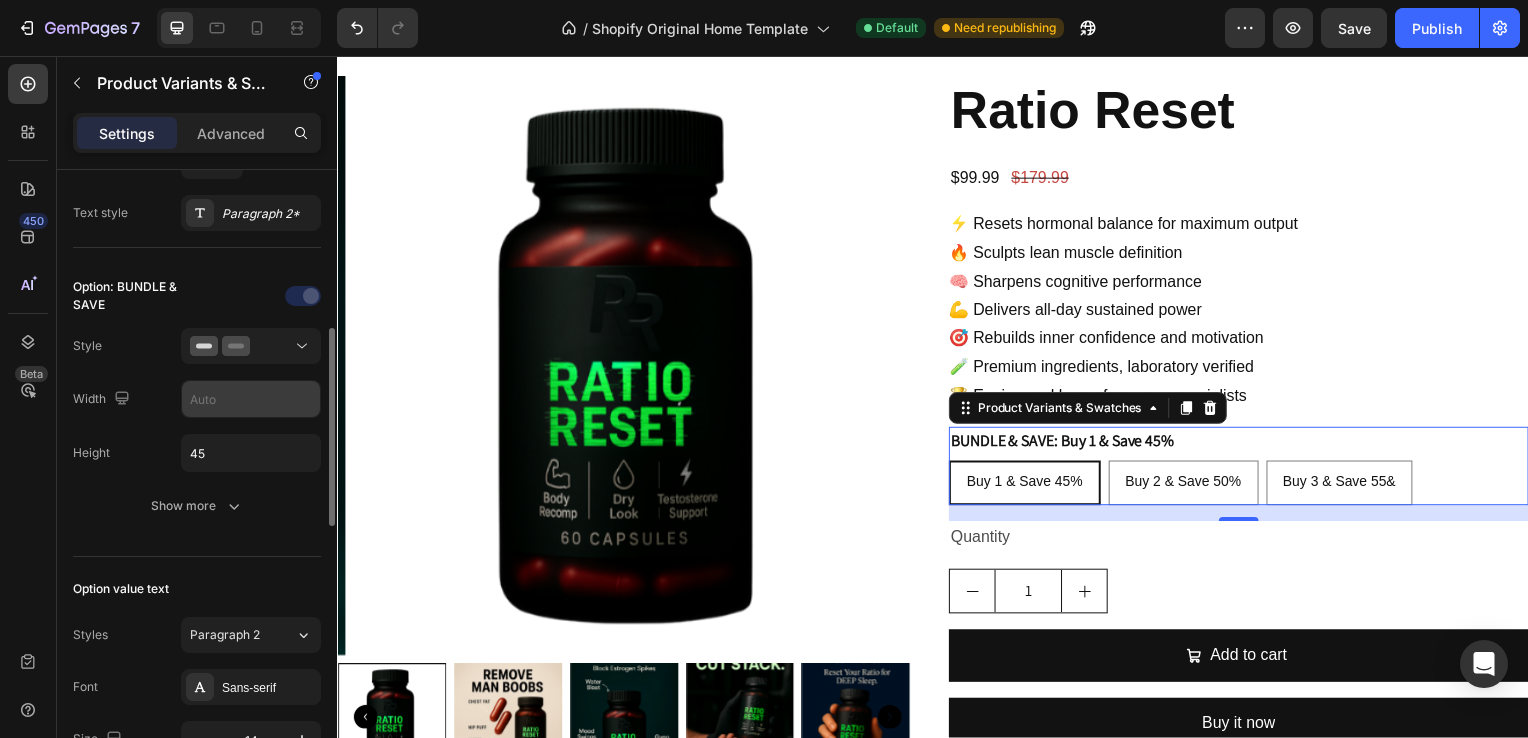 scroll, scrollTop: 466, scrollLeft: 0, axis: vertical 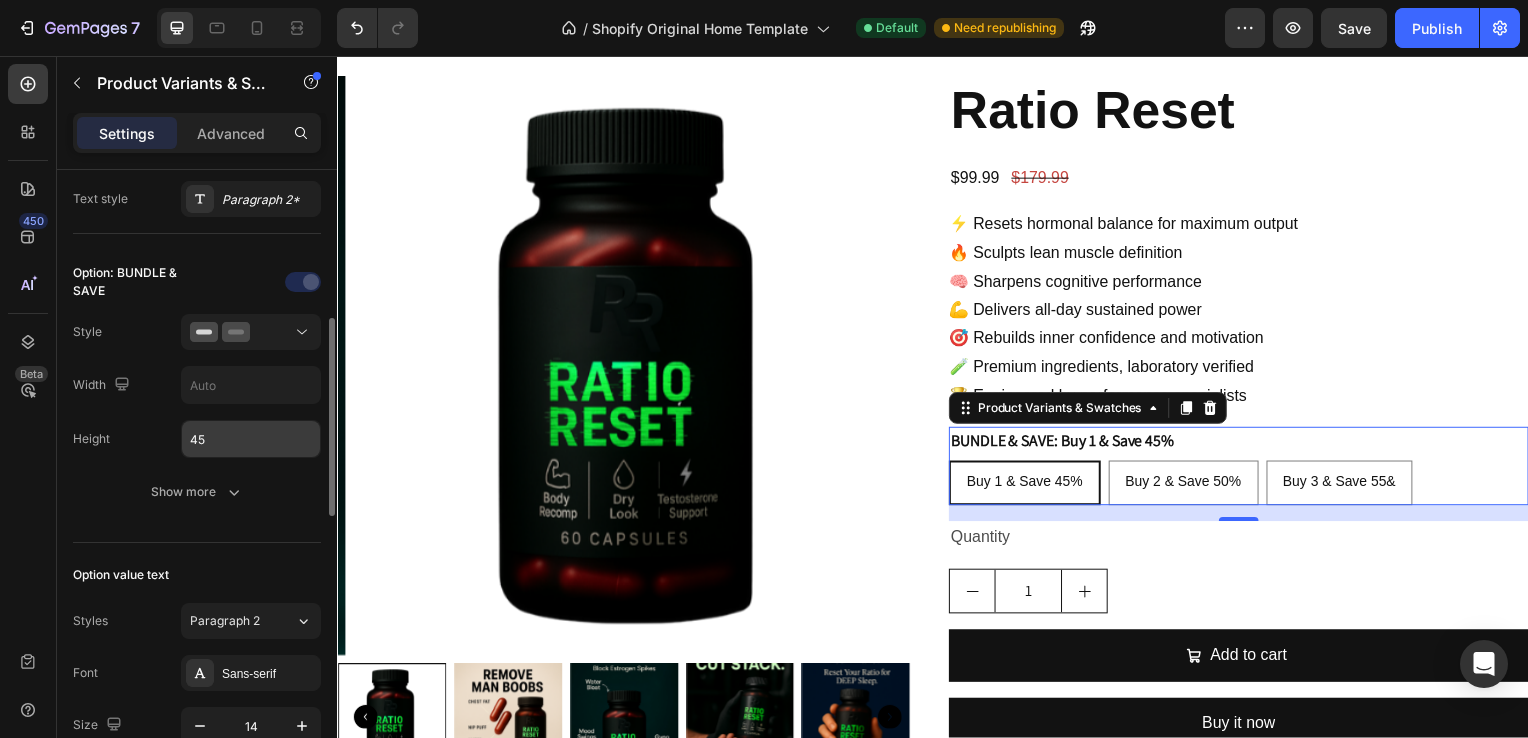 click on "45" at bounding box center [251, 439] 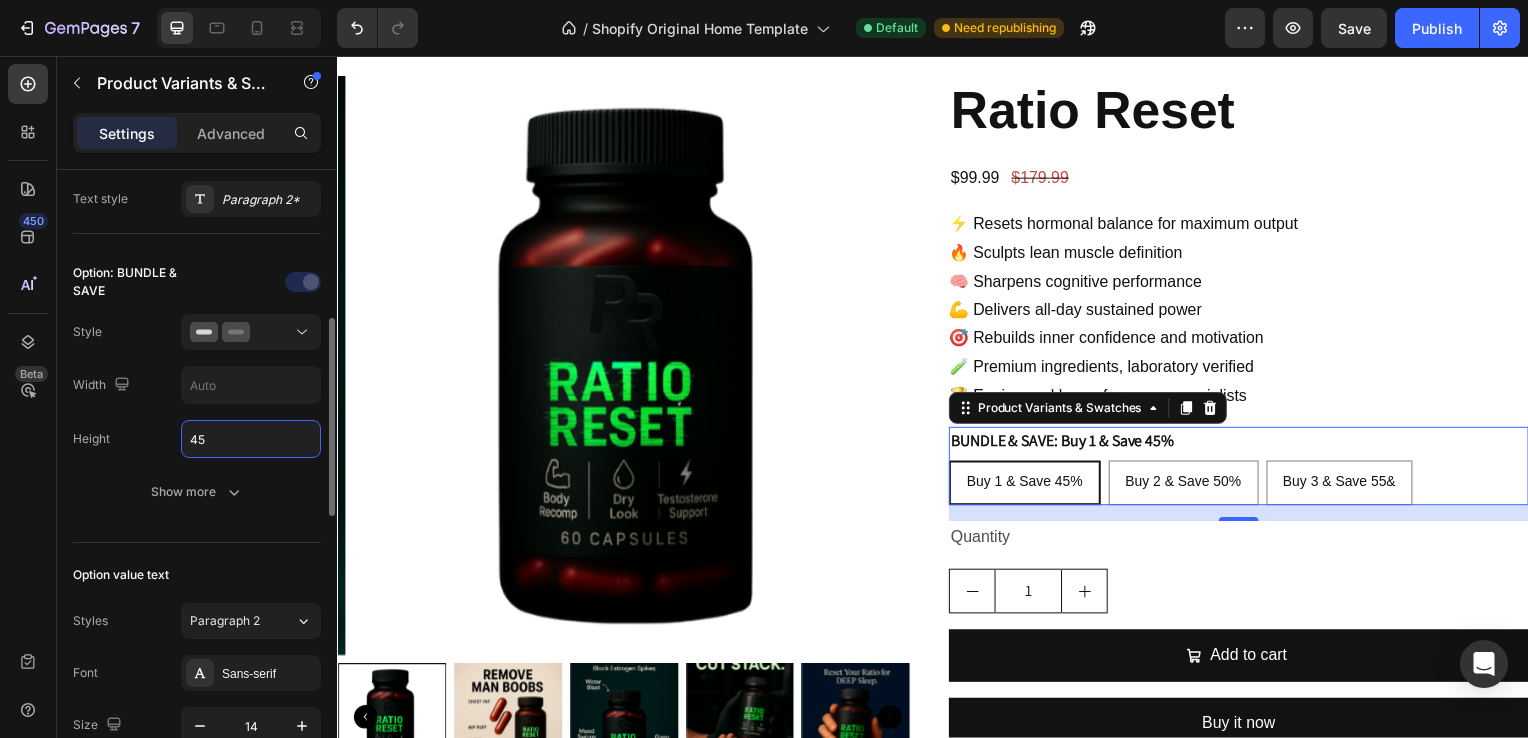 click on "45" at bounding box center [251, 439] 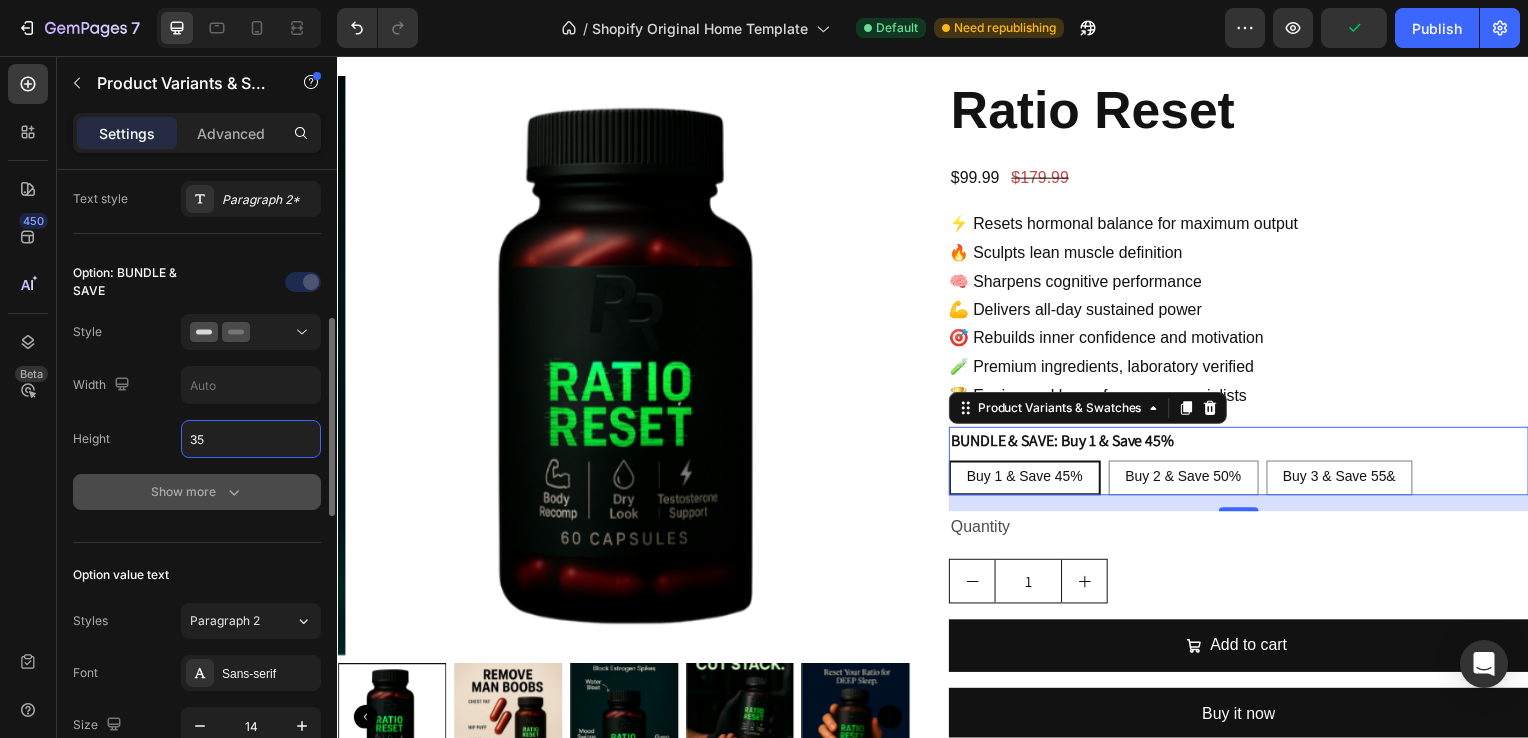 type on "35" 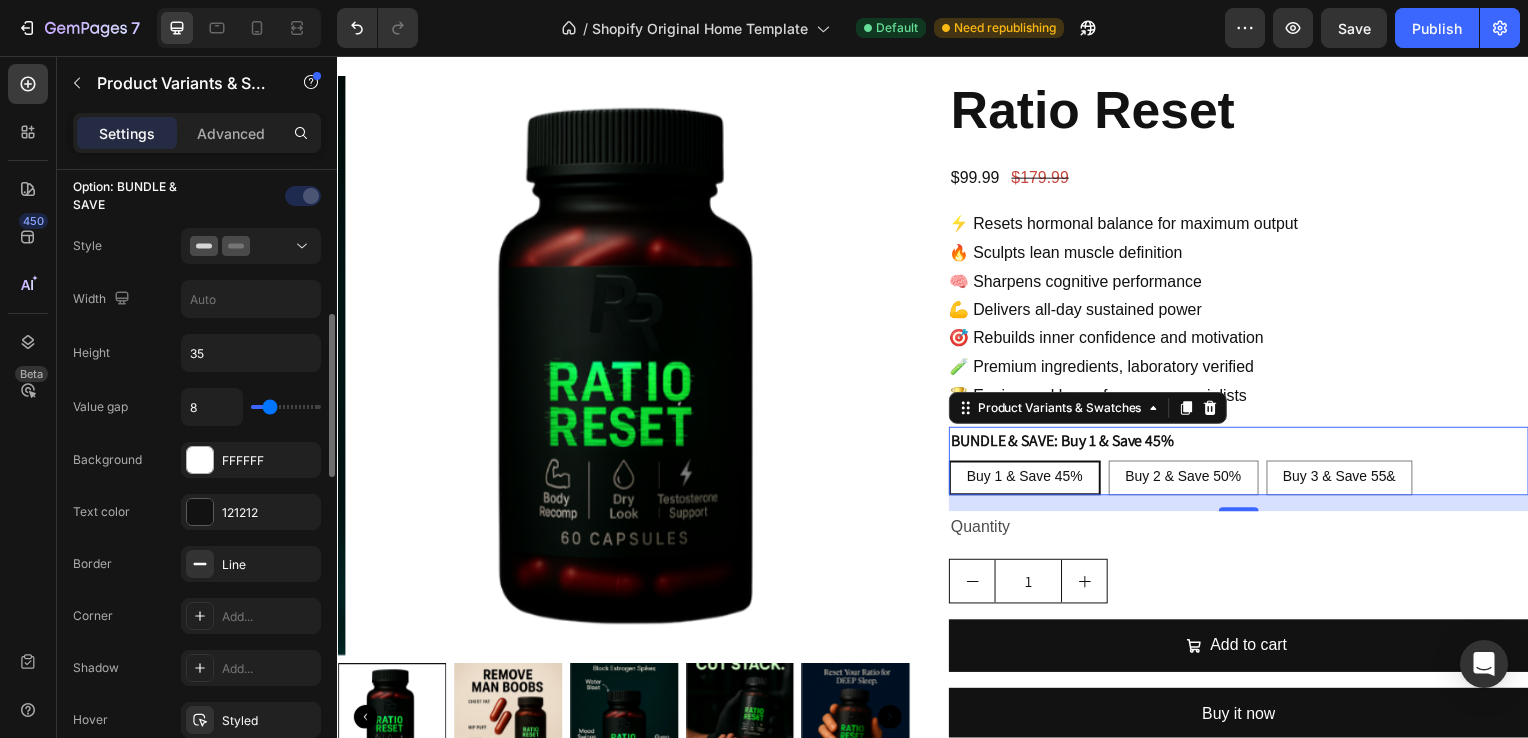 scroll, scrollTop: 552, scrollLeft: 0, axis: vertical 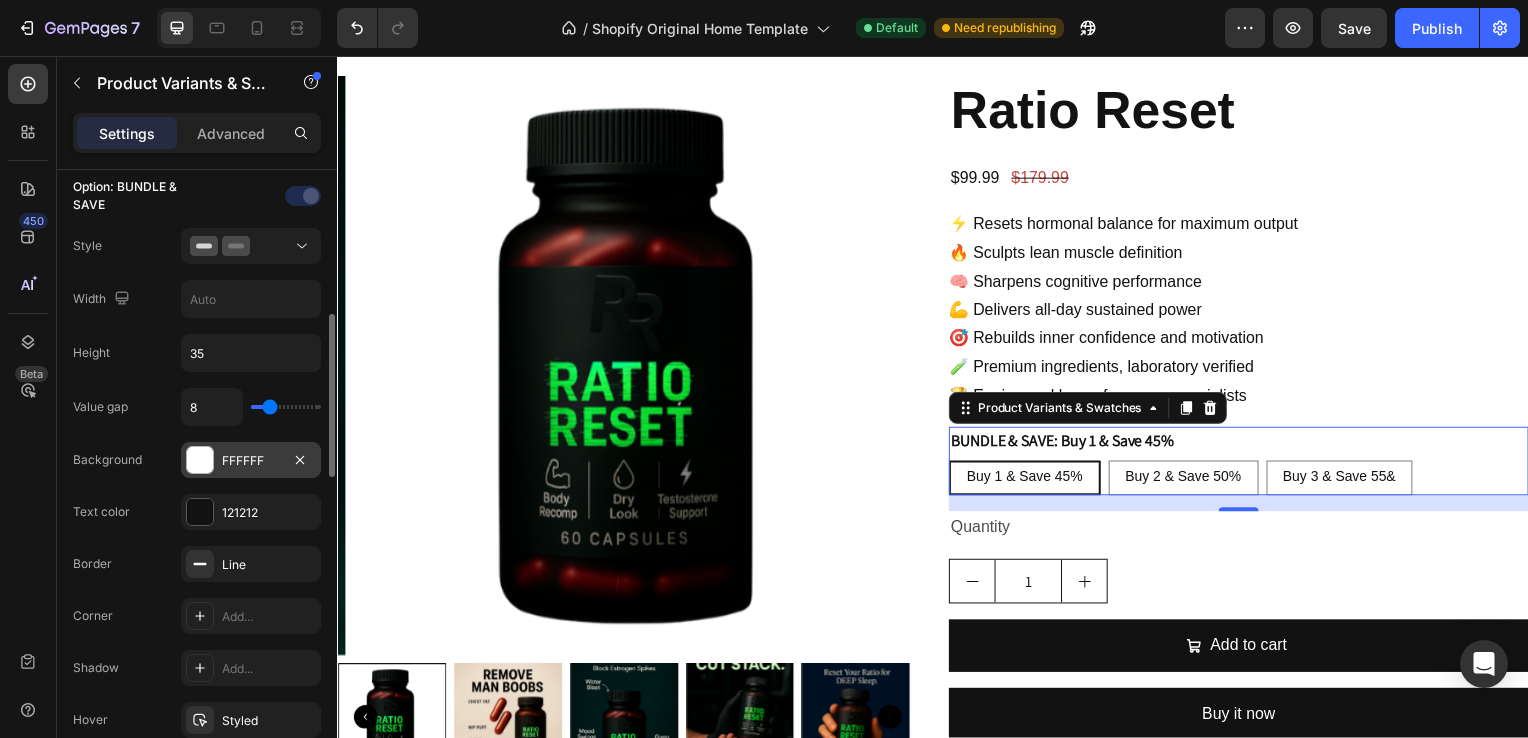 click on "FFFFFF" at bounding box center [251, 460] 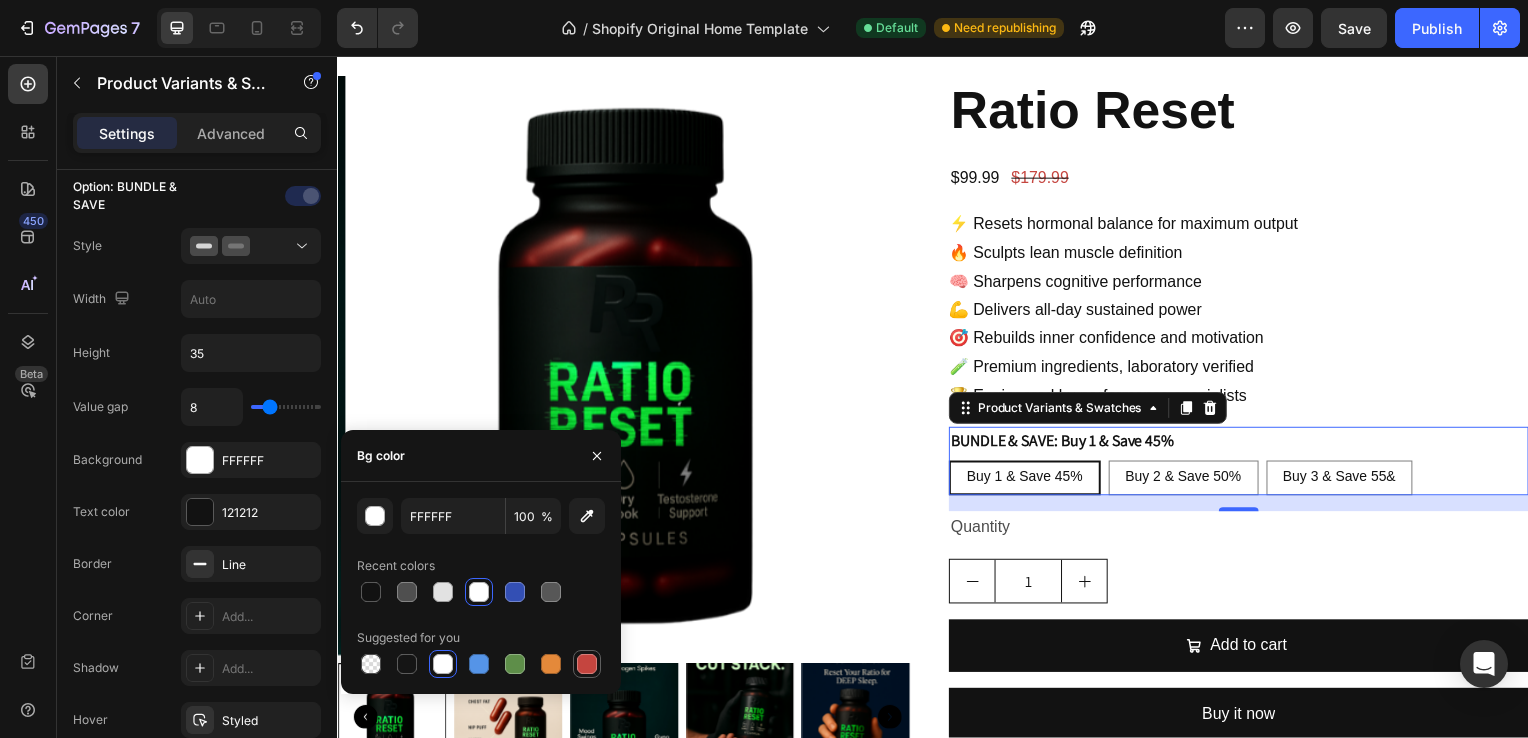 click at bounding box center (587, 664) 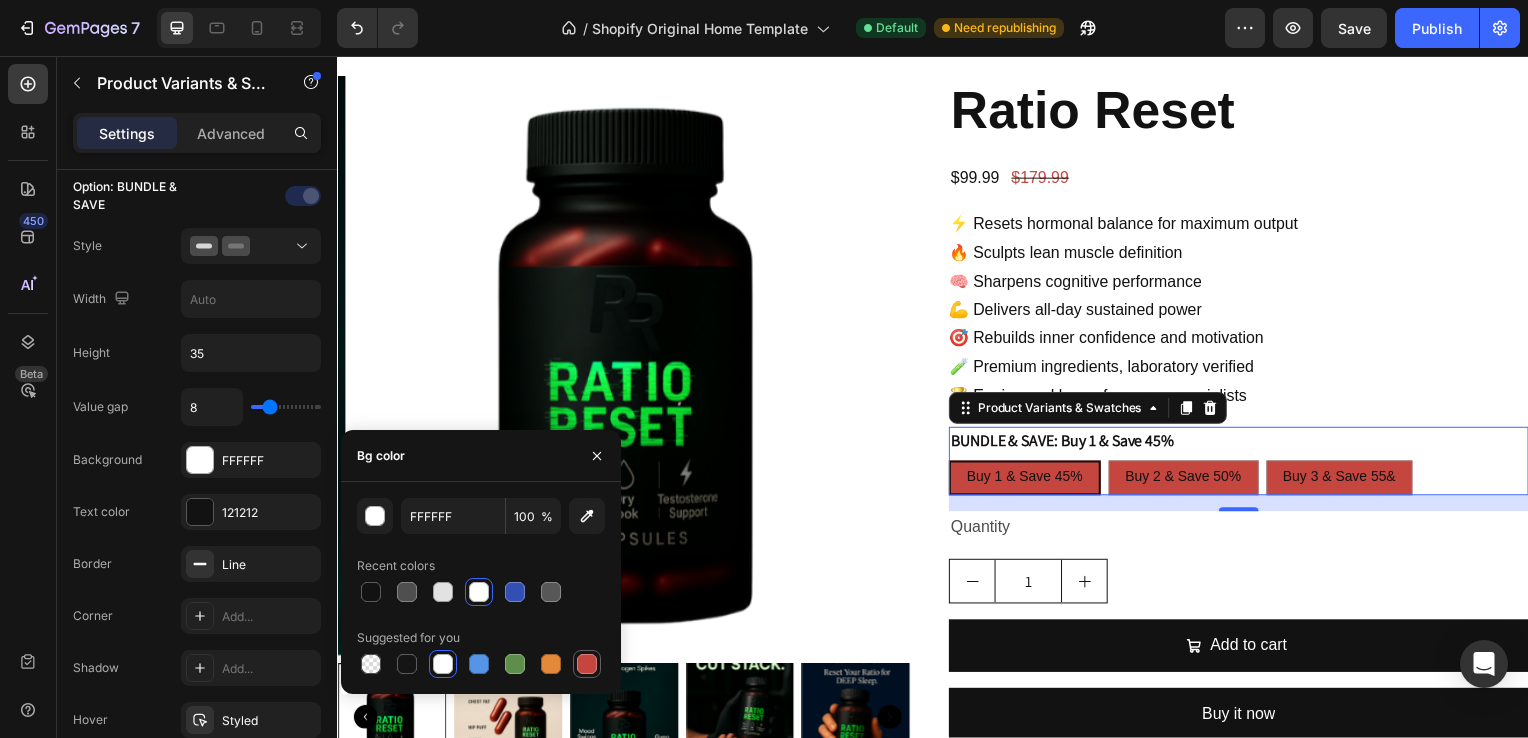 type on "C5453F" 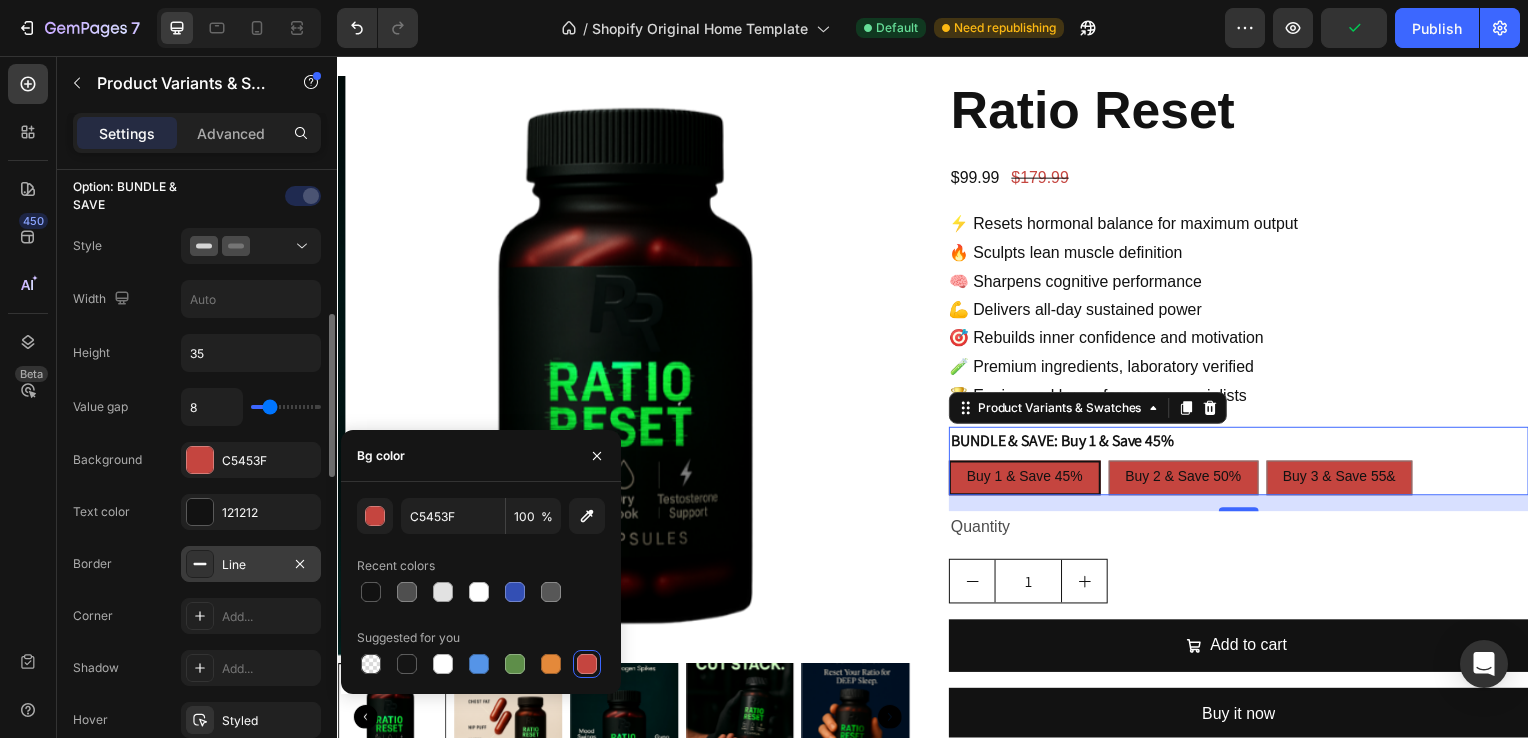 click at bounding box center [200, 564] 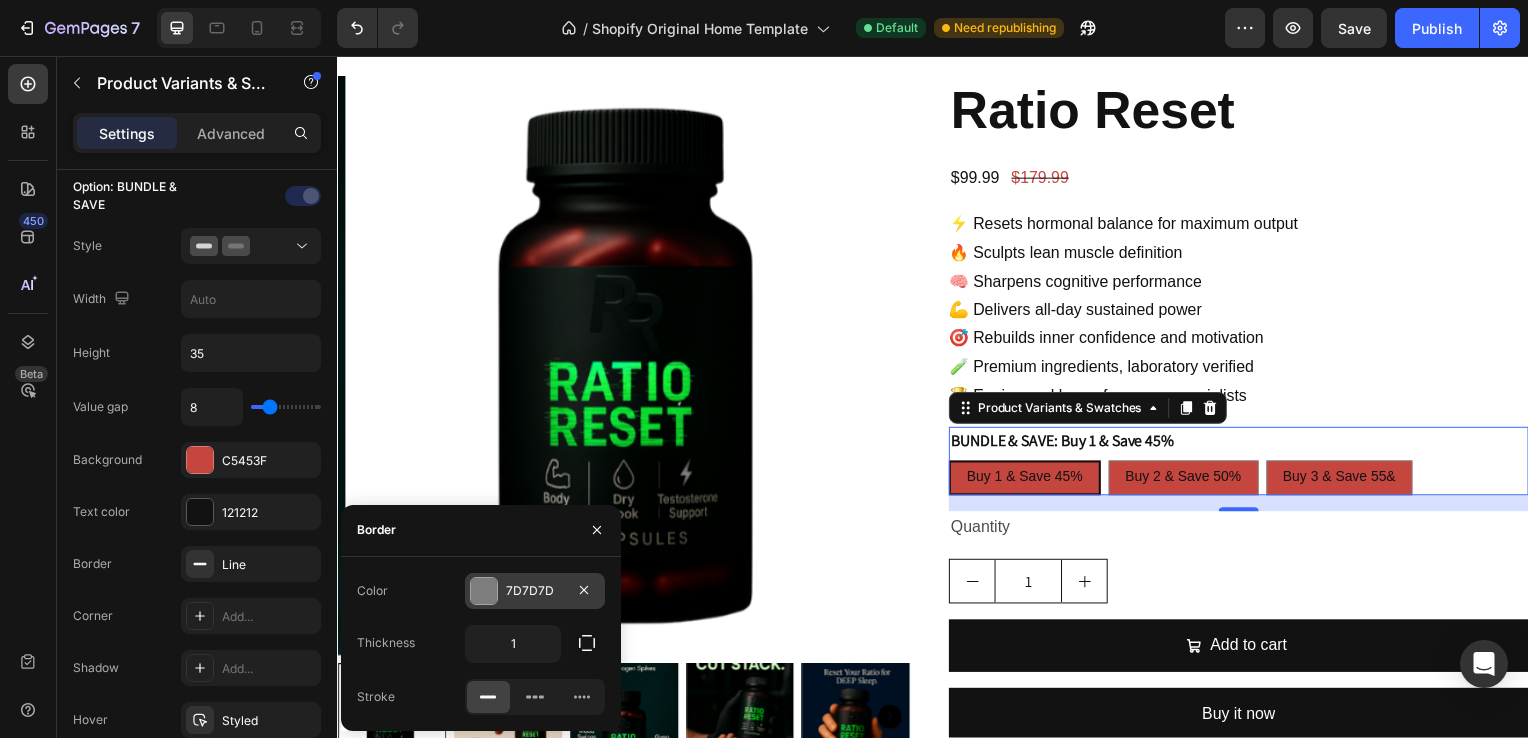 click on "7D7D7D" at bounding box center [535, 591] 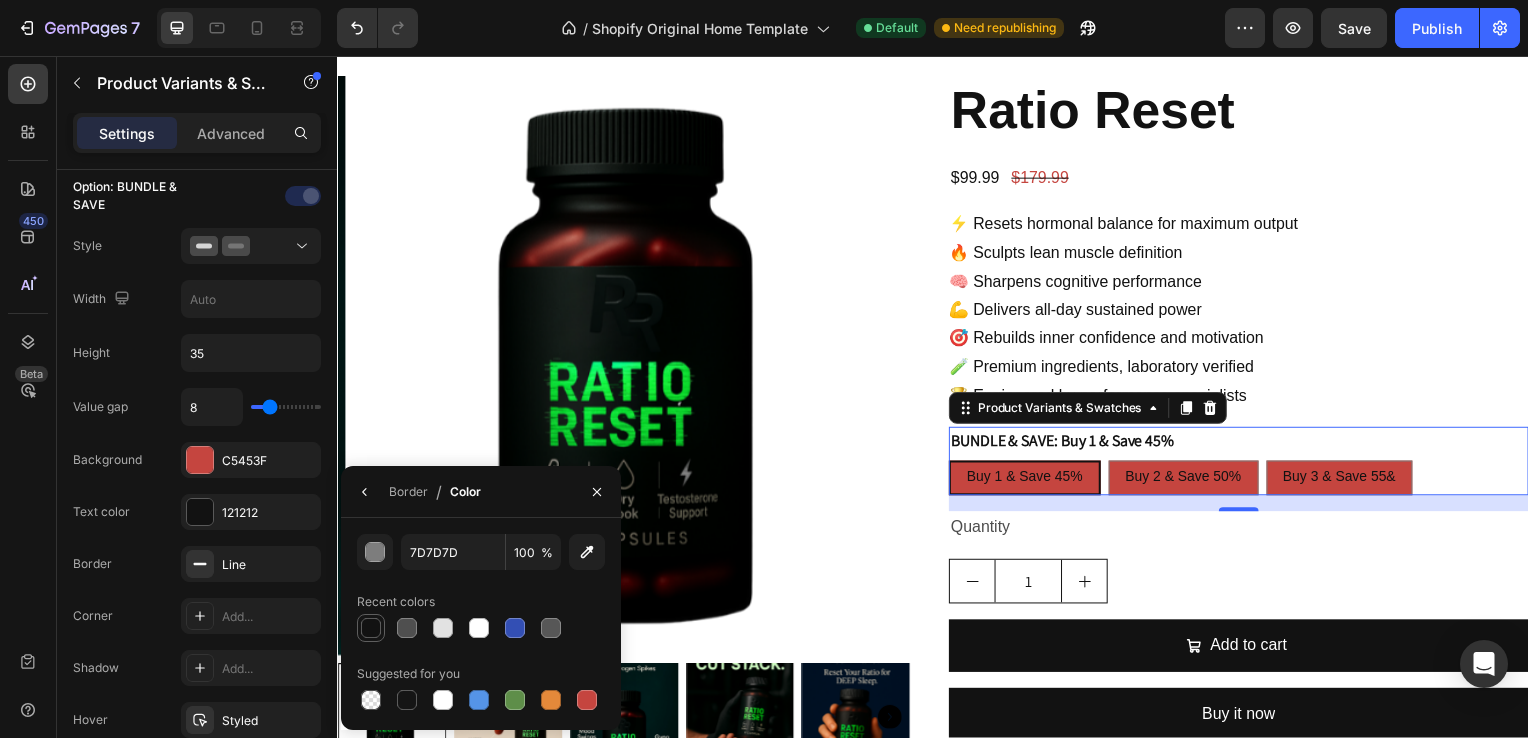click at bounding box center [371, 628] 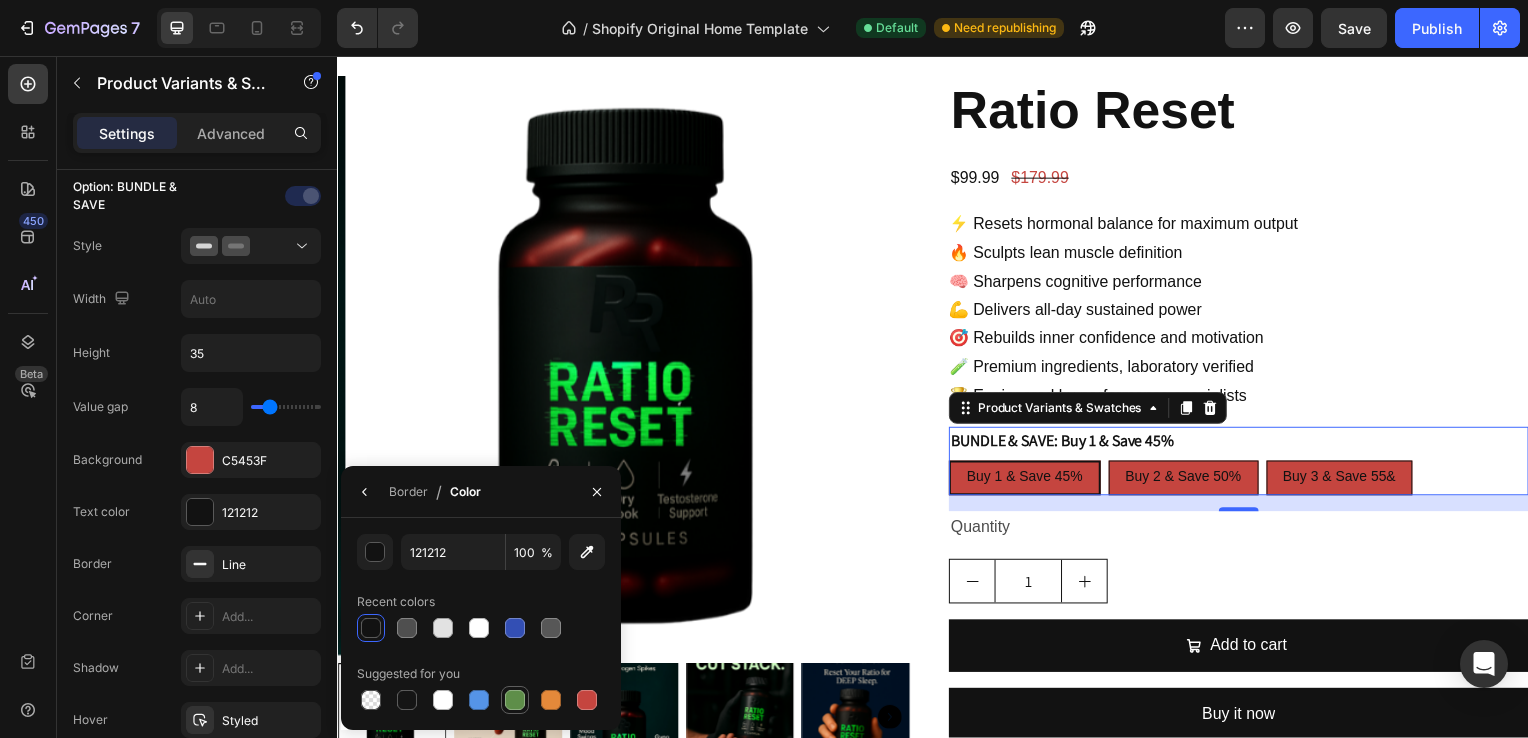 click at bounding box center (515, 700) 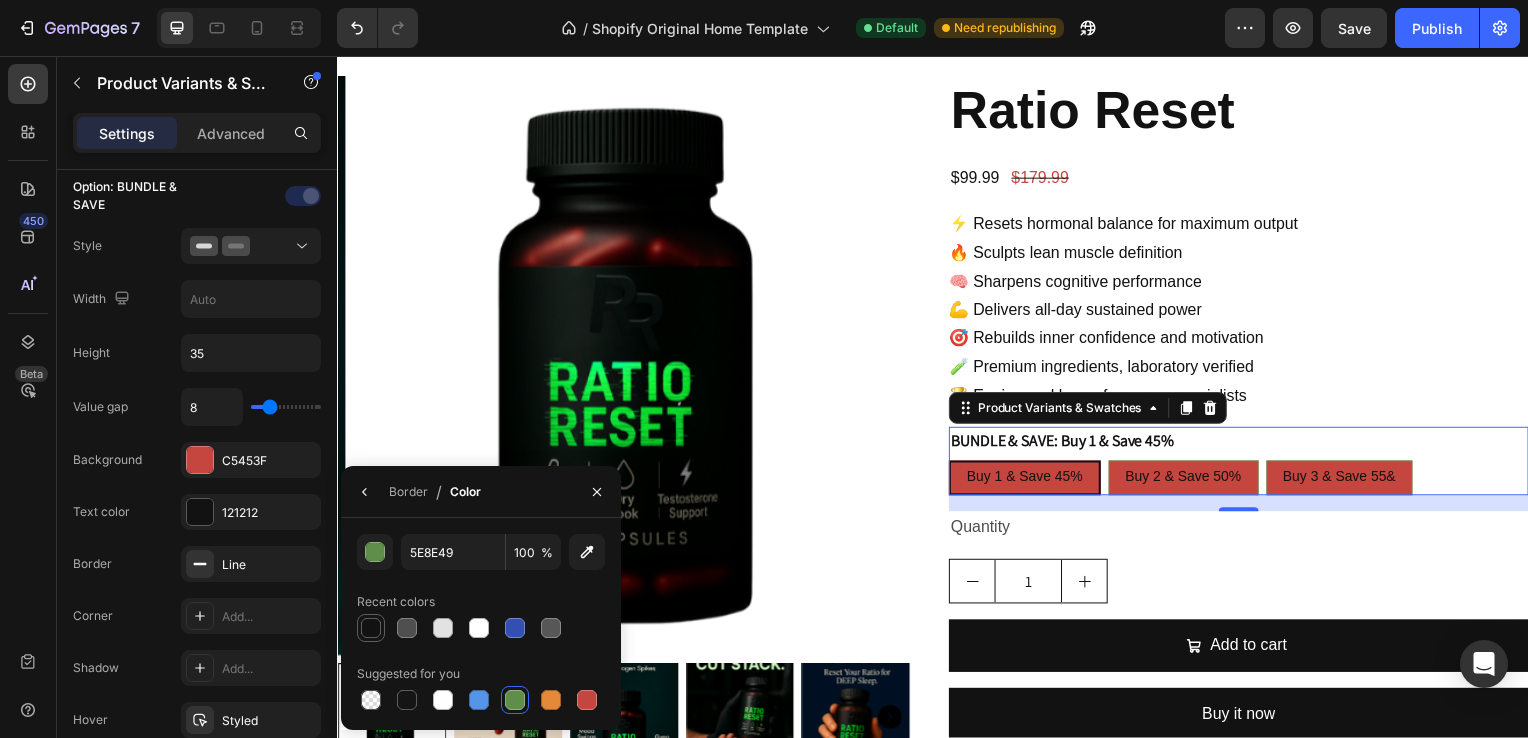 click at bounding box center (371, 628) 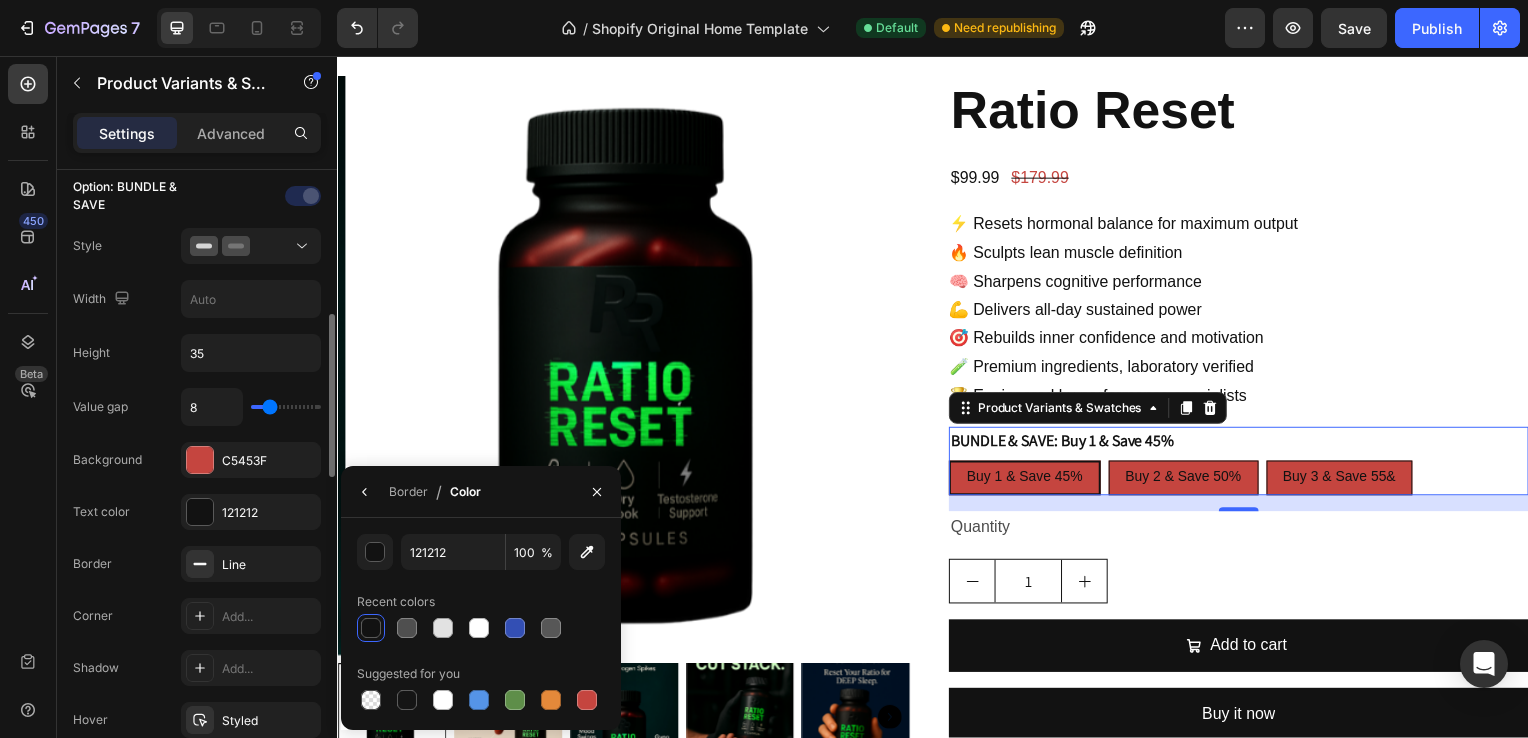 click on "Value gap 8 Background C5453F Text color 121212 Border Line Corner Add... Shadow Add... Hover Styled Active Styled Show less" 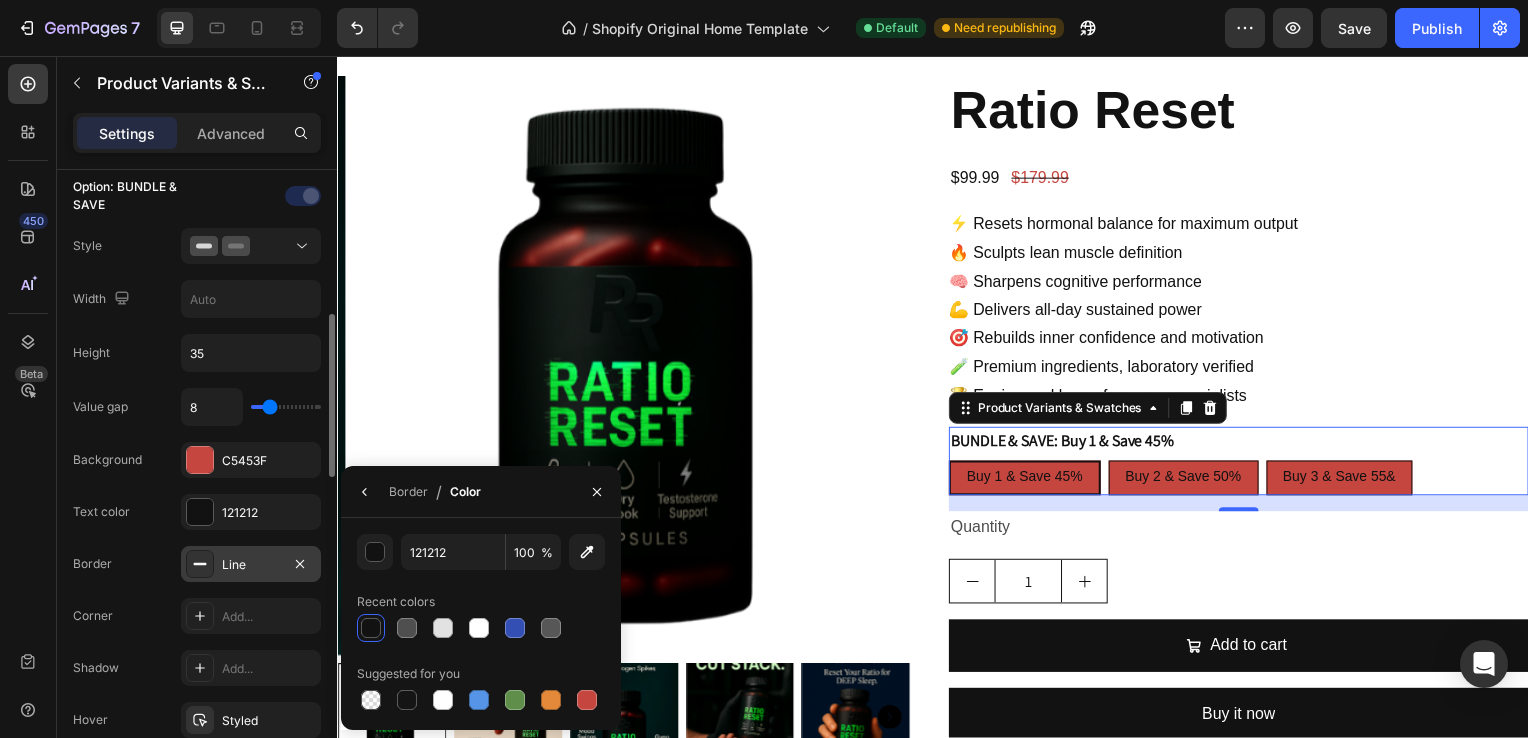 click on "Line" at bounding box center (251, 564) 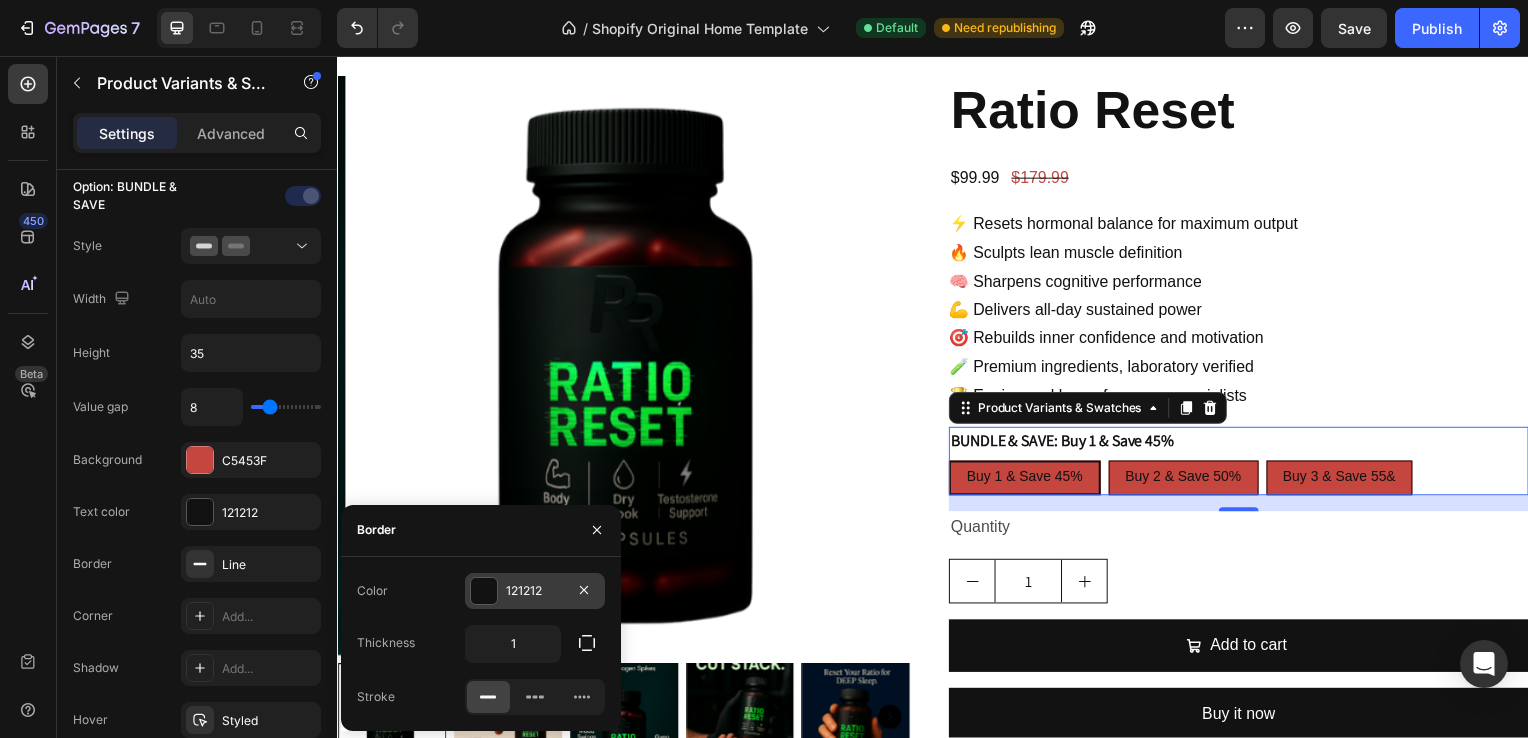 click at bounding box center [484, 591] 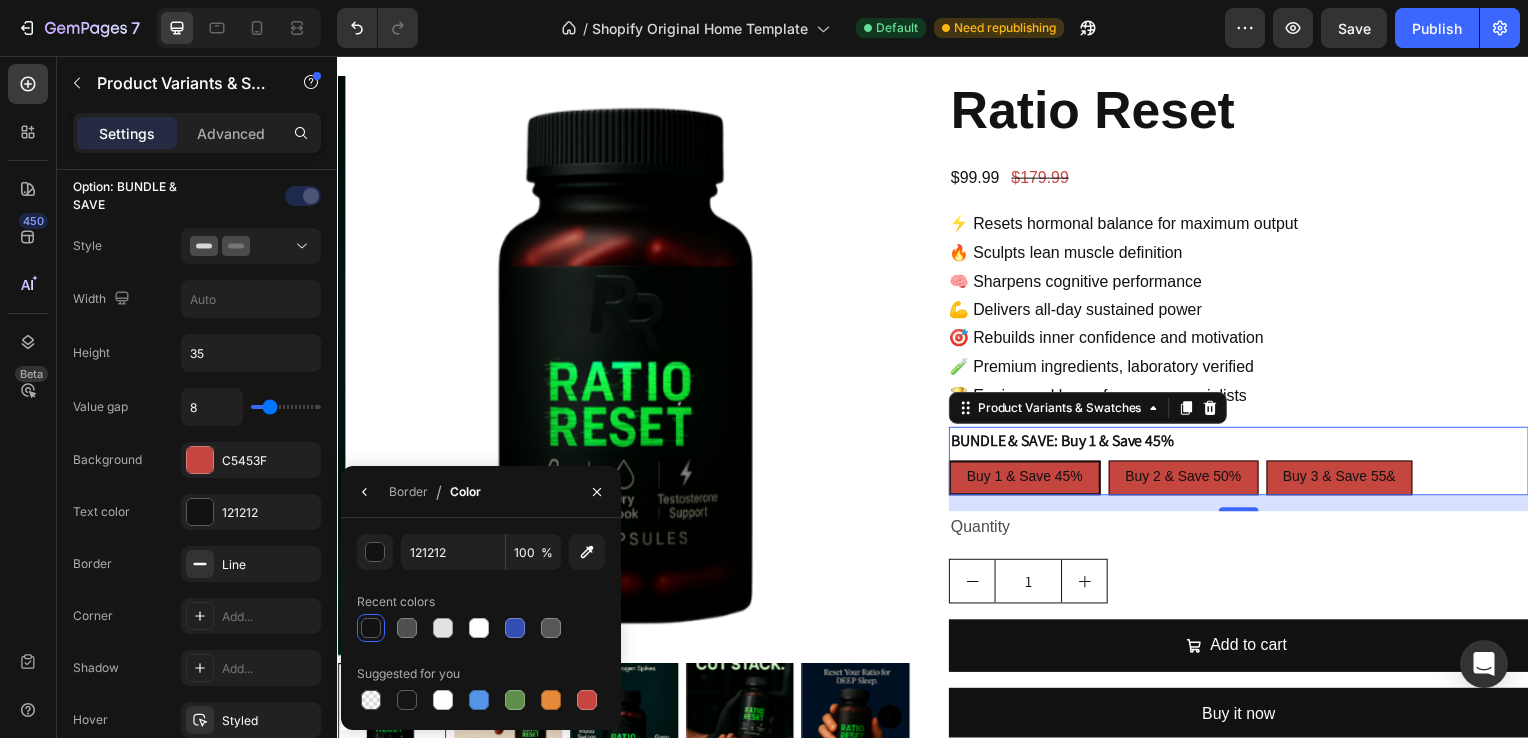 click at bounding box center [371, 628] 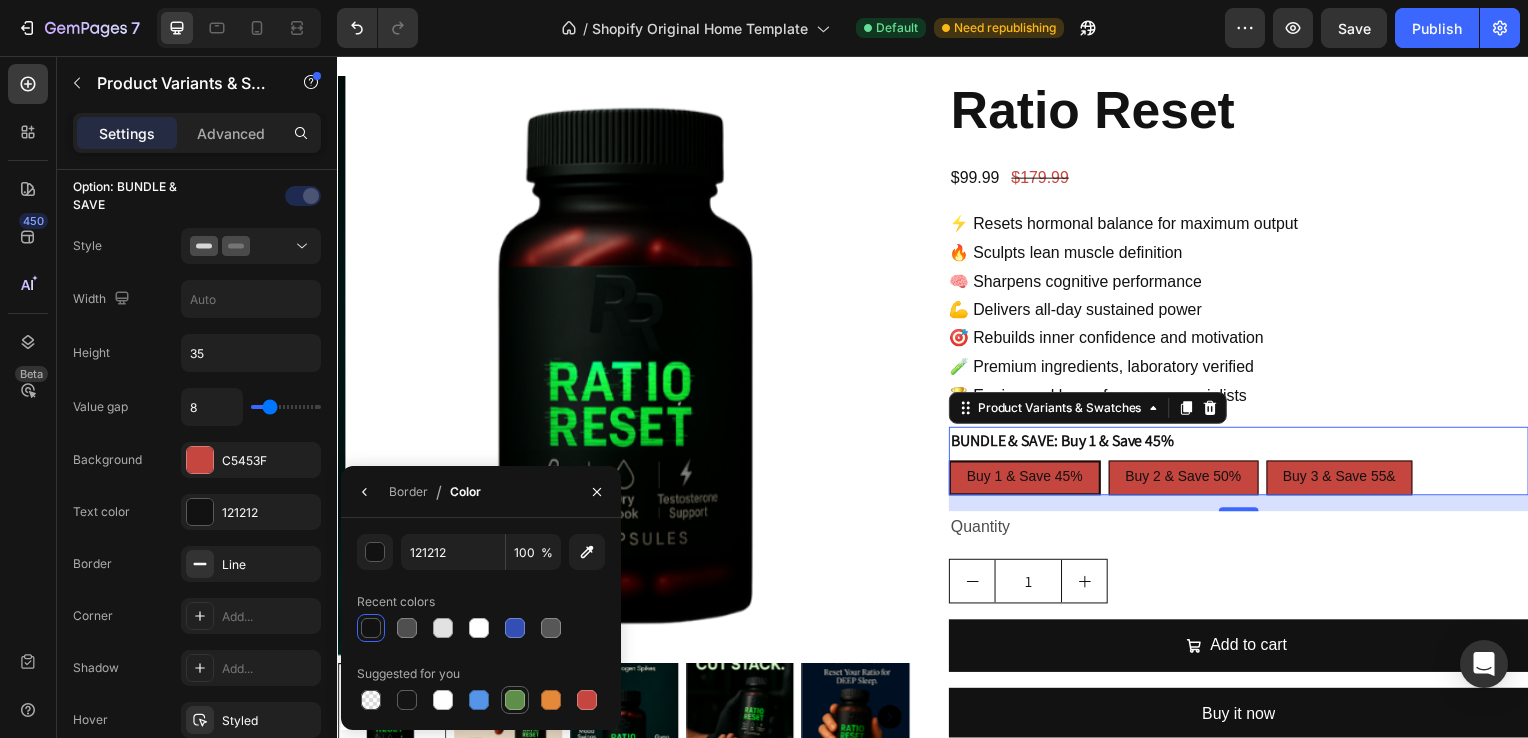 click at bounding box center [515, 700] 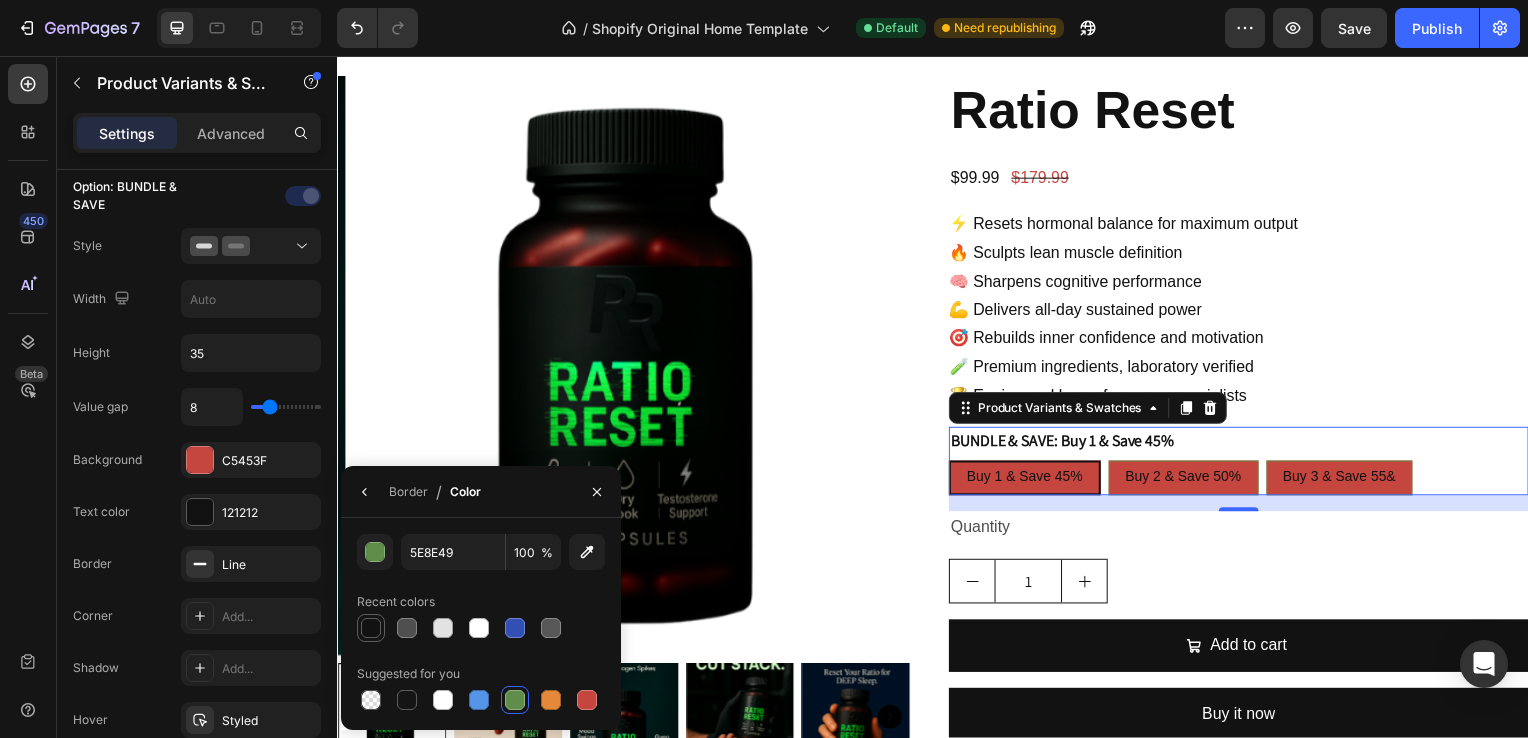 click at bounding box center [371, 628] 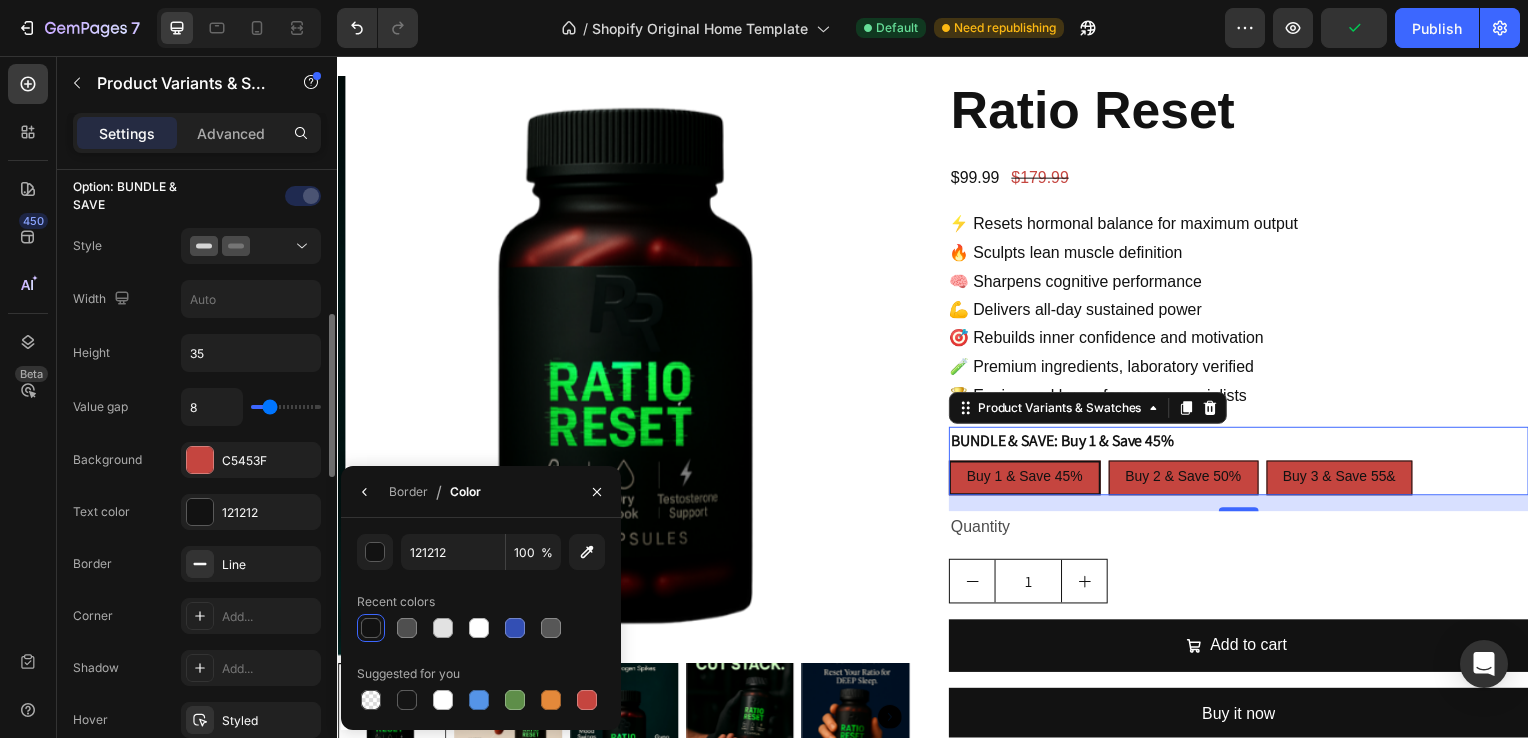 click on "Text color 121212" 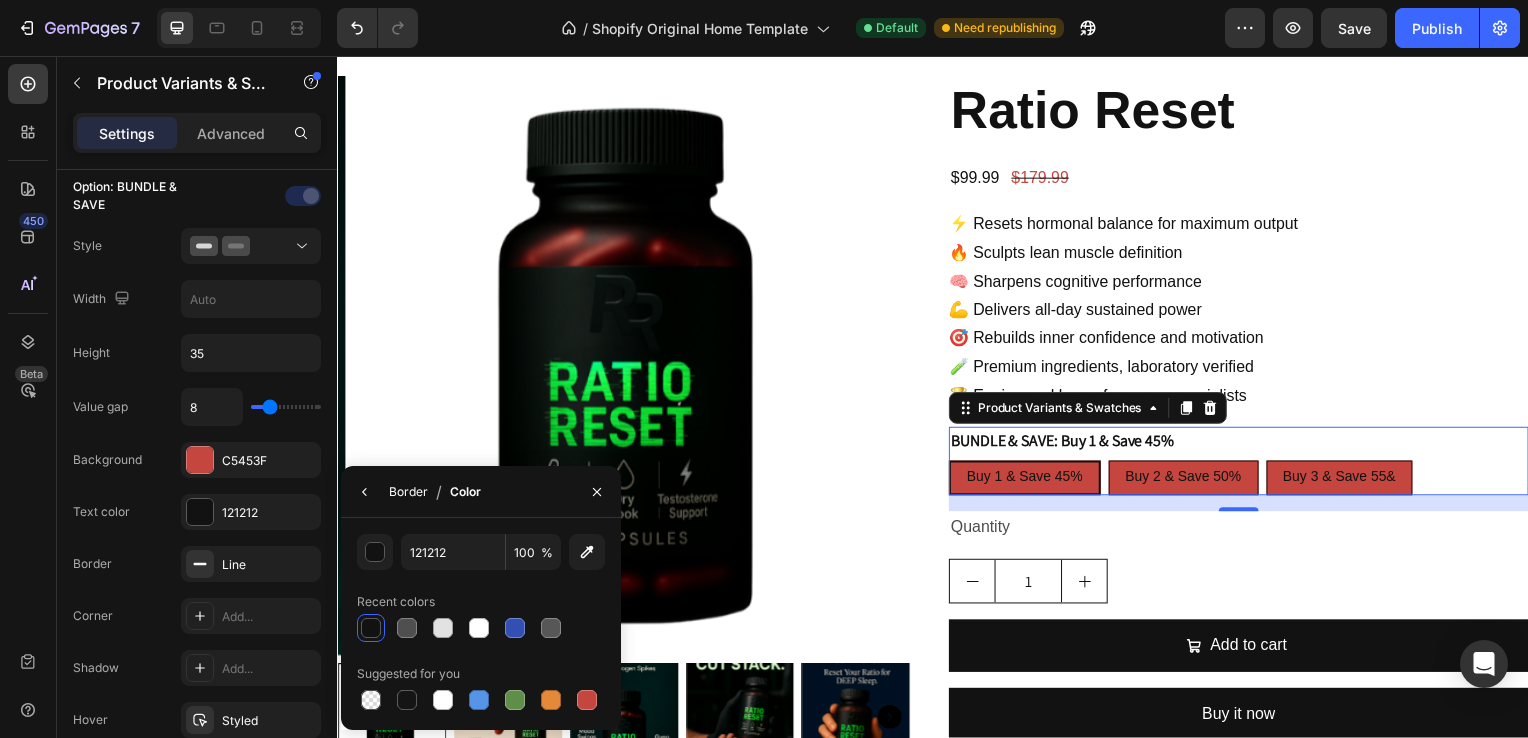 click on "Border / Color" at bounding box center [415, 491] 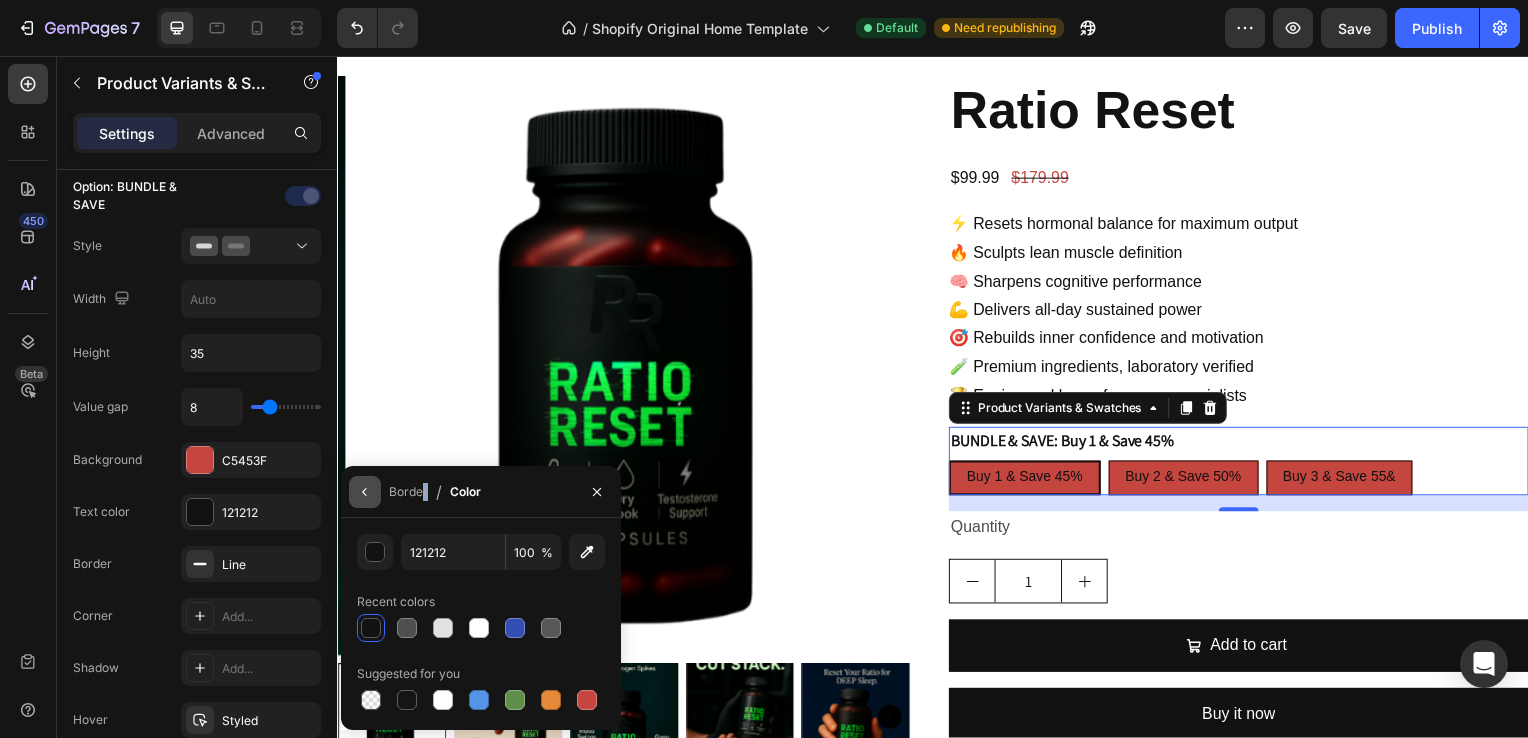 drag, startPoint x: 420, startPoint y: 494, endPoint x: 364, endPoint y: 494, distance: 56 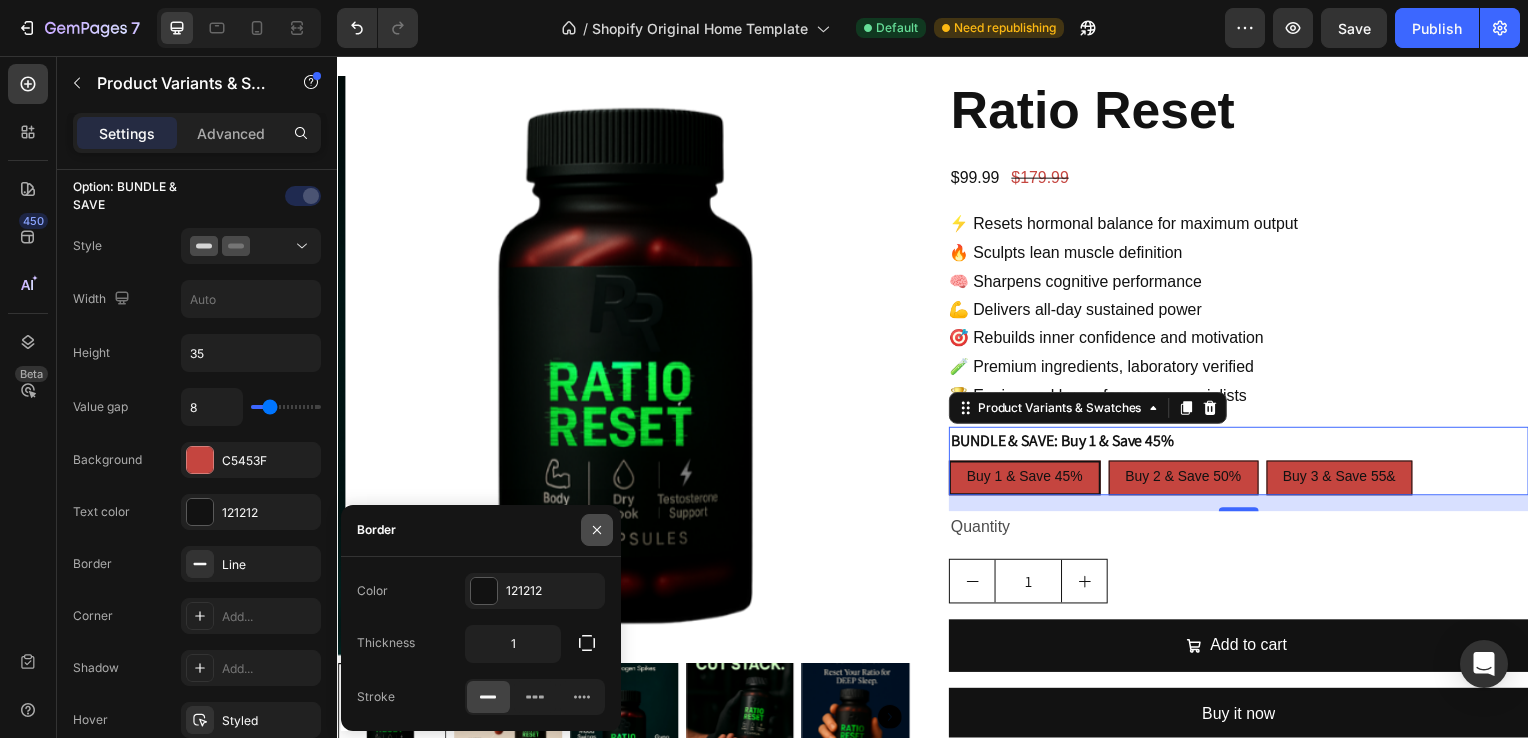 click 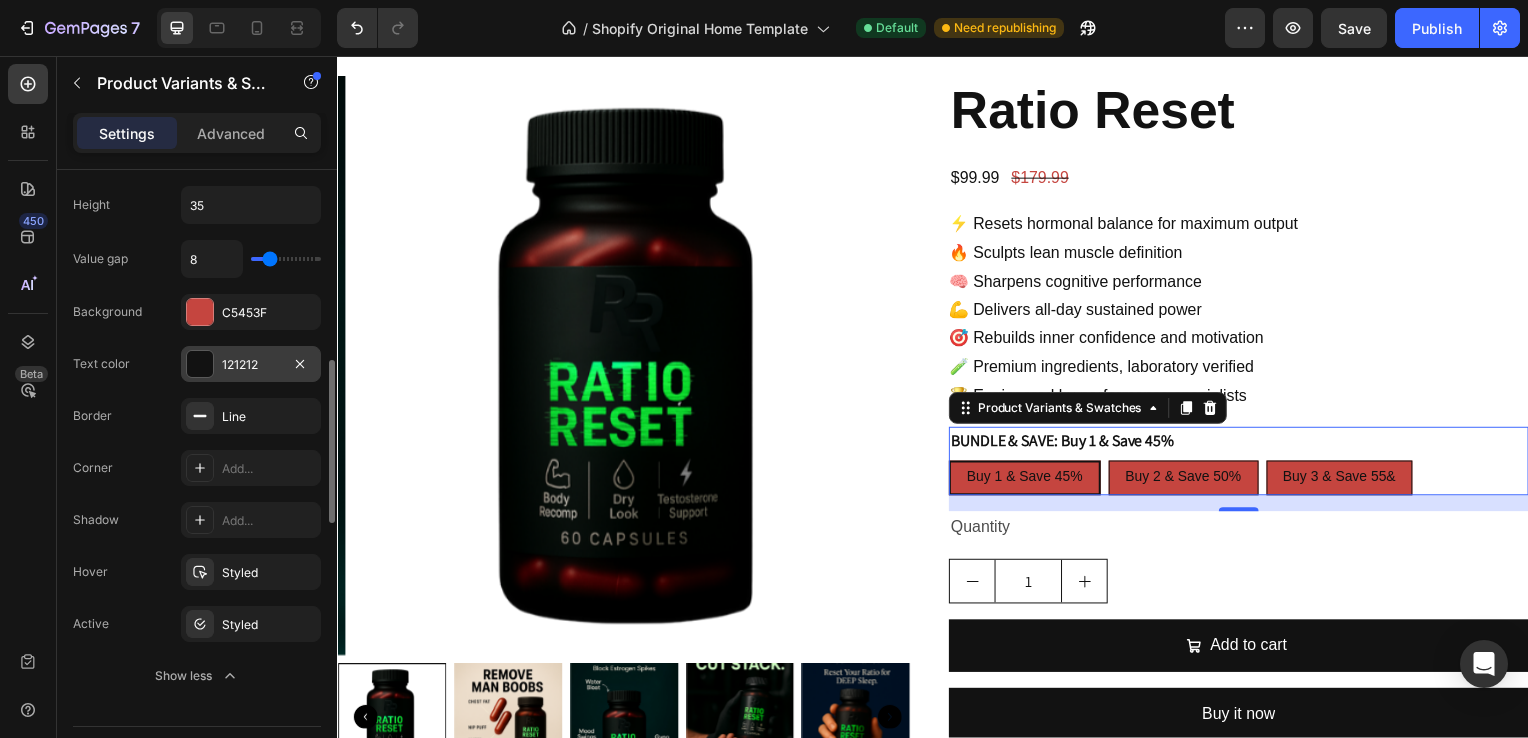 scroll, scrollTop: 721, scrollLeft: 0, axis: vertical 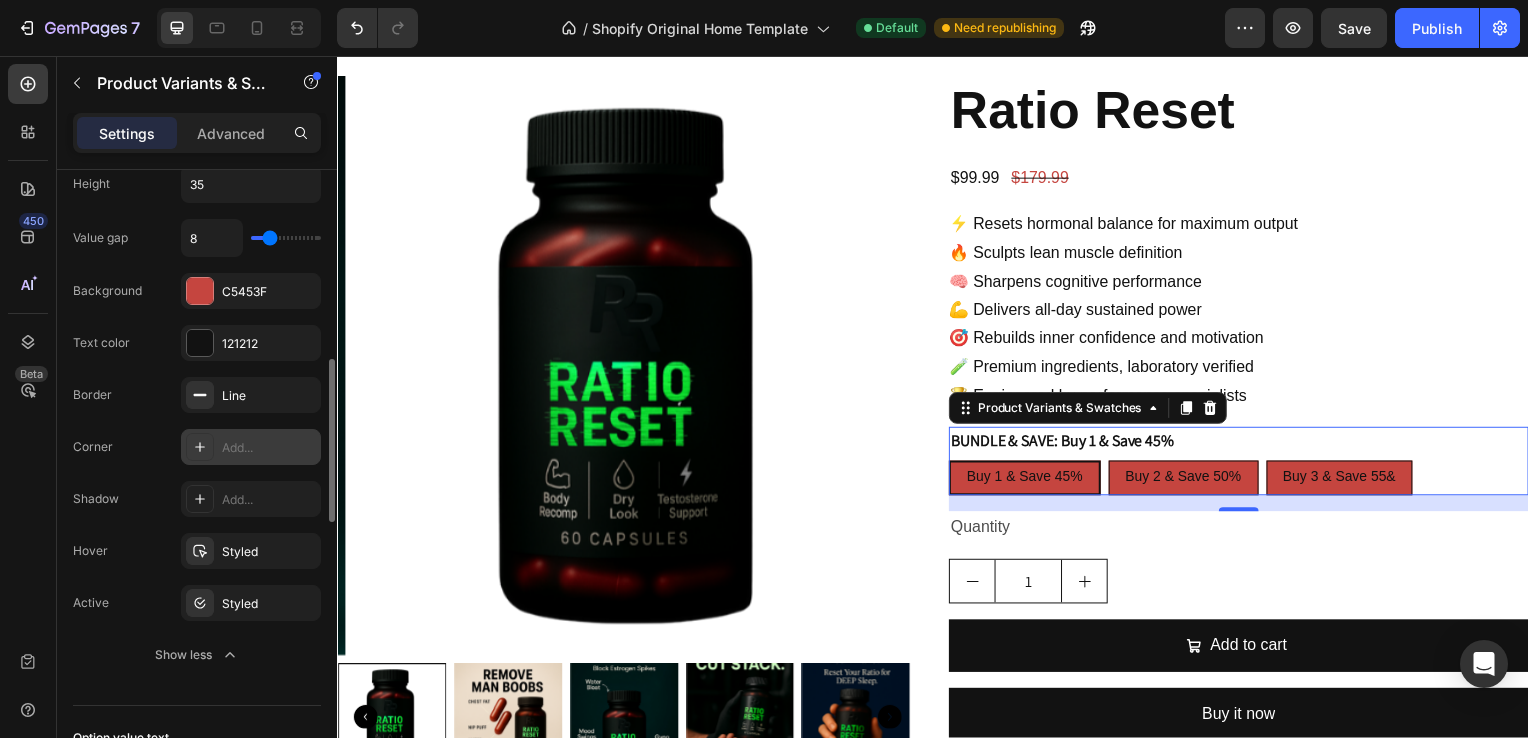 click 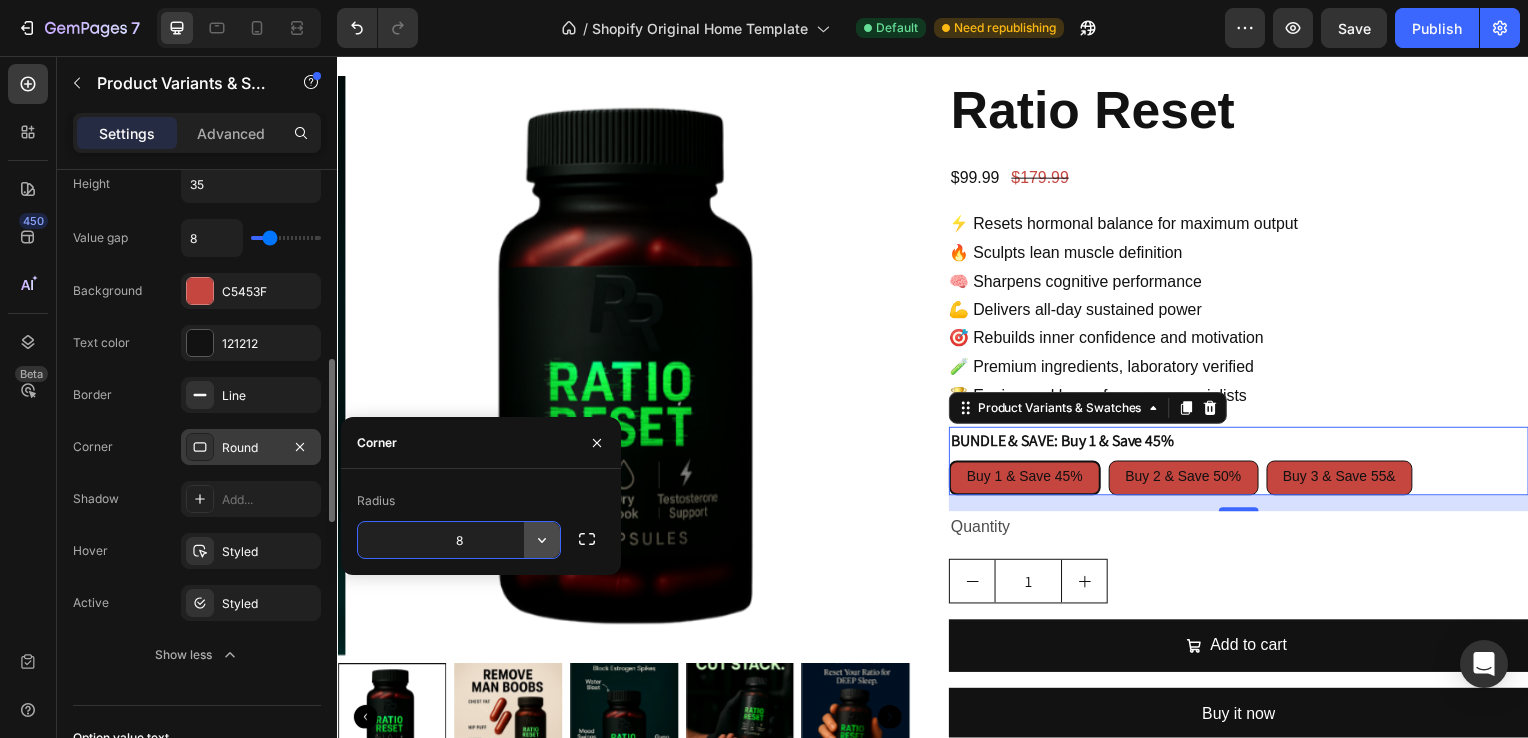 click 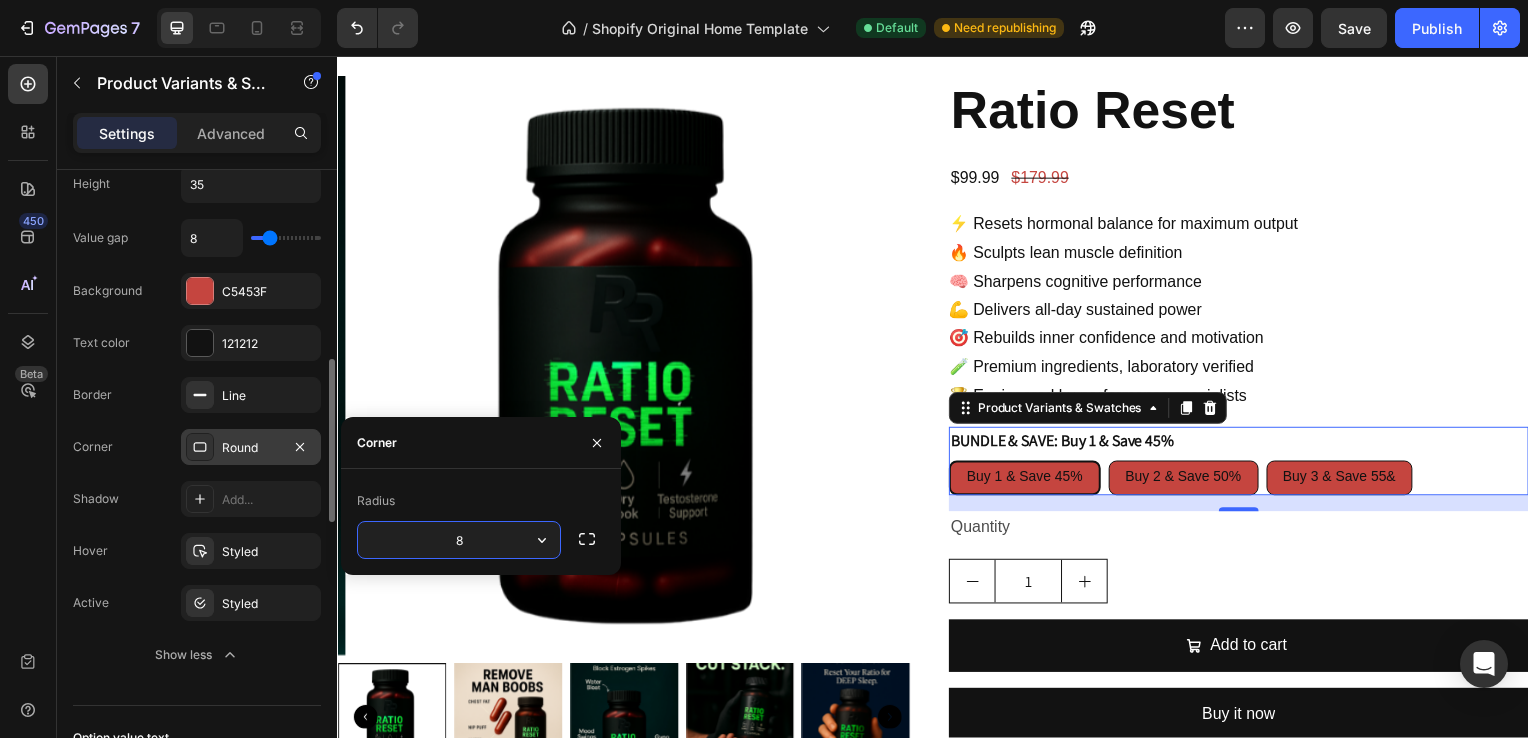 click on "8" at bounding box center [459, 540] 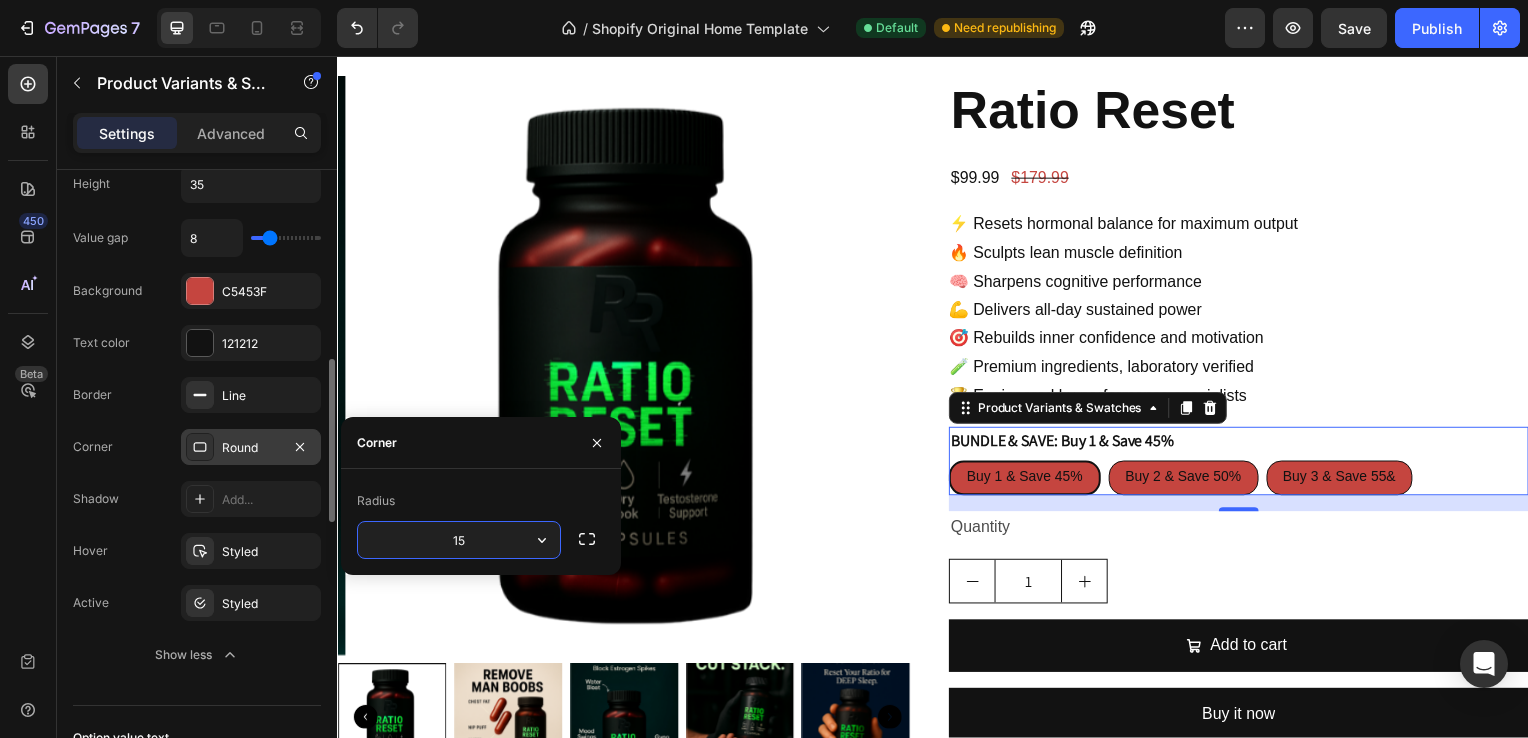 type on "1" 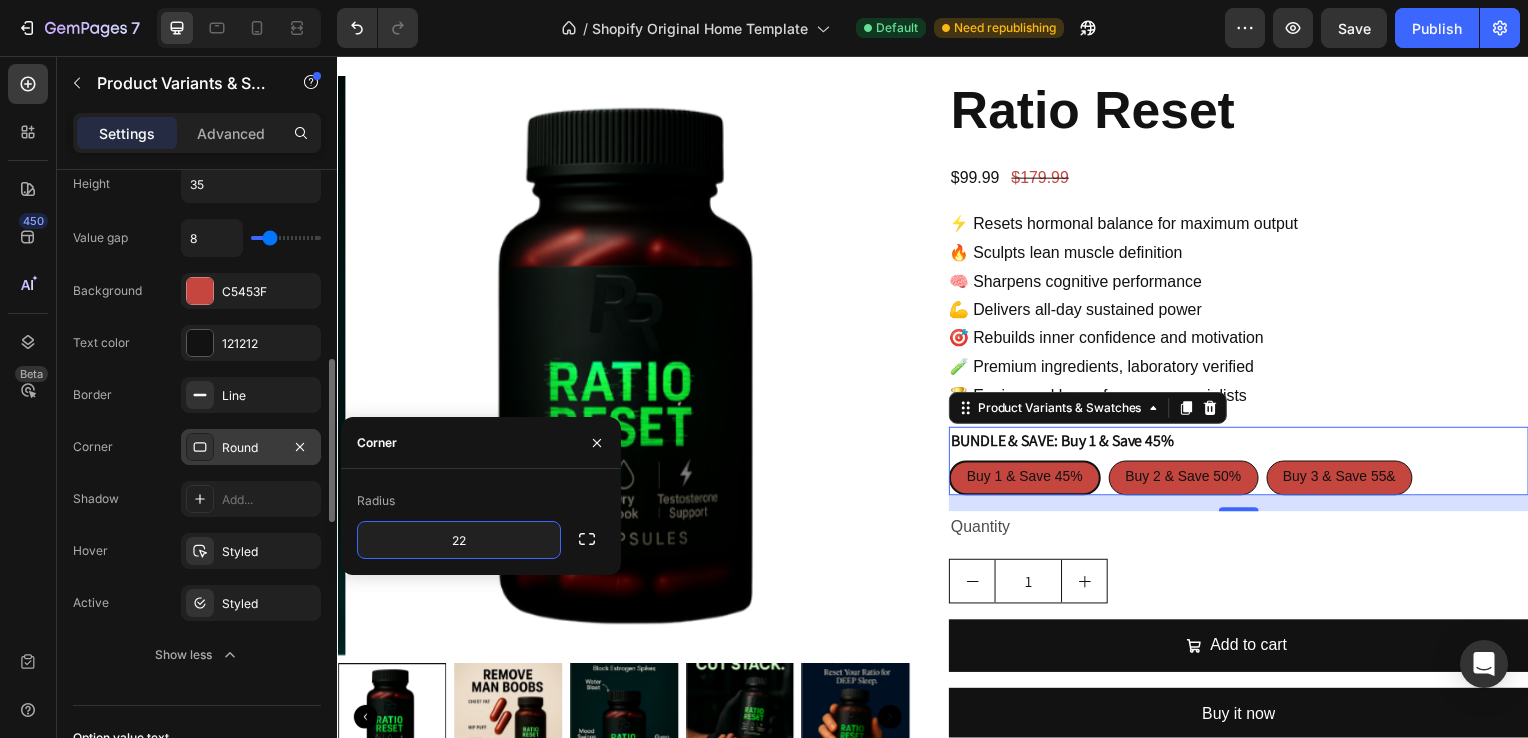 type on "22" 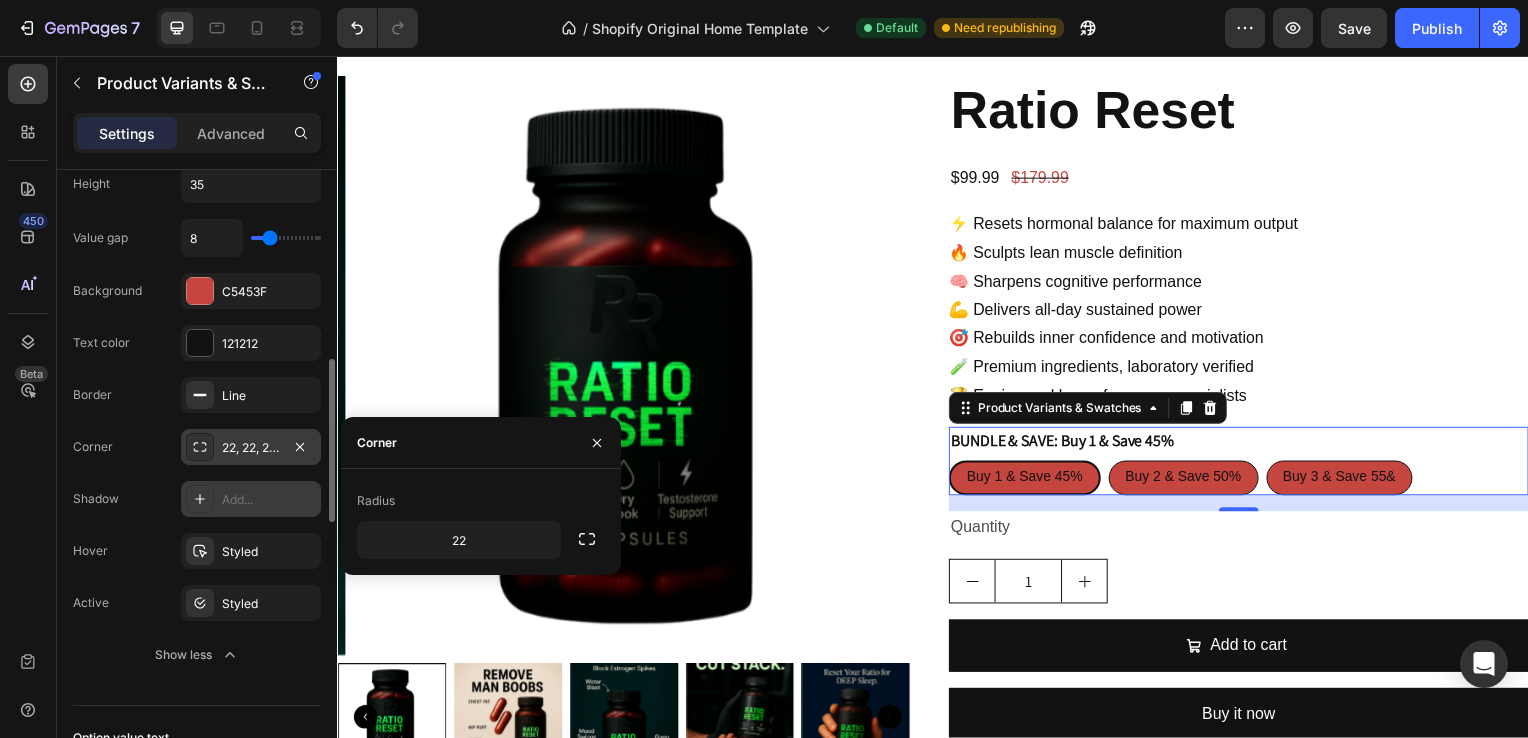 click on "Add..." at bounding box center (269, 500) 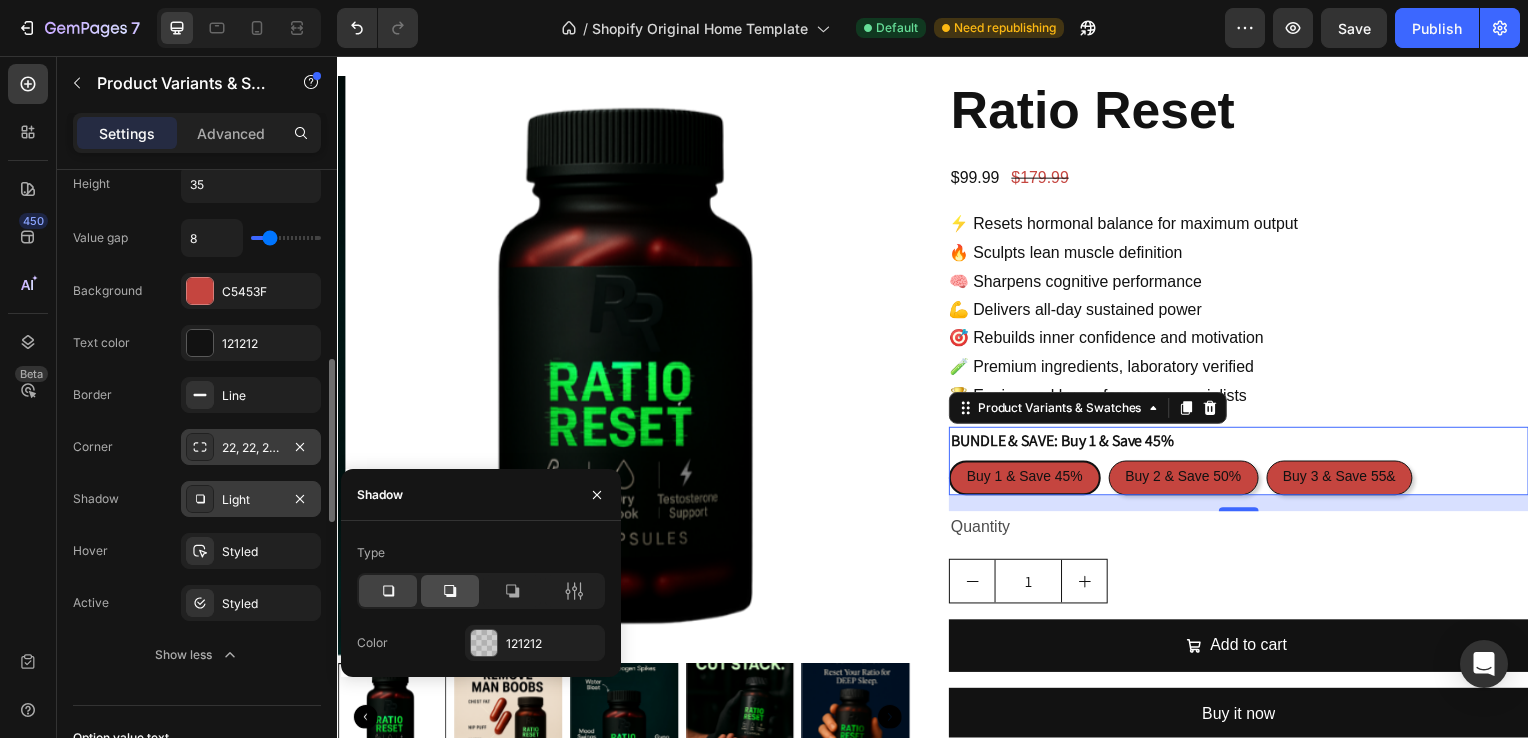 click 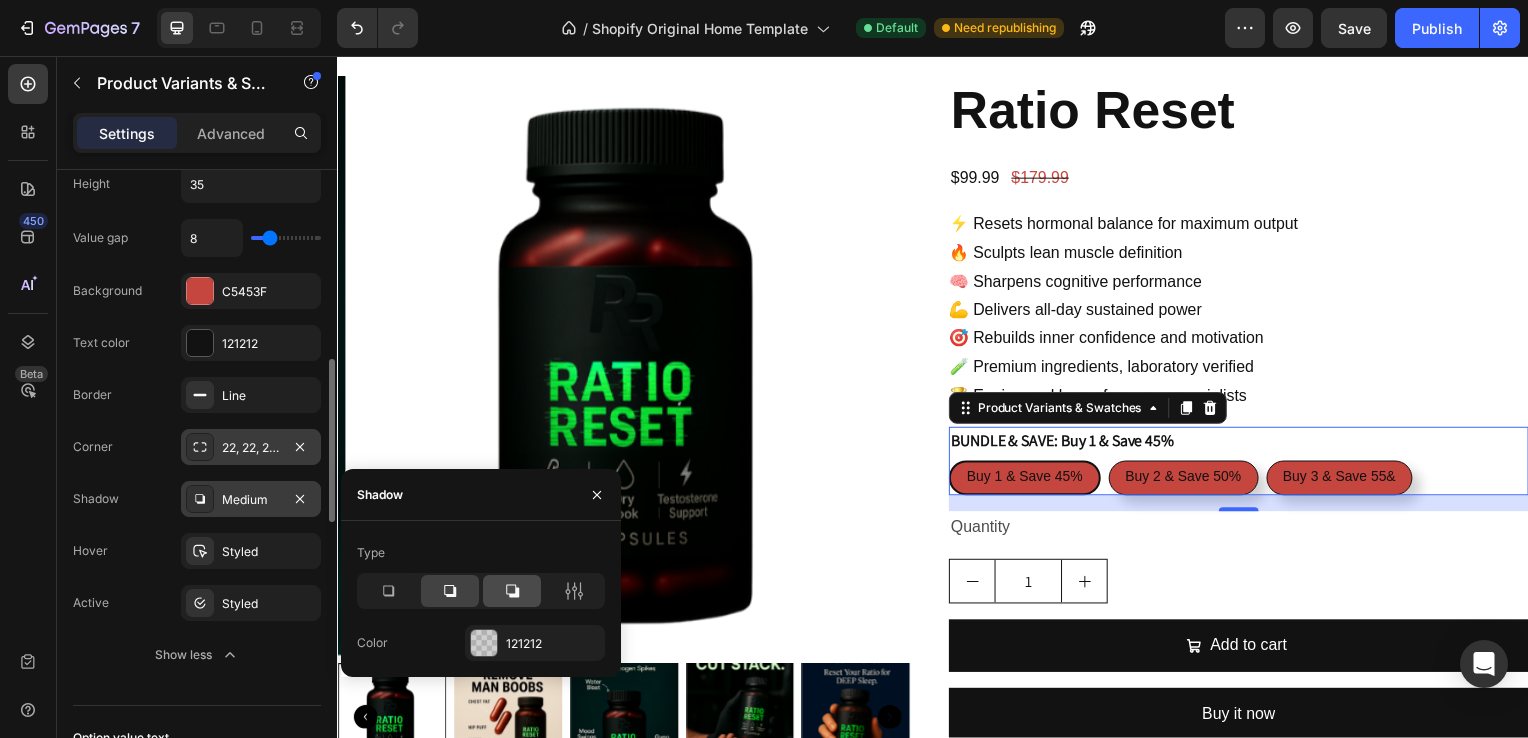 click 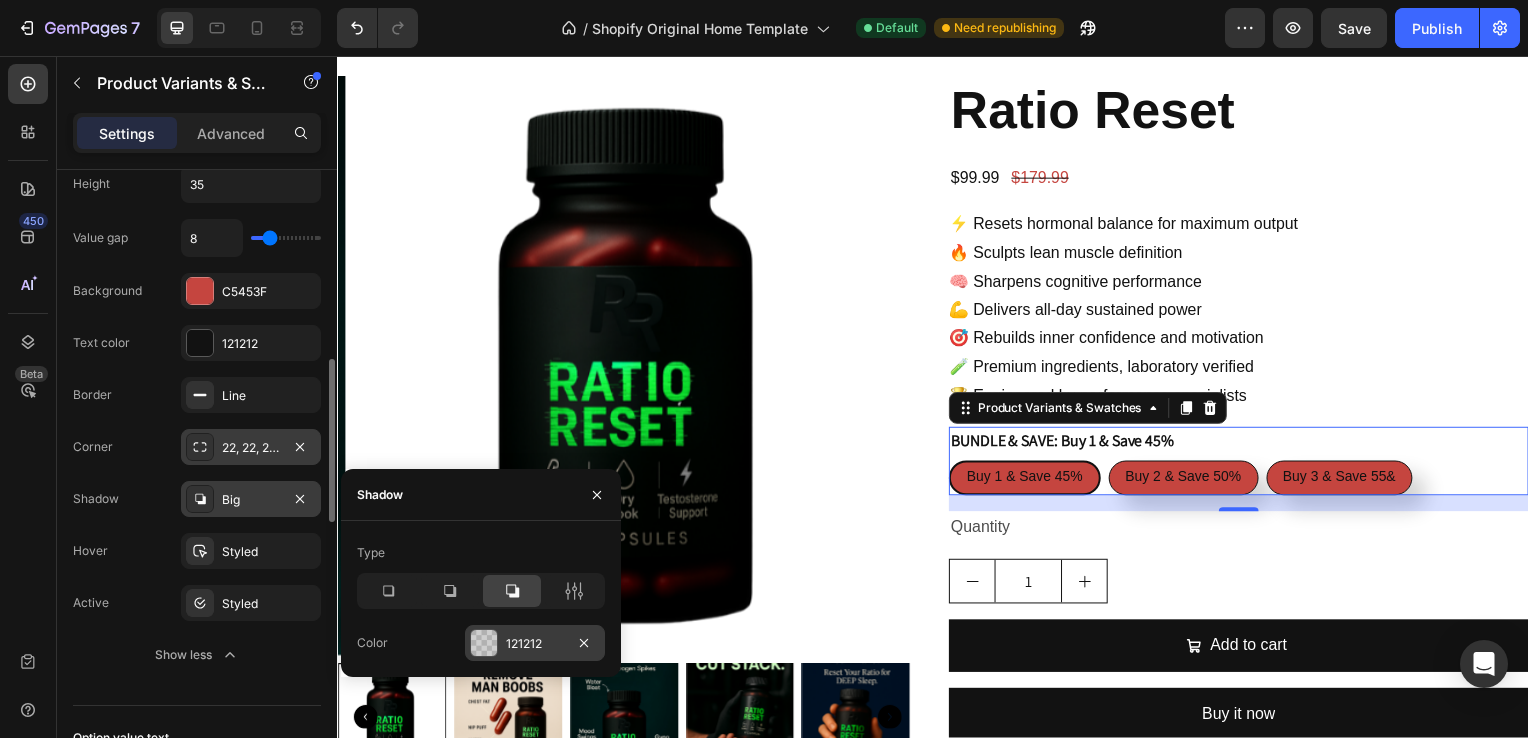 click at bounding box center (484, 643) 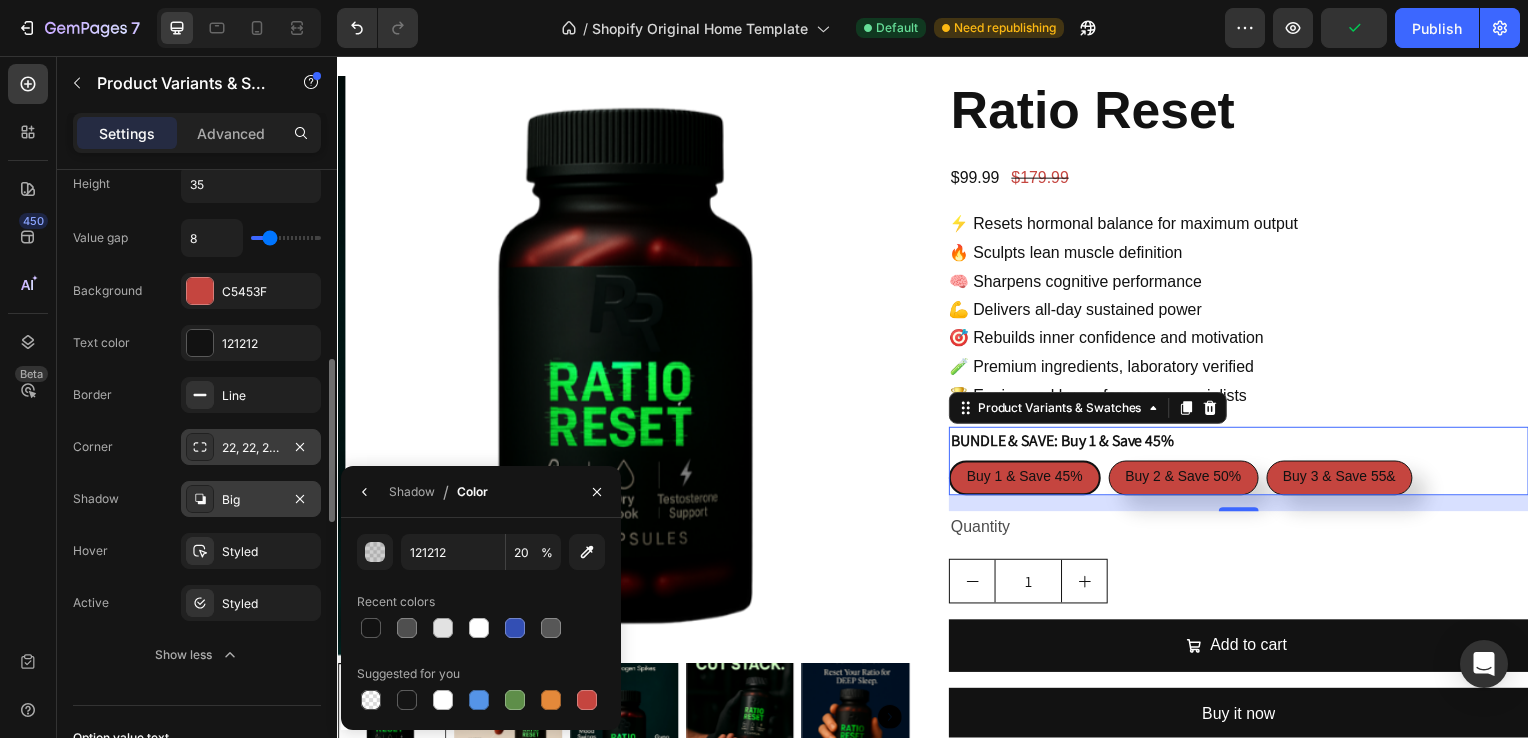 click on "Big" at bounding box center [251, 500] 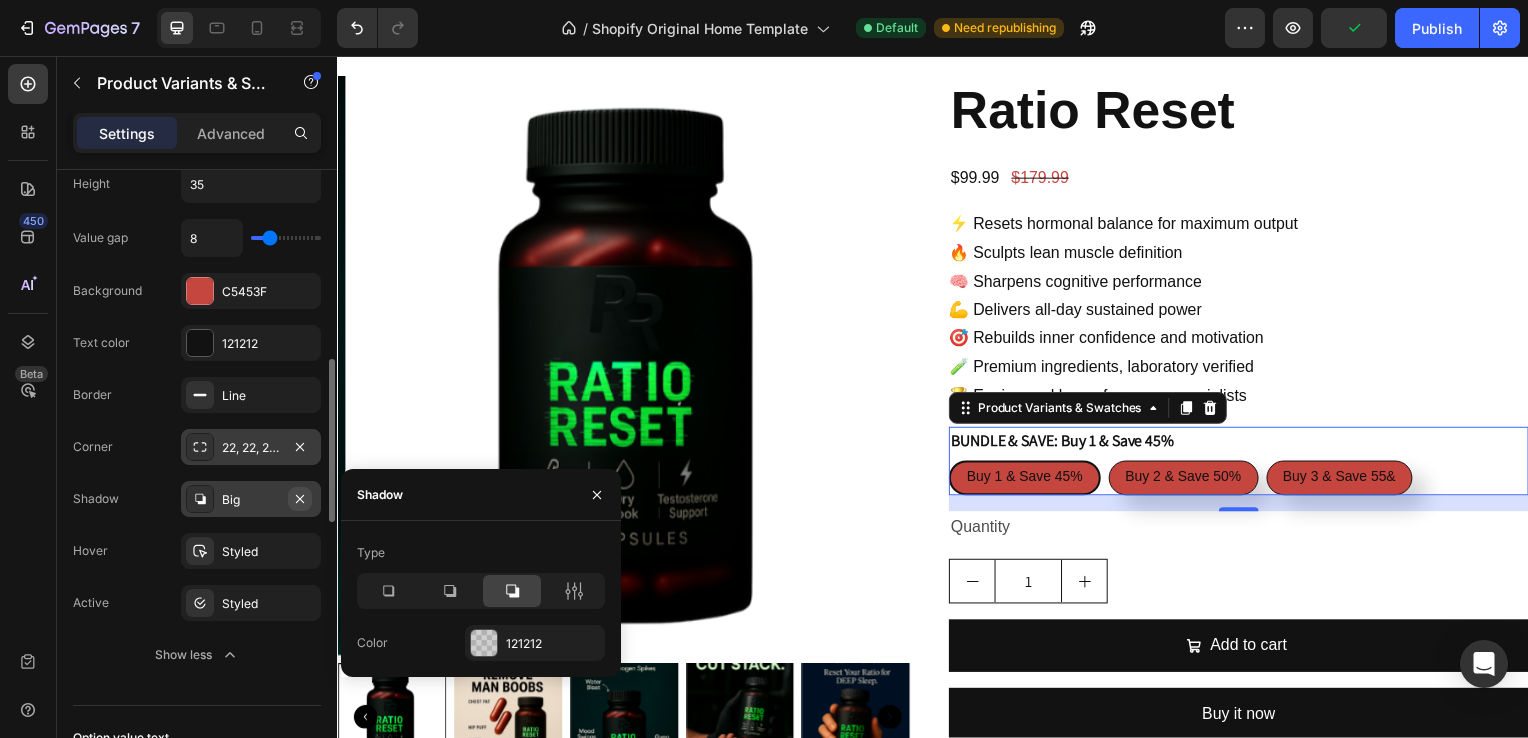 click 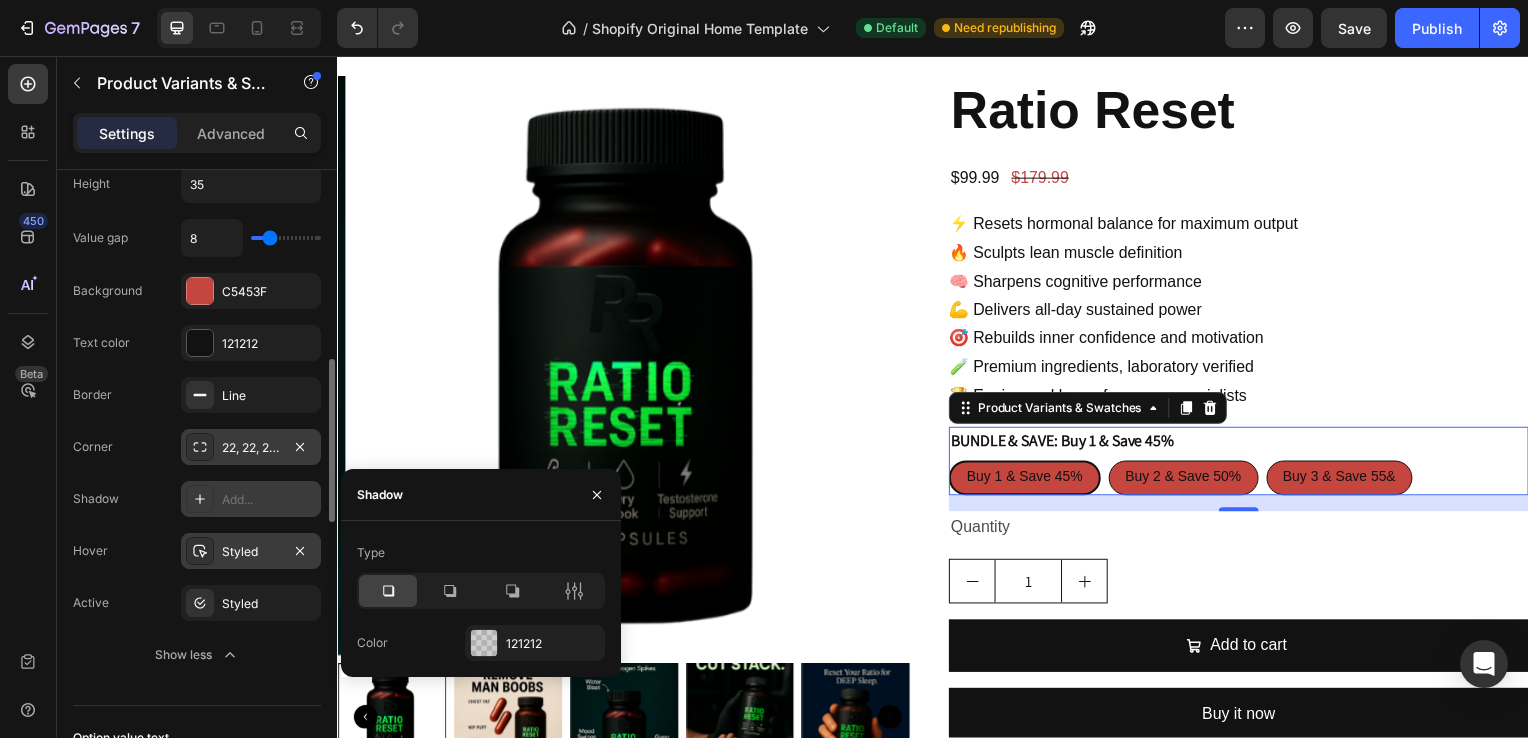 click on "Styled" at bounding box center (251, 552) 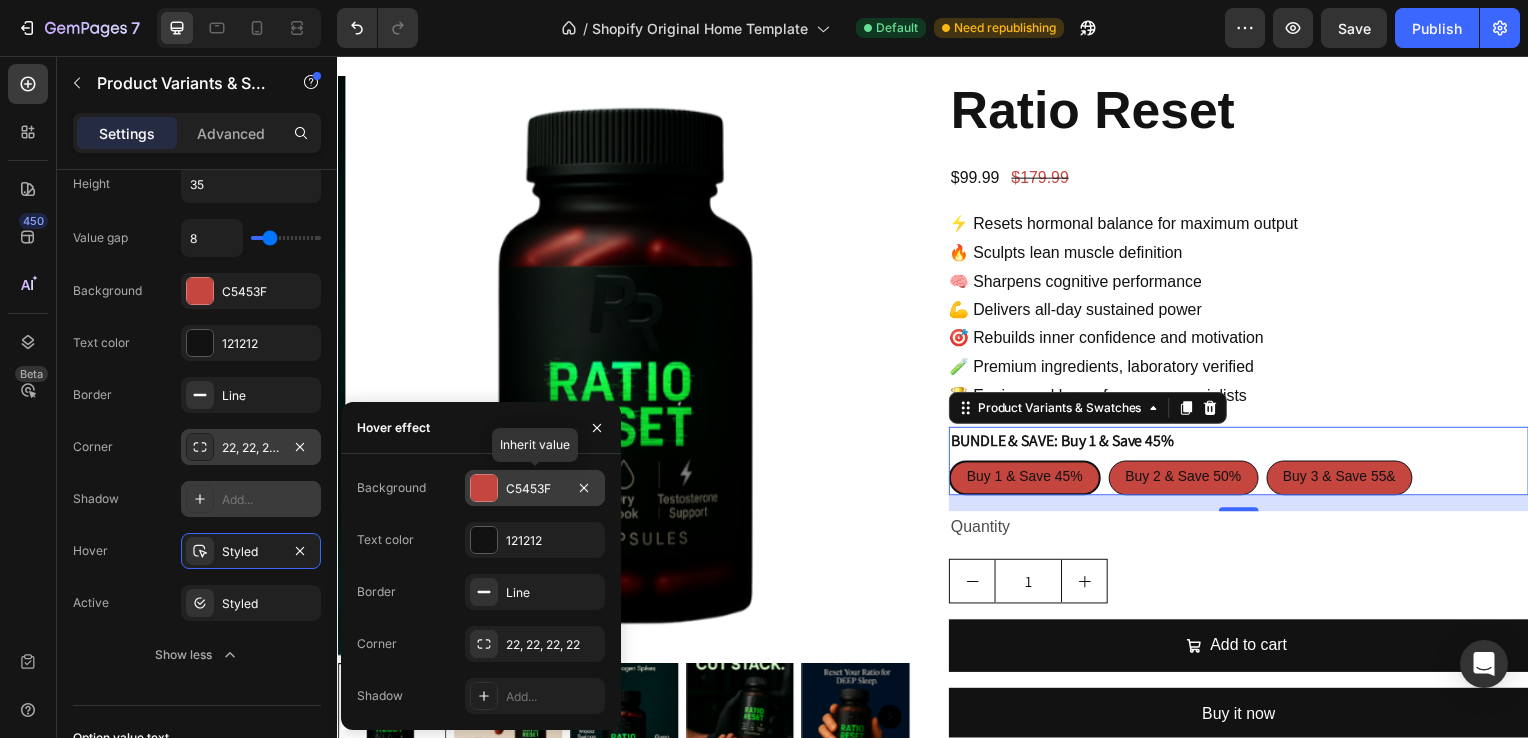 click at bounding box center [484, 488] 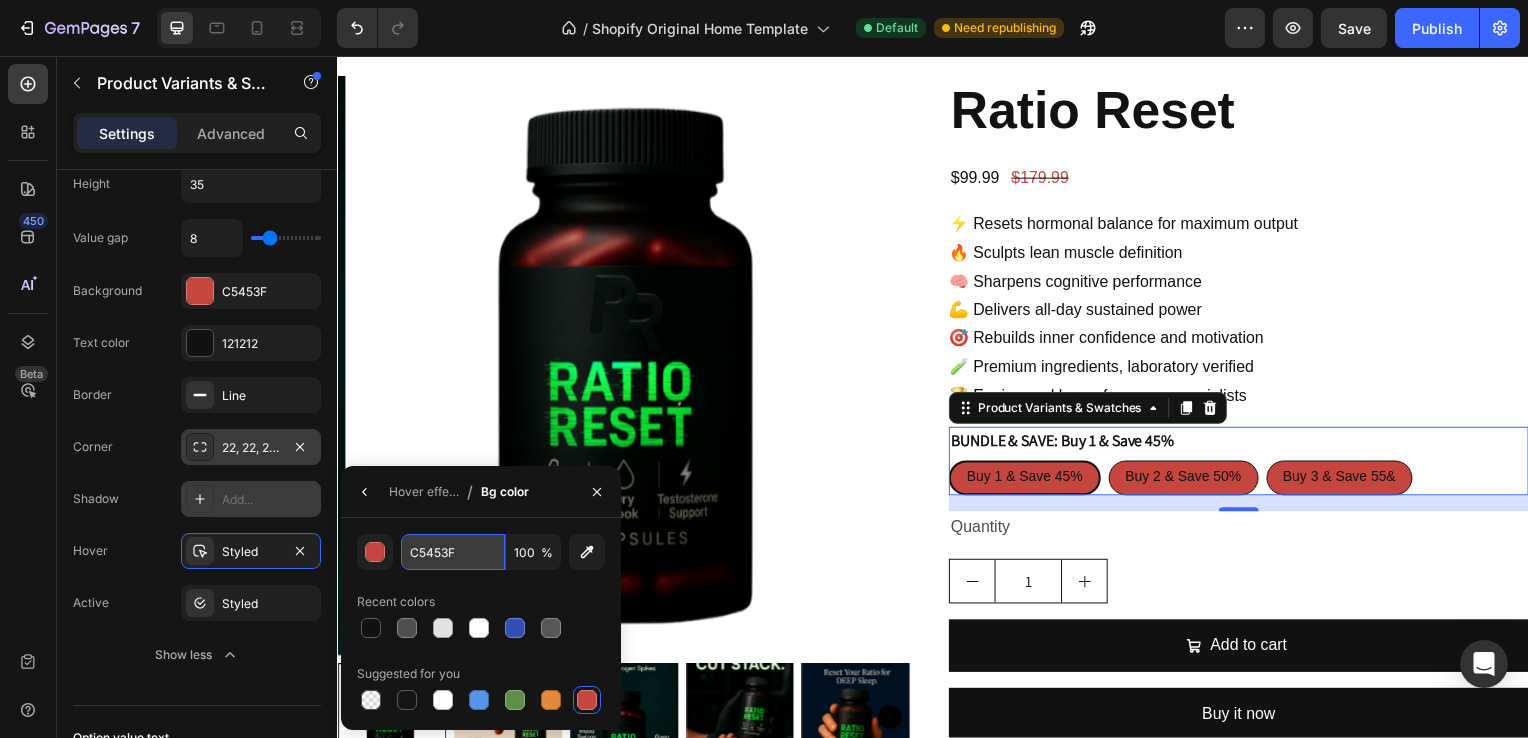 click on "C5453F" at bounding box center (453, 552) 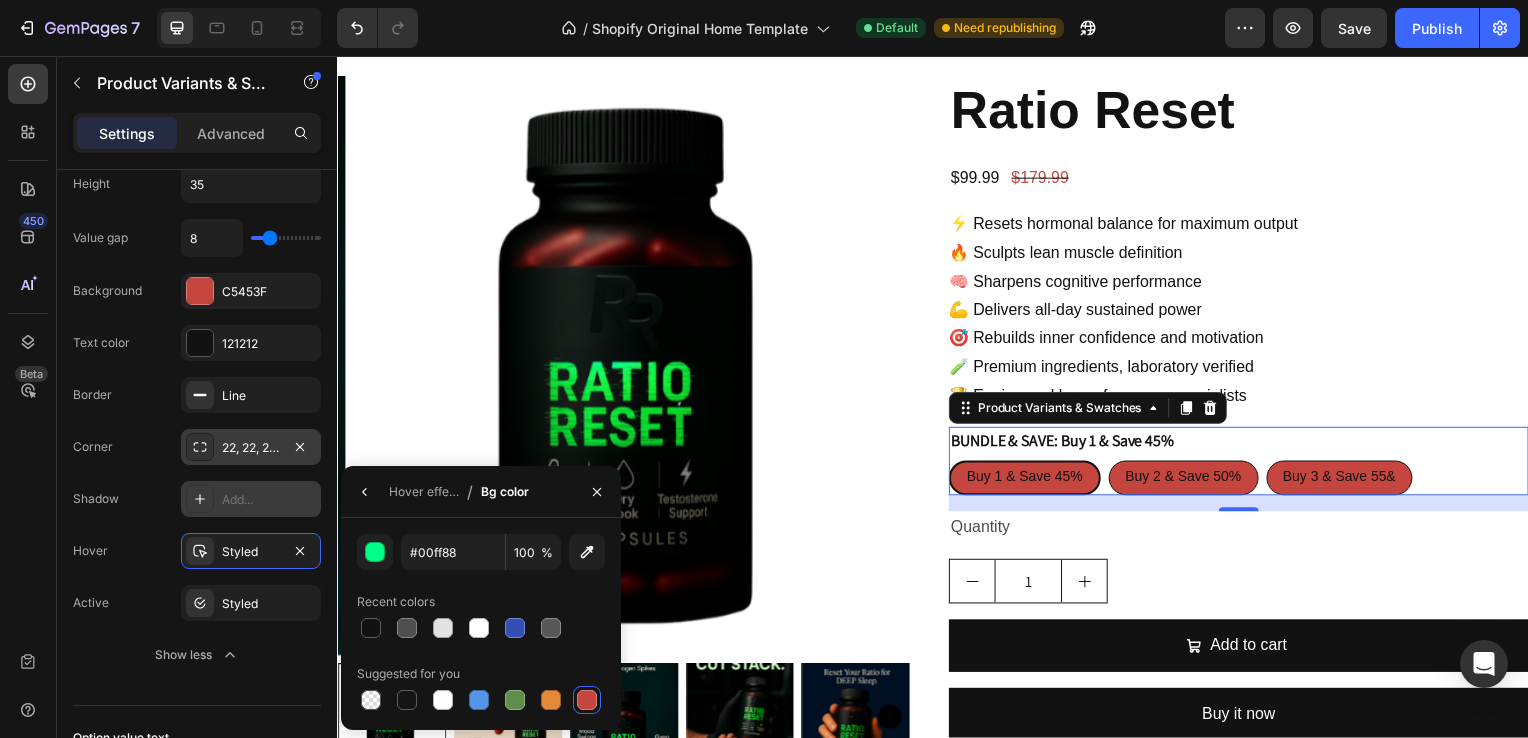 click on "Buy 1  & Save 45%" at bounding box center (1029, 480) 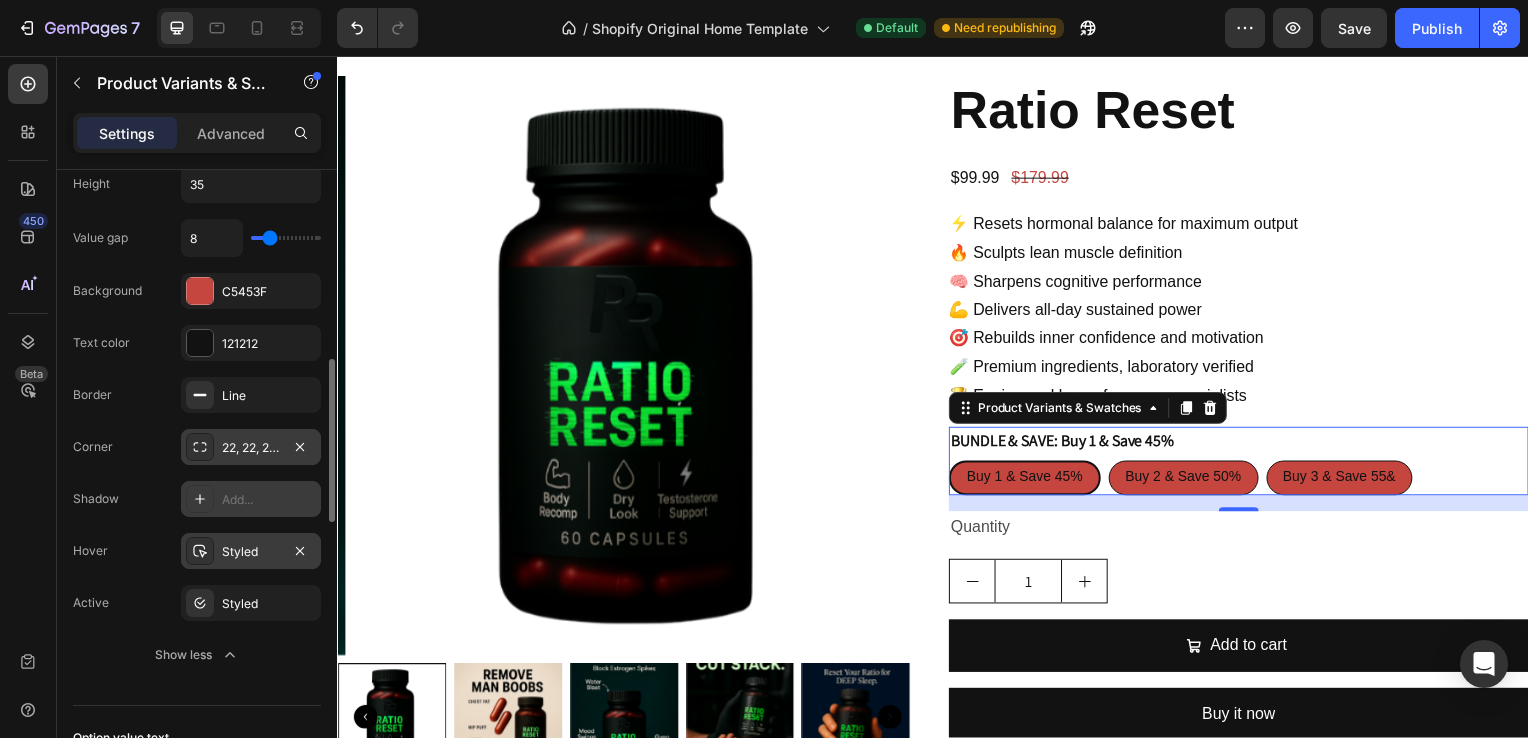 click on "Styled" at bounding box center (251, 552) 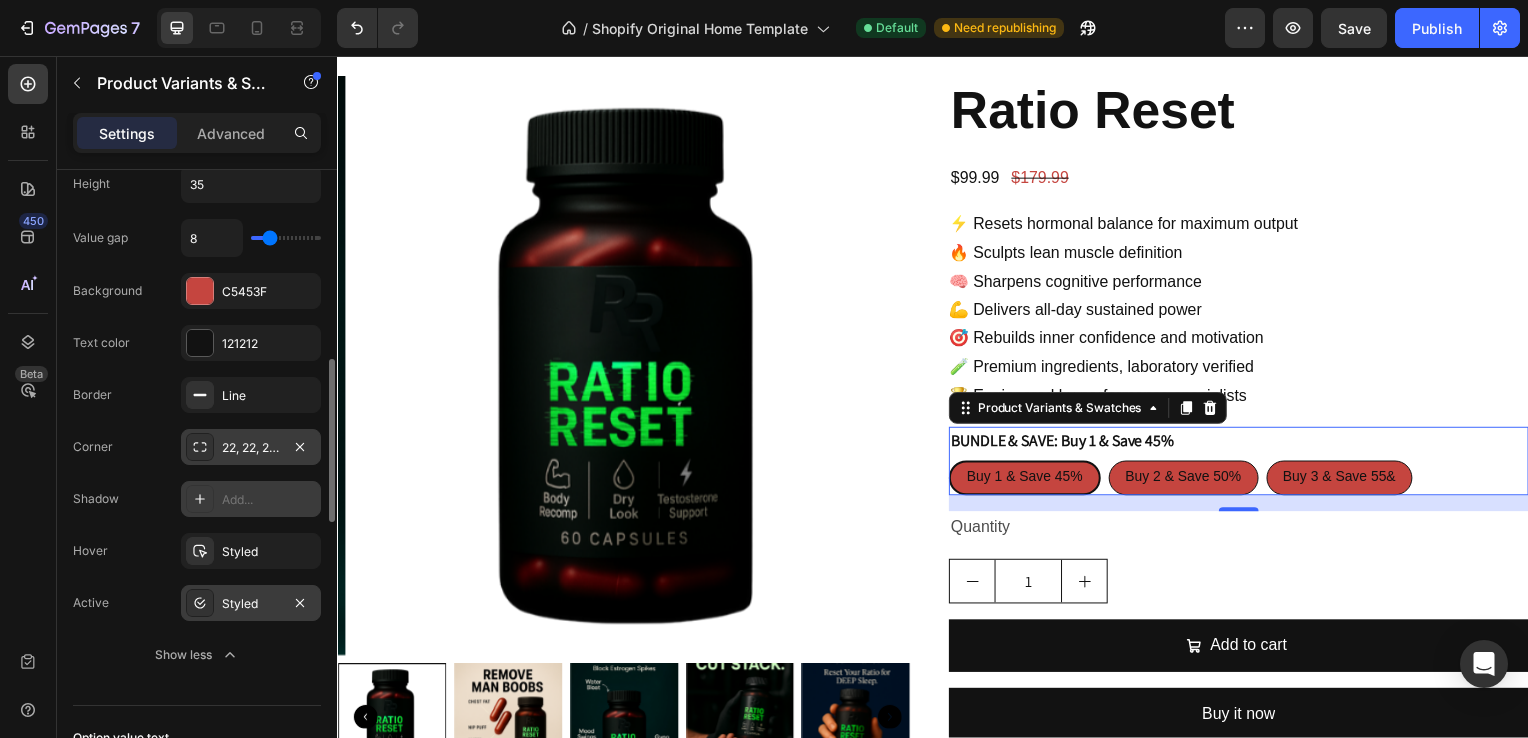click on "Styled" at bounding box center (251, 604) 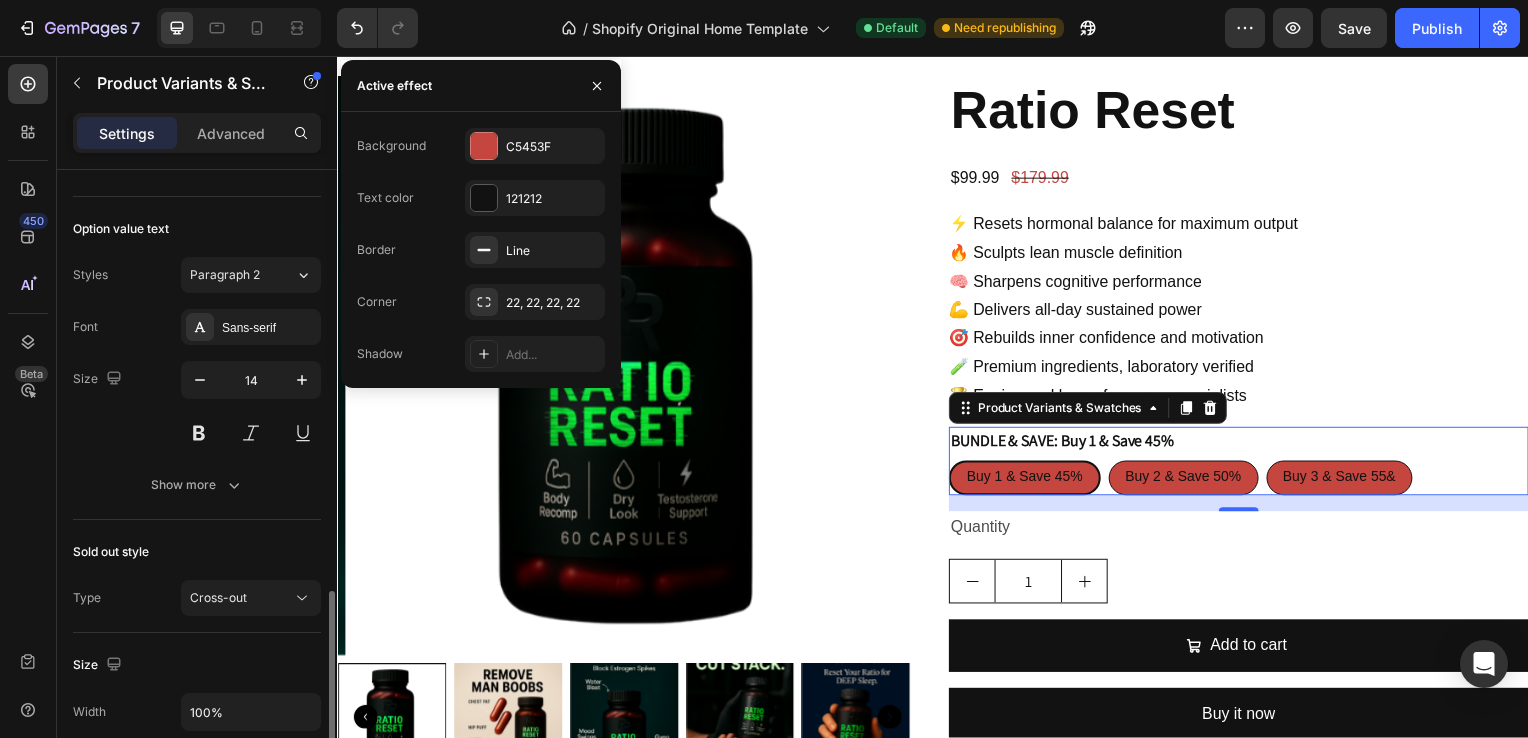scroll, scrollTop: 1323, scrollLeft: 0, axis: vertical 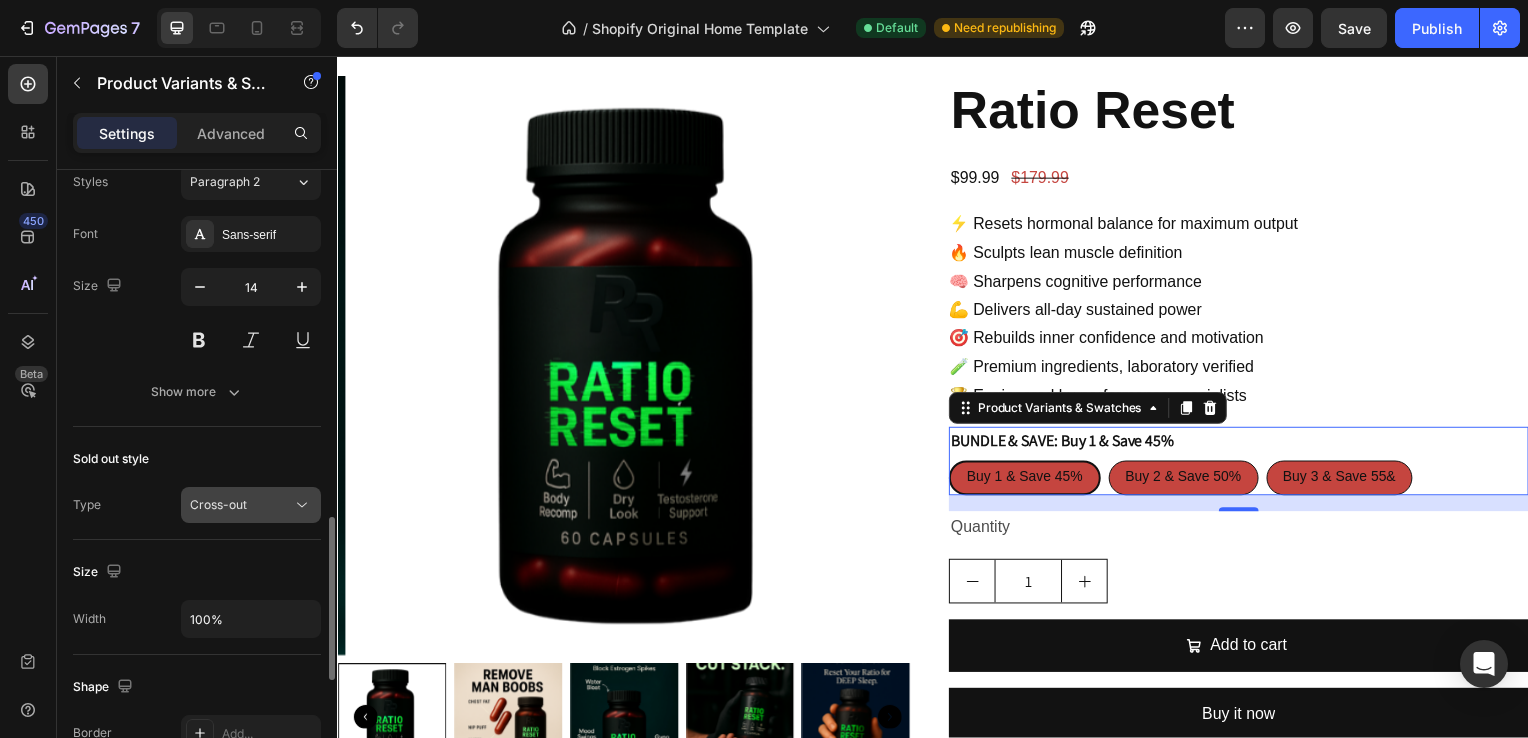 click on "Cross-out" at bounding box center [218, 504] 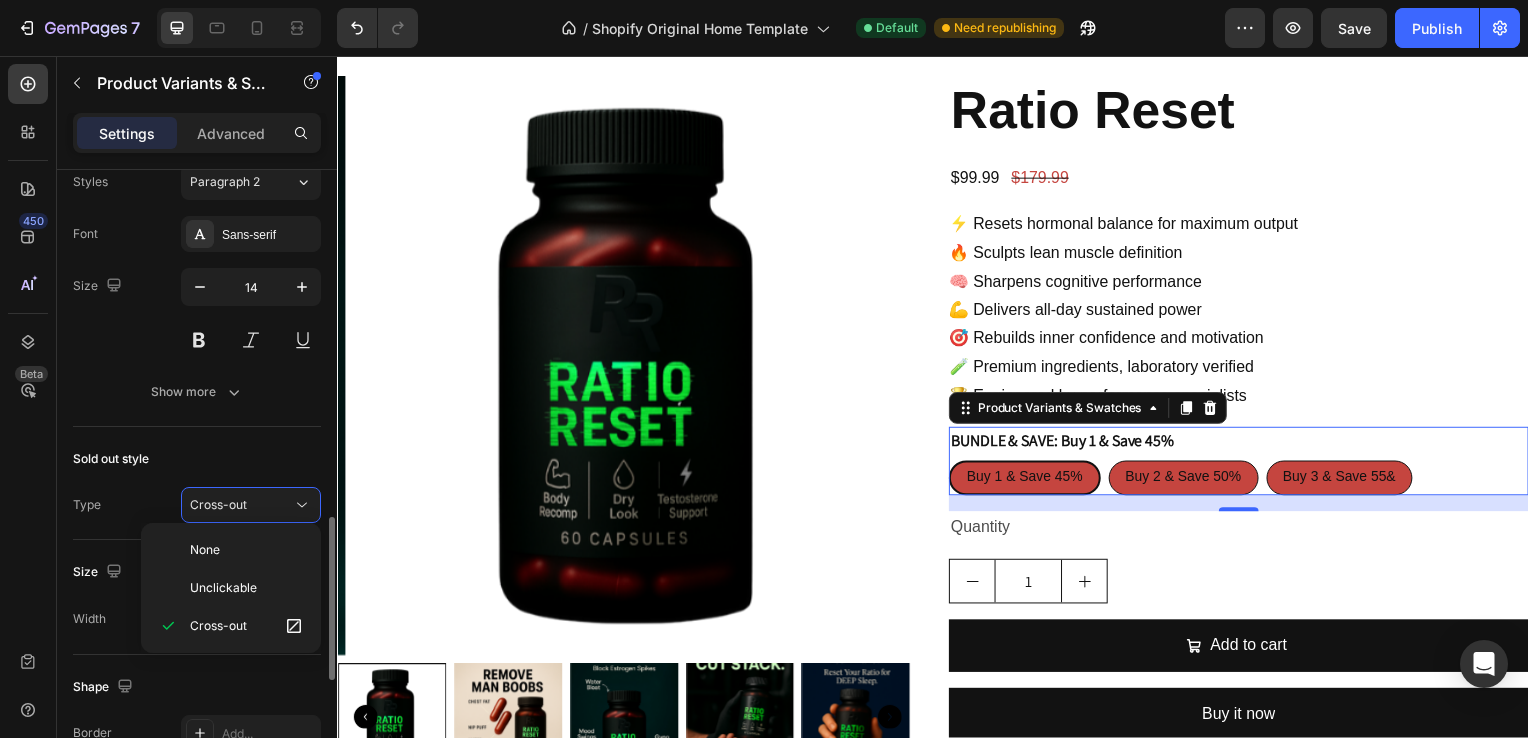 click on "Sold out style" at bounding box center (197, 459) 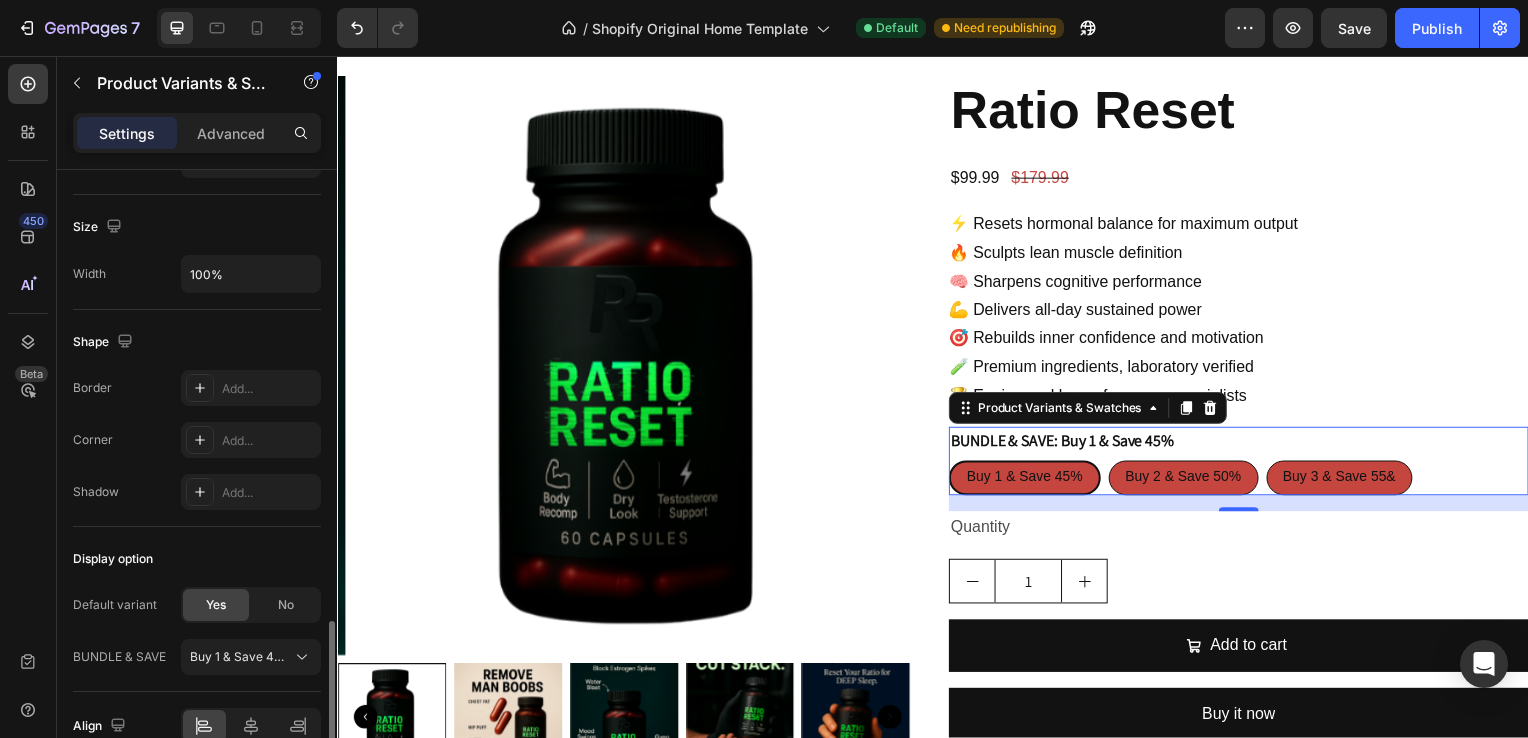 scroll, scrollTop: 1764, scrollLeft: 0, axis: vertical 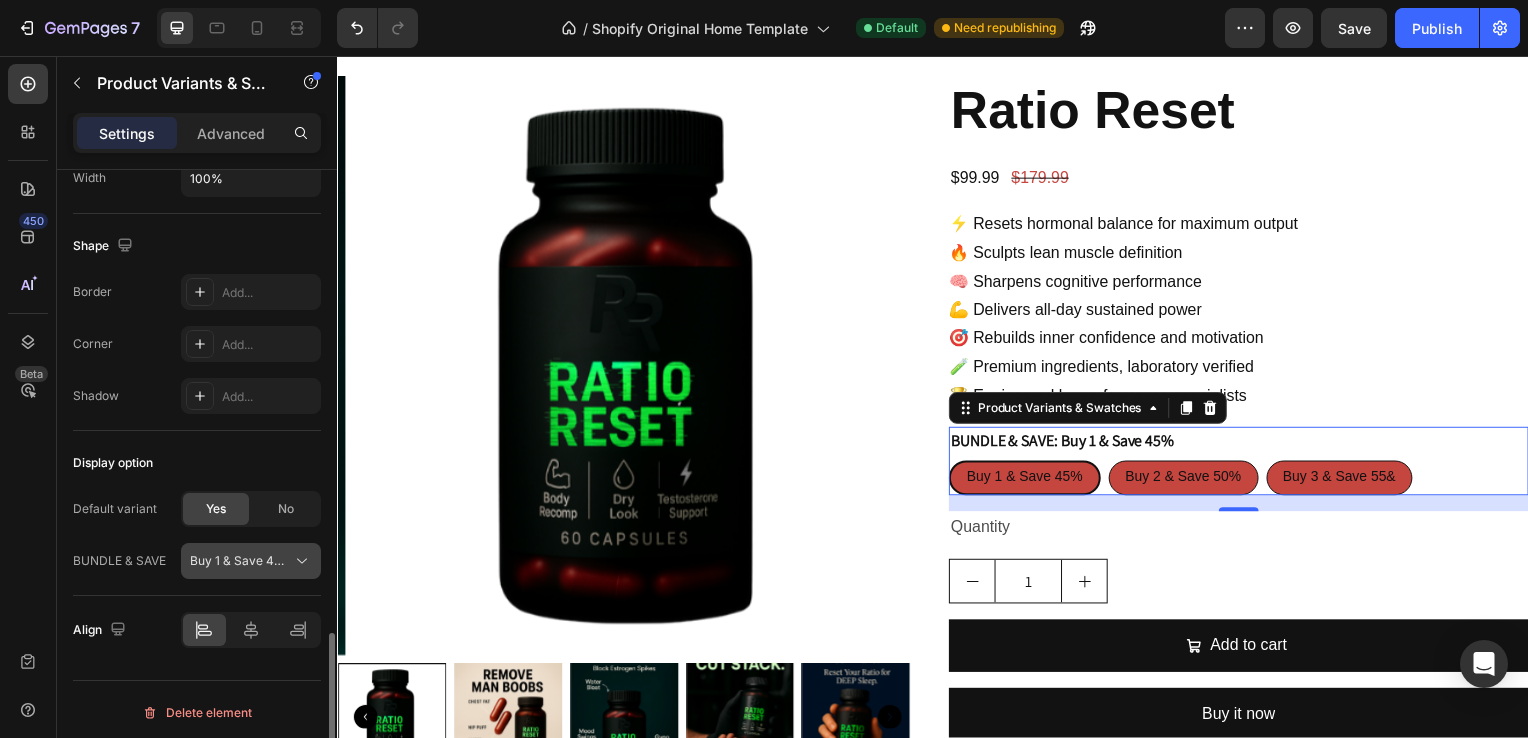 click on "Buy 1  & Save 45%" at bounding box center [251, 561] 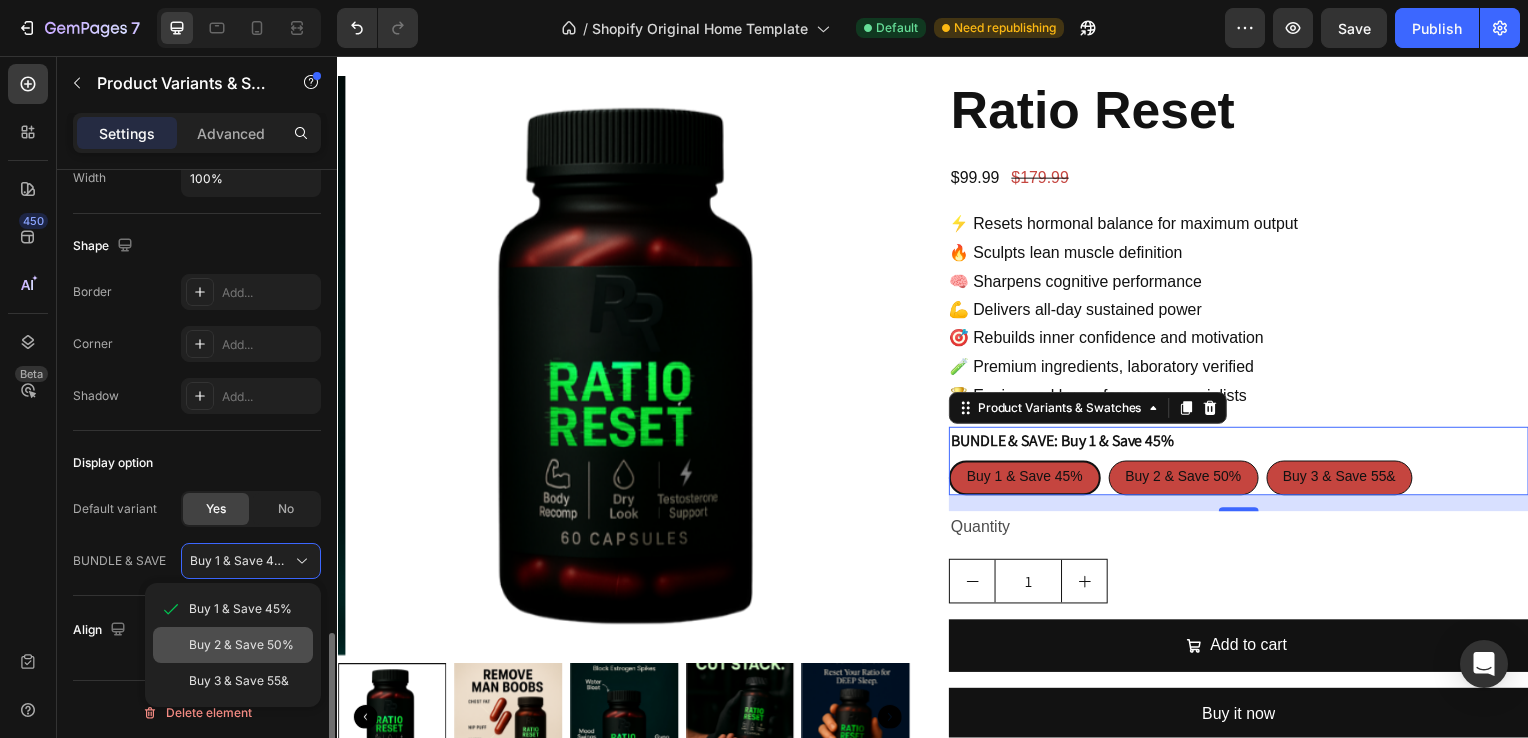 click on "Buy 2 & Save 50%" at bounding box center (241, 645) 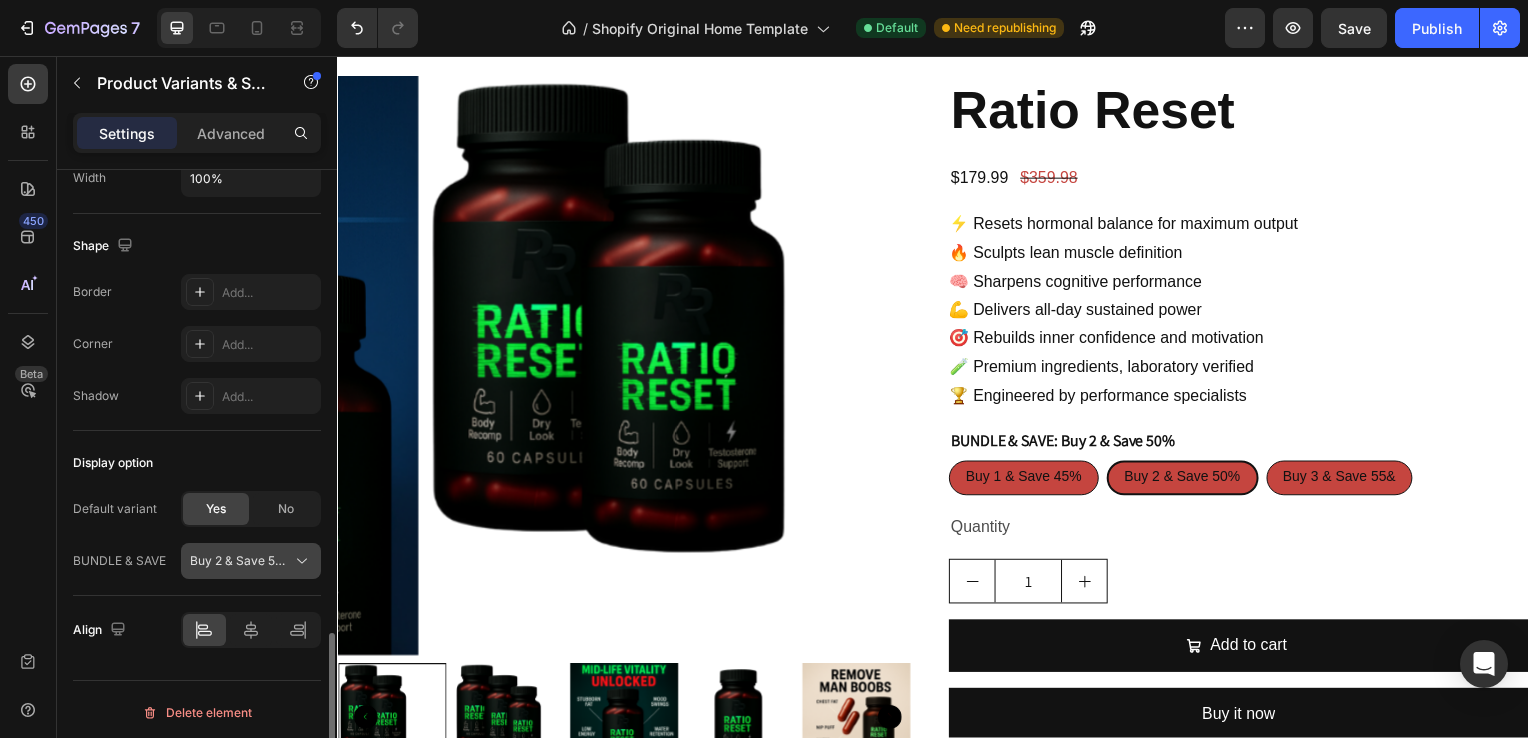 click on "Buy 2 & Save 50%" at bounding box center [251, 561] 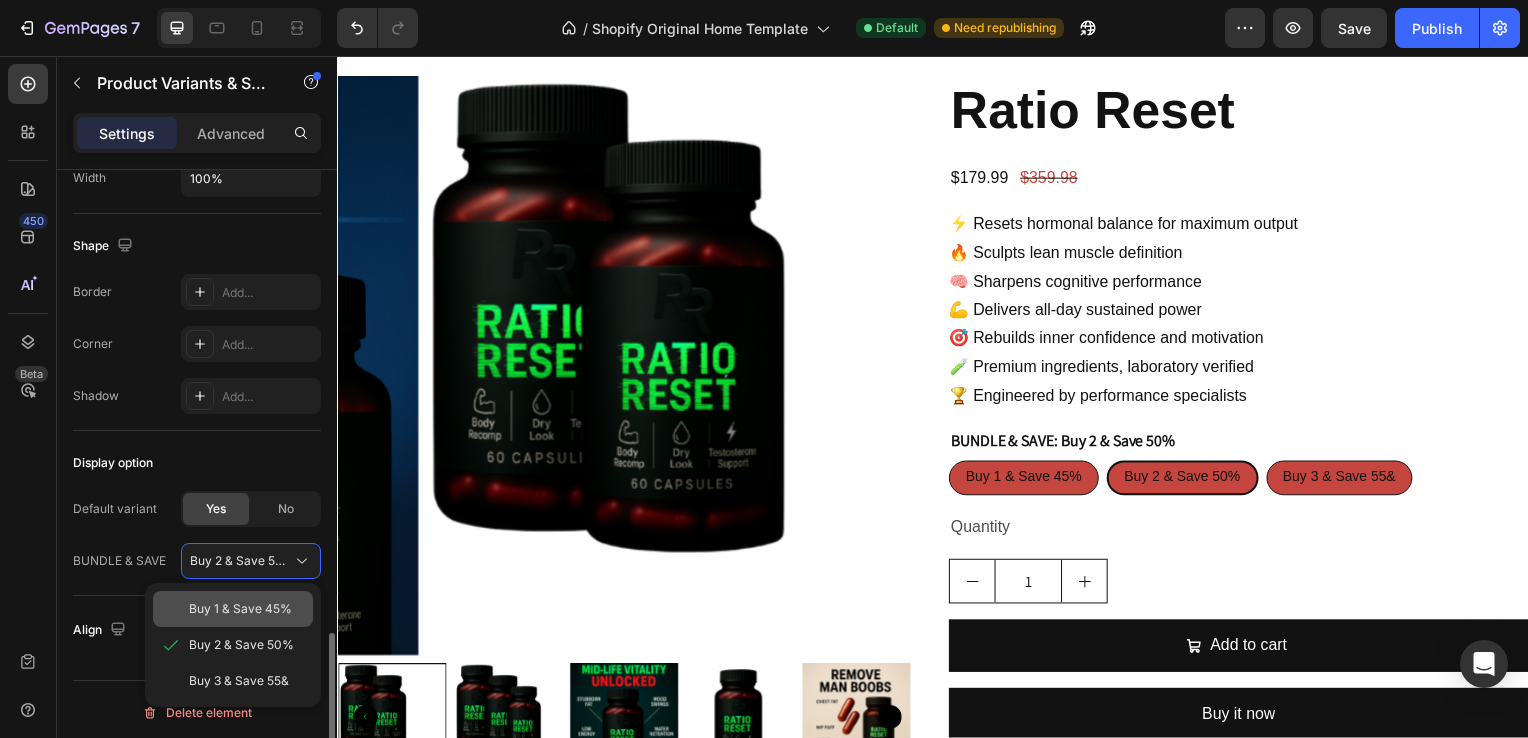 click on "Buy 1  & Save 45%" at bounding box center [240, 609] 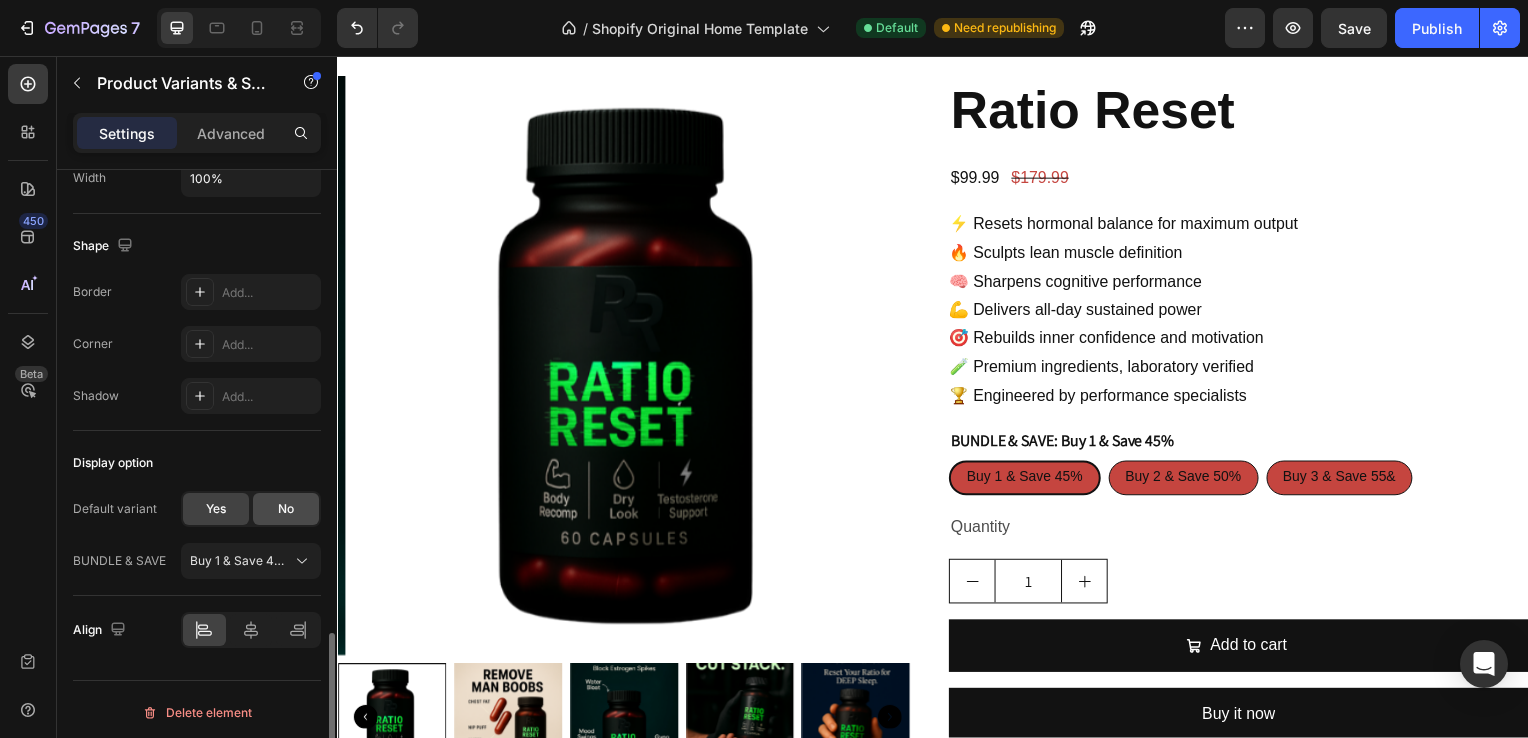 click on "No" 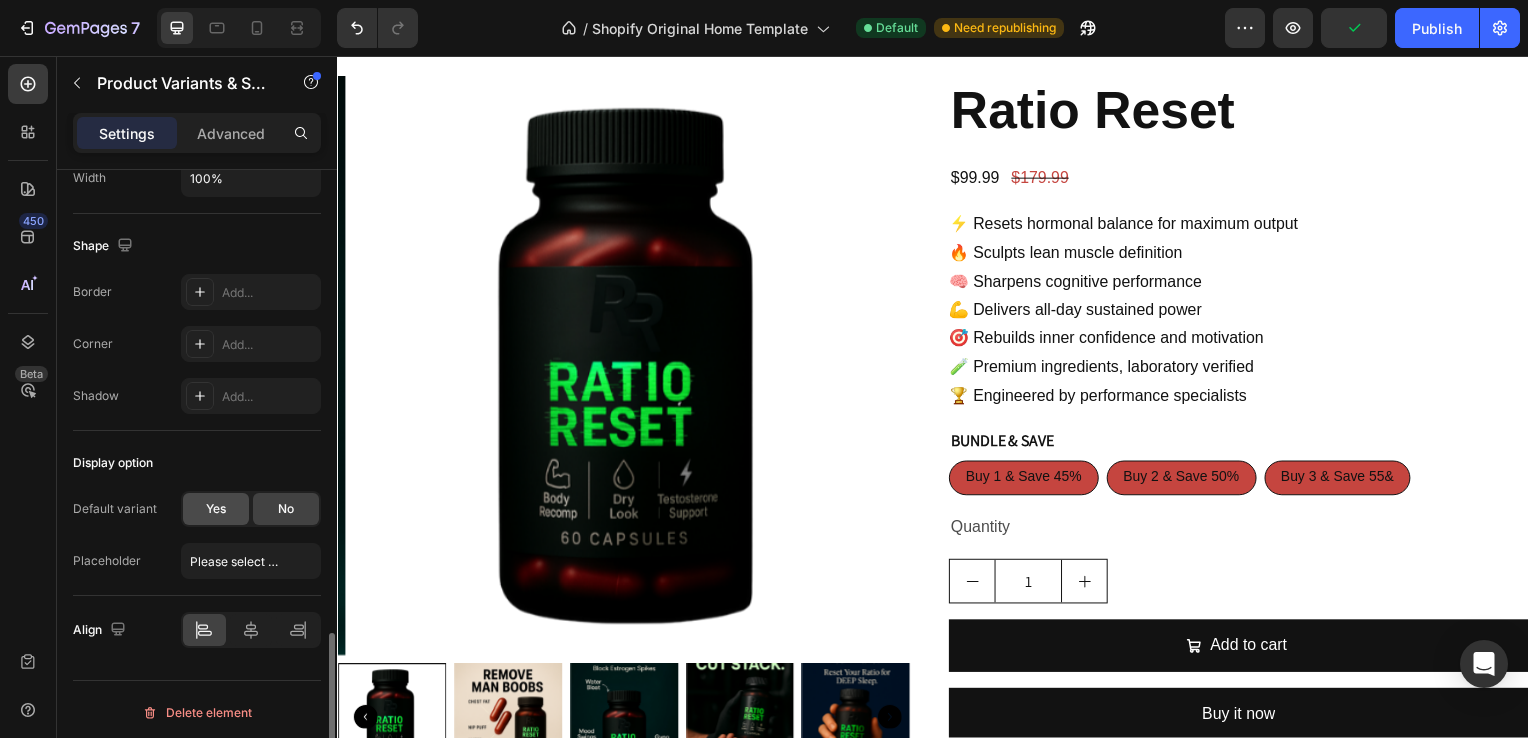 click on "Yes" 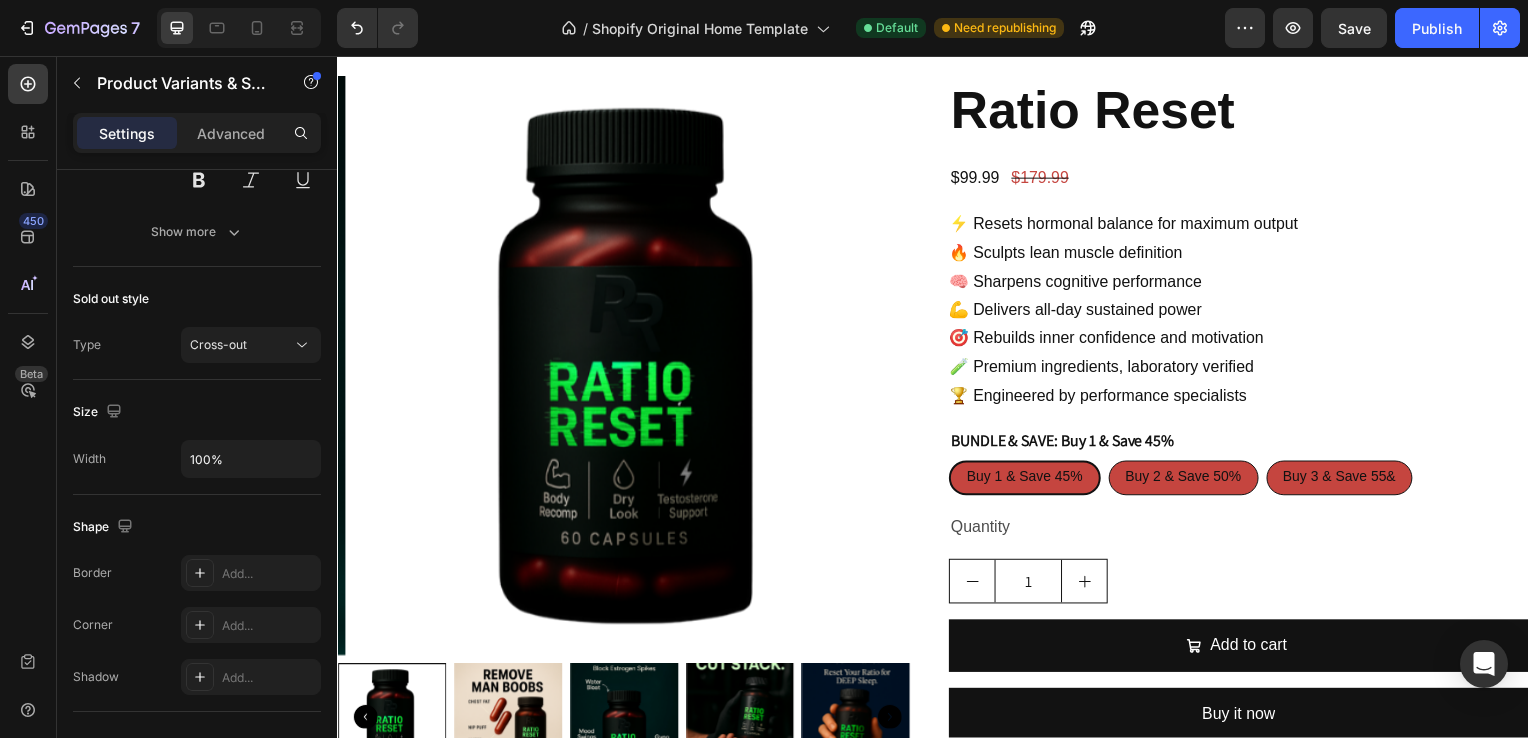 scroll, scrollTop: 1764, scrollLeft: 0, axis: vertical 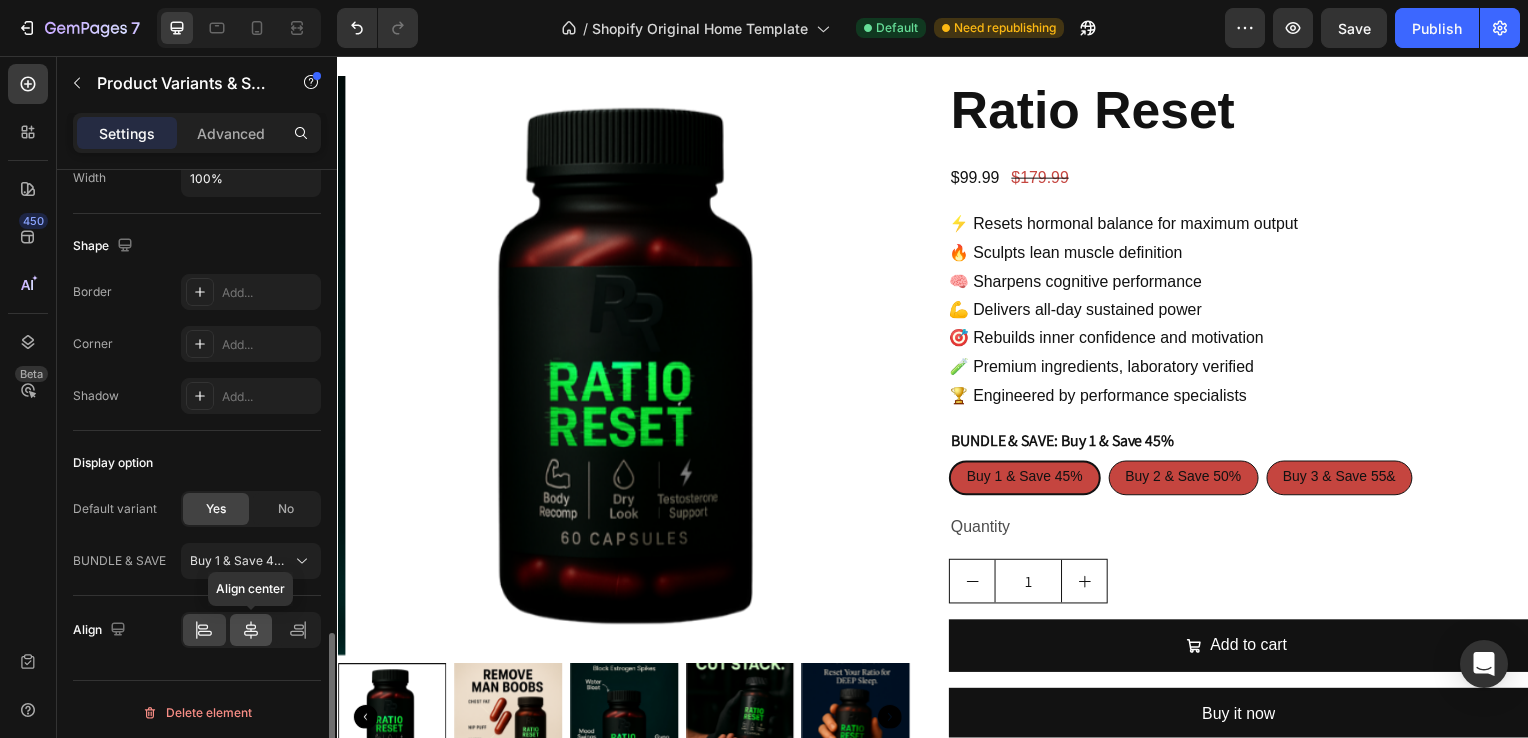 click 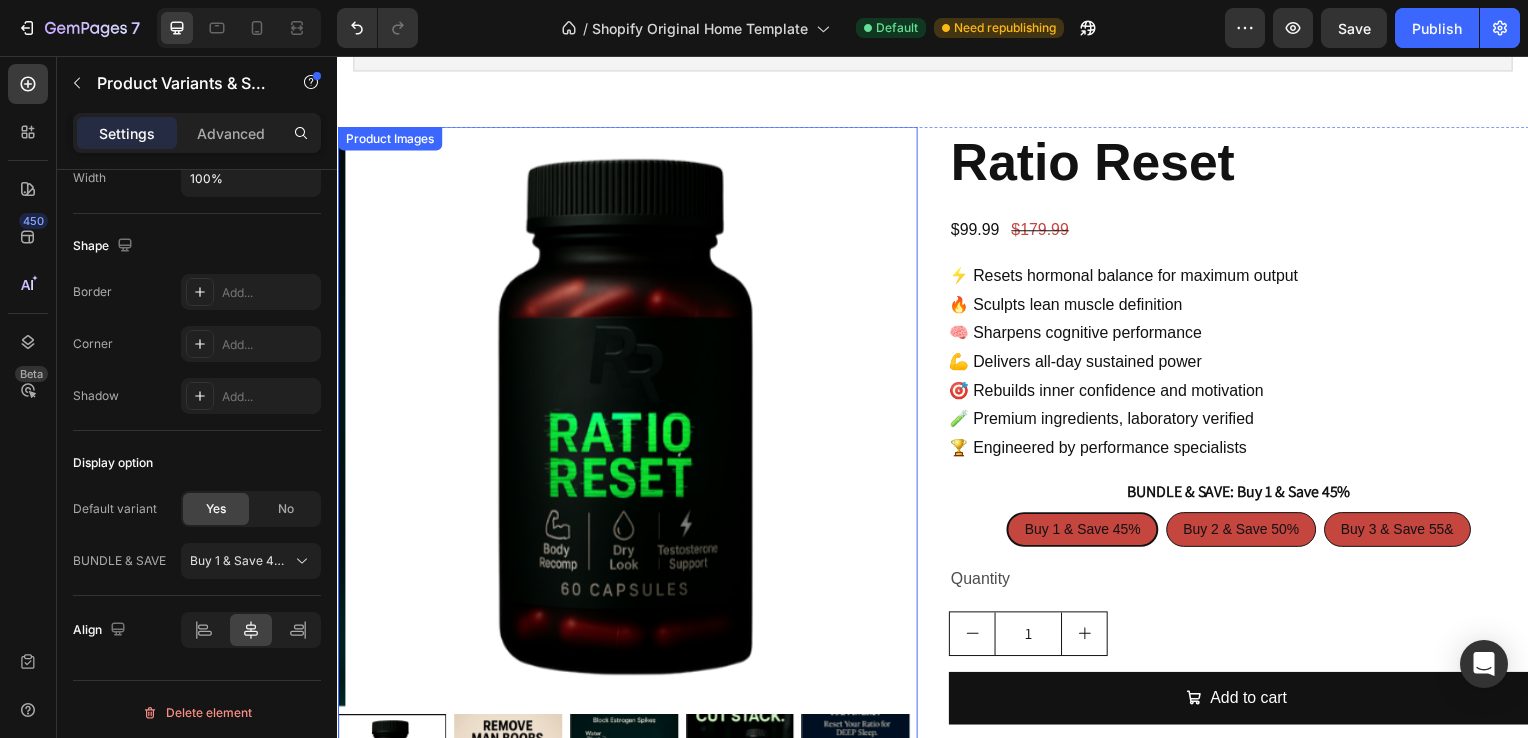 scroll, scrollTop: 96, scrollLeft: 0, axis: vertical 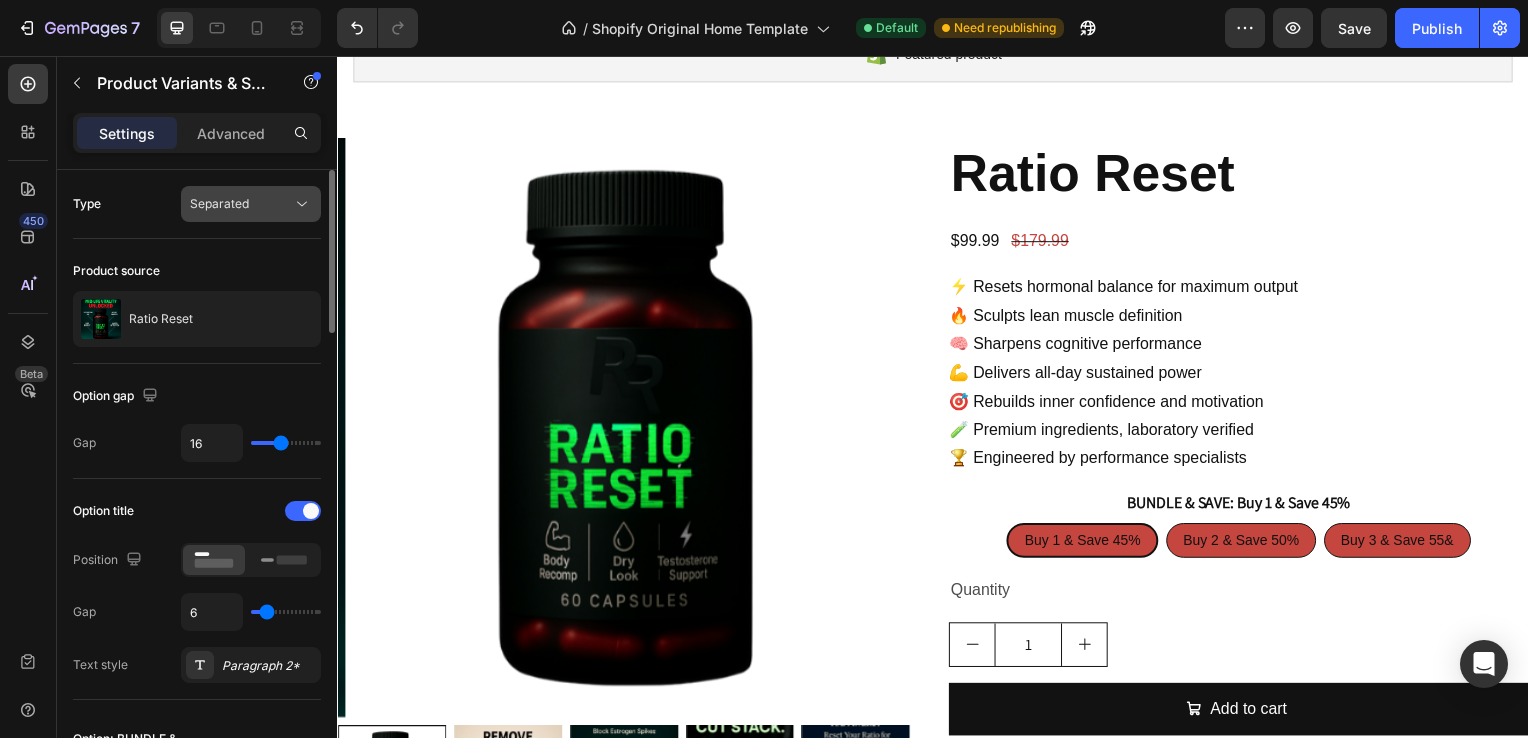 click on "Separated" 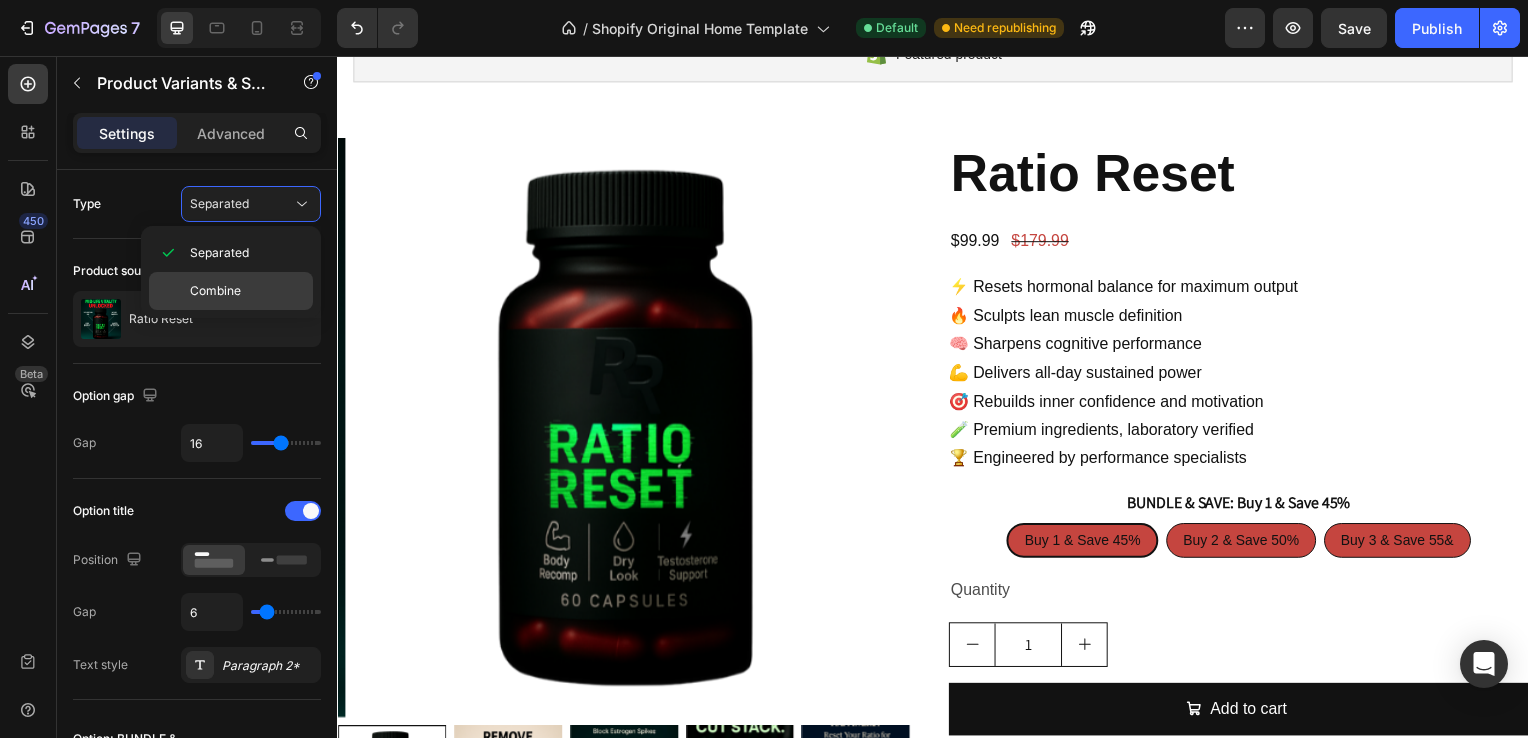 click on "Combine" at bounding box center (215, 291) 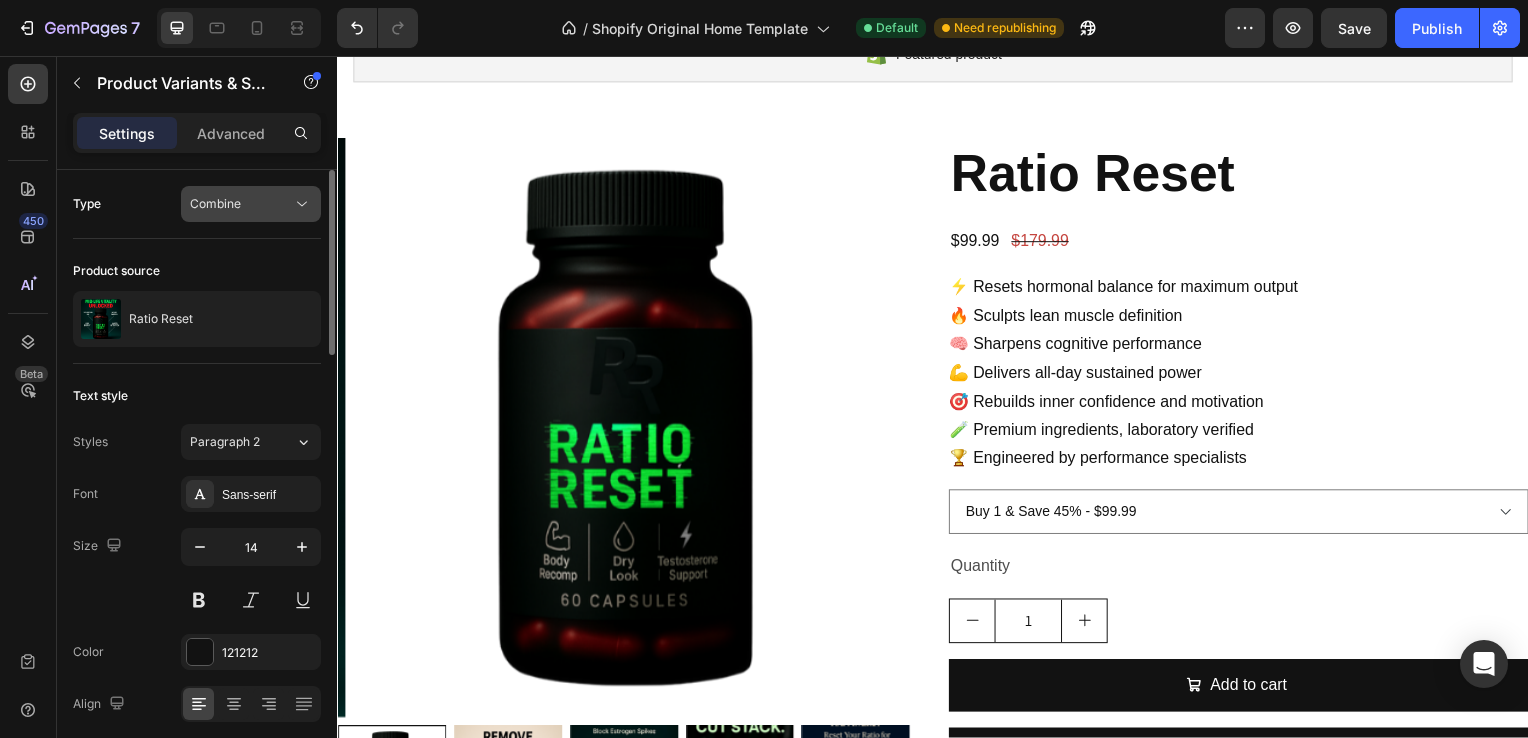 click on "Combine" at bounding box center [215, 203] 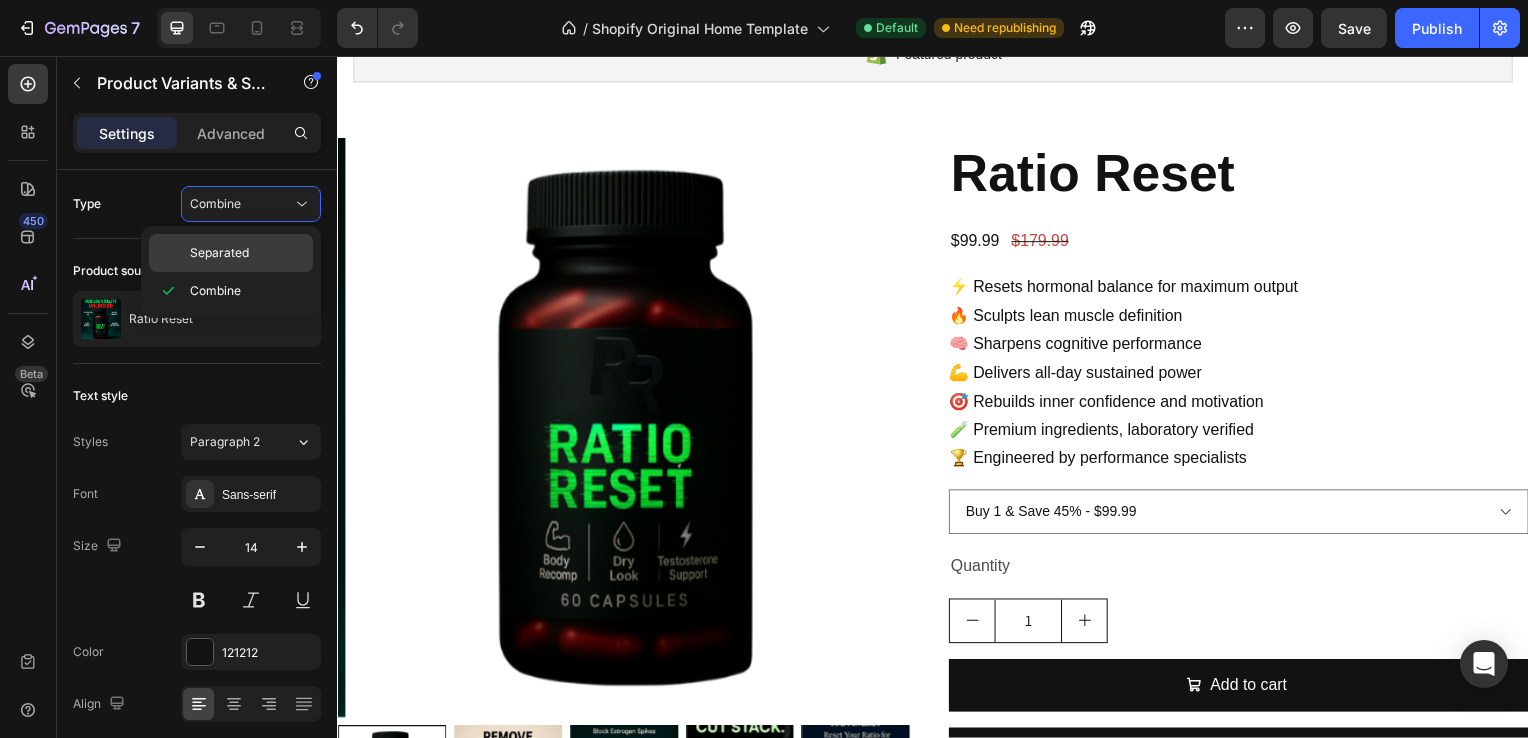 click on "Separated" at bounding box center [219, 253] 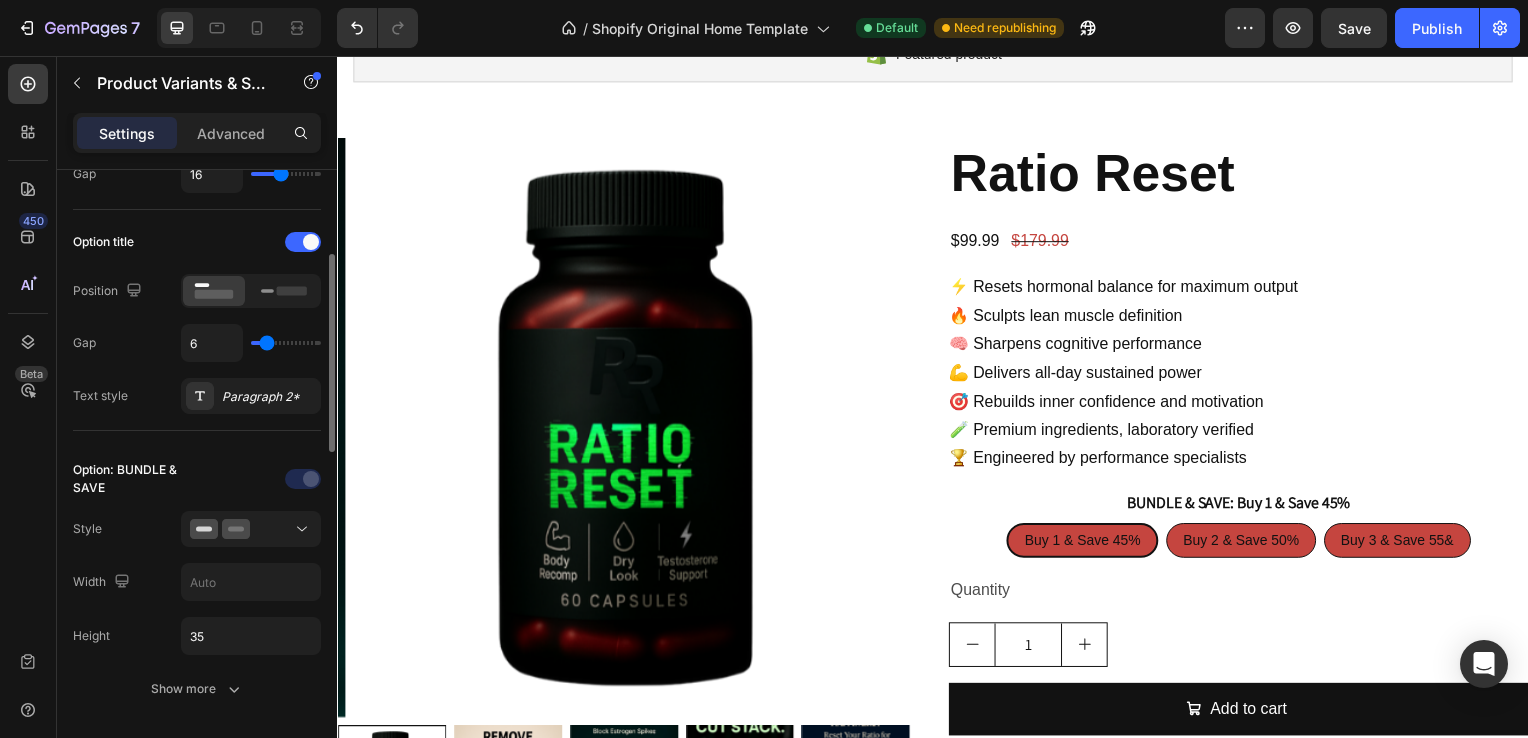 scroll, scrollTop: 270, scrollLeft: 0, axis: vertical 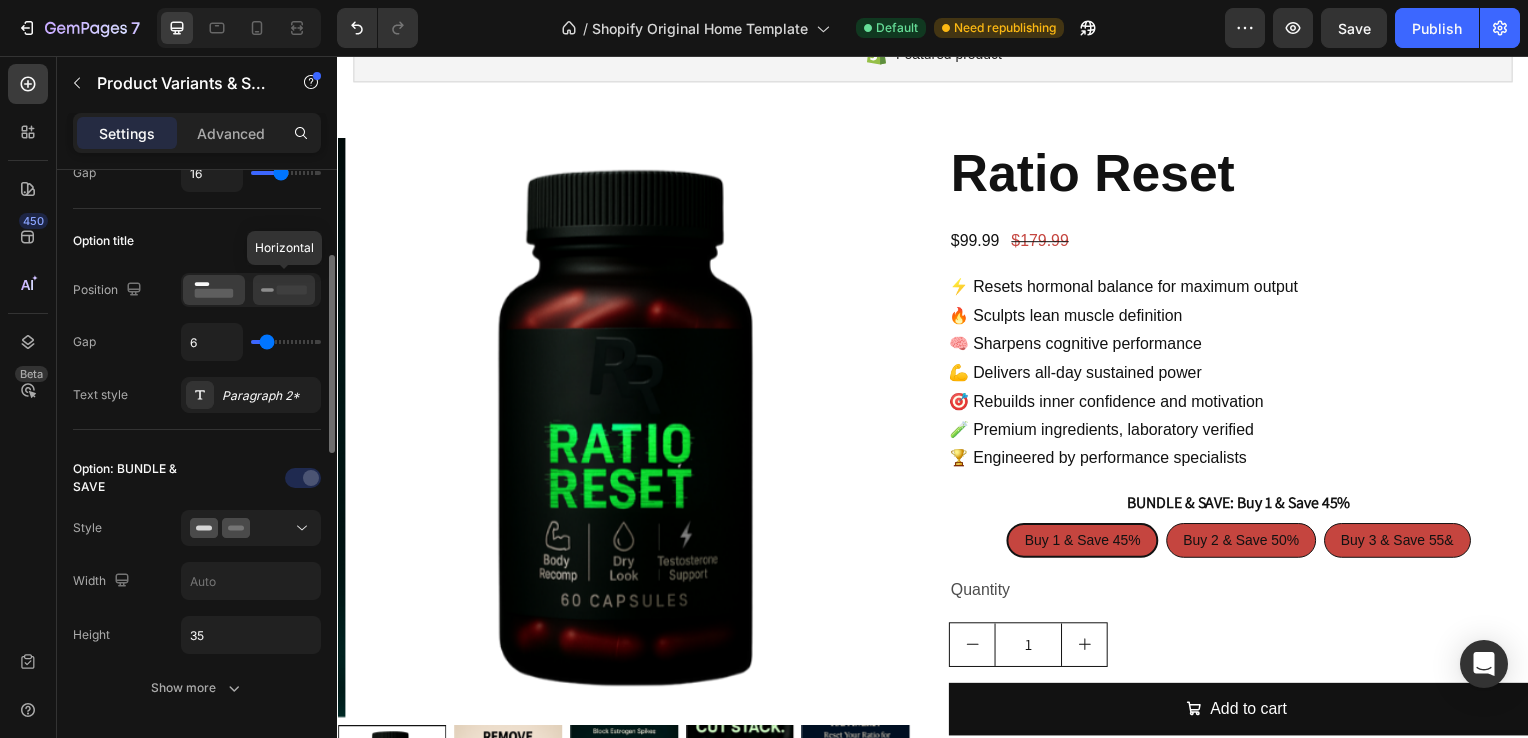 click 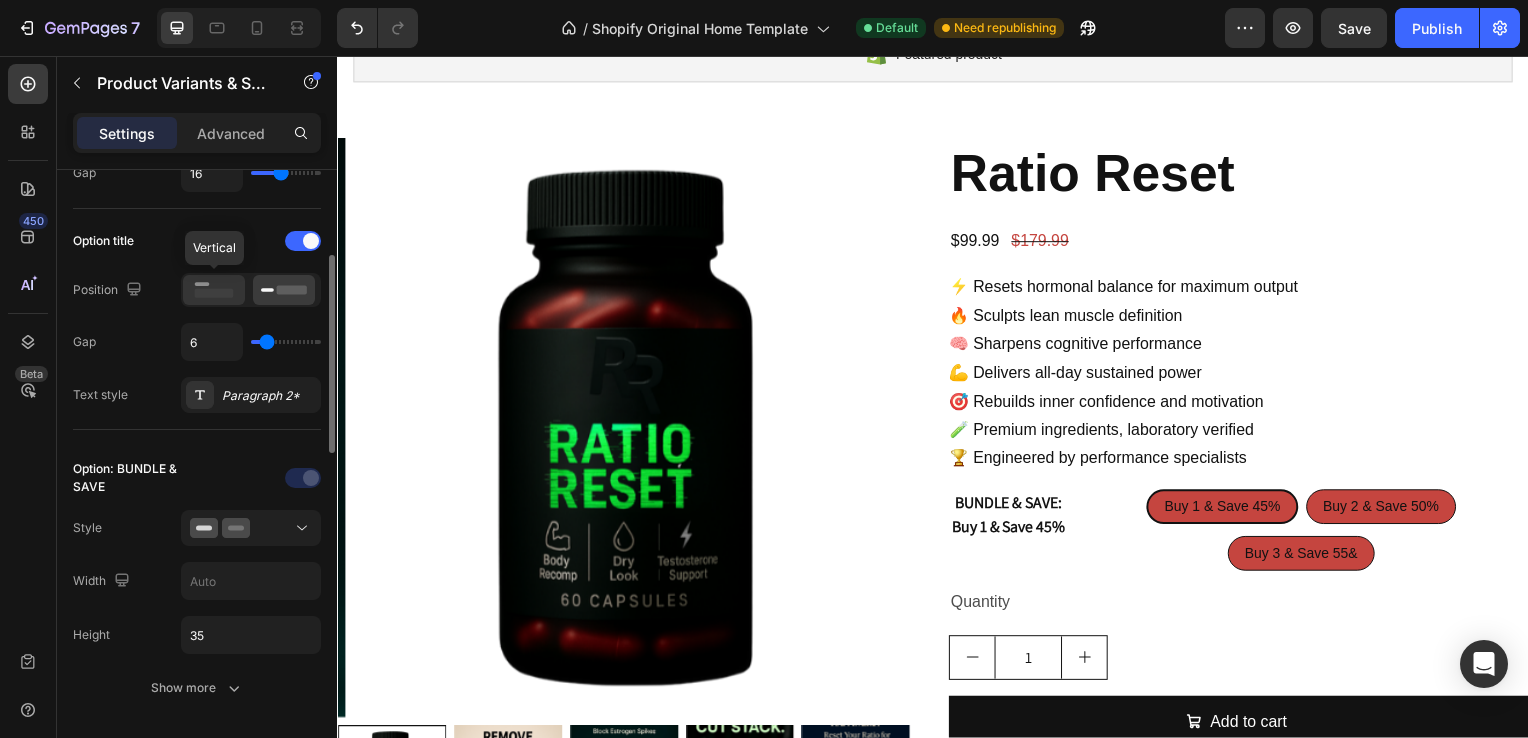 click 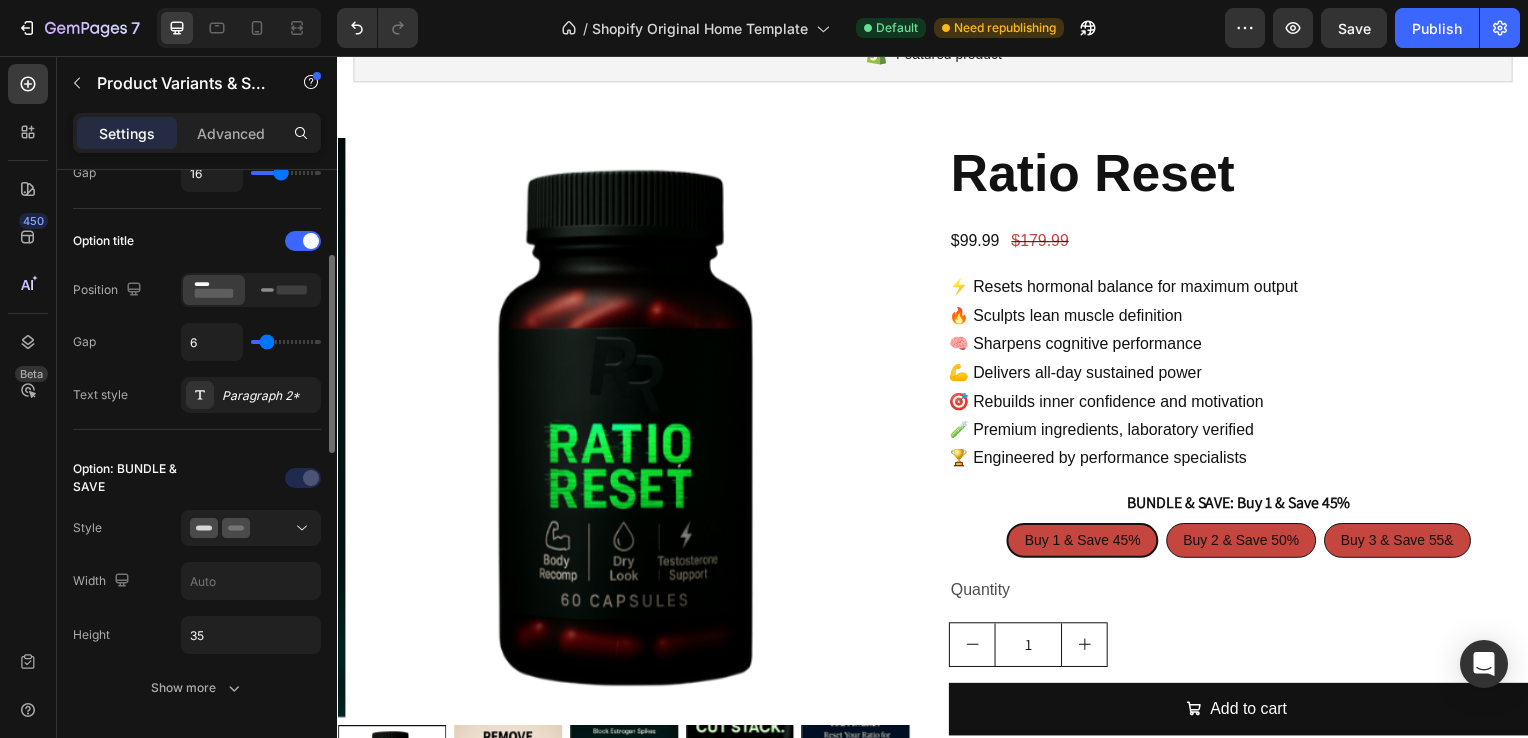 type on "2" 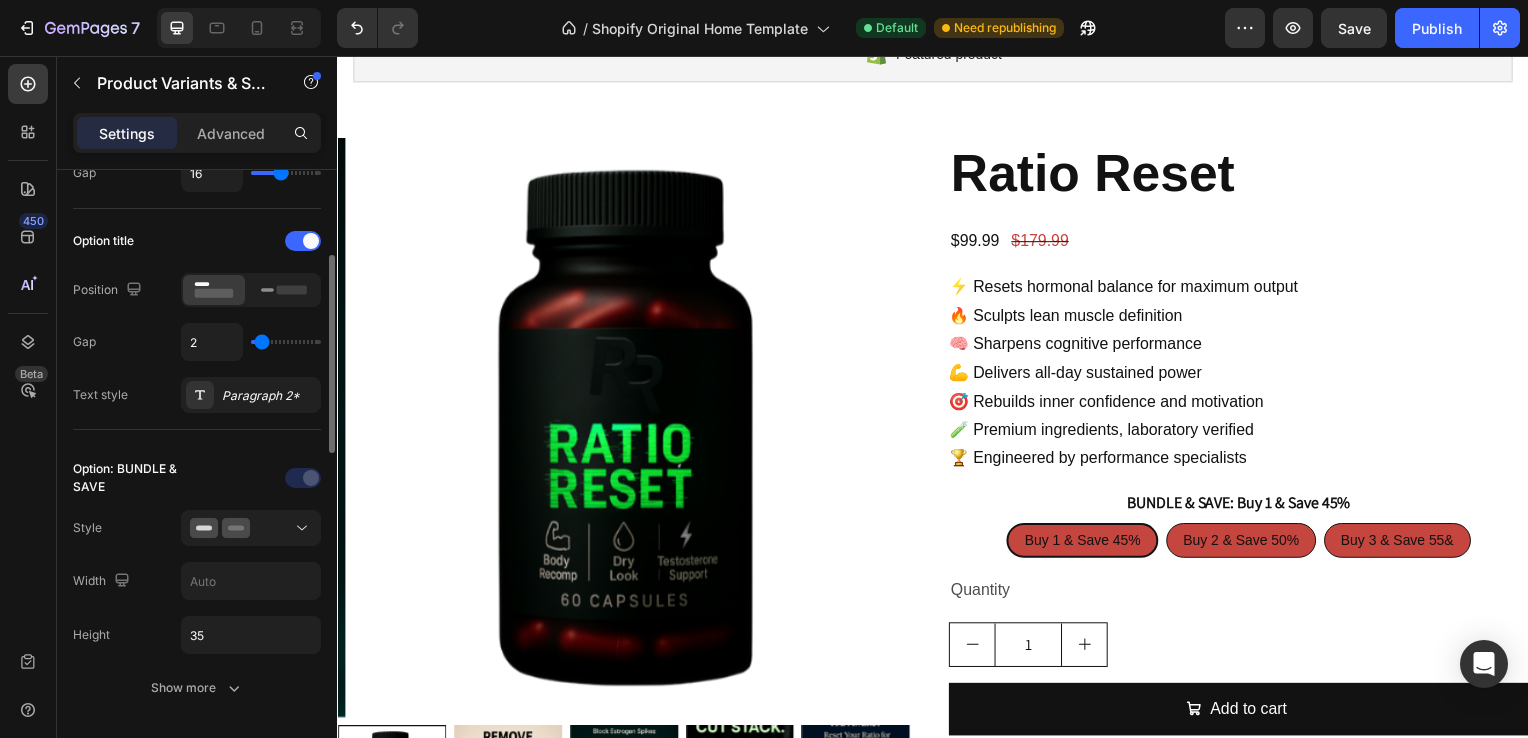 type on "1" 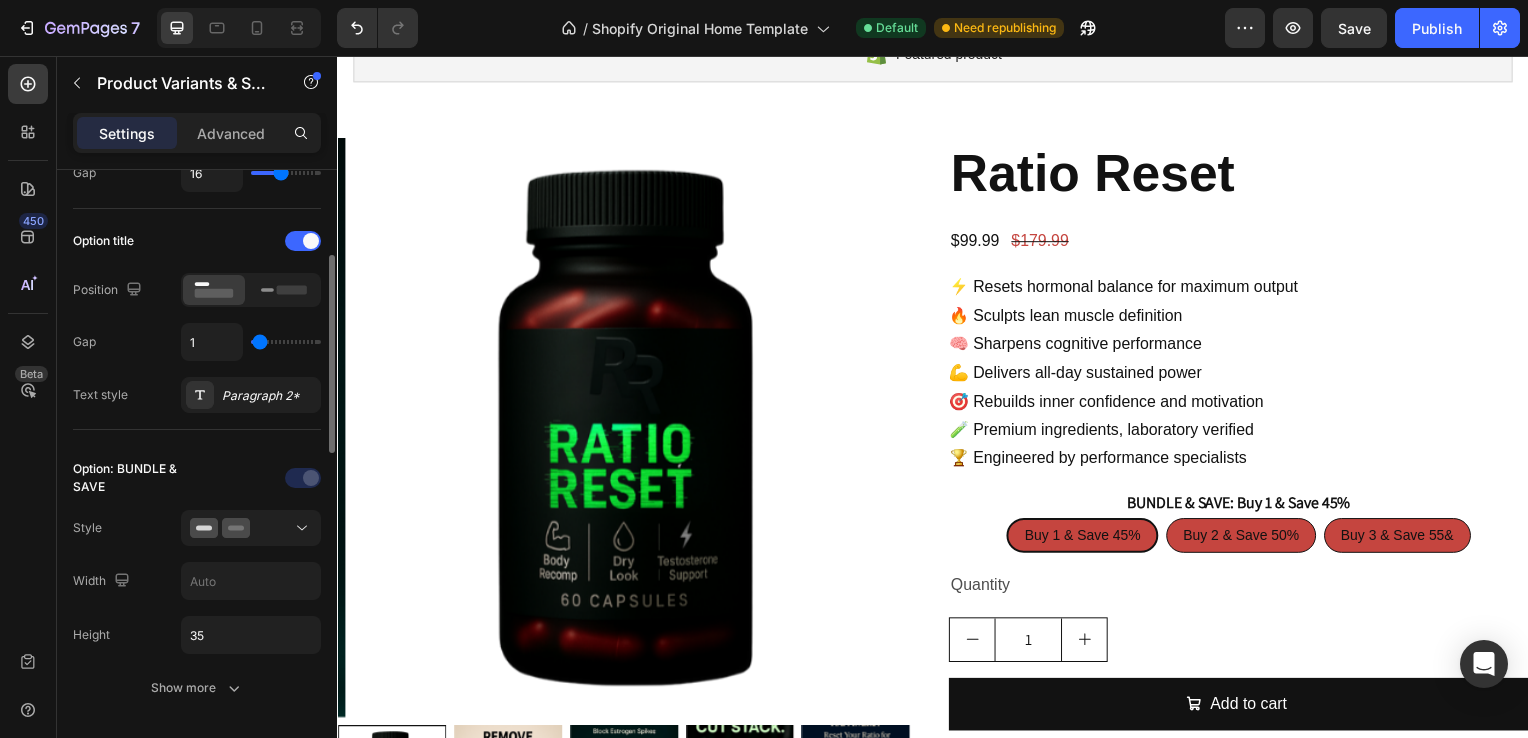 type on "0" 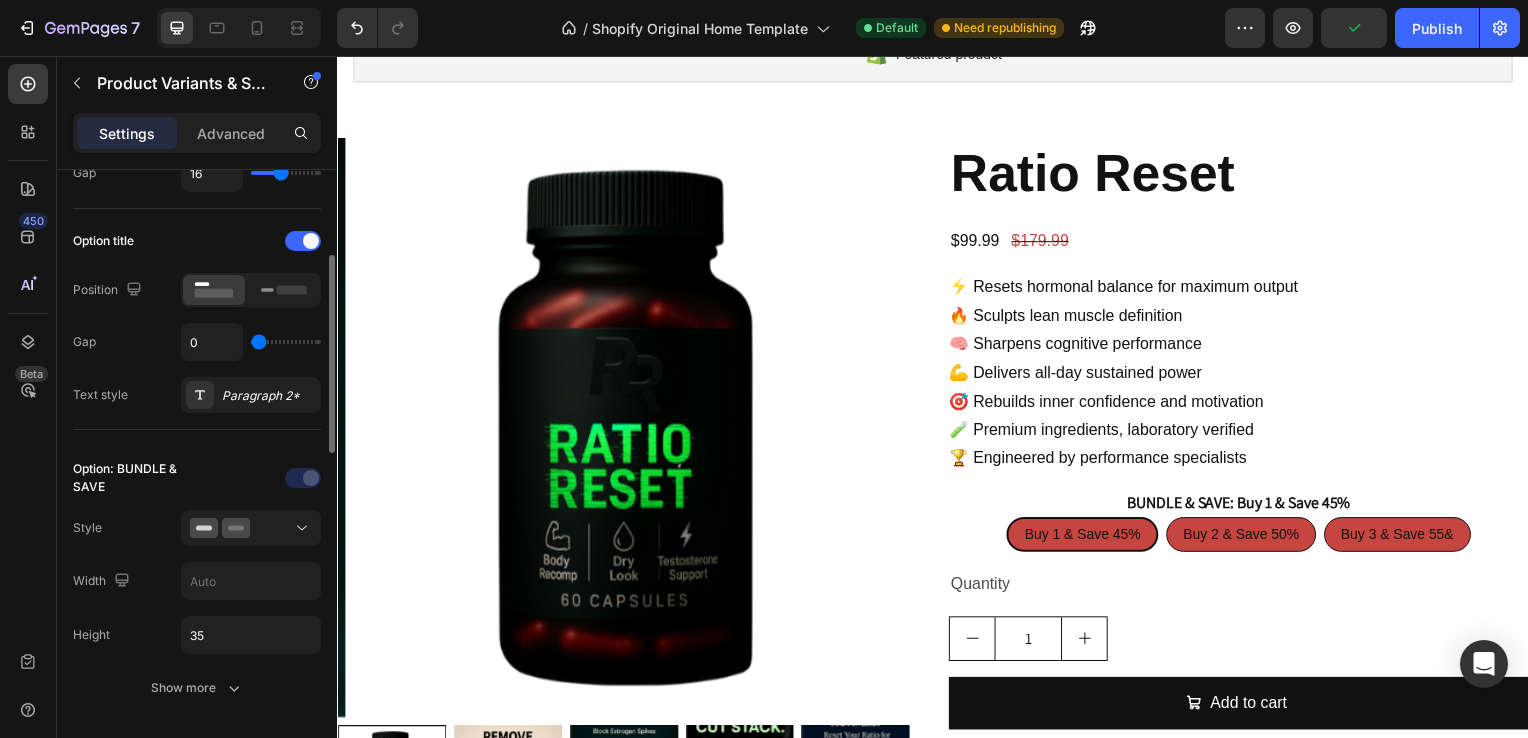 type on "1" 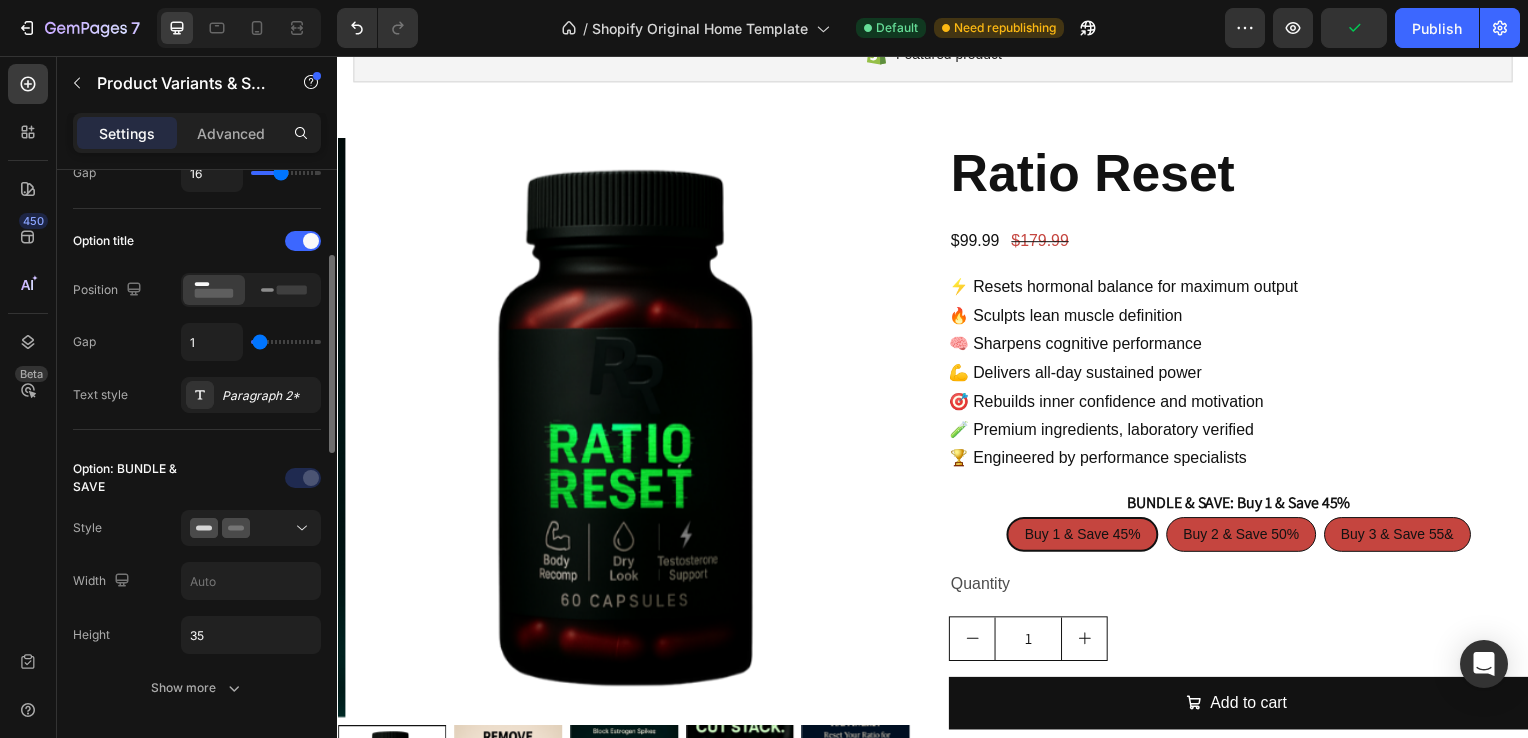 type on "4" 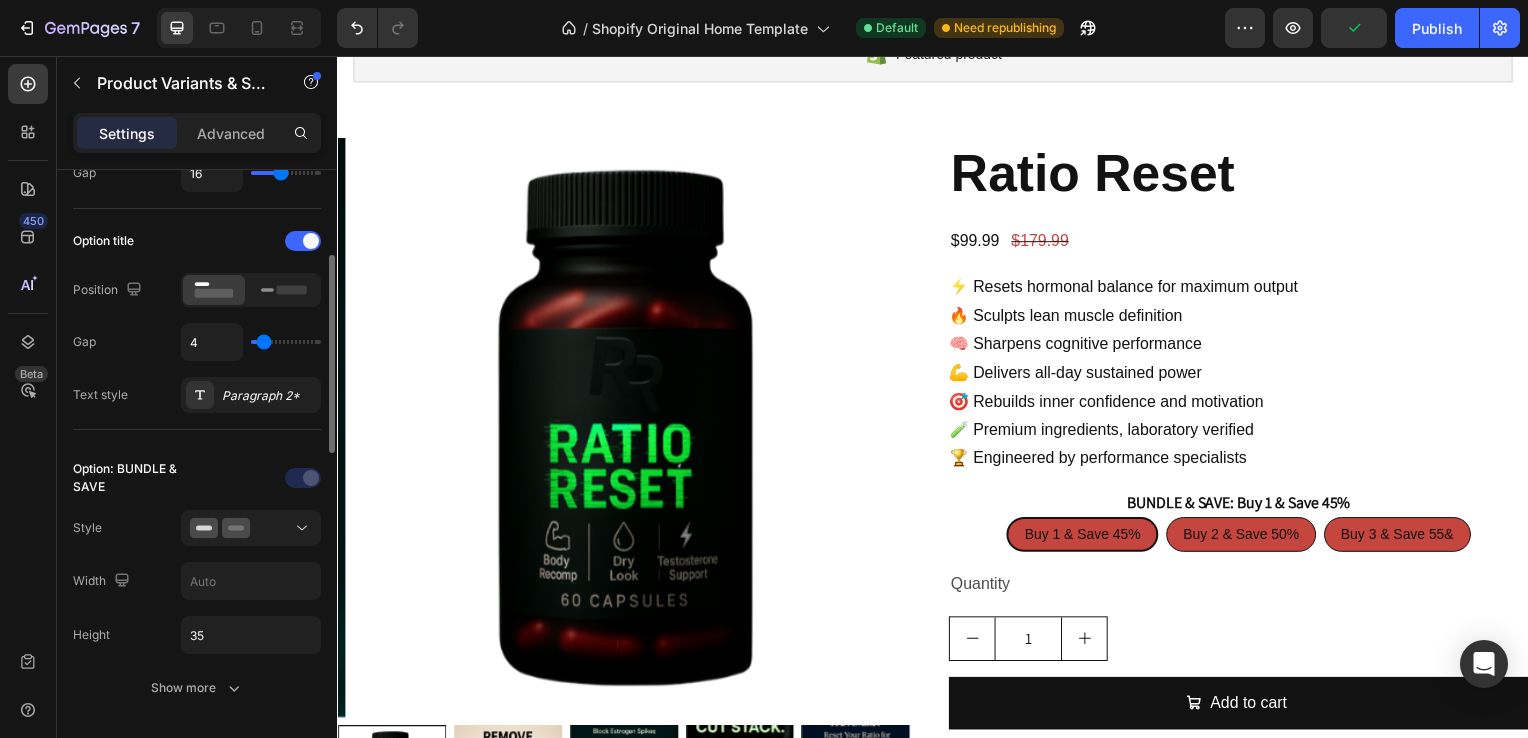 type on "7" 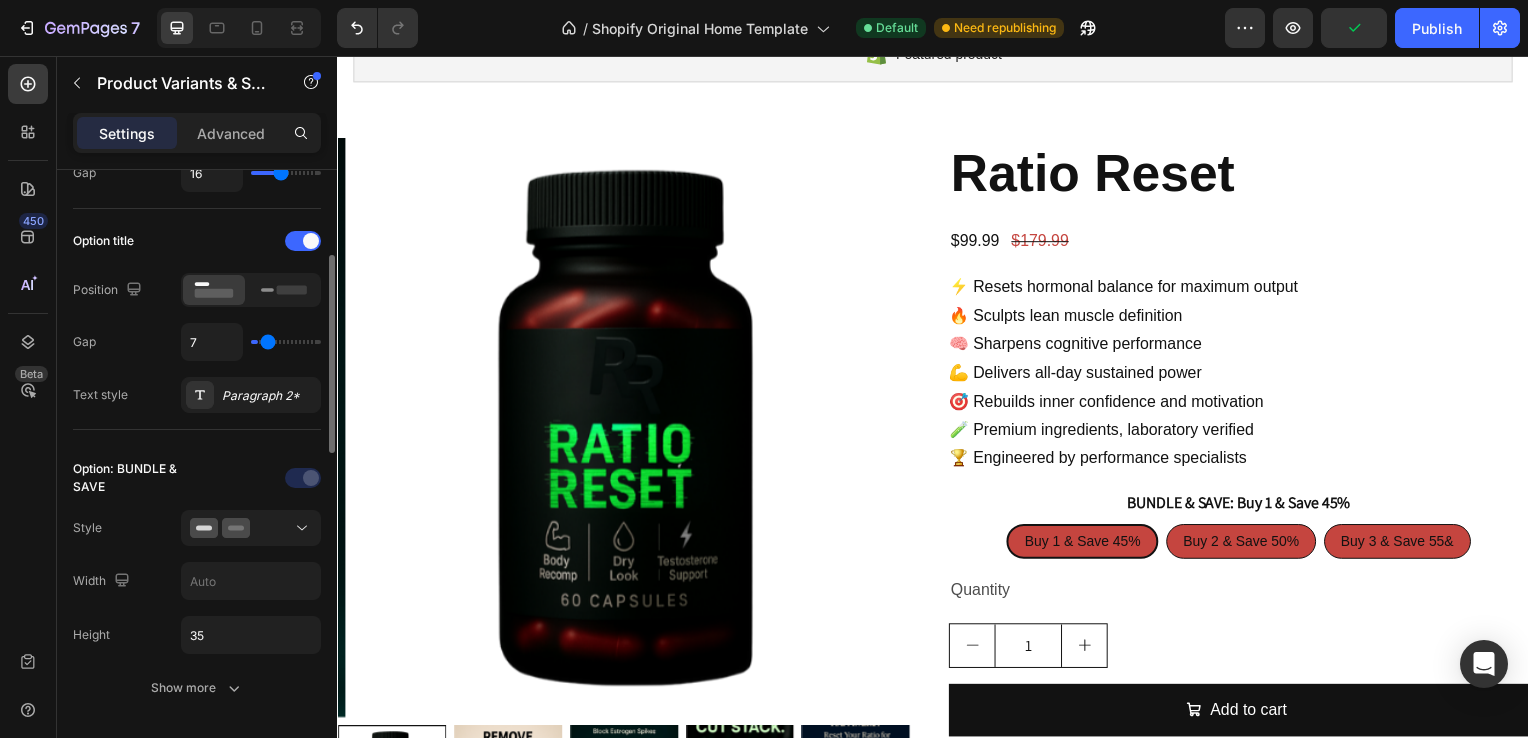 type on "10" 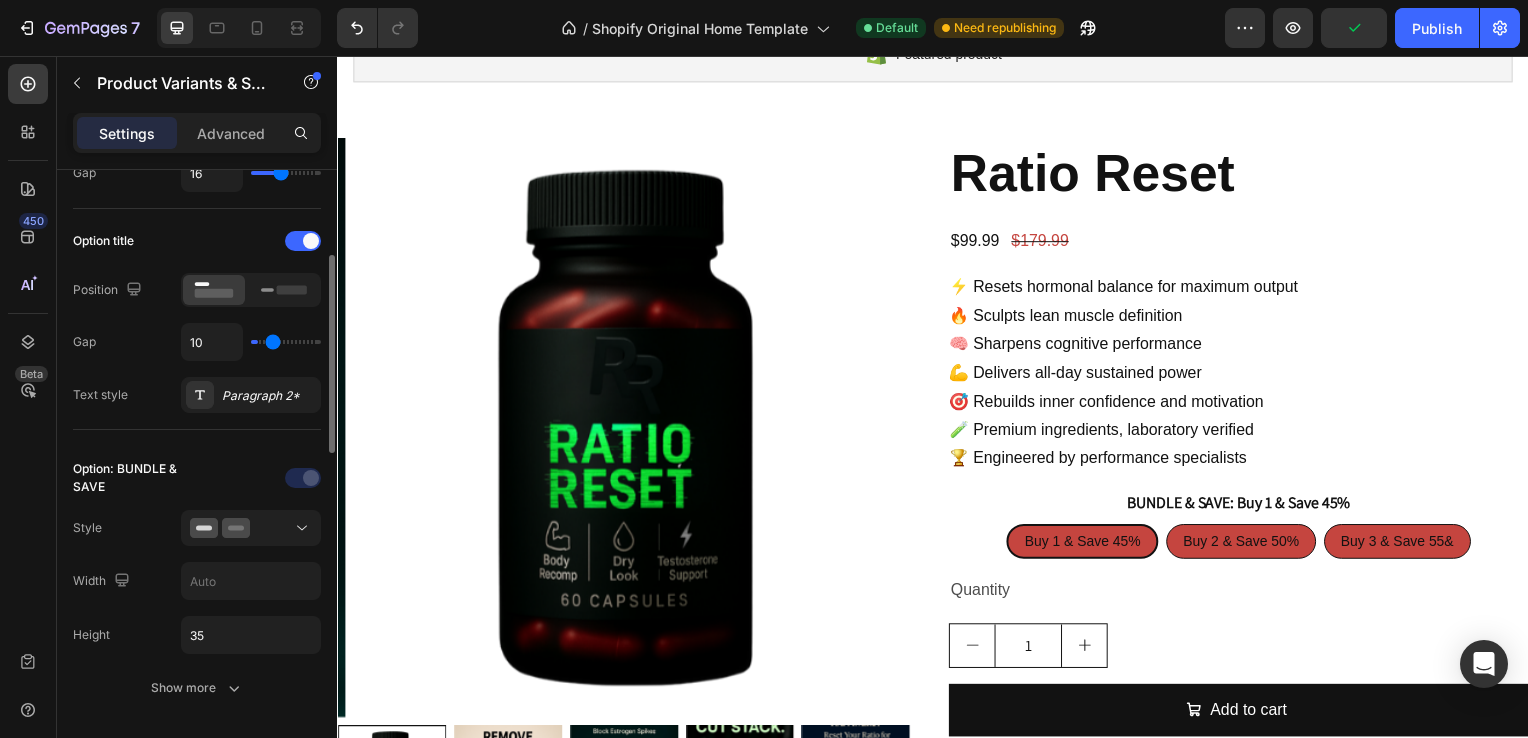 type on "11" 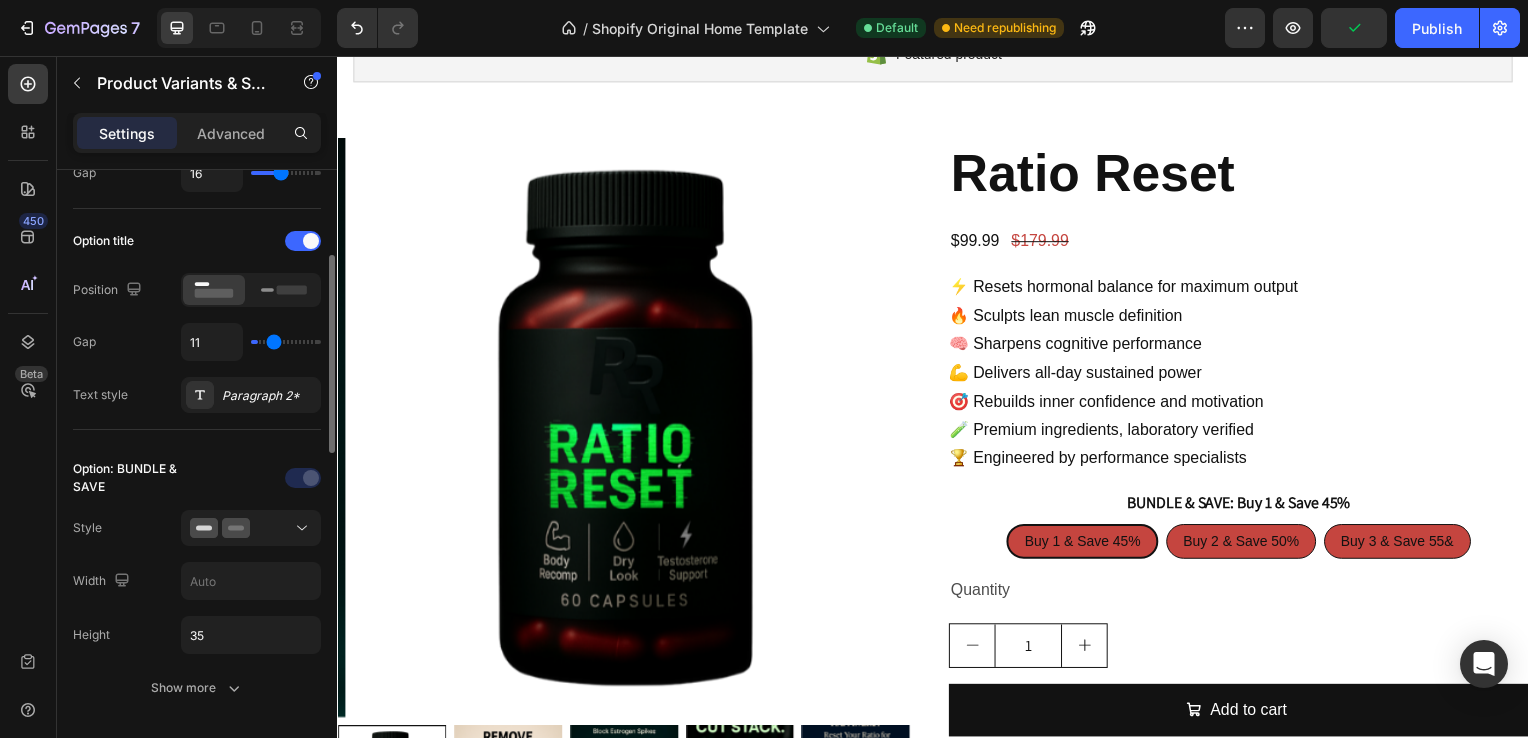 type on "13" 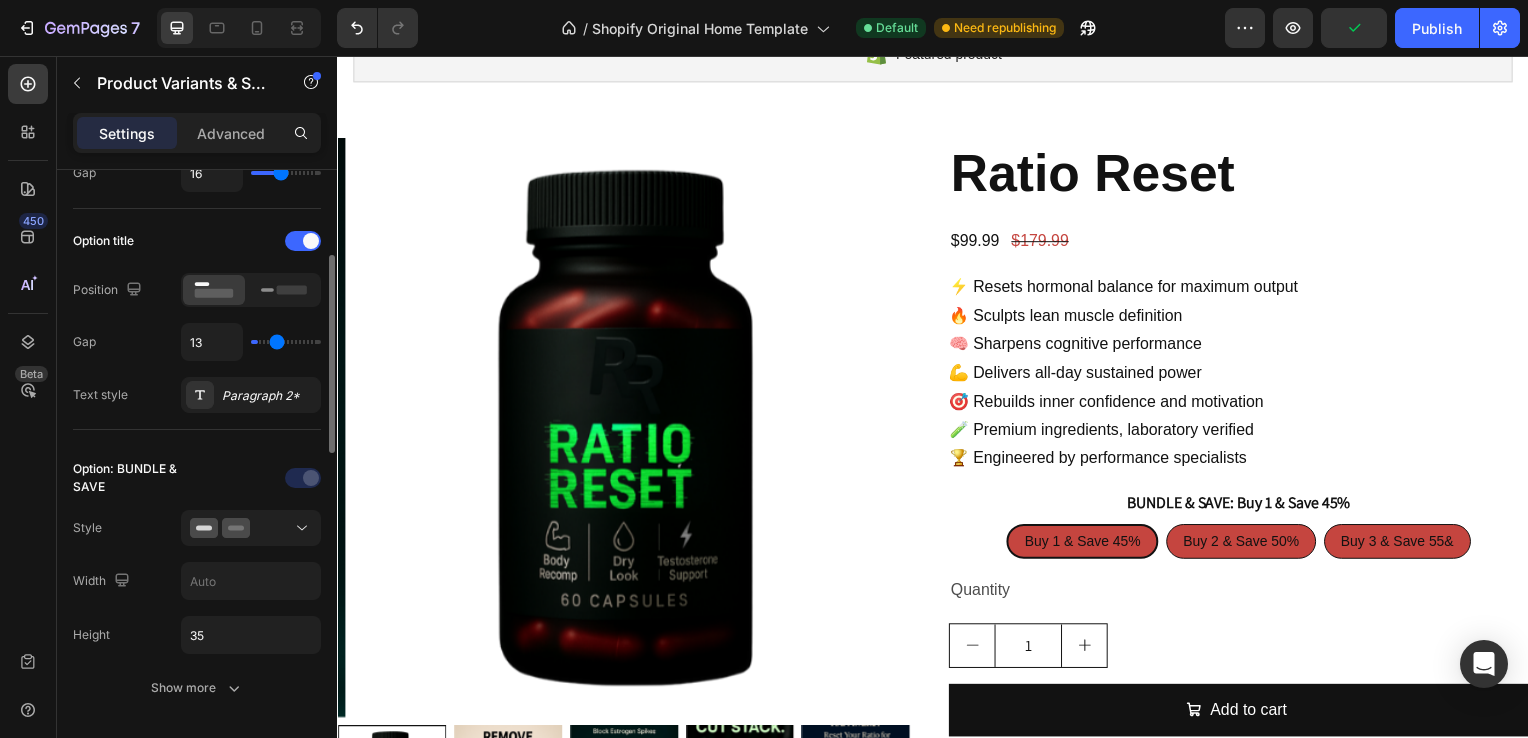 type on "15" 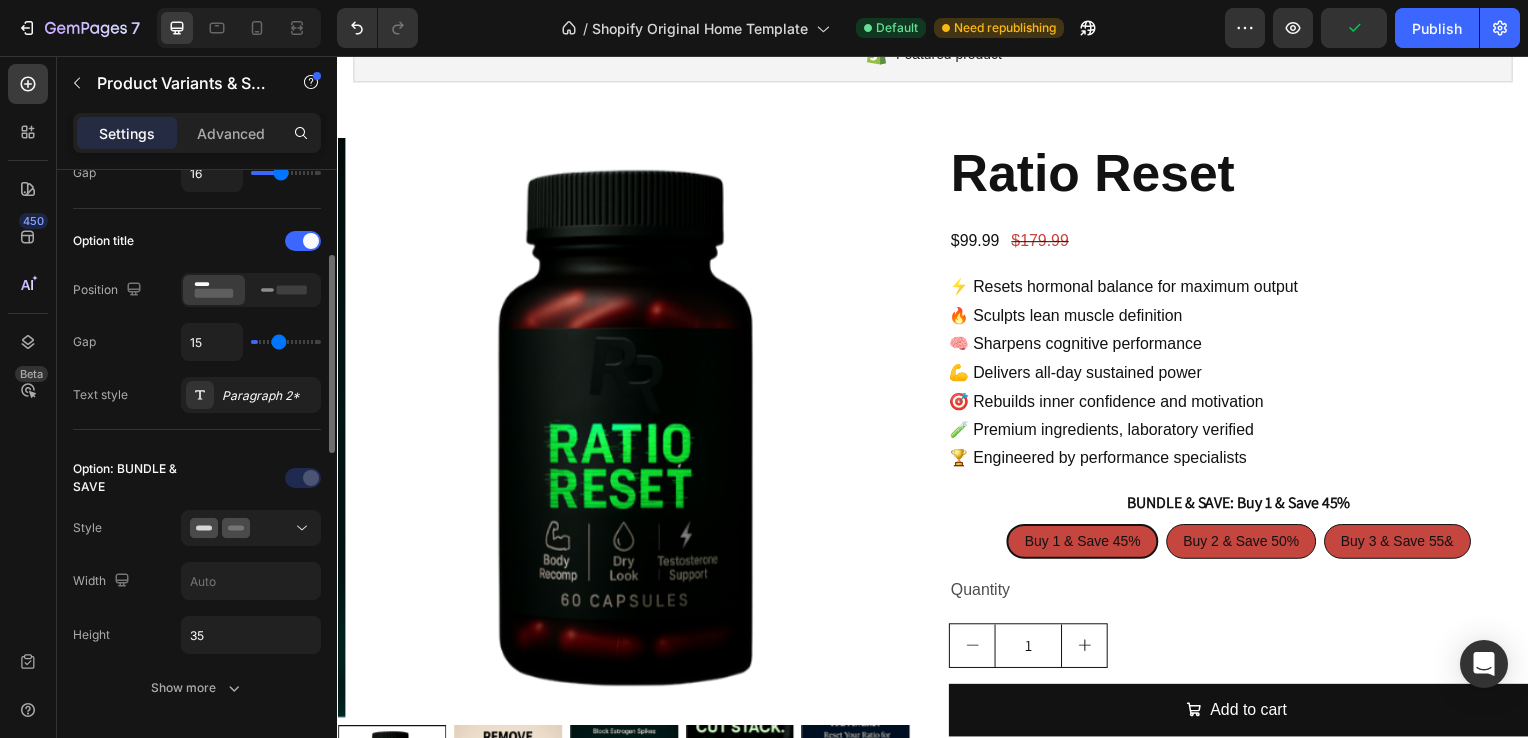 type on "16" 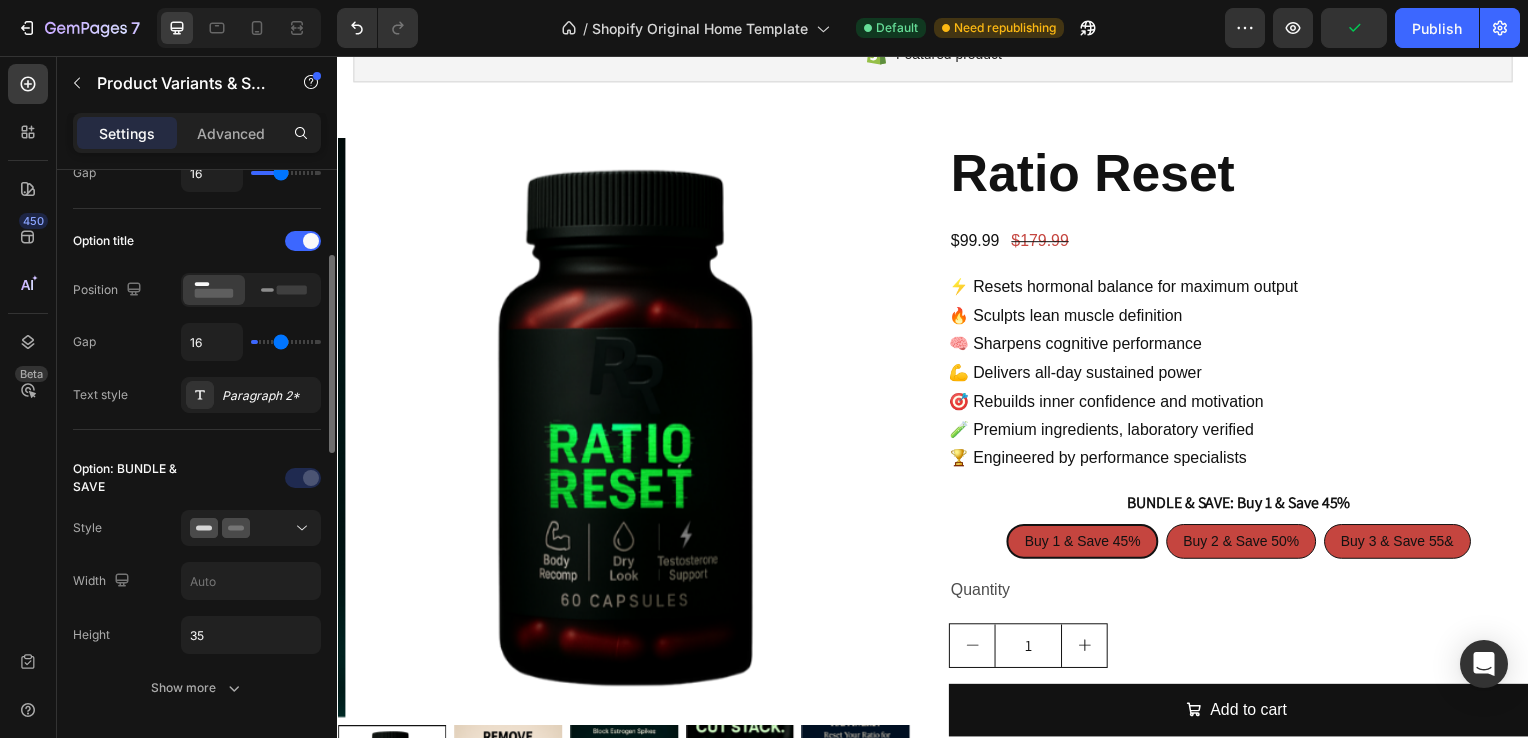 type on "17" 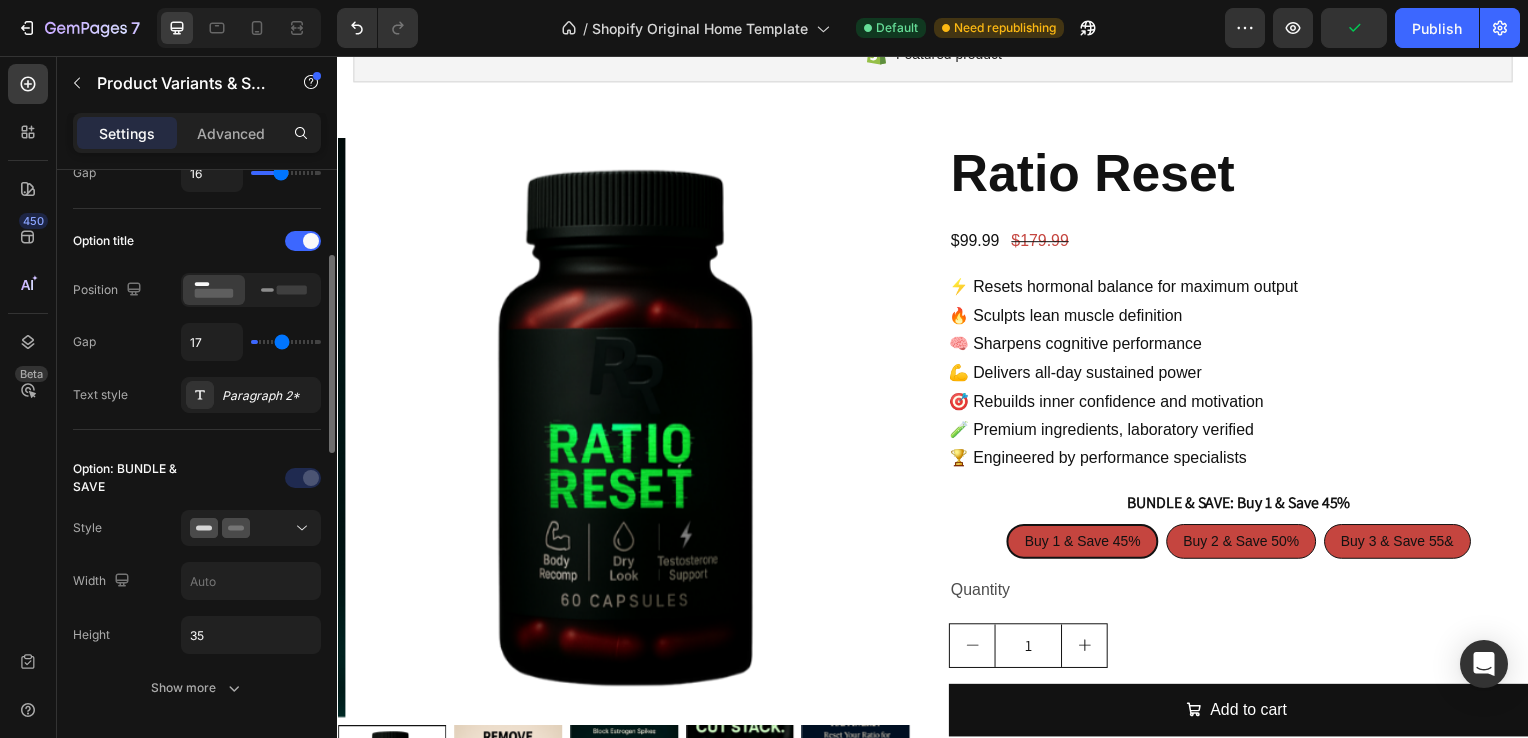 type on "19" 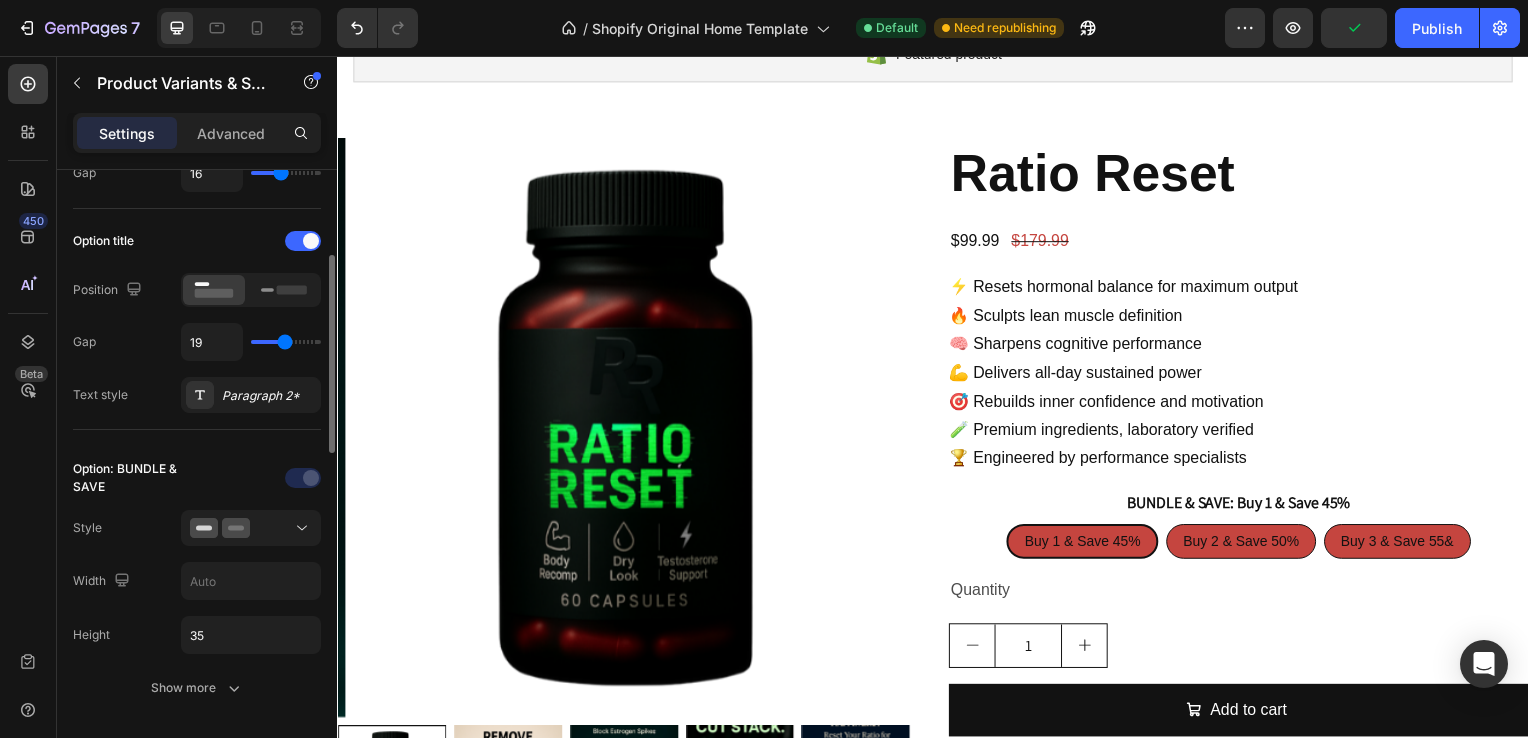 type on "20" 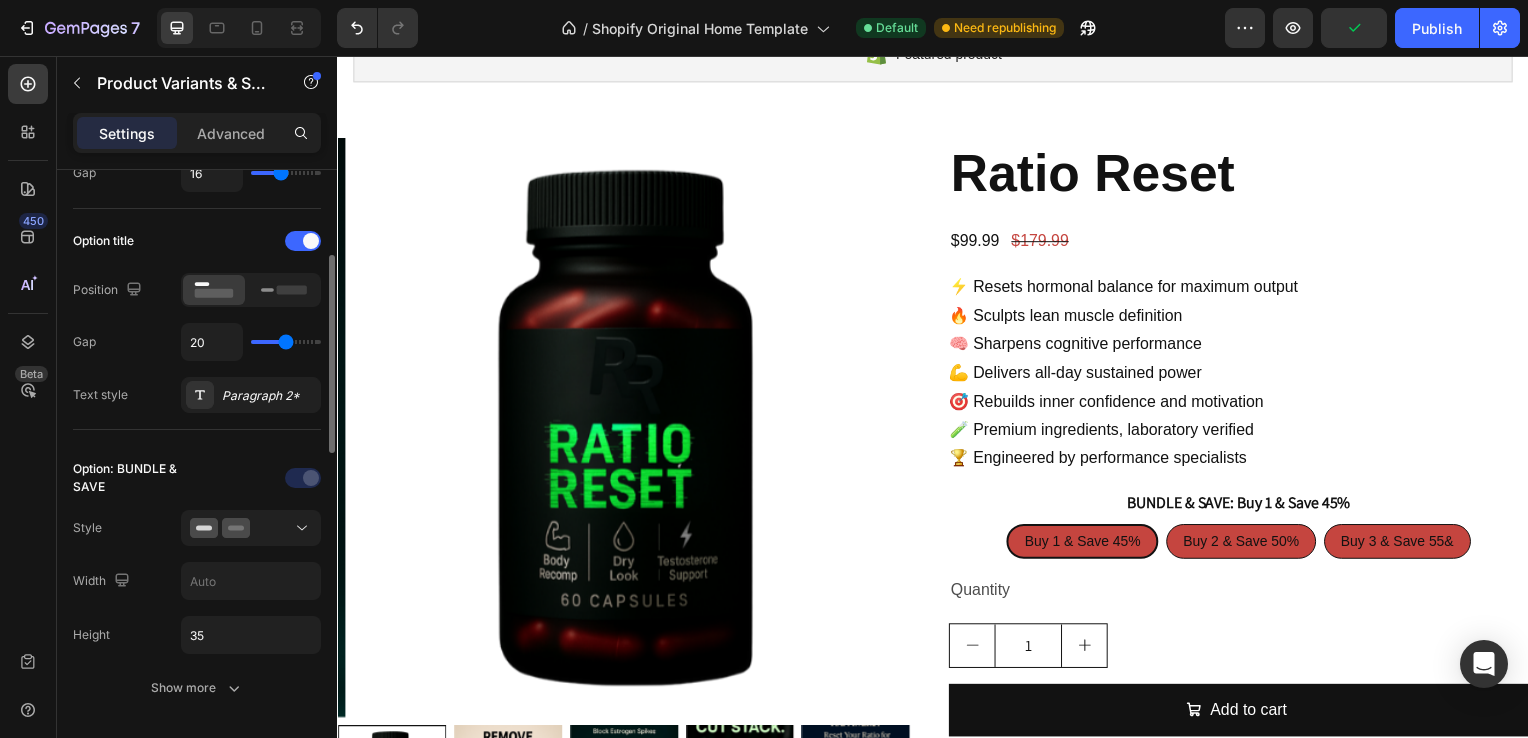 type on "21" 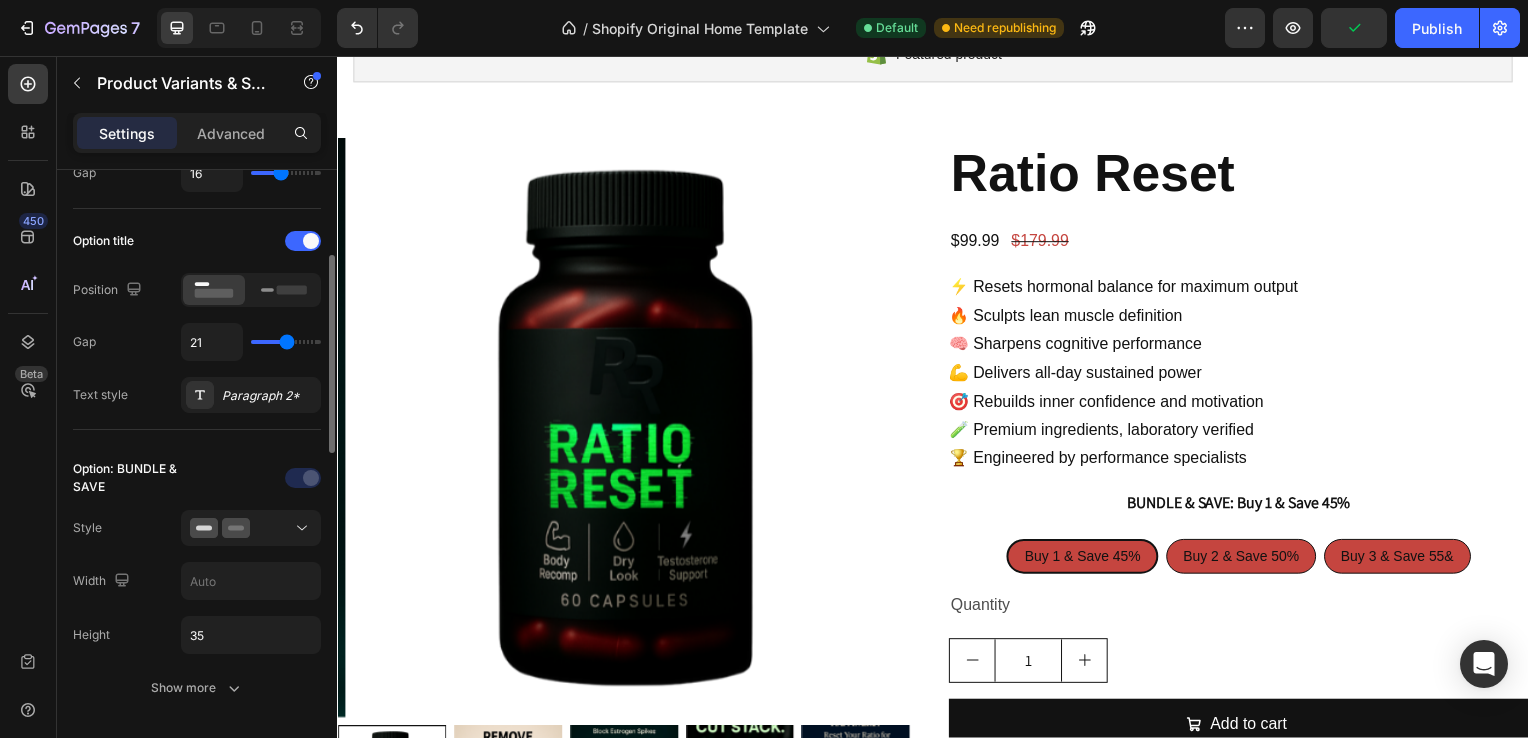 type on "22" 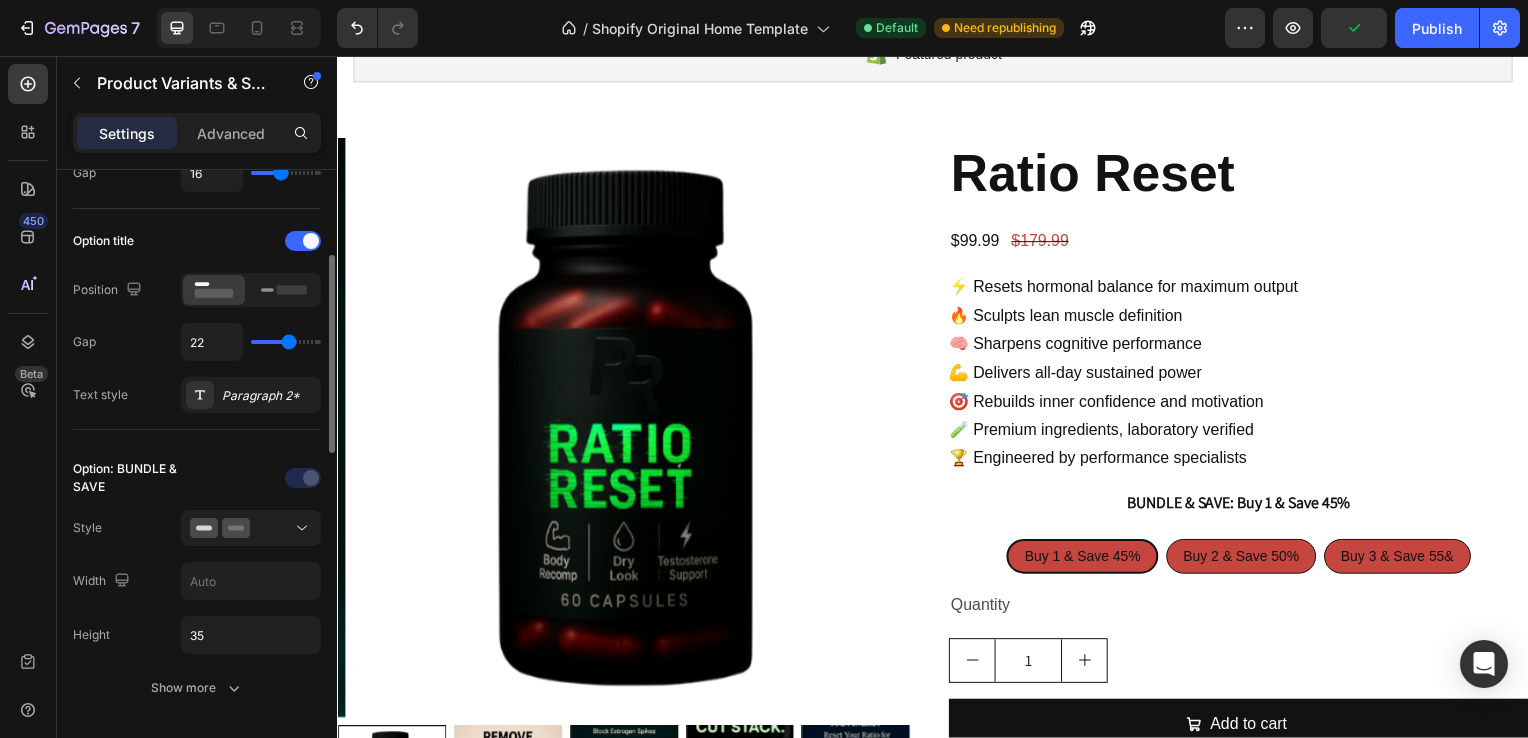 type on "23" 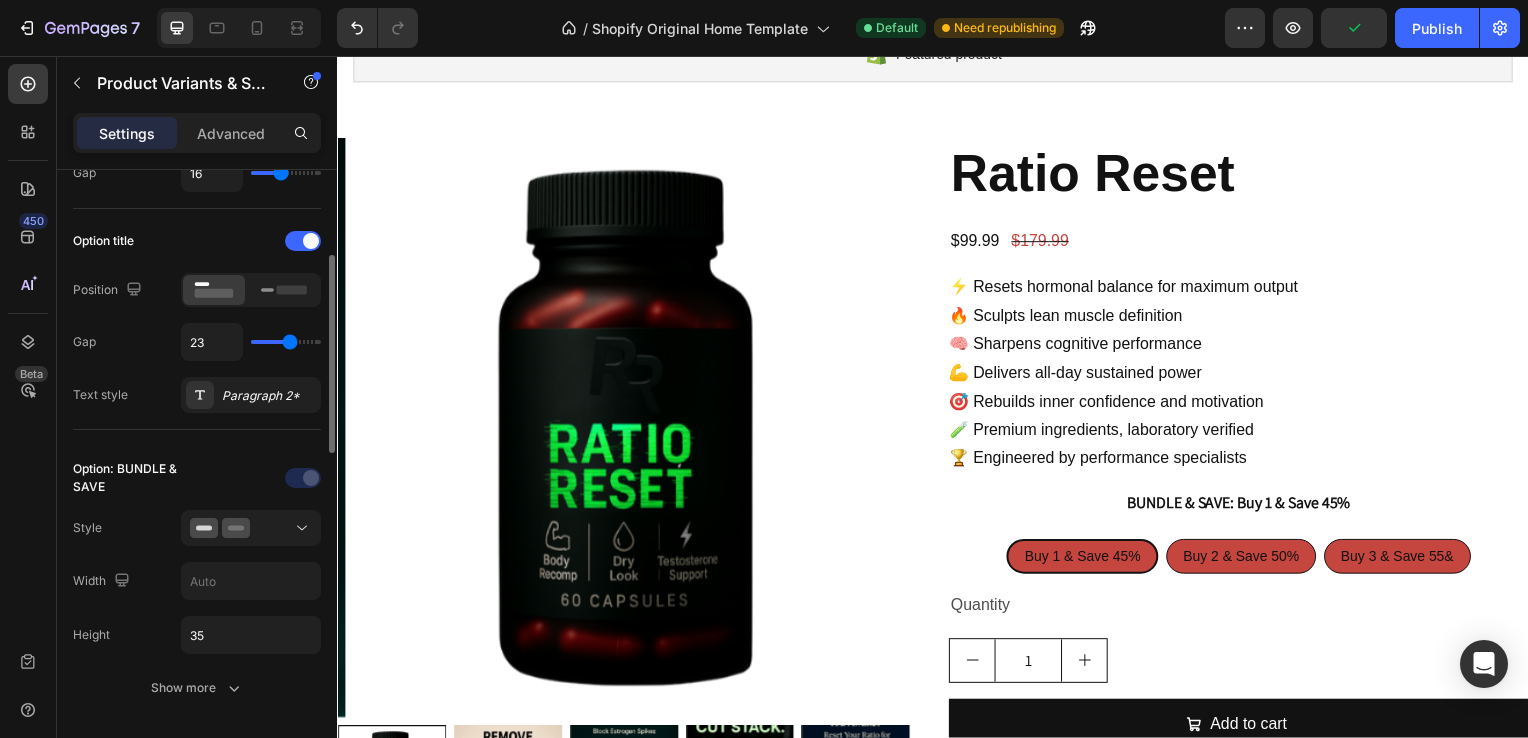 type on "24" 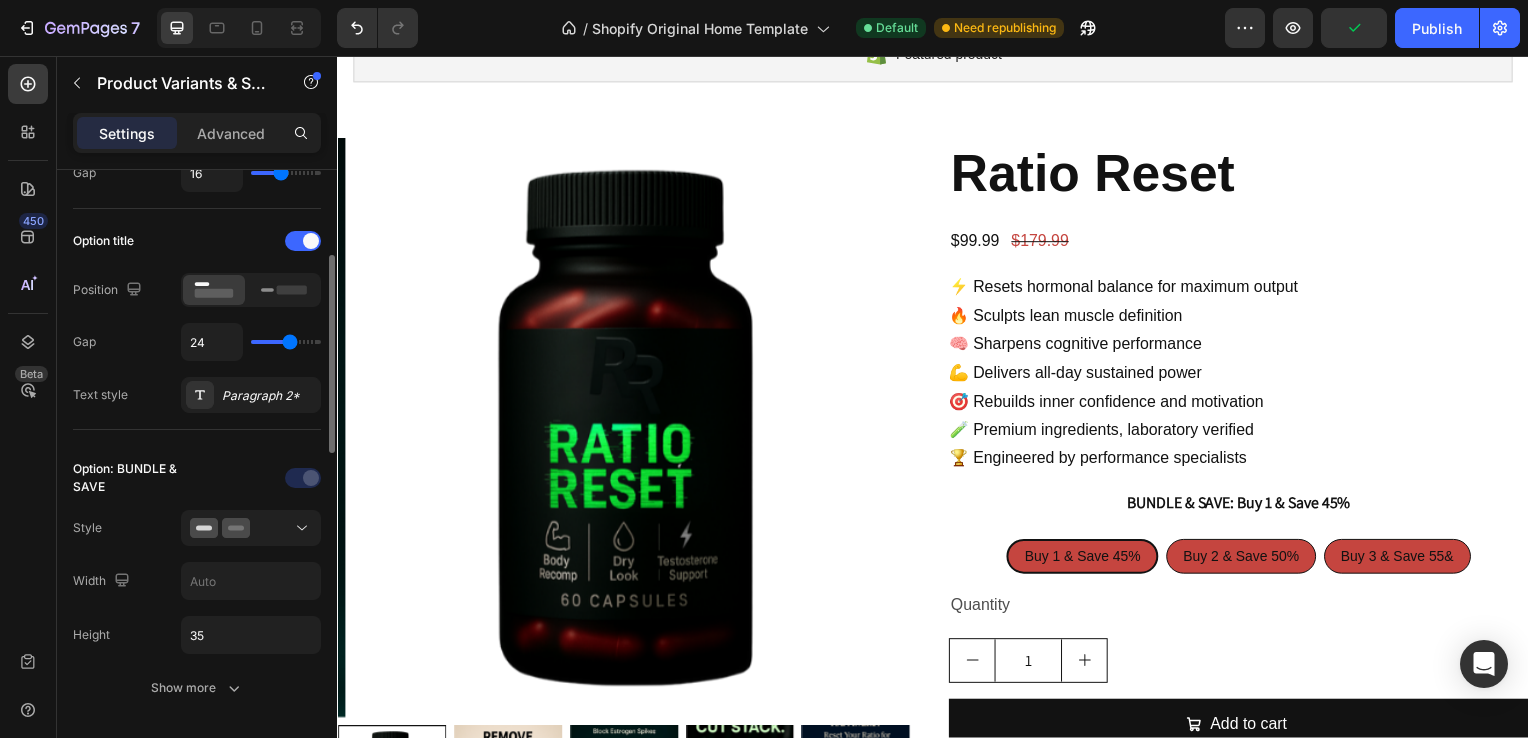type on "24" 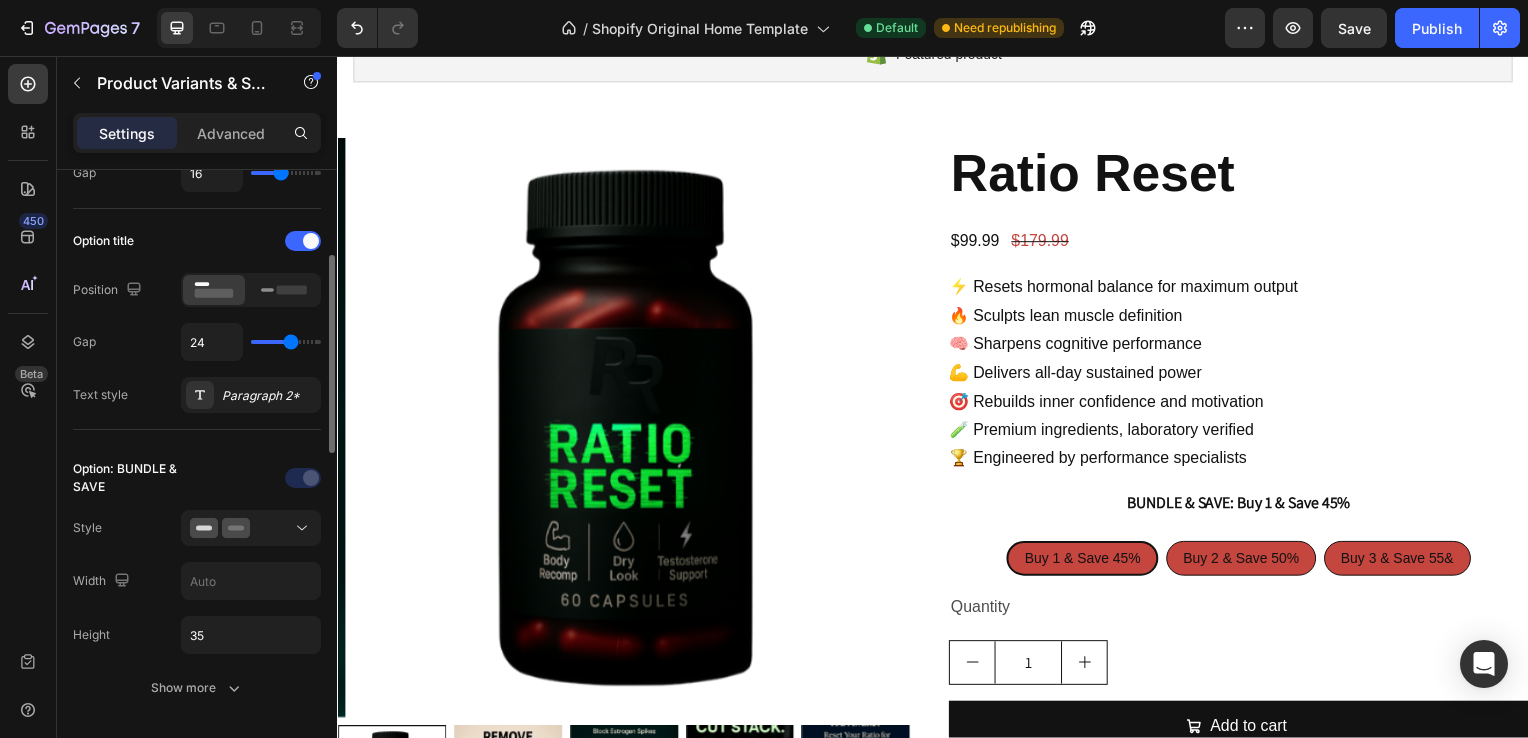 type on "23" 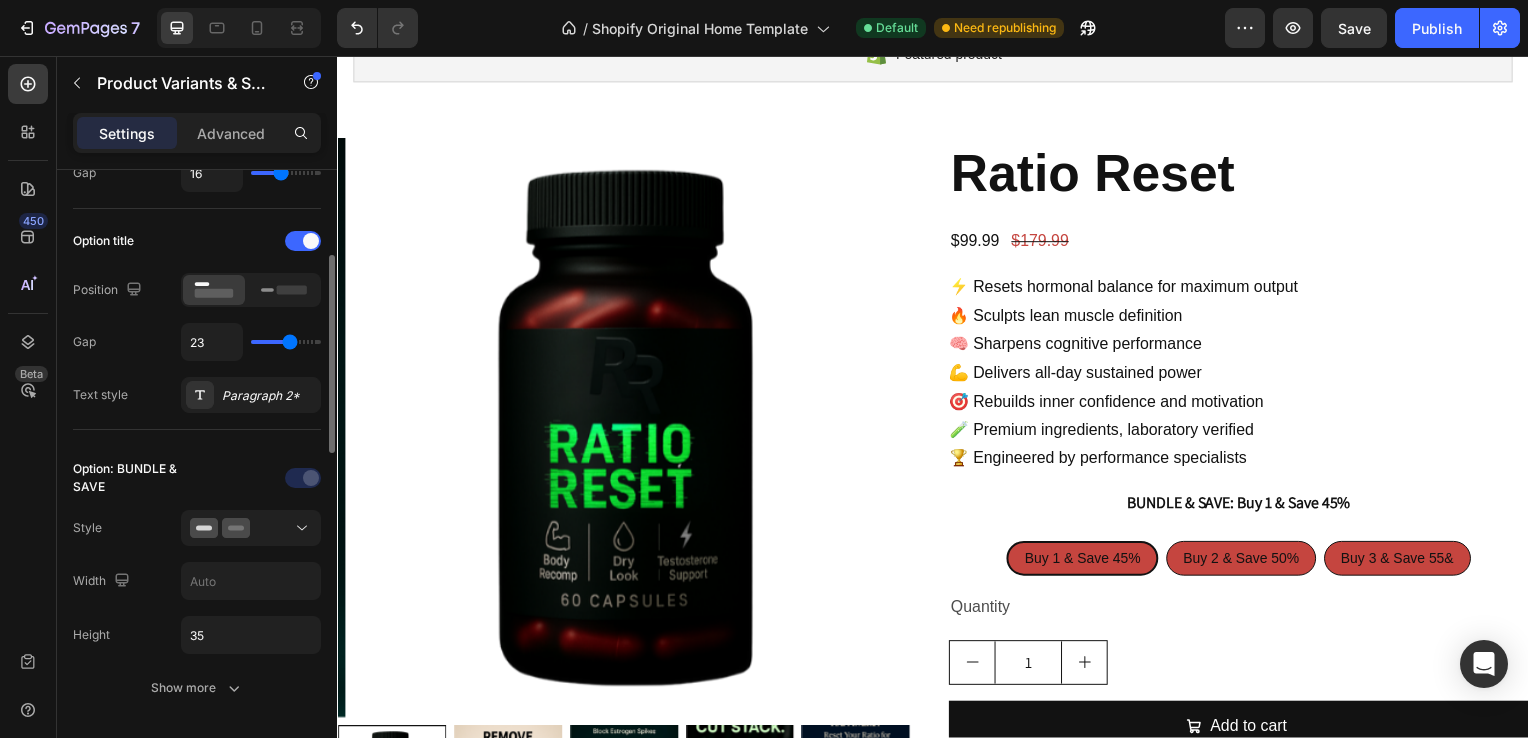type on "22" 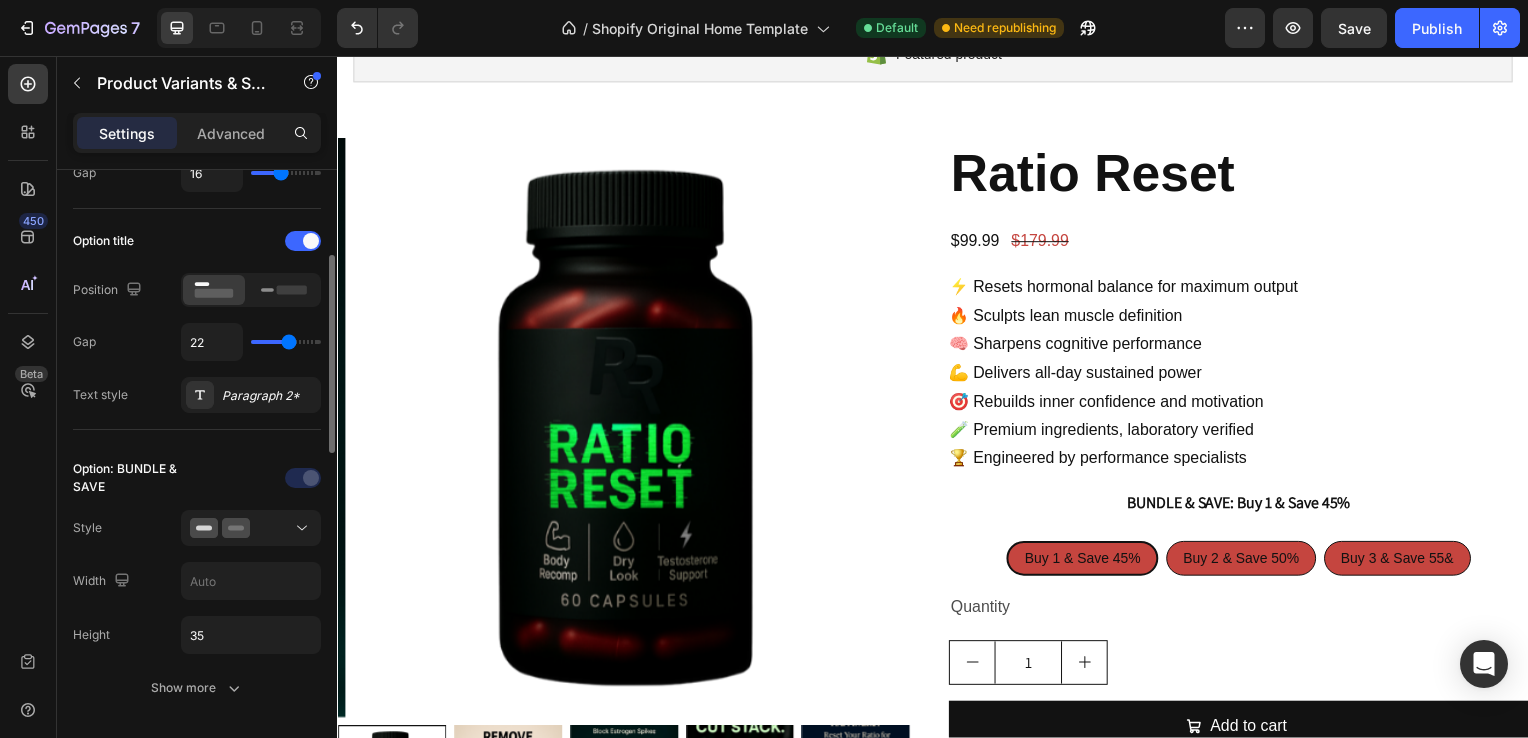 type on "20" 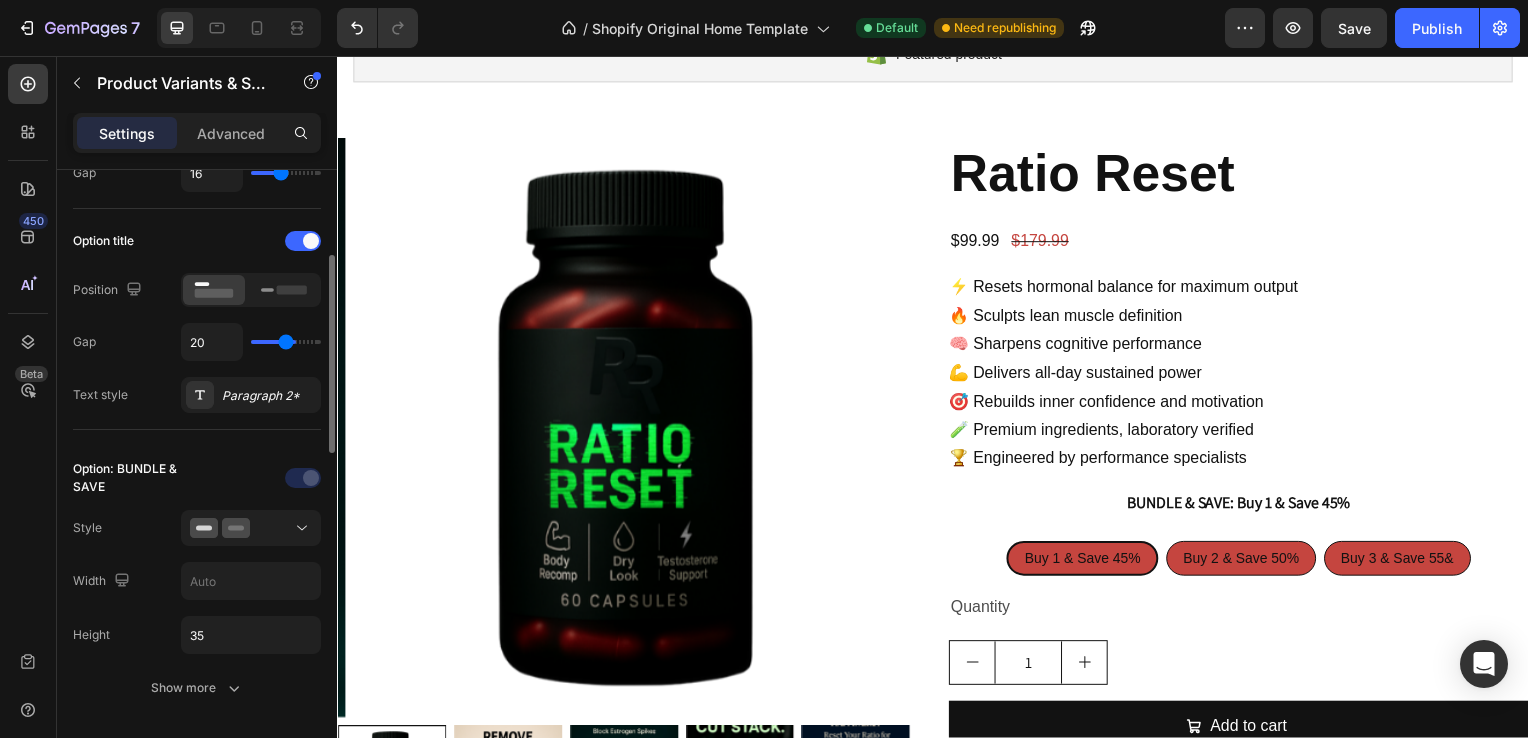 type on "19" 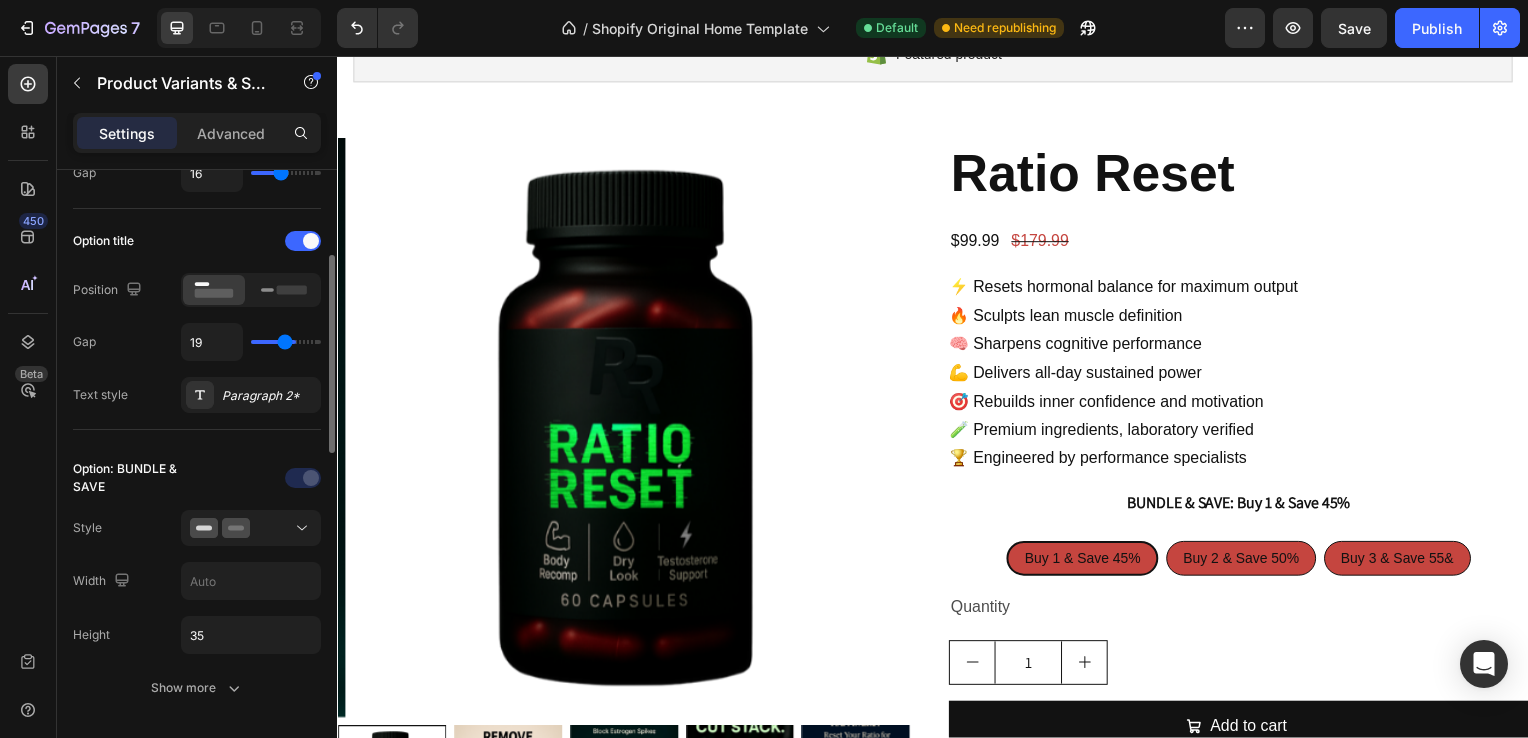 type on "16" 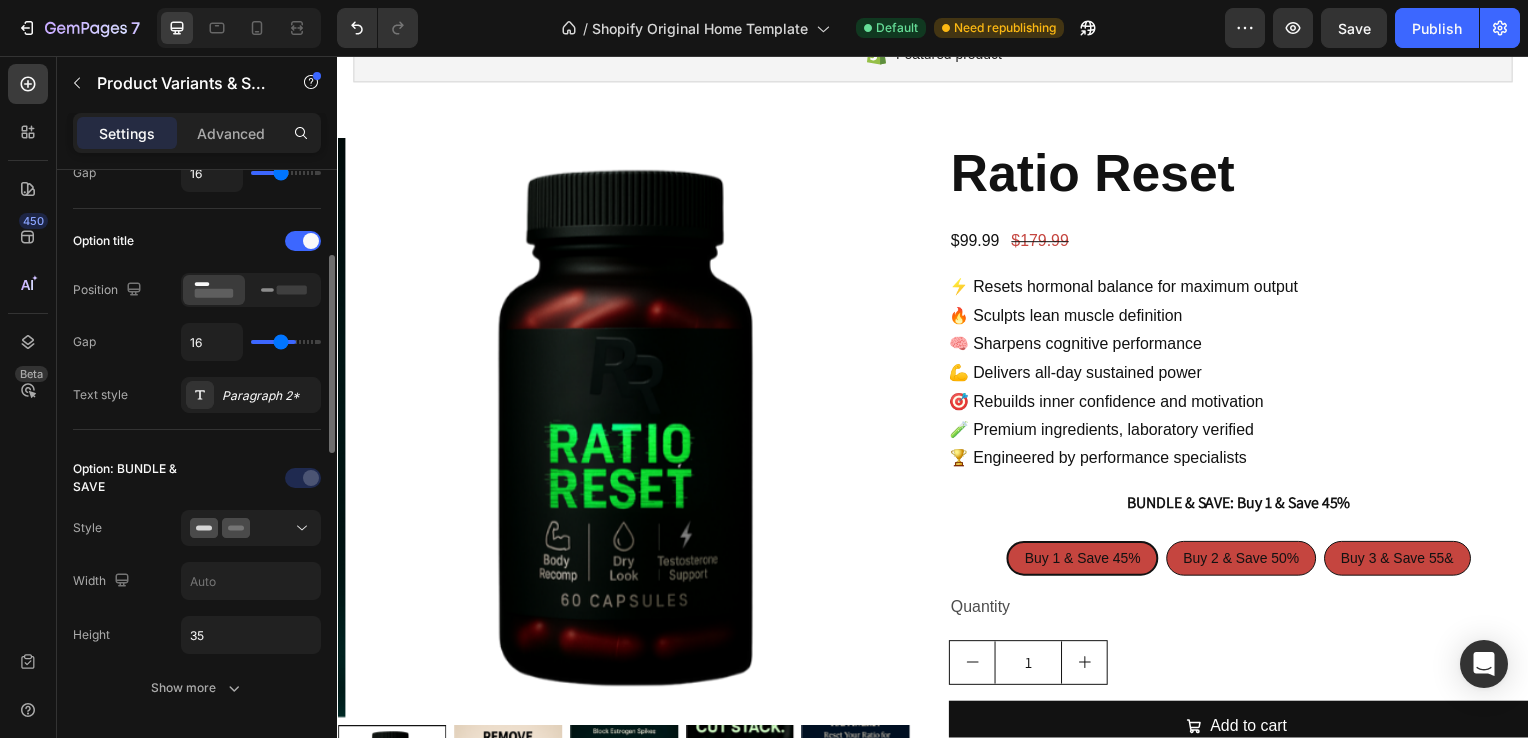 type on "14" 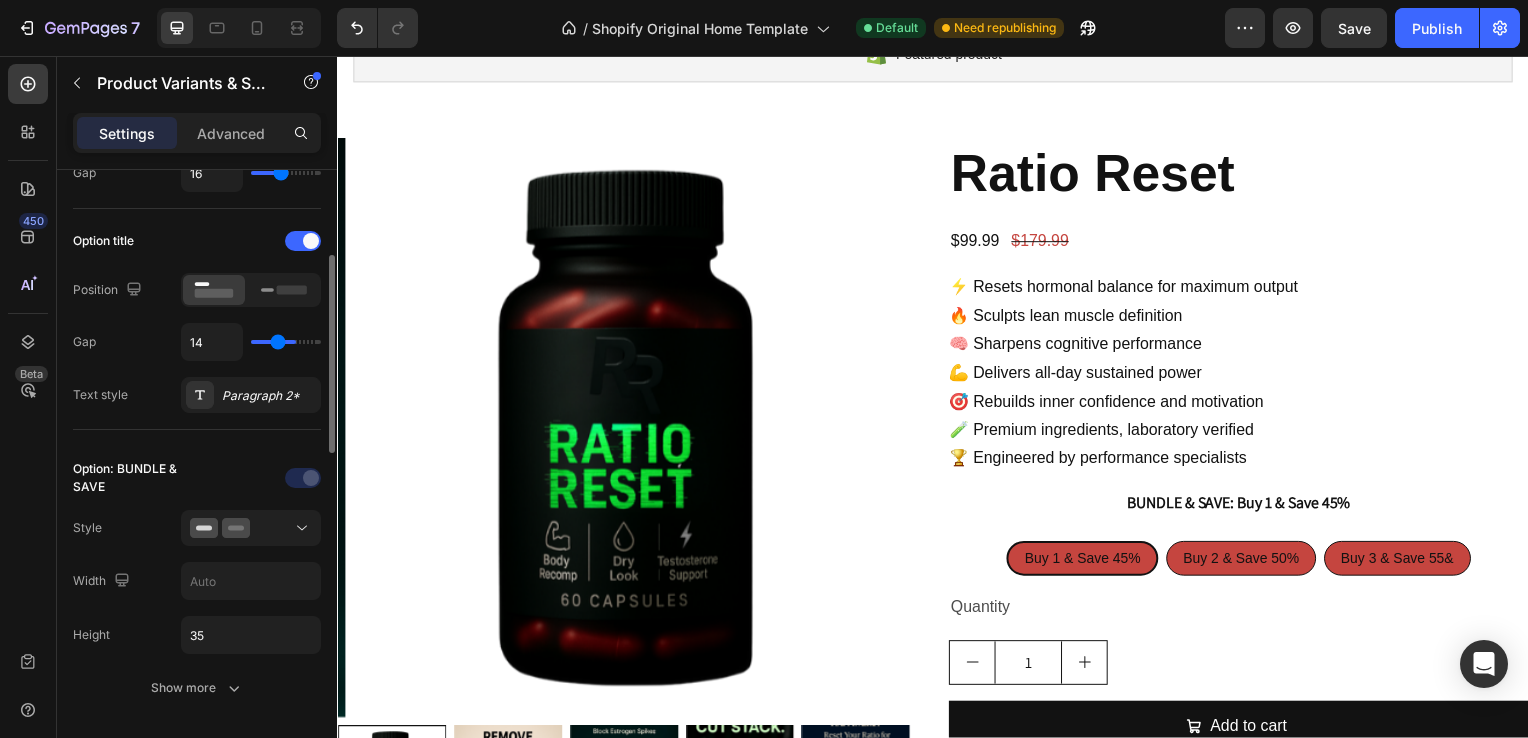 type on "11" 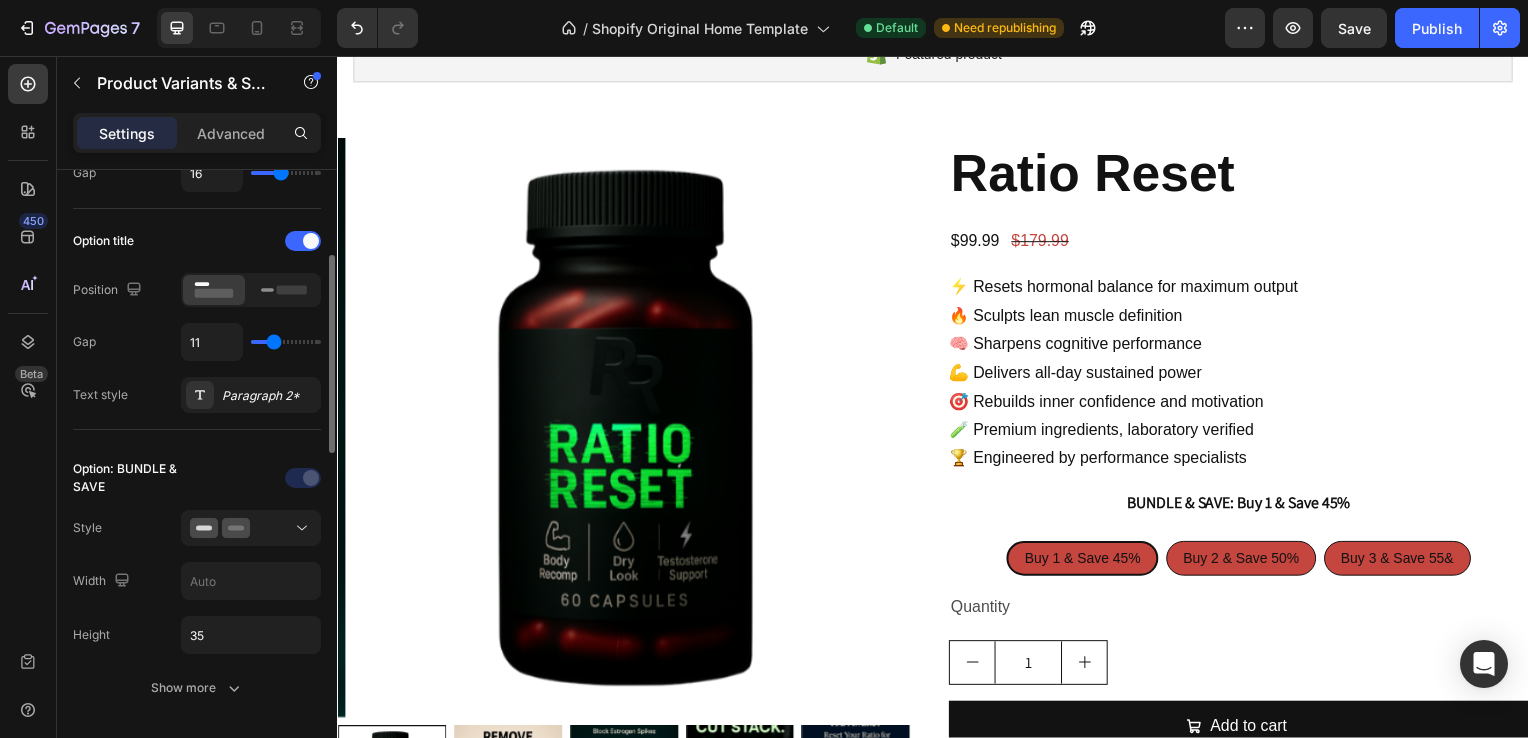 type on "10" 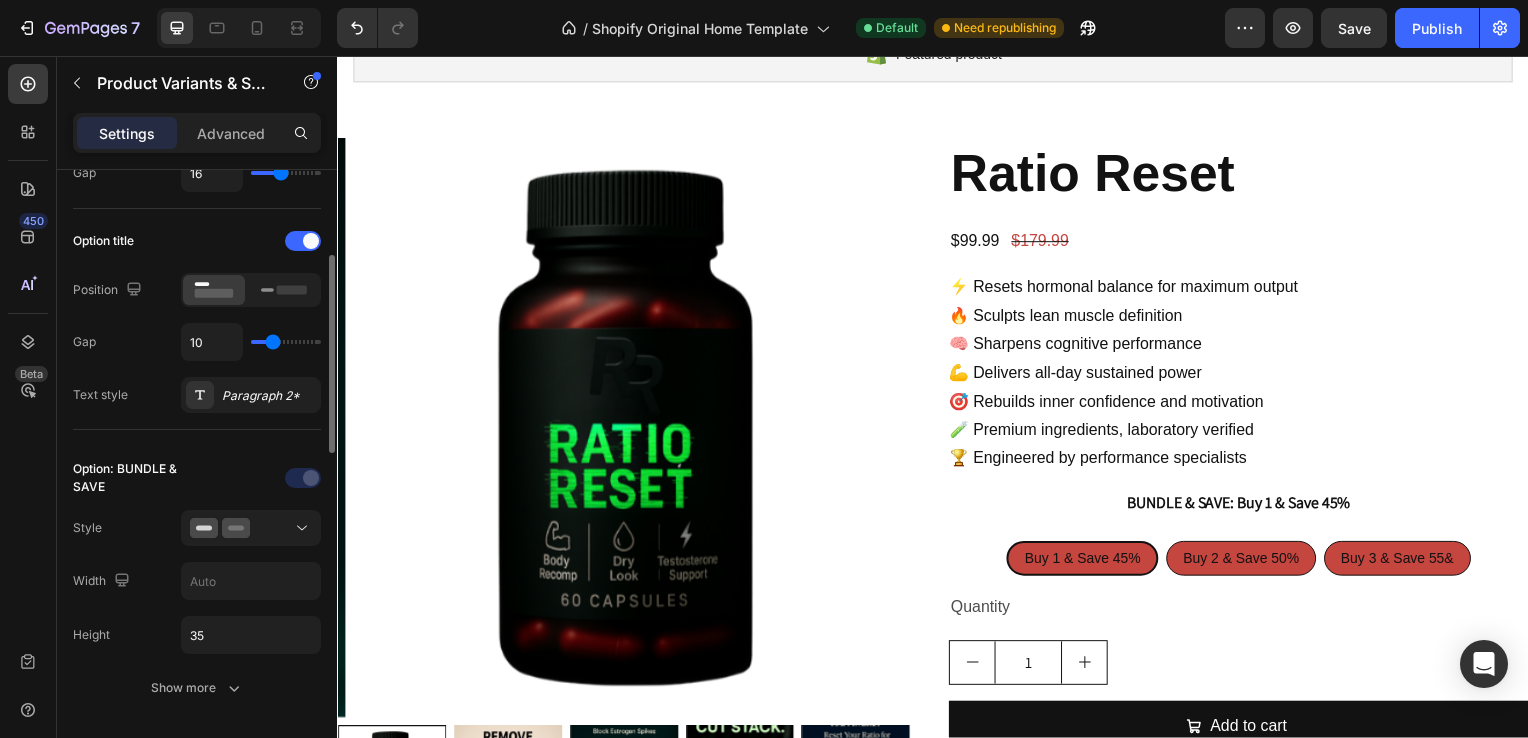 type on "8" 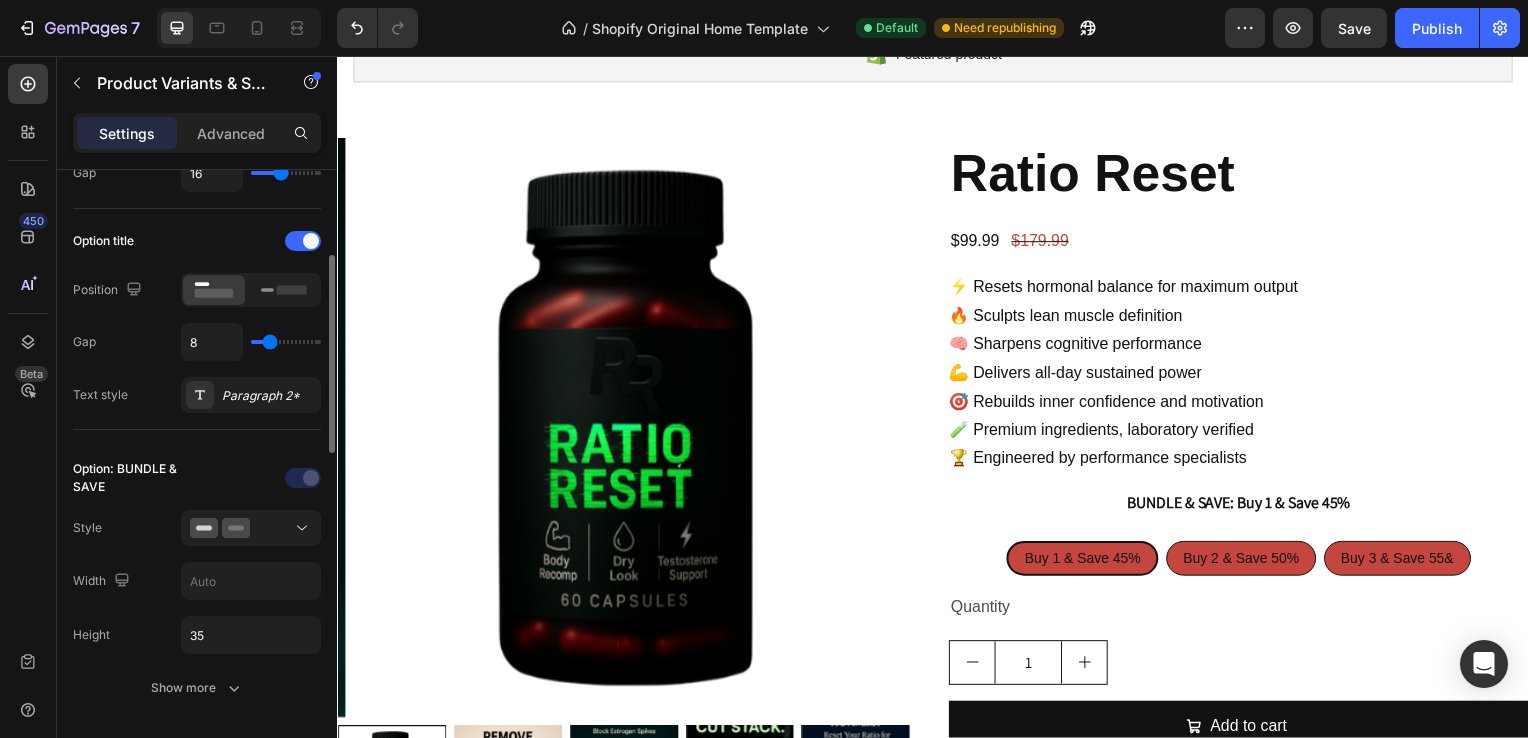 type on "5" 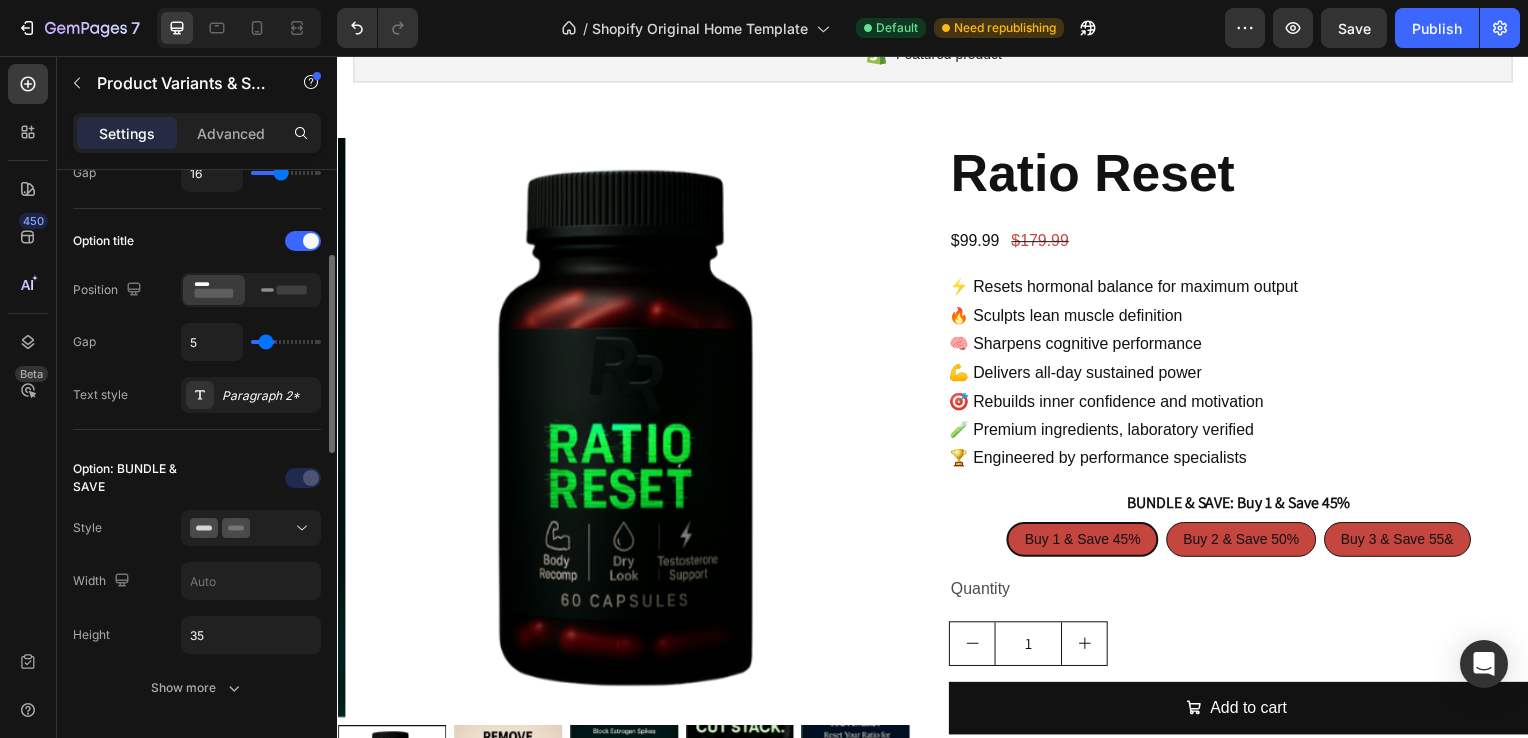 type on "3" 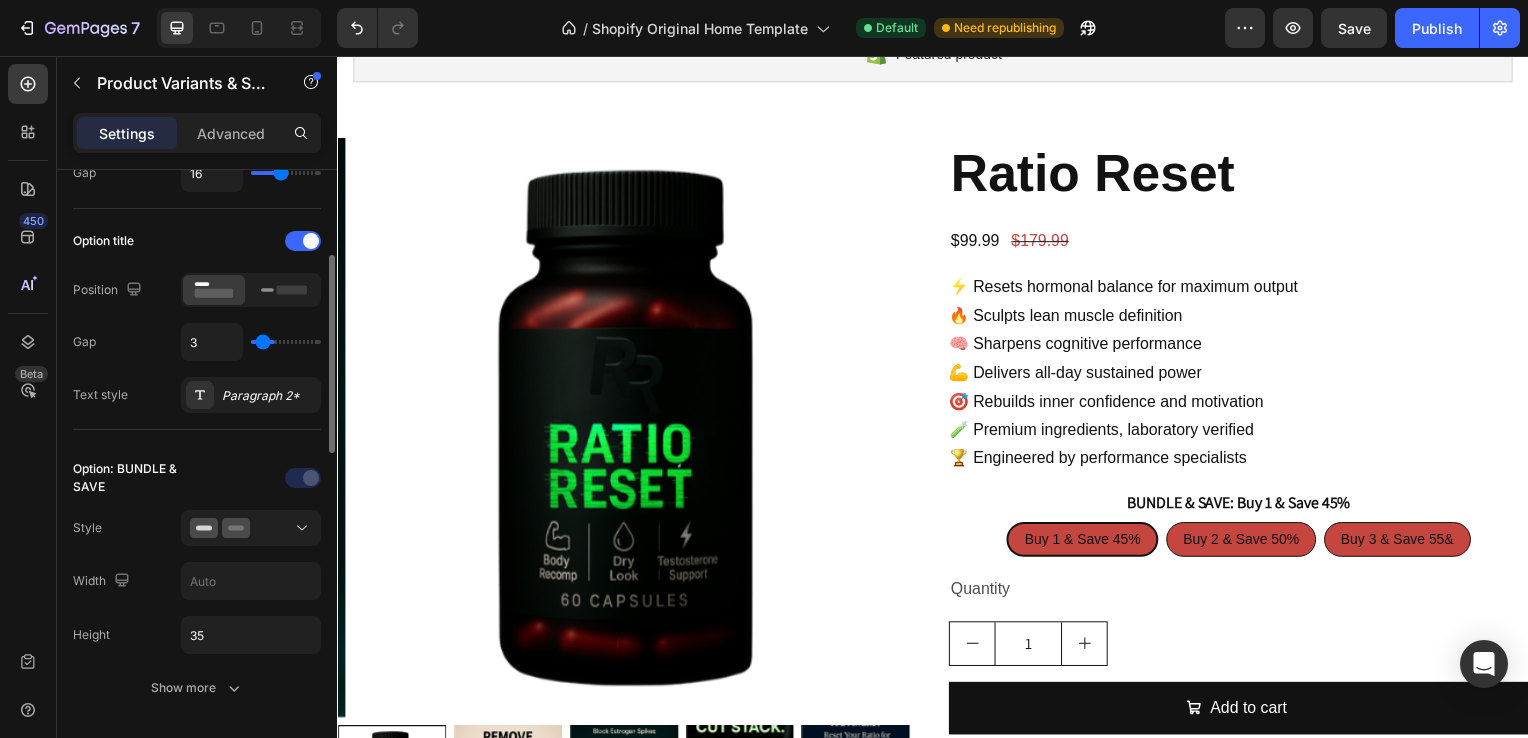 type on "0" 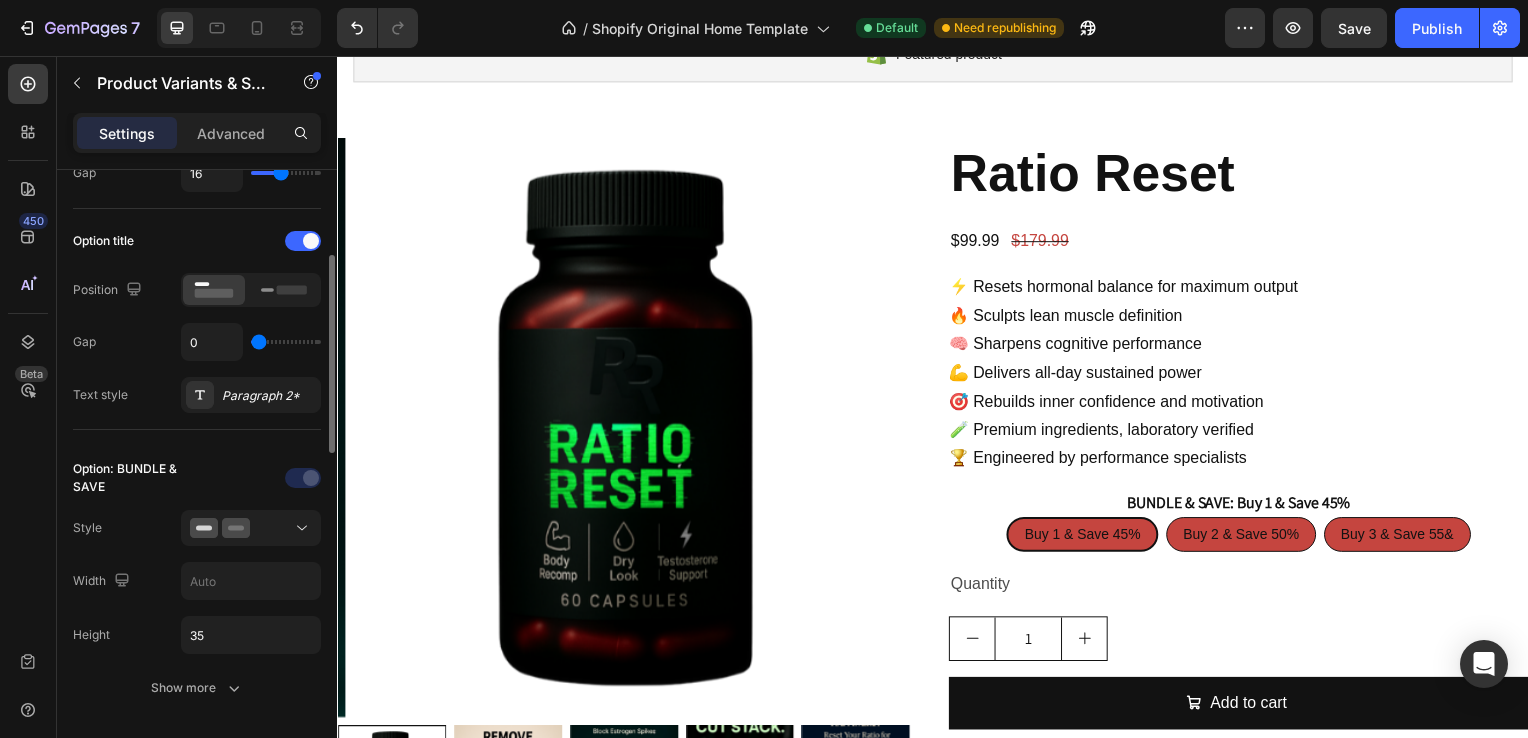 drag, startPoint x: 264, startPoint y: 345, endPoint x: 231, endPoint y: 342, distance: 33.13608 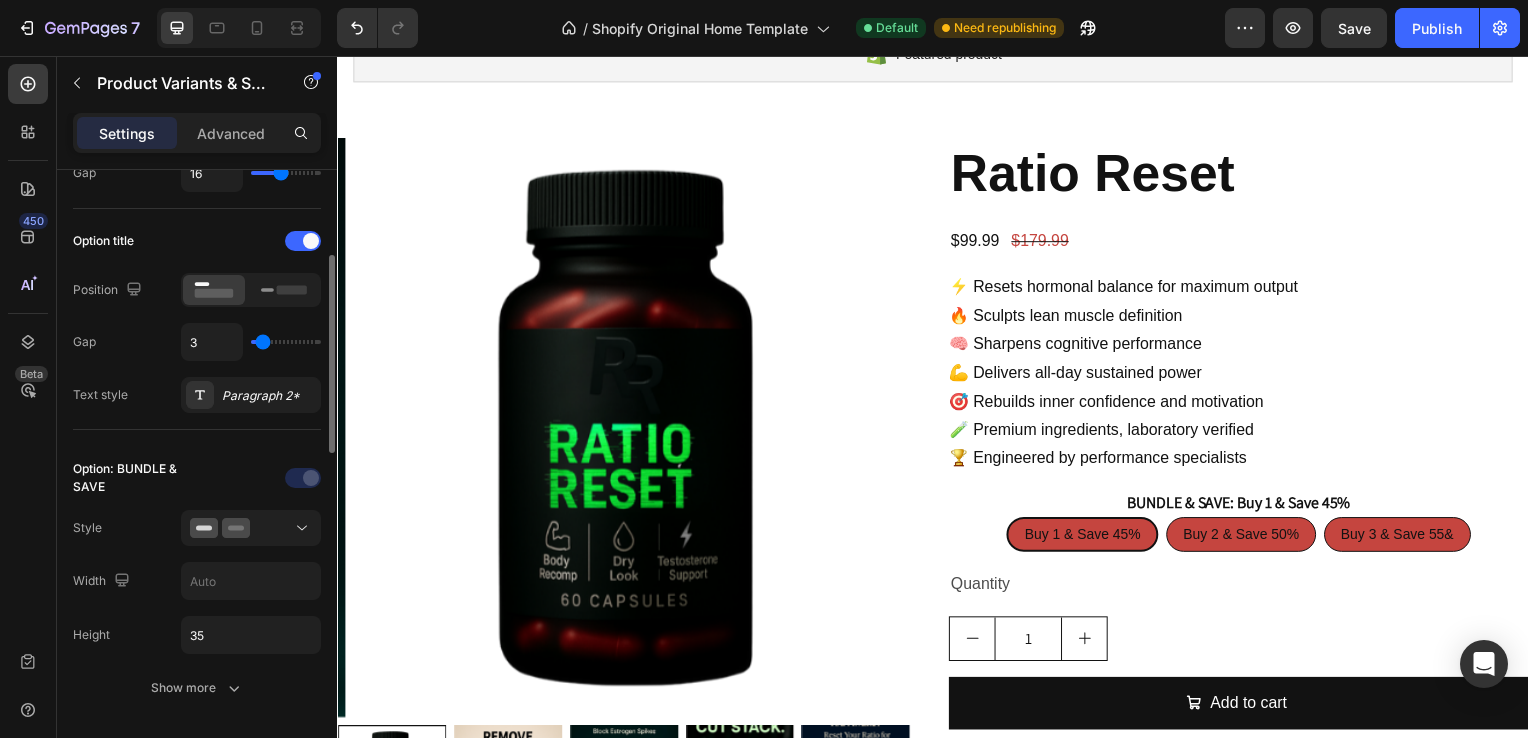 type on "4" 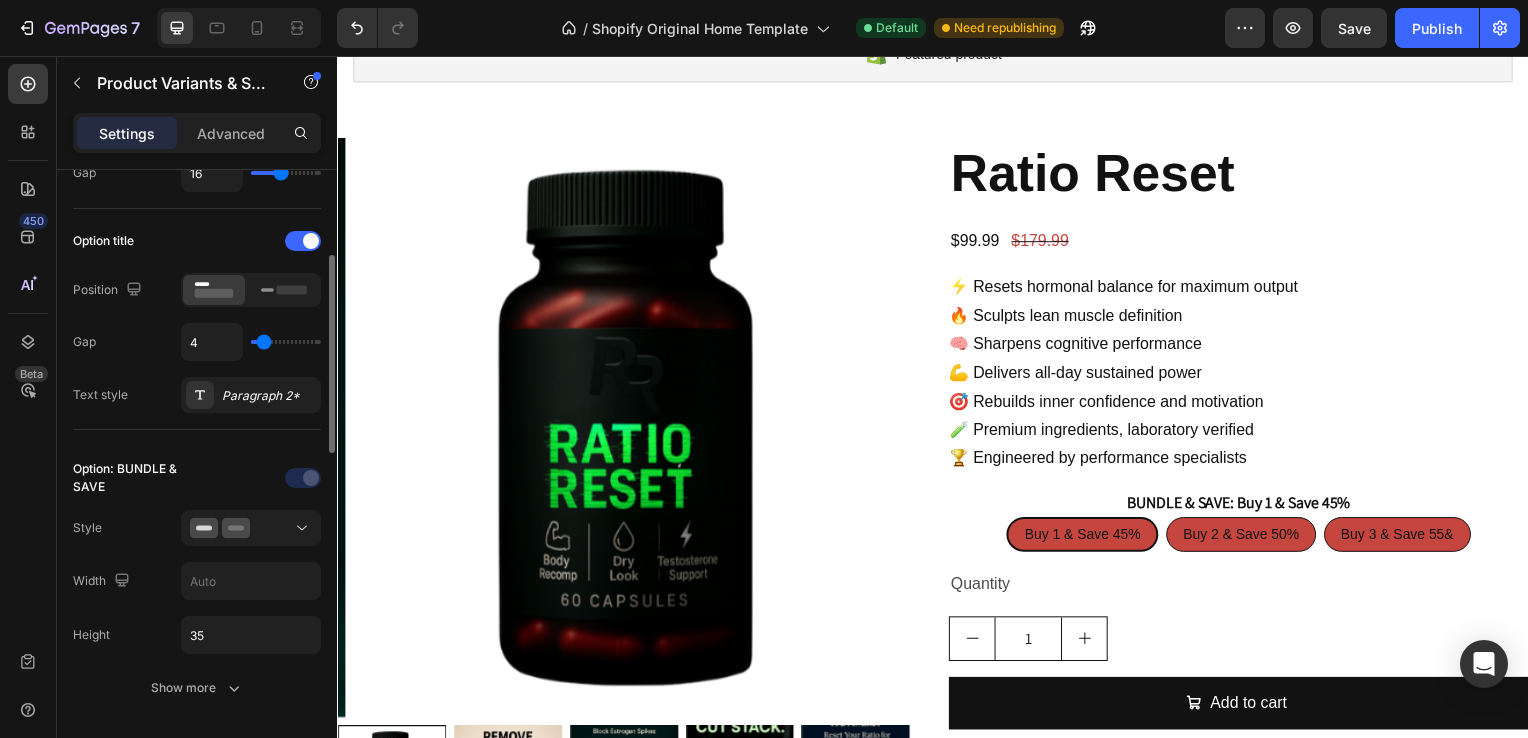 type on "5" 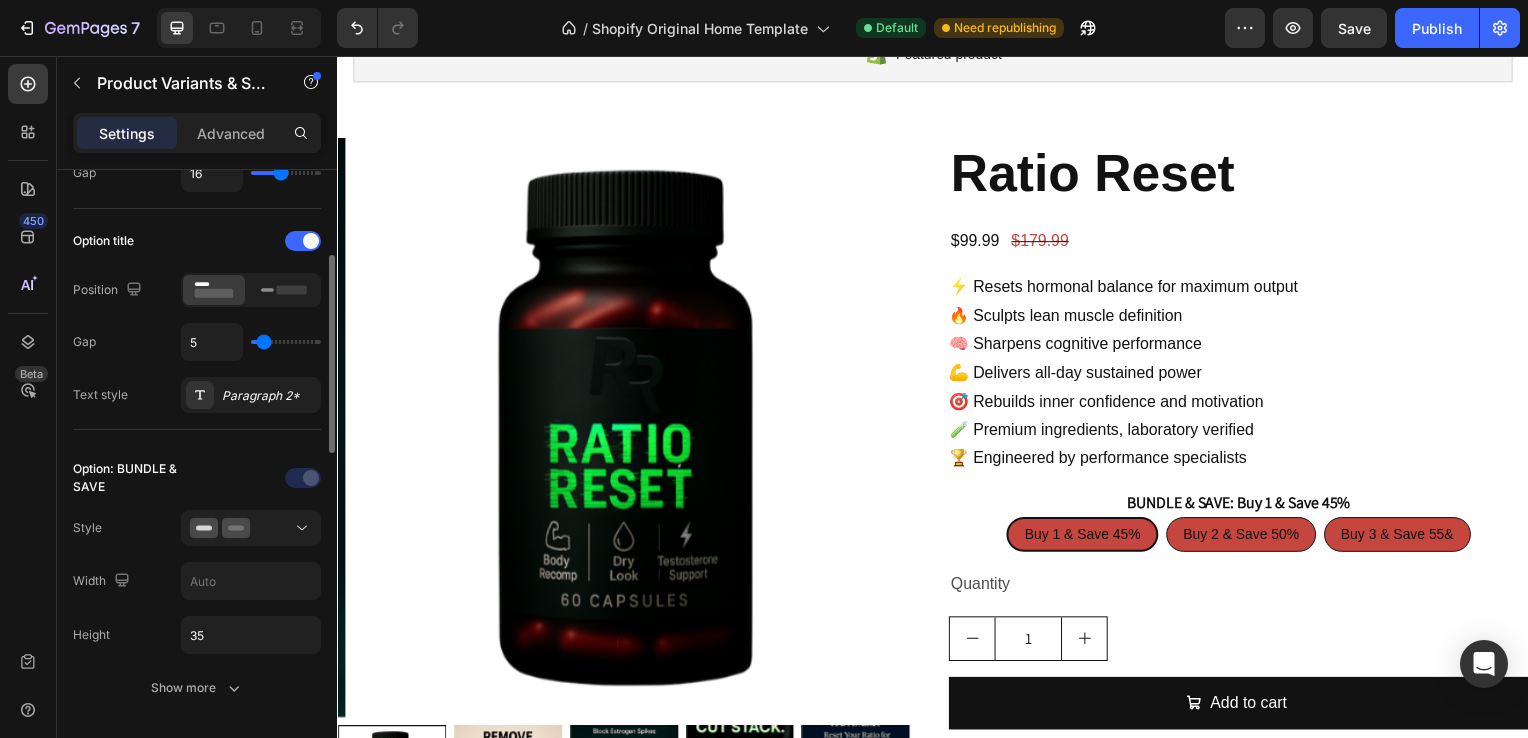 type on "5" 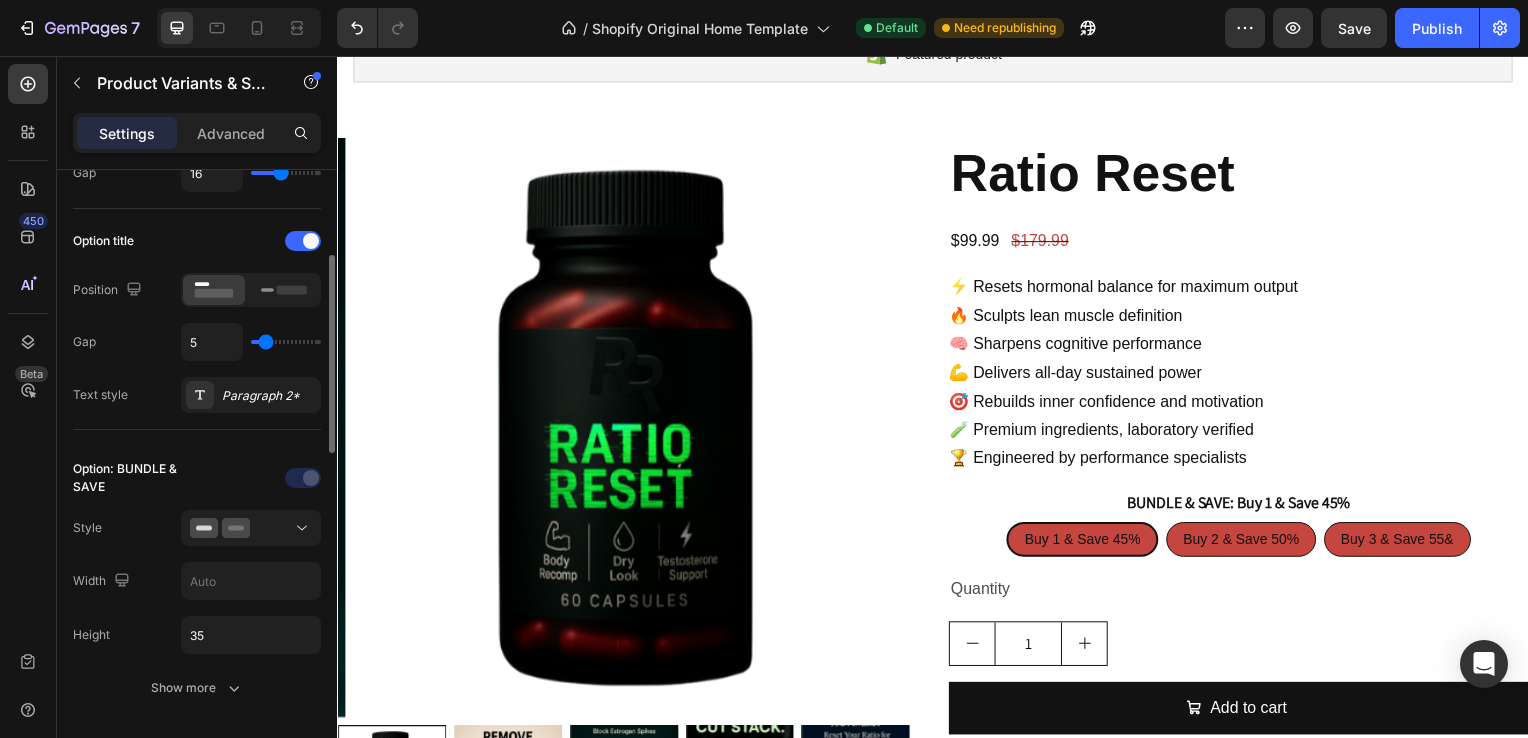 type on "6" 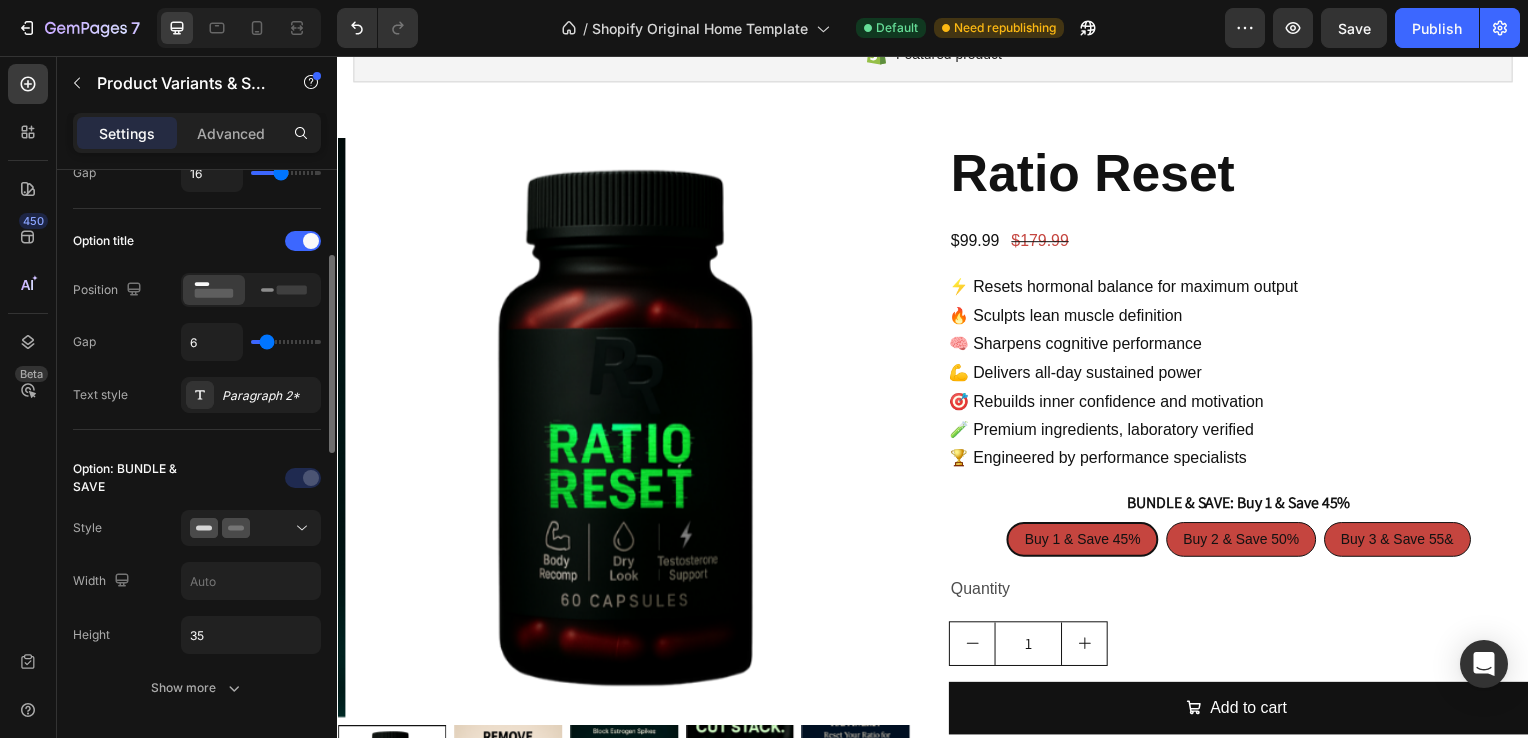type on "7" 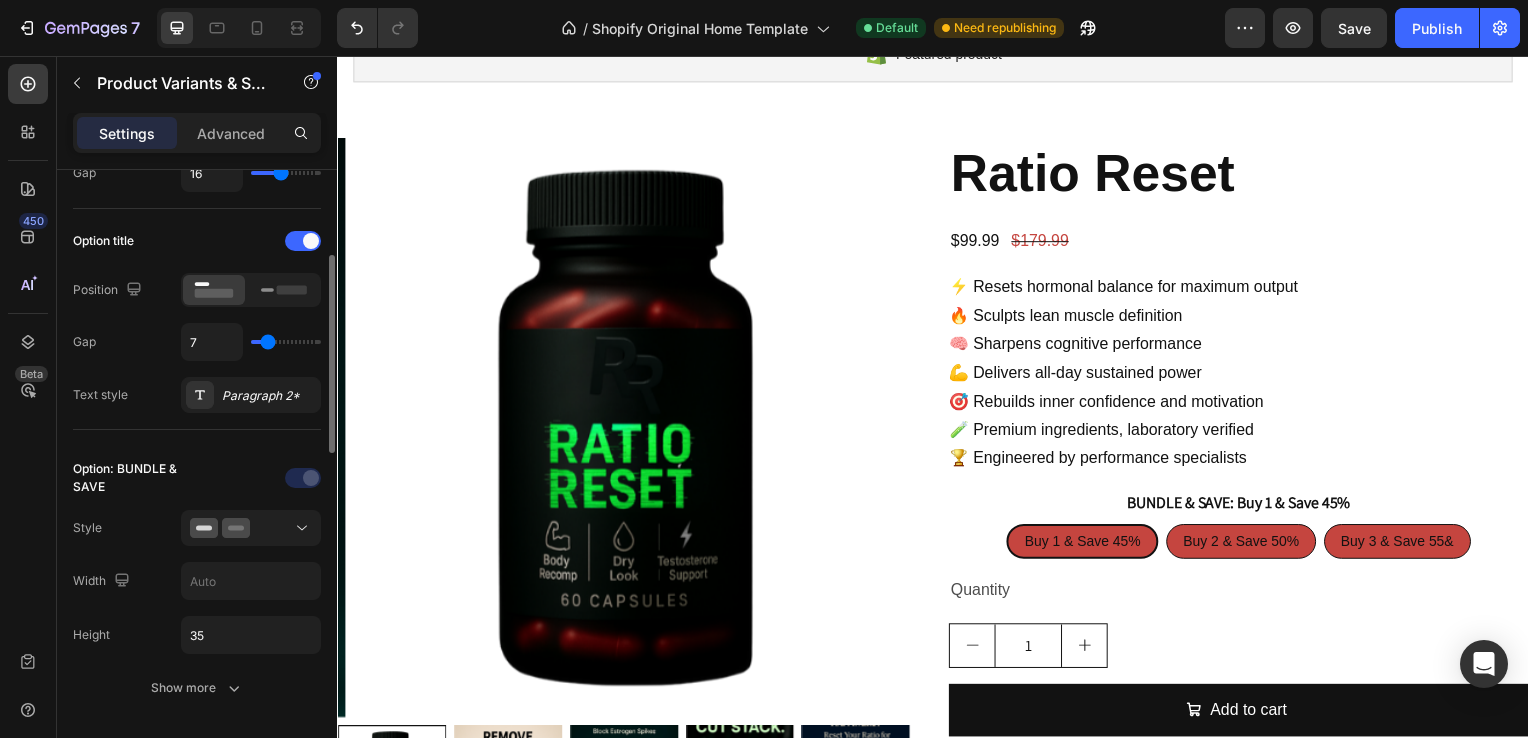 type on "7" 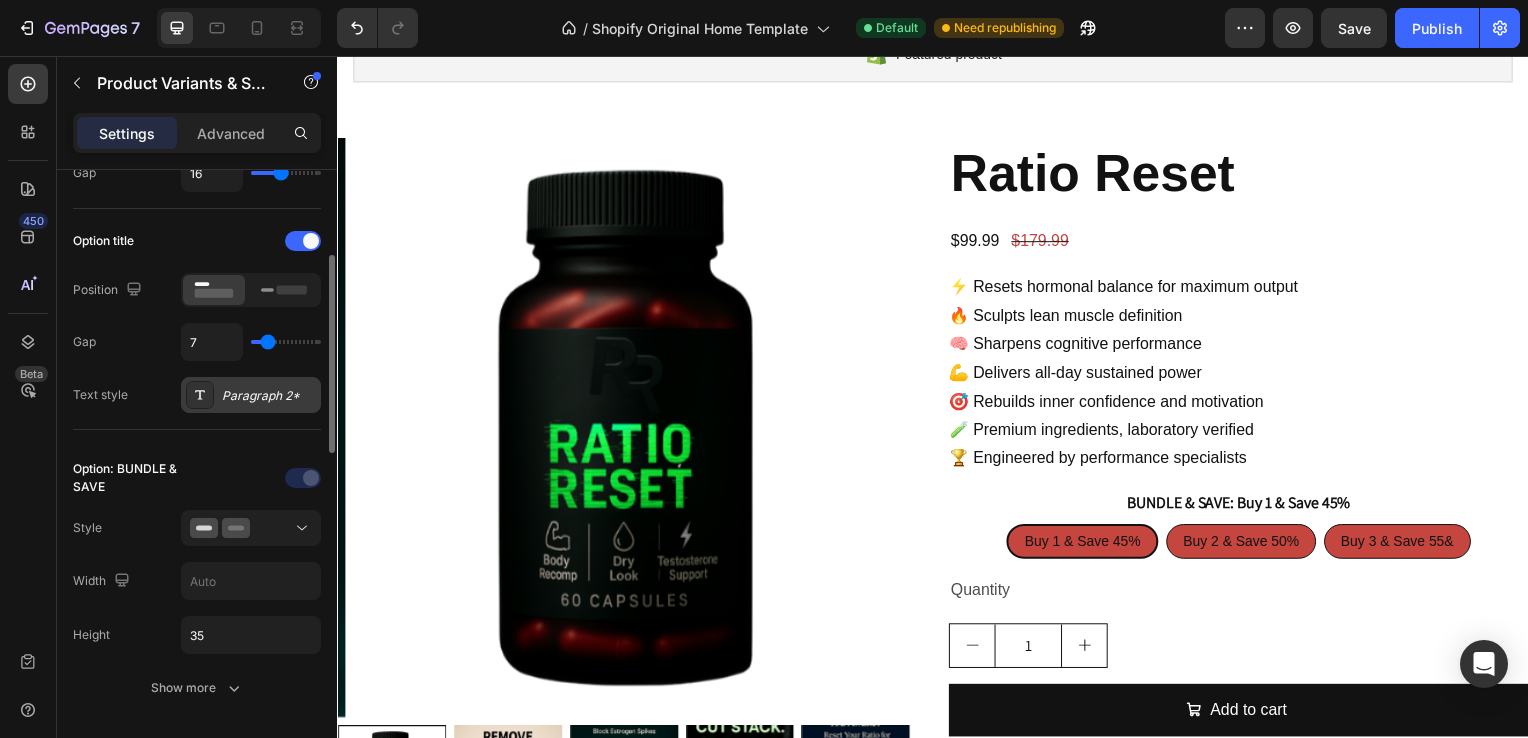 click on "Paragraph 2*" at bounding box center [269, 396] 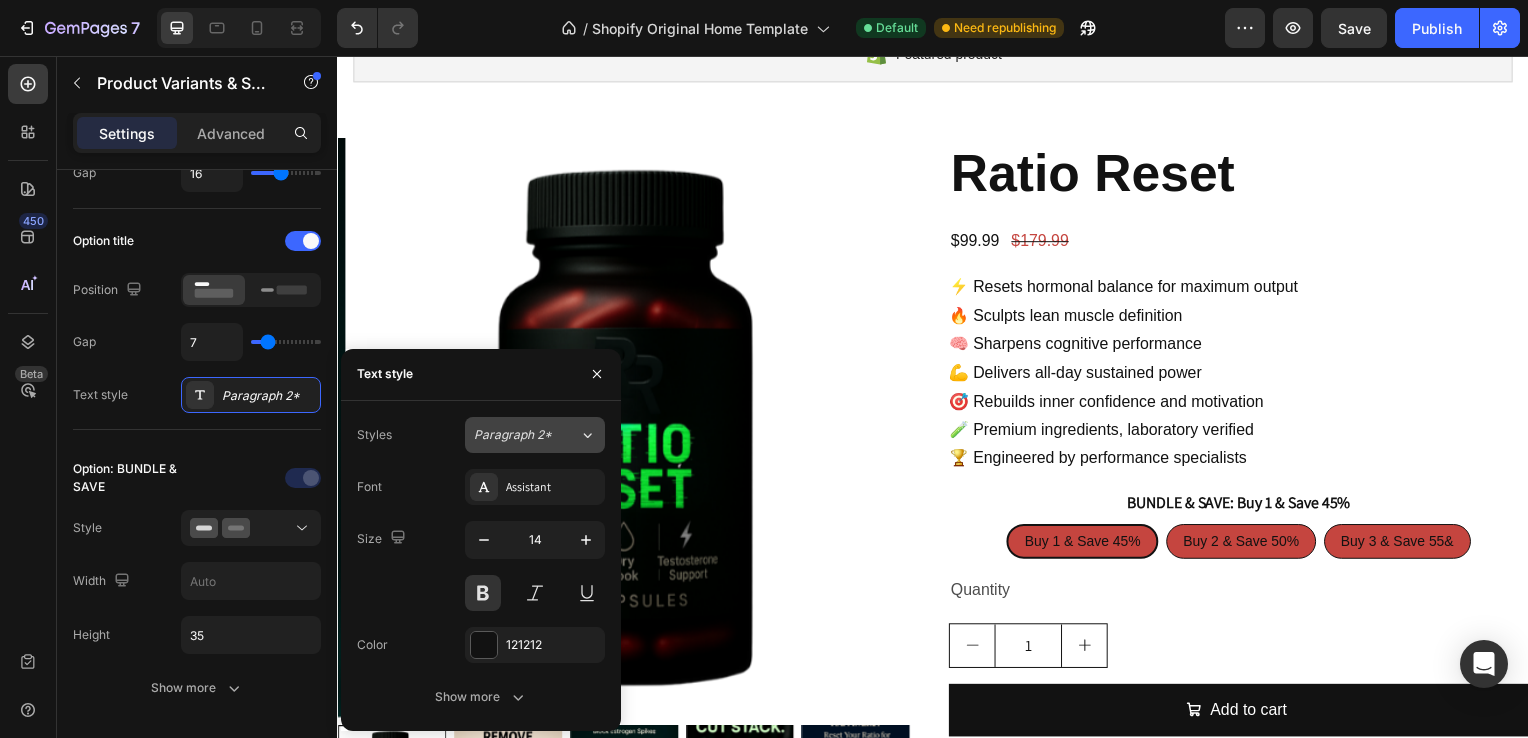 click on "Paragraph 2*" 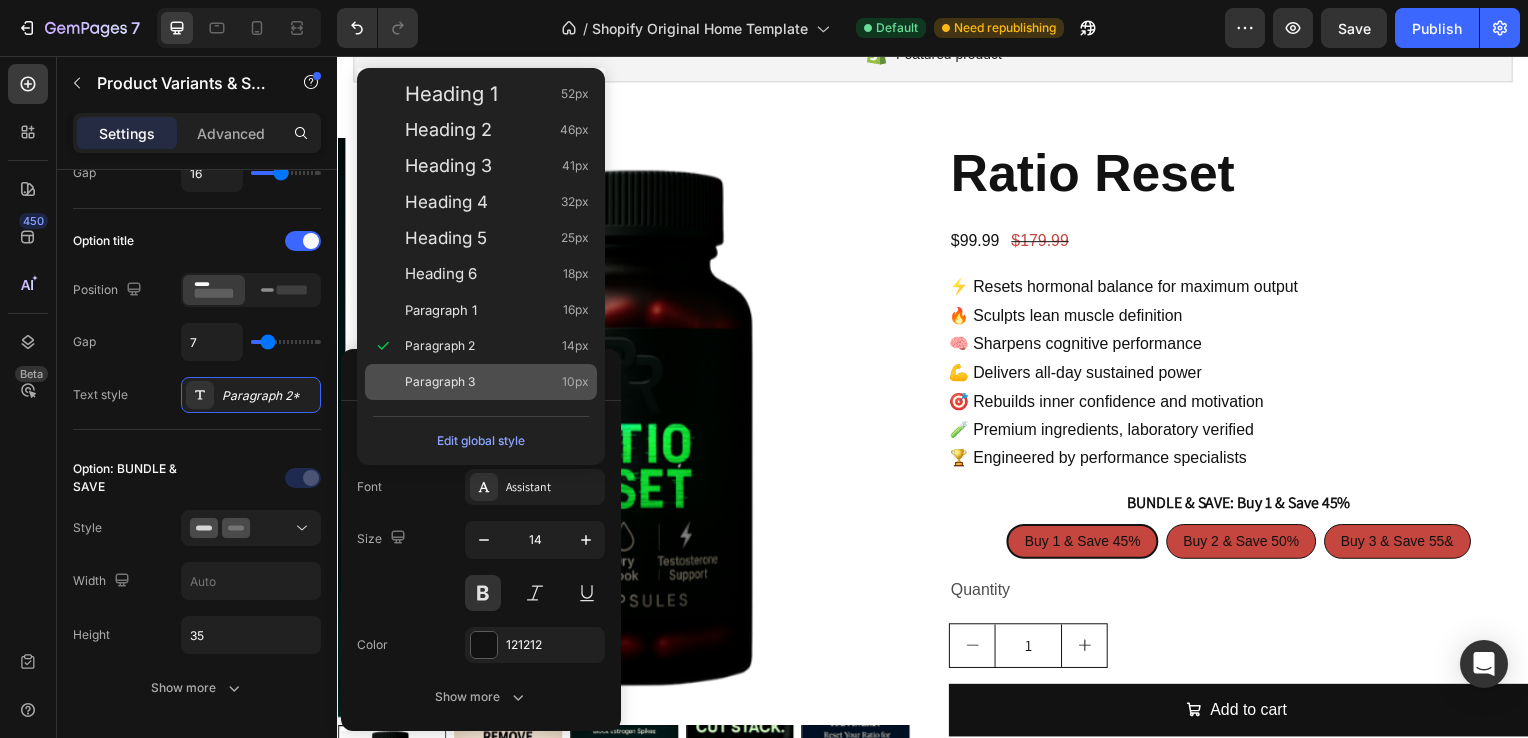 click on "Paragraph 3" at bounding box center [440, 382] 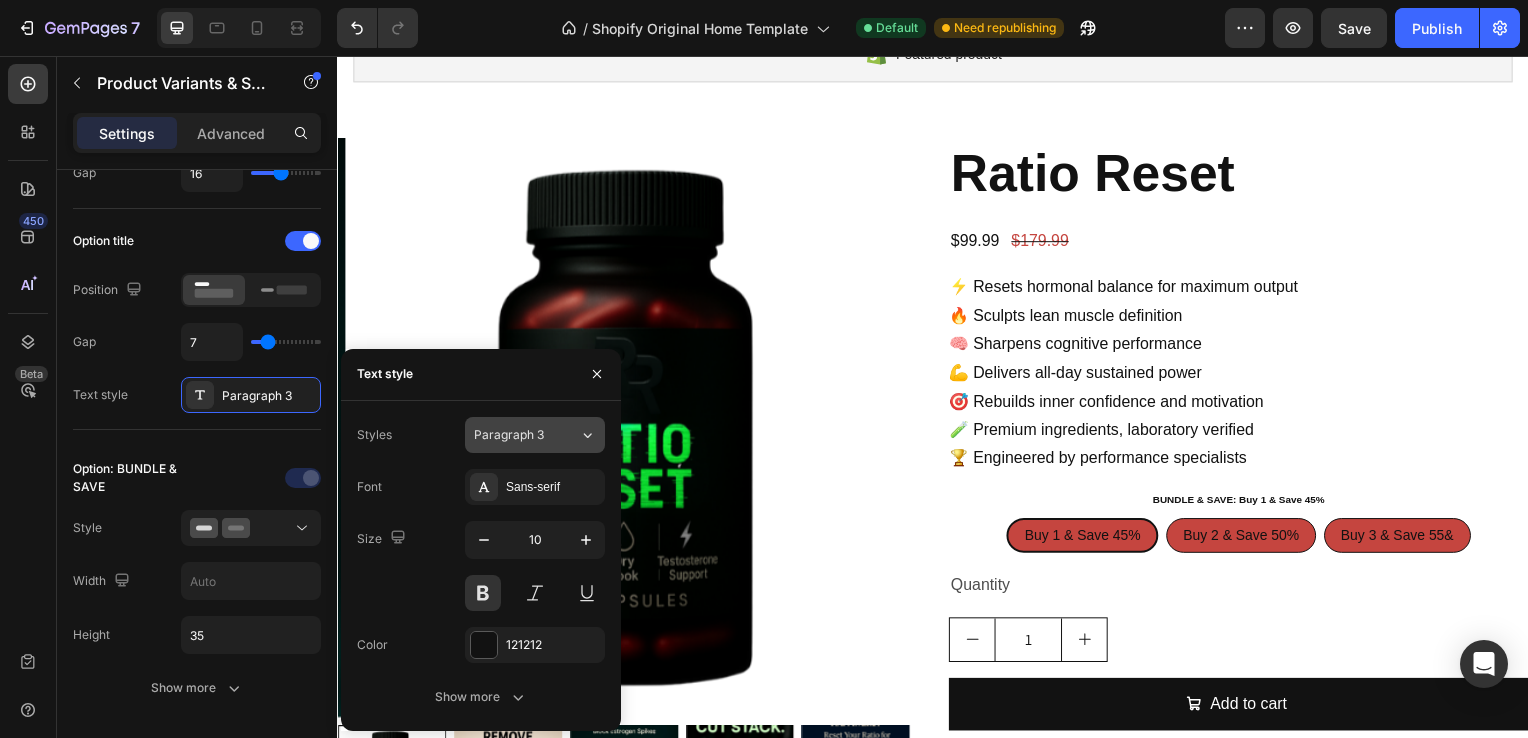 click on "Paragraph 3" at bounding box center [514, 435] 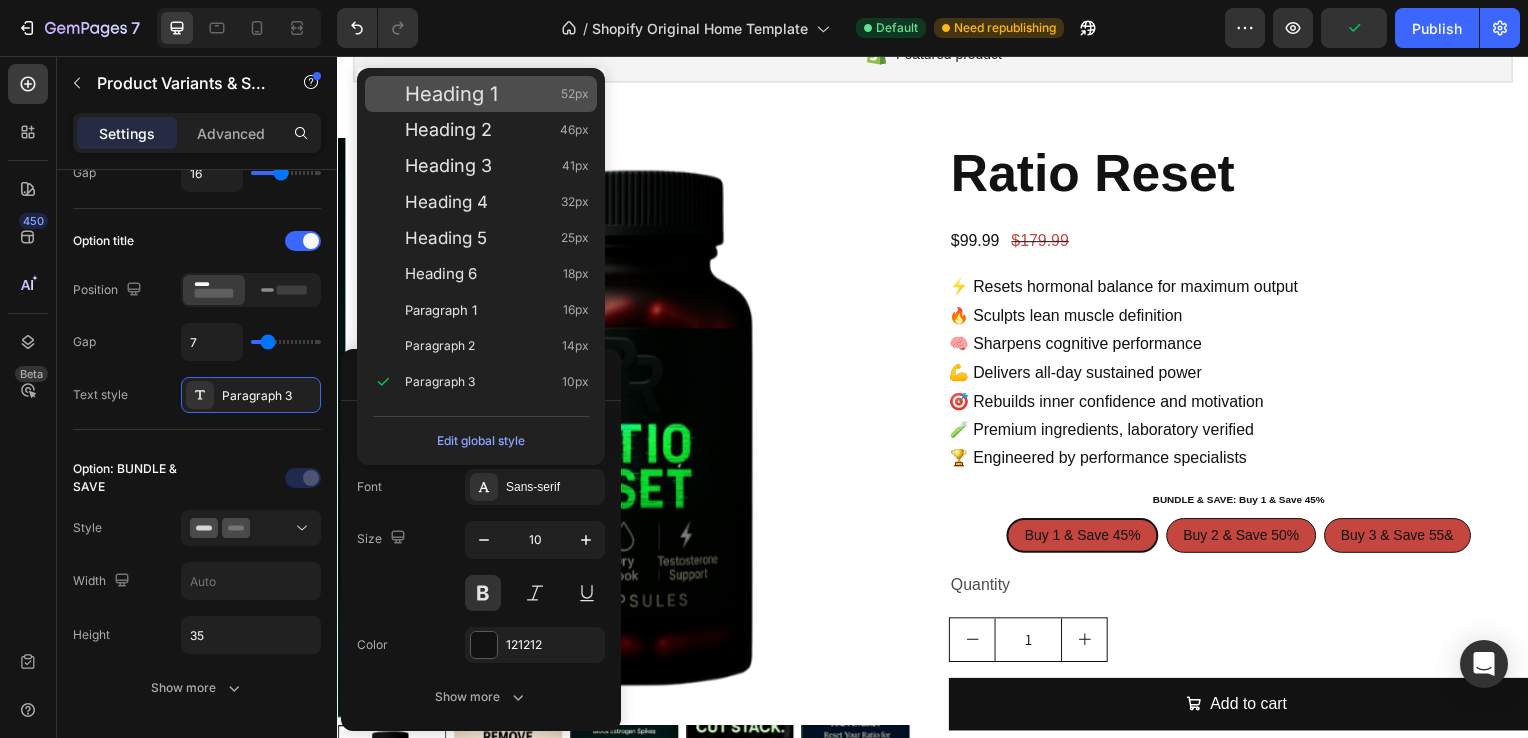 click on "Heading 1 52px" at bounding box center (481, 94) 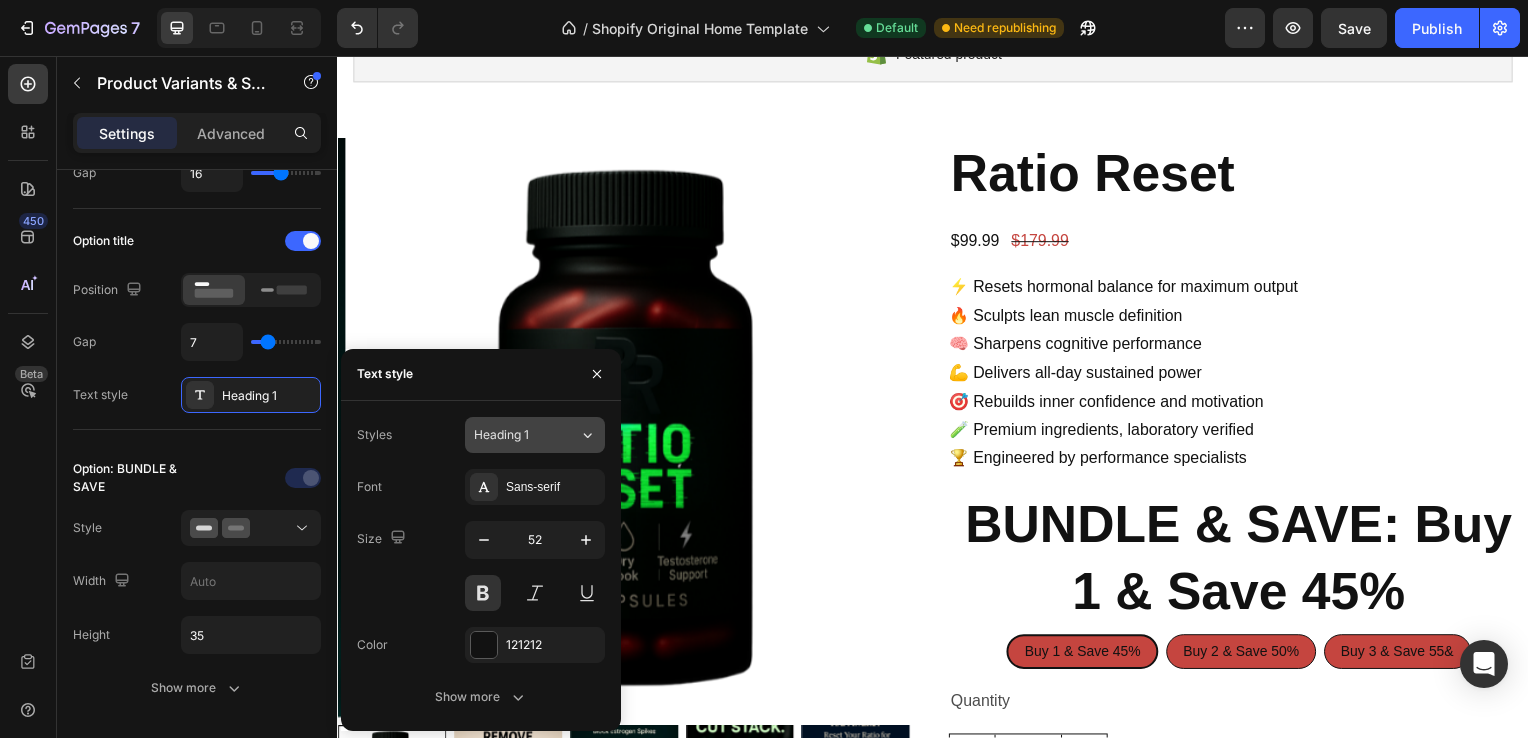 click on "Heading 1" 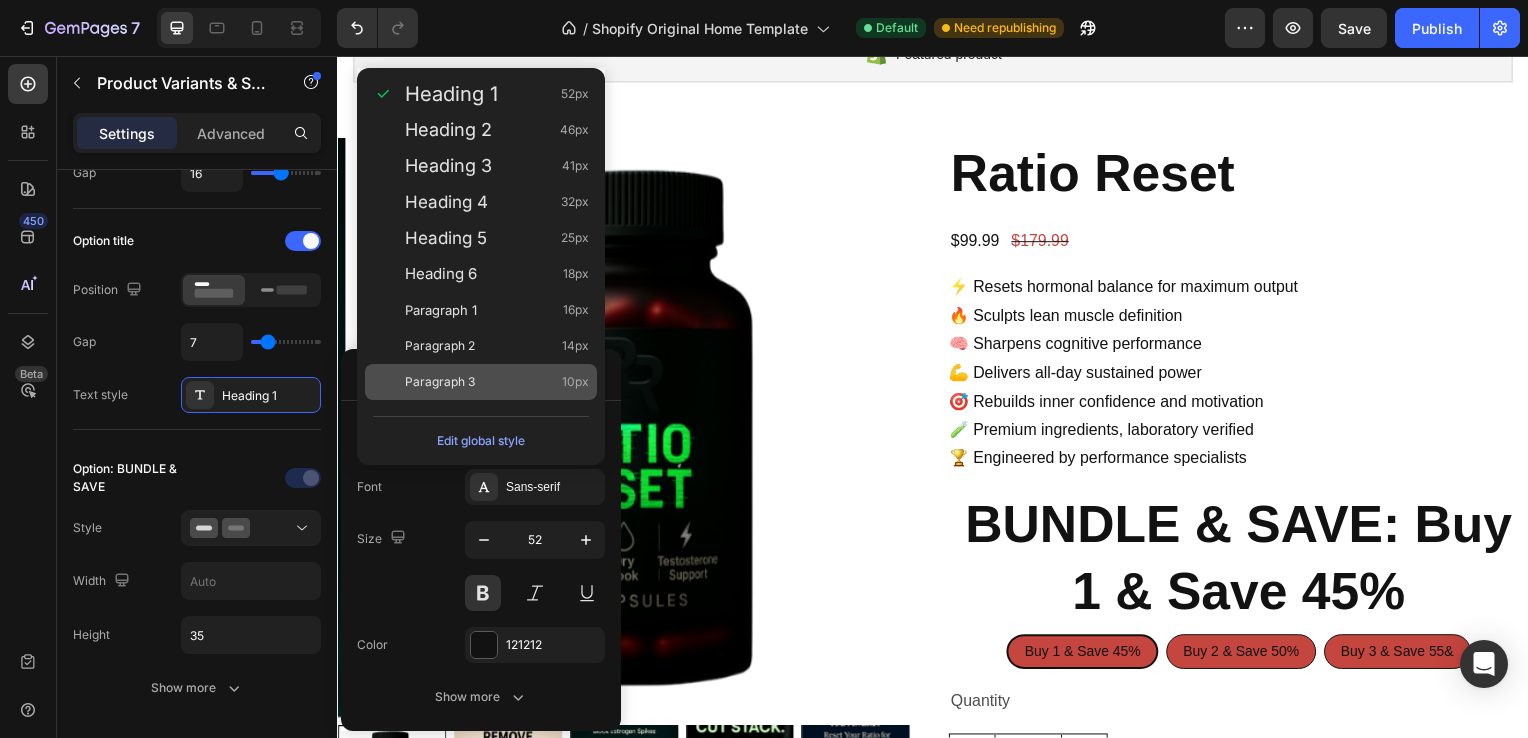 click on "Paragraph 3" at bounding box center [440, 382] 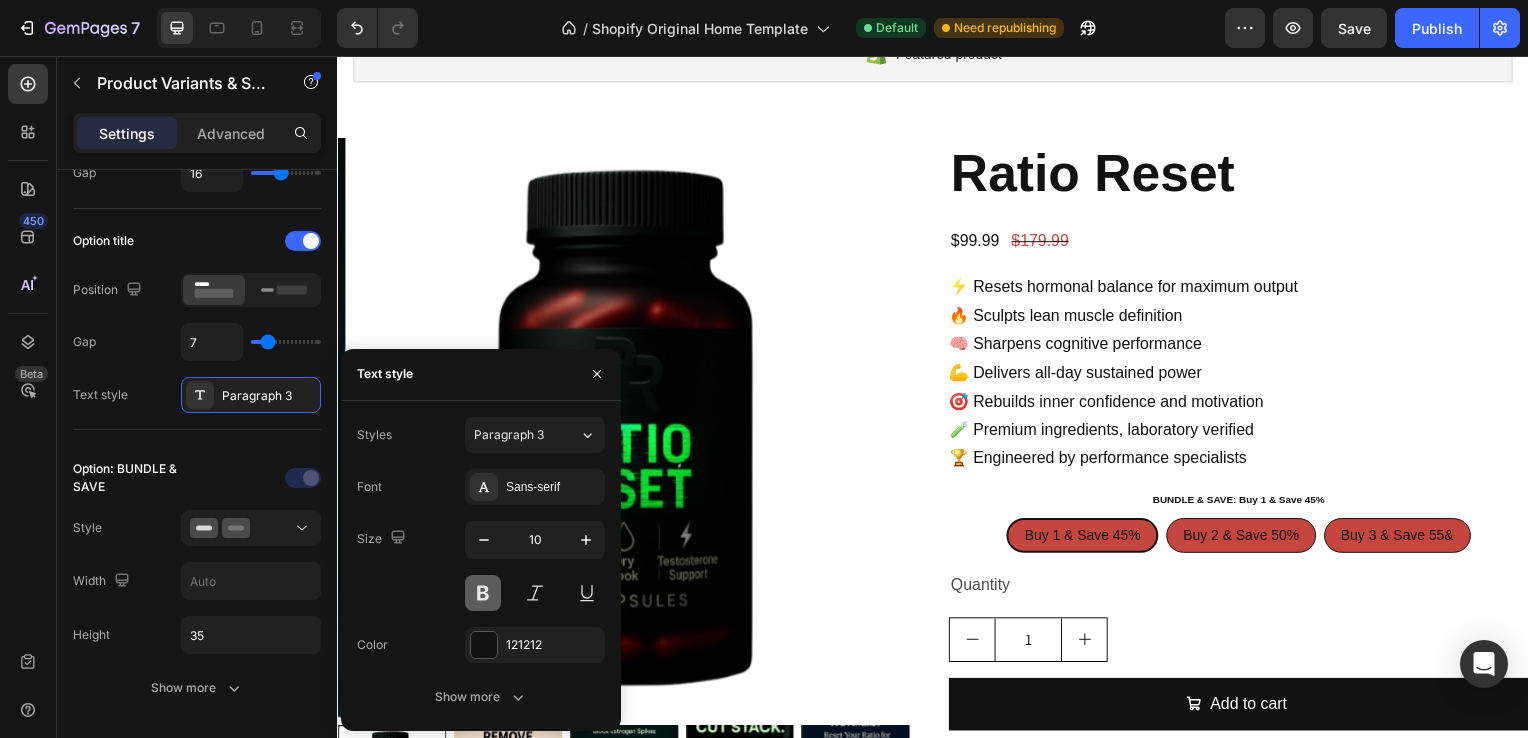 click at bounding box center (483, 593) 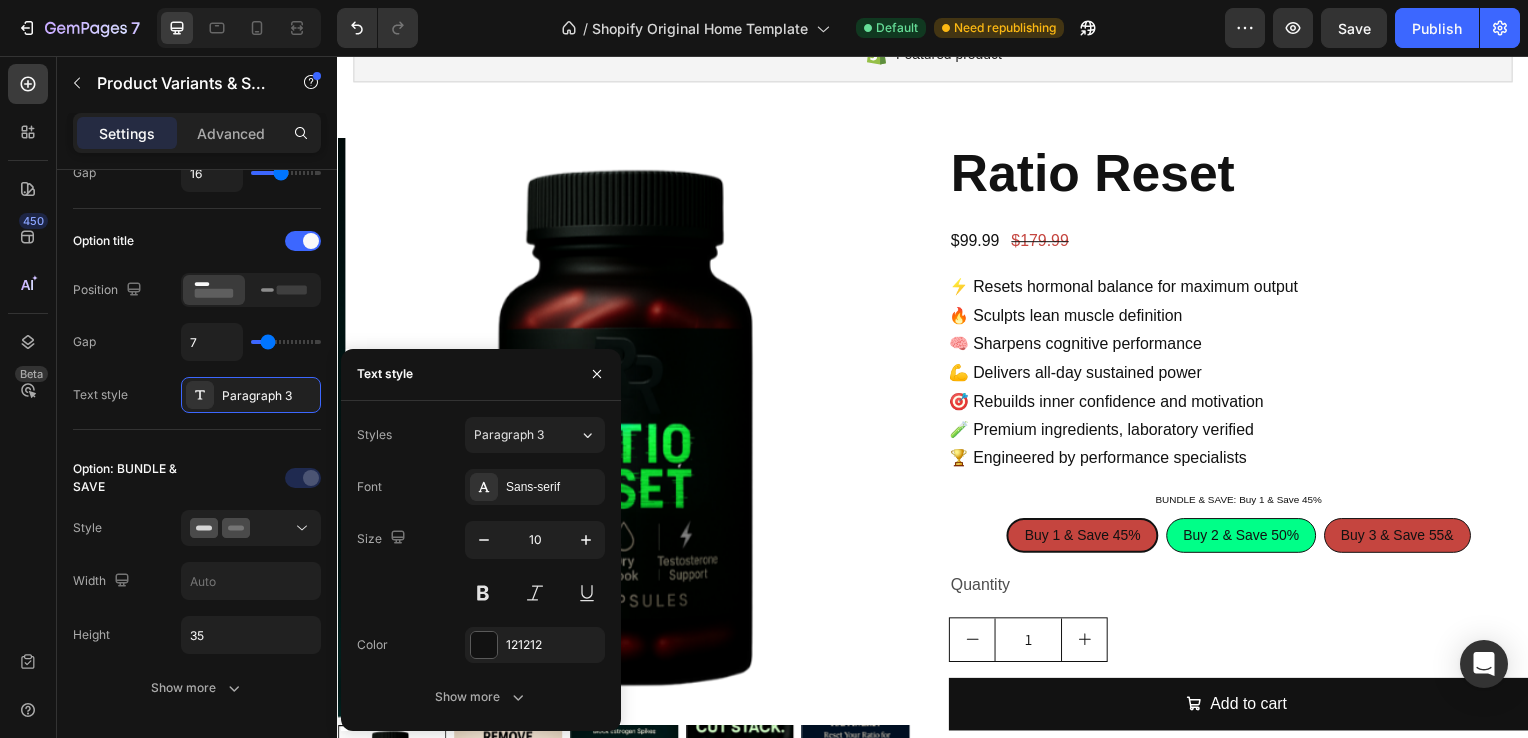 click on "Buy 2 & Save 50%" at bounding box center (1247, 539) 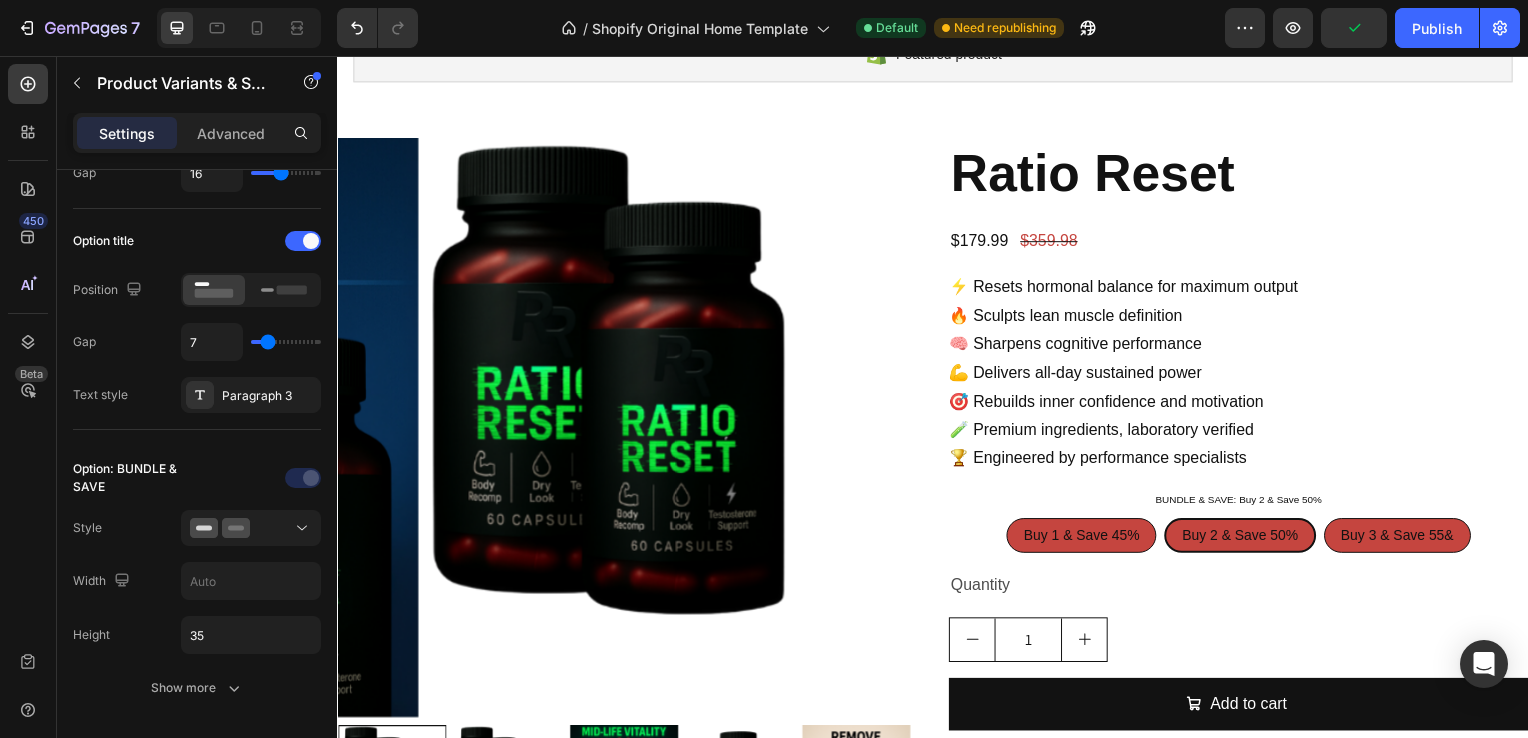 click on "Buy 3 & Save 55&" at bounding box center [1404, 499] 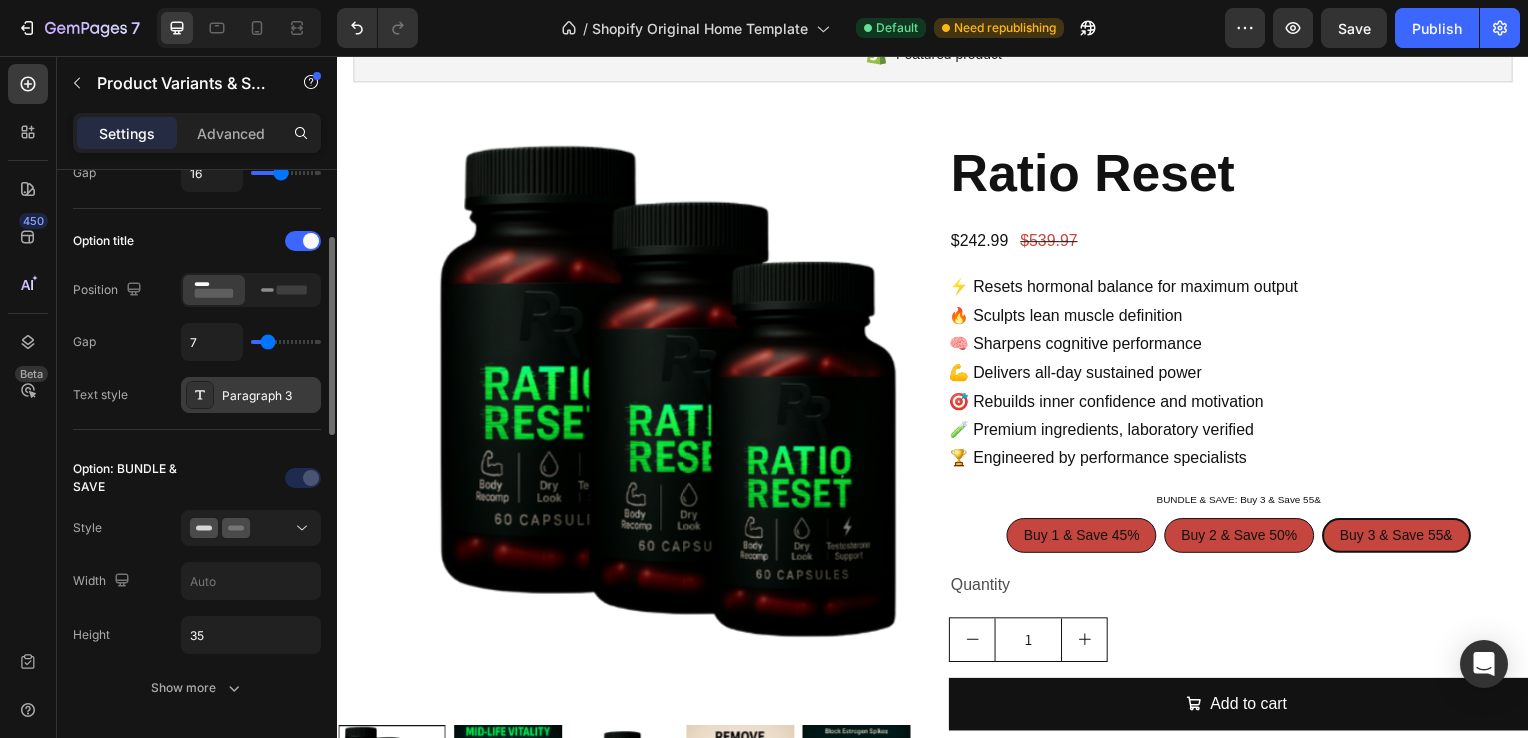 scroll, scrollTop: 256, scrollLeft: 0, axis: vertical 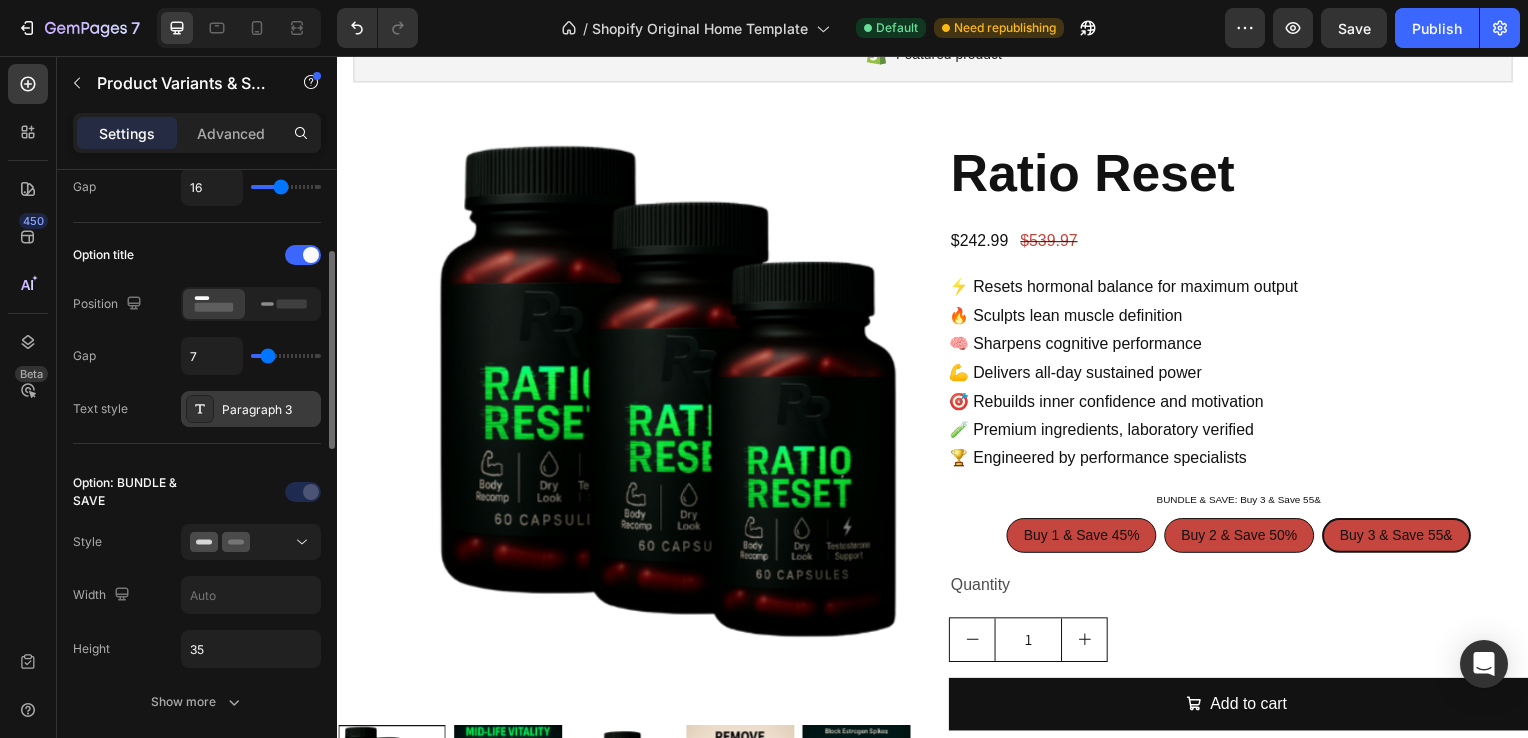 click on "Paragraph 3" at bounding box center [251, 409] 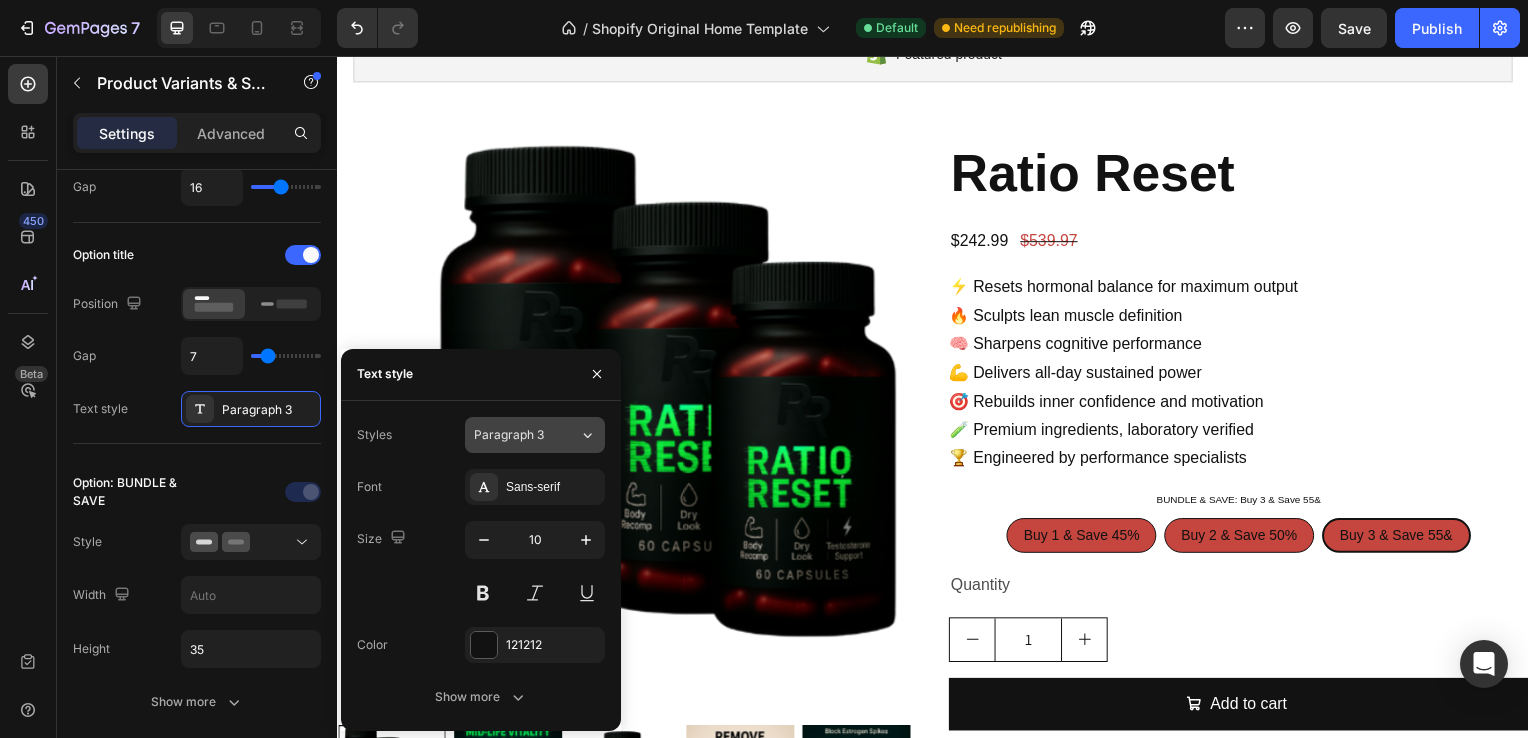 click on "Paragraph 3" 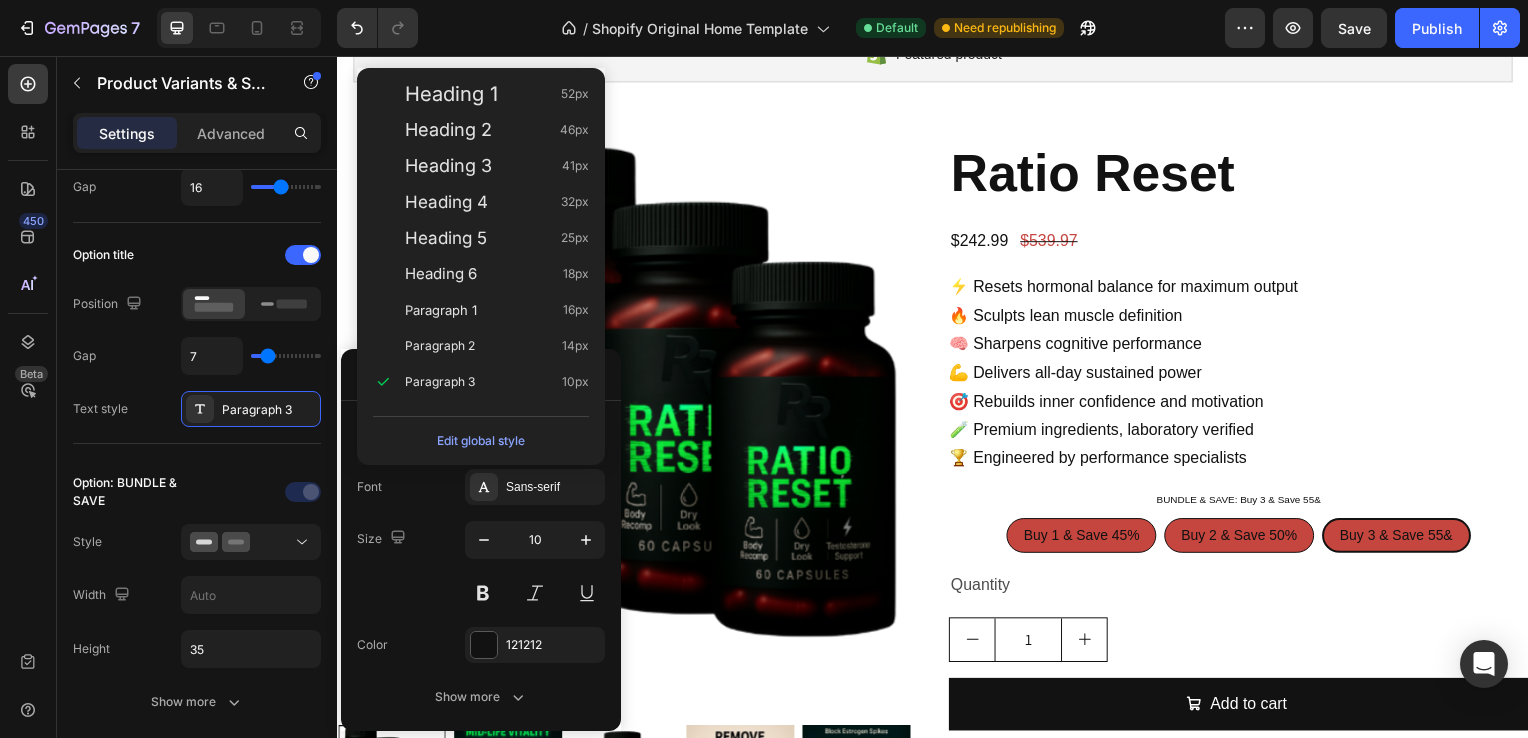click on "Font Sans-serif" at bounding box center (481, 487) 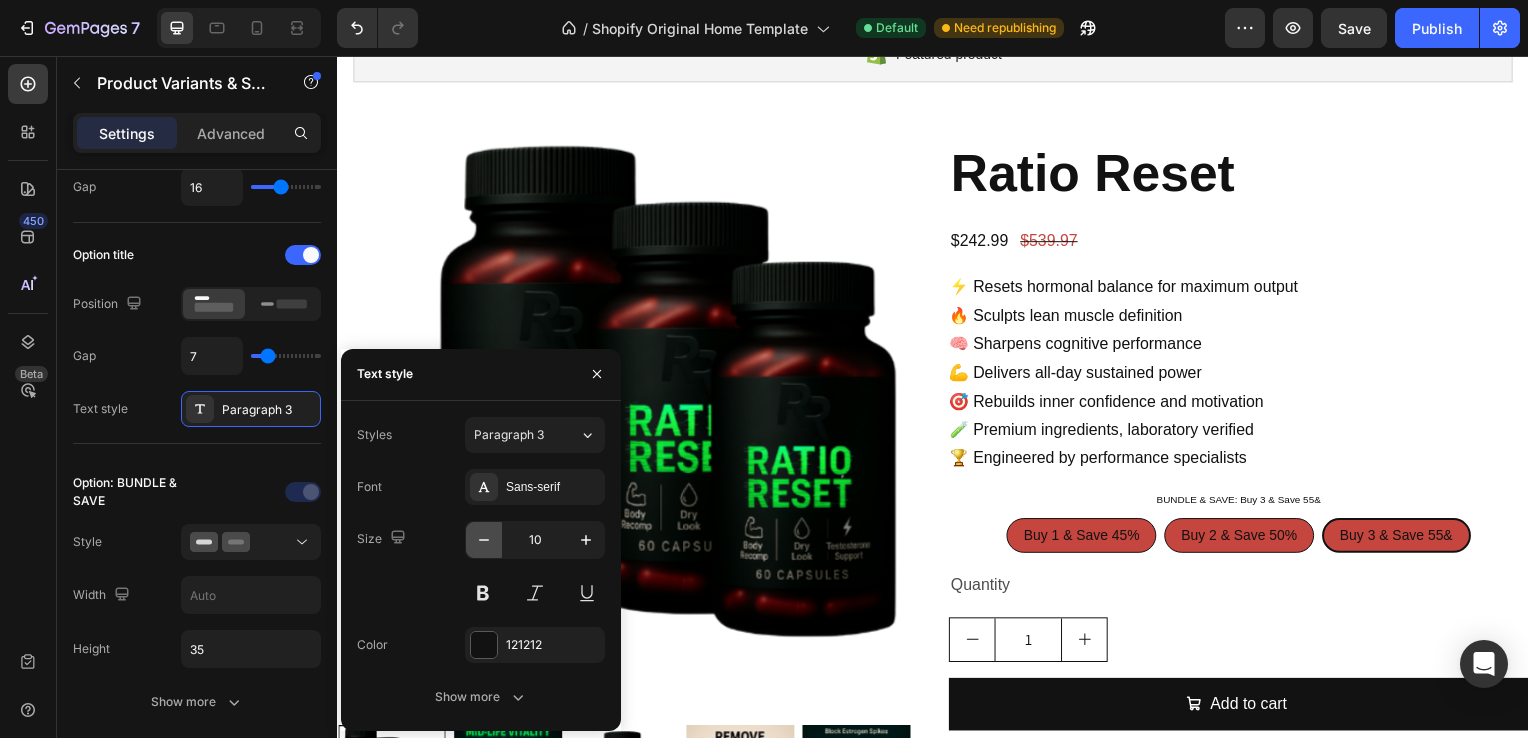 click 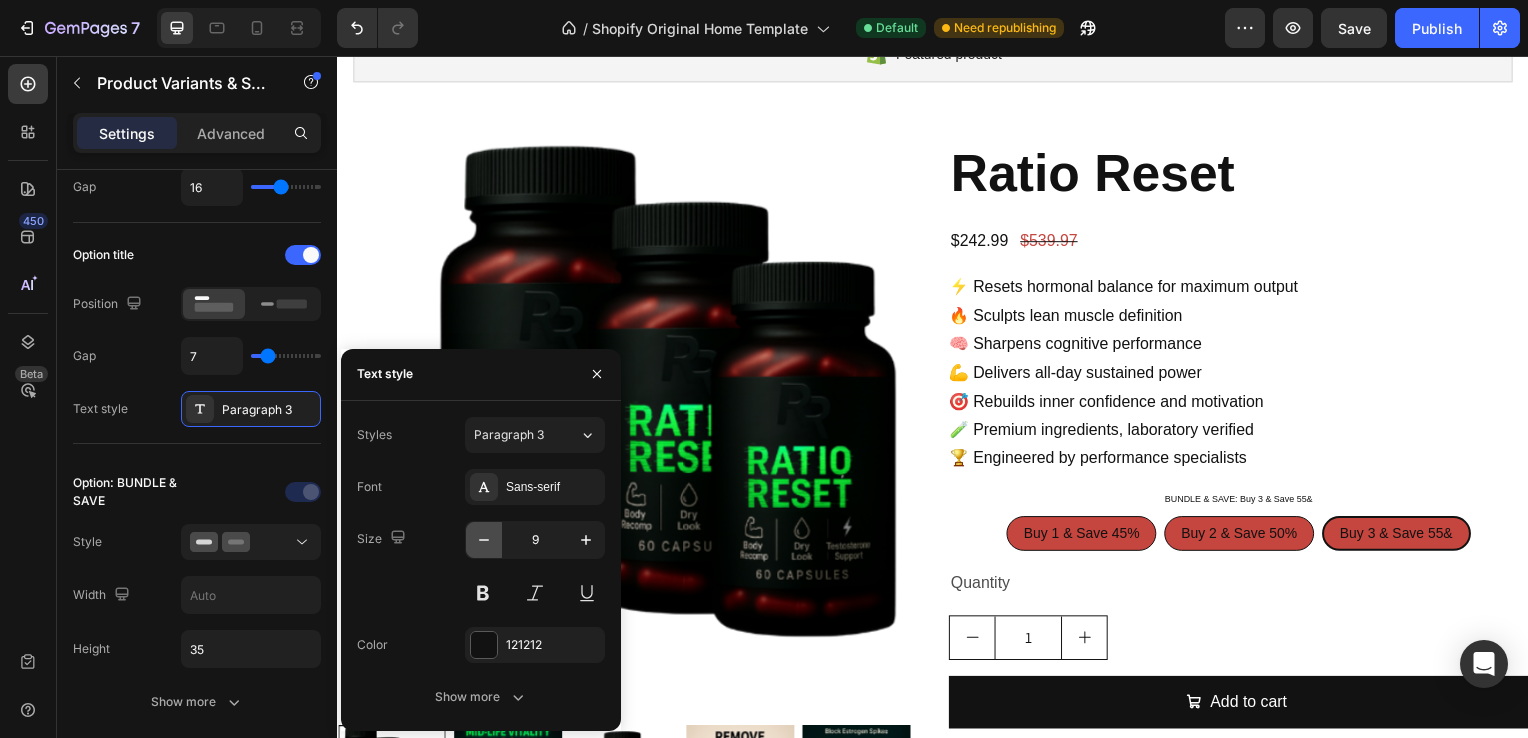 click 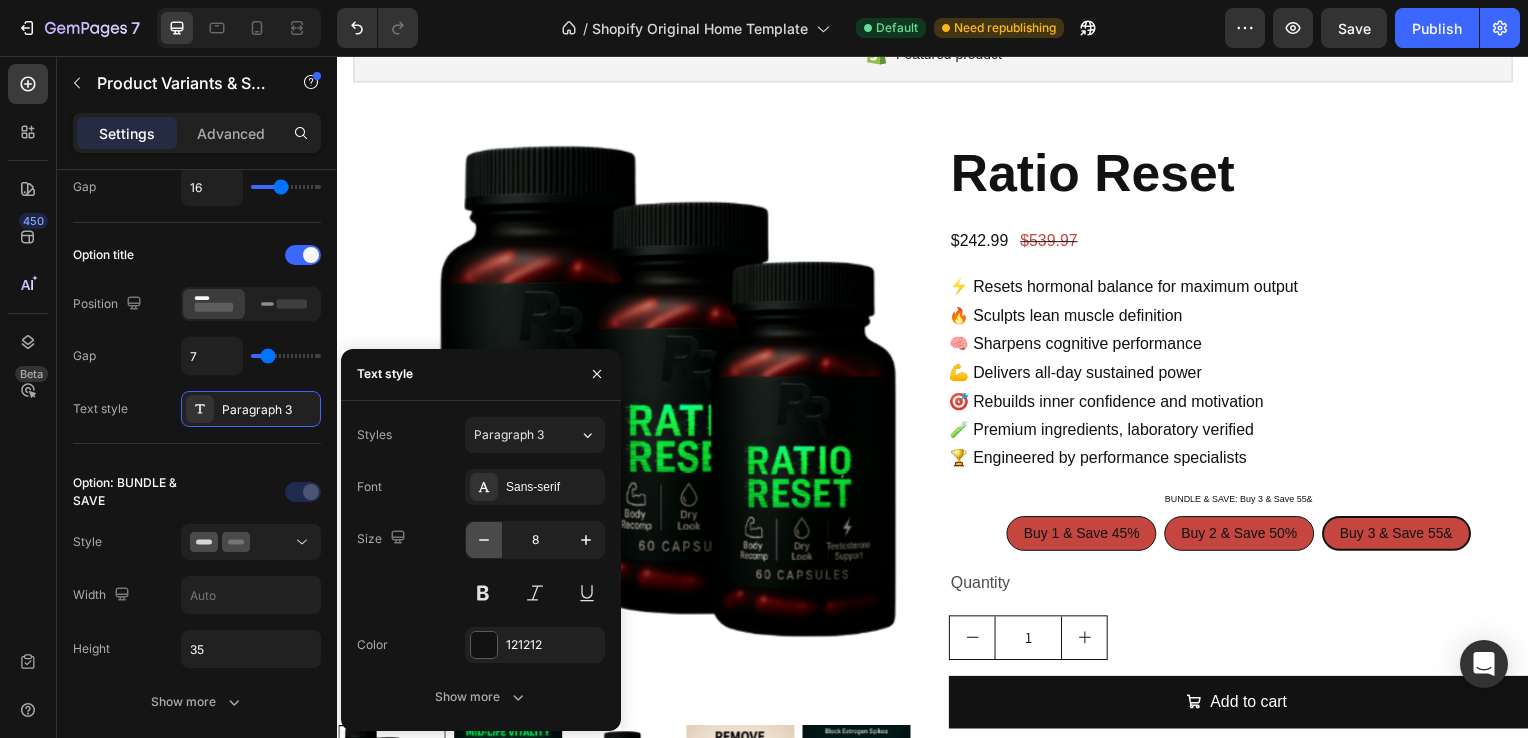 click 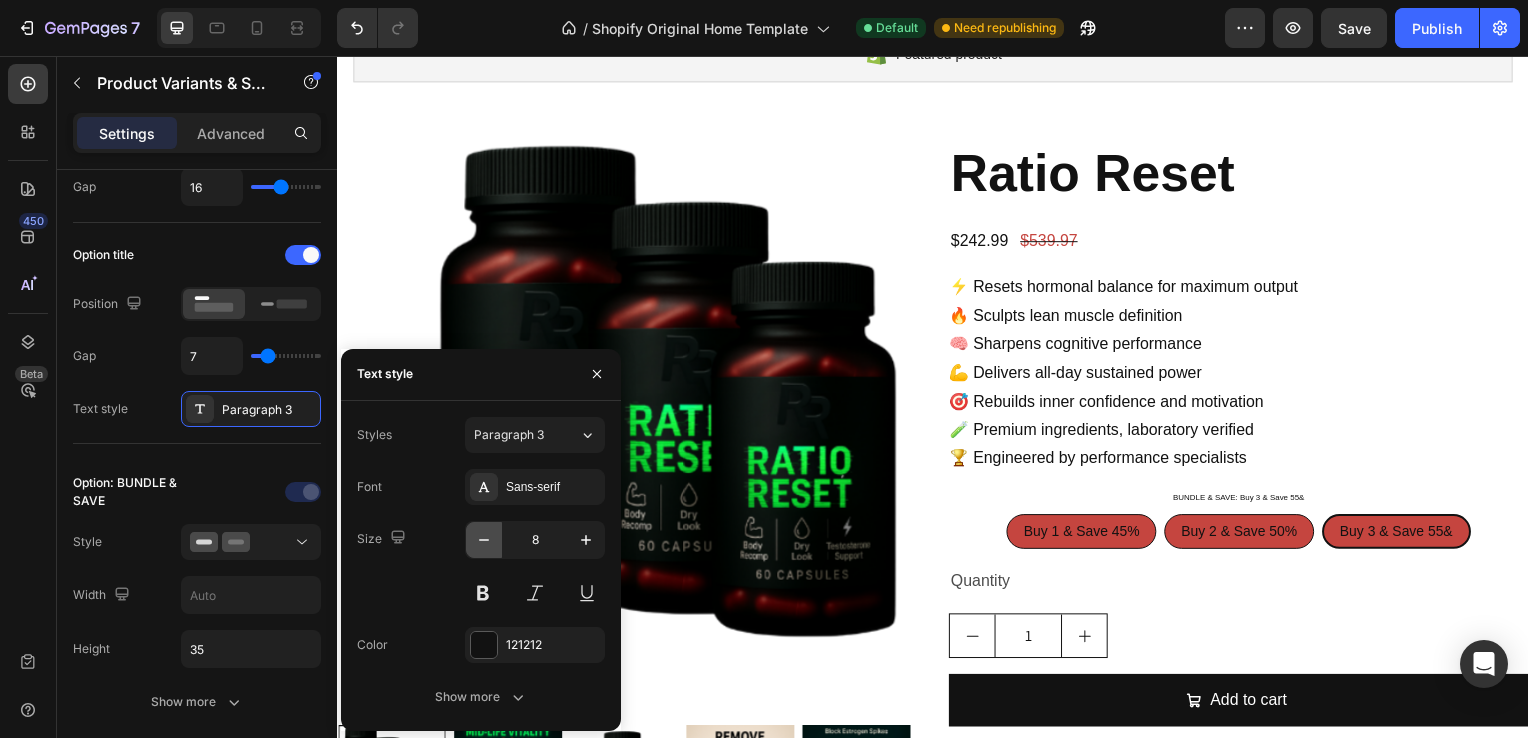 type on "7" 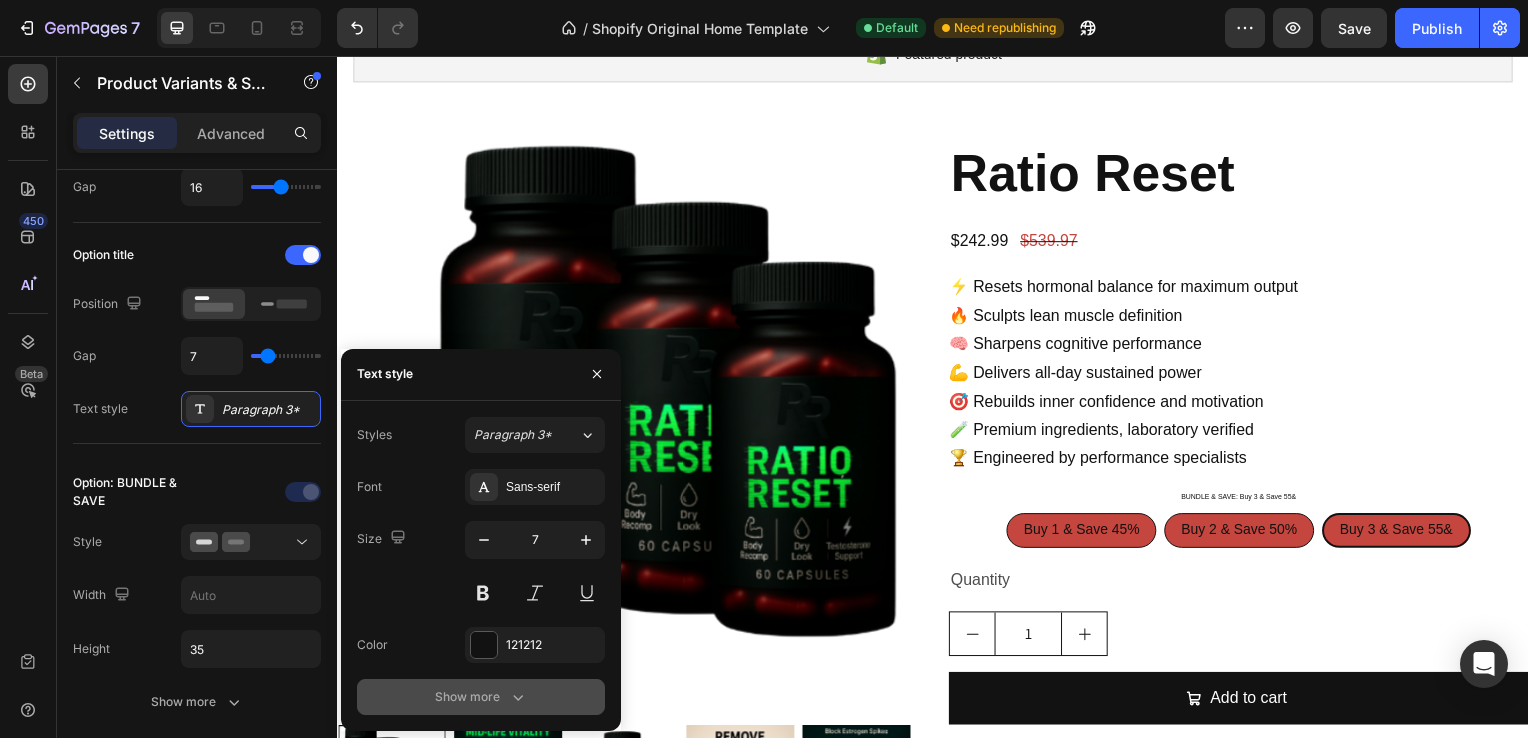 click on "Show more" at bounding box center [481, 697] 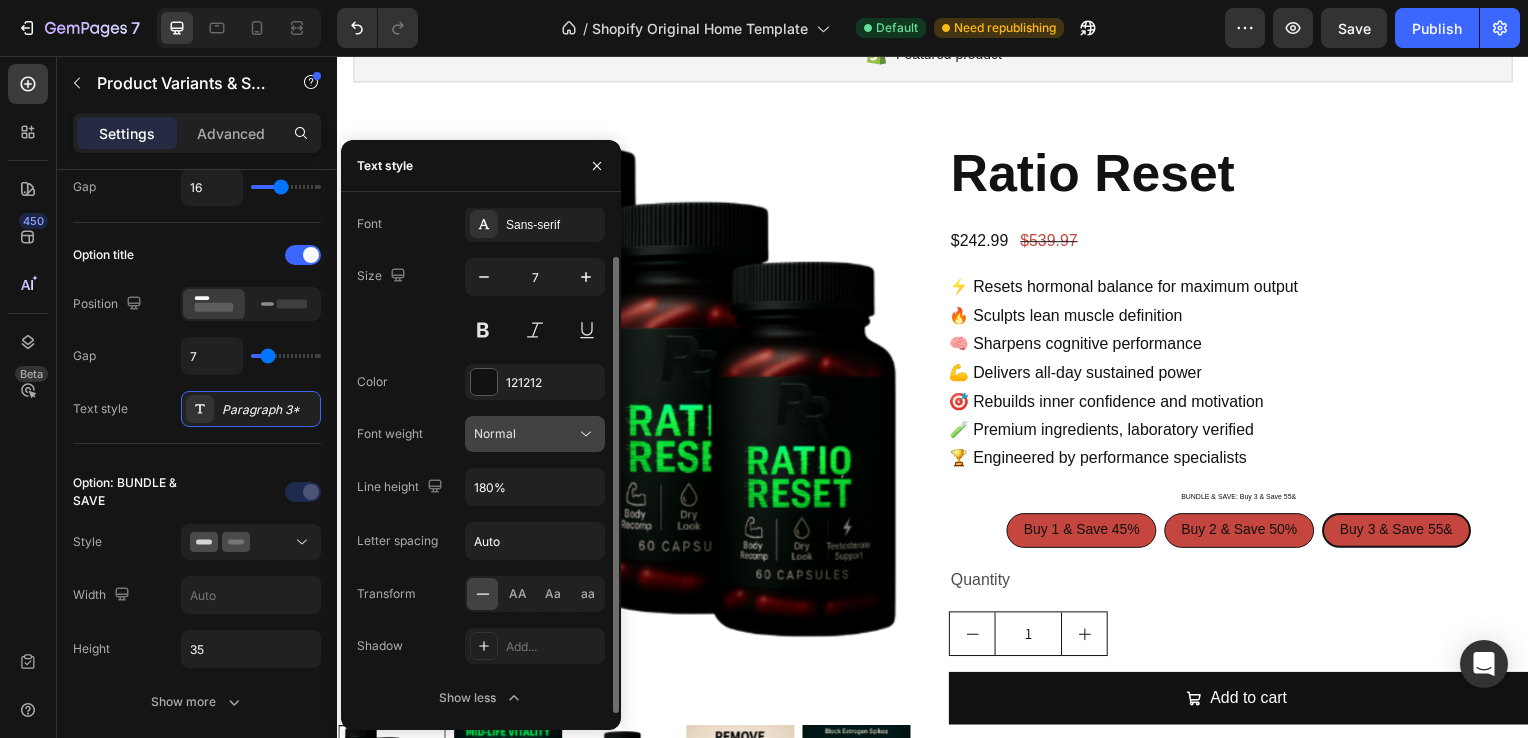 scroll, scrollTop: 0, scrollLeft: 0, axis: both 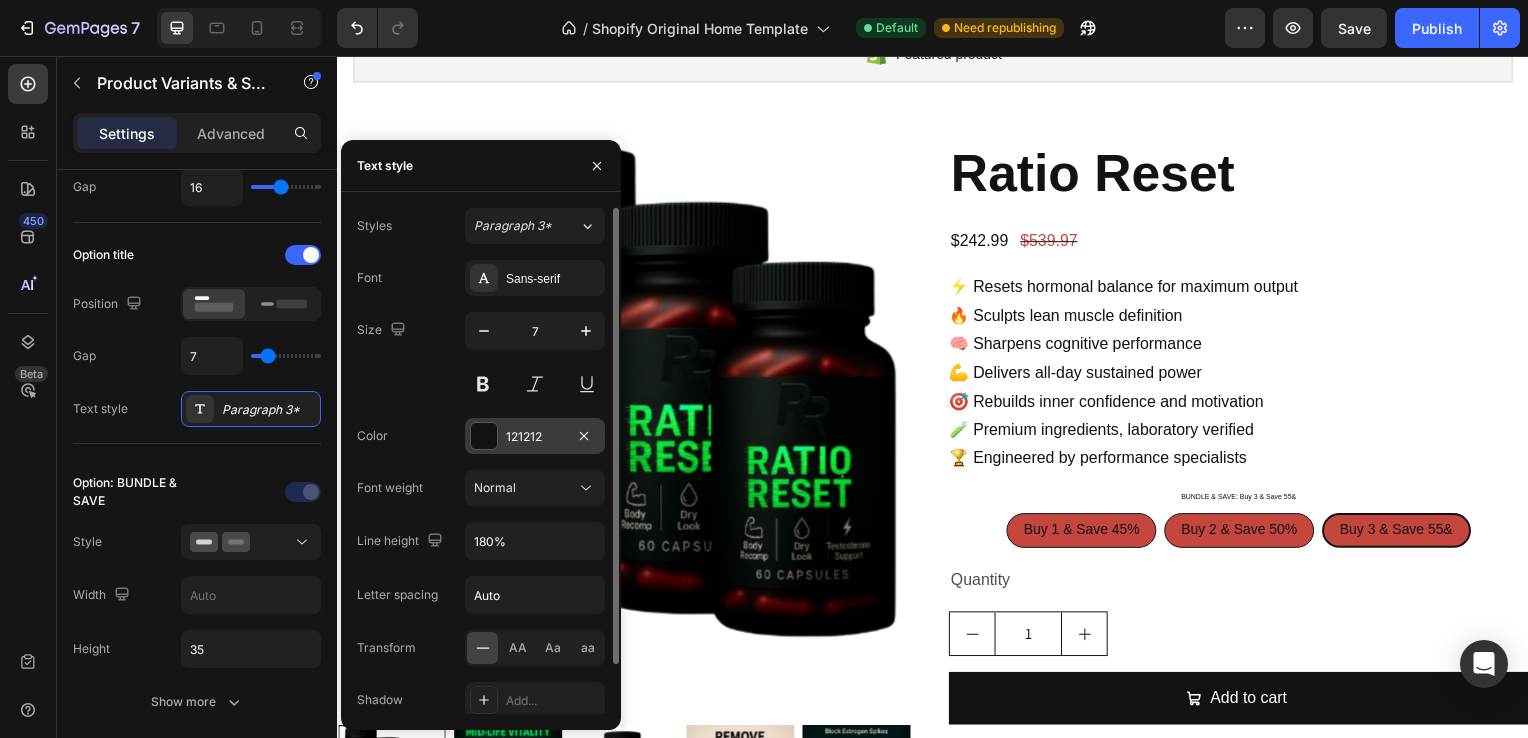 click at bounding box center [484, 436] 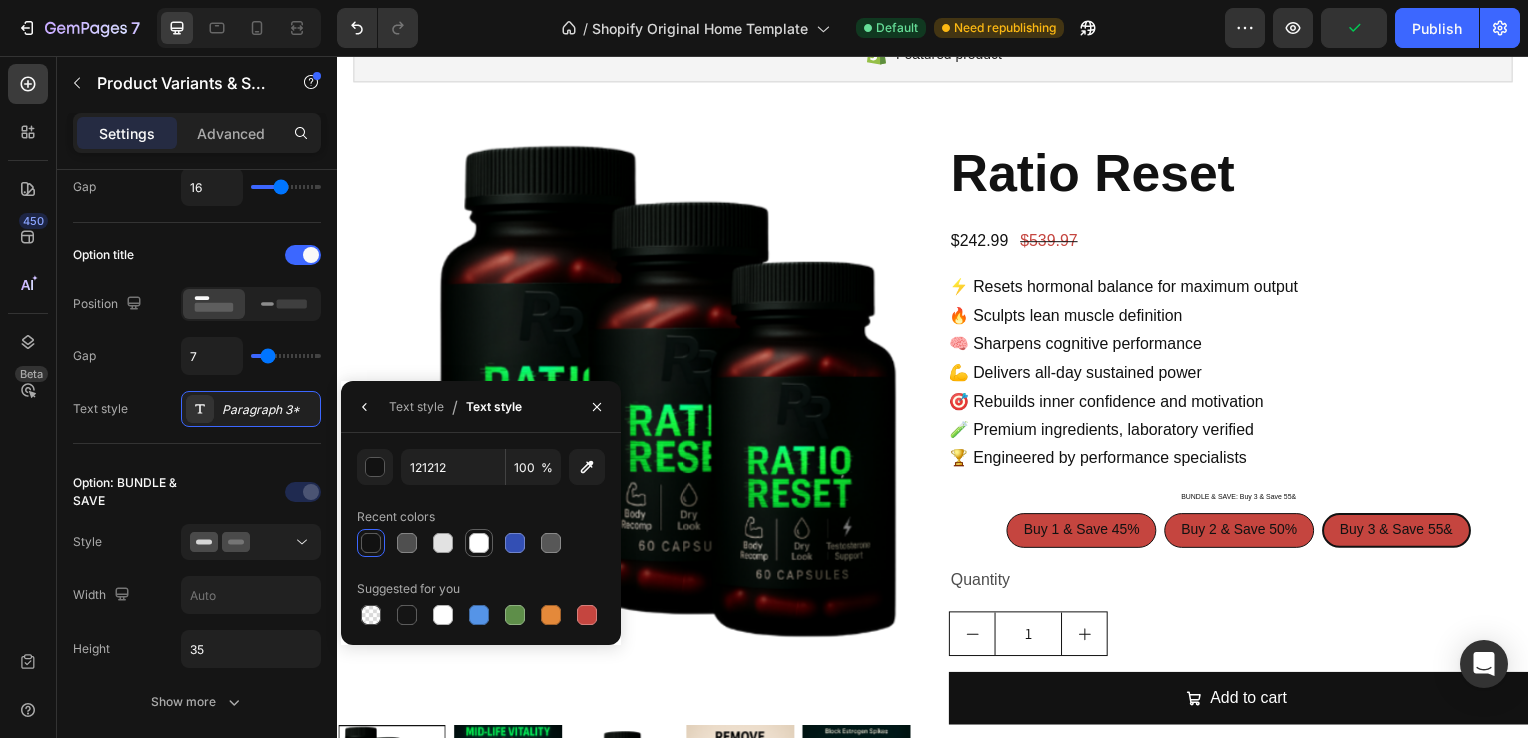 click at bounding box center [479, 543] 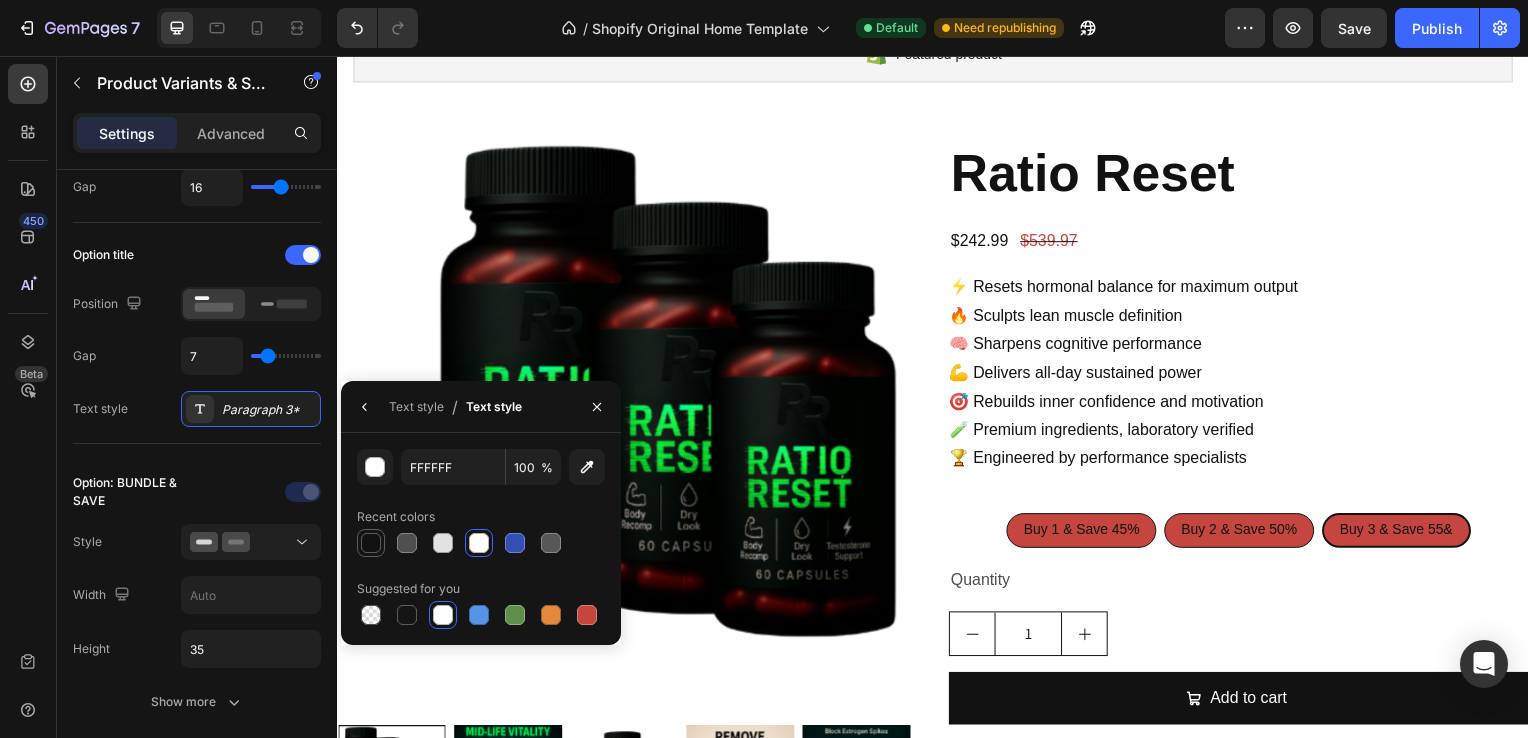 click at bounding box center [371, 543] 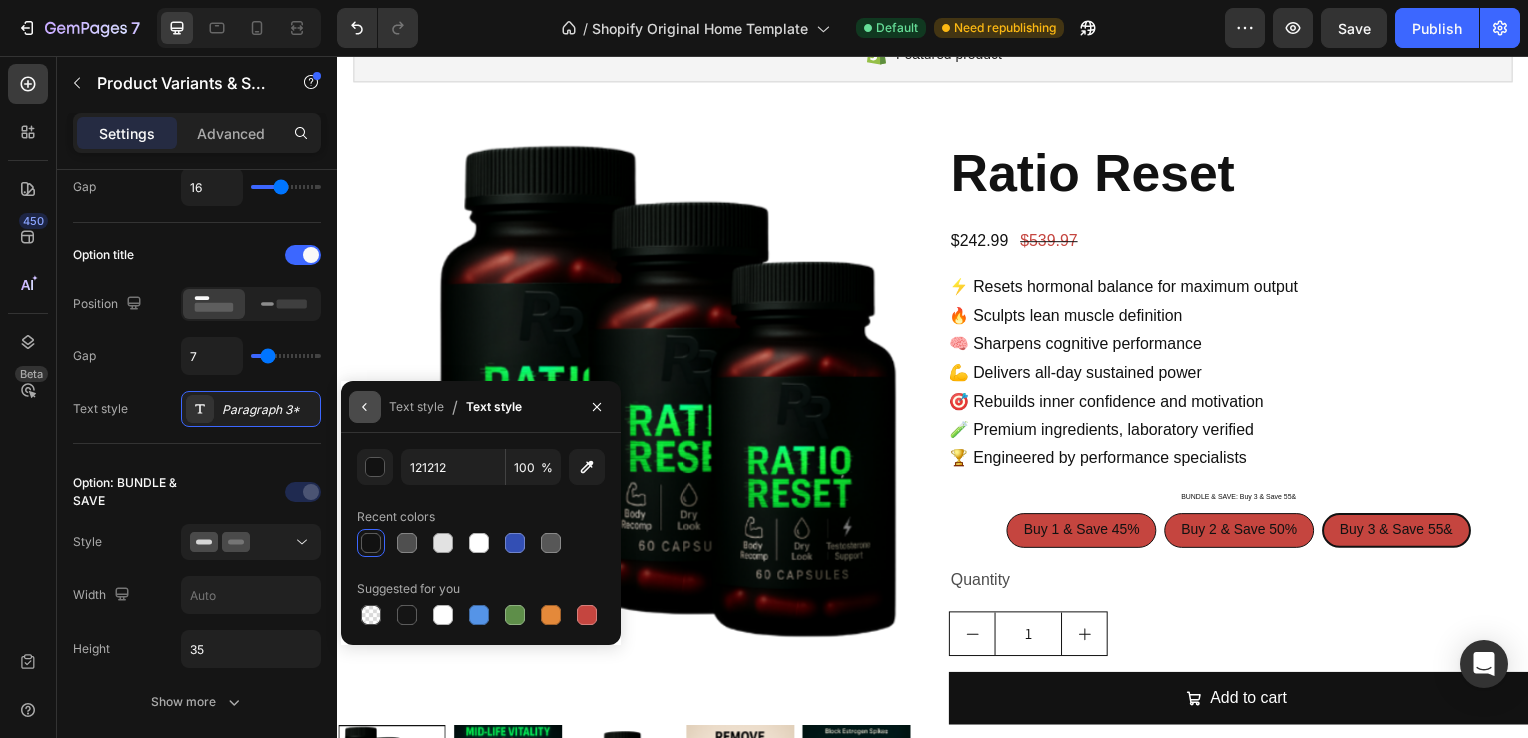 click at bounding box center [365, 407] 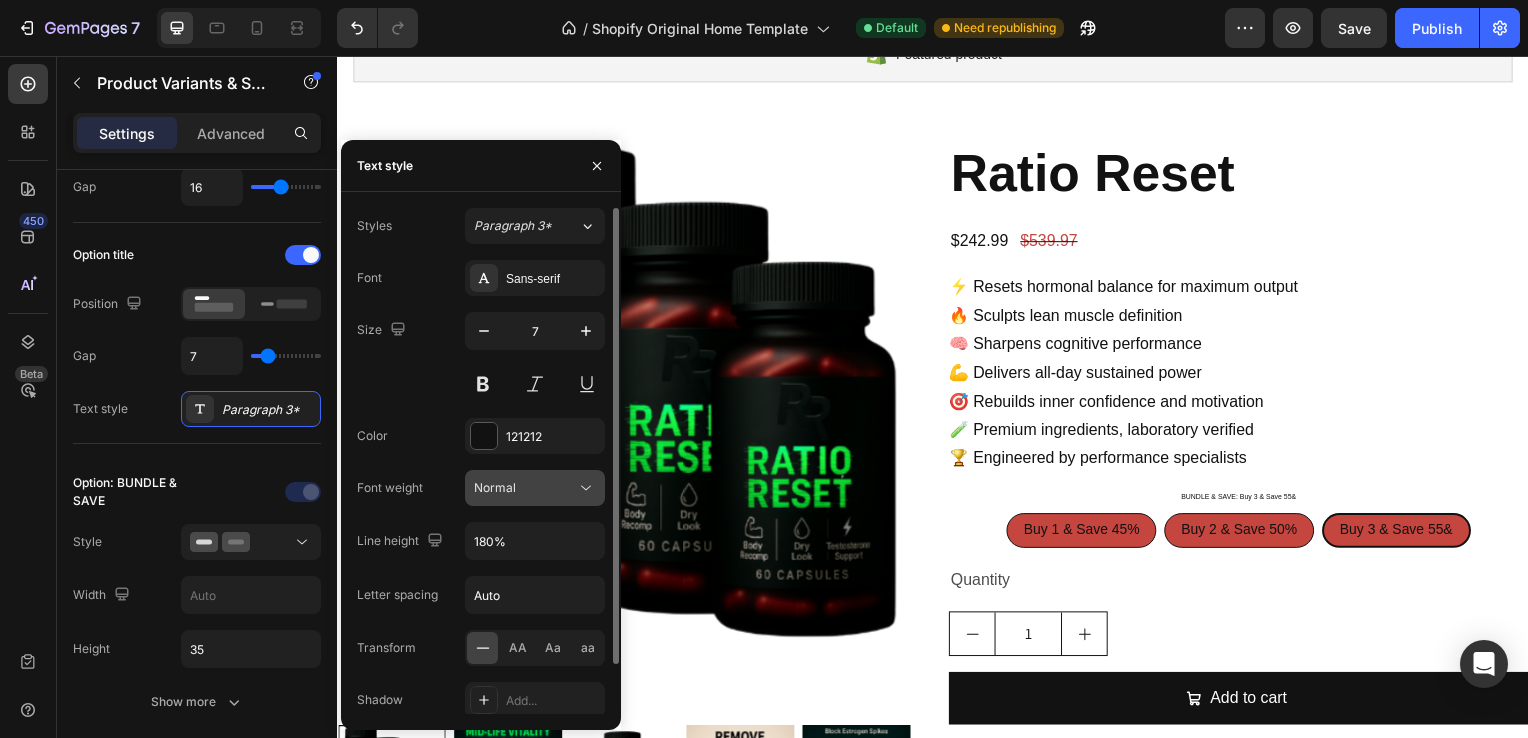 click on "Normal" at bounding box center [495, 487] 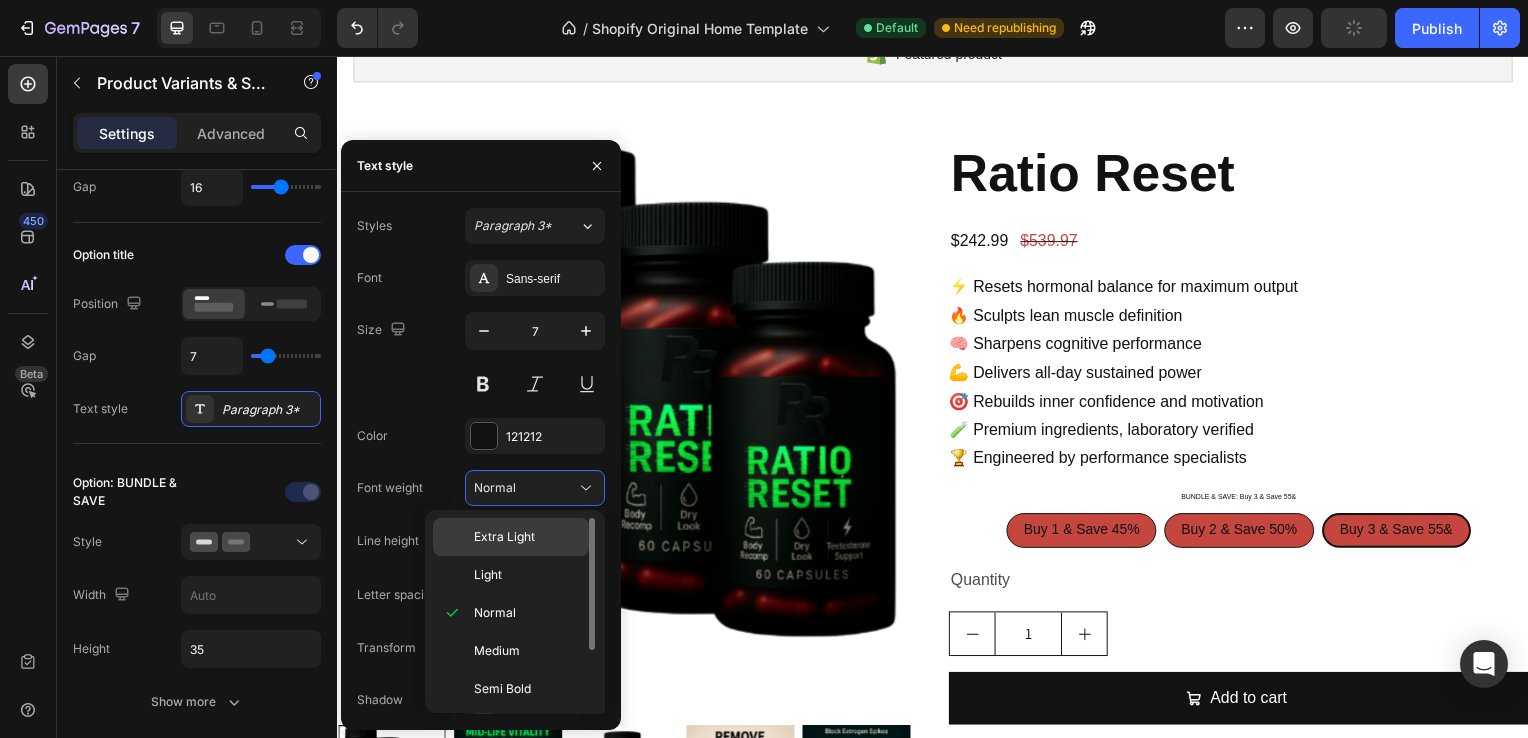 click on "Extra Light" at bounding box center (504, 537) 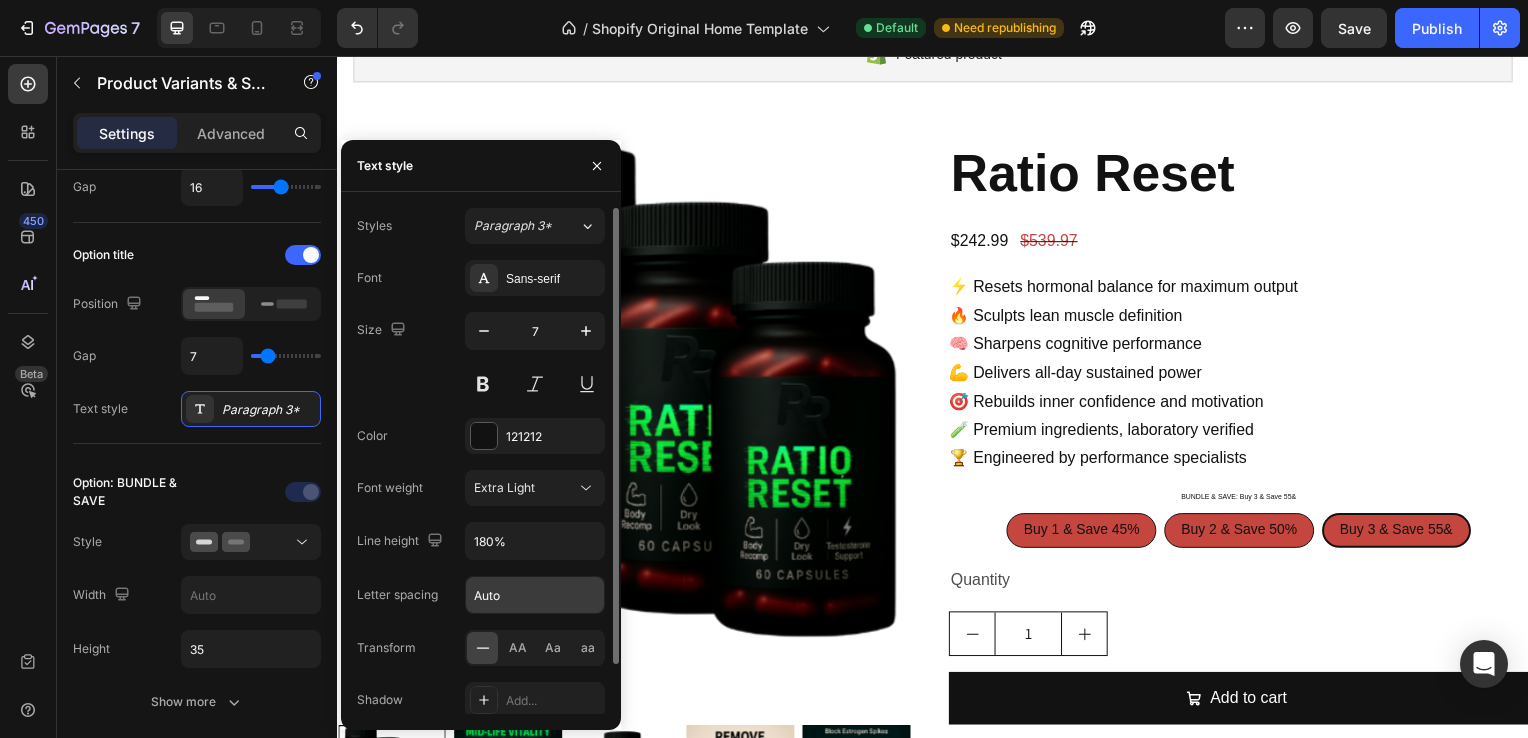 click on "Auto" at bounding box center (535, 595) 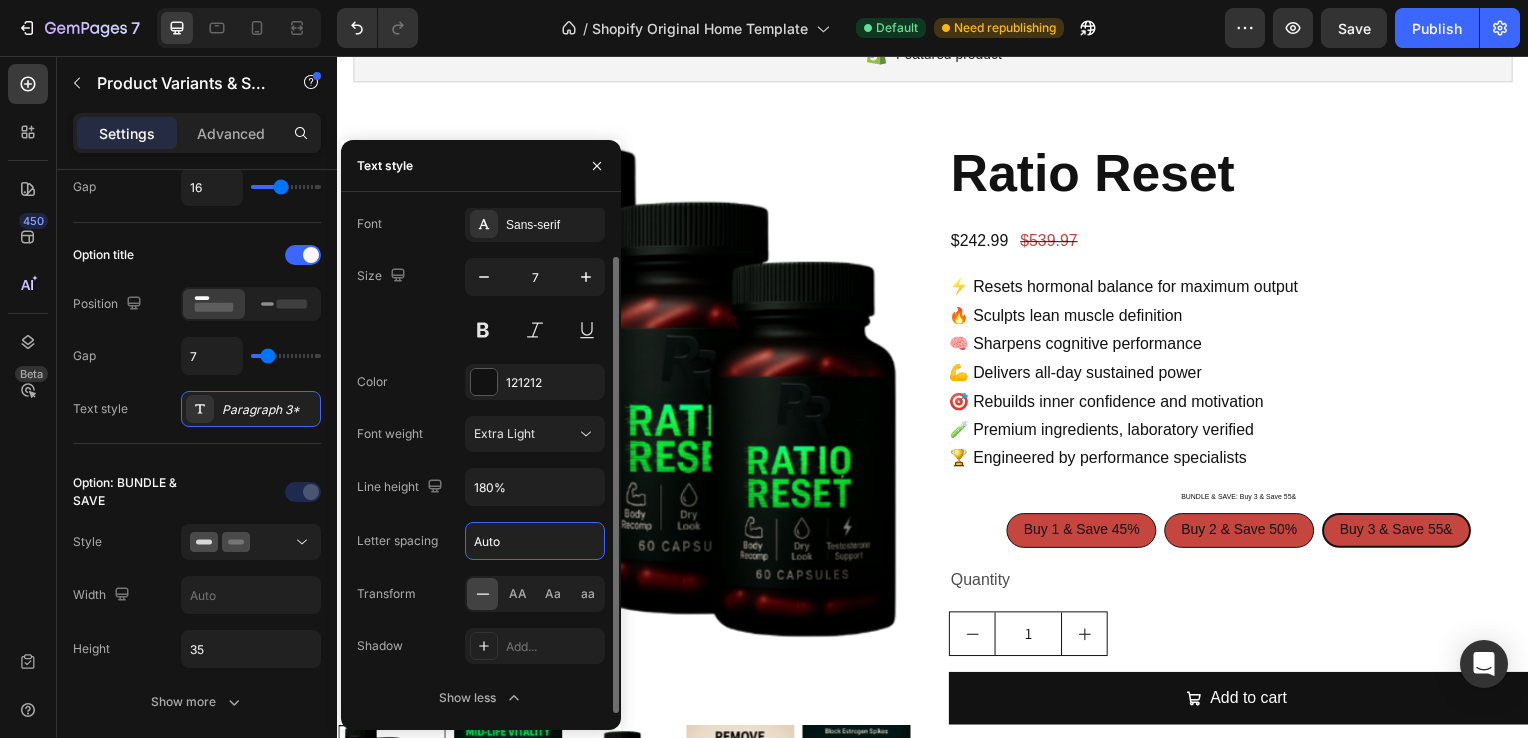 scroll, scrollTop: 0, scrollLeft: 0, axis: both 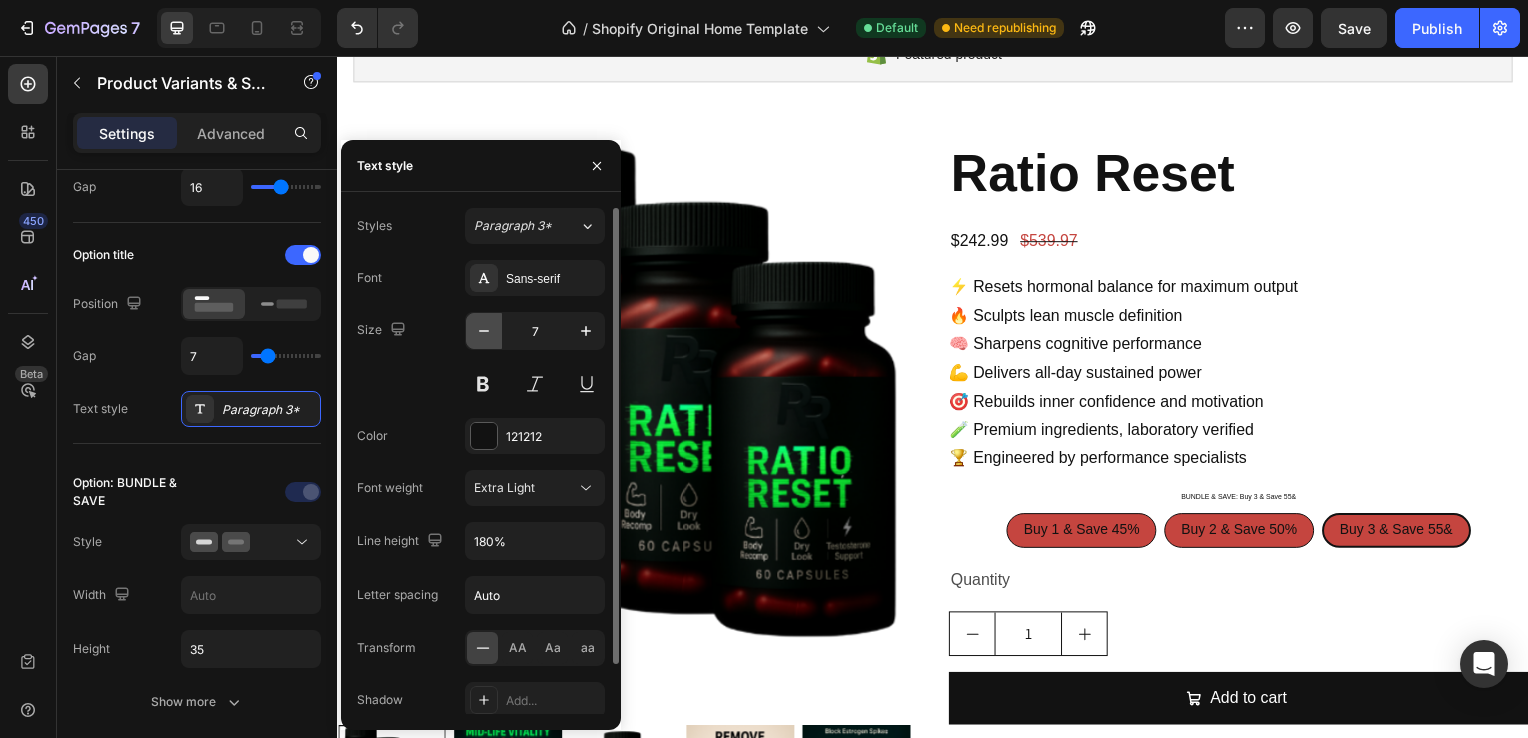 click 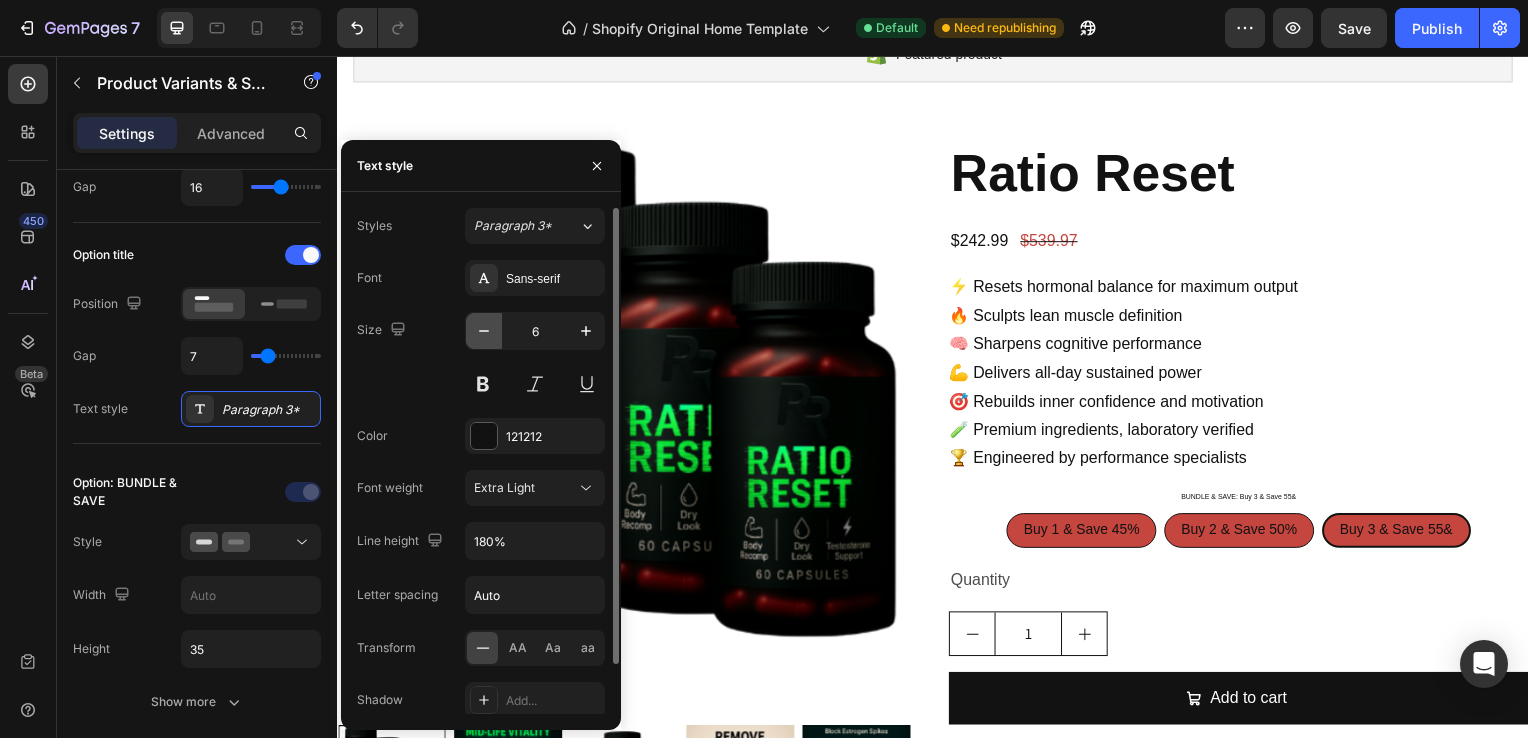 click 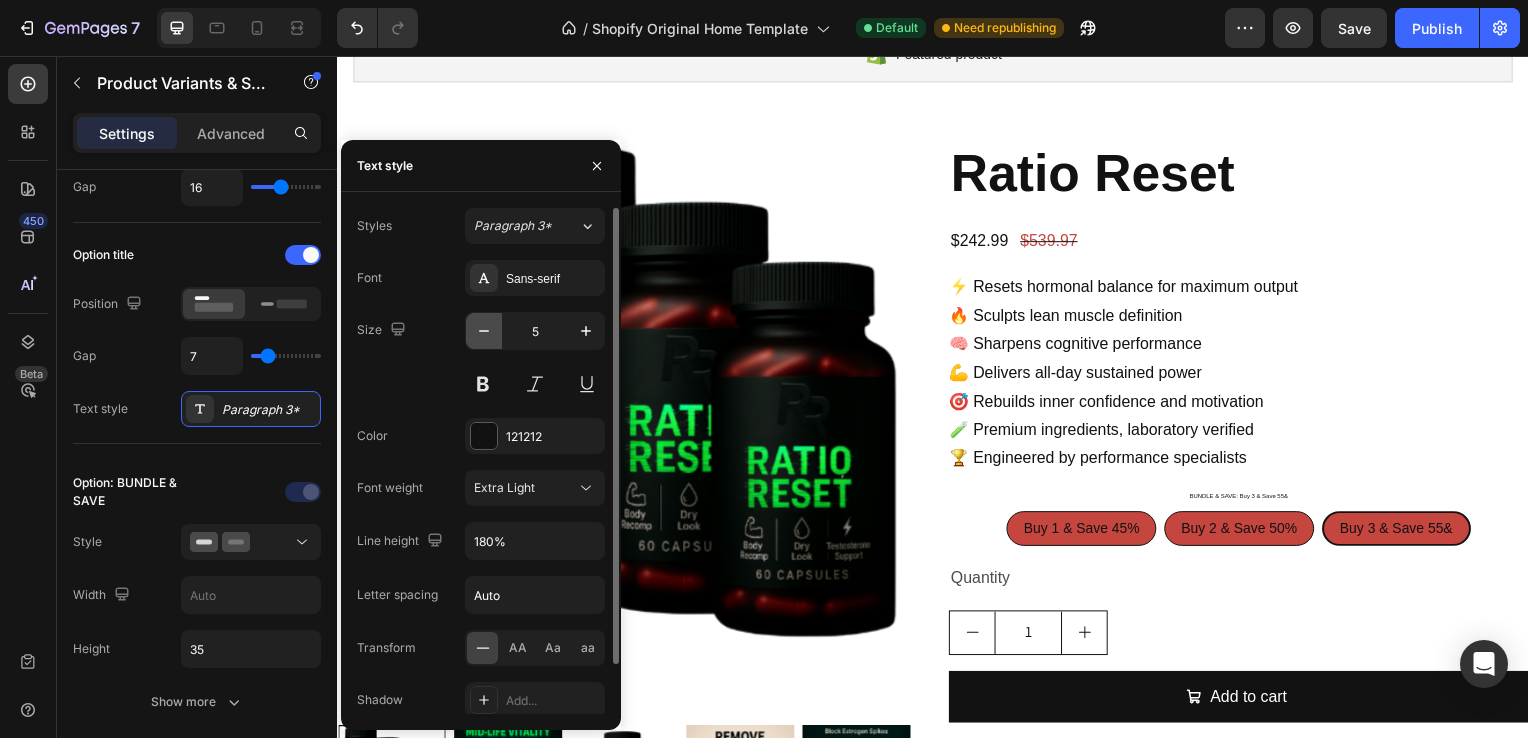 click 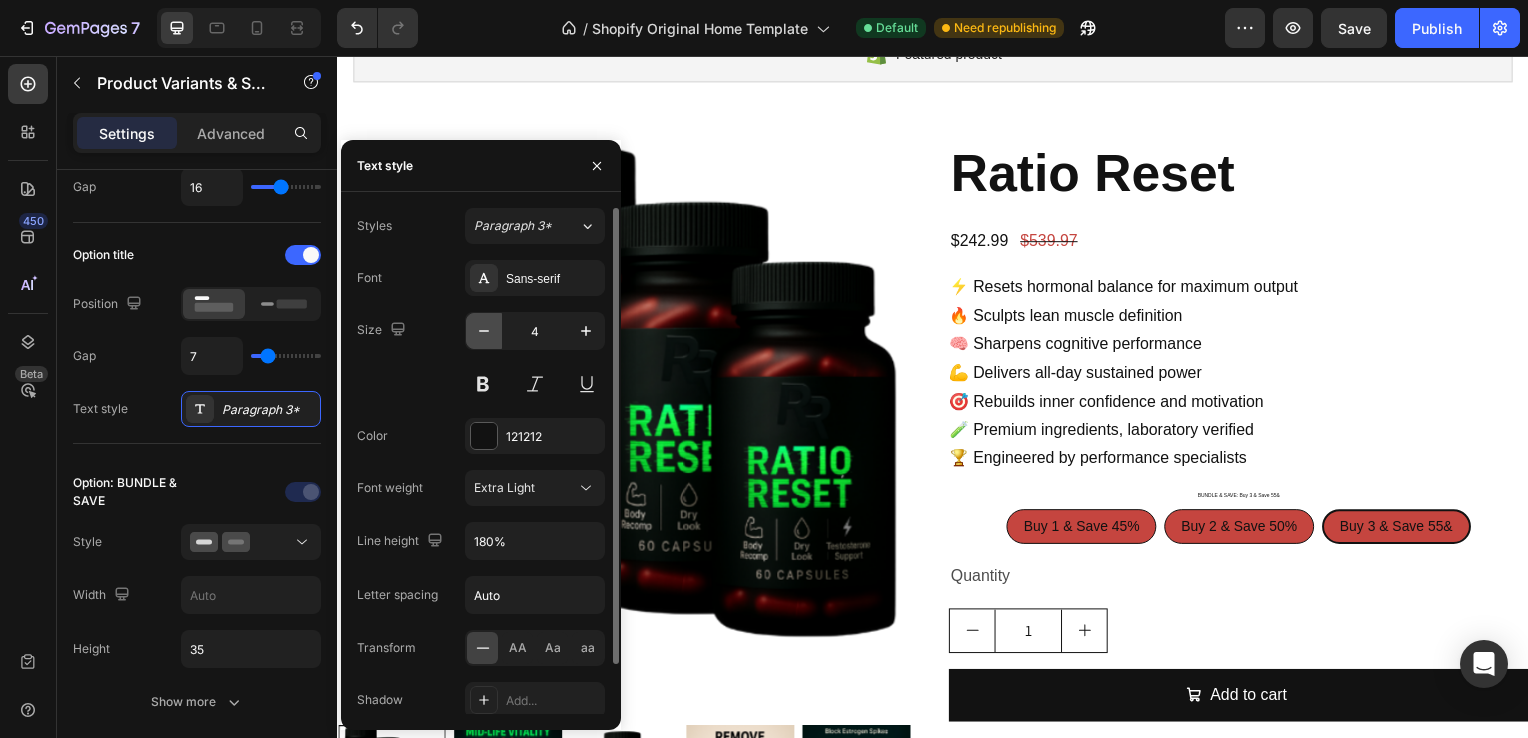 click 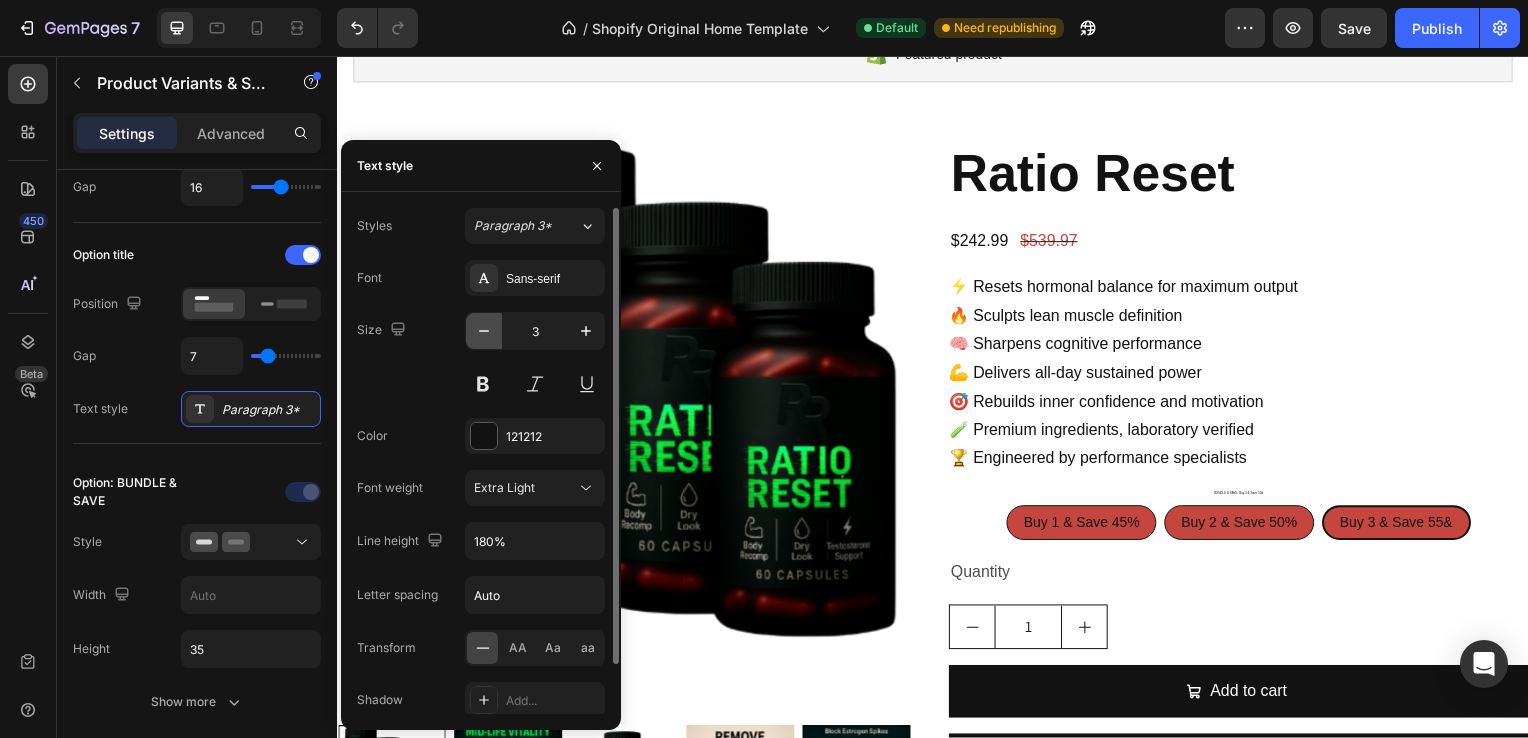 click 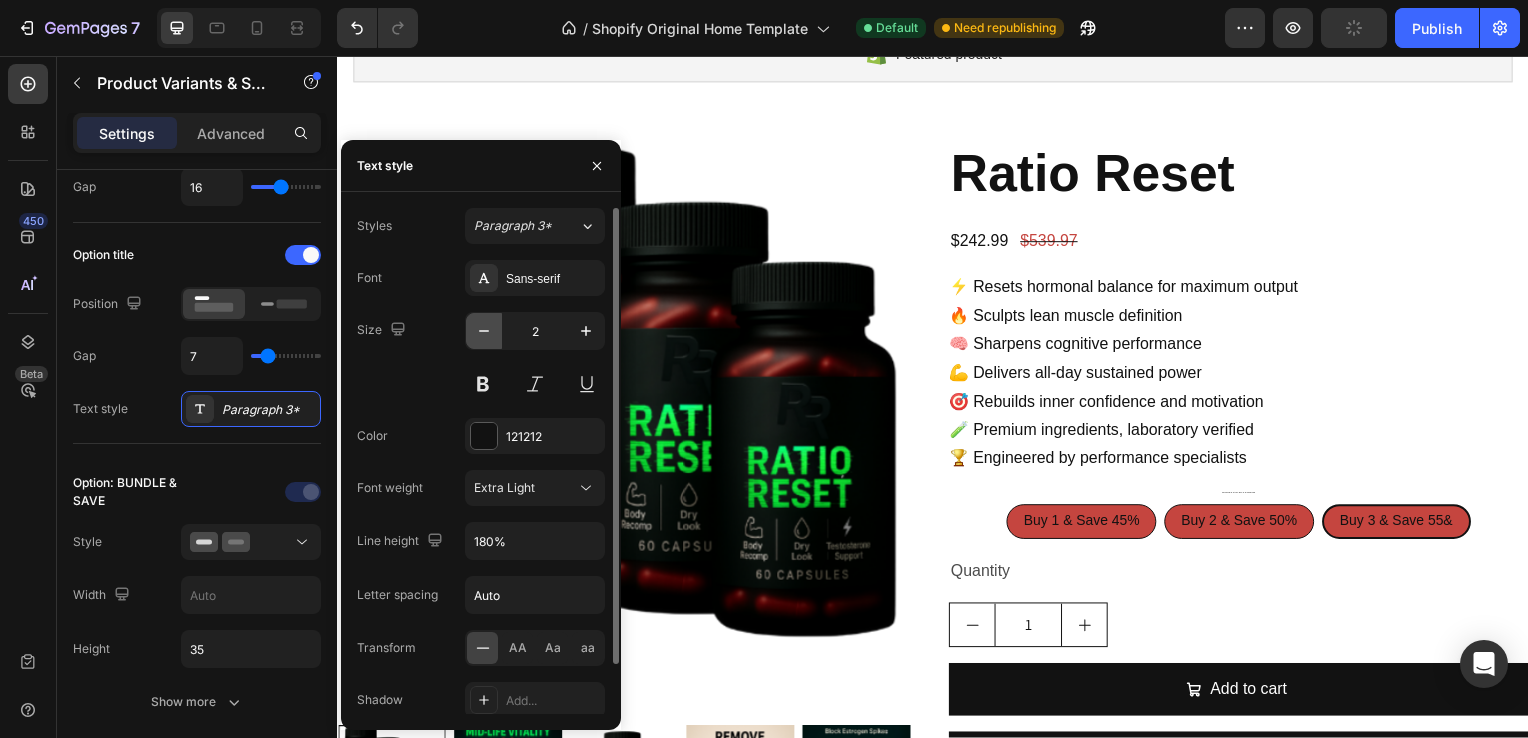 click 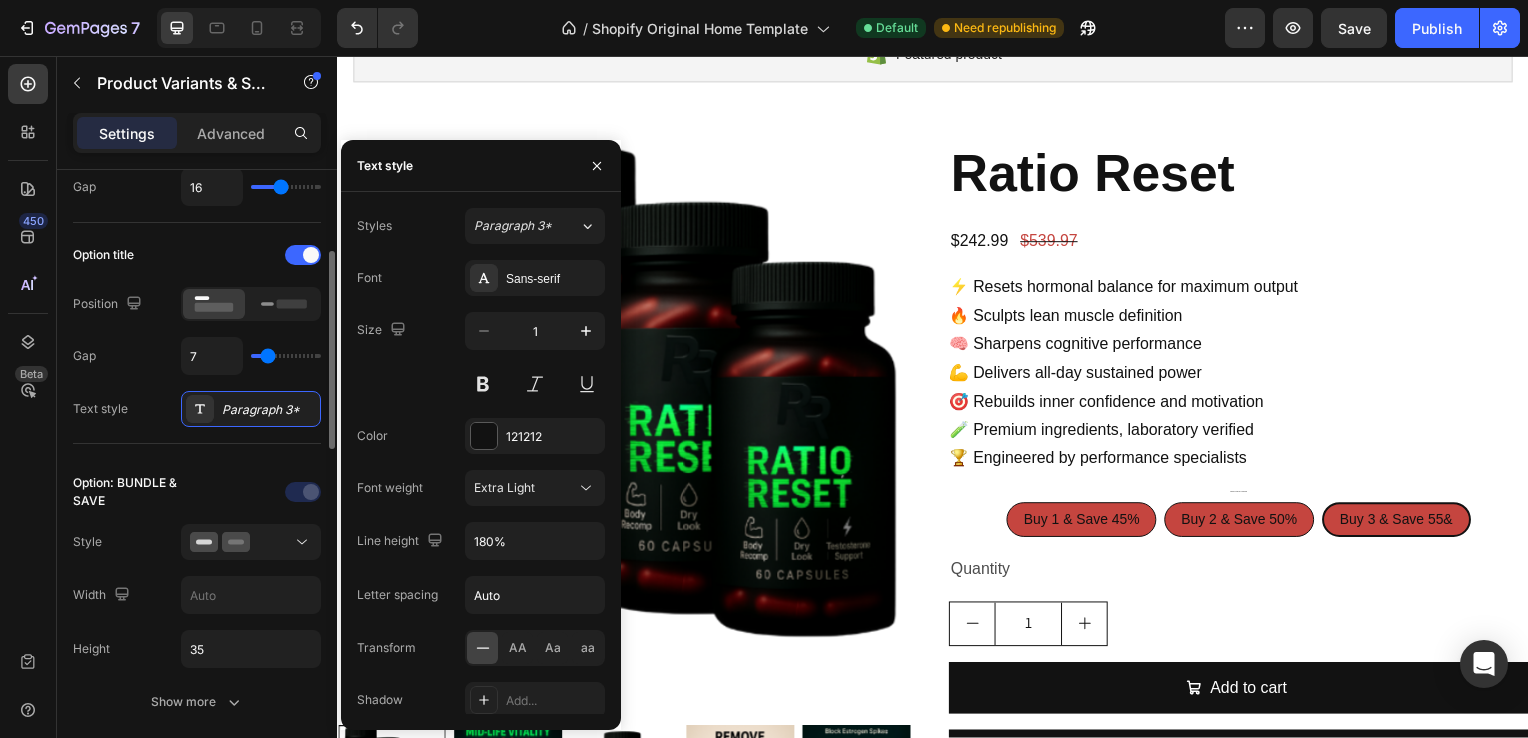 click on "Option: BUNDLE & SAVE Style Width Height 35 Show more" 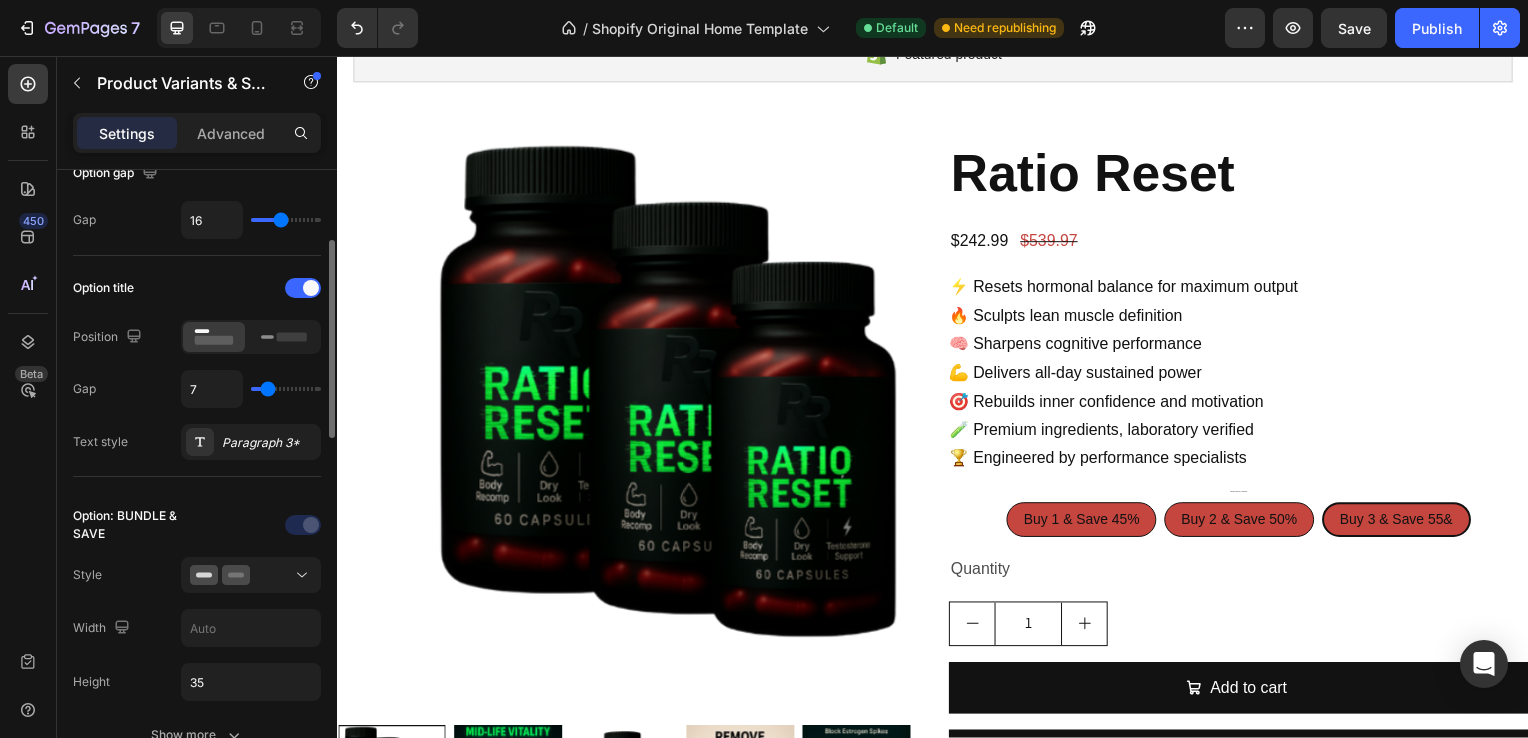 scroll, scrollTop: 224, scrollLeft: 0, axis: vertical 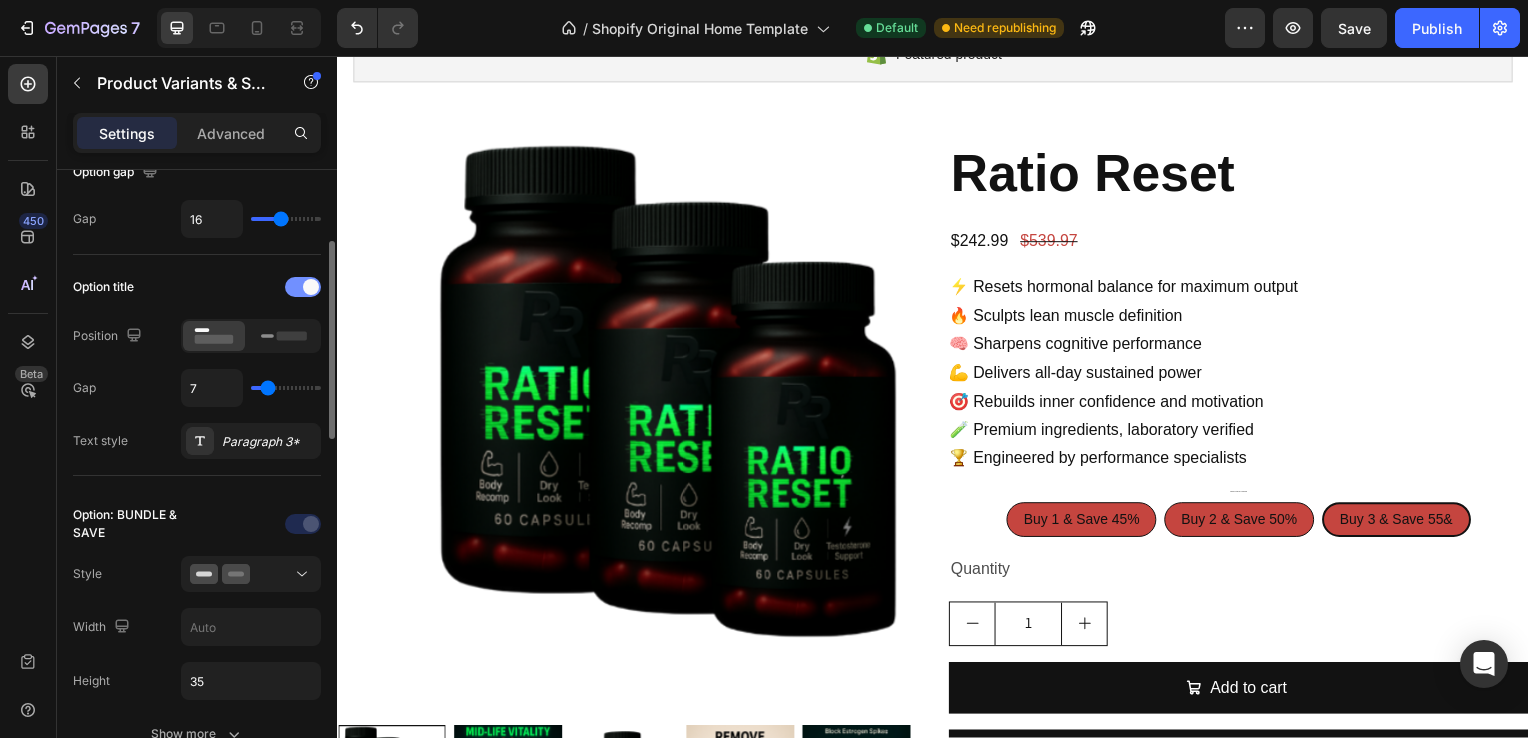 click at bounding box center (303, 287) 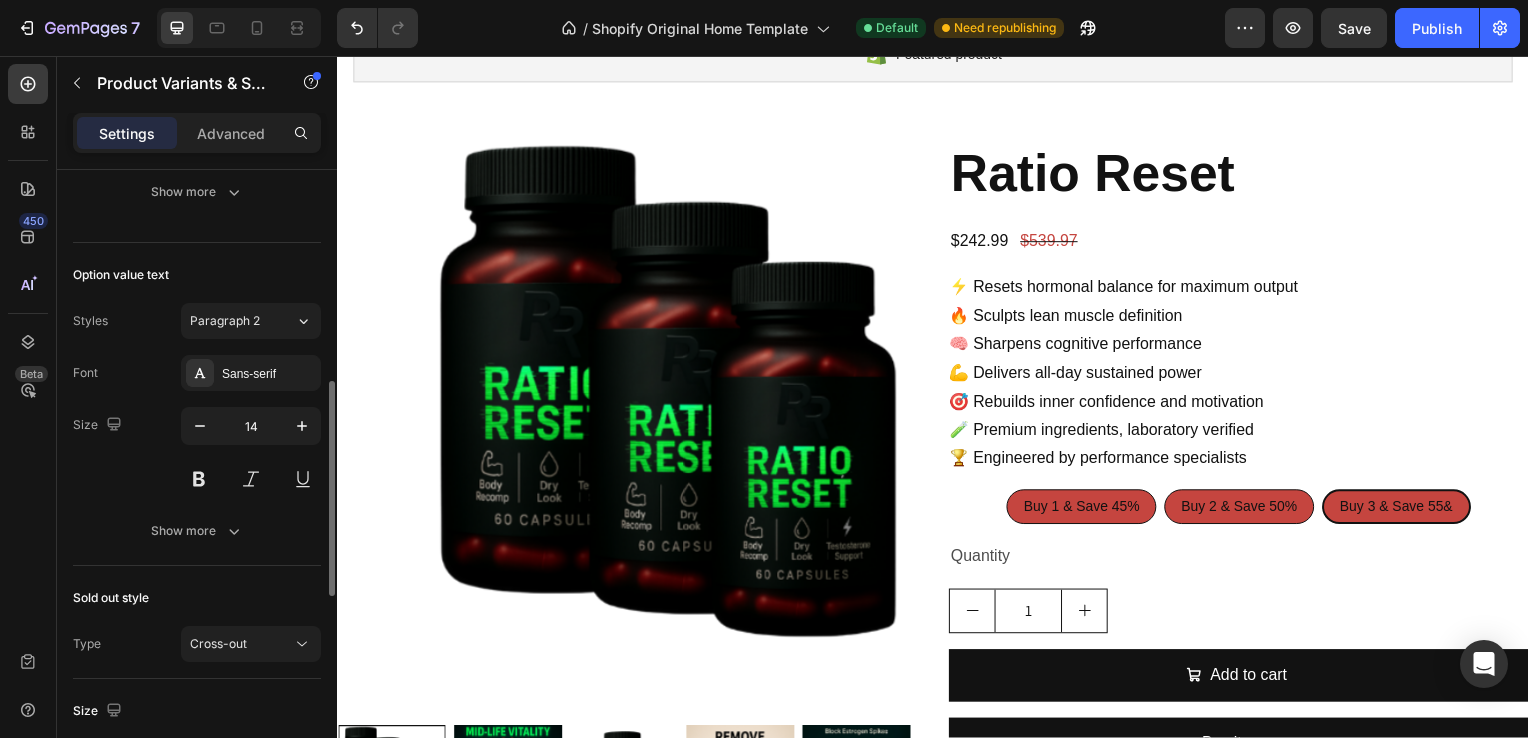 scroll, scrollTop: 611, scrollLeft: 0, axis: vertical 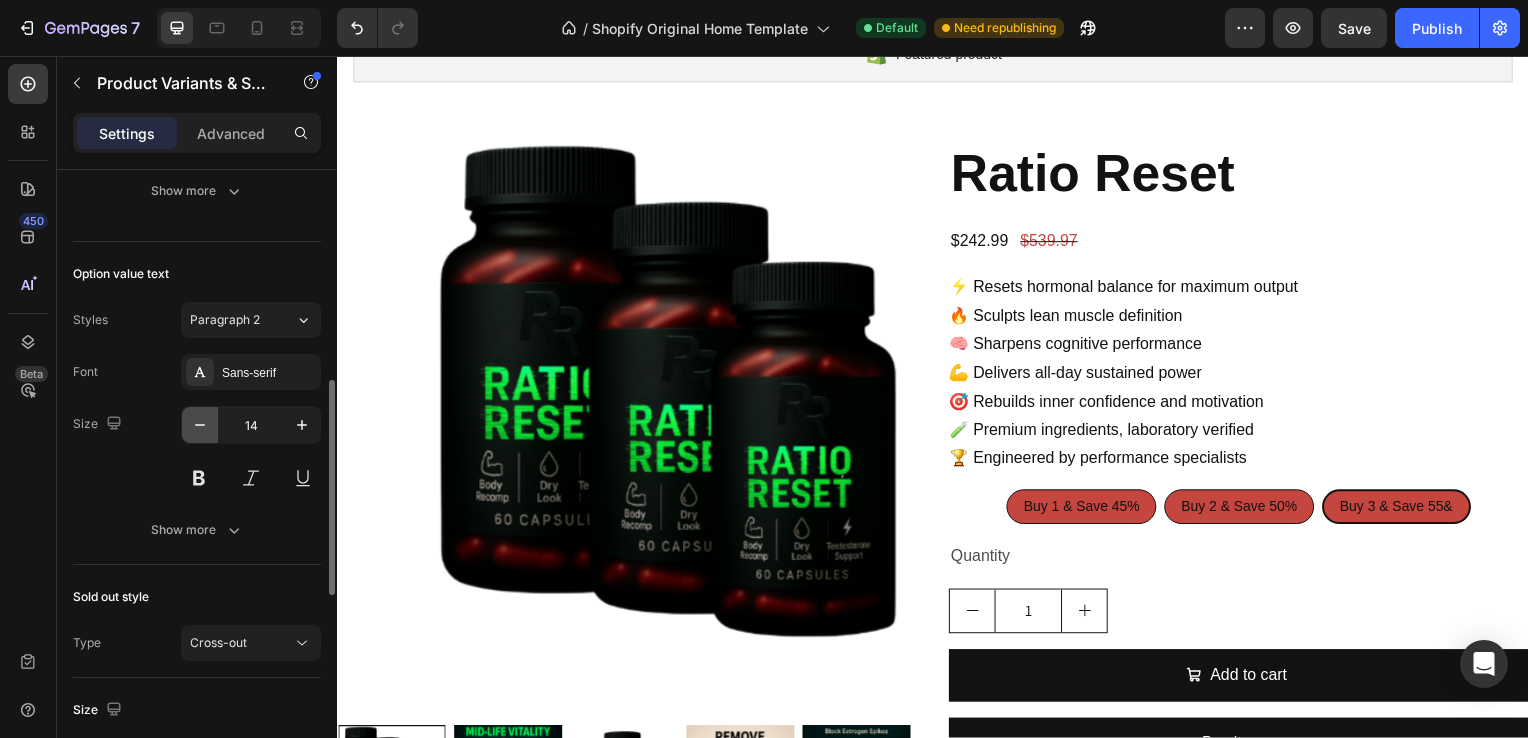 click 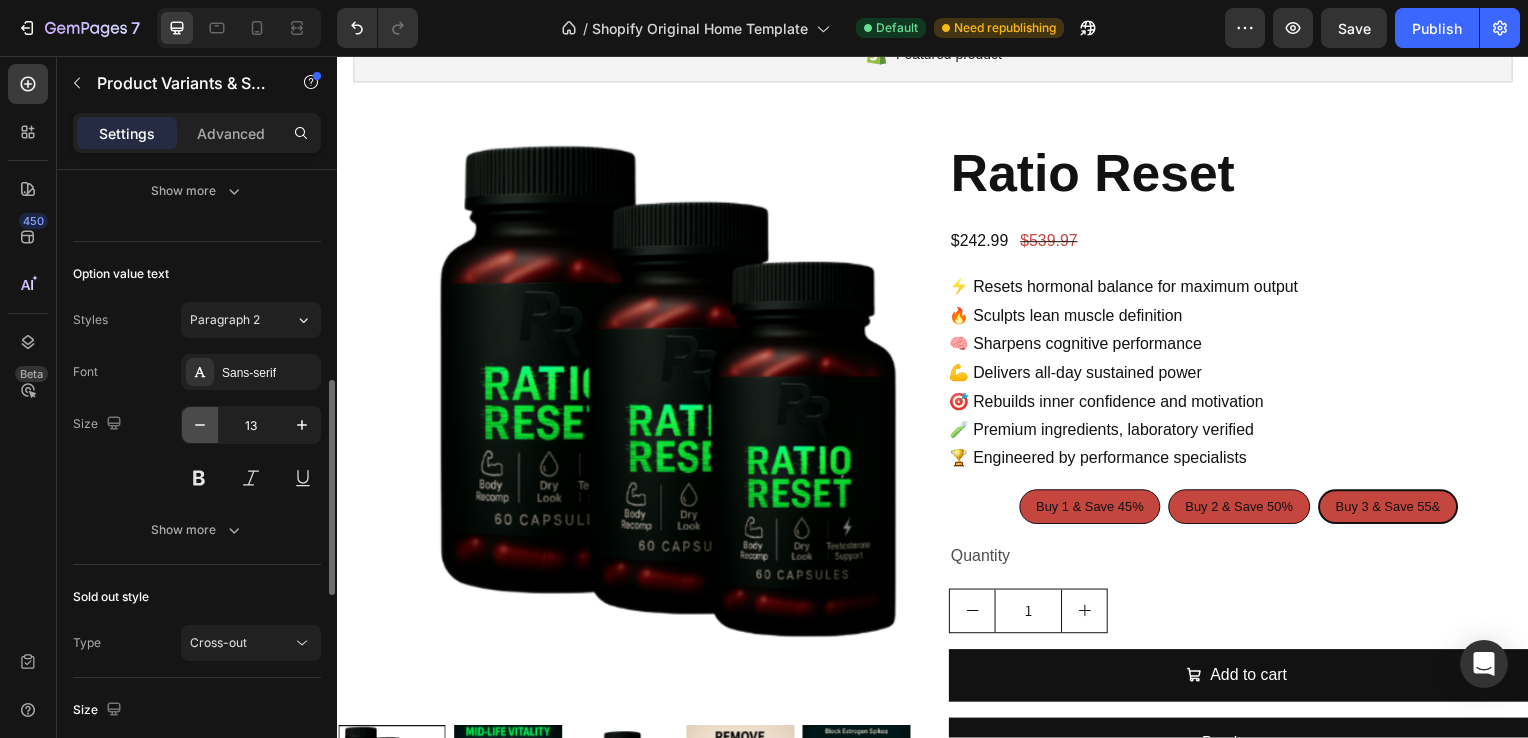click 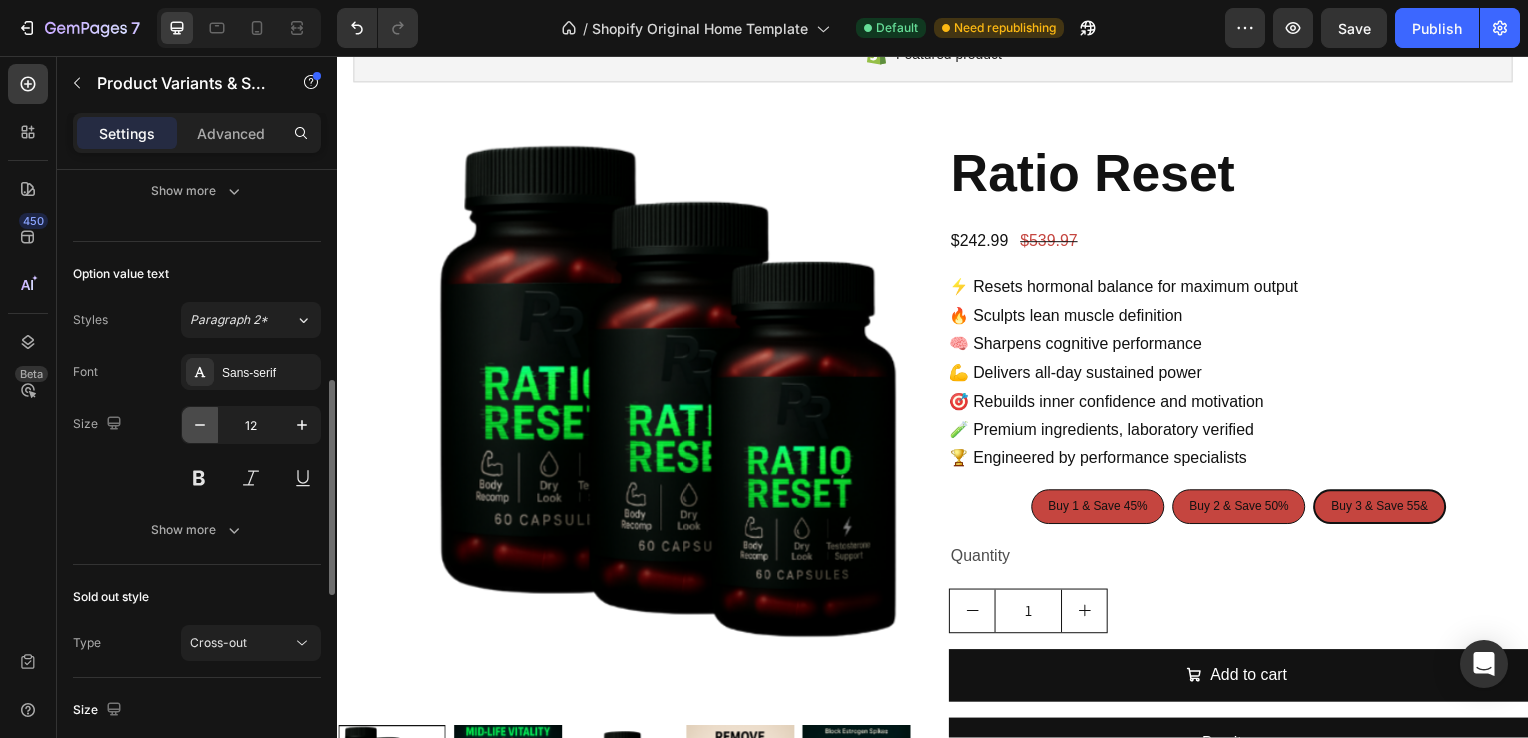 click 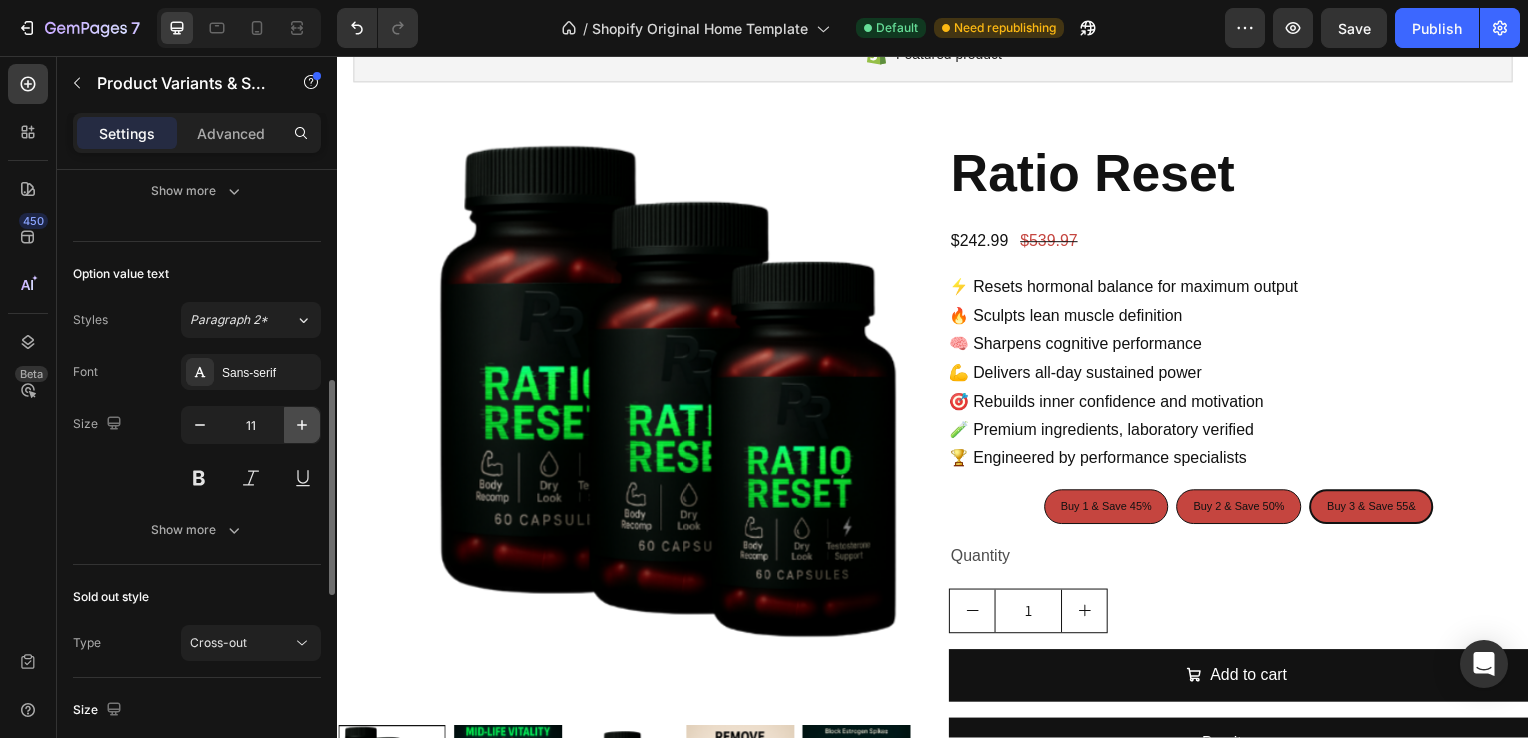click 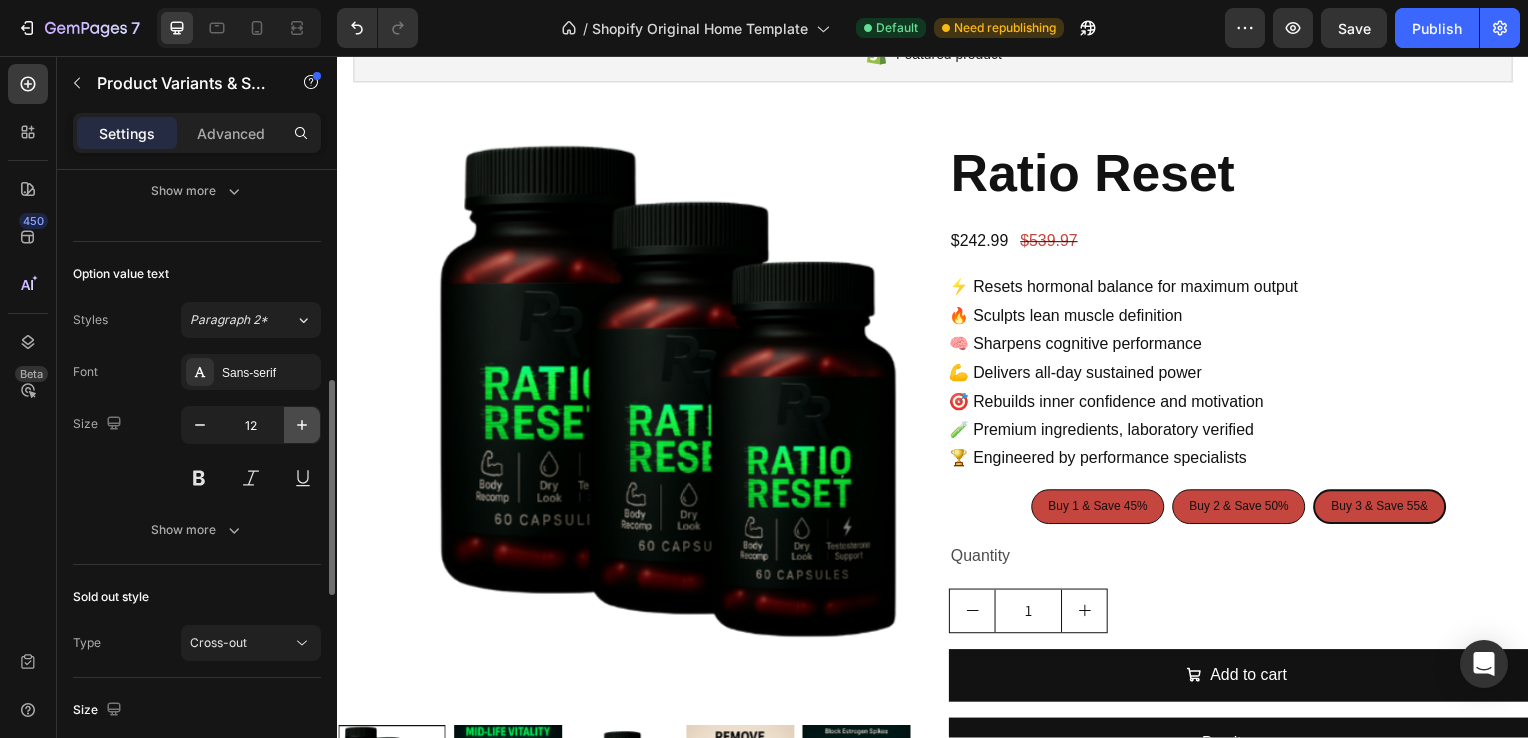 click 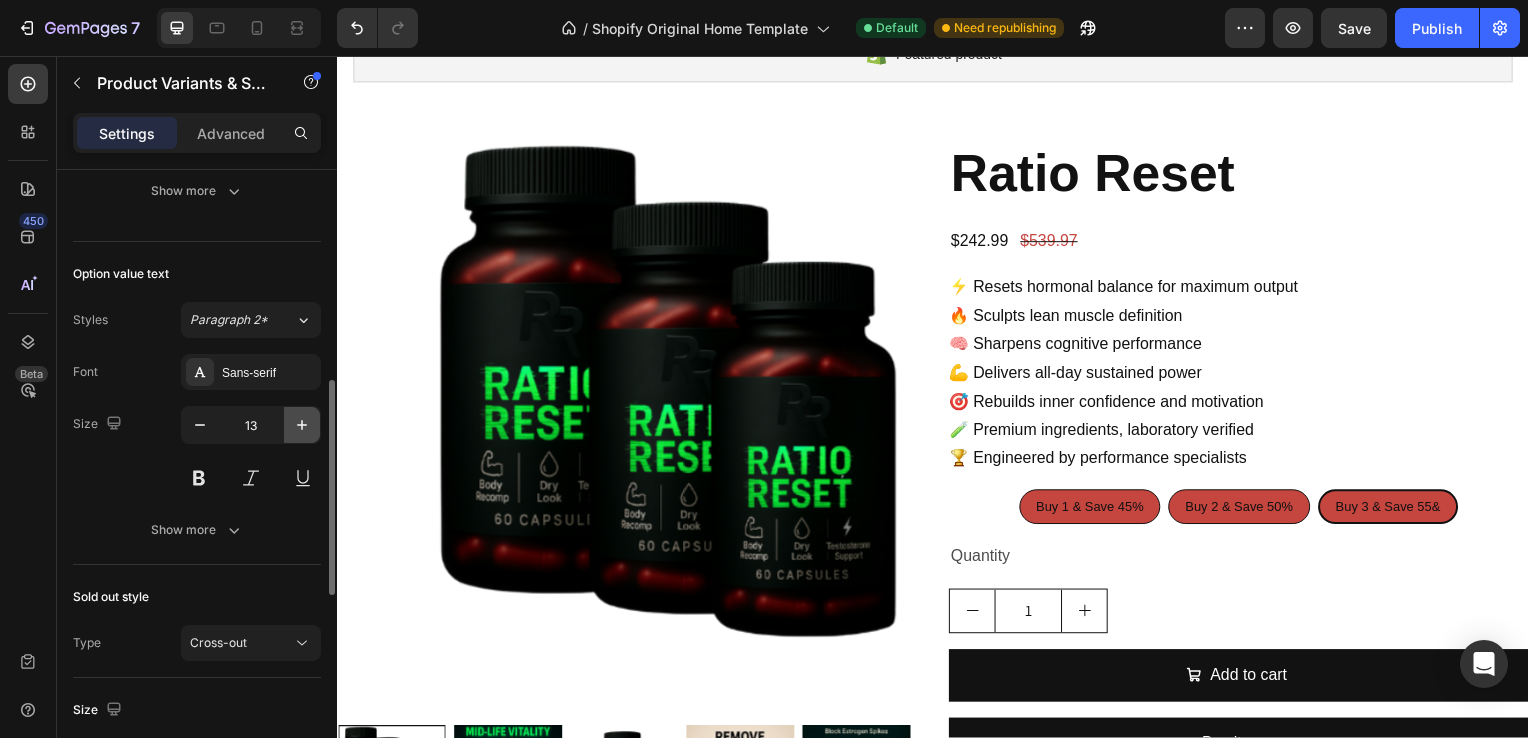 click 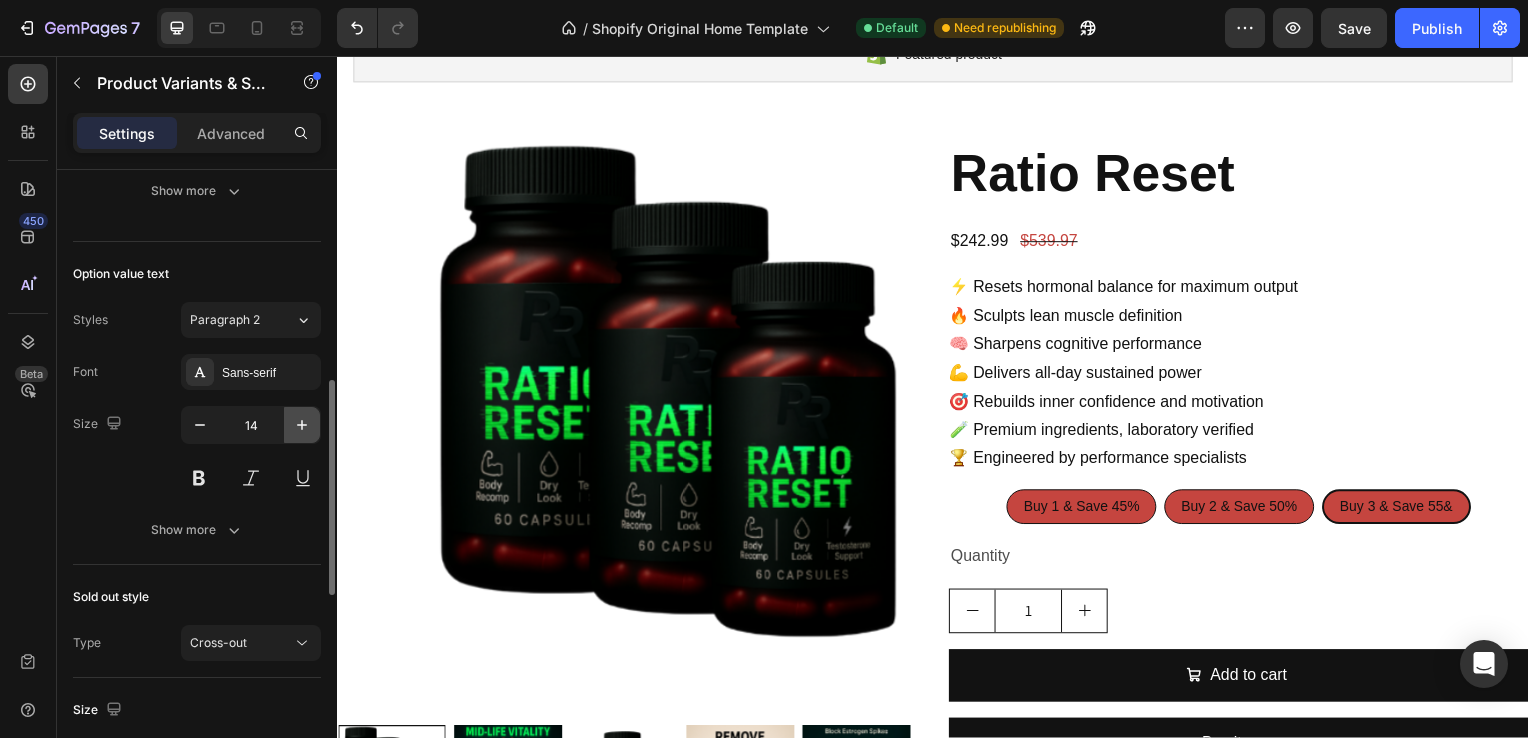click 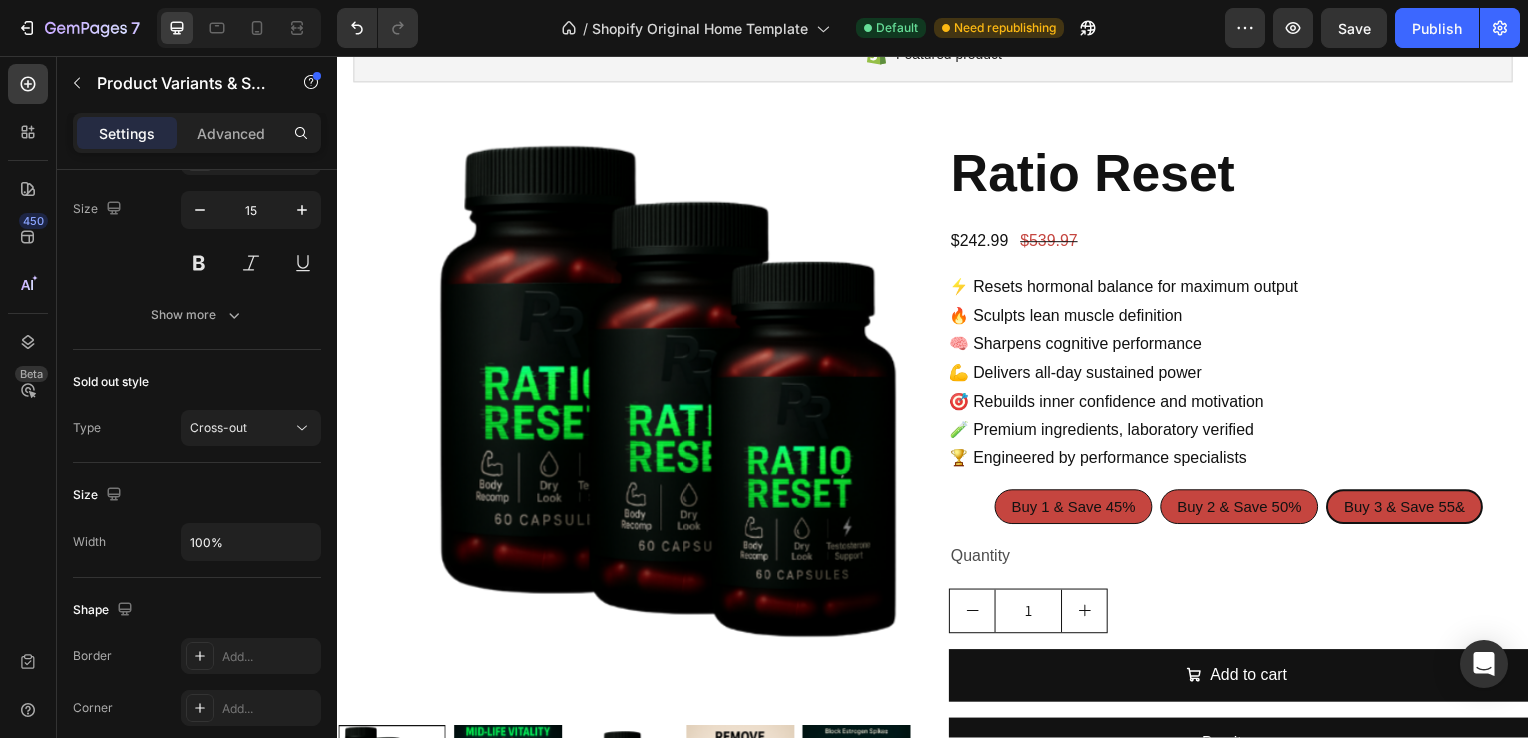 scroll, scrollTop: 1191, scrollLeft: 0, axis: vertical 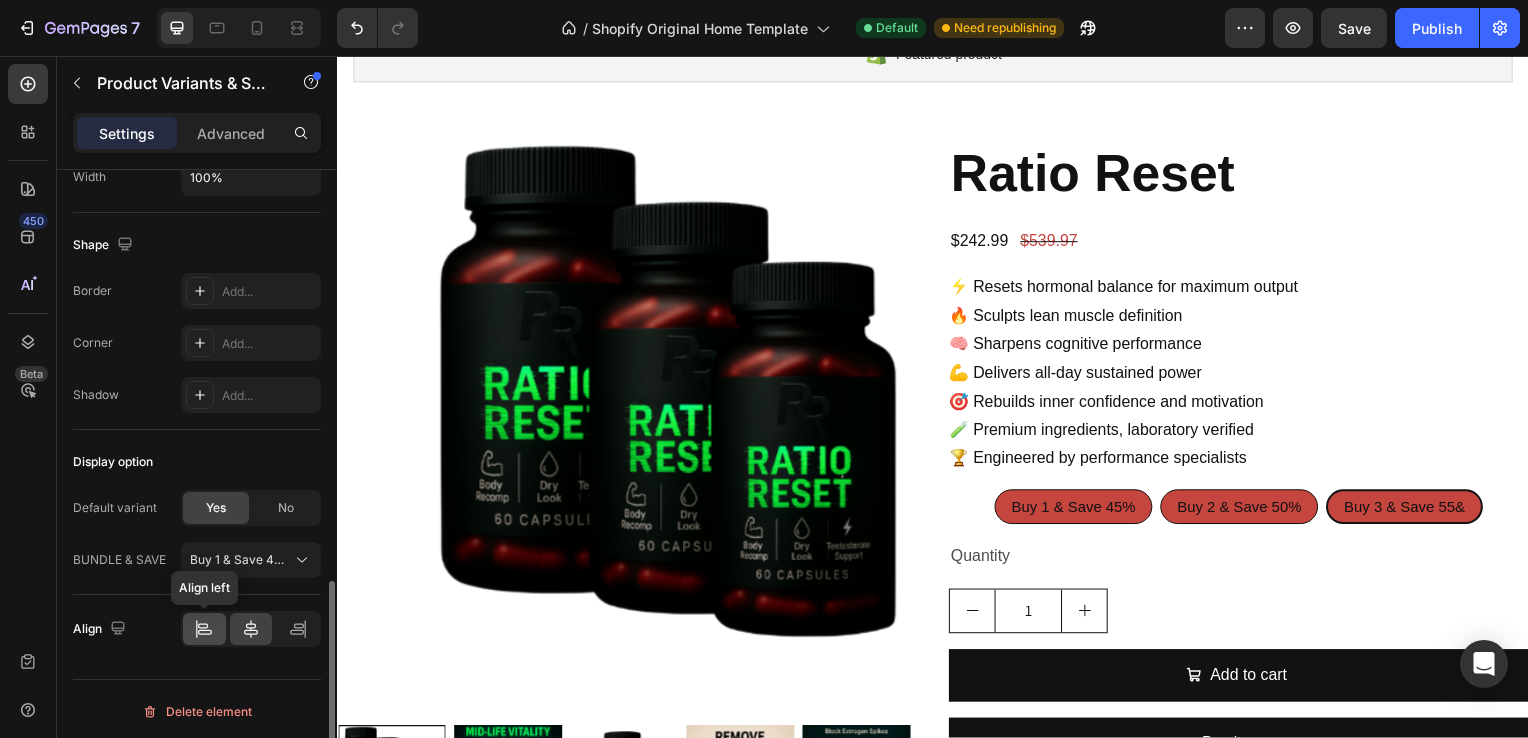 click 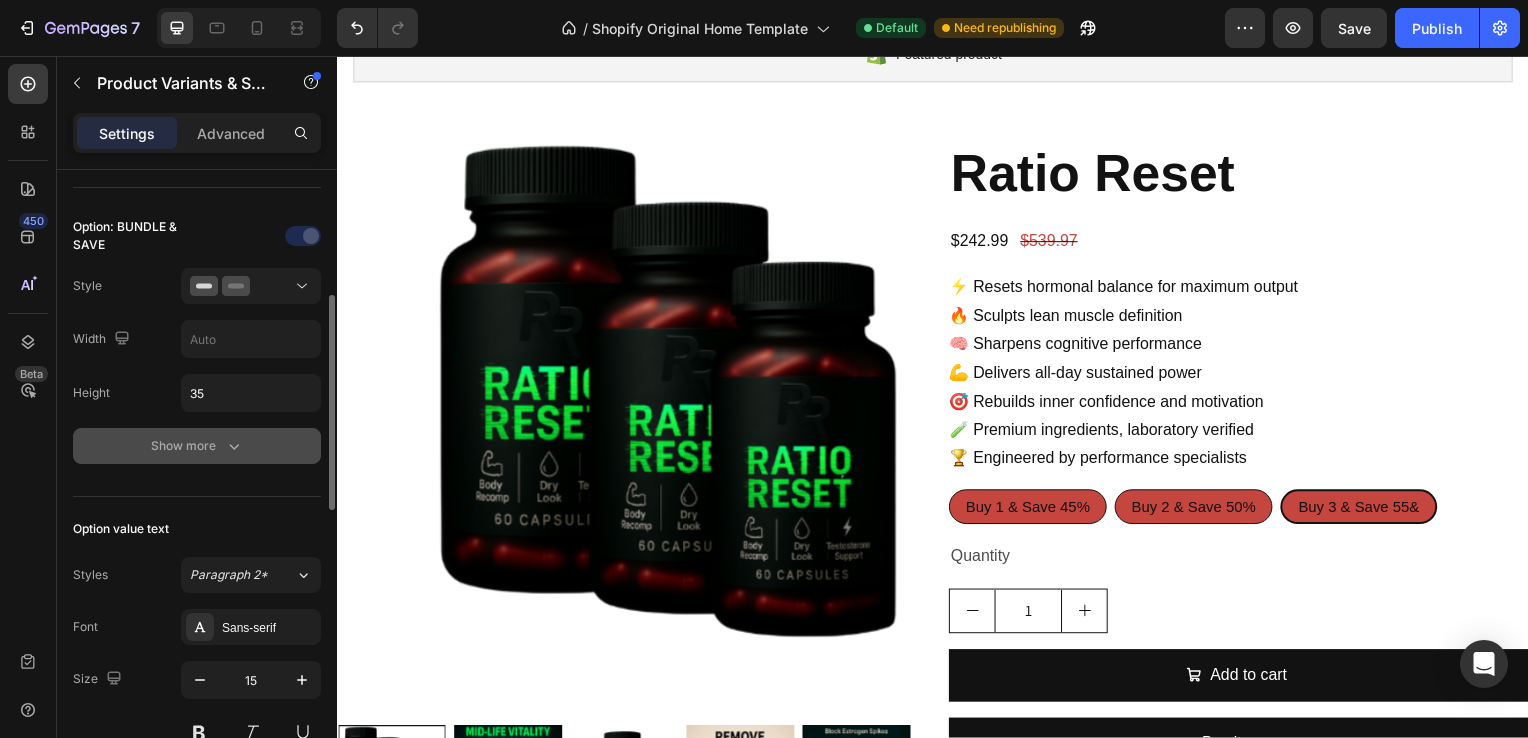 scroll, scrollTop: 355, scrollLeft: 0, axis: vertical 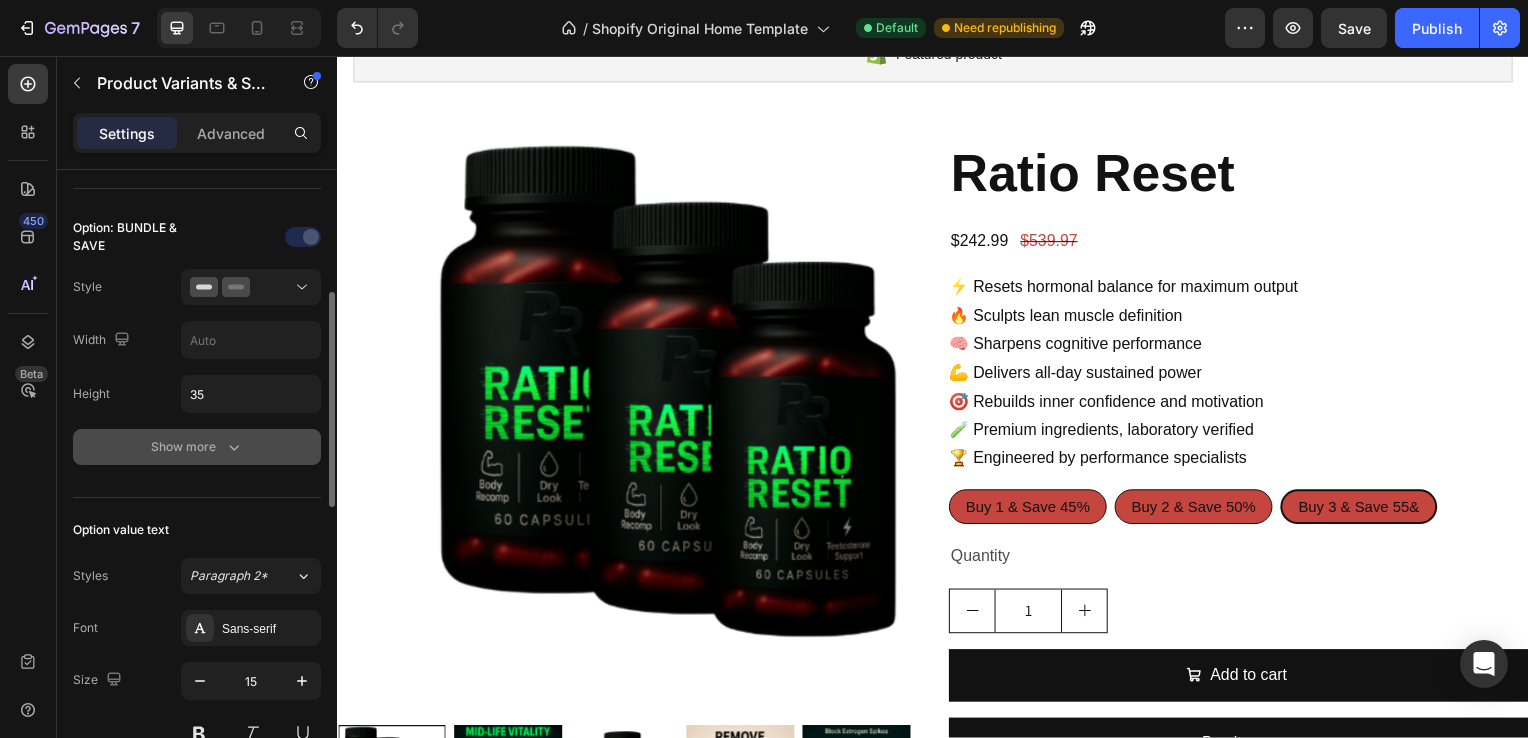 click on "Show more" at bounding box center (197, 447) 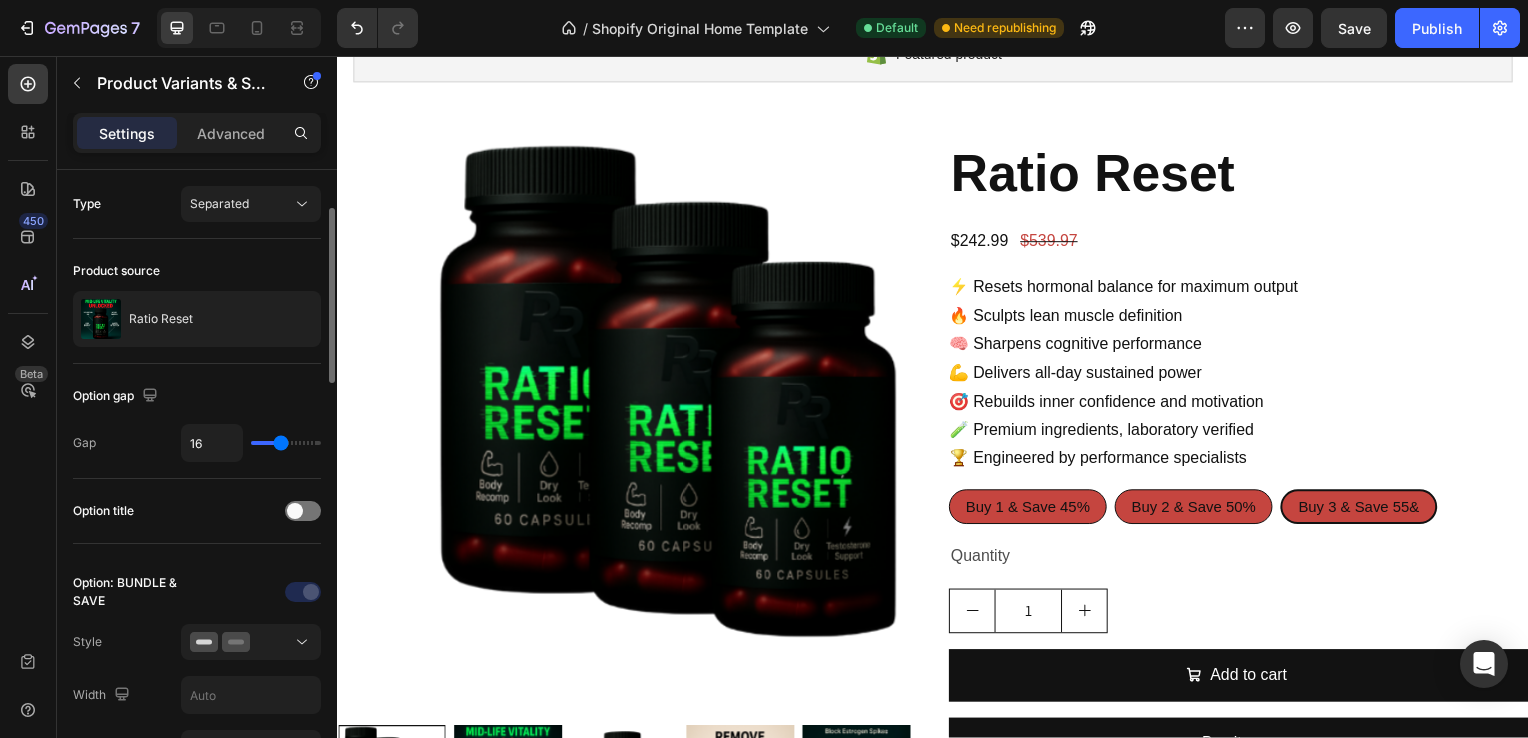 scroll, scrollTop: 0, scrollLeft: 0, axis: both 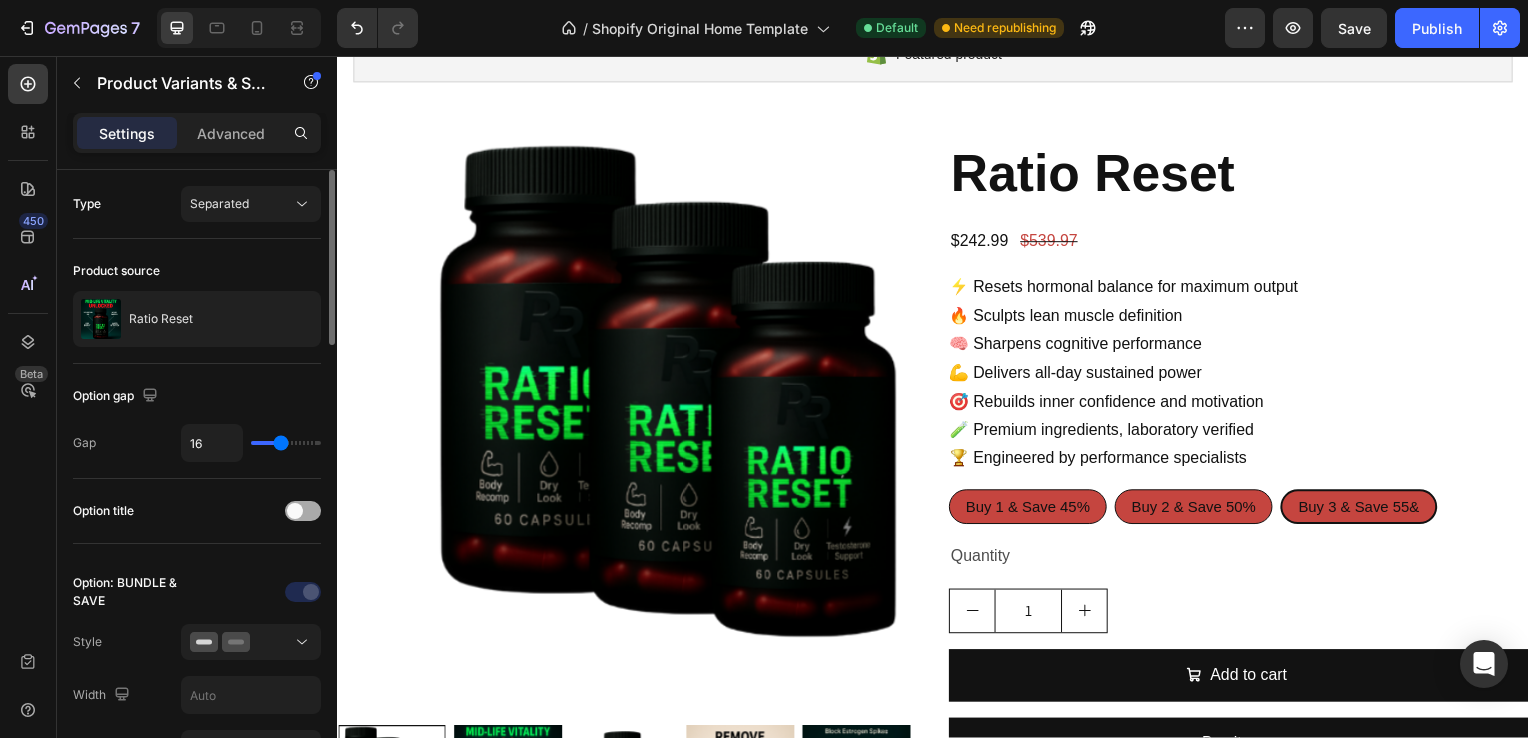 click at bounding box center [295, 511] 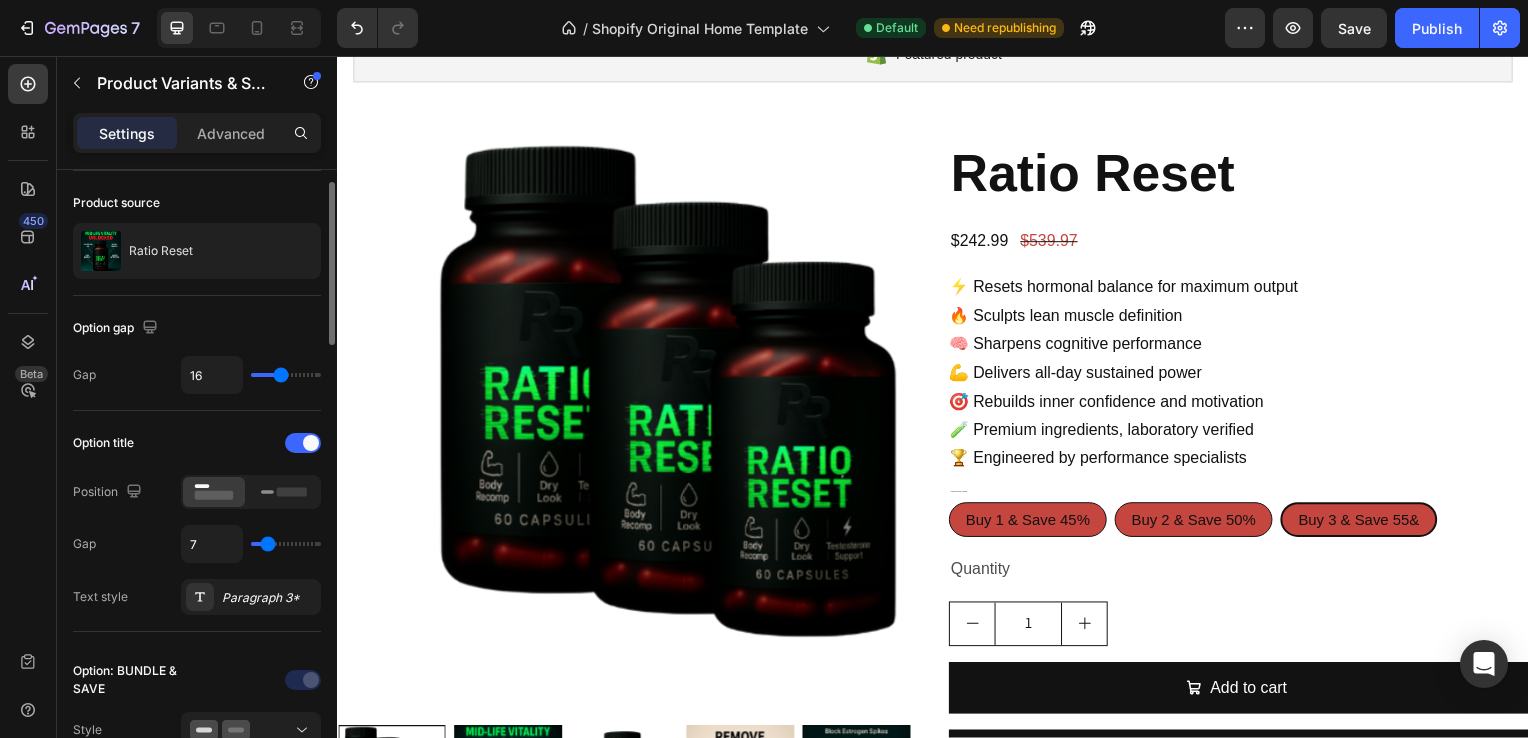 scroll, scrollTop: 68, scrollLeft: 0, axis: vertical 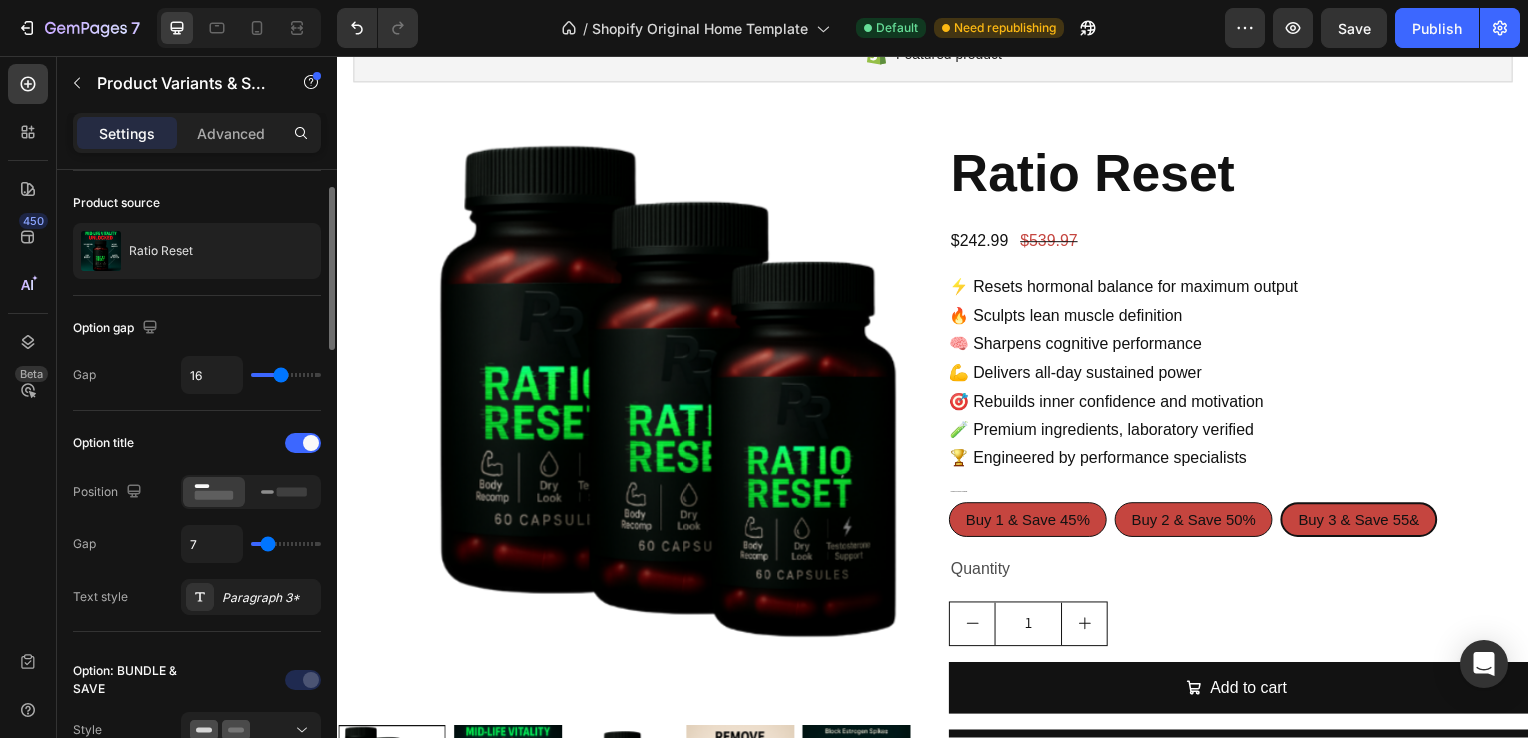 type on "10" 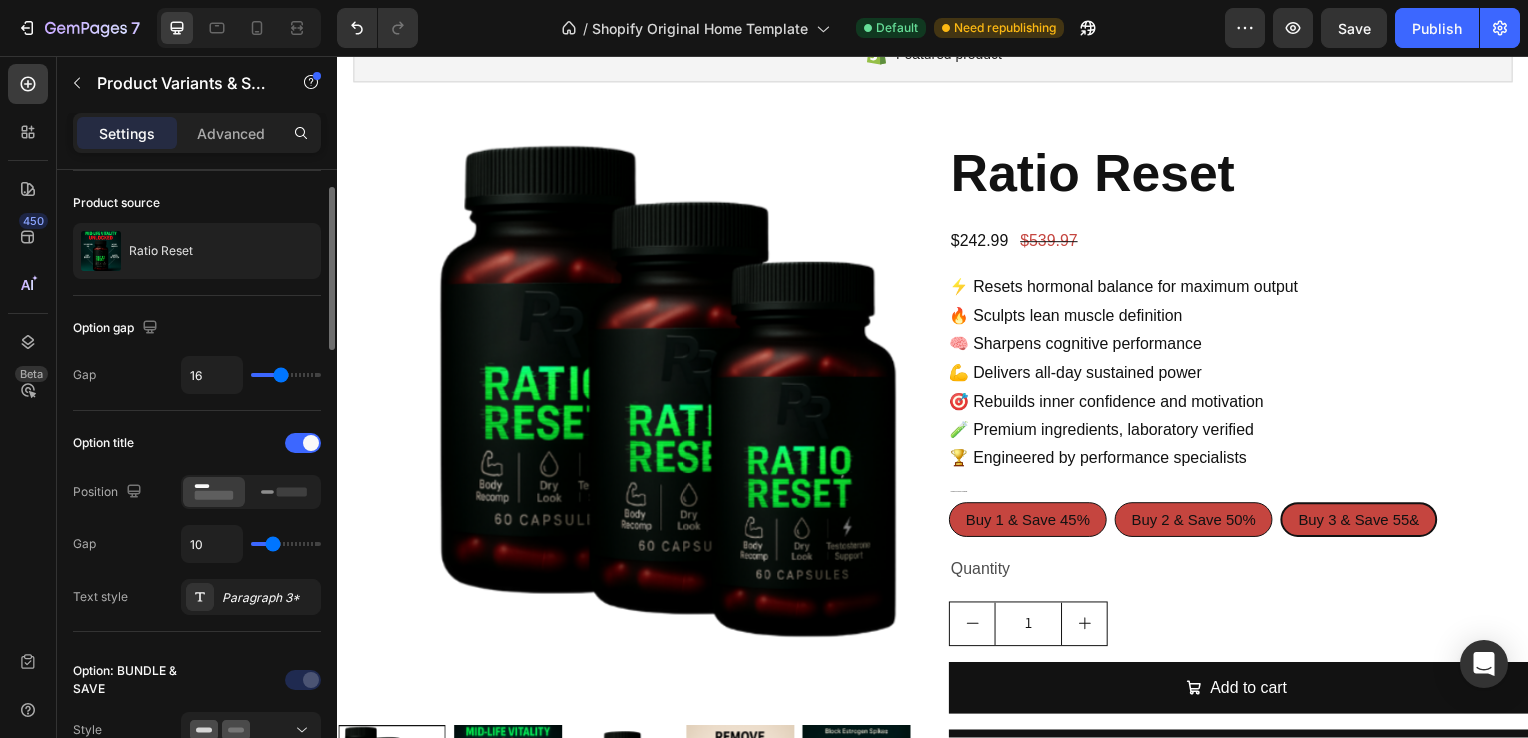 type on "11" 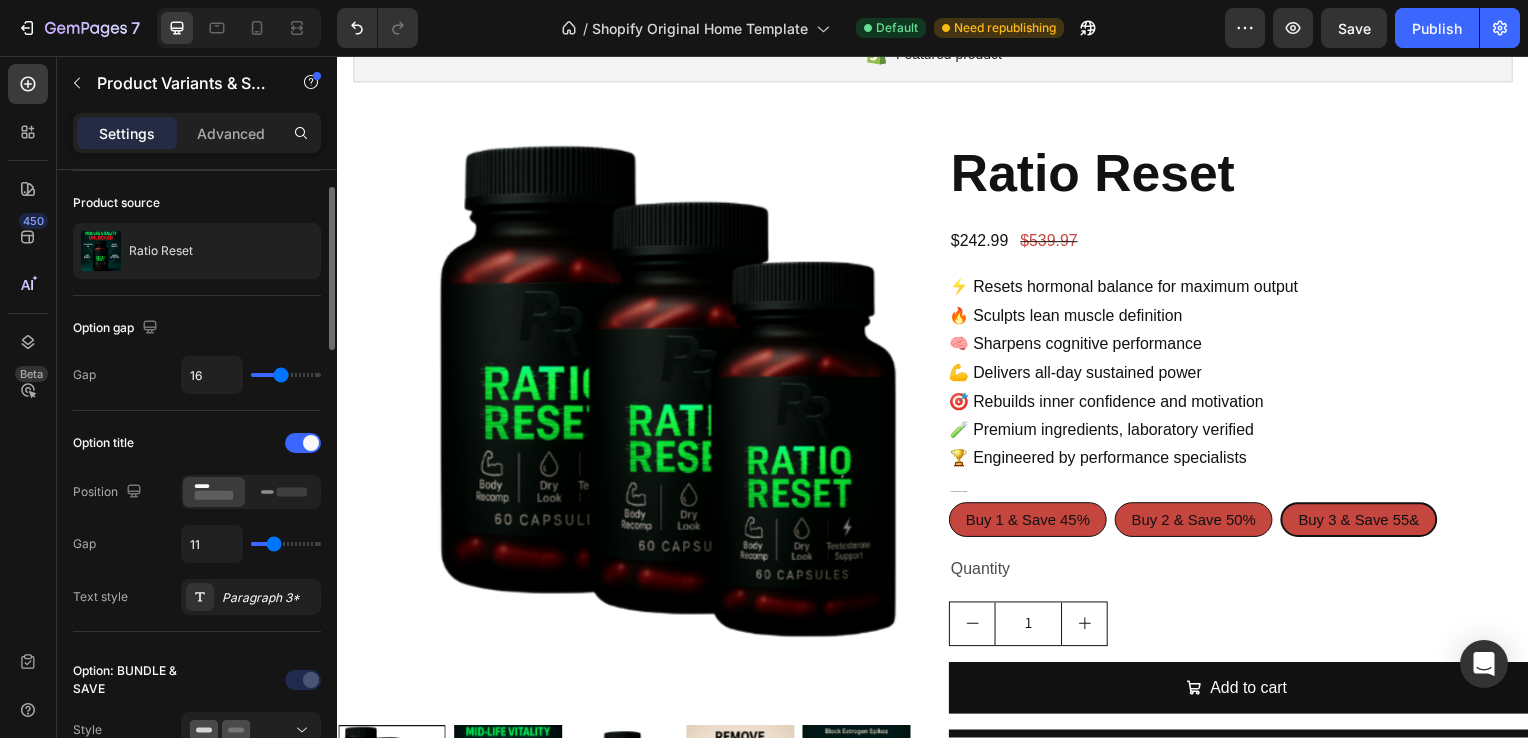 type on "12" 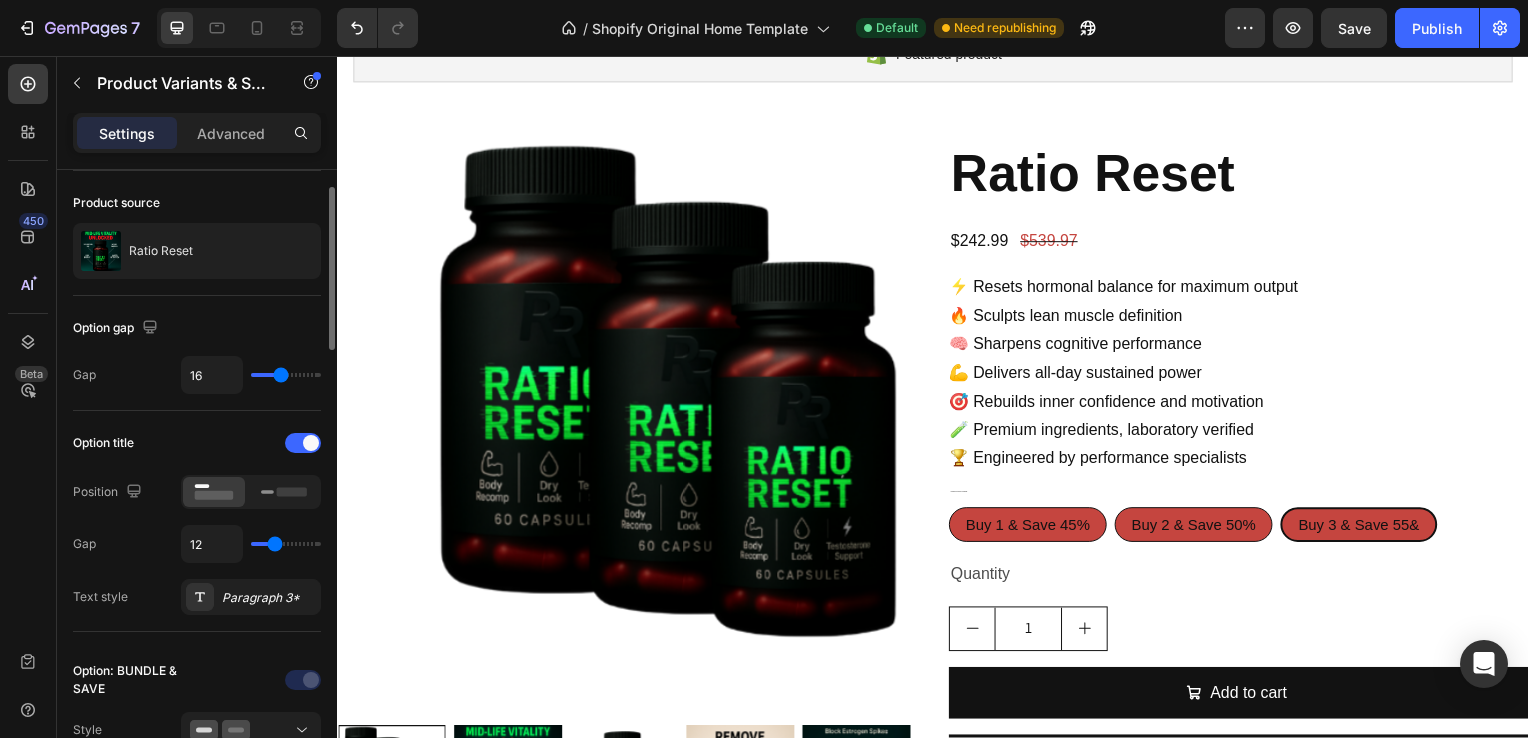 type on "13" 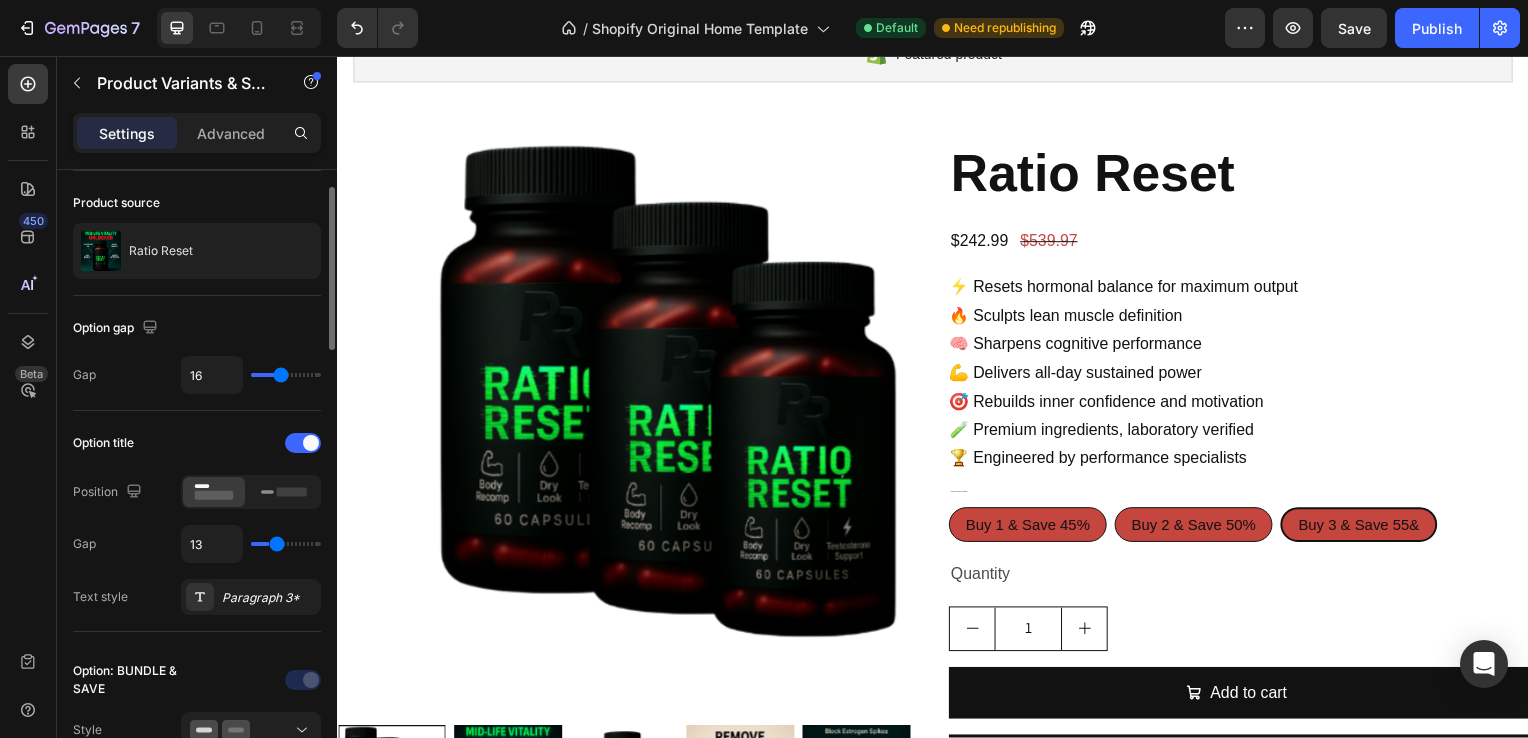 type on "14" 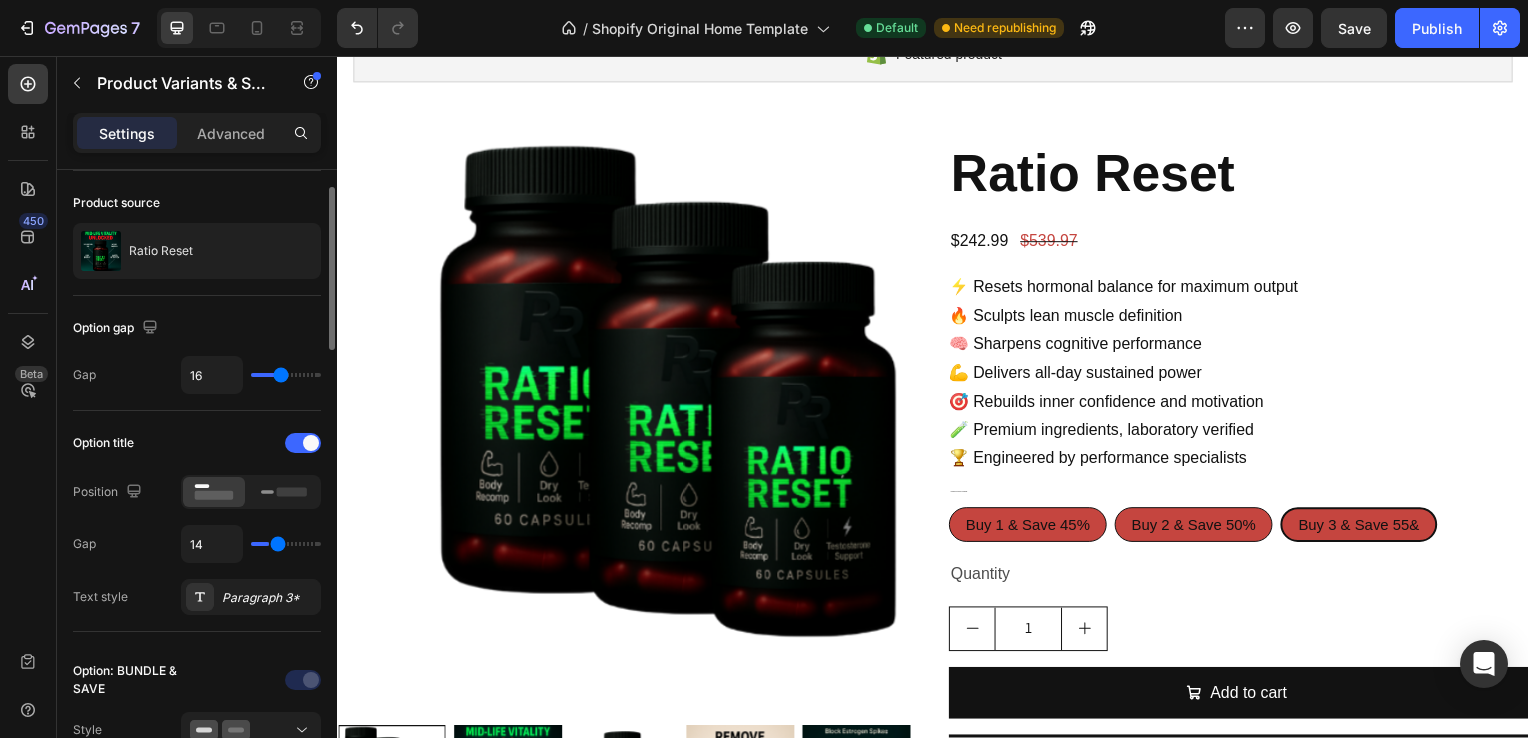 type on "15" 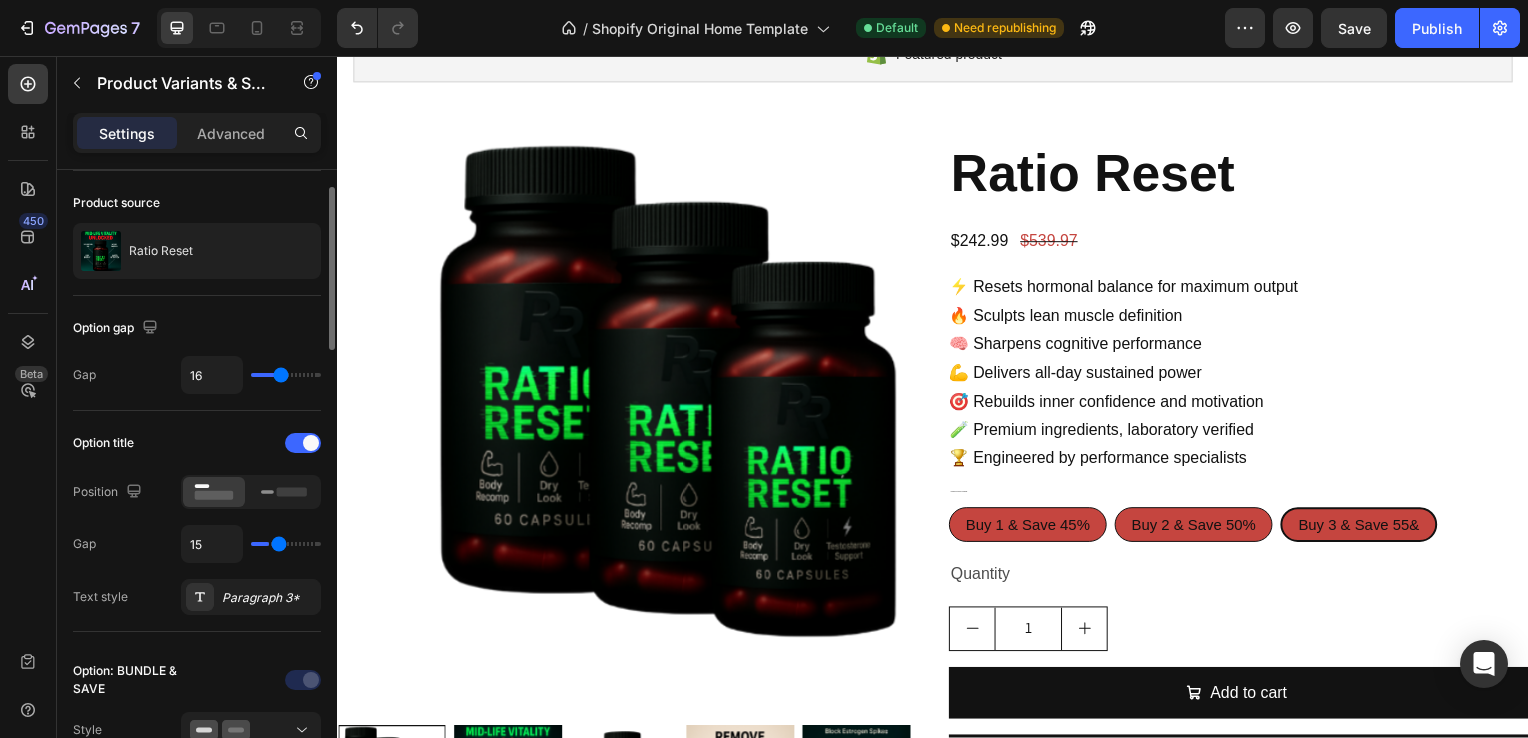 type on "16" 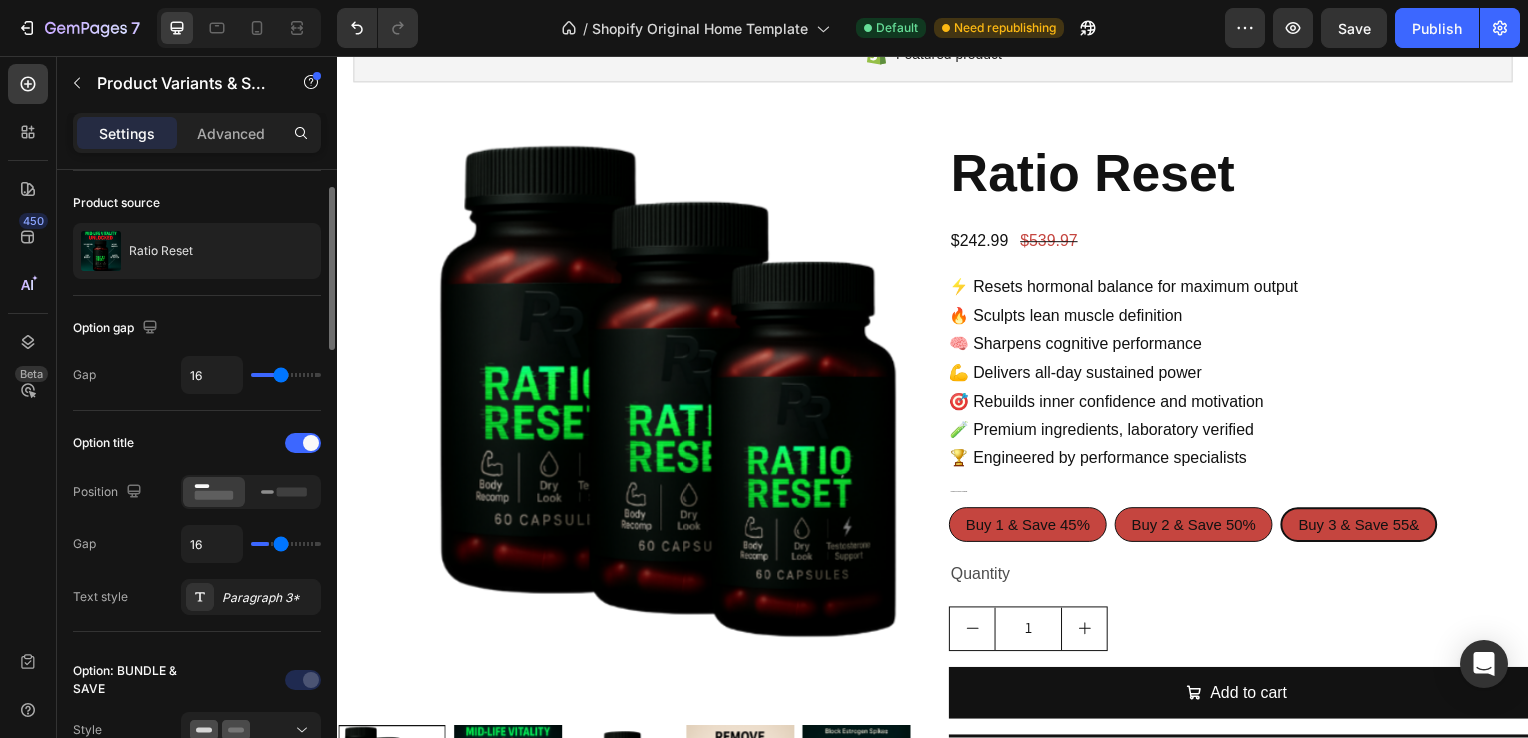 type on "18" 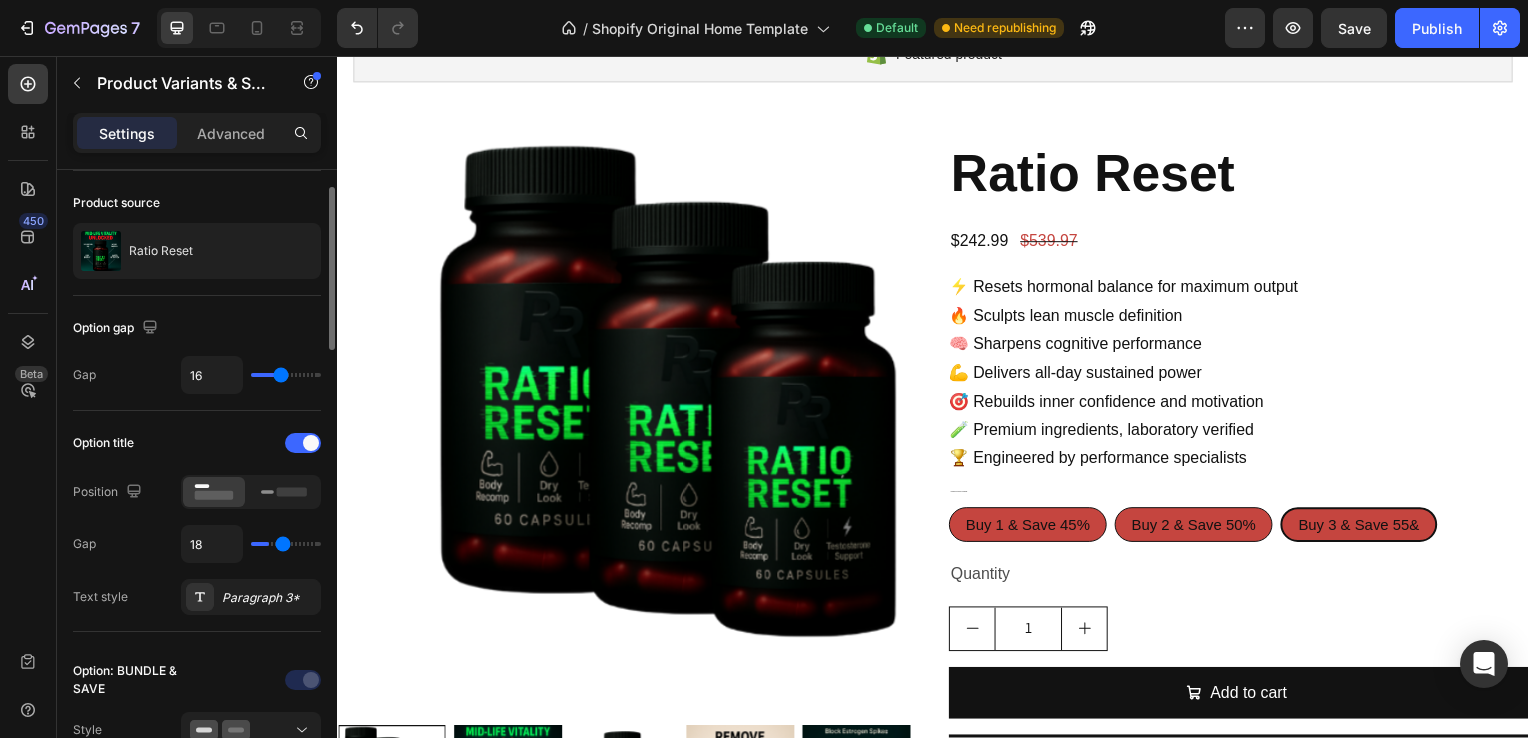 type on "19" 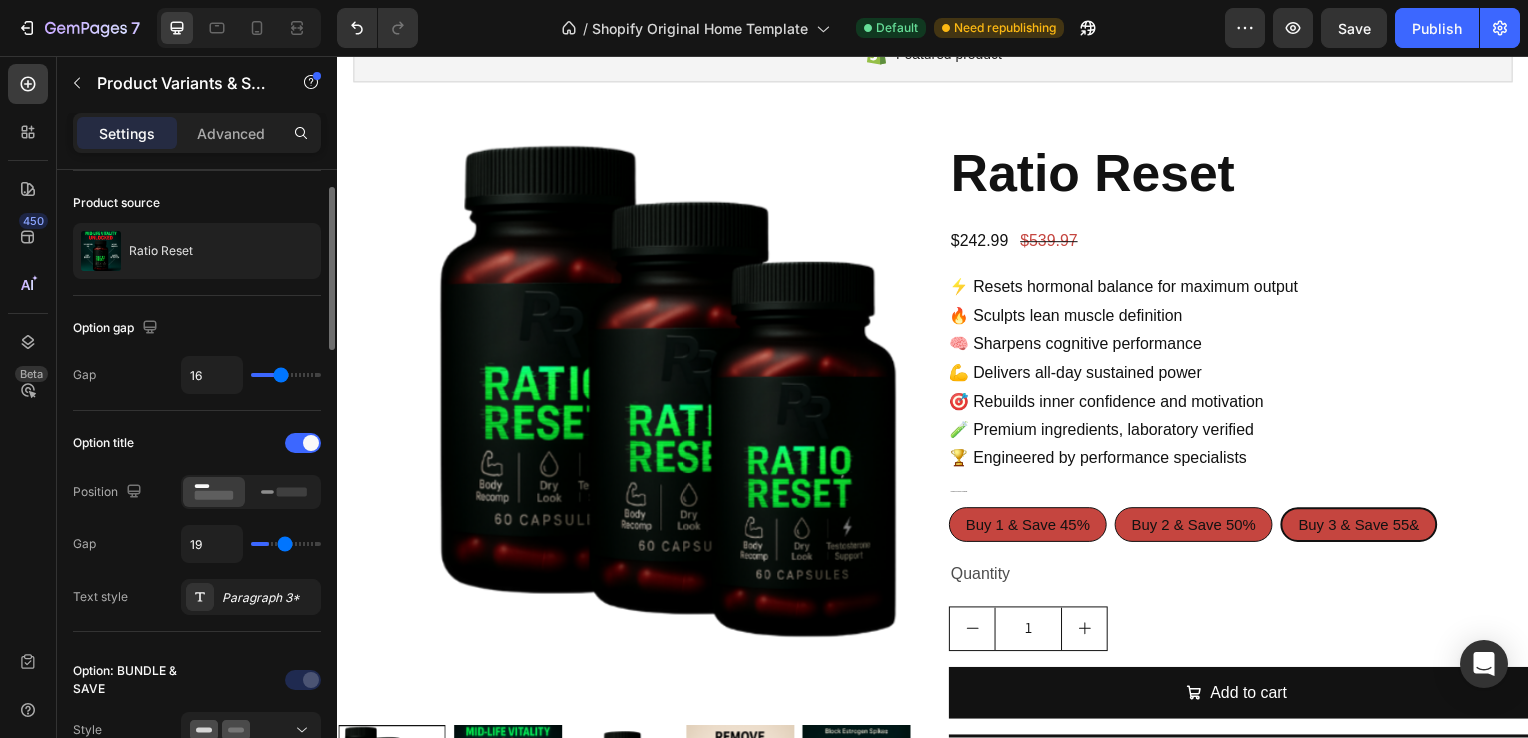 type on "20" 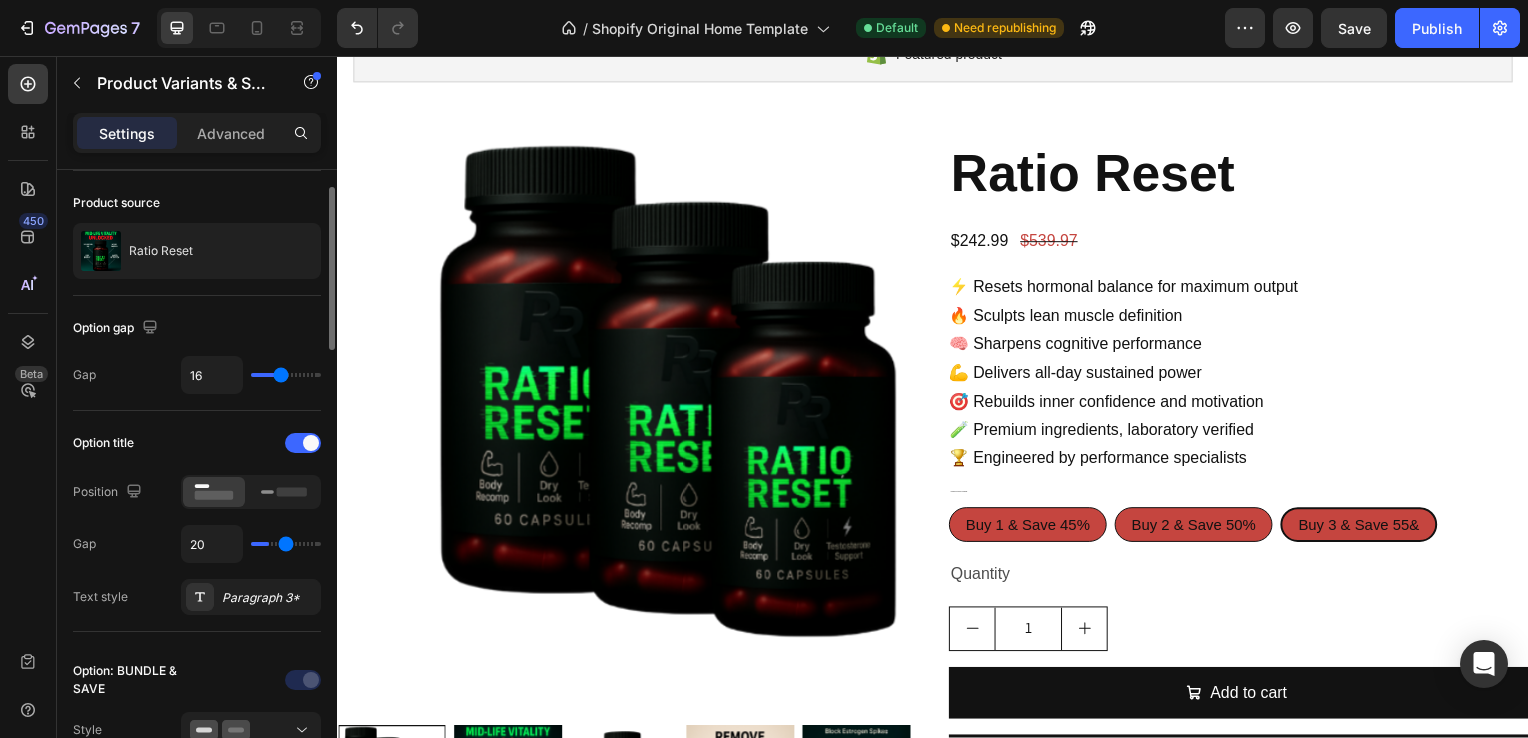 type on "21" 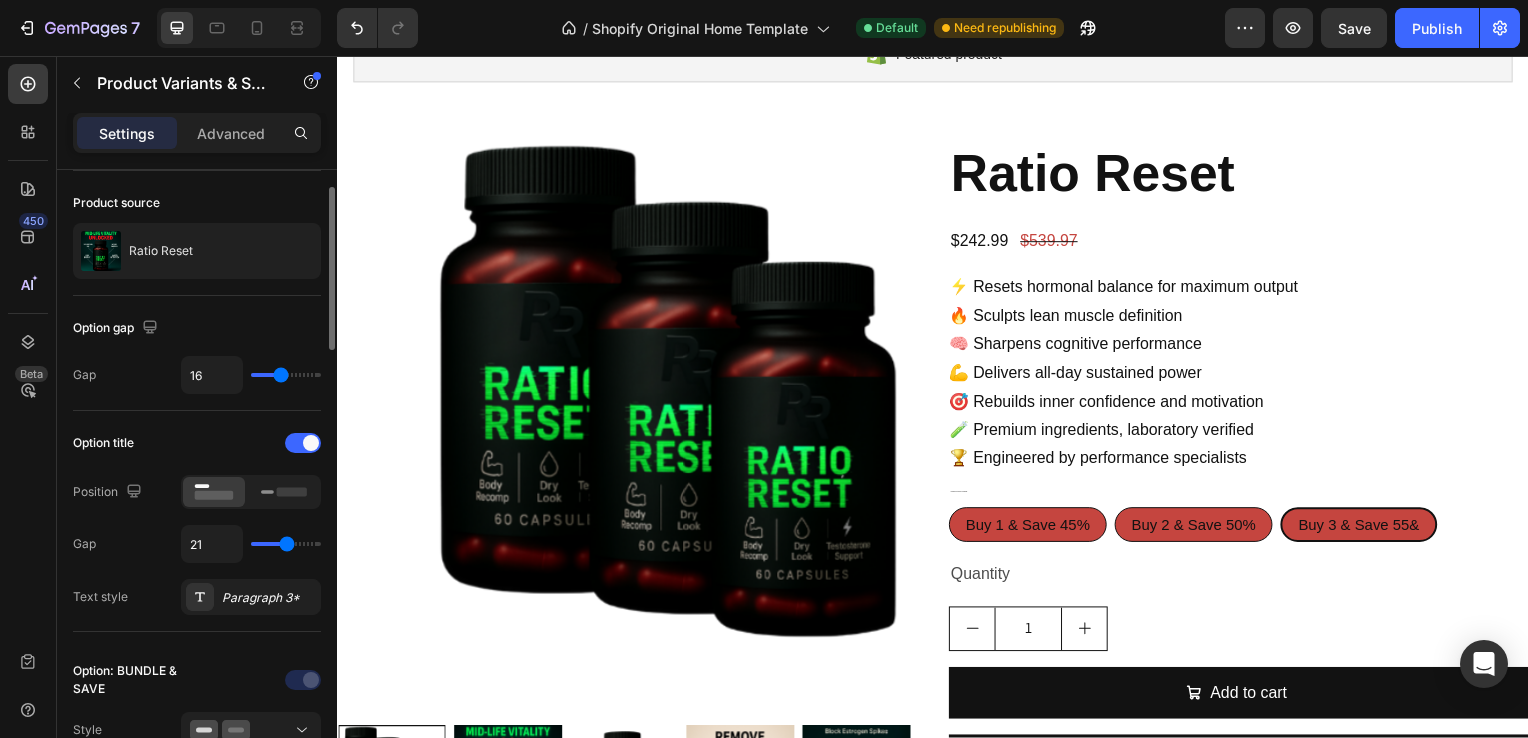 type on "22" 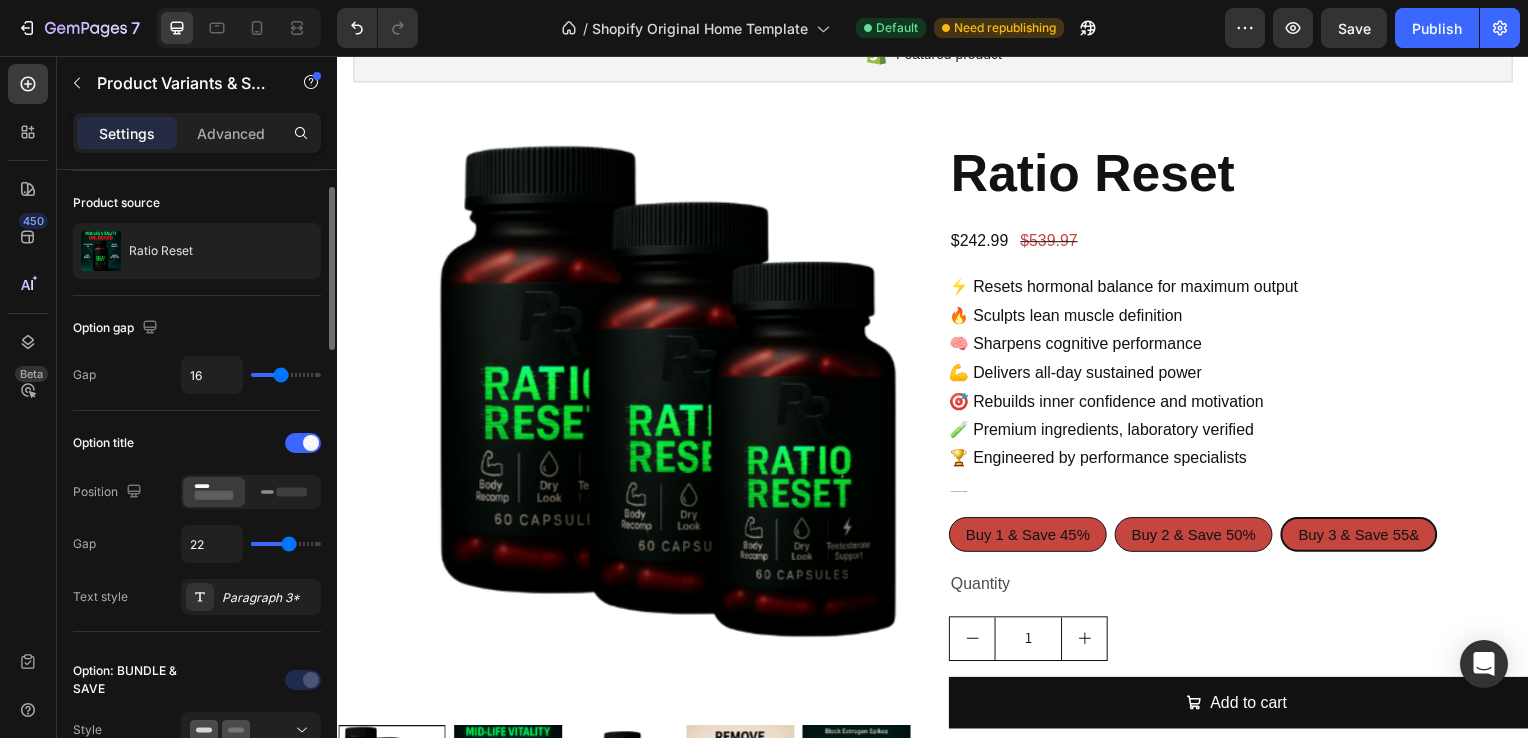 type on "23" 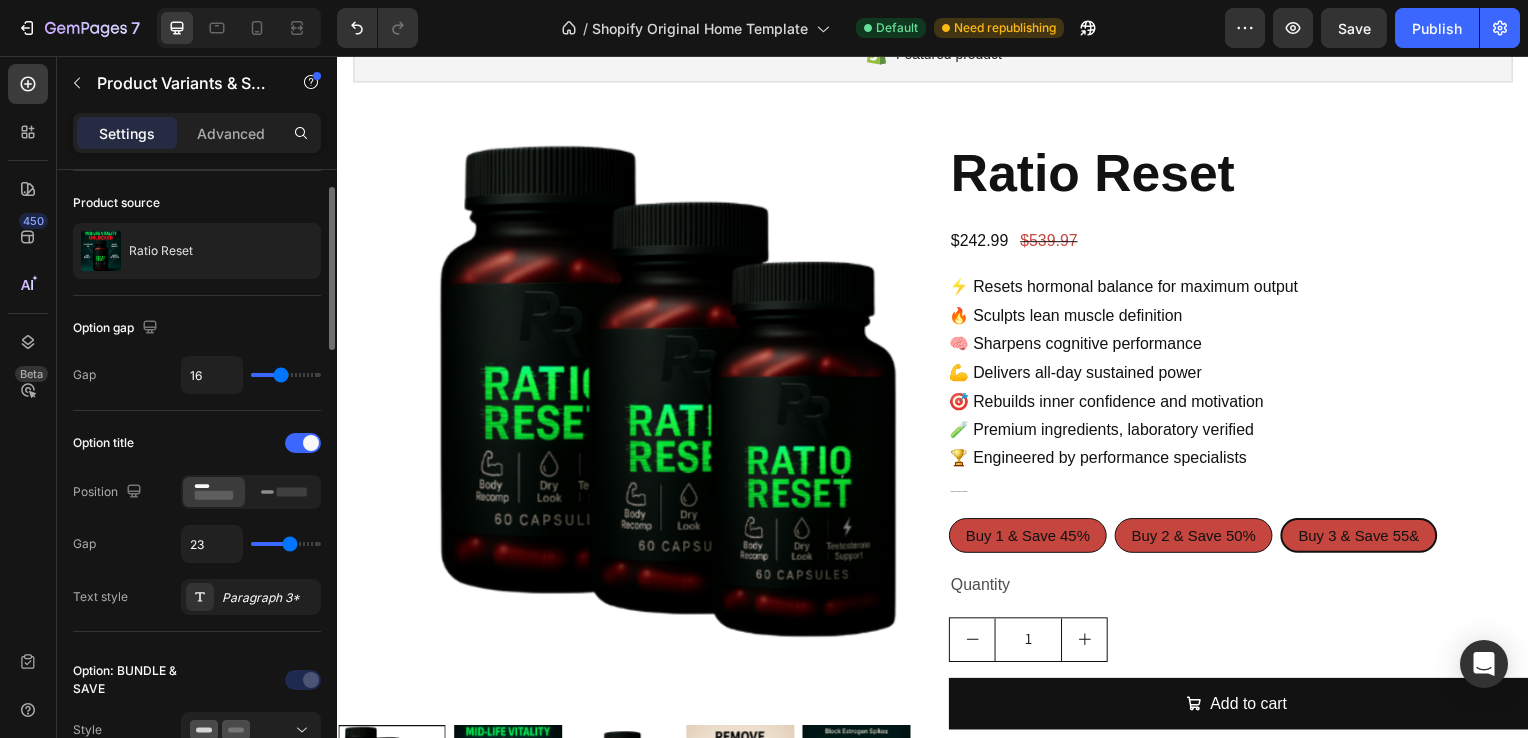 type on "20" 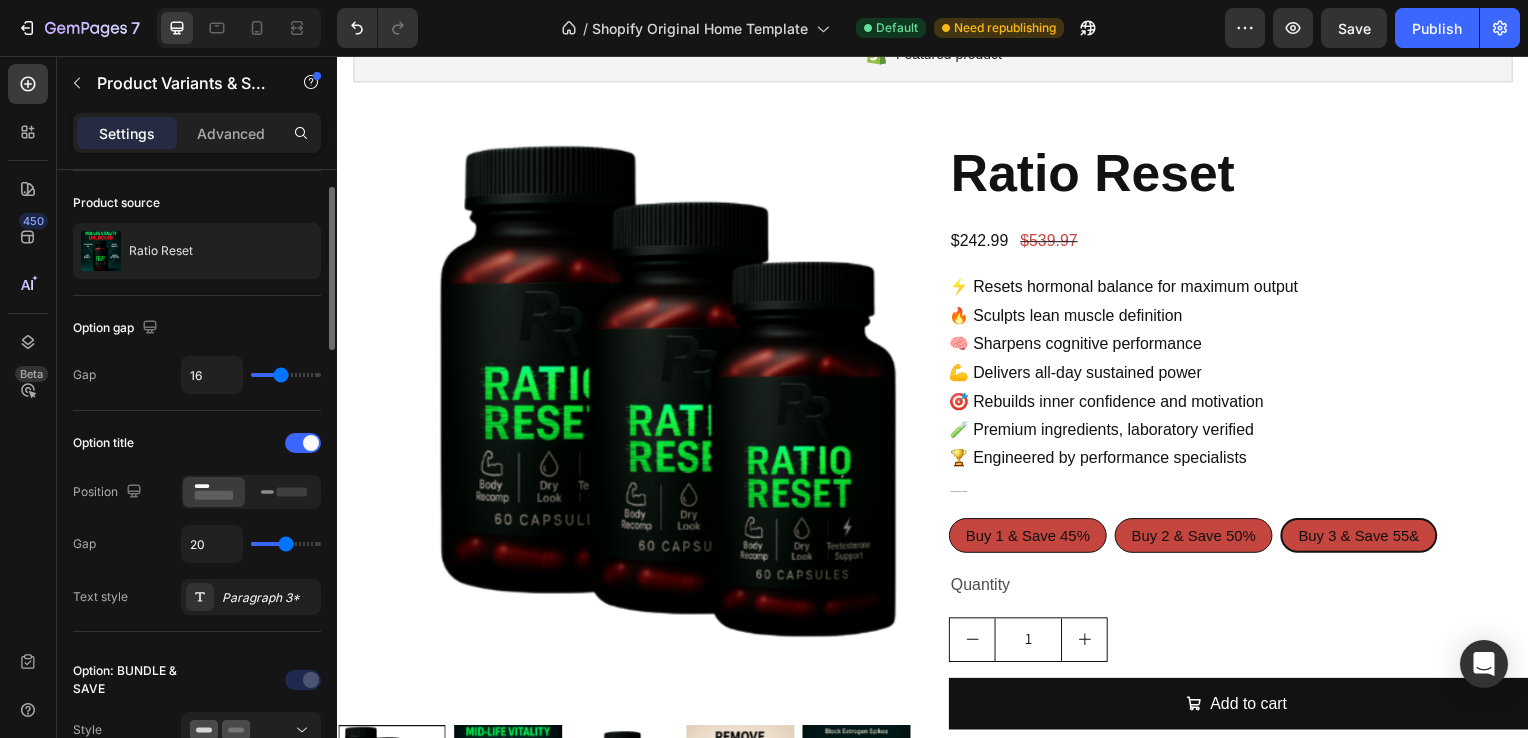 type on "18" 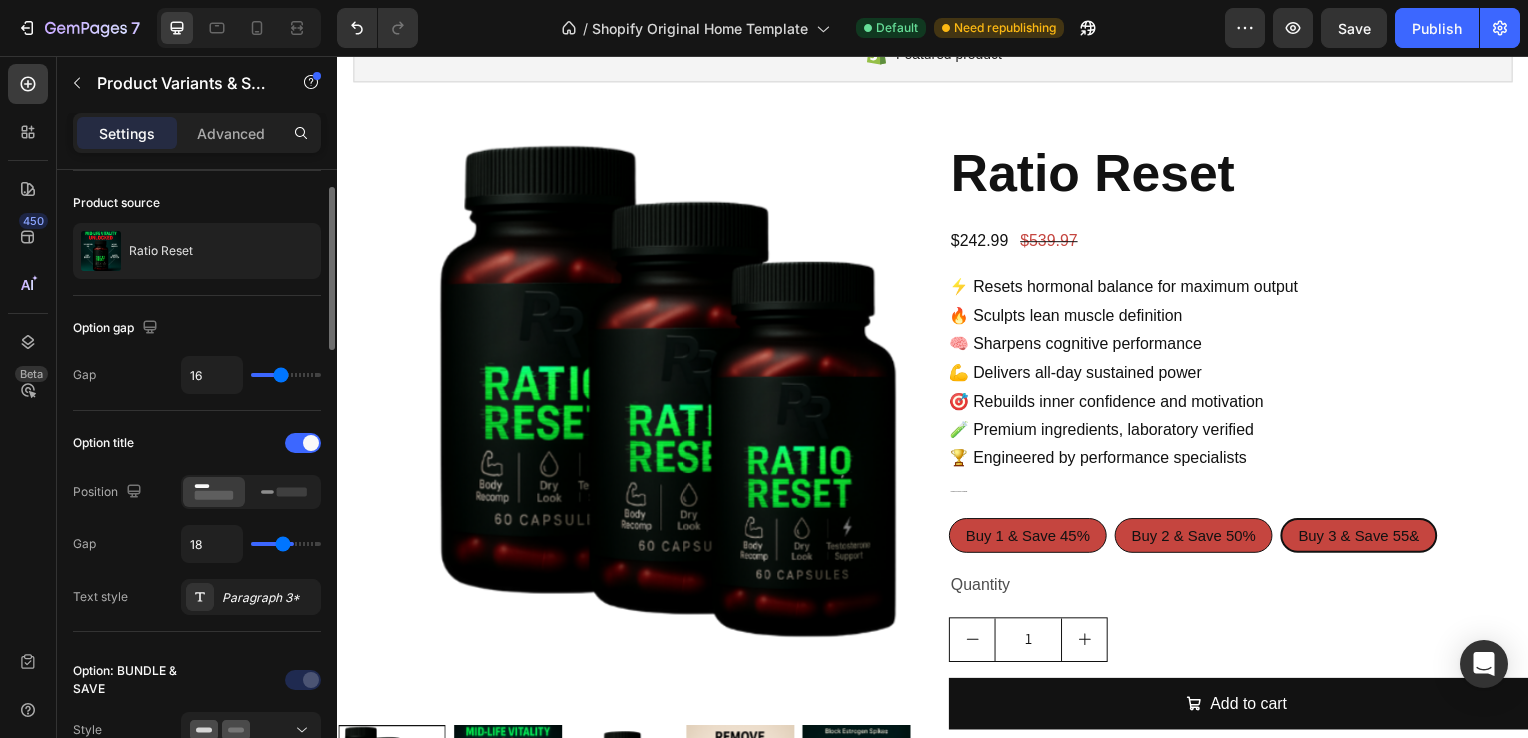 type on "17" 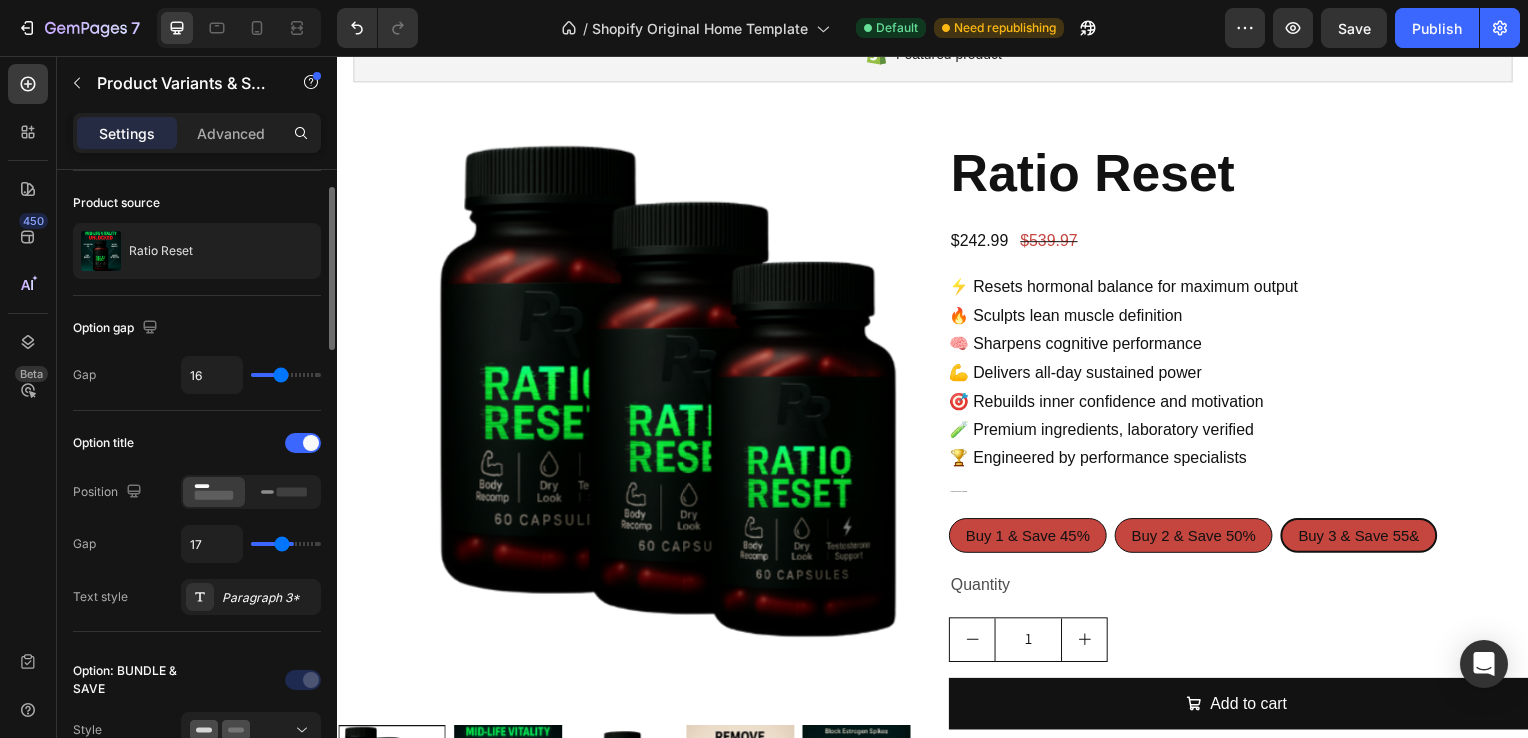 type on "16" 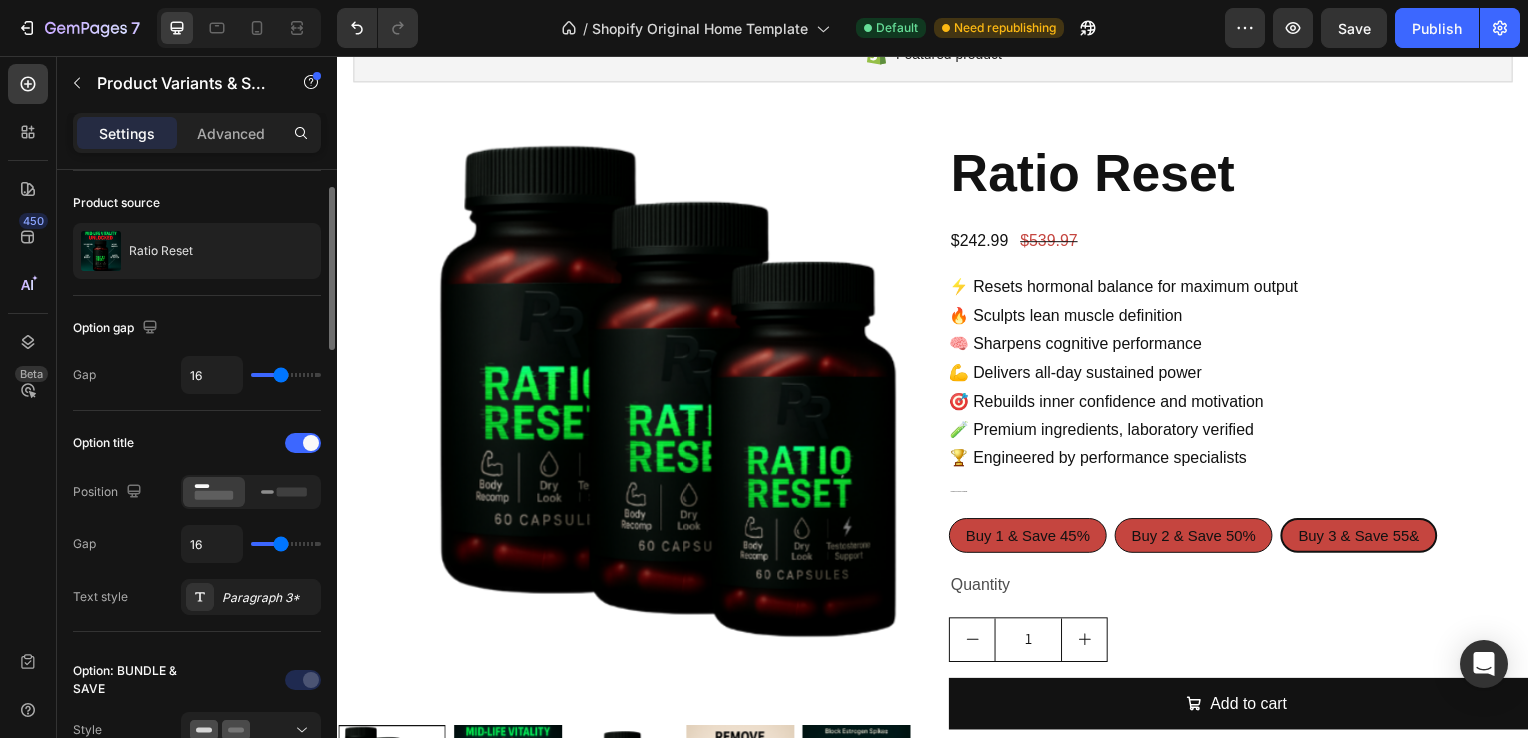 type on "15" 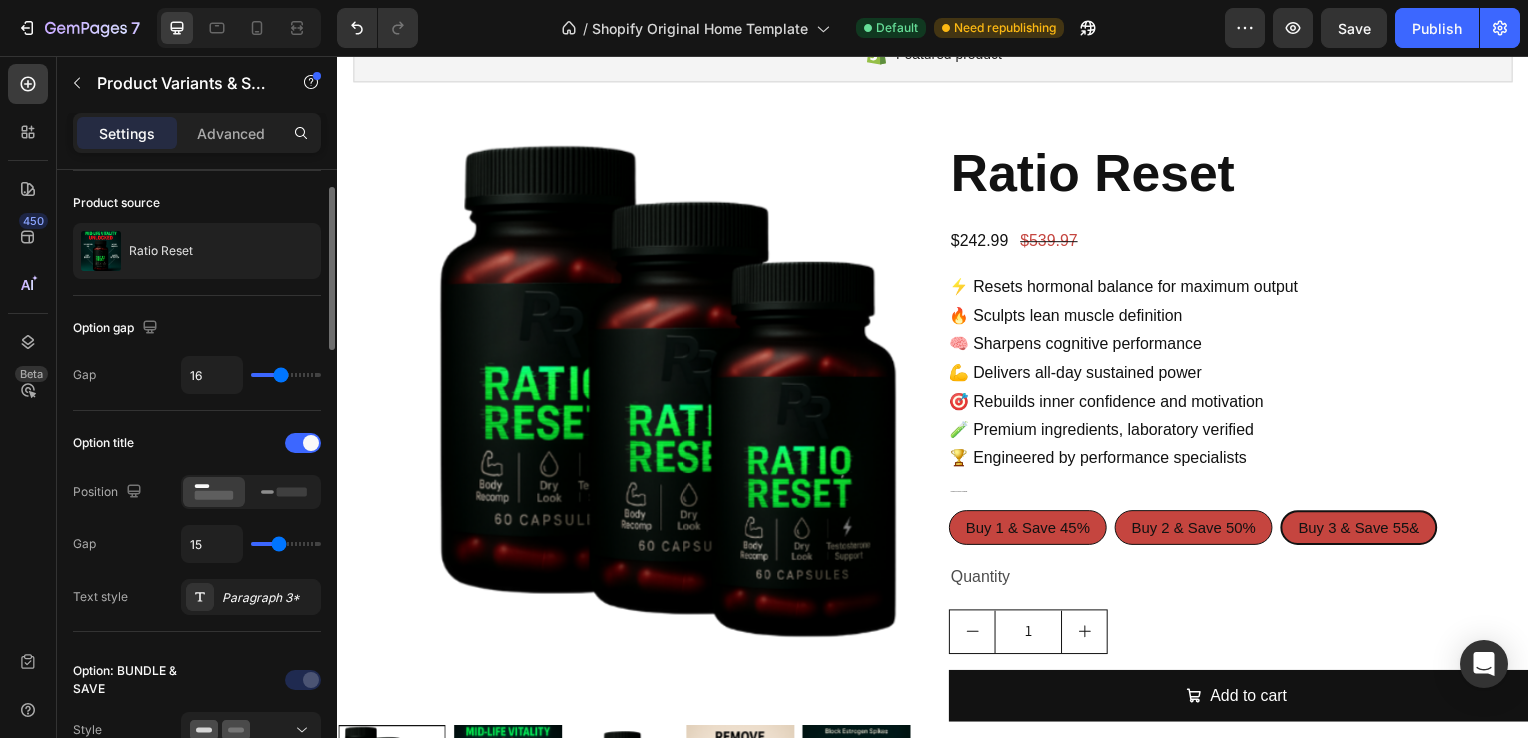 type on "14" 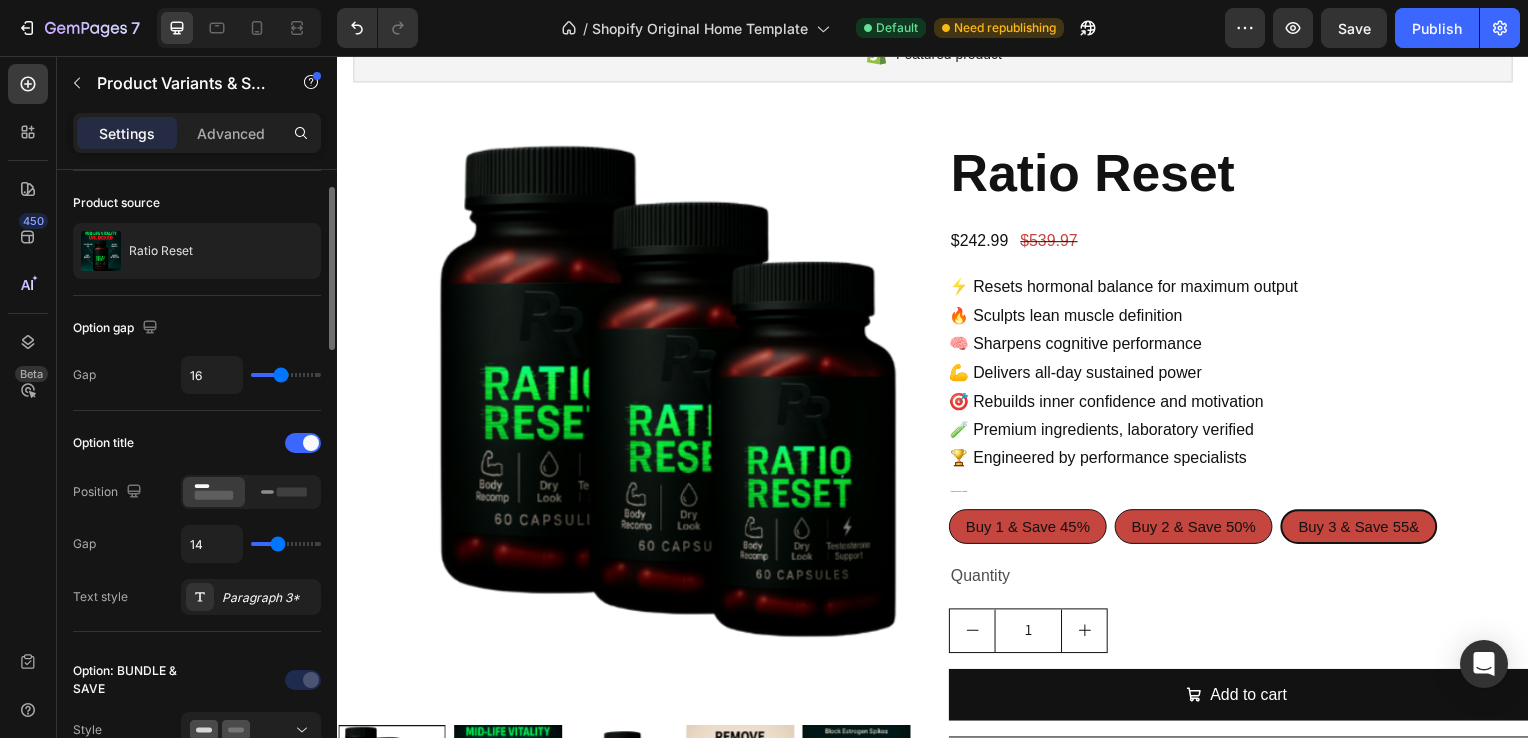 type on "15" 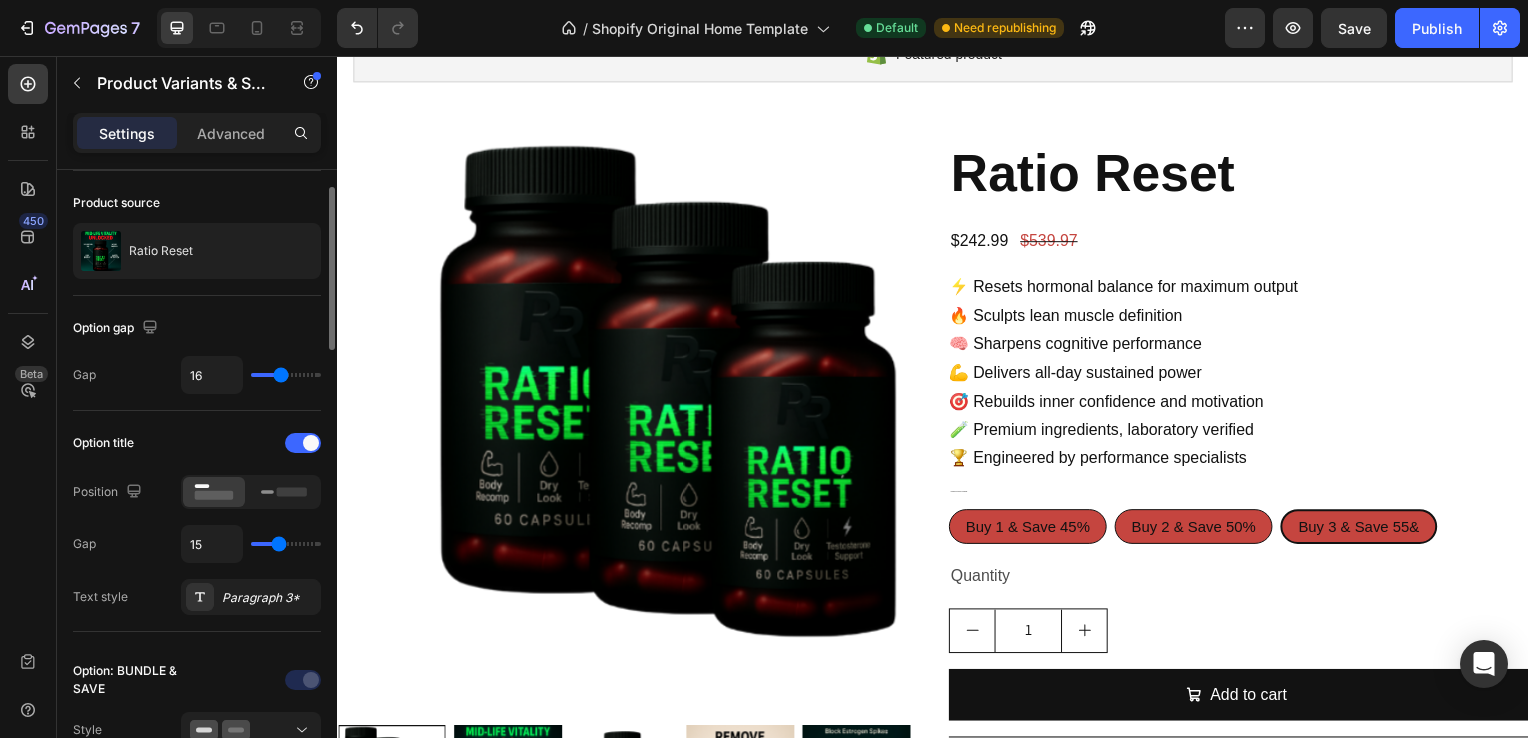 type on "16" 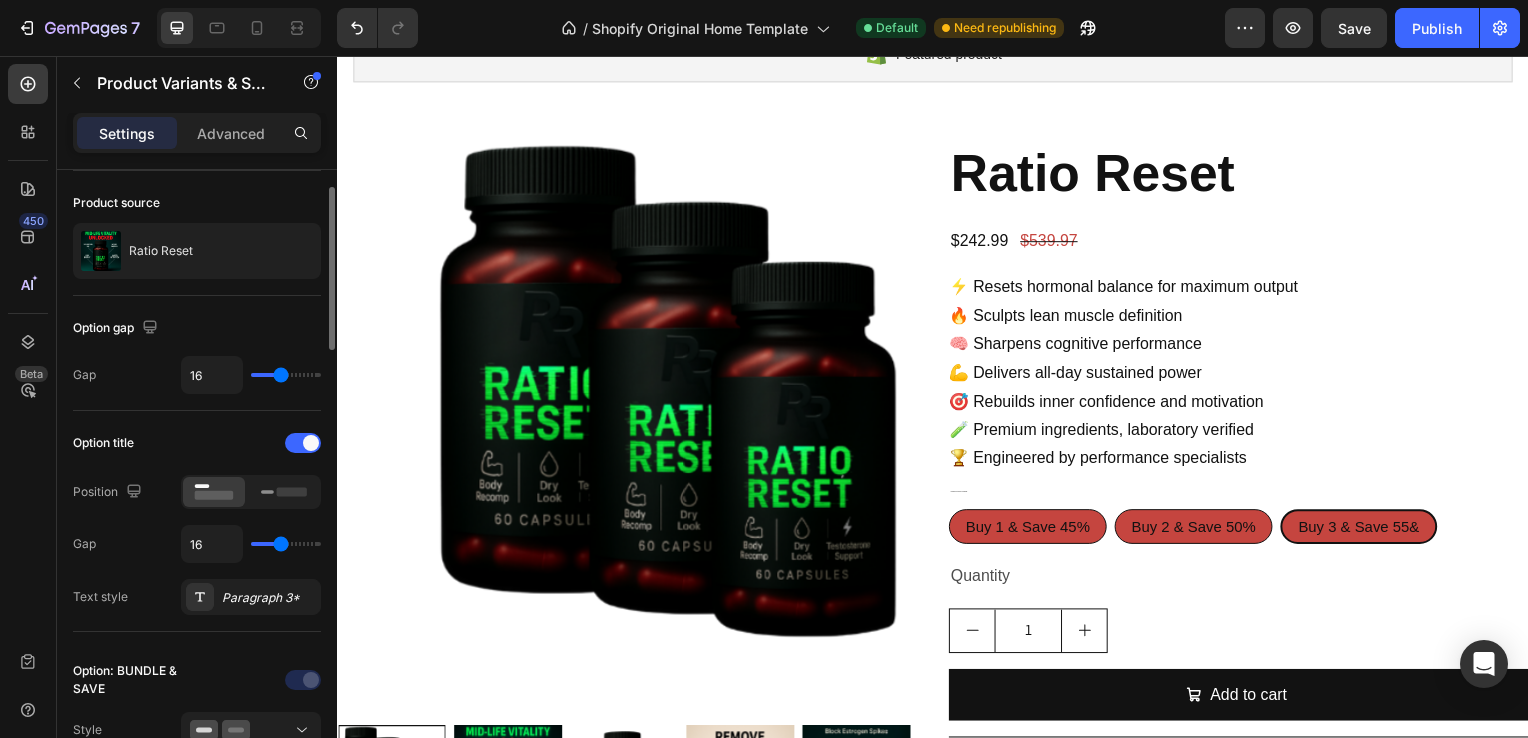 type on "17" 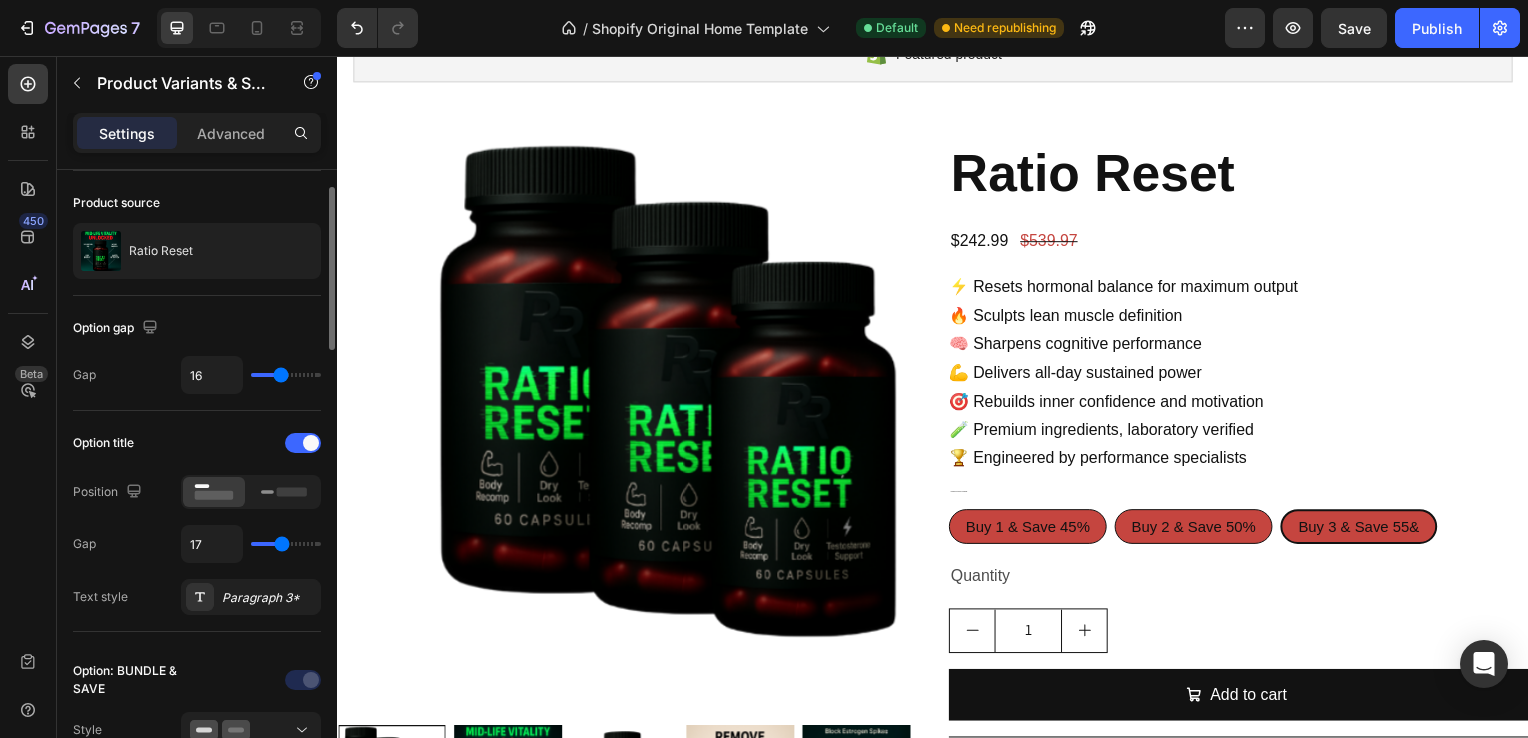 type on "19" 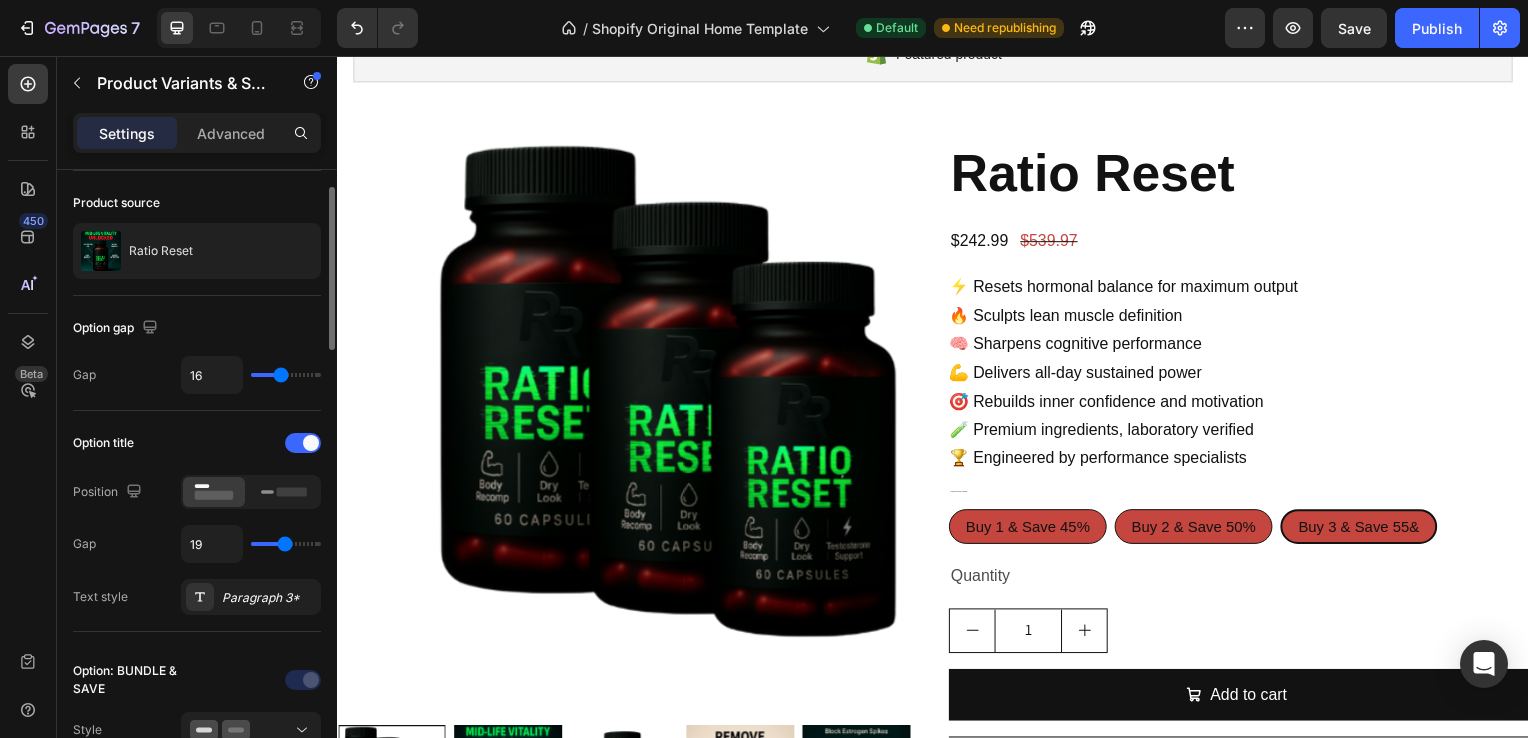 type on "20" 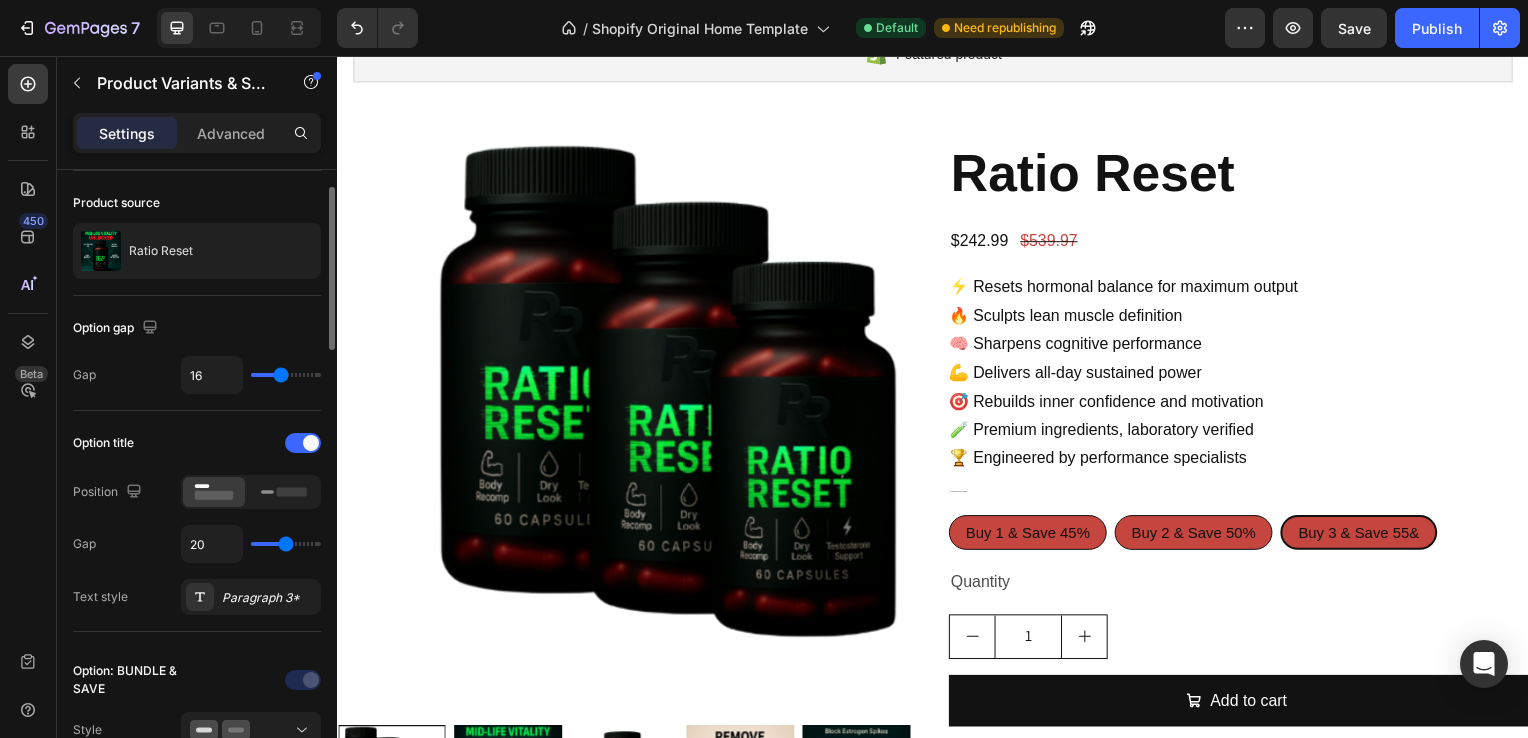 drag, startPoint x: 271, startPoint y: 538, endPoint x: 286, endPoint y: 541, distance: 15.297058 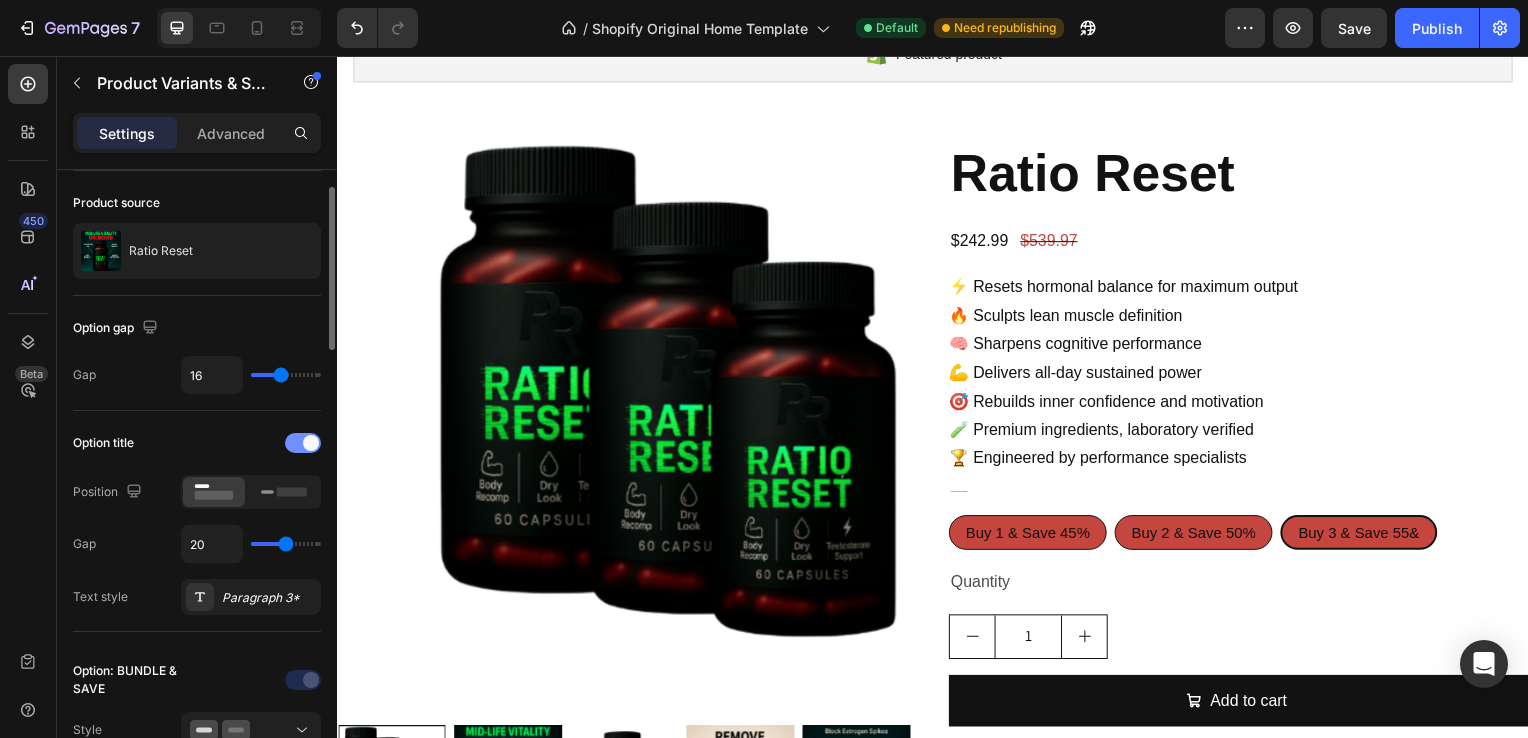 click at bounding box center (303, 443) 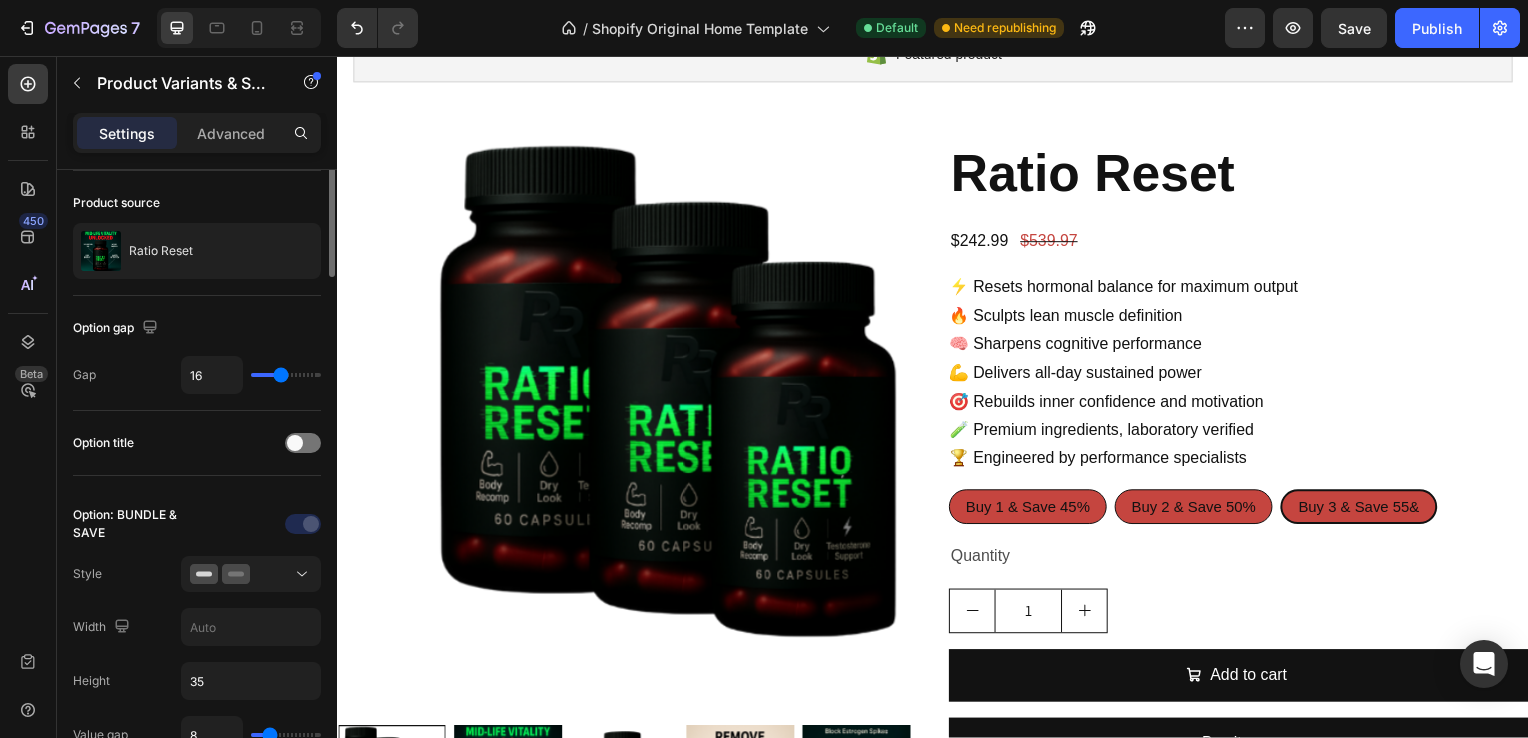 scroll, scrollTop: 0, scrollLeft: 0, axis: both 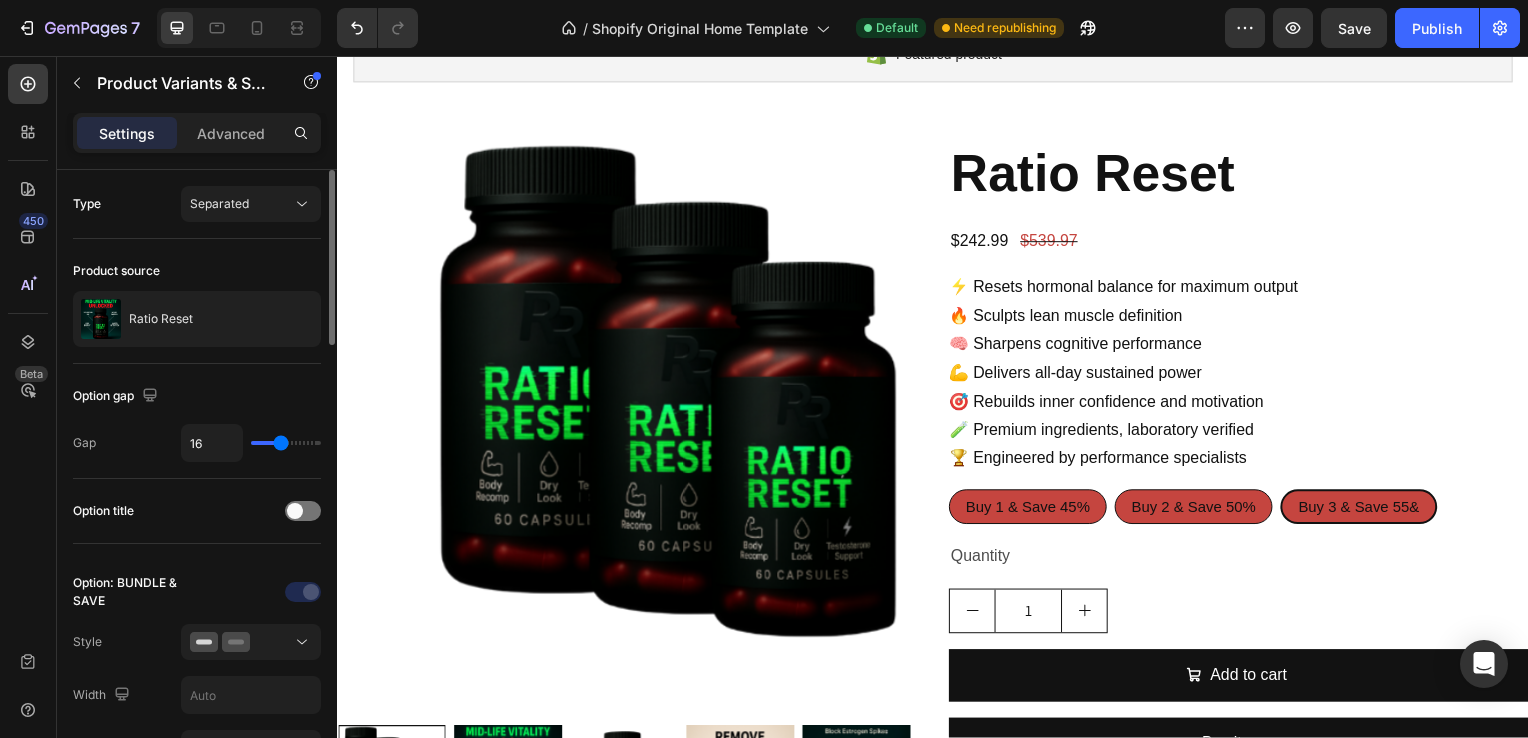 type on "15" 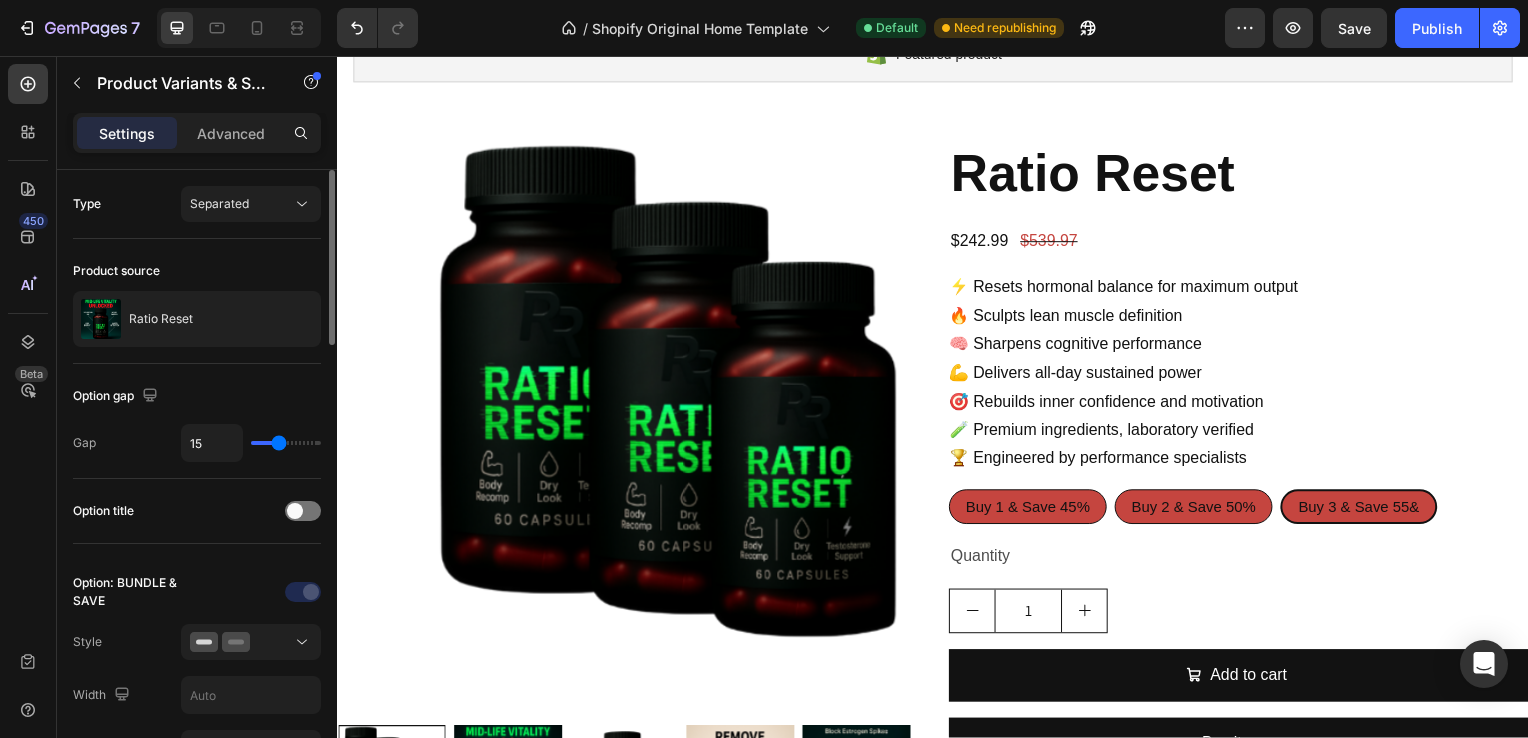 type on "16" 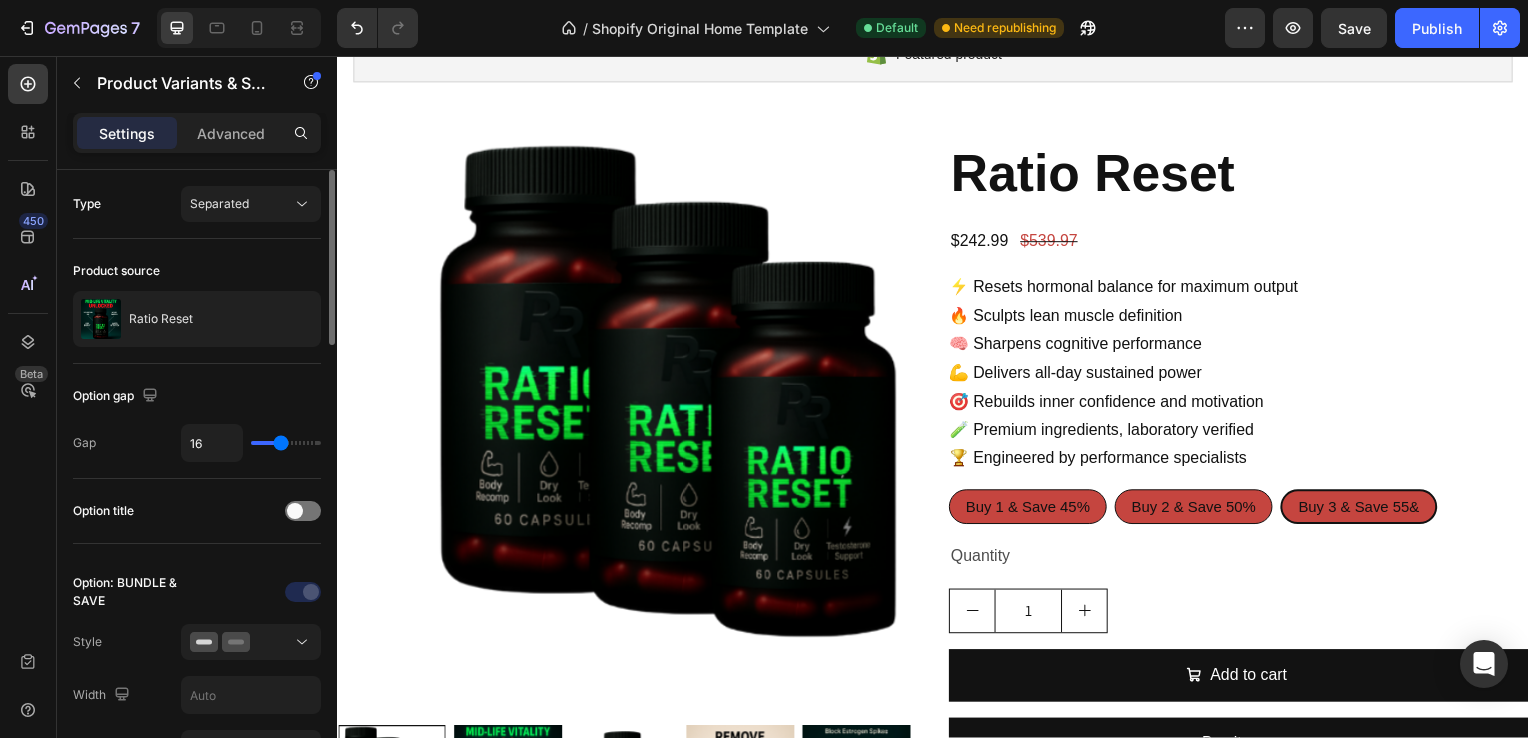 type on "17" 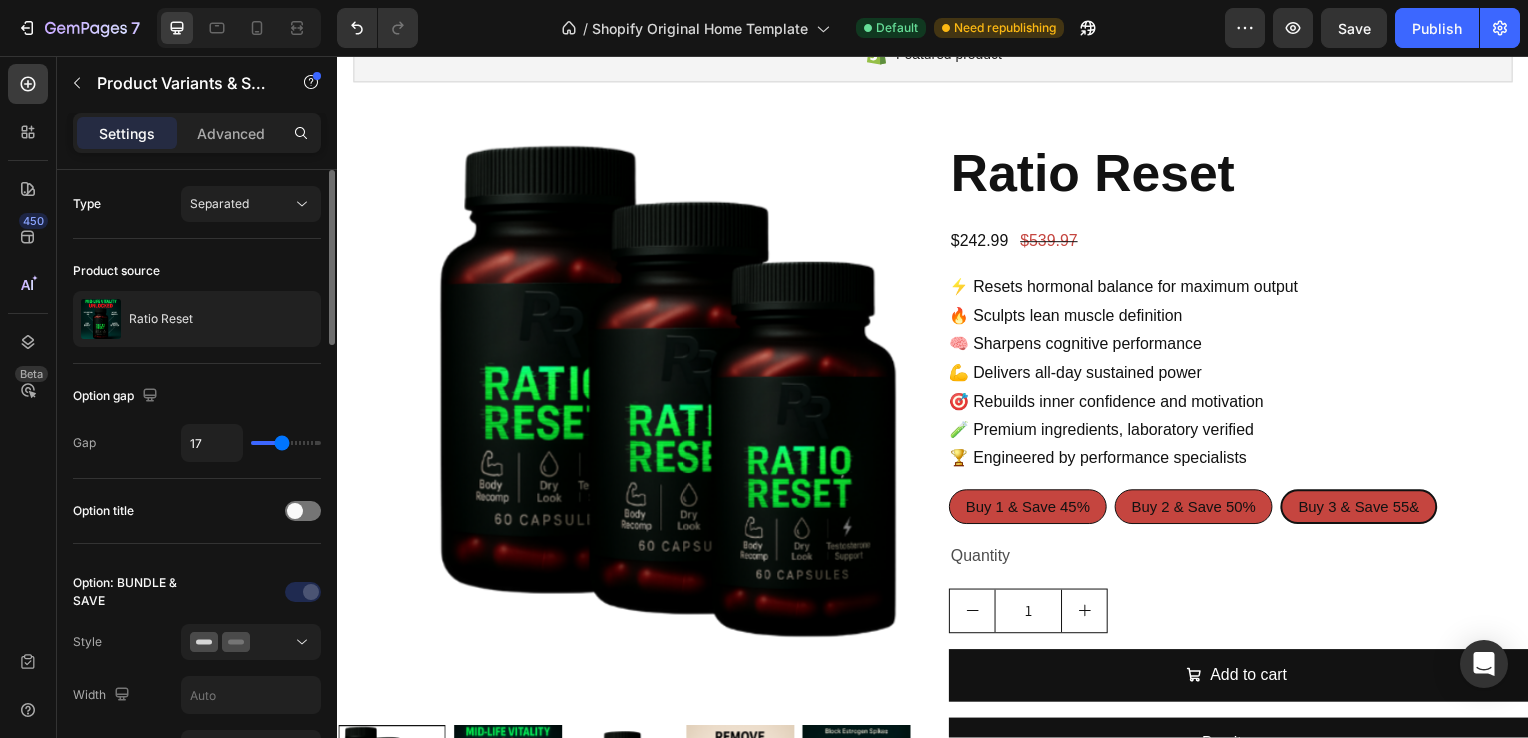 type on "18" 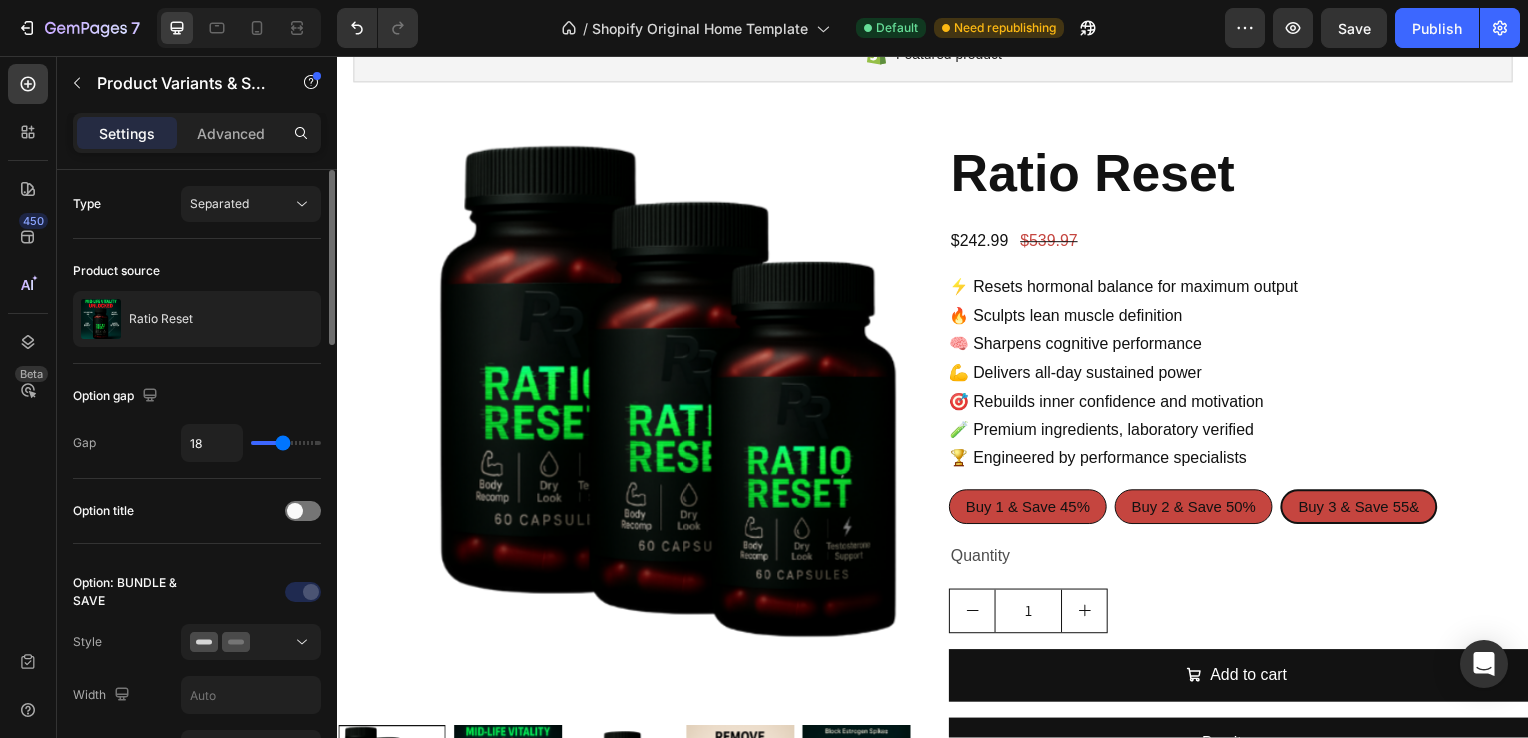 type on "19" 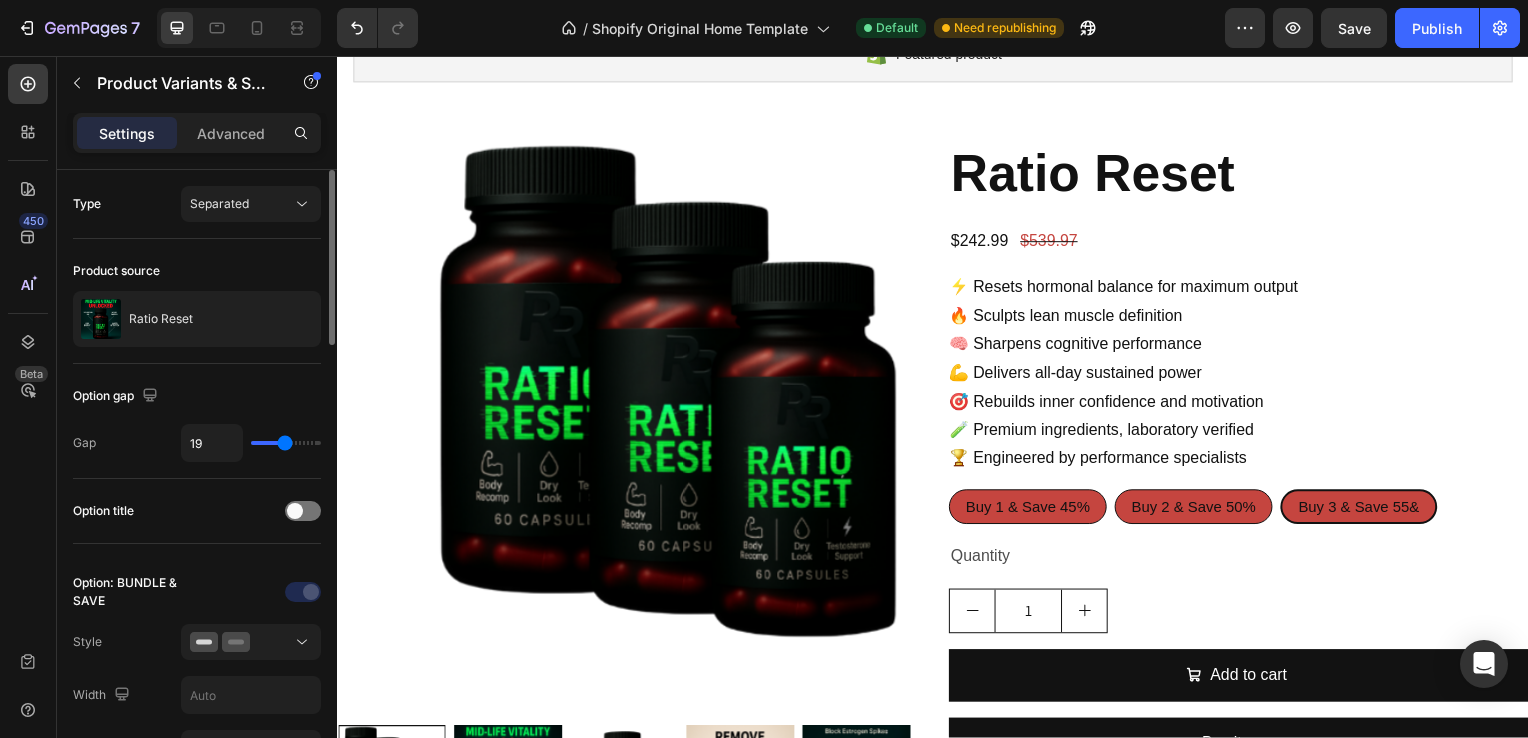 type on "20" 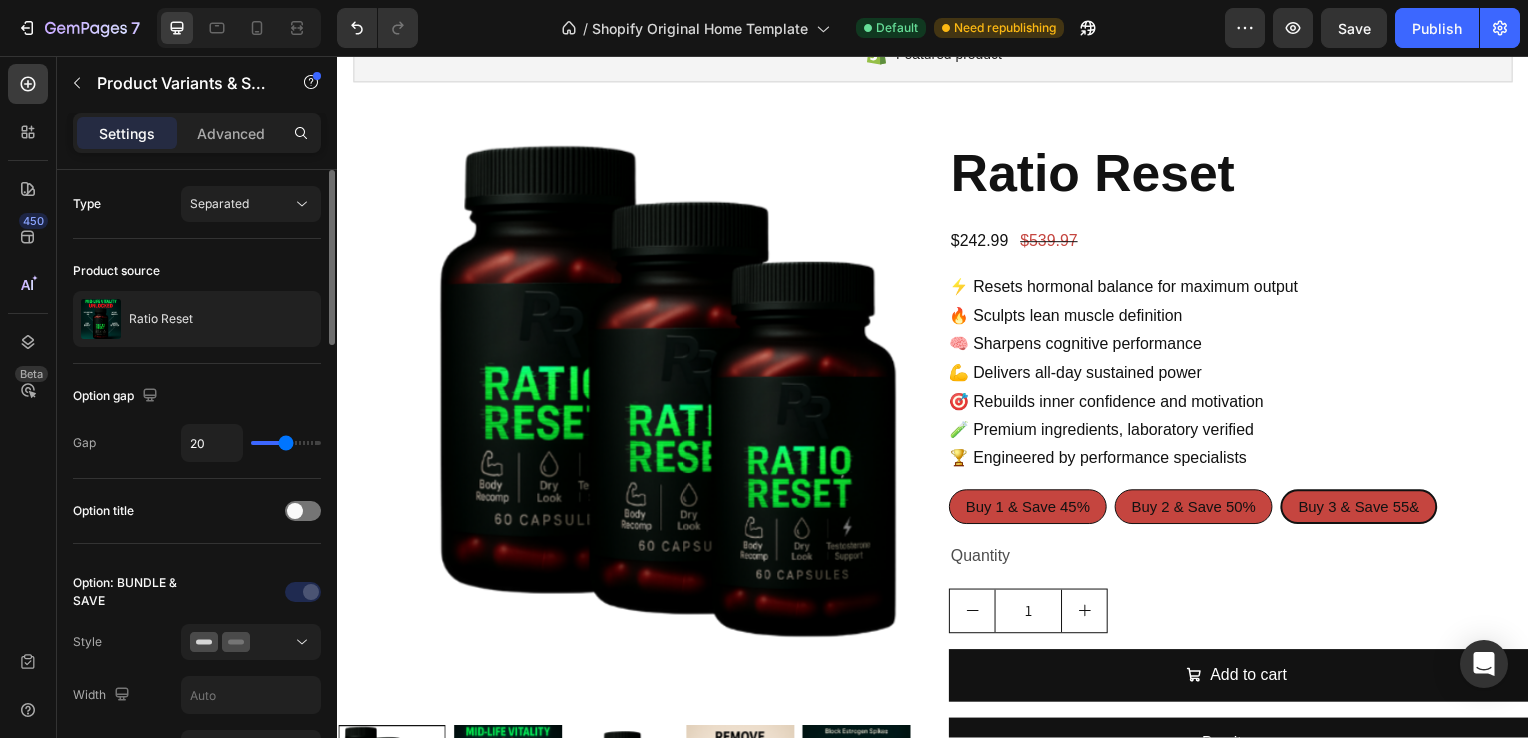type on "21" 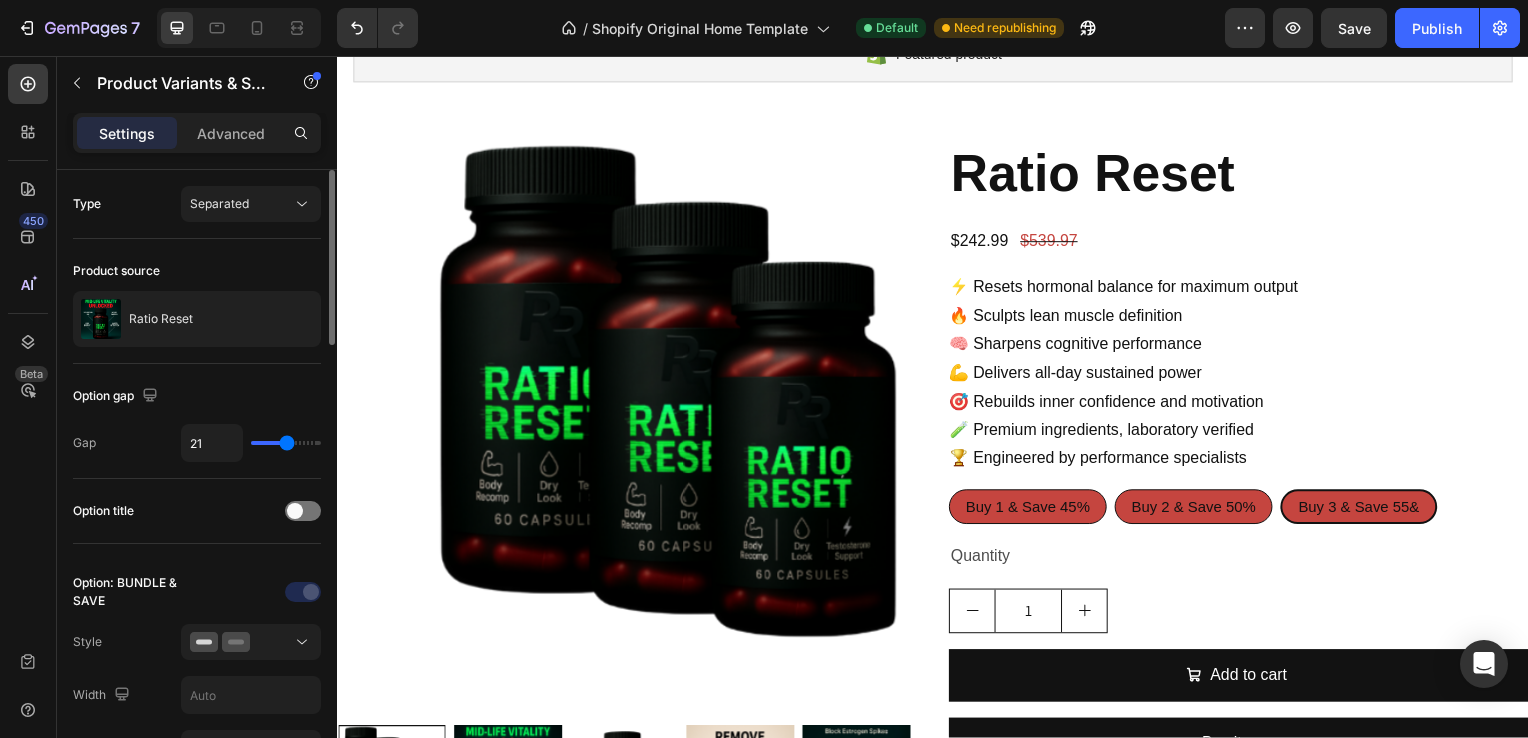 type on "22" 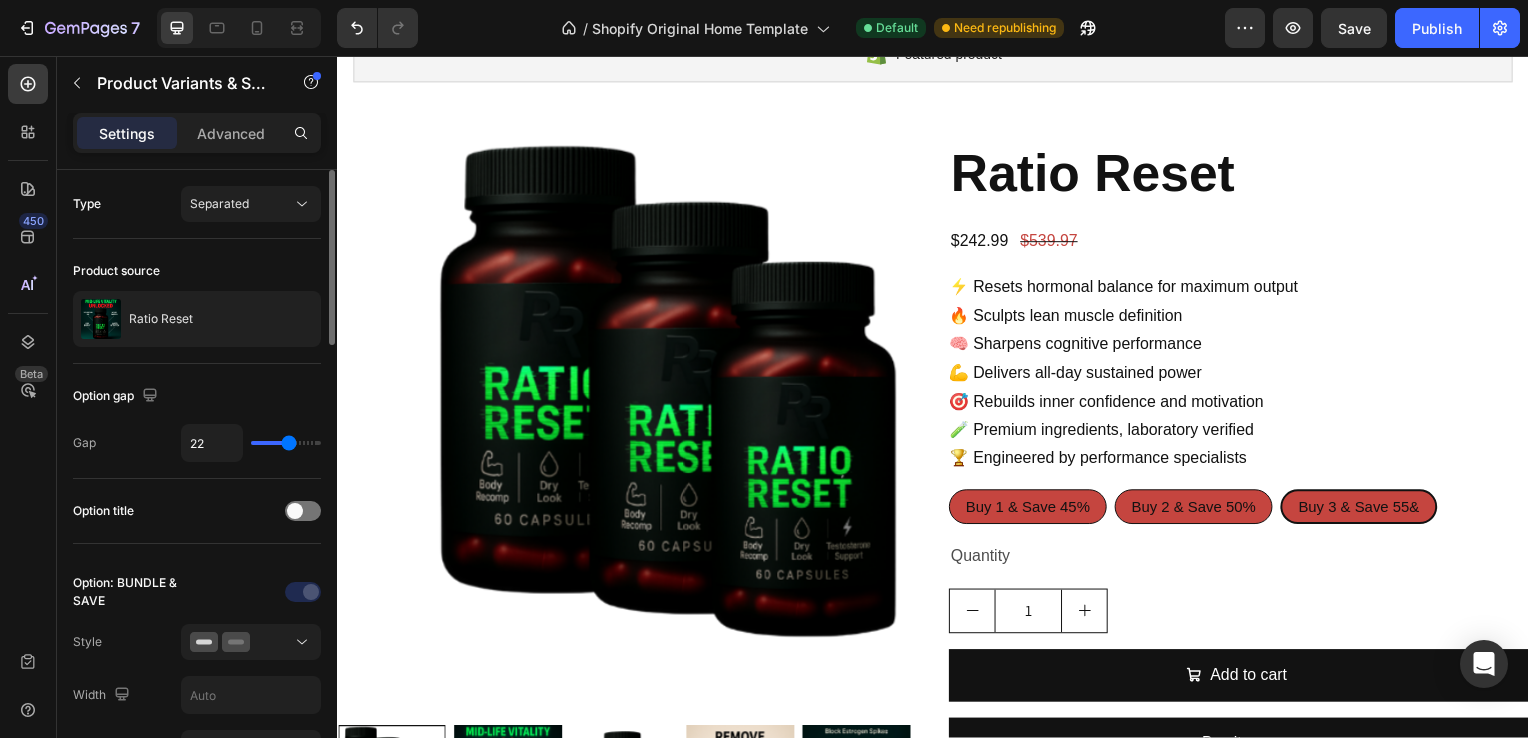 type on "23" 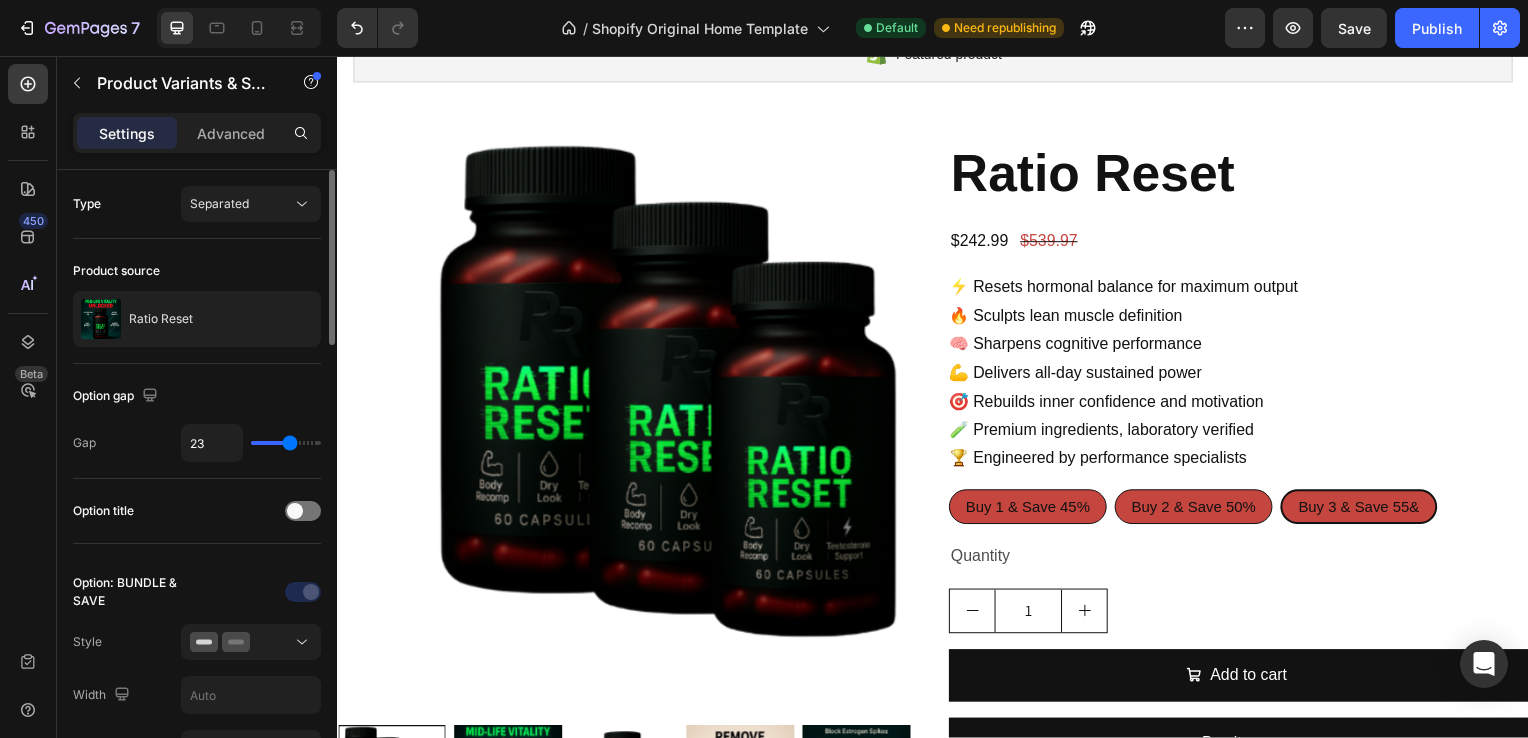 type on "24" 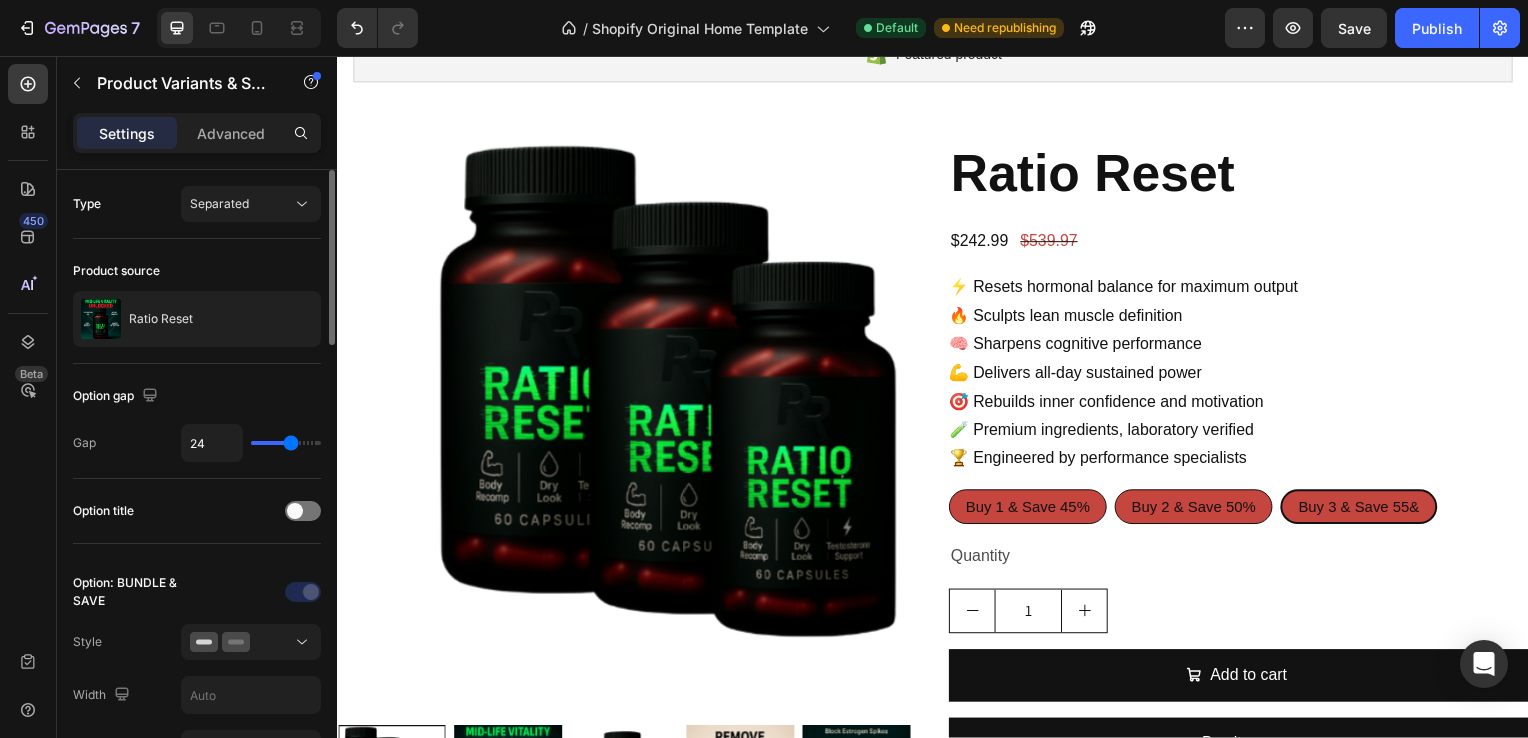type on "25" 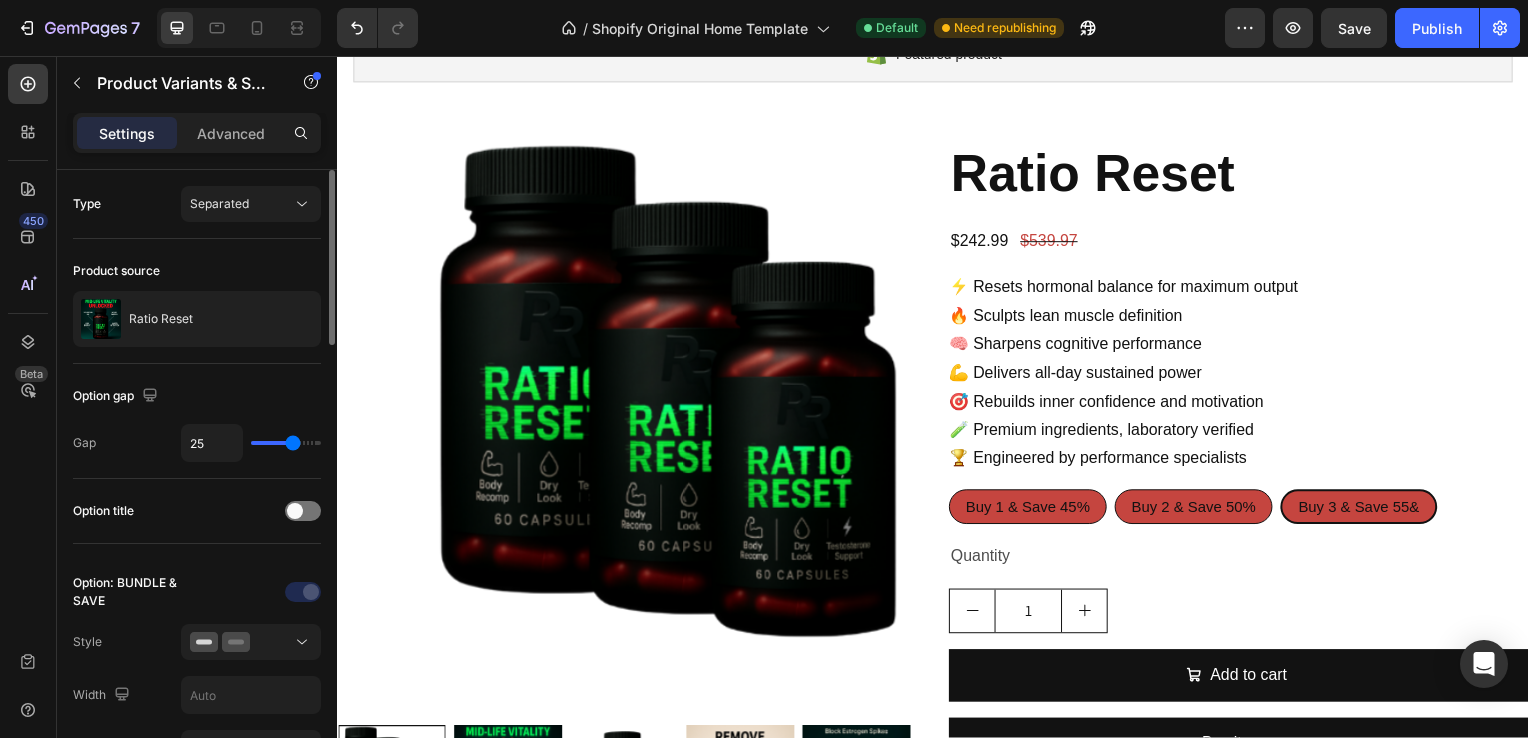type on "26" 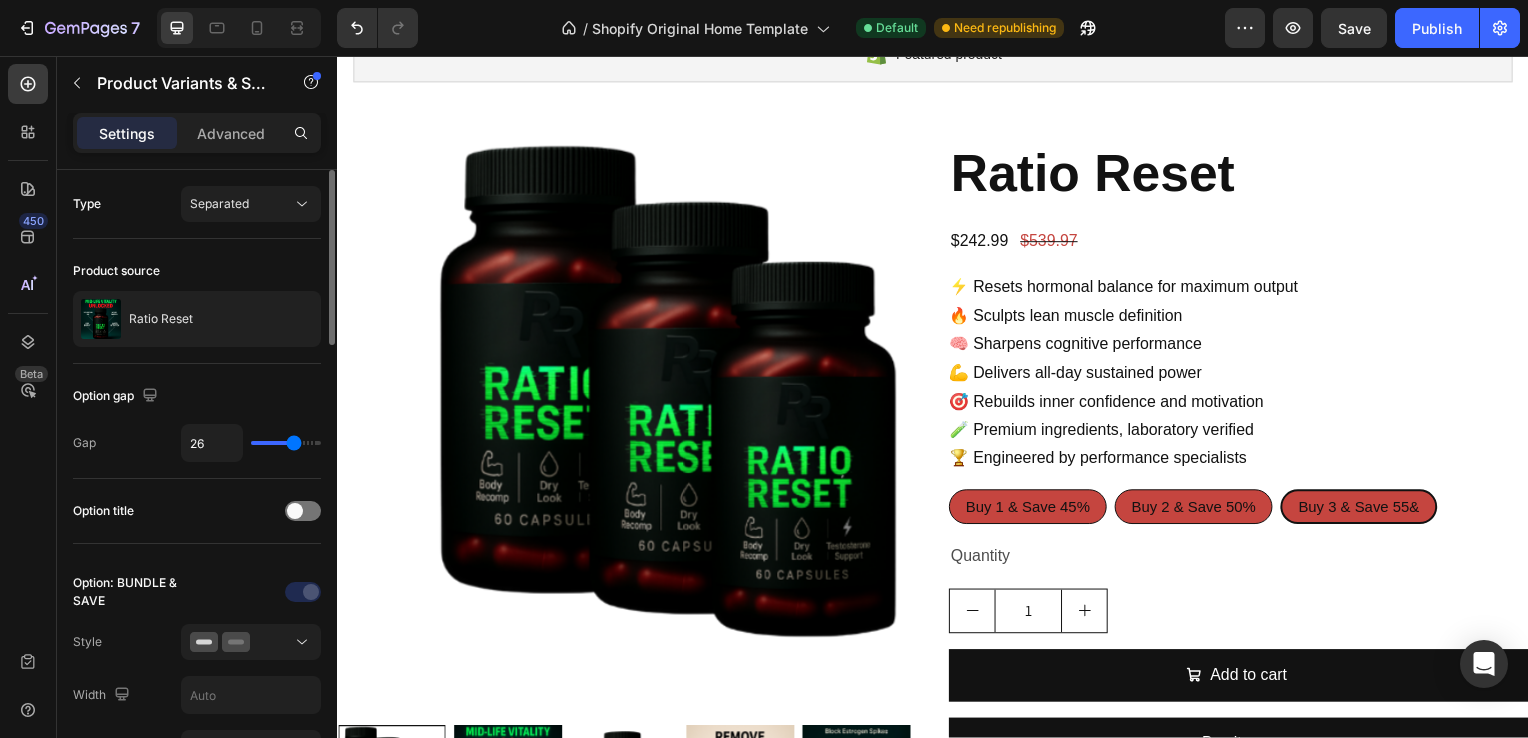 type on "27" 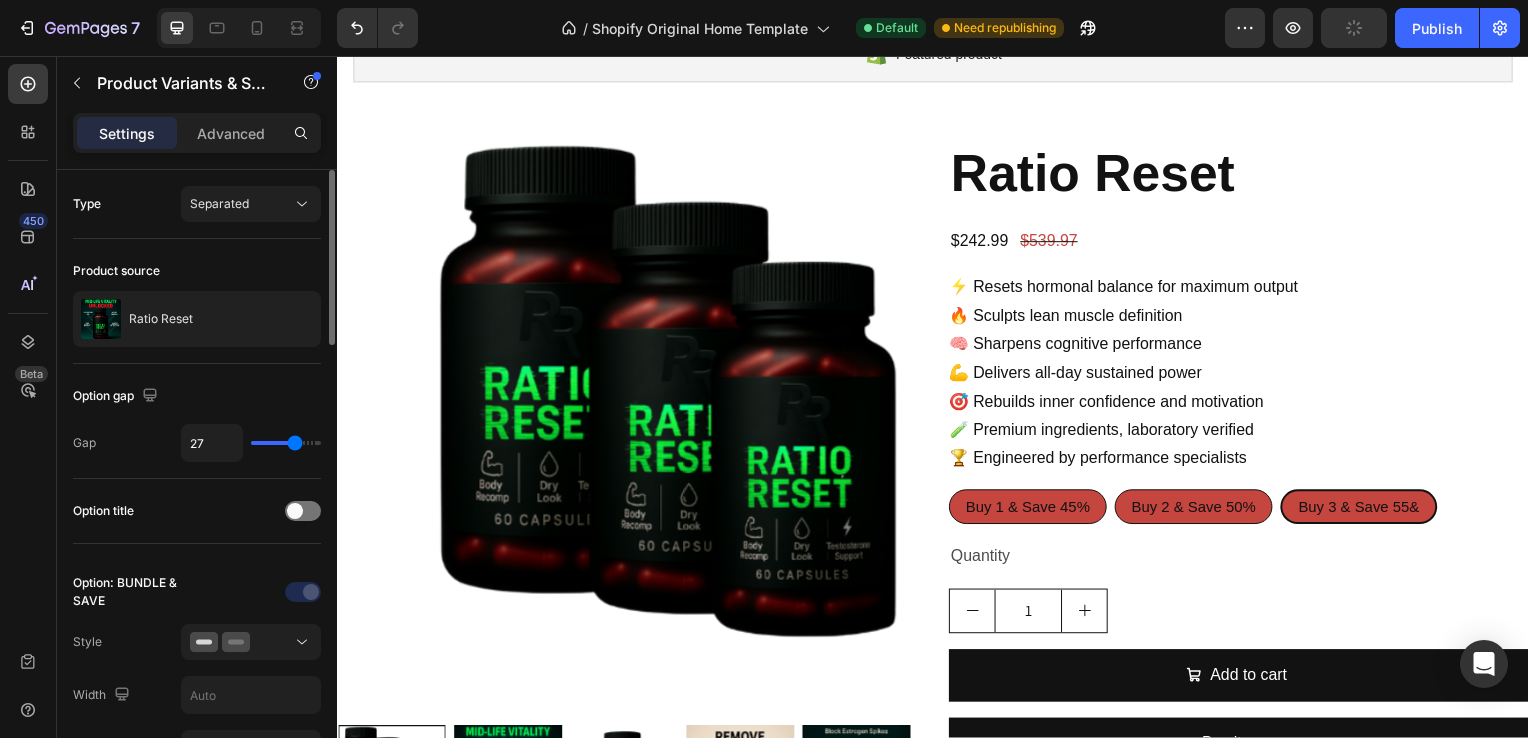 drag, startPoint x: 277, startPoint y: 445, endPoint x: 296, endPoint y: 445, distance: 19 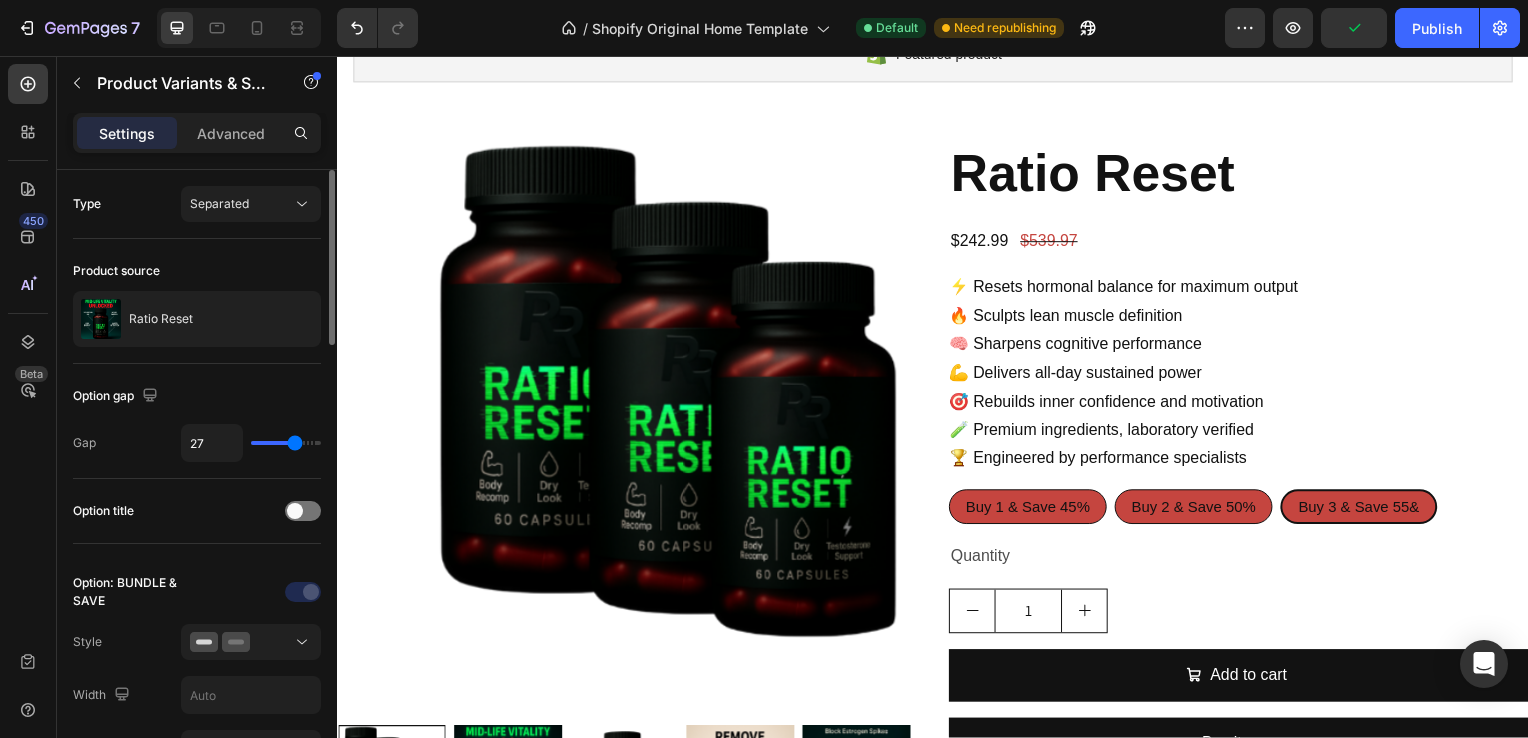type on "34" 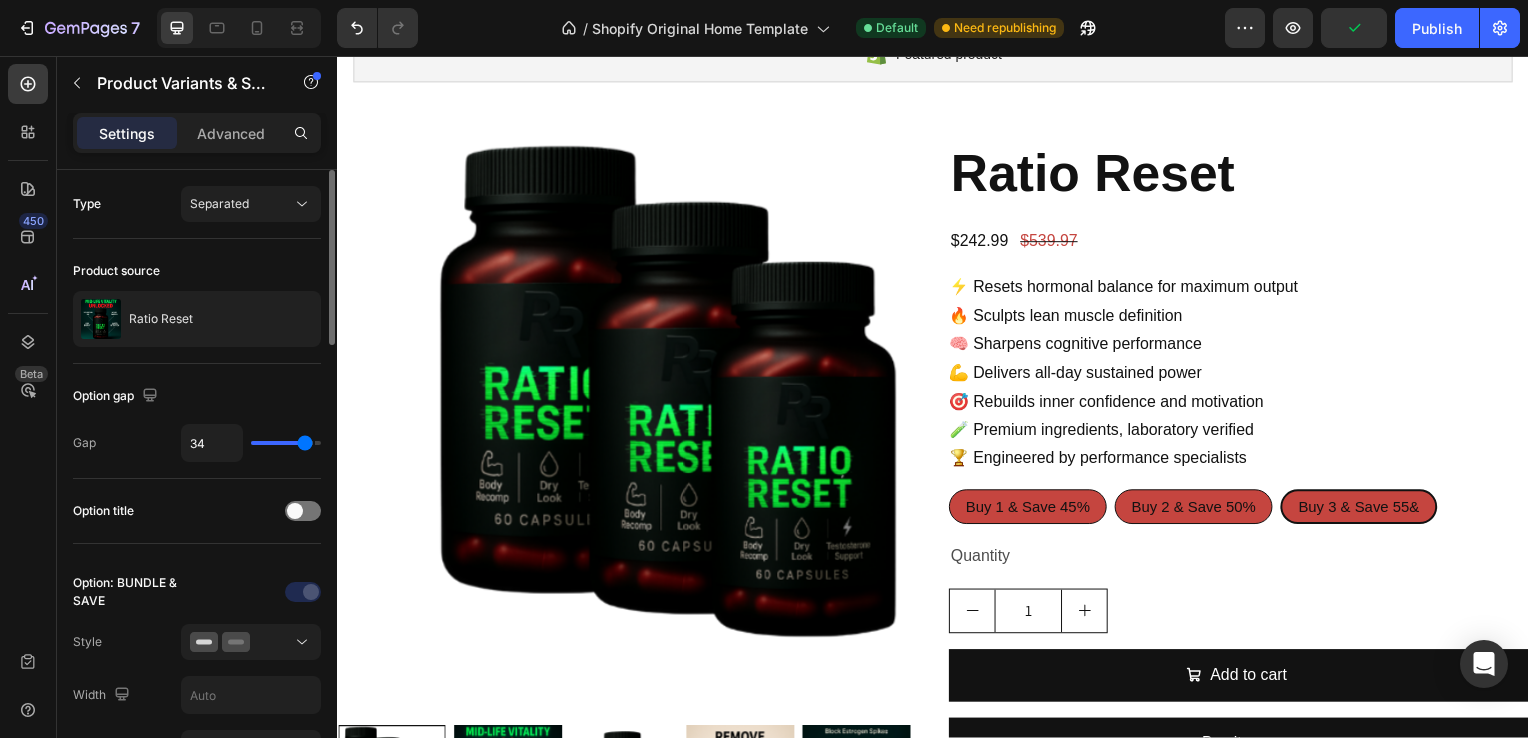 type on "36" 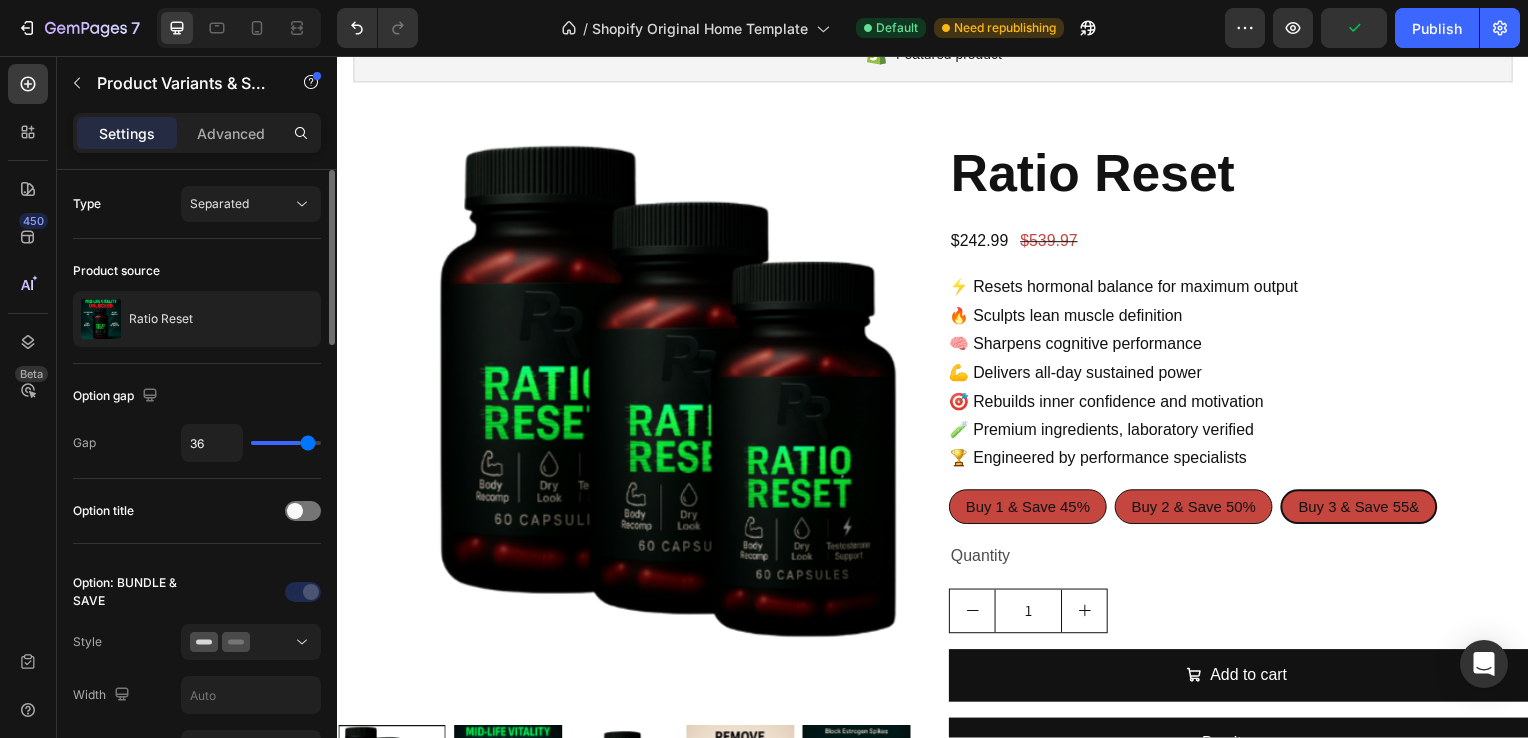 type on "38" 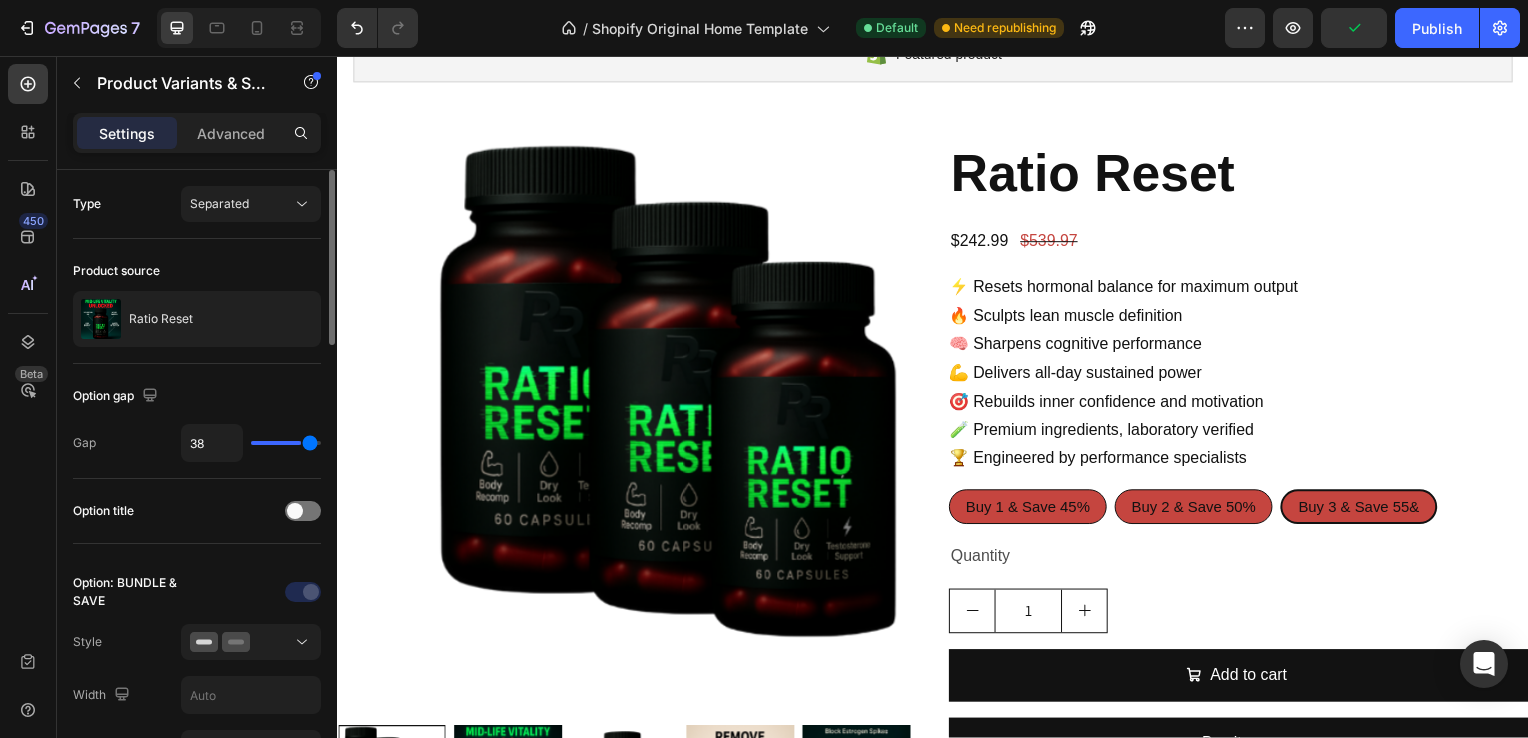 type on "39" 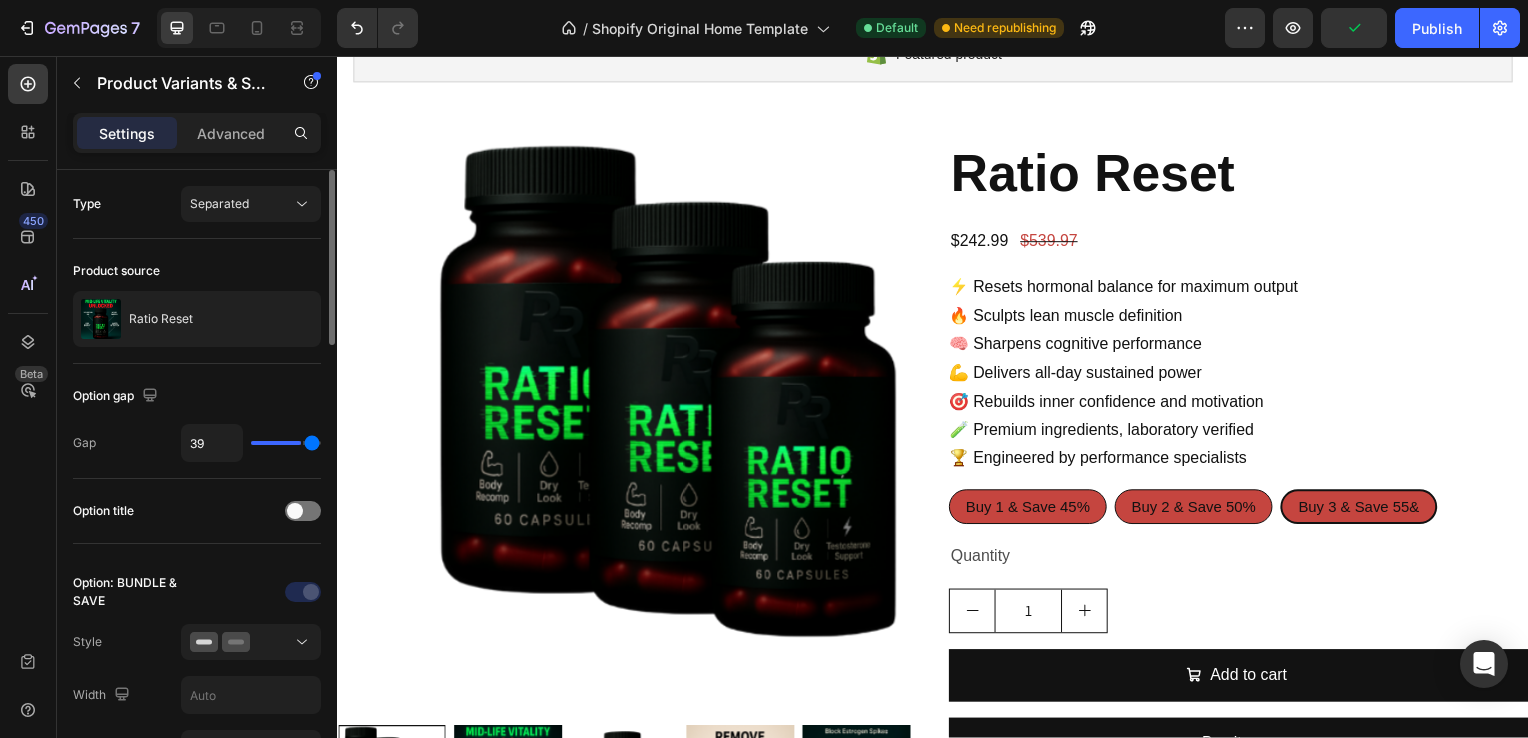 type on "40" 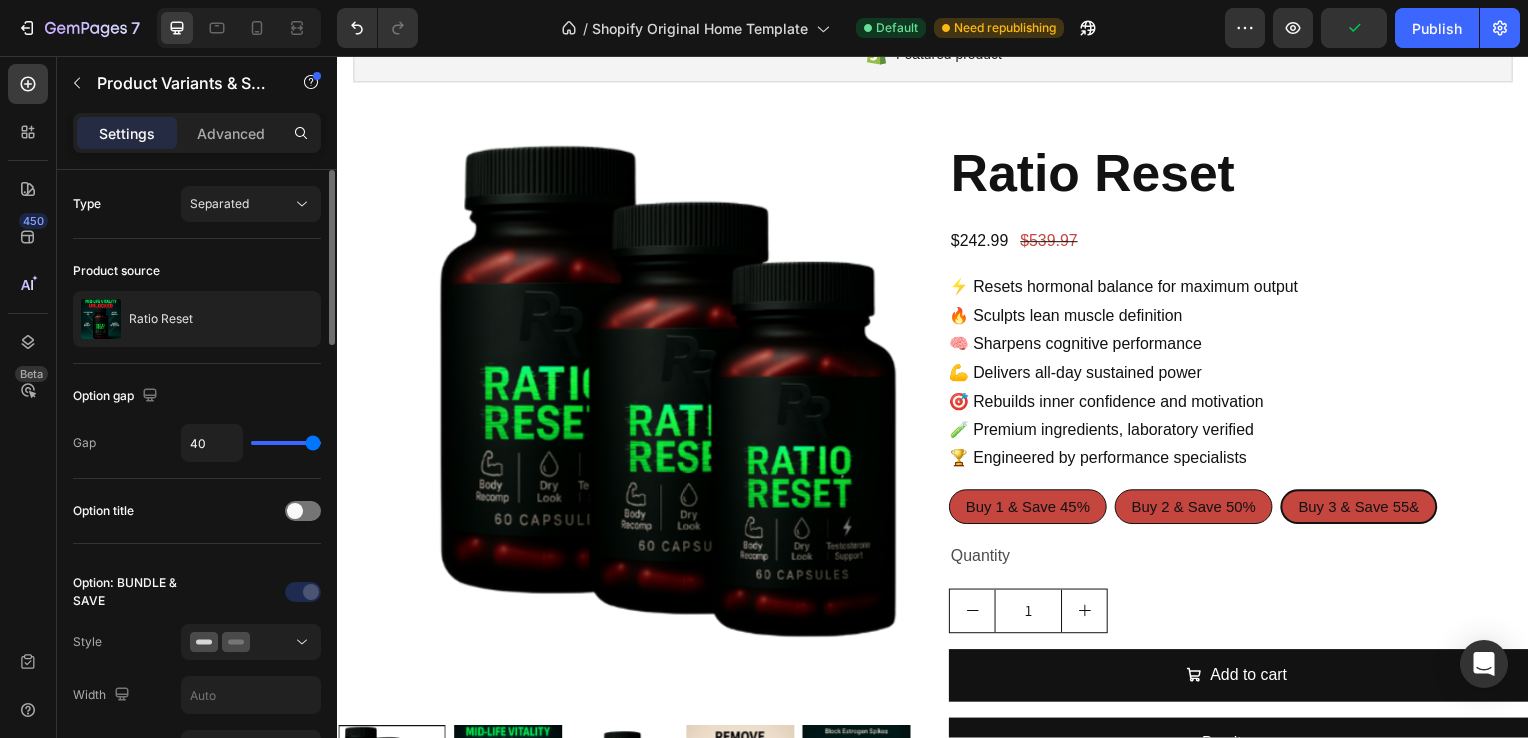 drag, startPoint x: 296, startPoint y: 445, endPoint x: 324, endPoint y: 444, distance: 28.01785 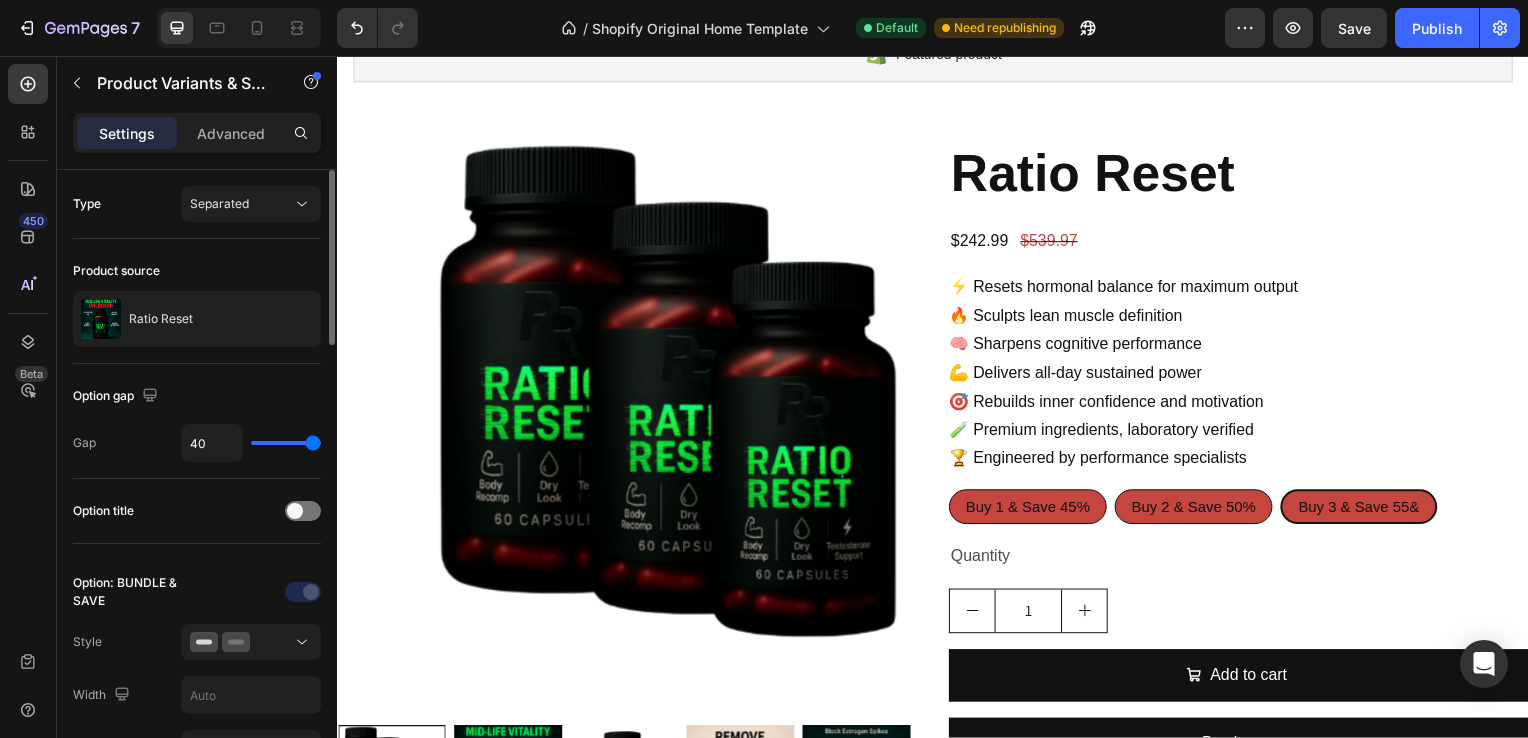 type on "39" 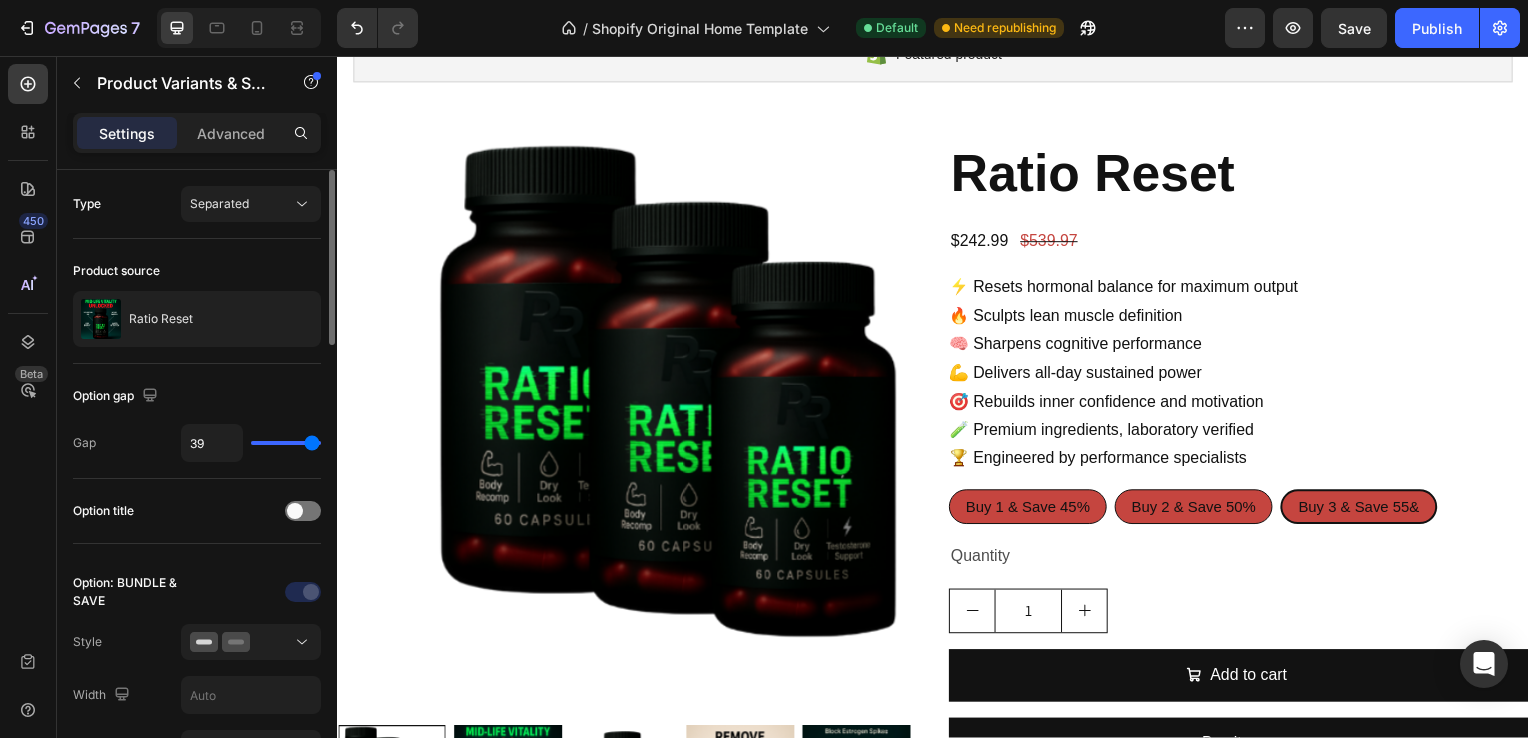 type on "38" 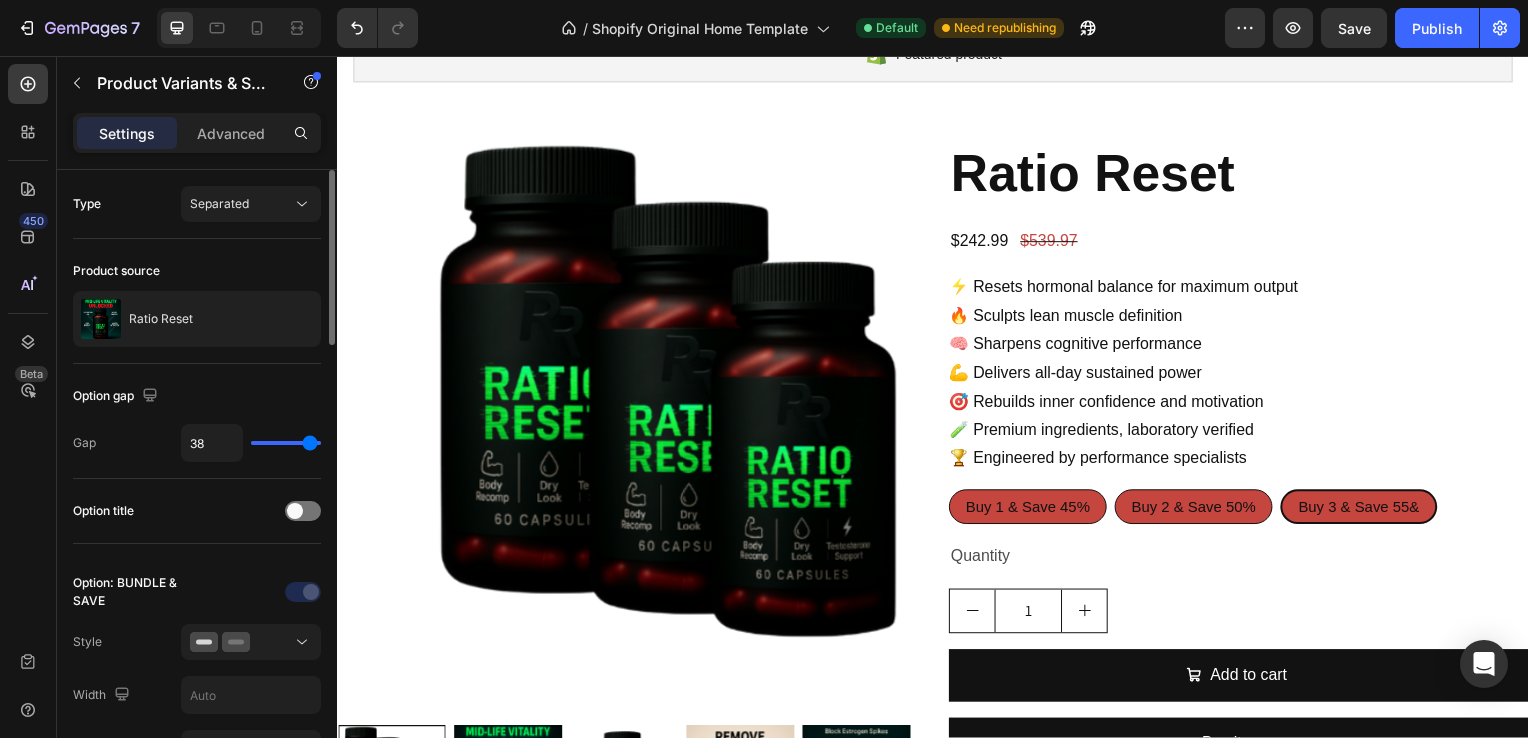 type on "37" 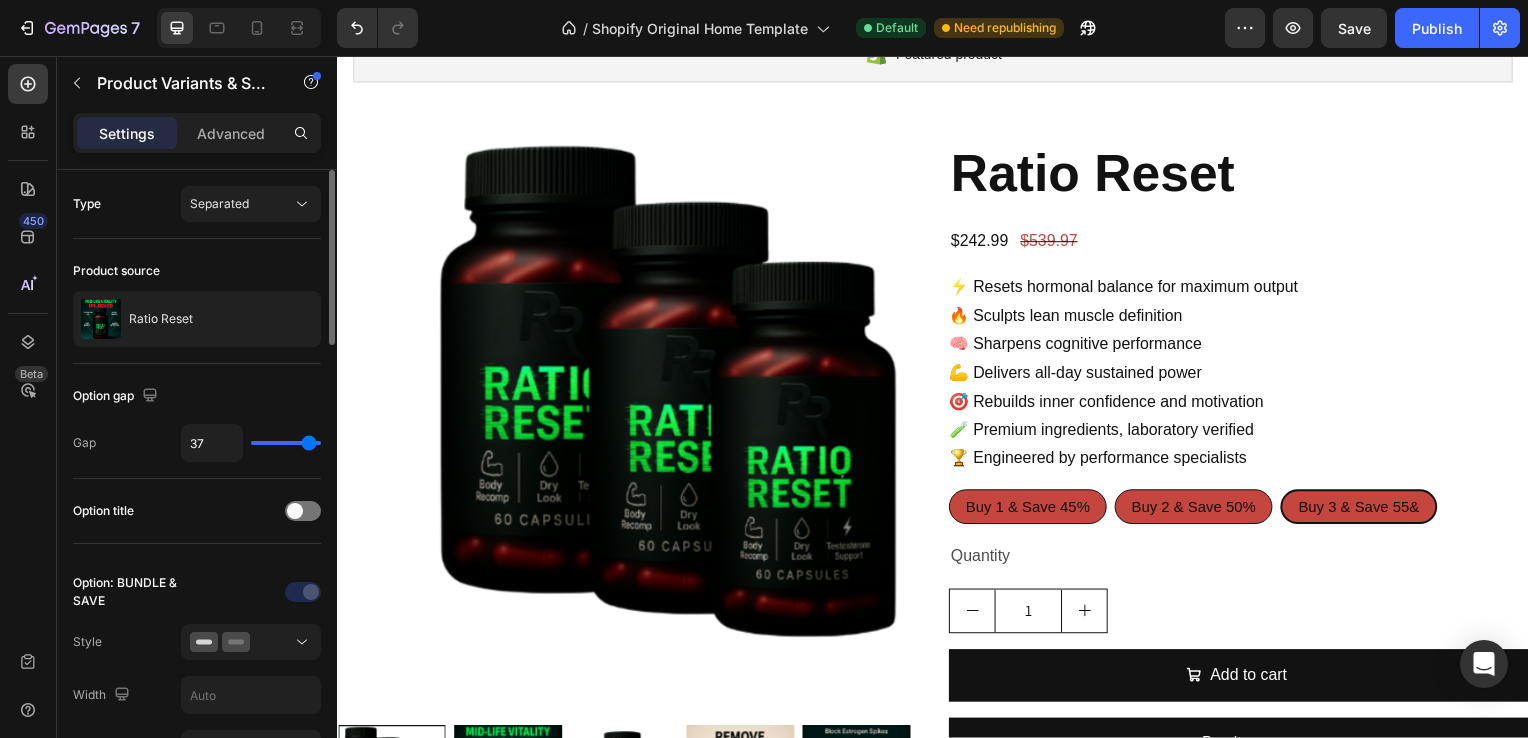 type on "36" 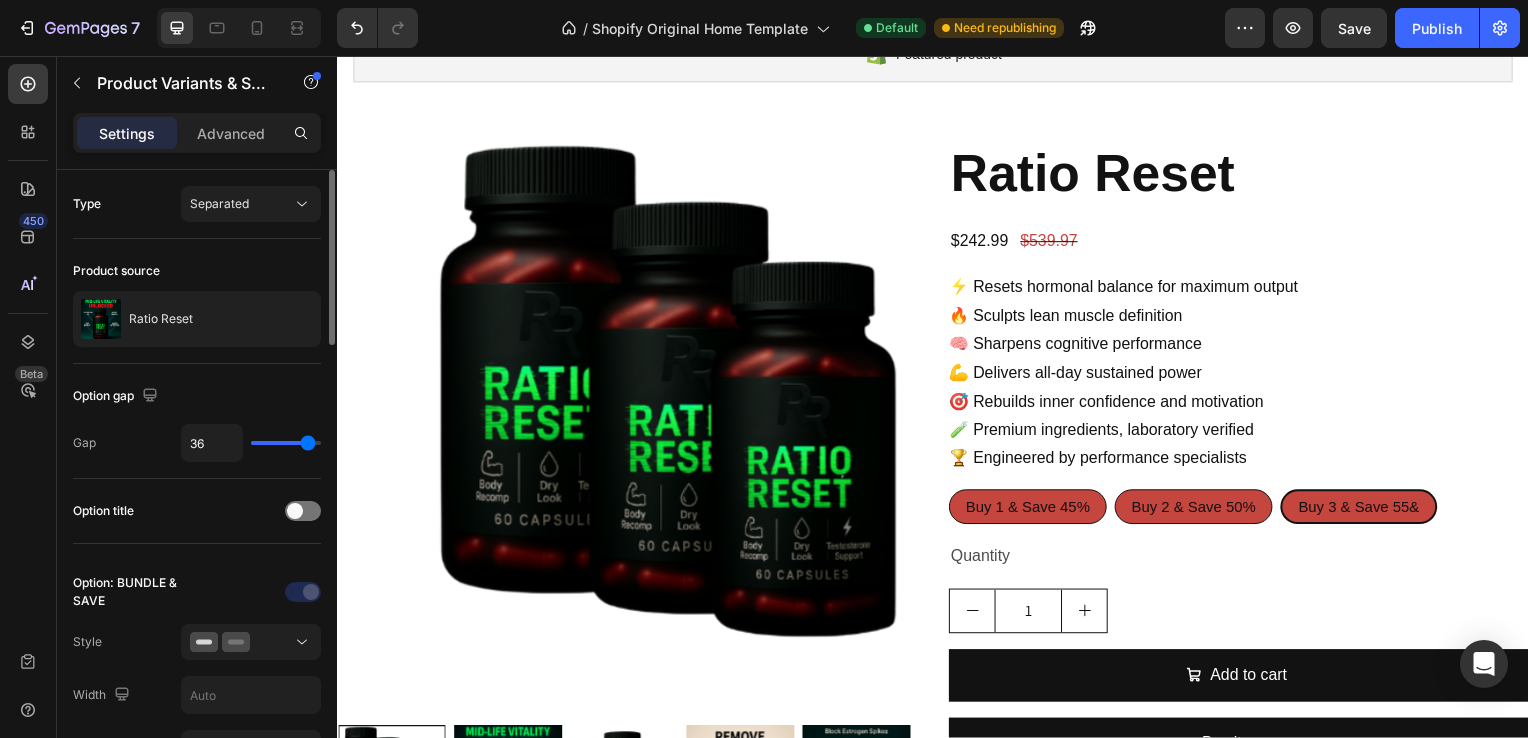 type on "33" 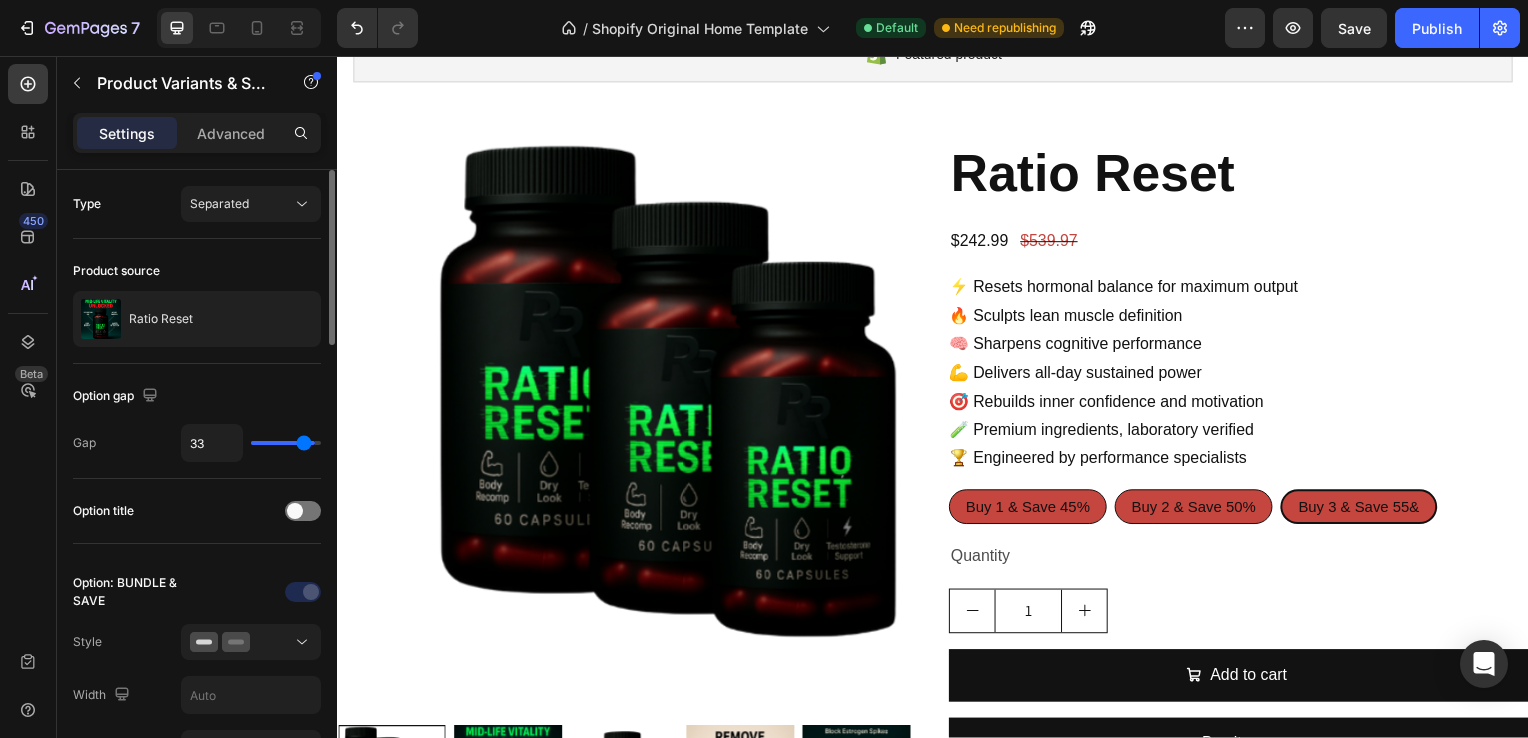 type on "31" 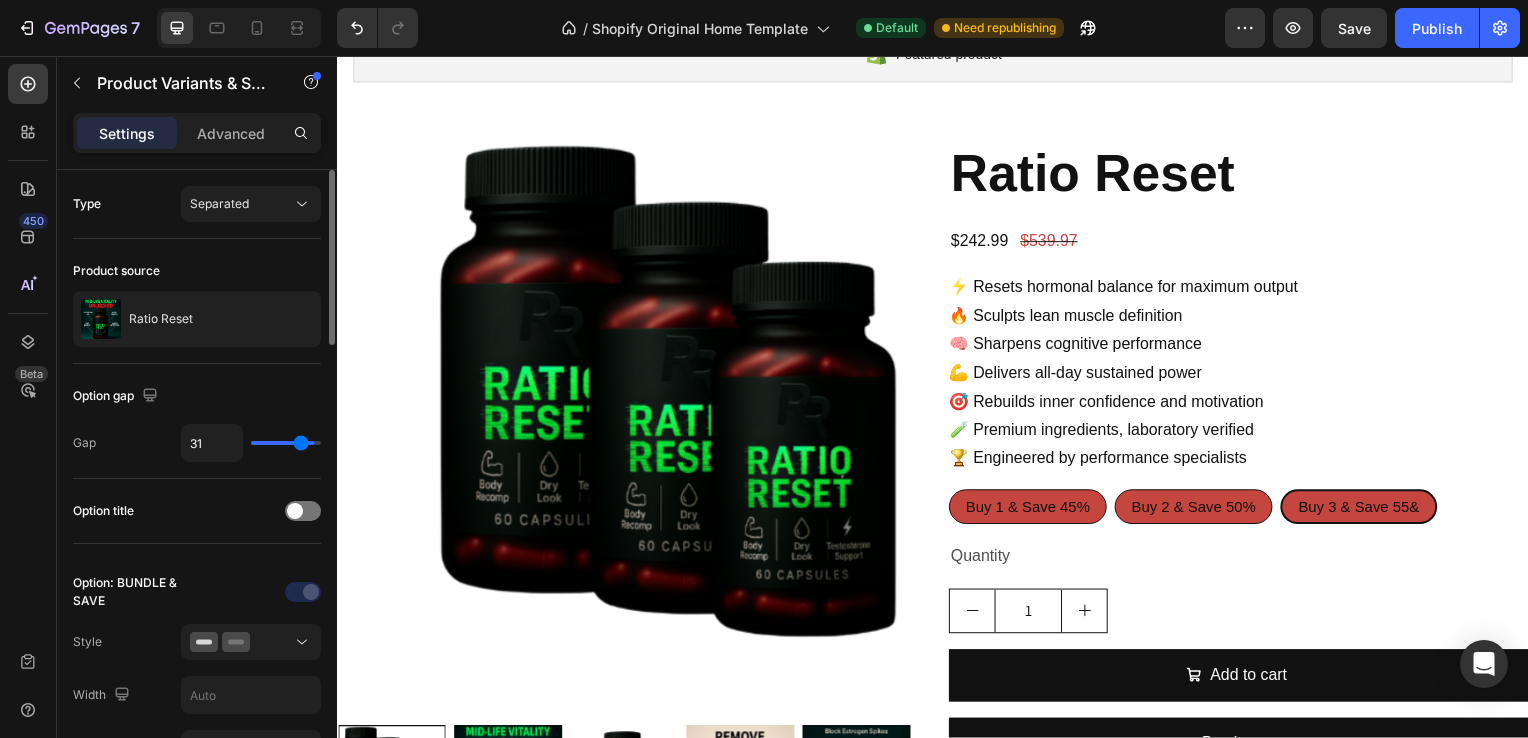 type 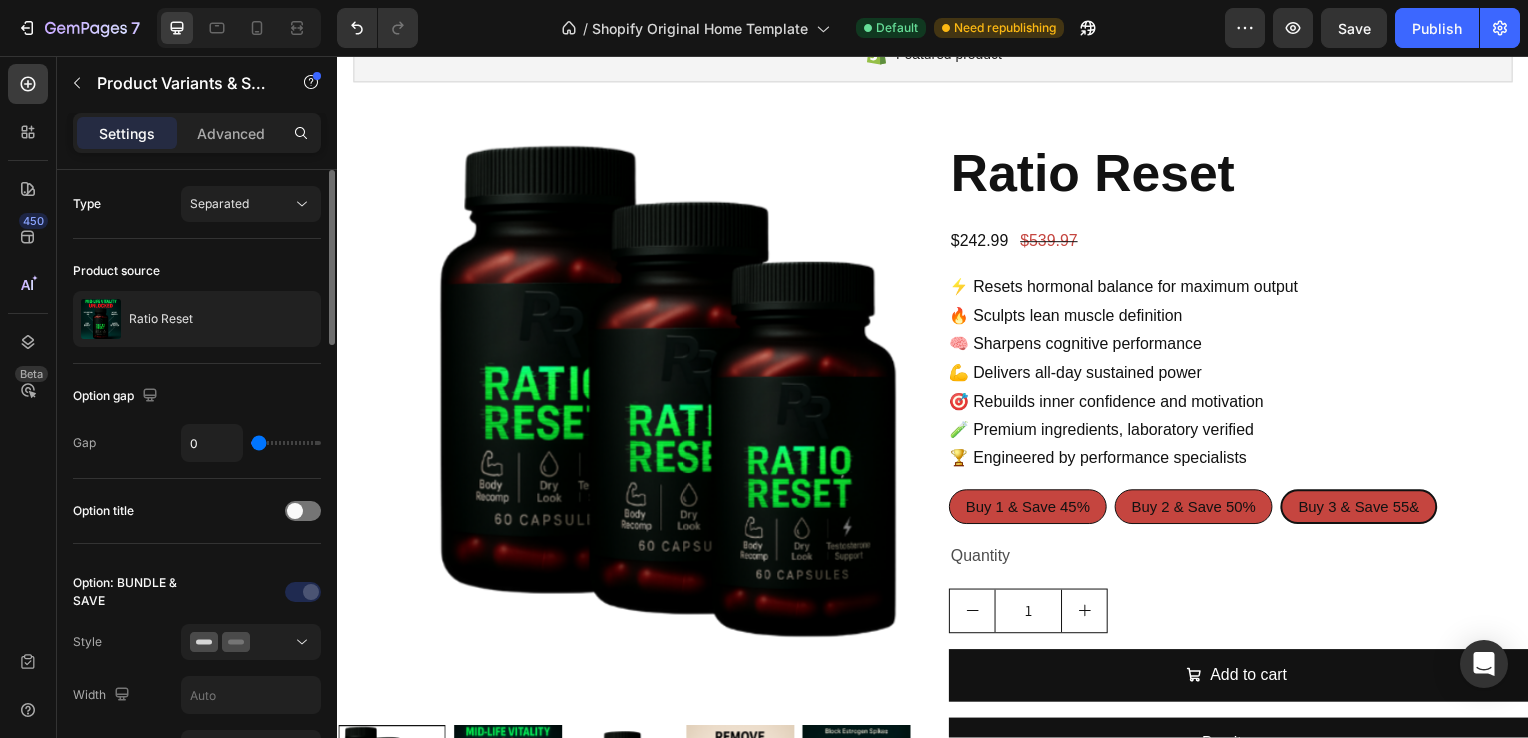 drag, startPoint x: 316, startPoint y: 440, endPoint x: 226, endPoint y: 444, distance: 90.088844 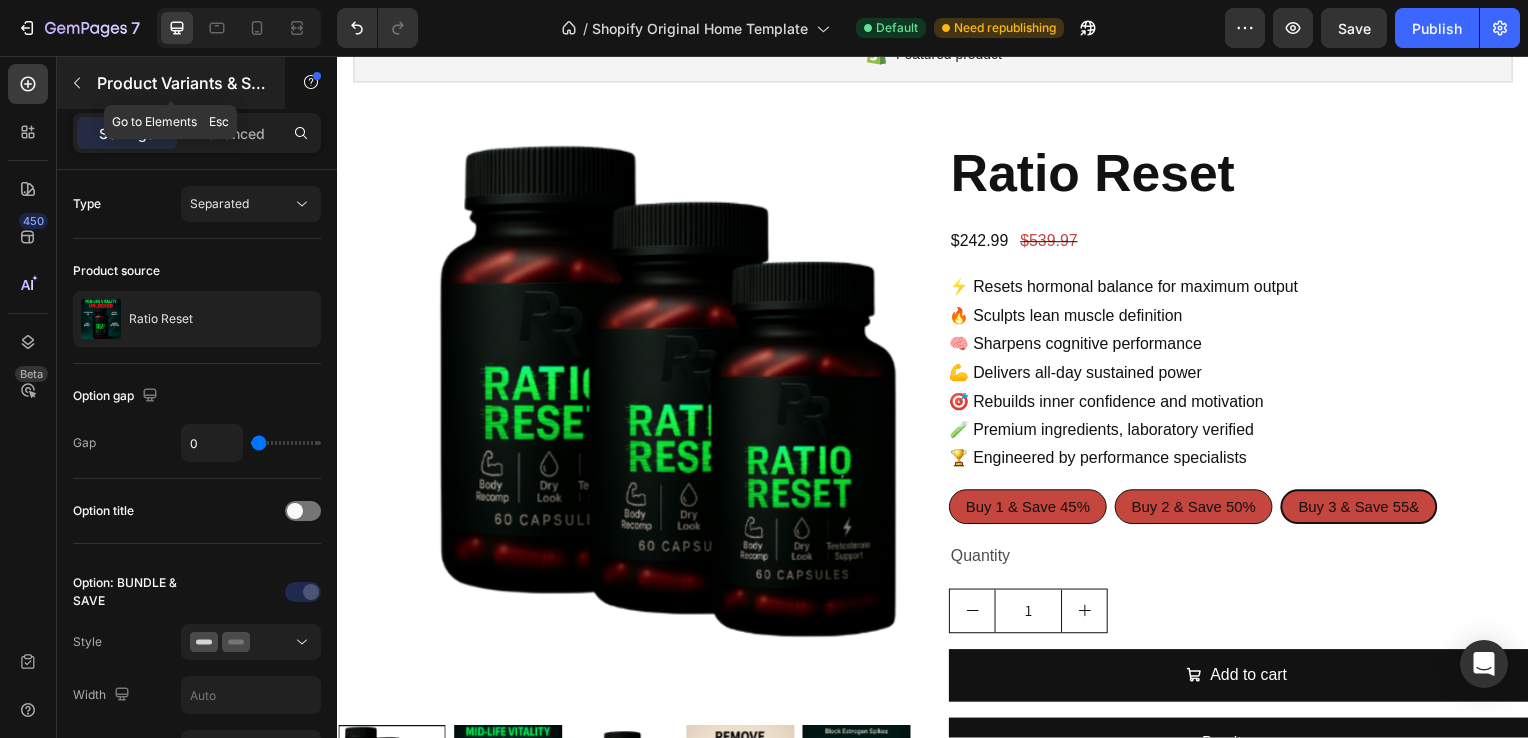 click at bounding box center (77, 83) 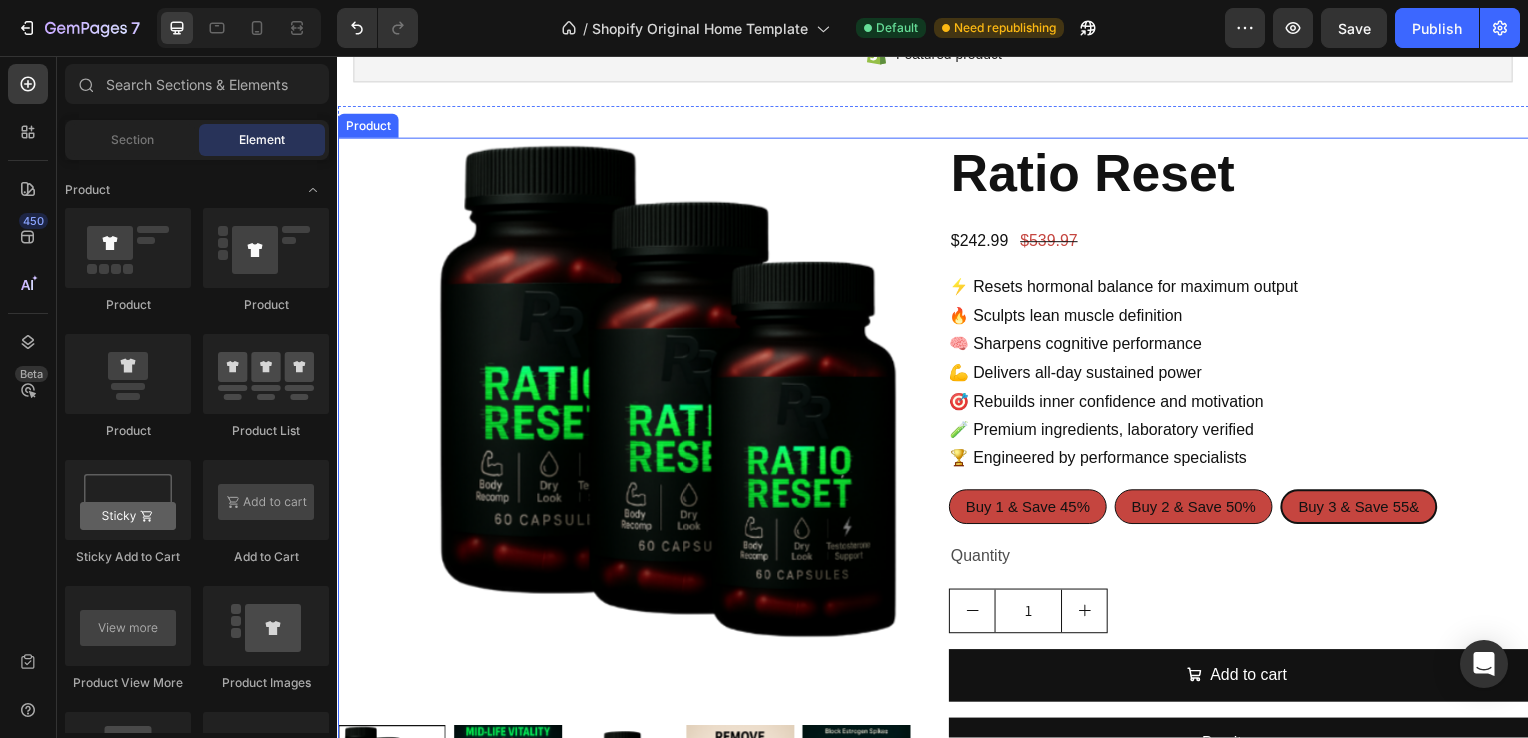 click on "Product Images Ratio Reset Product Title $242.99 Product Price Product Price $539.97 Product Price Product Price Row ⚡ Resets hormonal balance for maximum output
🔥 Sculpts lean muscle definition
🧠 Sharpens cognitive performance
💪 Delivers all-day sustained power
🎯 Rebuilds inner confidence and motivation
🧪 Premium ingredients, laboratory verified
🏆 Engineered by performance specialists   Product Description Buy 1  & Save 45% Buy 1  & Save 45% Buy 1  & Save 45% Buy 2 & Save 50% Buy 2 & Save 50% Buy 2 & Save 50% Buy 3 & Save 55& Buy 3 & Save 55& Buy 3 & Save 55& Product Variants & Swatches Quantity Text Block
1
Product Quantity
Add to cart Add to Cart Buy it now Dynamic Checkout Product" at bounding box center (937, 497) 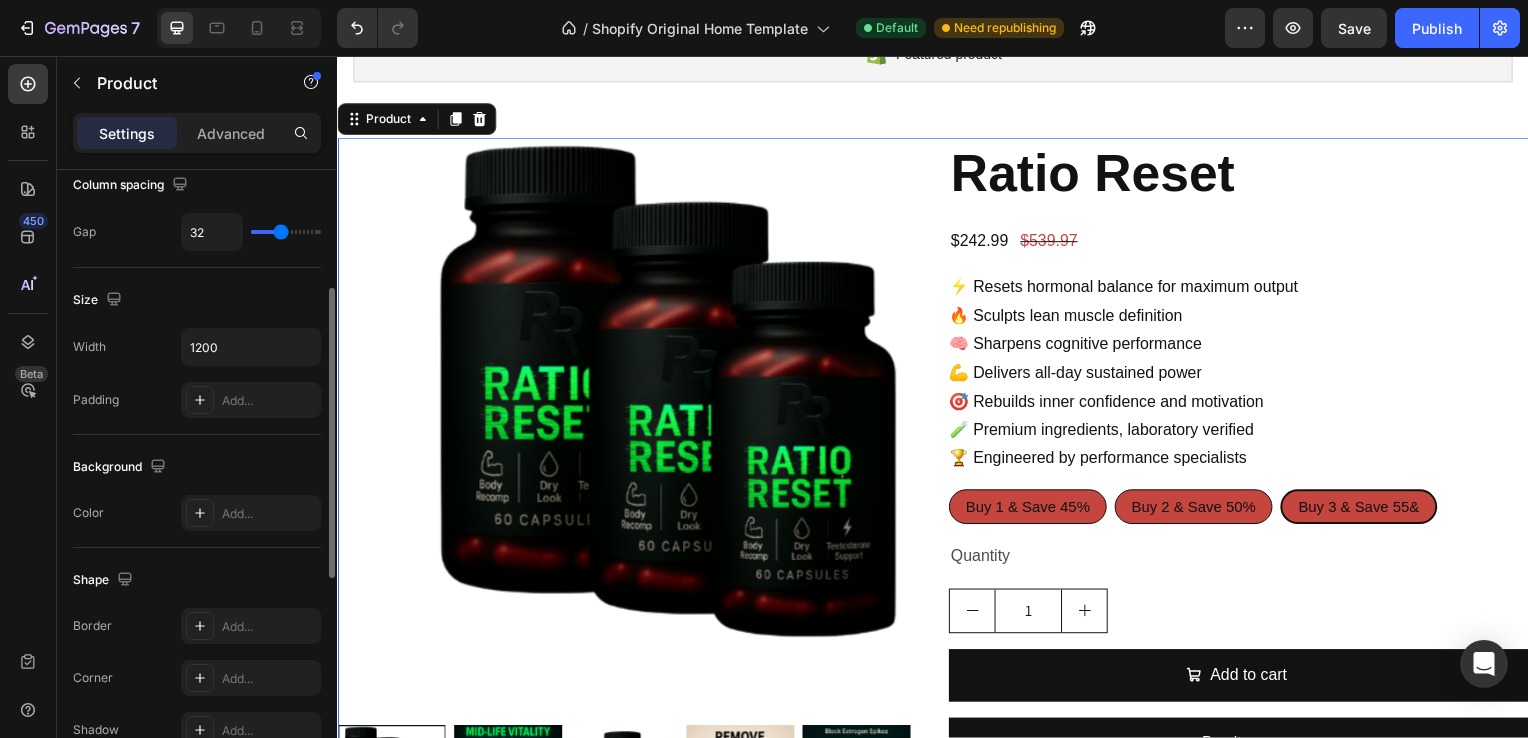 scroll, scrollTop: 295, scrollLeft: 0, axis: vertical 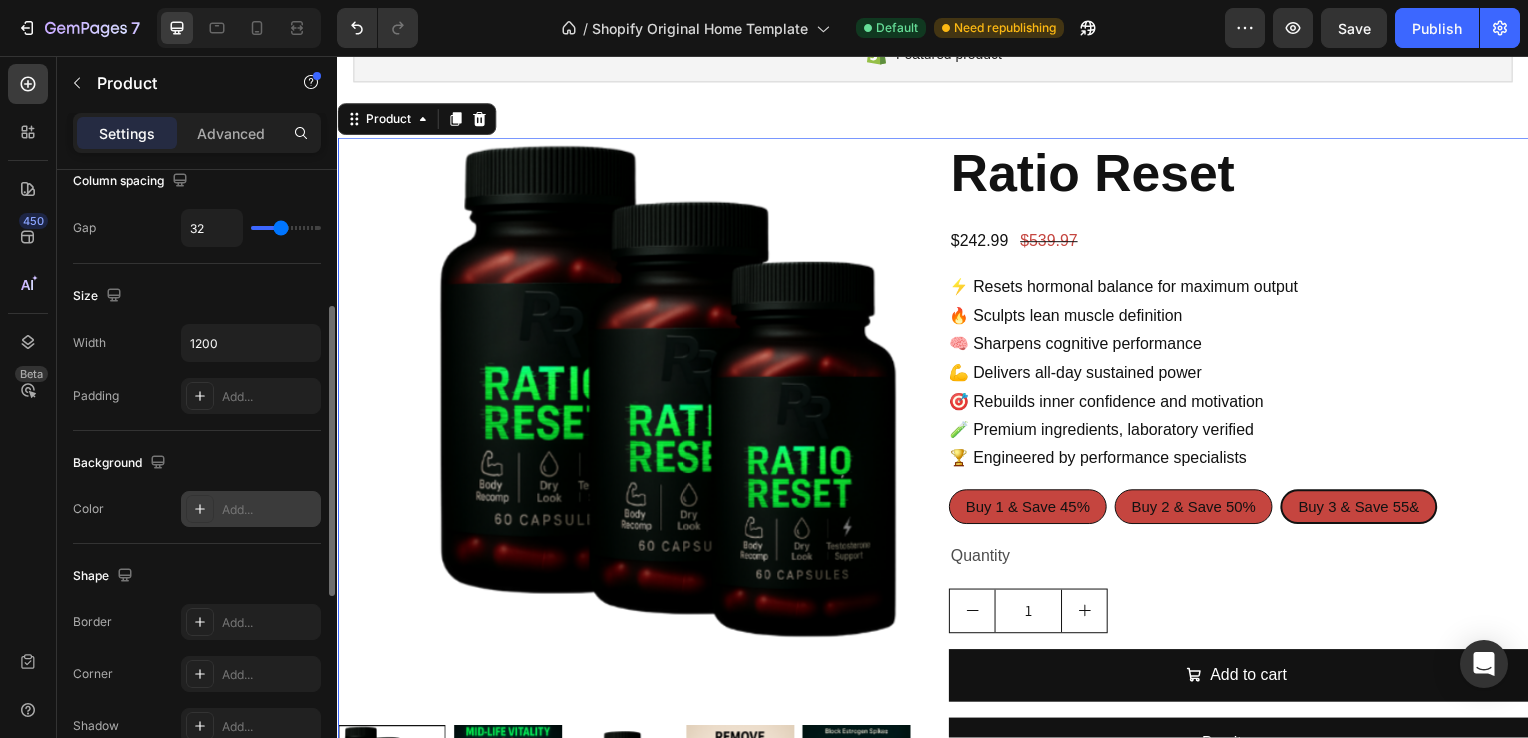 click 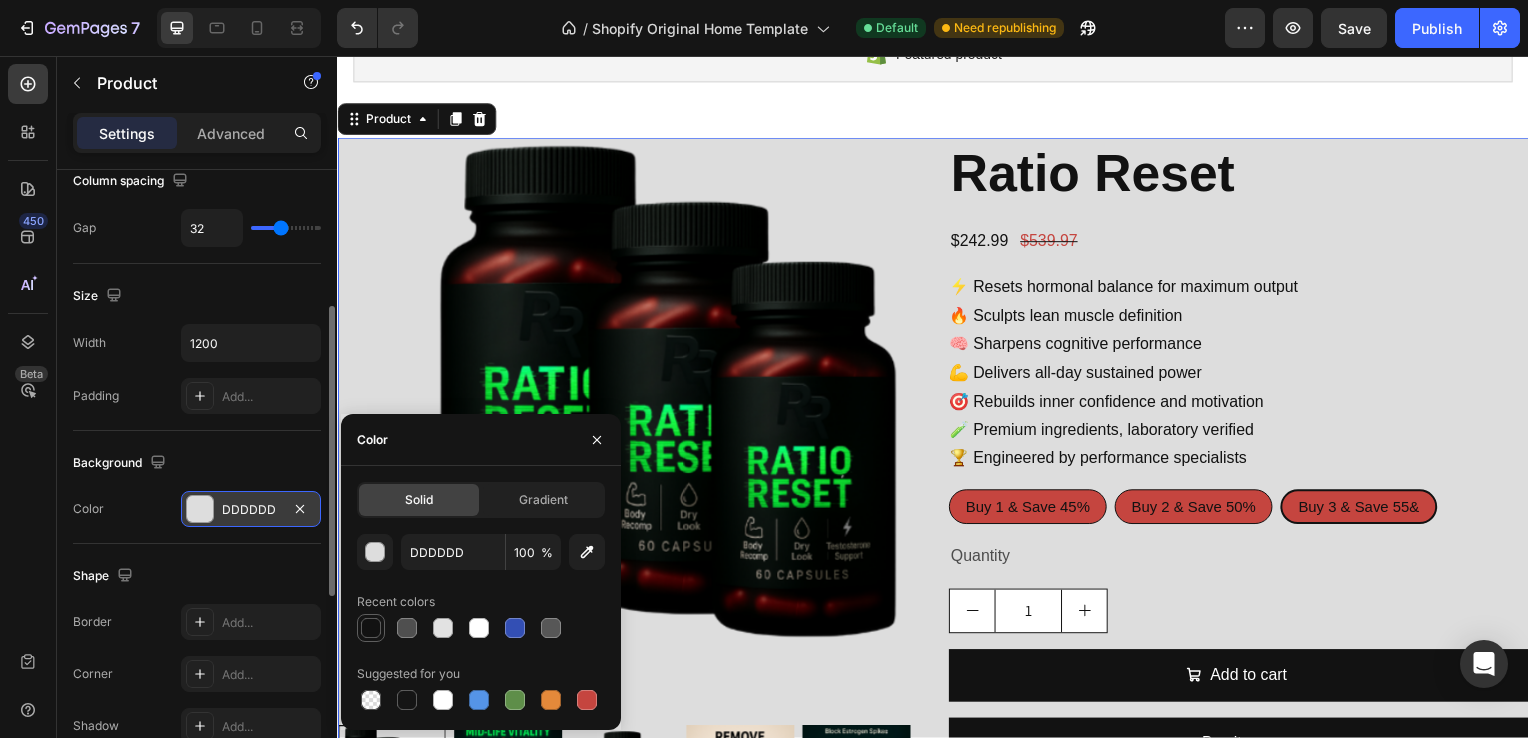 click at bounding box center (371, 628) 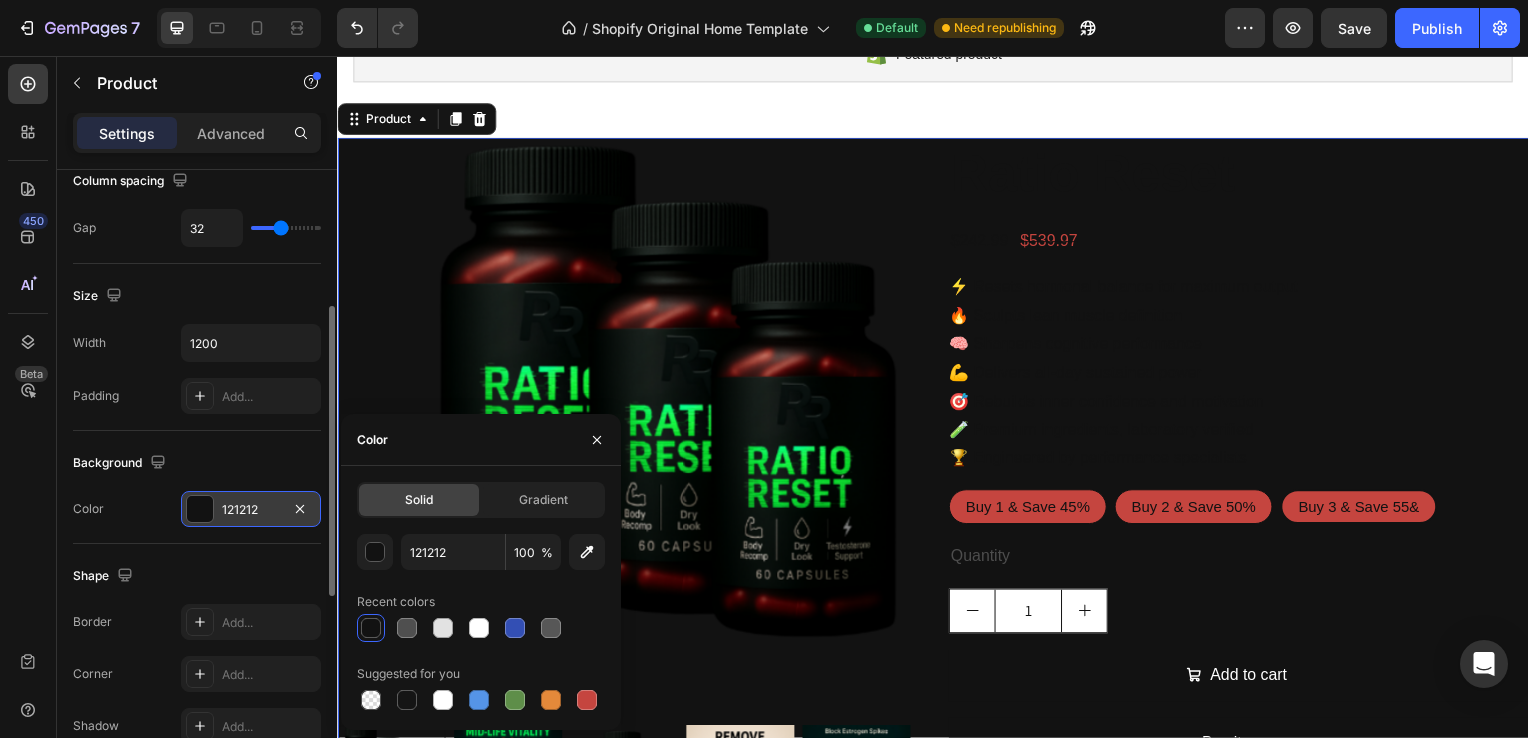 click on "Background" at bounding box center [197, 463] 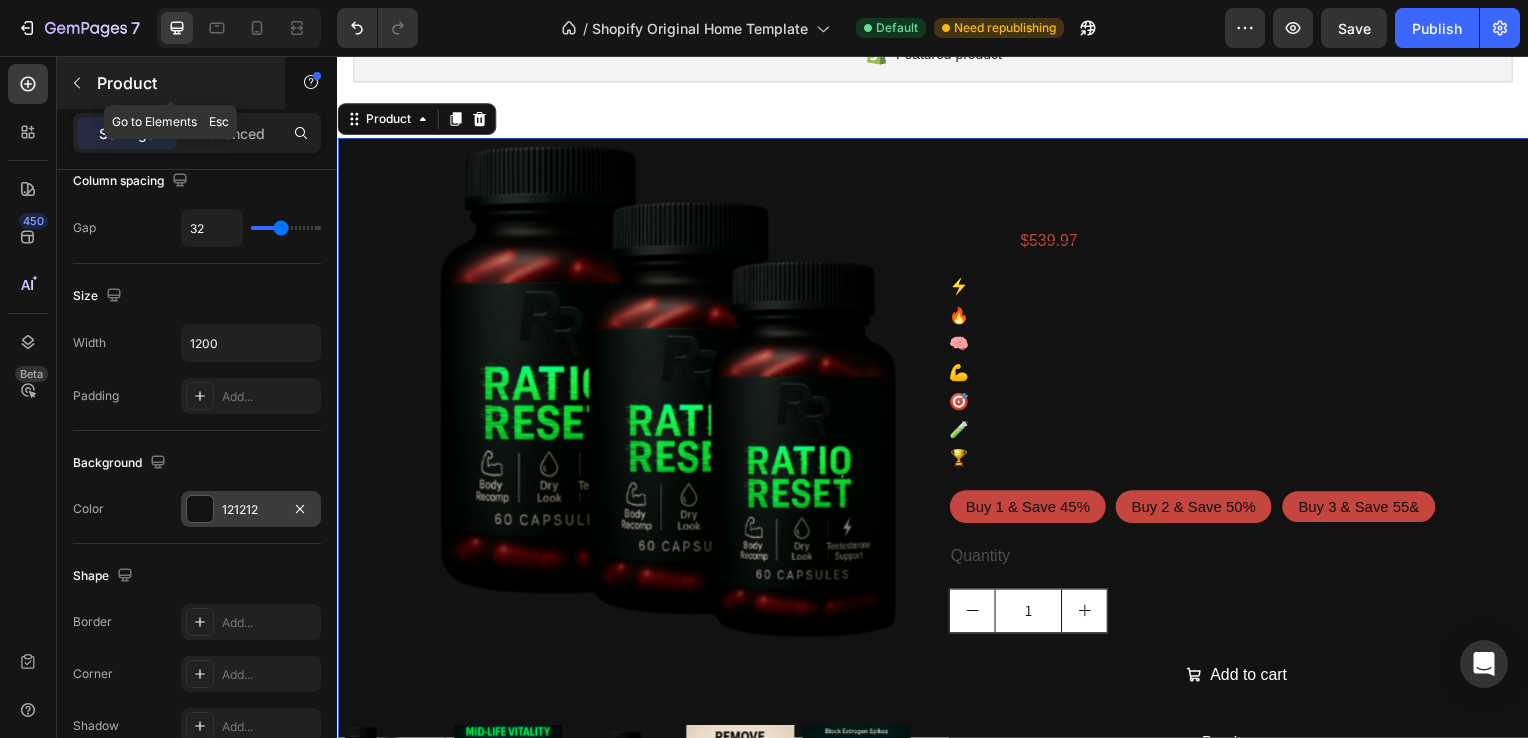 click at bounding box center (77, 83) 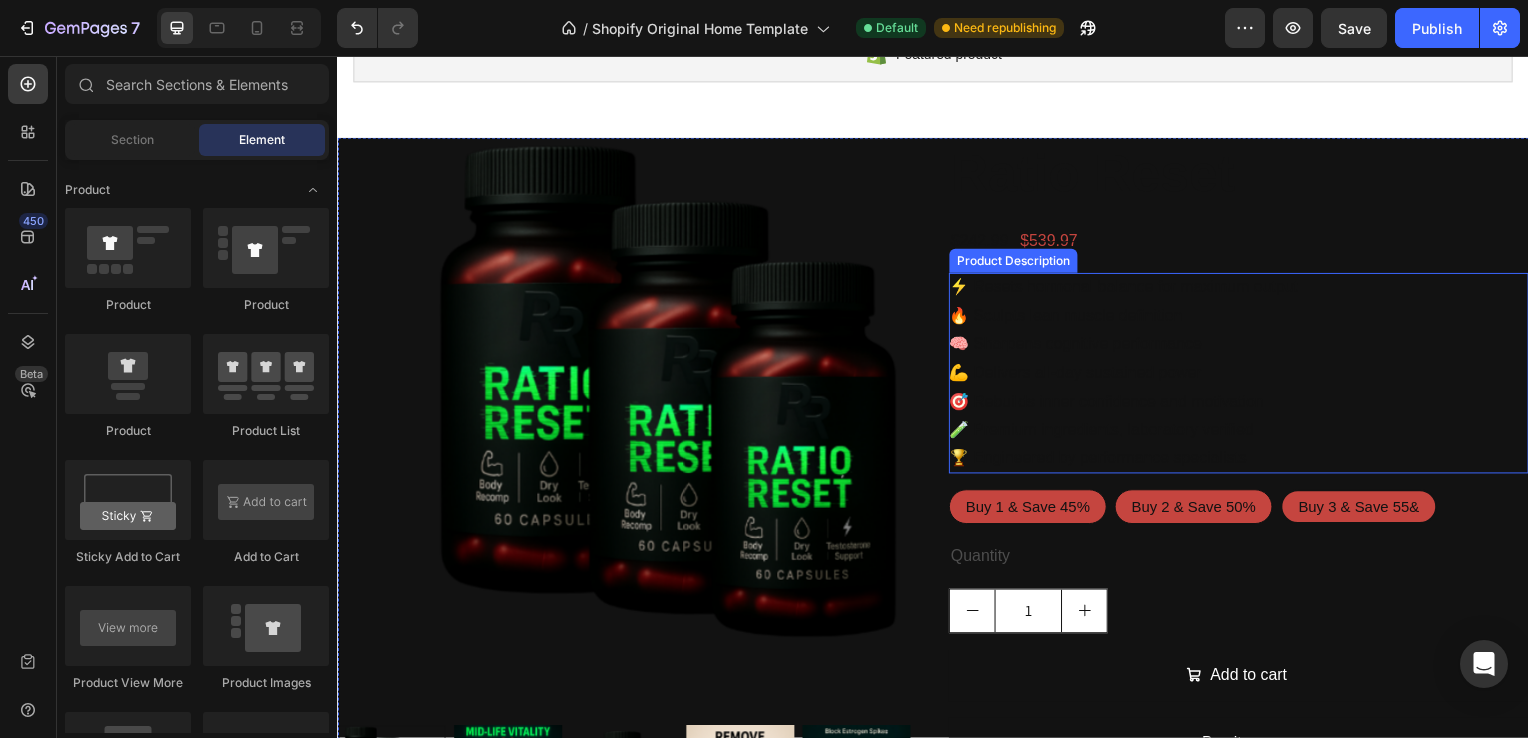 click on "🔥 Sculpts lean muscle definition" at bounding box center (1070, 317) 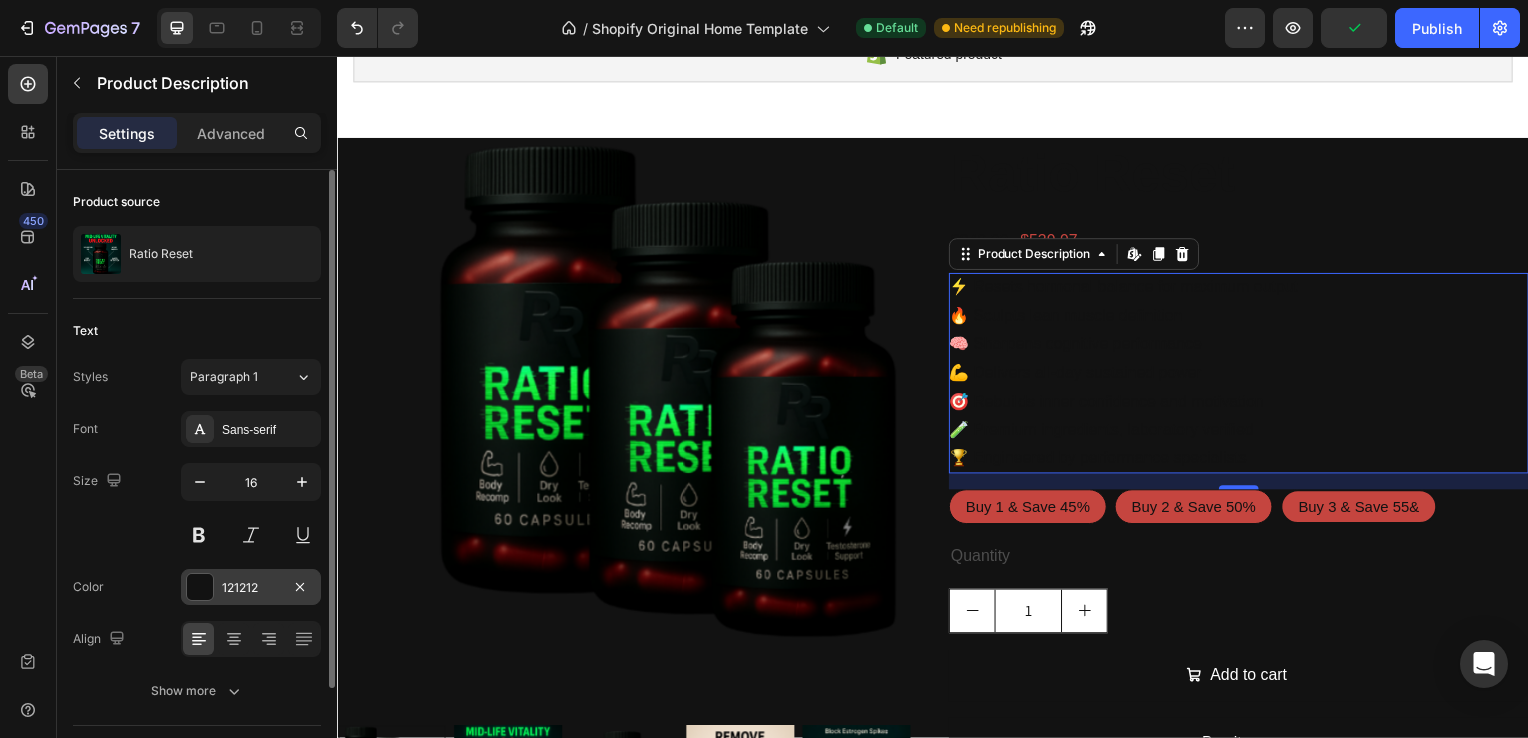 click at bounding box center (200, 587) 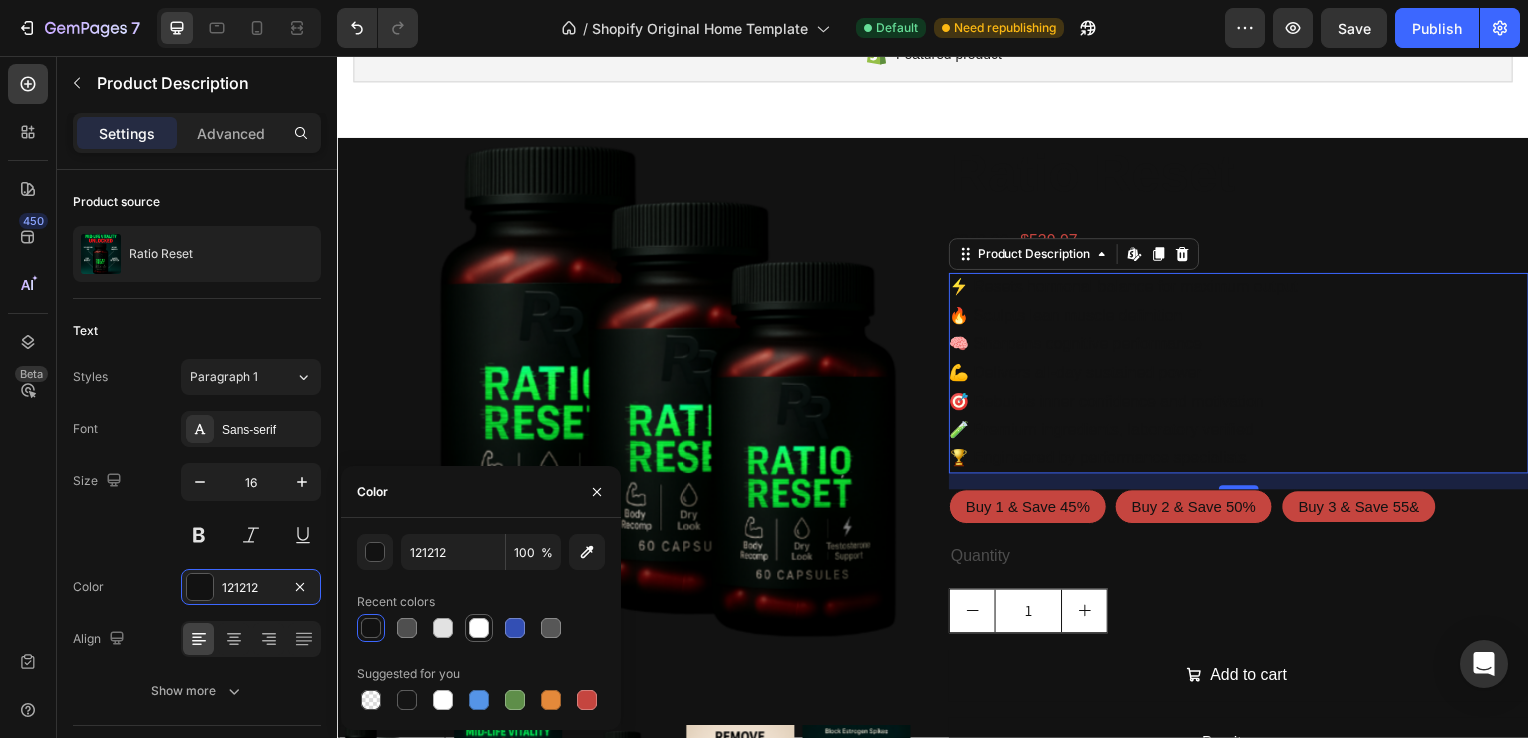 click at bounding box center (479, 628) 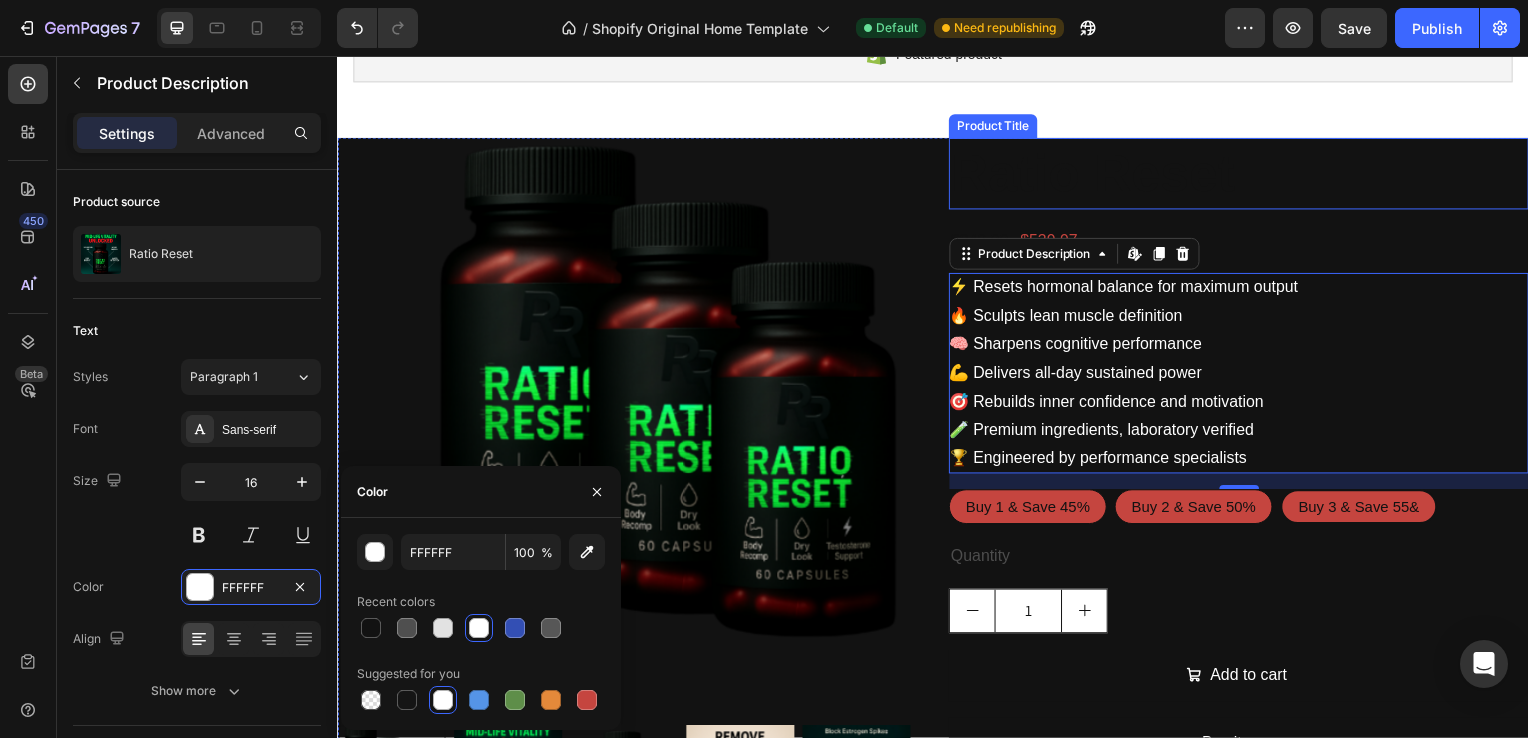click on "Ratio Reset" at bounding box center [1245, 175] 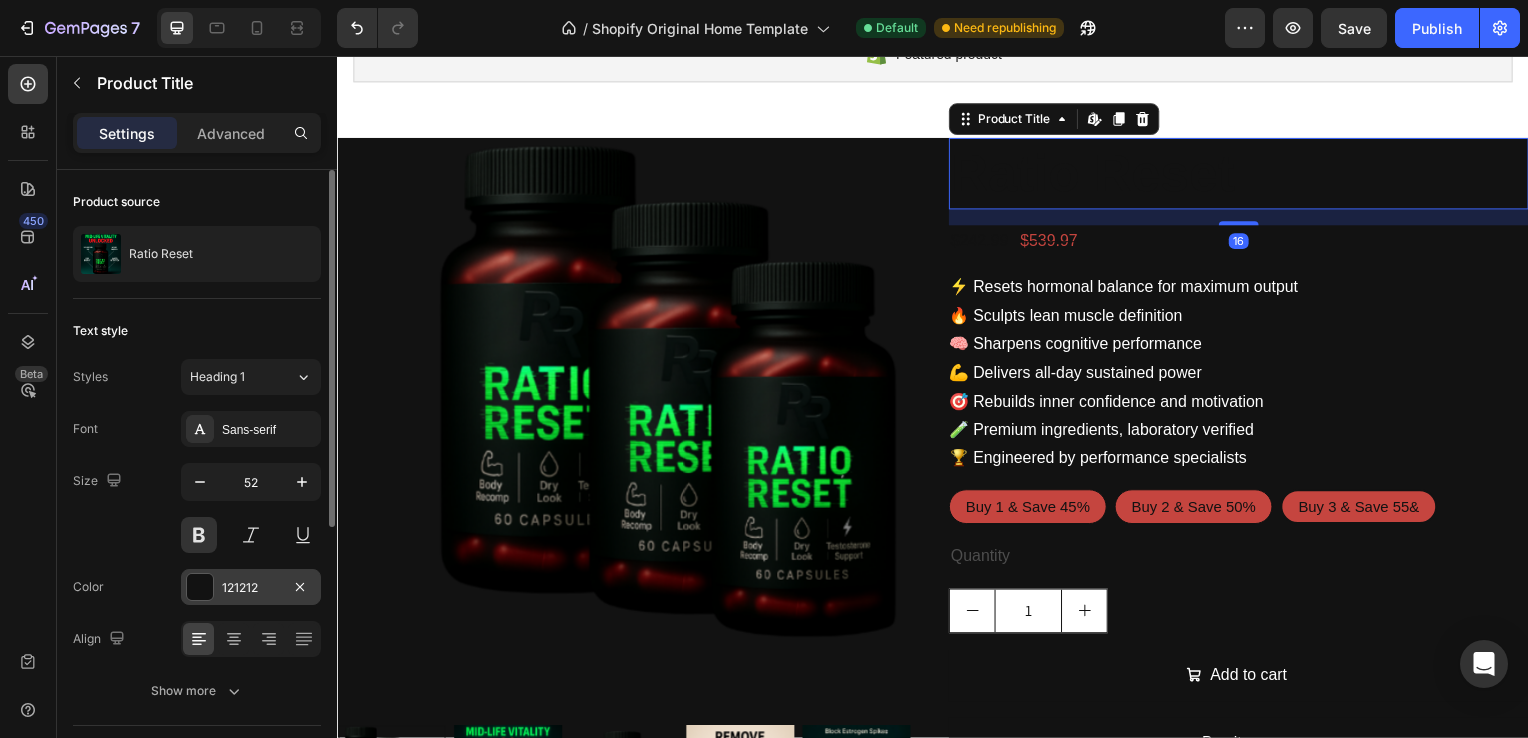 click at bounding box center (200, 587) 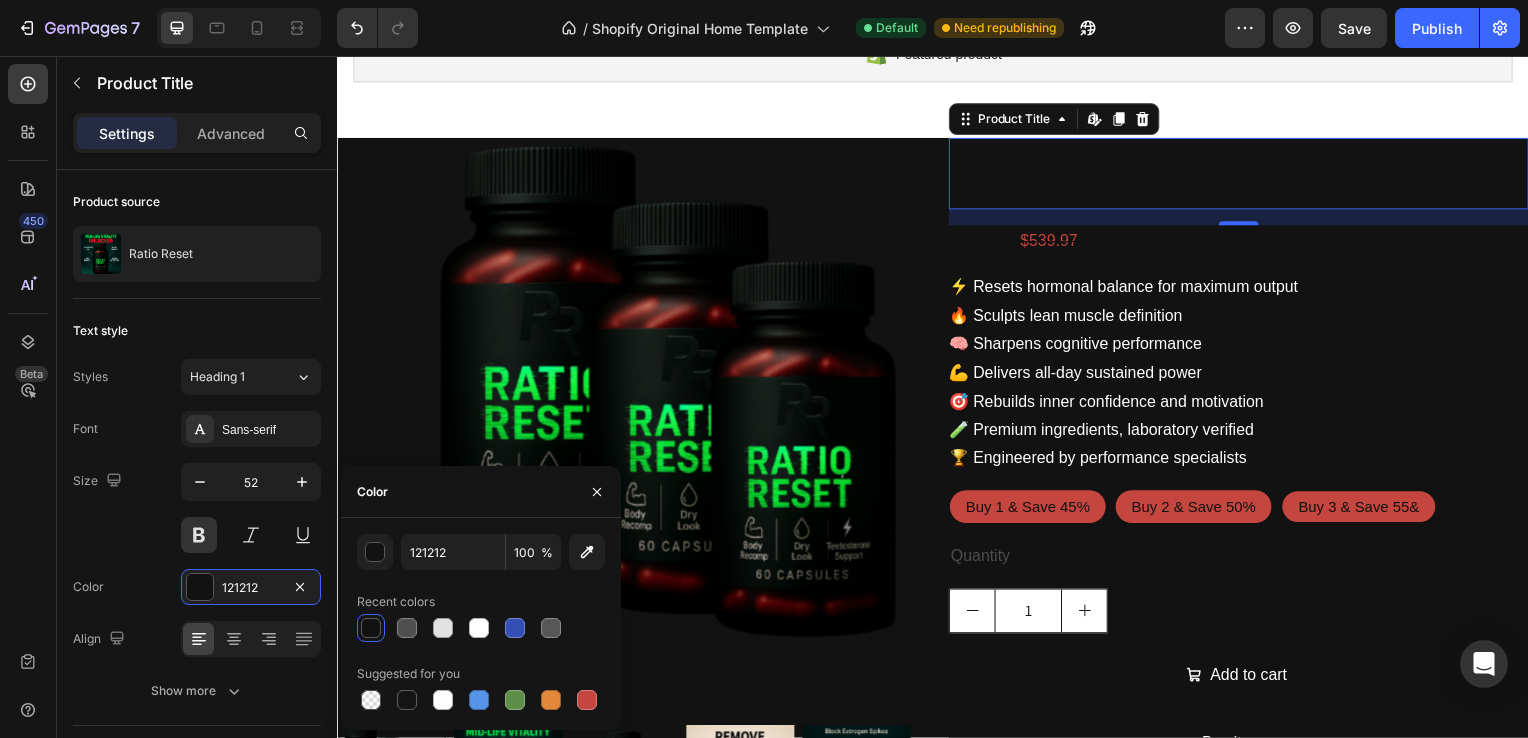 click 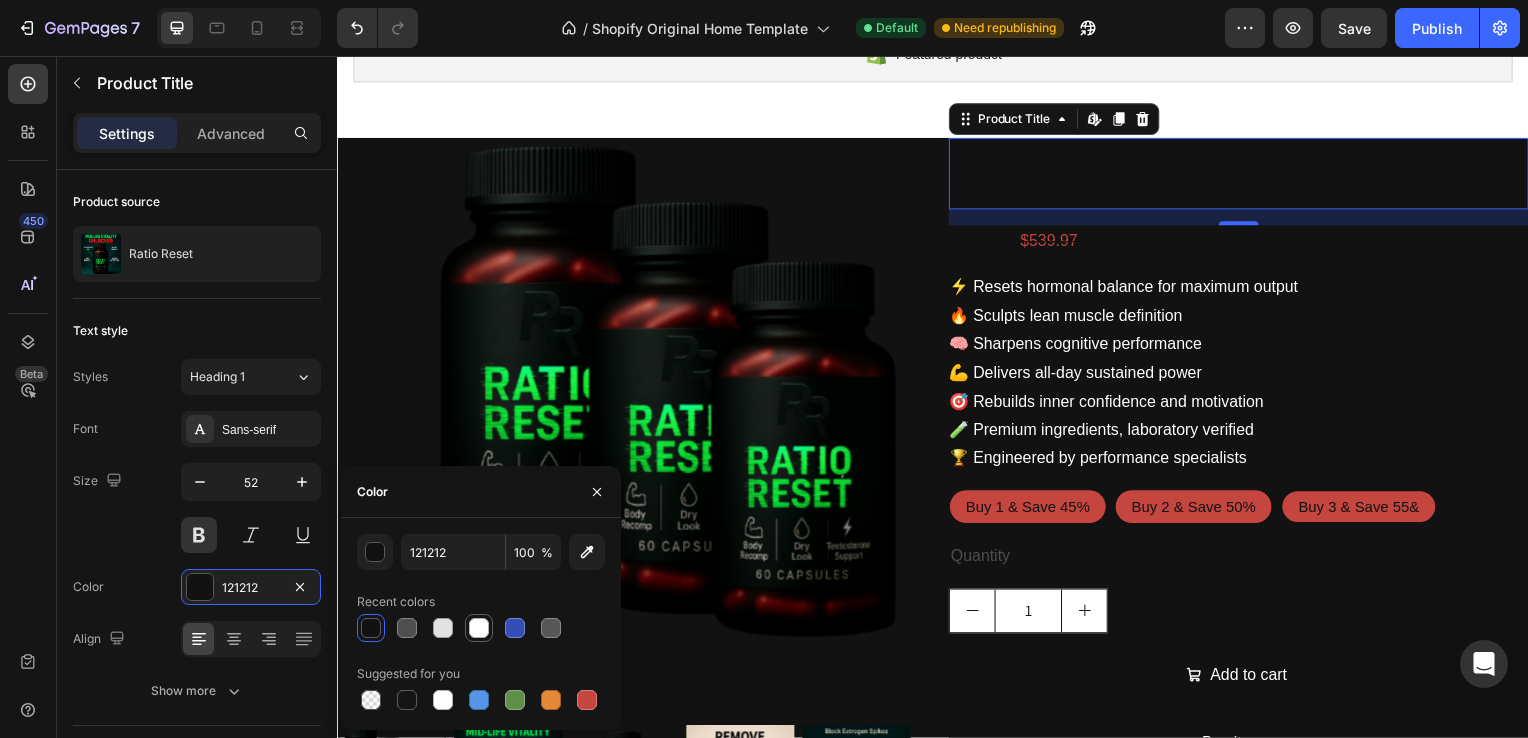 click at bounding box center [479, 628] 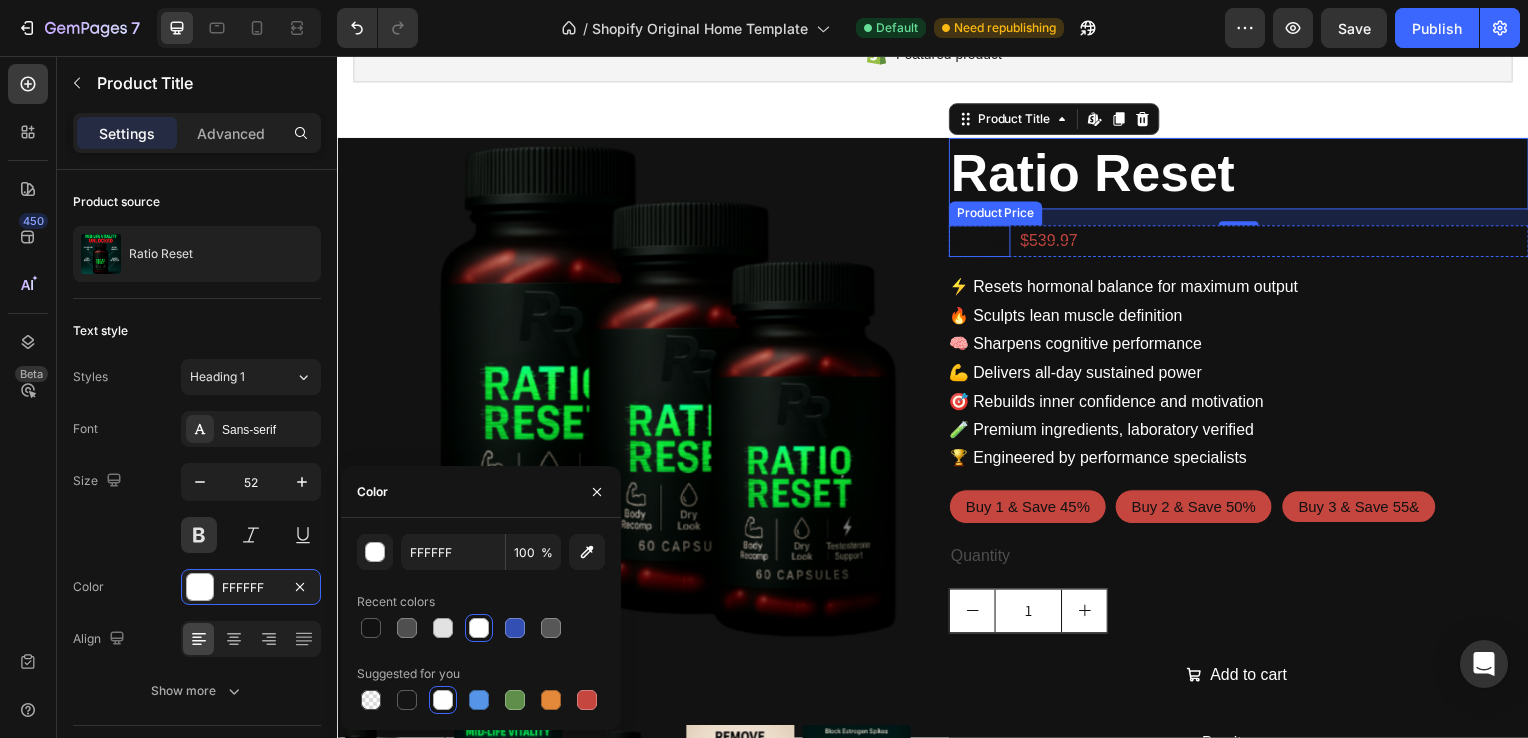 click on "$242.99" at bounding box center [984, 243] 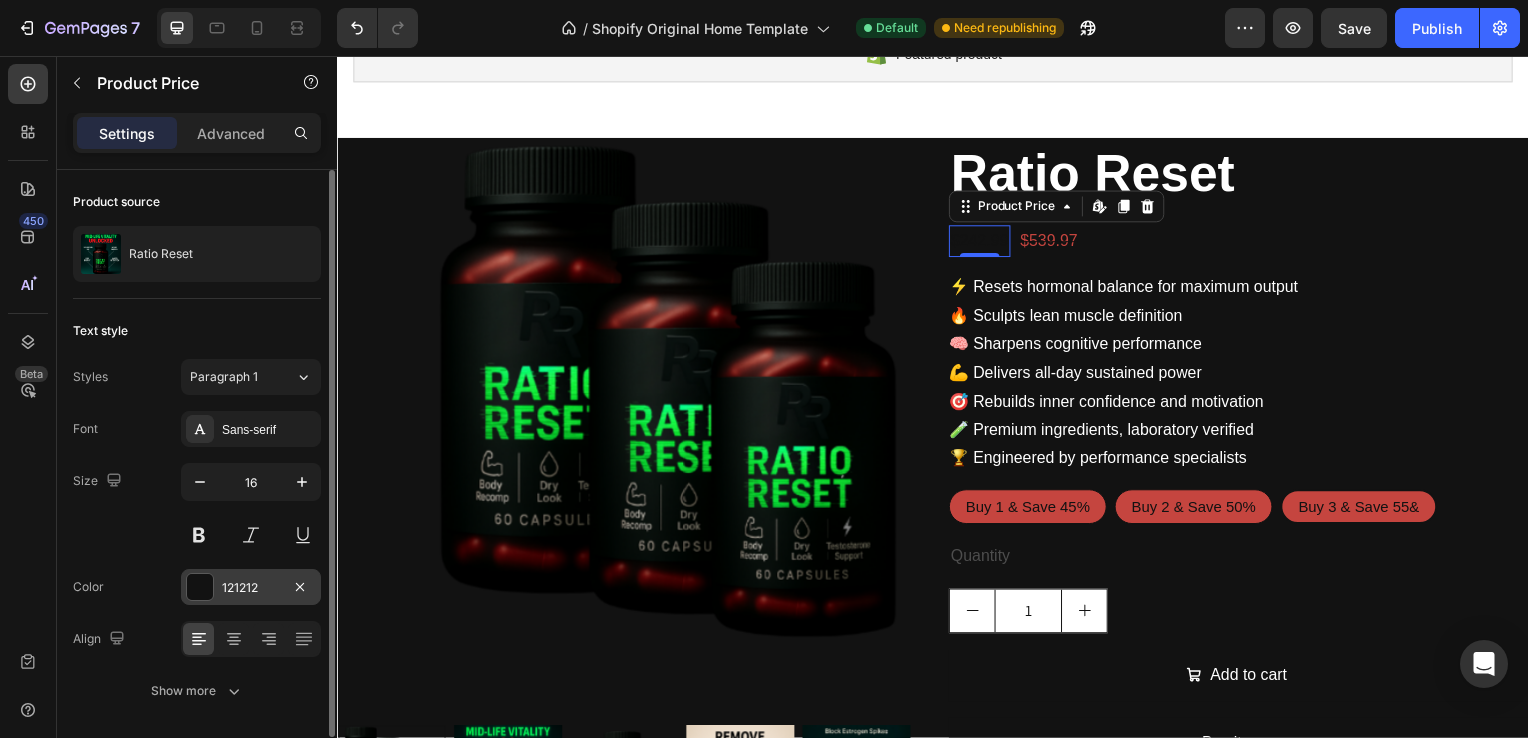 click at bounding box center (200, 587) 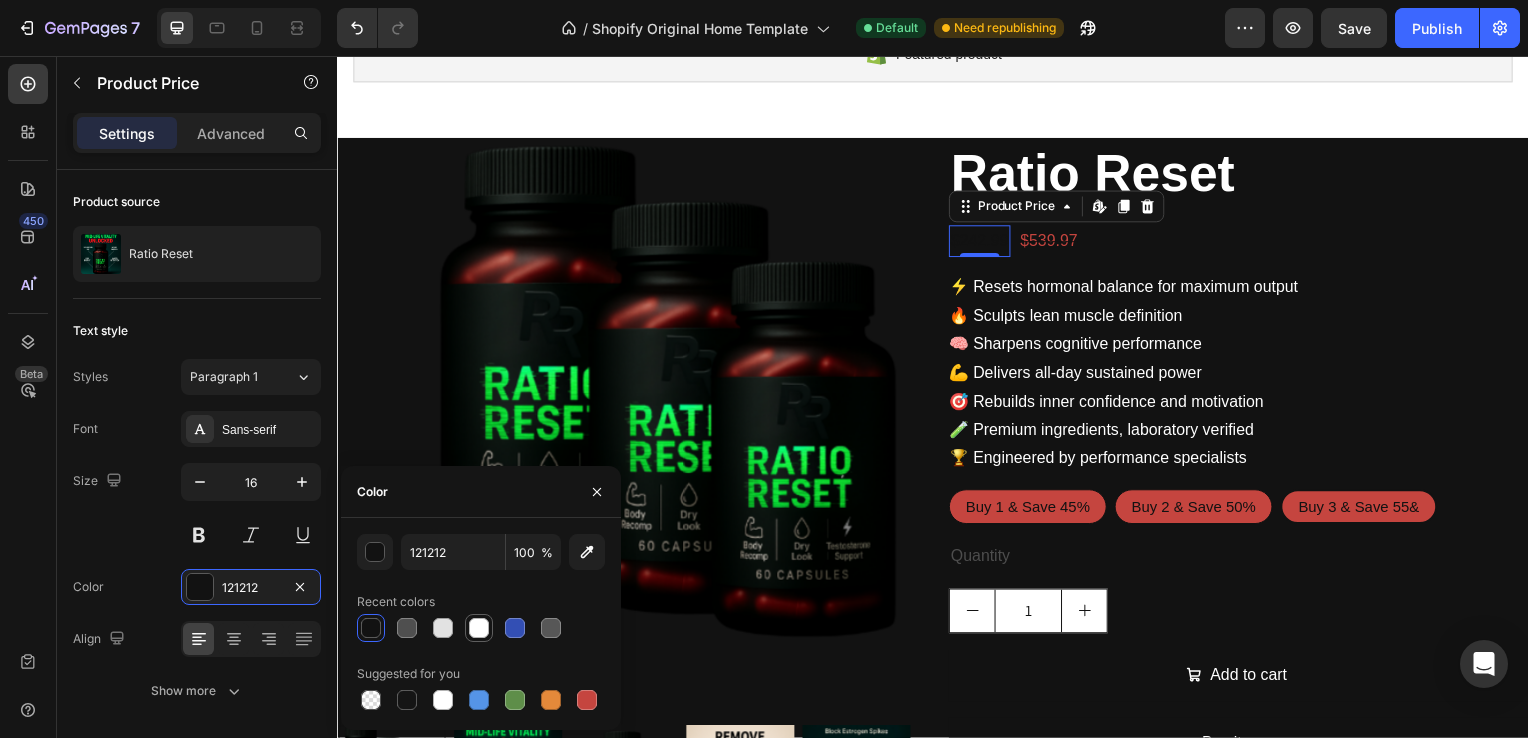 click at bounding box center [479, 628] 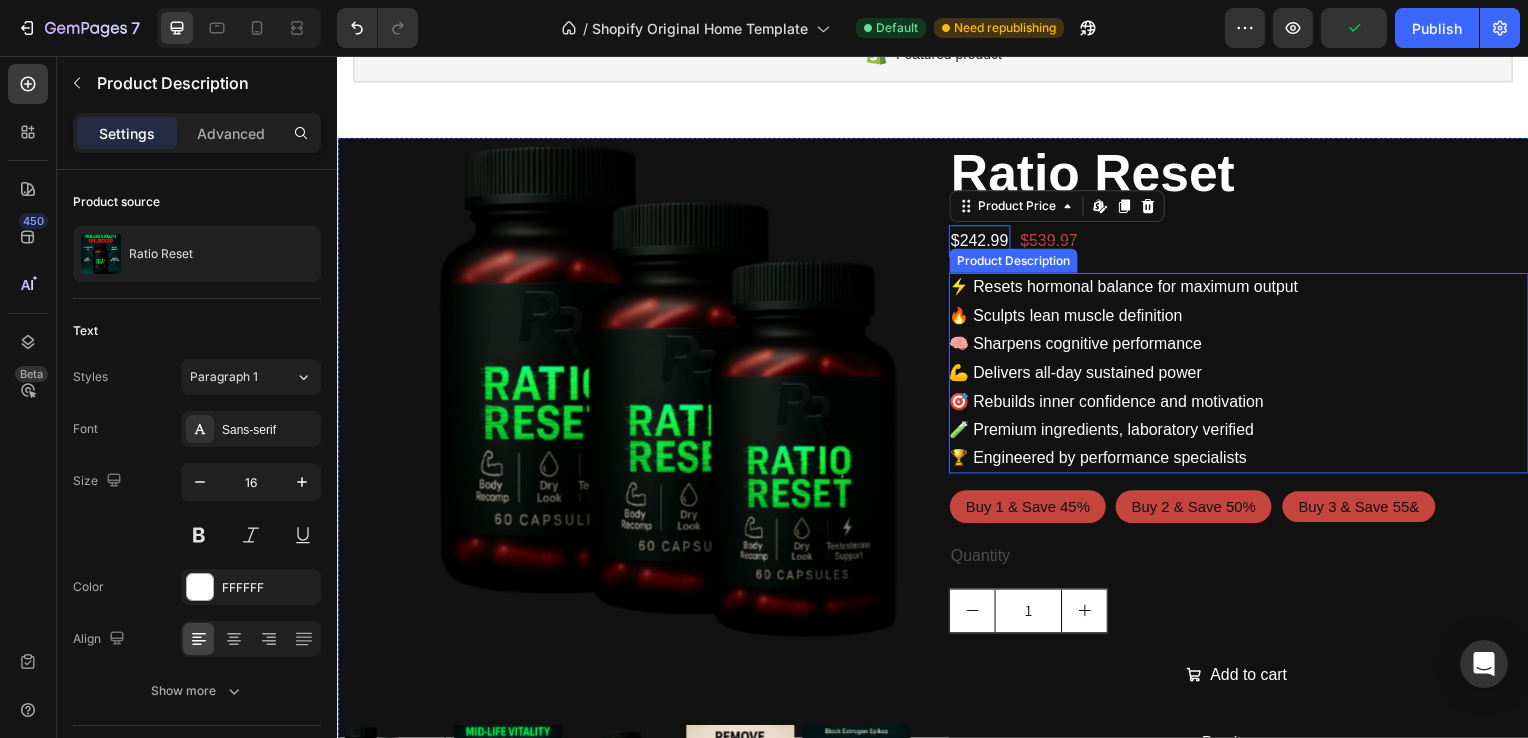 click on "🧠 Sharpens cognitive performance" at bounding box center [1080, 346] 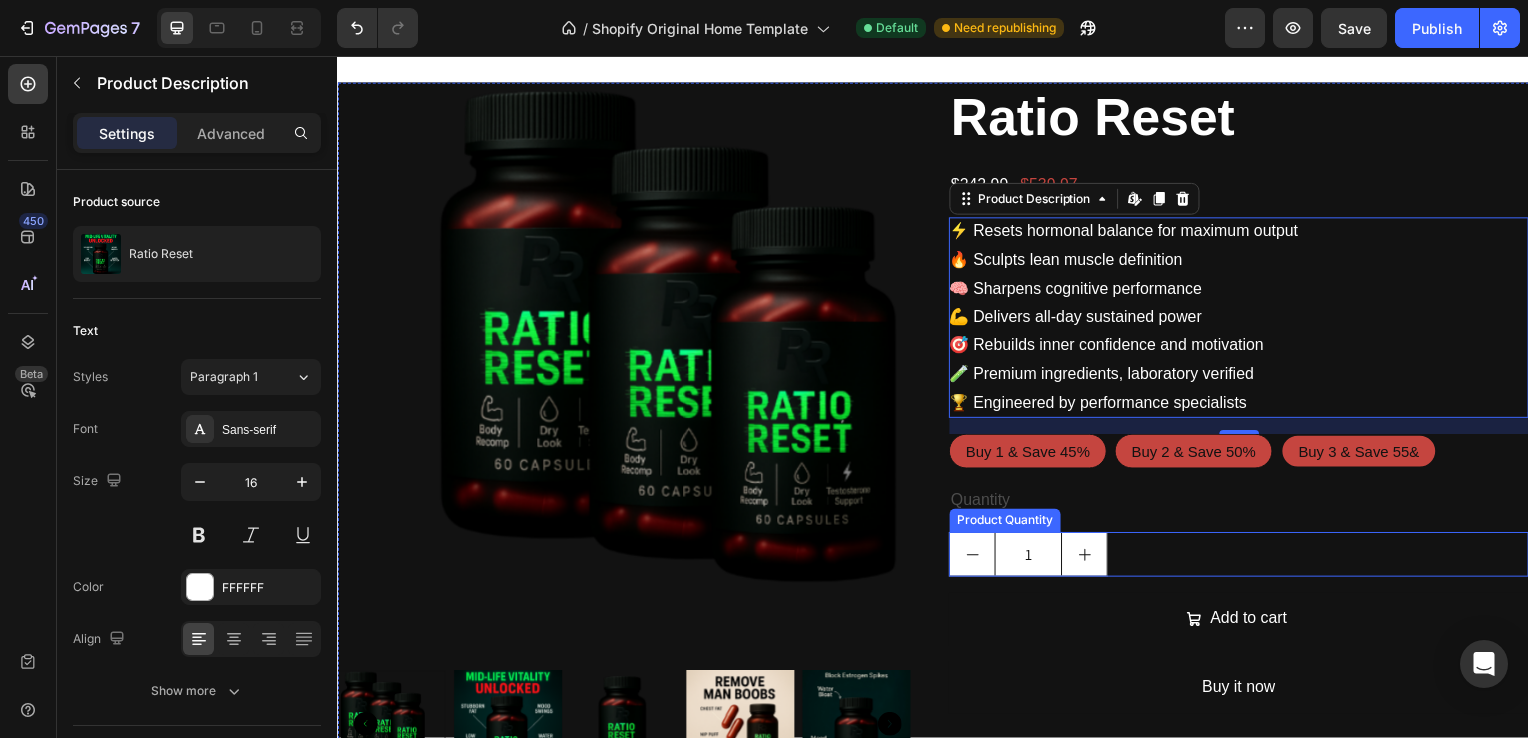 scroll, scrollTop: 152, scrollLeft: 0, axis: vertical 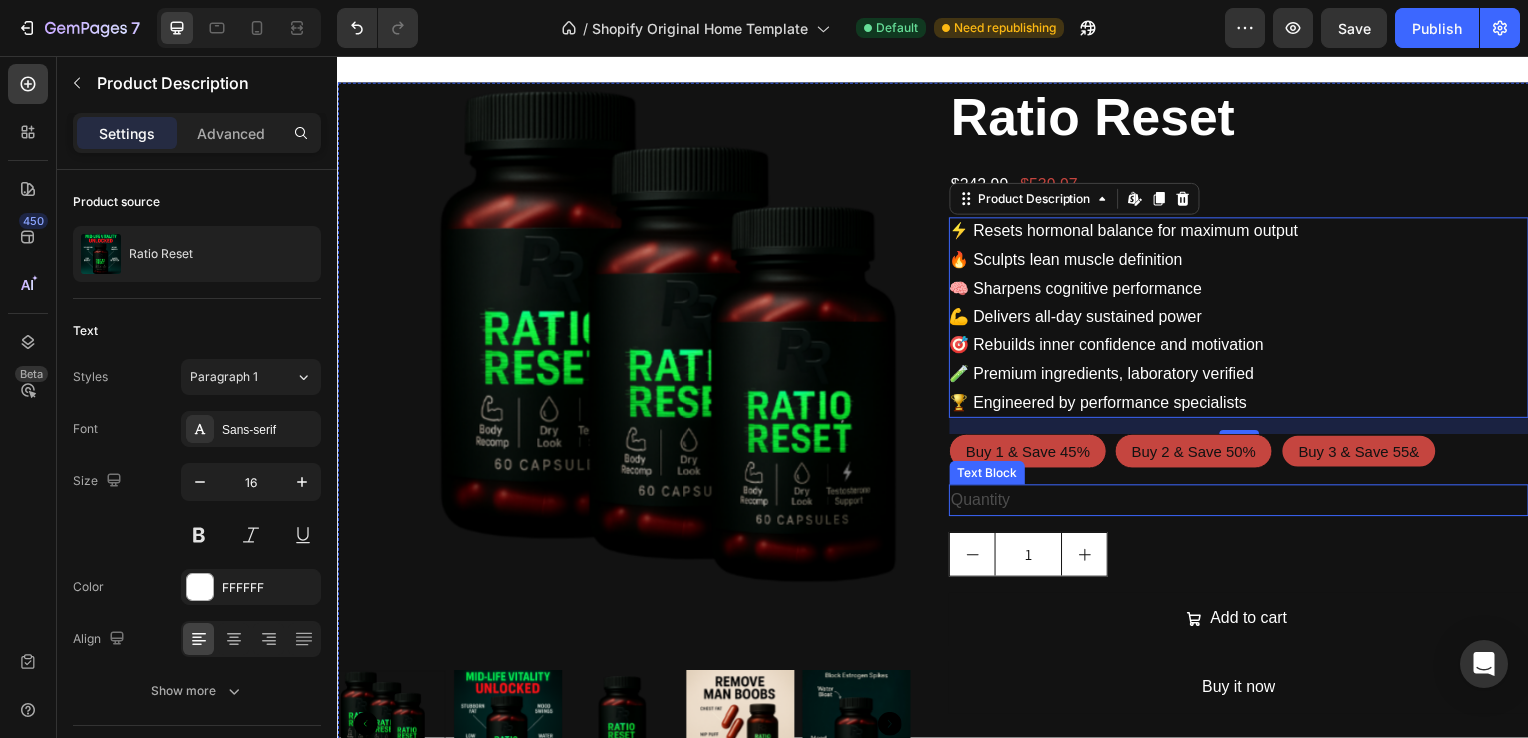 click on "Quantity" at bounding box center [1245, 504] 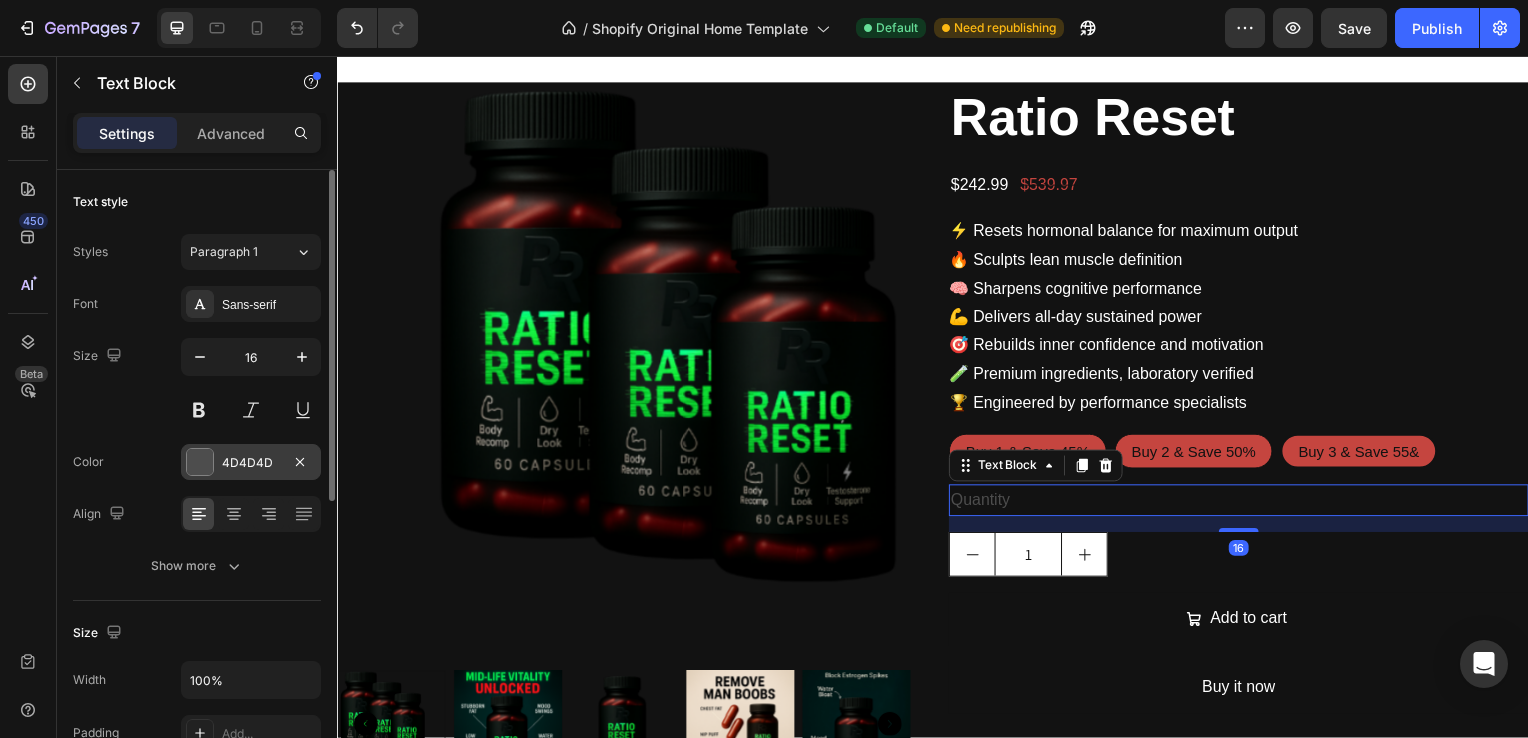 click at bounding box center (200, 462) 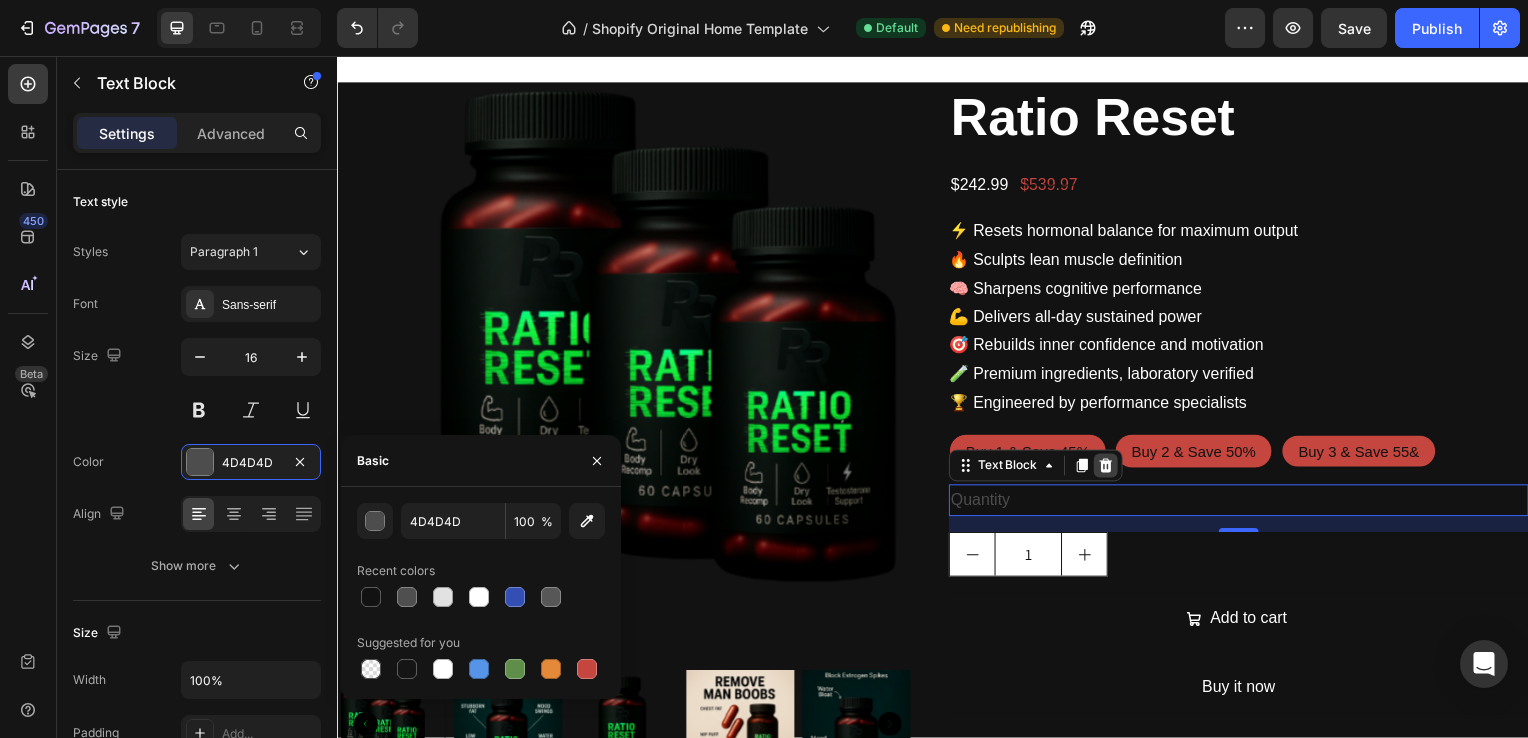 click at bounding box center [1111, 469] 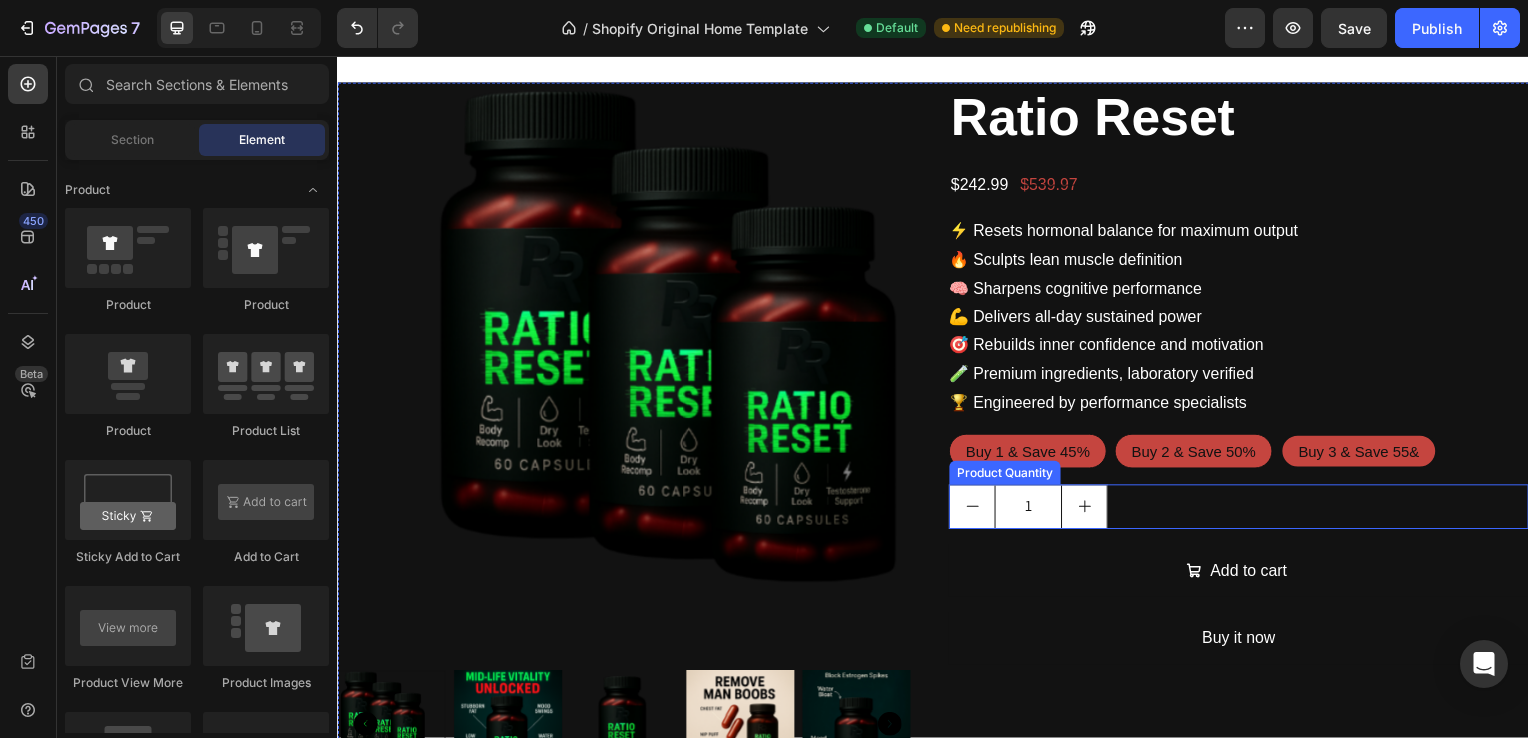 click on "1" at bounding box center [1245, 510] 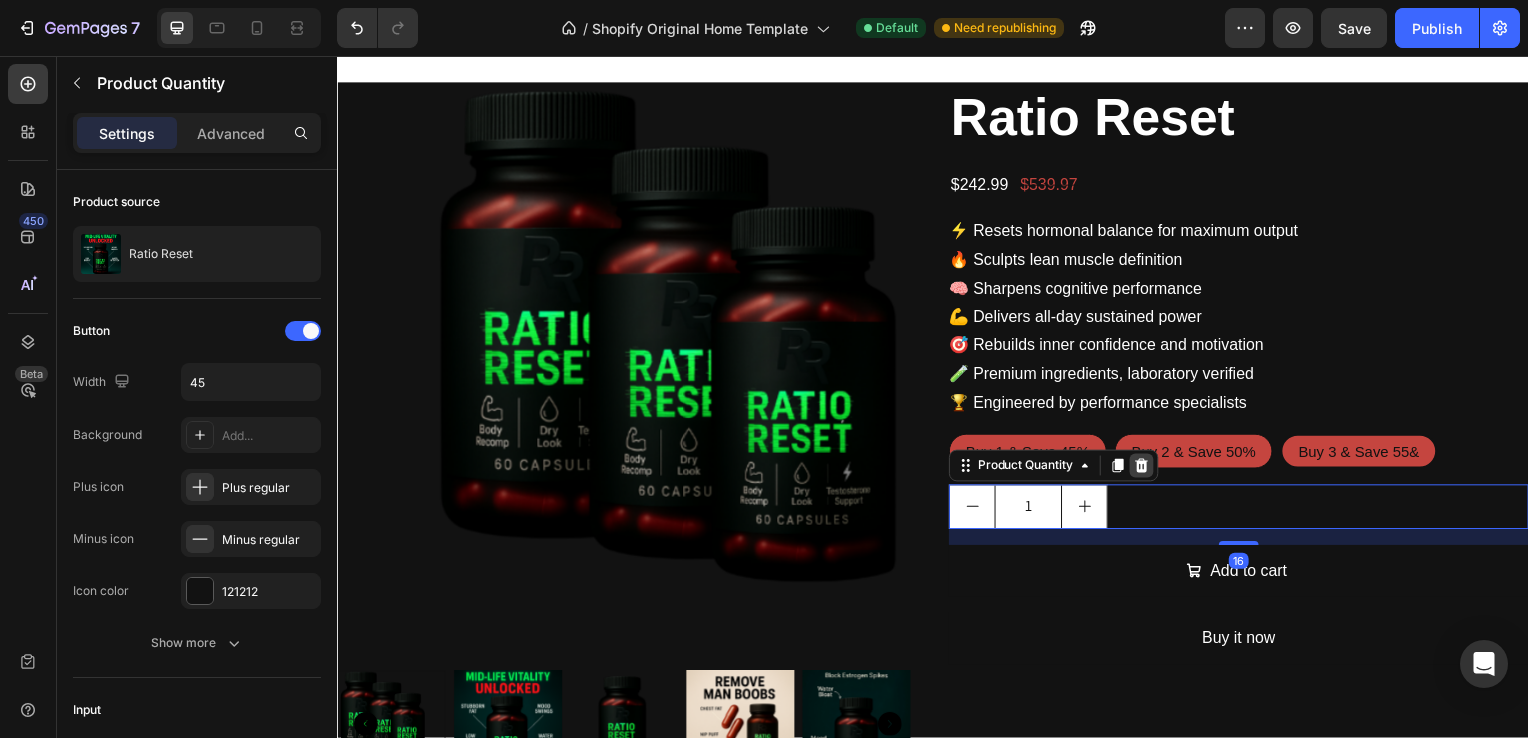 click 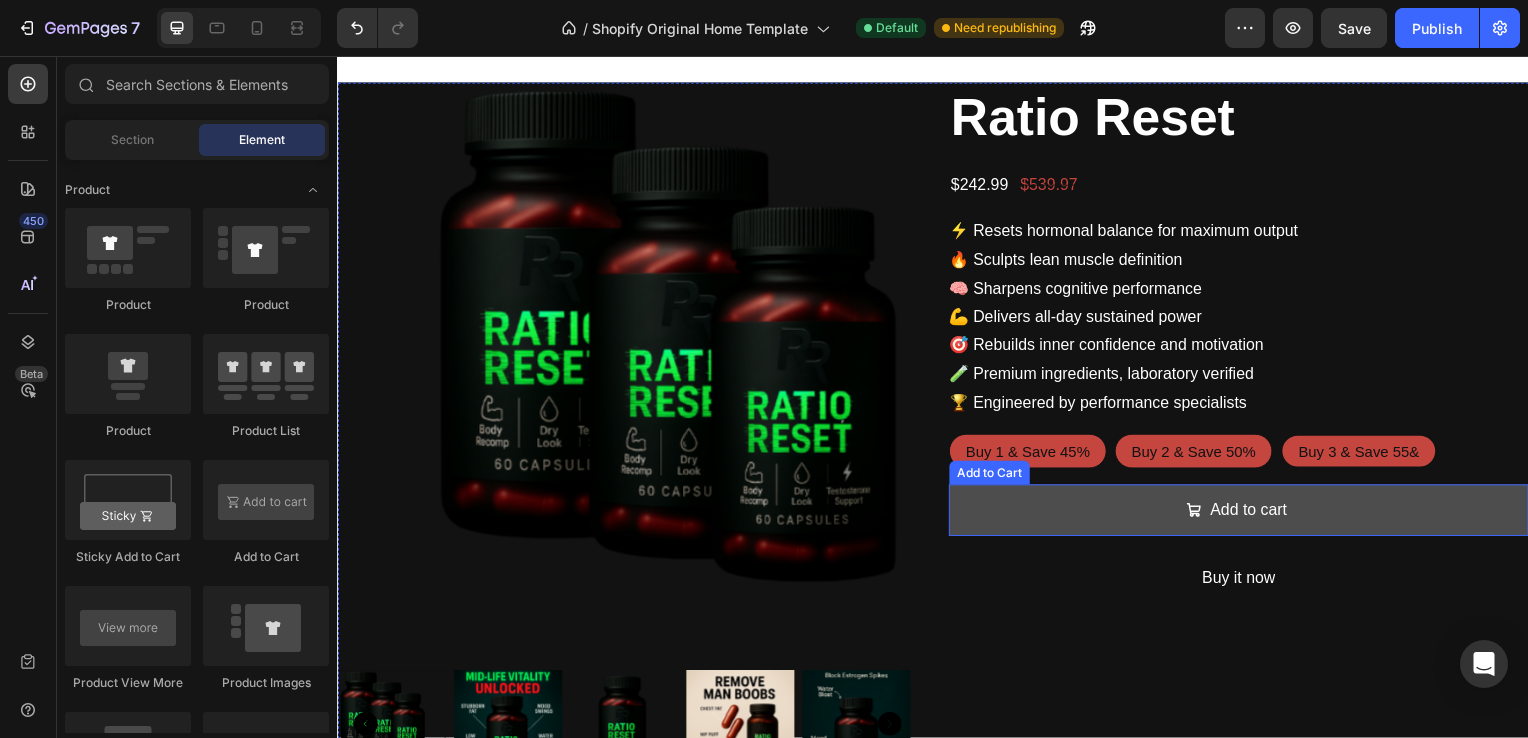 click on "Add to cart" at bounding box center [1245, 514] 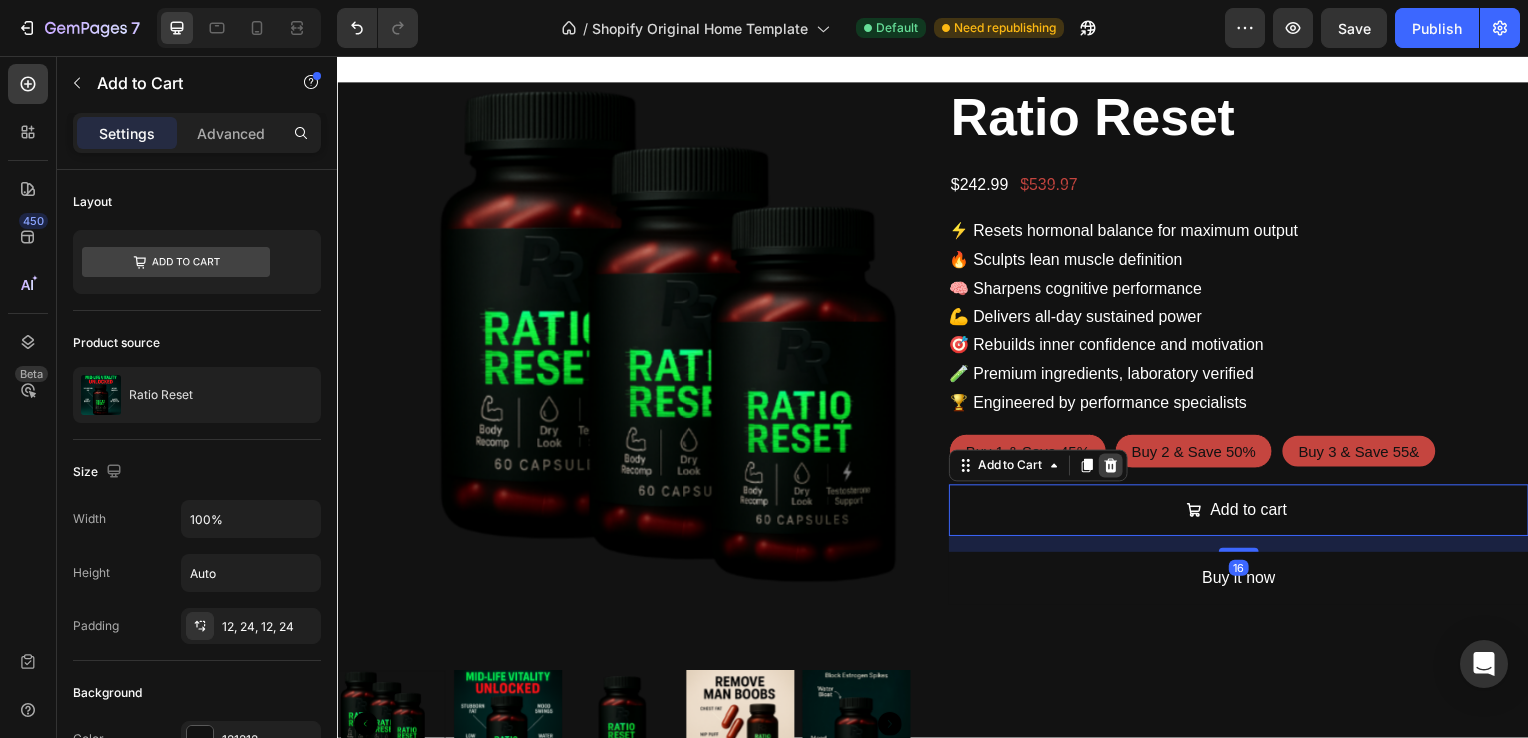 click 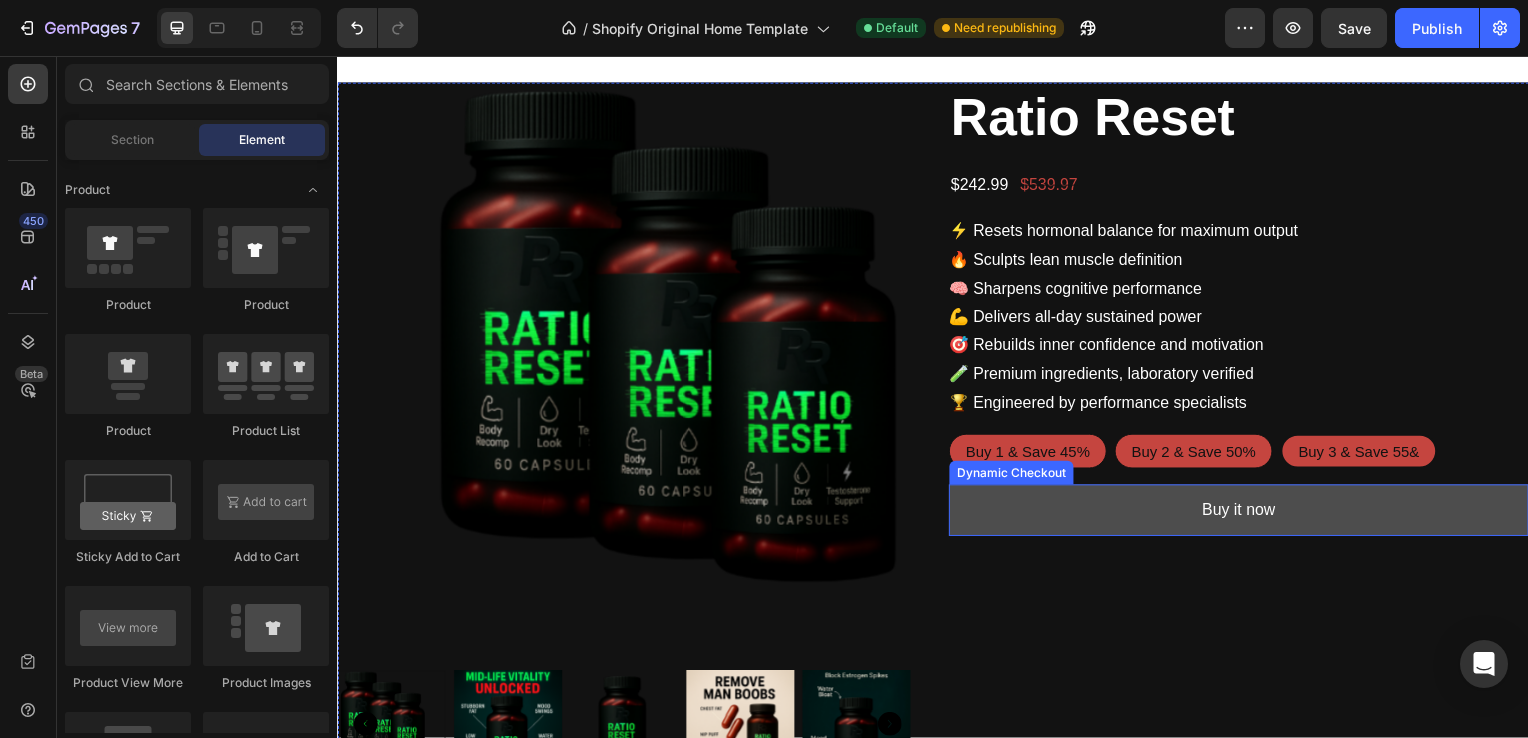 click on "Buy it now" at bounding box center (1245, 514) 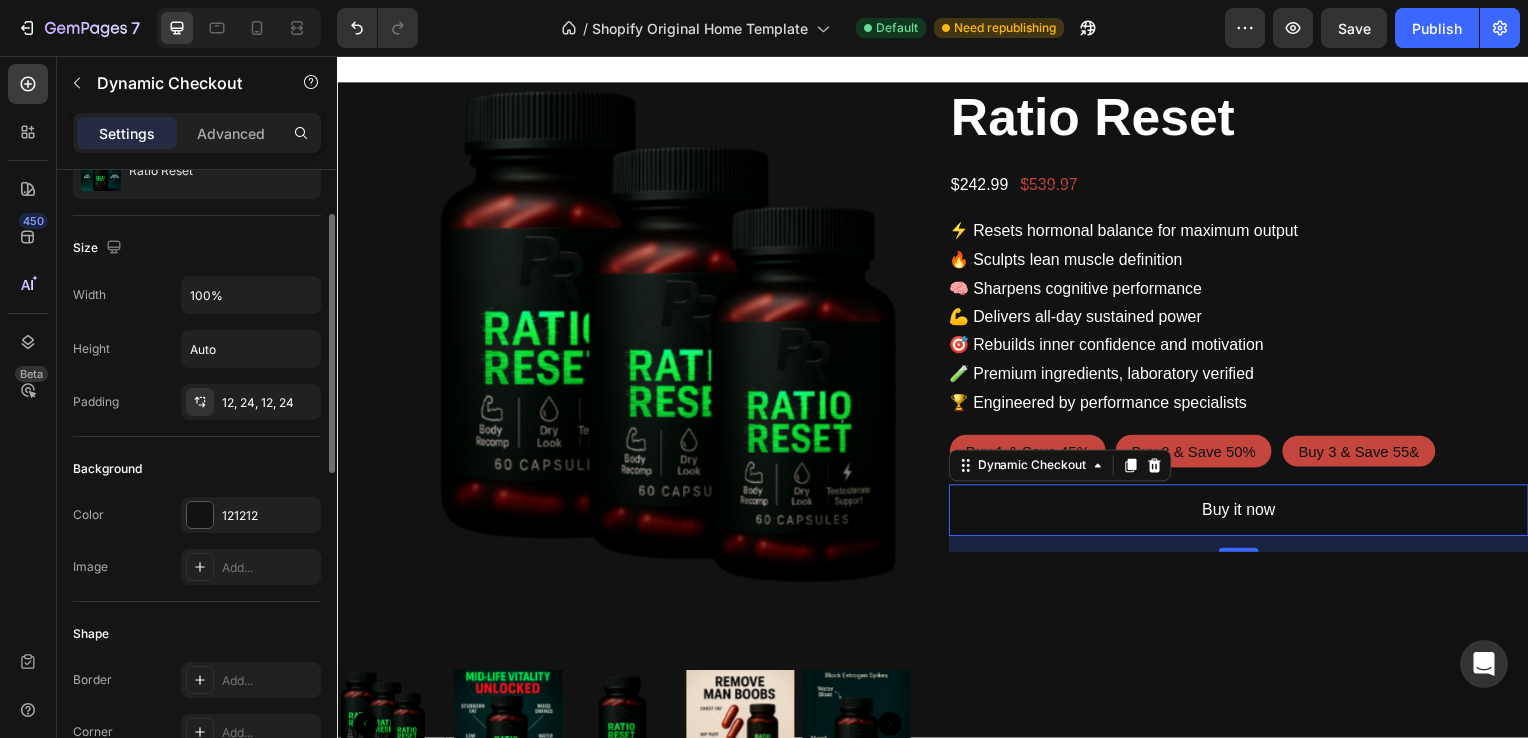 scroll, scrollTop: 172, scrollLeft: 0, axis: vertical 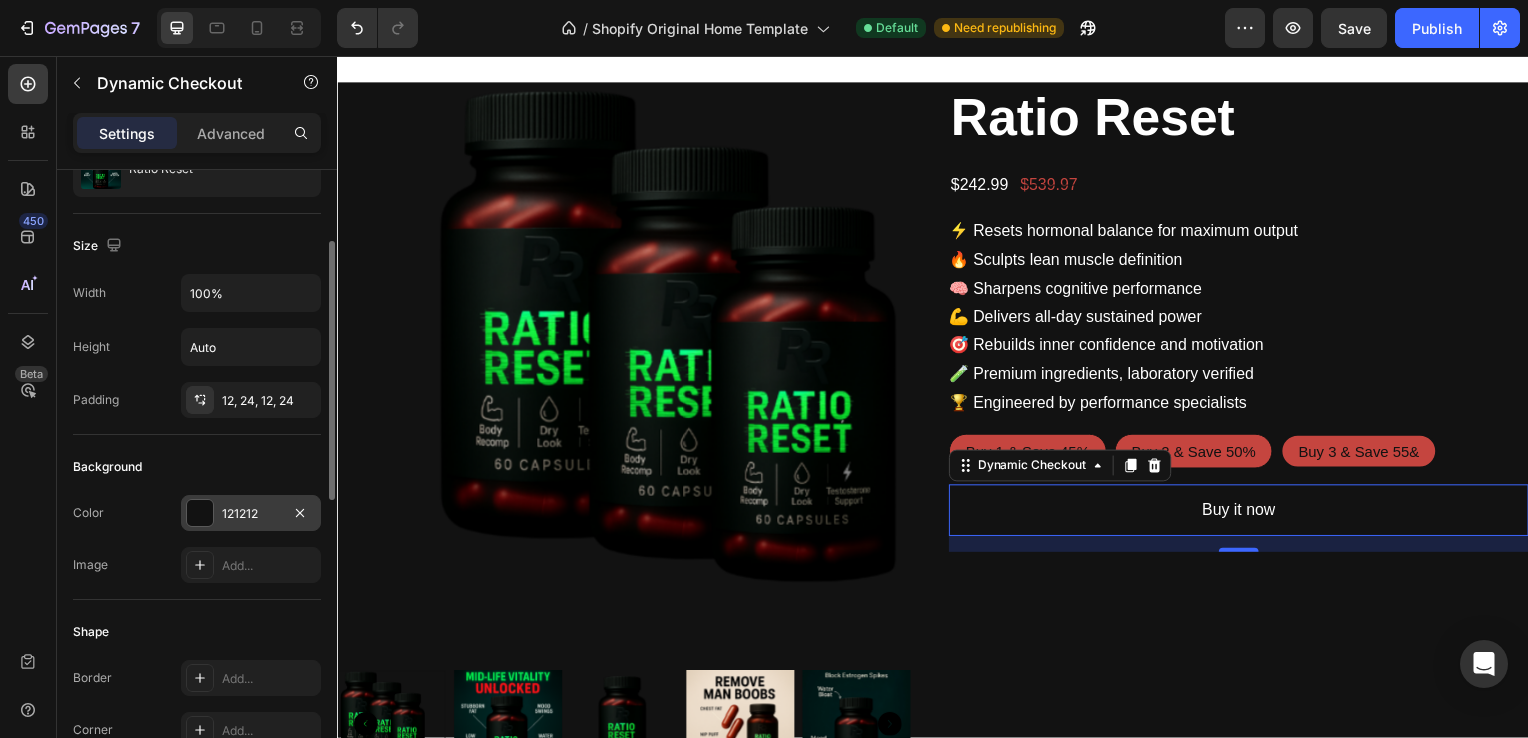 click at bounding box center [200, 513] 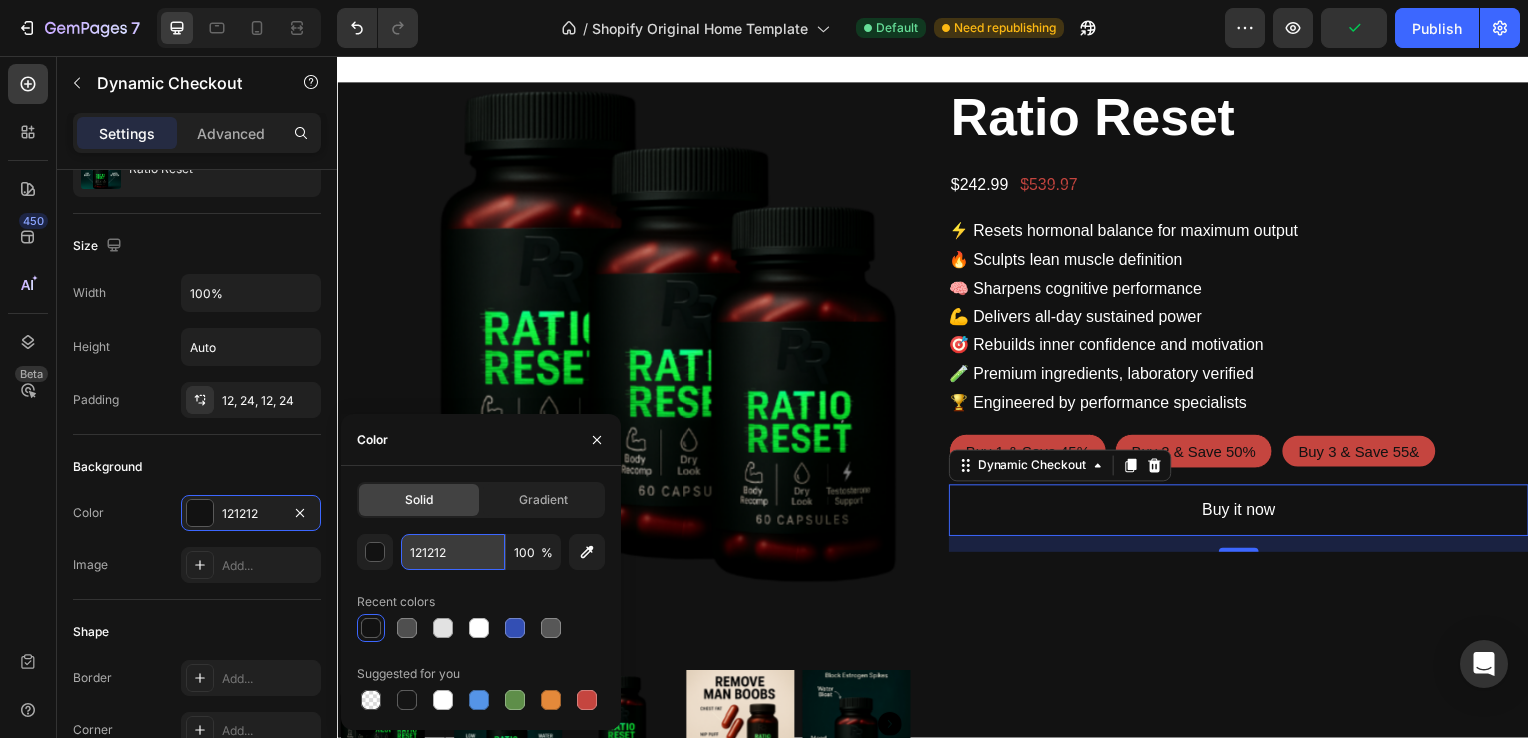 click on "121212" at bounding box center (453, 552) 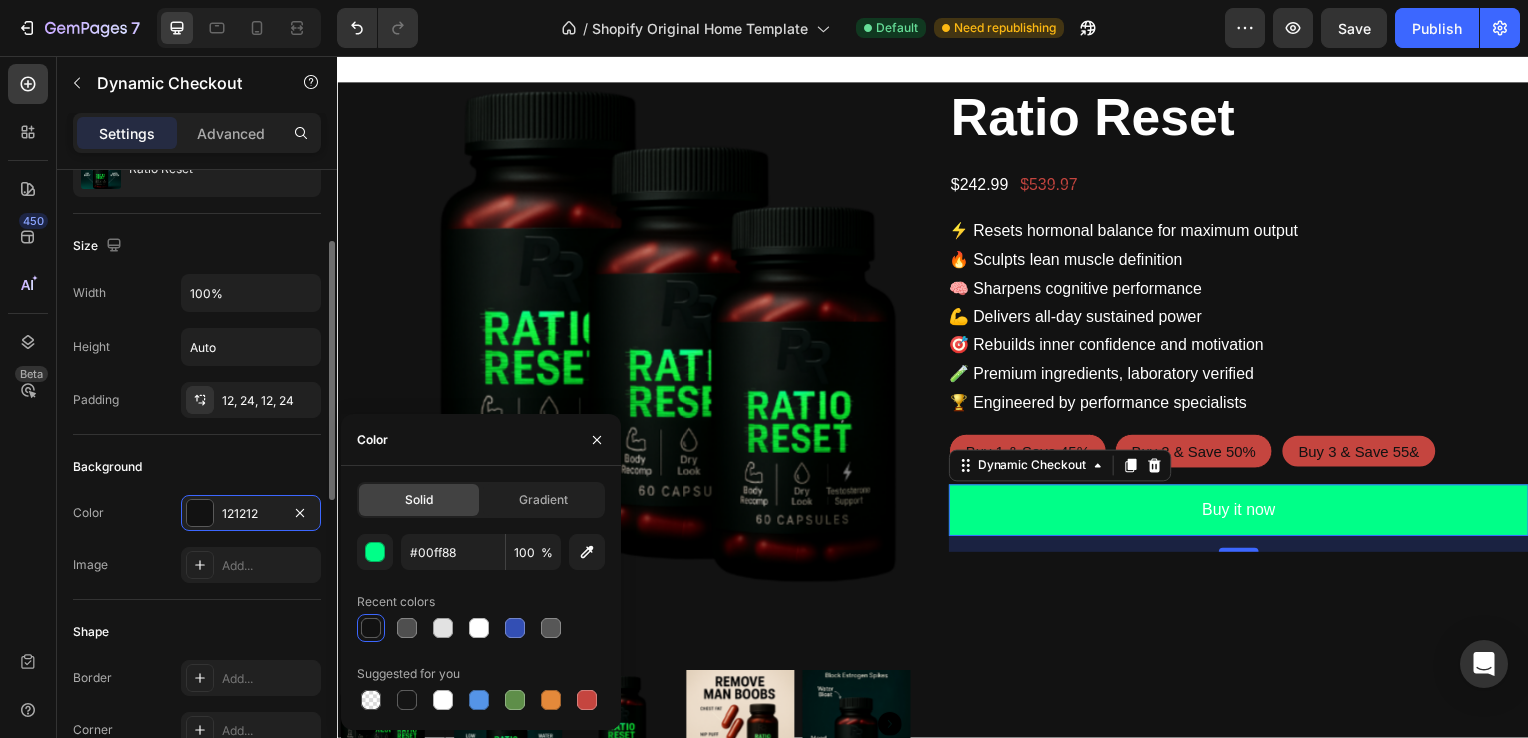 click on "Background Color 121212 Image Add..." 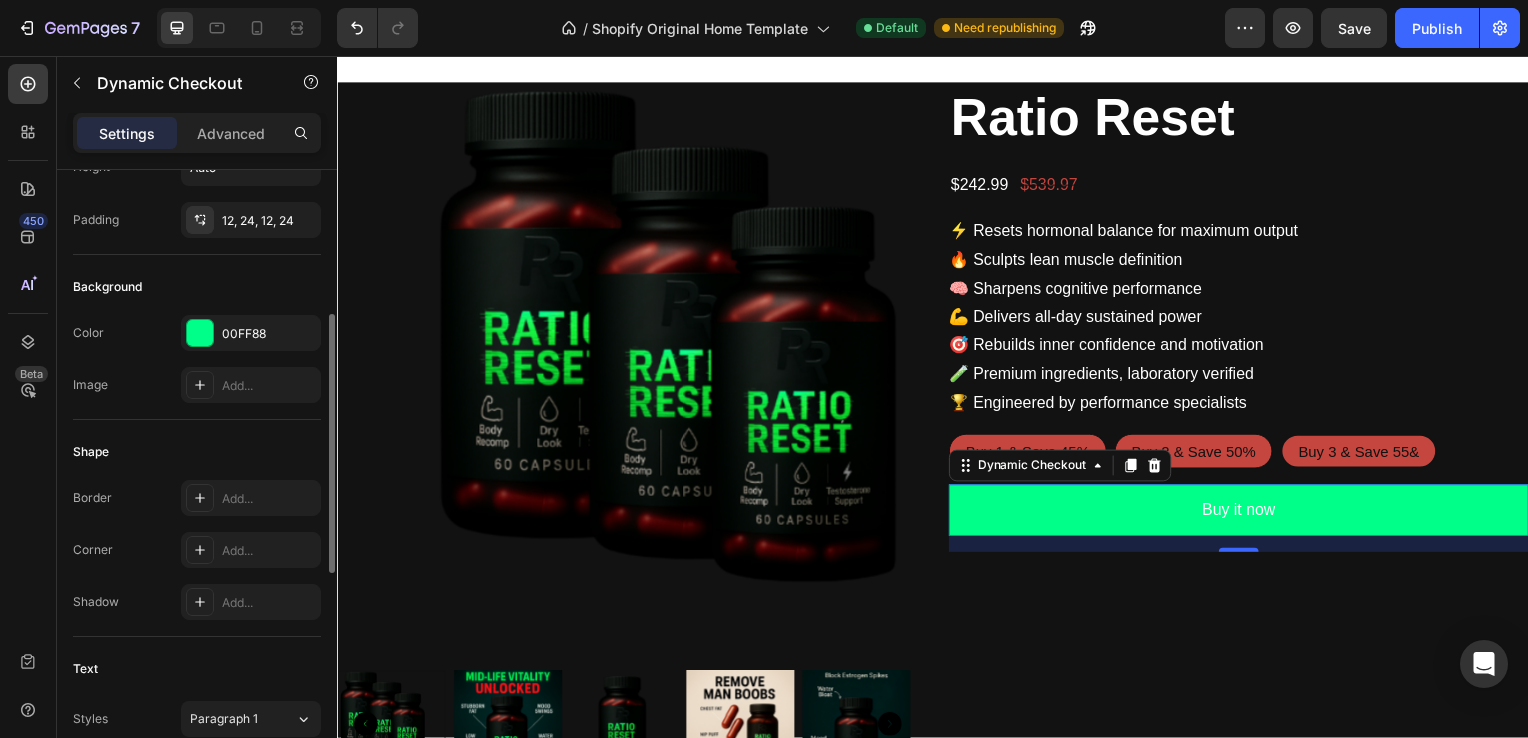 scroll, scrollTop: 351, scrollLeft: 0, axis: vertical 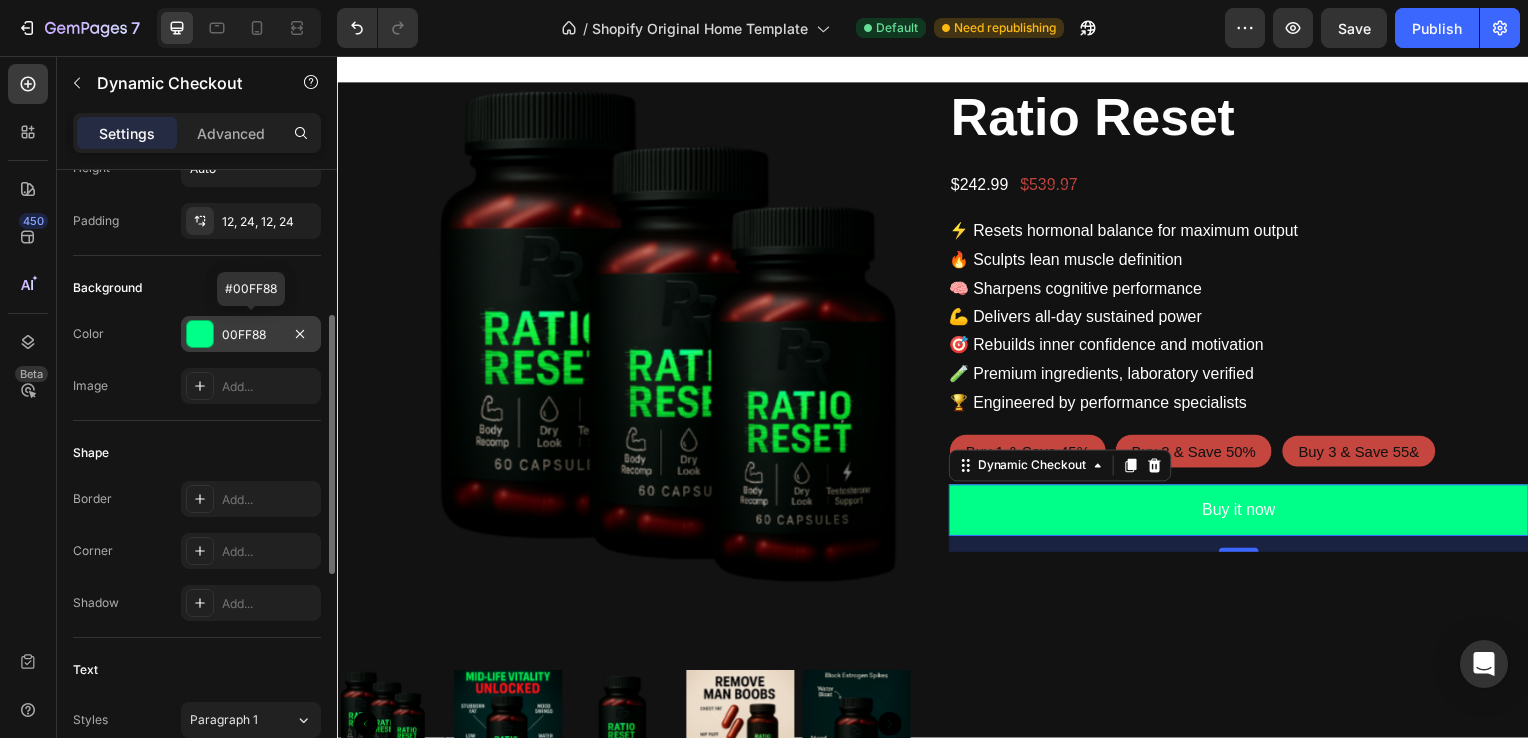 click on "00FF88" at bounding box center [251, 335] 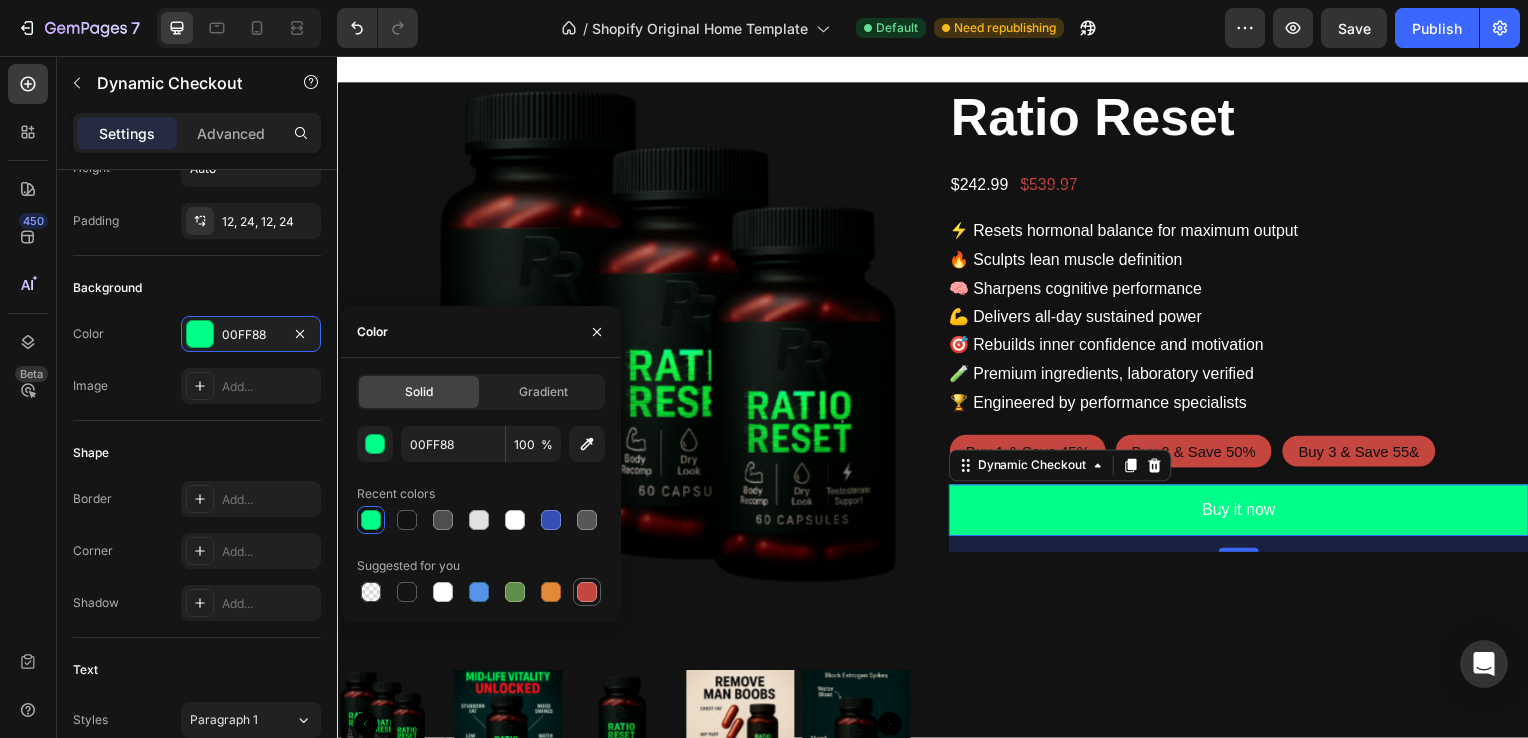 click at bounding box center (587, 592) 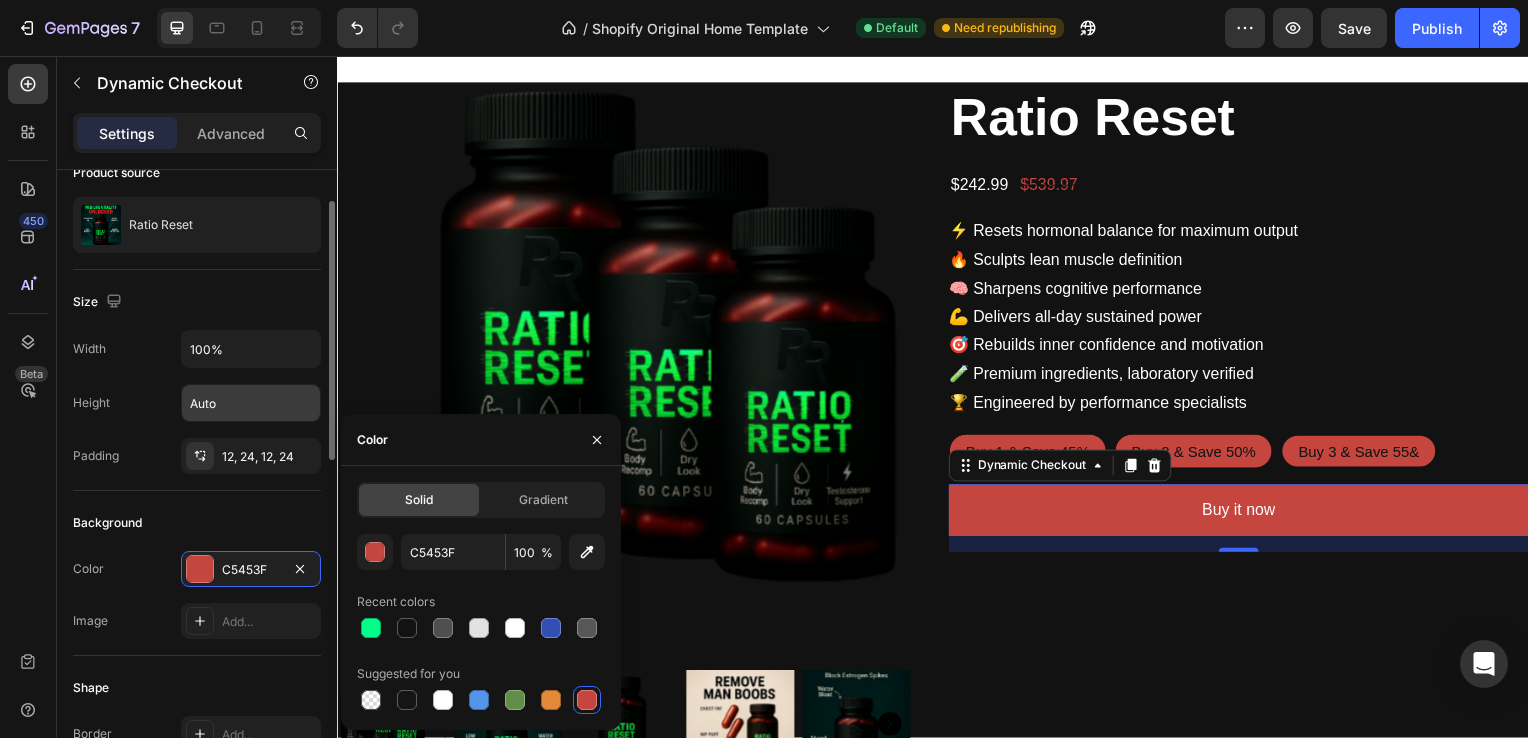 scroll, scrollTop: 100, scrollLeft: 0, axis: vertical 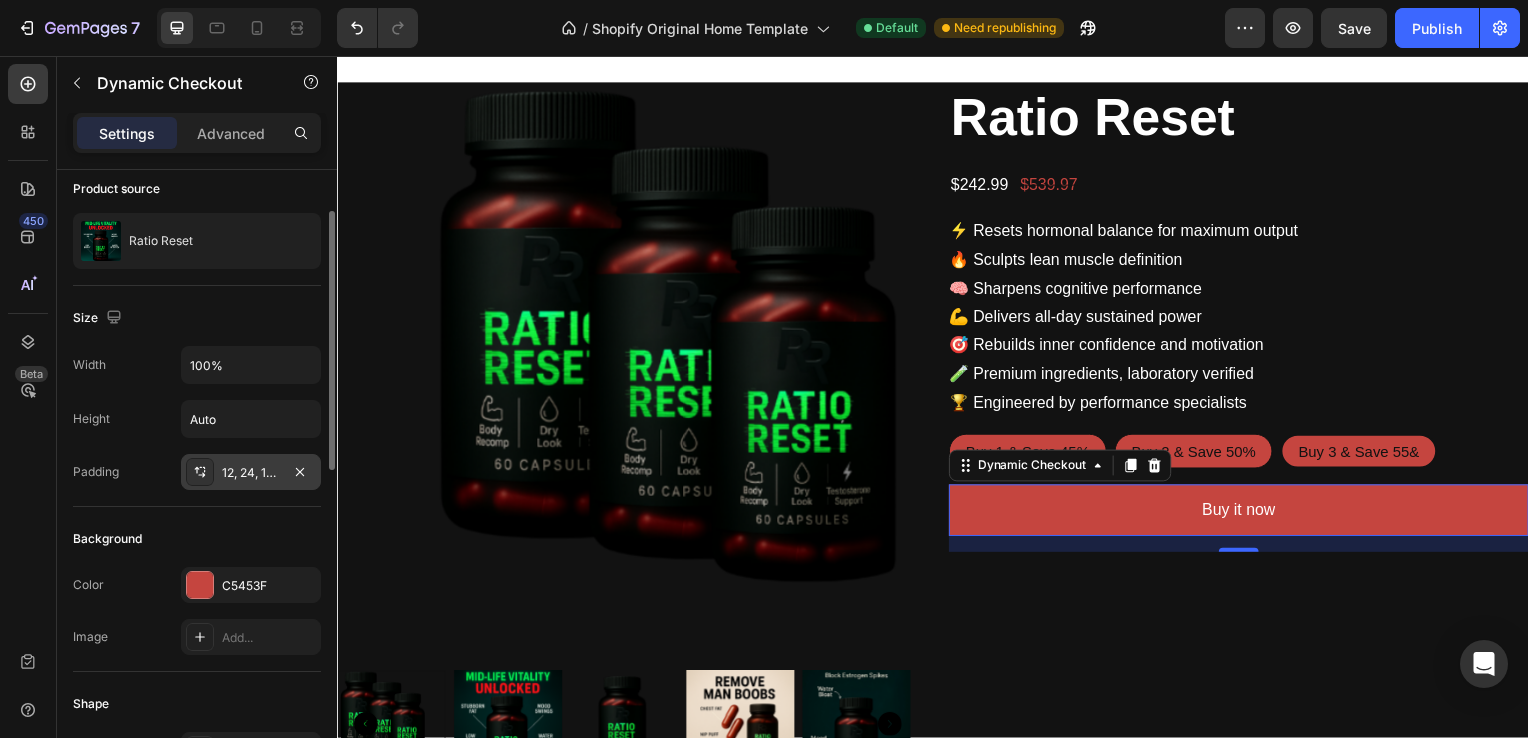 click on "12, 24, 12, 24" at bounding box center (251, 473) 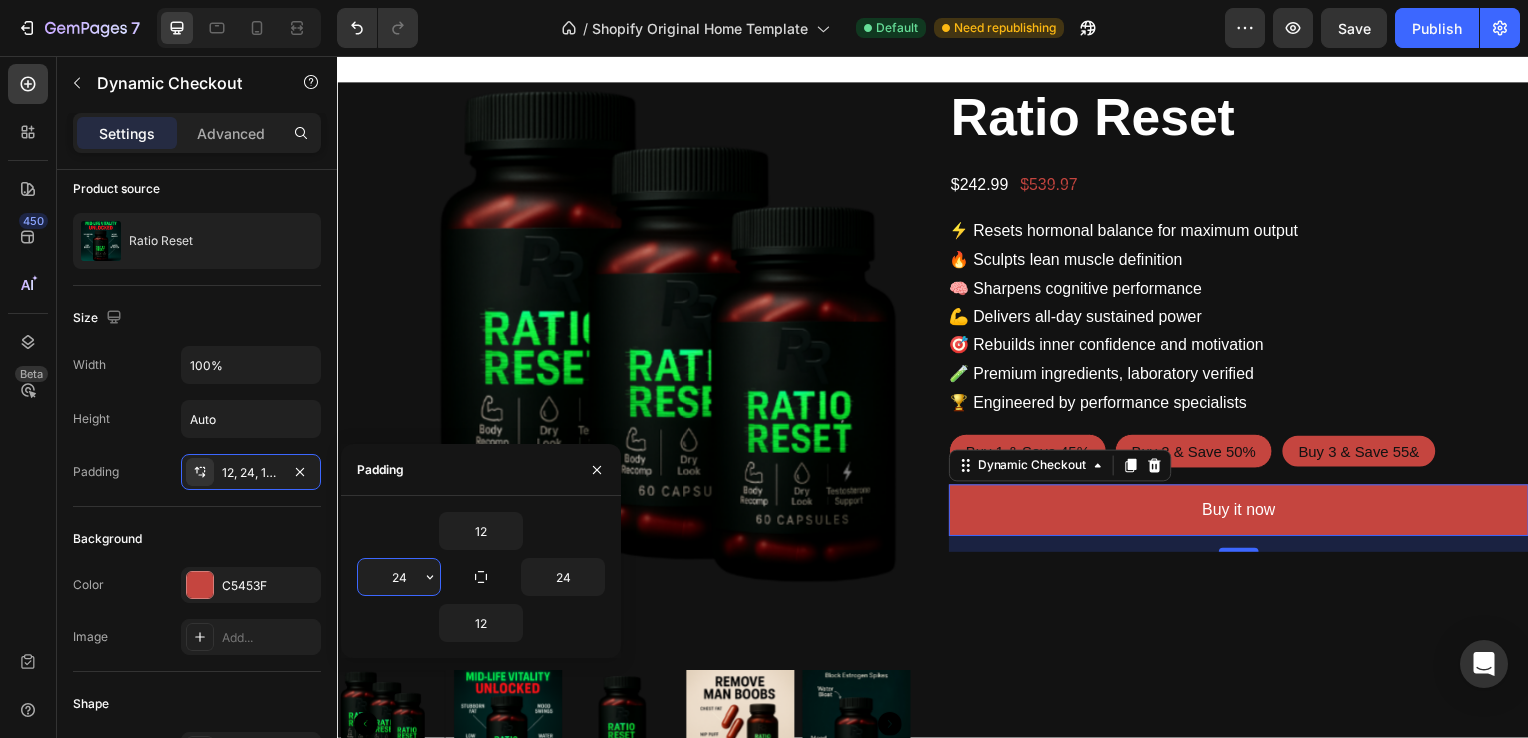 click on "24" at bounding box center (399, 577) 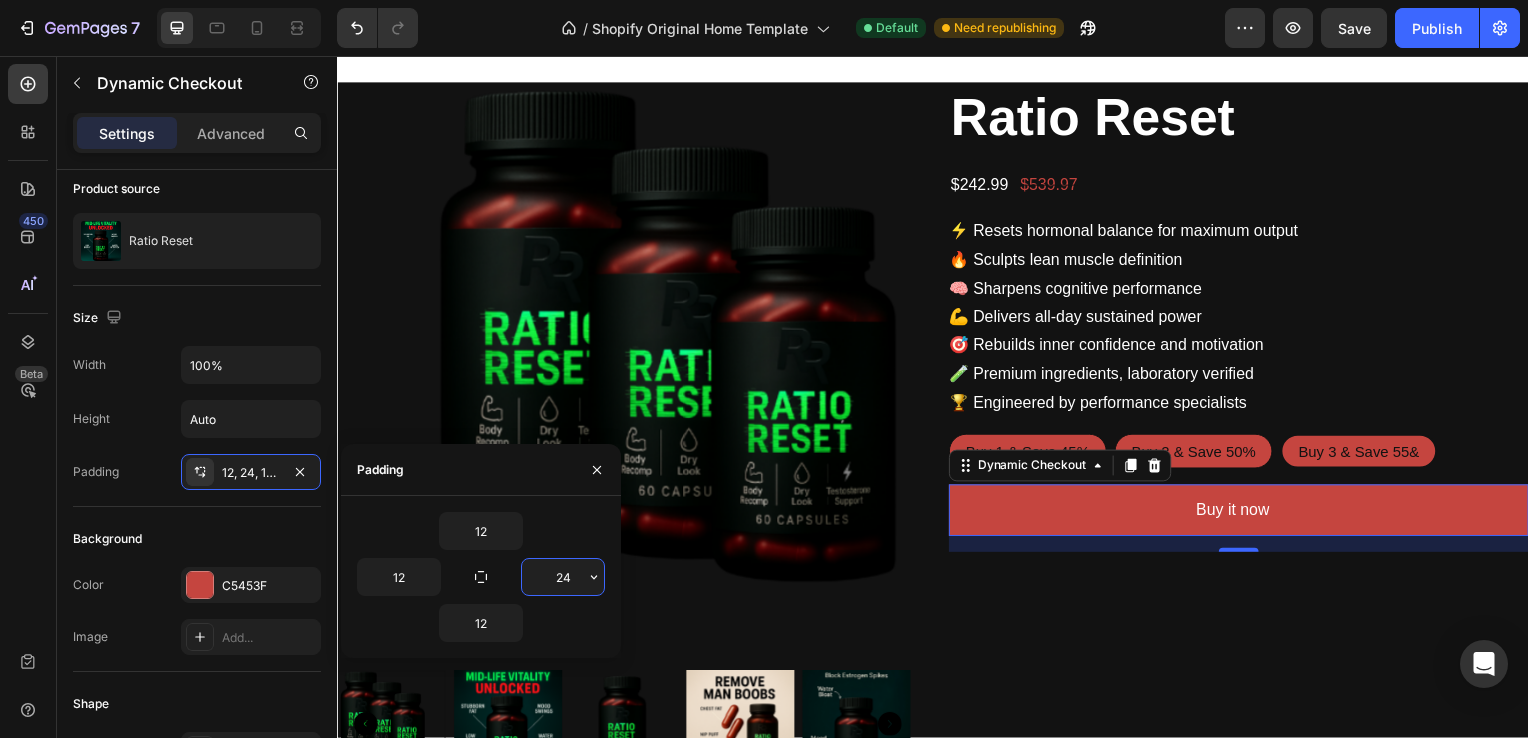 click on "24" at bounding box center (563, 577) 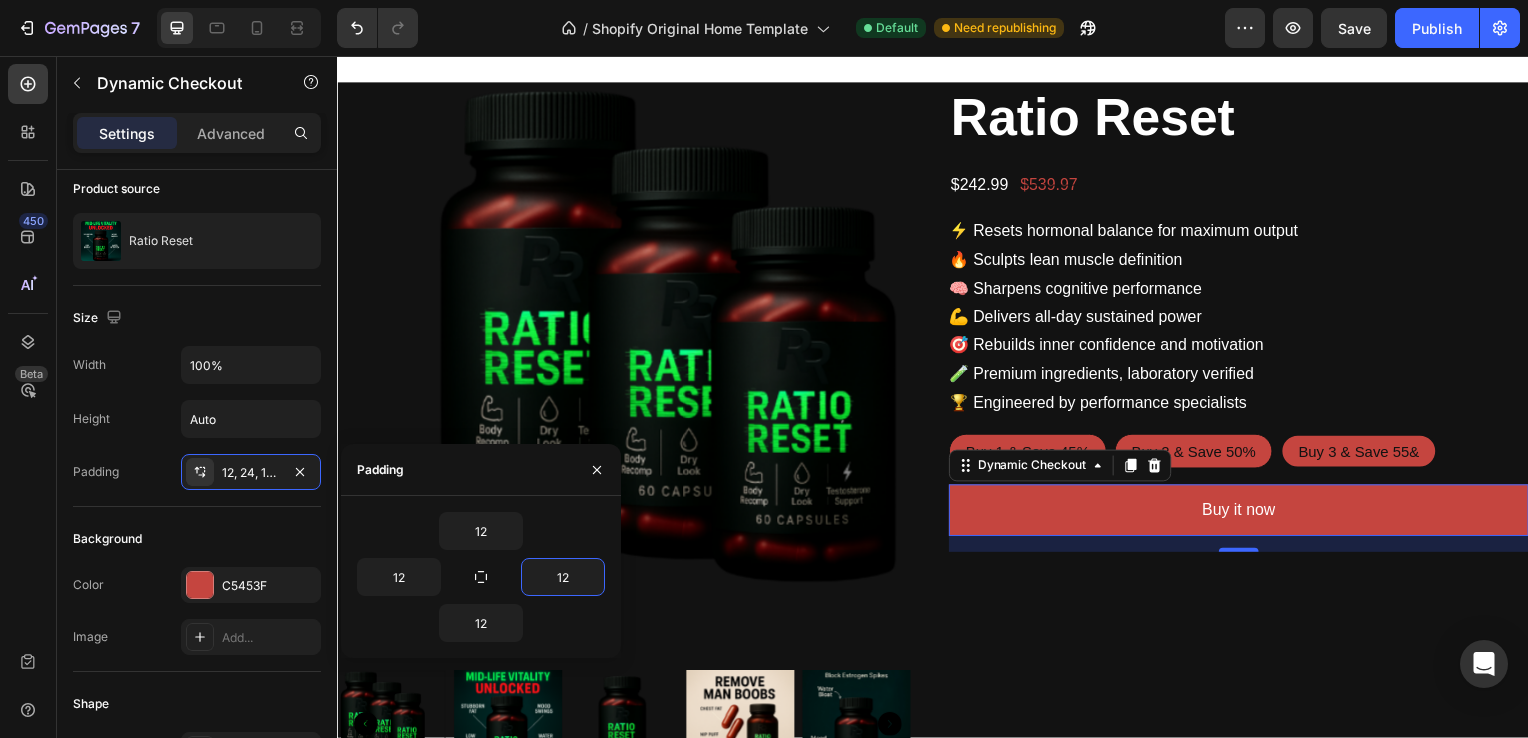 click on "12" at bounding box center [481, 623] 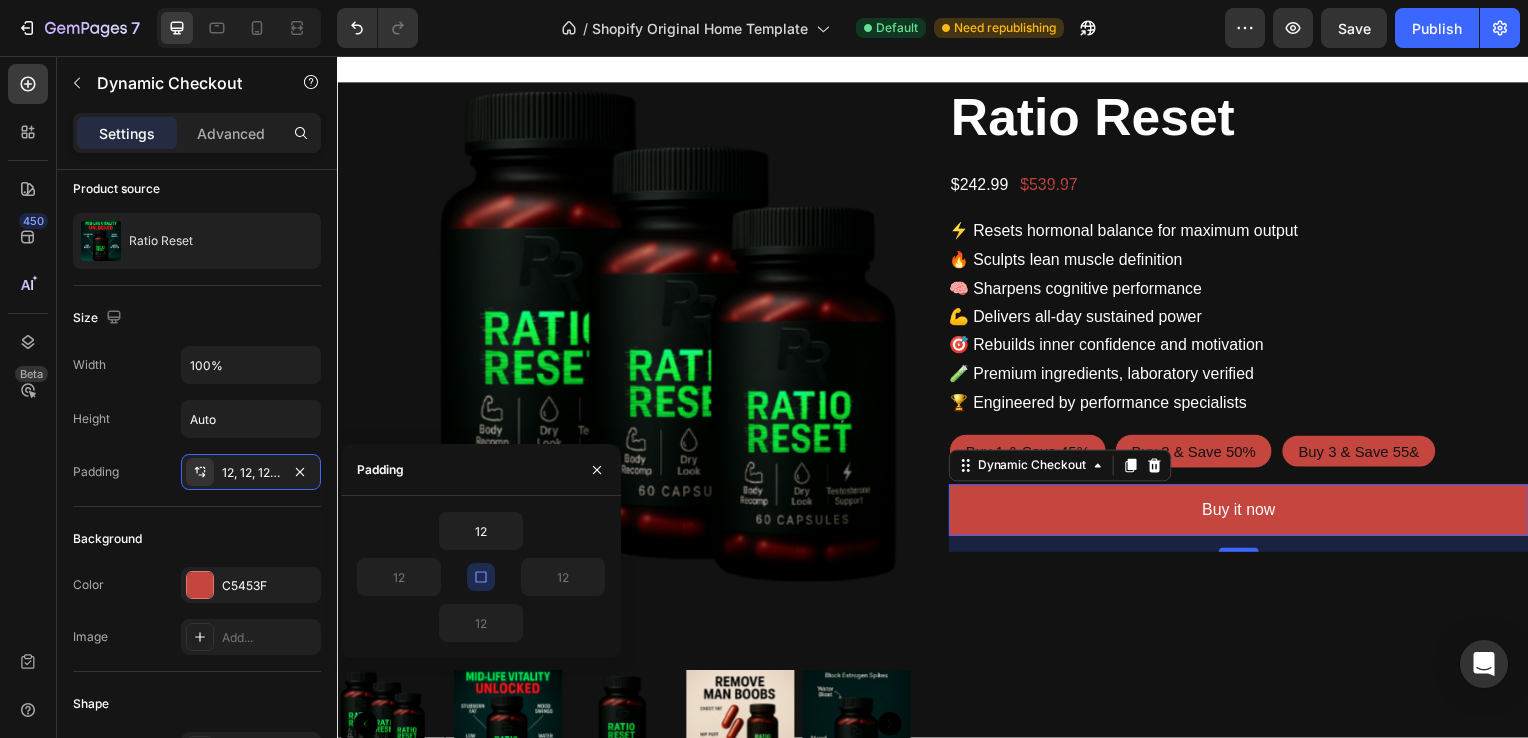 click 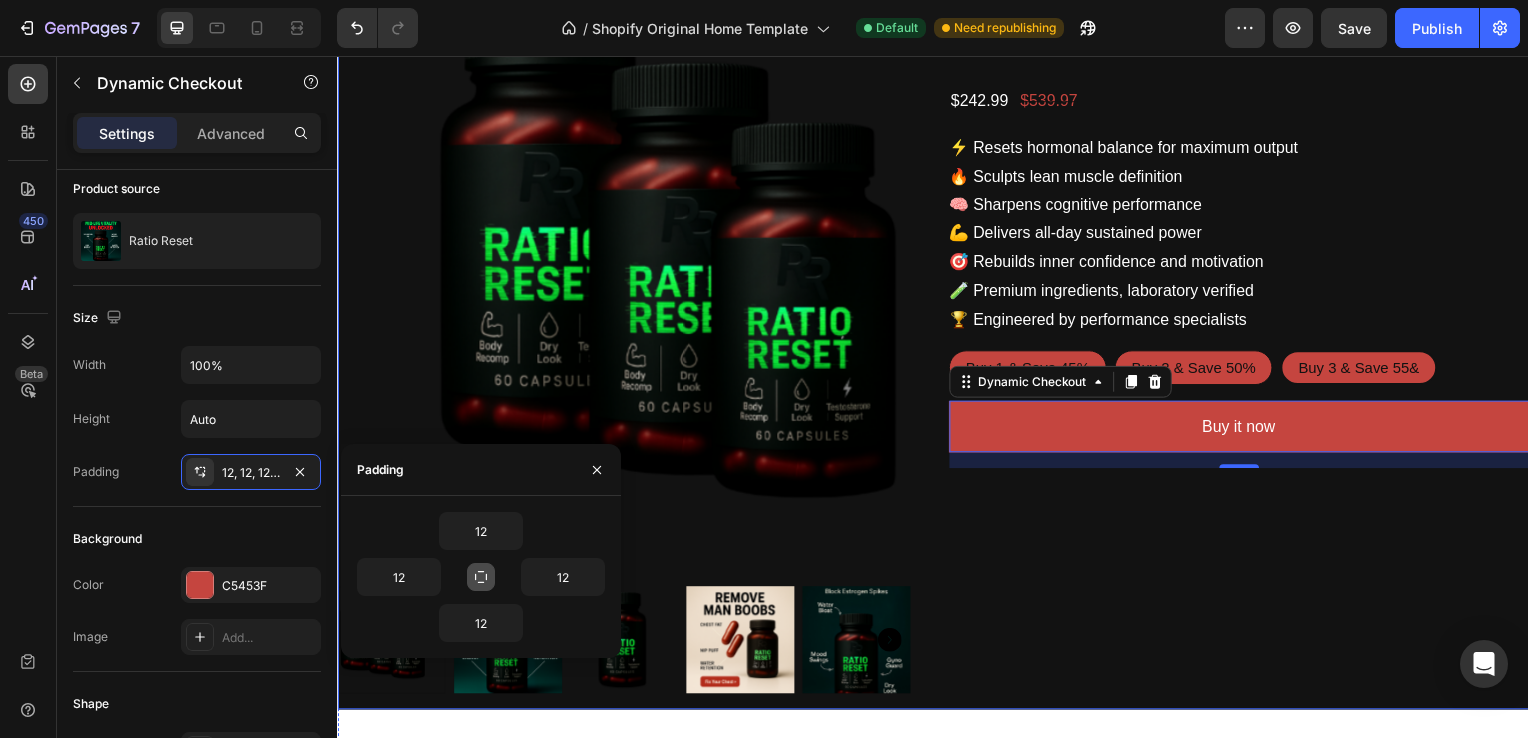 scroll, scrollTop: 242, scrollLeft: 0, axis: vertical 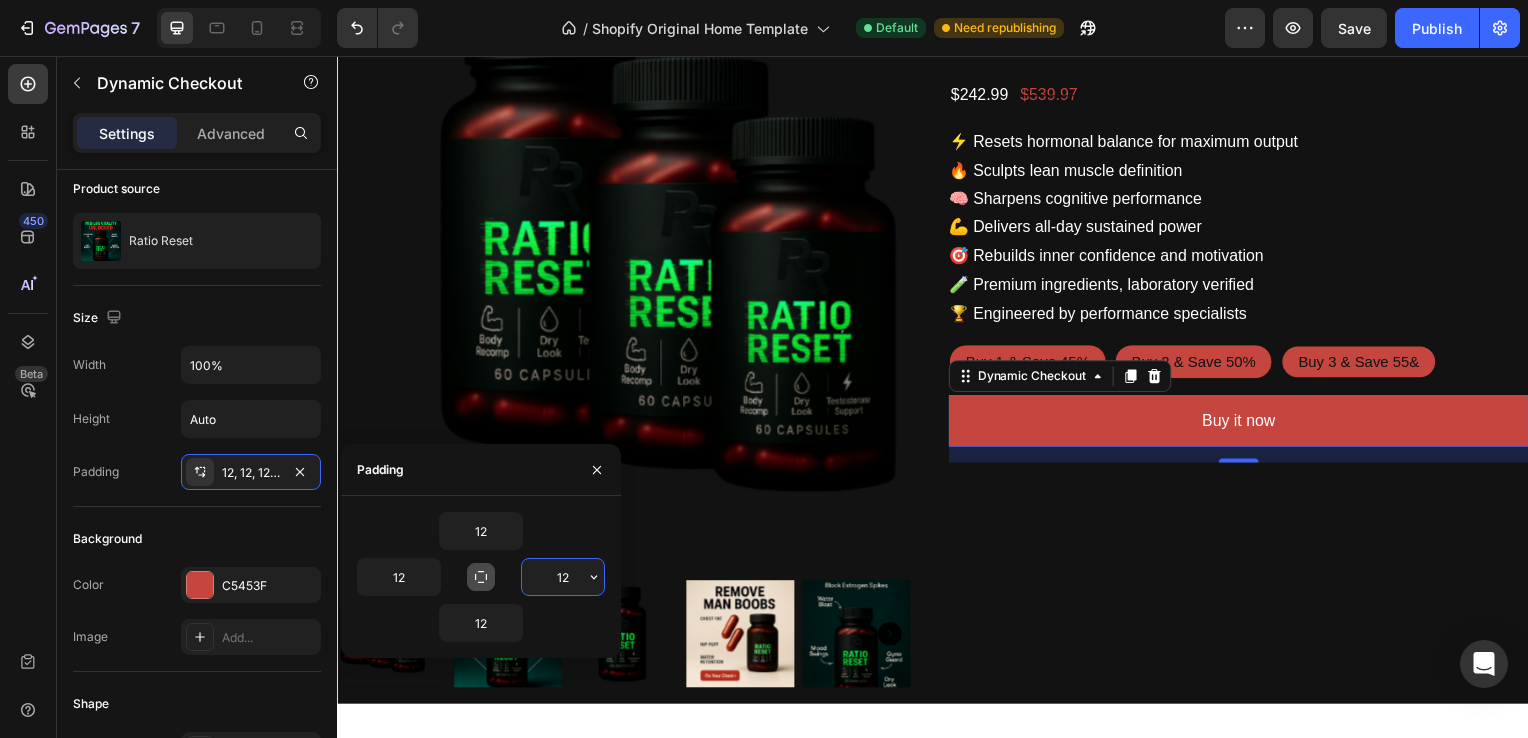 click on "12" at bounding box center [563, 577] 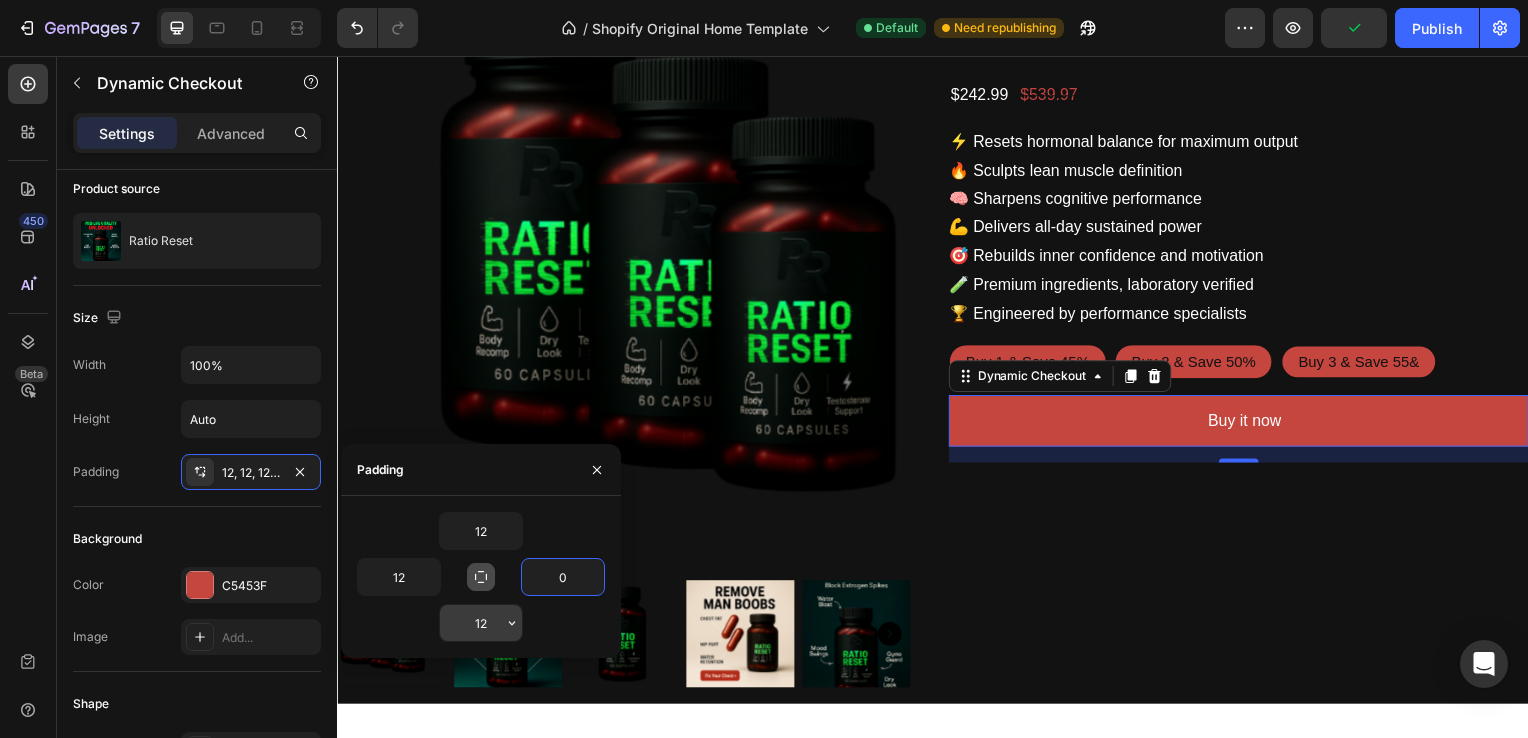 click on "12" at bounding box center (481, 623) 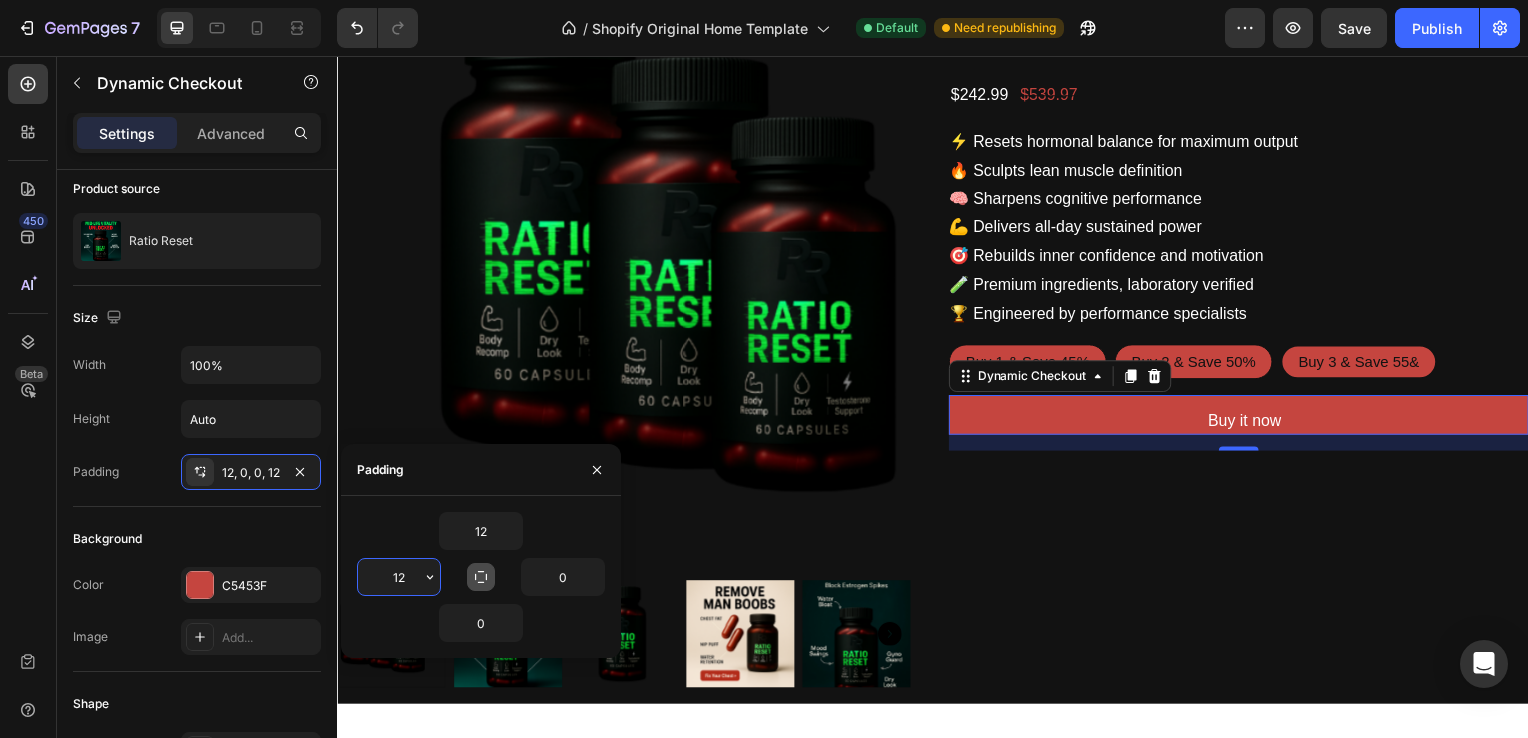 click on "12" at bounding box center [399, 577] 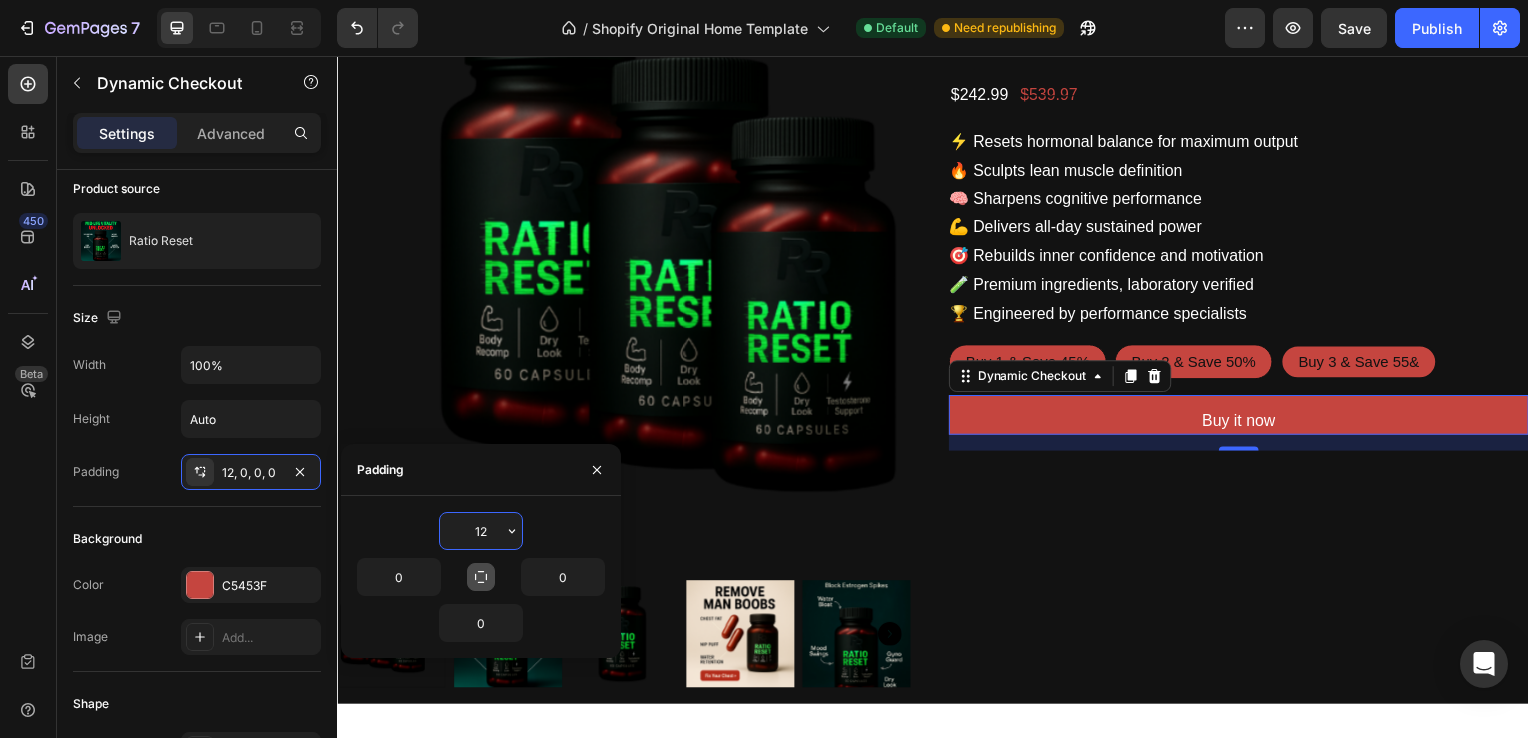 click on "12" at bounding box center [481, 531] 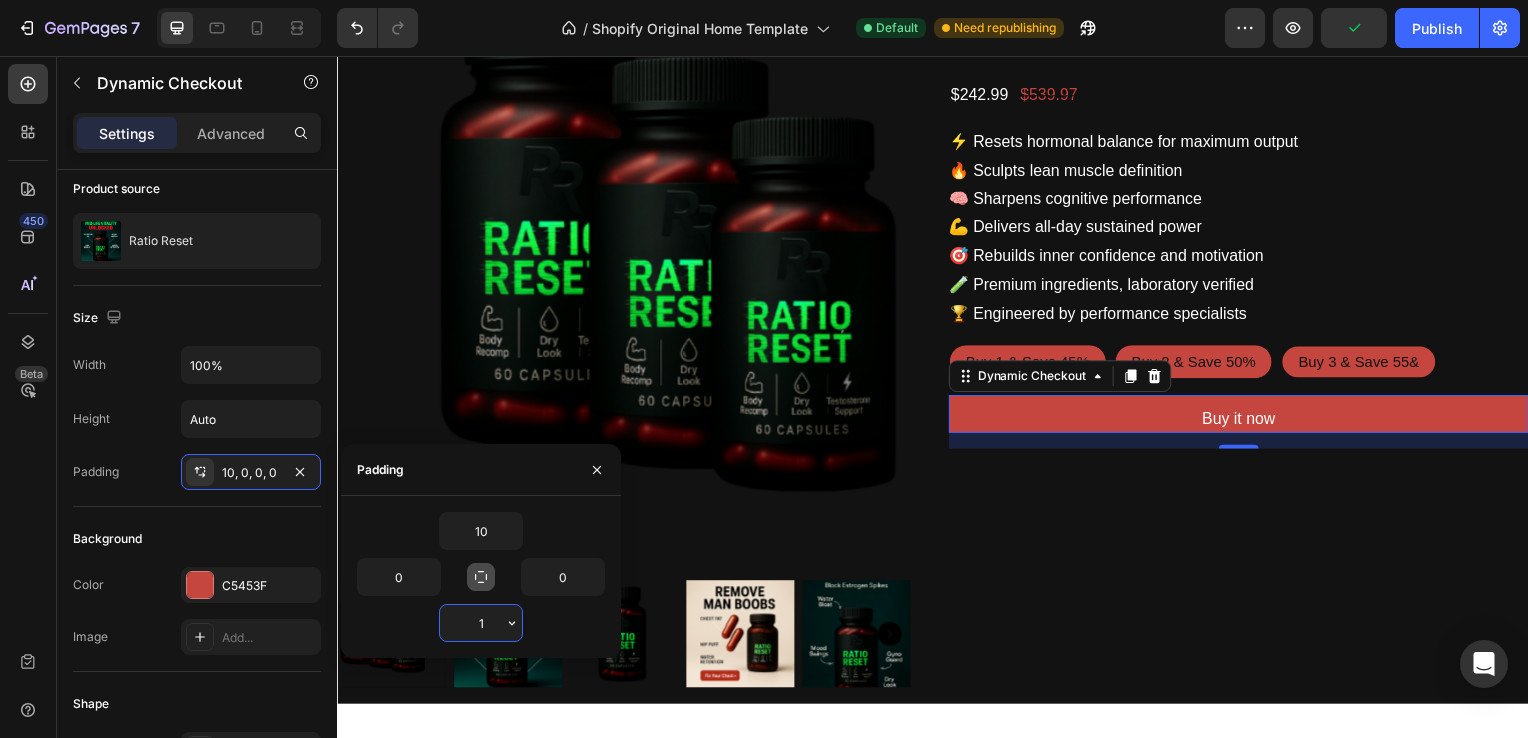 click on "1" at bounding box center [481, 623] 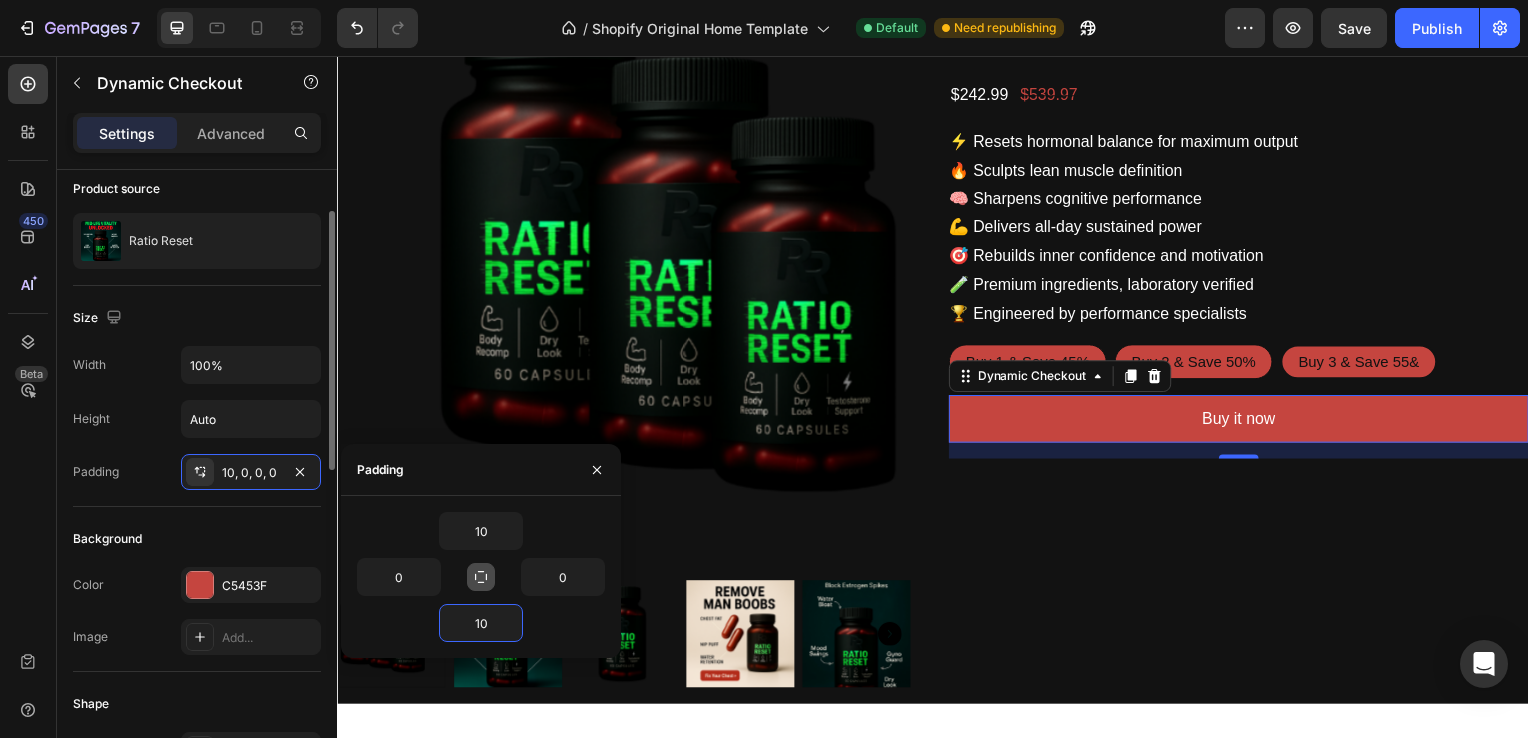 click on "Background" at bounding box center [197, 539] 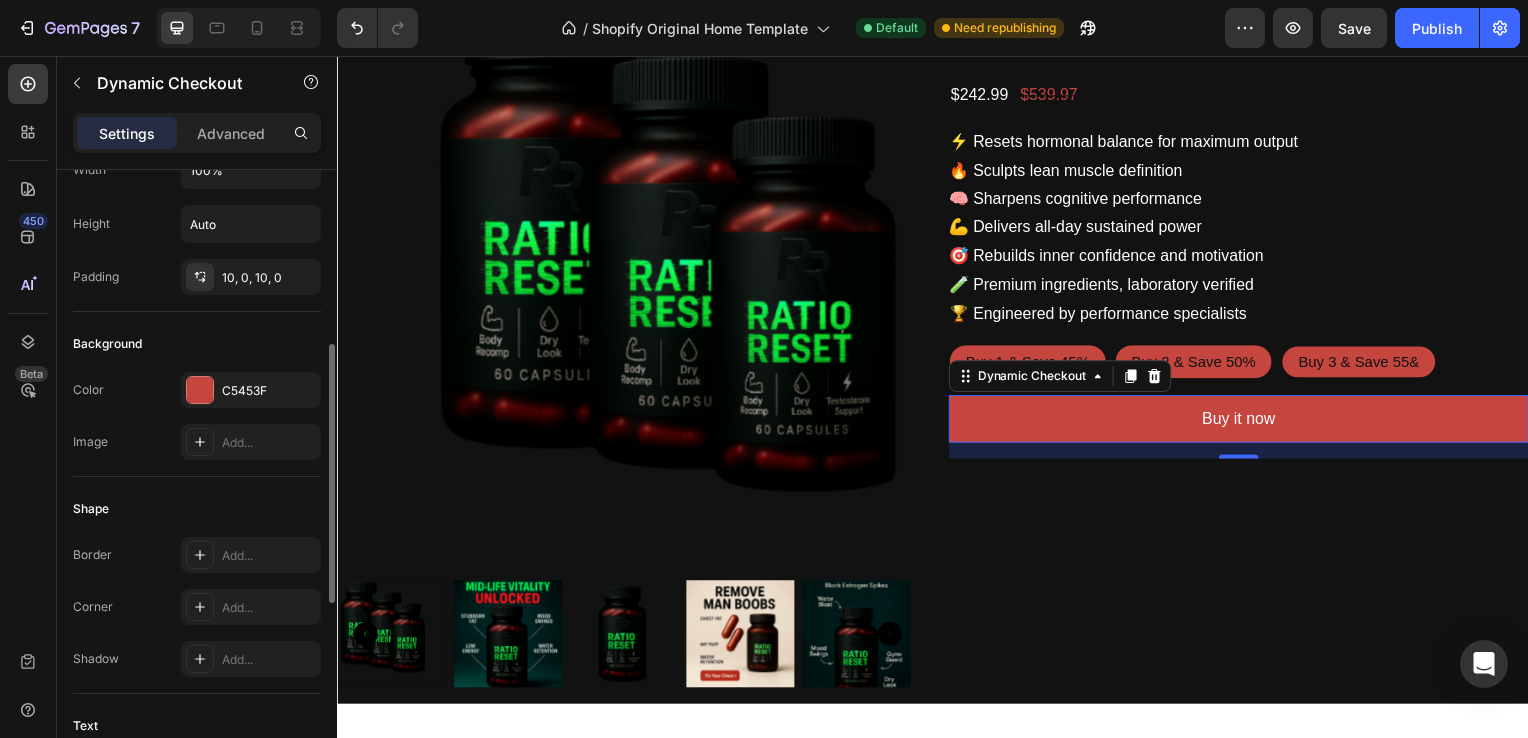scroll, scrollTop: 339, scrollLeft: 0, axis: vertical 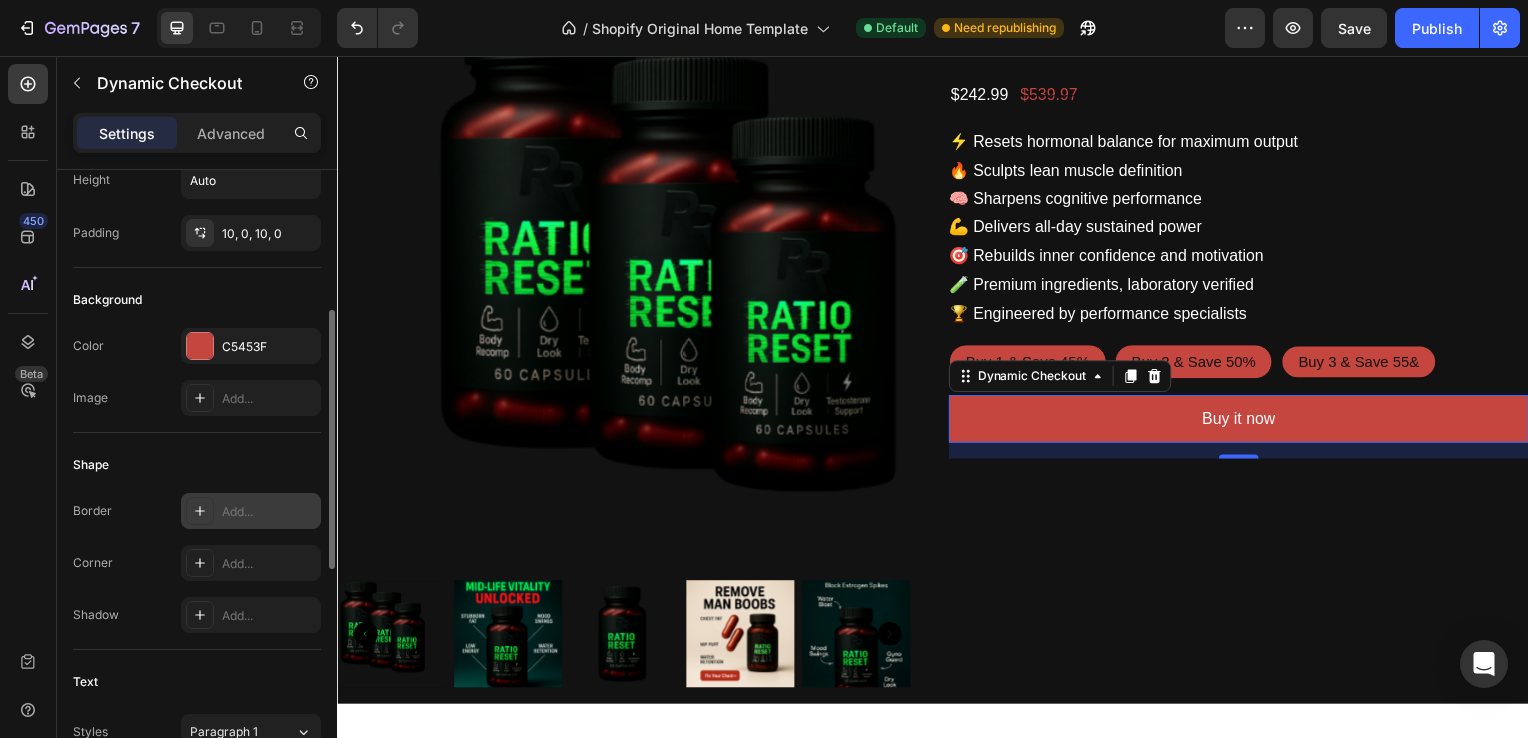 click 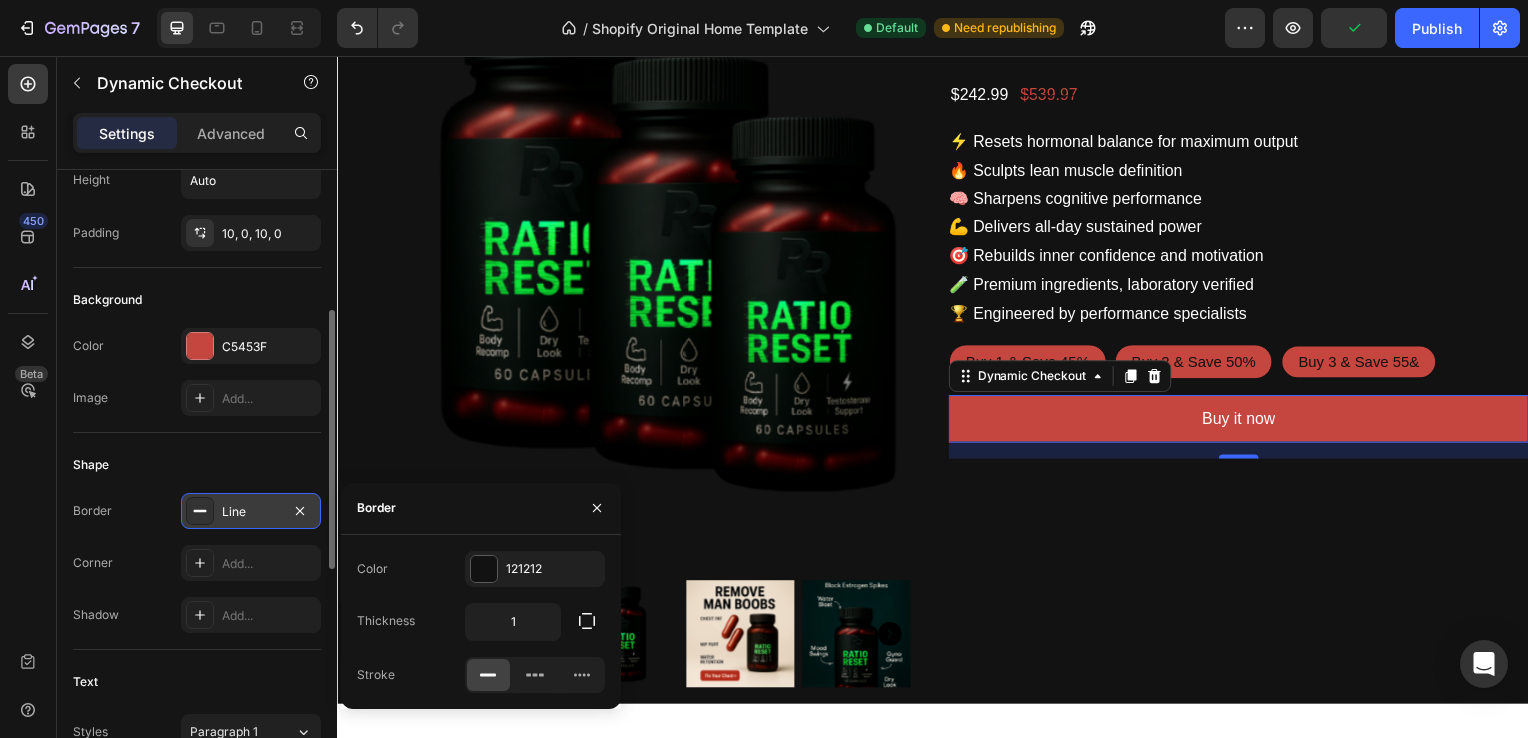 click 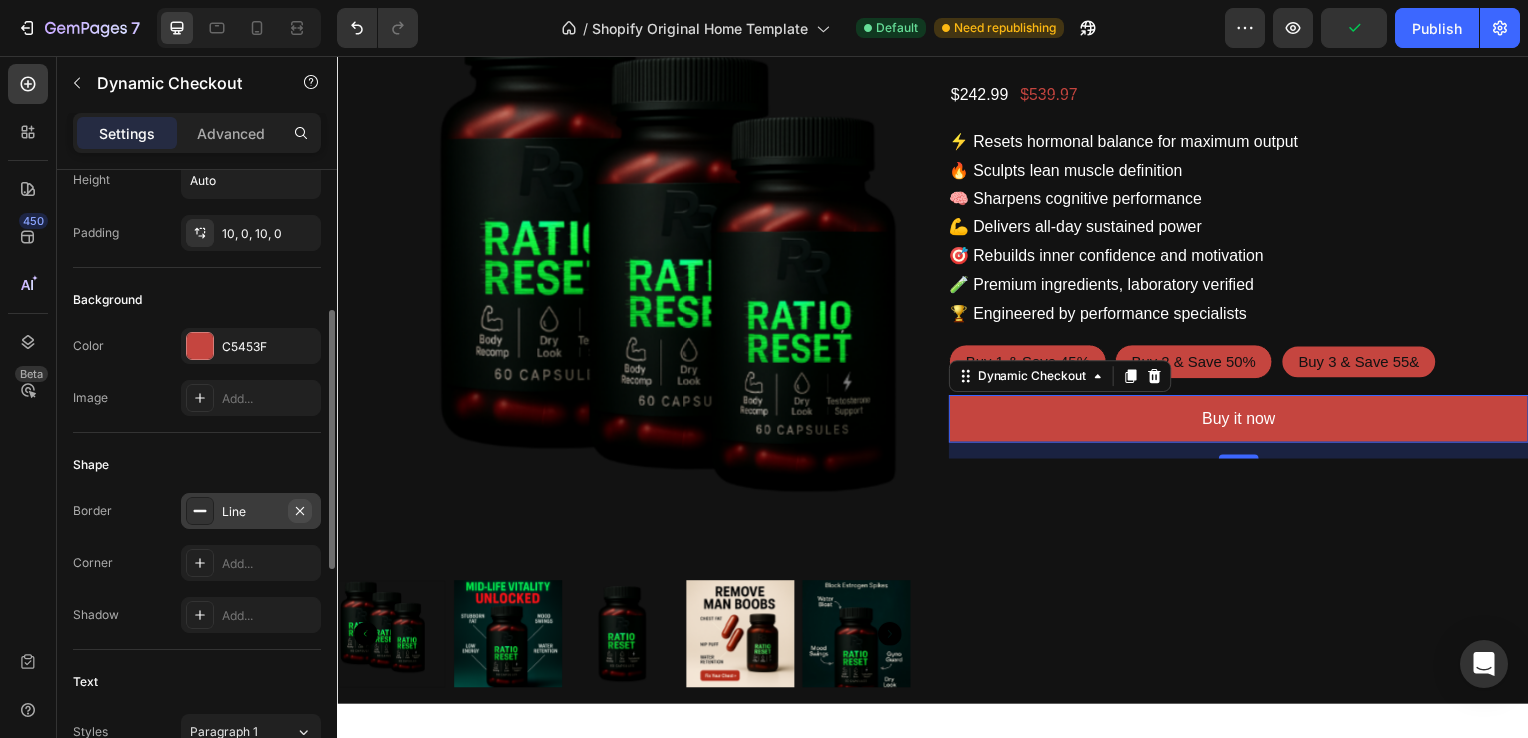 click 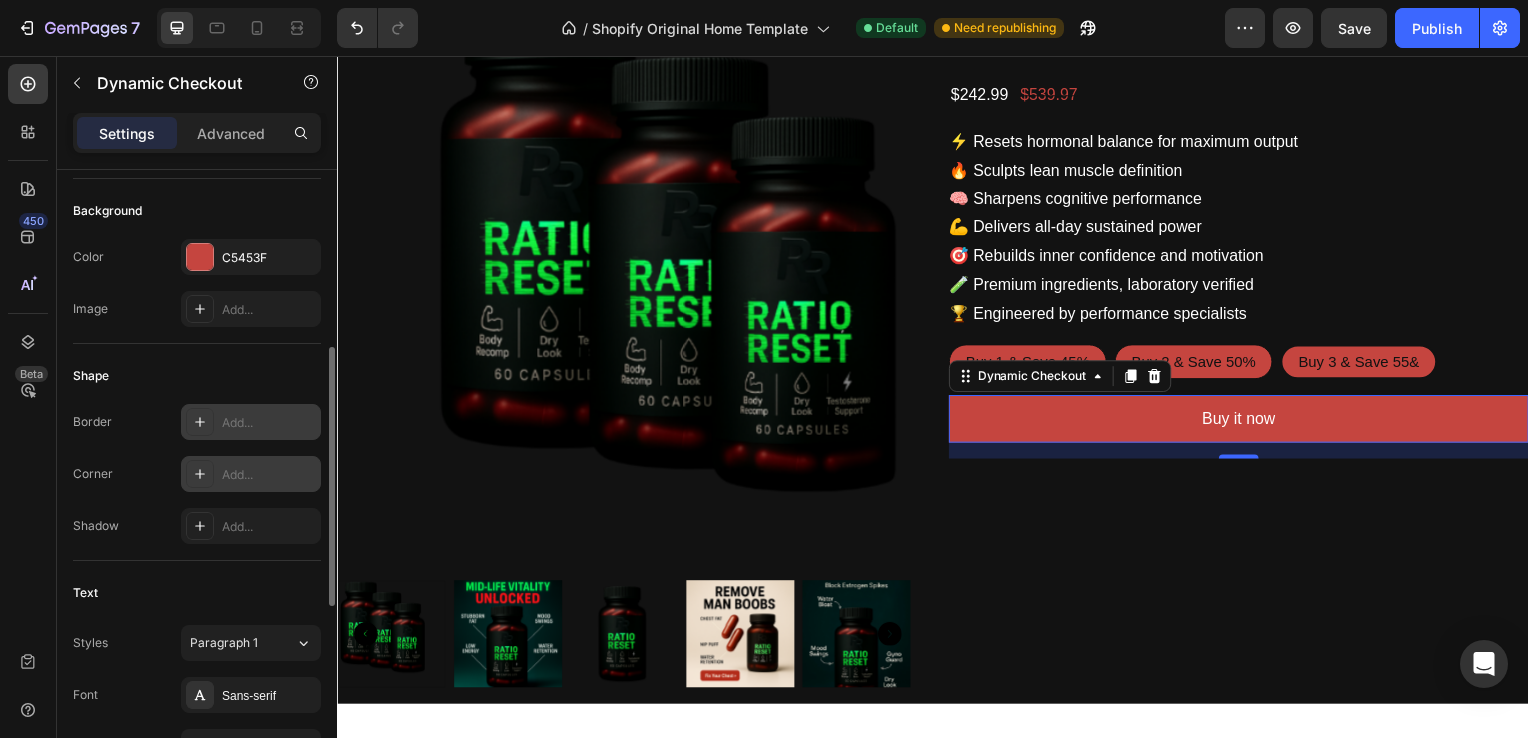 scroll, scrollTop: 429, scrollLeft: 0, axis: vertical 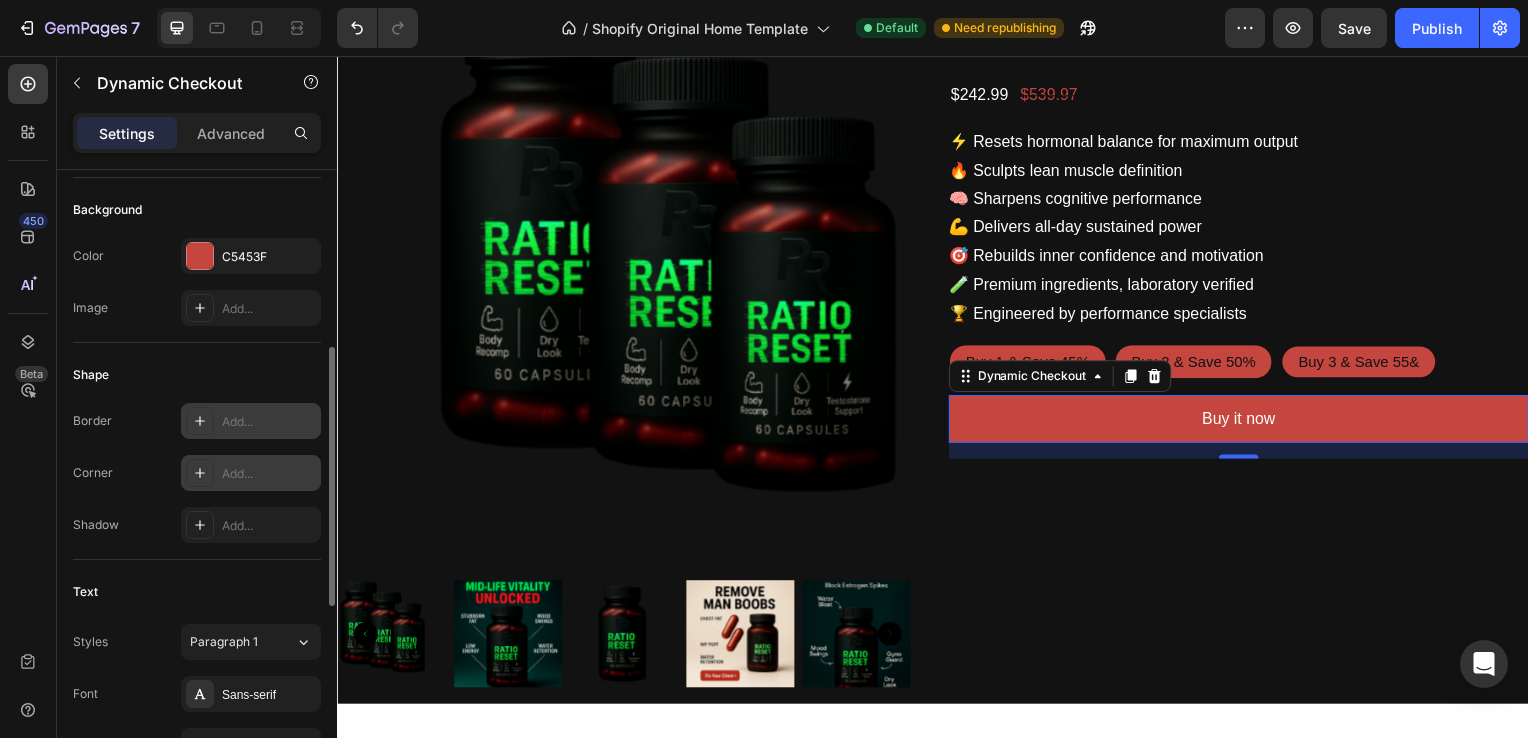 click on "Add..." at bounding box center (269, 474) 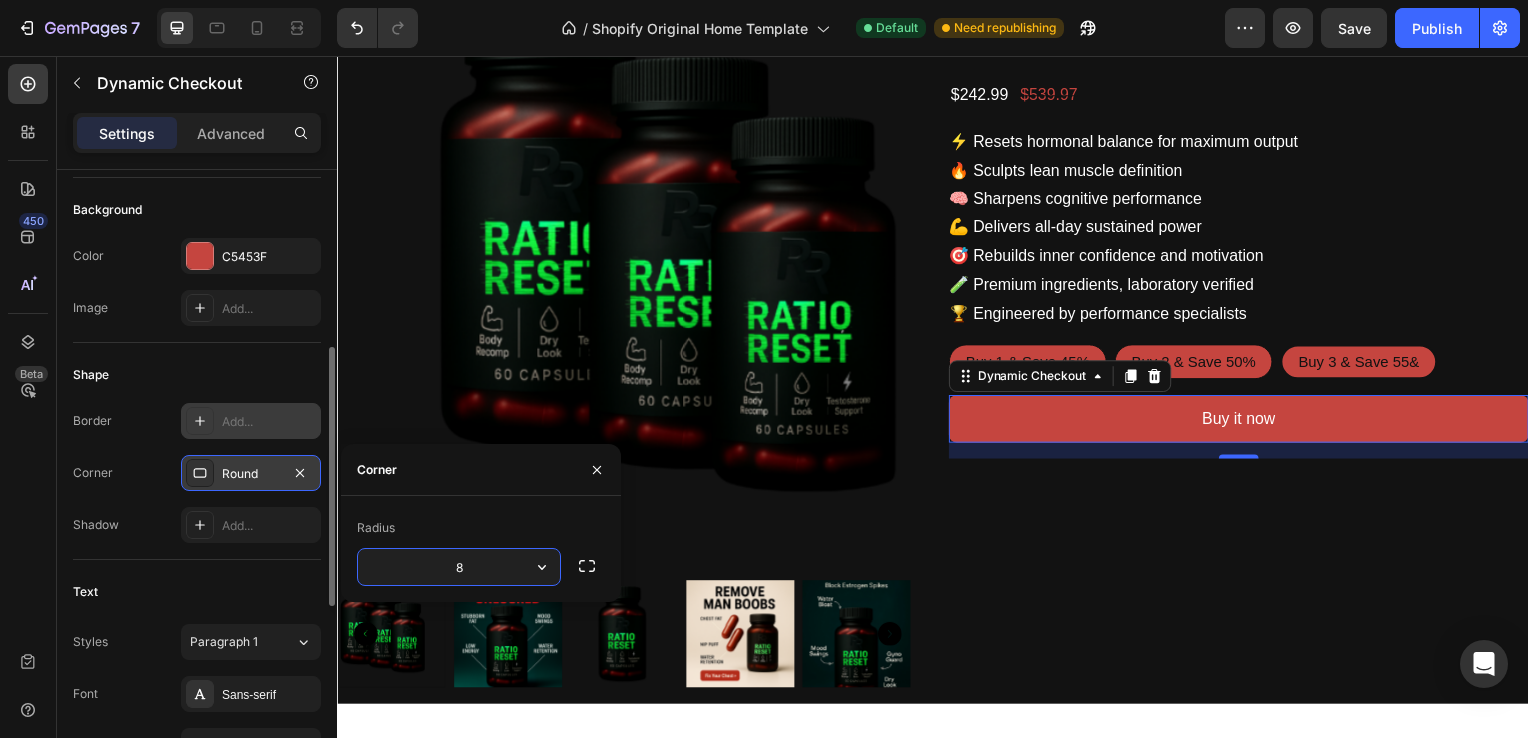 click on "8" at bounding box center [459, 567] 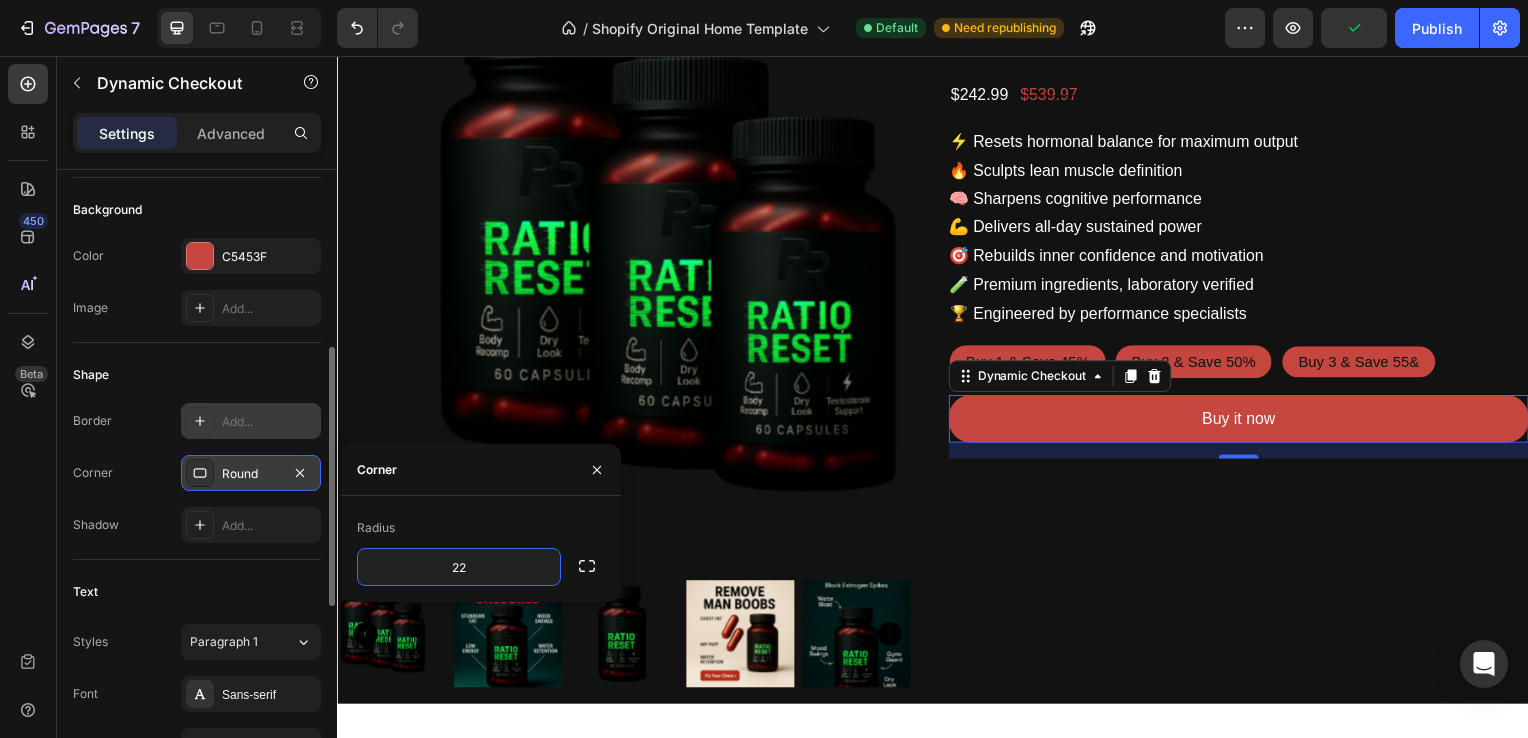 click on "Corner Round" at bounding box center [197, 473] 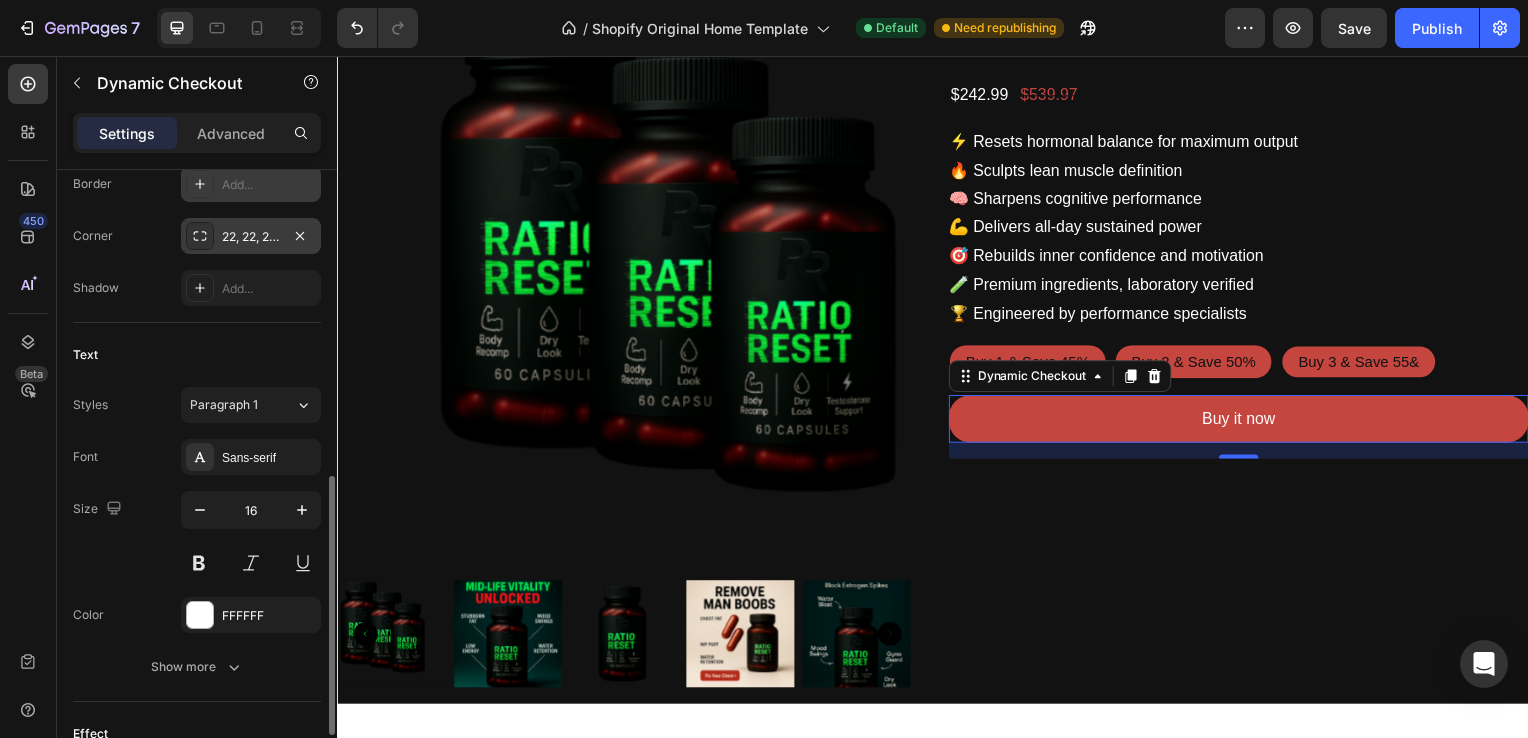 scroll, scrollTop: 699, scrollLeft: 0, axis: vertical 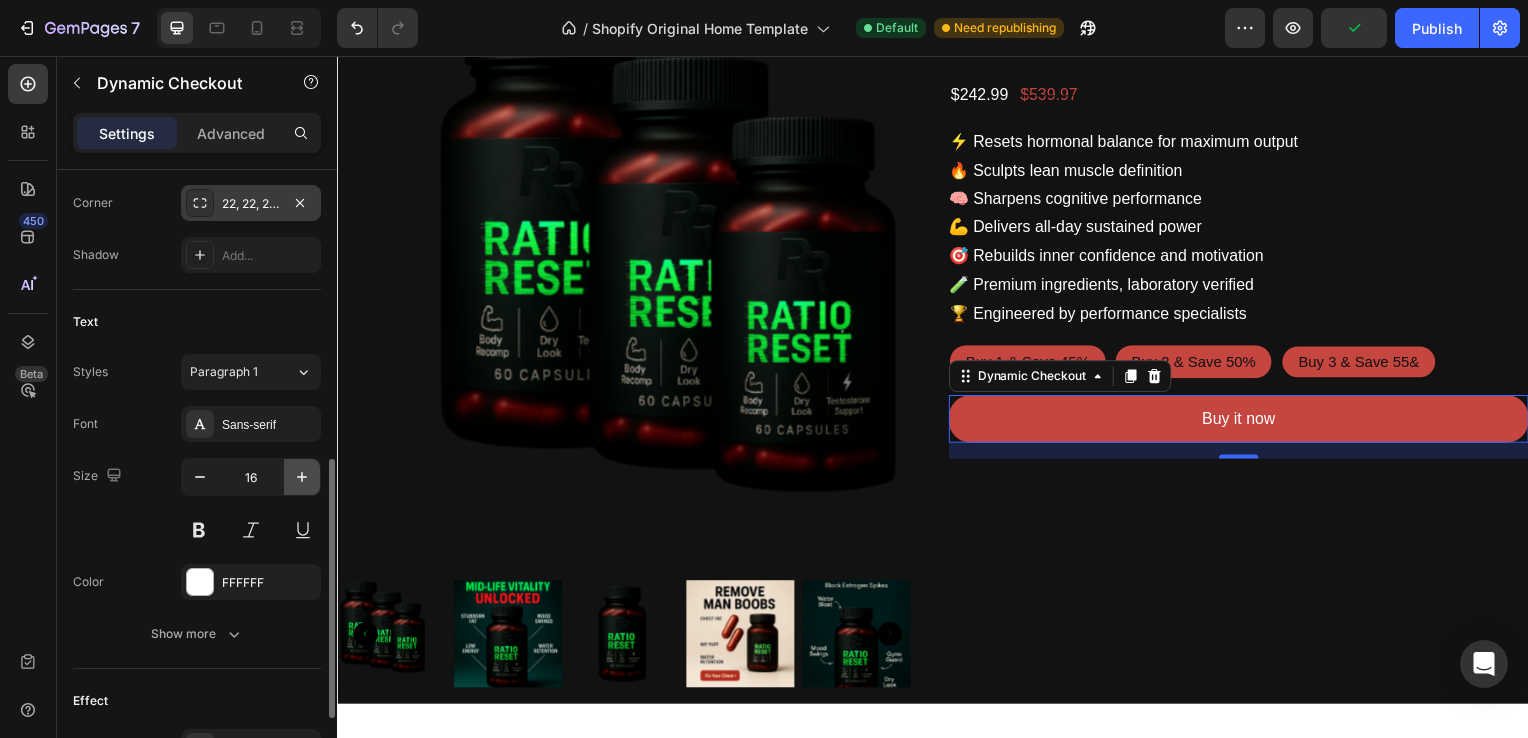 click 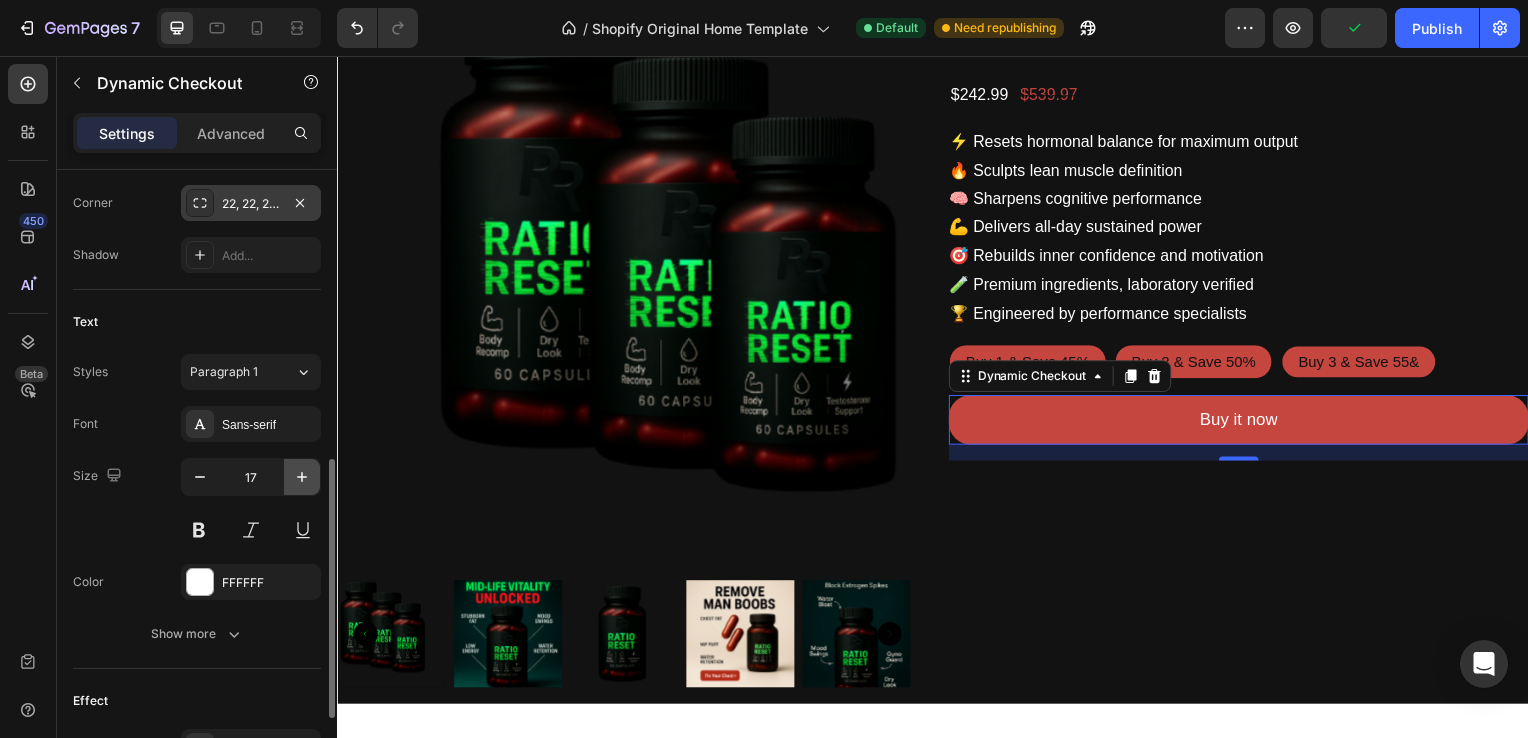 click 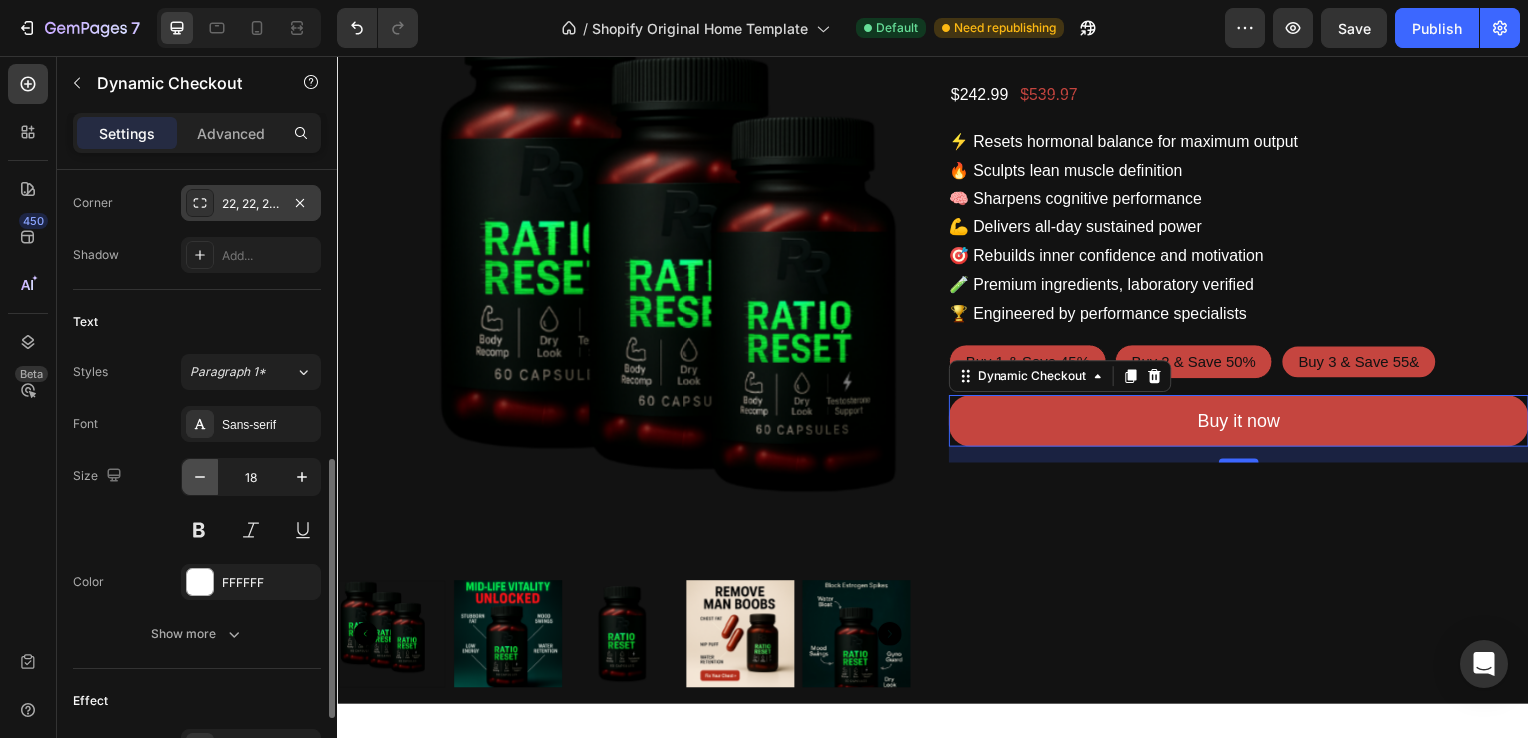click 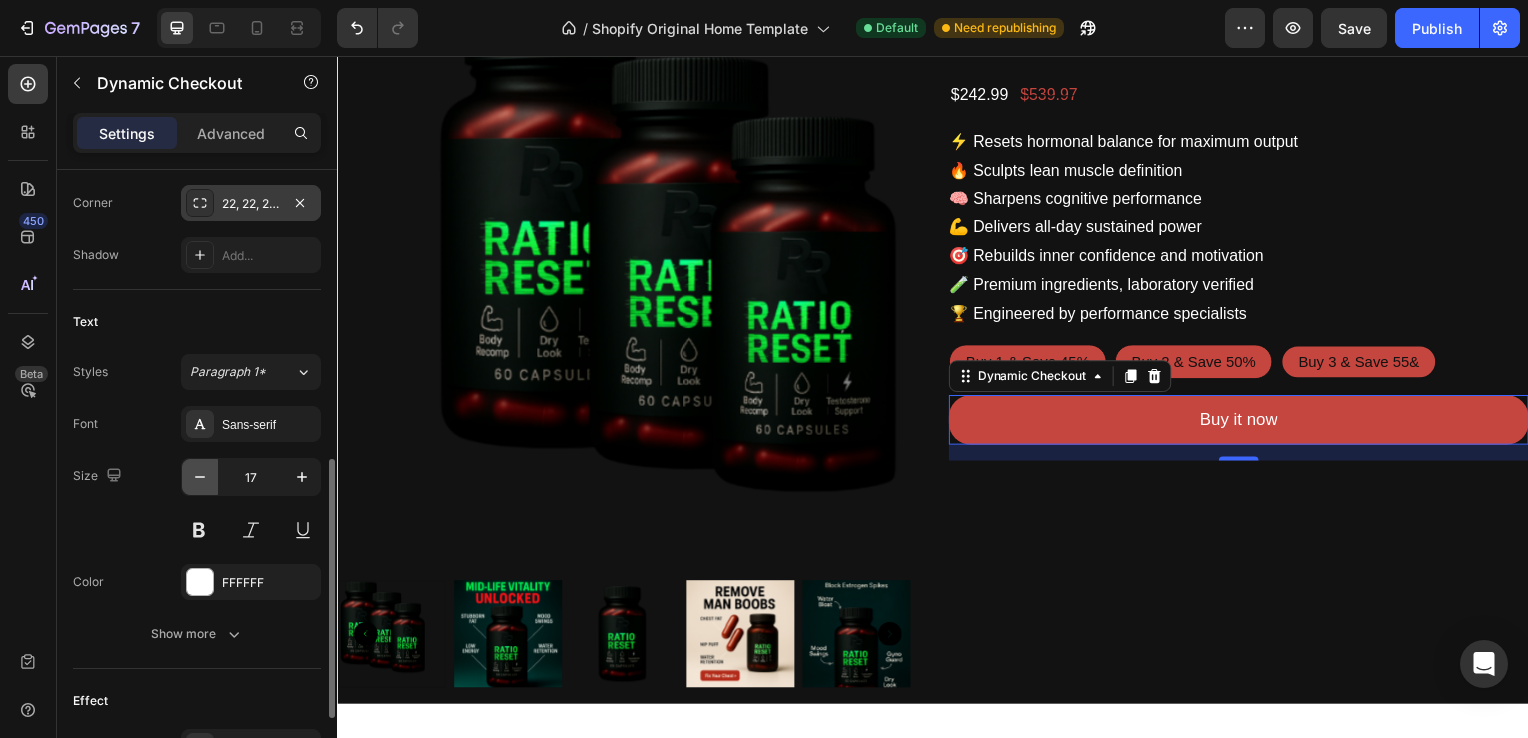 click 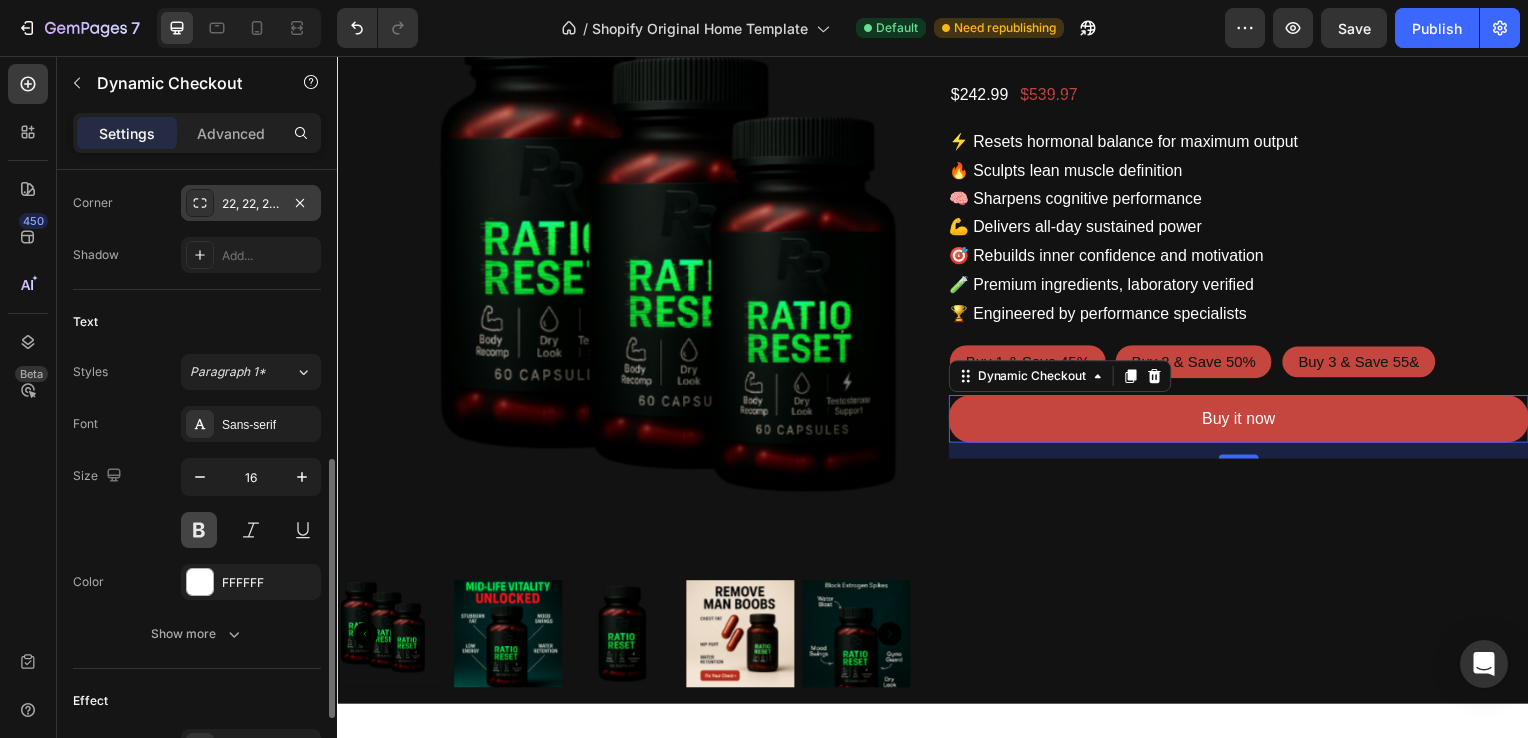 click at bounding box center (199, 530) 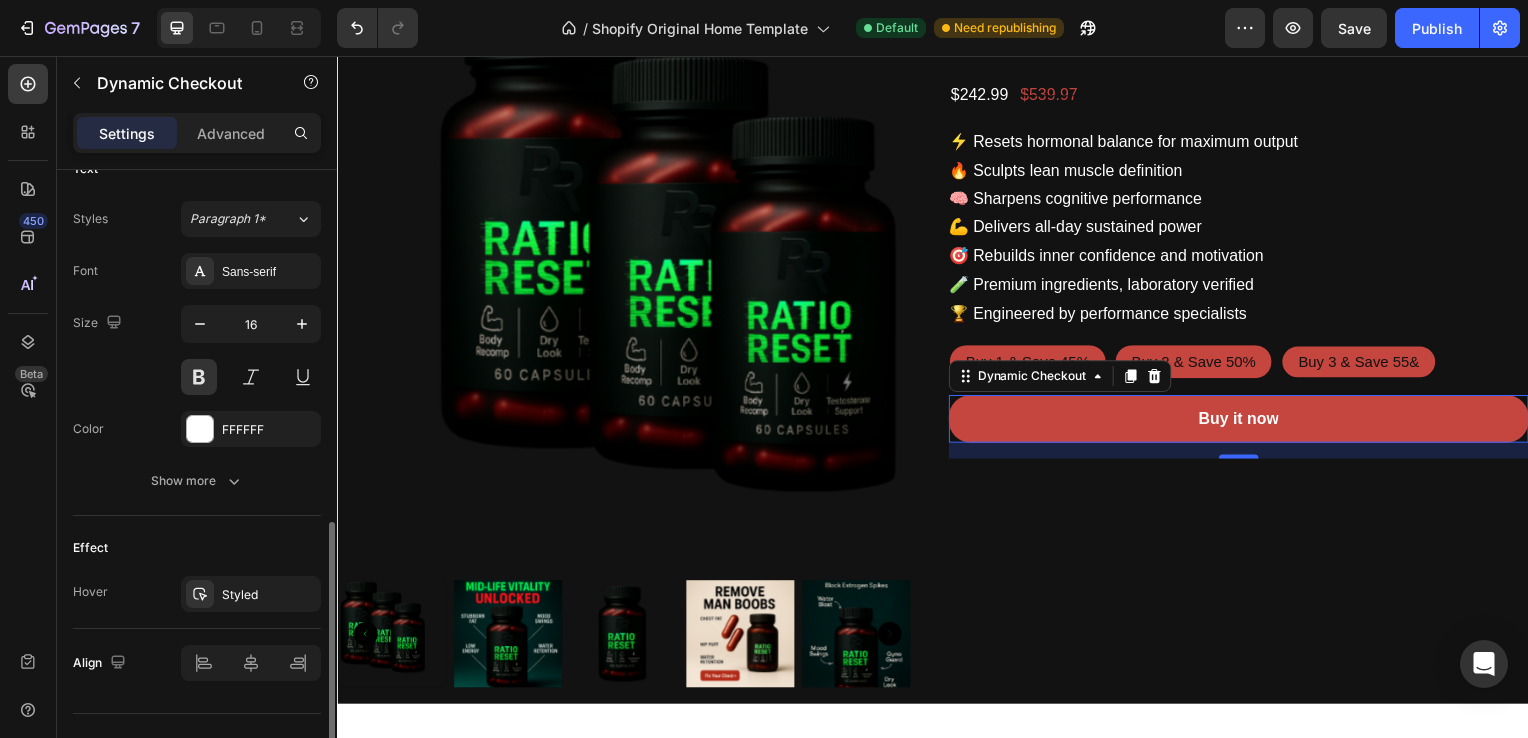 scroll, scrollTop: 888, scrollLeft: 0, axis: vertical 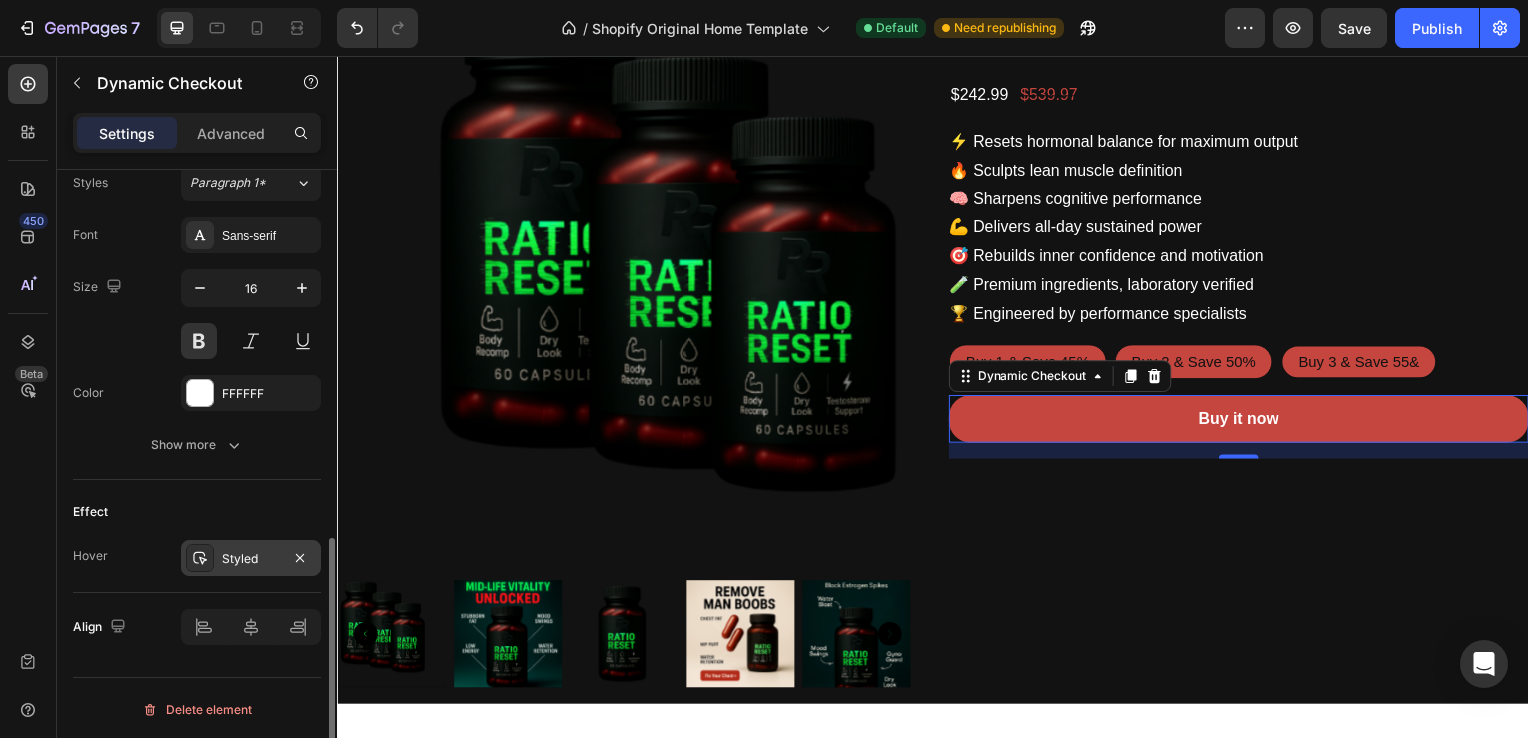 click on "Styled" at bounding box center [251, 559] 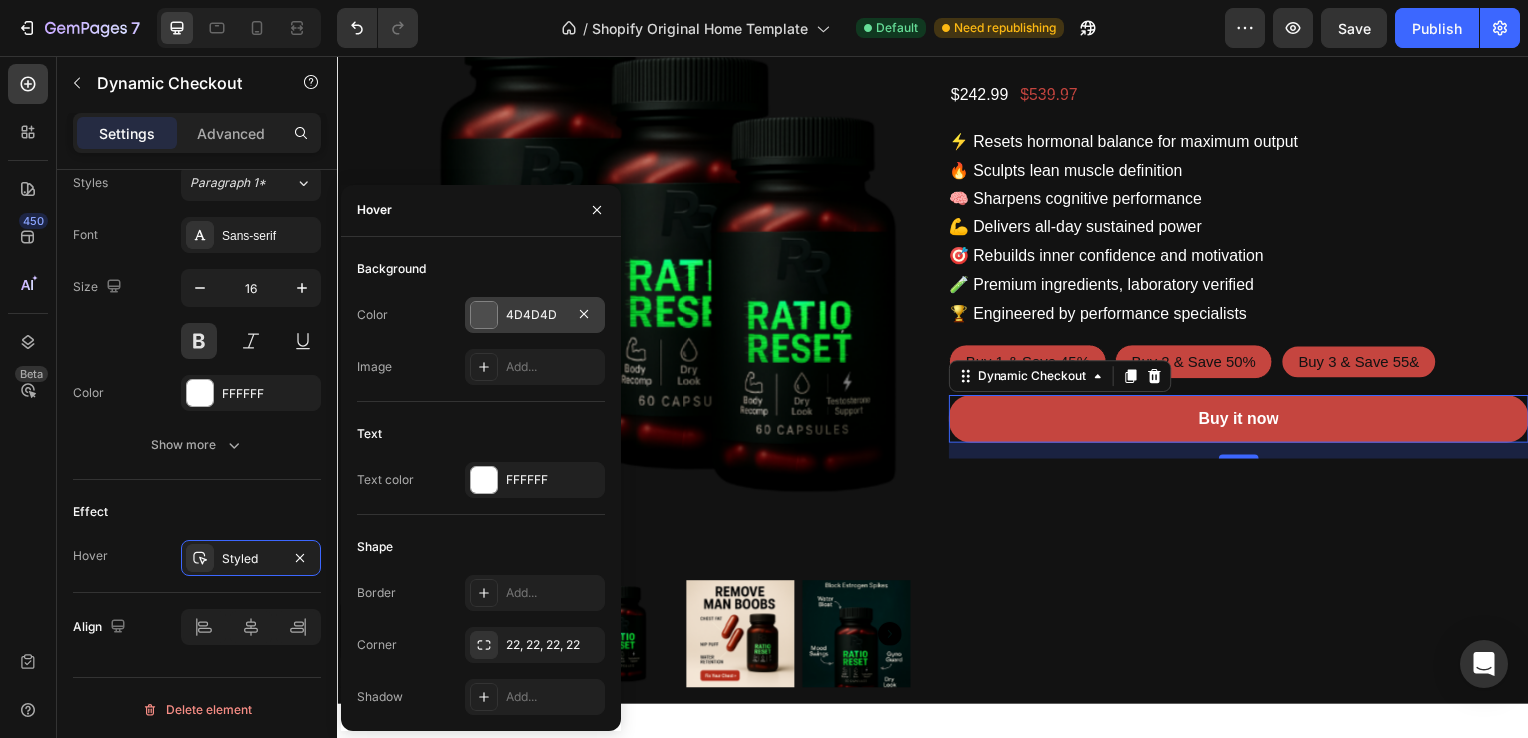 click at bounding box center [484, 315] 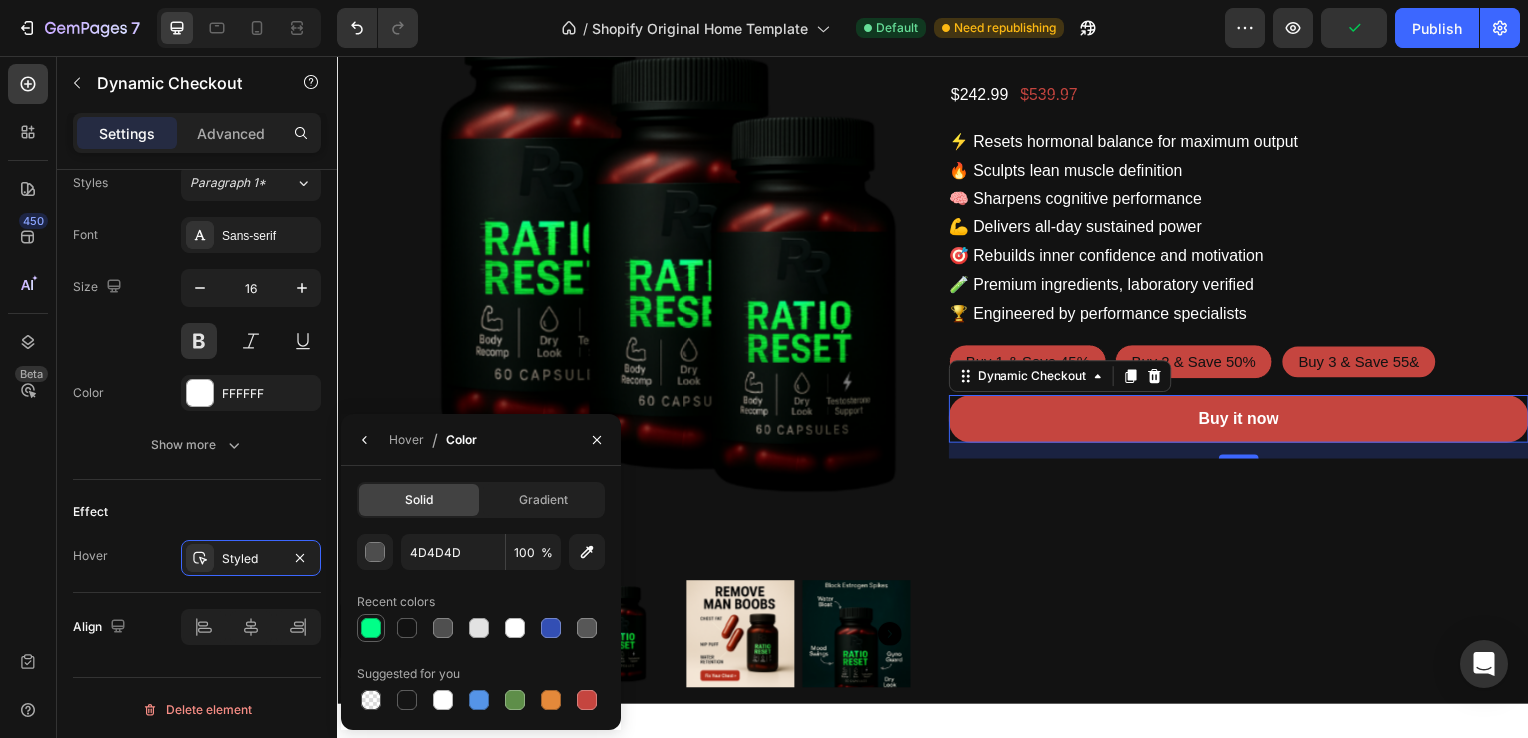 click at bounding box center [371, 628] 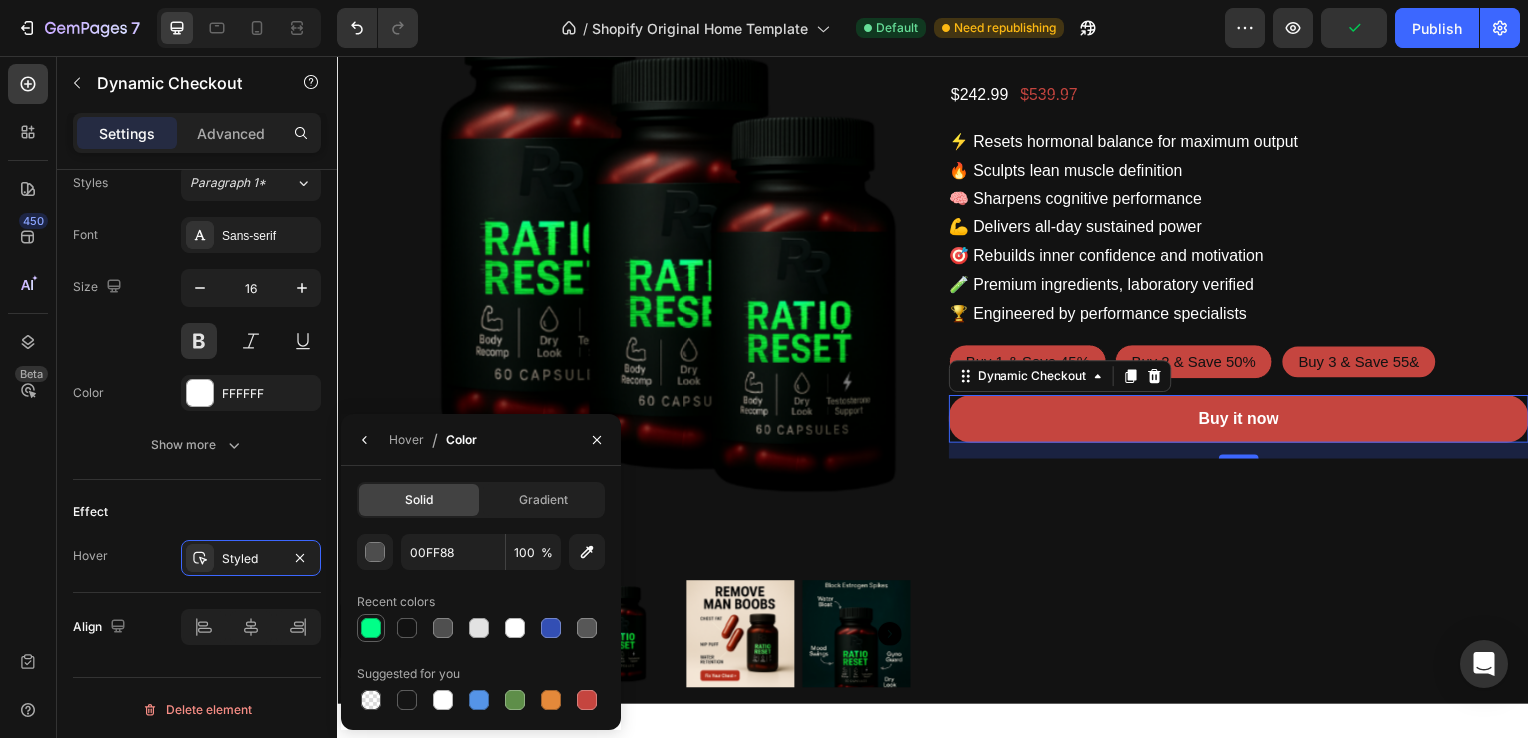 scroll, scrollTop: 888, scrollLeft: 0, axis: vertical 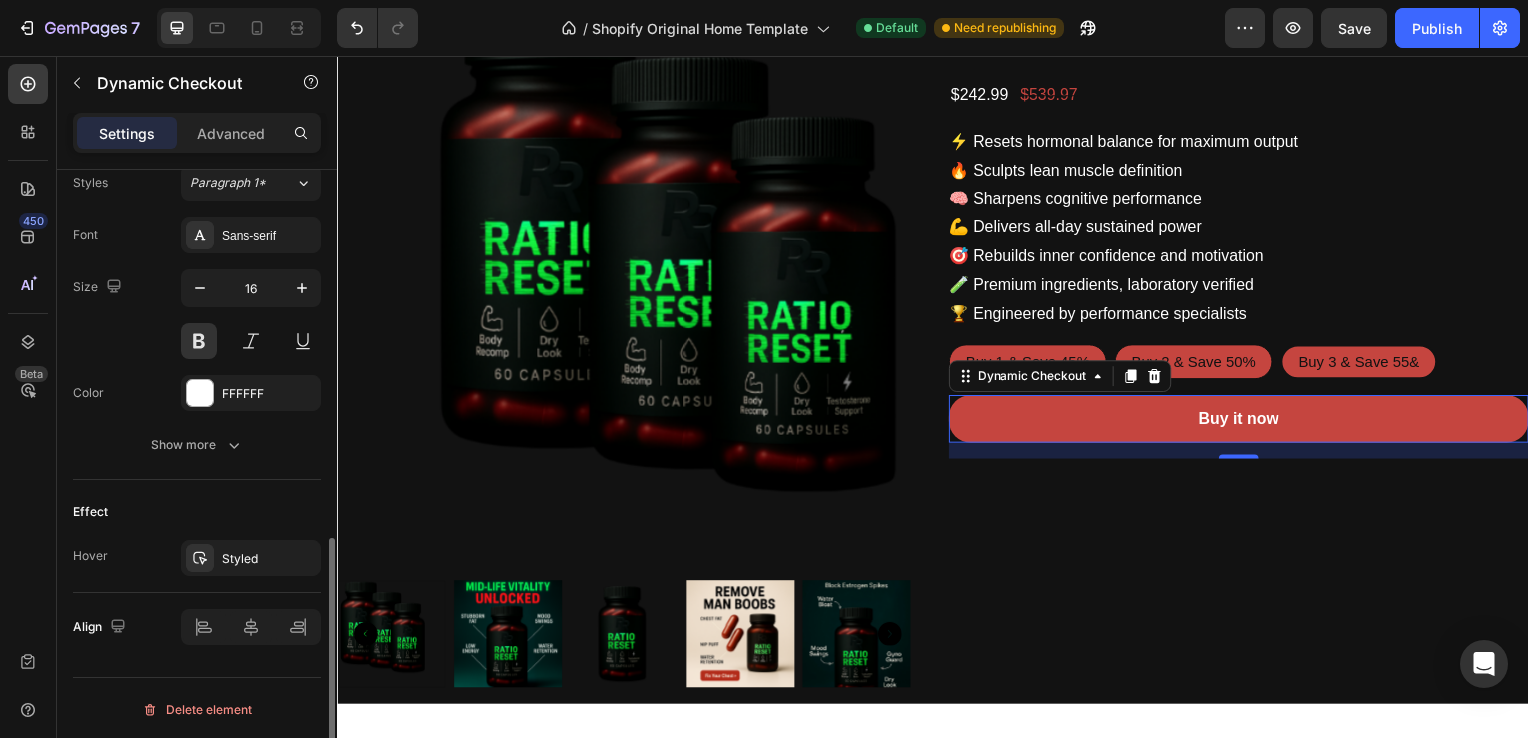click on "Effect" at bounding box center [197, 512] 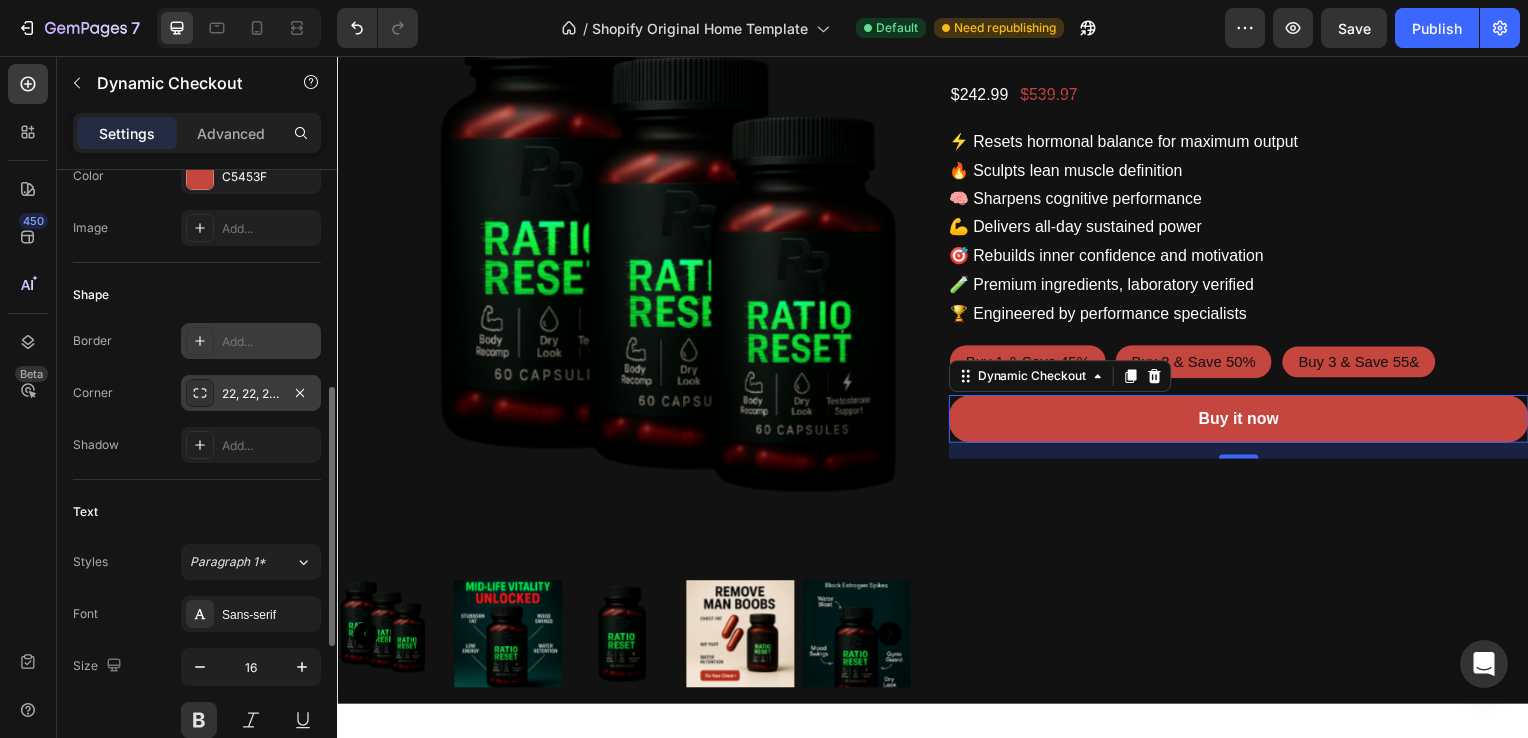 scroll, scrollTop: 520, scrollLeft: 0, axis: vertical 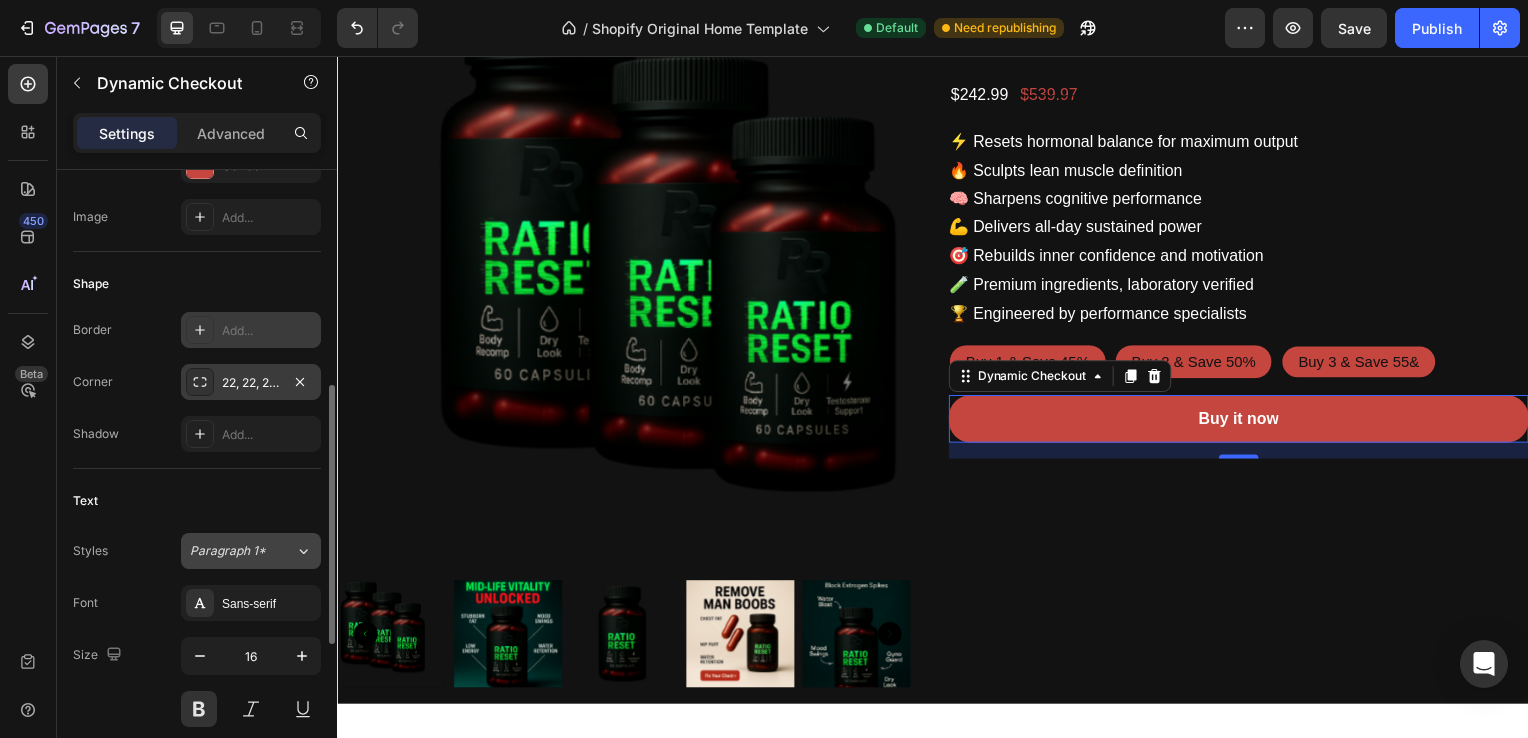 click on "Paragraph 1*" 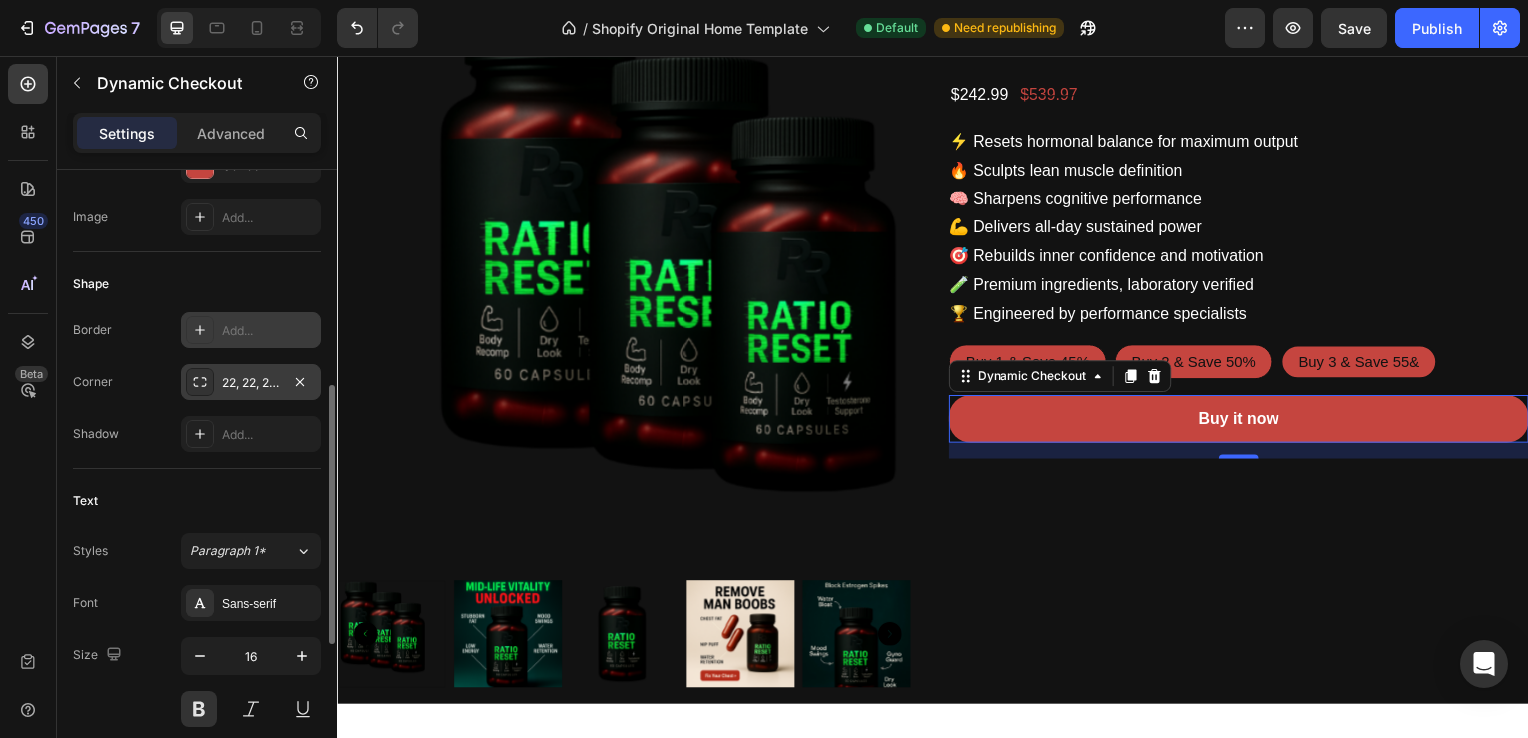 click on "Font Sans-serif" at bounding box center [197, 603] 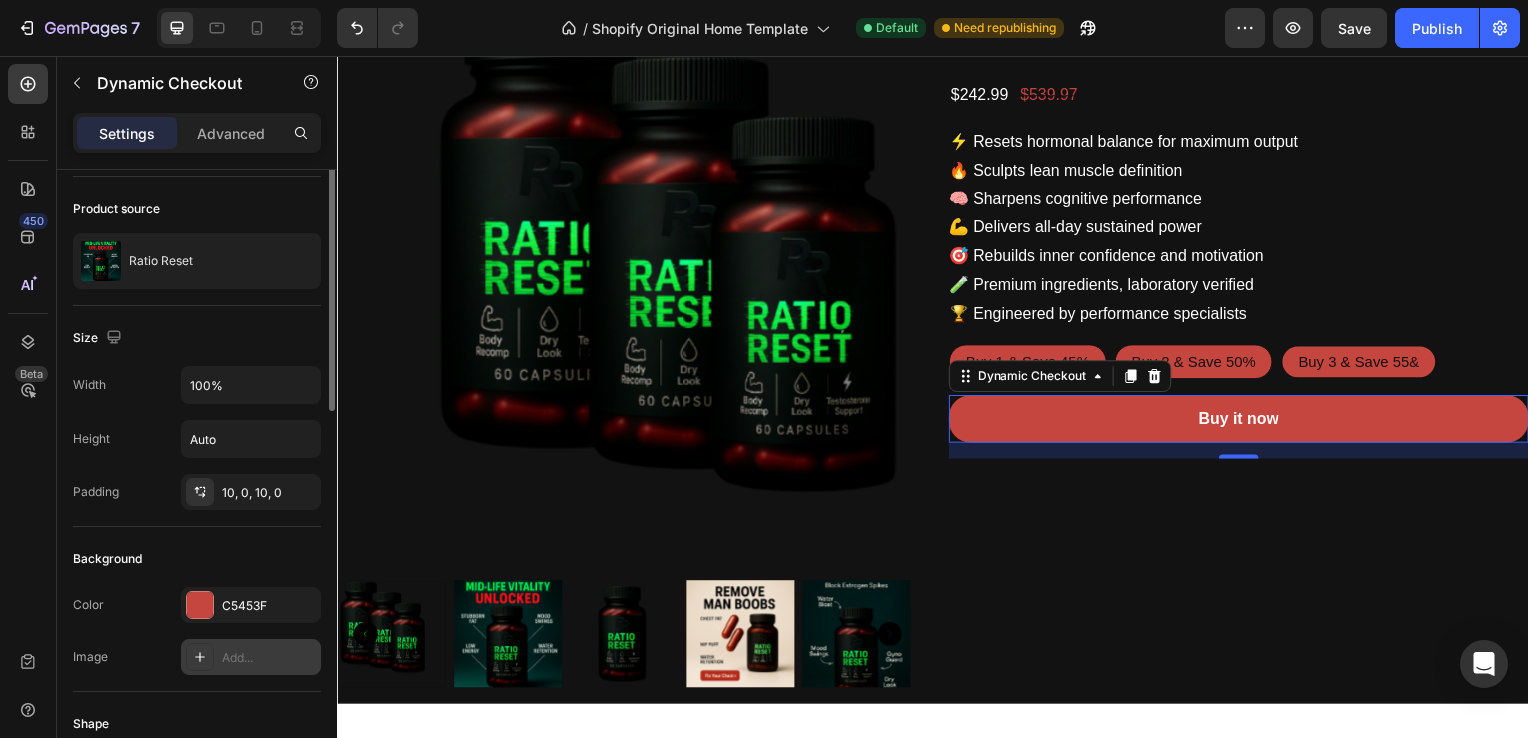 scroll, scrollTop: 42, scrollLeft: 0, axis: vertical 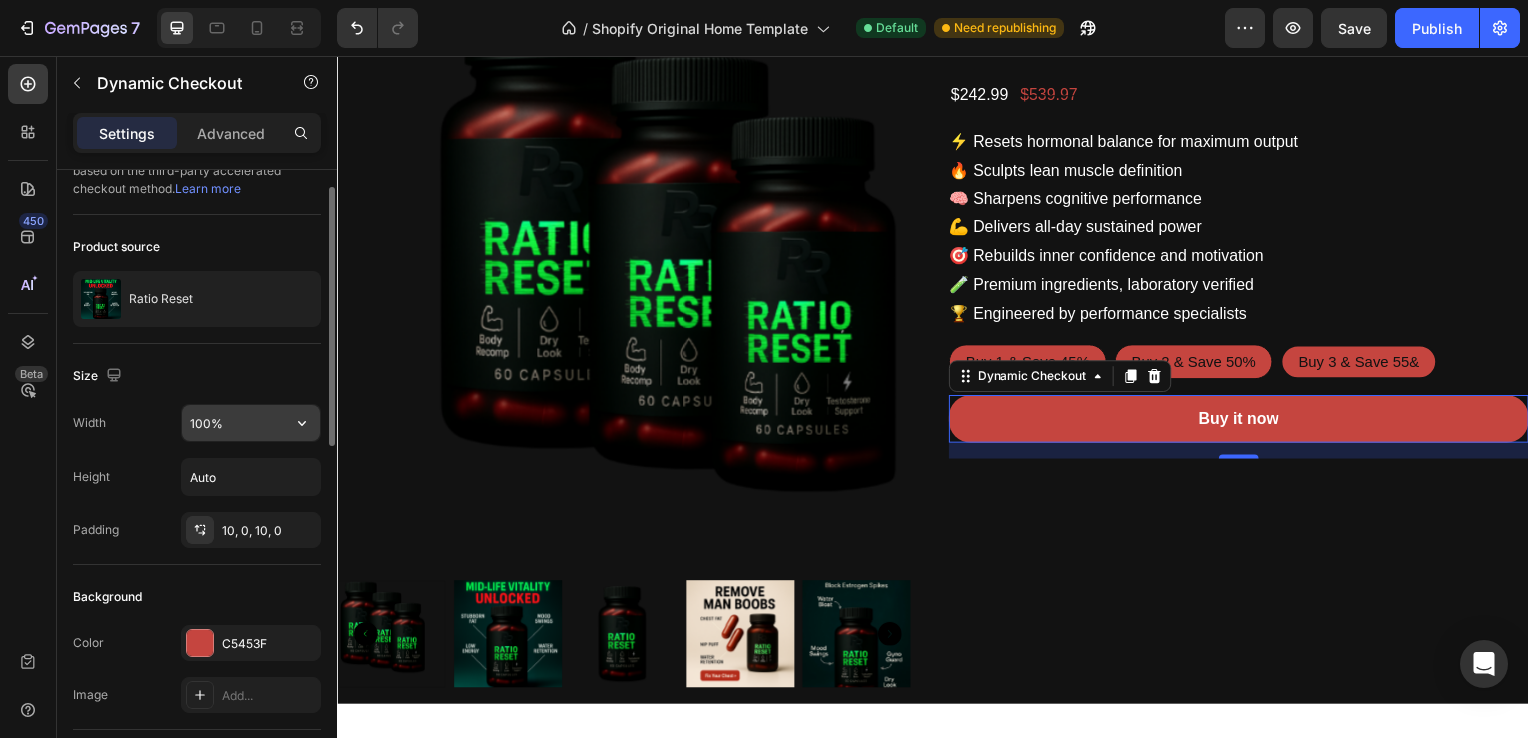 click on "100%" at bounding box center [251, 423] 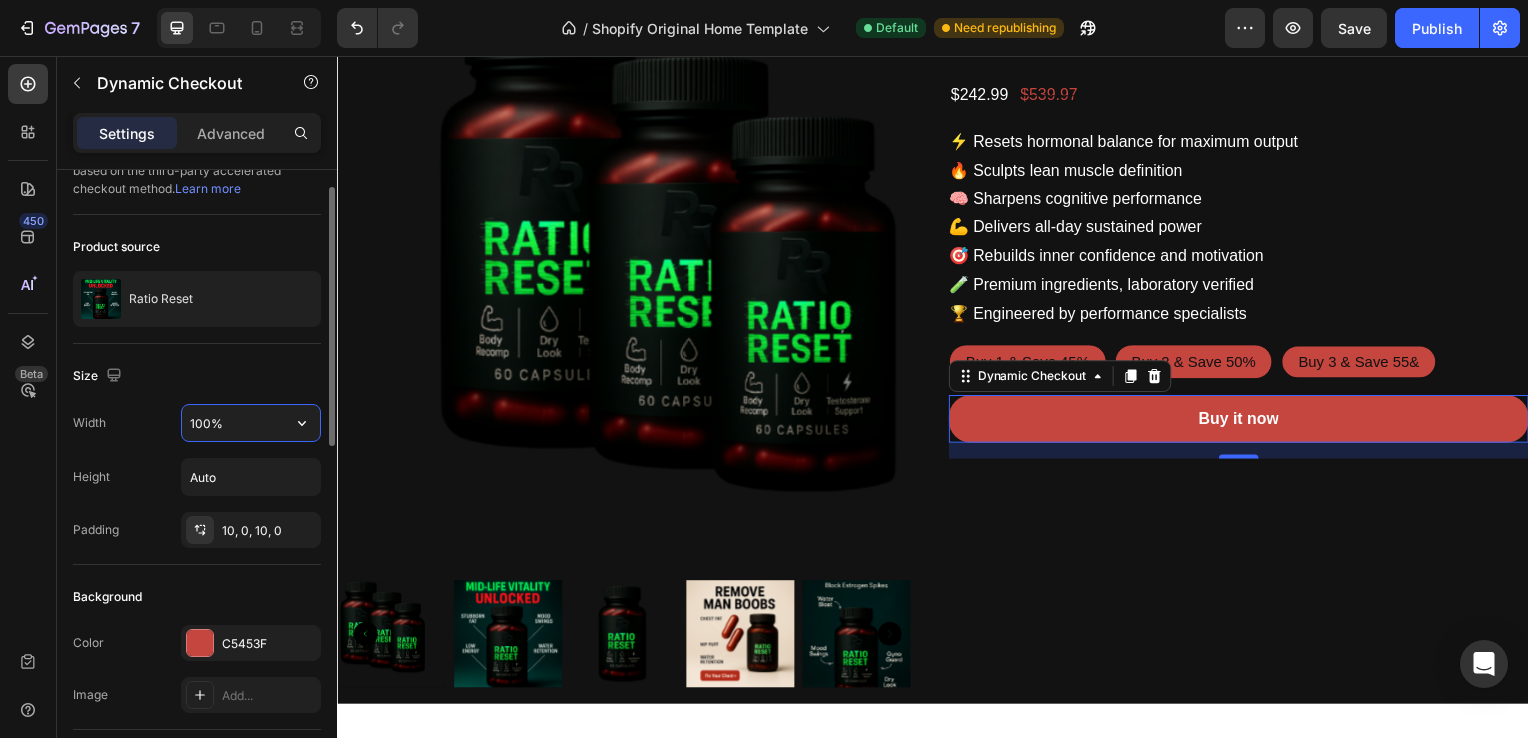 click on "100%" at bounding box center (251, 423) 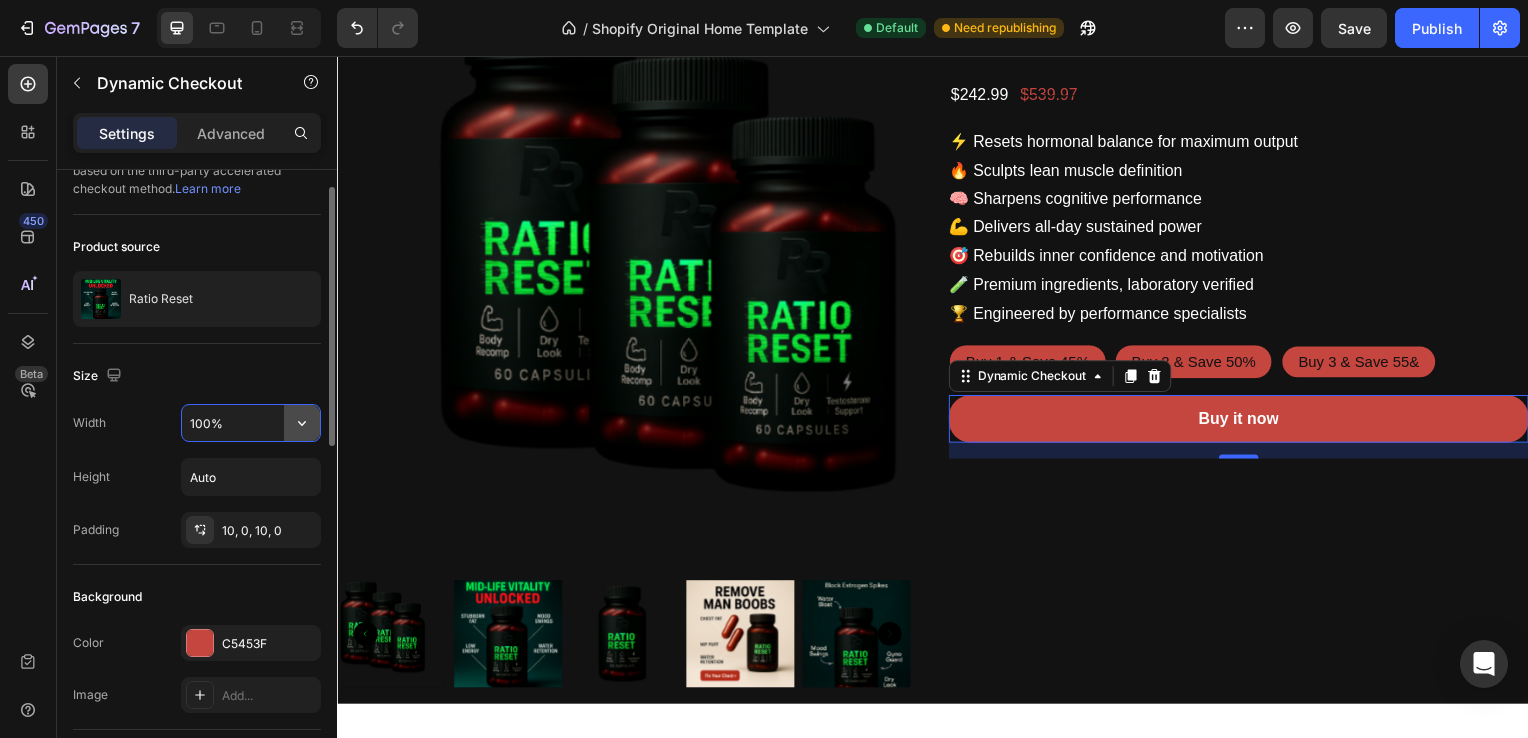 click 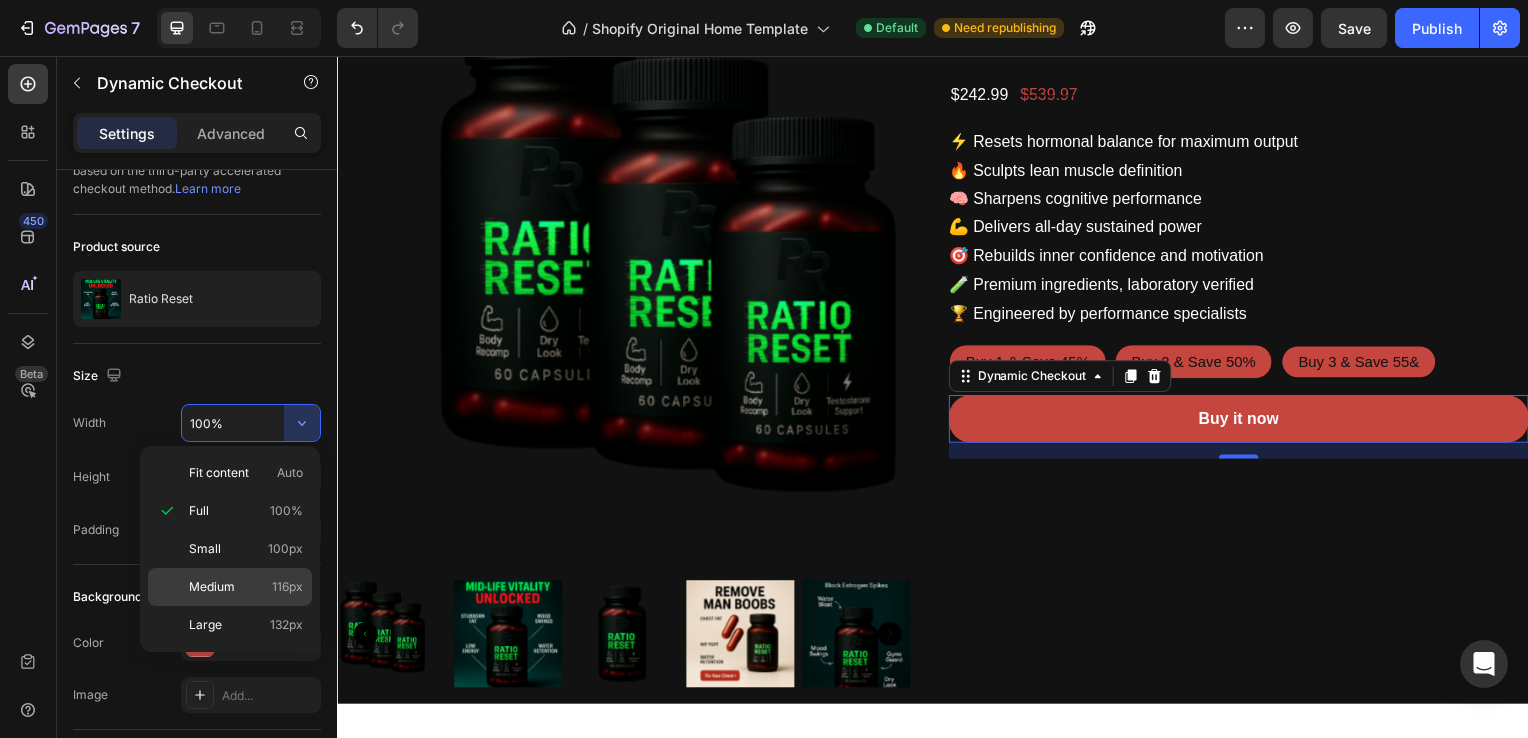 click on "Medium 116px" at bounding box center (246, 587) 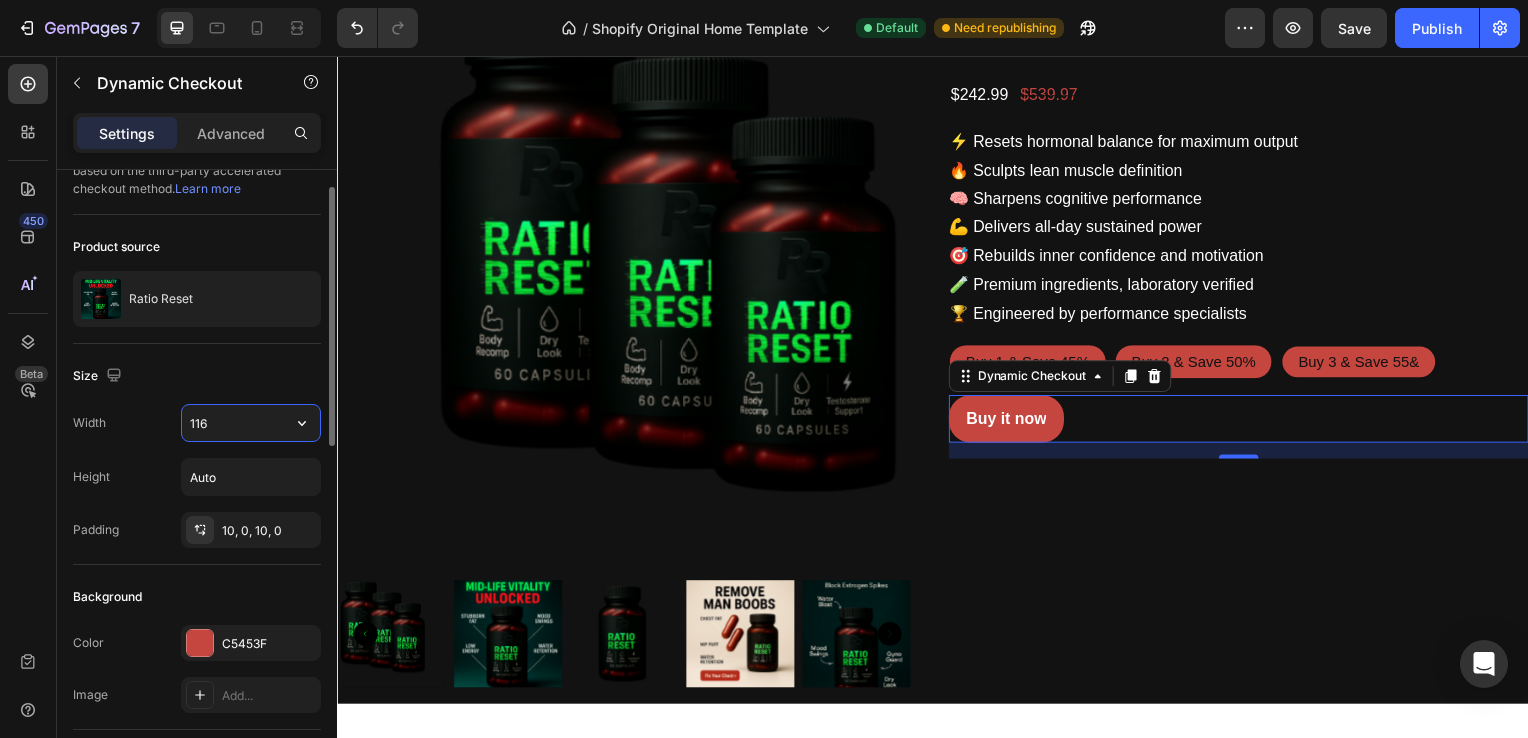 click on "116" at bounding box center (251, 423) 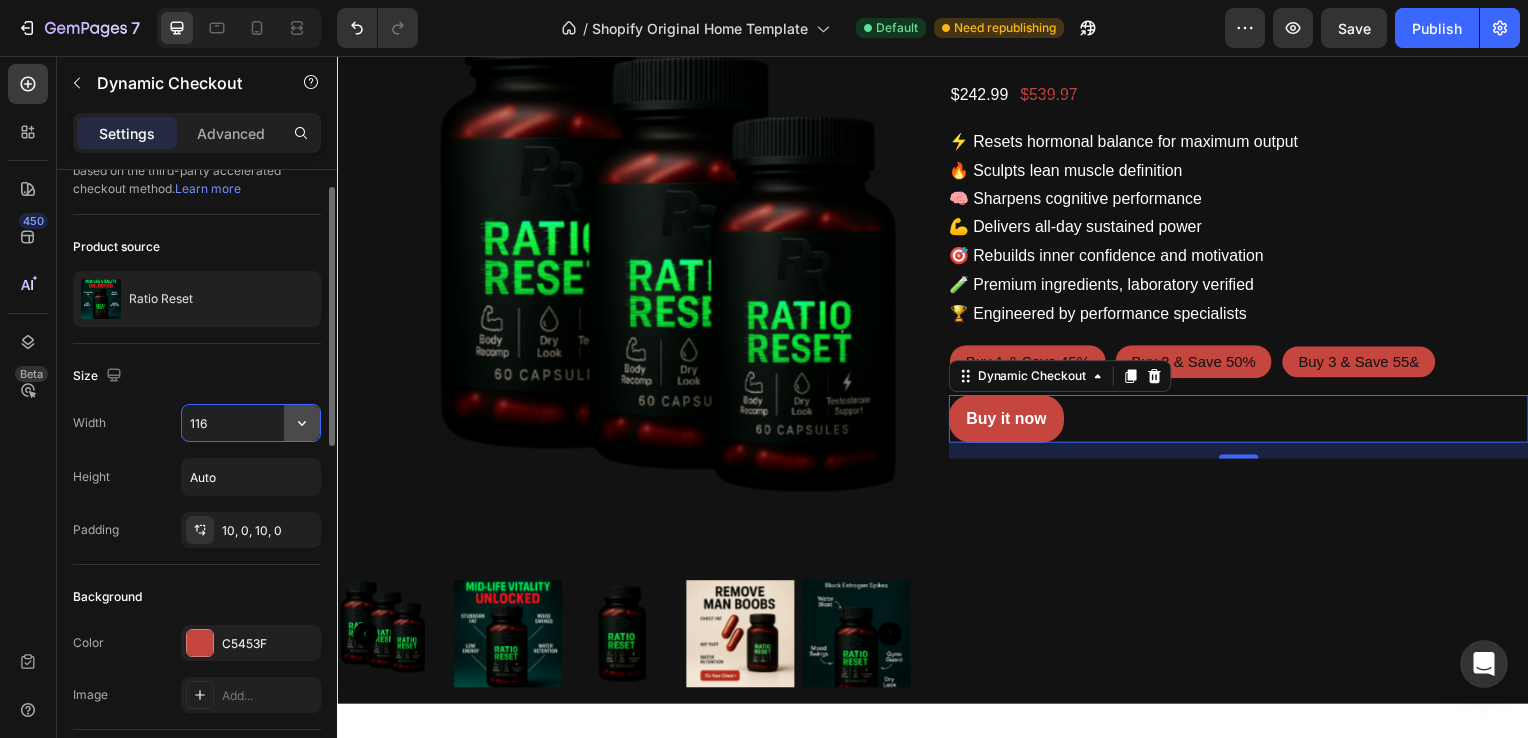 click 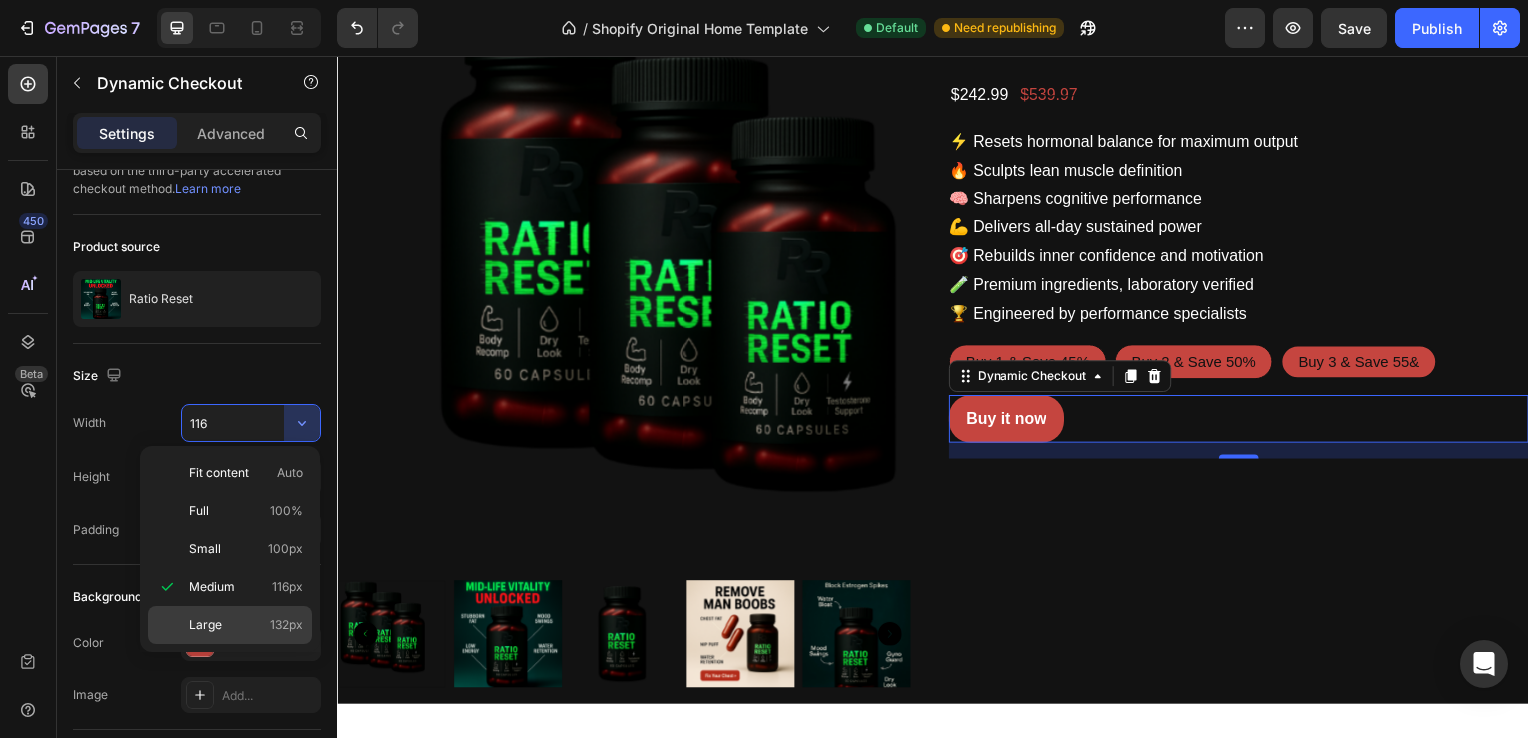click on "Large 132px" at bounding box center [246, 625] 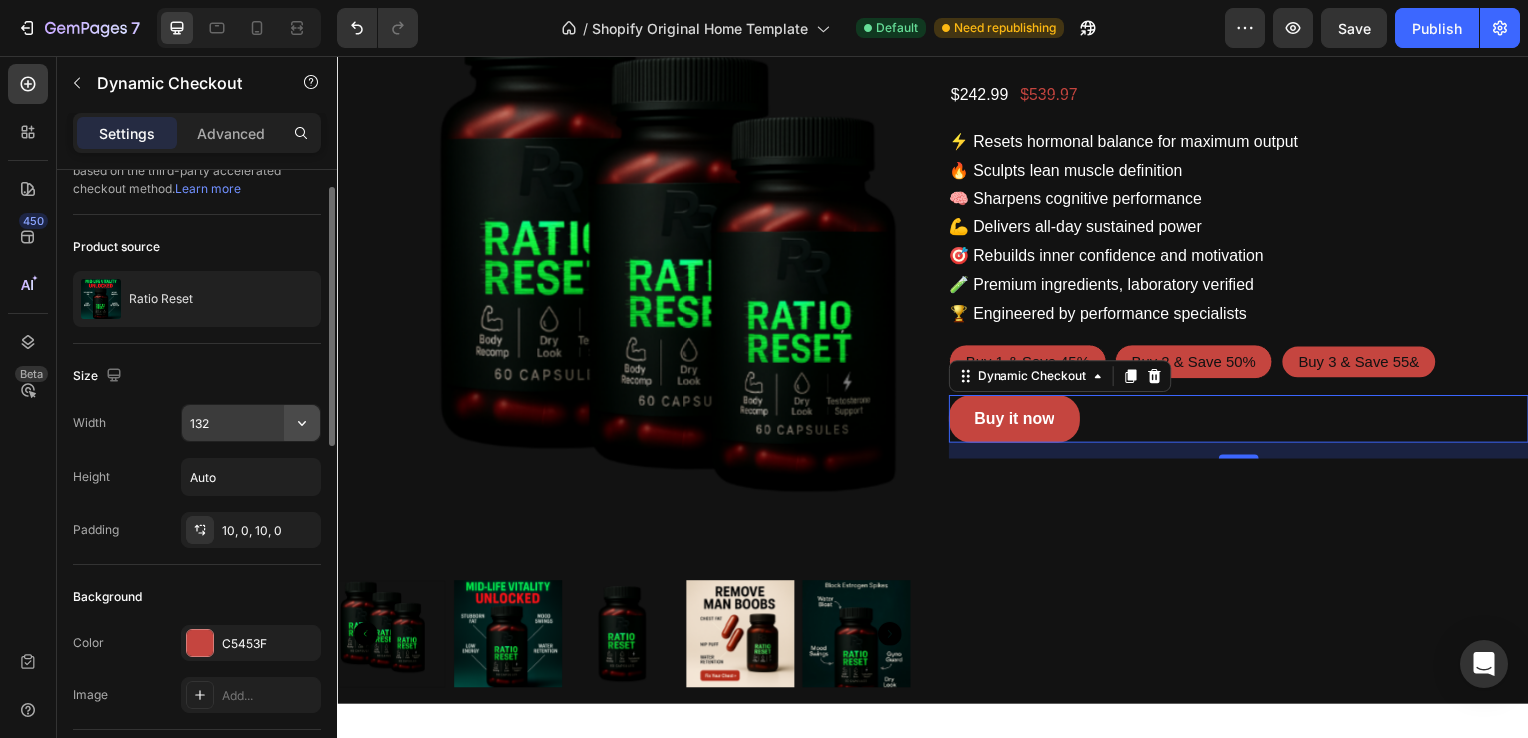 click 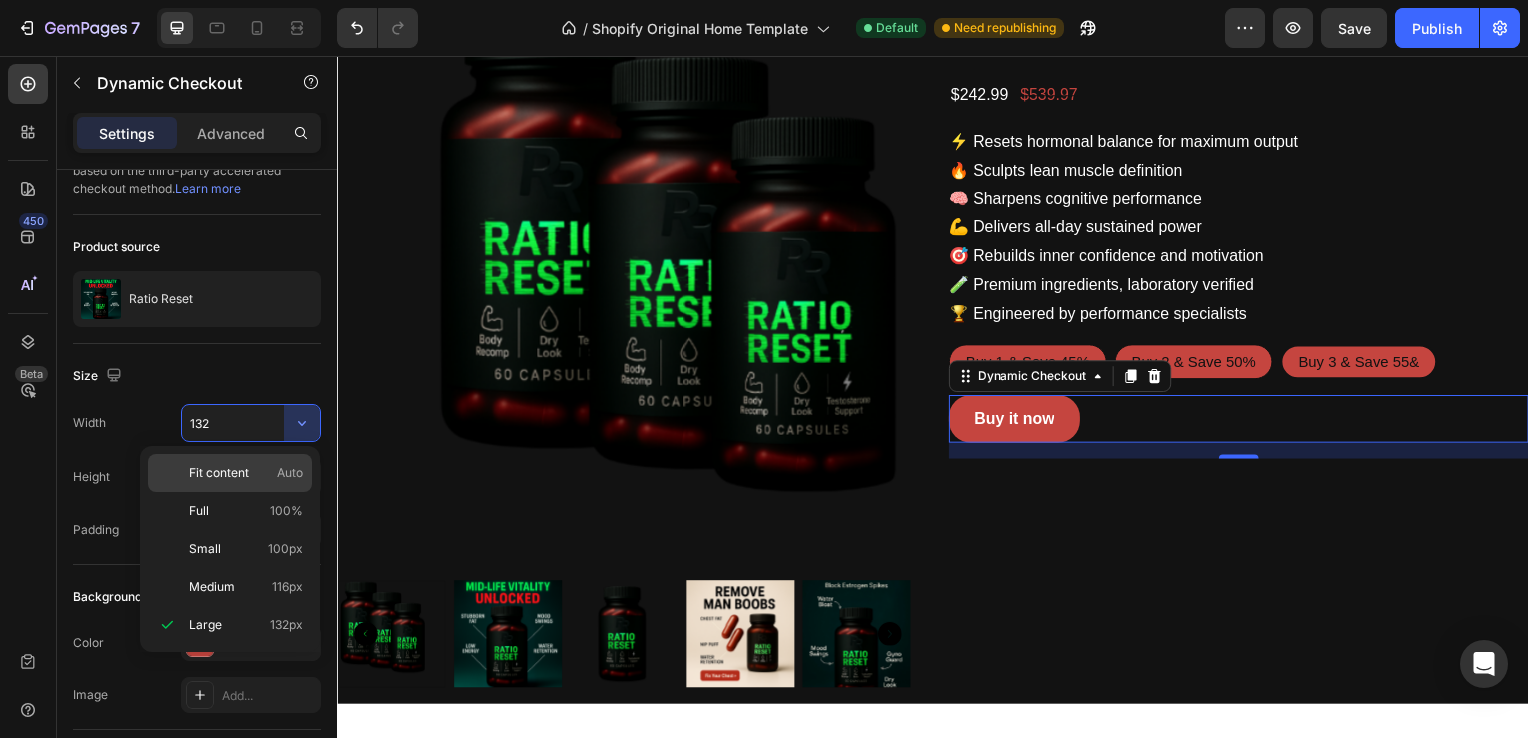 click on "Fit content" at bounding box center [219, 473] 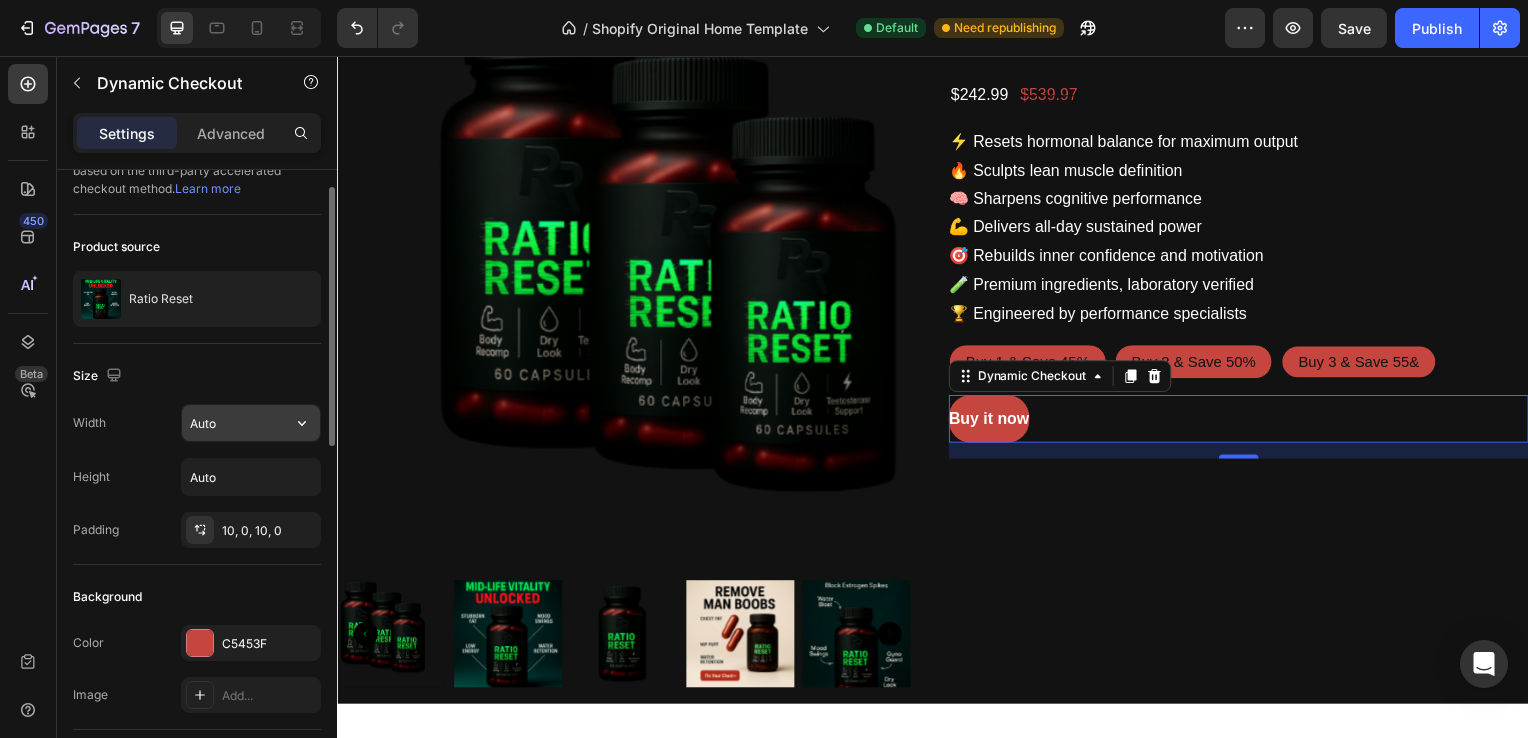 click on "Auto" at bounding box center (251, 423) 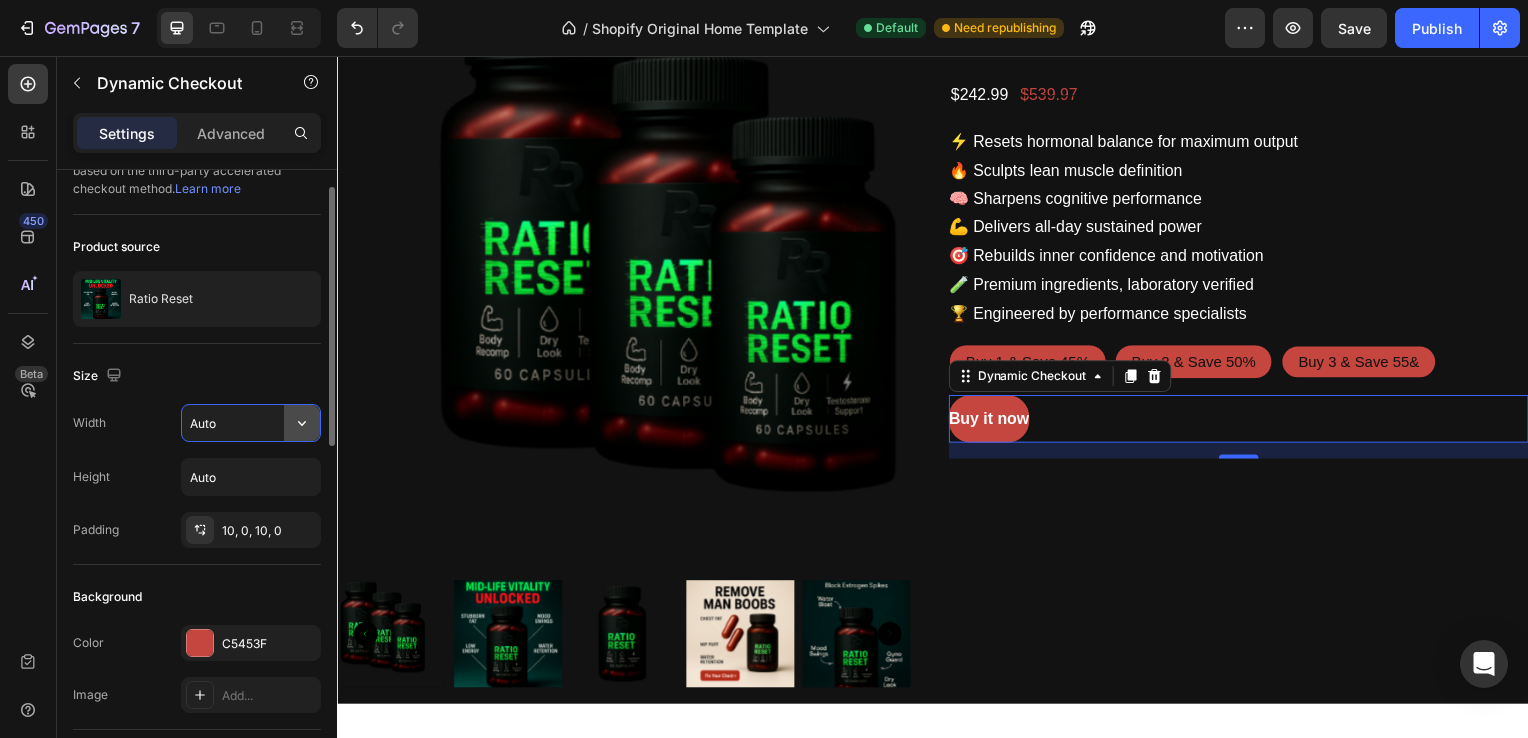 click 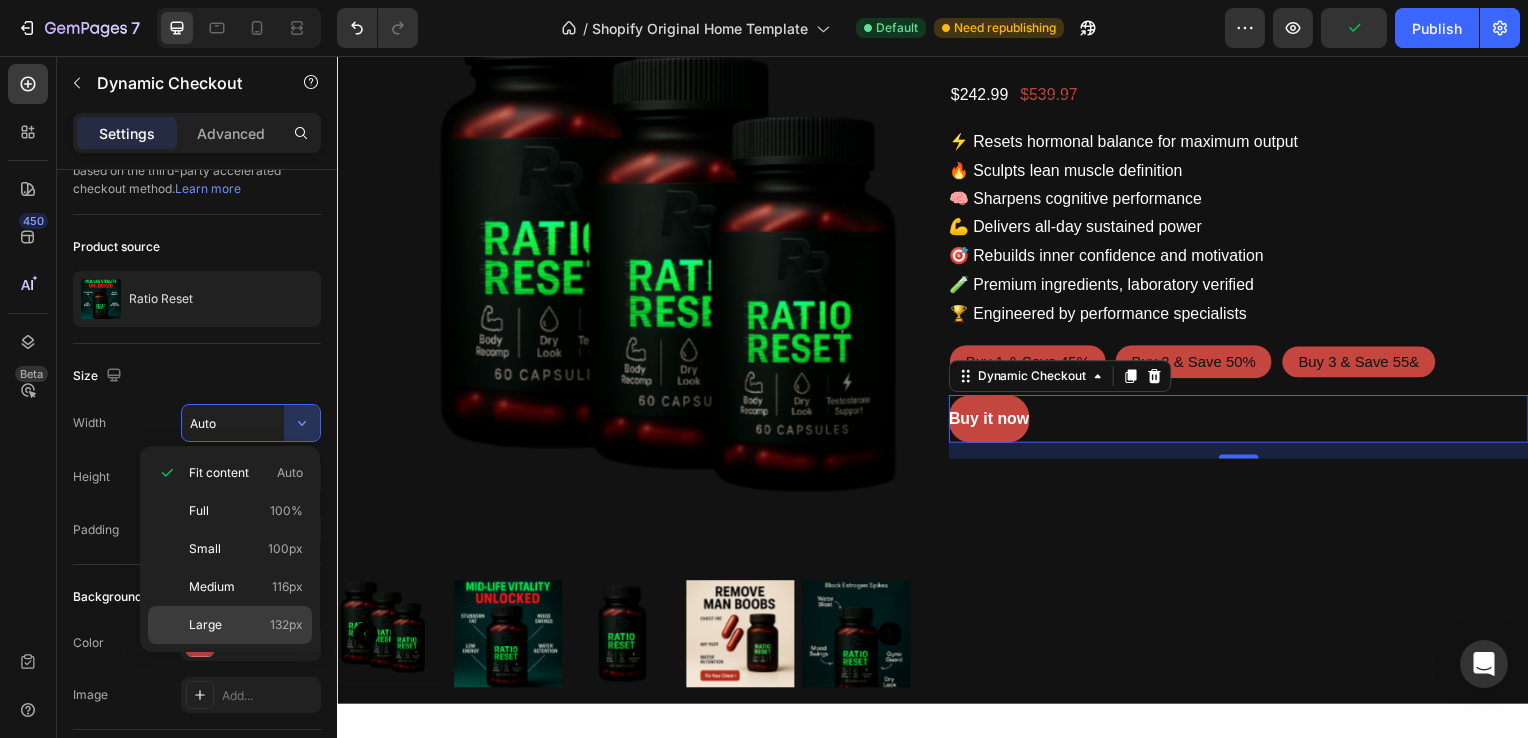 click on "Large 132px" at bounding box center [246, 625] 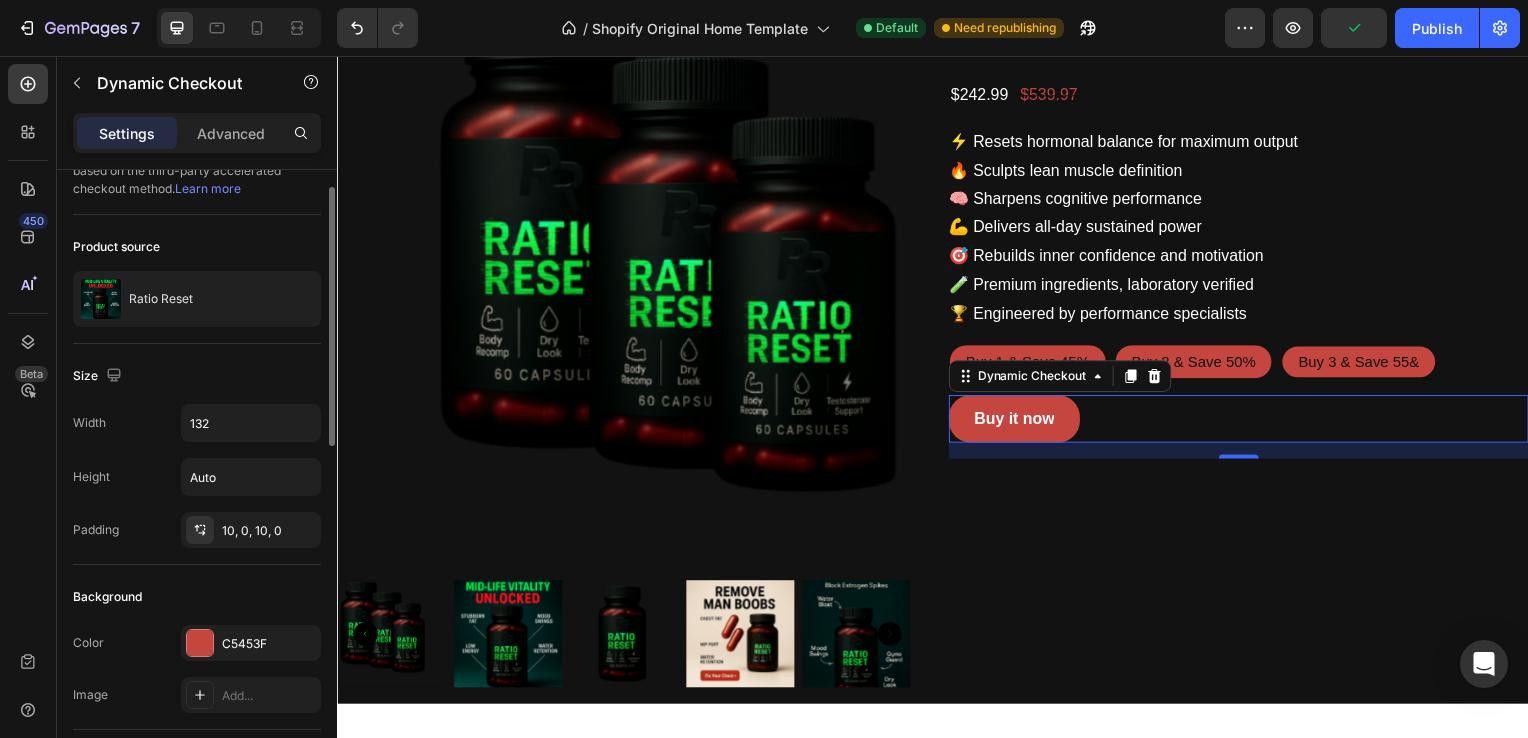 click on "Background" at bounding box center [197, 597] 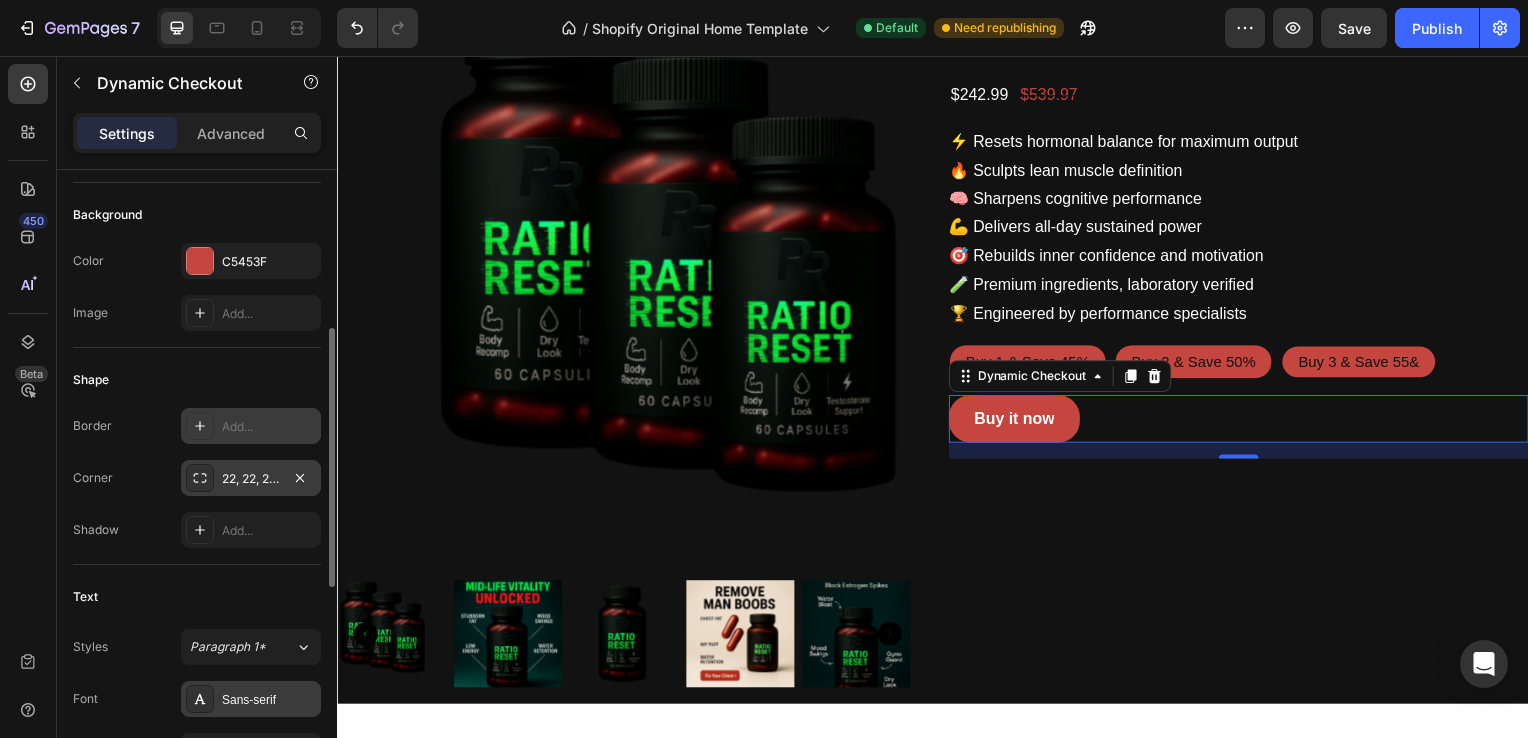 scroll, scrollTop: 372, scrollLeft: 0, axis: vertical 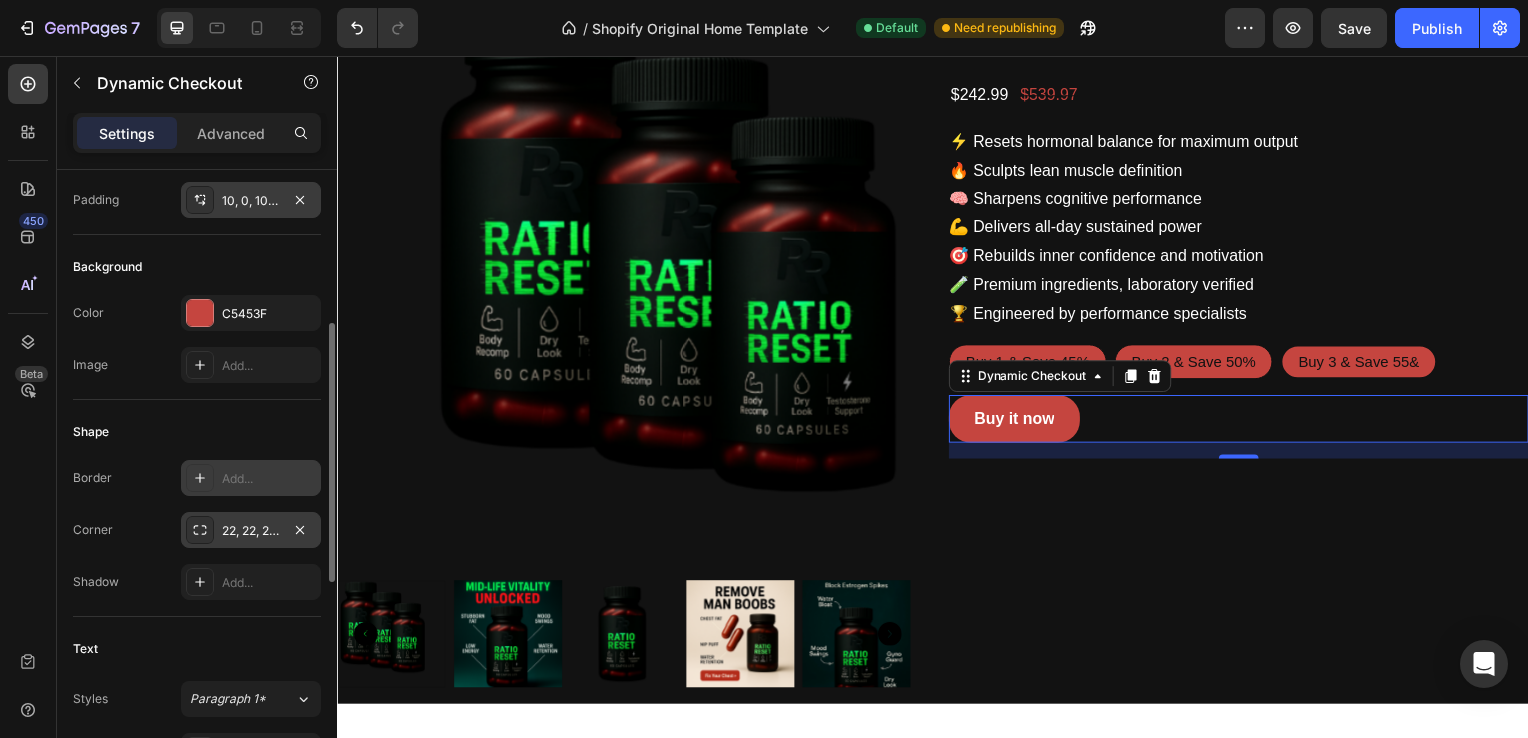 click on "10, 0, 10, 0" at bounding box center (251, 201) 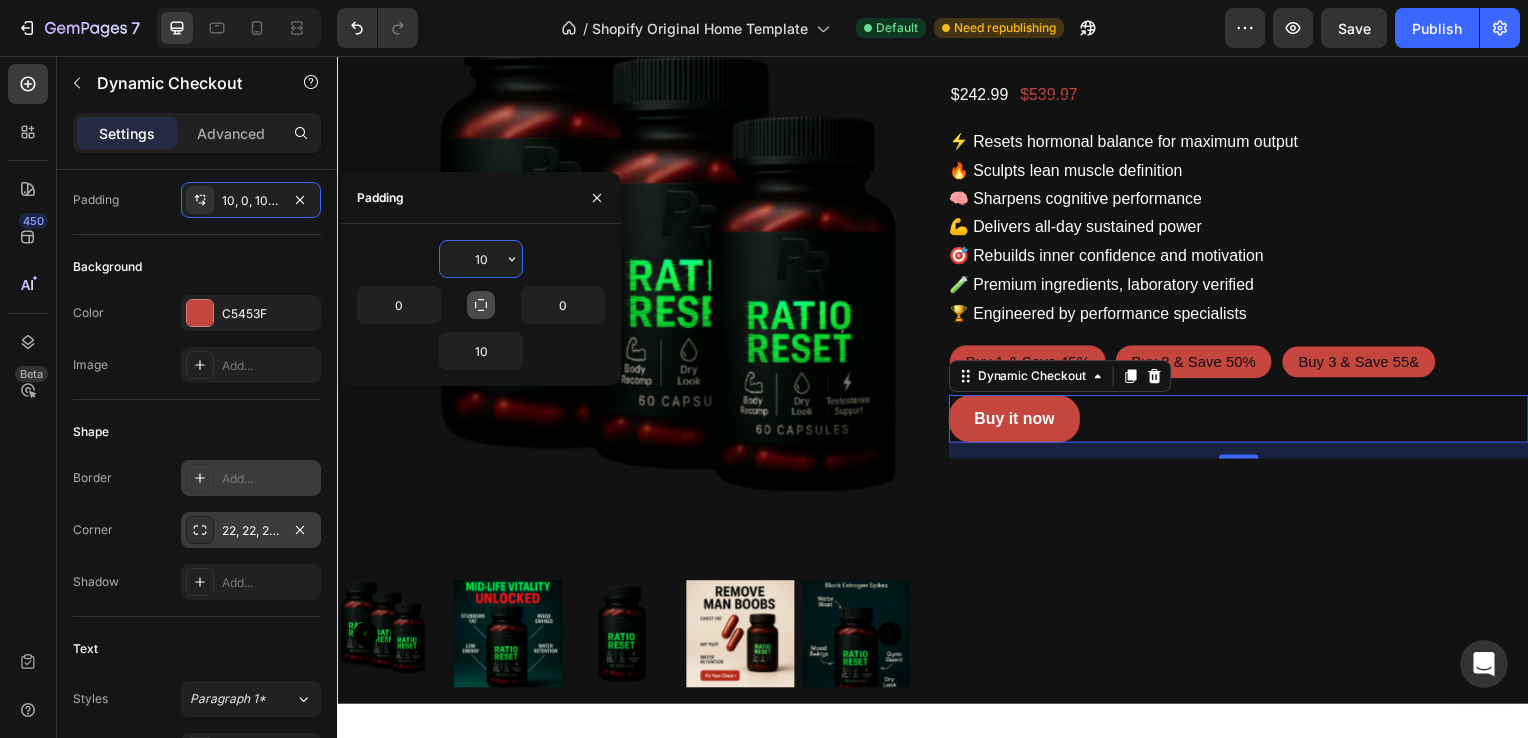 click 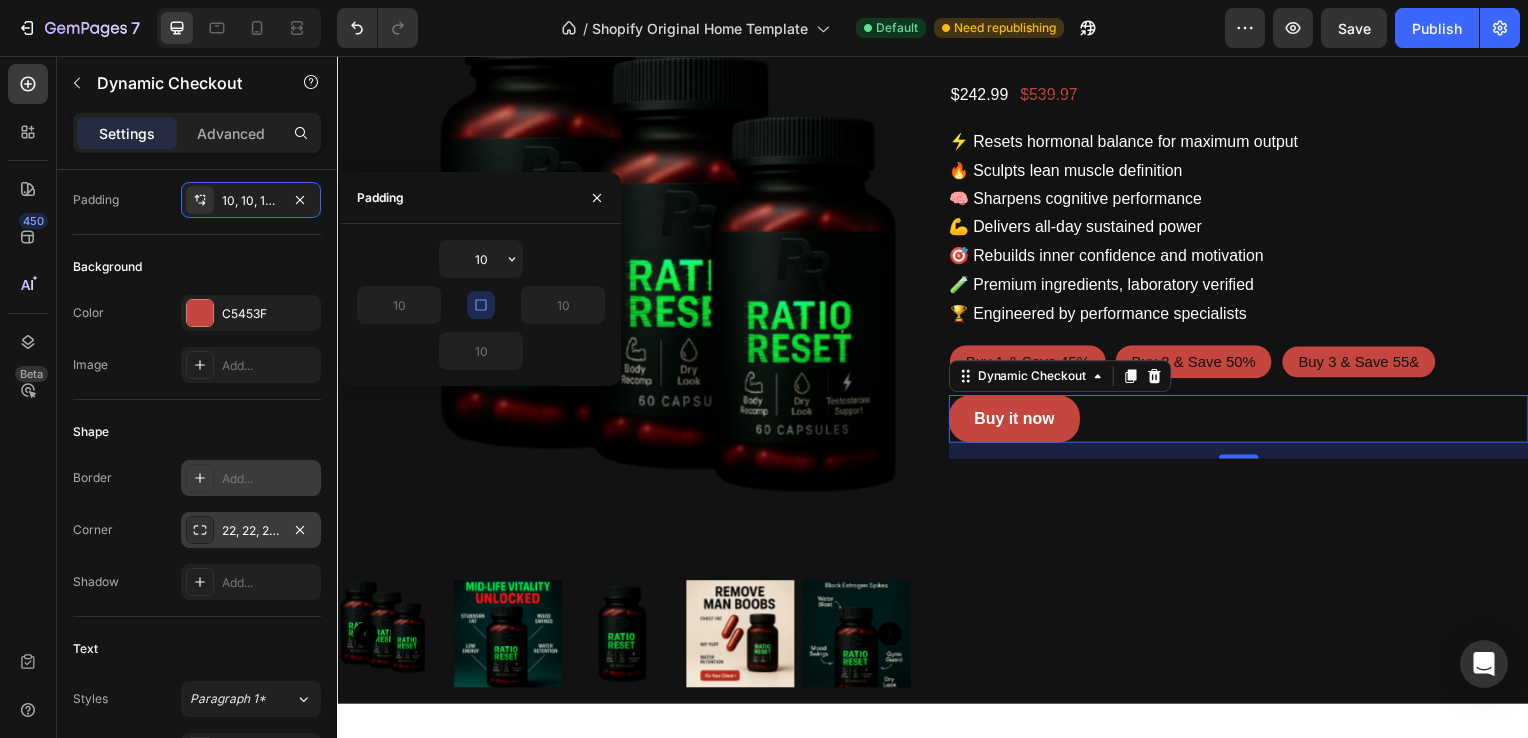 click on "10" at bounding box center (481, 351) 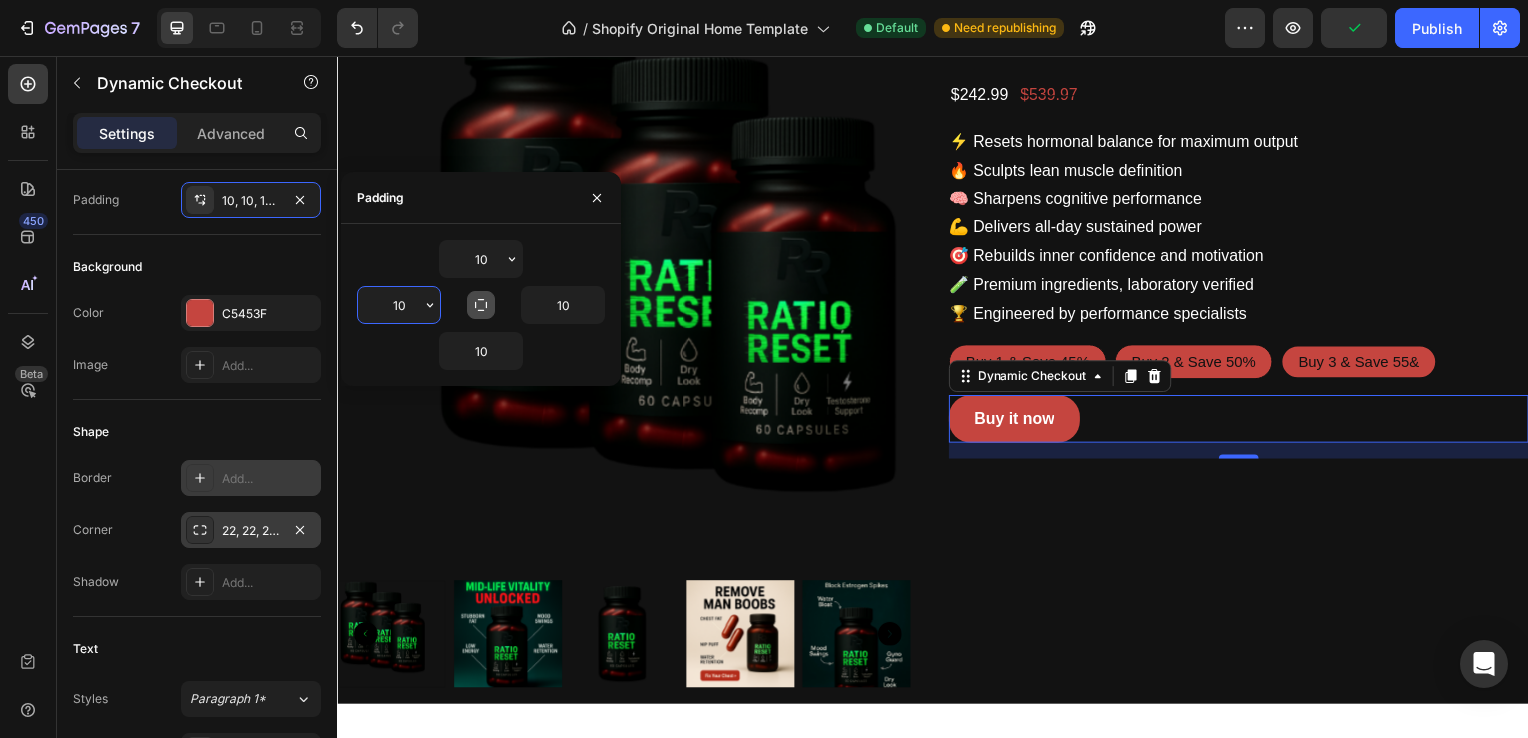 click on "10" at bounding box center (399, 305) 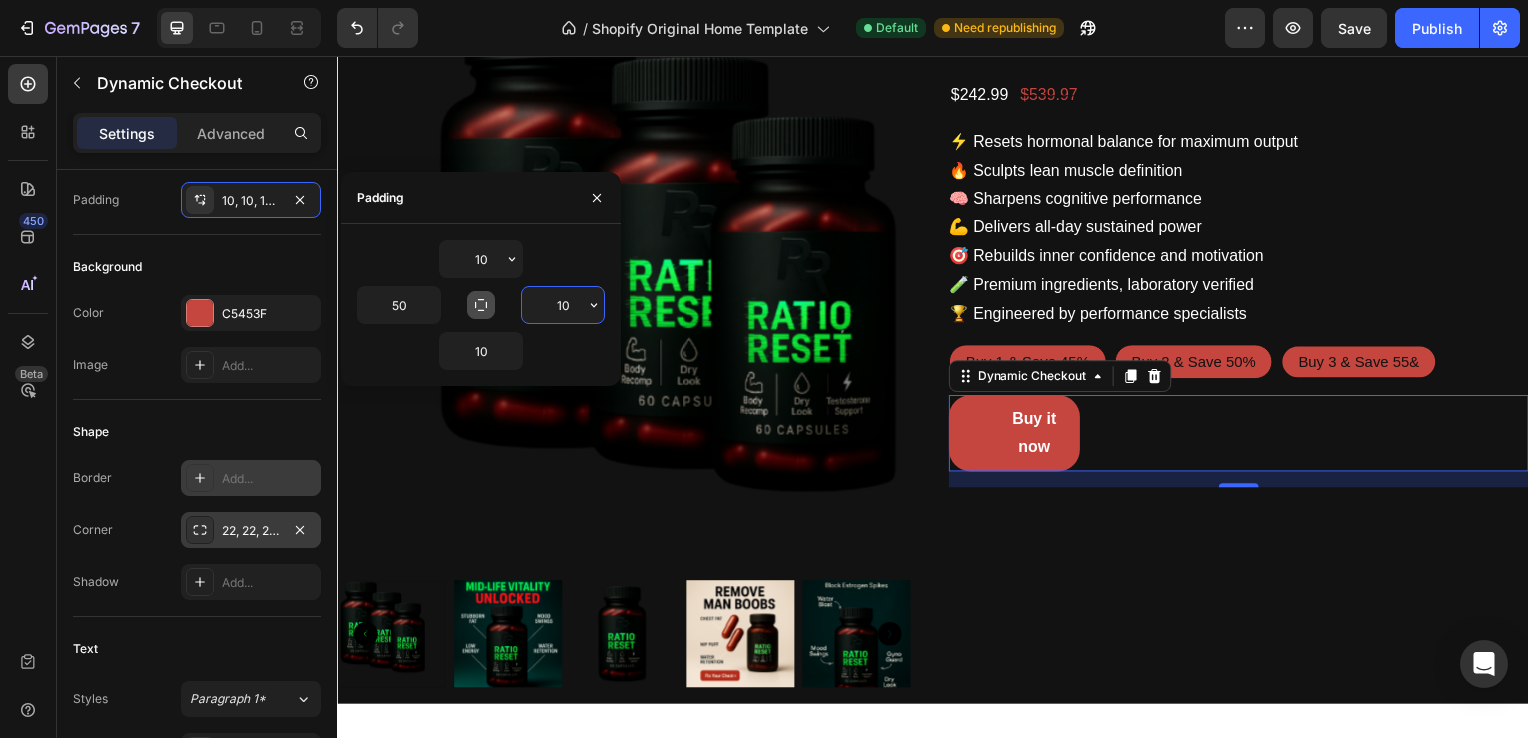 click on "10" at bounding box center (563, 305) 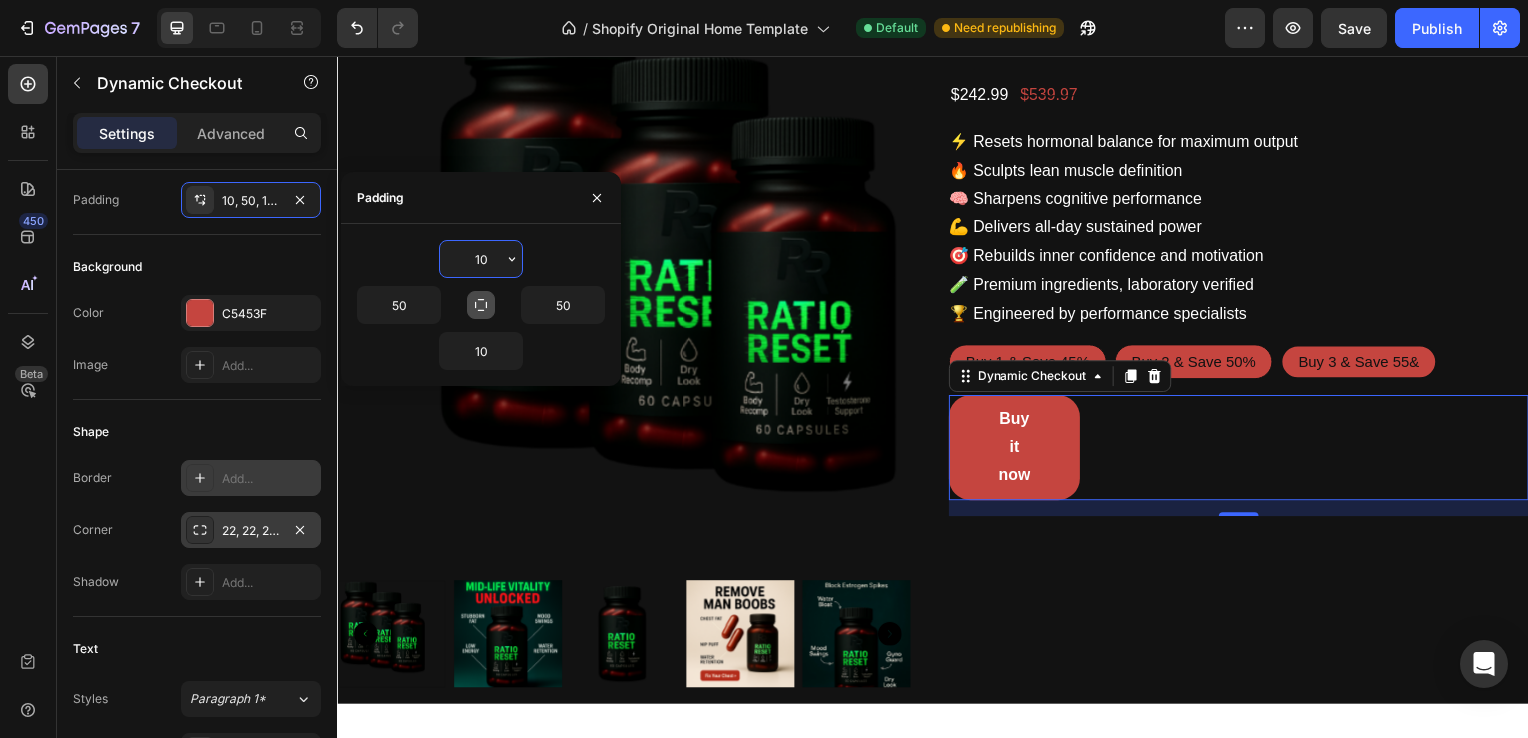 click on "10" at bounding box center (481, 259) 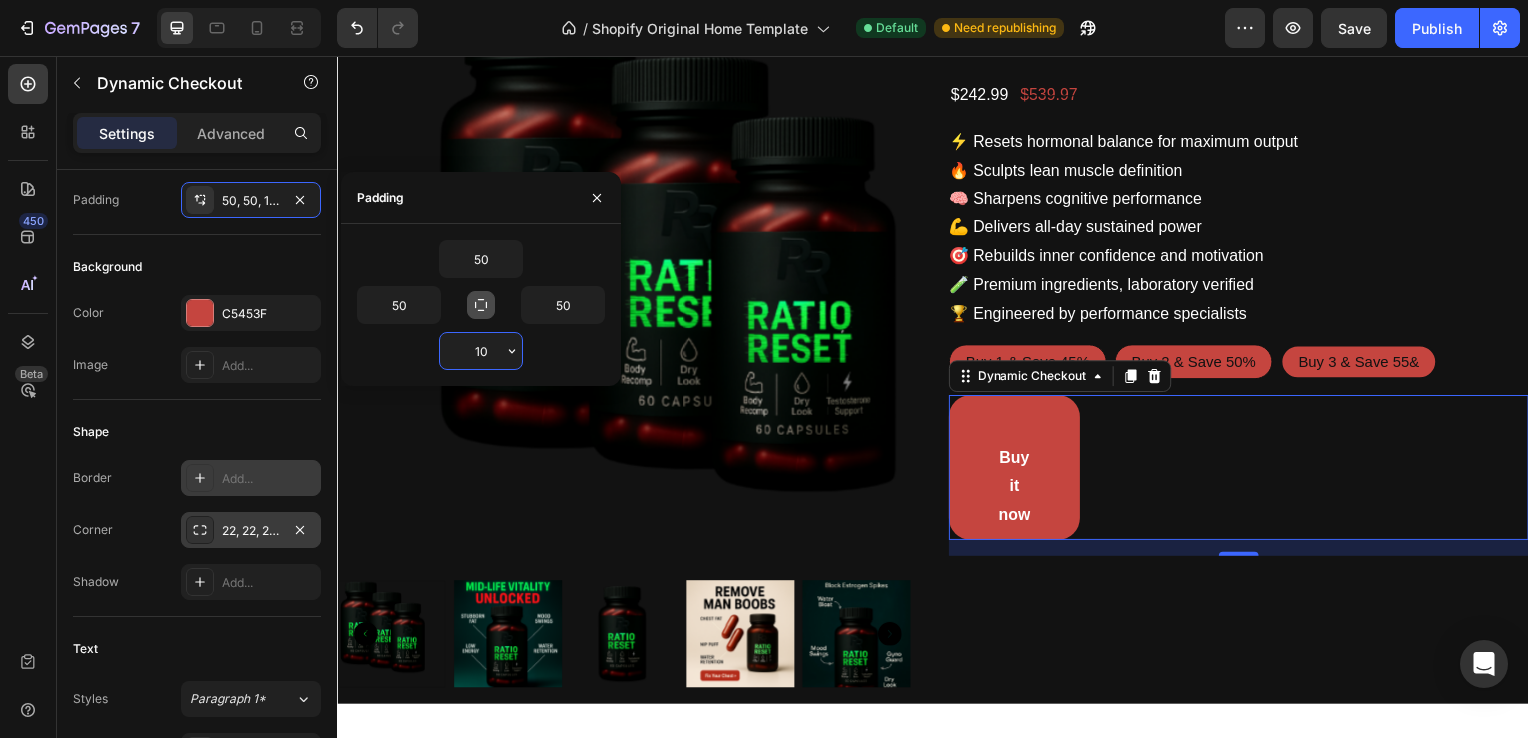click on "10" at bounding box center (481, 351) 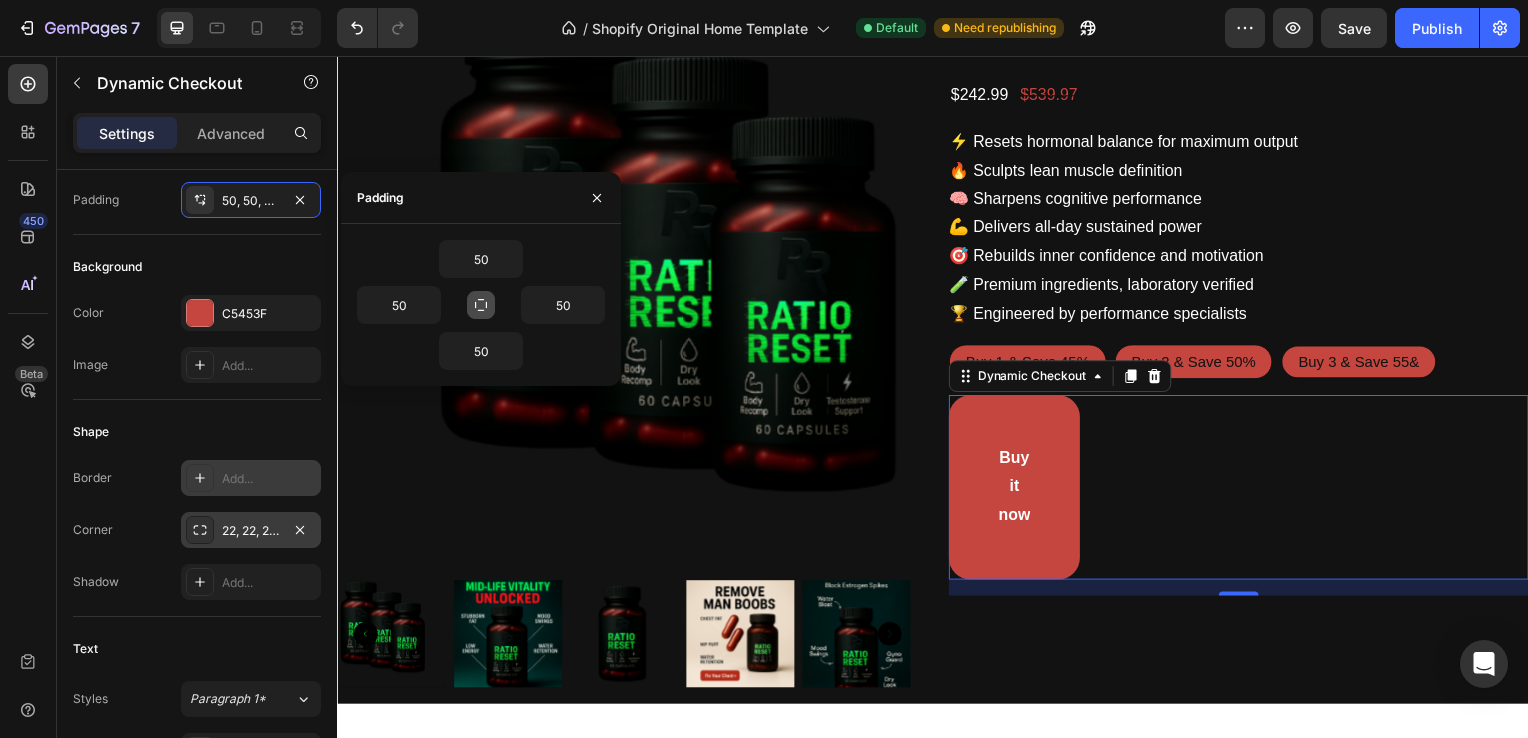 click 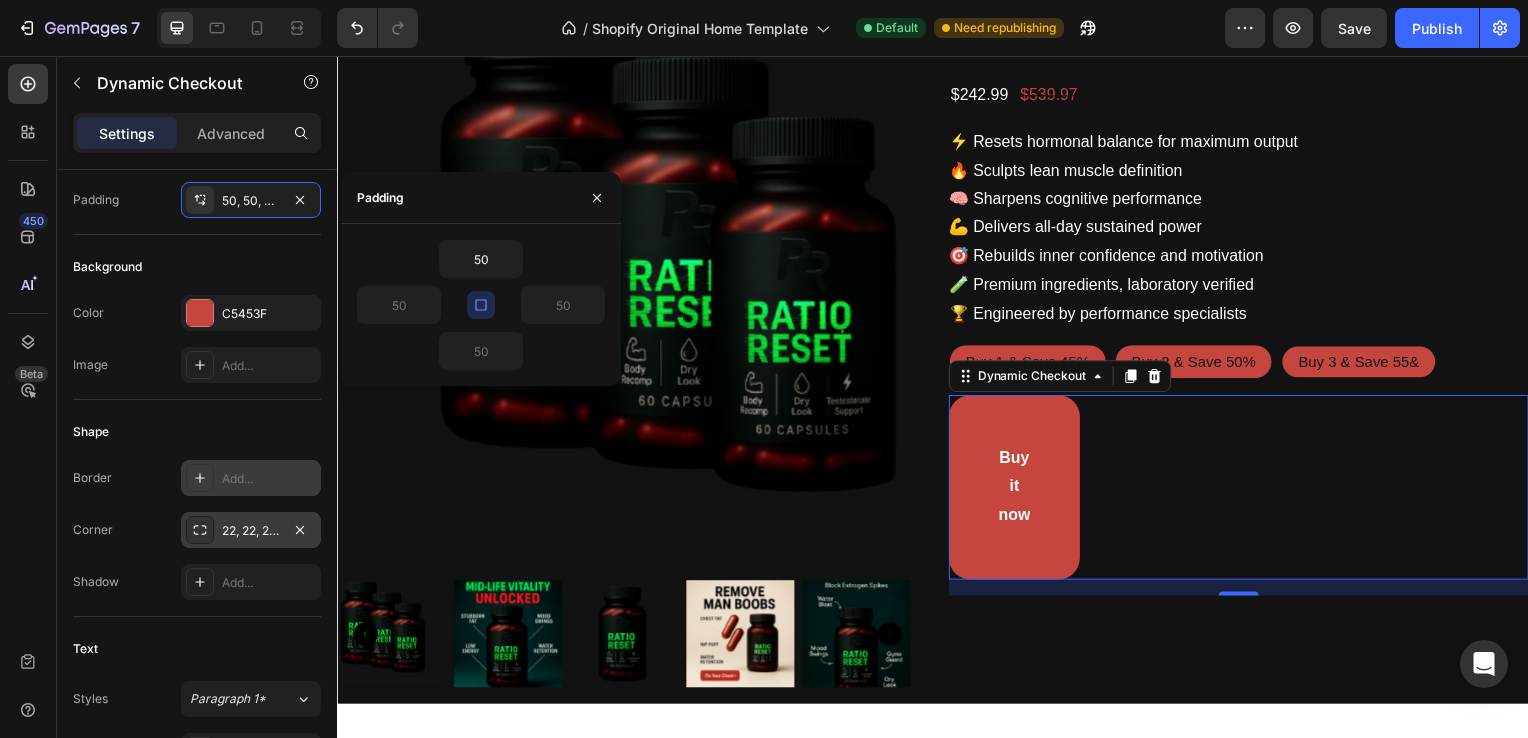click 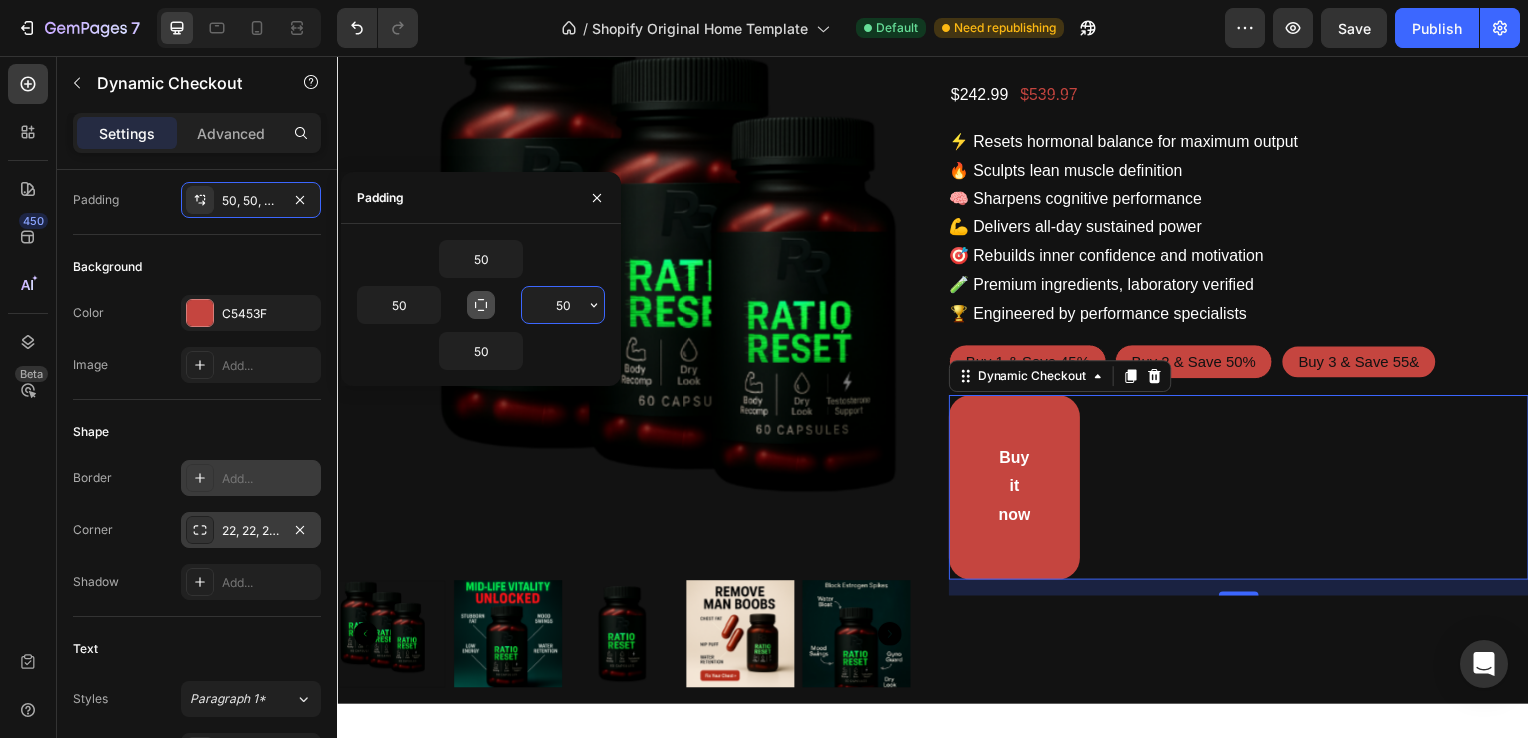 click on "50" at bounding box center [563, 305] 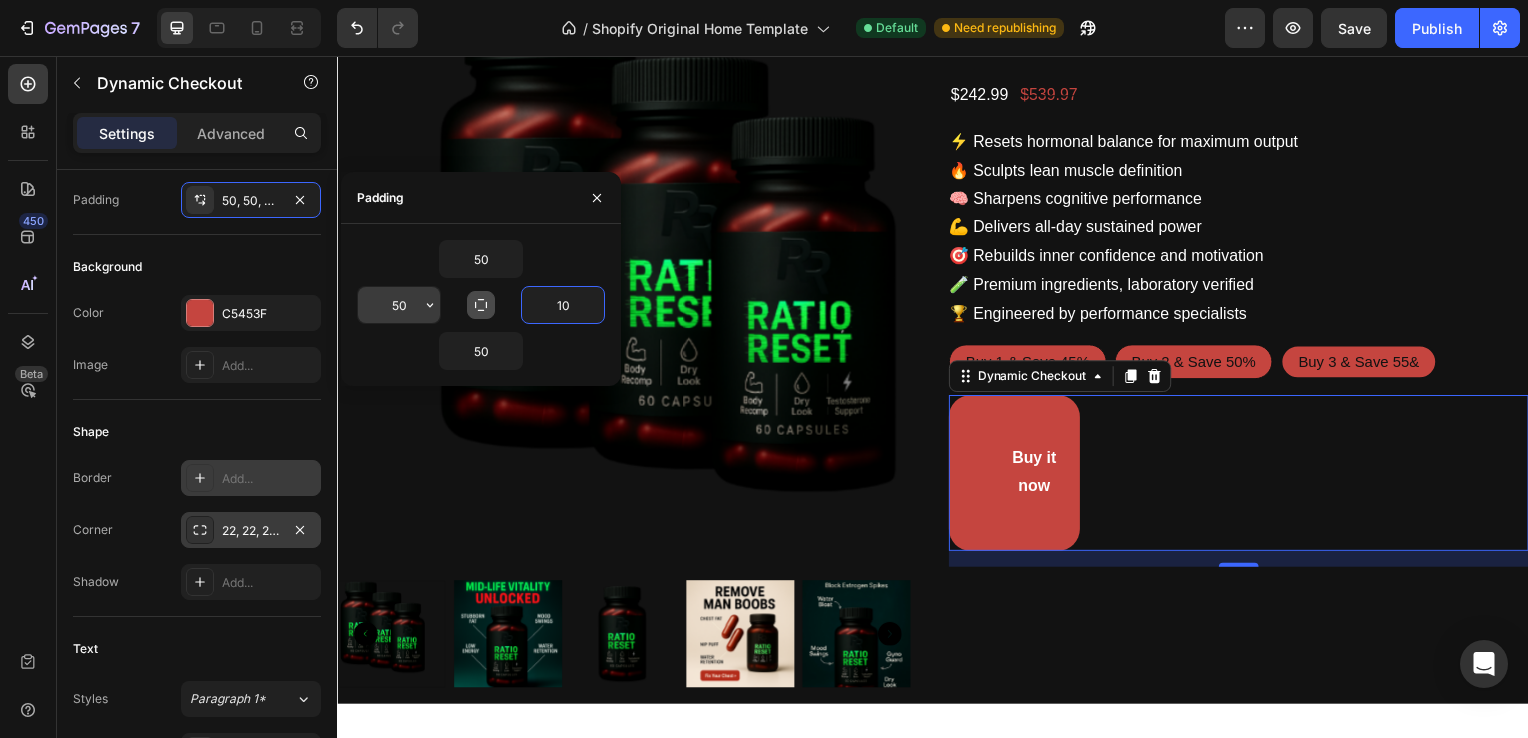 click on "50" at bounding box center [399, 305] 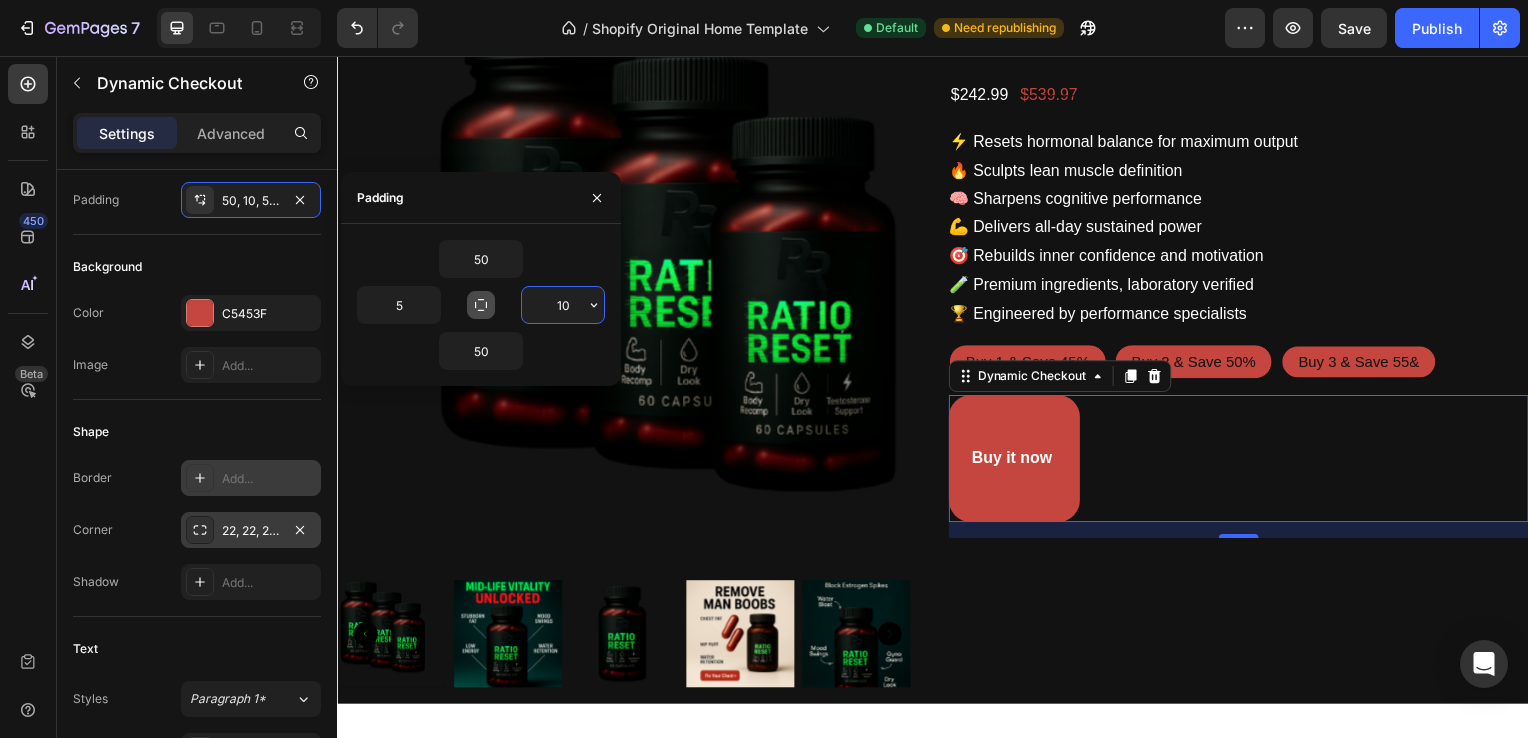 click on "10" at bounding box center [563, 305] 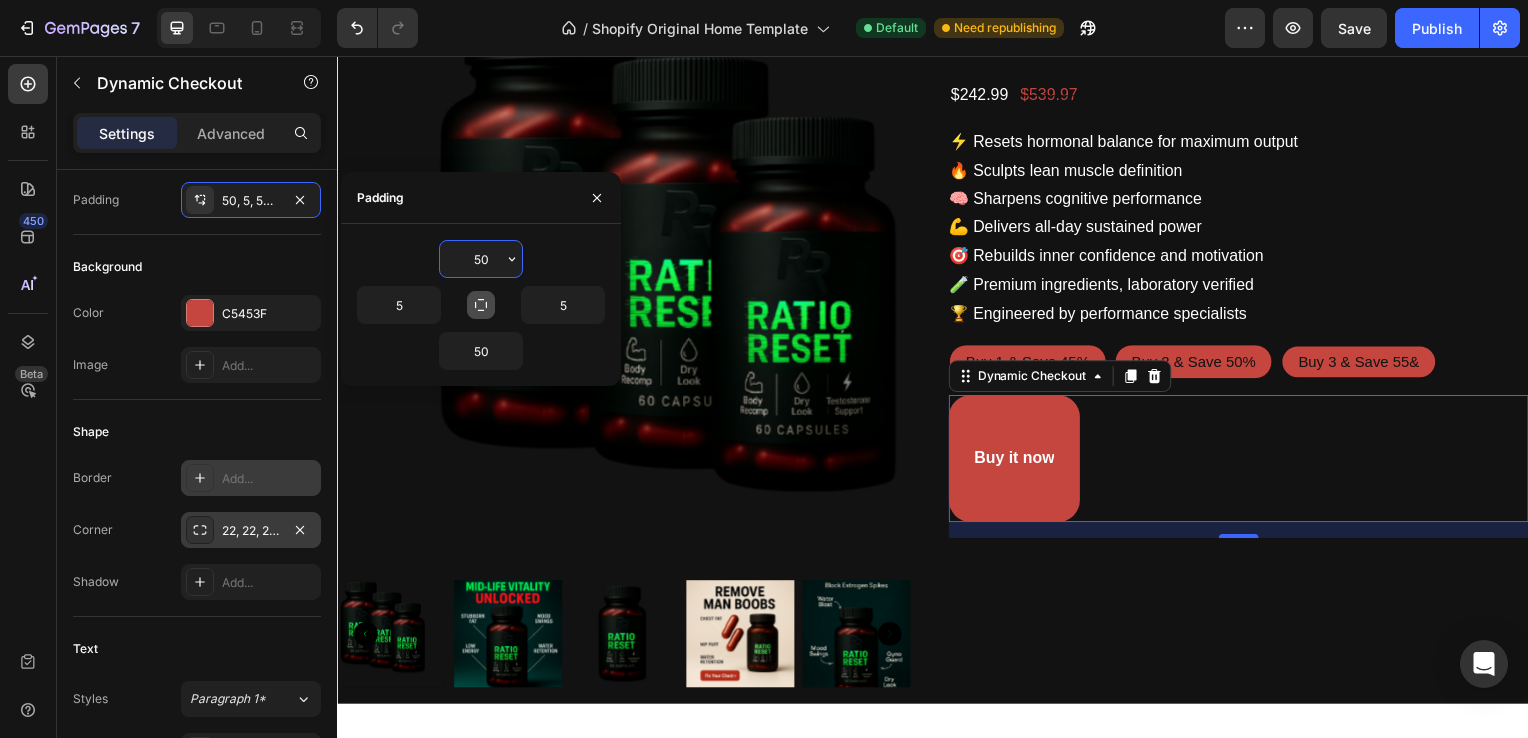 click on "50" at bounding box center [481, 259] 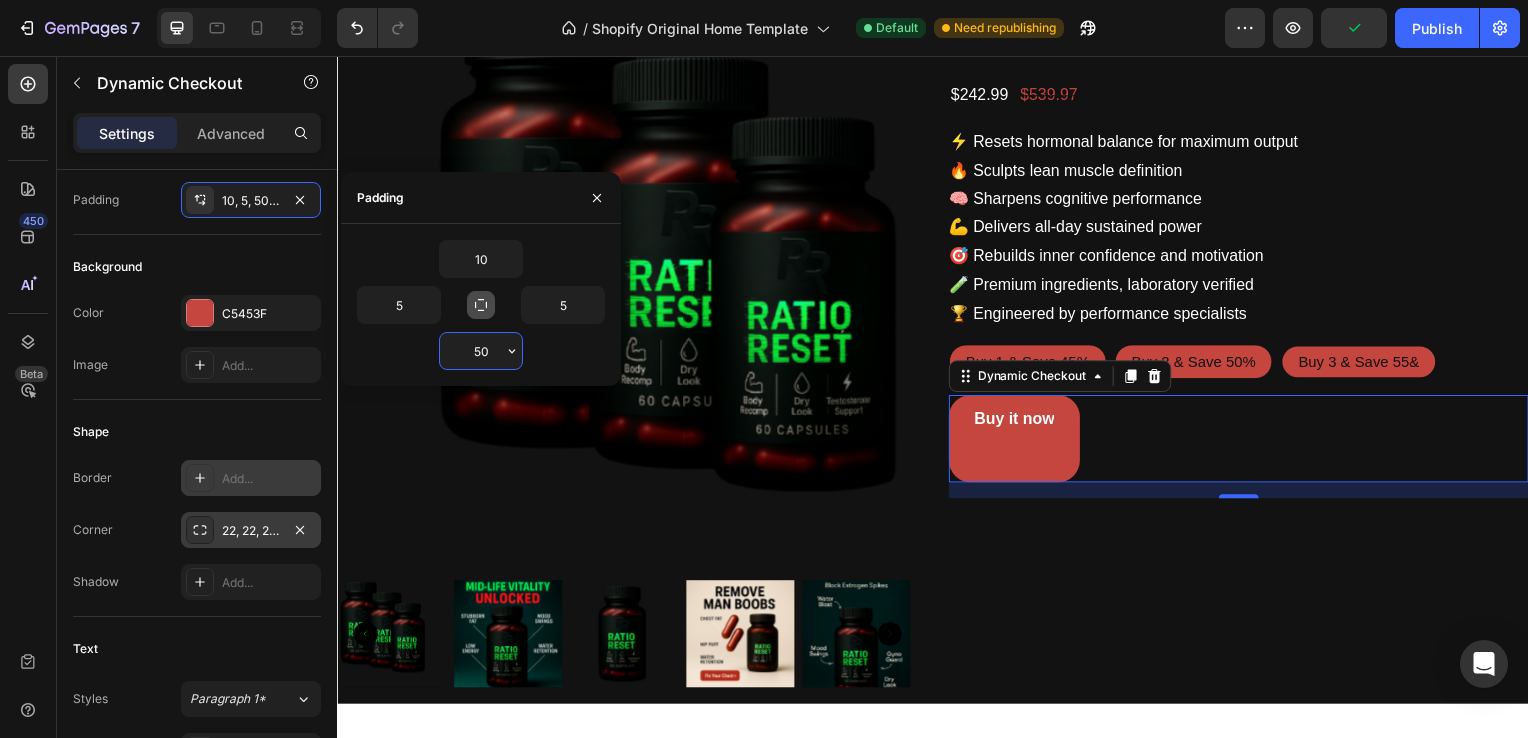 click on "50" at bounding box center [481, 351] 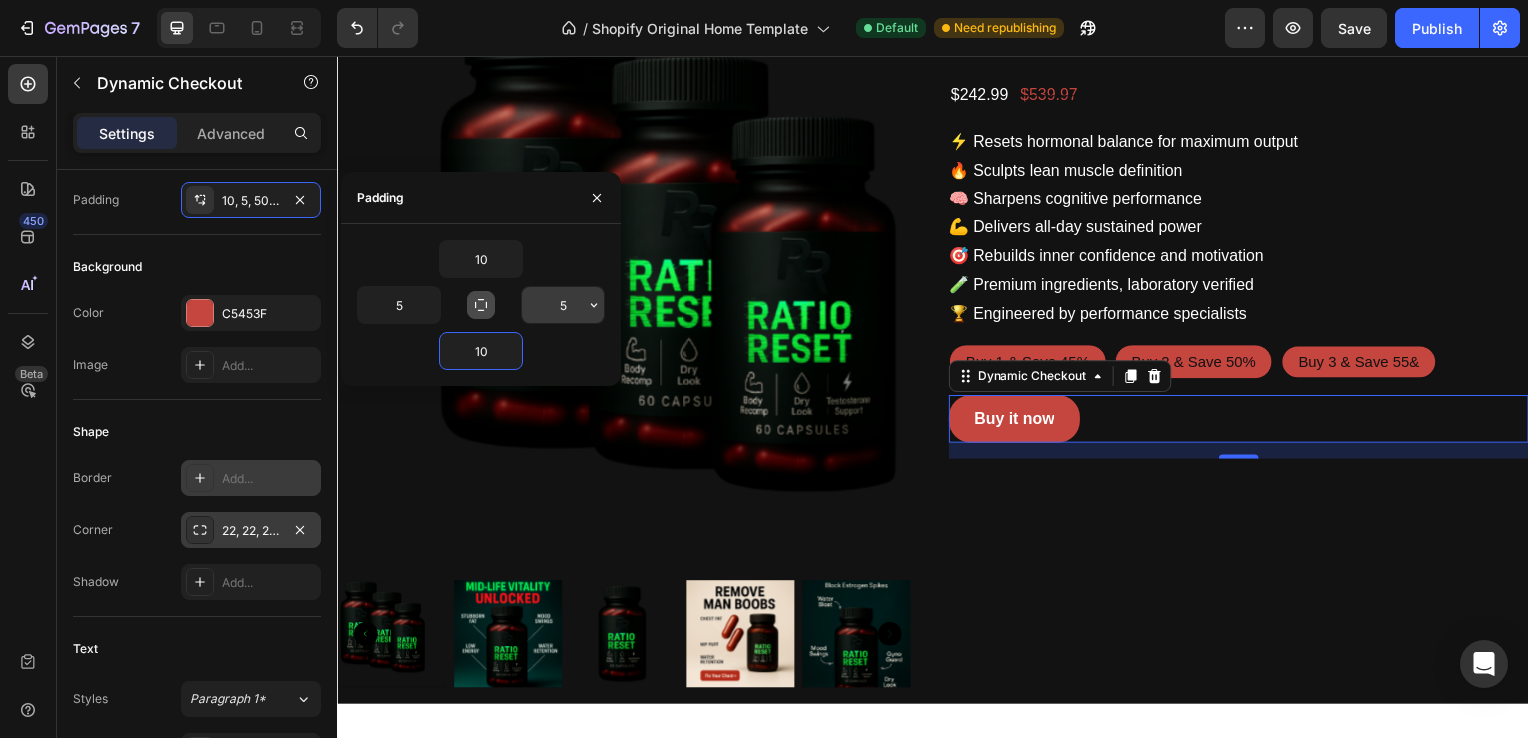click on "5" at bounding box center (563, 305) 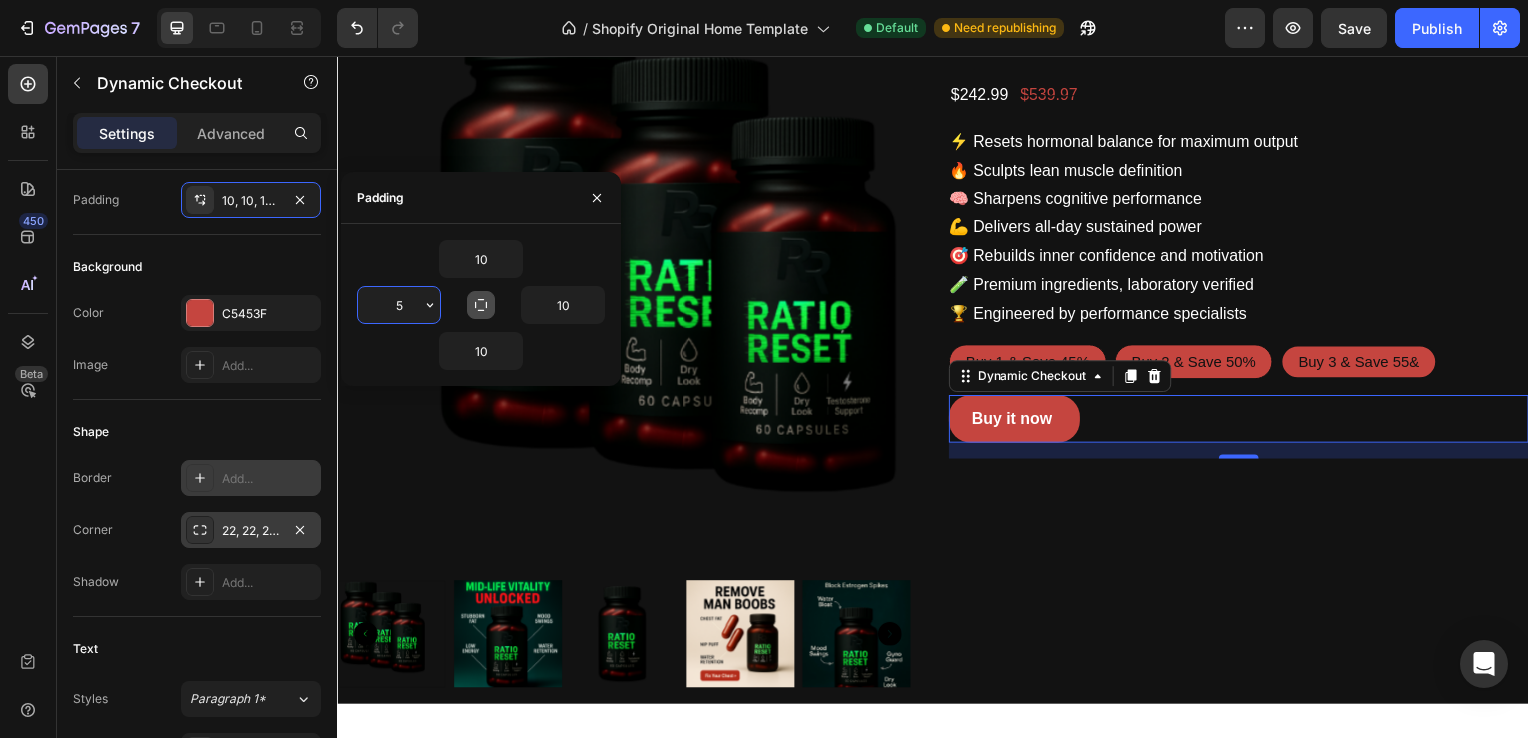 click on "5" at bounding box center (399, 305) 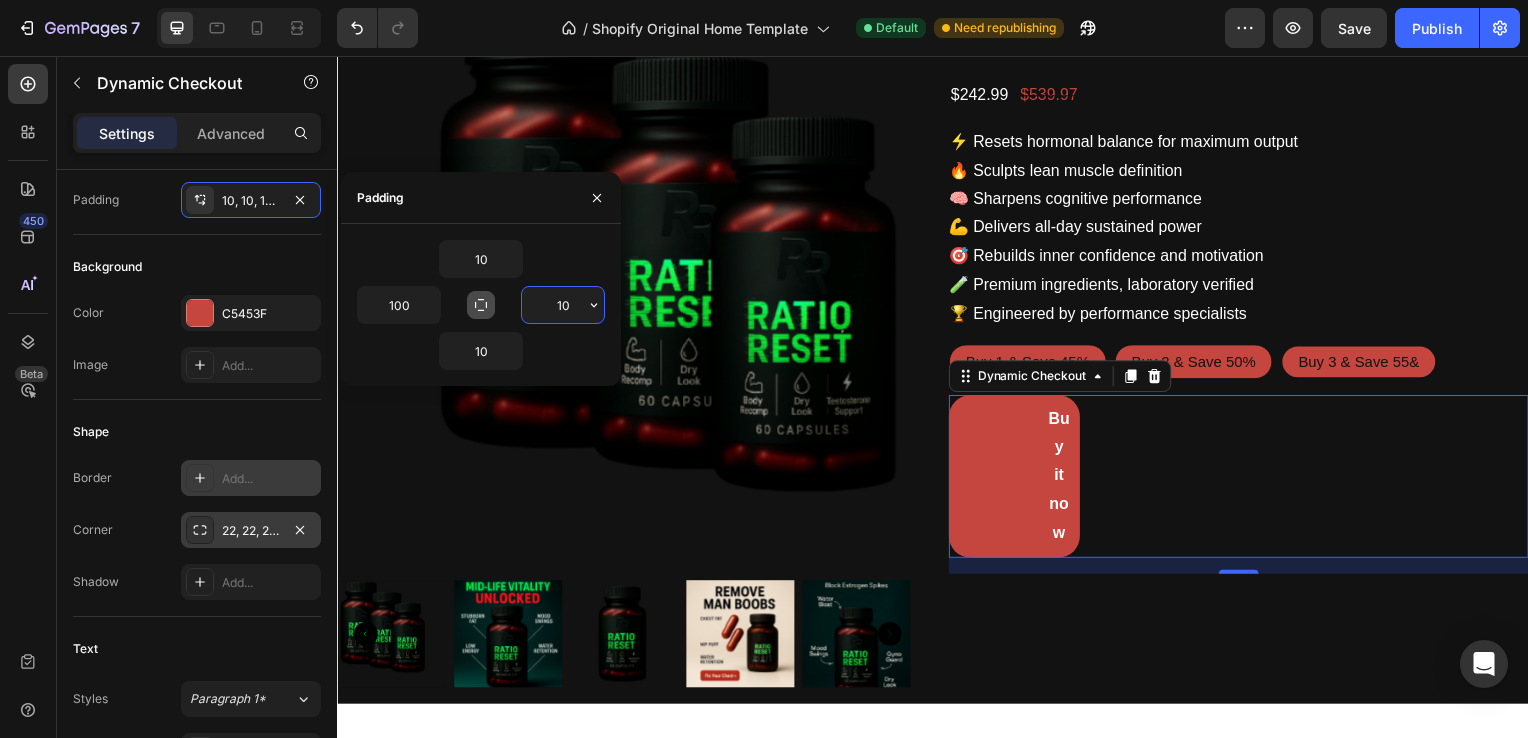 click on "10" at bounding box center (563, 305) 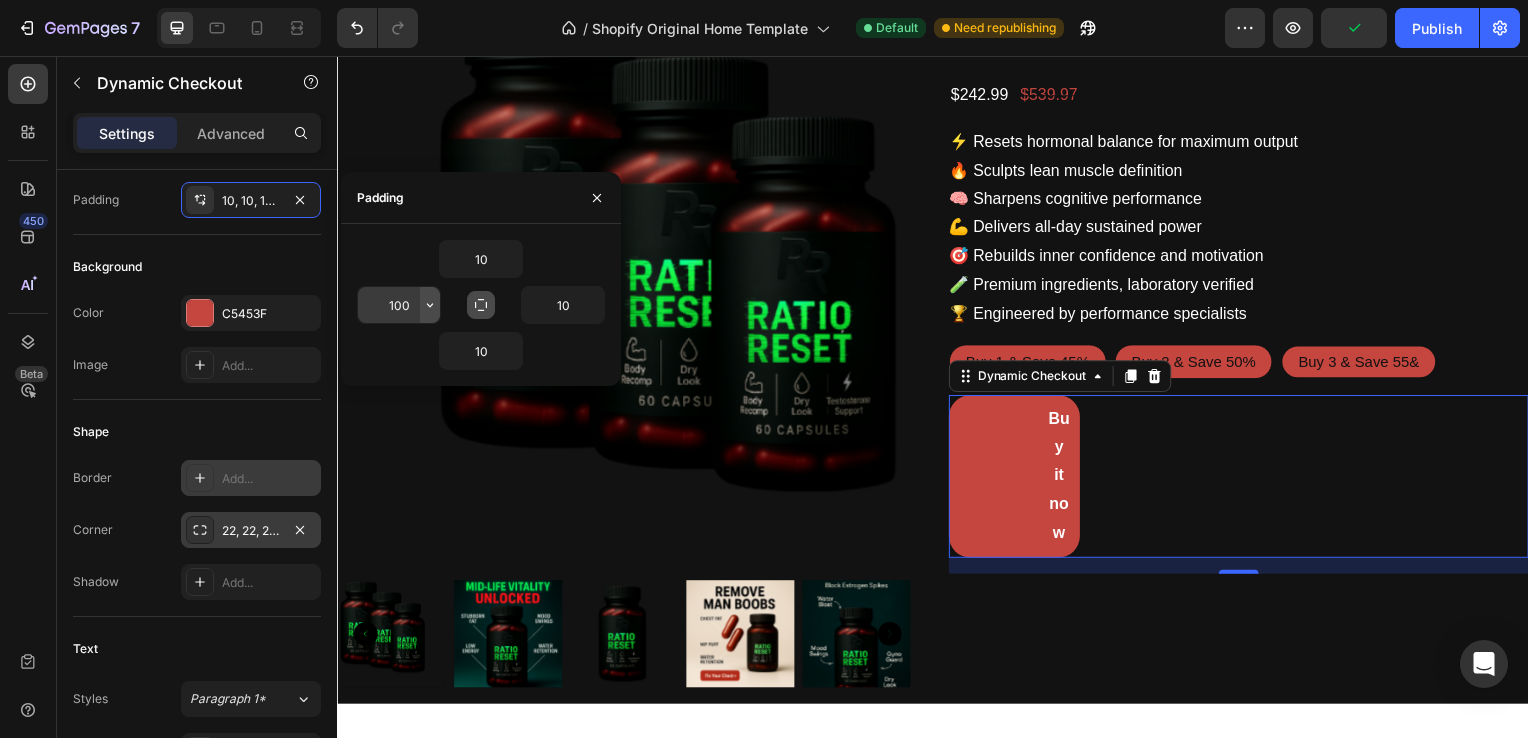 click 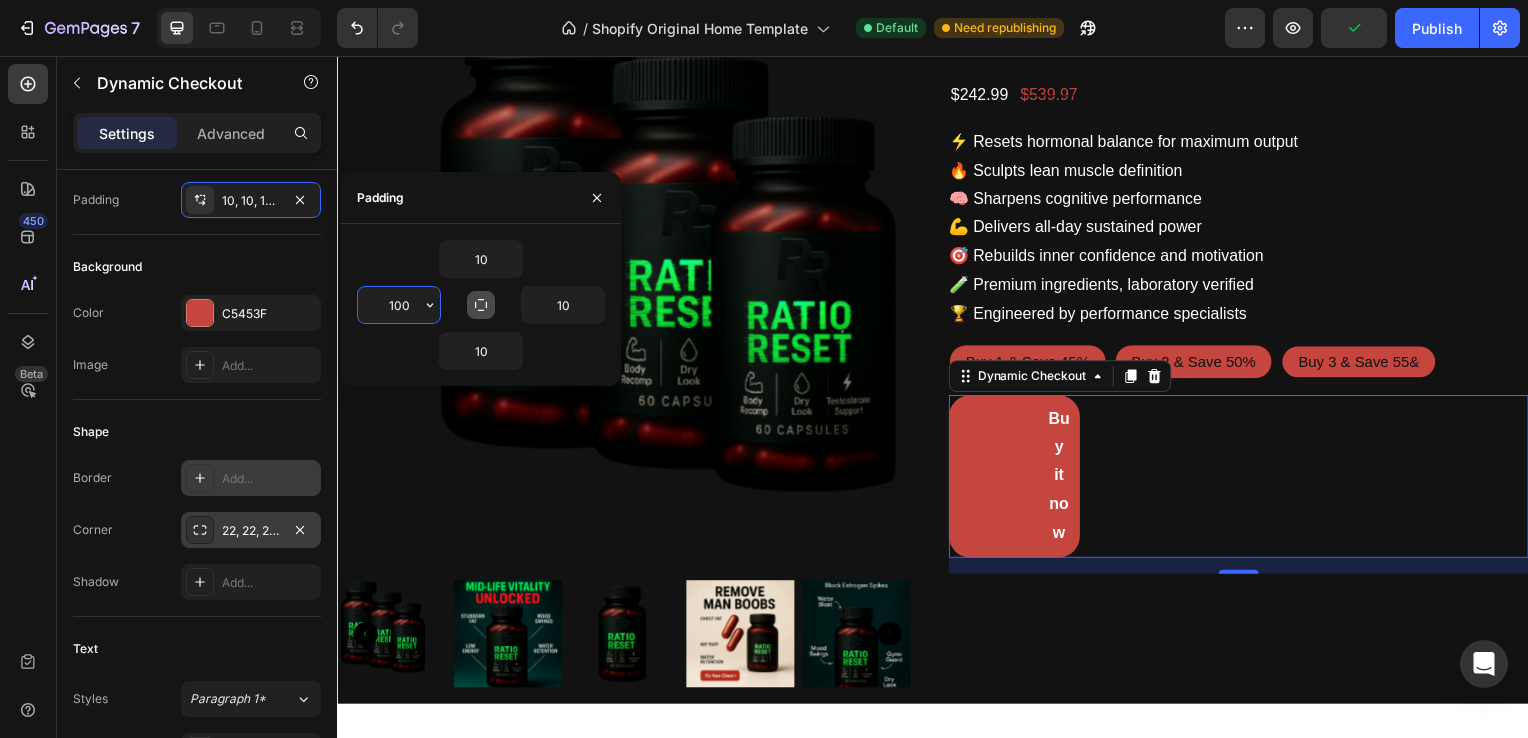 click on "100" at bounding box center [399, 305] 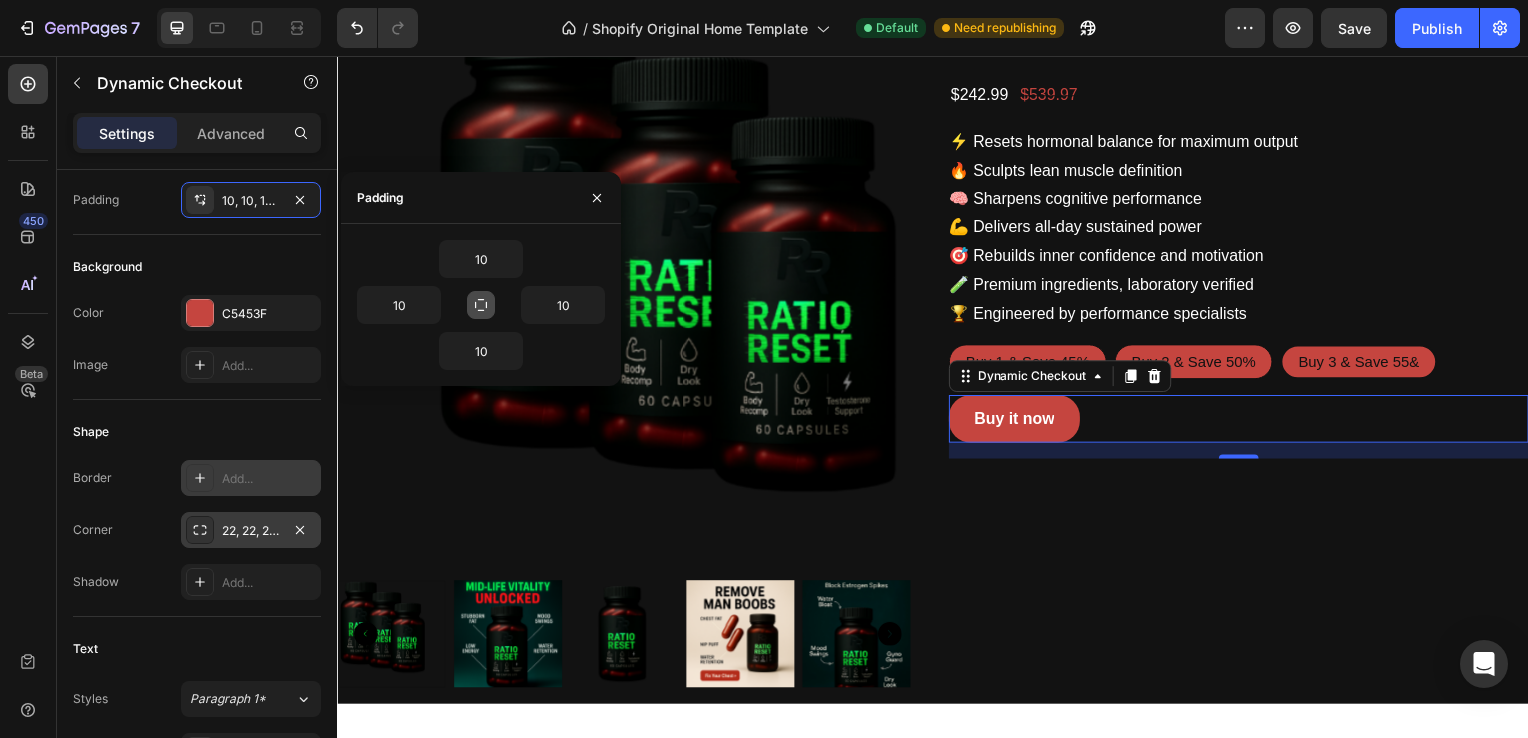 click on "10 10 10 10" at bounding box center [481, 305] 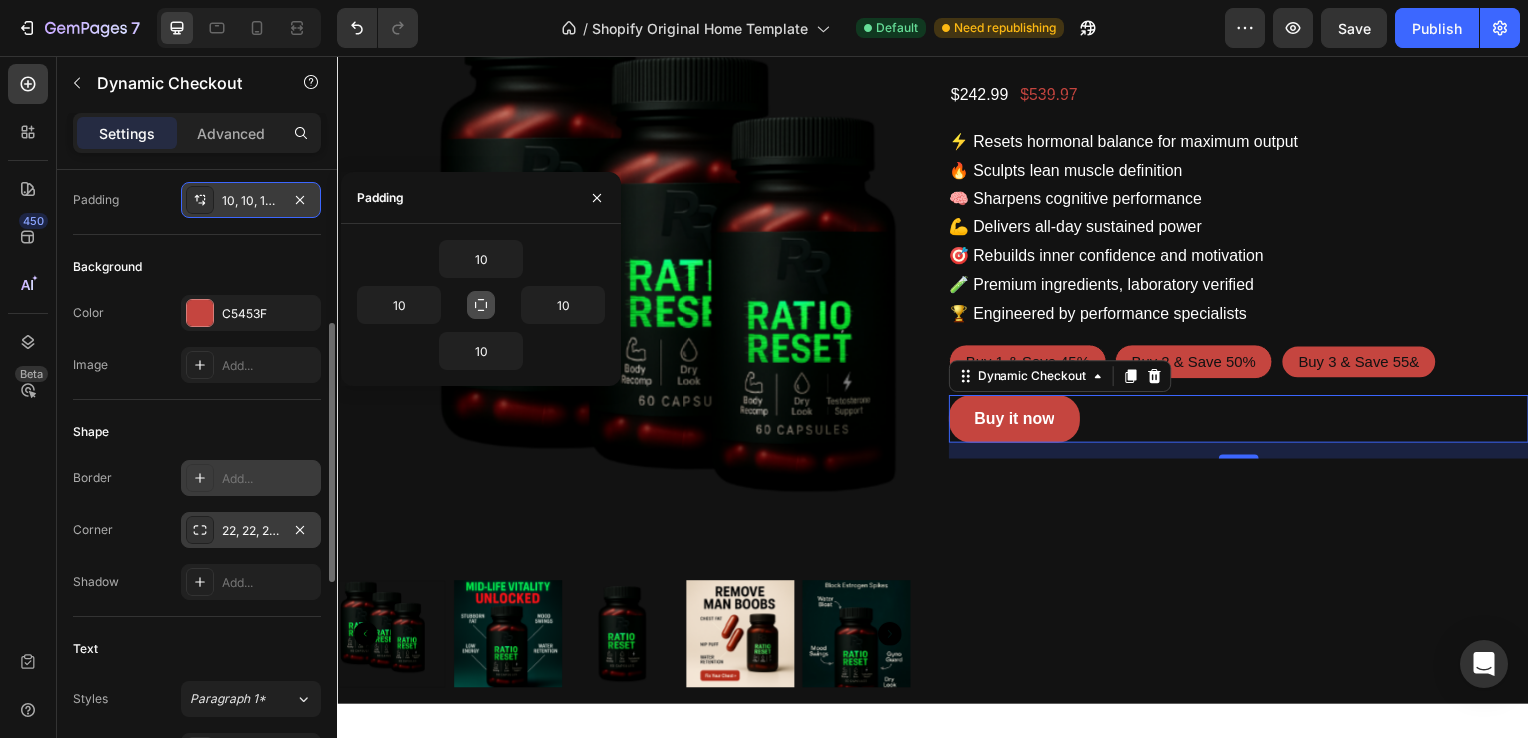 click on "10, 10, 10, 10" at bounding box center (251, 201) 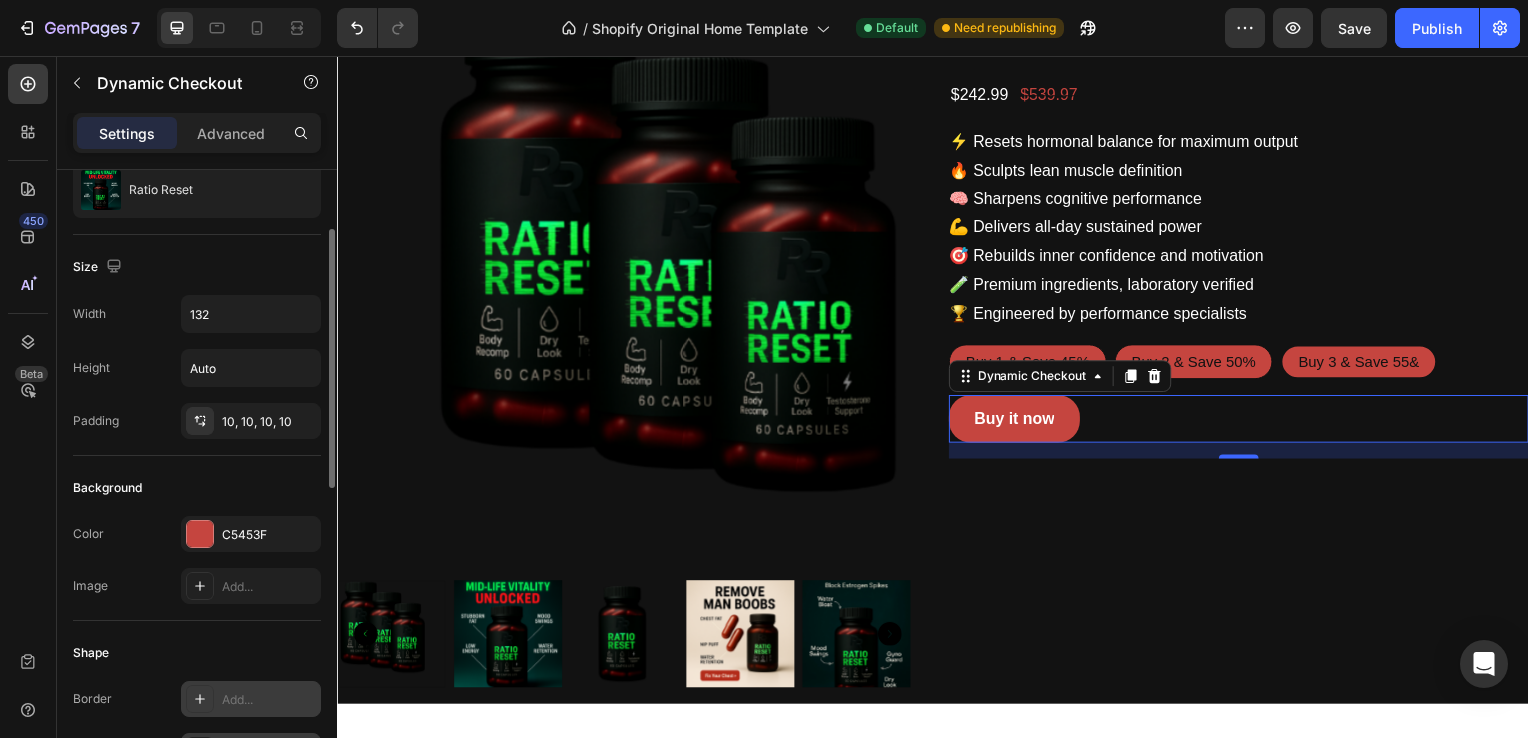 scroll, scrollTop: 148, scrollLeft: 0, axis: vertical 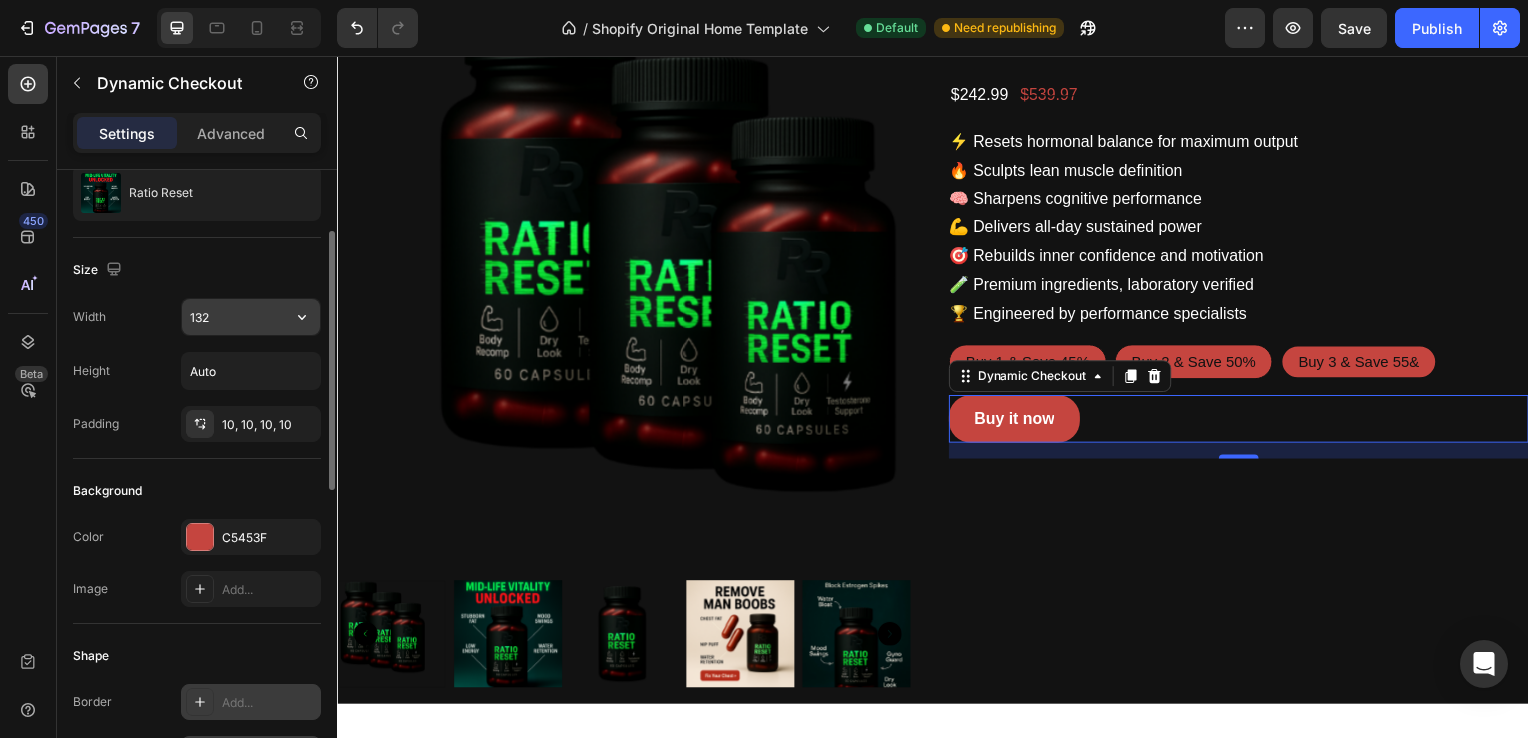click on "132" at bounding box center [251, 317] 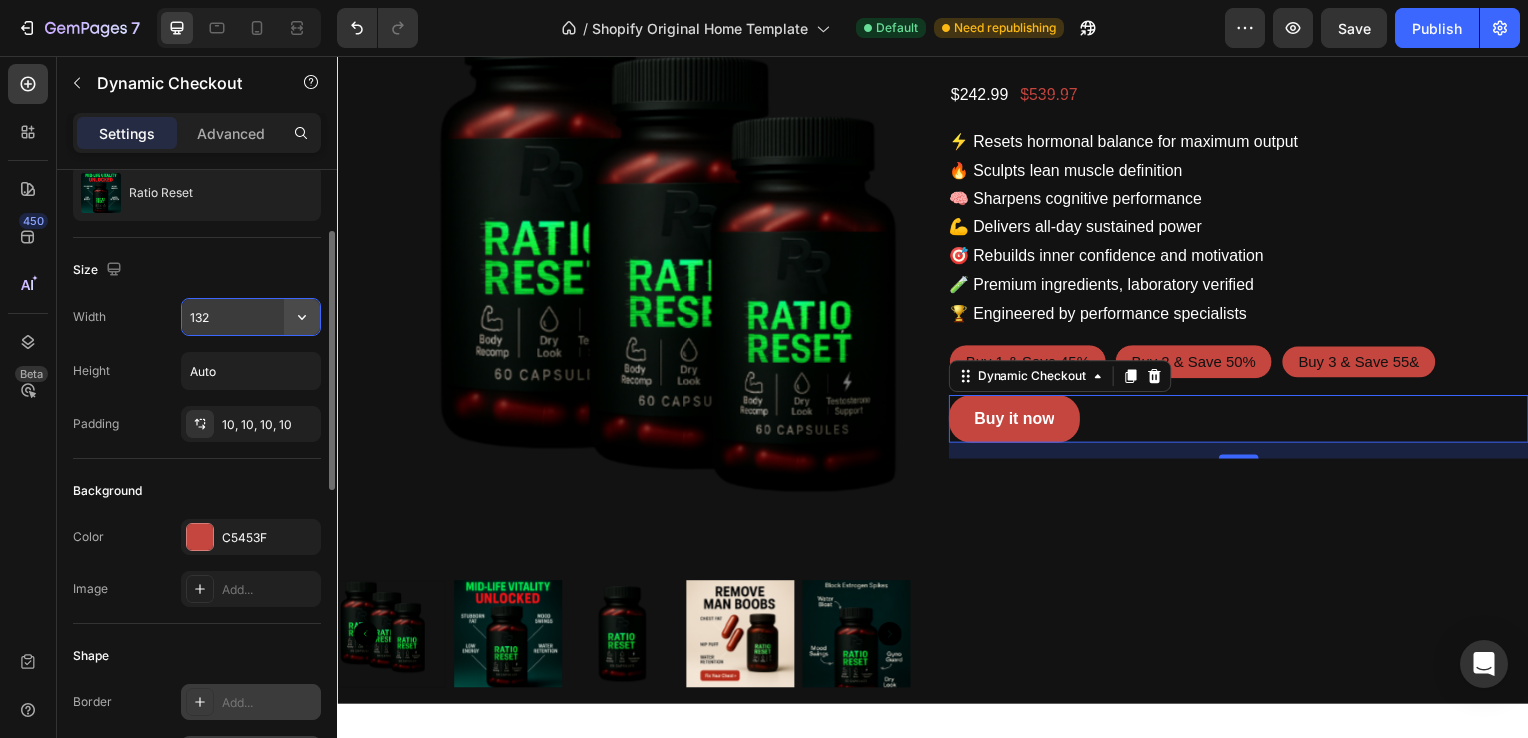 click 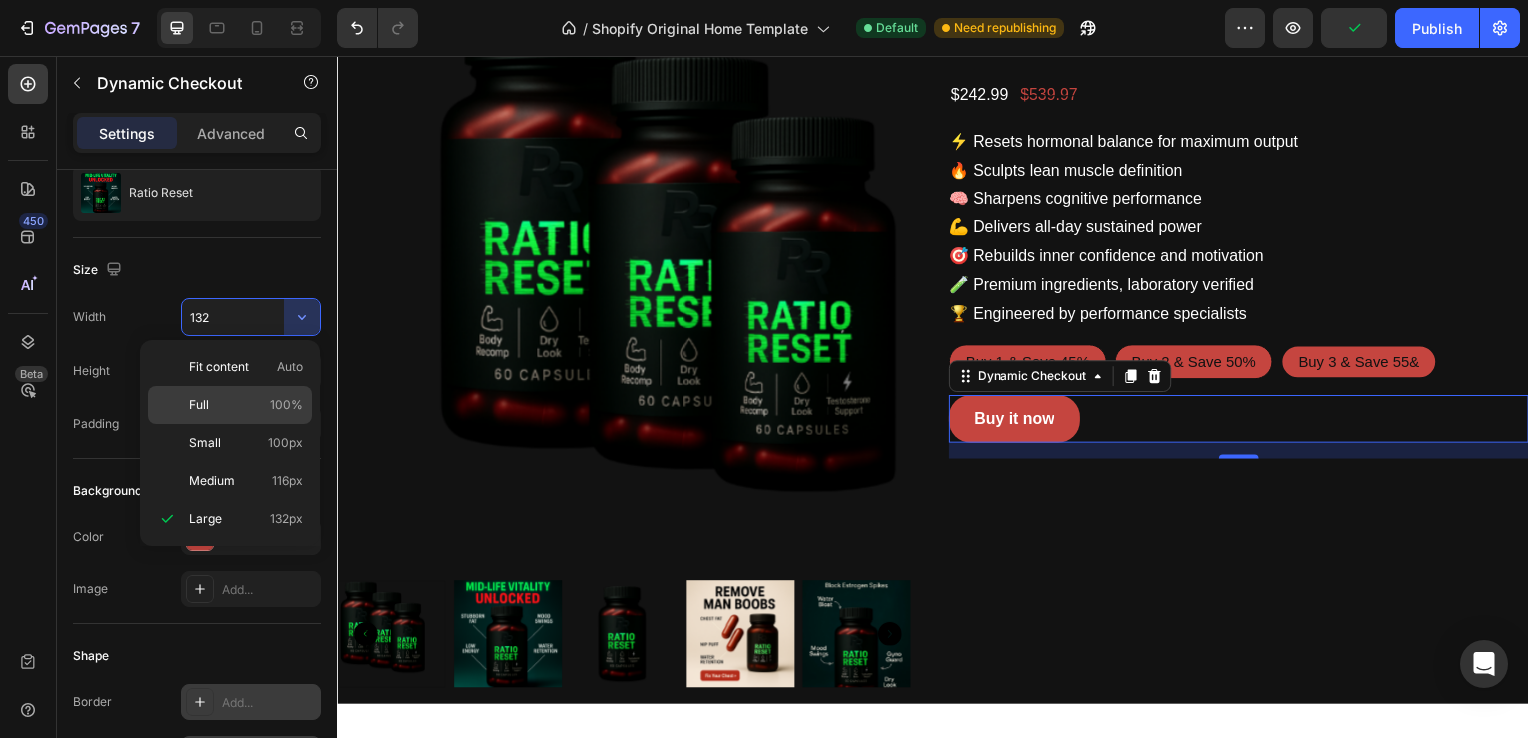 click on "Full 100%" at bounding box center [246, 405] 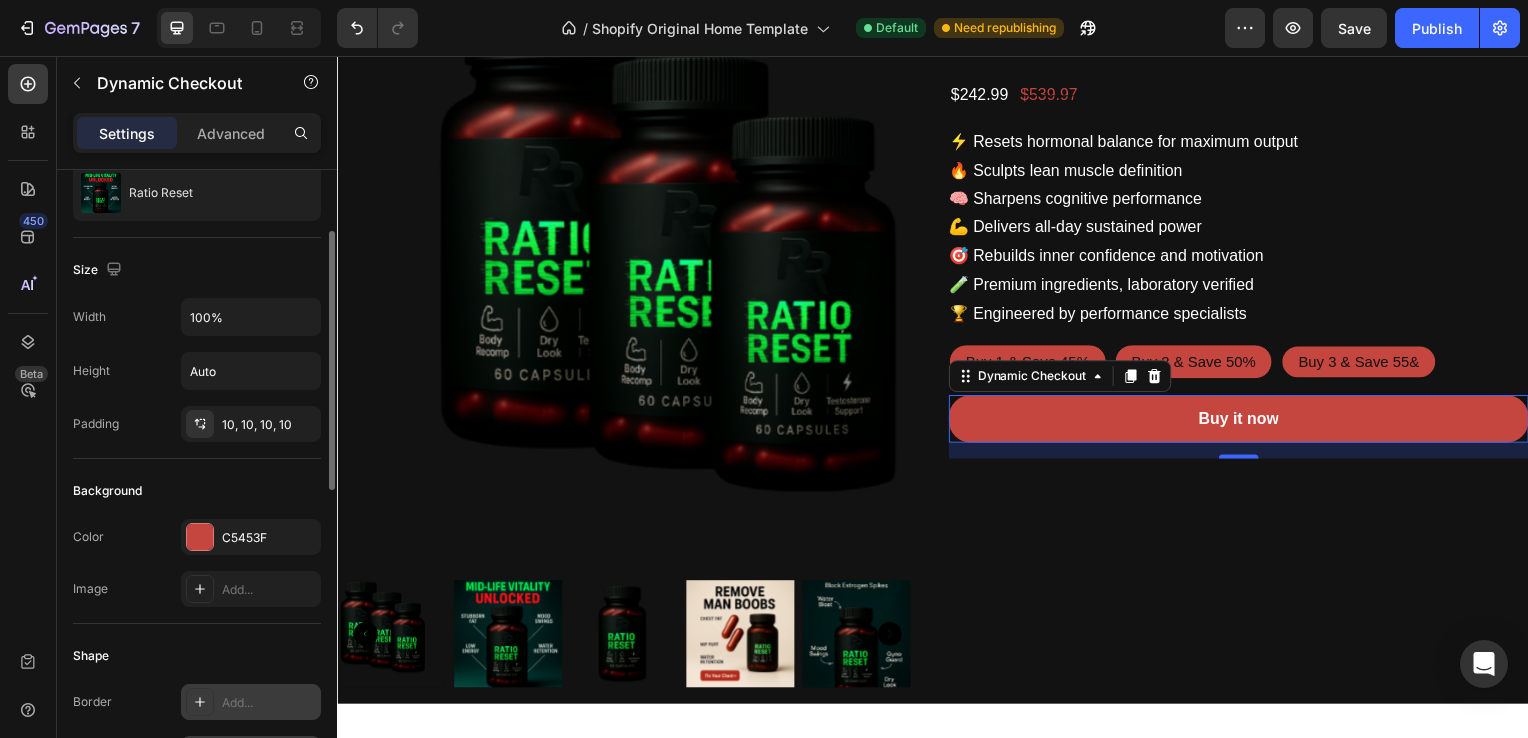 click on "Width 100% Height Auto Padding 10, 10, 10, 10" at bounding box center (197, 370) 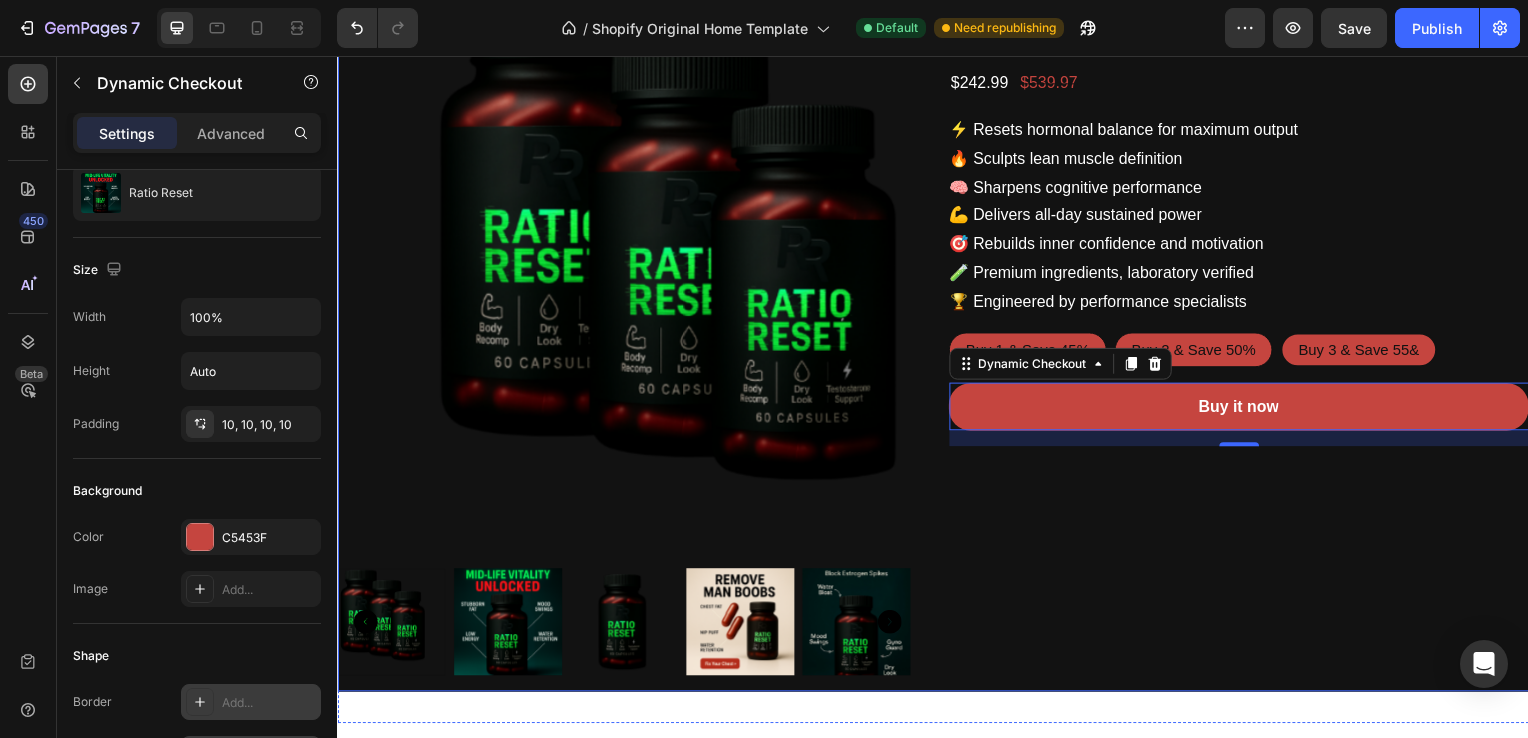 scroll, scrollTop: 252, scrollLeft: 0, axis: vertical 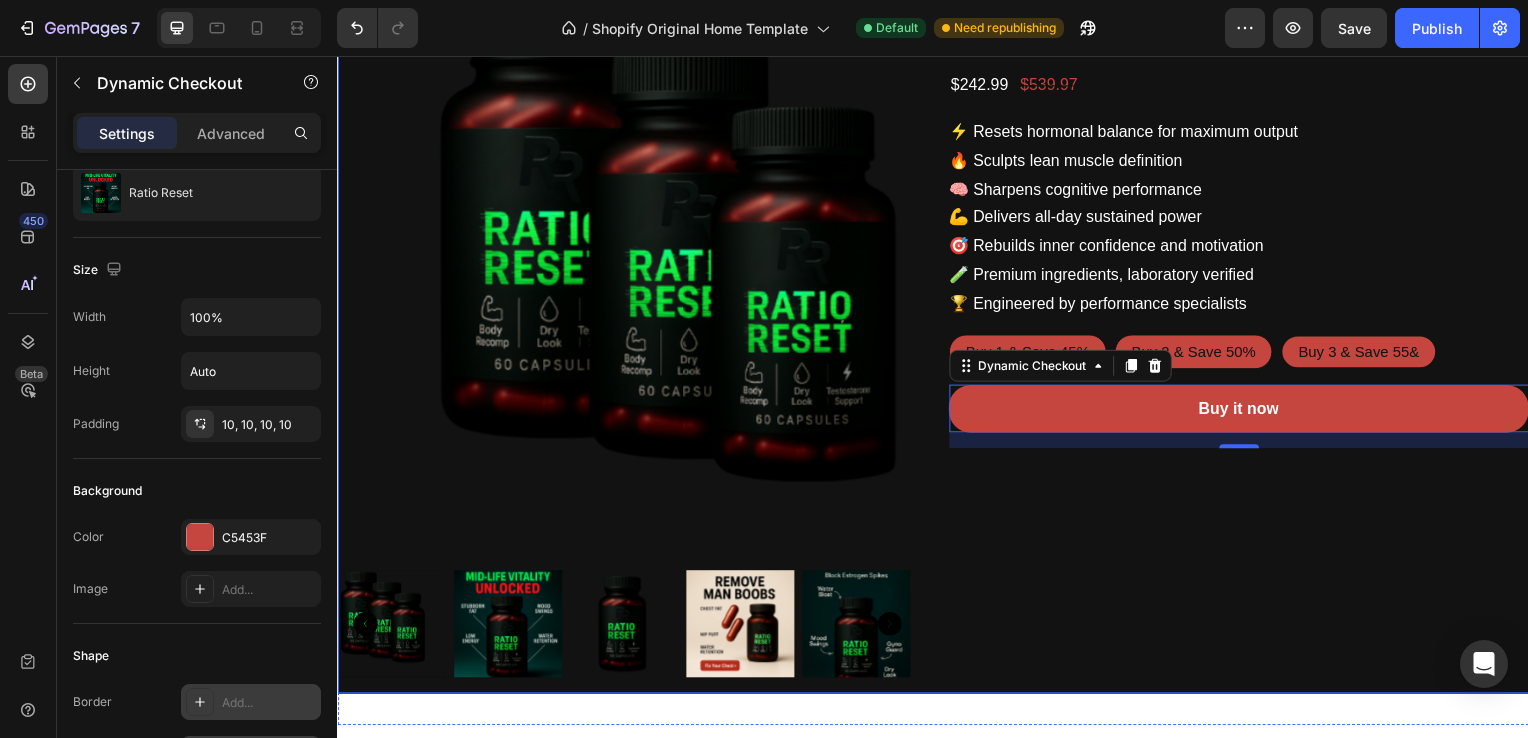click on "Ratio Reset Product Title $242.99 Product Price Product Price $539.97 Product Price Product Price Row ⚡ Resets hormonal balance for maximum output
🔥 Sculpts lean muscle definition
🧠 Sharpens cognitive performance
💪 Delivers all-day sustained power
🎯 Rebuilds inner confidence and motivation
🧪 Premium ingredients, laboratory verified
🏆 Engineered by performance specialists   Product Description Buy 1  & Save 45% Buy 1  & Save 45% Buy 1  & Save 45% Buy 2 & Save 50% Buy 2 & Save 50% Buy 2 & Save 50% Buy 3 & Save 55& Buy 3 & Save 55& Buy 3 & Save 55& Product Variants & Swatches Buy it now Dynamic Checkout   16" at bounding box center [1245, 341] 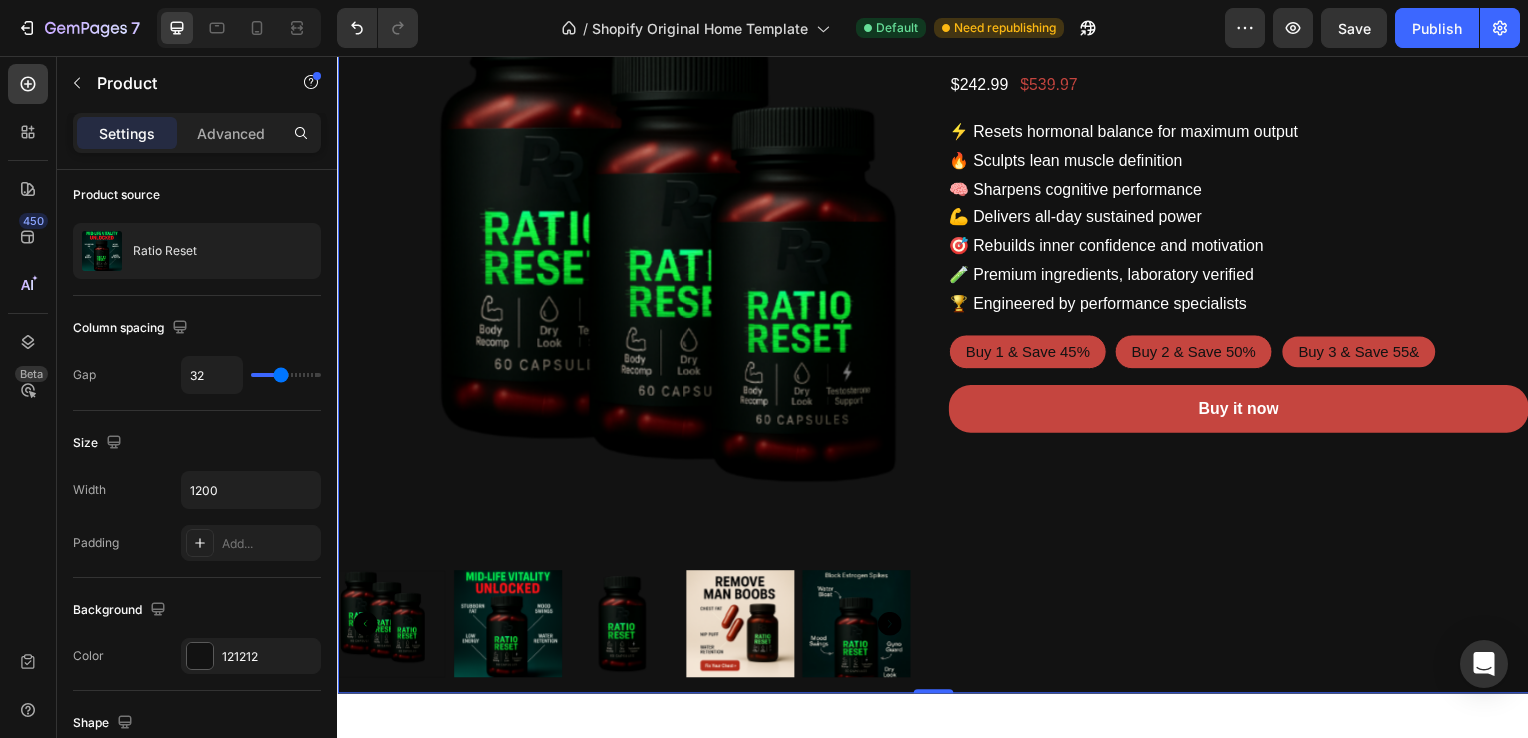 scroll, scrollTop: 0, scrollLeft: 0, axis: both 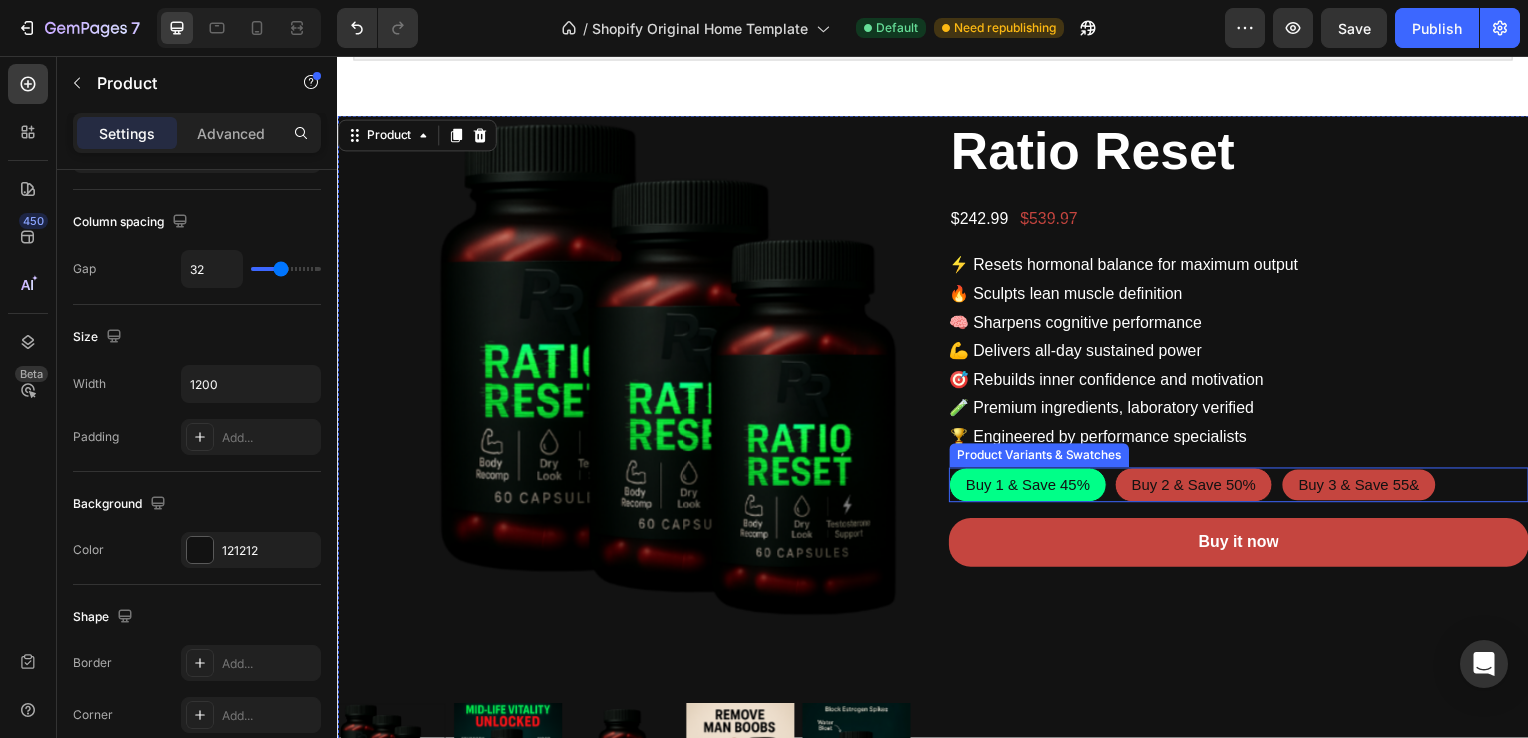 click on "Buy 1  & Save 45%" at bounding box center [1032, 488] 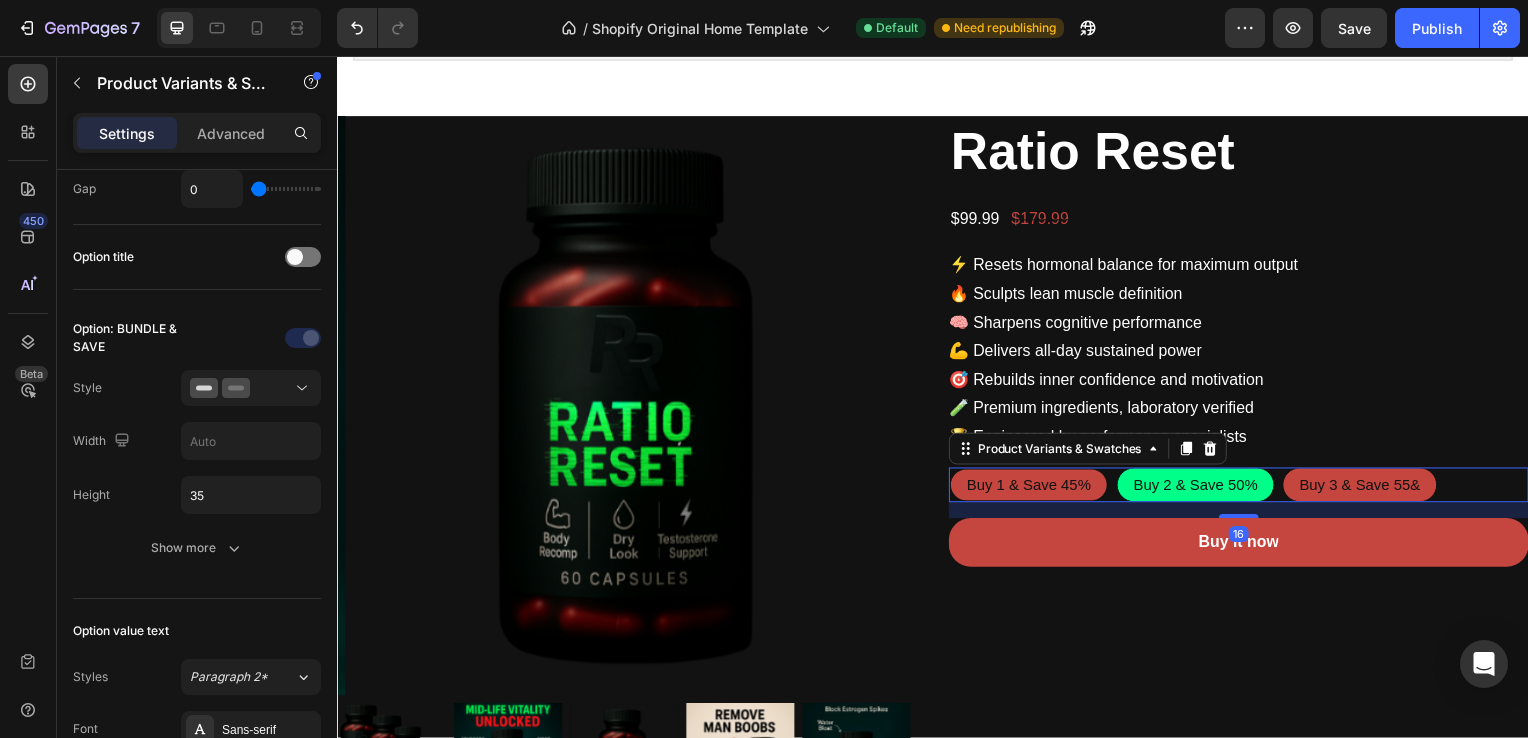 scroll, scrollTop: 0, scrollLeft: 0, axis: both 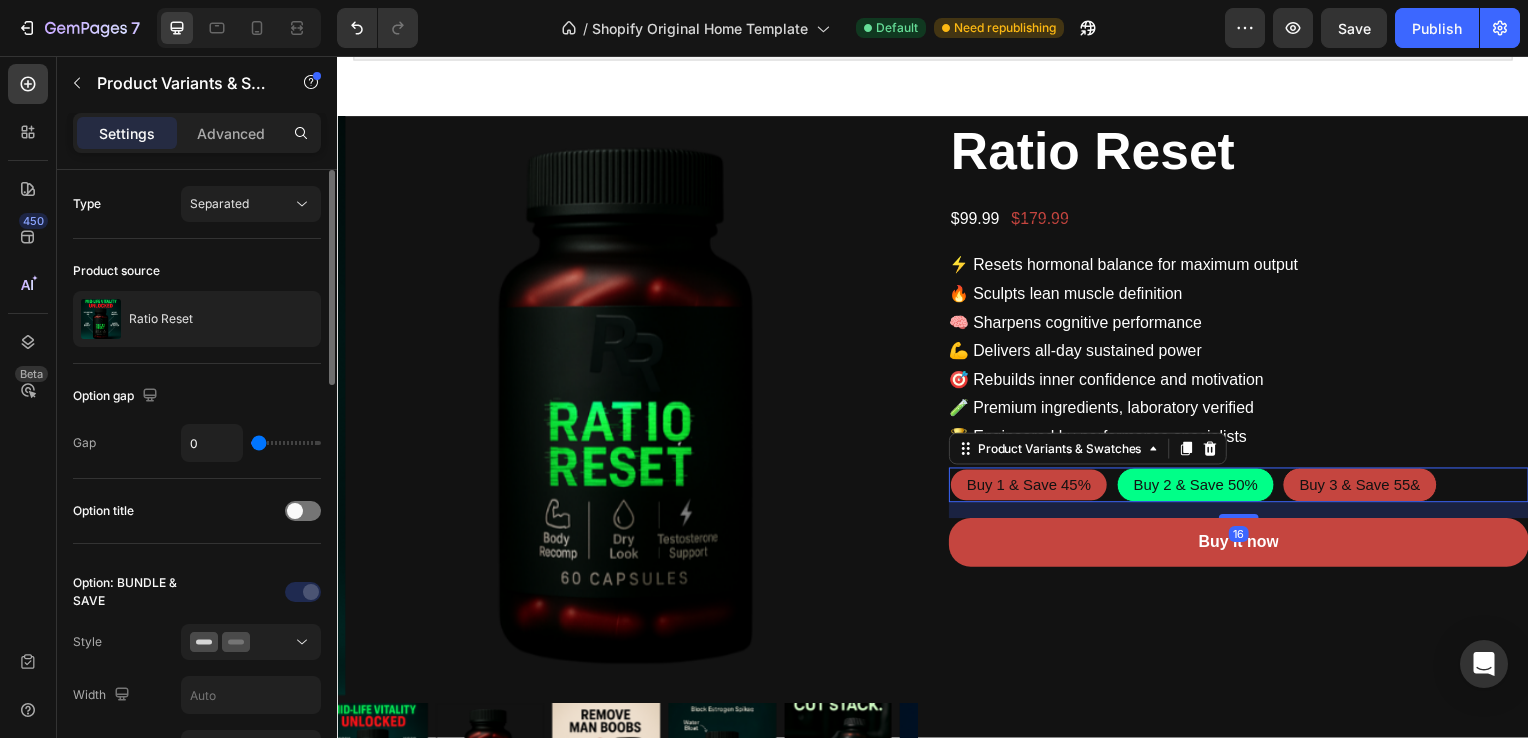 click on "Buy 2 & Save 50%" at bounding box center (1201, 488) 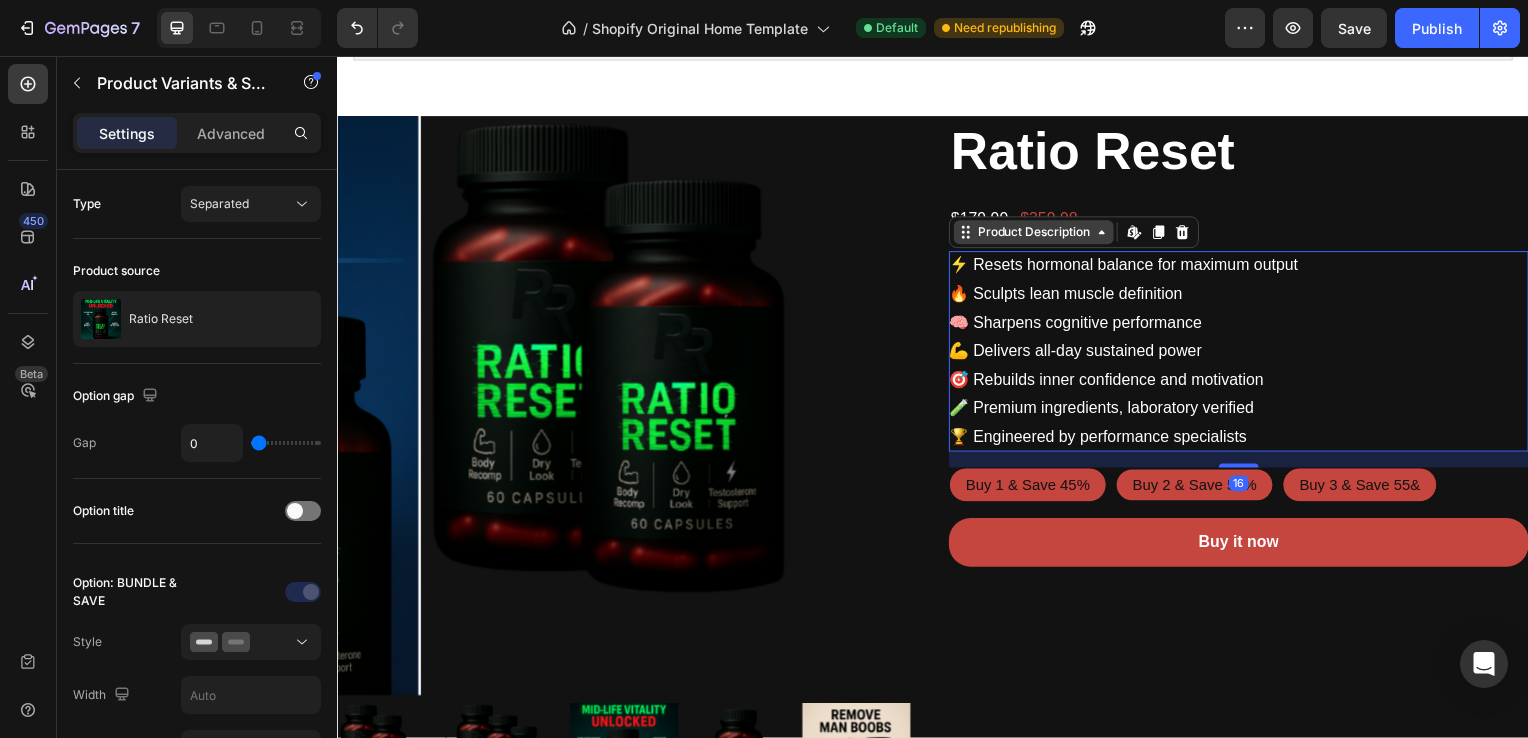 click on "Product Description" at bounding box center (1038, 234) 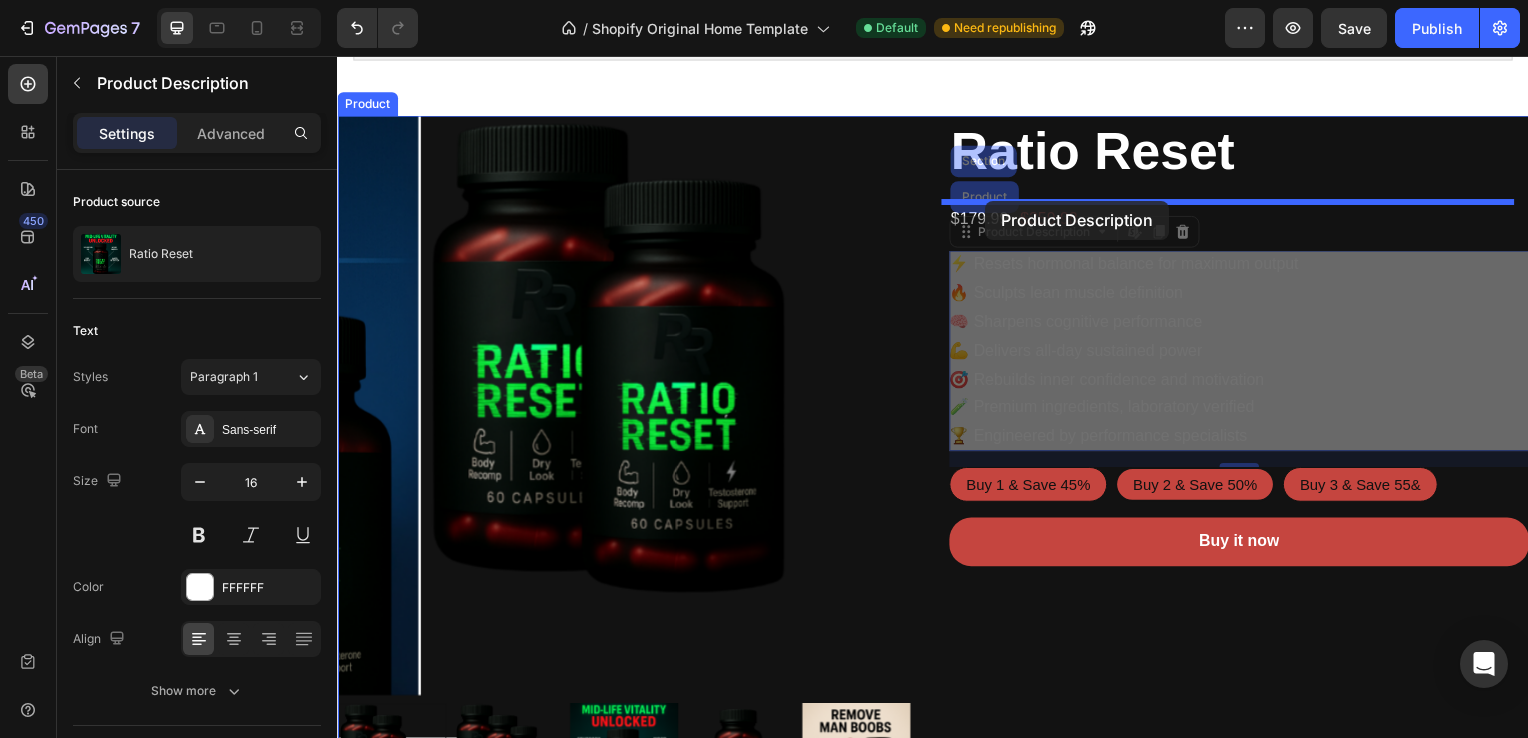 drag, startPoint x: 959, startPoint y: 239, endPoint x: 990, endPoint y: 202, distance: 48.270073 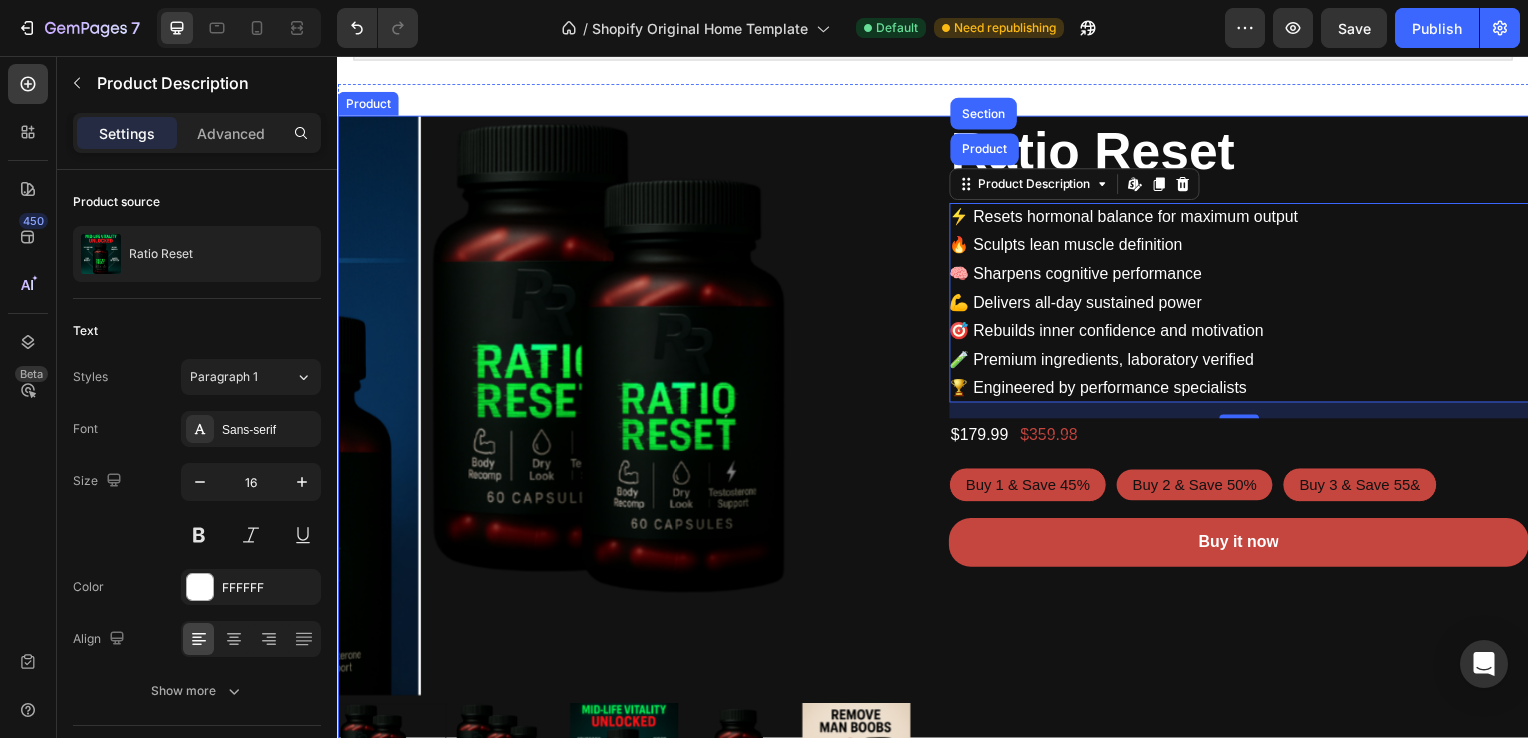 click at bounding box center [713, 409] 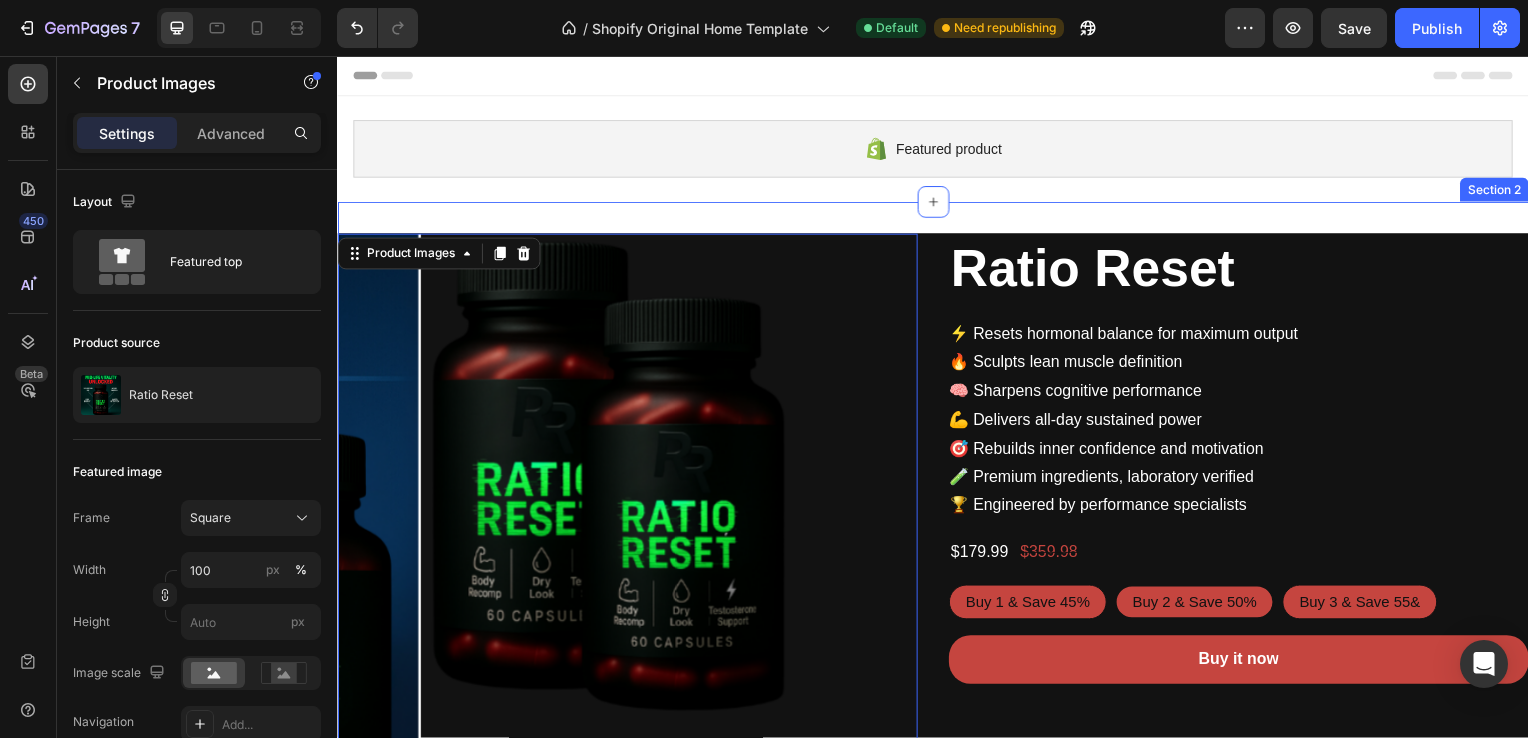 scroll, scrollTop: 0, scrollLeft: 0, axis: both 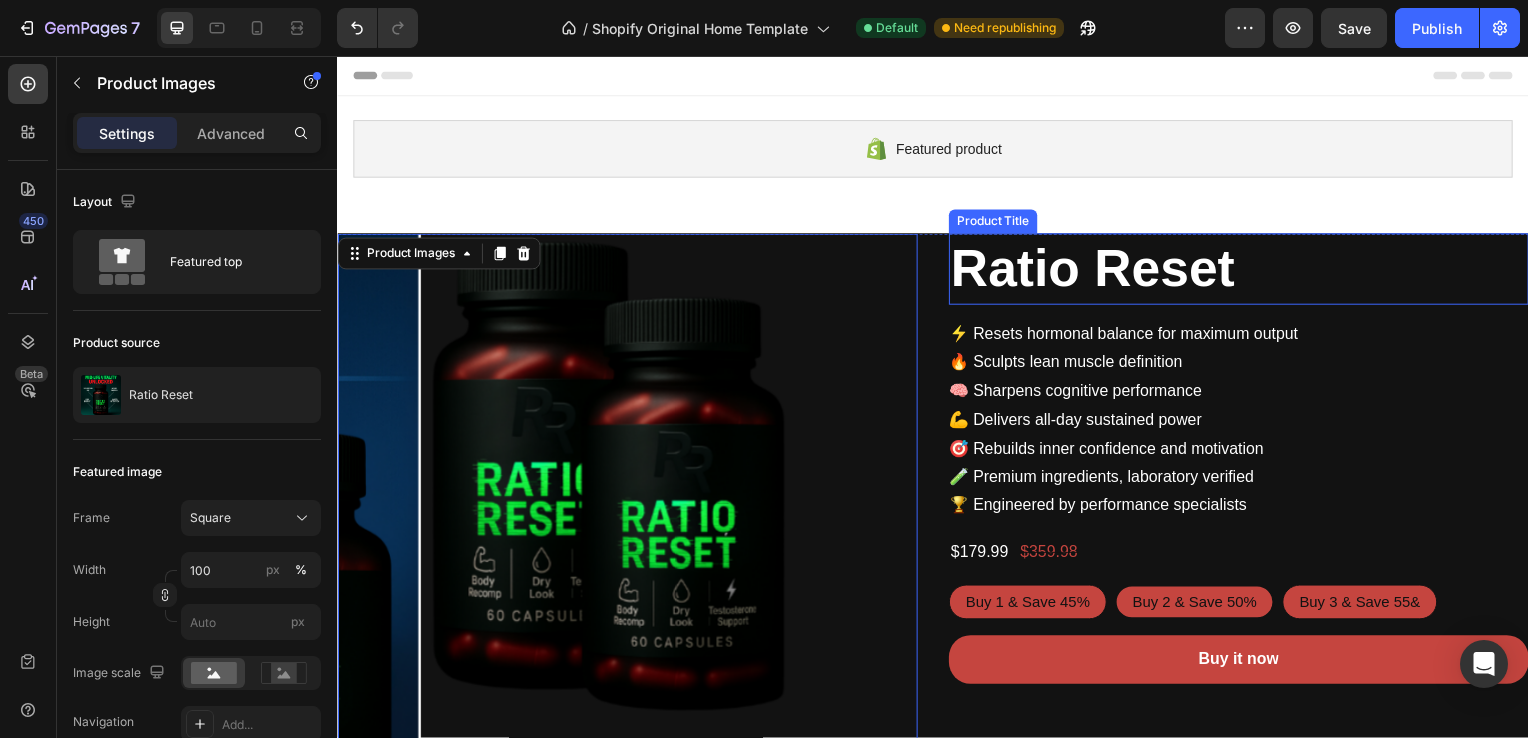 click on "Ratio Reset" at bounding box center [1245, 271] 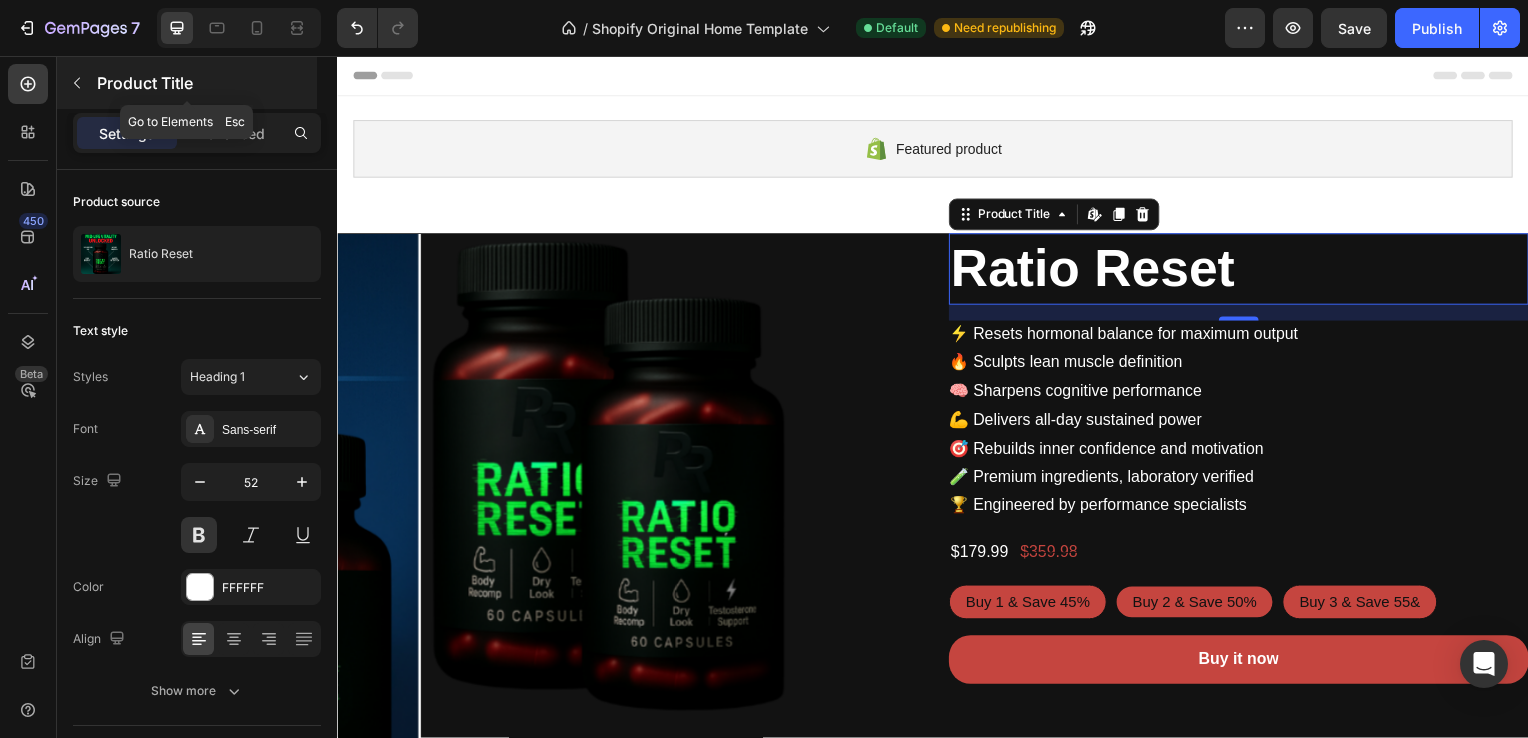 click at bounding box center (77, 83) 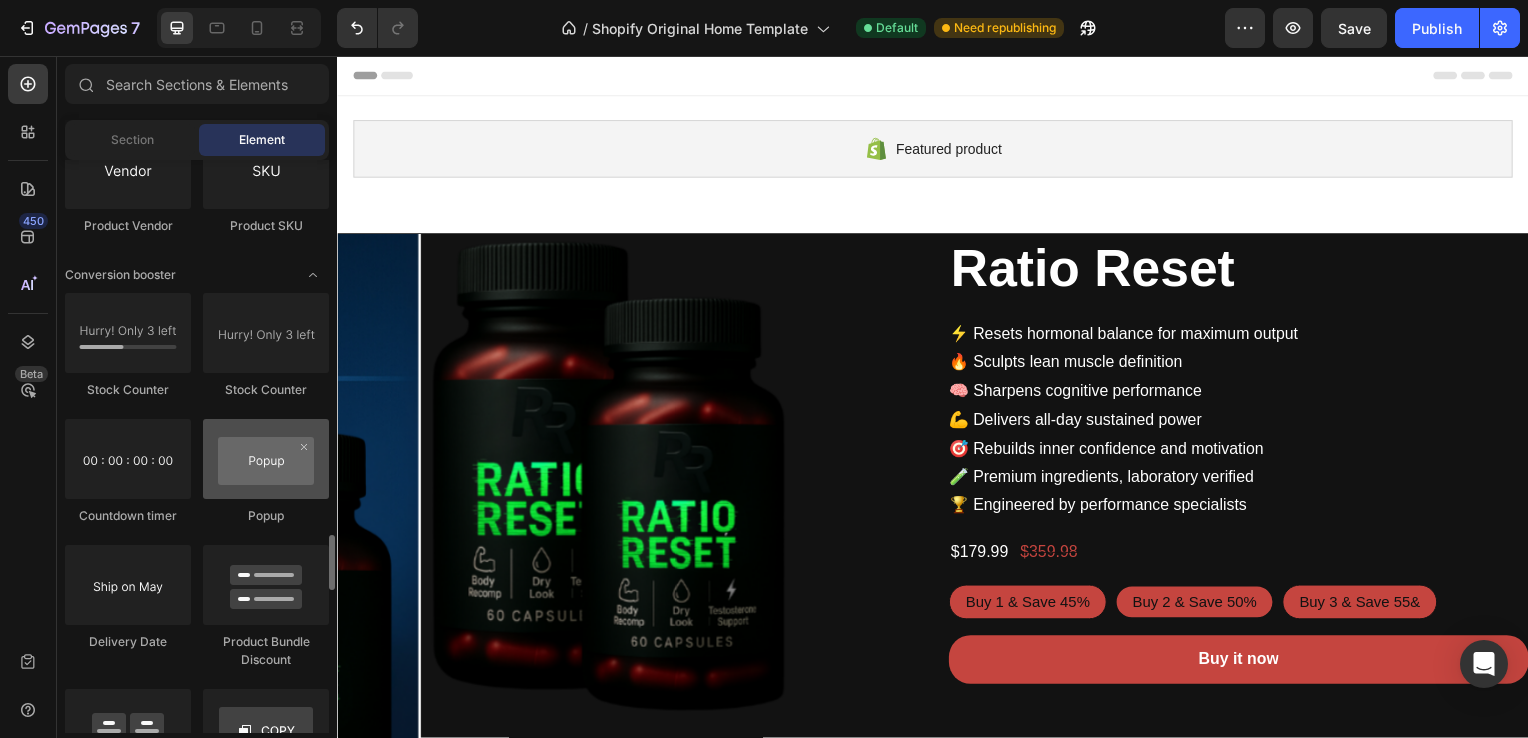 scroll, scrollTop: 4008, scrollLeft: 0, axis: vertical 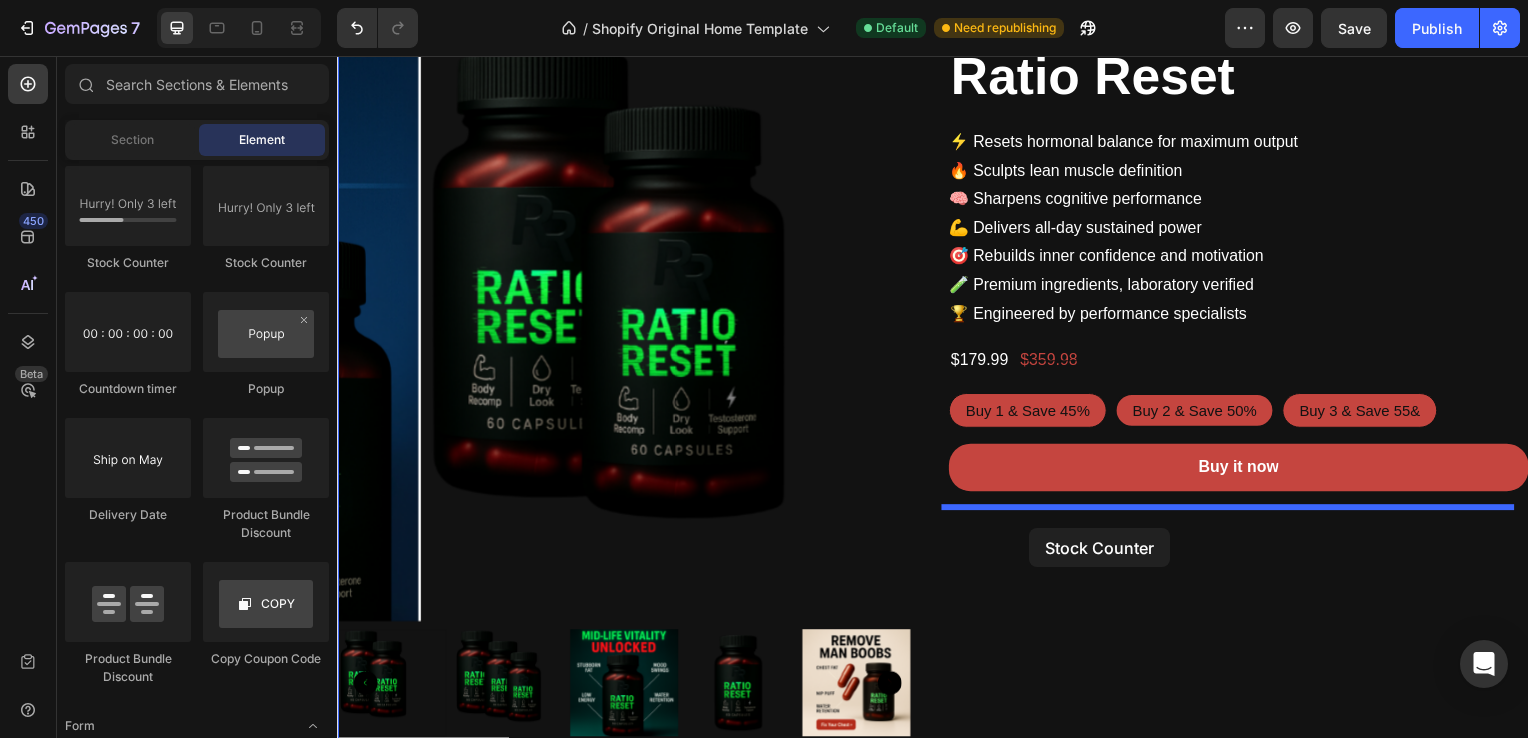 drag, startPoint x: 445, startPoint y: 262, endPoint x: 1034, endPoint y: 532, distance: 647.936 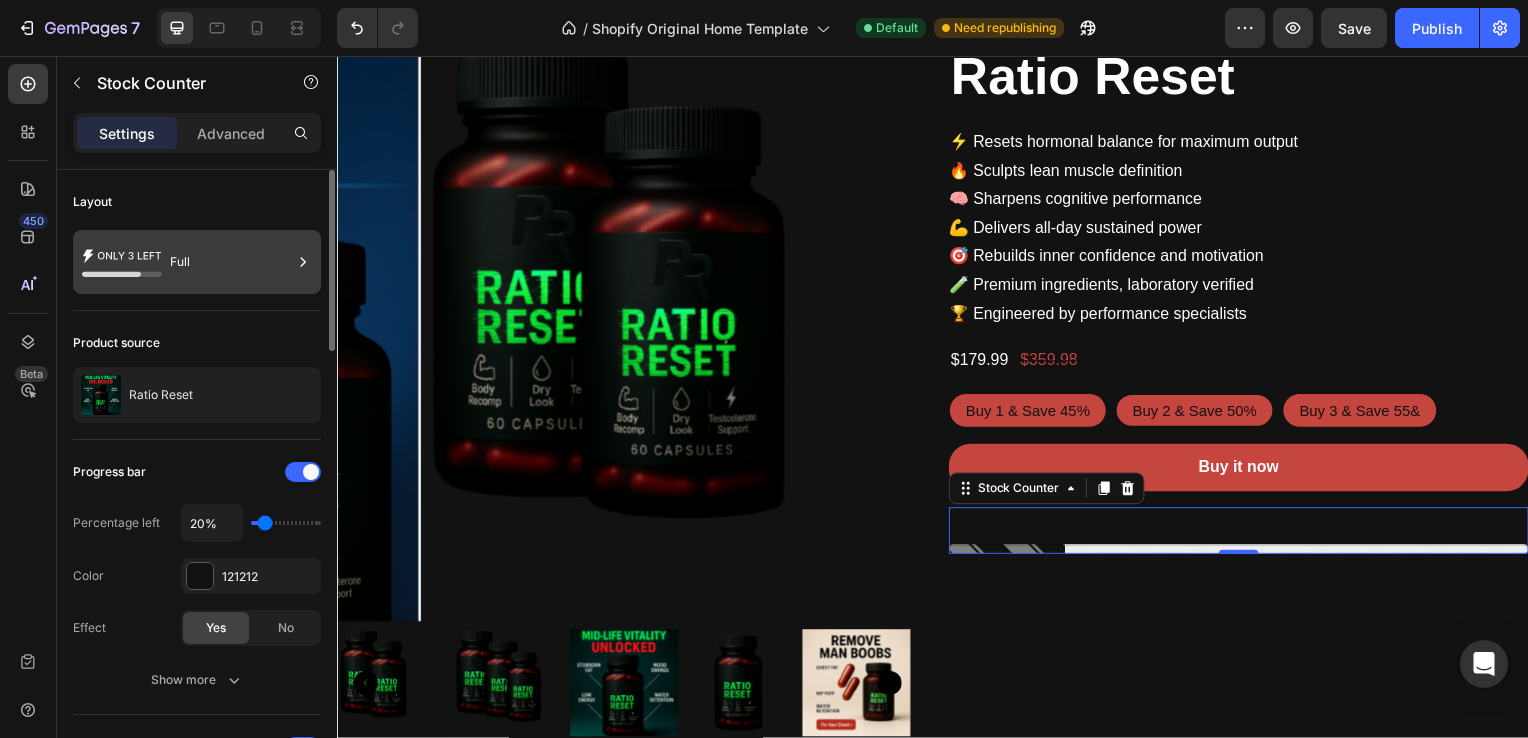 click on "Full" at bounding box center [231, 262] 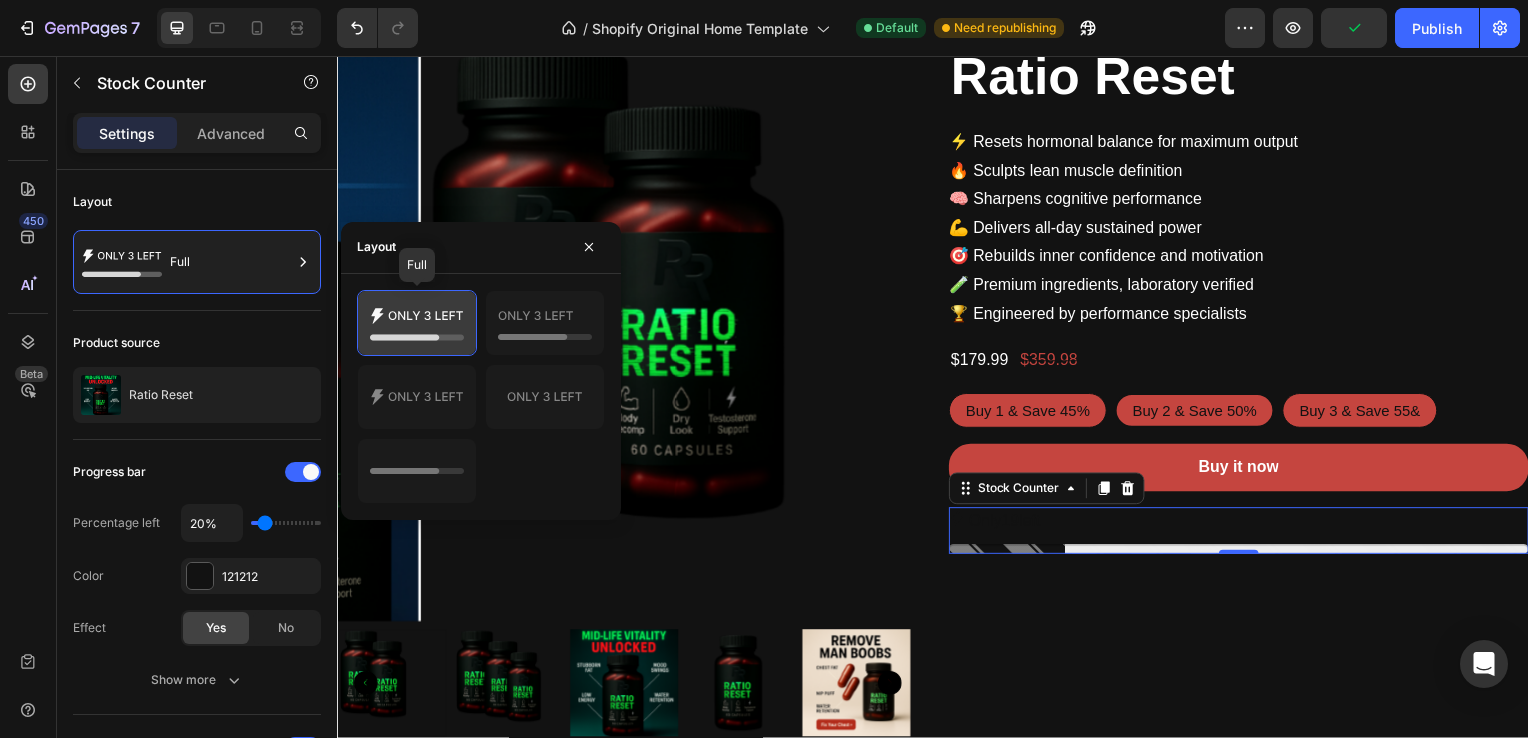 click 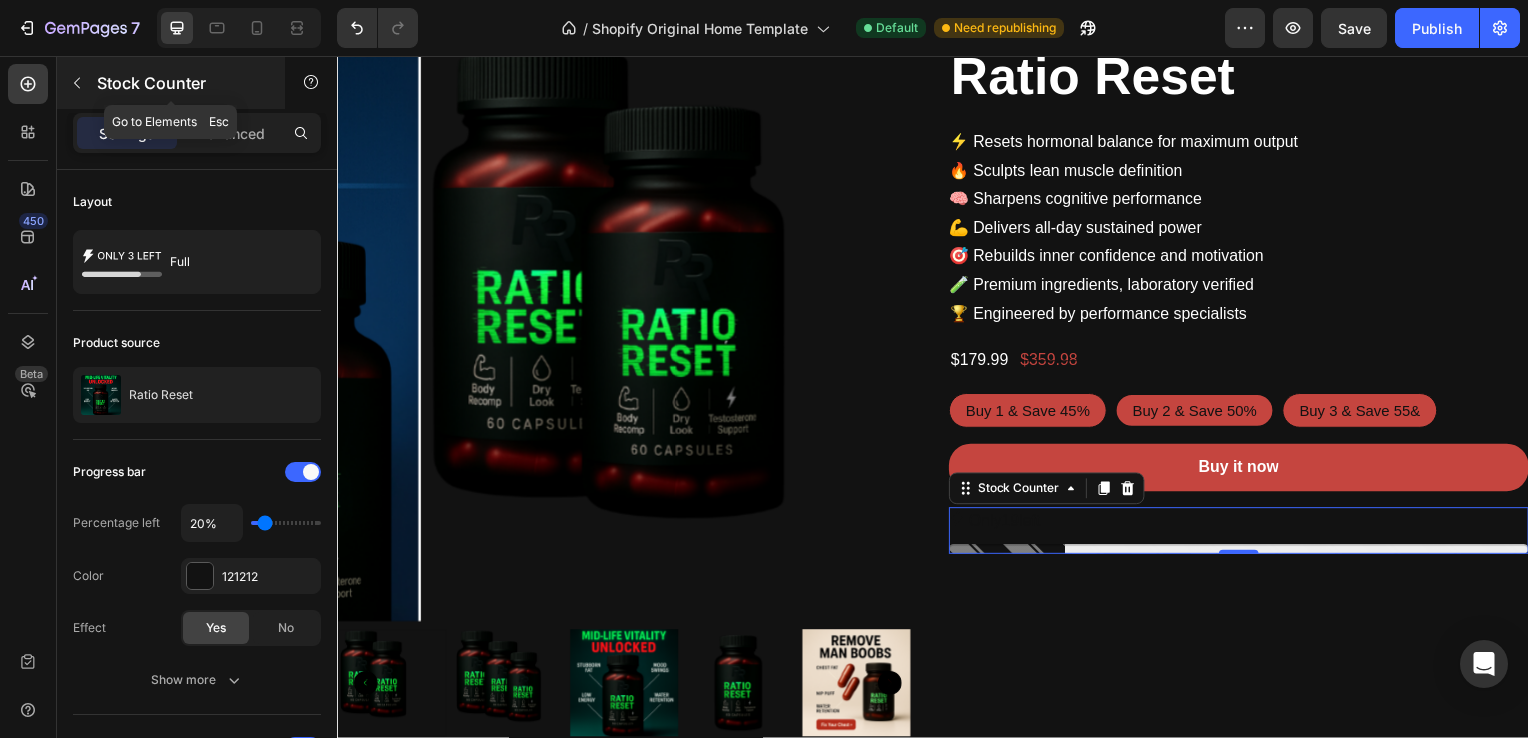 click 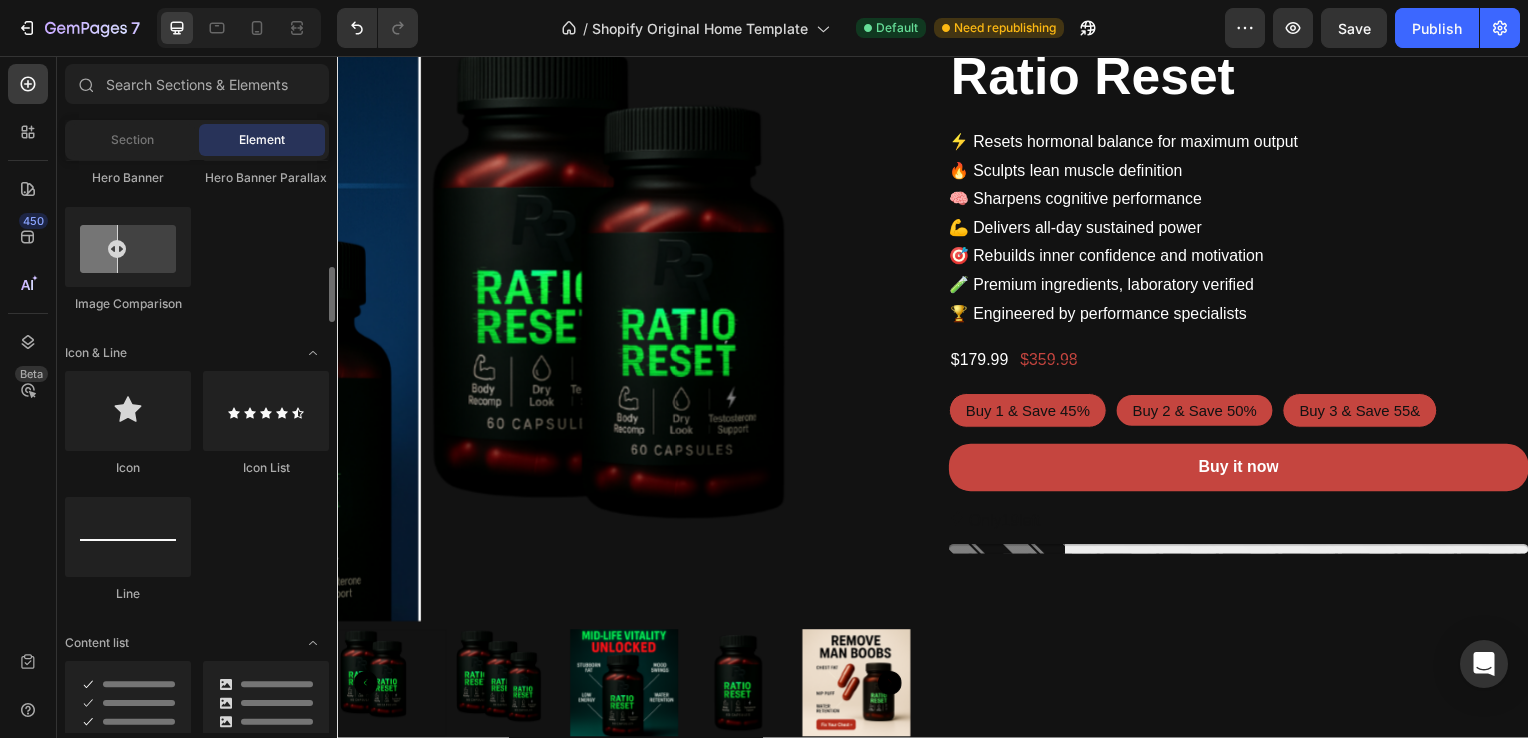 scroll, scrollTop: 1118, scrollLeft: 0, axis: vertical 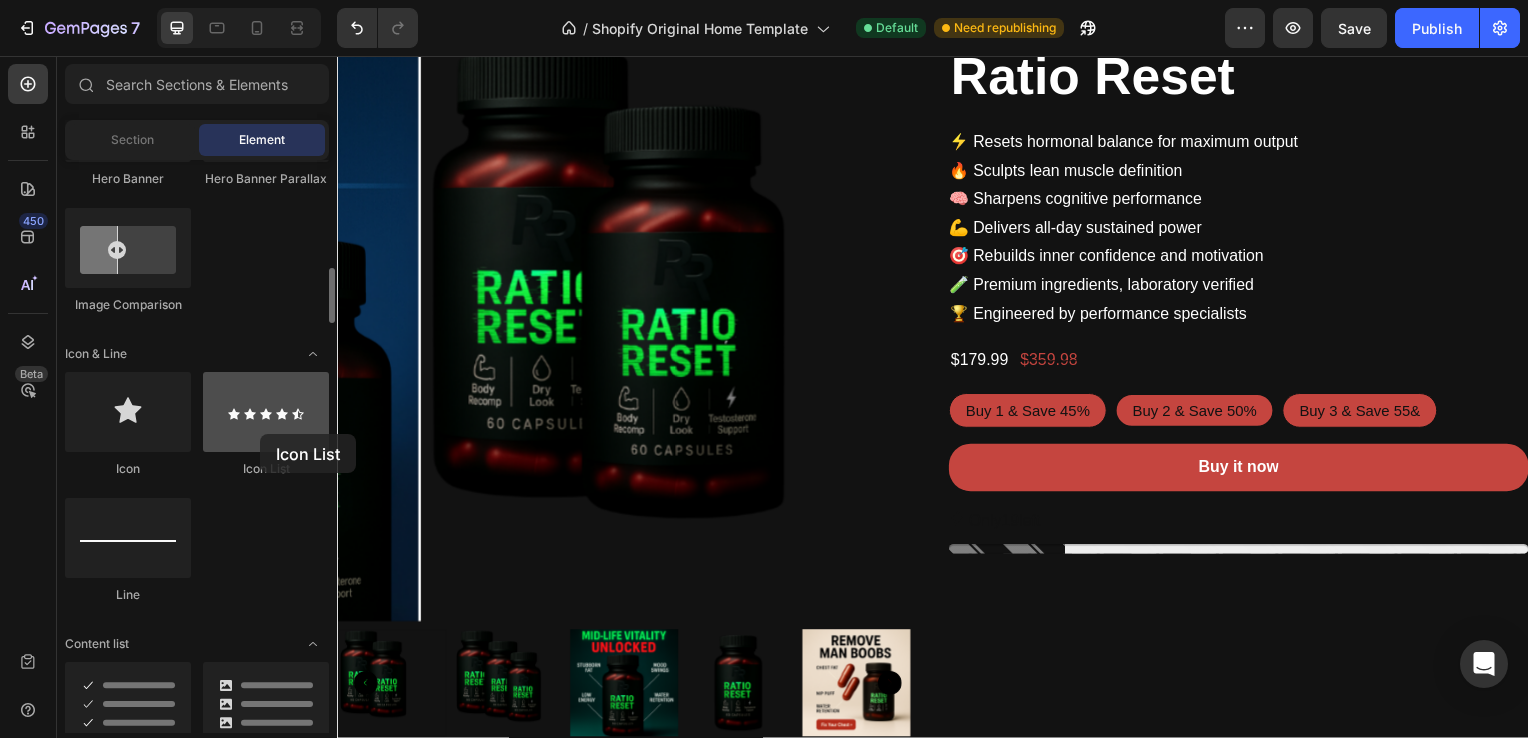 click at bounding box center [266, 412] 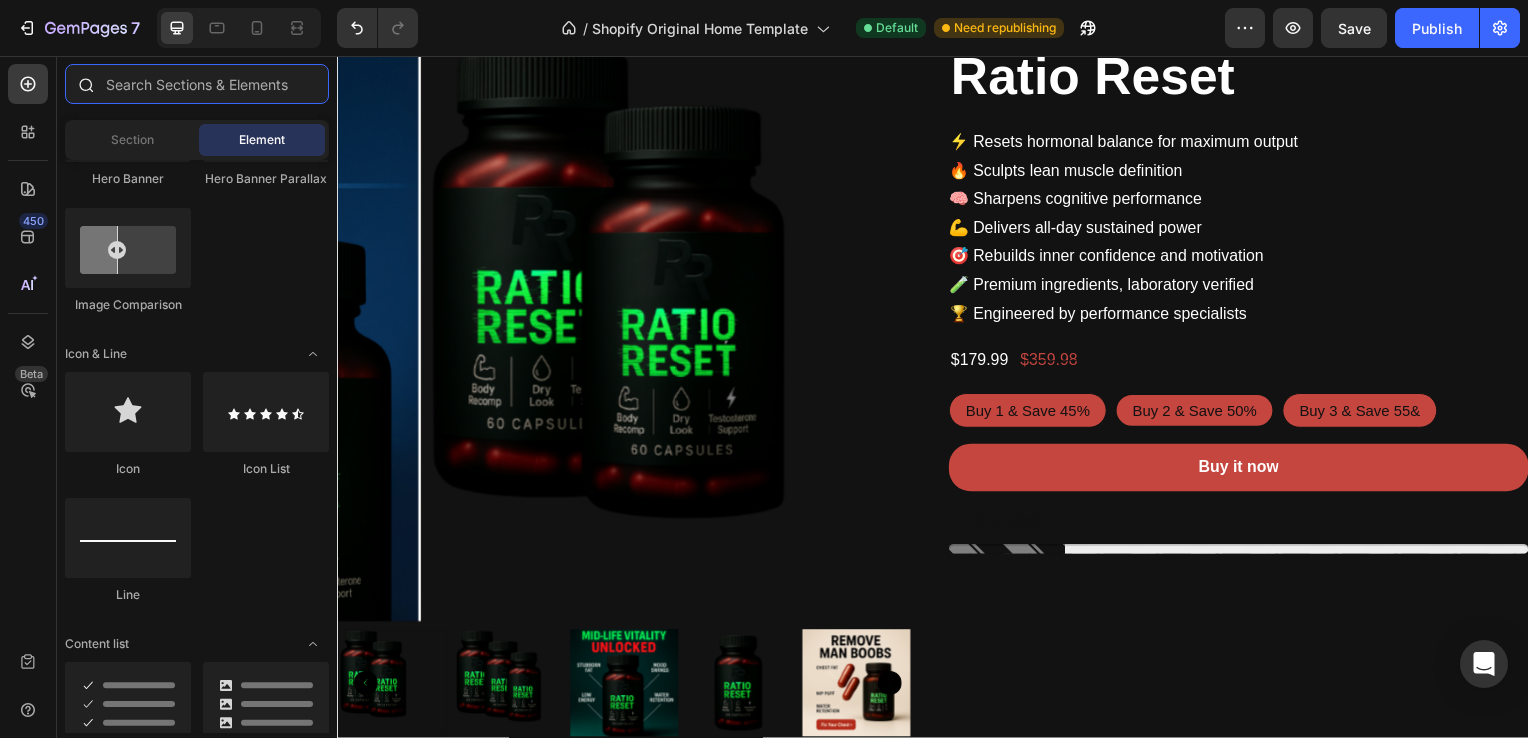 click at bounding box center [197, 84] 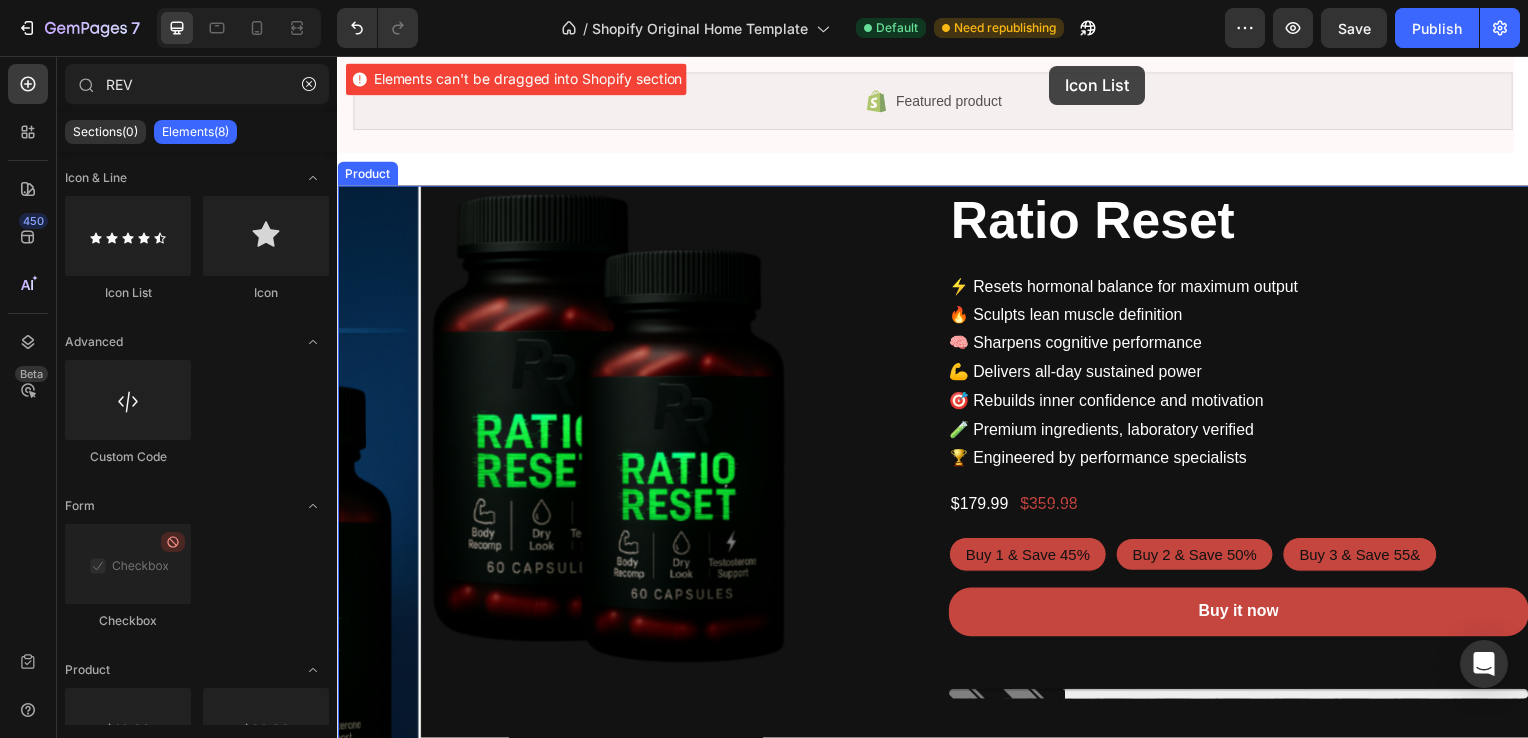 scroll, scrollTop: 0, scrollLeft: 0, axis: both 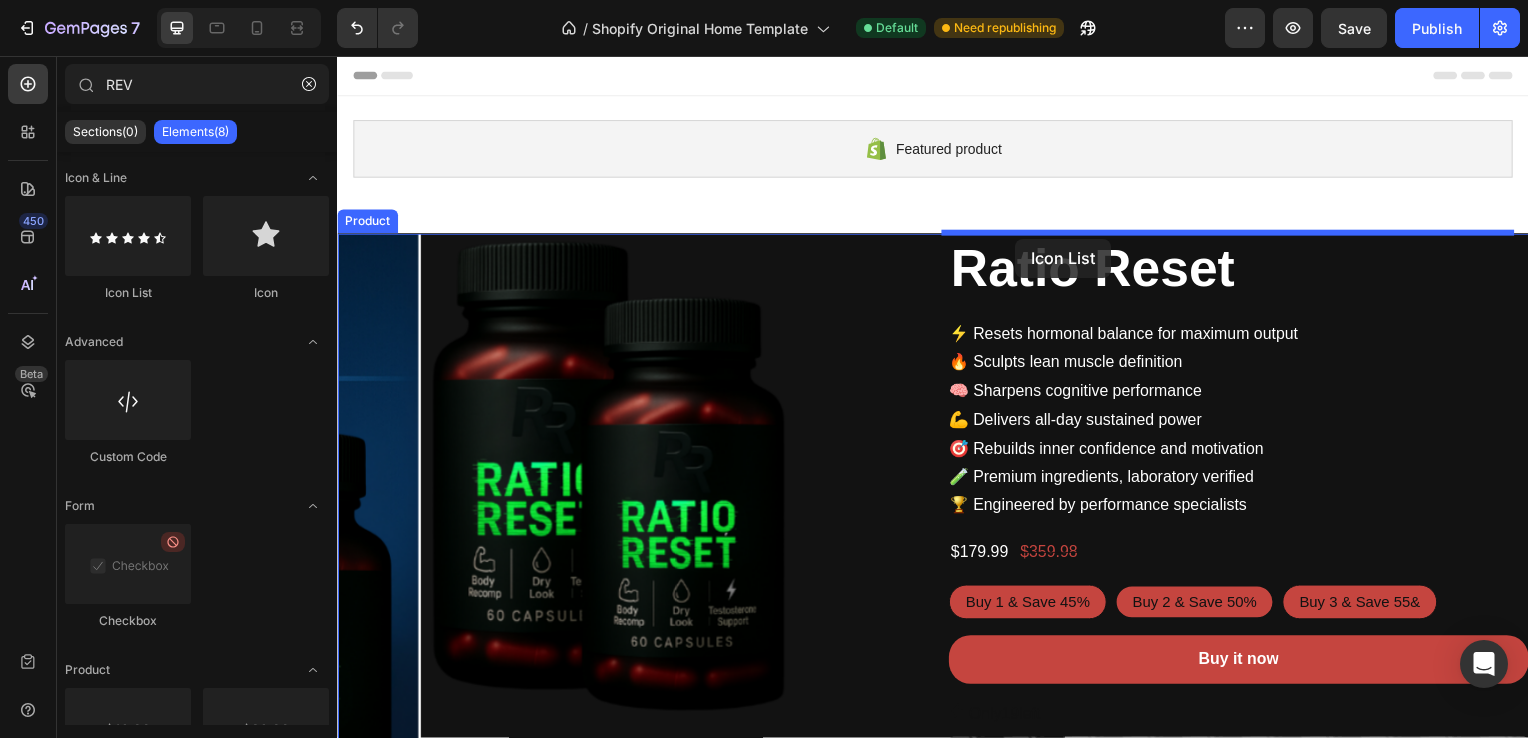 drag, startPoint x: 461, startPoint y: 299, endPoint x: 1020, endPoint y: 240, distance: 562.105 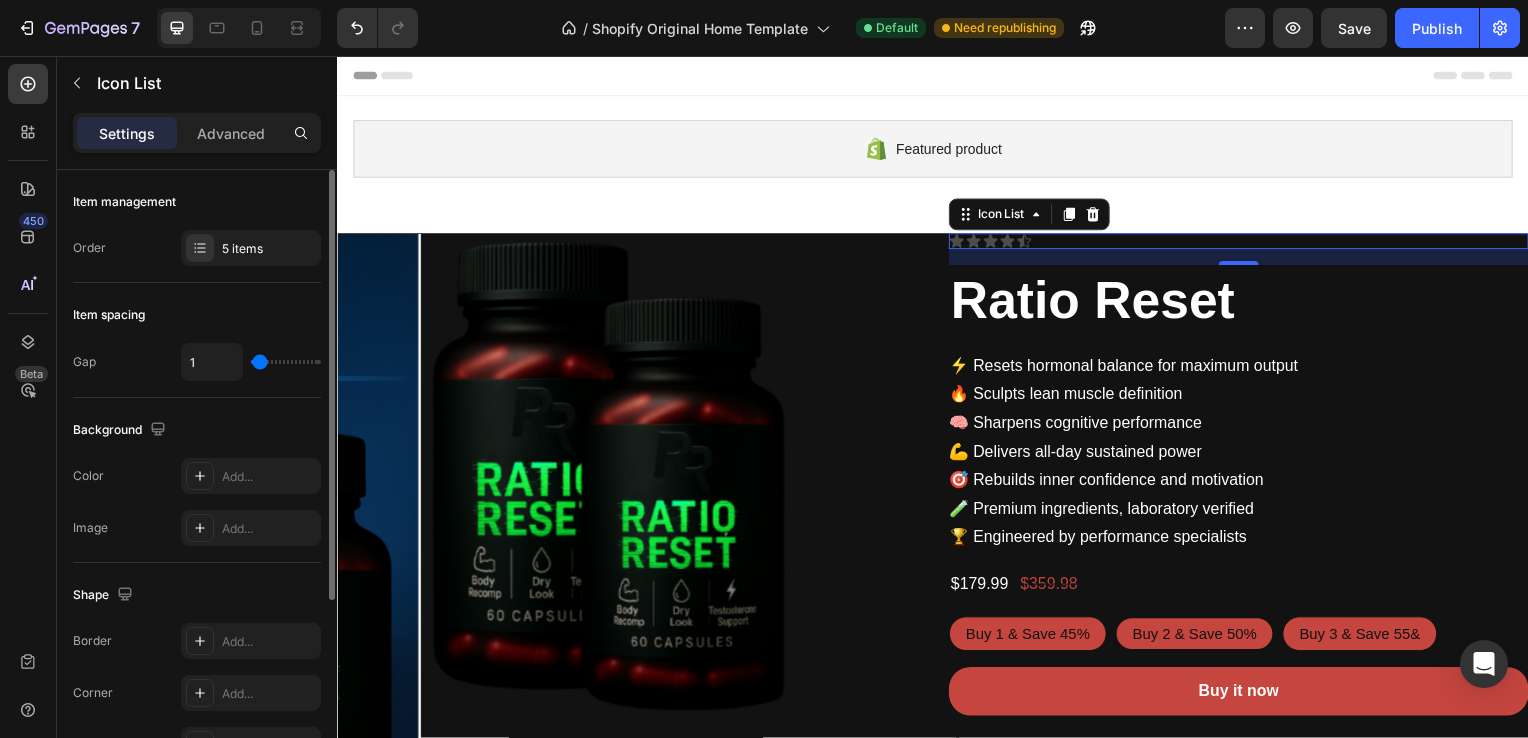click at bounding box center [286, 362] 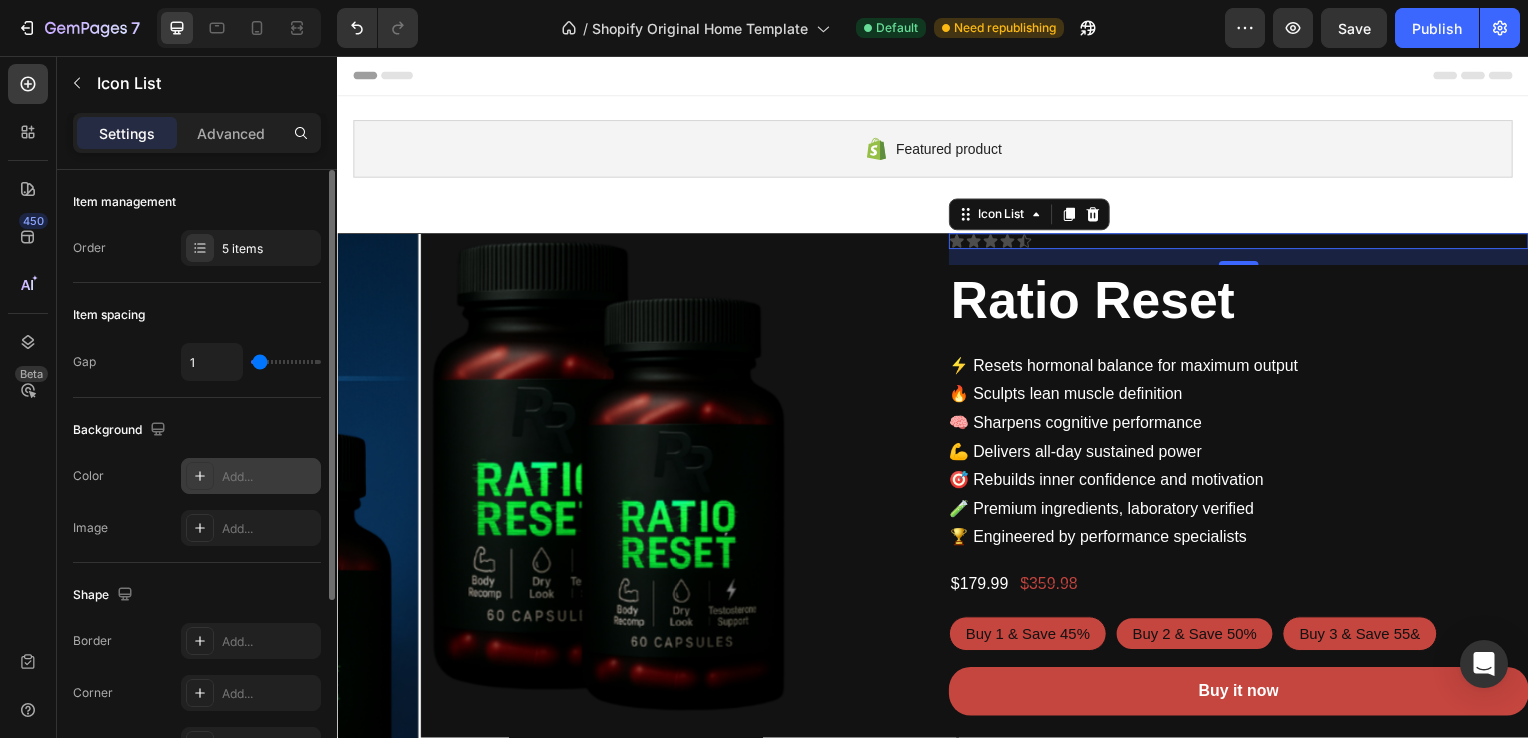 click 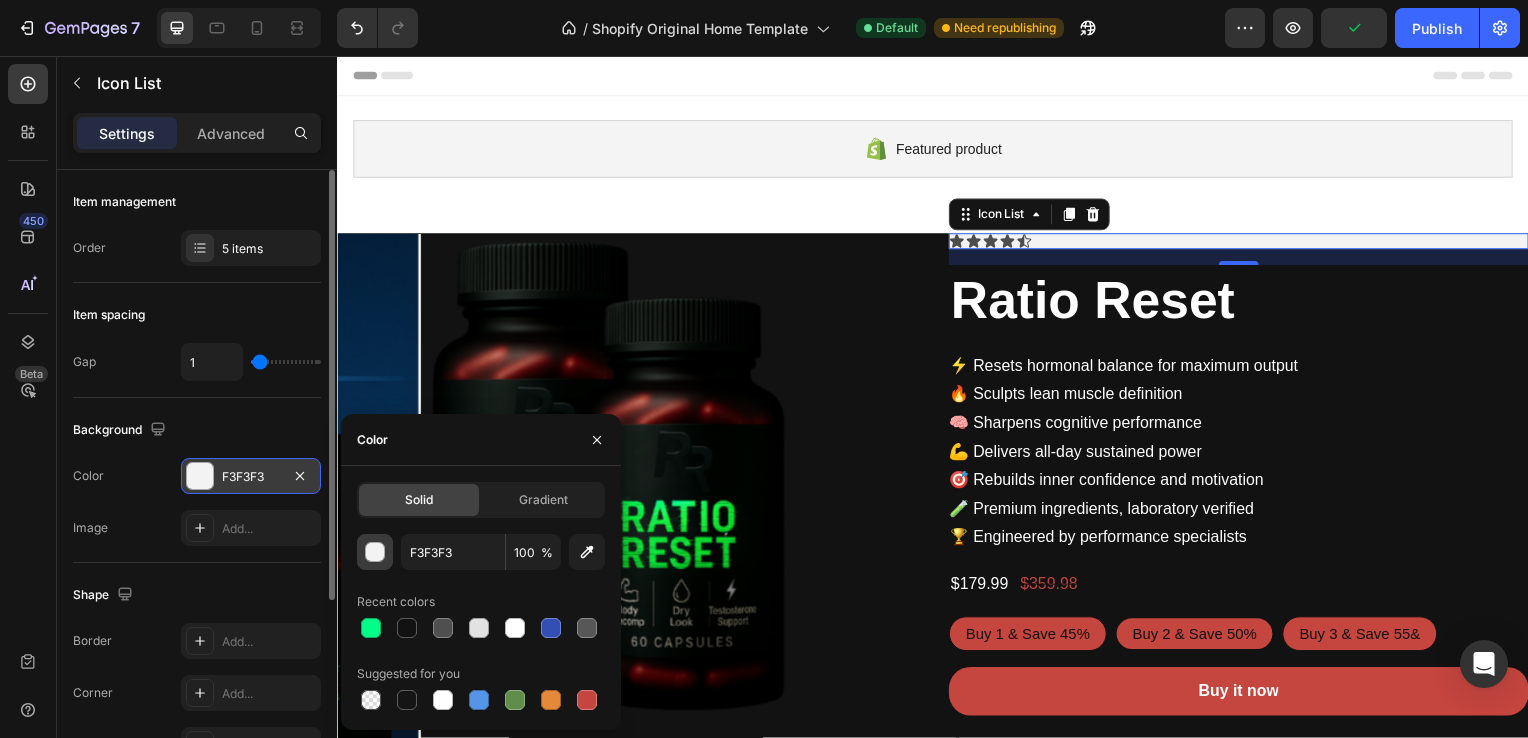 click at bounding box center (376, 553) 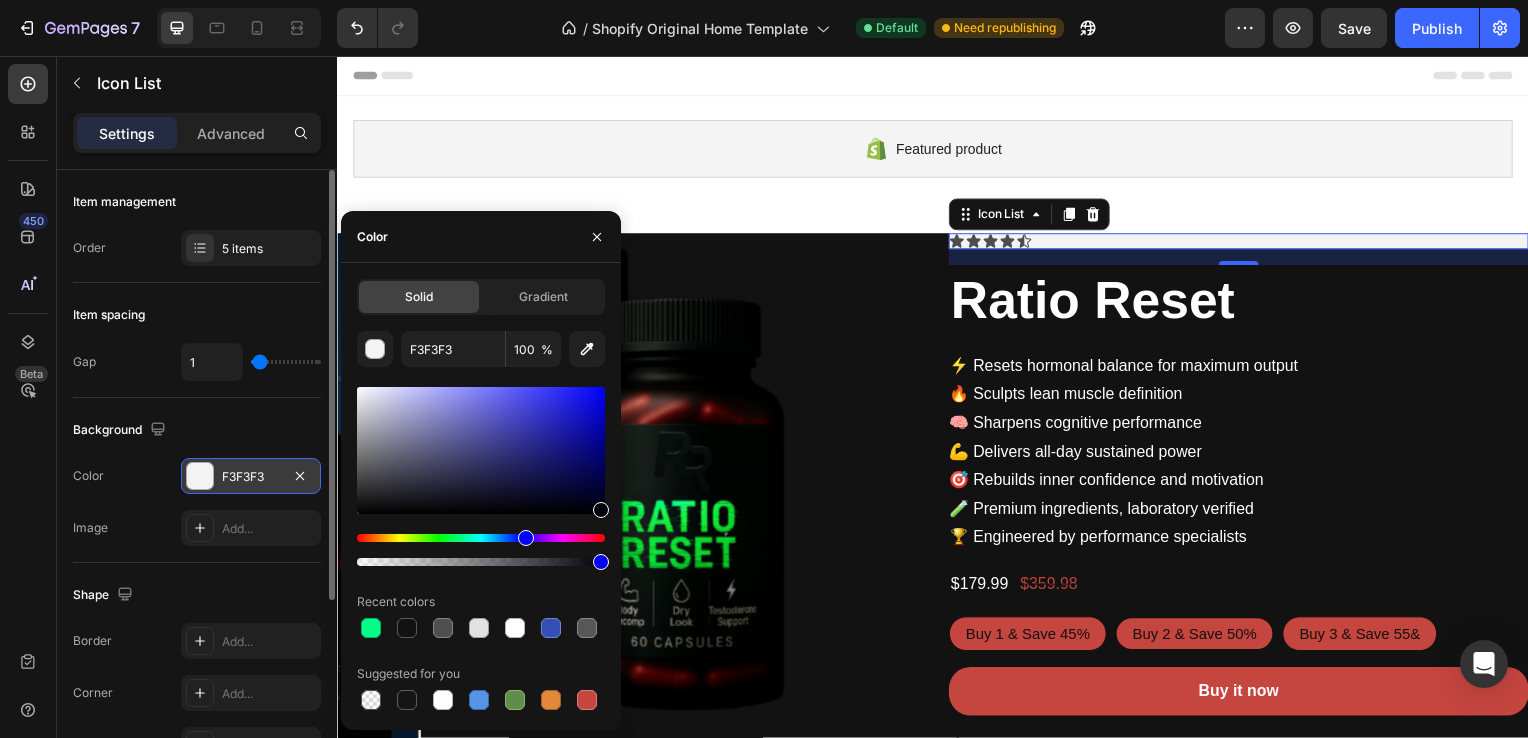 click at bounding box center [481, 538] 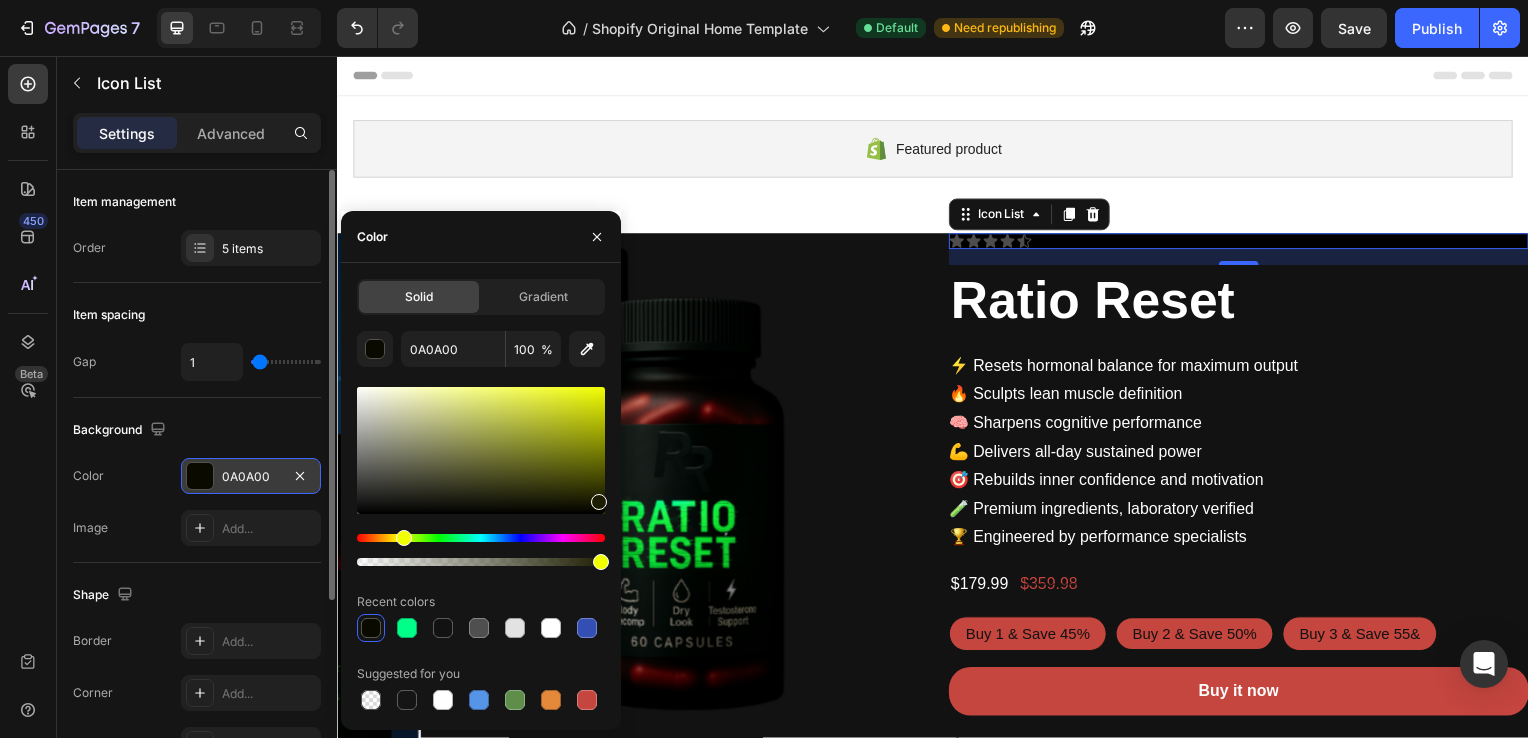 click at bounding box center (599, 502) 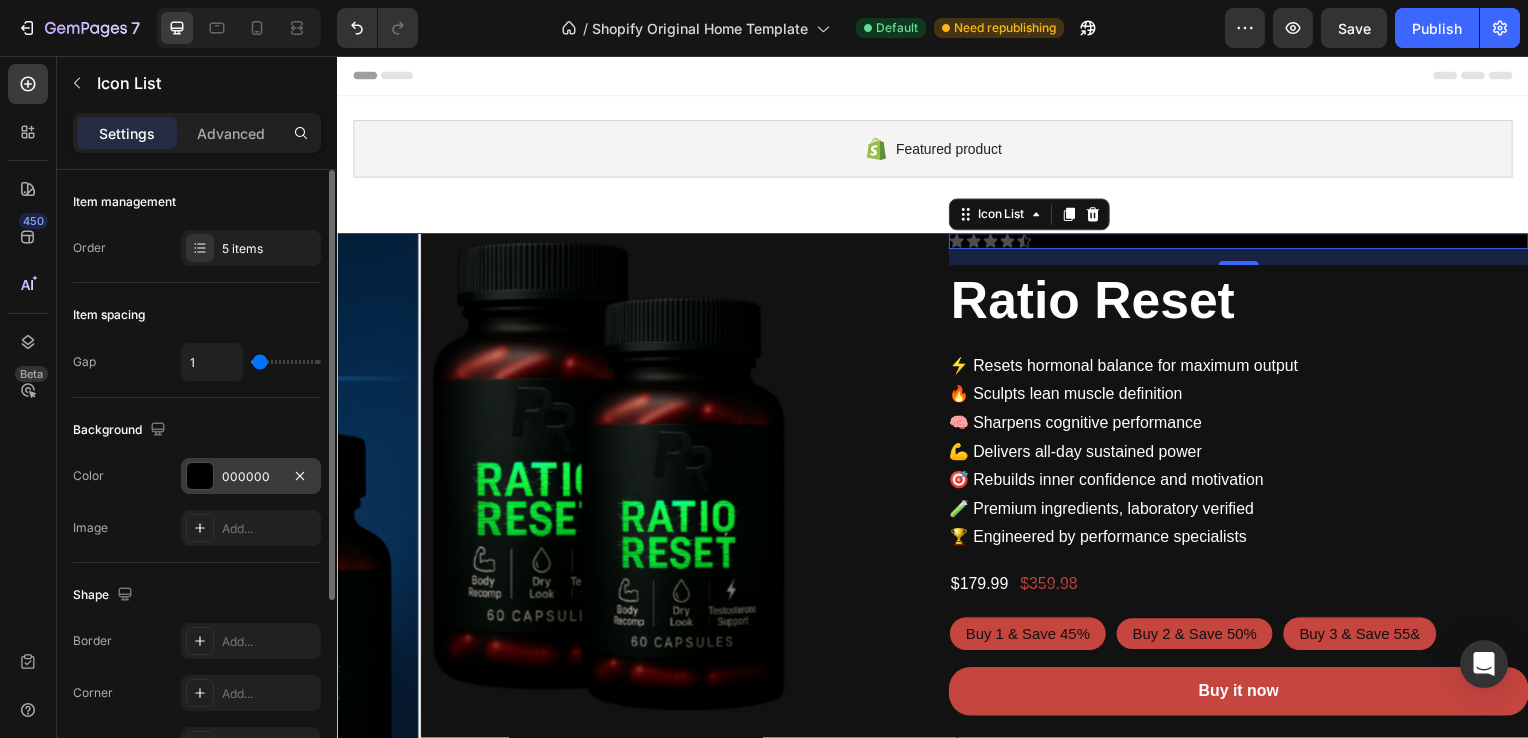 click on "Color 000000" at bounding box center (197, 476) 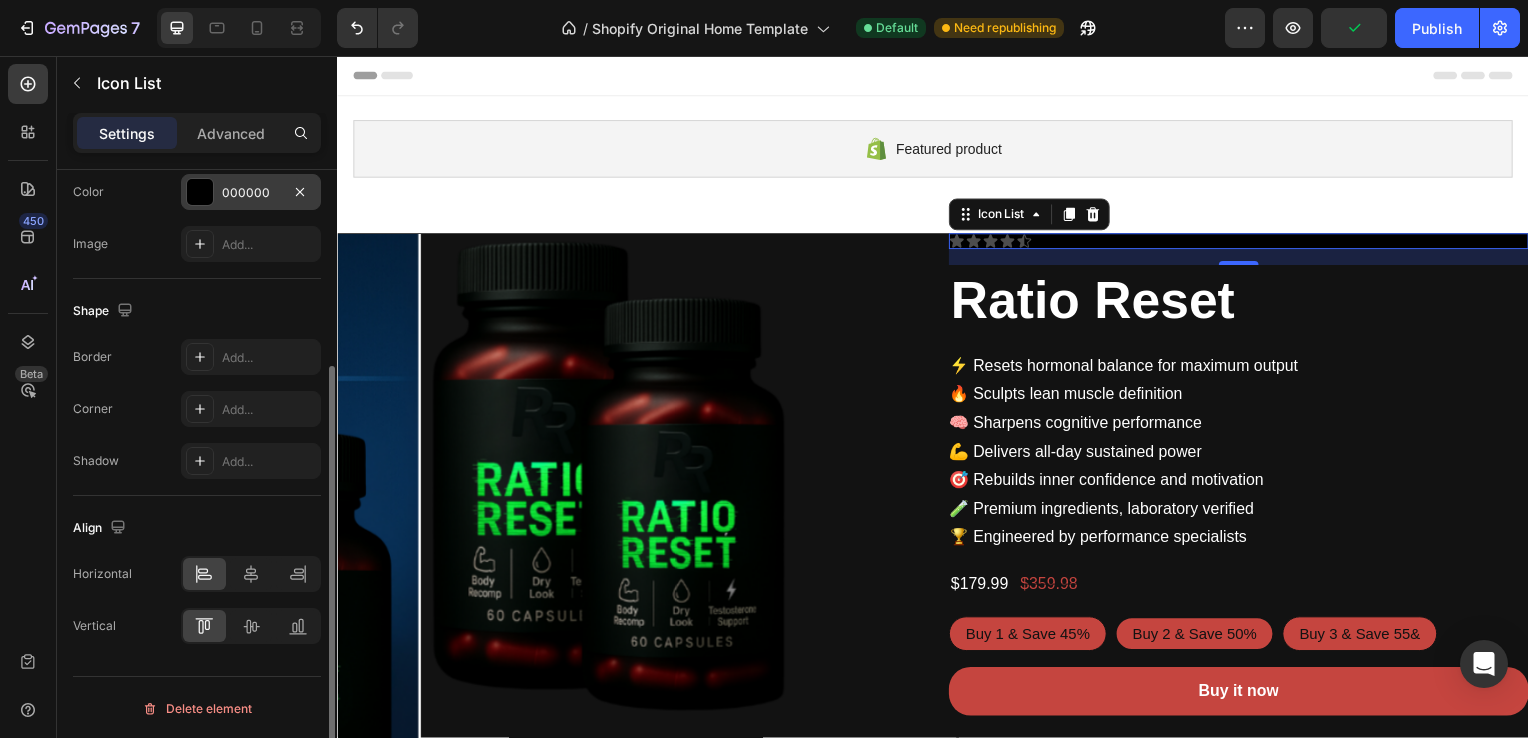 scroll, scrollTop: 0, scrollLeft: 0, axis: both 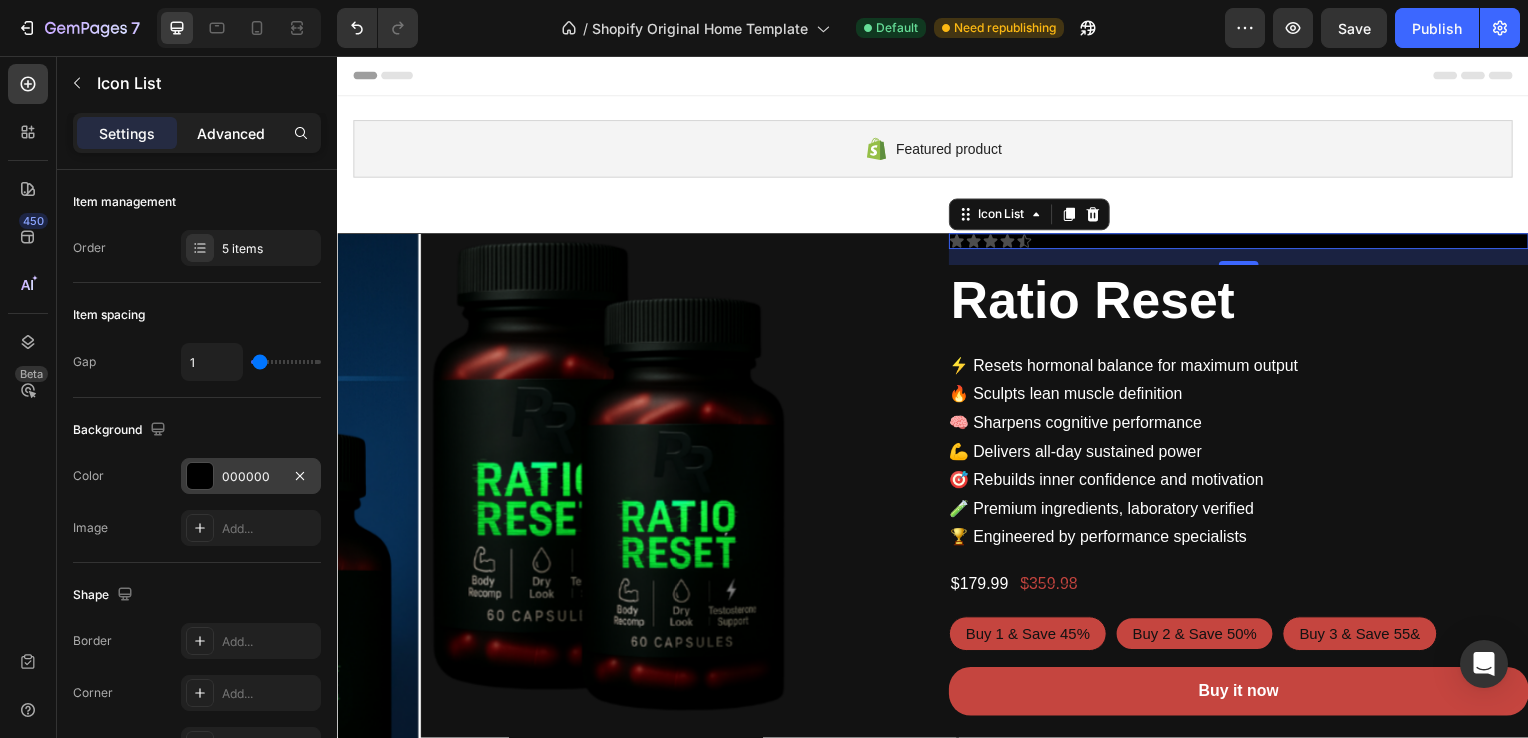 click on "Advanced" at bounding box center [231, 133] 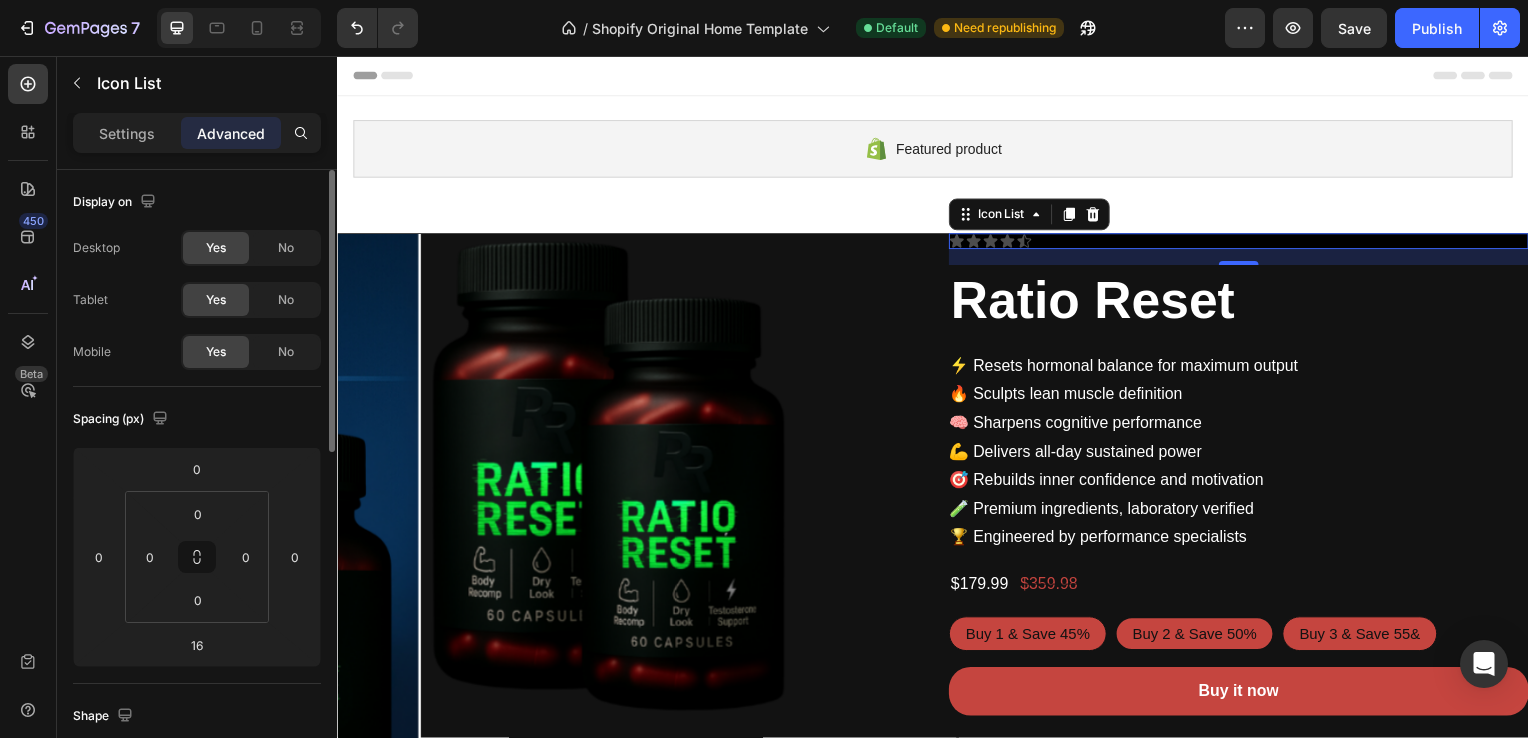 scroll, scrollTop: 0, scrollLeft: 0, axis: both 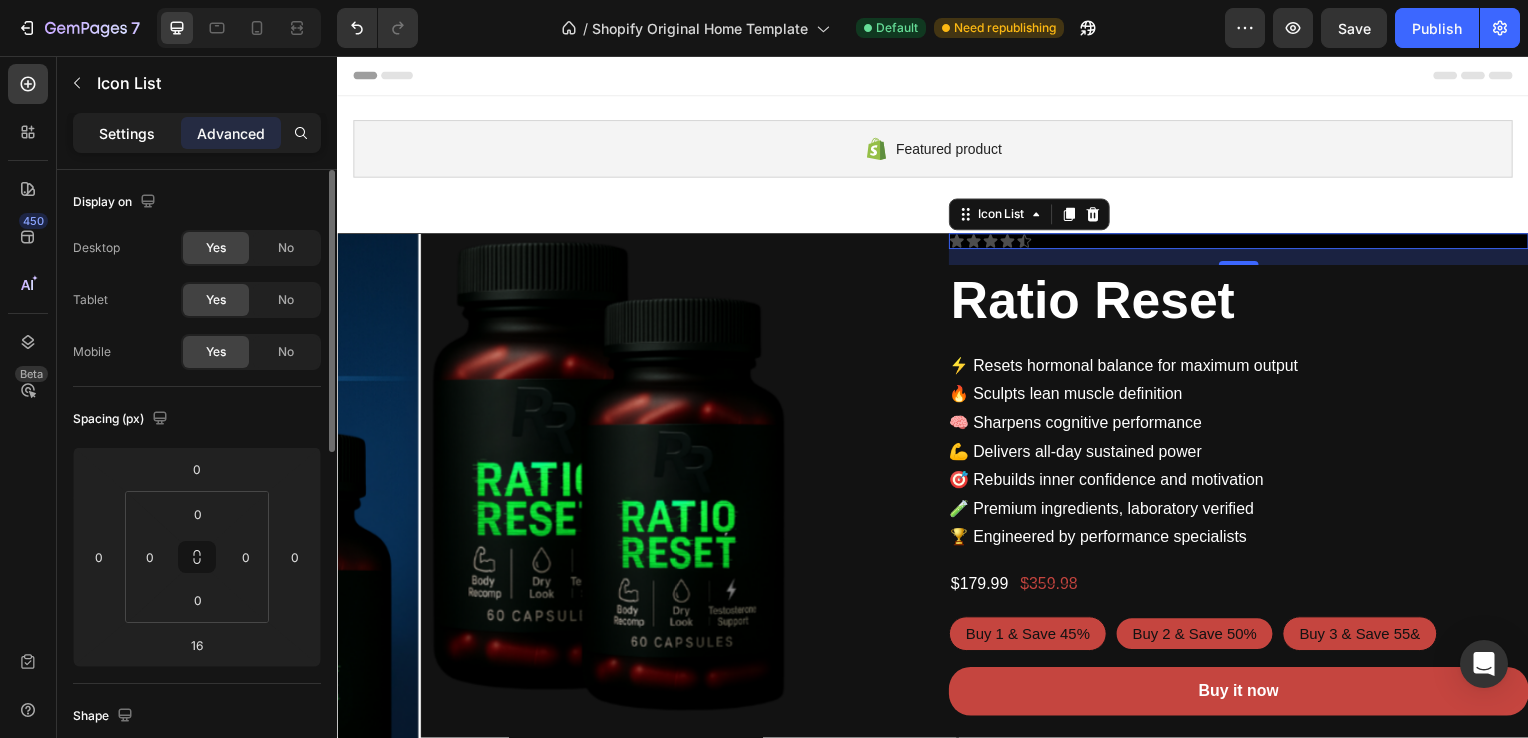 click on "Settings" at bounding box center [127, 133] 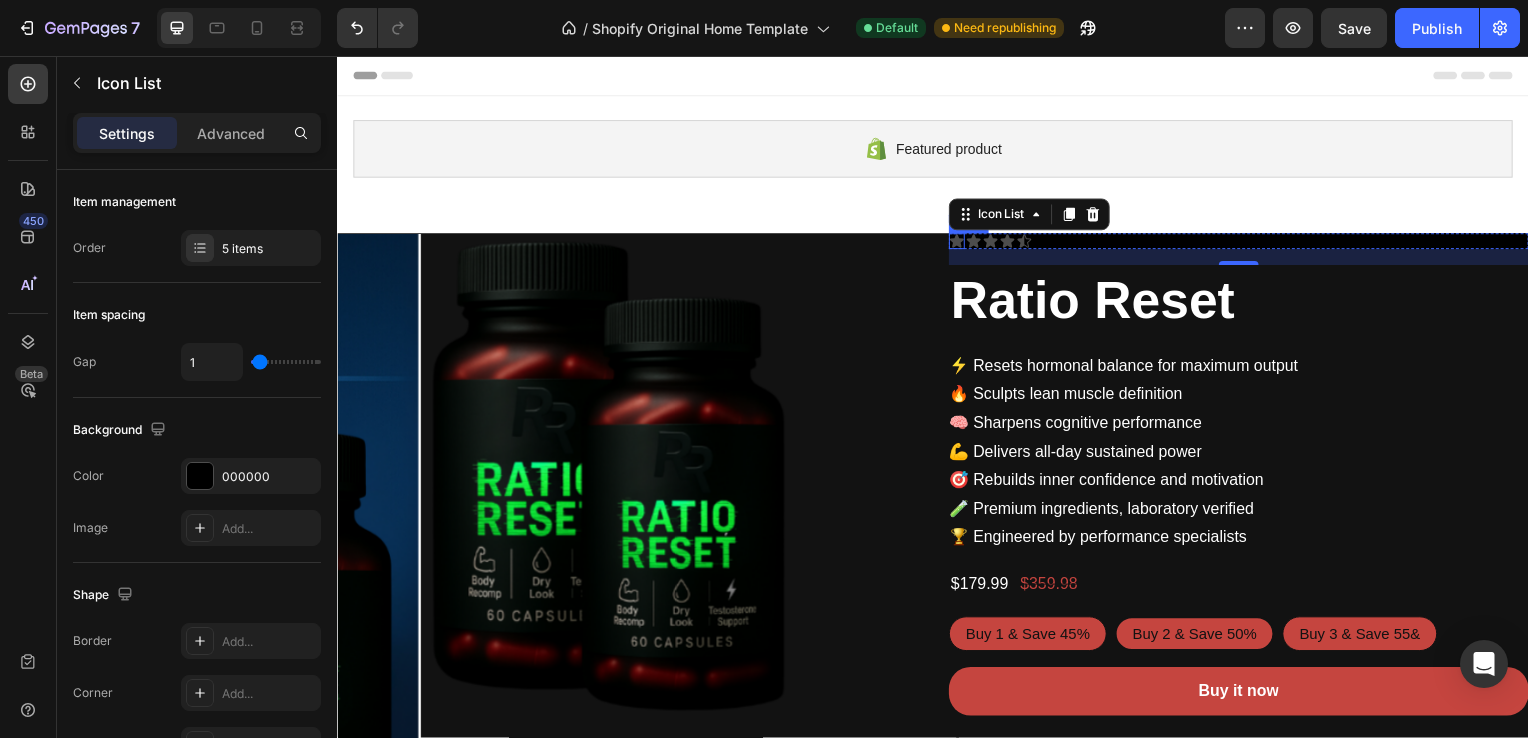 click 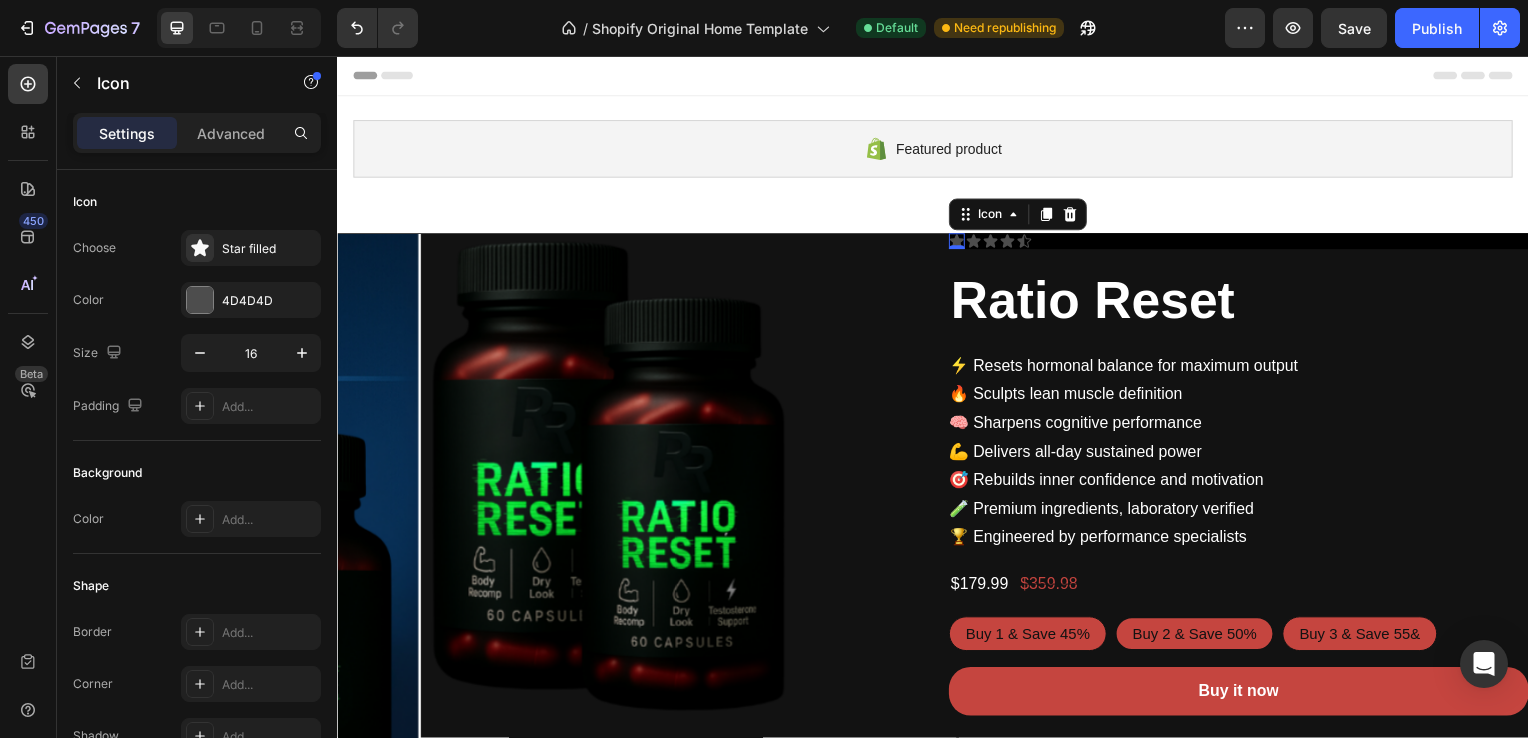 scroll, scrollTop: 0, scrollLeft: 0, axis: both 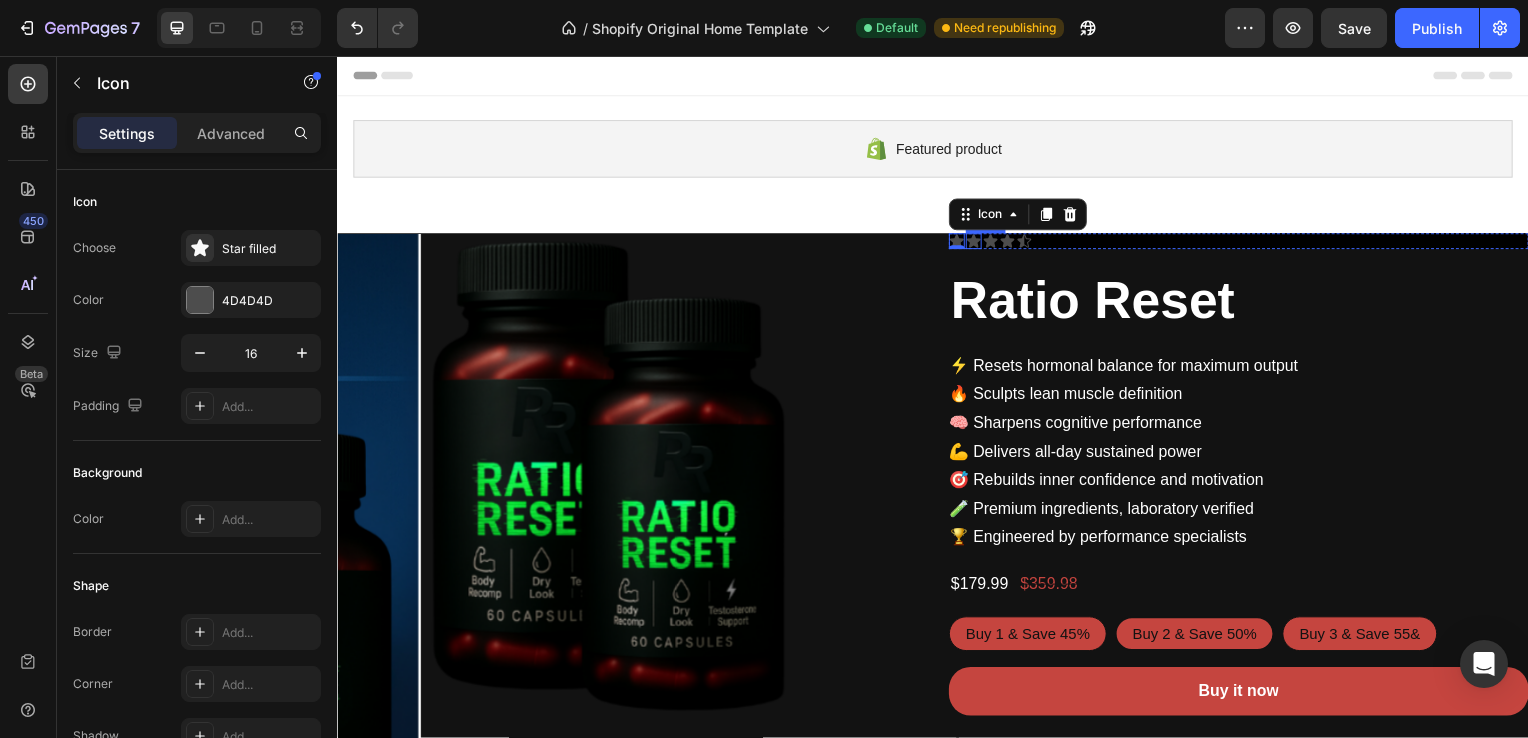 click on "Icon" at bounding box center [978, 243] 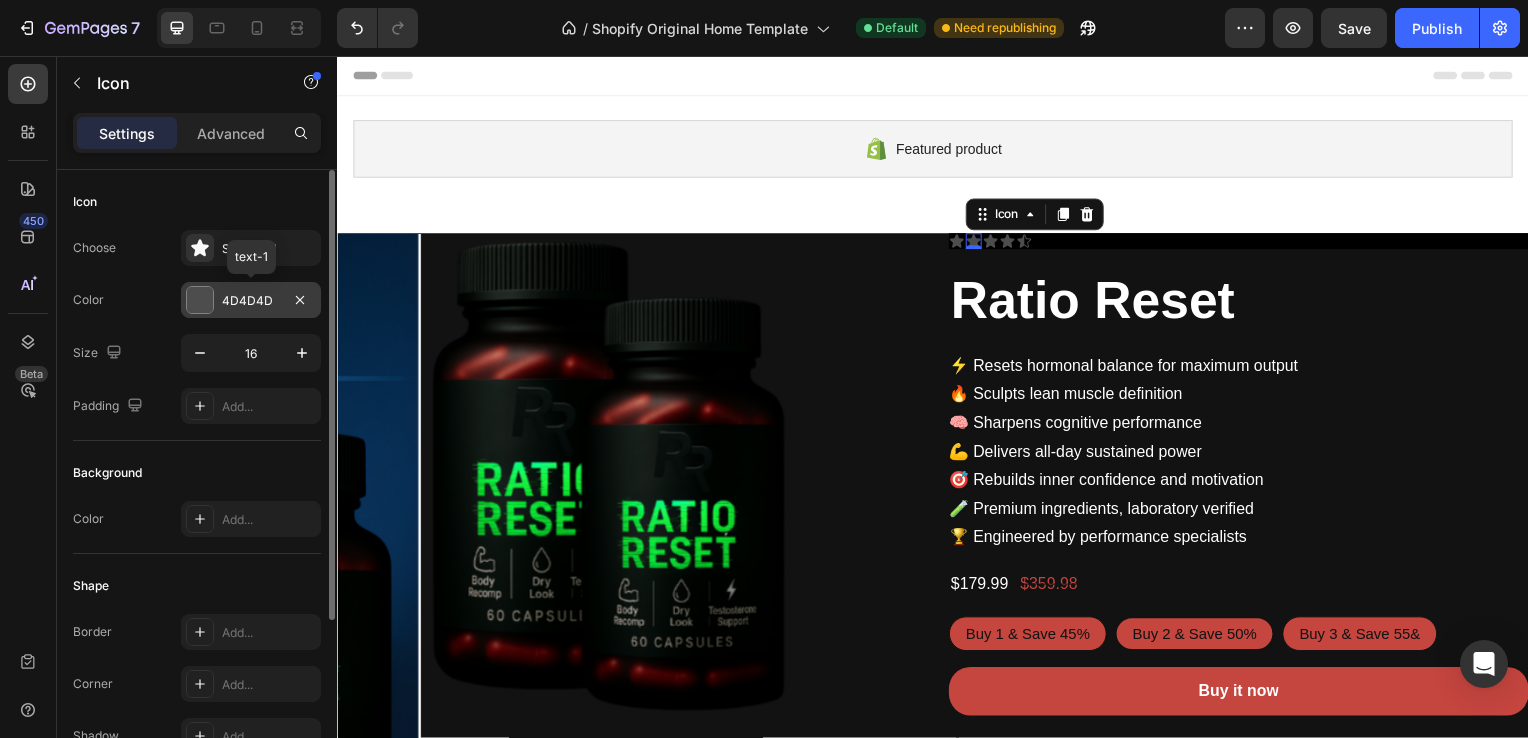 click at bounding box center (200, 300) 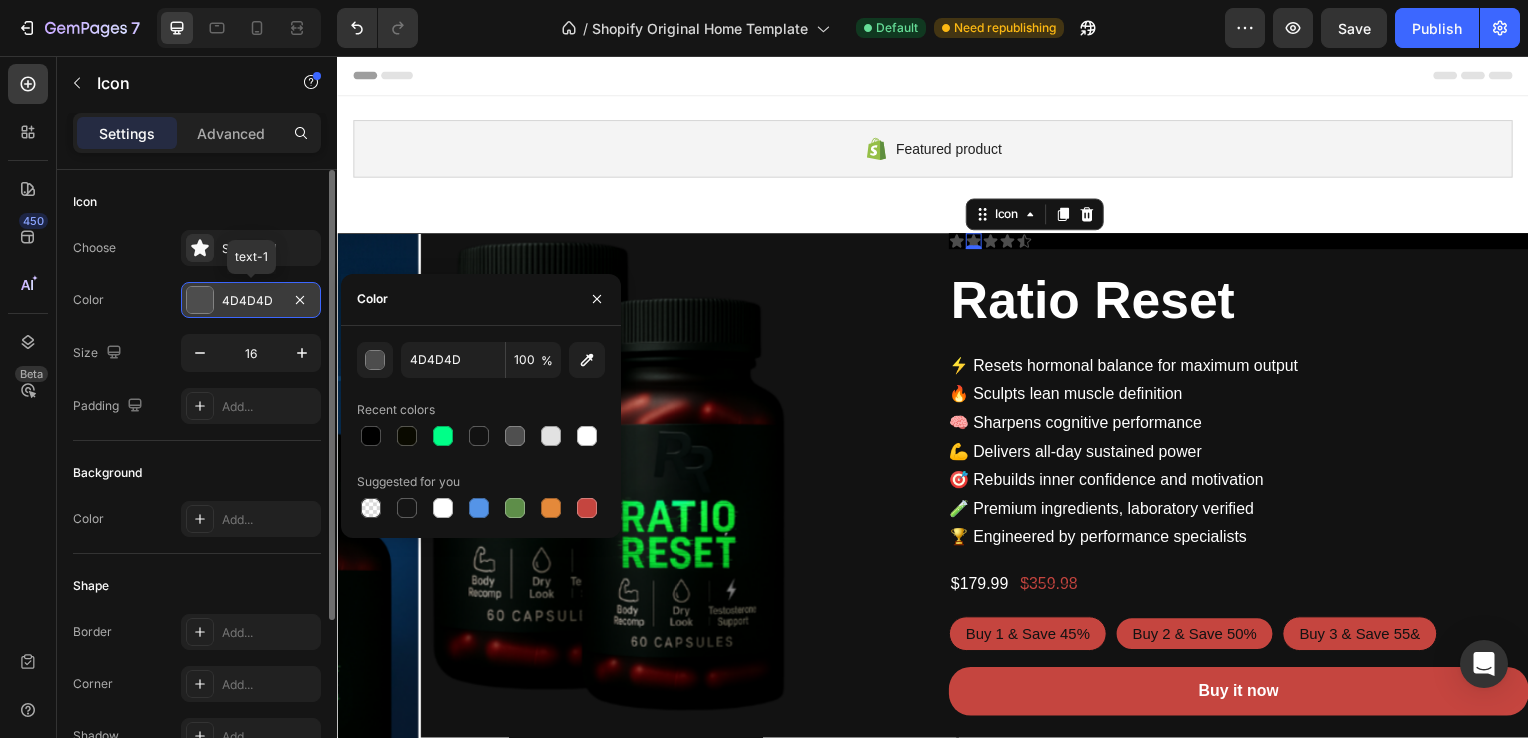 click on "4D4D4D" at bounding box center (251, 301) 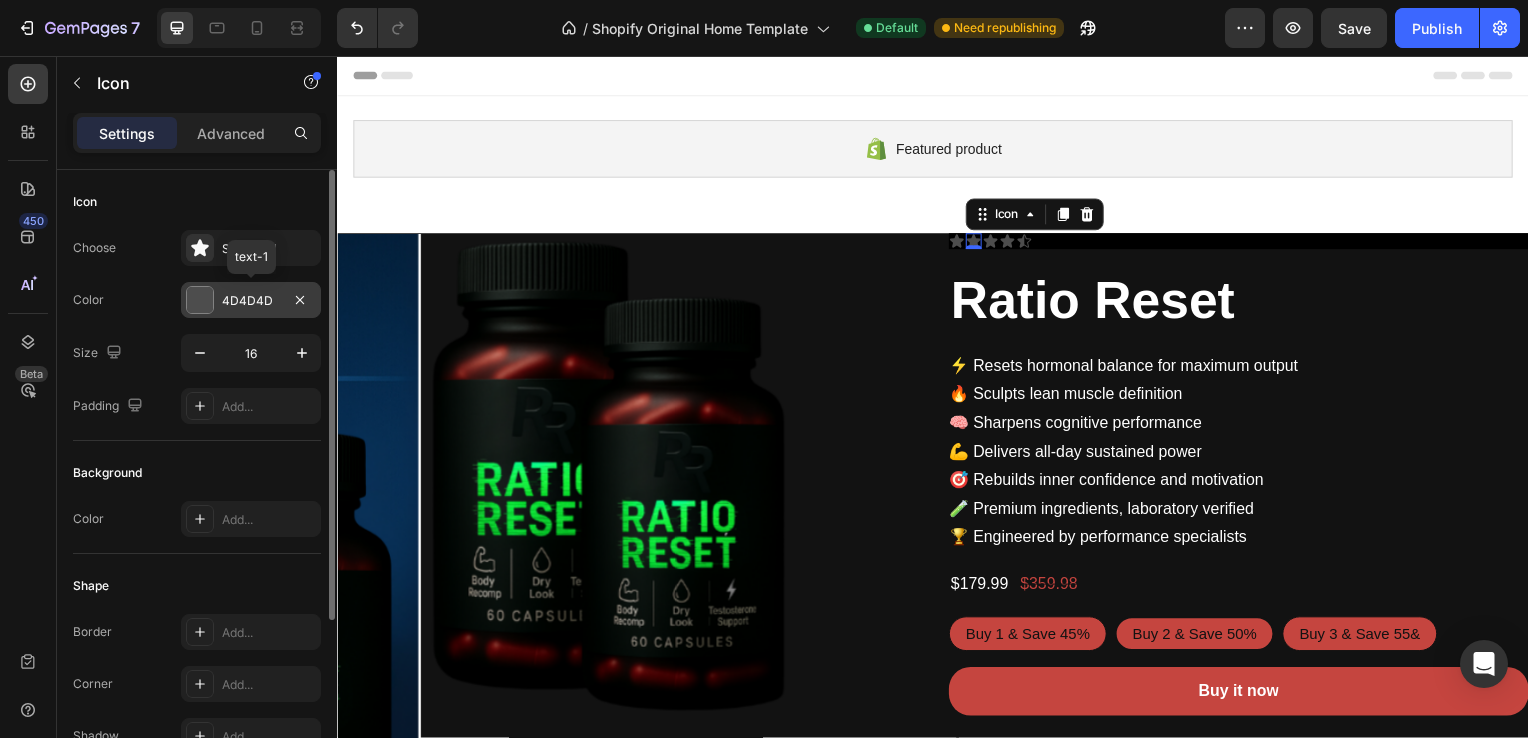 click on "4D4D4D" at bounding box center [251, 300] 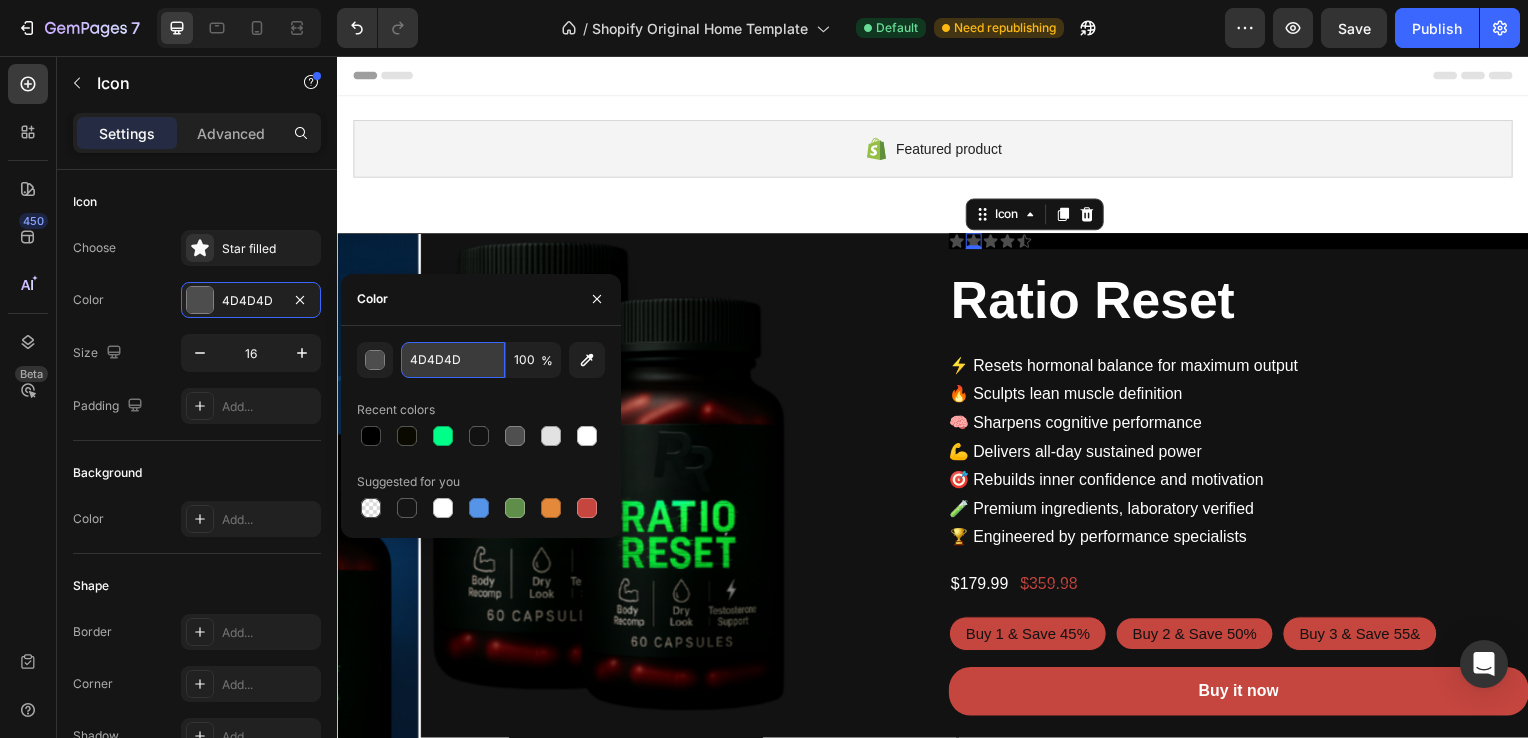 click on "4D4D4D" at bounding box center (453, 360) 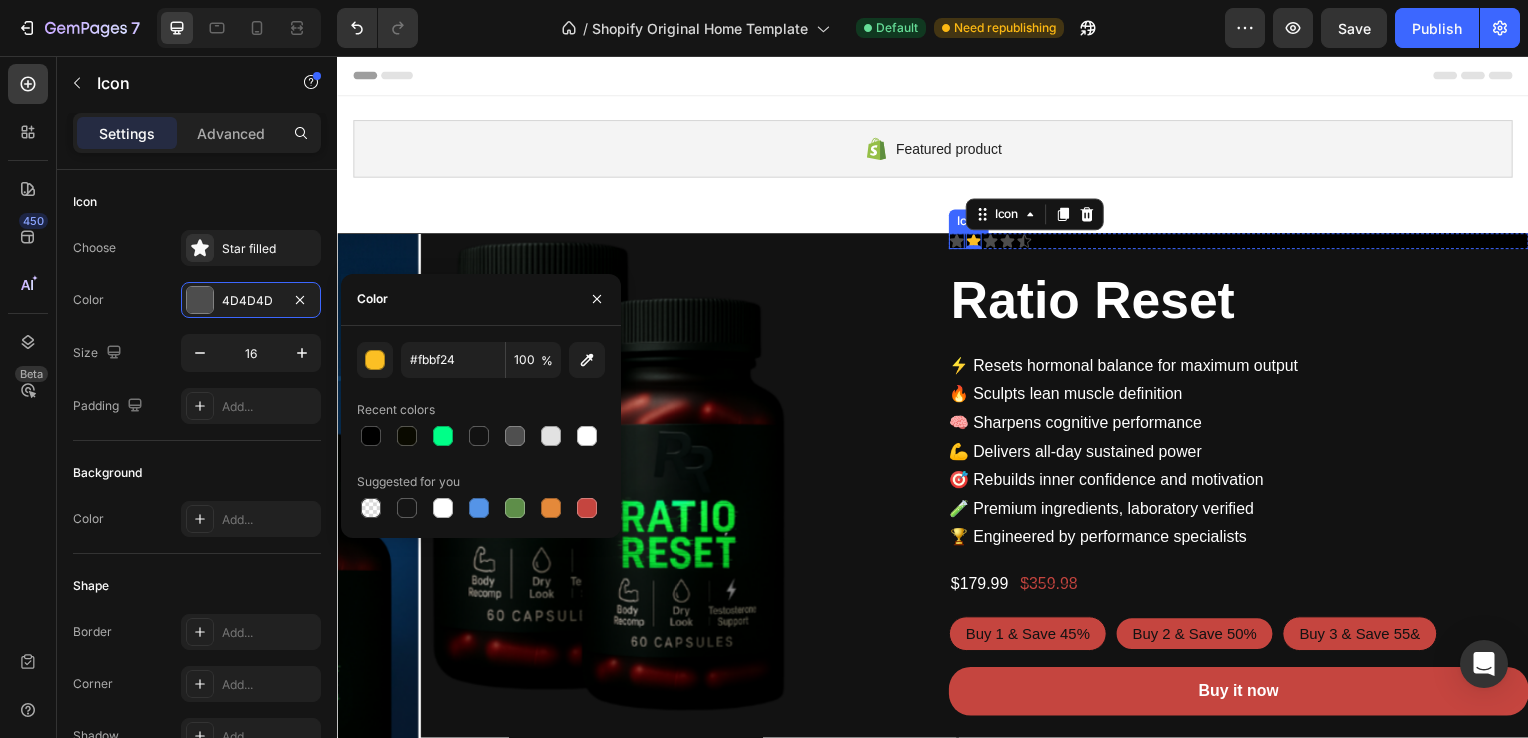 click 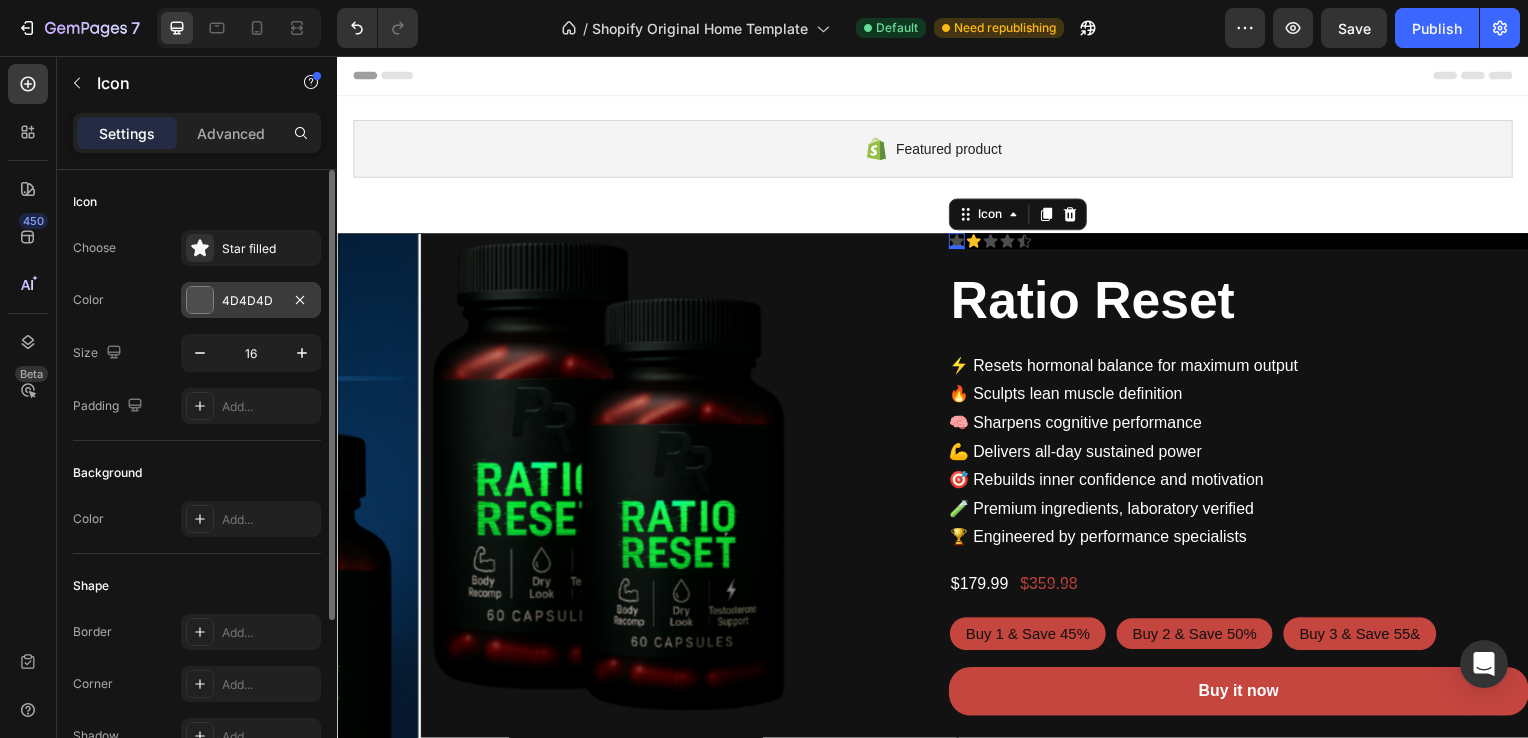 click on "4D4D4D" at bounding box center (251, 301) 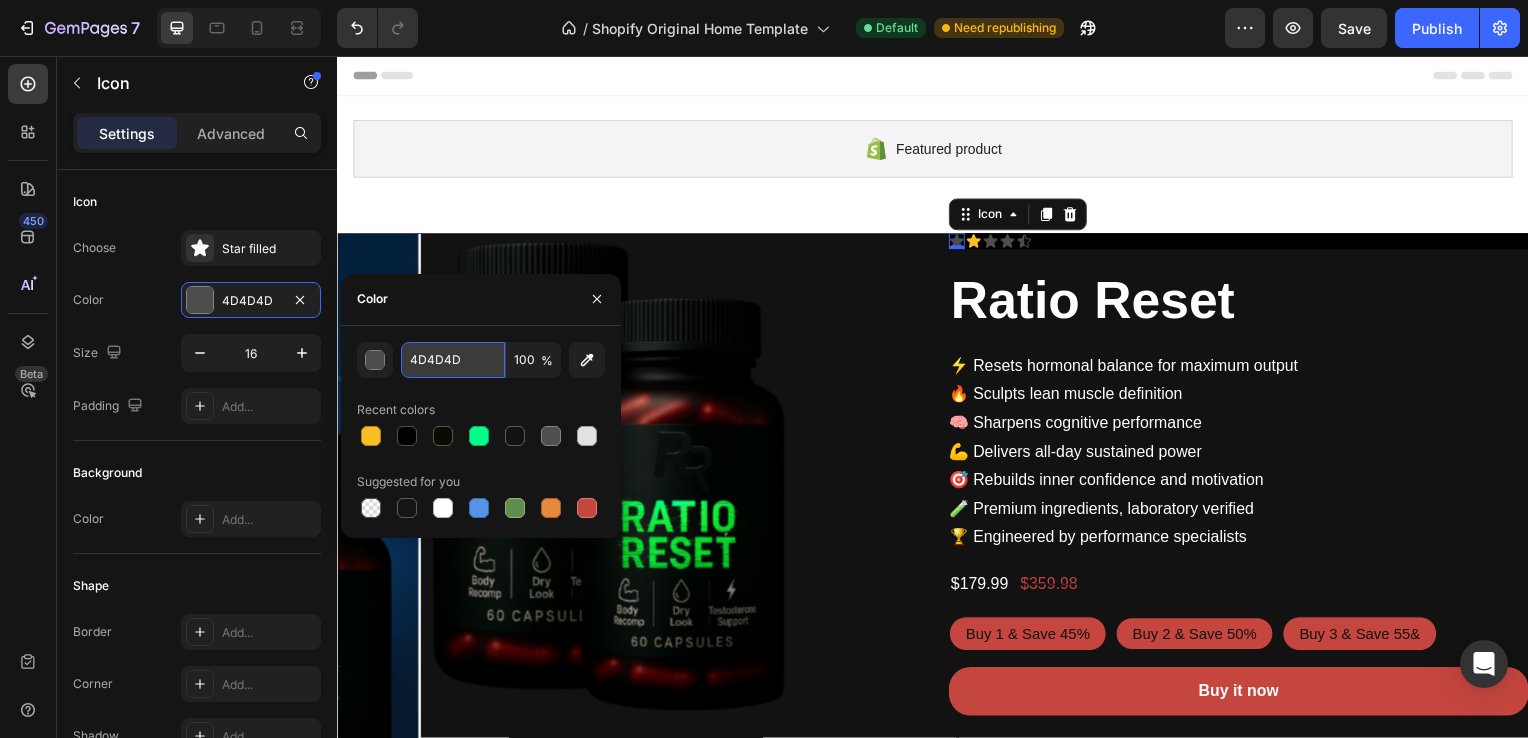 click on "4D4D4D" at bounding box center [453, 360] 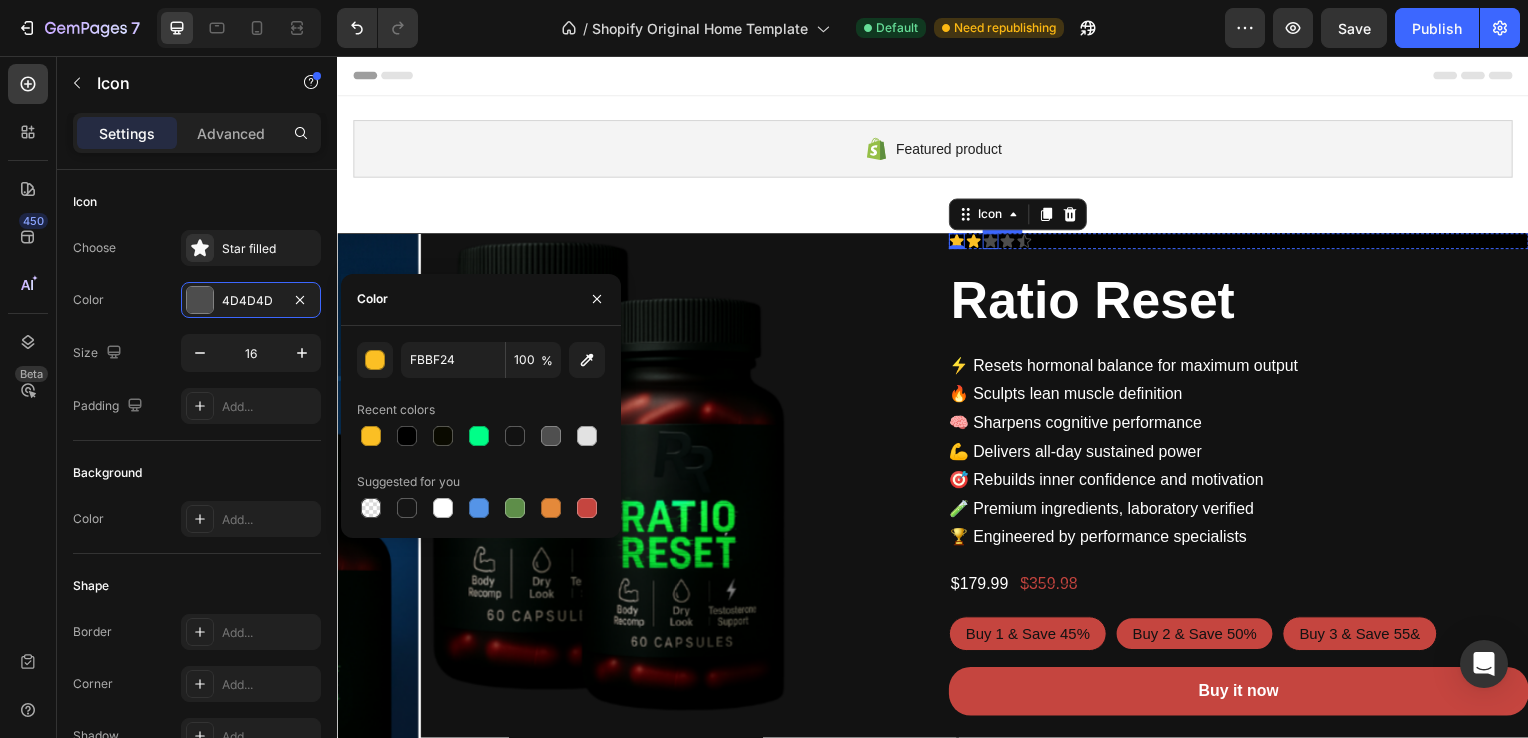 click on "Icon" at bounding box center [995, 243] 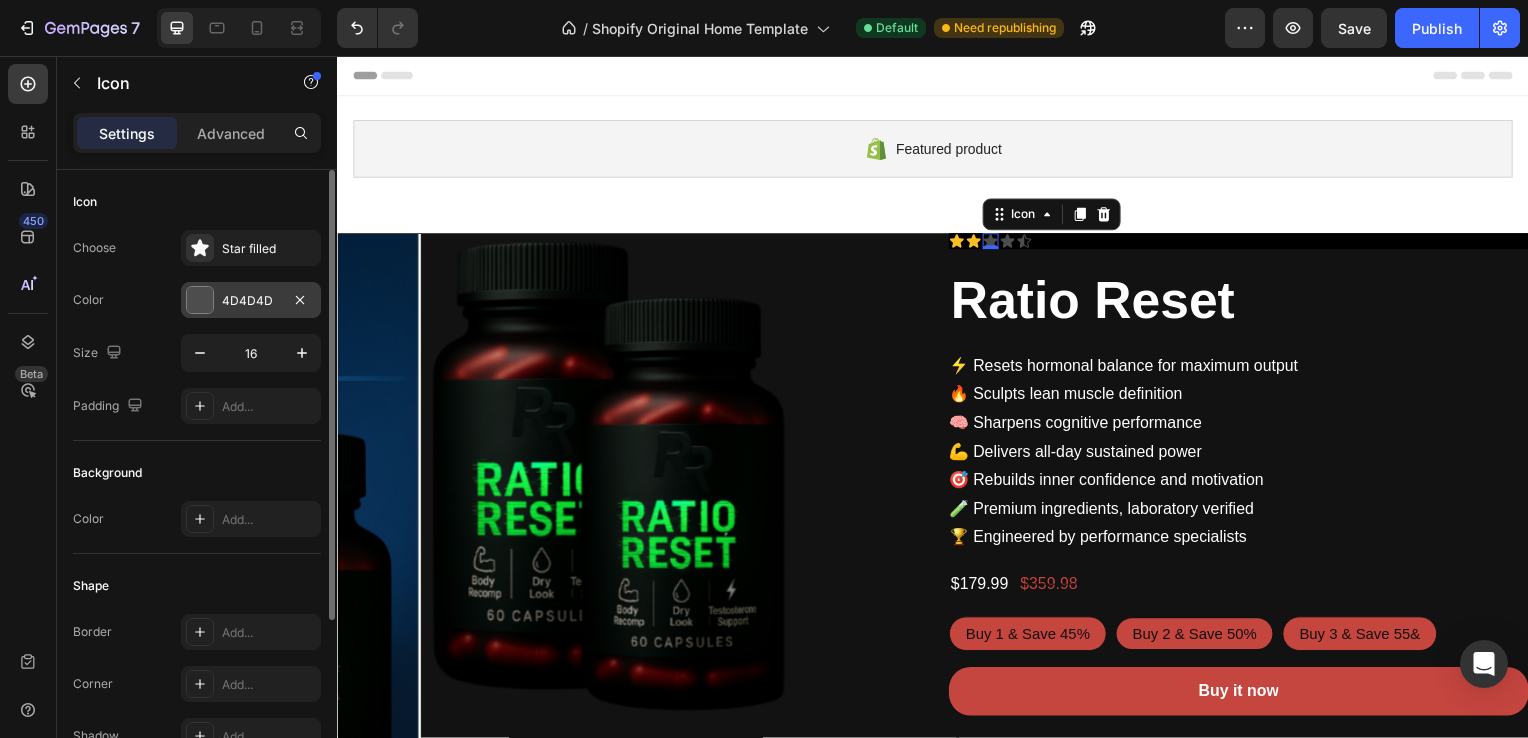 click on "4D4D4D" at bounding box center (251, 301) 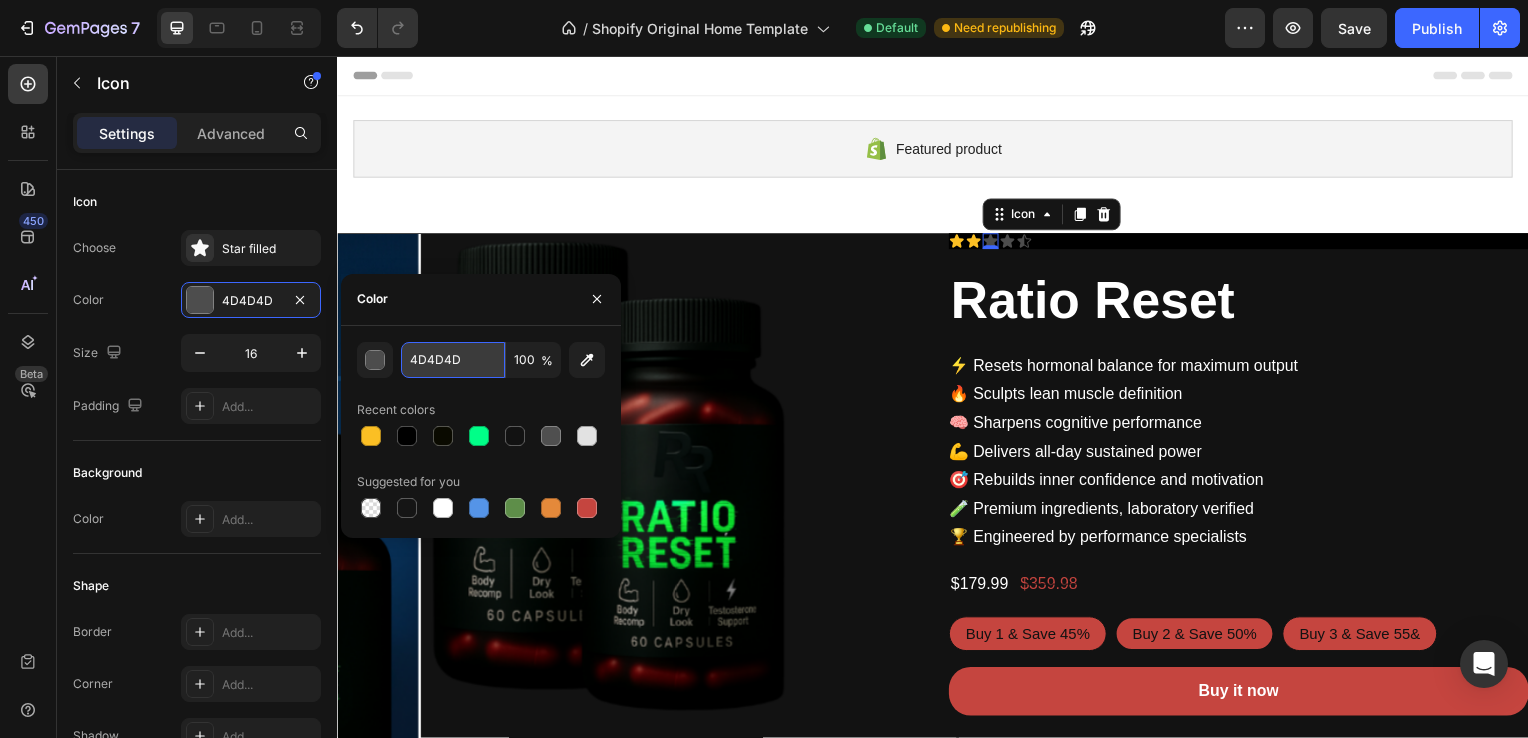 click on "4D4D4D" at bounding box center (453, 360) 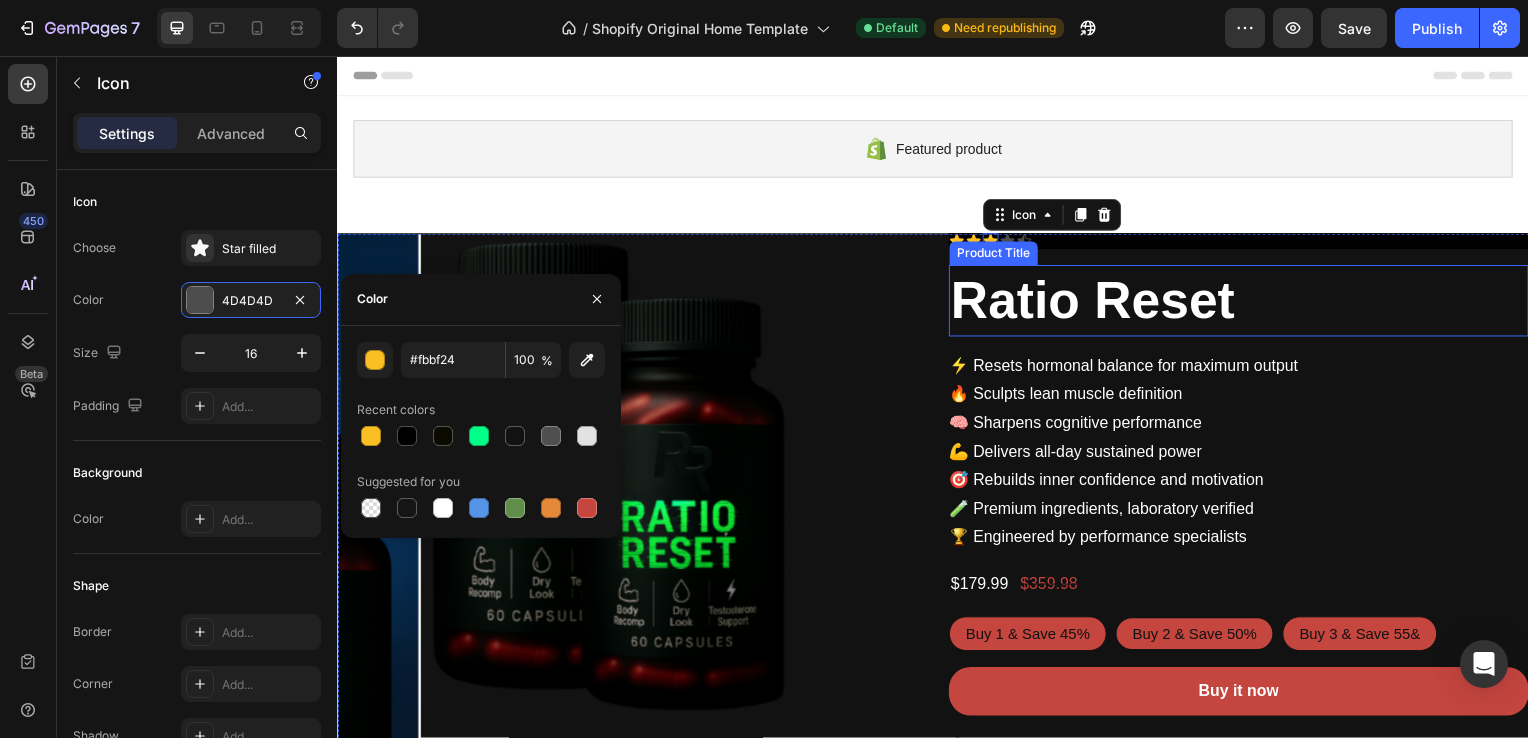 click on "Product Title" at bounding box center [997, 255] 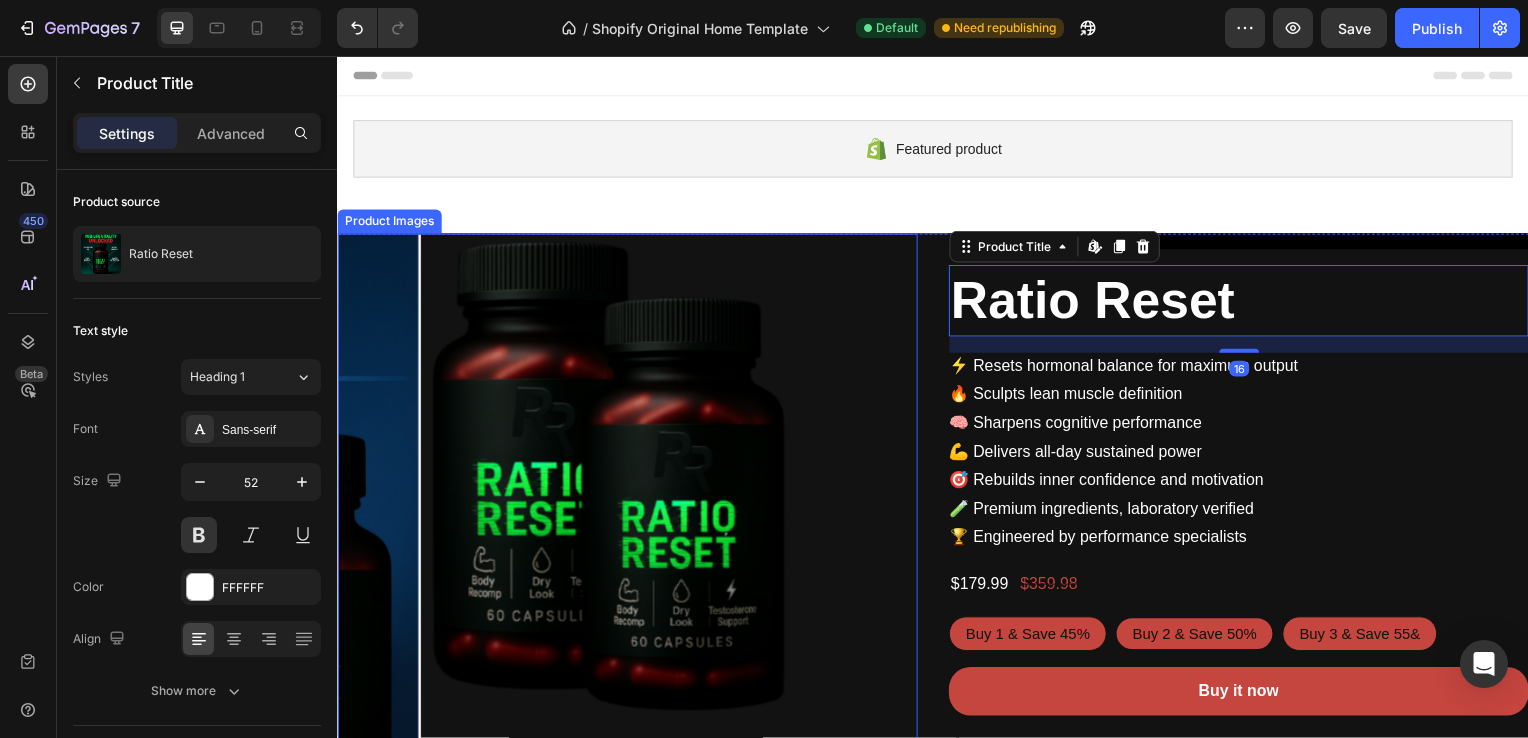 click at bounding box center (713, 527) 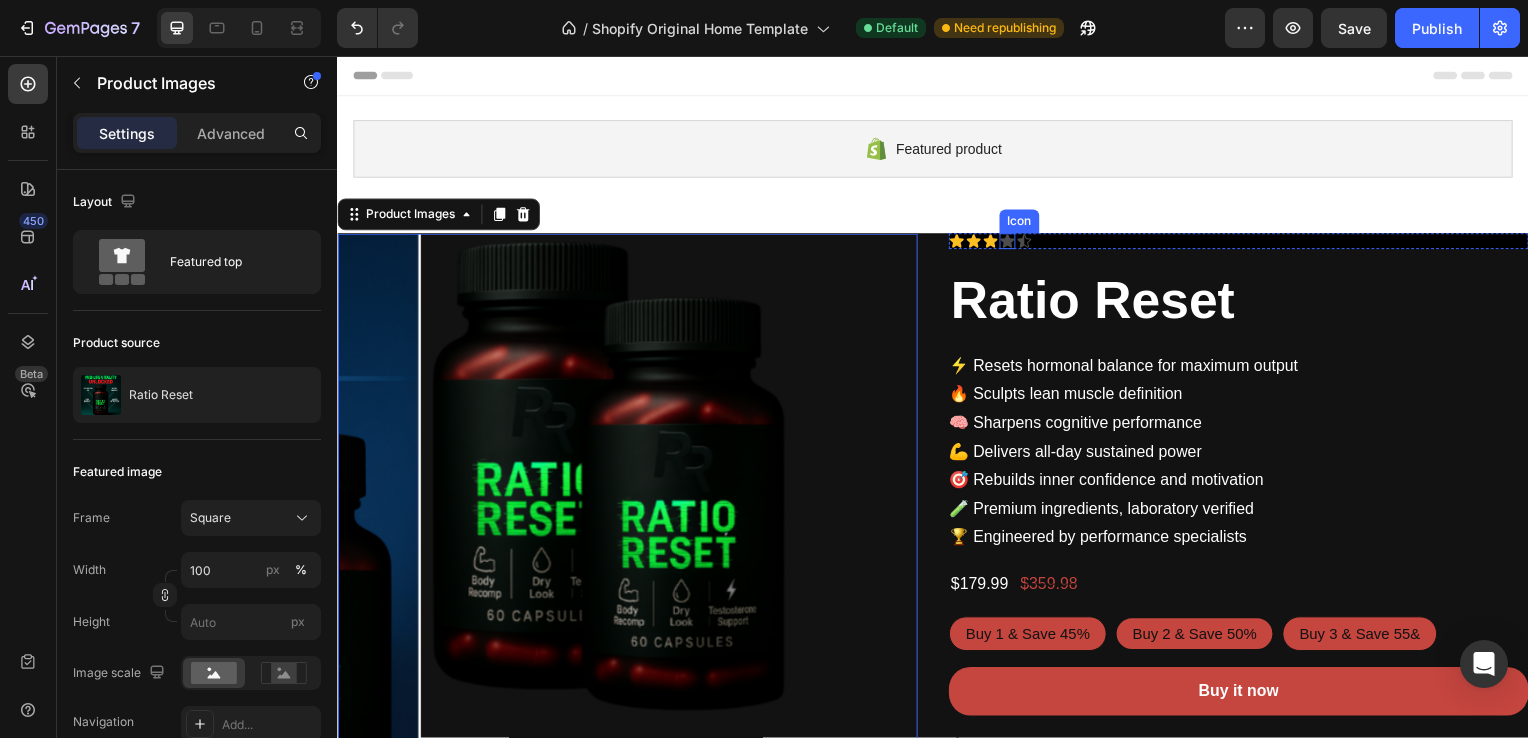 click 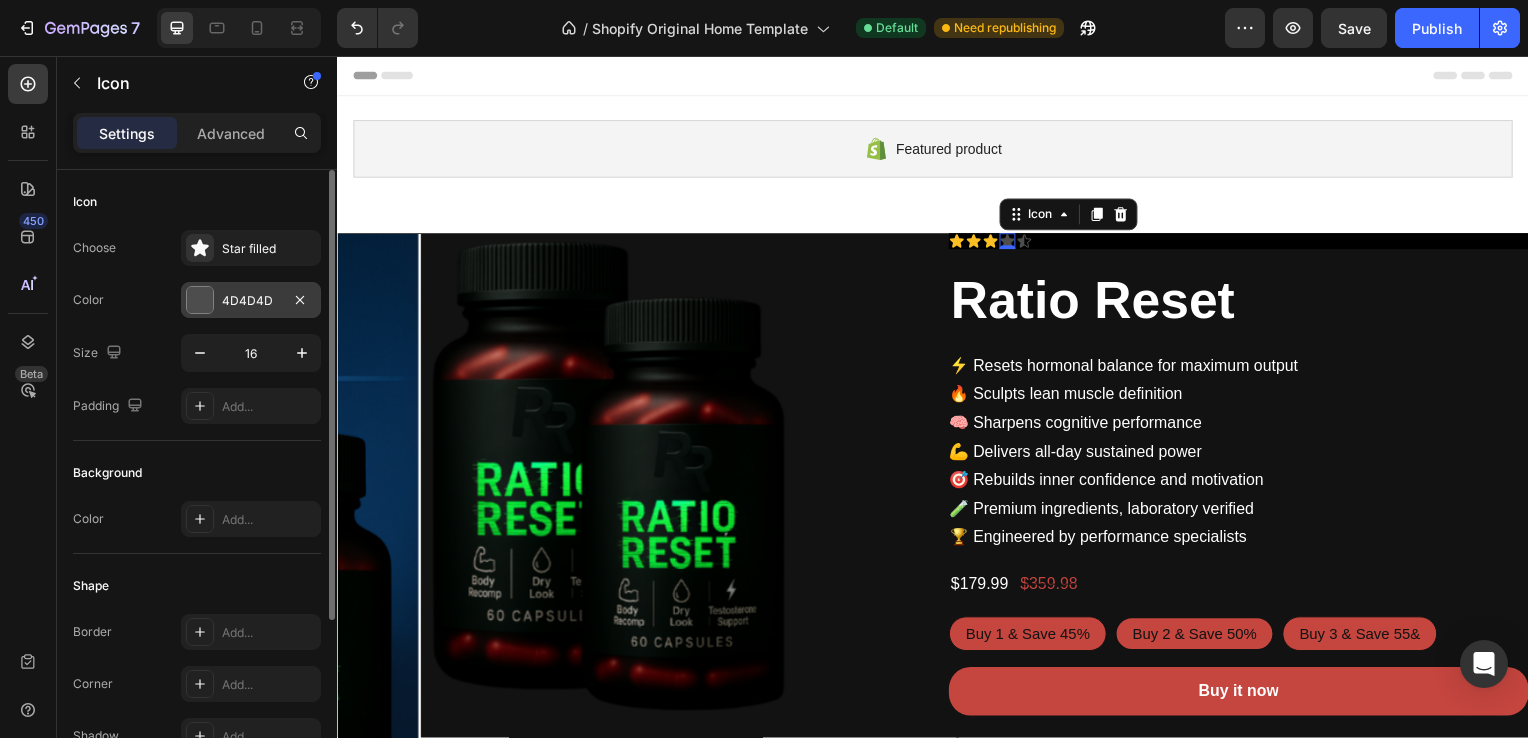 click on "4D4D4D" at bounding box center (251, 301) 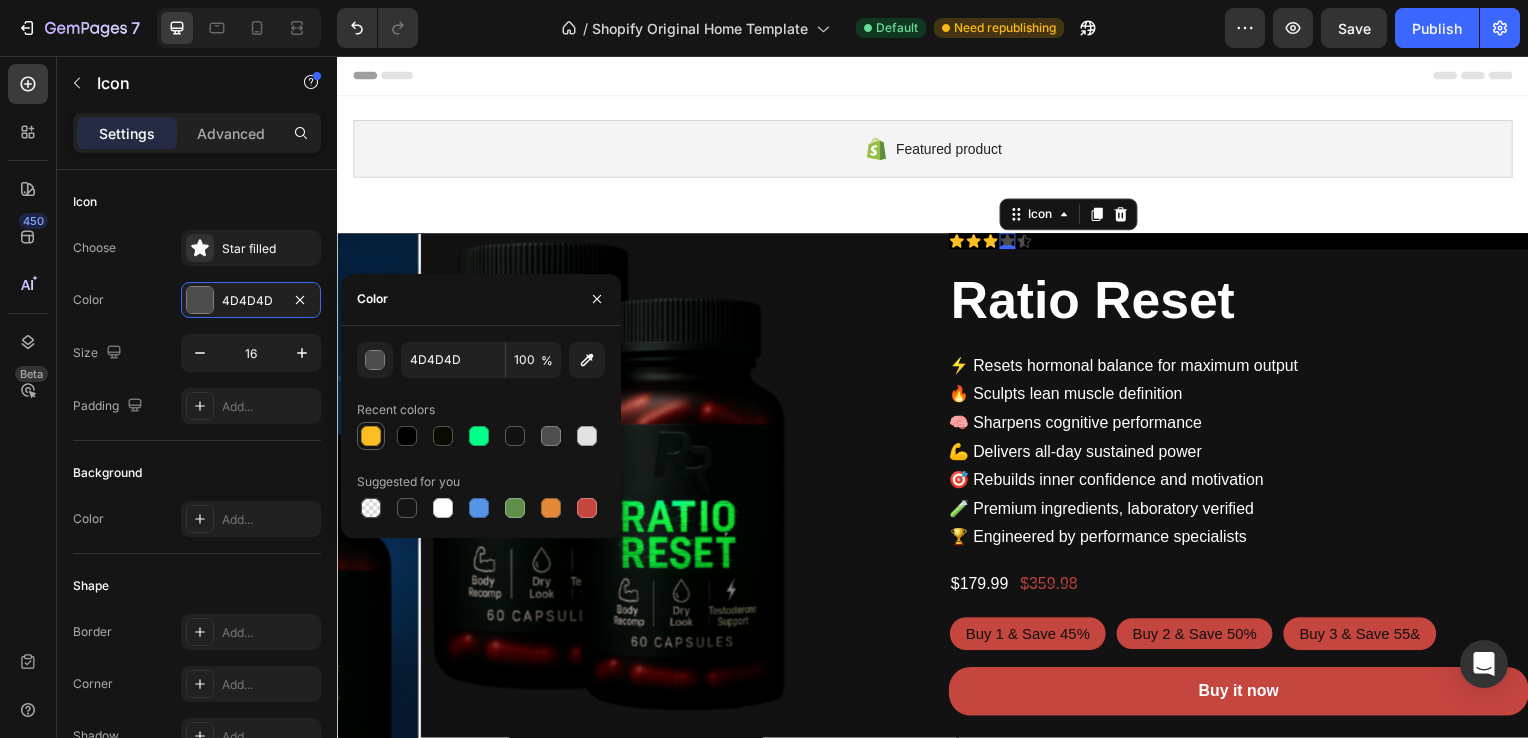 click at bounding box center [371, 436] 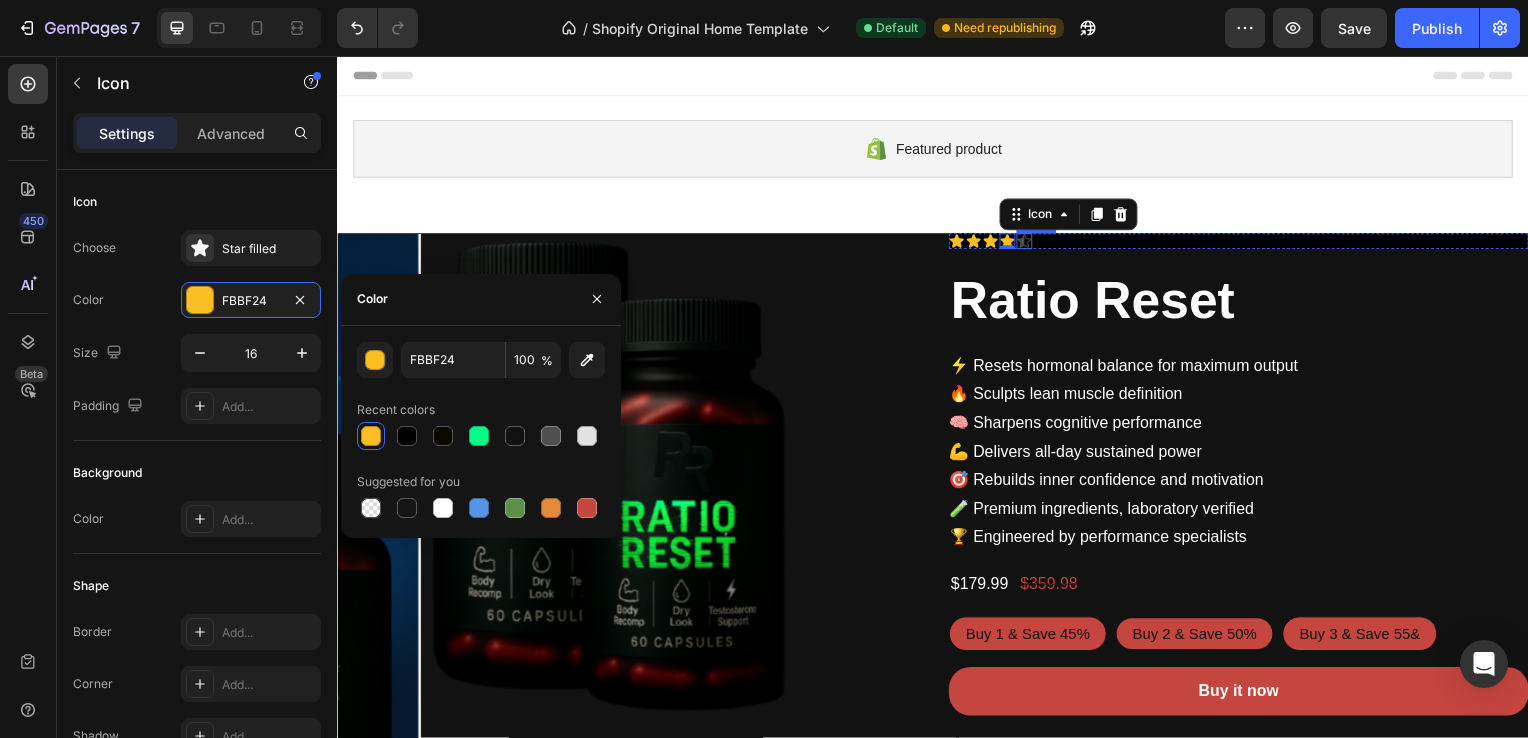 click on "Icon" at bounding box center [1029, 243] 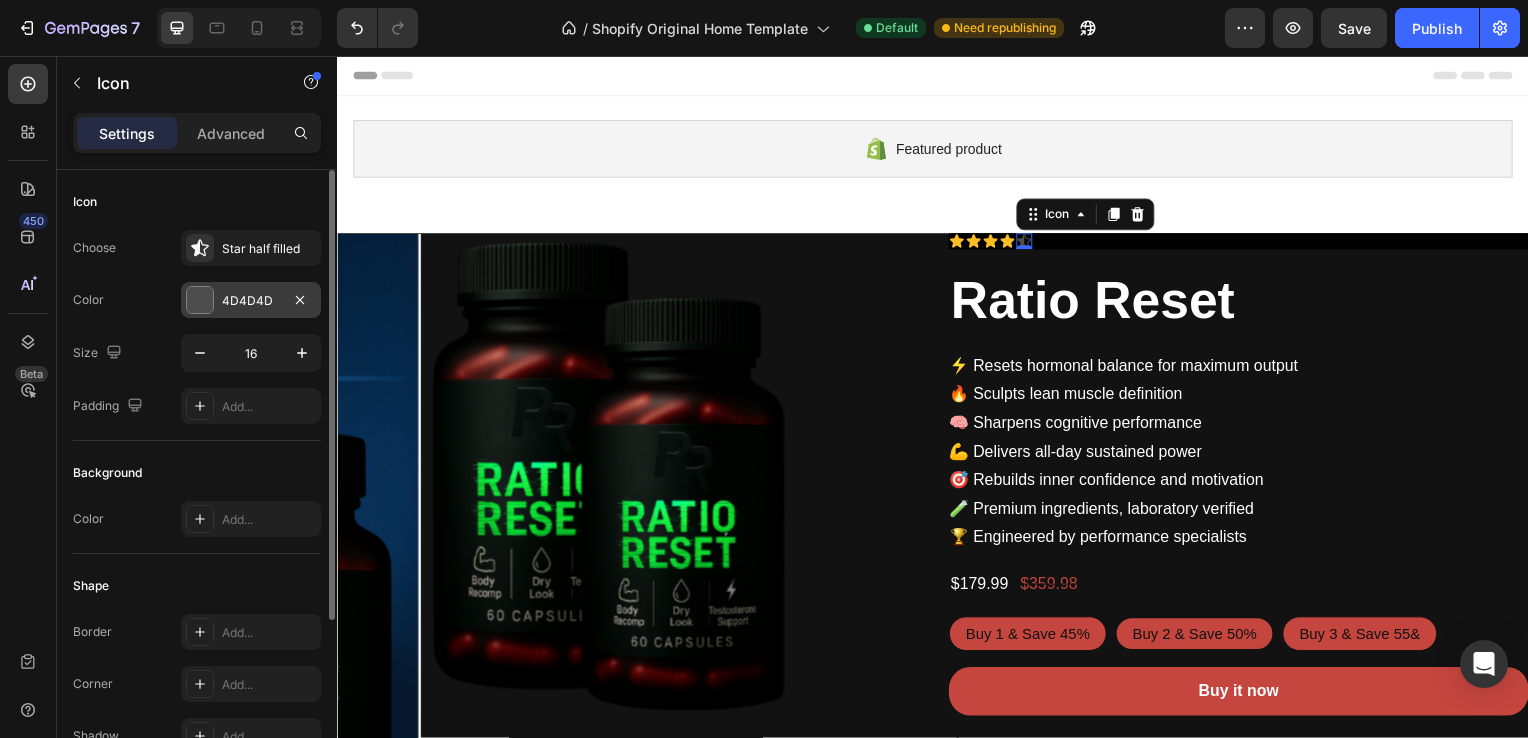 click on "4D4D4D" at bounding box center [251, 301] 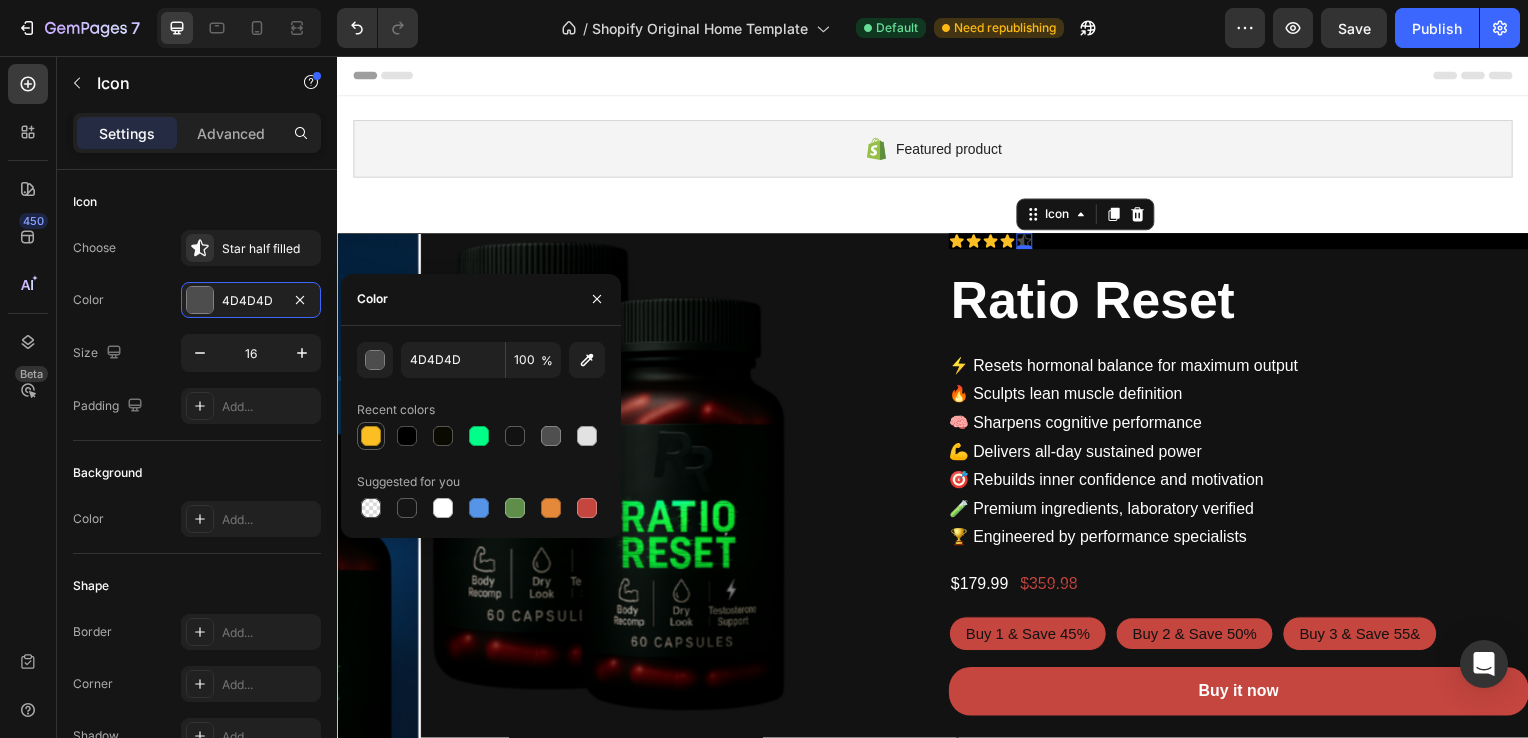 click at bounding box center [371, 436] 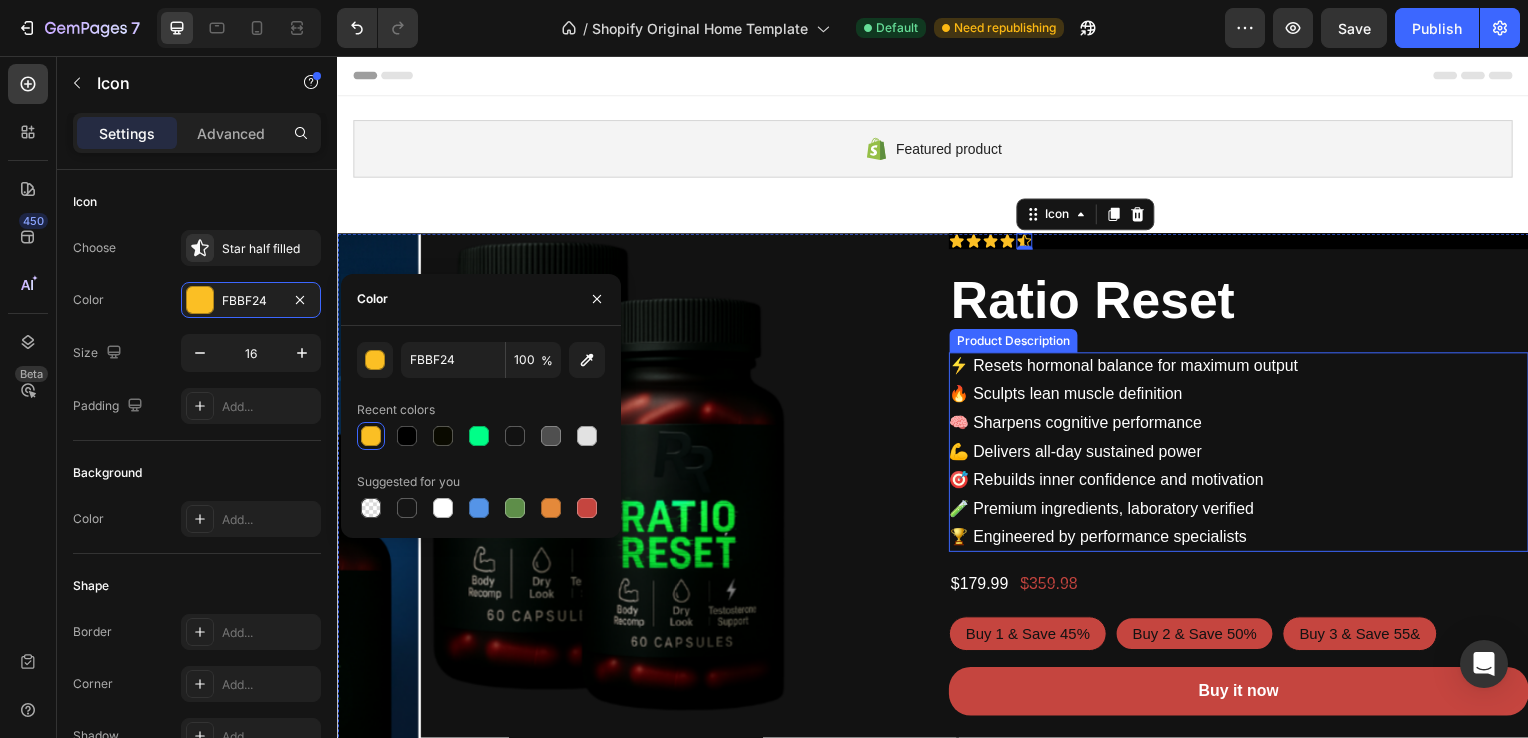 click on "⚡ Resets hormonal balance for maximum output
🔥 Sculpts lean muscle definition
🧠 Sharpens cognitive performance
💪 Delivers all-day sustained power
🎯 Rebuilds inner confidence and motivation
🧪 Premium ingredients, laboratory verified
🏆 Engineered by performance specialists" at bounding box center (1245, 456) 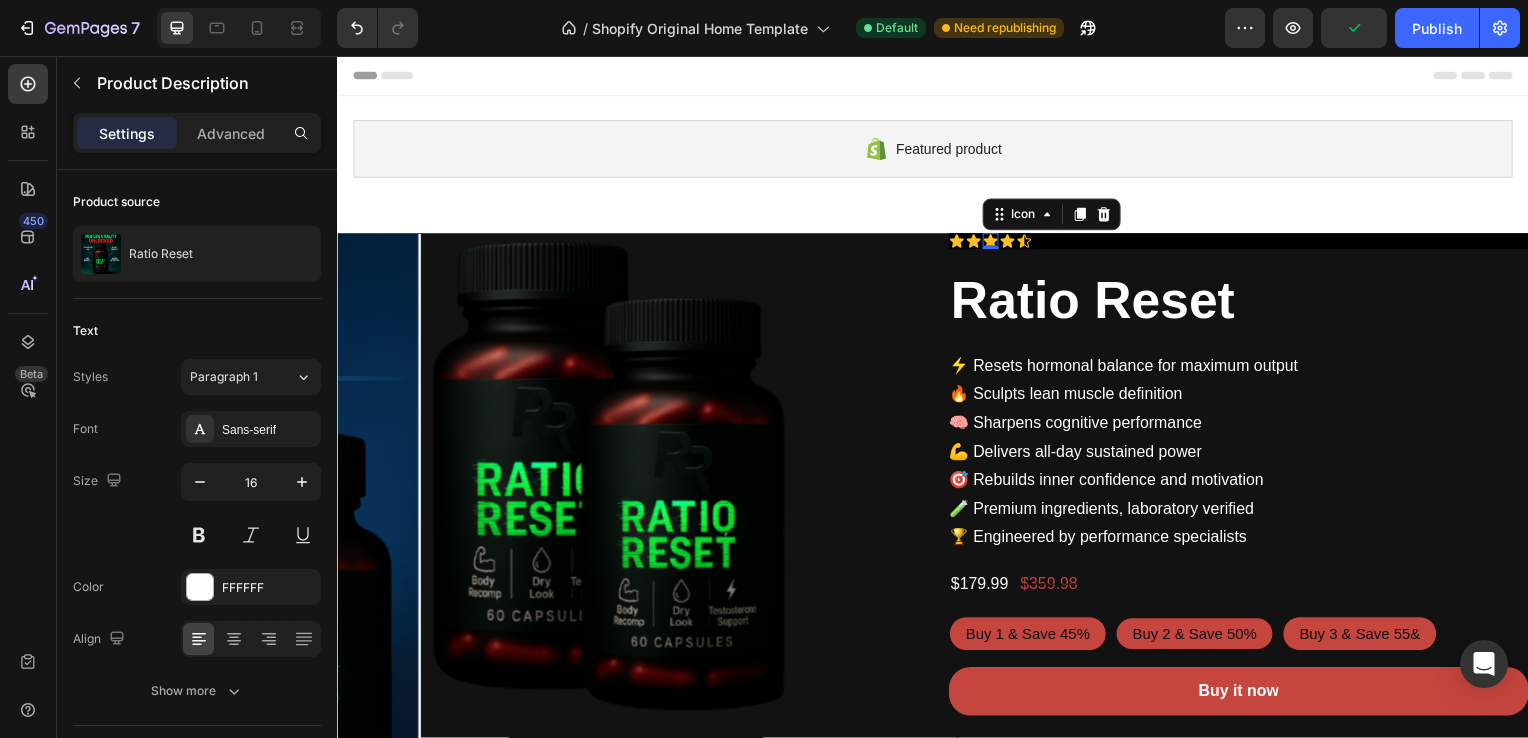 click 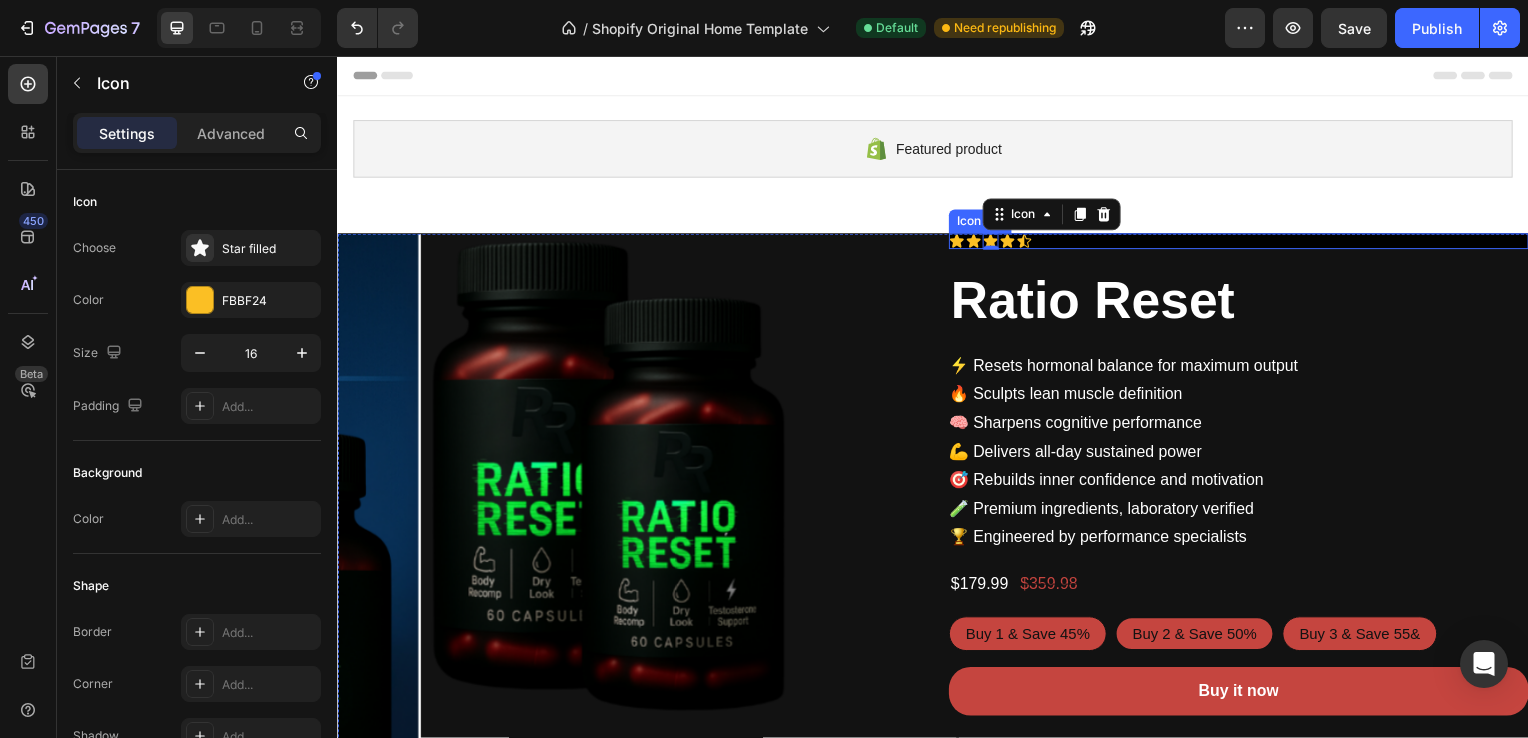 click on "Icon Icon Icon   0 Icon Icon" at bounding box center (1245, 243) 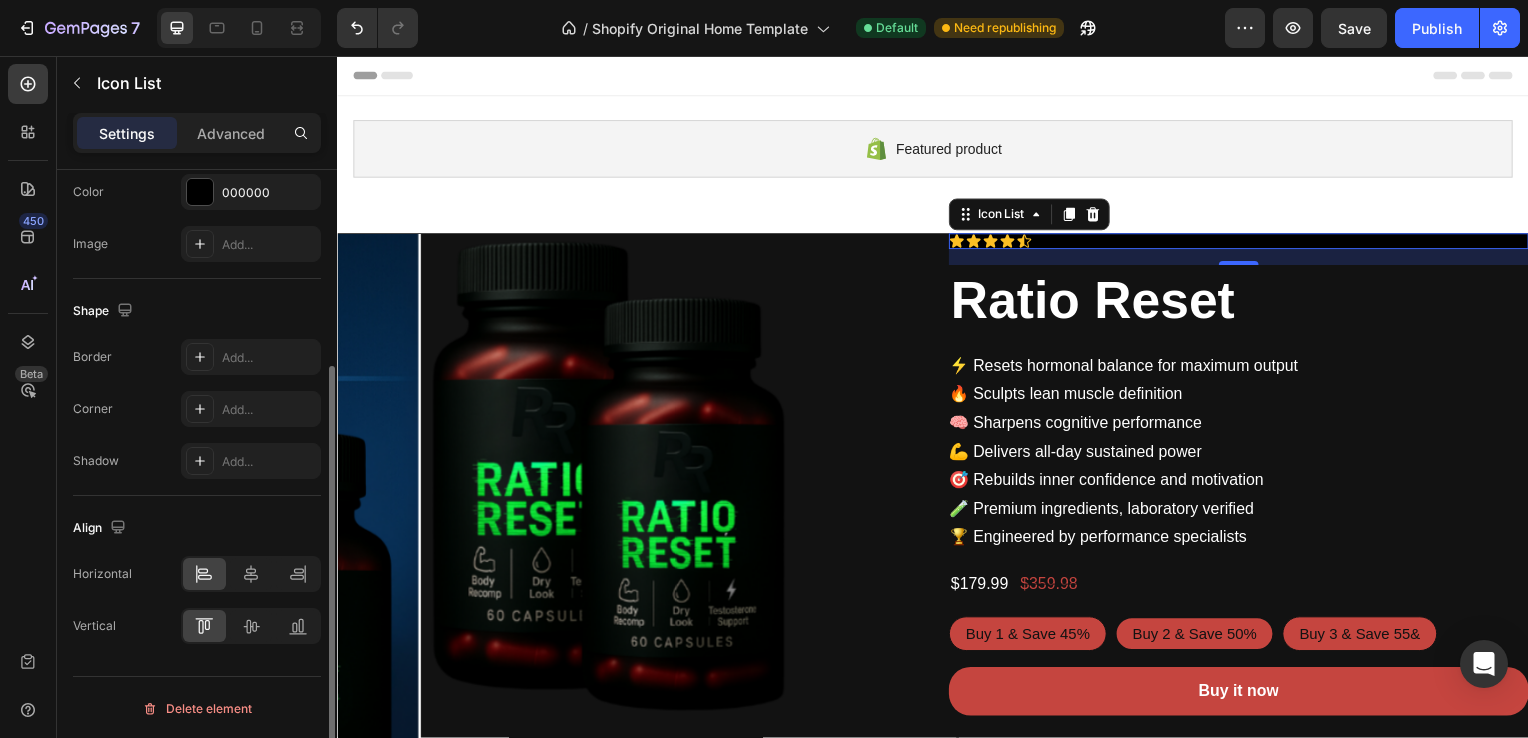 scroll, scrollTop: 0, scrollLeft: 0, axis: both 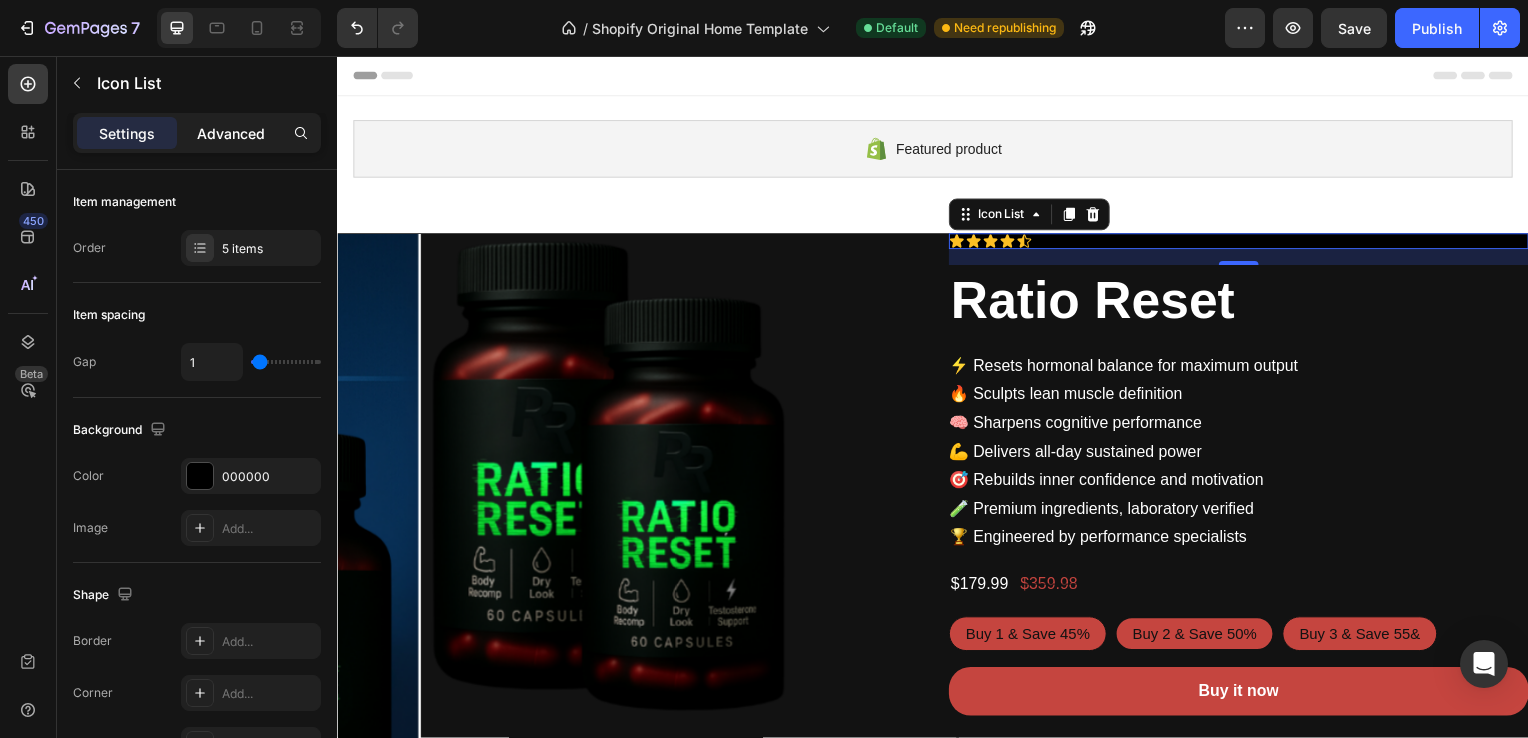 click on "Advanced" 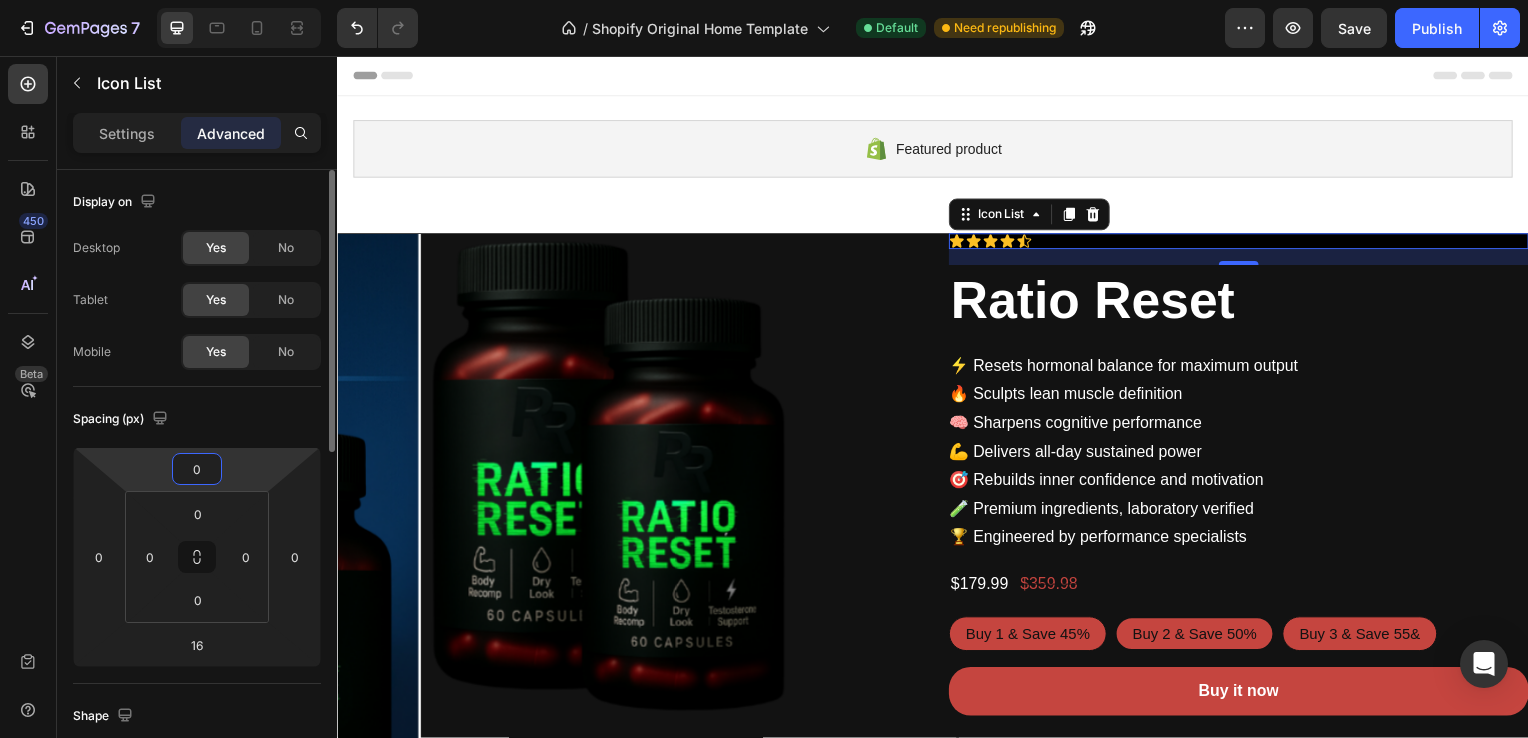 click on "0" at bounding box center (197, 469) 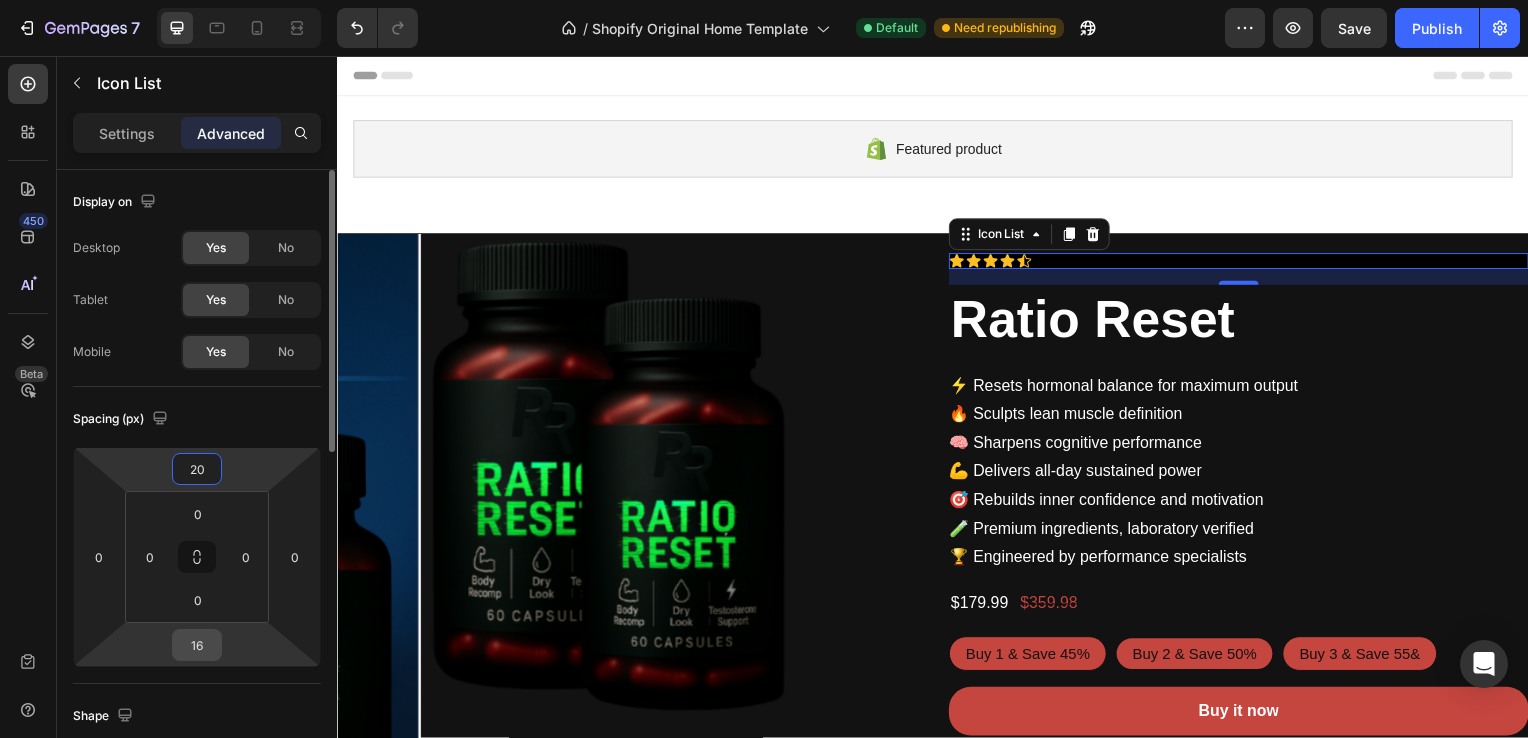 click on "16" at bounding box center [197, 645] 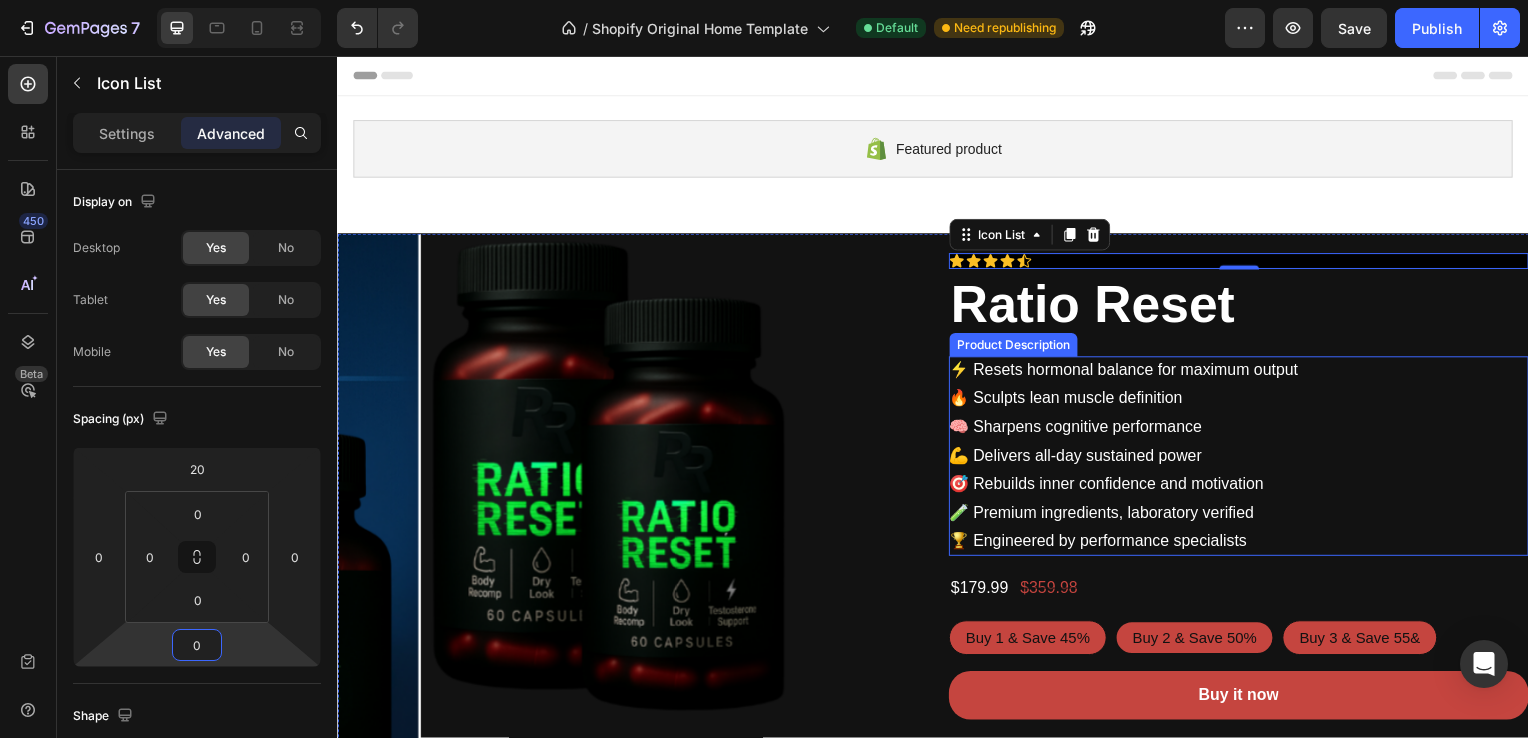 click on "🧠 Sharpens cognitive performance" at bounding box center (1080, 429) 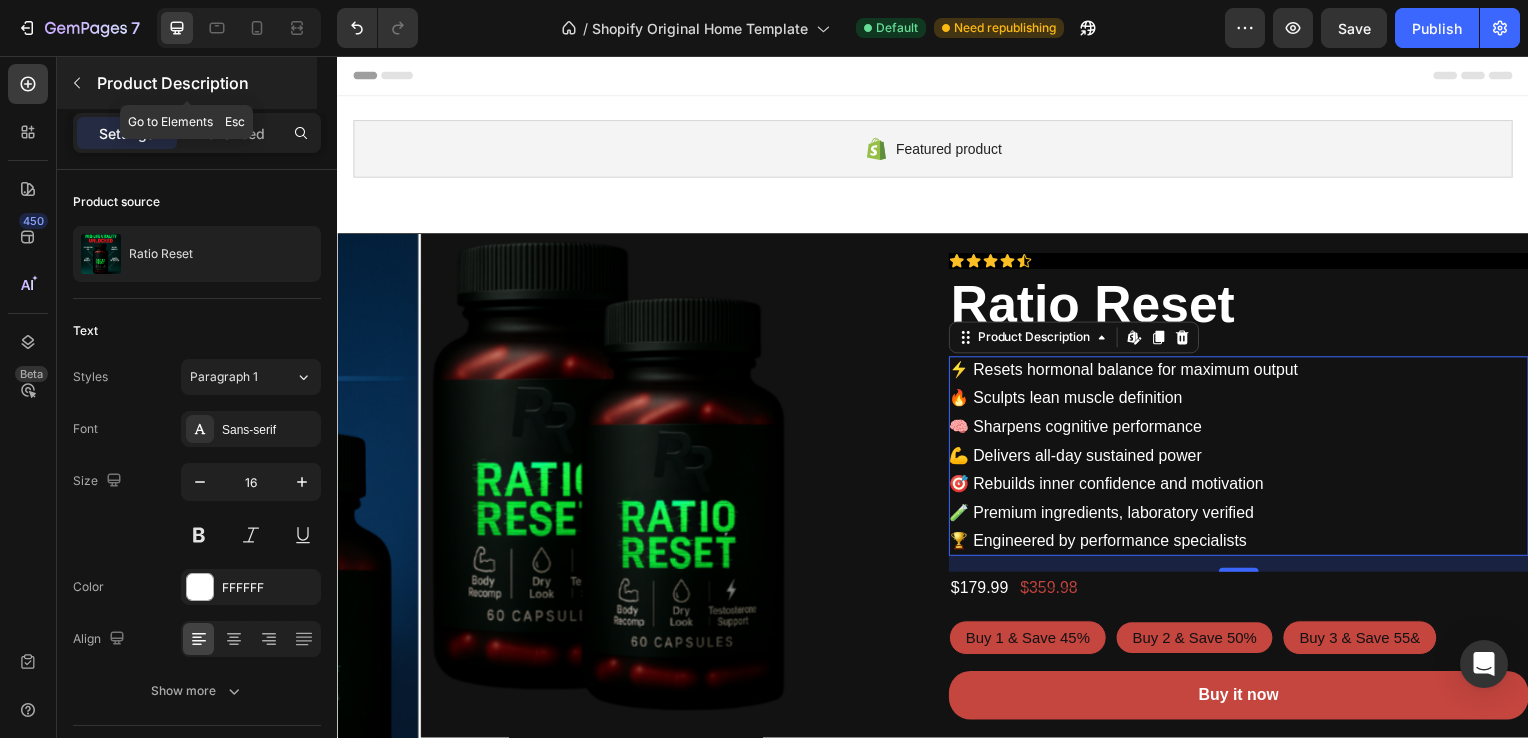 click on "Product Description" at bounding box center (187, 83) 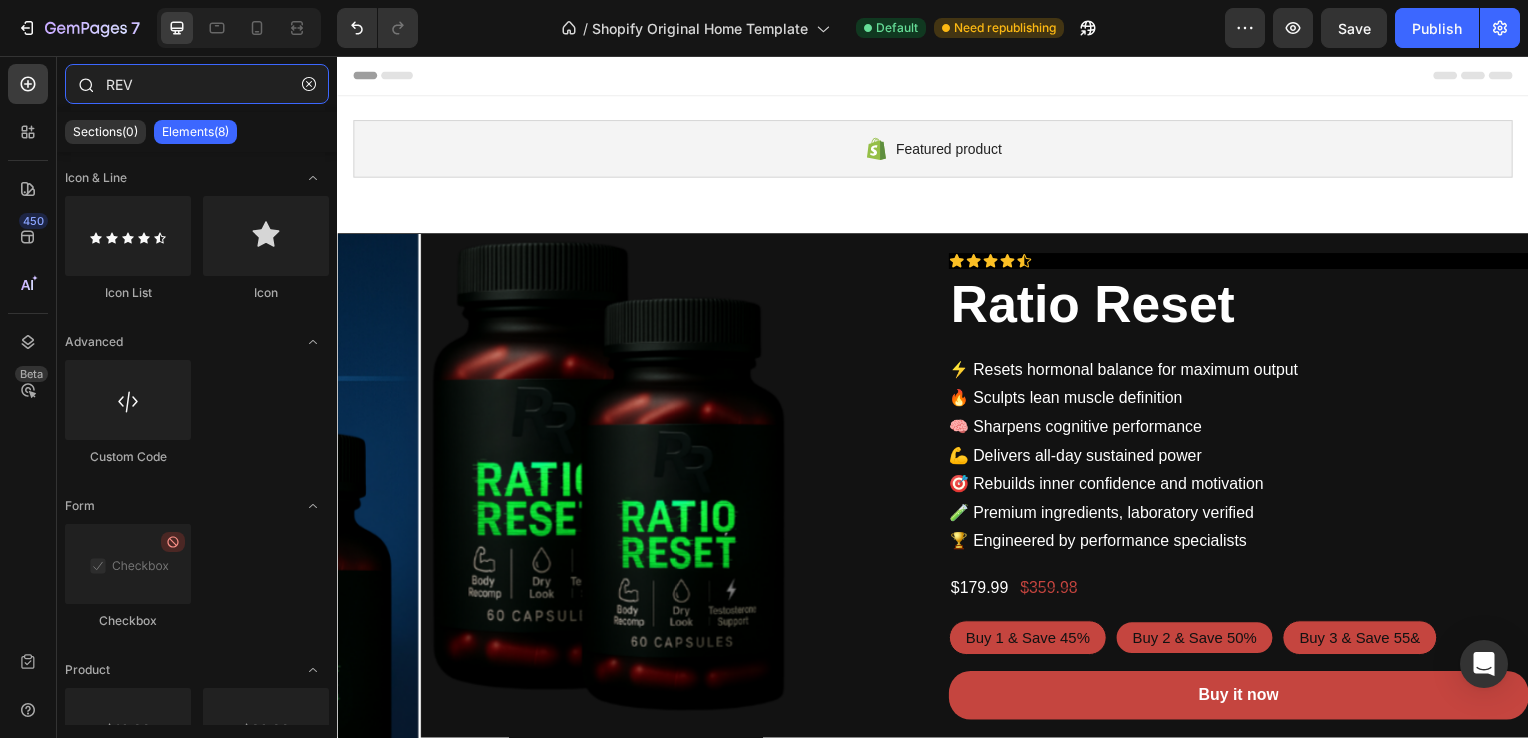 click on "REV" at bounding box center [197, 84] 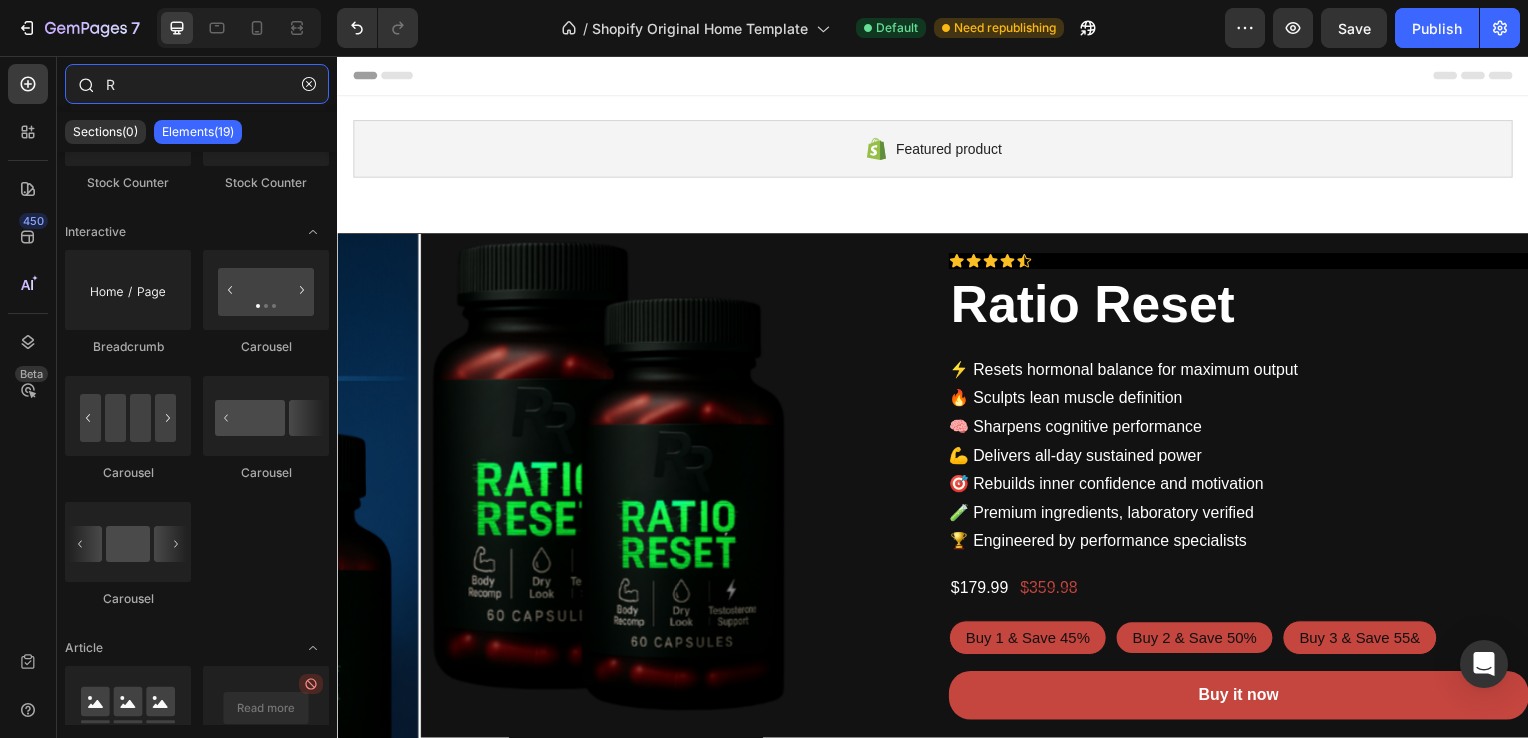 scroll, scrollTop: 0, scrollLeft: 0, axis: both 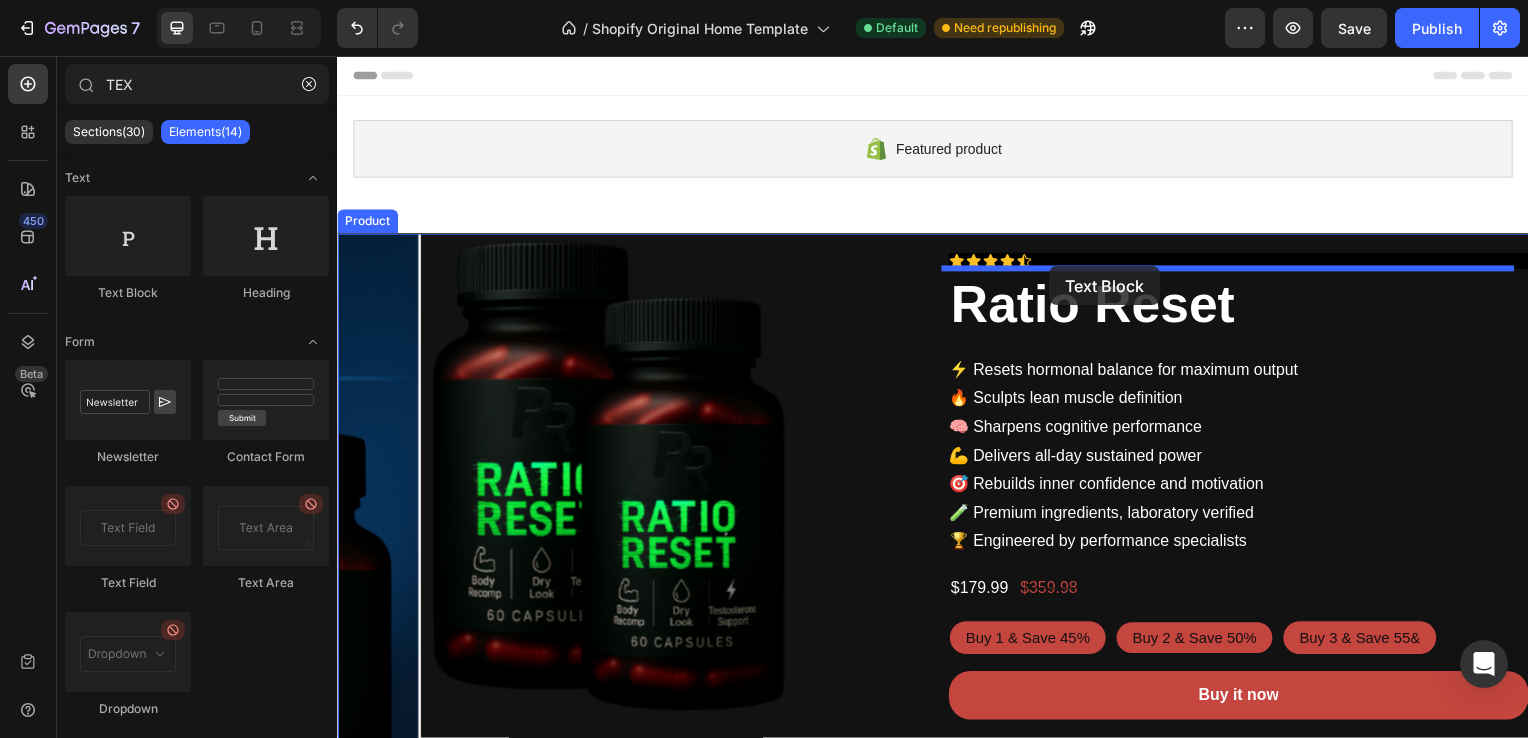 drag, startPoint x: 466, startPoint y: 317, endPoint x: 1054, endPoint y: 268, distance: 590.03815 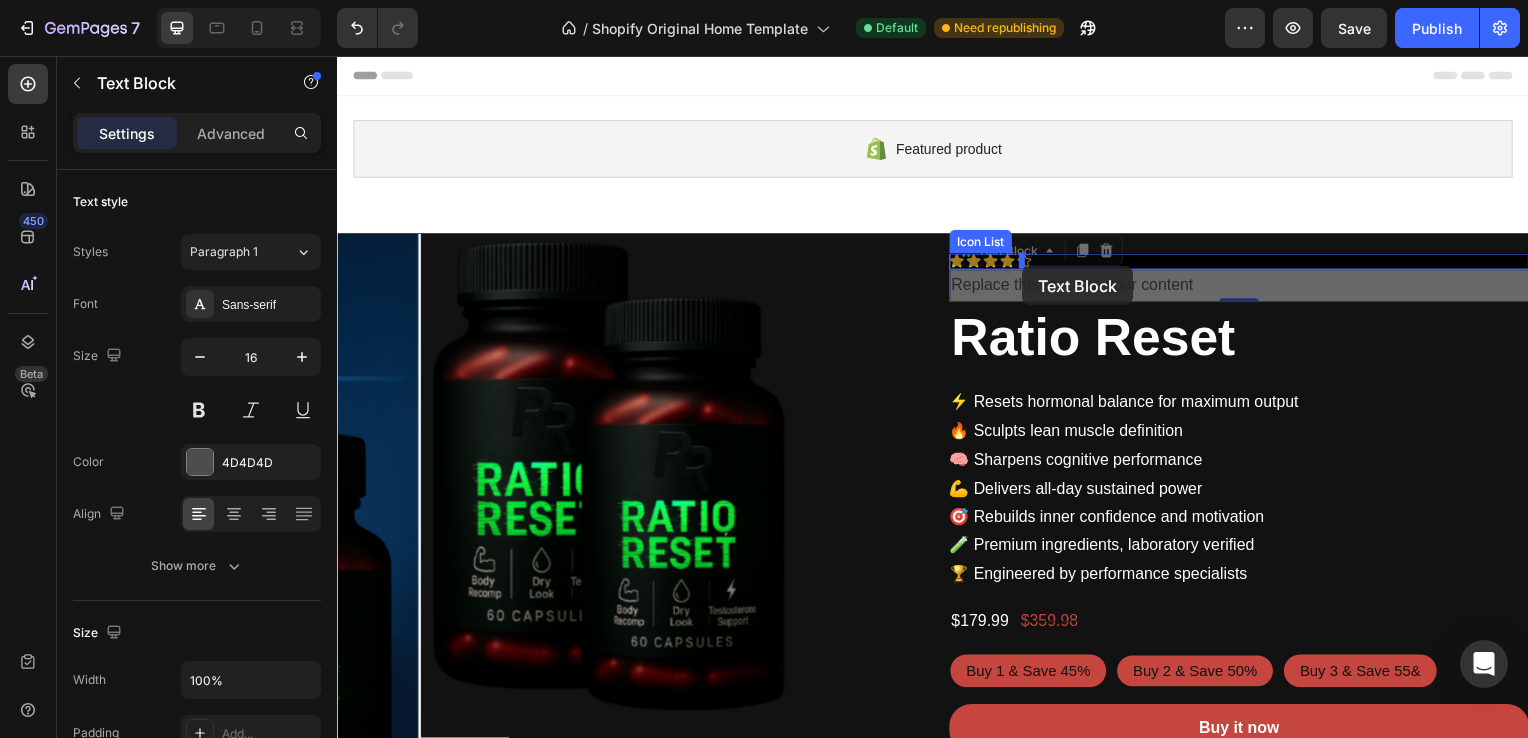 drag, startPoint x: 958, startPoint y: 257, endPoint x: 1027, endPoint y: 268, distance: 69.87131 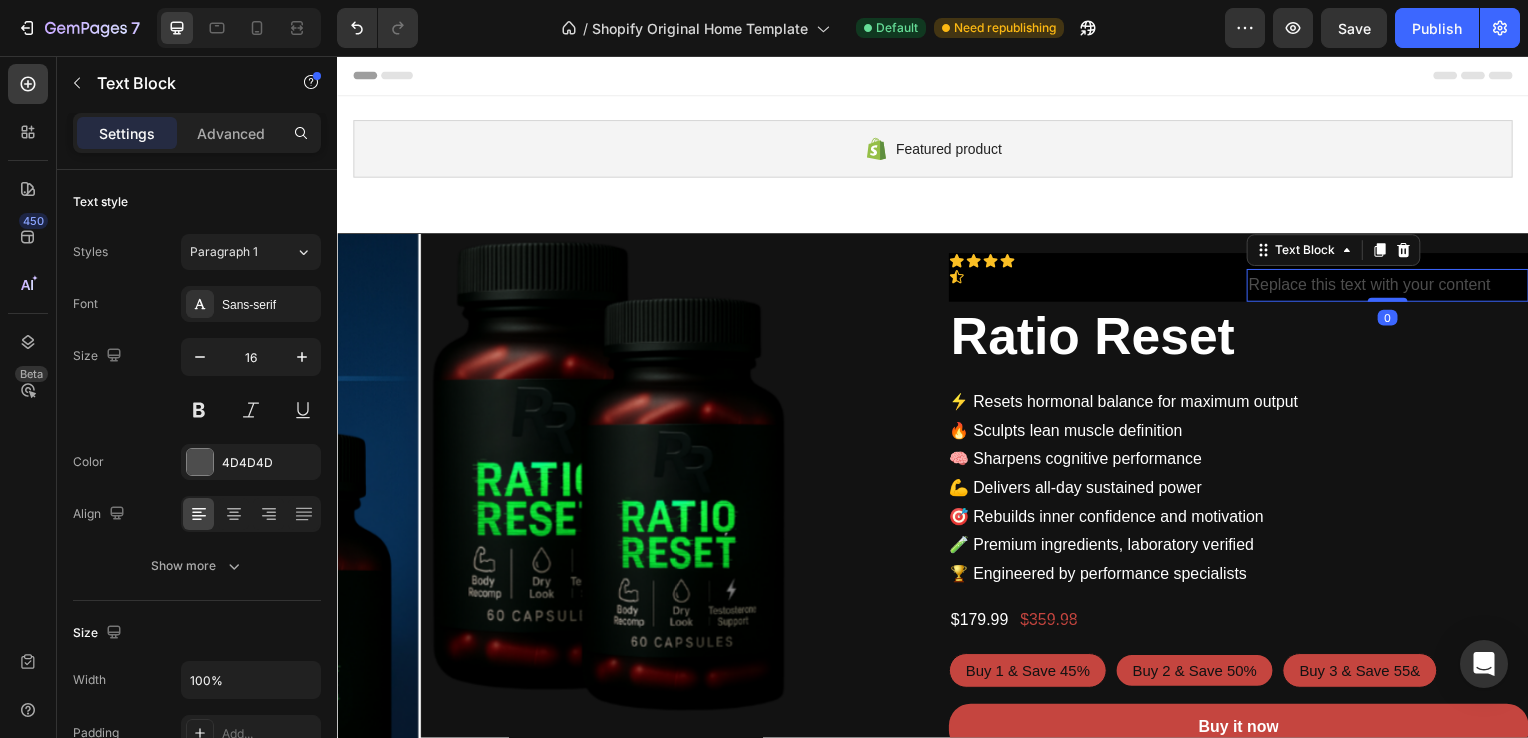 click on "Replace this text with your content" at bounding box center [1395, 287] 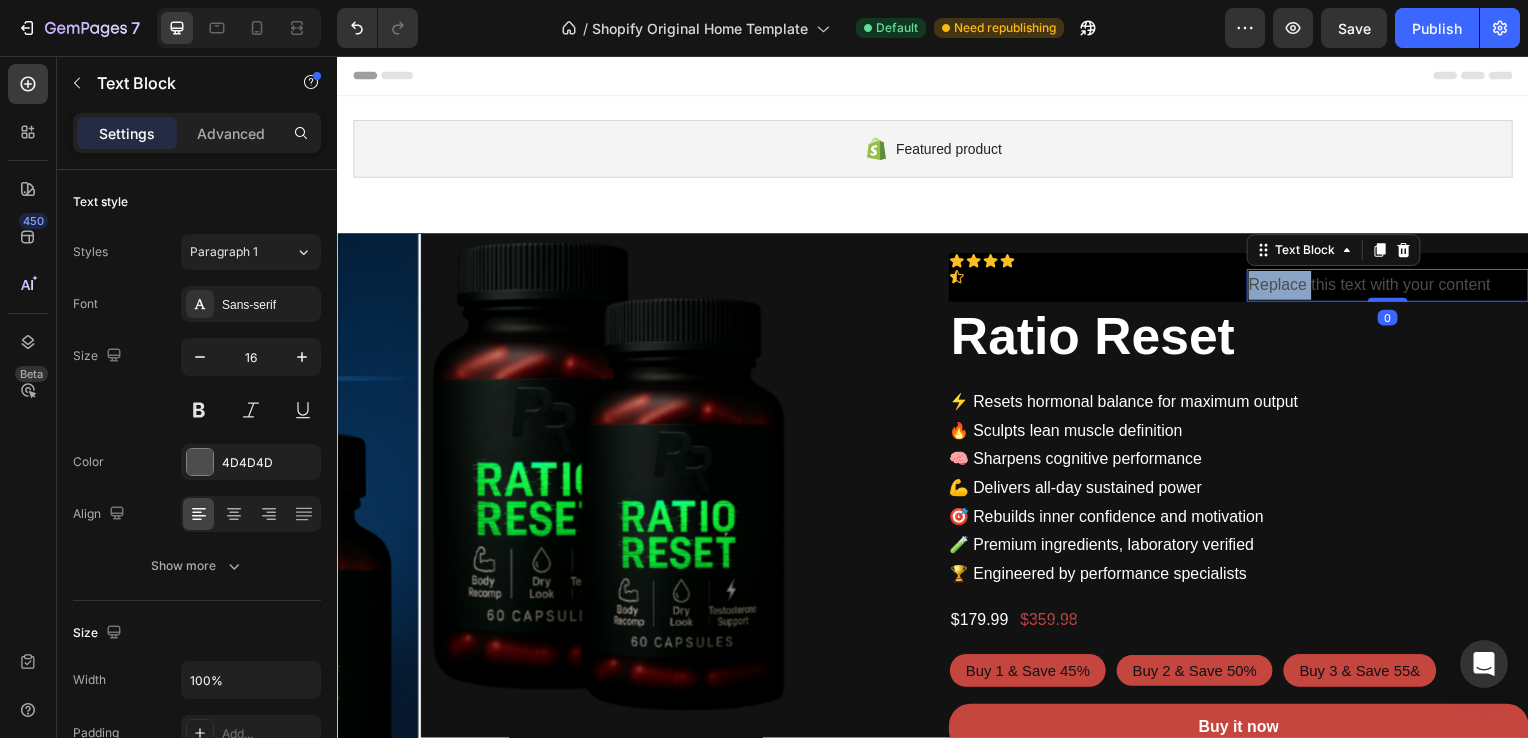 click on "Replace this text with your content" at bounding box center [1395, 287] 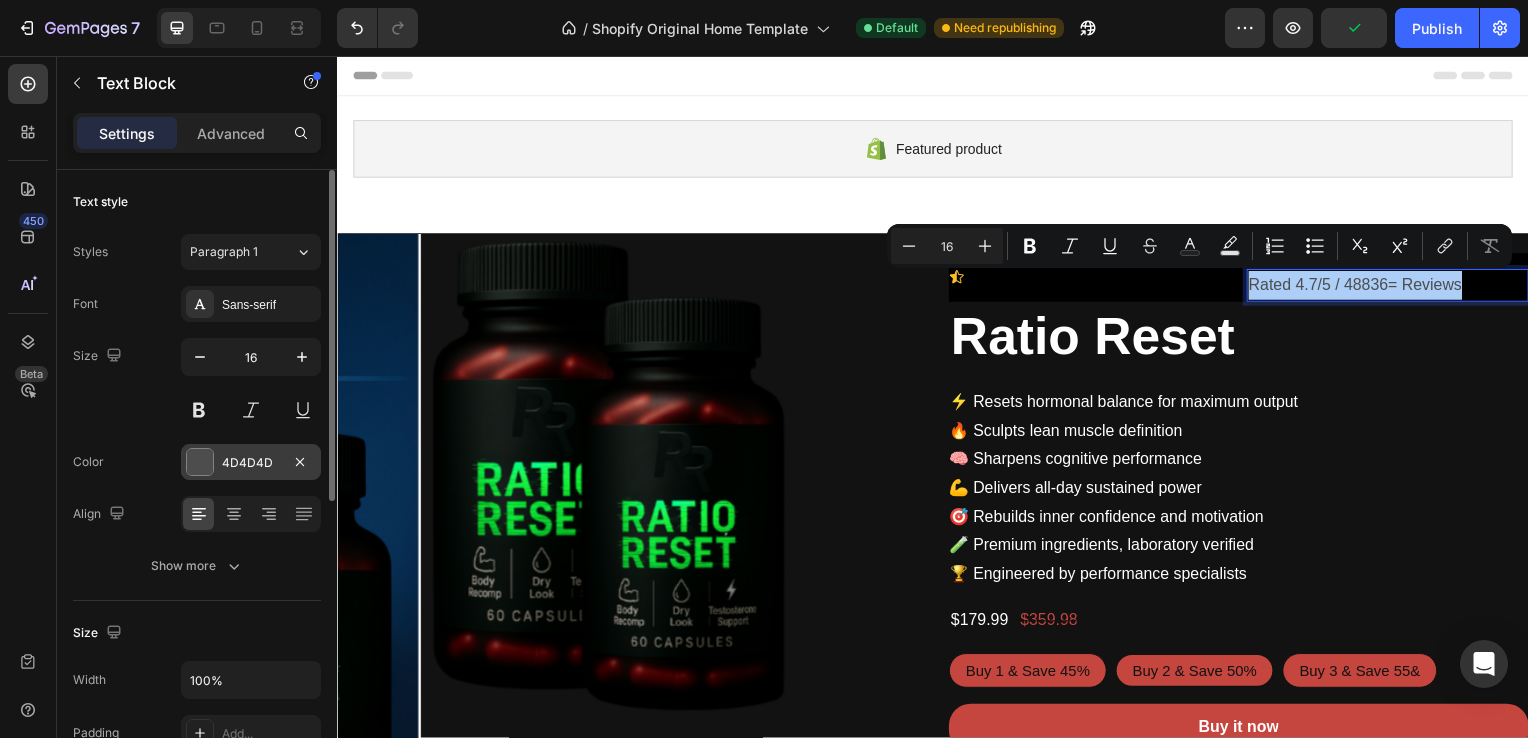 click at bounding box center (200, 462) 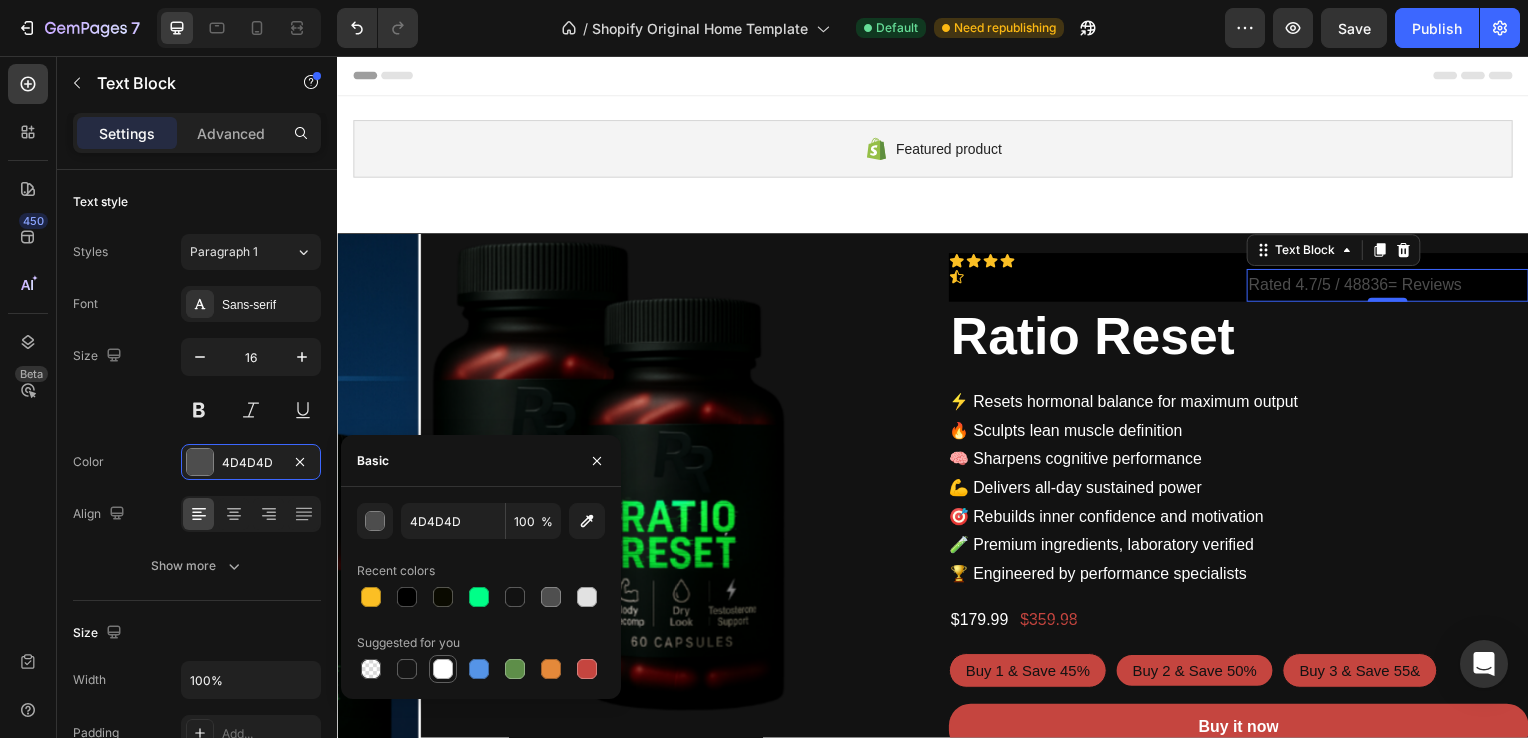 click at bounding box center [443, 669] 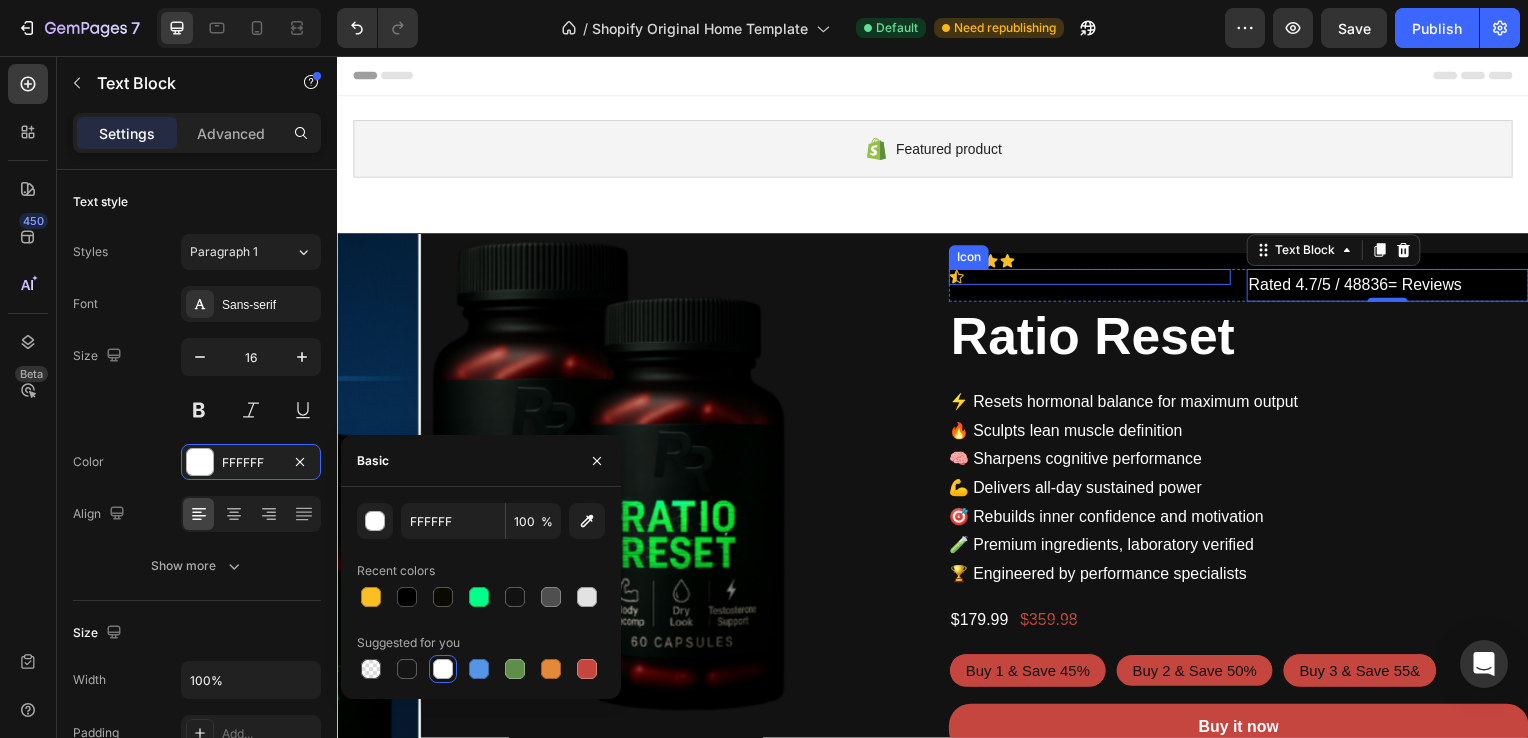 click on "Icon" at bounding box center [1095, 279] 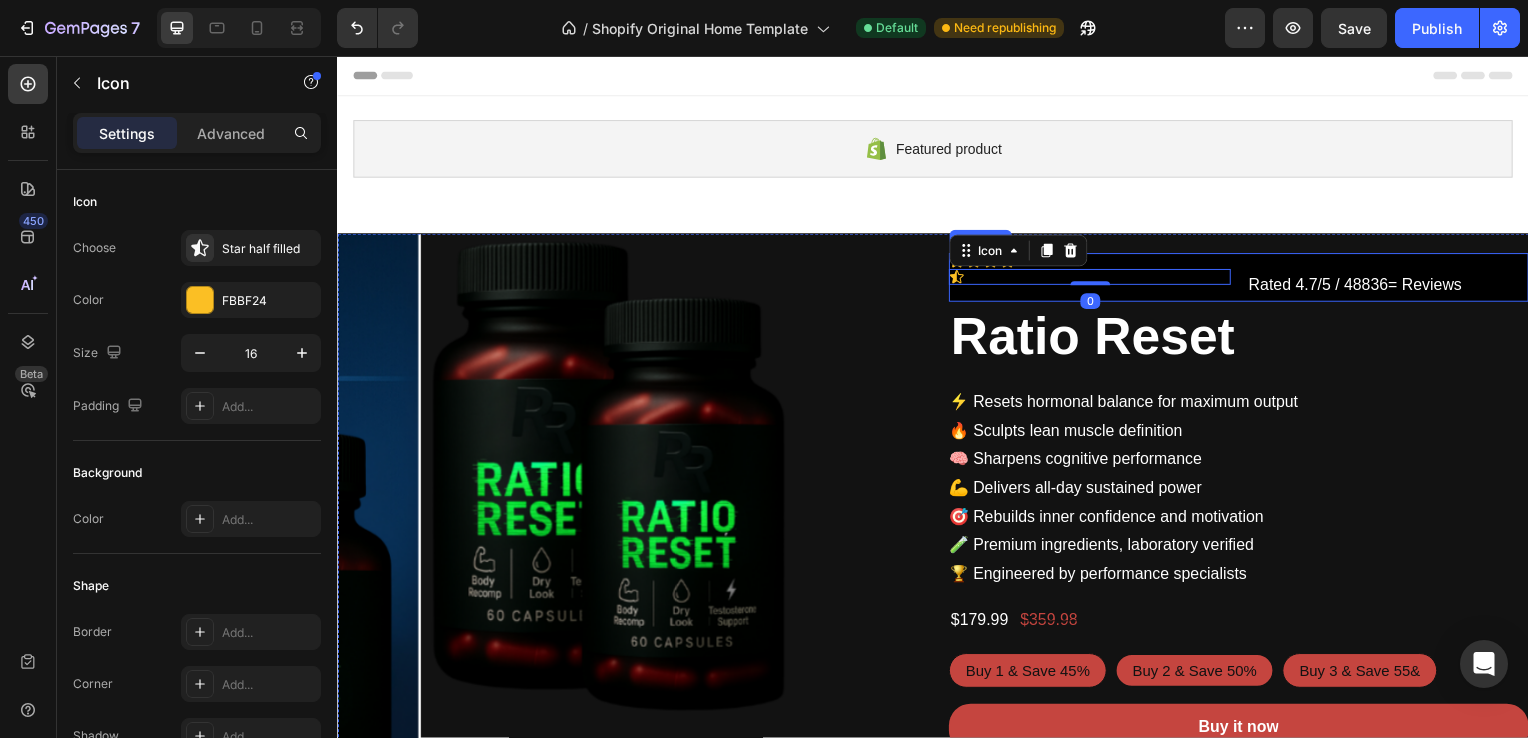 click on "Icon Icon Icon Icon Icon   0 Rated 4.7/5 / 48836= Reviews Text Block Row" at bounding box center [1245, 279] 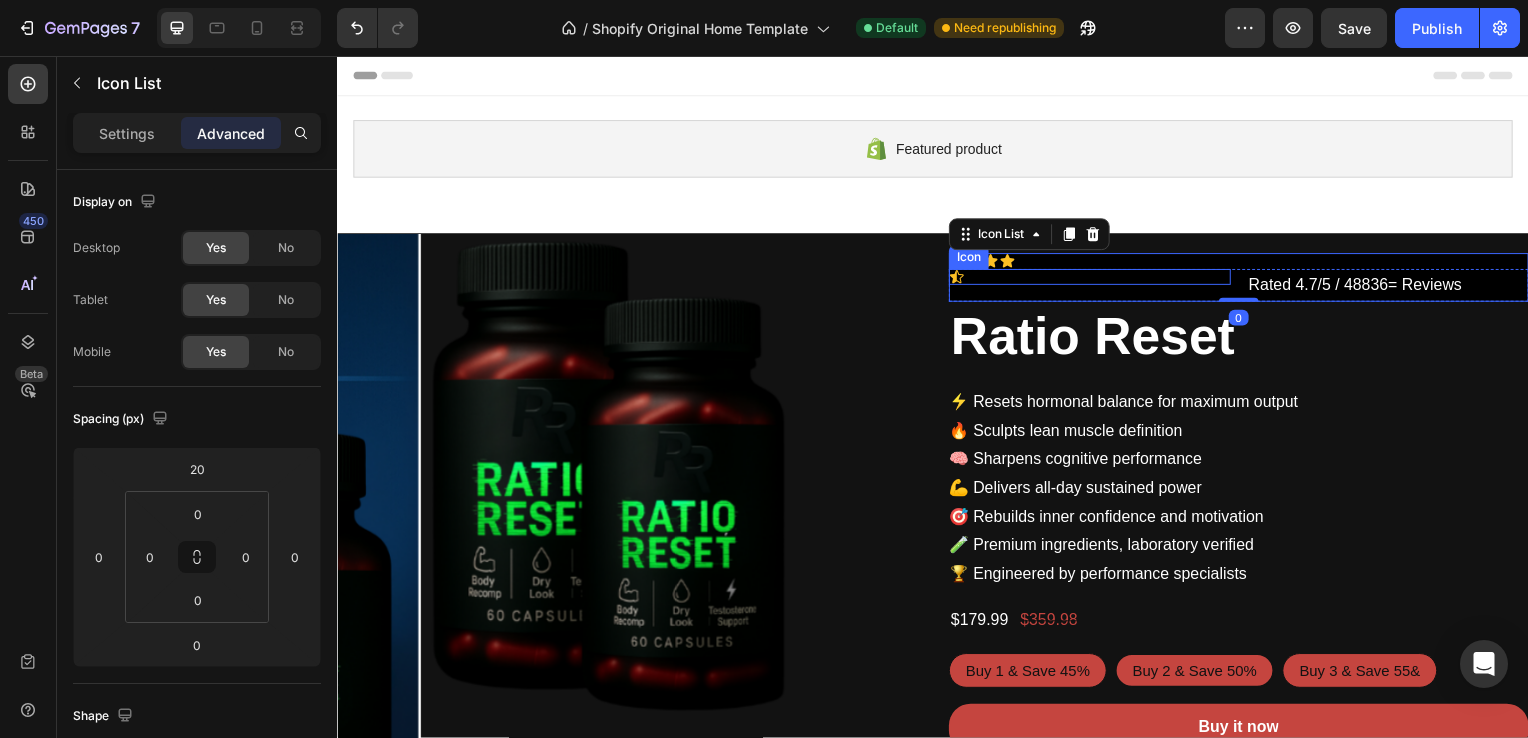 click on "Icon" at bounding box center [1095, 279] 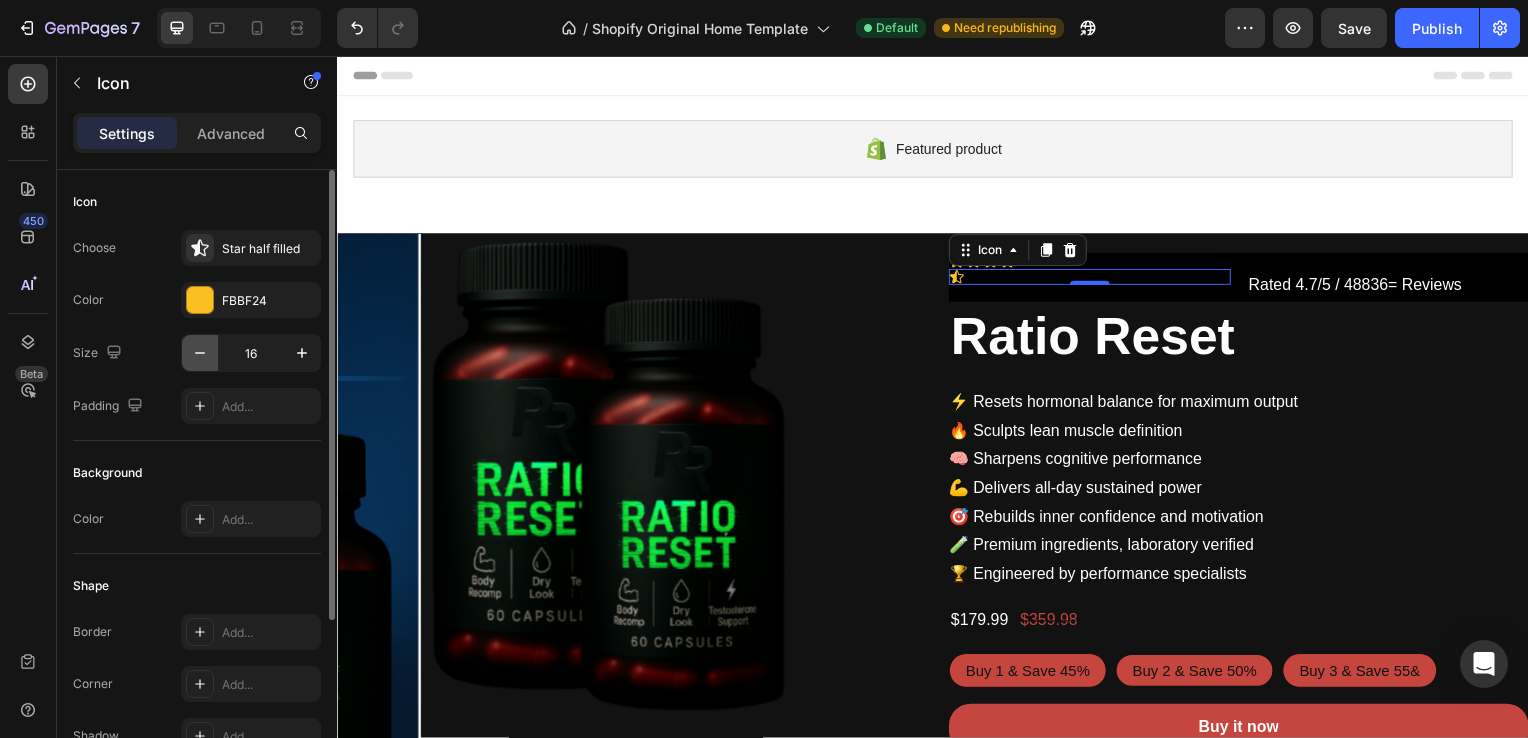 click 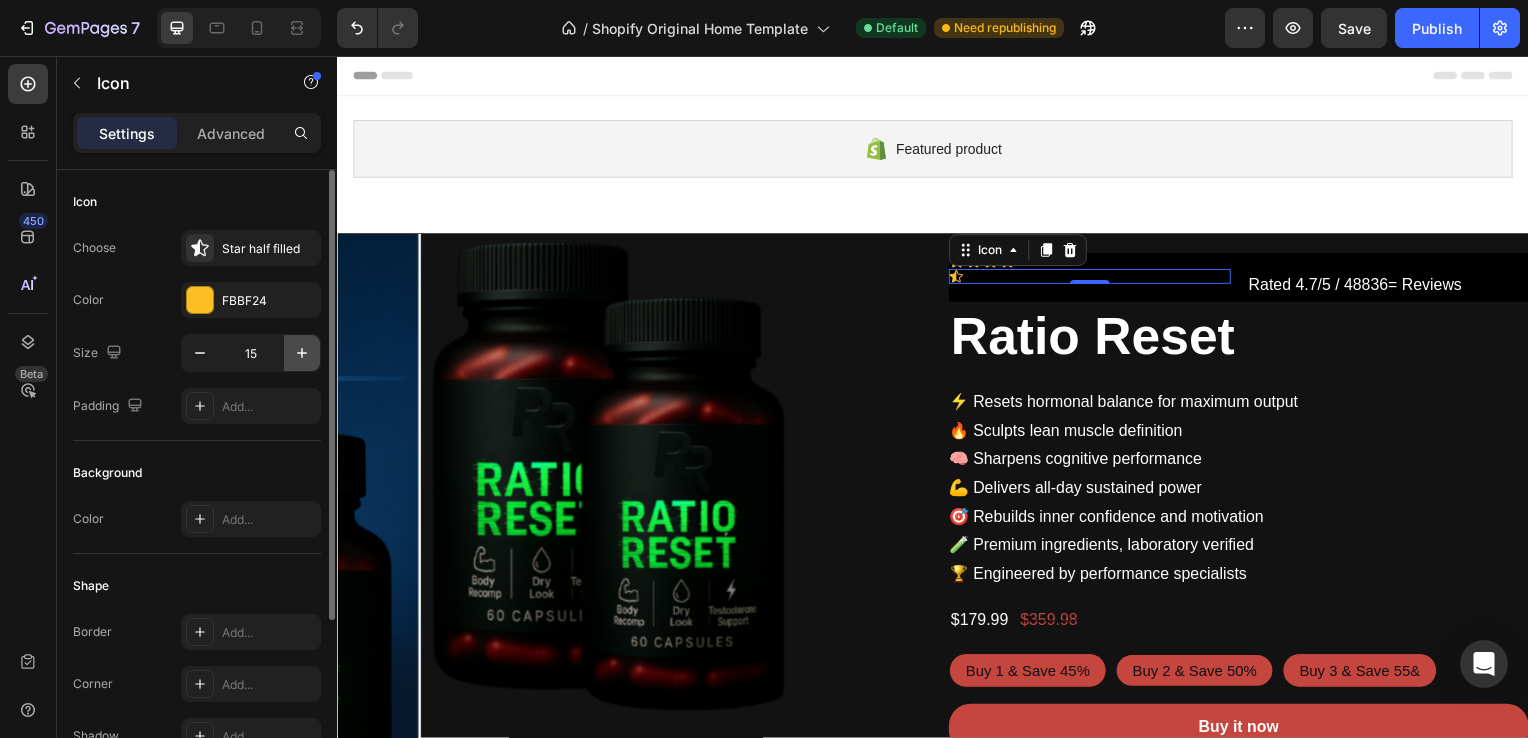 click 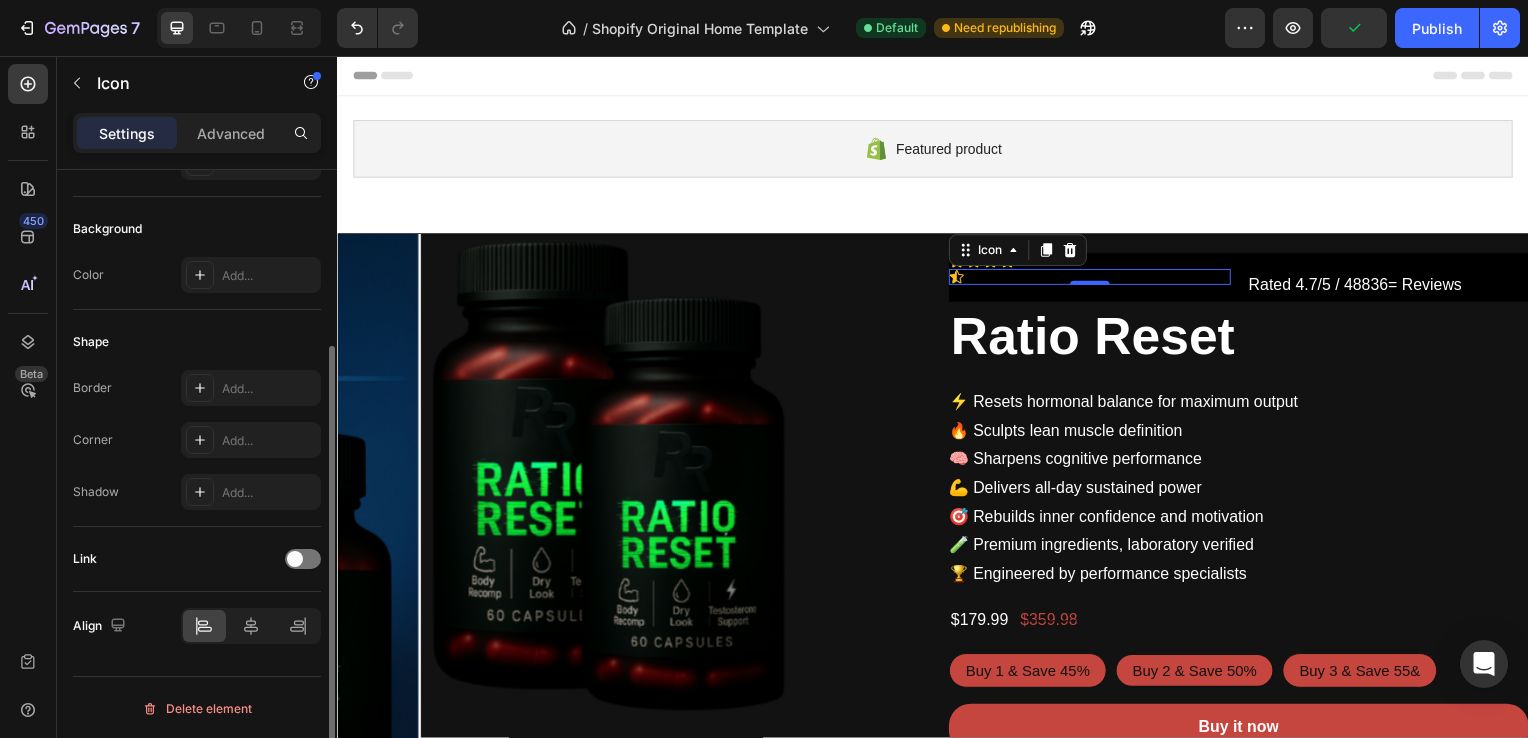 scroll, scrollTop: 244, scrollLeft: 0, axis: vertical 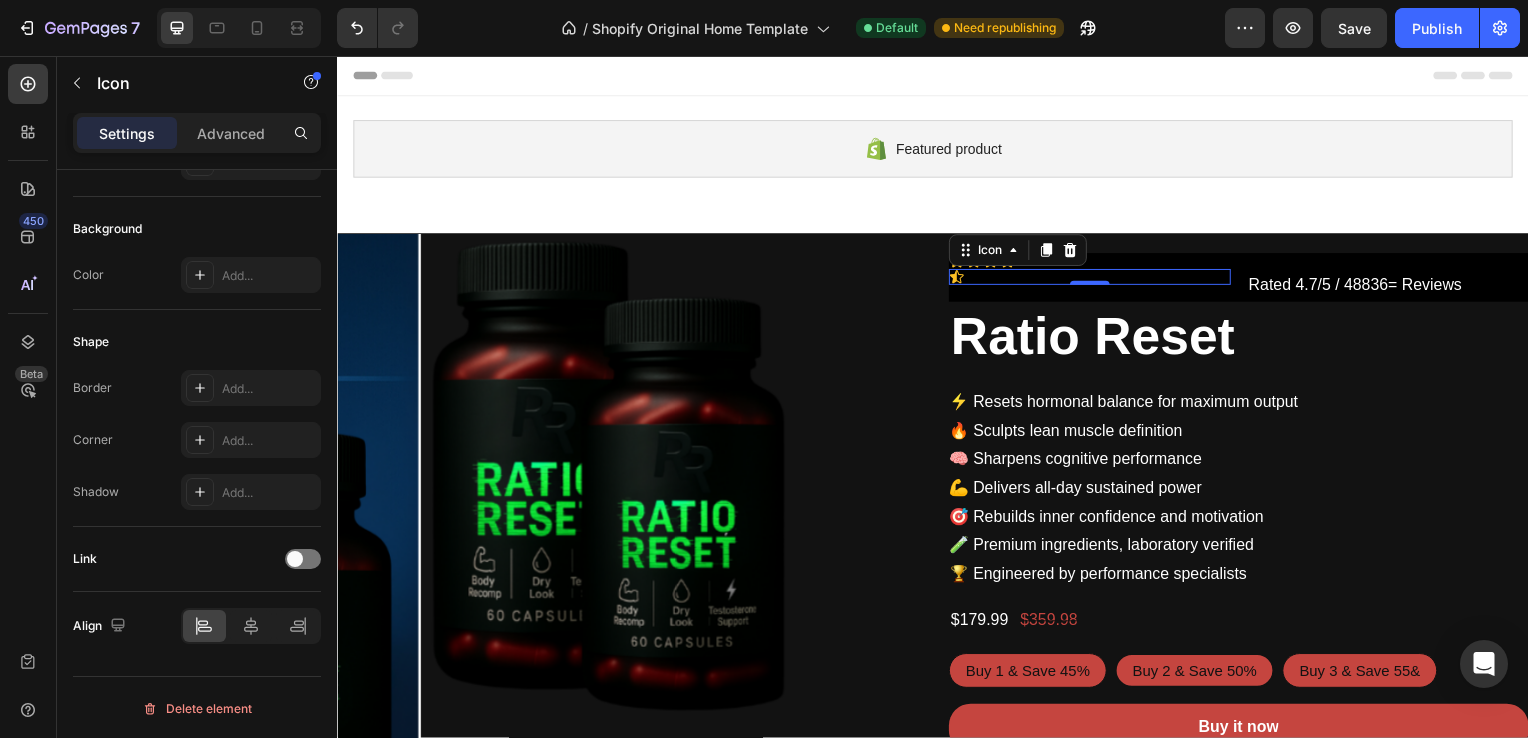 click on "Icon   0" at bounding box center (1095, 279) 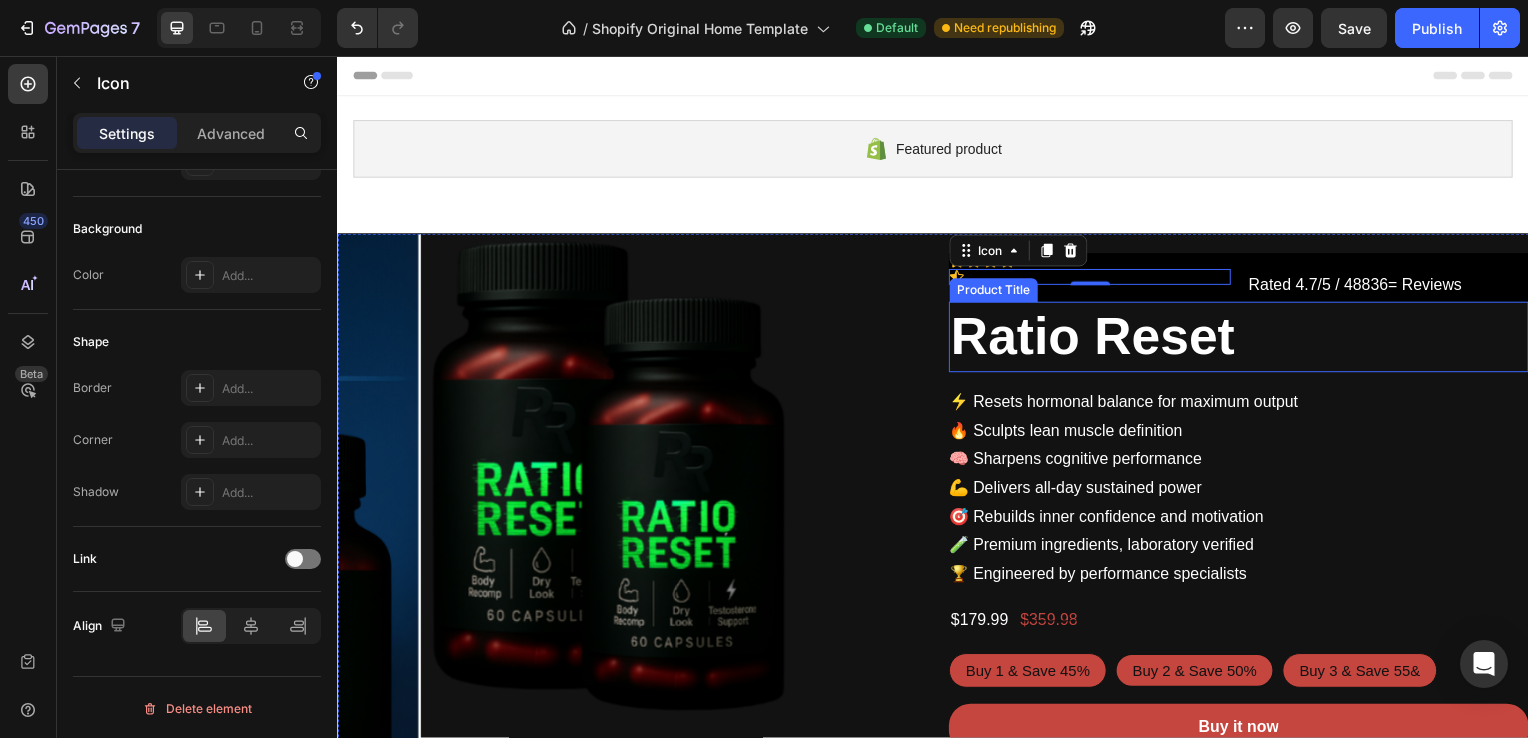 click on "Ratio Reset" at bounding box center (1245, 340) 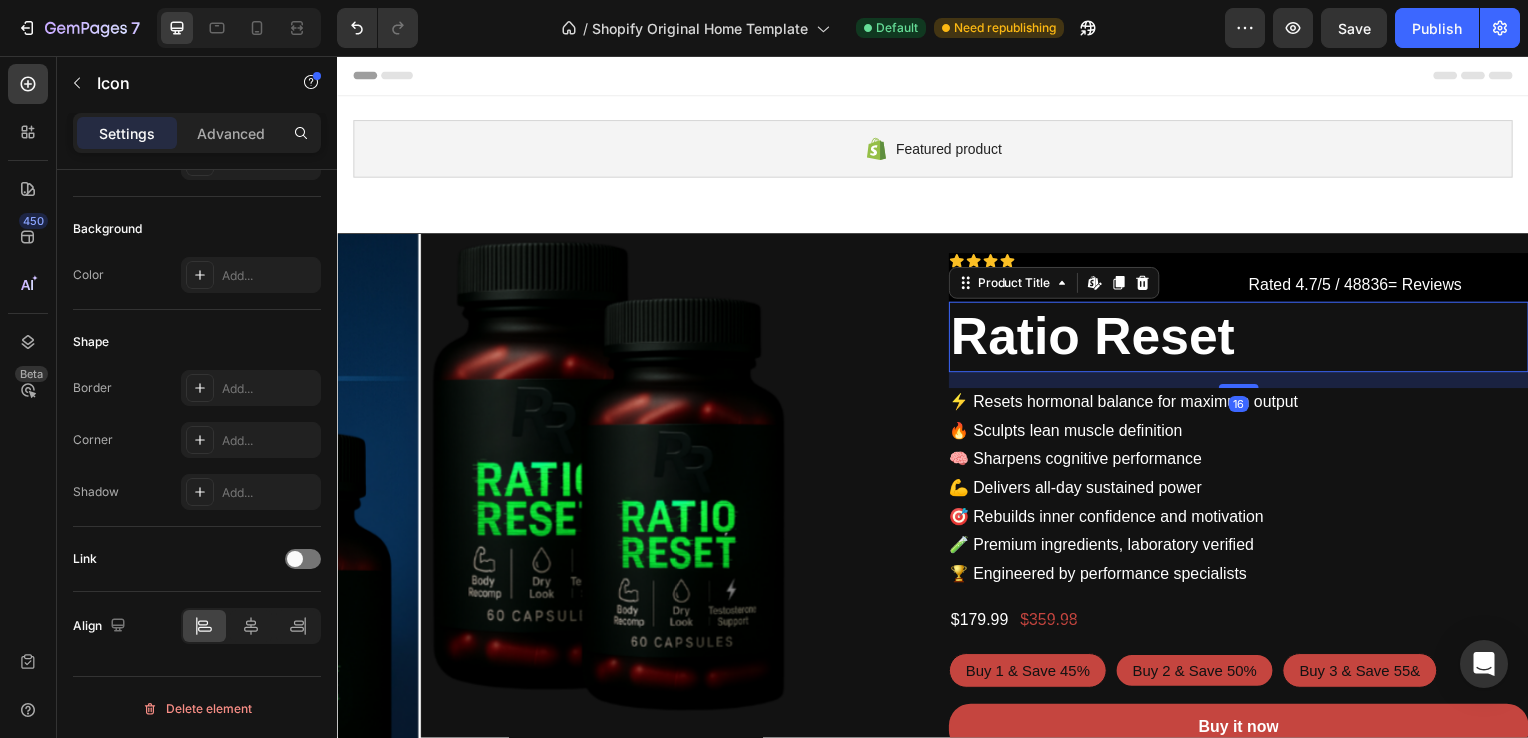 scroll, scrollTop: 0, scrollLeft: 0, axis: both 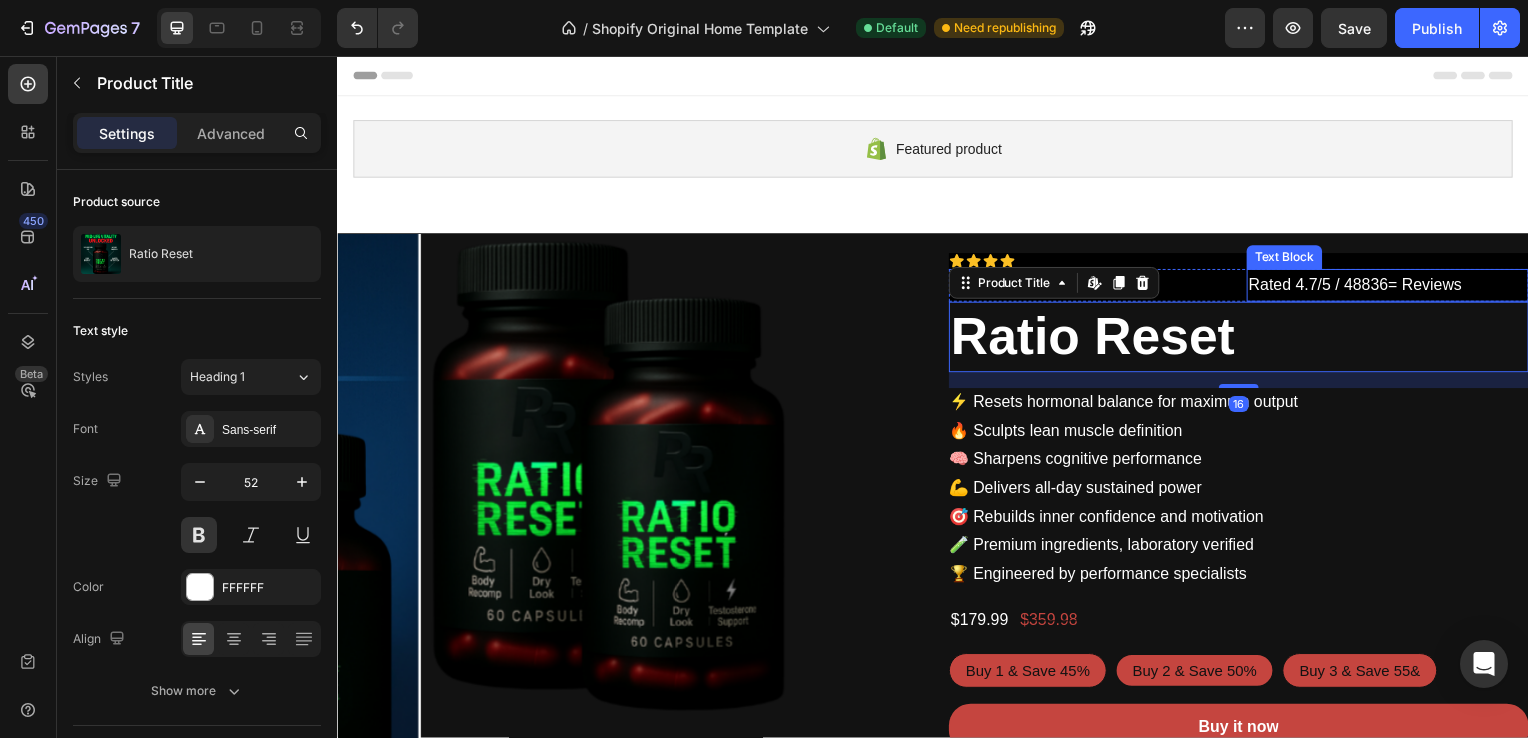 click on "Rated 4.7/5 / 48836= Reviews" at bounding box center [1395, 287] 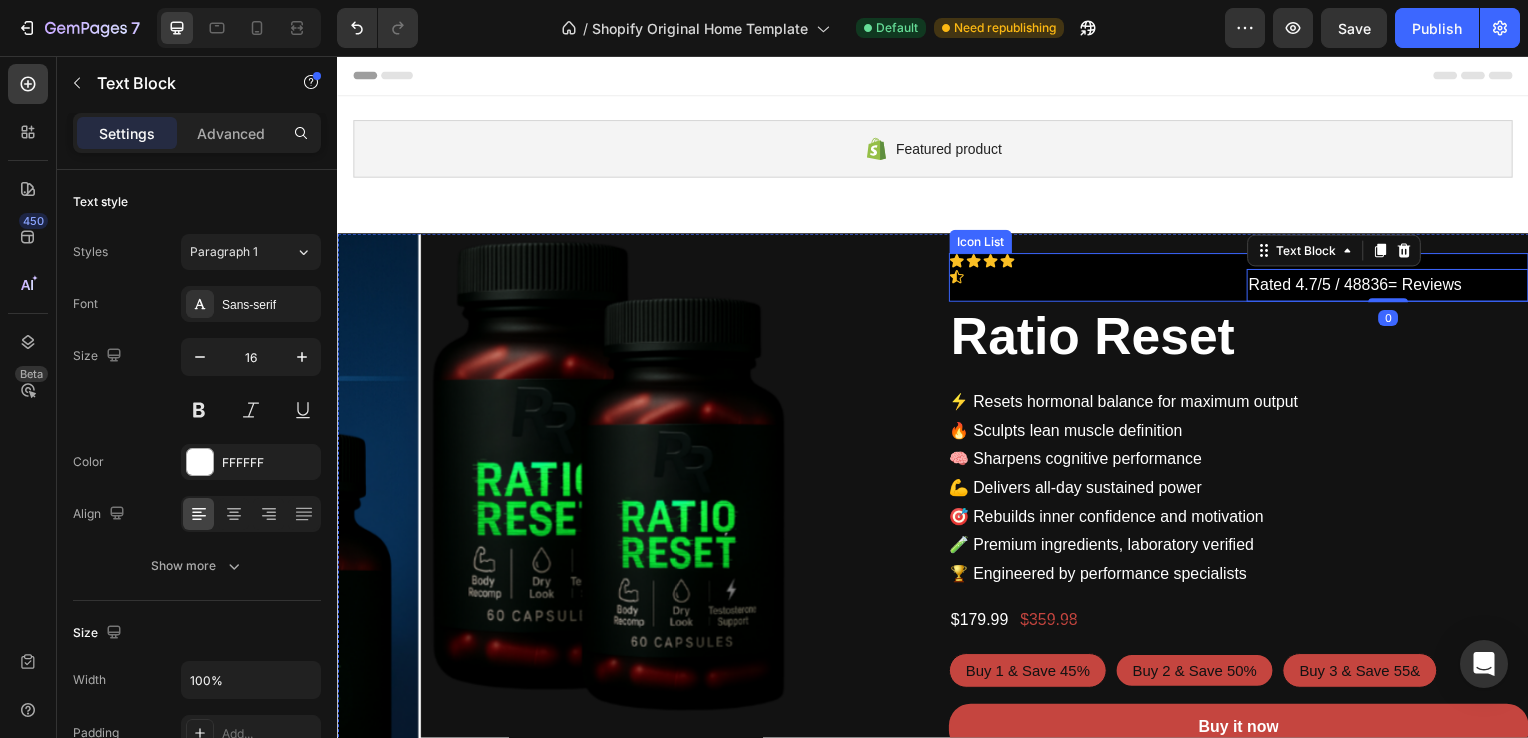 click on "Icon Icon Icon Icon Icon Rated 4.7/5 / 48836= Reviews Text Block   0 Row" at bounding box center (1245, 279) 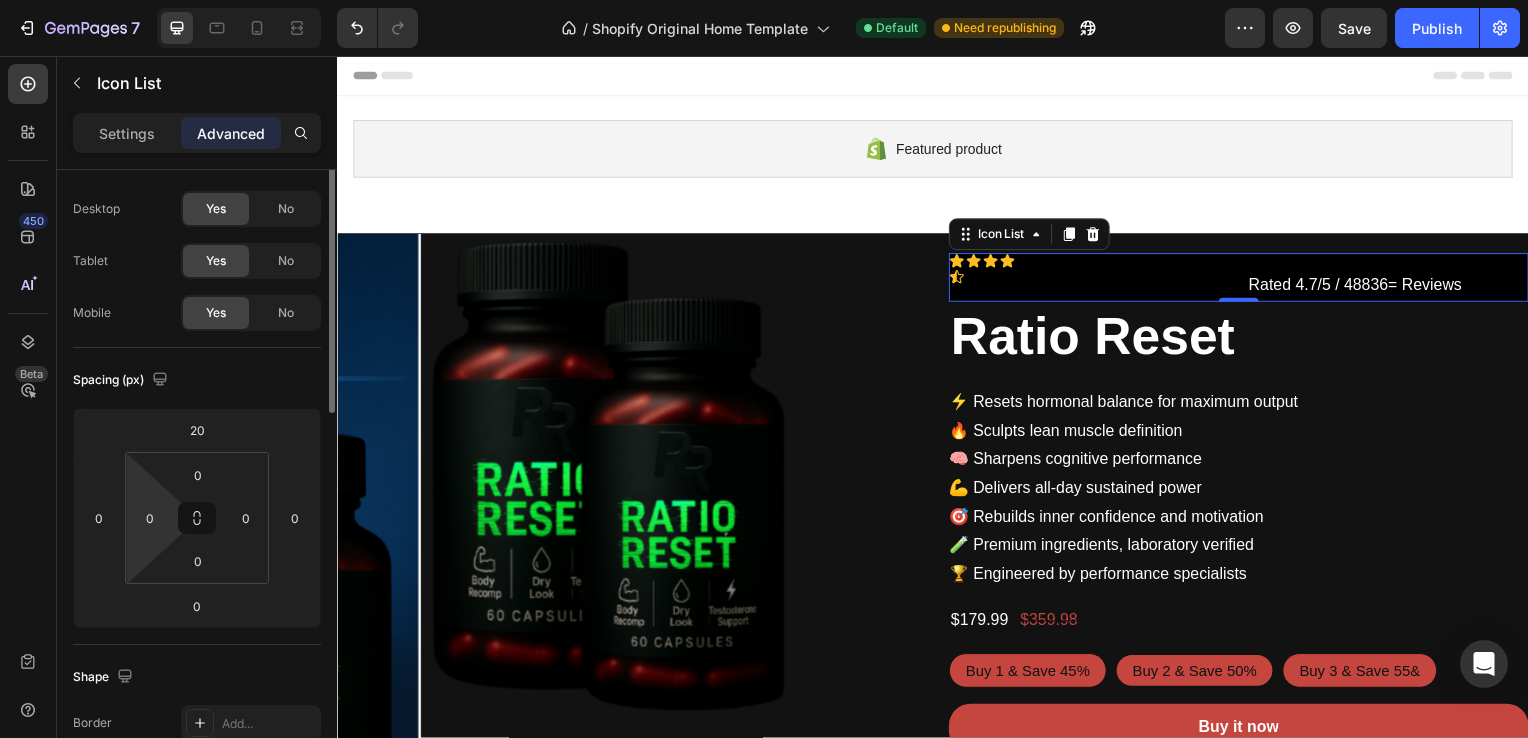 scroll, scrollTop: 0, scrollLeft: 0, axis: both 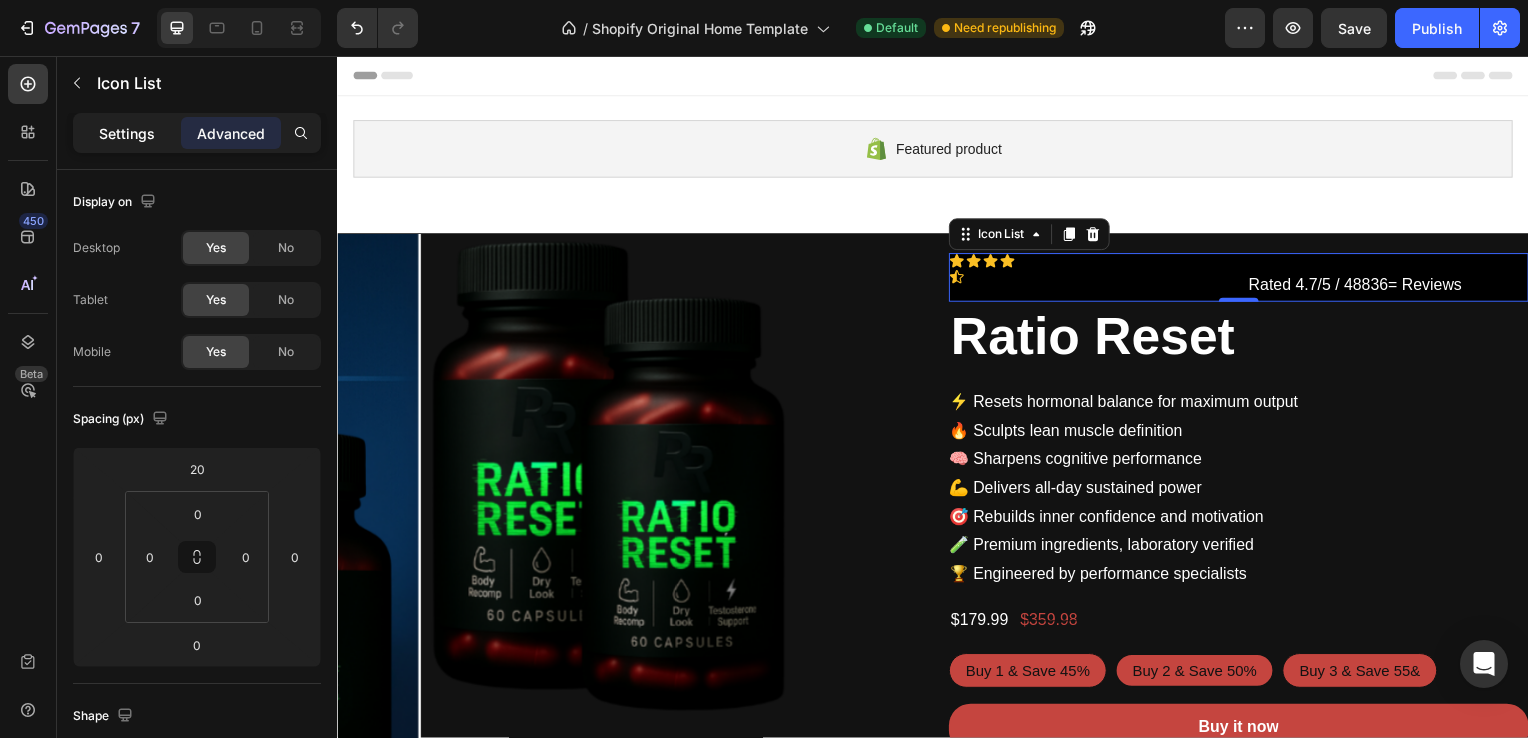 click on "Settings" at bounding box center [127, 133] 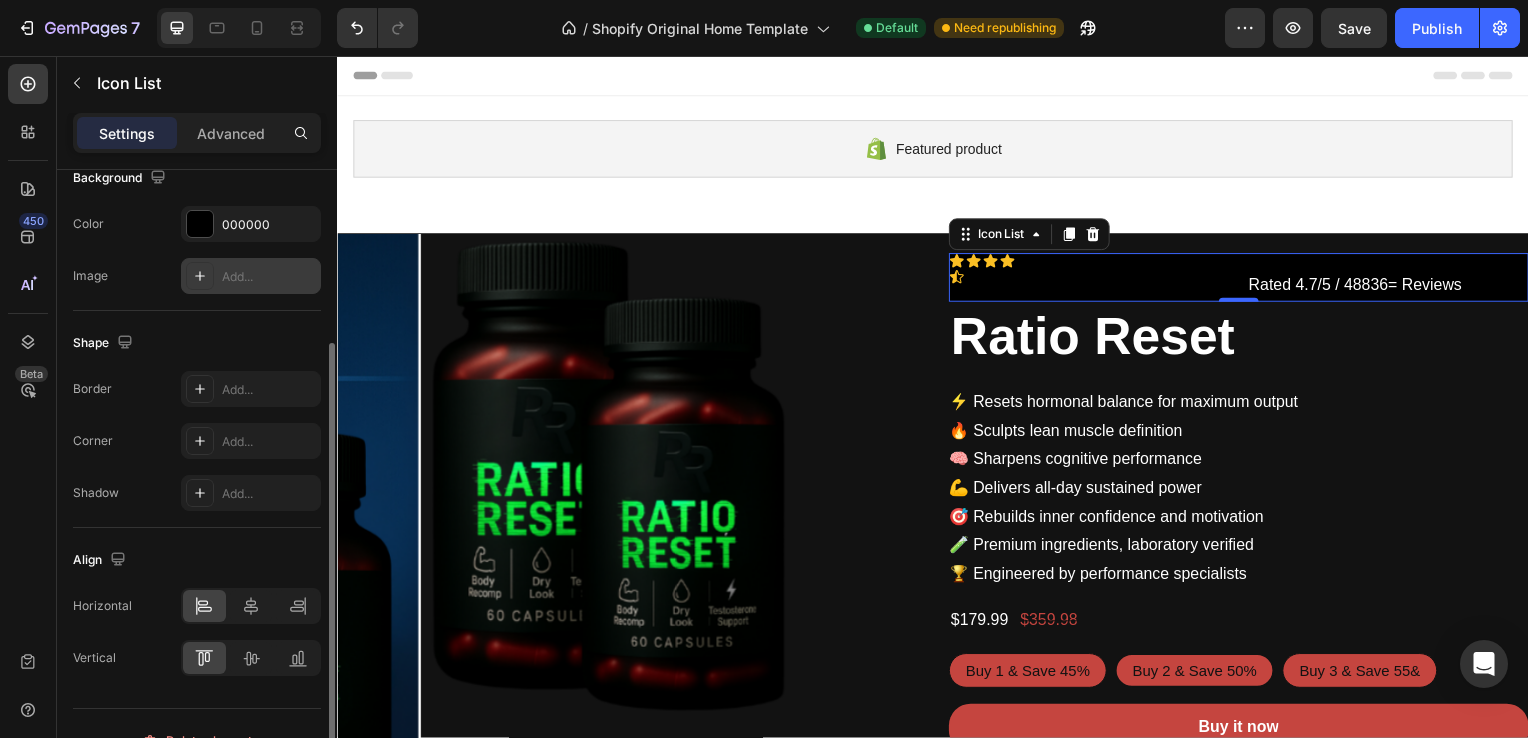 scroll, scrollTop: 284, scrollLeft: 0, axis: vertical 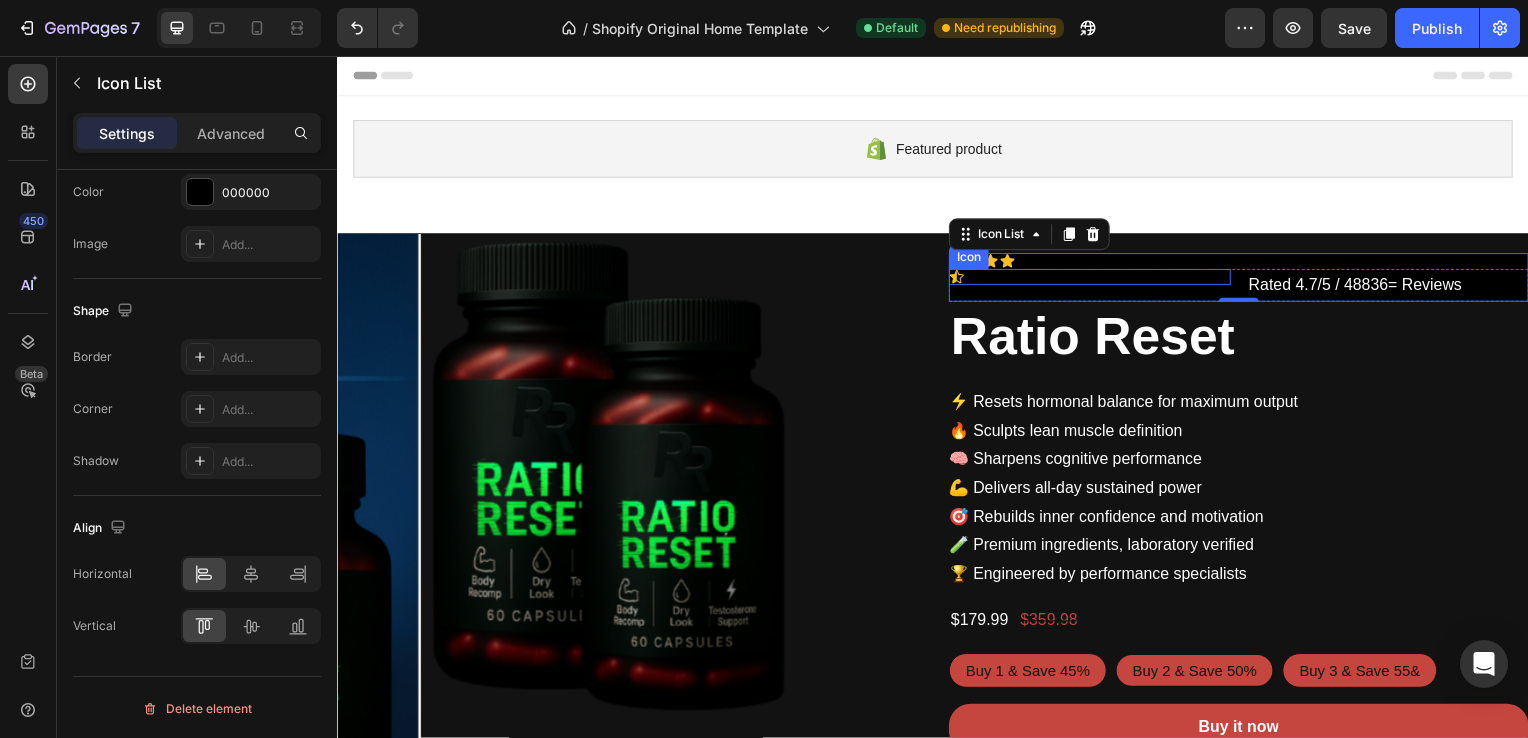 click on "Icon" at bounding box center [1095, 279] 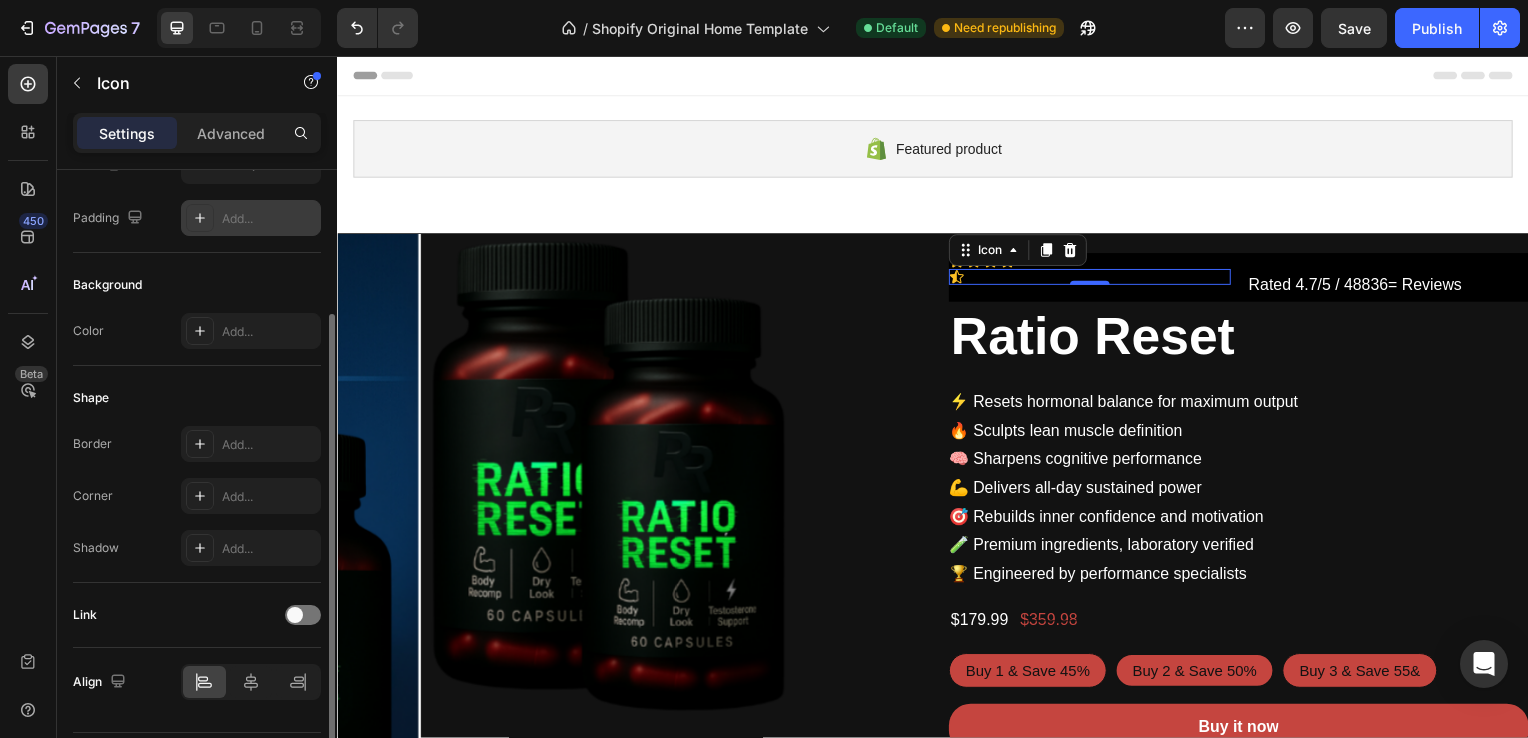 scroll, scrollTop: 244, scrollLeft: 0, axis: vertical 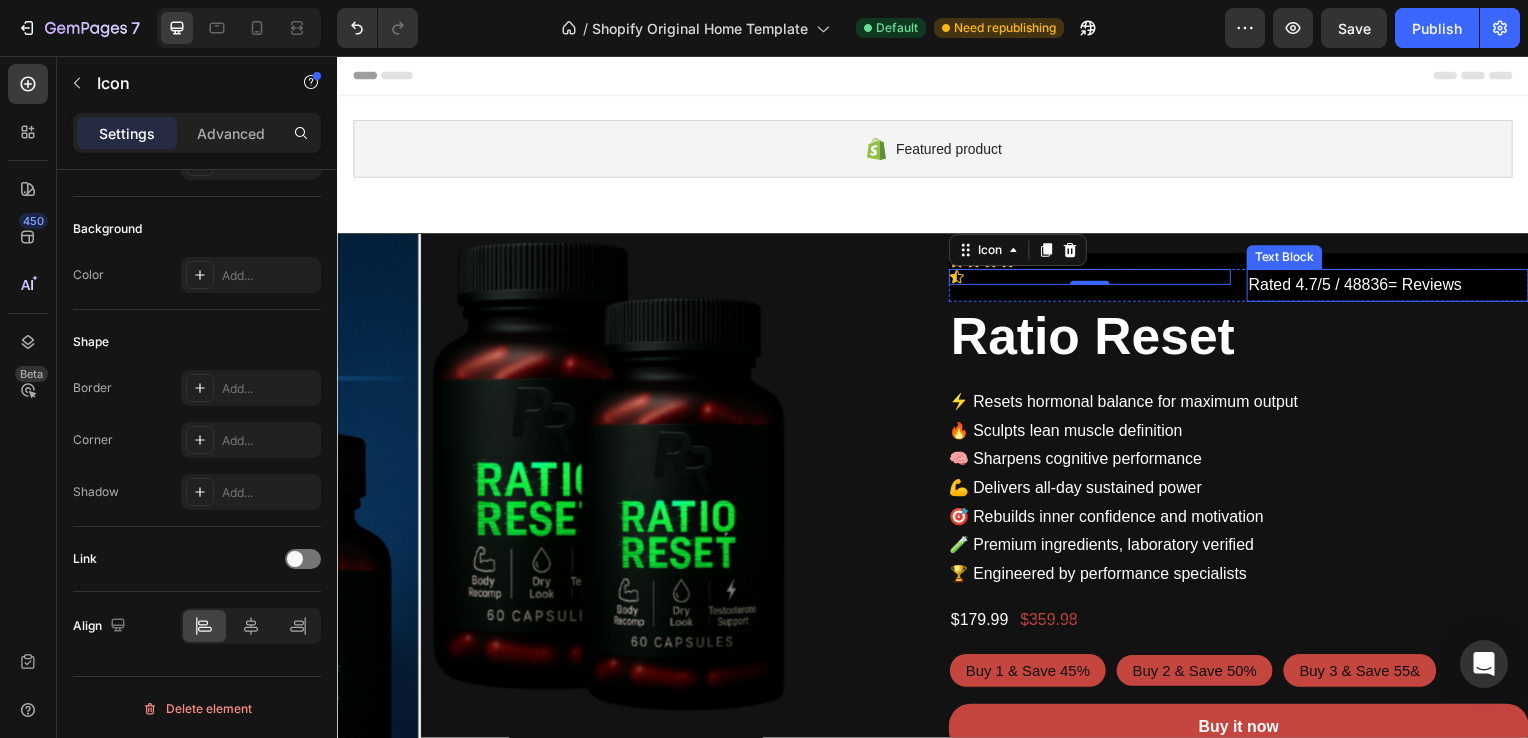 click on "Rated 4.7/5 / 48836= Reviews" at bounding box center [1395, 287] 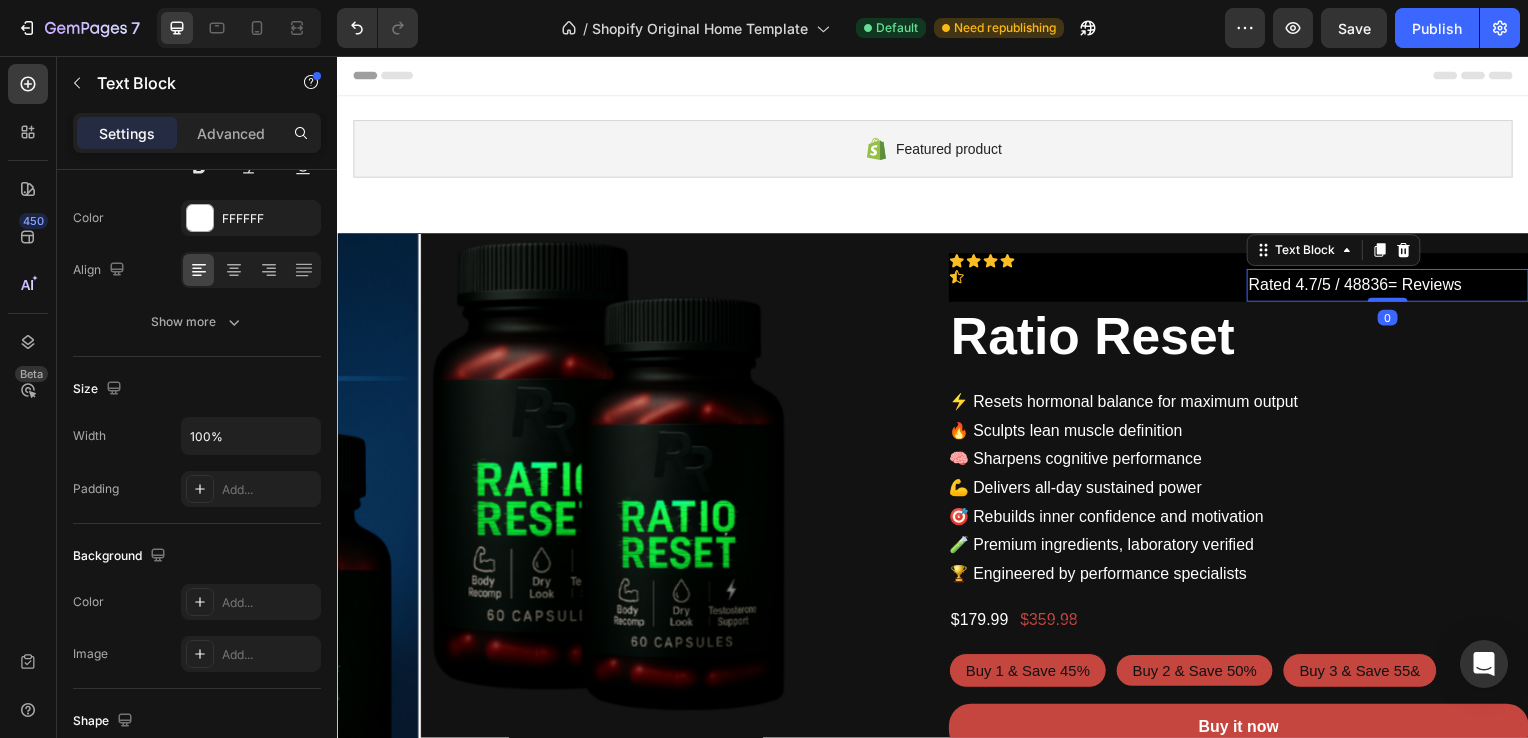 scroll, scrollTop: 0, scrollLeft: 0, axis: both 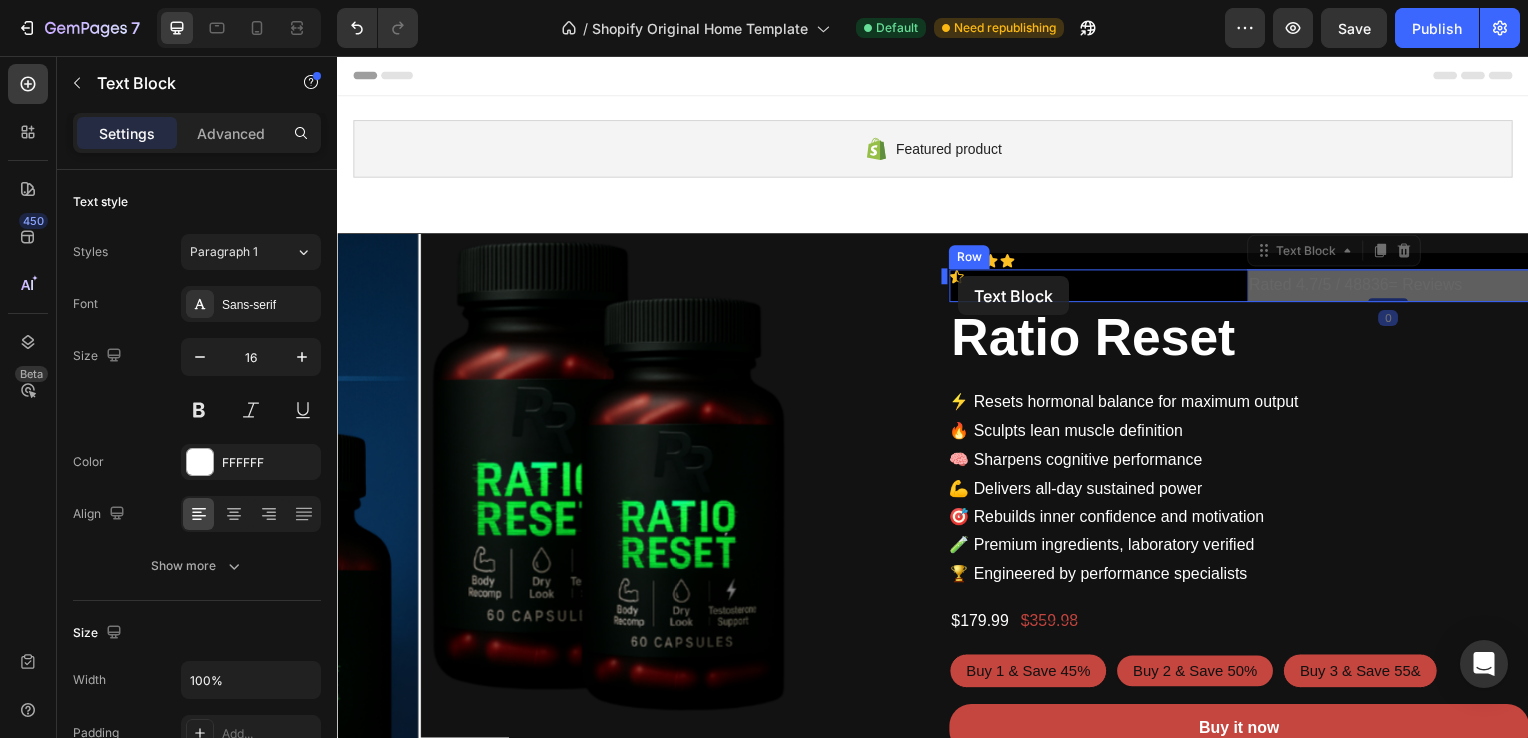 drag, startPoint x: 1258, startPoint y: 256, endPoint x: 963, endPoint y: 278, distance: 295.8192 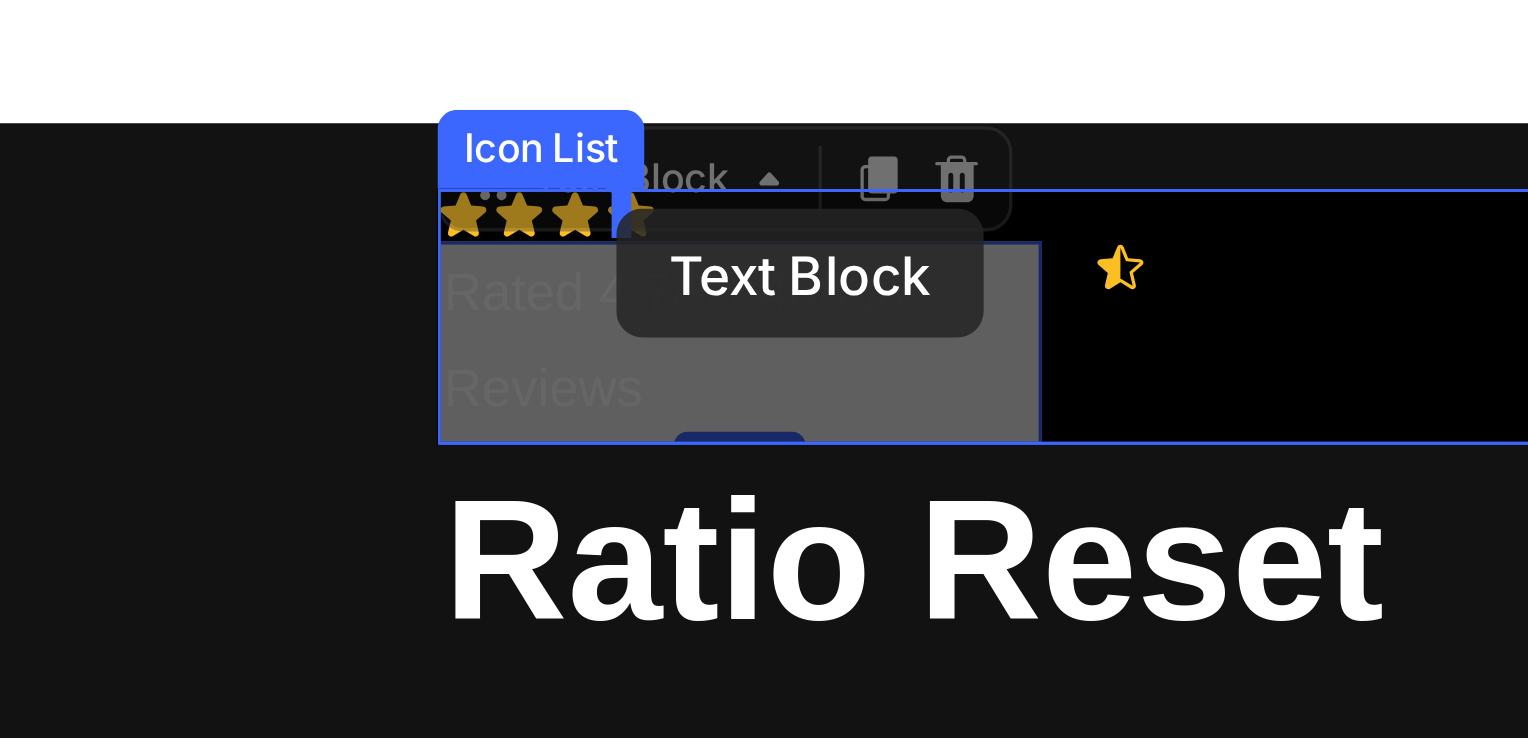 drag, startPoint x: -963, startPoint y: -271, endPoint x: -917, endPoint y: -258, distance: 47.801674 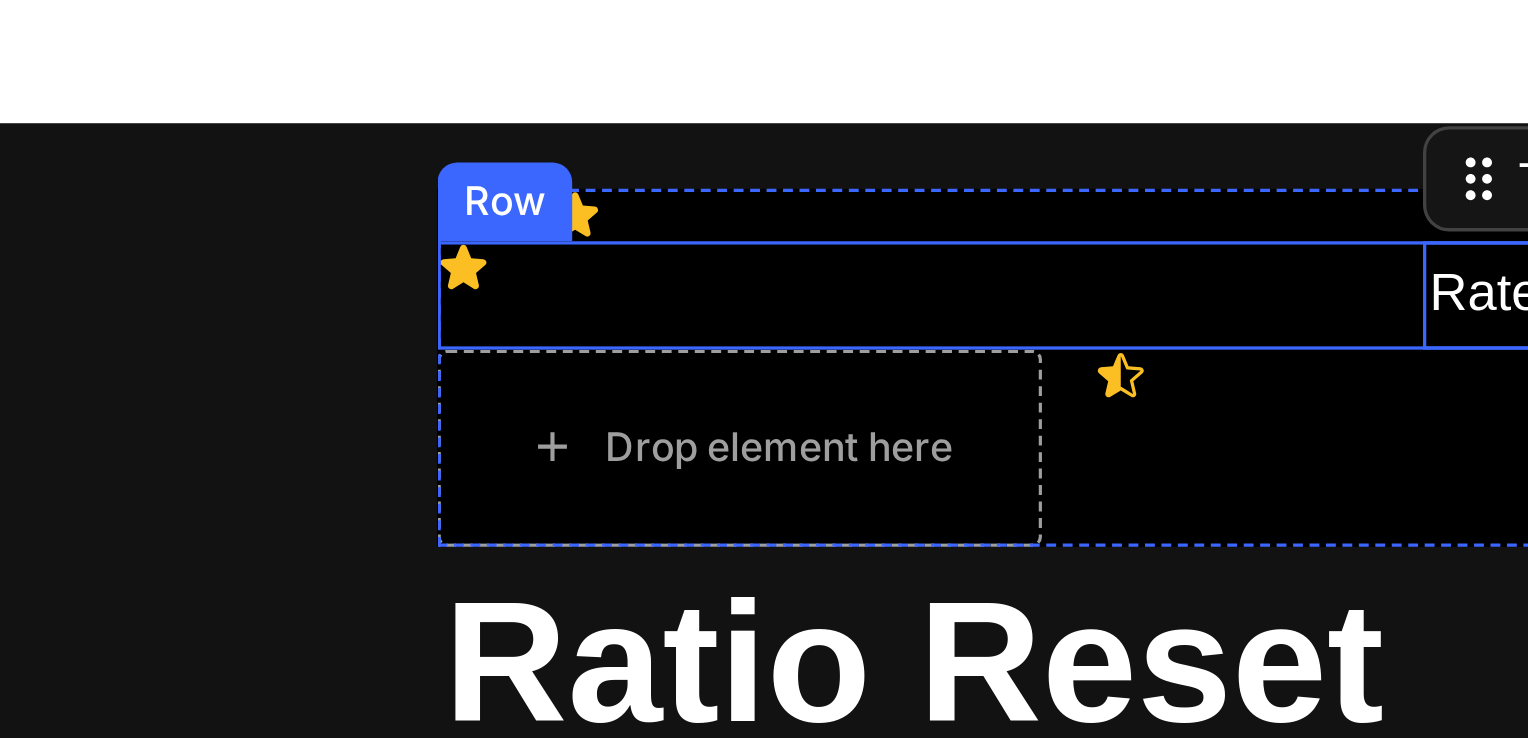 scroll, scrollTop: 8, scrollLeft: 0, axis: vertical 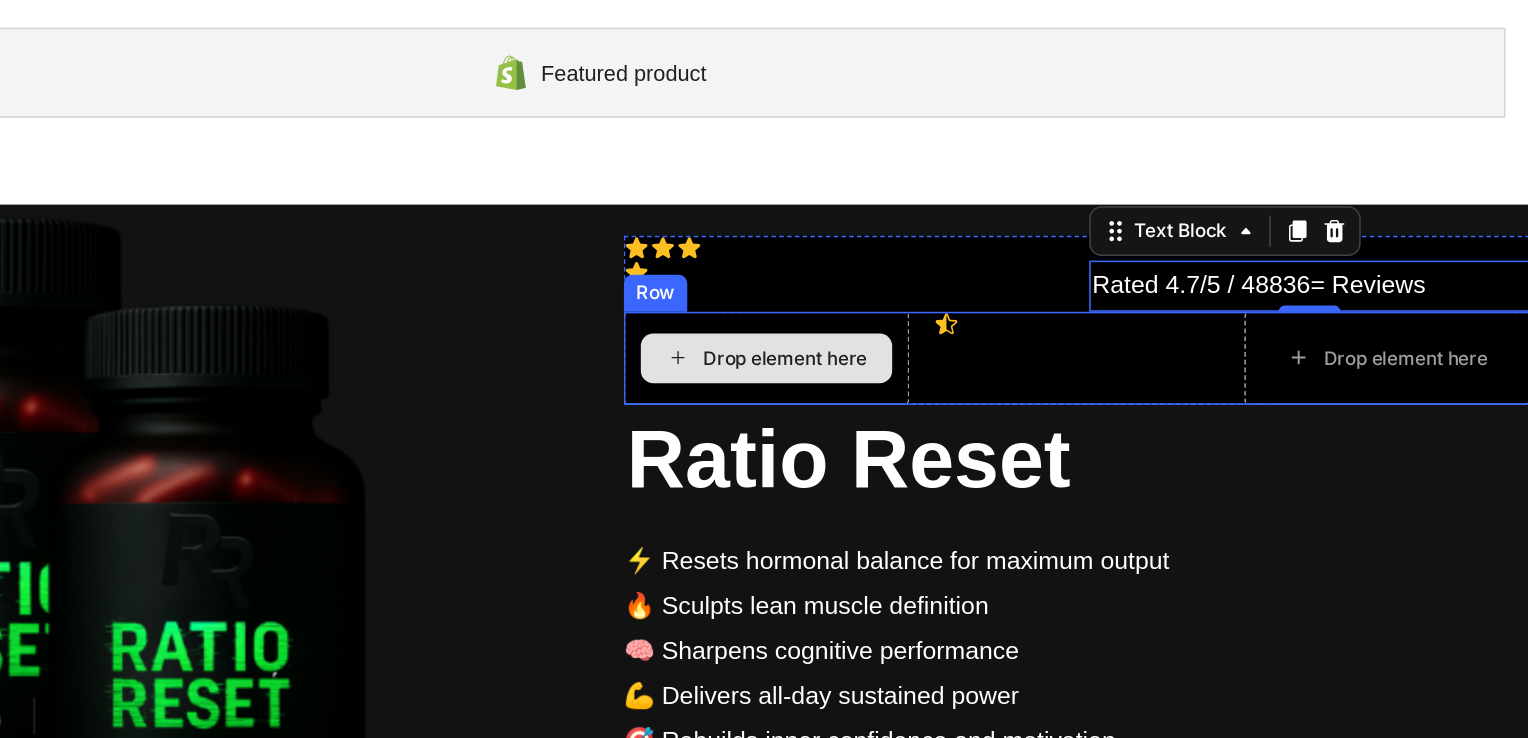 click on "Drop element here" at bounding box center [388, 210] 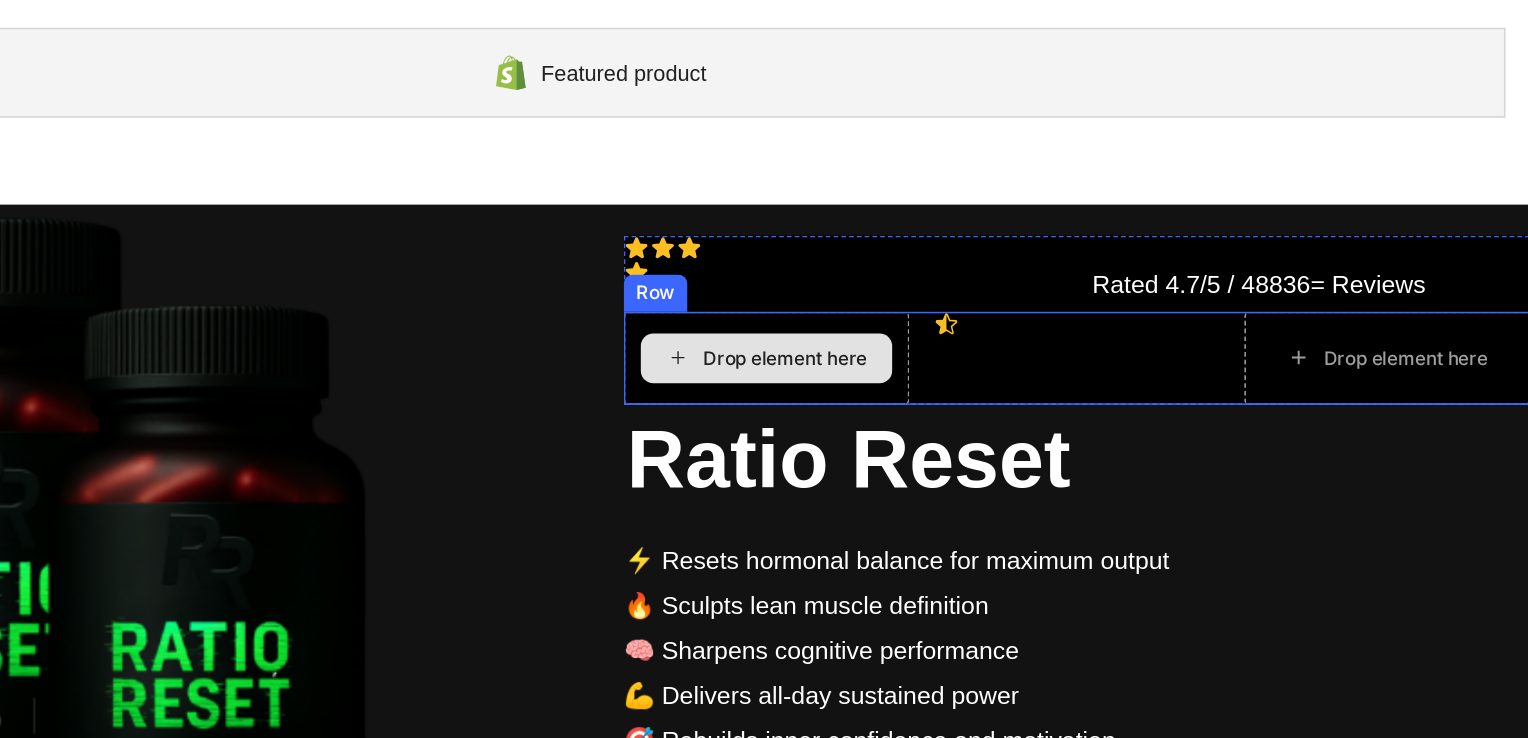 click on "Drop element here" at bounding box center [376, 210] 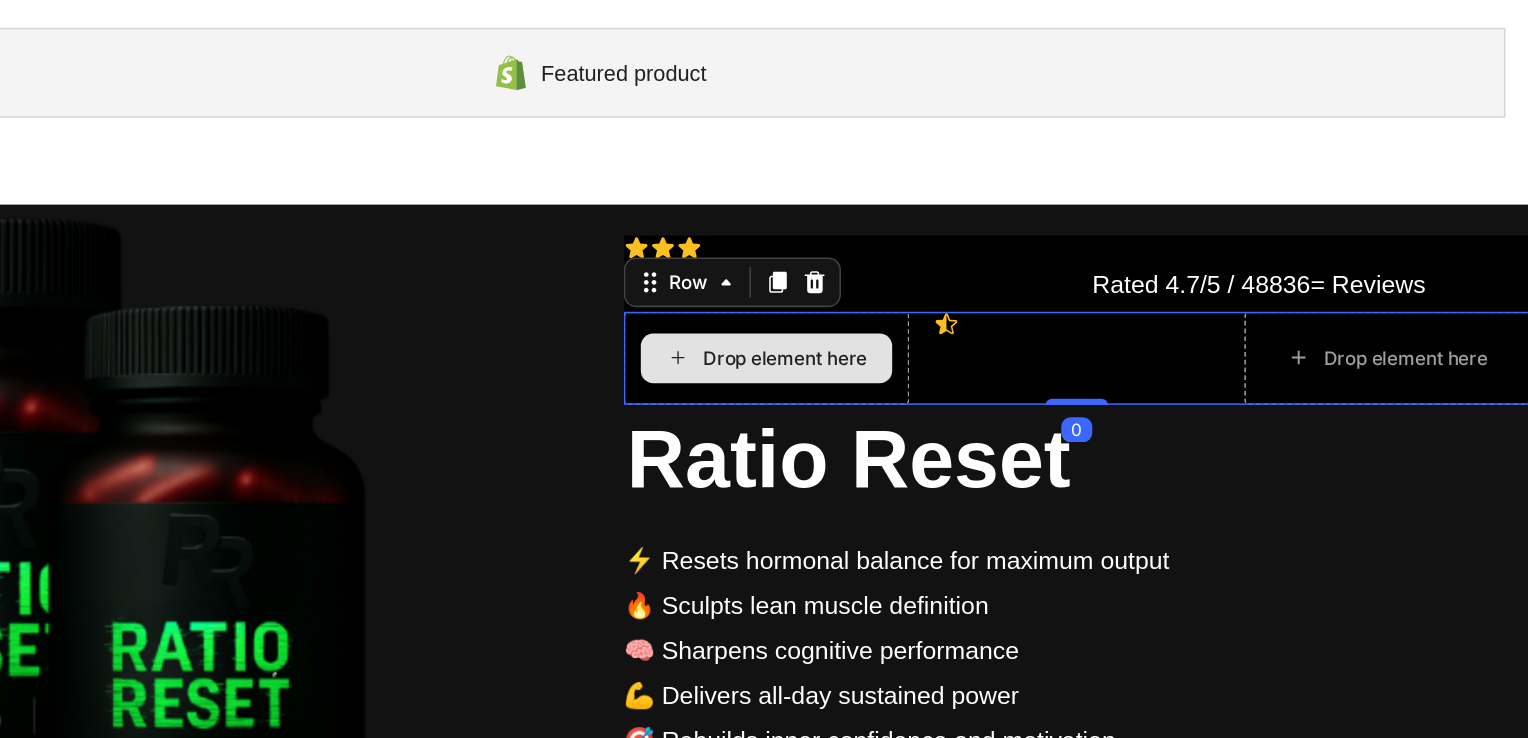 scroll, scrollTop: 0, scrollLeft: 0, axis: both 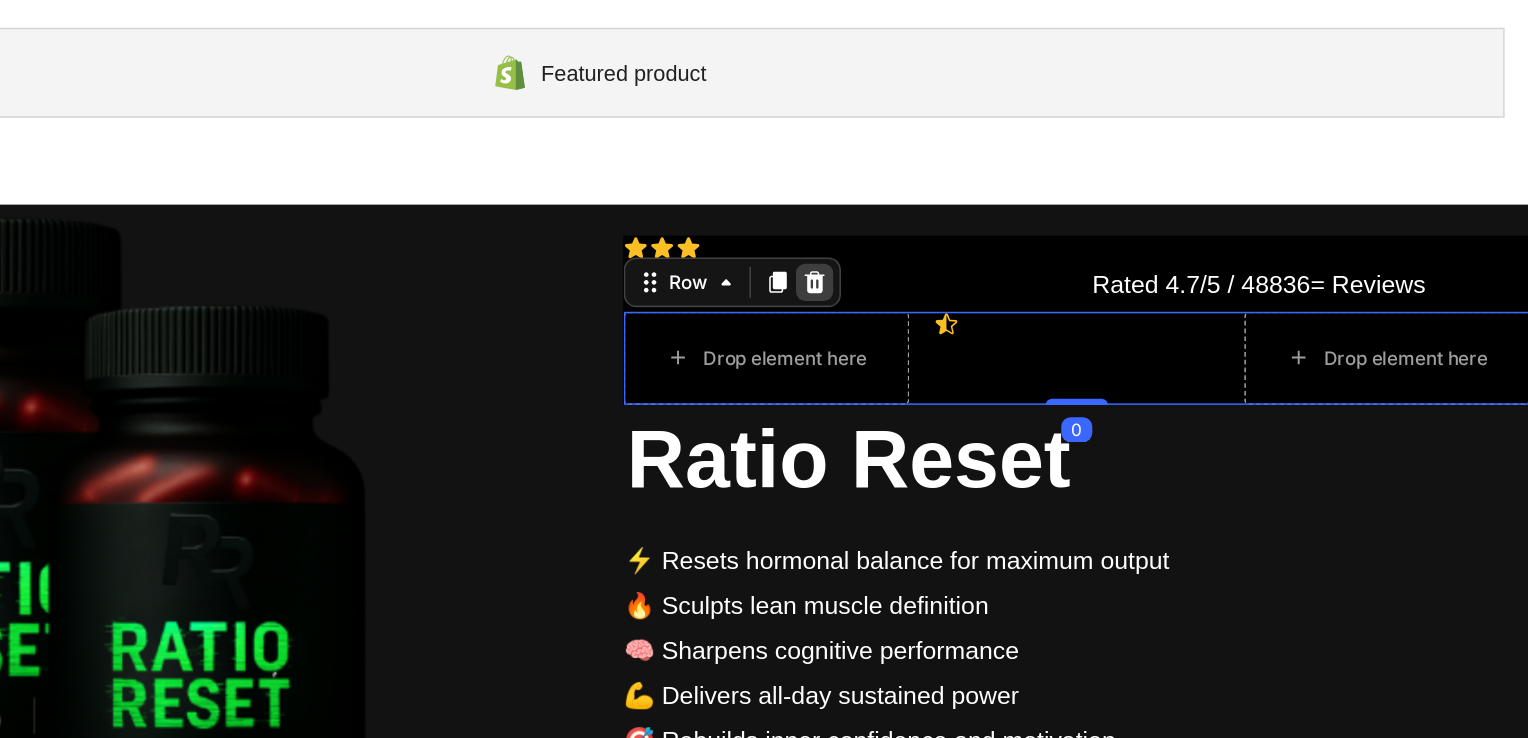 click at bounding box center (406, 161) 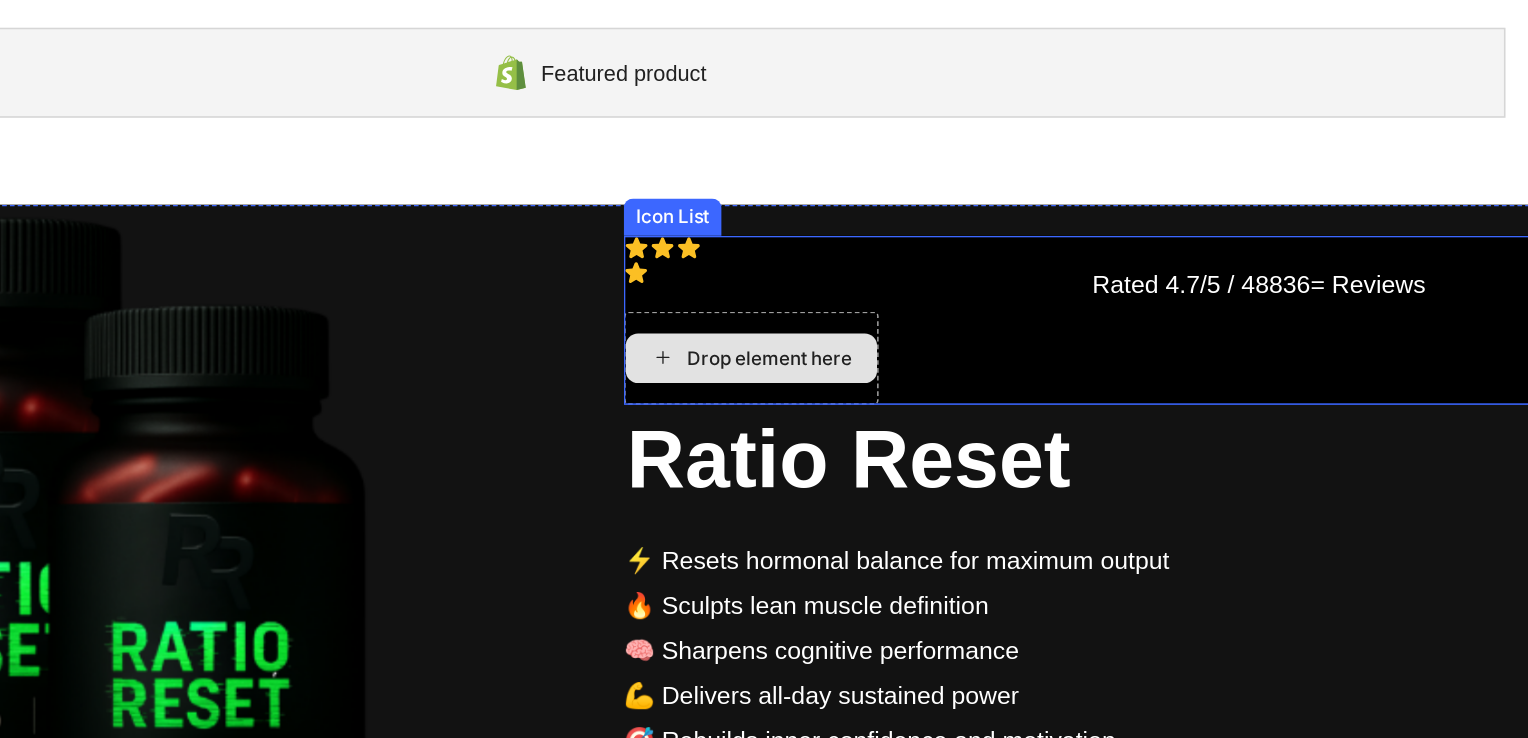 click on "Drop element here" at bounding box center (366, 210) 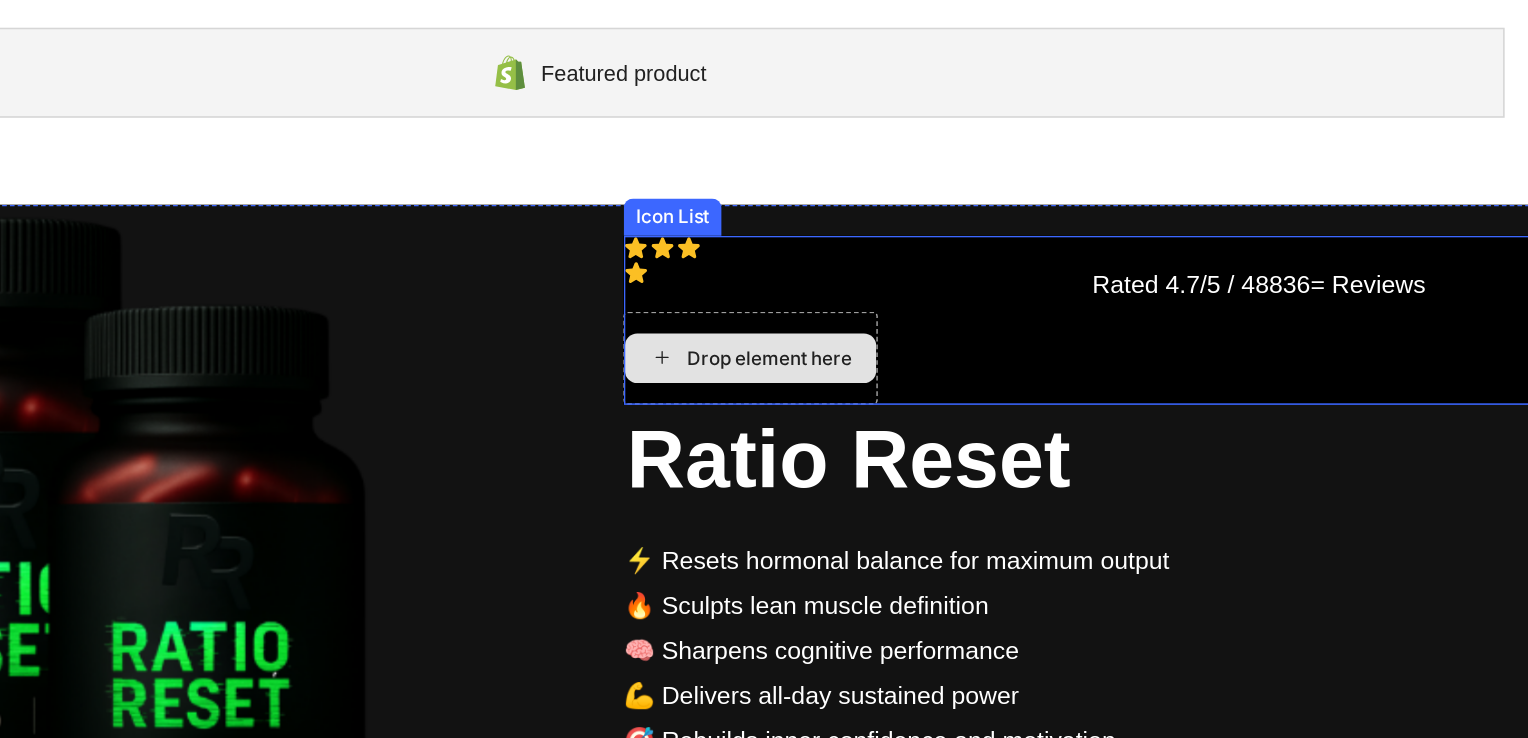 click on "Drop element here" at bounding box center [365, 210] 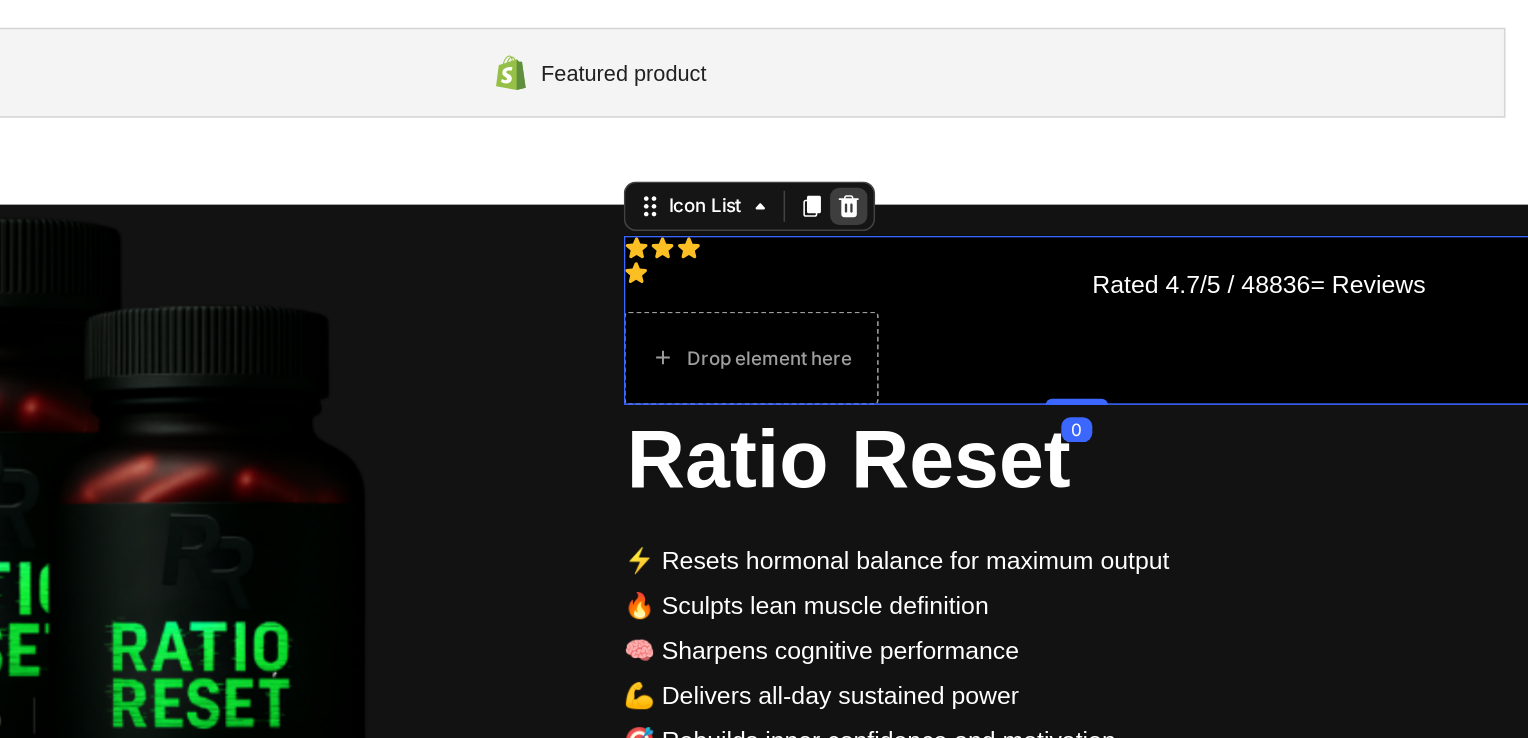 scroll, scrollTop: 0, scrollLeft: 0, axis: both 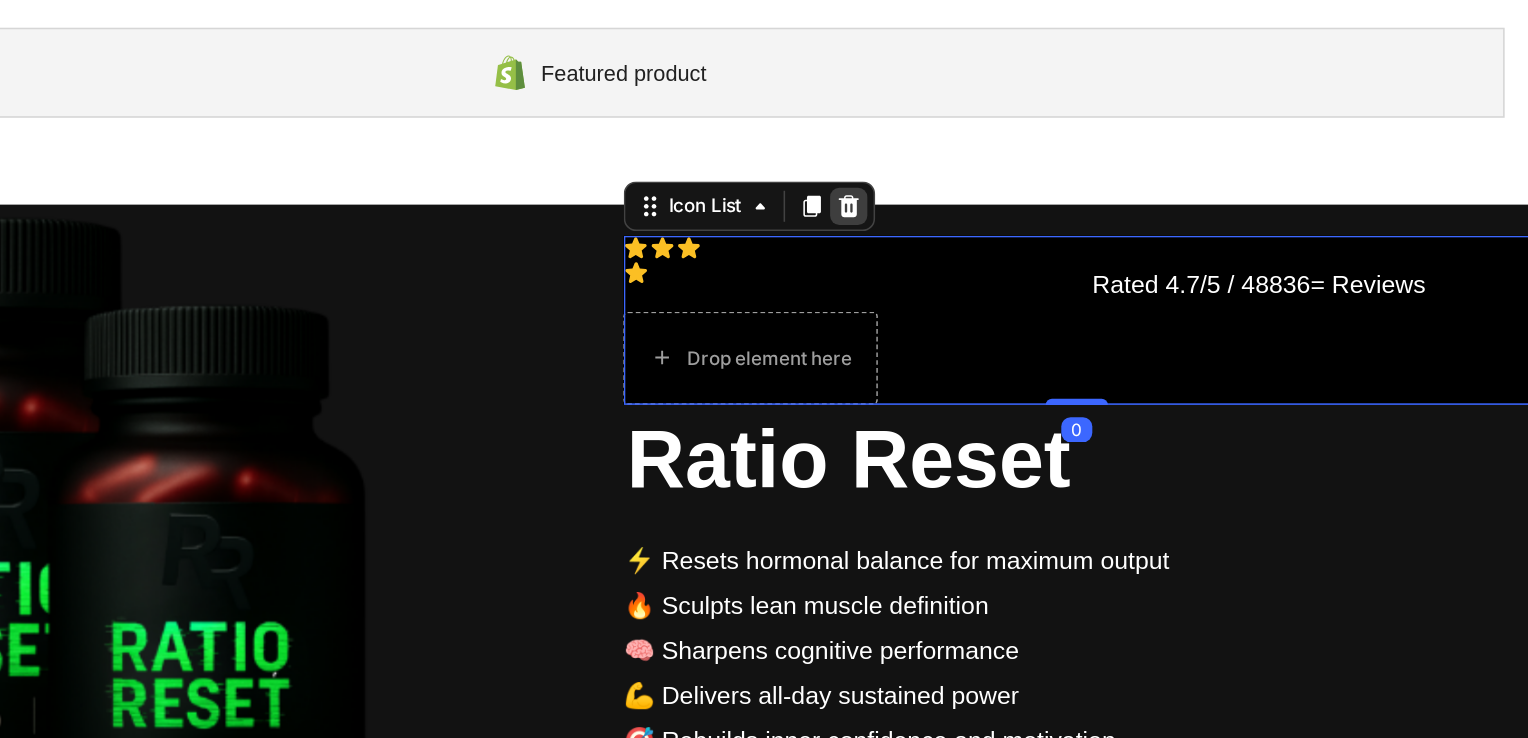 click 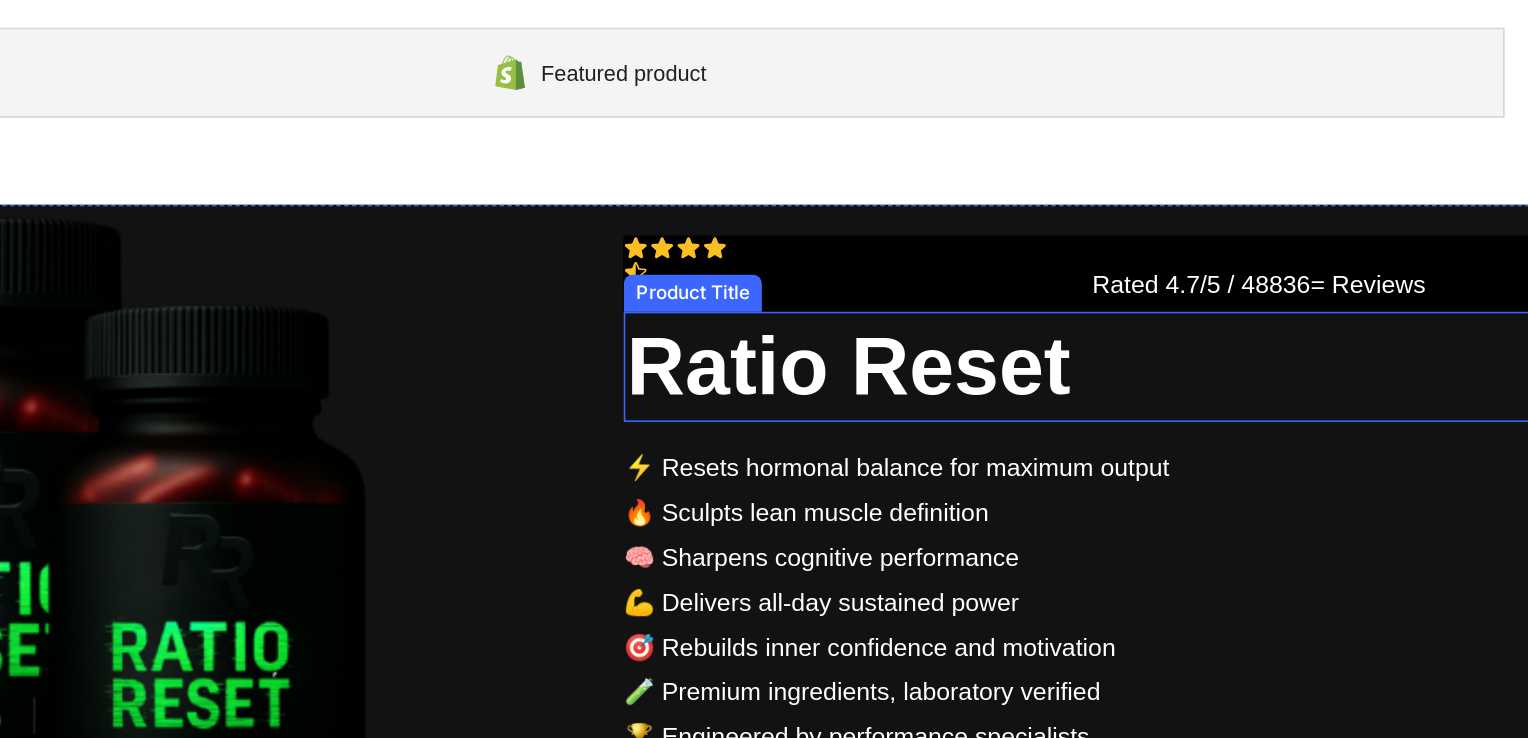 scroll, scrollTop: 0, scrollLeft: 0, axis: both 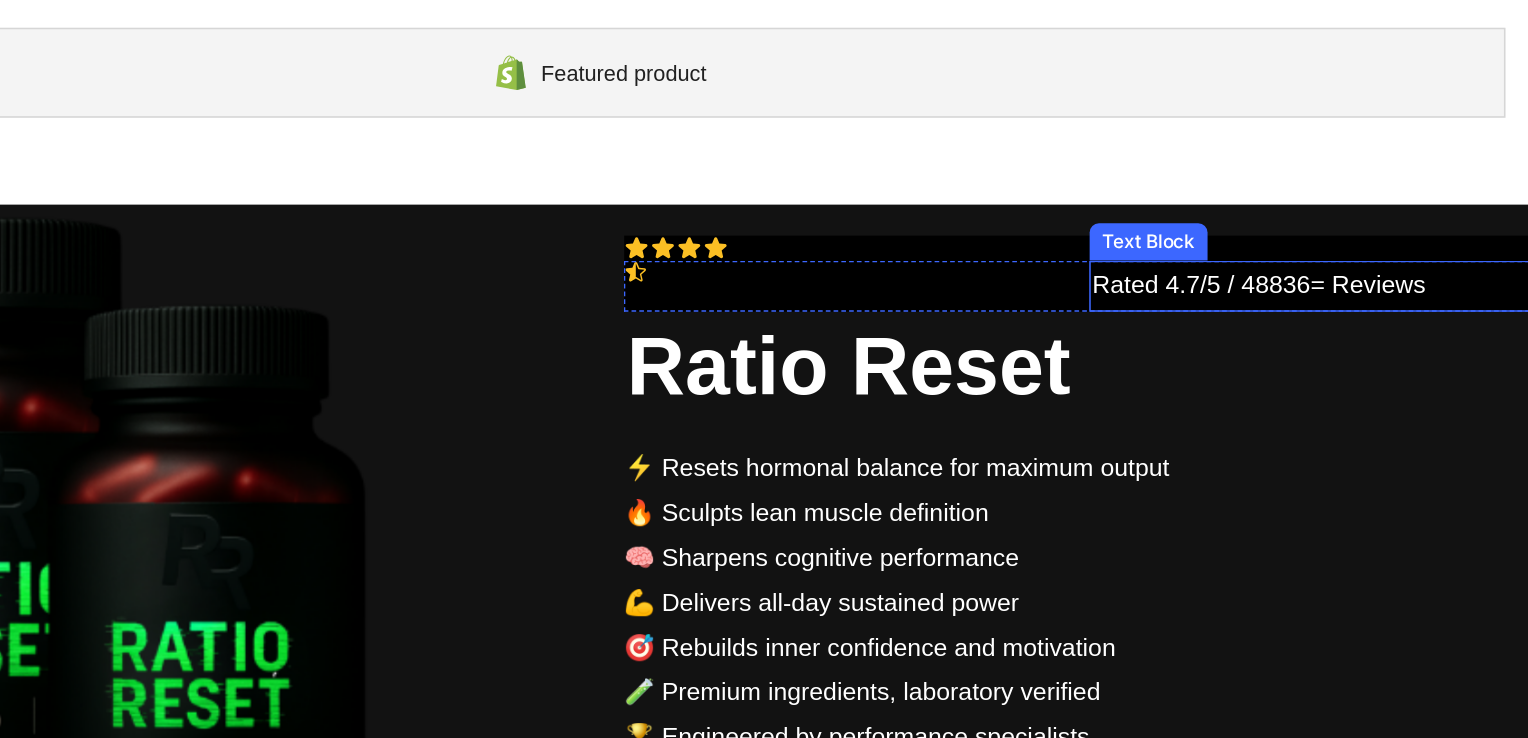 click on "Rated 4.7/5 / 48836= Reviews" at bounding box center (726, 163) 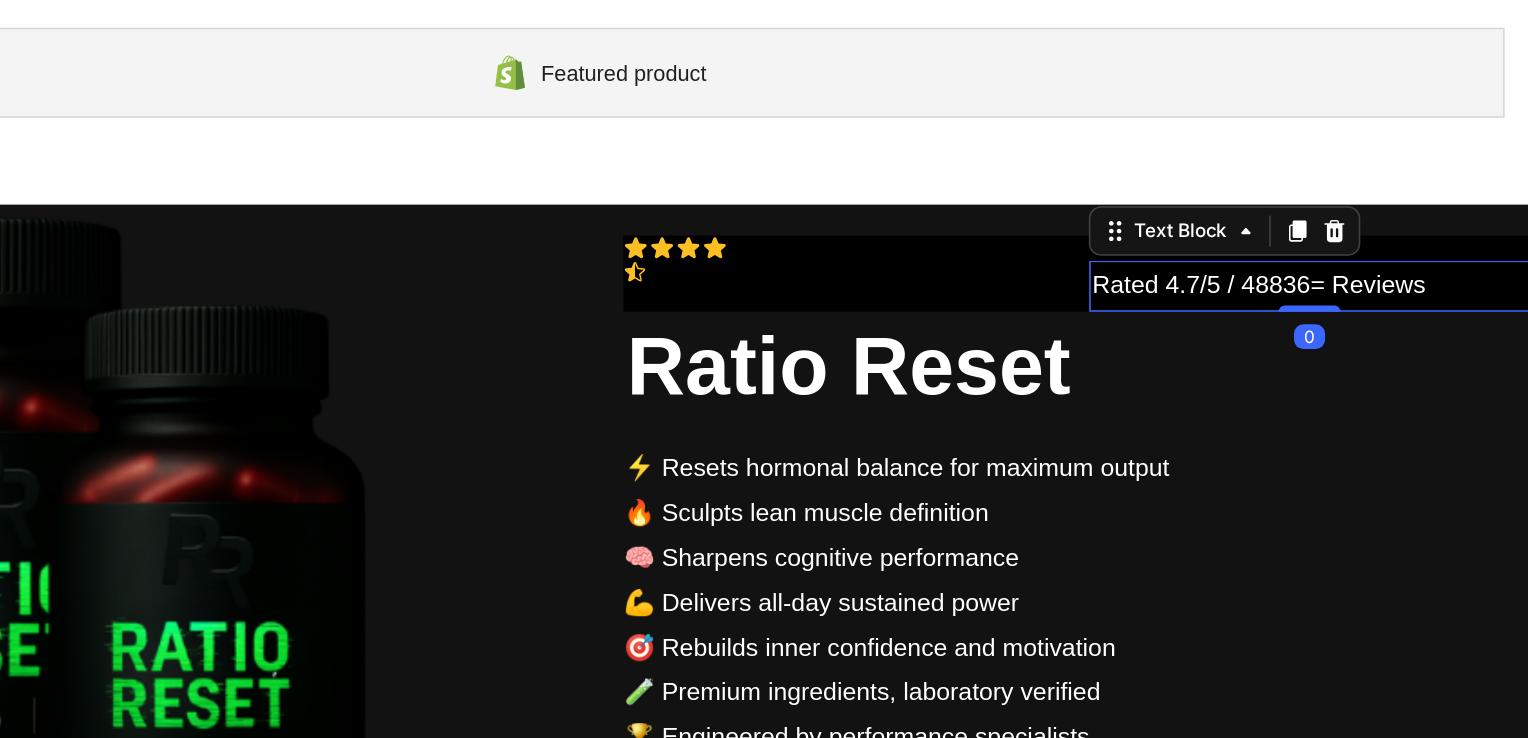 click on "Rated 4.7/5 / 48836= Reviews" at bounding box center [725, 163] 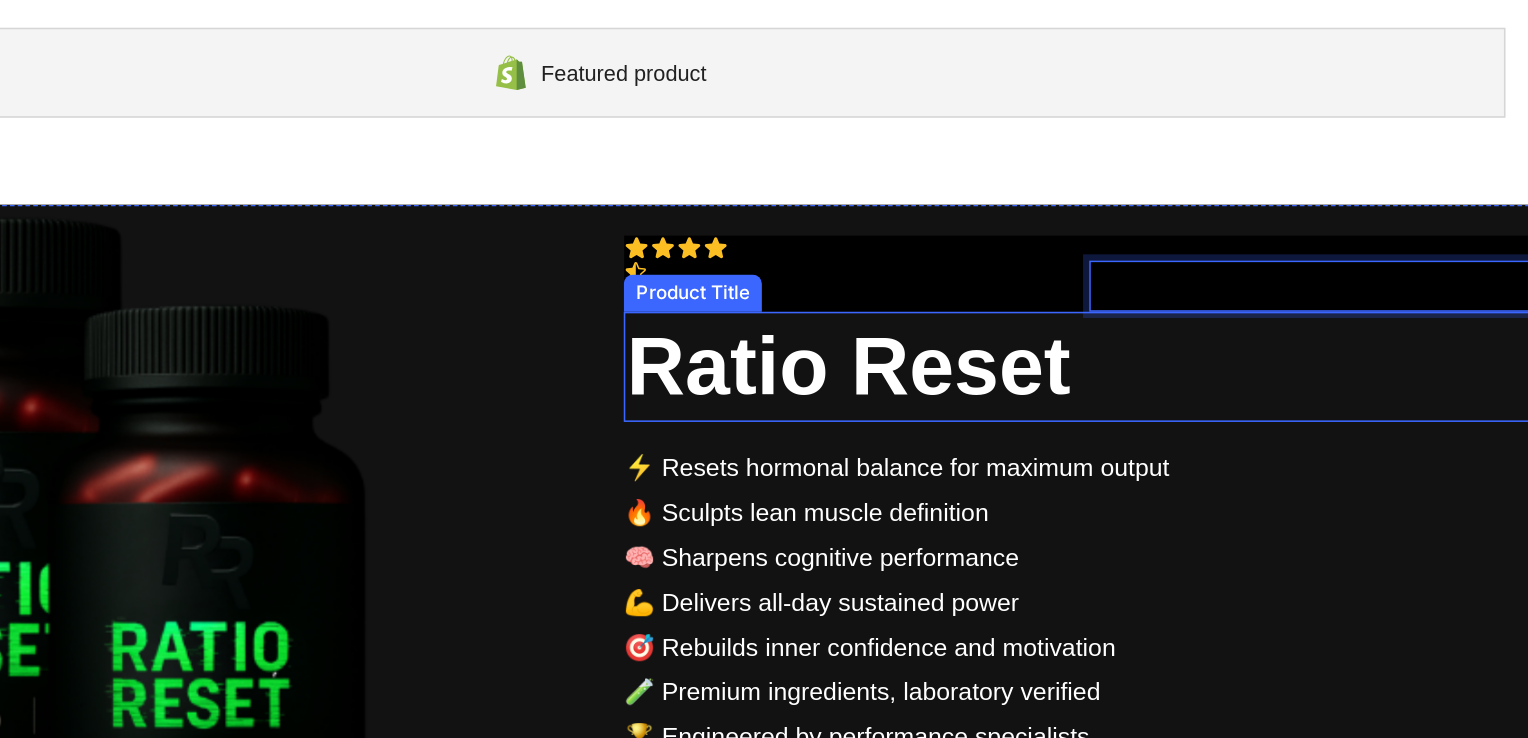 click on "Ratio Reset" at bounding box center [576, 216] 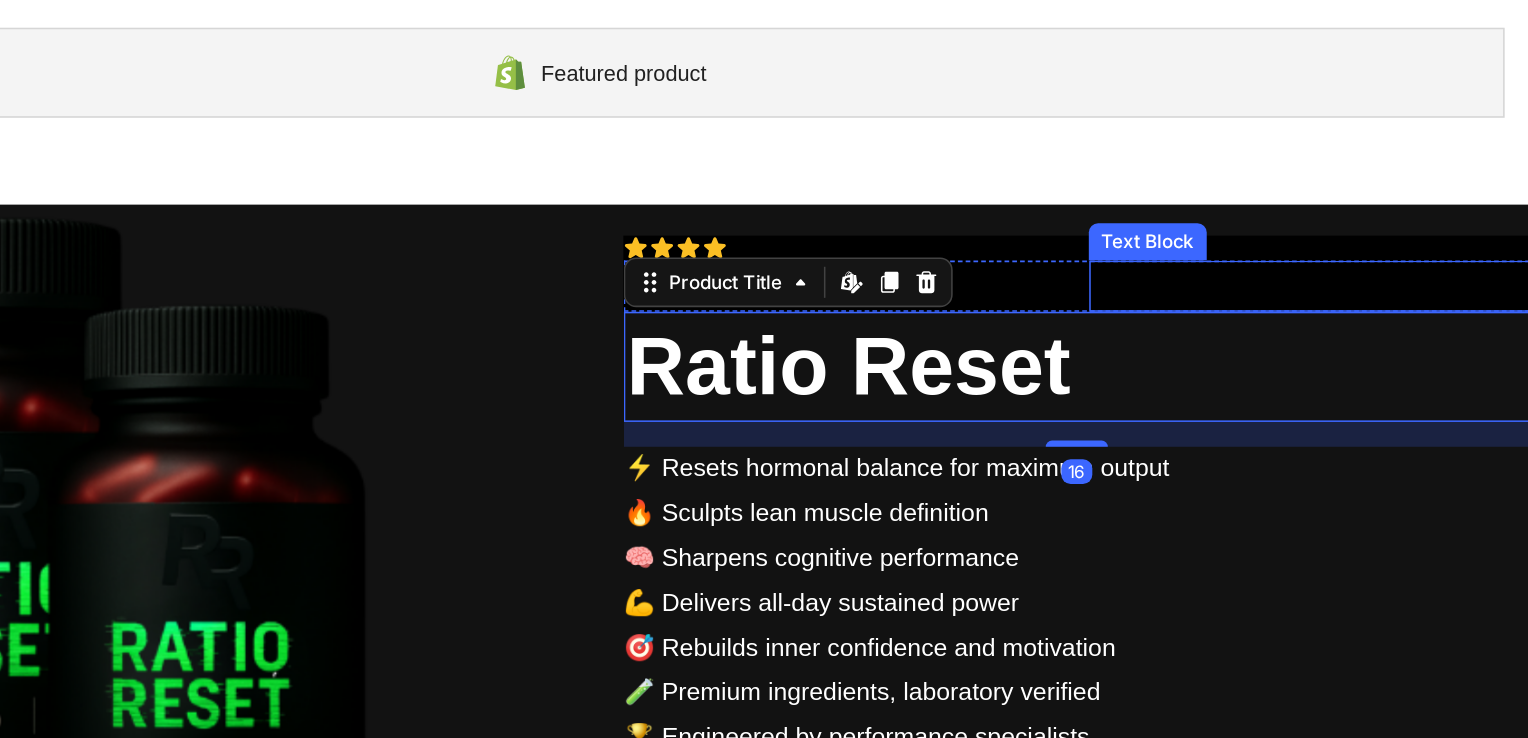 click at bounding box center [725, 163] 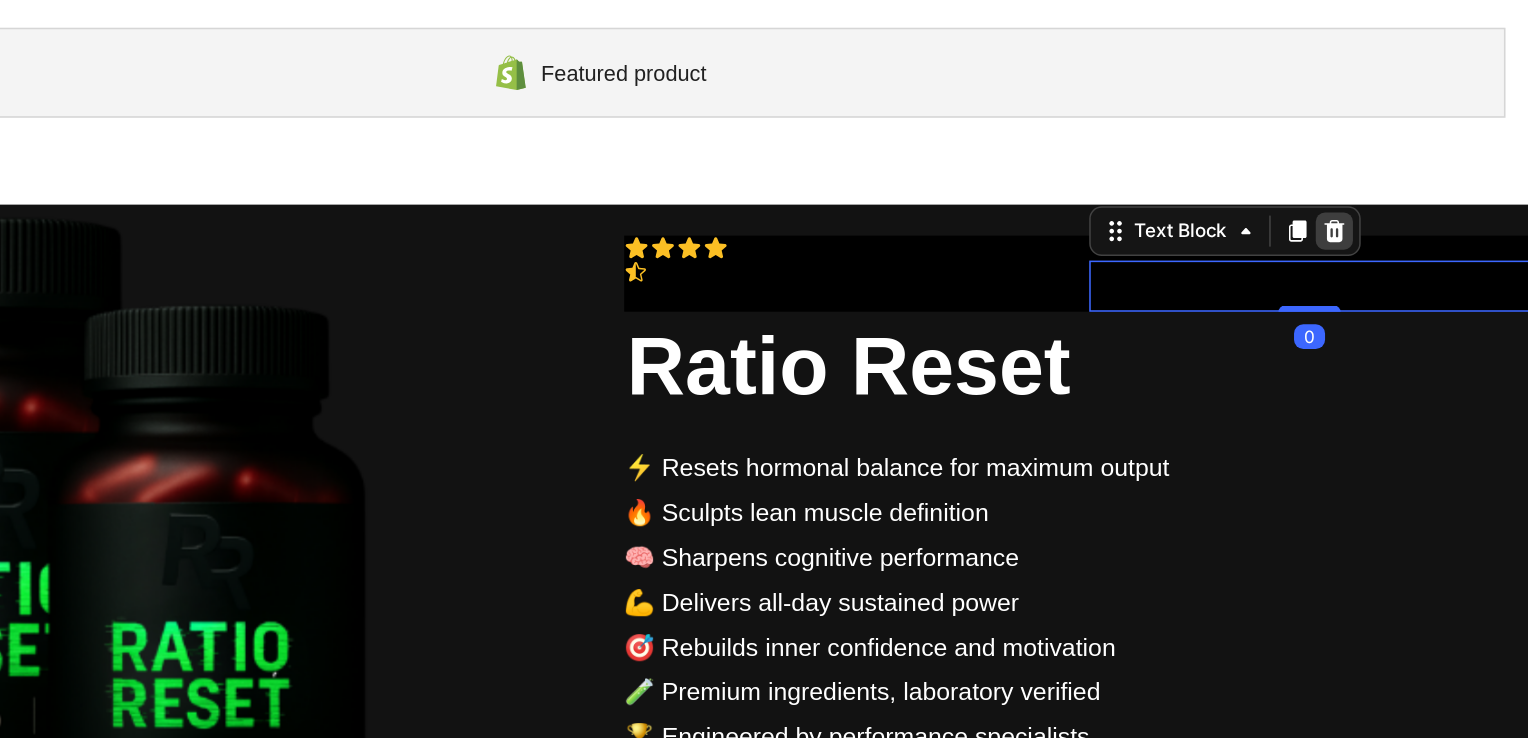 click 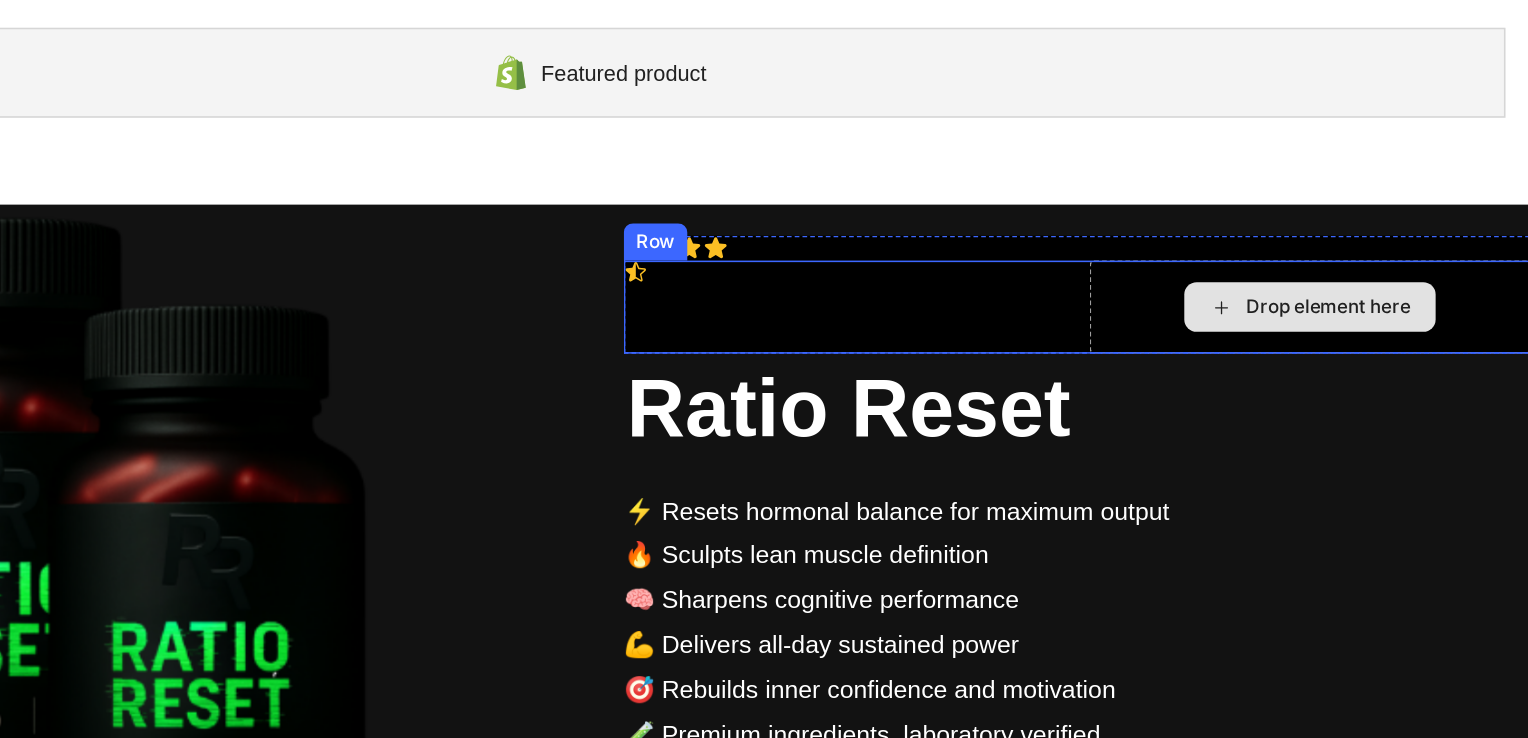 click on "Drop element here" at bounding box center (726, 177) 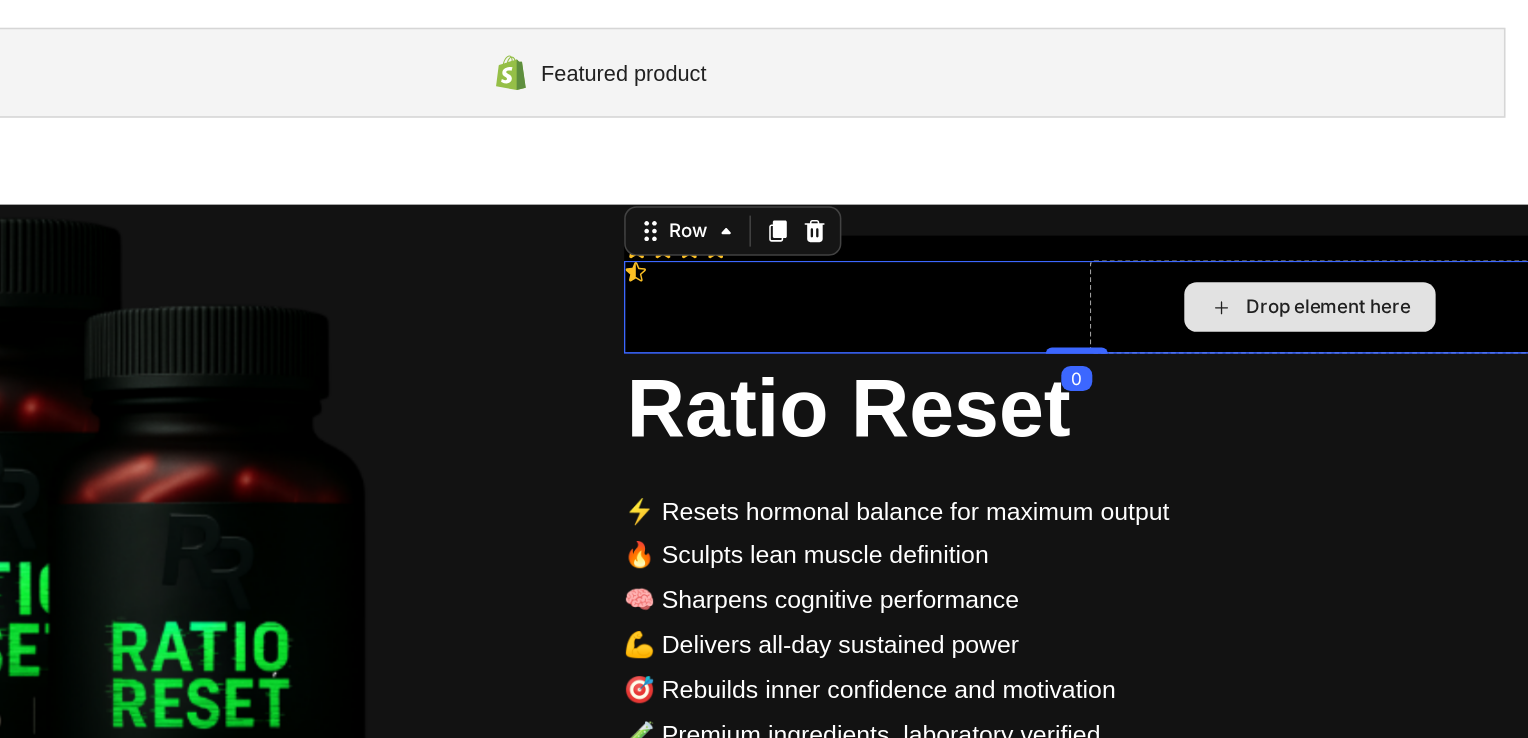 click on "Drop element here" at bounding box center [726, 177] 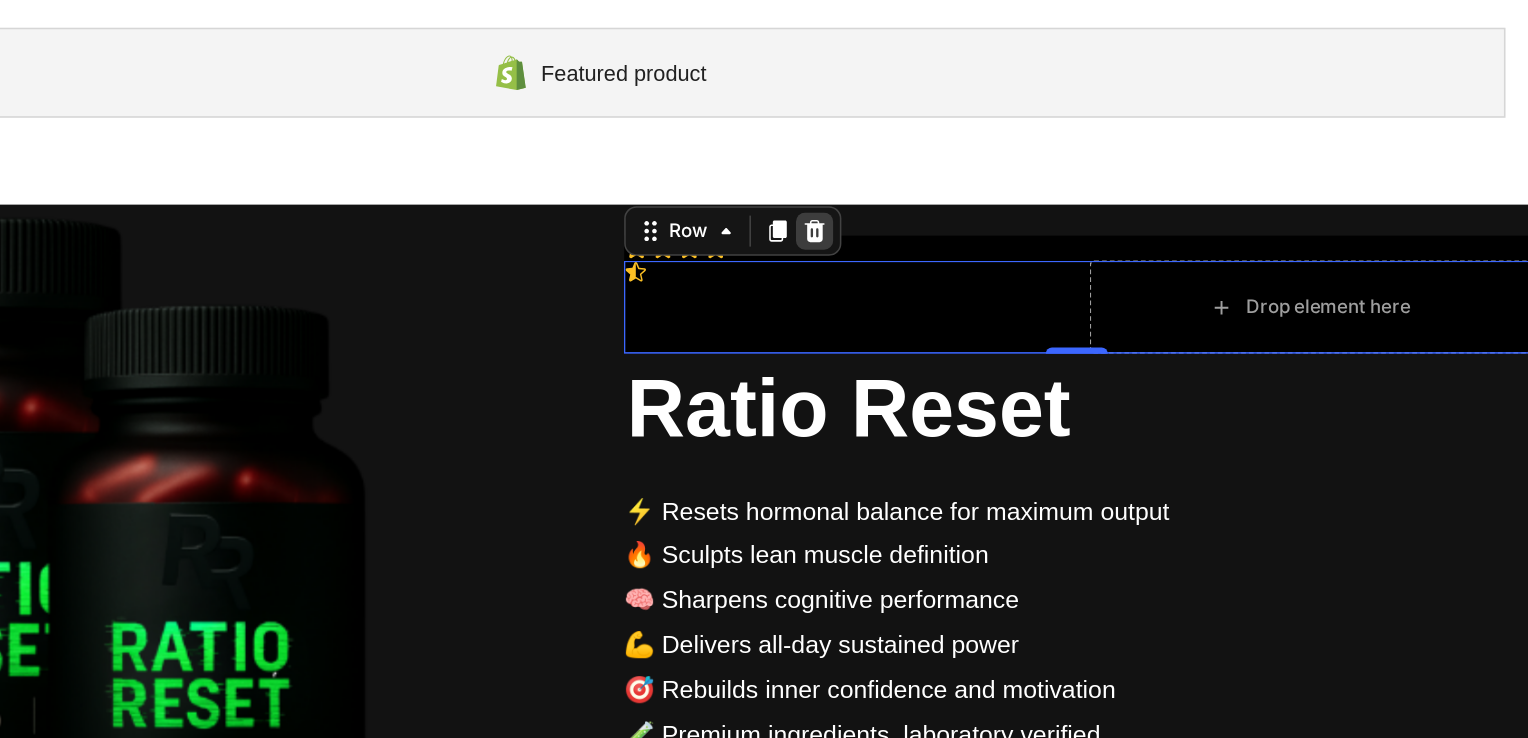 click 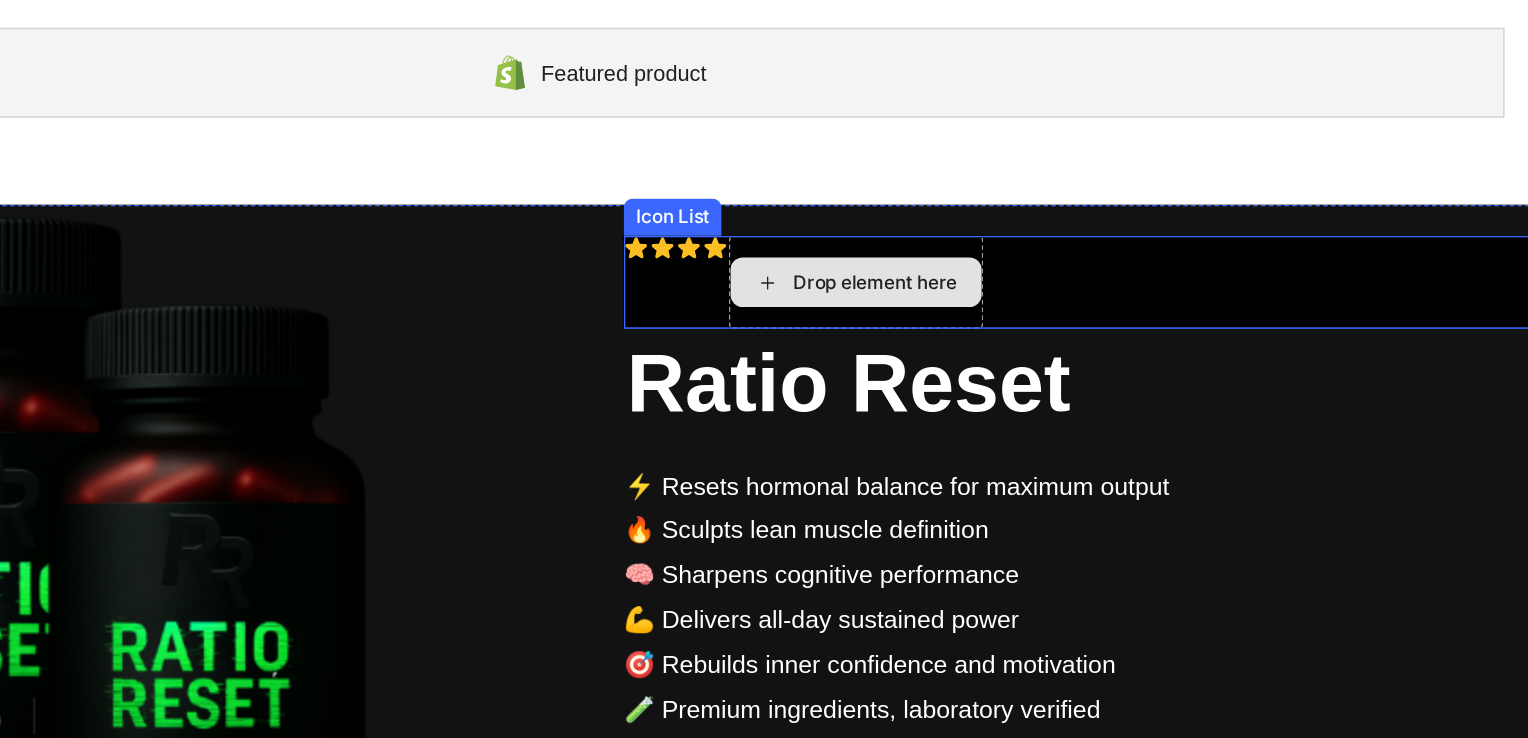 click on "Drop element here" at bounding box center [433, 161] 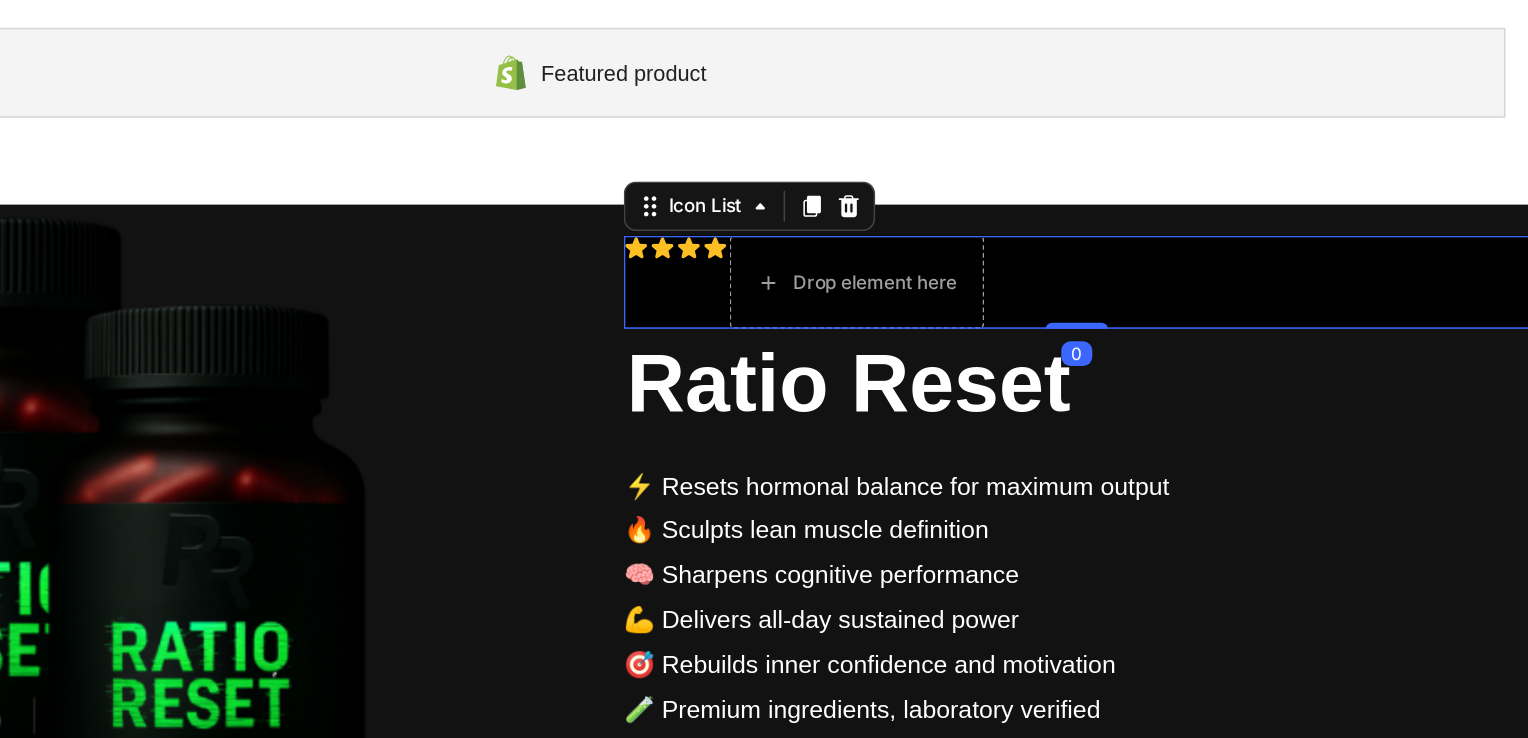 scroll, scrollTop: 0, scrollLeft: 0, axis: both 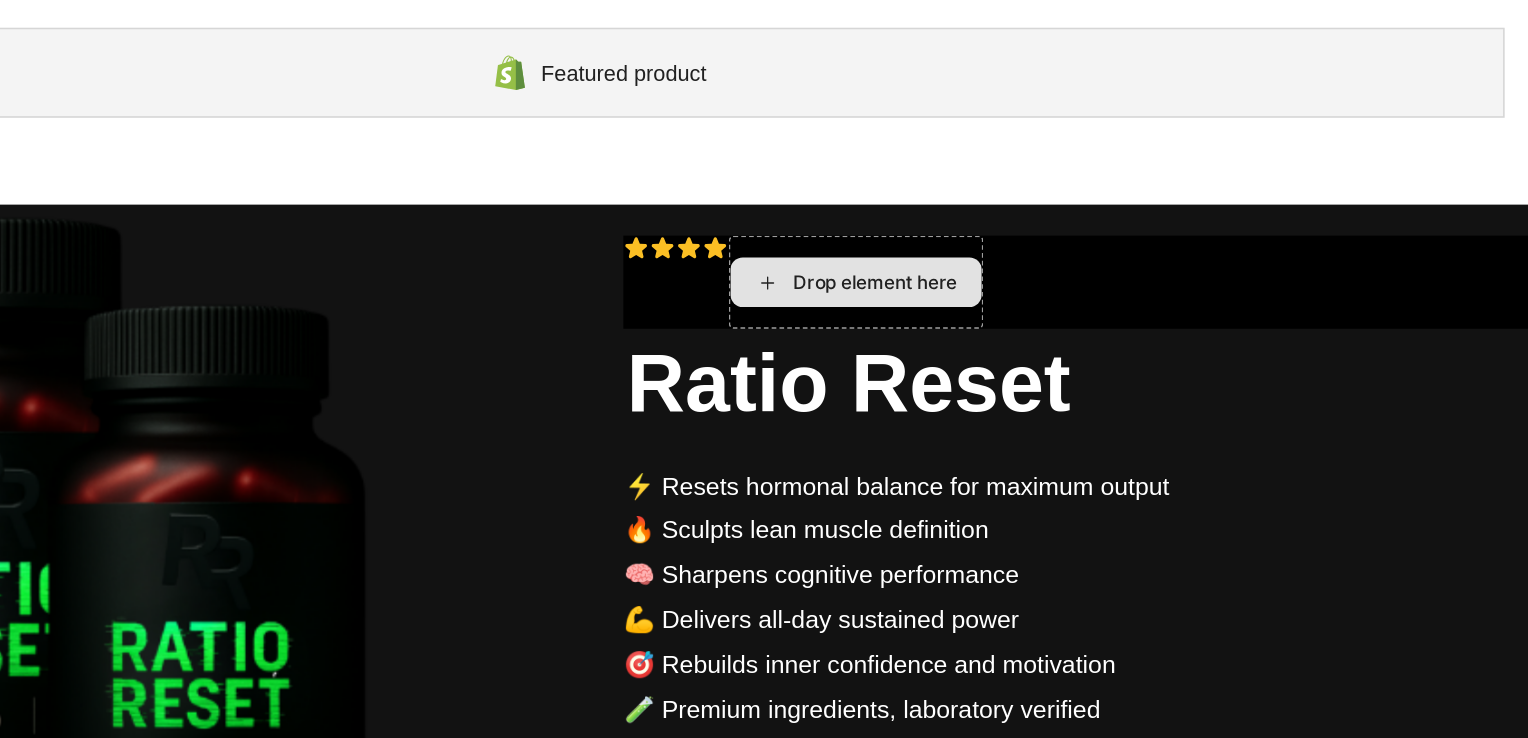 click on "Drop element here" at bounding box center [445, 161] 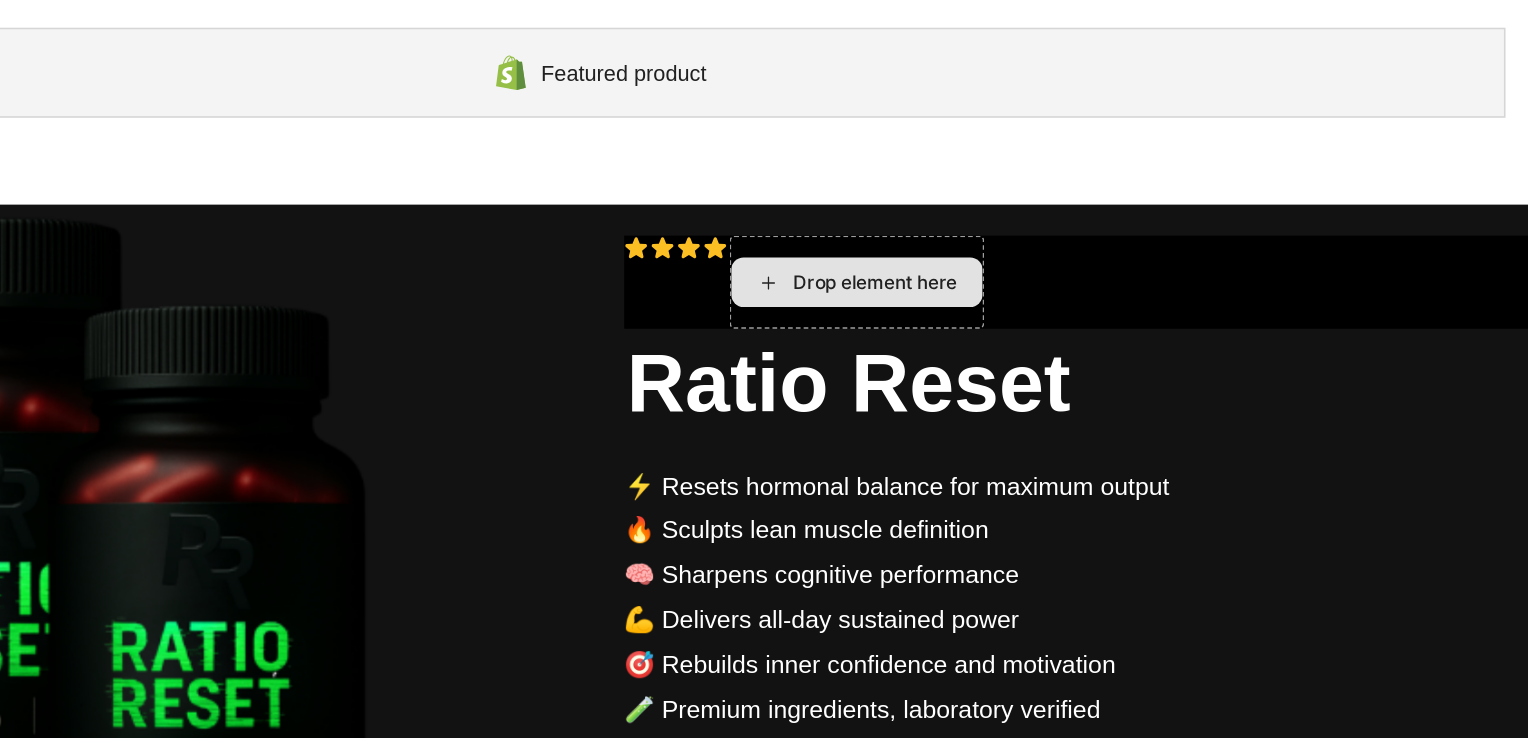 scroll, scrollTop: 0, scrollLeft: 0, axis: both 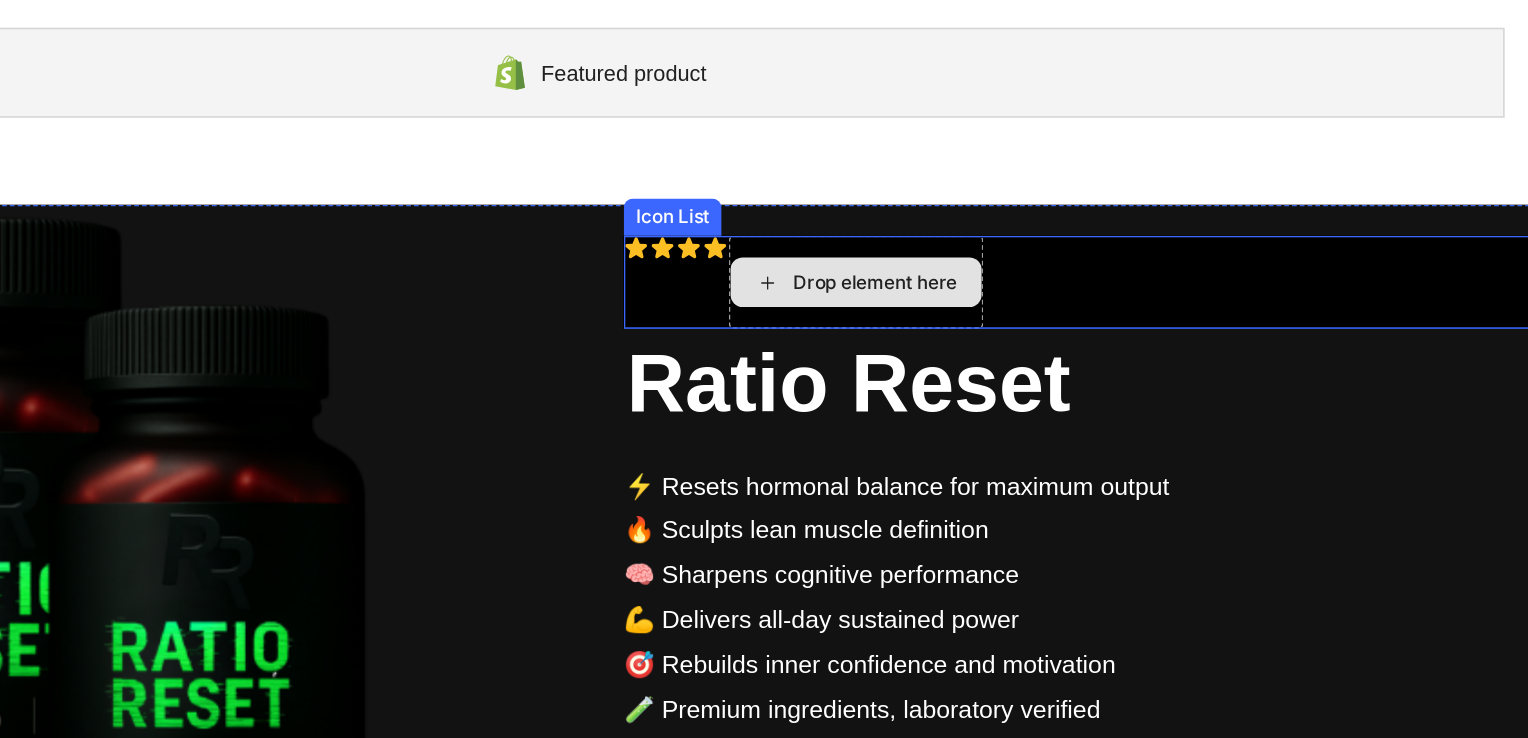 click 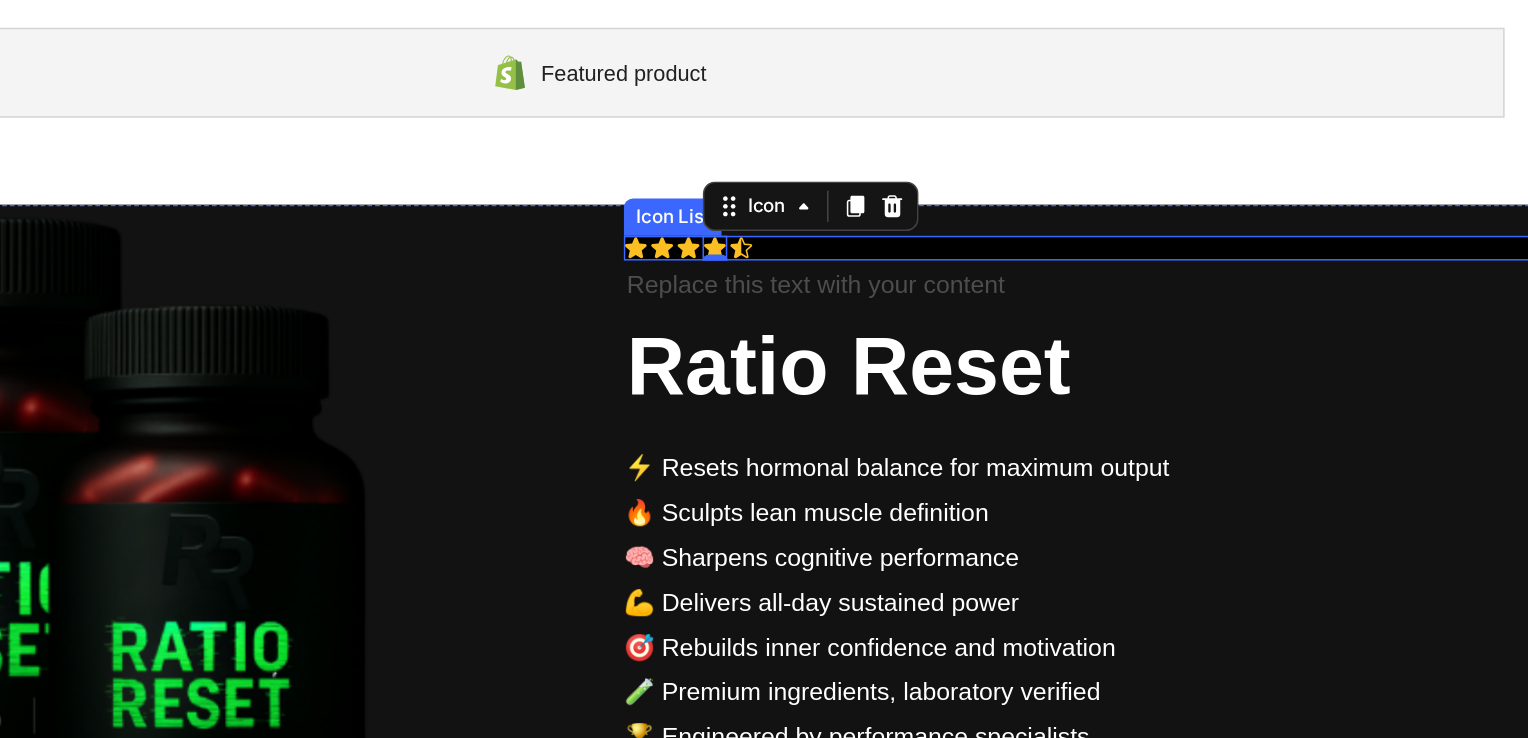 scroll, scrollTop: 0, scrollLeft: 0, axis: both 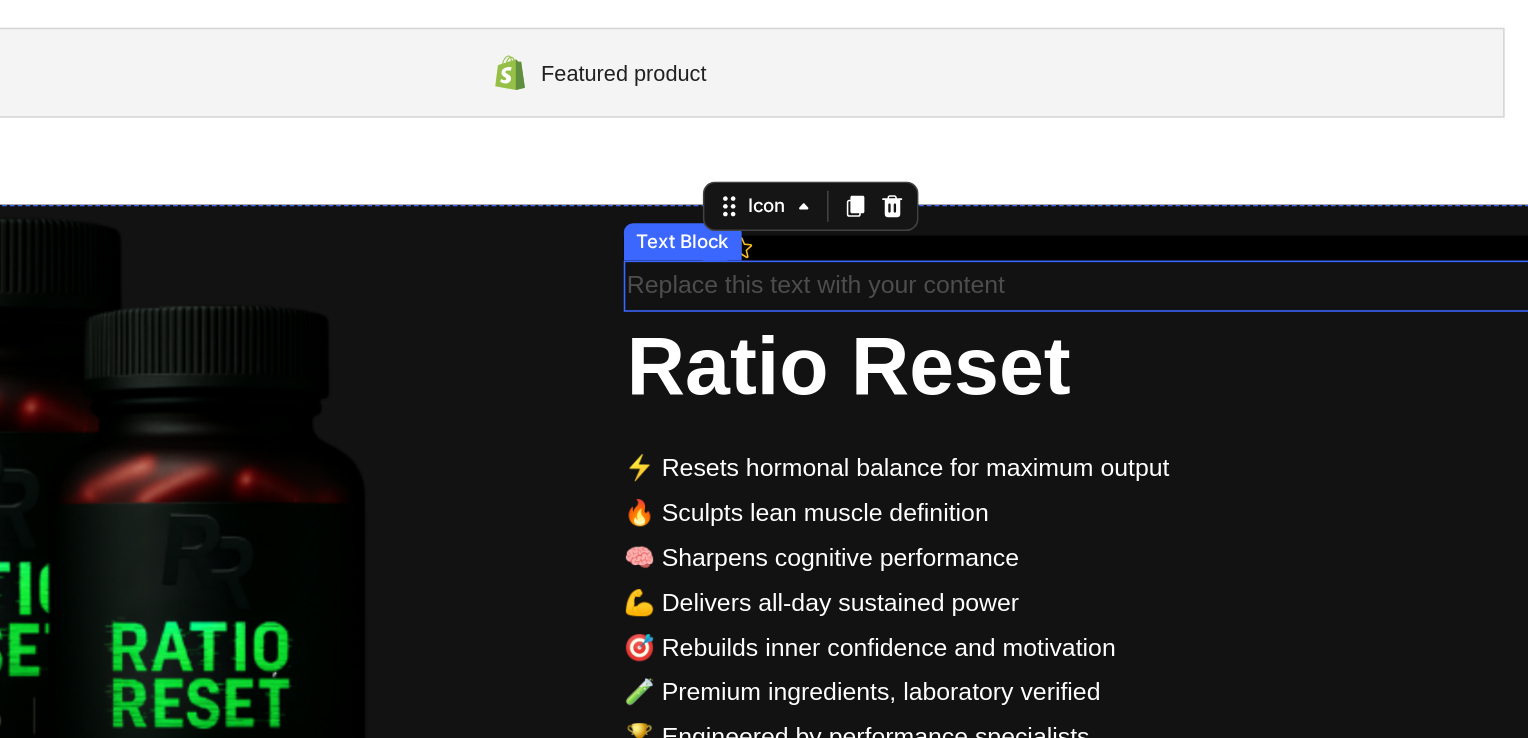 click on "Replace this text with your content" at bounding box center [575, 163] 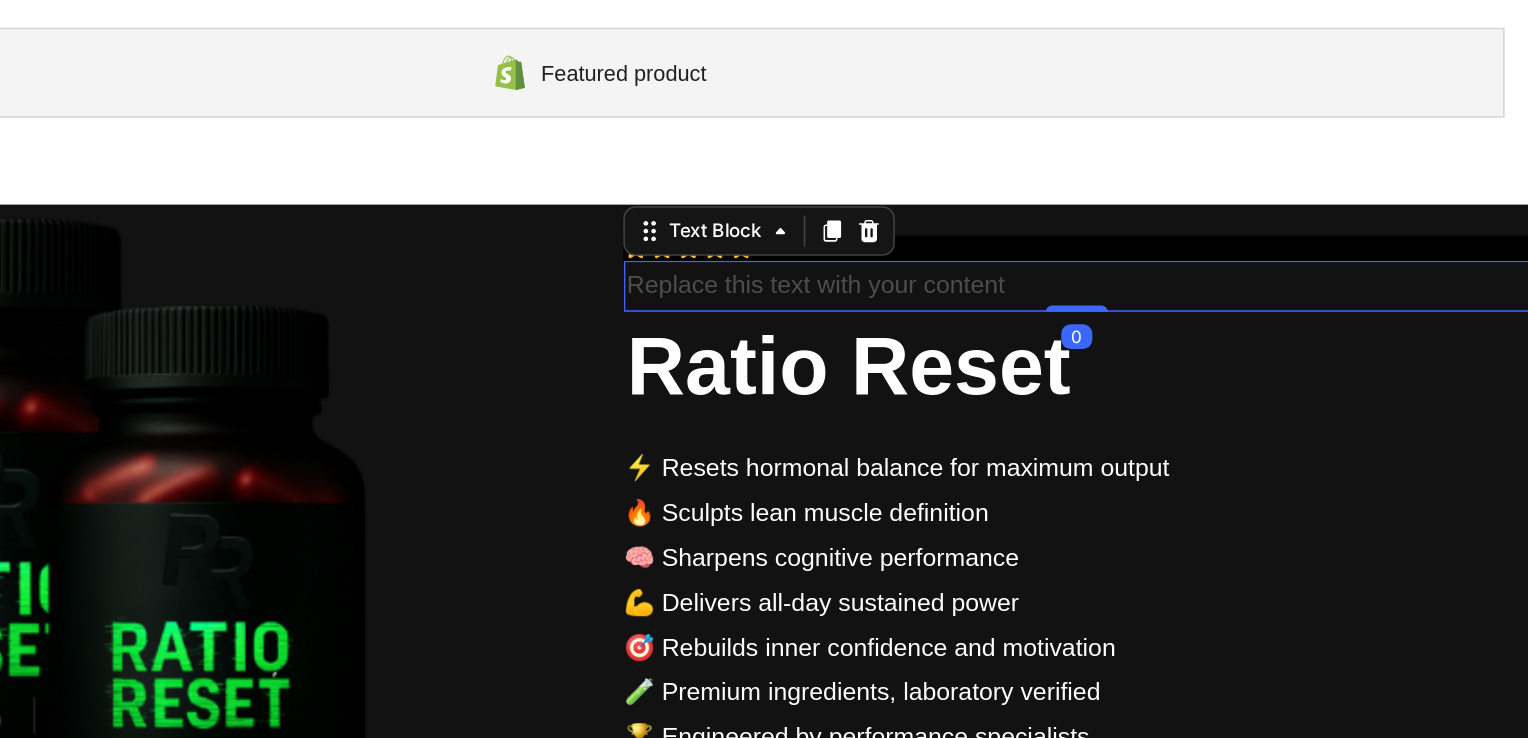 click on "Replace this text with your content" at bounding box center (575, 163) 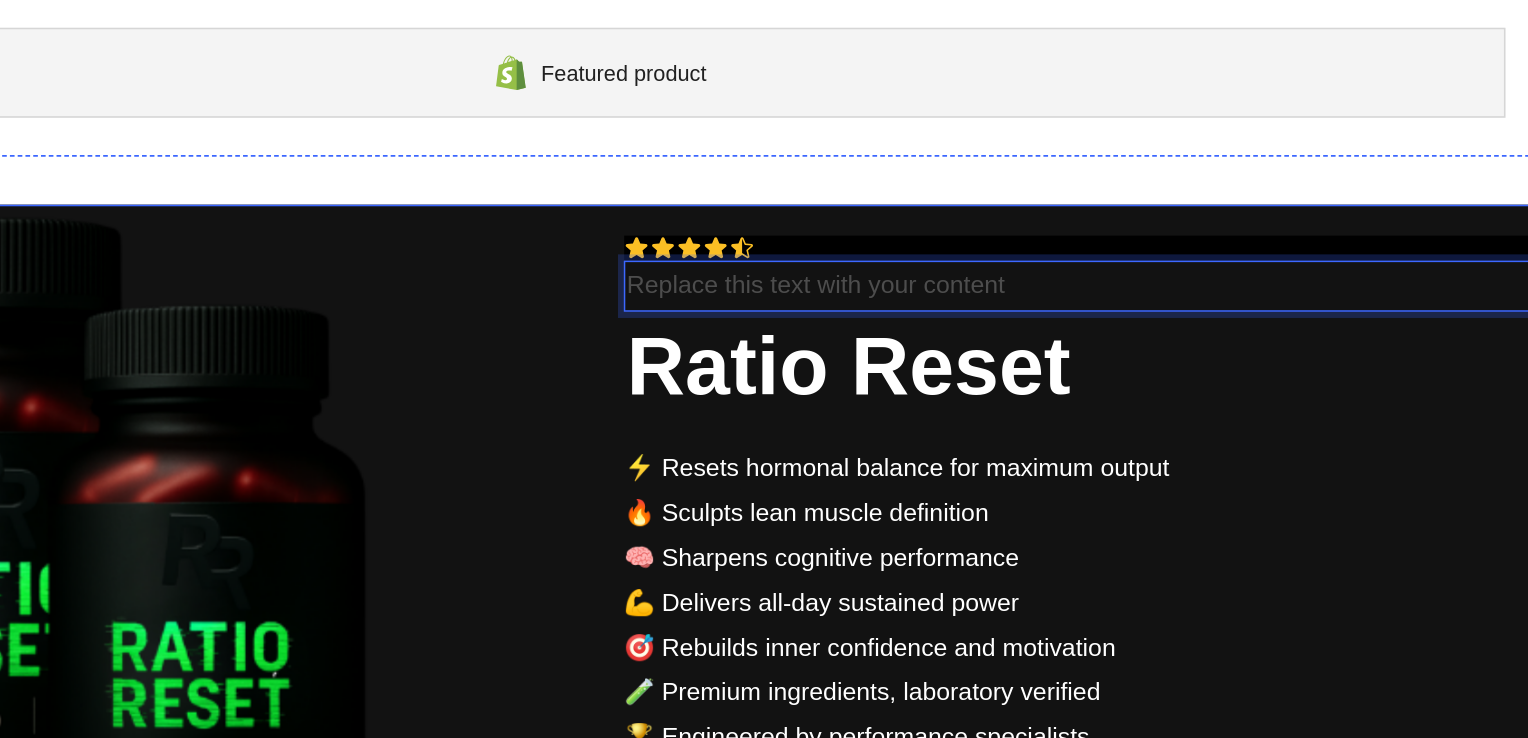 click on "Product Images Icon Icon Icon Icon Icon Icon List Replace this text with your content Text Block   0 Ratio Reset Product Title ⚡ Resets hormonal balance for maximum output
🔥 Sculpts lean muscle definition
🧠 Sharpens cognitive performance
💪 Delivers all-day sustained power
🎯 Rebuilds inner confidence and motivation
🧪 Premium ingredients, laboratory verified
🏆 Engineered by performance specialists   Product Description $179.99 Product Price Product Price $359.98 Product Price Product Price Row Buy 1  & Save 45% Buy 1  & Save 45% Buy 1  & Save 45% Buy 2 & Save 50% Buy 2 & Save 50% Buy 2 & Save 50% Buy 3 & Save 55& Buy 3 & Save 55& Buy 3 & Save 55& Product Variants & Swatches Buy it now Dynamic Checkout
Only  19  left Stock Counter Product" at bounding box center (268, 469) 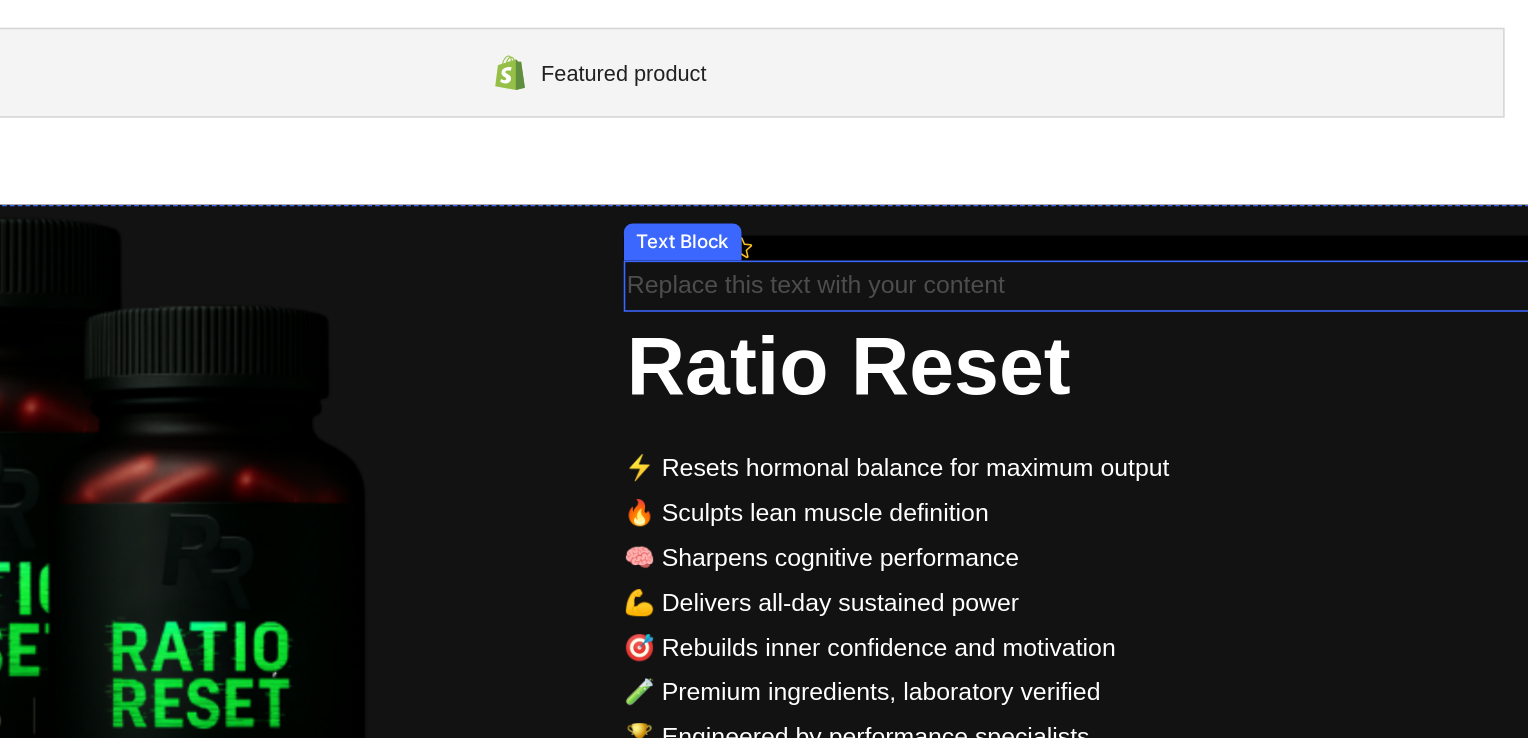 click on "Replace this text with your content" at bounding box center [575, 163] 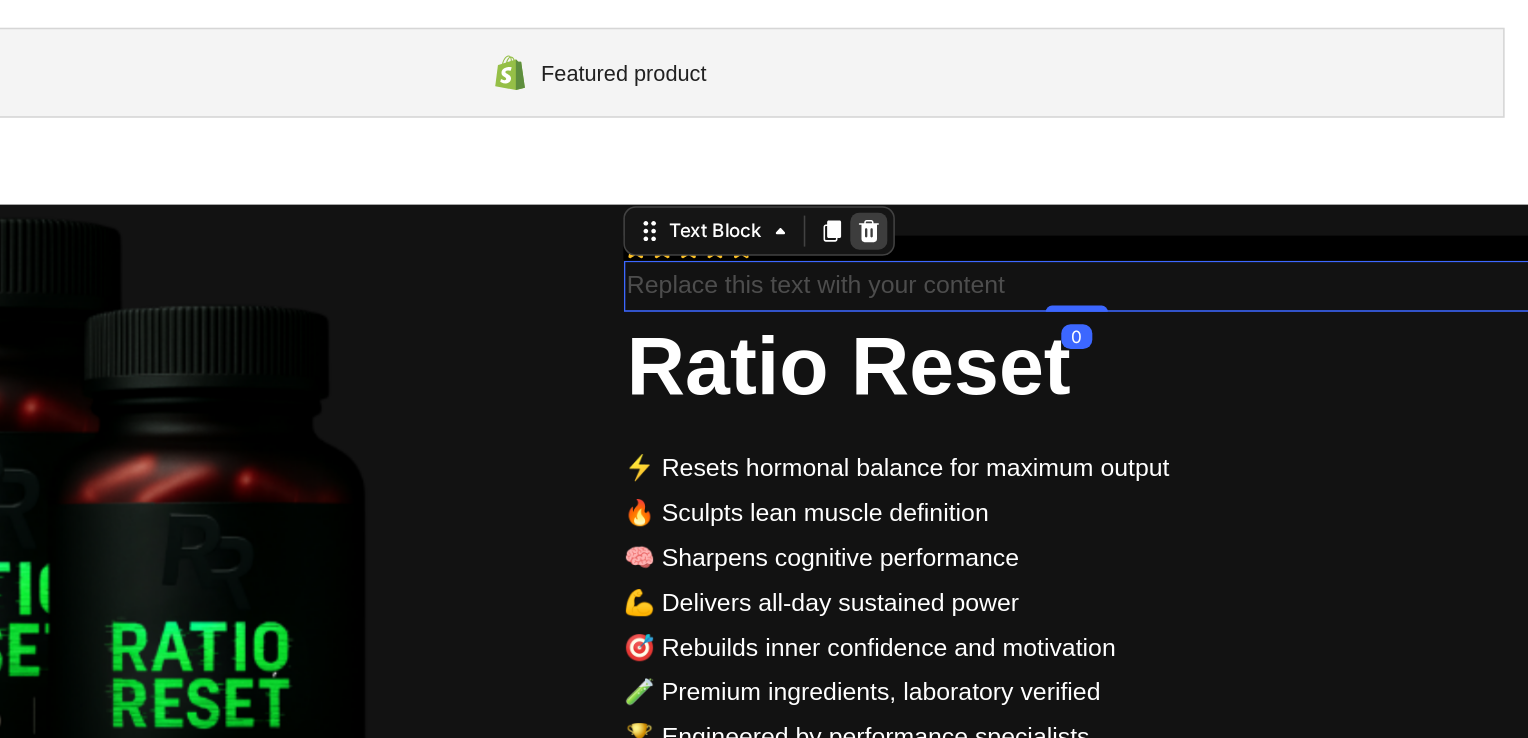 click 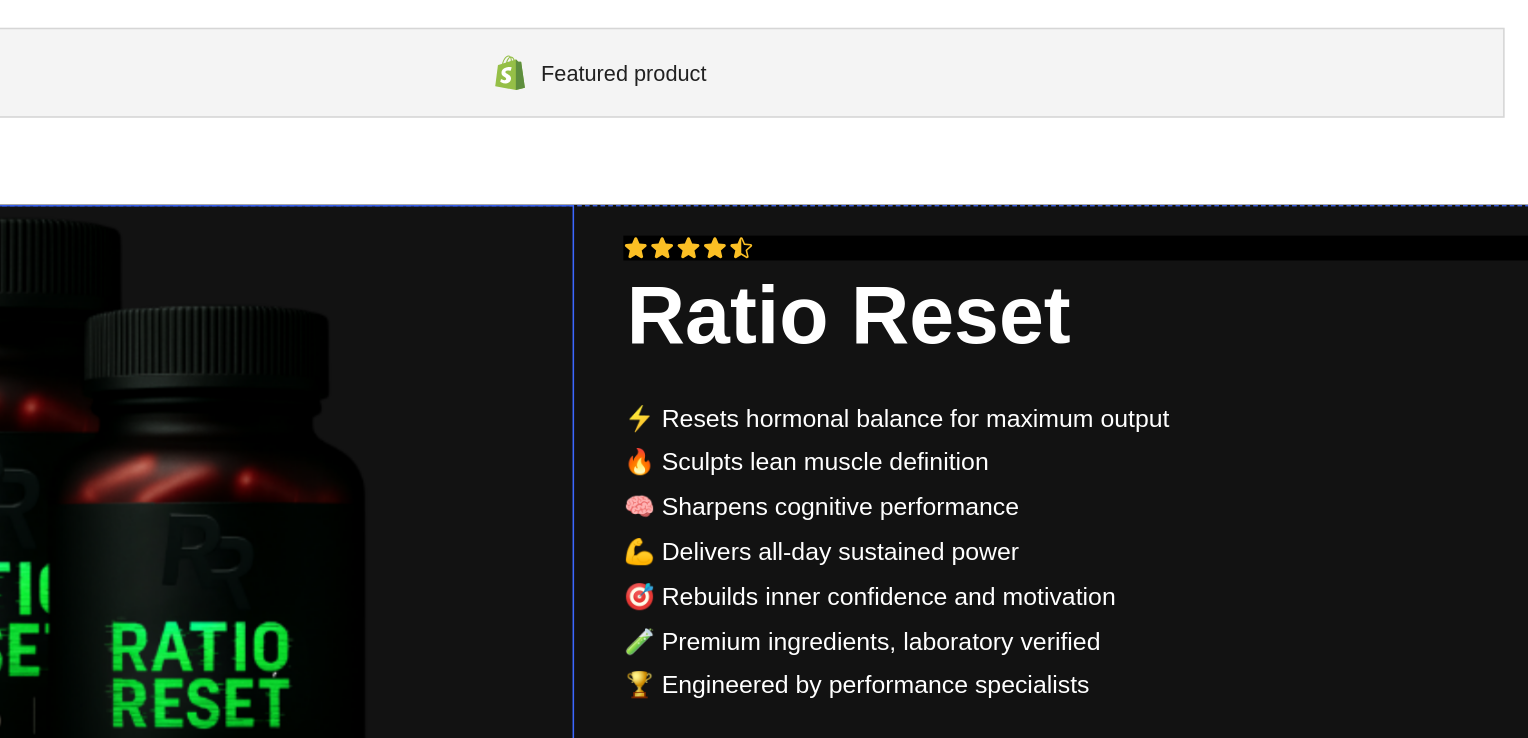 scroll, scrollTop: 0, scrollLeft: 0, axis: both 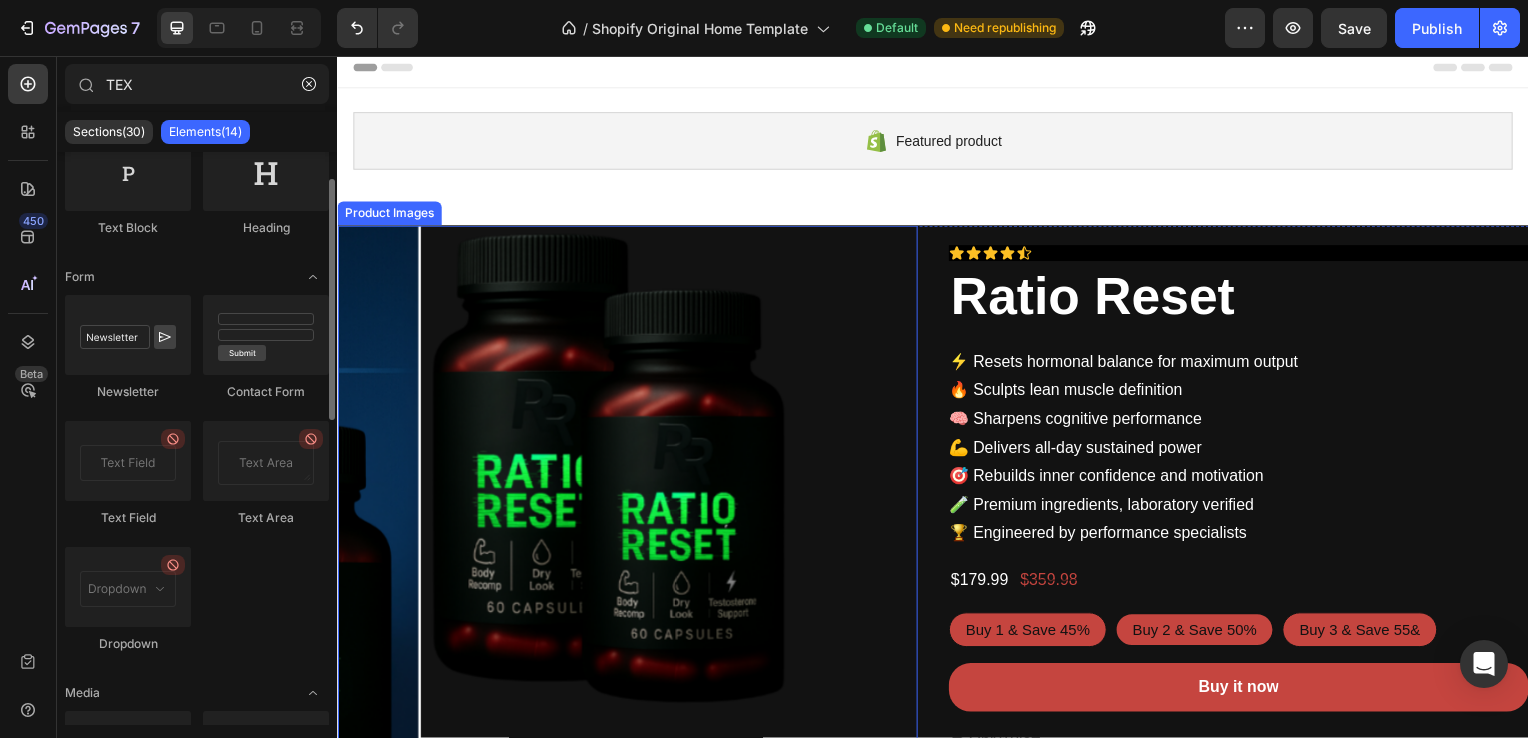 drag, startPoint x: 119, startPoint y: 458, endPoint x: 198, endPoint y: 461, distance: 79.05694 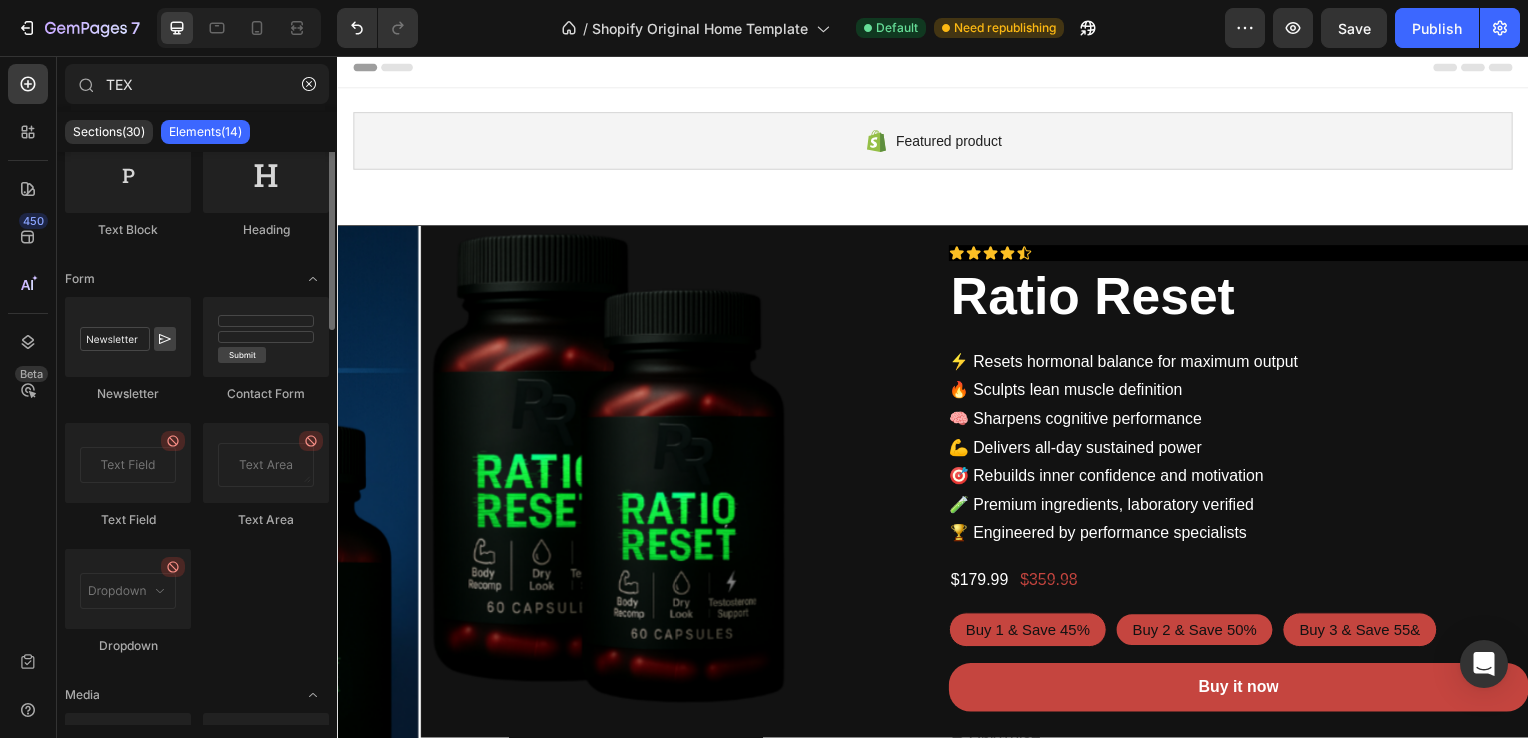 scroll, scrollTop: 0, scrollLeft: 0, axis: both 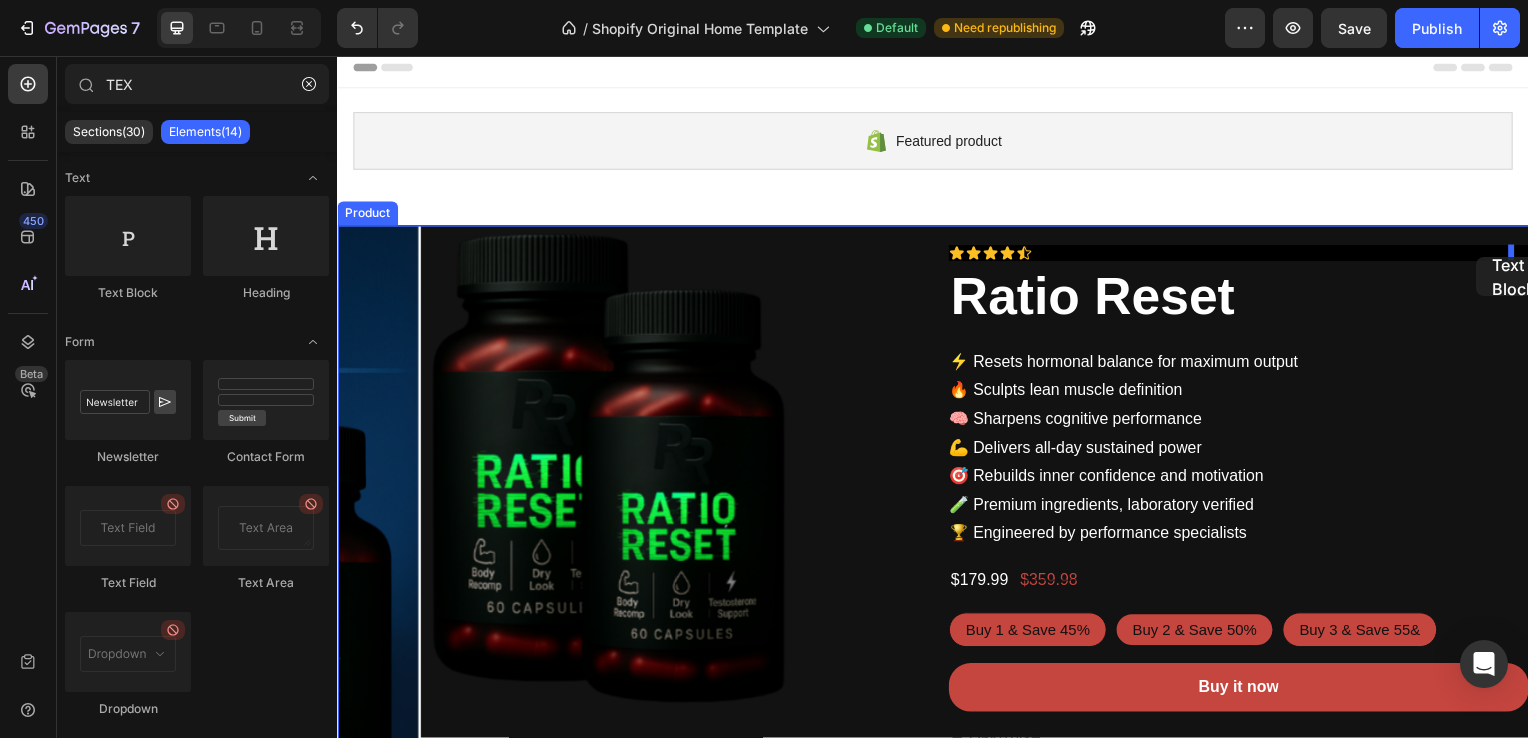 drag, startPoint x: 461, startPoint y: 306, endPoint x: 1485, endPoint y: 259, distance: 1025.078 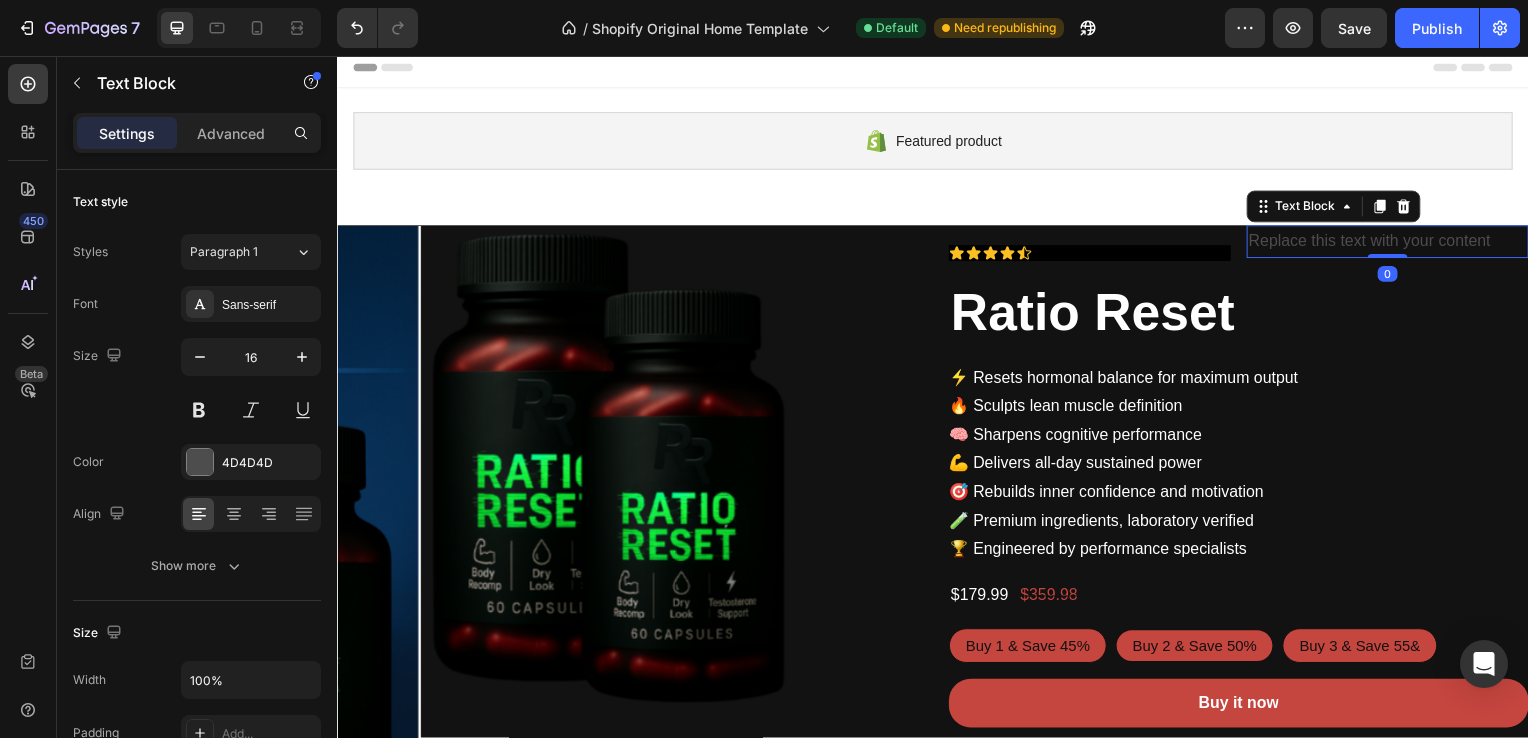 click on "Replace this text with your content" at bounding box center (1395, 243) 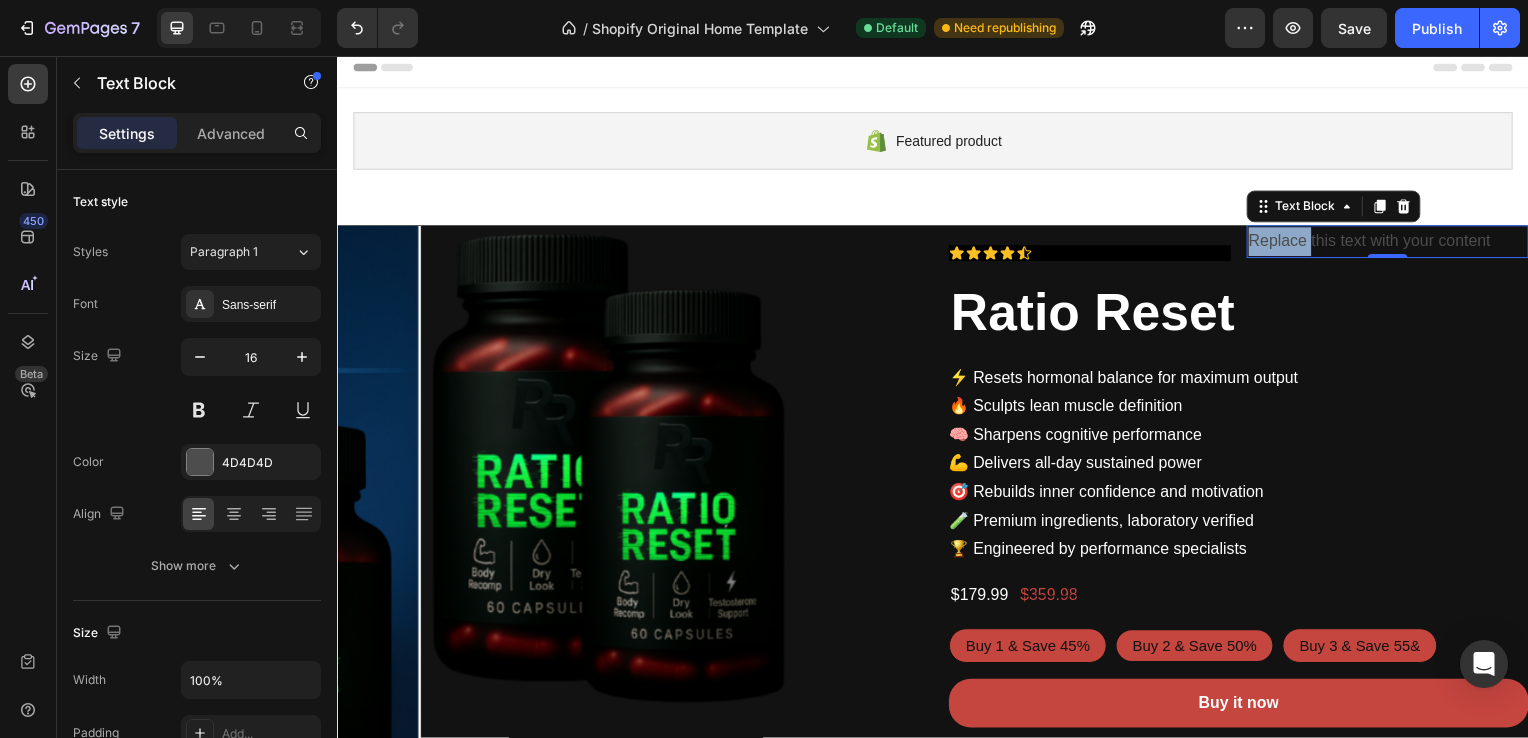 click on "Replace this text with your content" at bounding box center [1395, 243] 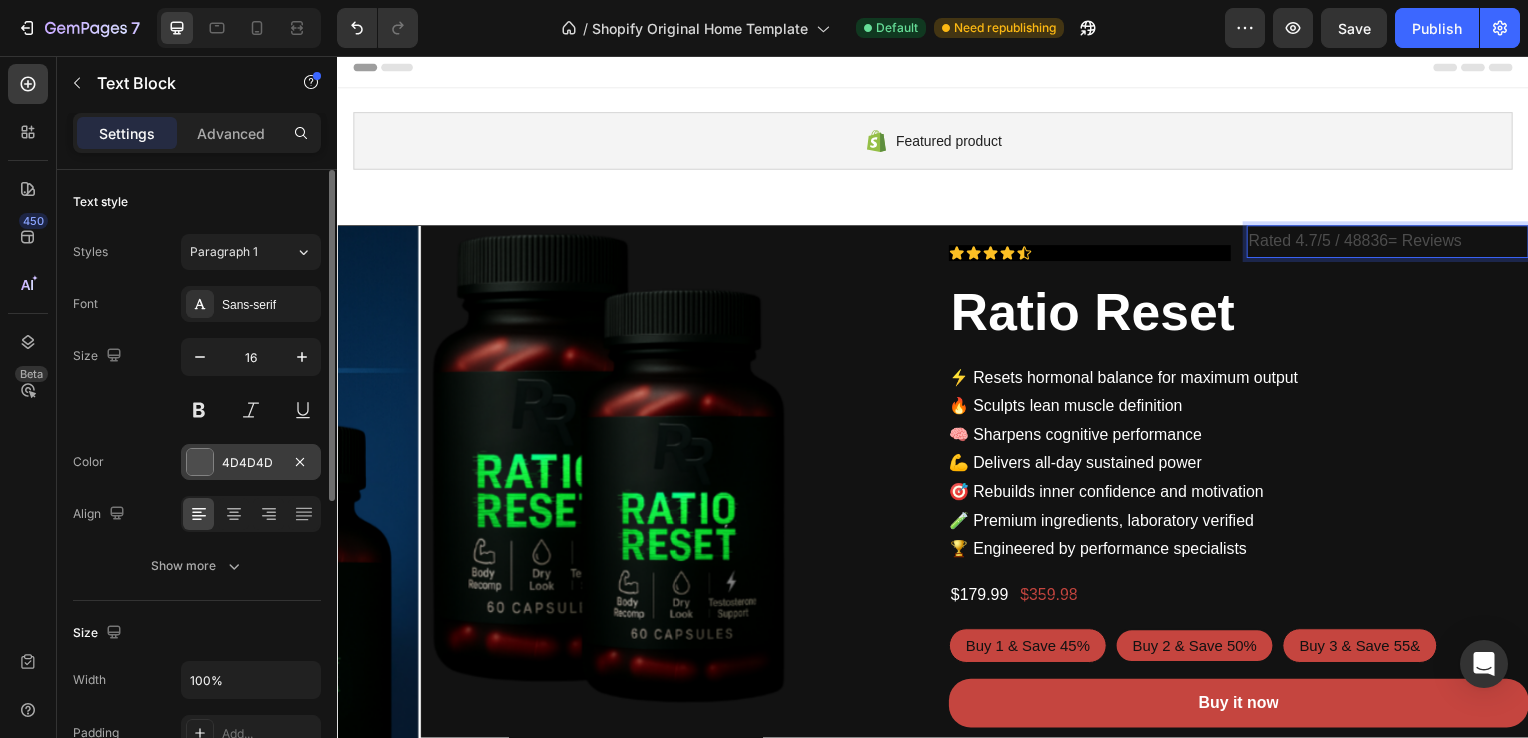 click at bounding box center [200, 462] 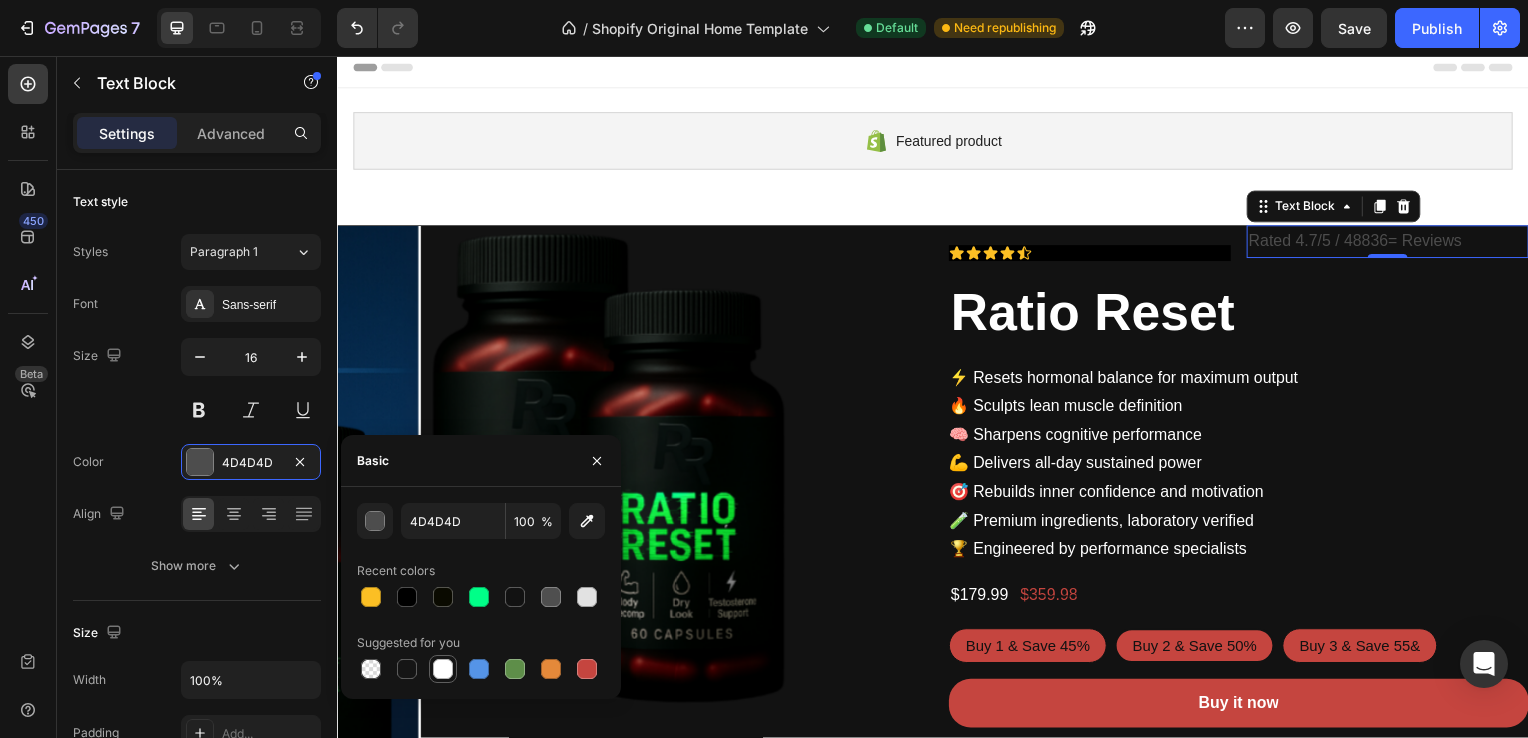 click at bounding box center (443, 669) 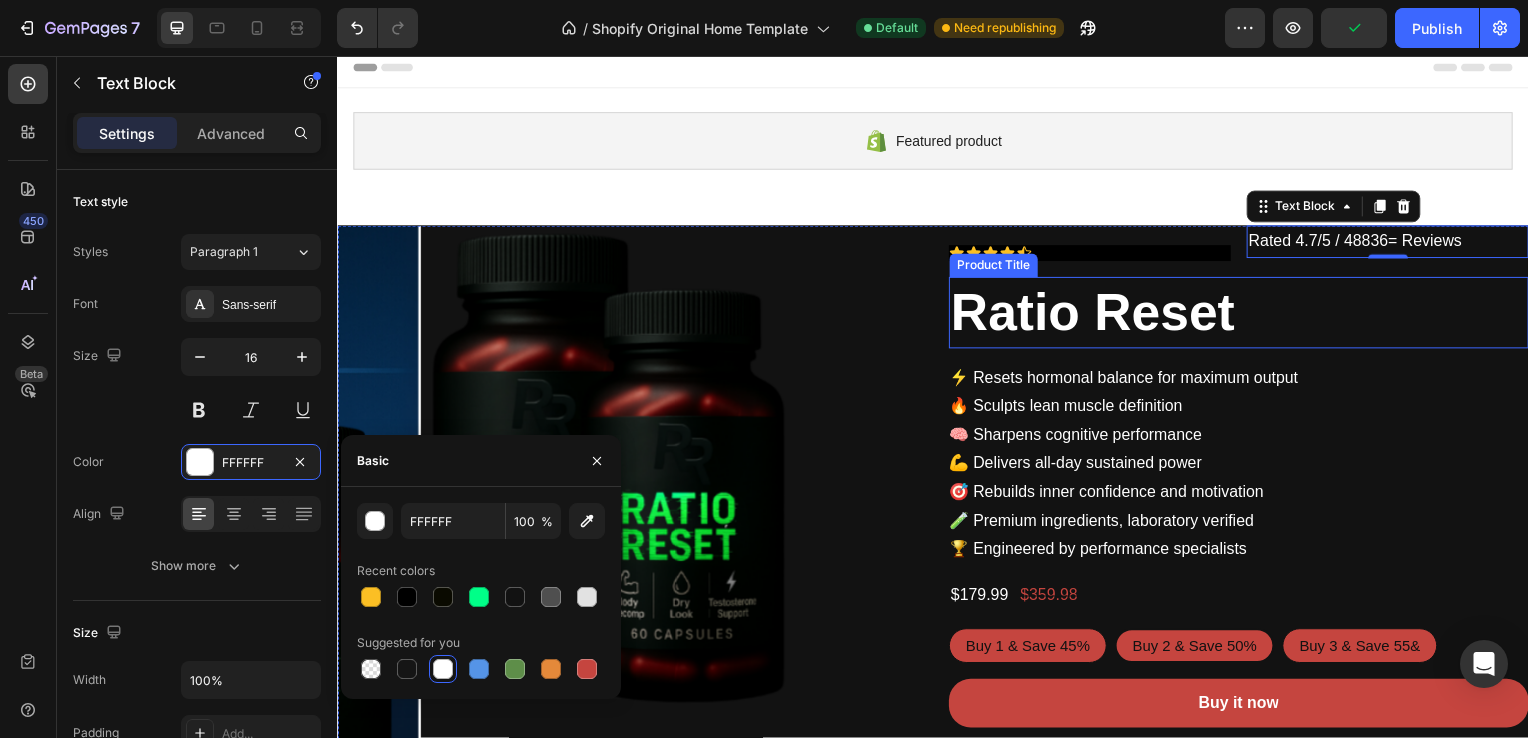 click on "Ratio Reset" at bounding box center (1245, 315) 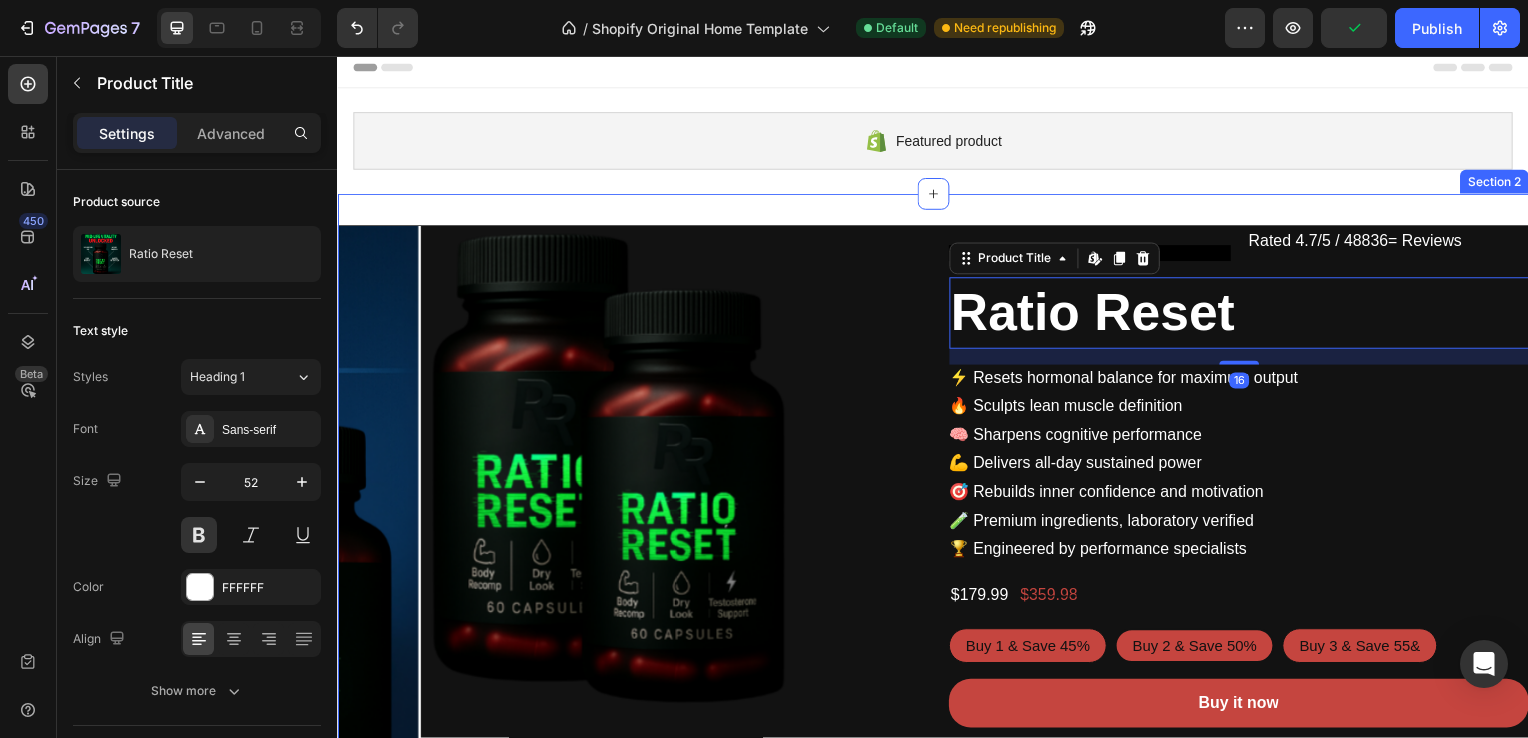 click on "Rated 4.7/5 / 48836= Reviews" at bounding box center [1395, 243] 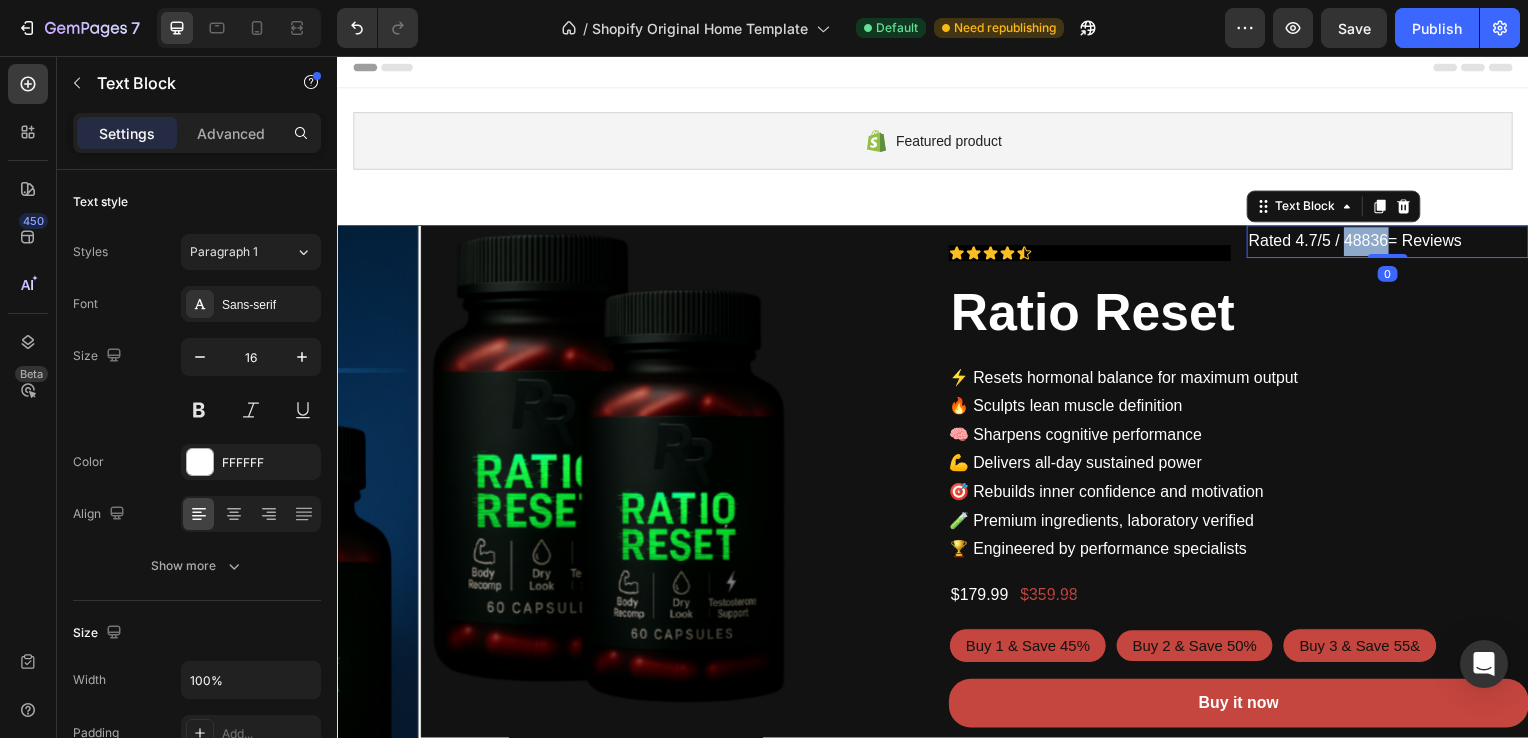 click on "Rated 4.7/5 / 48836= Reviews" at bounding box center (1395, 243) 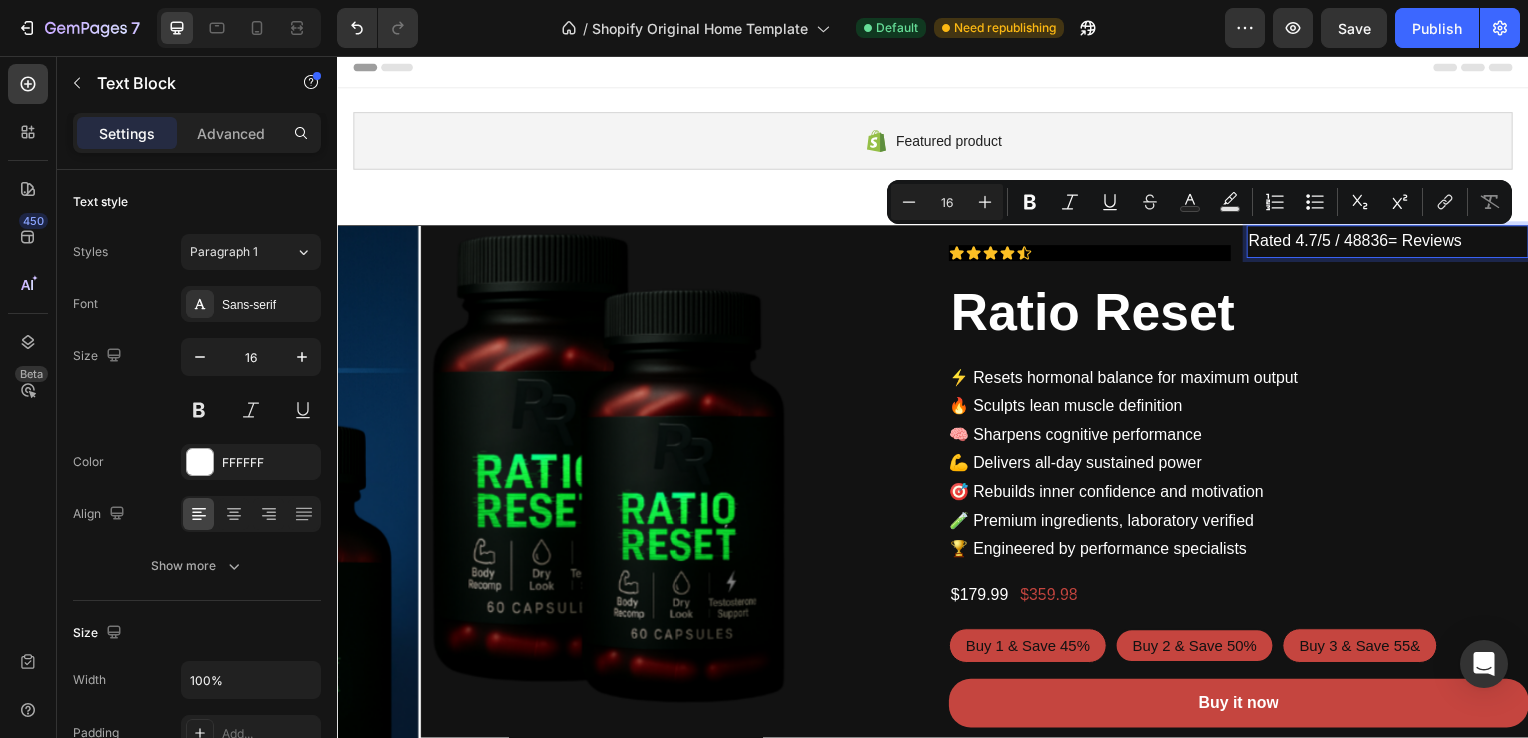 click on "Rated 4.7/5 / 48836= Reviews" at bounding box center [1395, 243] 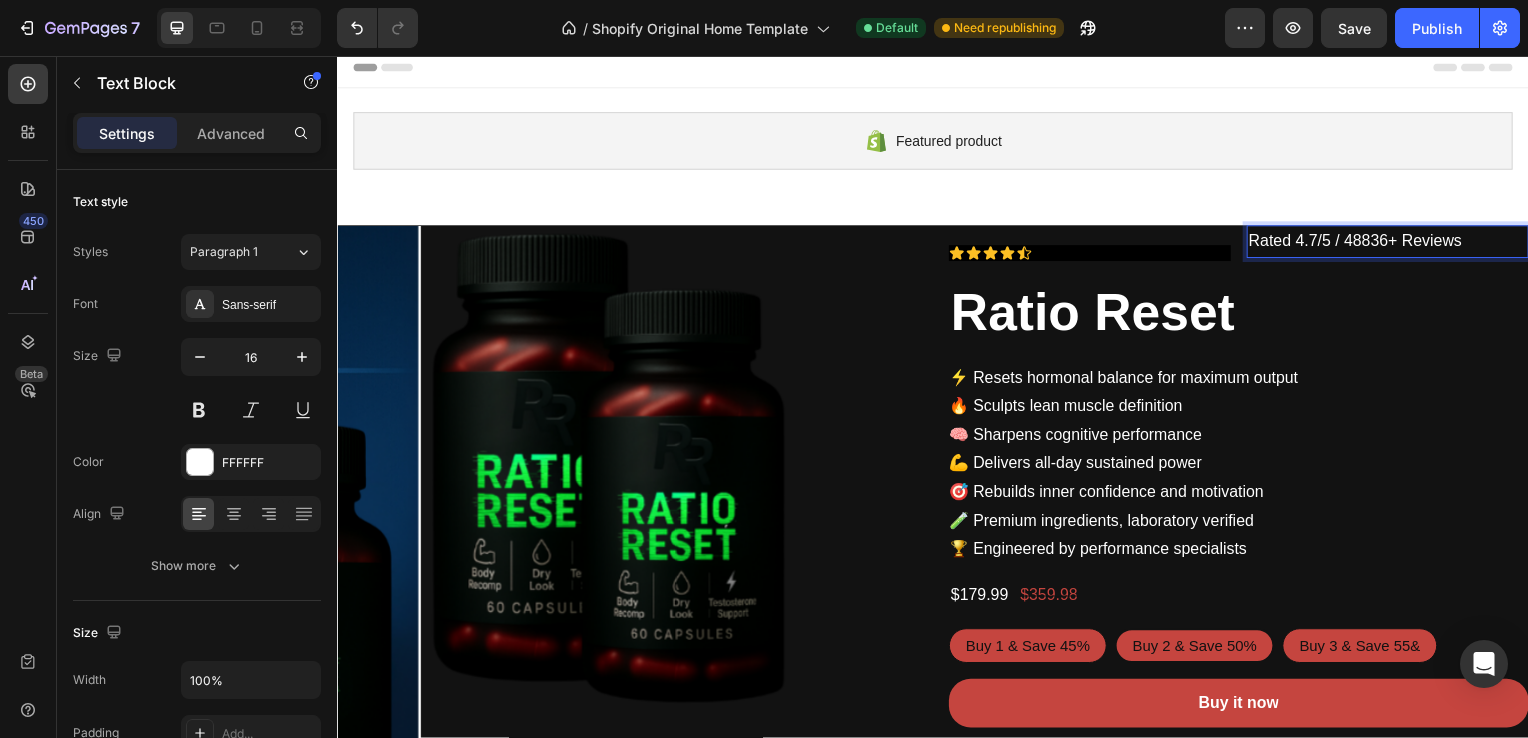 click on "Rated 4.7/5 / 48836+ Reviews" at bounding box center (1395, 243) 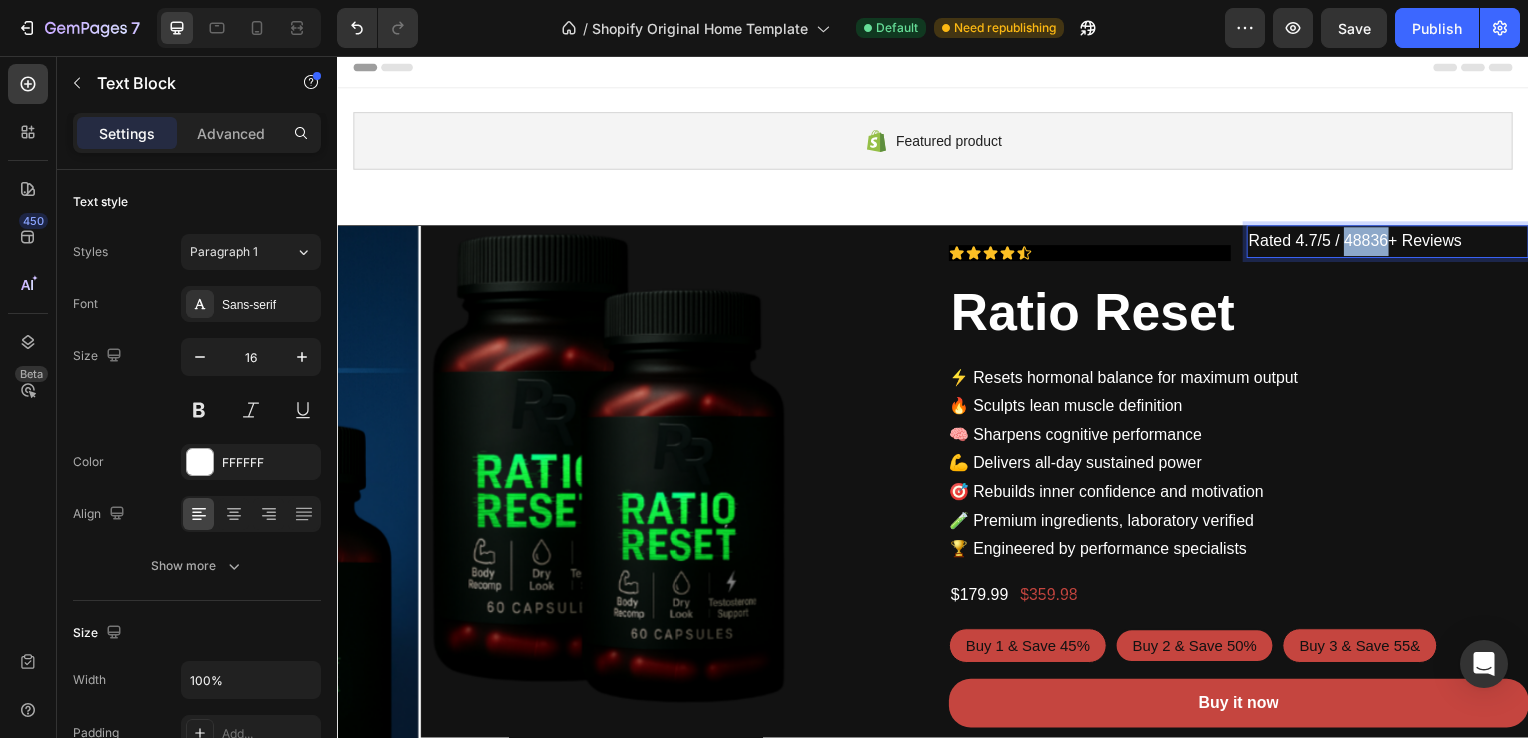 click on "Rated 4.7/5 / 48836+ Reviews" at bounding box center [1395, 243] 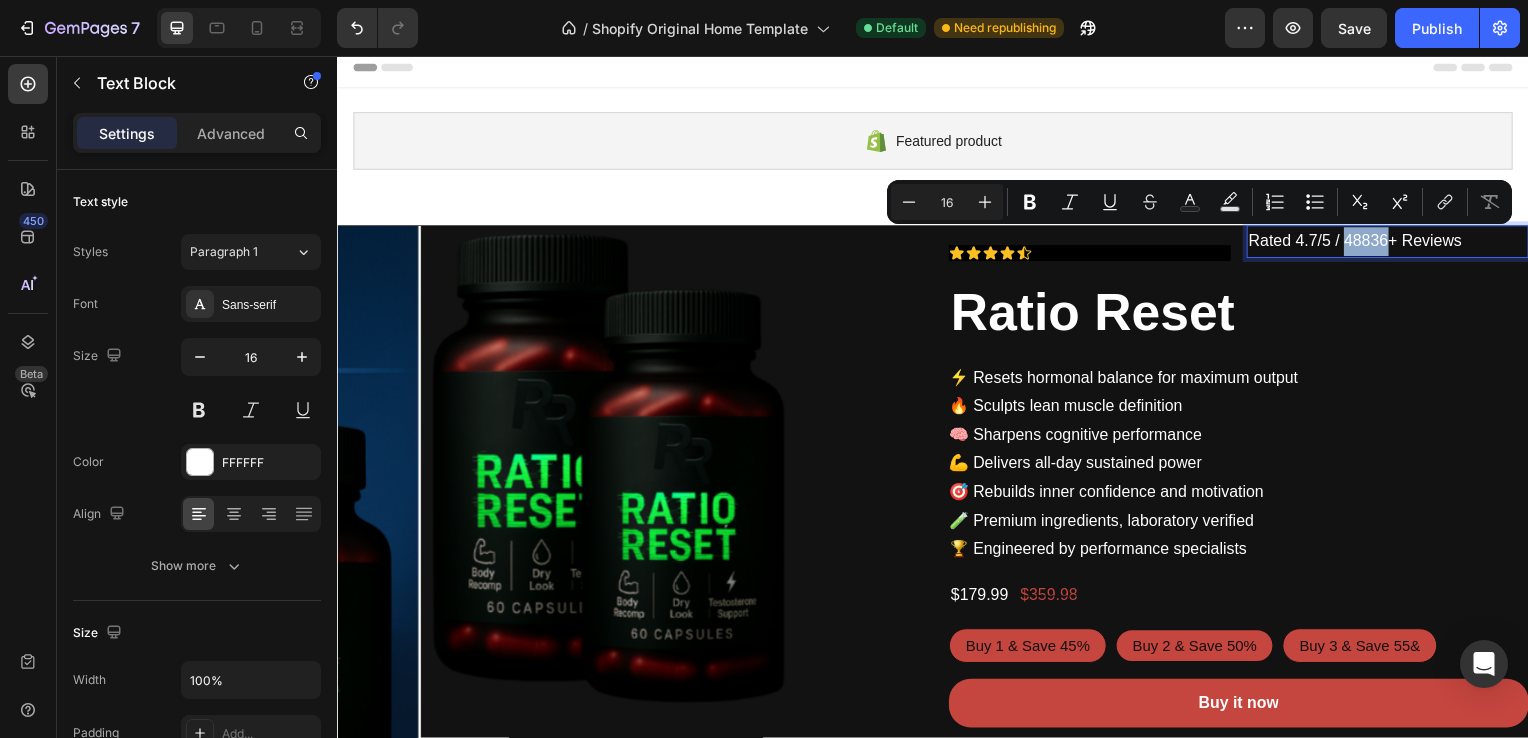 click on "Rated 4.7/5 / 48836+ Reviews" at bounding box center [1395, 243] 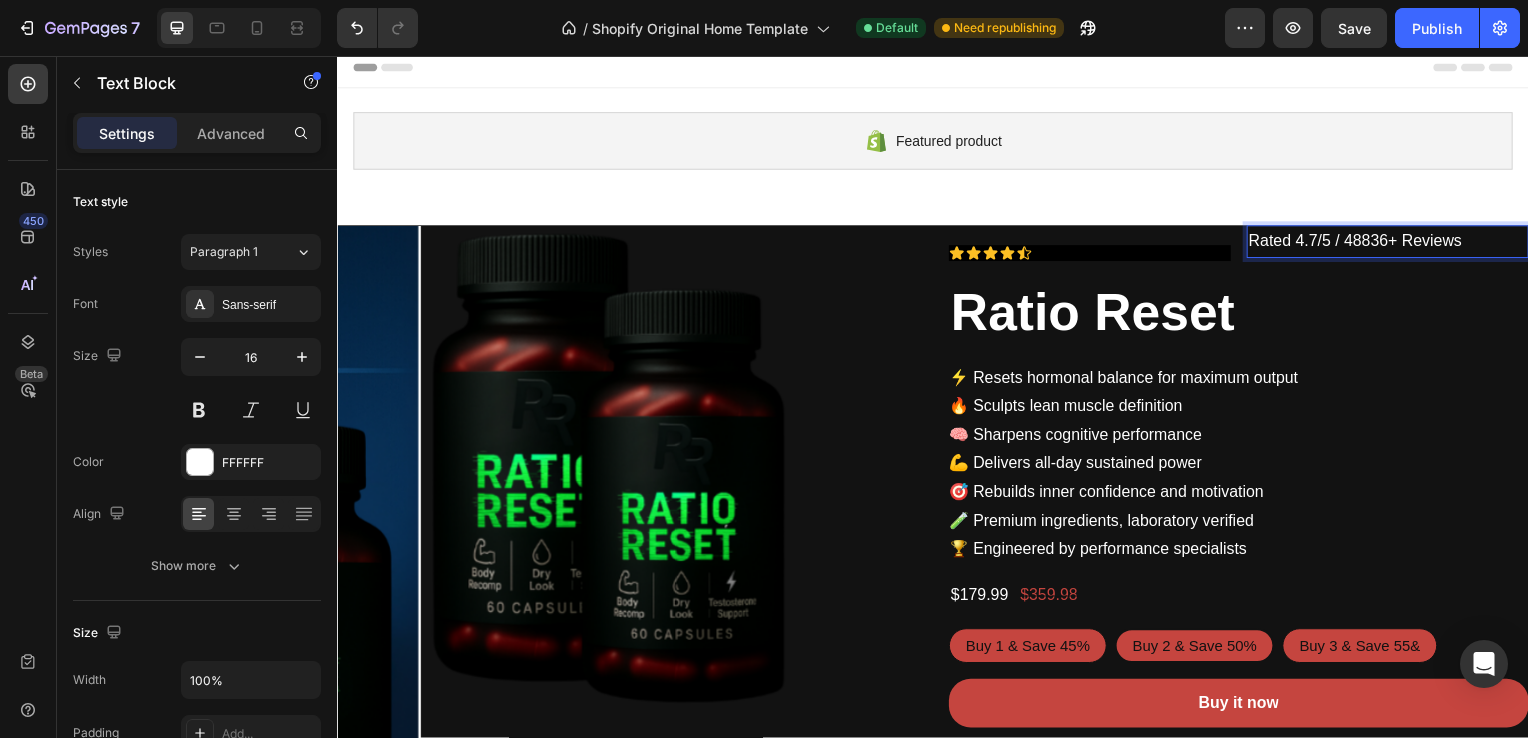 click on "Rated 4.7/5 / 48836+ Reviews" at bounding box center [1395, 243] 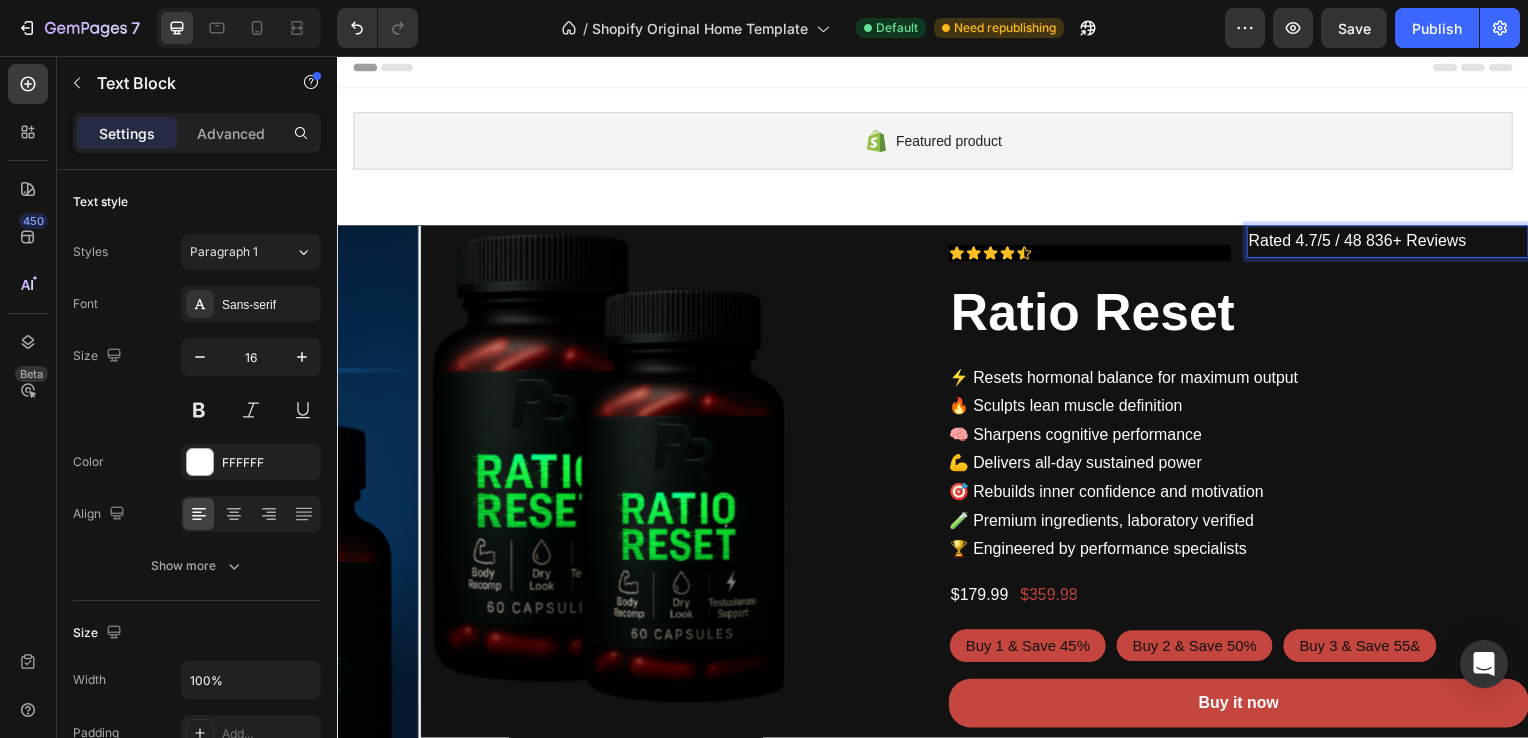 click on "Rated 4.7/5 / 48 836+ Reviews" at bounding box center (1395, 243) 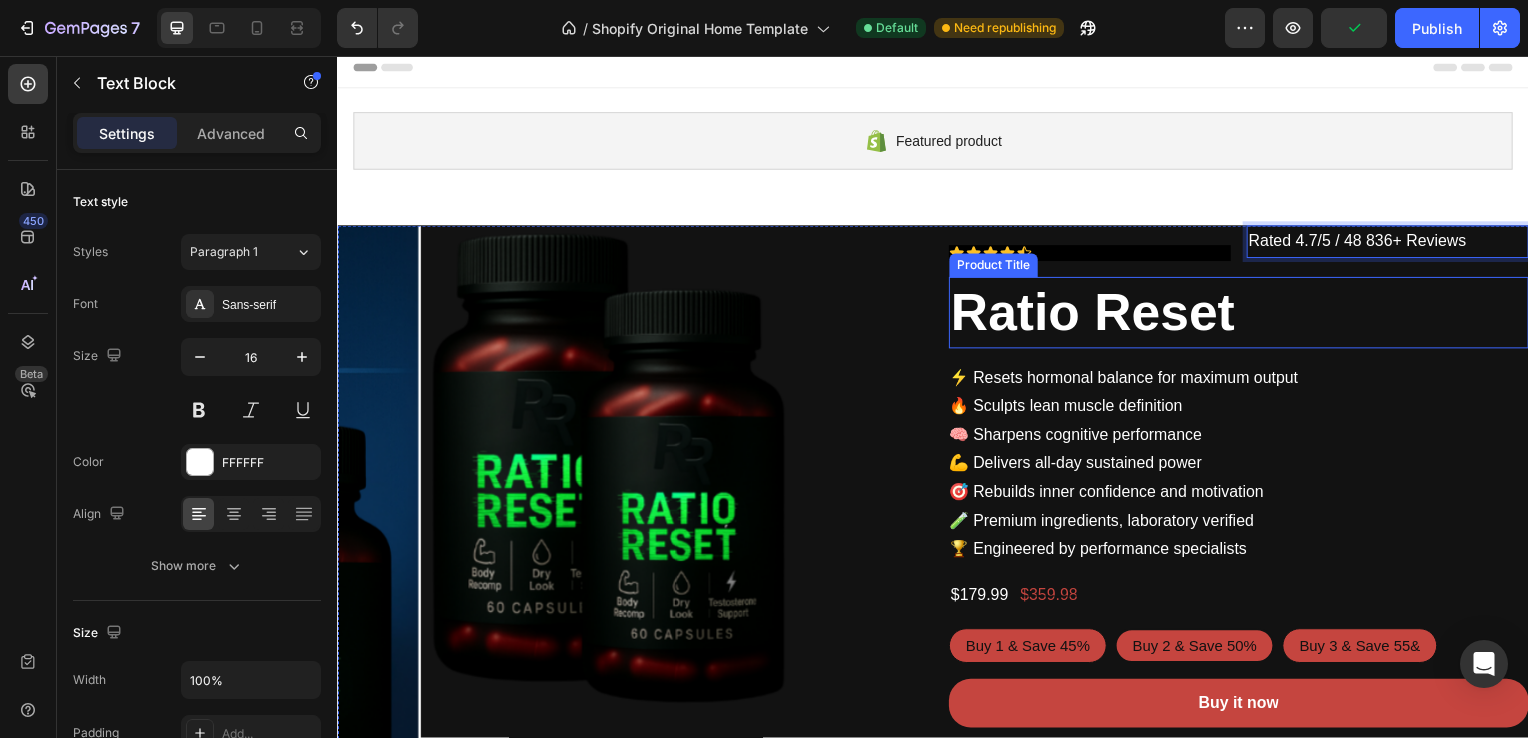 click on "Ratio Reset" at bounding box center (1245, 315) 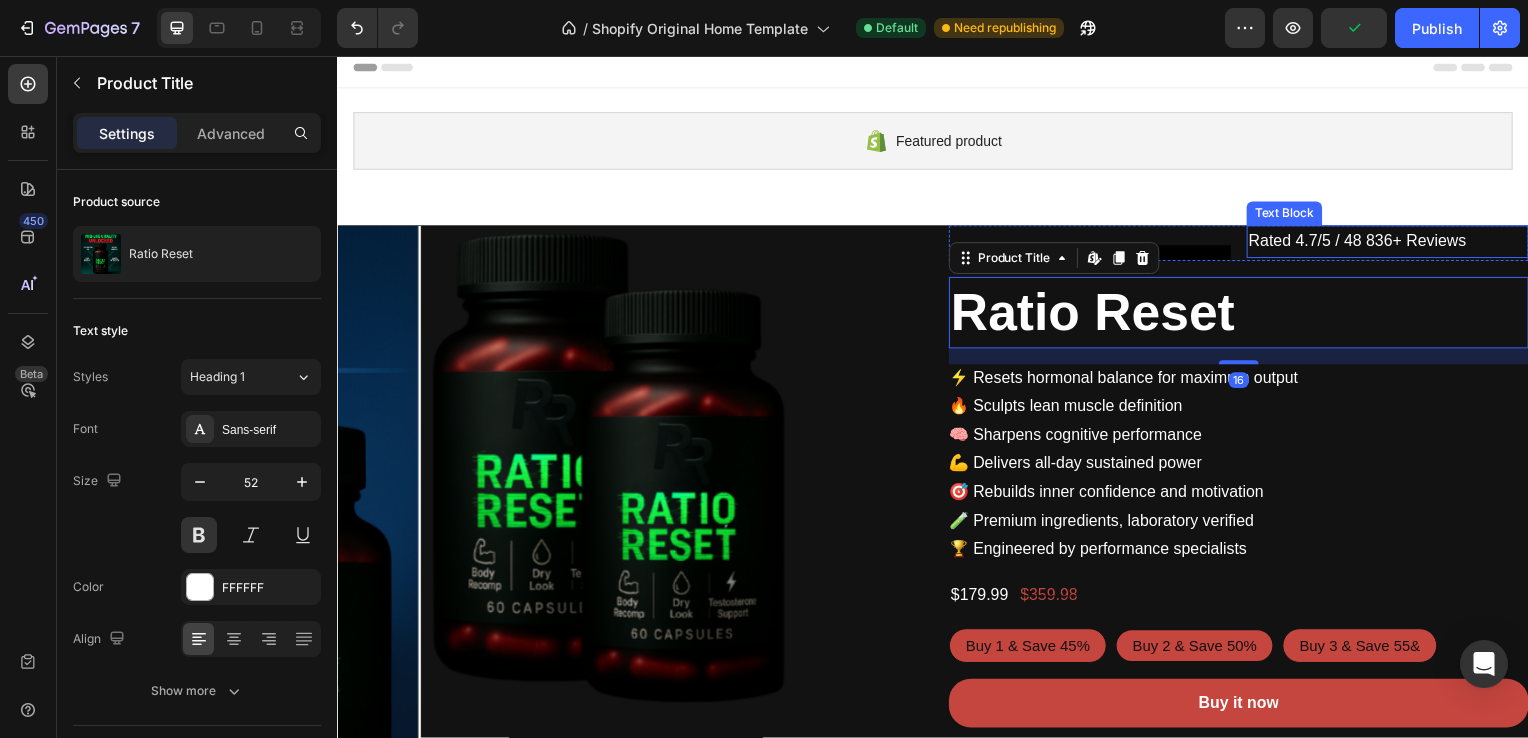 click on "Rated 4.7/5 / 48 836+ Reviews" at bounding box center [1395, 243] 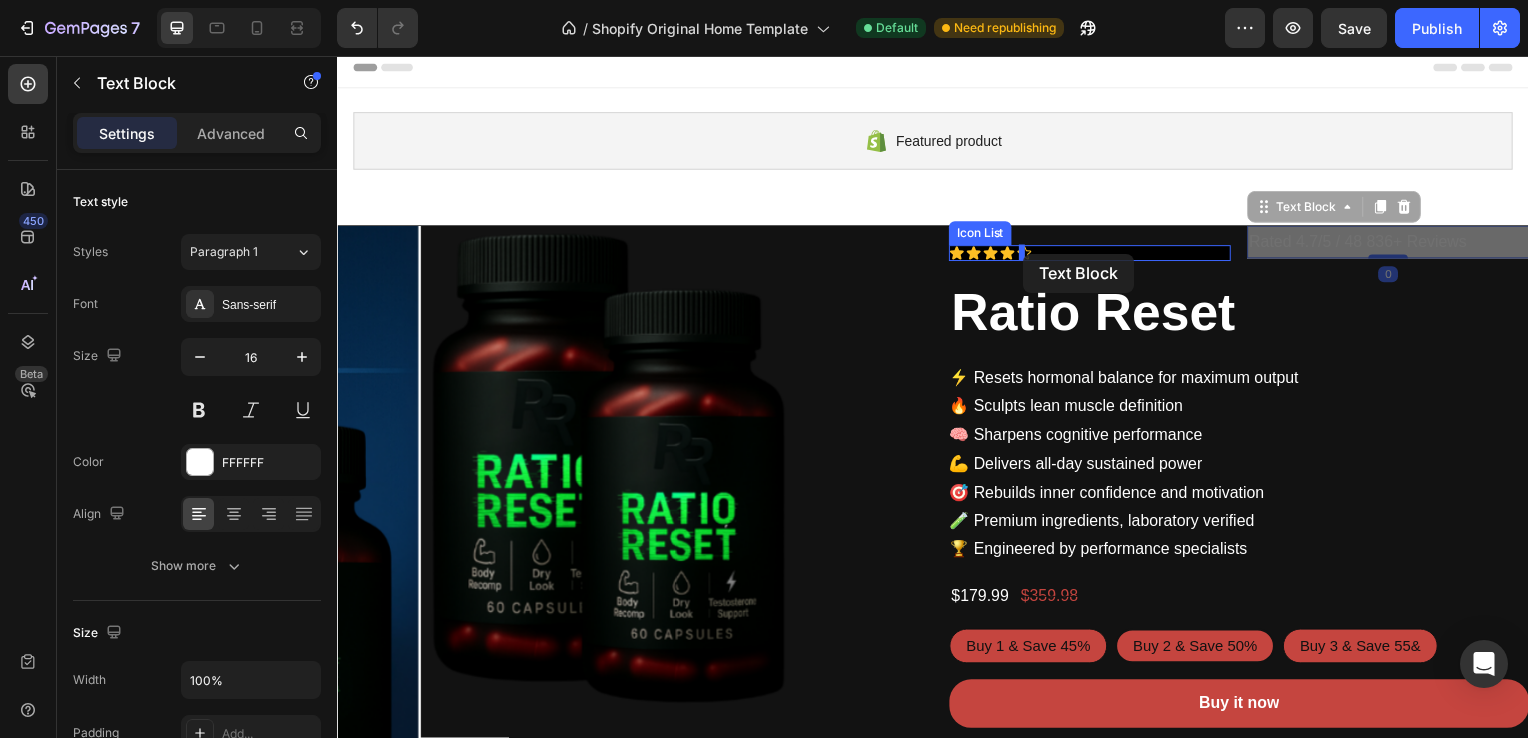 drag, startPoint x: 1258, startPoint y: 204, endPoint x: 1028, endPoint y: 255, distance: 235.5865 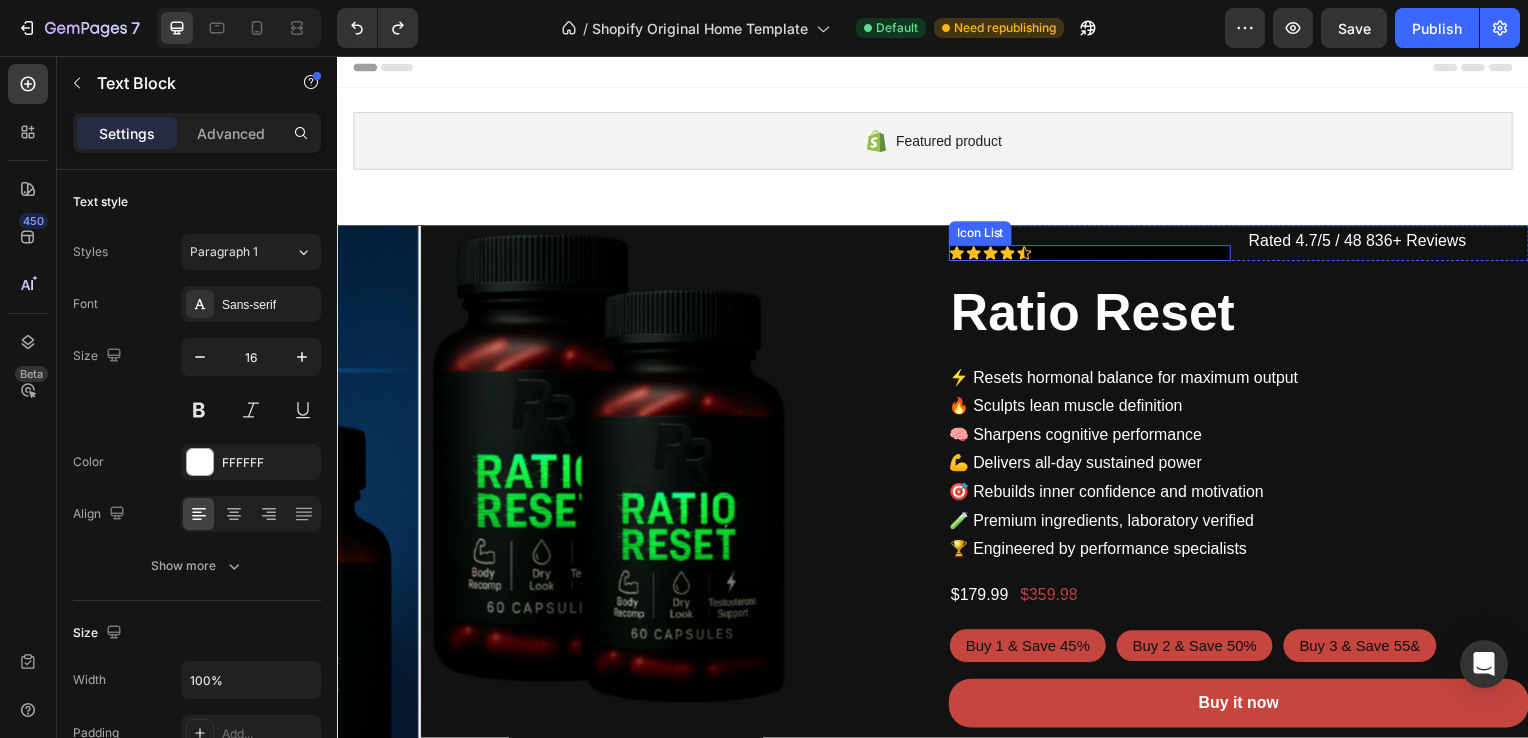 click on "Icon Icon Icon Icon Icon" at bounding box center [1095, 255] 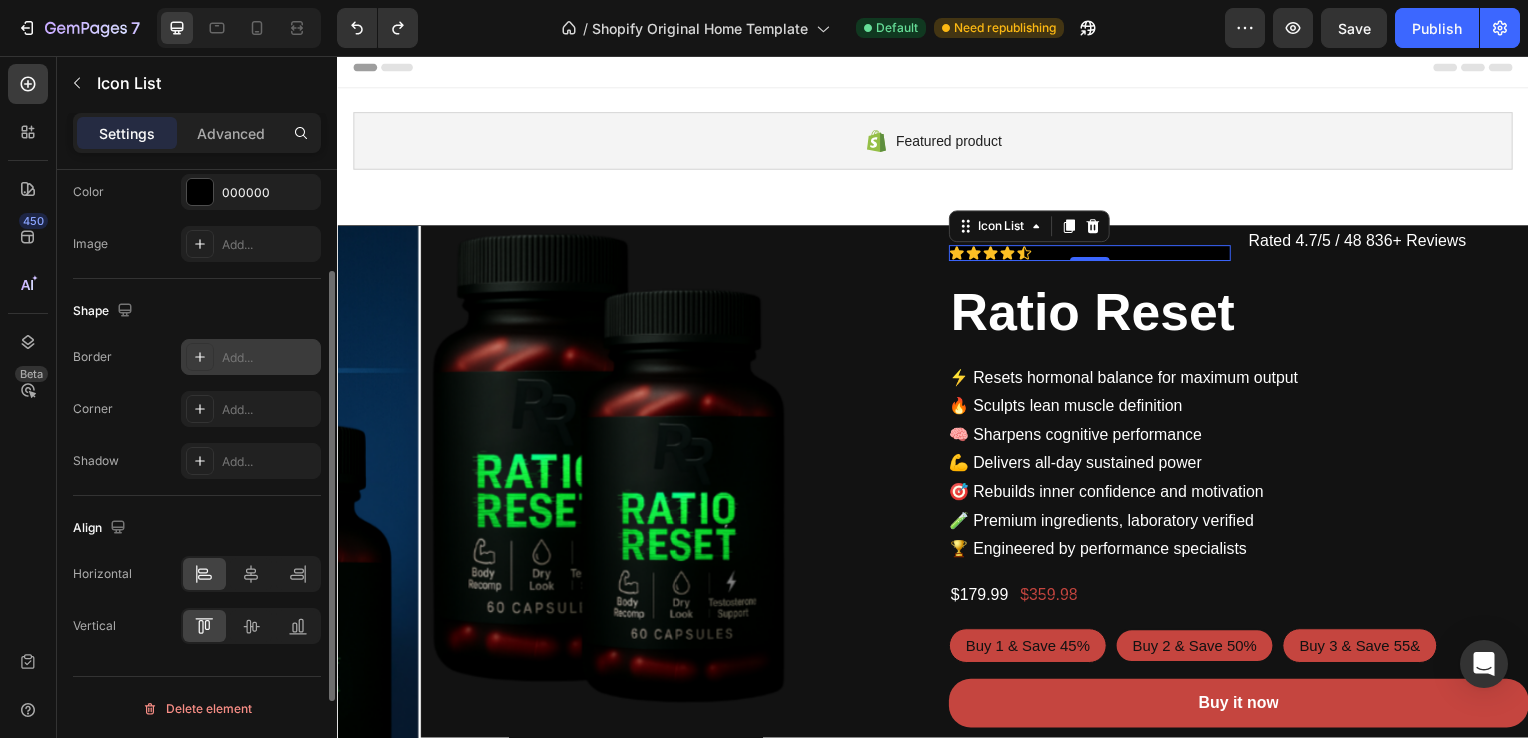 scroll, scrollTop: 0, scrollLeft: 0, axis: both 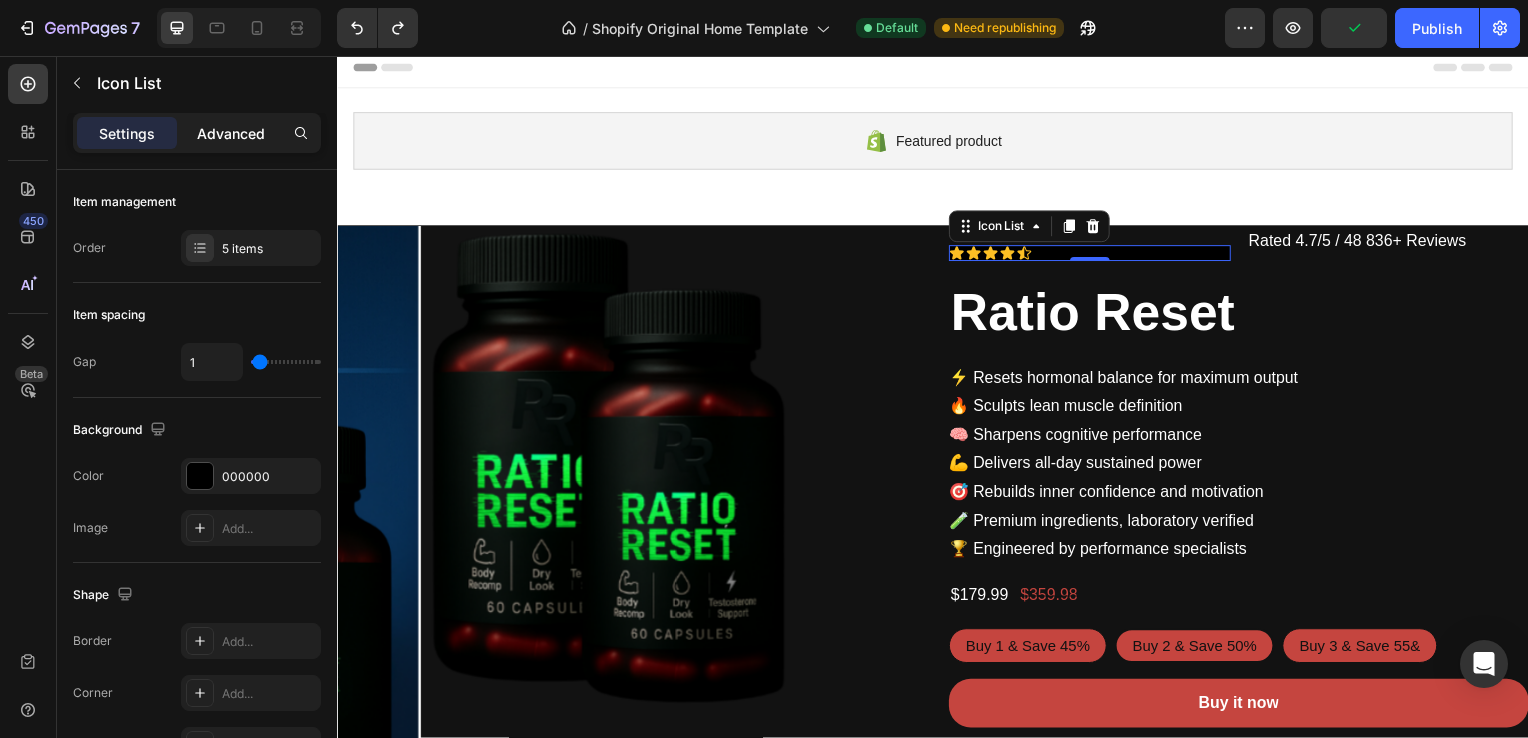 click on "Advanced" at bounding box center [231, 133] 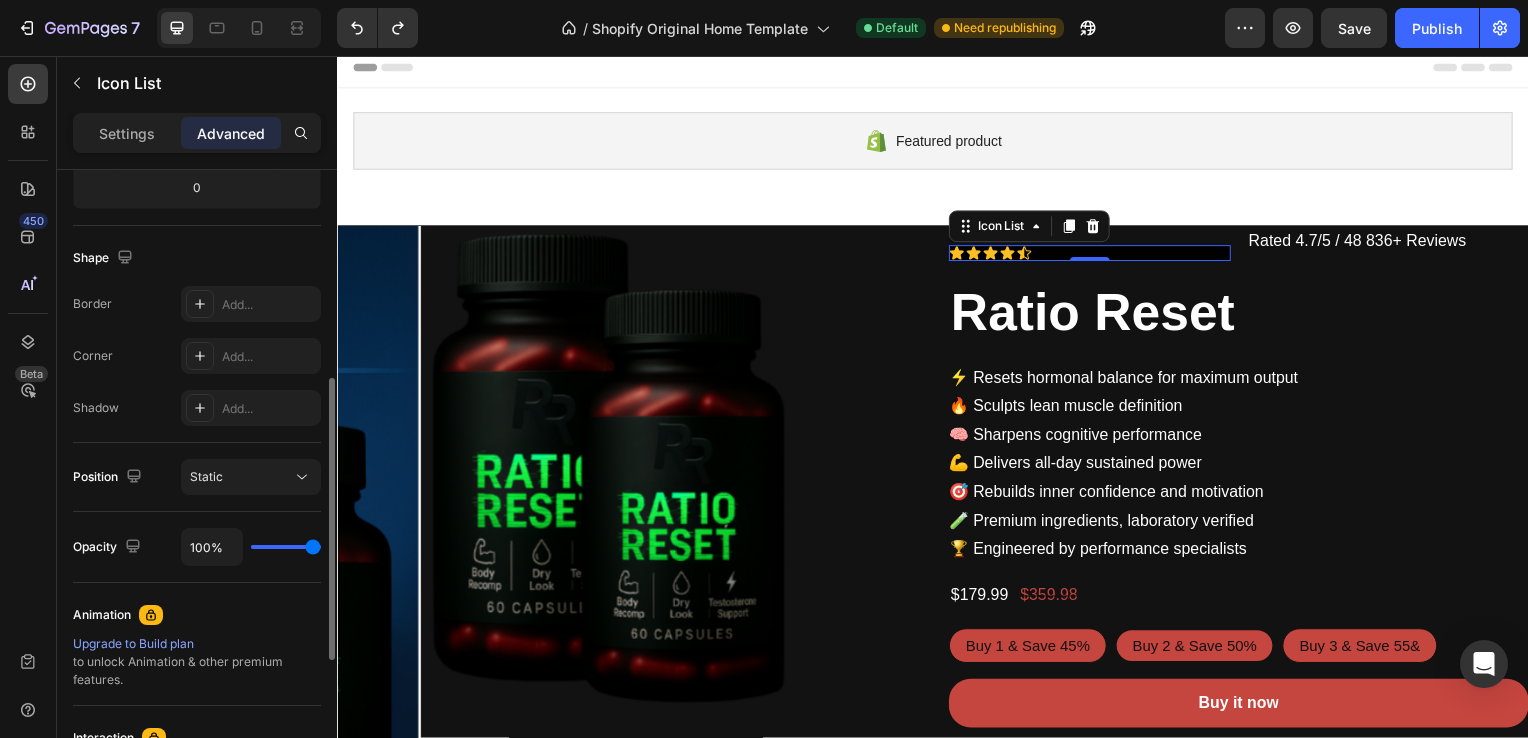 scroll, scrollTop: 459, scrollLeft: 0, axis: vertical 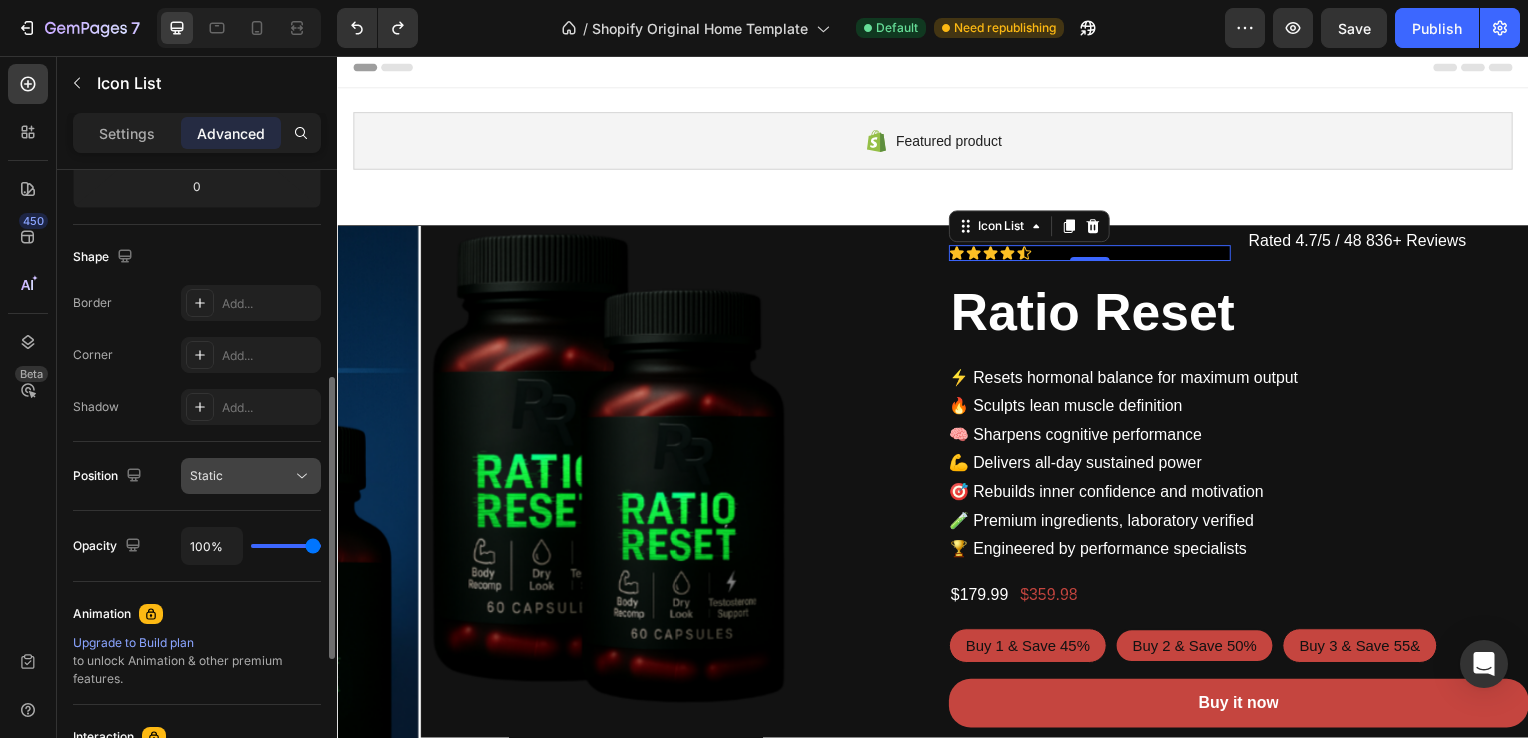 click on "Static" 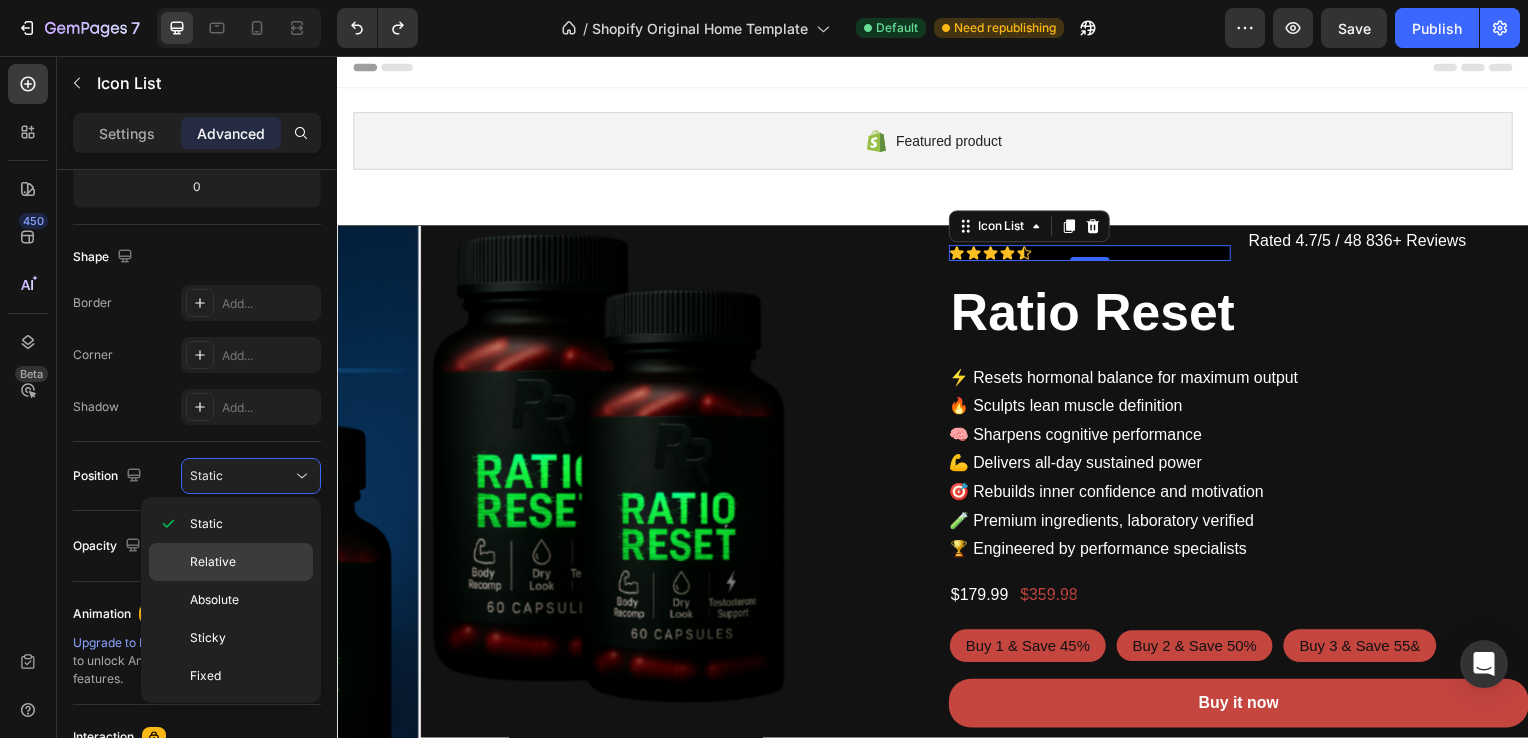click on "Relative" at bounding box center [213, 562] 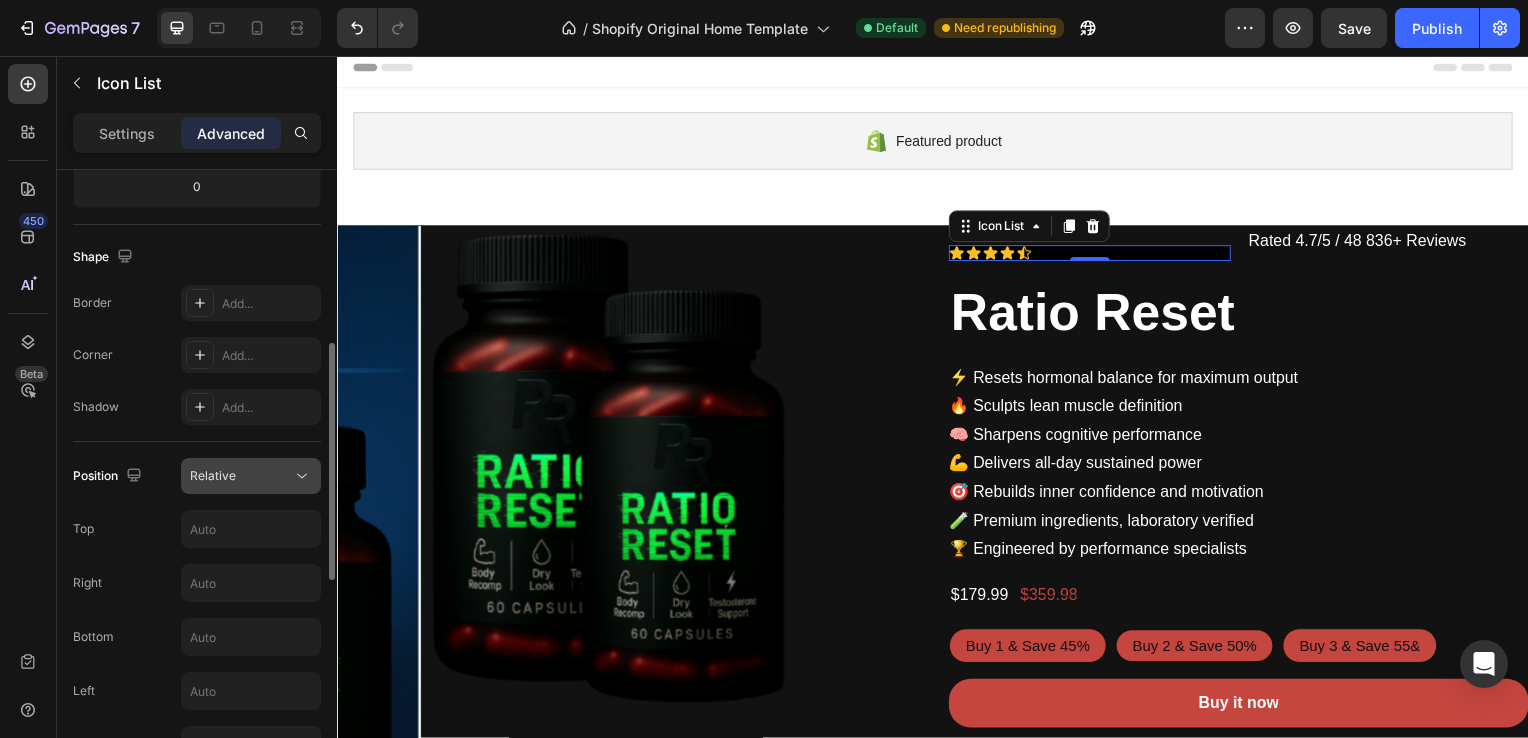 click on "Relative" at bounding box center [241, 476] 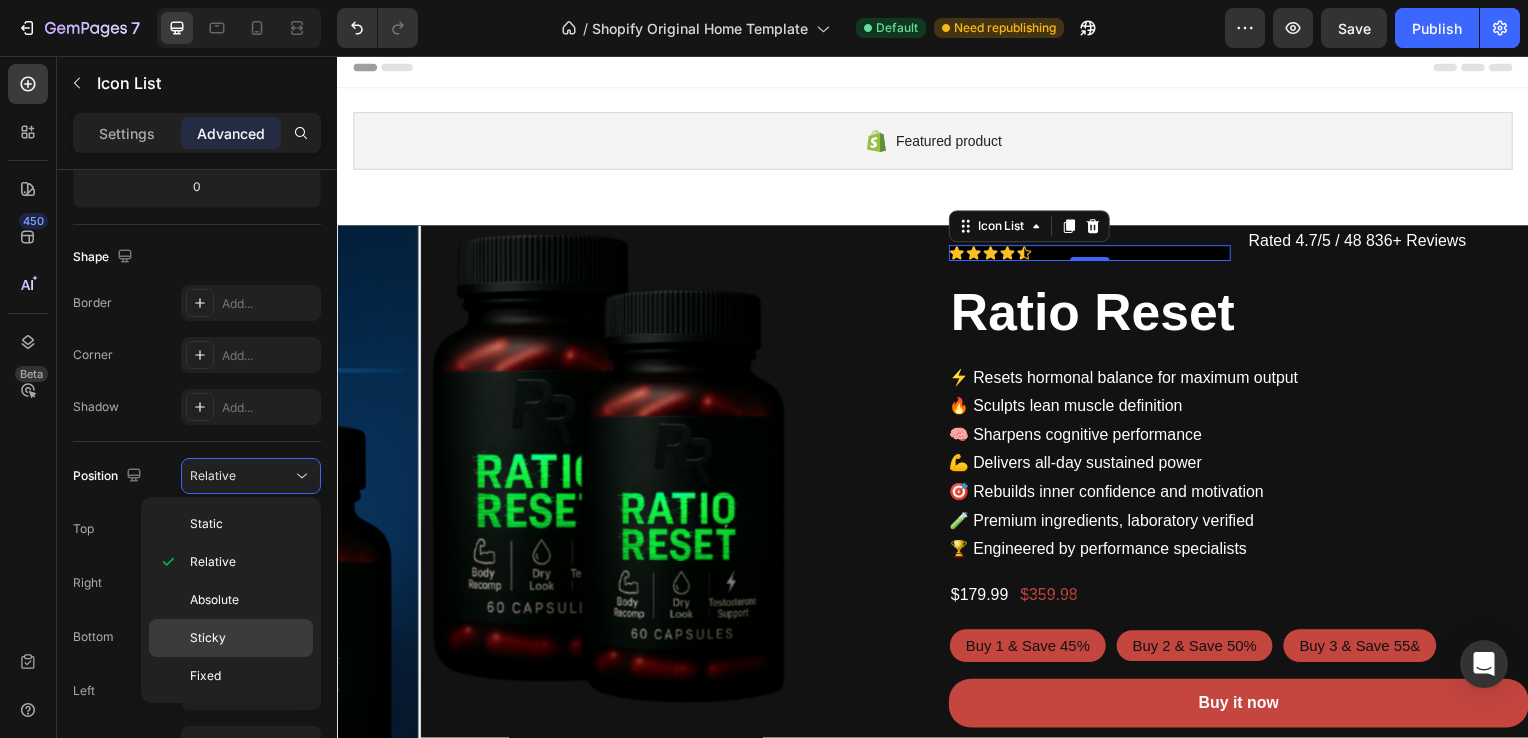 click on "Sticky" 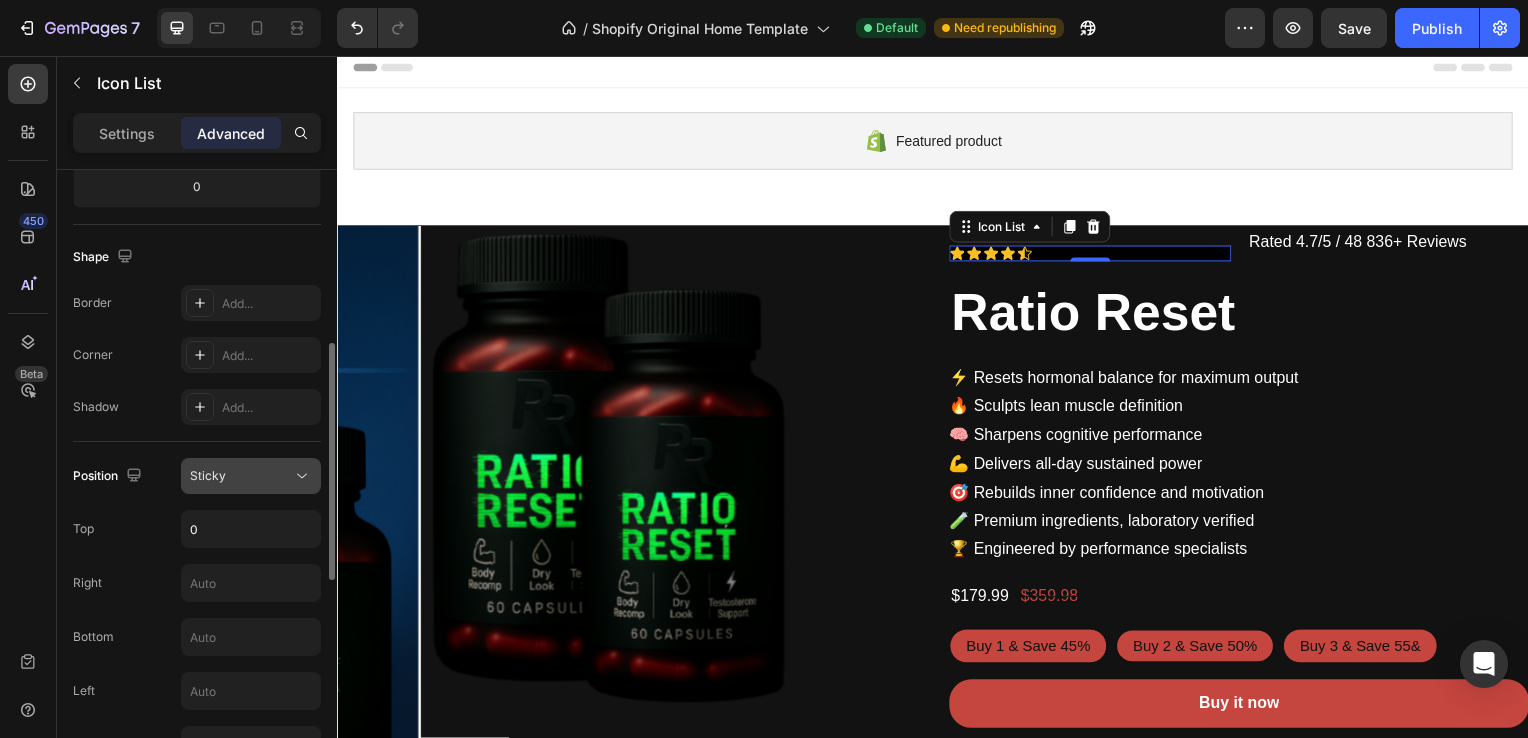 click on "Sticky" at bounding box center [241, 476] 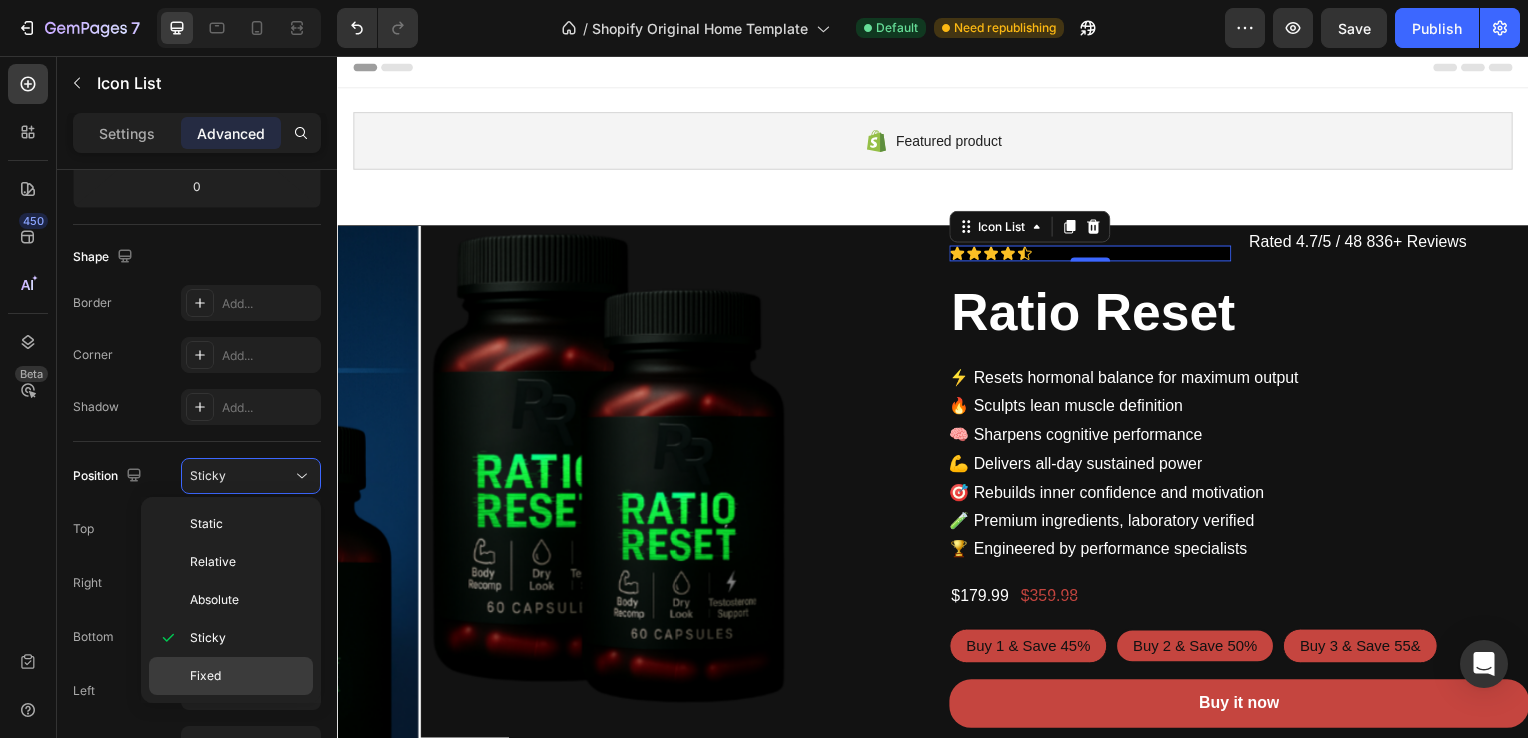 click on "Fixed" 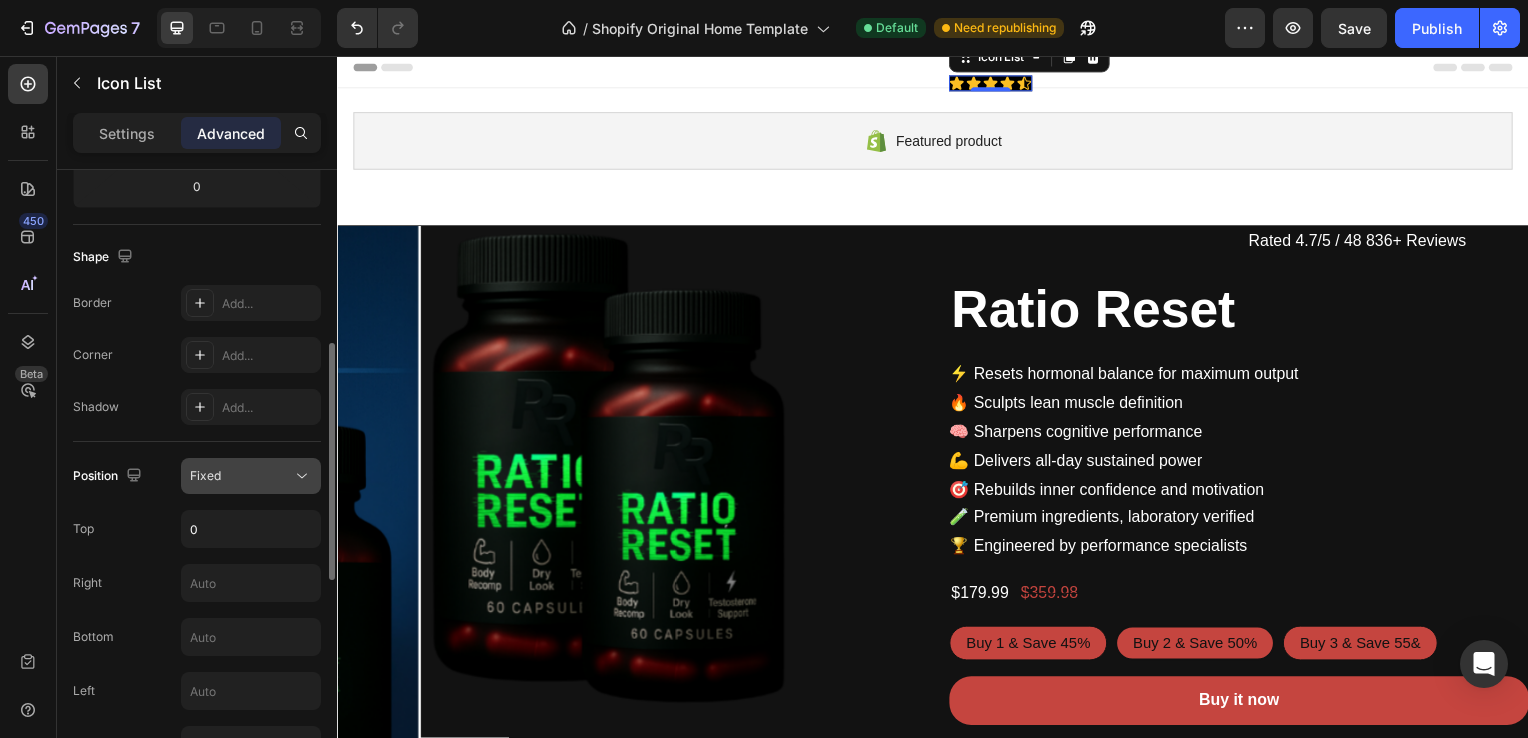 click on "Fixed" at bounding box center [241, 476] 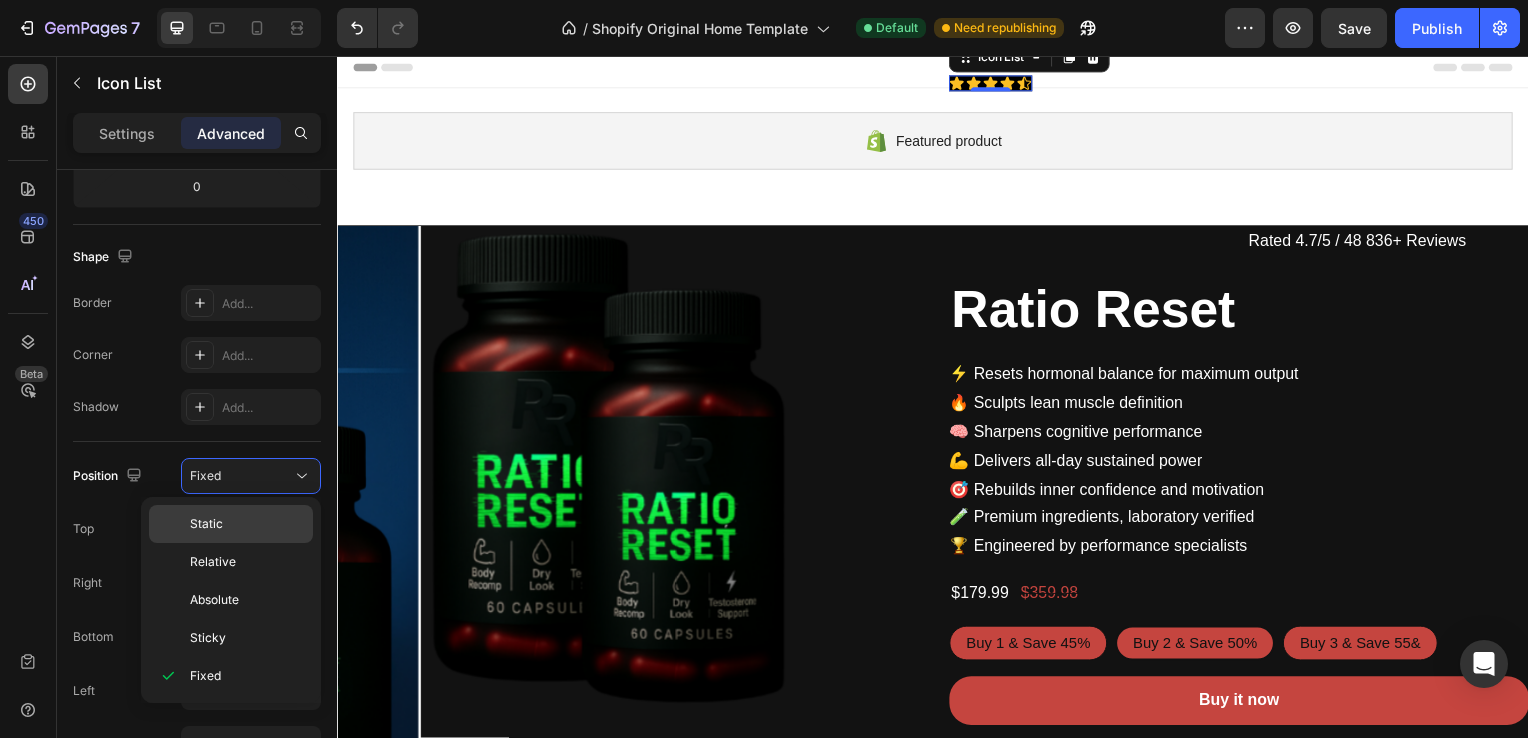 click on "Static" 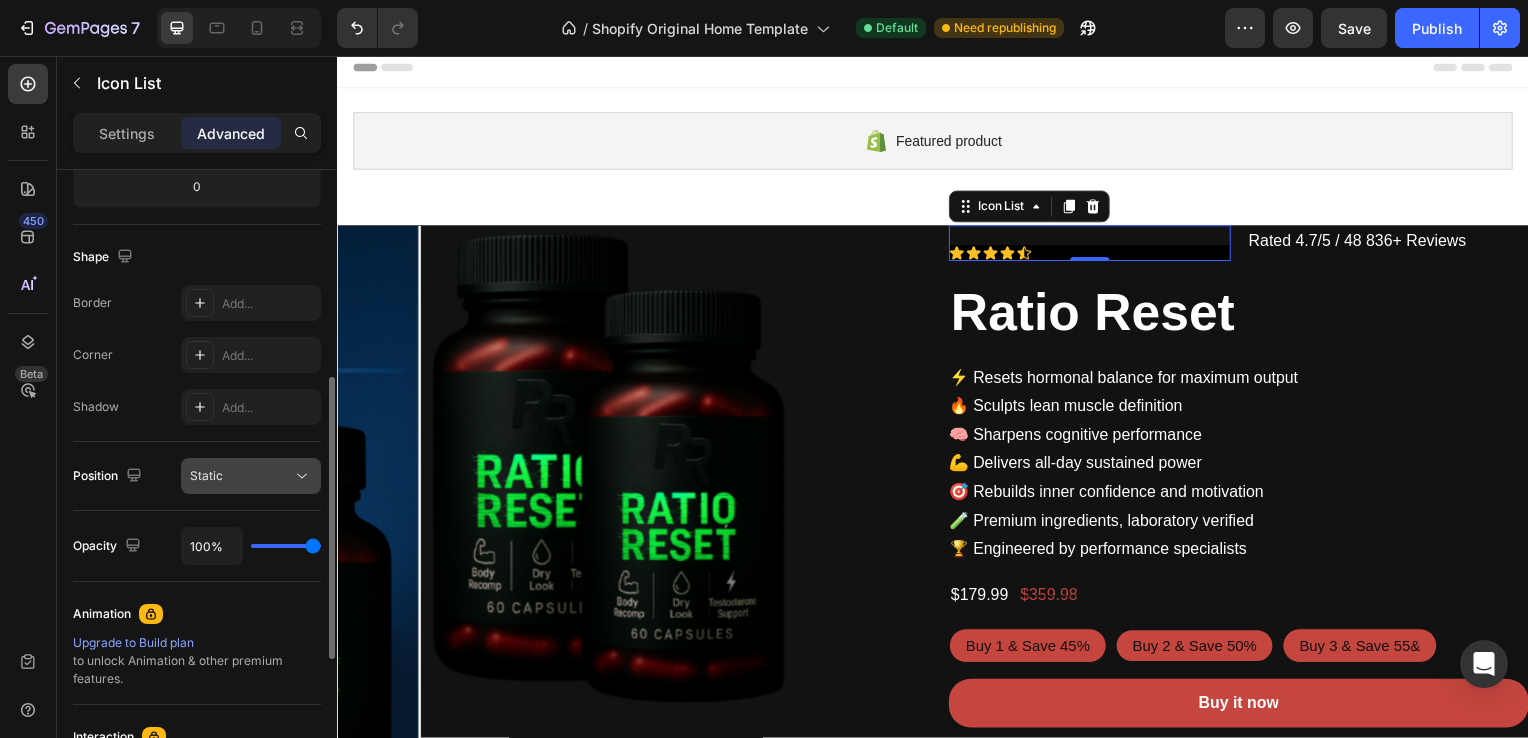 click on "Static" at bounding box center [241, 476] 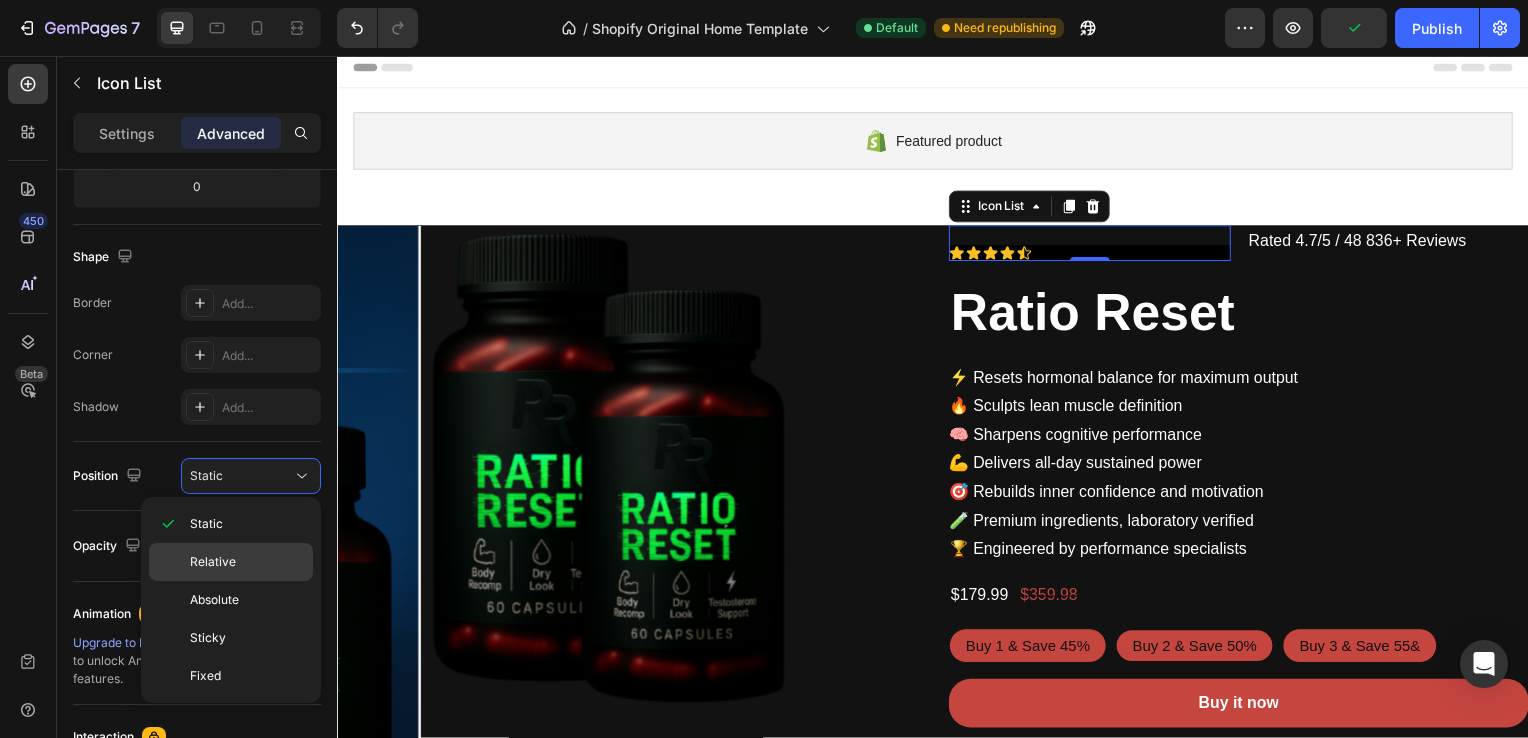 click on "Relative" at bounding box center (213, 562) 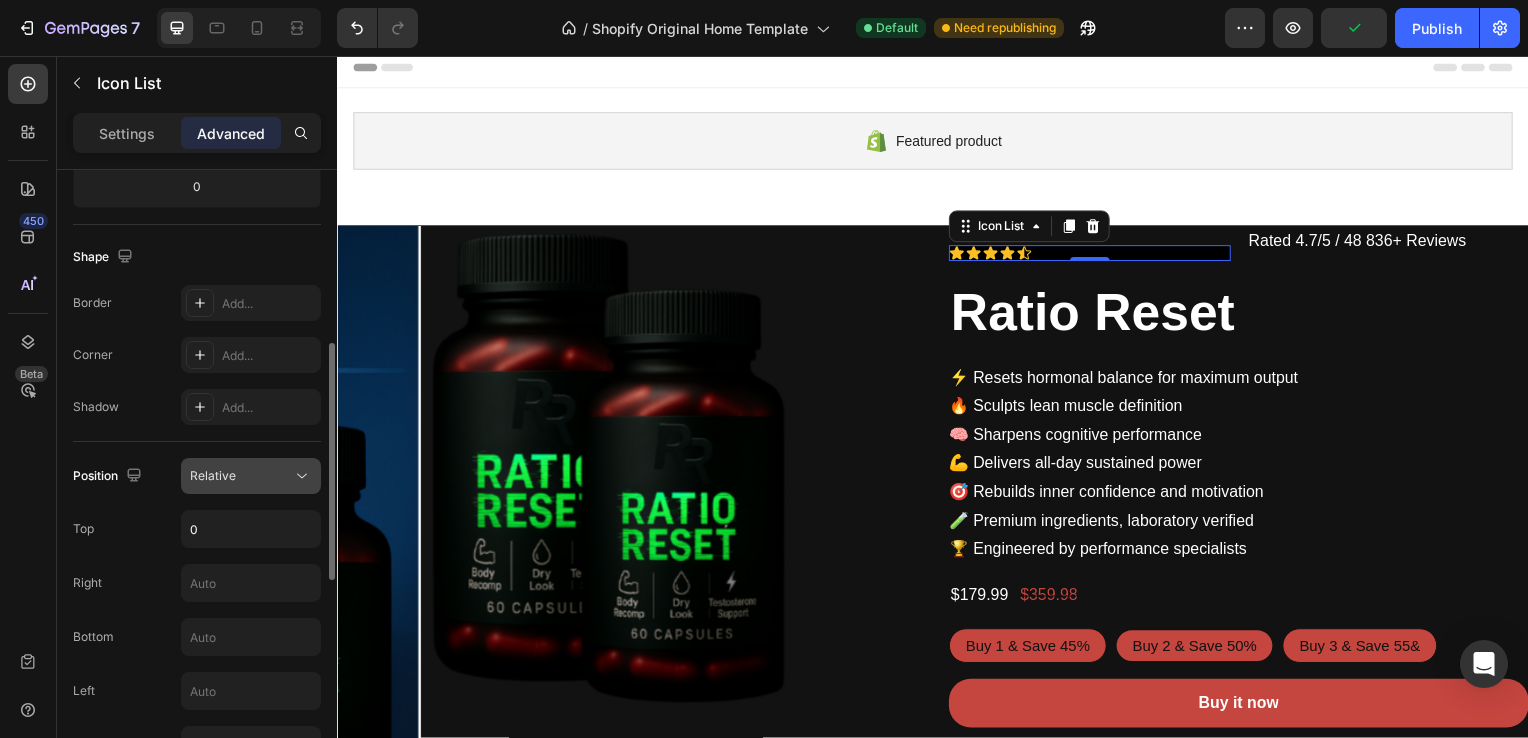click on "Relative" at bounding box center (241, 476) 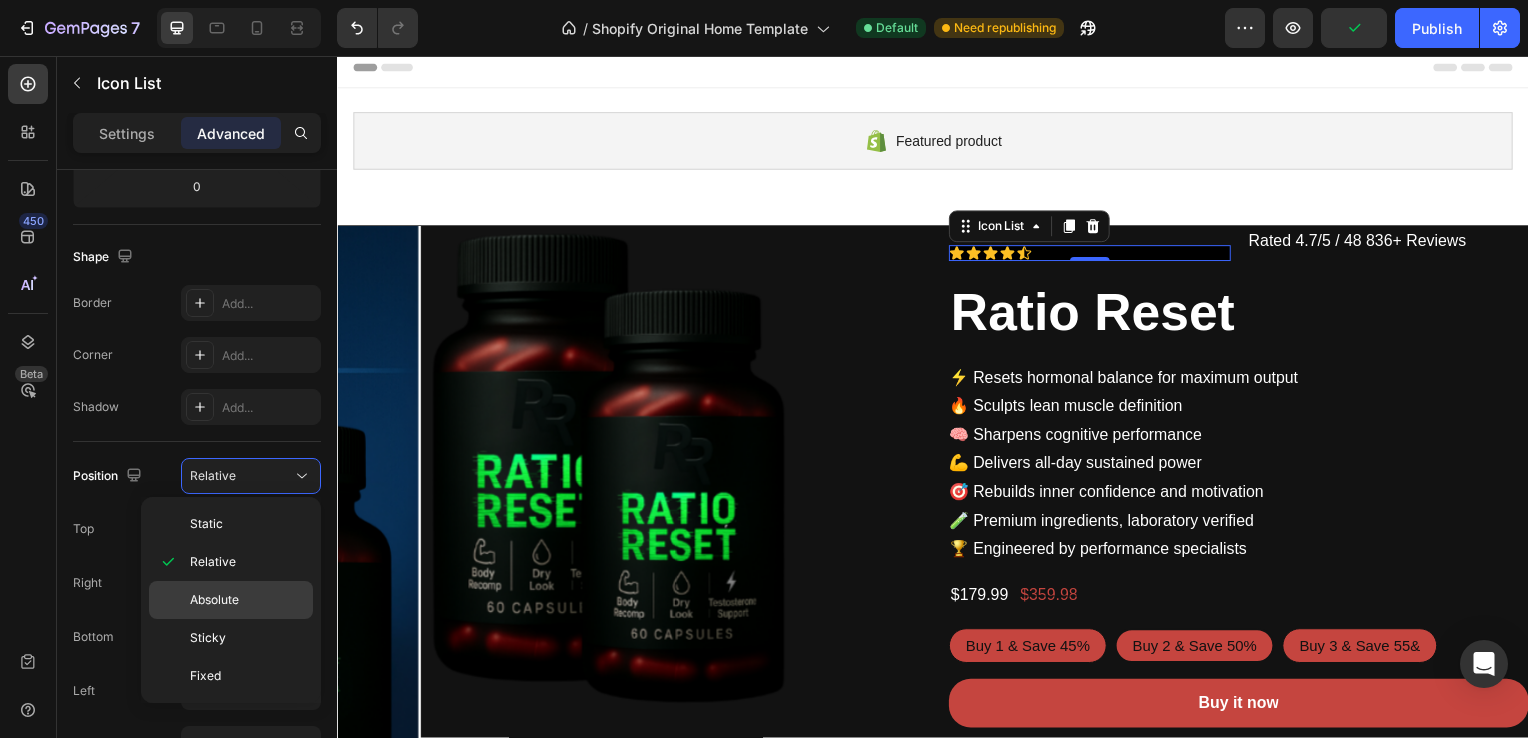 click on "Absolute" at bounding box center [214, 600] 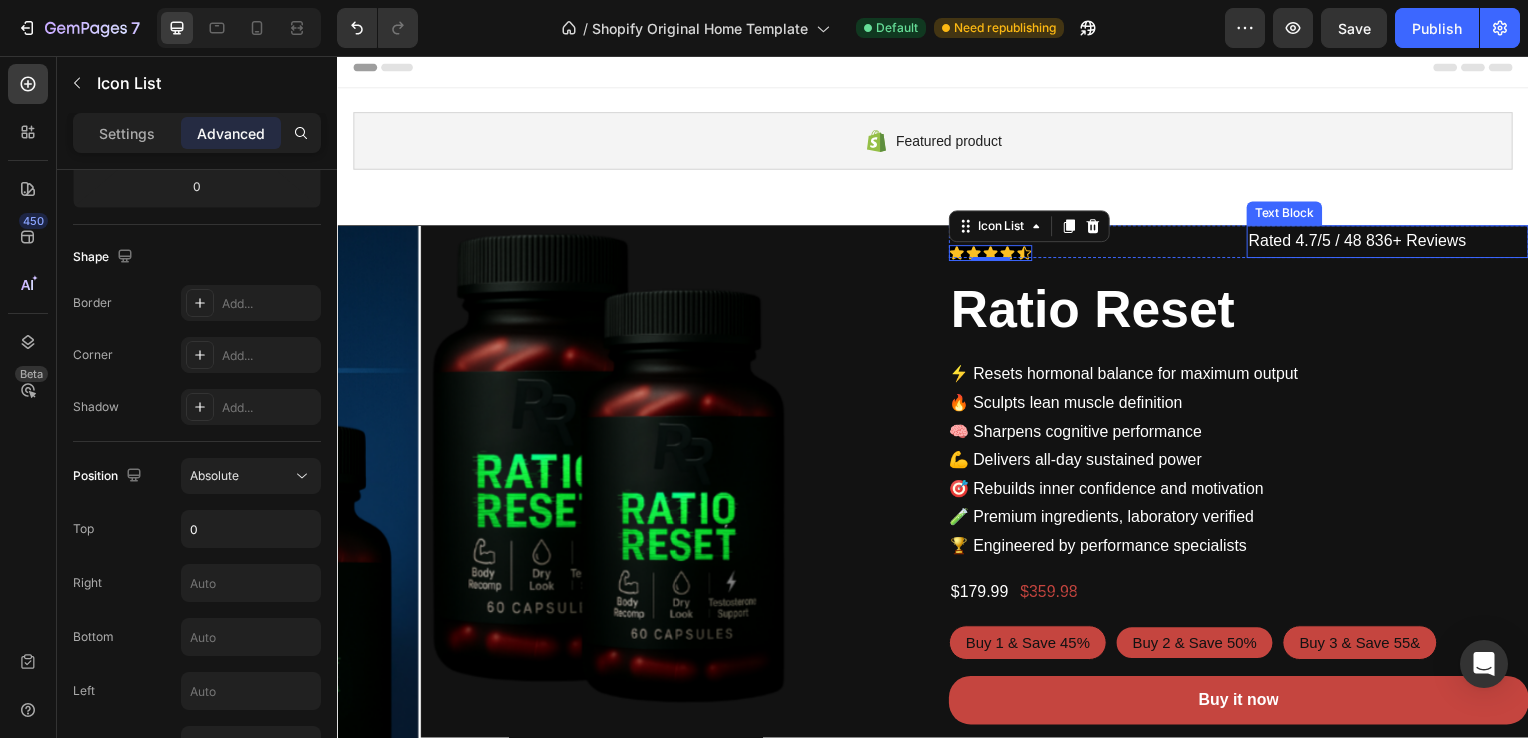 click on "Rated 4.7/5 / 48 836+ Reviews" at bounding box center (1395, 243) 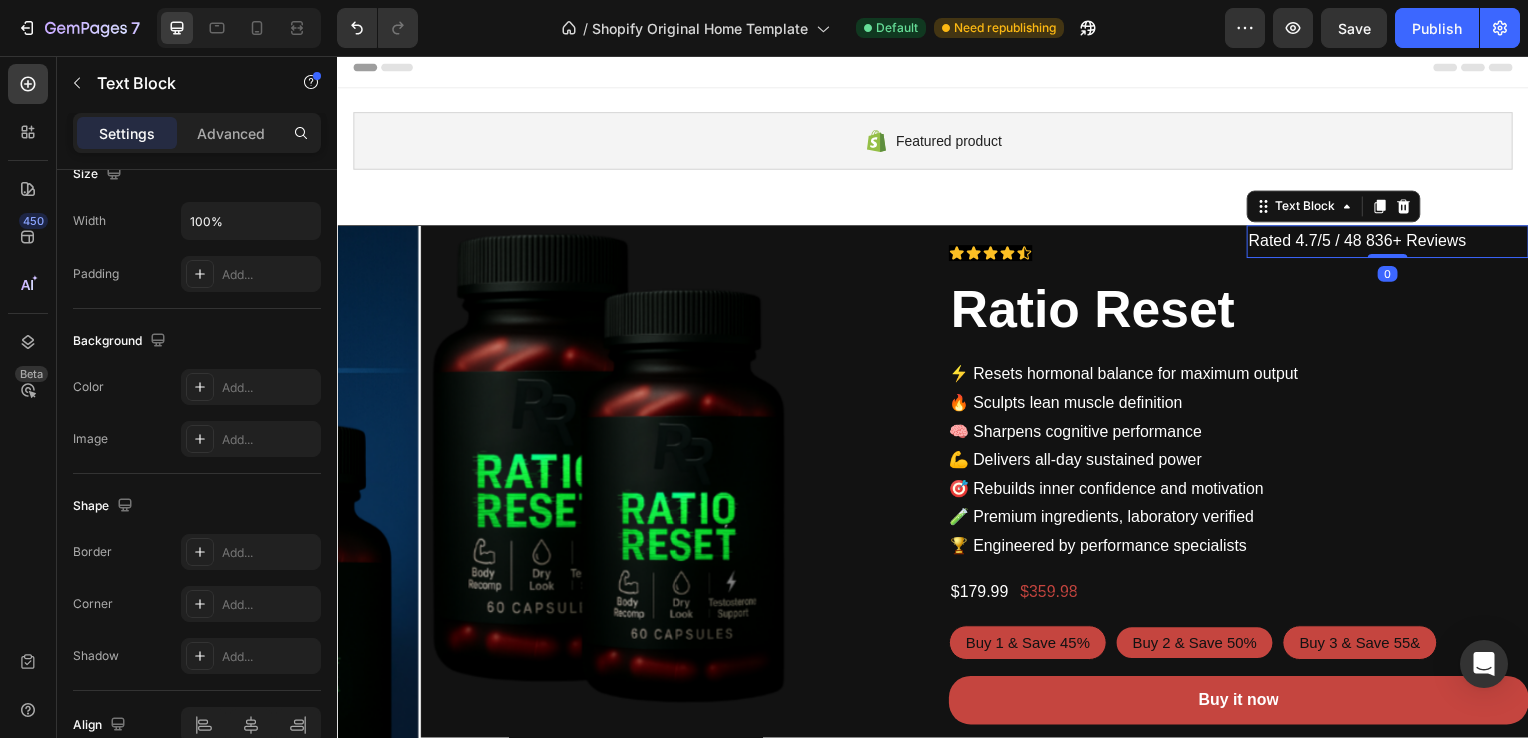 scroll, scrollTop: 0, scrollLeft: 0, axis: both 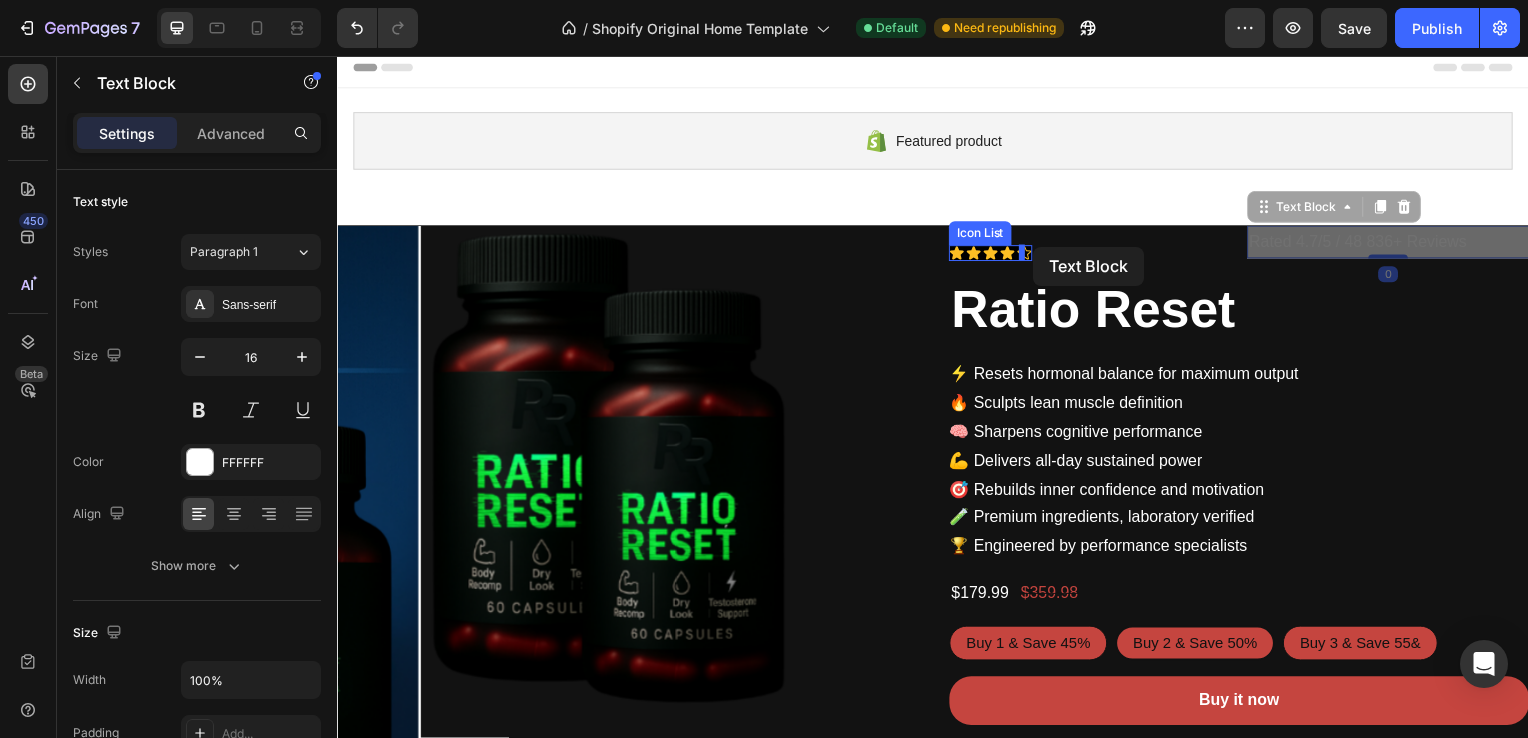 drag, startPoint x: 1254, startPoint y: 211, endPoint x: 1038, endPoint y: 248, distance: 219.14607 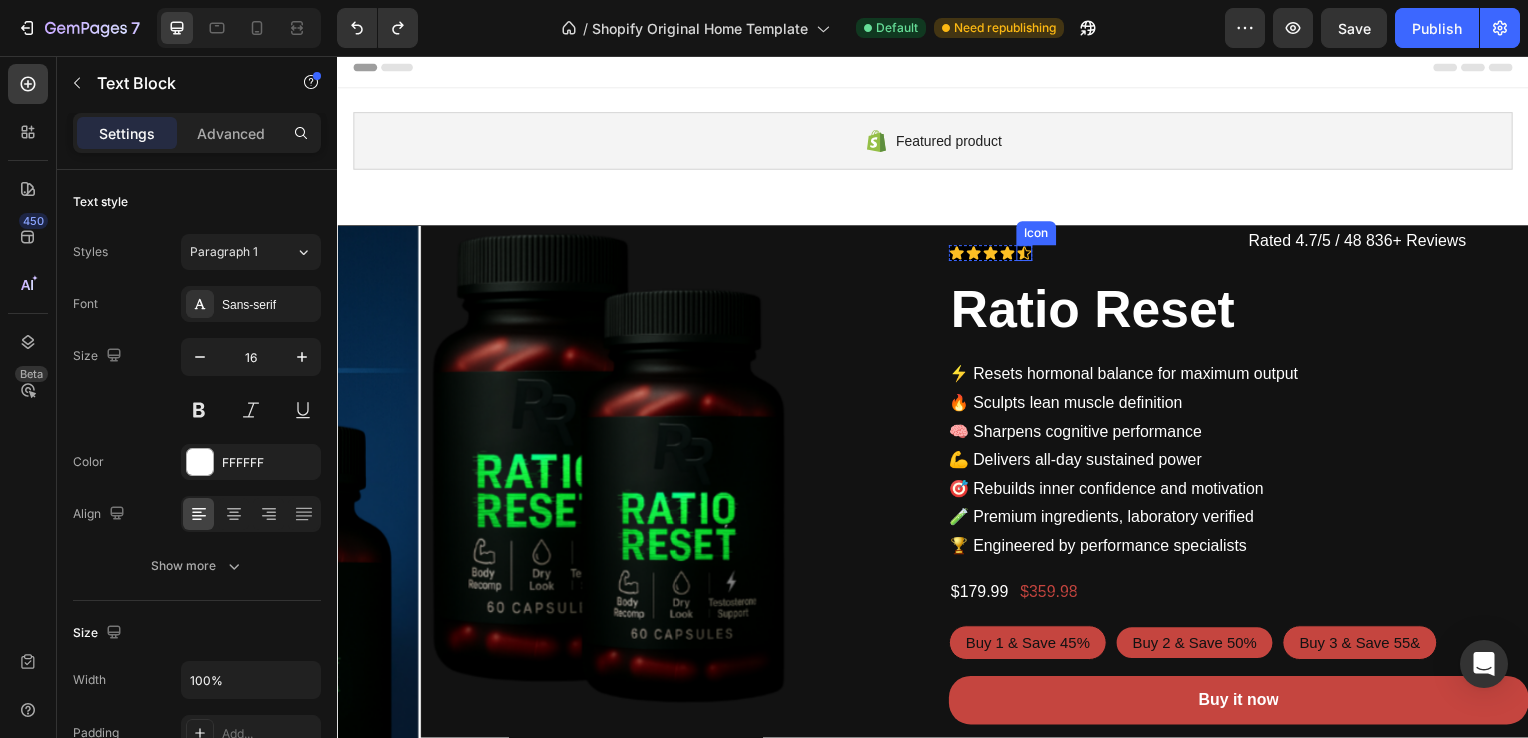 click 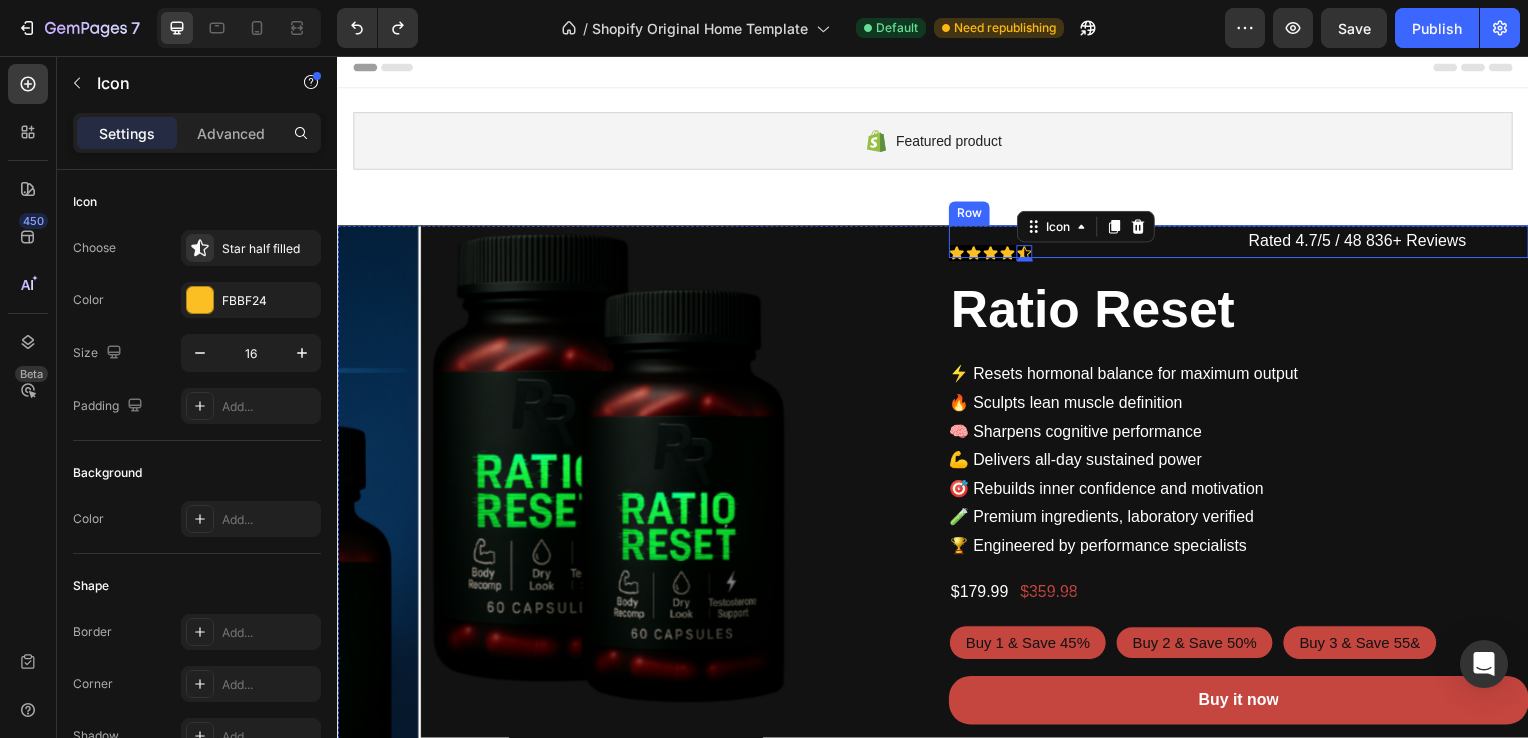 click on "Icon Icon Icon Icon Icon   0 Icon List" at bounding box center (1095, 243) 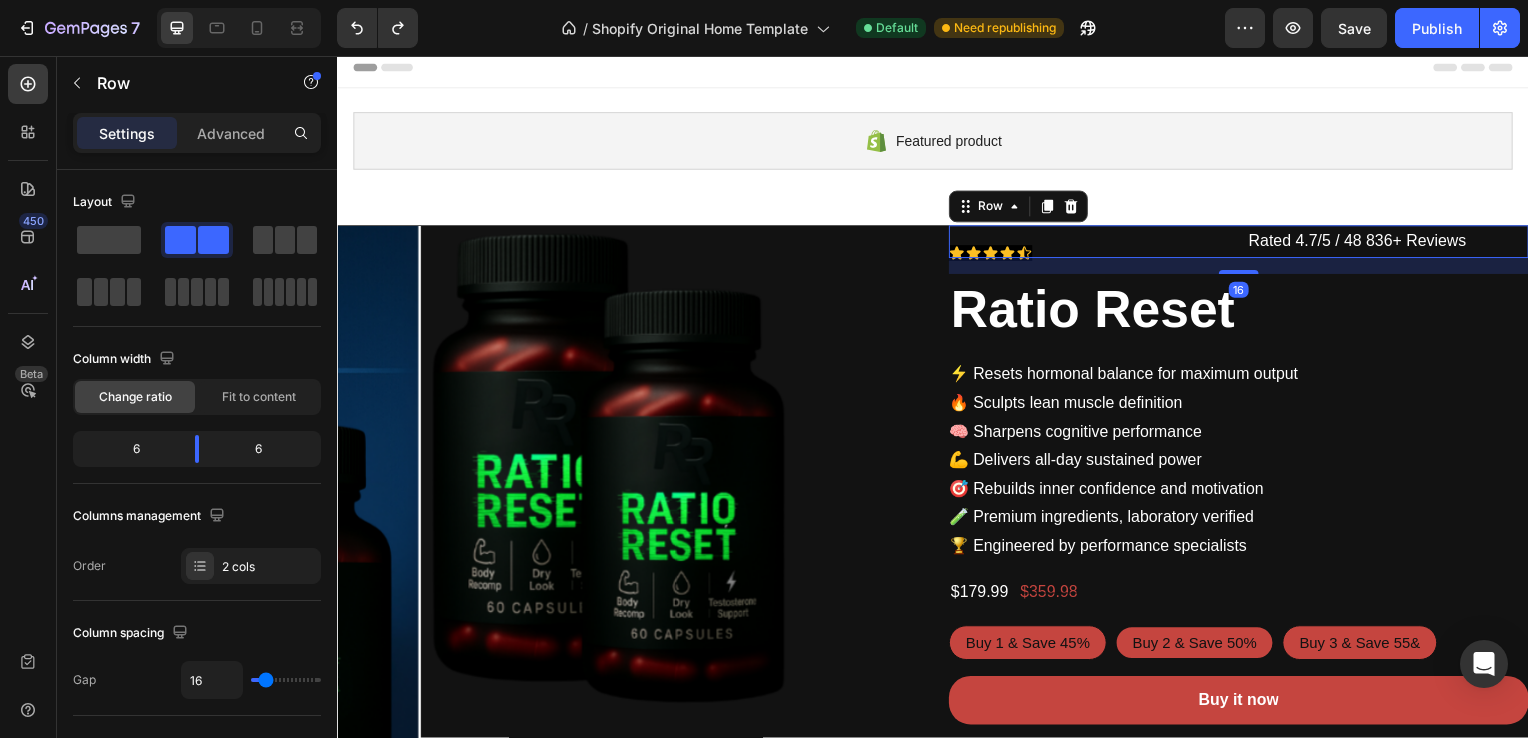 click on "Icon Icon Icon Icon Icon Icon List" at bounding box center (1095, 243) 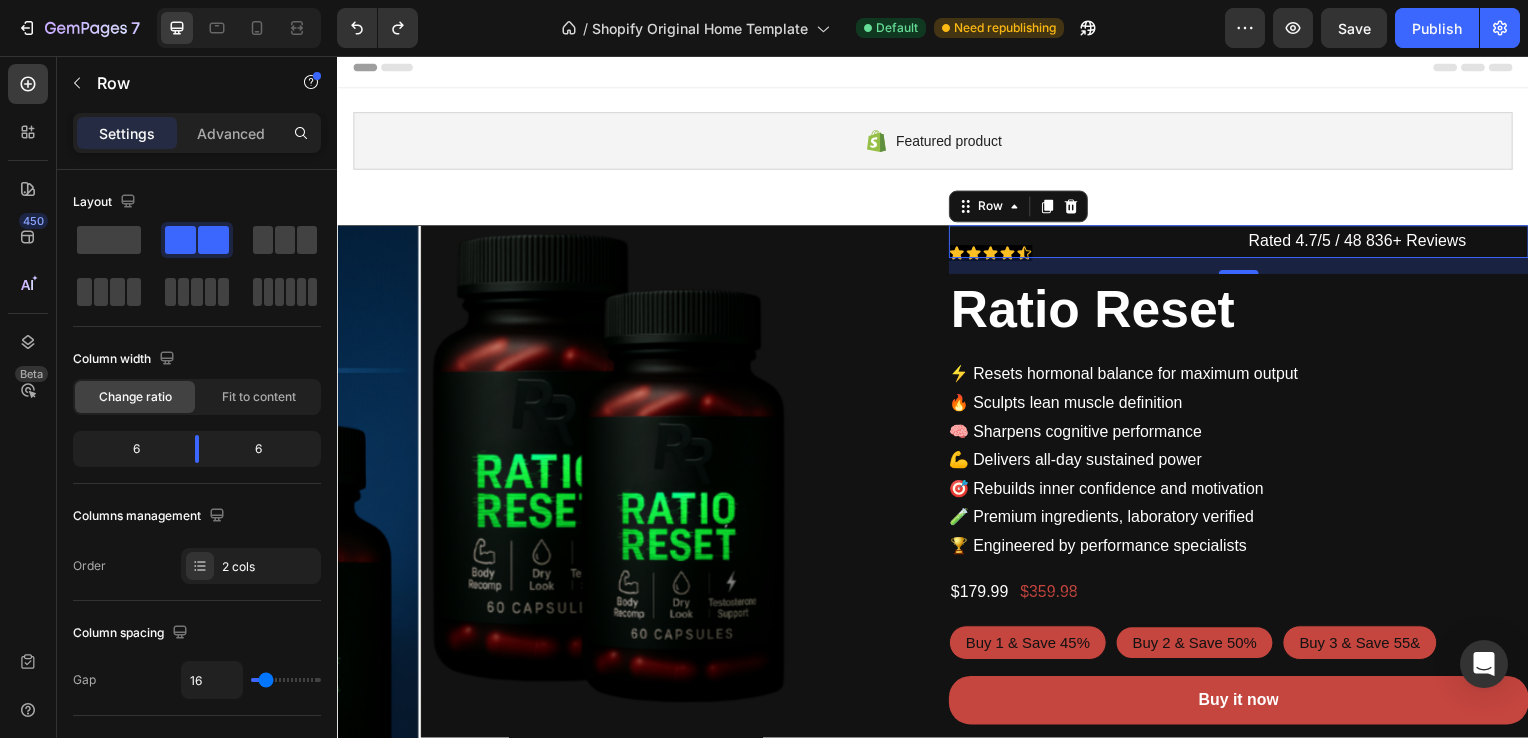 click on "16" at bounding box center (1245, 268) 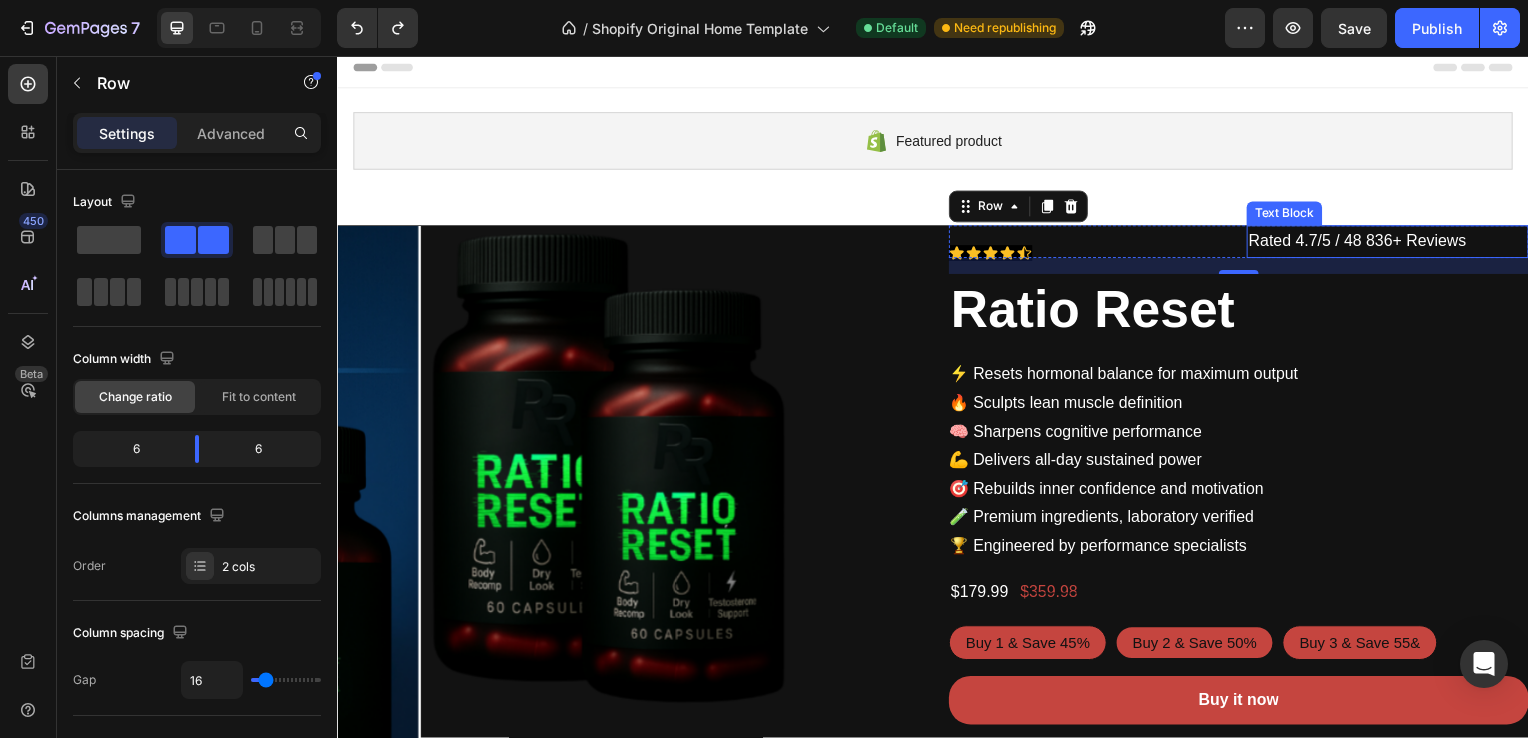 click on "Rated 4.7/5 / 48 836+ Reviews" at bounding box center (1395, 243) 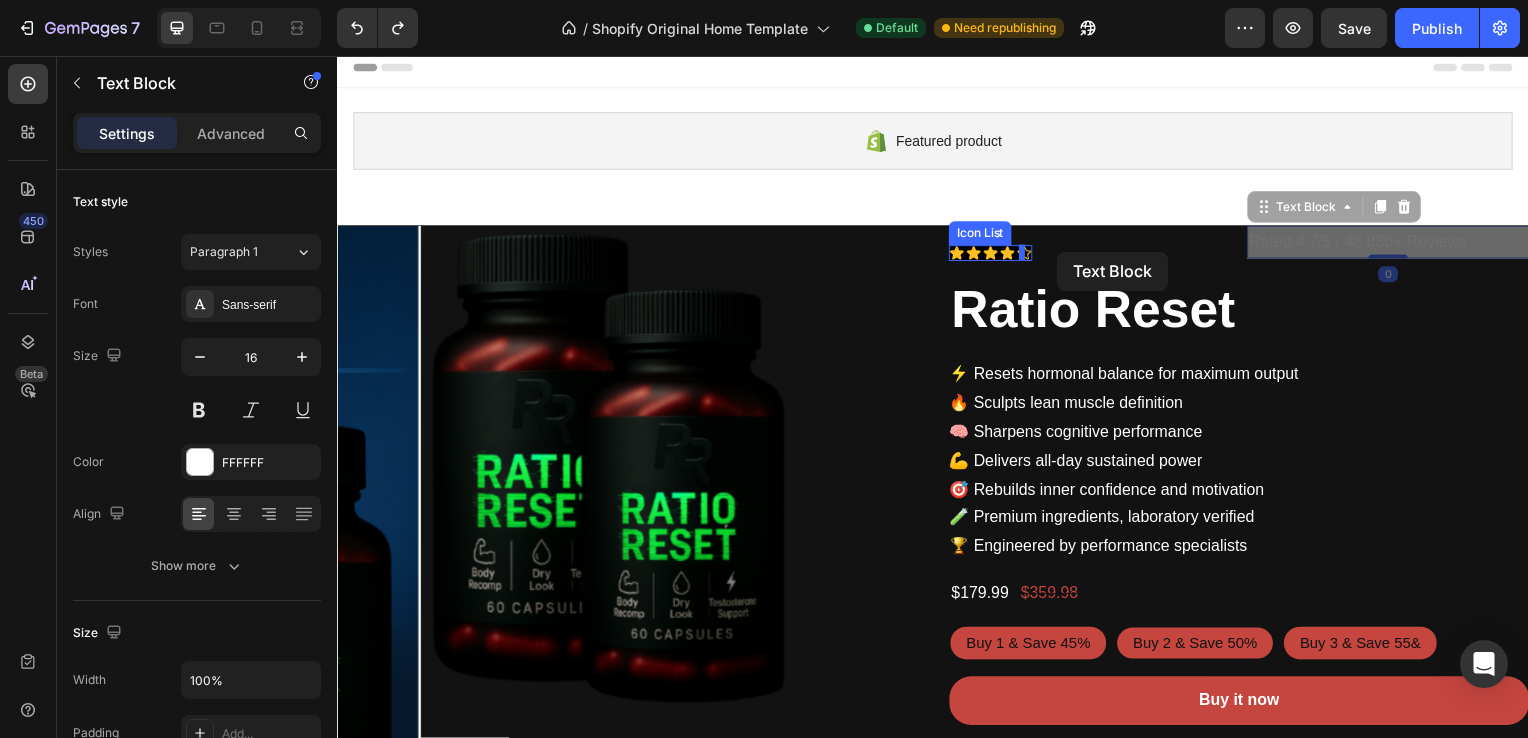 drag, startPoint x: 1256, startPoint y: 203, endPoint x: 1062, endPoint y: 253, distance: 200.3397 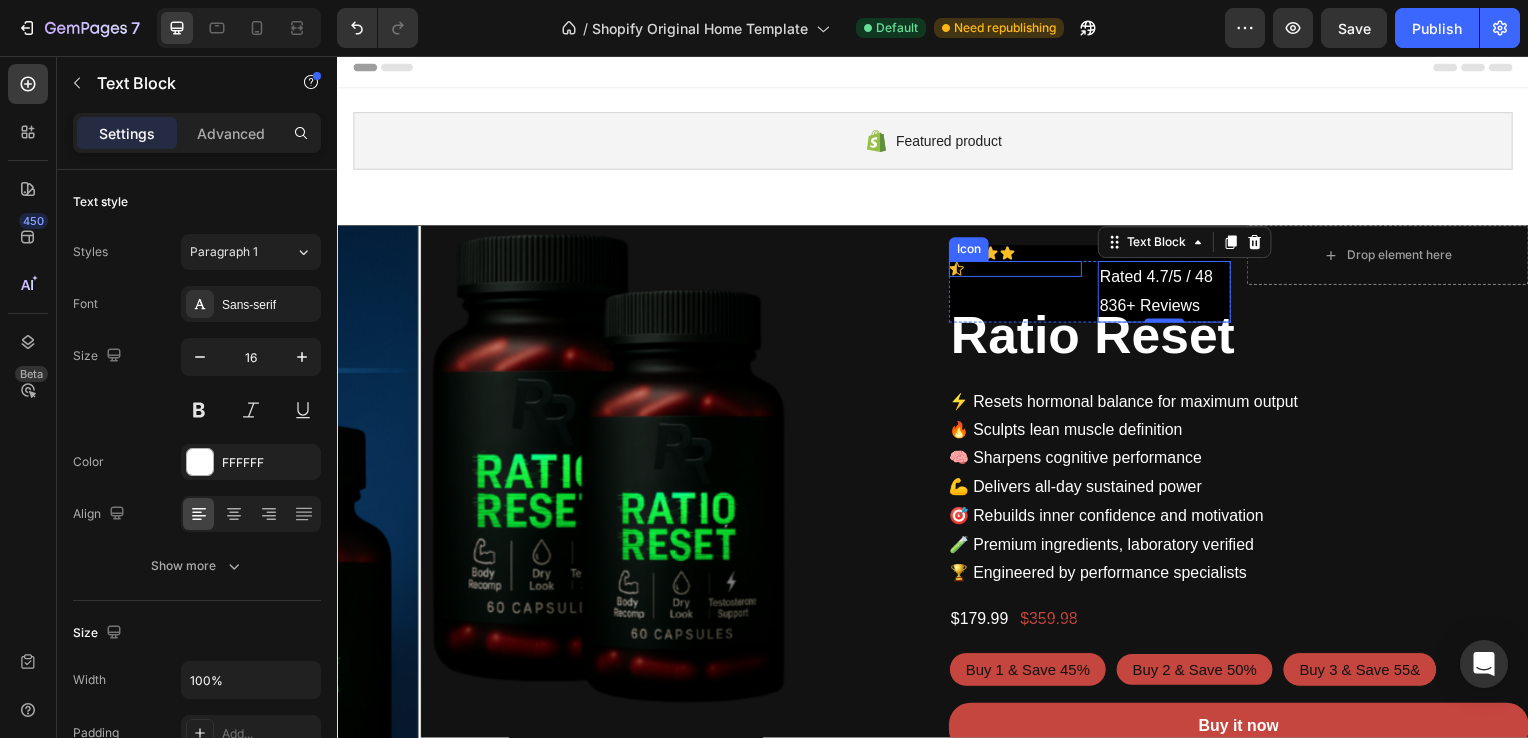 click on "Icon" at bounding box center [1020, 271] 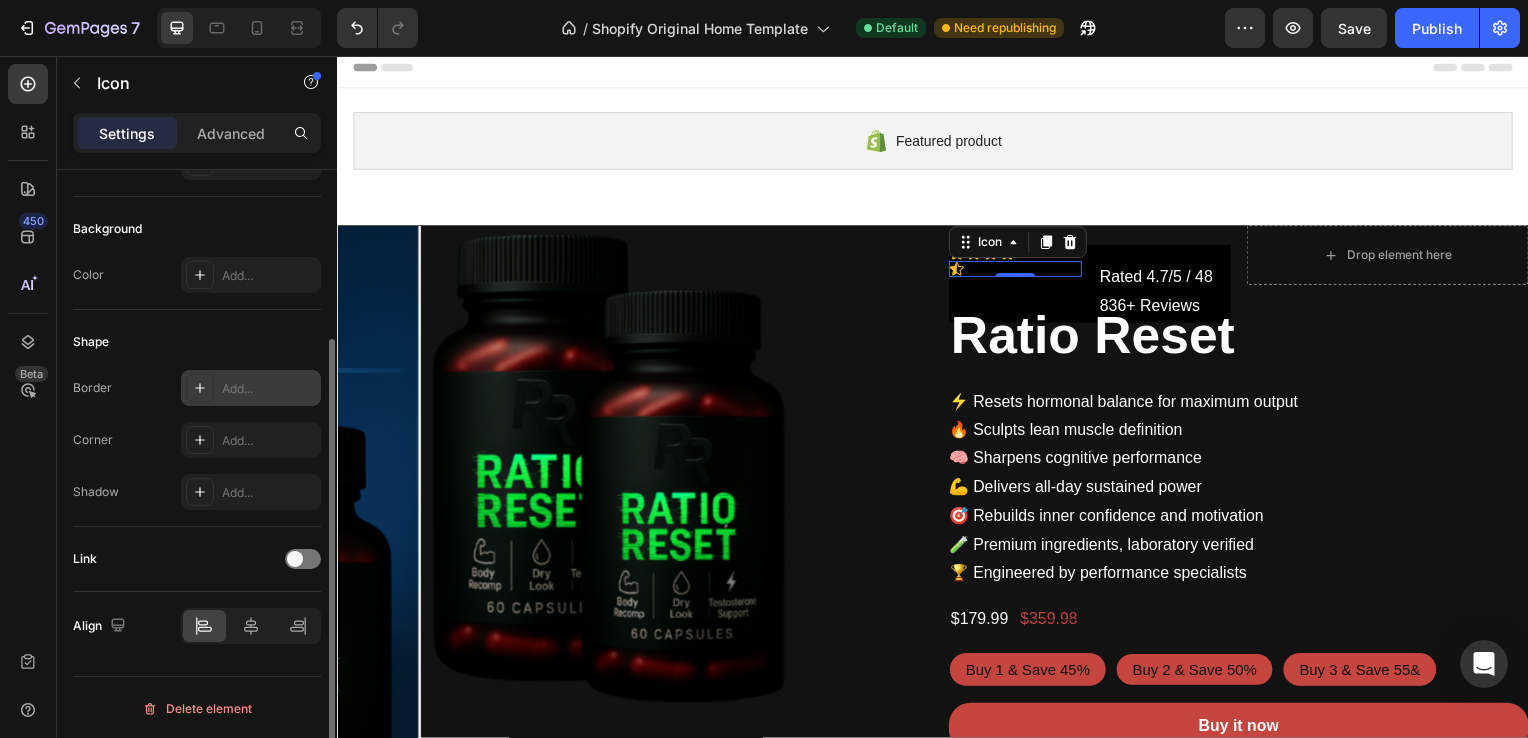 scroll, scrollTop: 240, scrollLeft: 0, axis: vertical 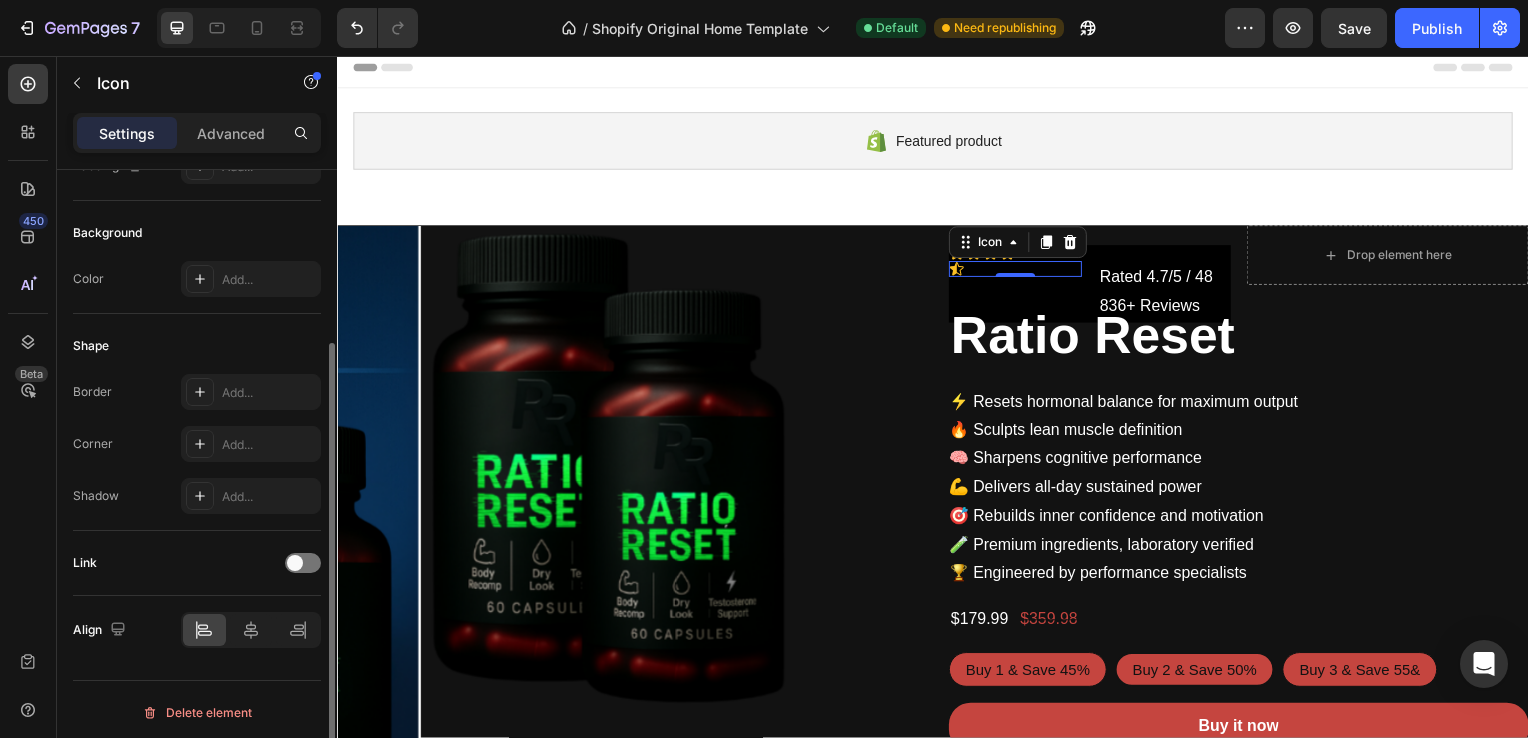 click on "Link" at bounding box center [197, 563] 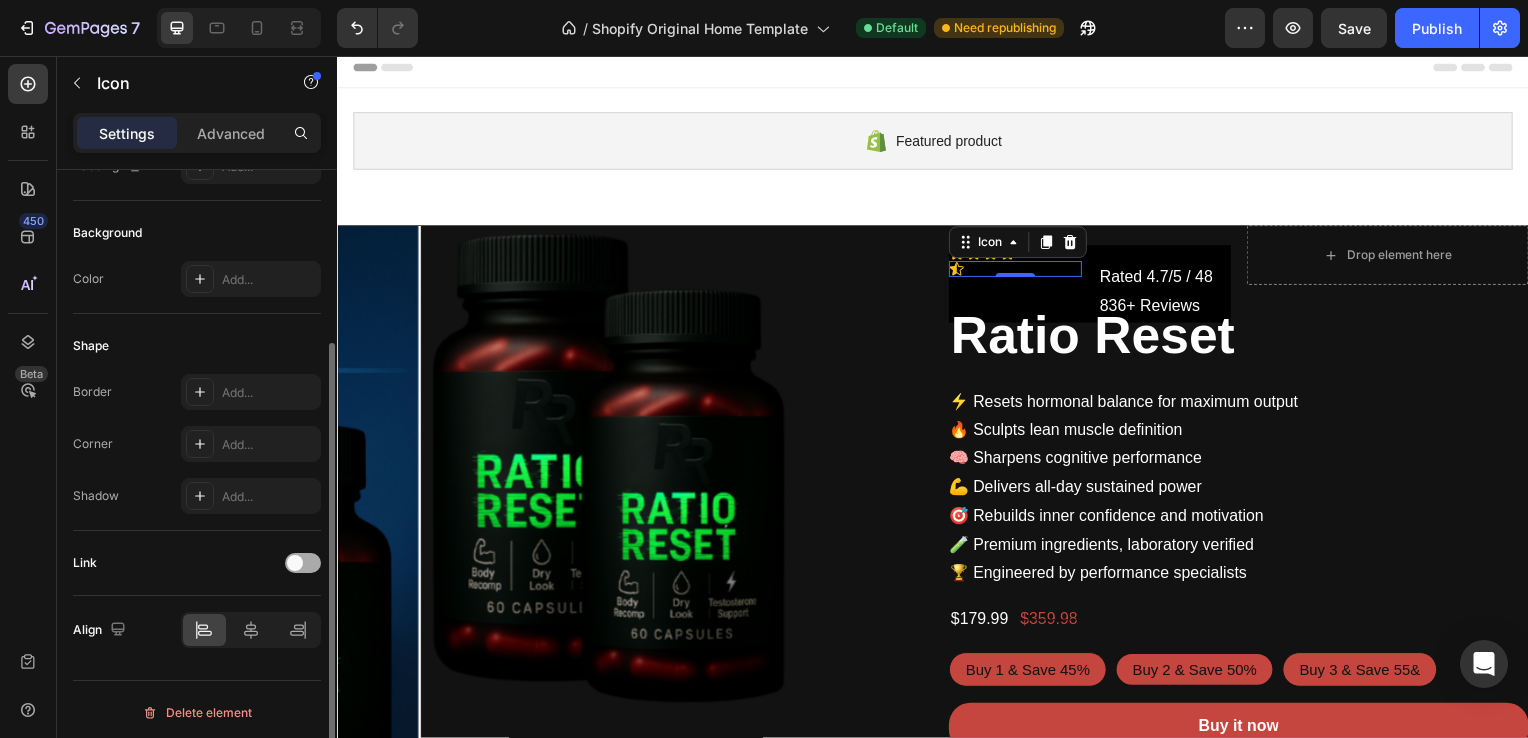 click at bounding box center (303, 563) 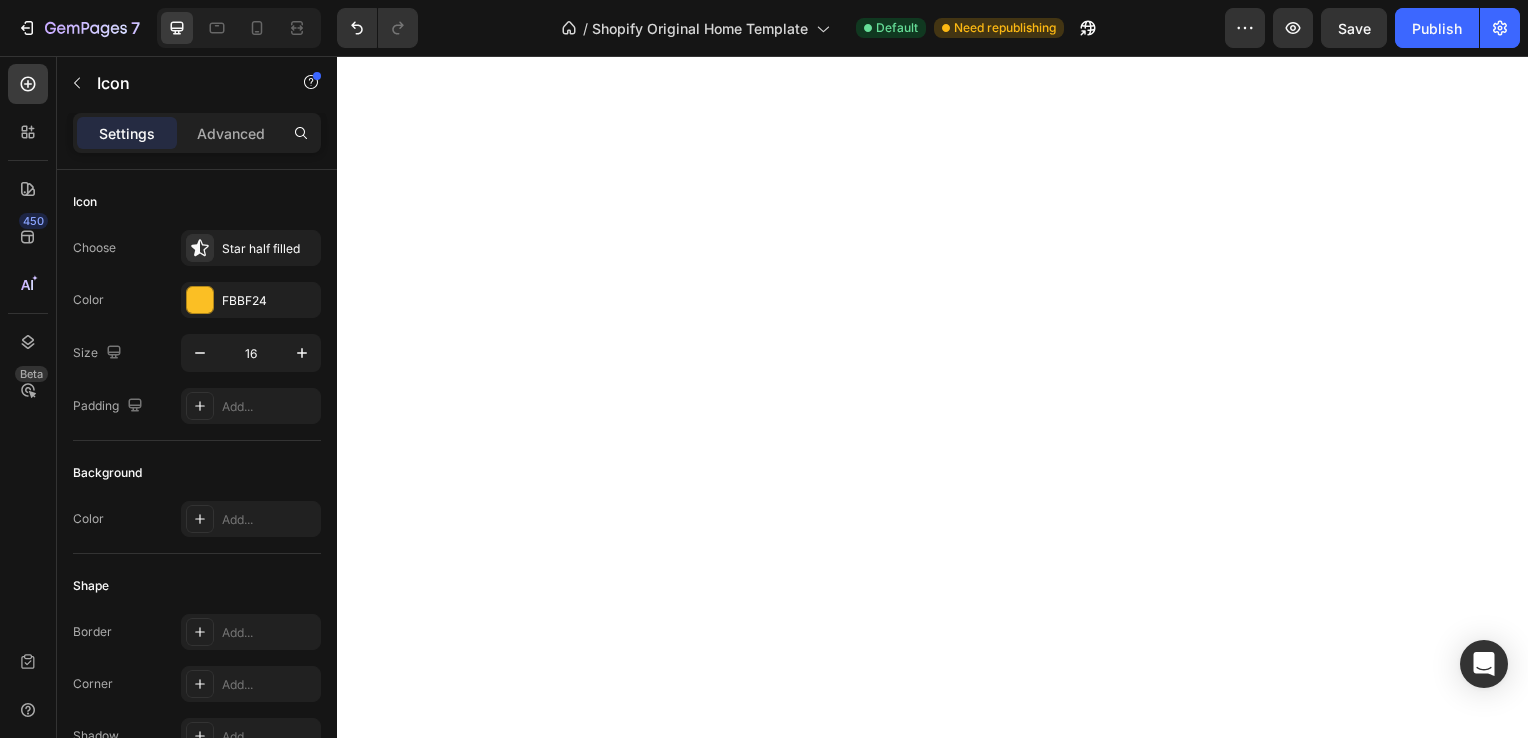 scroll, scrollTop: 0, scrollLeft: 0, axis: both 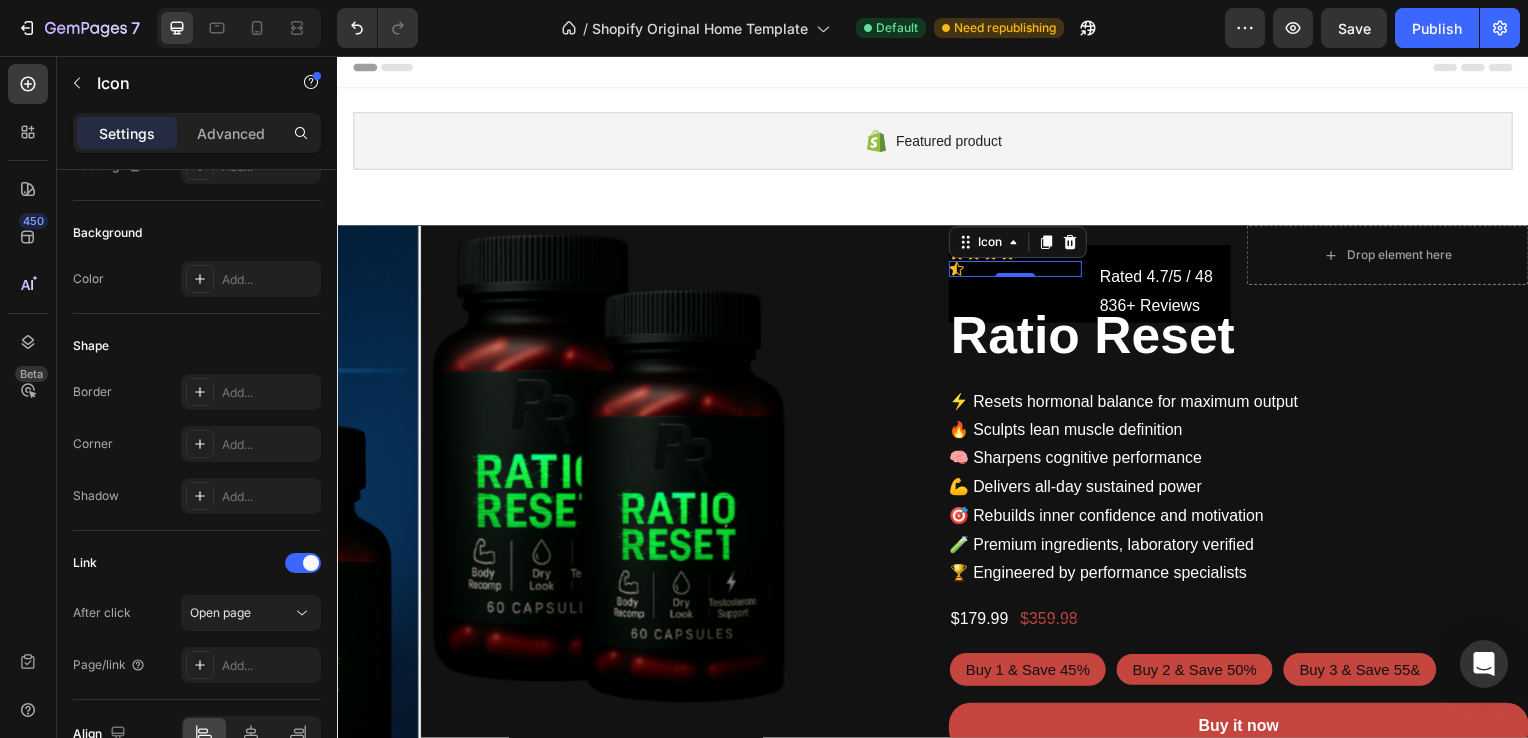 click at bounding box center [303, 563] 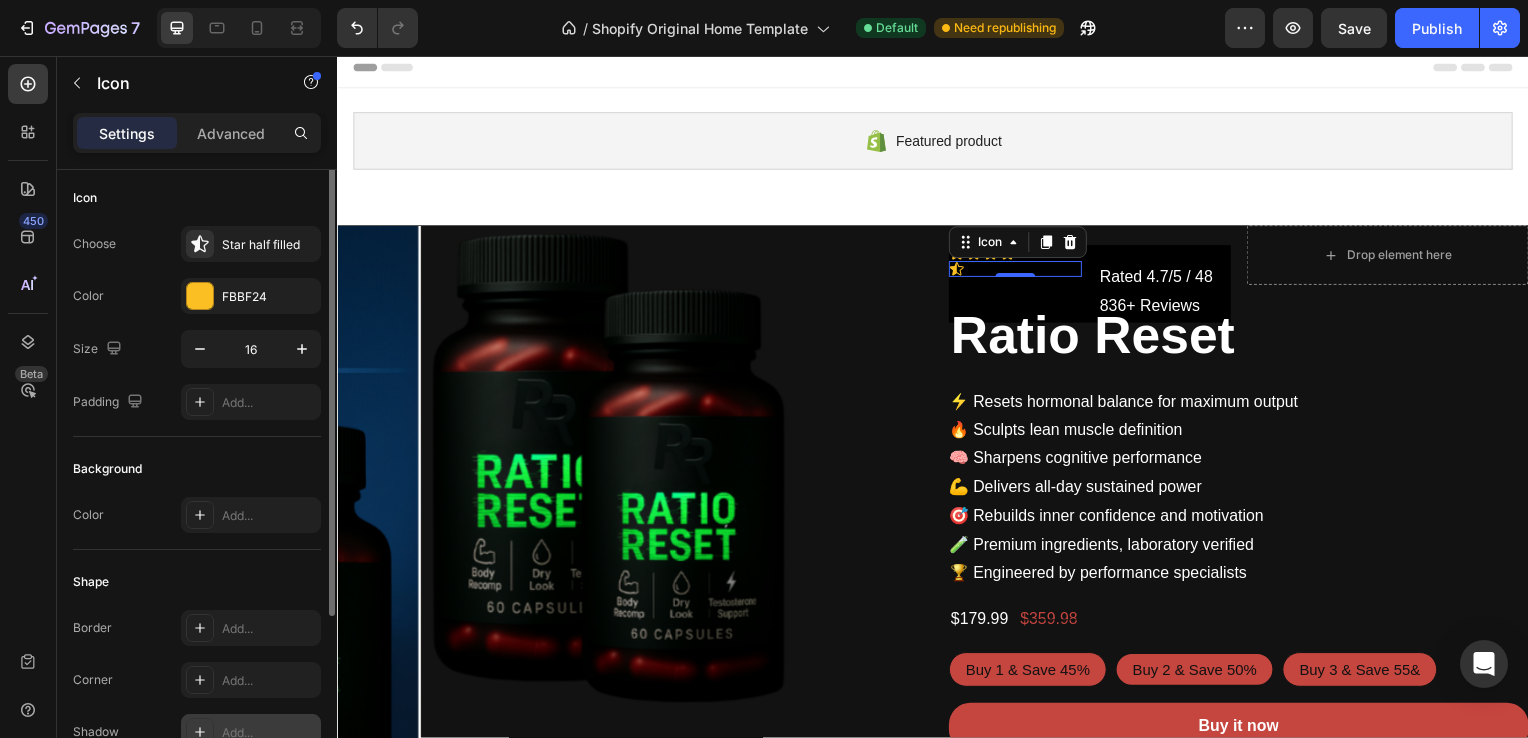 scroll, scrollTop: 0, scrollLeft: 0, axis: both 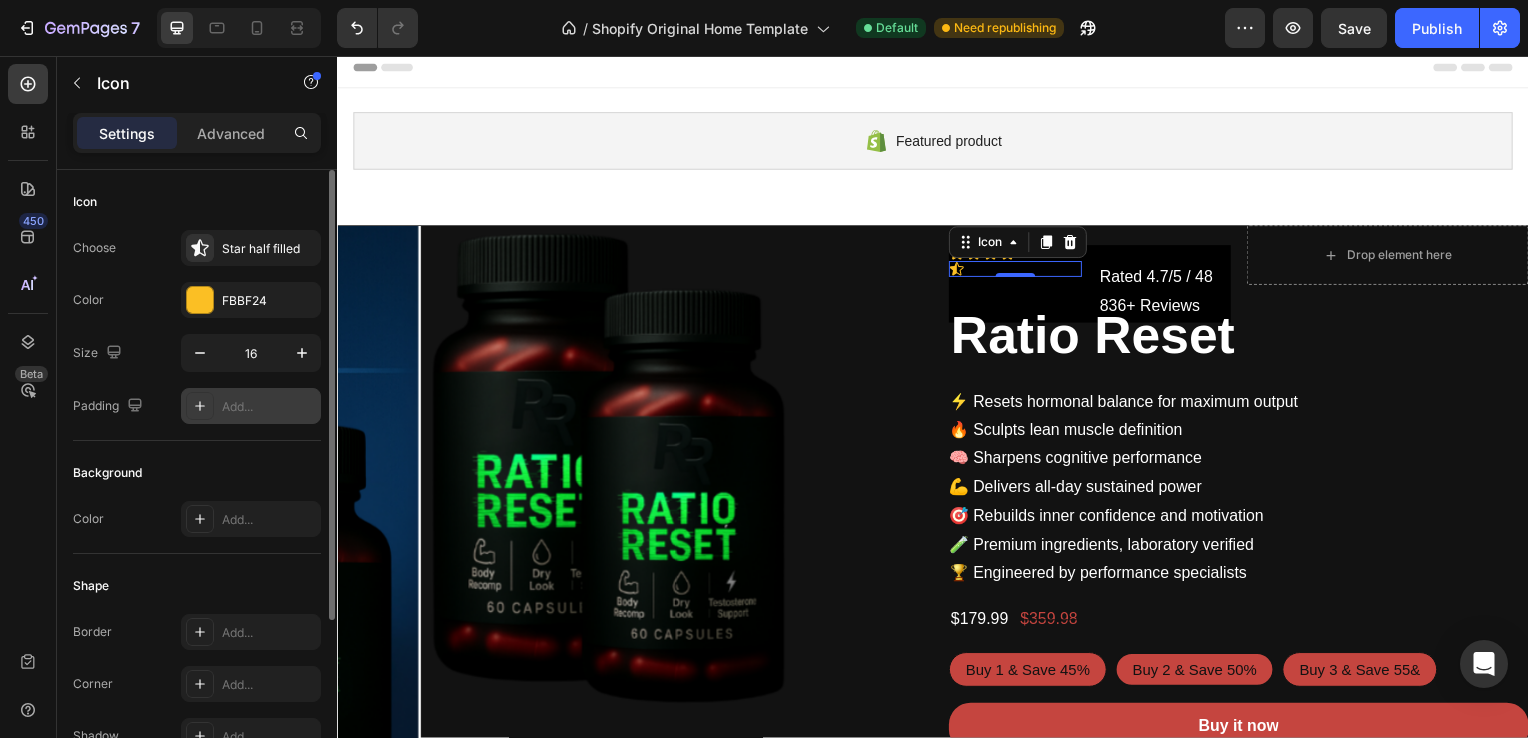 click on "Add..." at bounding box center (251, 406) 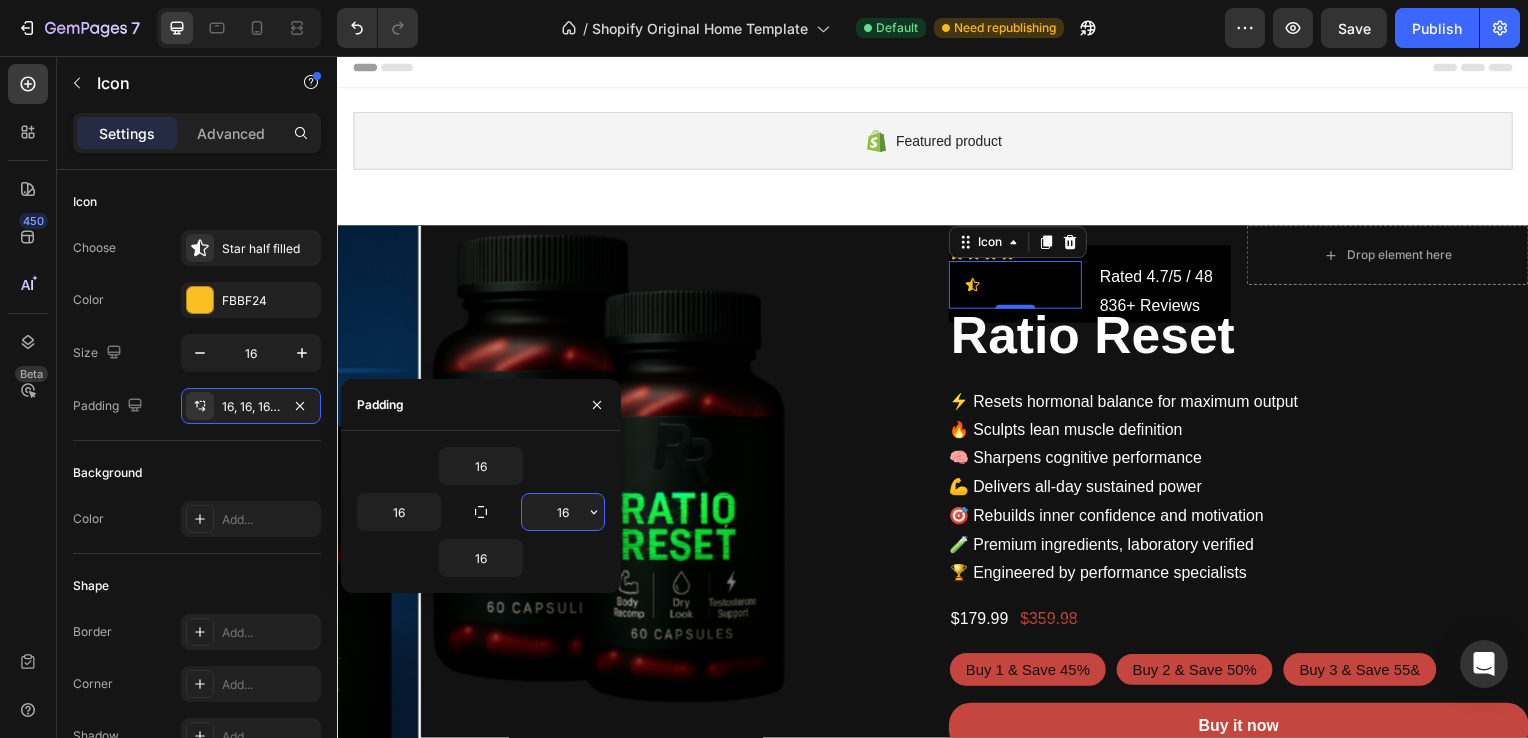 click on "16" at bounding box center (563, 512) 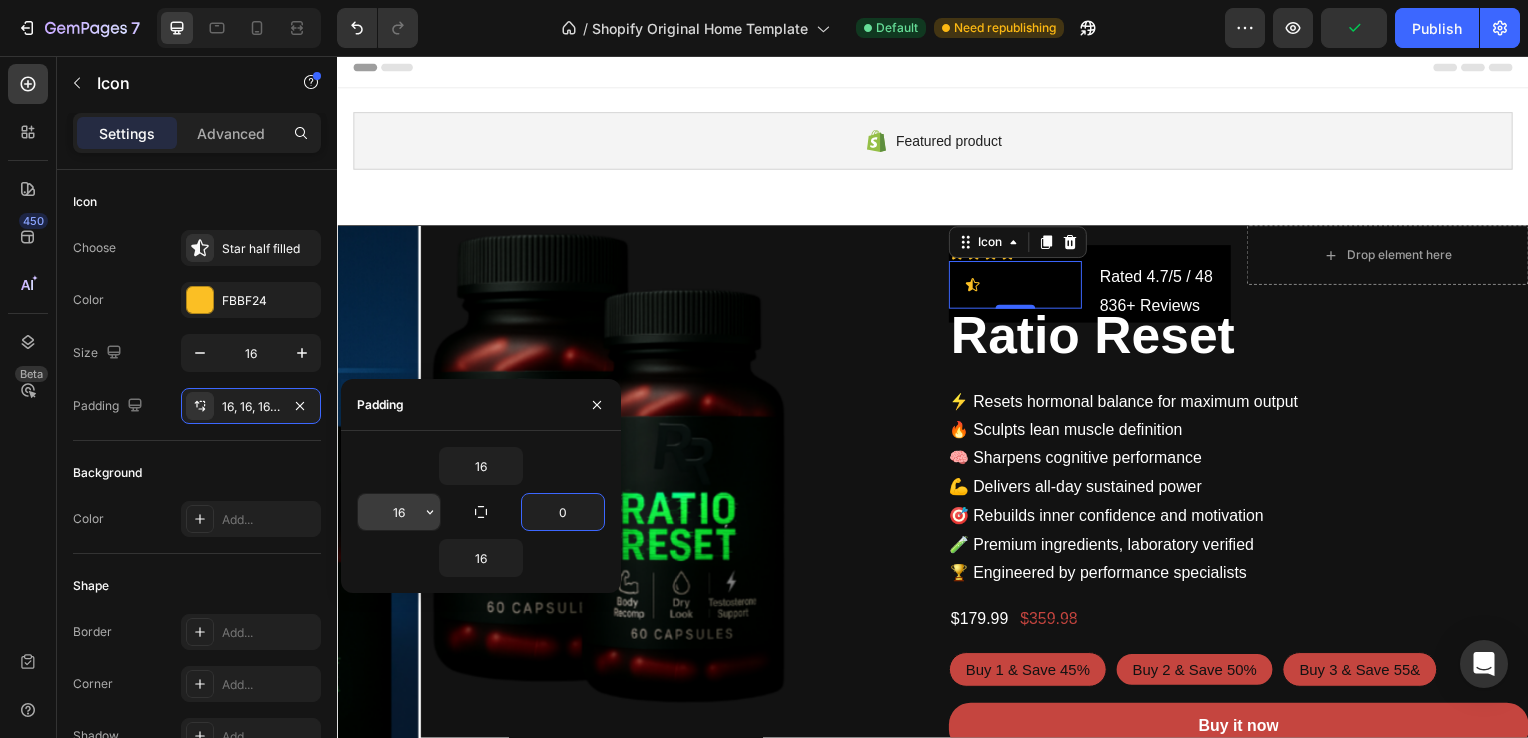 type on "0" 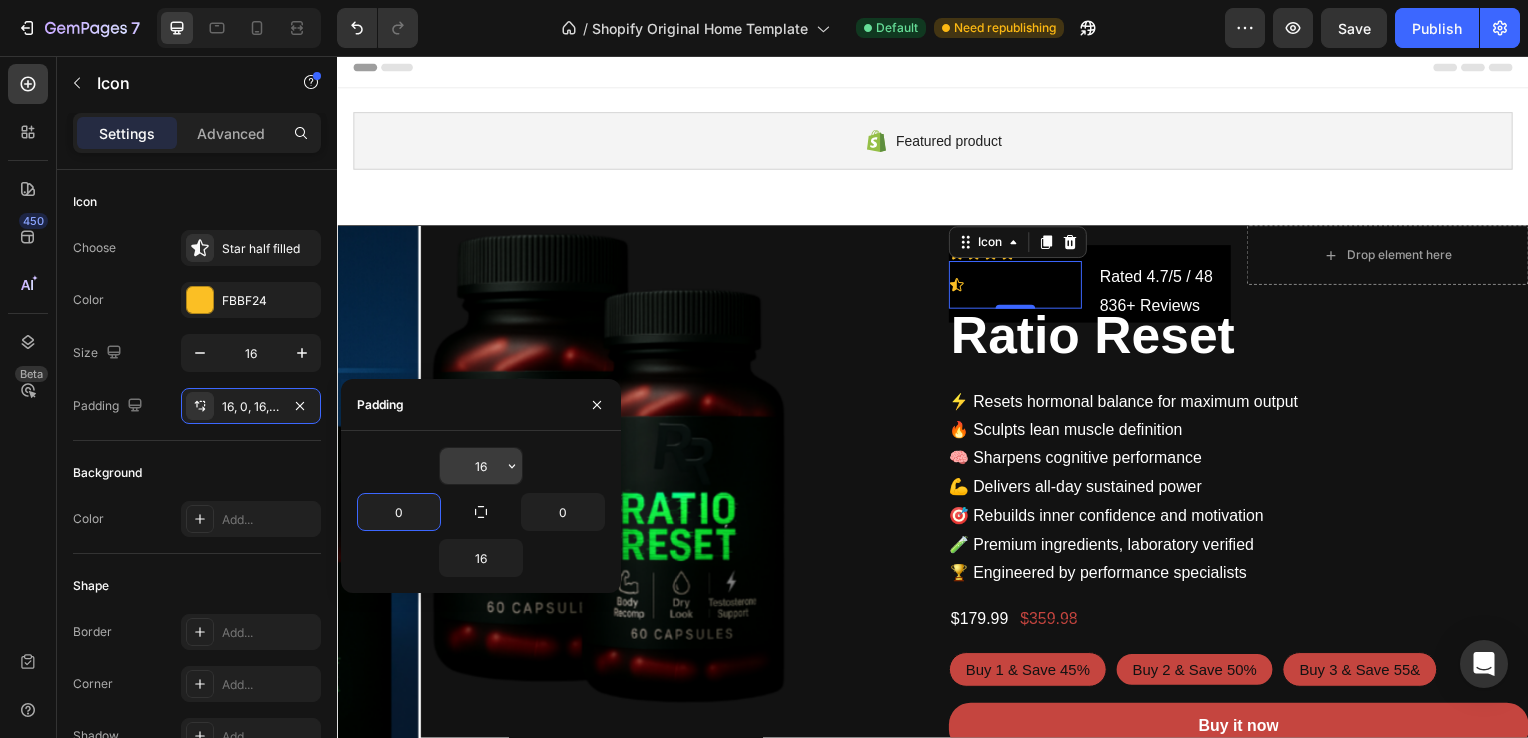 type on "0" 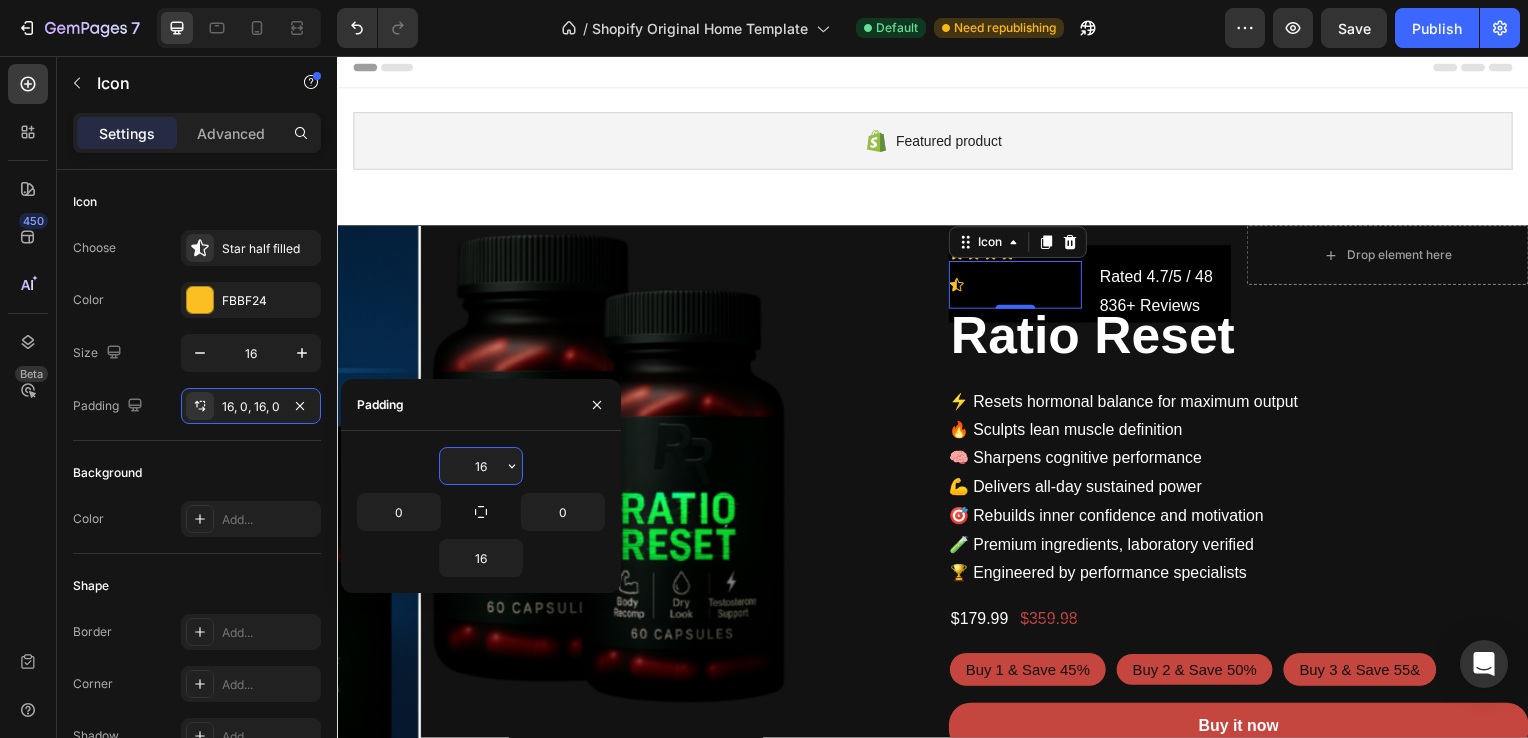 click on "16" at bounding box center [481, 466] 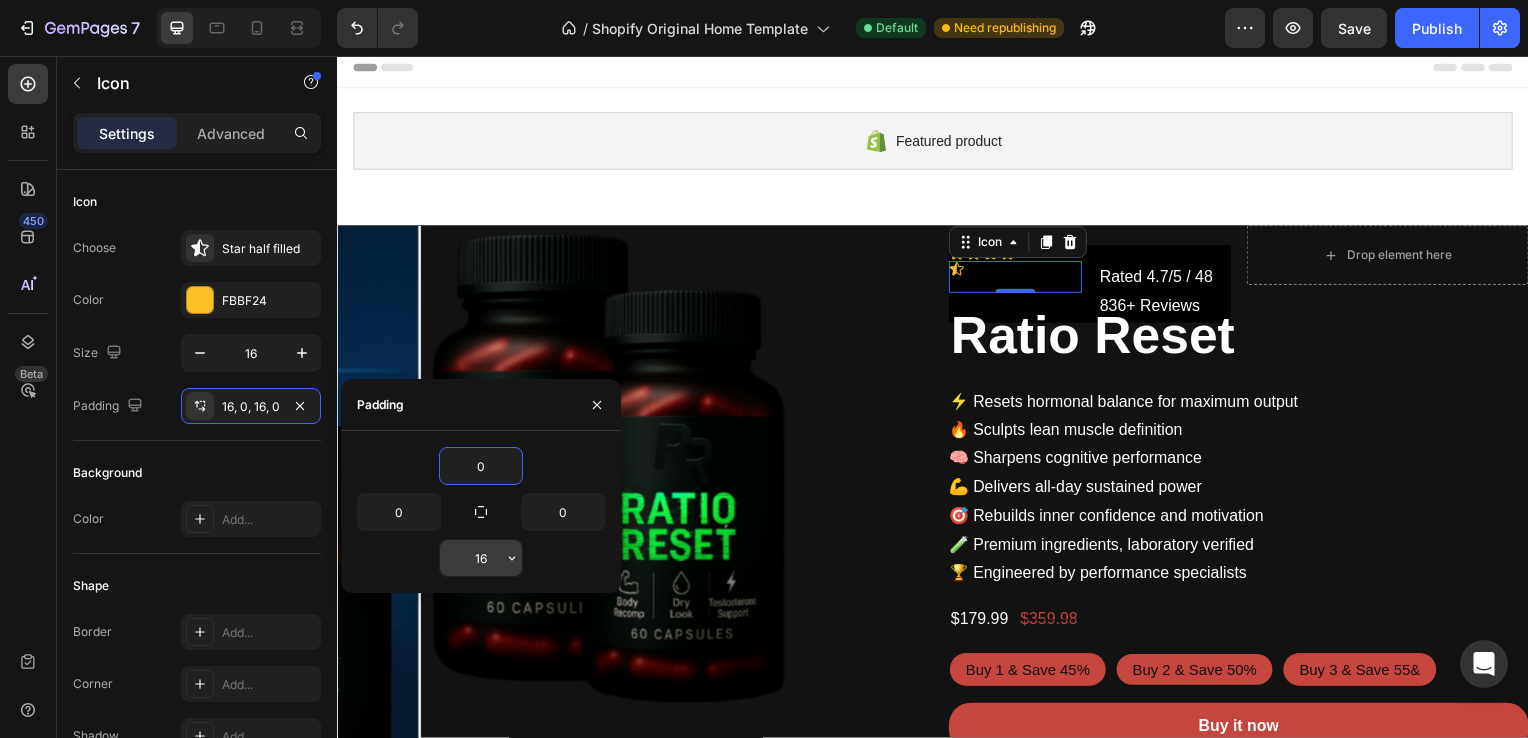 type on "0" 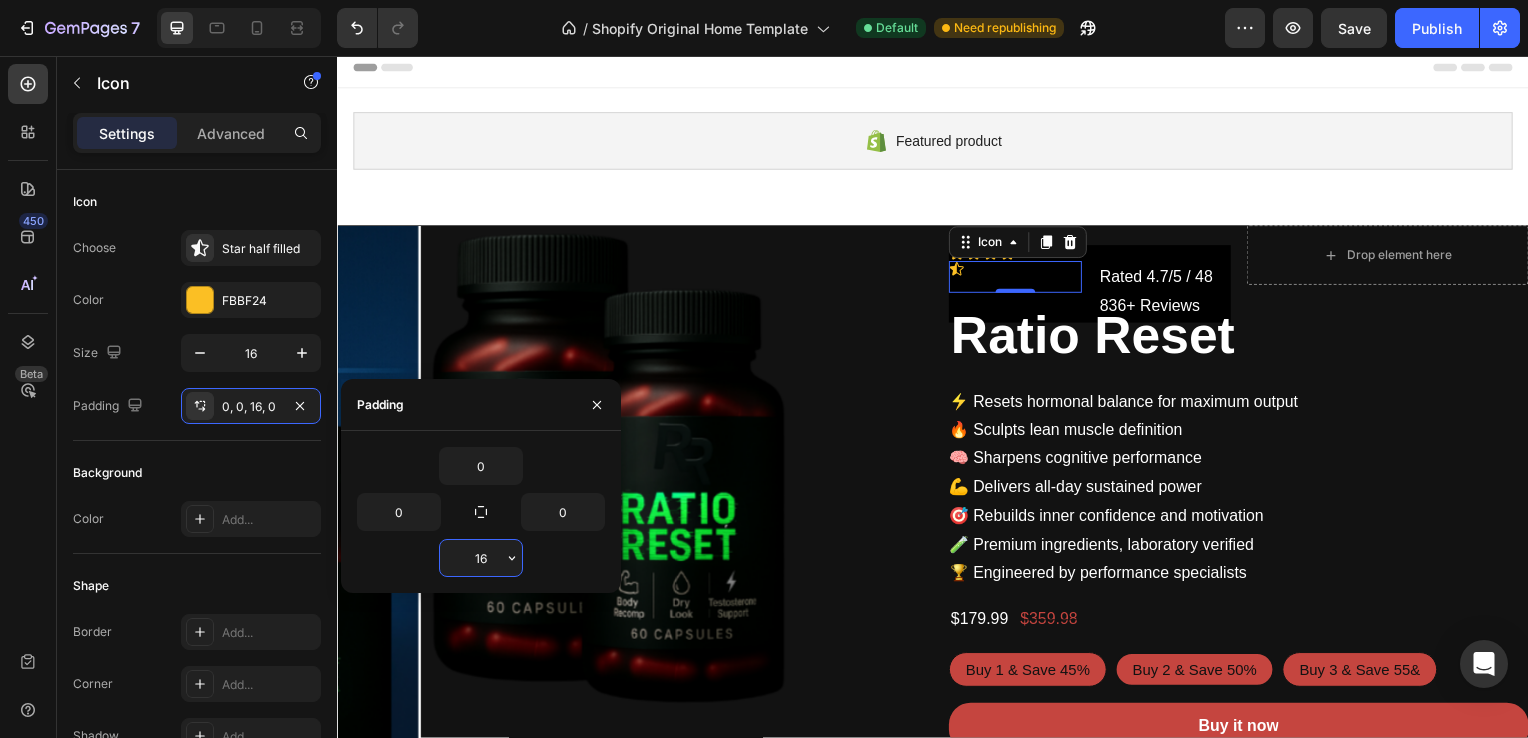 click on "16" at bounding box center (481, 558) 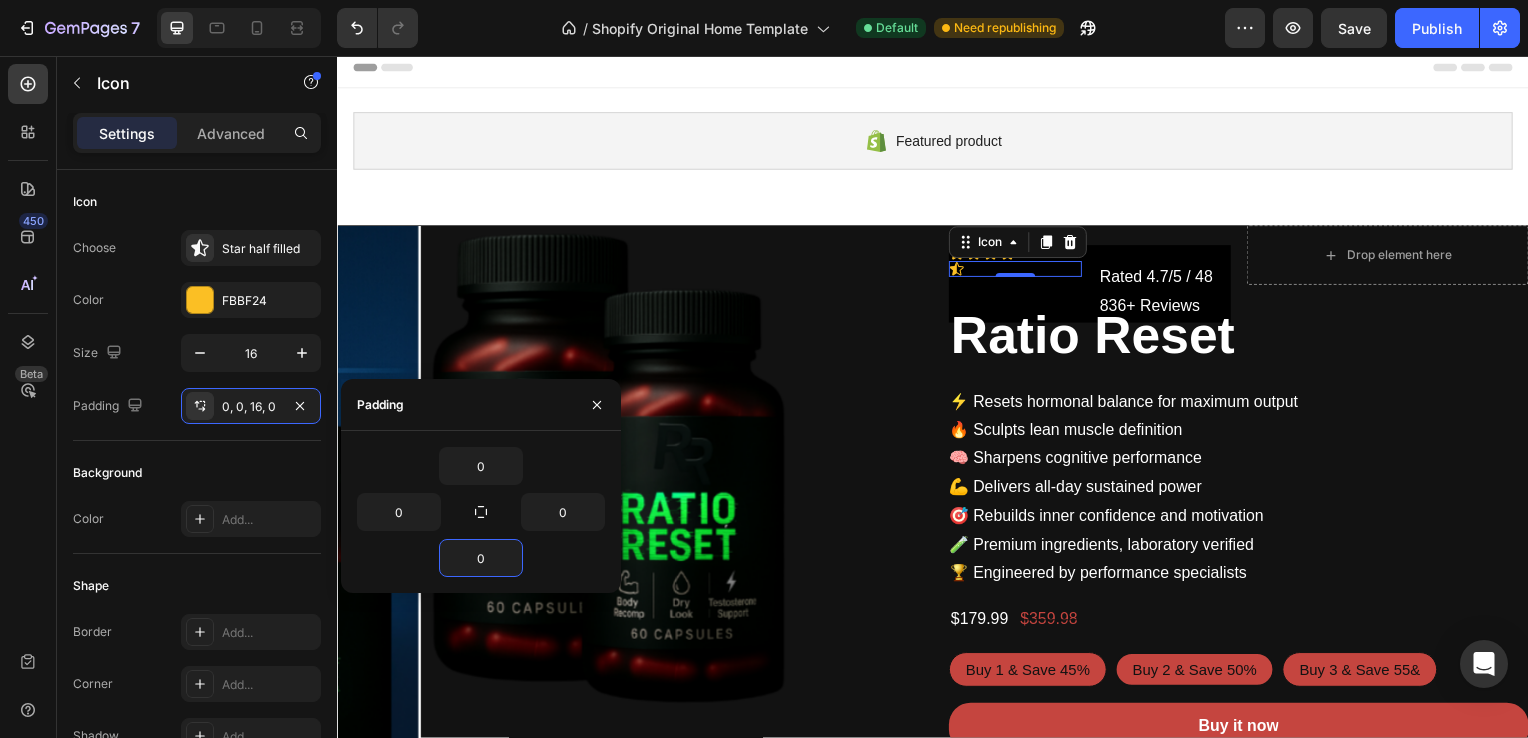 type on "0" 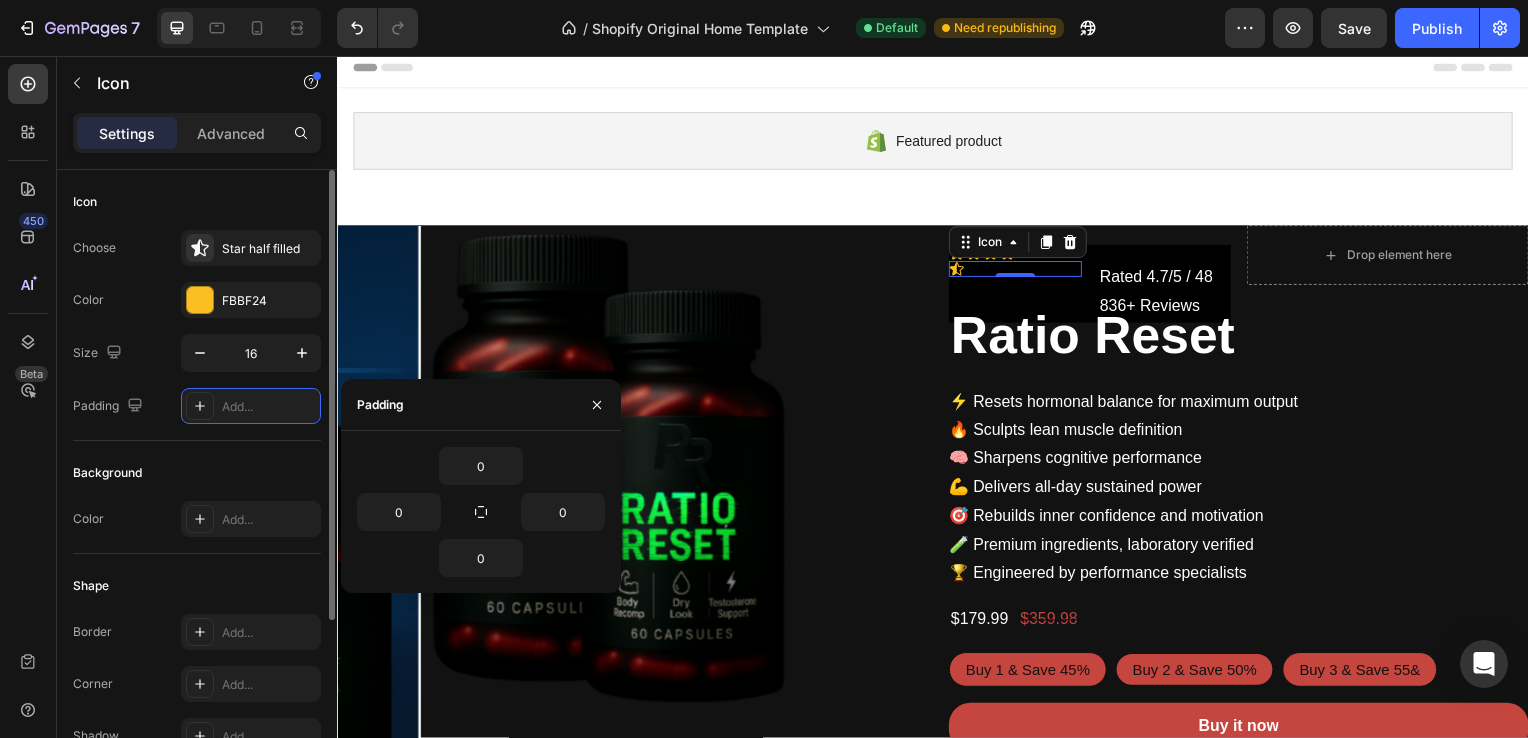 click on "Background Color Add..." 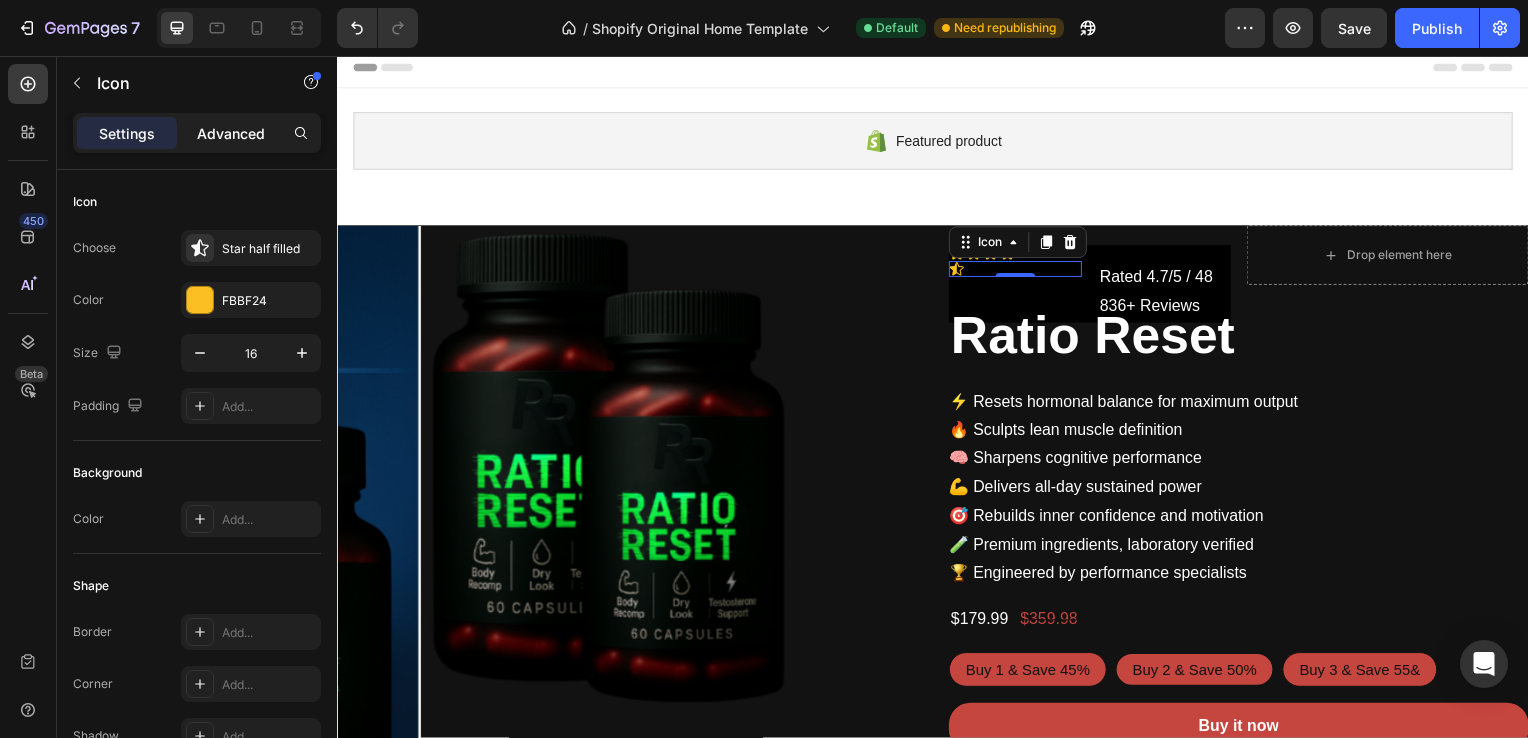 click on "Advanced" at bounding box center (231, 133) 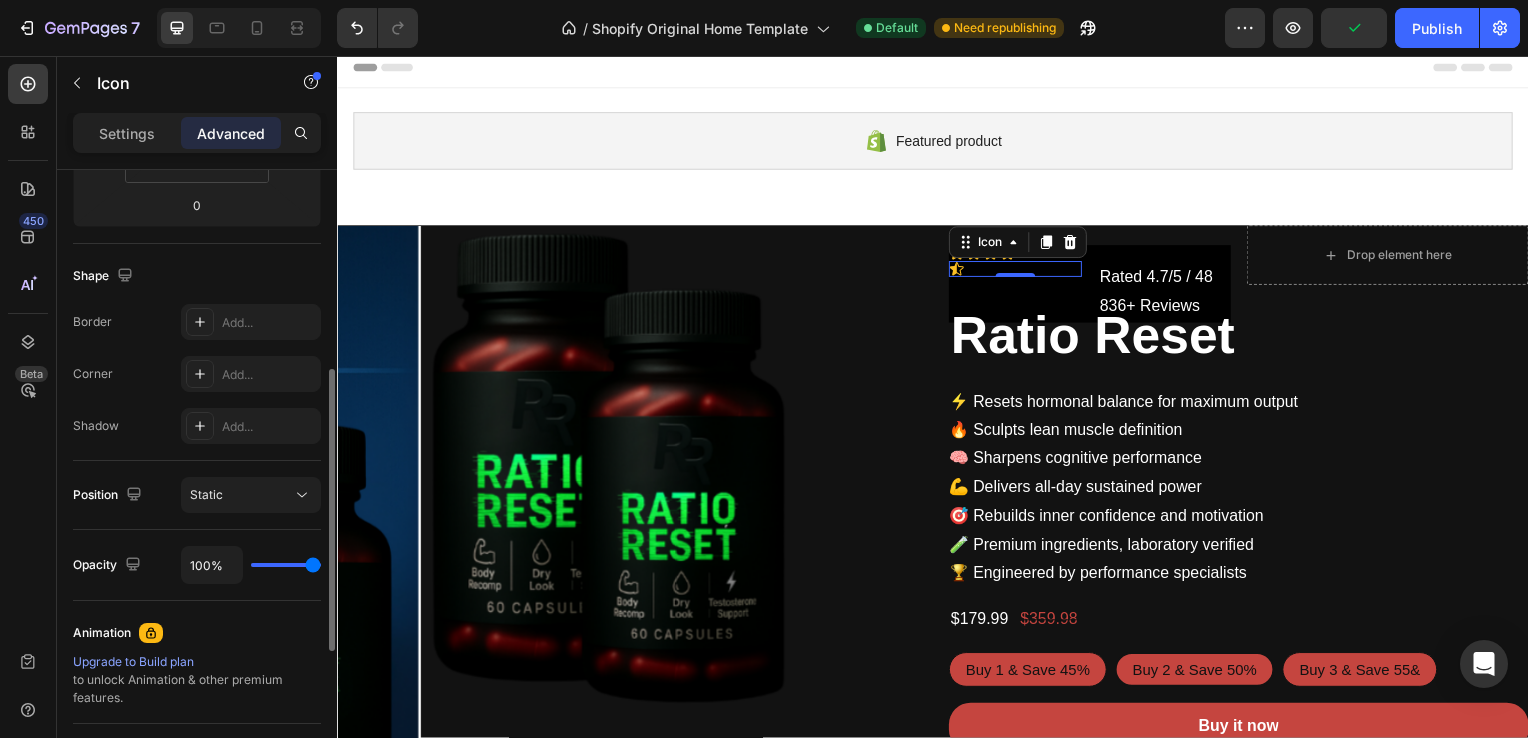 scroll, scrollTop: 440, scrollLeft: 0, axis: vertical 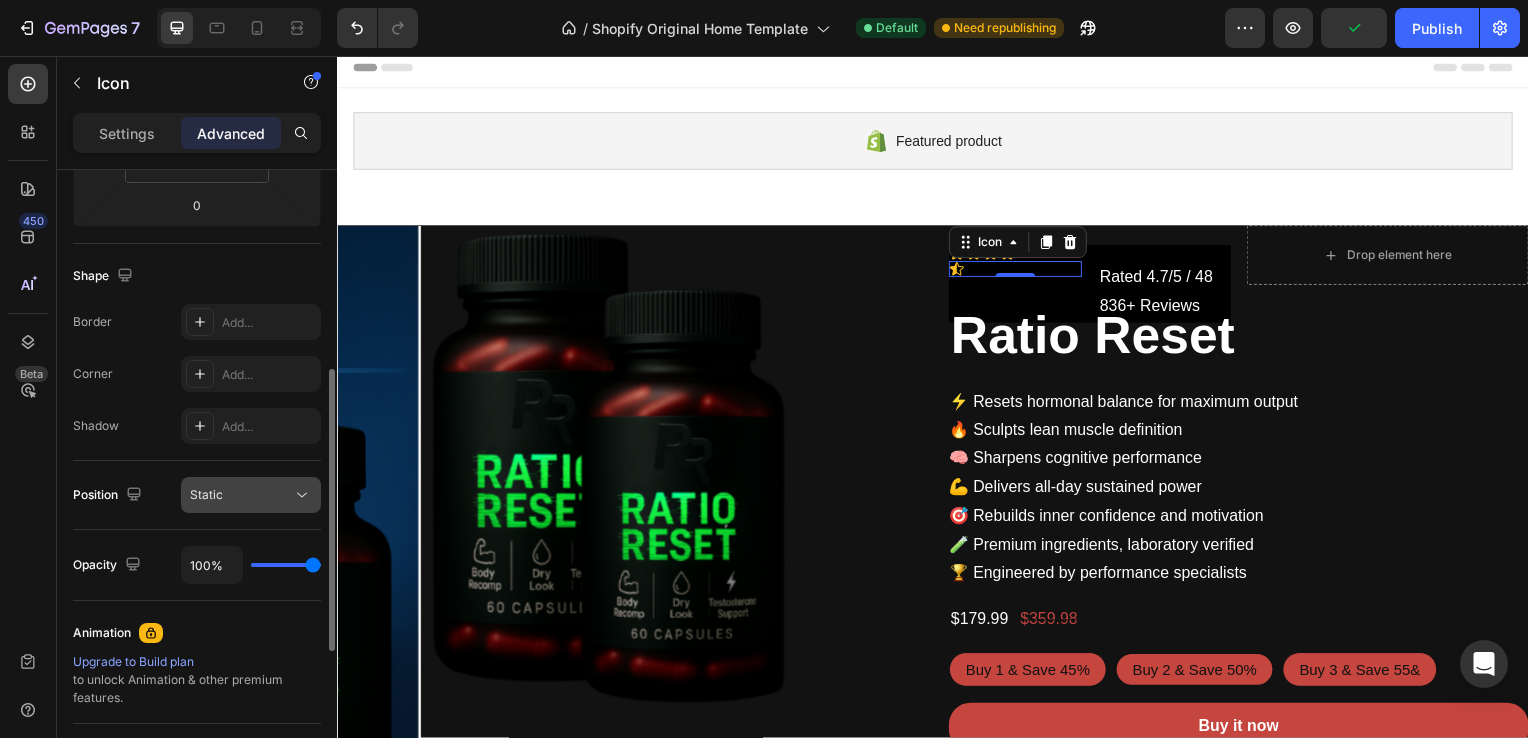 click on "Static" at bounding box center [206, 494] 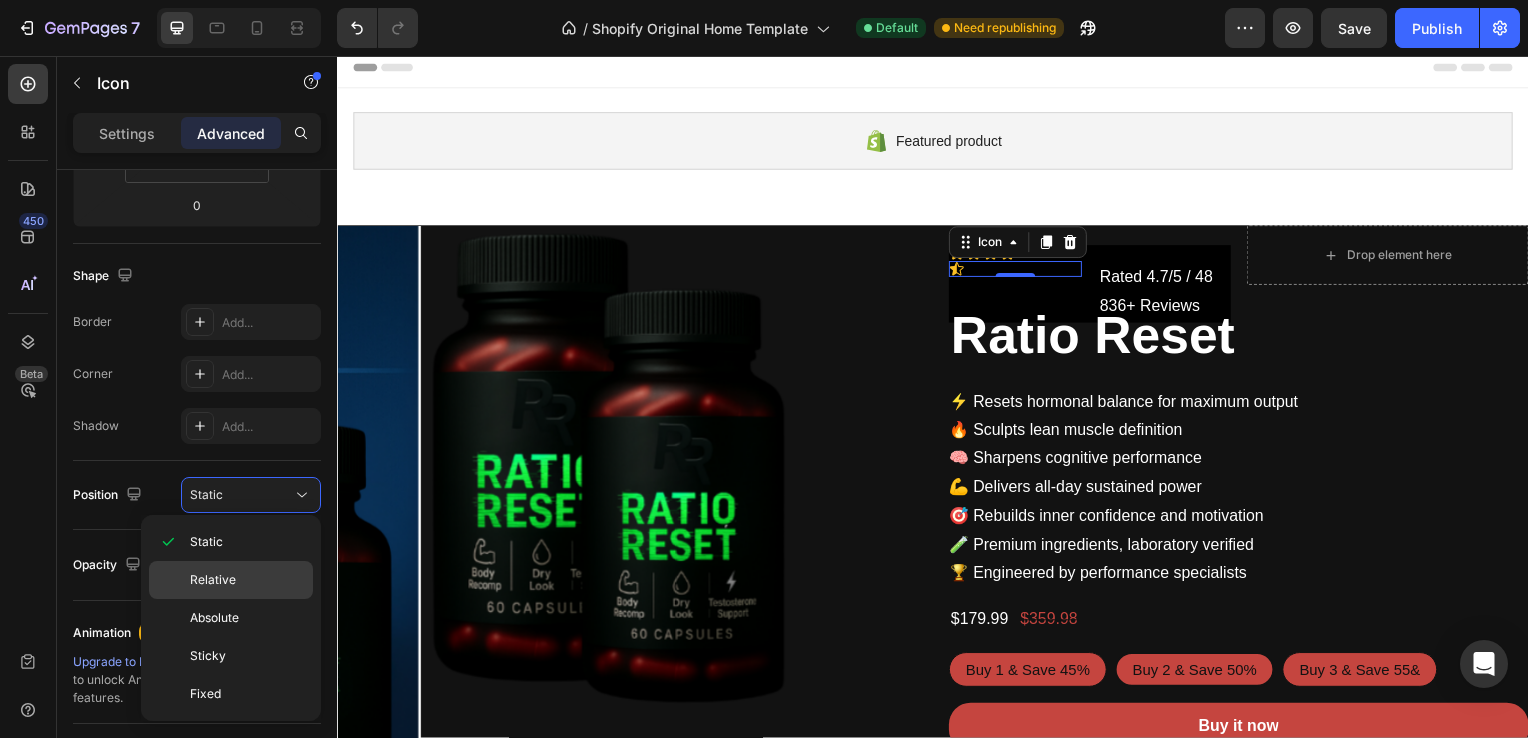 click on "Relative" 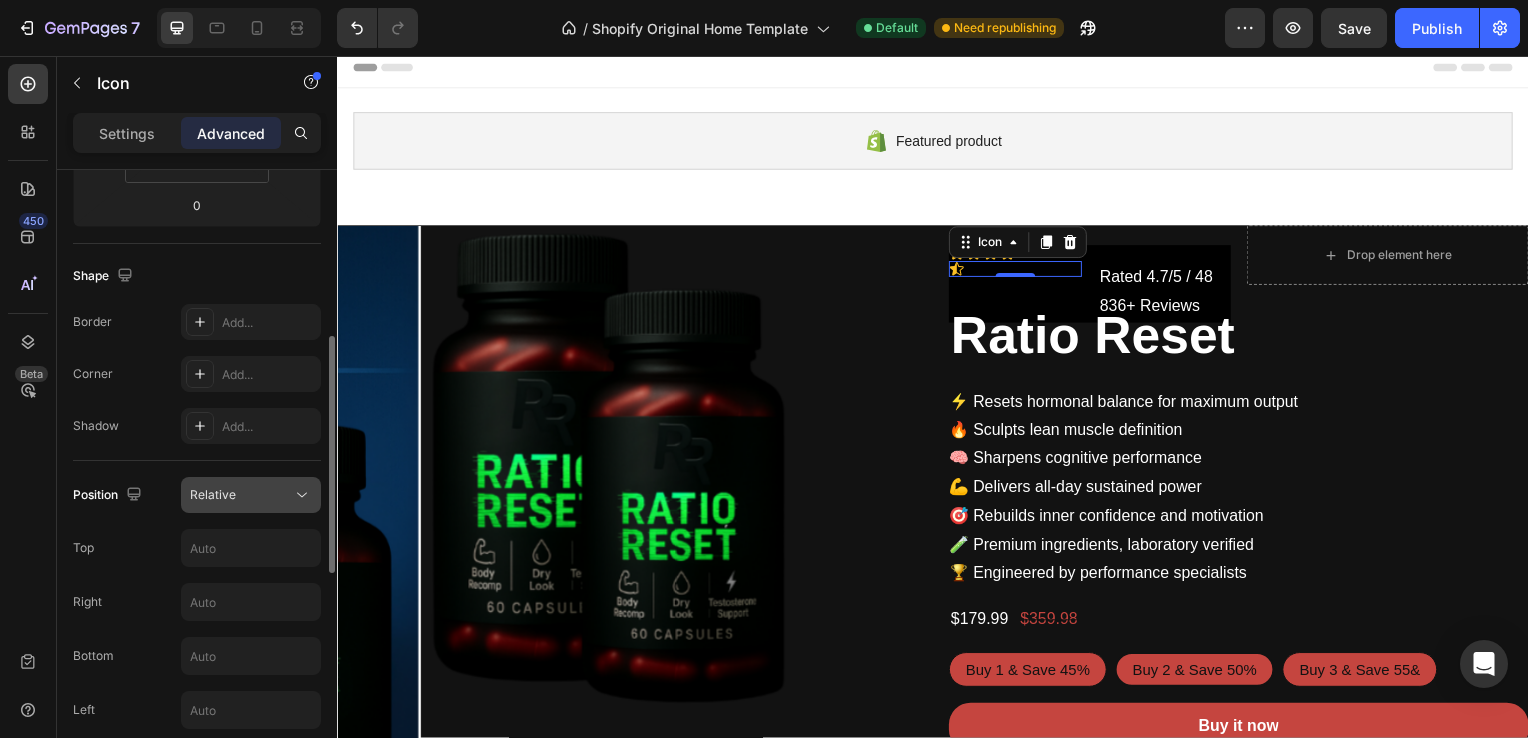 click on "Relative" at bounding box center (213, 494) 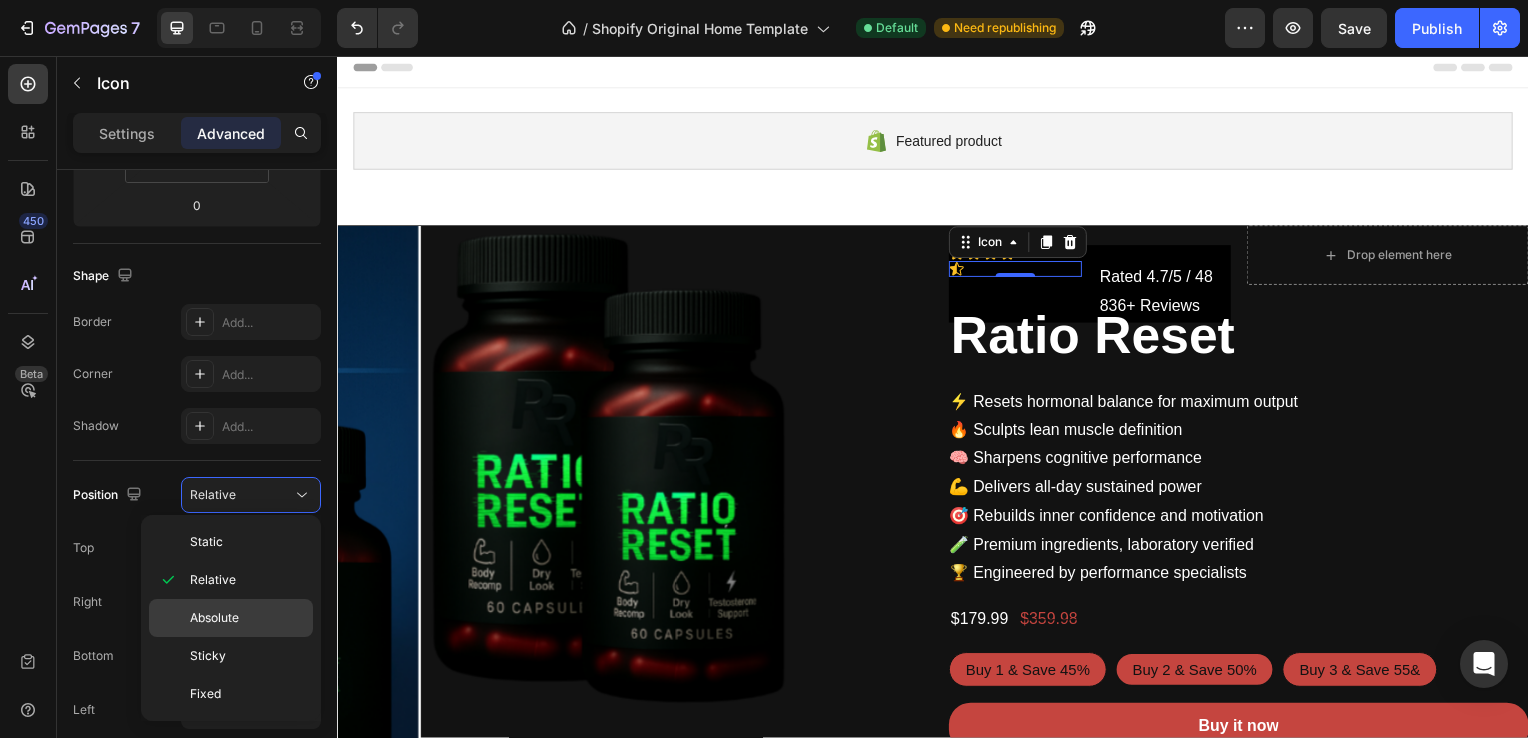 click on "Absolute" at bounding box center (214, 618) 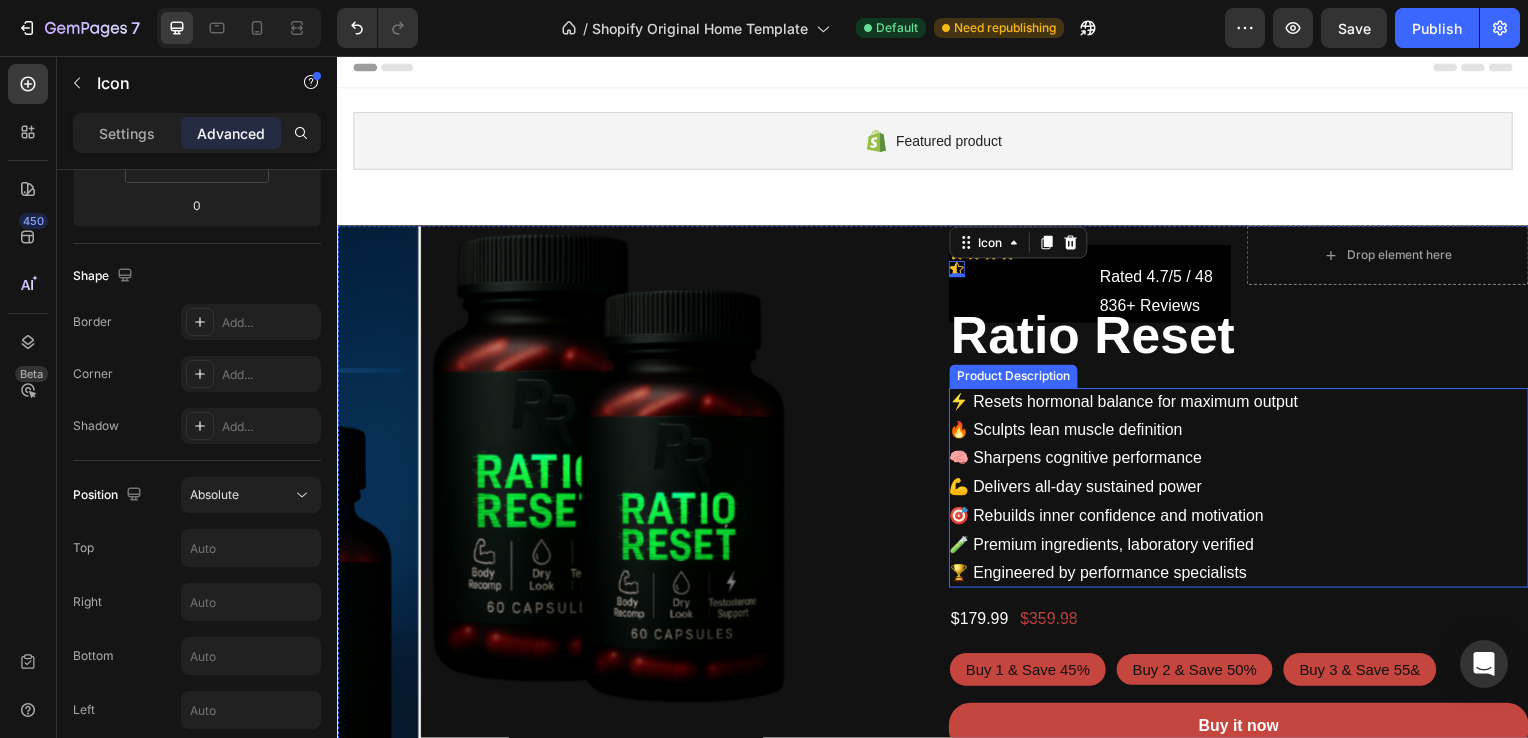 click on "🔥 Sculpts lean muscle definition" at bounding box center [1070, 432] 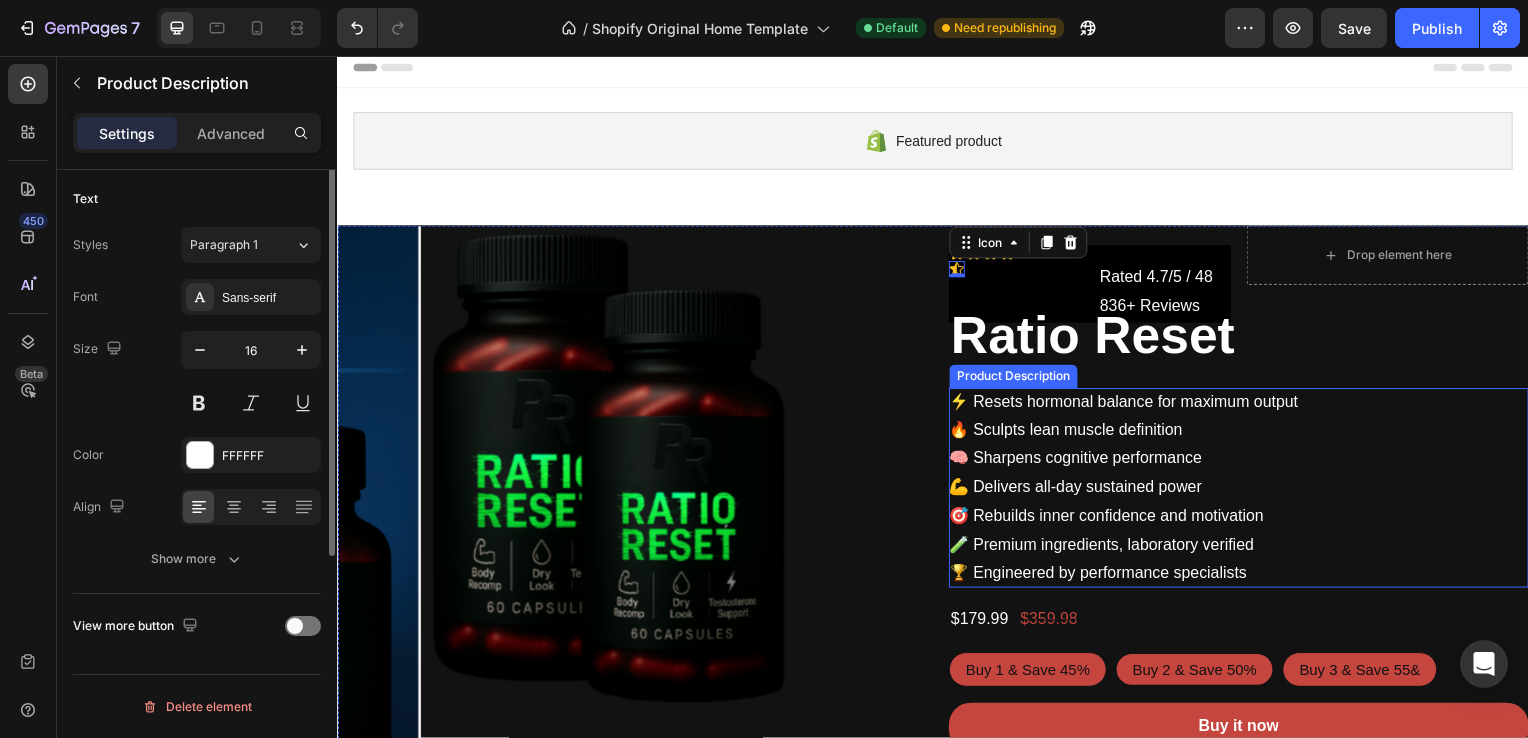 scroll, scrollTop: 0, scrollLeft: 0, axis: both 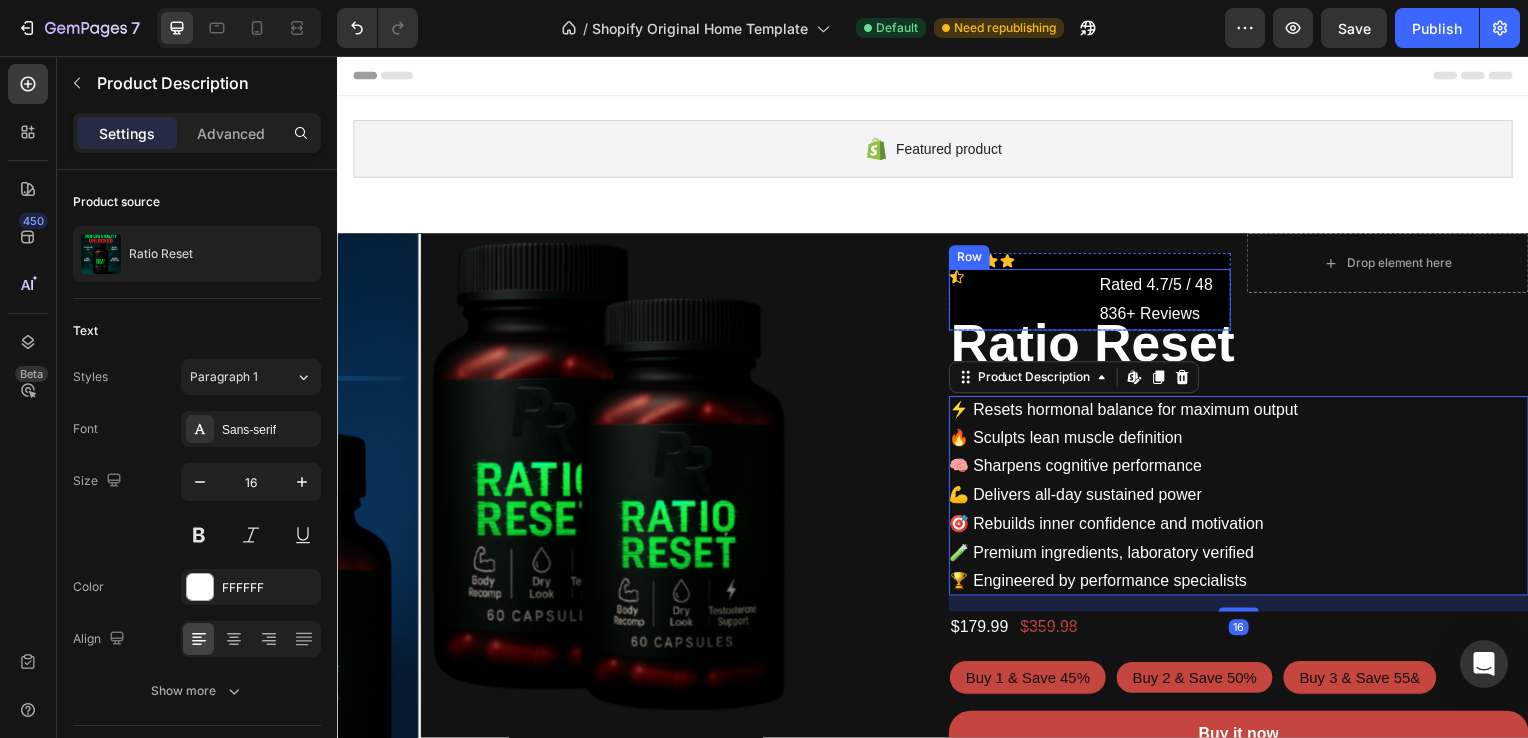 click on "Icon" at bounding box center [1020, 302] 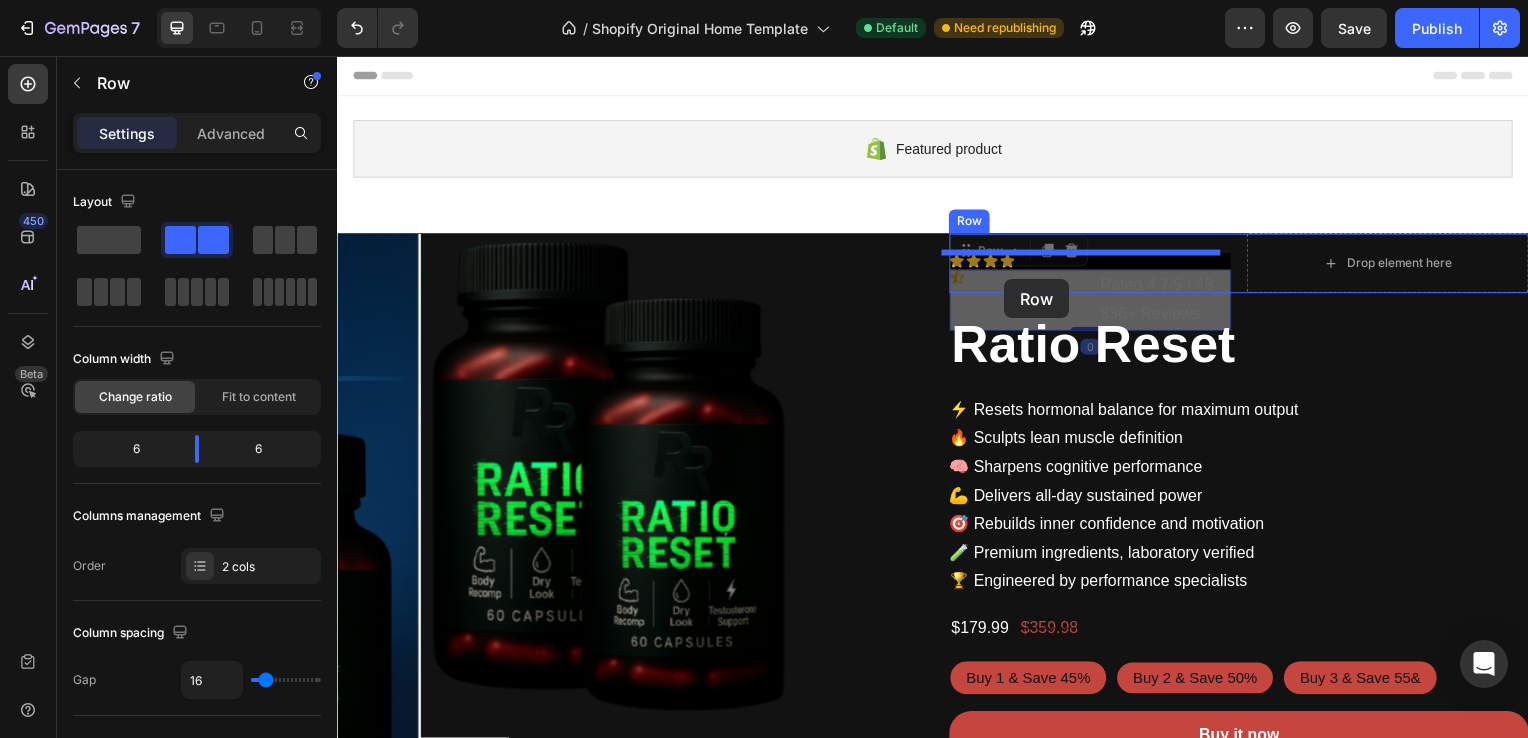 drag, startPoint x: 966, startPoint y: 253, endPoint x: 1009, endPoint y: 281, distance: 51.312767 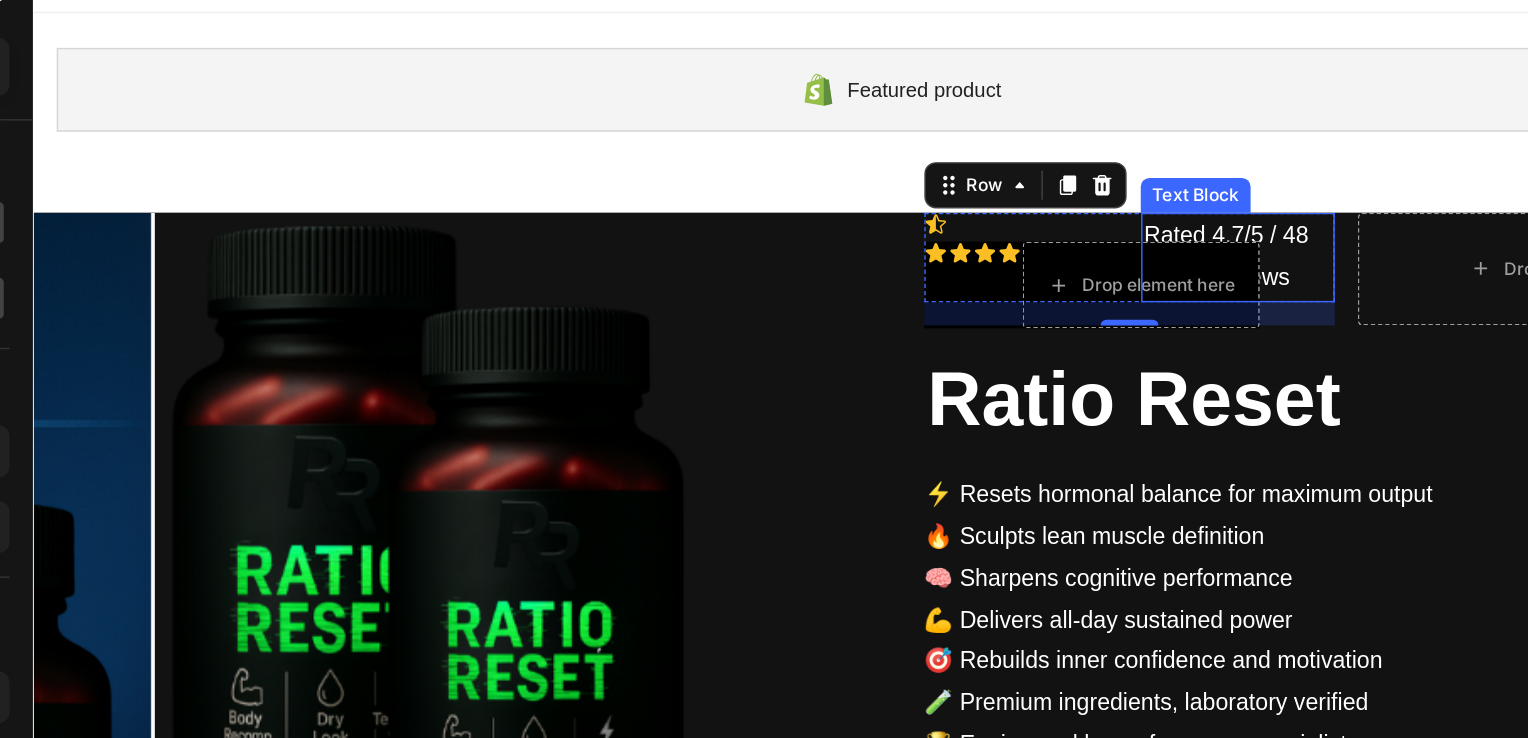 click on "Rated 4.7/5 / 48 836+ Reviews" at bounding box center [865, 165] 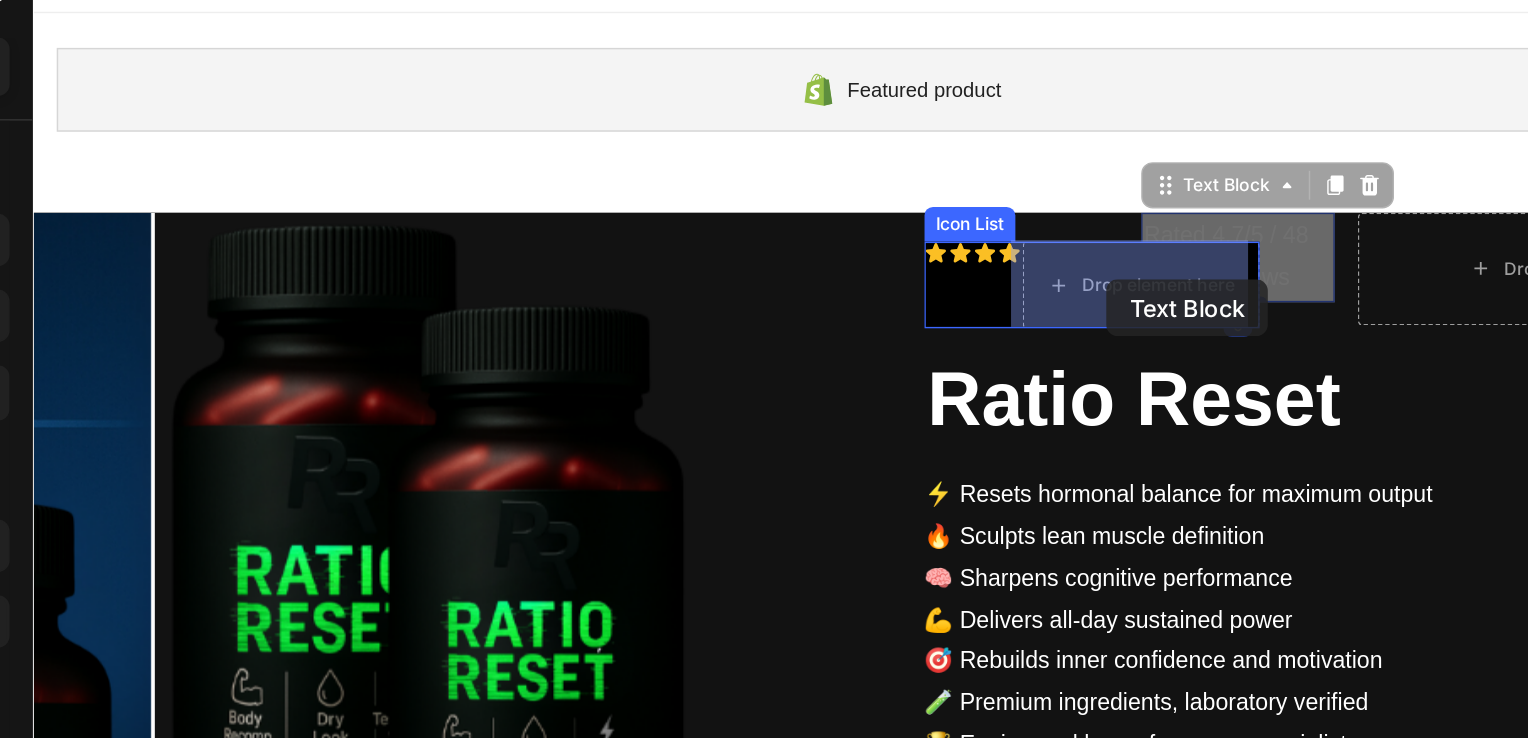 drag, startPoint x: 807, startPoint y: 118, endPoint x: 775, endPoint y: 180, distance: 69.77106 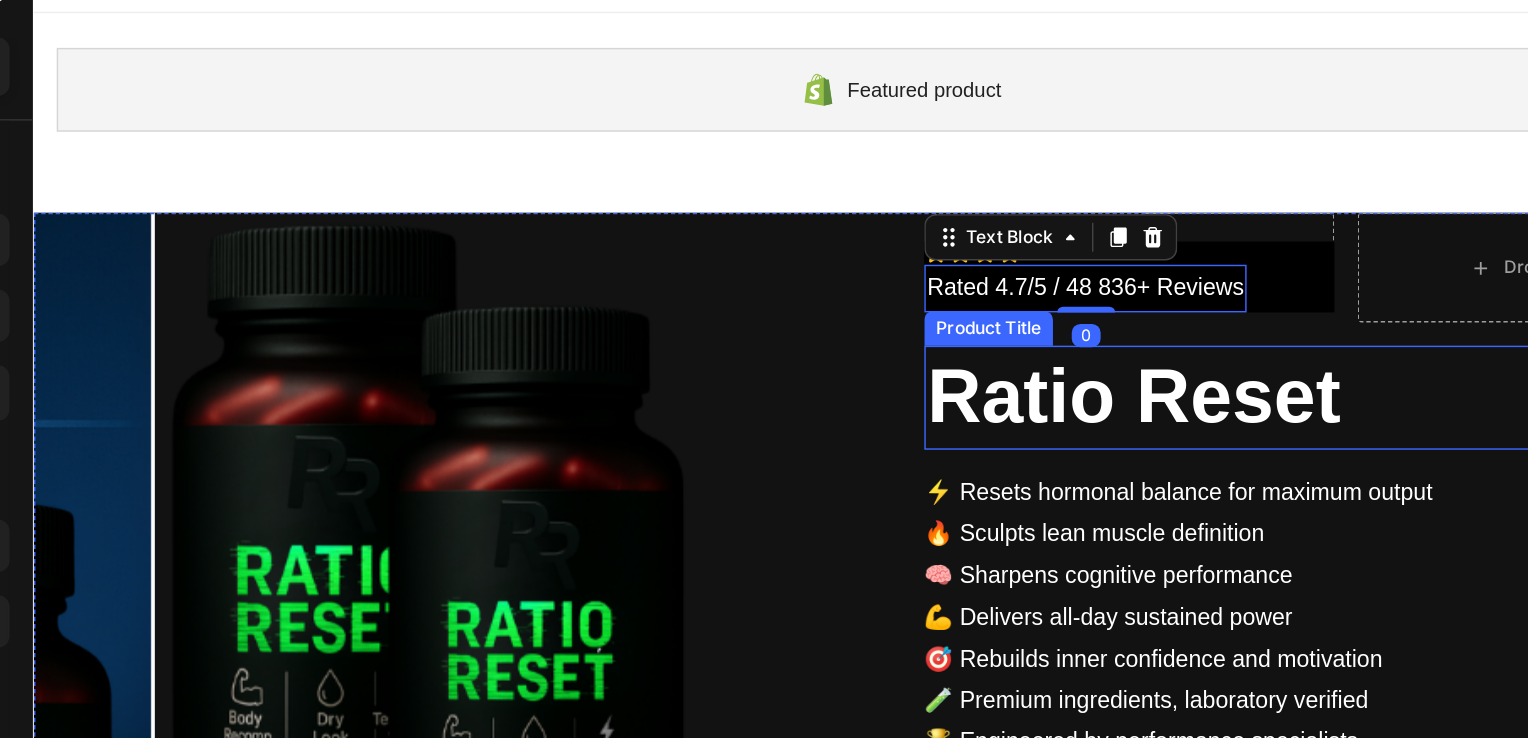 click on "Ratio Reset" at bounding box center (940, 262) 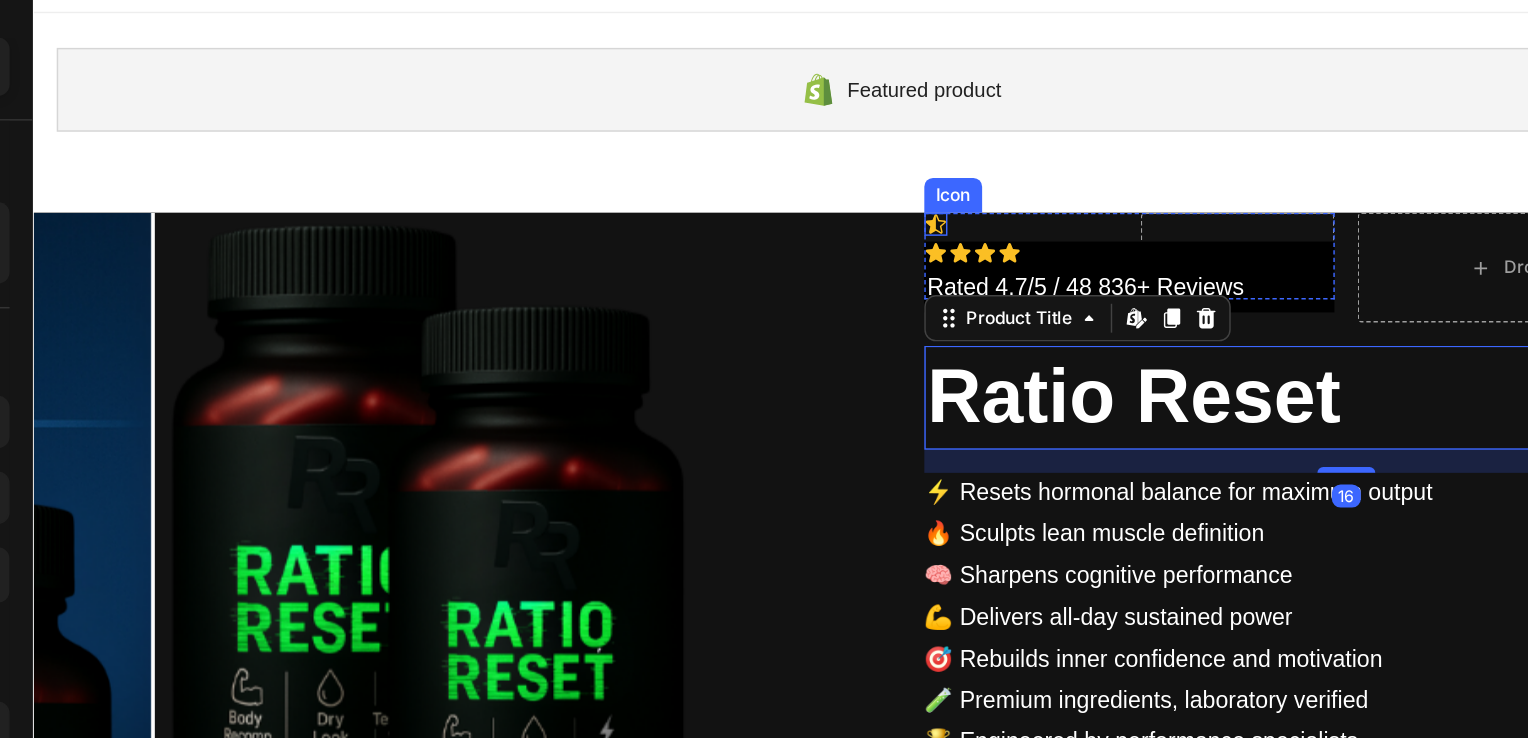 click 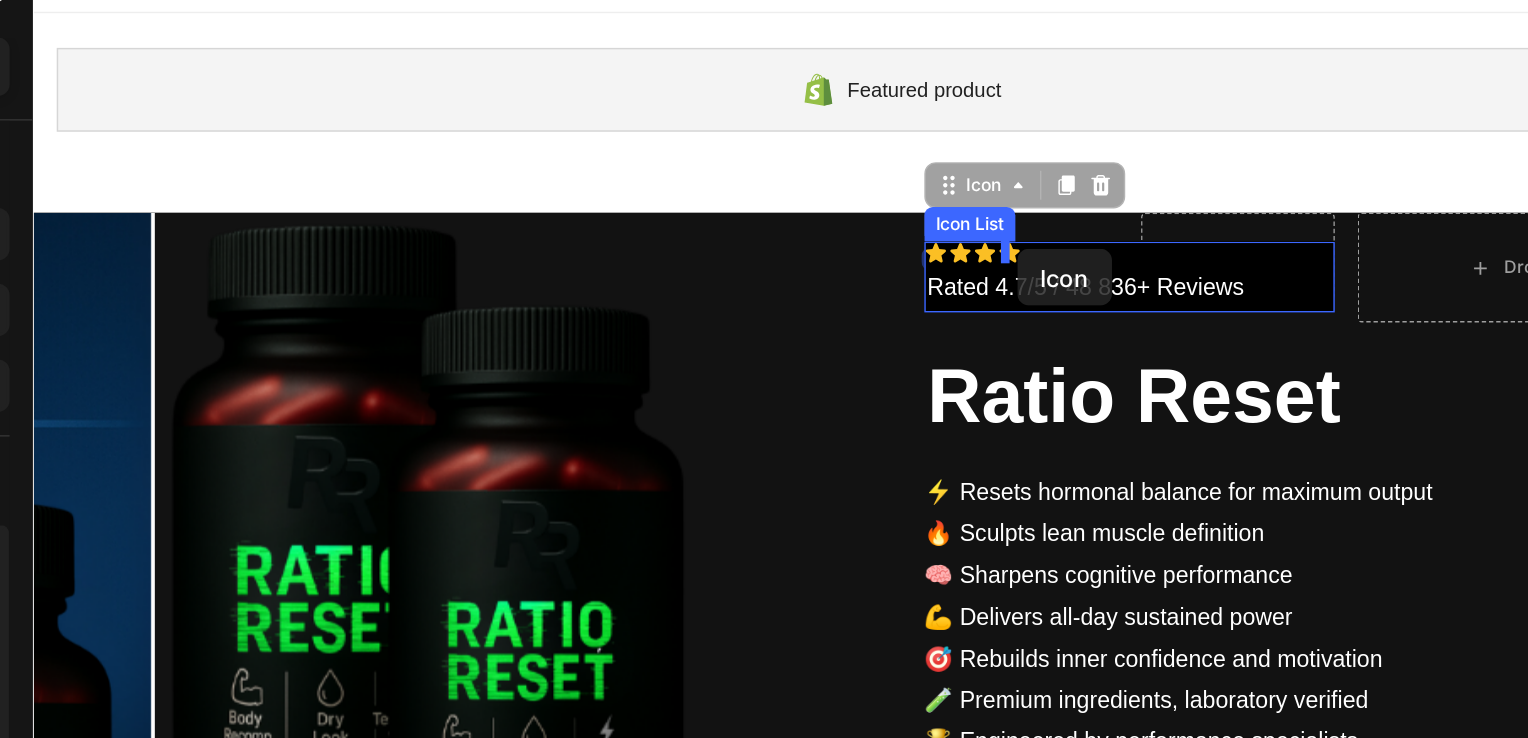 drag, startPoint x: 656, startPoint y: 113, endPoint x: 713, endPoint y: 159, distance: 73.24616 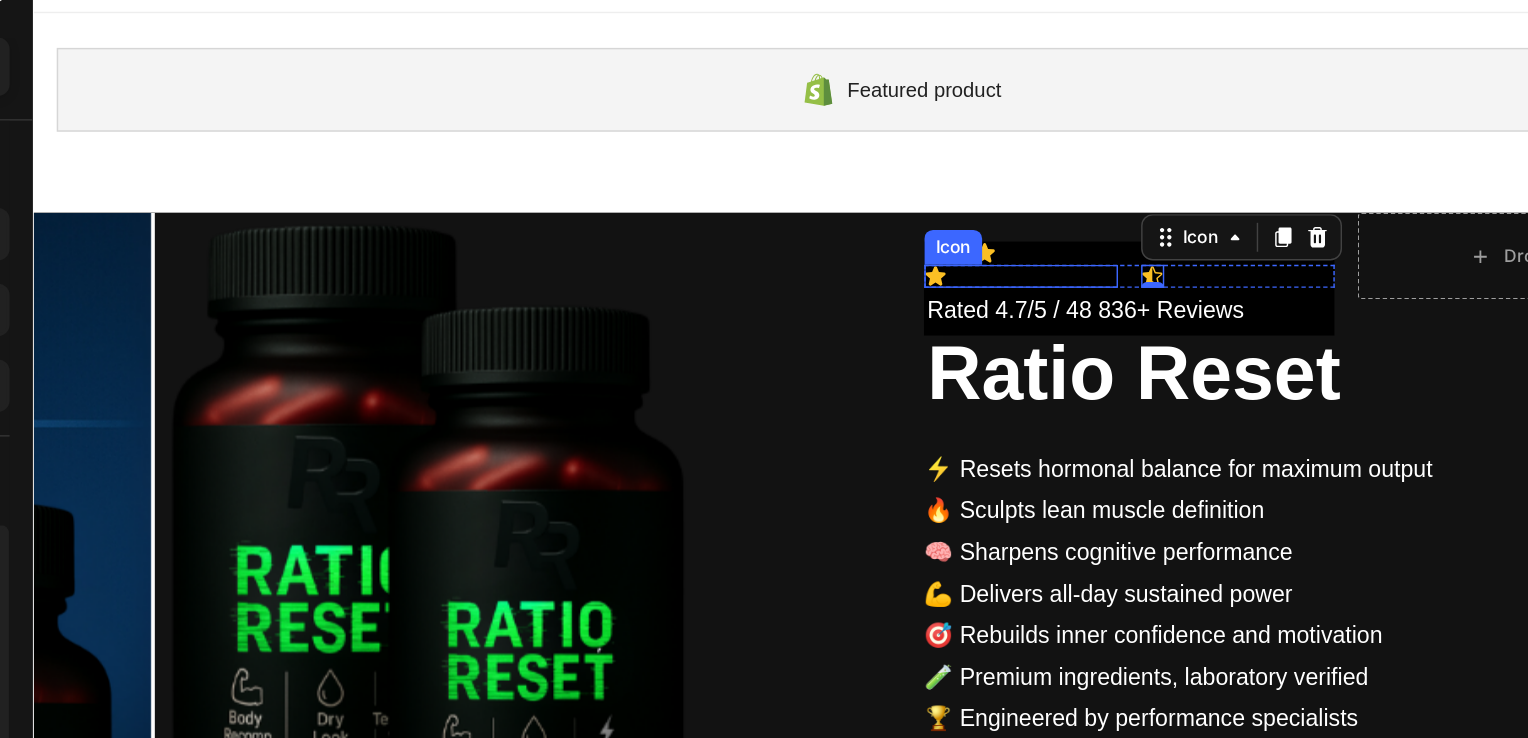 click on "Icon" at bounding box center (715, 178) 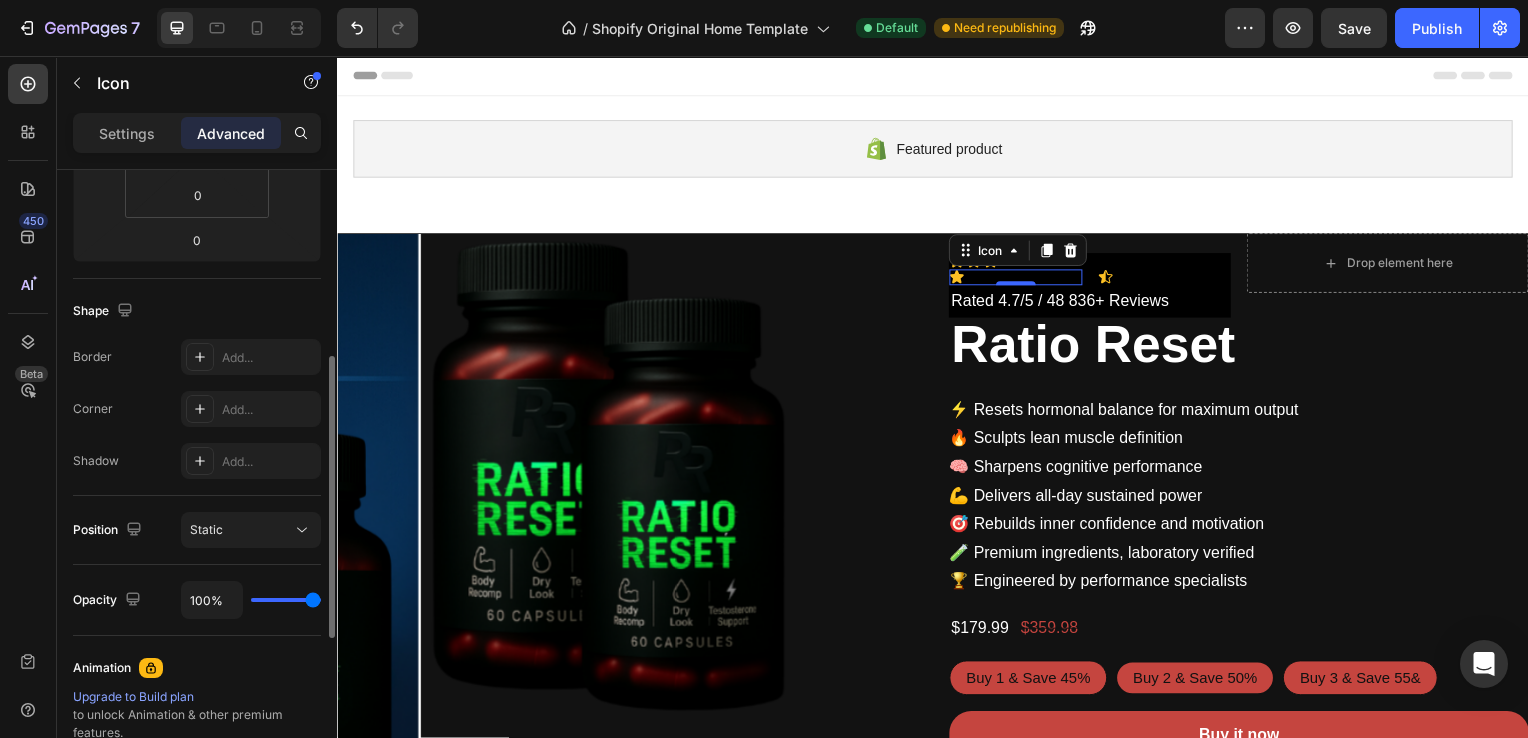 scroll, scrollTop: 407, scrollLeft: 0, axis: vertical 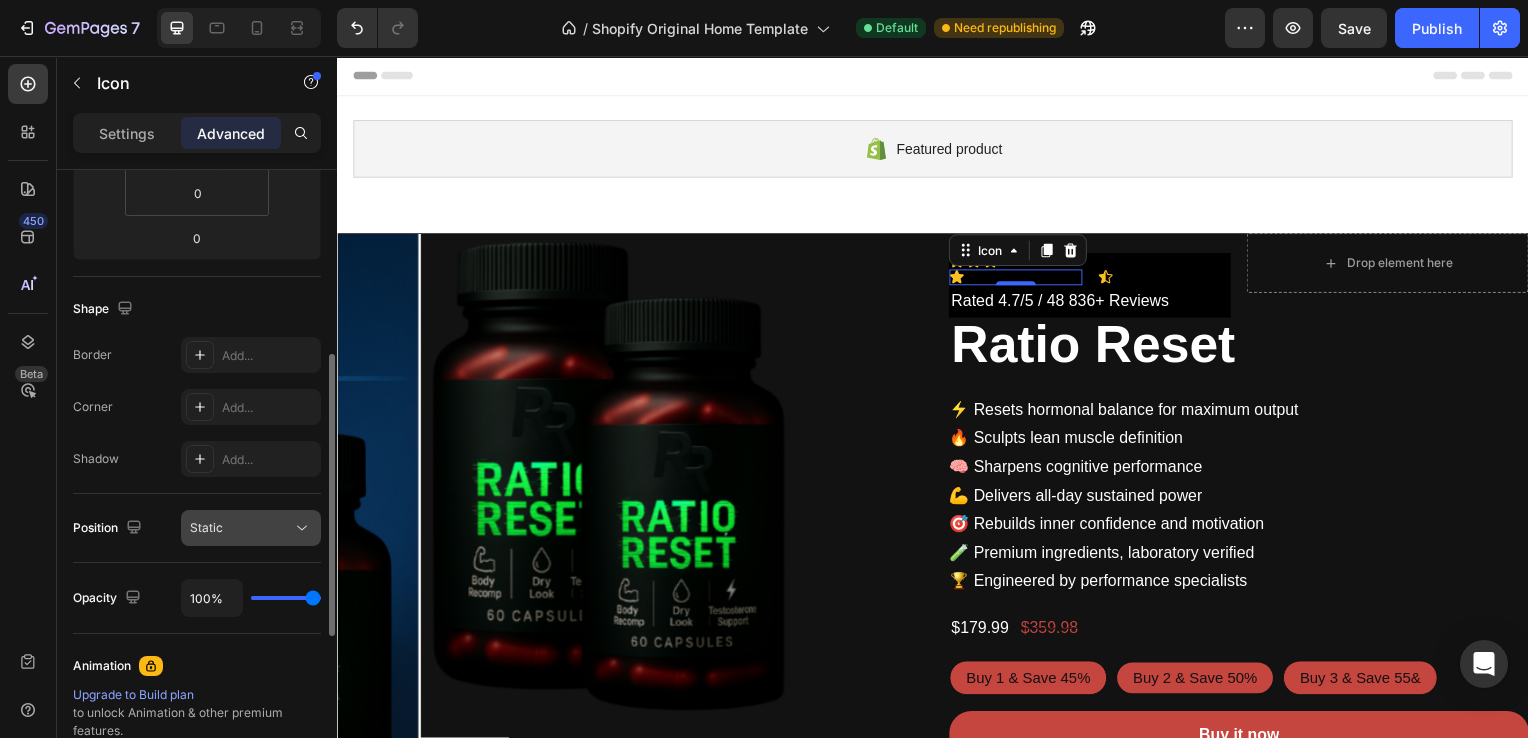 click on "Static" at bounding box center [241, 528] 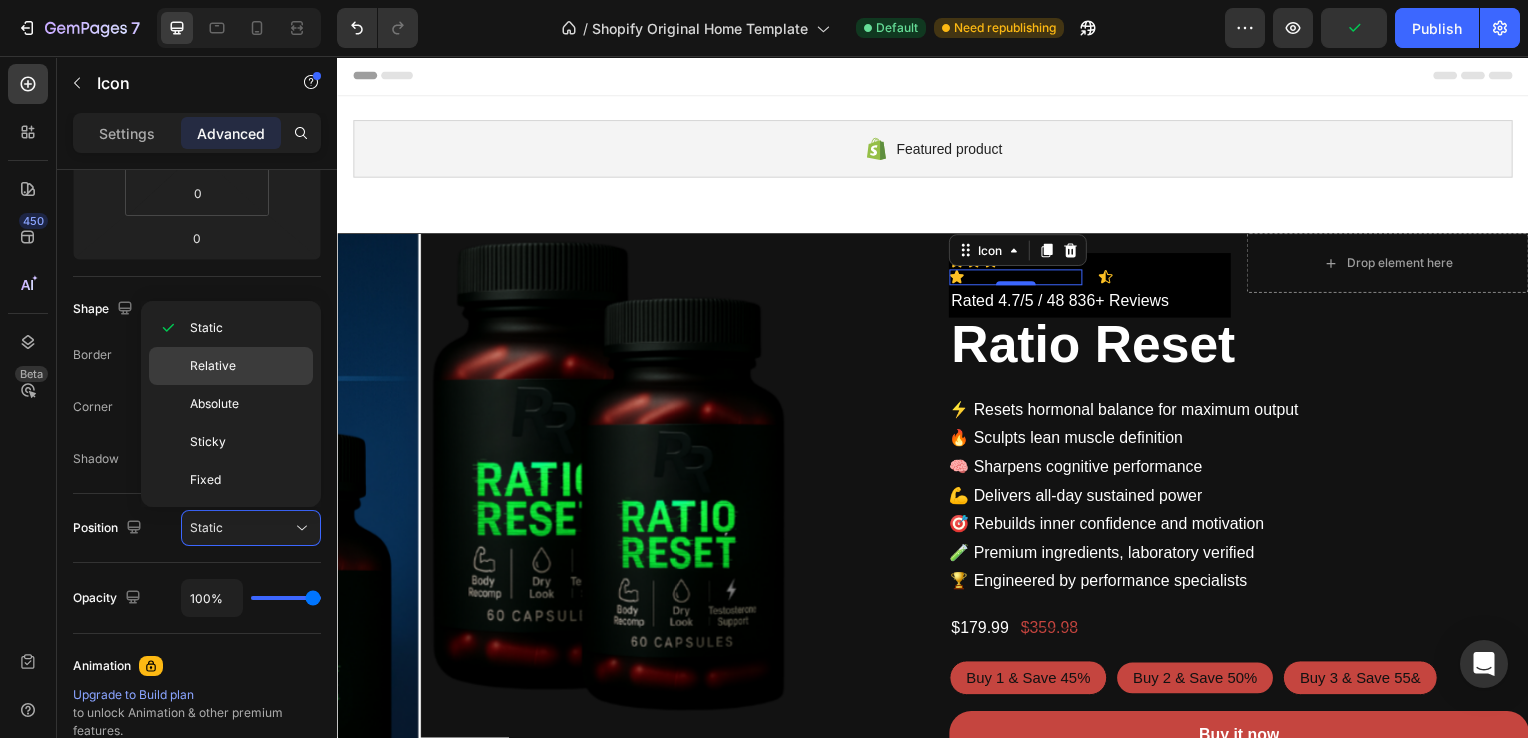 click on "Relative" 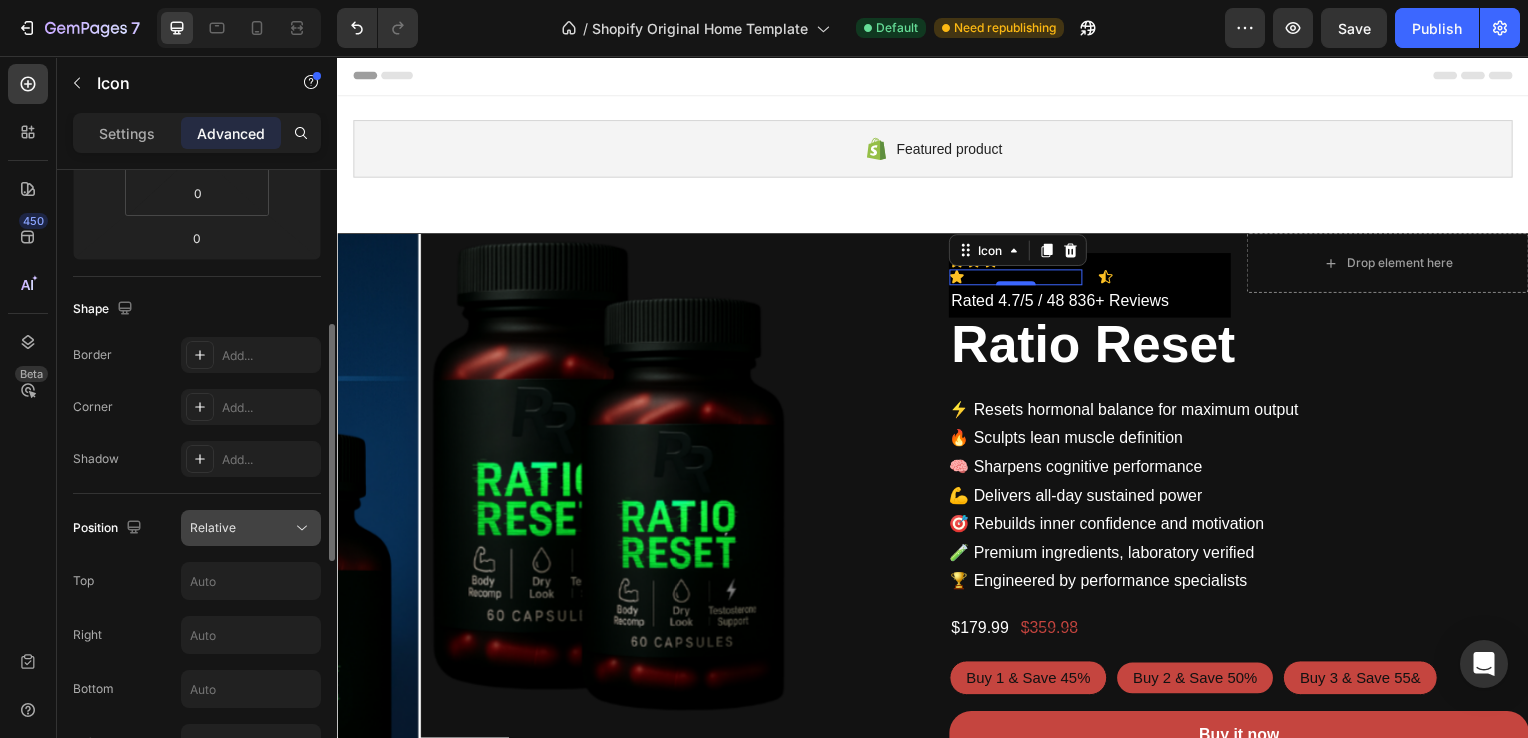 click on "Relative" at bounding box center (251, 528) 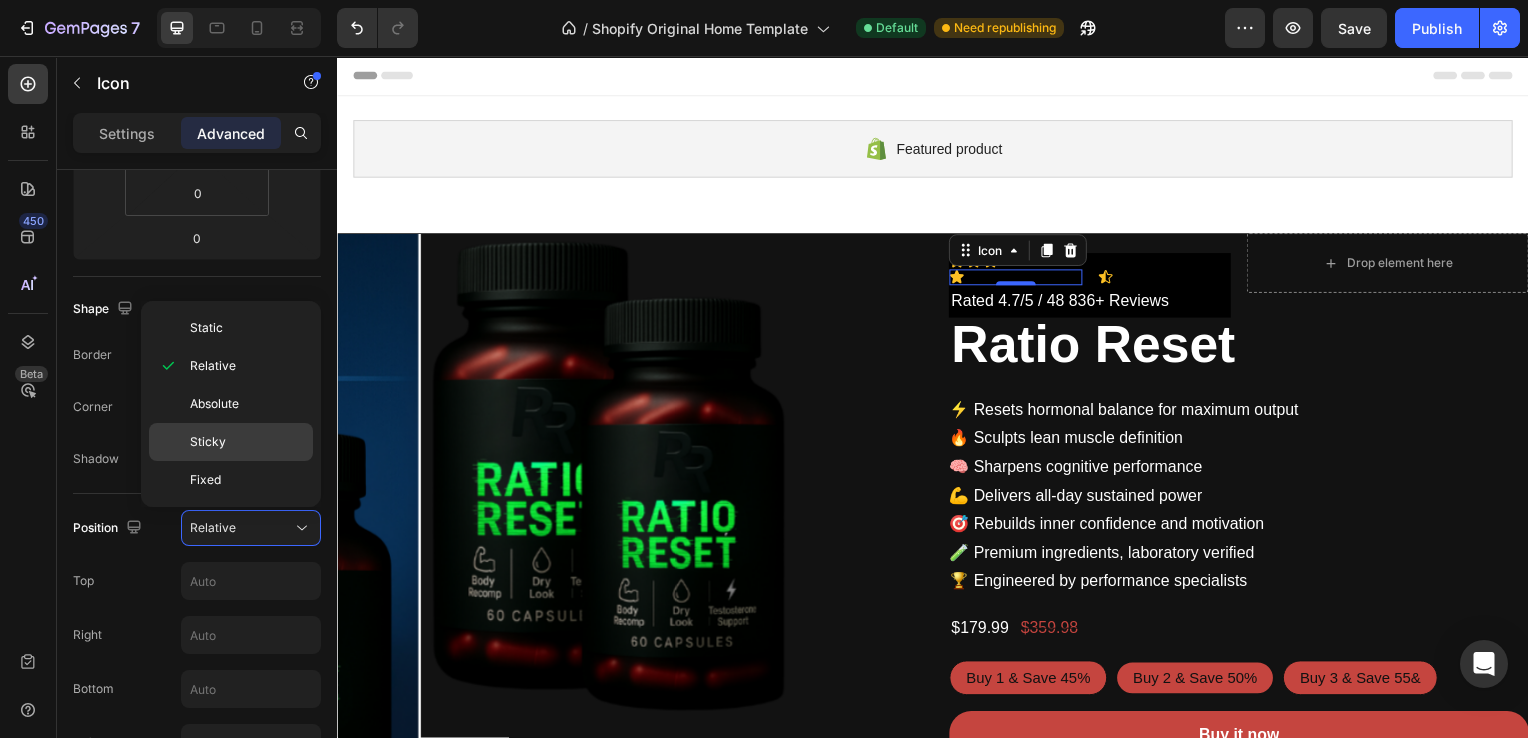 click on "Sticky" at bounding box center [247, 442] 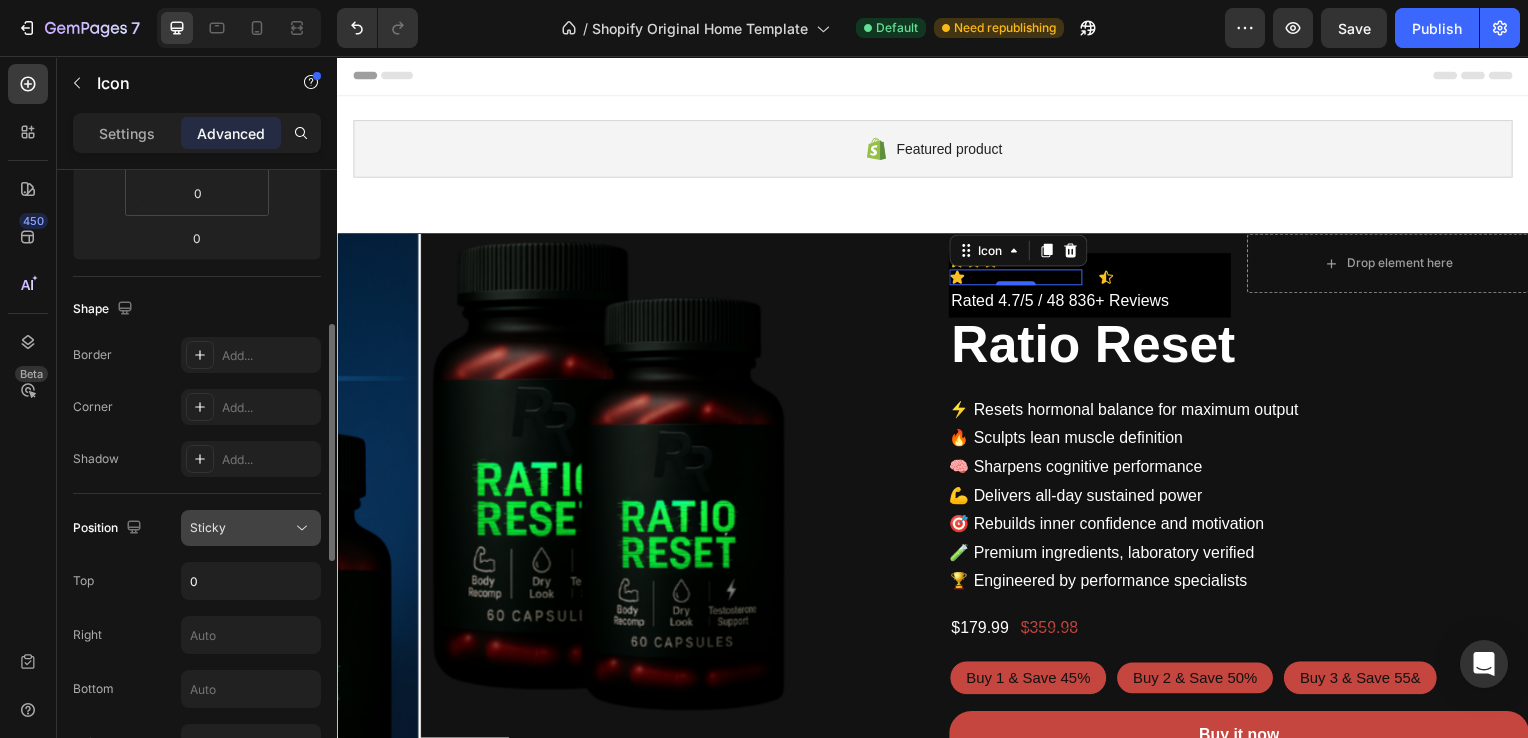 click on "Sticky" at bounding box center [241, 528] 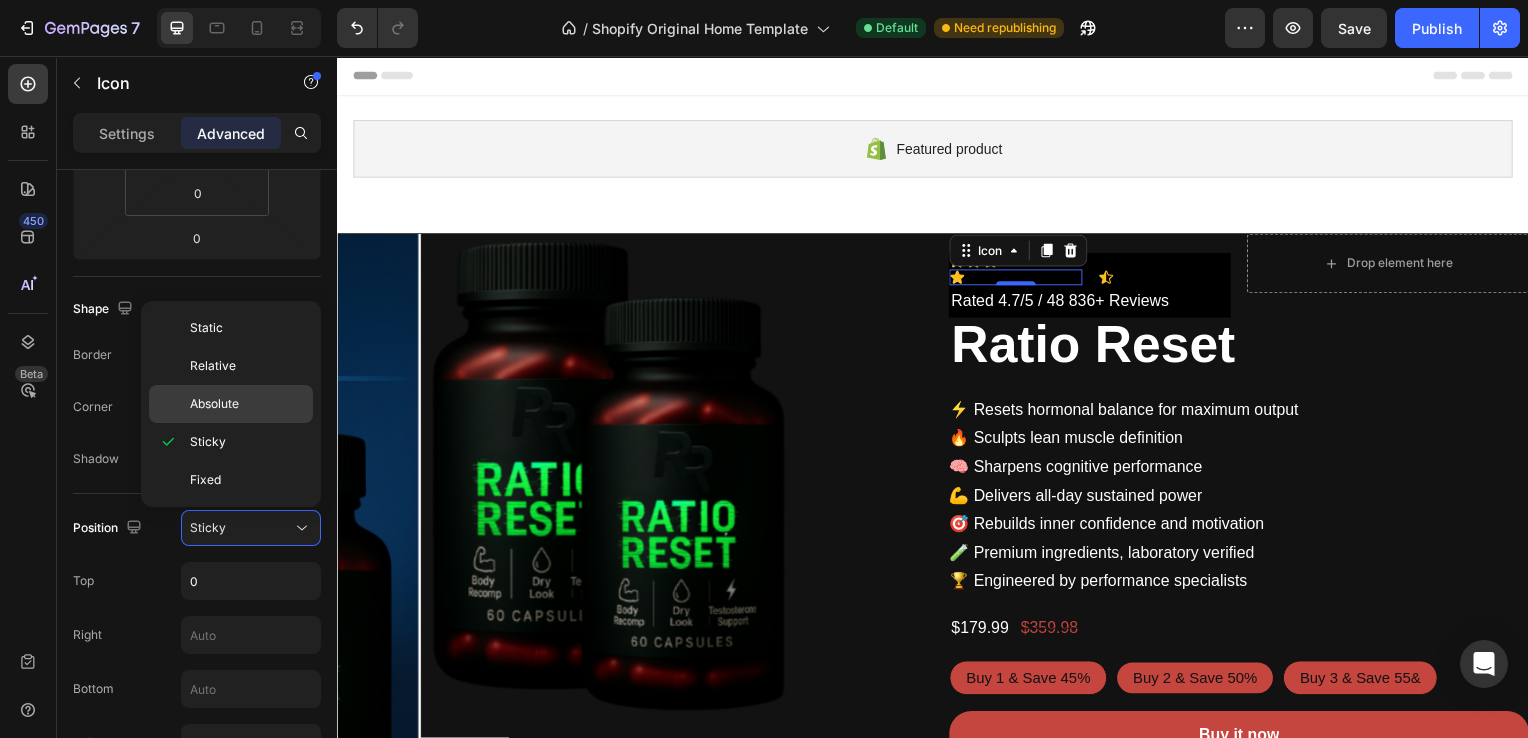 click on "Absolute" at bounding box center [247, 404] 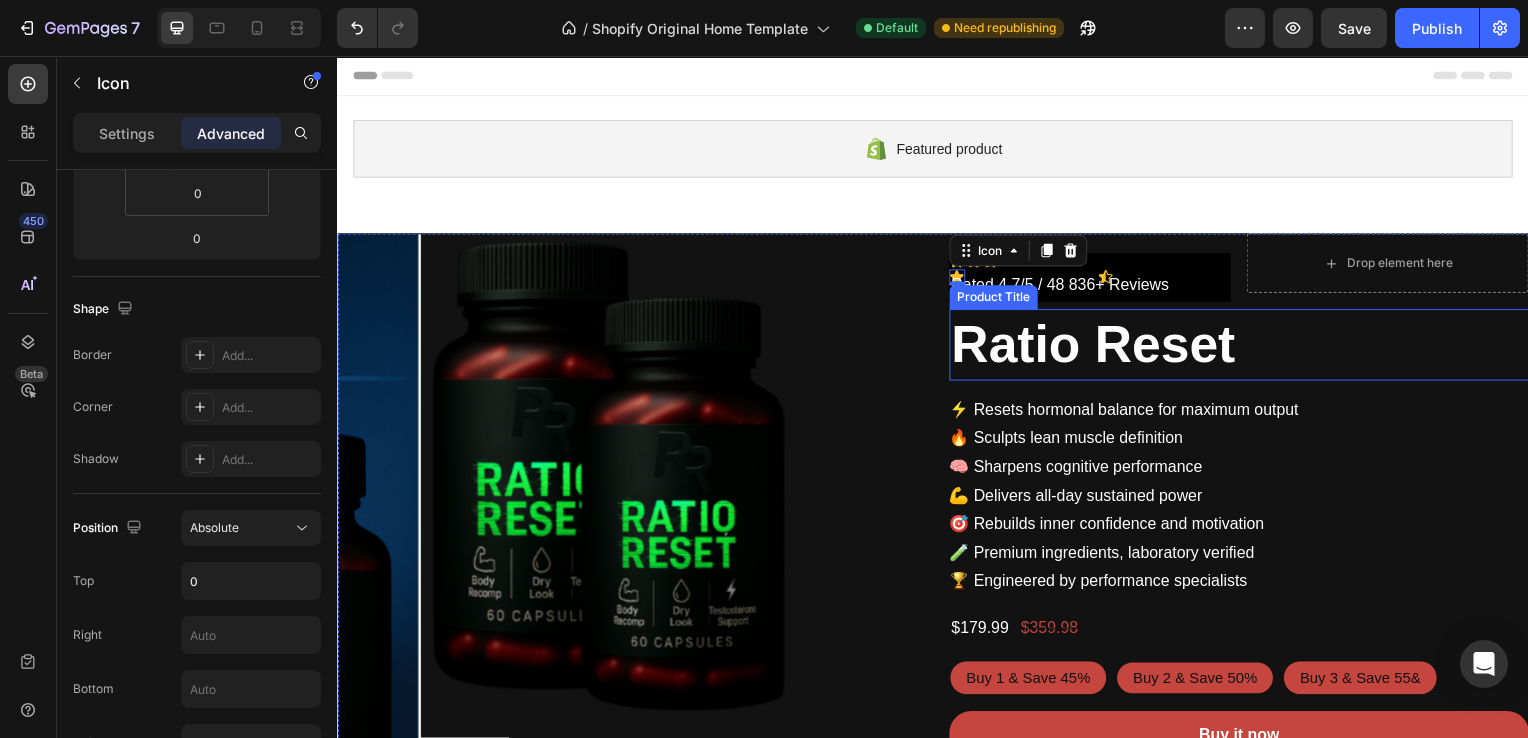 click on "Ratio Reset" at bounding box center (1245, 347) 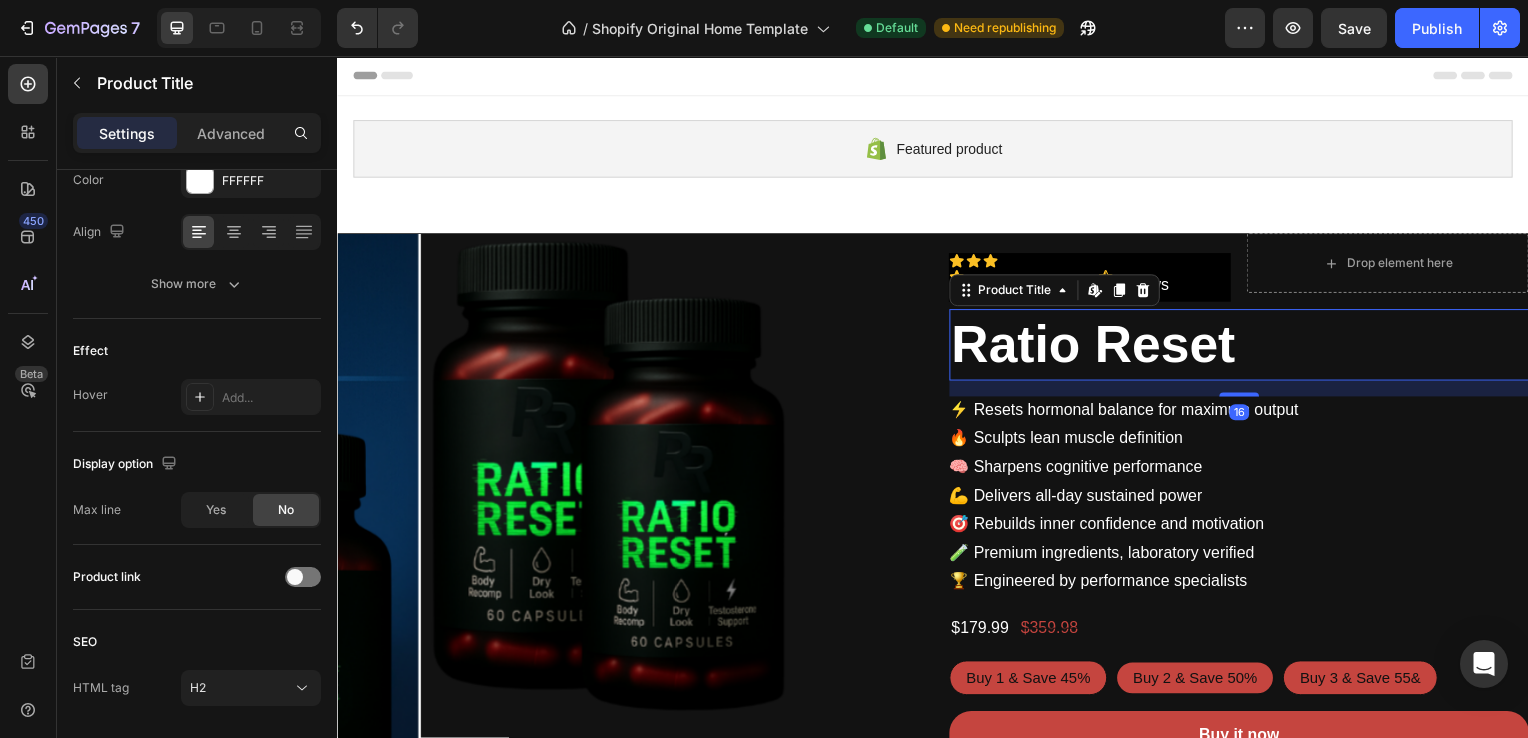 scroll, scrollTop: 0, scrollLeft: 0, axis: both 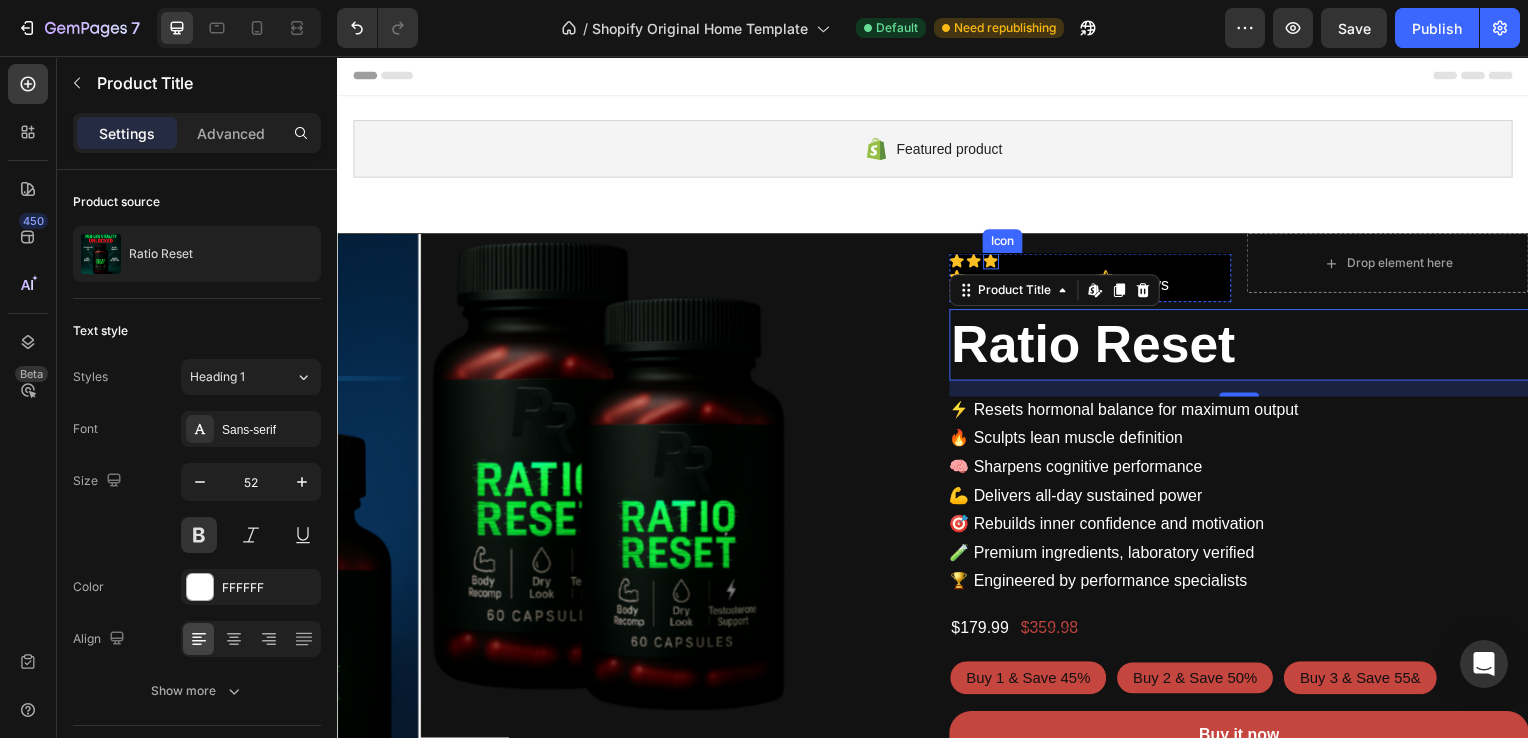 click on "Icon" at bounding box center (995, 263) 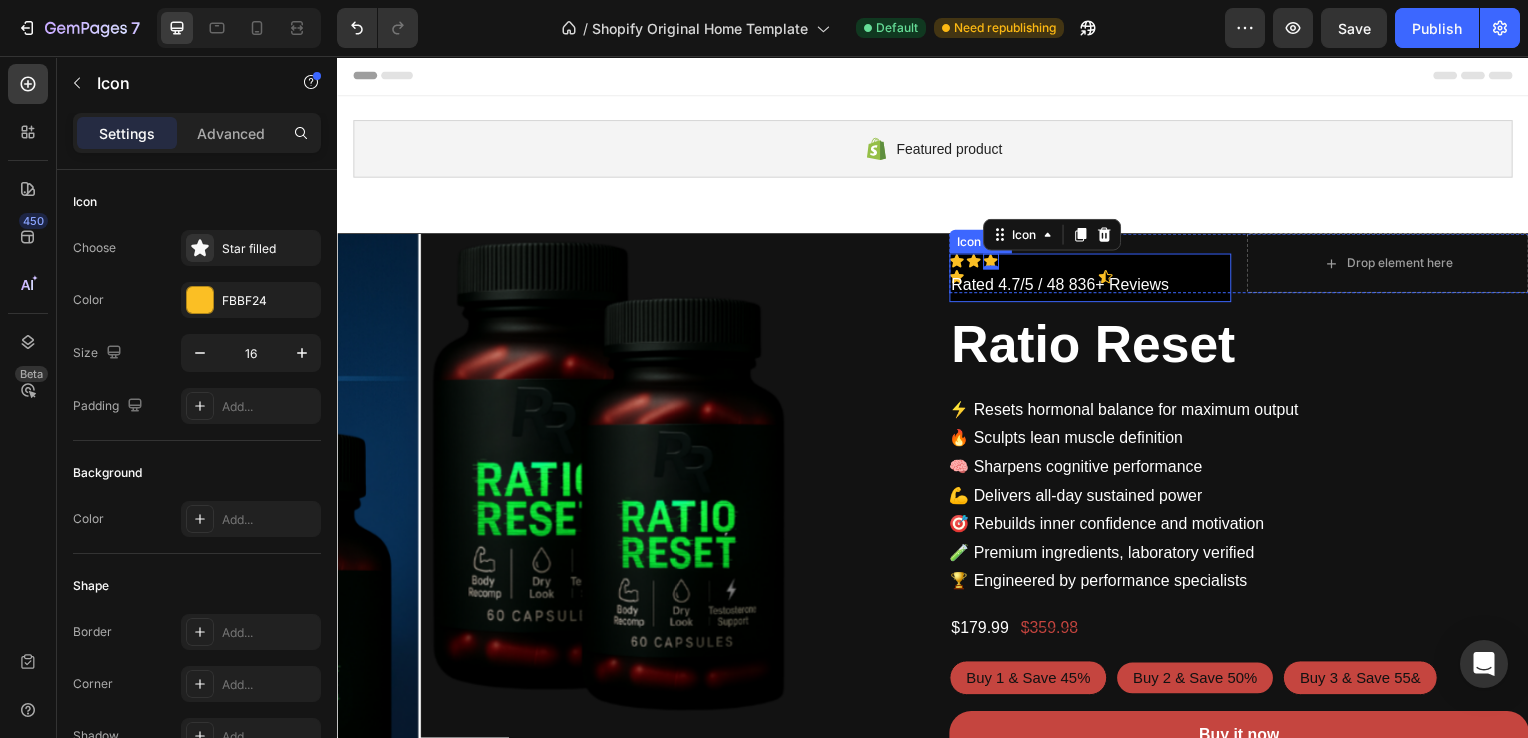 click on "Icon Icon Icon   0 Icon Icon Row Rated 4.7/5 / 48 836+ Reviews Text Block" at bounding box center (1095, 279) 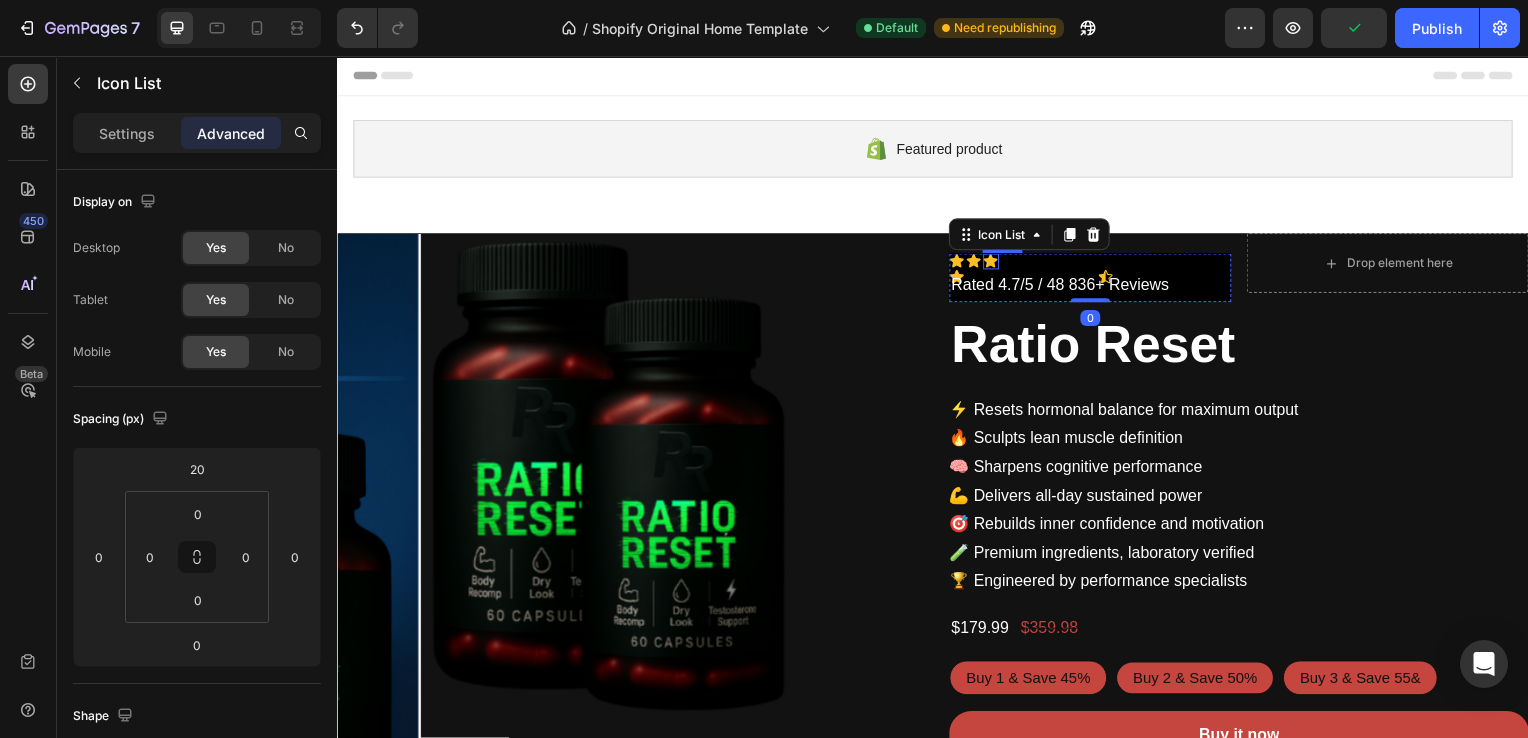 click on "Icon" at bounding box center [995, 263] 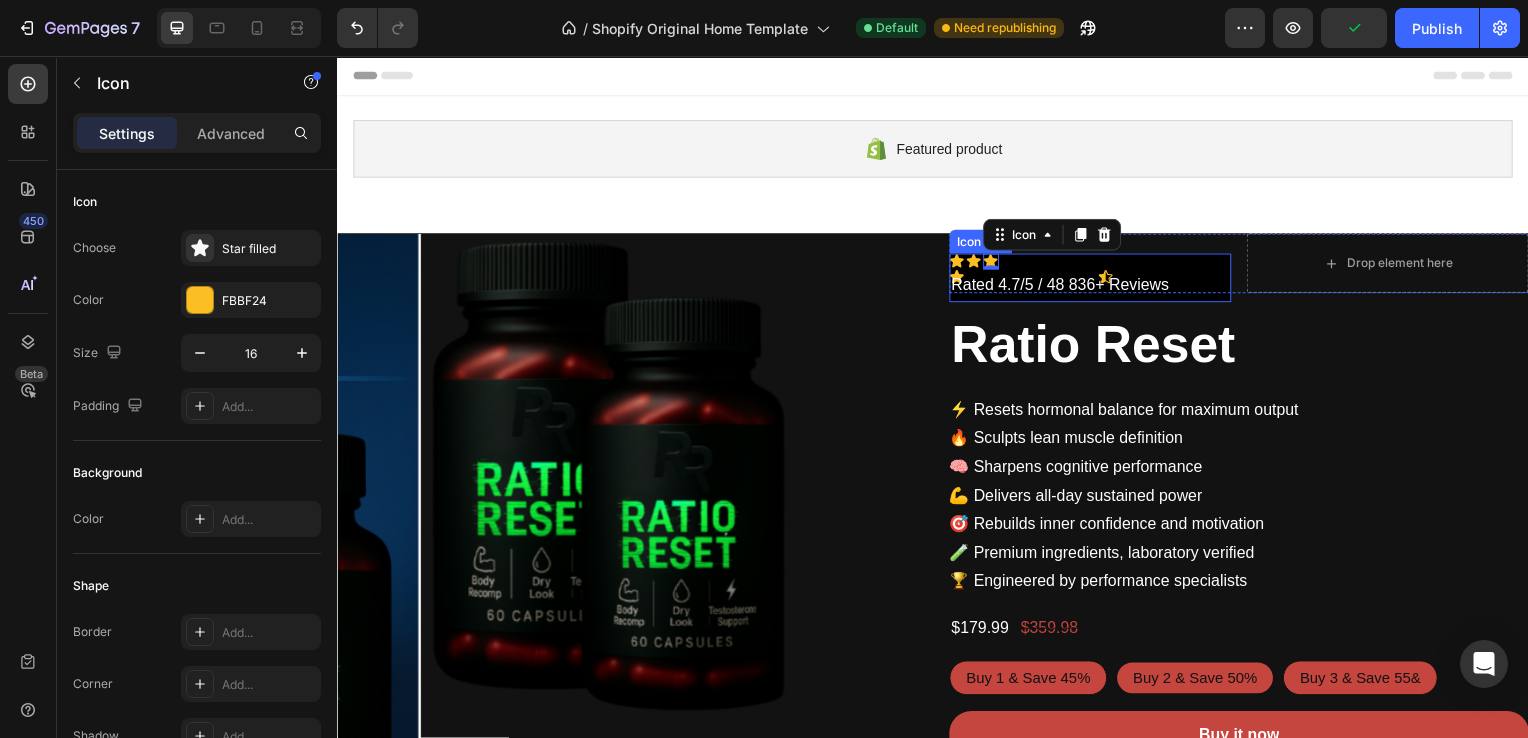 click on "Icon Icon Icon   0 Icon Icon Row Rated 4.7/5 / 48 836+ Reviews Text Block" at bounding box center [1095, 279] 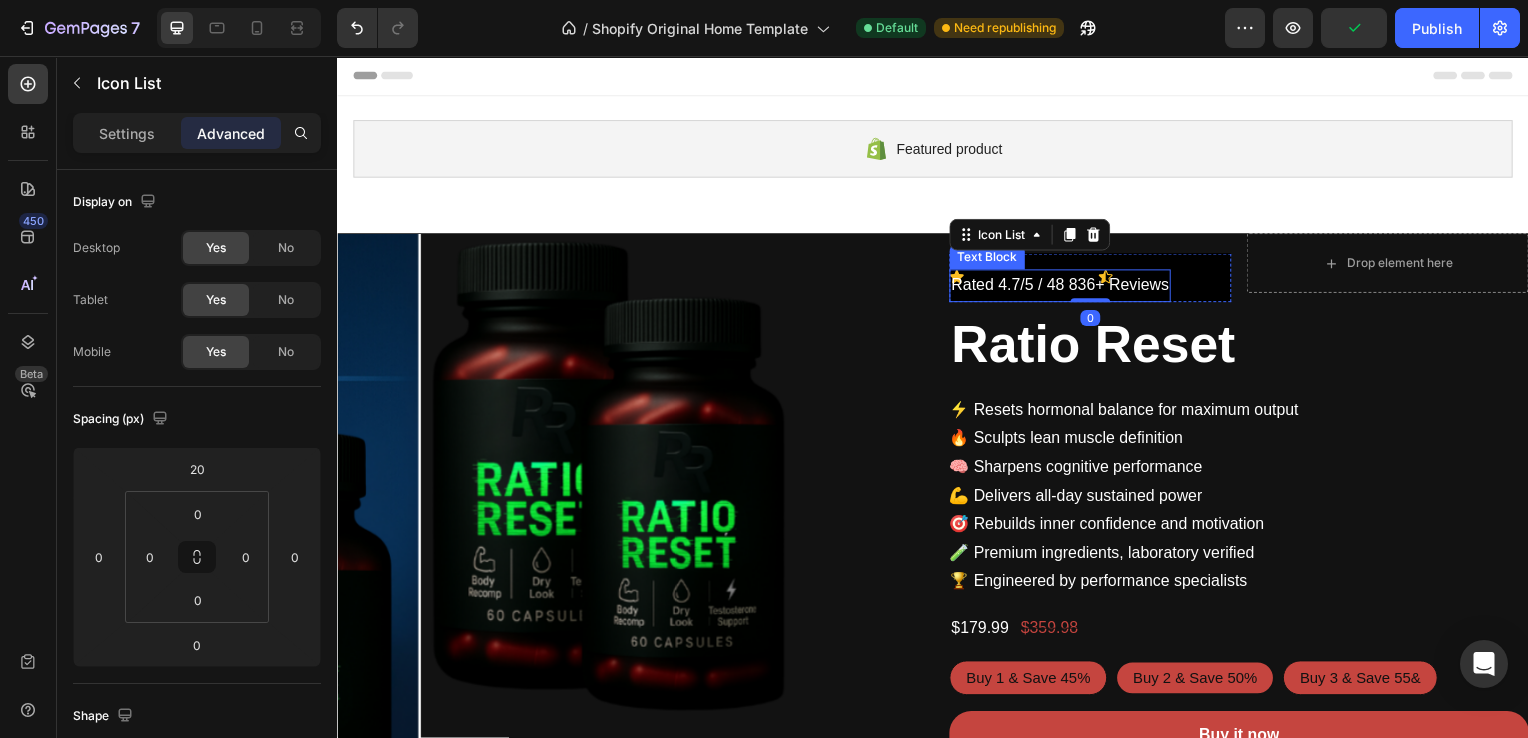 click on "Rated 4.7/5 / 48 836+ Reviews" at bounding box center [1064, 287] 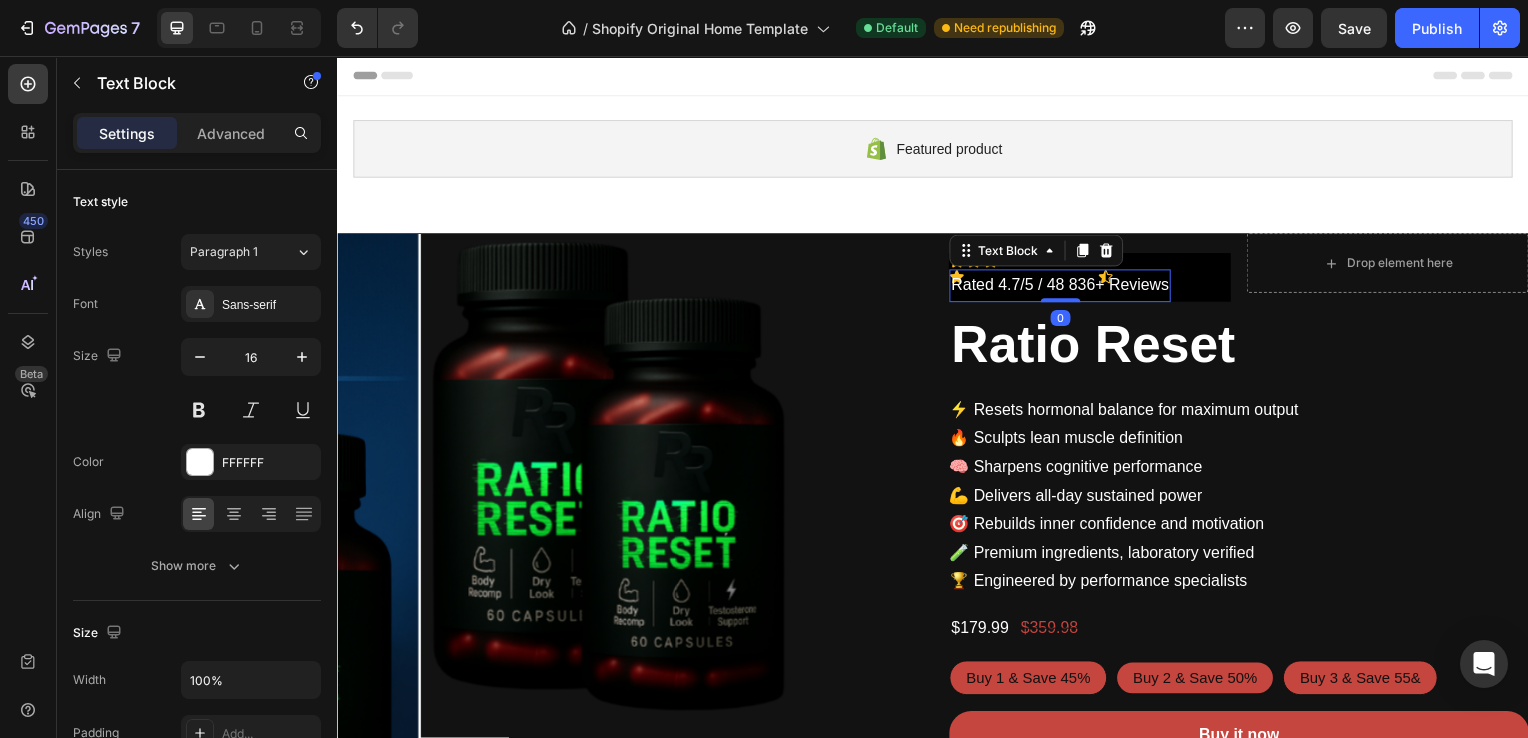 click on "Rated 4.7/5 / 48 836+ Reviews" at bounding box center [1064, 287] 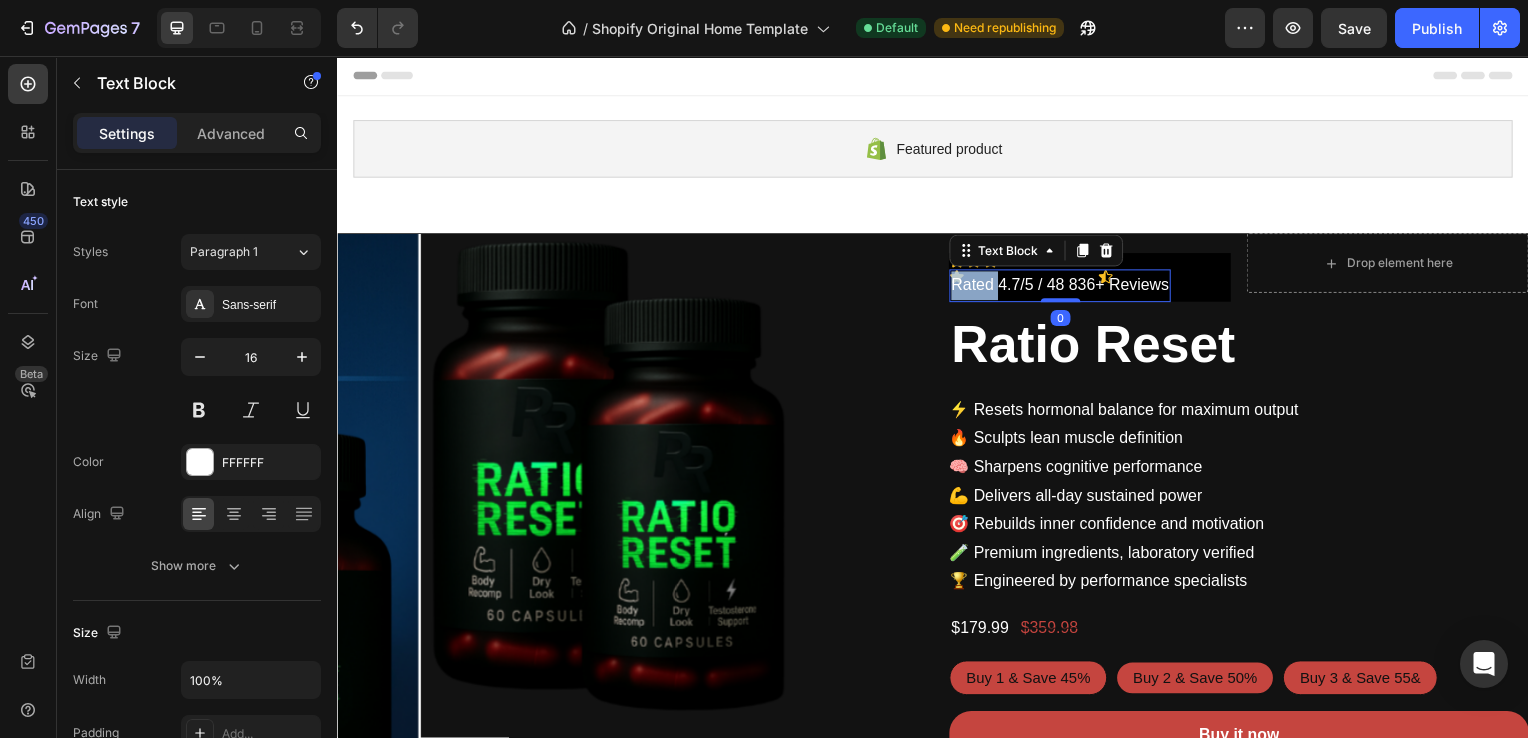 click on "Rated 4.7/5 / 48 836+ Reviews" at bounding box center (1064, 287) 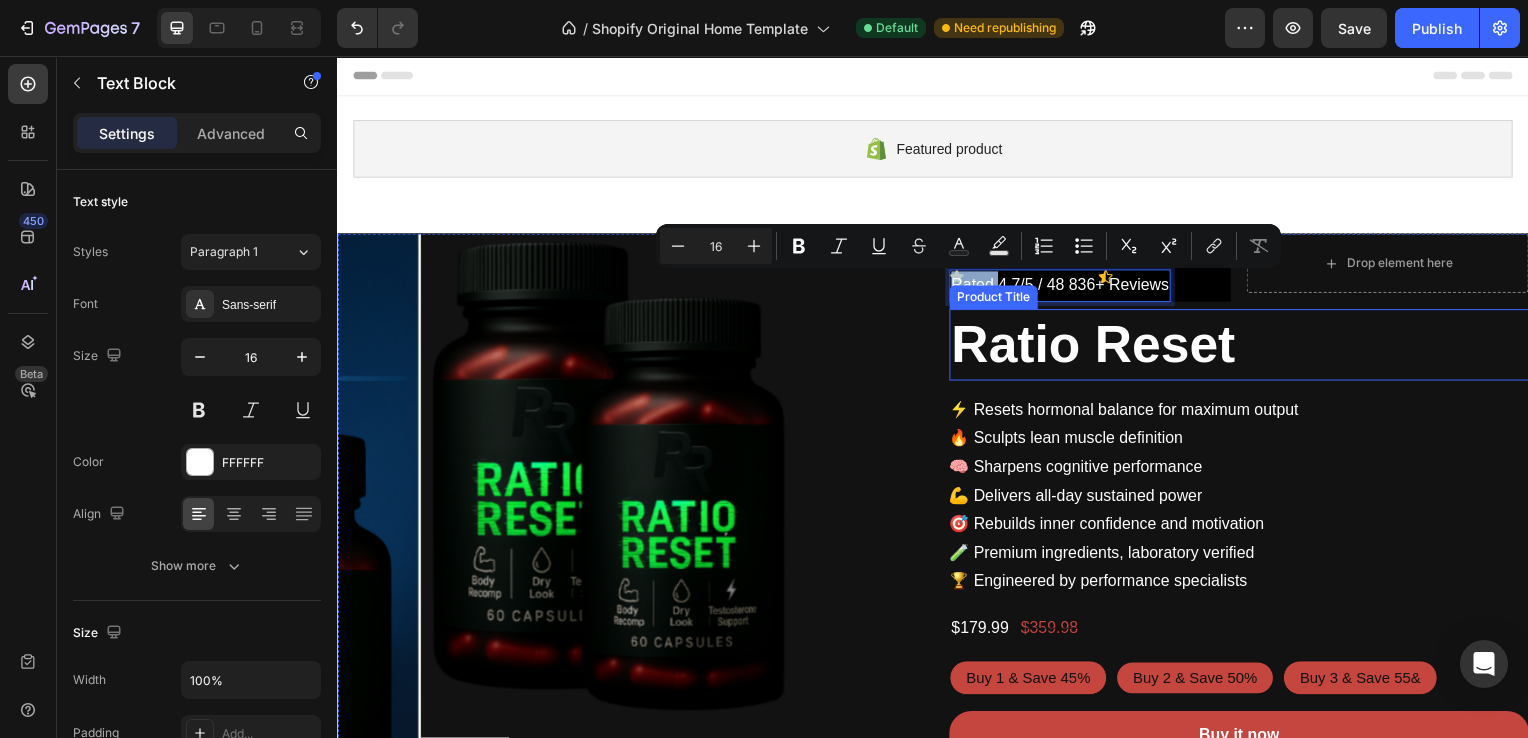click on "Ratio Reset" at bounding box center (1245, 347) 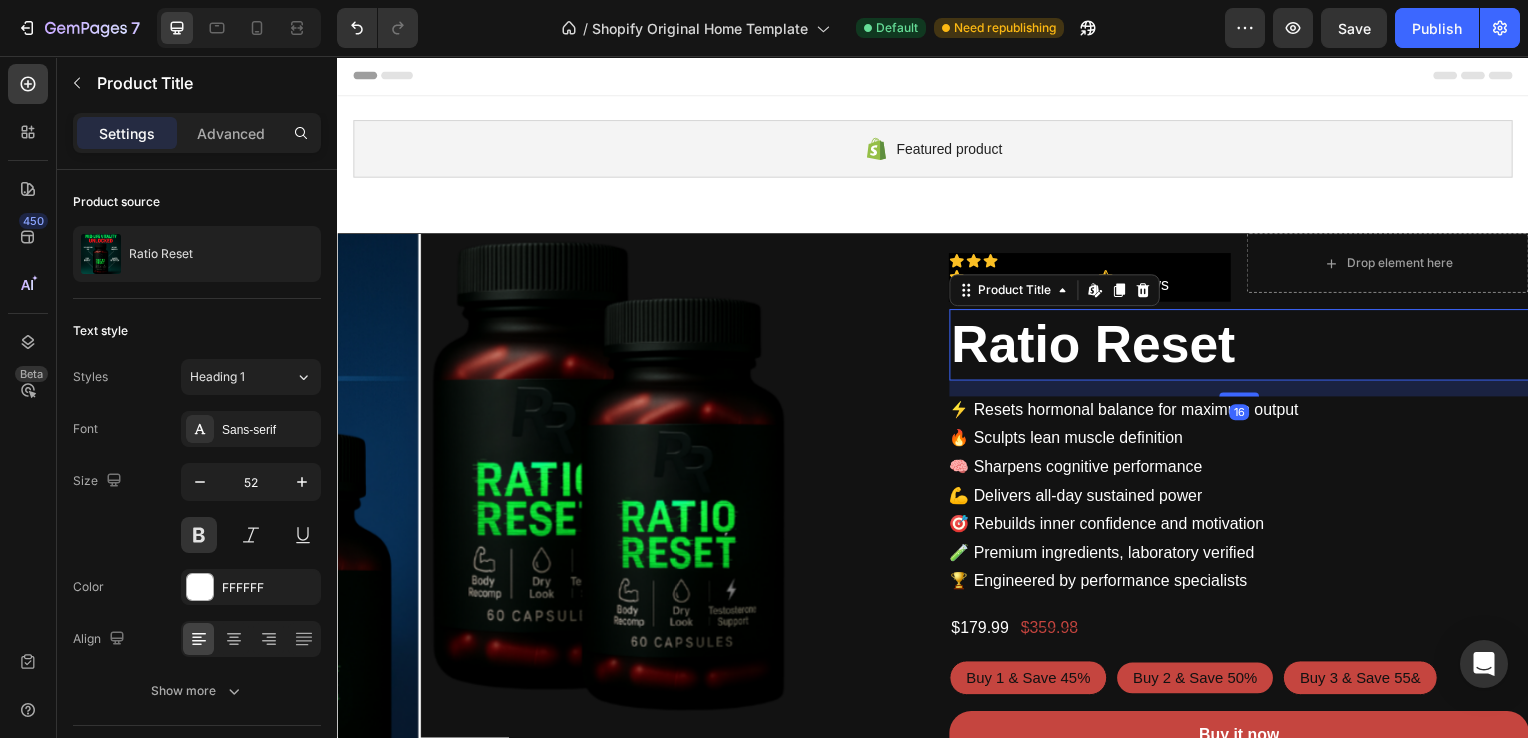 click on "Ratio Reset" at bounding box center (1245, 347) 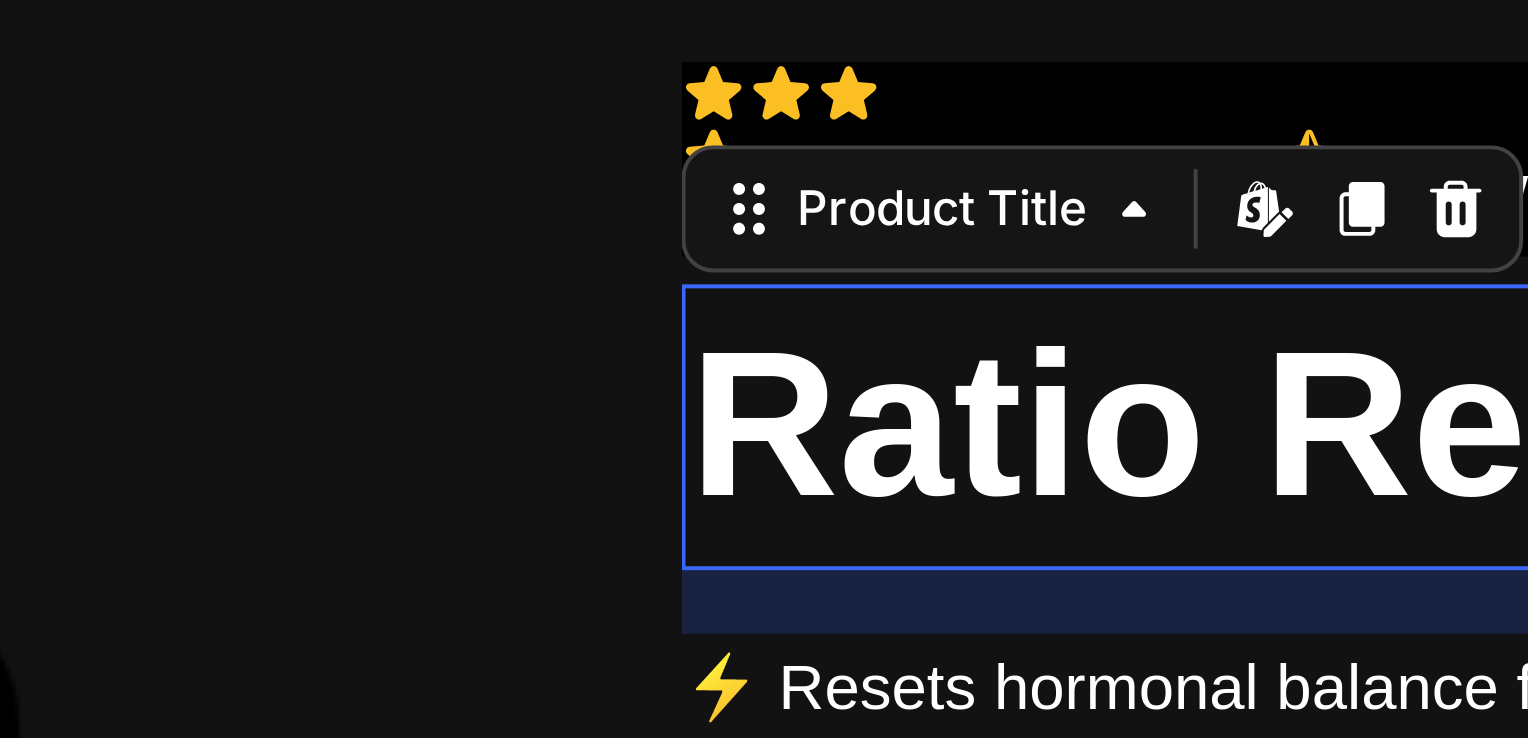 click on "Product Images Icon Icon Icon Icon Icon Row Rated 4.7/5 / 48 836+ Reviews Text Block Icon List
Drop element here Row Ratio Reset Product Title   Edit content in Shopify 16 ⚡ Resets hormonal balance for maximum output
🔥 Sculpts lean muscle definition
🧠 Sharpens cognitive performance
💪 Delivers all-day sustained power
🎯 Rebuilds inner confidence and motivation
🧪 Premium ingredients, laboratory verified
🏆 Engineered by performance specialists   Product Description $179.99 Product Price Product Price $359.98 Product Price Product Price Row Buy 1  & Save 45% Buy 1  & Save 45% Buy 1  & Save 45% Buy 2 & Save 50% Buy 2 & Save 50% Buy 2 & Save 50% Buy 3 & Save 55& Buy 3 & Save 55& Buy 3 & Save 55& Product Variants & Swatches Buy it now Dynamic Checkout
Only  19  left Stock Counter Product" at bounding box center [-1165, -189] 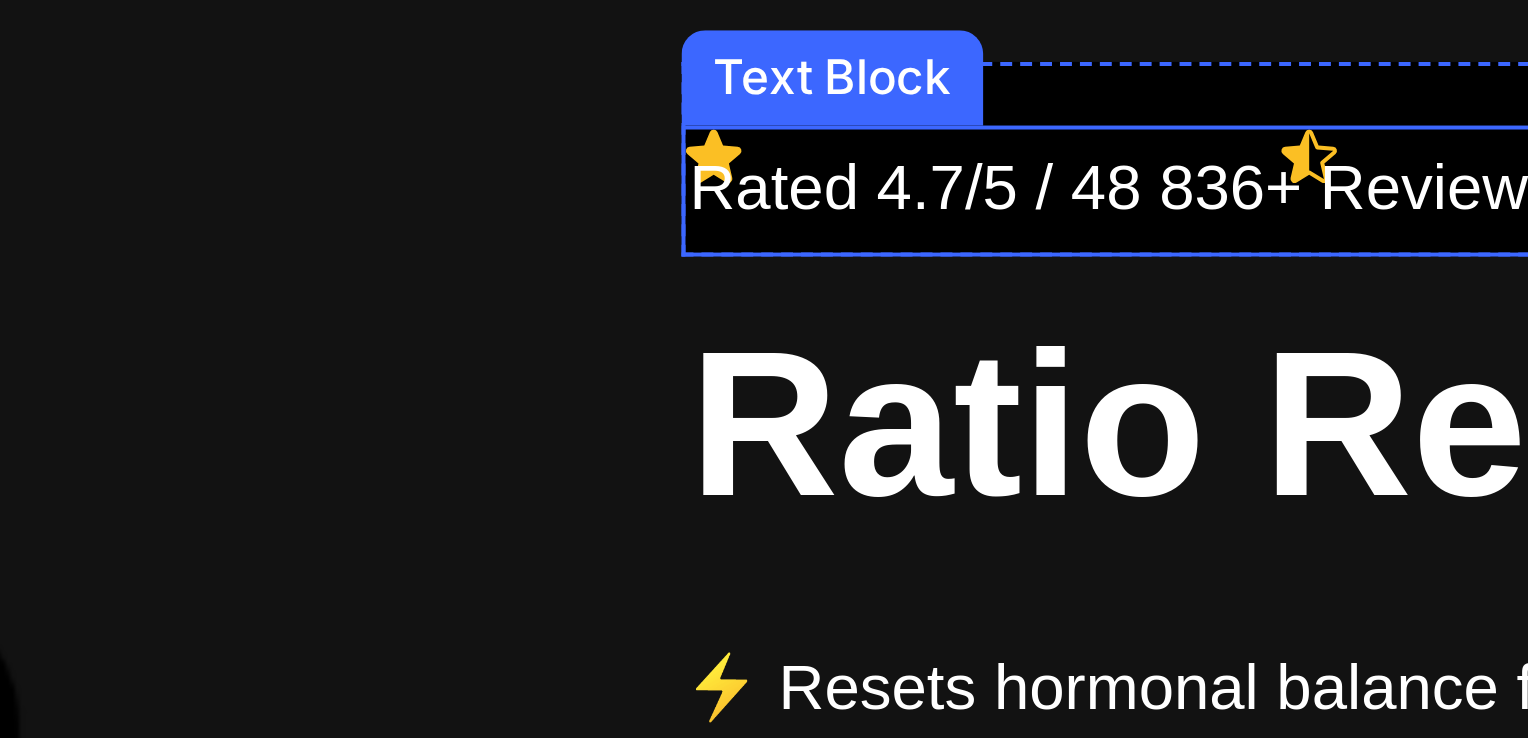 click on "Rated 4.7/5 / 48 836+ Reviews" at bounding box center (-1038, -495) 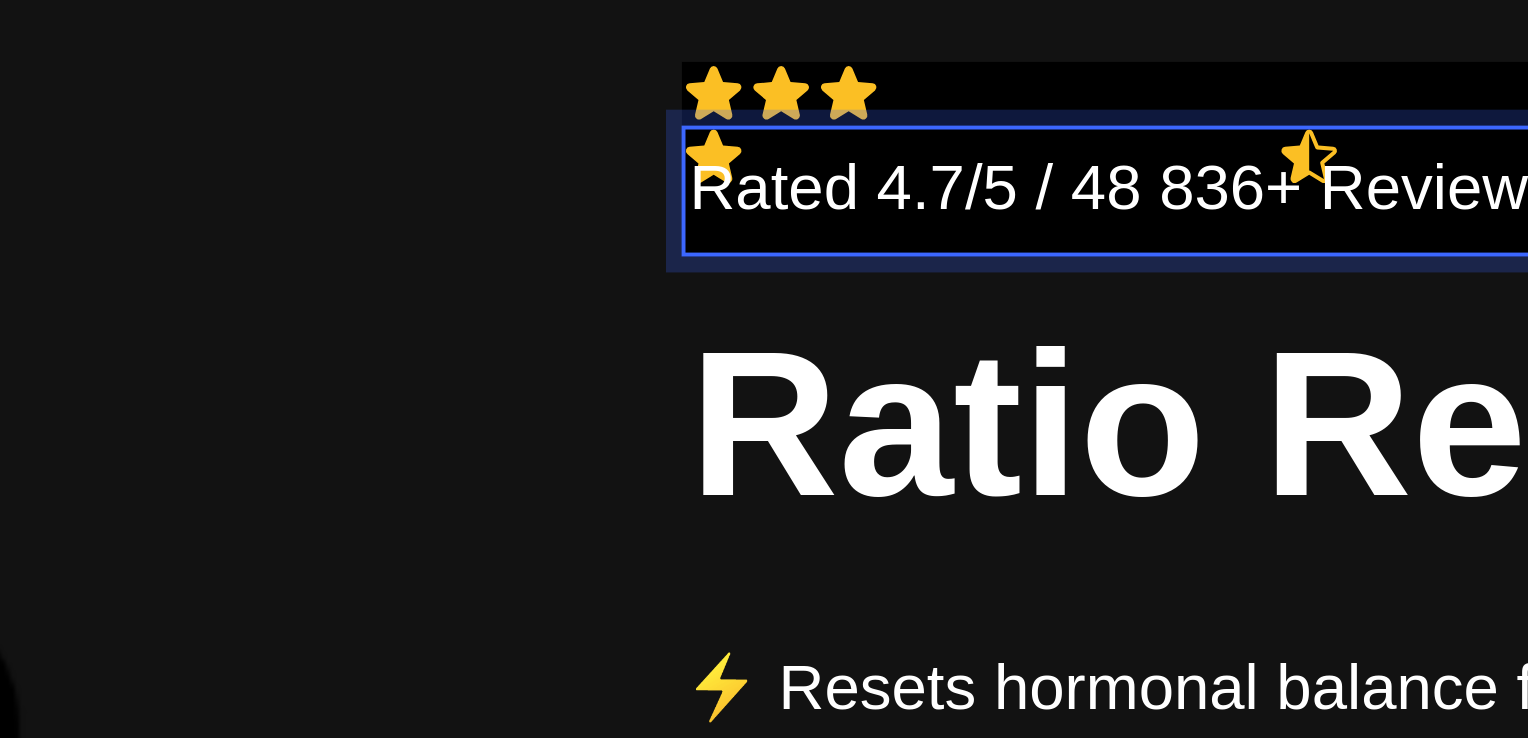 click on "Rated 4.7/5 / 48 836+ Reviews" at bounding box center (-1038, -495) 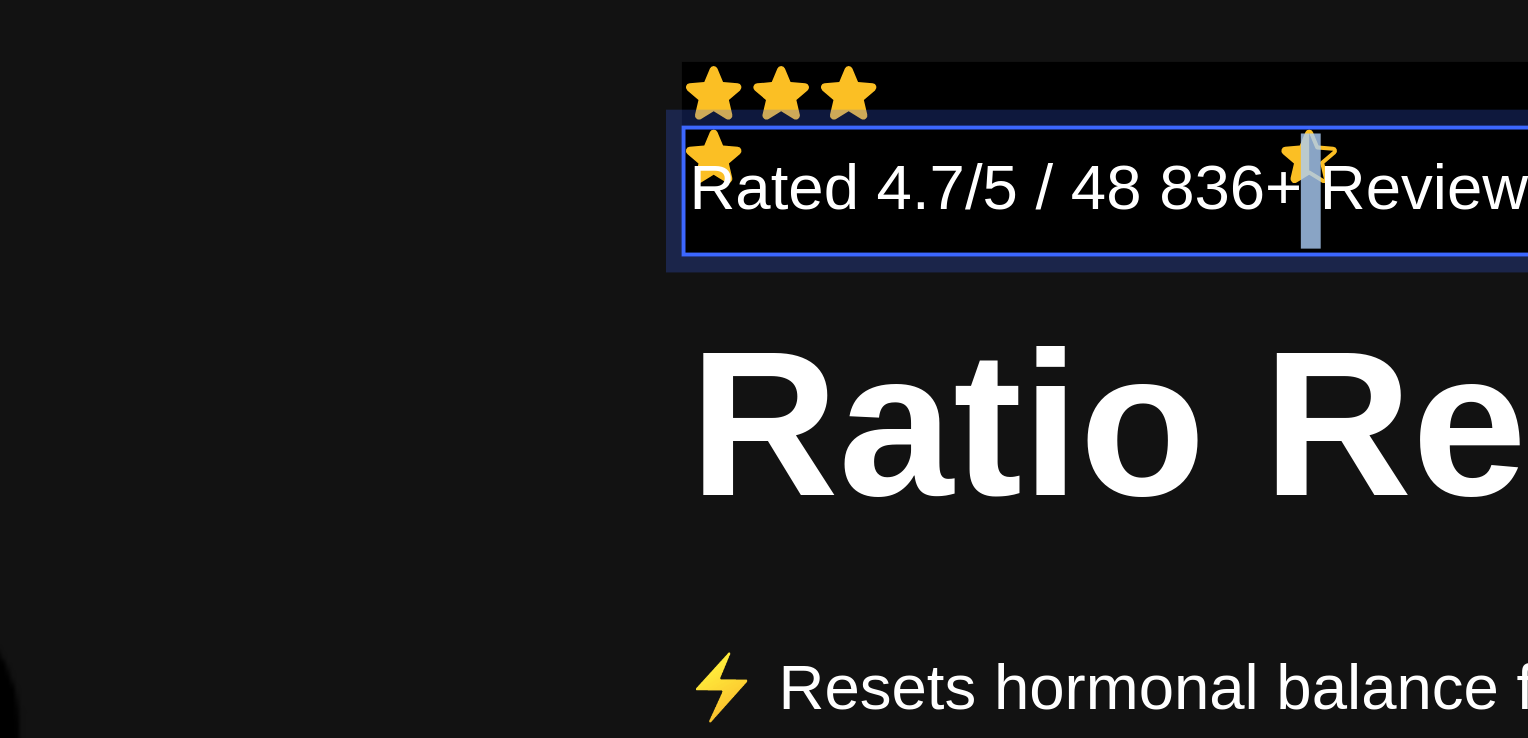 click on "Rated 4.7/5 / 48 836+ Reviews" at bounding box center [-1038, -495] 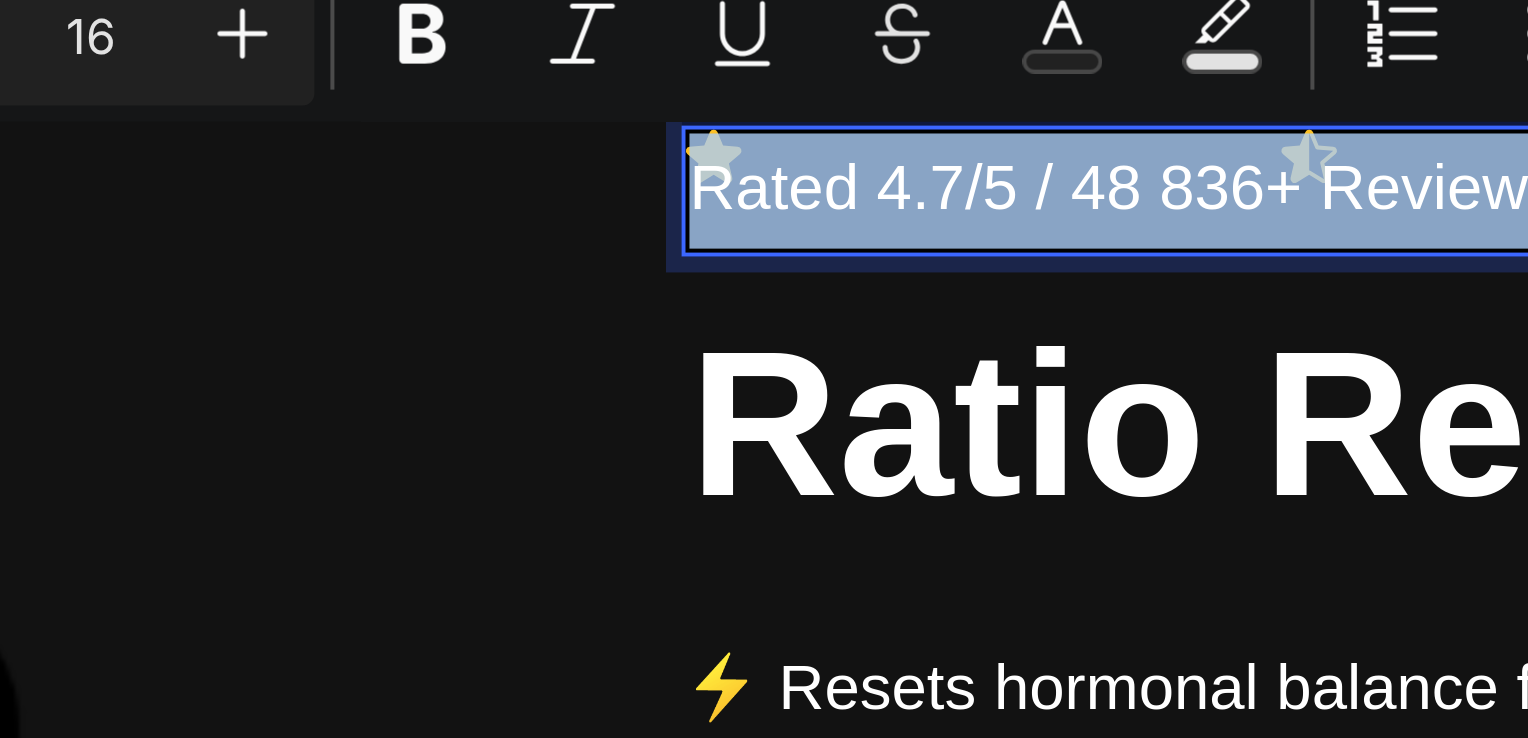 drag, startPoint x: -999, startPoint y: -503, endPoint x: -1027, endPoint y: -498, distance: 28.442924 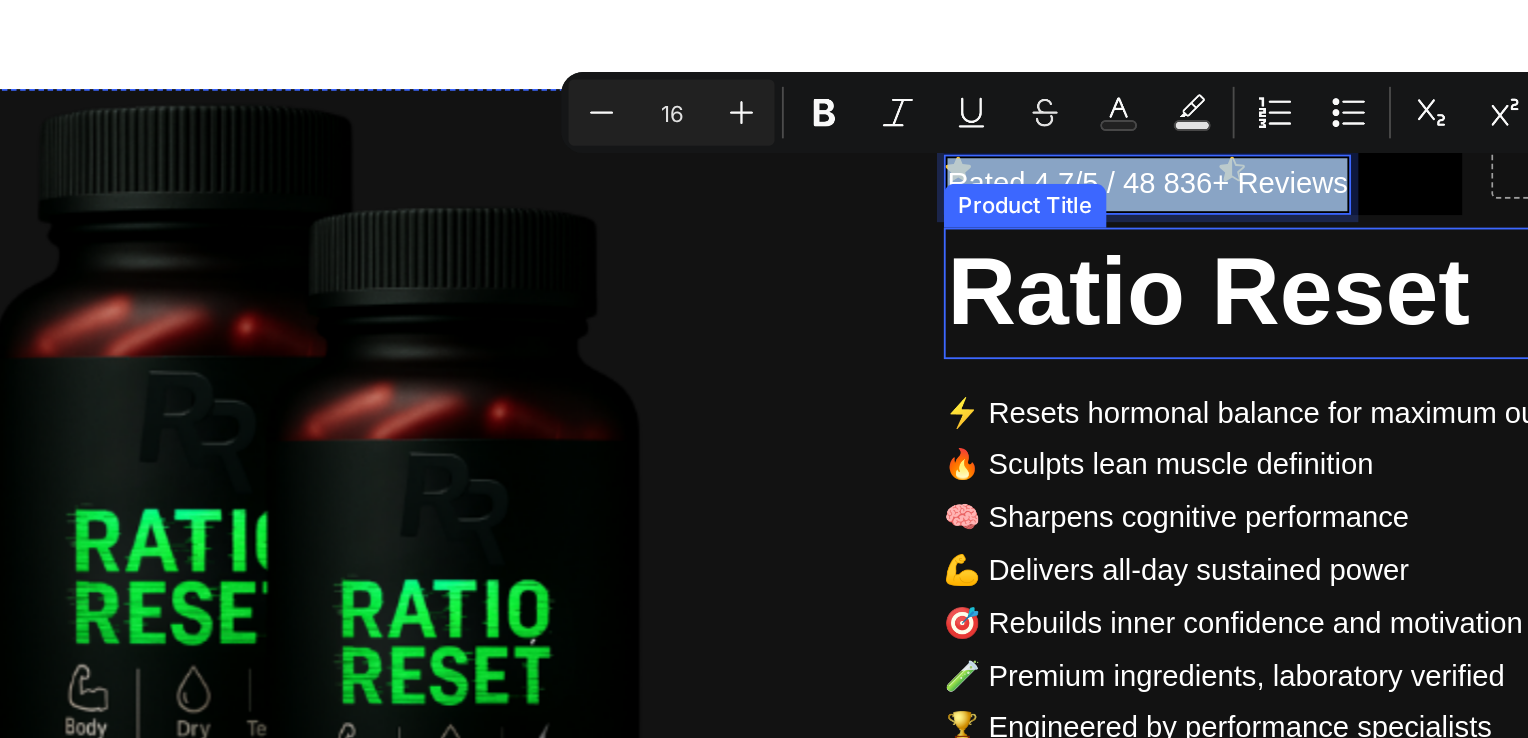 click on "Ratio Reset" at bounding box center [726, 55] 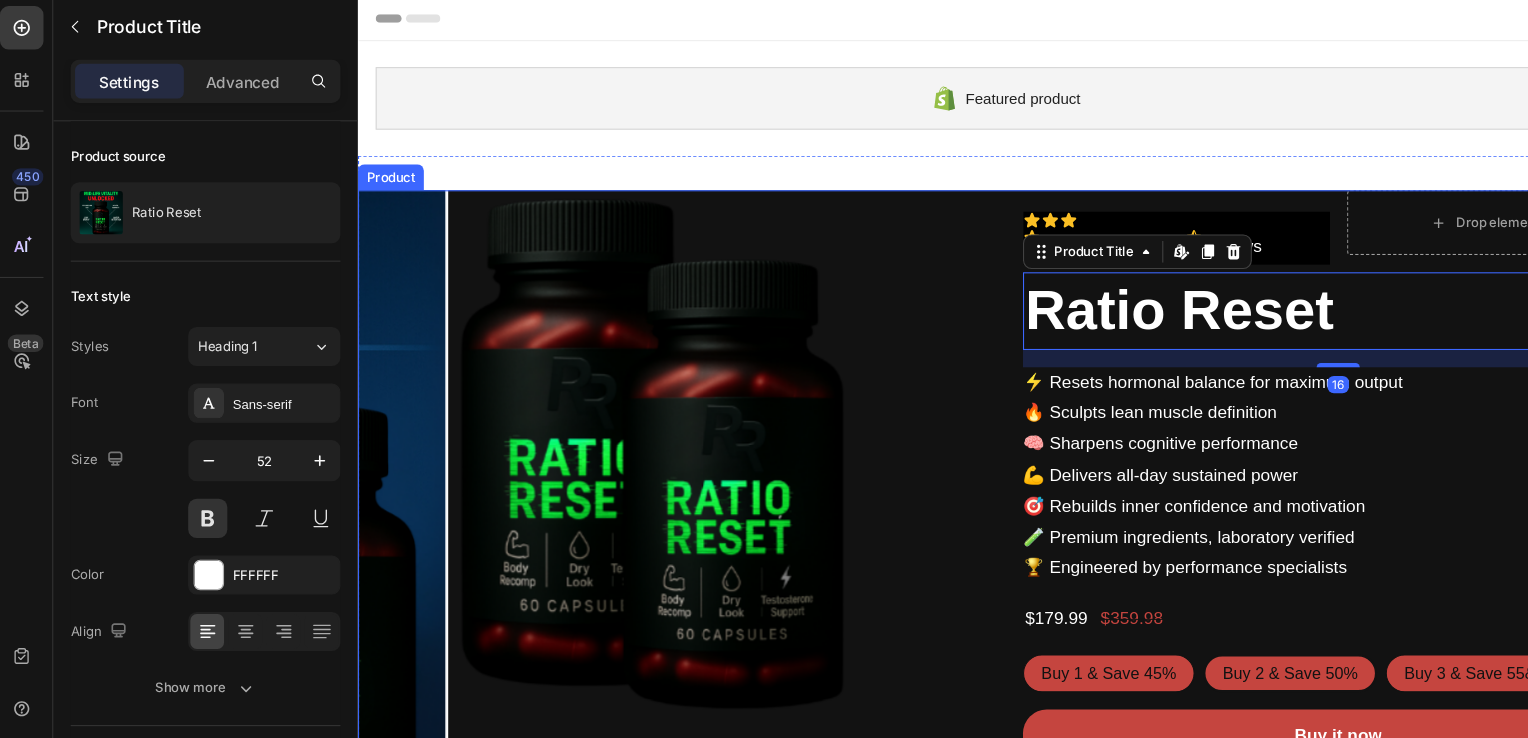 click at bounding box center [733, 469] 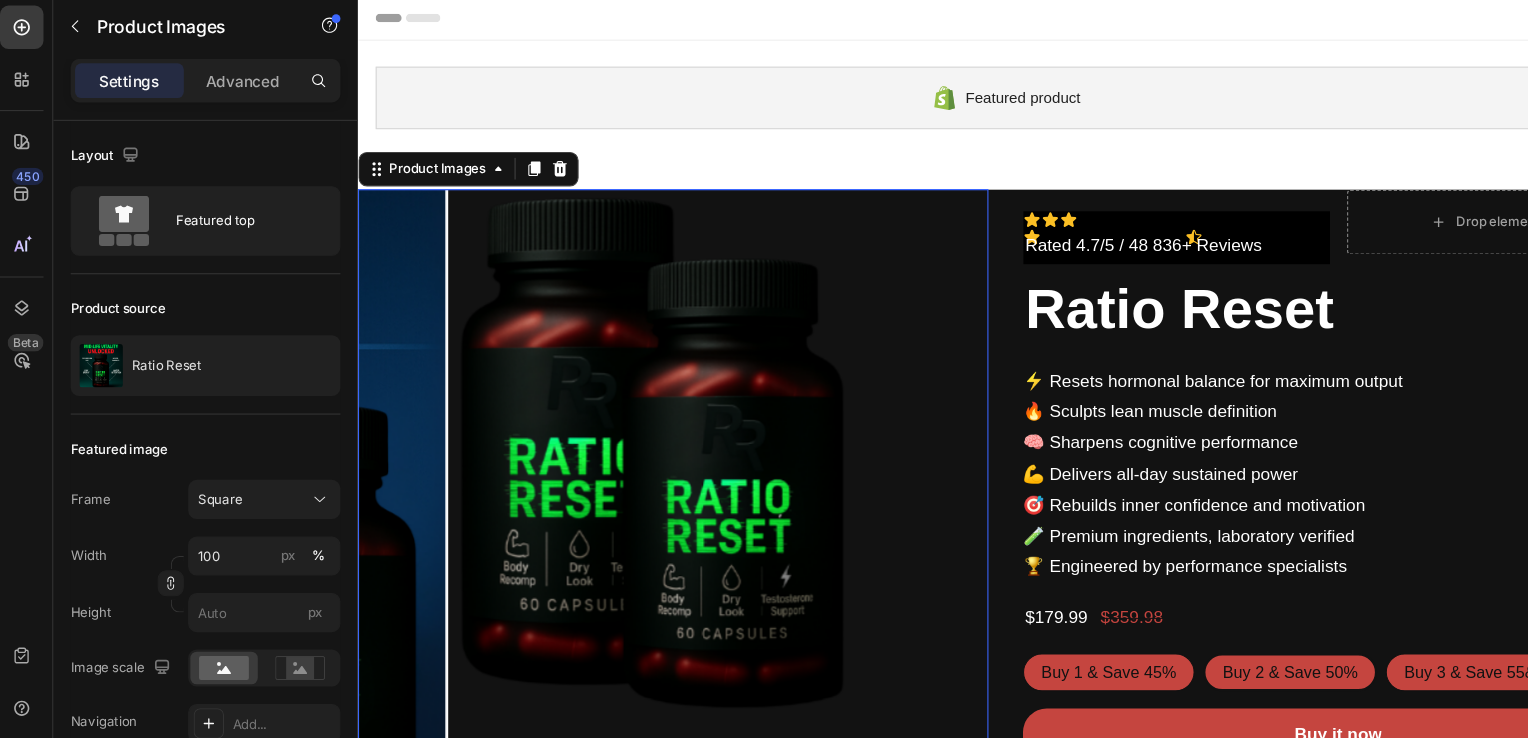 scroll, scrollTop: 0, scrollLeft: 0, axis: both 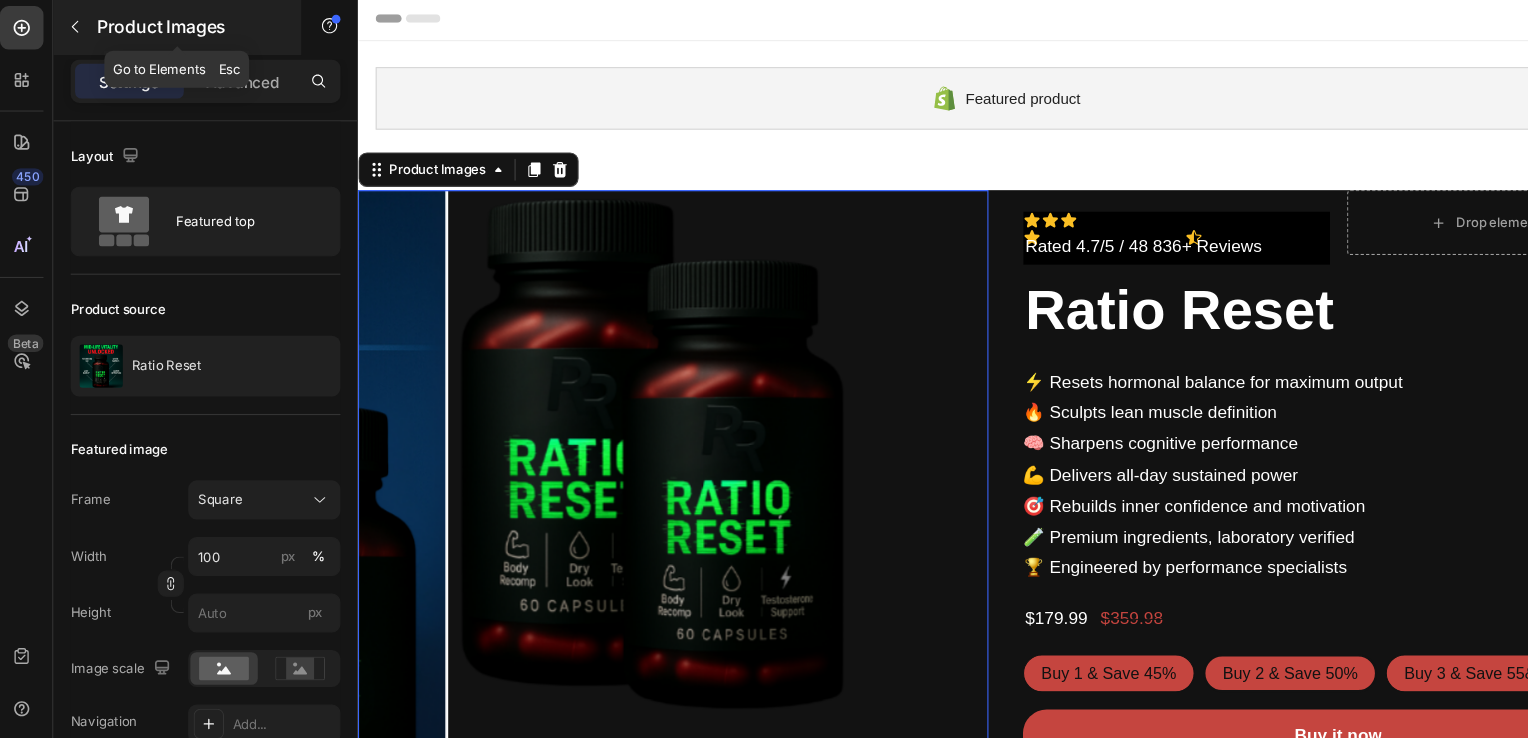 click at bounding box center [77, 83] 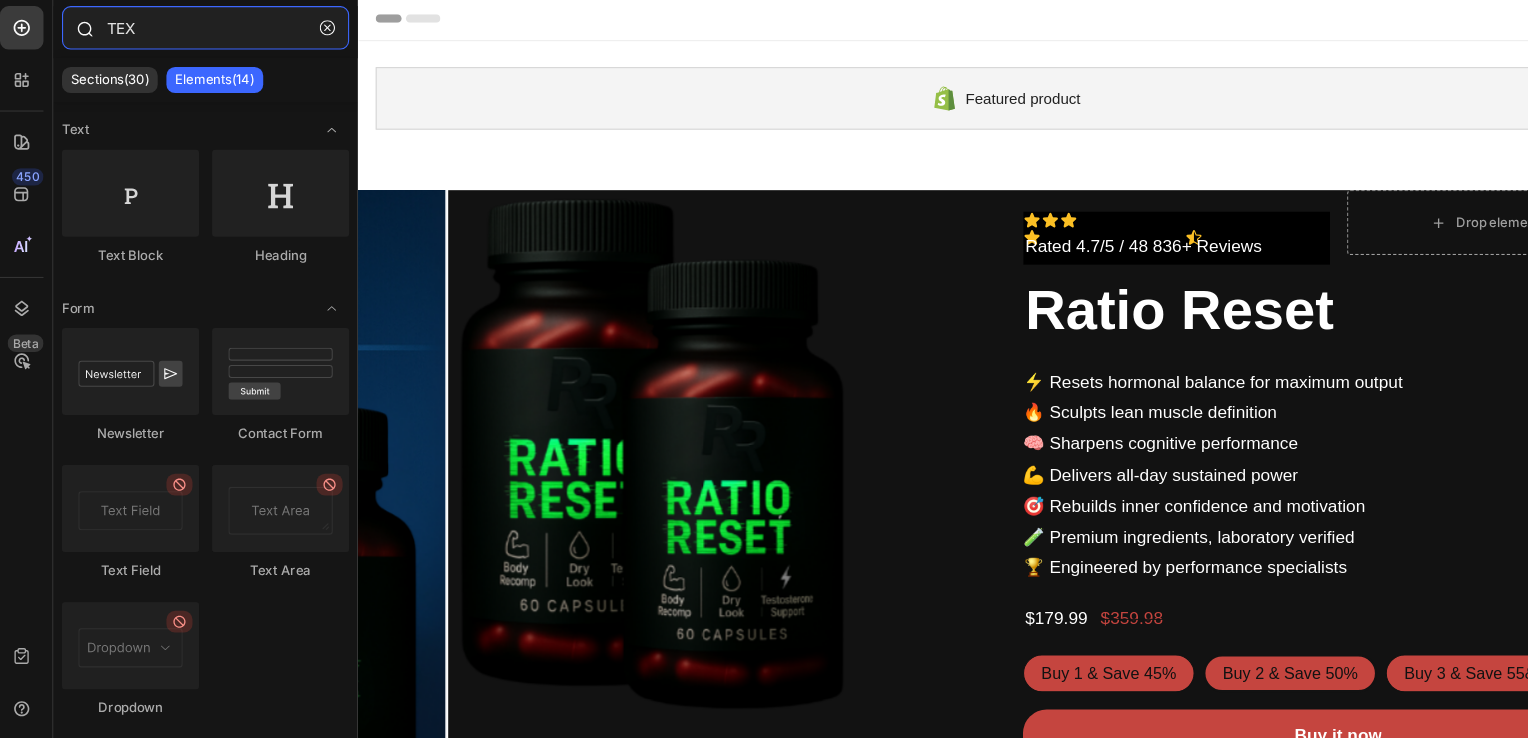 click on "TEX" at bounding box center [197, 84] 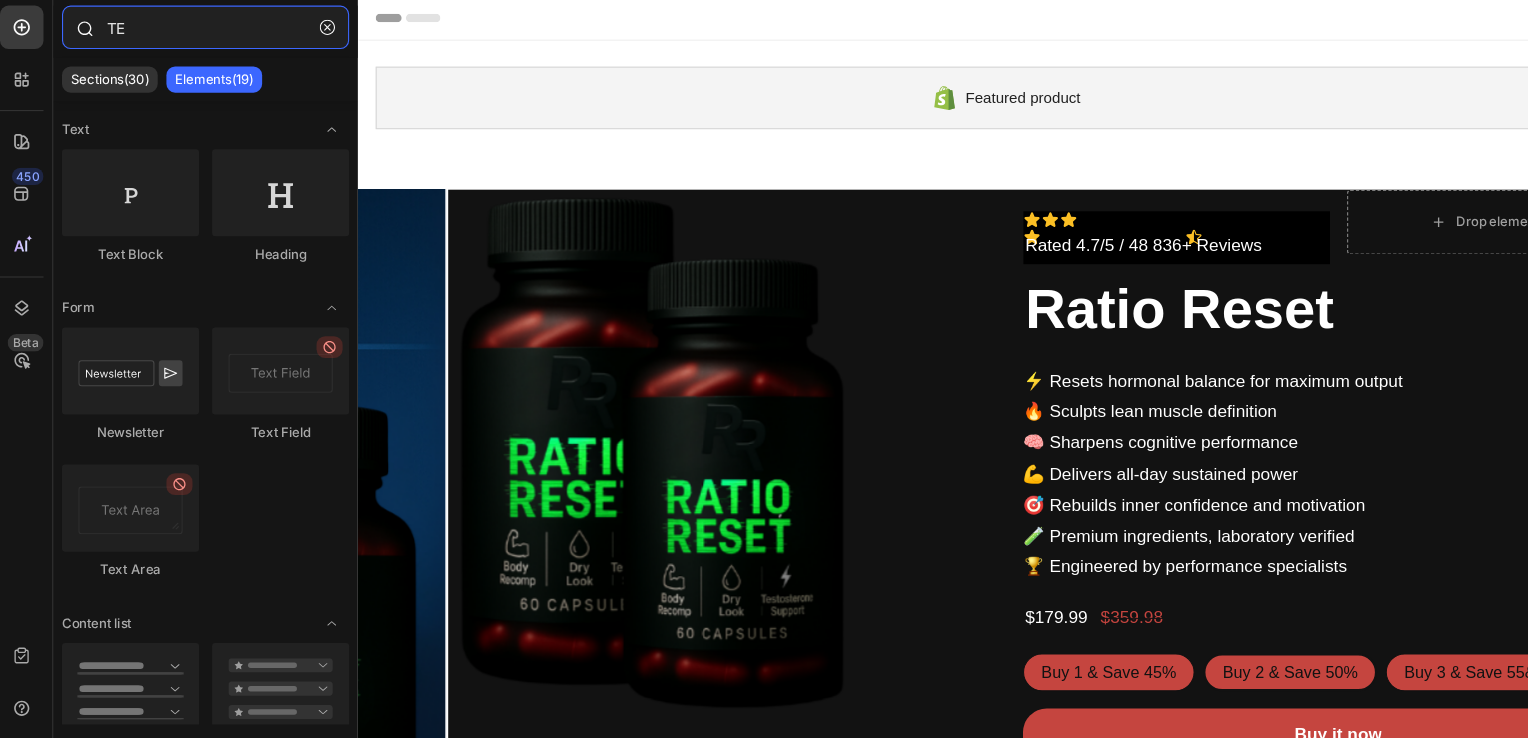 type on "T" 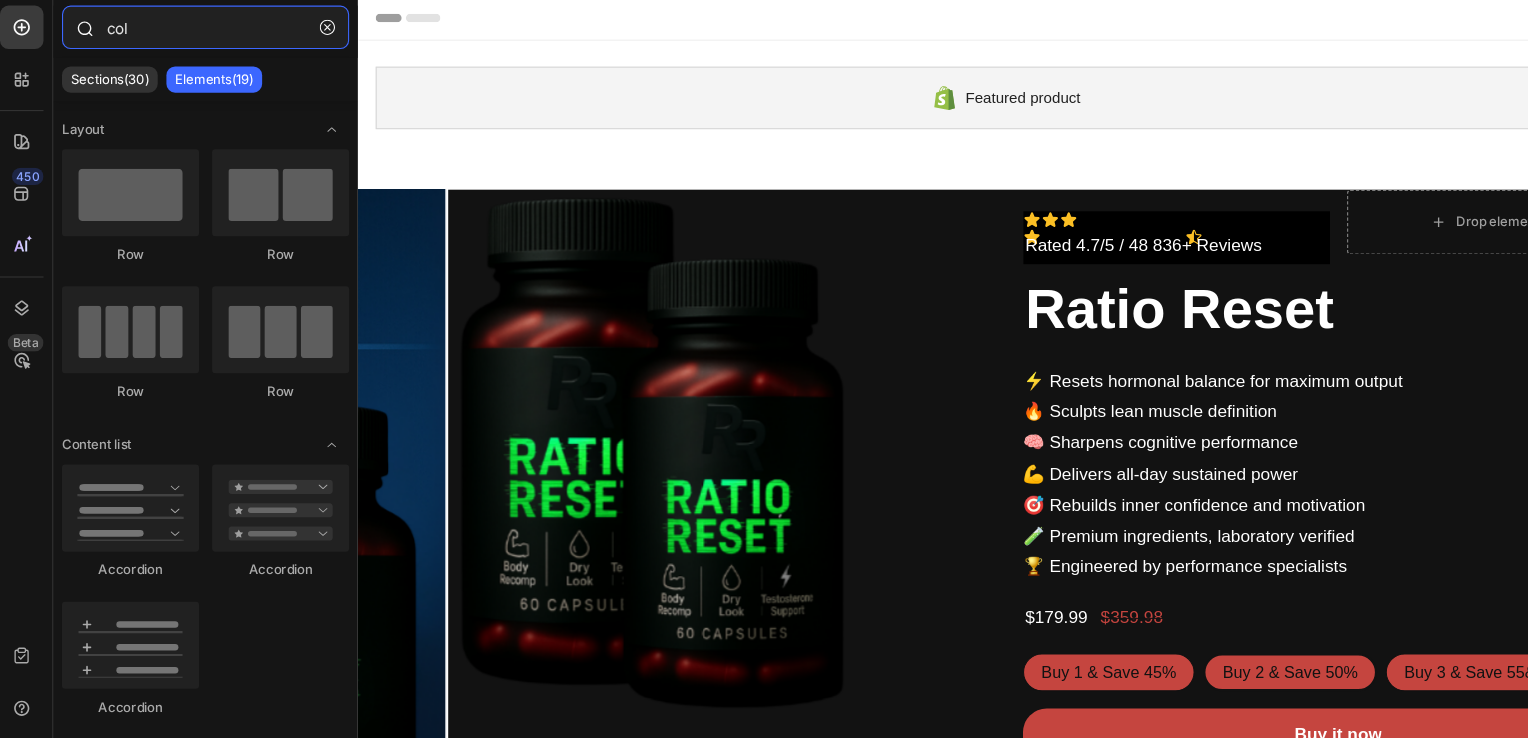 scroll, scrollTop: 0, scrollLeft: 0, axis: both 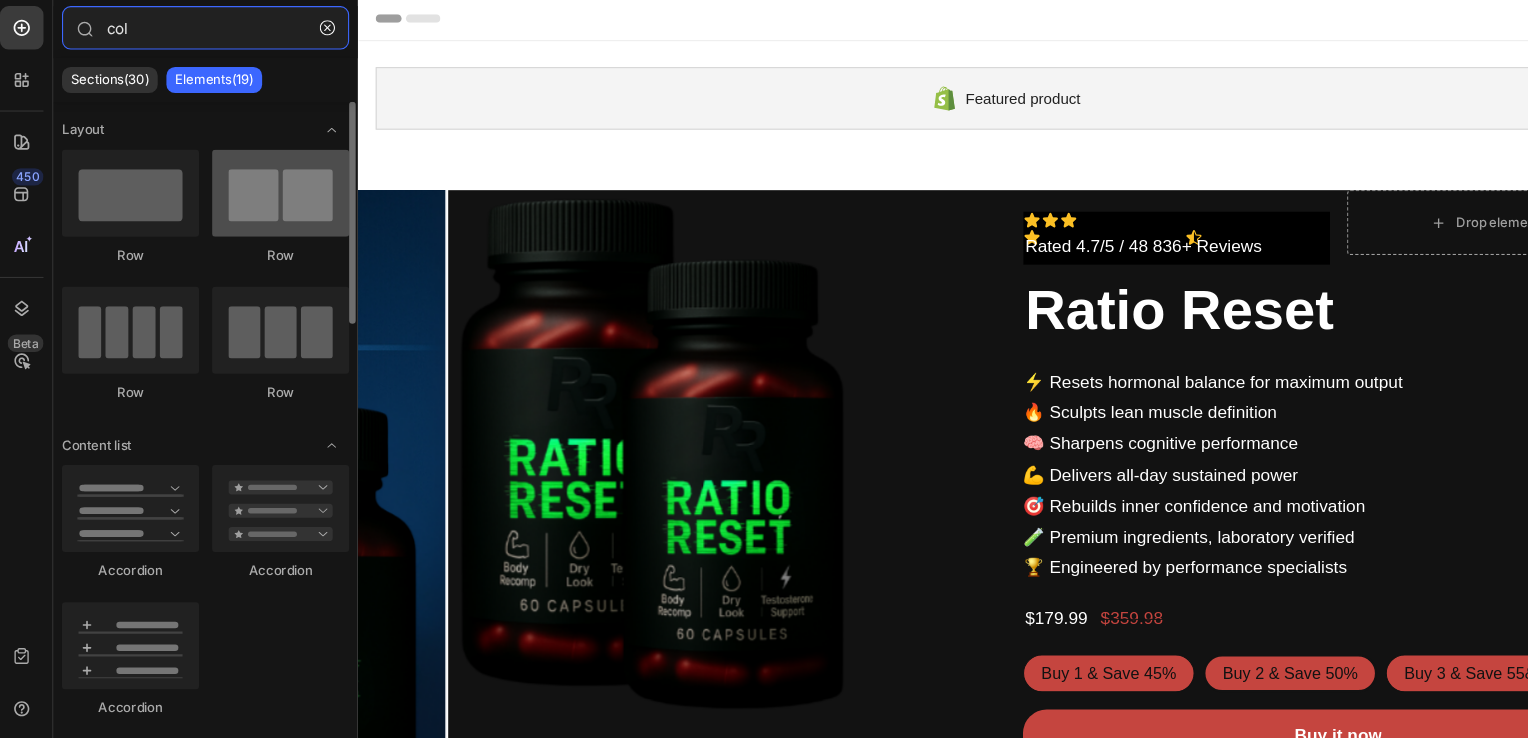 type on "col" 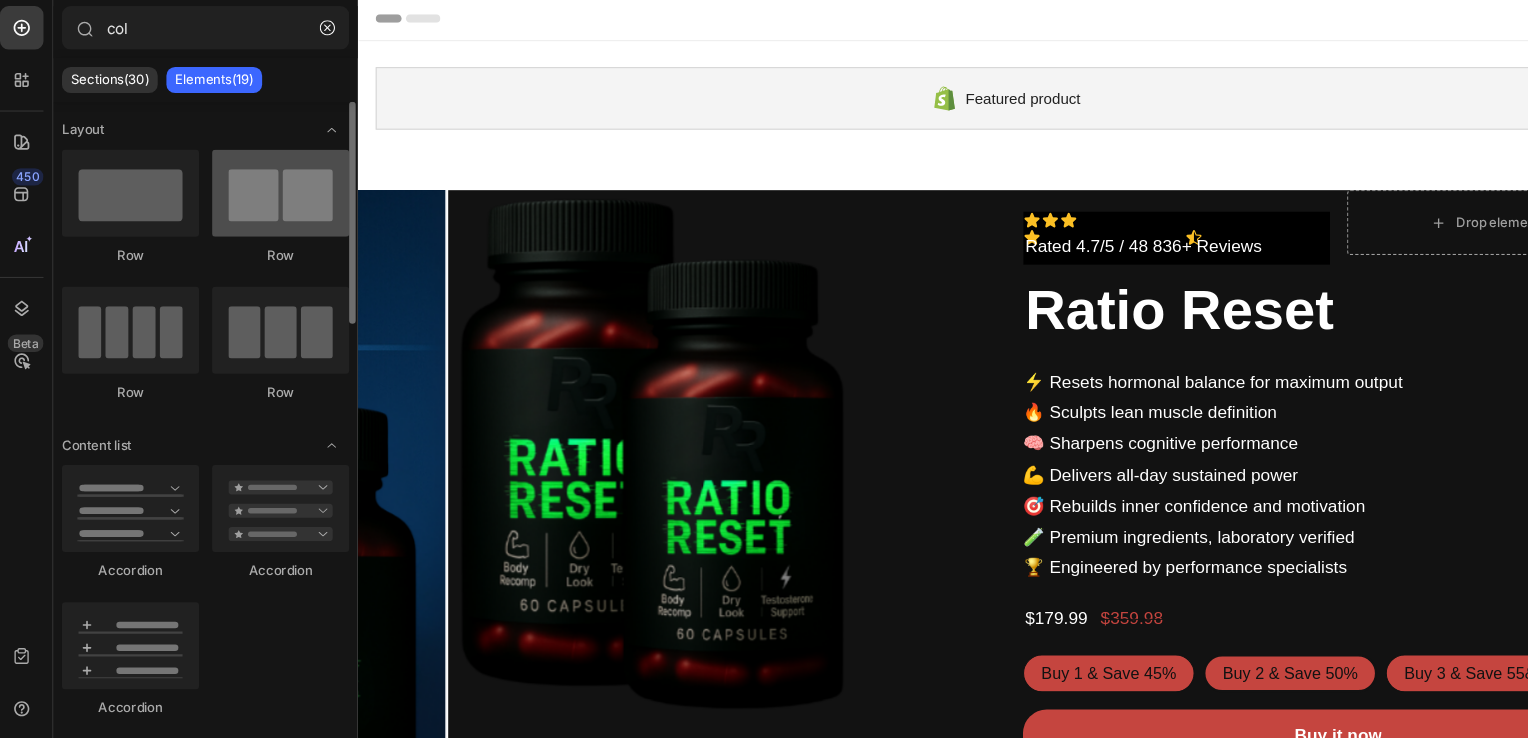 scroll, scrollTop: 0, scrollLeft: 0, axis: both 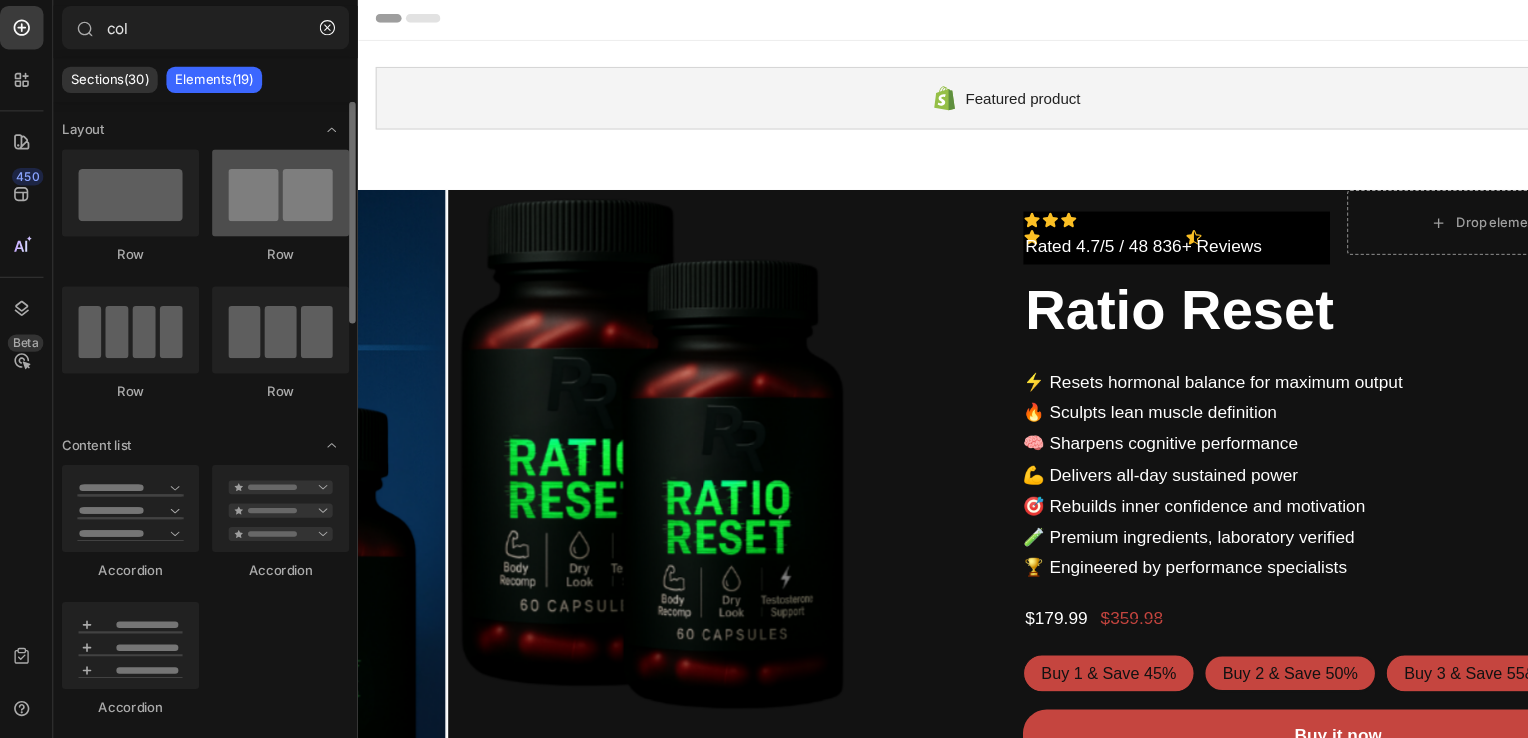 click at bounding box center (266, 236) 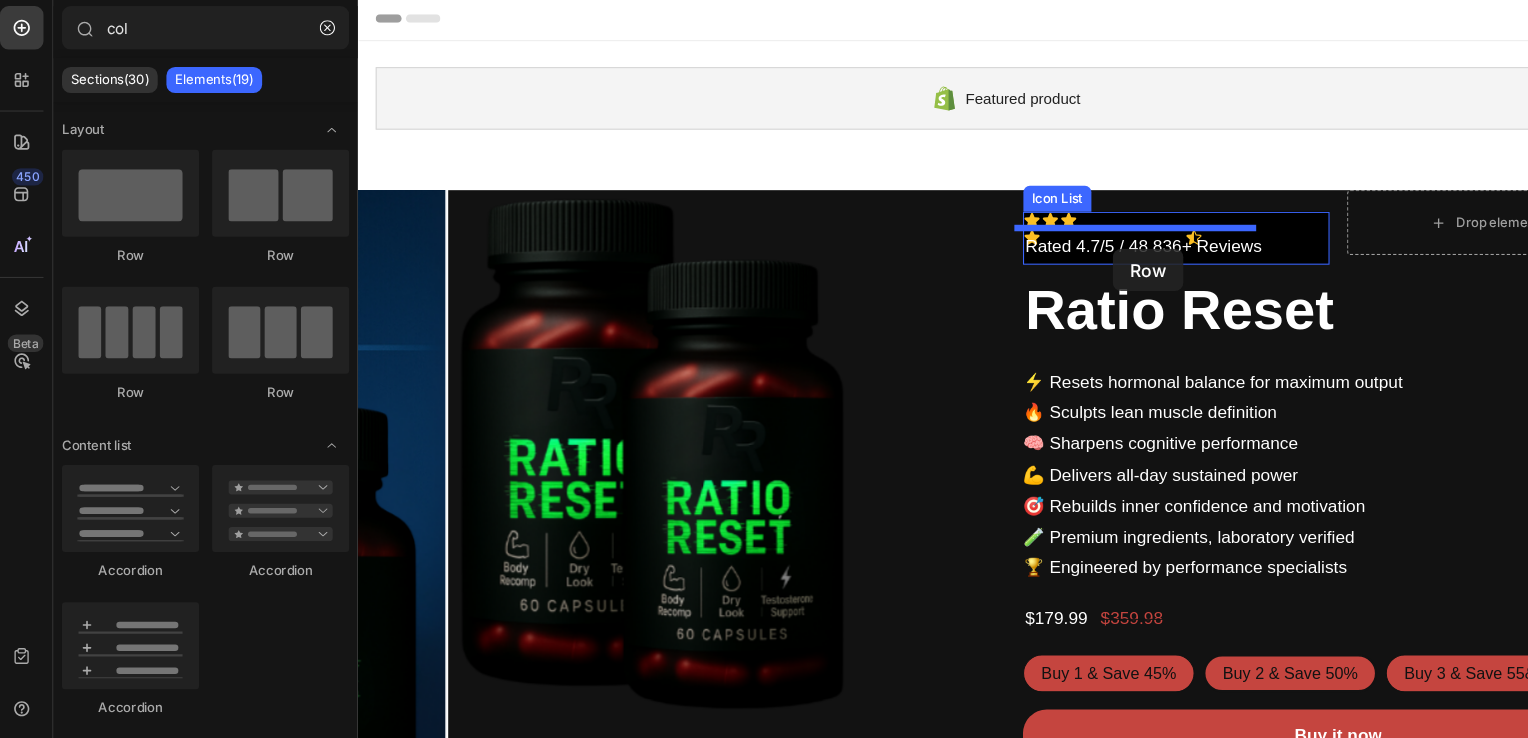 scroll, scrollTop: 0, scrollLeft: 0, axis: both 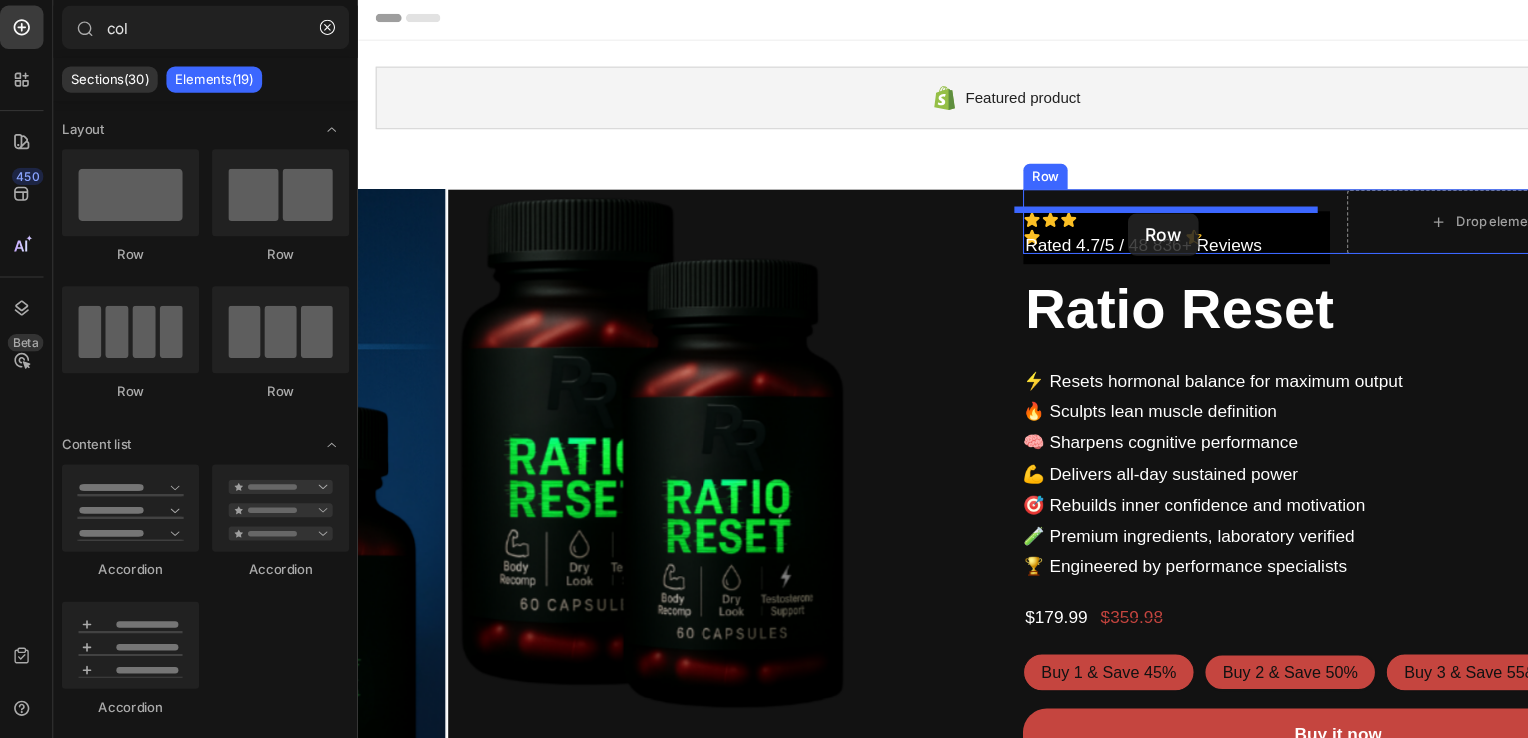drag, startPoint x: 587, startPoint y: 216, endPoint x: 1070, endPoint y: 197, distance: 483.37357 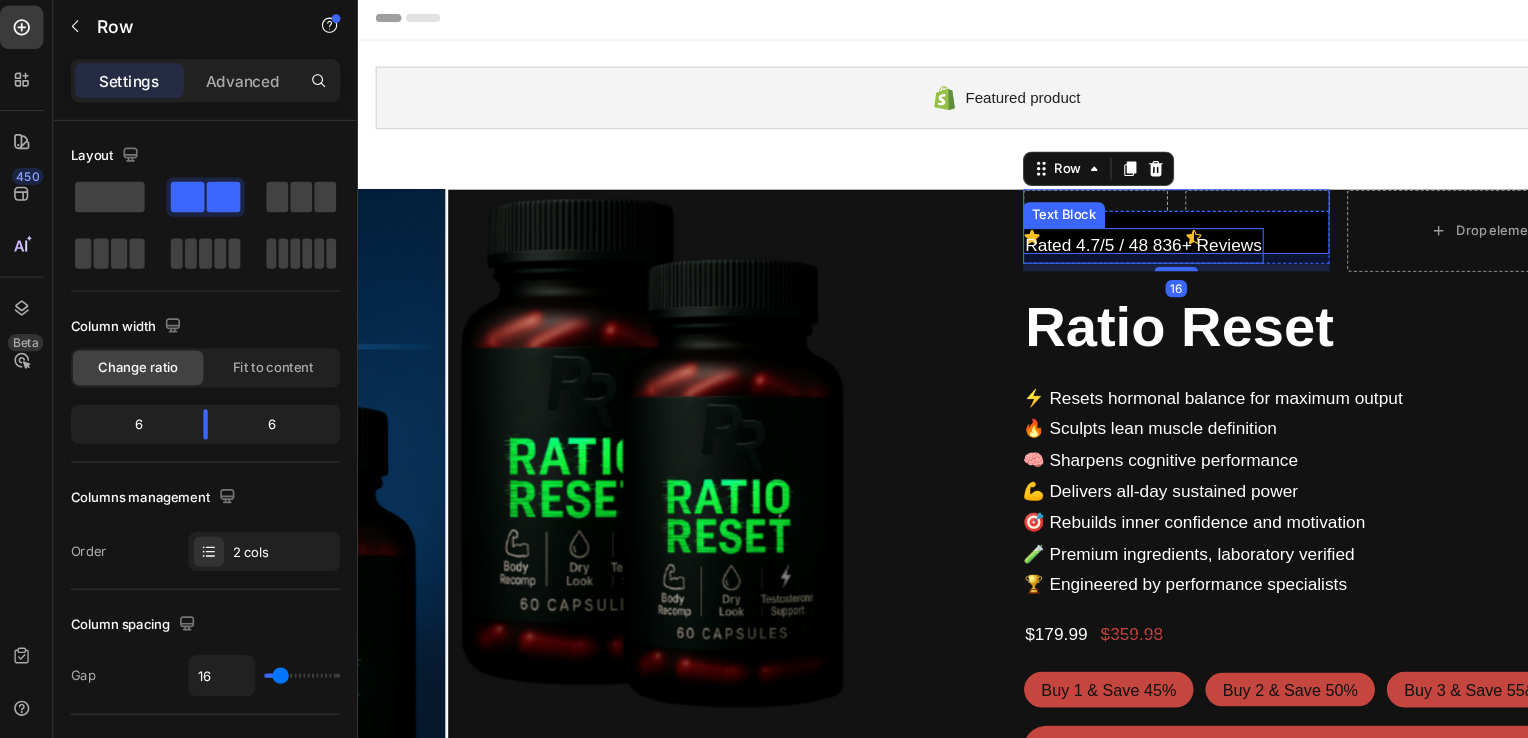 scroll, scrollTop: 0, scrollLeft: 0, axis: both 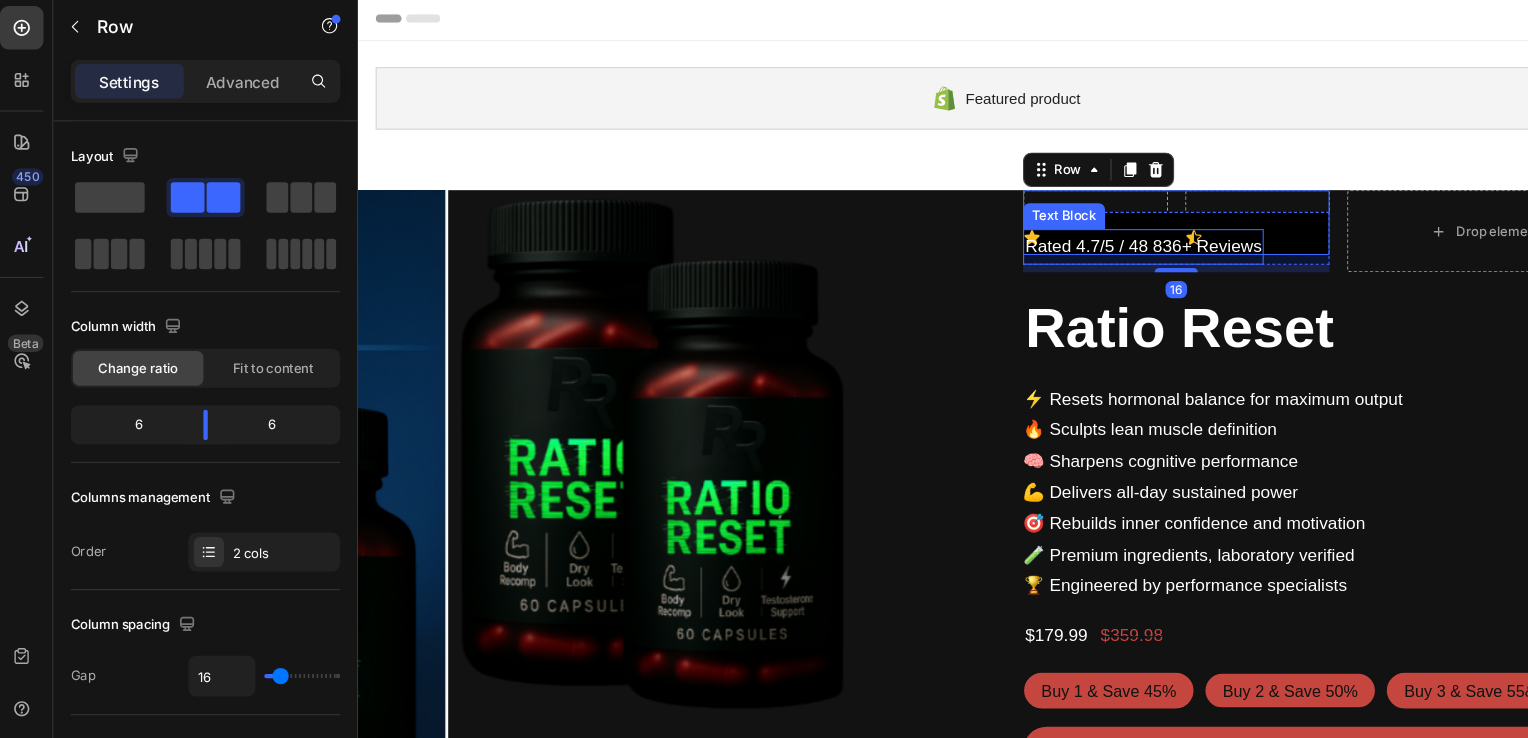 click on "Rated 4.7/5 / 48 836+ Reviews" at bounding box center (1084, 229) 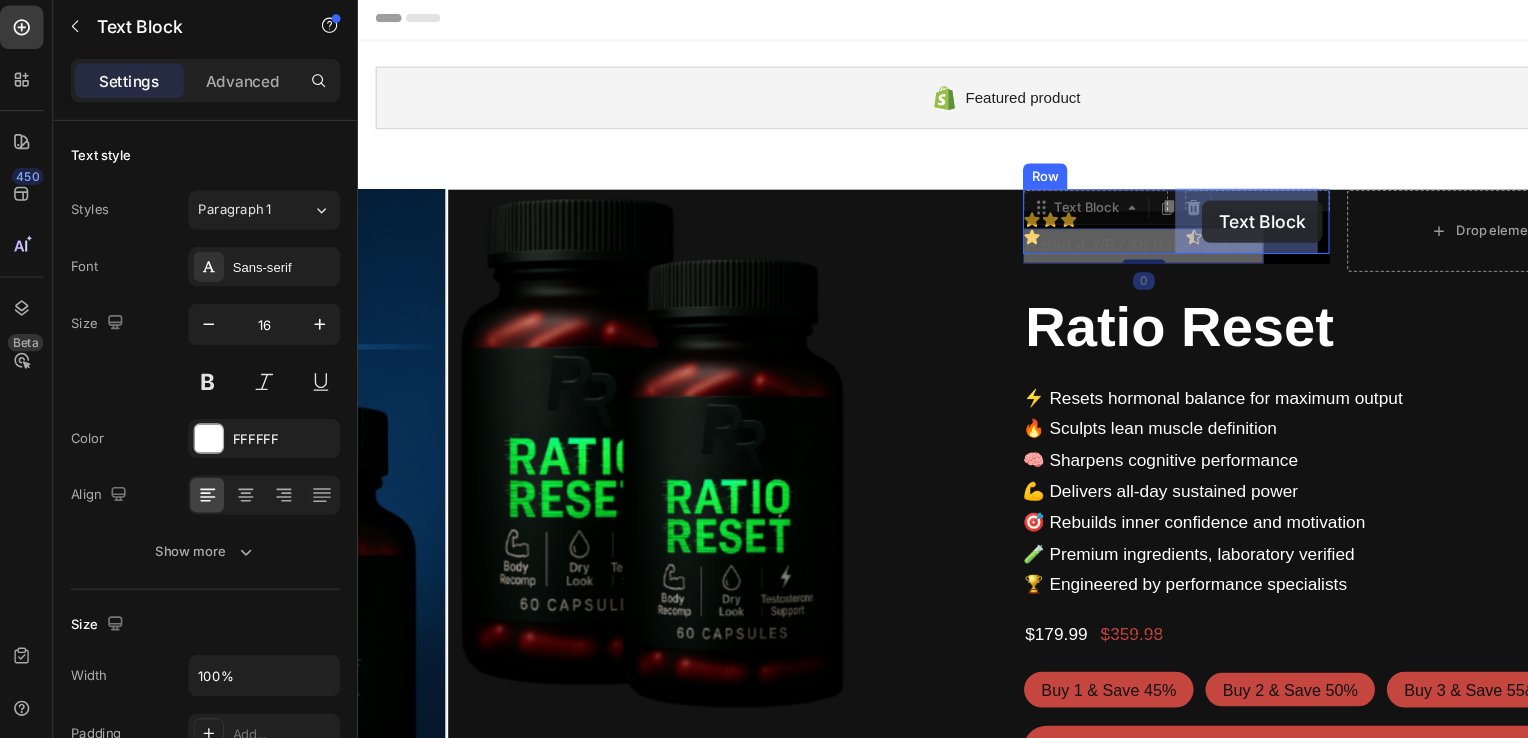 drag, startPoint x: 984, startPoint y: 192, endPoint x: 1139, endPoint y: 187, distance: 155.08063 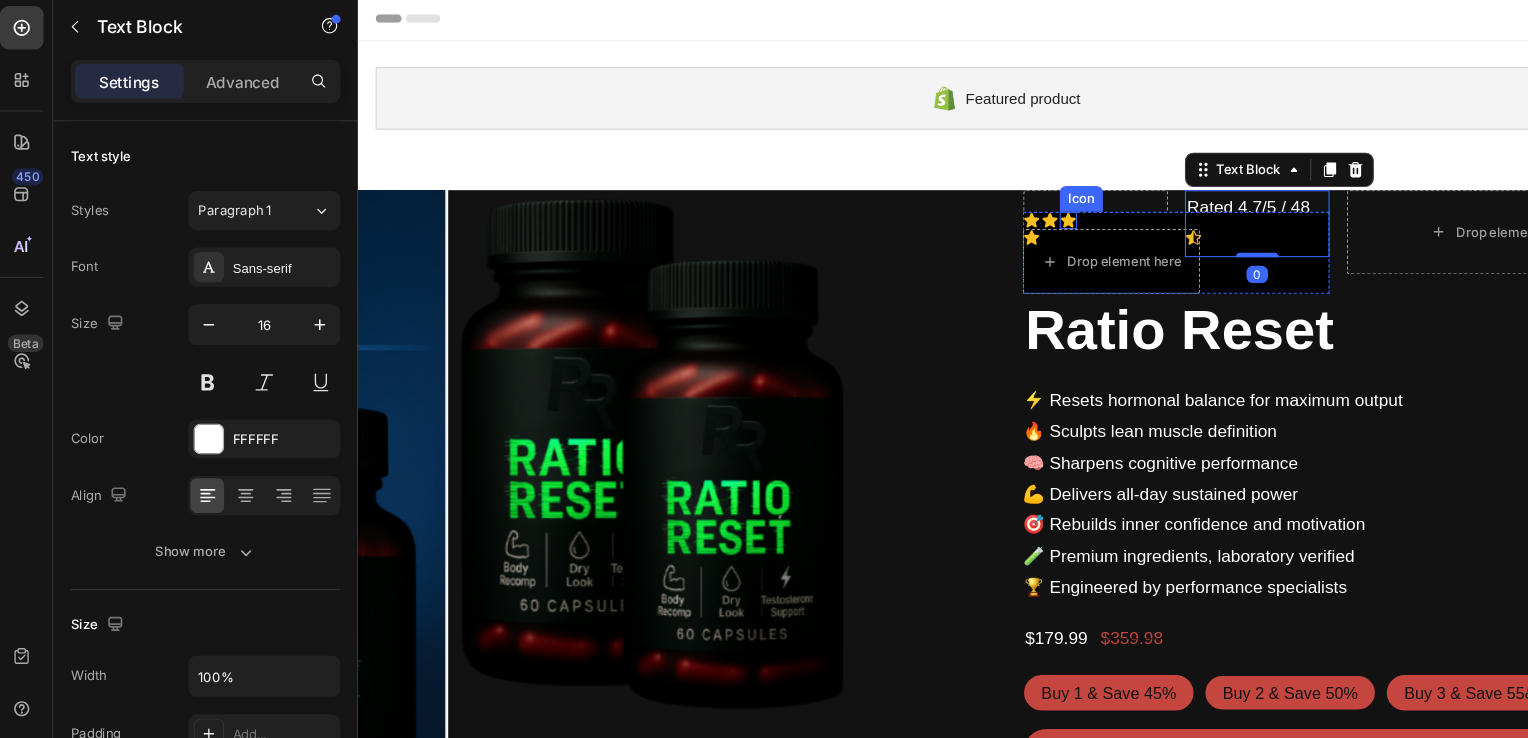 click on "Icon" at bounding box center [1015, 205] 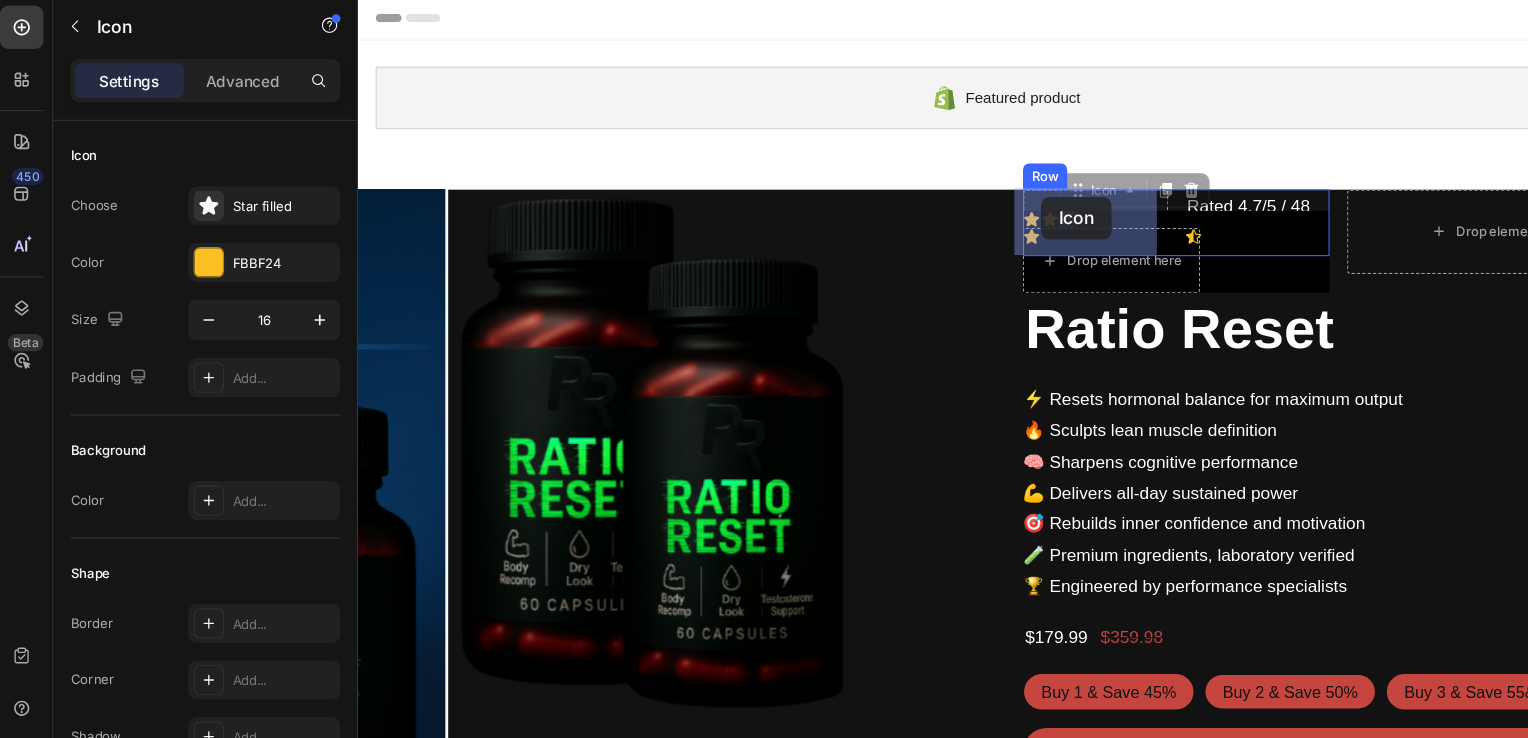 drag, startPoint x: 1017, startPoint y: 179, endPoint x: 990, endPoint y: 182, distance: 27.166155 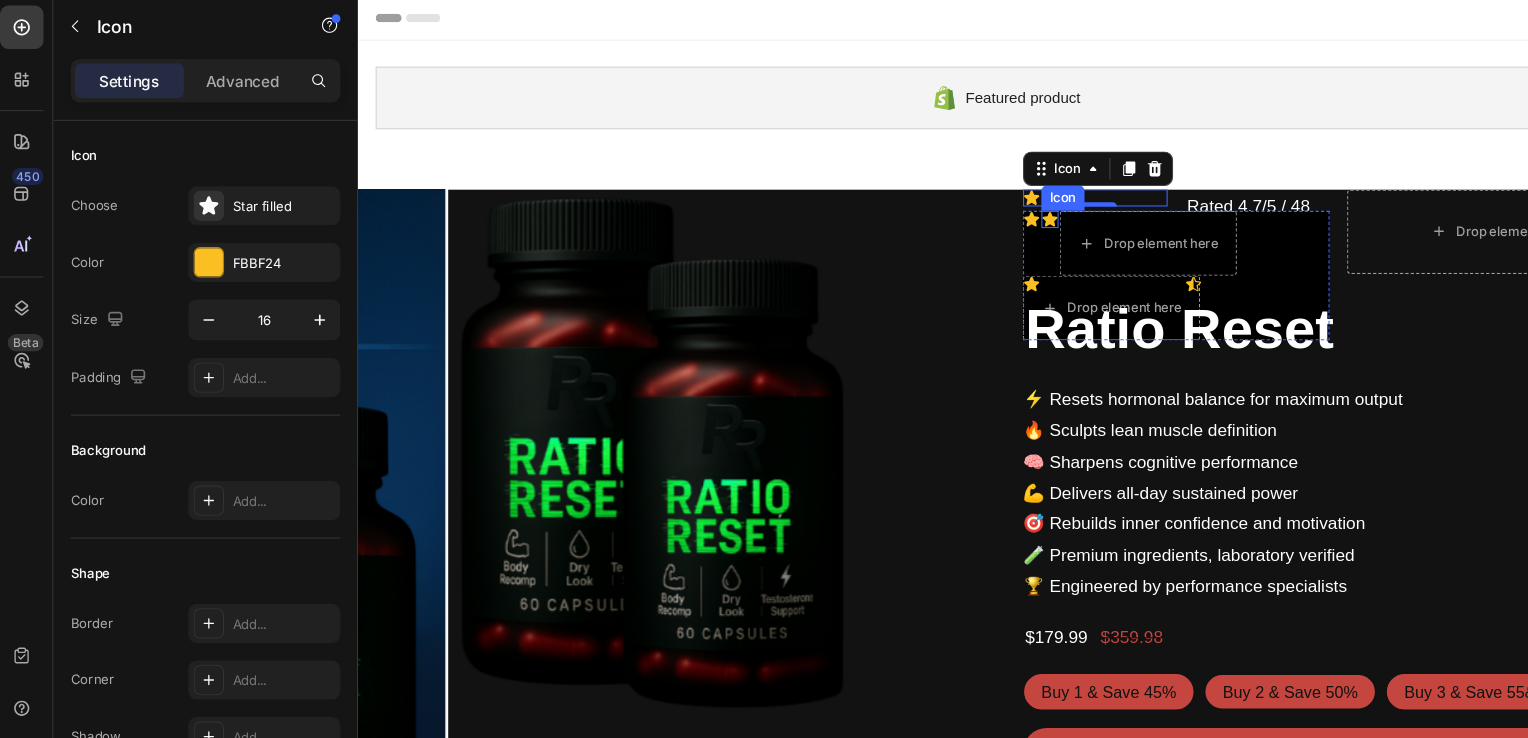 click on "Icon" at bounding box center [998, 204] 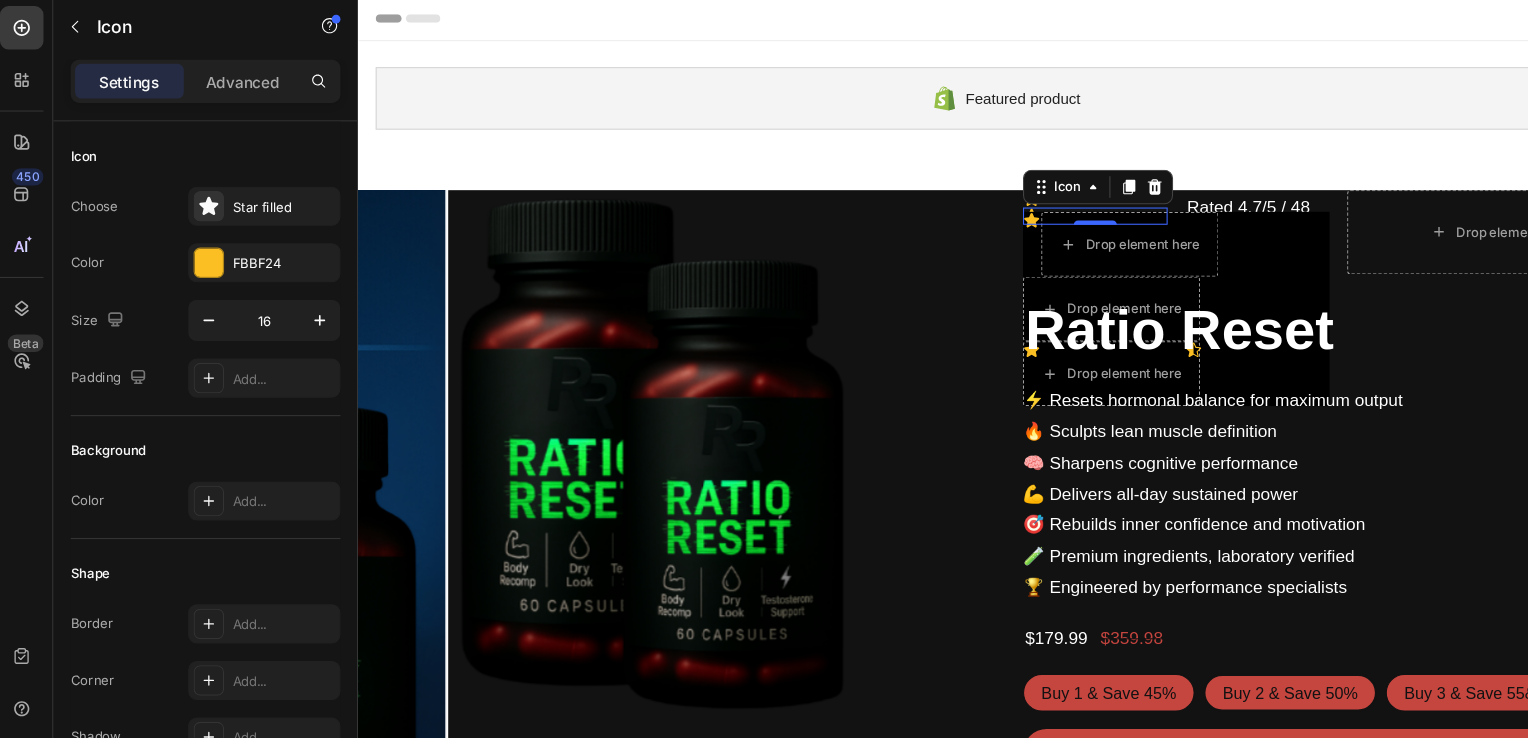 scroll, scrollTop: 0, scrollLeft: 0, axis: both 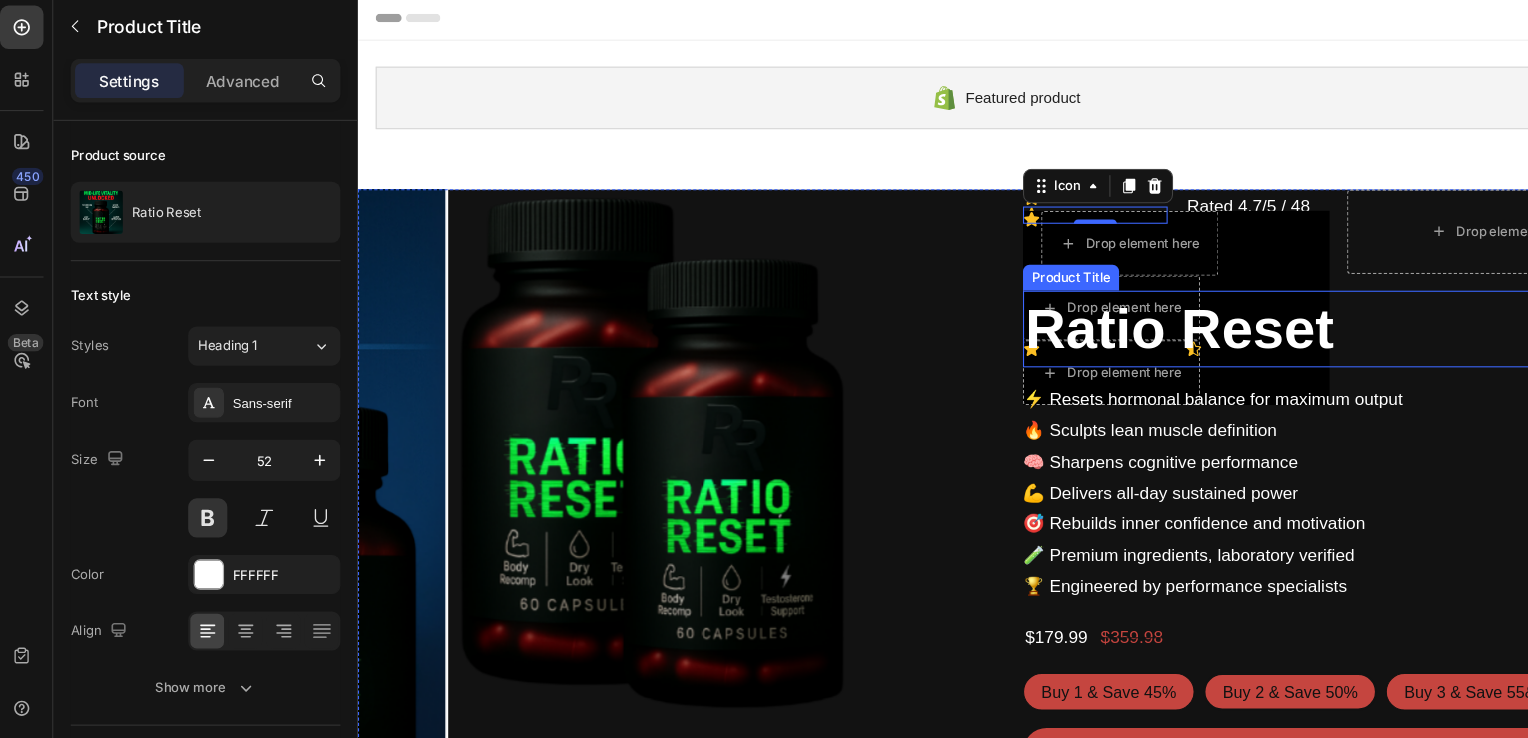 click on "Ratio Reset" at bounding box center [1265, 306] 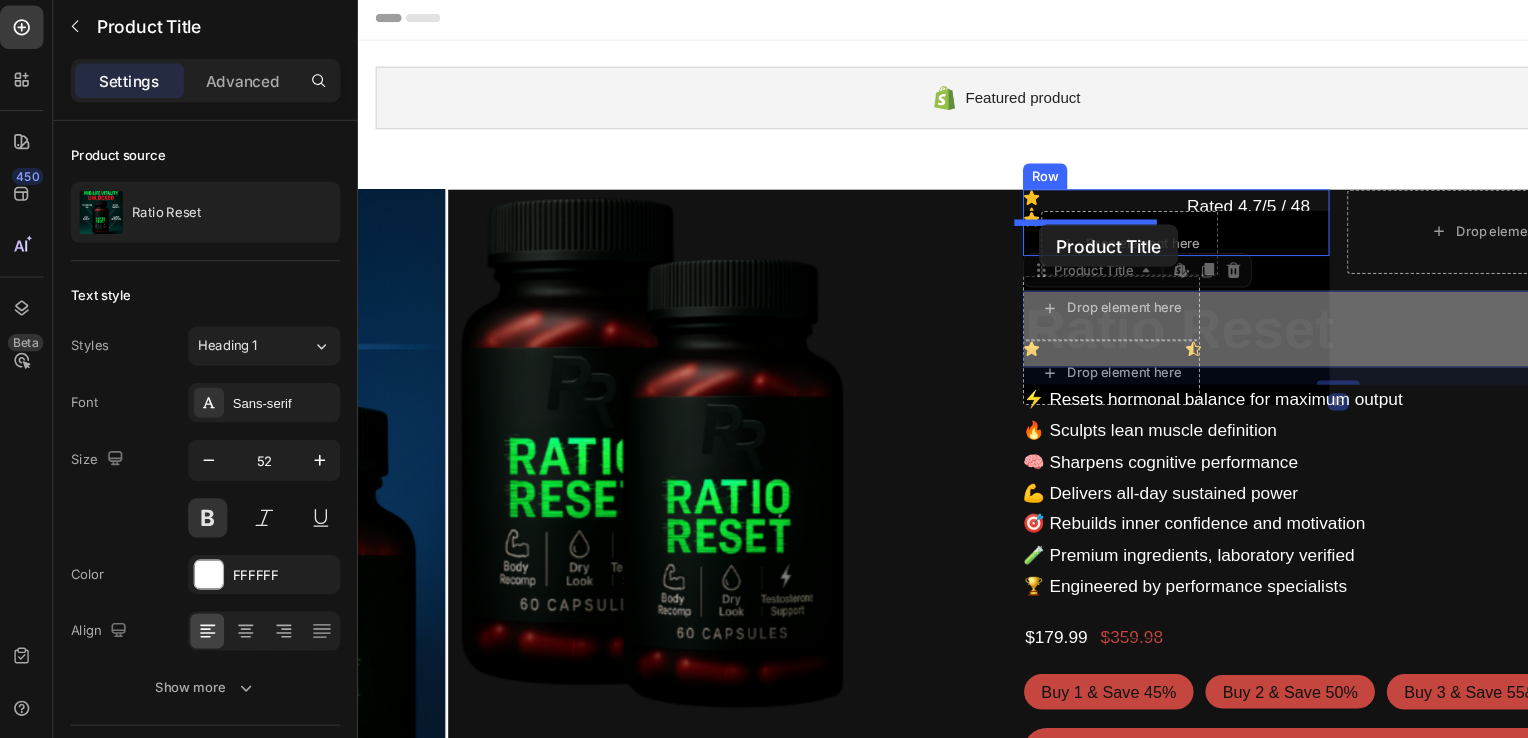 scroll, scrollTop: 0, scrollLeft: 0, axis: both 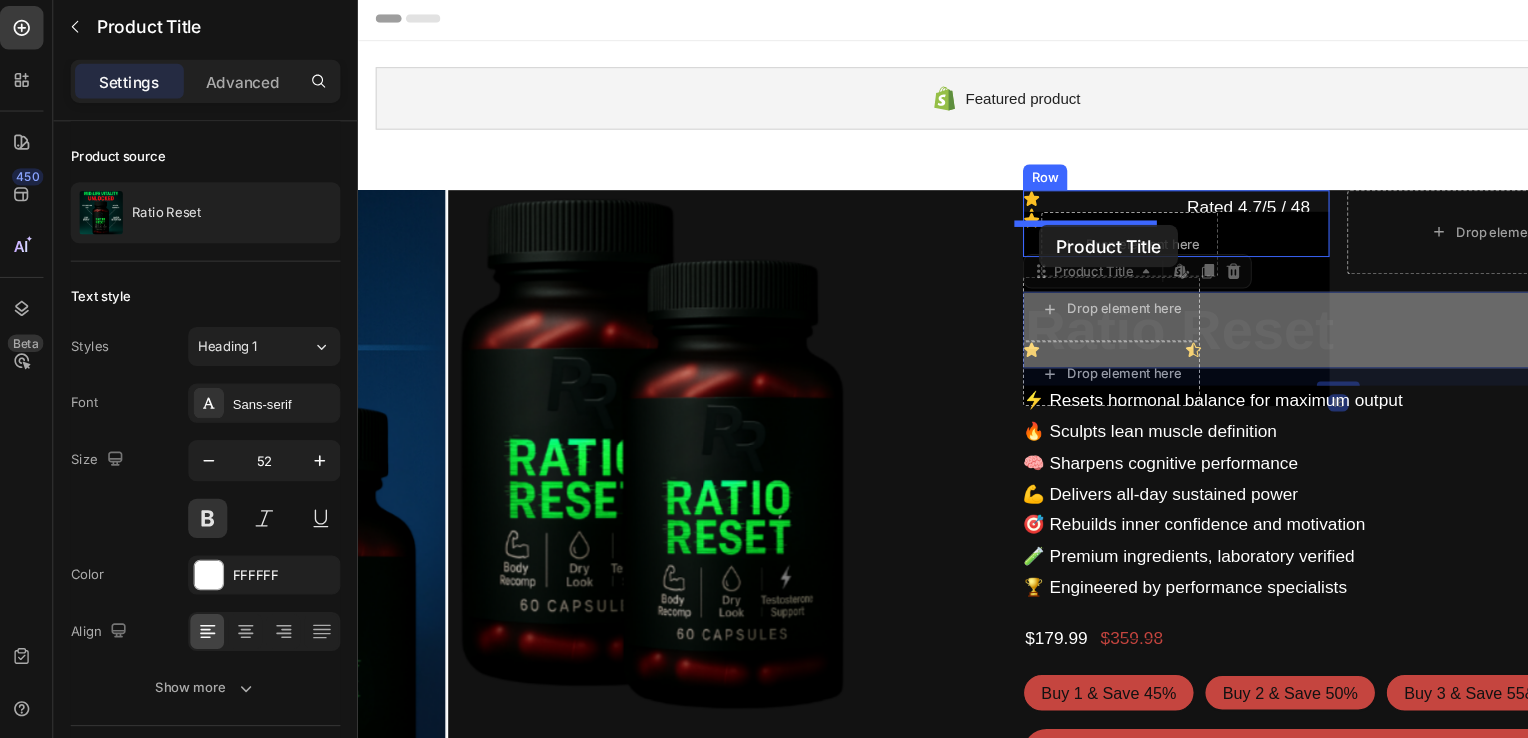 drag, startPoint x: 984, startPoint y: 251, endPoint x: 987, endPoint y: 210, distance: 41.109608 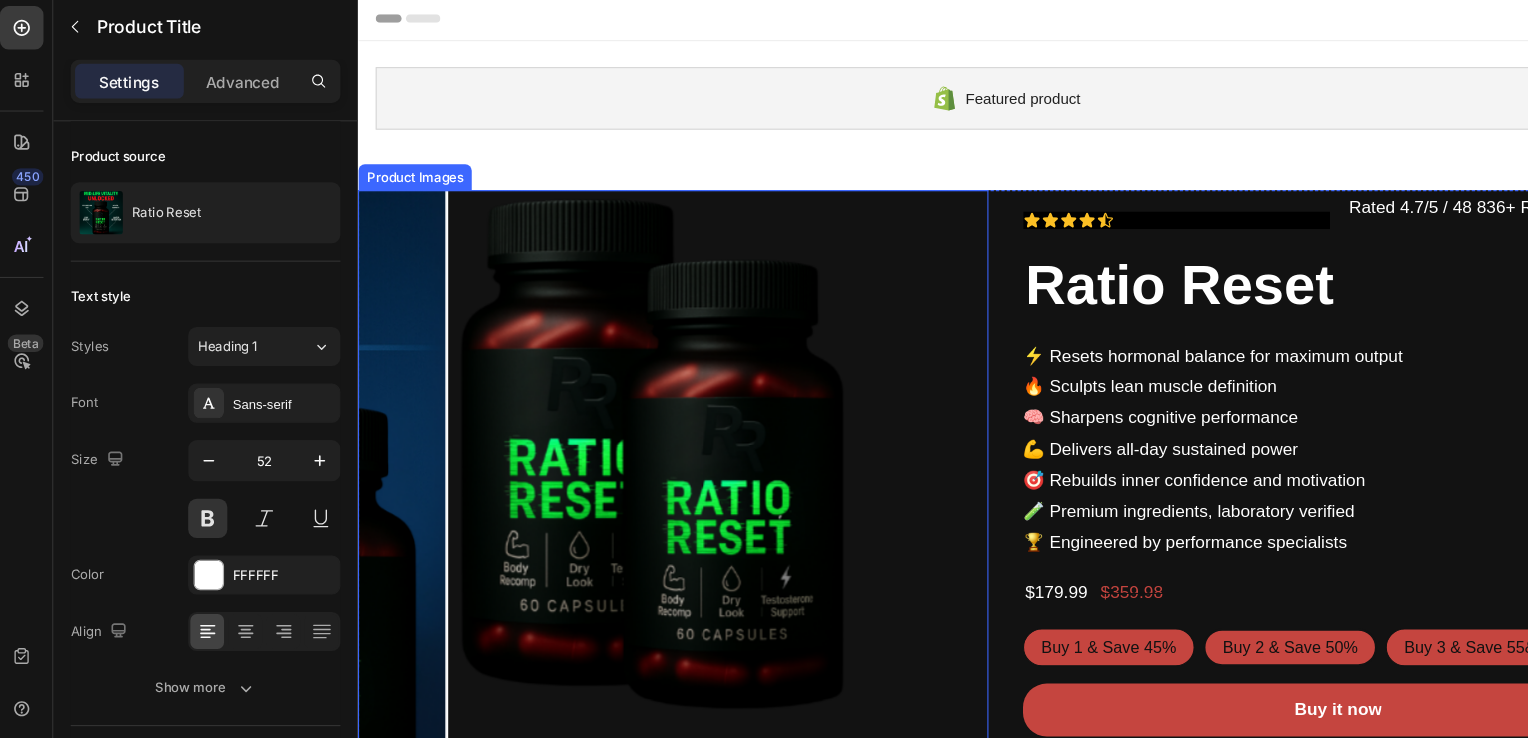 scroll, scrollTop: 0, scrollLeft: 0, axis: both 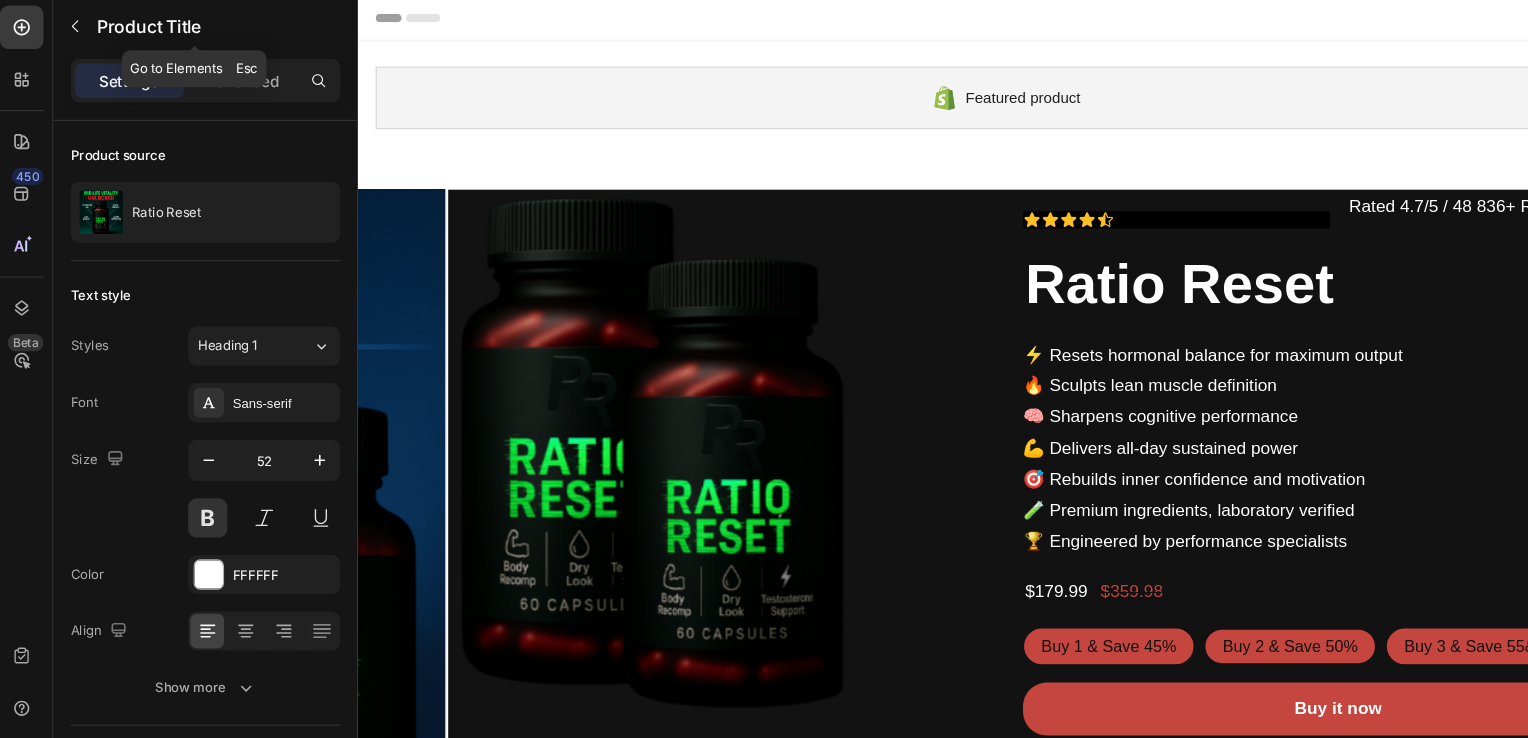 click 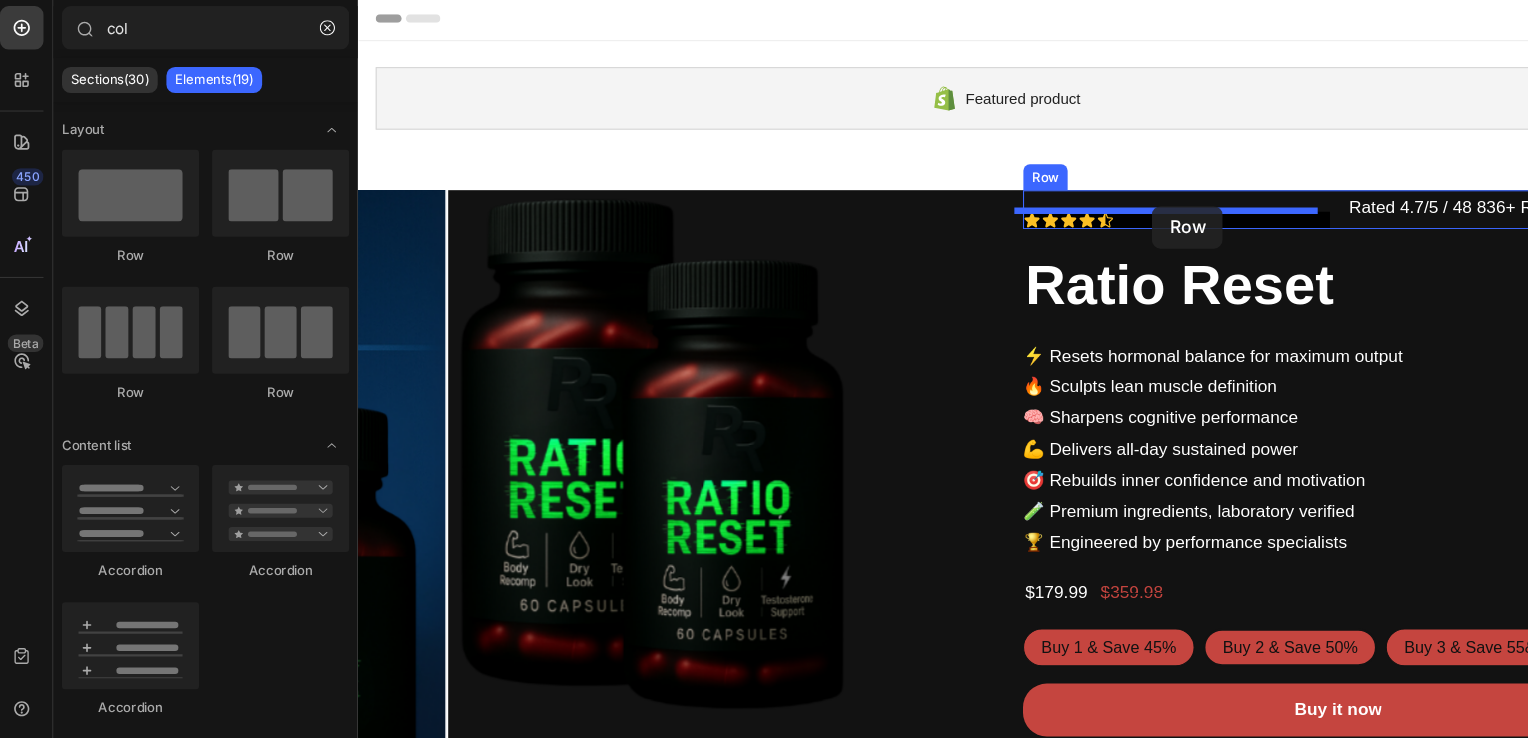 drag, startPoint x: 619, startPoint y: 270, endPoint x: 1093, endPoint y: 191, distance: 480.53824 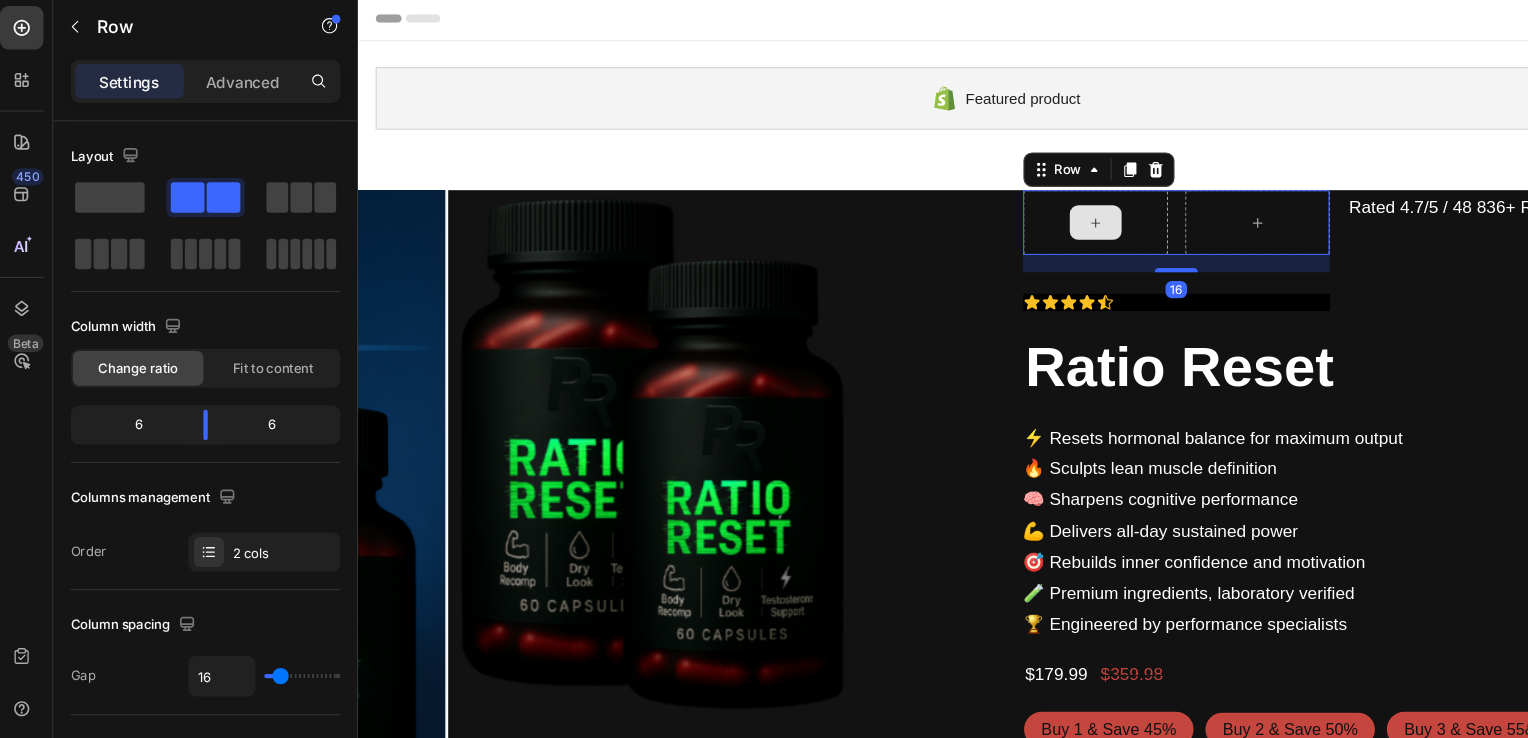 scroll, scrollTop: 0, scrollLeft: 0, axis: both 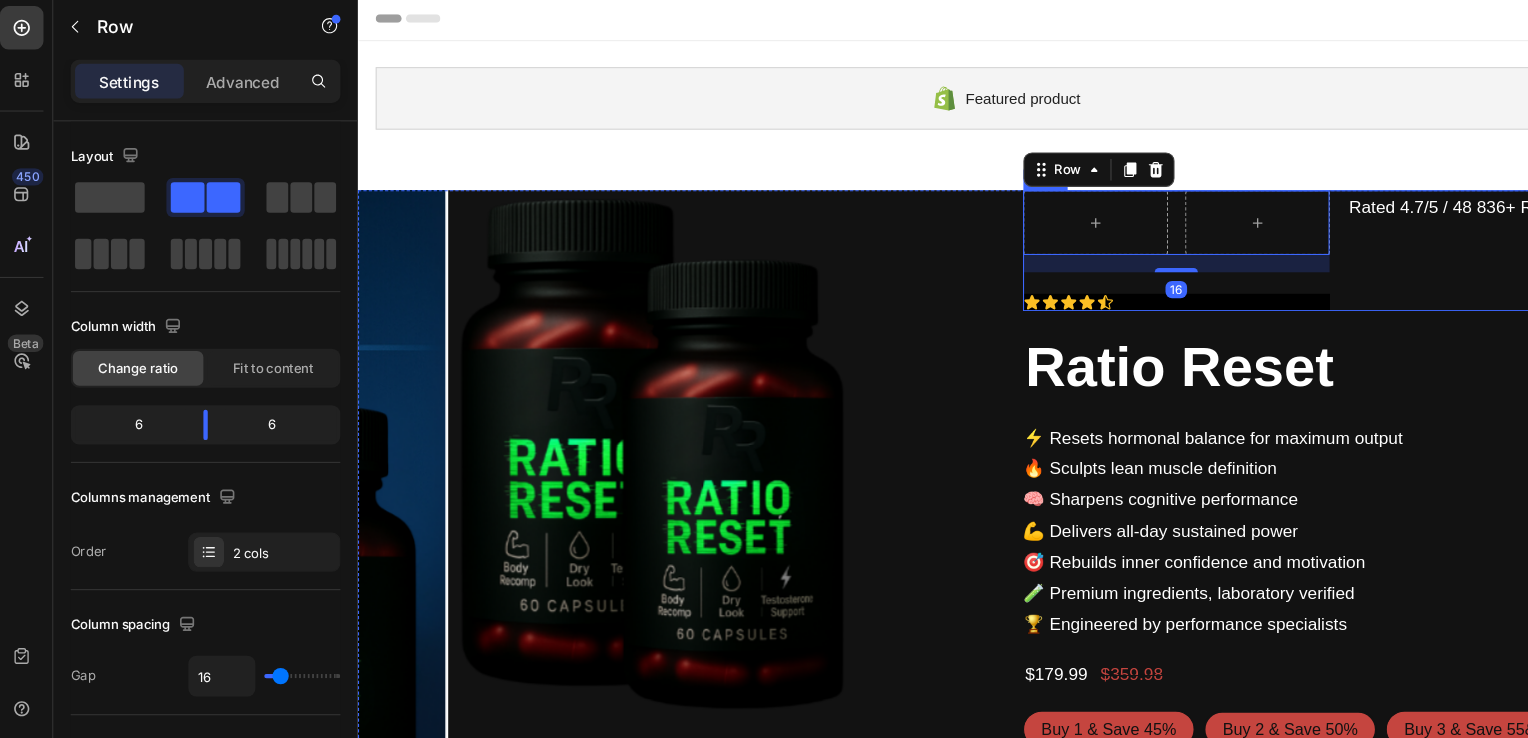 click 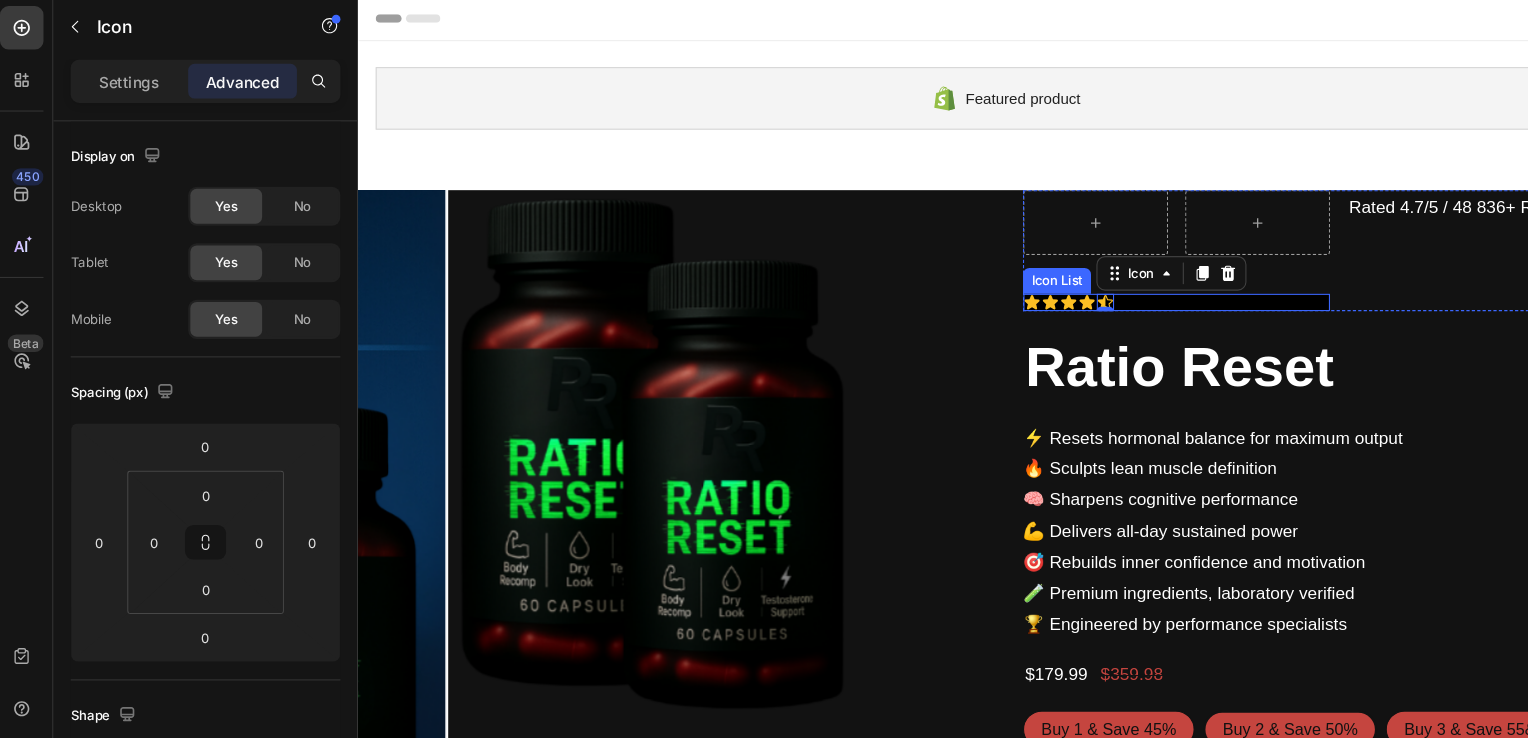 click on "Icon Icon Icon Icon Icon   0" at bounding box center [1115, 281] 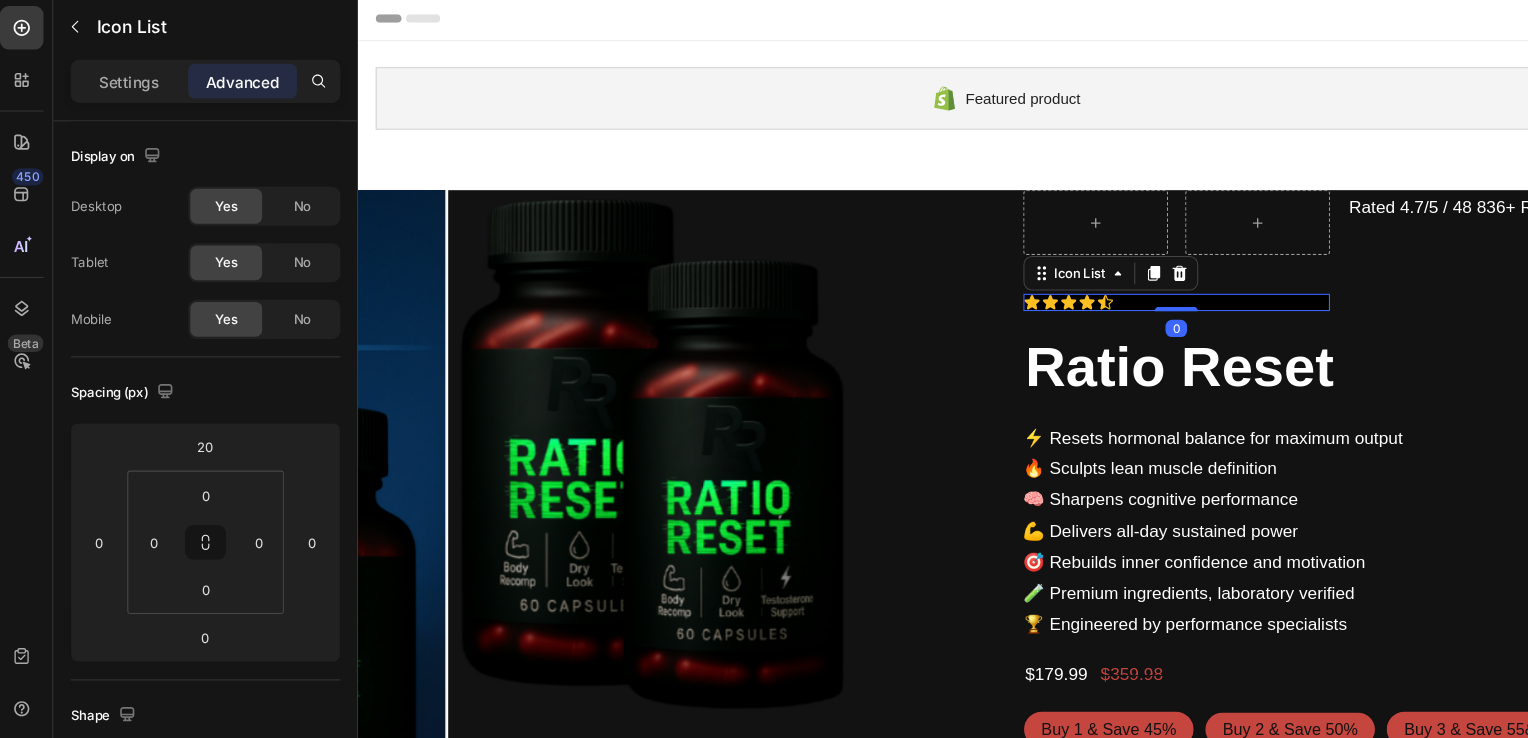 scroll, scrollTop: 0, scrollLeft: 0, axis: both 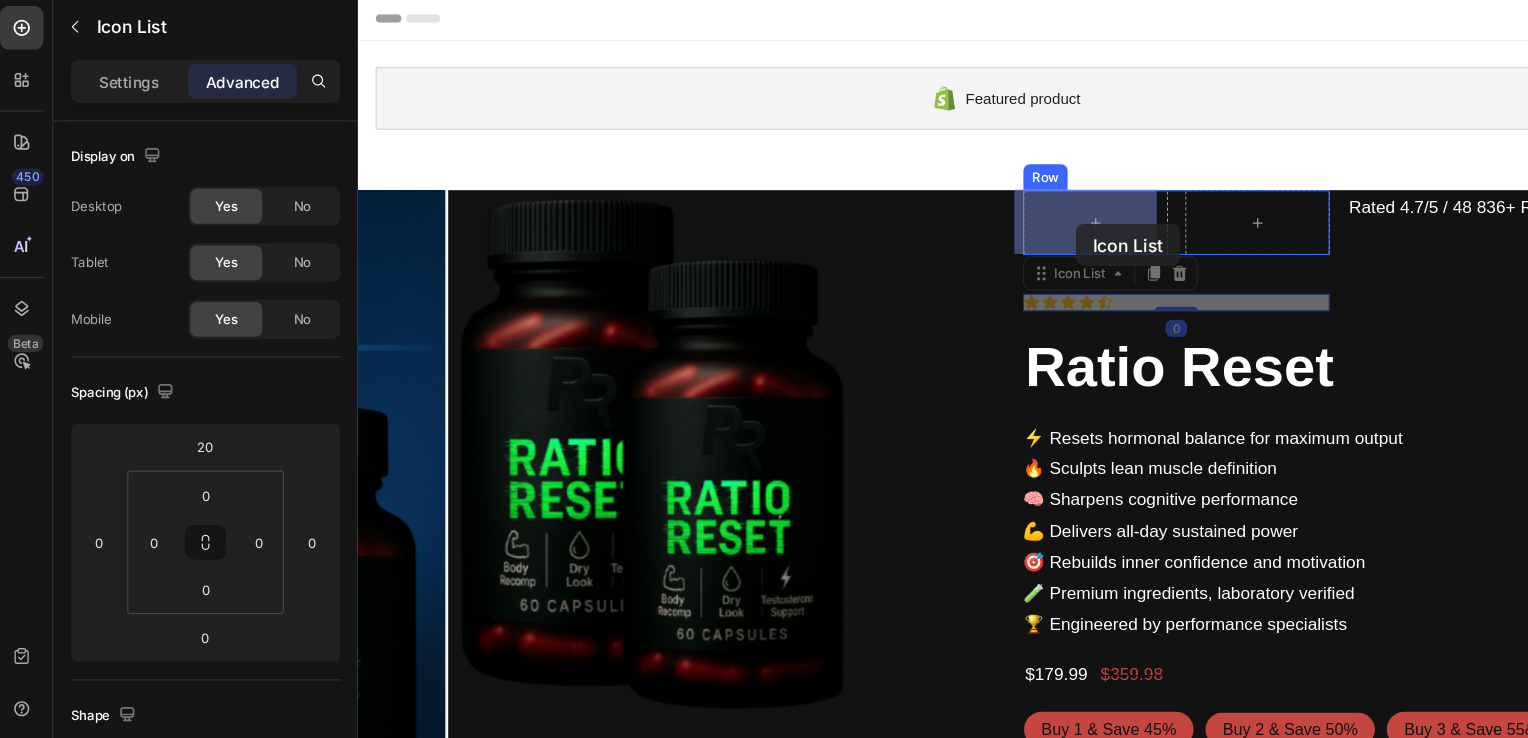 drag, startPoint x: 984, startPoint y: 257, endPoint x: 1022, endPoint y: 208, distance: 62.008064 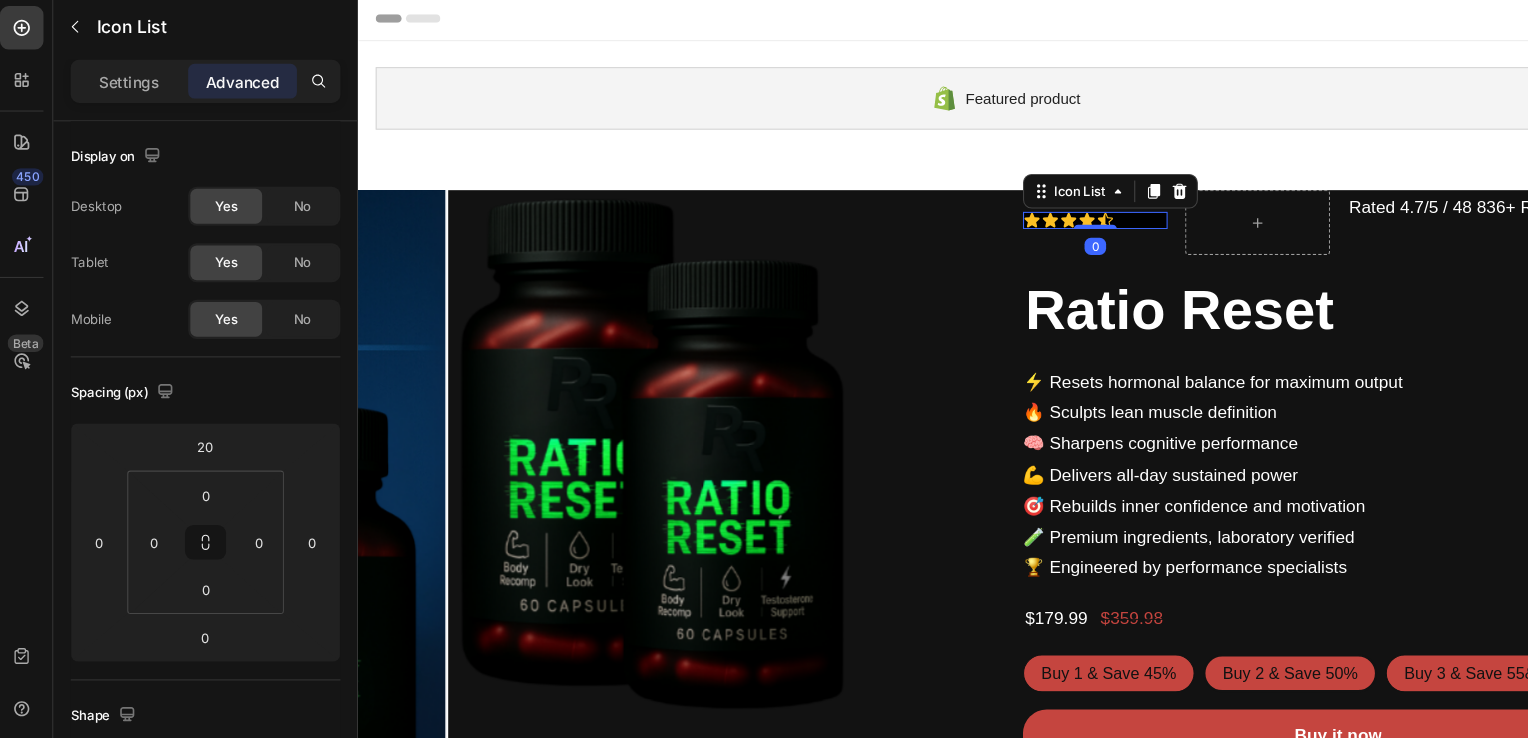 scroll, scrollTop: 0, scrollLeft: 0, axis: both 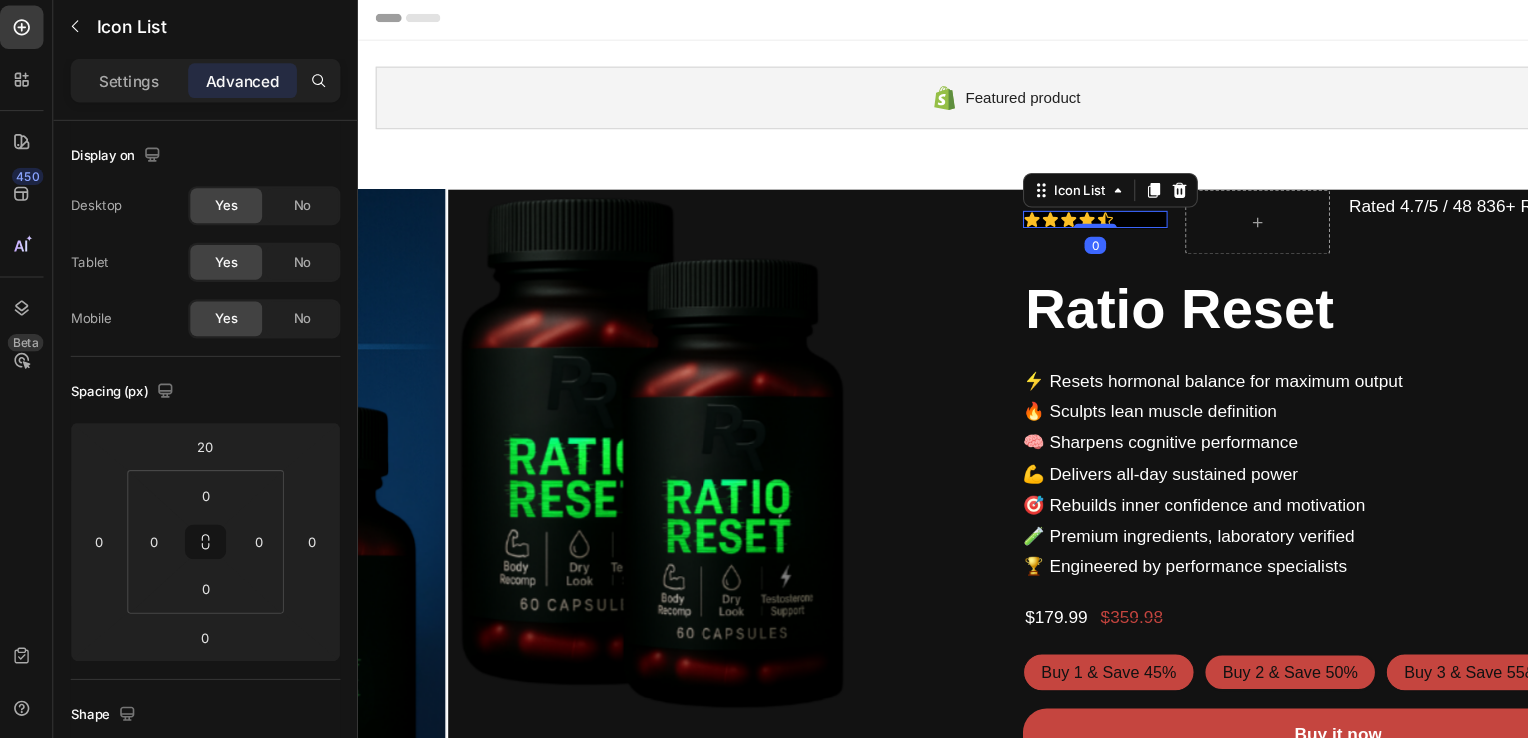 click on "Icon Icon Icon Icon Icon" at bounding box center [1040, 204] 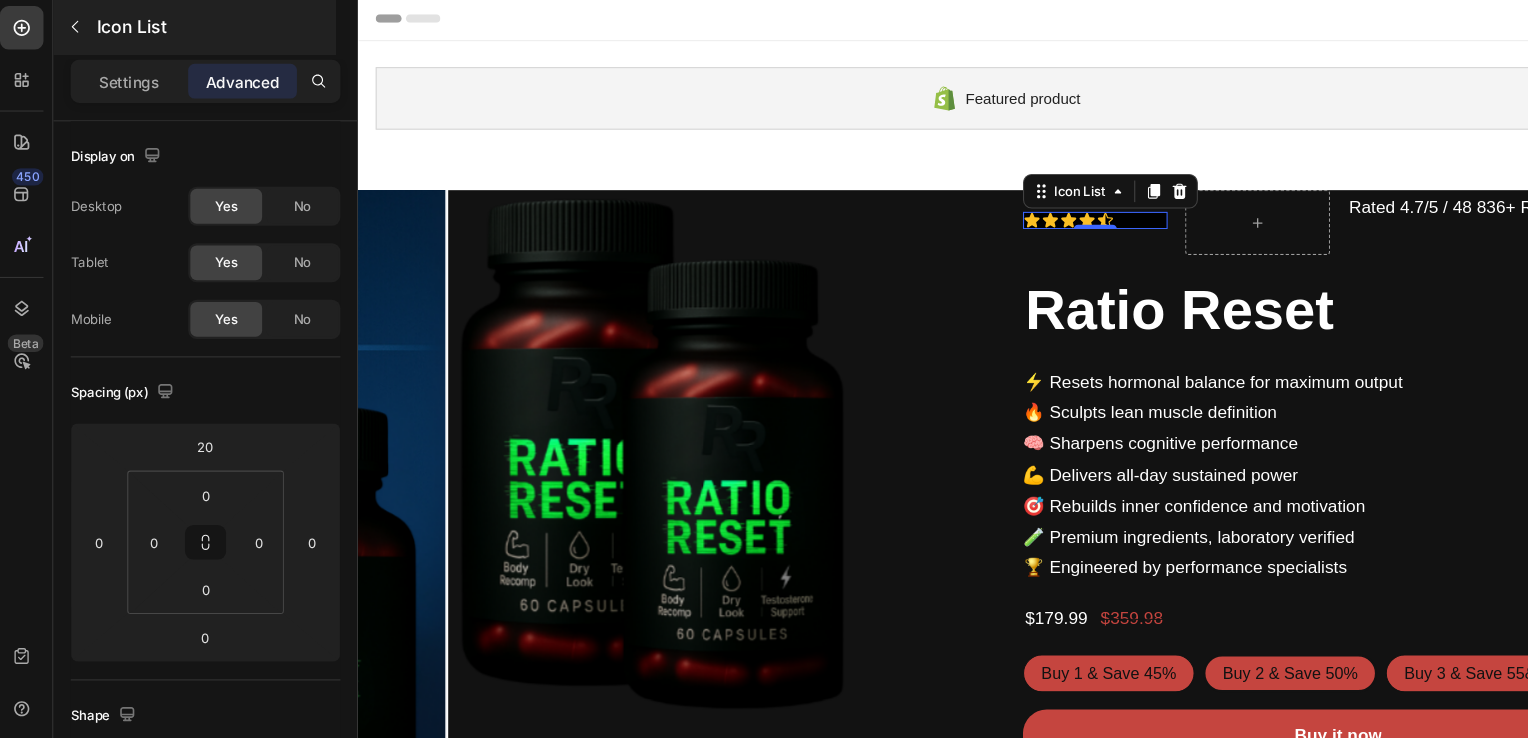 scroll, scrollTop: 0, scrollLeft: 0, axis: both 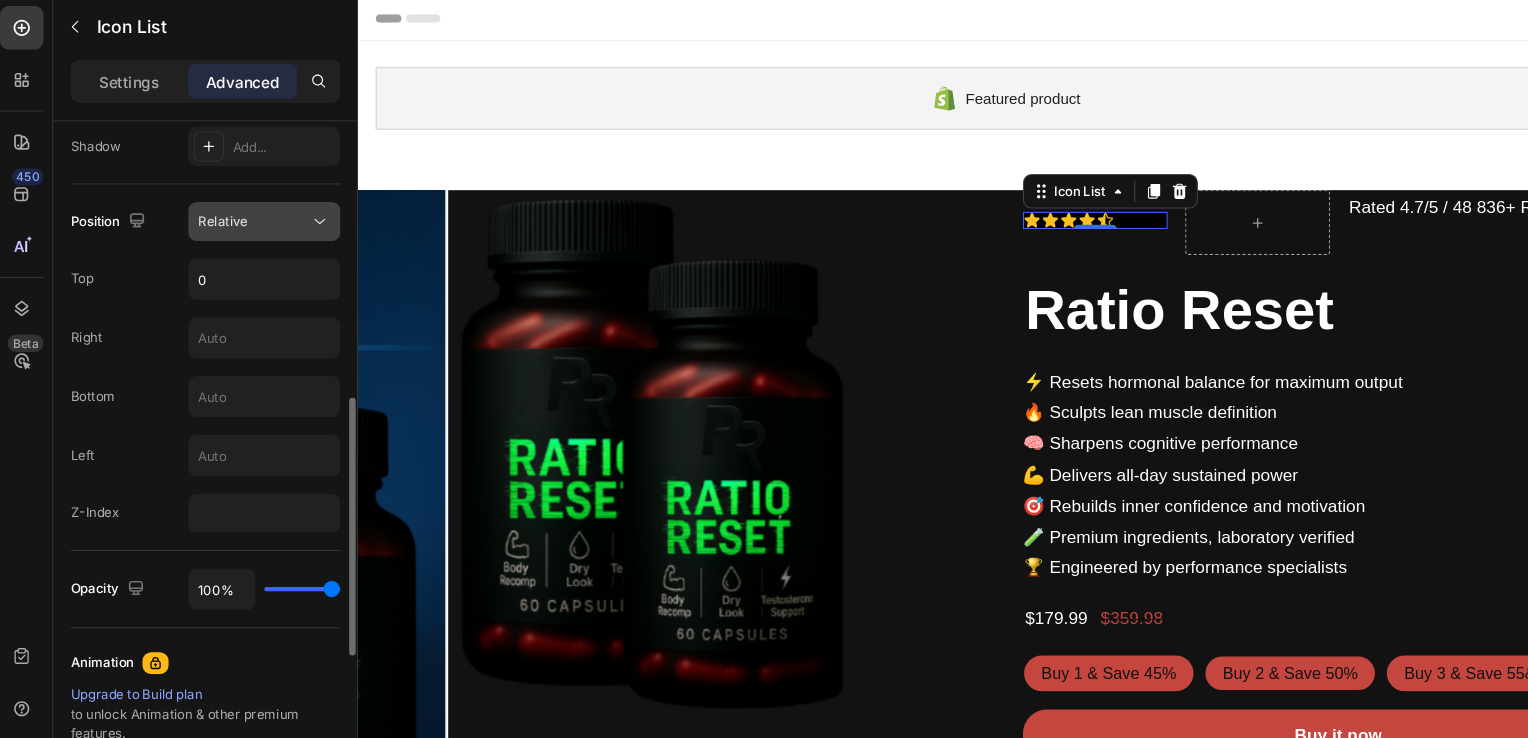 click on "Relative" at bounding box center (251, 262) 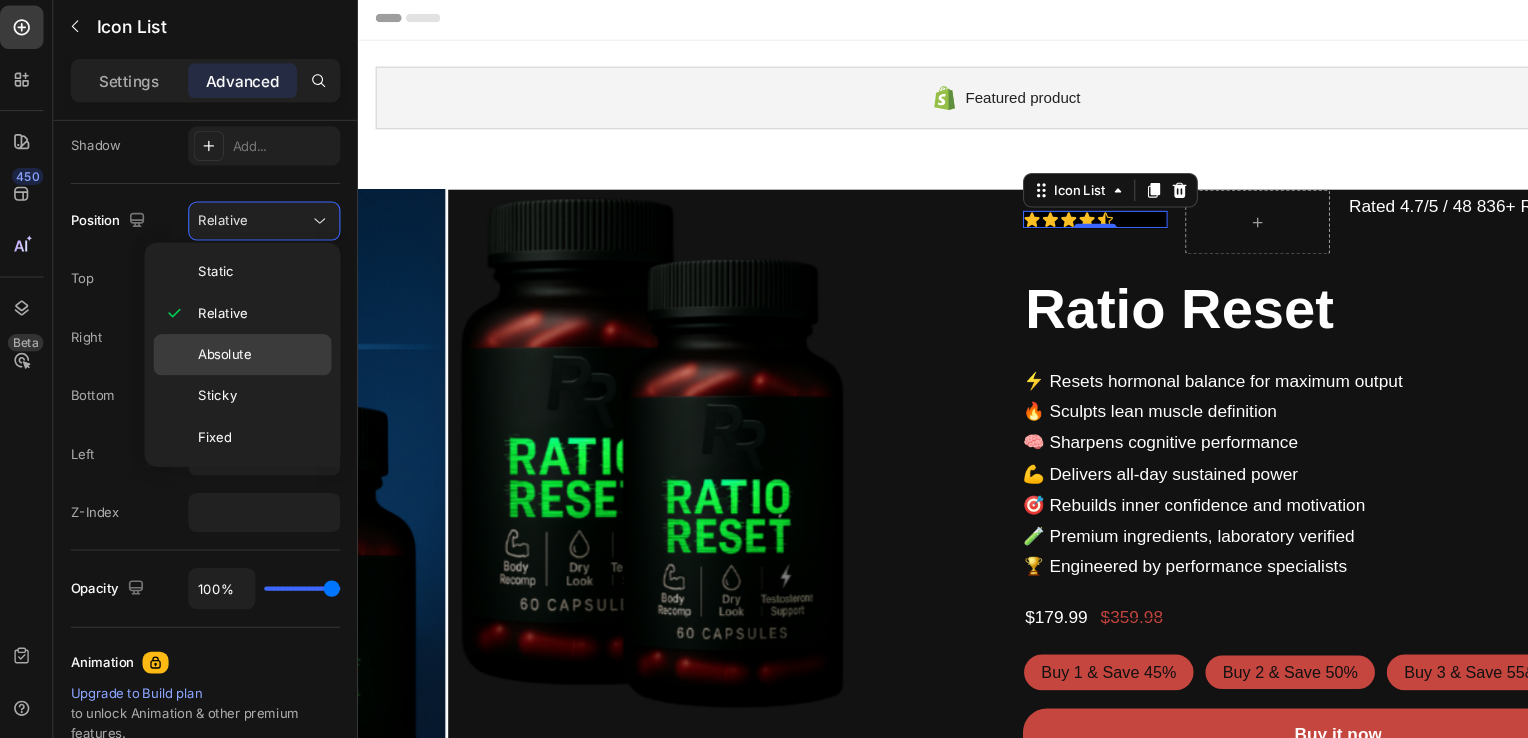 scroll, scrollTop: 0, scrollLeft: 0, axis: both 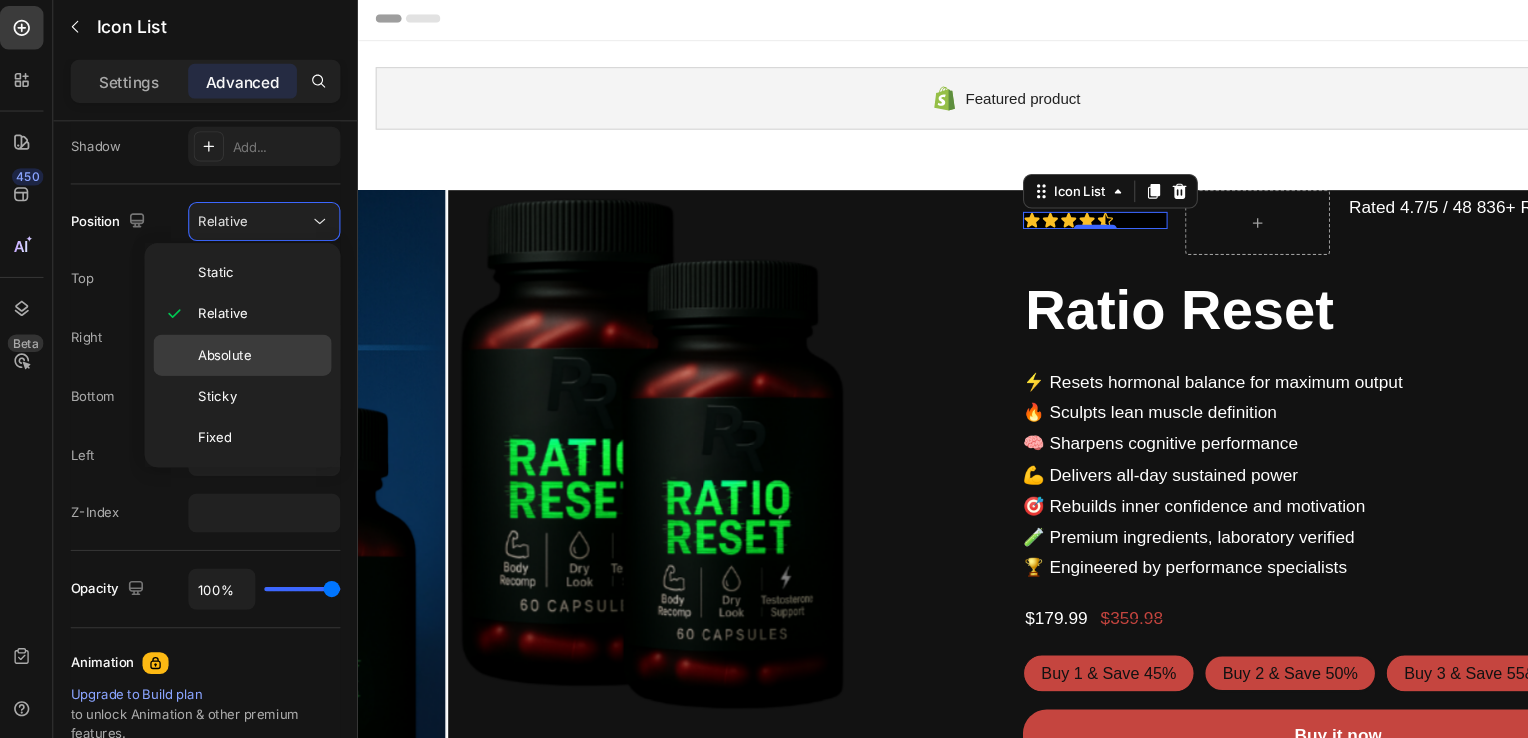 click on "Absolute" at bounding box center [214, 385] 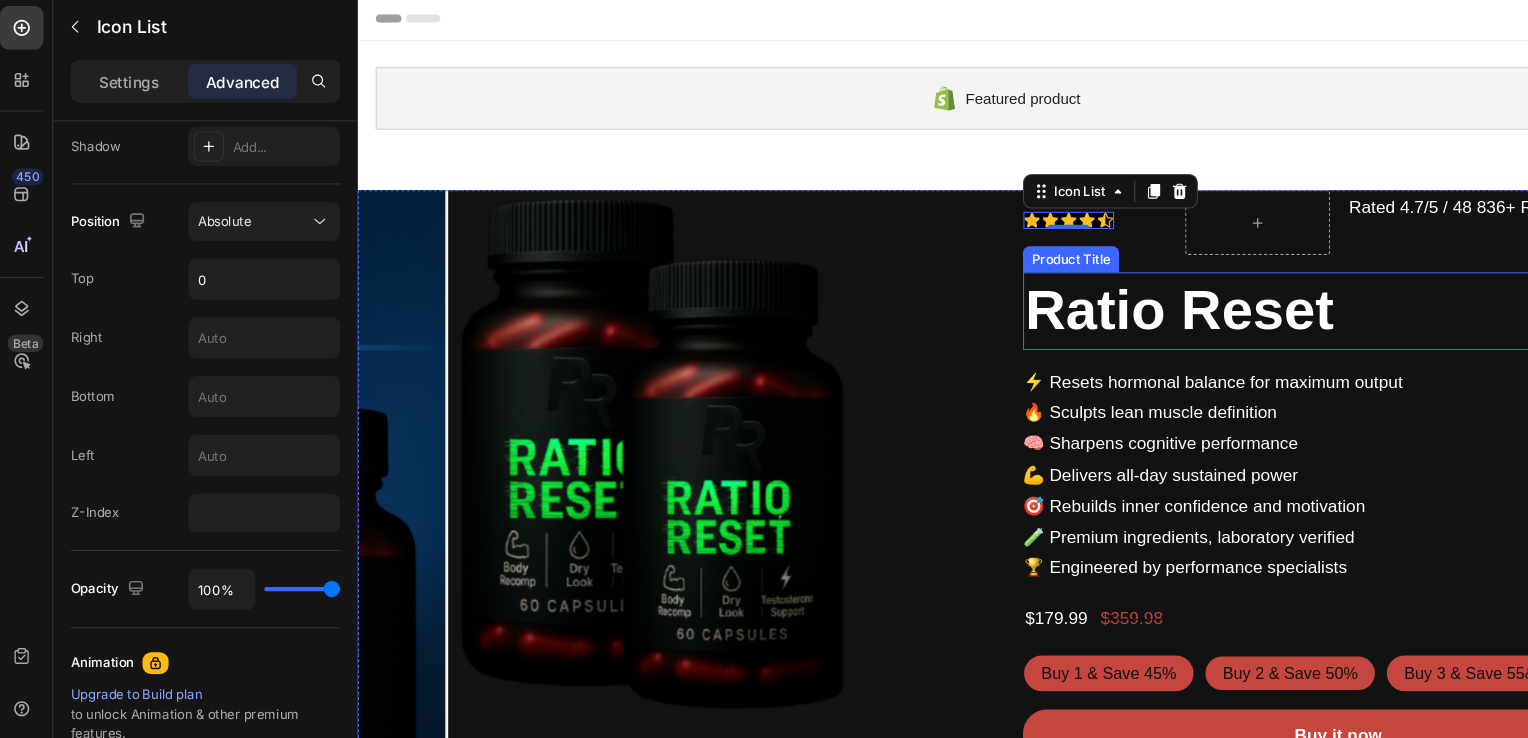 click on "Ratio Reset" at bounding box center (1265, 289) 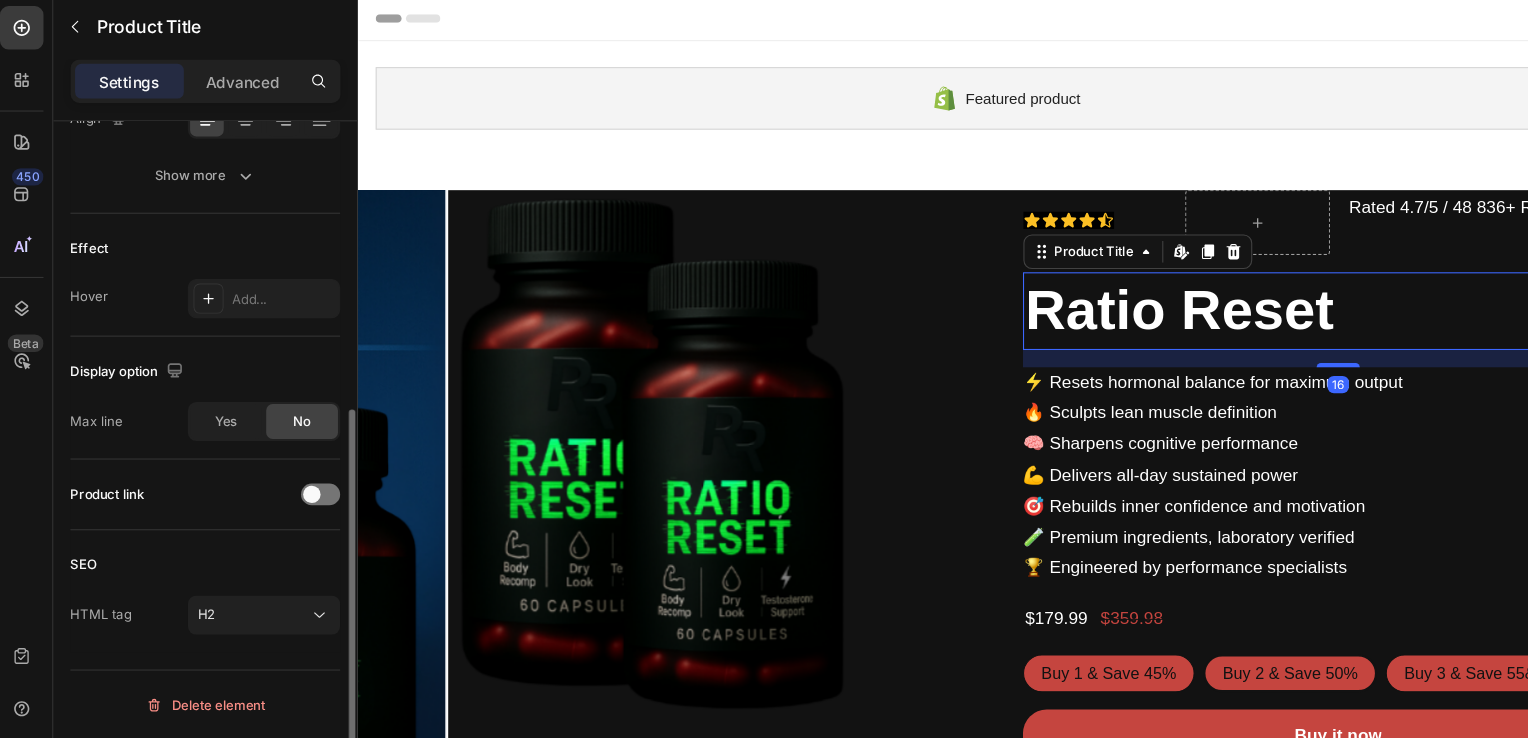scroll, scrollTop: 0, scrollLeft: 0, axis: both 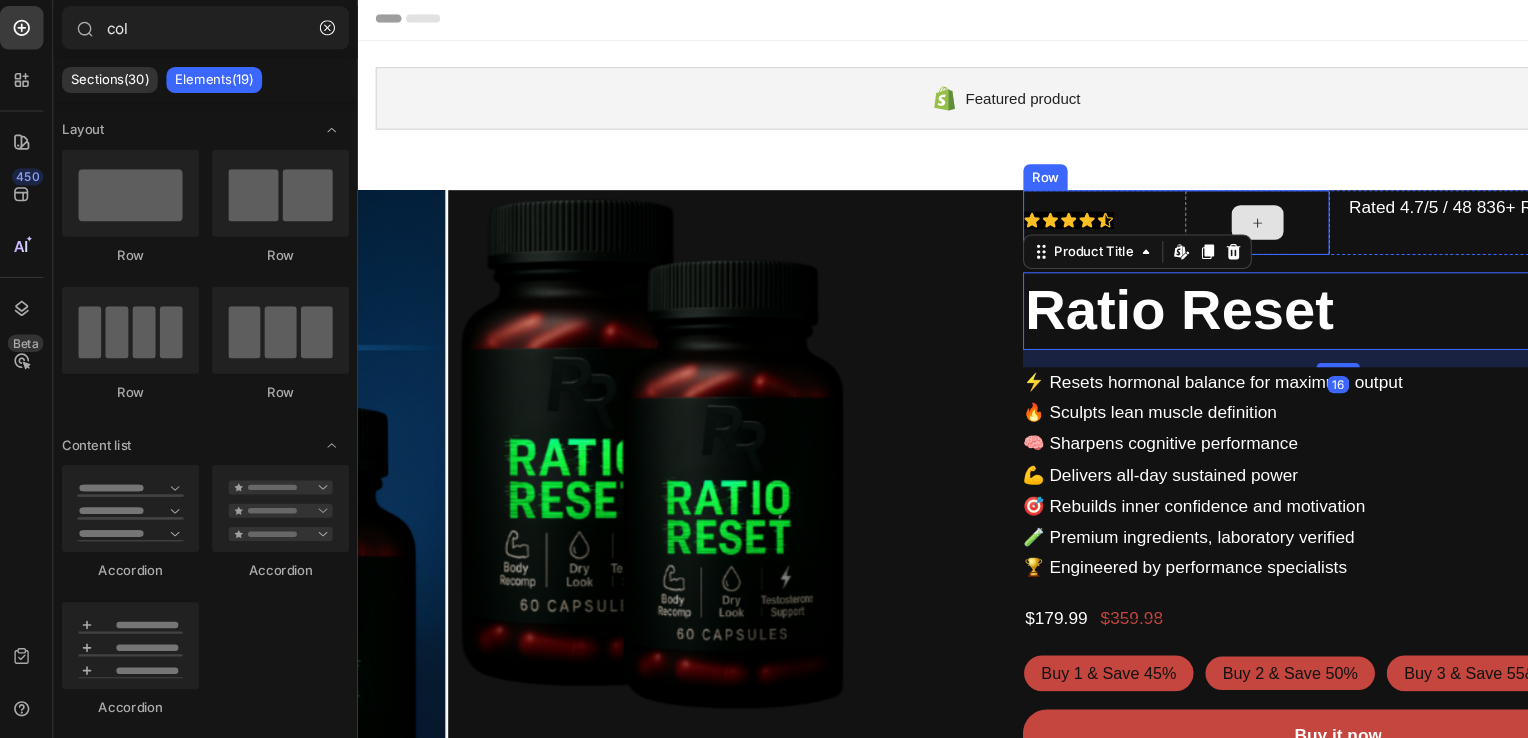 click at bounding box center (1190, 207) 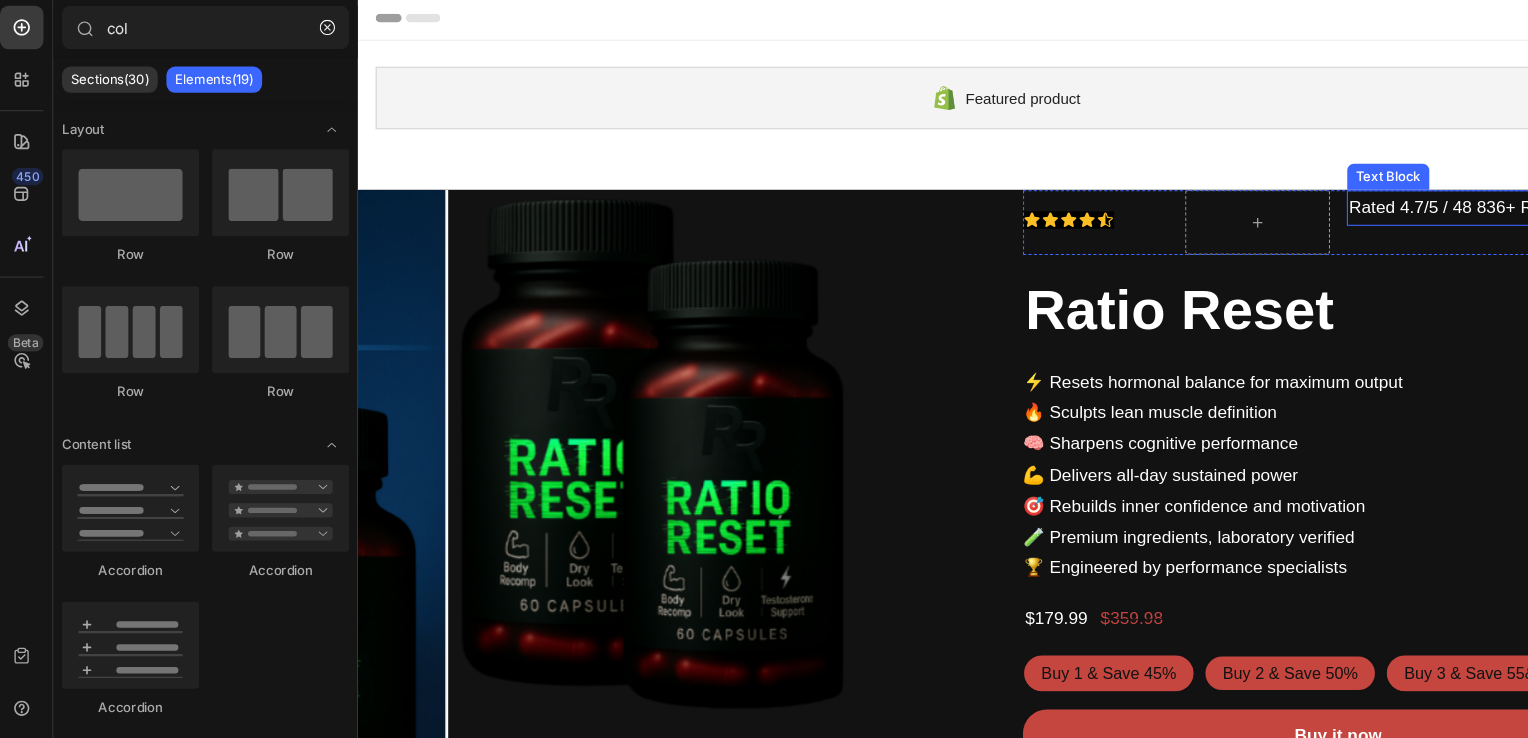 click on "Rated 4.7/5 / 48 836+ Reviews" at bounding box center (1415, 192) 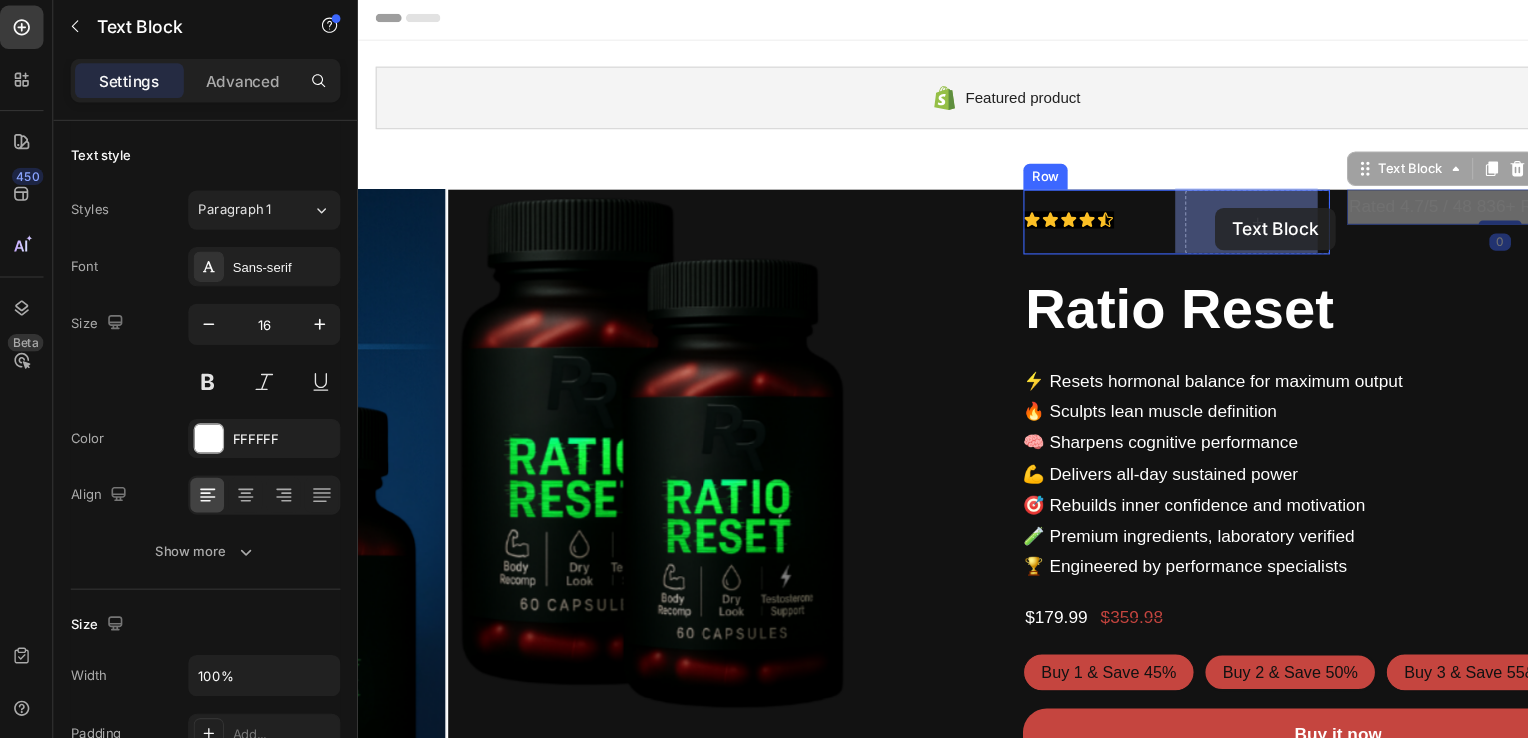 drag, startPoint x: 1285, startPoint y: 159, endPoint x: 1151, endPoint y: 192, distance: 138.00362 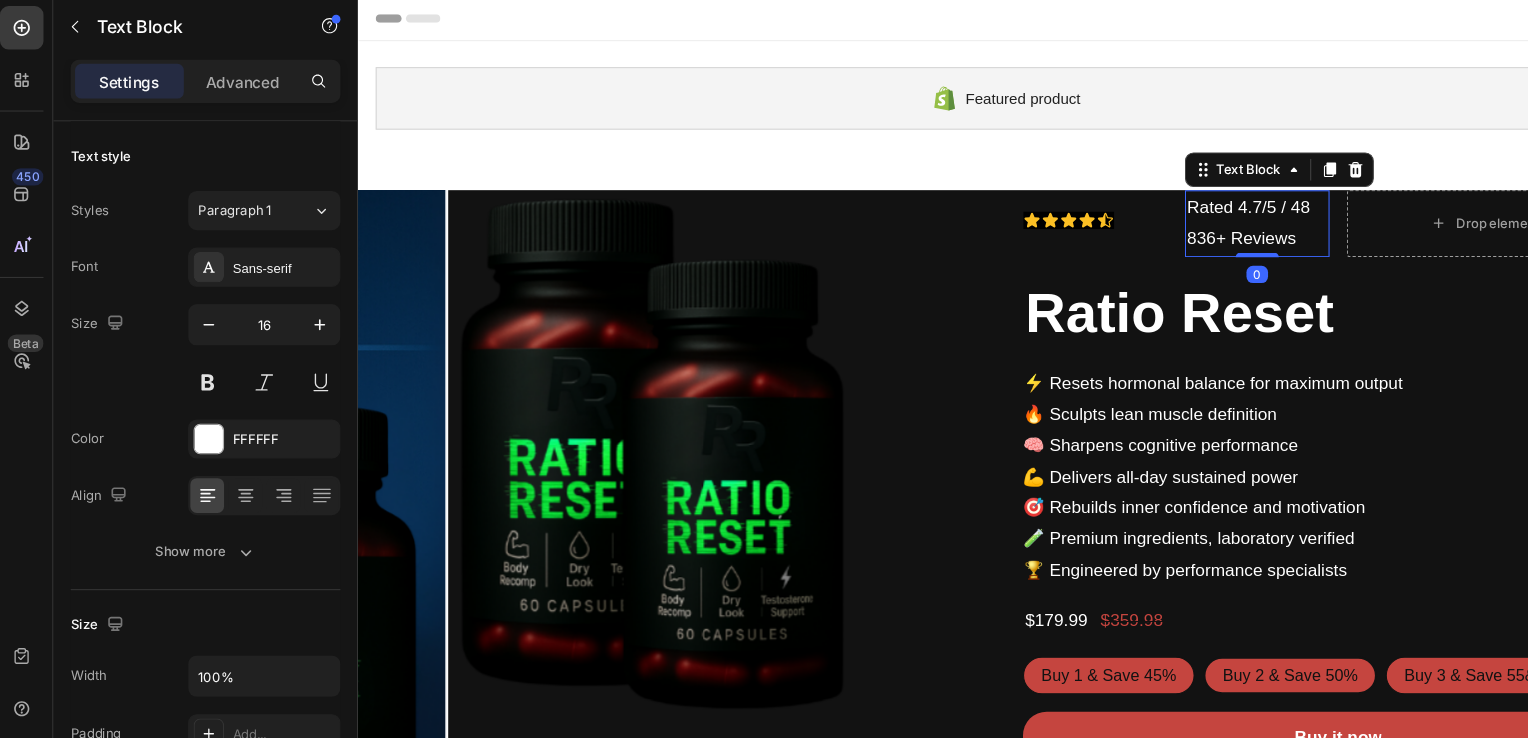 scroll, scrollTop: 0, scrollLeft: 0, axis: both 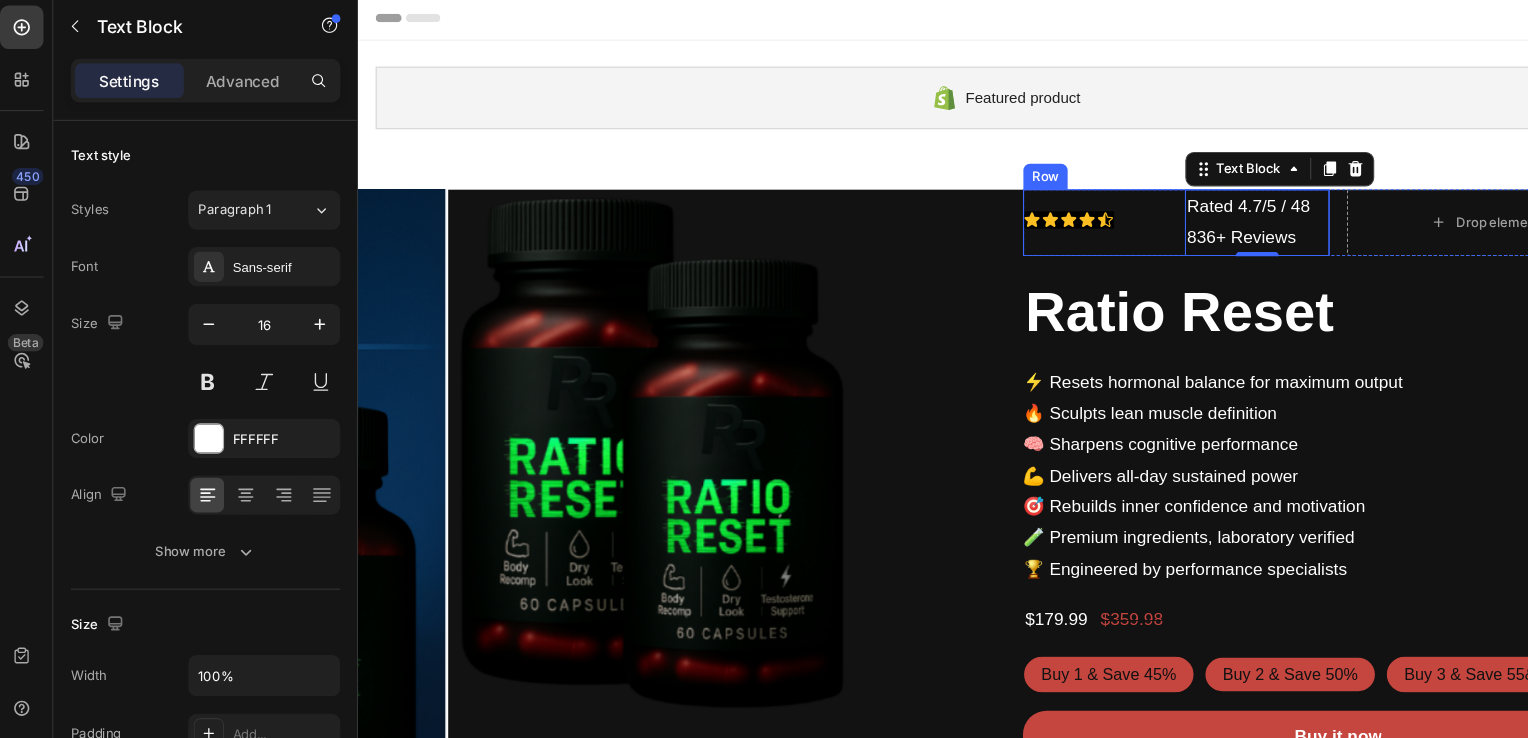 click on "Icon Icon Icon Icon Icon Icon List Rated 4.7/5 / 48 836+ Reviews Text Block   0 Row" at bounding box center (1115, 207) 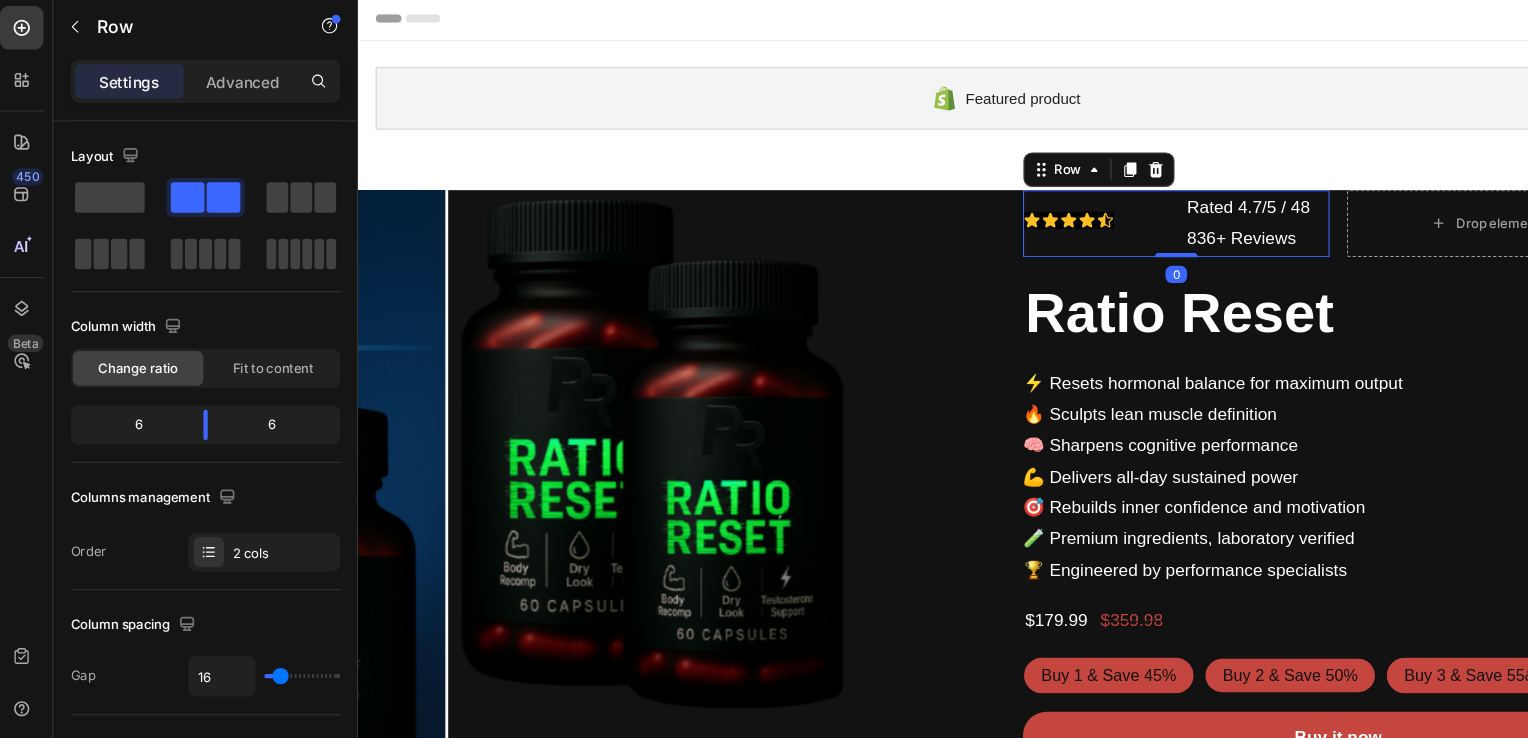 scroll, scrollTop: 0, scrollLeft: 0, axis: both 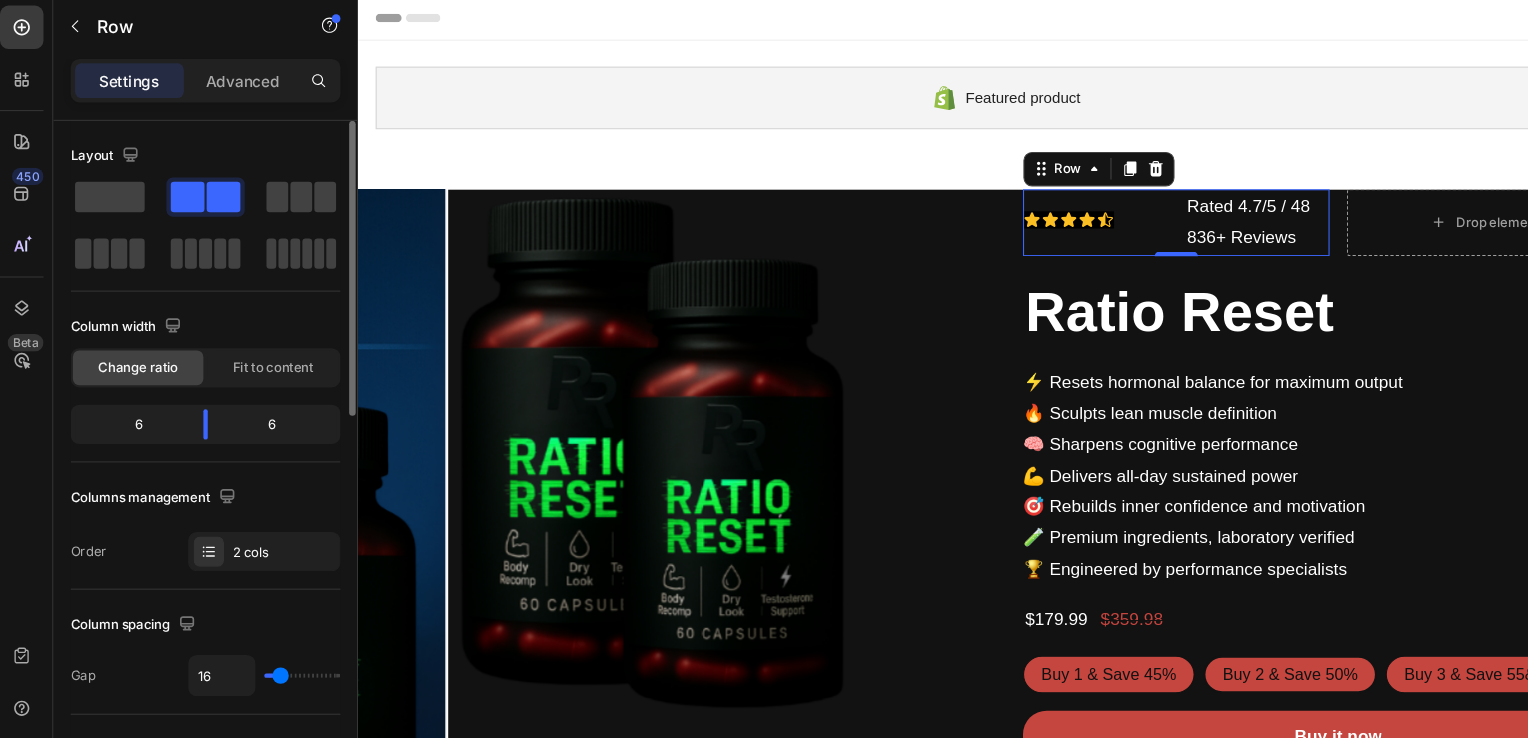 click on "6" 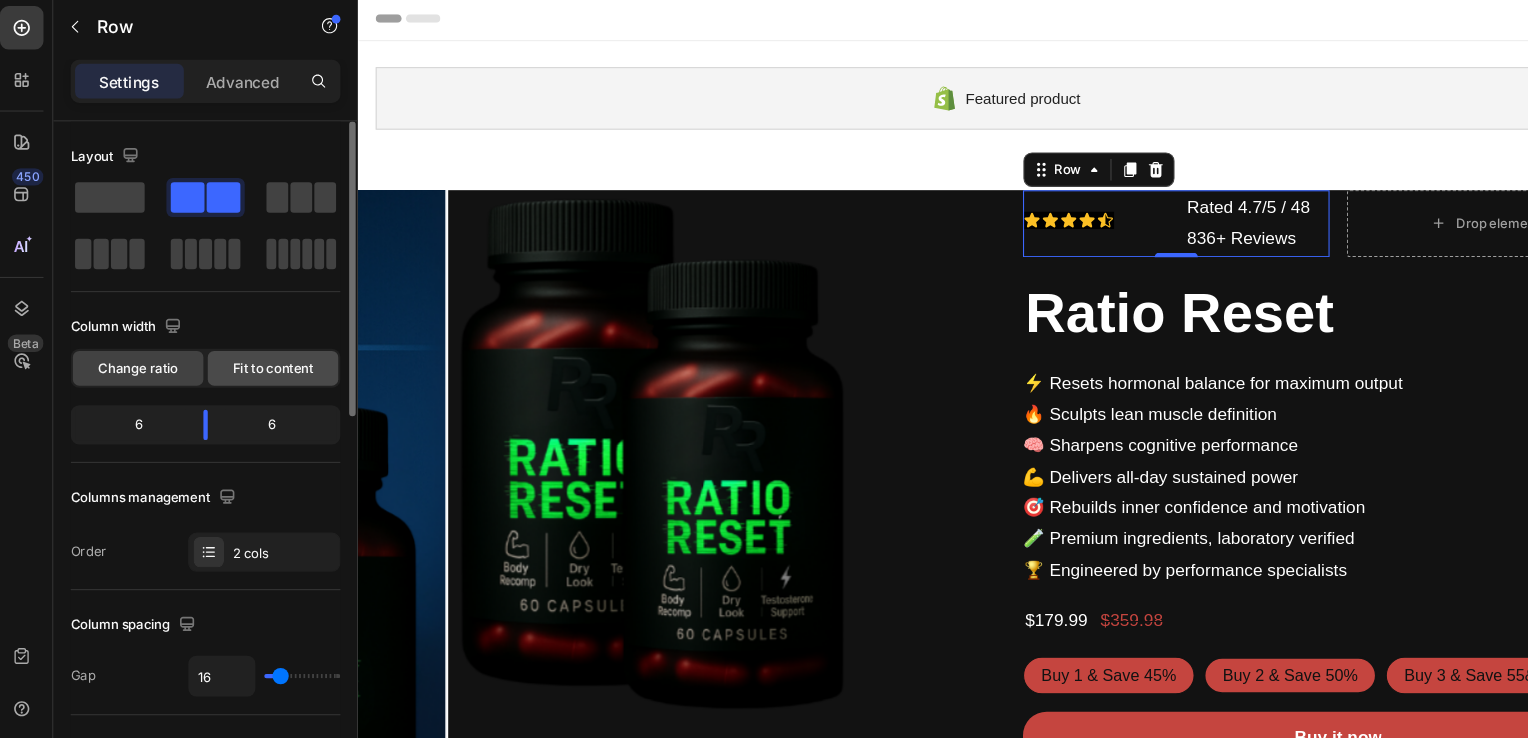 click on "Fit to content" 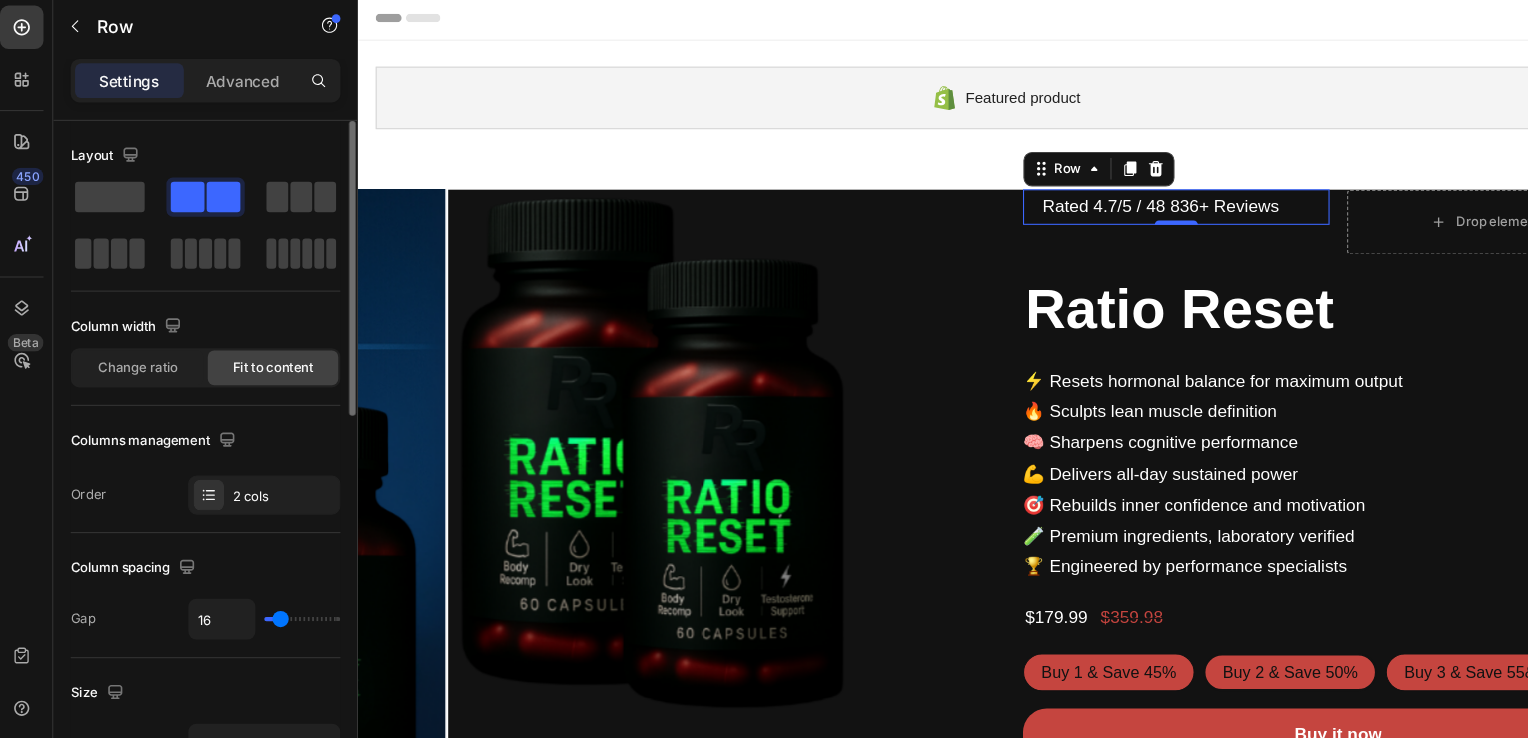 scroll, scrollTop: 0, scrollLeft: 0, axis: both 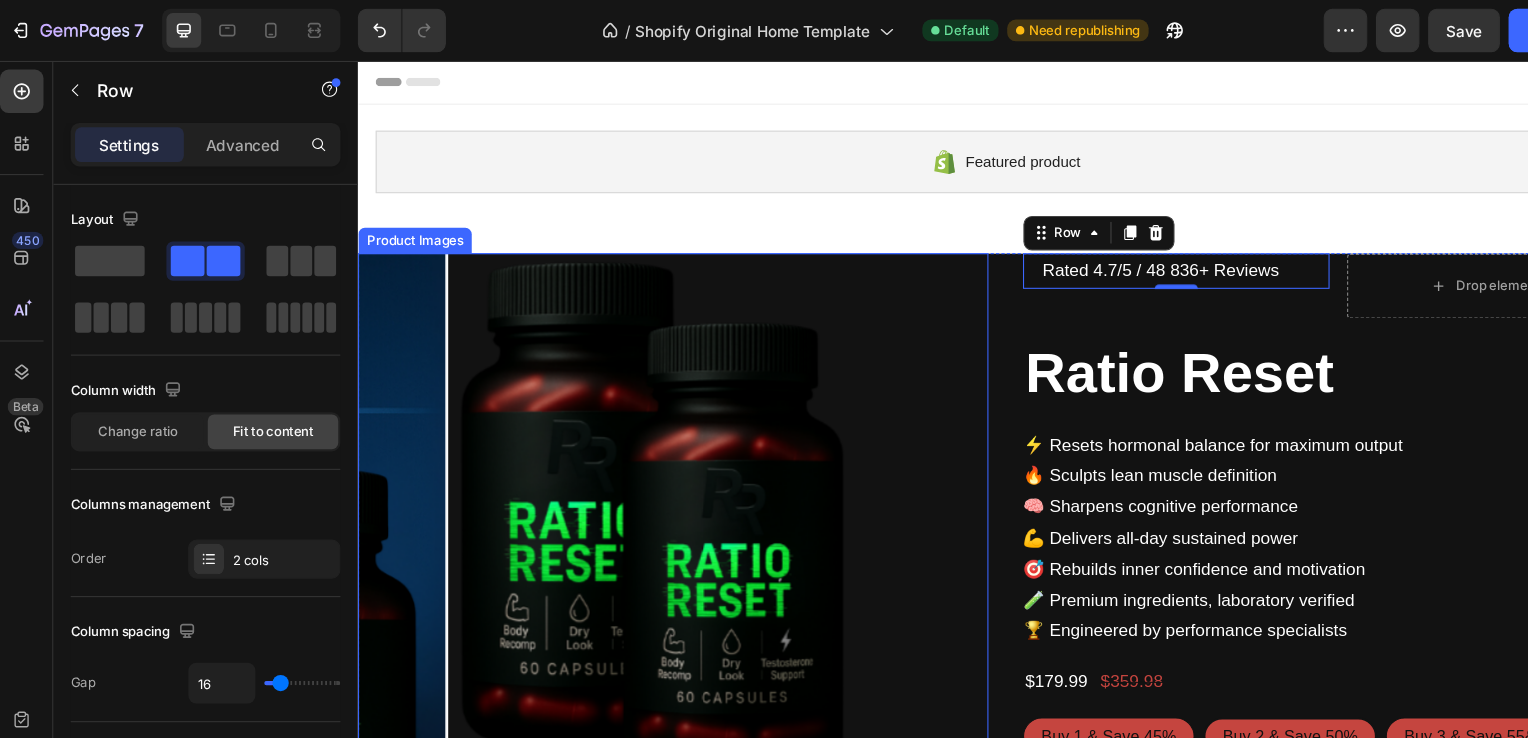 click at bounding box center (733, 531) 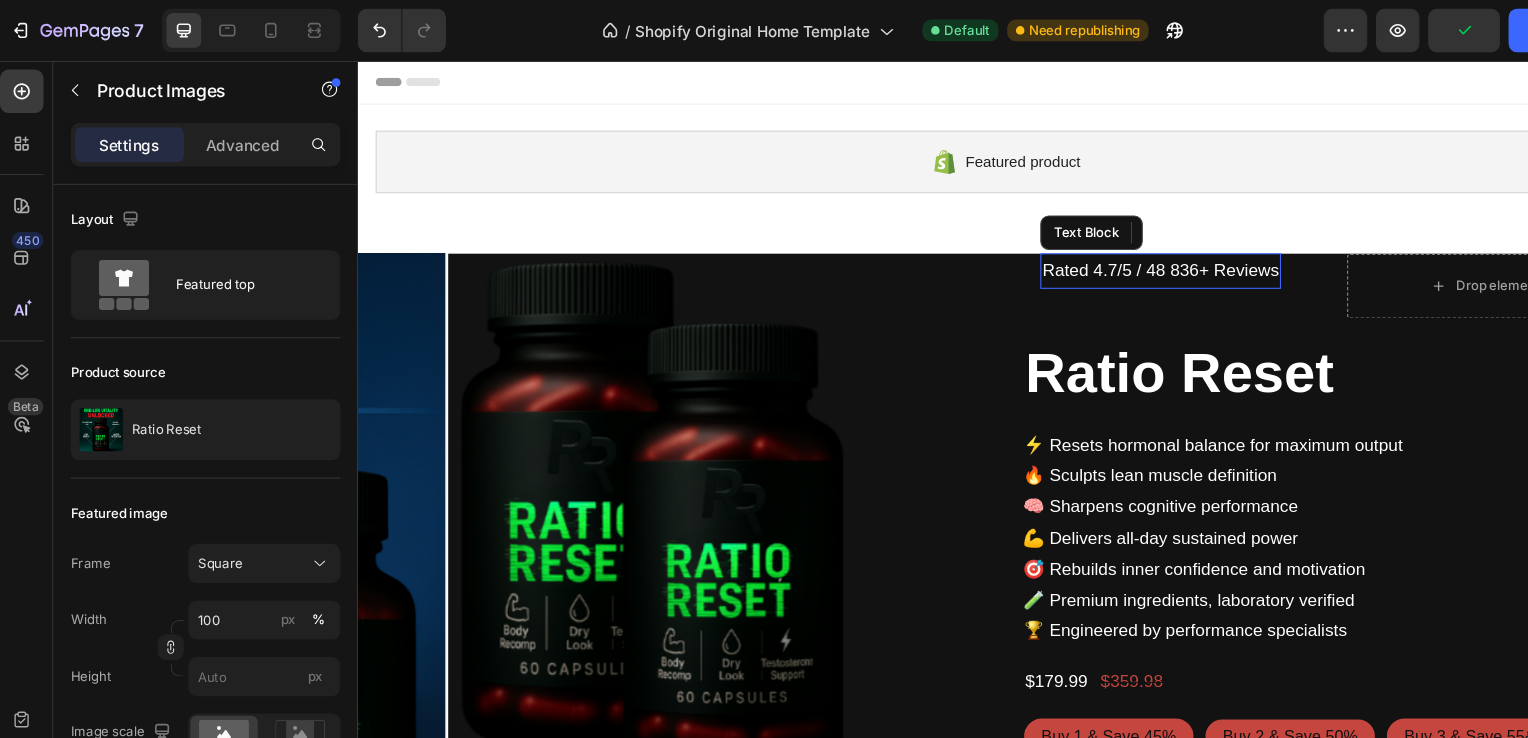 click on "Rated 4.7/5 / 48 836+ Reviews" at bounding box center (1100, 255) 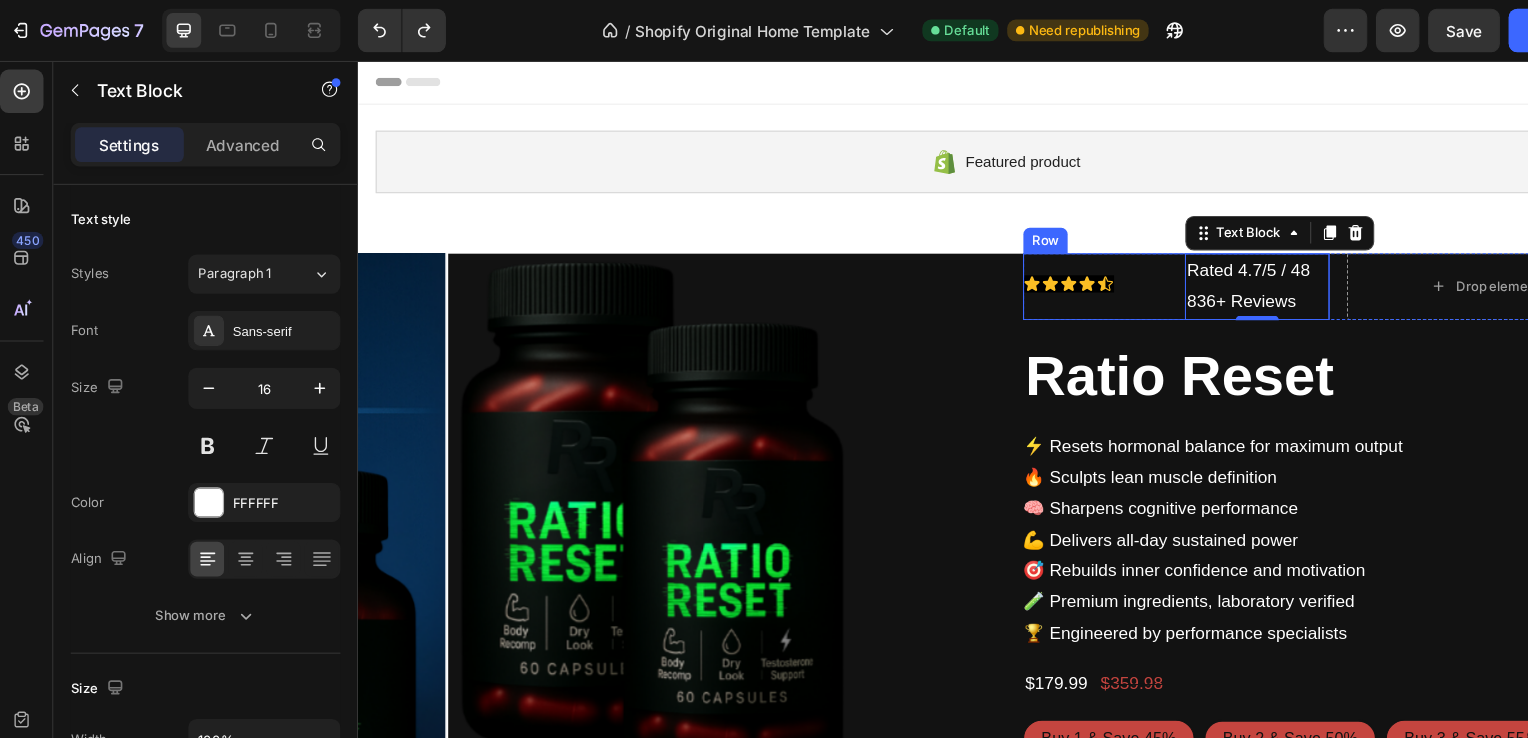 click on "Icon Icon Icon Icon Icon Icon List" at bounding box center (1040, 270) 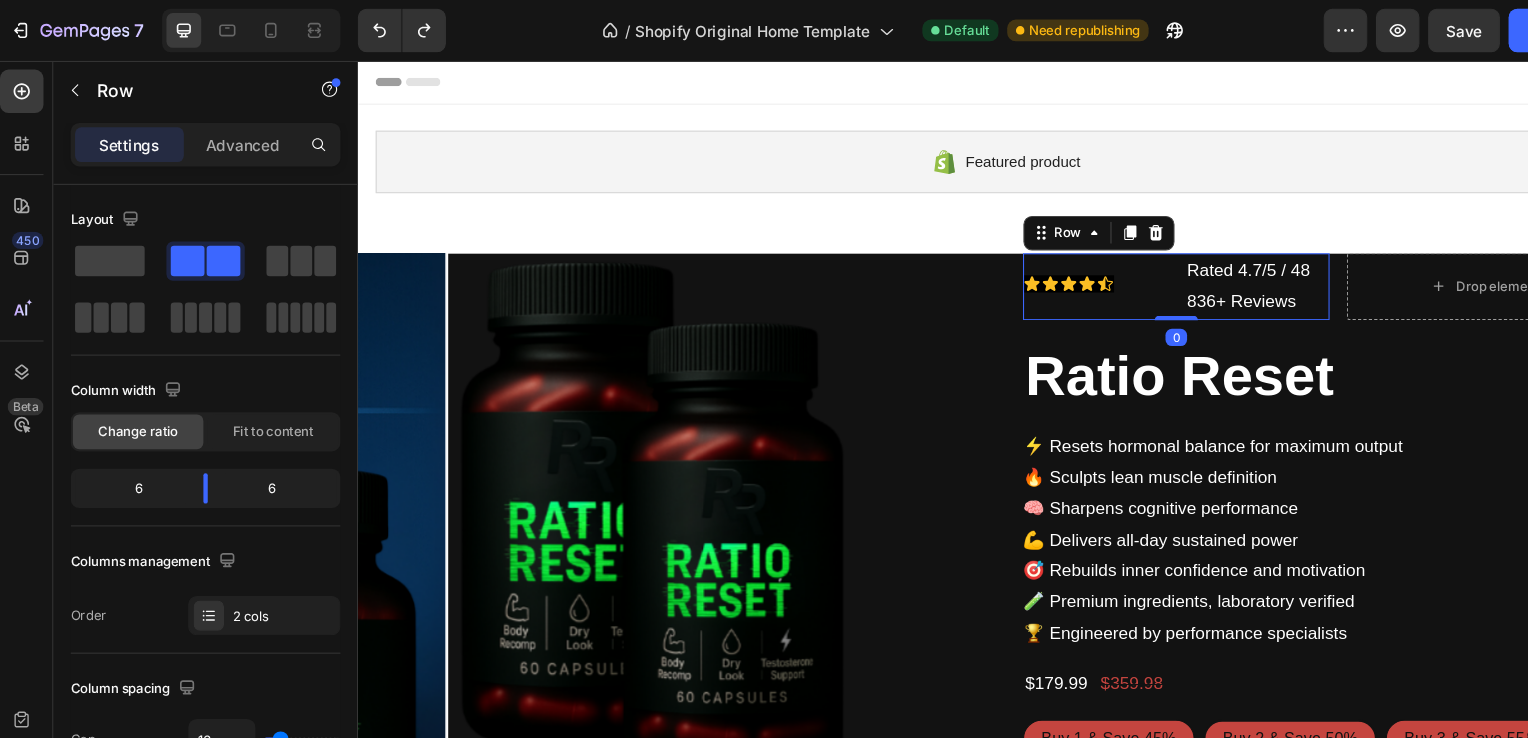 click on "Icon Icon Icon Icon Icon Icon List" at bounding box center (1040, 270) 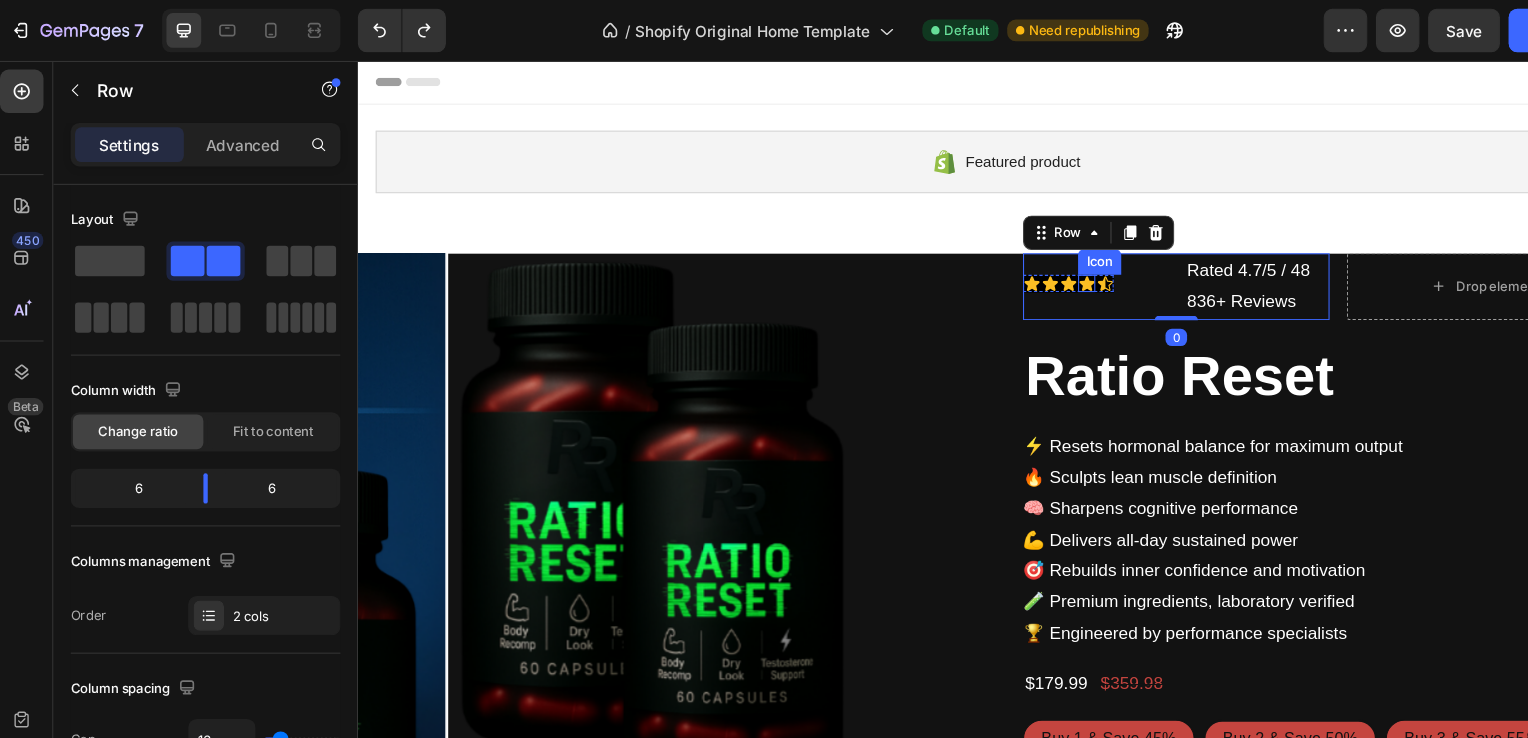 click 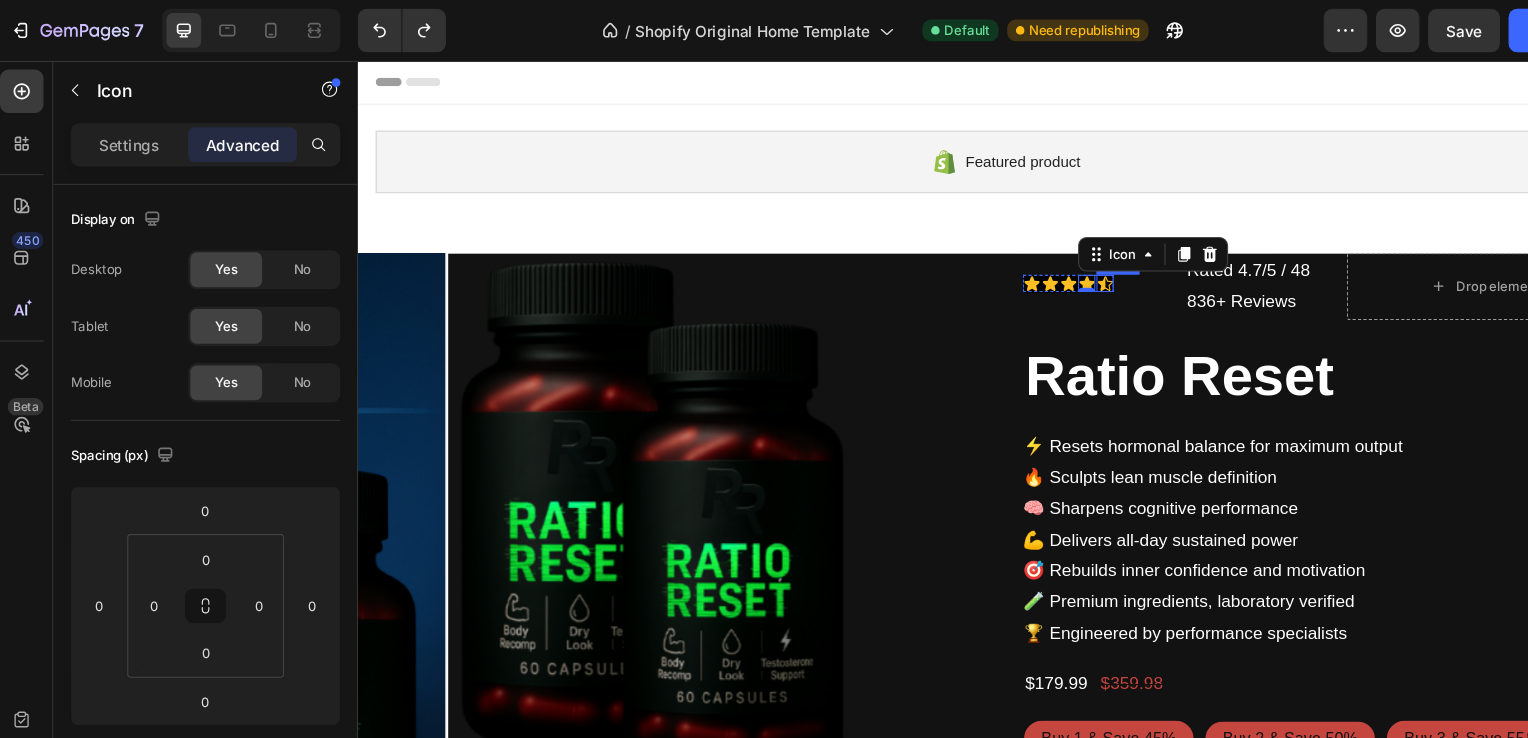 click on "Icon Icon Icon Icon   0 Icon Icon List" at bounding box center [1040, 270] 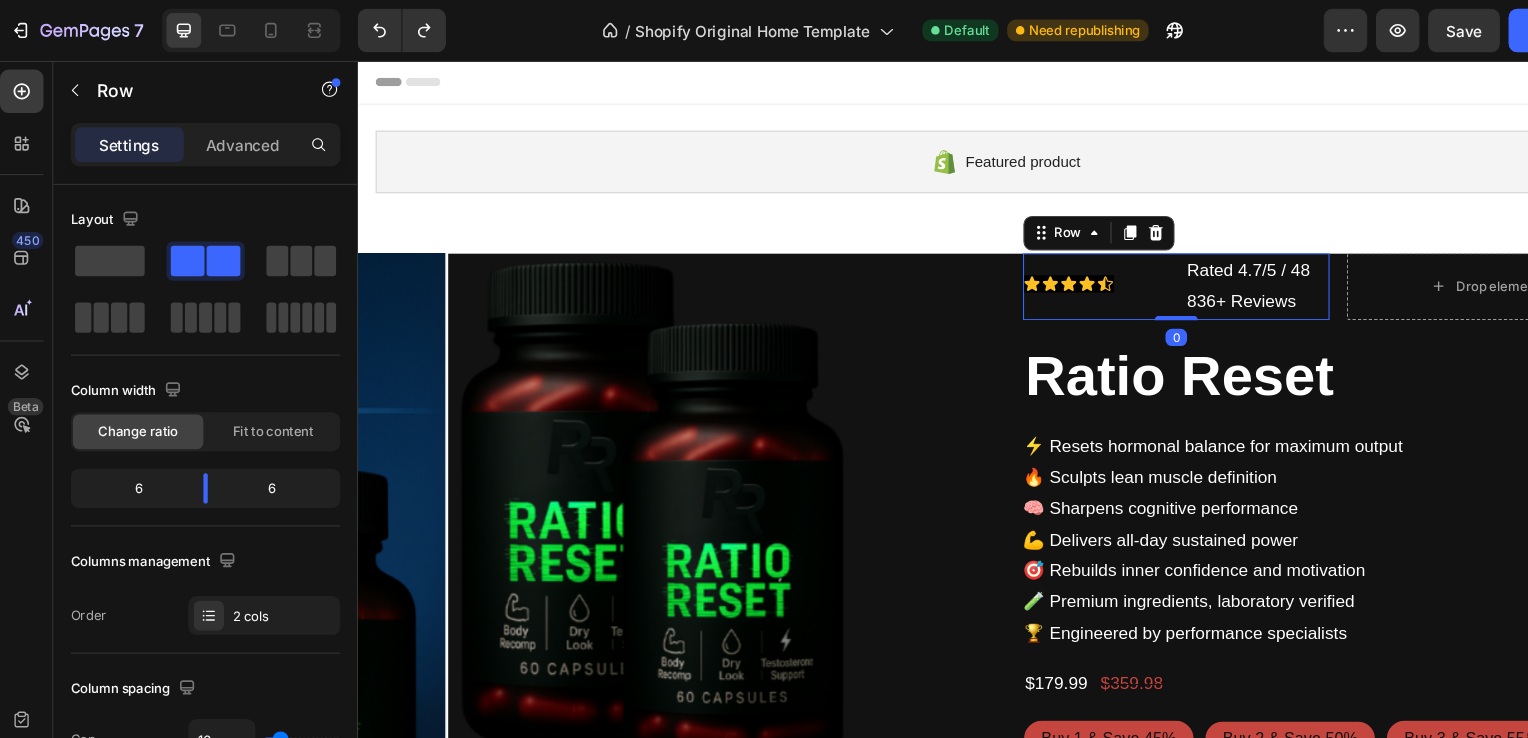 click on "Icon Icon Icon Icon Icon Icon List" at bounding box center (1040, 270) 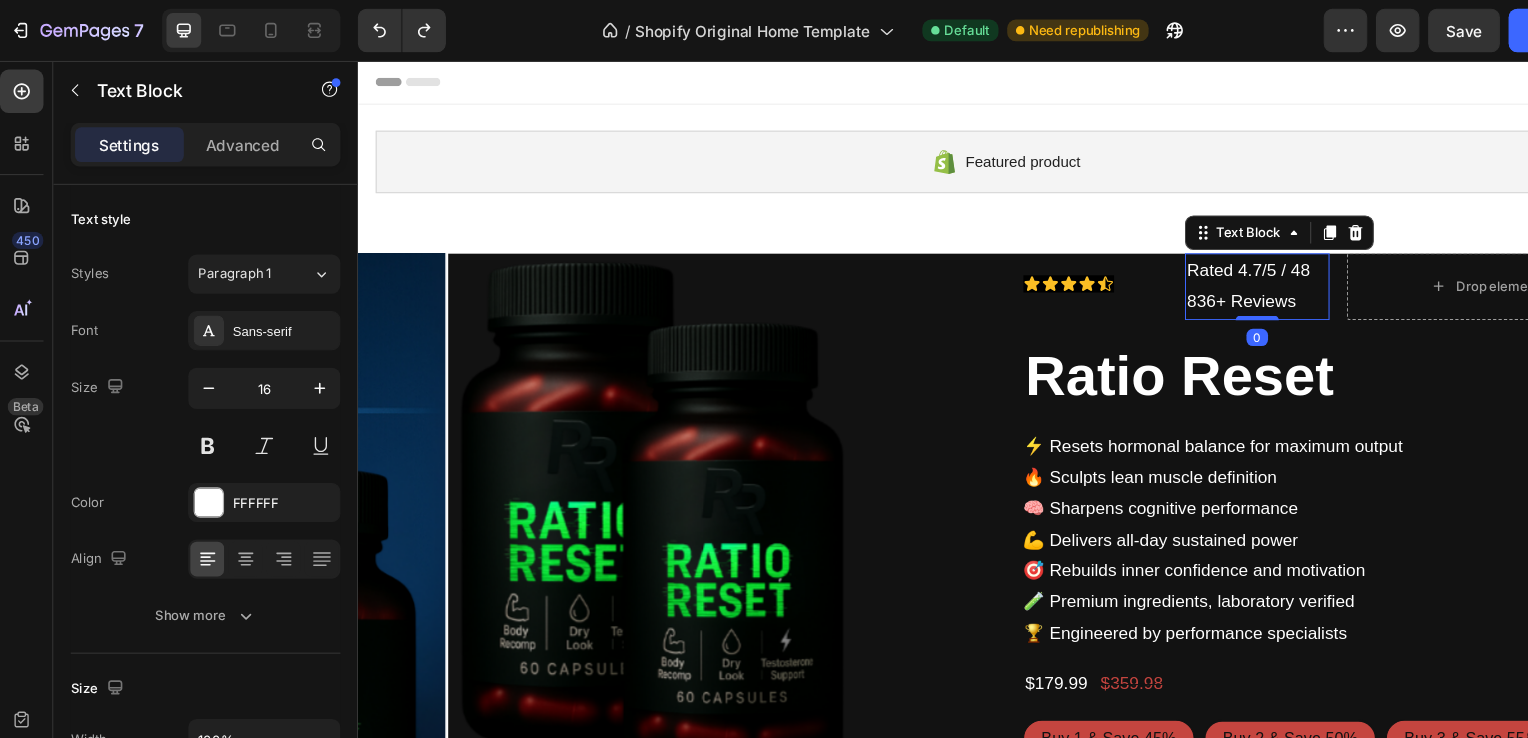 click on "Rated 4.7/5 / 48 836+ Reviews" at bounding box center [1190, 270] 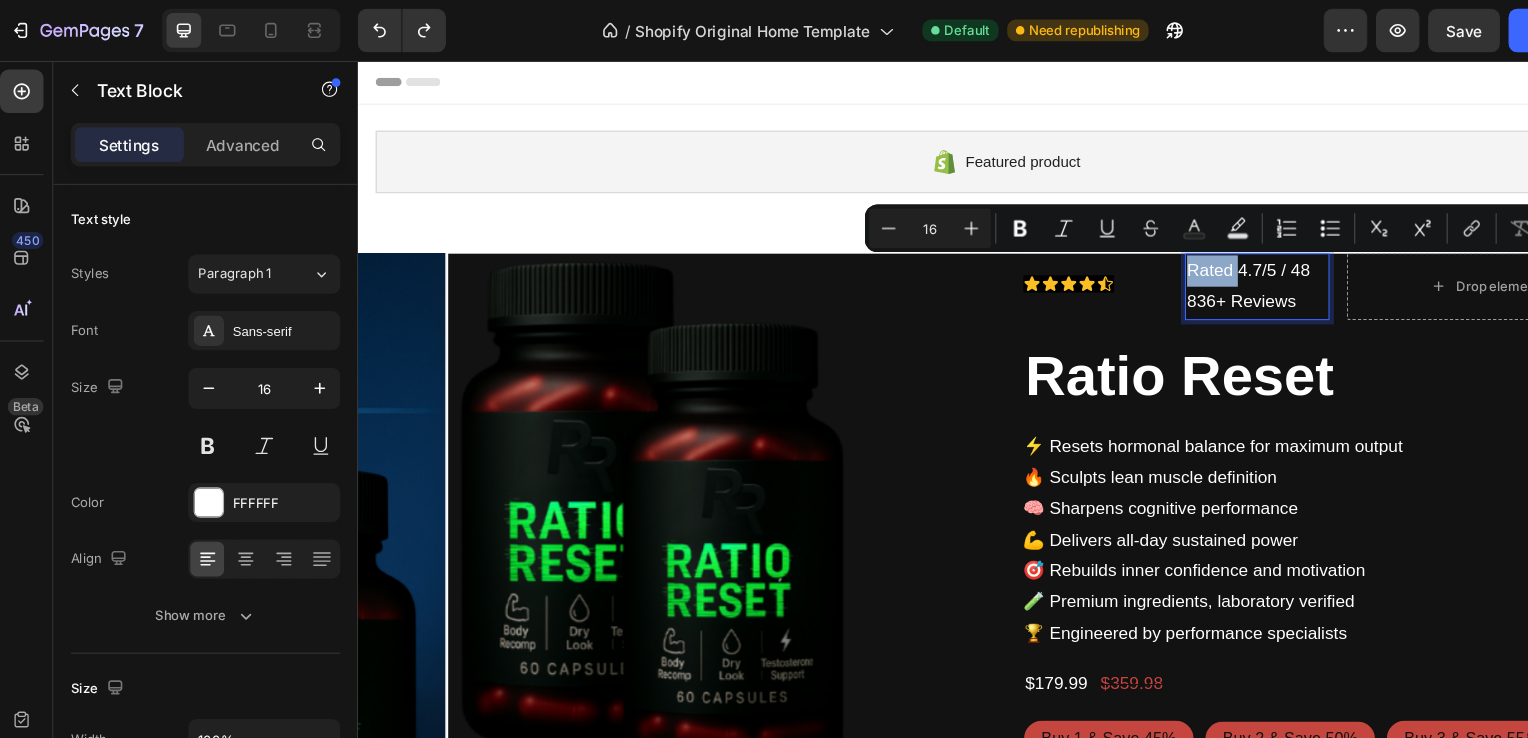 click on "Icon Icon Icon Icon Icon Icon List Rated 4.7/5 / 48 836+ Reviews Text Block   0 Row" at bounding box center [1115, 270] 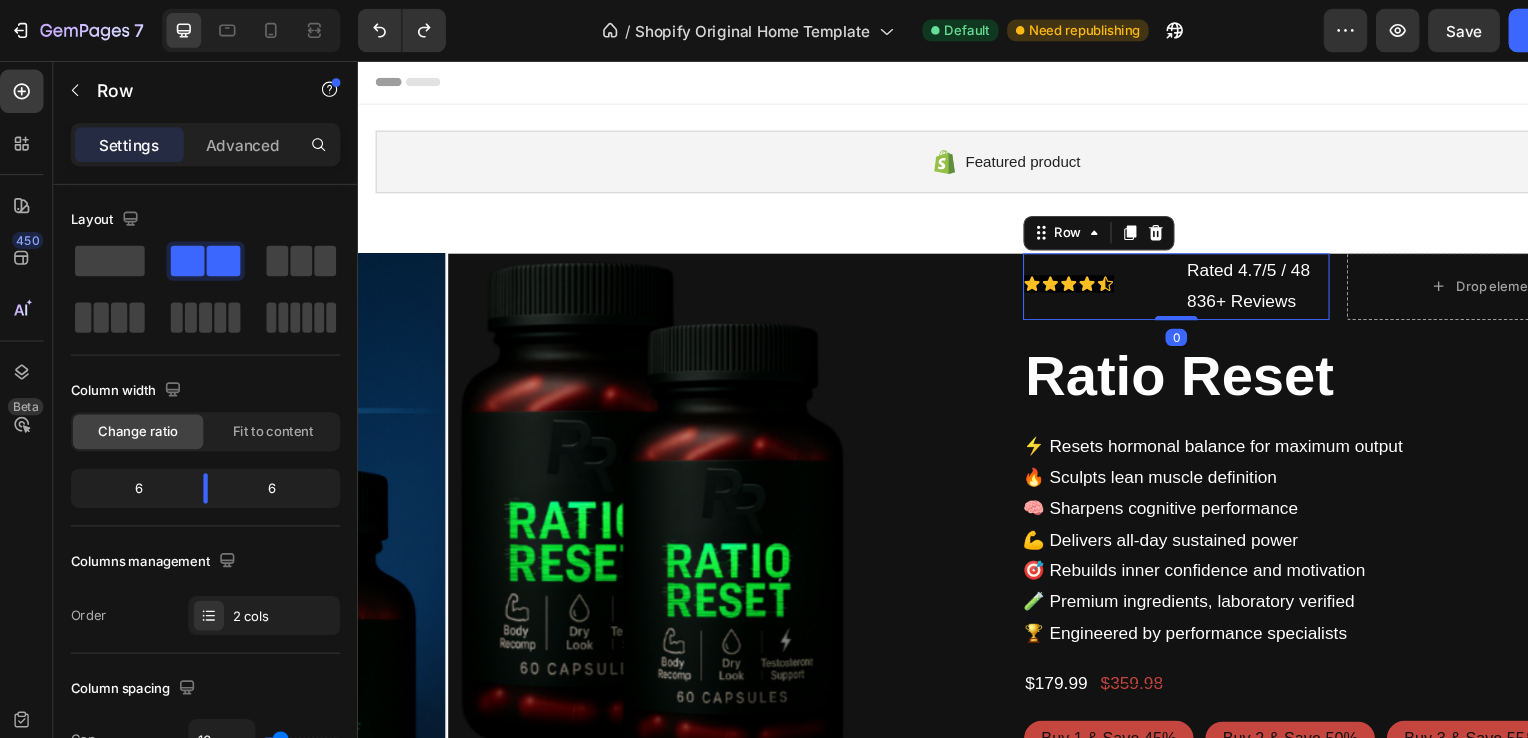 click on "Icon Icon Icon Icon Icon Icon List Rated 4.7/5 / 48 836+ Reviews Text Block Row   0" at bounding box center (1115, 270) 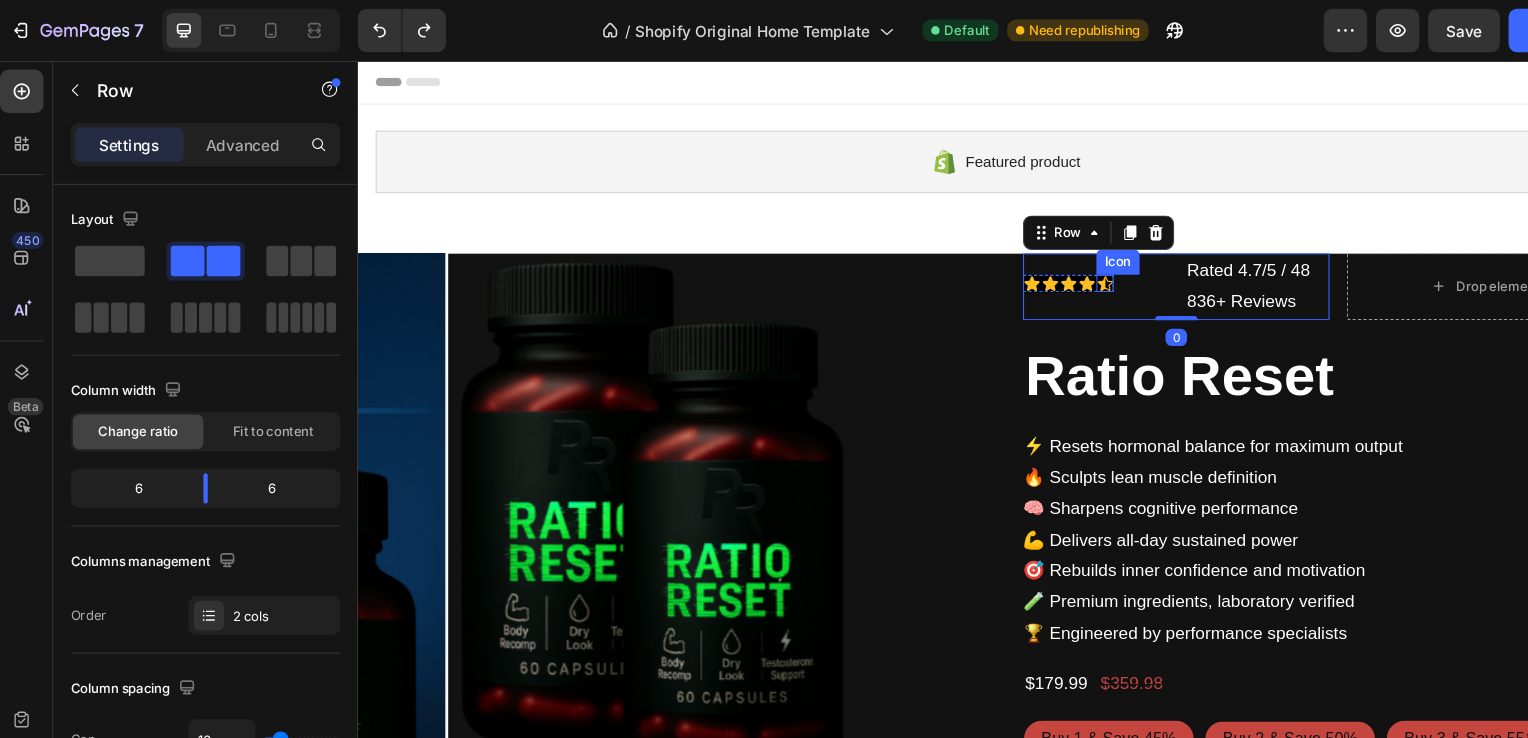 click 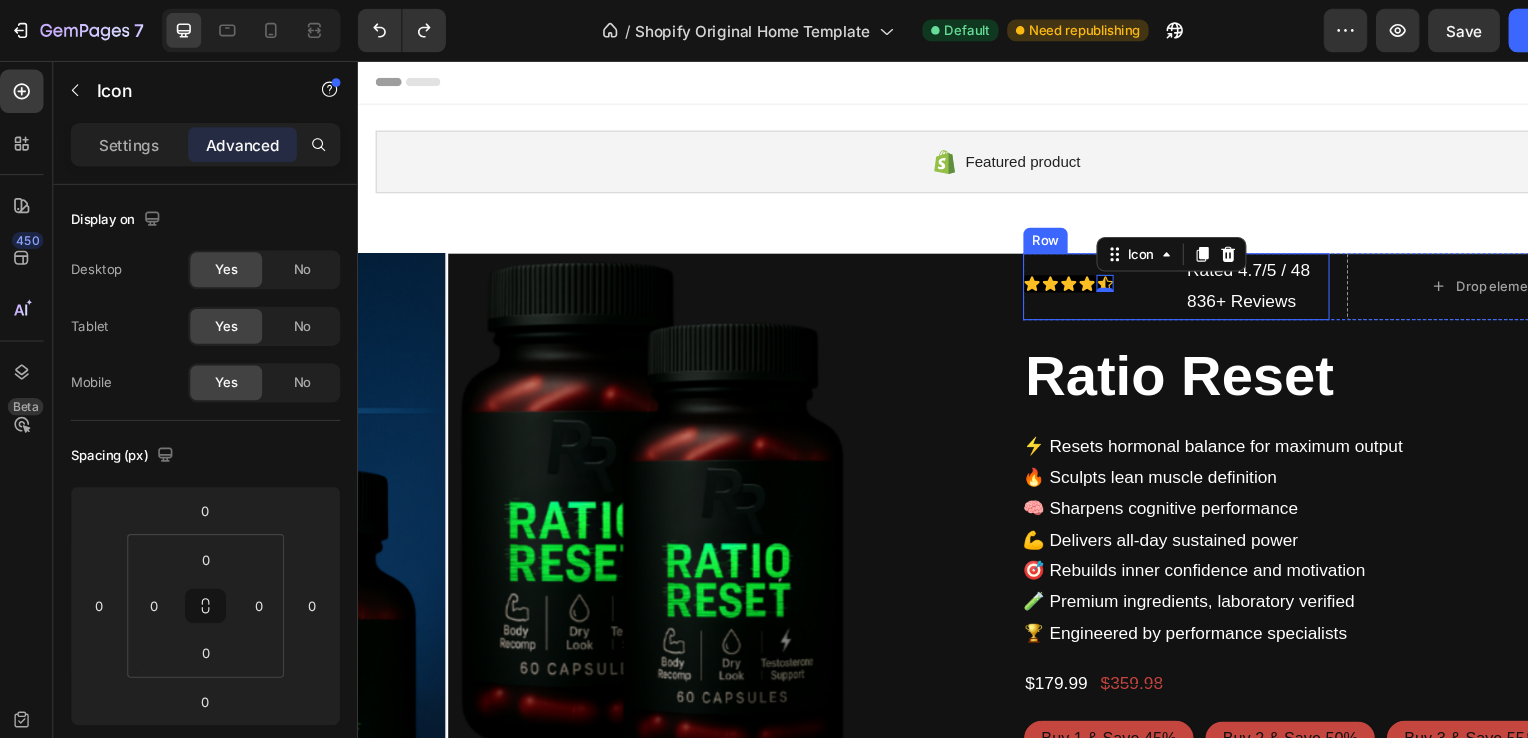 click on "Icon Icon Icon Icon Icon   0 Icon List" at bounding box center [1040, 270] 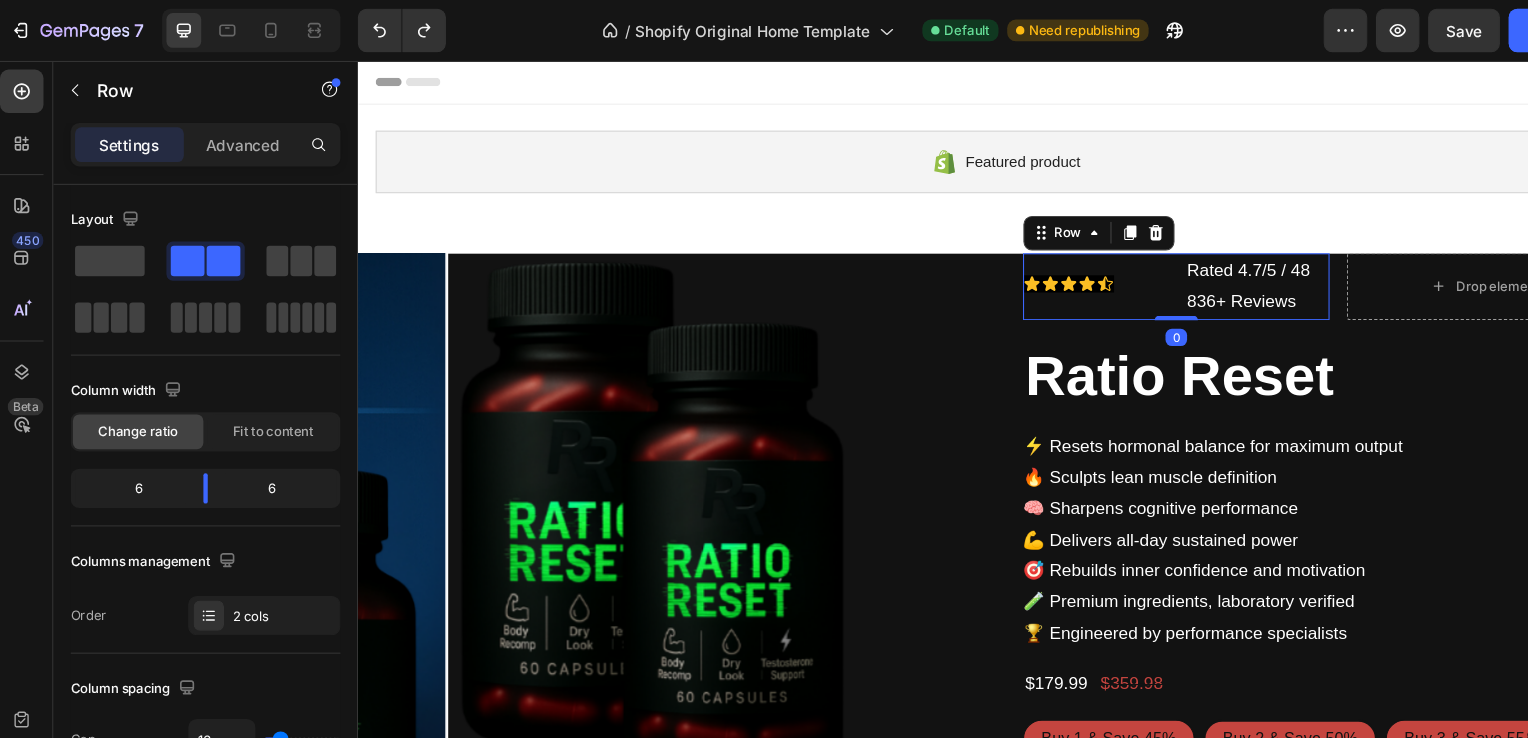 click on "Icon Icon Icon Icon Icon Icon List" at bounding box center [1040, 270] 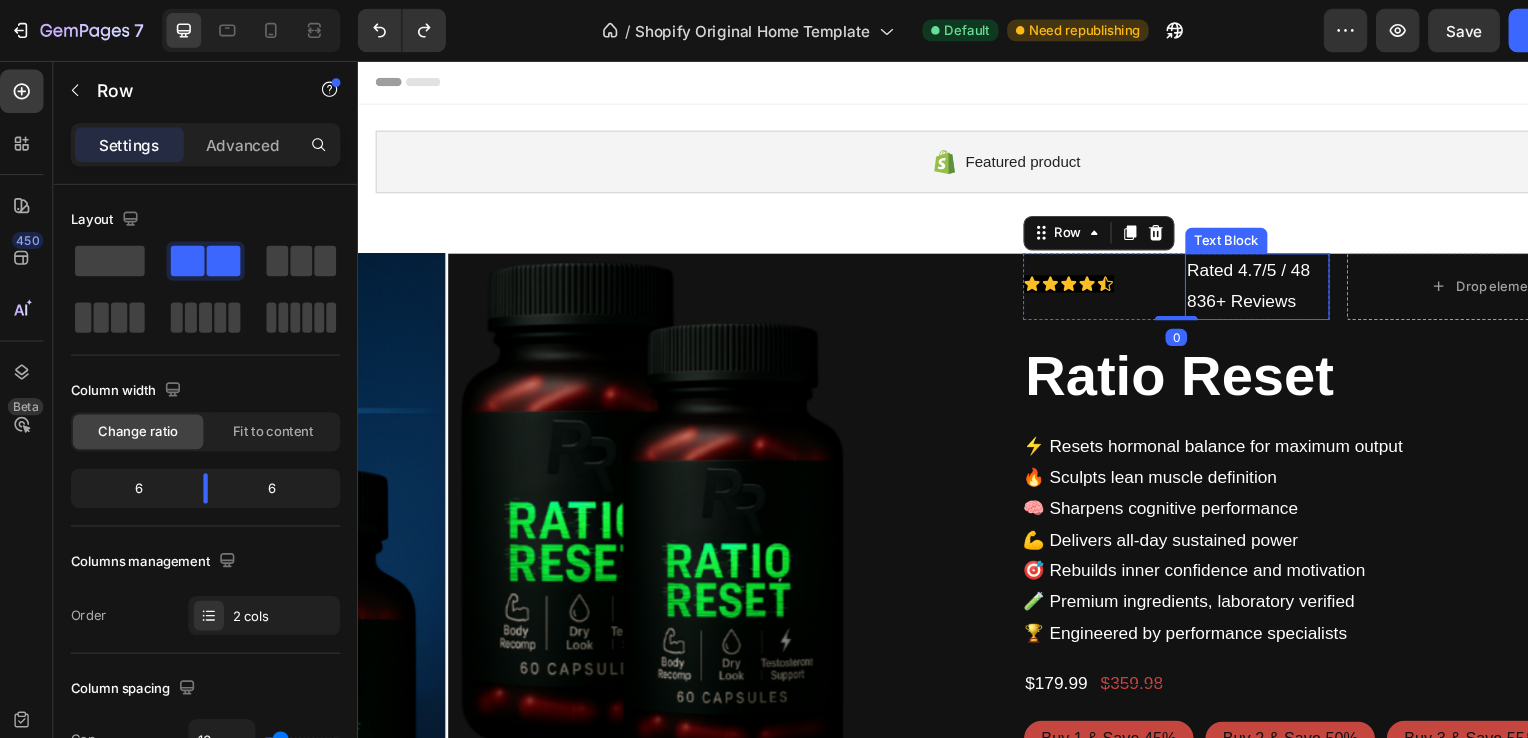 click on "Rated 4.7/5 / 48 836+ Reviews" at bounding box center [1190, 270] 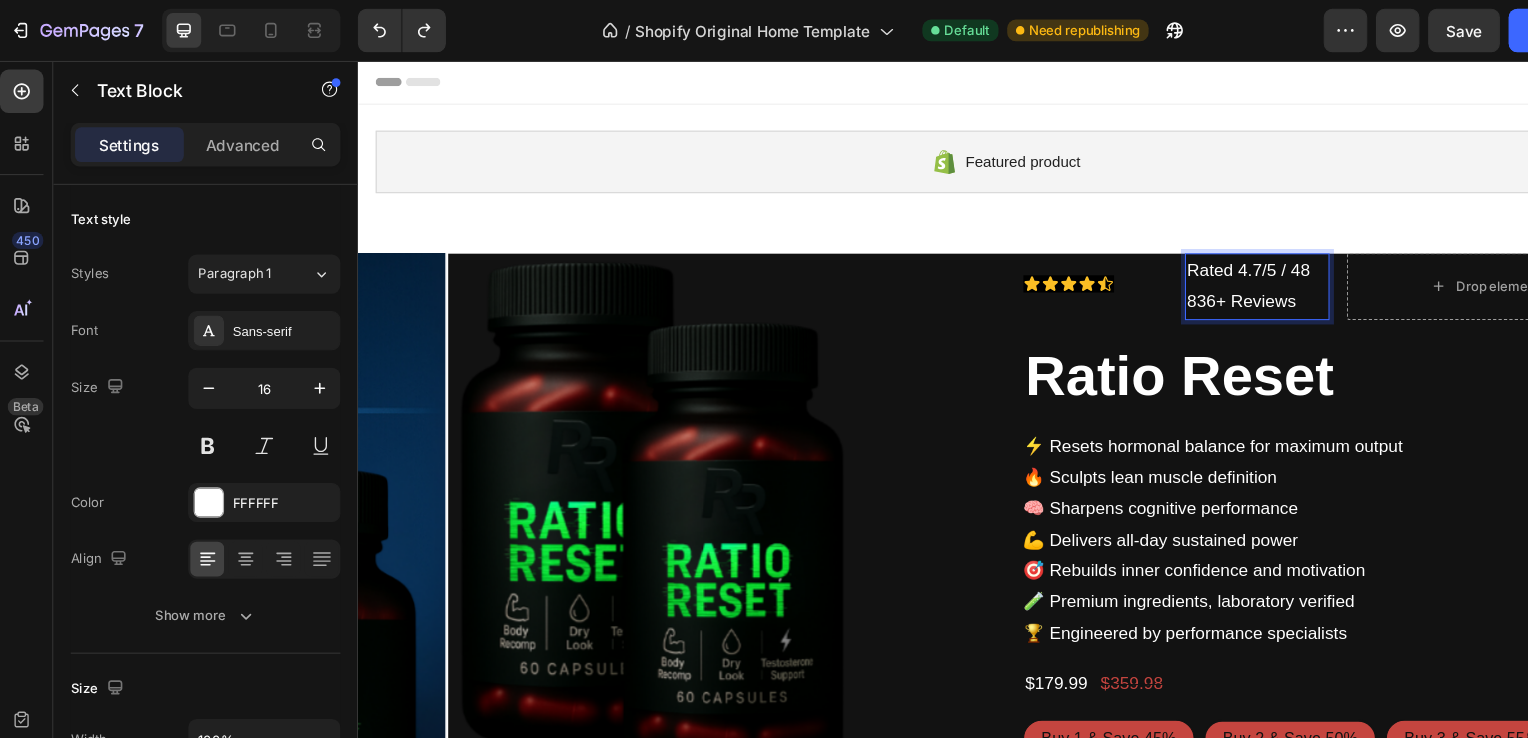 click on "Drop element here" at bounding box center (1415, 270) 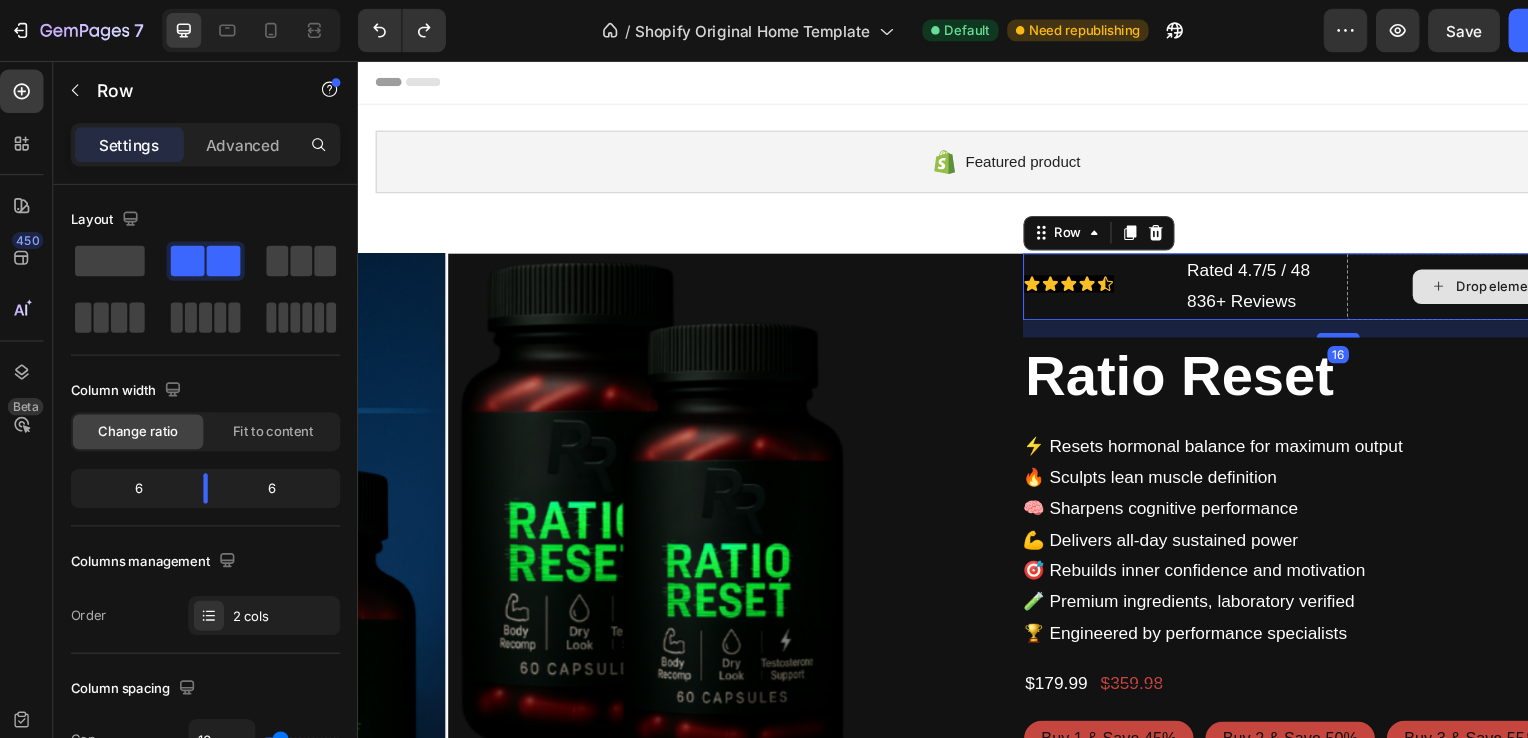 click on "Rated 4.7/5 / 48 836+ Reviews" at bounding box center [1190, 270] 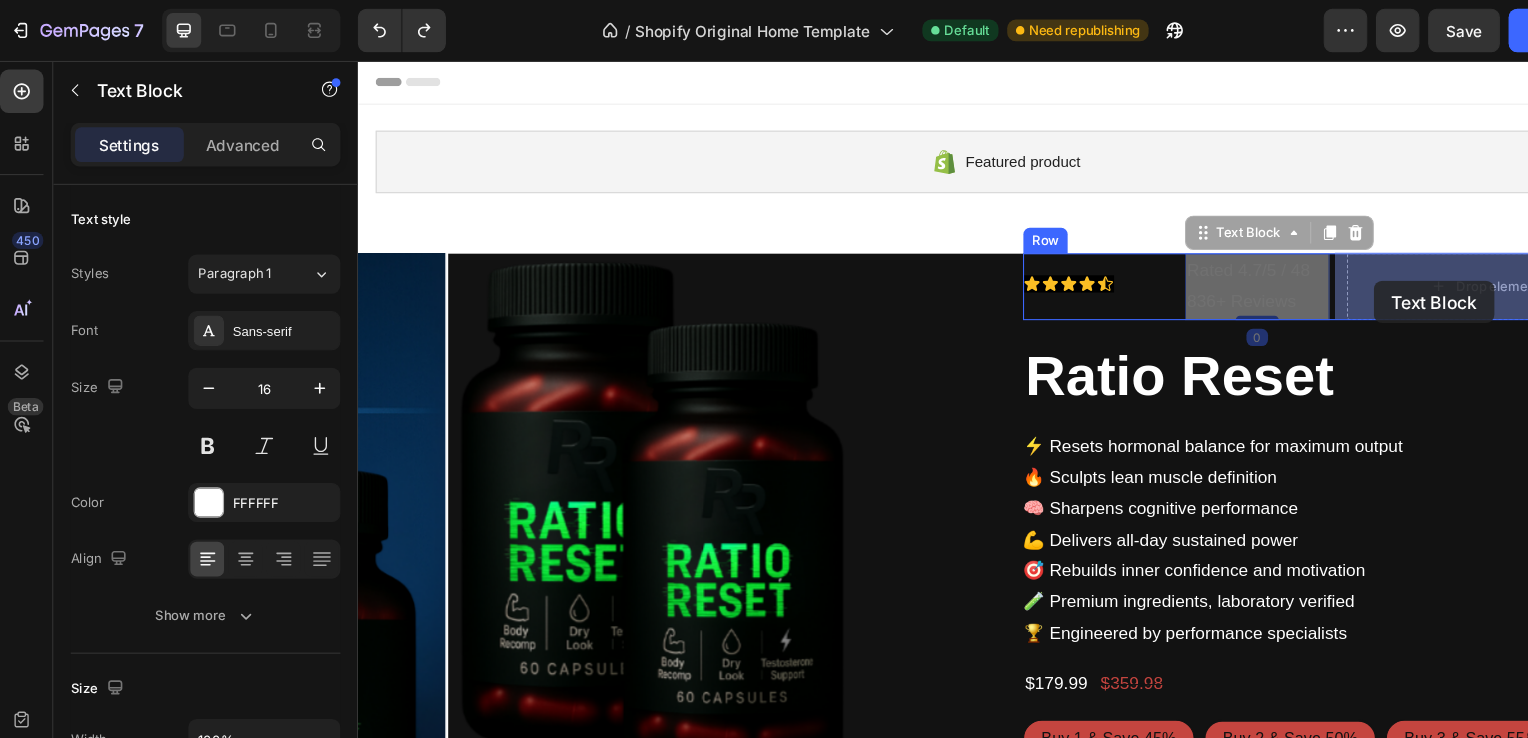 drag, startPoint x: 1128, startPoint y: 219, endPoint x: 1298, endPoint y: 264, distance: 175.85506 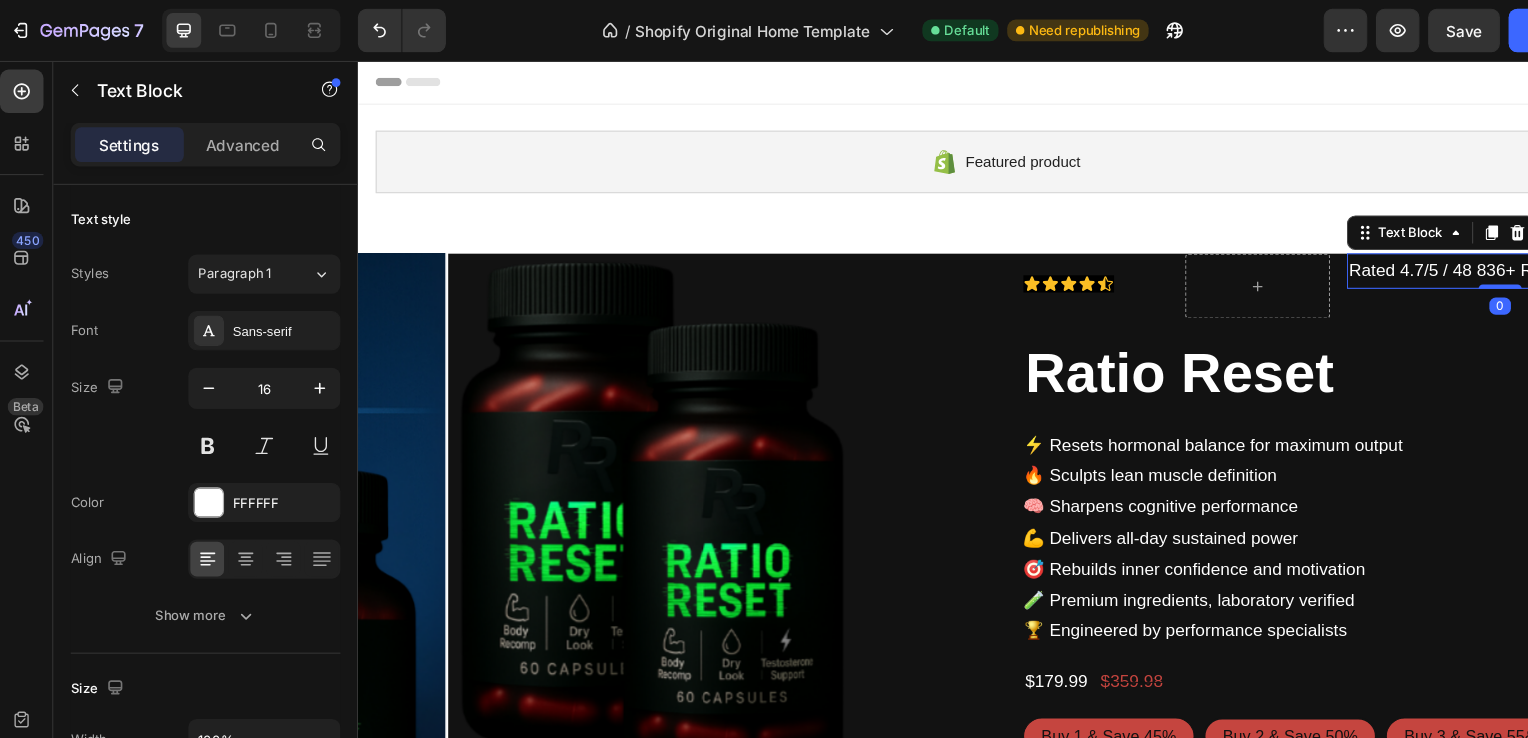 click on "Rated 4.7/5 / 48 836+ Reviews" at bounding box center (1415, 255) 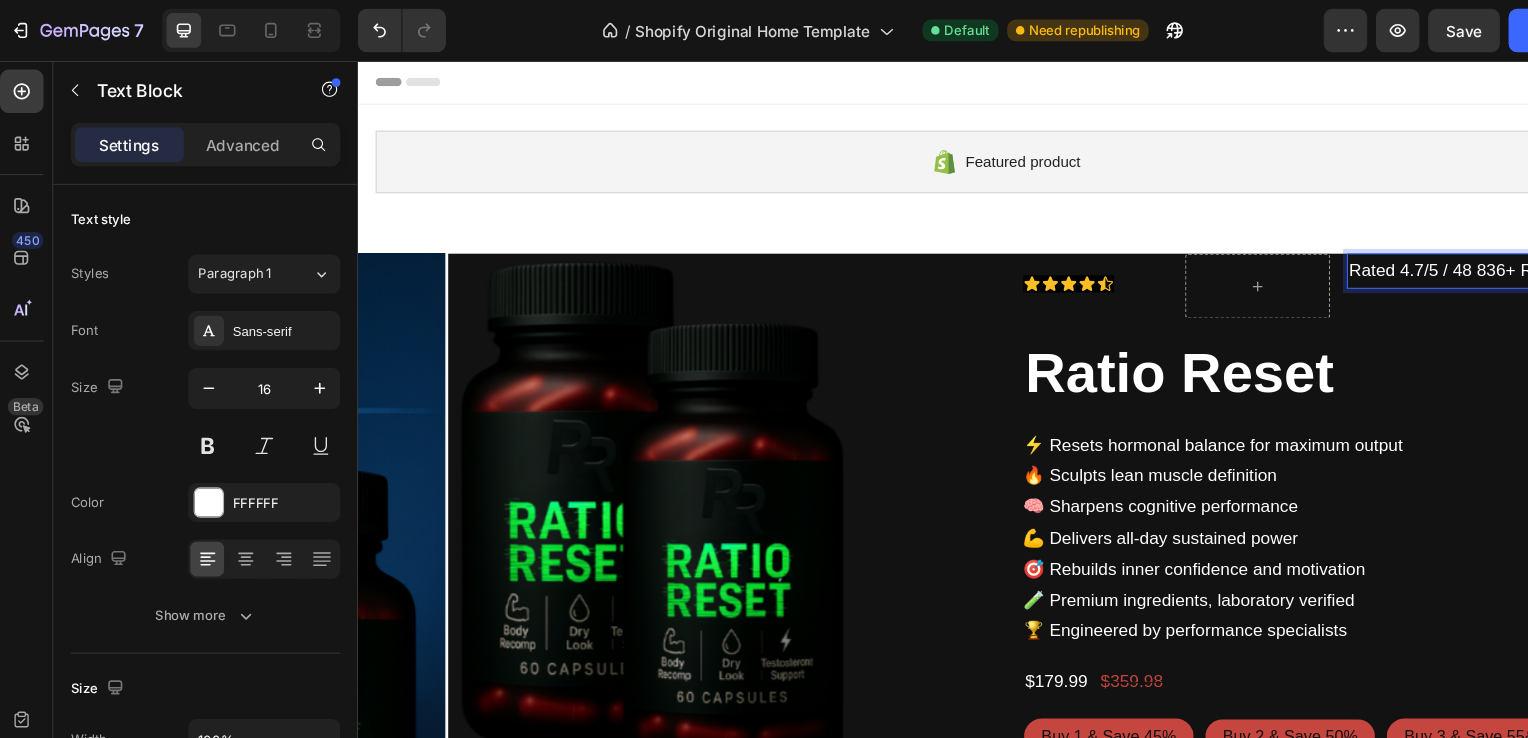 click on "Rated 4.7/5 / 48 836+ Reviews" at bounding box center [1415, 255] 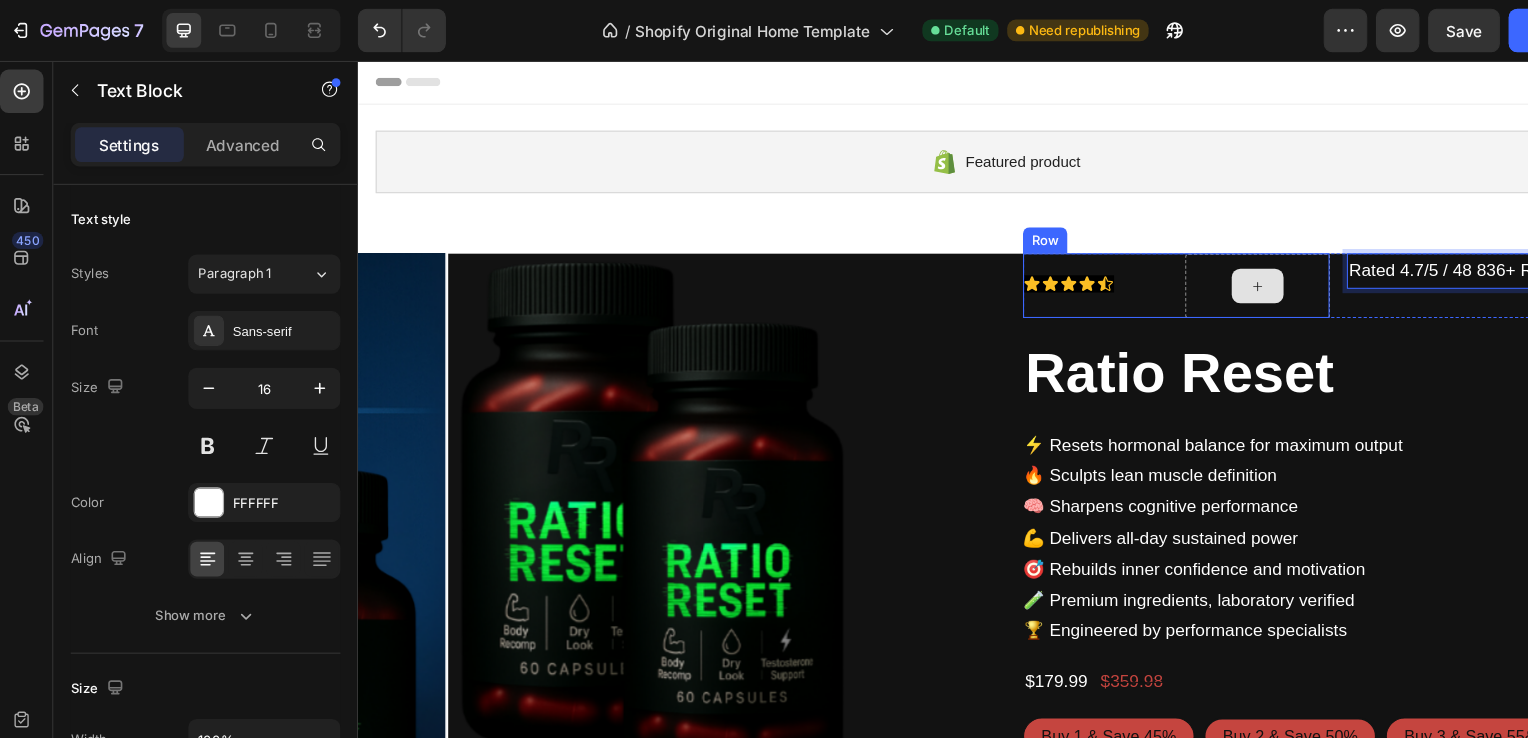 click at bounding box center (1190, 269) 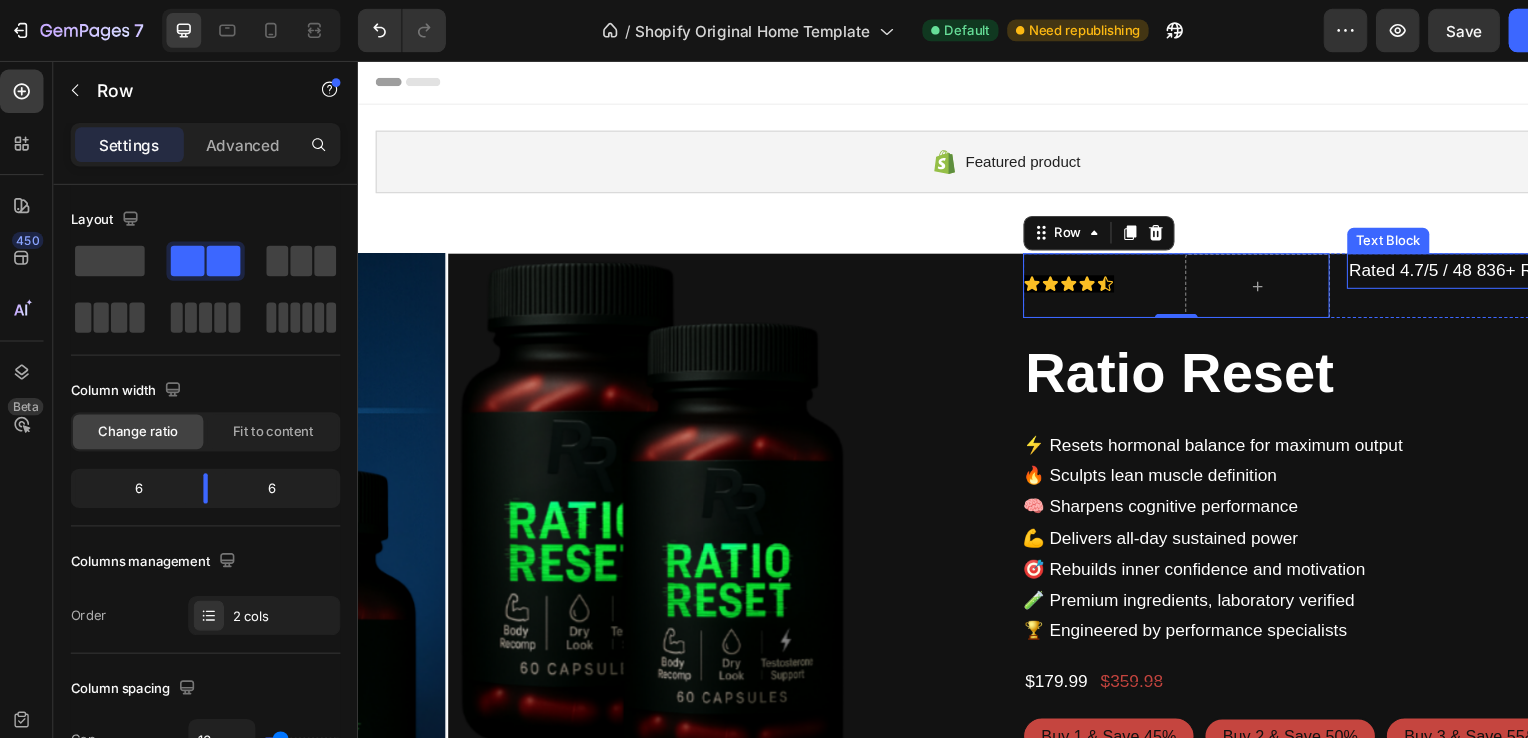 click on "Text Block" at bounding box center [1311, 227] 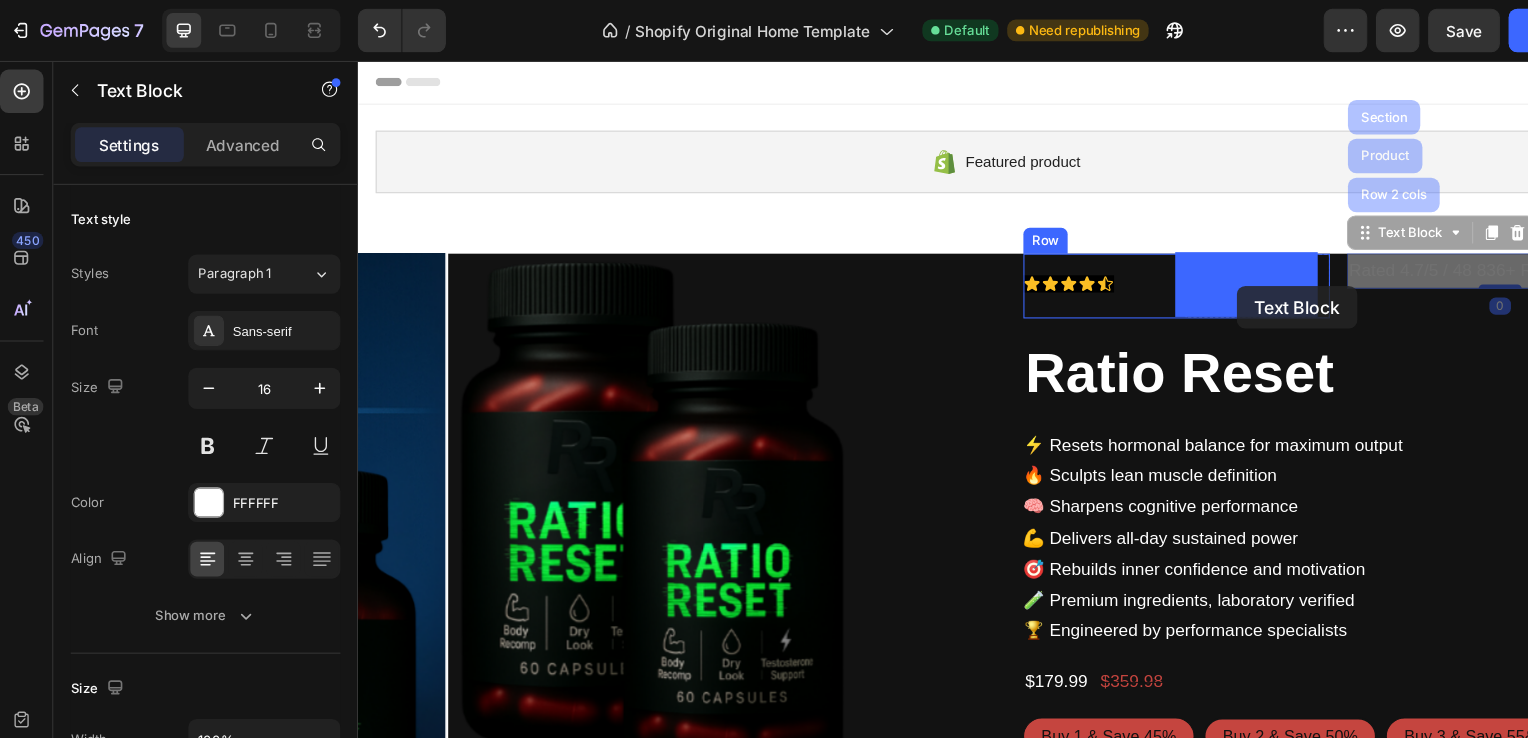 drag, startPoint x: 1272, startPoint y: 230, endPoint x: 1171, endPoint y: 269, distance: 108.26819 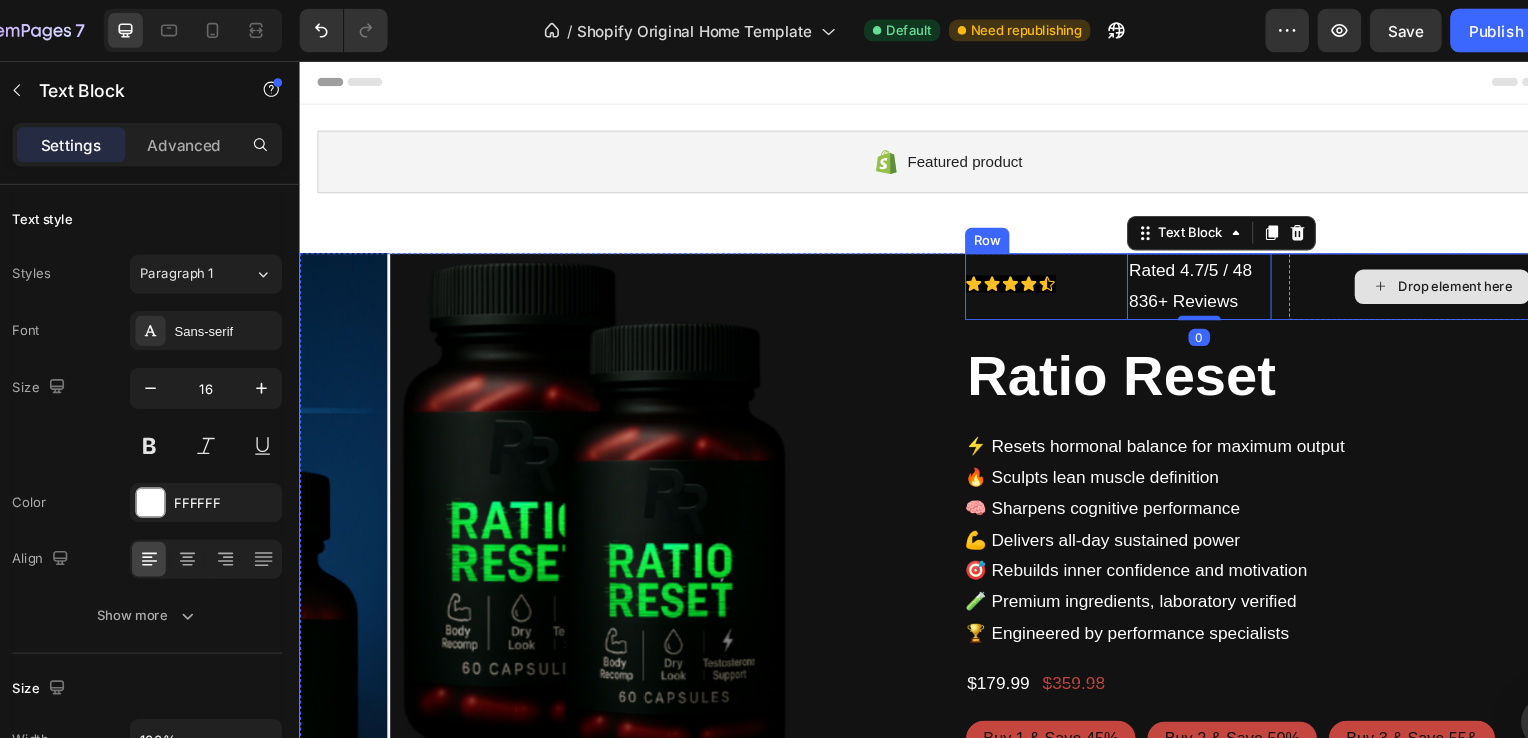 scroll, scrollTop: 0, scrollLeft: 0, axis: both 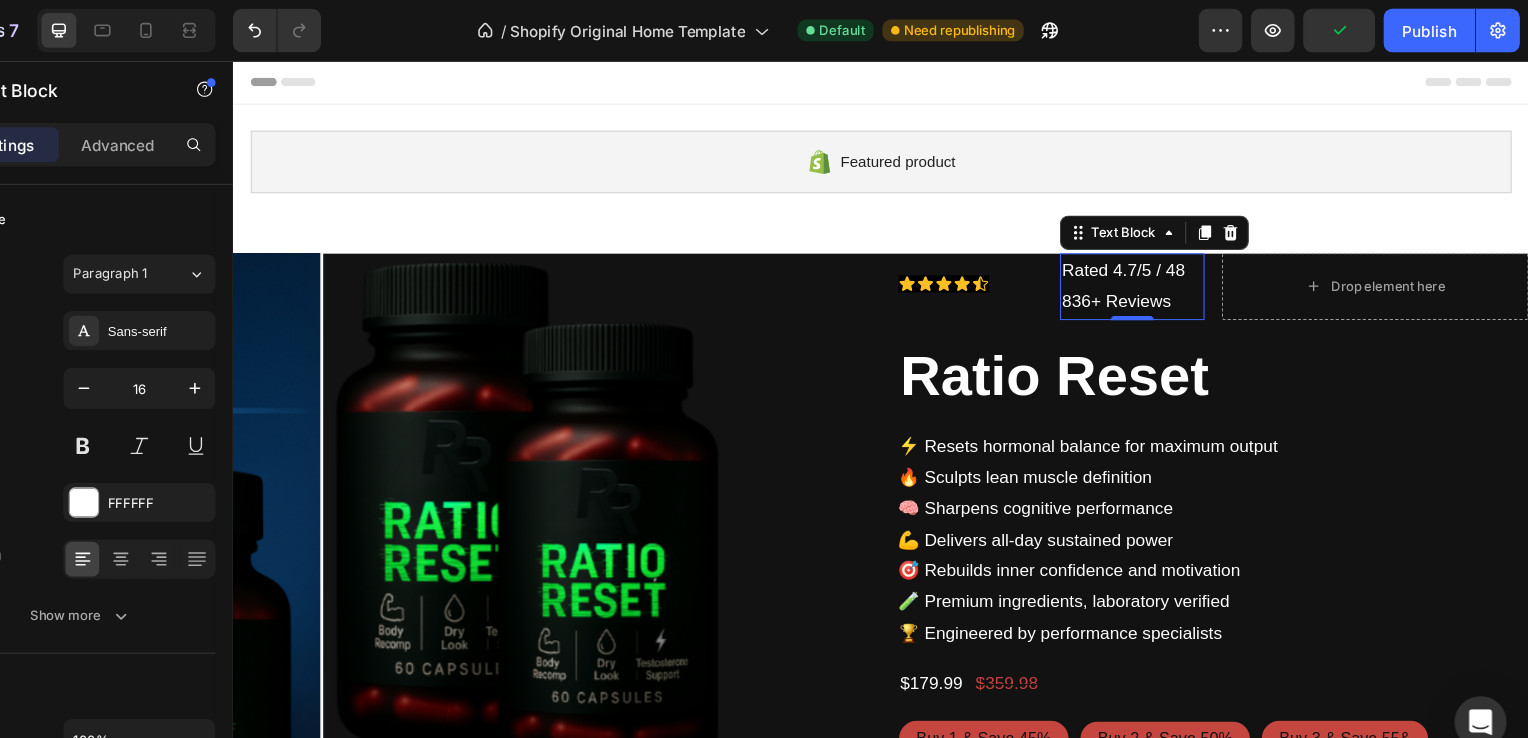 click on "Rated 4.7/5 / 48 836+ Reviews" at bounding box center [1065, 270] 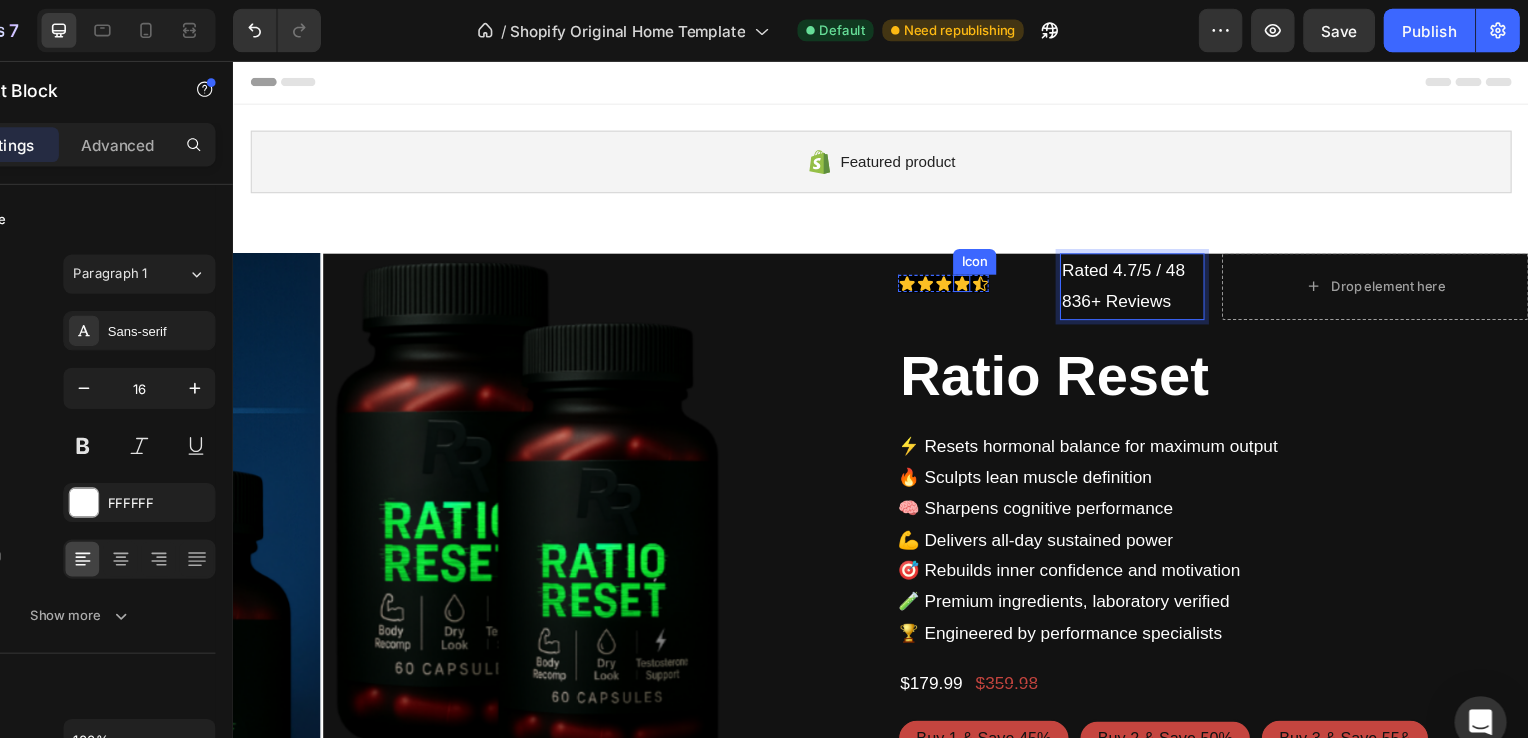 click 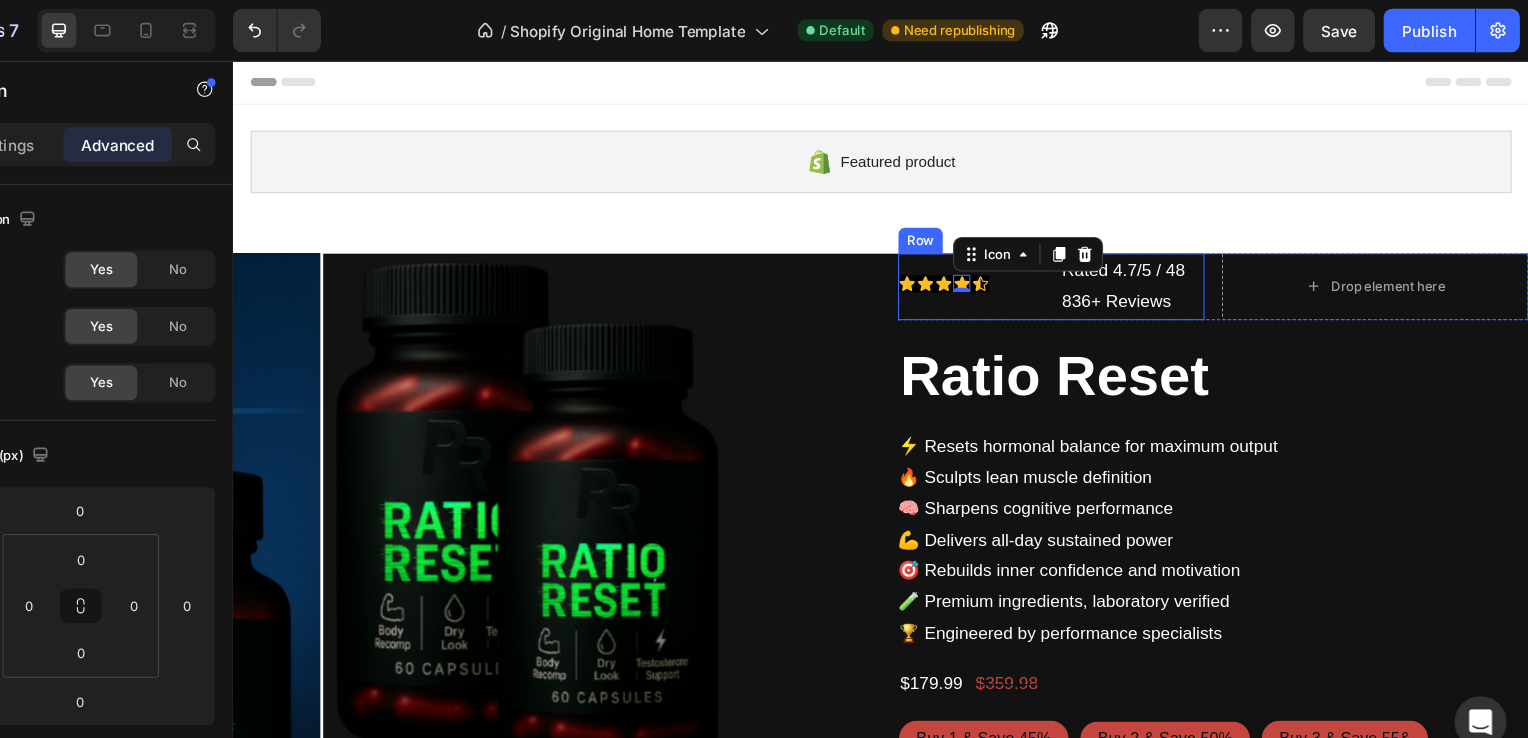 click on "Icon Icon Icon Icon   0 Icon Icon List" at bounding box center (915, 270) 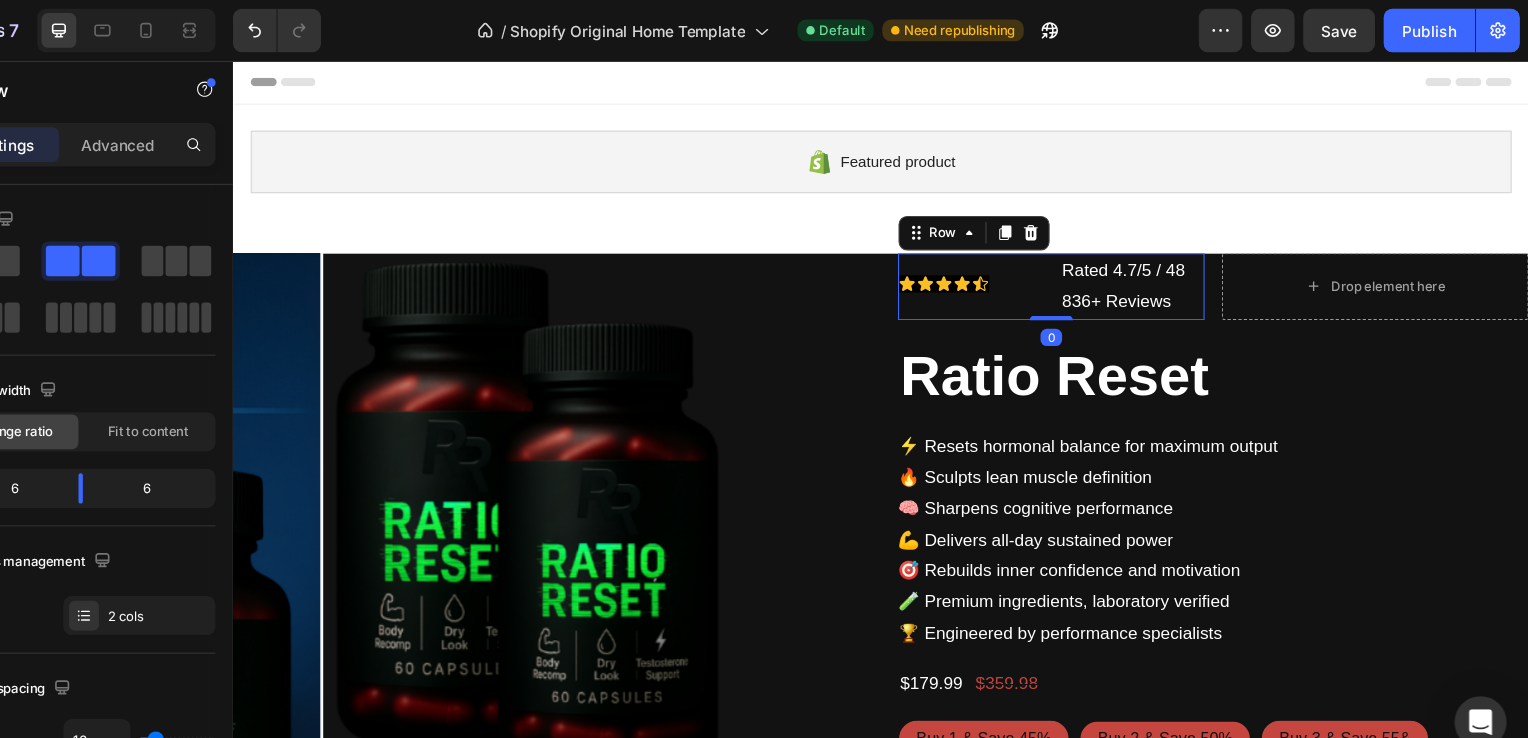 click on "Rated 4.7/5 / 48 836+ Reviews" at bounding box center [1065, 270] 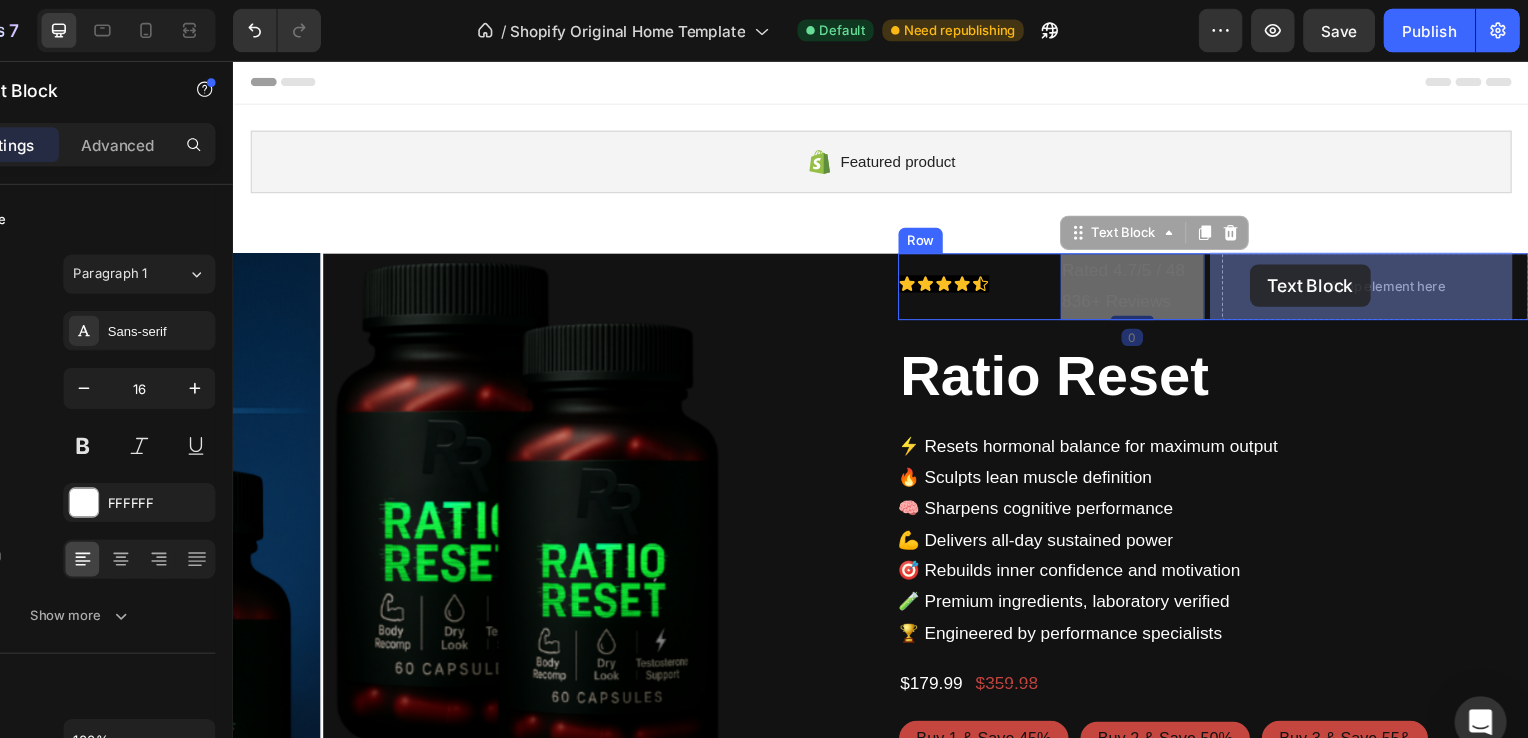 drag, startPoint x: 1007, startPoint y: 216, endPoint x: 1174, endPoint y: 248, distance: 170.03824 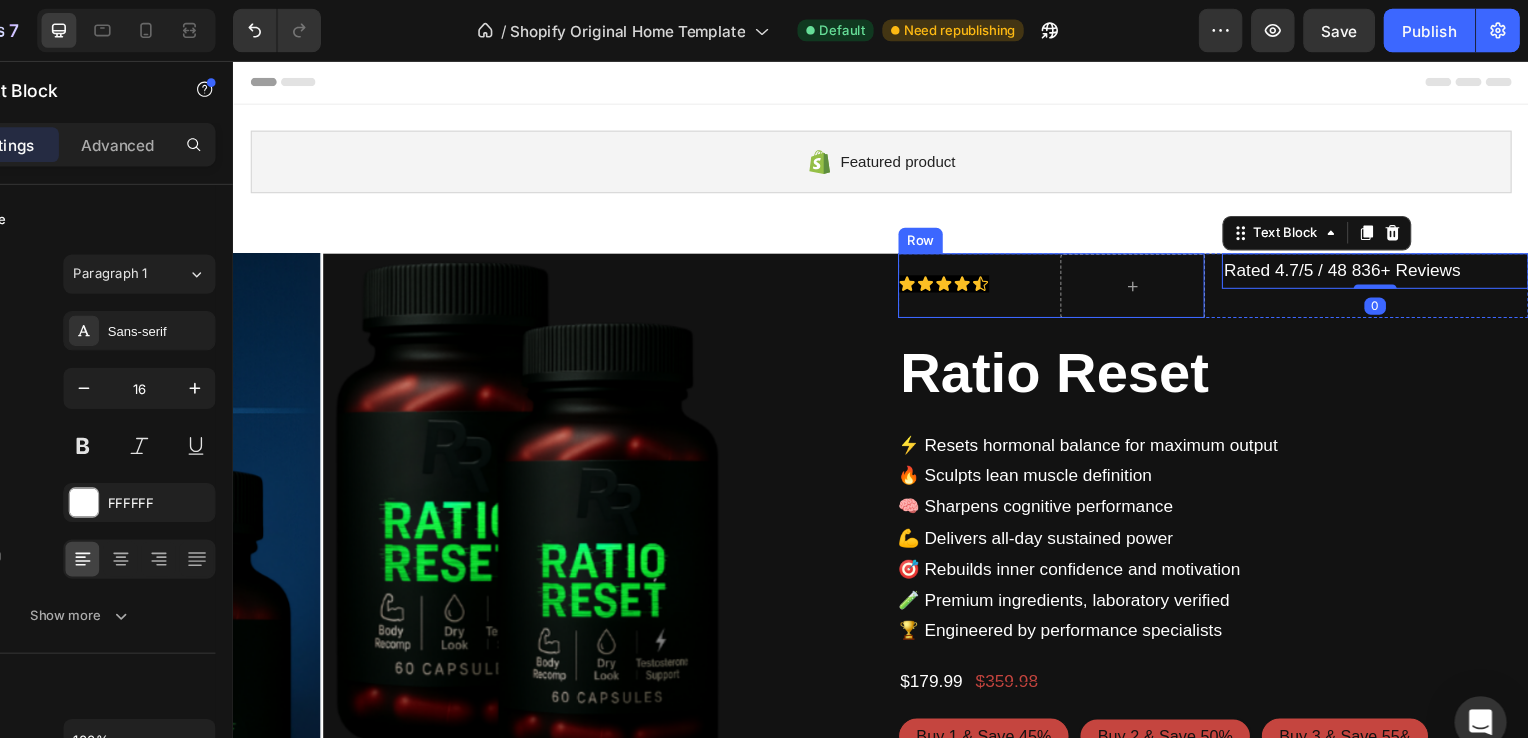 click on "Icon Icon Icon Icon Icon Icon List" at bounding box center (915, 269) 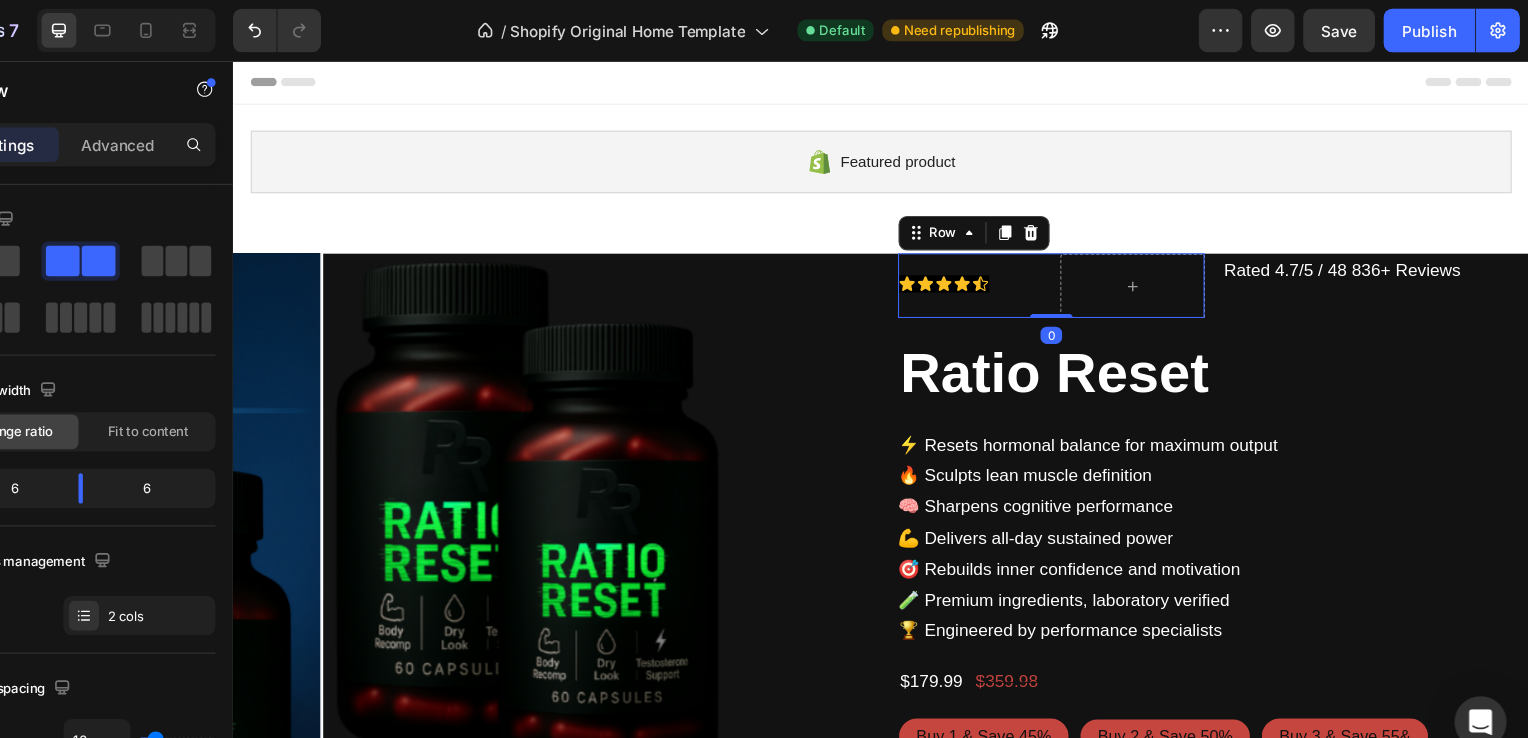 click on "Icon Icon Icon Icon Icon Icon List" at bounding box center (915, 269) 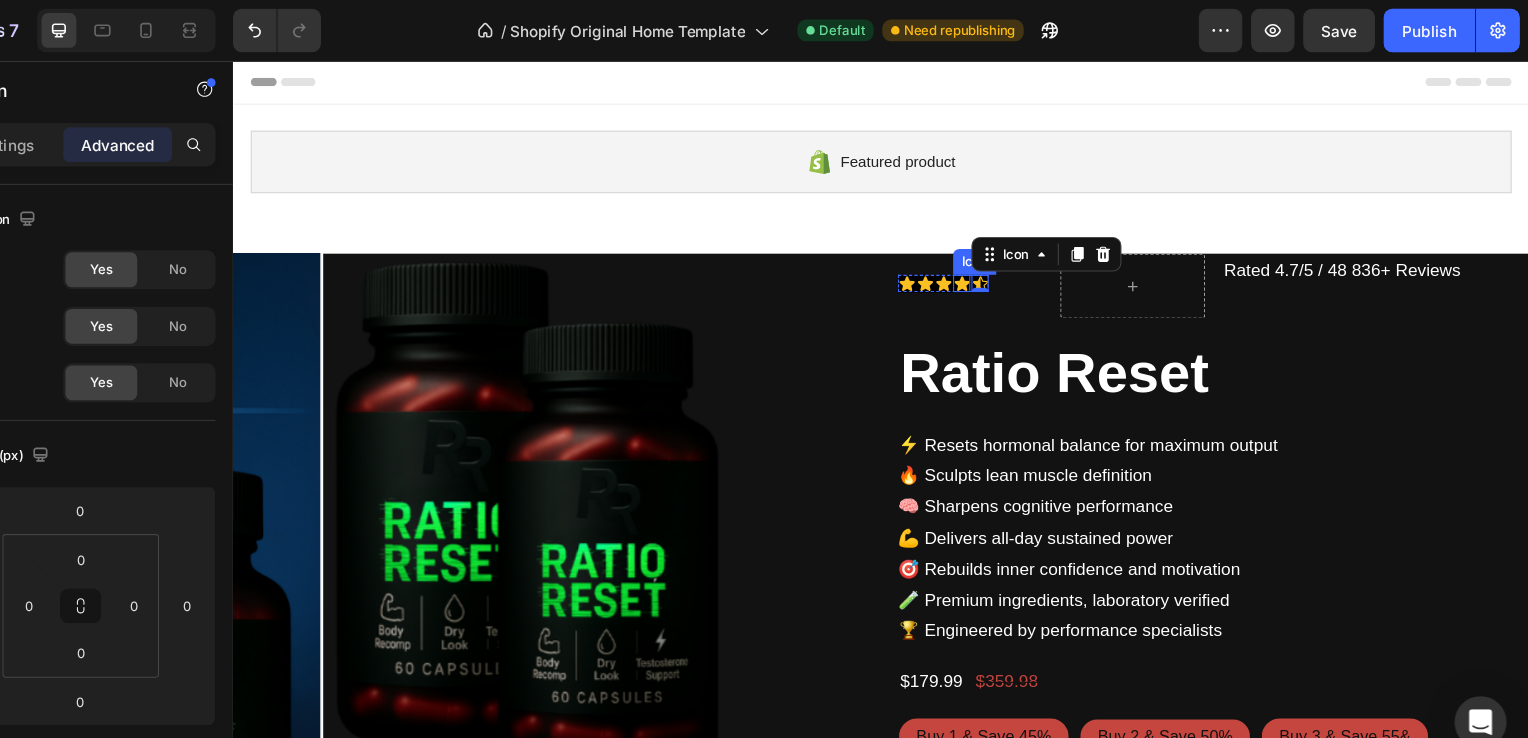 click 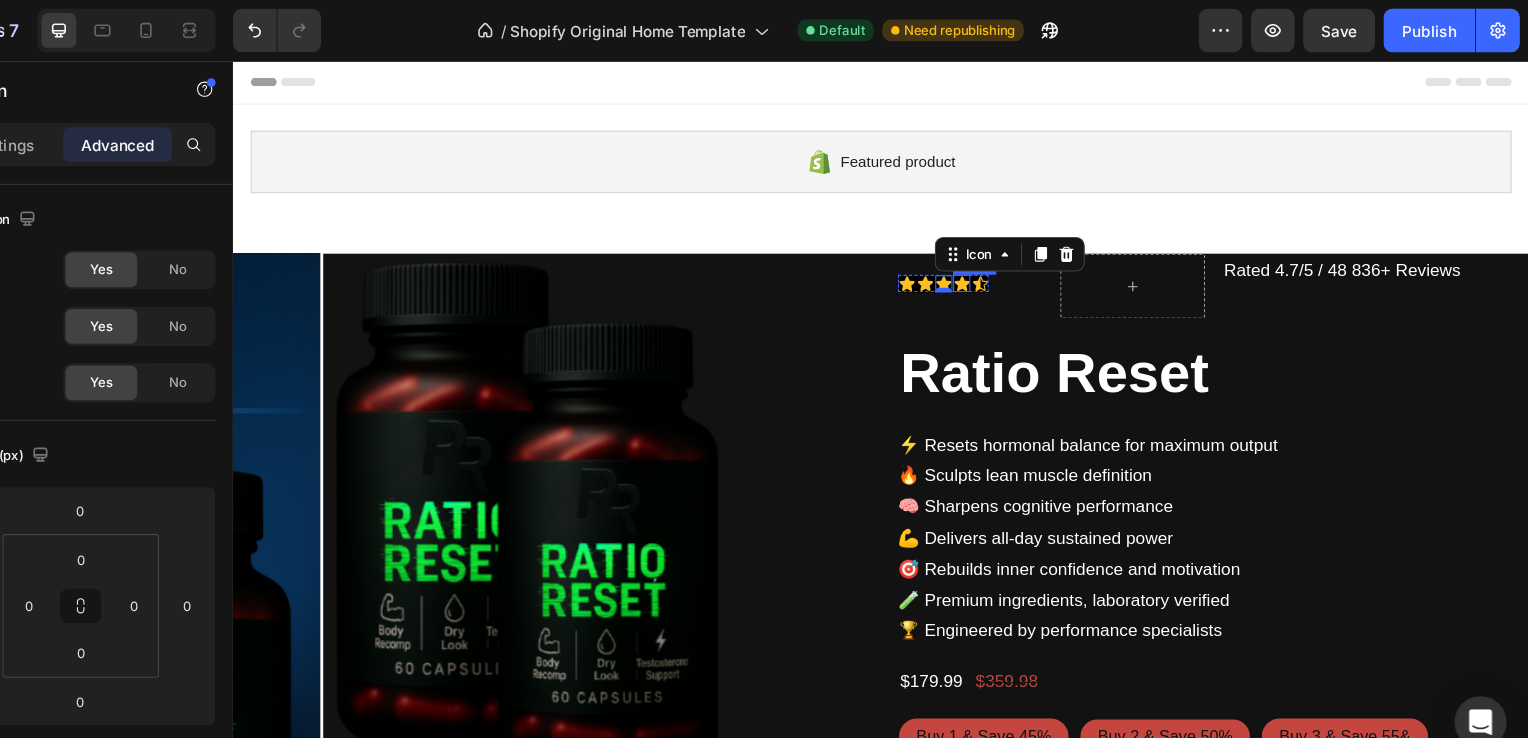 click 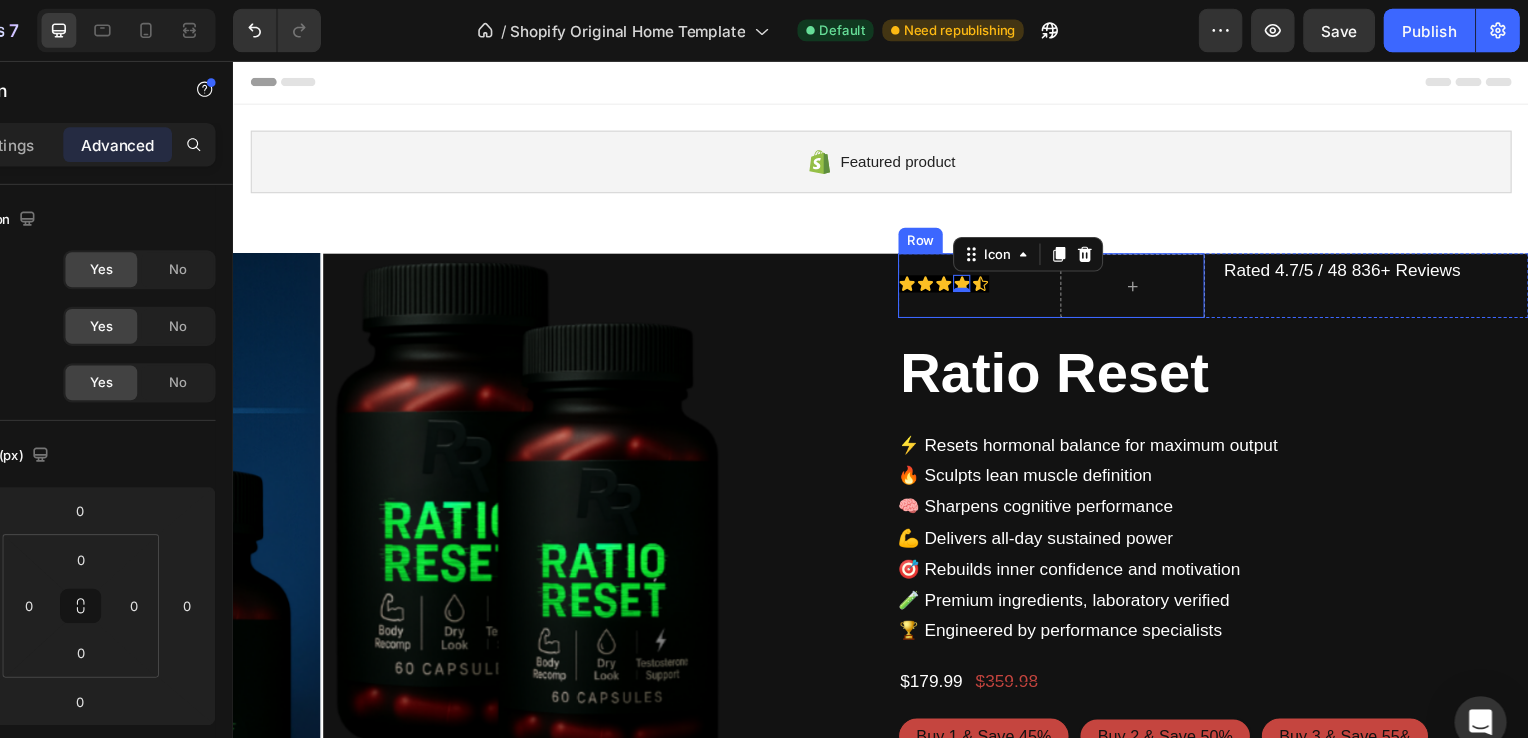click on "Icon Icon Icon Icon   0 Icon Icon List" at bounding box center [915, 269] 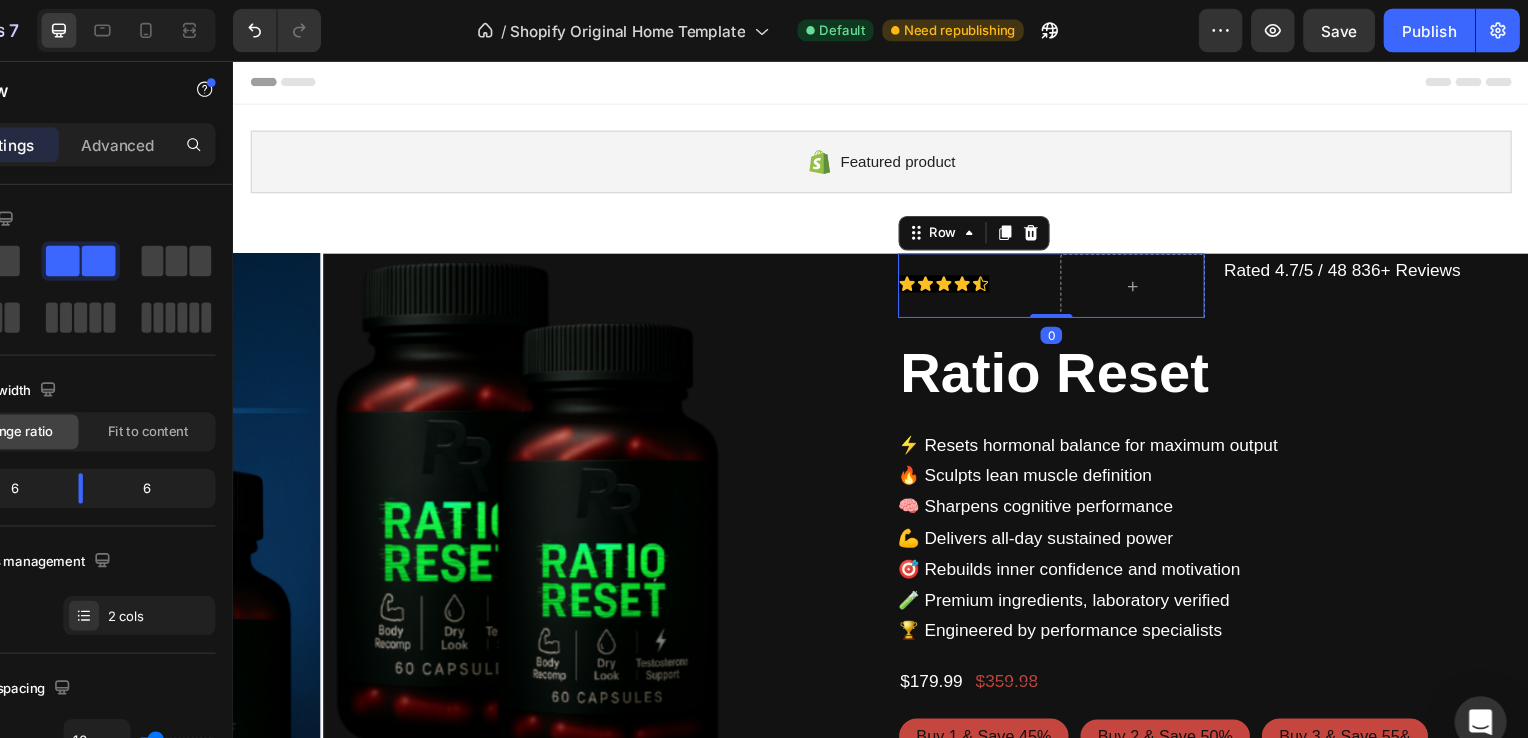 click on "Icon Icon Icon Icon Icon Icon List" at bounding box center (915, 269) 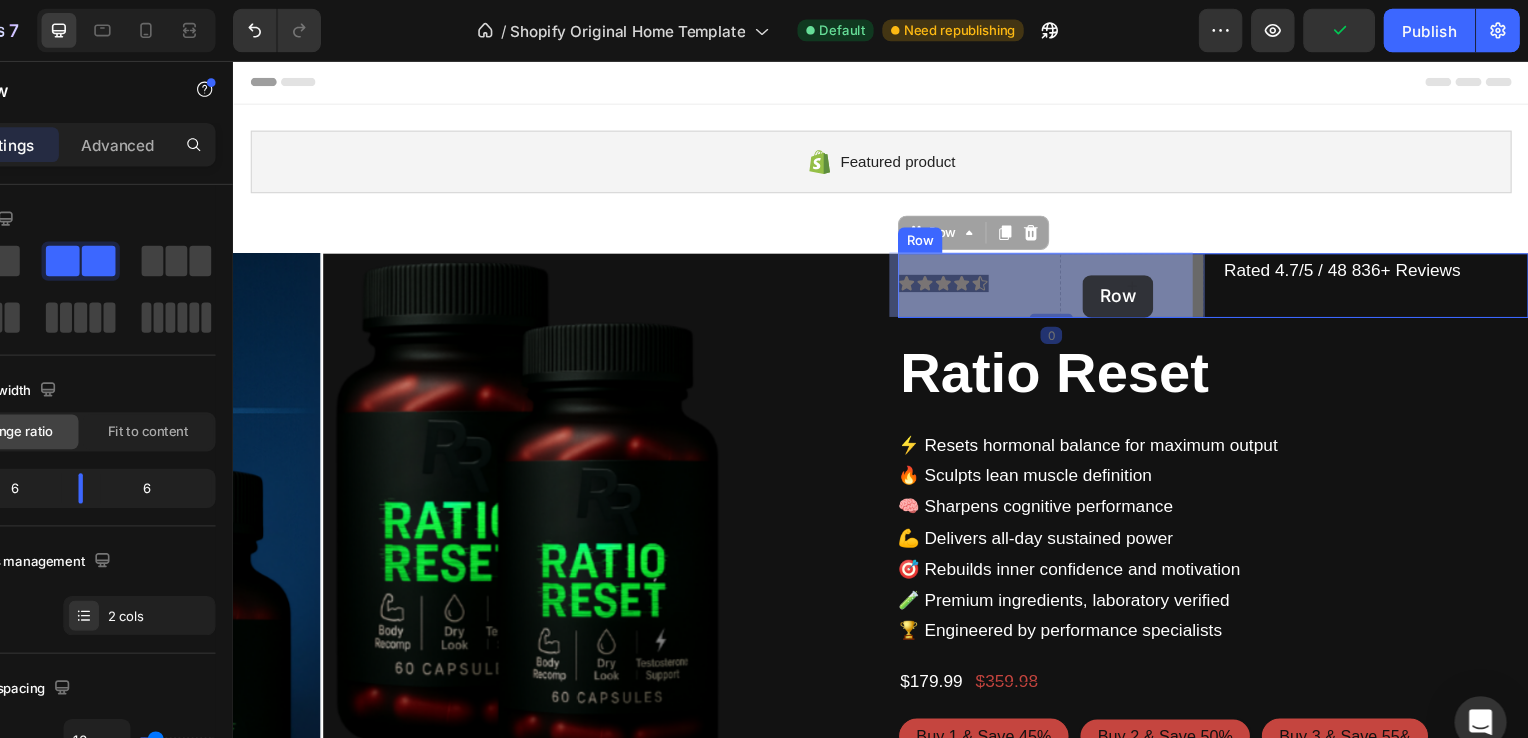 drag, startPoint x: 863, startPoint y: 222, endPoint x: 1019, endPoint y: 258, distance: 160.09998 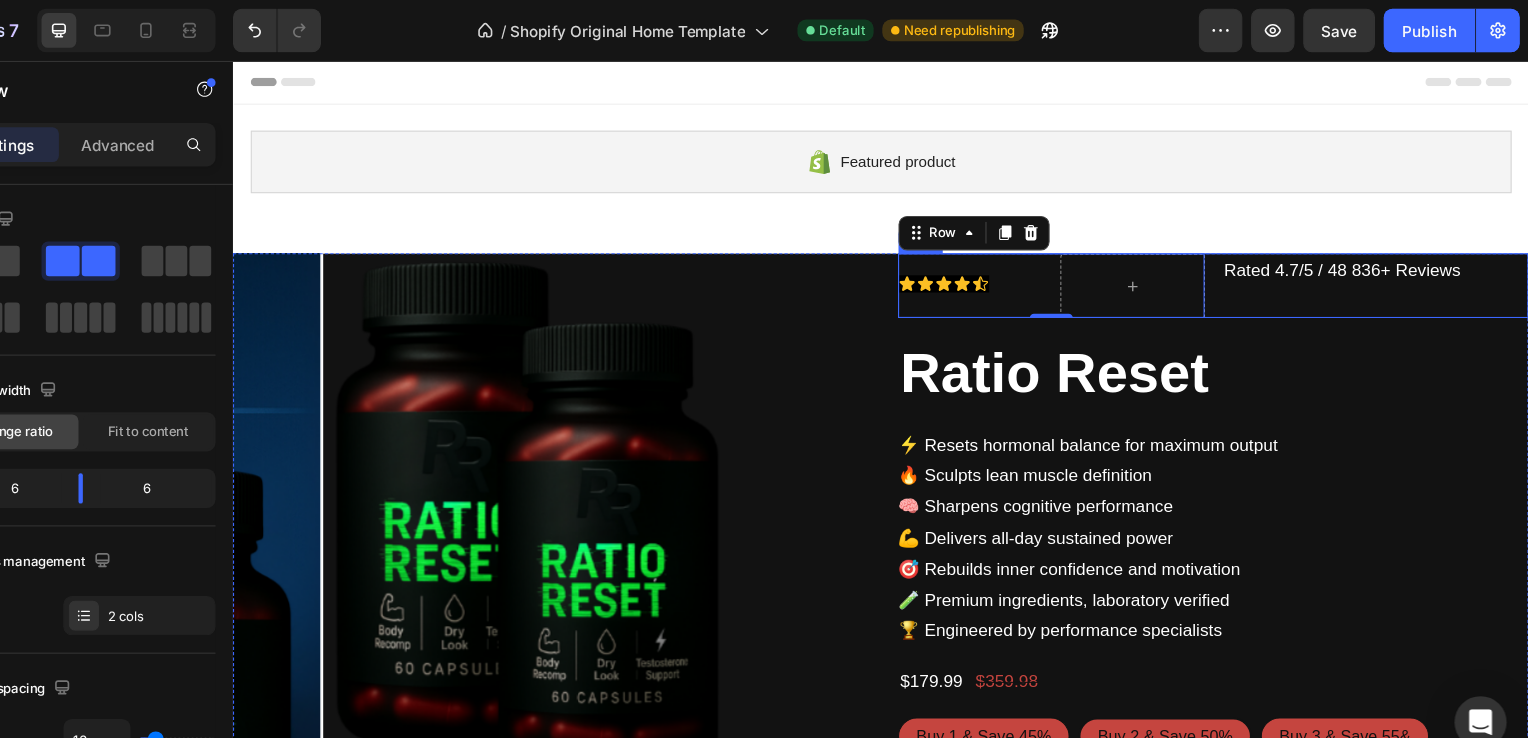 click on "Rated 4.7/5 / 48 836+ Reviews" at bounding box center (1290, 255) 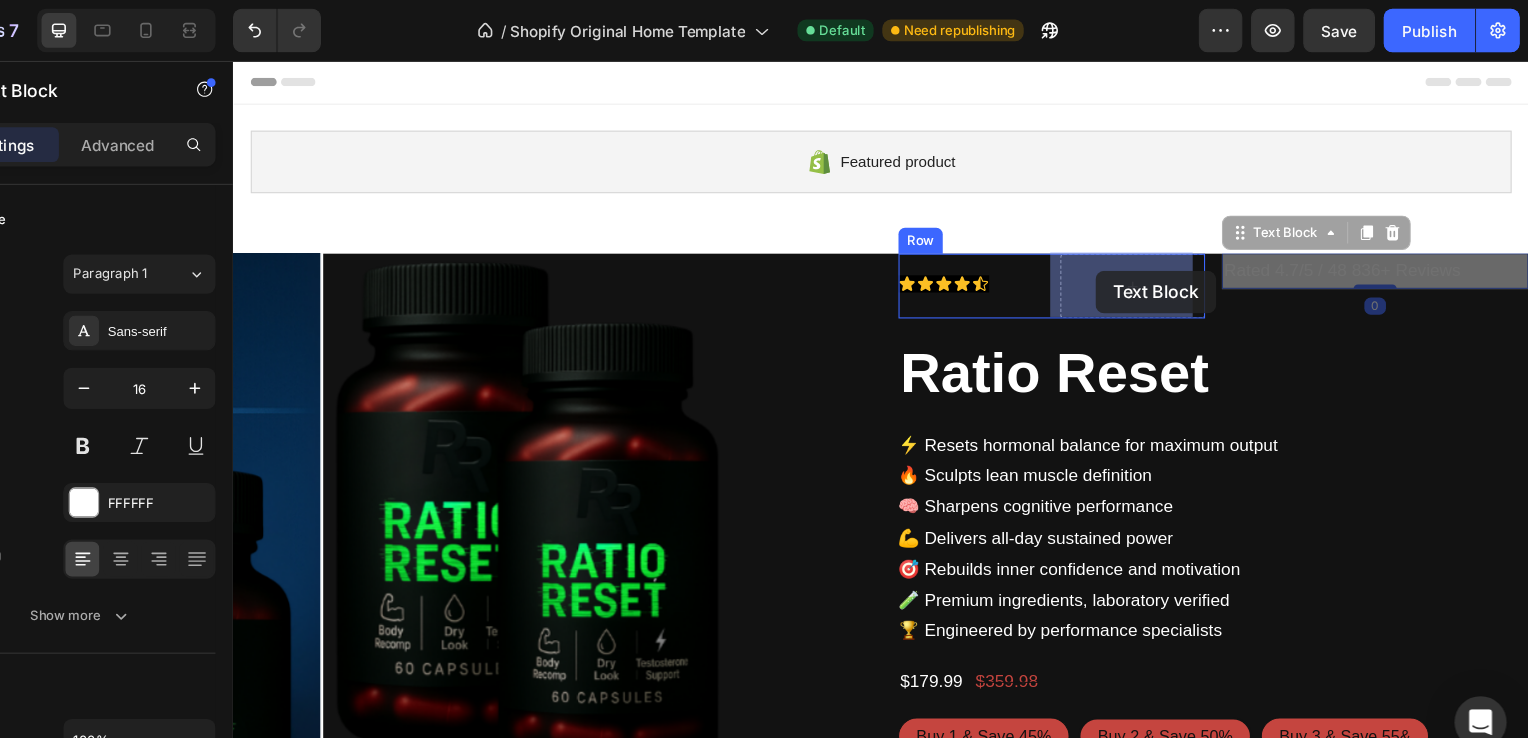 drag, startPoint x: 1152, startPoint y: 217, endPoint x: 1031, endPoint y: 254, distance: 126.53063 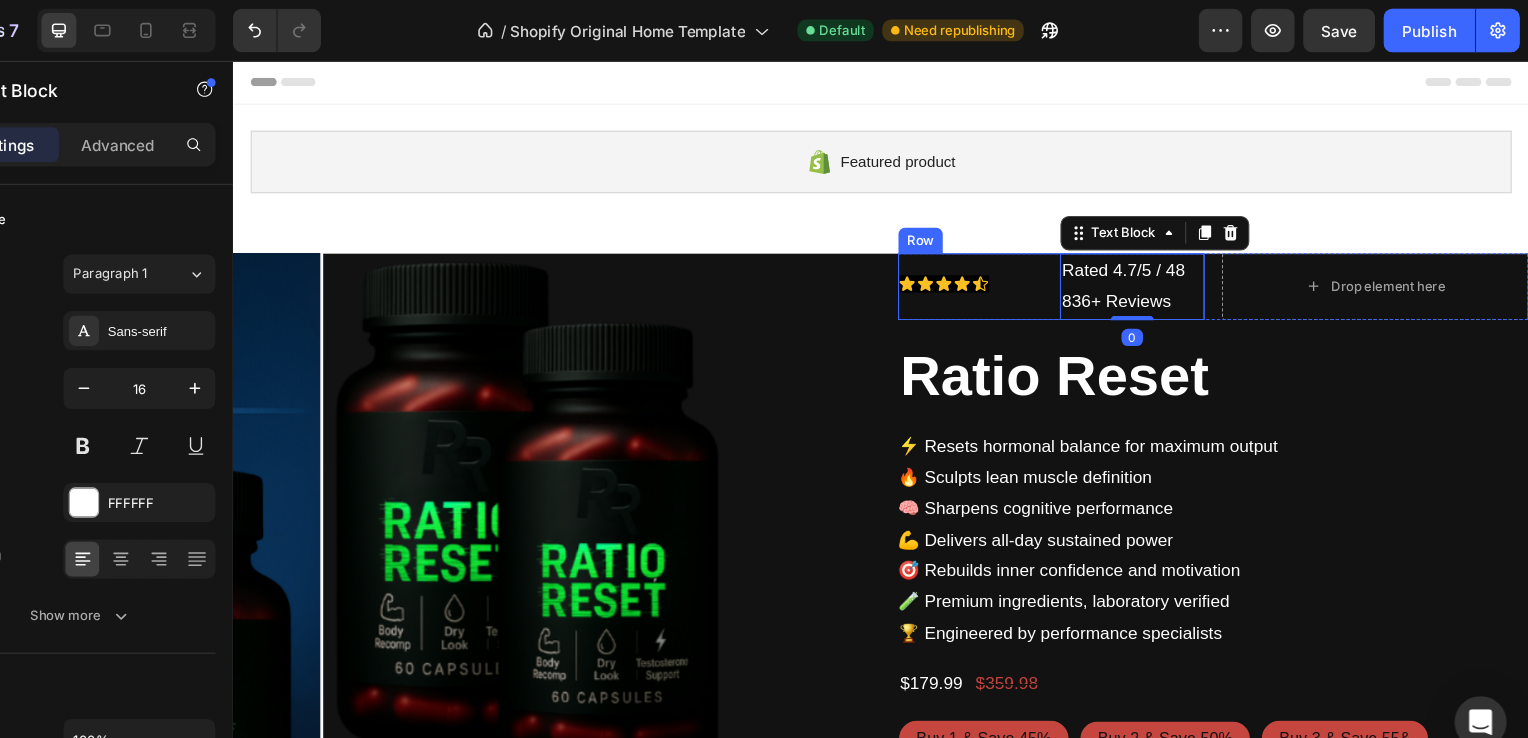 click on "Icon Icon Icon Icon Icon Icon List" at bounding box center [915, 270] 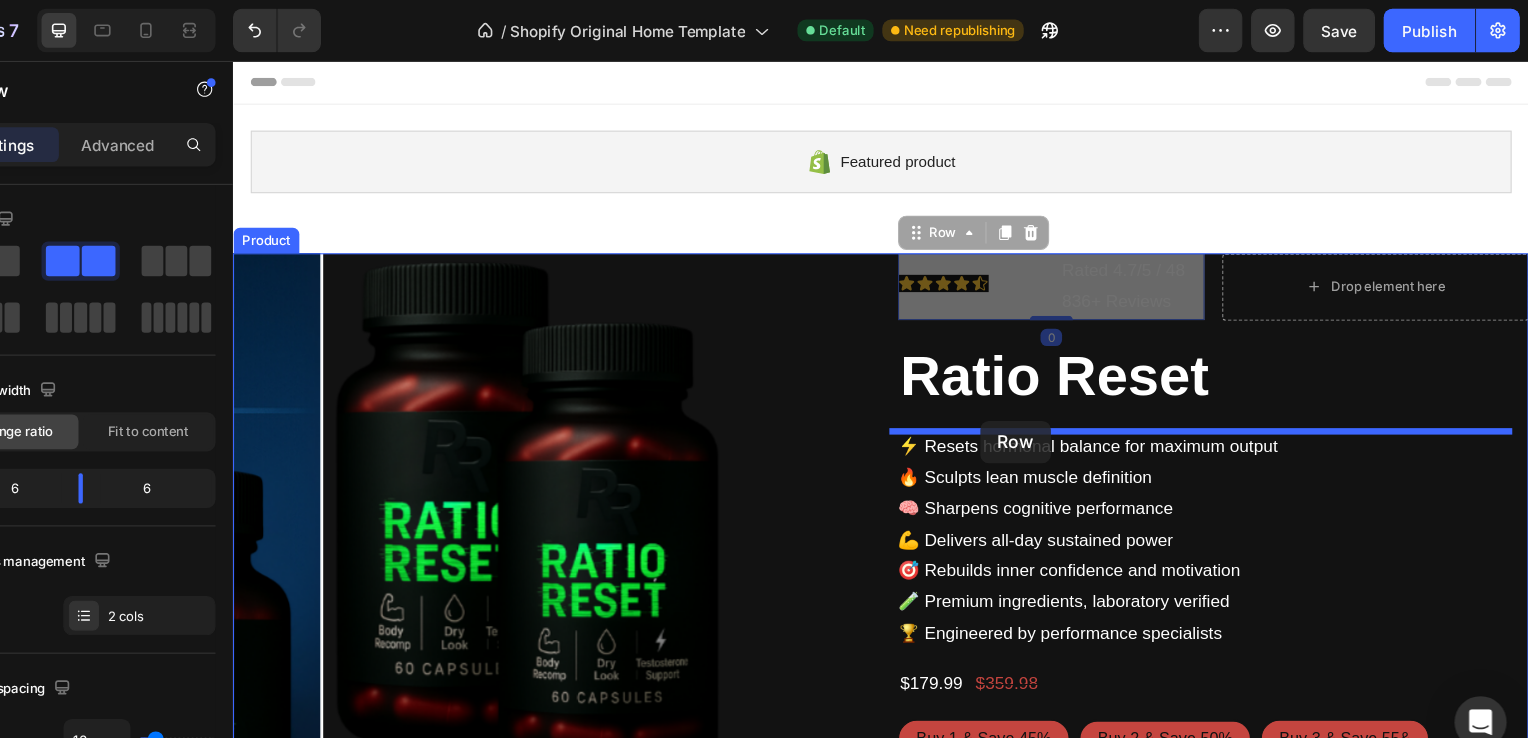 drag, startPoint x: 856, startPoint y: 220, endPoint x: 924, endPoint y: 393, distance: 185.88437 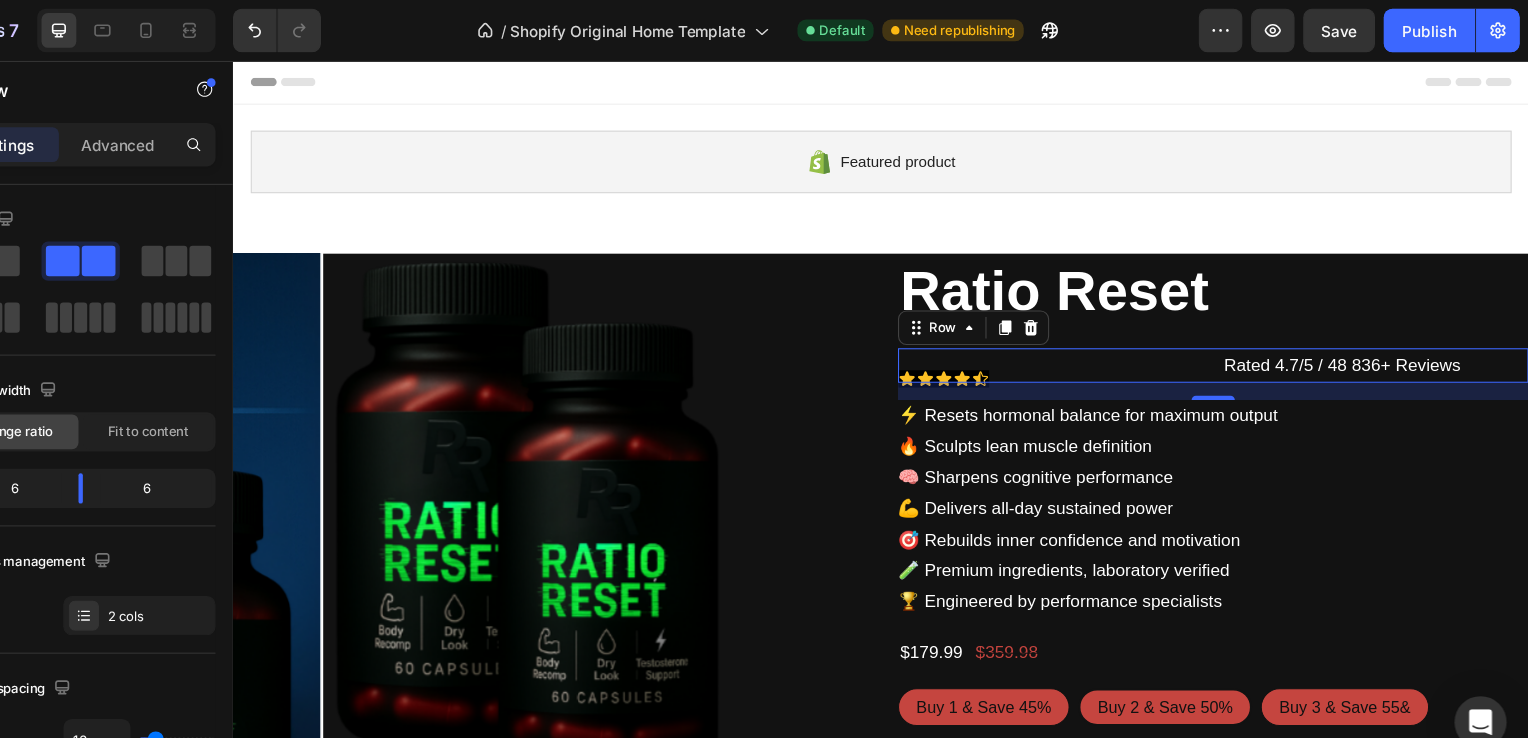click on "Icon Icon Icon Icon Icon Icon List" at bounding box center [990, 343] 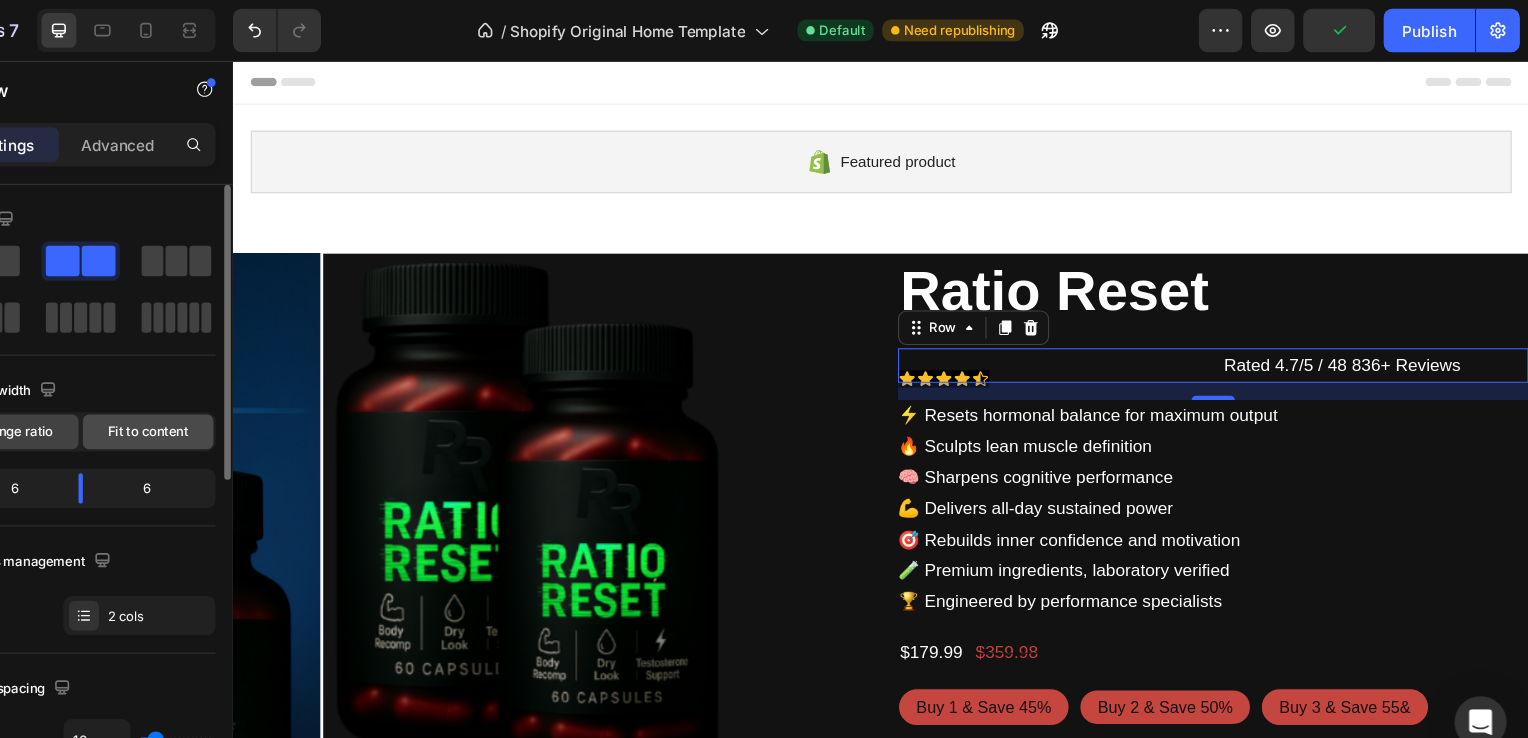 scroll, scrollTop: 0, scrollLeft: 0, axis: both 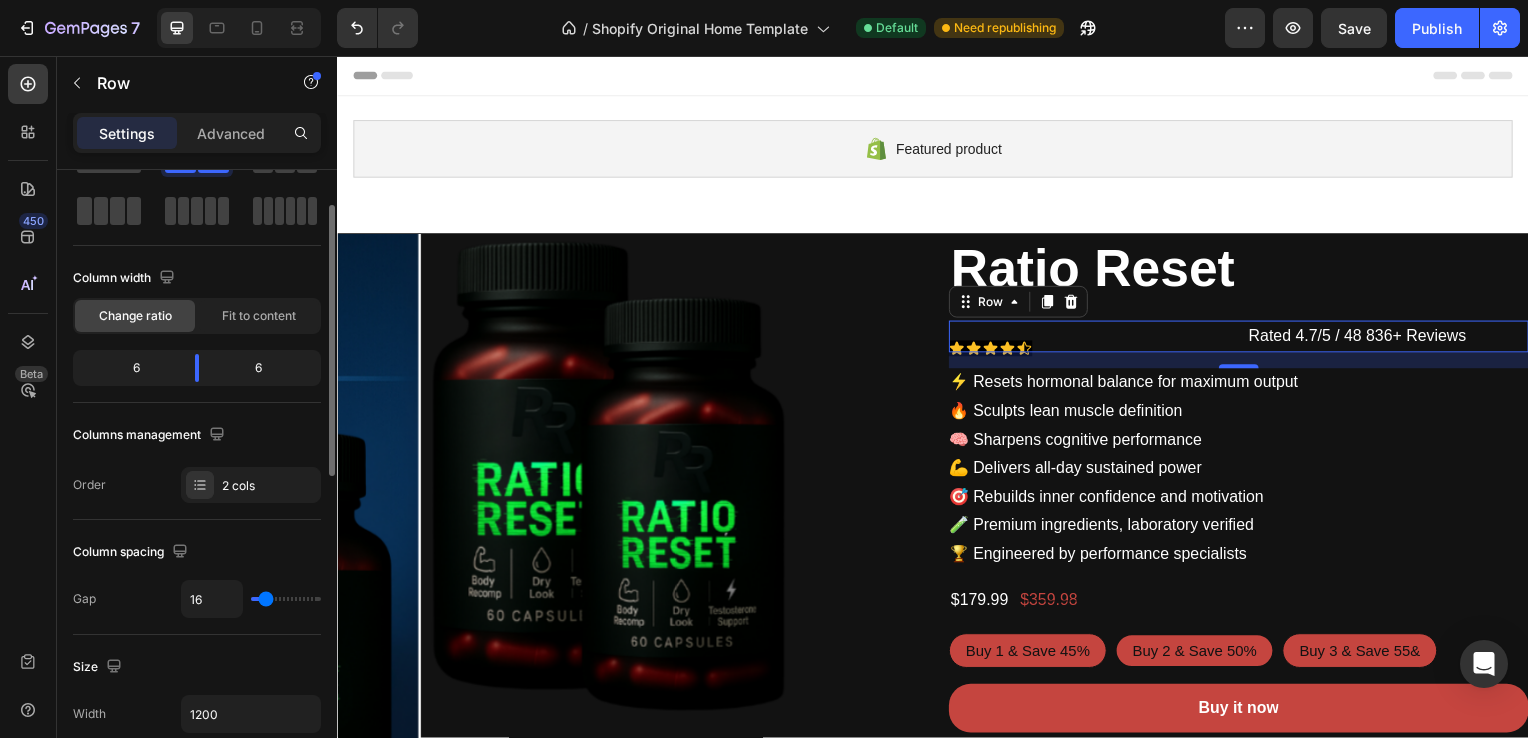 click on "6" 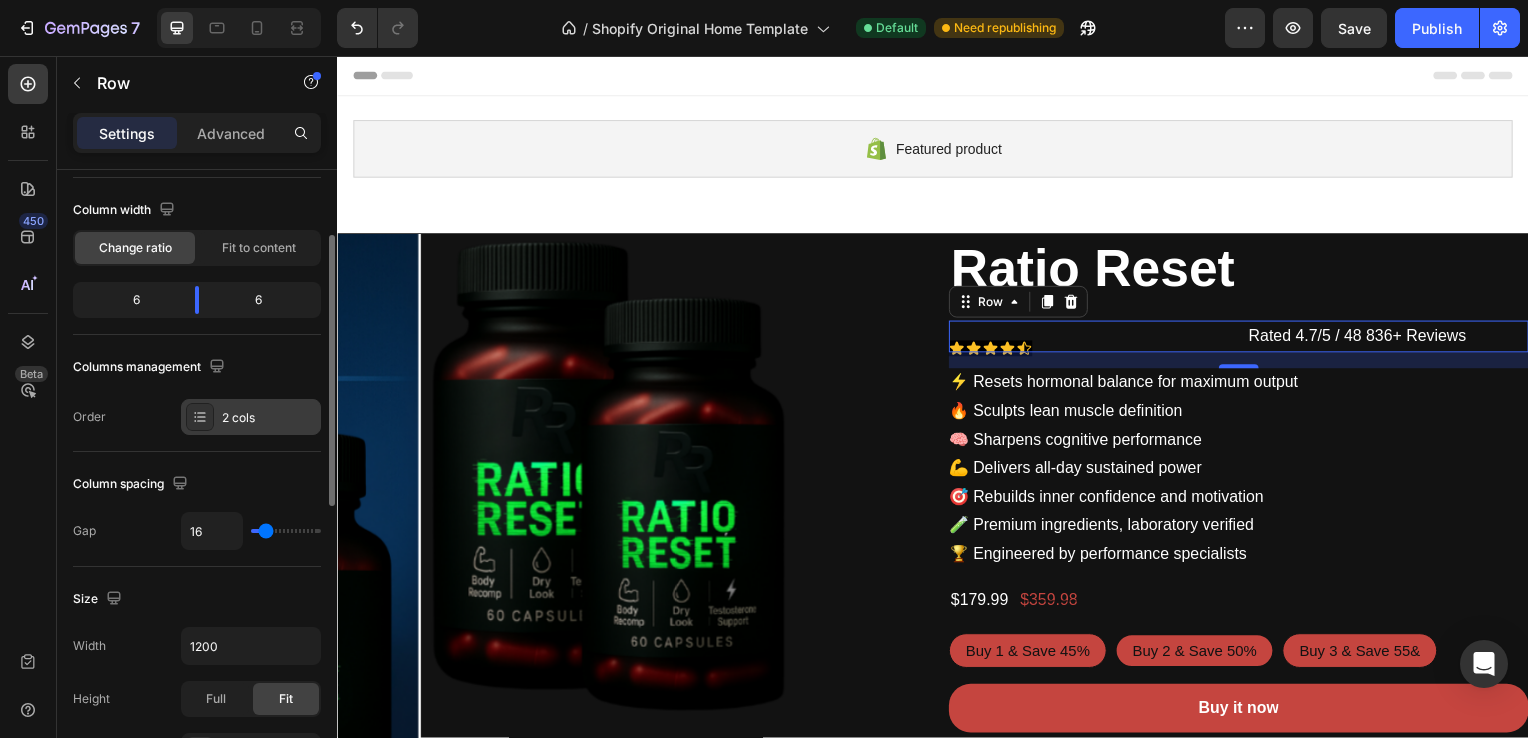 scroll, scrollTop: 150, scrollLeft: 0, axis: vertical 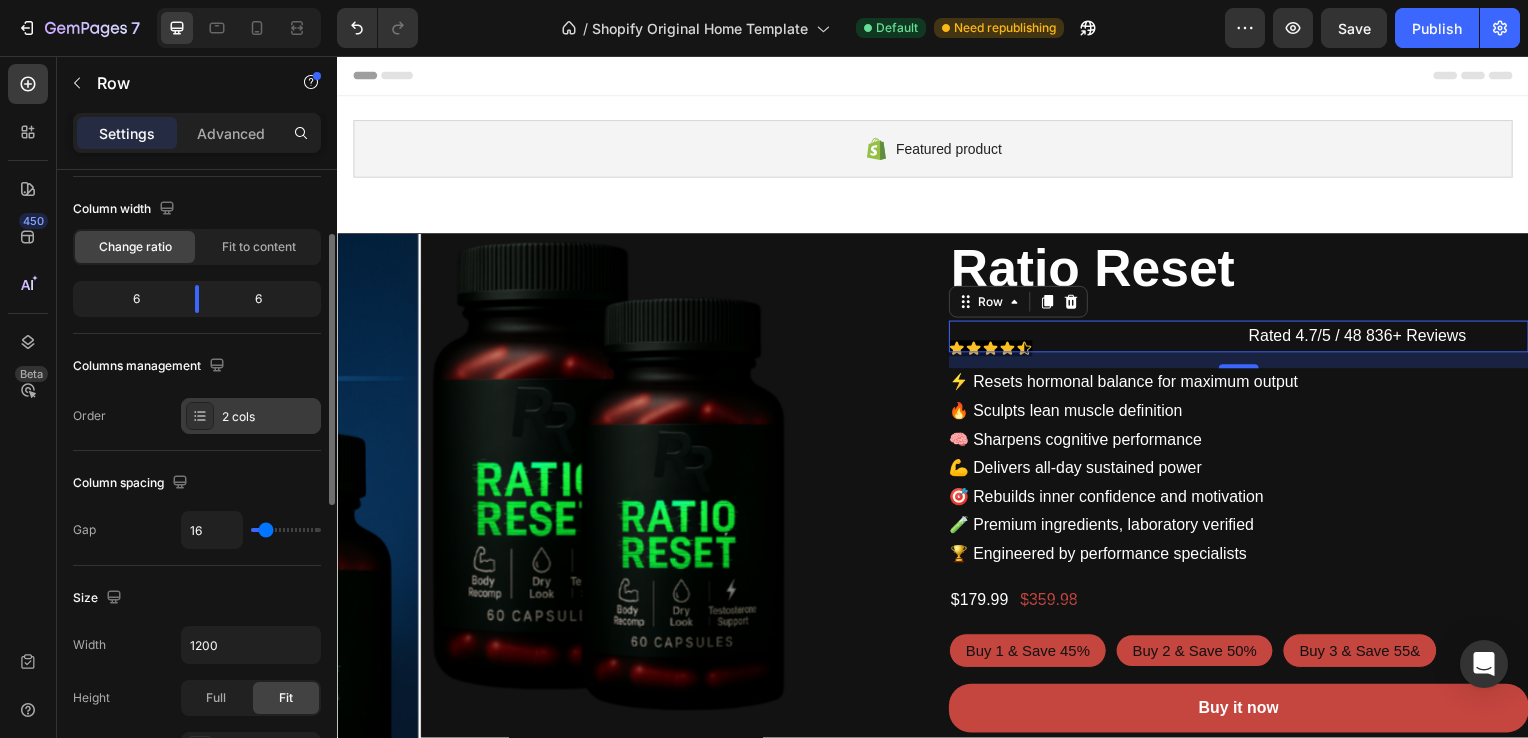click 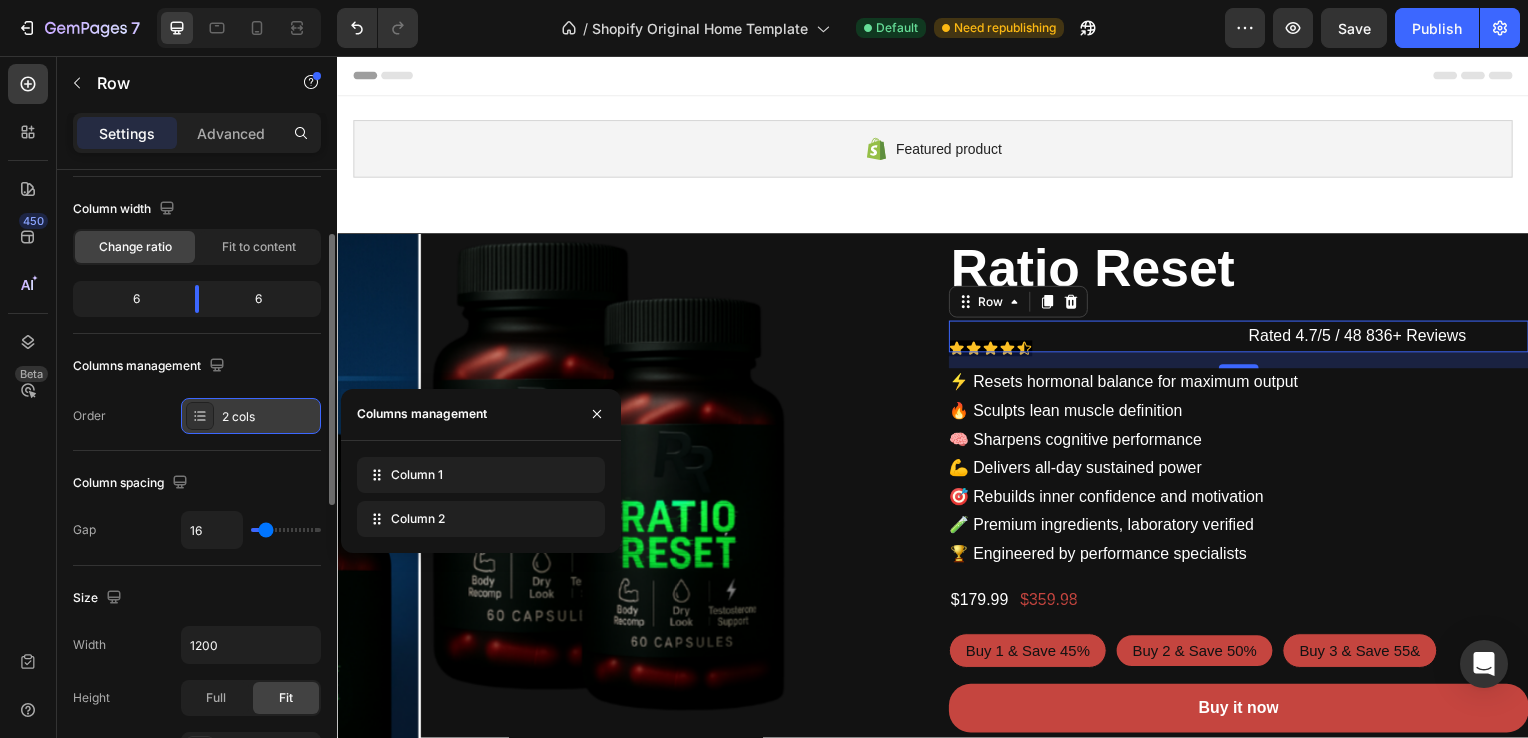 click 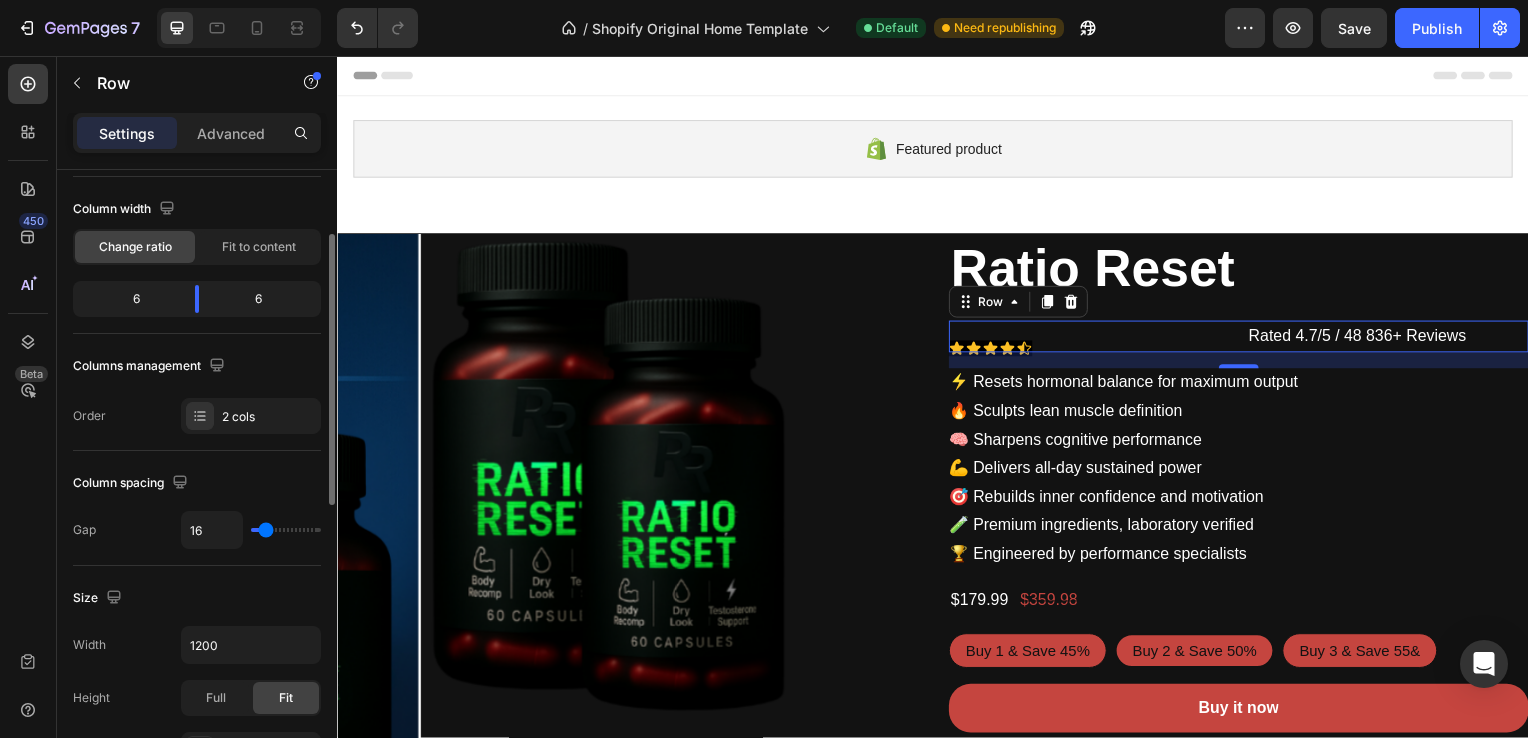 type on "0" 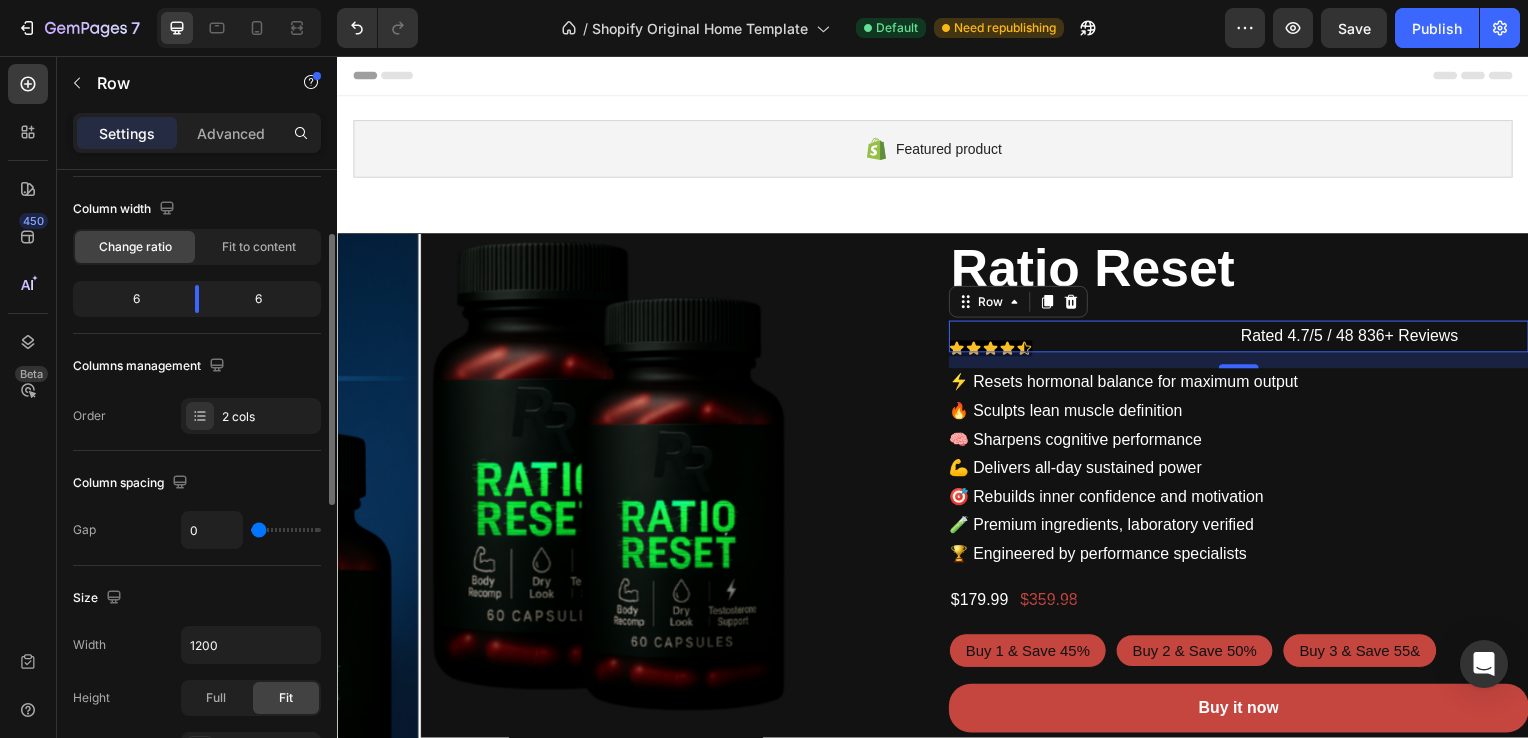 drag, startPoint x: 264, startPoint y: 531, endPoint x: 204, endPoint y: 522, distance: 60.671246 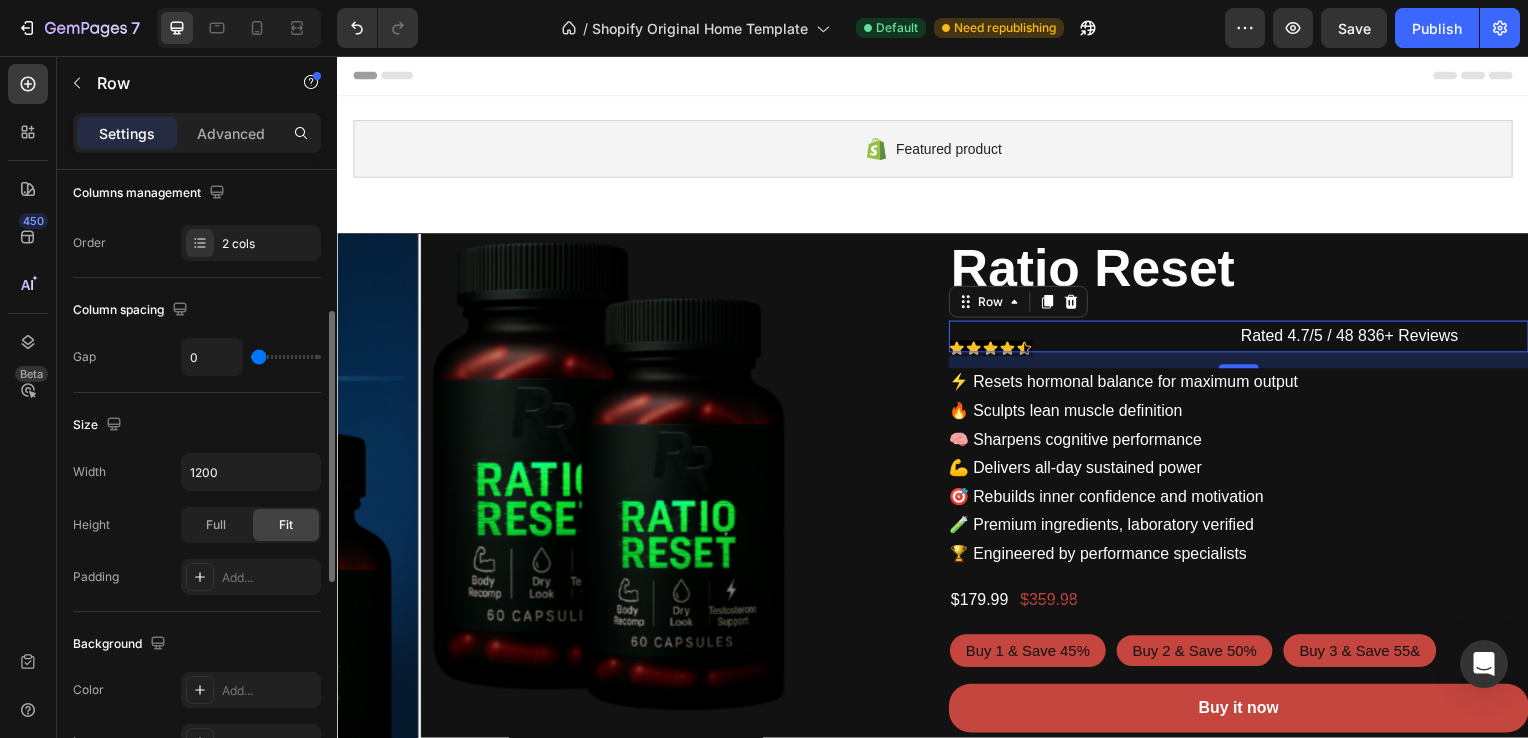 scroll, scrollTop: 324, scrollLeft: 0, axis: vertical 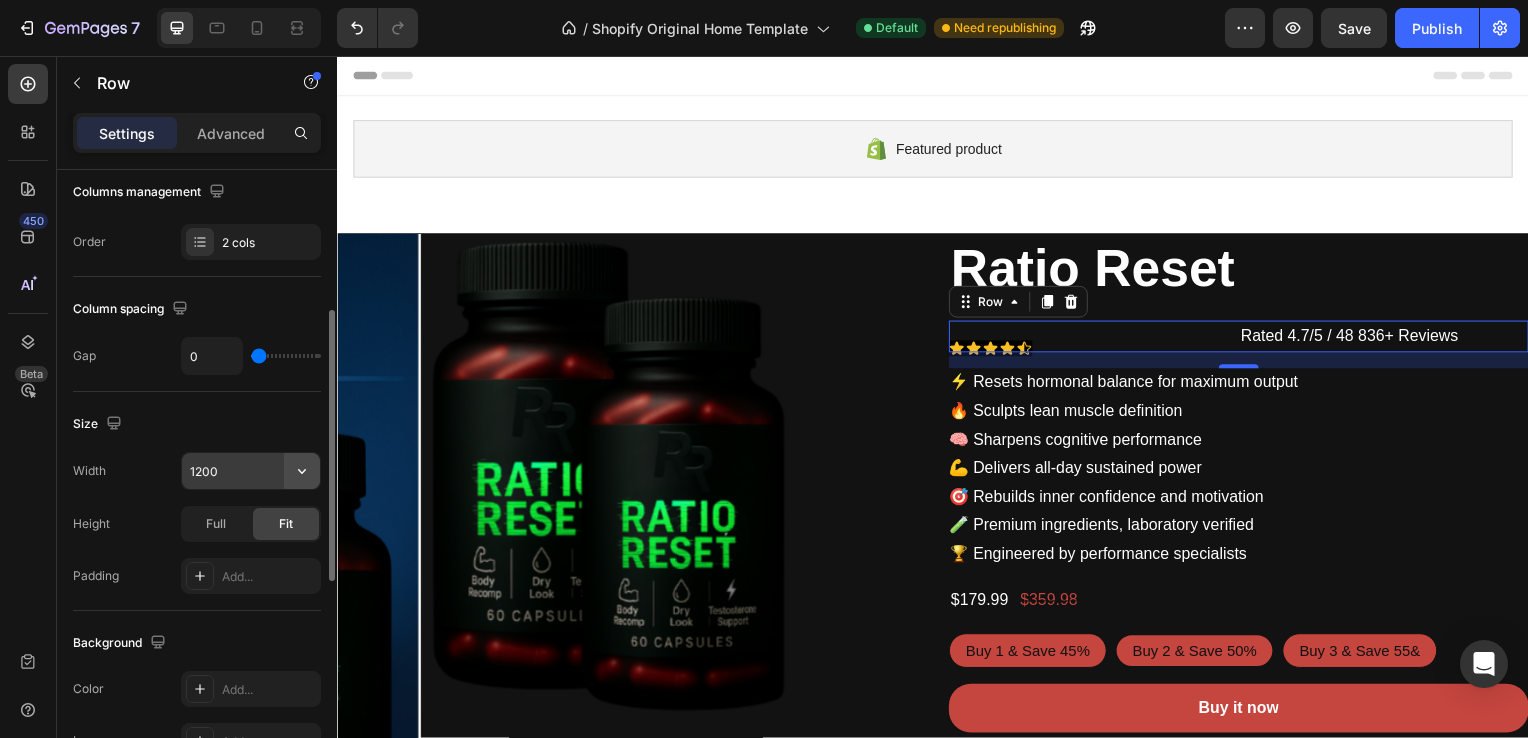 click 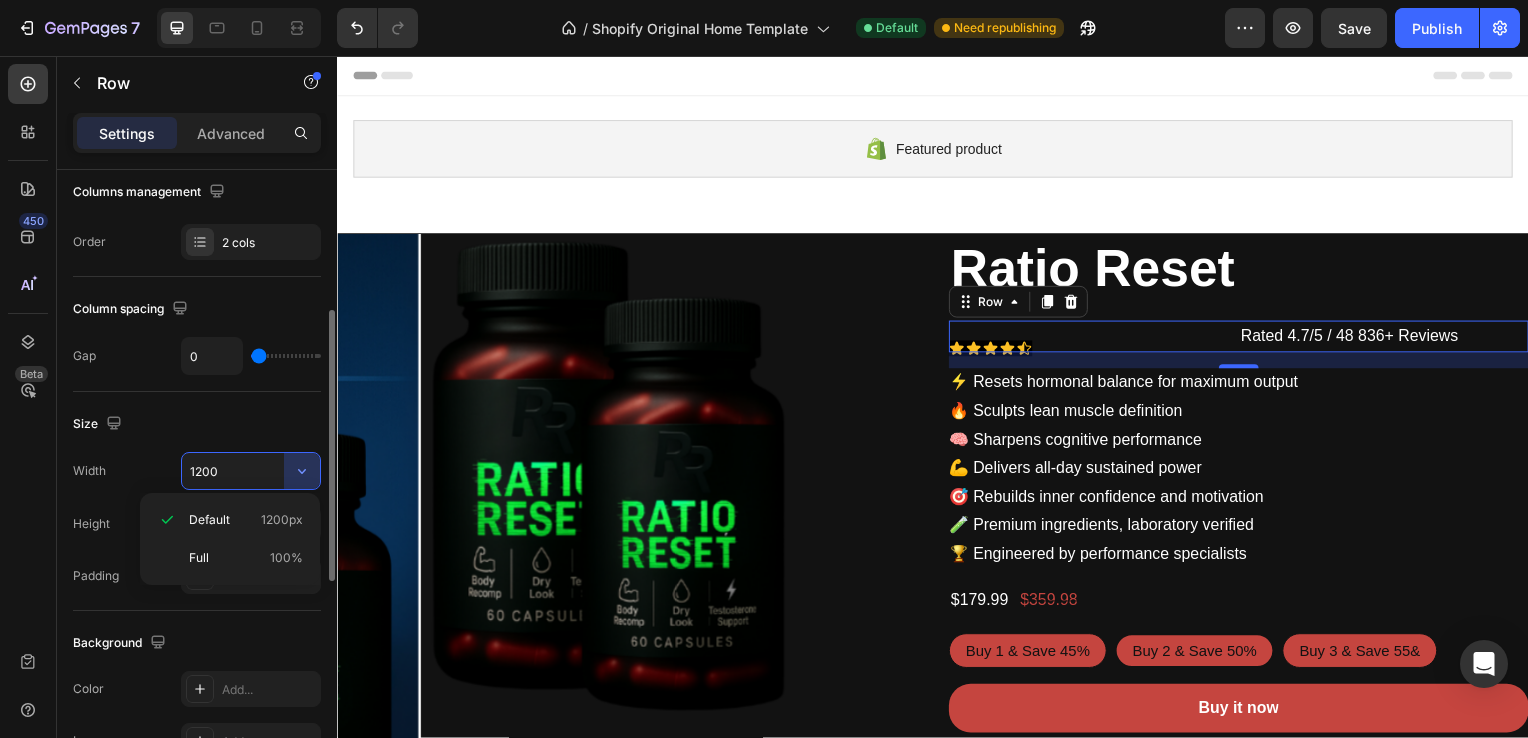click on "Size" at bounding box center (197, 424) 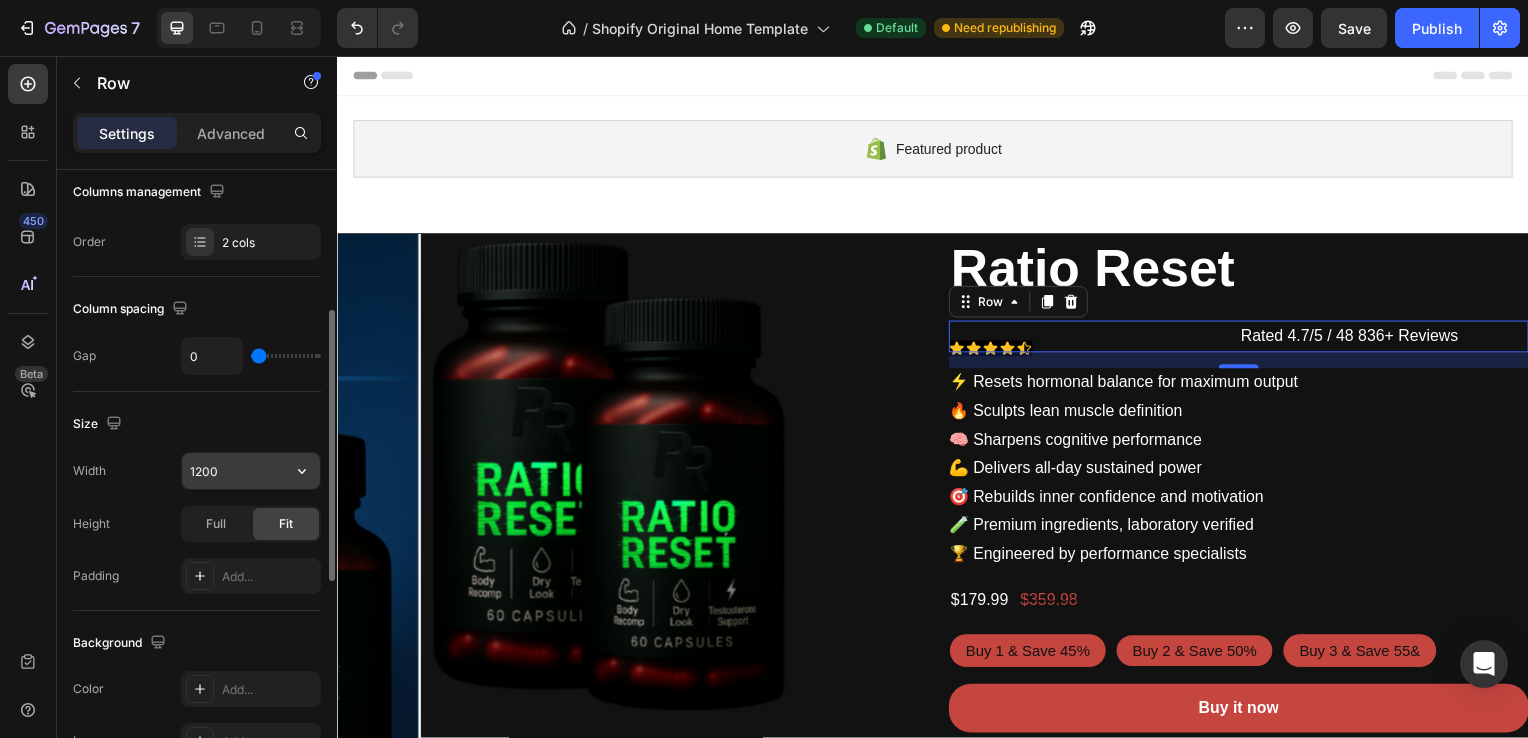 click on "1200" at bounding box center (251, 471) 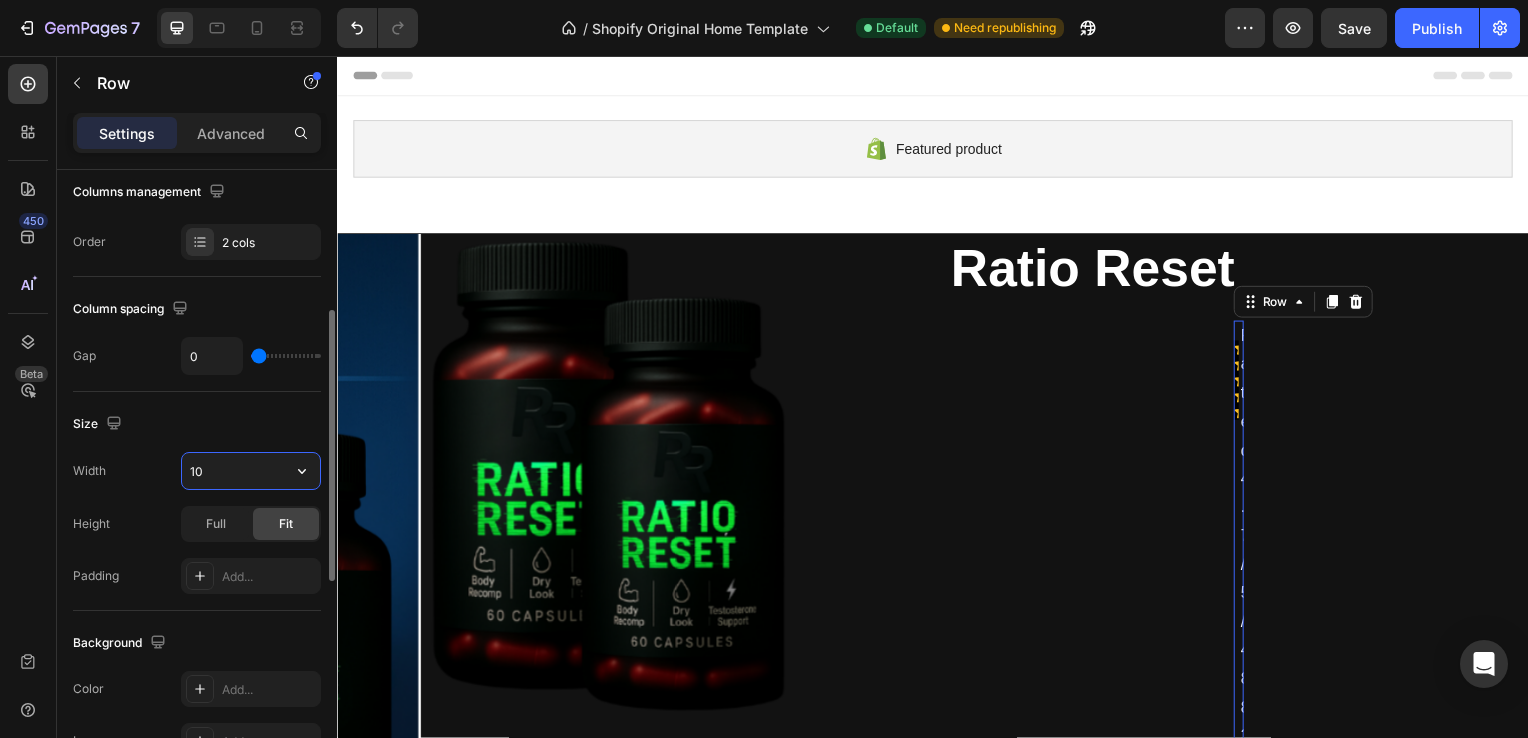 type on "1" 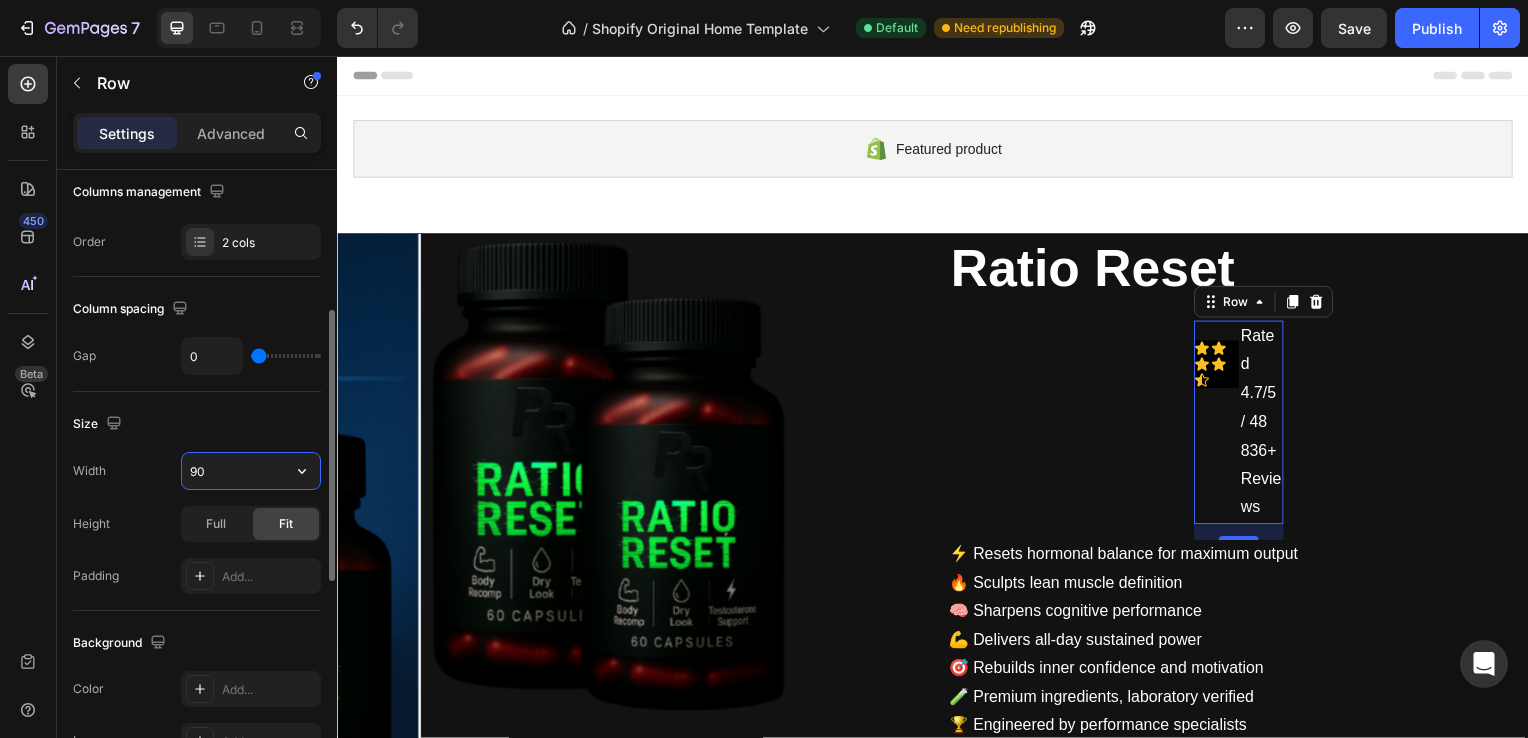 type on "9" 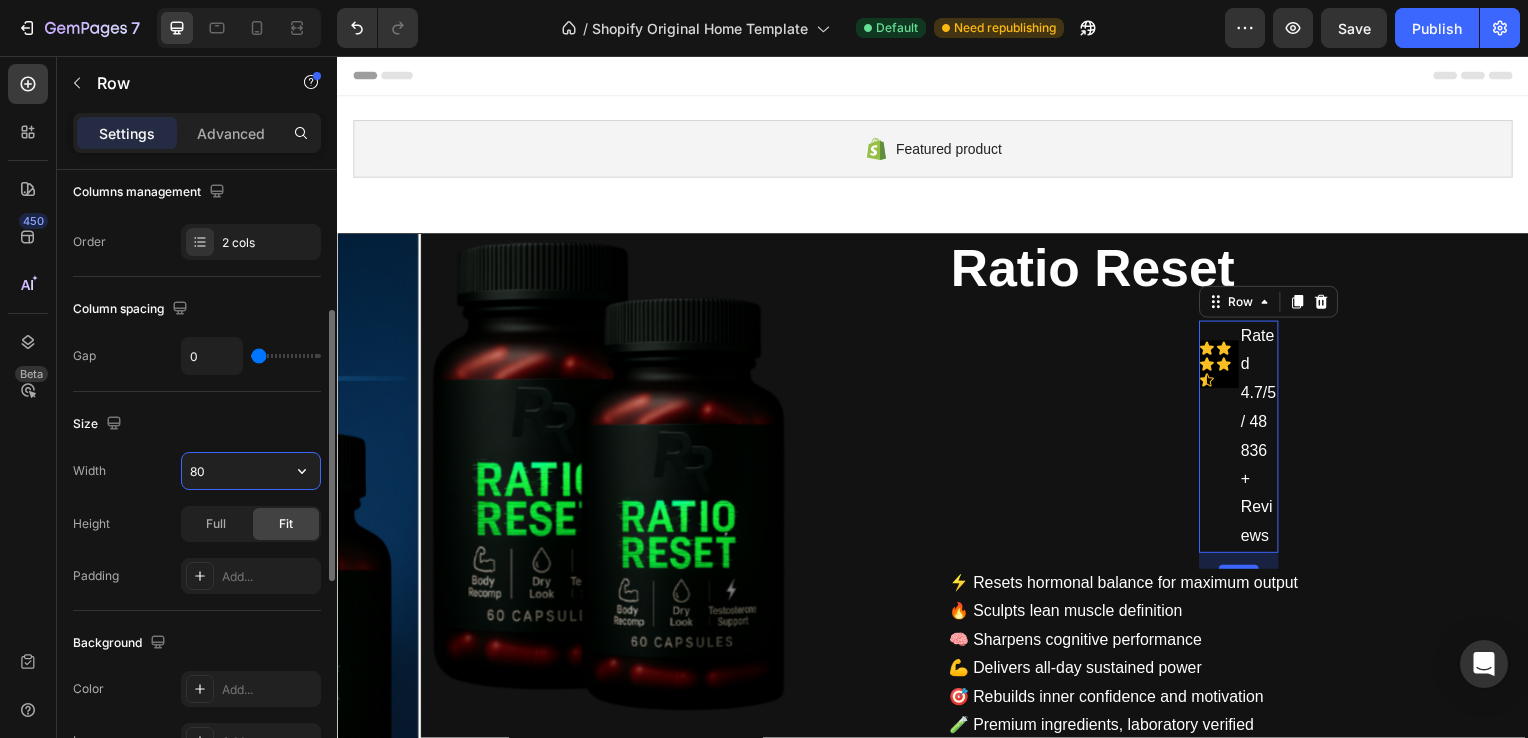type on "8" 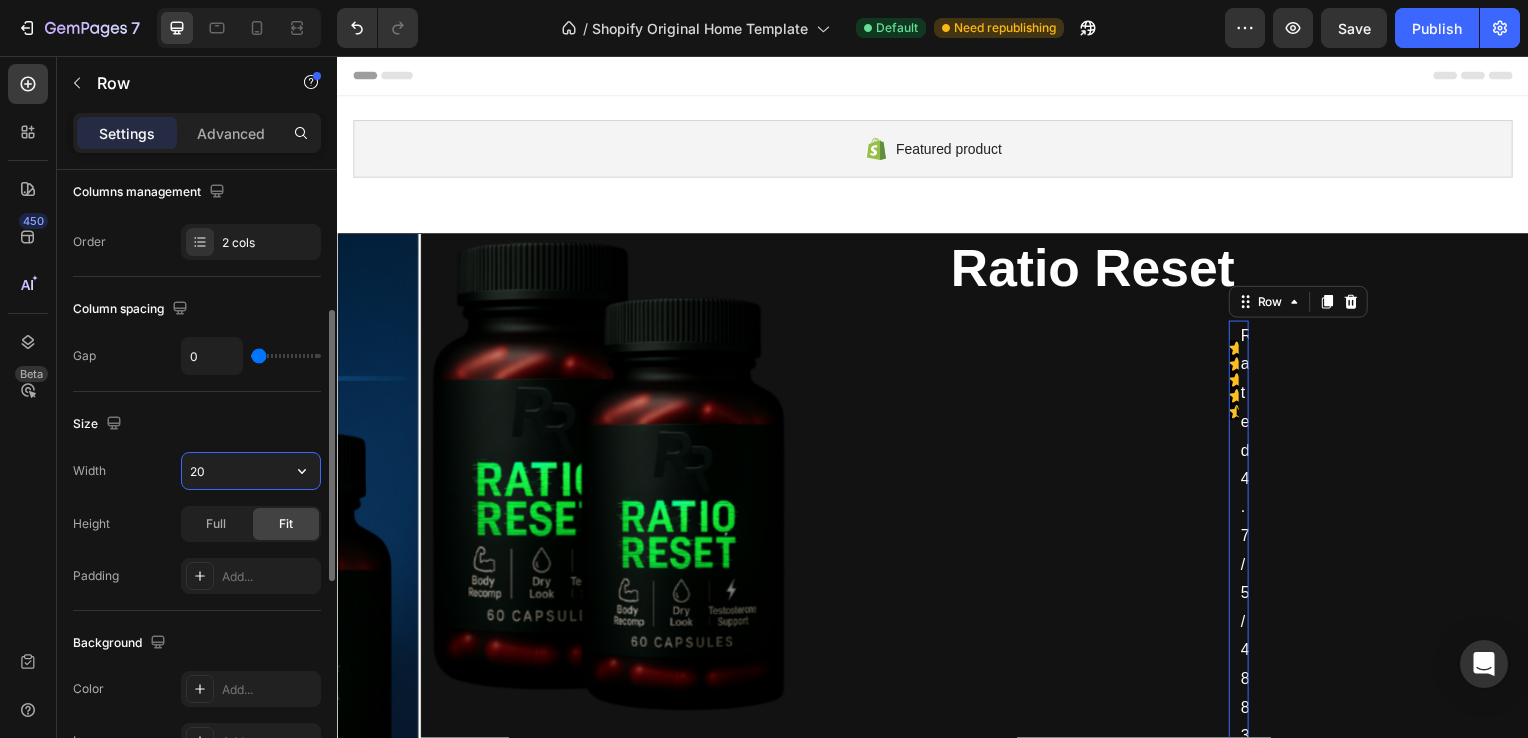 type on "2" 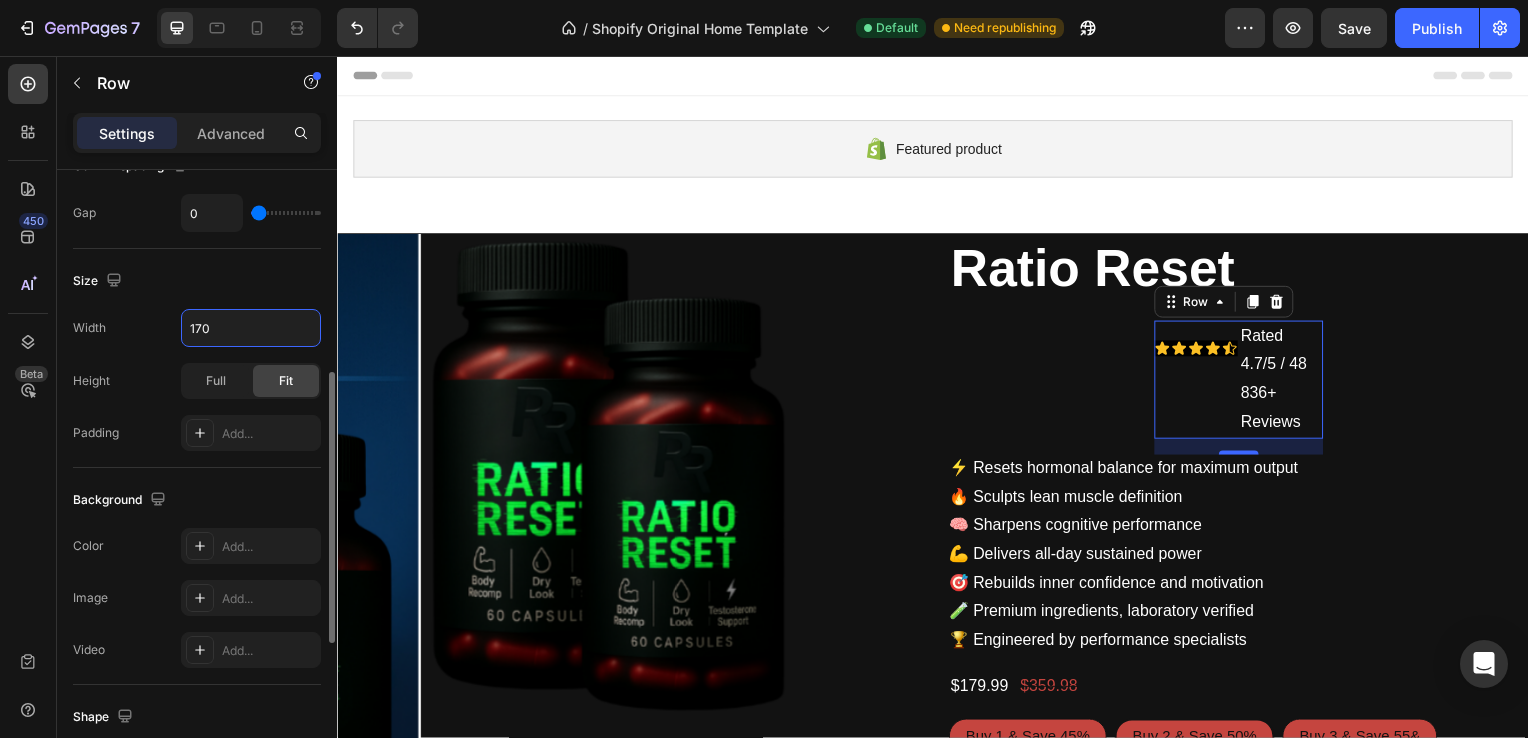 scroll, scrollTop: 493, scrollLeft: 0, axis: vertical 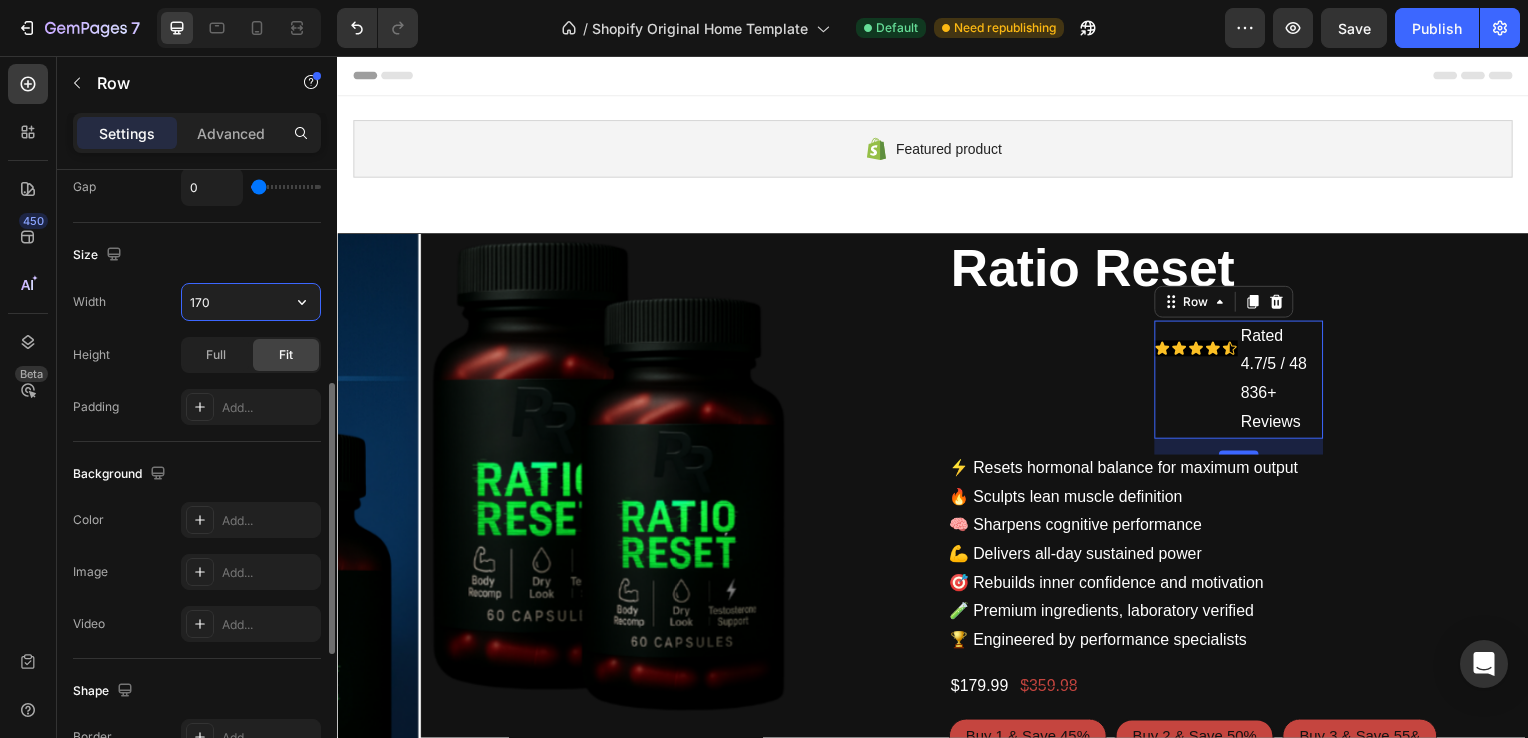 click on "170" at bounding box center (251, 302) 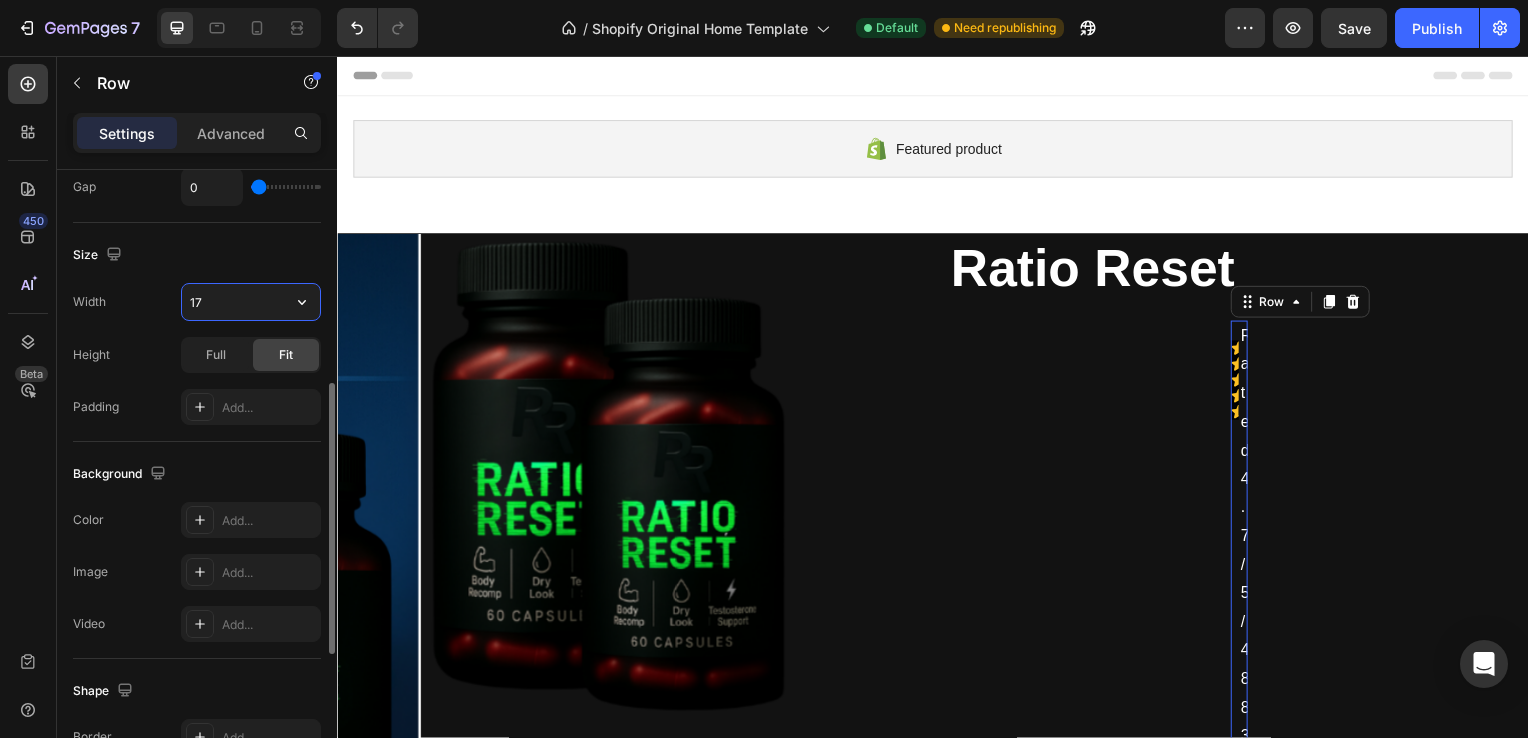 type on "1" 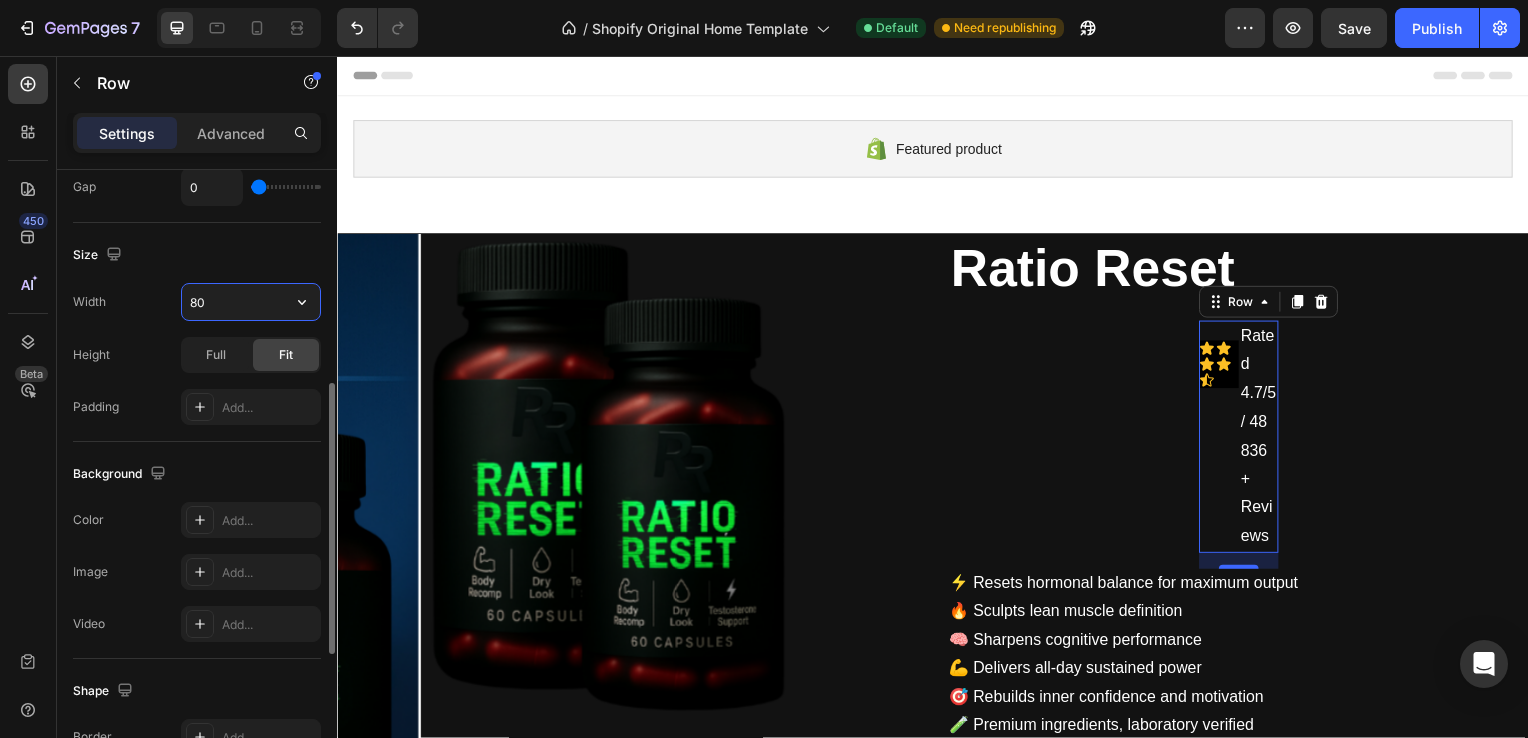 type on "8" 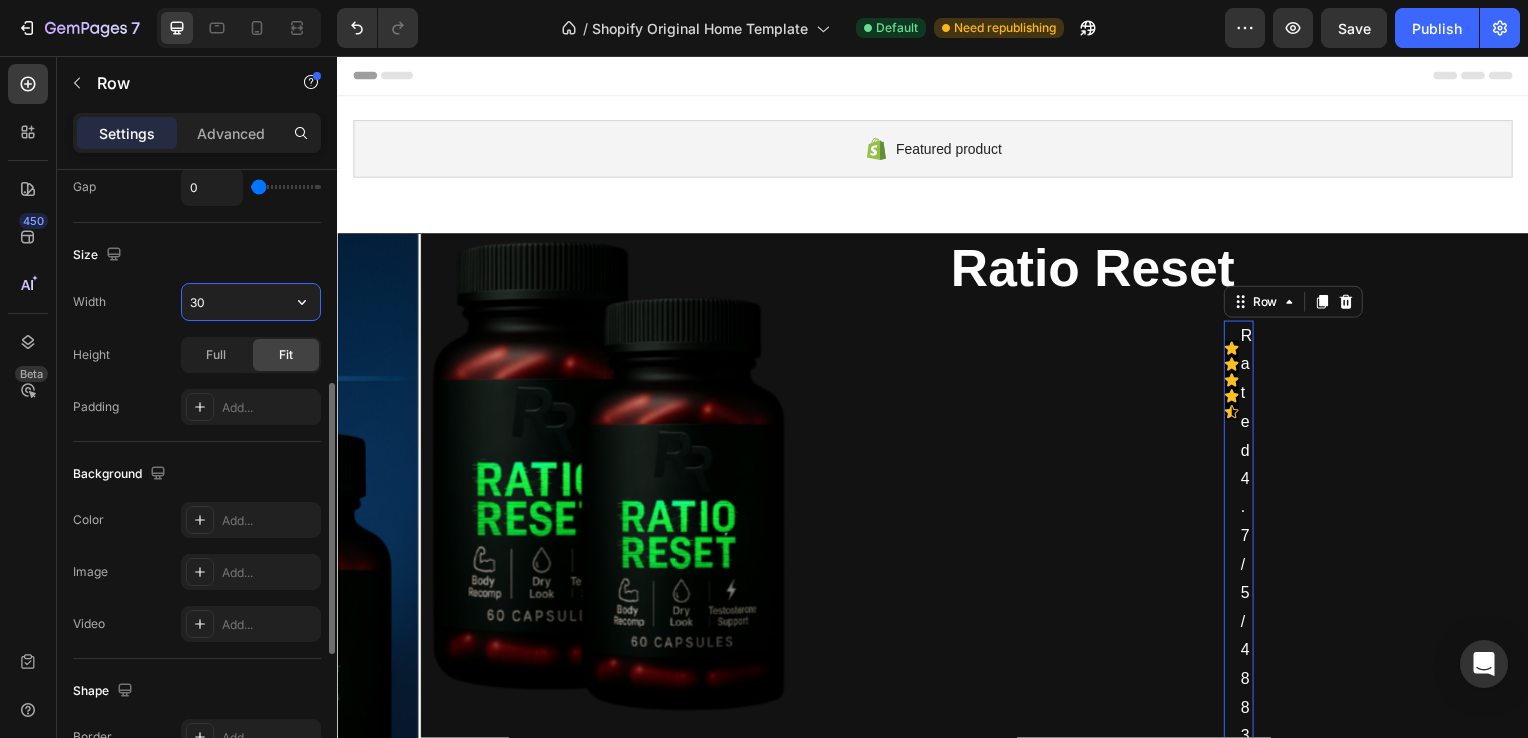 type on "3" 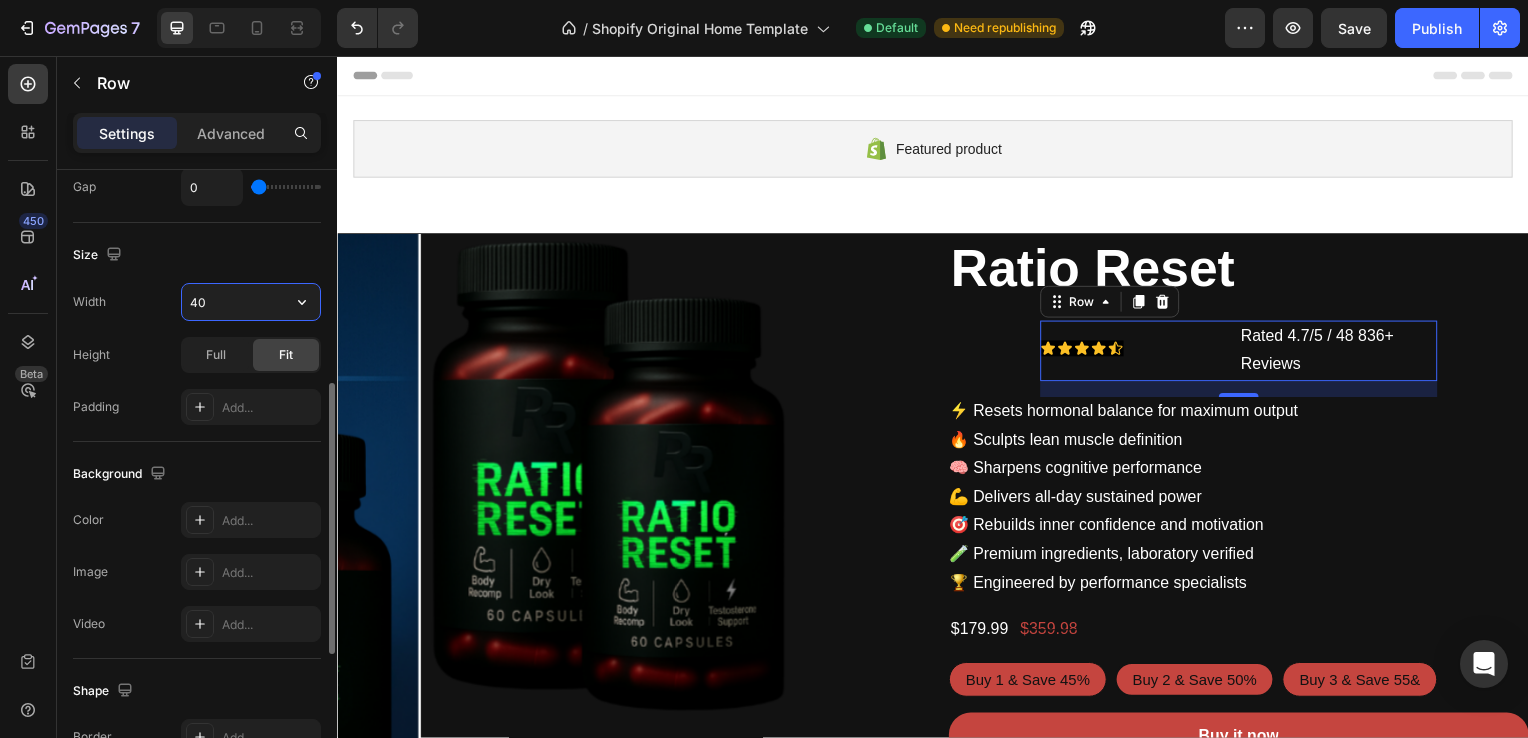 type on "4" 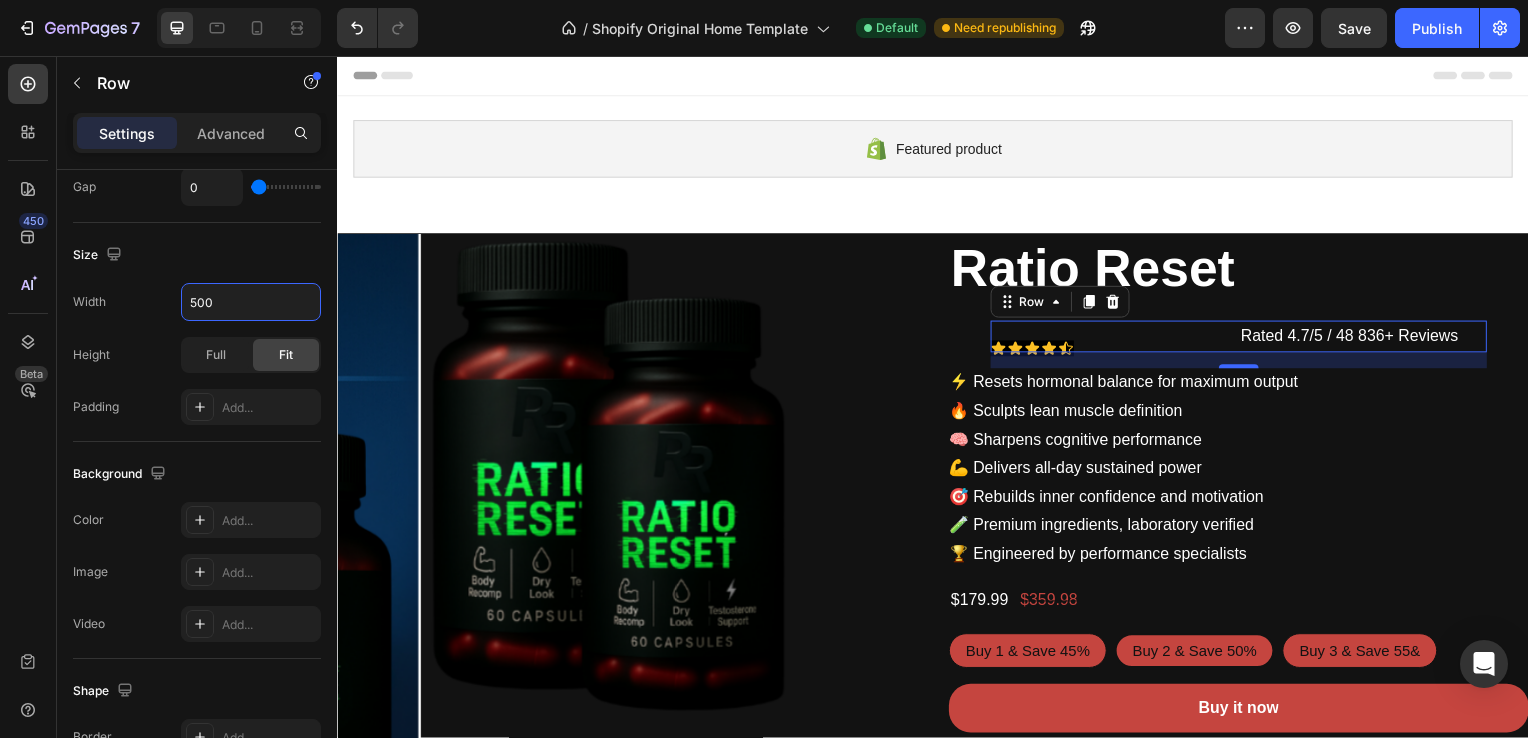 type on "500" 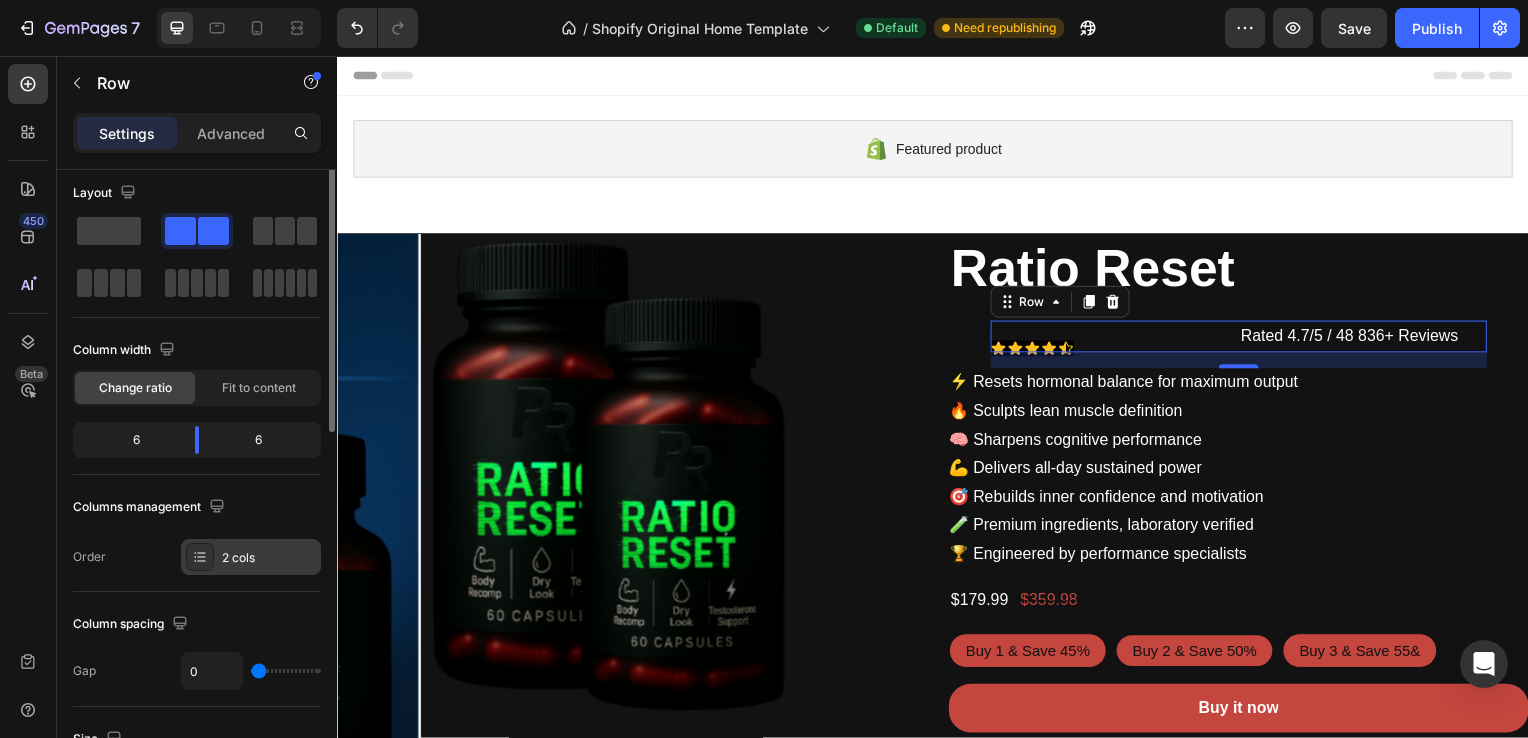 scroll, scrollTop: 0, scrollLeft: 0, axis: both 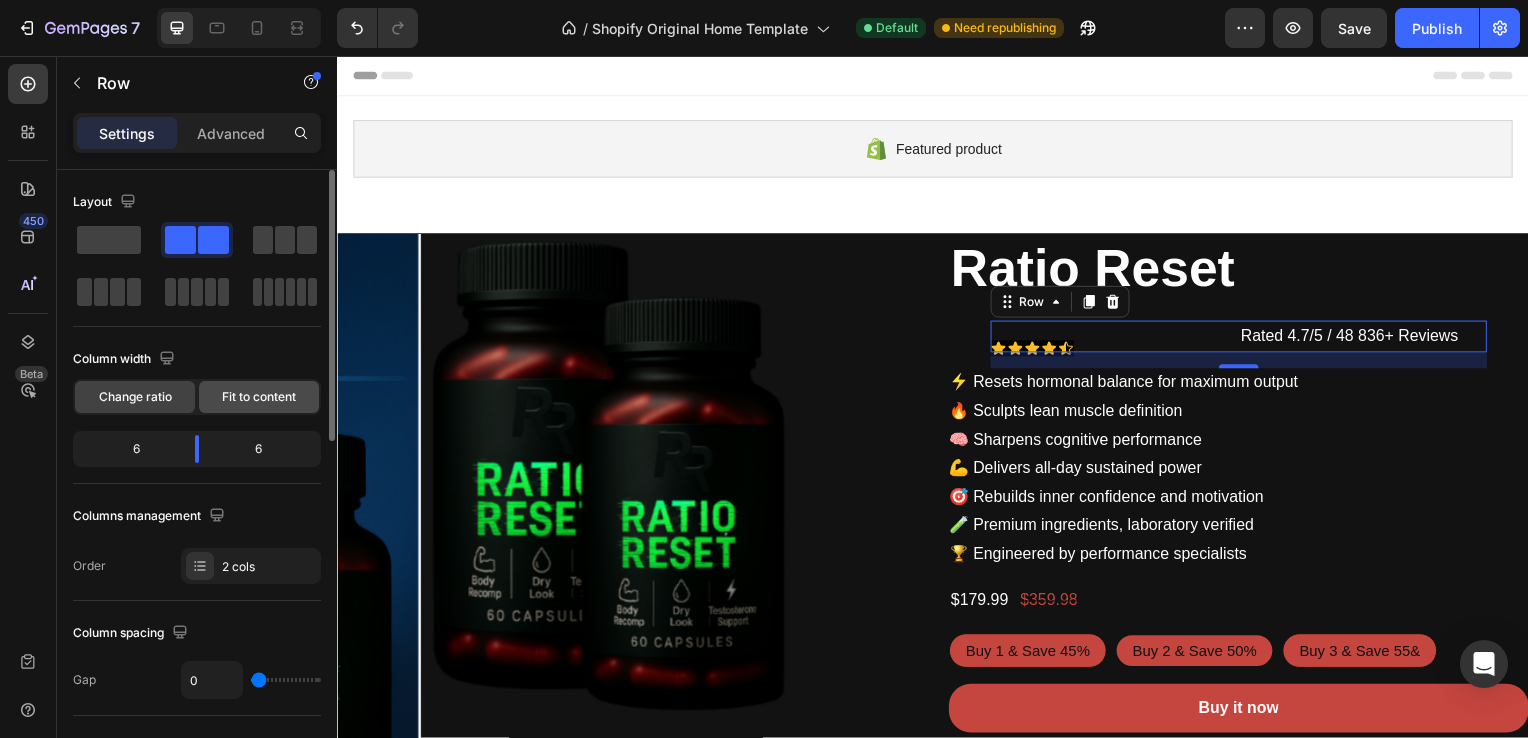 click on "Fit to content" 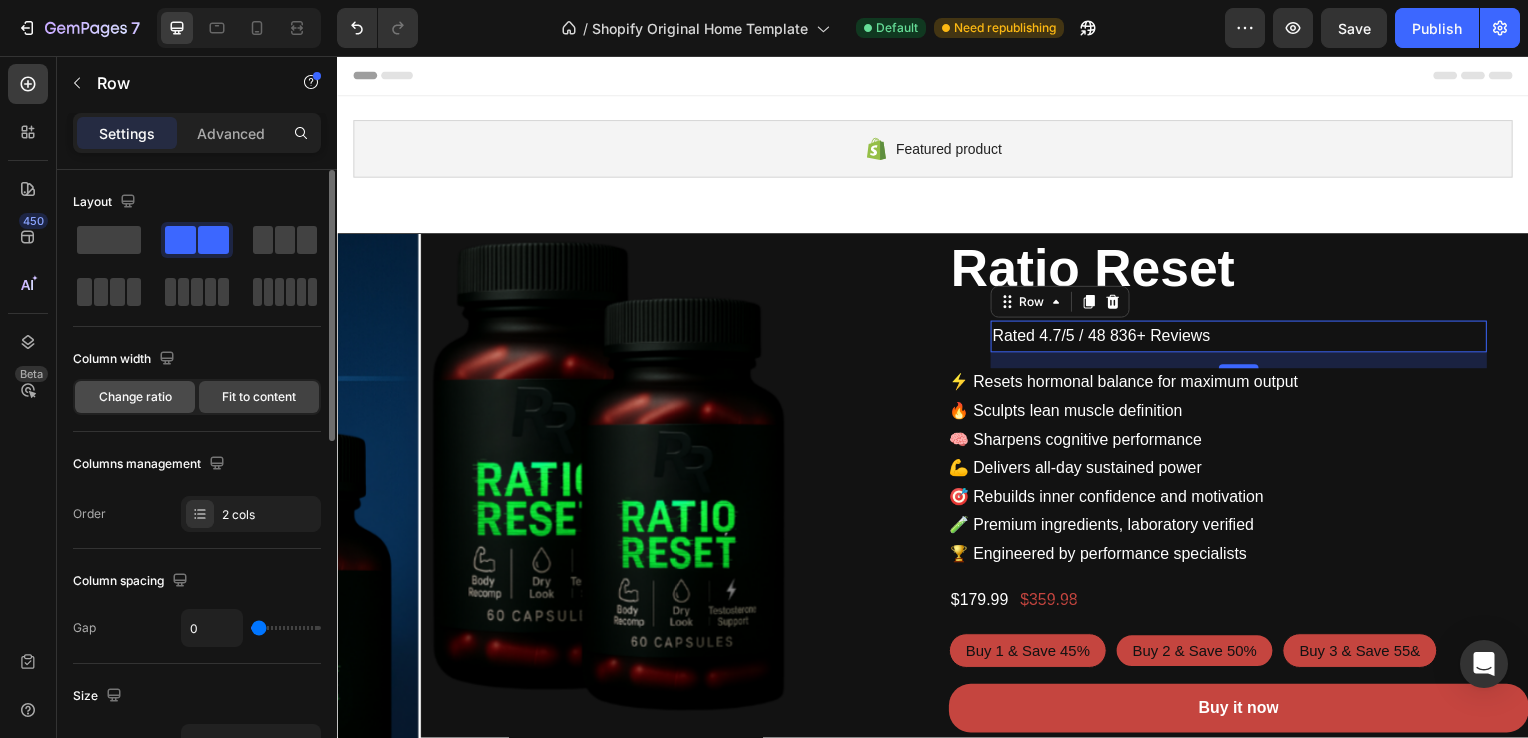 click on "Change ratio" 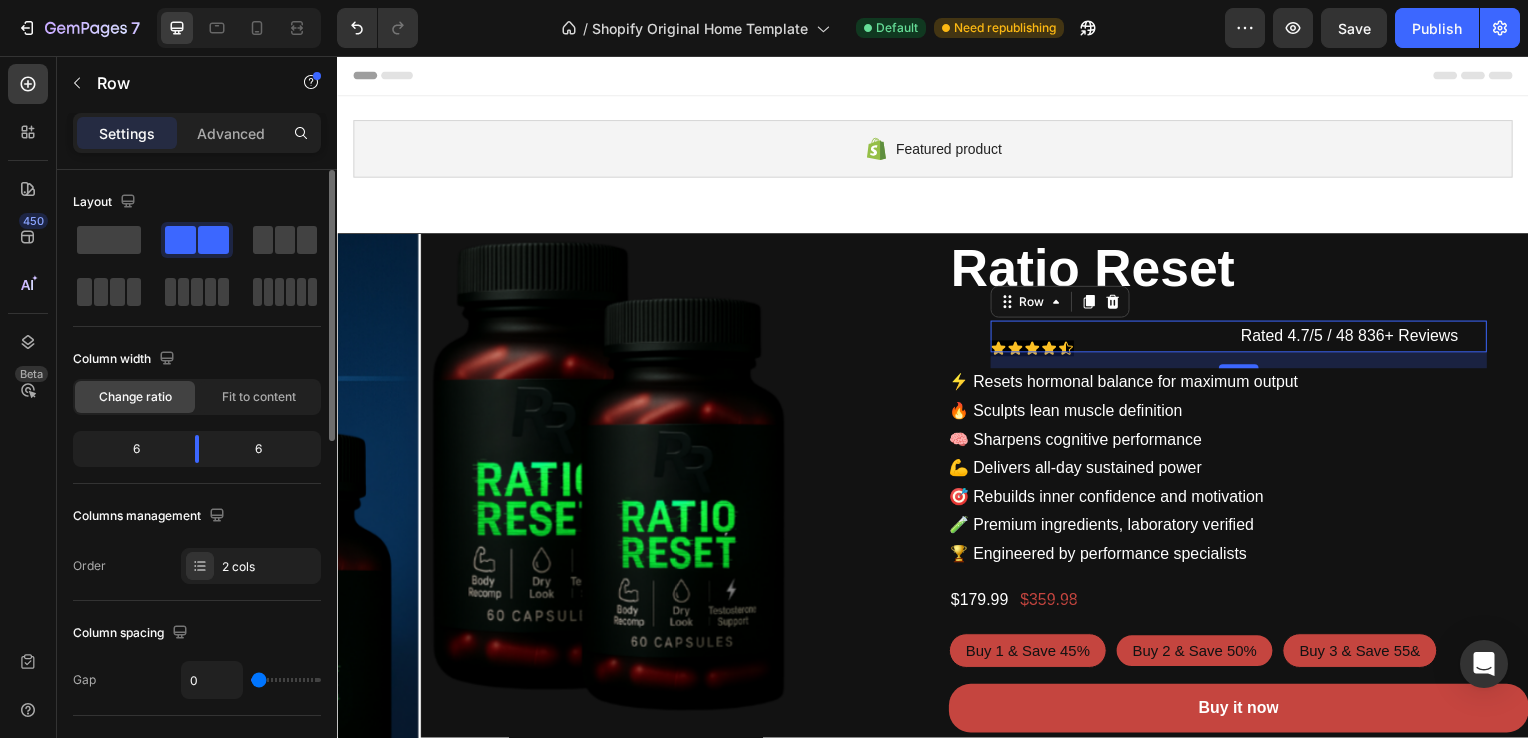 click on "Columns management" at bounding box center [151, 516] 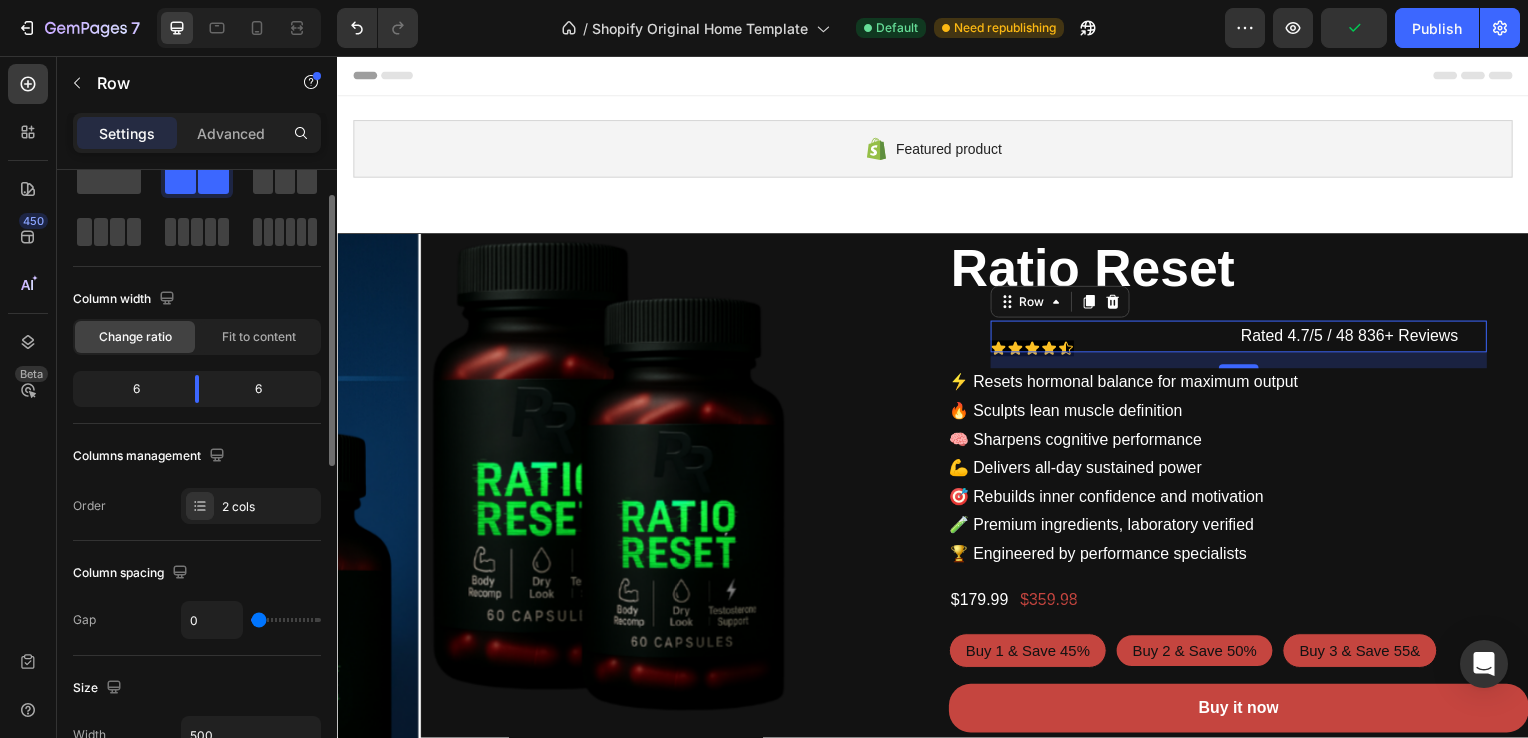 scroll, scrollTop: 60, scrollLeft: 0, axis: vertical 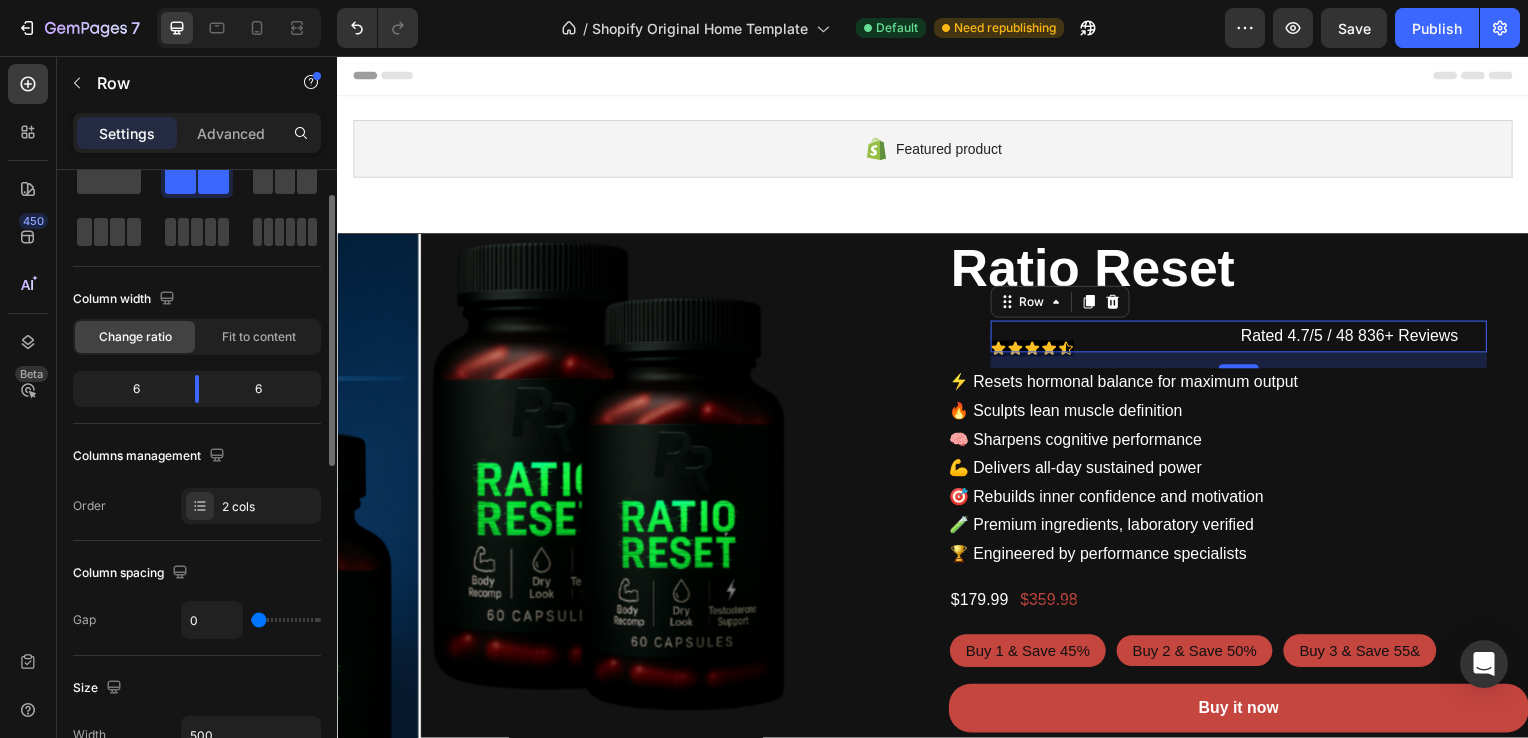 click on "6" 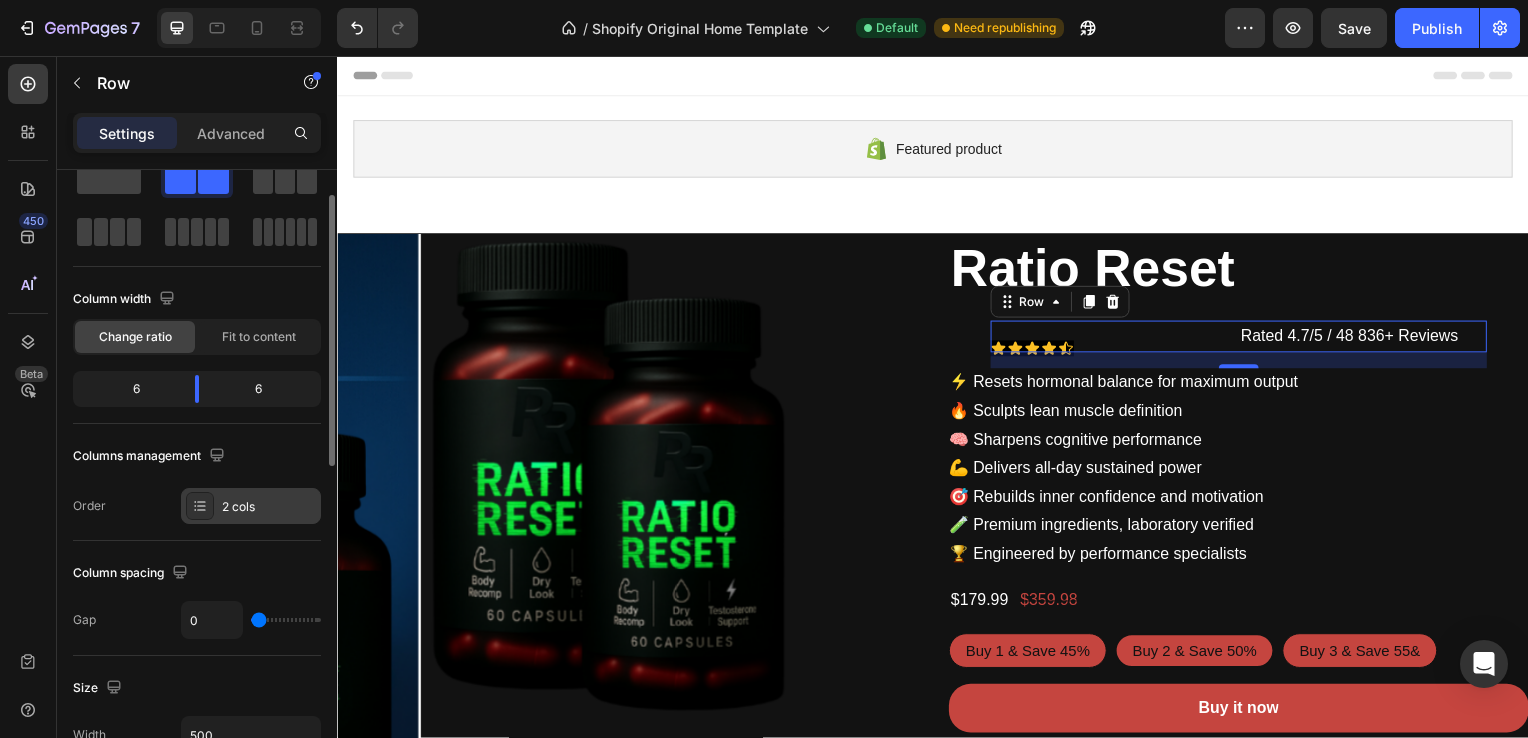 click 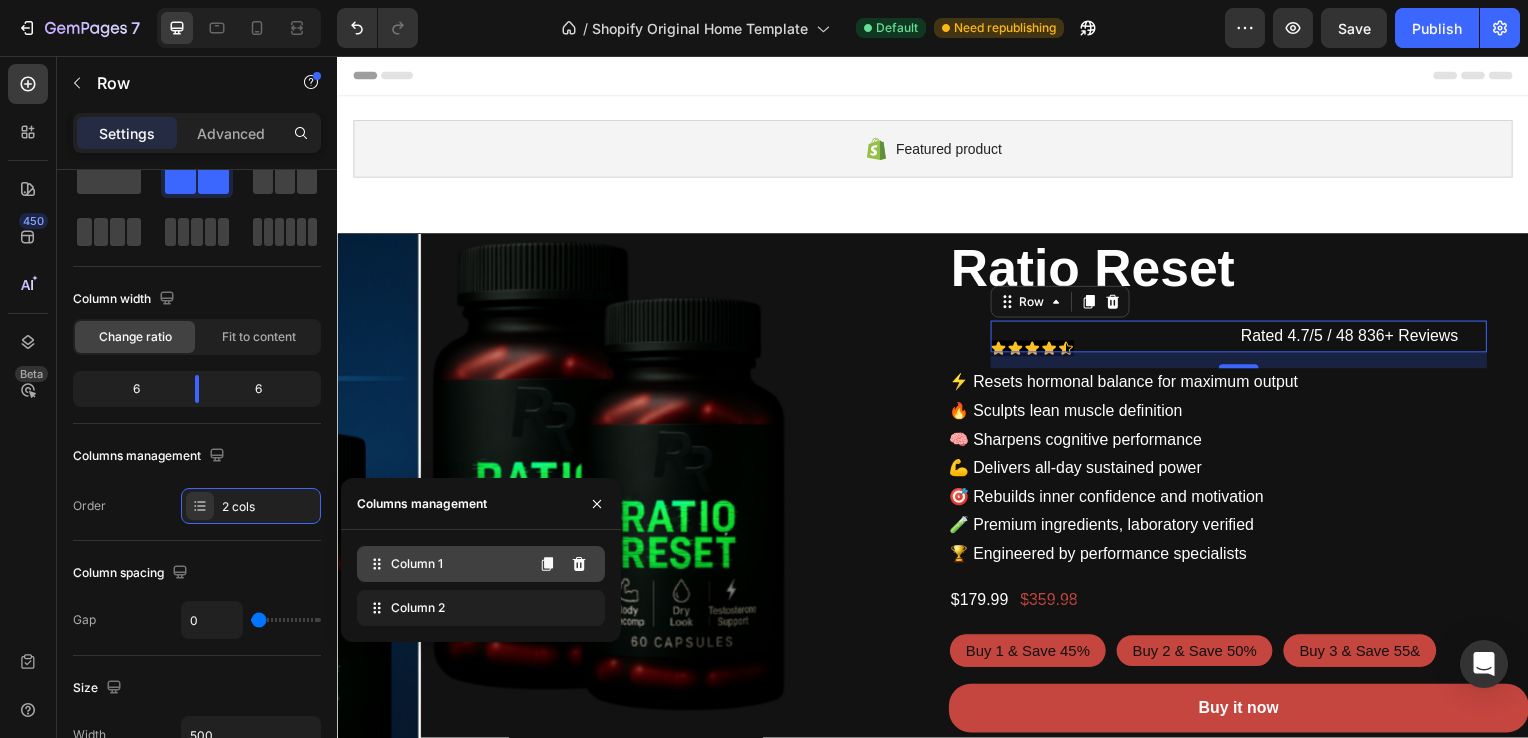 click on "Column 1" at bounding box center (417, 564) 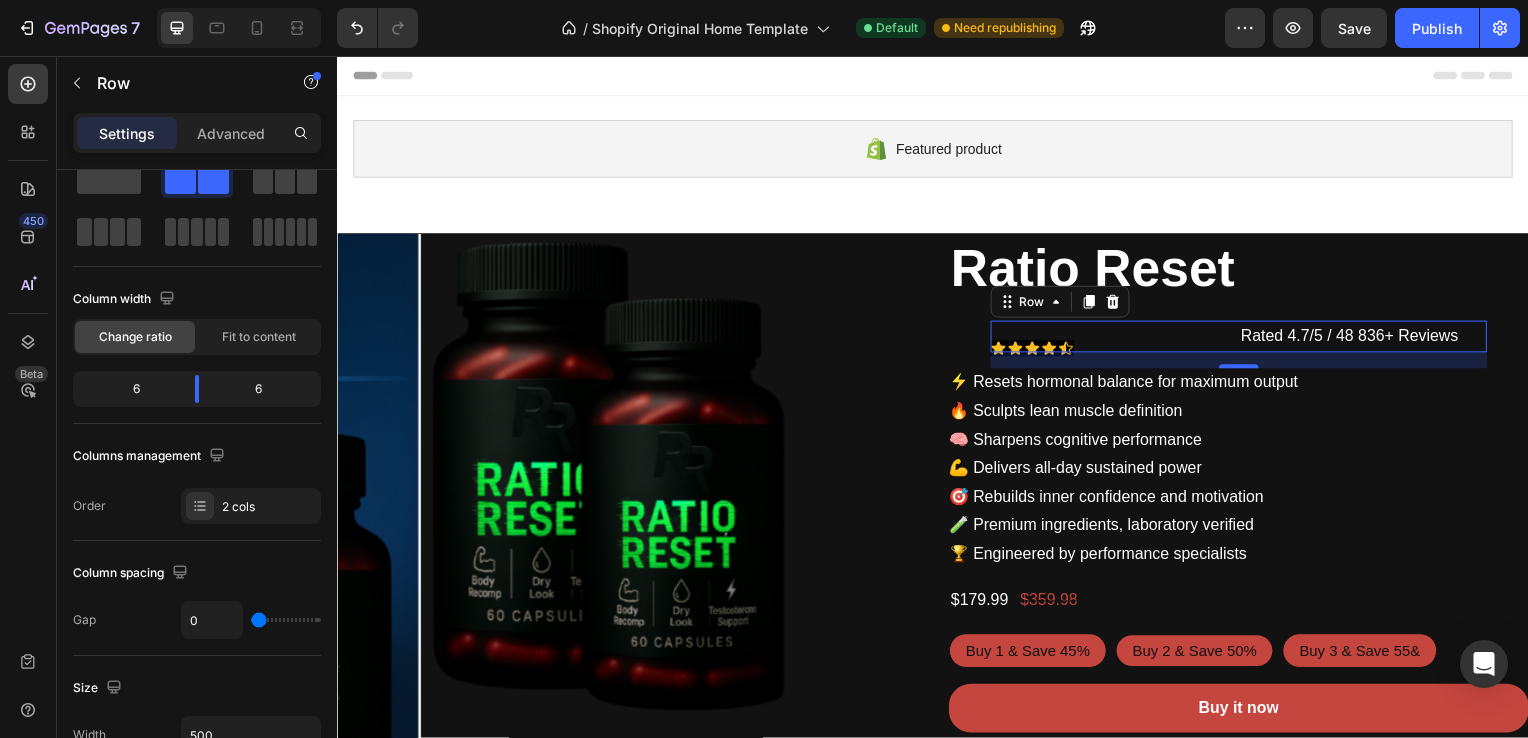 click on "450 Beta" at bounding box center [28, 397] 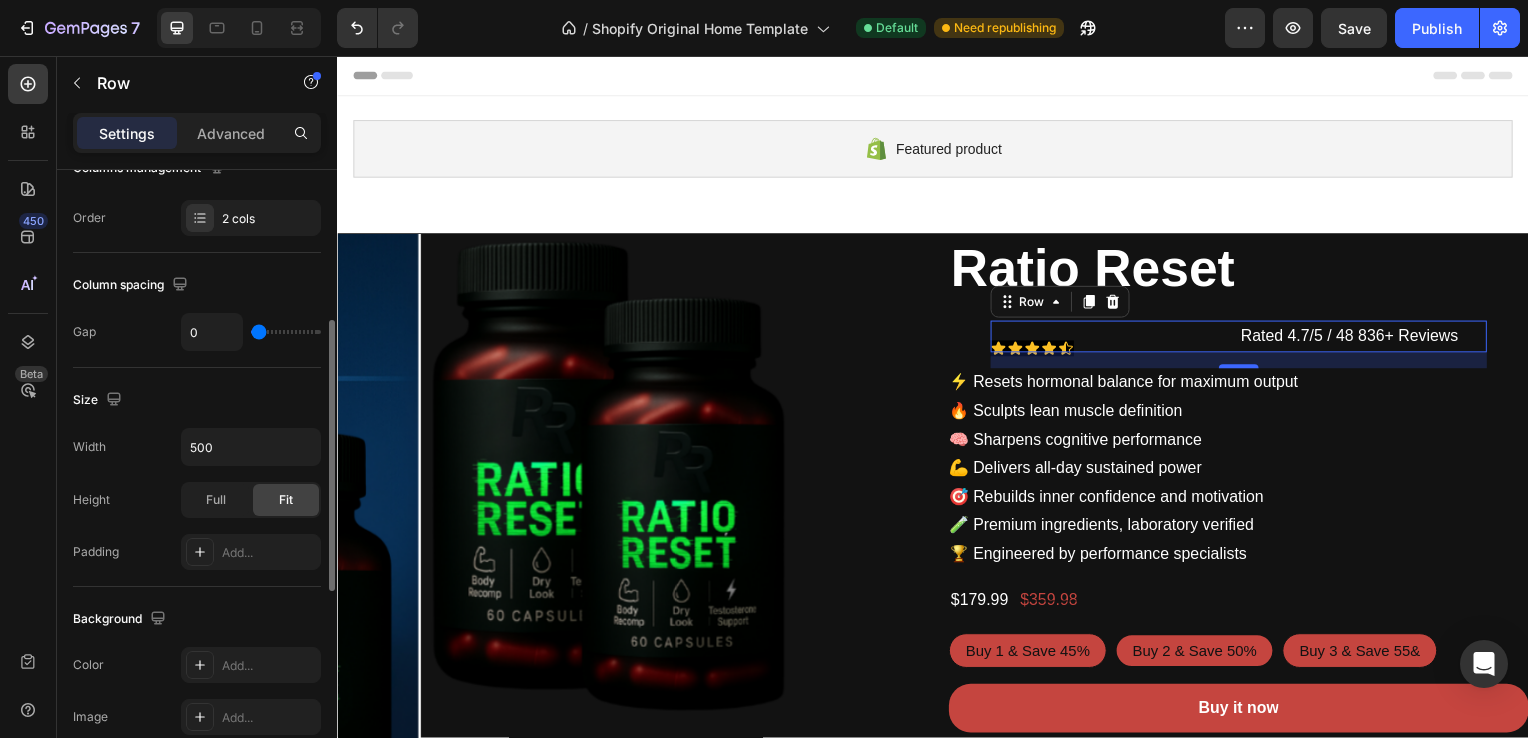 scroll, scrollTop: 348, scrollLeft: 0, axis: vertical 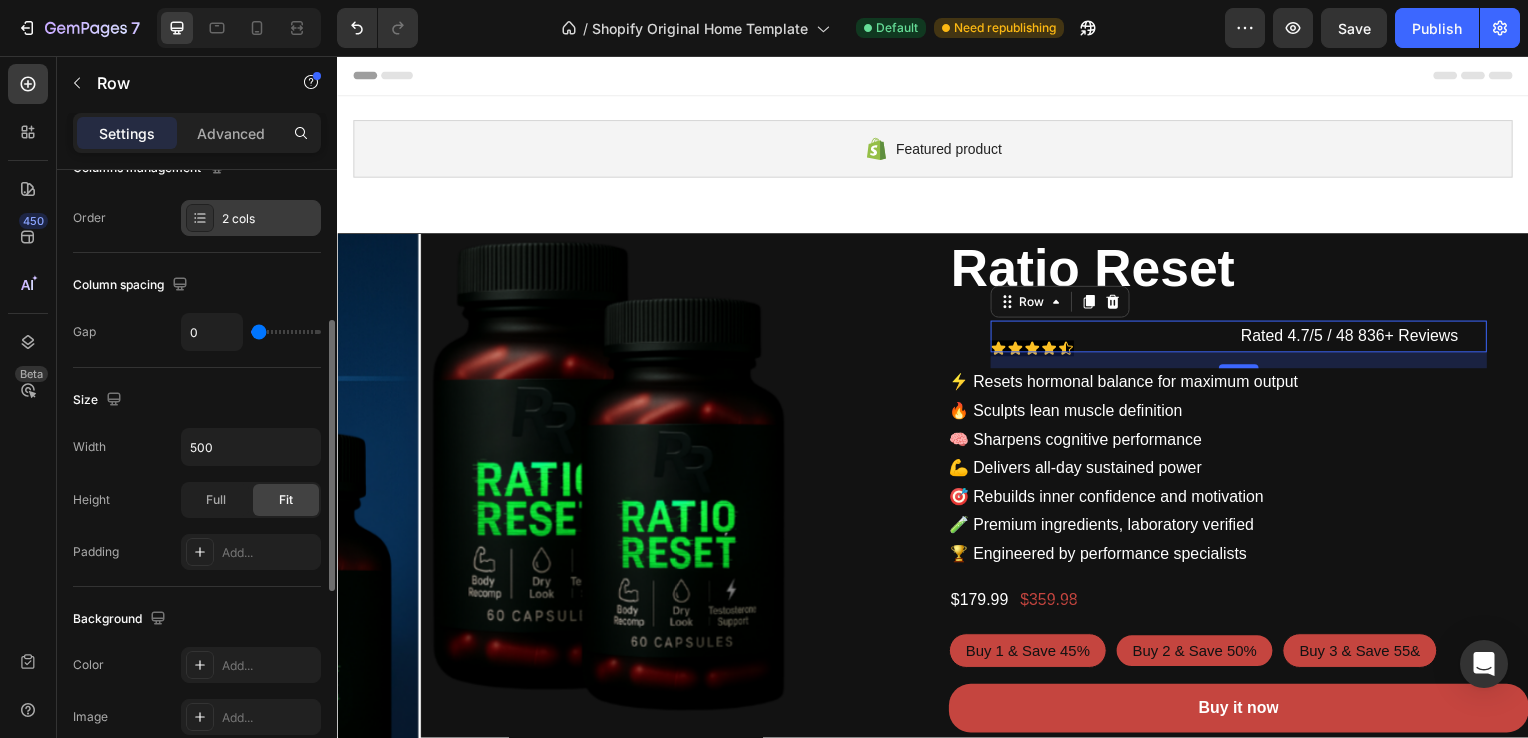 click on "2 cols" at bounding box center [251, 218] 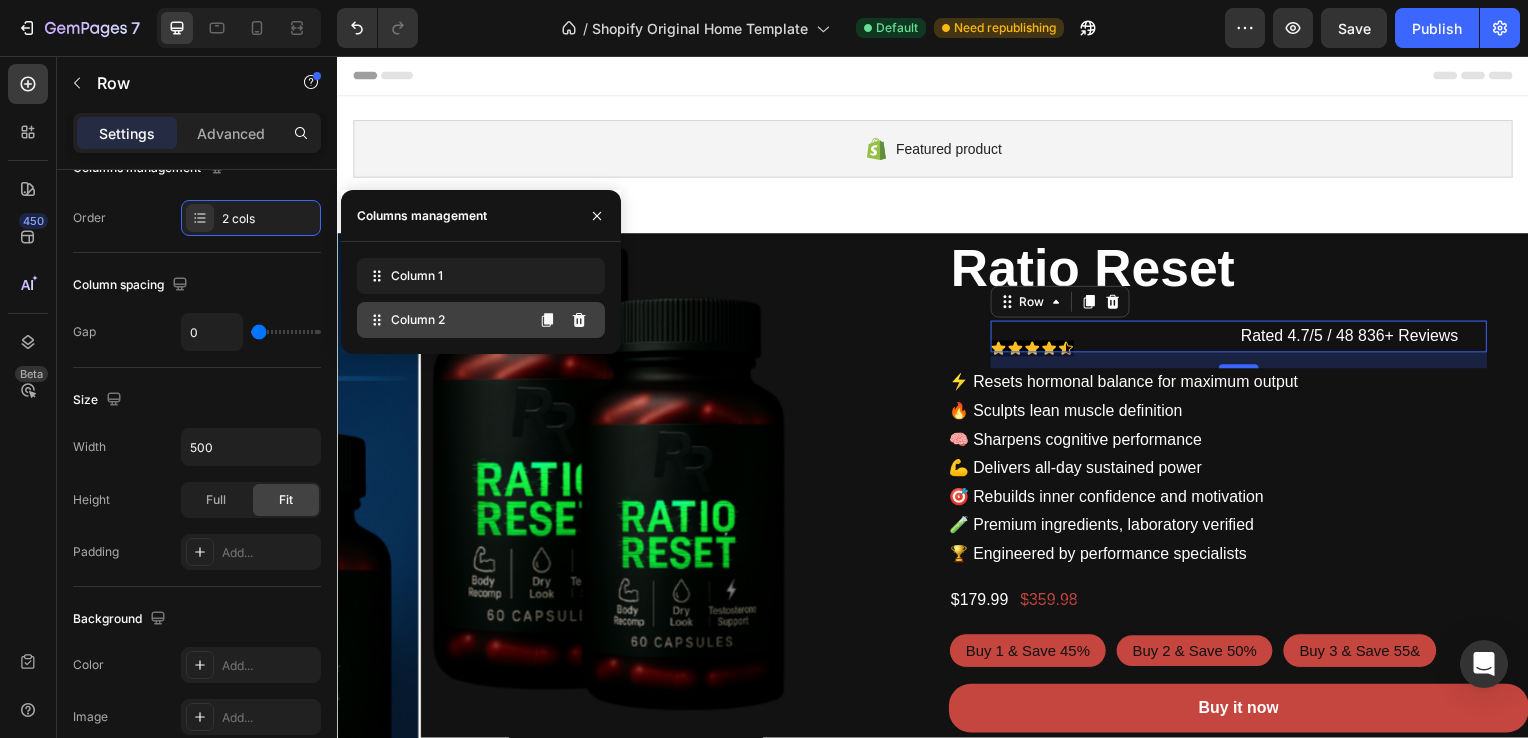 click on "Column 2" 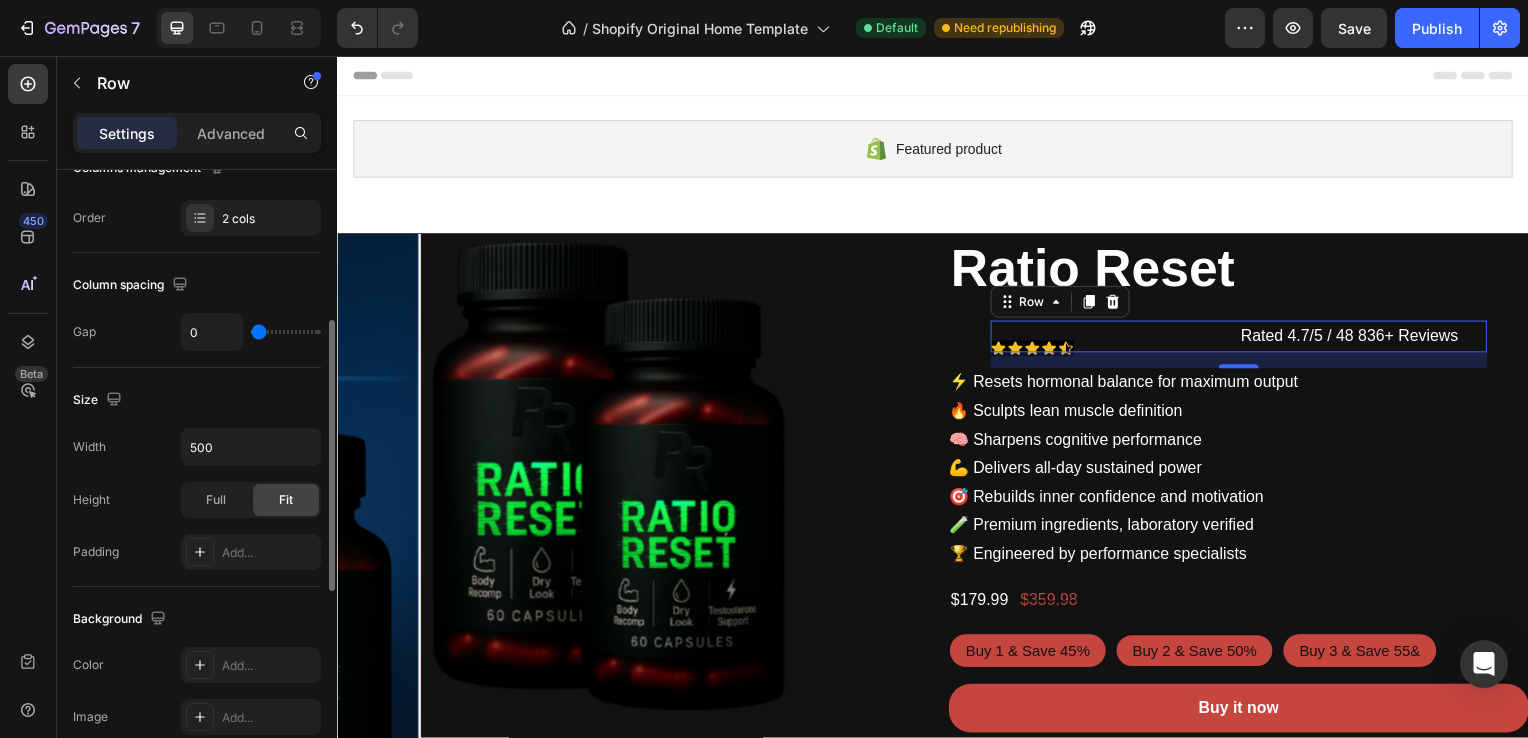 click on "Column spacing" at bounding box center [197, 285] 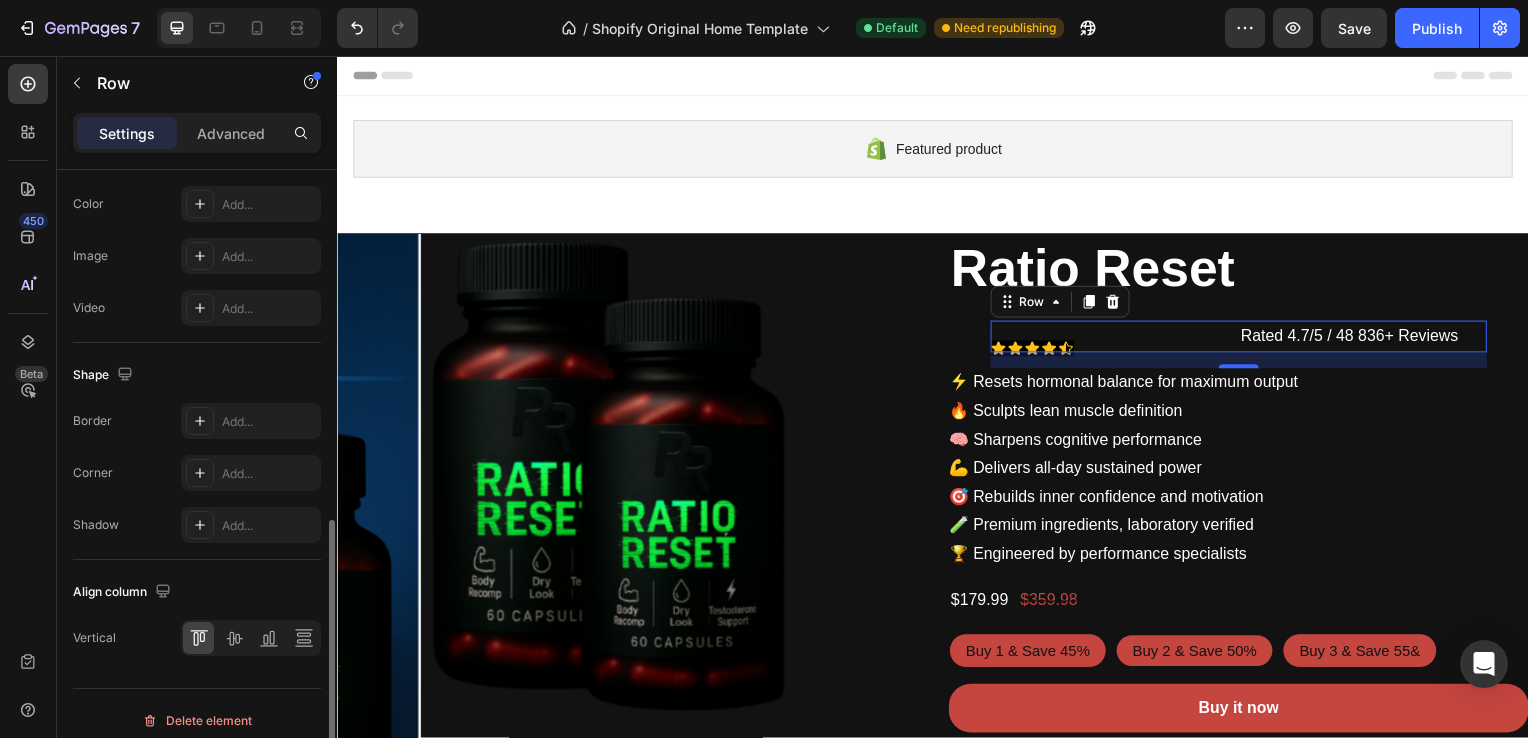 scroll, scrollTop: 820, scrollLeft: 0, axis: vertical 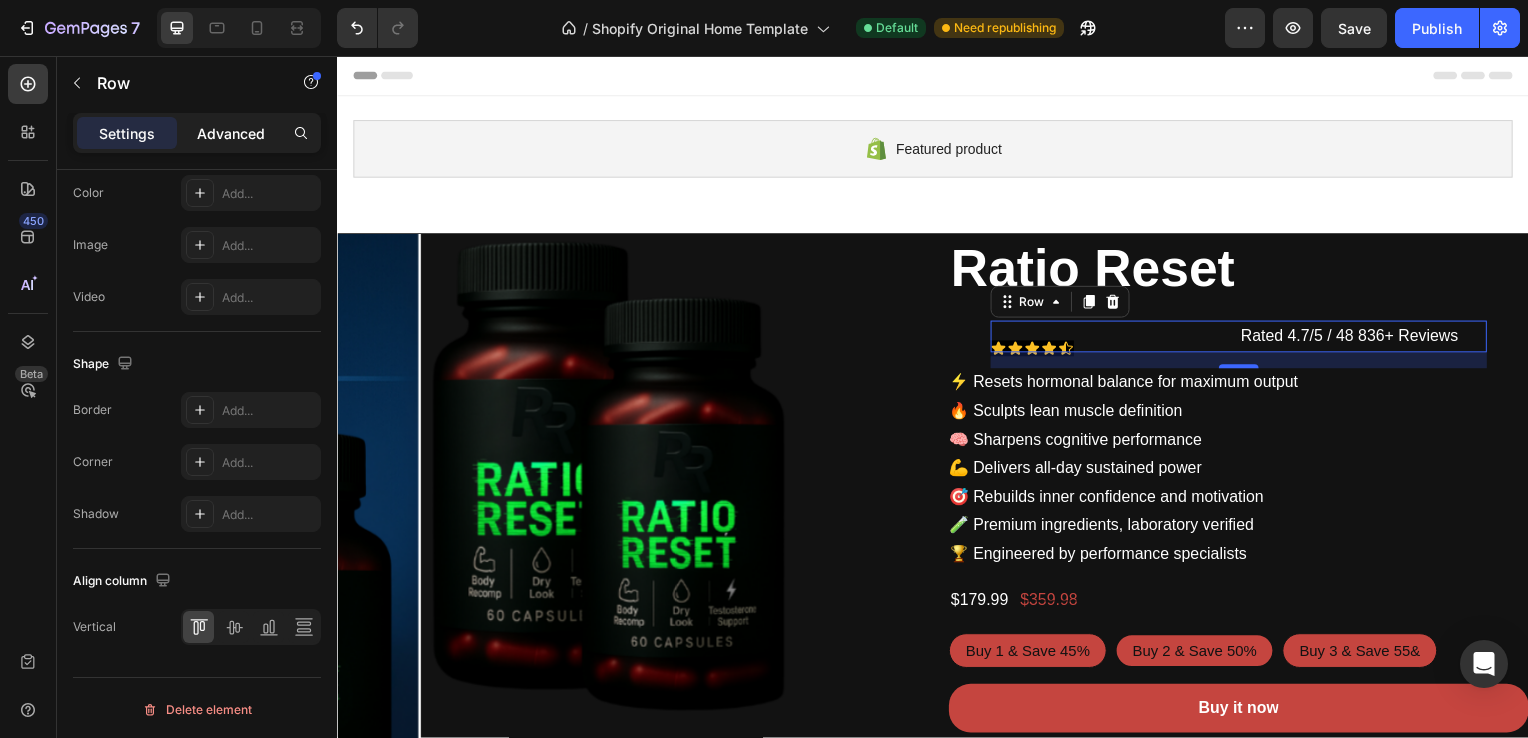 click on "Advanced" at bounding box center (231, 133) 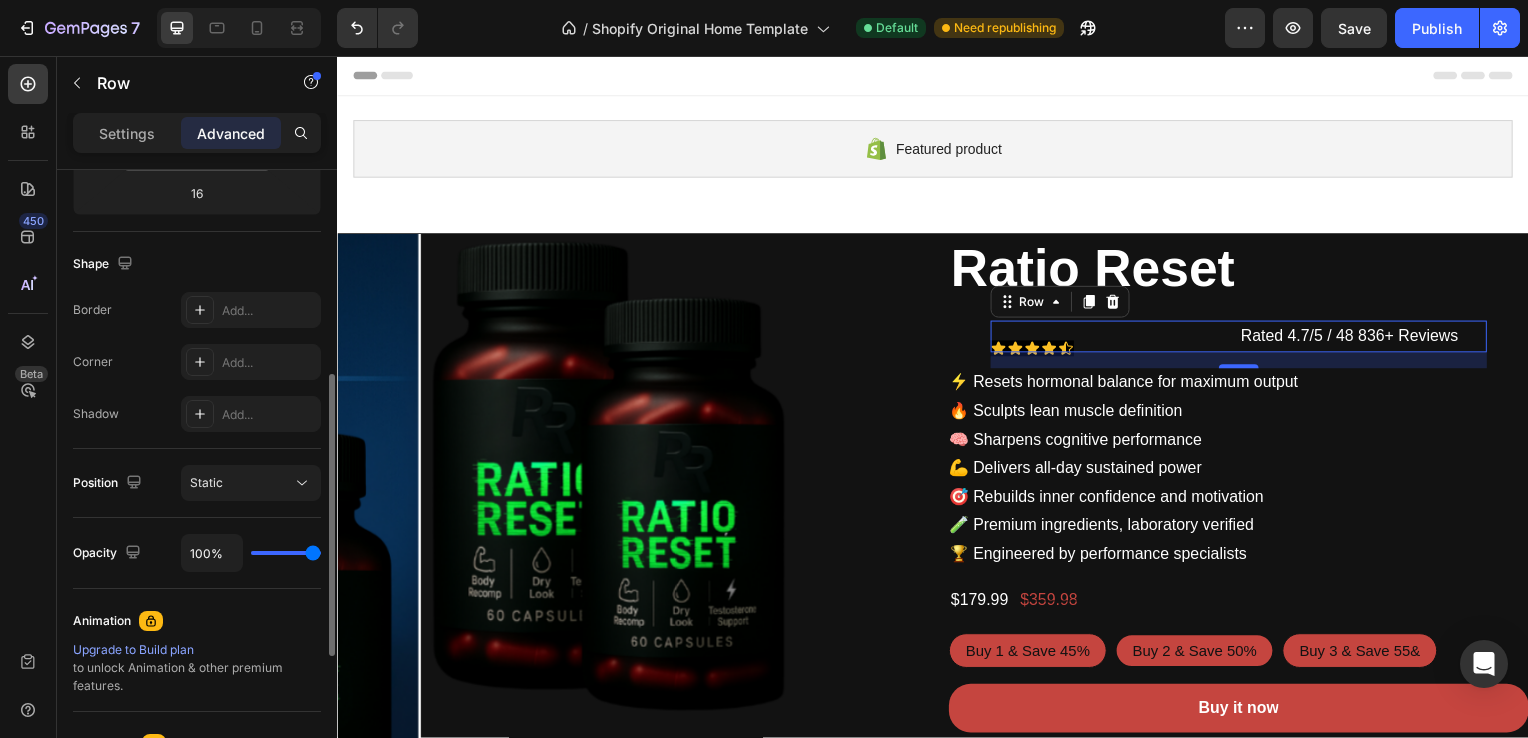 scroll, scrollTop: 421, scrollLeft: 0, axis: vertical 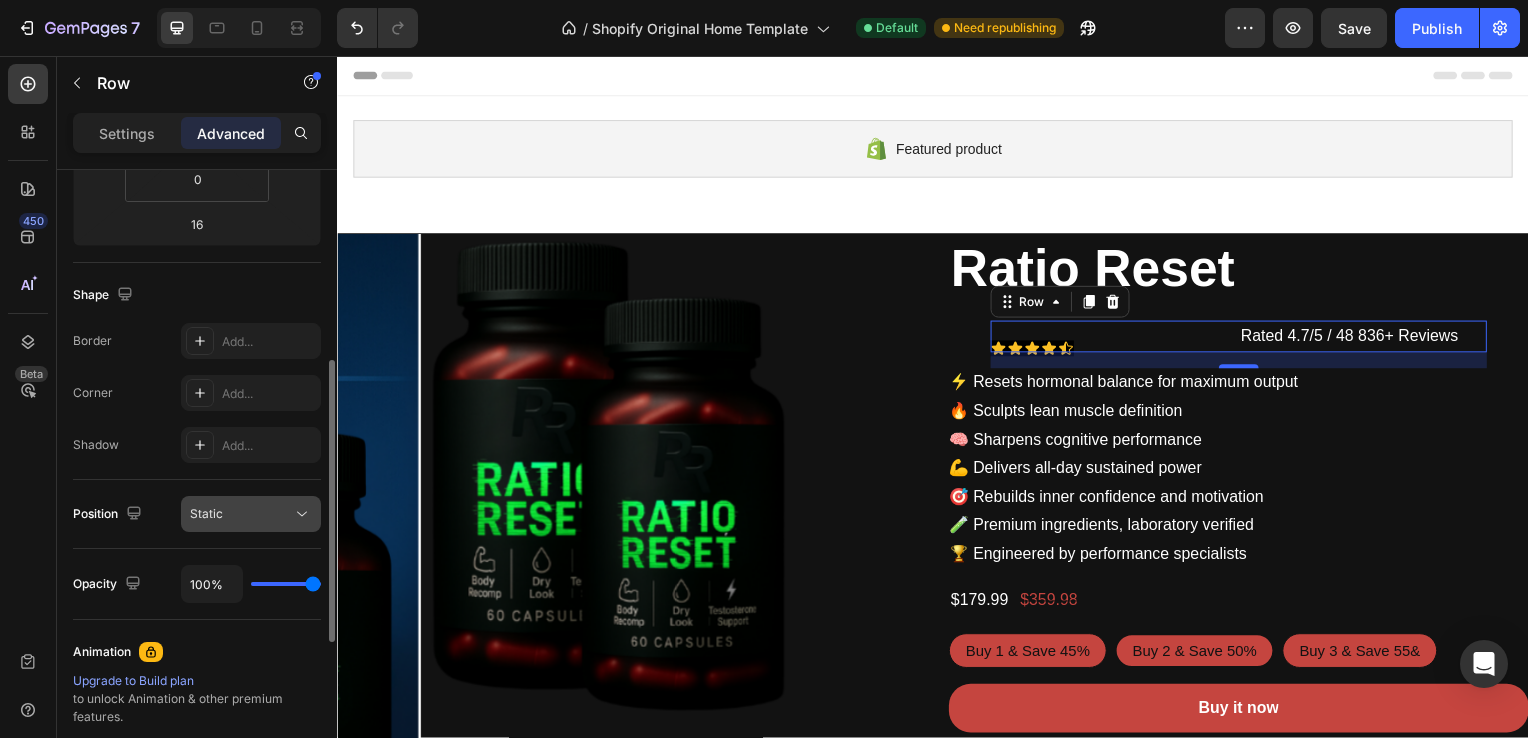 click on "Static" at bounding box center (206, 513) 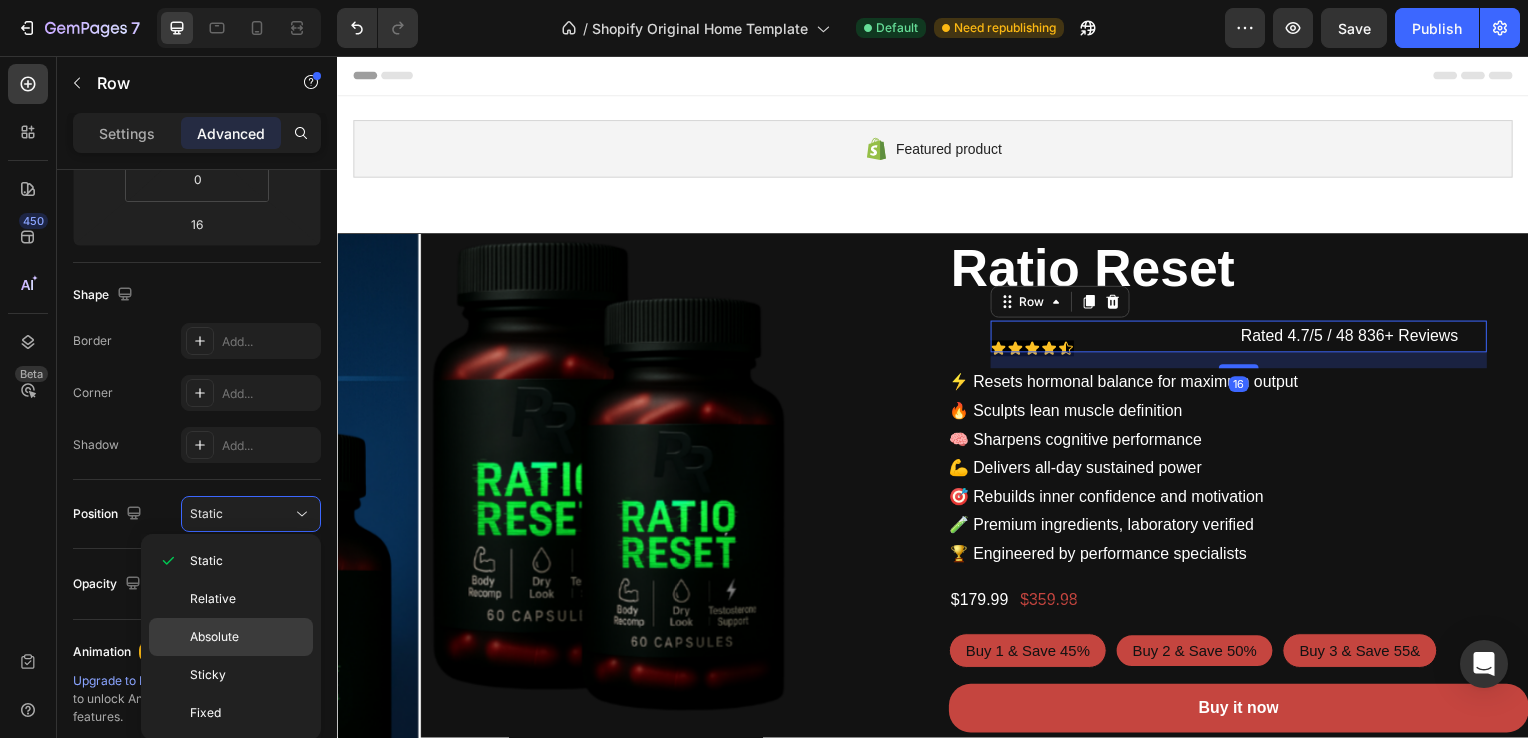 click on "Absolute" at bounding box center (214, 637) 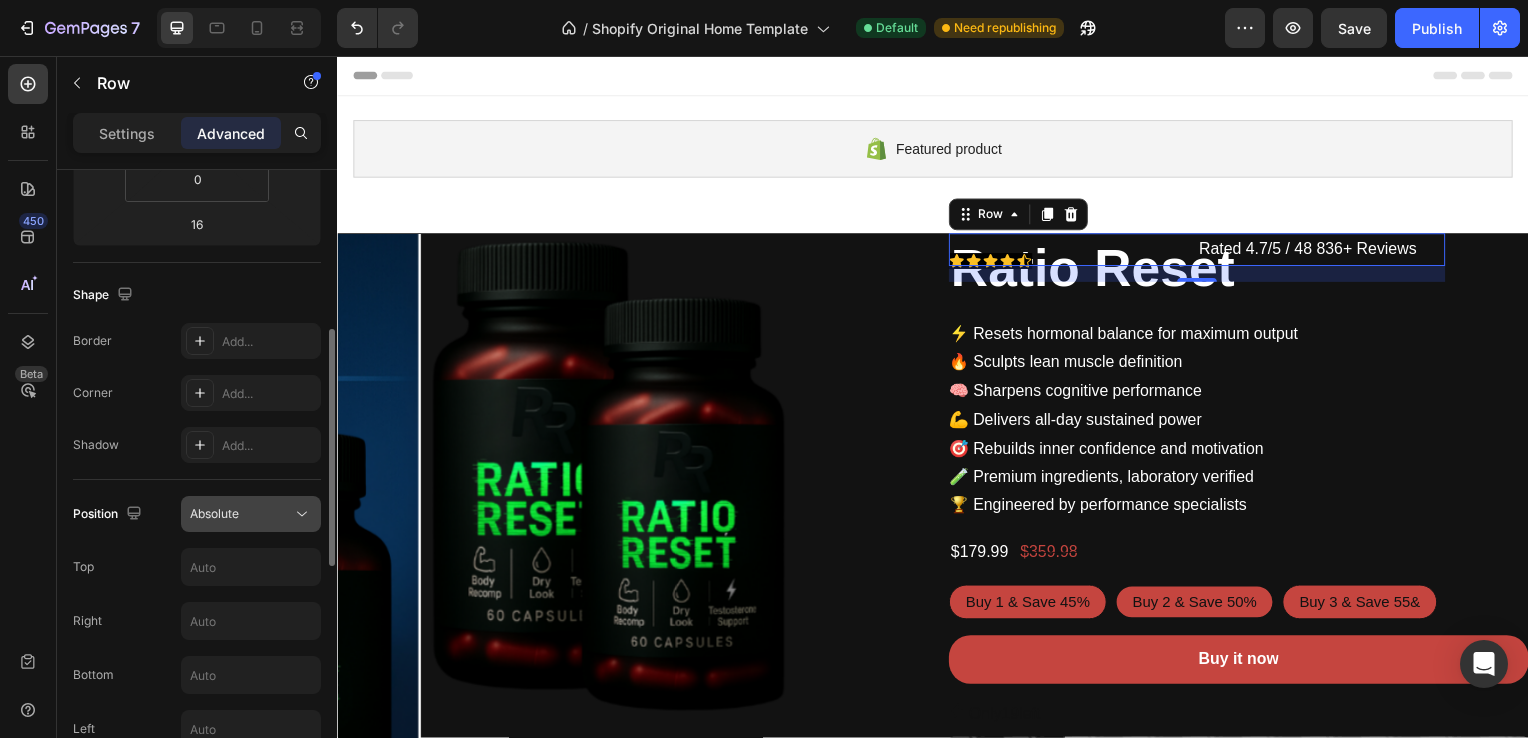 click on "Absolute" at bounding box center [214, 514] 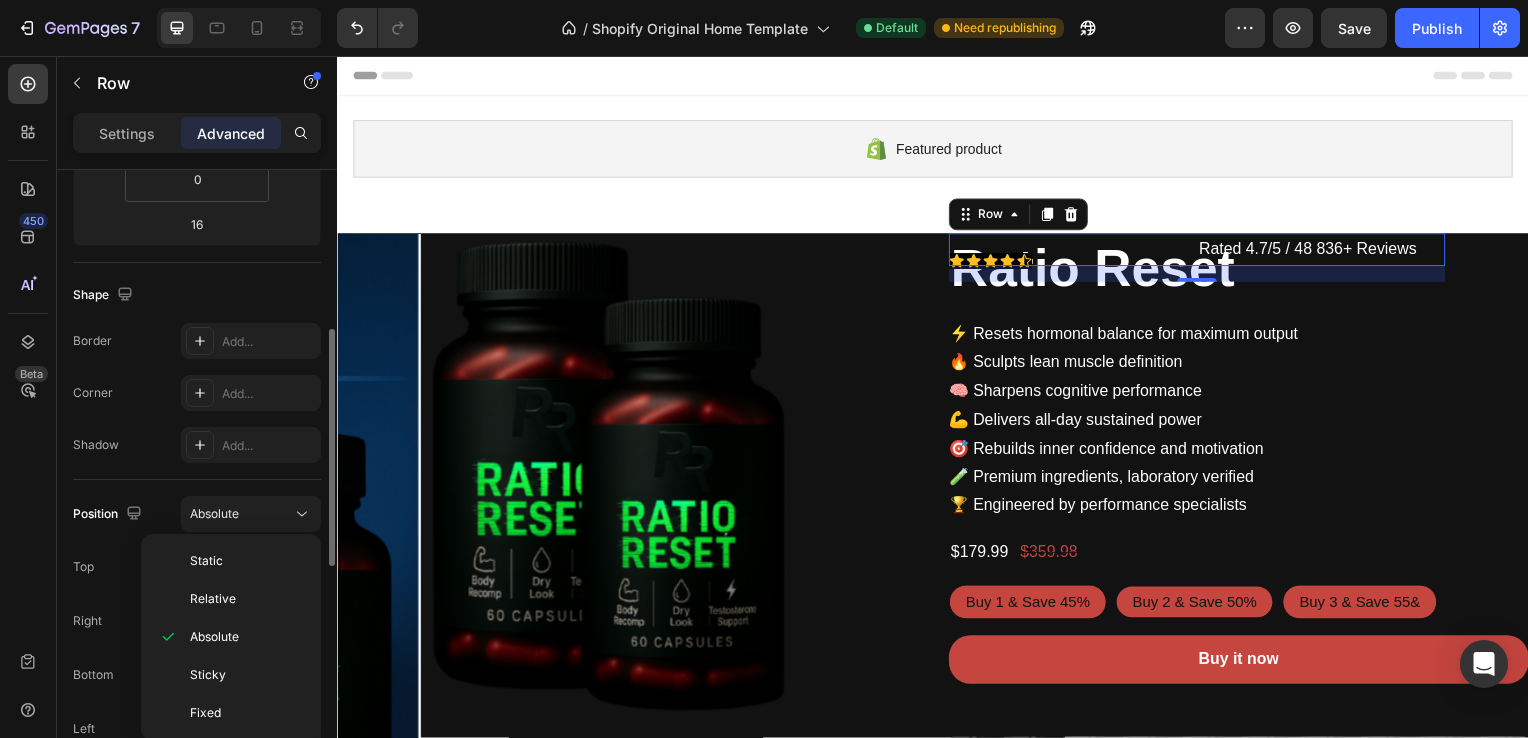 click on "Shape Border Add... Corner Add... Shadow Add..." 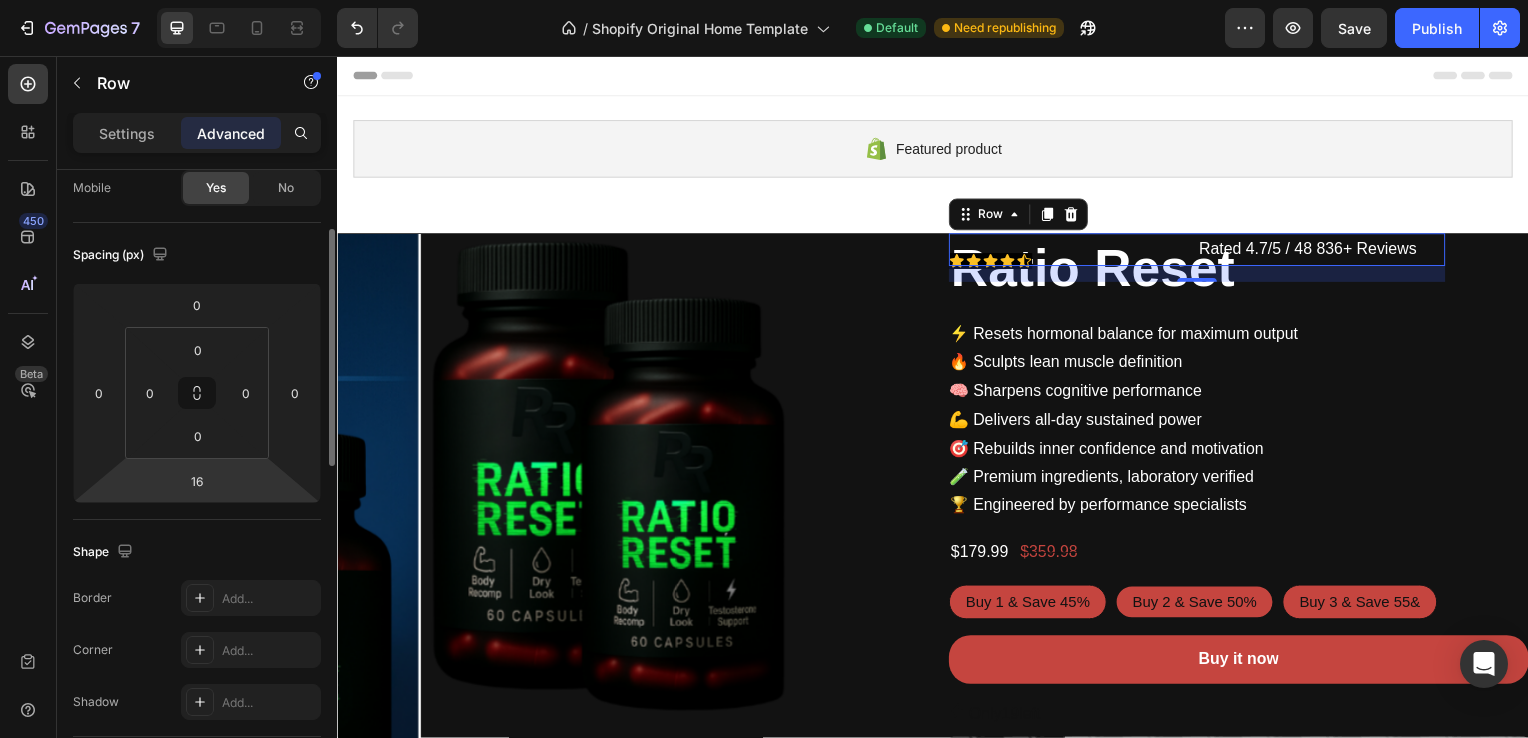 scroll, scrollTop: 162, scrollLeft: 0, axis: vertical 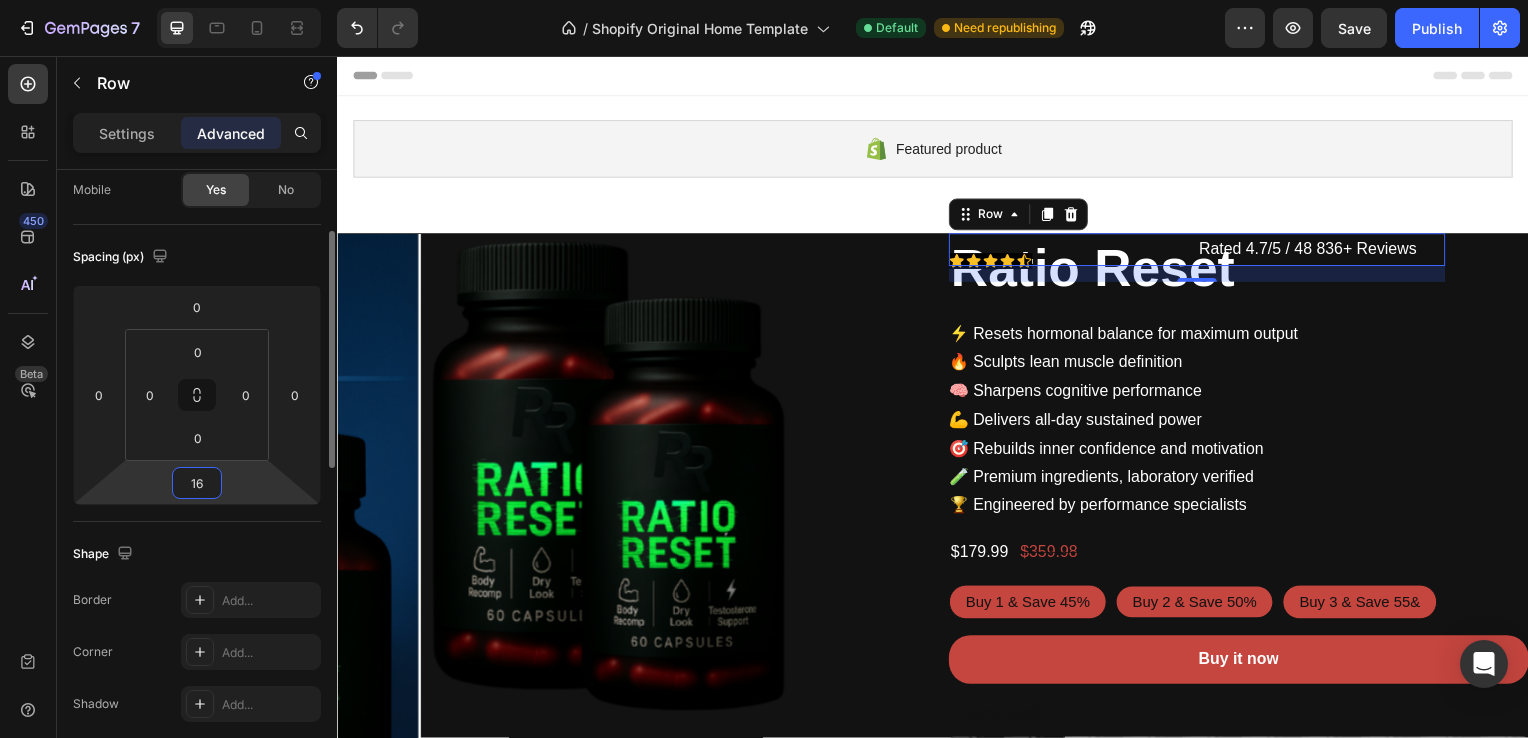 click on "16" at bounding box center [197, 483] 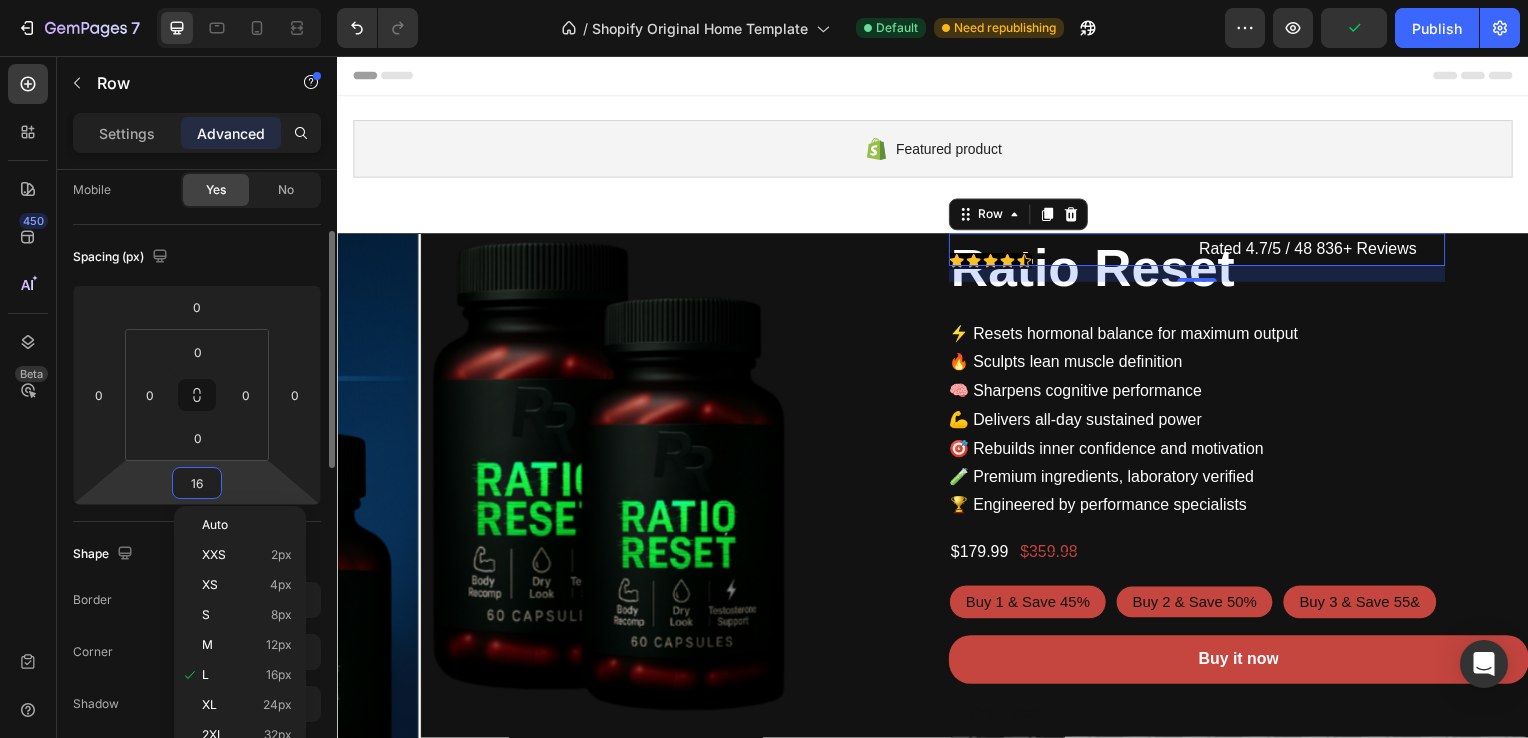 type on "0" 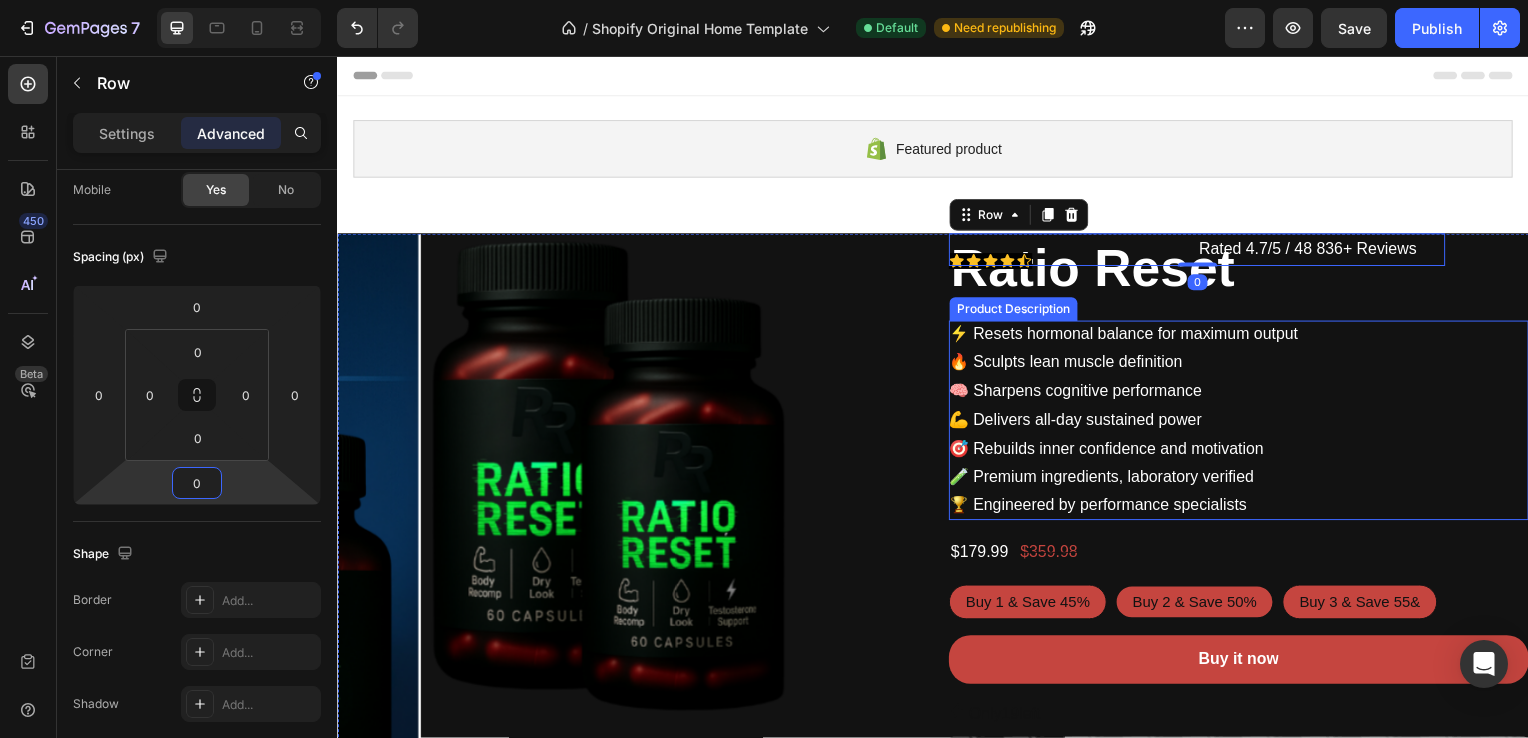 click on "⚡ Resets hormonal balance for maximum output
🔥 Sculpts lean muscle definition
🧠 Sharpens cognitive performance
💪 Delivers all-day sustained power
🎯 Rebuilds inner confidence and motivation
🧪 Premium ingredients, laboratory verified
🏆 Engineered by performance specialists" at bounding box center (1245, 424) 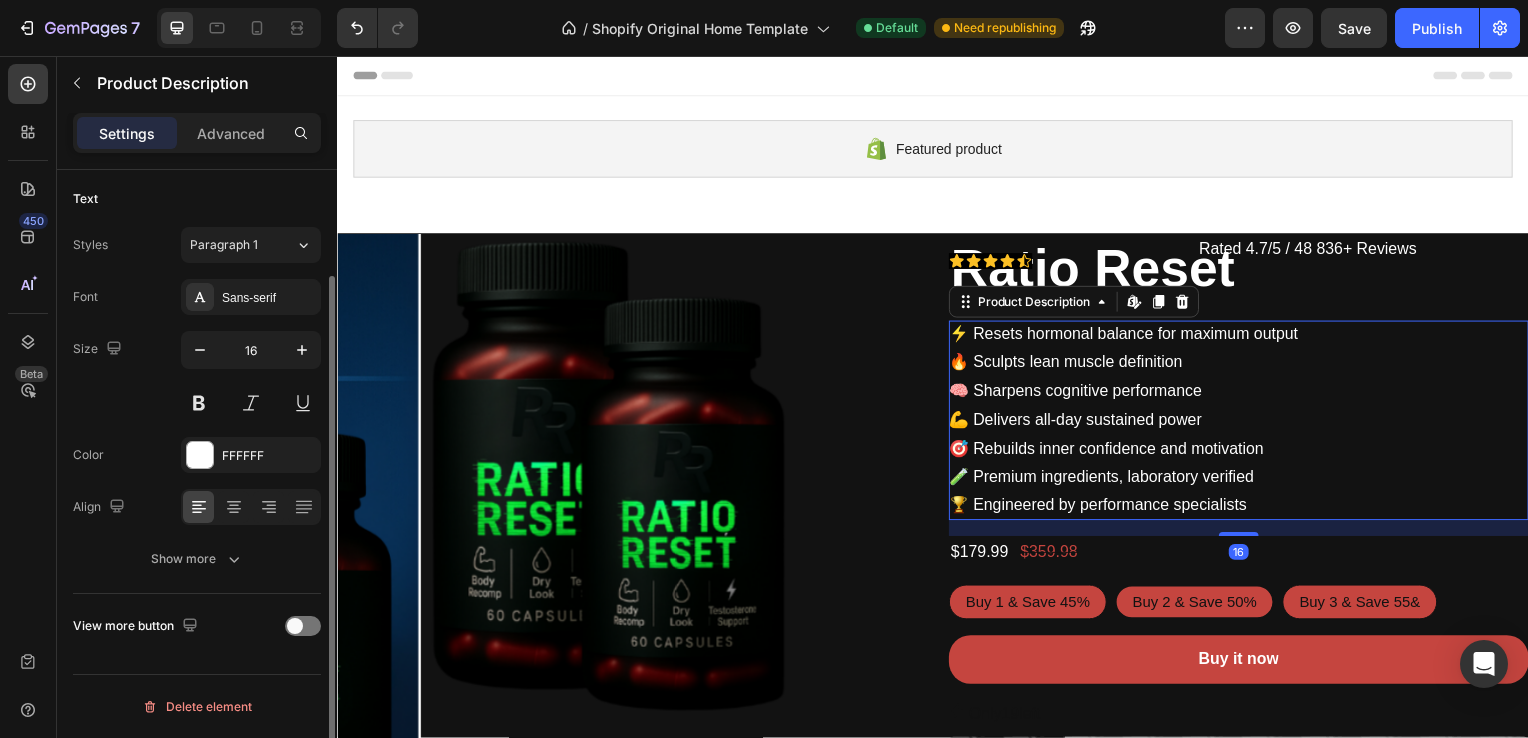 scroll, scrollTop: 0, scrollLeft: 0, axis: both 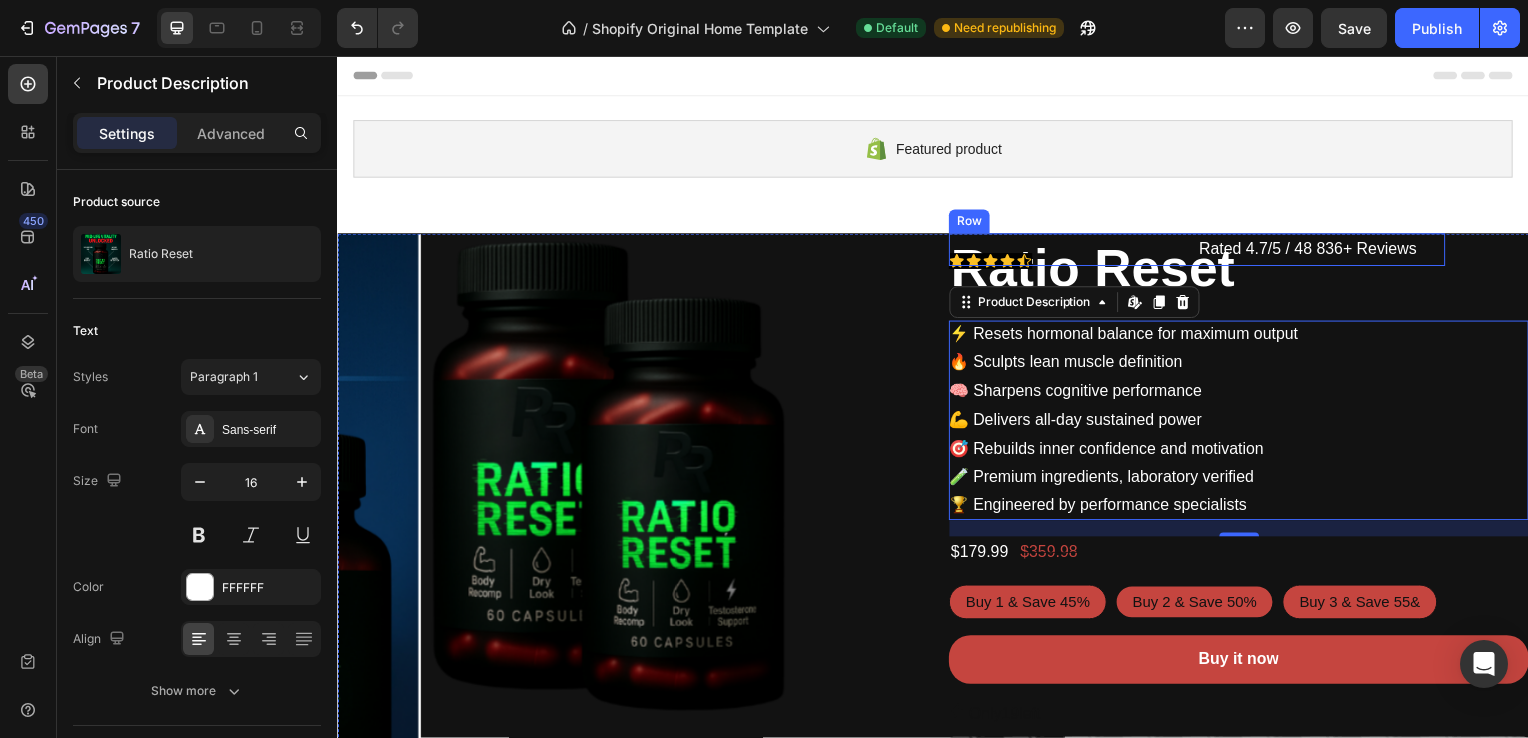 click on "Icon Icon Icon Icon Icon Icon List" at bounding box center [1078, 251] 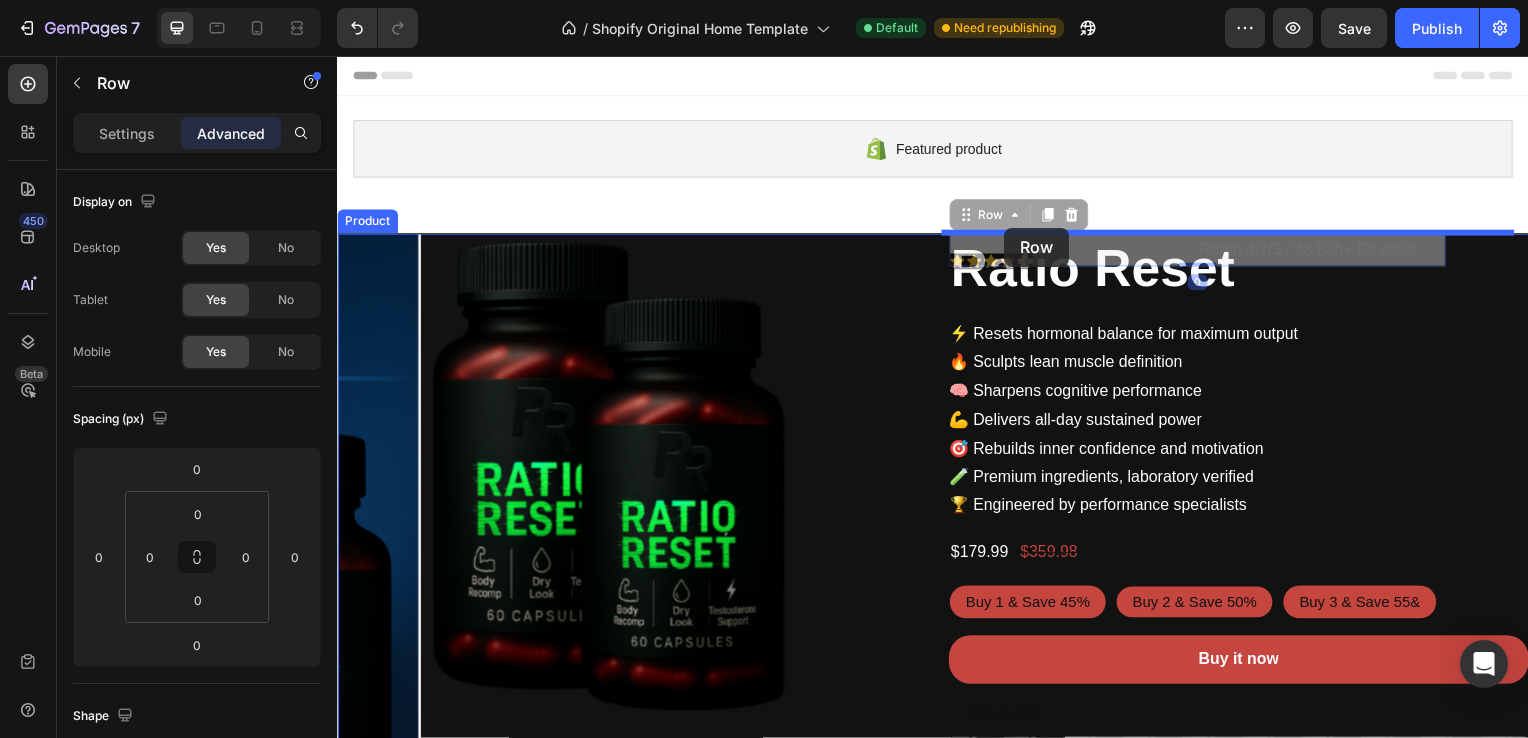 drag, startPoint x: 965, startPoint y: 216, endPoint x: 1009, endPoint y: 229, distance: 45.88028 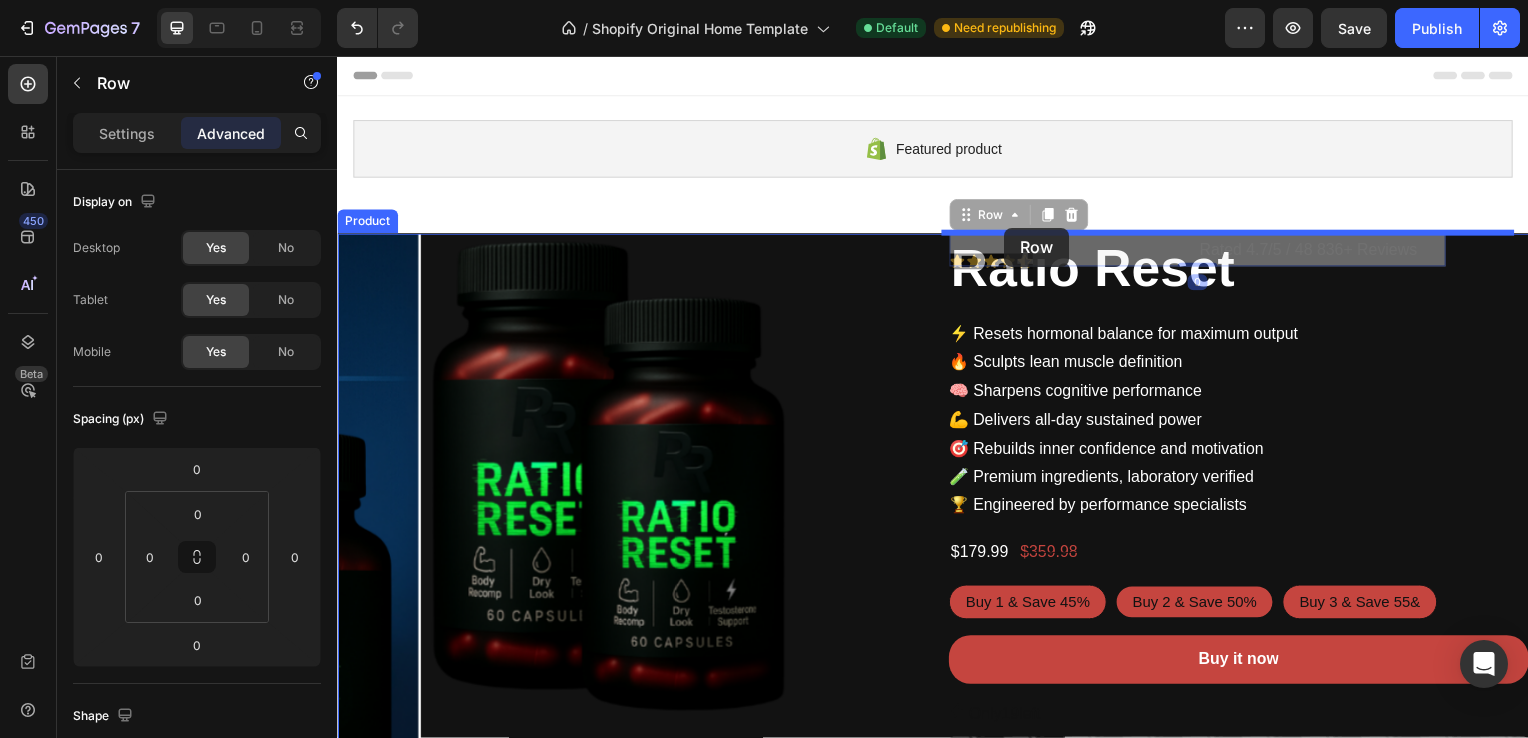 click on "Featured product Shopify section: Featured product
Product Images Ratio Reset Product Title Icon Icon Icon Icon Icon Icon List Rated 4.7/5 / 48 836+ Reviews Text Block Row   0 Icon Icon Icon Icon Icon Icon List Rated 4.7/5 / 48 836+ Reviews Text Block Row   0 ⚡ Resets hormonal balance for maximum output
🔥 Sculpts lean muscle definition
🧠 Sharpens cognitive performance
💪 Delivers all-day sustained power
🎯 Rebuilds inner confidence and motivation
🧪 Premium ingredients, laboratory verified
🏆 Engineered by performance specialists   Product Description $179.99 Product Price Product Price $359.98 Product Price Product Price Row Buy 1  & Save 45% Buy 1  & Save 45% Buy 1  & Save 45% Buy 2 & Save 50% Buy 2 & Save 50% Buy 2 & Save 50% Buy 3 & Save 55& Buy 3 & Save 55& Buy 3 & Save 55& Product Variants & Swatches Buy it now Dynamic Checkout
Only  19  left Stock Counter Product Section 2 Root Start with Sections from sidebar Add sections Add elements" at bounding box center [937, 640] 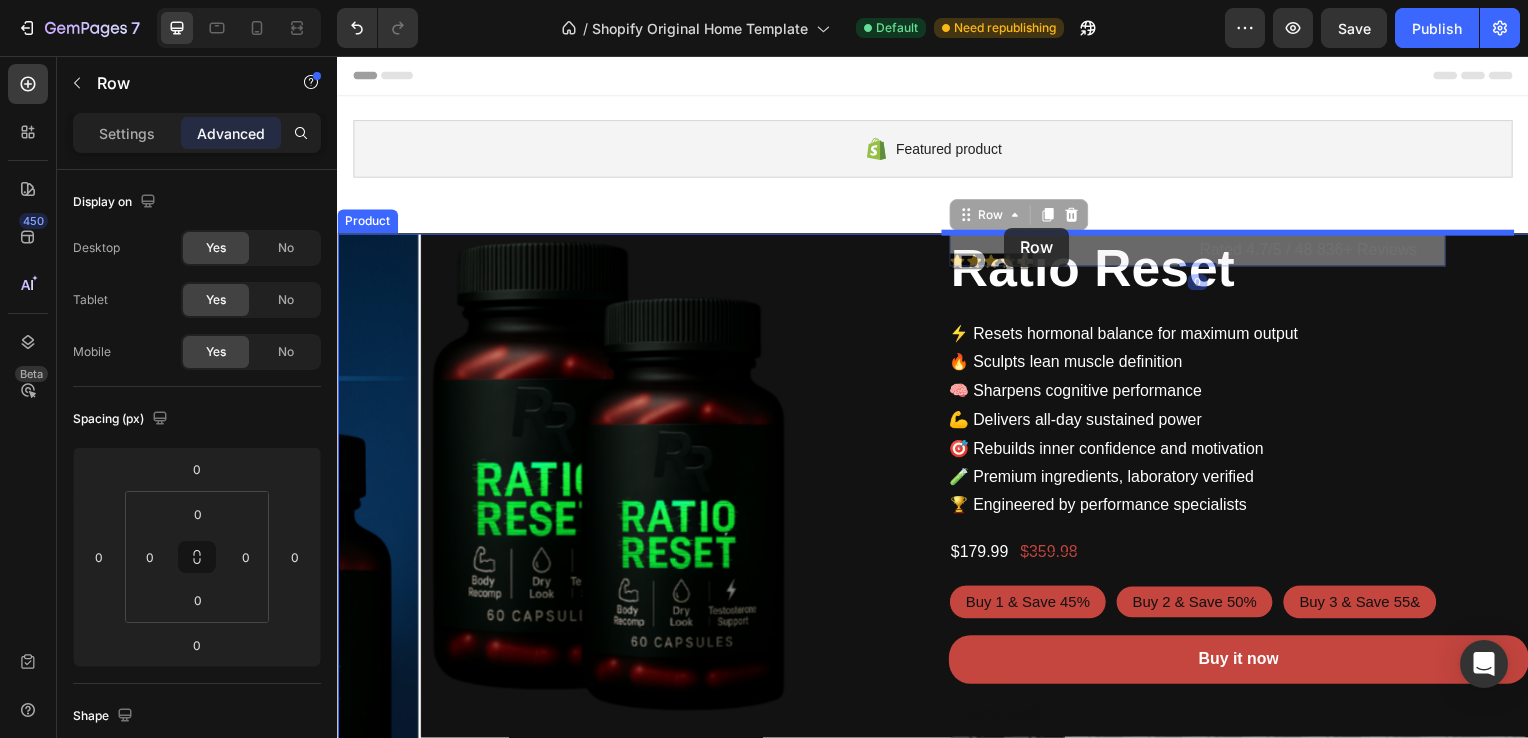 type on "16" 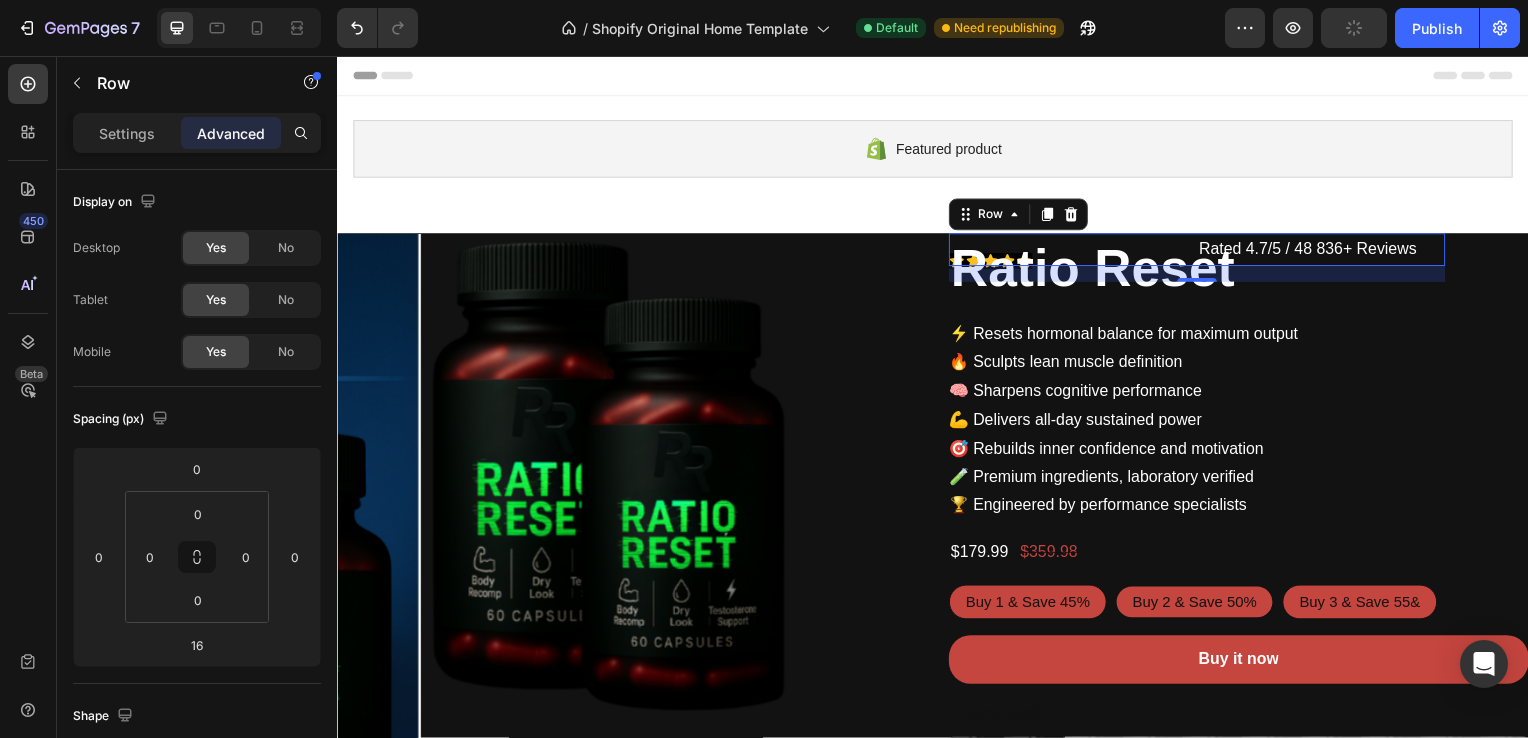 click on "0" at bounding box center (1203, 276) 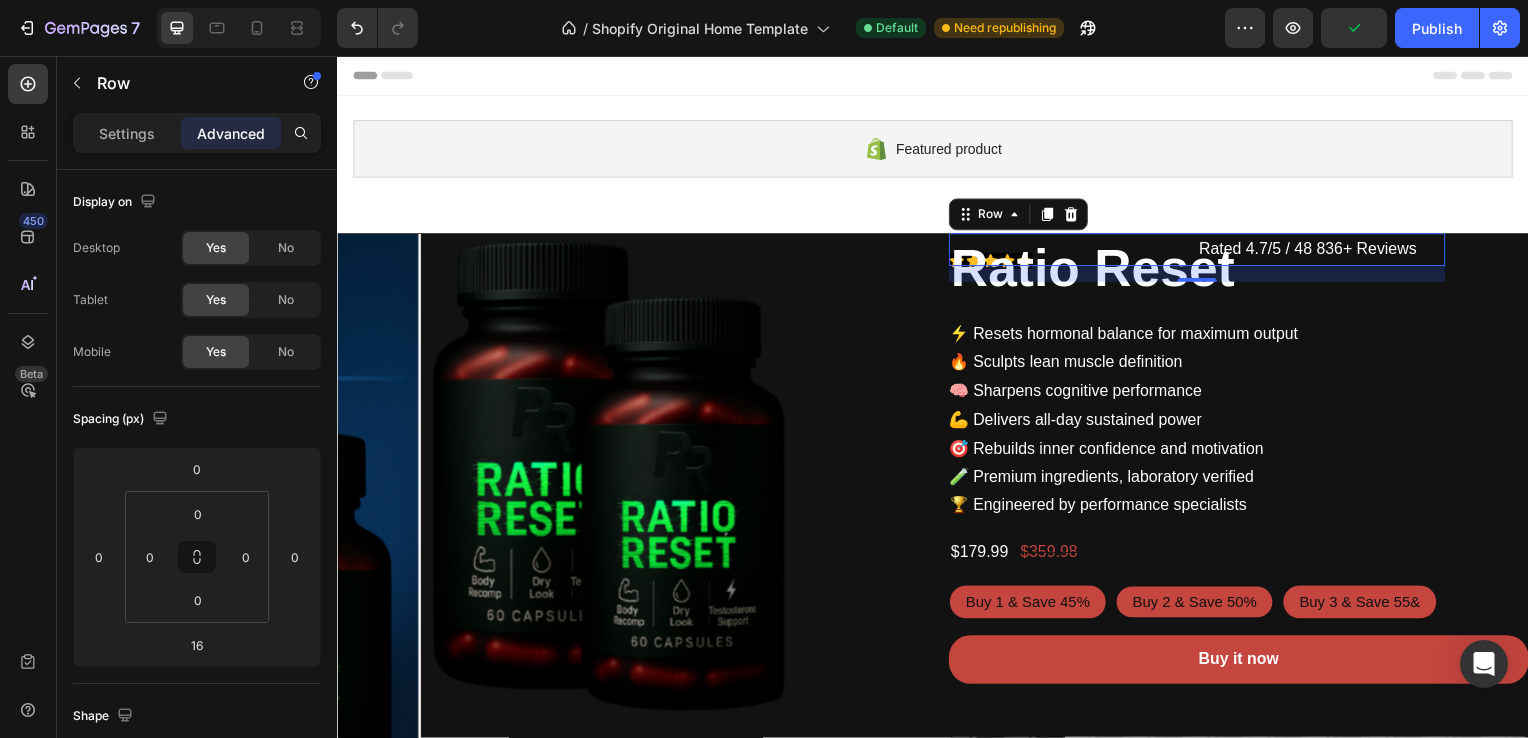 click on "0" at bounding box center (1203, 276) 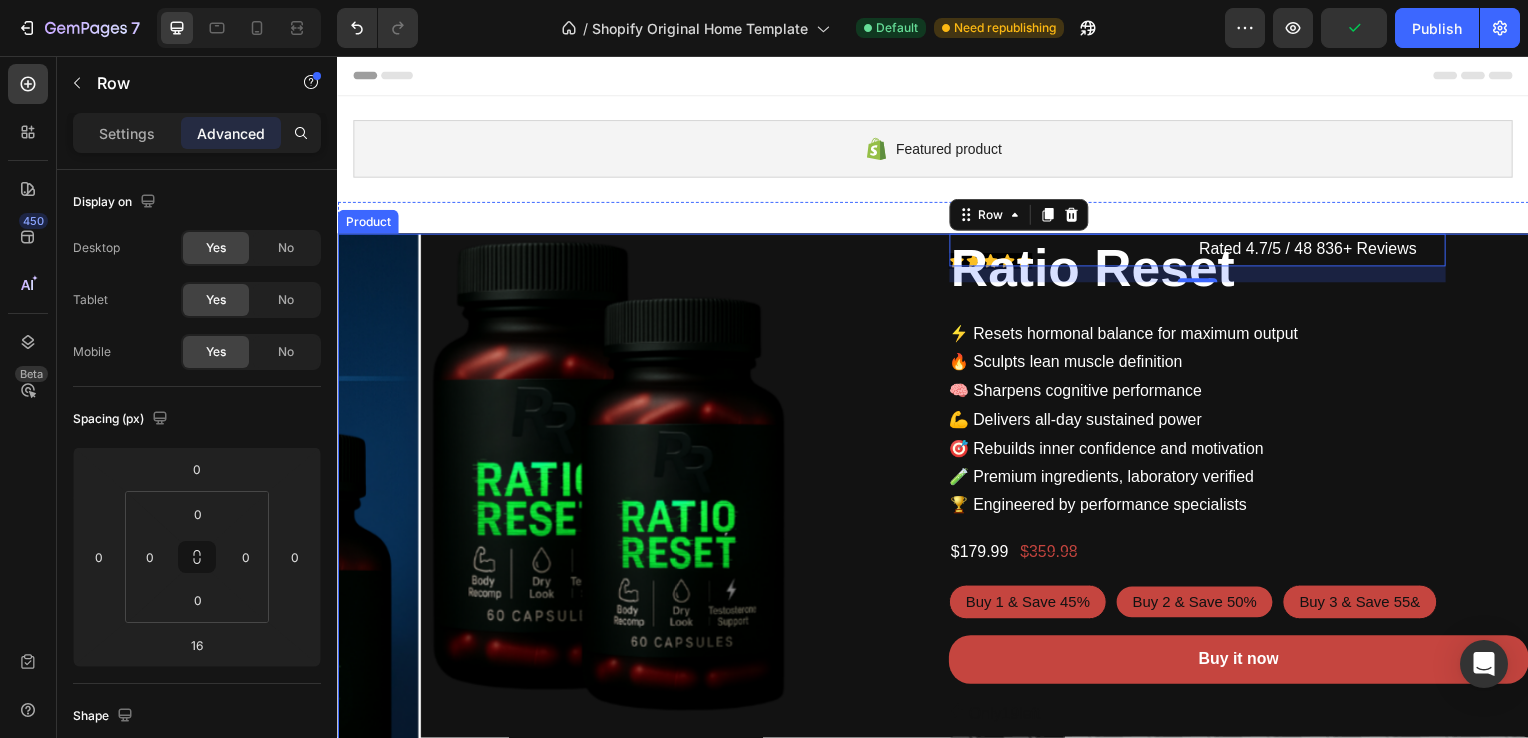 click on "Icon Icon Icon Icon Icon Icon List Rated 4.7/5 / 48 836+ Reviews Text Block Row   0 Ratio Reset Product Title ⚡ Resets hormonal balance for maximum output
🔥 Sculpts lean muscle definition
🧠 Sharpens cognitive performance
💪 Delivers all-day sustained power
🎯 Rebuilds inner confidence and motivation
🧪 Premium ingredients, laboratory verified
🏆 Engineered by performance specialists   Product Description $179.99 Product Price Product Price $359.98 Product Price Product Price Row Buy 1  & Save 45% Buy 1  & Save 45% Buy 1  & Save 45% Buy 2 & Save 50% Buy 2 & Save 50% Buy 2 & Save 50% Buy 3 & Save 55& Buy 3 & Save 55& Buy 3 & Save 55& Product Variants & Swatches Buy it now Dynamic Checkout
Only  19  left Stock Counter" at bounding box center [1245, 593] 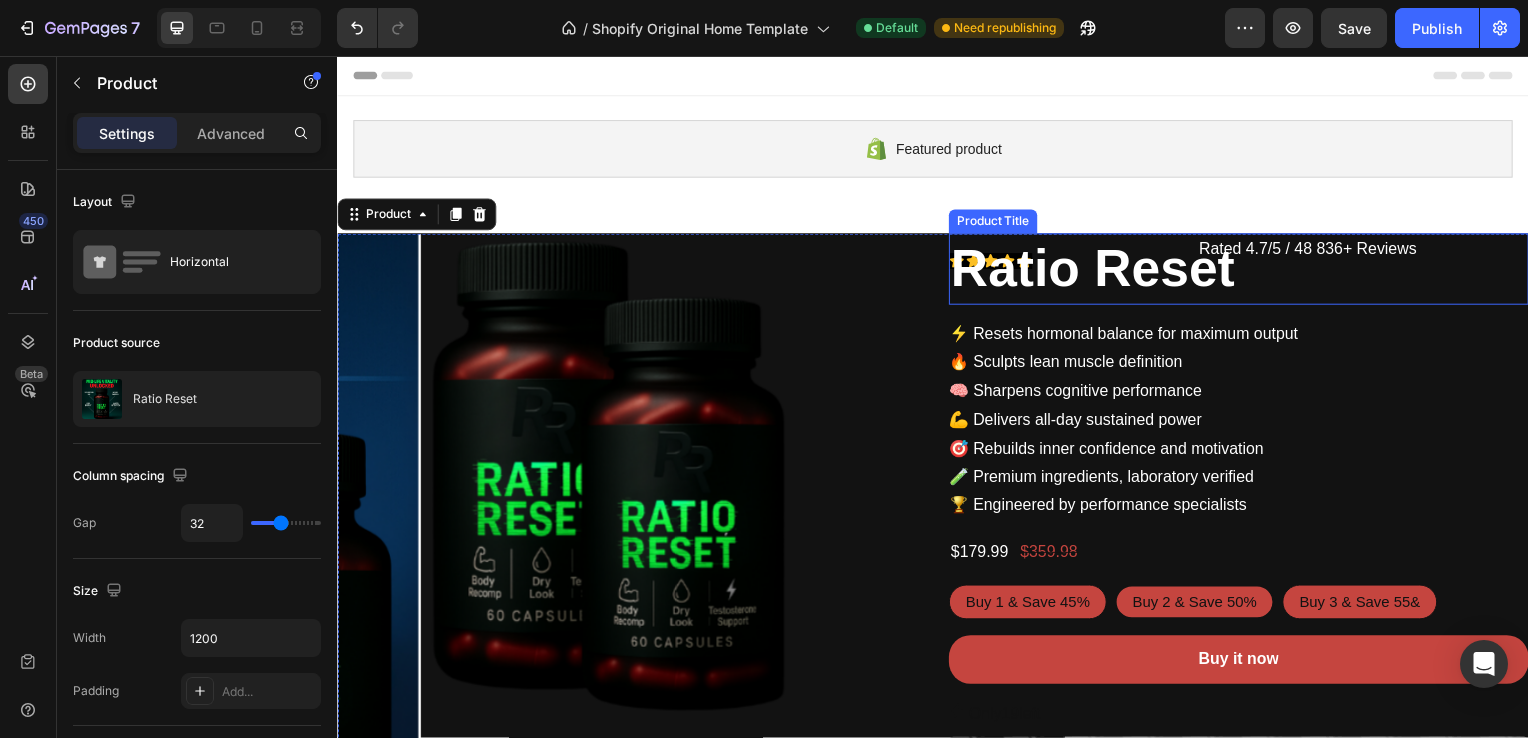 click on "Ratio Reset" at bounding box center [1245, 271] 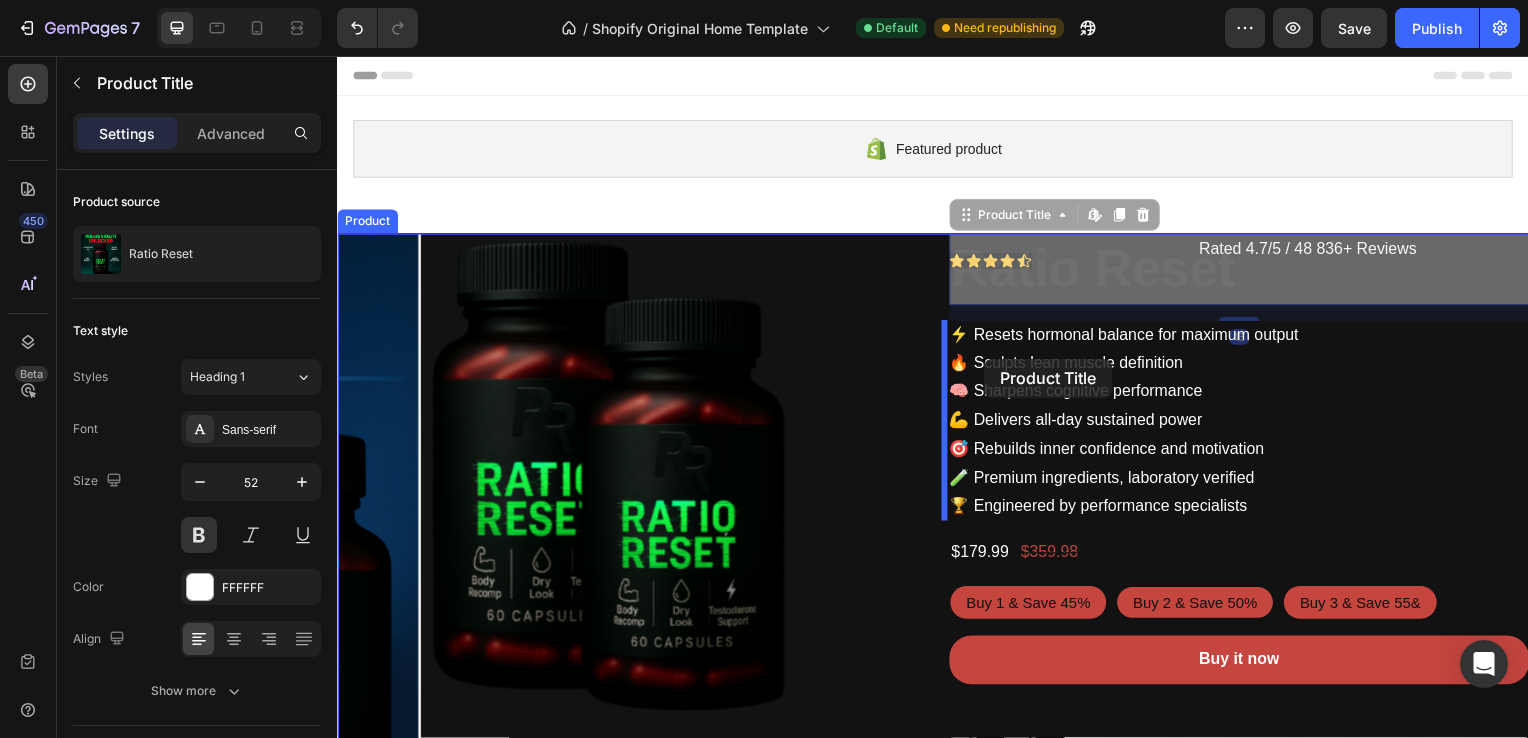 drag, startPoint x: 961, startPoint y: 211, endPoint x: 989, endPoint y: 361, distance: 152.59096 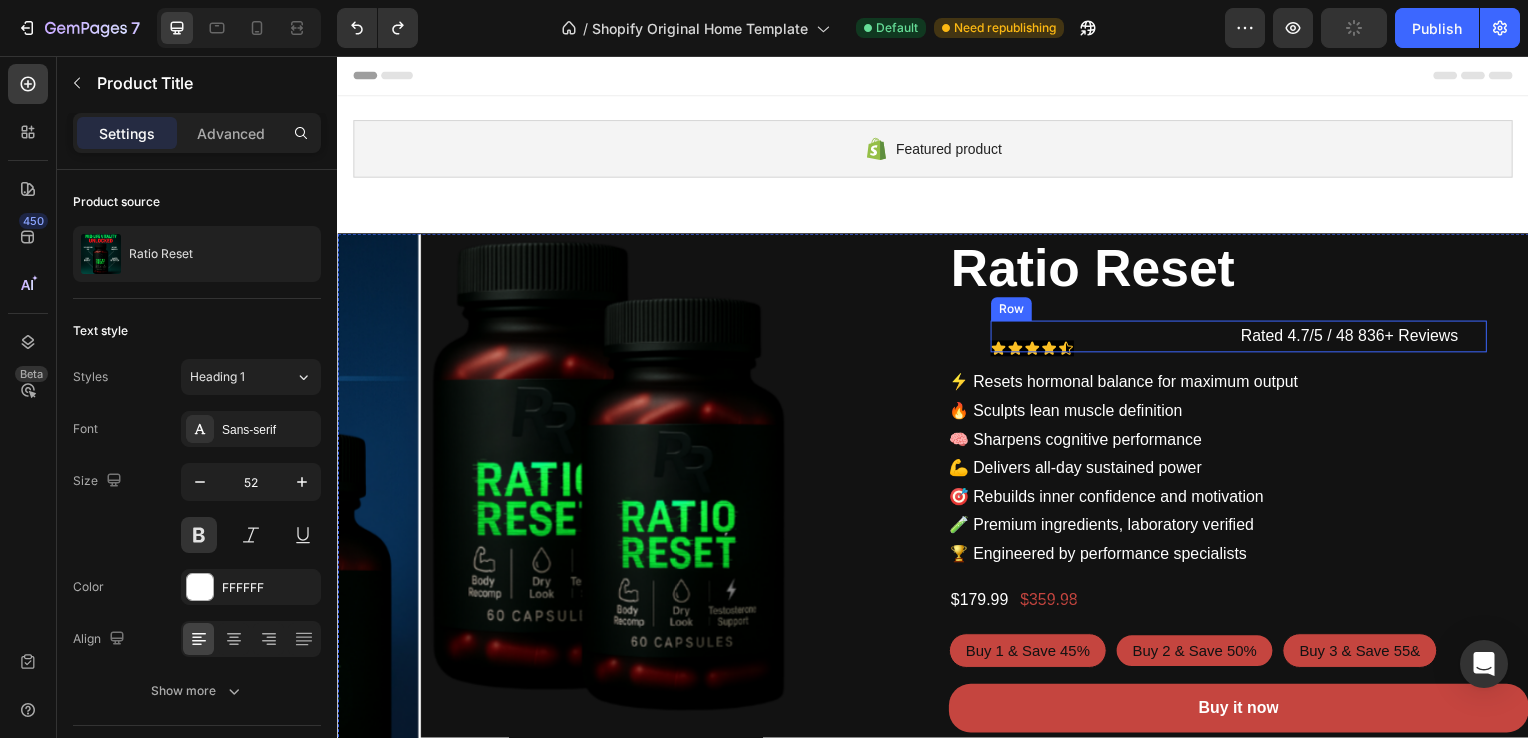 click on "Icon Icon Icon Icon Icon Icon List" at bounding box center (1120, 339) 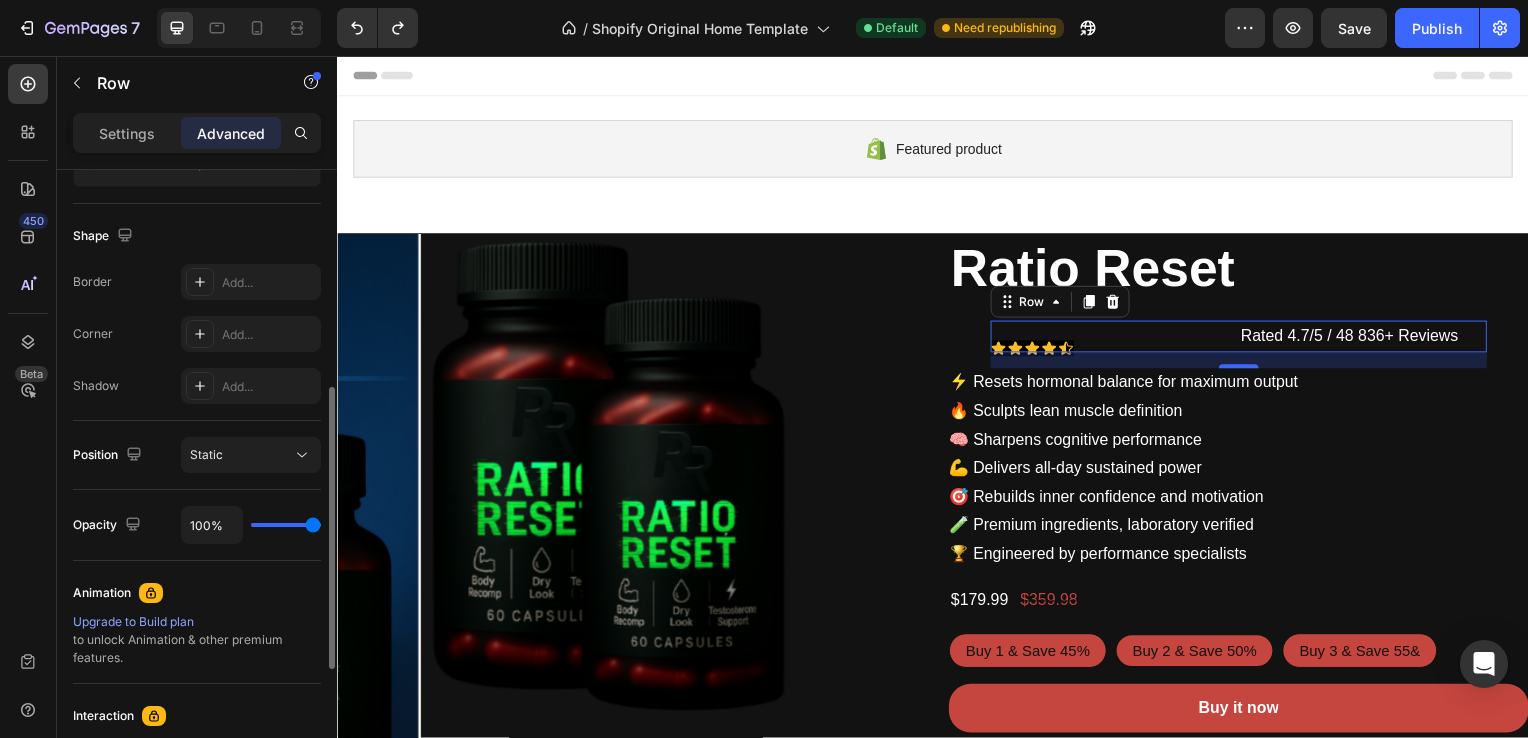 scroll, scrollTop: 568, scrollLeft: 0, axis: vertical 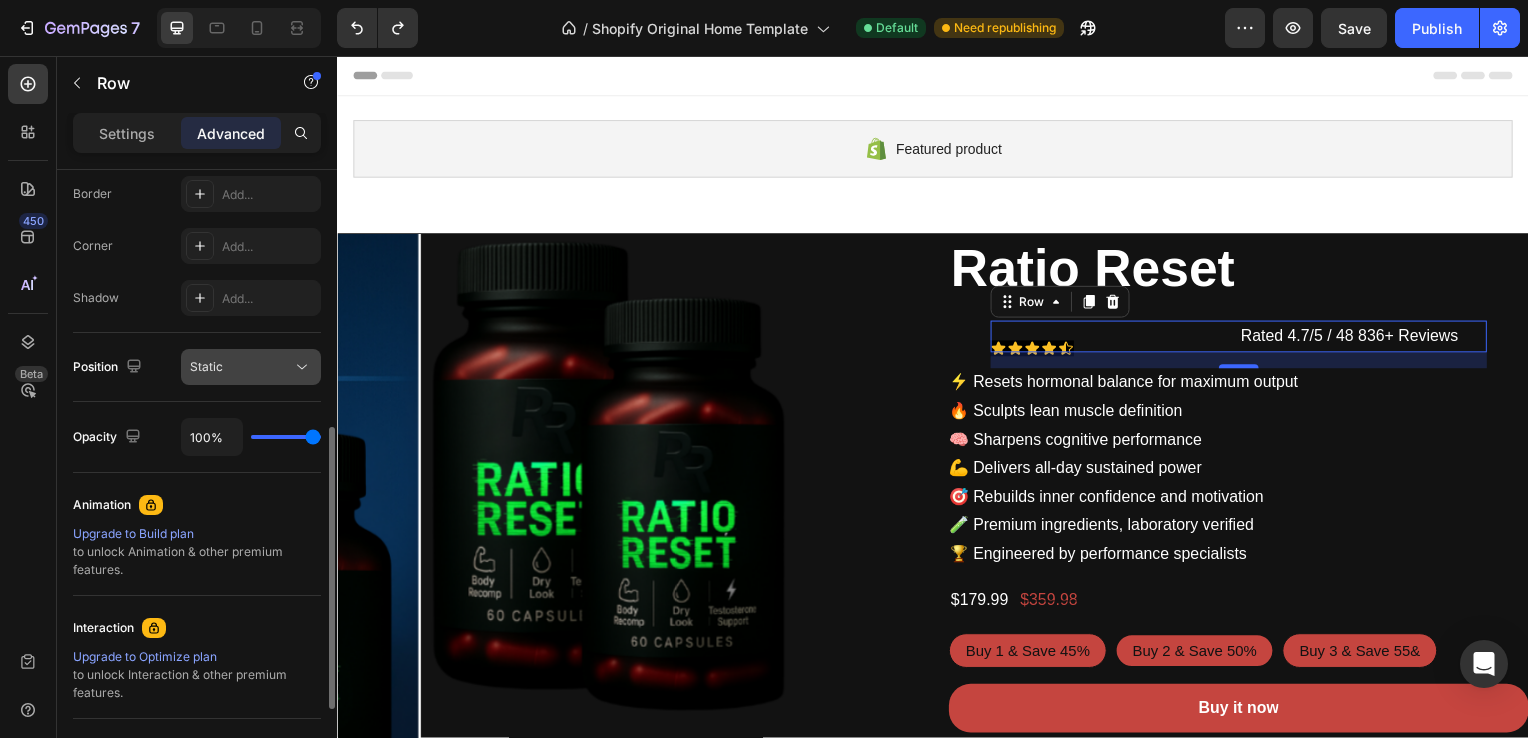 click on "Static" at bounding box center [241, 367] 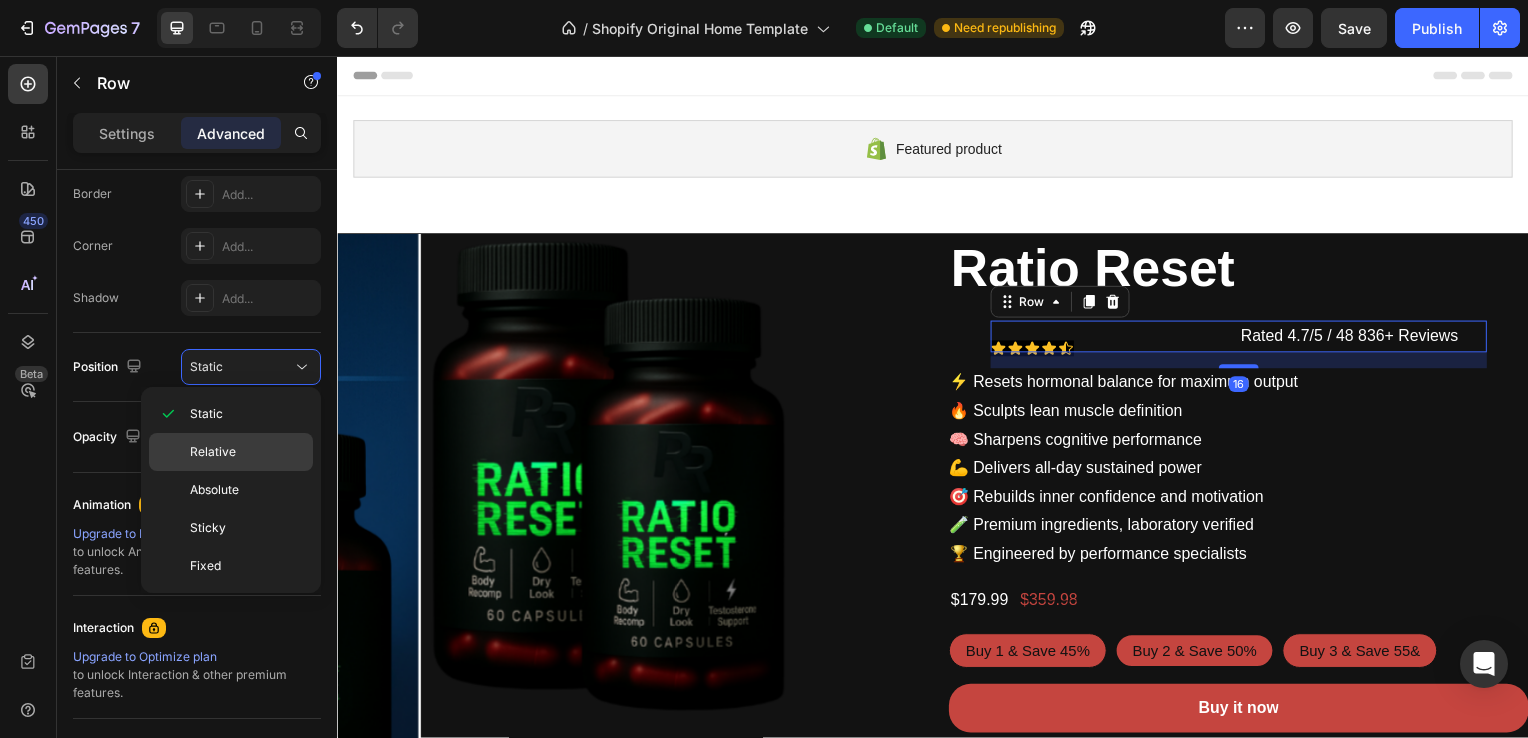 click on "Relative" at bounding box center (213, 452) 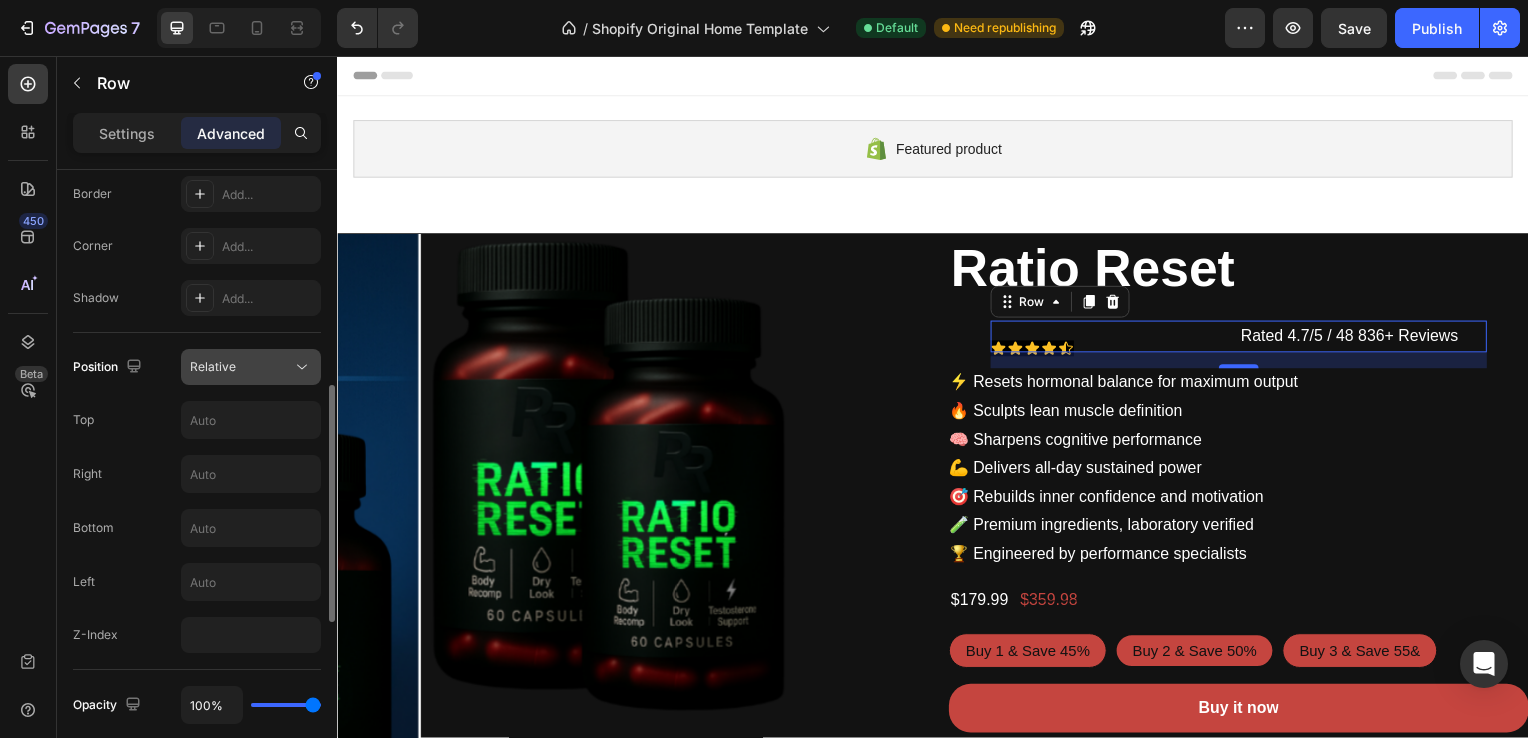 click on "Relative" at bounding box center [241, 367] 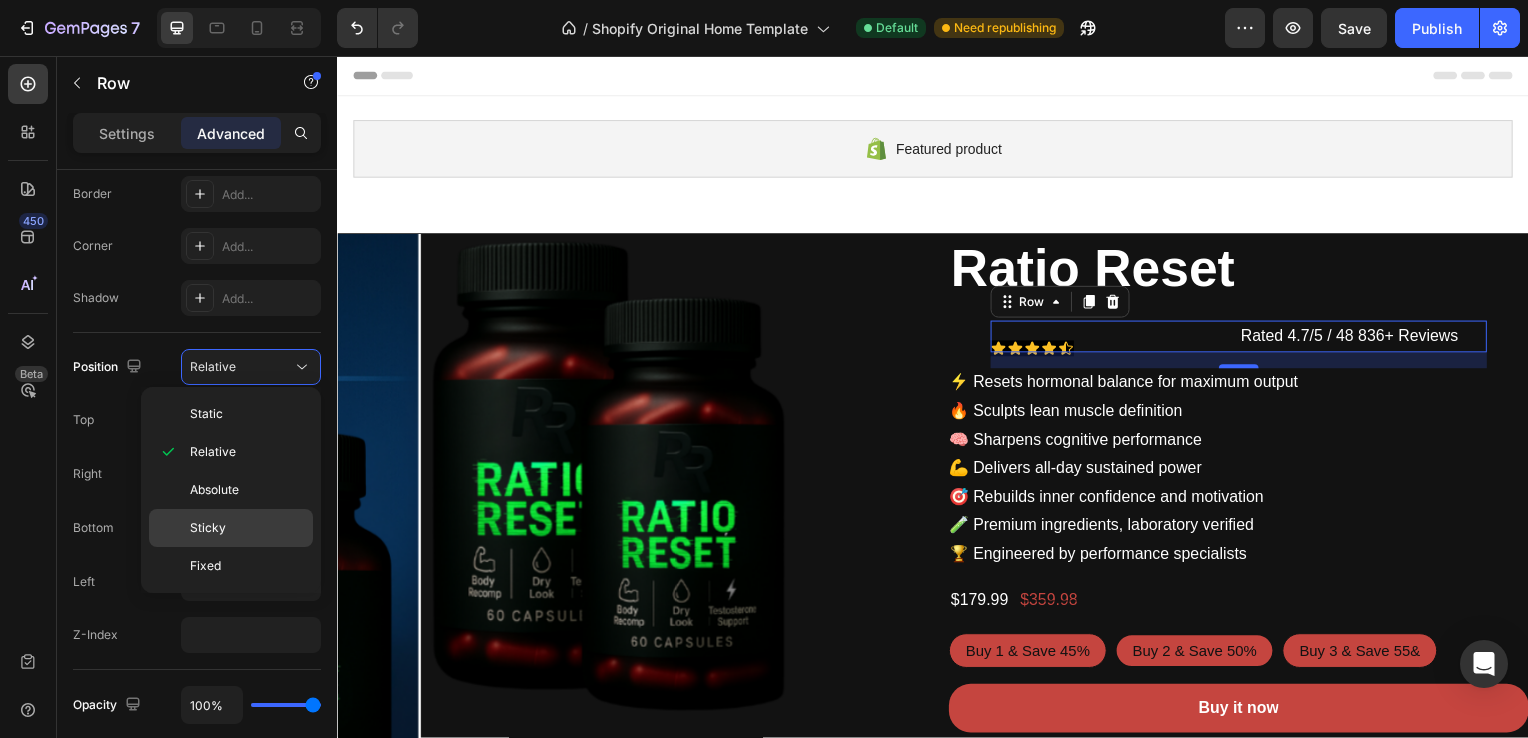 click on "Sticky" at bounding box center (247, 528) 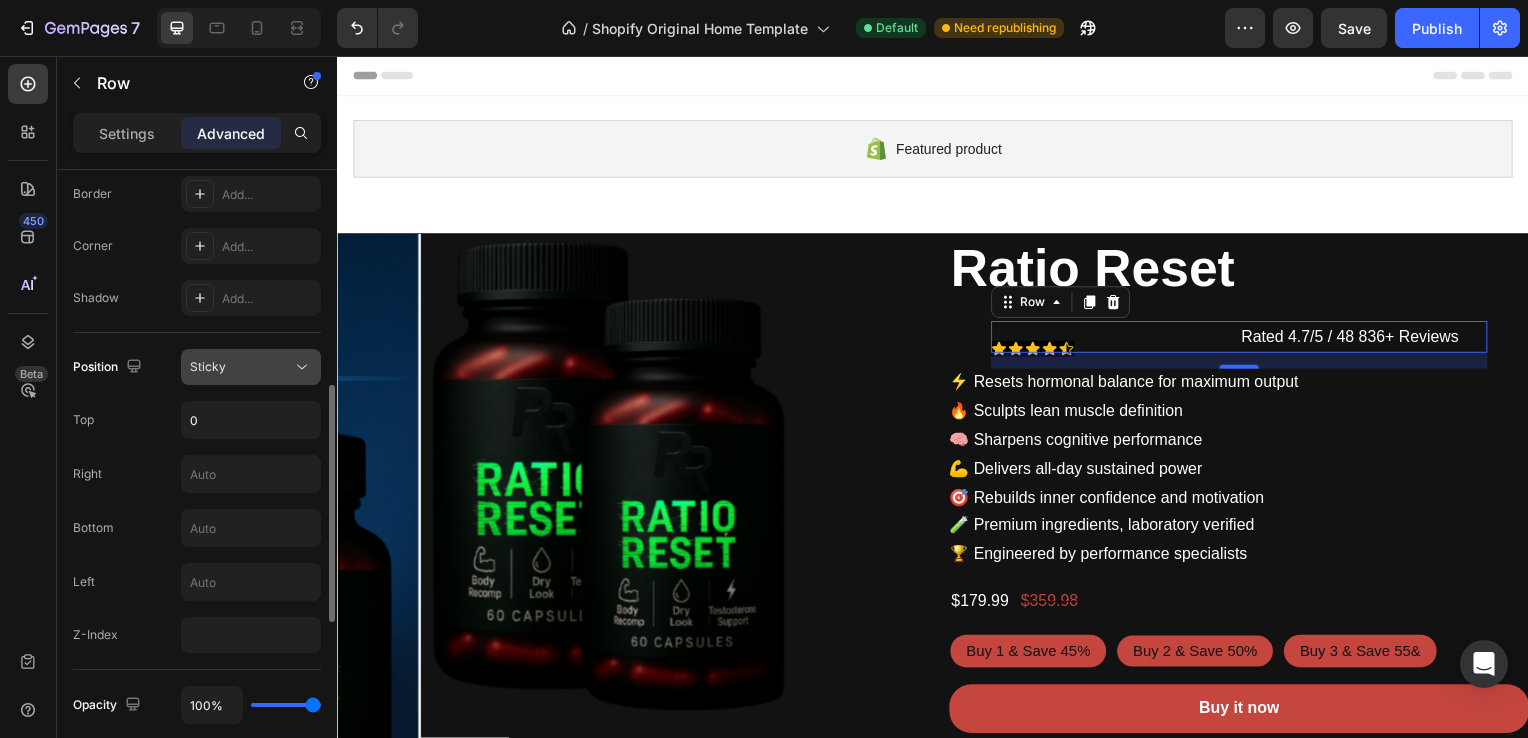 click on "Sticky" at bounding box center [241, 367] 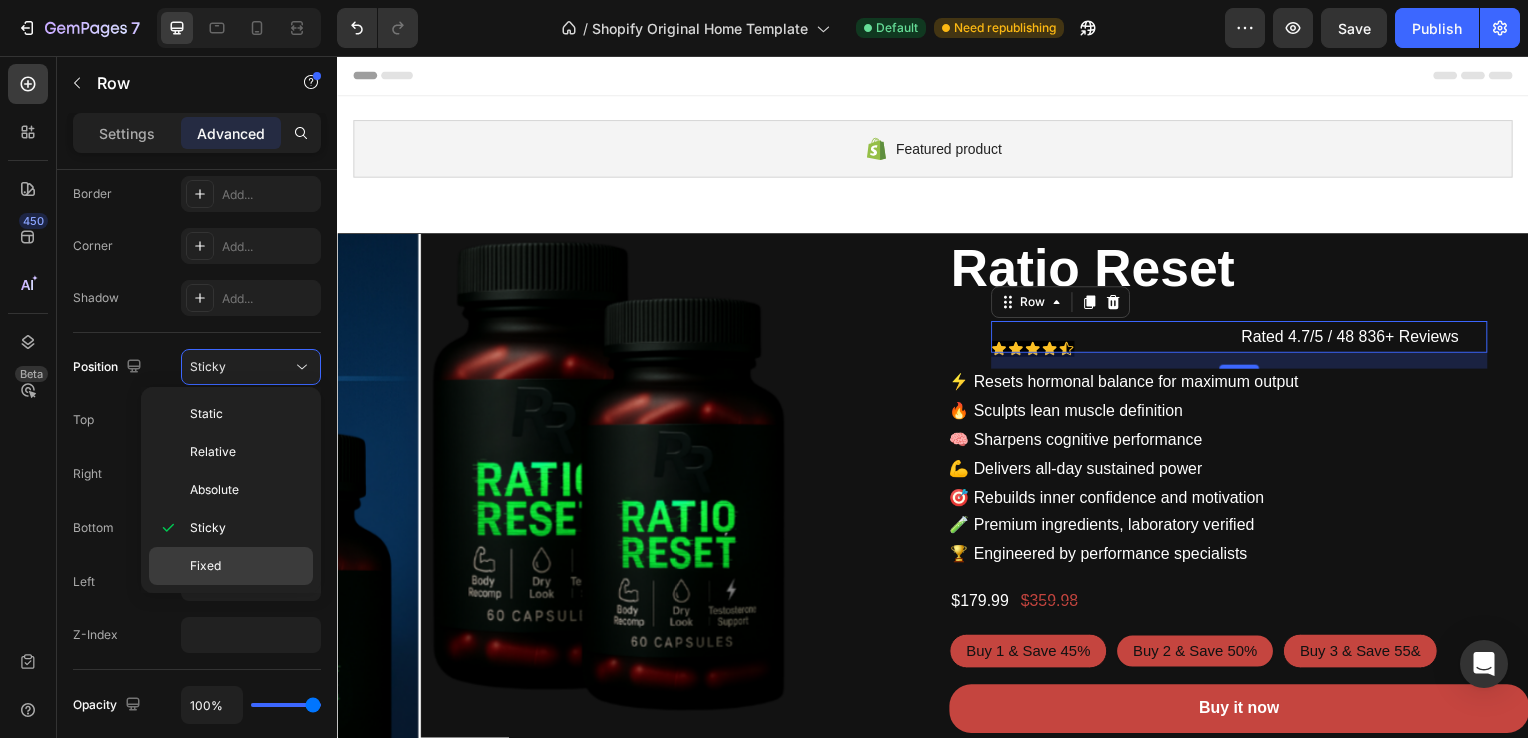 click on "Fixed" at bounding box center (247, 566) 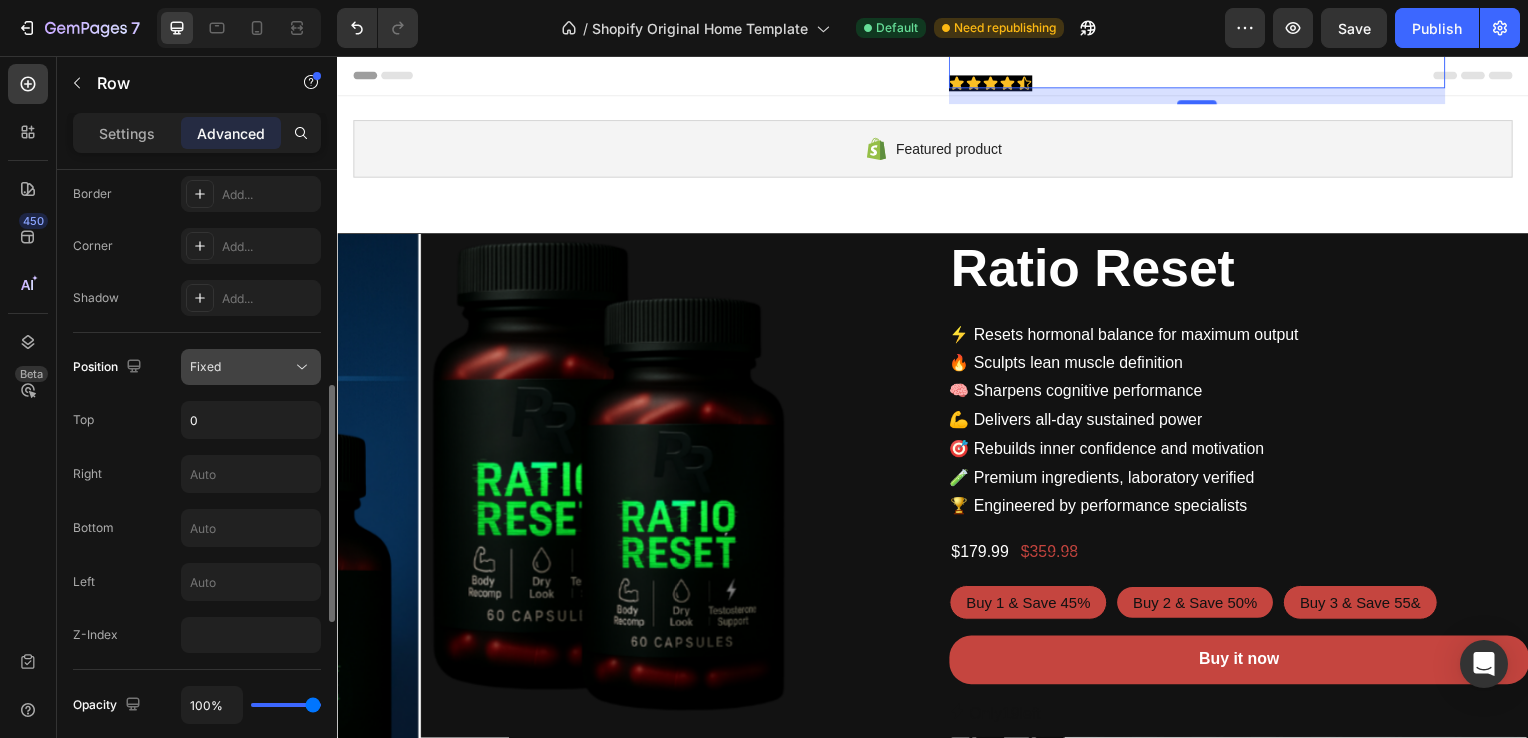 click on "Fixed" at bounding box center (241, 367) 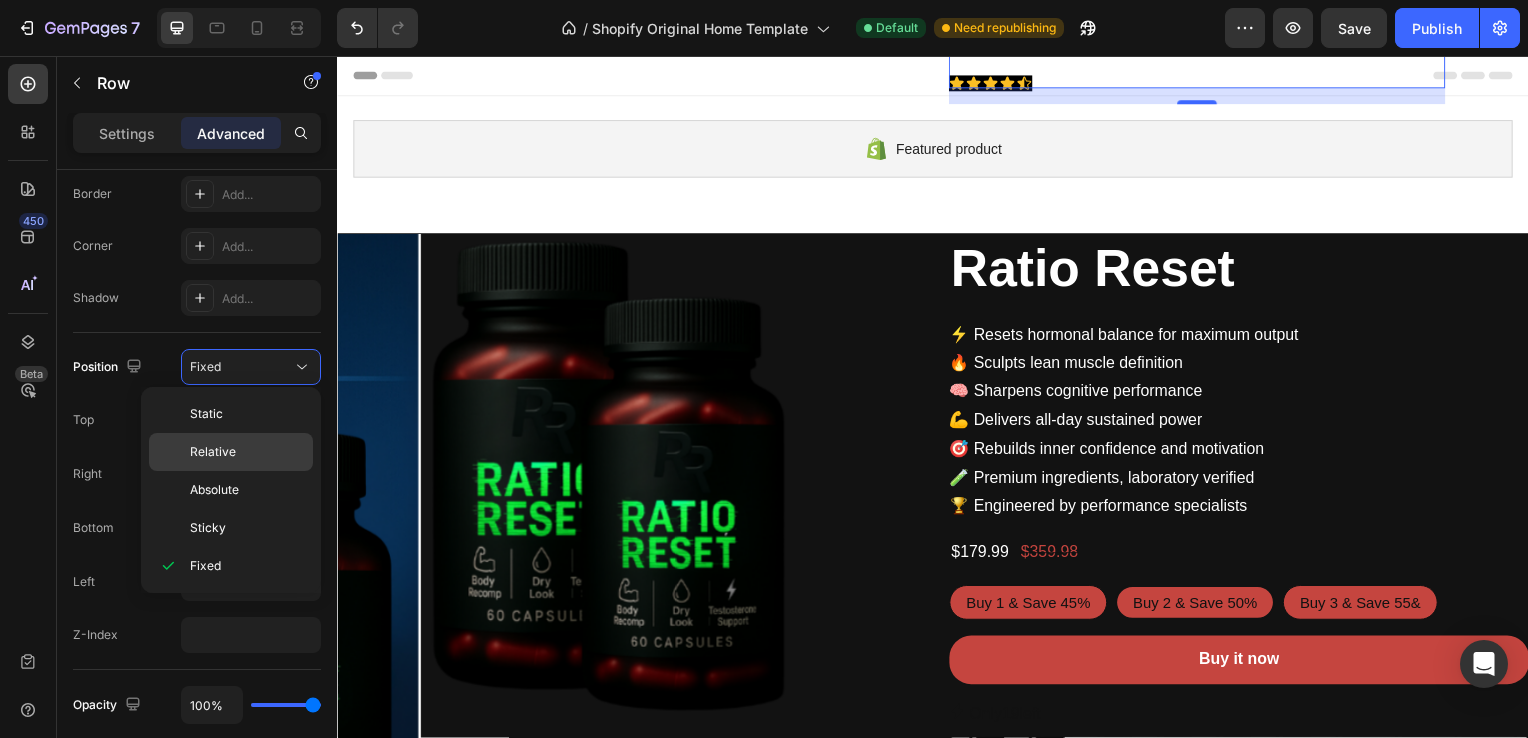 click on "Relative" at bounding box center (247, 452) 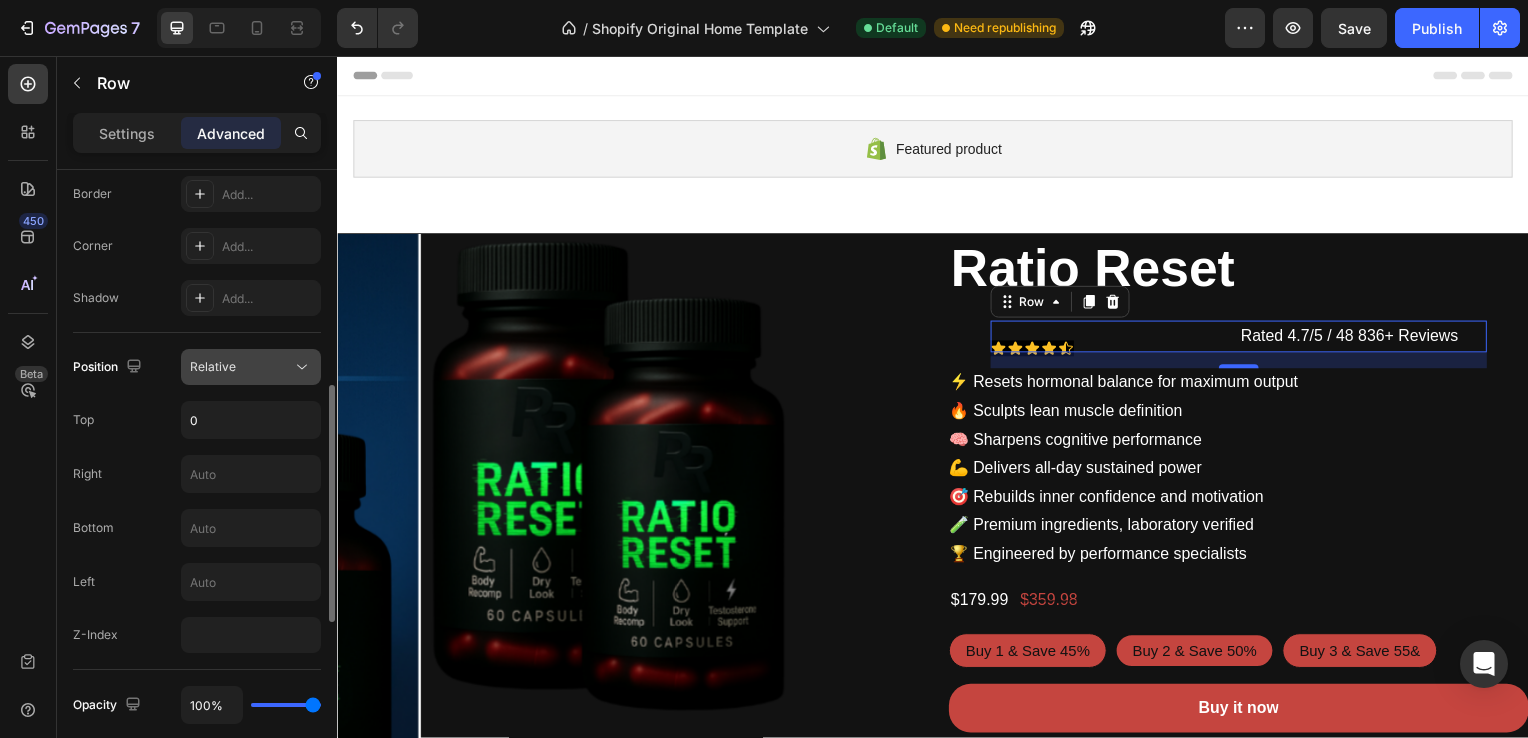 click on "Relative" at bounding box center (241, 367) 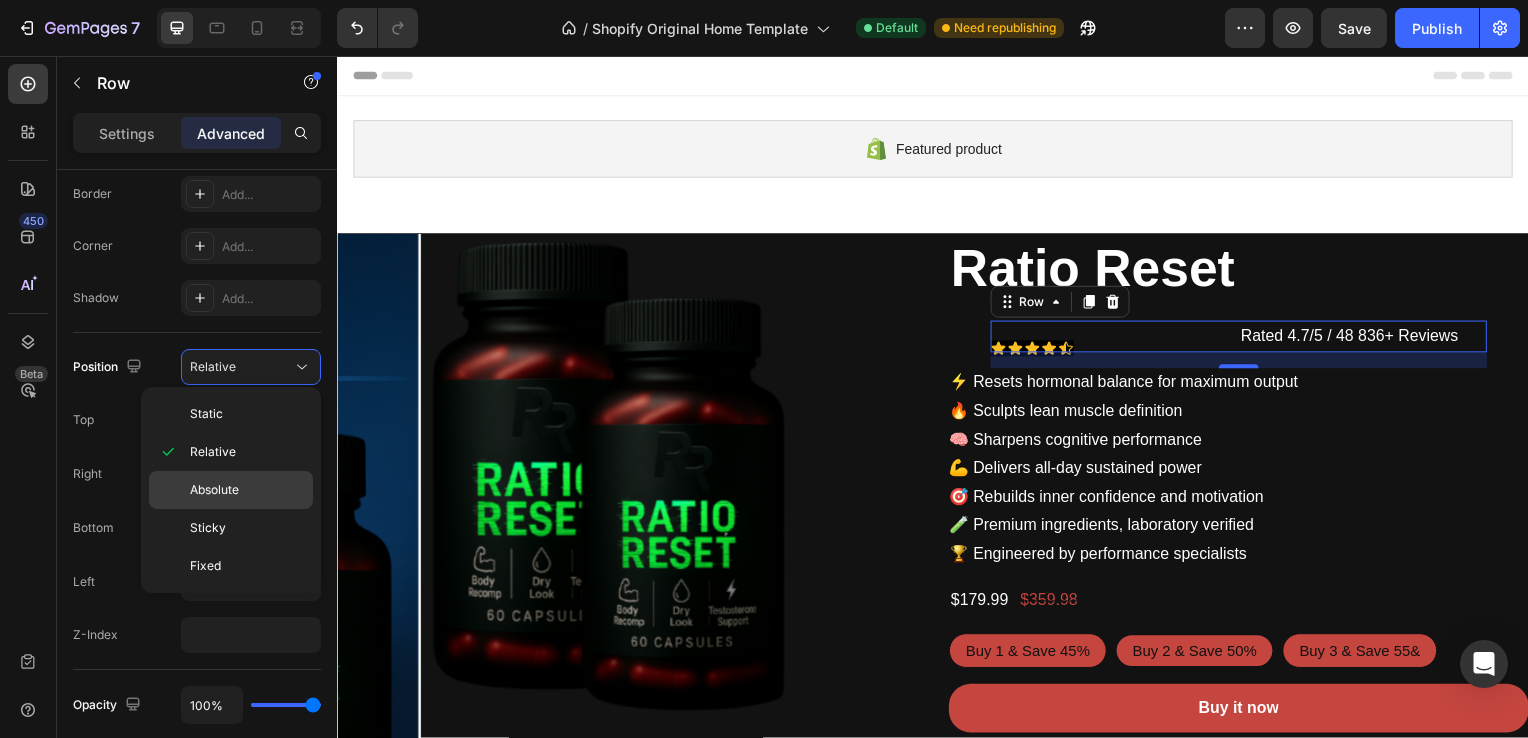 click on "Absolute" at bounding box center (247, 490) 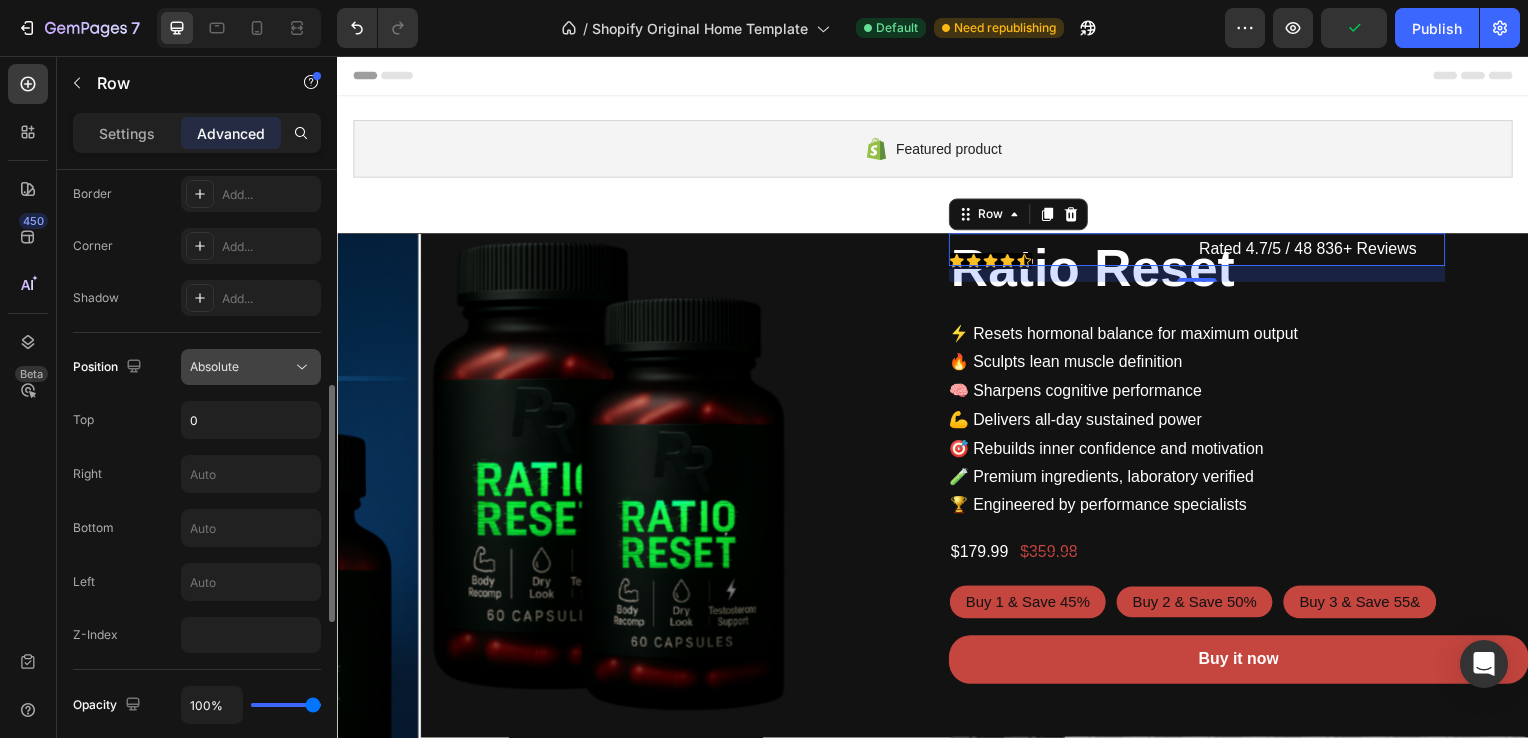 click on "Absolute" at bounding box center (241, 367) 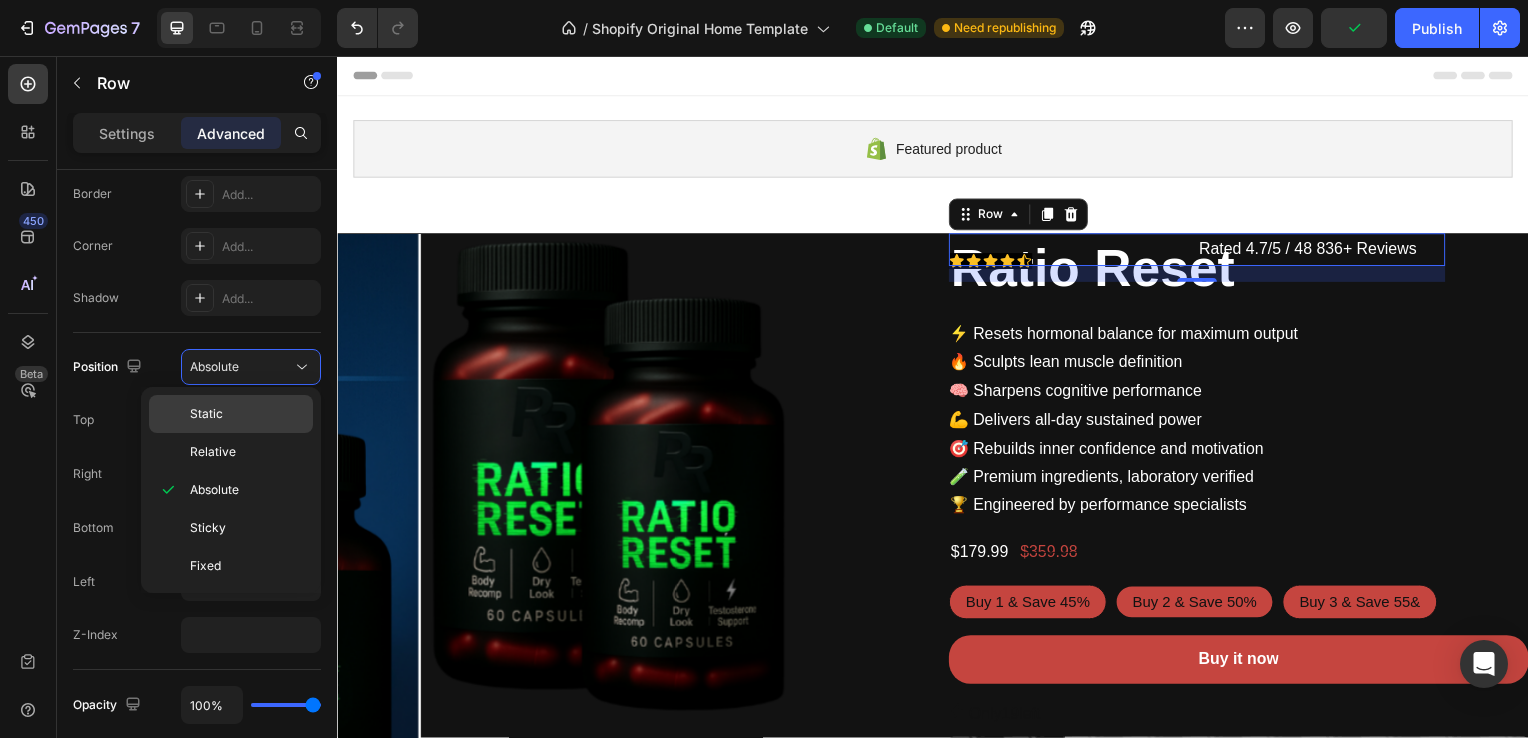 click on "Static" at bounding box center [247, 414] 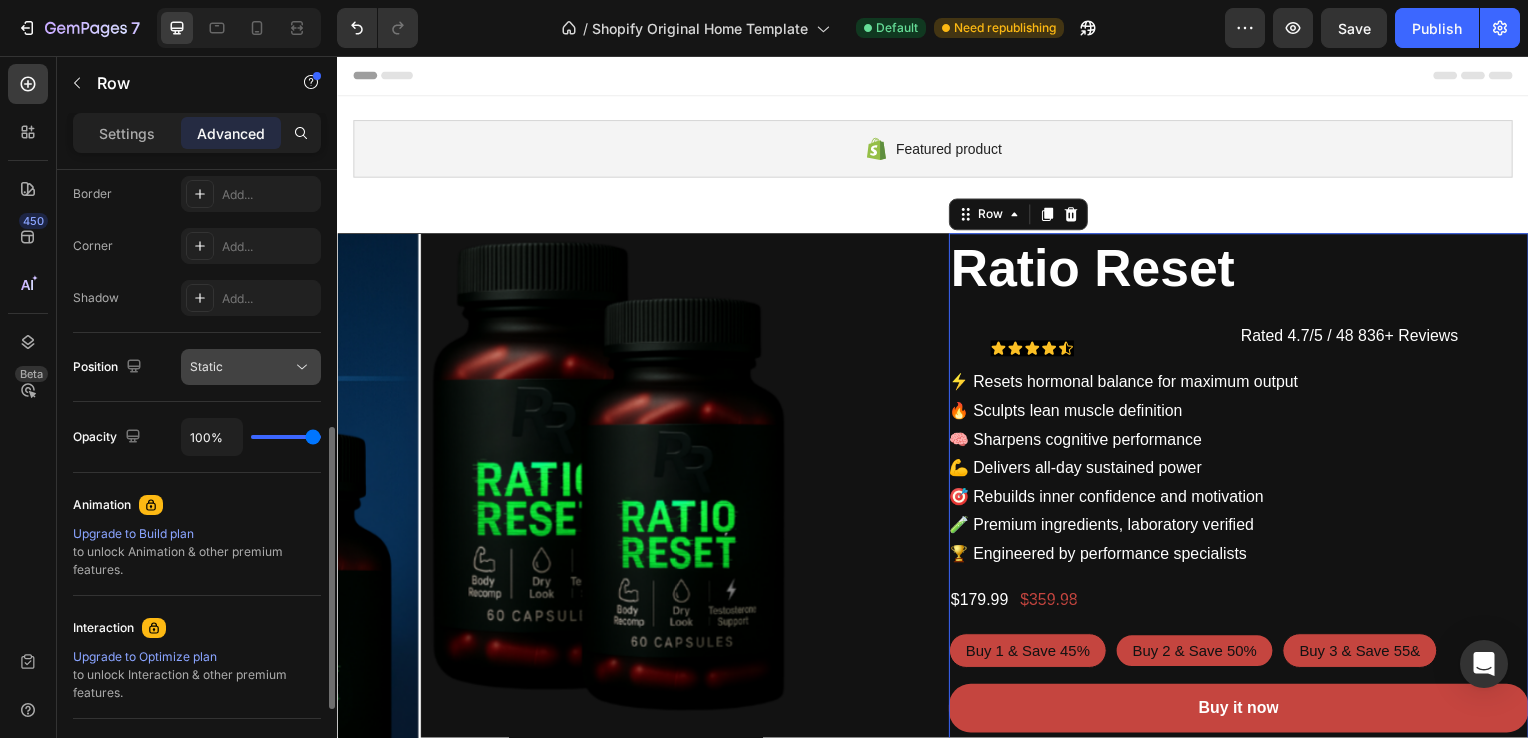 click on "Static" 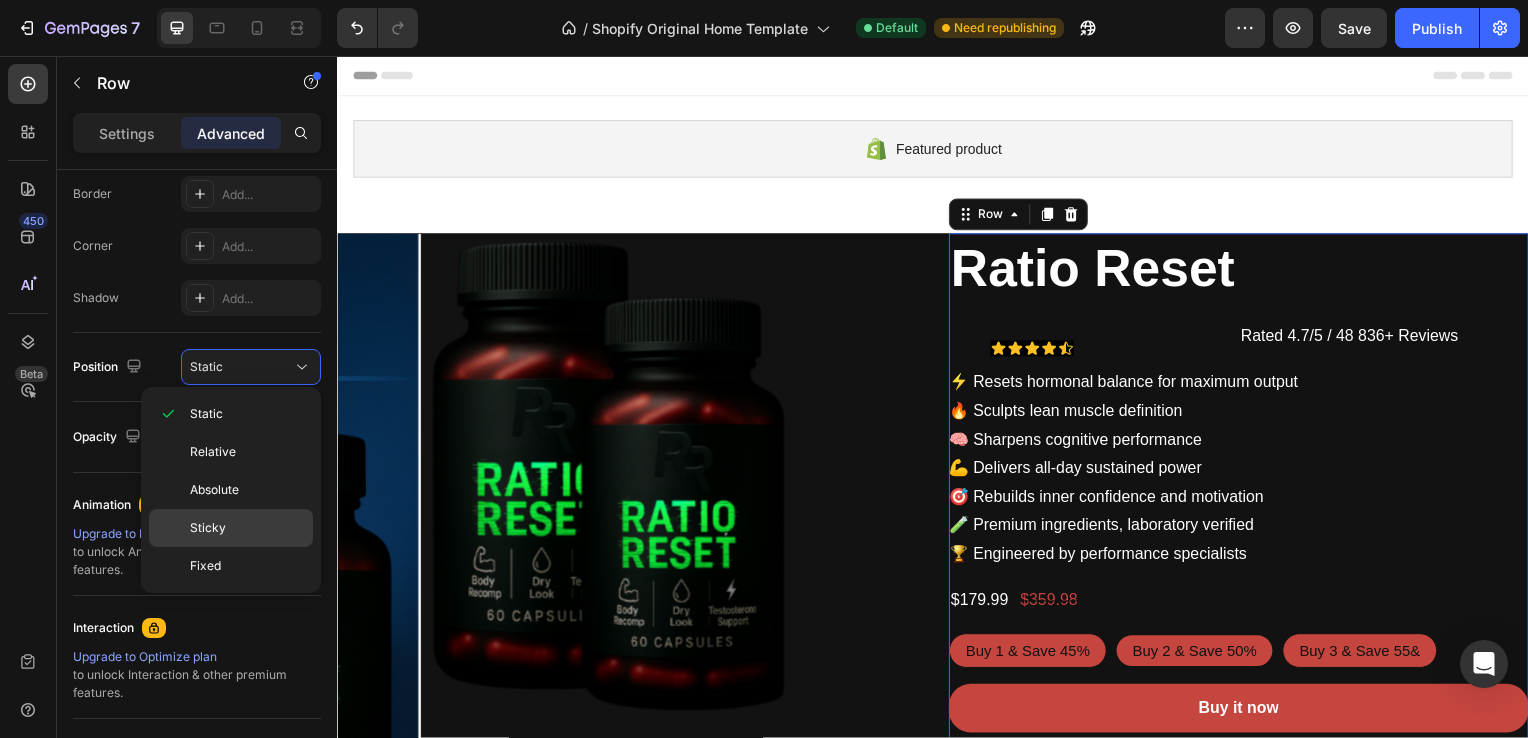 click on "Sticky" 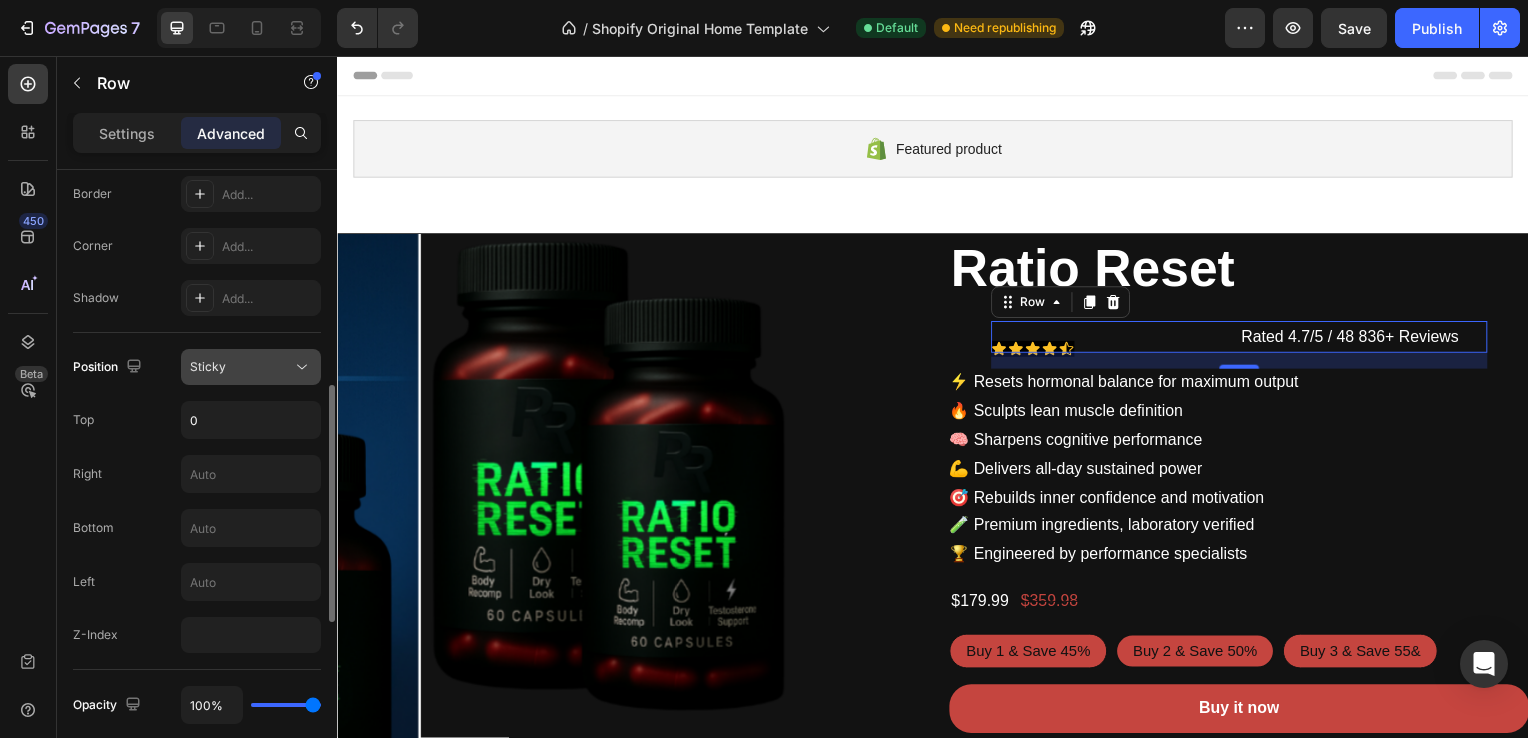 click on "Sticky" at bounding box center [241, 367] 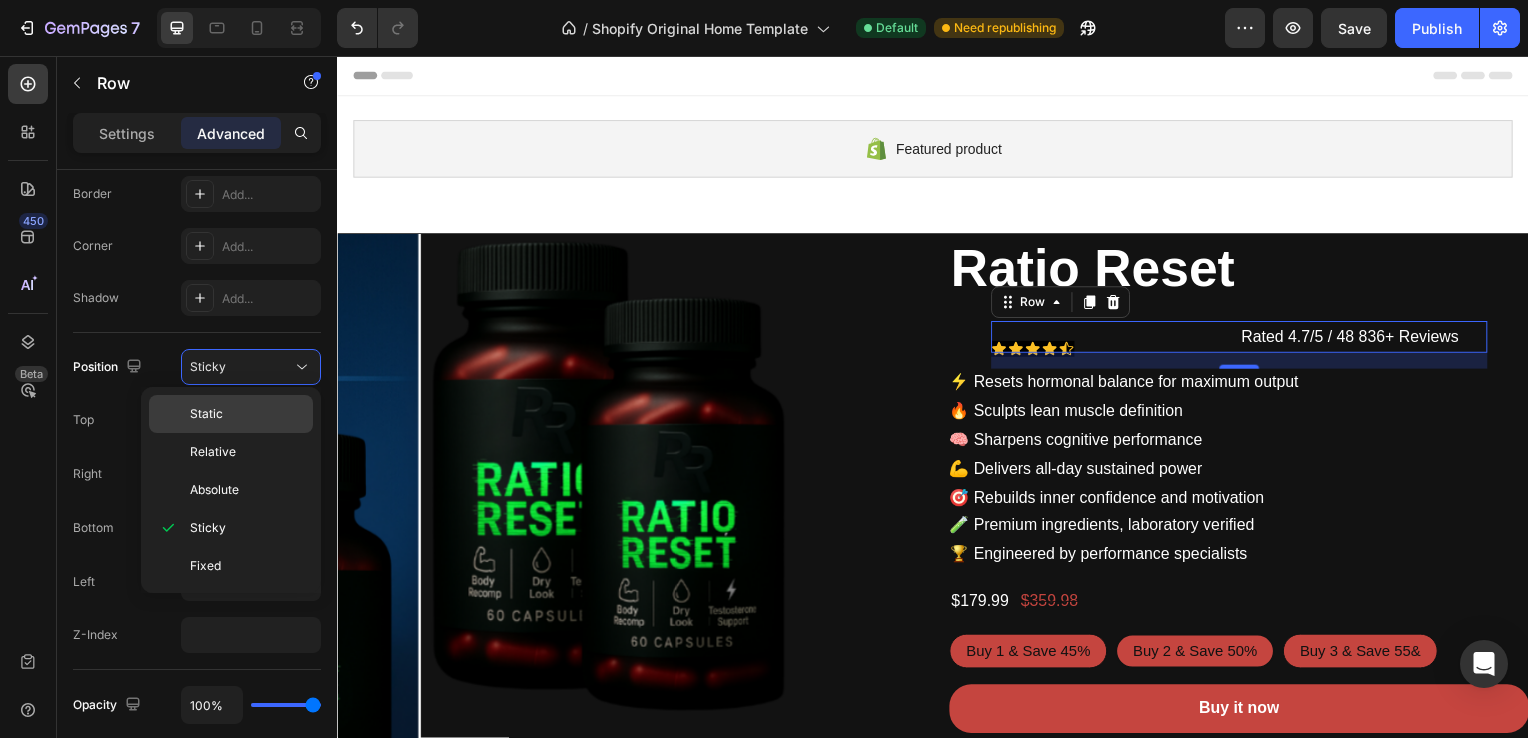 click on "Static" at bounding box center (247, 414) 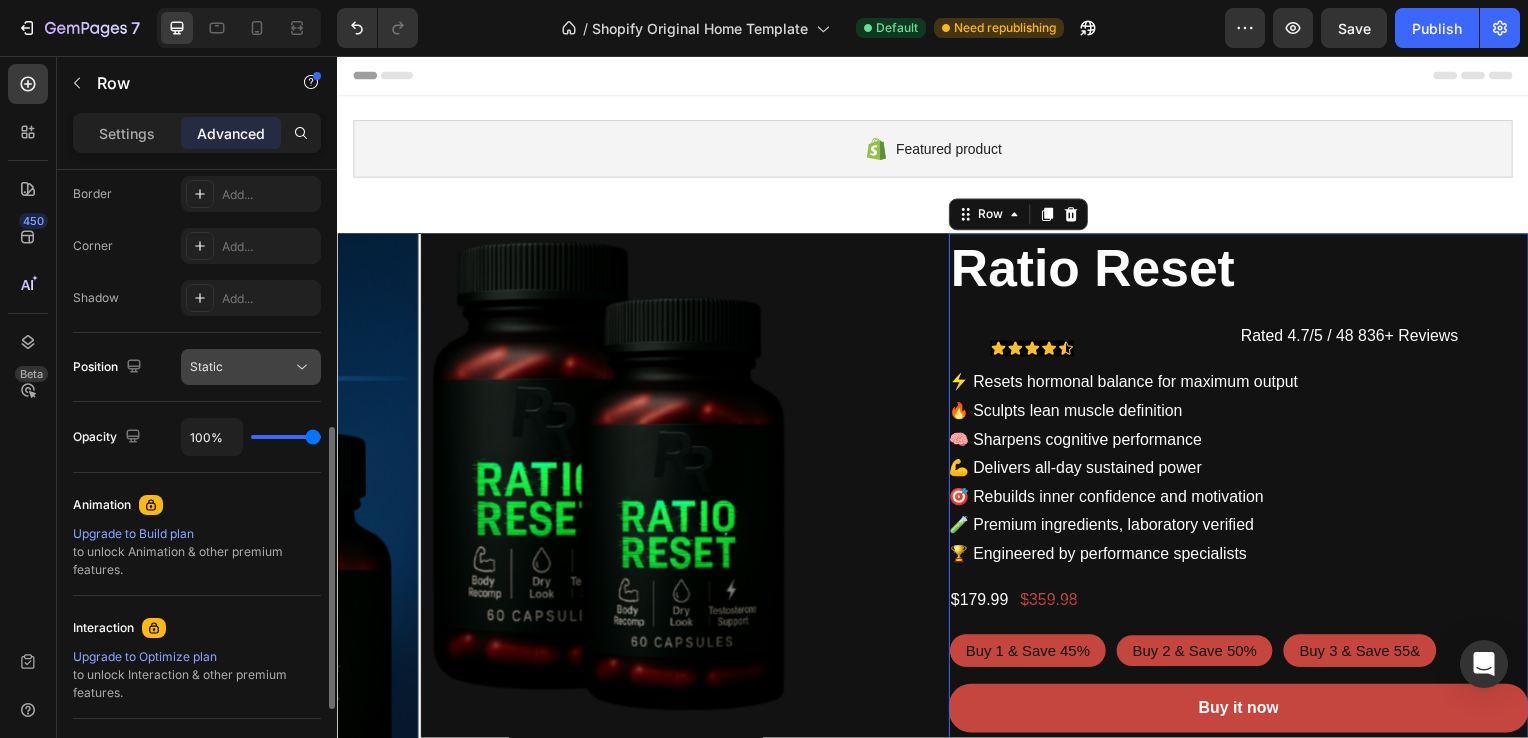 click on "Static" at bounding box center [241, 367] 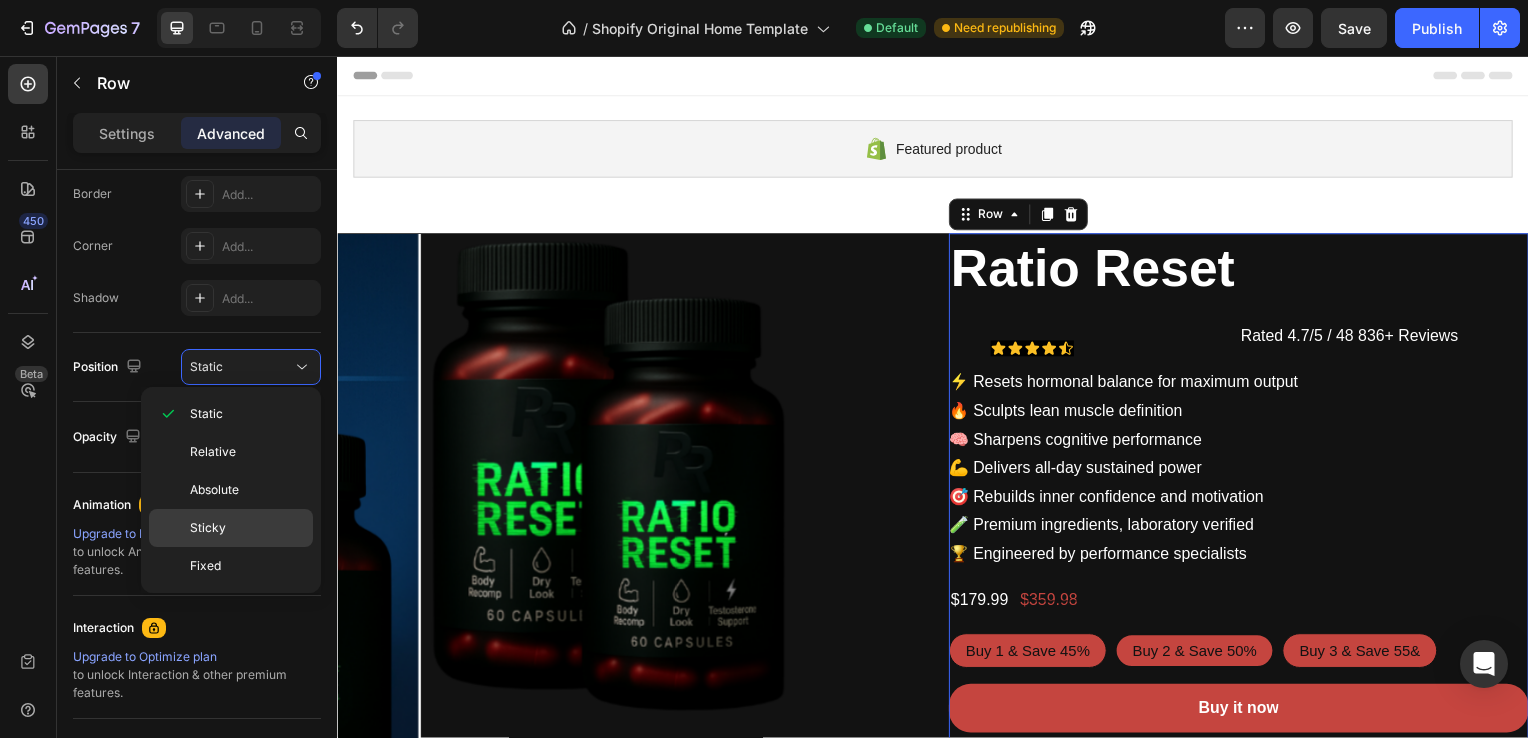 click on "Sticky" at bounding box center [247, 528] 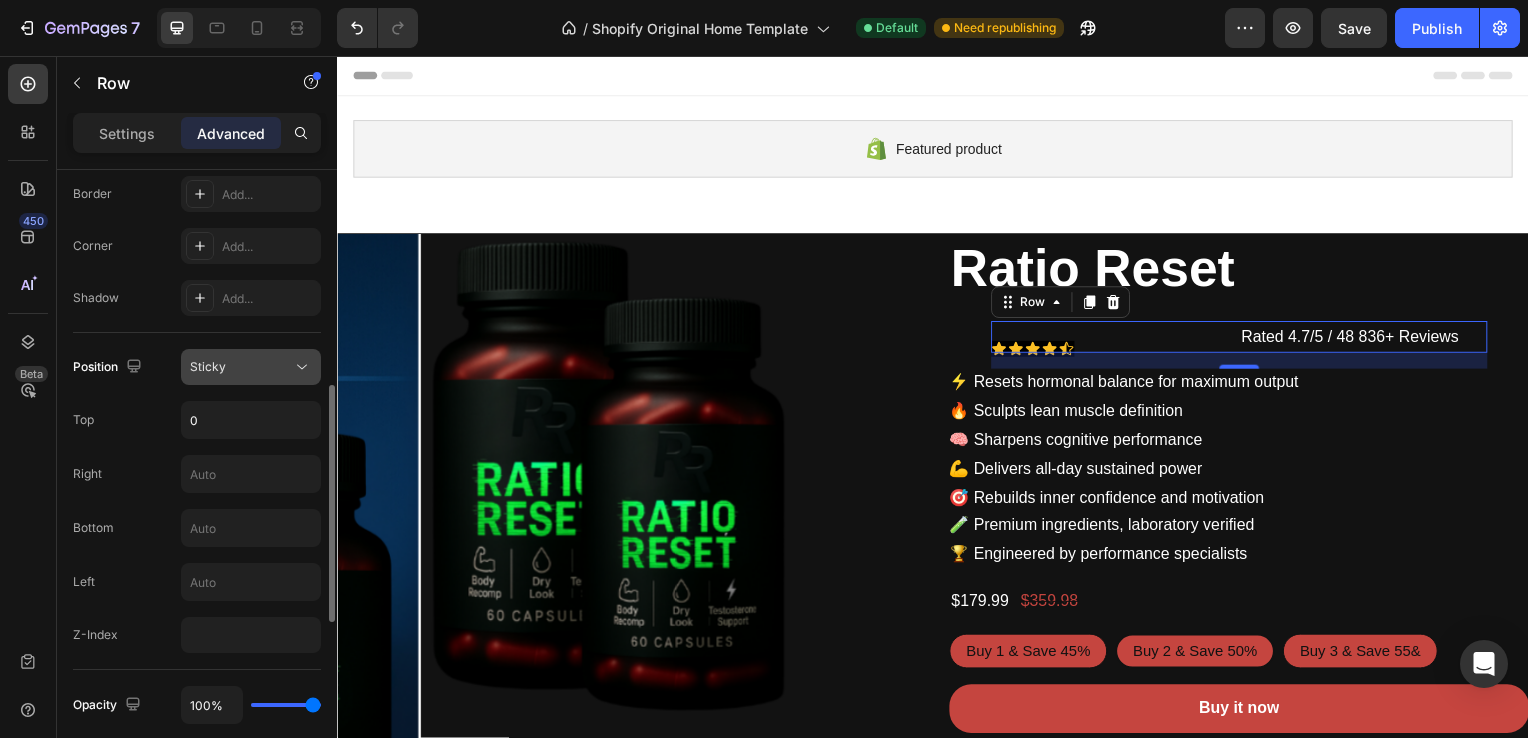 click on "Sticky" at bounding box center [241, 367] 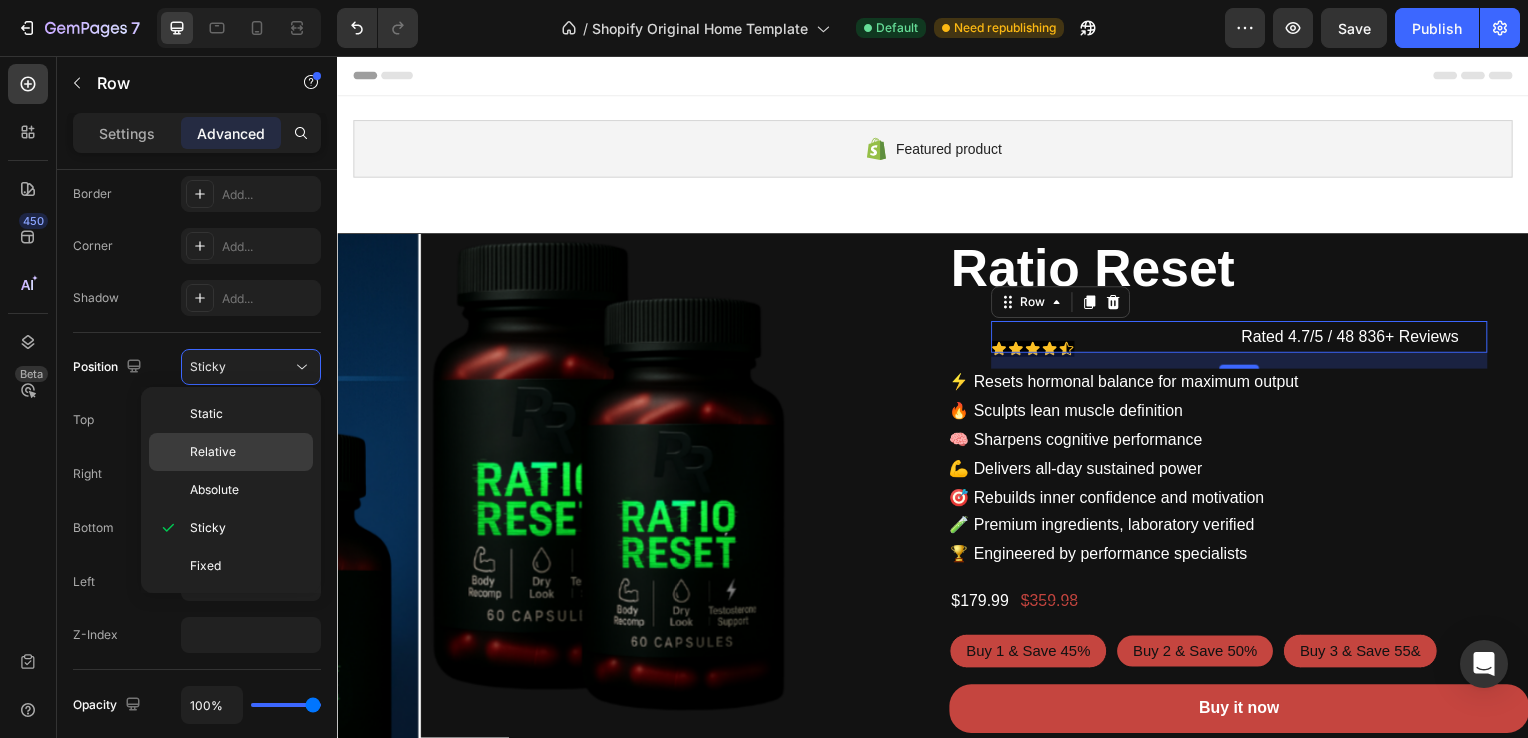 click on "Relative" at bounding box center (247, 452) 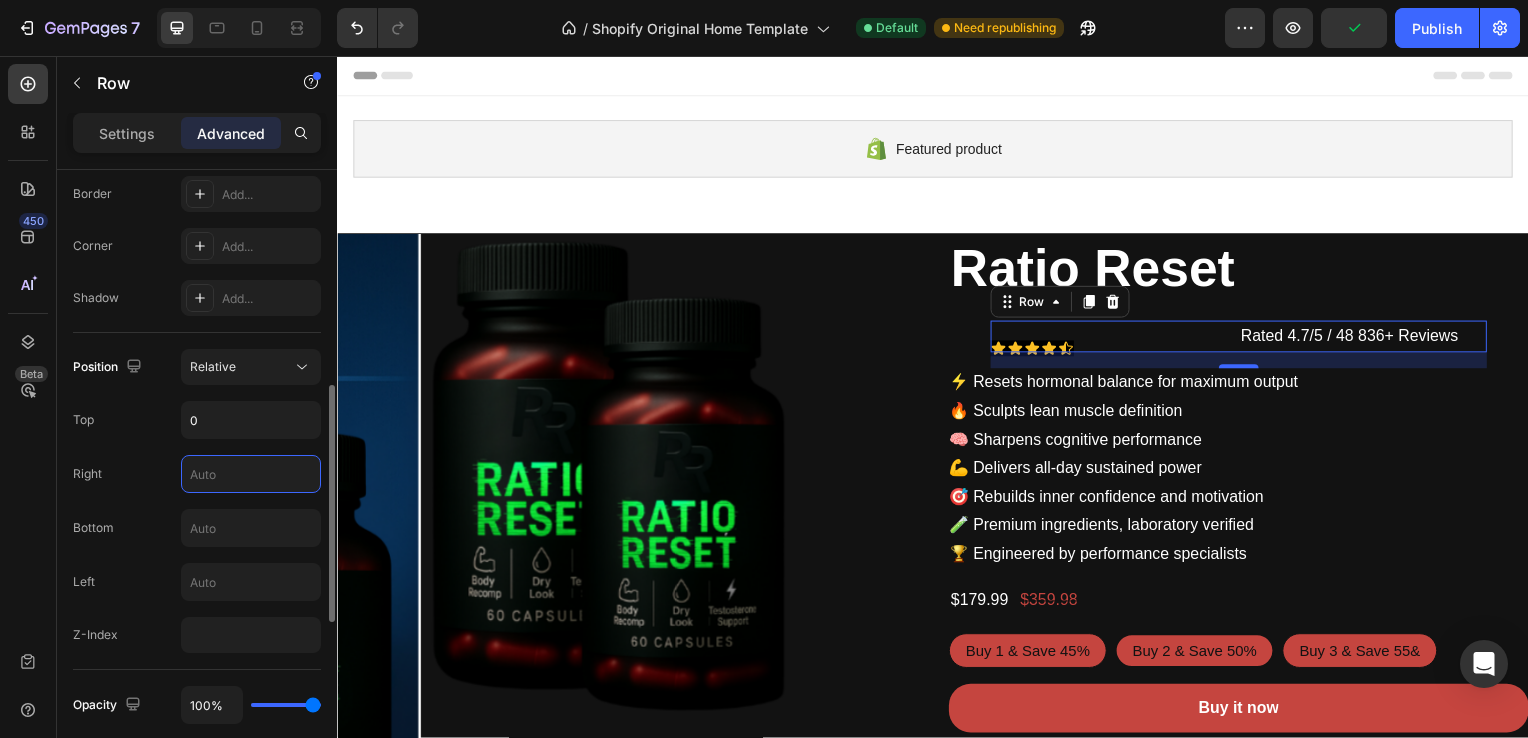 click at bounding box center (251, 474) 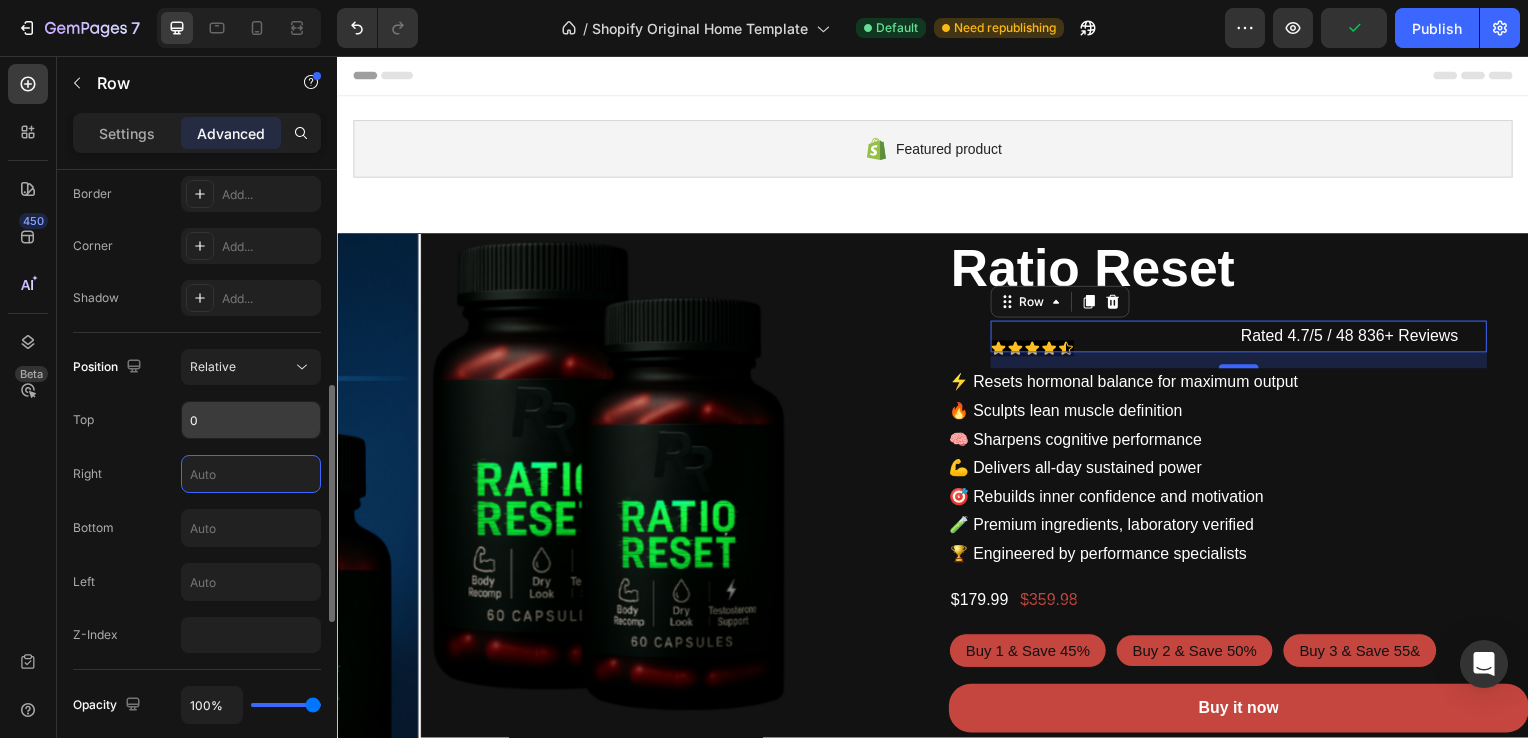 click on "0" at bounding box center [251, 420] 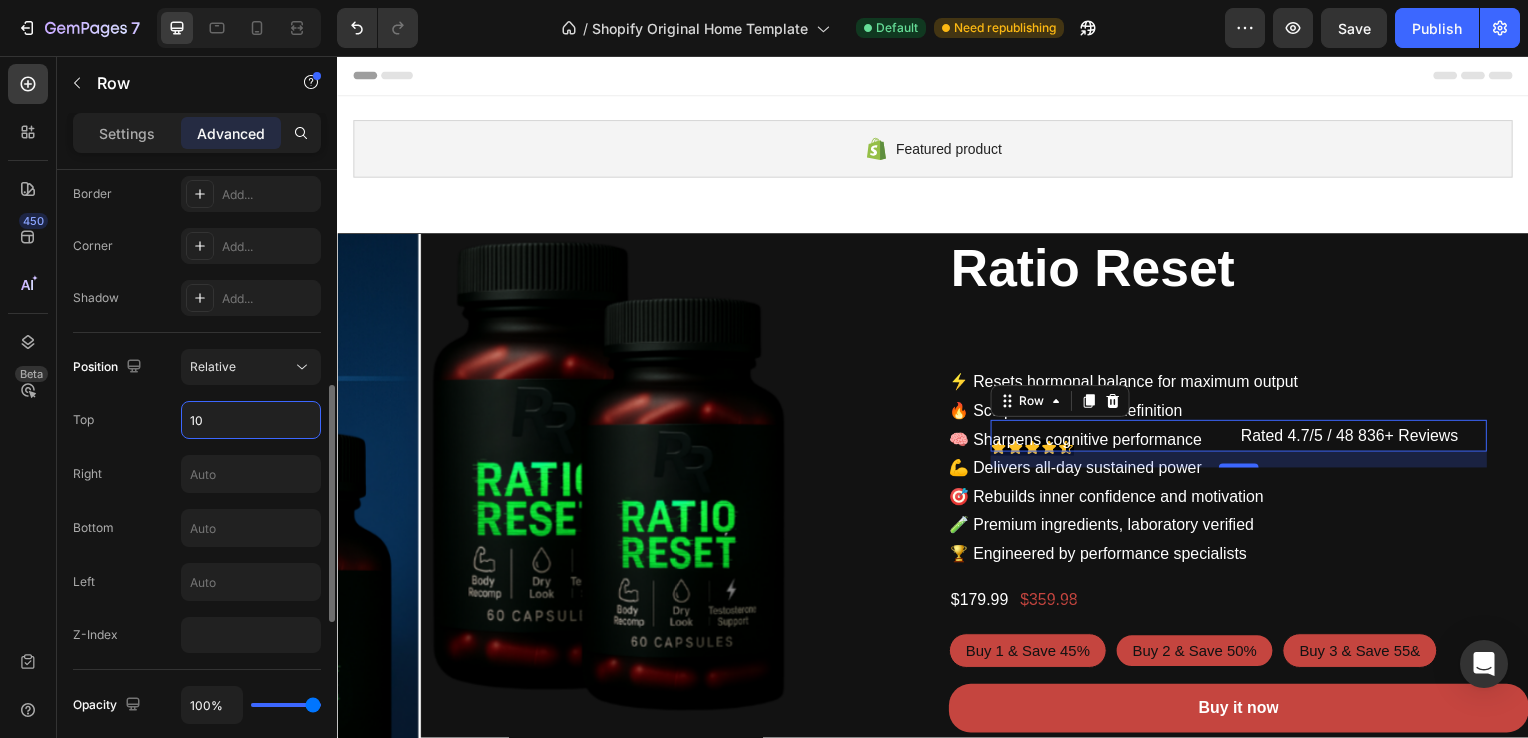 type on "1" 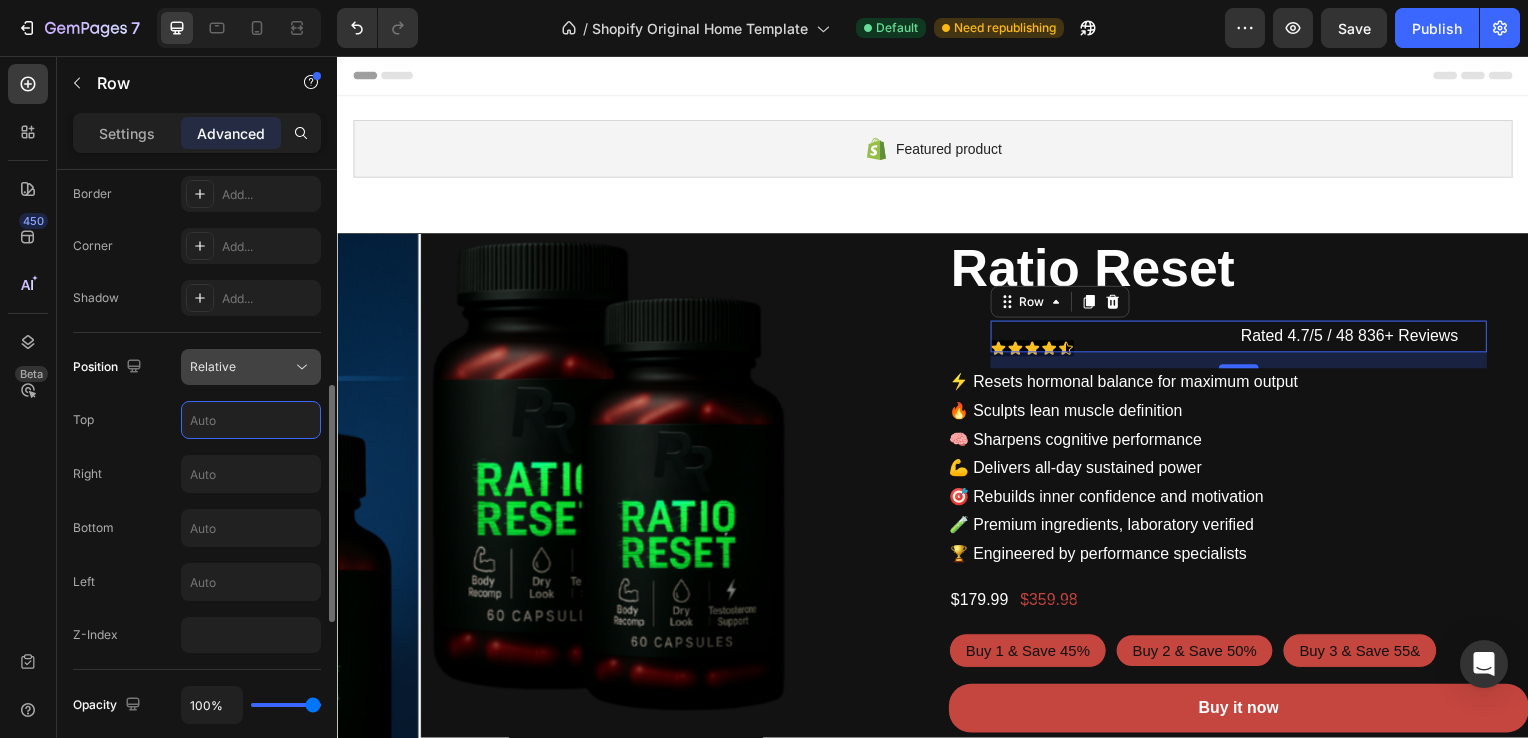 type 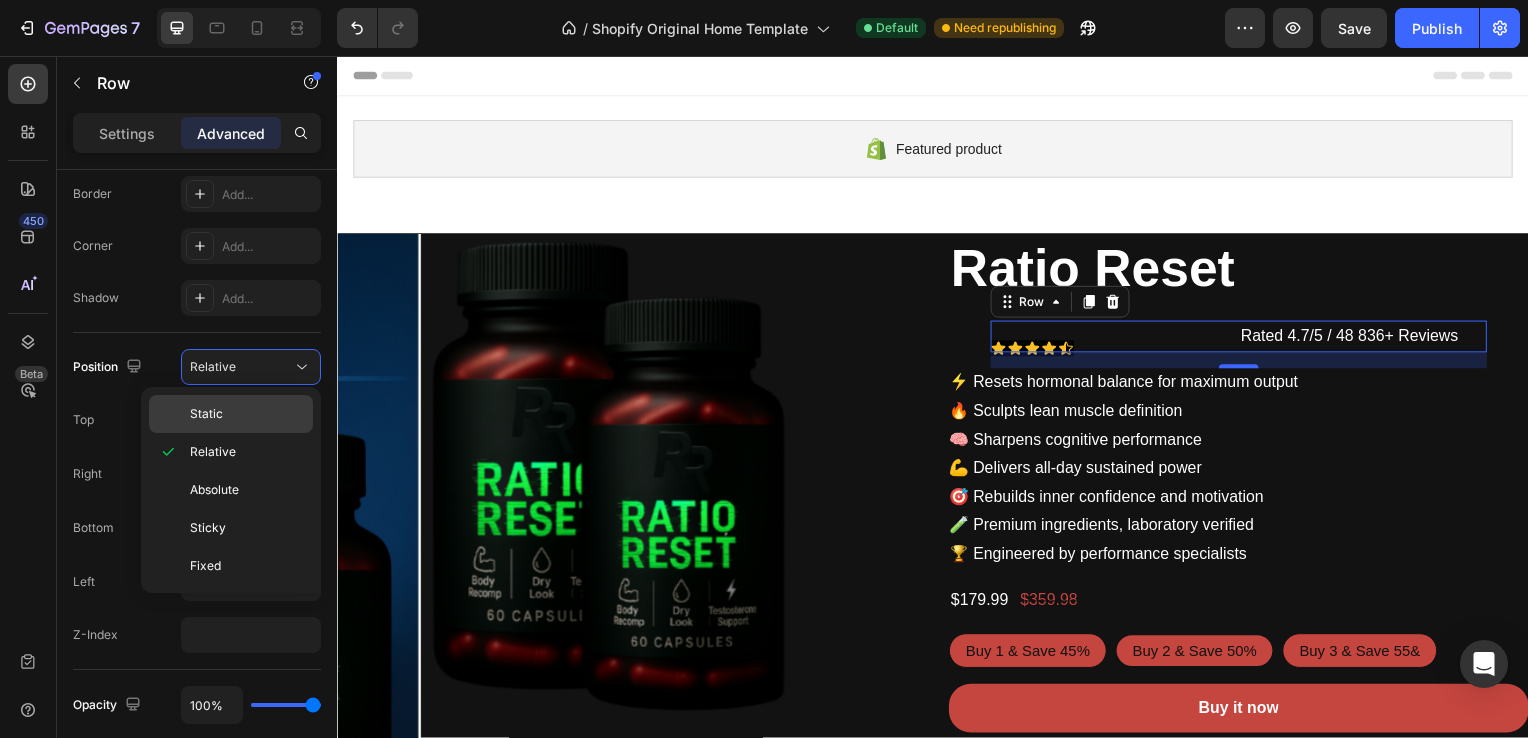 click on "Static" 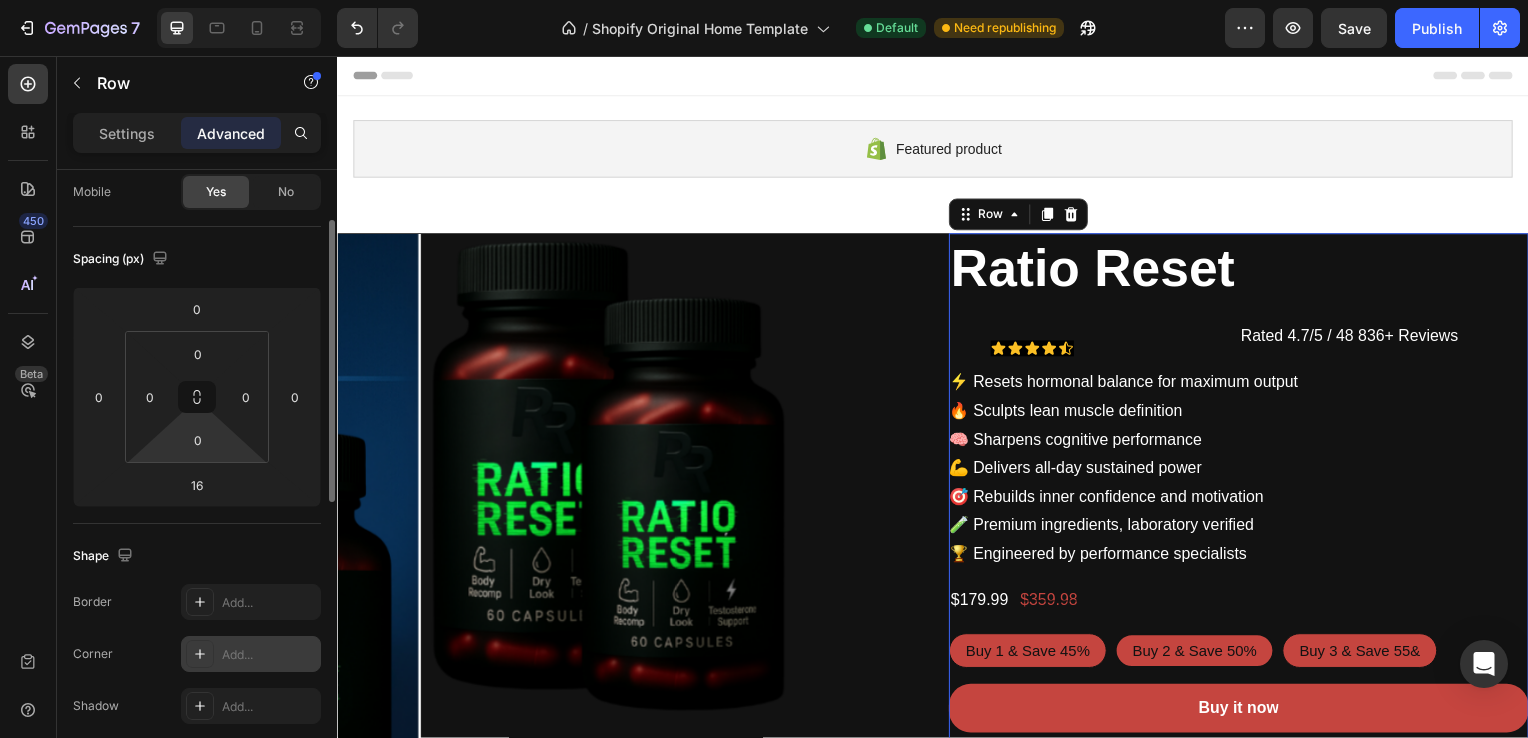 scroll, scrollTop: 145, scrollLeft: 0, axis: vertical 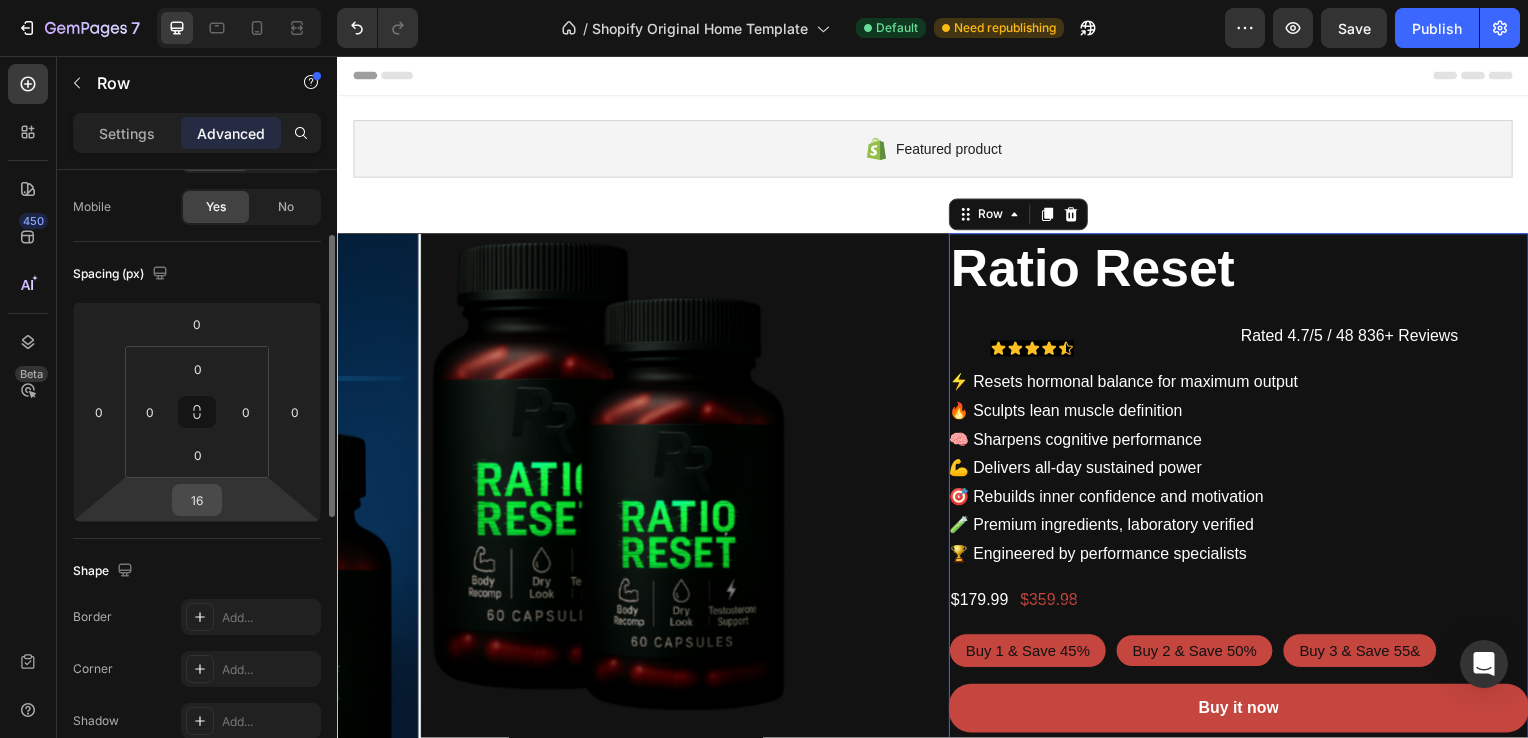 click on "16" at bounding box center [197, 500] 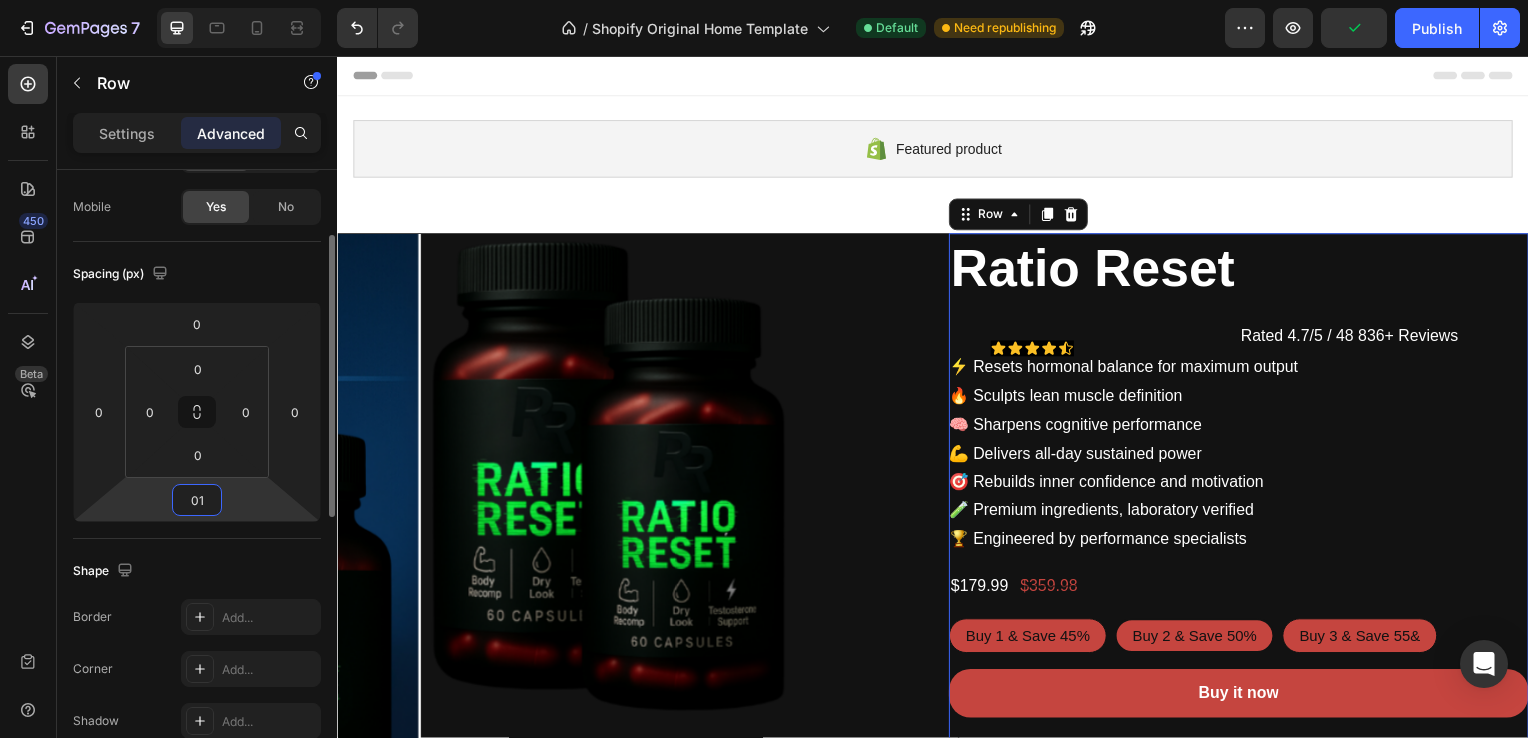 type on "0" 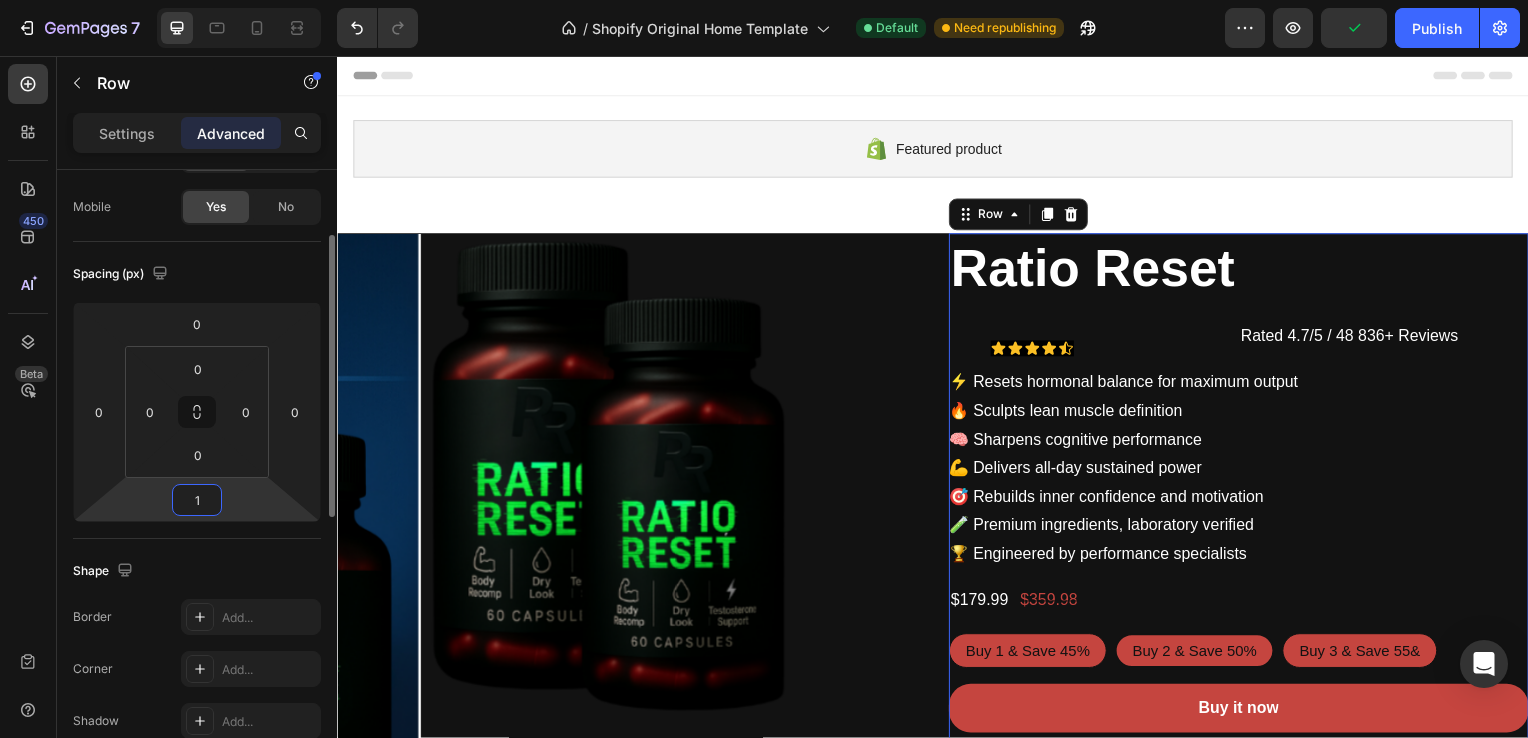 type on "16" 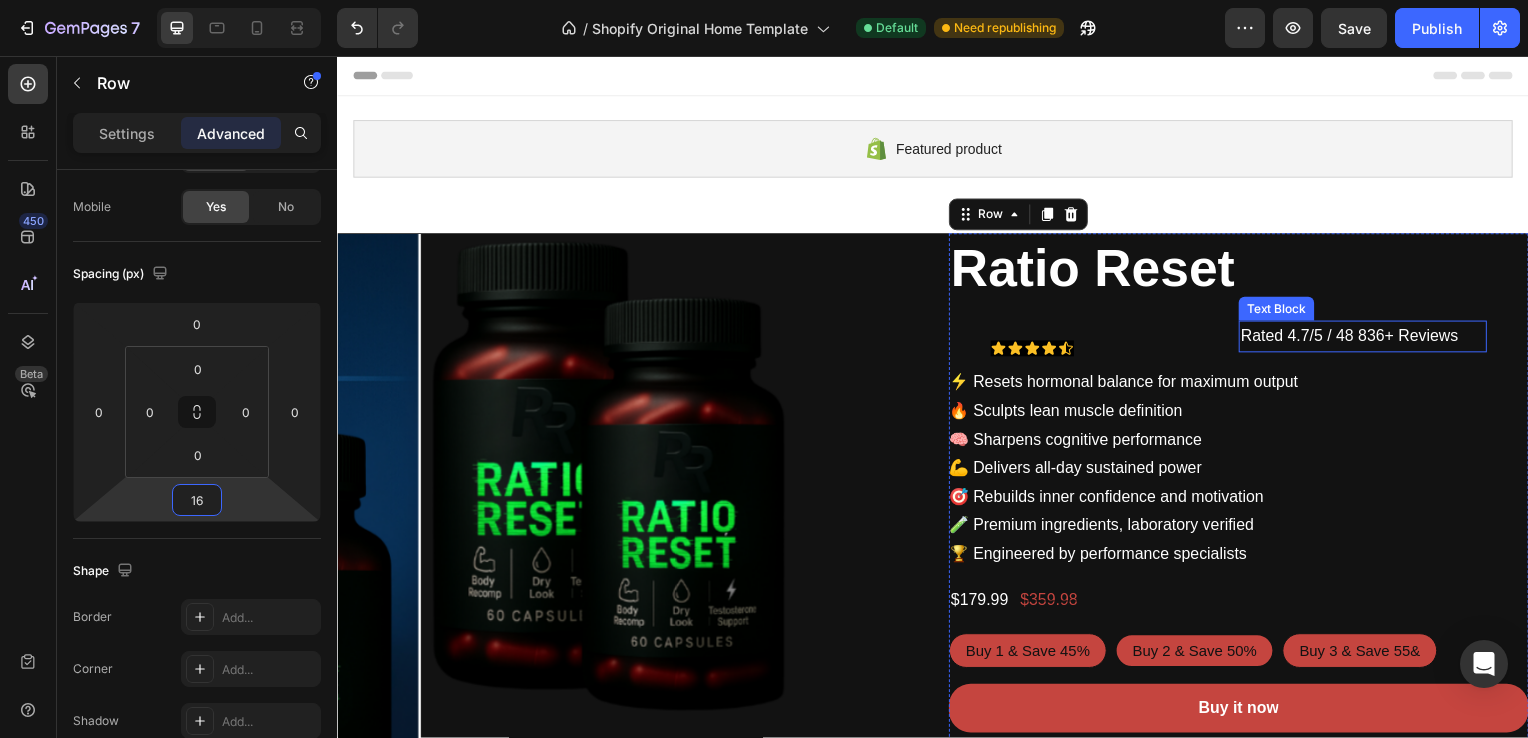 click on "Rated 4.7/5 / 48 836+ Reviews" at bounding box center (1370, 339) 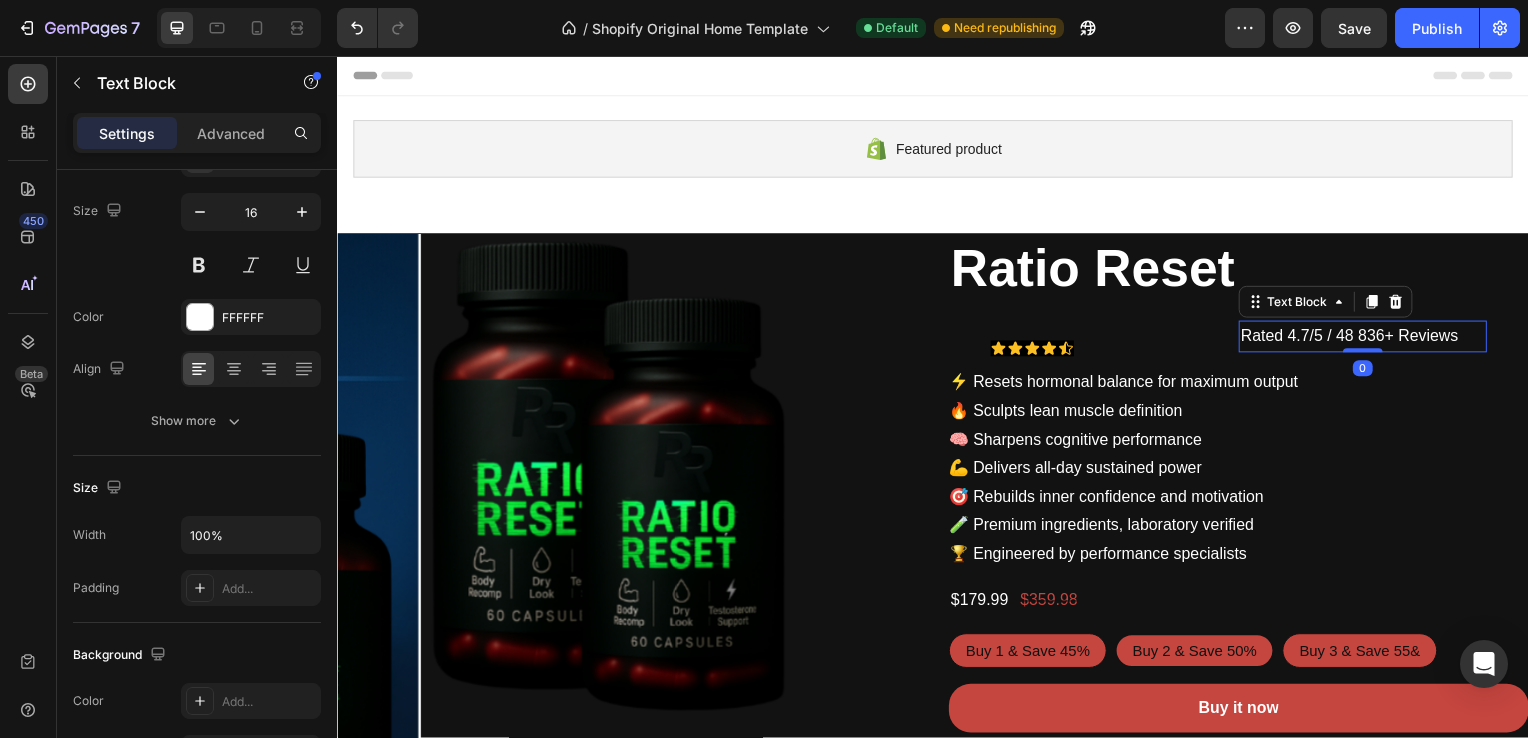 scroll, scrollTop: 0, scrollLeft: 0, axis: both 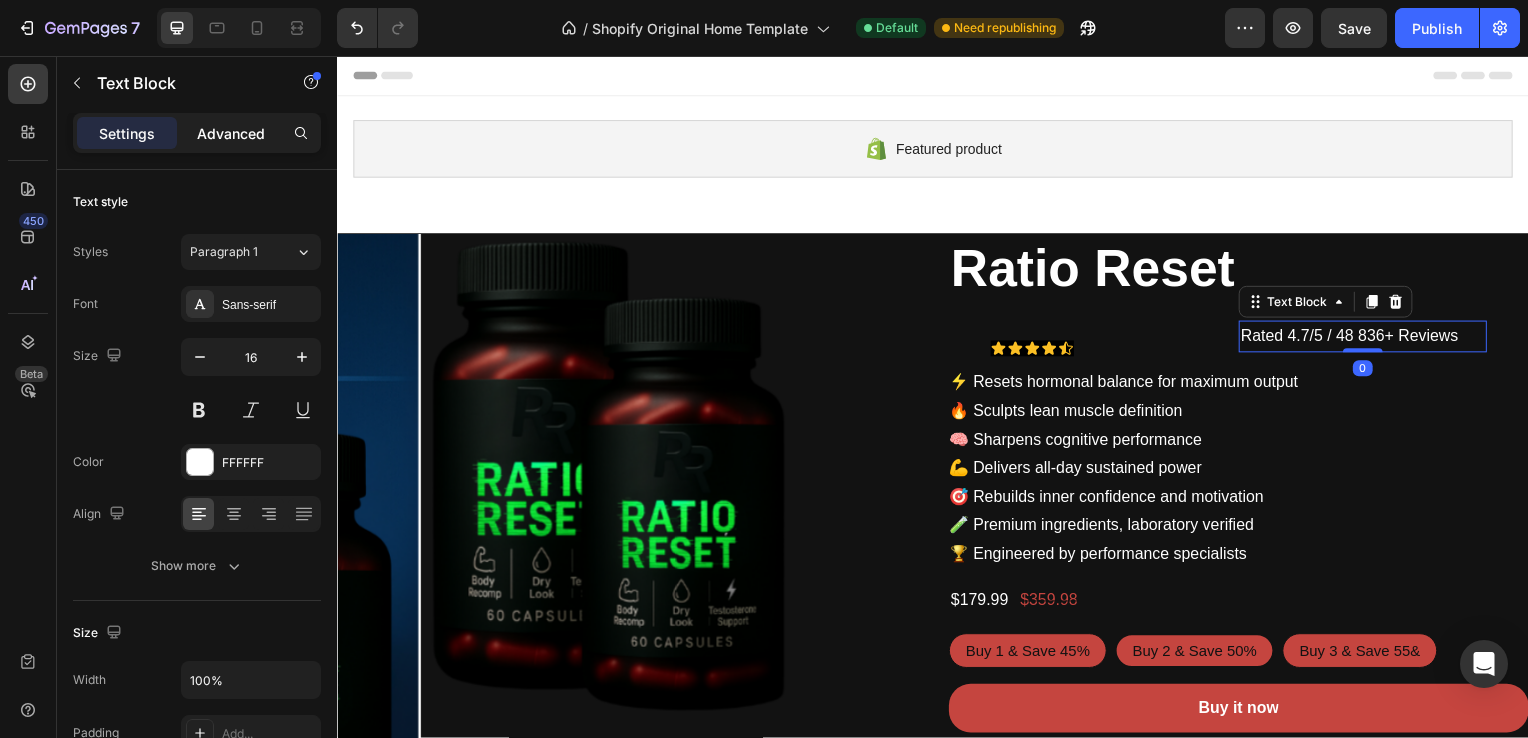 click on "Advanced" at bounding box center [231, 133] 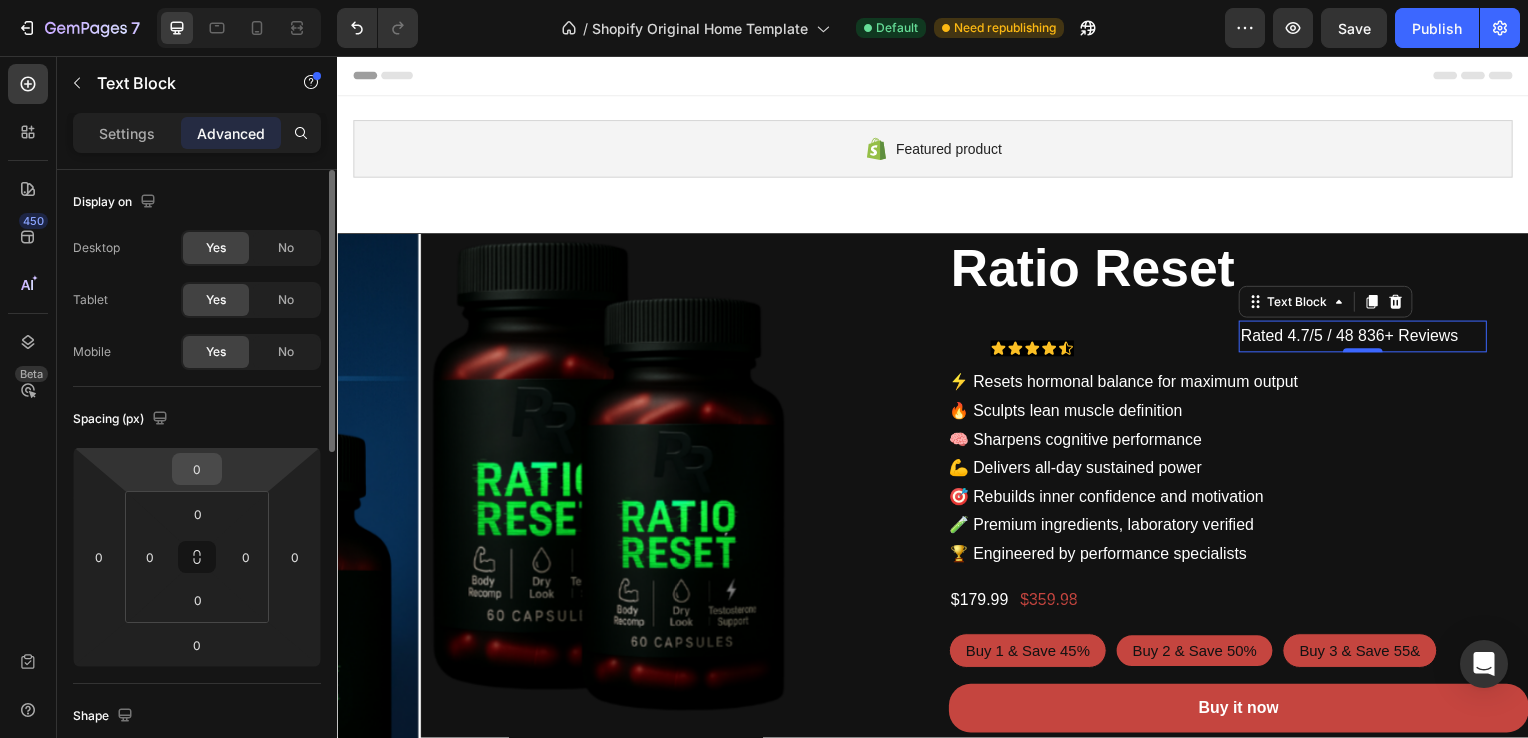 click on "0" at bounding box center (197, 469) 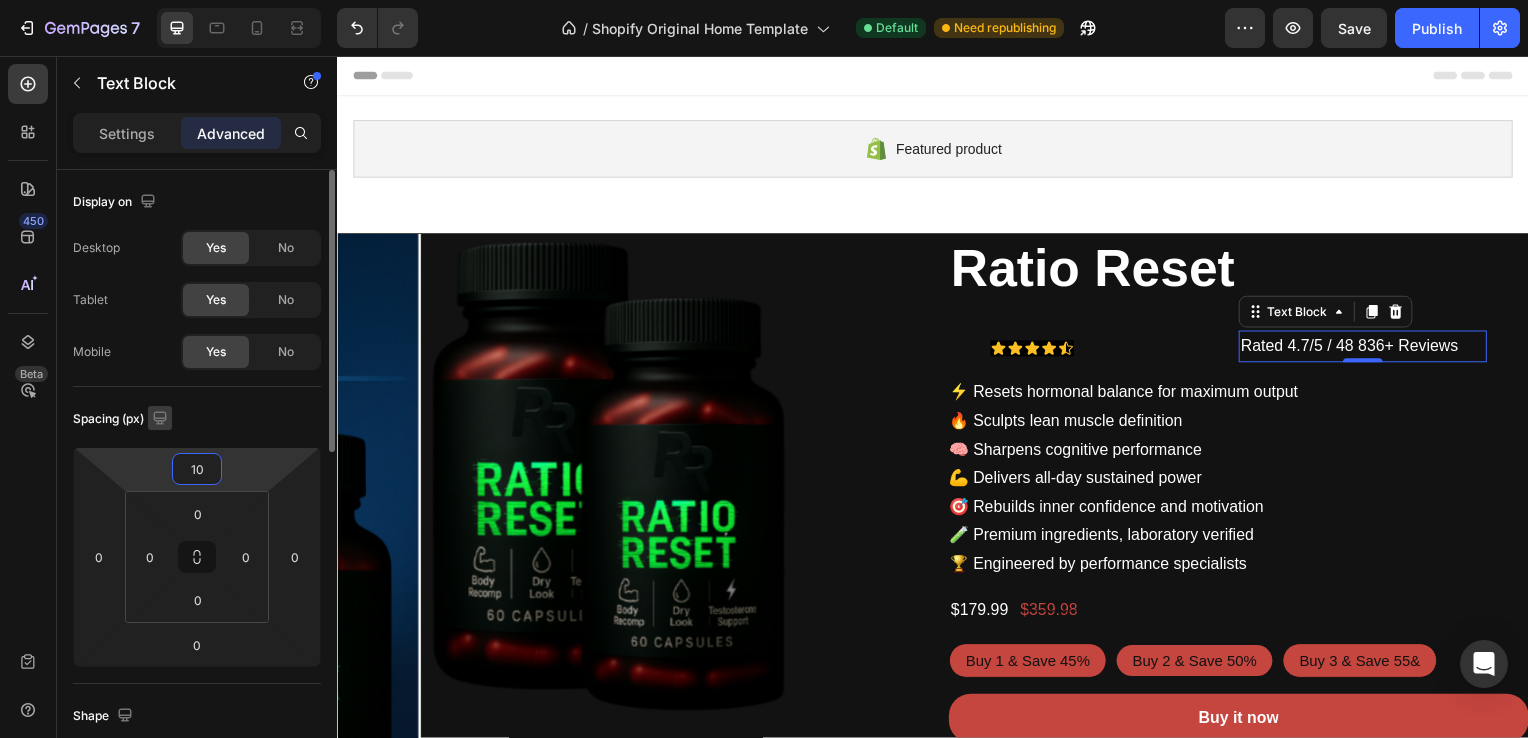 type on "10" 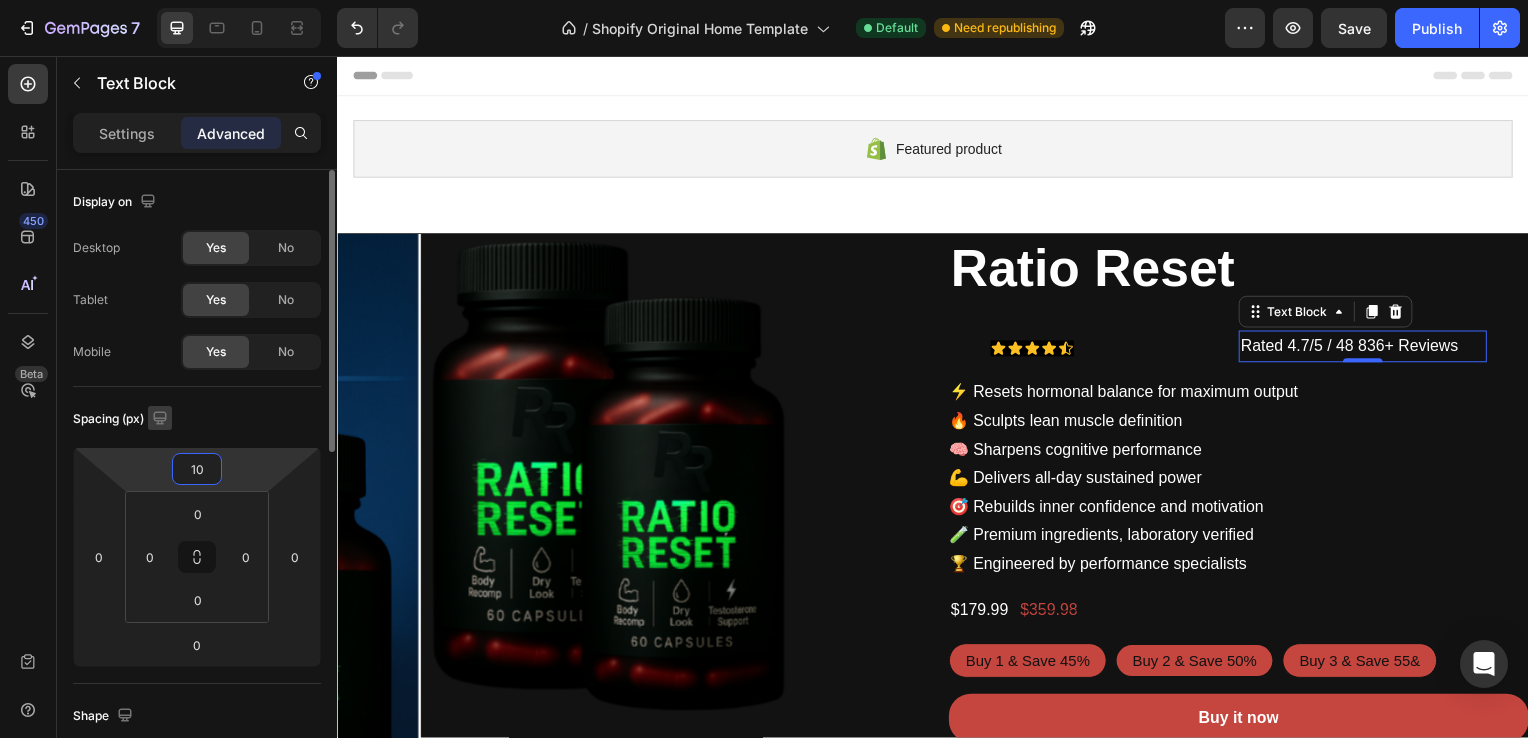 click at bounding box center [160, 418] 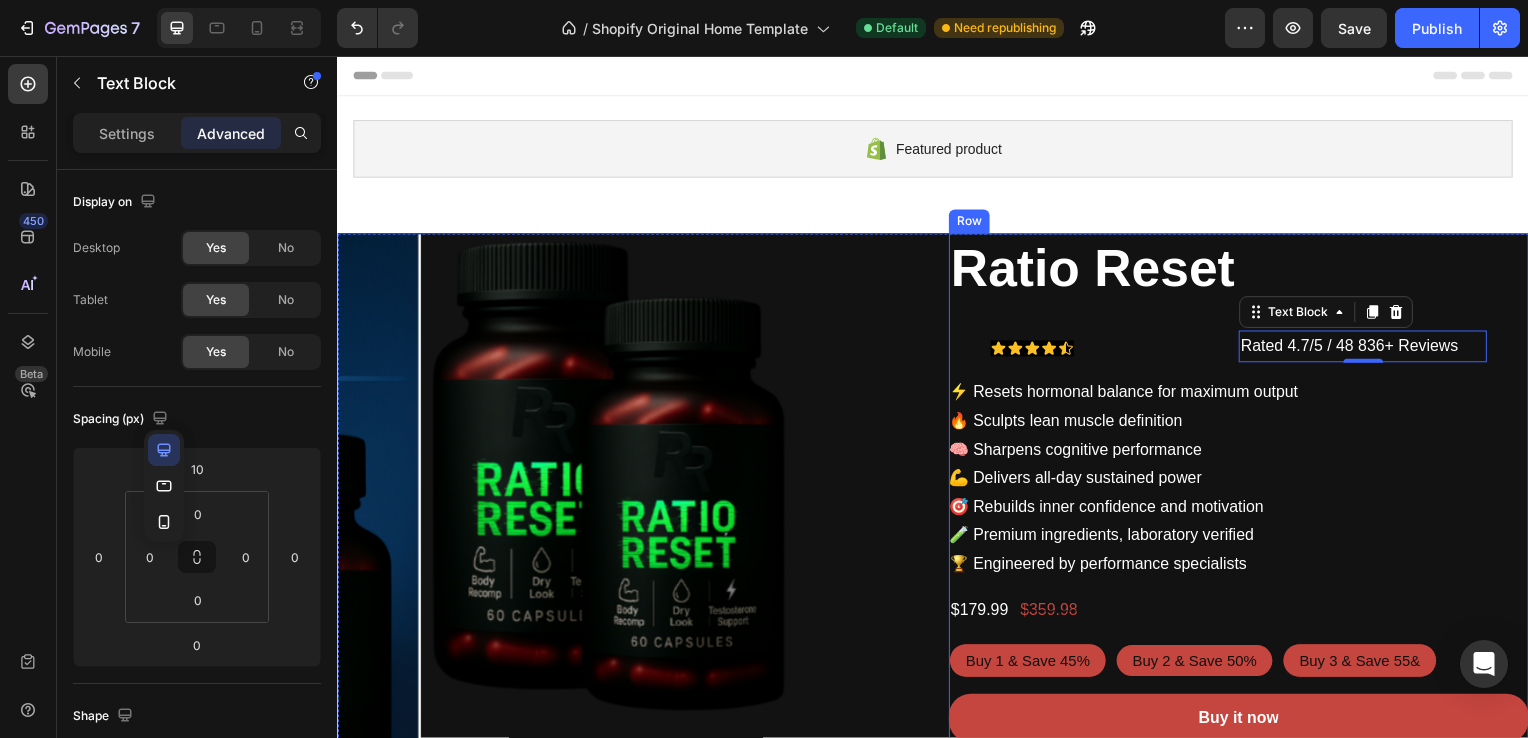 click 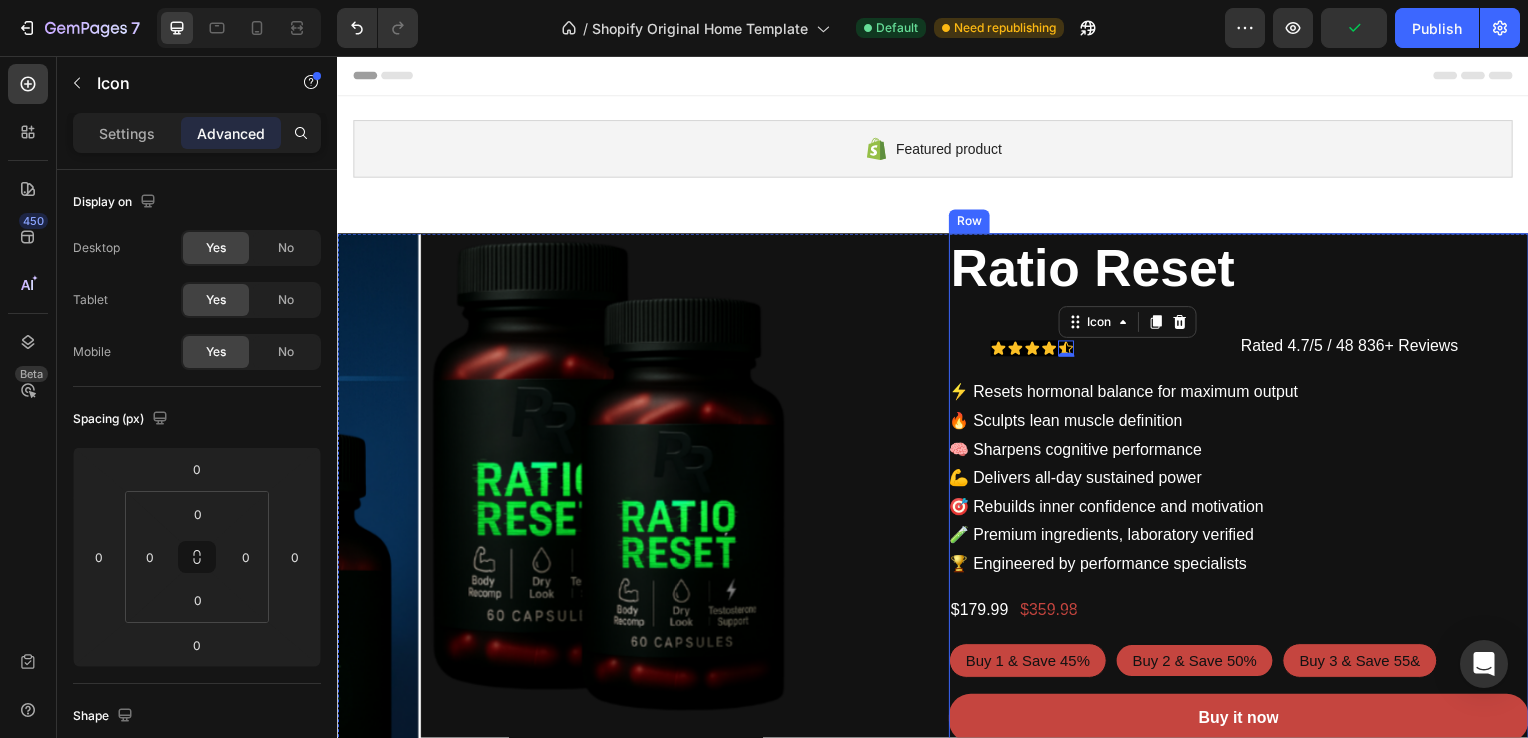 click on "Icon Icon Icon Icon Icon   0 Icon List" at bounding box center [1120, 344] 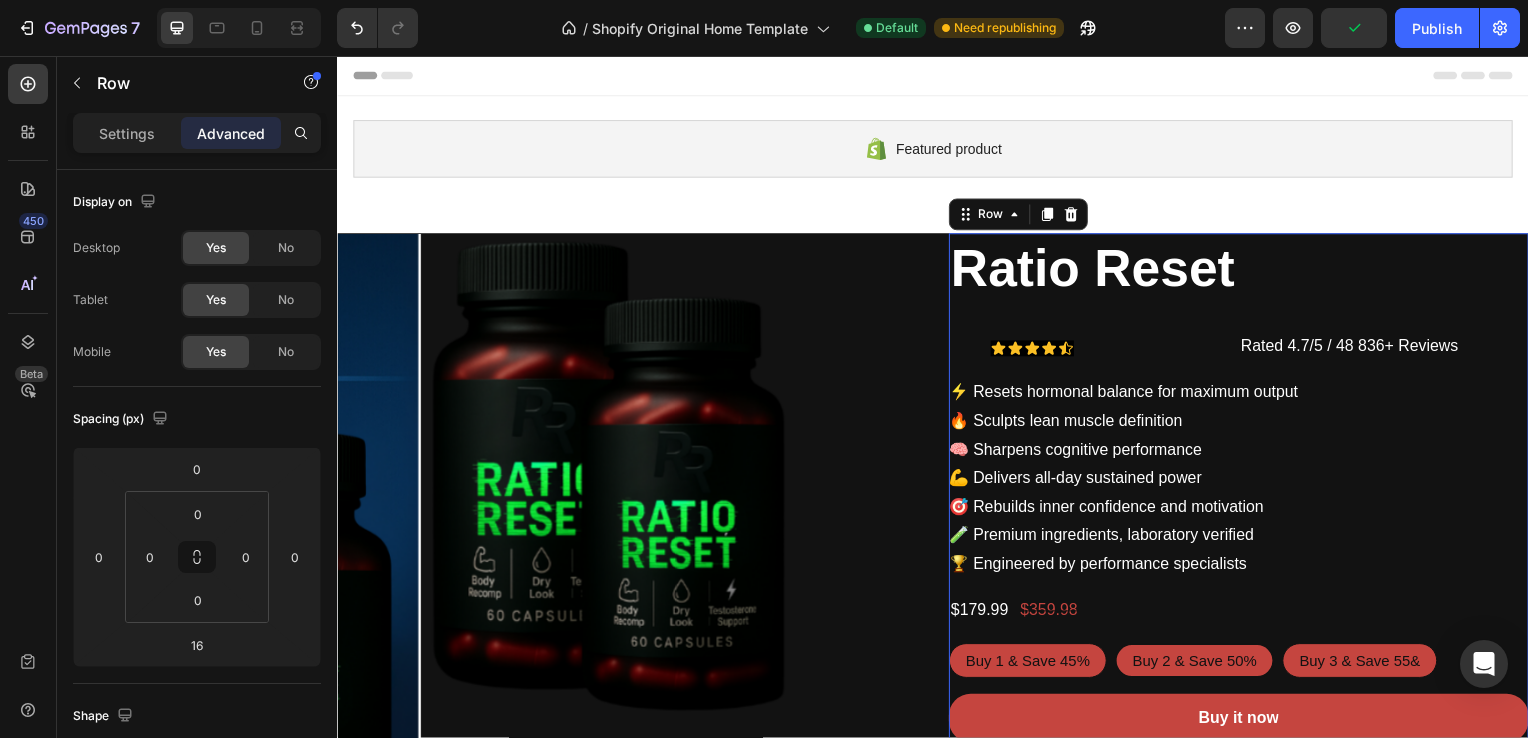click on "Icon Icon Icon Icon Icon Icon List" at bounding box center (1120, 344) 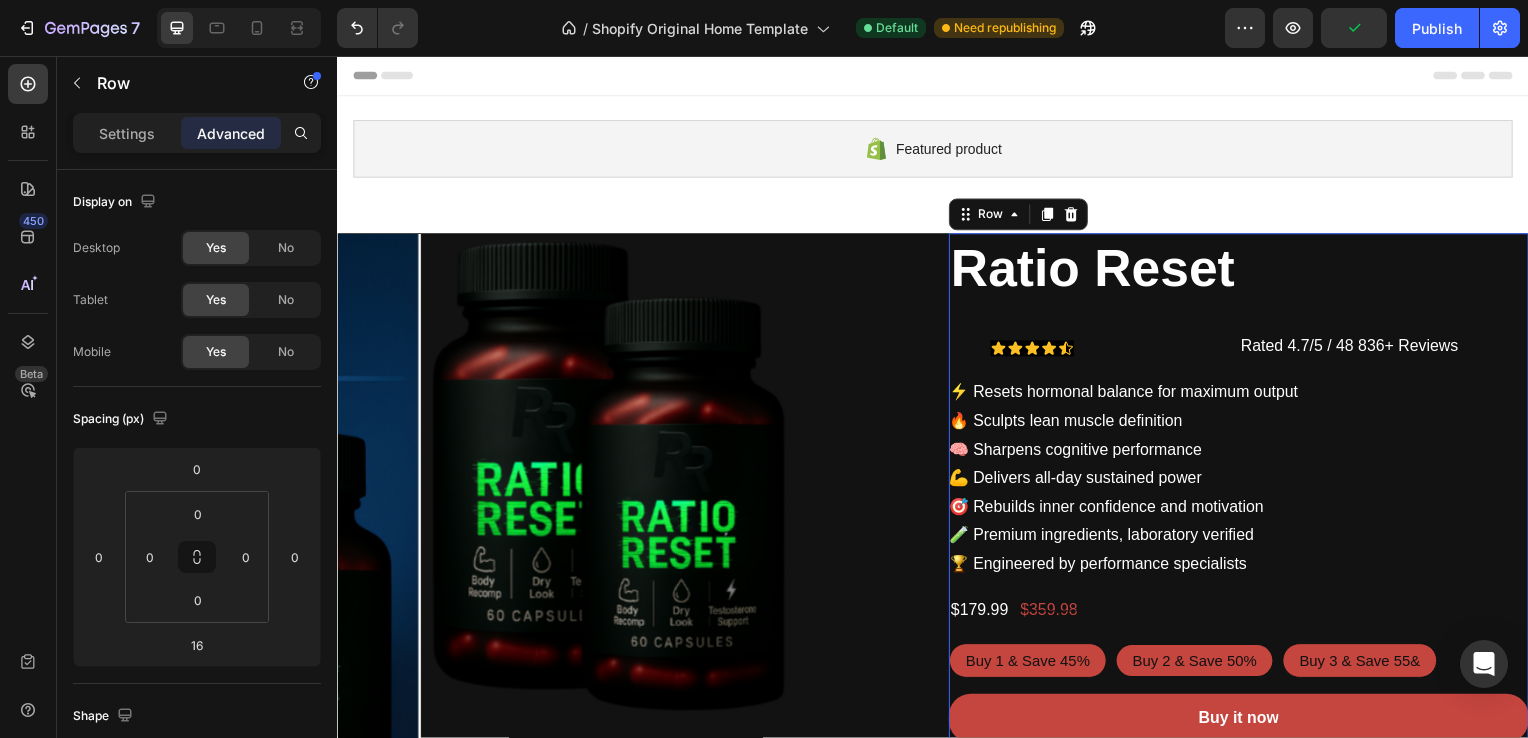 click on "Icon Icon Icon Icon Icon Icon List" at bounding box center [1120, 344] 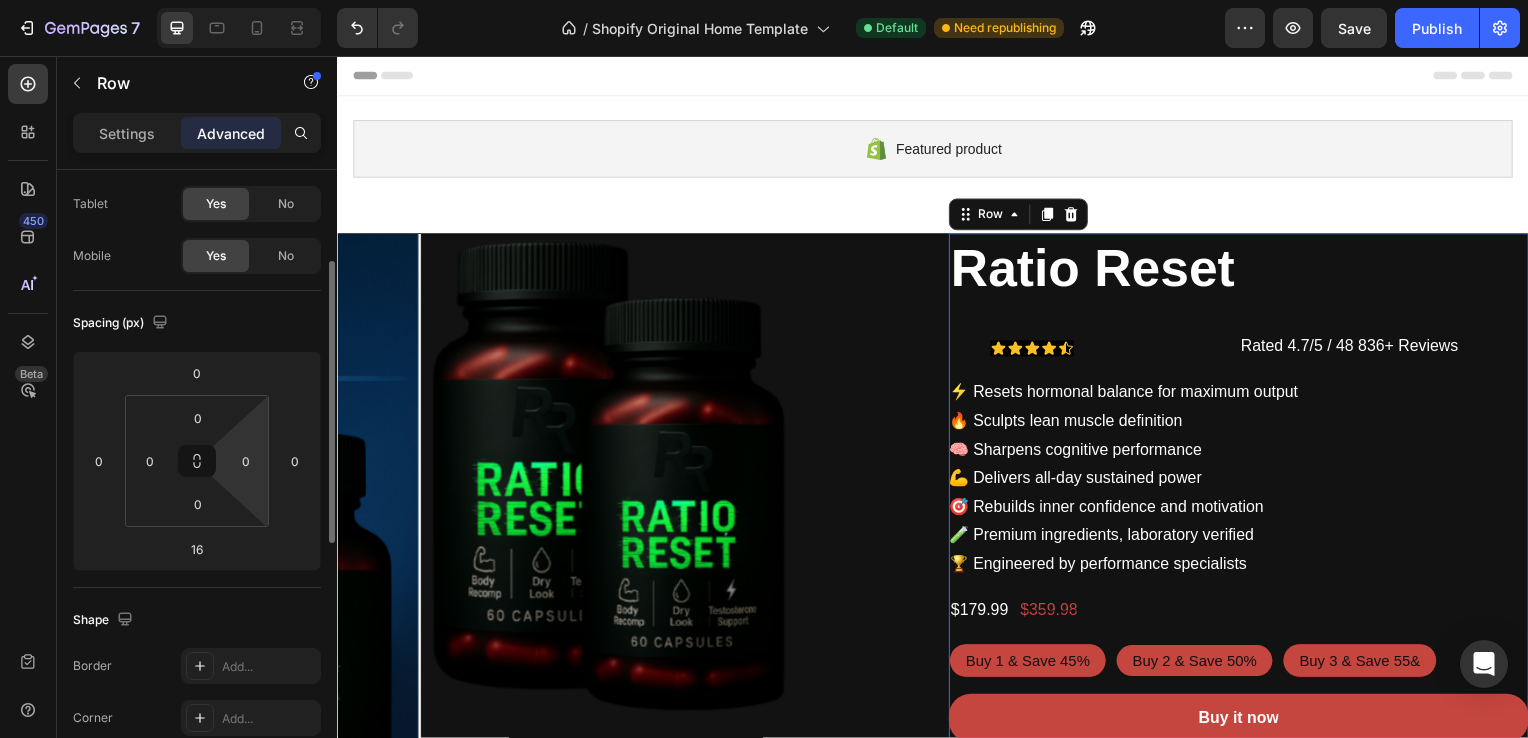 scroll, scrollTop: 67, scrollLeft: 0, axis: vertical 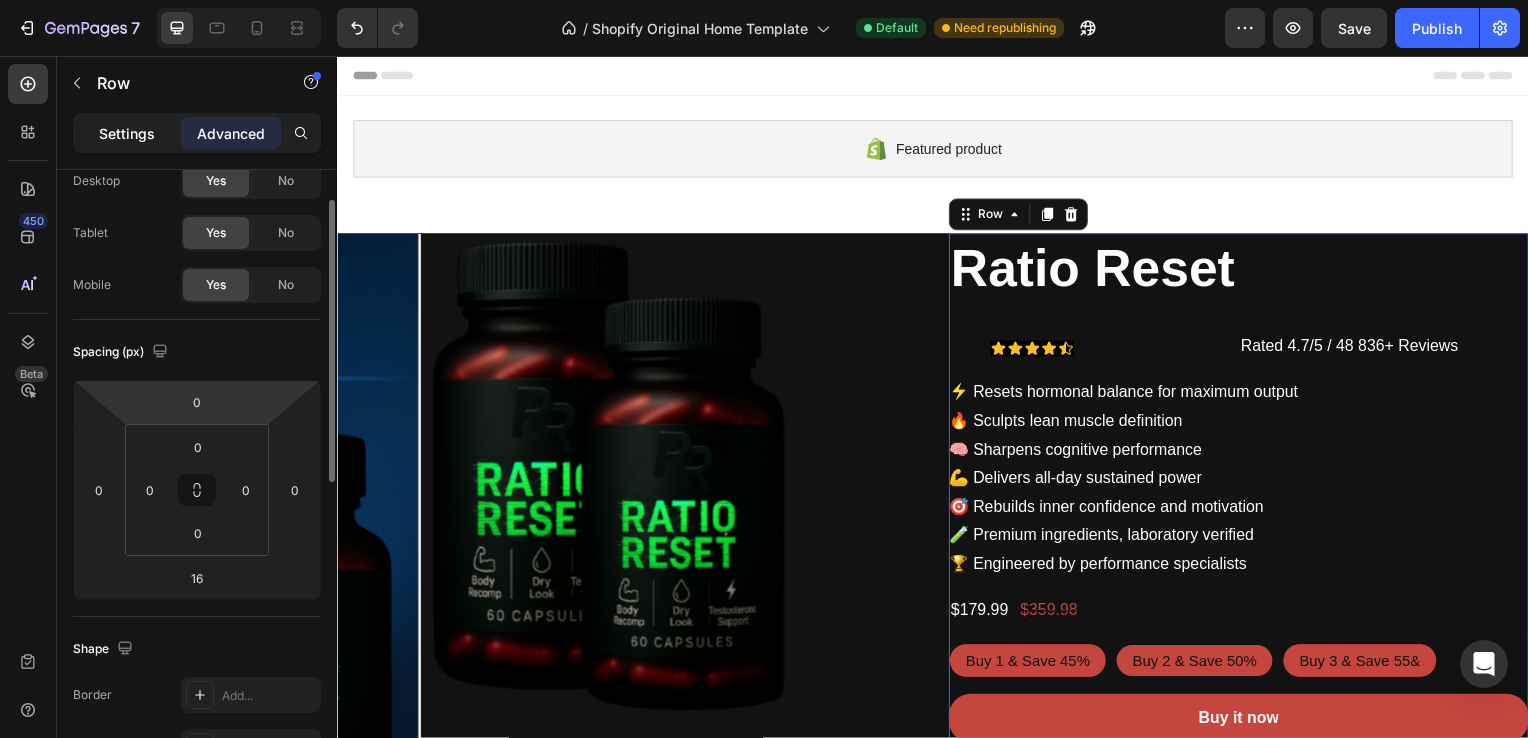click on "Settings" at bounding box center (127, 133) 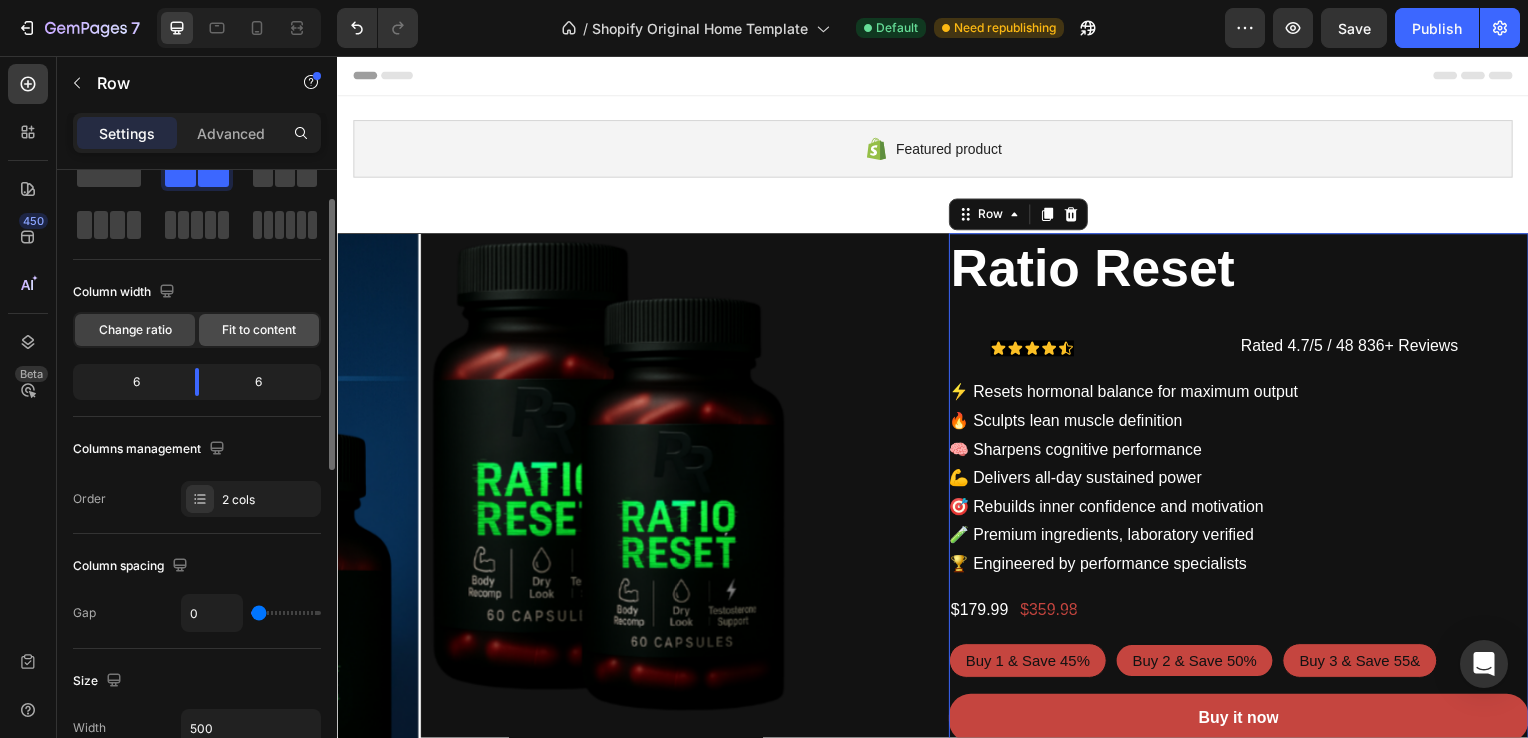 click on "Fit to content" 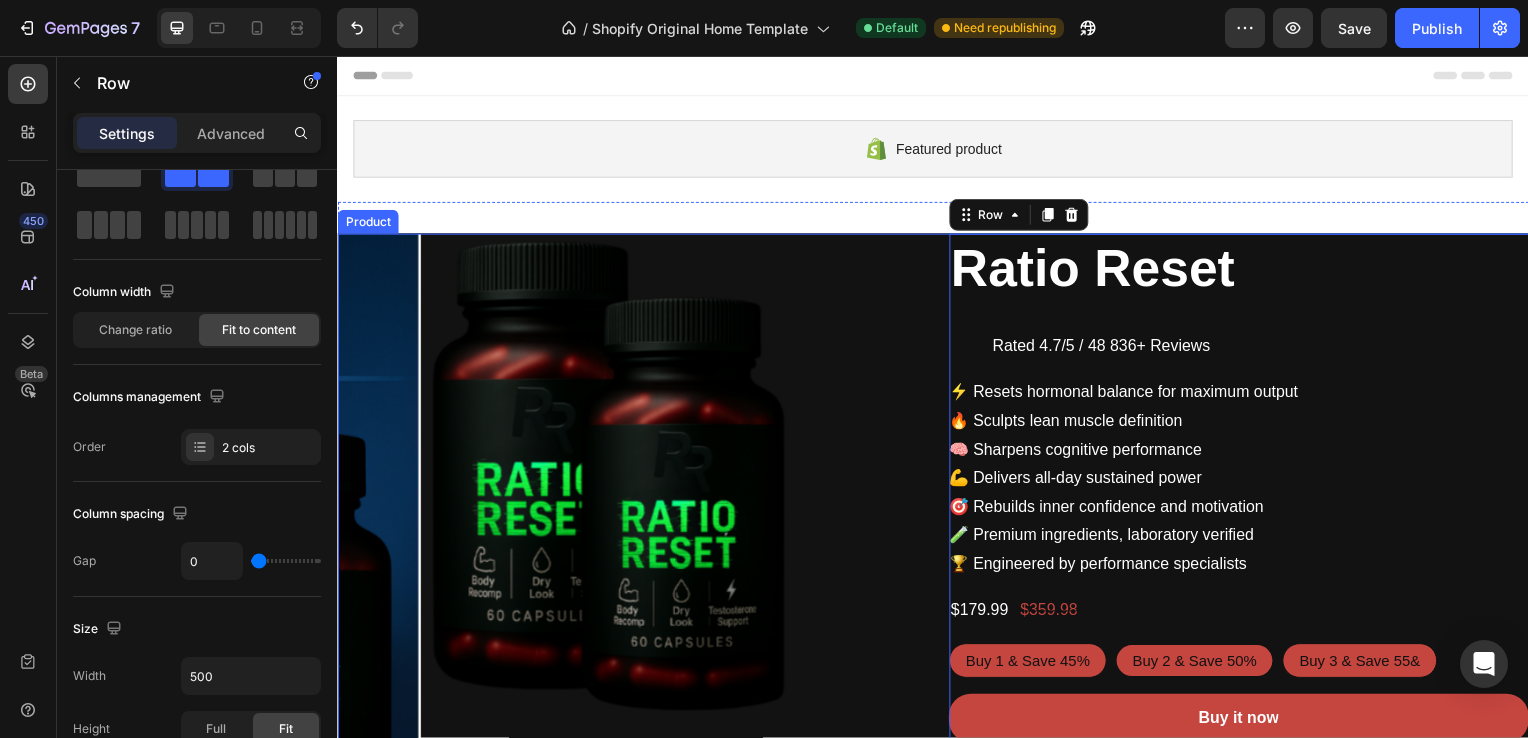 click on "Ratio Reset Product Title Icon Icon Icon Icon Icon Icon List Rated 4.7/5 / 48 836+ Reviews Text Block Row   16 ⚡ Resets hormonal balance for maximum output
🔥 Sculpts lean muscle definition
🧠 Sharpens cognitive performance
💪 Delivers all-day sustained power
🎯 Rebuilds inner confidence and motivation
🧪 Premium ingredients, laboratory verified
🏆 Engineered by performance specialists   Product Description $179.99 Product Price Product Price $359.98 Product Price Product Price Row Buy 1  & Save 45% Buy 1  & Save 45% Buy 1  & Save 45% Buy 2 & Save 50% Buy 2 & Save 50% Buy 2 & Save 50% Buy 3 & Save 55& Buy 3 & Save 55& Buy 3 & Save 55& Product Variants & Swatches Buy it now Dynamic Checkout
Only  19  left Stock Counter" at bounding box center [1245, 593] 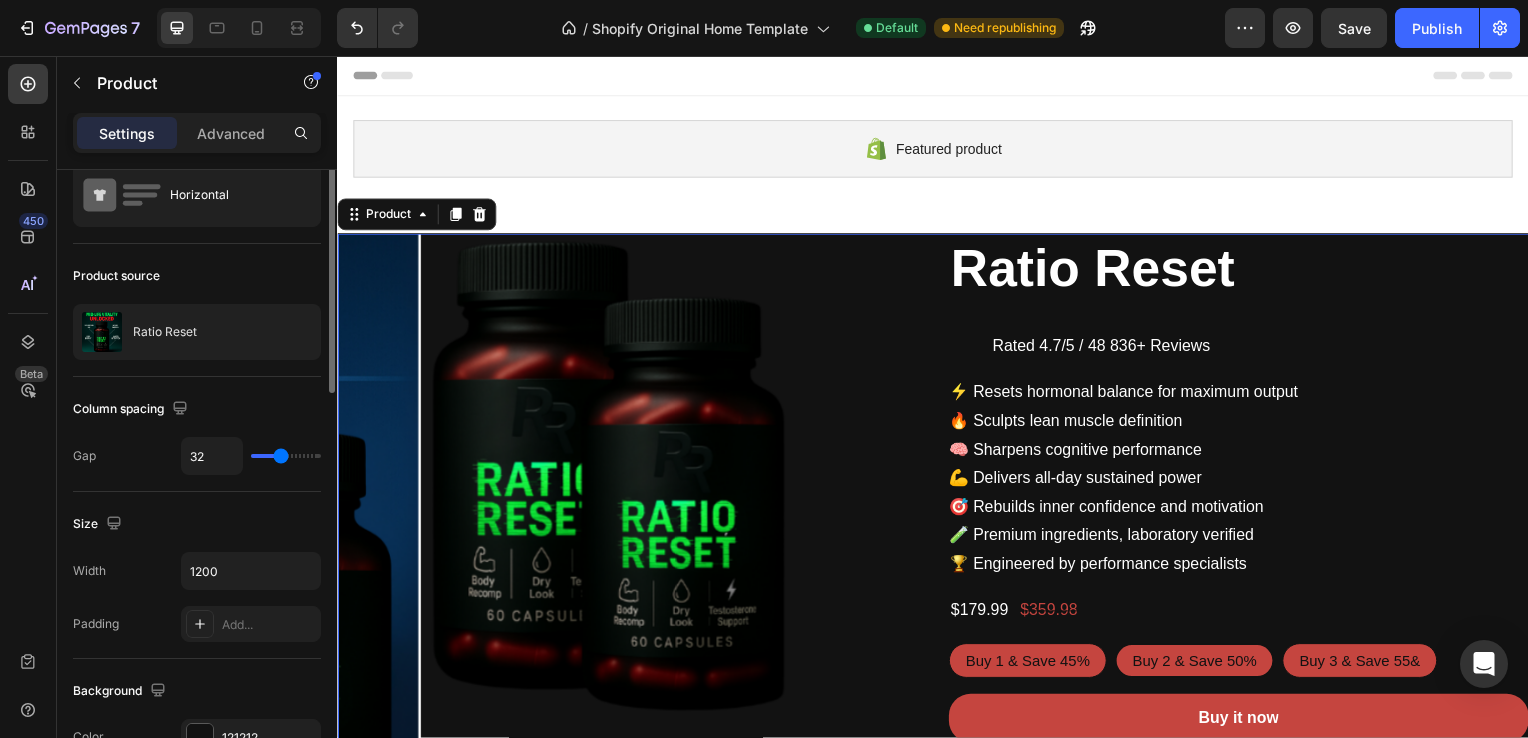scroll, scrollTop: 0, scrollLeft: 0, axis: both 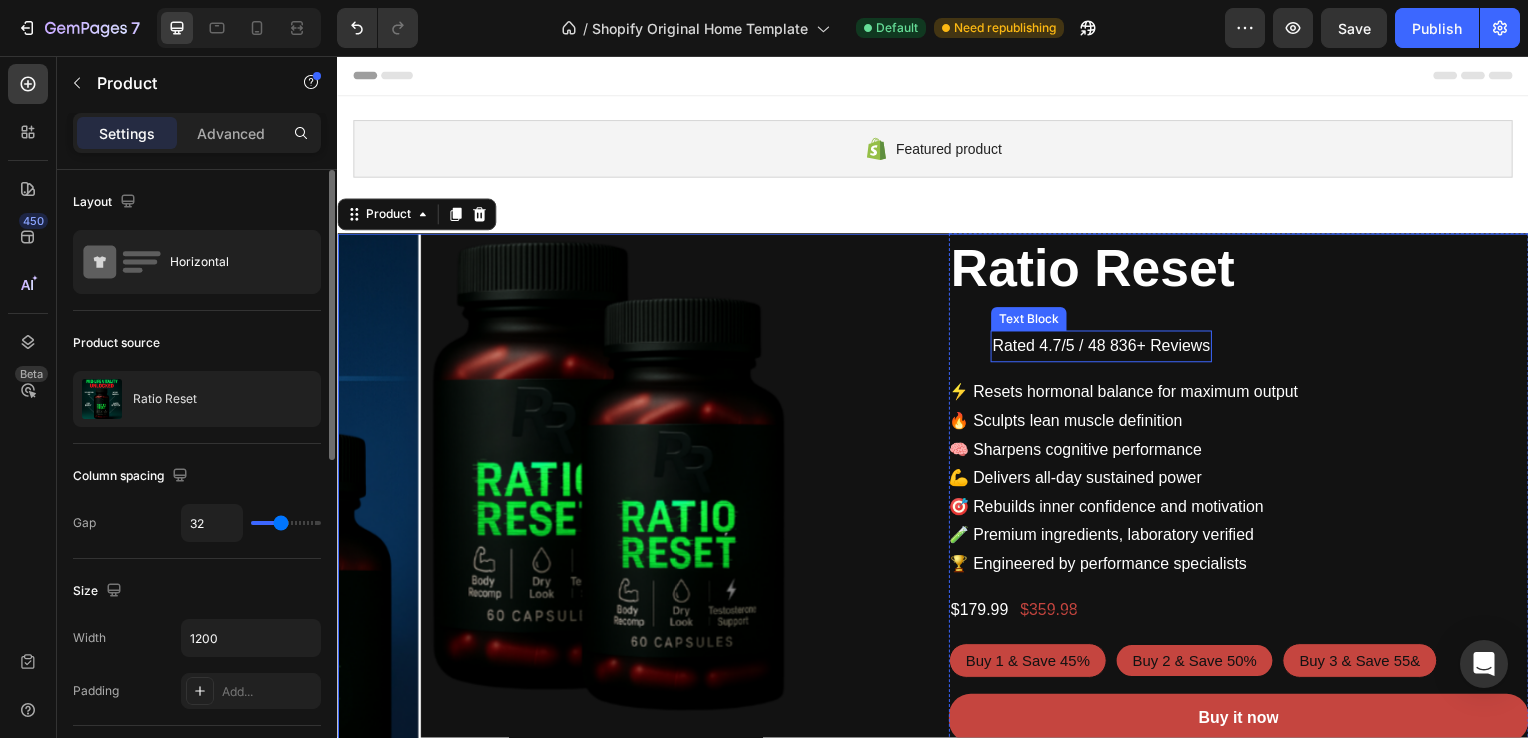 click on "Rated 4.7/5 / 48 836+ Reviews" at bounding box center (1106, 349) 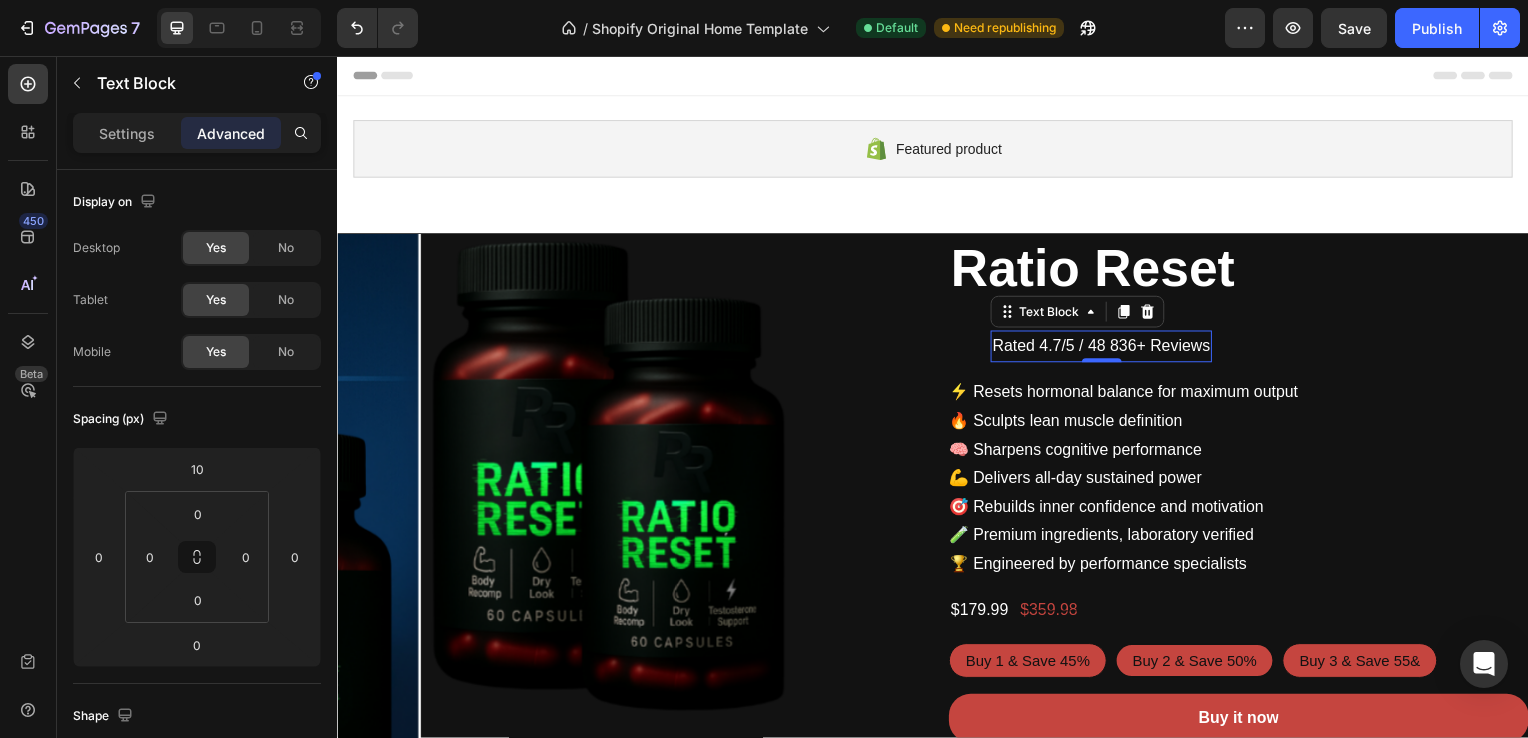 click on "Ratio Reset Product Title Icon Icon Icon Icon Icon Icon List Rated 4.7/5 / 48 836+ Reviews Text Block   0 Row ⚡ Resets hormonal balance for maximum output
🔥 Sculpts lean muscle definition
🧠 Sharpens cognitive performance
💪 Delivers all-day sustained power
🎯 Rebuilds inner confidence and motivation
🧪 Premium ingredients, laboratory verified
🏆 Engineered by performance specialists   Product Description $179.99 Product Price Product Price $359.98 Product Price Product Price Row Buy 1  & Save 45% Buy 1  & Save 45% Buy 1  & Save 45% Buy 2 & Save 50% Buy 2 & Save 50% Buy 2 & Save 50% Buy 3 & Save 55& Buy 3 & Save 55& Buy 3 & Save 55& Product Variants & Swatches Buy it now Dynamic Checkout
Only  19  left Stock Counter" at bounding box center [1245, 593] 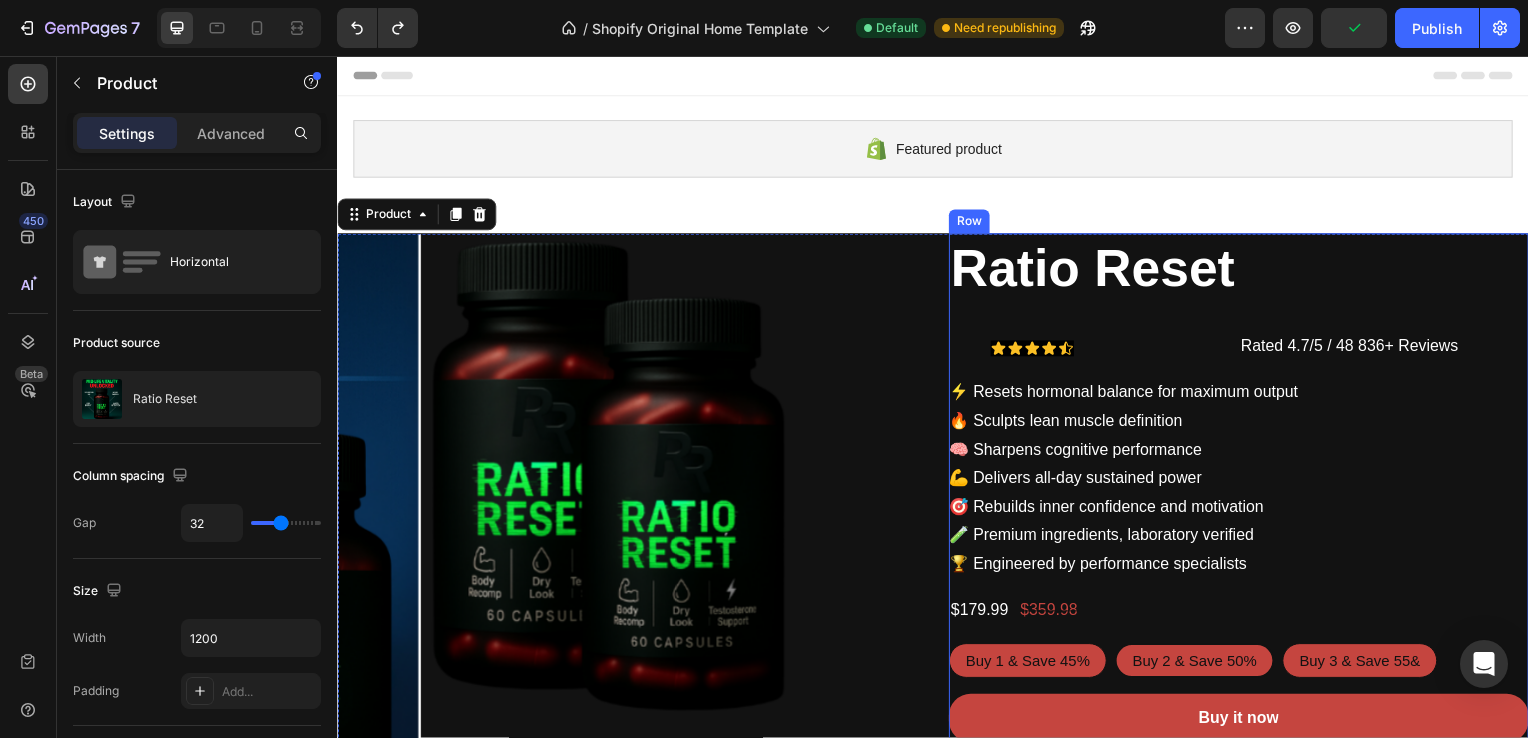 click on "Icon Icon Icon Icon Icon Icon List" at bounding box center [1120, 344] 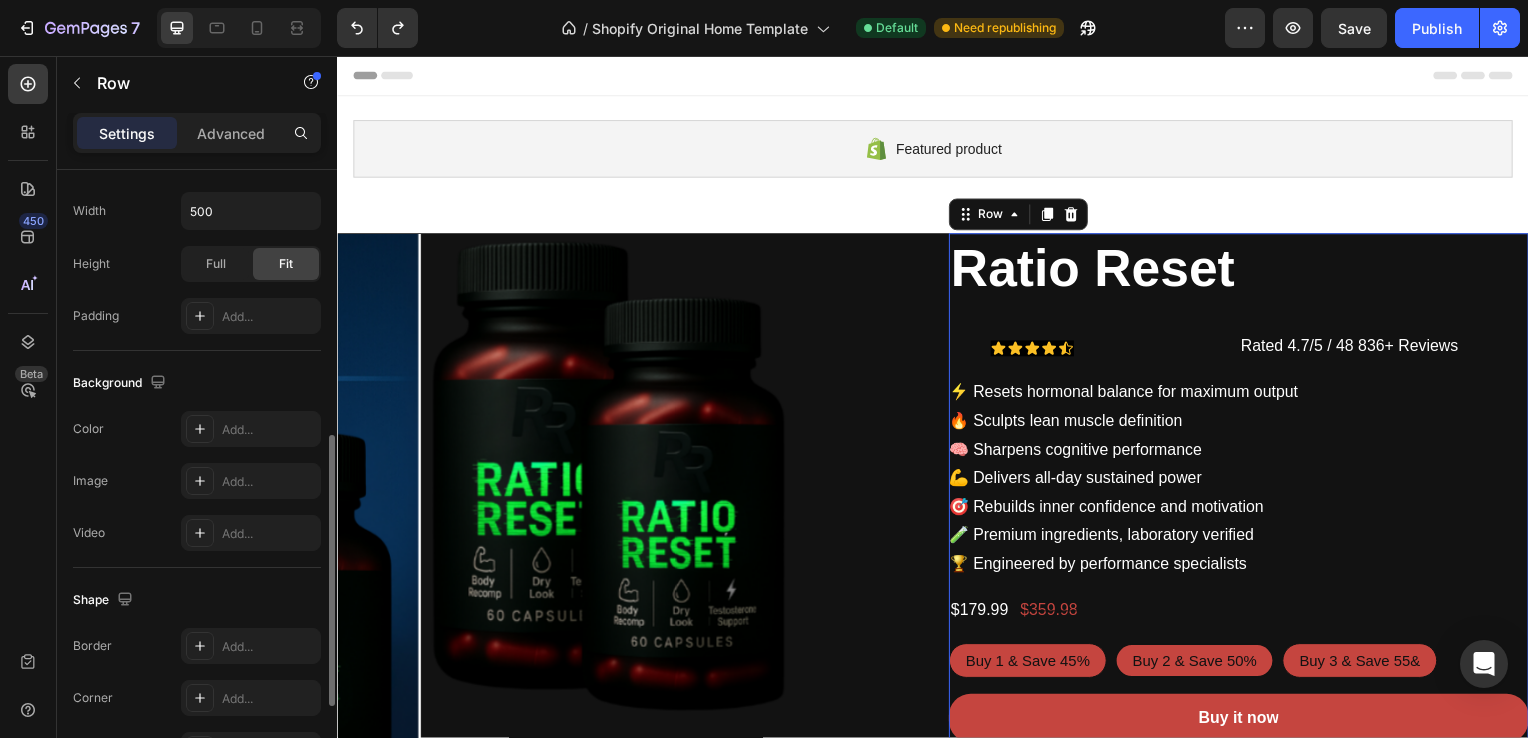 scroll, scrollTop: 595, scrollLeft: 0, axis: vertical 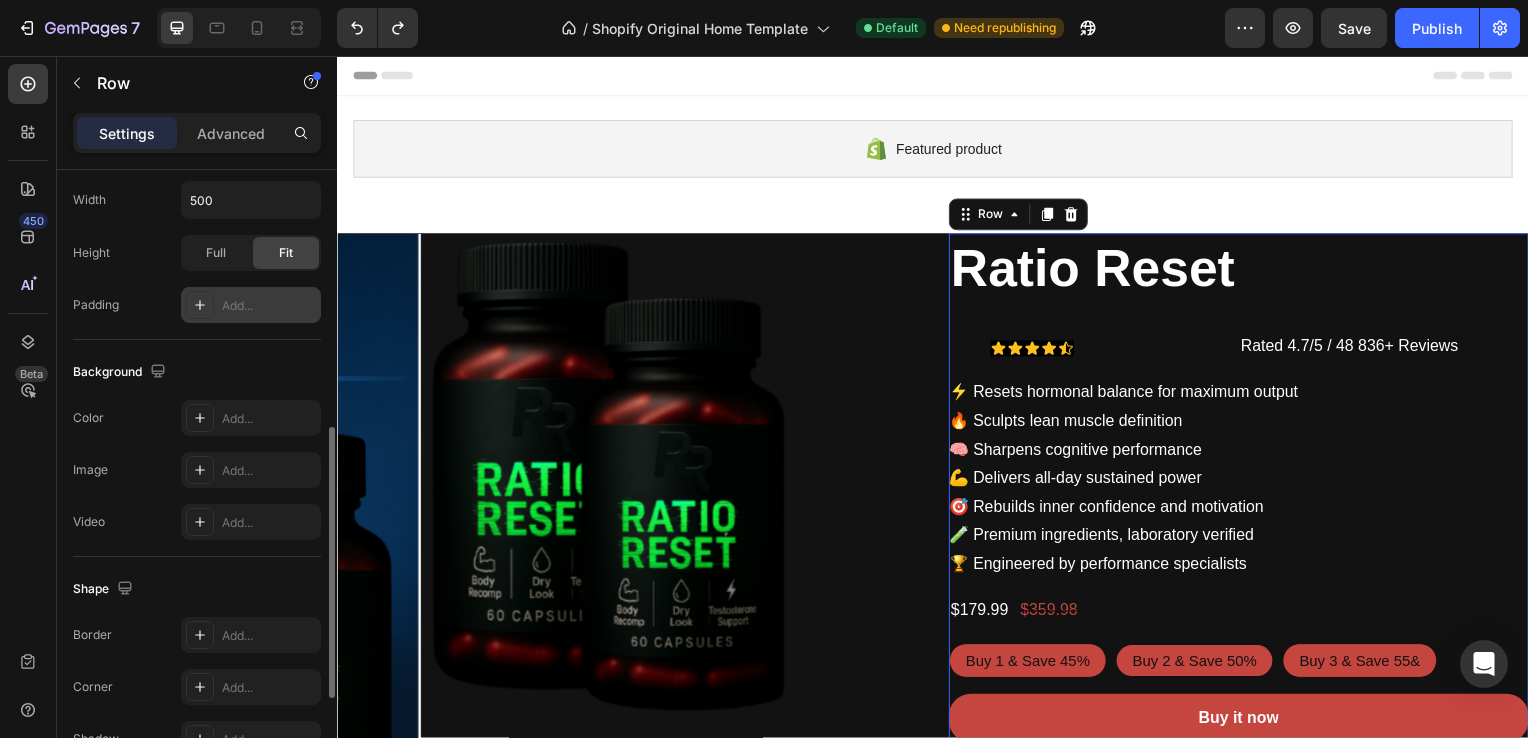 click at bounding box center [200, 305] 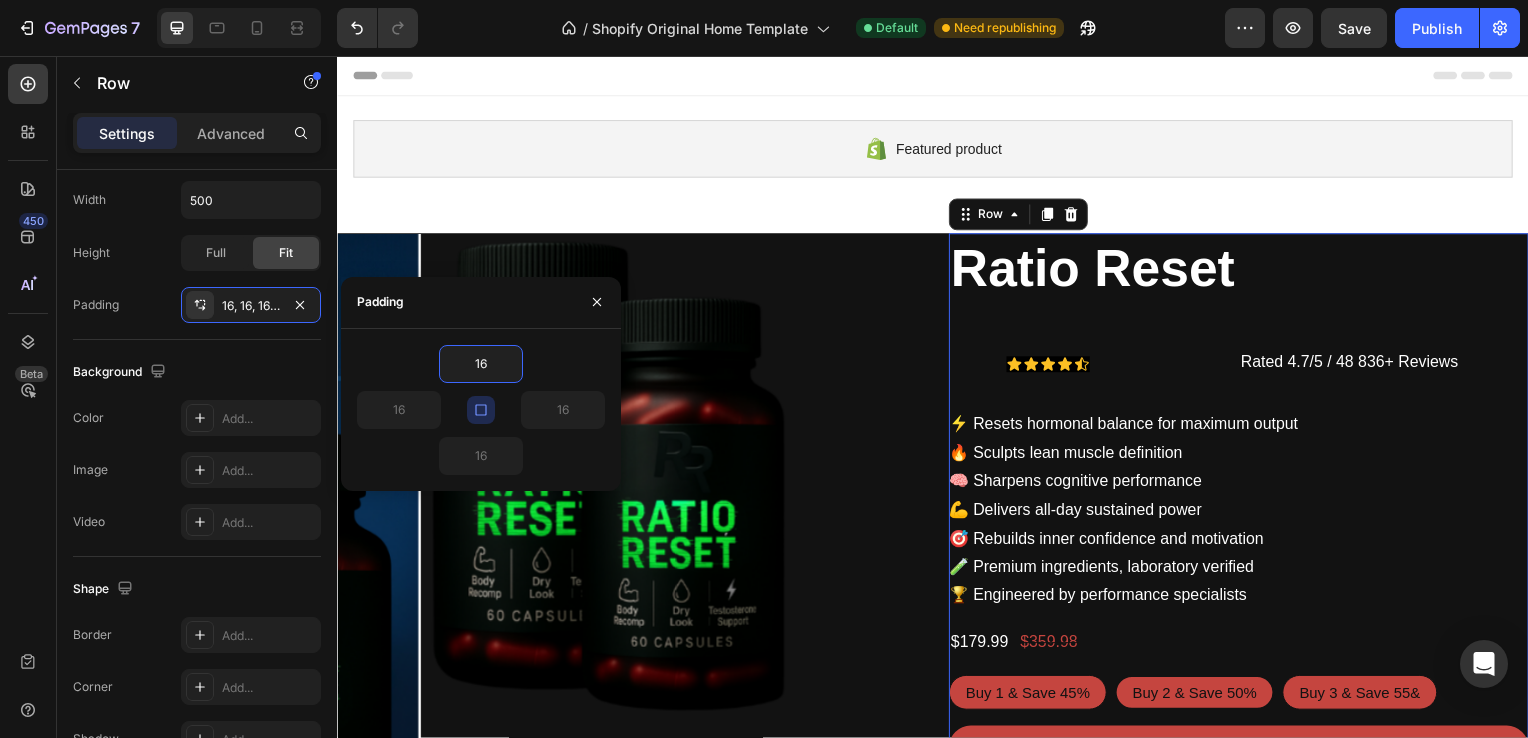 click 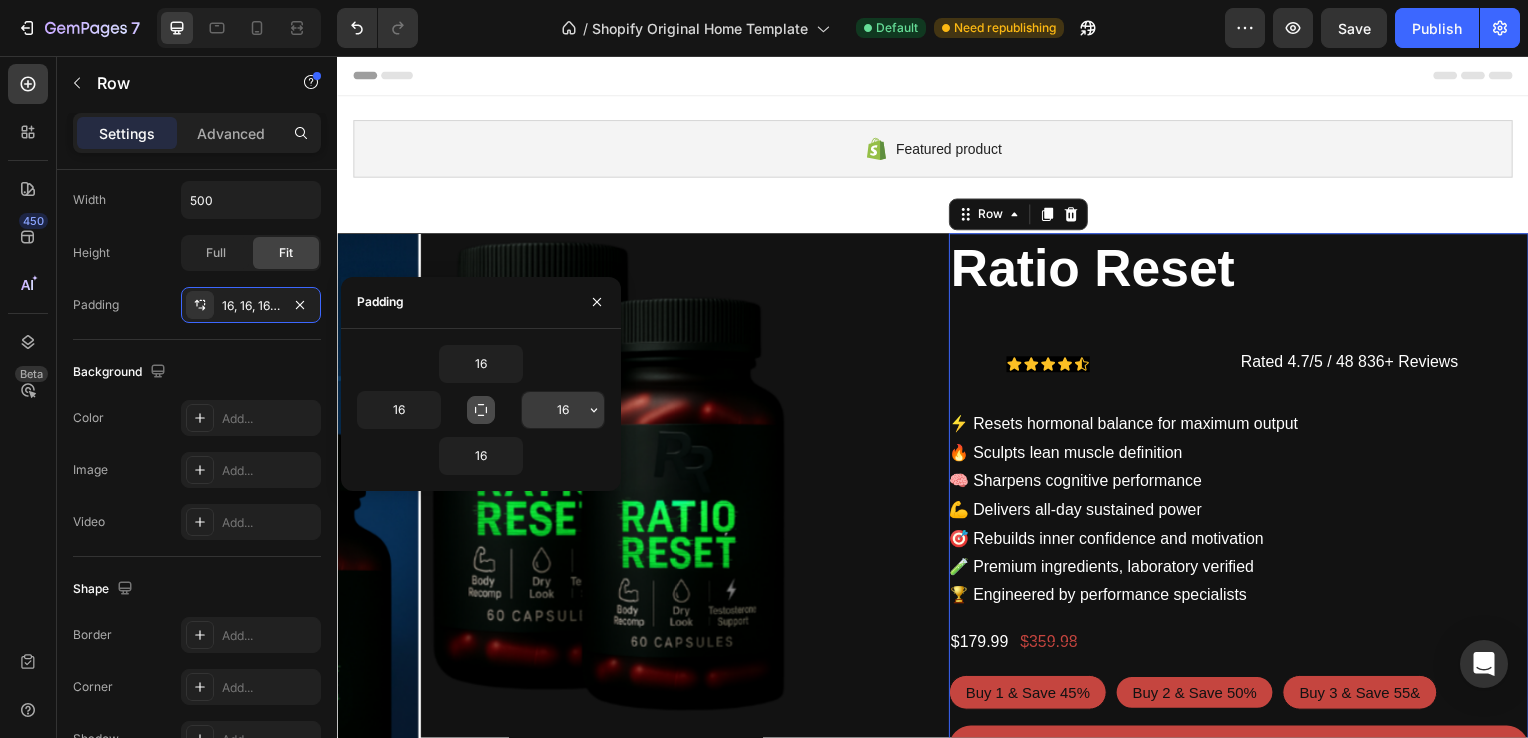 click on "16" at bounding box center (563, 410) 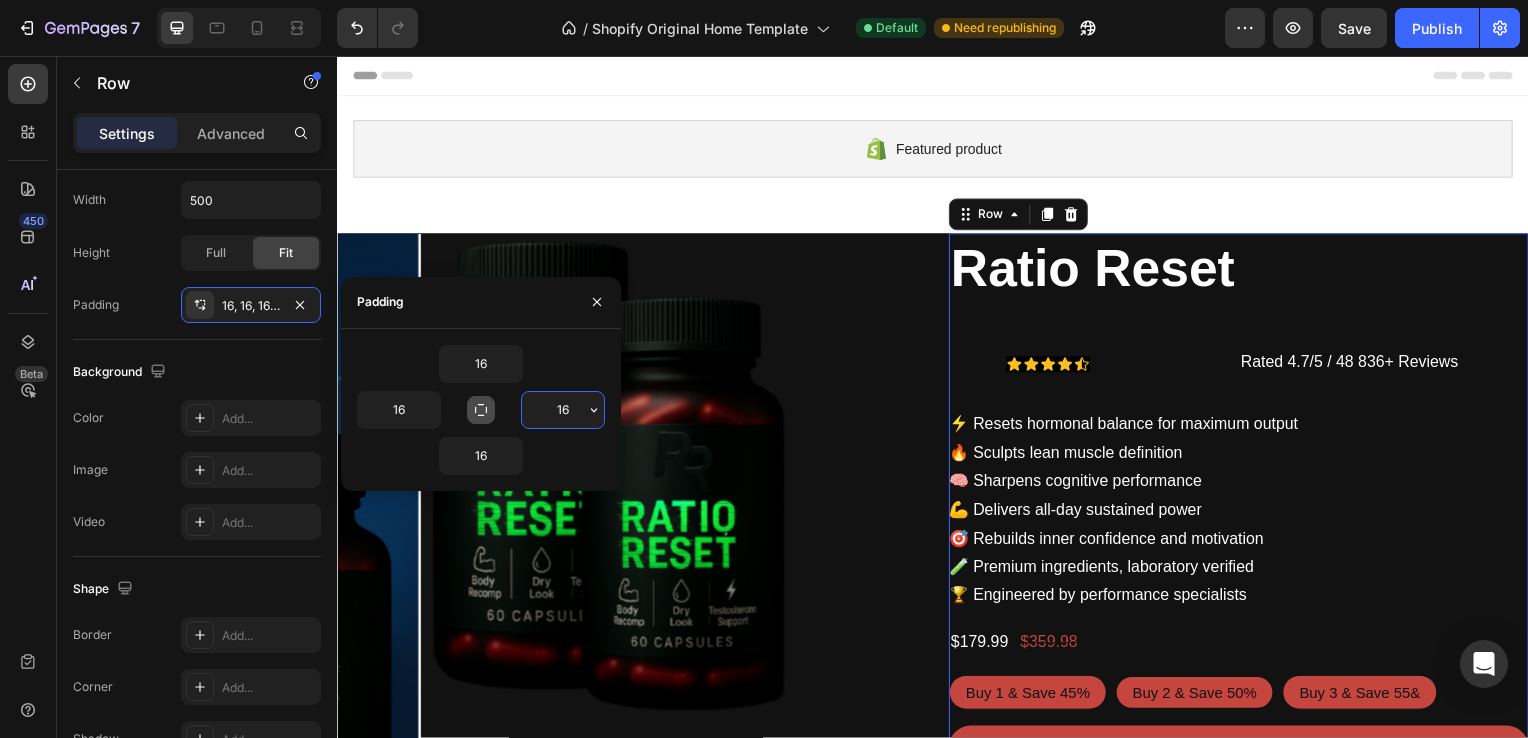 type on "5" 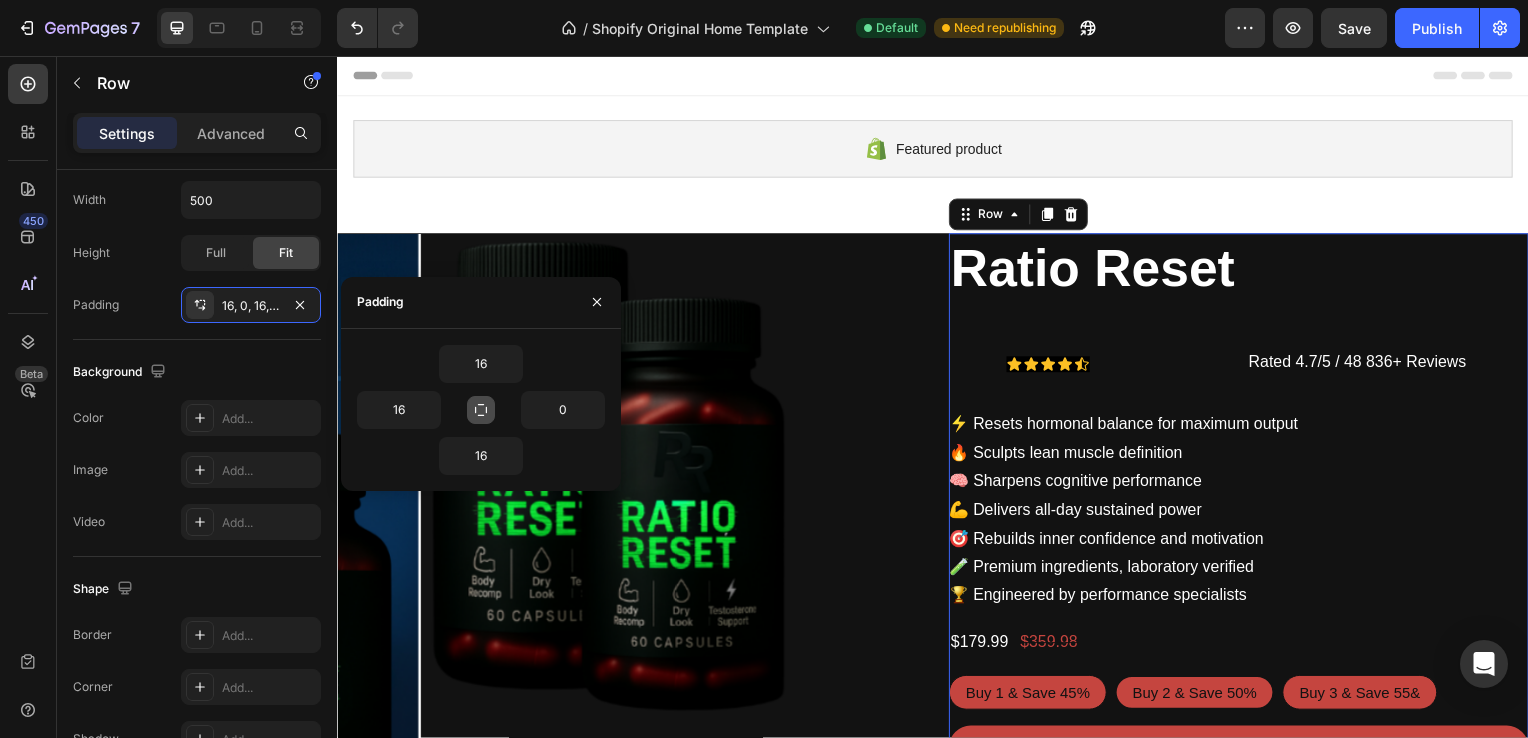 click 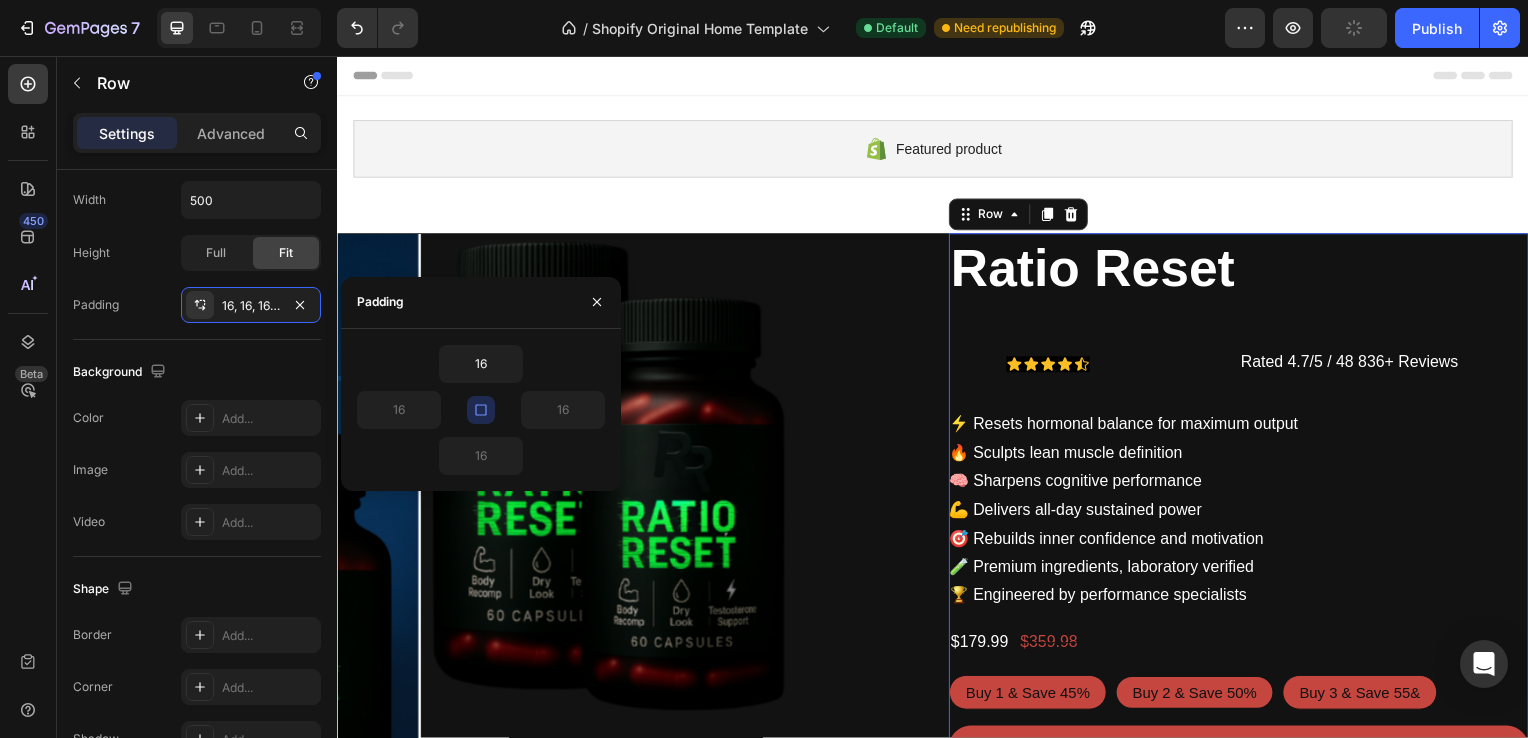 click 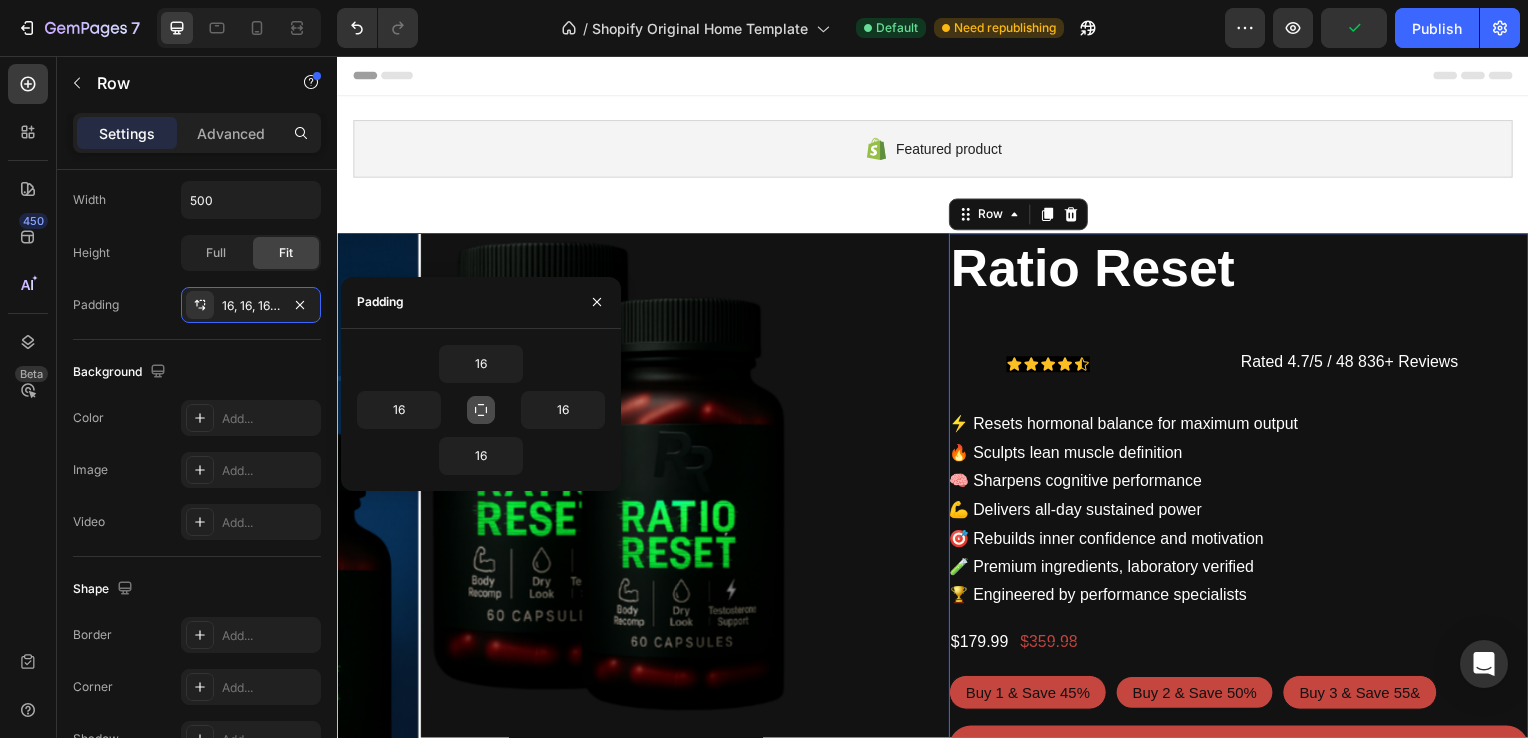 type 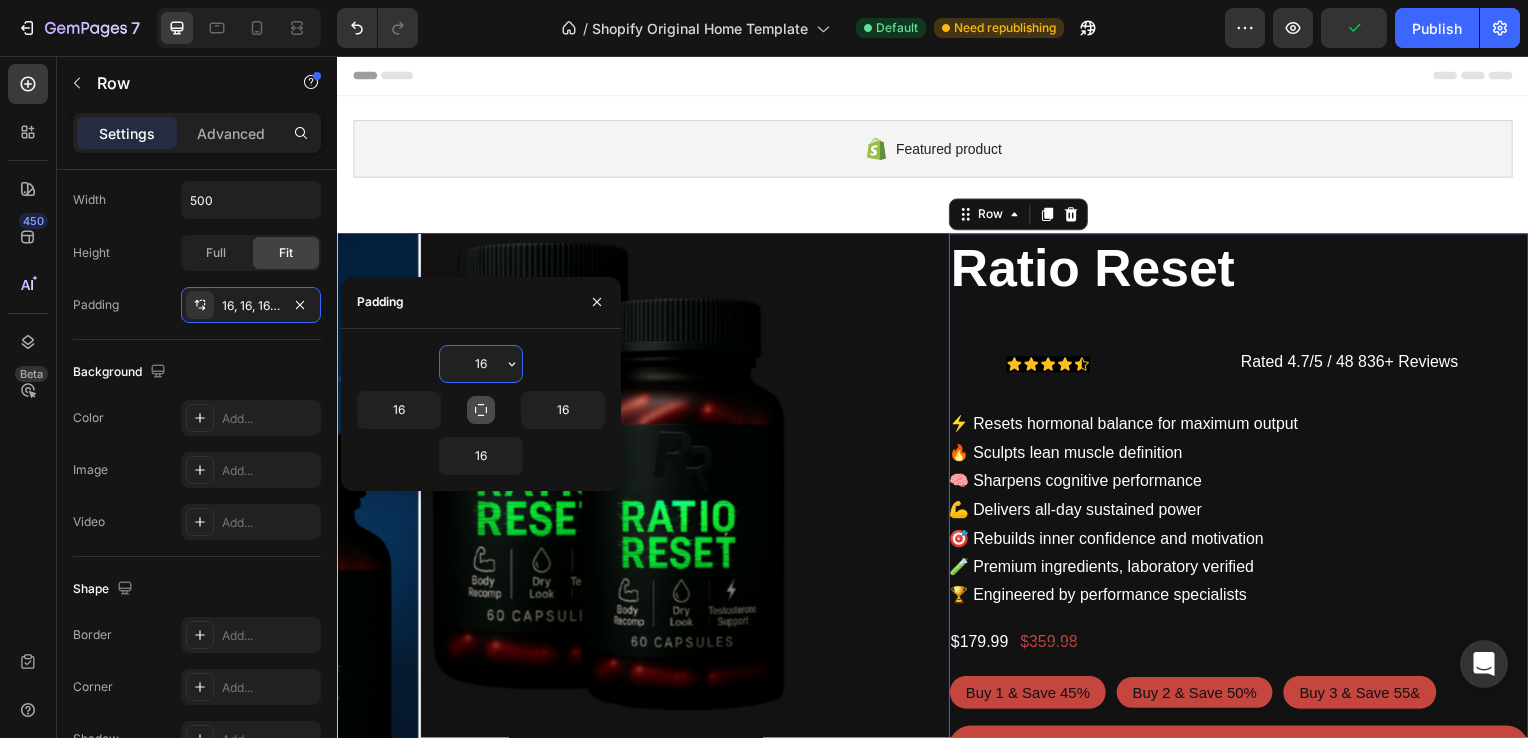 click on "16" at bounding box center [481, 364] 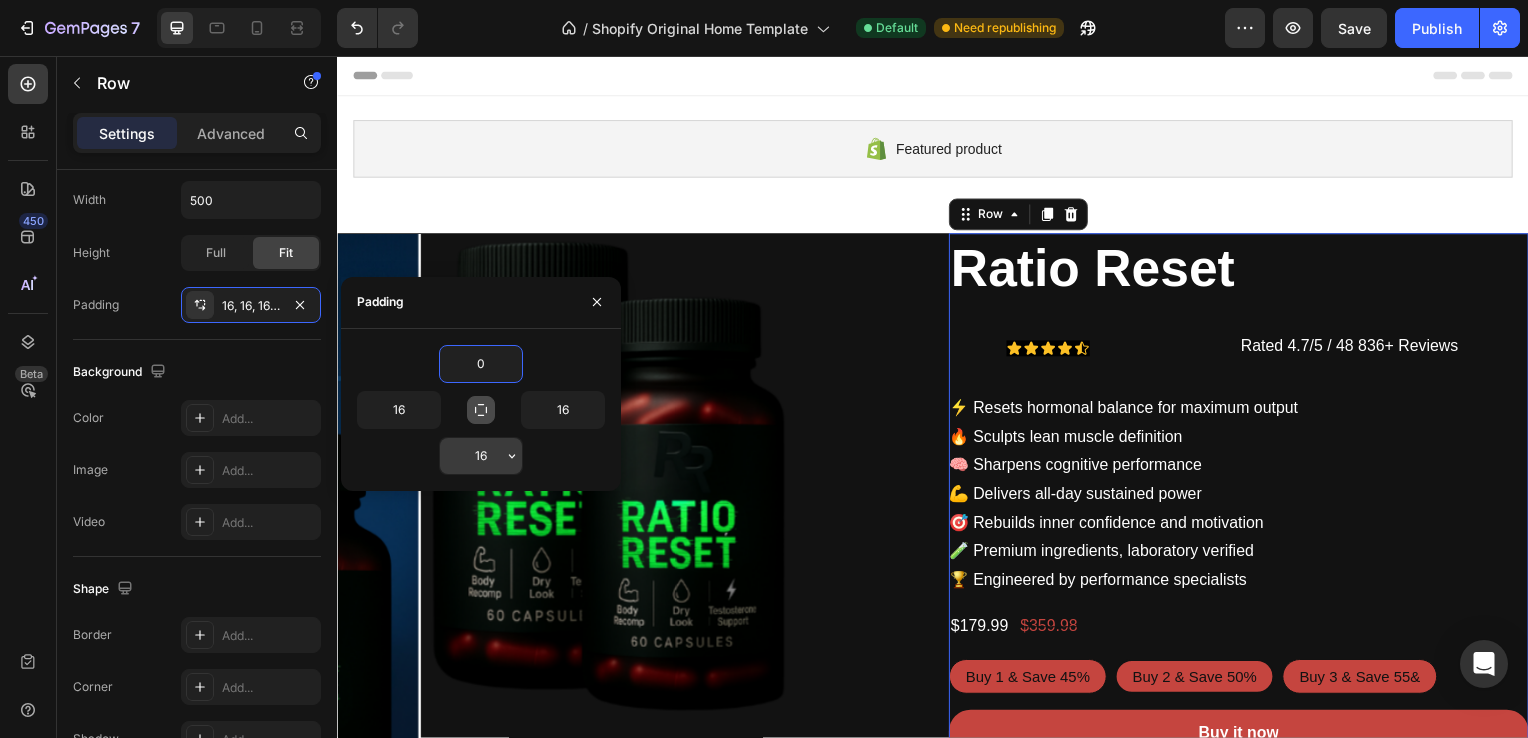 type on "0" 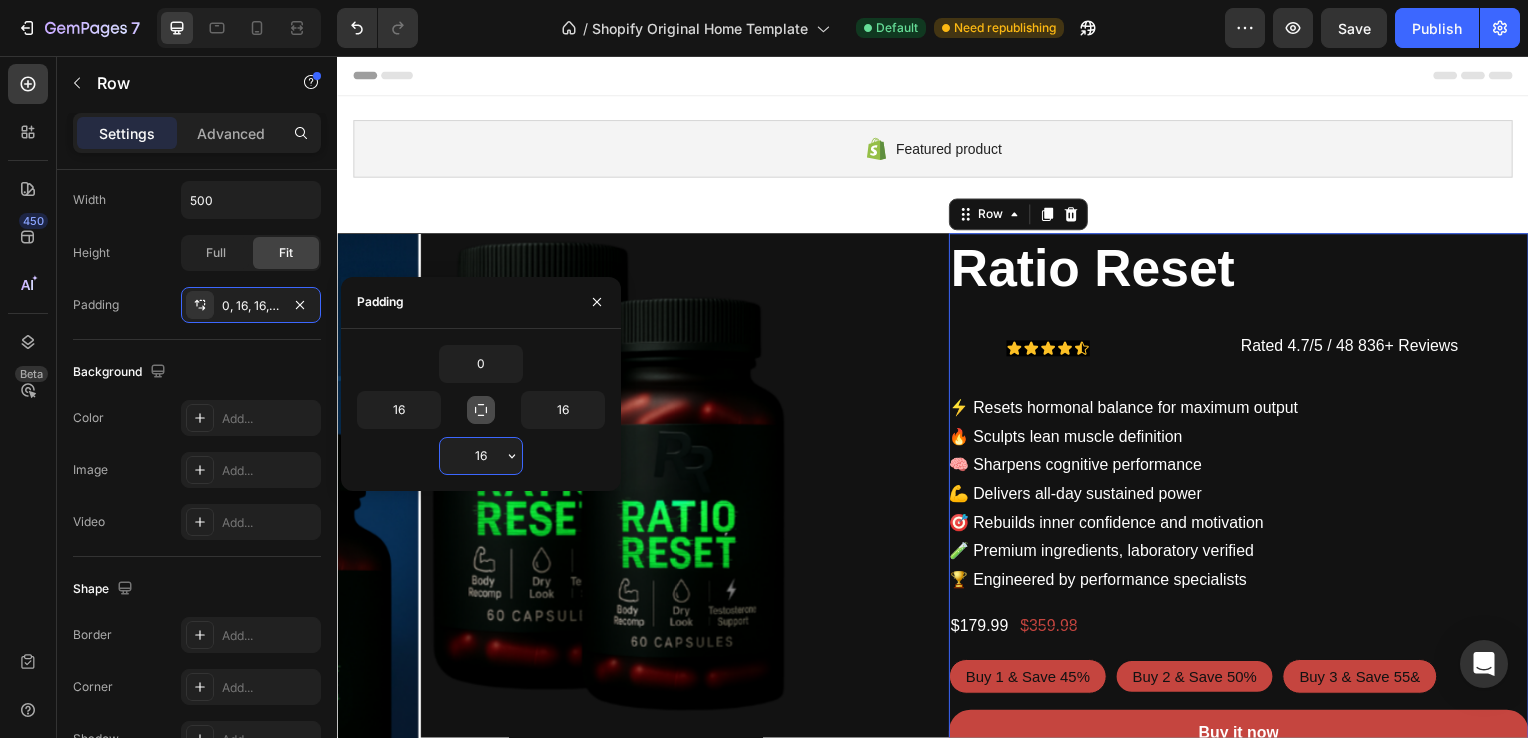 click on "16" at bounding box center (481, 456) 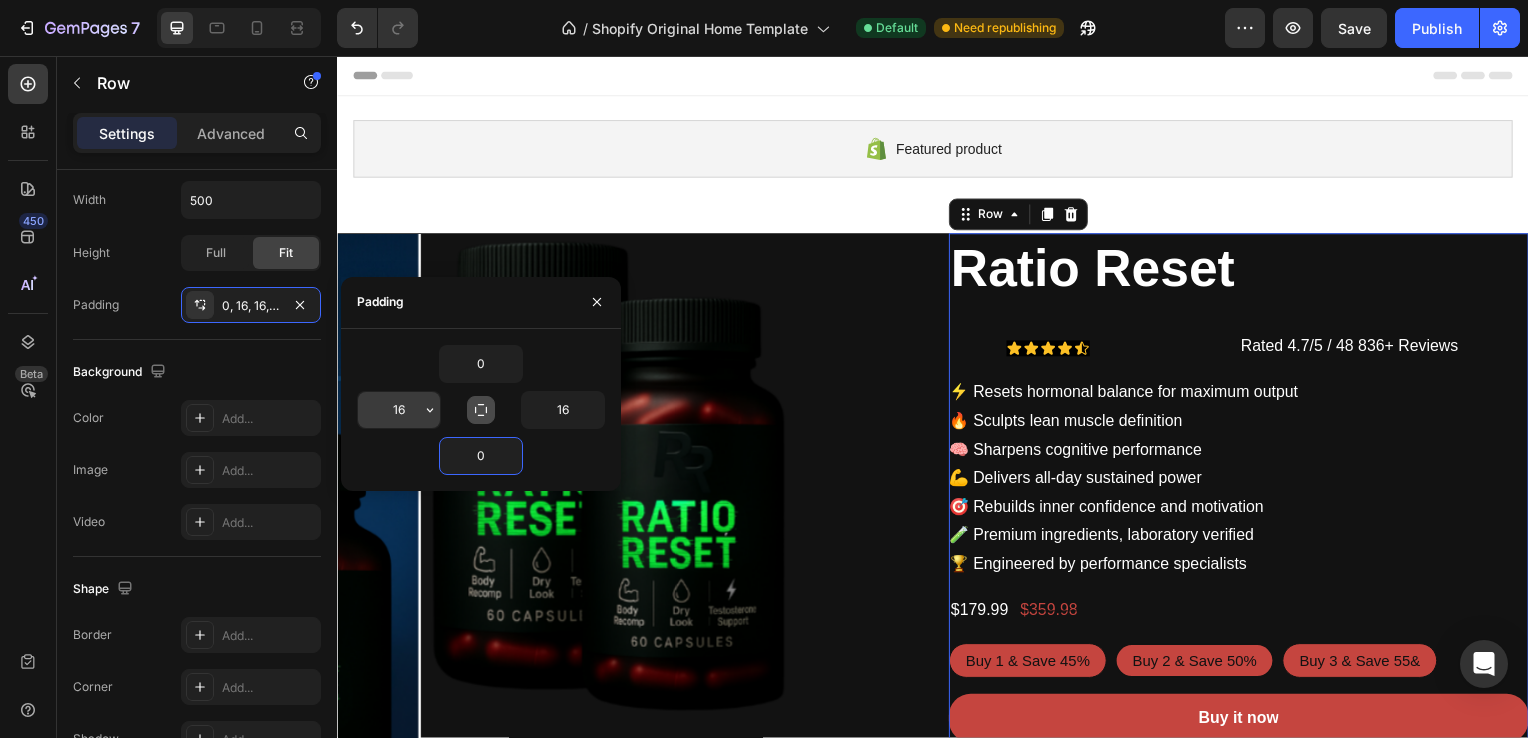 type on "0" 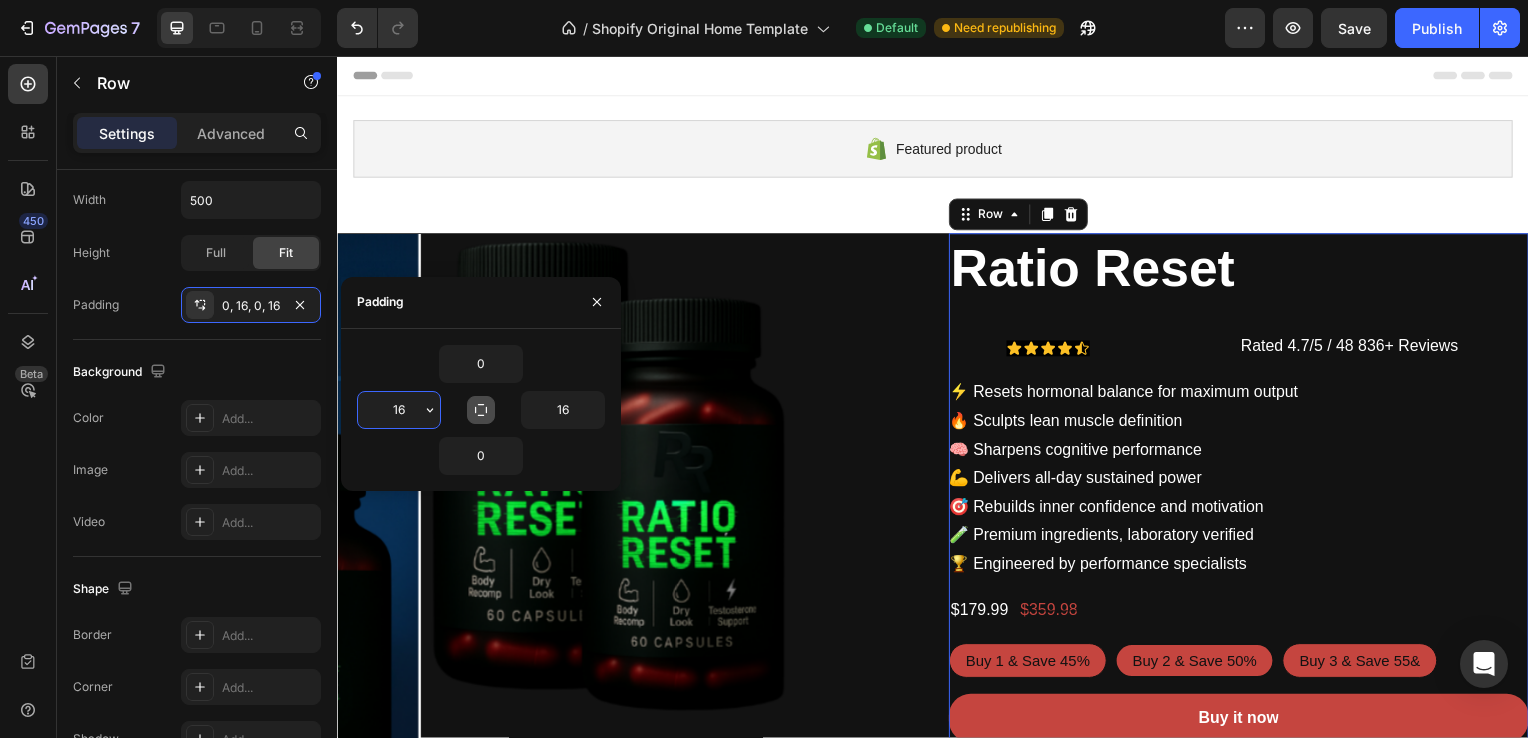 click on "16" at bounding box center [399, 410] 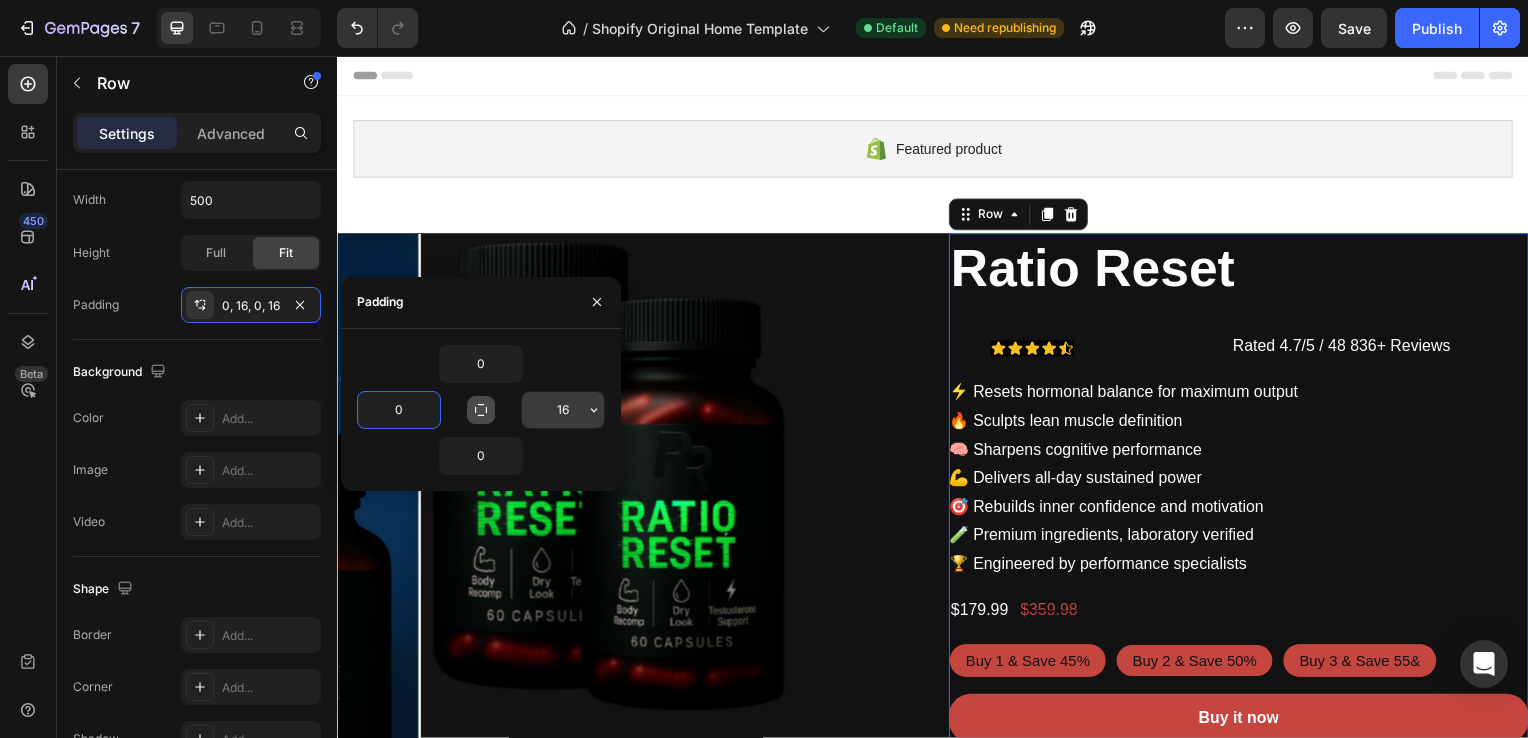 type on "0" 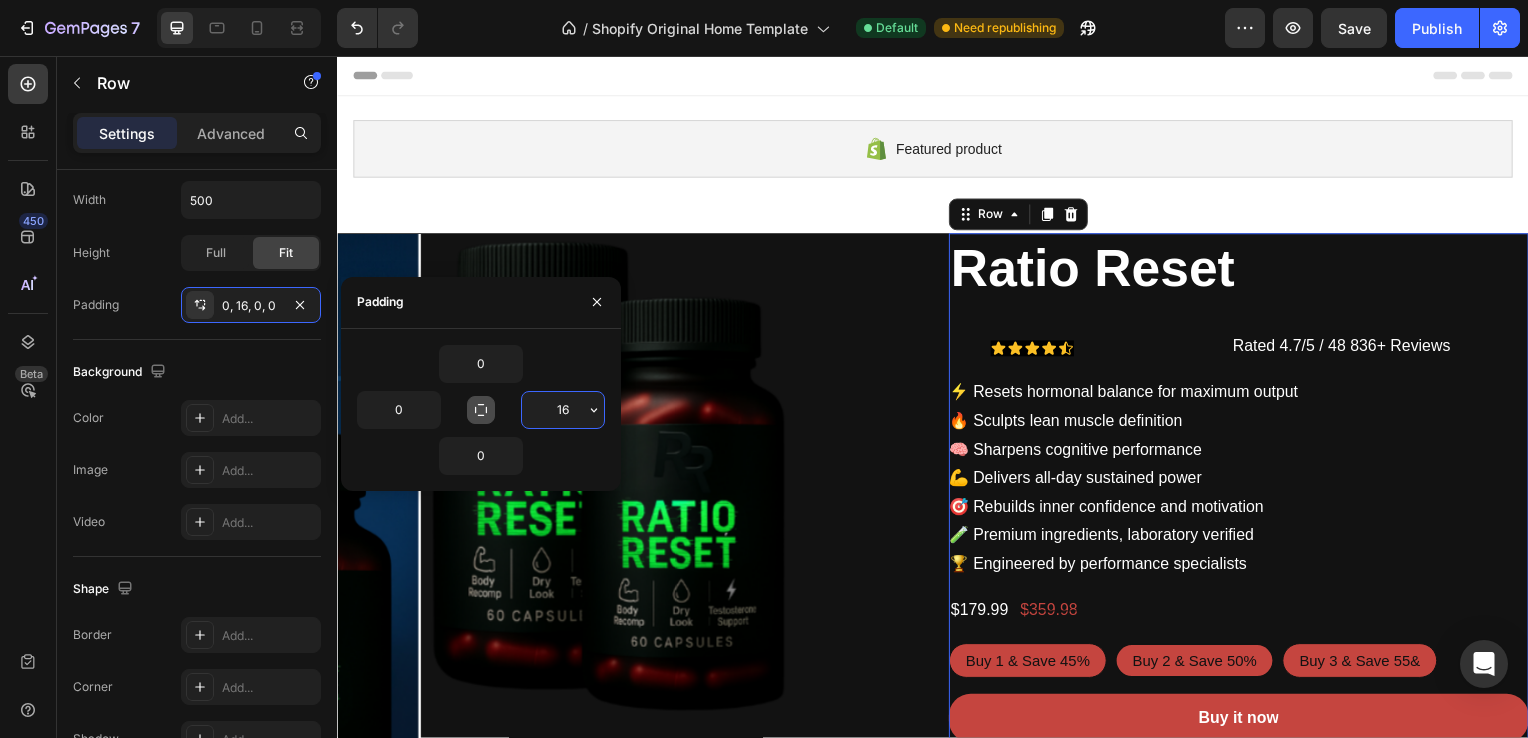 click on "16" at bounding box center [563, 410] 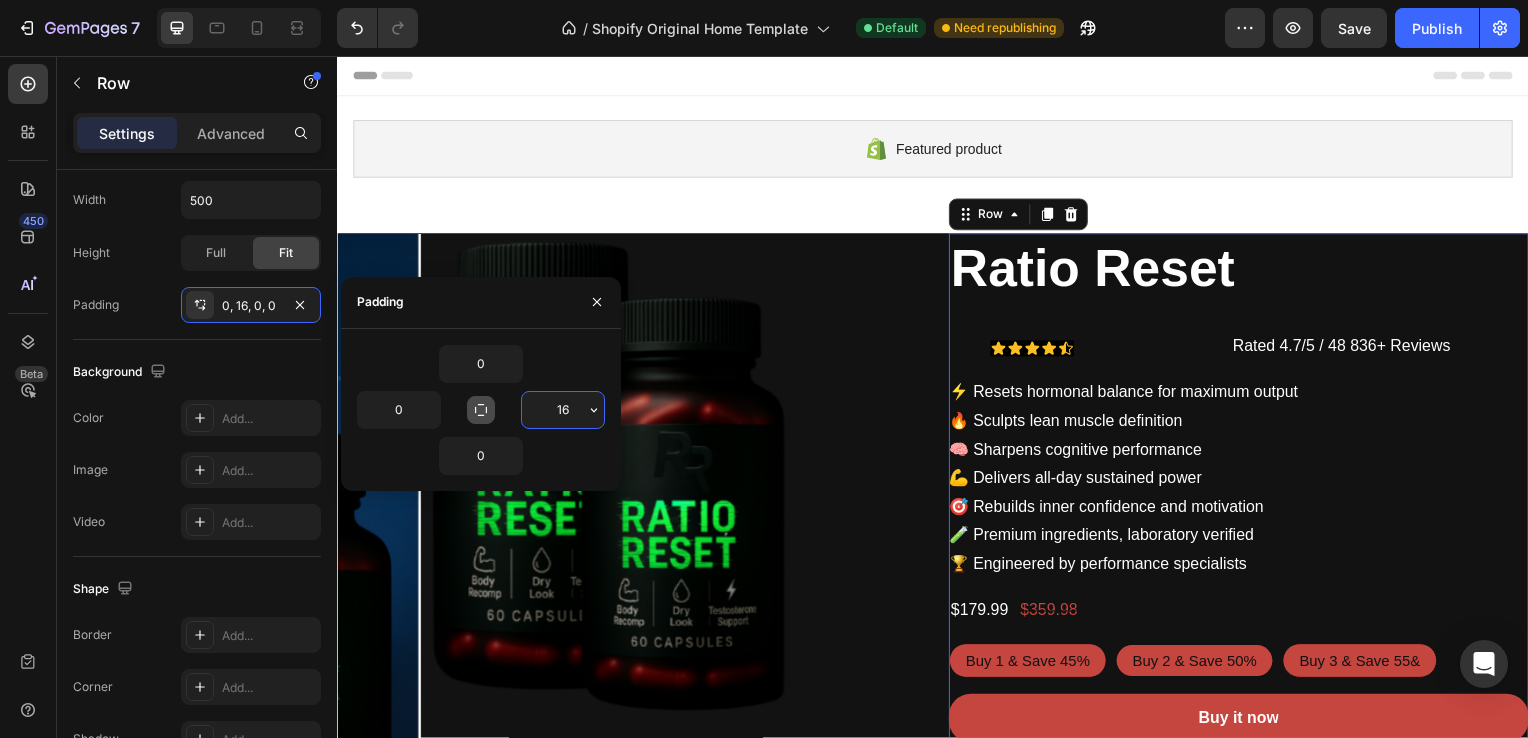 type on "0" 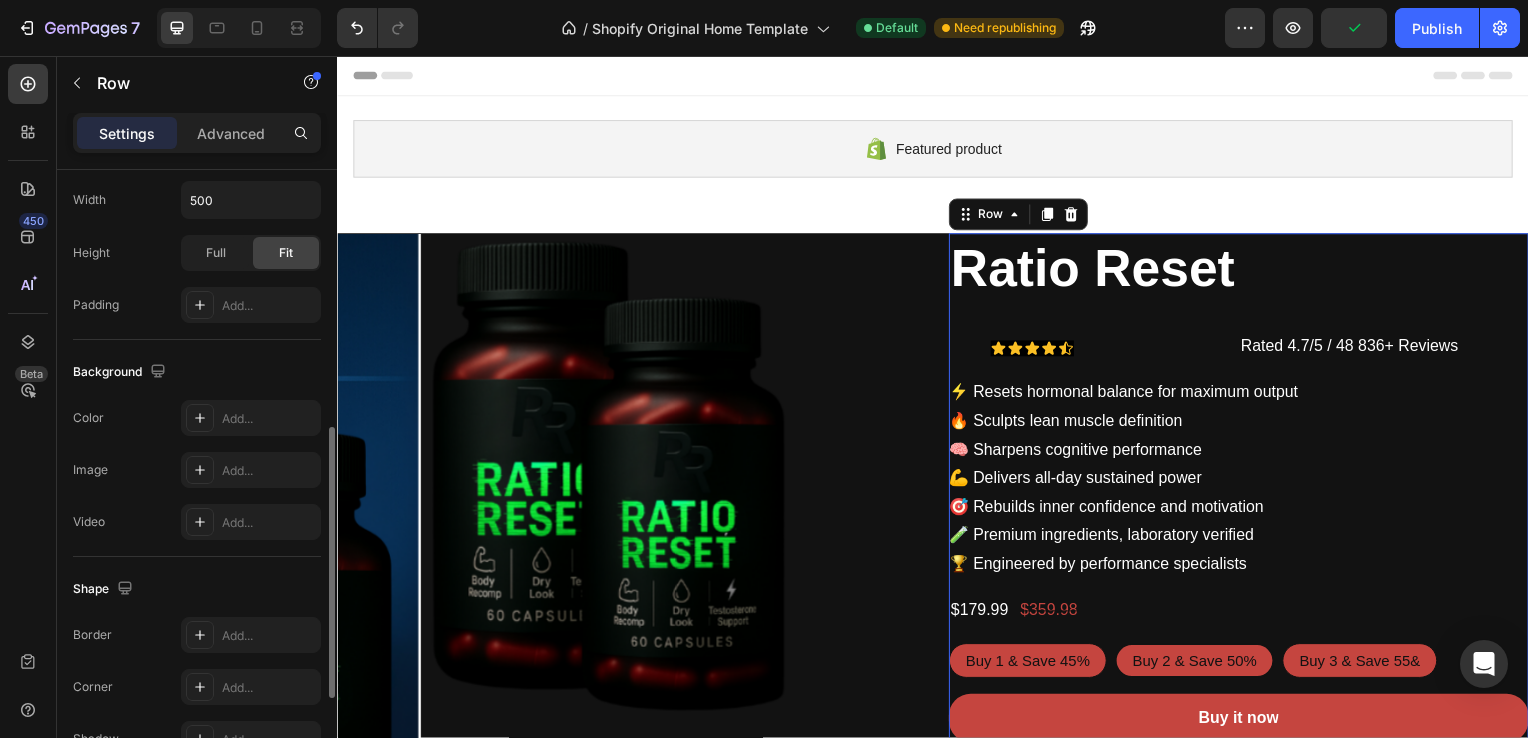 click on "Background The changes might be hidden by  the video. Color Add... Image Add... Video Add..." 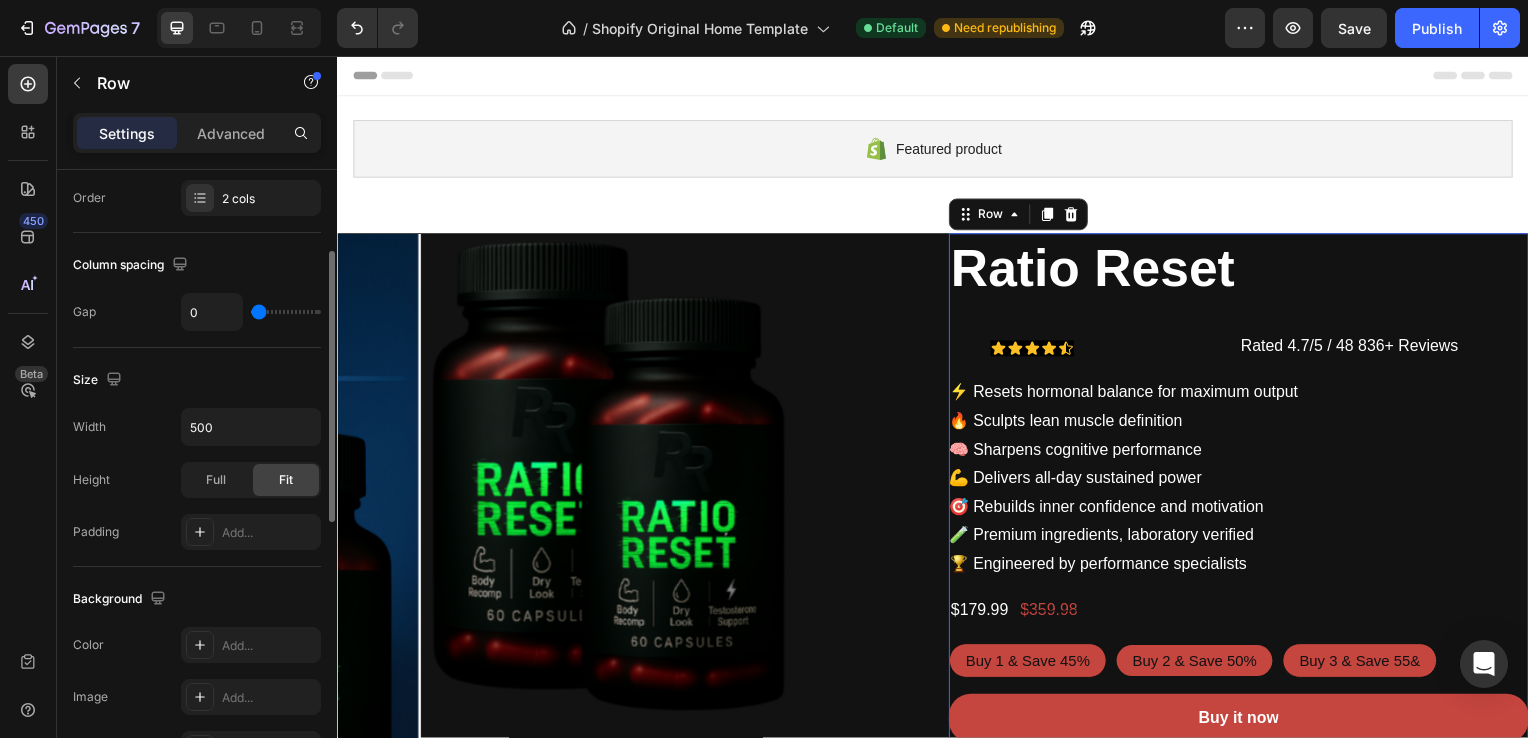 scroll, scrollTop: 0, scrollLeft: 0, axis: both 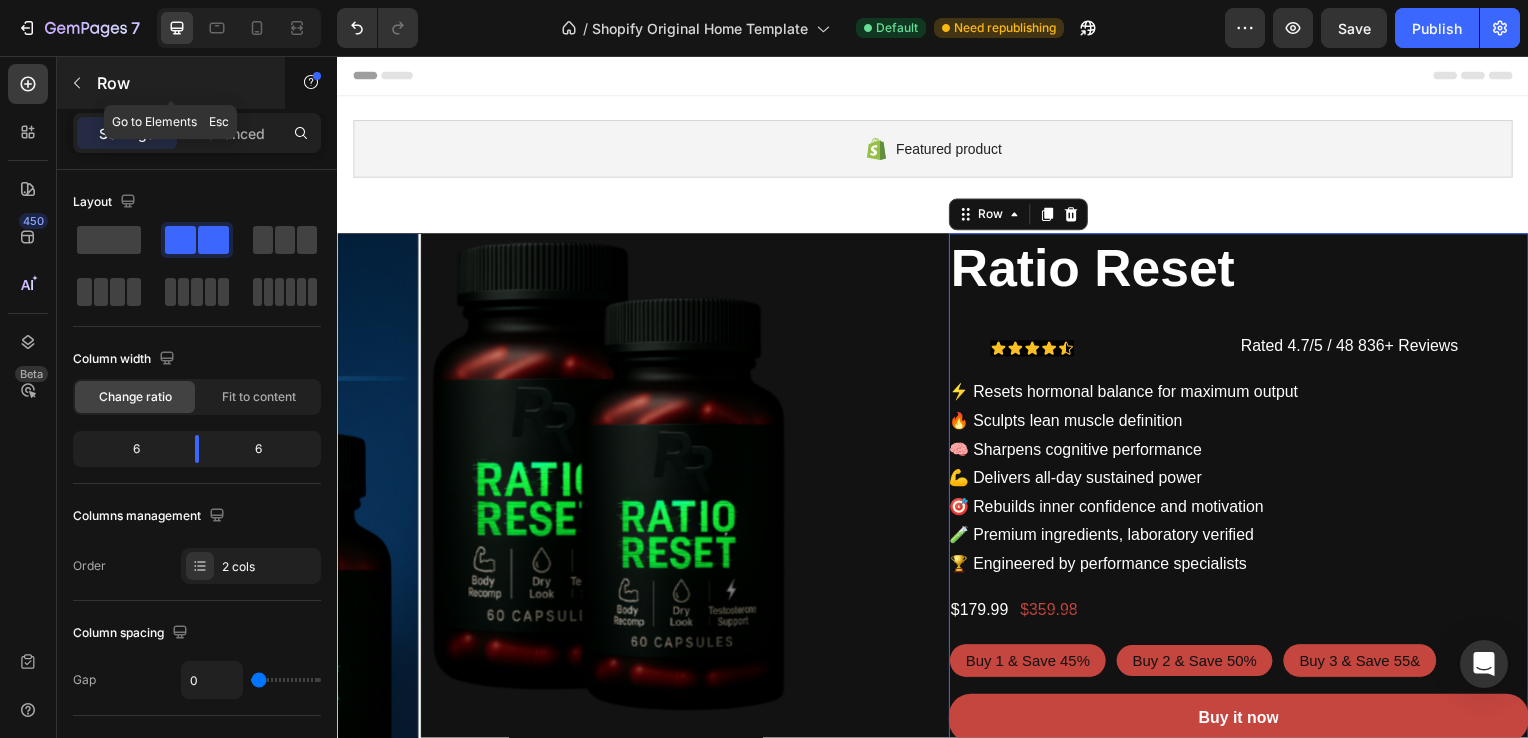 click at bounding box center (77, 83) 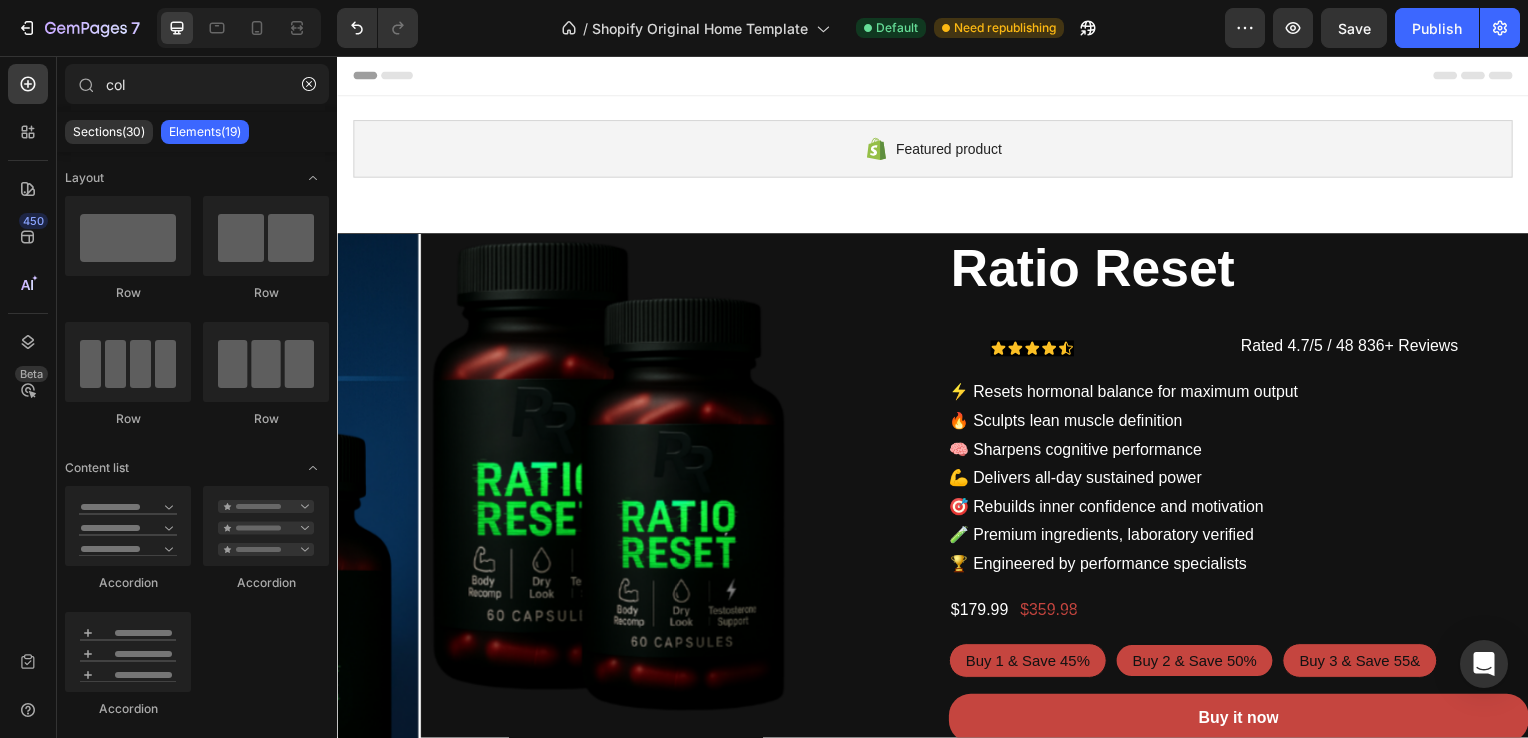 click on "Elements(19)" at bounding box center [205, 132] 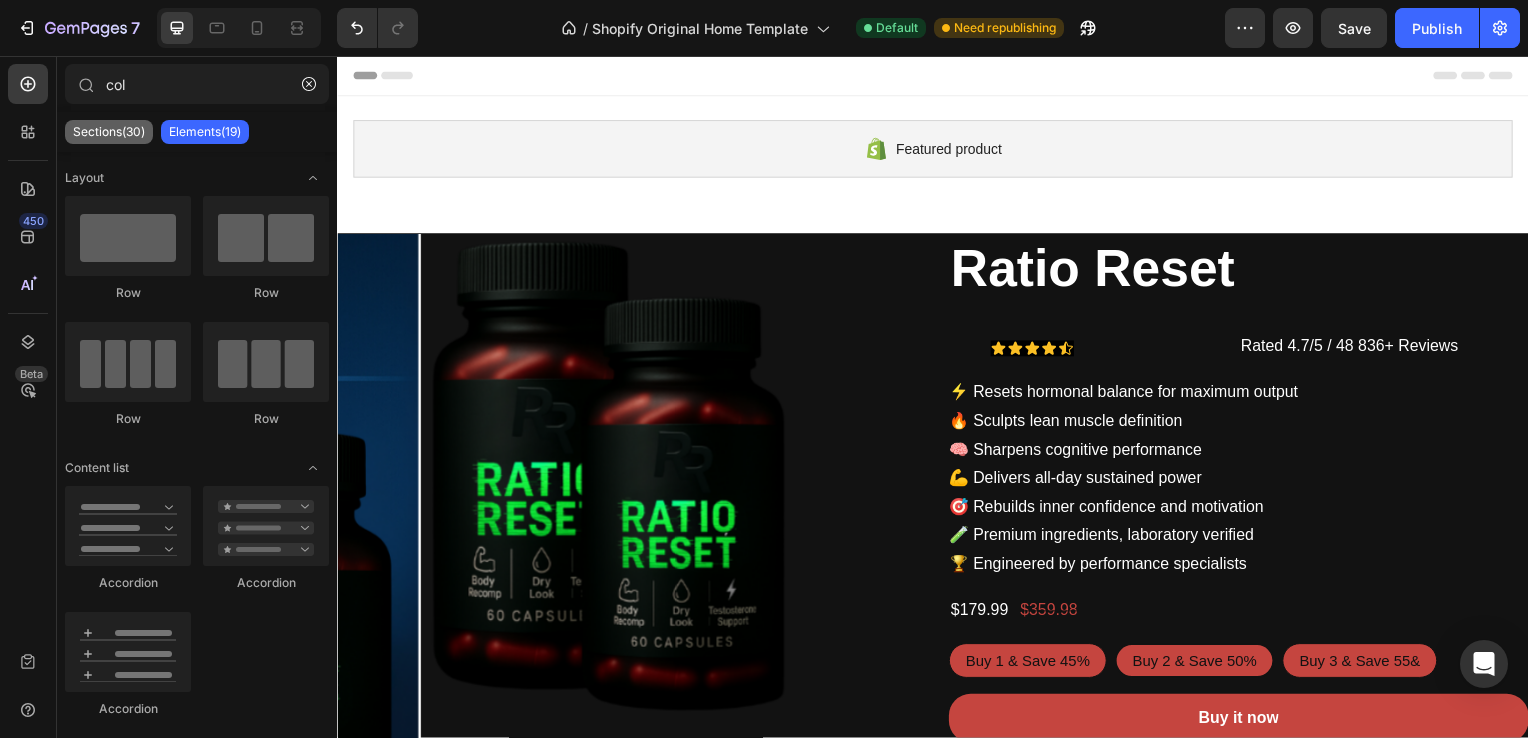click on "Sections(30)" at bounding box center [109, 132] 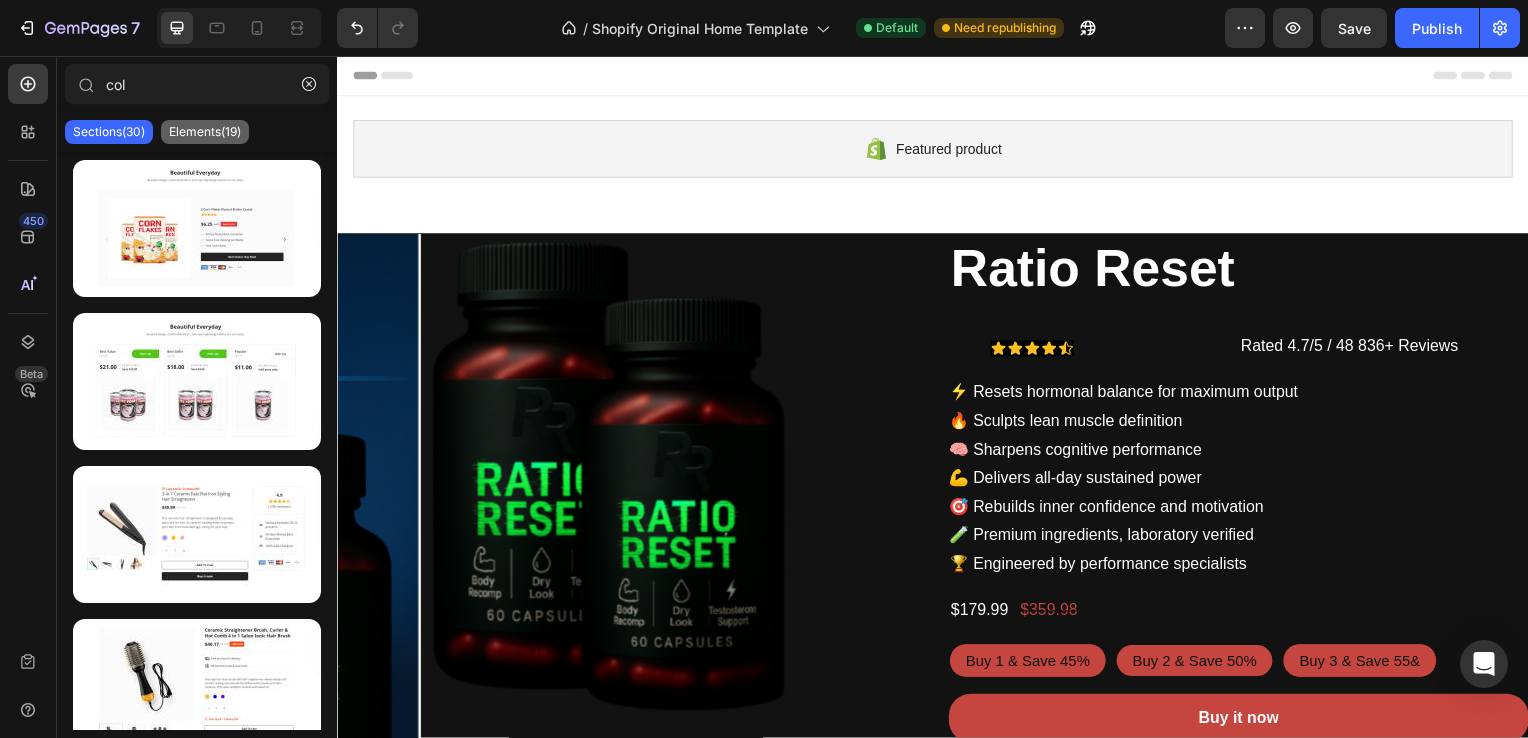 click on "Elements(19)" at bounding box center (205, 132) 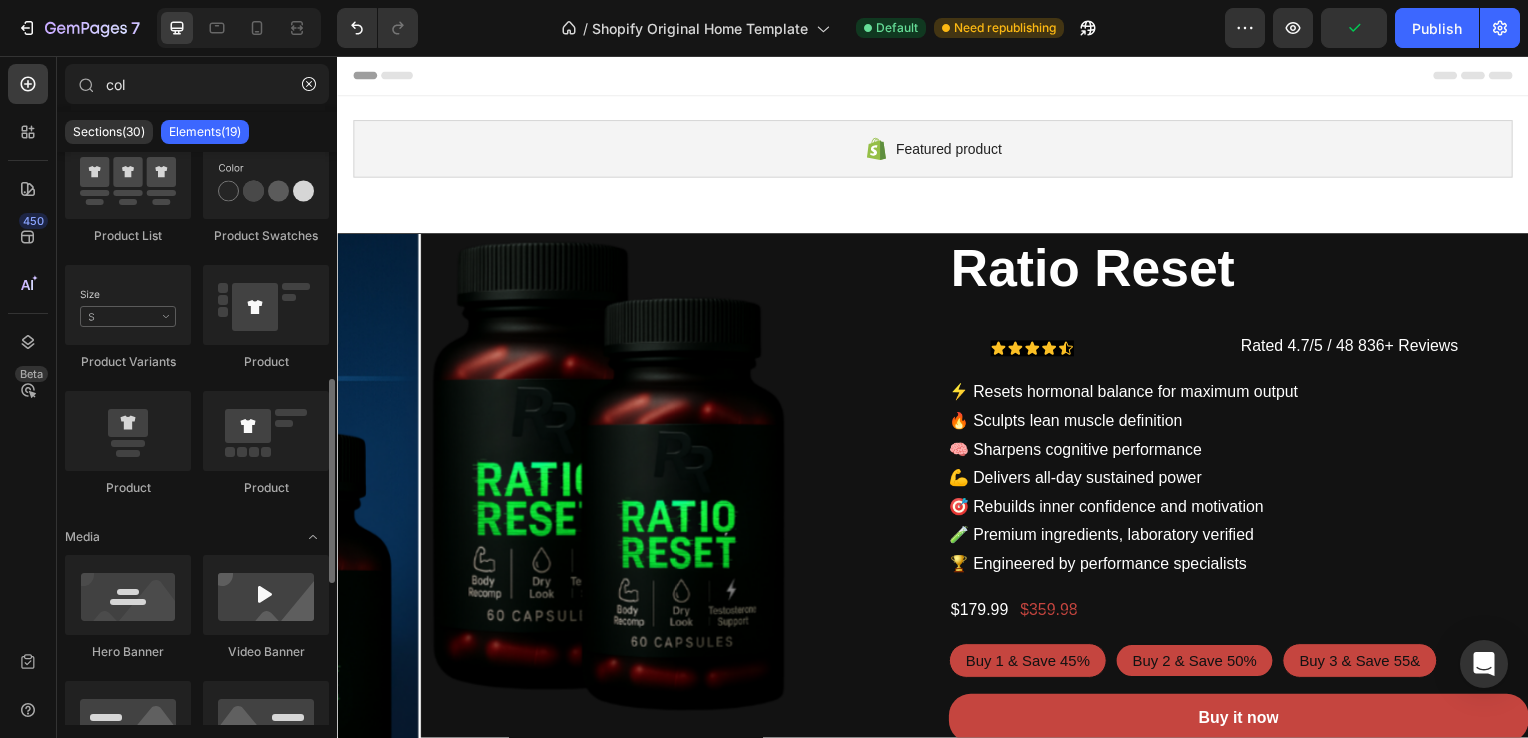 scroll, scrollTop: 699, scrollLeft: 0, axis: vertical 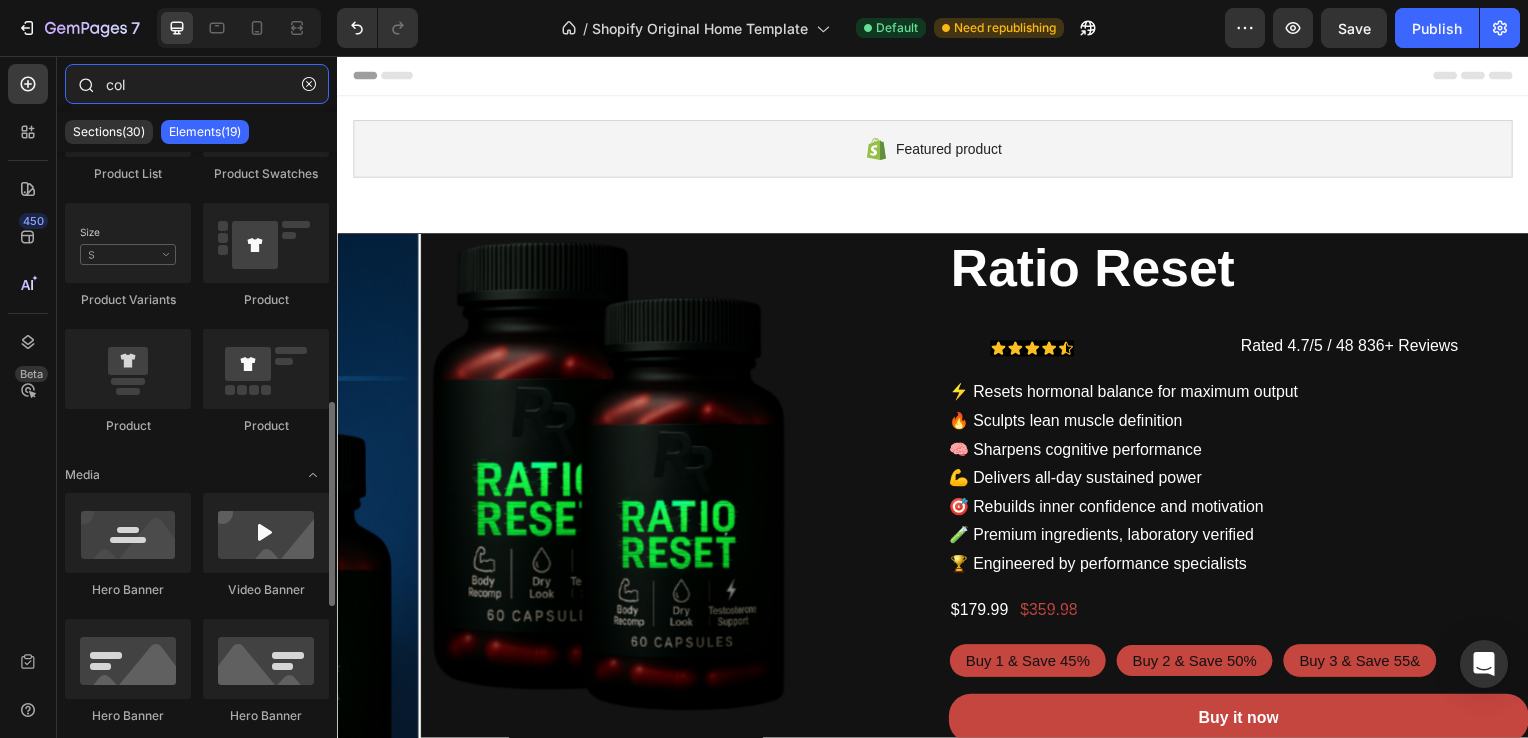 click on "col" at bounding box center [197, 84] 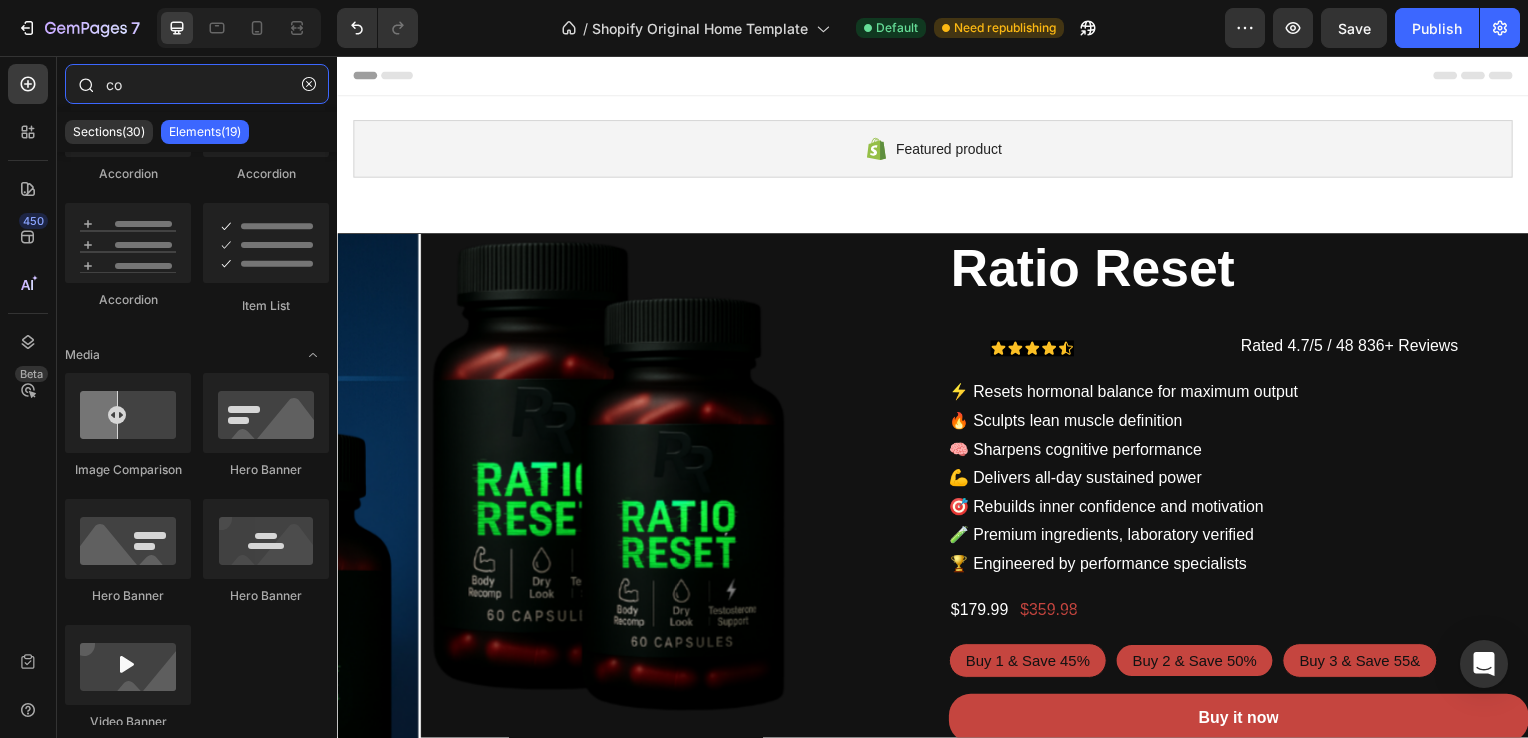 scroll, scrollTop: 0, scrollLeft: 0, axis: both 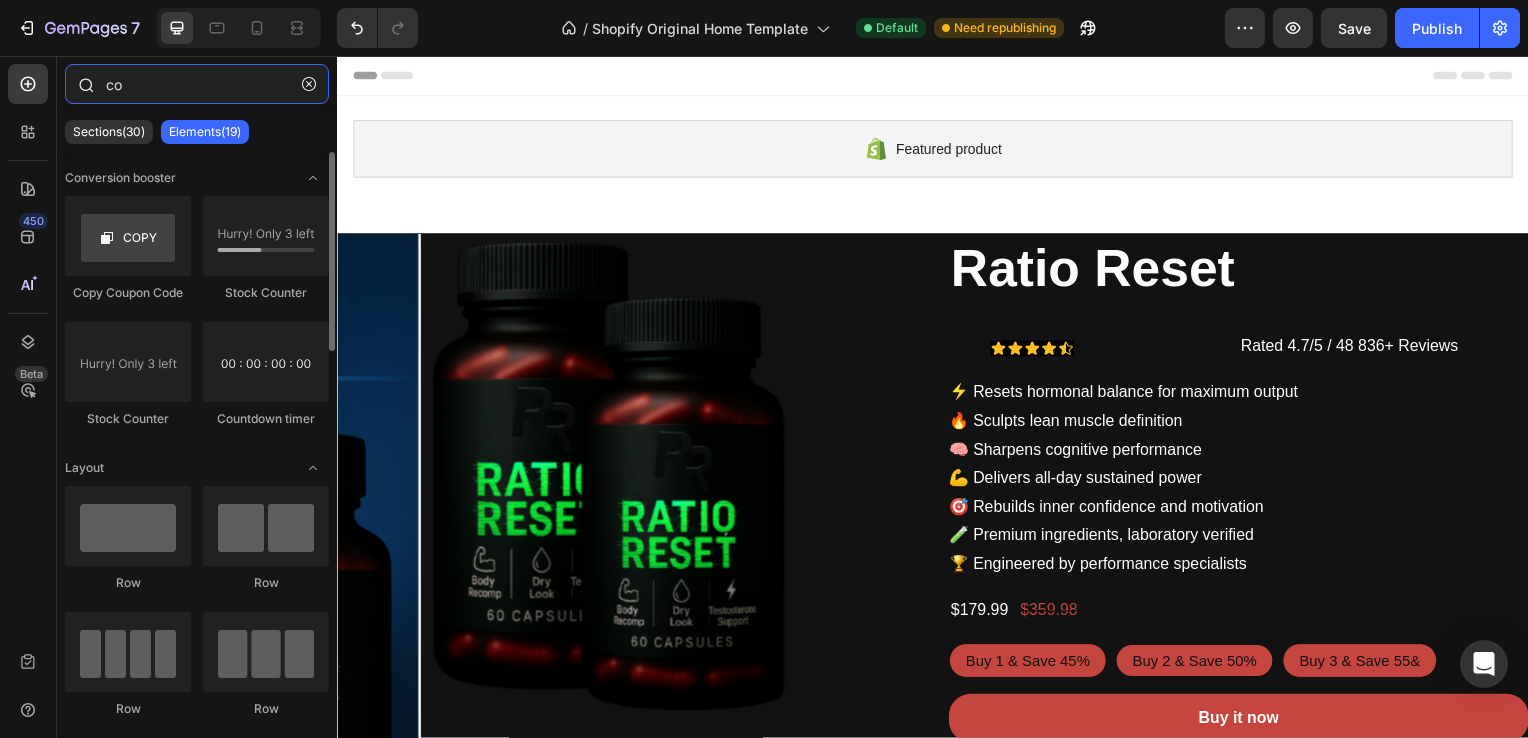 type on "c" 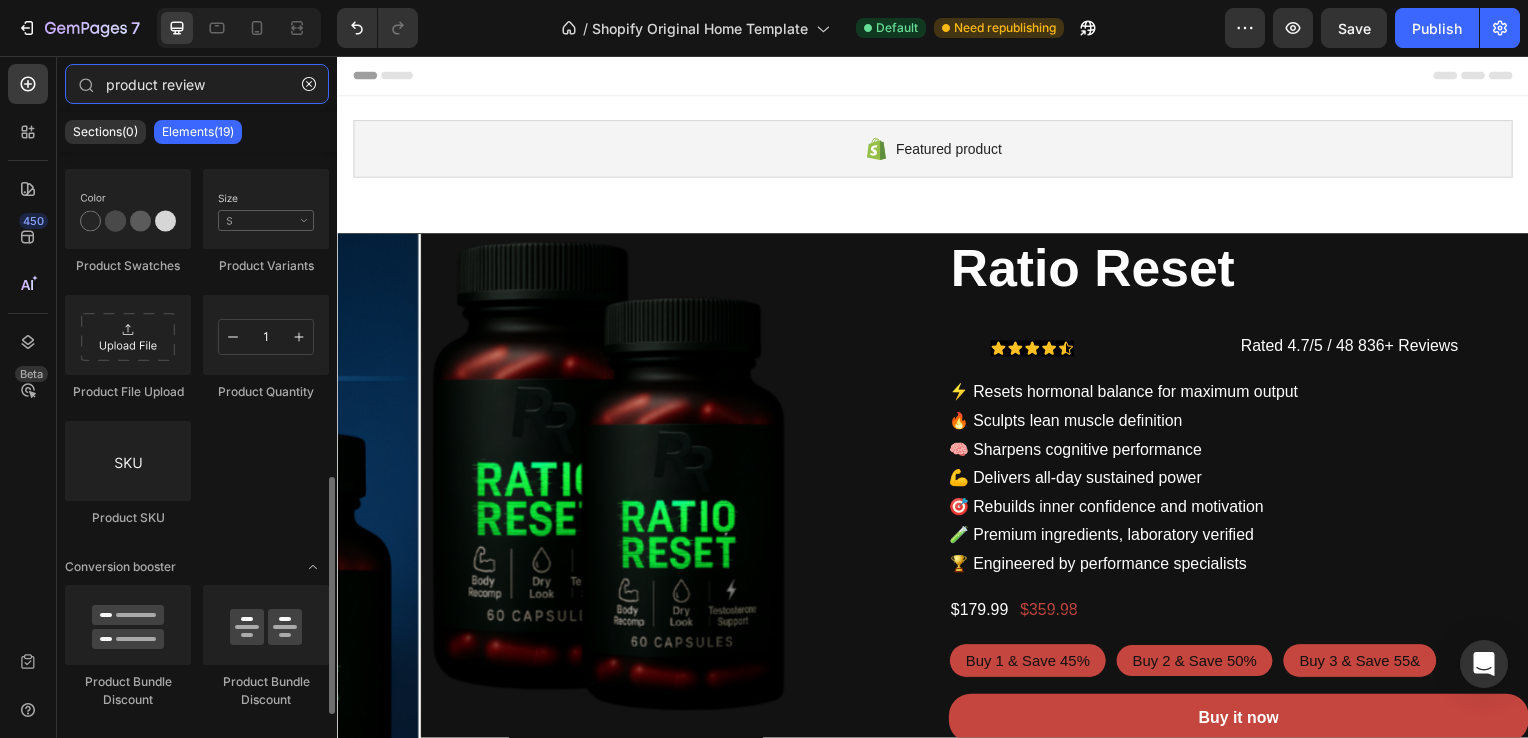 scroll, scrollTop: 808, scrollLeft: 0, axis: vertical 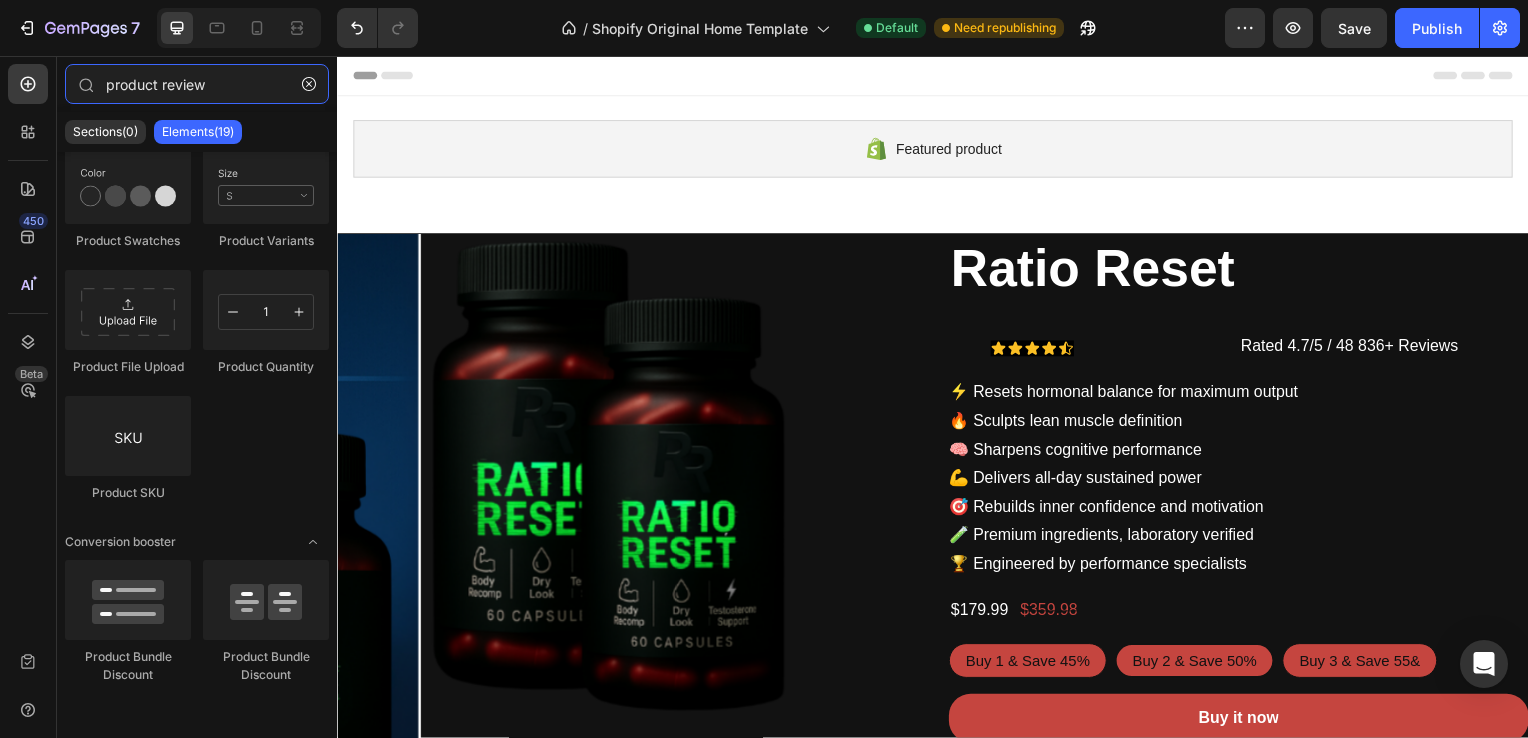 type on "product review" 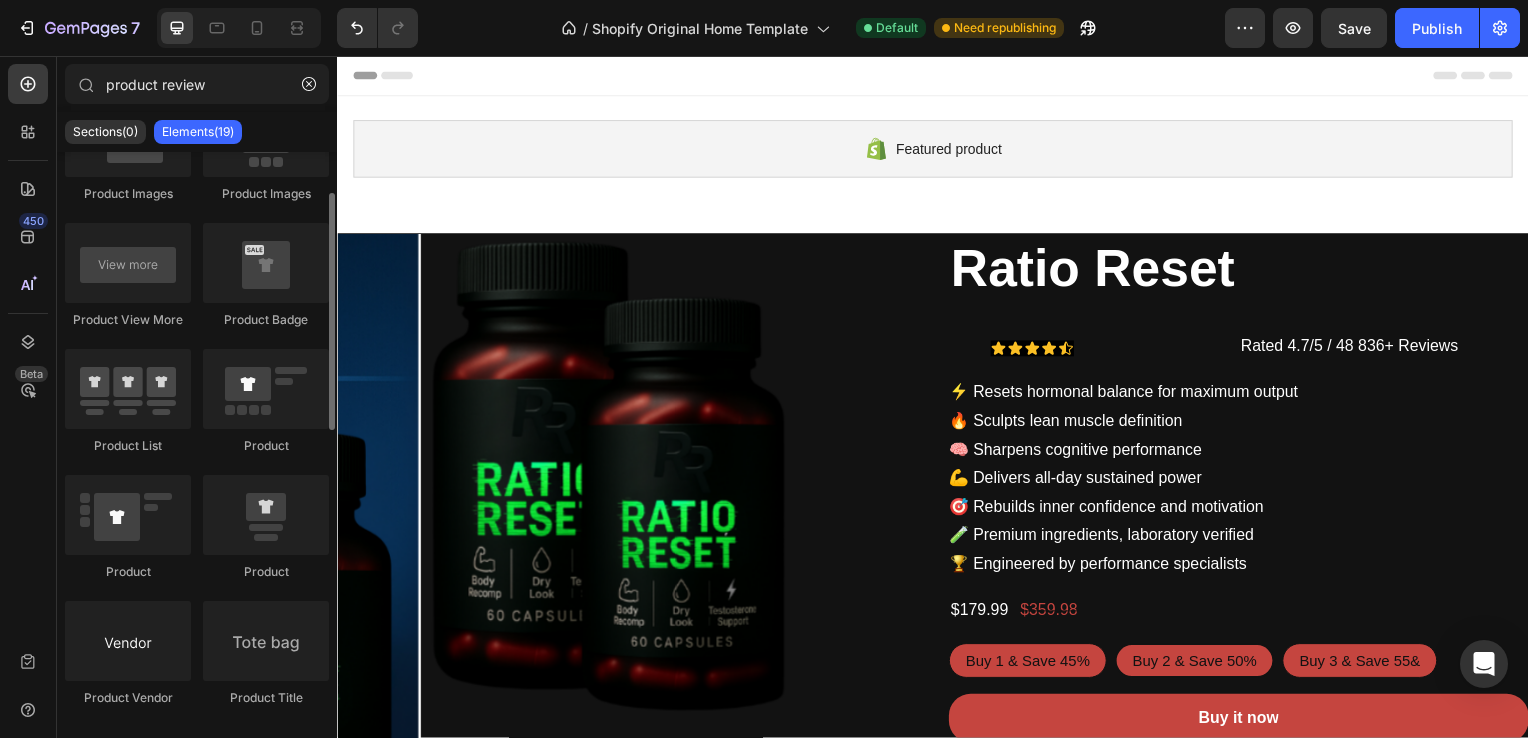 scroll, scrollTop: 0, scrollLeft: 0, axis: both 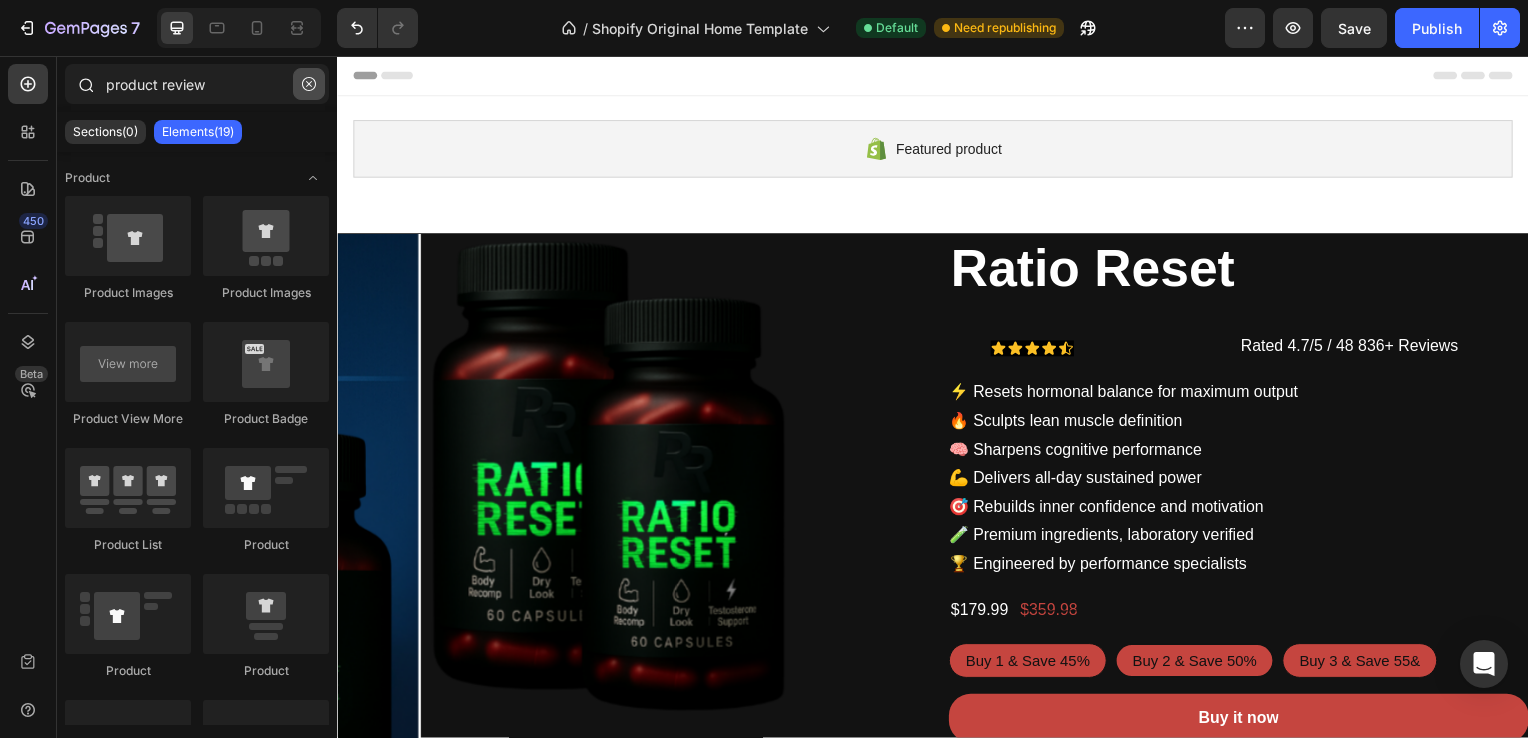 click 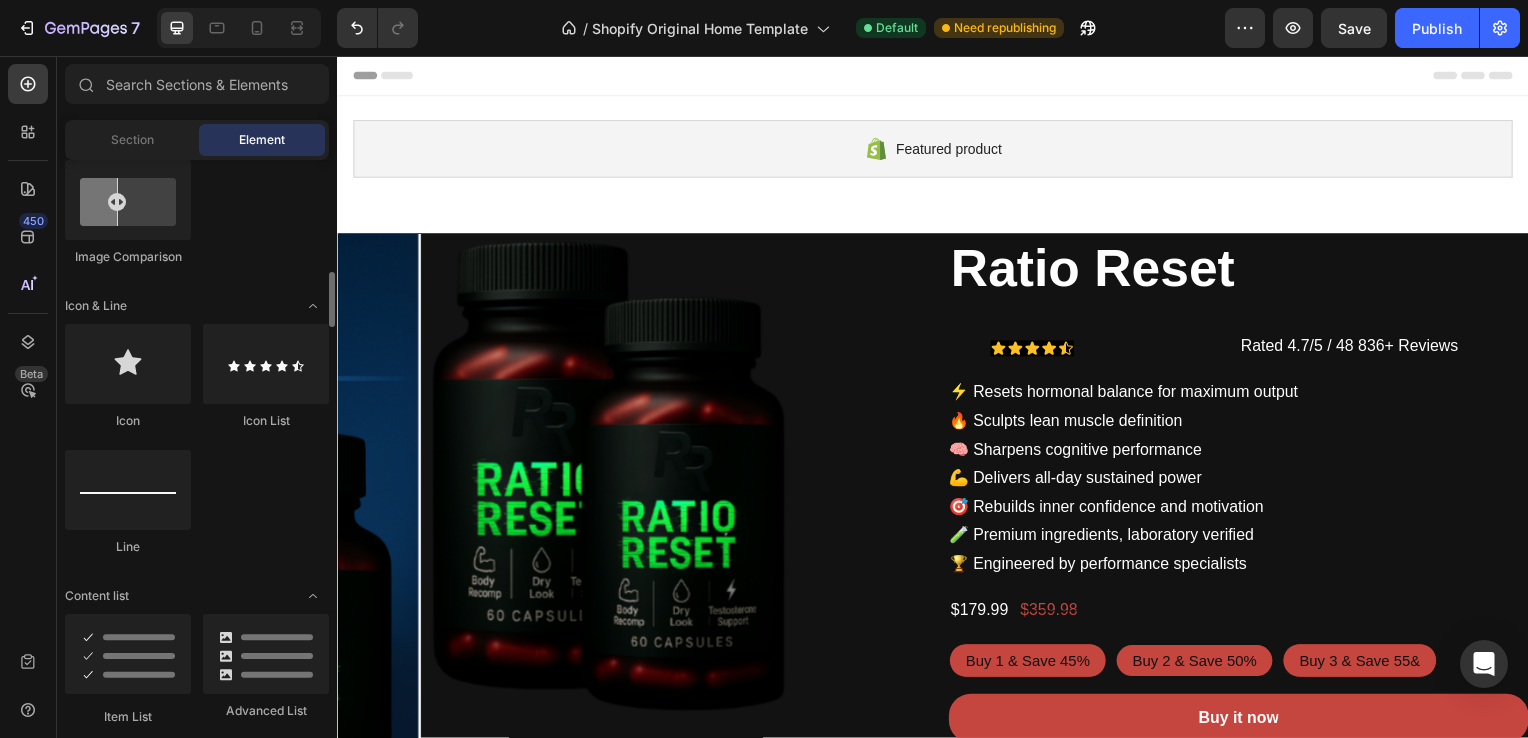 scroll, scrollTop: 1204, scrollLeft: 0, axis: vertical 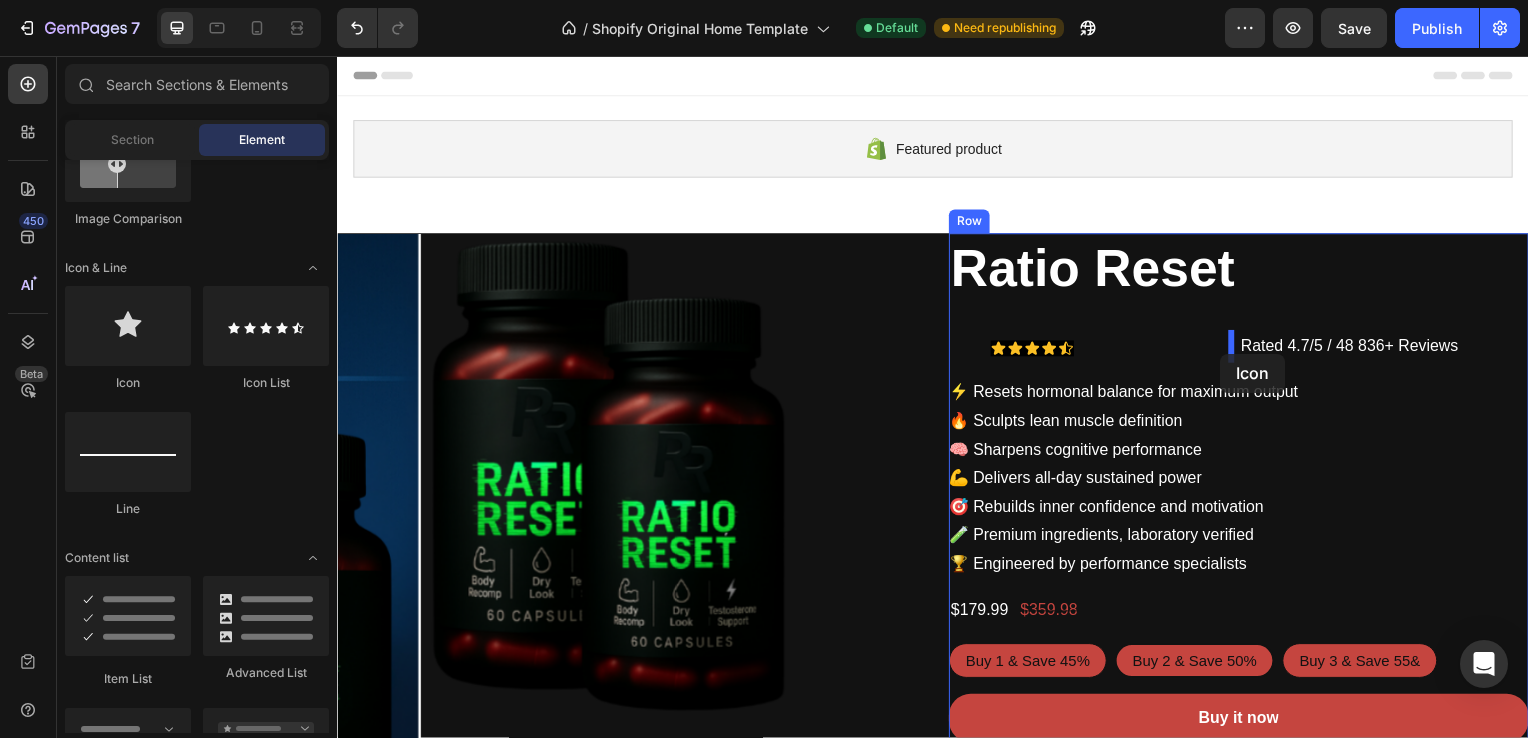 drag, startPoint x: 487, startPoint y: 398, endPoint x: 1227, endPoint y: 356, distance: 741.1909 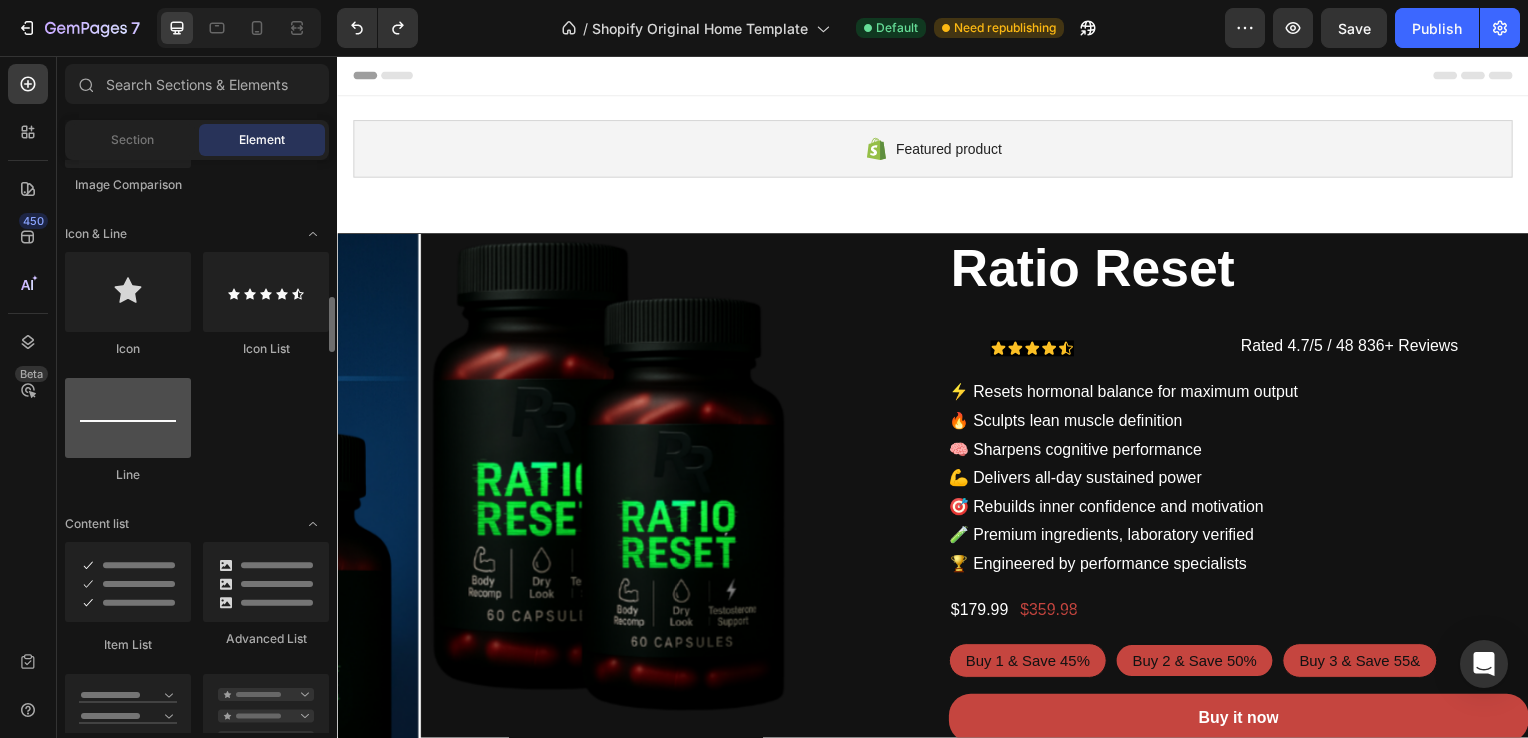 scroll, scrollTop: 1266, scrollLeft: 0, axis: vertical 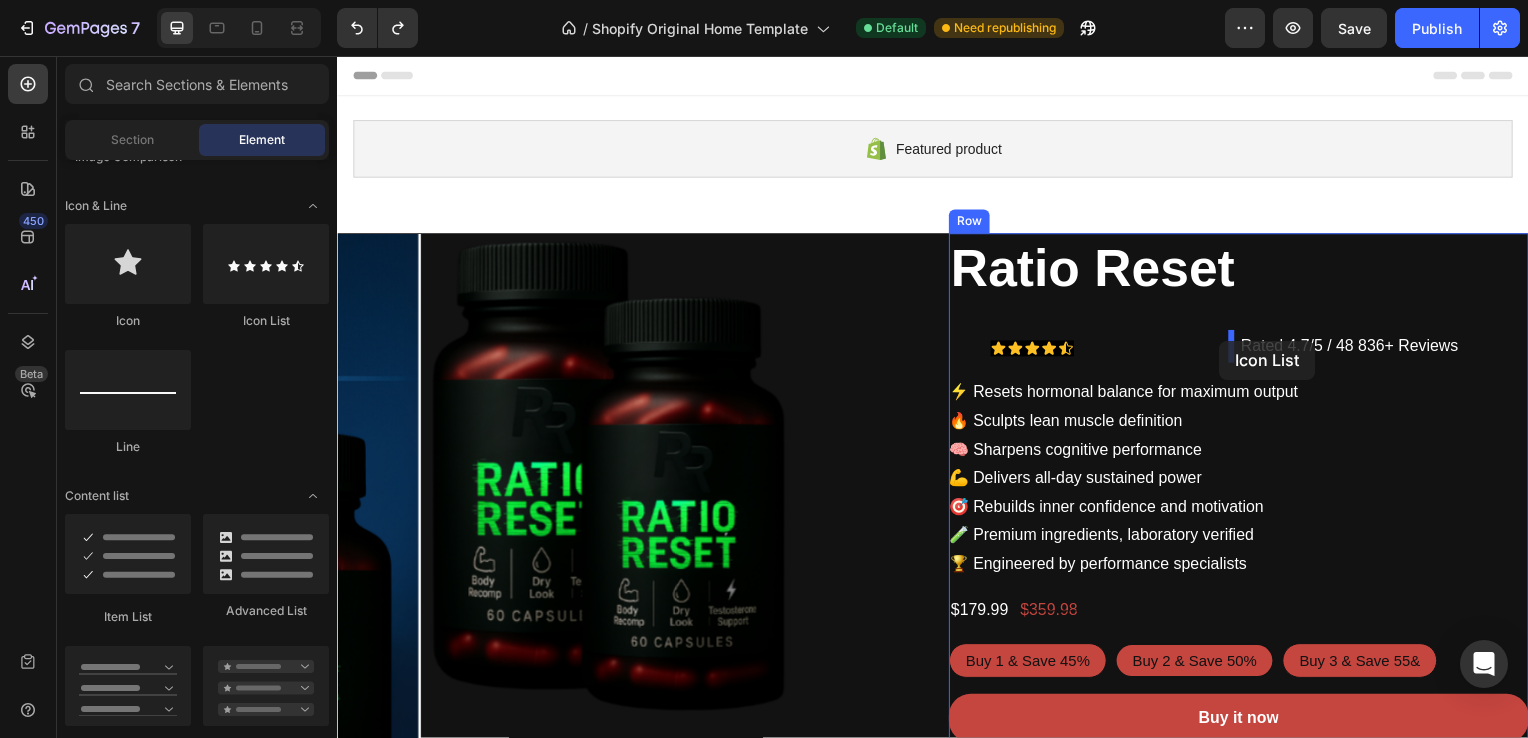 drag, startPoint x: 585, startPoint y: 341, endPoint x: 1226, endPoint y: 343, distance: 641.0031 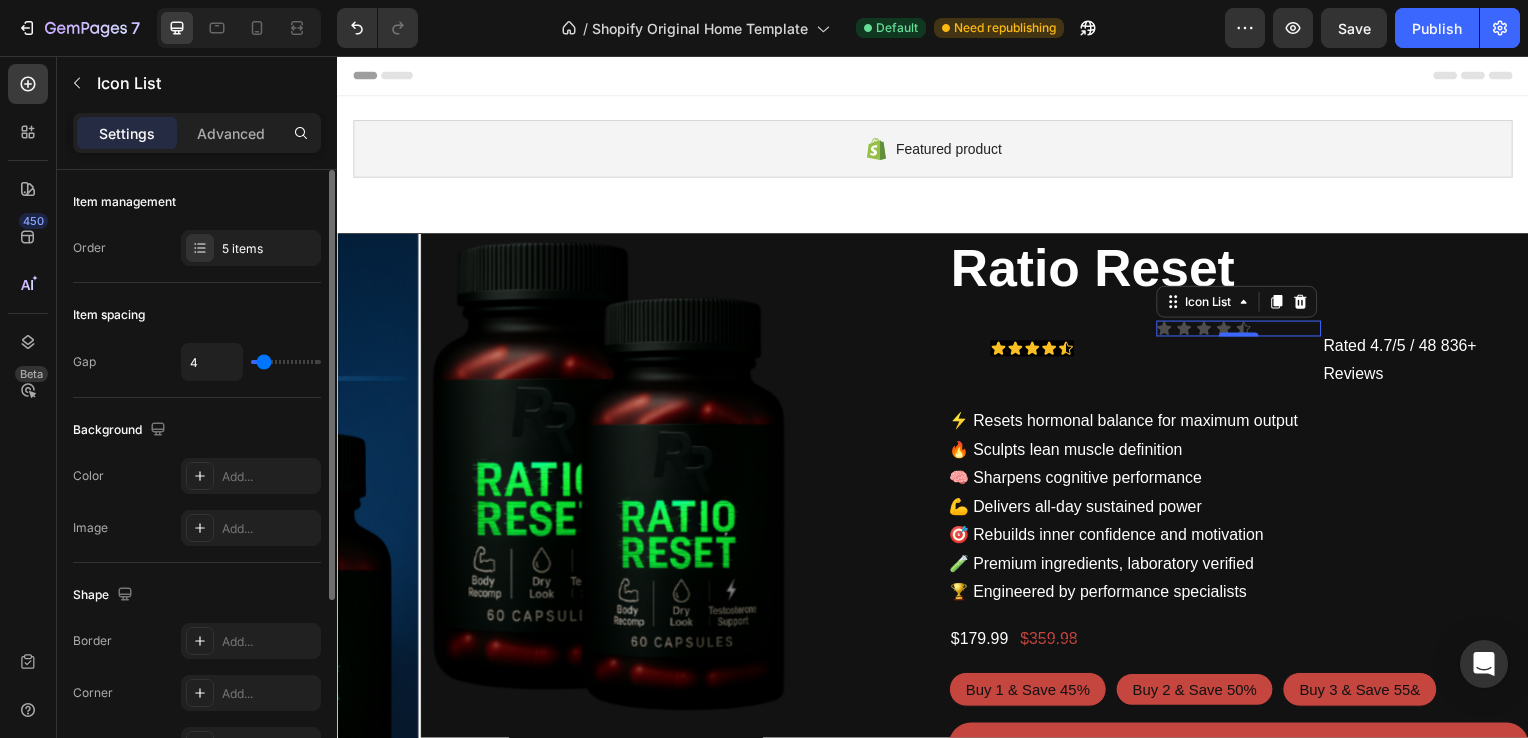 type on "0" 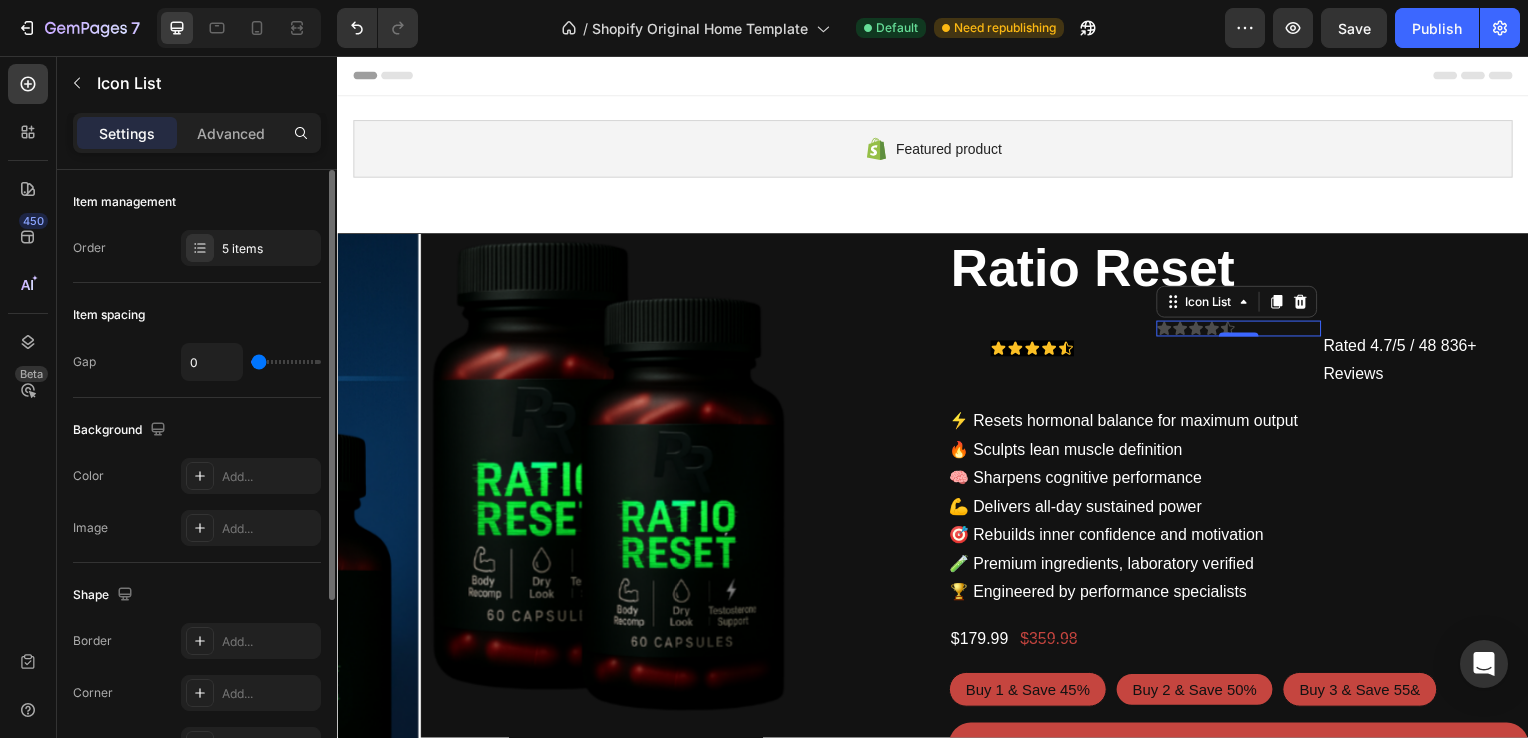 type on "2" 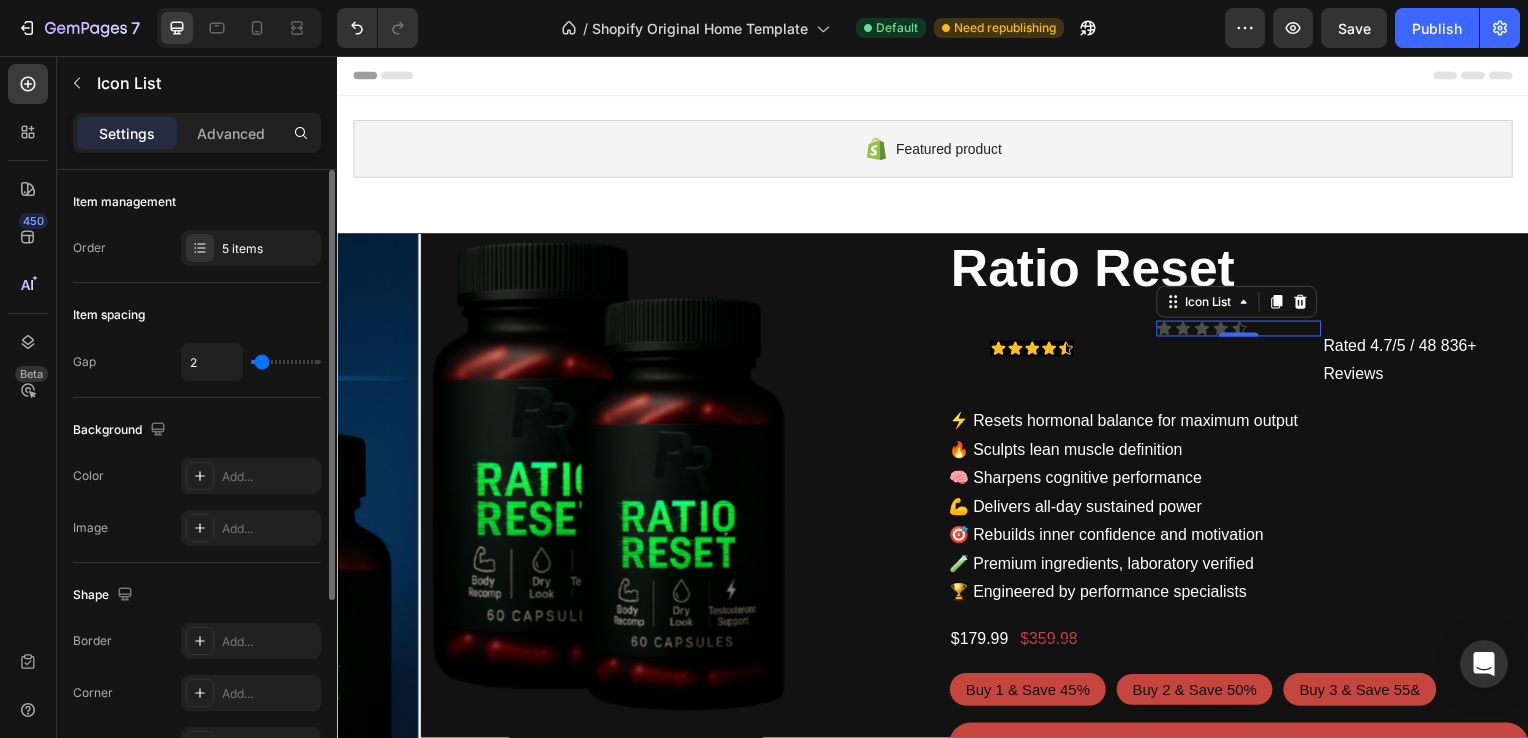 type on "3" 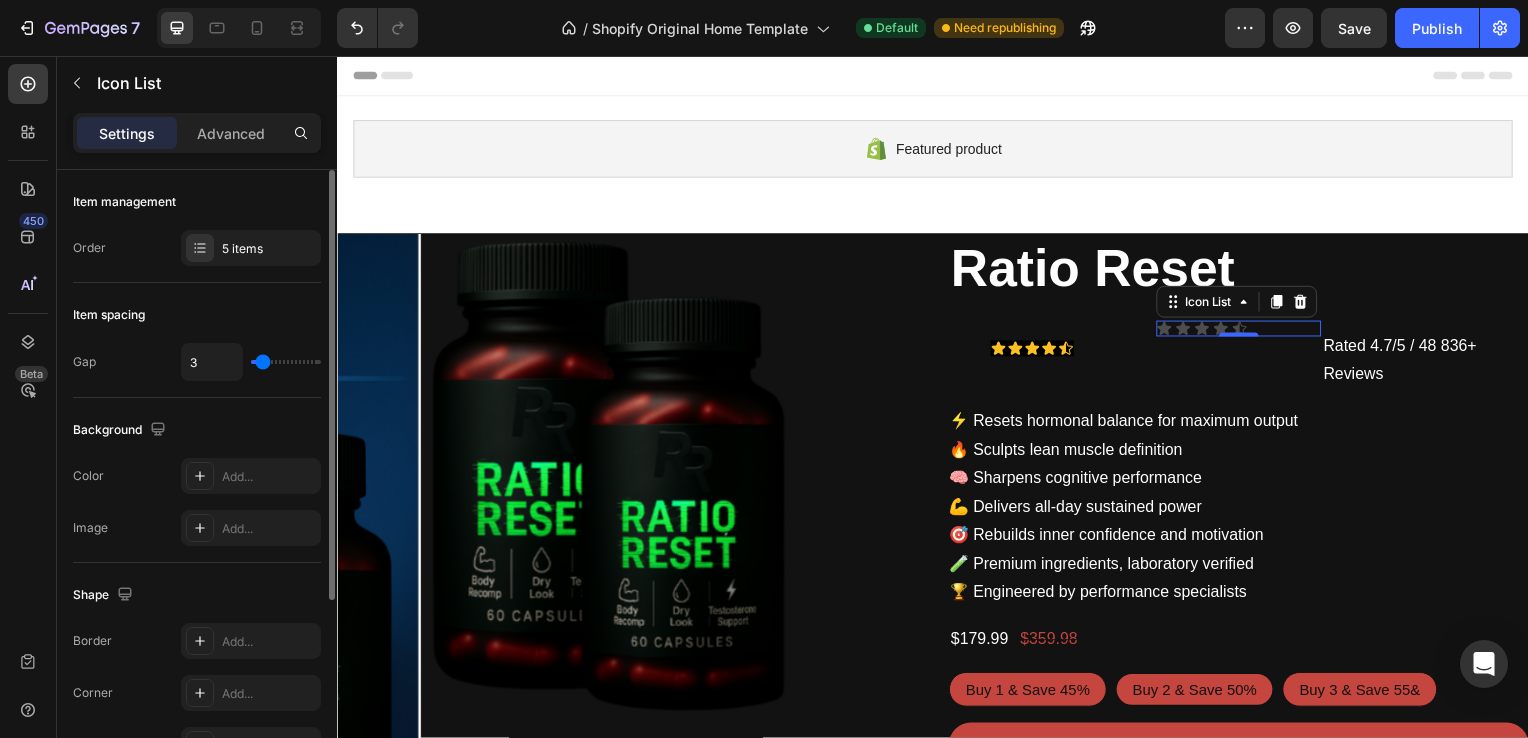 type on "4" 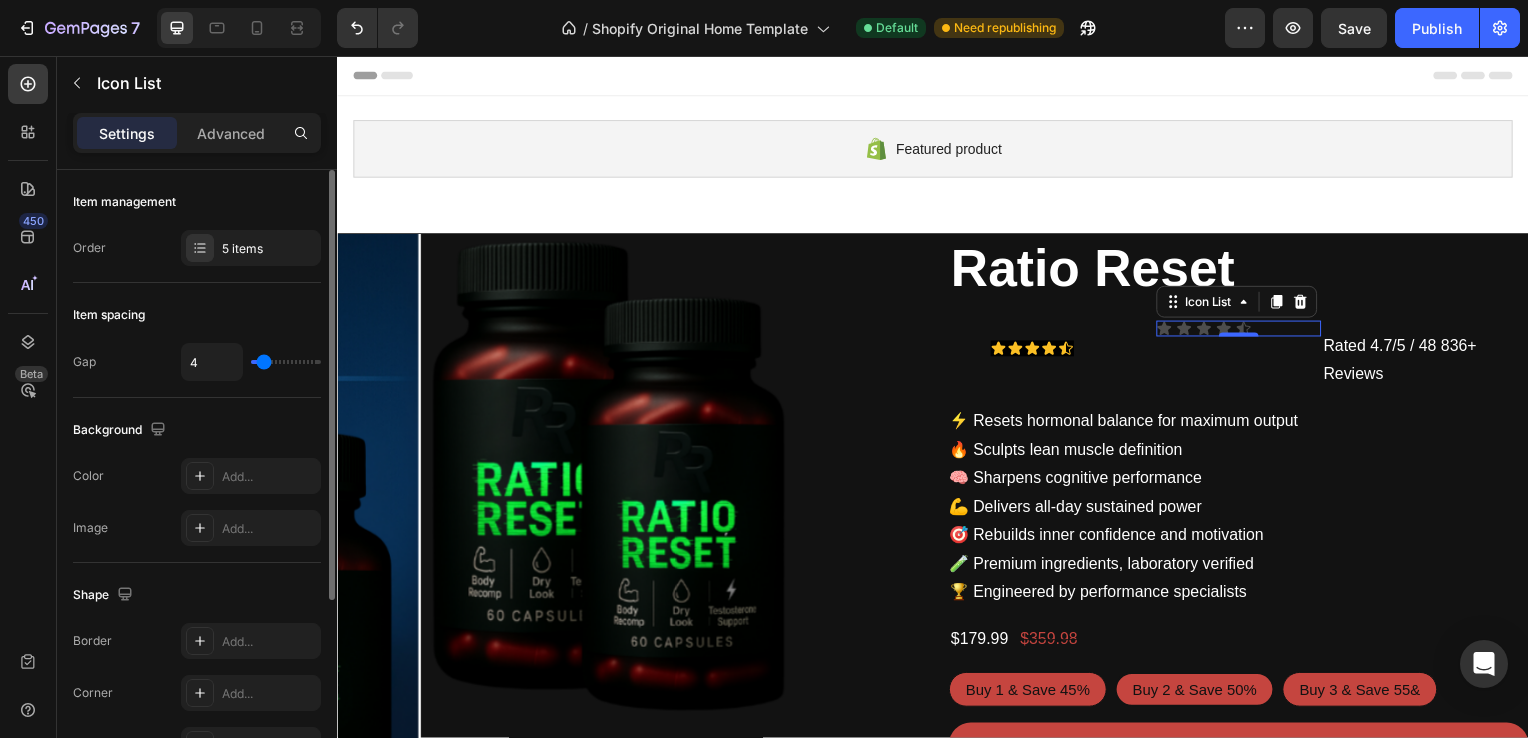 type on "3" 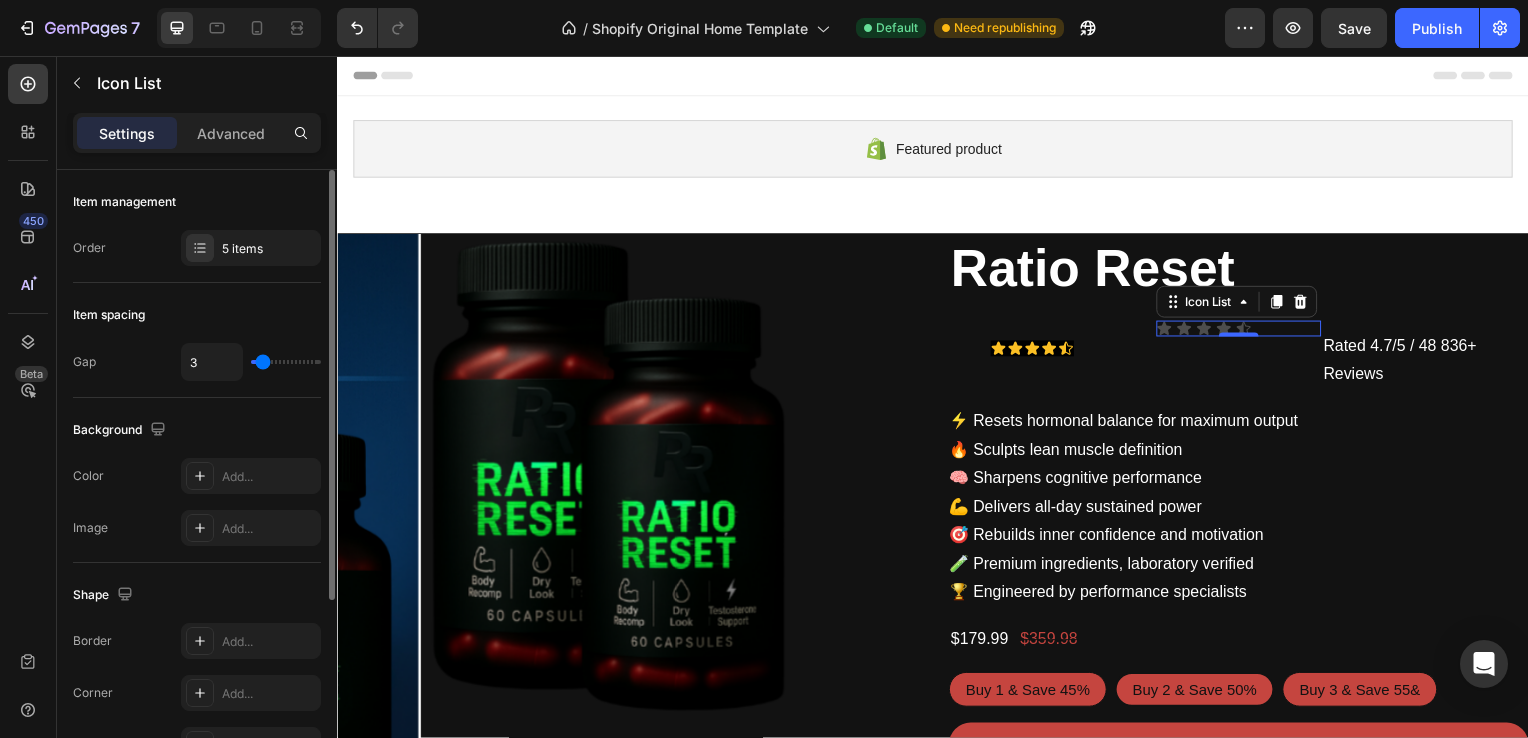 type on "2" 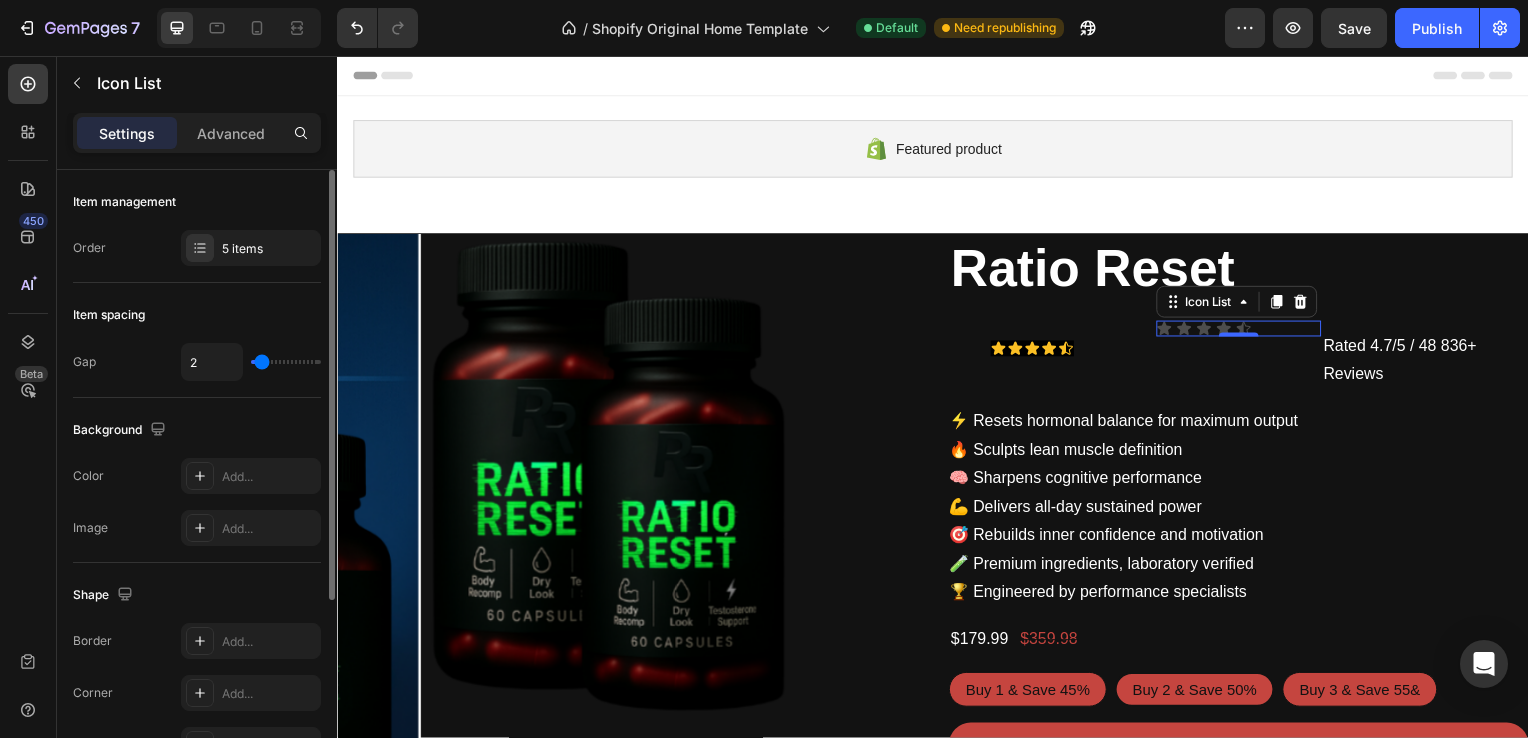type on "1" 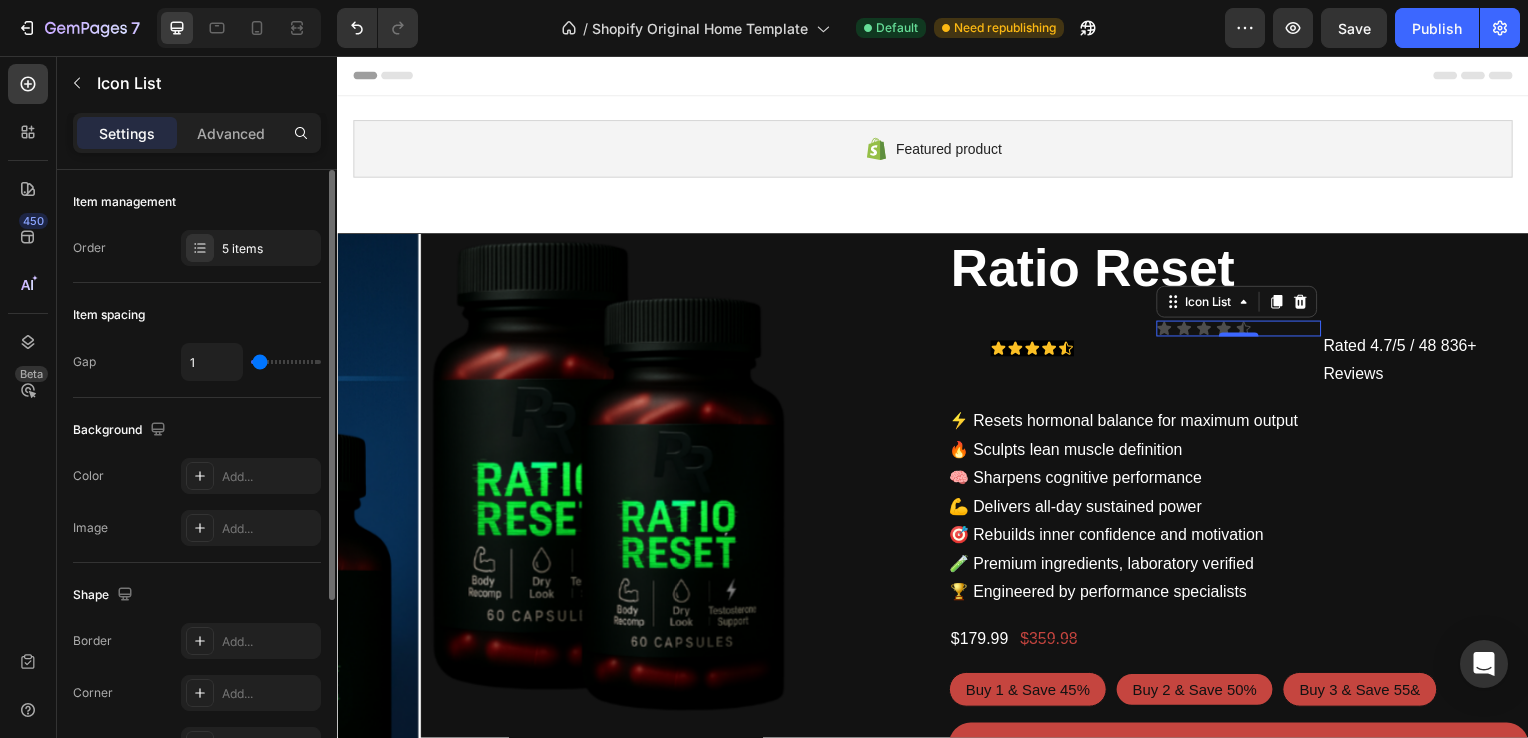 type on "0" 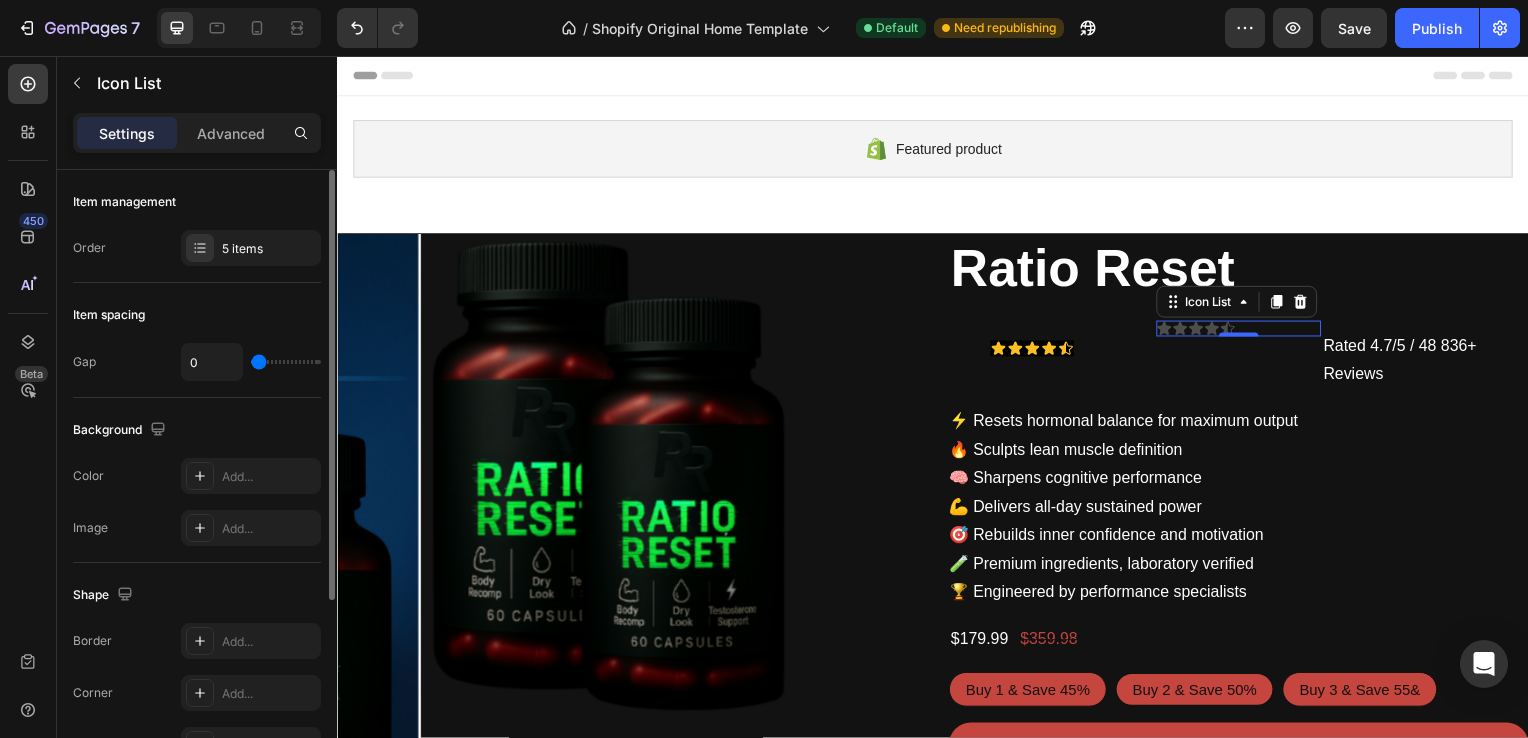 type on "0" 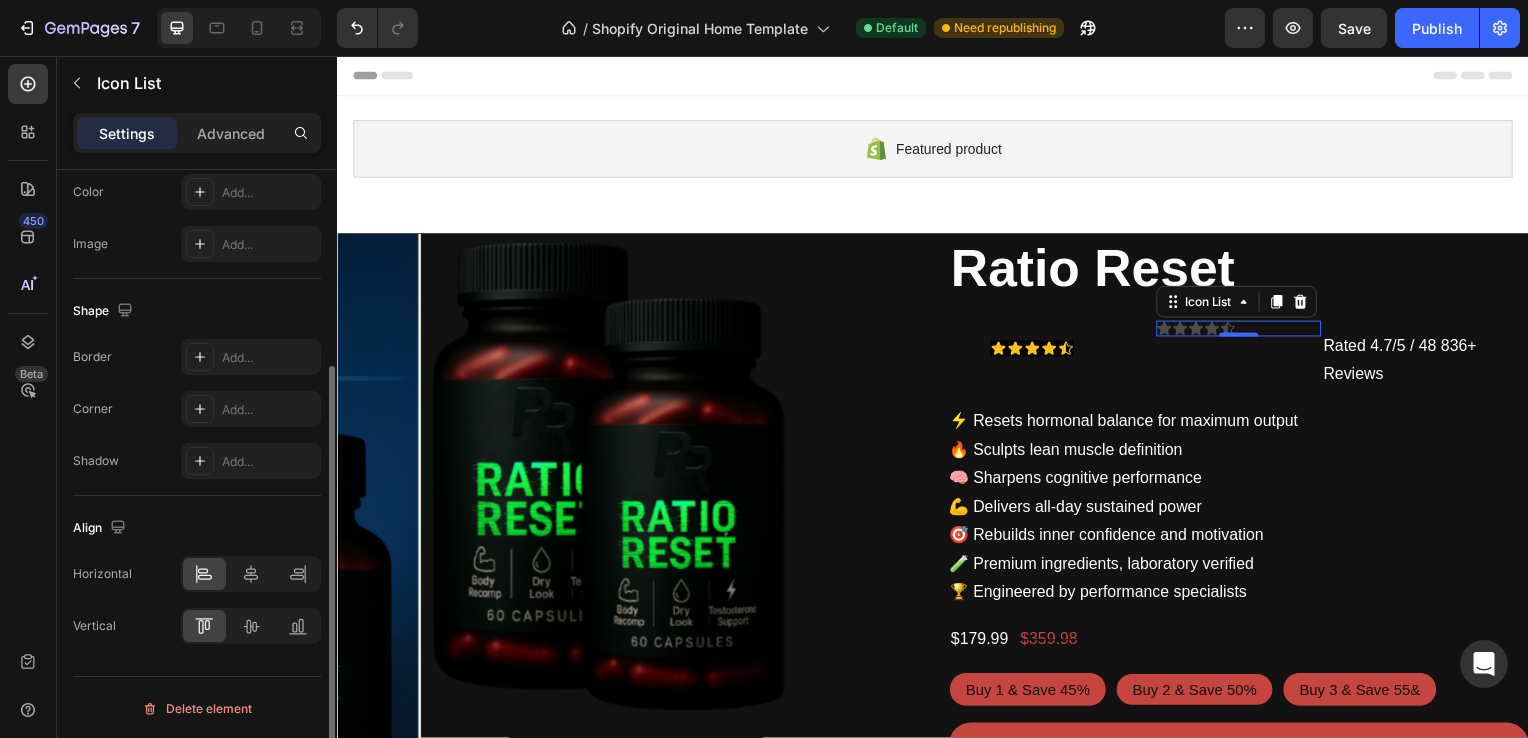 scroll, scrollTop: 0, scrollLeft: 0, axis: both 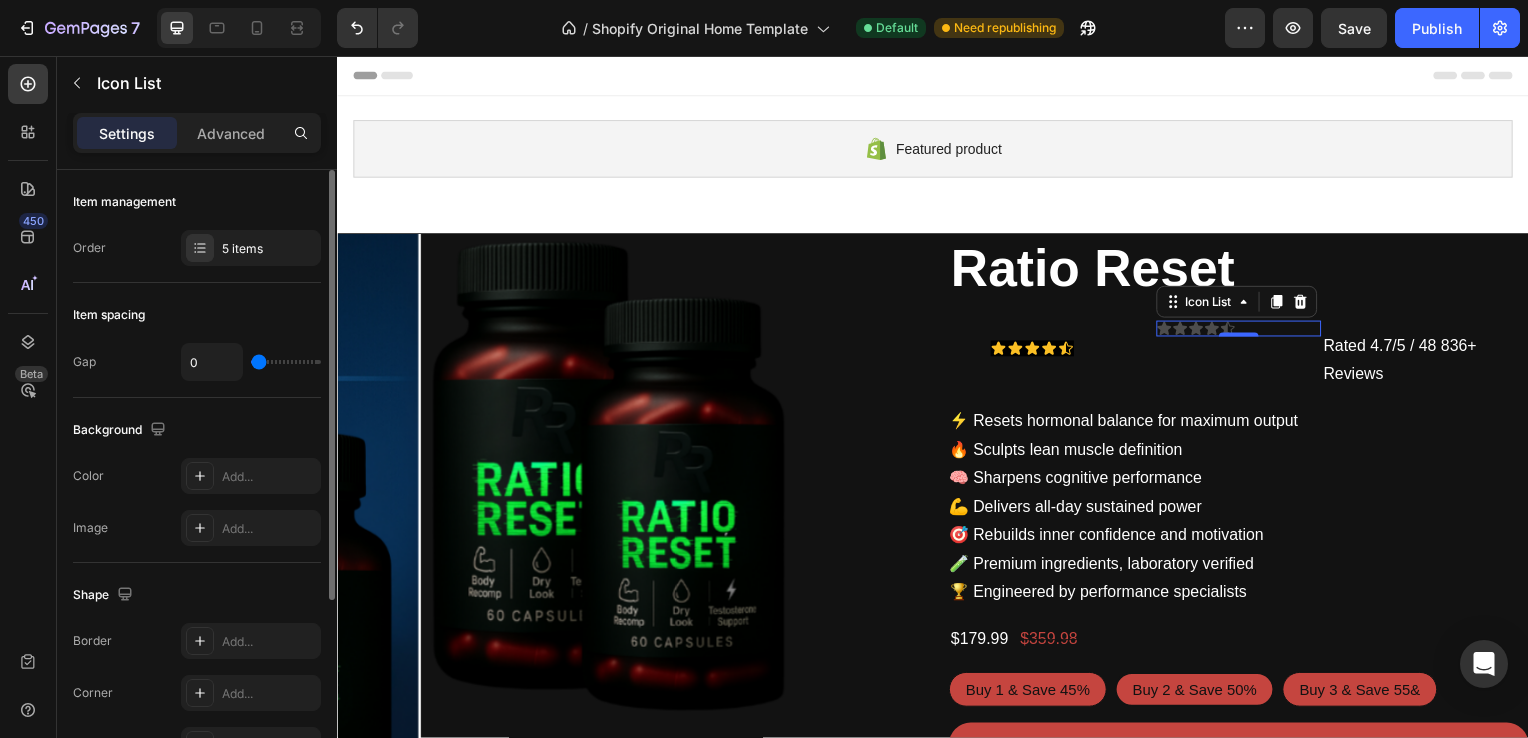 click on "Settings Advanced" at bounding box center (197, 133) 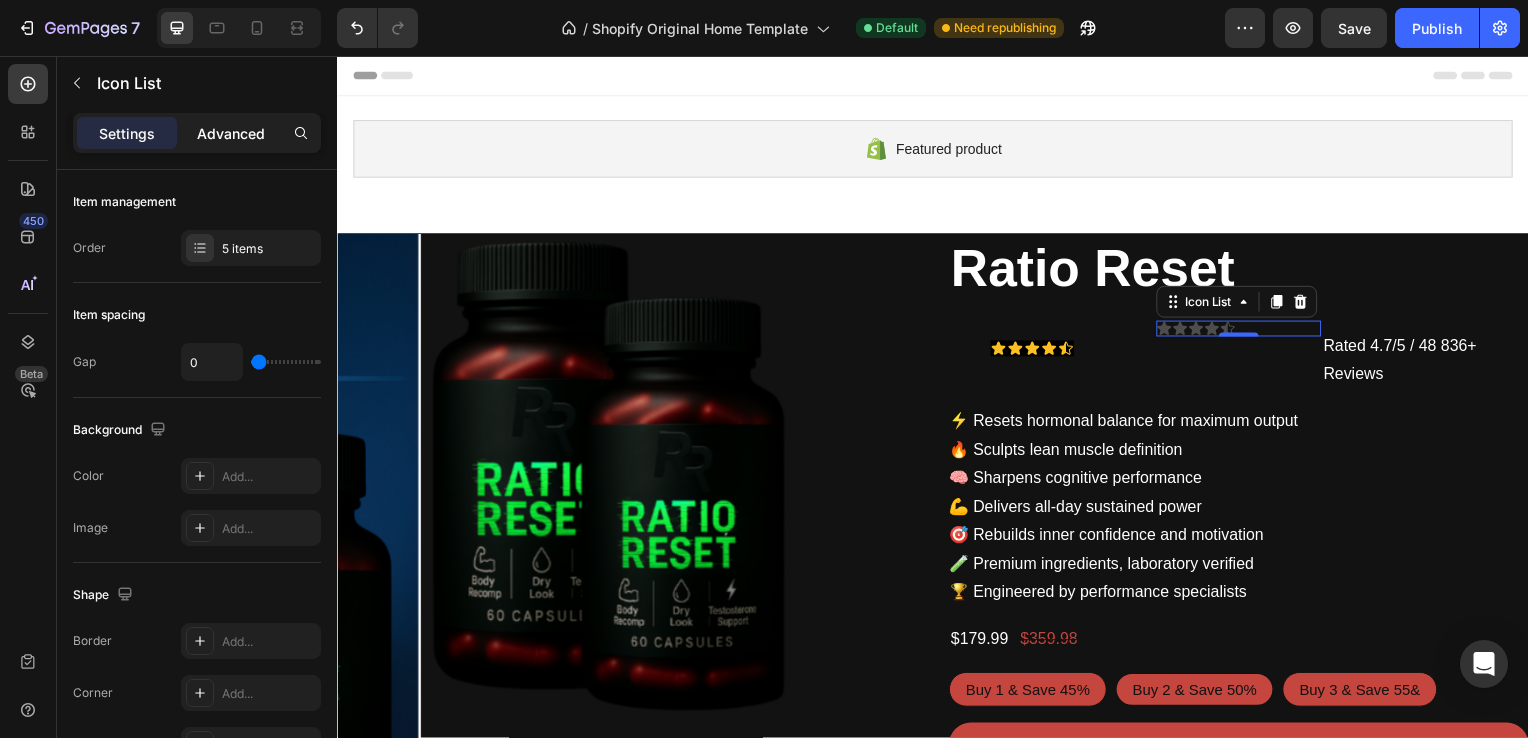 click on "Advanced" at bounding box center [231, 133] 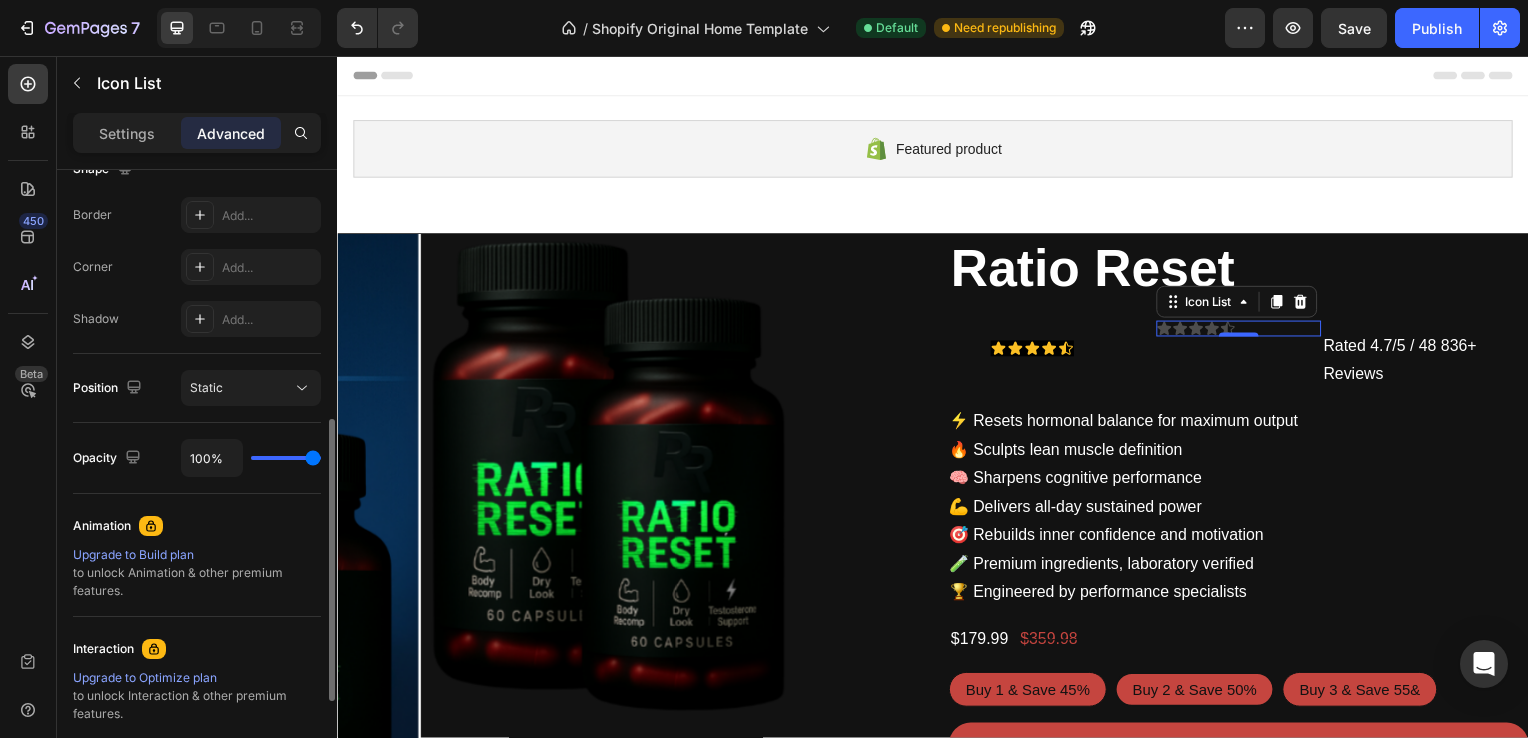 scroll, scrollTop: 548, scrollLeft: 0, axis: vertical 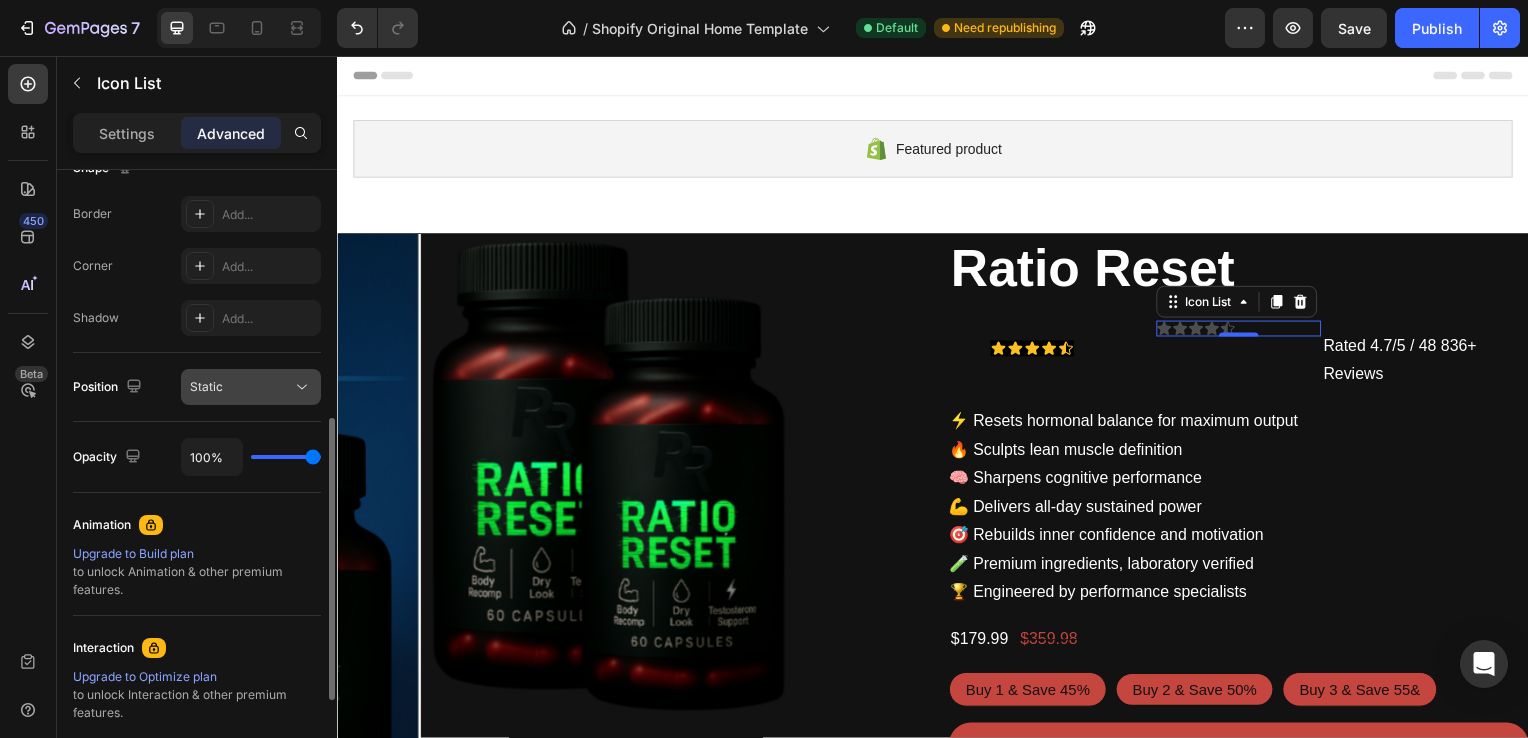 click on "Static" at bounding box center (241, 387) 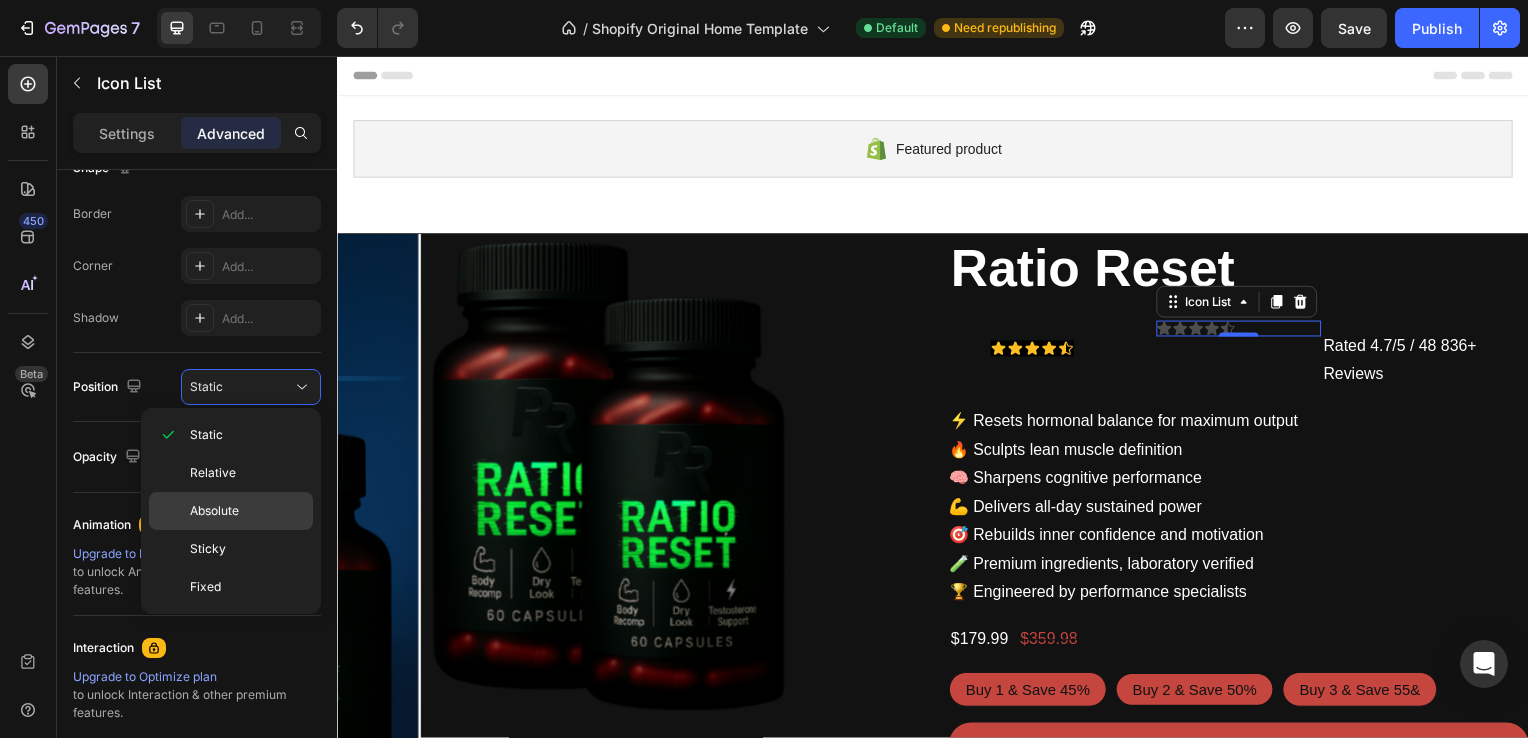click on "Absolute" at bounding box center (214, 511) 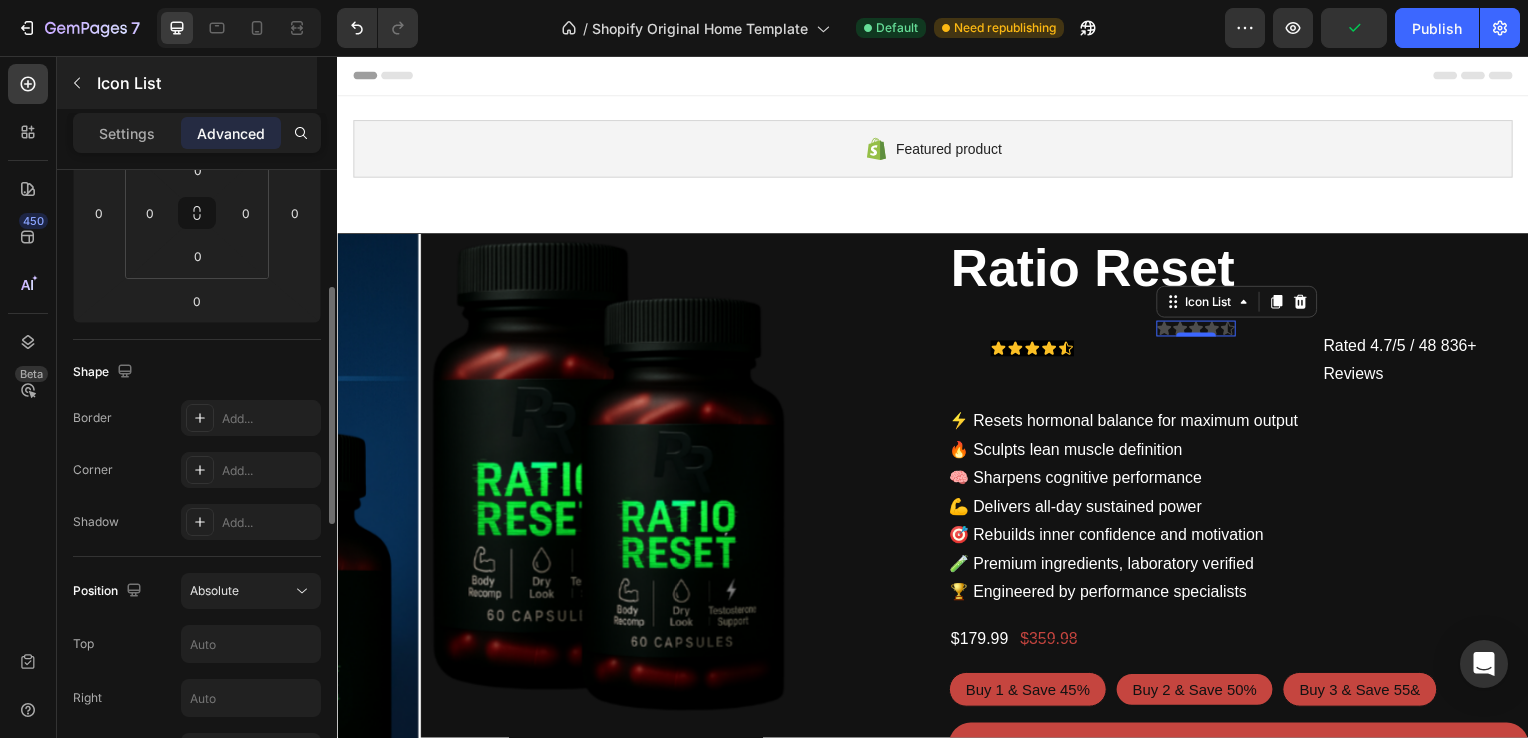 scroll, scrollTop: 335, scrollLeft: 0, axis: vertical 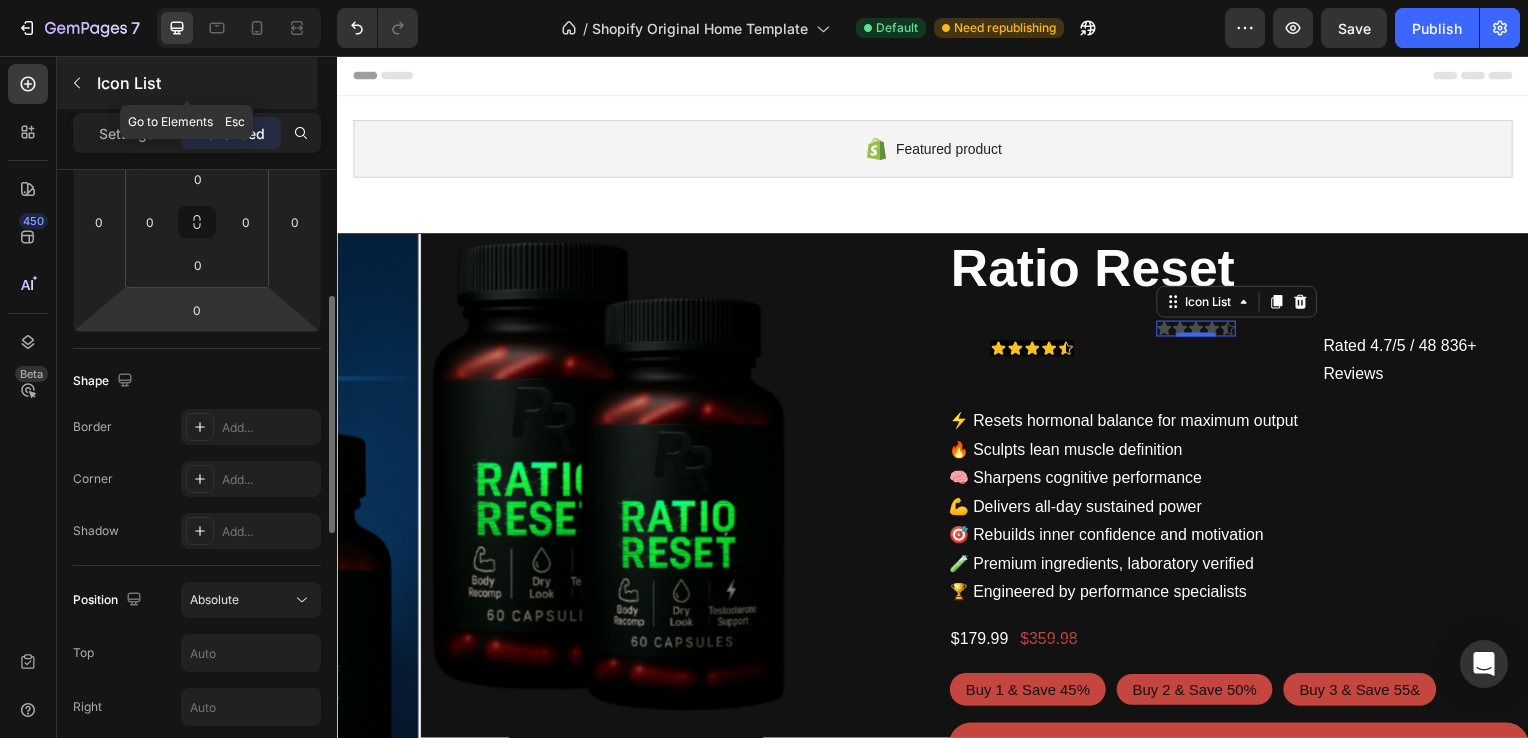 click 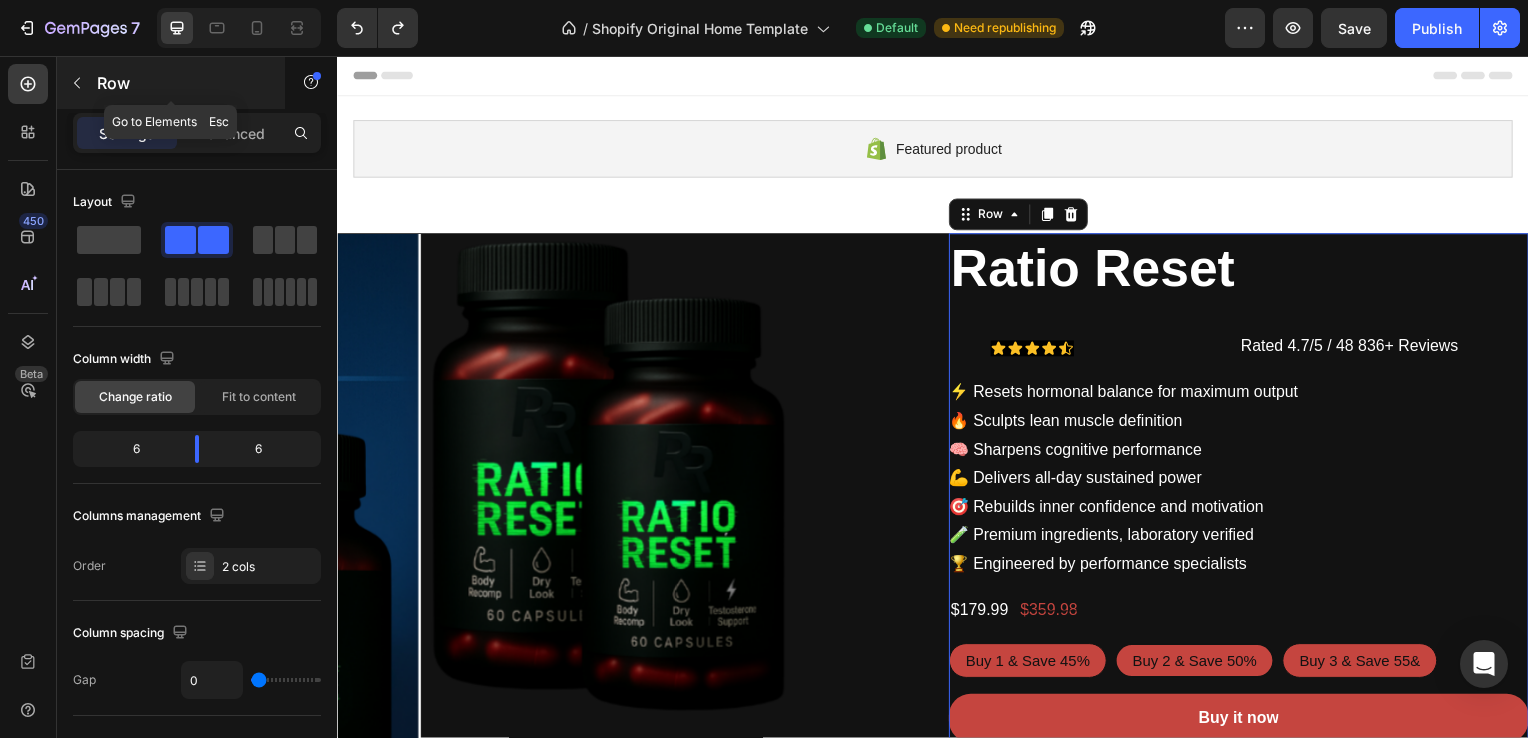 click 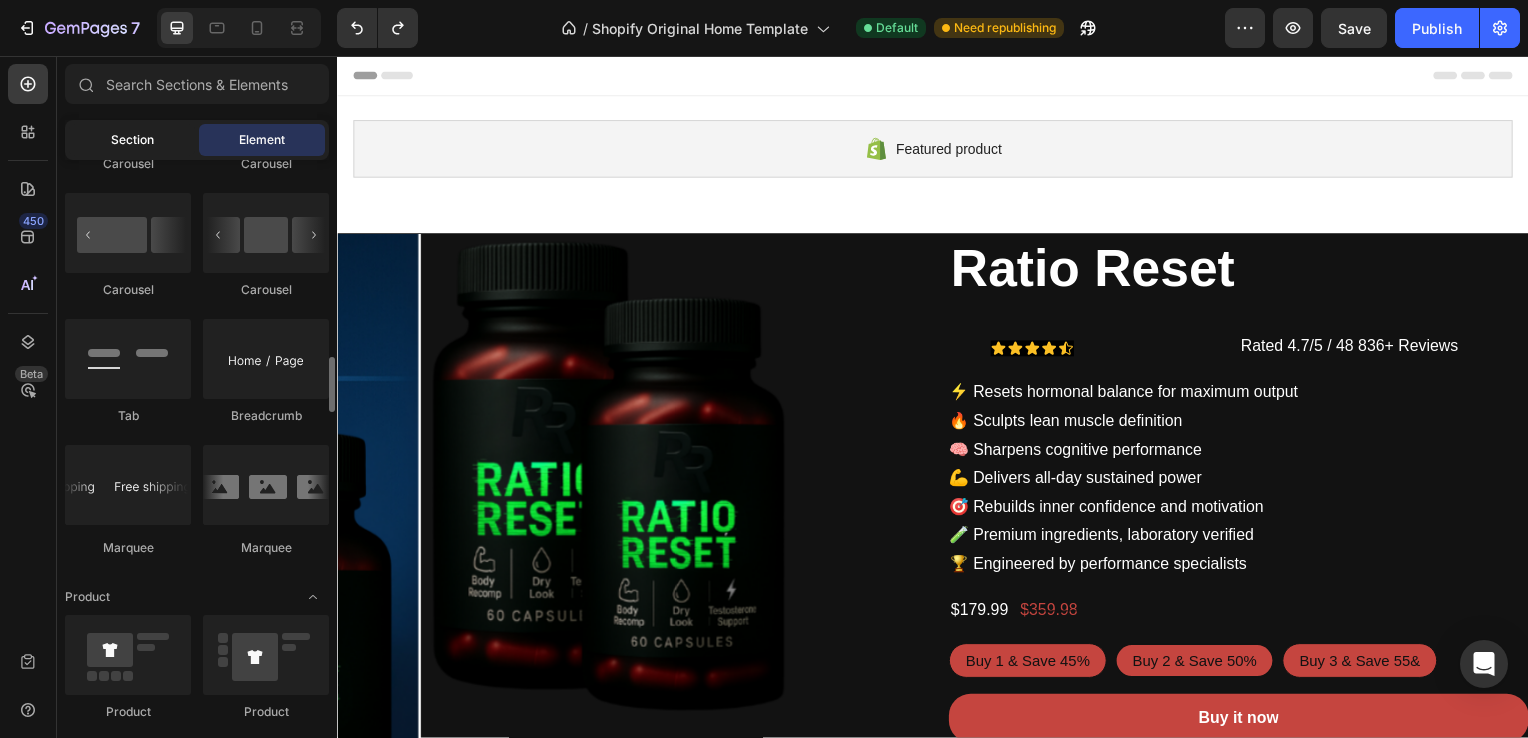 scroll, scrollTop: 2127, scrollLeft: 0, axis: vertical 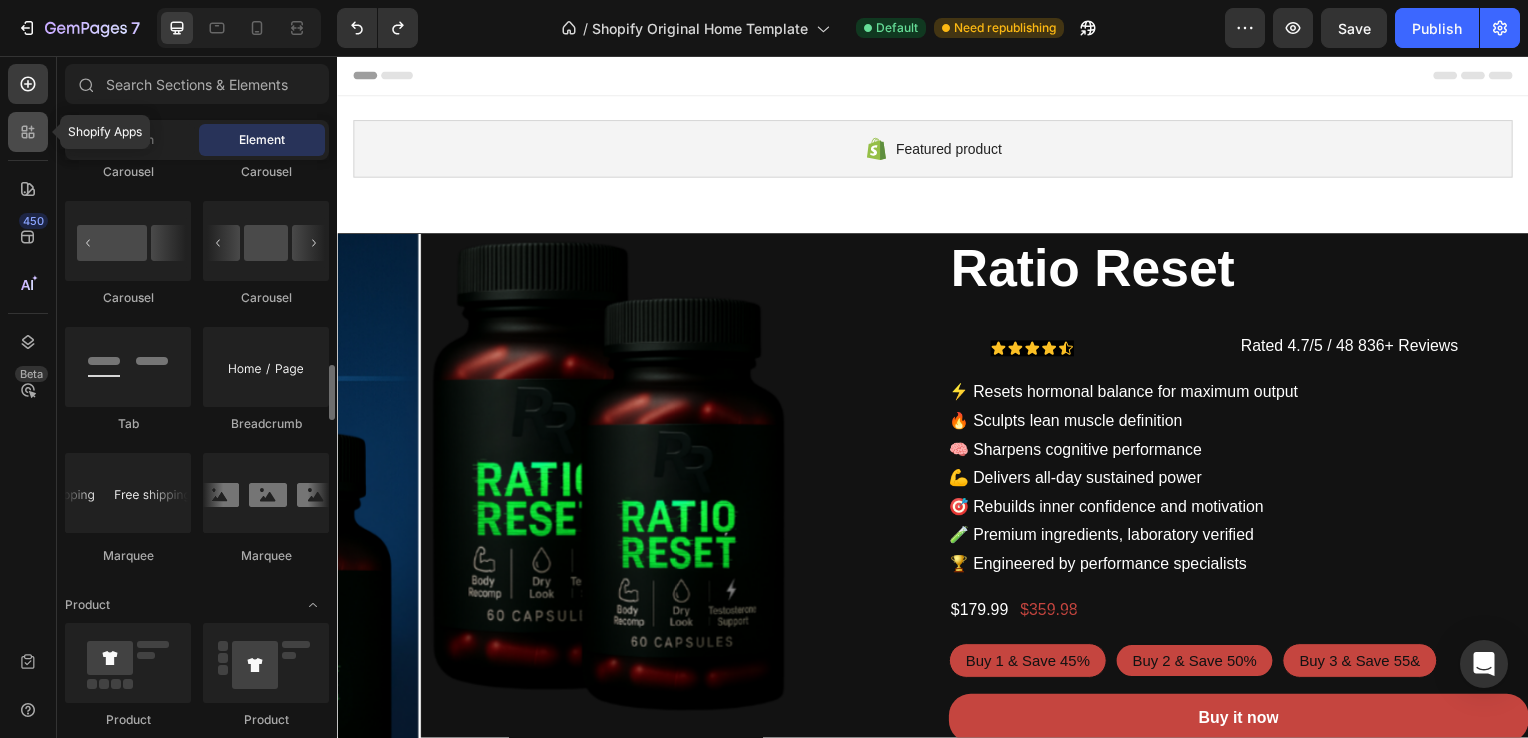 click 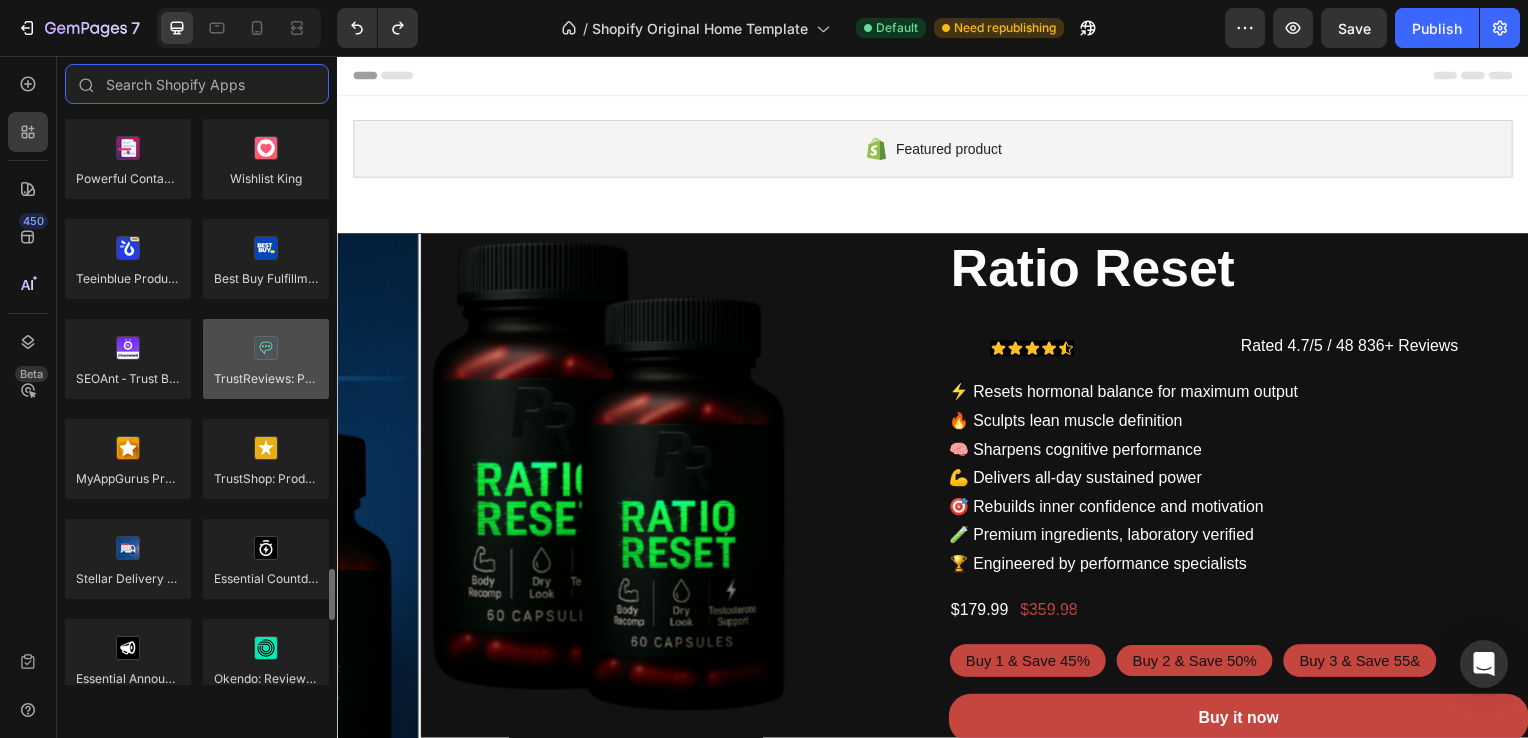 scroll, scrollTop: 5218, scrollLeft: 0, axis: vertical 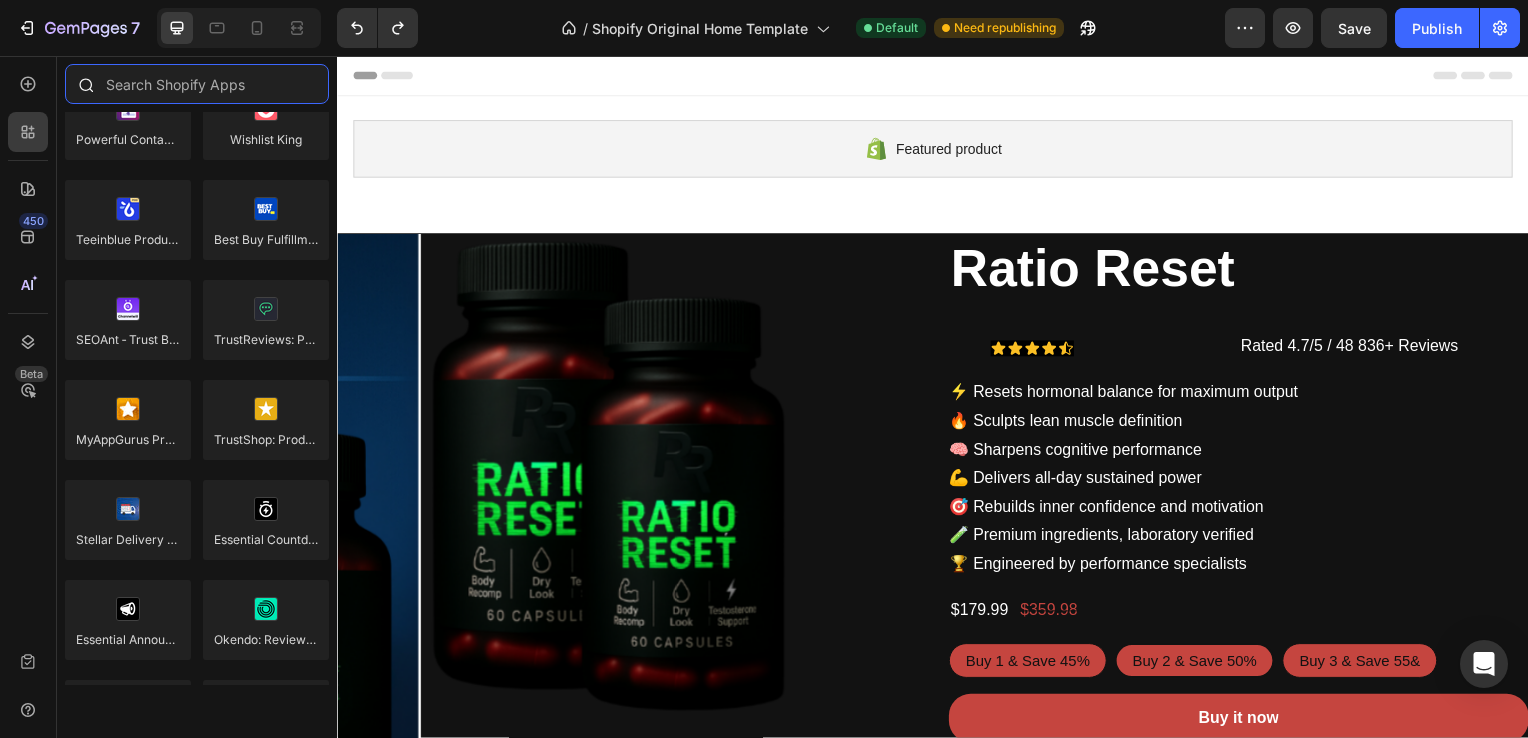 click at bounding box center [197, 84] 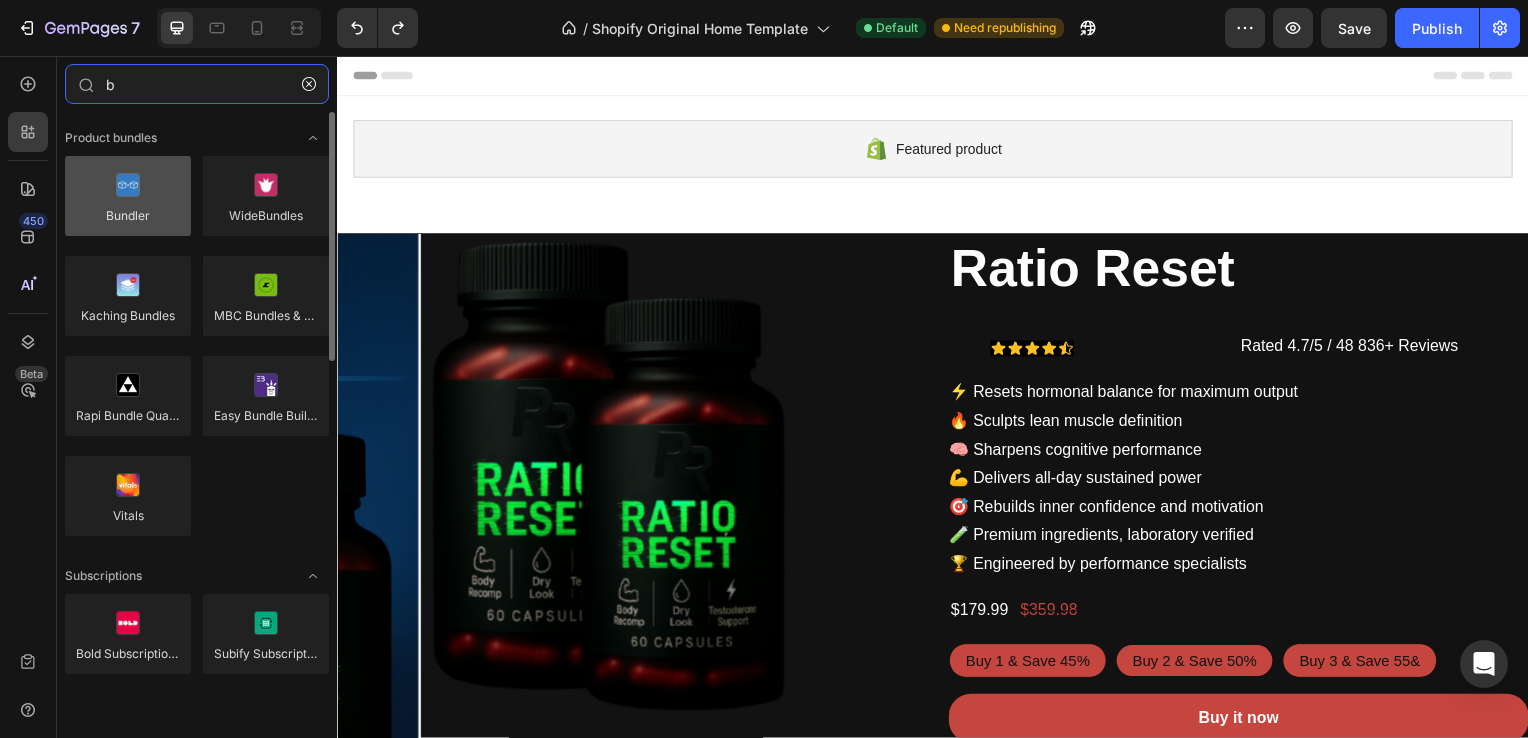 type on "b" 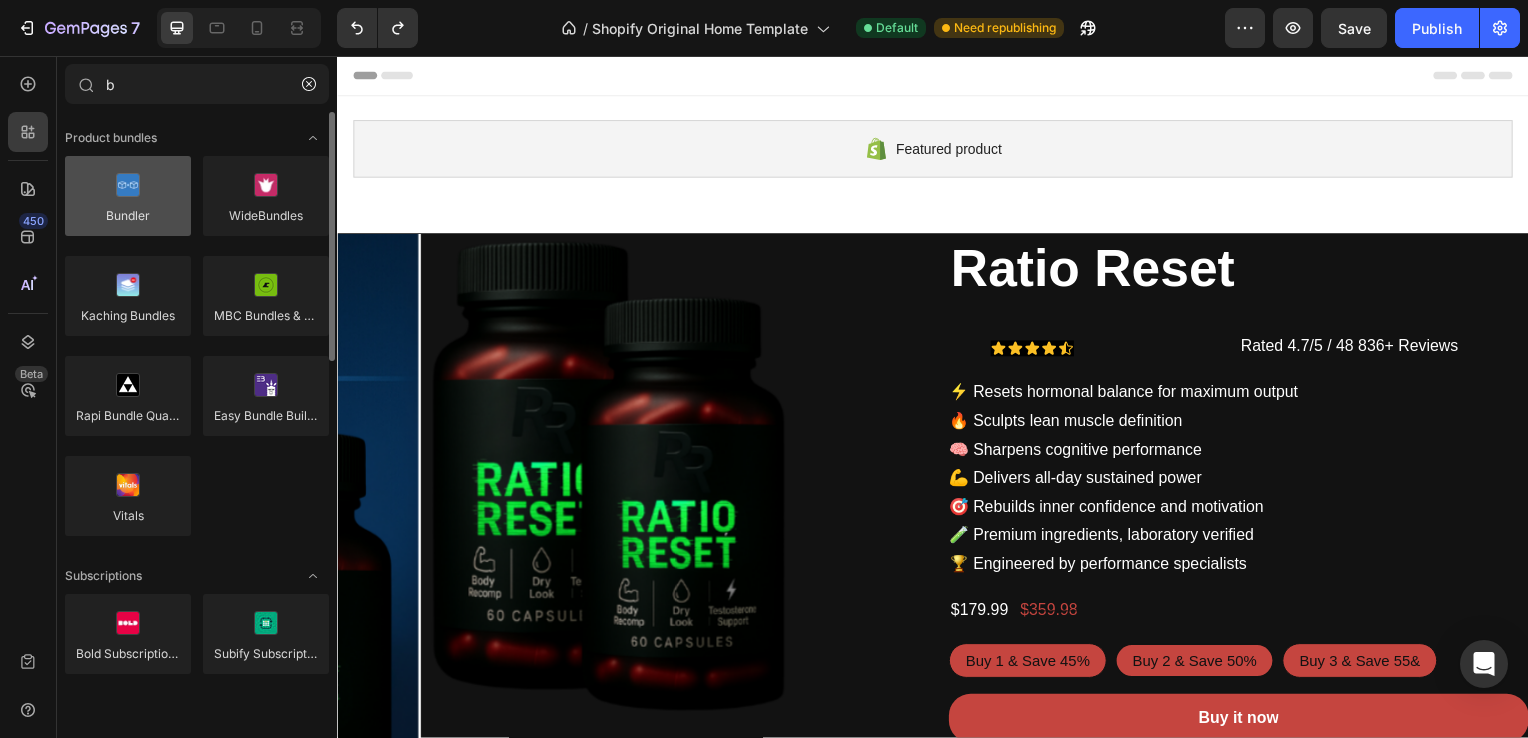 click at bounding box center [128, 196] 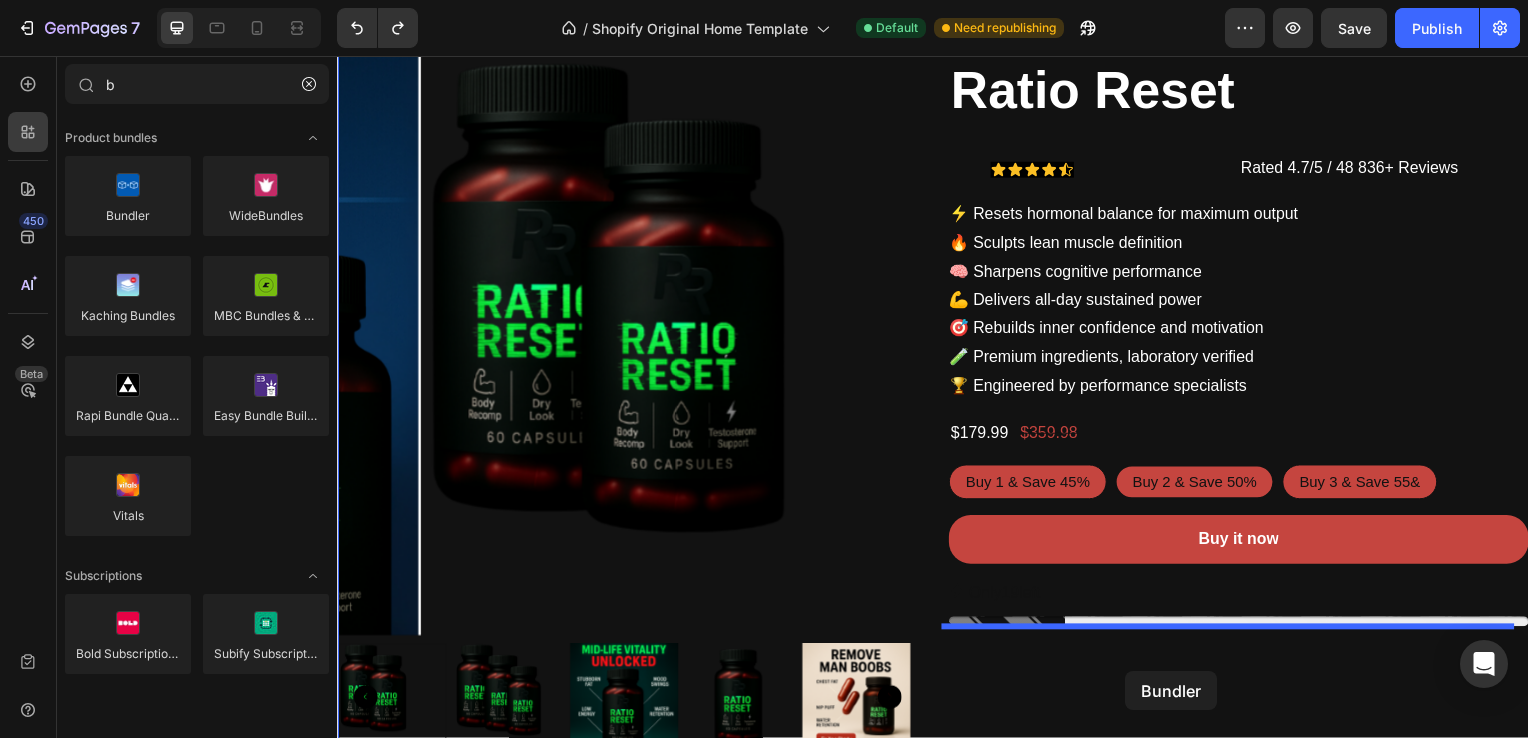 scroll, scrollTop: 192, scrollLeft: 0, axis: vertical 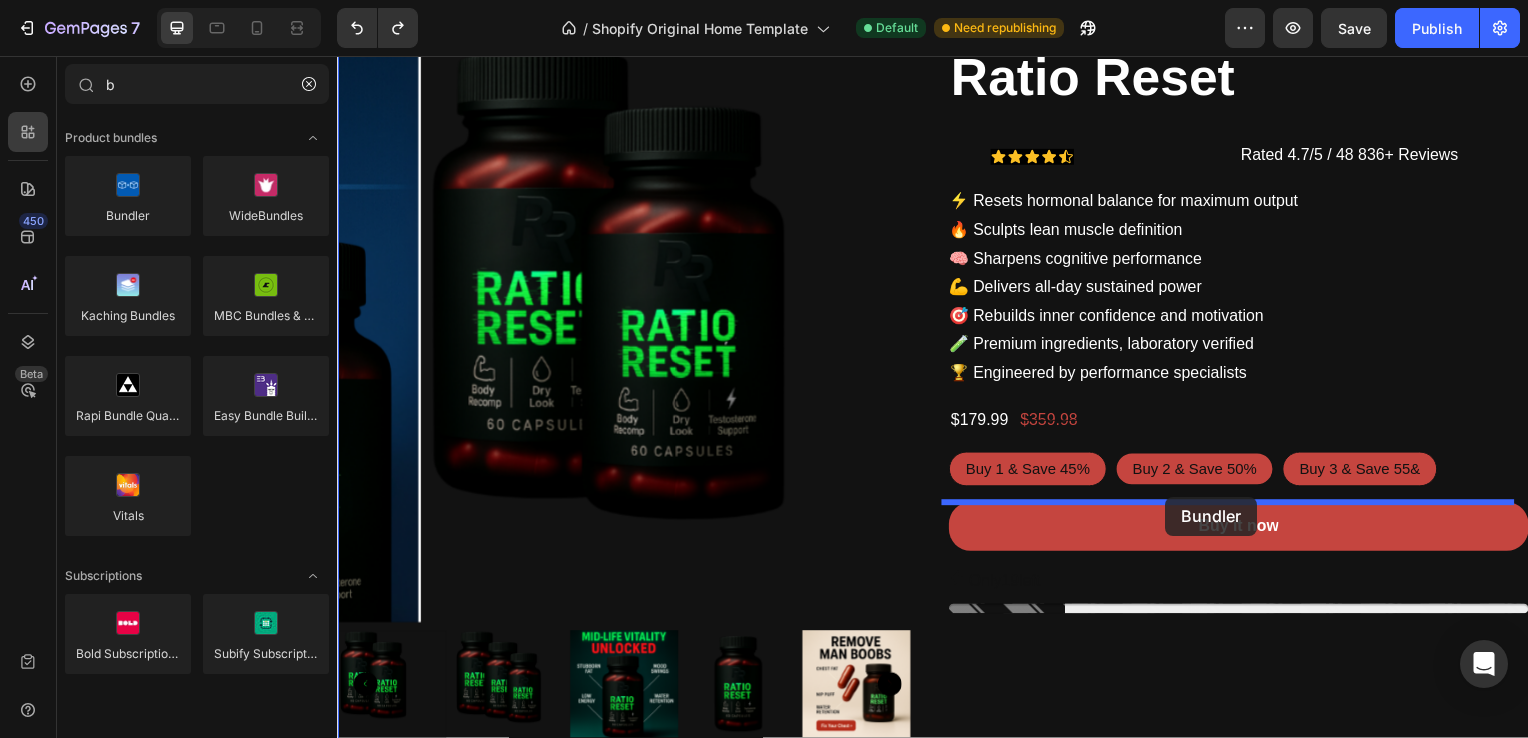 drag, startPoint x: 466, startPoint y: 260, endPoint x: 1171, endPoint y: 500, distance: 744.7315 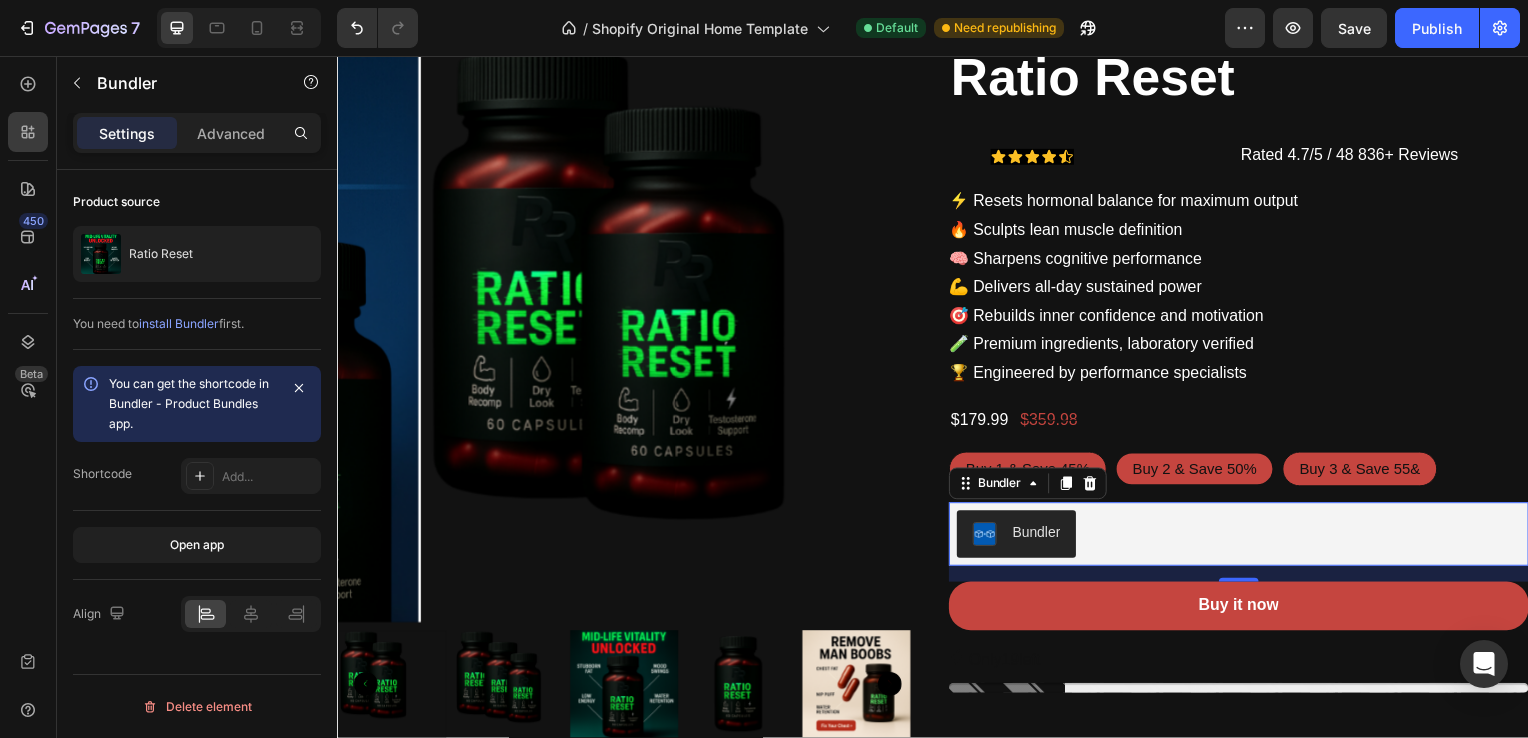 click on "Bundler" at bounding box center [1021, 538] 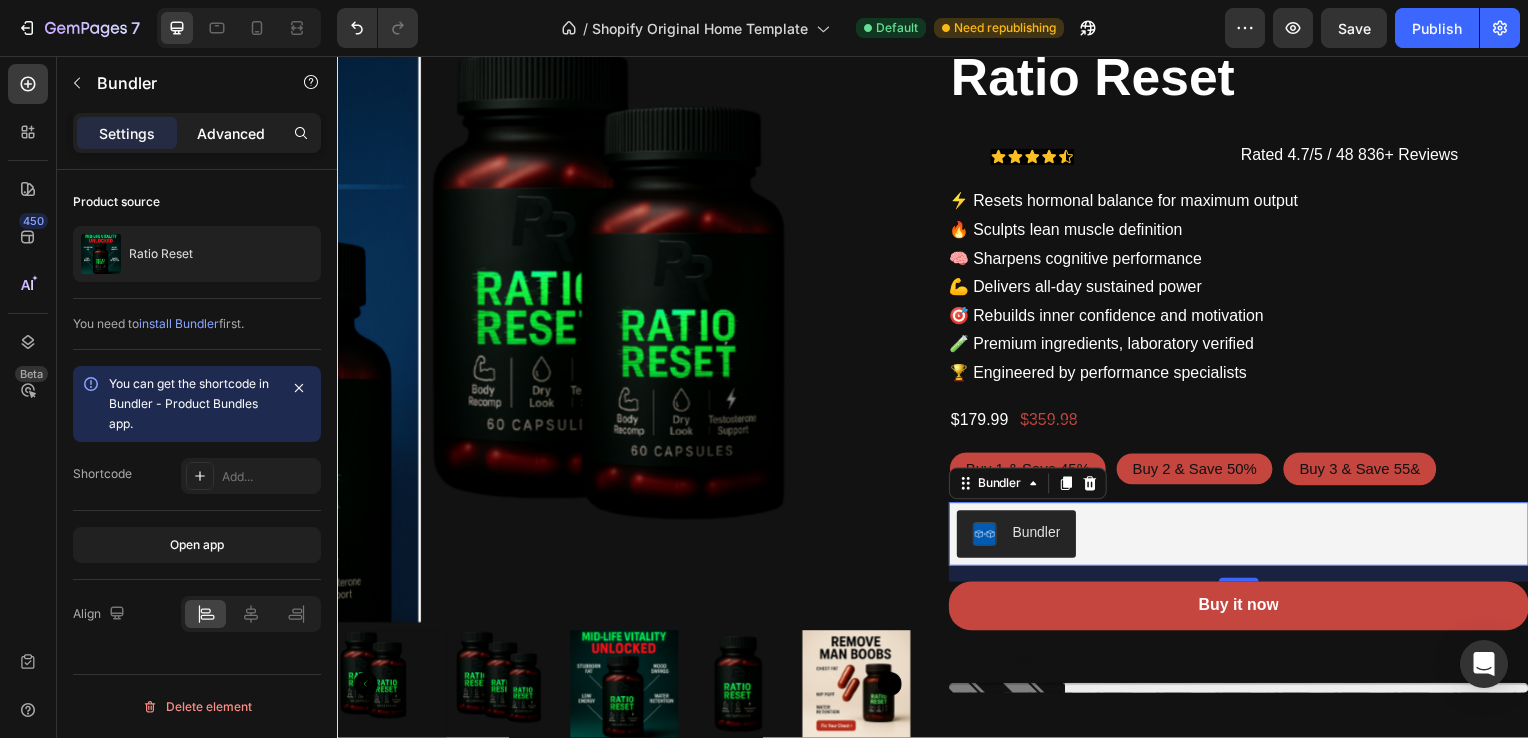 click on "Advanced" at bounding box center (231, 133) 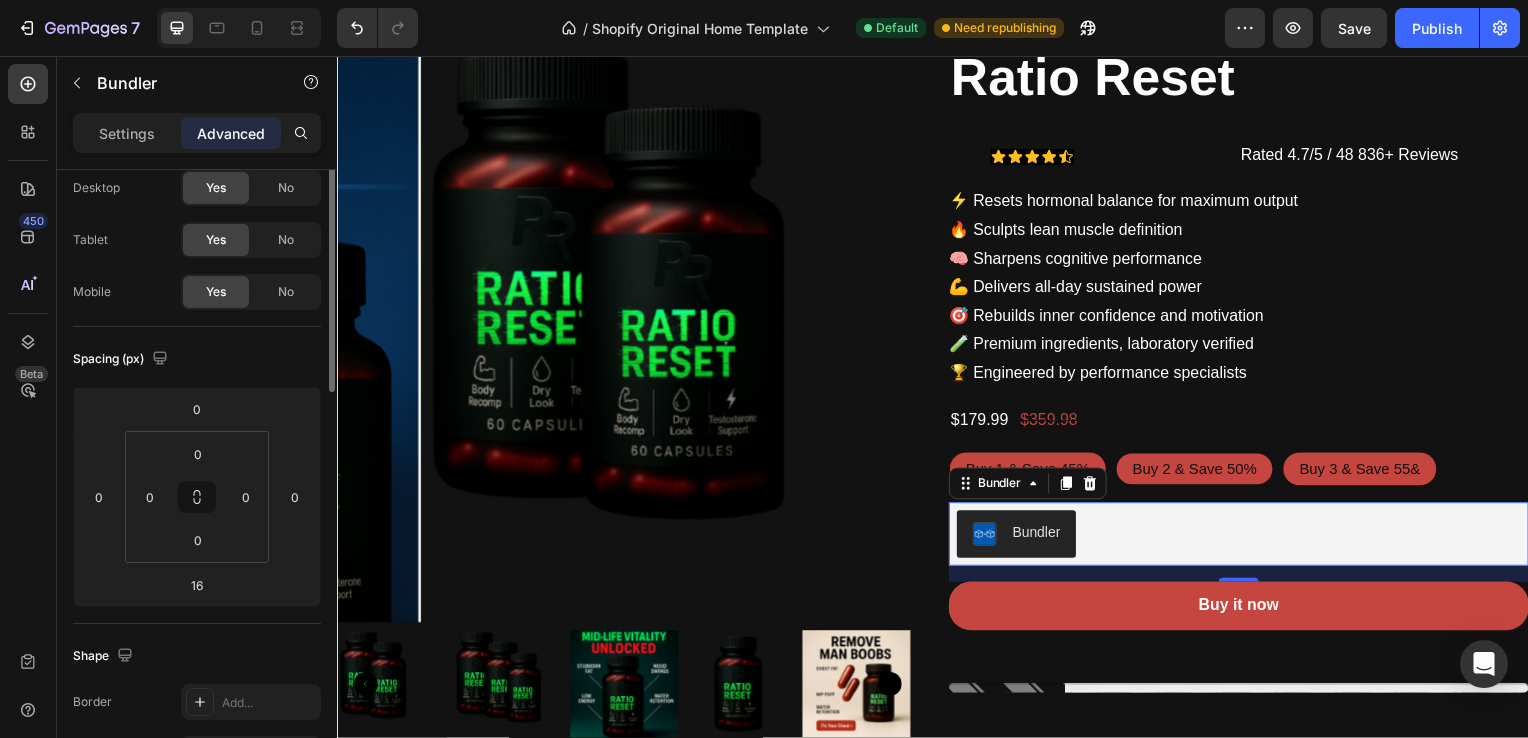 scroll, scrollTop: 0, scrollLeft: 0, axis: both 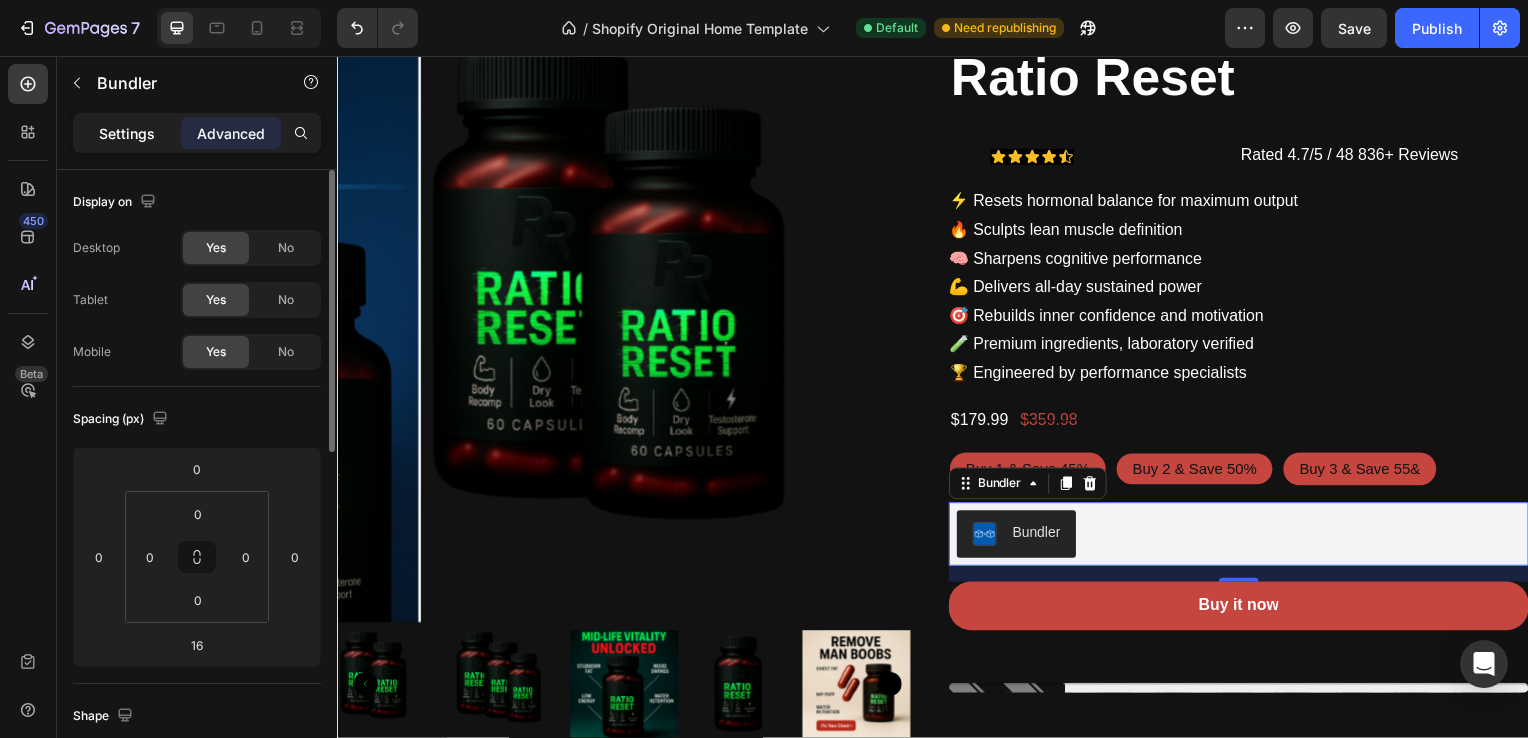 click on "Settings" at bounding box center [127, 133] 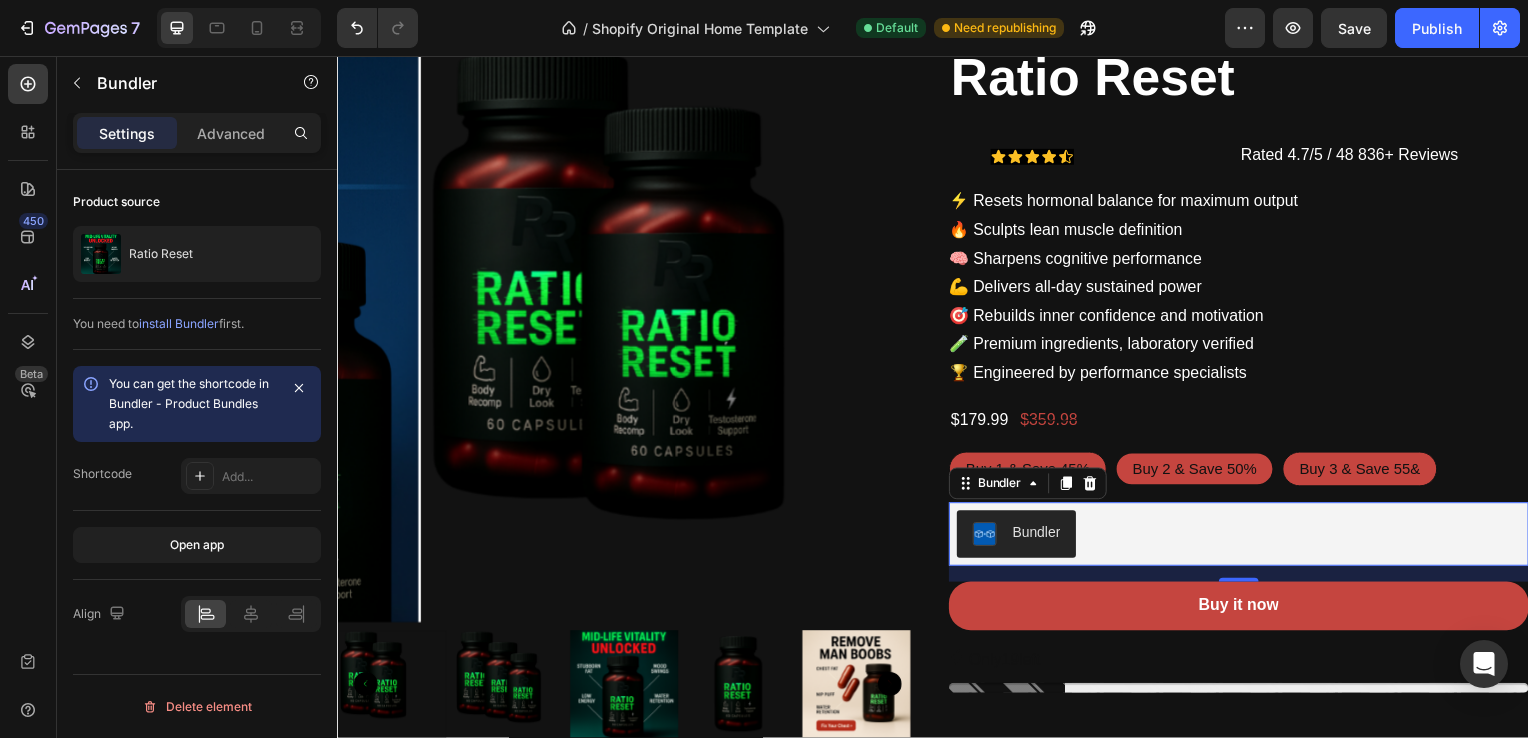 click on "You can get the shortcode in Bundler - Product Bundles app." at bounding box center [189, 403] 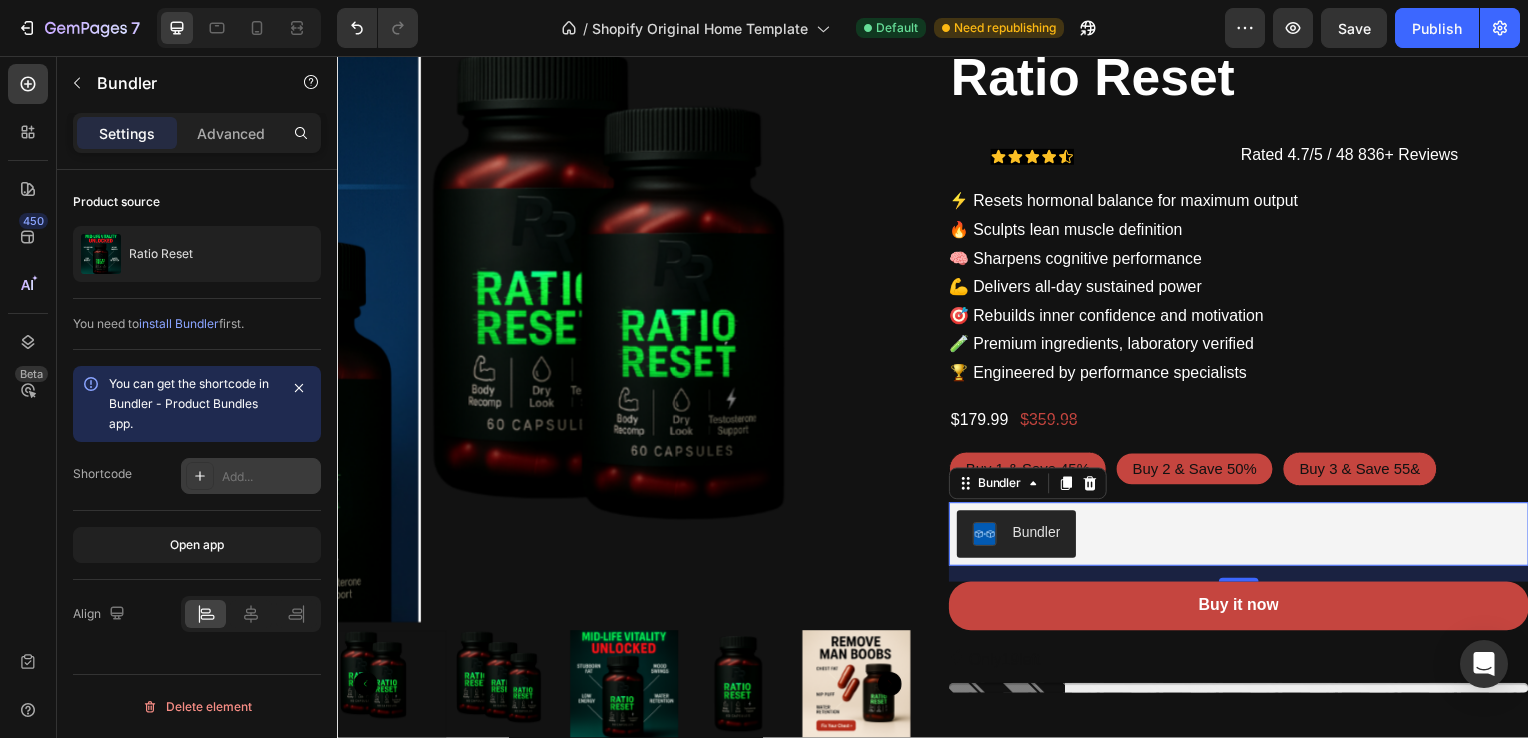 click on "Add..." at bounding box center [269, 477] 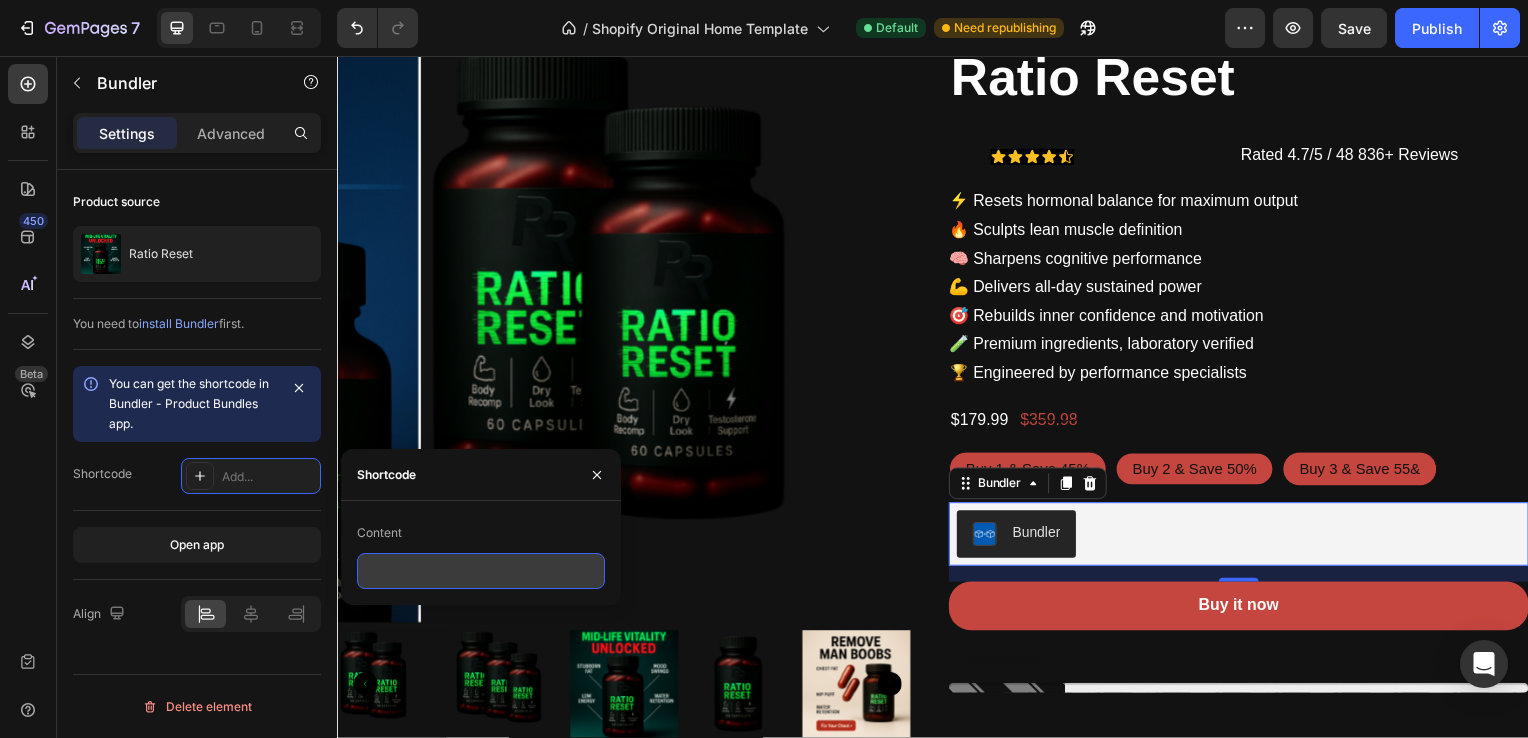 click at bounding box center (481, 571) 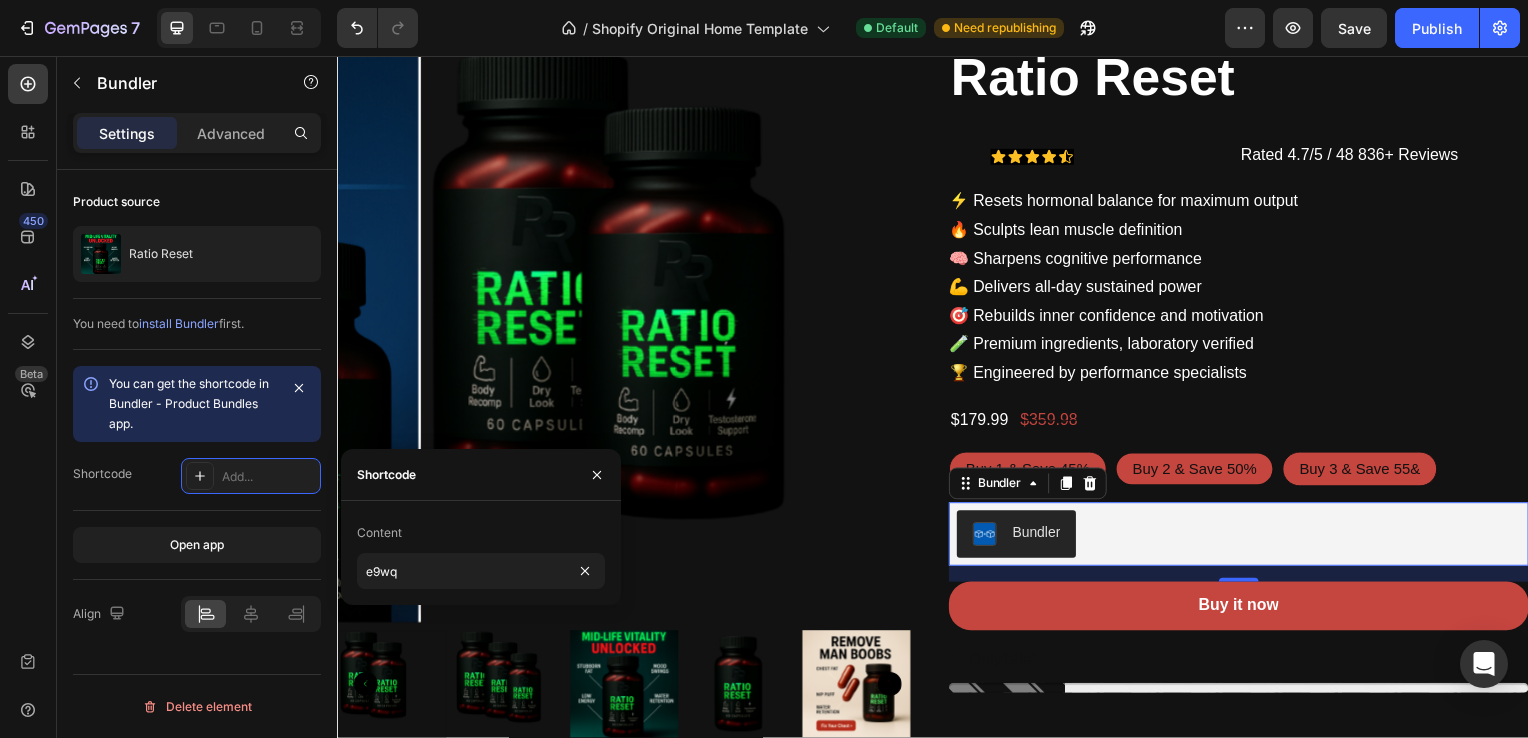 click on "Shortcode Add..." at bounding box center (197, 476) 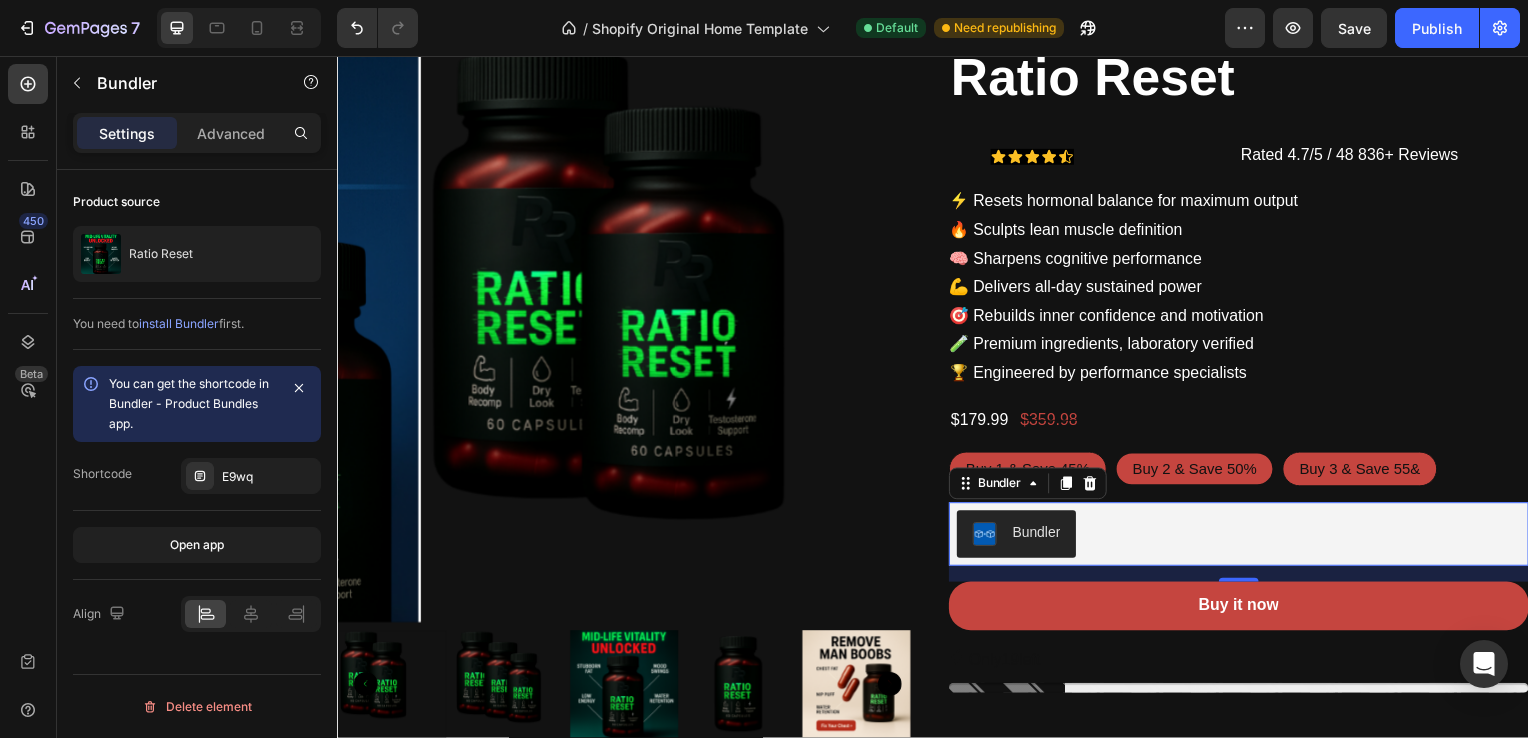 click on "You need to  install Bundler  first." 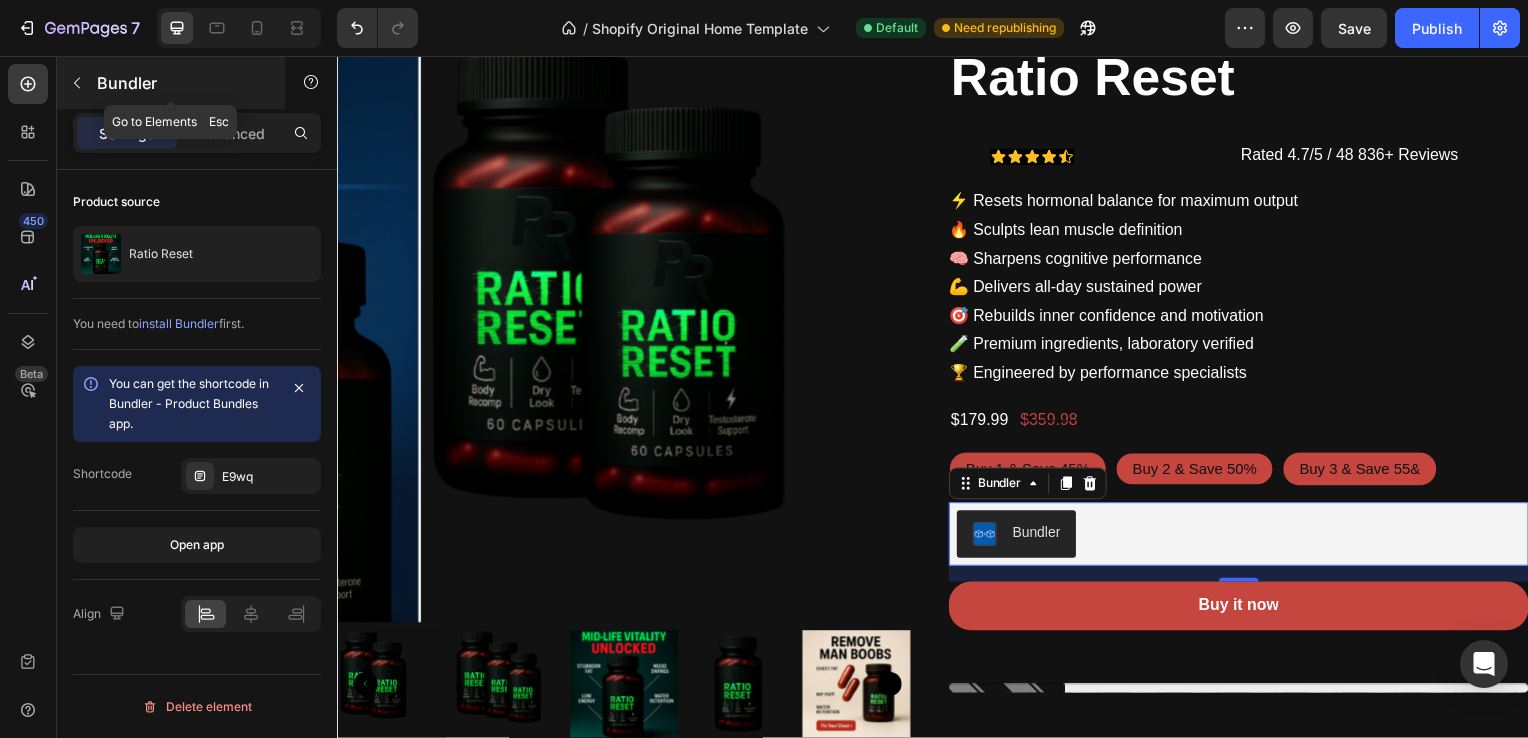 click at bounding box center (77, 83) 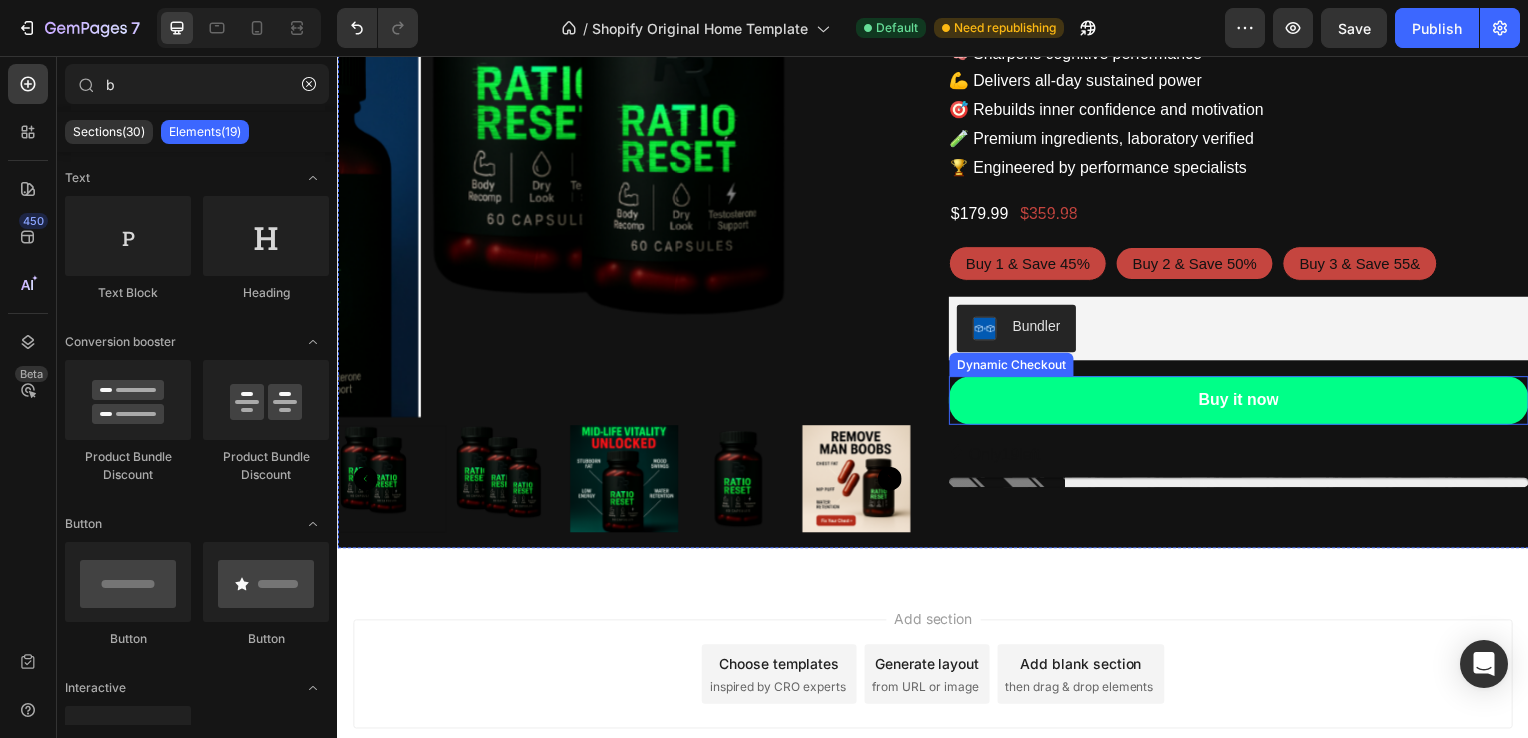 scroll, scrollTop: 400, scrollLeft: 0, axis: vertical 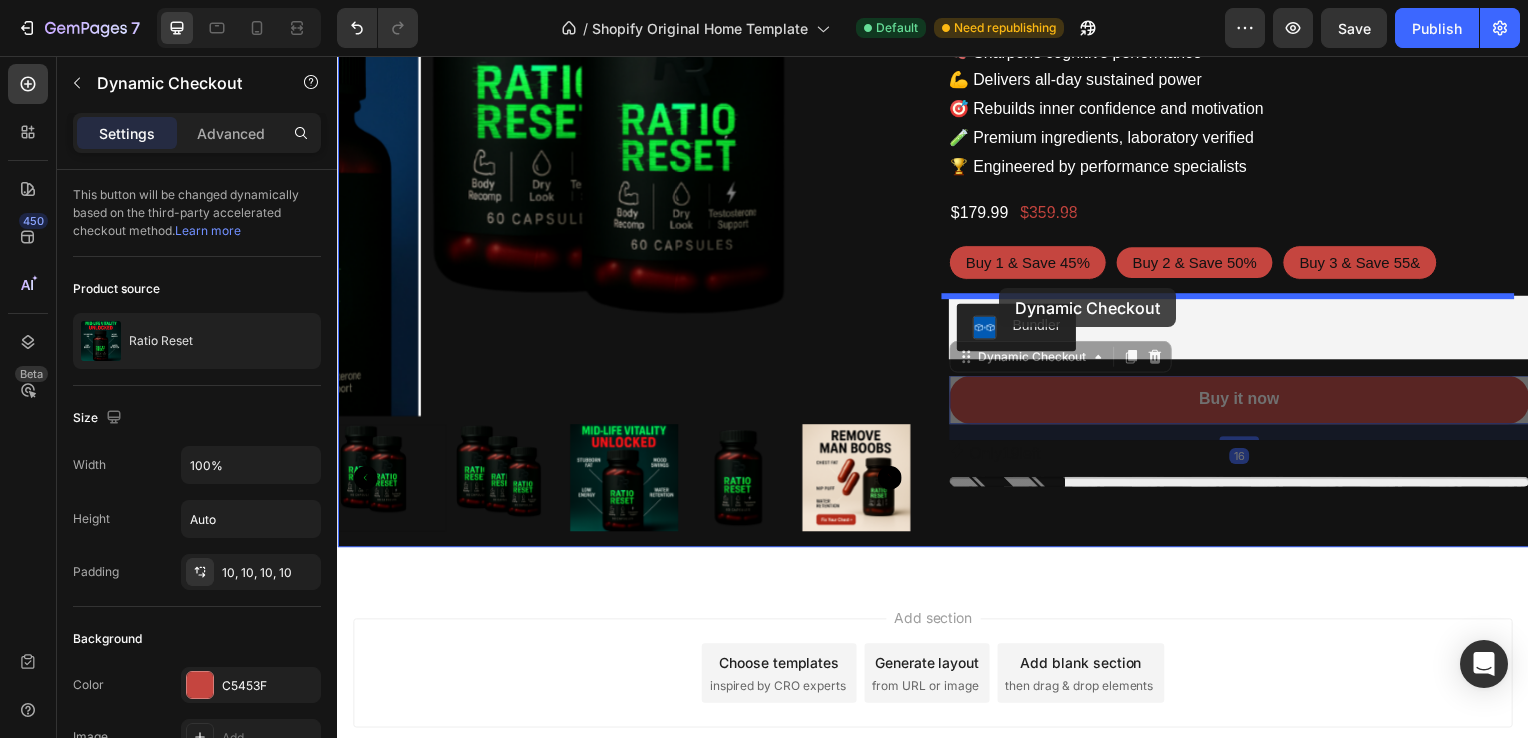drag, startPoint x: 970, startPoint y: 367, endPoint x: 1004, endPoint y: 290, distance: 84.17244 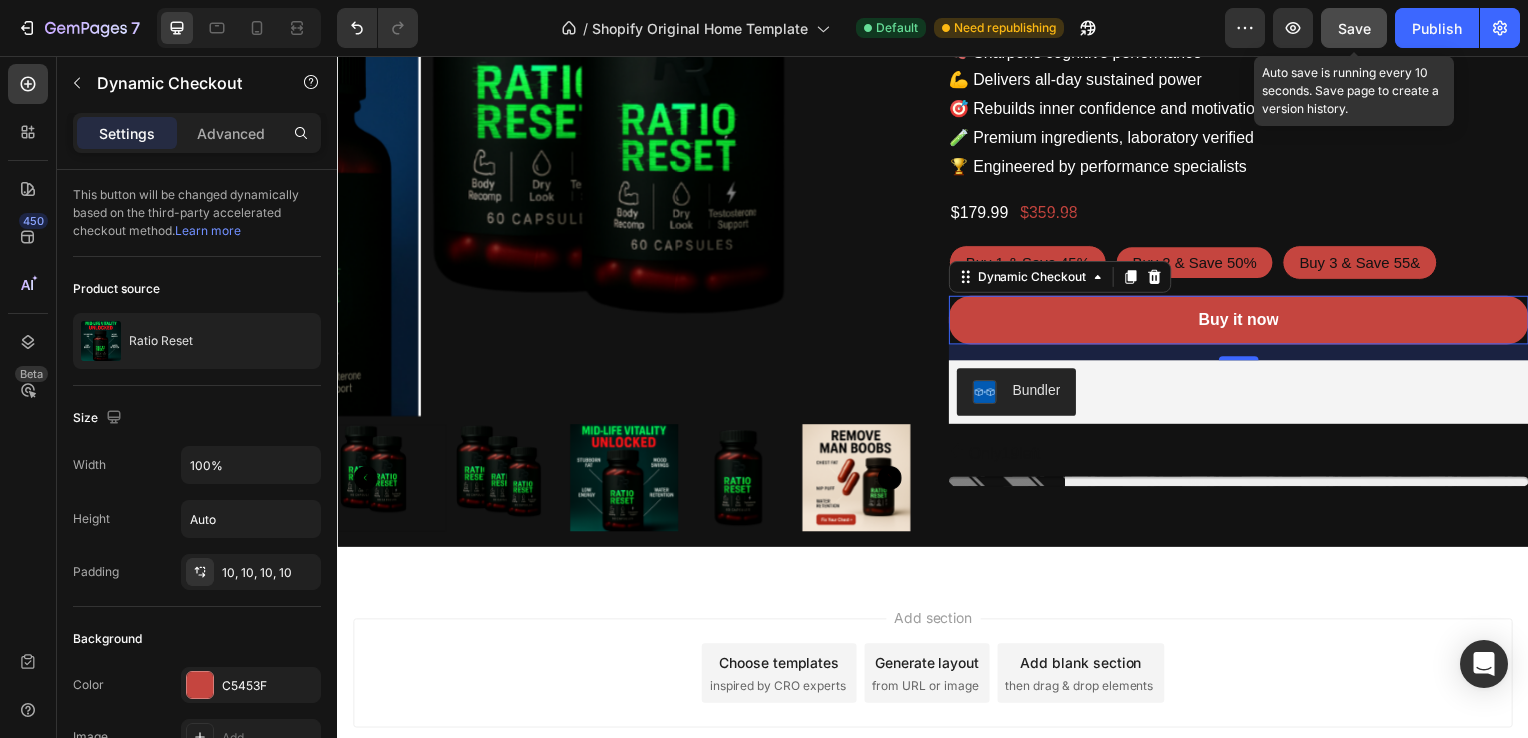 click on "Save" at bounding box center [1354, 28] 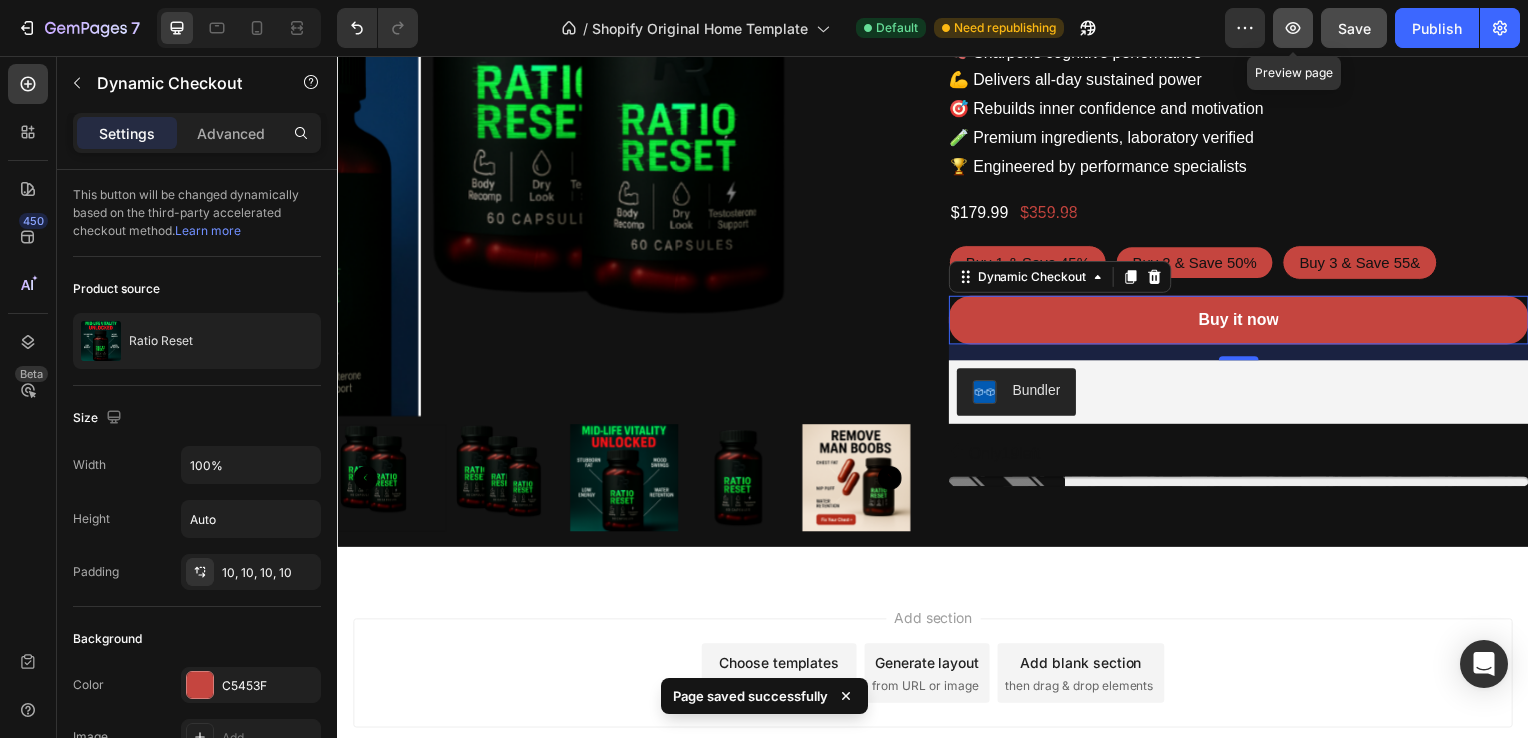click 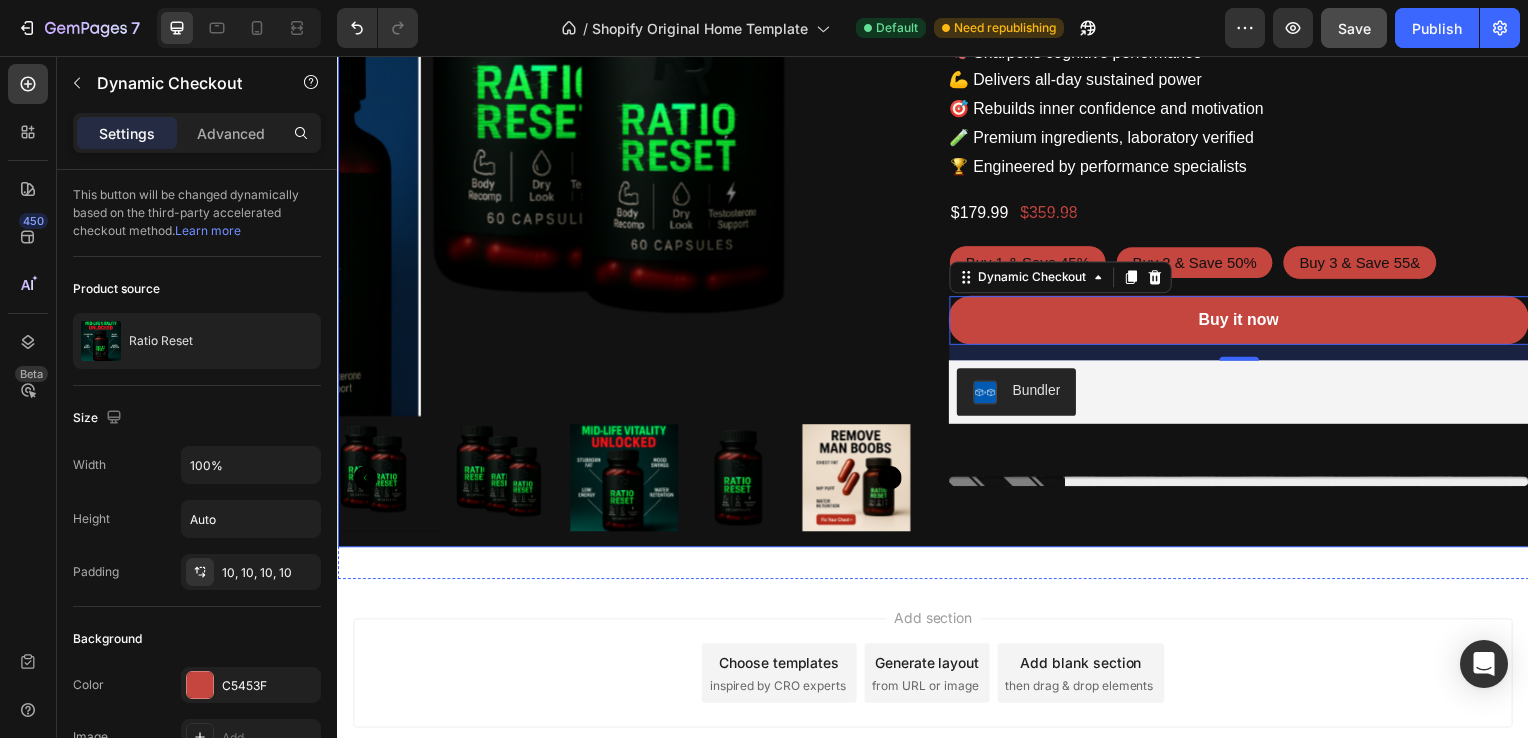 click on "Ratio Reset Product Title Icon Icon Icon Icon Icon Icon List Rated 4.7/5 / 48 836+ Reviews Text Block Row ⚡ Resets hormonal balance for maximum output
🔥 Sculpts lean muscle definition
🧠 Sharpens cognitive performance
💪 Delivers all-day sustained power
🎯 Rebuilds inner confidence and motivation
🧪 Premium ingredients, laboratory verified
🏆 Engineered by performance specialists   Product Description $179.99 Product Price Product Price $359.98 Product Price Product Price Row Buy 1  & Save 45% Buy 1  & Save 45% Buy 1  & Save 45% Buy 2 & Save 50% Buy 2 & Save 50% Buy 2 & Save 50% Buy 3 & Save 55& Buy 3 & Save 55& Buy 3 & Save 55& Product Variants & Swatches Buy it now Dynamic Checkout   16 Bundler Bundler
Only  19  left Stock Counter" at bounding box center (1245, 193) 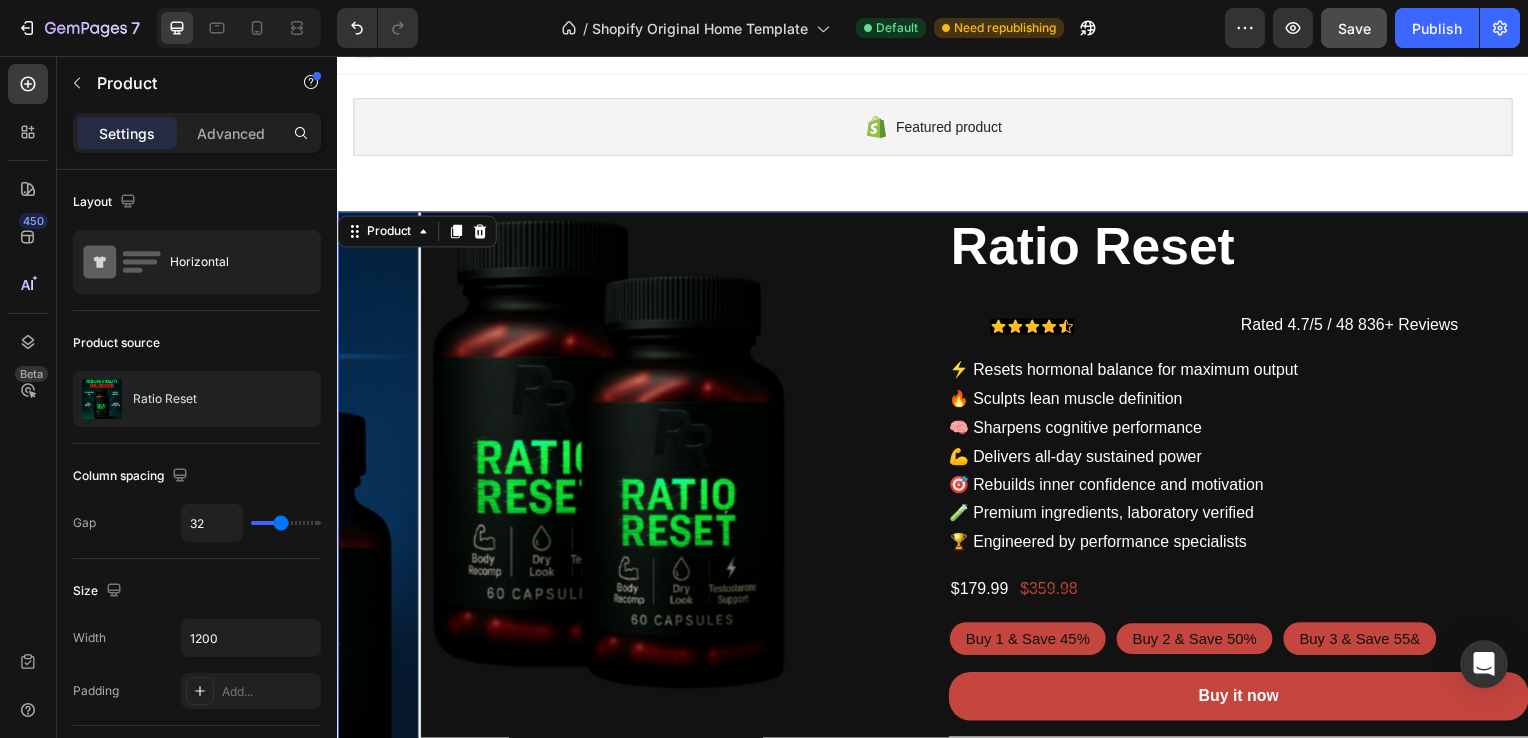 scroll, scrollTop: 11, scrollLeft: 0, axis: vertical 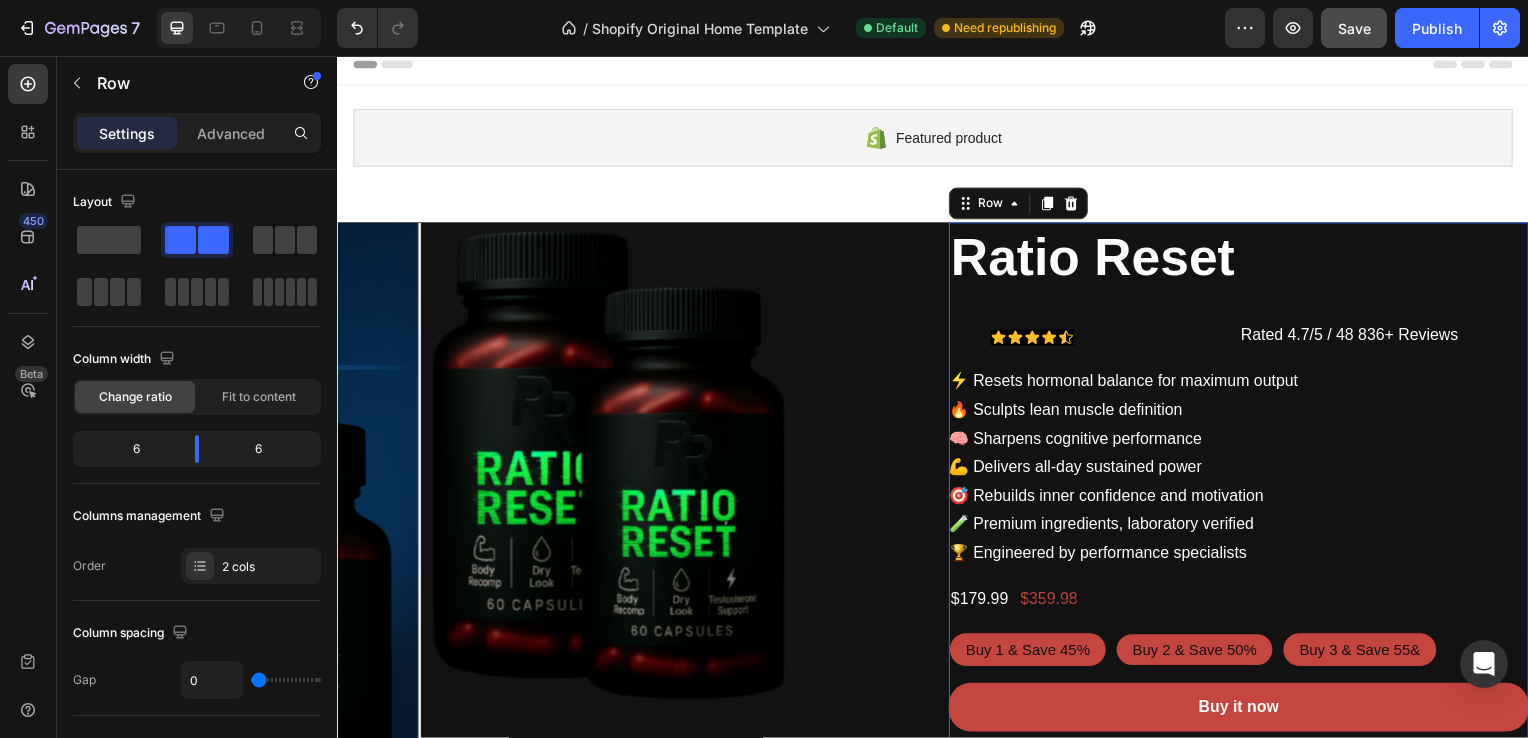 click on "Icon Icon Icon Icon Icon Icon List" at bounding box center [1120, 333] 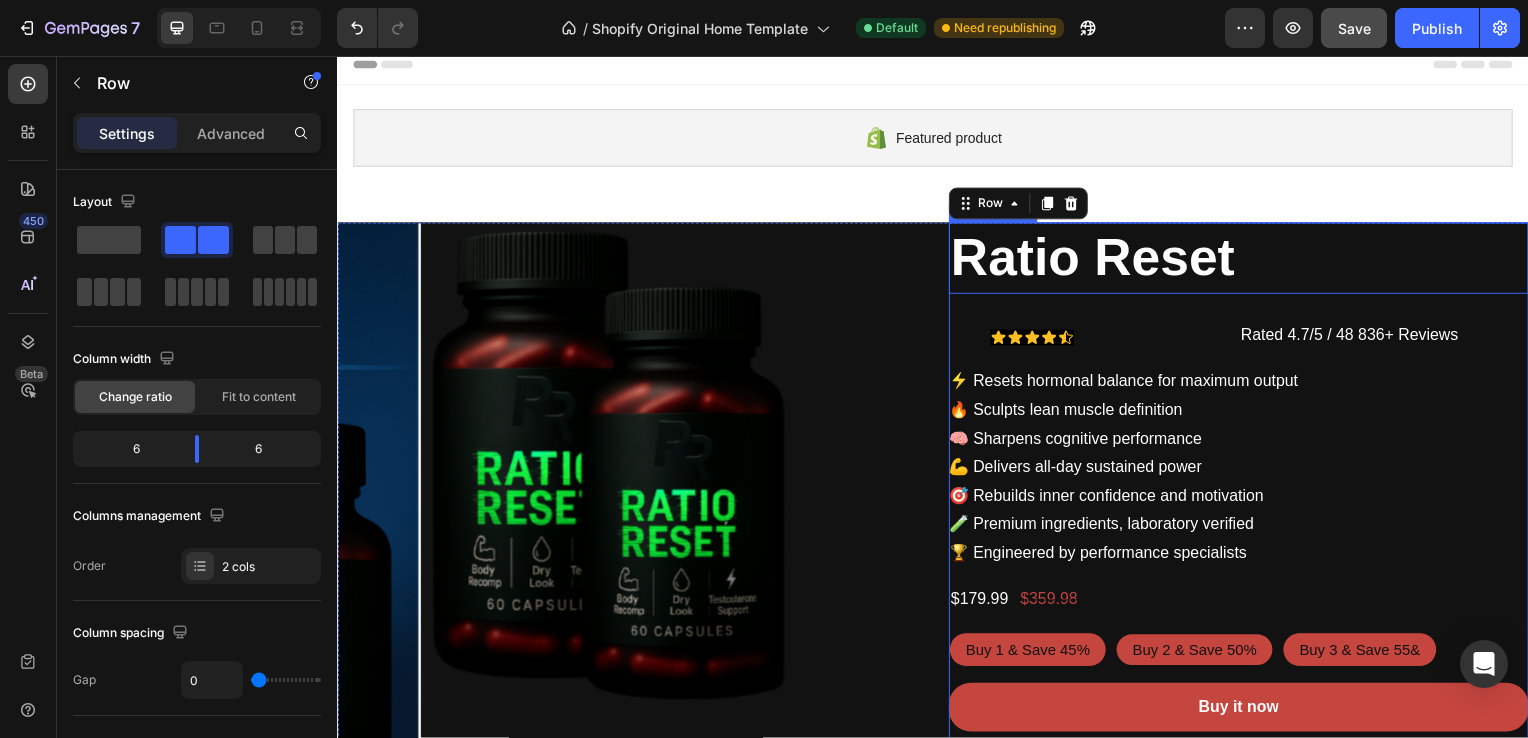 click on "Ratio Reset" at bounding box center [1245, 260] 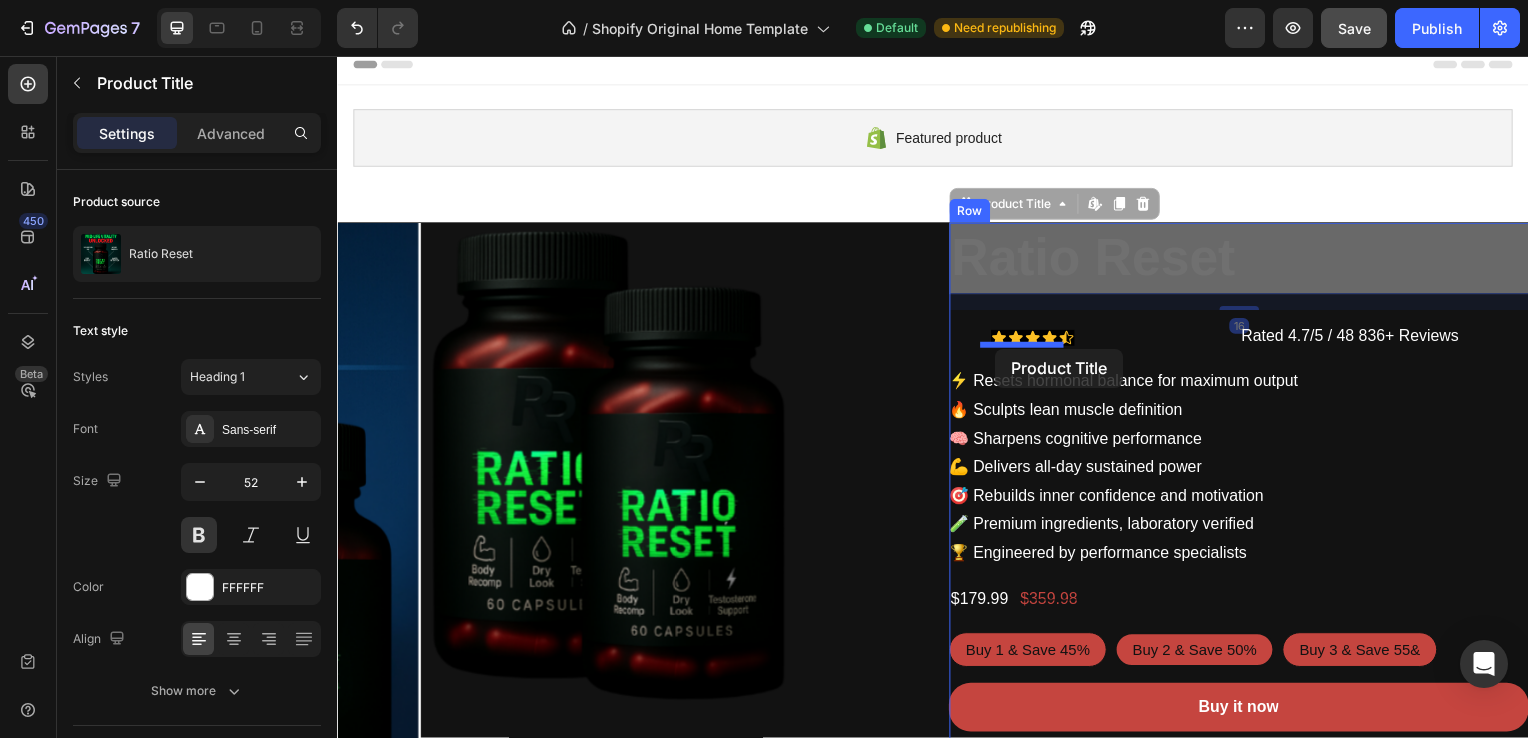 drag, startPoint x: 967, startPoint y: 203, endPoint x: 1000, endPoint y: 351, distance: 151.63443 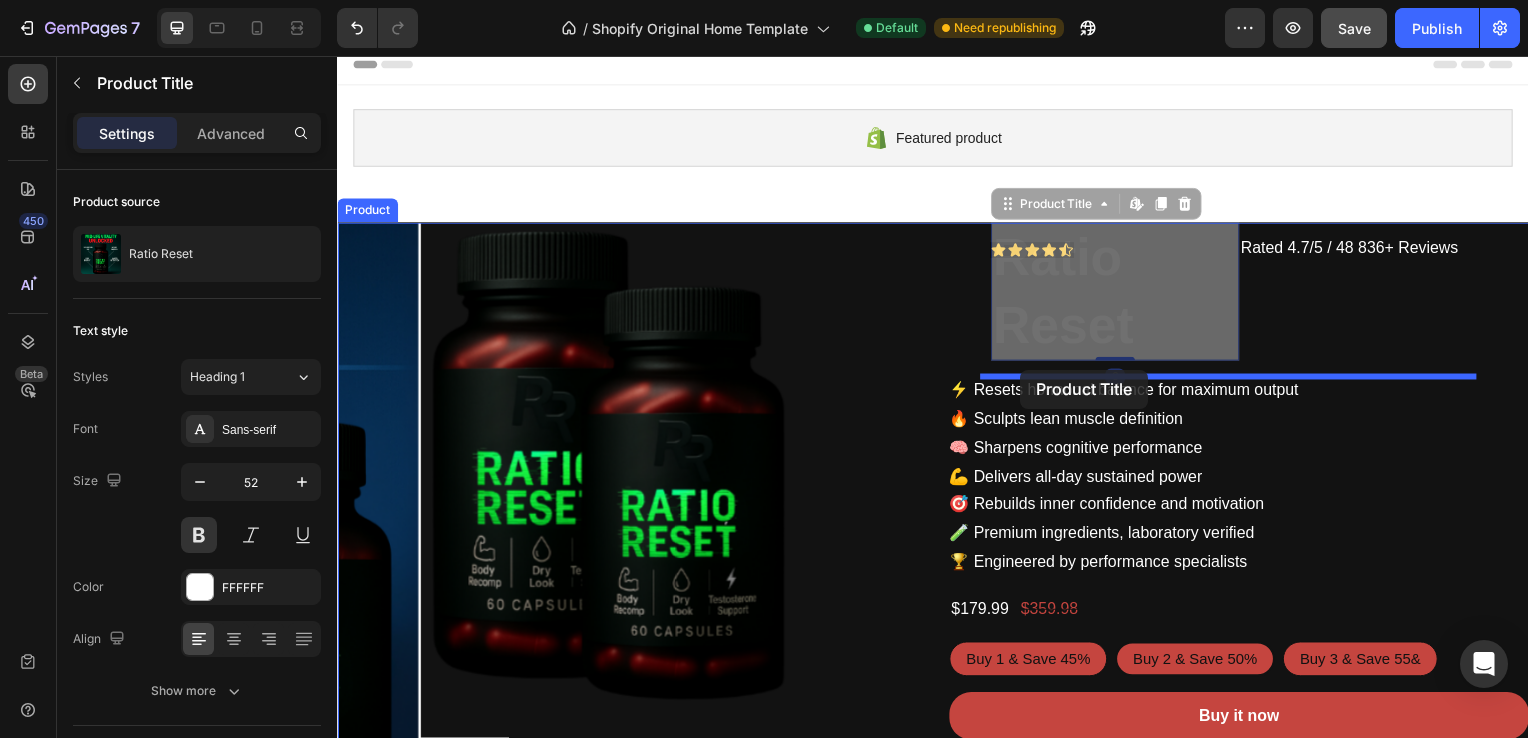 drag, startPoint x: 1001, startPoint y: 207, endPoint x: 1025, endPoint y: 372, distance: 166.73631 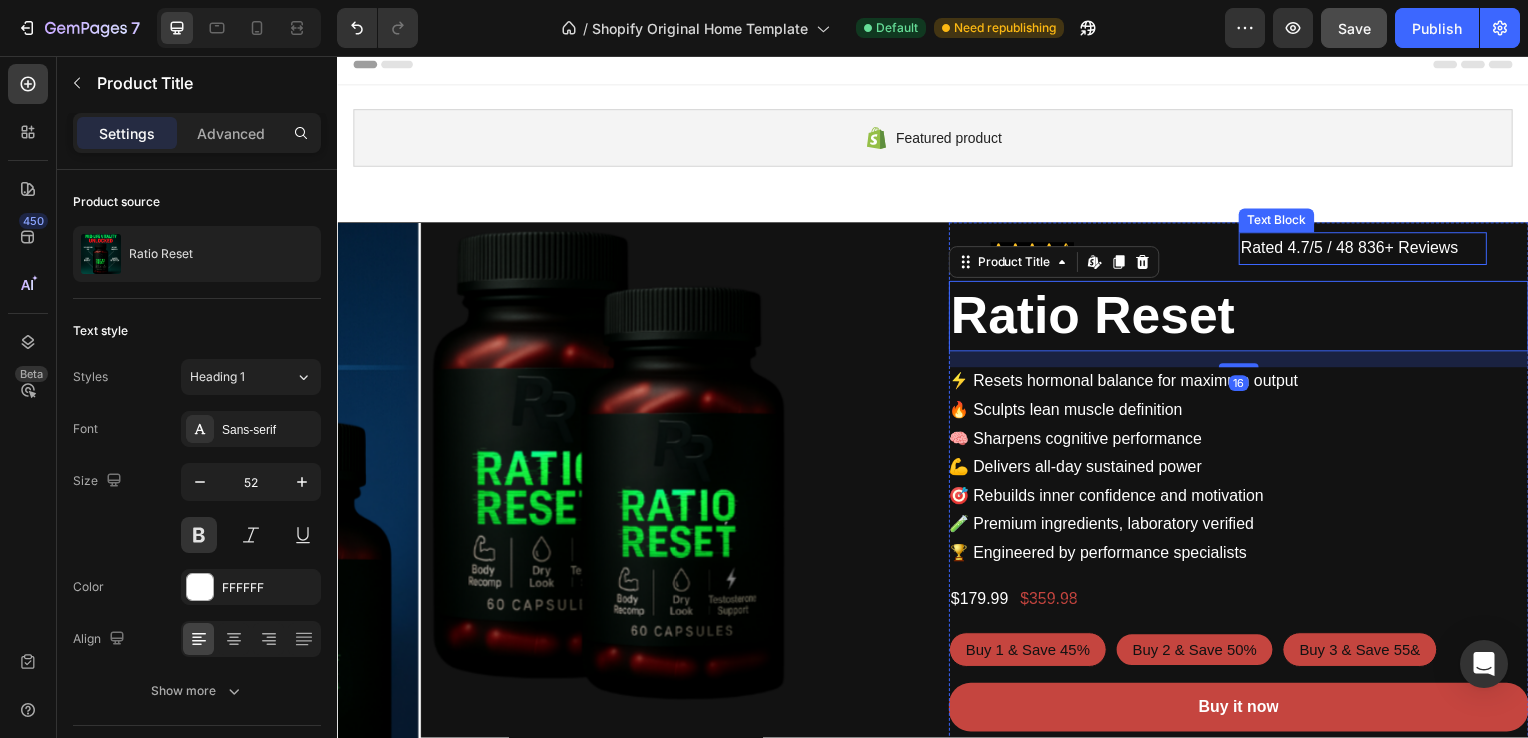click on "Rated 4.7/5 / 48 836+ Reviews" at bounding box center [1370, 250] 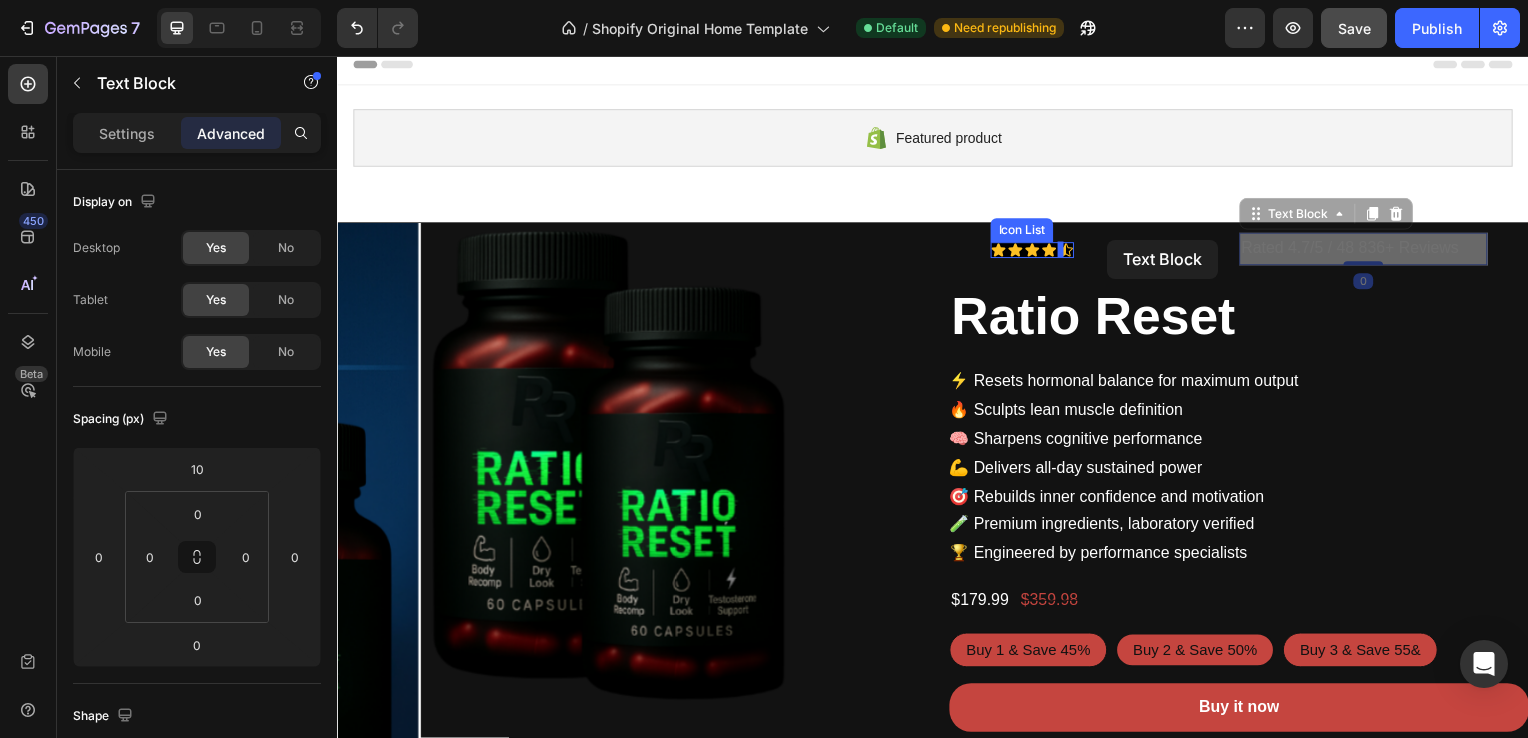drag, startPoint x: 1253, startPoint y: 211, endPoint x: 1113, endPoint y: 241, distance: 143.1782 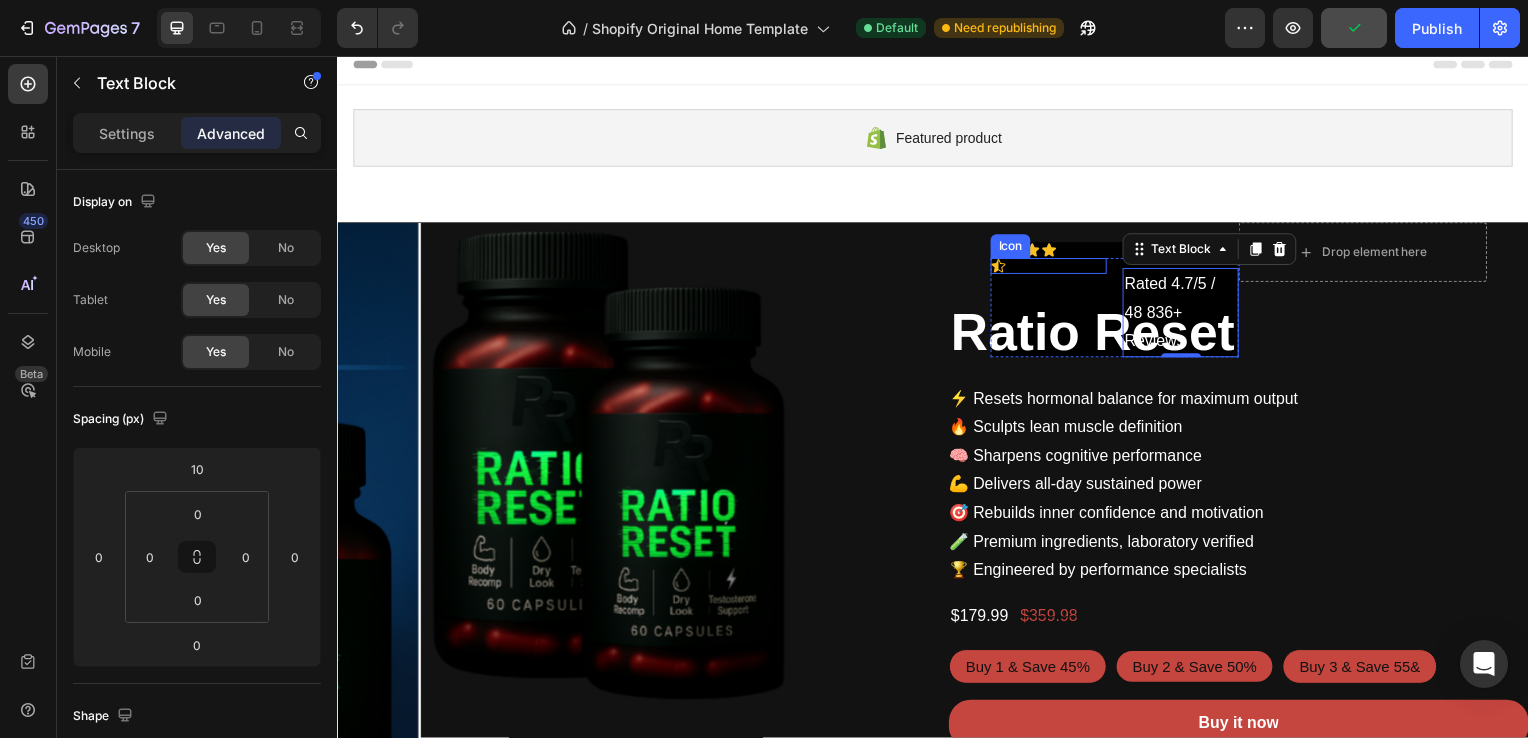 click on "Icon" at bounding box center (1053, 268) 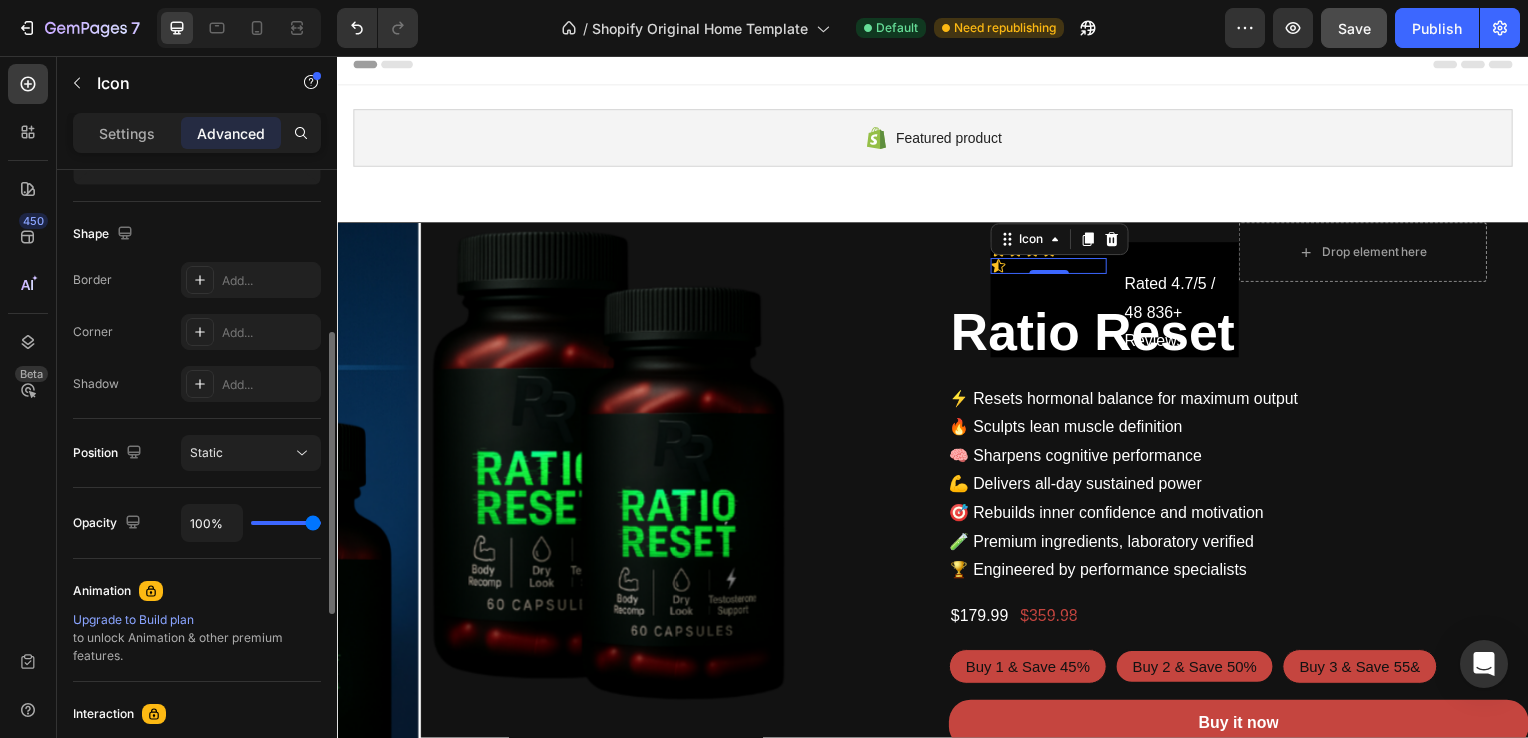 scroll, scrollTop: 484, scrollLeft: 0, axis: vertical 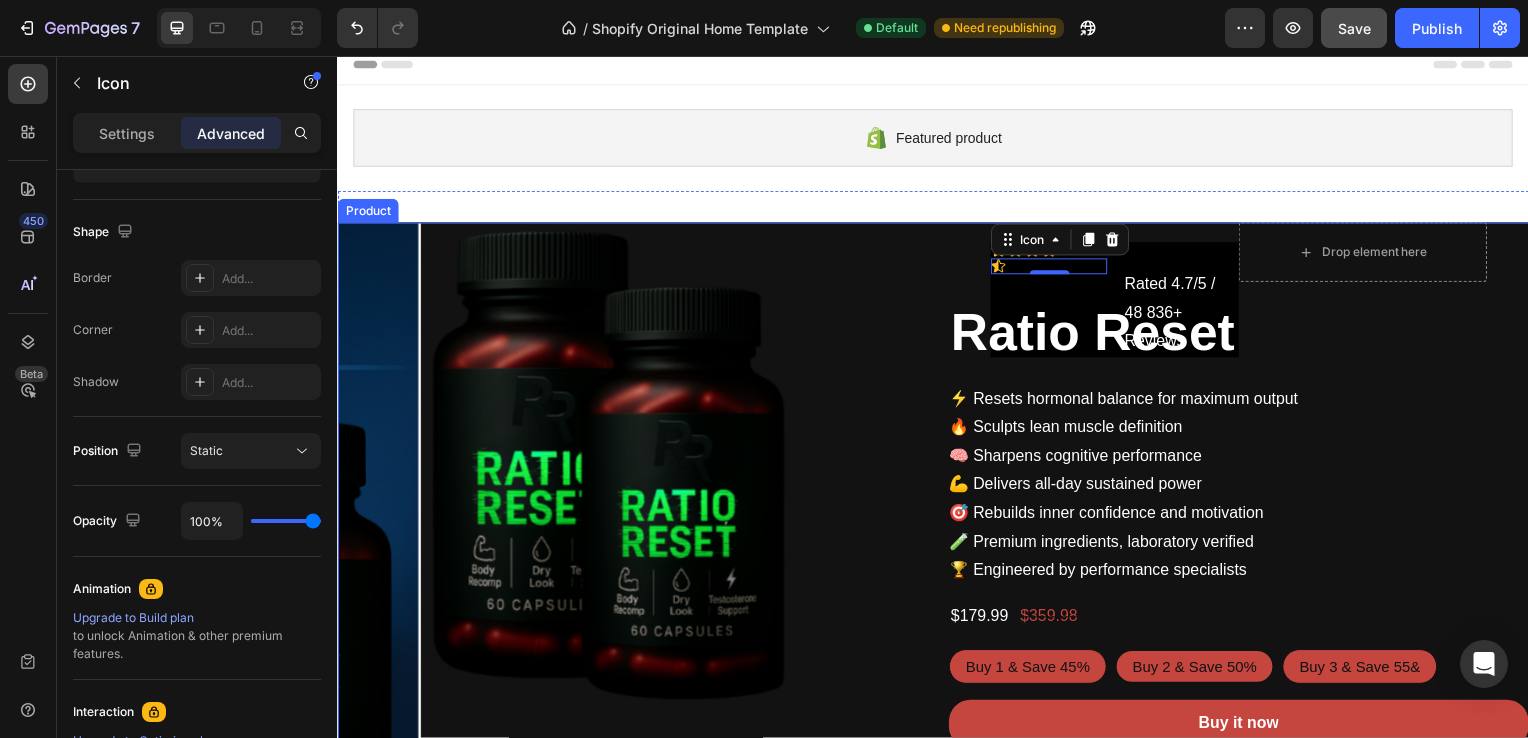 click on "Icon Icon Icon Icon Icon   0 Rated 4.7/5 / 48 836+ Reviews Text Block Row Icon List
Drop element here Row Ratio Reset Product Title ⚡ Resets hormonal balance for maximum output
🔥 Sculpts lean muscle definition
🧠 Sharpens cognitive performance
💪 Delivers all-day sustained power
🎯 Rebuilds inner confidence and motivation
🧪 Premium ingredients, laboratory verified
🏆 Engineered by performance specialists   Product Description $179.99 Product Price Product Price $359.98 Product Price Product Price Row Buy 1  & Save 45% Buy 1  & Save 45% Buy 1  & Save 45% Buy 2 & Save 50% Buy 2 & Save 50% Buy 2 & Save 50% Buy 3 & Save 55& Buy 3 & Save 55& Buy 3 & Save 55& Product Variants & Swatches Buy it now Dynamic Checkout Bundler Bundler
Only  19  left Stock Counter" at bounding box center [1245, 582] 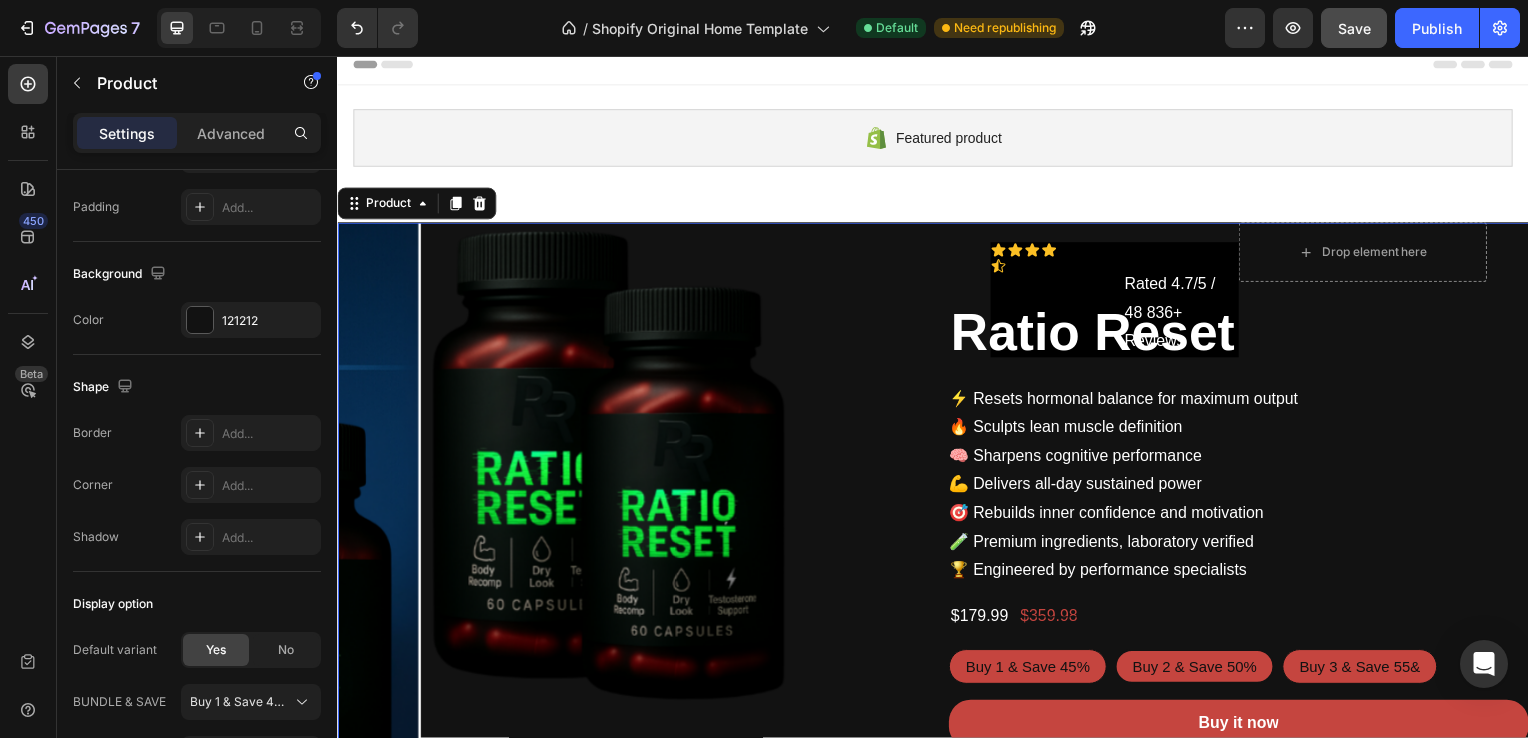 scroll, scrollTop: 0, scrollLeft: 0, axis: both 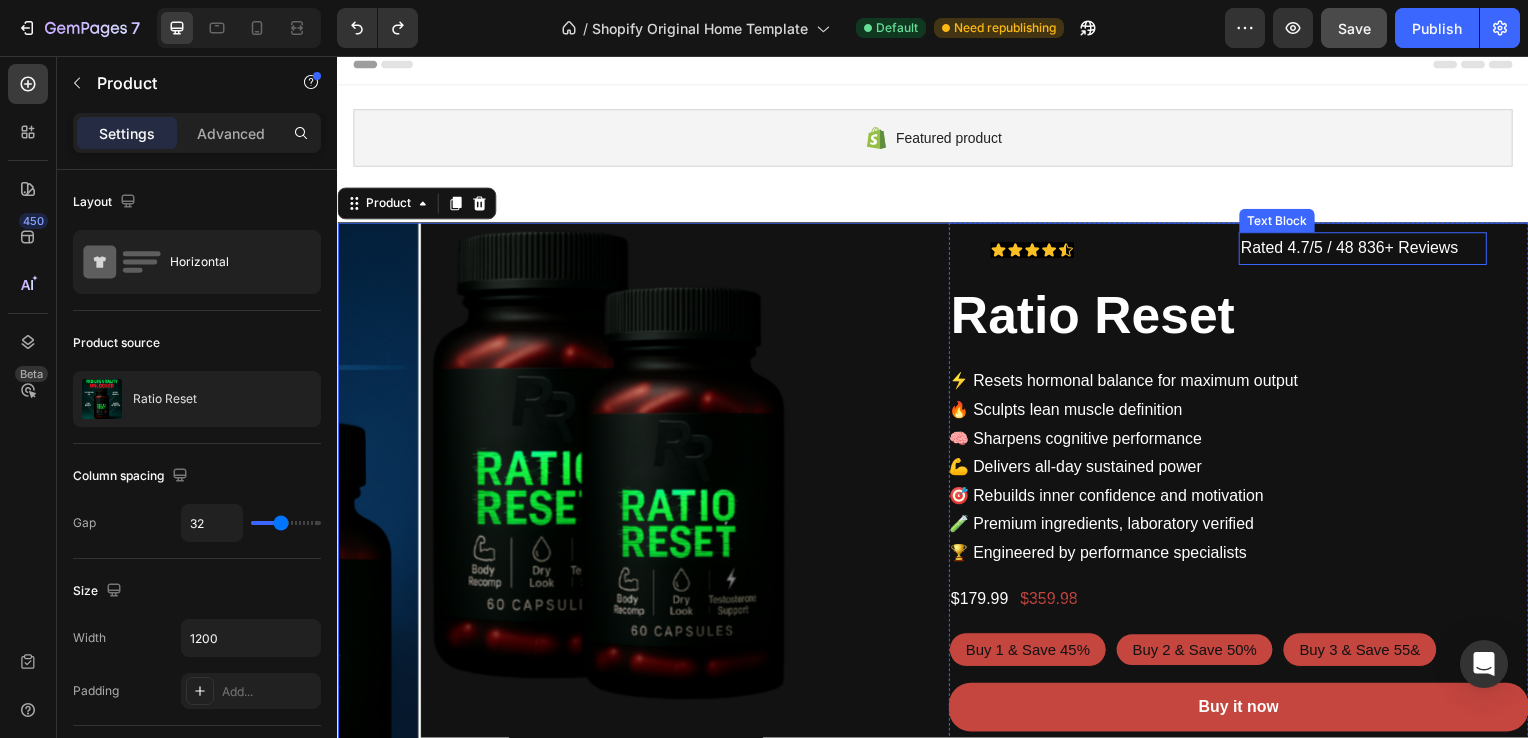 click on "Rated 4.7/5 / 48 836+ Reviews" at bounding box center (1370, 250) 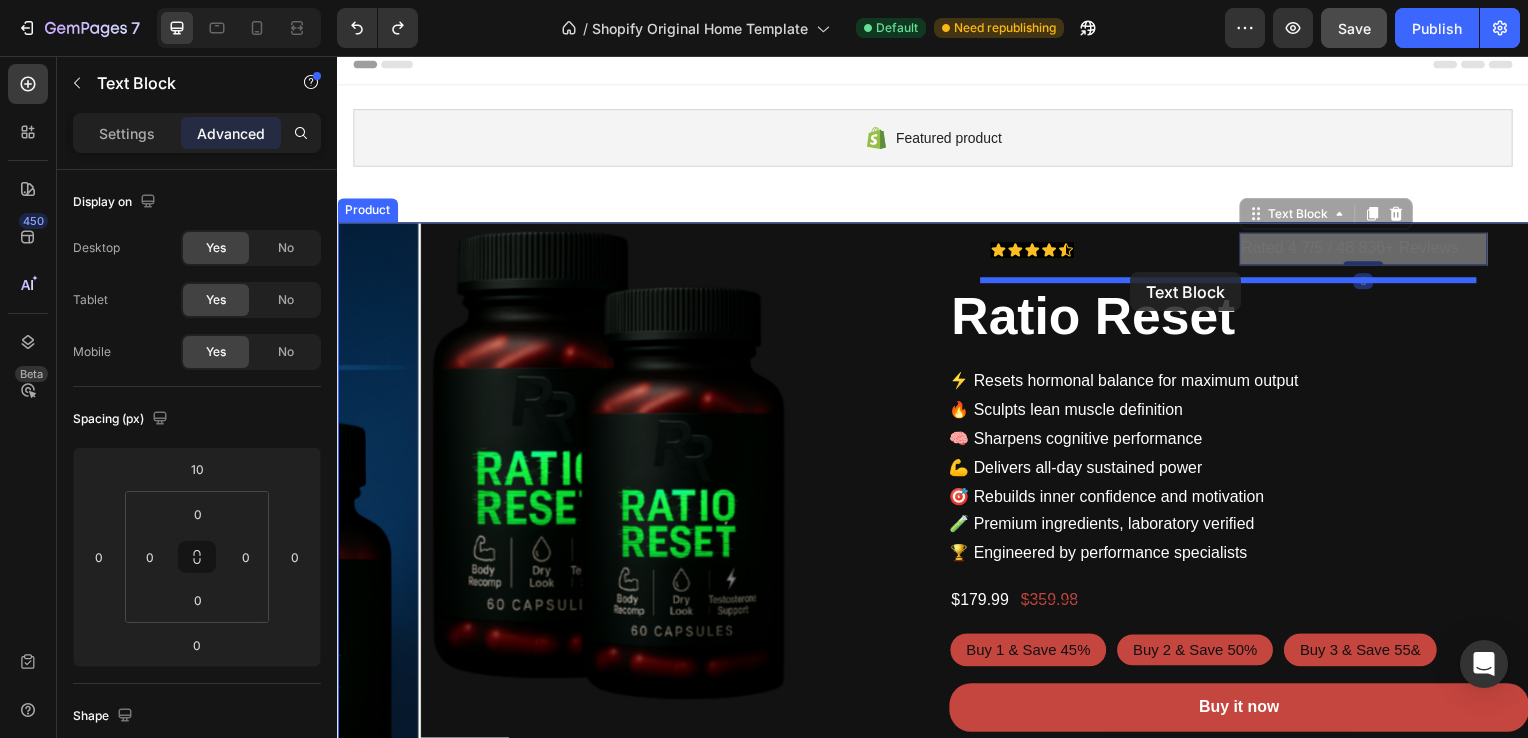 drag, startPoint x: 1246, startPoint y: 216, endPoint x: 1136, endPoint y: 274, distance: 124.35433 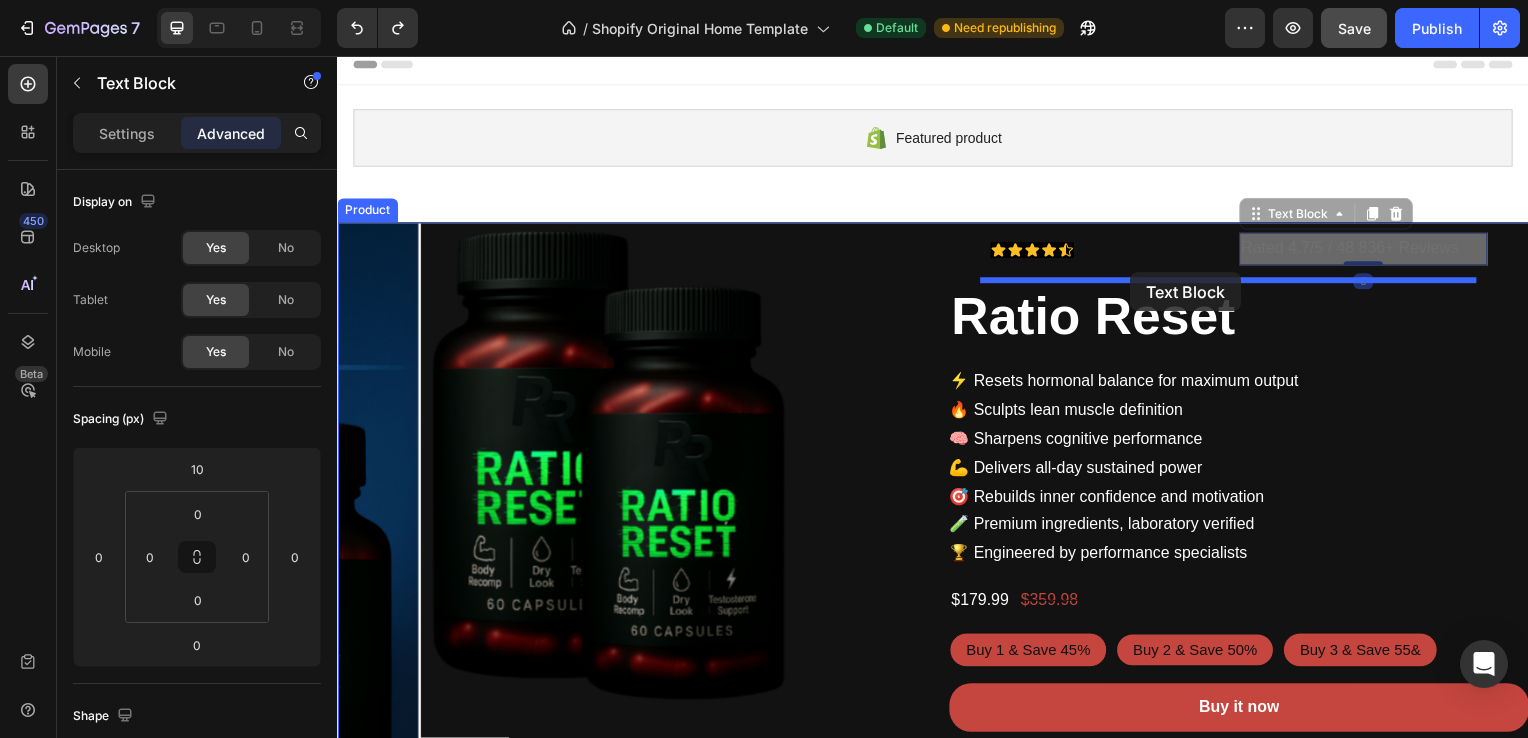 type on "16" 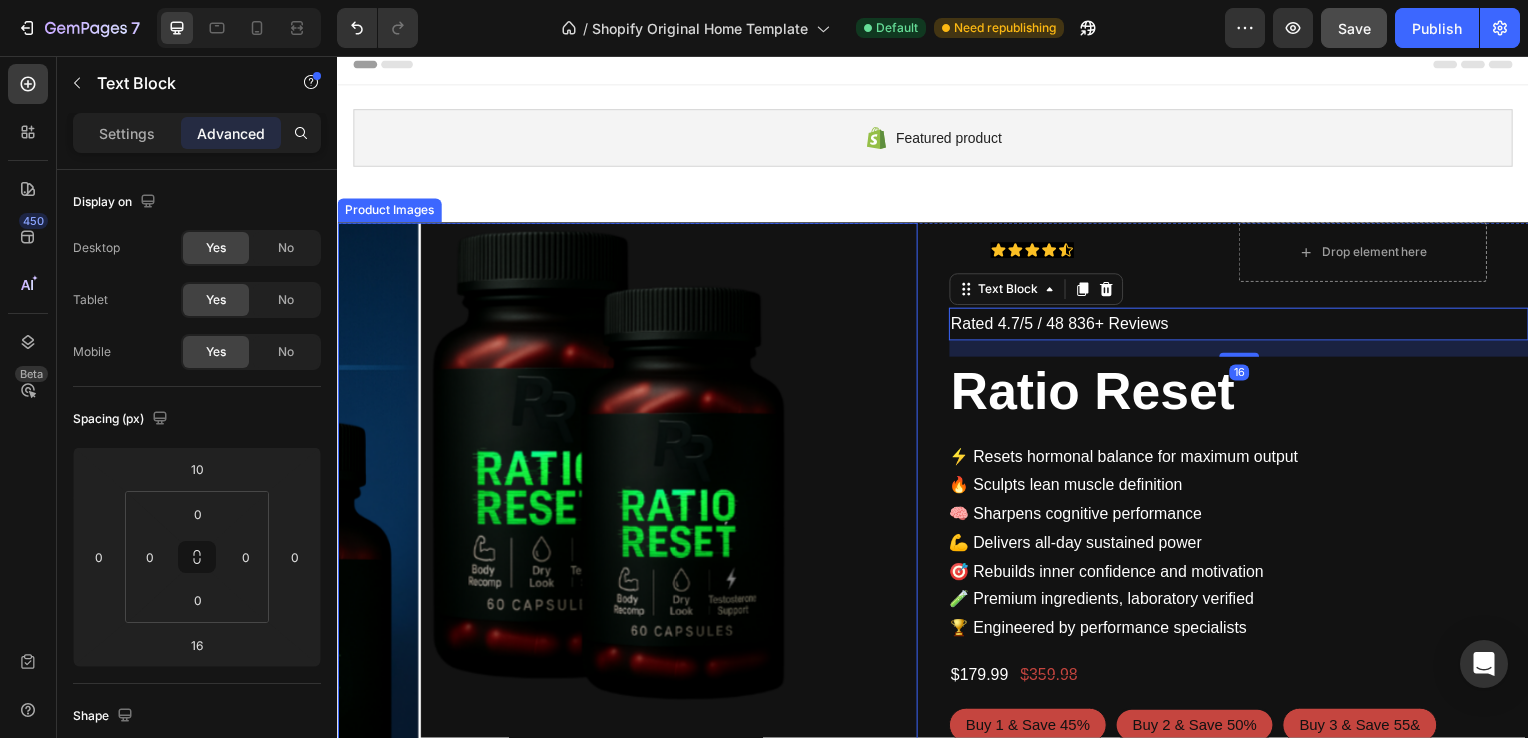 click at bounding box center [713, 516] 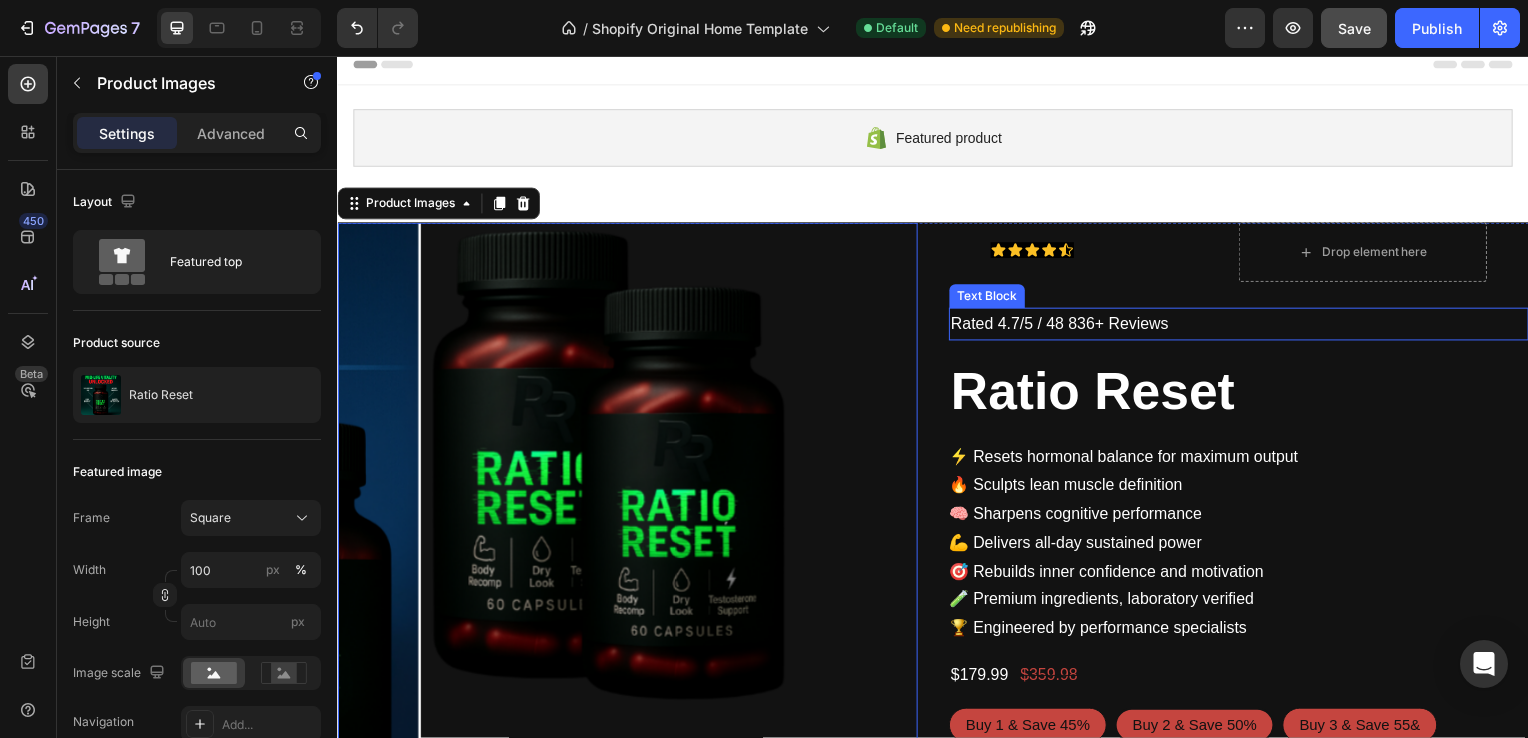 click on "Rated 4.7/5 / 48 836+ Reviews" at bounding box center (1245, 326) 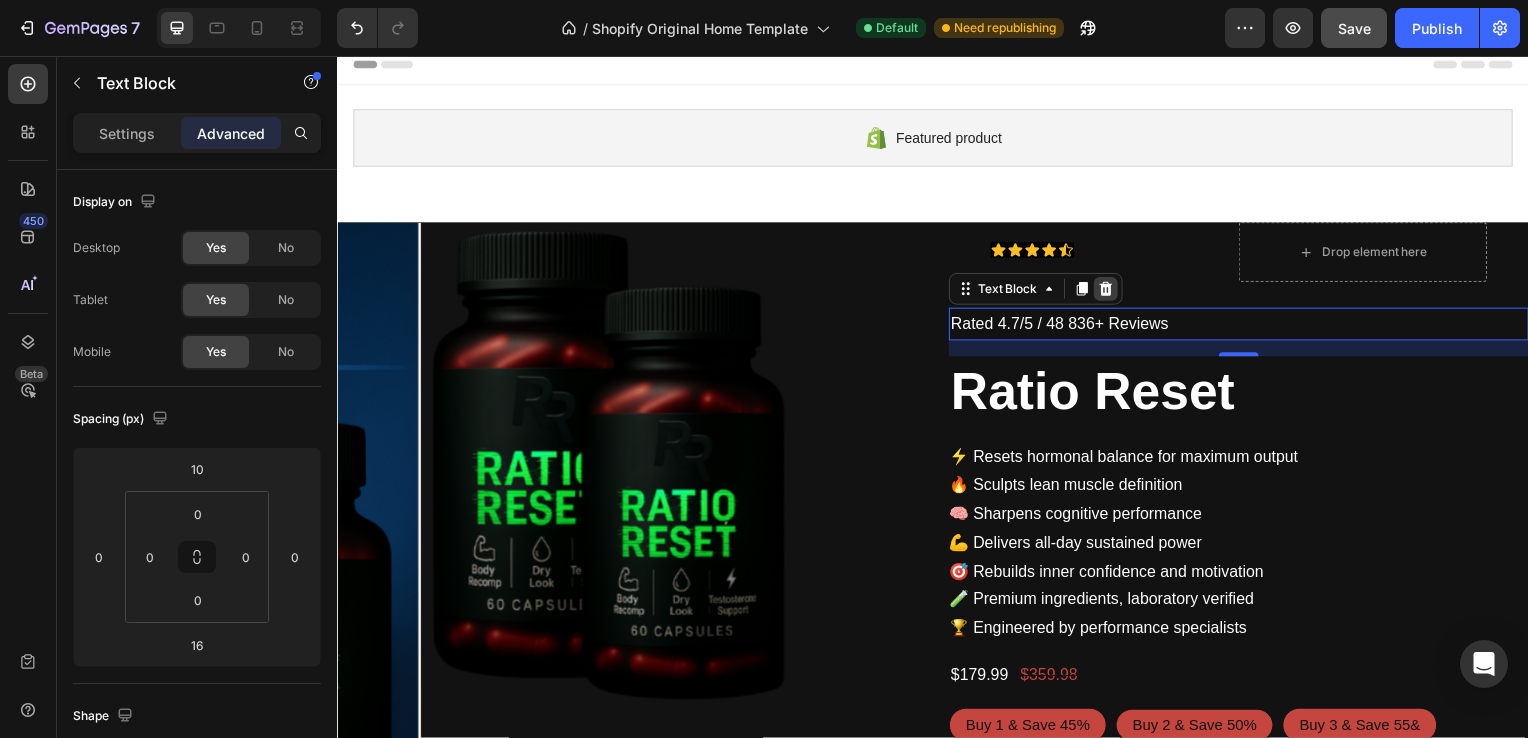 click 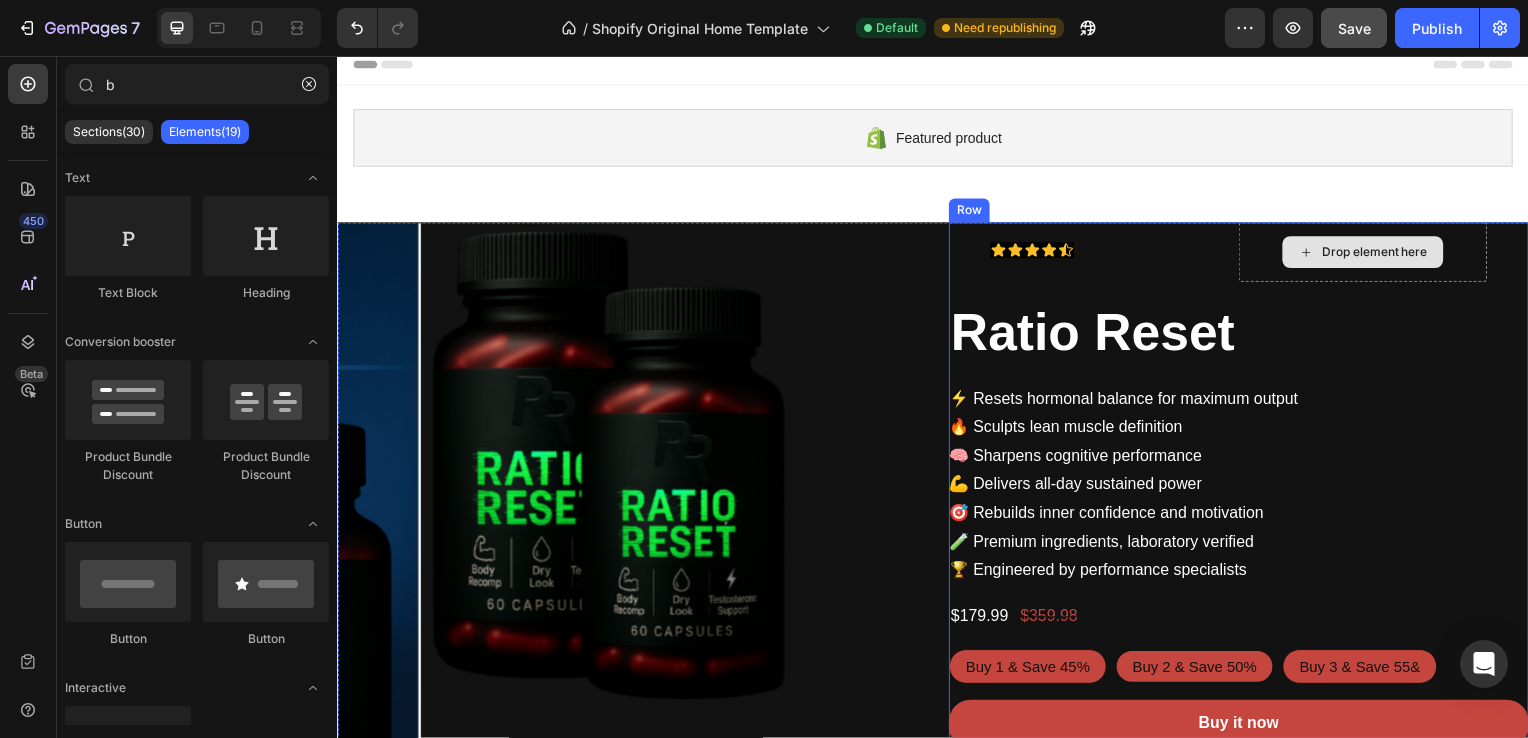 click on "Drop element here" at bounding box center (1370, 254) 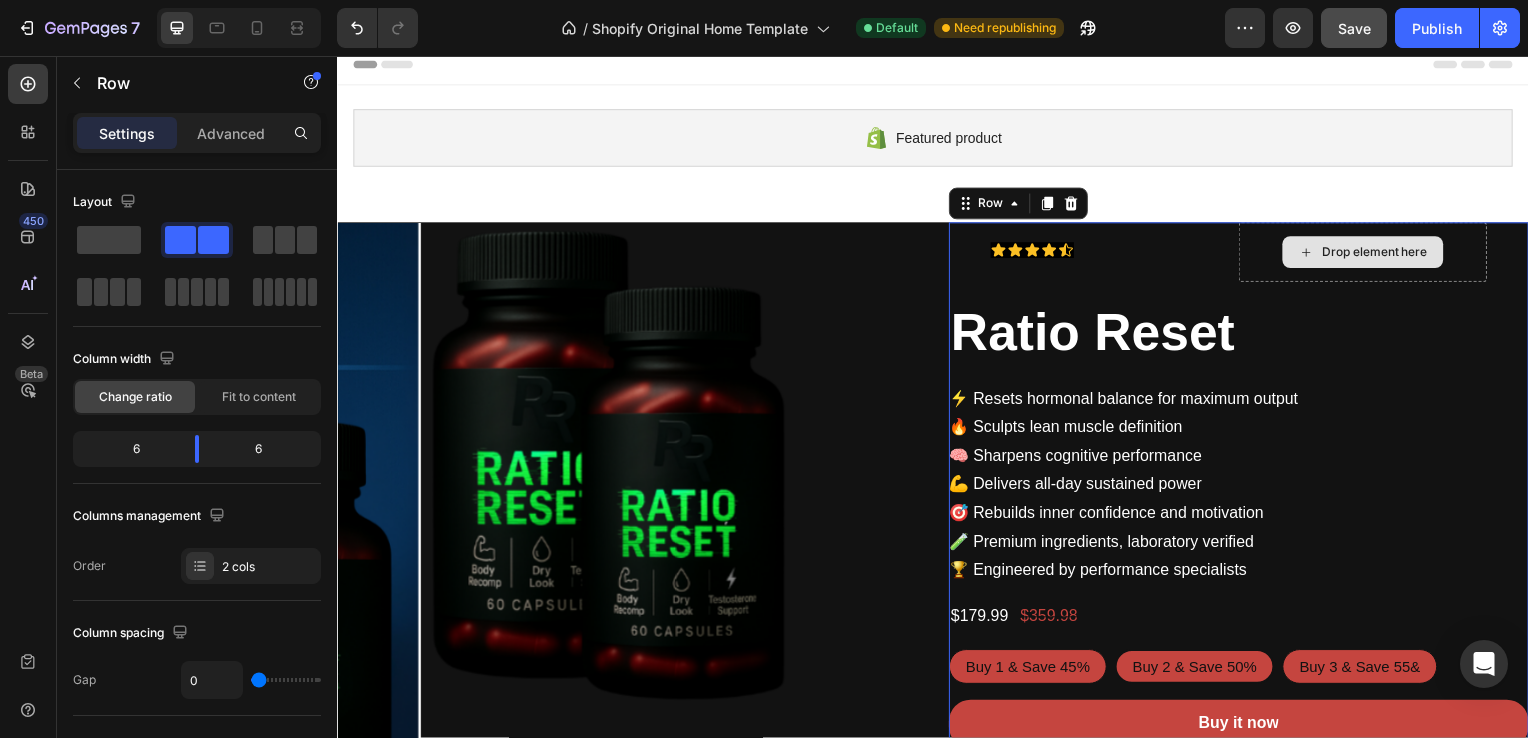 click on "Drop element here" at bounding box center (1370, 254) 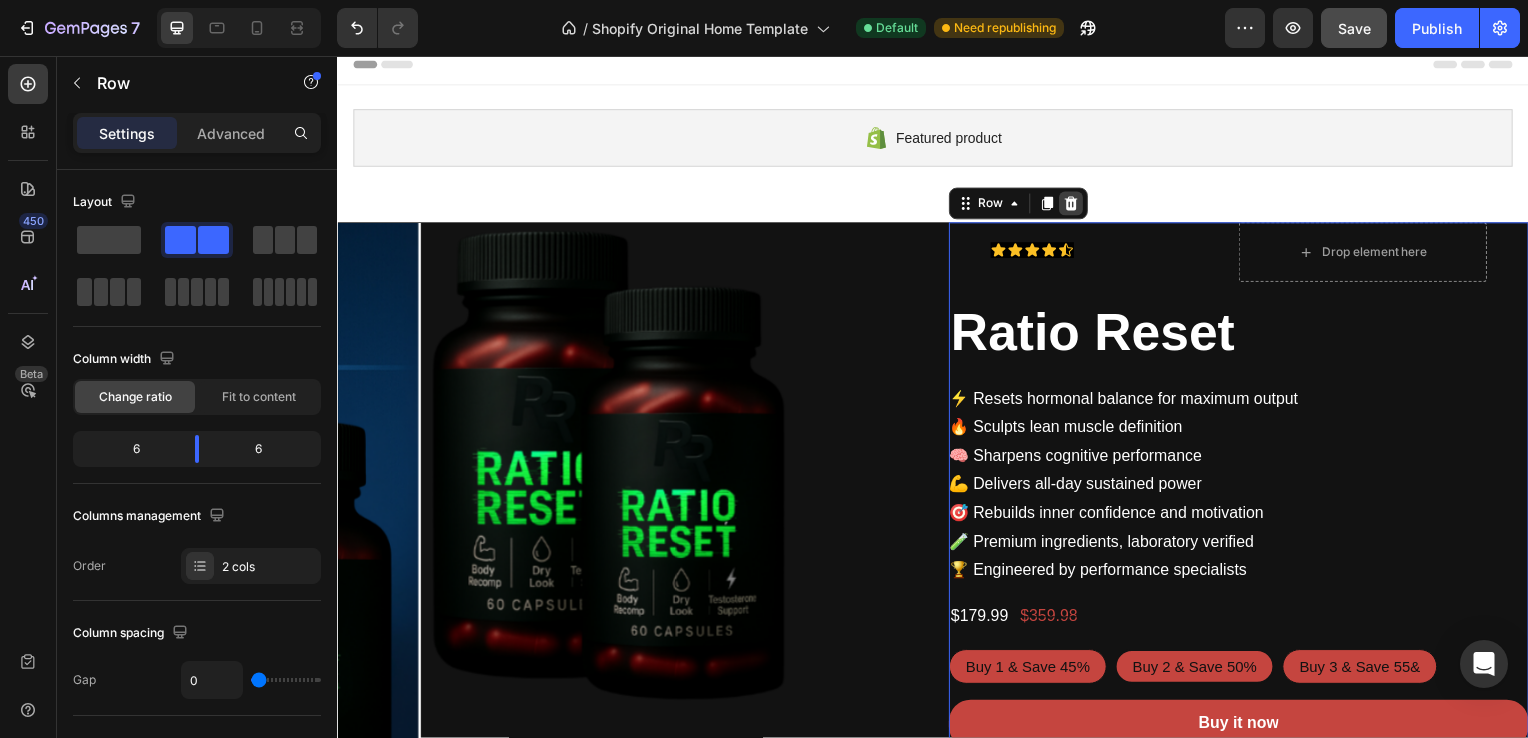 click at bounding box center (1076, 205) 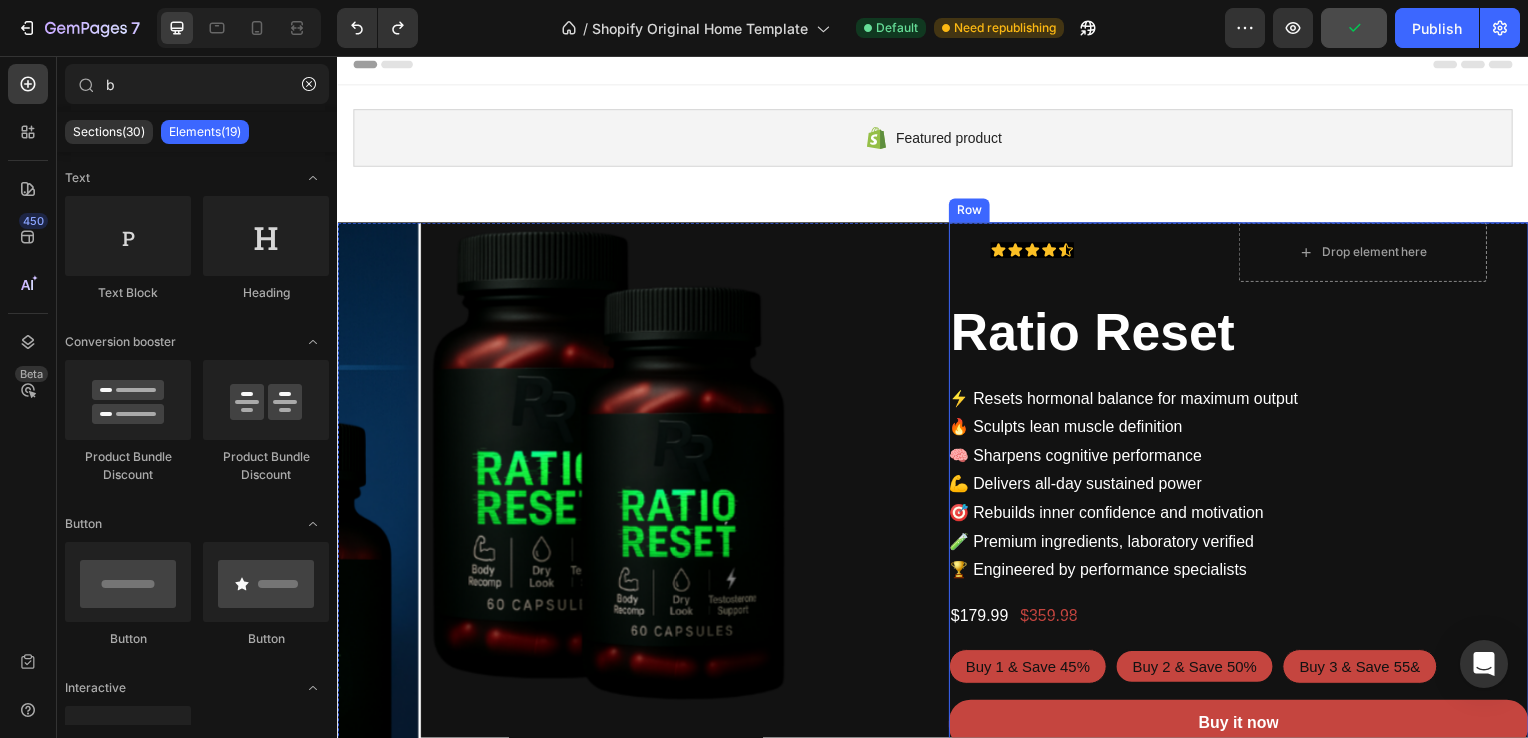 click on "Icon Icon Icon Icon Icon Icon List" at bounding box center (1120, 254) 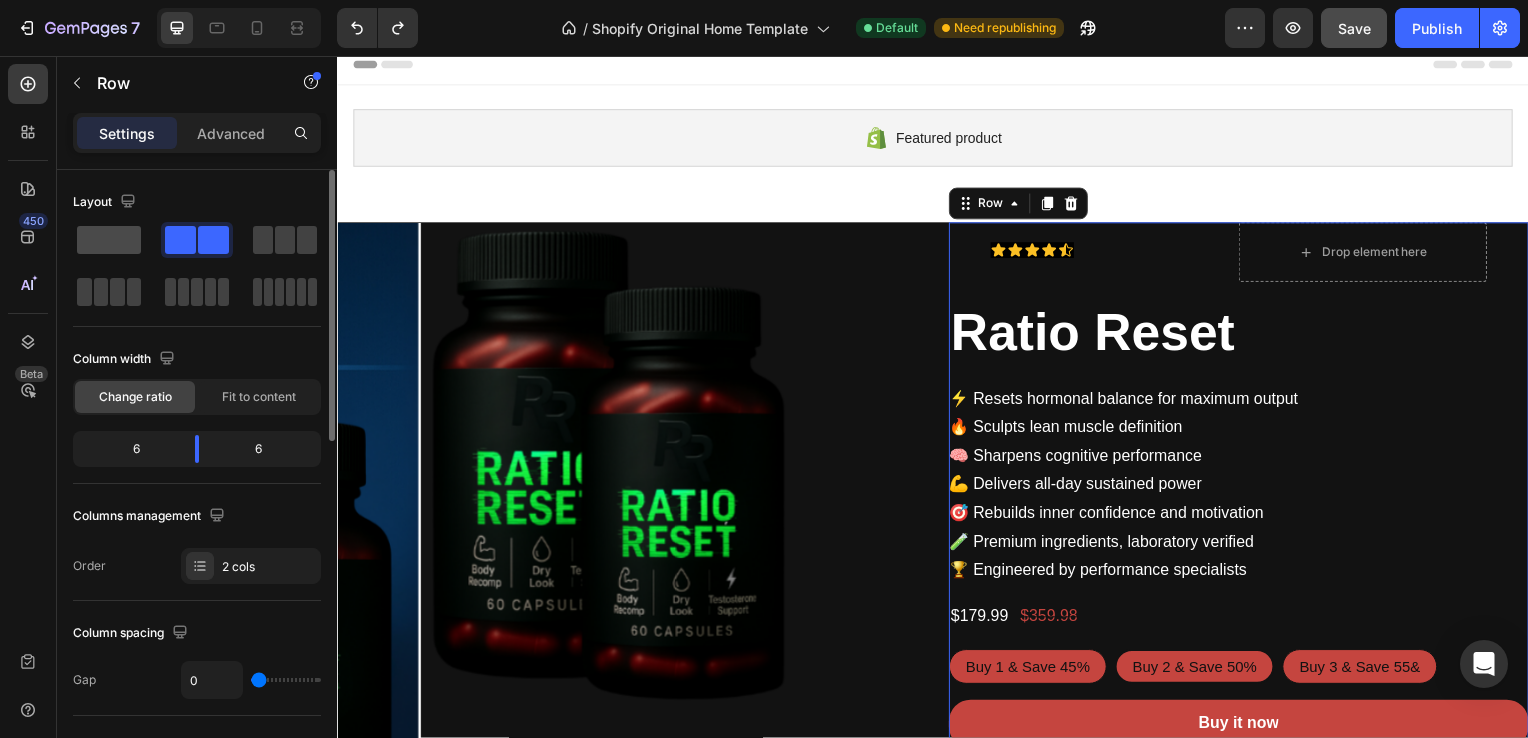 click 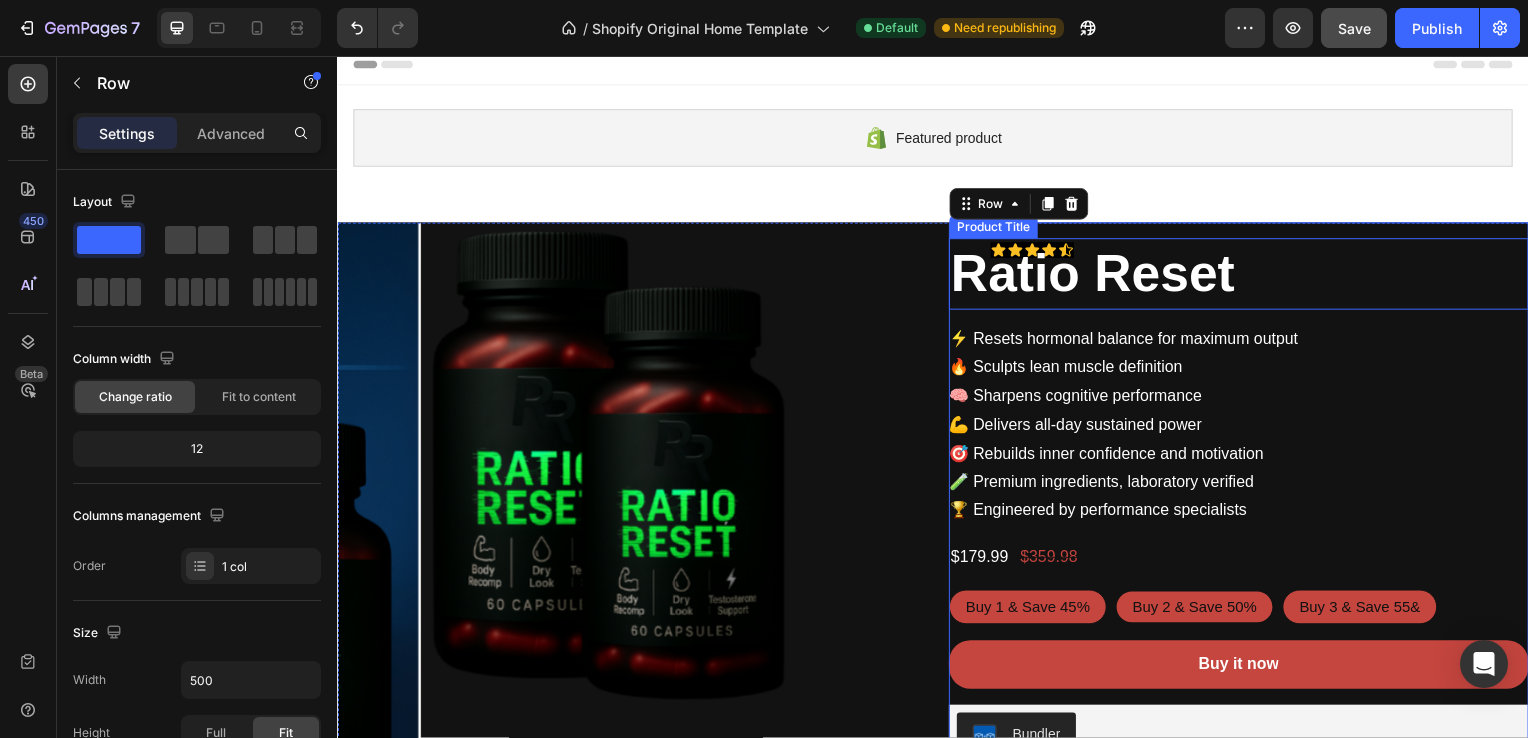 click on "Ratio Reset" at bounding box center [1245, 276] 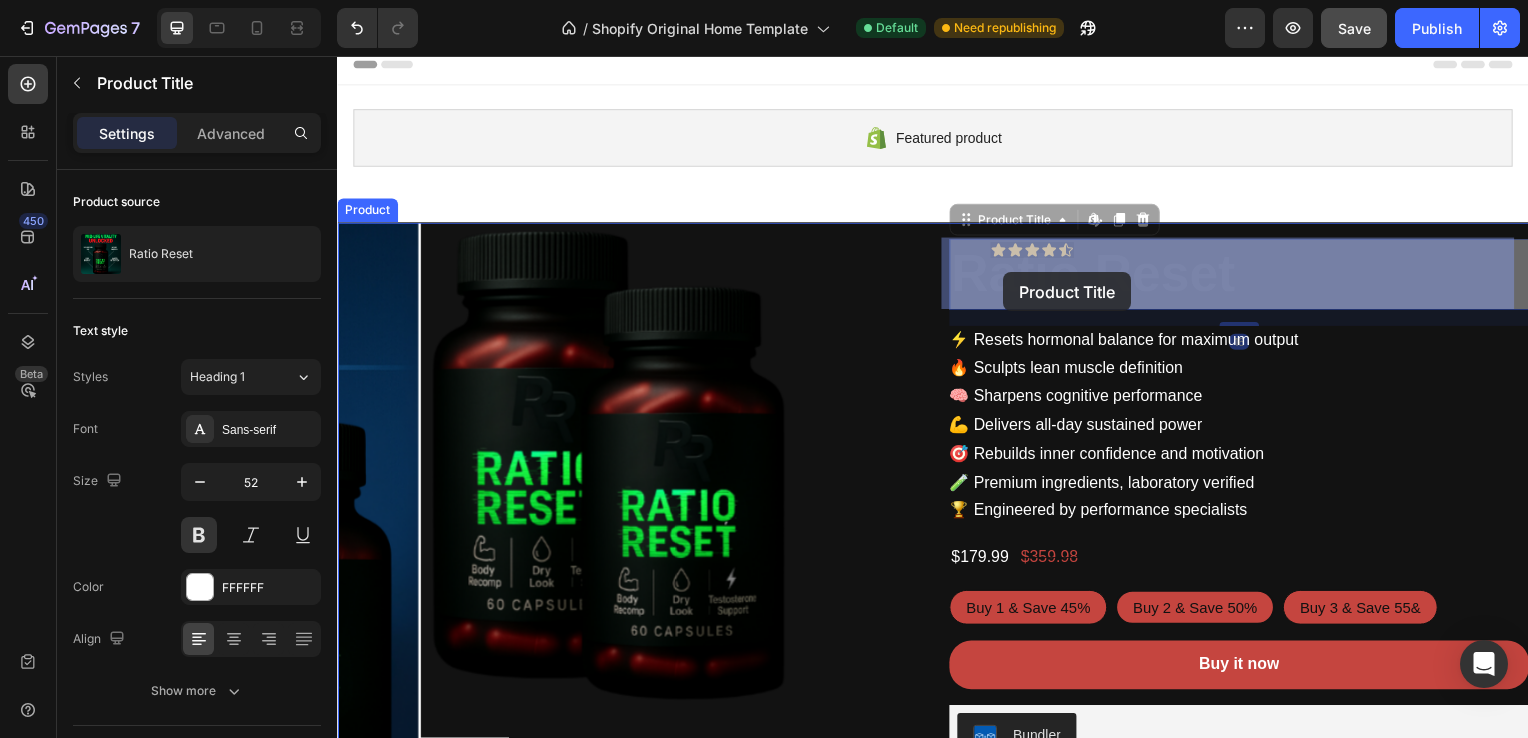 drag, startPoint x: 961, startPoint y: 220, endPoint x: 1008, endPoint y: 274, distance: 71.5891 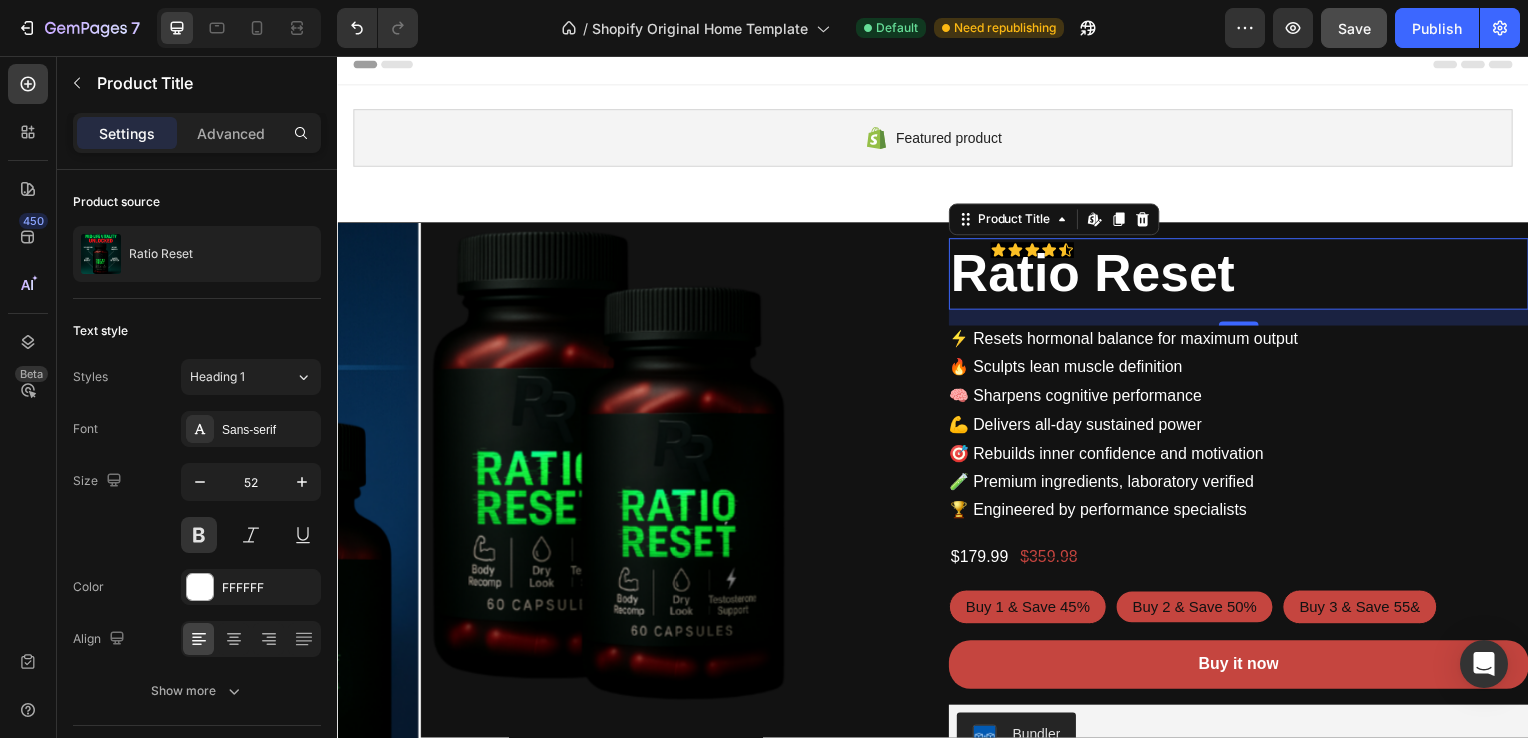 click on "Ratio Reset" at bounding box center [1245, 276] 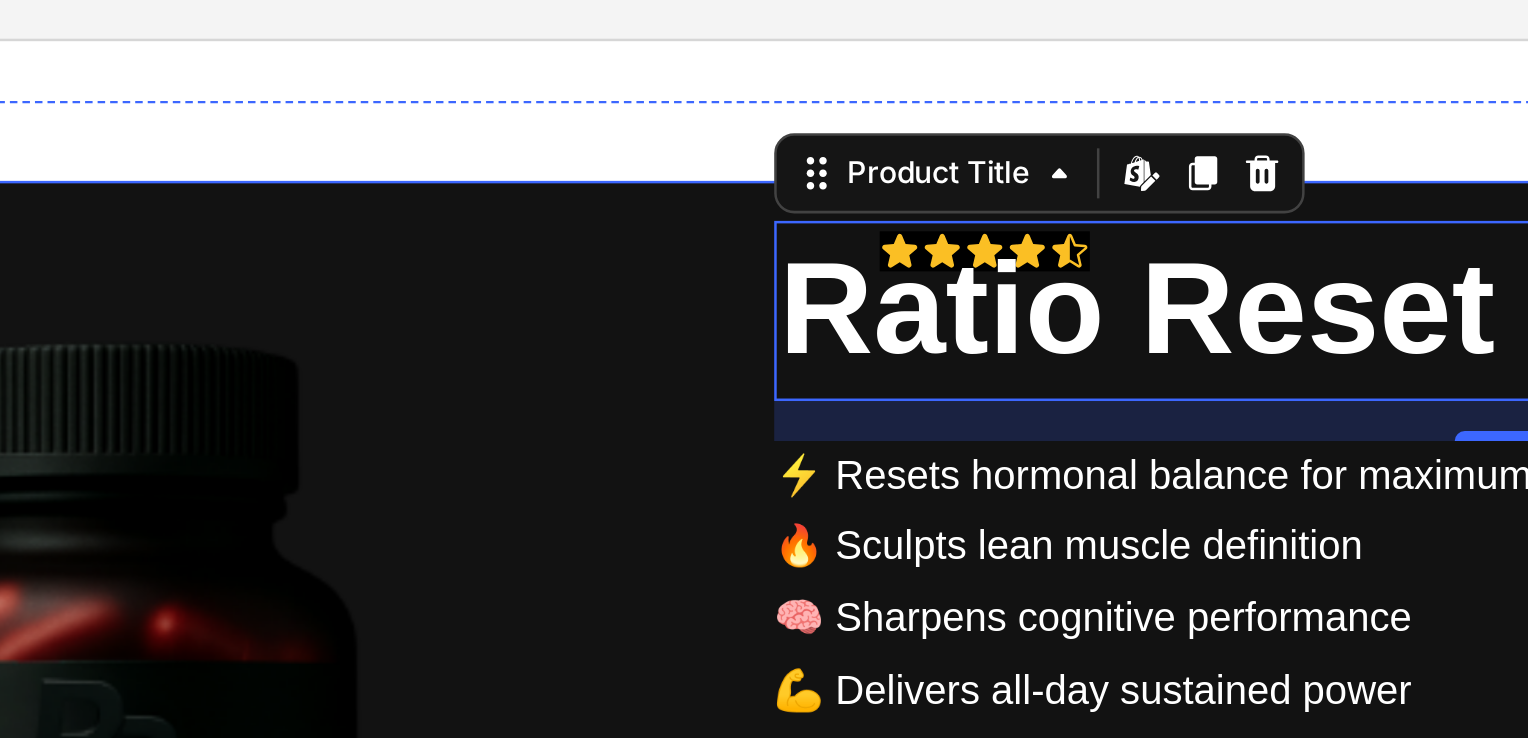 click on "Product Images Icon Icon Icon Icon Icon Icon List Row Ratio Reset Product Title   Edit content in Shopify 16 ⚡ Resets hormonal balance for maximum output
🔥 Sculpts lean muscle definition
🧠 Sharpens cognitive performance
💪 Delivers all-day sustained power
🎯 Rebuilds inner confidence and motivation
🧪 Premium ingredients, laboratory verified
🏆 Engineered by performance specialists   Product Description $179.99 Product Price Product Price $359.98 Product Price Product Price Row Buy 1  & Save 45% Buy 1  & Save 45% Buy 1  & Save 45% Buy 2 & Save 50% Buy 2 & Save 50% Buy 2 & Save 50% Buy 3 & Save 55& Buy 3 & Save 55& Buy 3 & Save 55& Product Variants & Swatches Buy it now Dynamic Checkout Bundler Bundler
Only  19  left Stock Counter Product" at bounding box center [-167, 289] 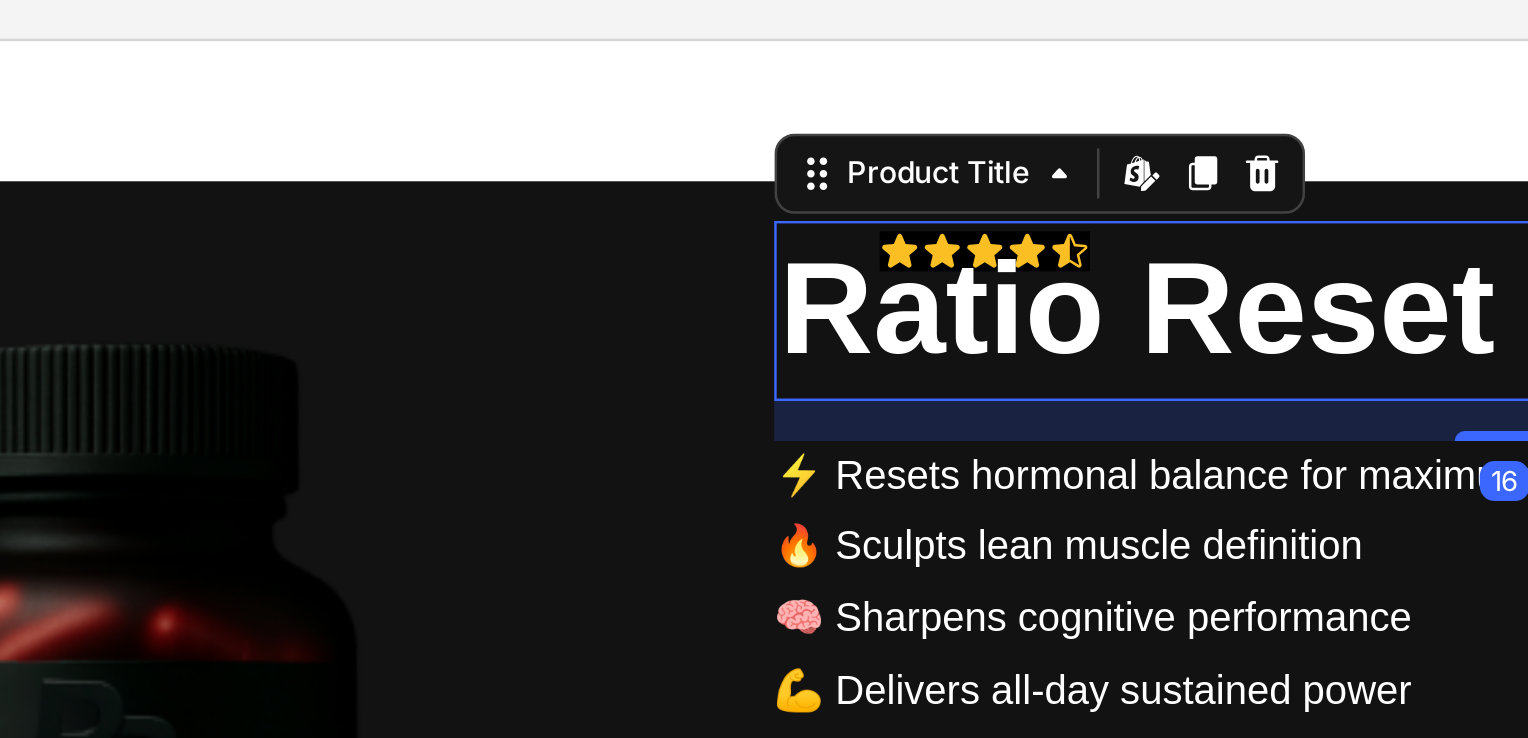 click on "Ratio Reset" at bounding box center (141, -17) 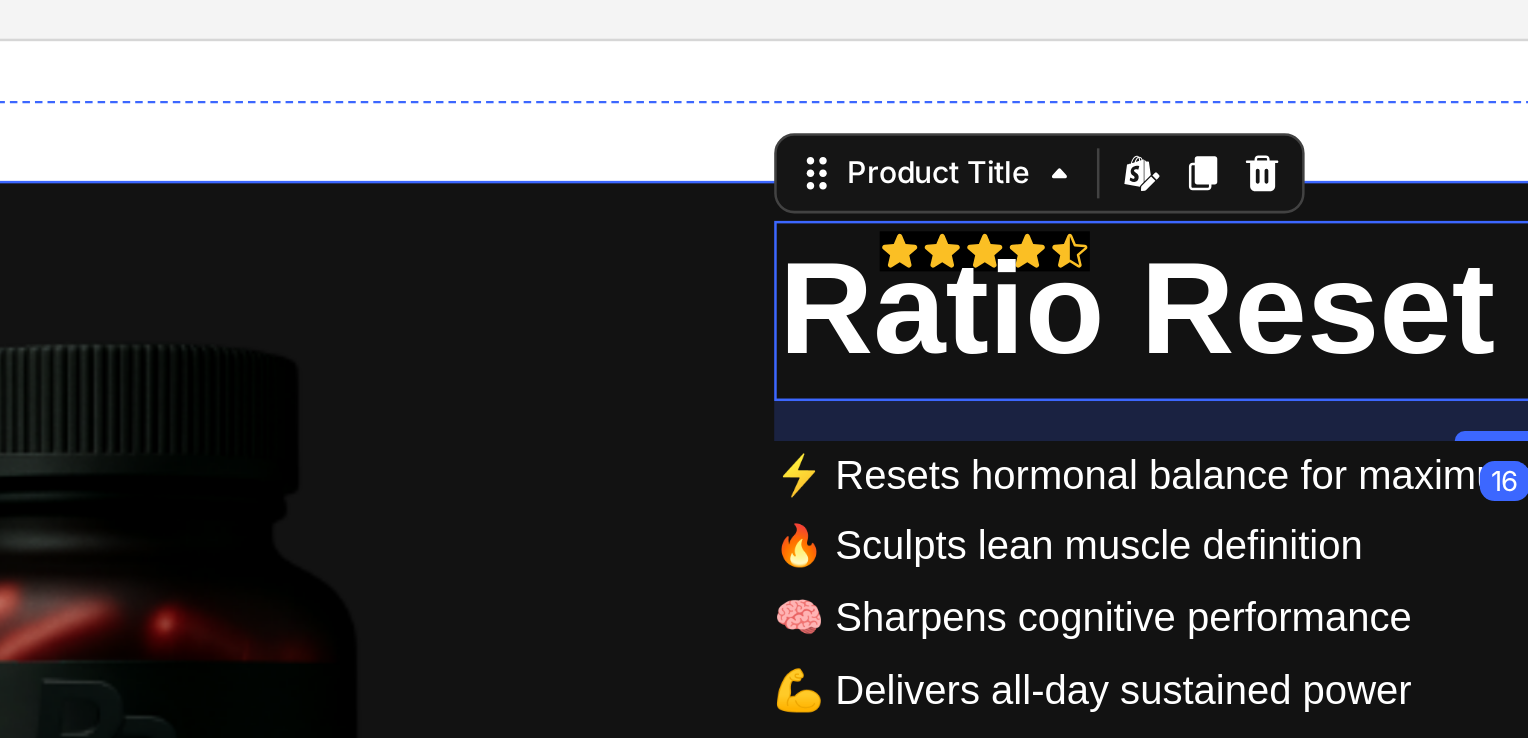 click on "Icon Icon Icon Icon Icon Icon List Row Ratio Reset Product Title   Edit content in Shopify 16 ⚡ Resets hormonal balance for maximum output
🔥 Sculpts lean muscle definition
🧠 Sharpens cognitive performance
💪 Delivers all-day sustained power
🎯 Rebuilds inner confidence and motivation
🧪 Premium ingredients, laboratory verified
🏆 Engineered by performance specialists   Product Description $179.99 Product Price Product Price $359.98 Product Price Product Price Row Buy 1  & Save 45% Buy 1  & Save 45% Buy 1  & Save 45% Buy 2 & Save 50% Buy 2 & Save 50% Buy 2 & Save 50% Buy 3 & Save 55& Buy 3 & Save 55& Buy 3 & Save 55& Product Variants & Swatches Buy it now Dynamic Checkout Bundler Bundler
Only  19  left Stock Counter" at bounding box center (141, 289) 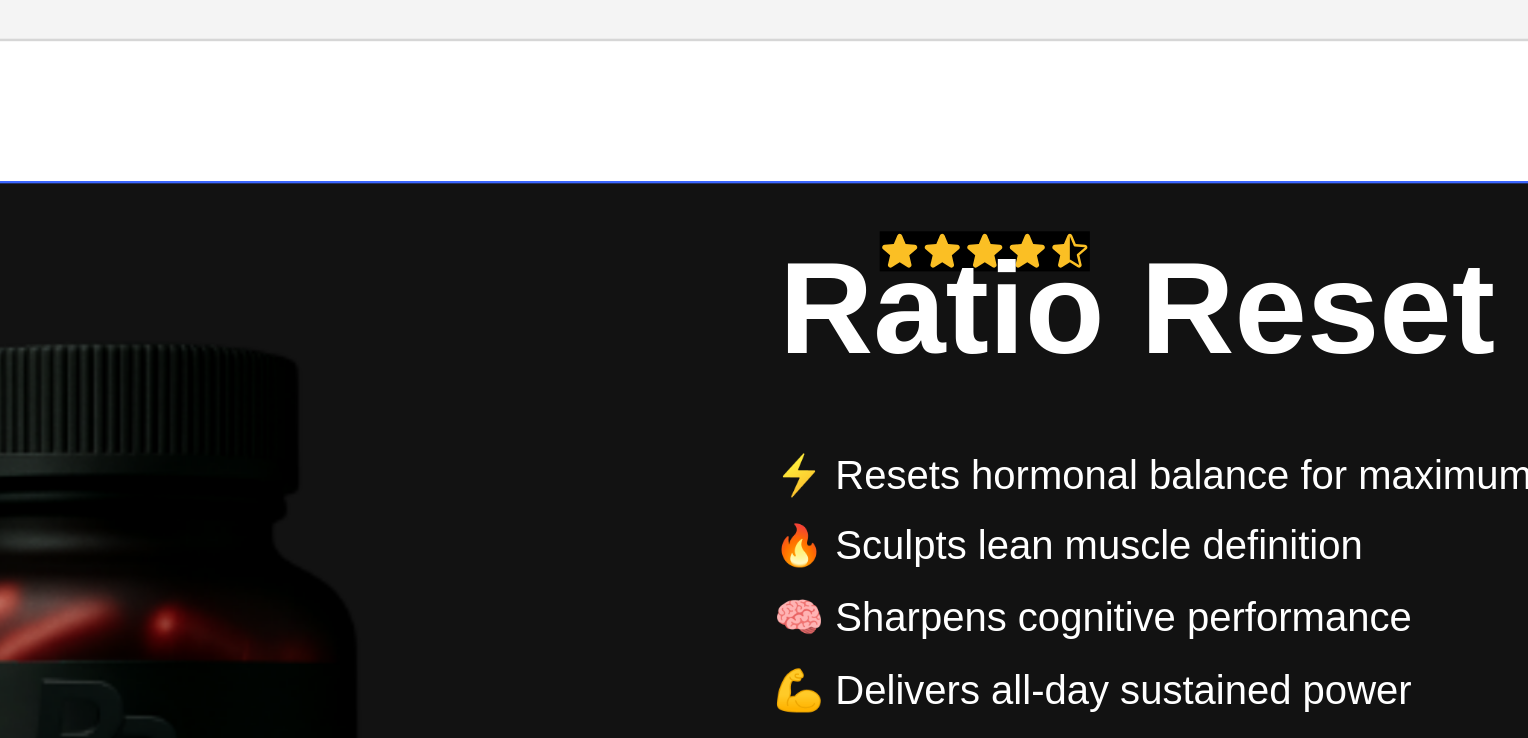 click on "Icon Icon Icon Icon Icon Icon List Row Ratio Reset Product Title ⚡ Resets hormonal balance for maximum output
🔥 Sculpts lean muscle definition
🧠 Sharpens cognitive performance
💪 Delivers all-day sustained power
🎯 Rebuilds inner confidence and motivation
🧪 Premium ingredients, laboratory verified
🏆 Engineered by performance specialists   Product Description $179.99 Product Price Product Price $359.98 Product Price Product Price Row Buy 1  & Save 45% Buy 1  & Save 45% Buy 1  & Save 45% Buy 2 & Save 50% Buy 2 & Save 50% Buy 2 & Save 50% Buy 3 & Save 55& Buy 3 & Save 55& Buy 3 & Save 55& Product Variants & Swatches Buy it now Dynamic Checkout Bundler Bundler
Only  19  left Stock Counter" at bounding box center (141, 289) 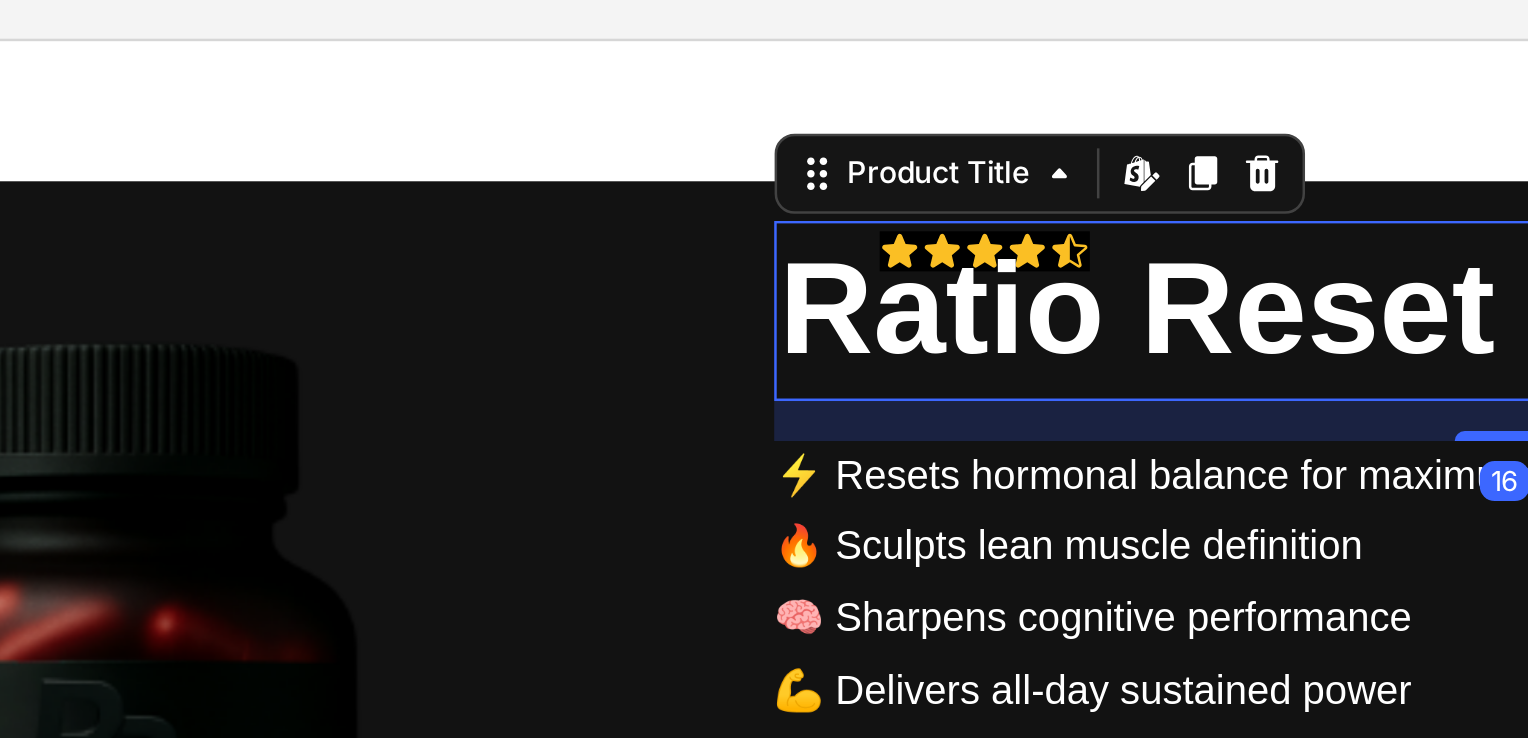 click on "Ratio Reset" at bounding box center [141, -17] 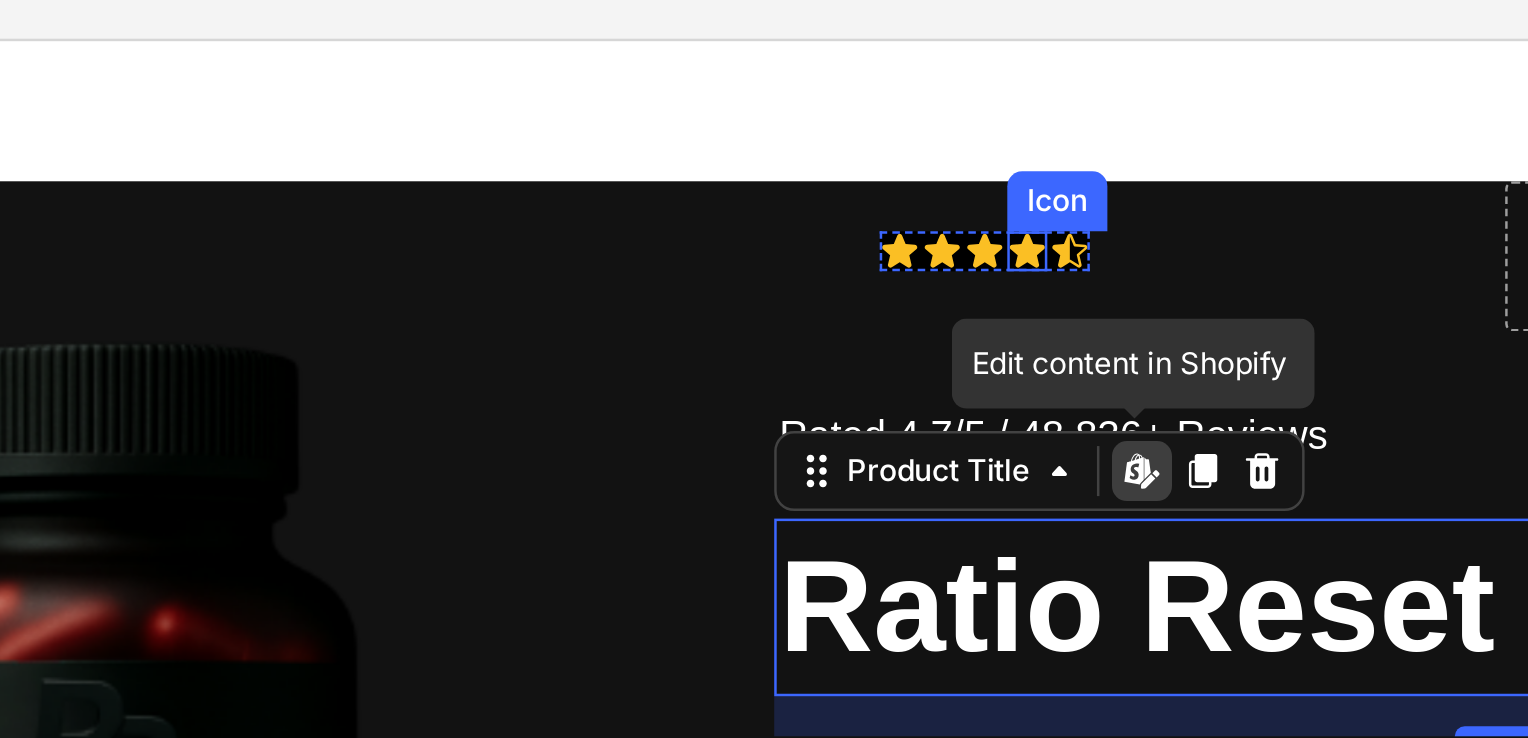 click 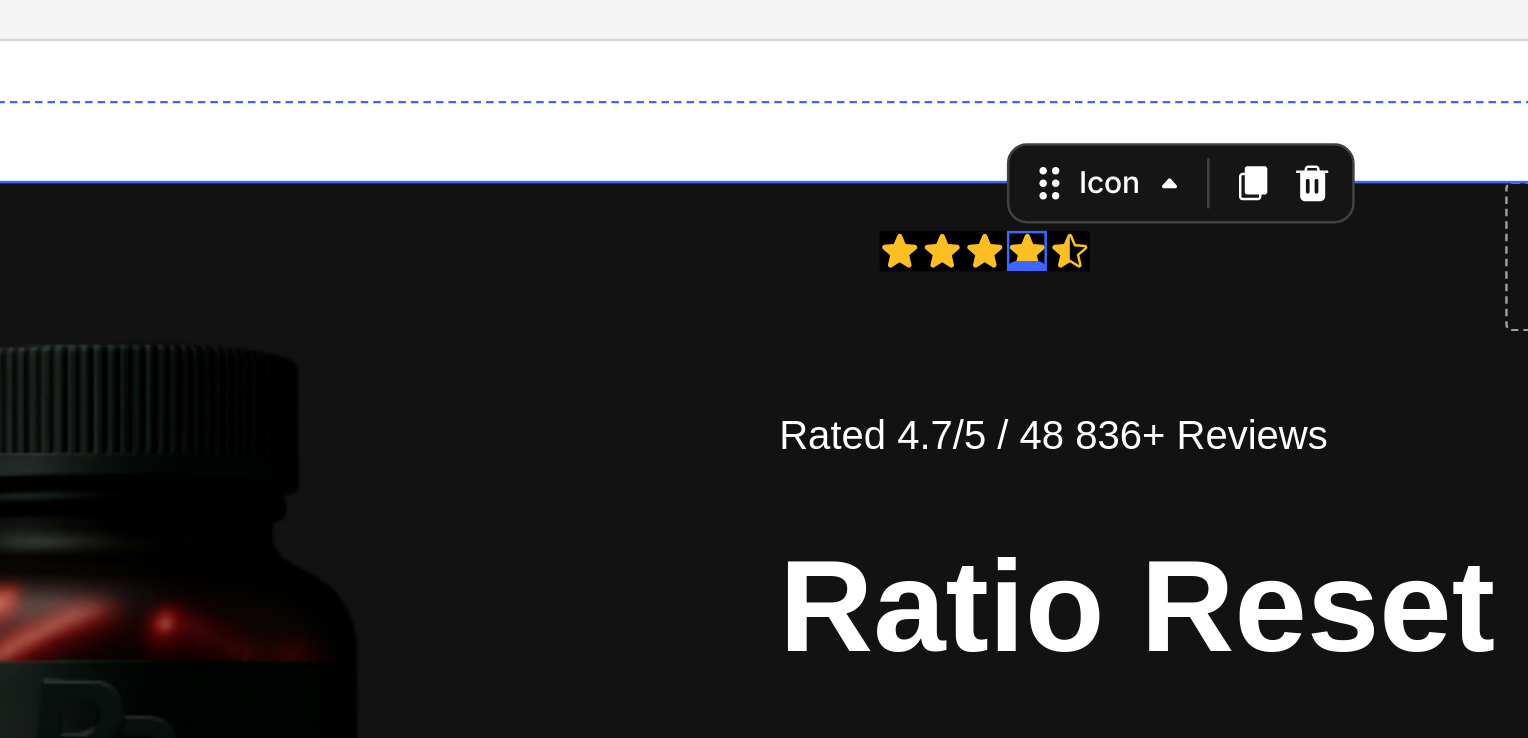 click on "Icon Icon Icon Icon   0 Icon Icon List
Drop element here Row Rated 4.7/5 / 48 836+ Reviews Text Block Ratio Reset Product Title ⚡ Resets hormonal balance for maximum output
🔥 Sculpts lean muscle definition
🧠 Sharpens cognitive performance
💪 Delivers all-day sustained power
🎯 Rebuilds inner confidence and motivation
🧪 Premium ingredients, laboratory verified
🏆 Engineered by performance specialists   Product Description $179.99 Product Price Product Price $359.98 Product Price Product Price Row Buy 1  & Save 45% Buy 1  & Save 45% Buy 1  & Save 45% Buy 2 & Save 50% Buy 2 & Save 50% Buy 2 & Save 50% Buy 3 & Save 55& Buy 3 & Save 55& Buy 3 & Save 55& Product Variants & Swatches Buy it now Dynamic Checkout Bundler Bundler
Only  19  left Stock Counter" at bounding box center [141, 296] 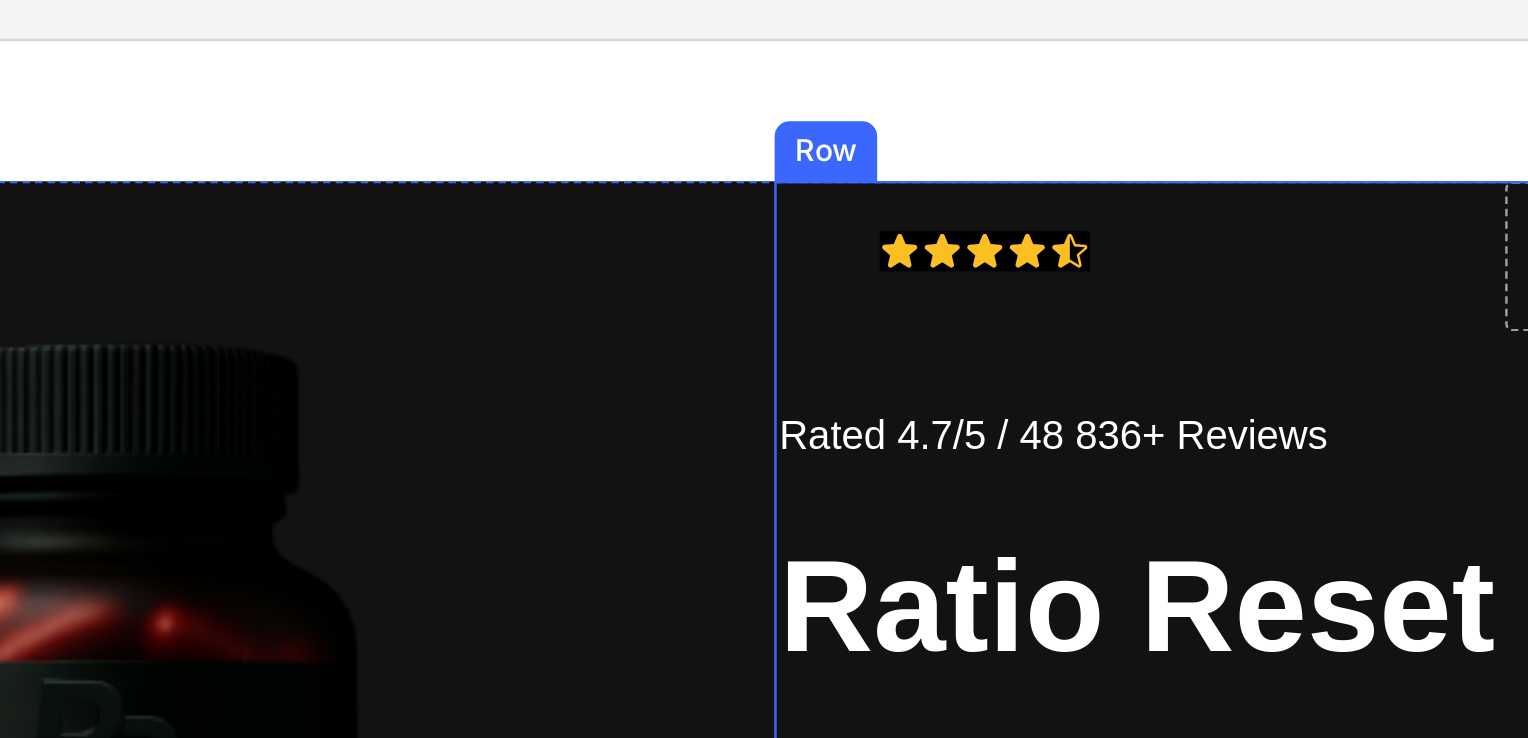 click on "Icon Icon Icon Icon Icon Icon List" at bounding box center [16, -39] 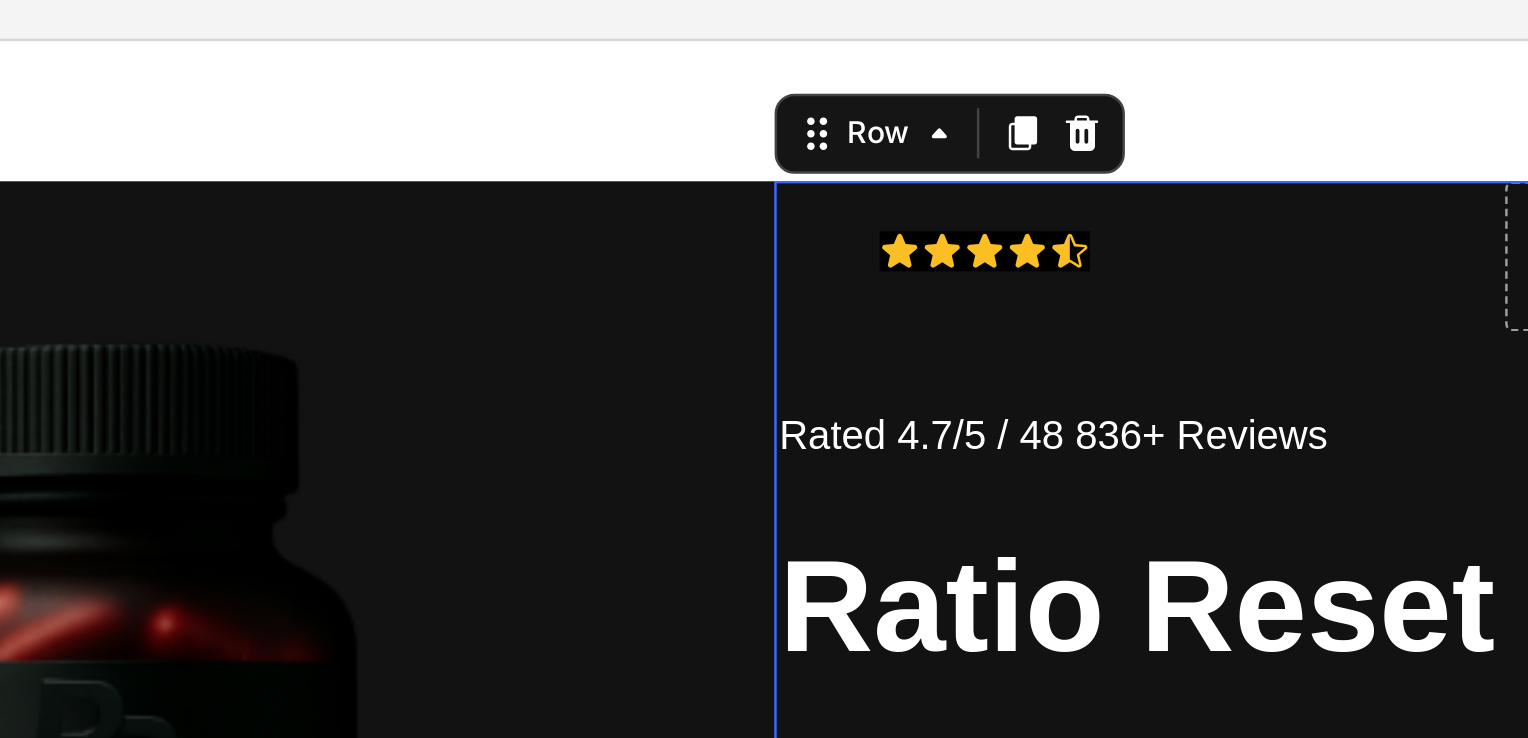 click on "Icon Icon Icon Icon Icon Icon List" at bounding box center (16, -39) 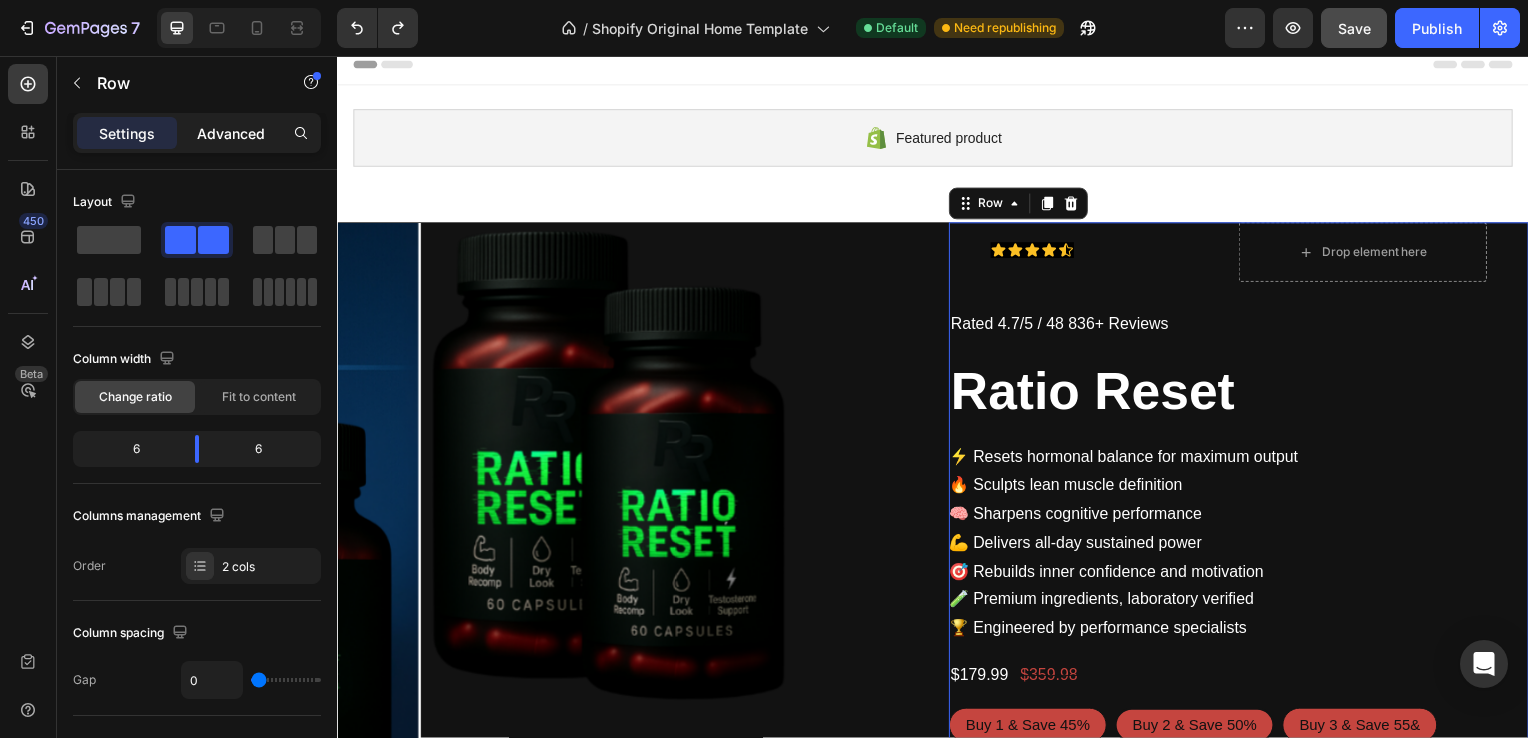 click on "Advanced" at bounding box center (231, 133) 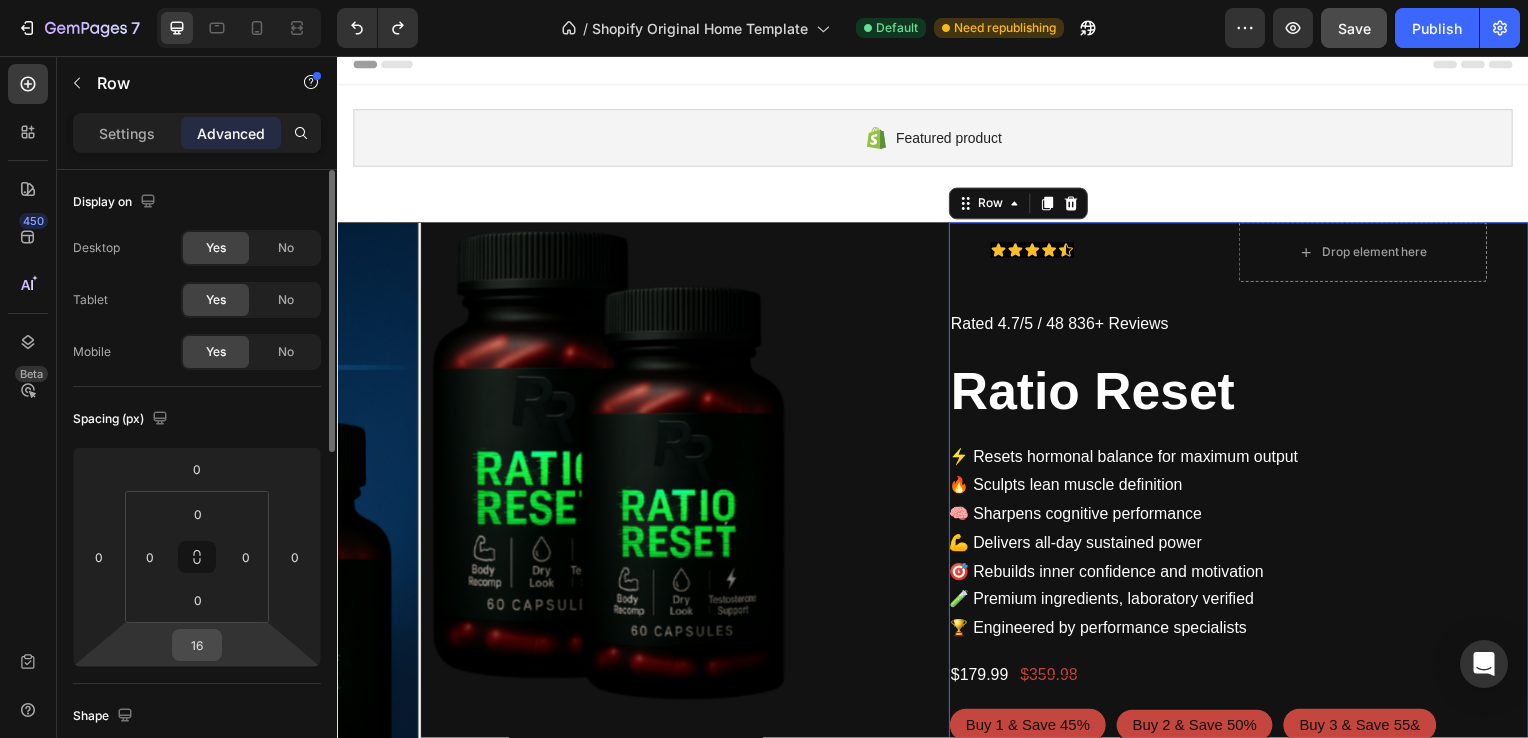 click on "16" at bounding box center [197, 645] 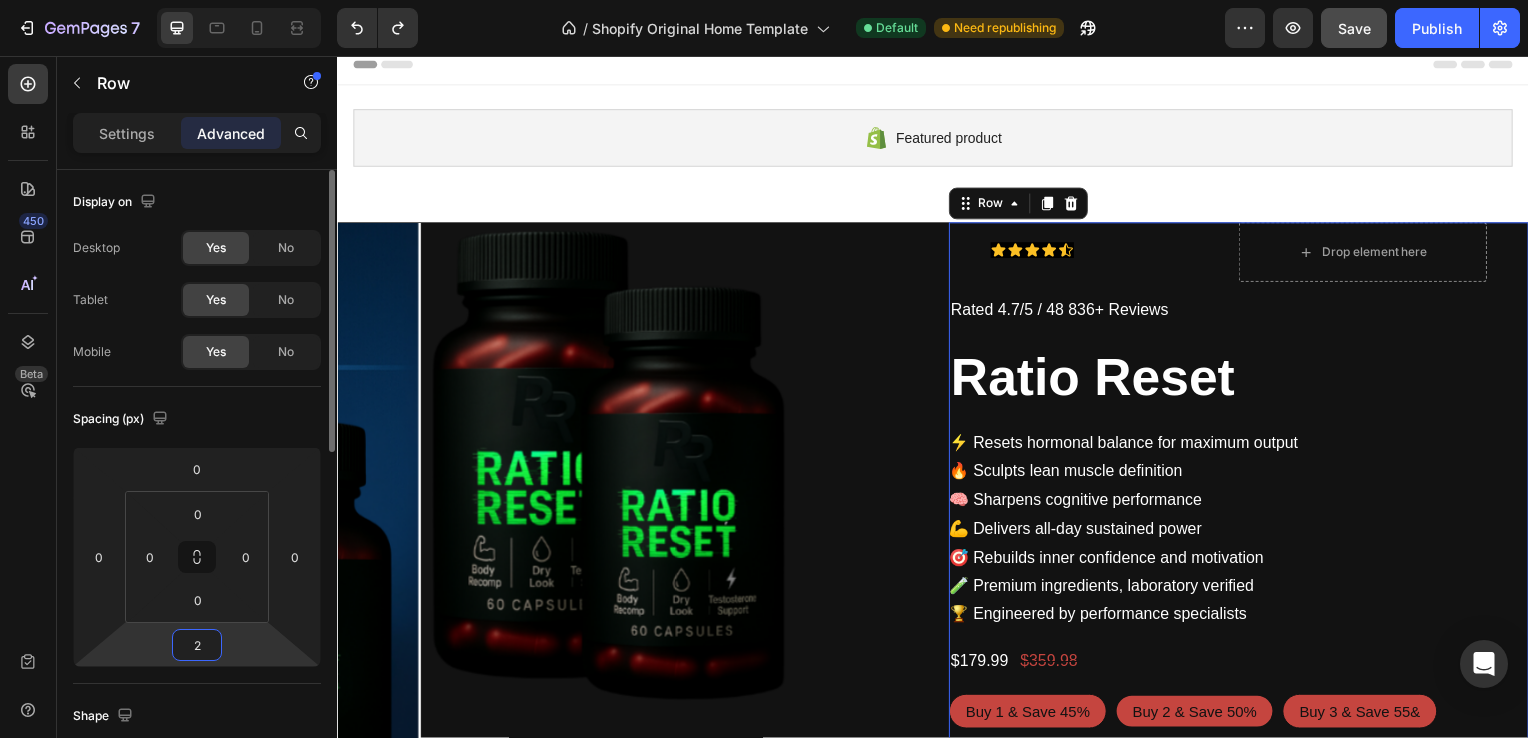 type on "20" 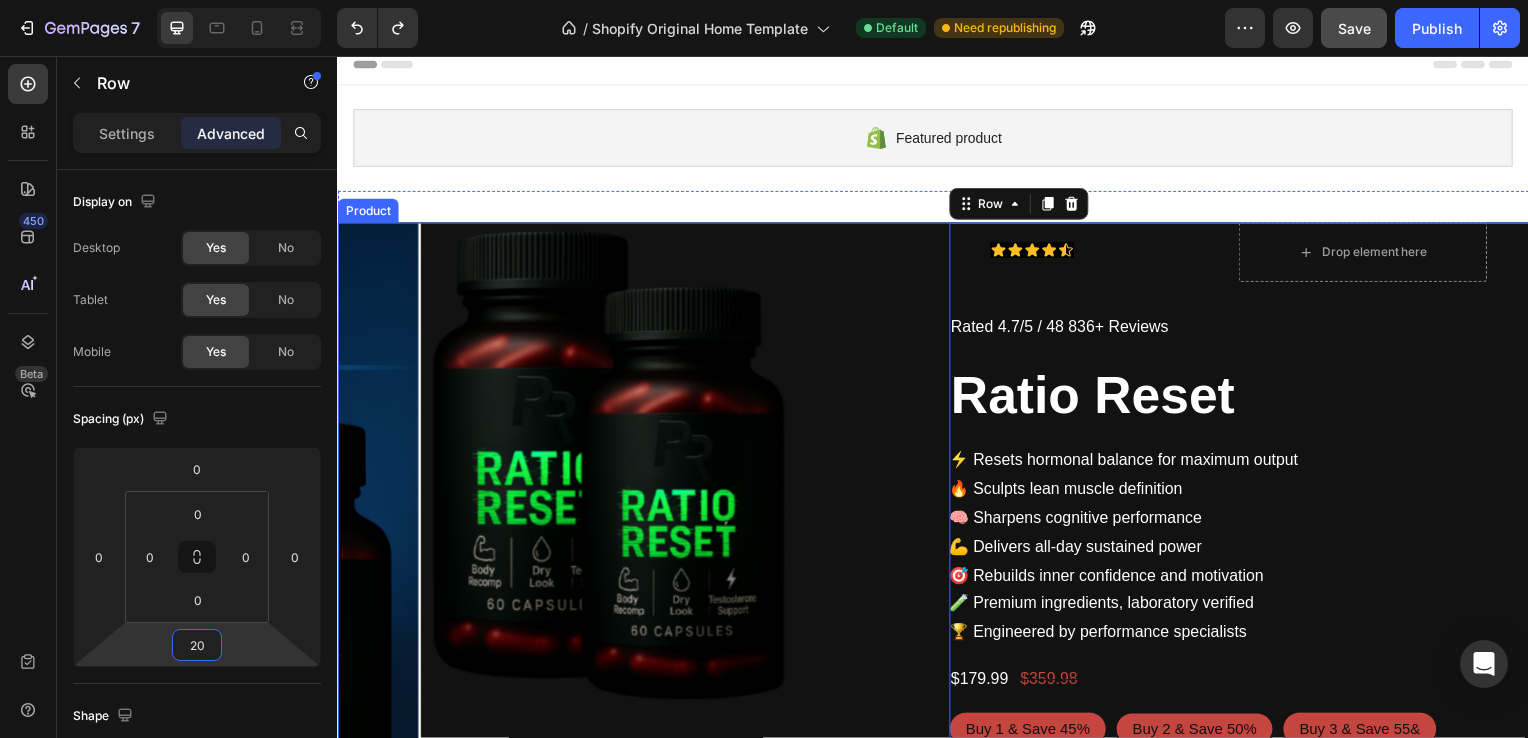 click on "Rated 4.7/5 / 48 836+ Reviews" at bounding box center [1245, 330] 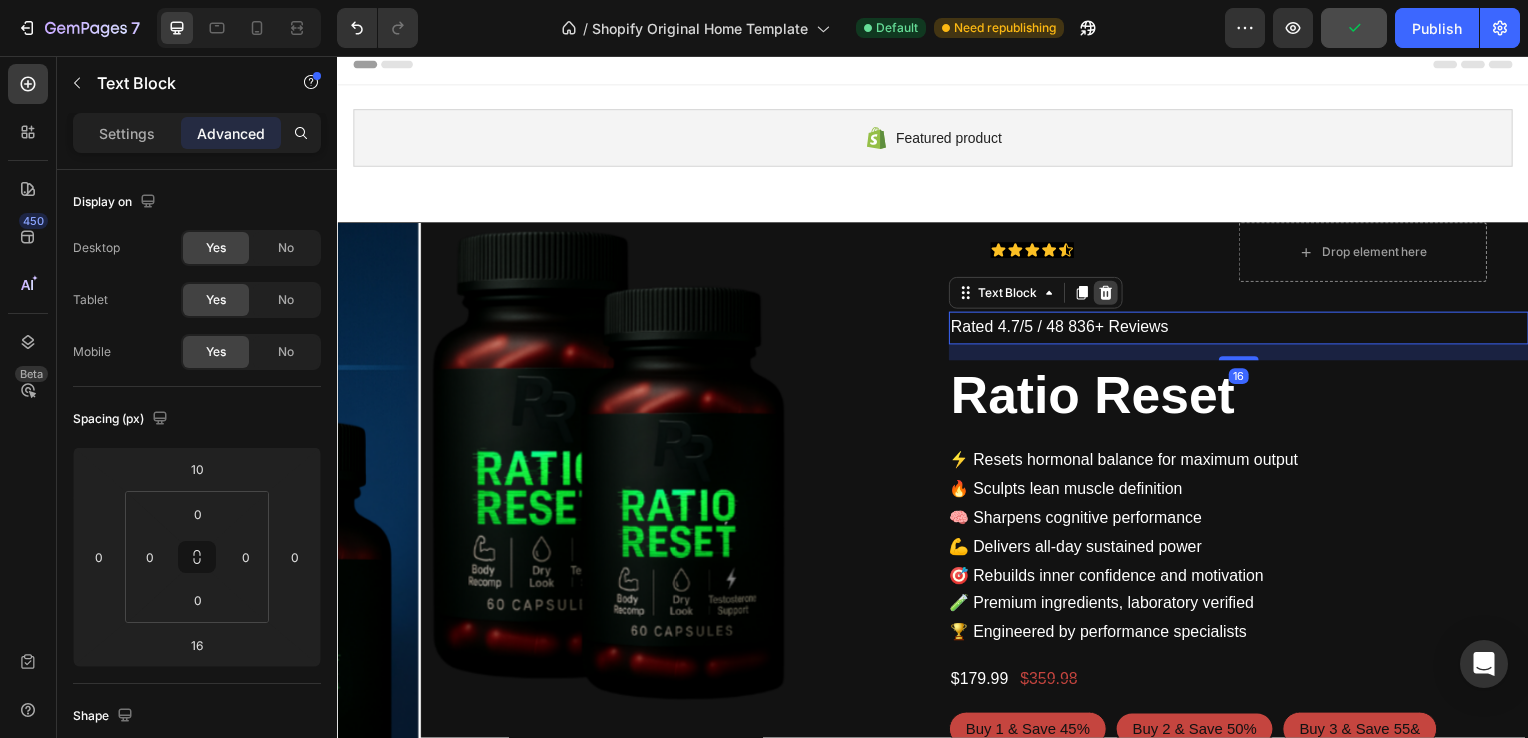 click at bounding box center [1111, 295] 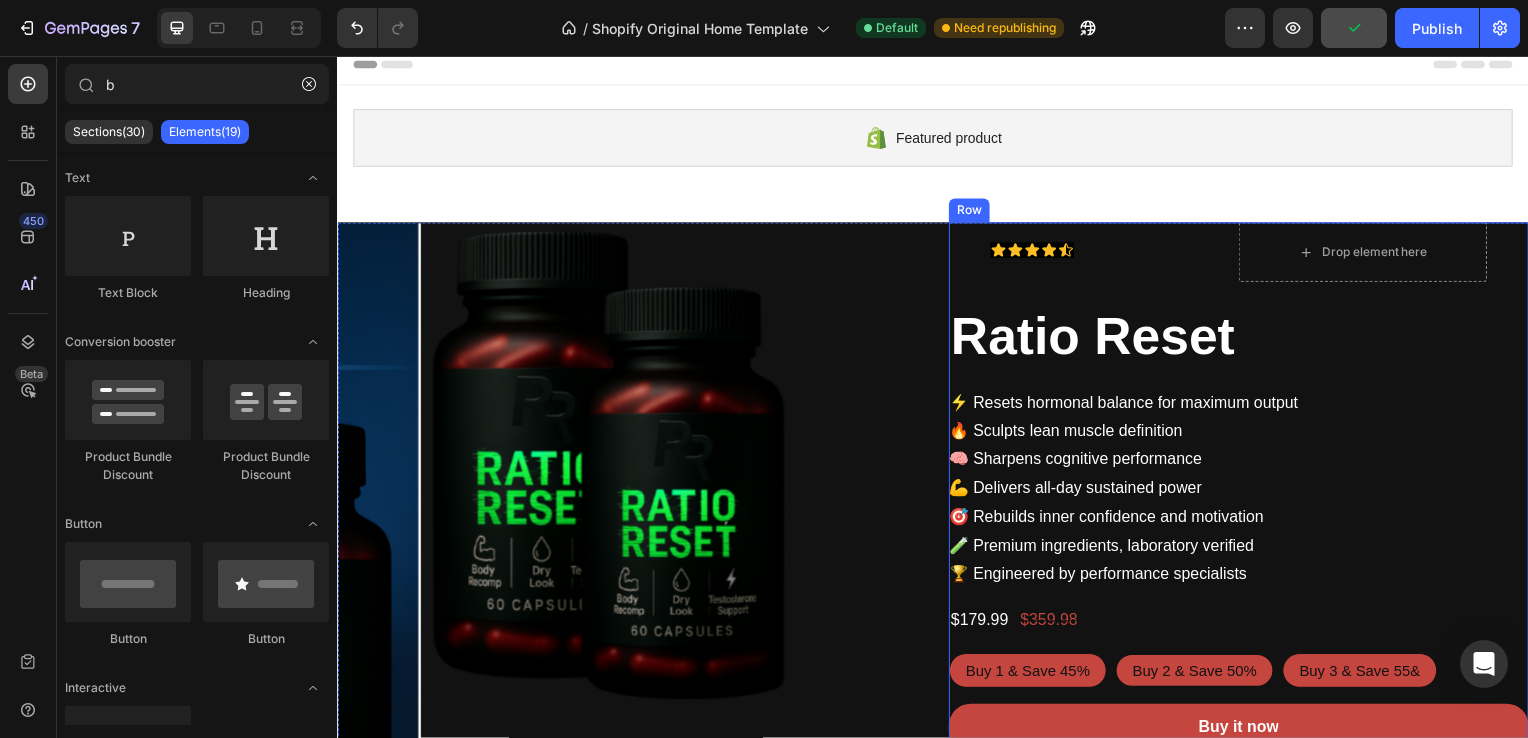 click on "Icon Icon Icon Icon Icon Icon List" at bounding box center [1120, 254] 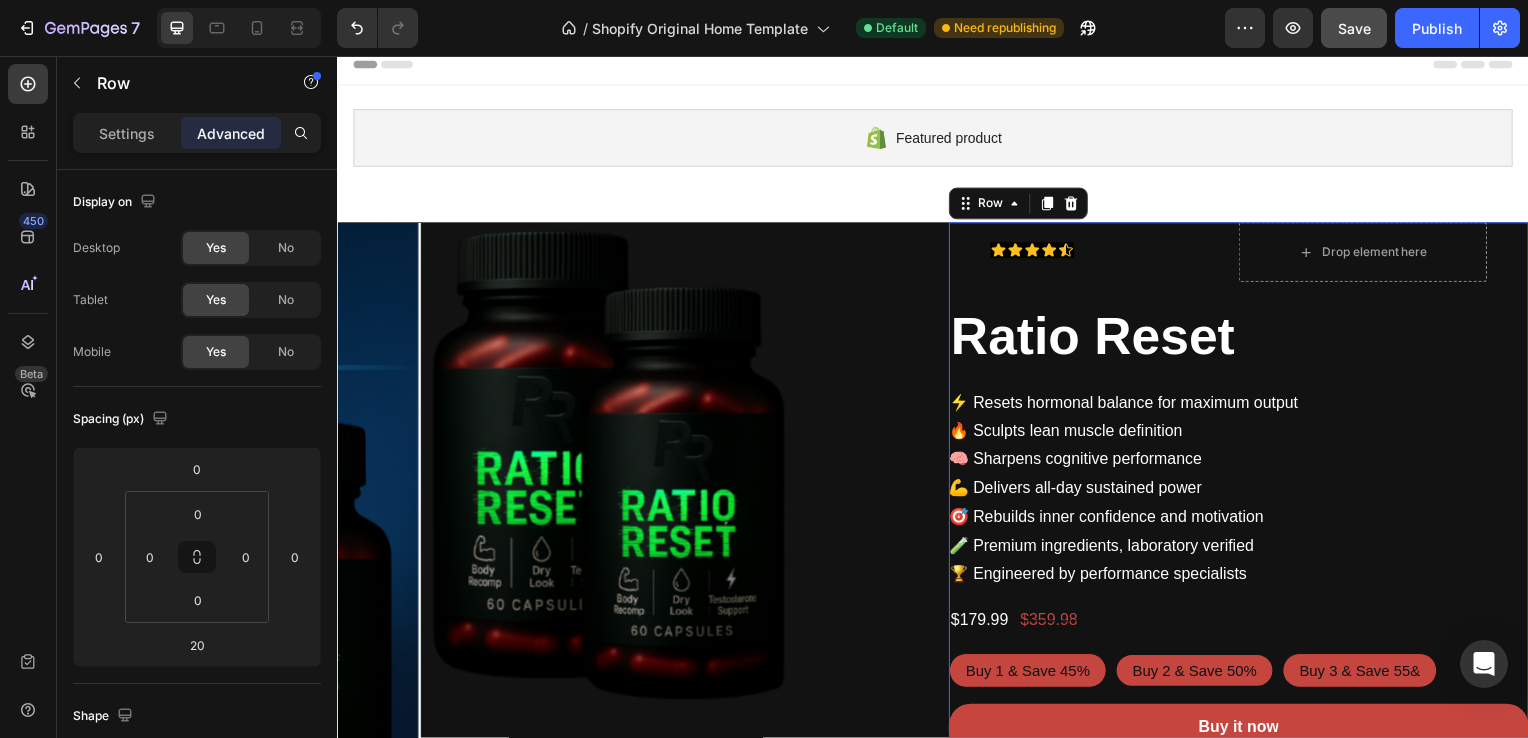 click on "Icon Icon Icon Icon Icon Icon List" at bounding box center [1120, 254] 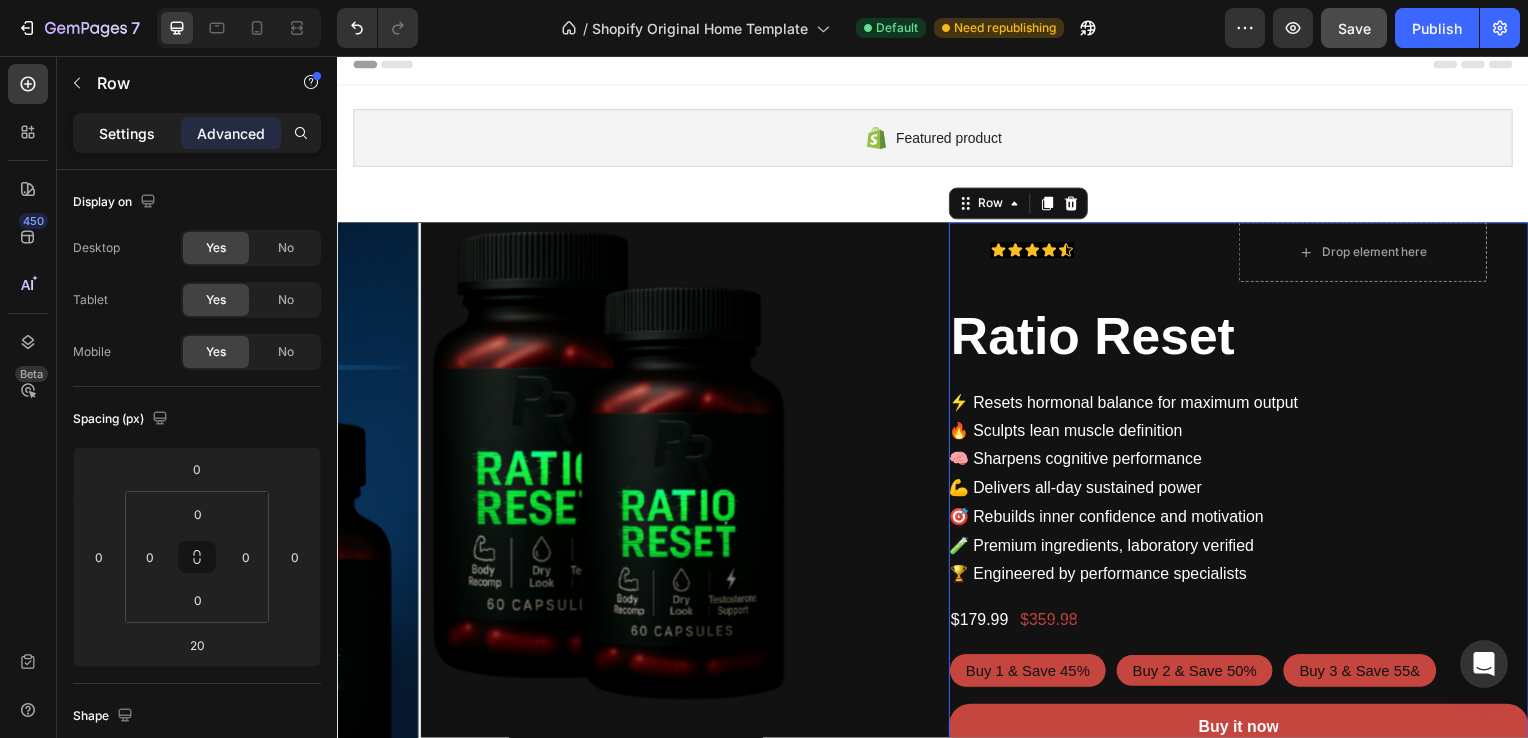 click on "Settings" at bounding box center (127, 133) 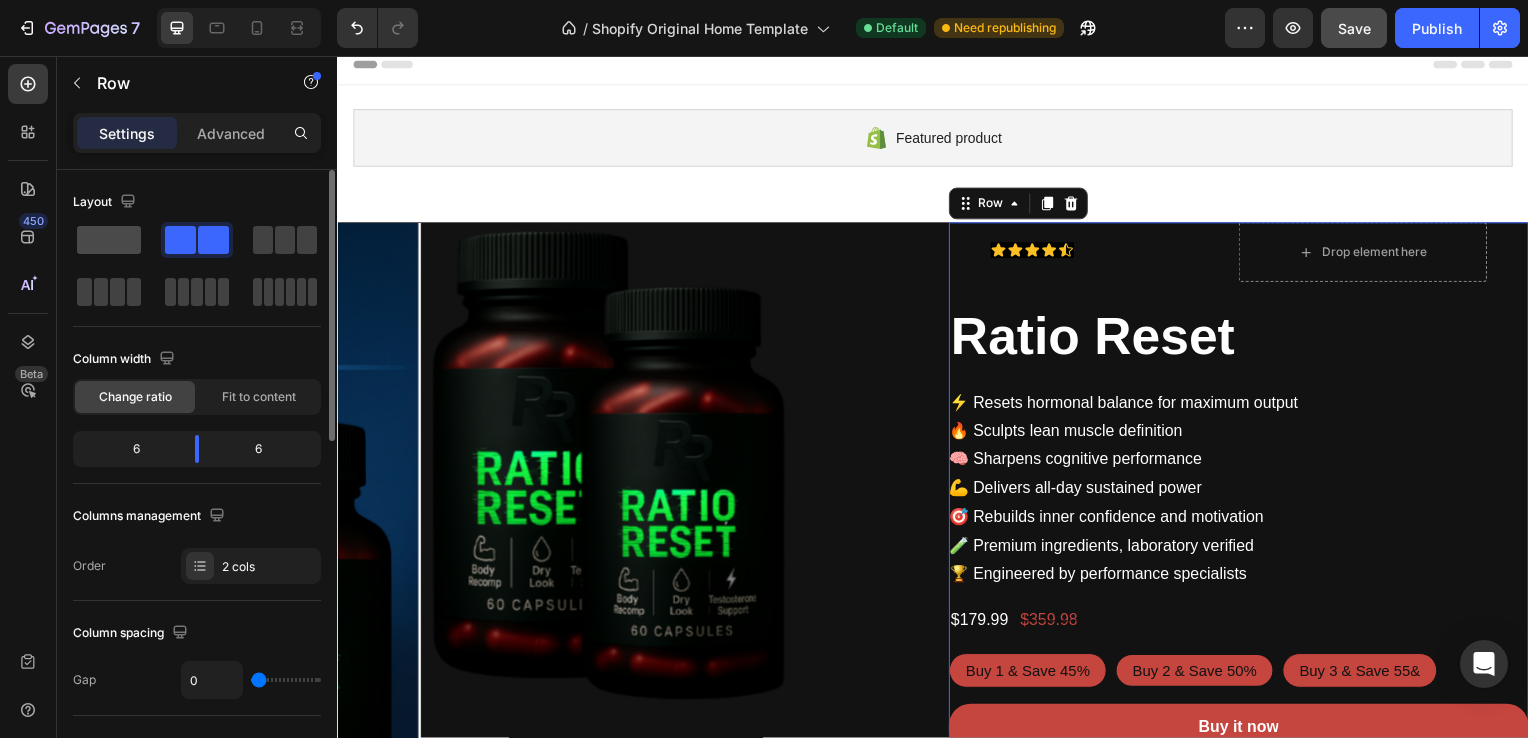 click 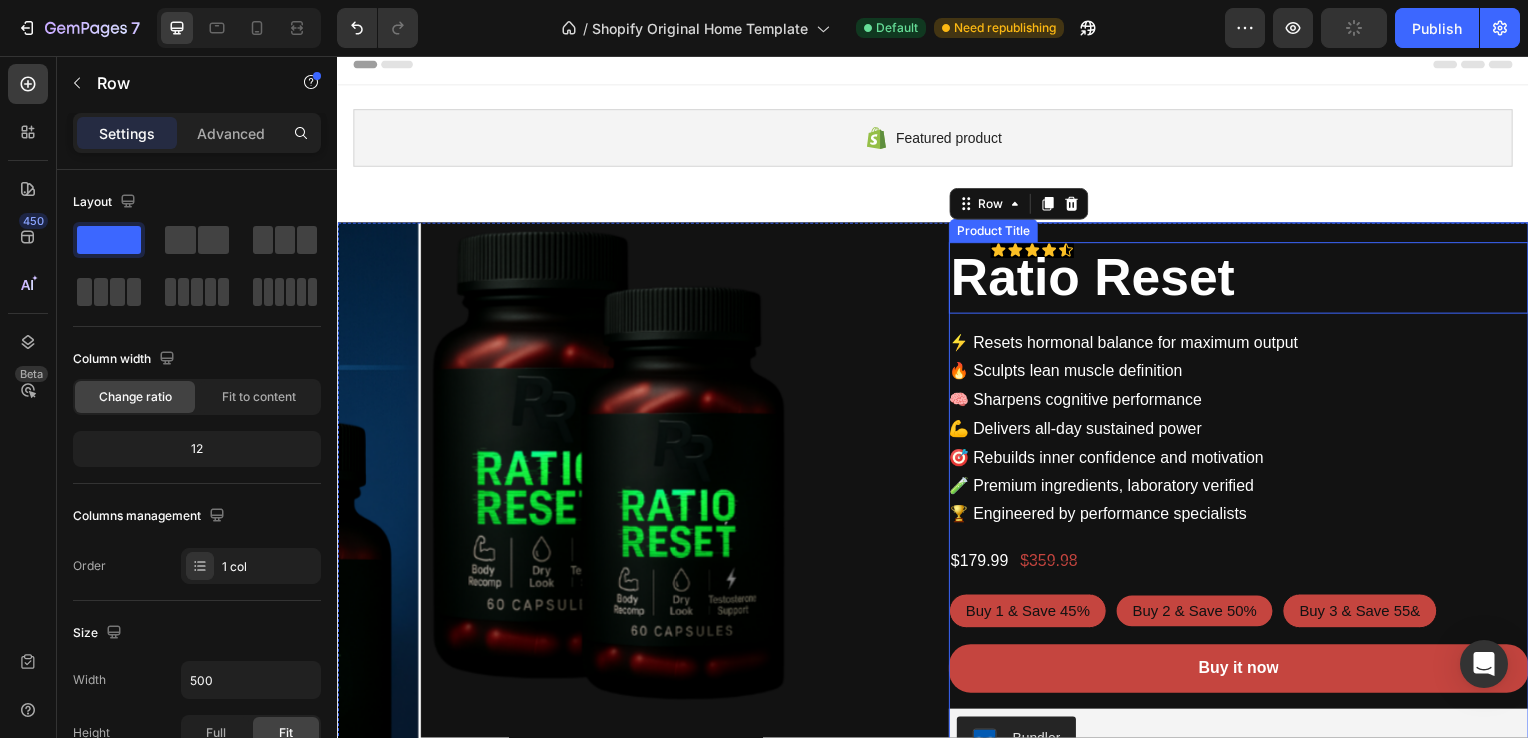 click on "Ratio Reset" at bounding box center [1245, 280] 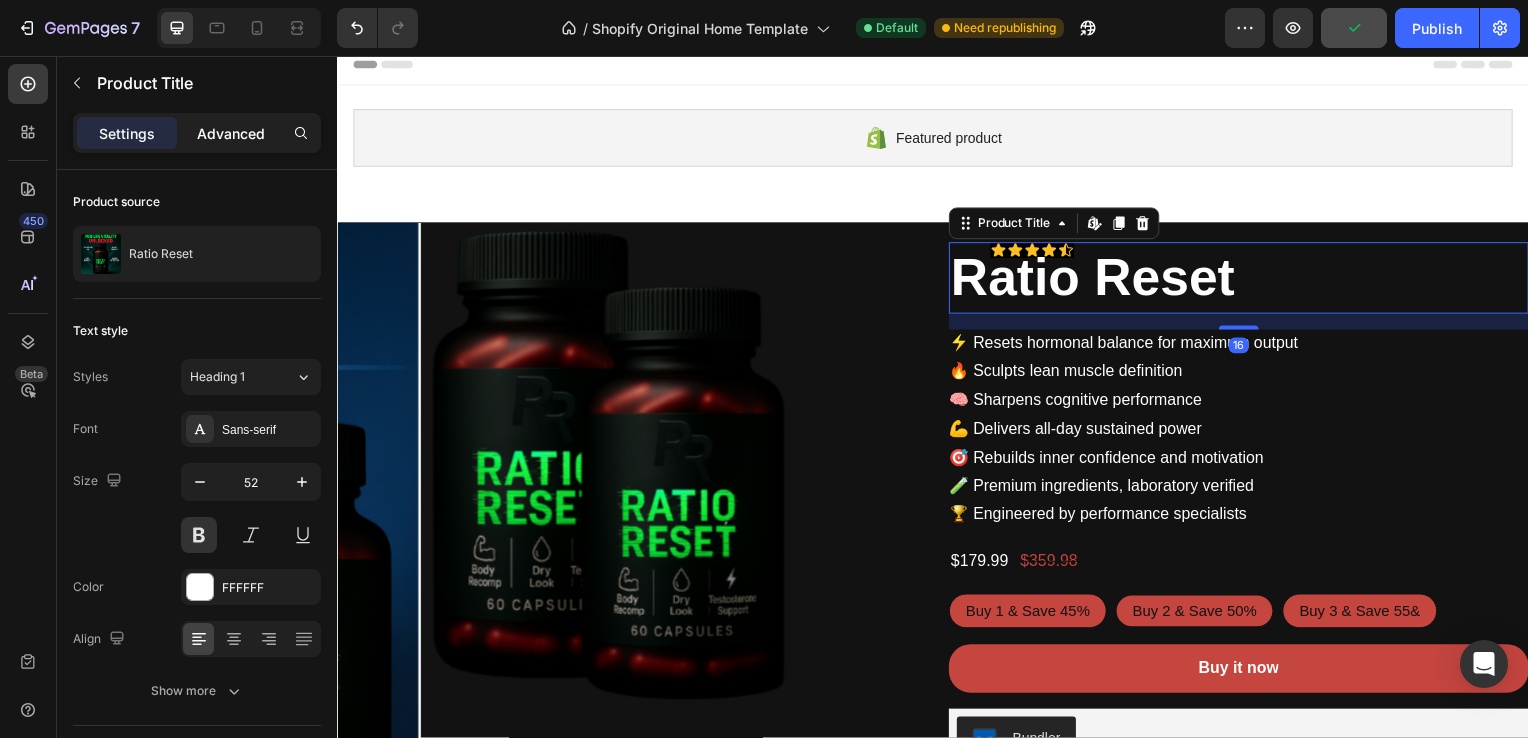 click on "Advanced" at bounding box center [231, 133] 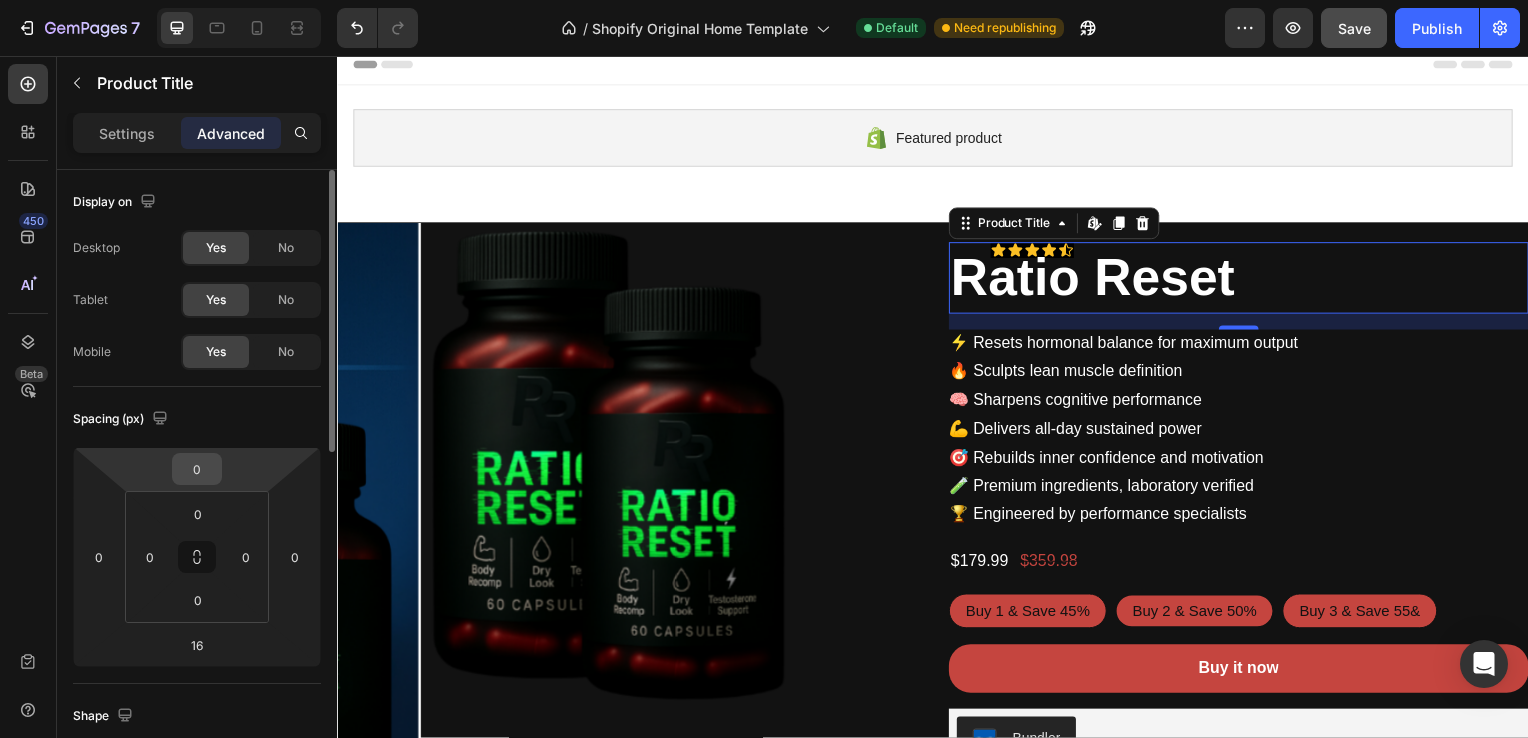 click on "0" at bounding box center (197, 469) 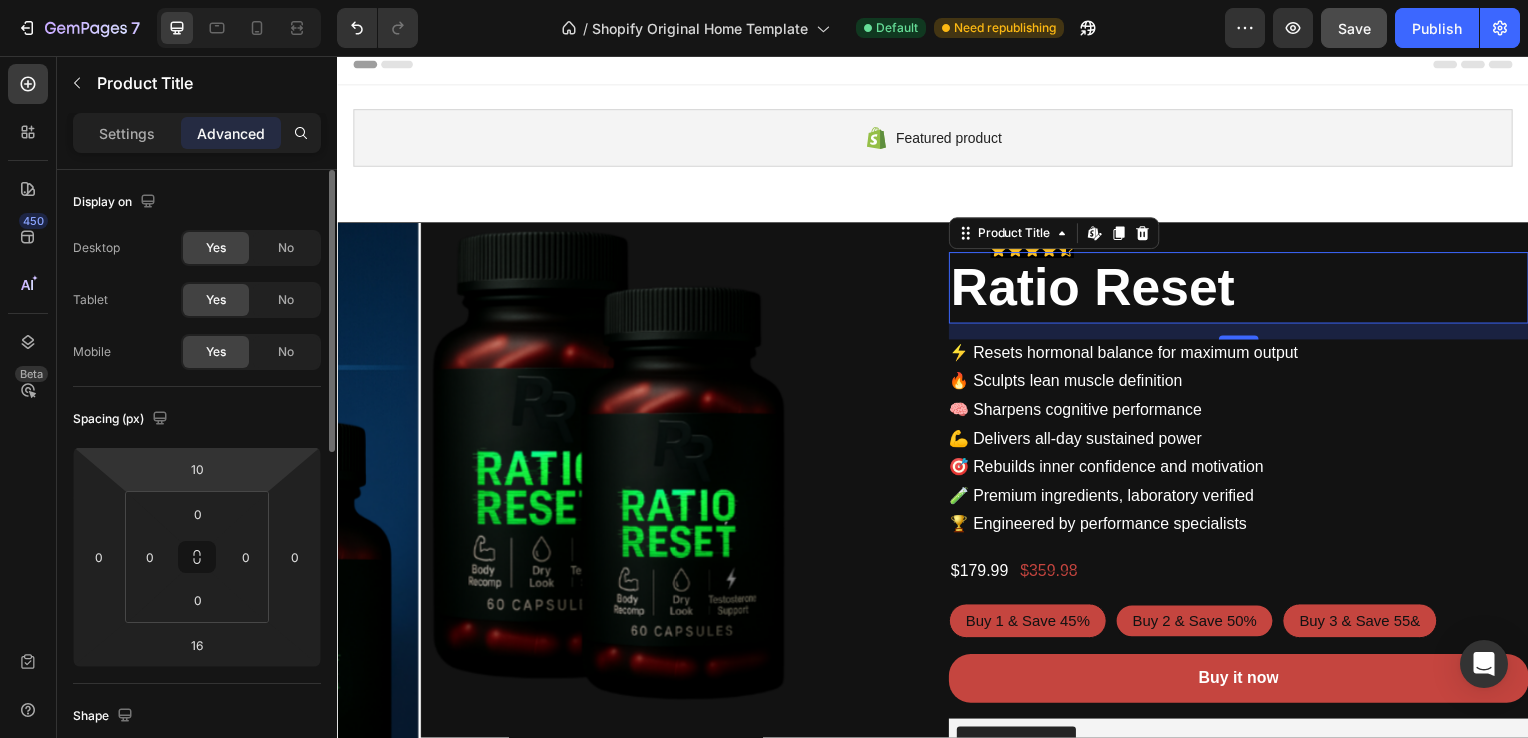 click on "Spacing (px)" at bounding box center (197, 419) 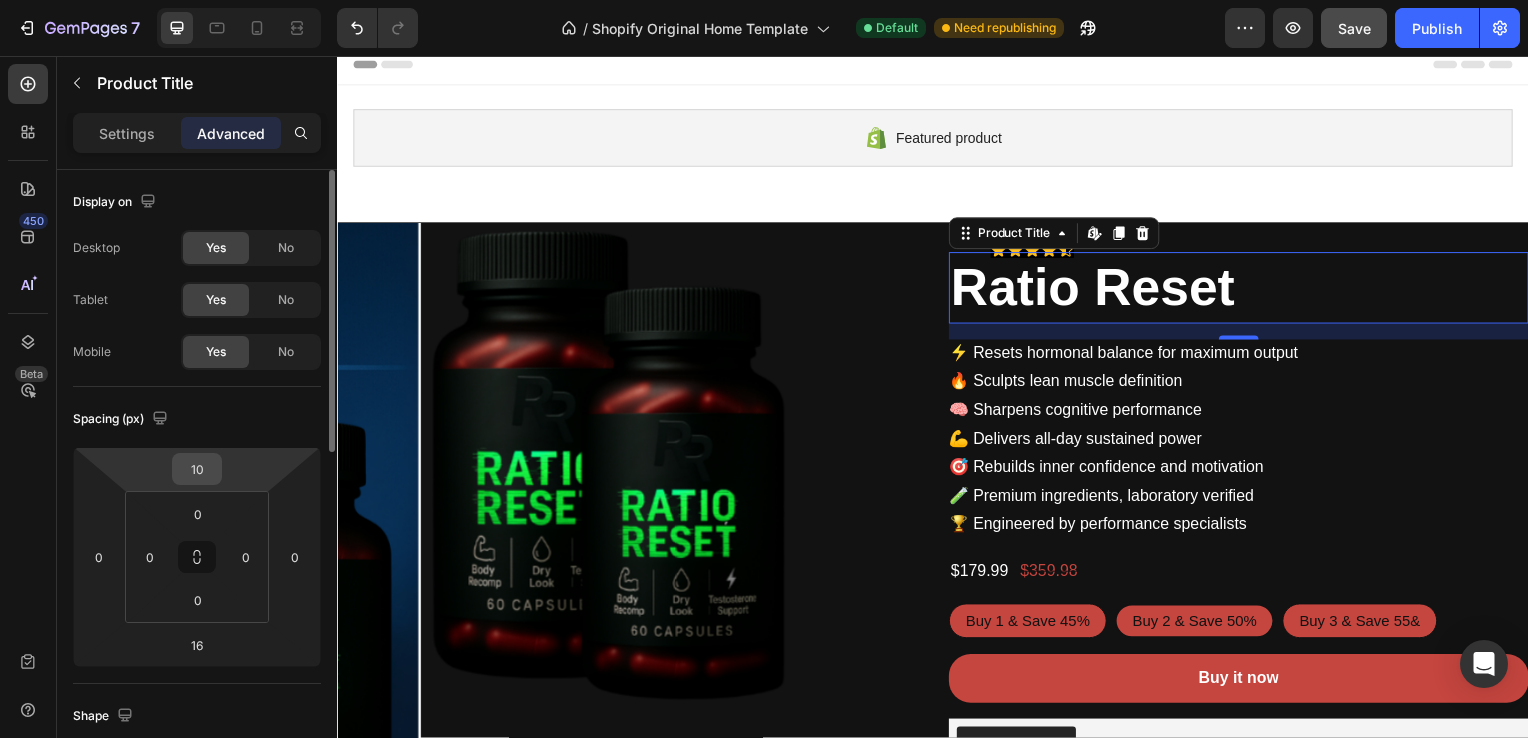 click on "10" at bounding box center [197, 469] 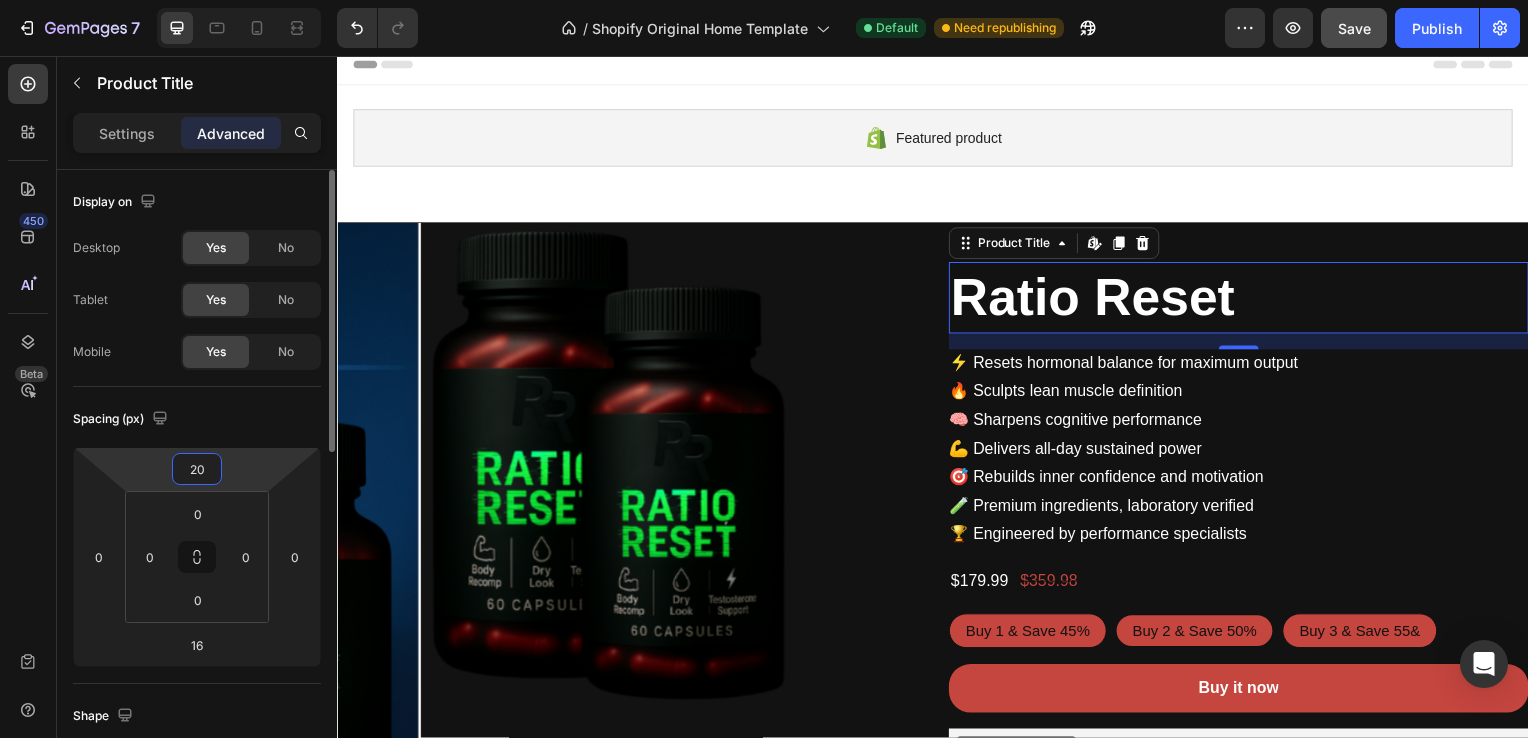 type on "20" 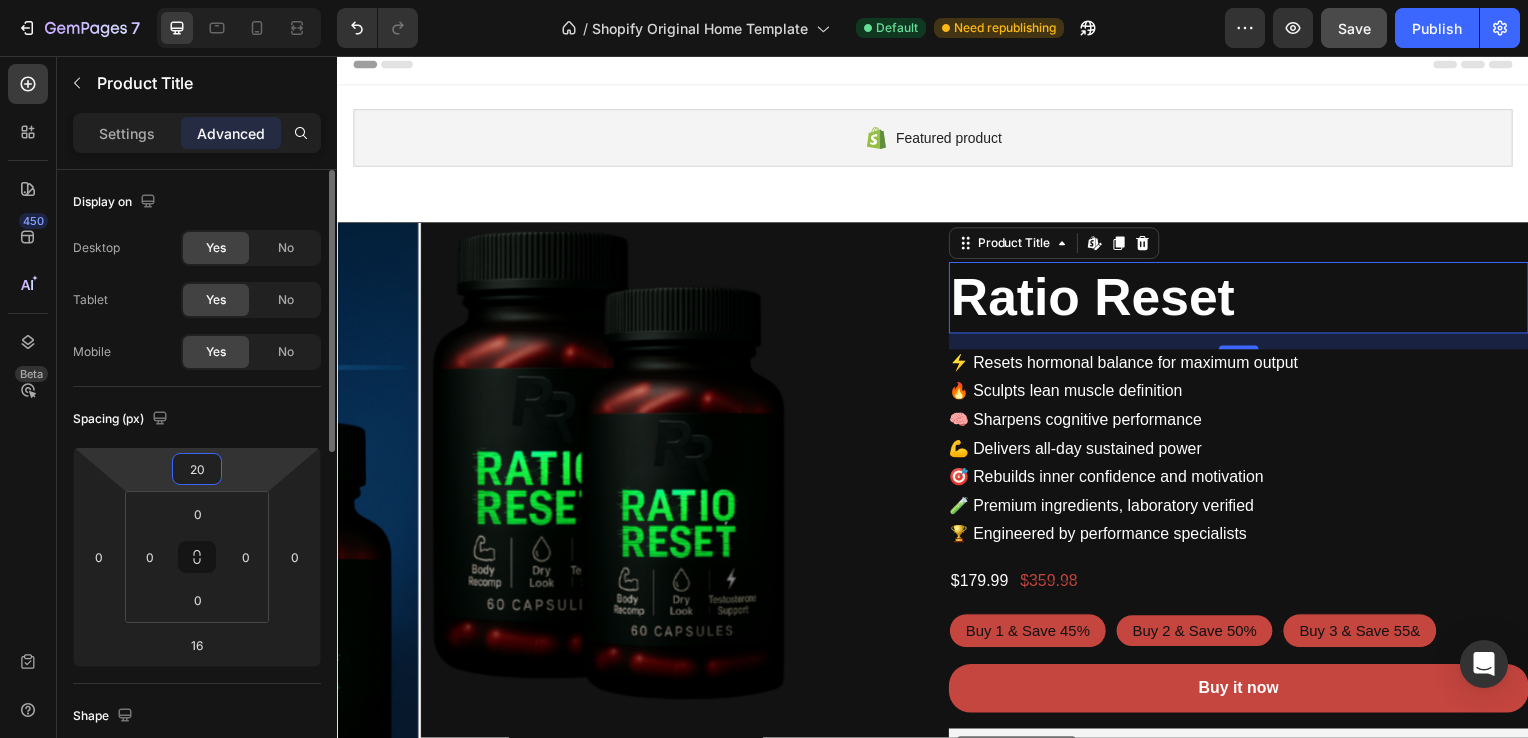 click on "Spacing (px)" at bounding box center [197, 419] 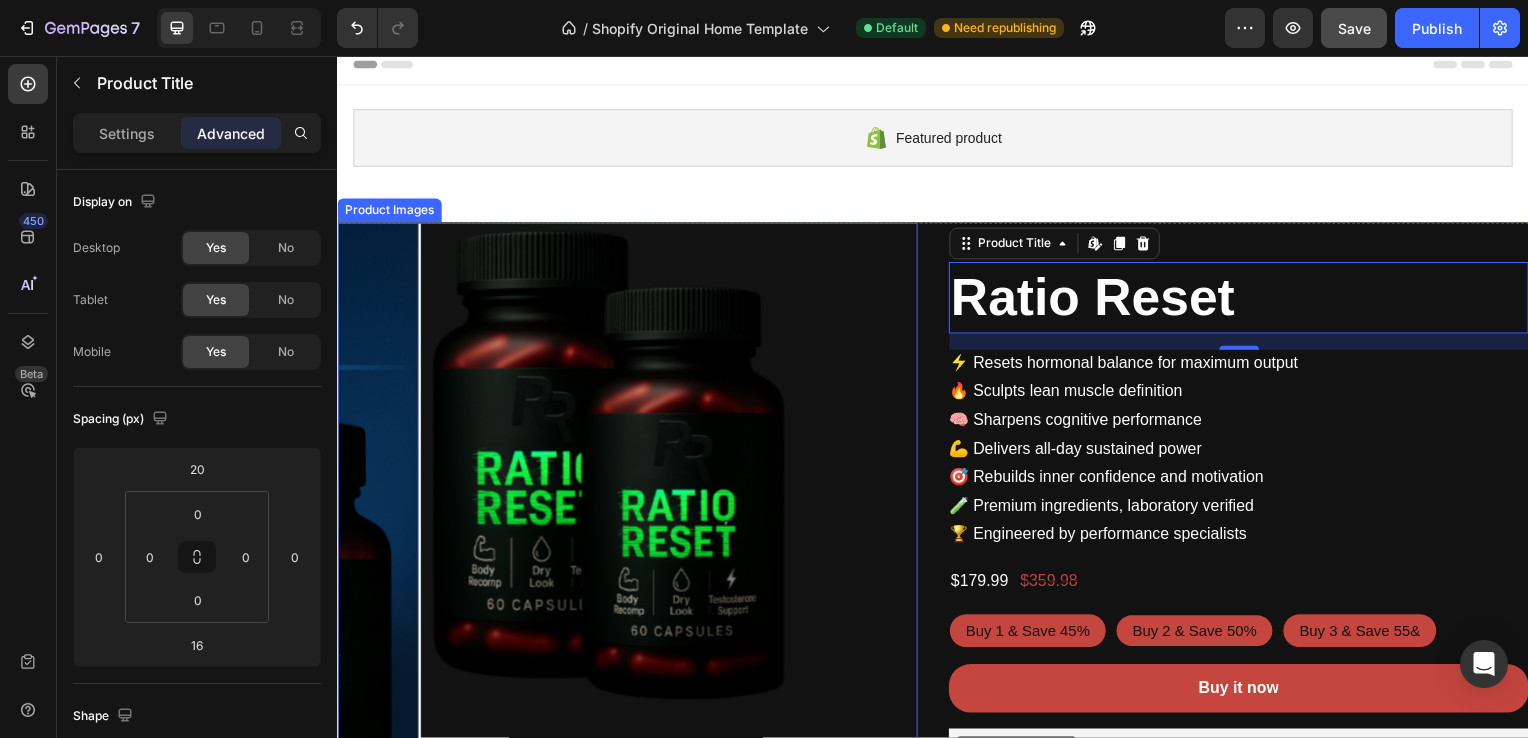 click at bounding box center (713, 516) 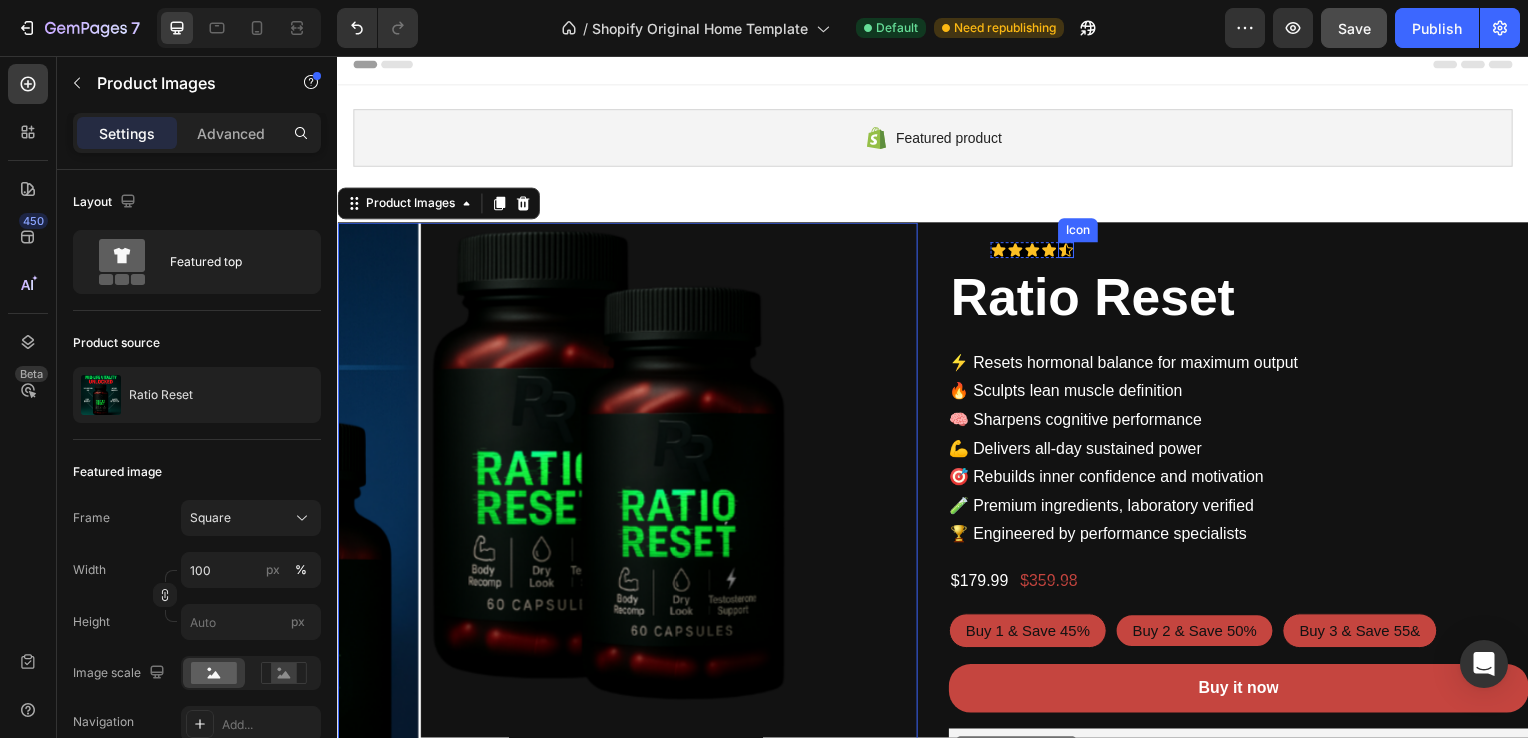 click 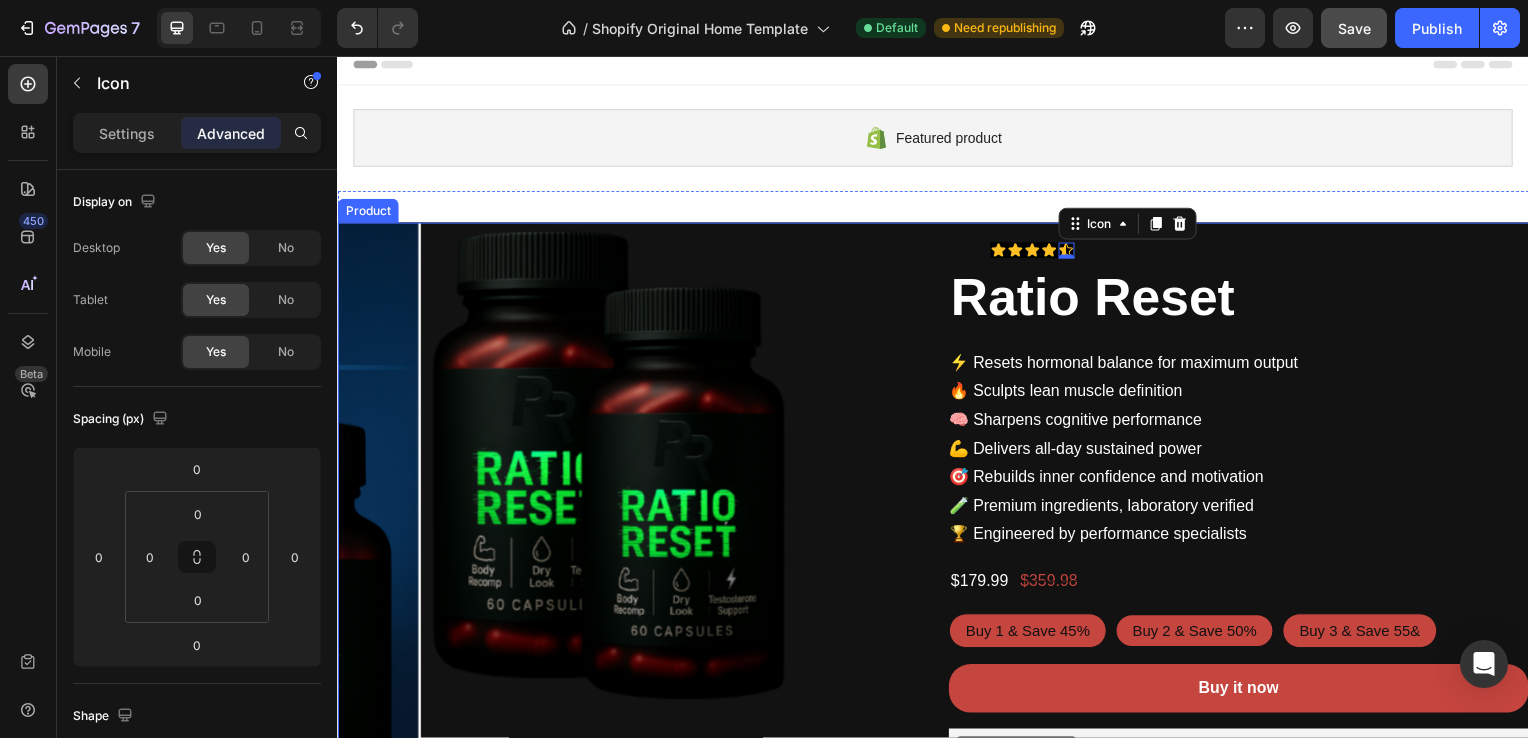 click on "Icon Icon Icon Icon Icon   0 Icon List Row Ratio Reset Product Title ⚡ Resets hormonal balance for maximum output
🔥 Sculpts lean muscle definition
🧠 Sharpens cognitive performance
💪 Delivers all-day sustained power
🎯 Rebuilds inner confidence and motivation
🧪 Premium ingredients, laboratory verified
🏆 Engineered by performance specialists   Product Description $179.99 Product Price Product Price $359.98 Product Price Product Price Row Buy 1  & Save 45% Buy 1  & Save 45% Buy 1  & Save 45% Buy 2 & Save 50% Buy 2 & Save 50% Buy 2 & Save 50% Buy 3 & Save 55& Buy 3 & Save 55& Buy 3 & Save 55& Product Variants & Swatches Buy it now Dynamic Checkout Bundler Bundler
Only  19  left Stock Counter" at bounding box center (1245, 582) 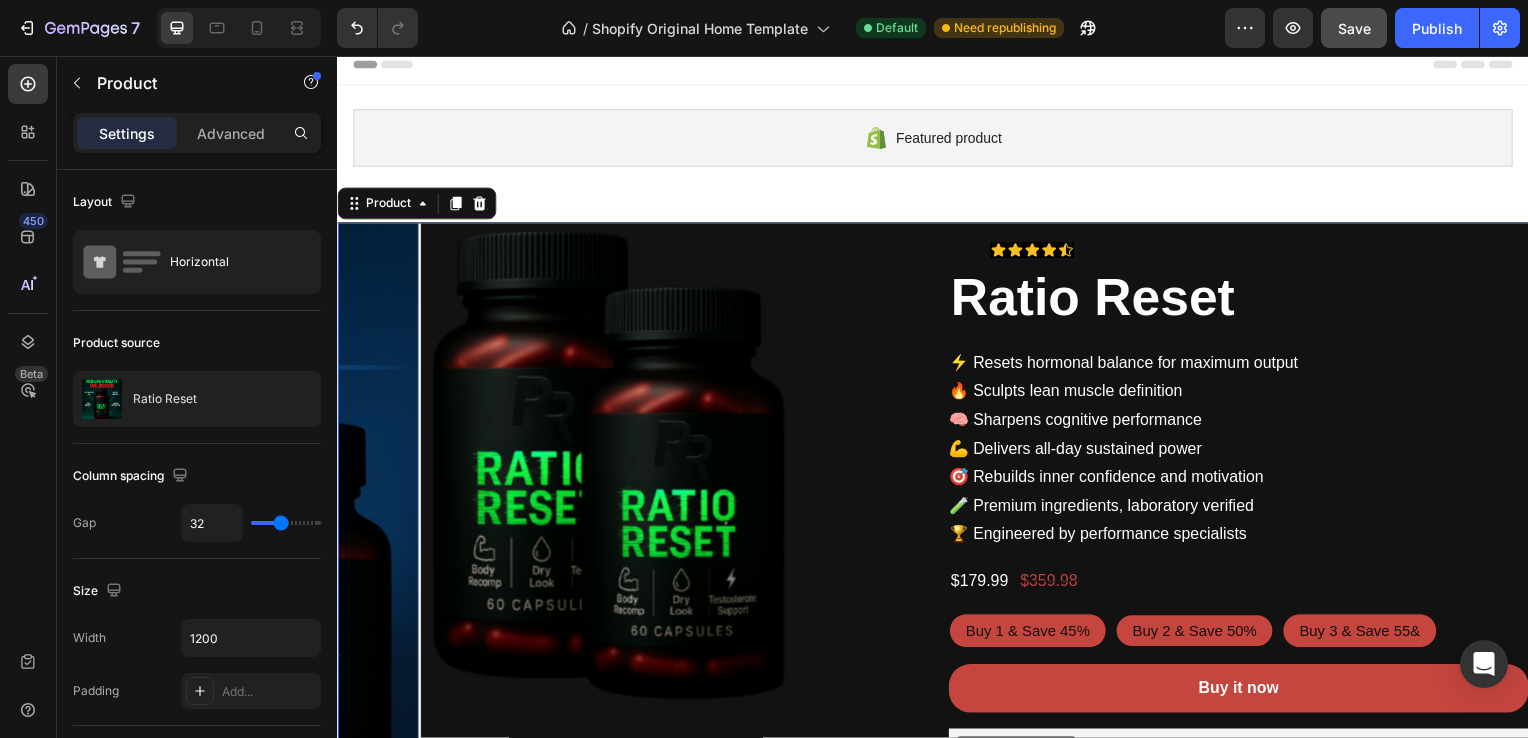 click on "Icon Icon Icon Icon Icon Icon List Row Ratio Reset Product Title ⚡ Resets hormonal balance for maximum output
🔥 Sculpts lean muscle definition
🧠 Sharpens cognitive performance
💪 Delivers all-day sustained power
🎯 Rebuilds inner confidence and motivation
🧪 Premium ingredients, laboratory verified
🏆 Engineered by performance specialists   Product Description $179.99 Product Price Product Price $359.98 Product Price Product Price Row Buy 1  & Save 45% Buy 1  & Save 45% Buy 1  & Save 45% Buy 2 & Save 50% Buy 2 & Save 50% Buy 2 & Save 50% Buy 3 & Save 55& Buy 3 & Save 55& Buy 3 & Save 55& Product Variants & Swatches Buy it now Dynamic Checkout Bundler Bundler
Only  19  left Stock Counter" at bounding box center (1245, 582) 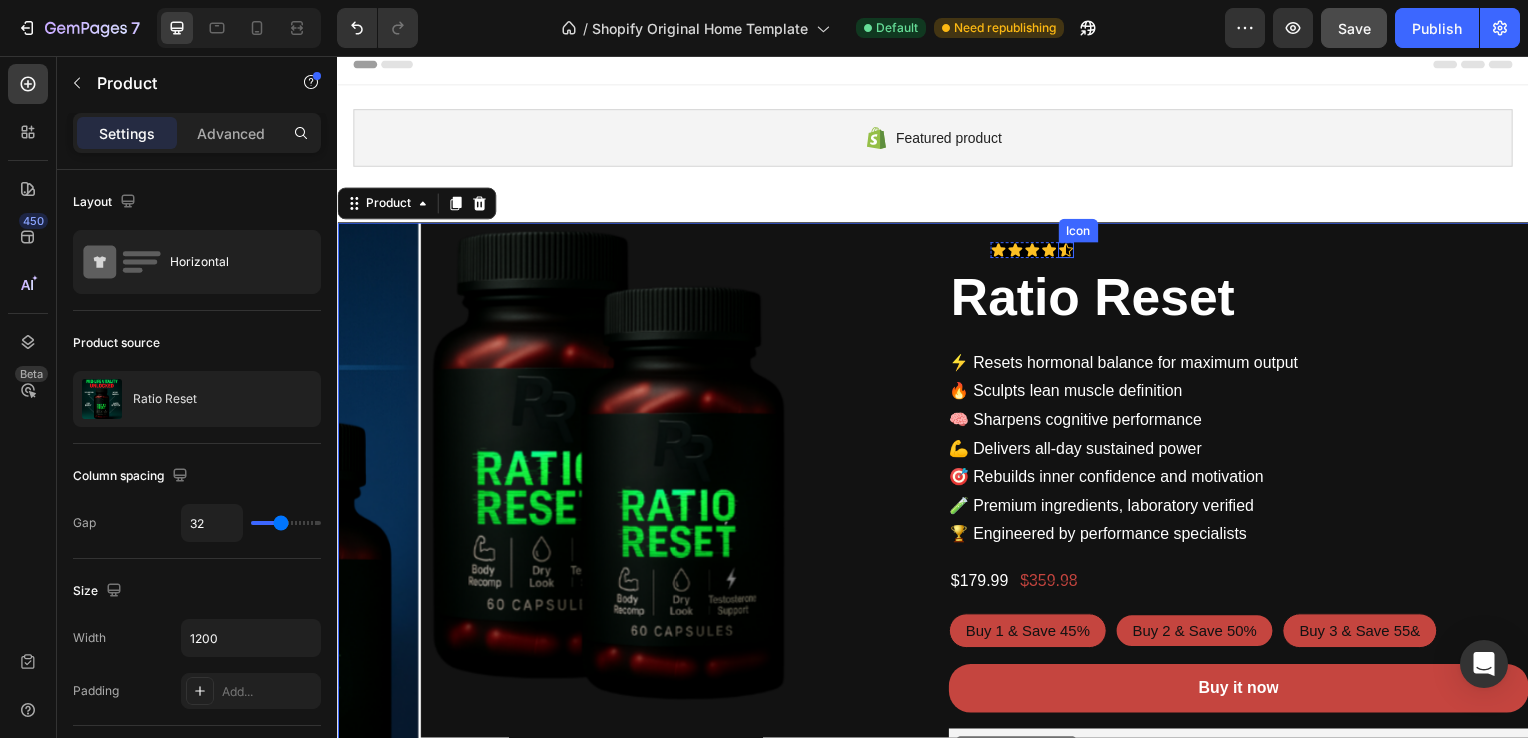 click 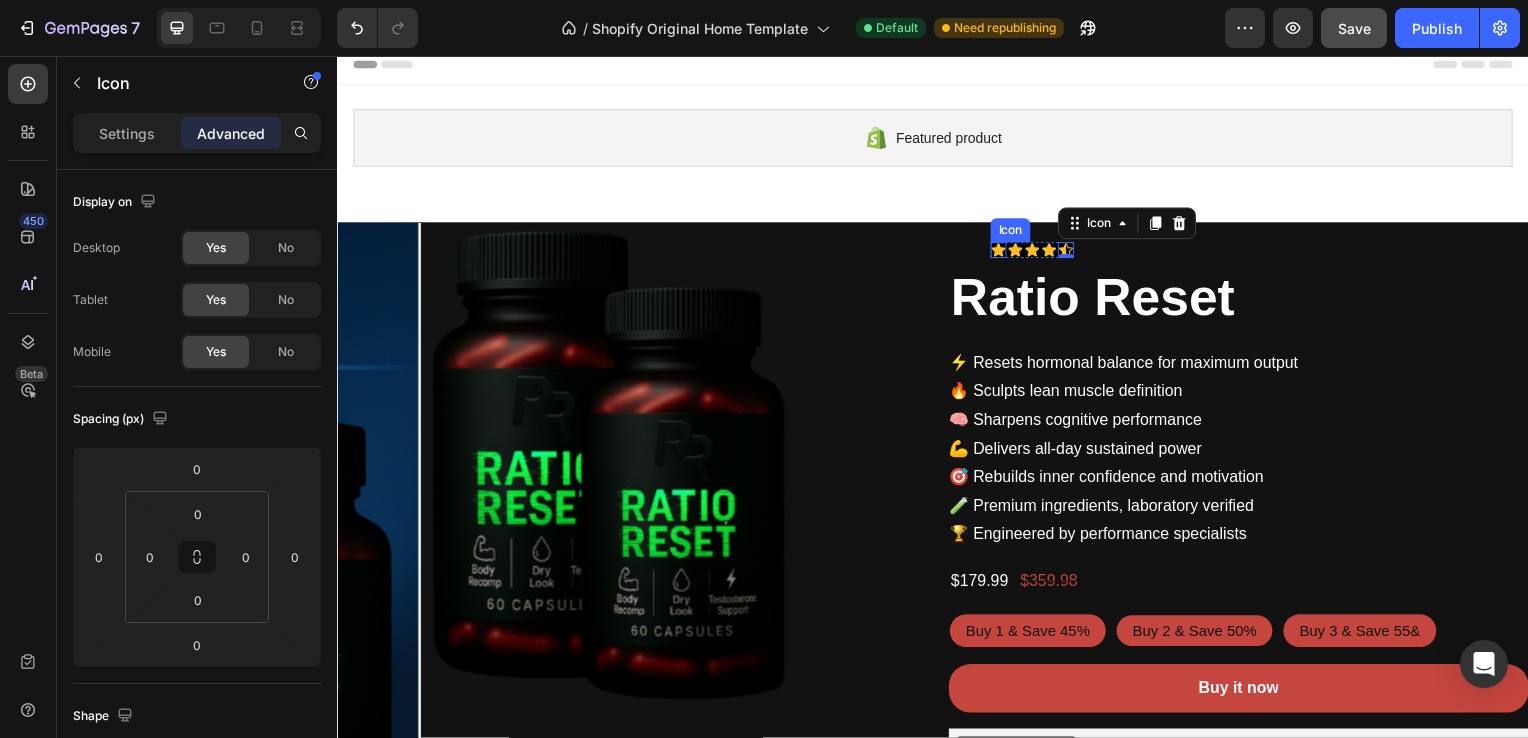 click 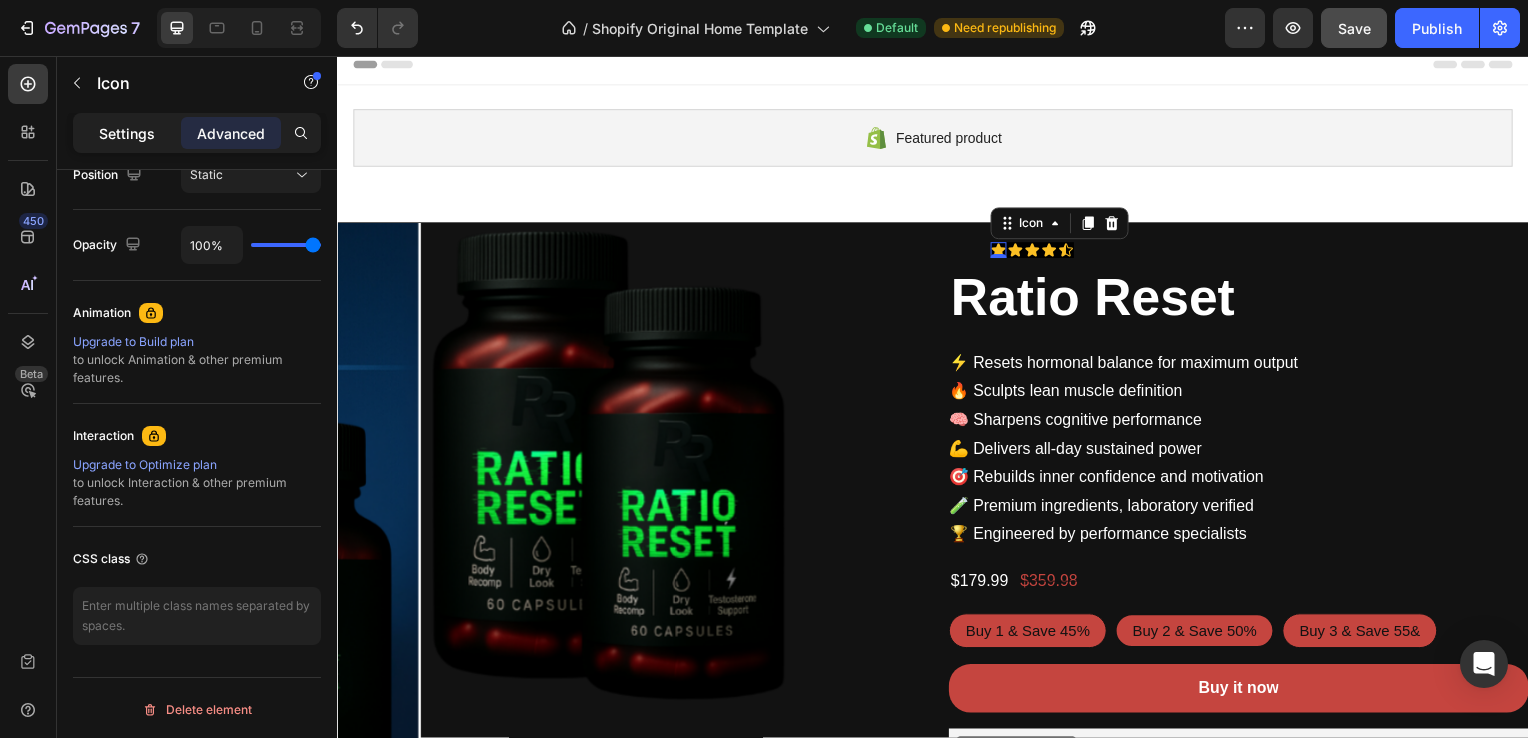click on "Settings" at bounding box center (127, 133) 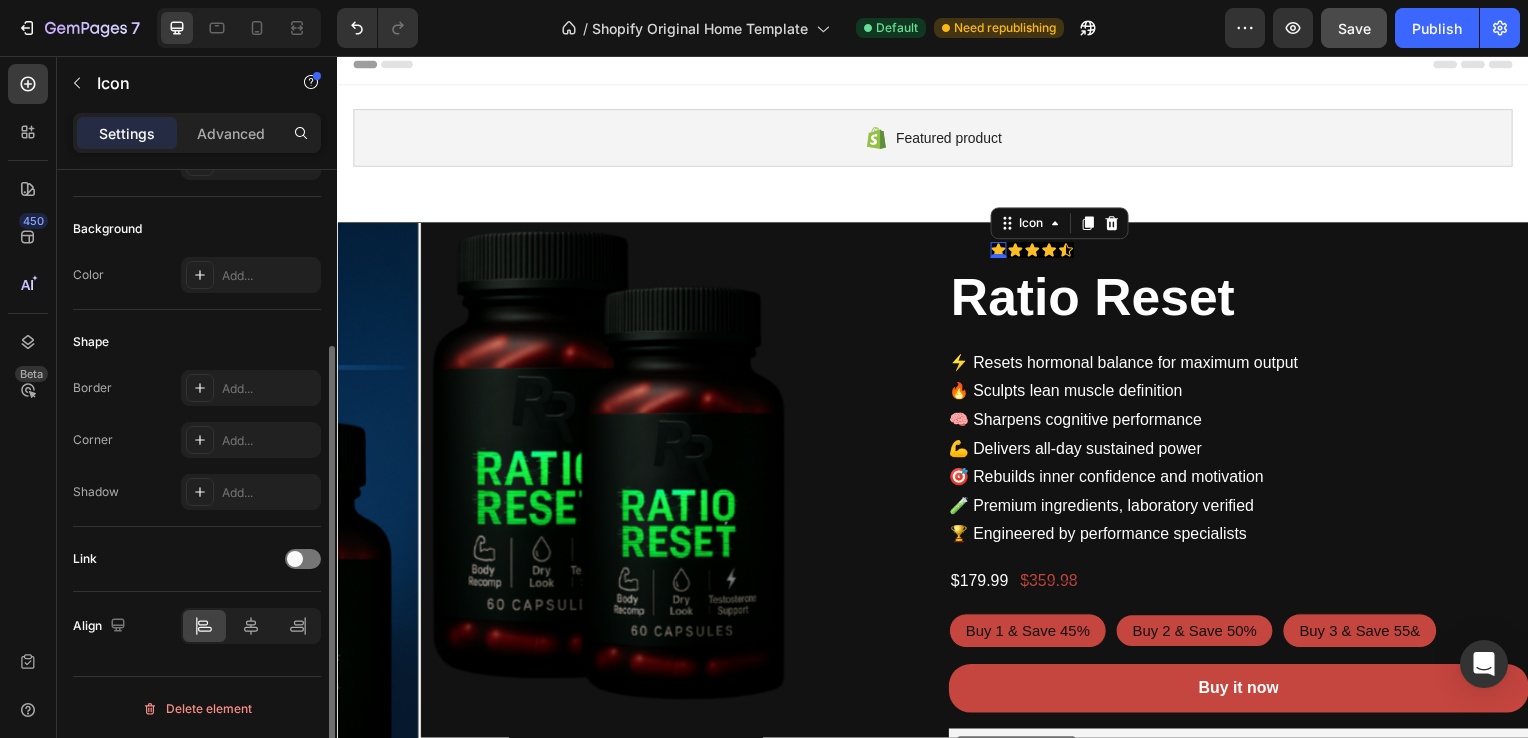 scroll, scrollTop: 0, scrollLeft: 0, axis: both 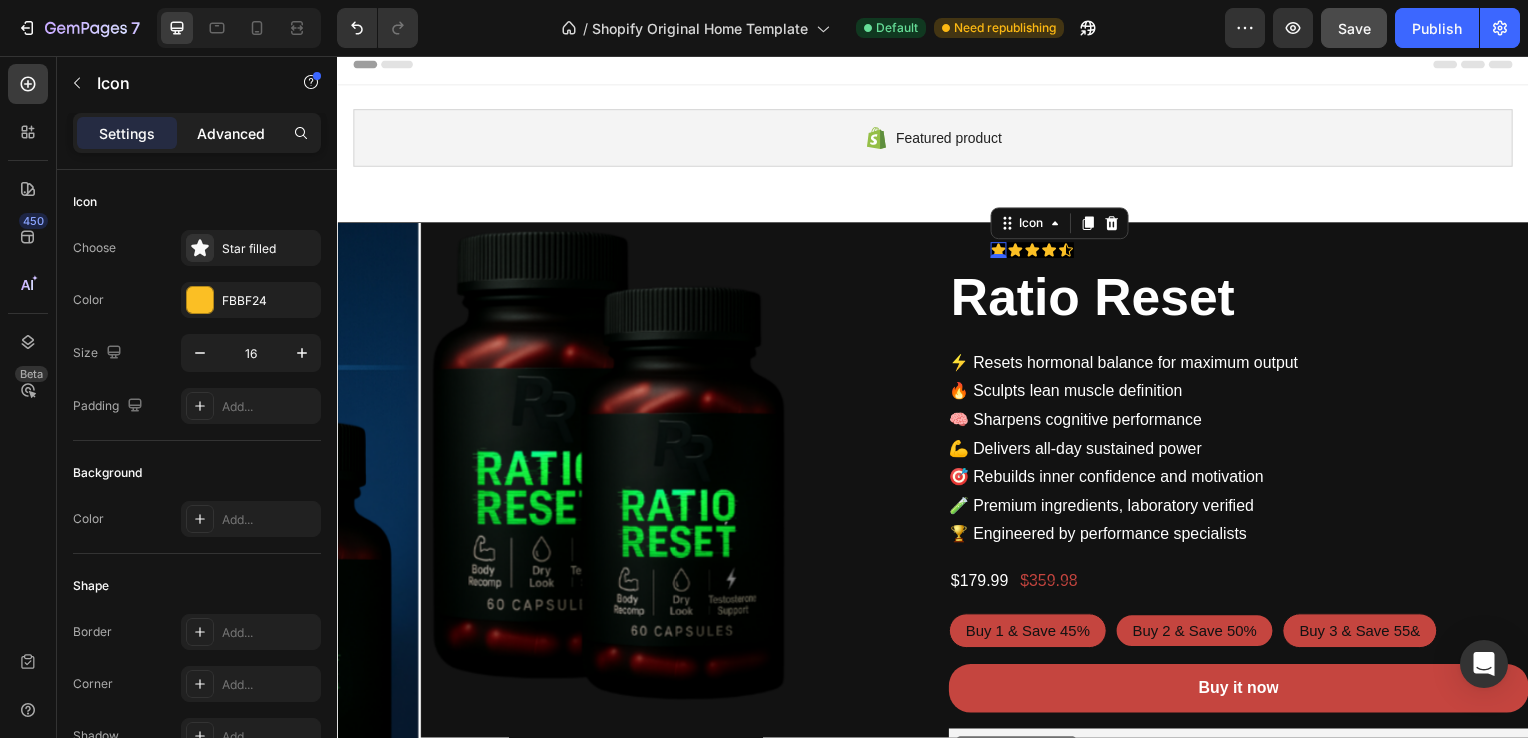 click on "Advanced" 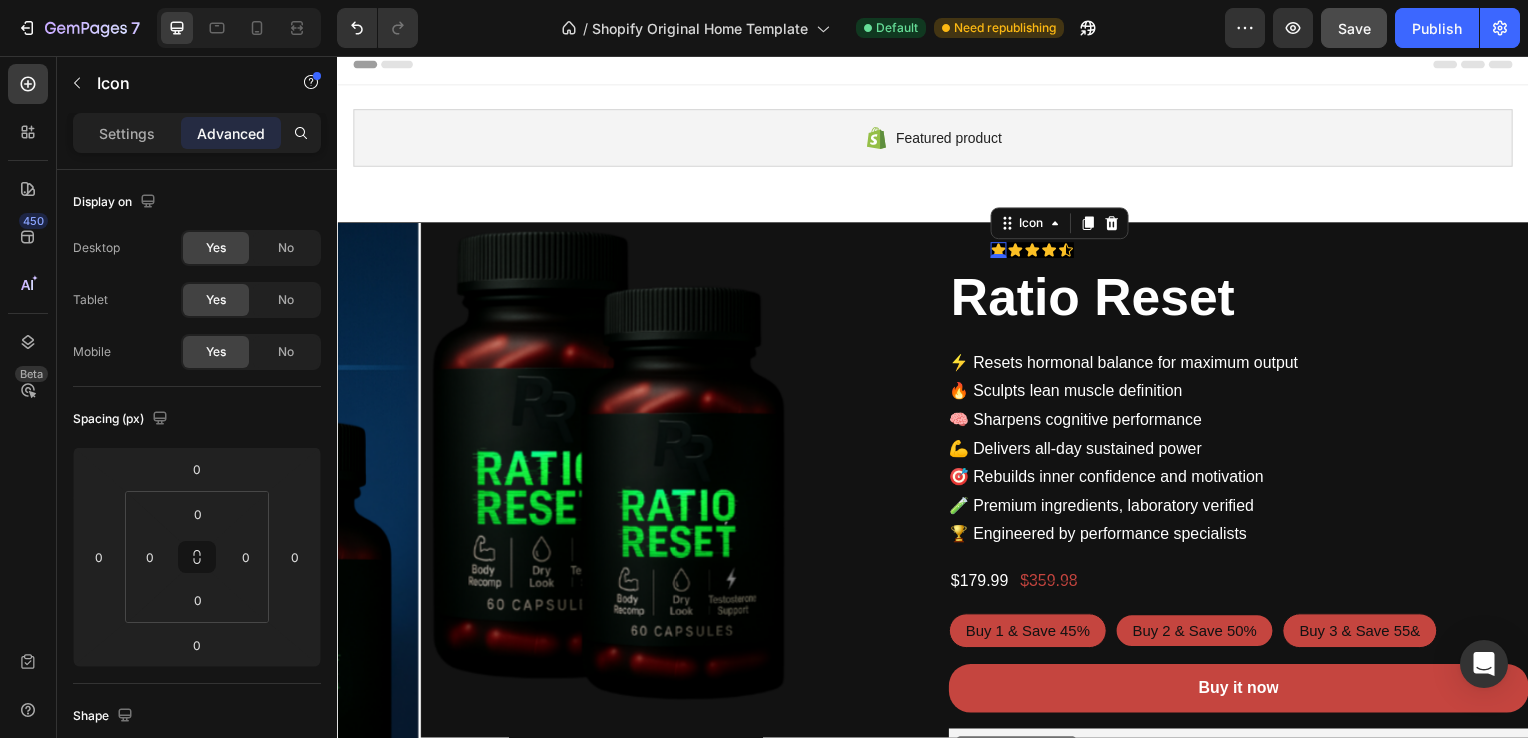 click on "0" at bounding box center (1003, 260) 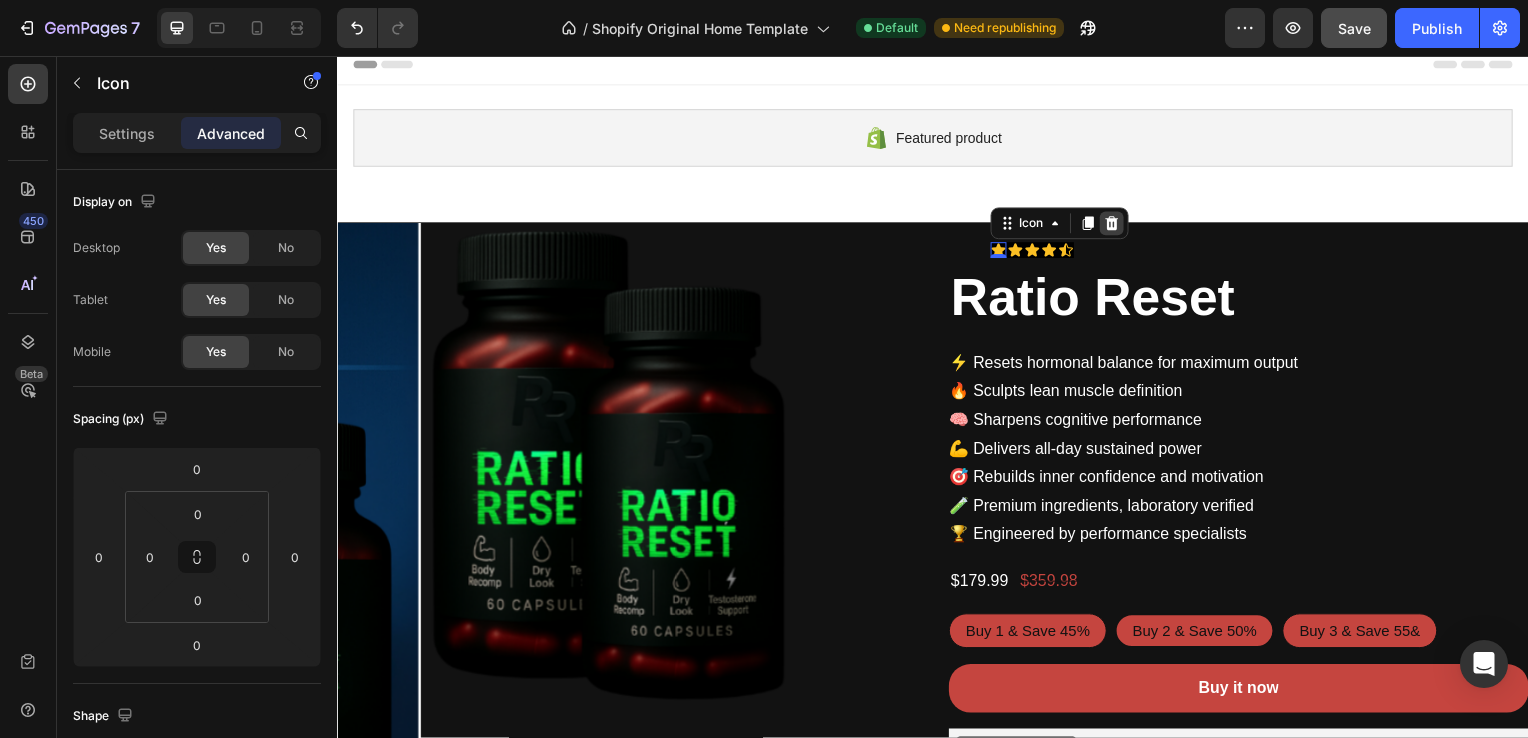 click 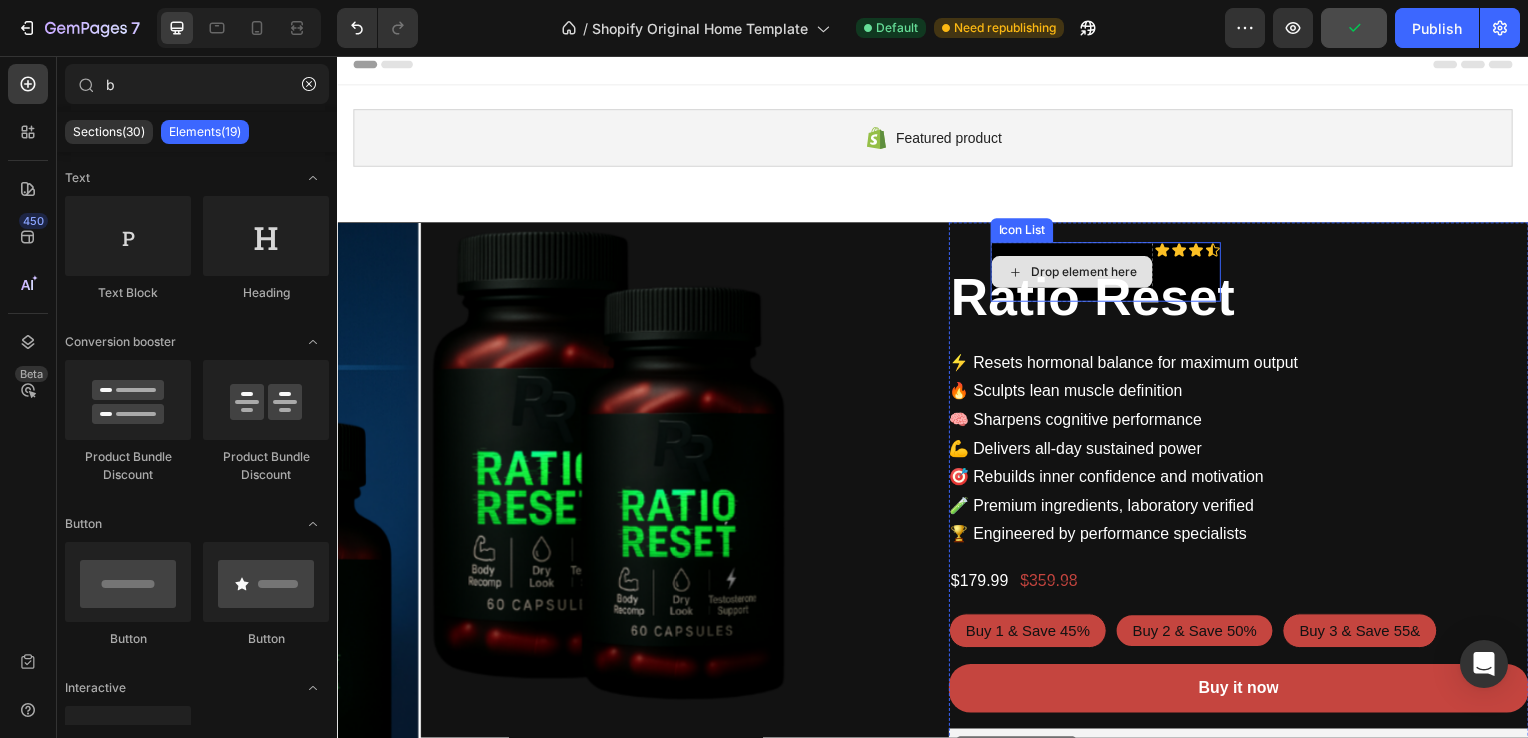 click on "Drop element here" at bounding box center [1077, 274] 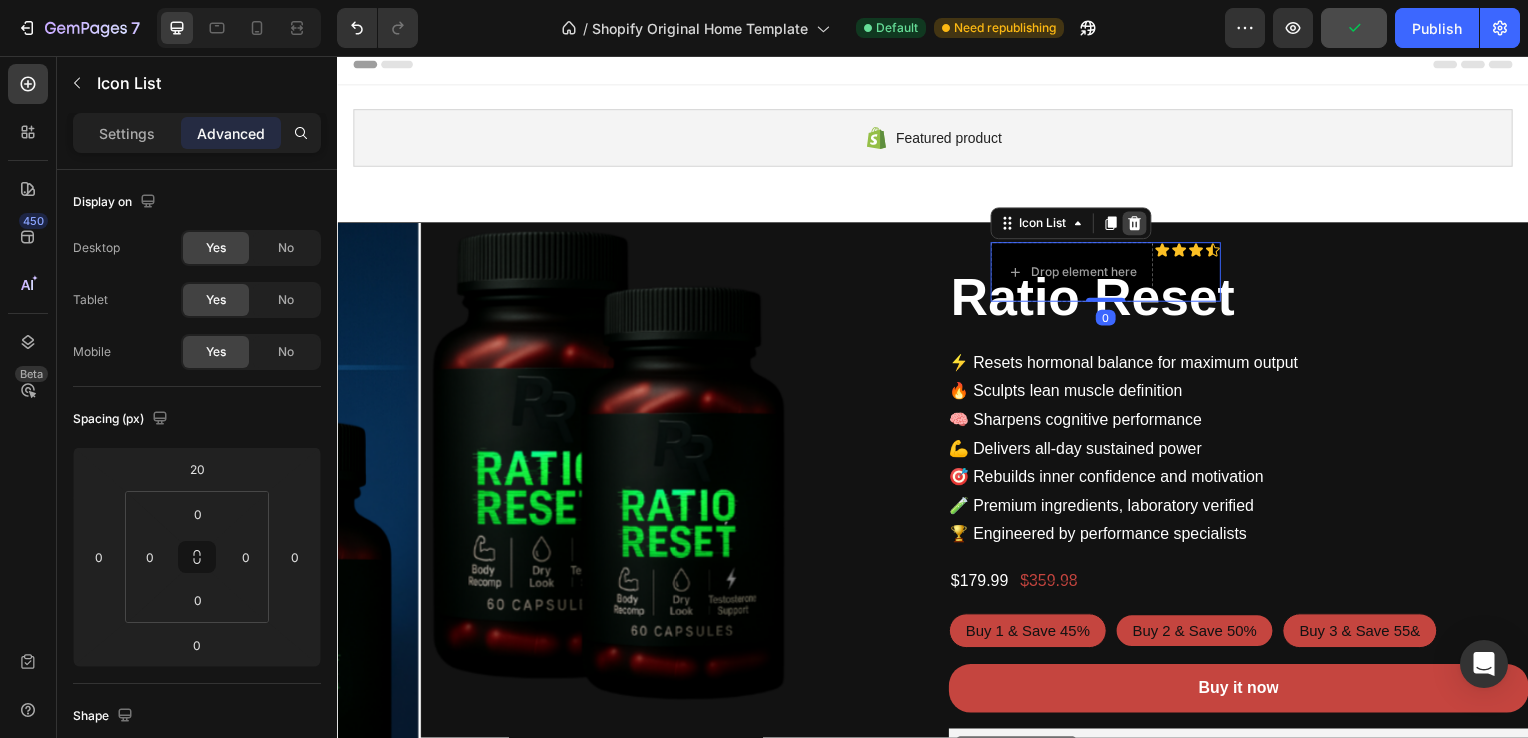 click at bounding box center (1140, 225) 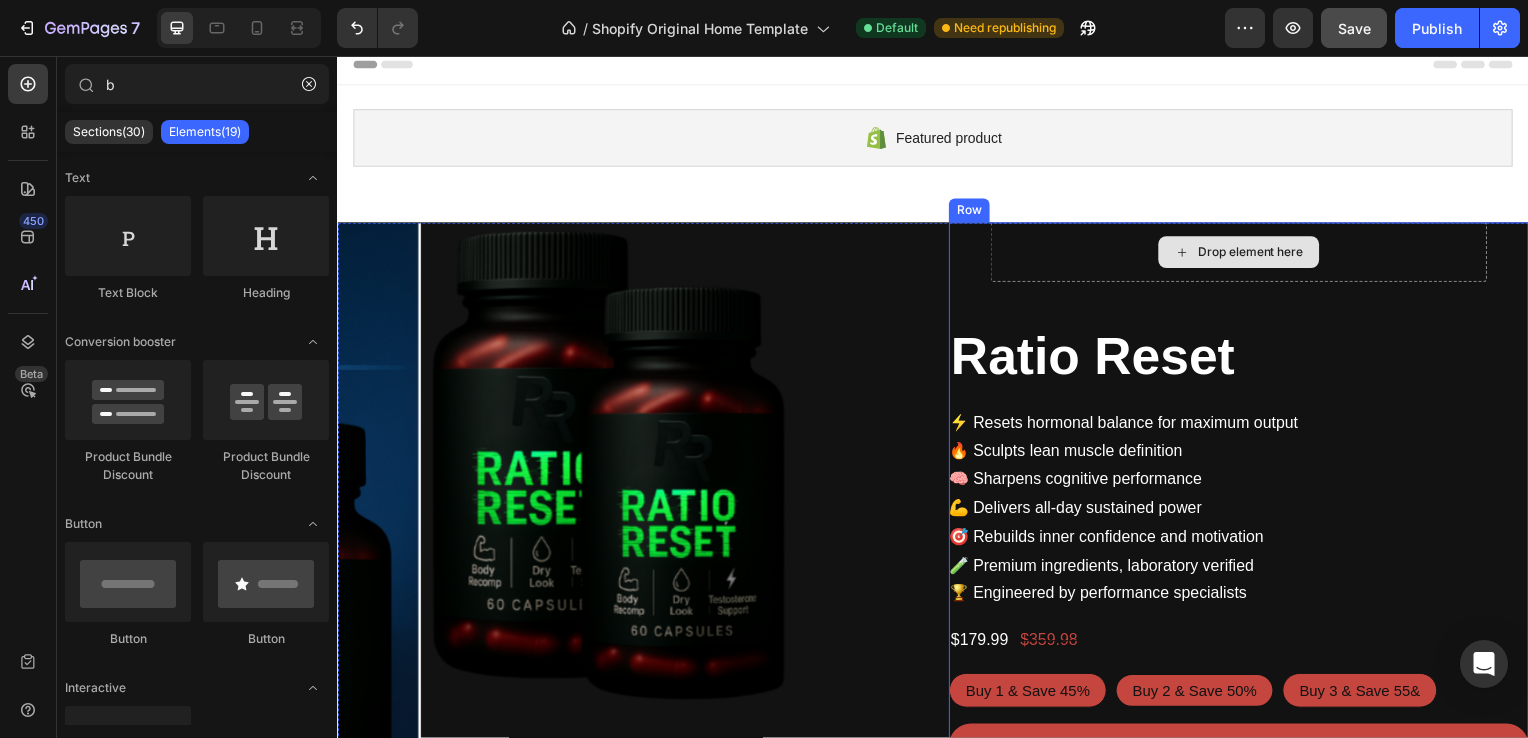 click on "Drop element here" at bounding box center (1245, 254) 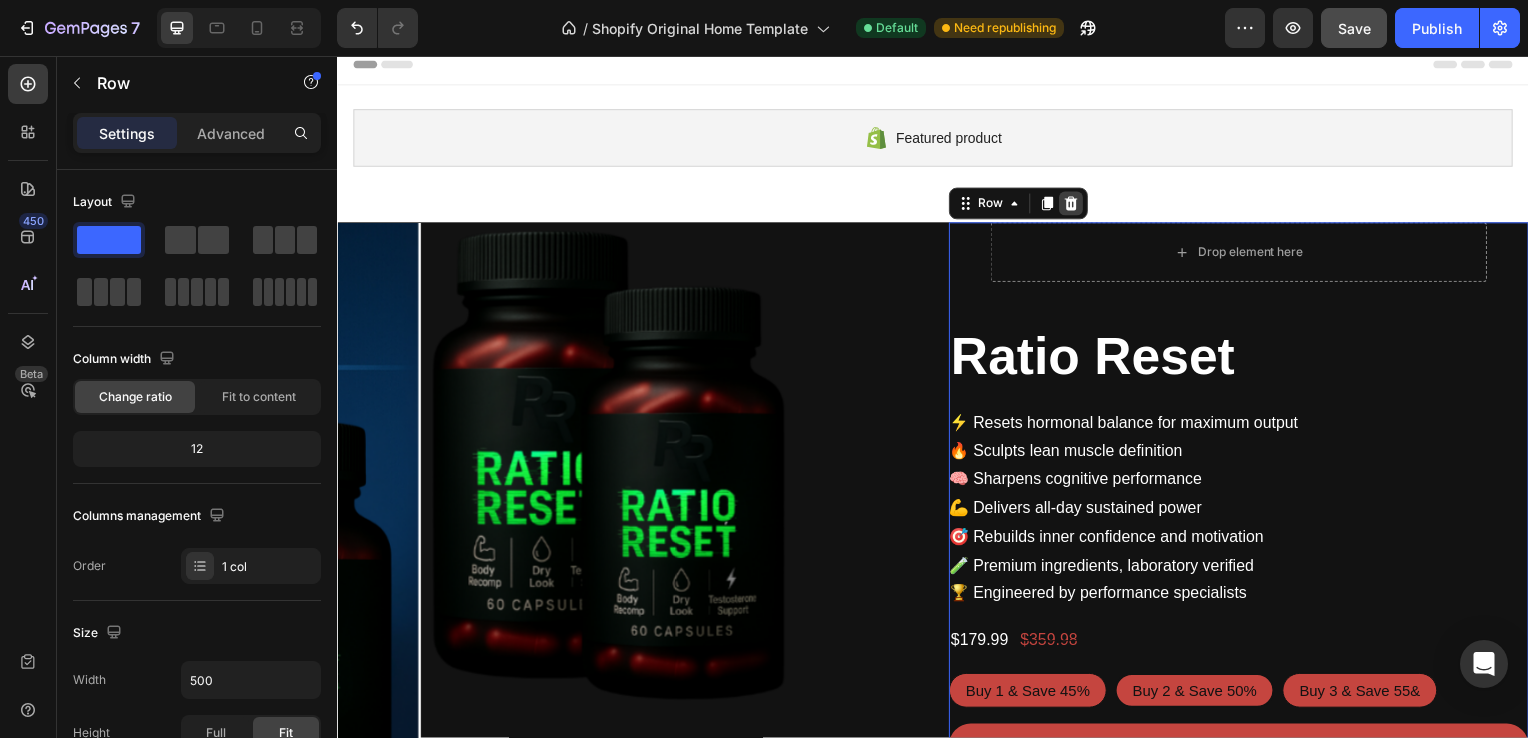 click at bounding box center (1076, 205) 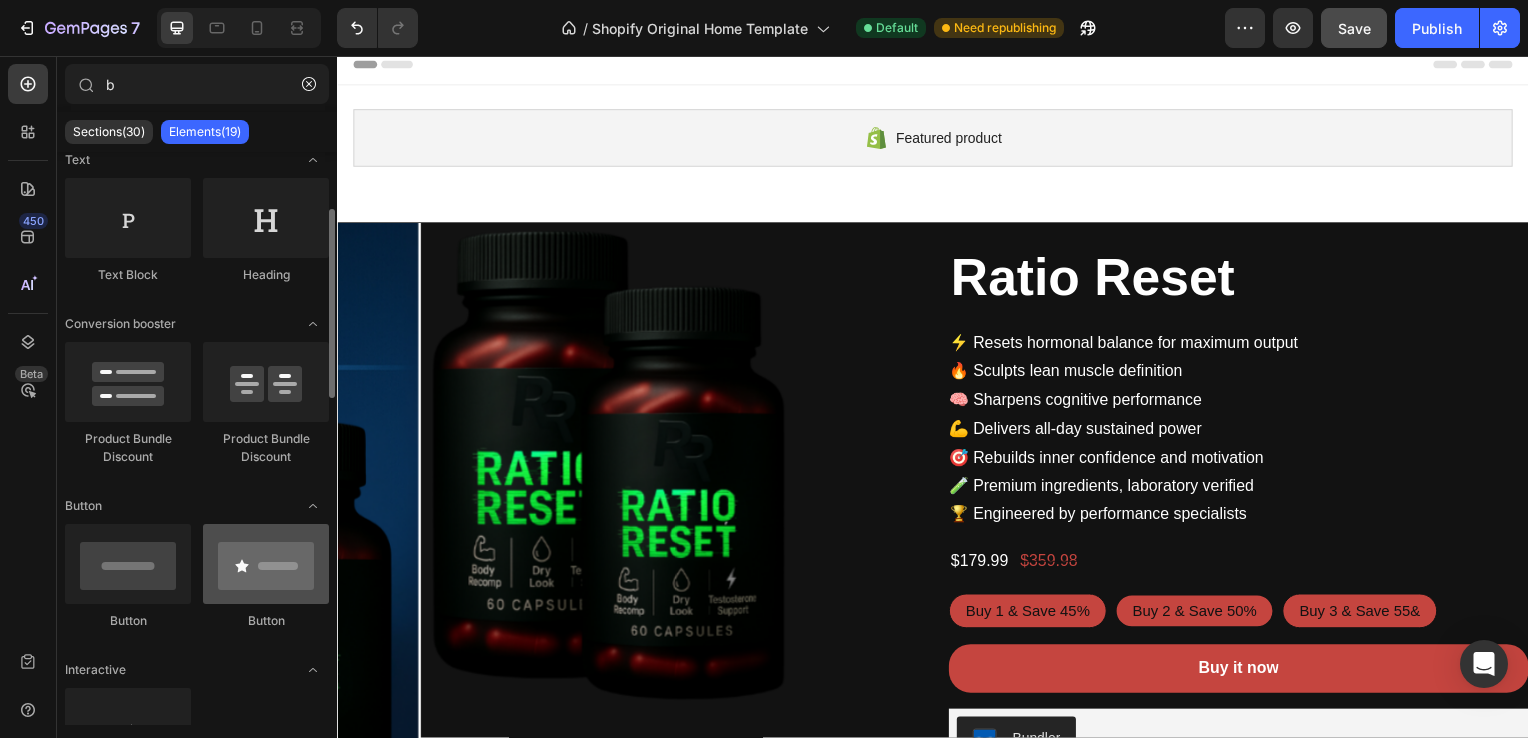 scroll, scrollTop: 0, scrollLeft: 0, axis: both 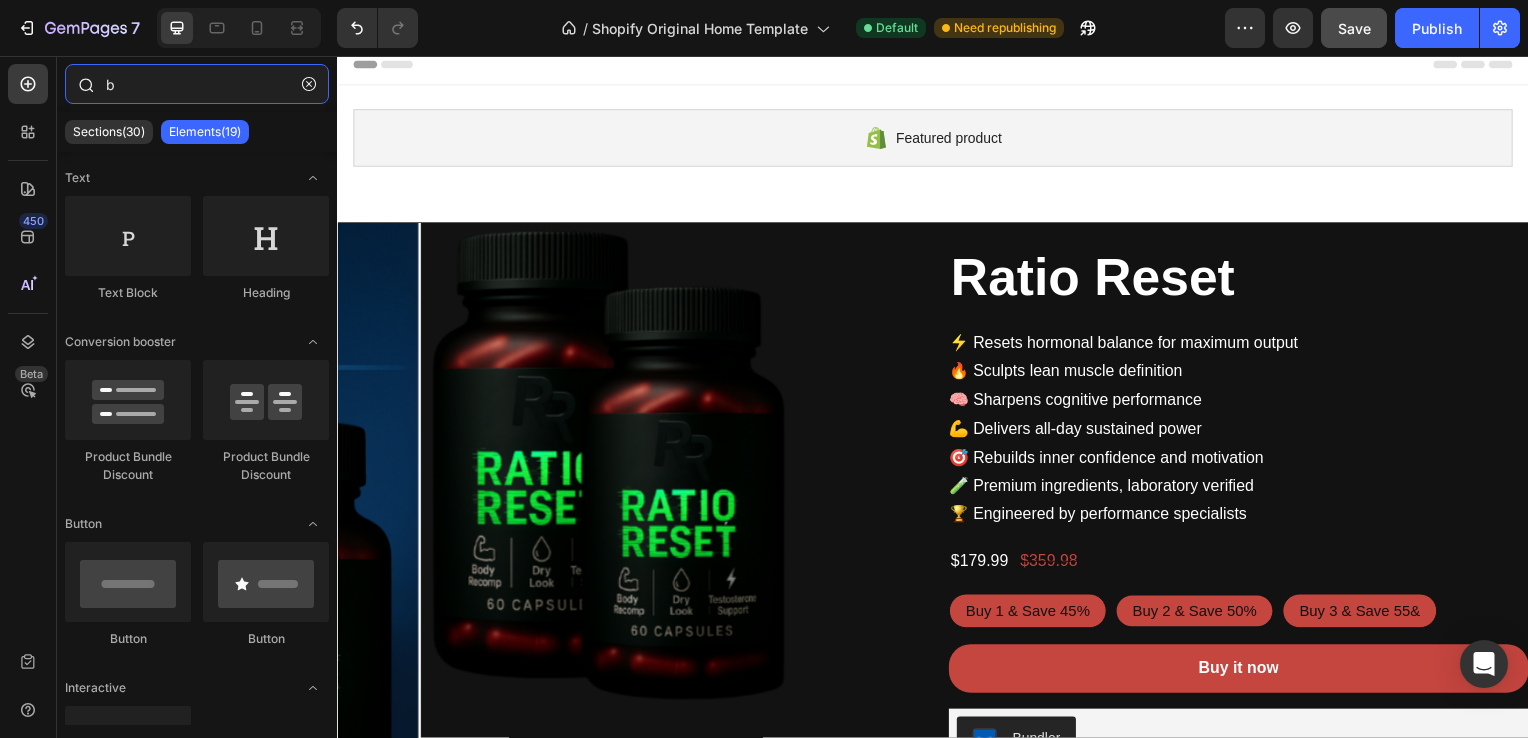 click on "b" at bounding box center [197, 84] 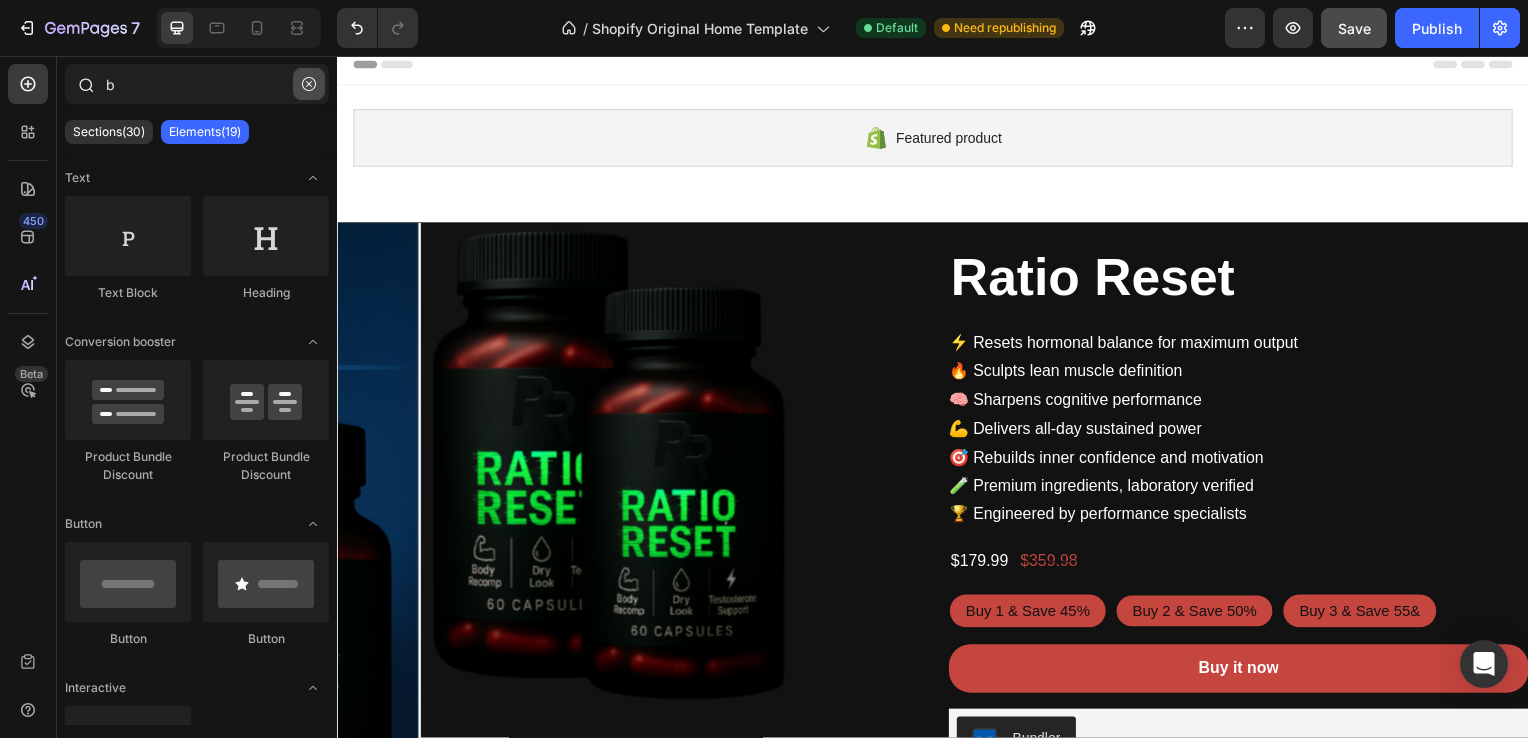 click 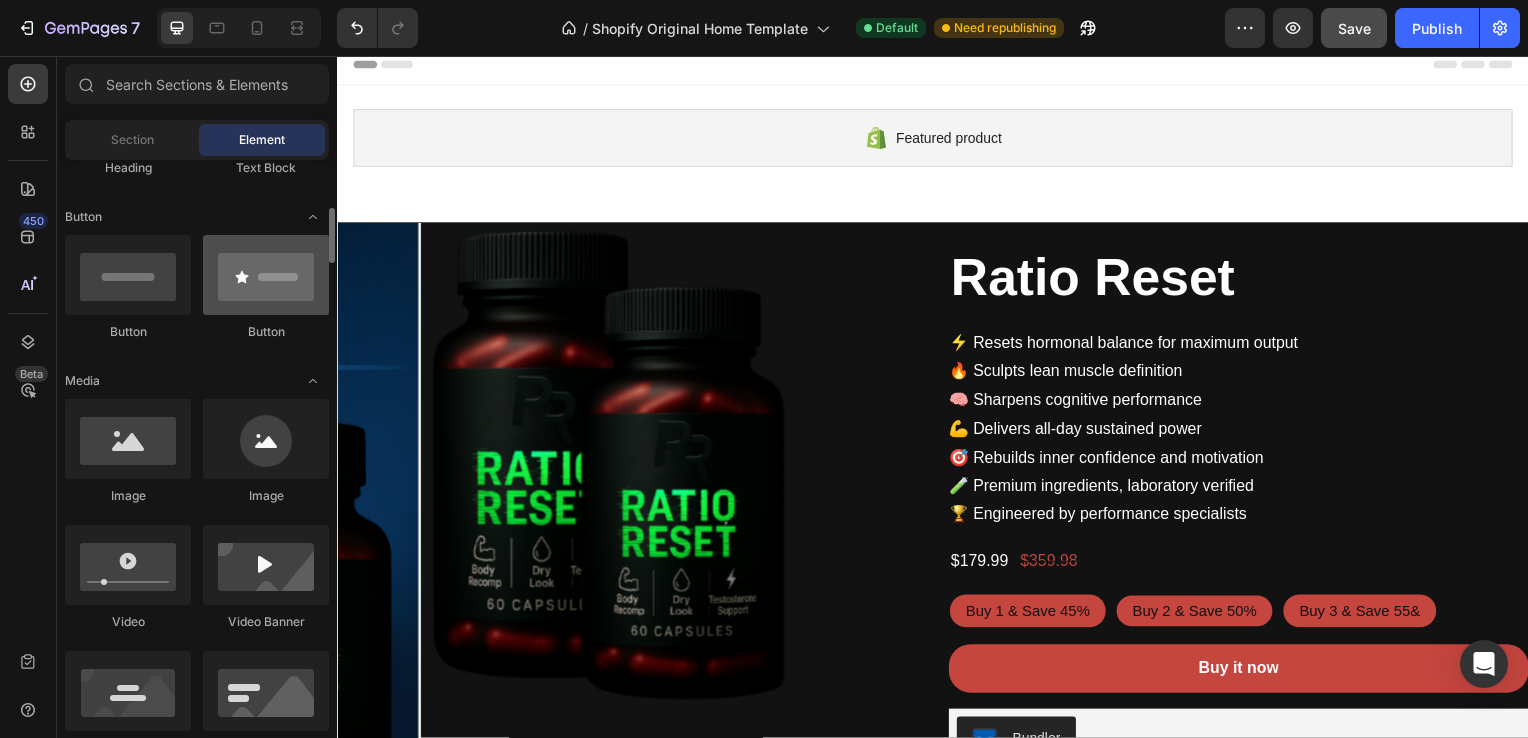scroll, scrollTop: 422, scrollLeft: 0, axis: vertical 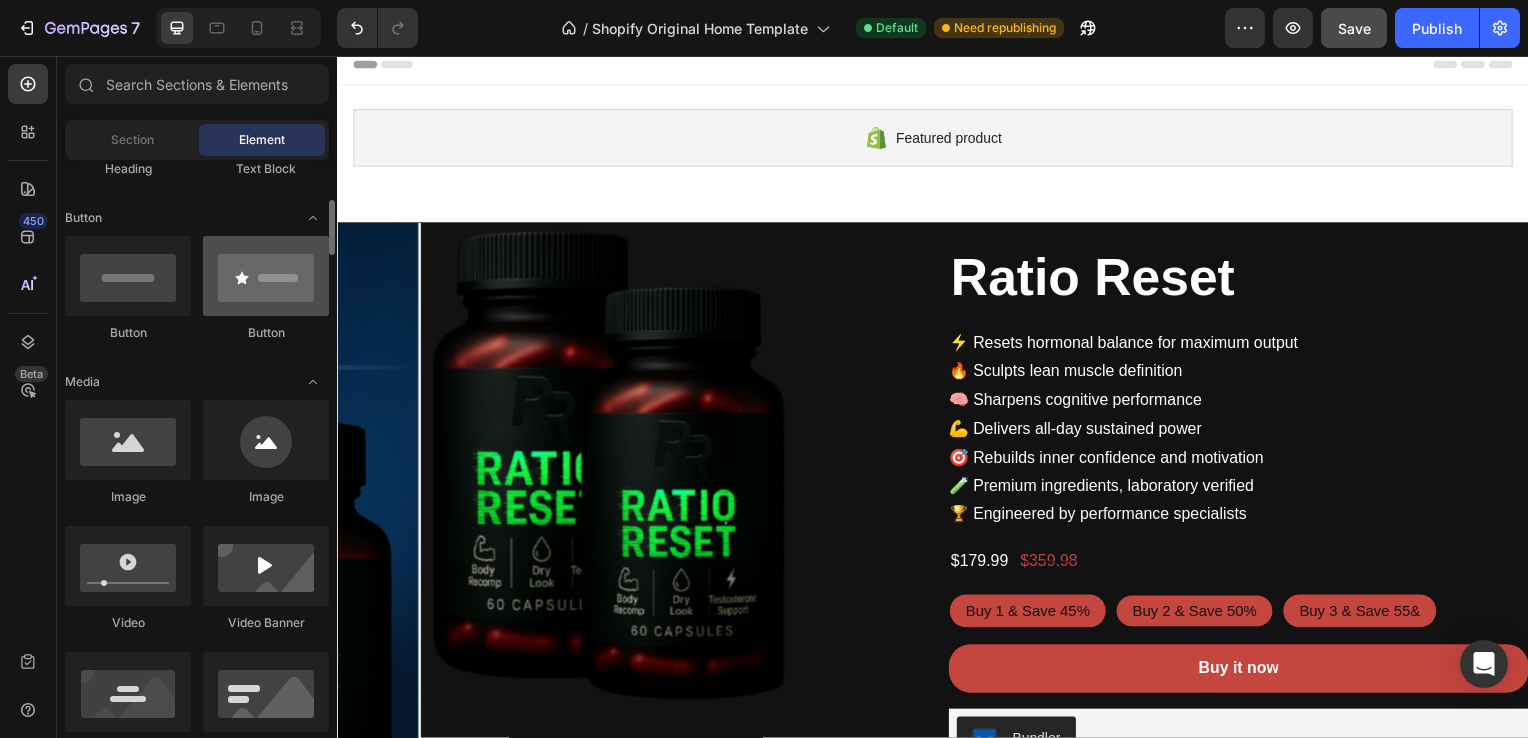 click at bounding box center (266, 276) 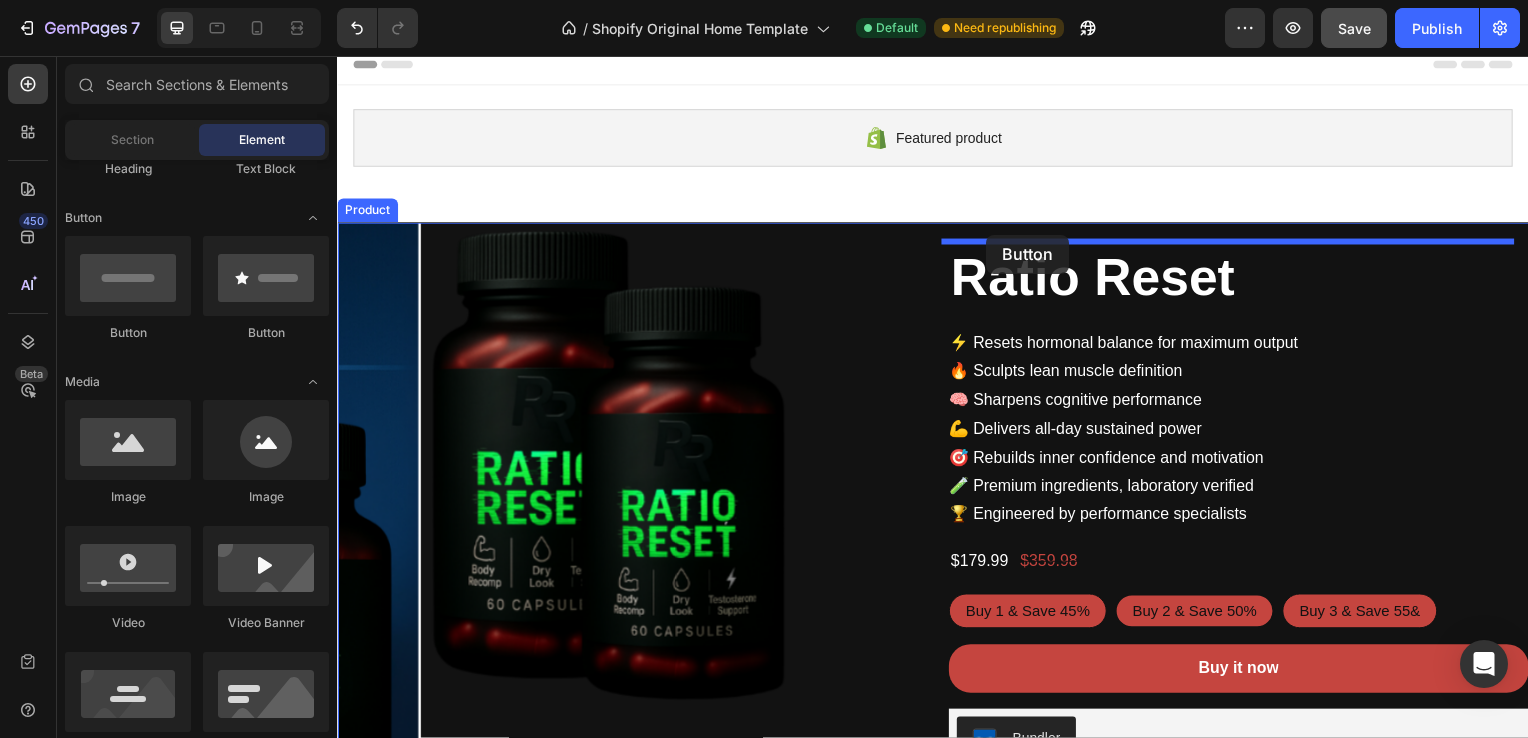 drag, startPoint x: 581, startPoint y: 343, endPoint x: 991, endPoint y: 236, distance: 423.73224 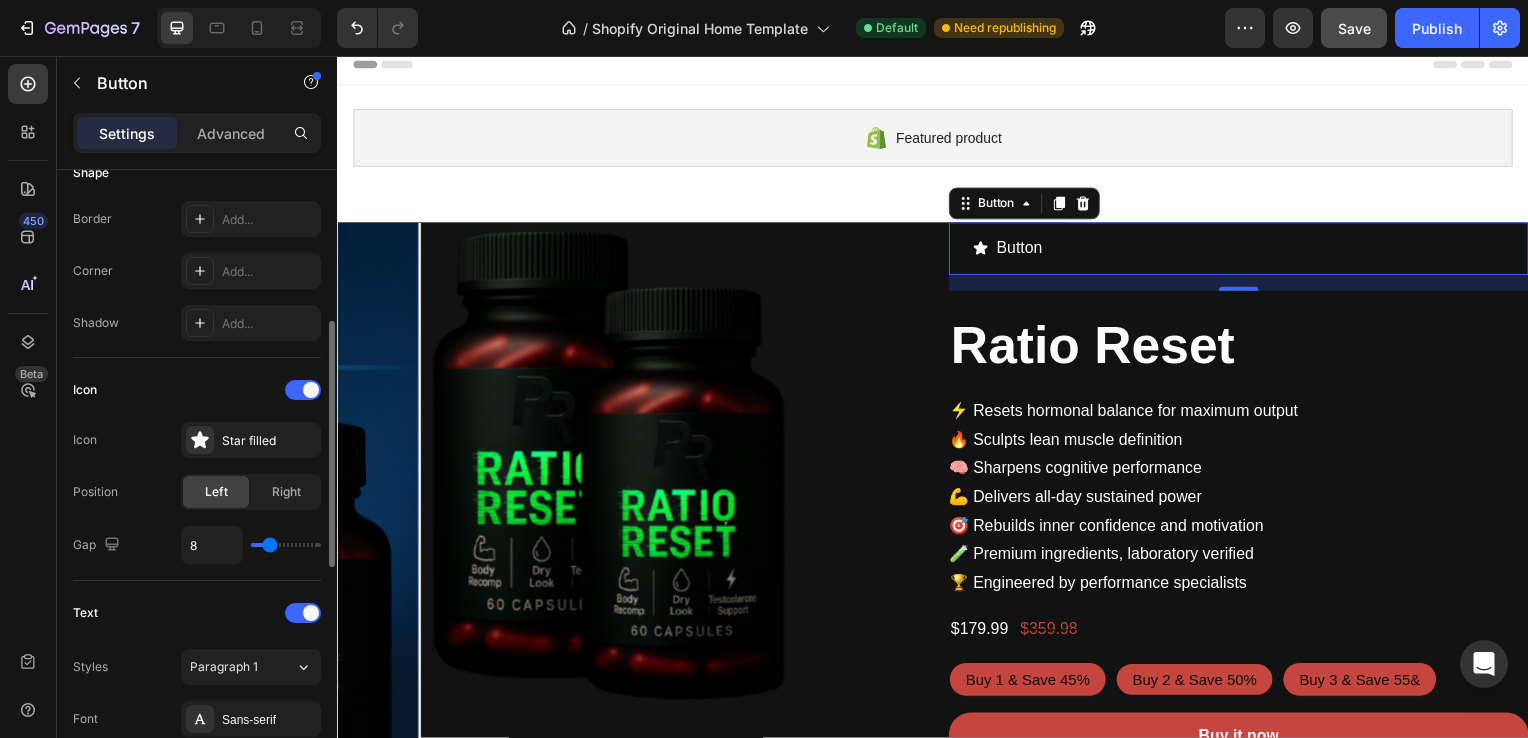 scroll, scrollTop: 416, scrollLeft: 0, axis: vertical 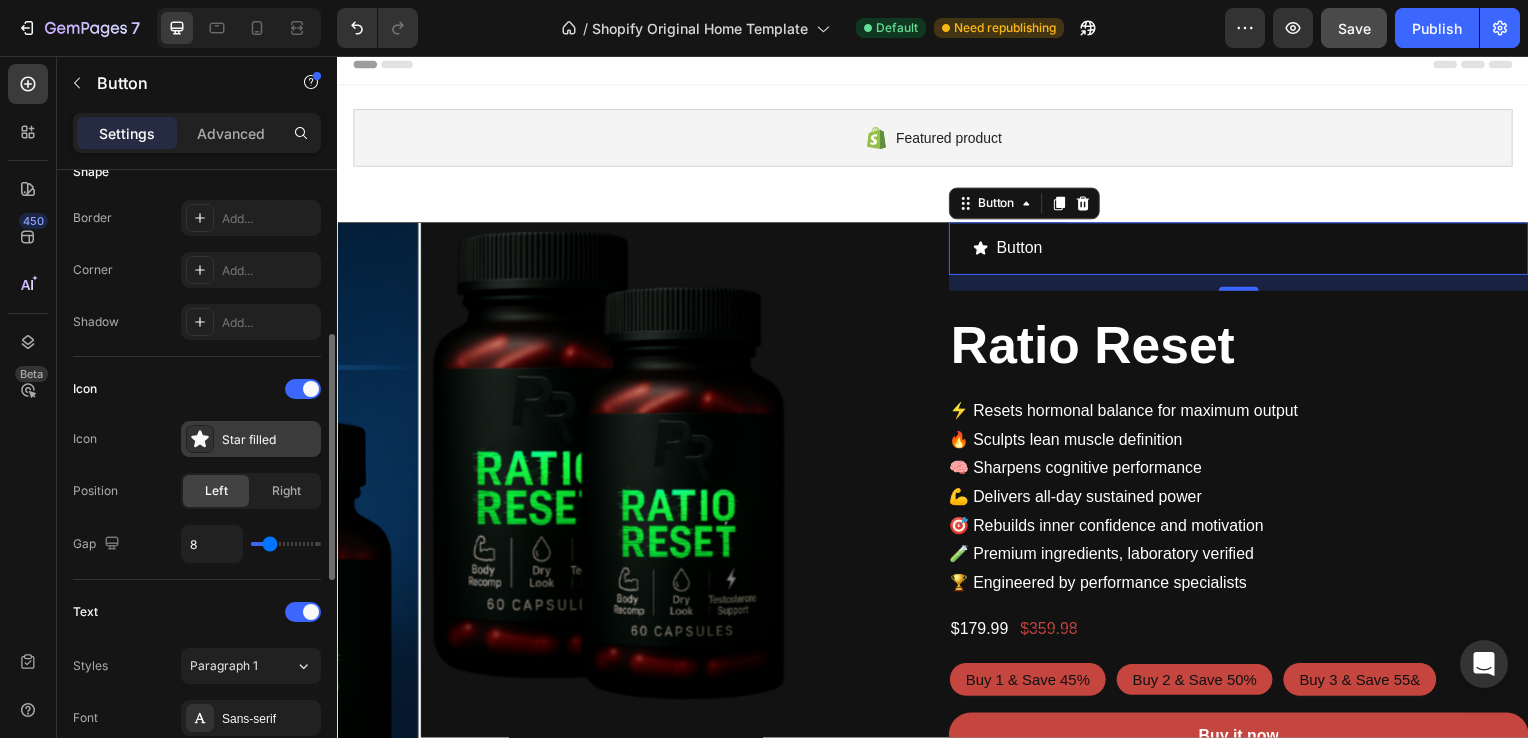 click on "Star filled" at bounding box center (269, 440) 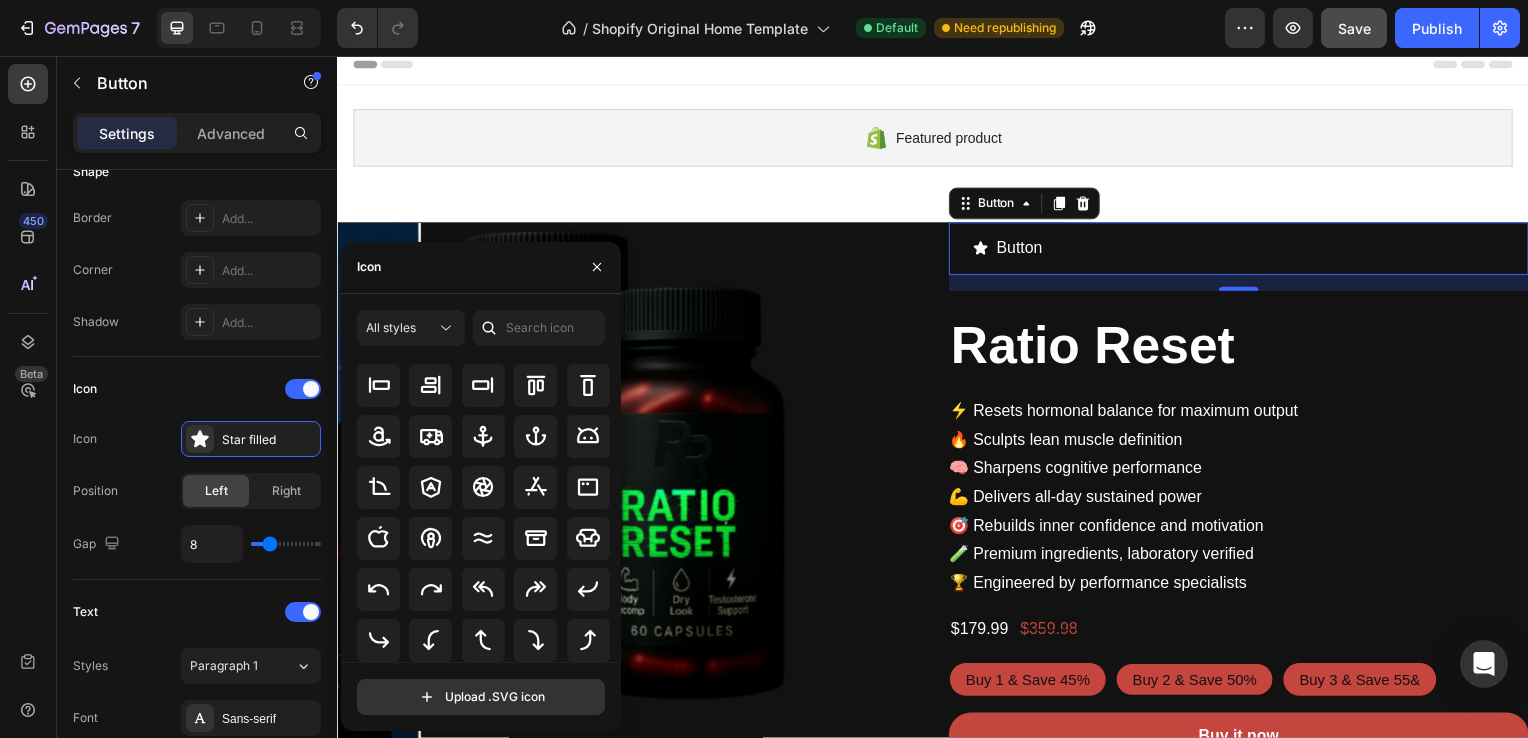 scroll, scrollTop: 0, scrollLeft: 0, axis: both 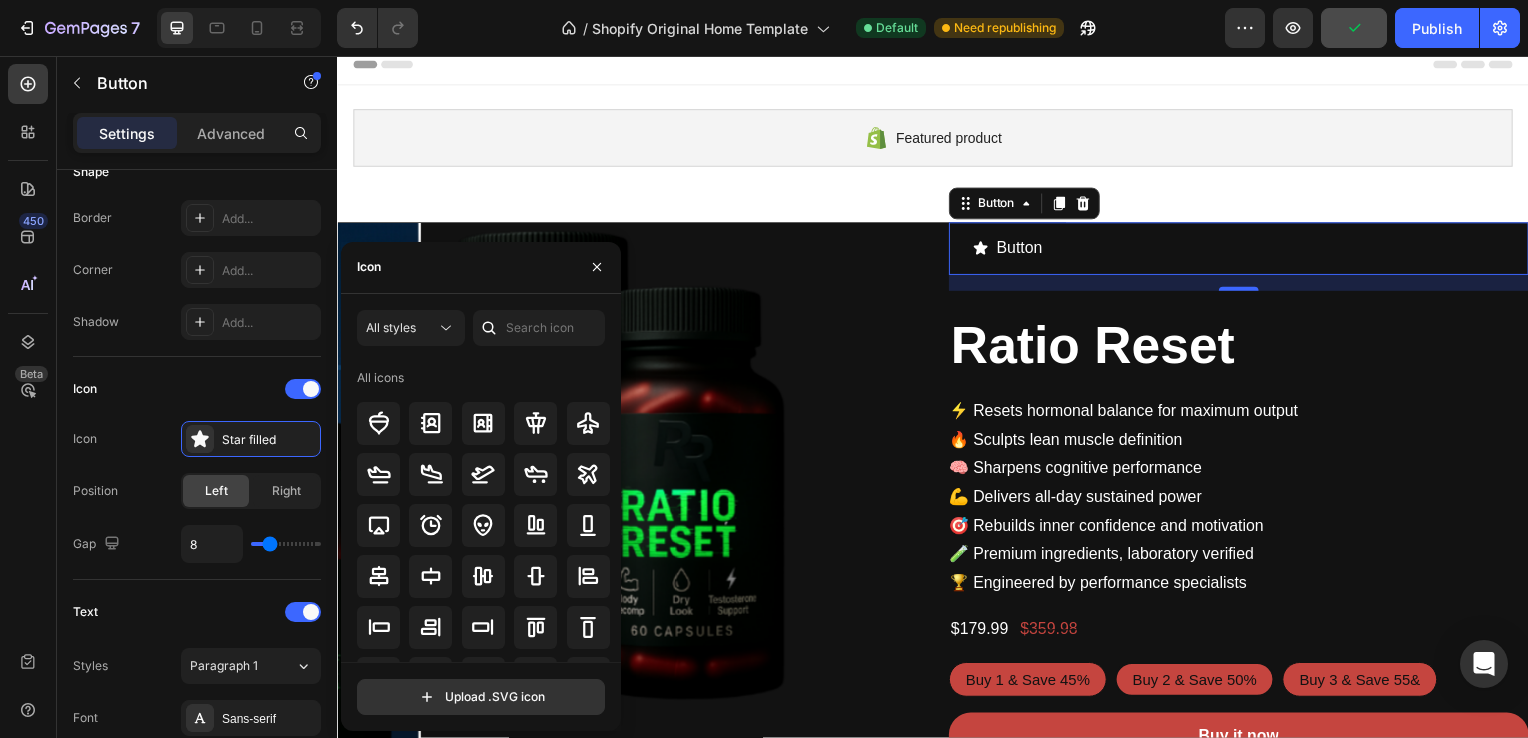click on "All styles All icons  Upload .SVG icon" at bounding box center (481, 512) 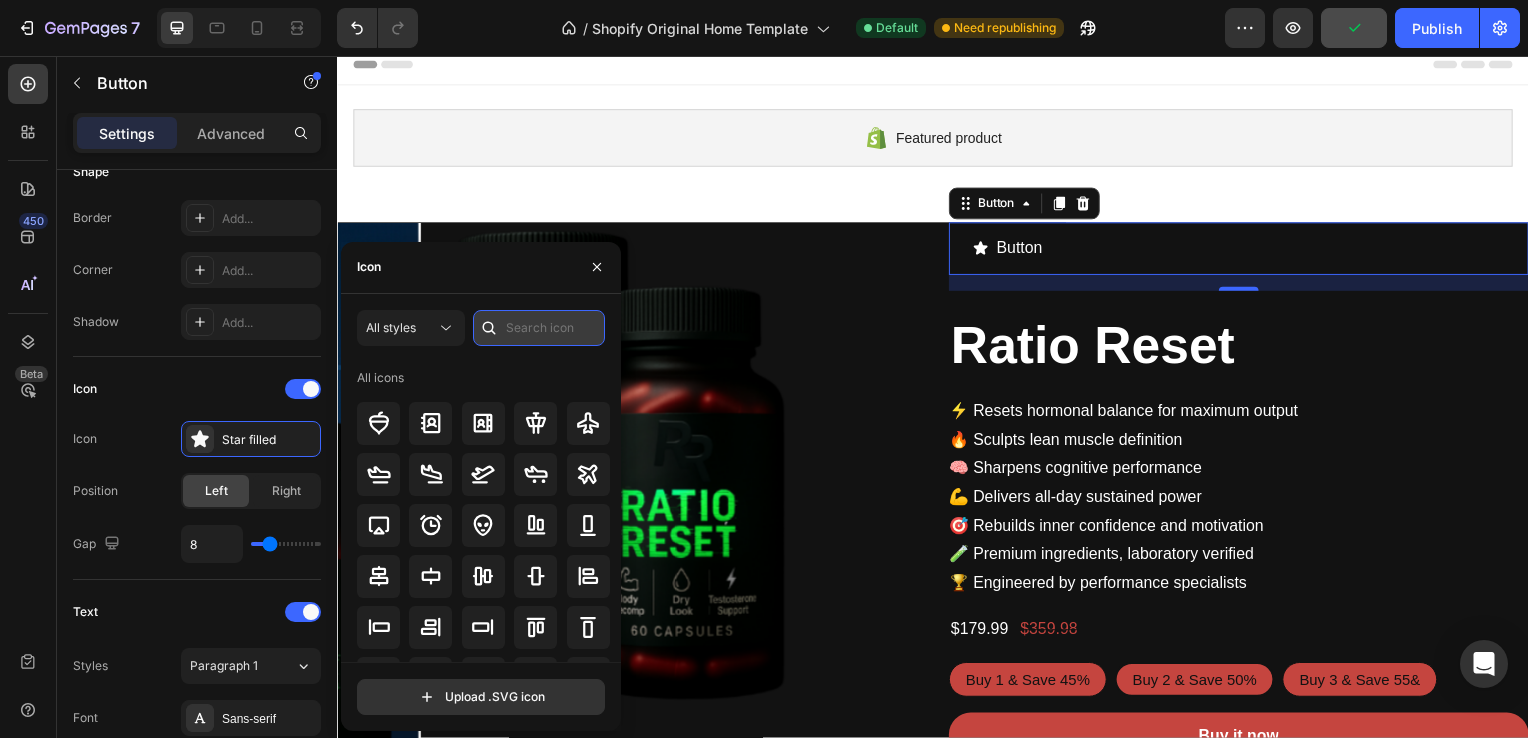 click at bounding box center (539, 328) 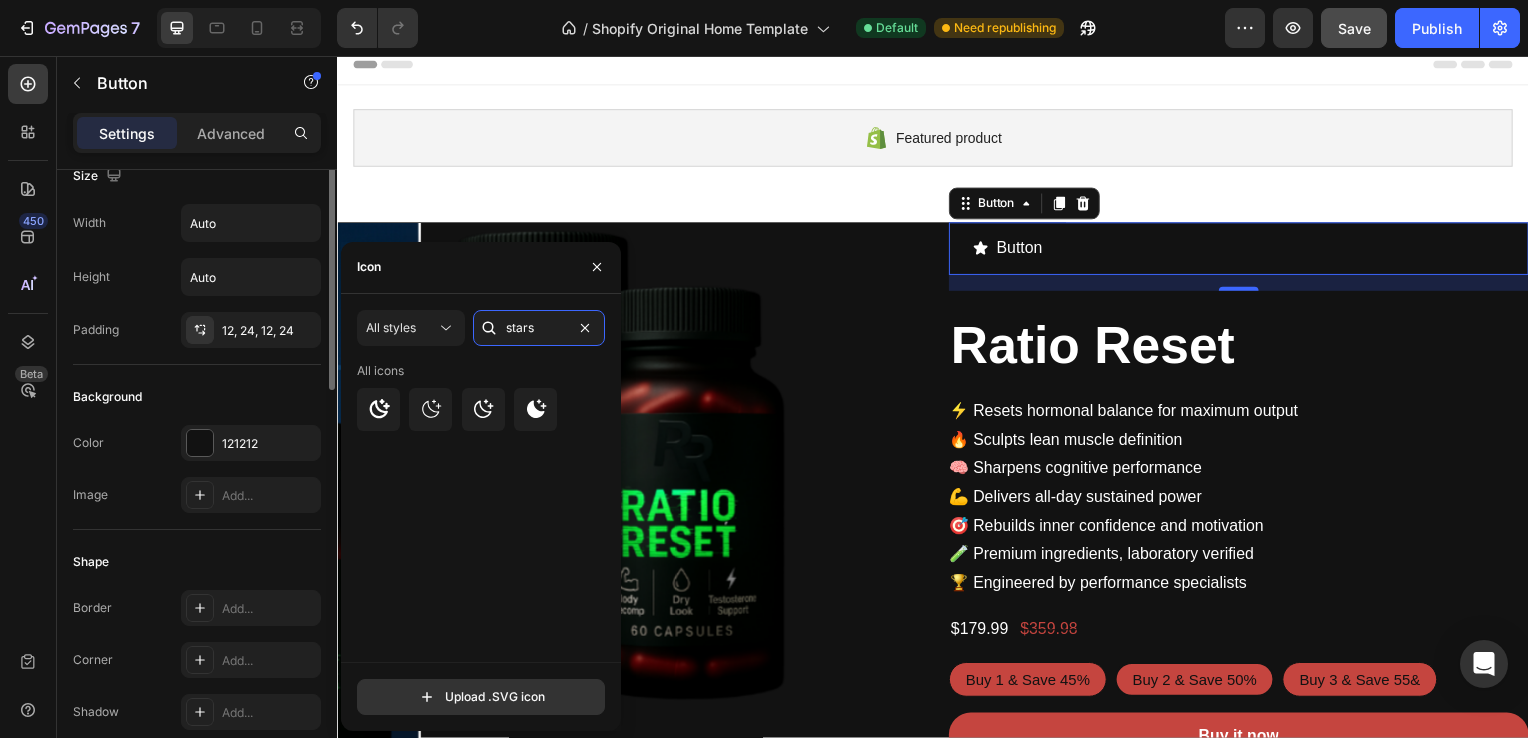 scroll, scrollTop: 0, scrollLeft: 0, axis: both 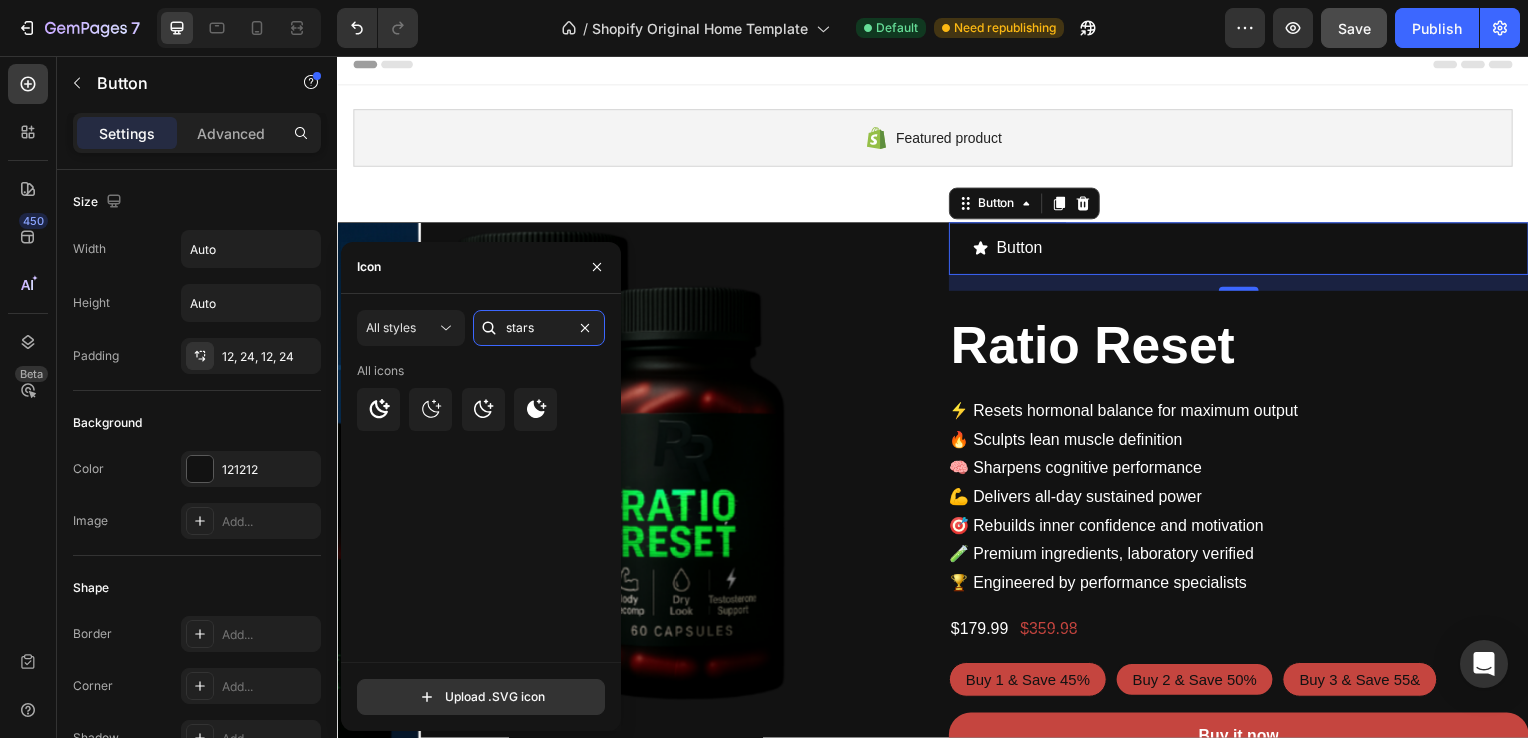 type on "stars" 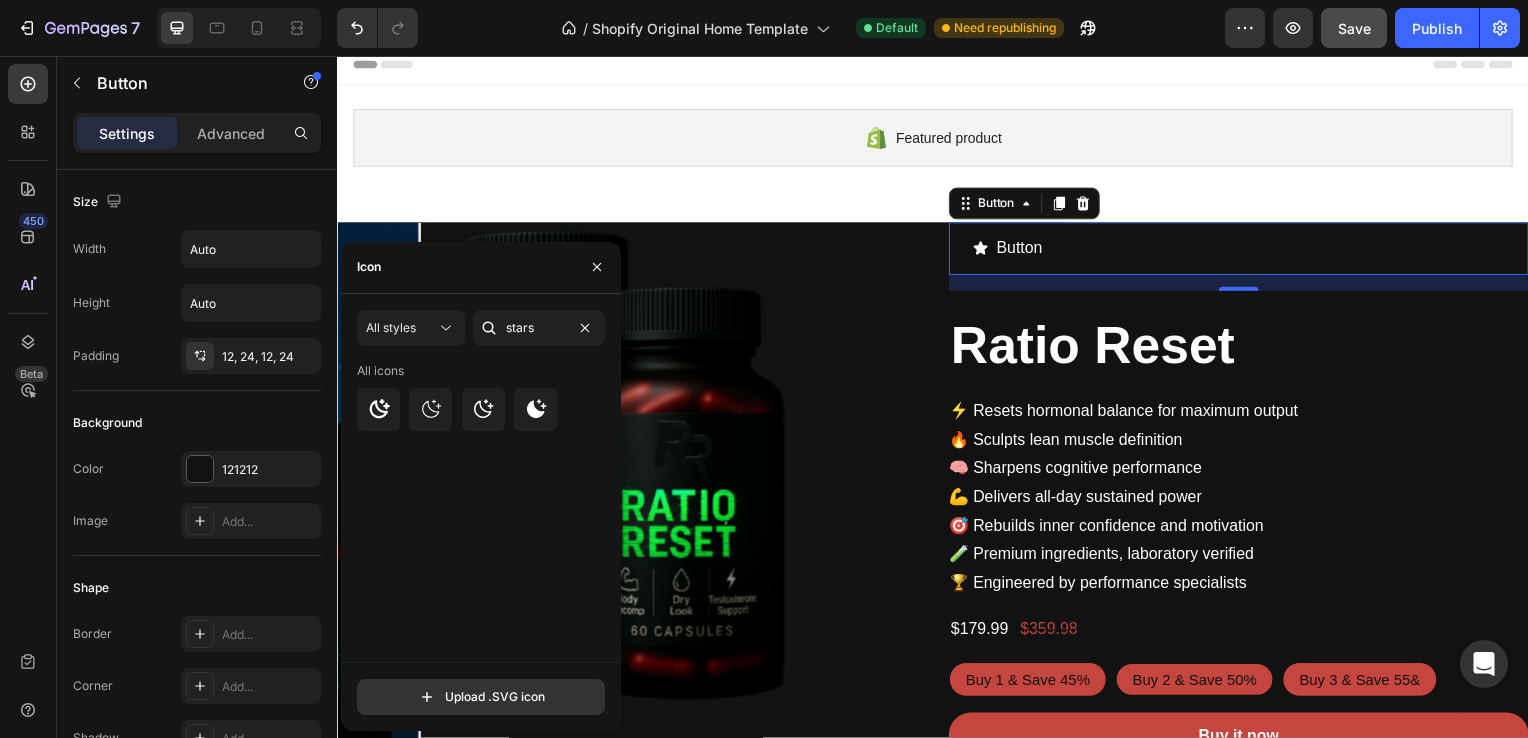 click at bounding box center (597, 267) 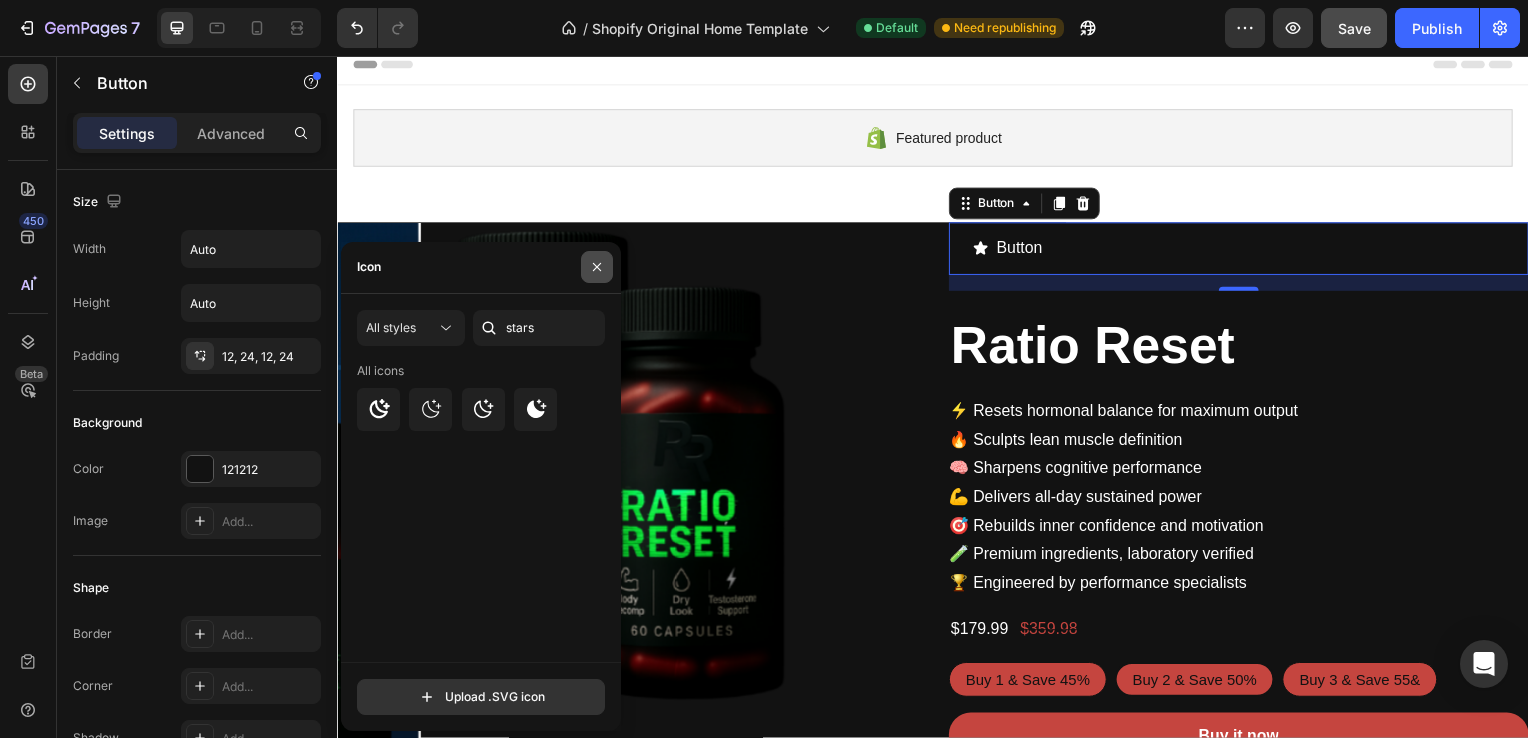 click at bounding box center (597, 267) 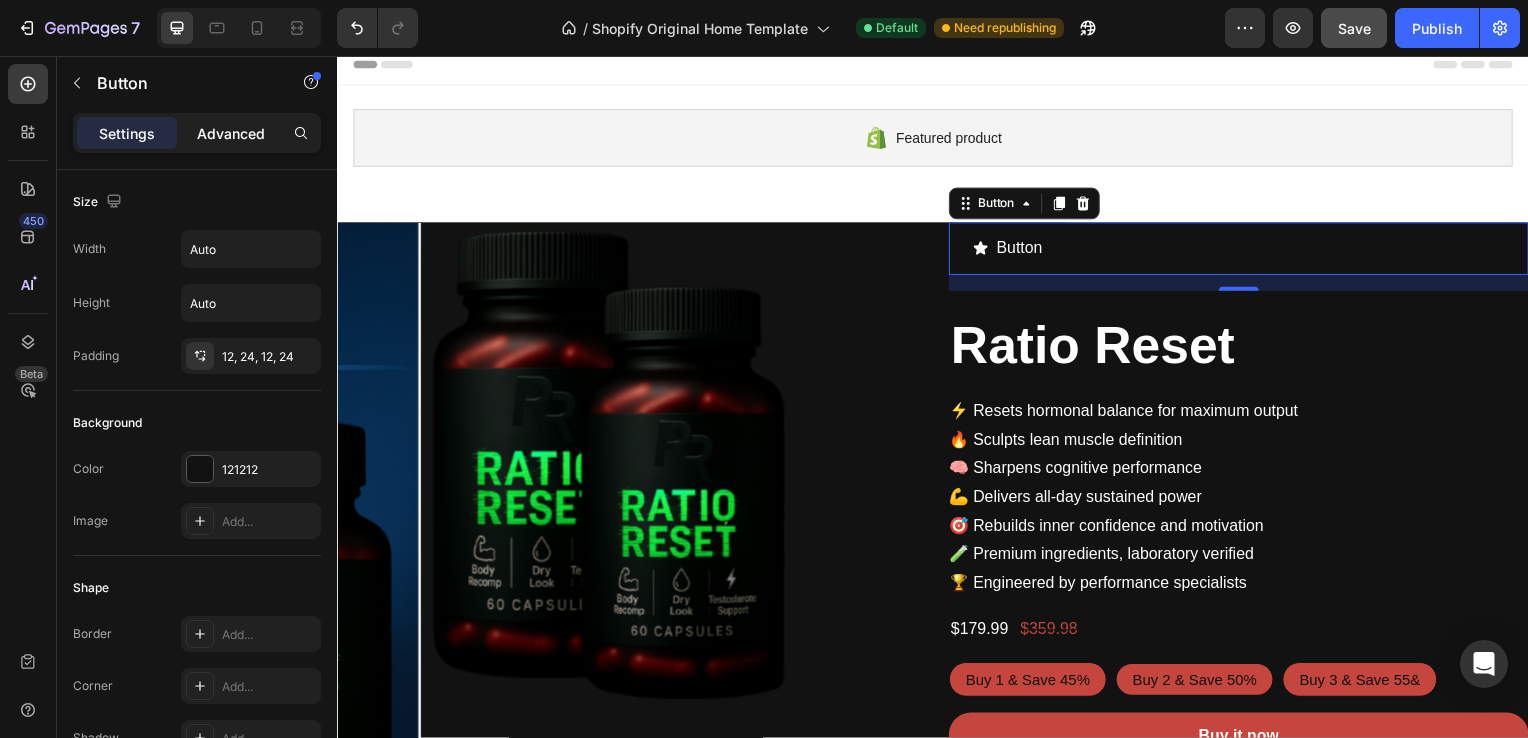 click on "Advanced" at bounding box center [231, 133] 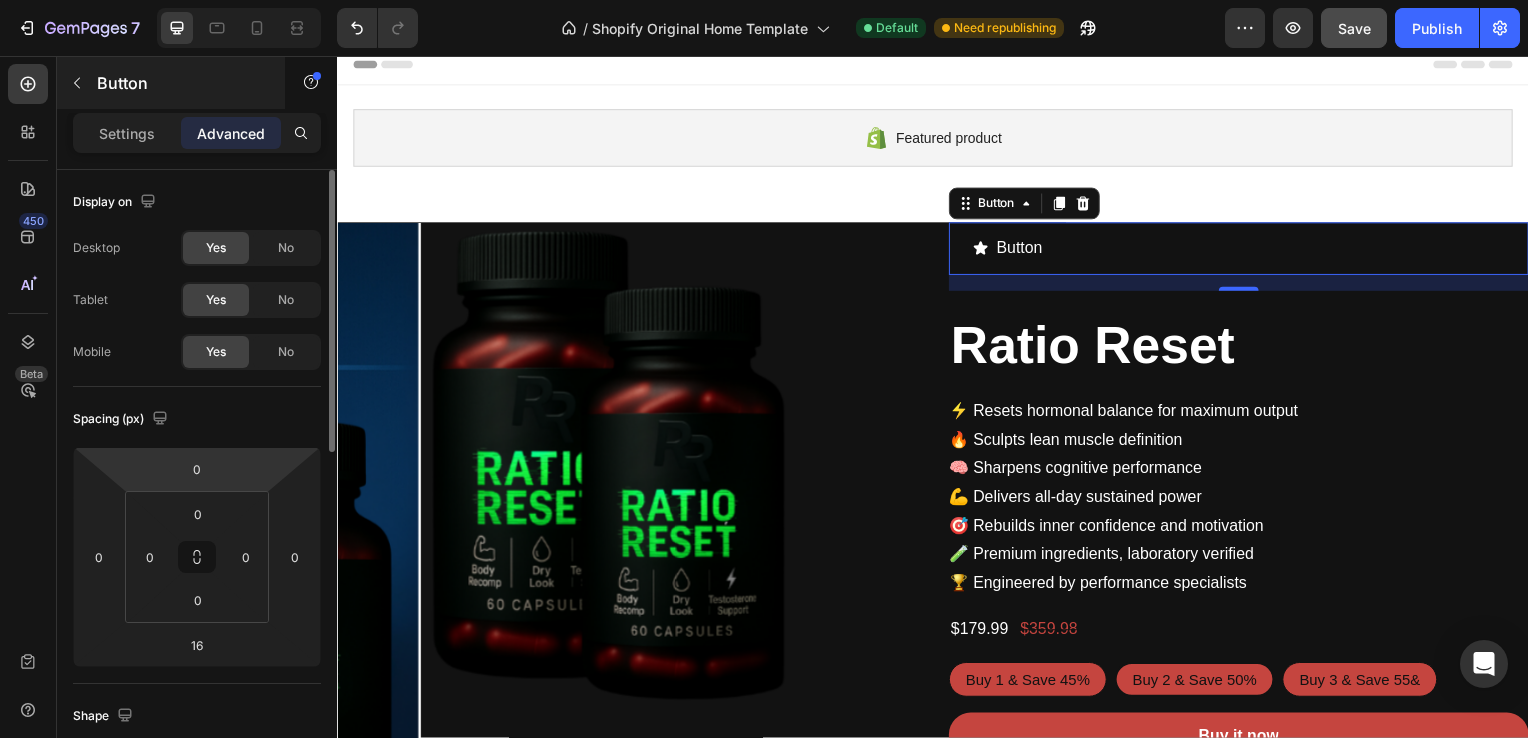 scroll, scrollTop: 0, scrollLeft: 0, axis: both 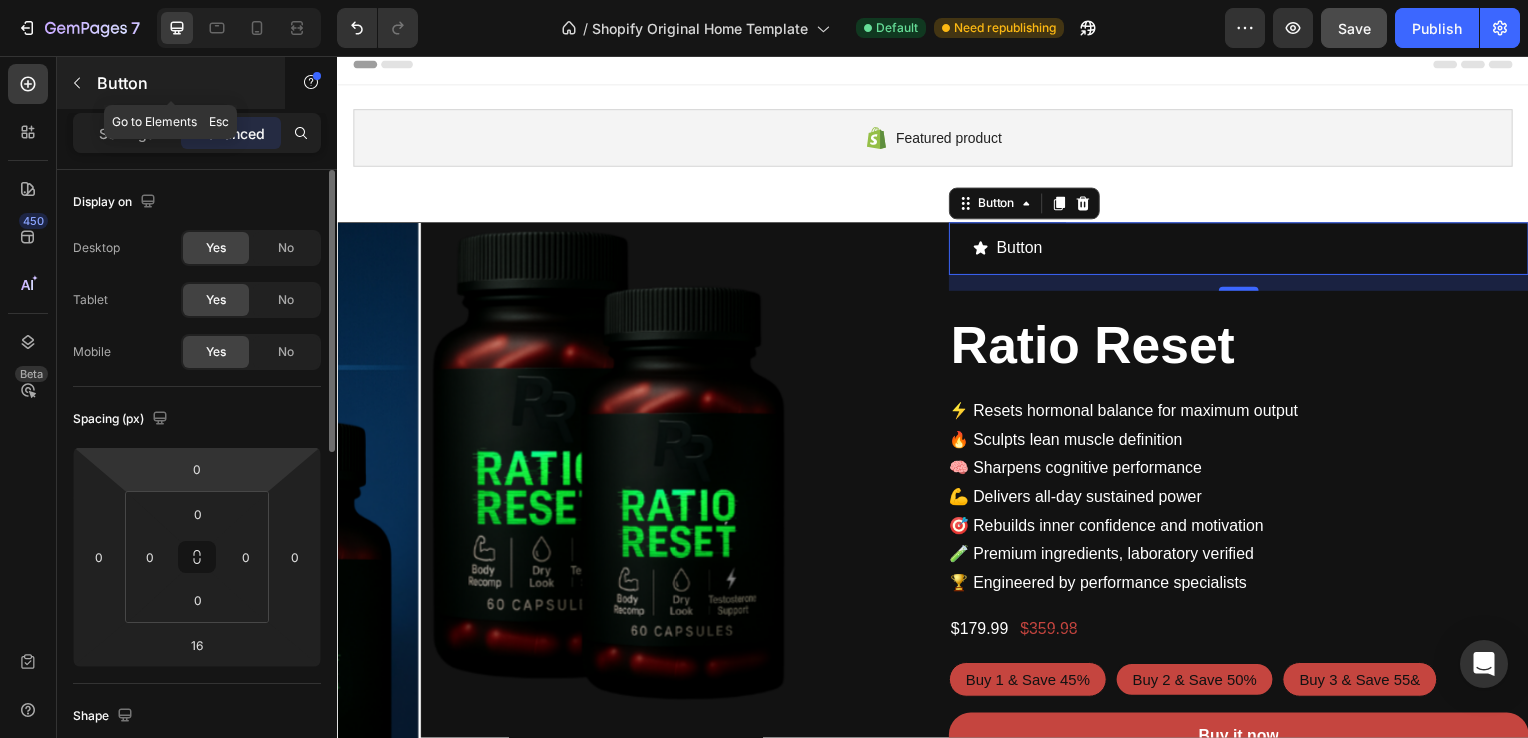 click at bounding box center (77, 83) 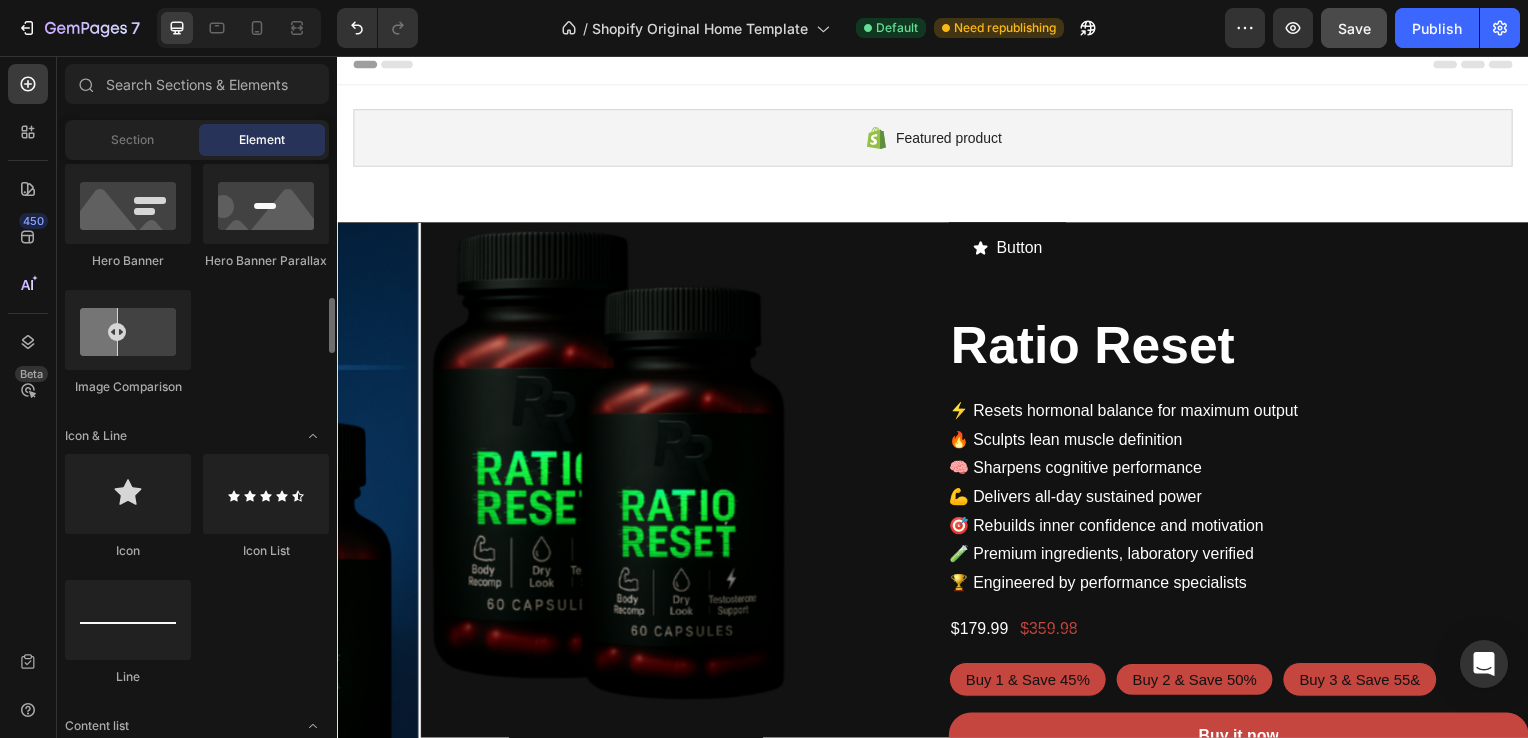 scroll, scrollTop: 1116, scrollLeft: 0, axis: vertical 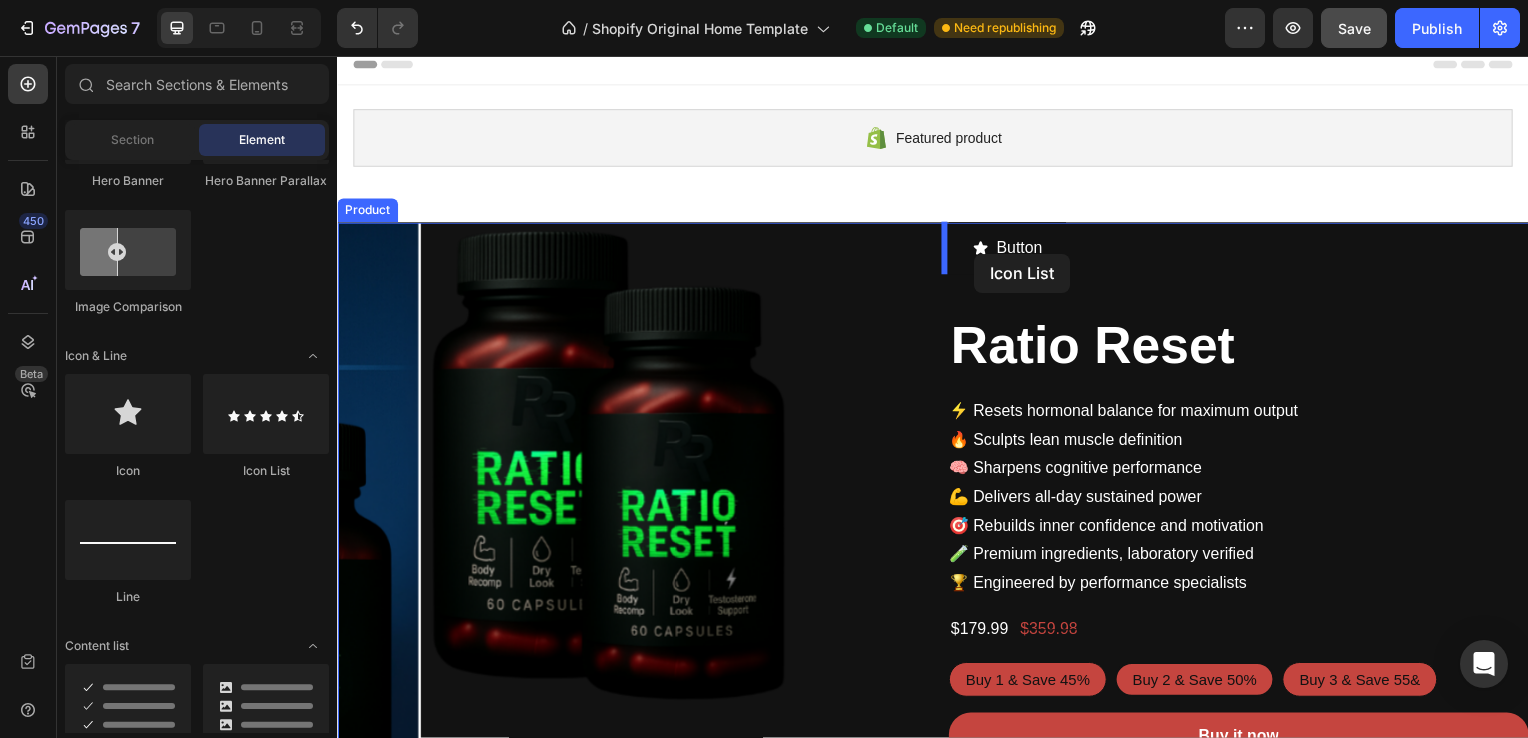drag, startPoint x: 577, startPoint y: 462, endPoint x: 976, endPoint y: 254, distance: 449.96112 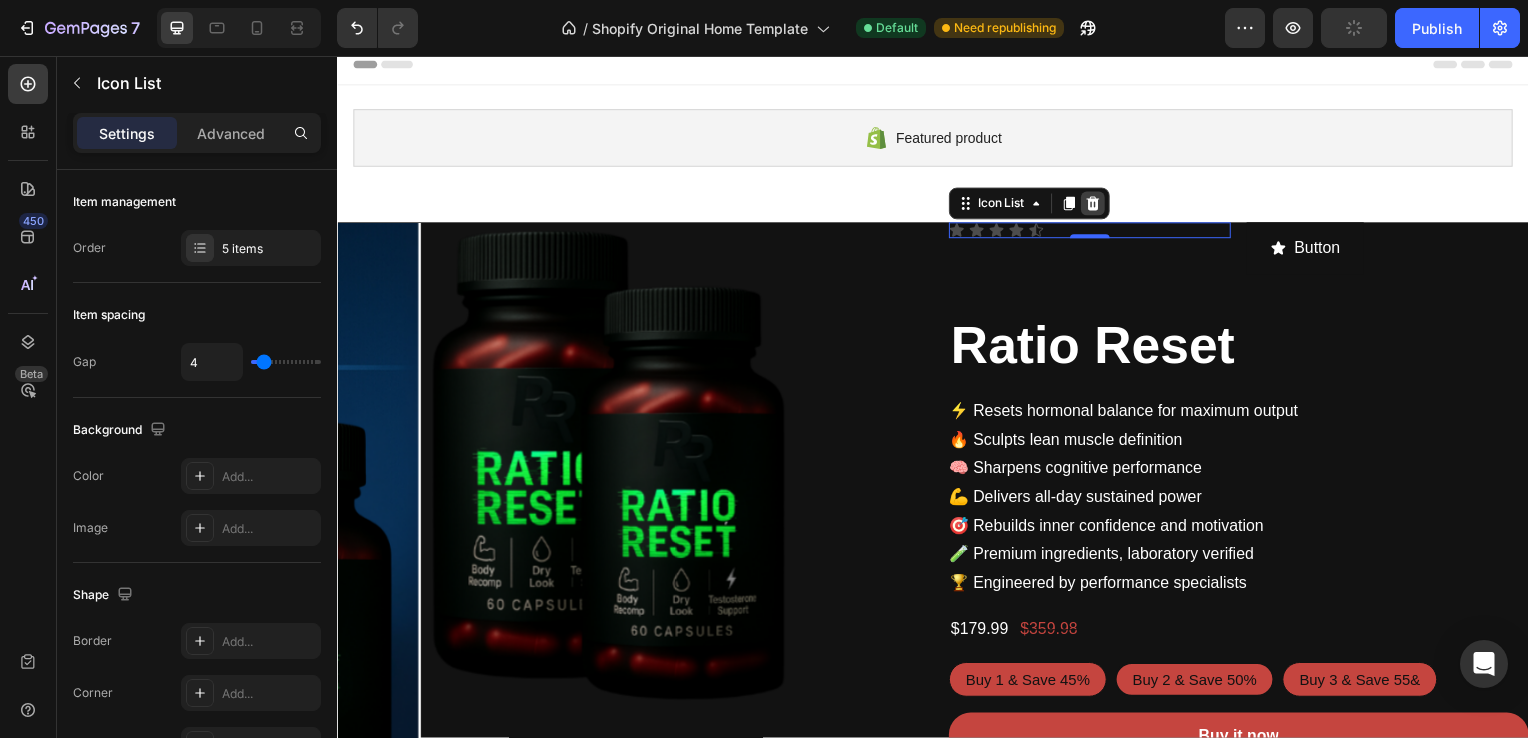 click 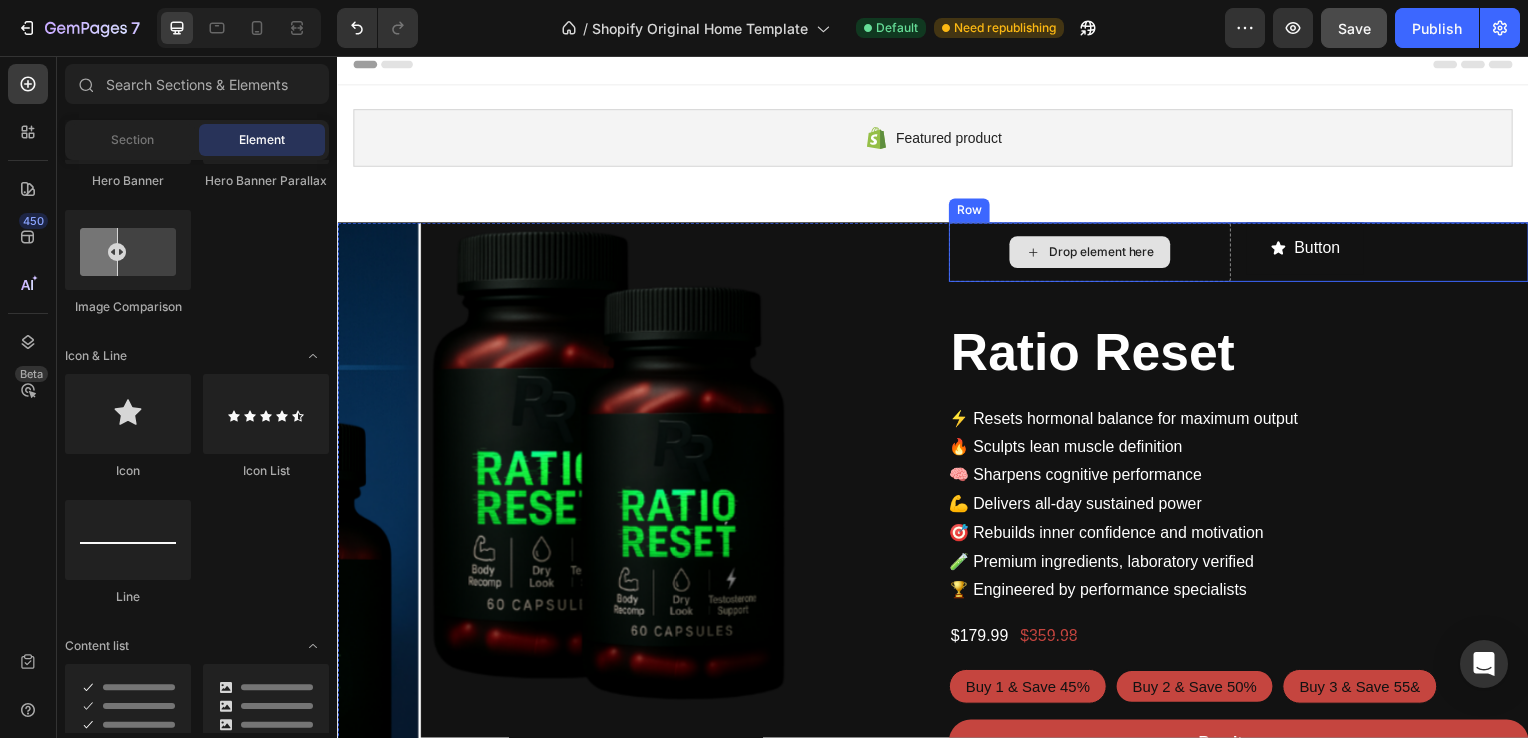 click on "Drop element here" at bounding box center (1095, 254) 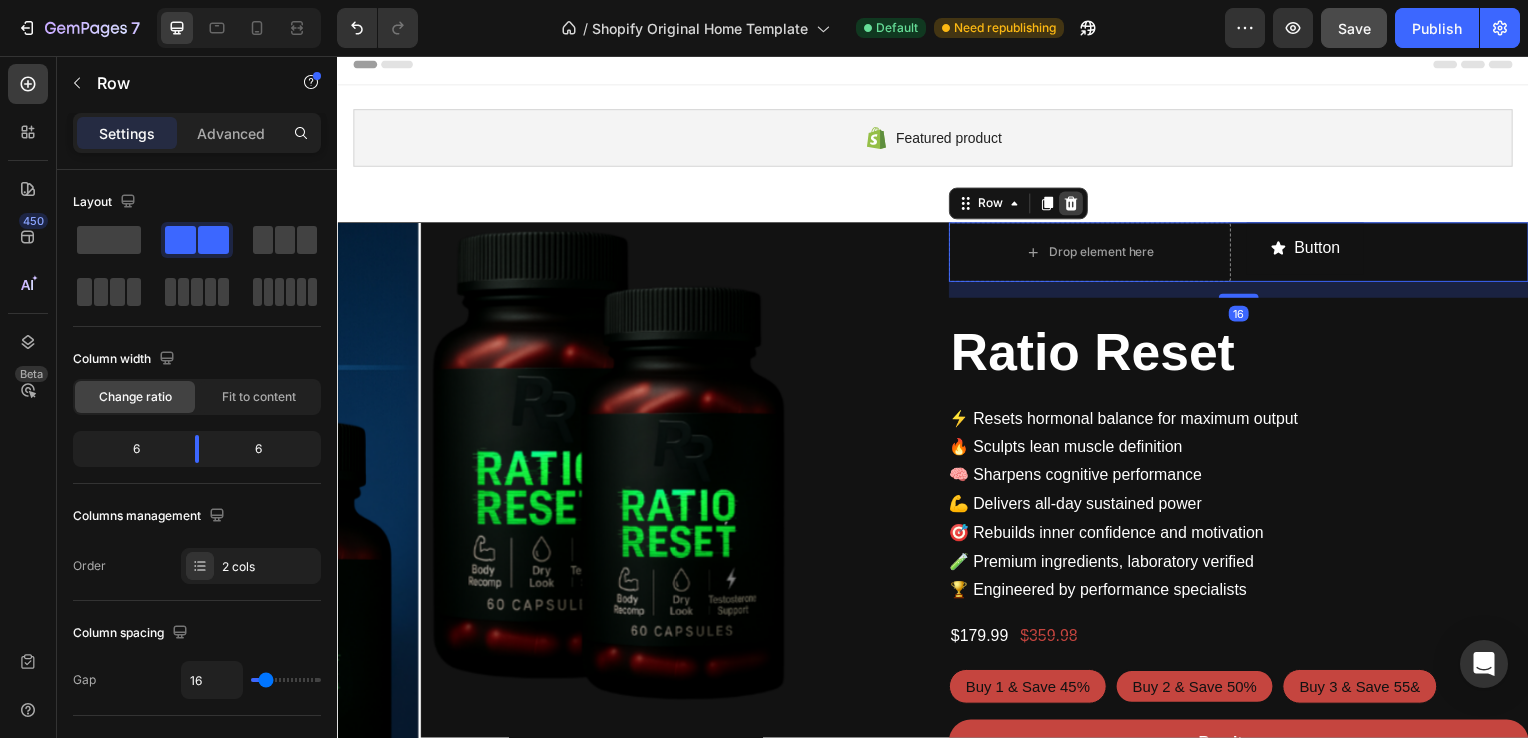 click 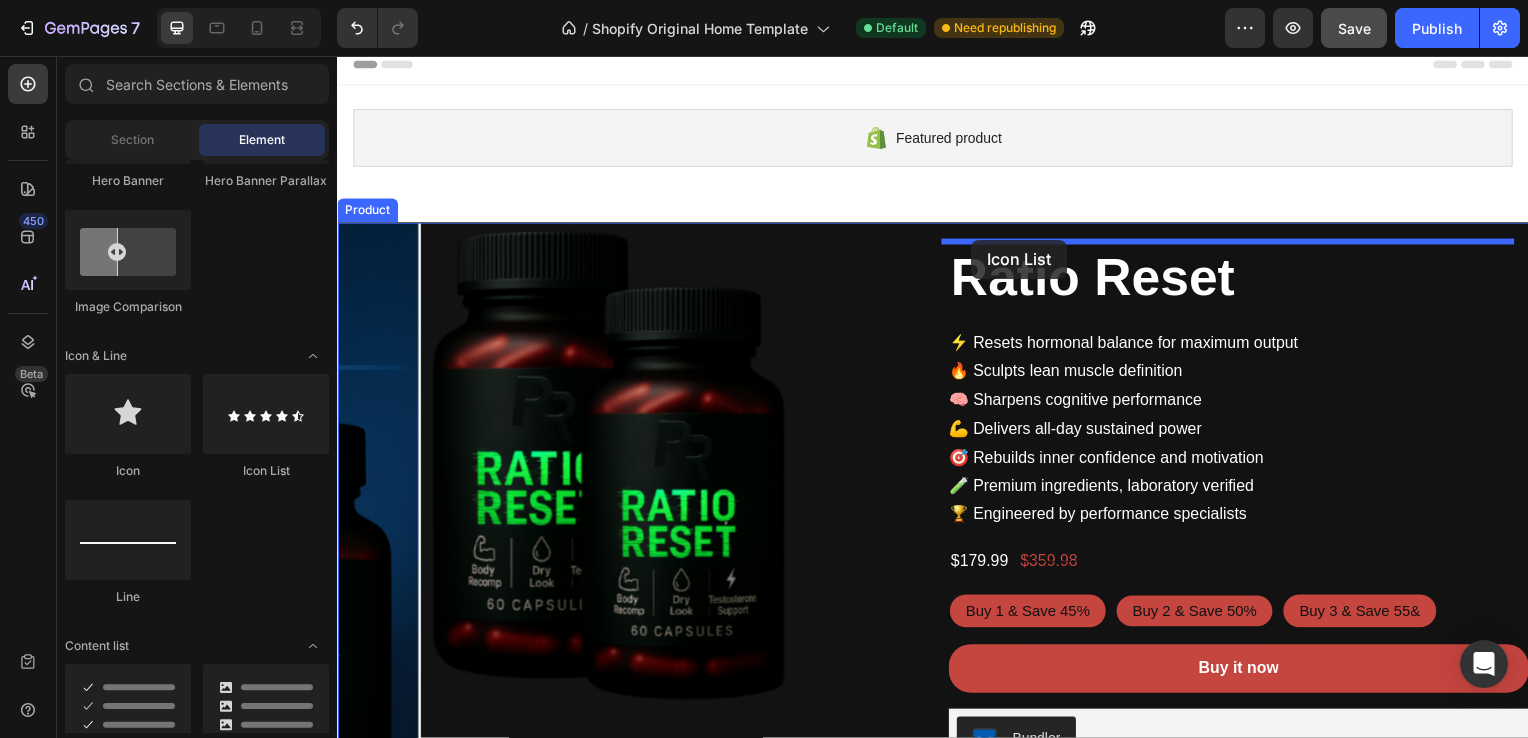 drag, startPoint x: 588, startPoint y: 454, endPoint x: 976, endPoint y: 241, distance: 442.6206 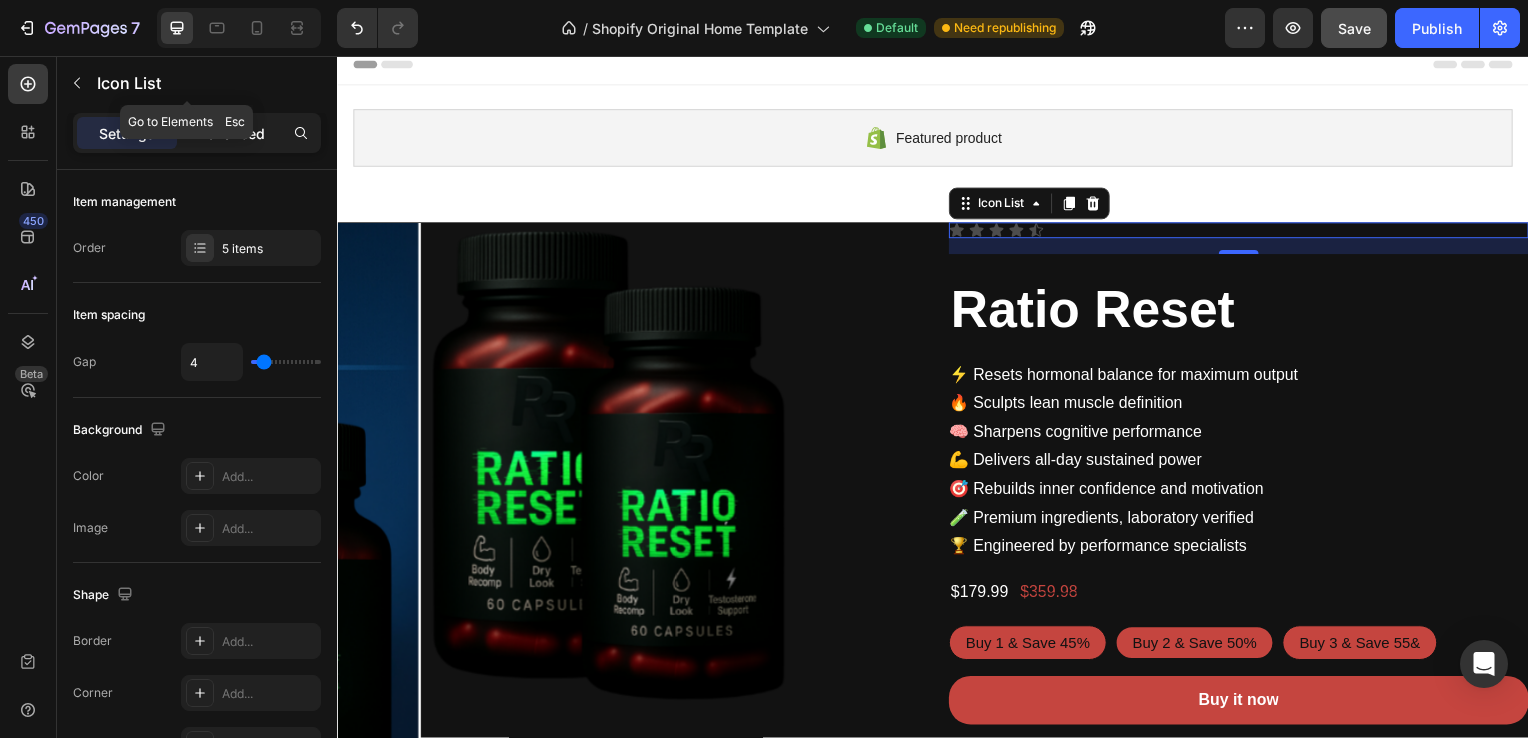 click on "Advanced" at bounding box center [231, 133] 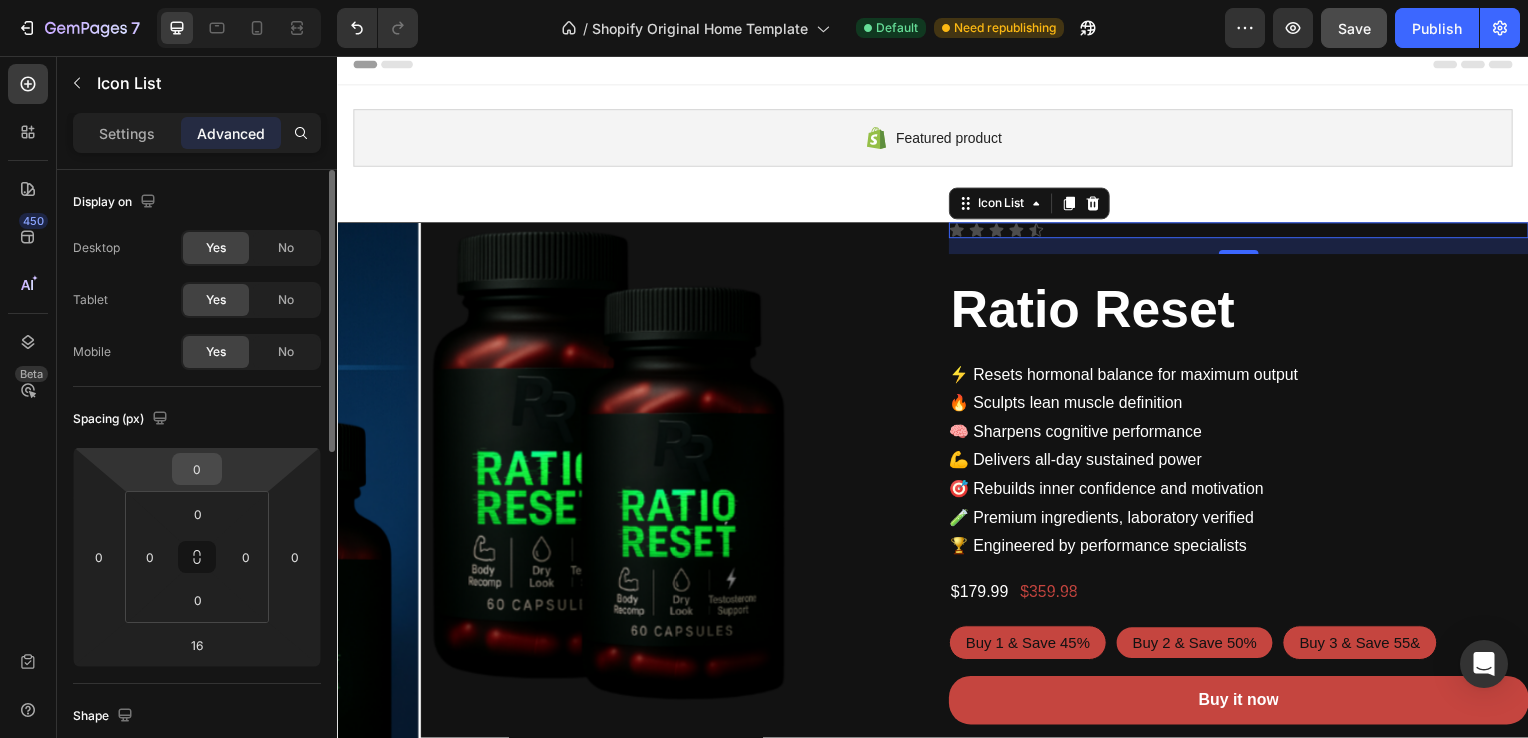 click on "0" at bounding box center (197, 469) 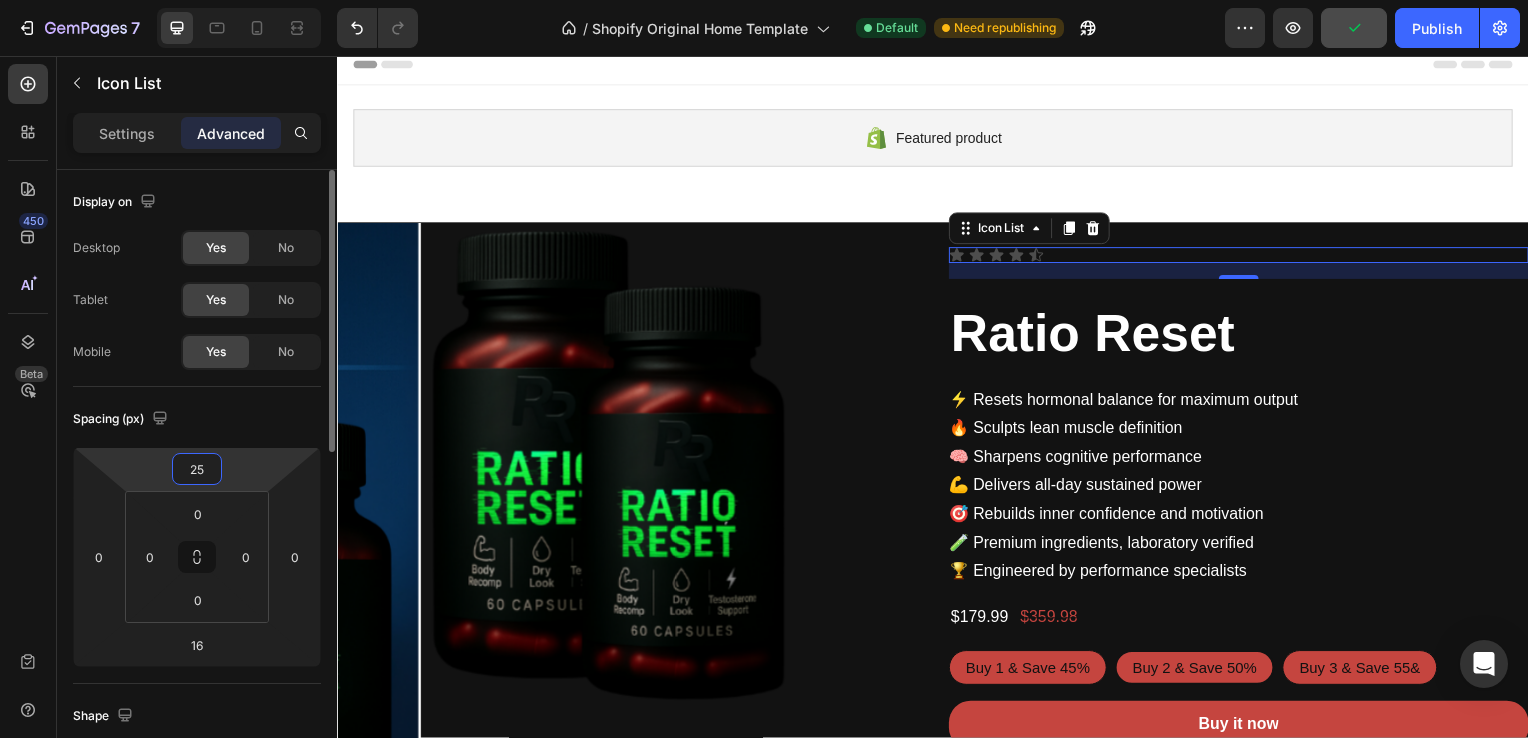 type on "25" 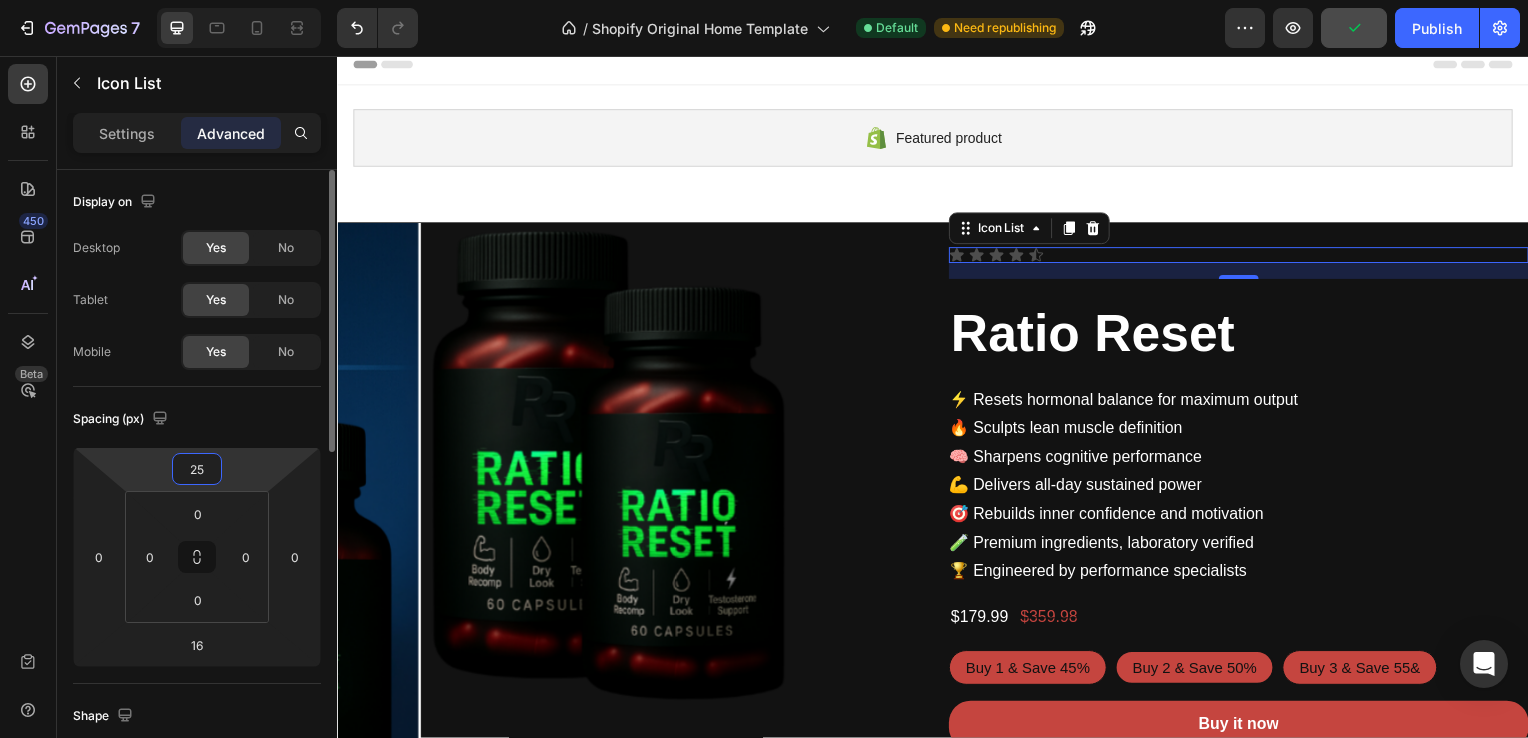 click on "Spacing (px)" at bounding box center [197, 419] 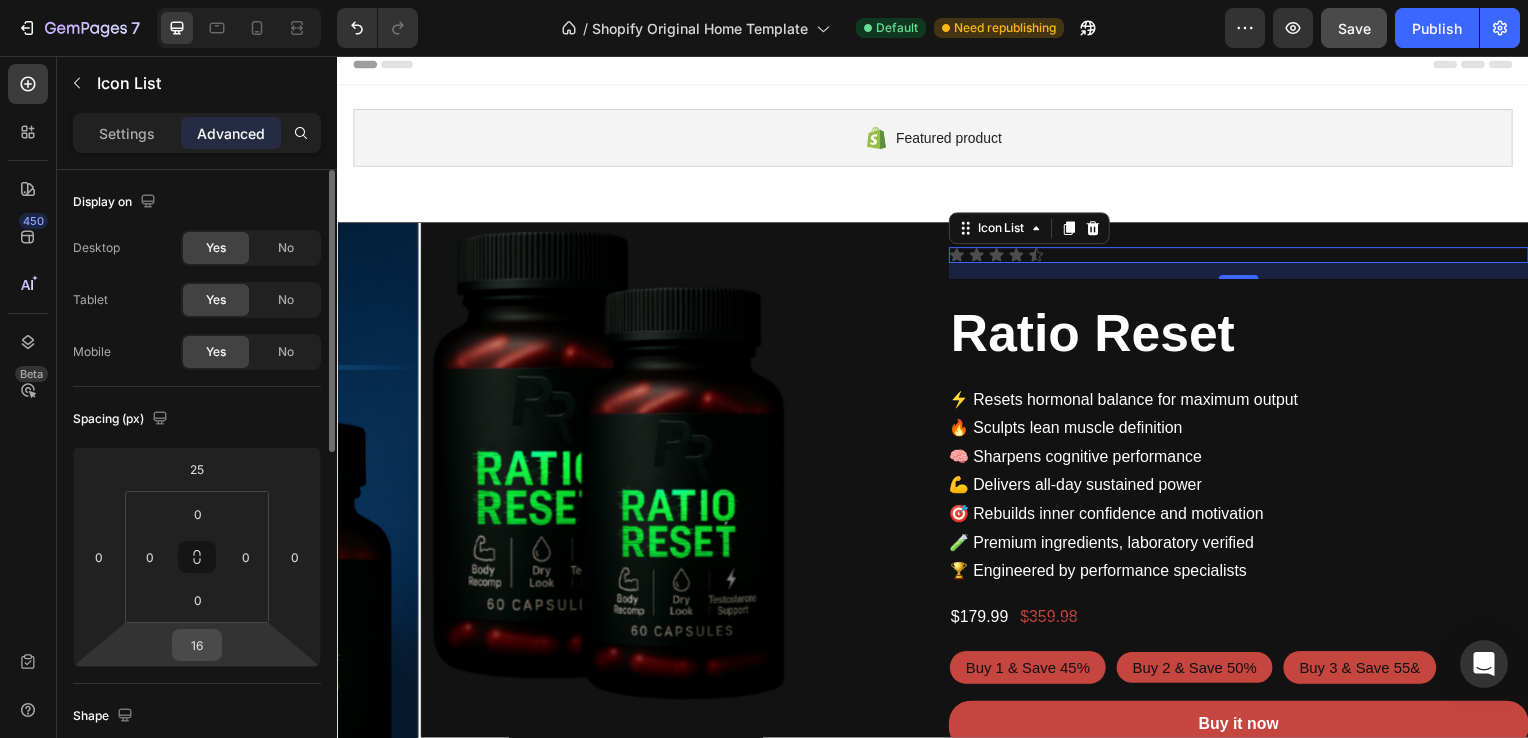 click on "16" at bounding box center (197, 645) 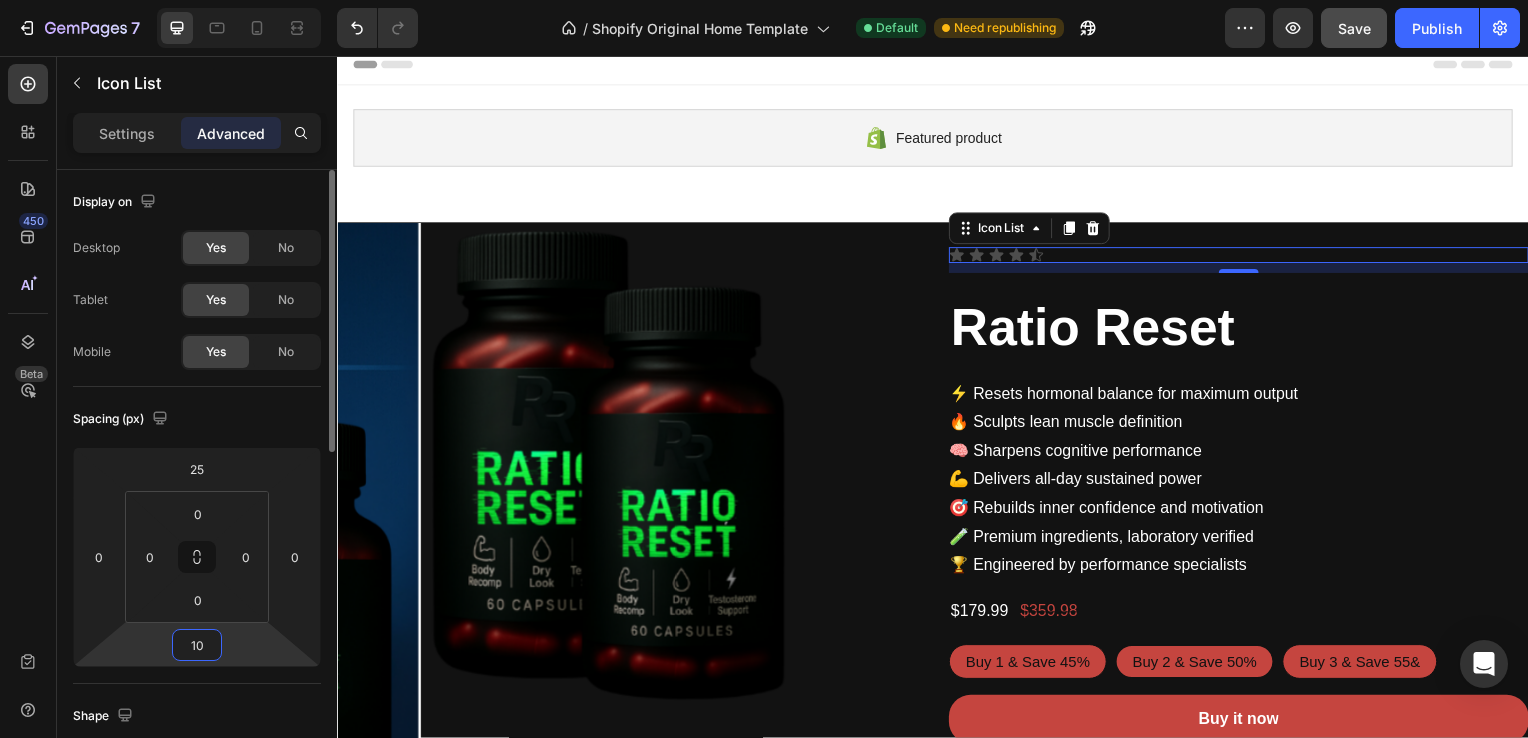 type on "1" 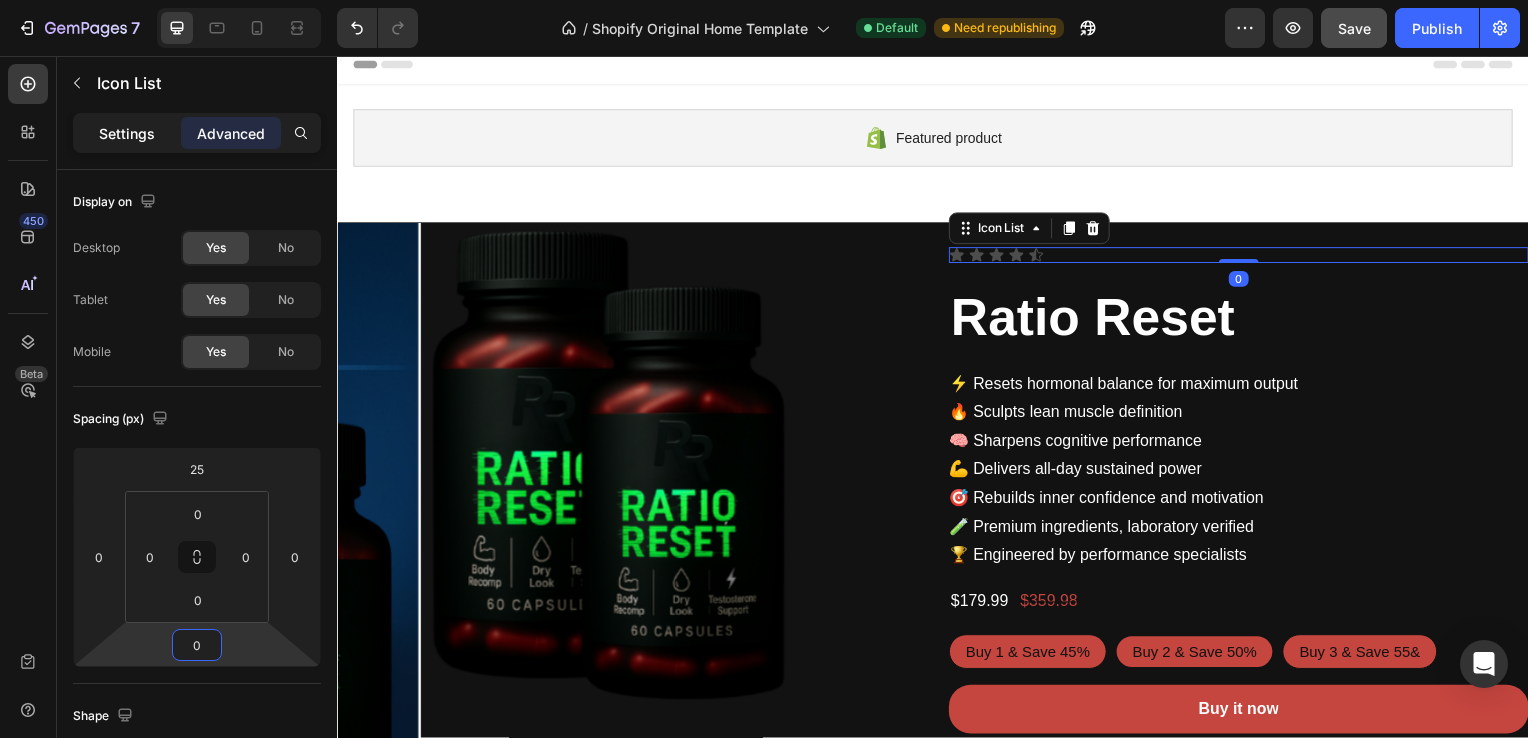type on "0" 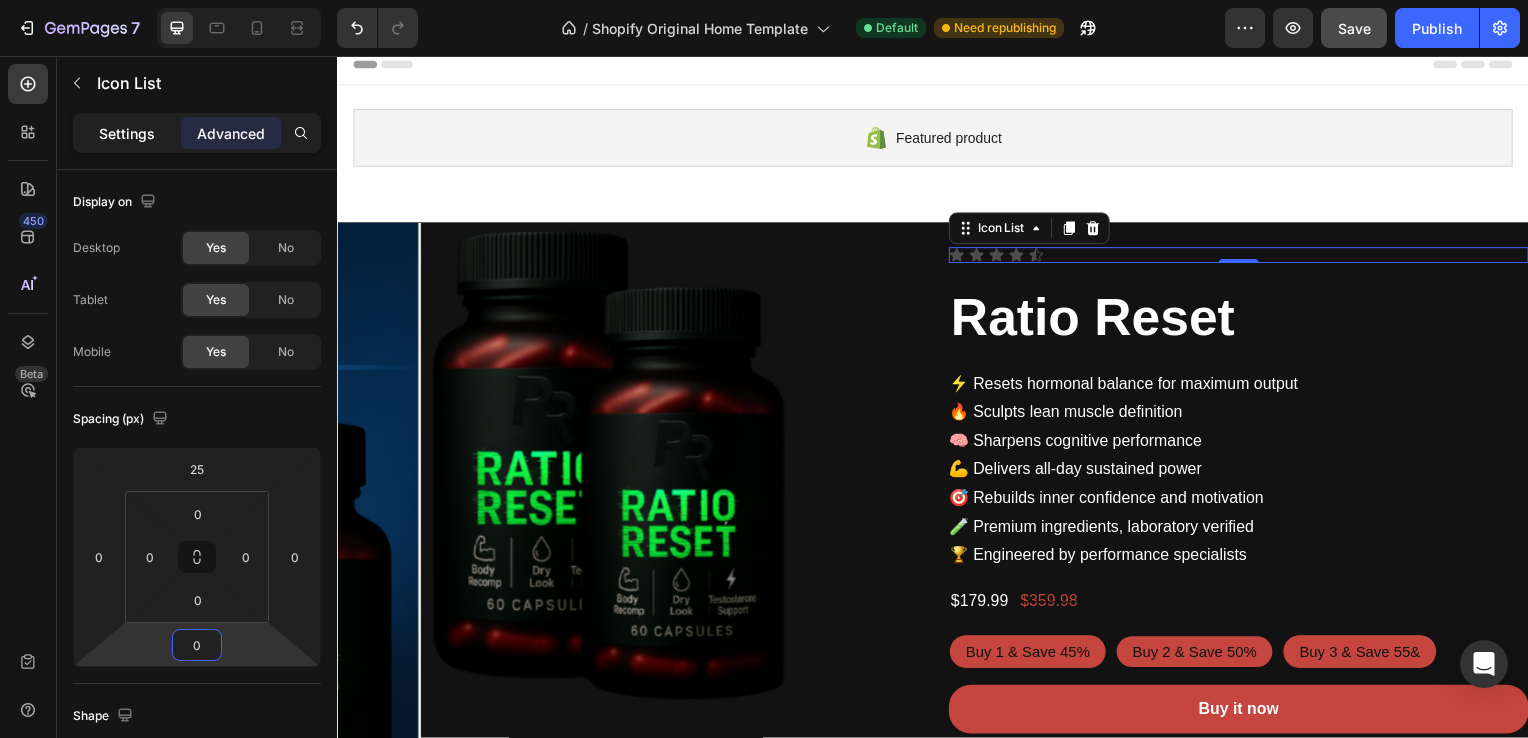 click on "Settings" at bounding box center (127, 133) 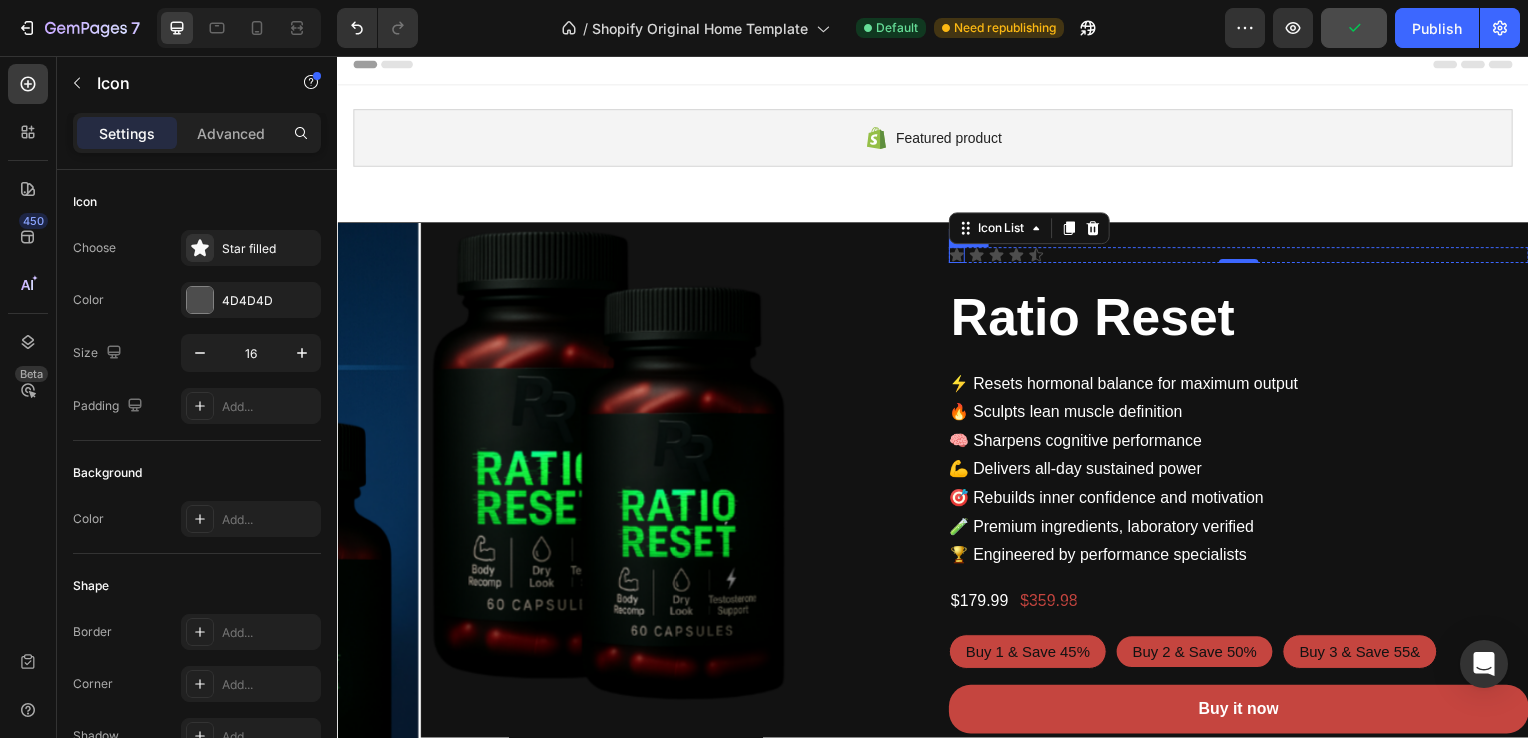 click on "Icon" at bounding box center [961, 257] 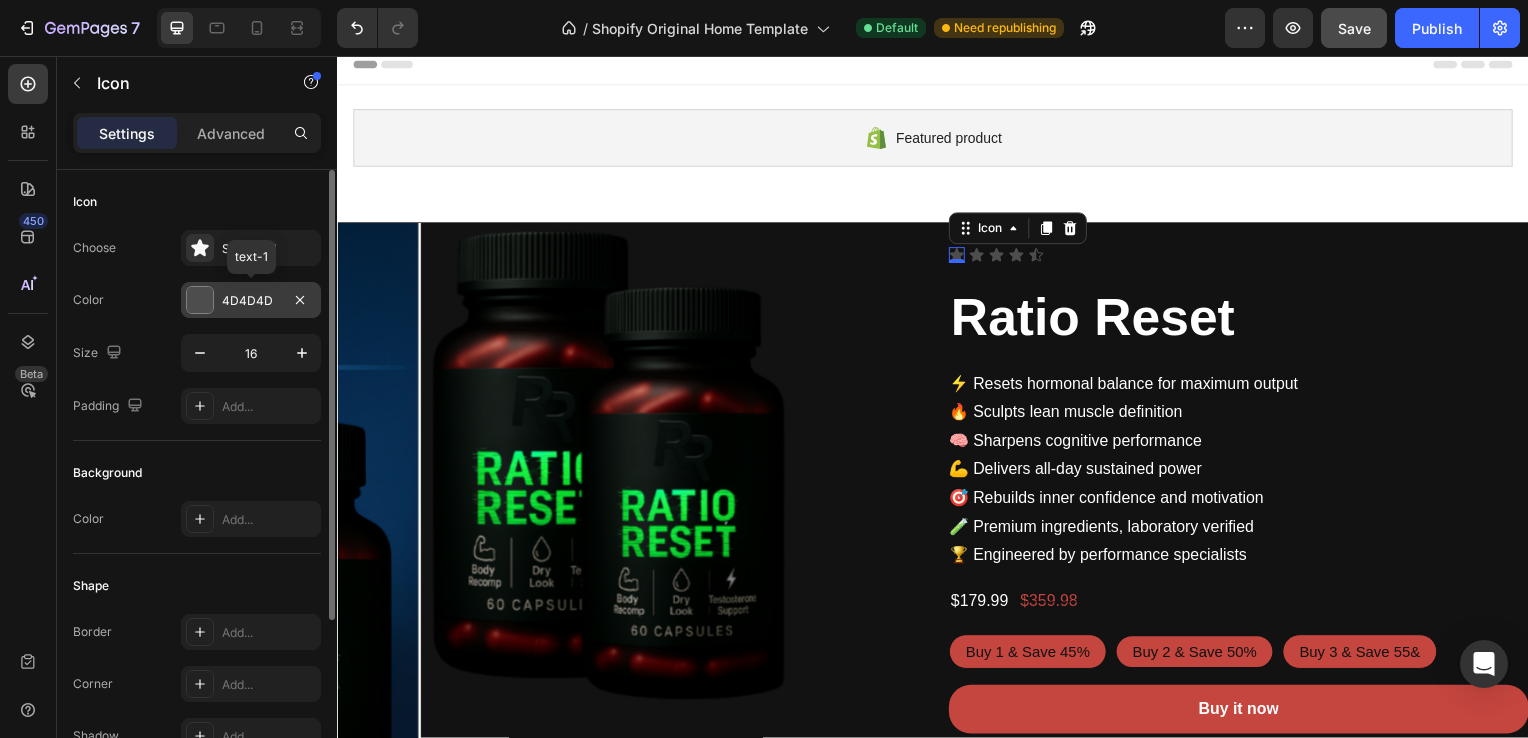 click at bounding box center [200, 300] 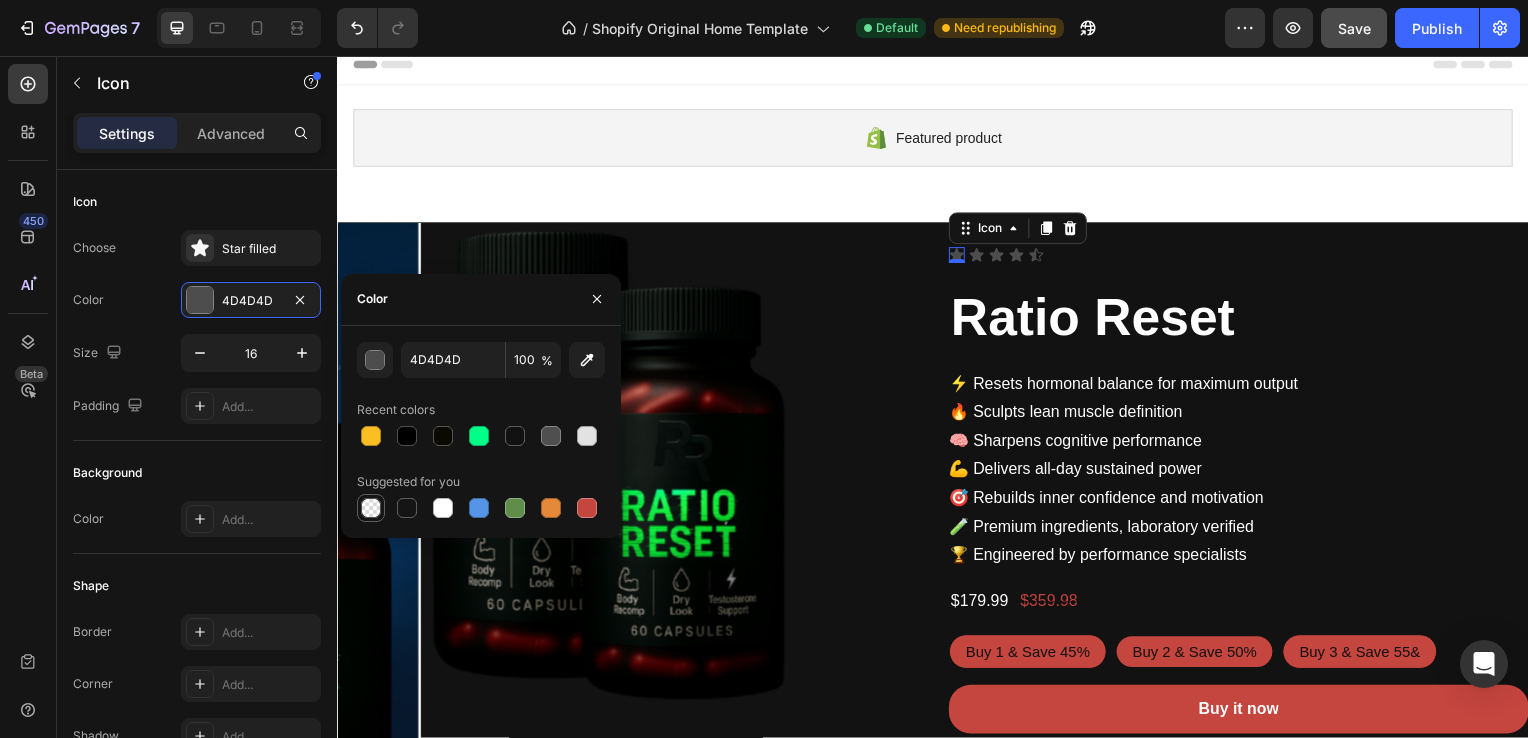 click at bounding box center (371, 508) 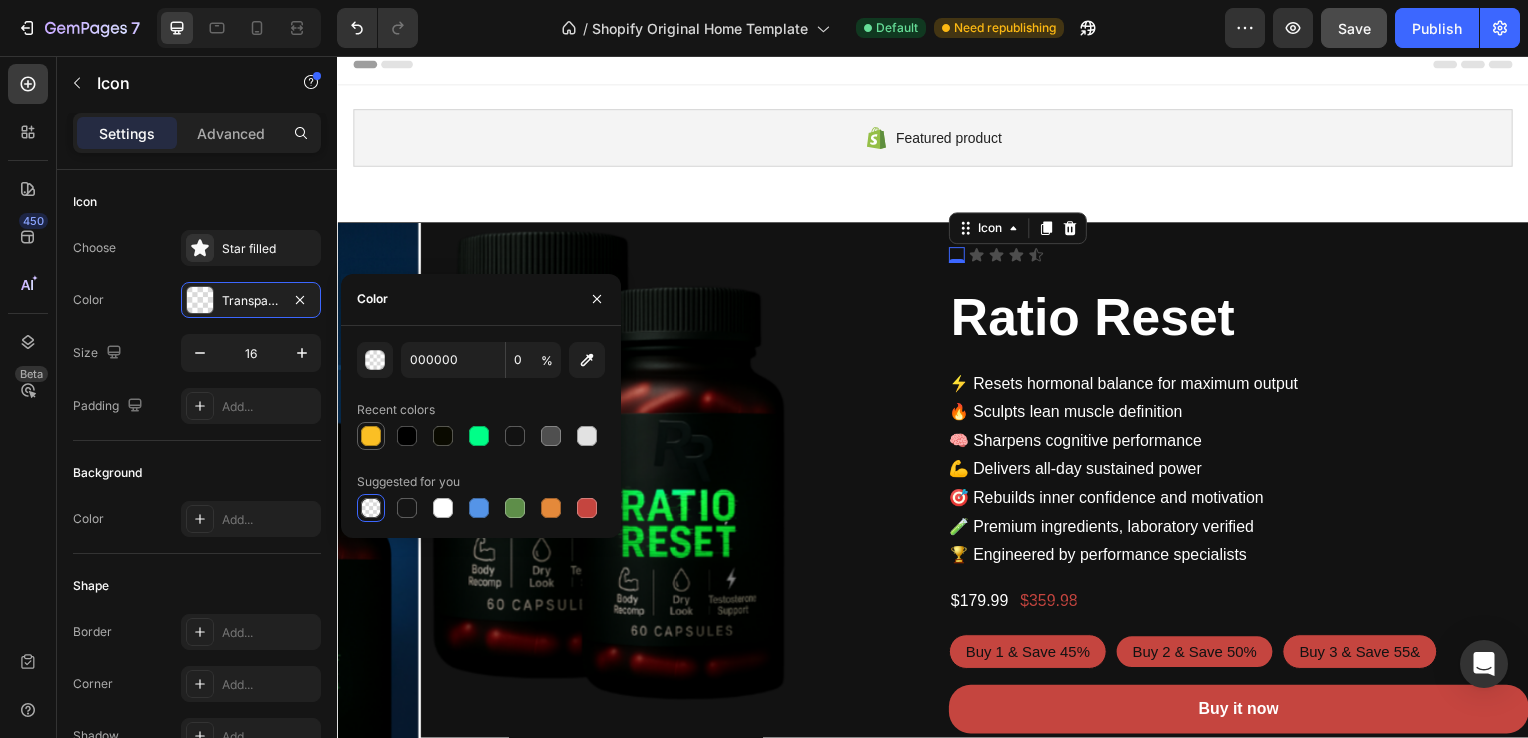 click at bounding box center [371, 436] 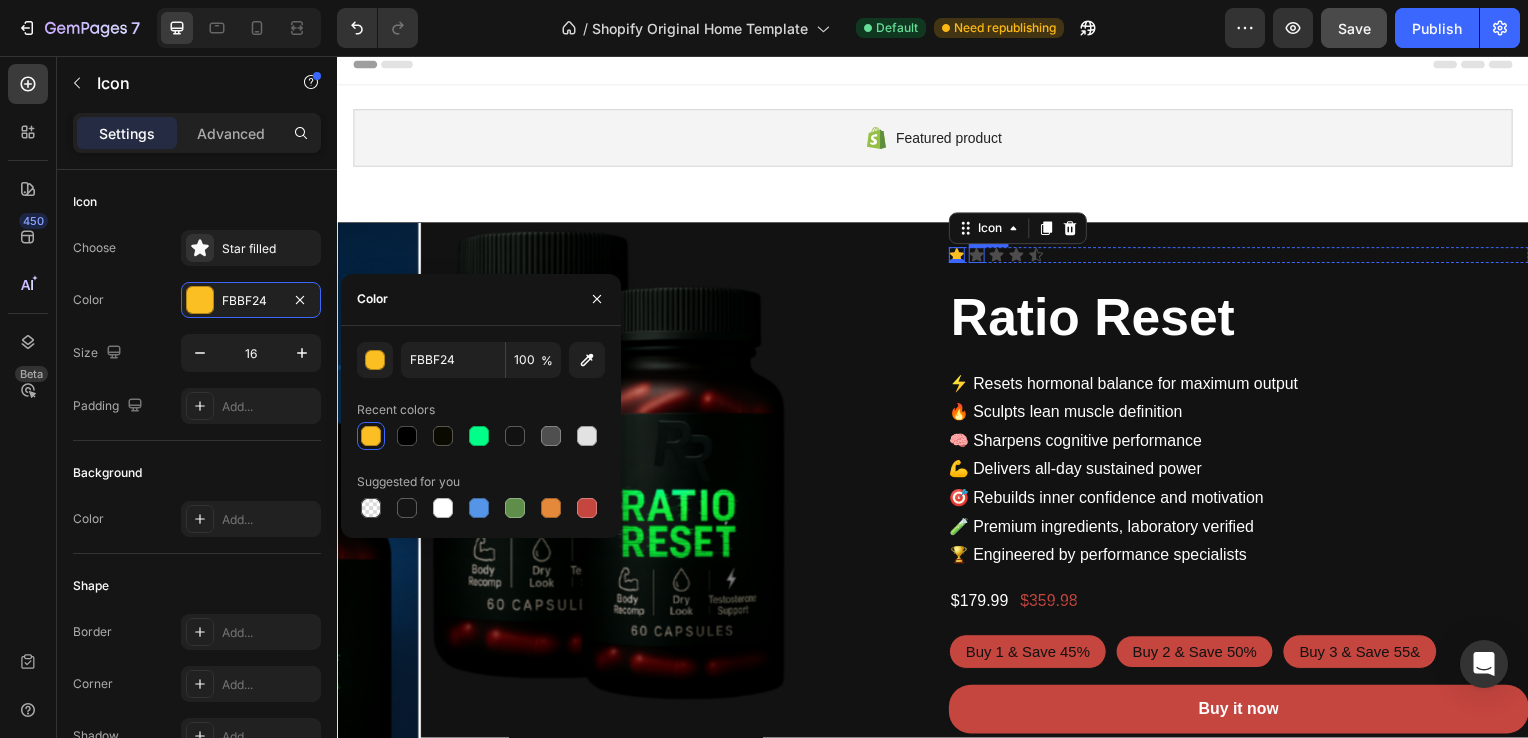 click on "Icon" at bounding box center [981, 257] 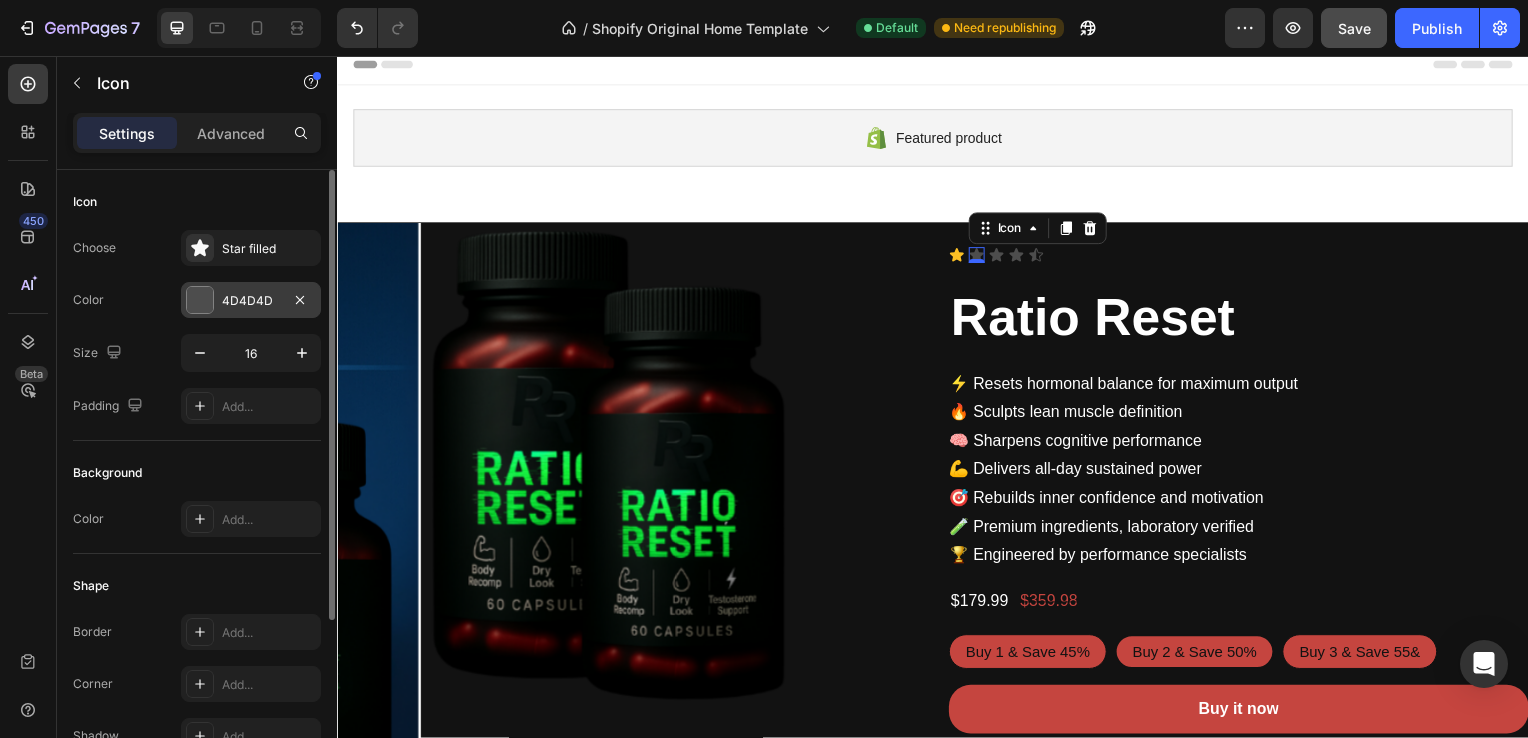 click at bounding box center [200, 300] 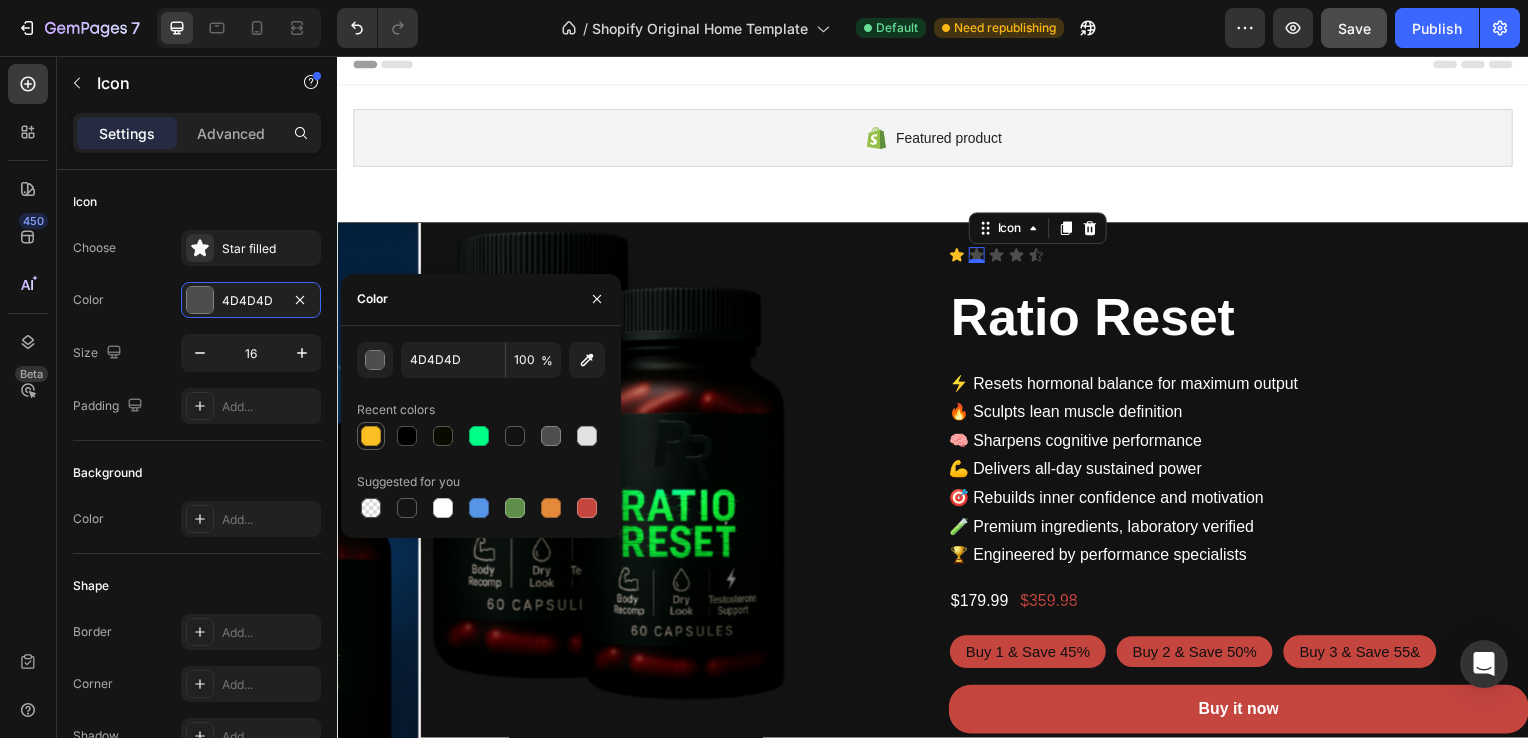 click at bounding box center [371, 436] 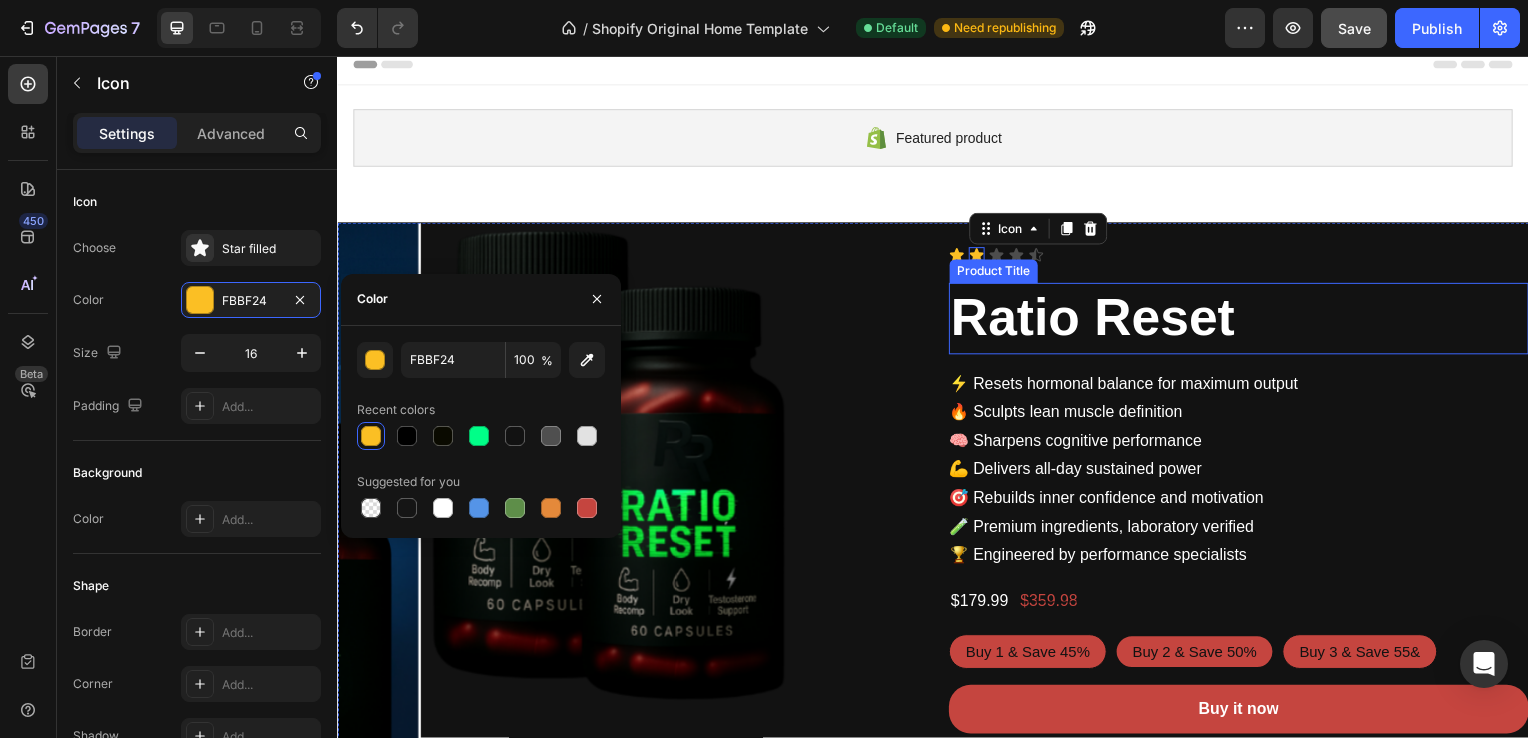 click on "Product Title" at bounding box center [997, 273] 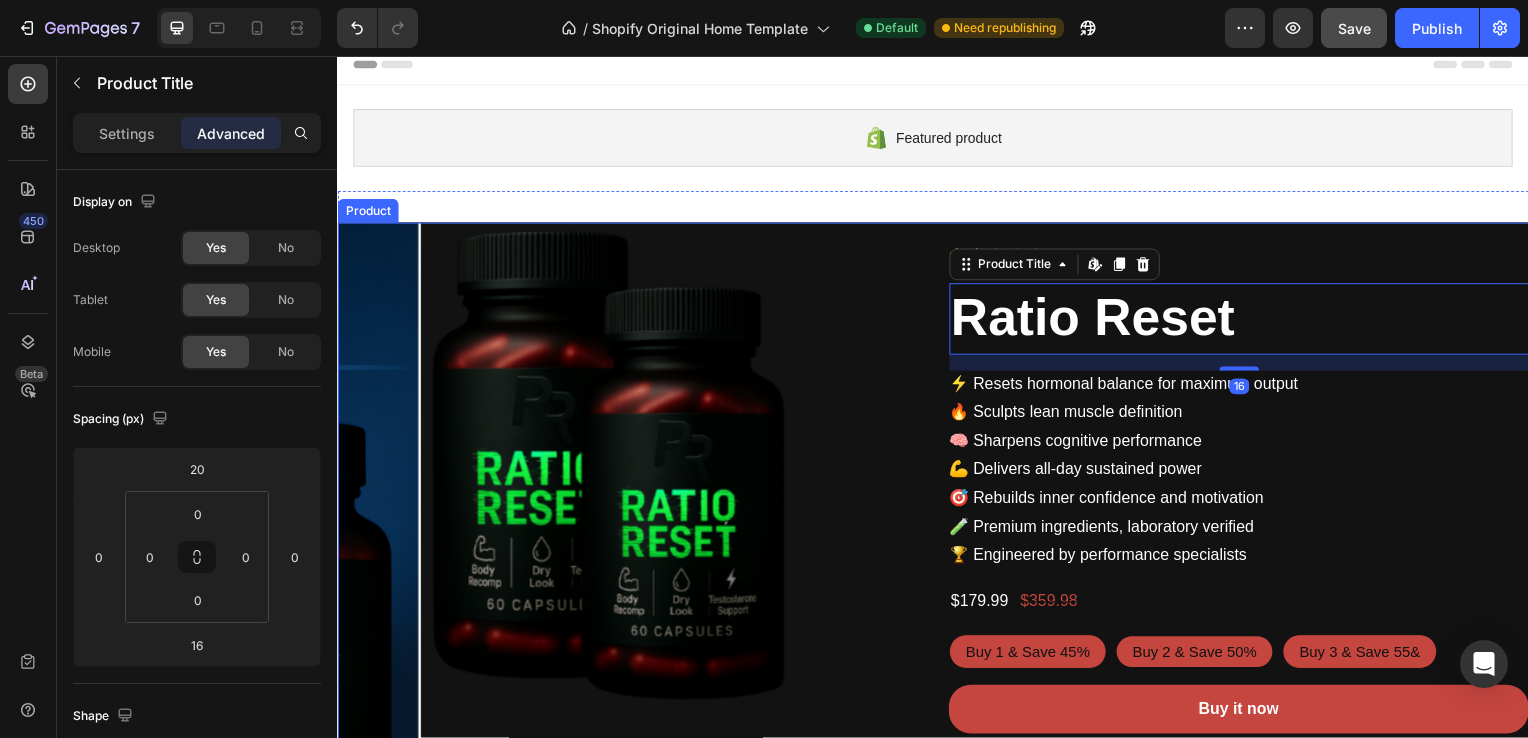 click on "Product Images Icon Icon Icon Icon Icon Icon List Ratio Reset Product Title   Edit content in Shopify 16 ⚡ Resets hormonal balance for maximum output
🔥 Sculpts lean muscle definition
🧠 Sharpens cognitive performance
💪 Delivers all-day sustained power
🎯 Rebuilds inner confidence and motivation
🧪 Premium ingredients, laboratory verified
🏆 Engineered by performance specialists   Product Description $179.99 Product Price Product Price $359.98 Product Price Product Price Row Buy 1  & Save 45% Buy 1  & Save 45% Buy 1  & Save 45% Buy 2 & Save 50% Buy 2 & Save 50% Buy 2 & Save 50% Buy 3 & Save 55& Buy 3 & Save 55& Buy 3 & Save 55& Product Variants & Swatches Buy it now Dynamic Checkout Bundler Bundler
Only  19  left Stock Counter Product" at bounding box center (937, 582) 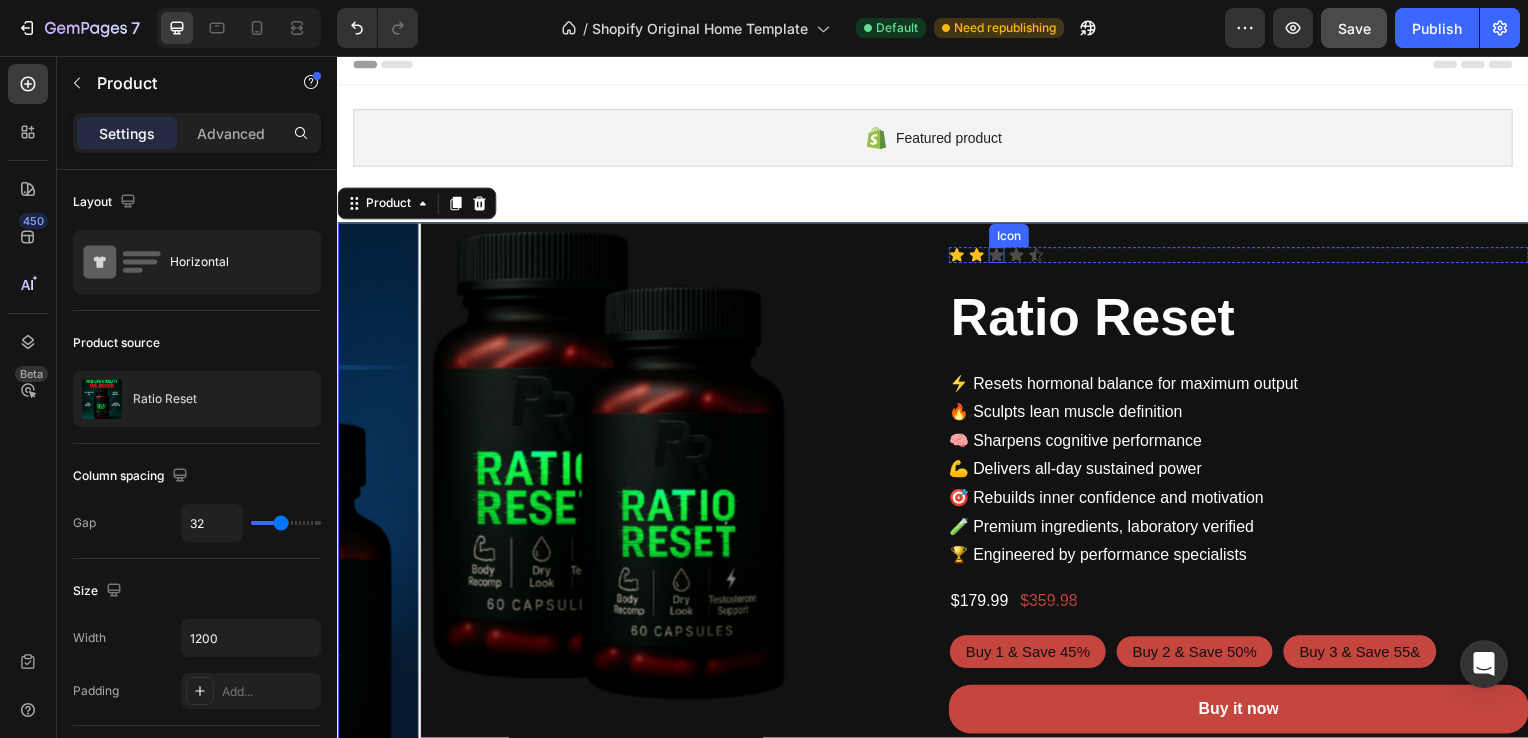 click 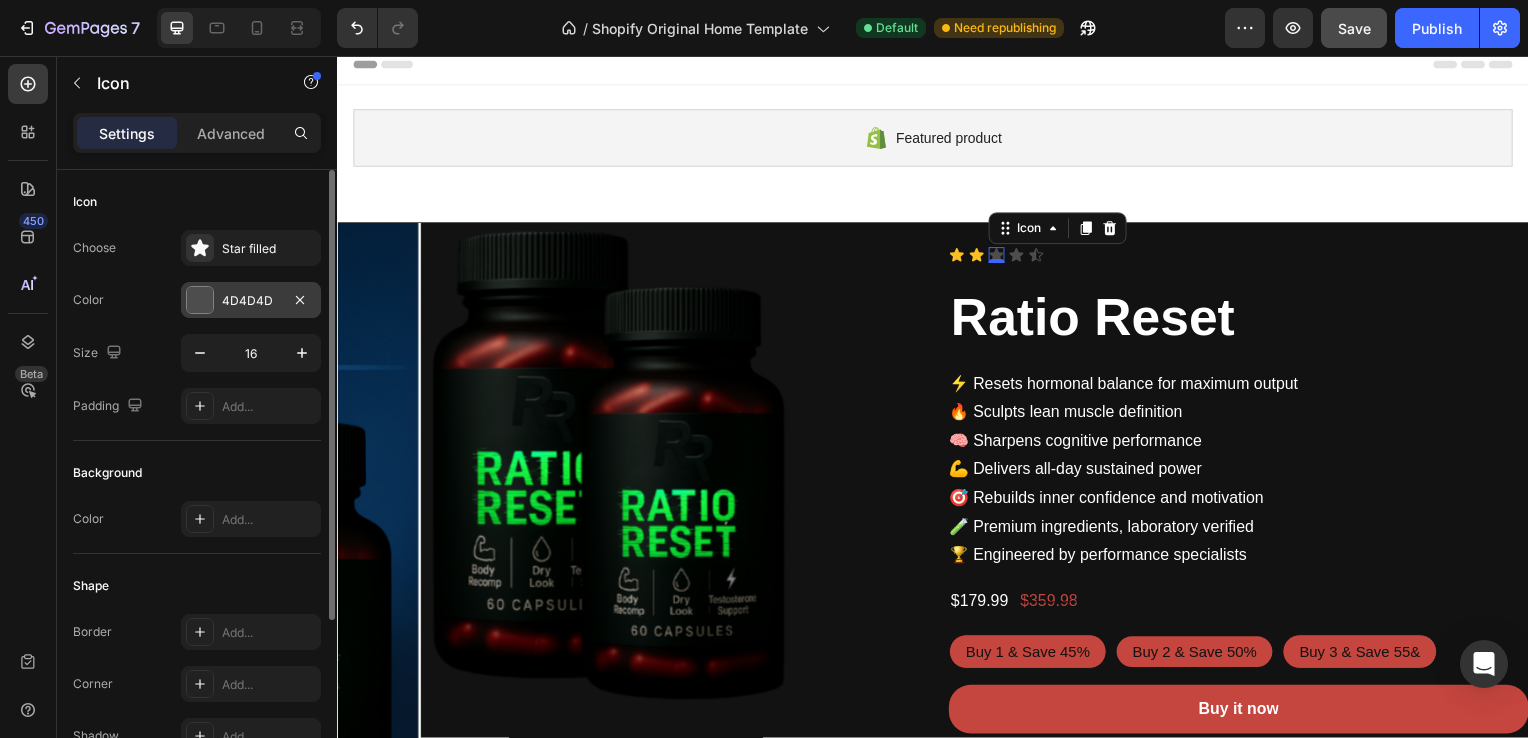 click on "4D4D4D" at bounding box center [251, 300] 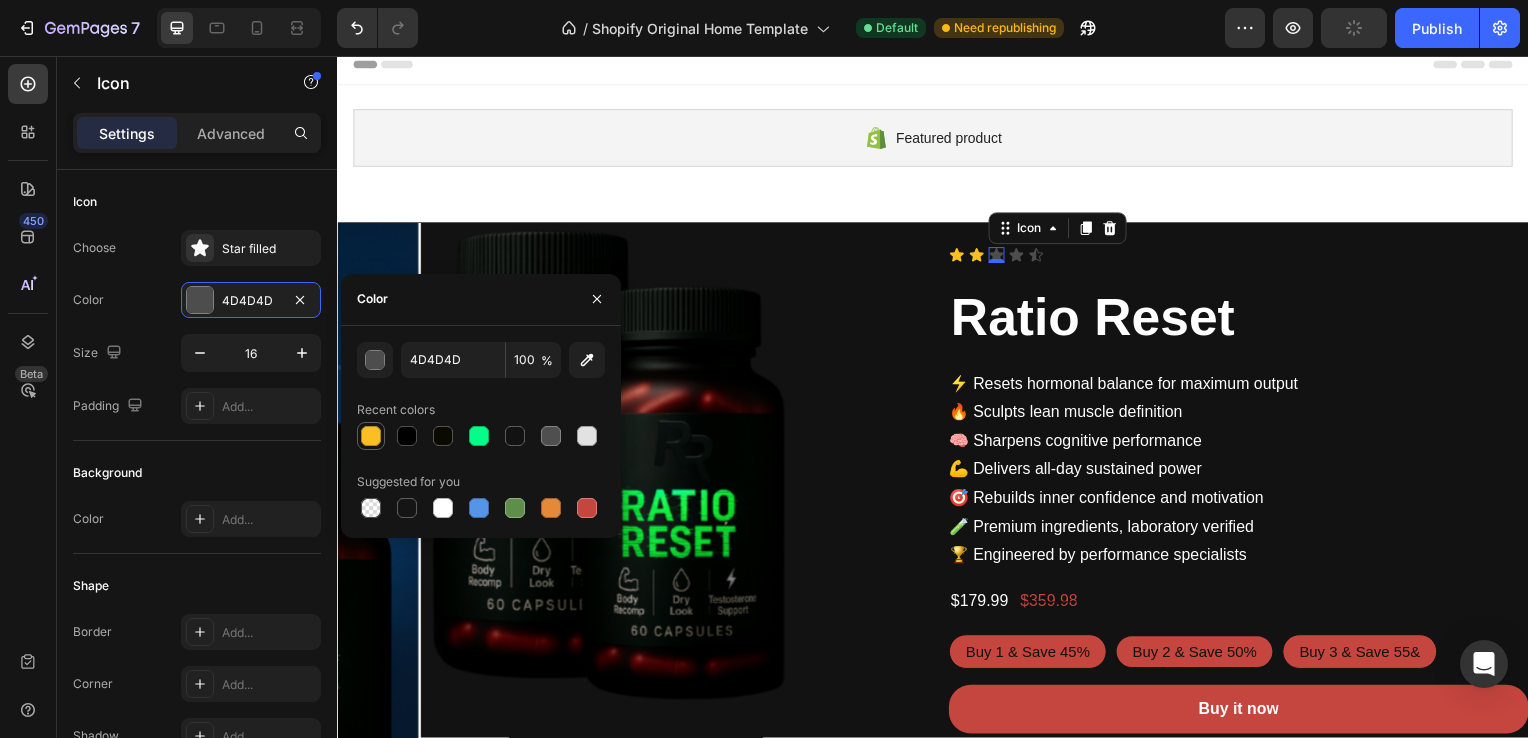 click at bounding box center (371, 436) 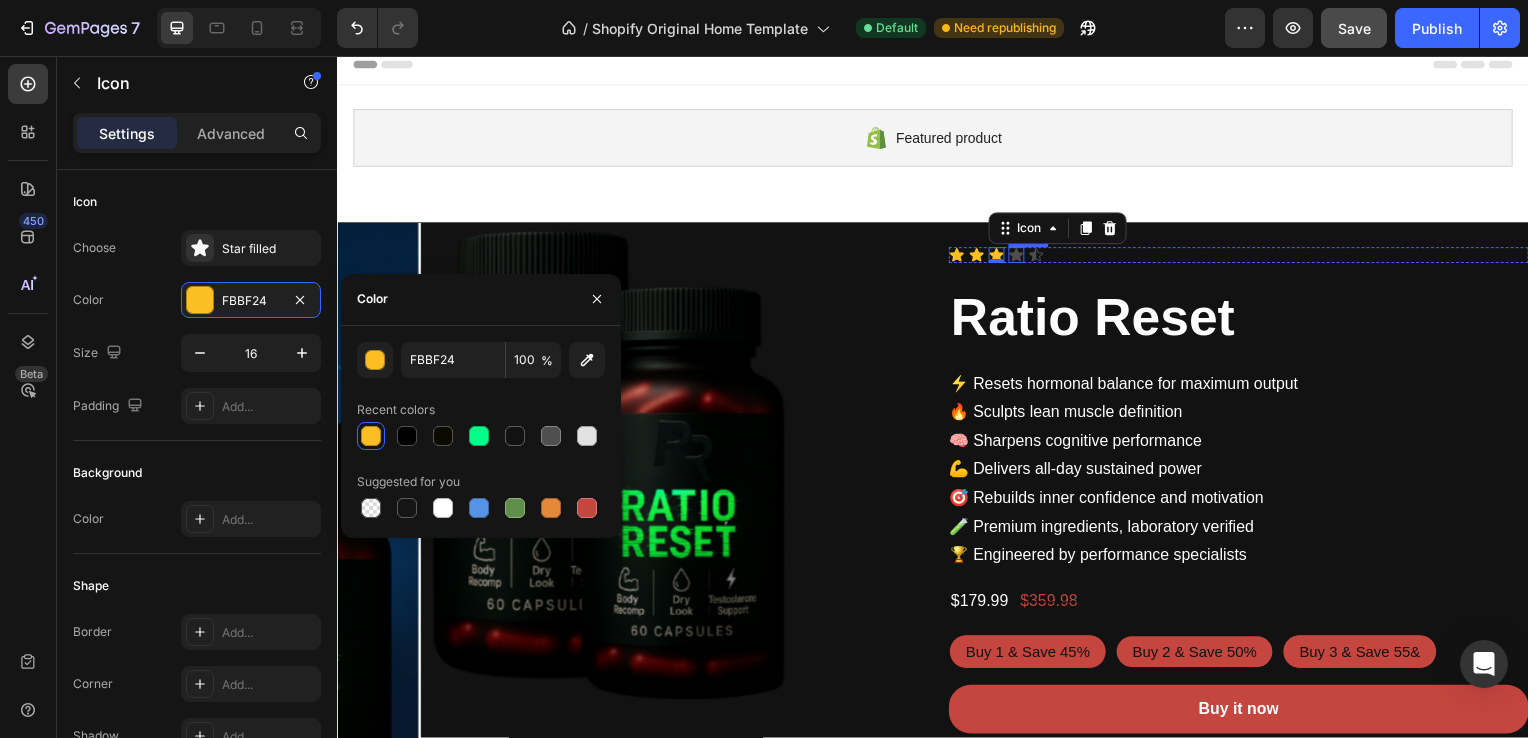 click on "Icon" at bounding box center [1021, 257] 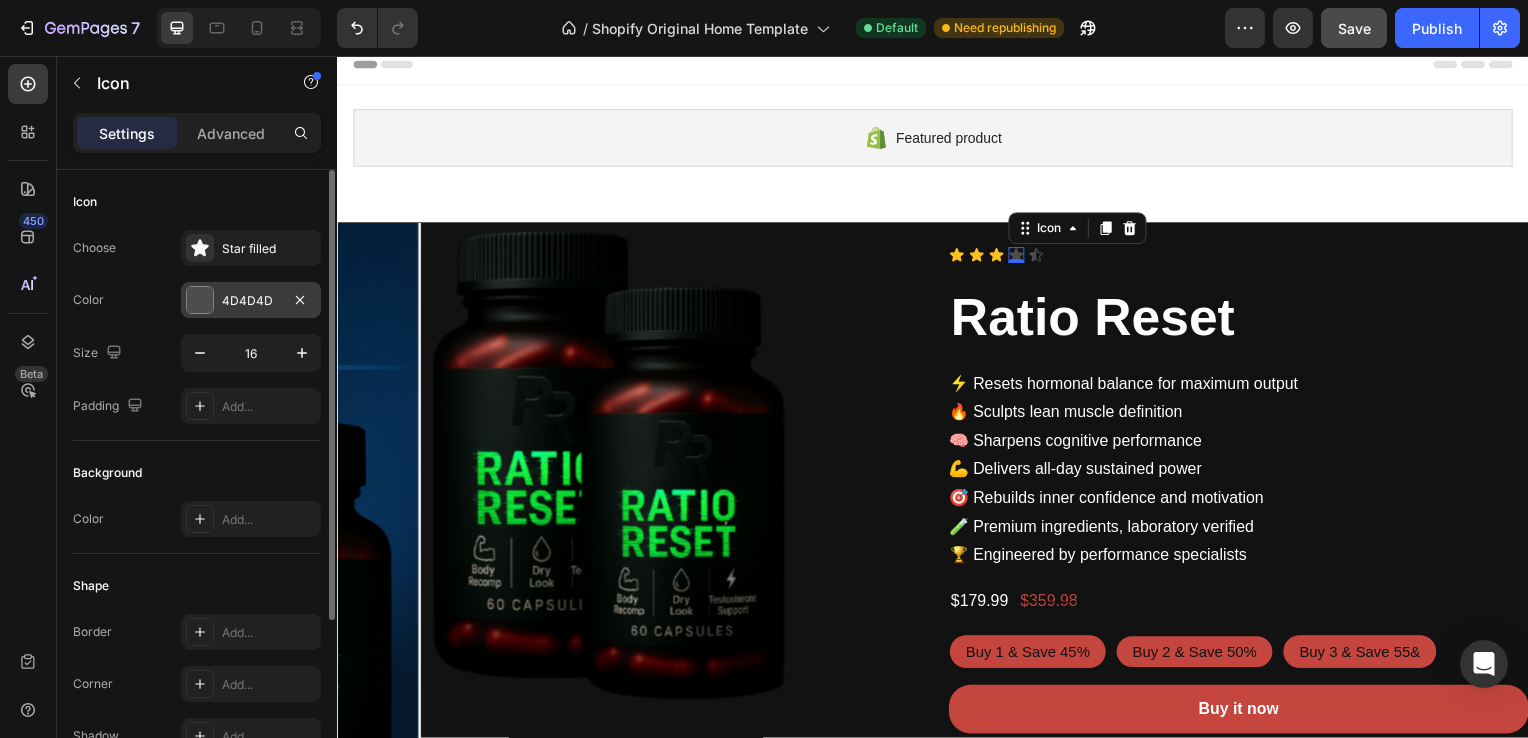 click at bounding box center [200, 300] 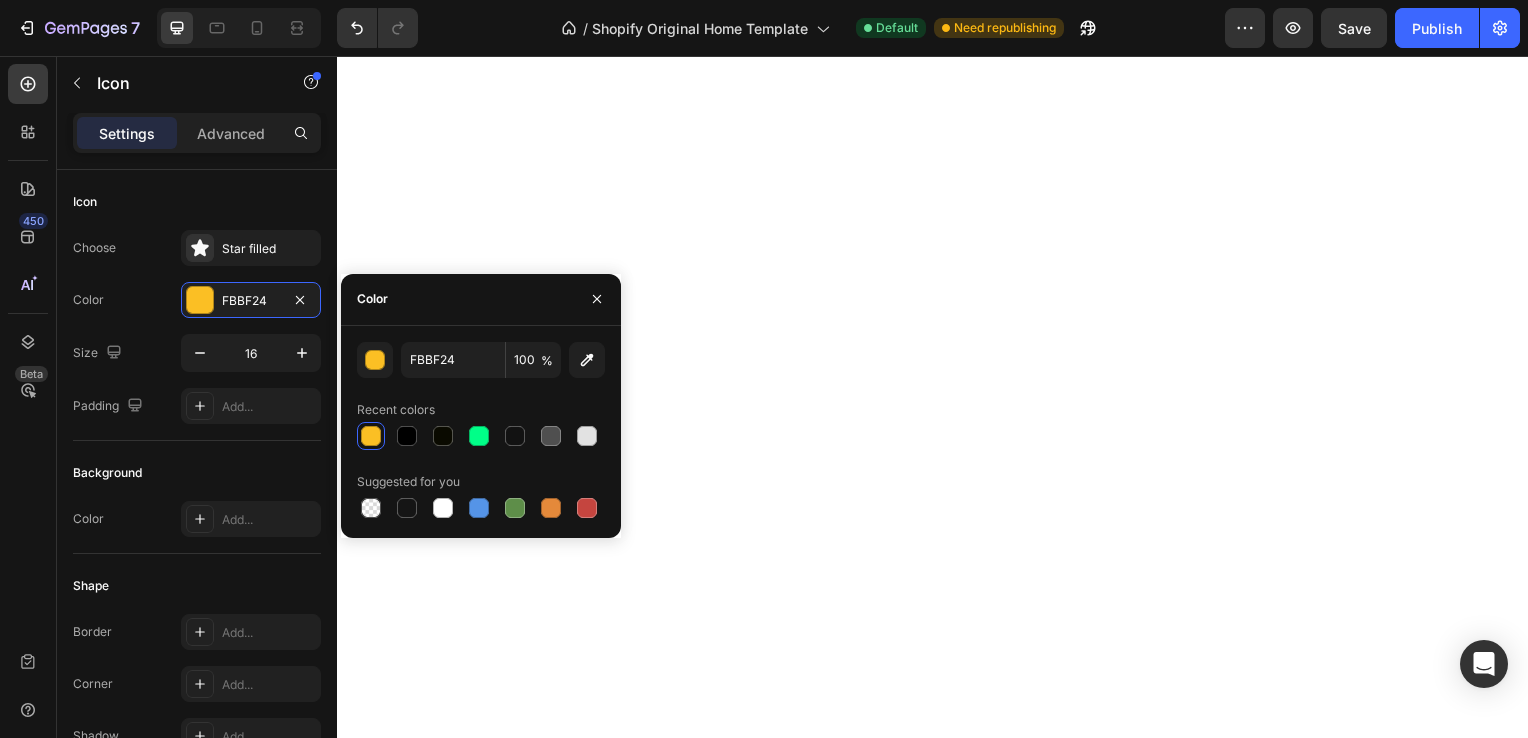 scroll, scrollTop: 0, scrollLeft: 0, axis: both 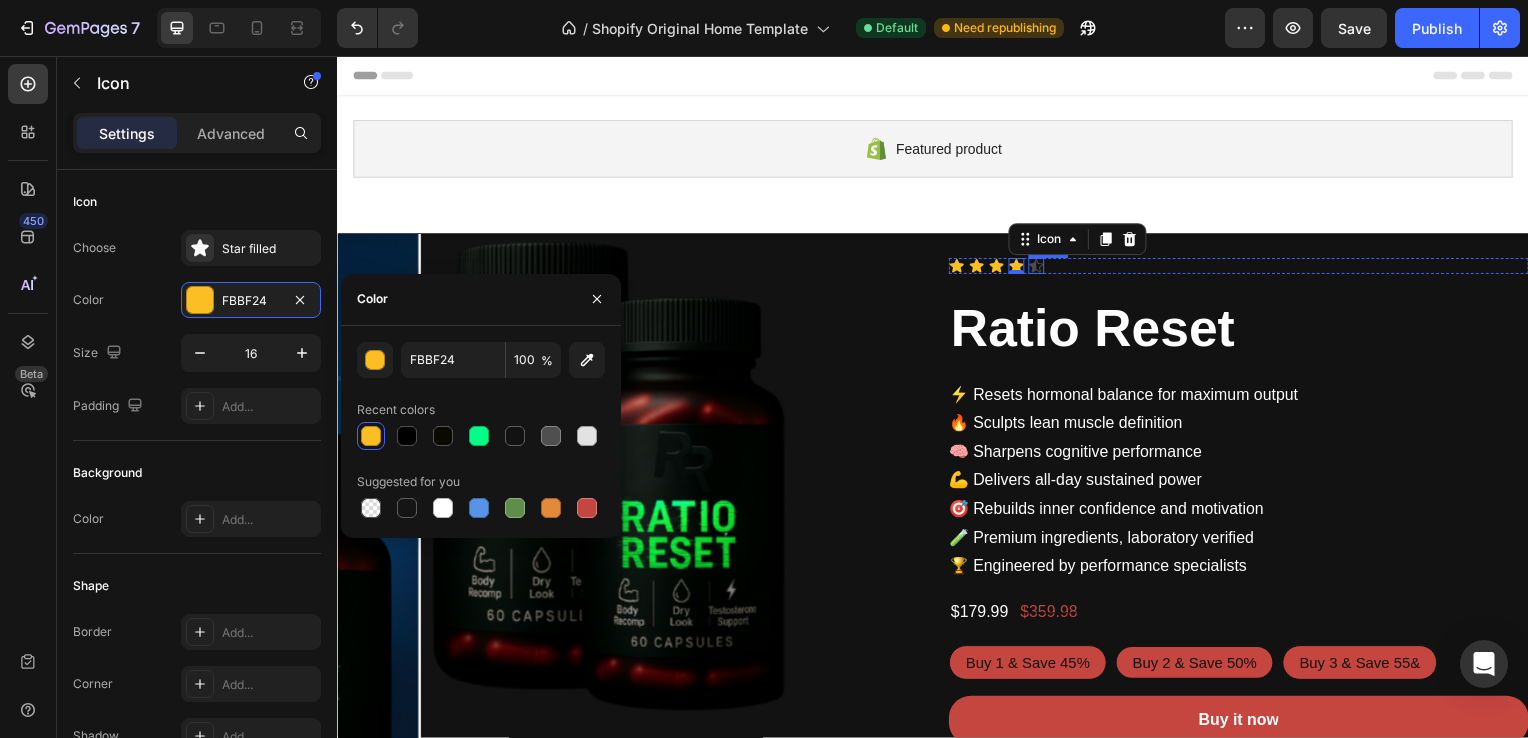 click 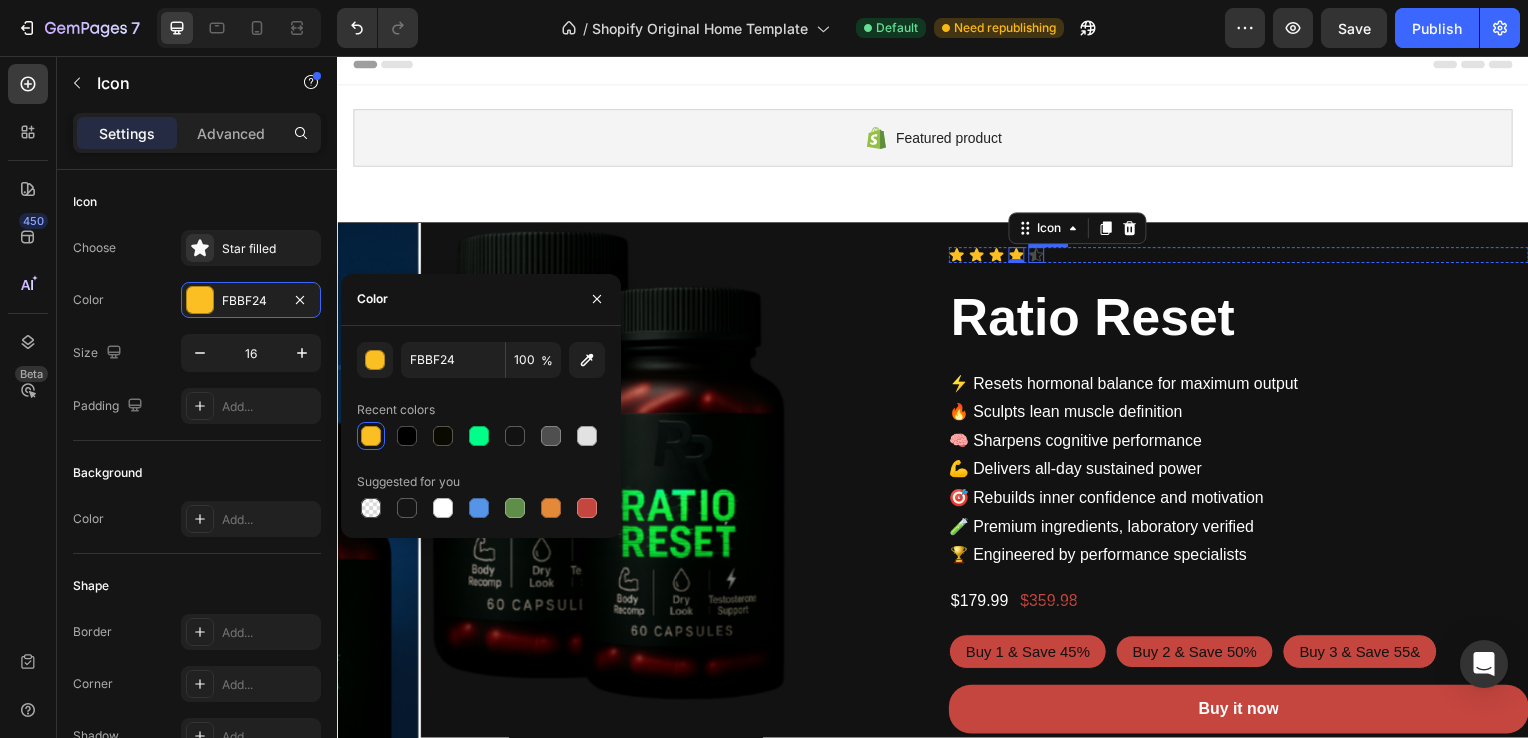 scroll, scrollTop: 11, scrollLeft: 0, axis: vertical 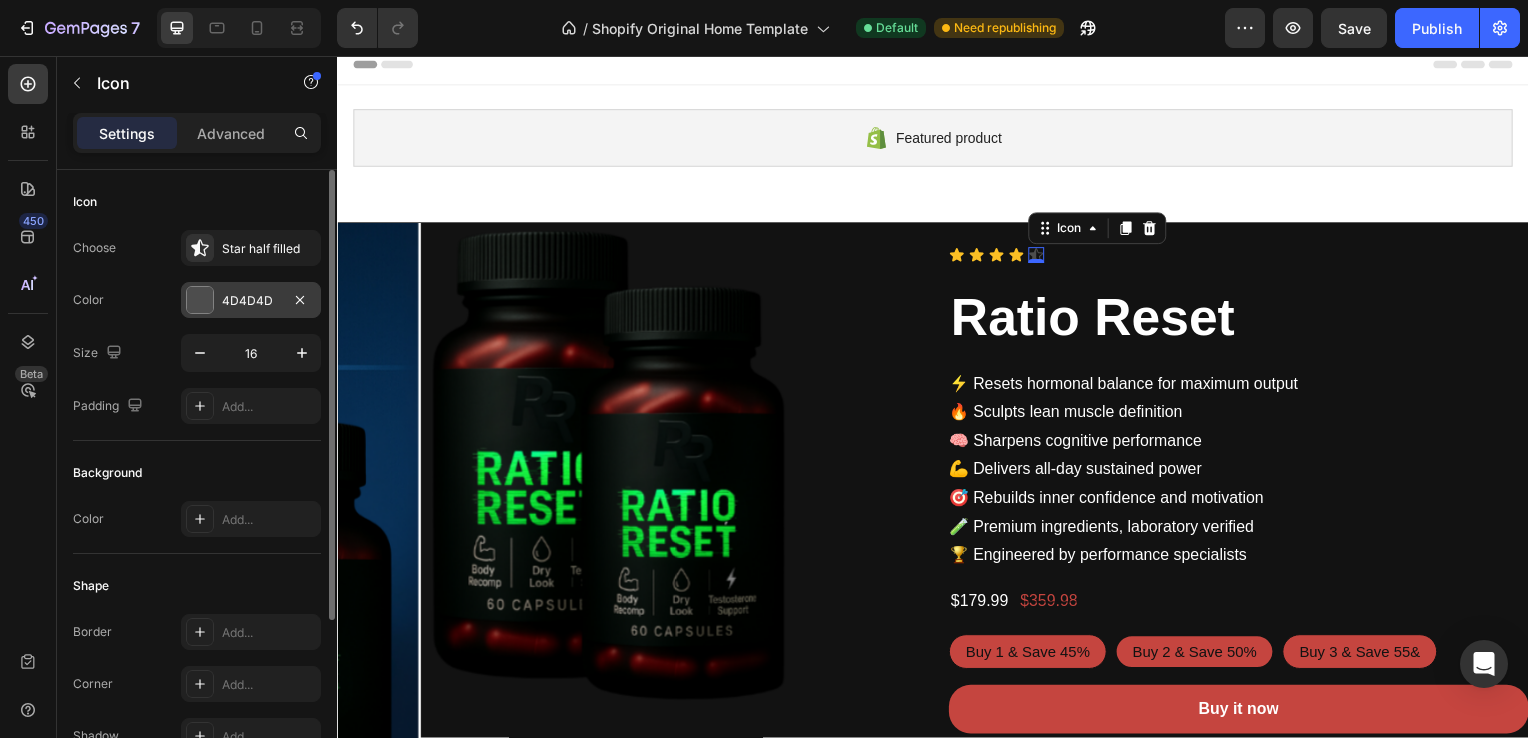 click at bounding box center [200, 300] 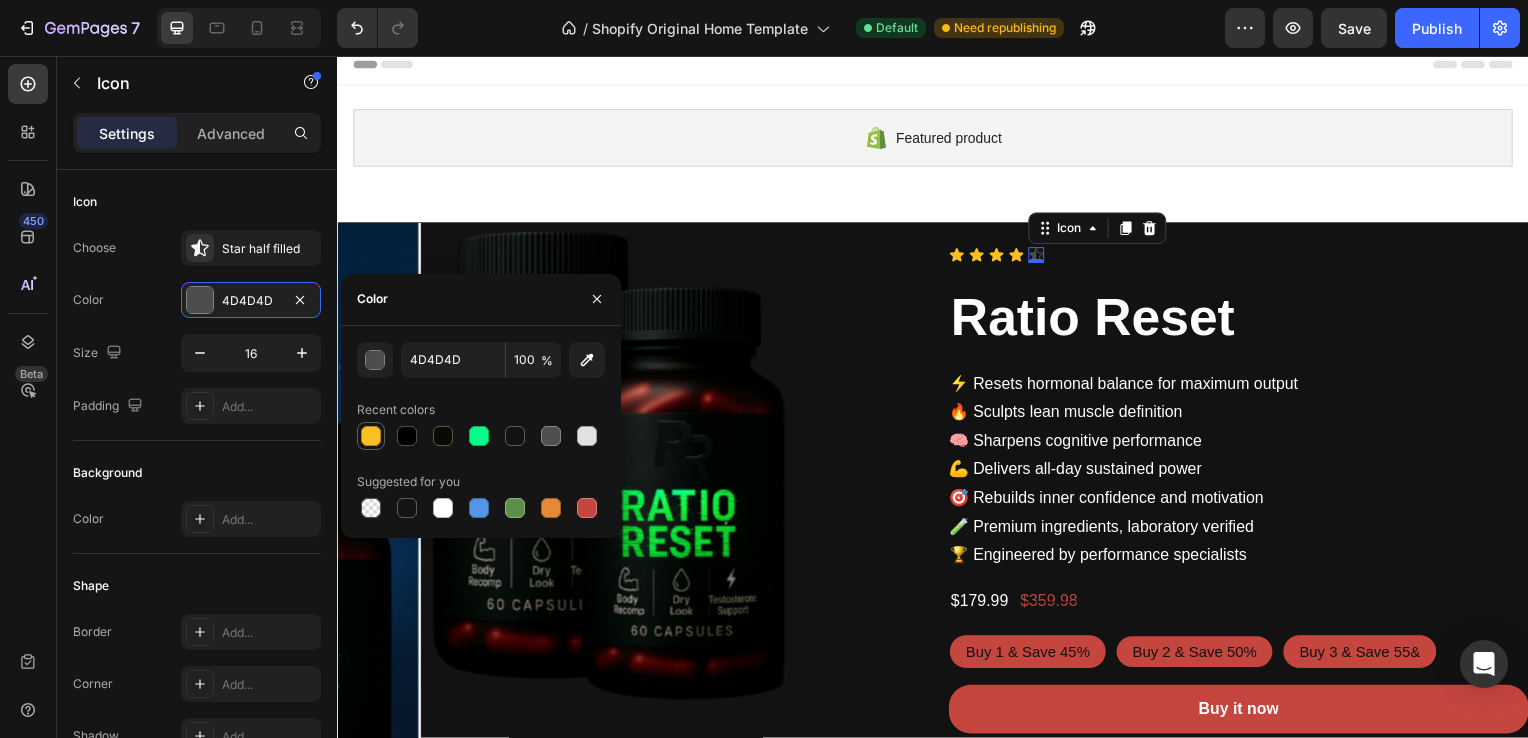 click at bounding box center (371, 436) 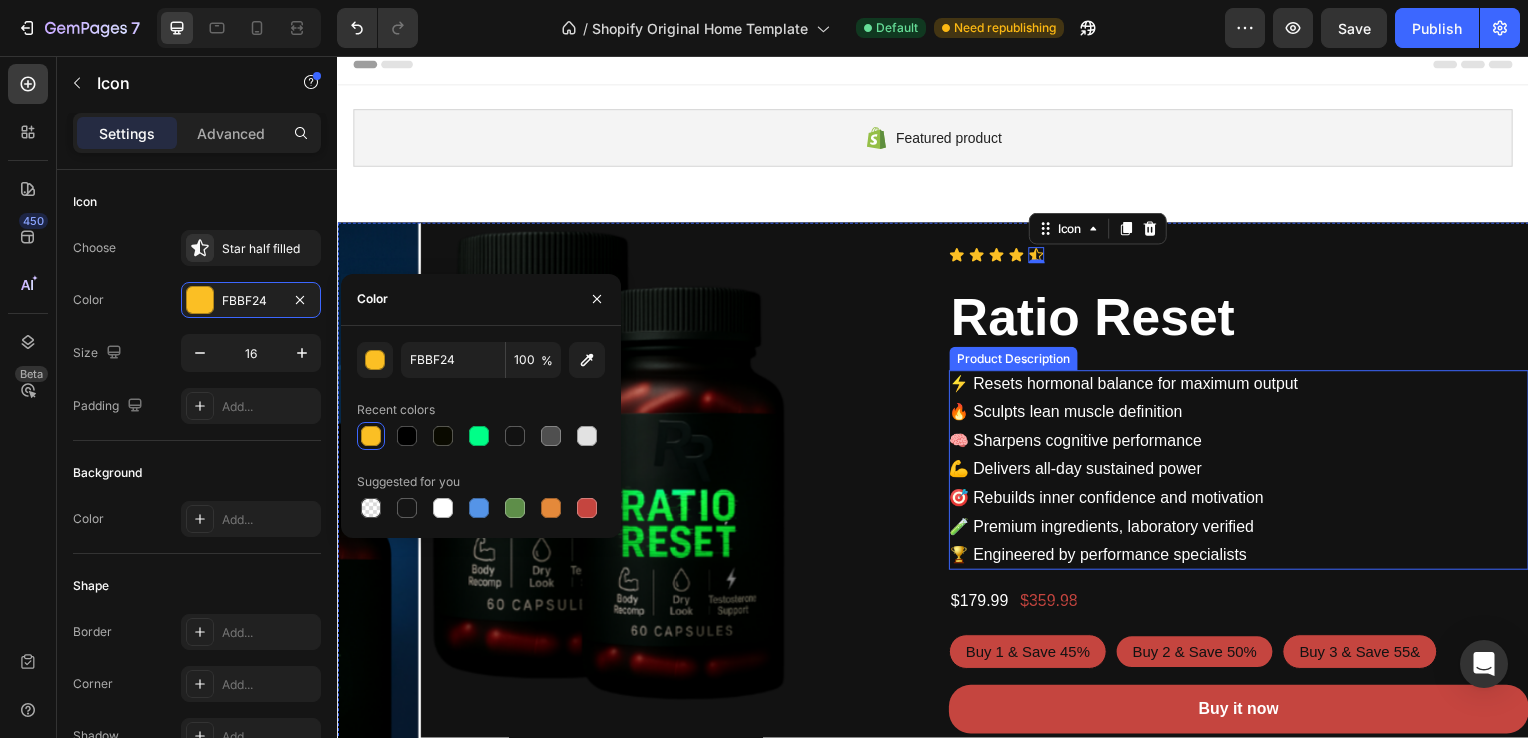 click on "💪 Delivers all-day sustained power" at bounding box center [1080, 472] 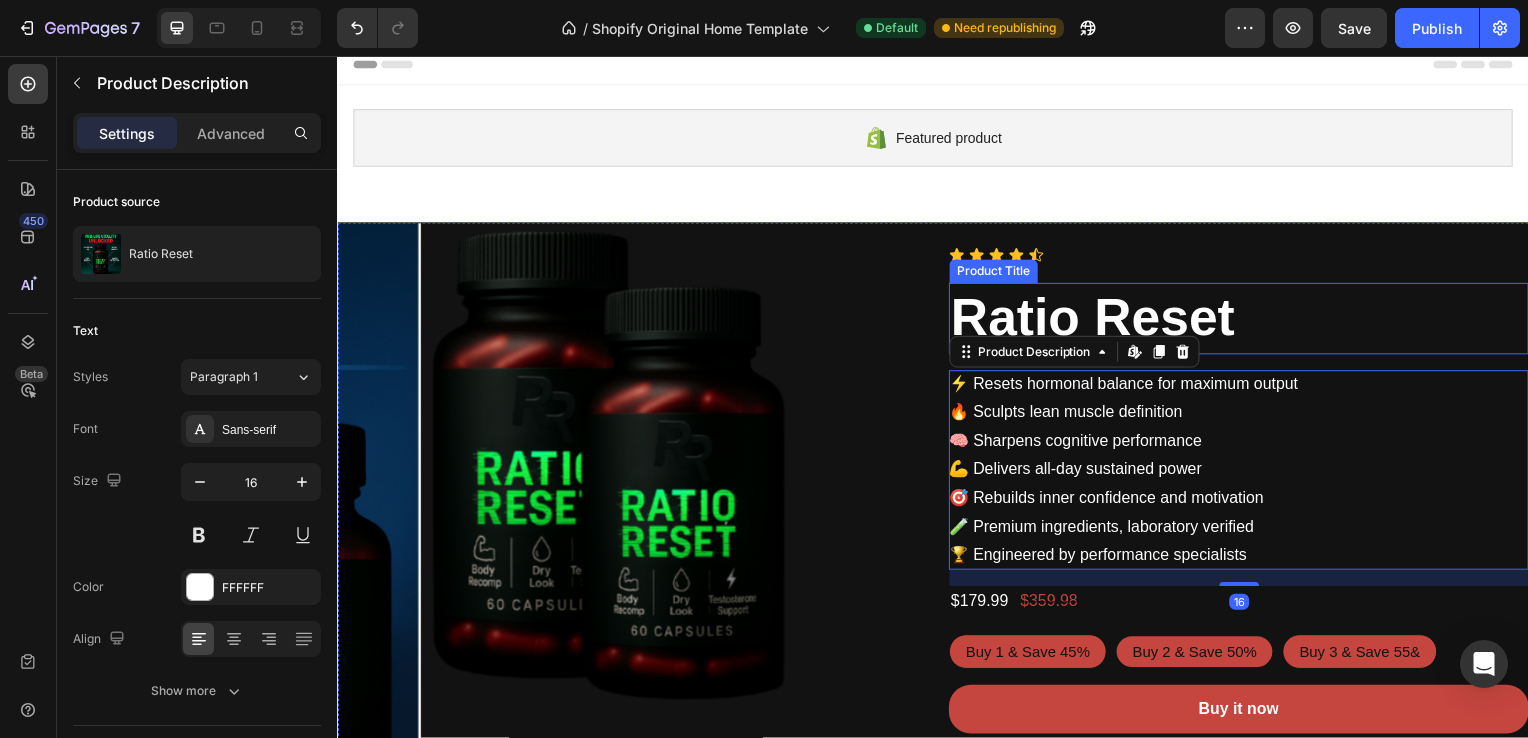 click on "Ratio Reset" at bounding box center (1245, 321) 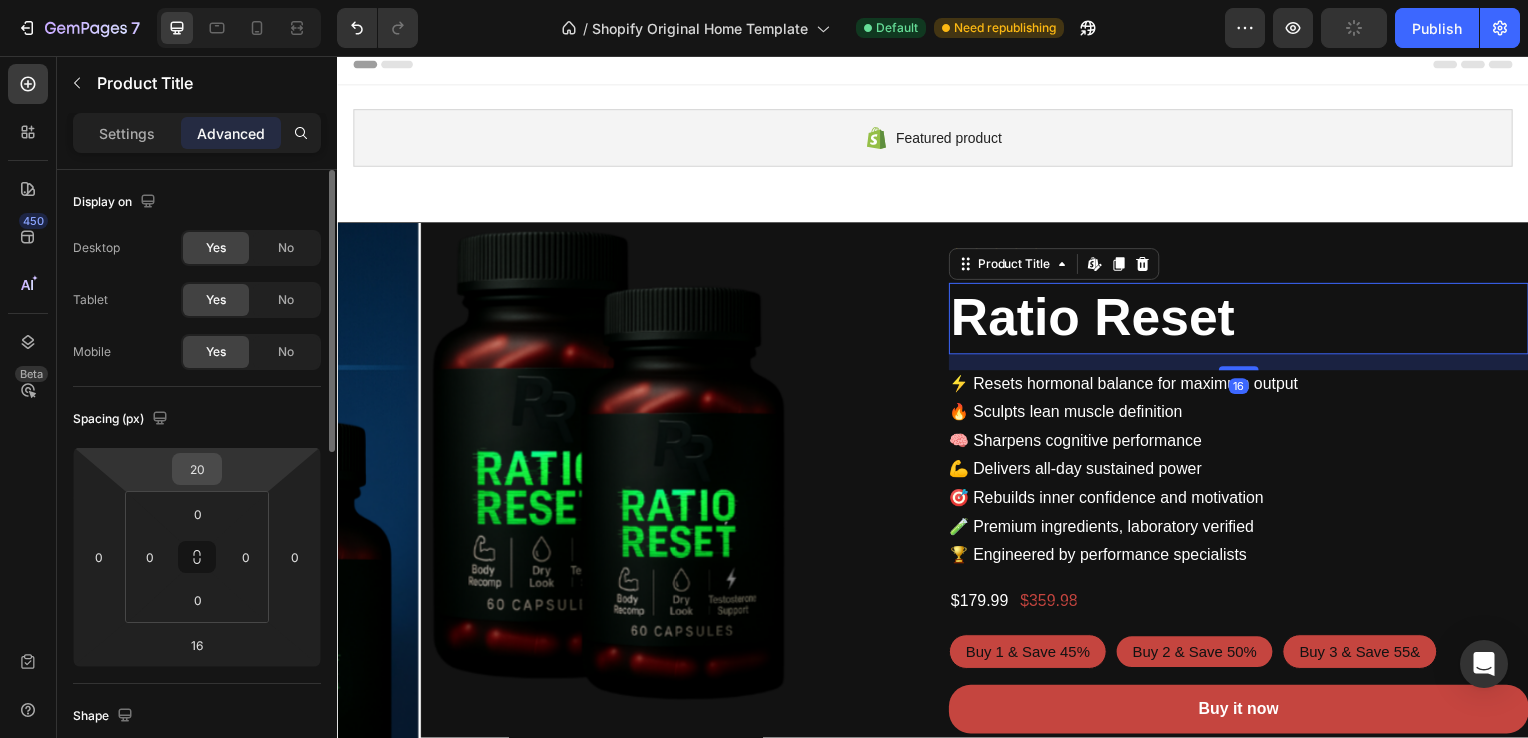 click on "20" at bounding box center [197, 469] 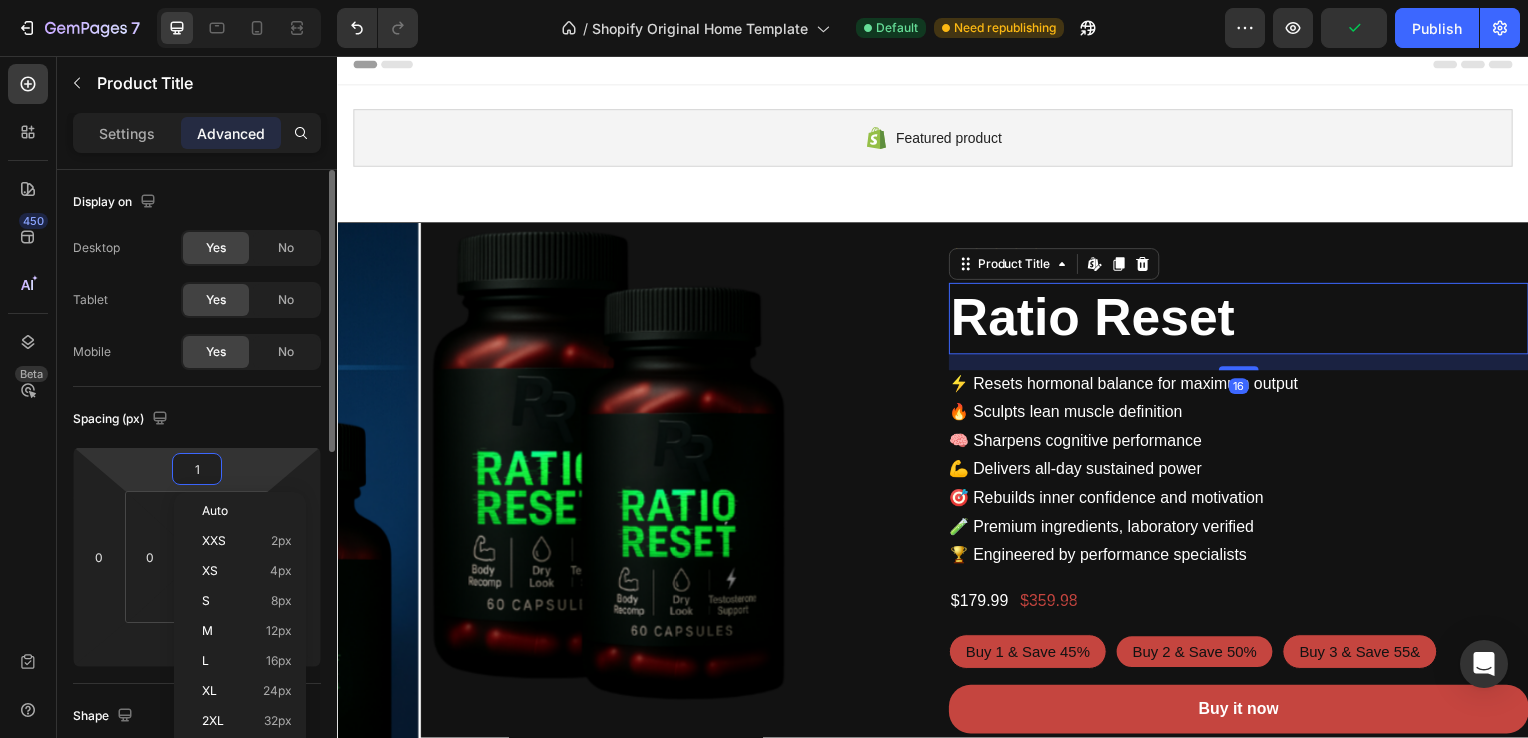 type on "10" 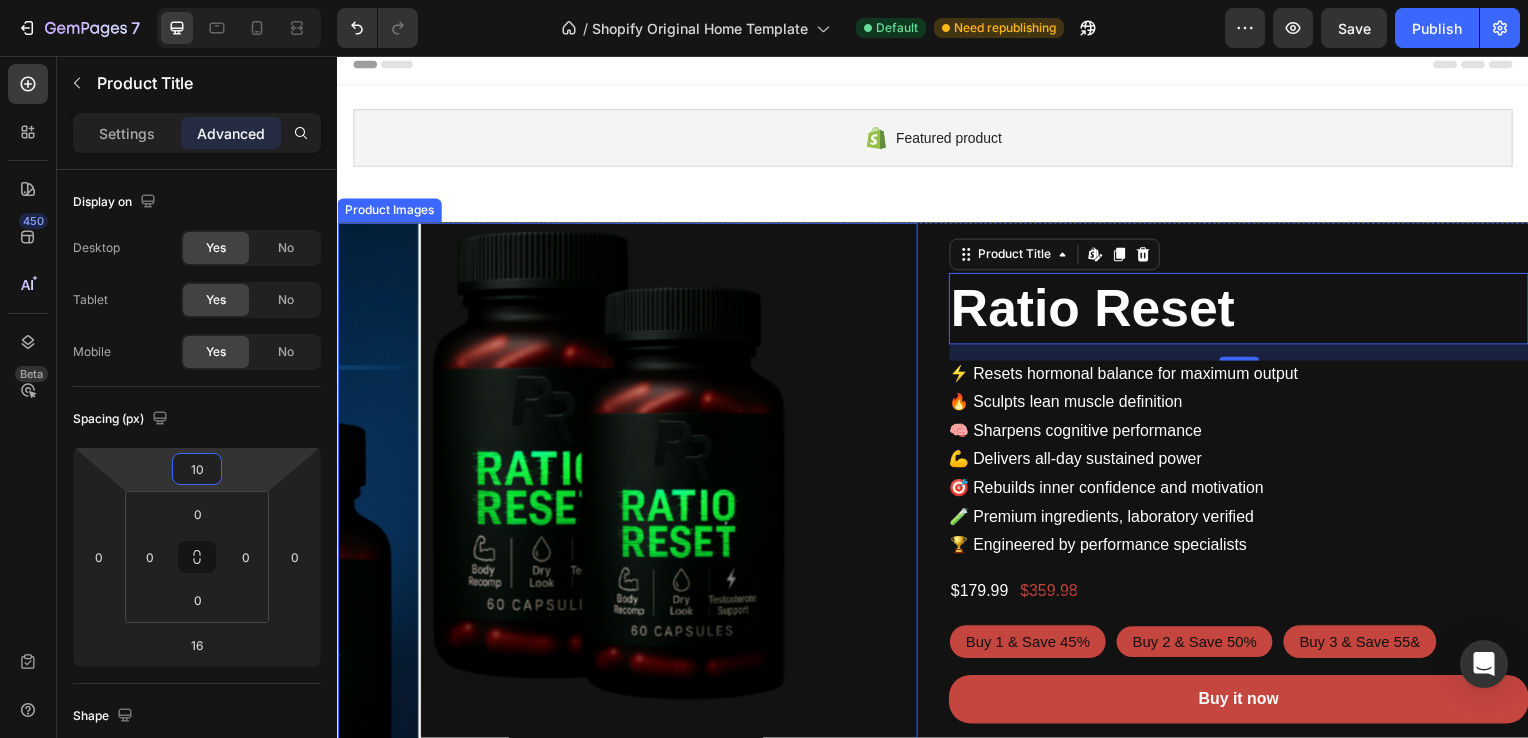 click at bounding box center (713, 516) 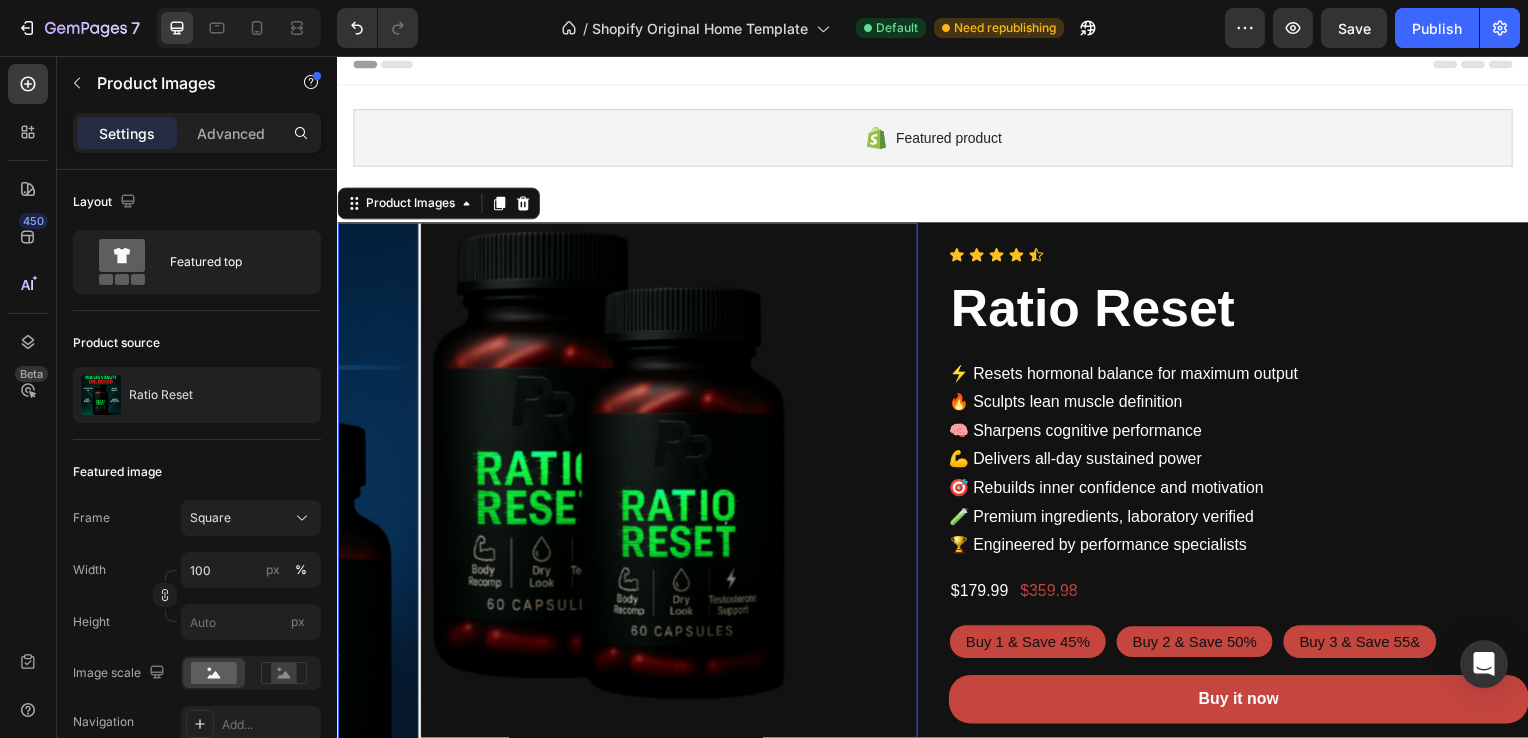 click at bounding box center [713, 516] 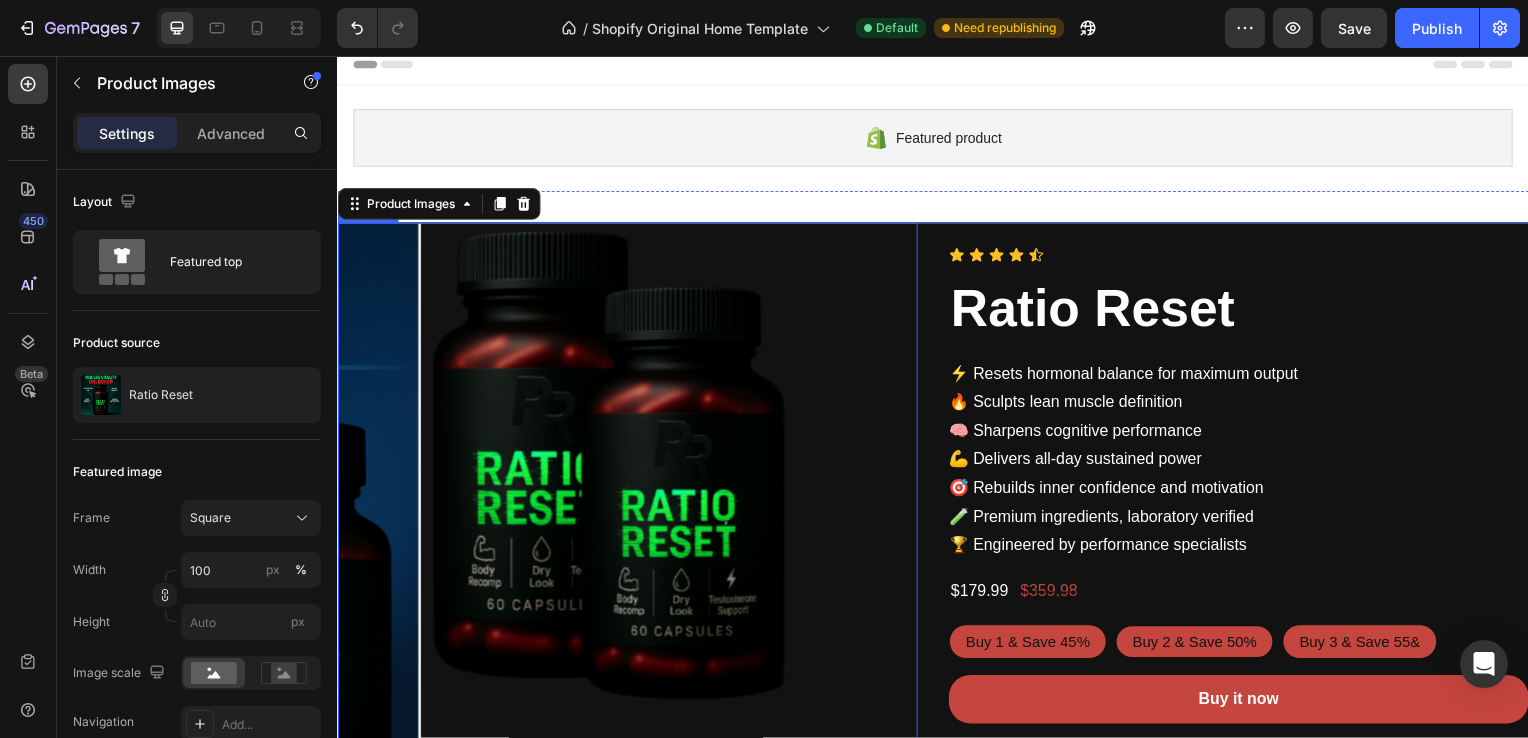 click on "Icon Icon Icon Icon Icon Icon List Ratio Reset Product Title ⚡ Resets hormonal balance for maximum output
🔥 Sculpts lean muscle definition
🧠 Sharpens cognitive performance
💪 Delivers all-day sustained power
🎯 Rebuilds inner confidence and motivation
🧪 Premium ingredients, laboratory verified
🏆 Engineered by performance specialists   Product Description $179.99 Product Price Product Price $359.98 Product Price Product Price Row Buy 1  & Save 45% Buy 1  & Save 45% Buy 1  & Save 45% Buy 2 & Save 50% Buy 2 & Save 50% Buy 2 & Save 50% Buy 3 & Save 55& Buy 3 & Save 55& Buy 3 & Save 55& Product Variants & Swatches Buy it now Dynamic Checkout Bundler Bundler
Only  19  left Stock Counter" at bounding box center [1245, 582] 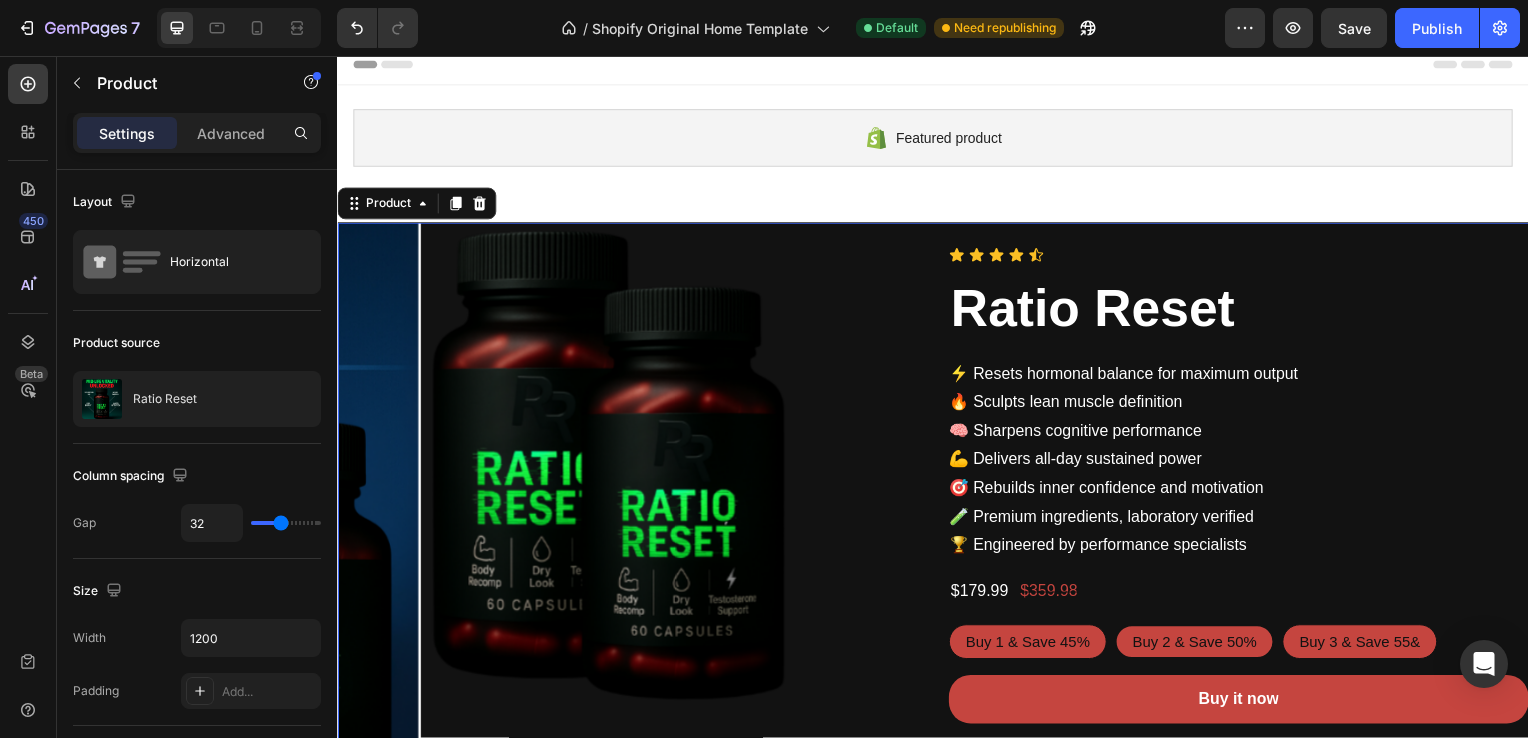 click on "Icon Icon Icon Icon Icon Icon List Ratio Reset Product Title ⚡ Resets hormonal balance for maximum output
🔥 Sculpts lean muscle definition
🧠 Sharpens cognitive performance
💪 Delivers all-day sustained power
🎯 Rebuilds inner confidence and motivation
🧪 Premium ingredients, laboratory verified
🏆 Engineered by performance specialists   Product Description $179.99 Product Price Product Price $359.98 Product Price Product Price Row Buy 1  & Save 45% Buy 1  & Save 45% Buy 1  & Save 45% Buy 2 & Save 50% Buy 2 & Save 50% Buy 2 & Save 50% Buy 3 & Save 55& Buy 3 & Save 55& Buy 3 & Save 55& Product Variants & Swatches Buy it now Dynamic Checkout Bundler Bundler
Only  19  left Stock Counter" at bounding box center [1245, 582] 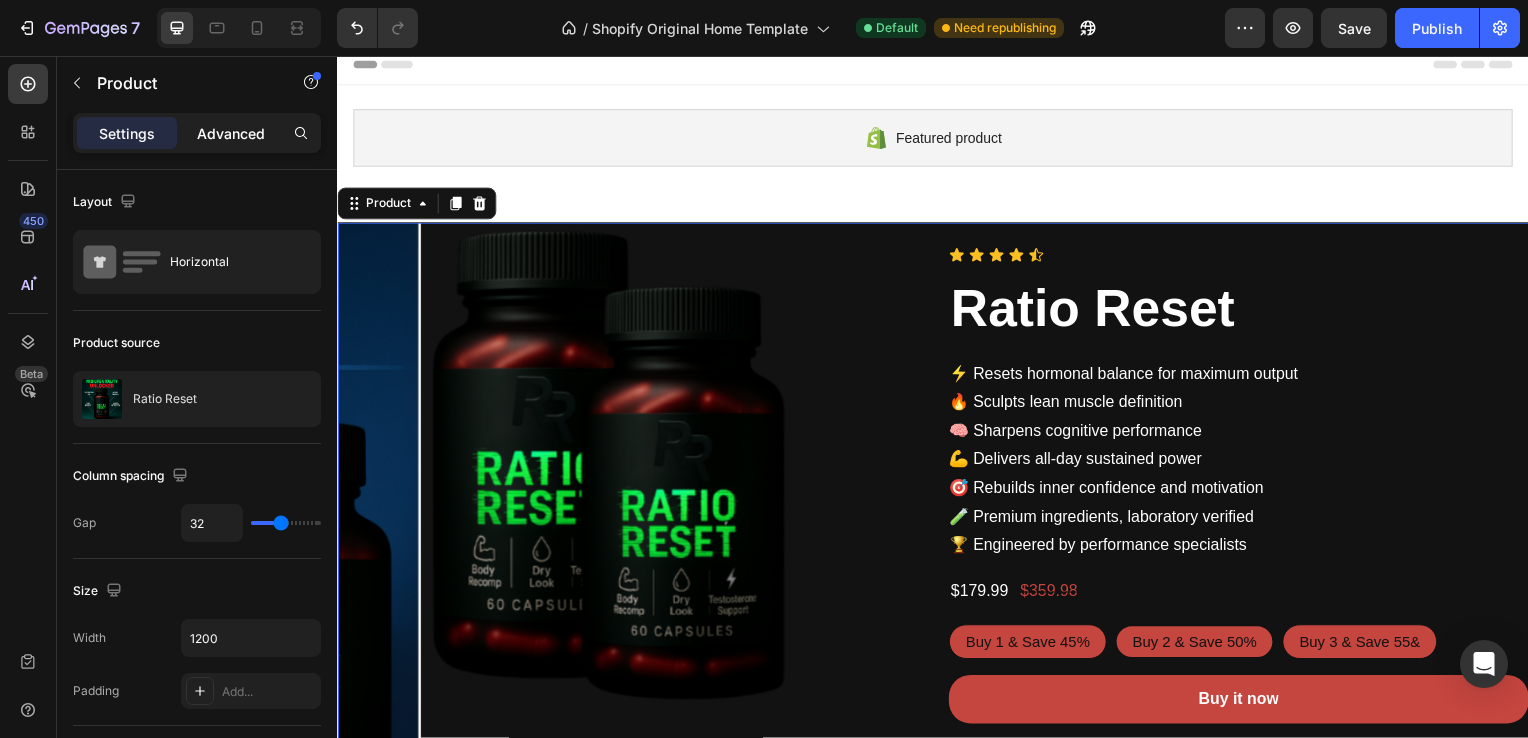 click on "Advanced" at bounding box center (231, 133) 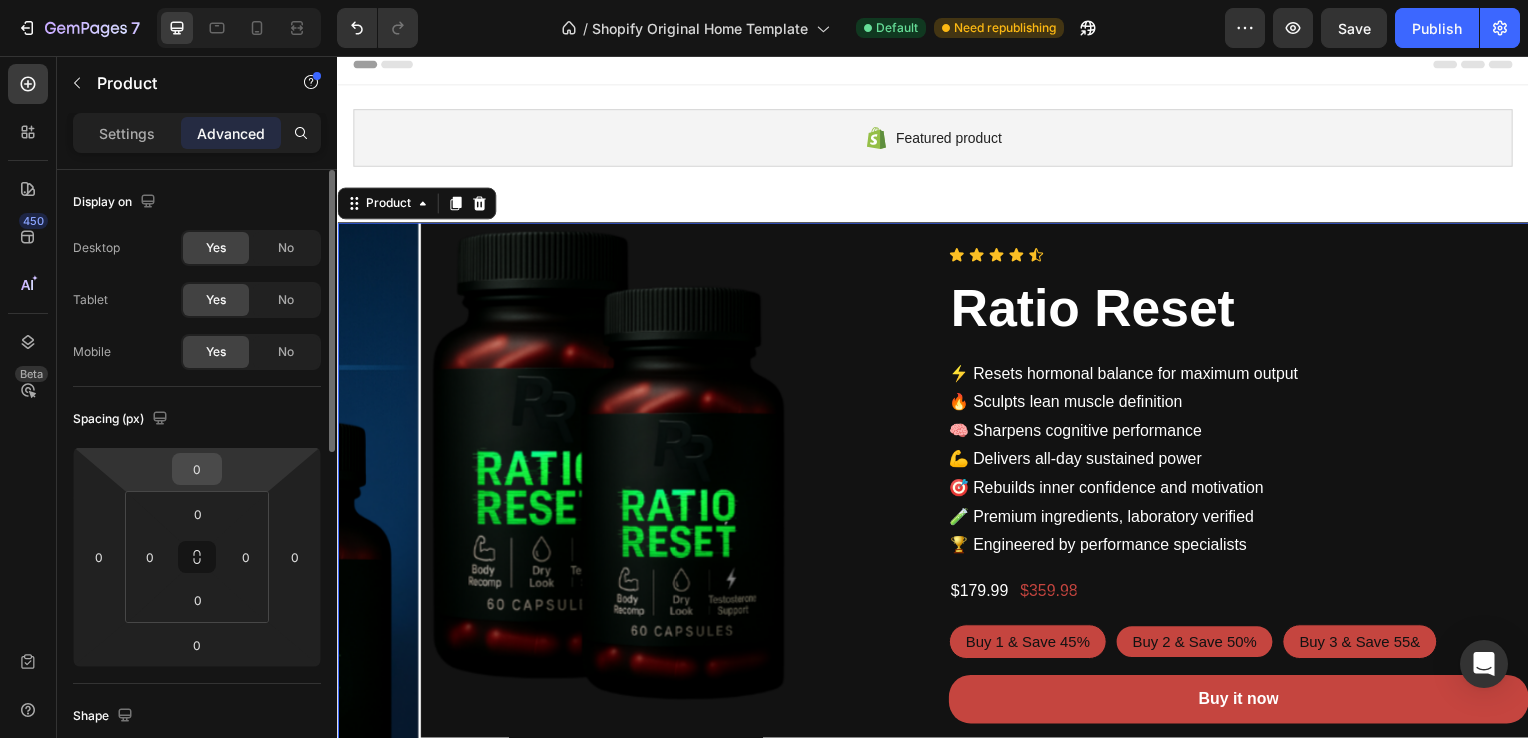click on "0" at bounding box center (197, 469) 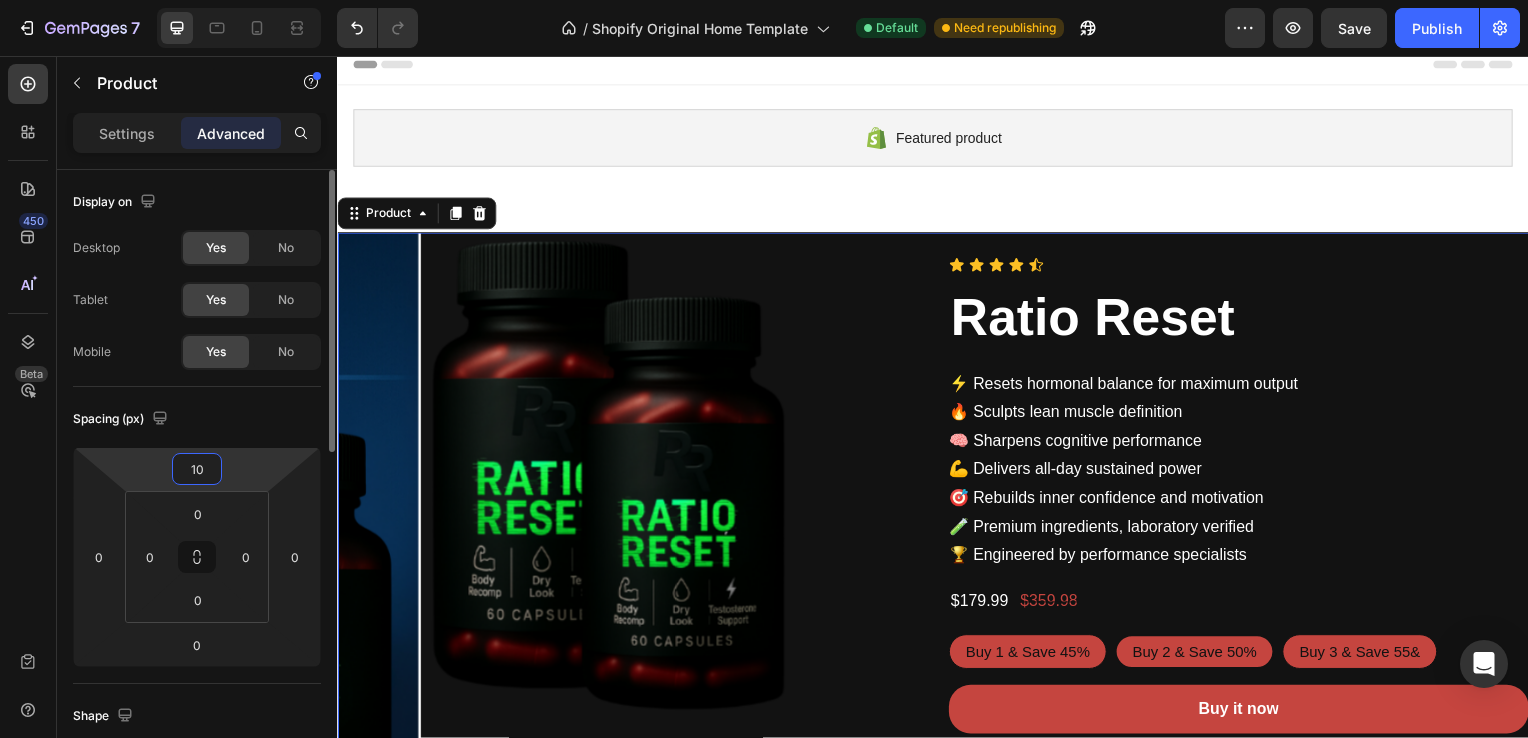 type on "1" 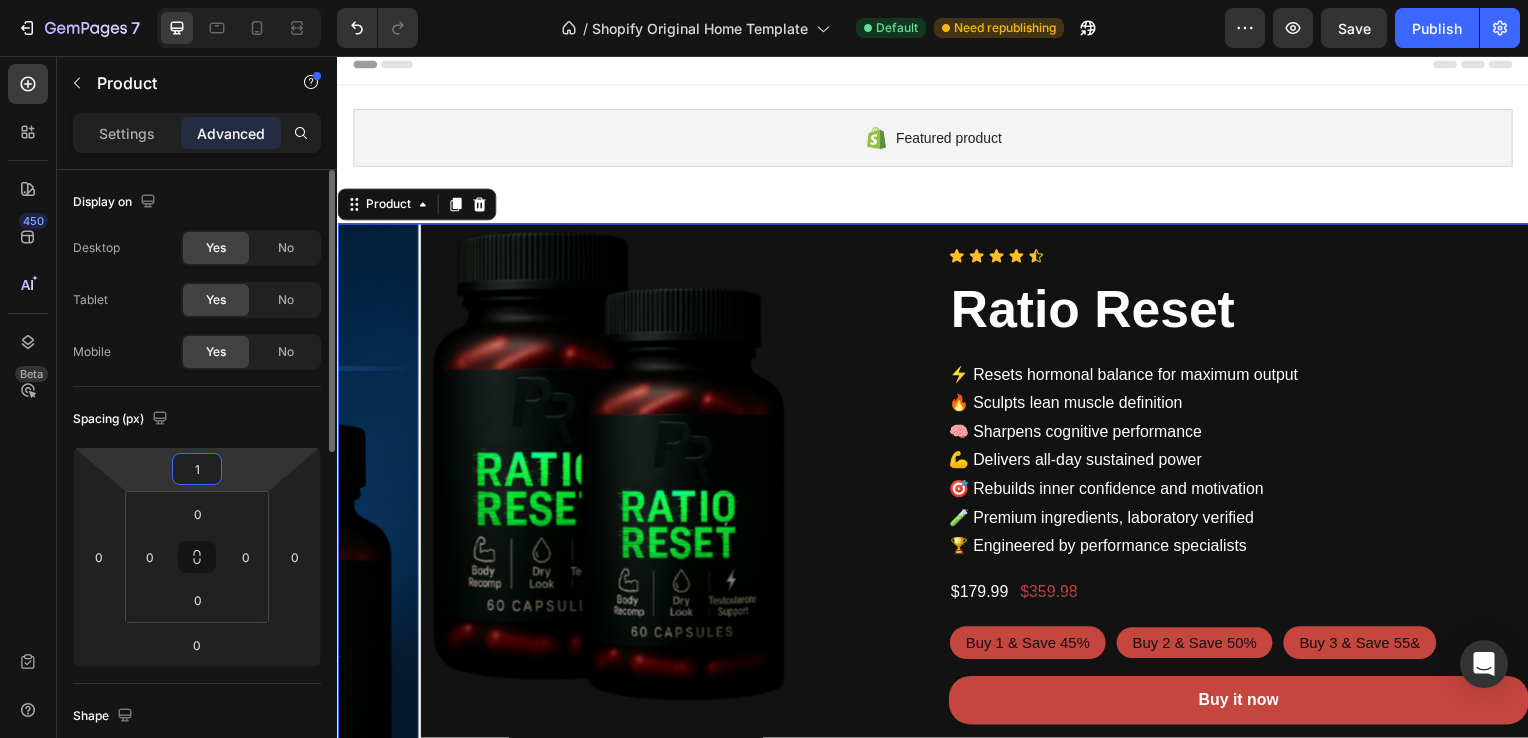 type 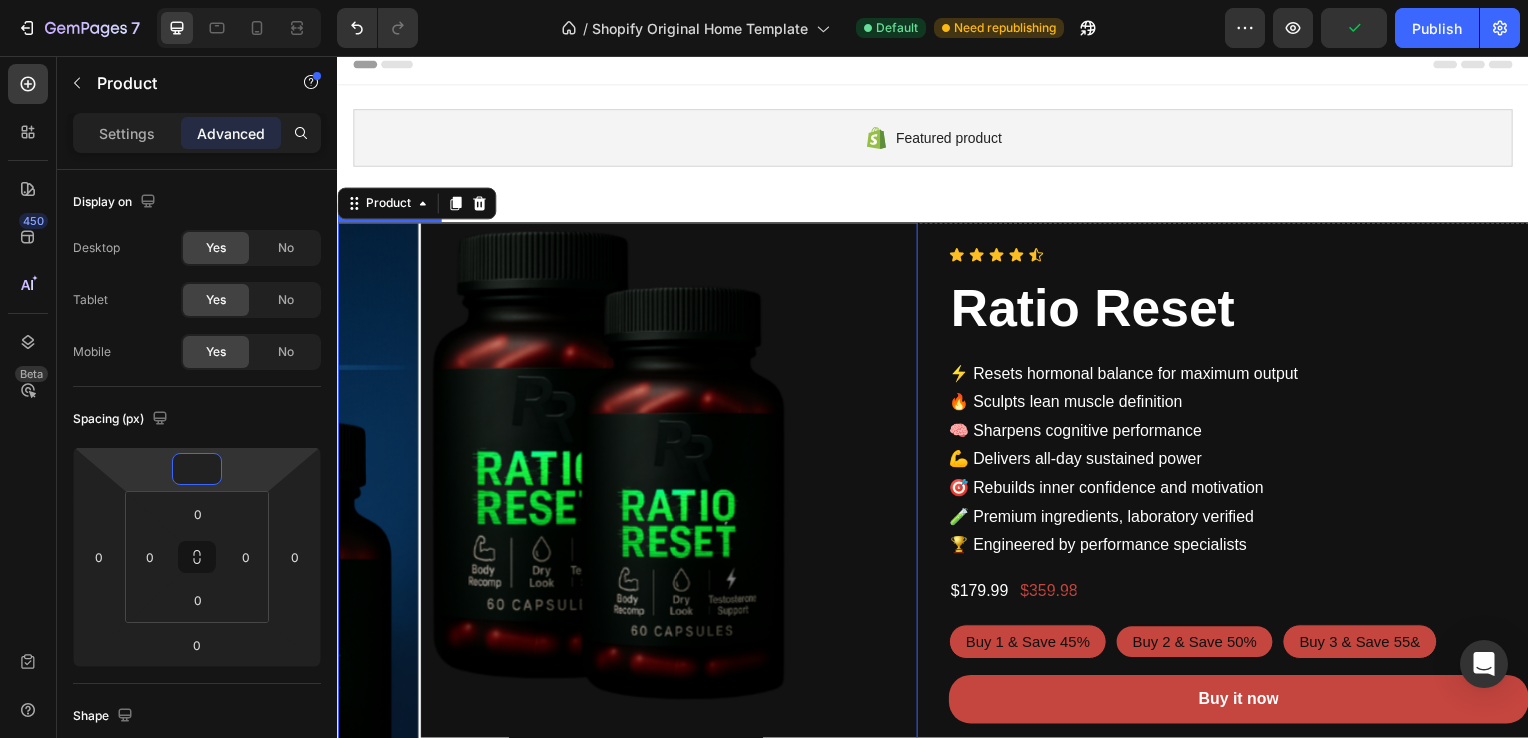 click at bounding box center [713, 516] 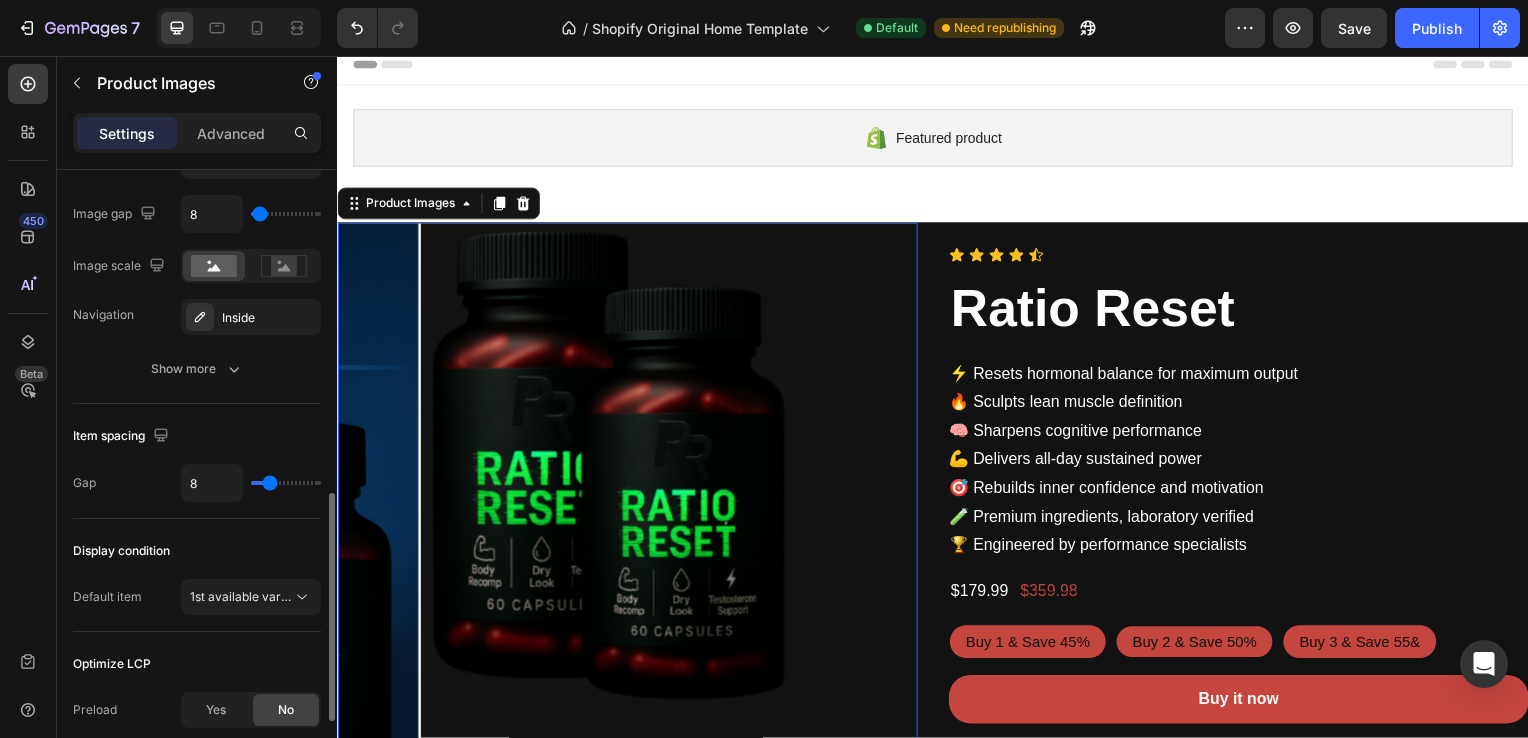 scroll, scrollTop: 884, scrollLeft: 0, axis: vertical 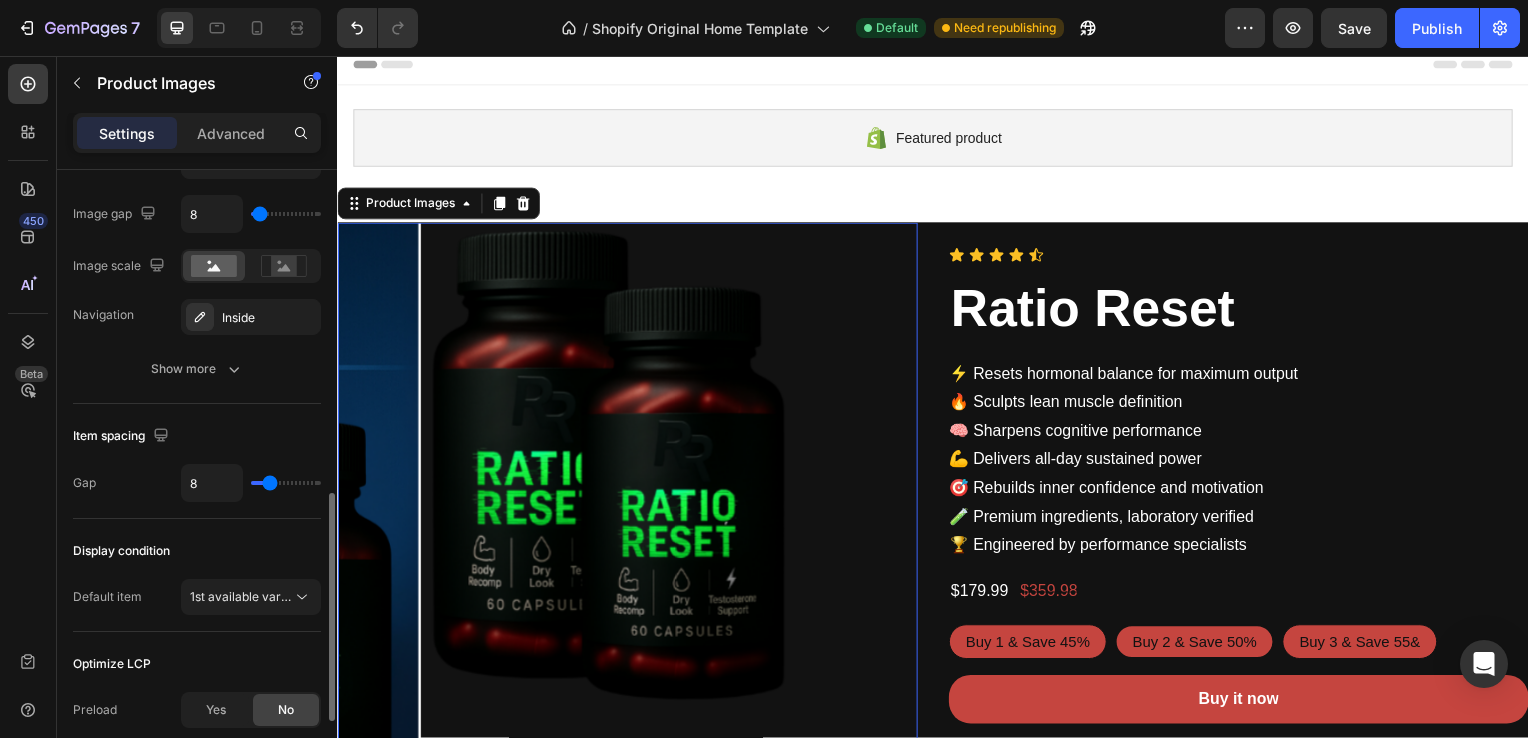 type on "30" 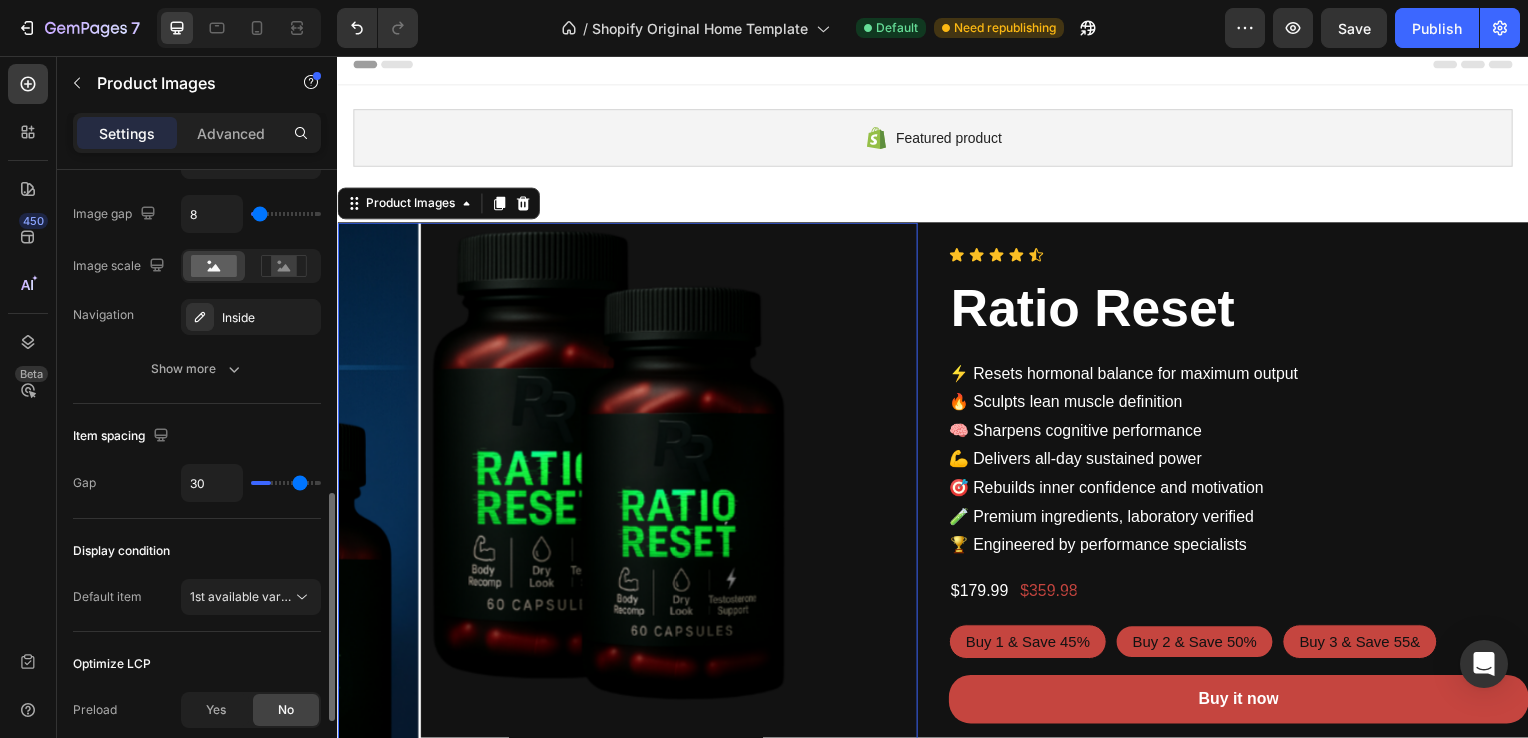 type on "34" 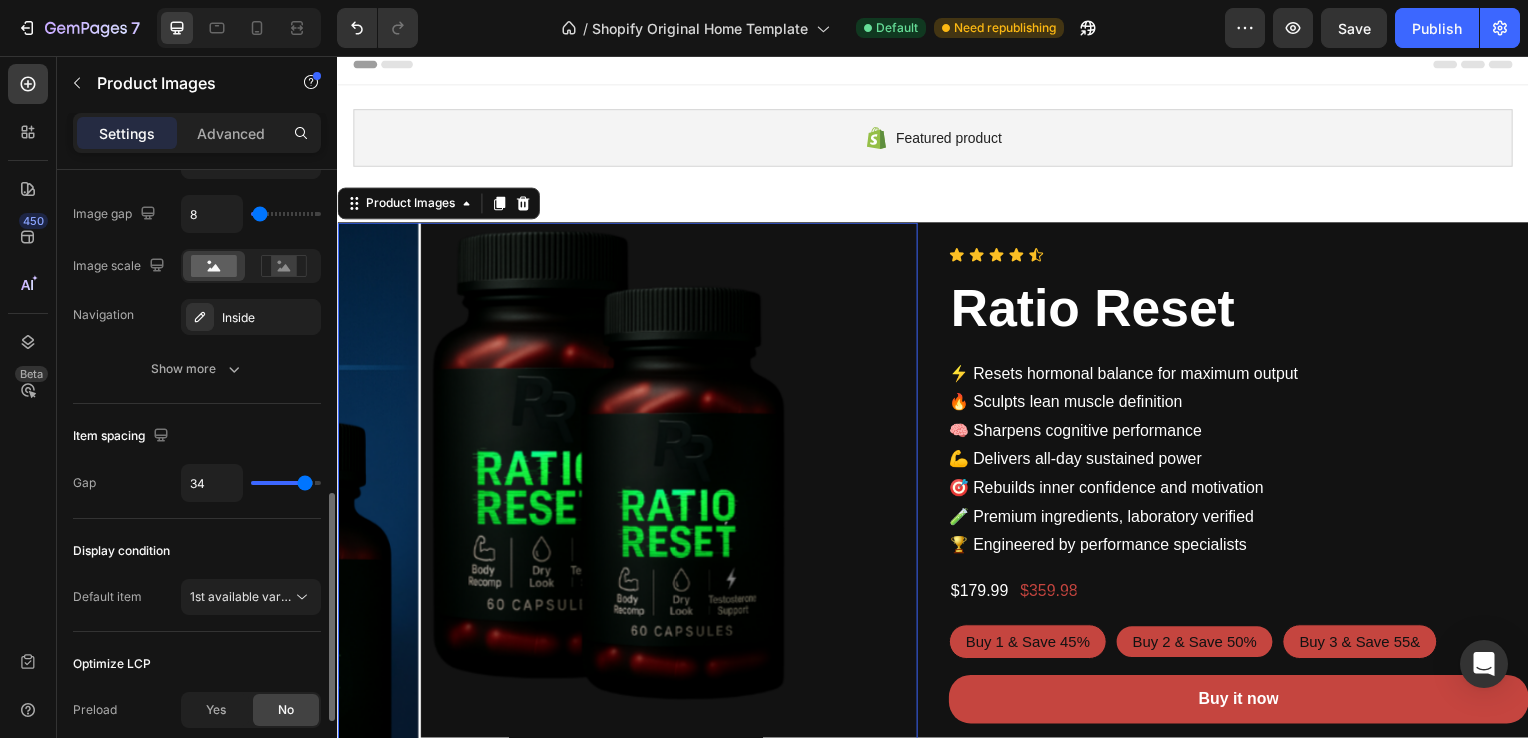 type on "11" 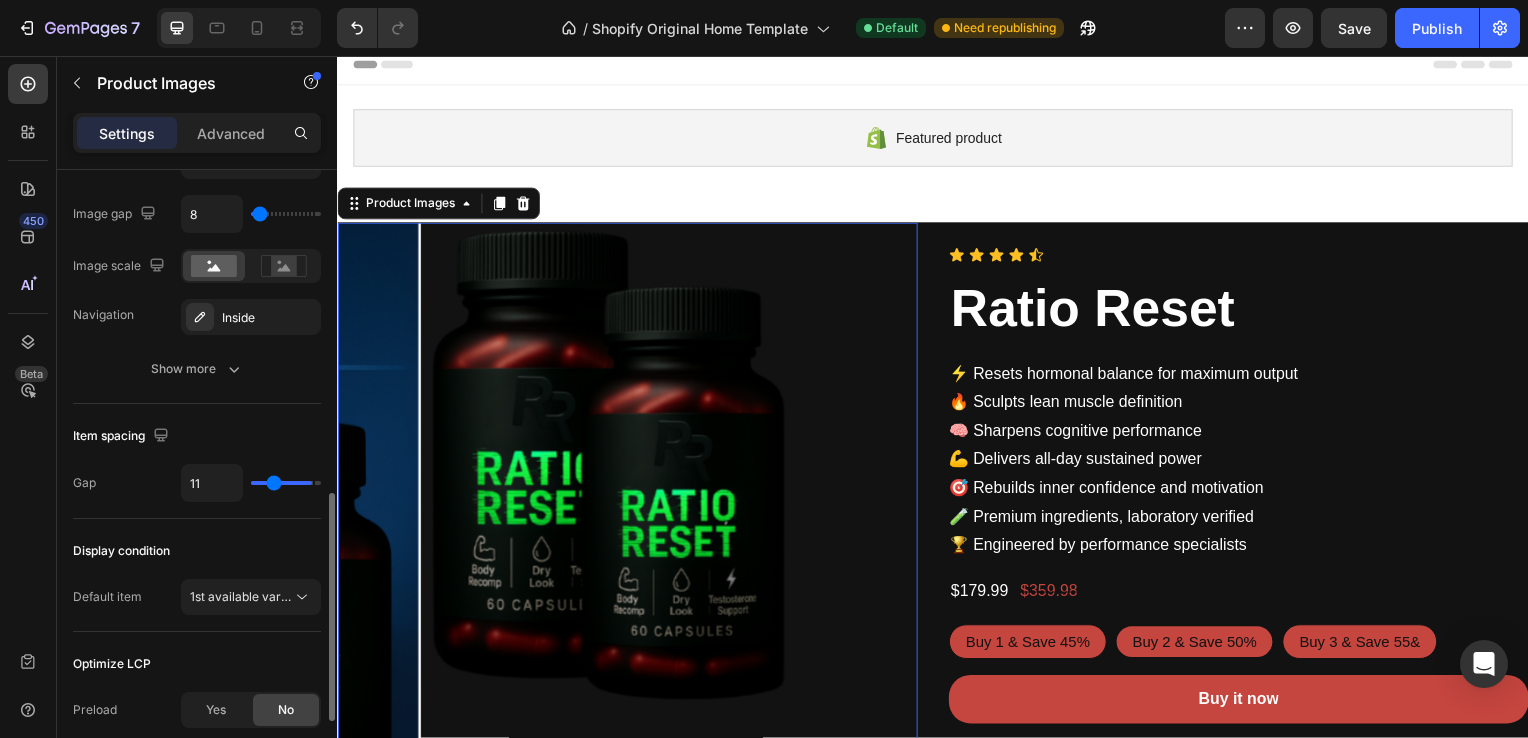 type on "7" 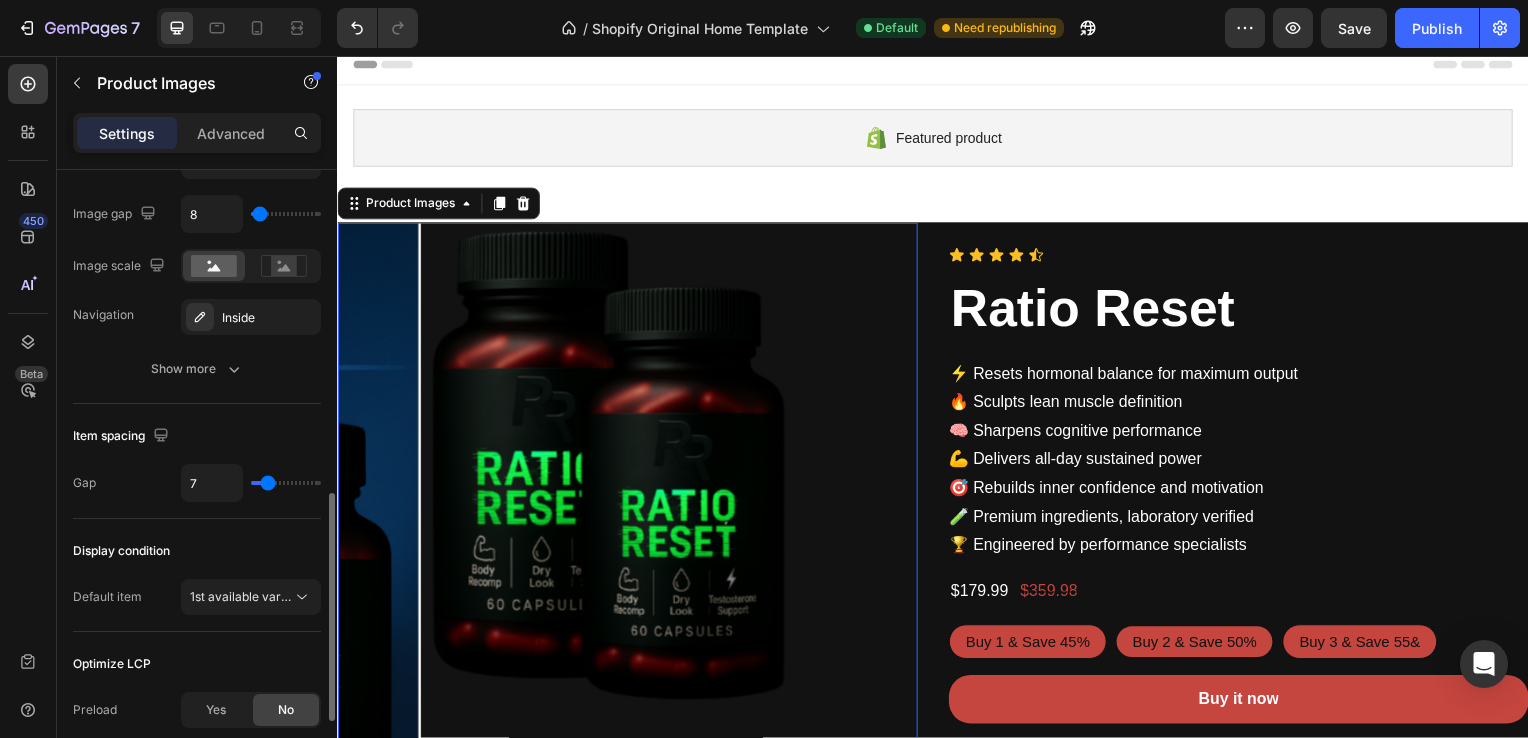 type on "5" 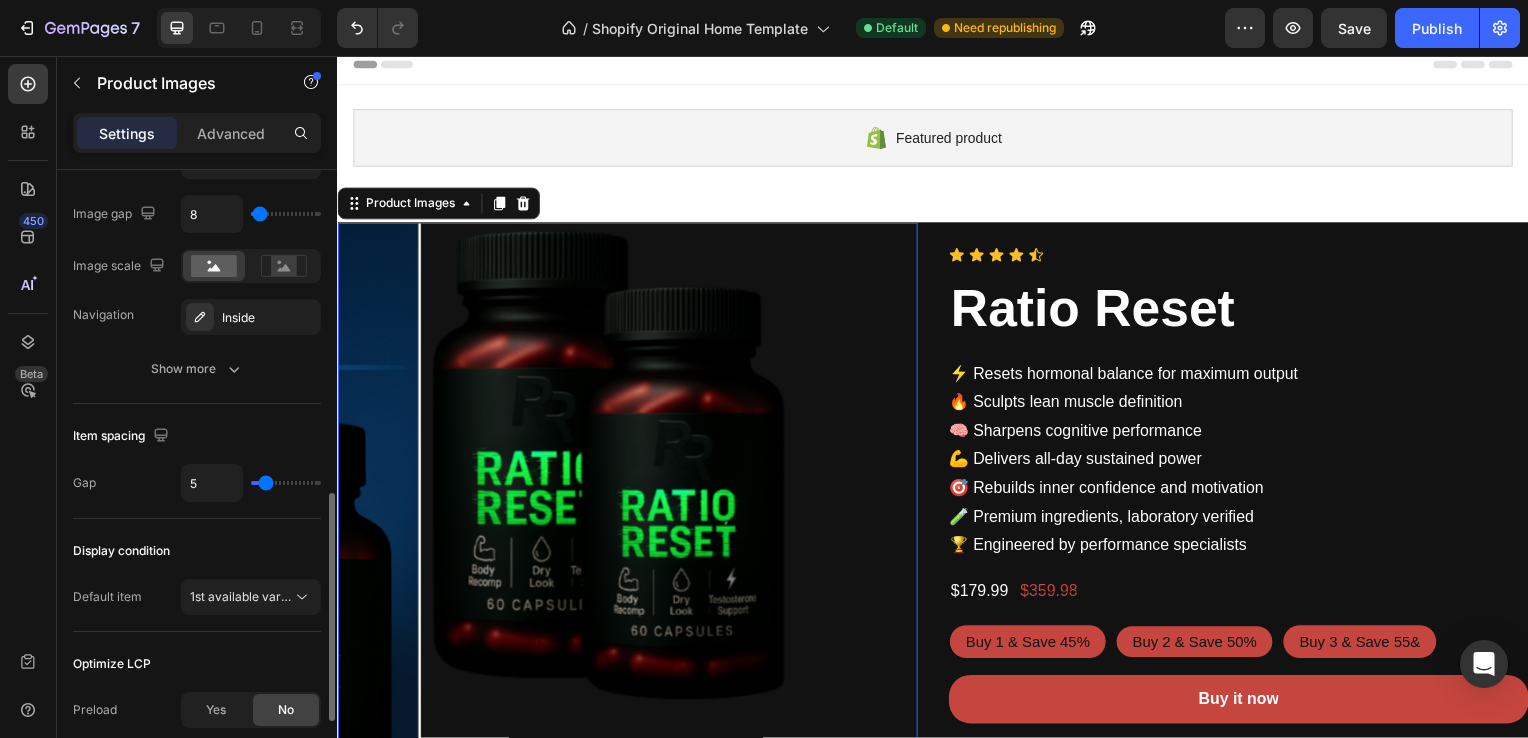 type on "7" 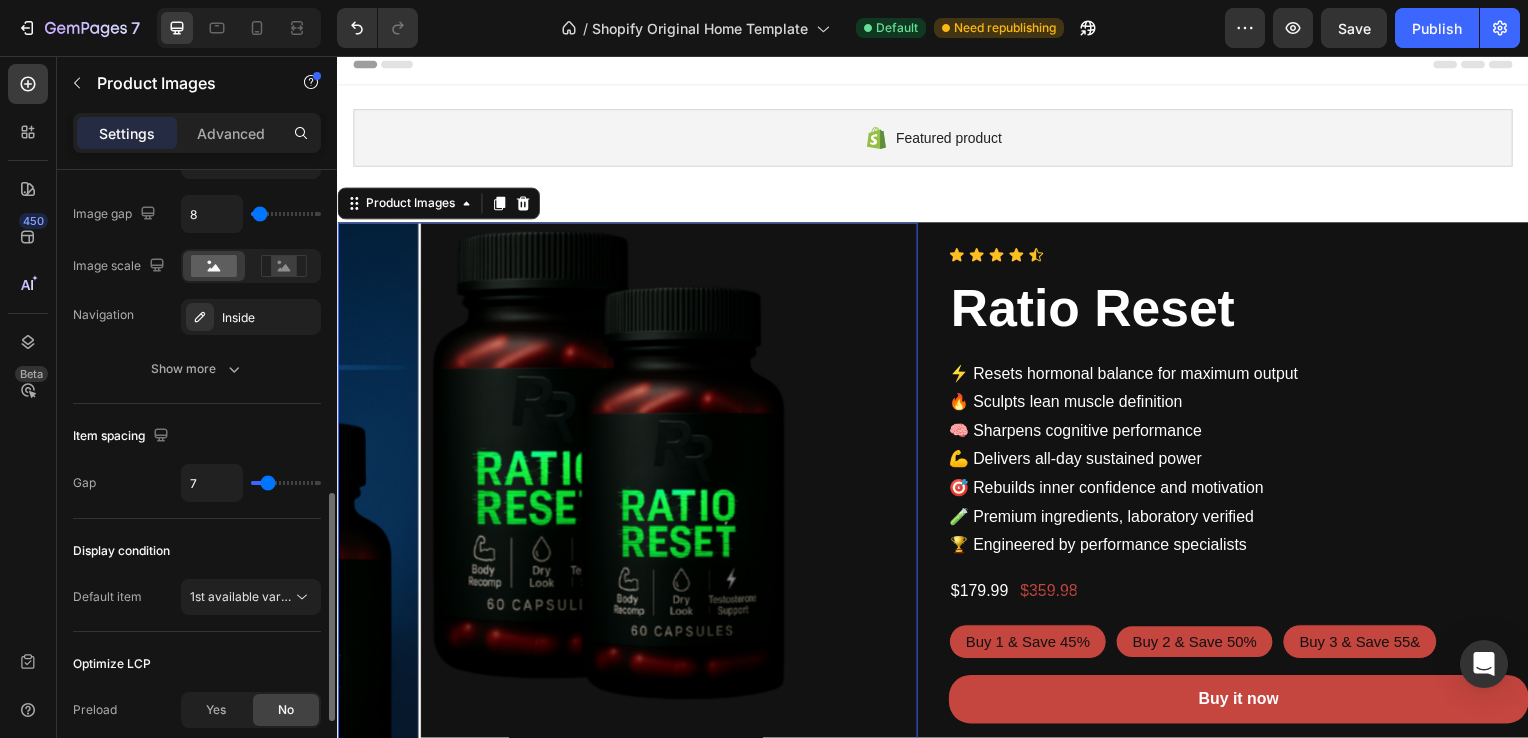 type on "7" 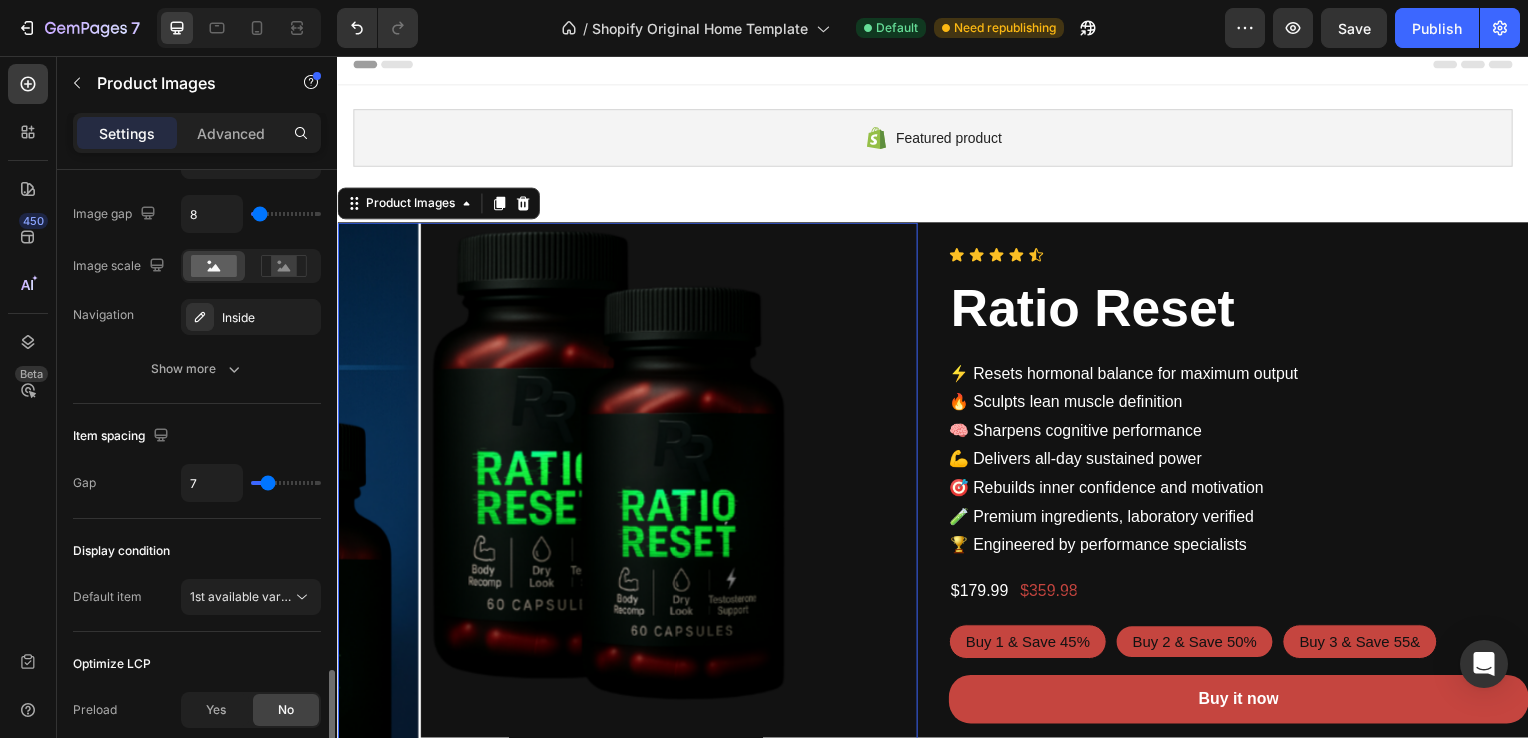 scroll, scrollTop: 1088, scrollLeft: 0, axis: vertical 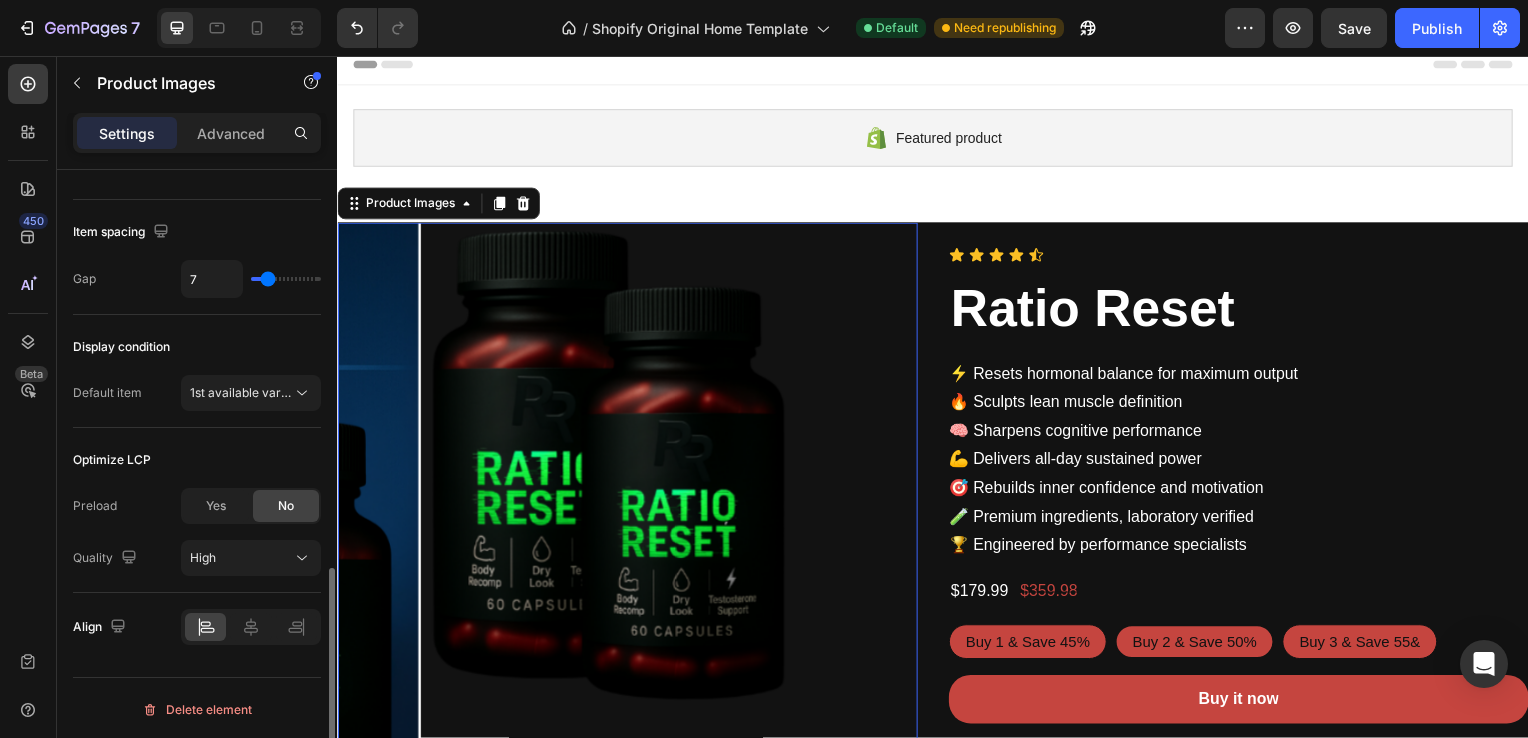 click on "Display condition Default item 1st available variant" 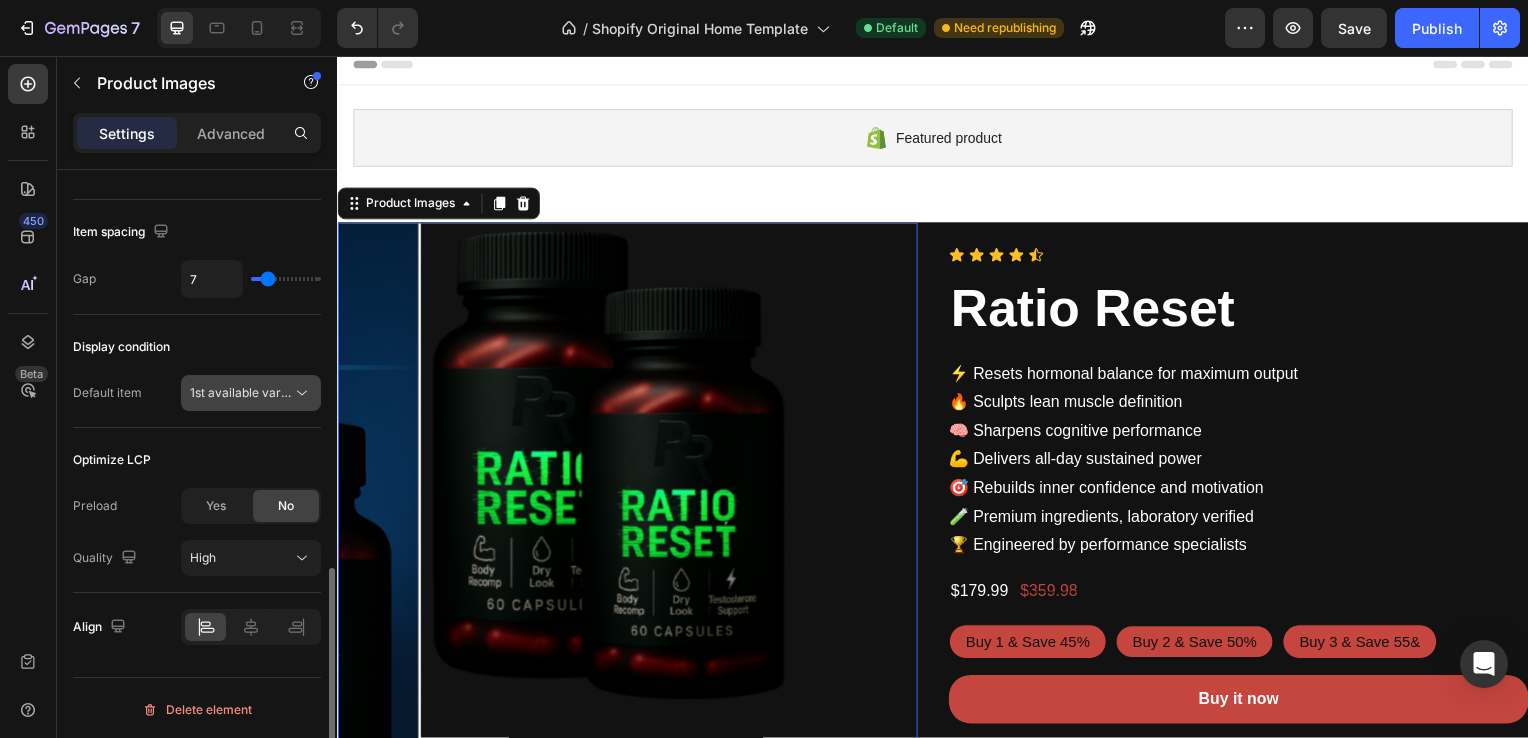 click on "1st available variant" at bounding box center [246, 392] 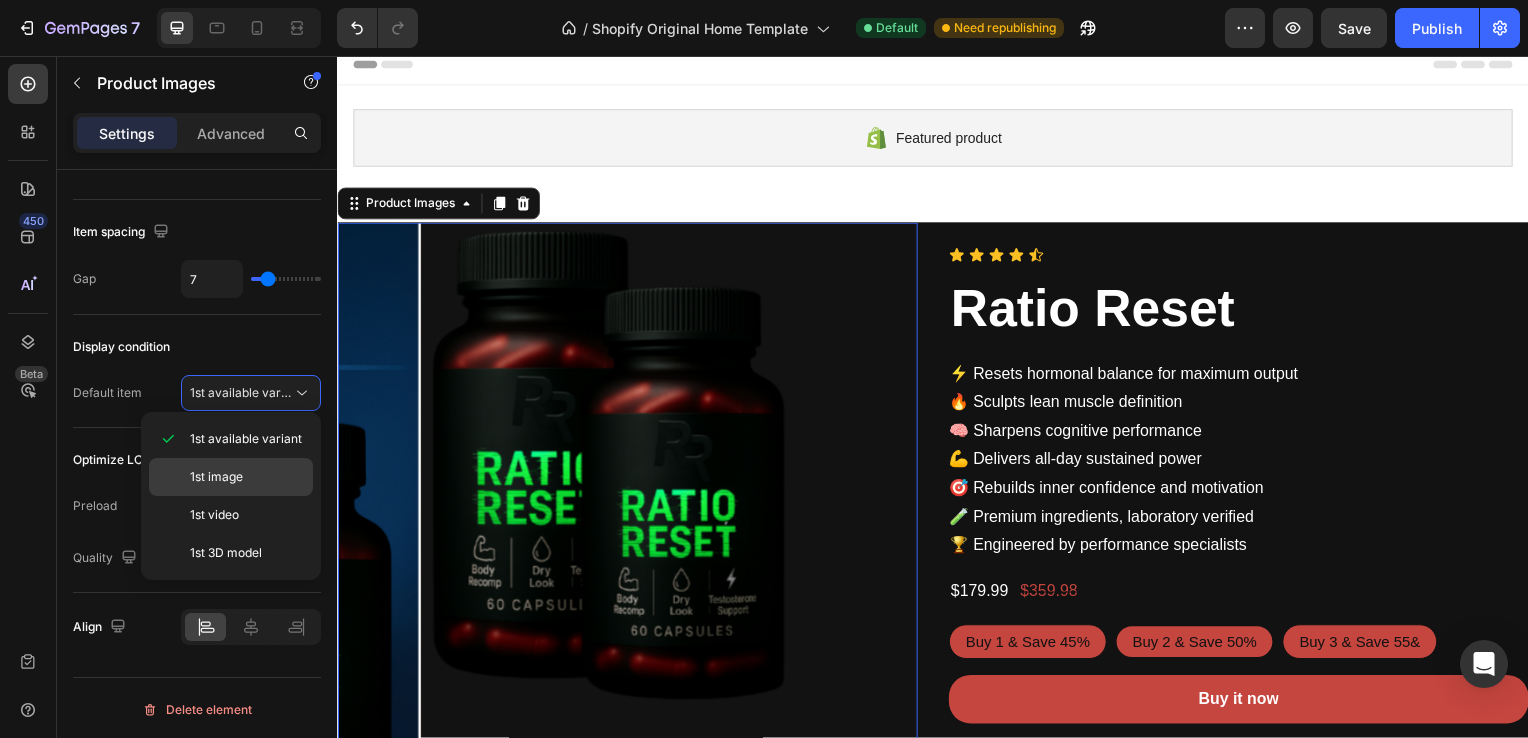 click on "1st image" at bounding box center (216, 477) 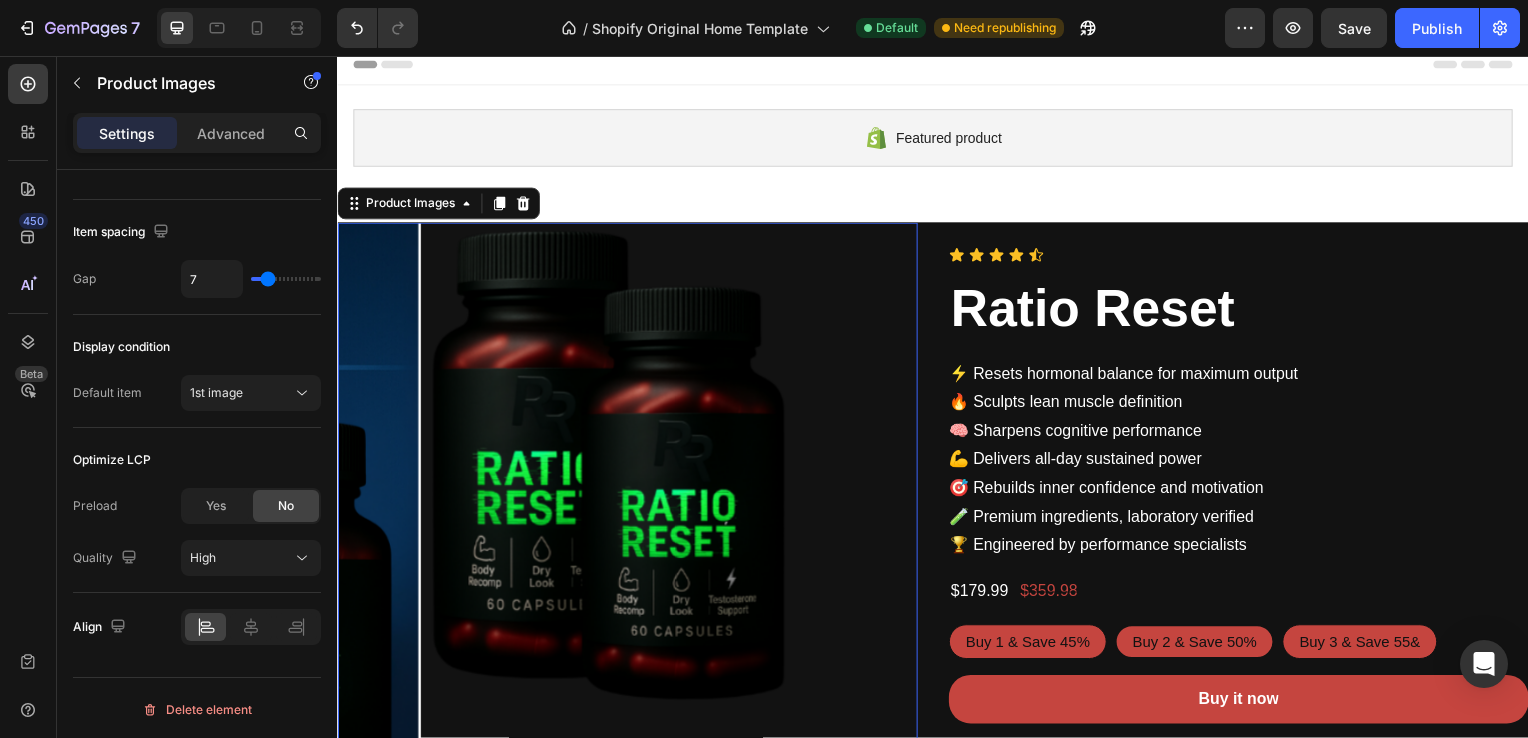 scroll, scrollTop: 1088, scrollLeft: 0, axis: vertical 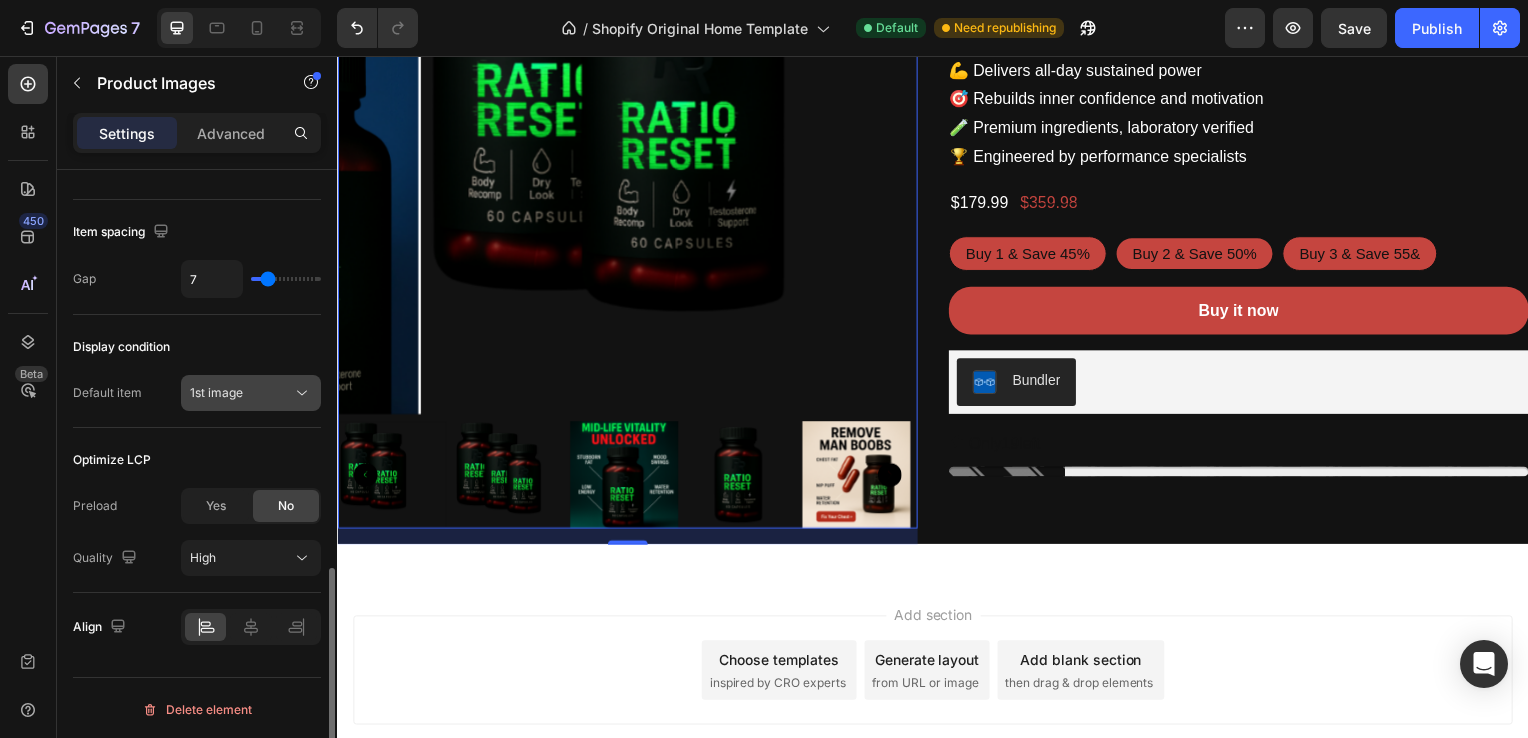 click on "1st image" 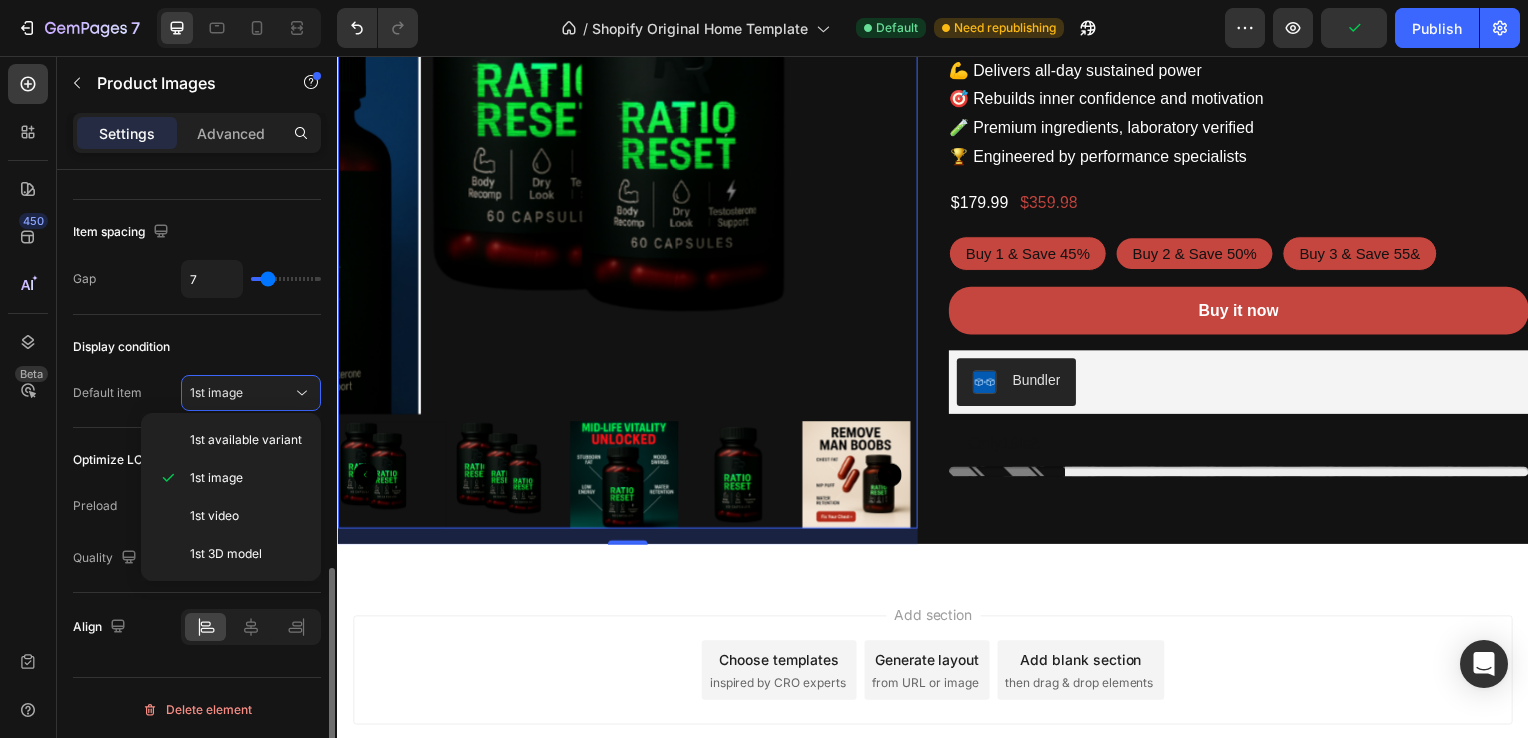 click on "Display condition" at bounding box center [197, 347] 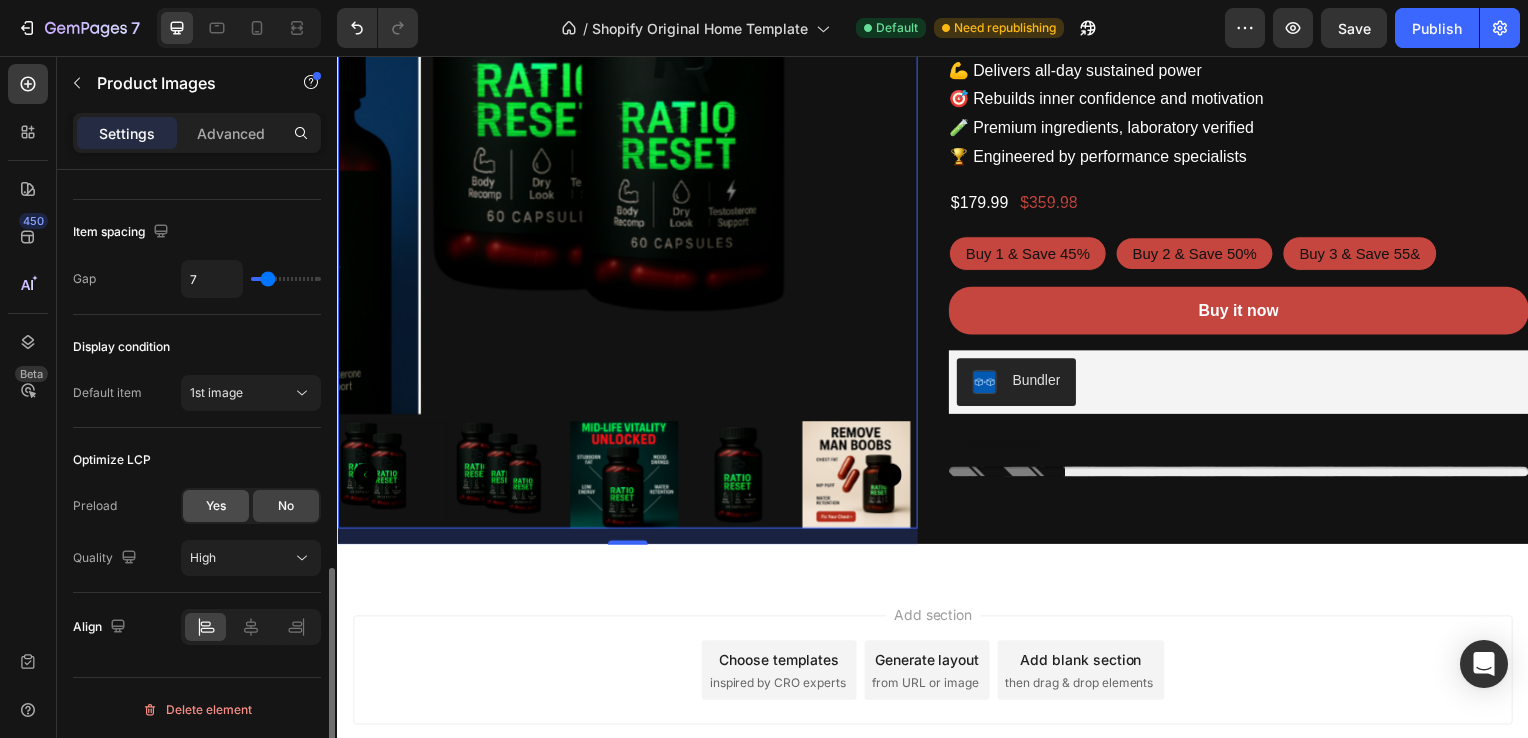 click on "Yes" 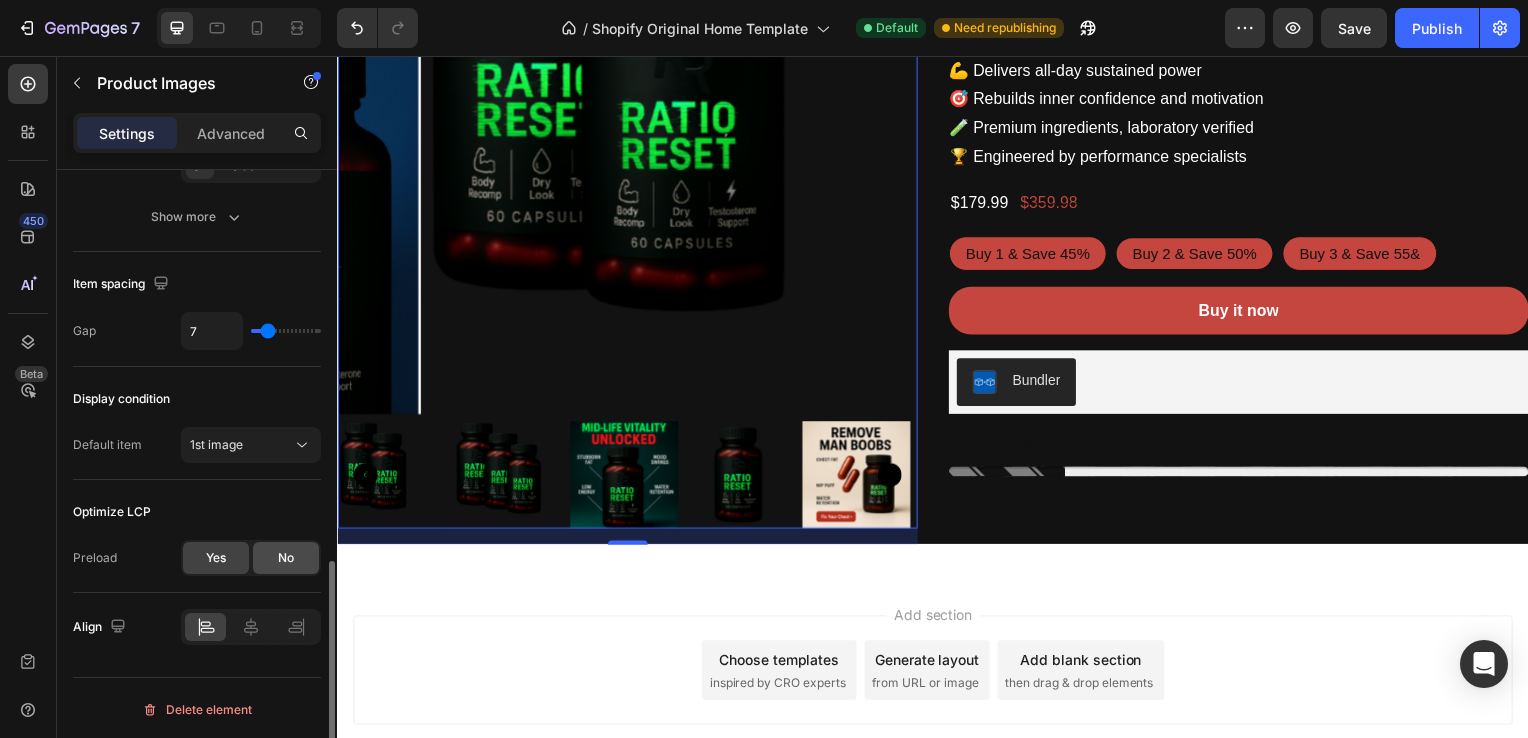 click on "No" 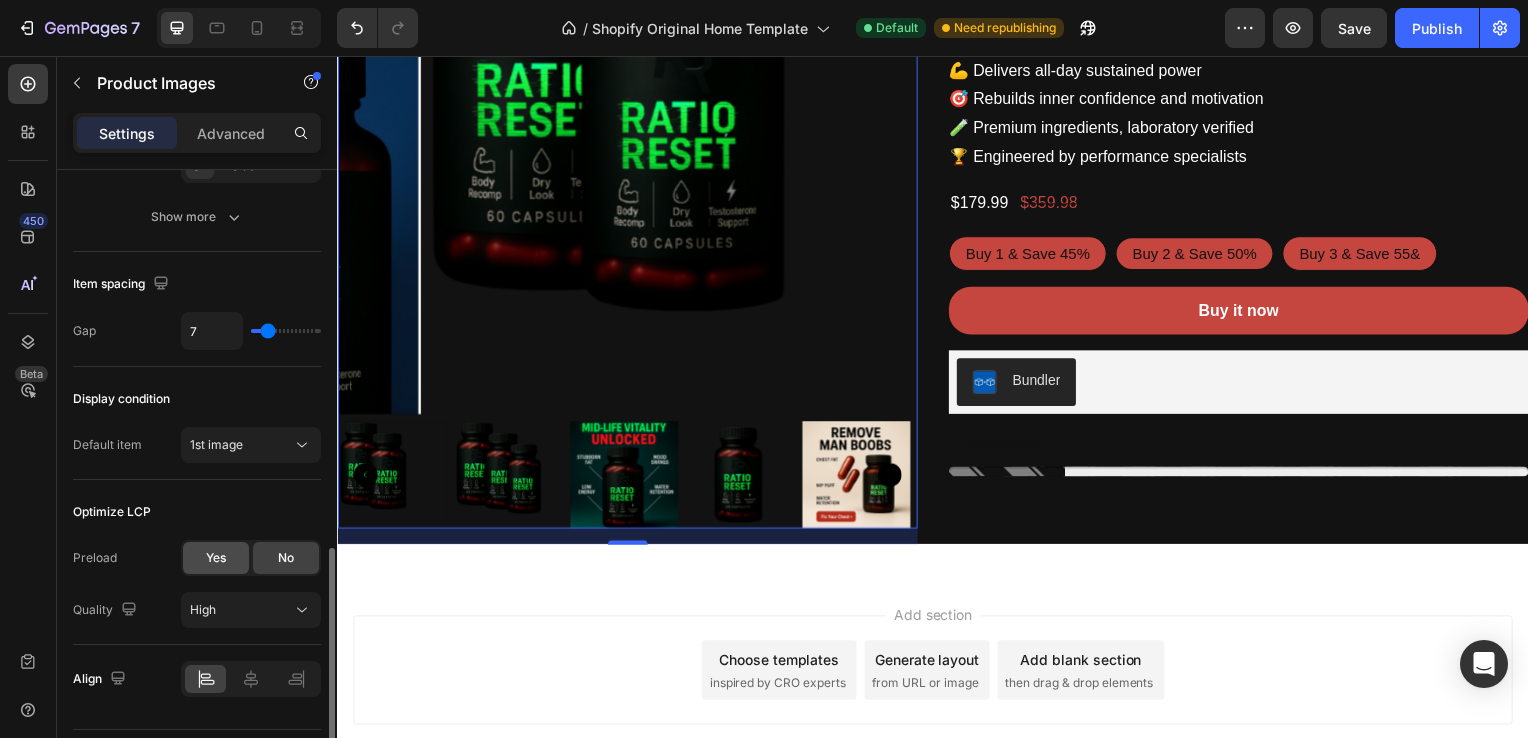 scroll, scrollTop: 1088, scrollLeft: 0, axis: vertical 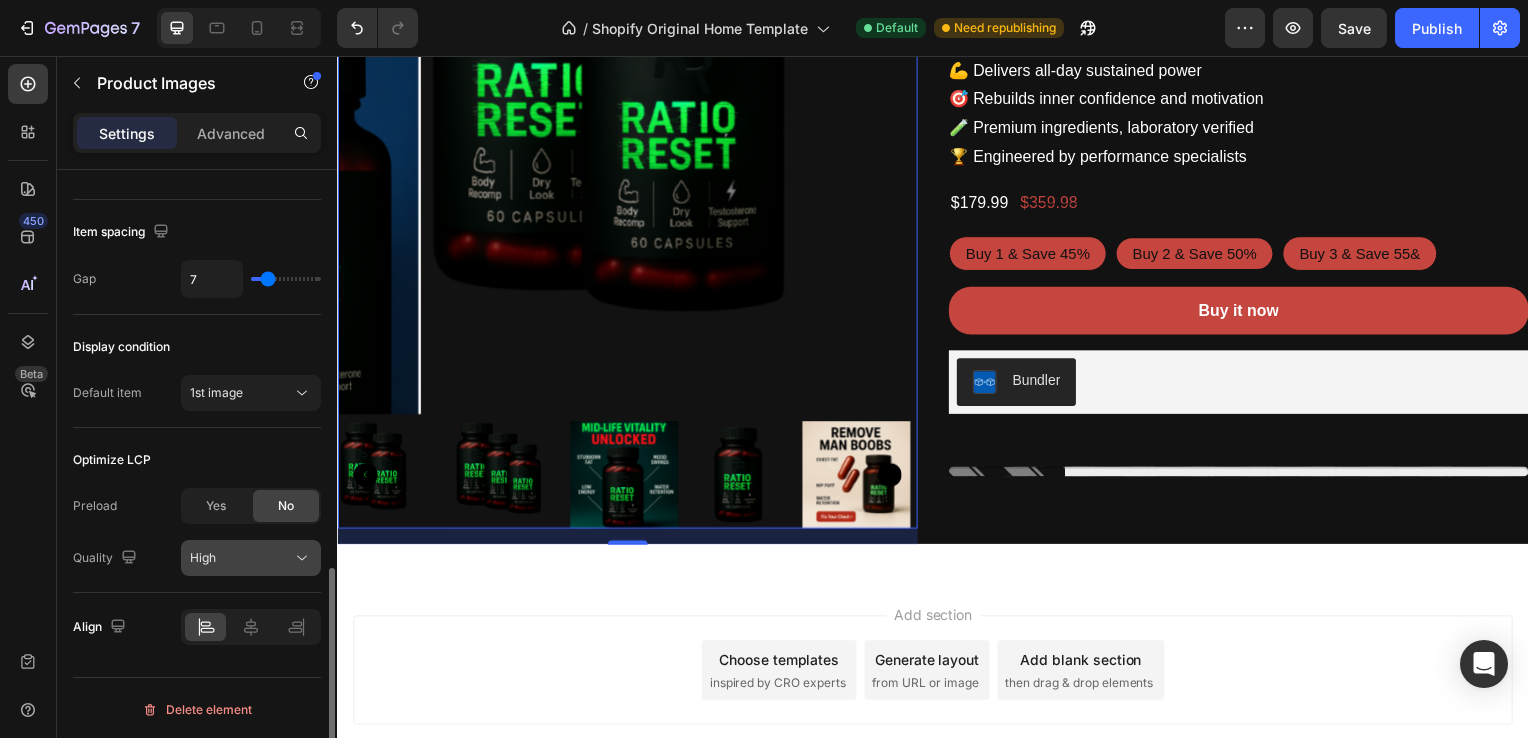 click on "High" at bounding box center [241, 558] 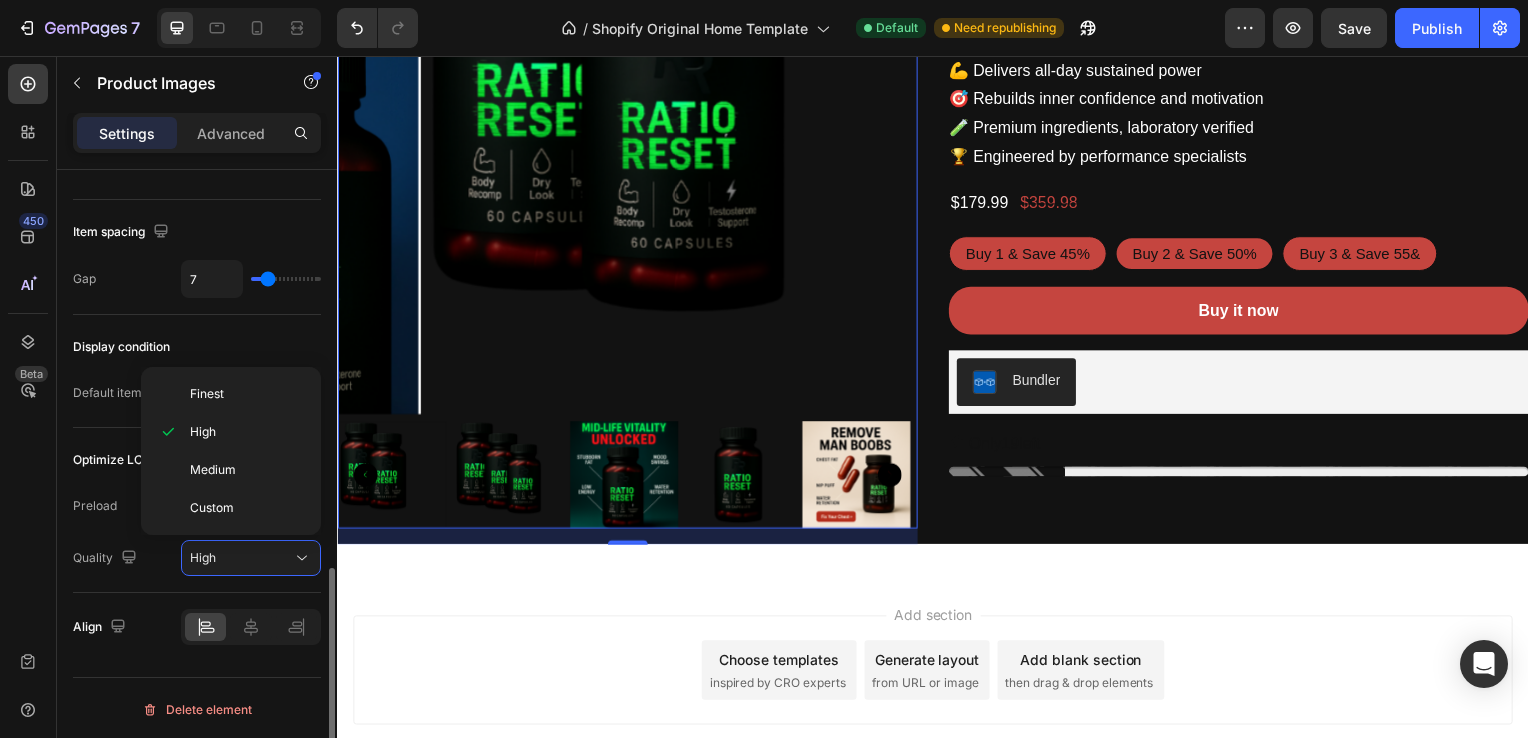 click on "Quality High" at bounding box center [197, 558] 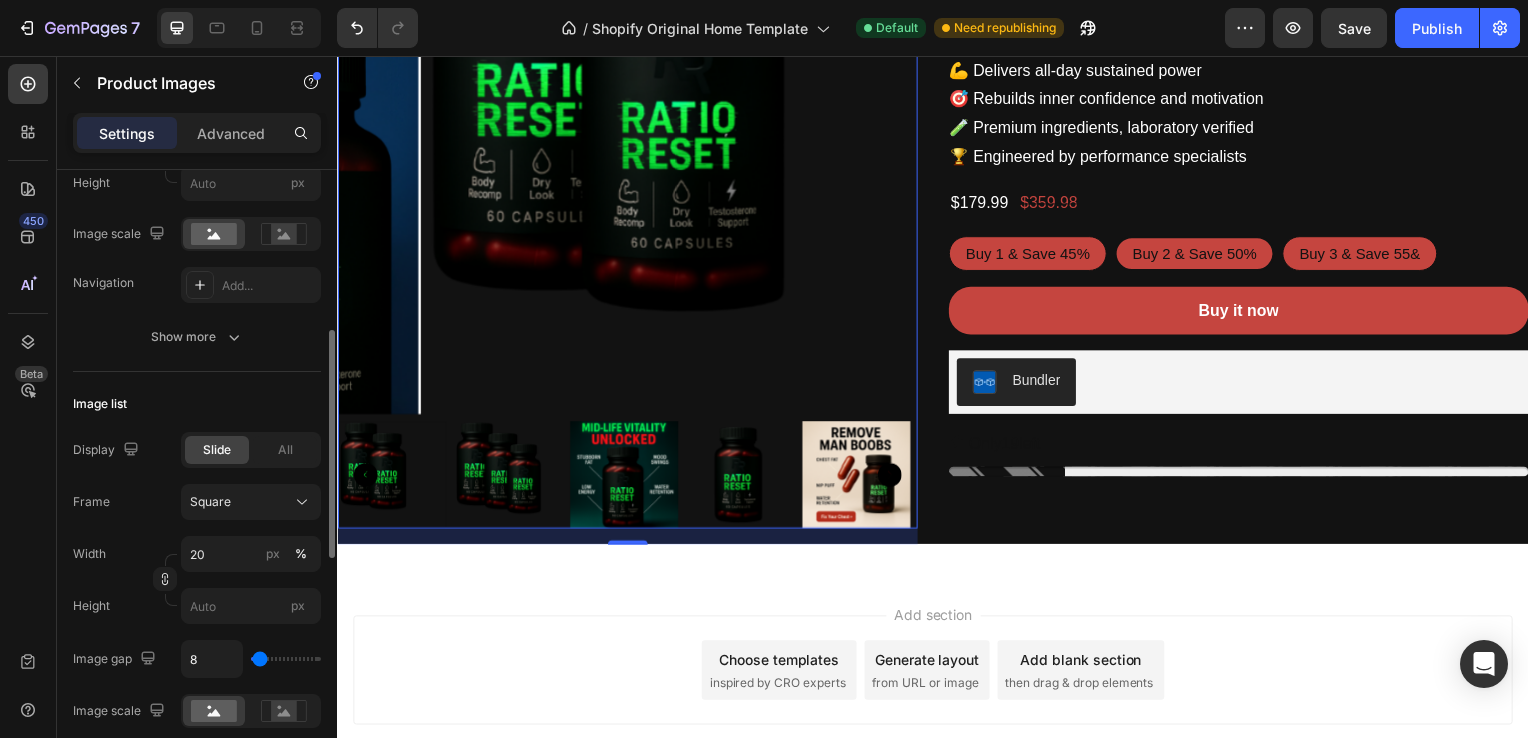 scroll, scrollTop: 0, scrollLeft: 0, axis: both 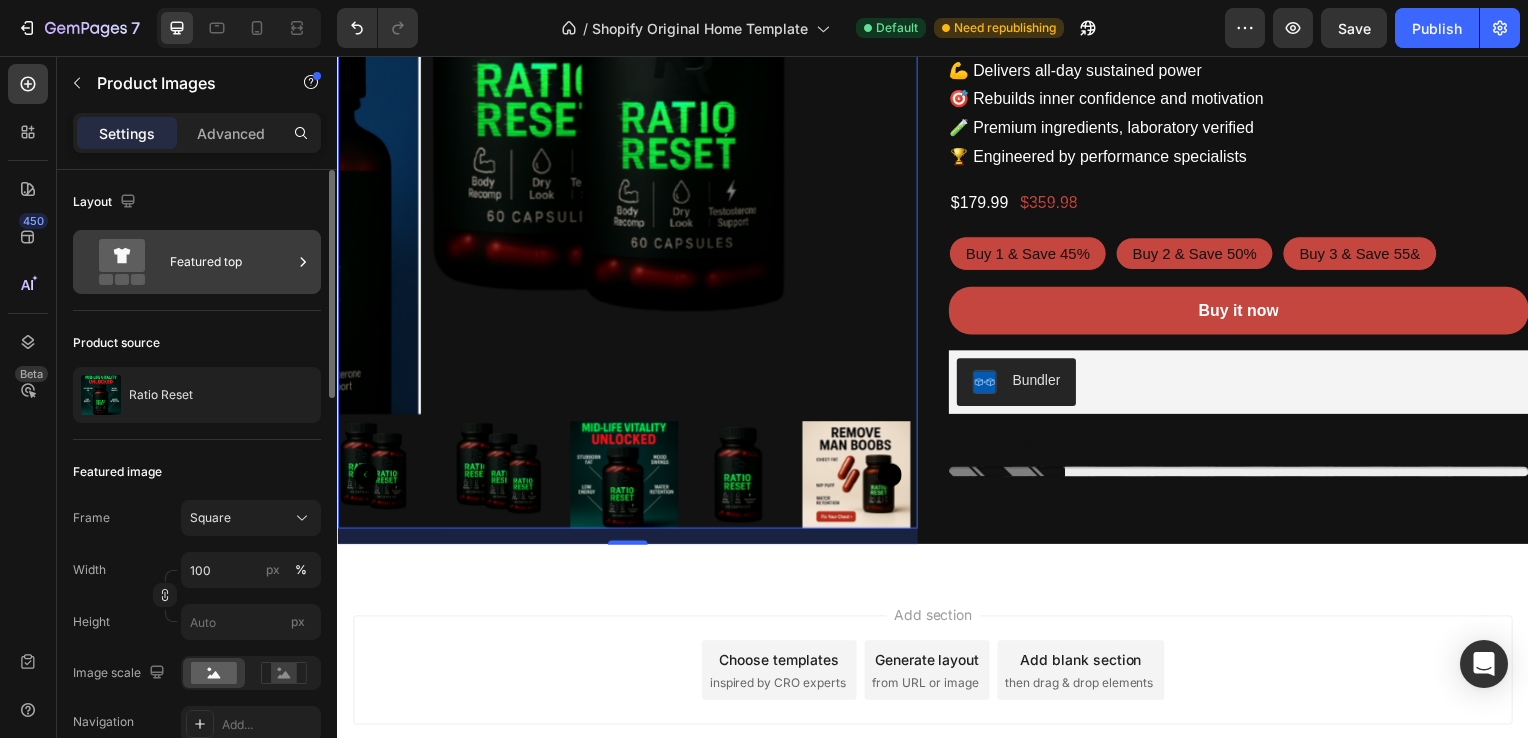 click on "Featured top" at bounding box center [231, 262] 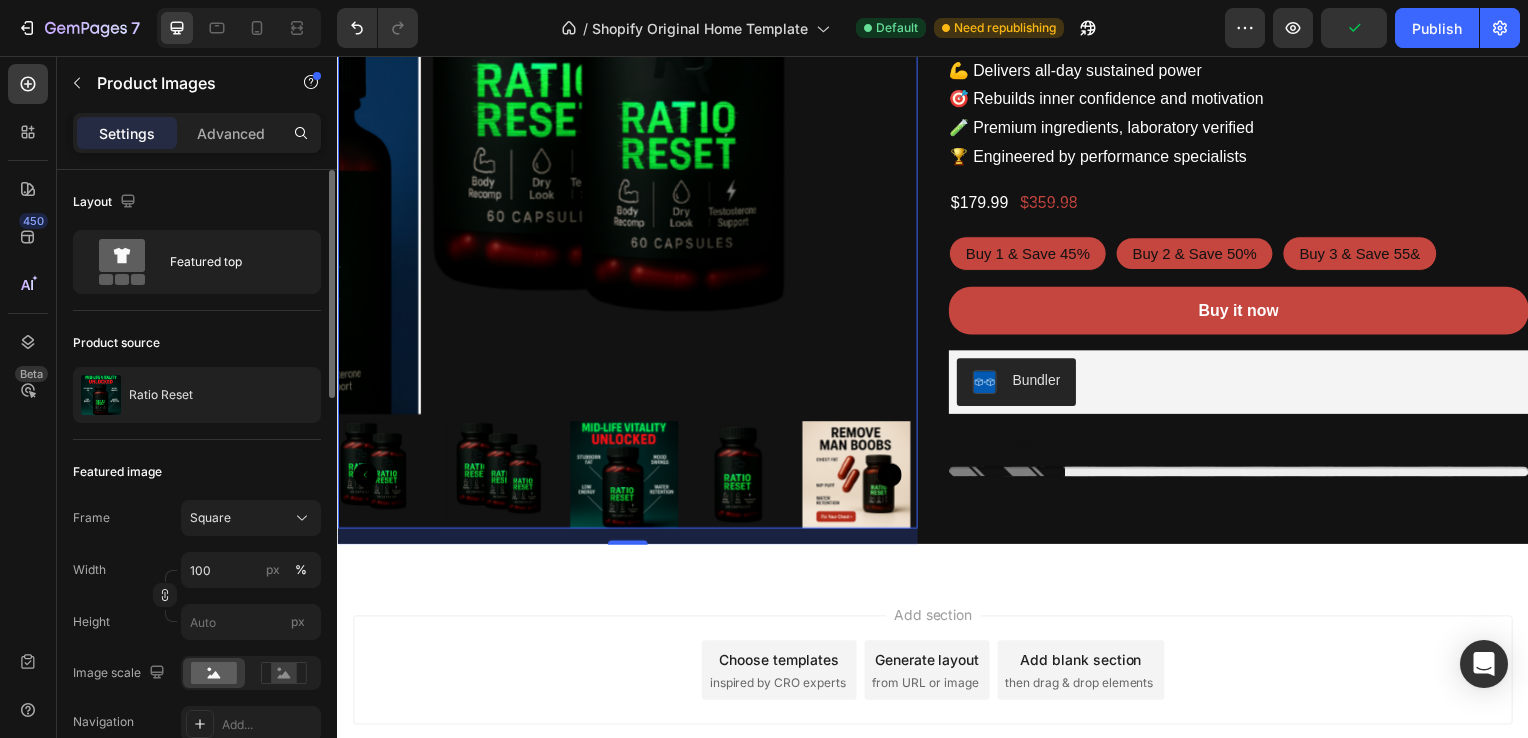 click on "Layout" at bounding box center [197, 202] 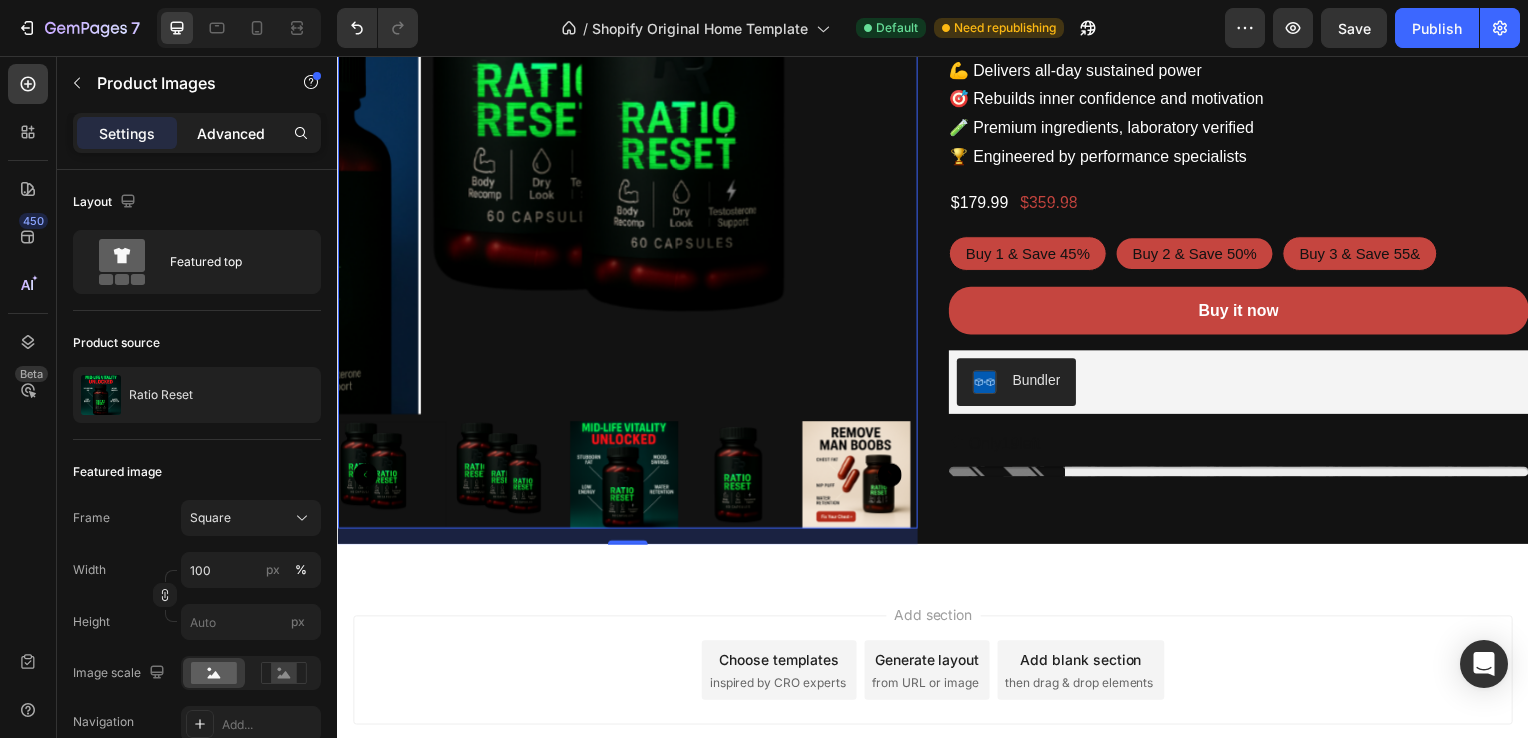 click on "Advanced" at bounding box center [231, 133] 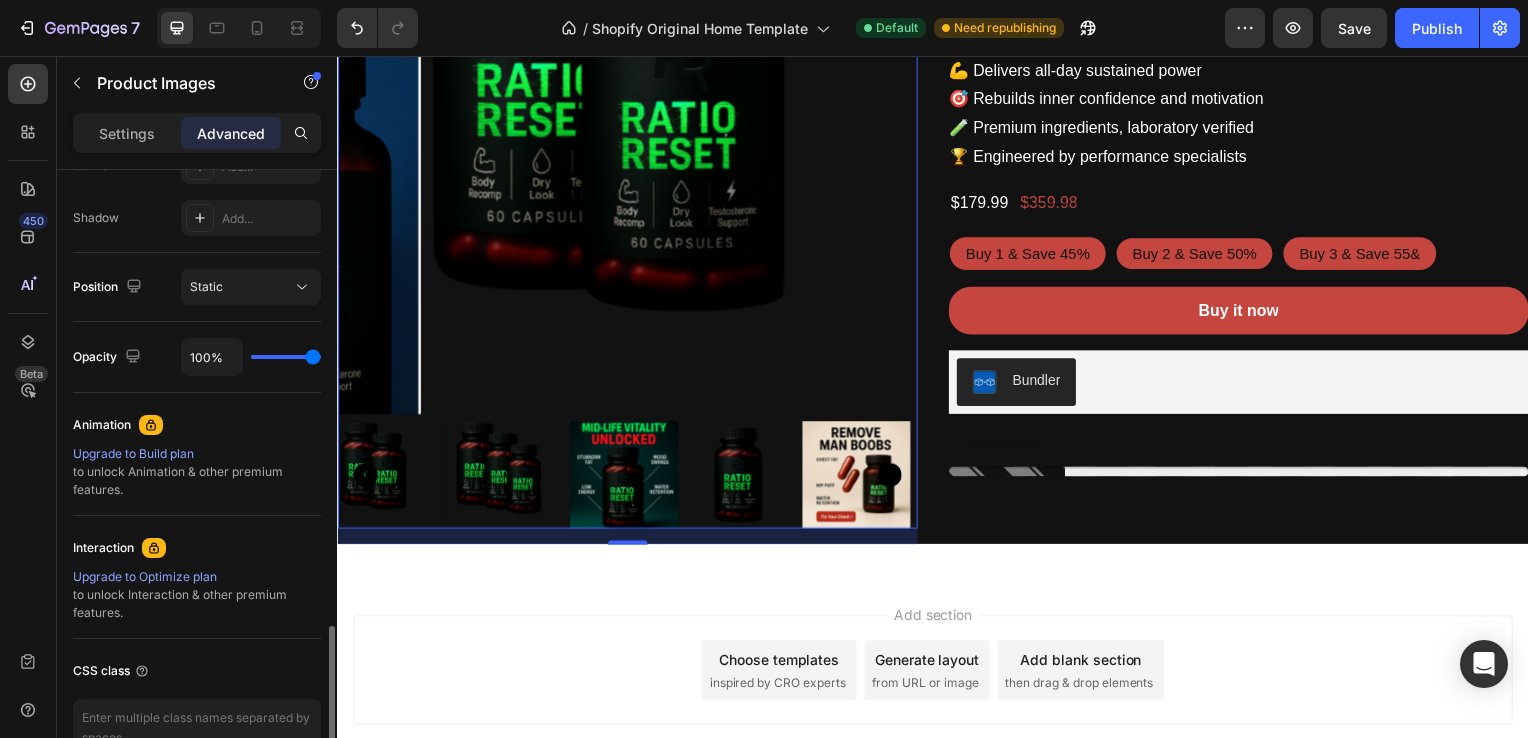 scroll, scrollTop: 760, scrollLeft: 0, axis: vertical 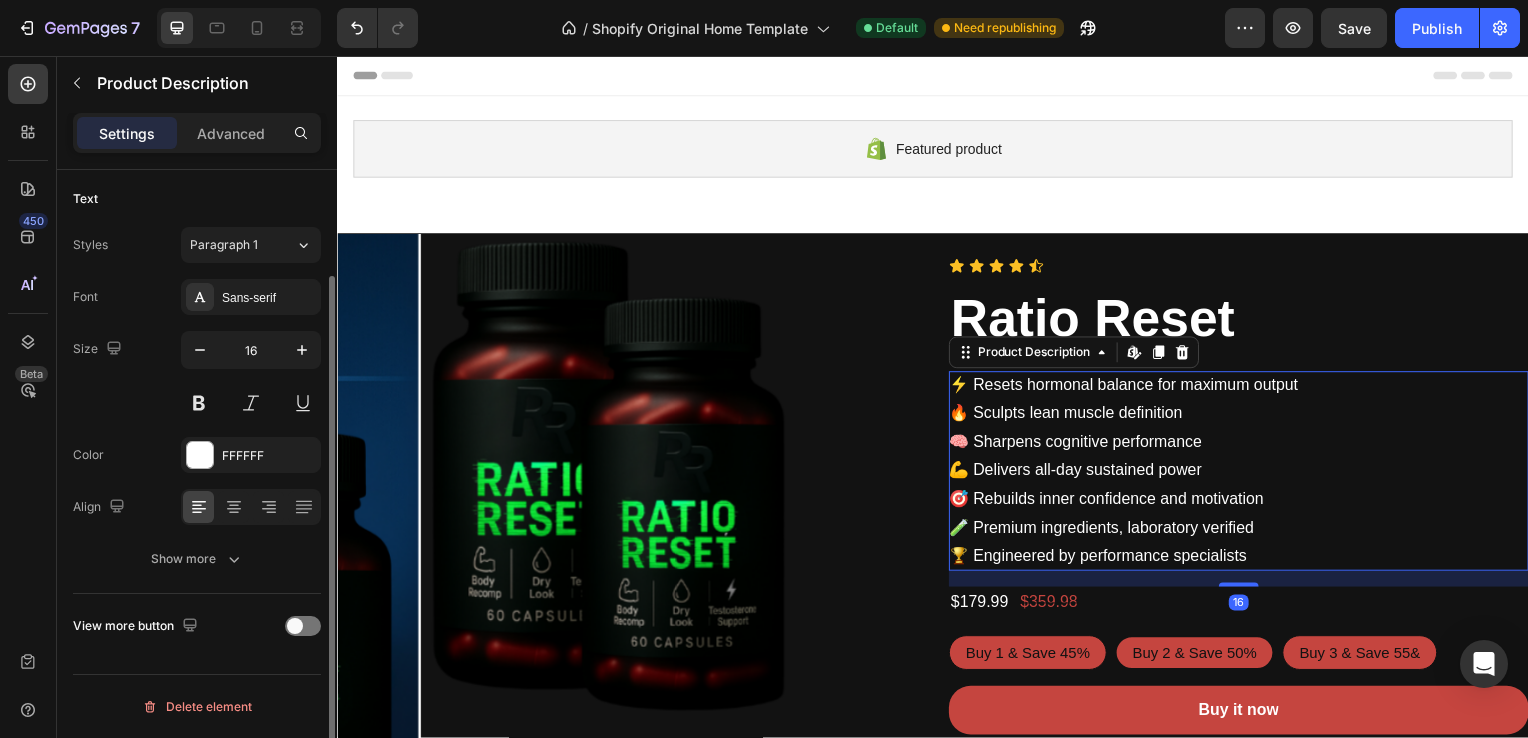 click on "⚡ Resets hormonal balance for maximum output
🔥 Sculpts lean muscle definition
🧠 Sharpens cognitive performance
💪 Delivers all-day sustained power
🎯 Rebuilds inner confidence and motivation
🧪 Premium ingredients, laboratory verified
🏆 Engineered by performance specialists" at bounding box center [1245, 475] 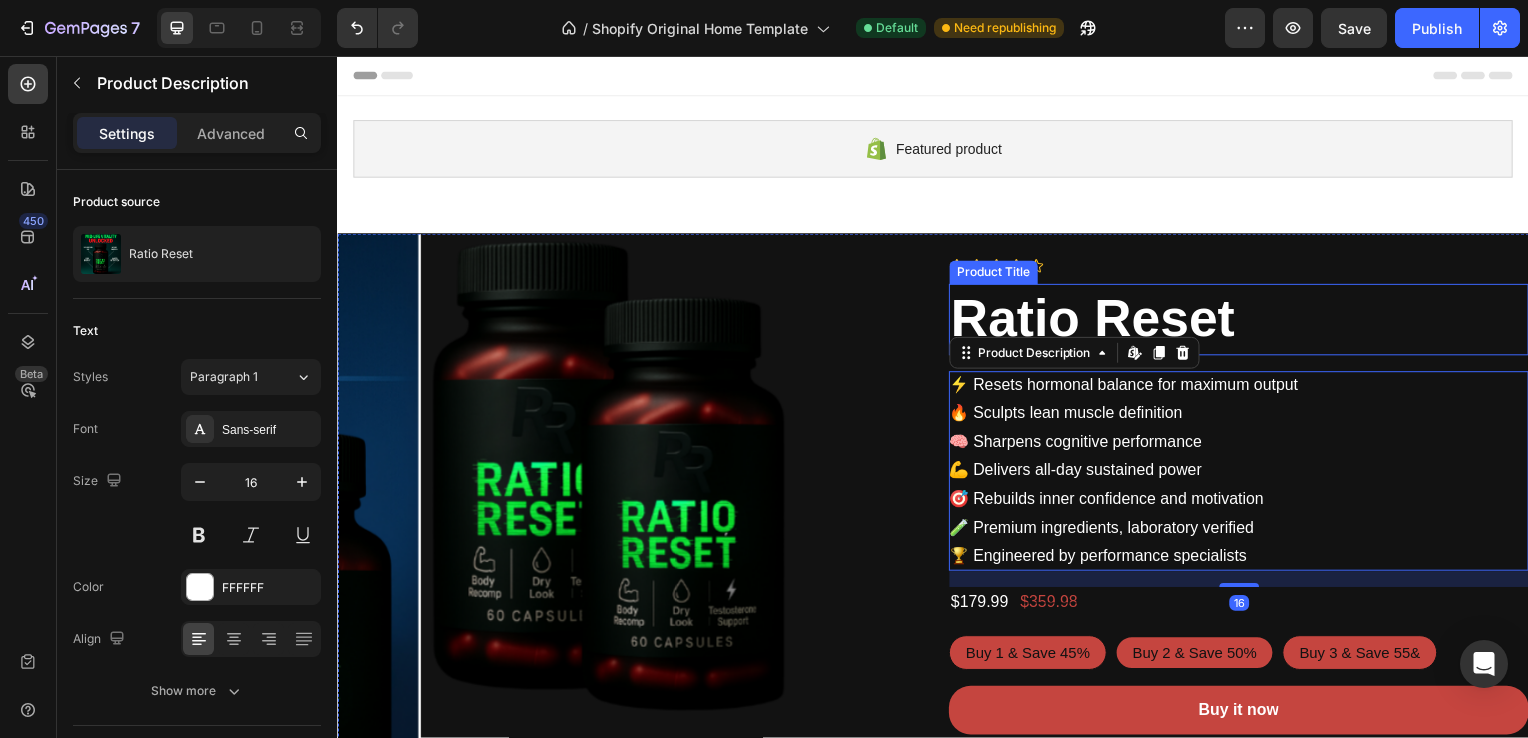 click on "Ratio Reset" at bounding box center [1245, 322] 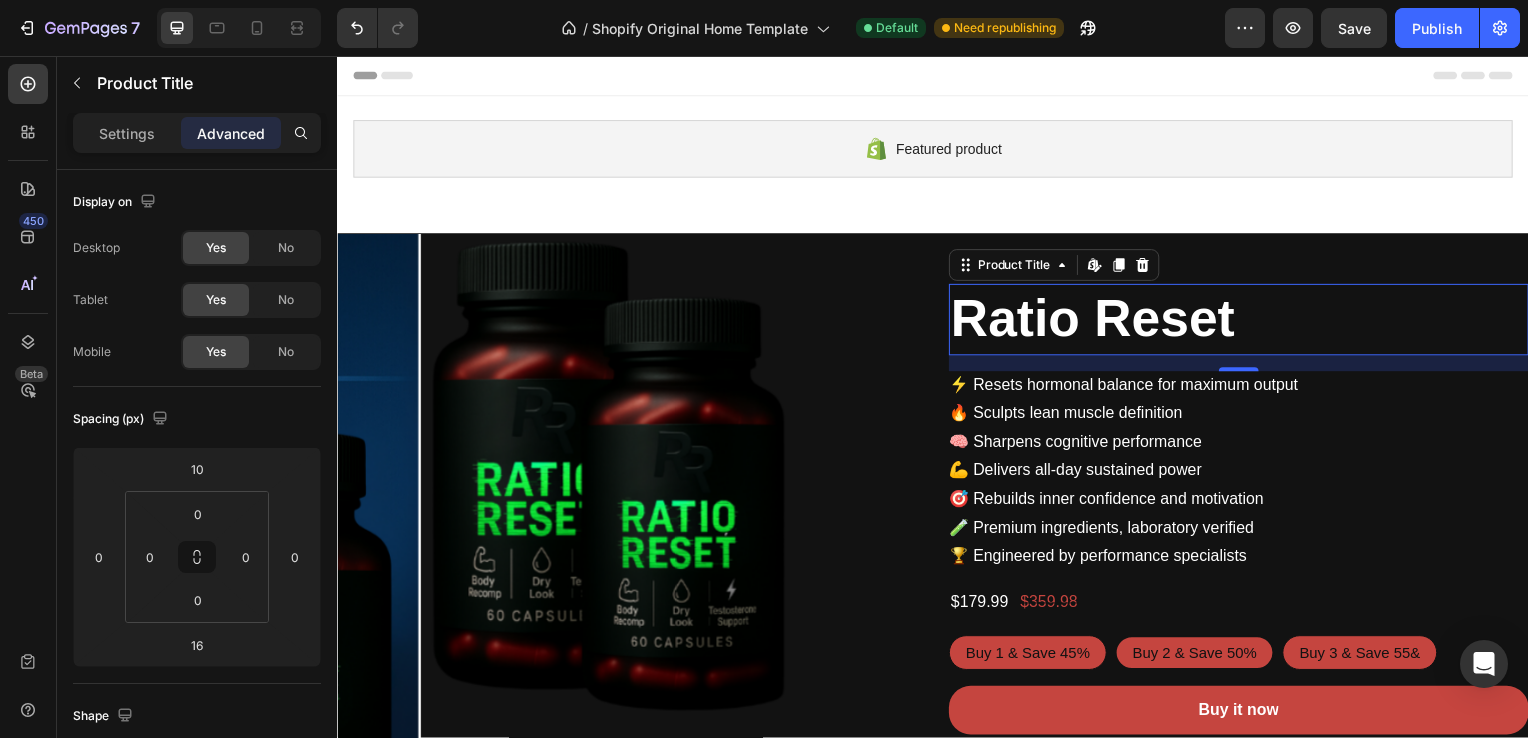 click on "Ratio Reset" at bounding box center [1245, 322] 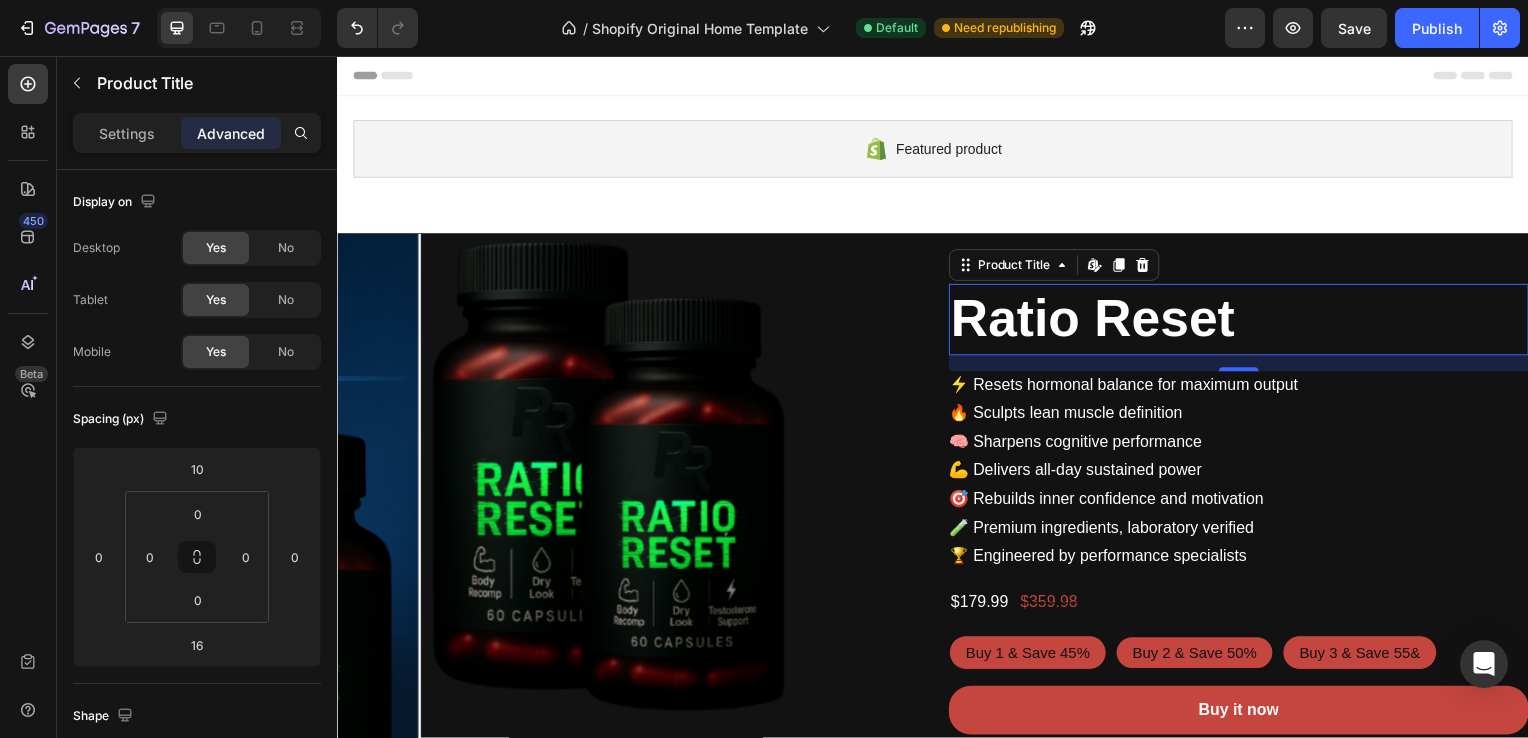 click on "Ratio Reset" at bounding box center [1245, 322] 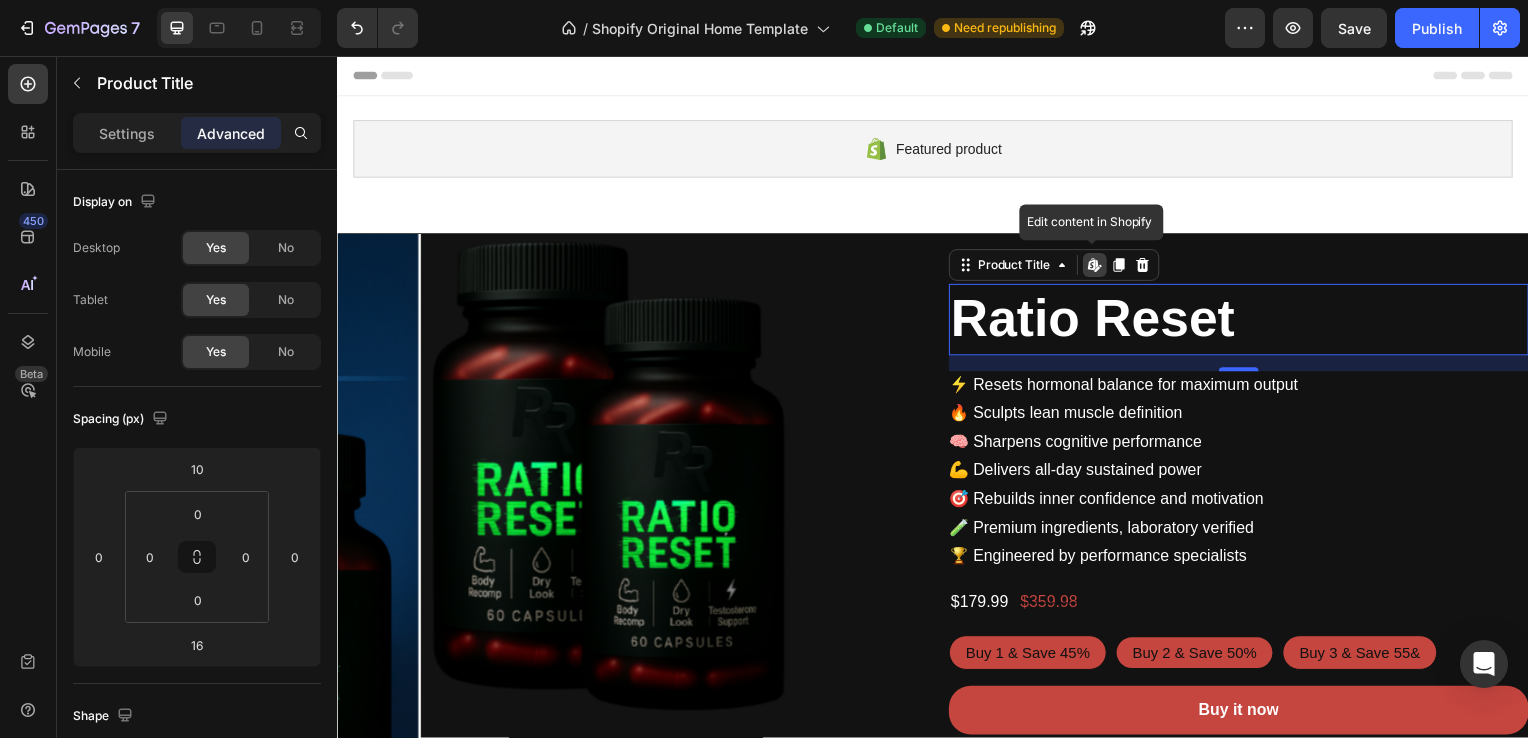 click on "Ratio Reset" at bounding box center [1245, 322] 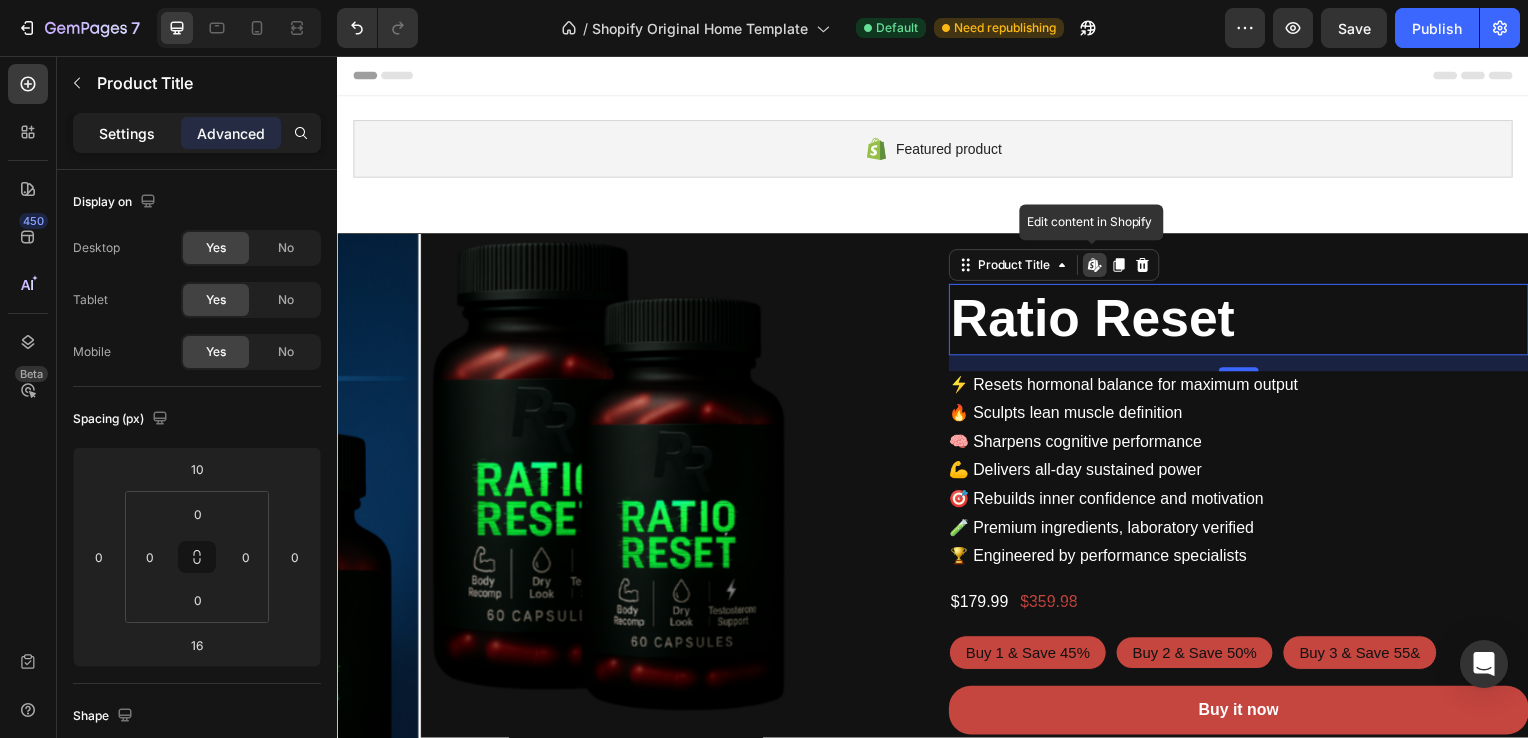 click on "Settings" 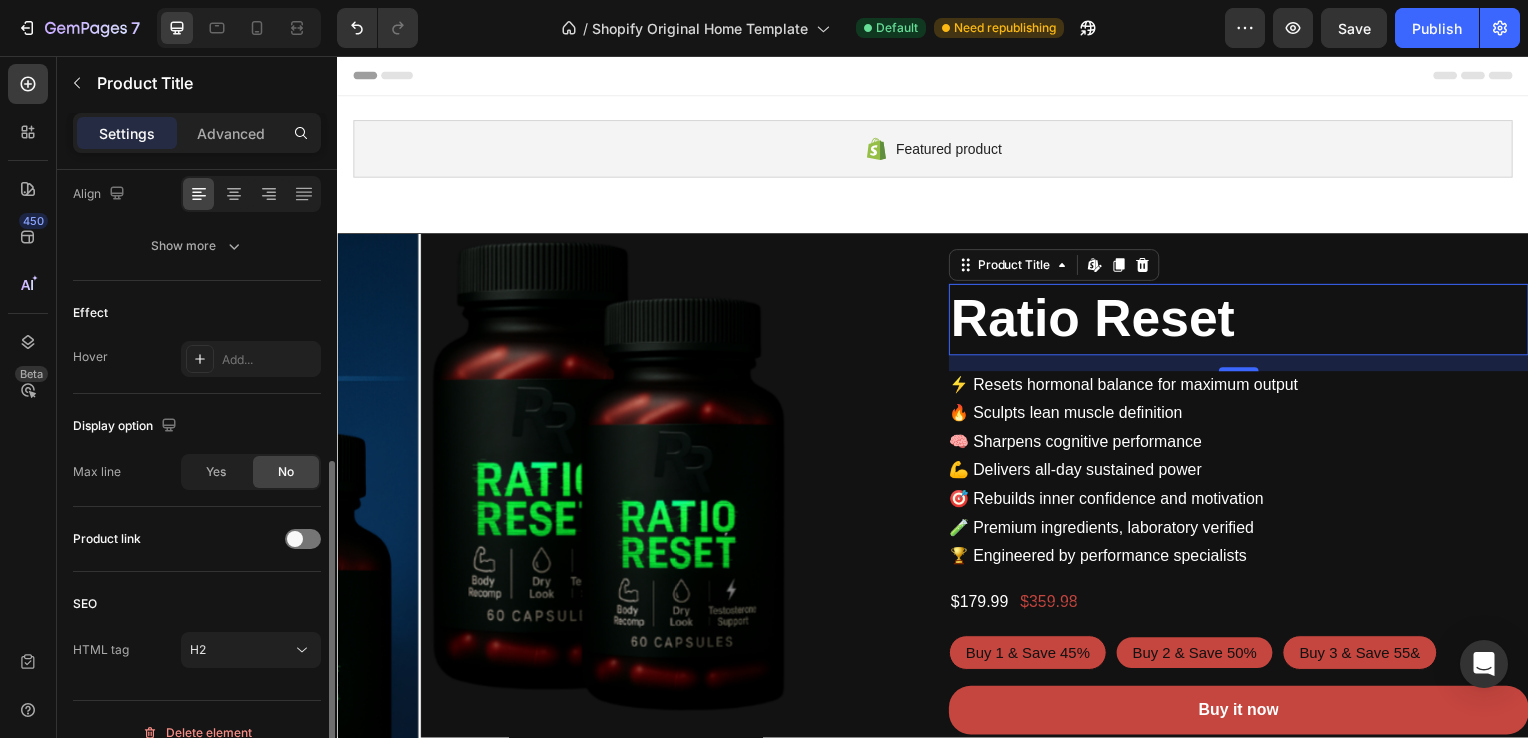 scroll, scrollTop: 468, scrollLeft: 0, axis: vertical 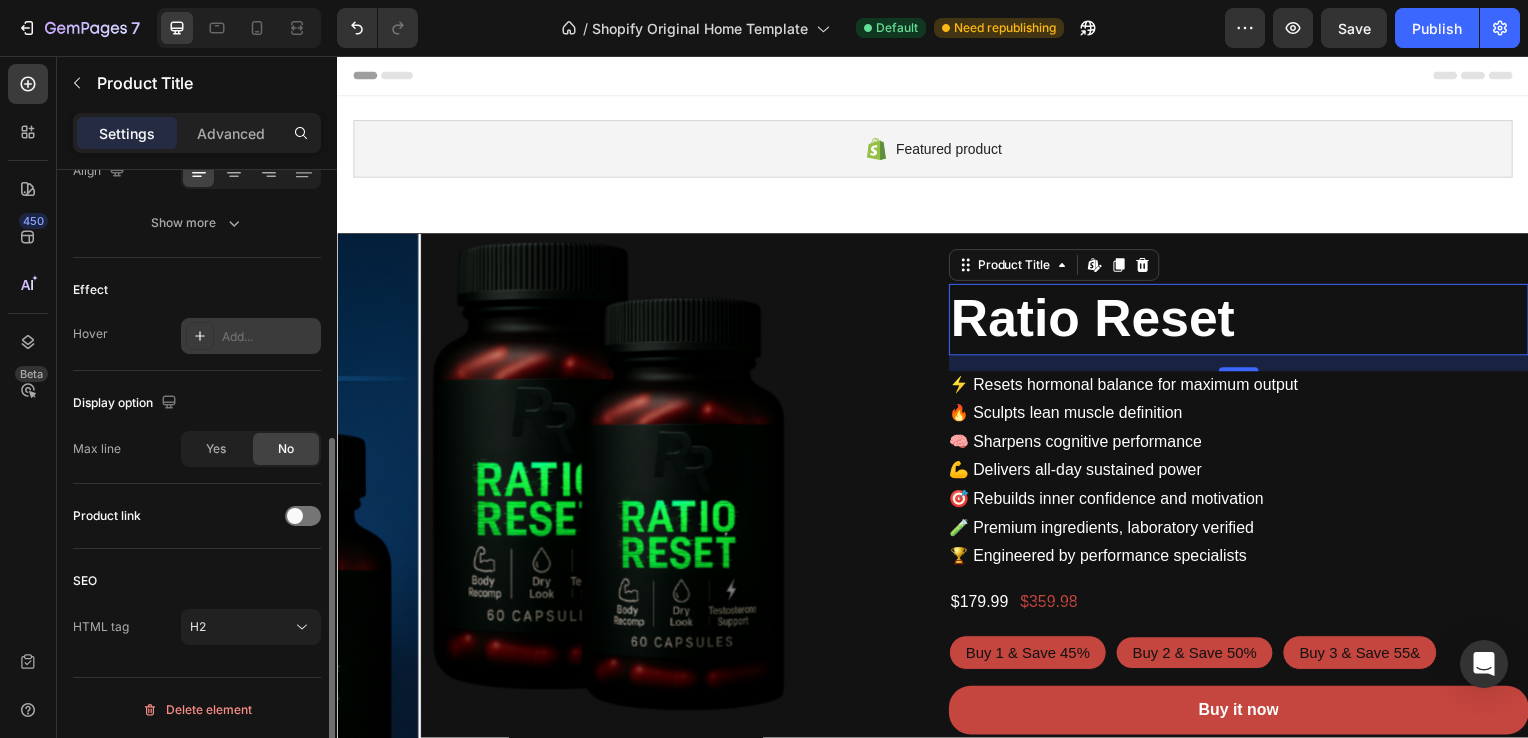 click 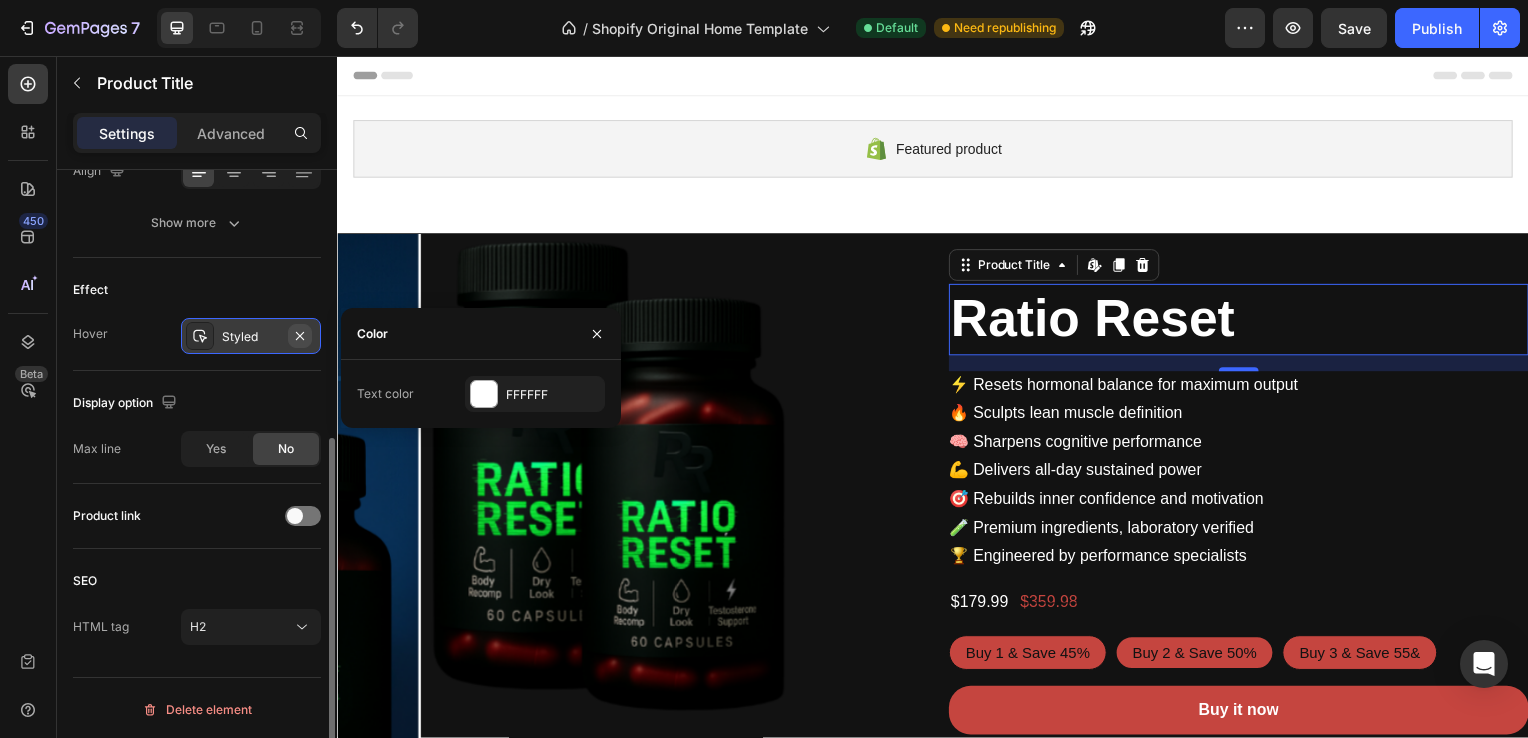 click 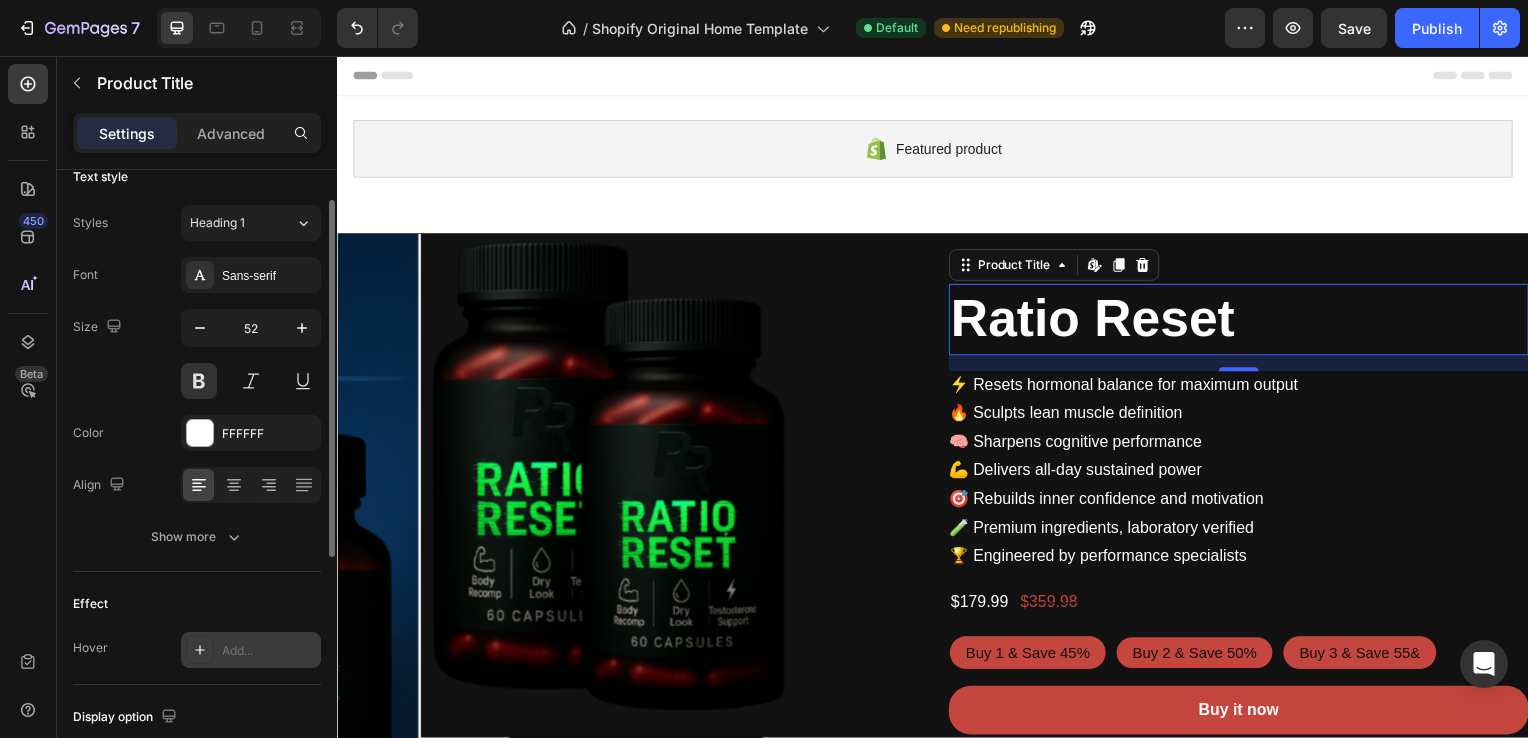 scroll, scrollTop: 0, scrollLeft: 0, axis: both 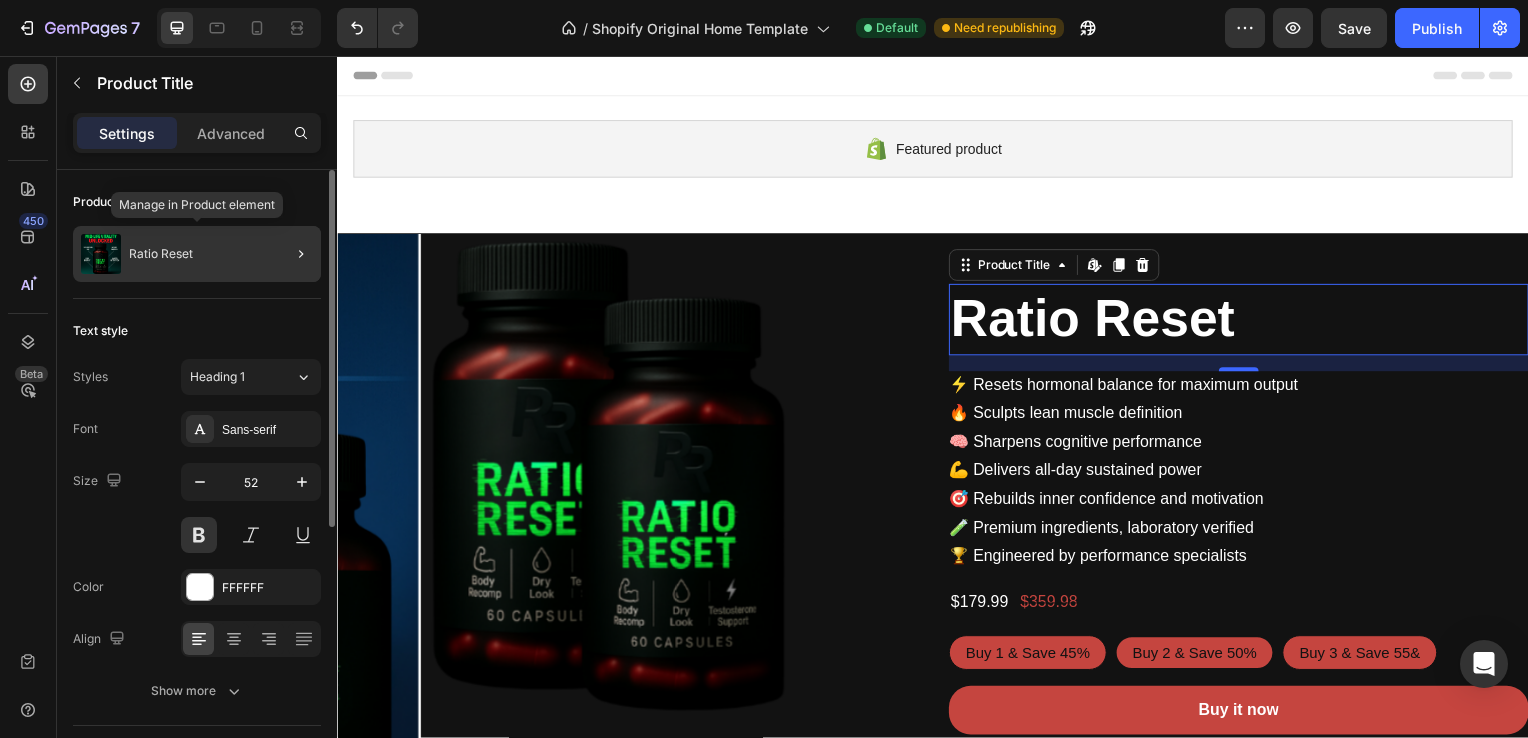 click on "Ratio Reset" at bounding box center [161, 254] 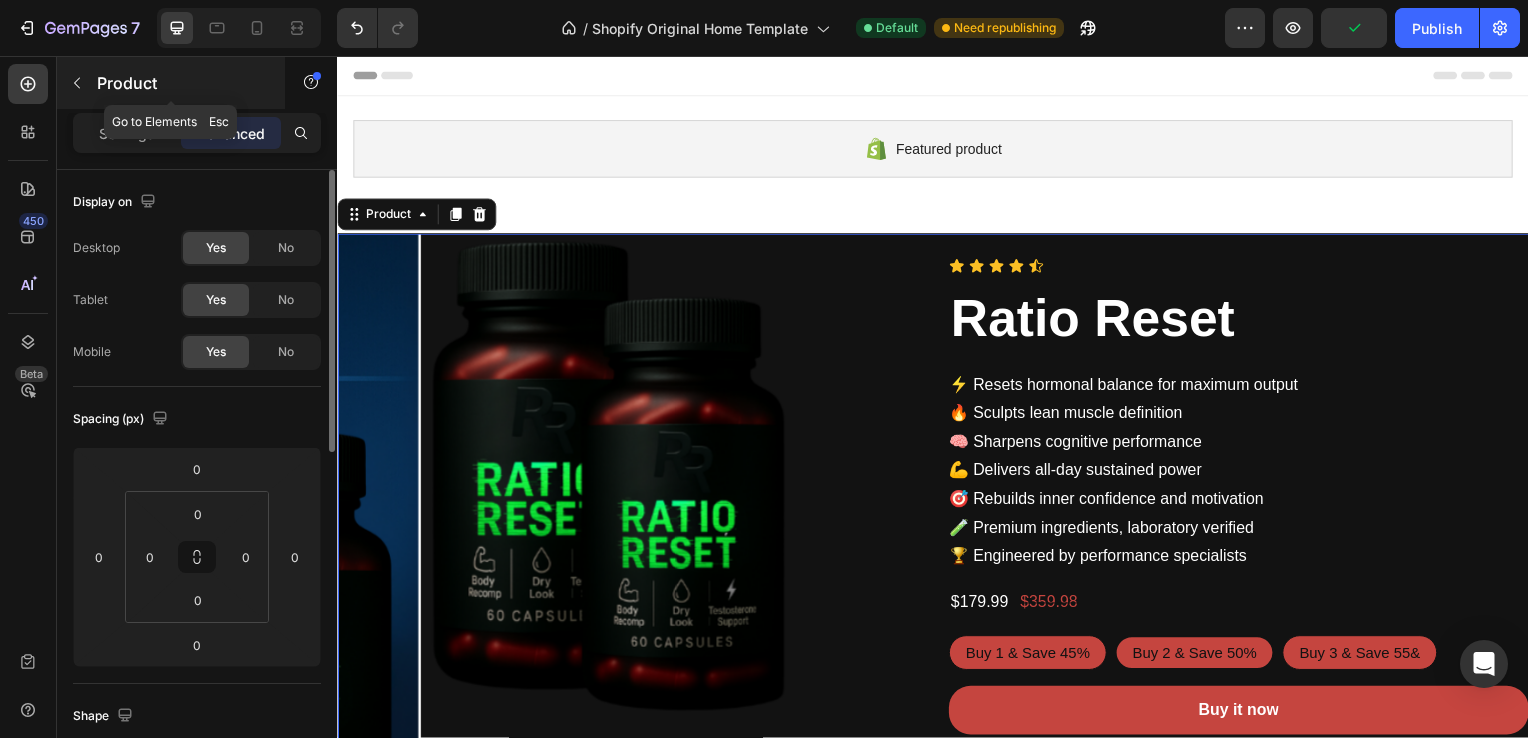 click at bounding box center [77, 83] 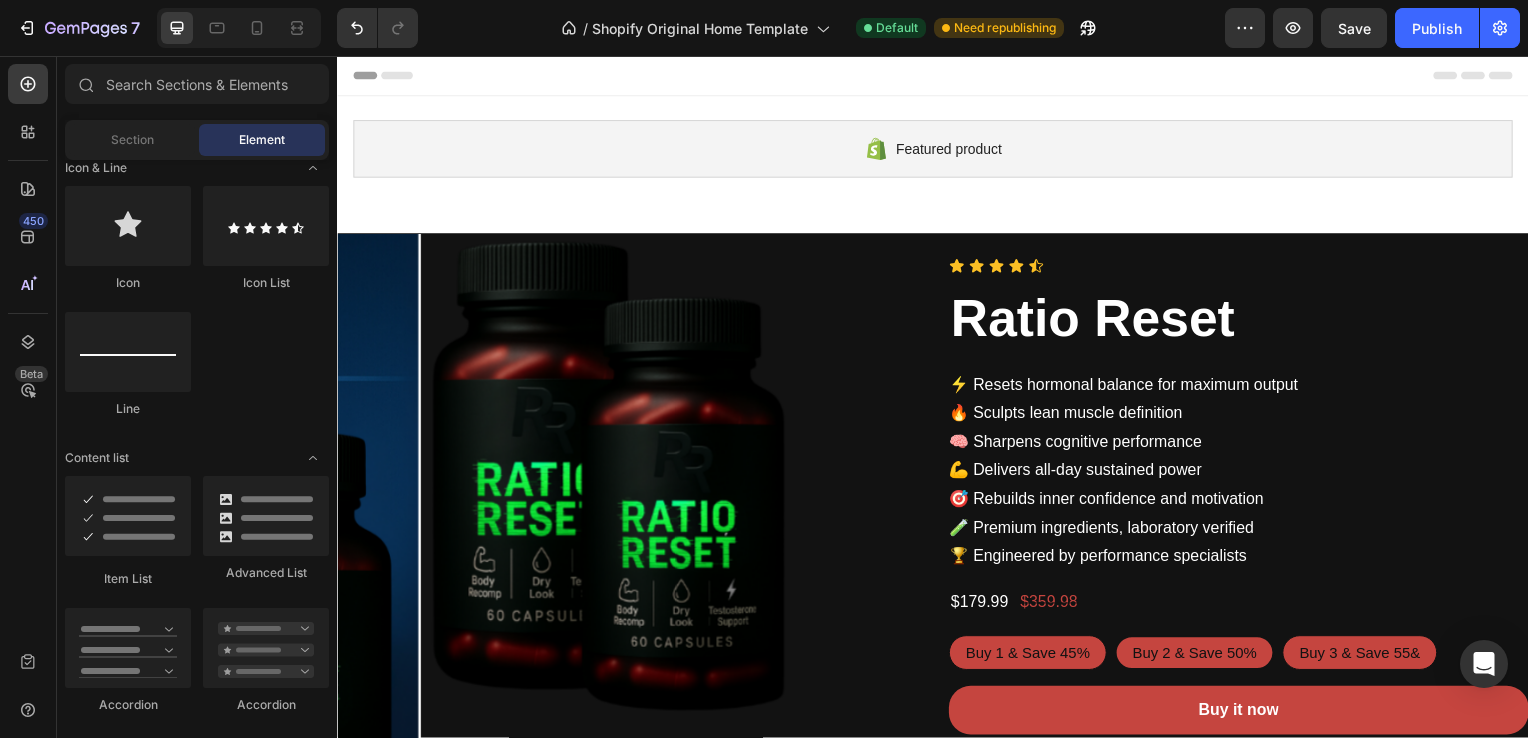 scroll, scrollTop: 1034, scrollLeft: 0, axis: vertical 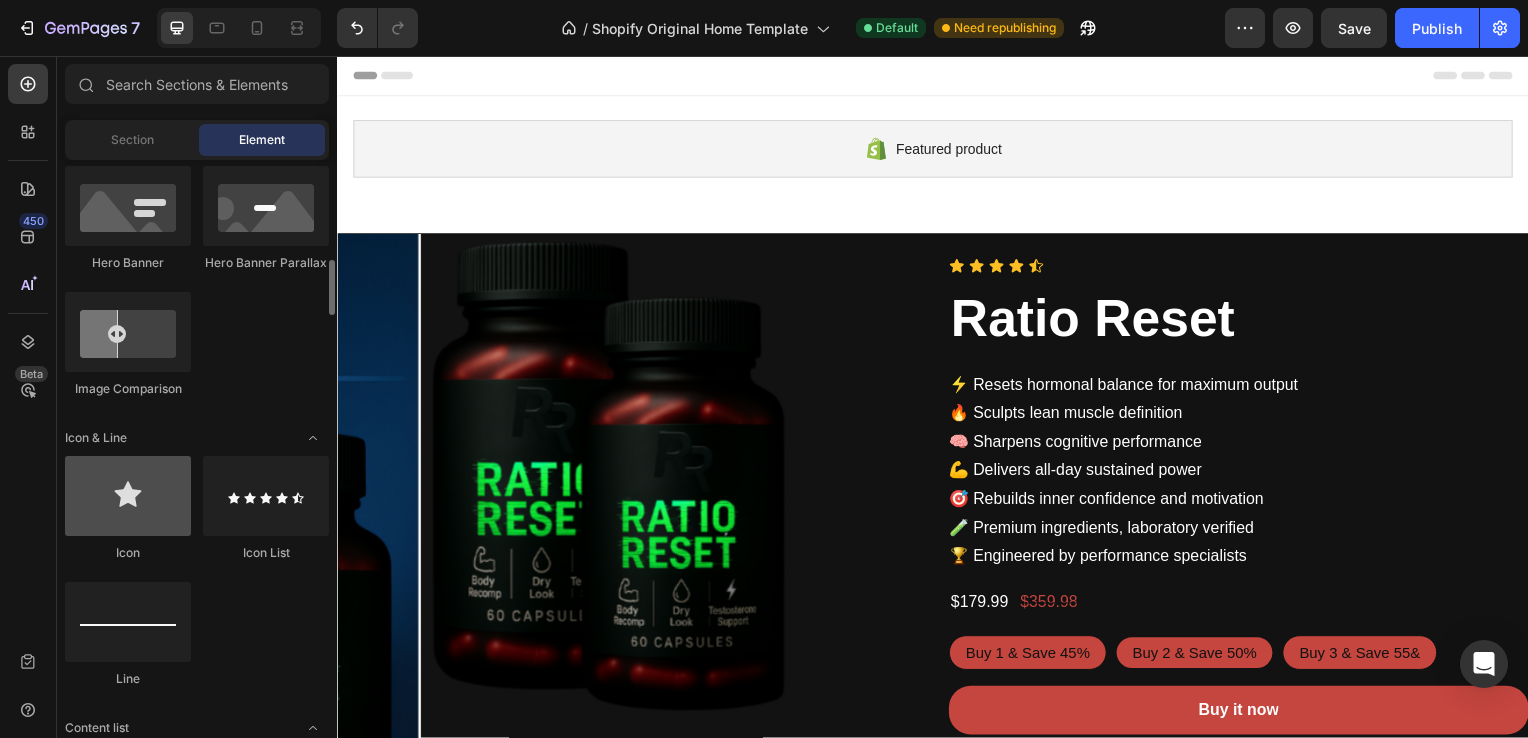 click at bounding box center (128, 496) 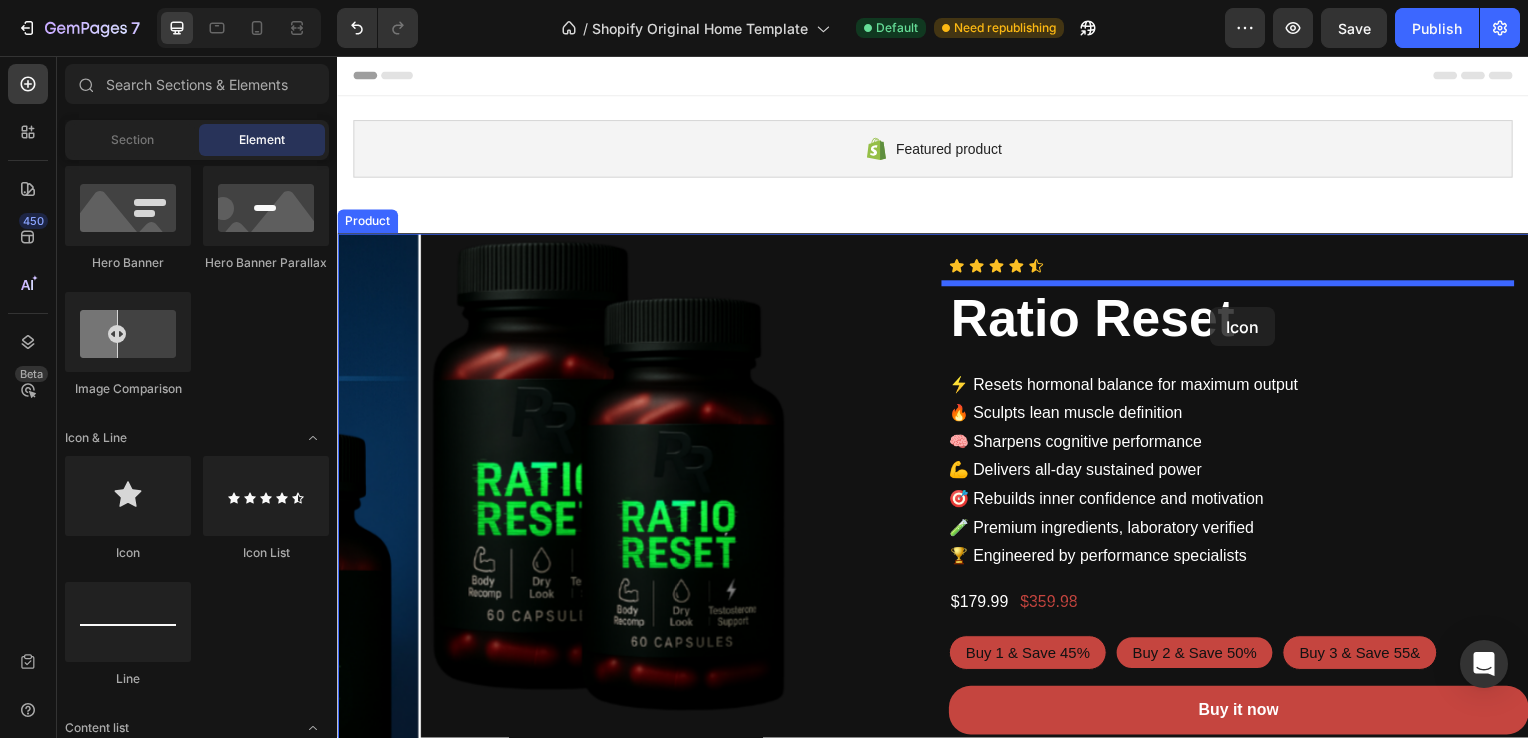 drag, startPoint x: 443, startPoint y: 563, endPoint x: 1217, endPoint y: 309, distance: 814.6116 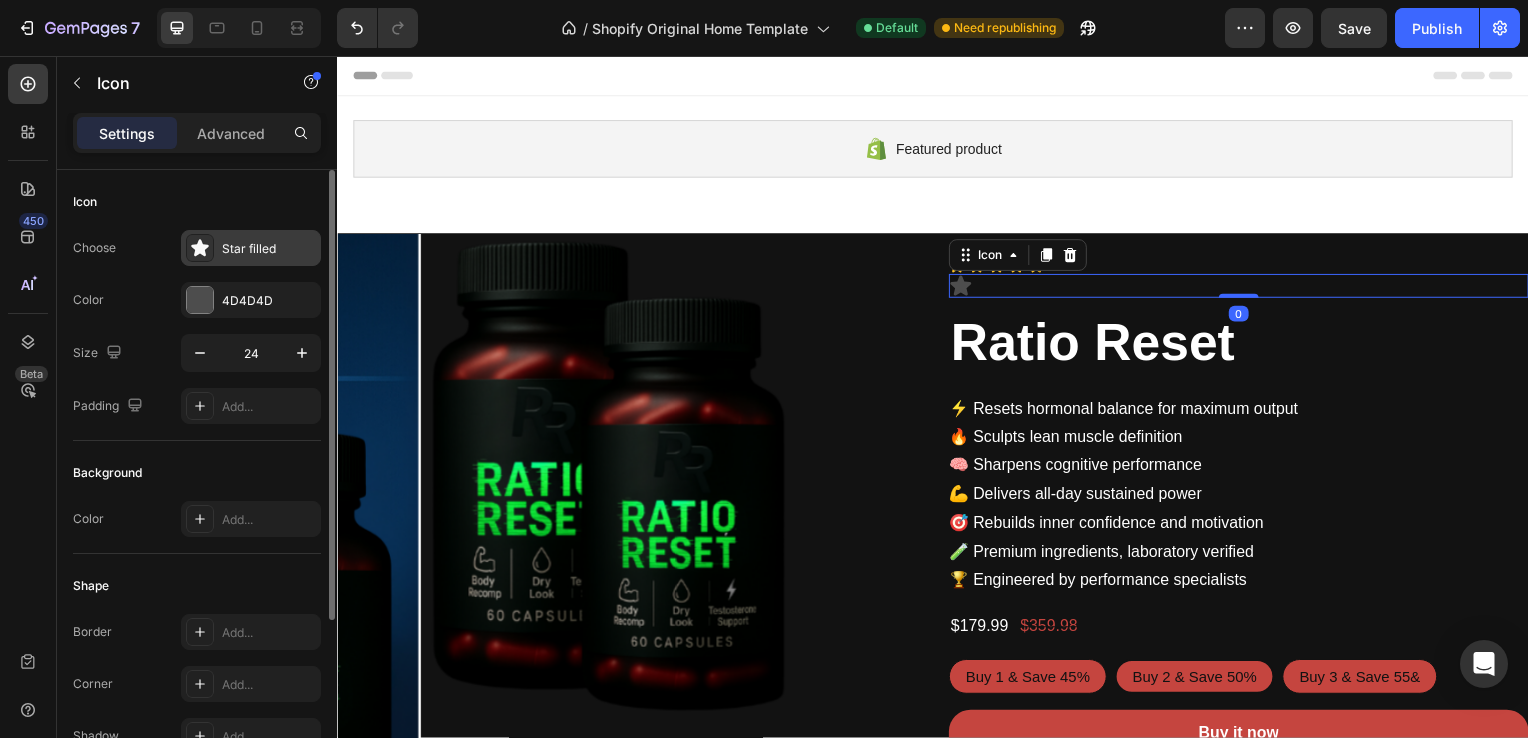 click 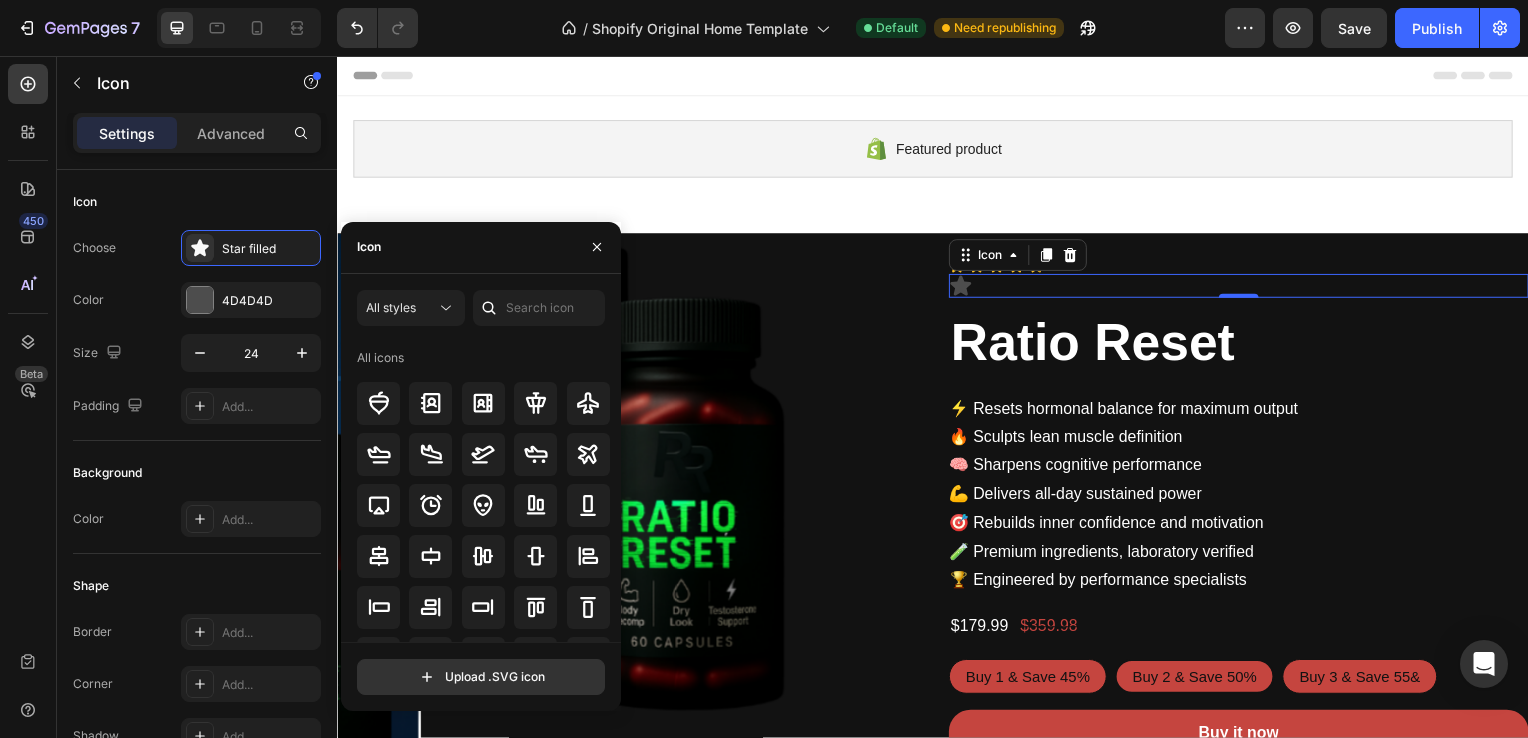 click on "Icon" at bounding box center (481, 248) 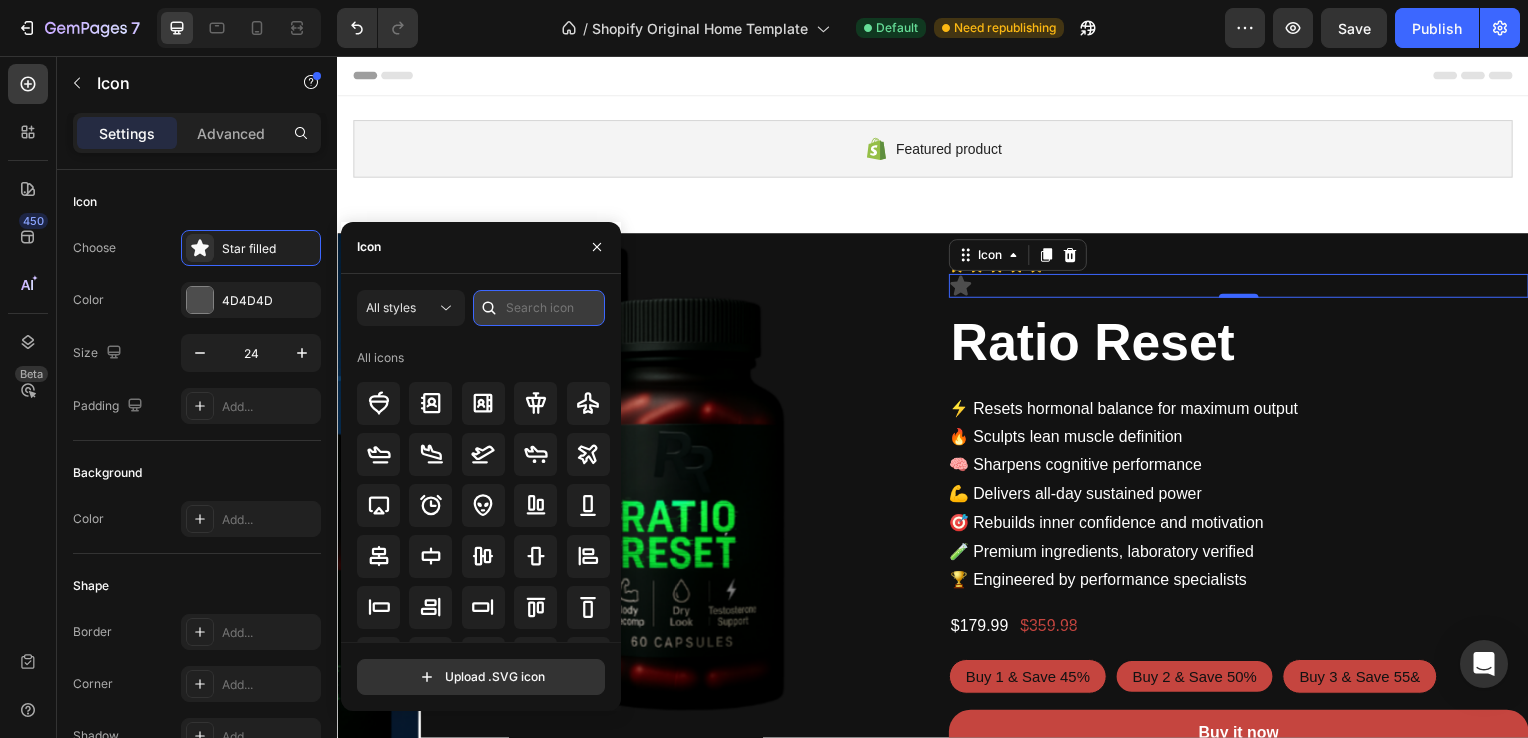 click at bounding box center [539, 308] 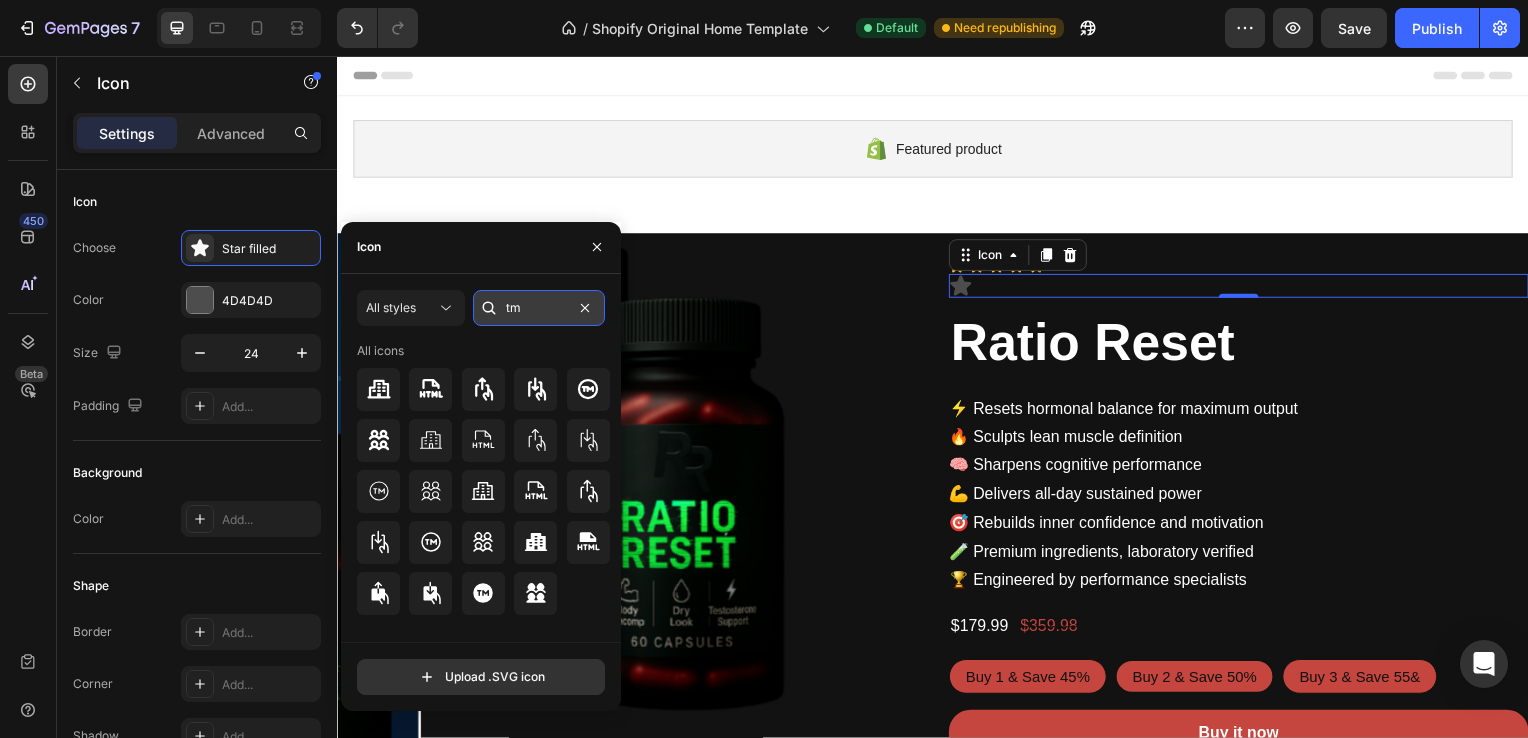 type on "t" 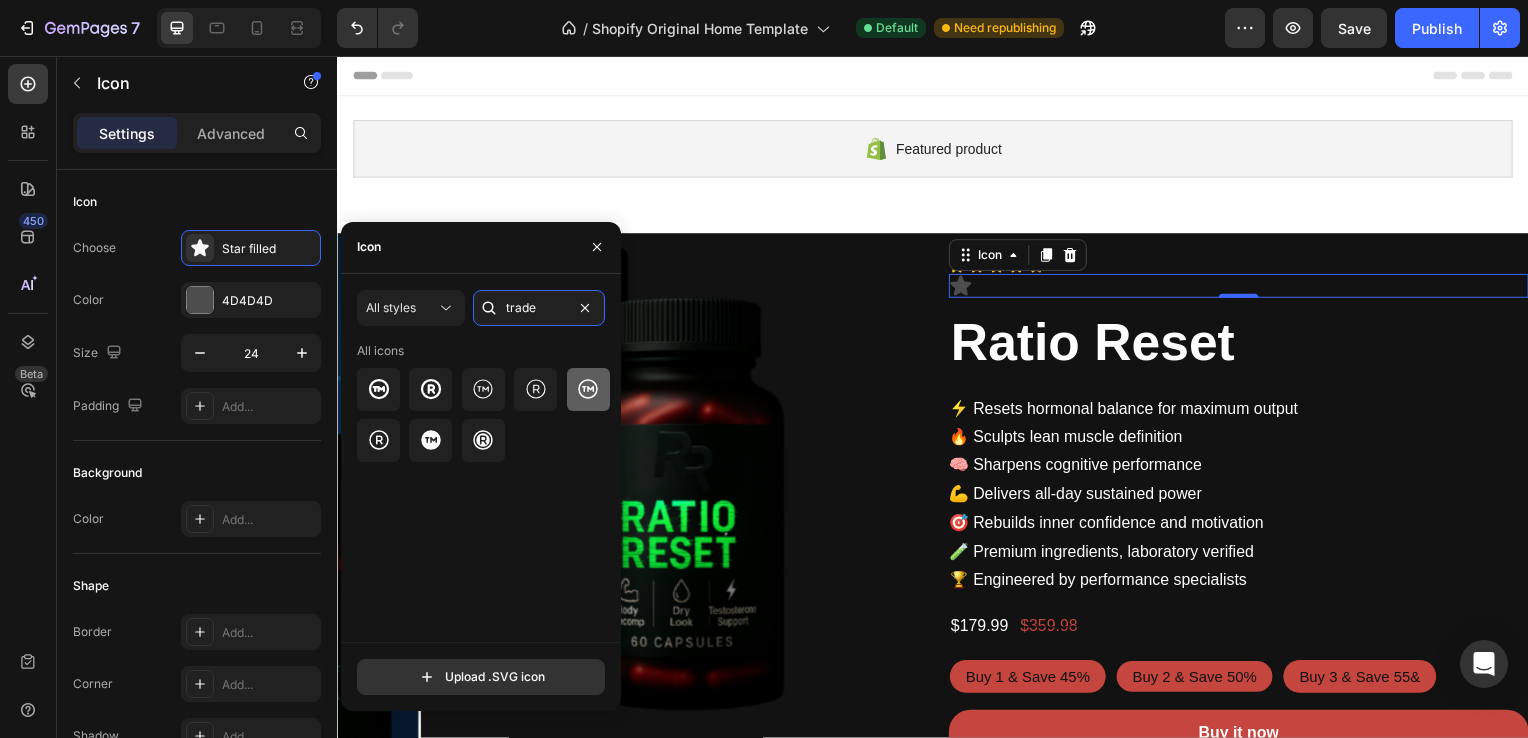 type on "trade" 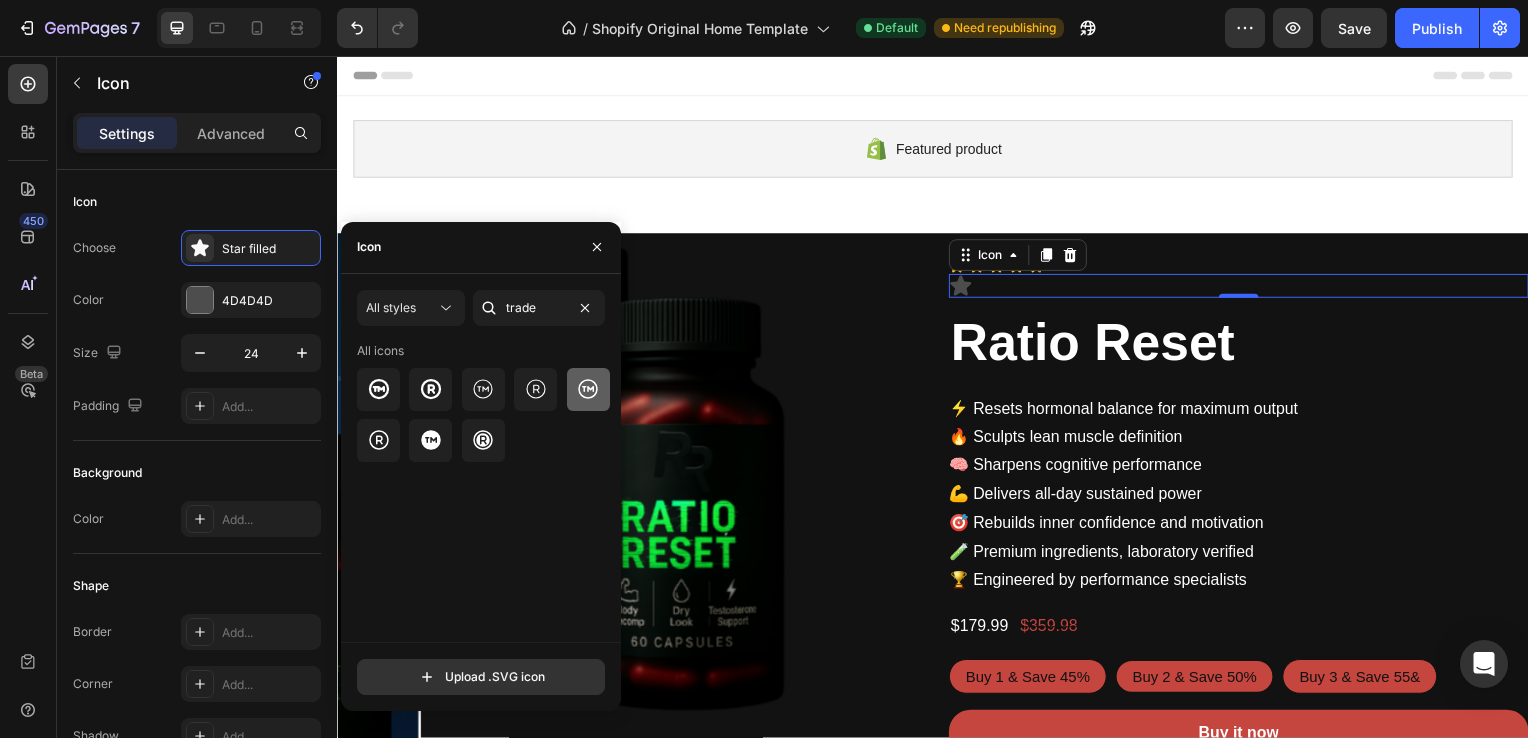 click 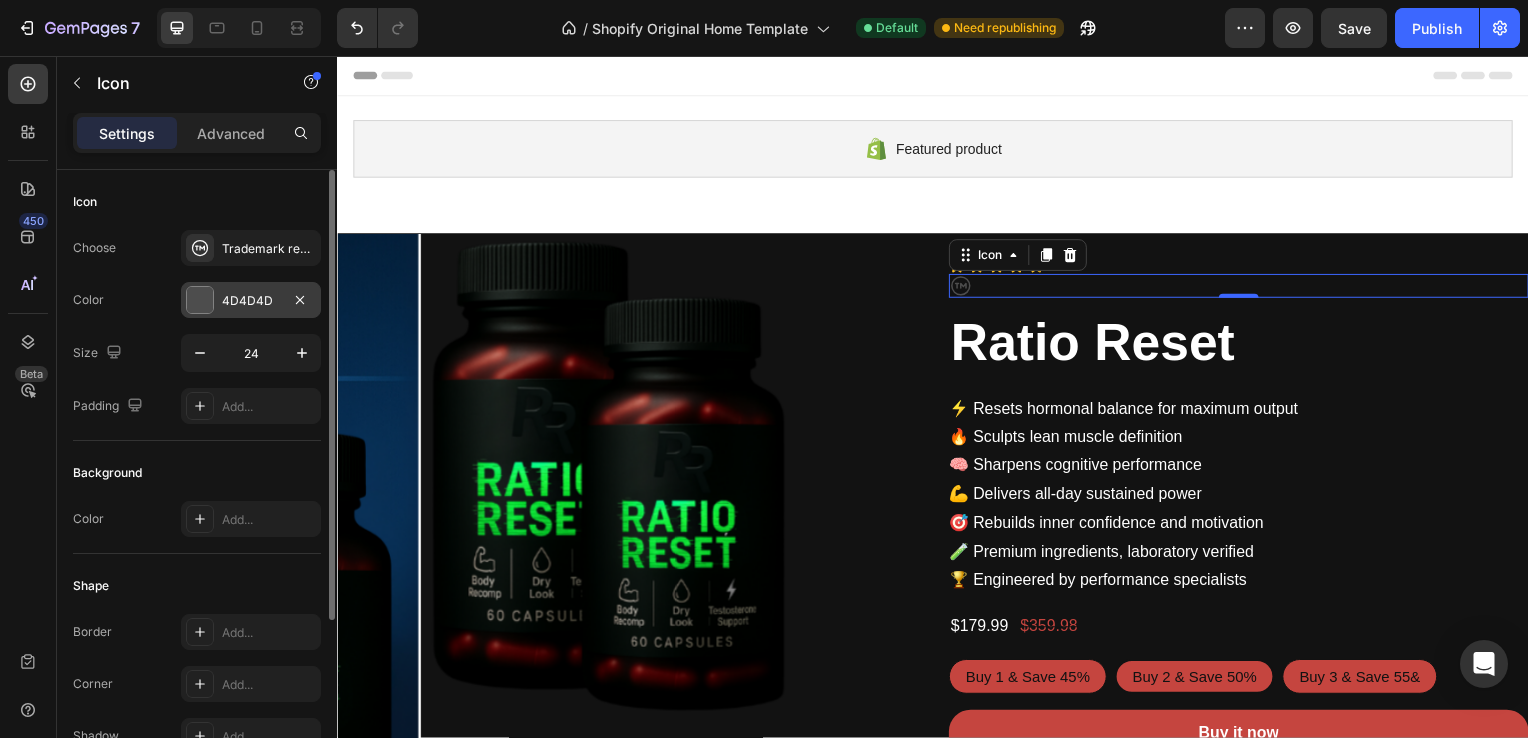 click at bounding box center (200, 300) 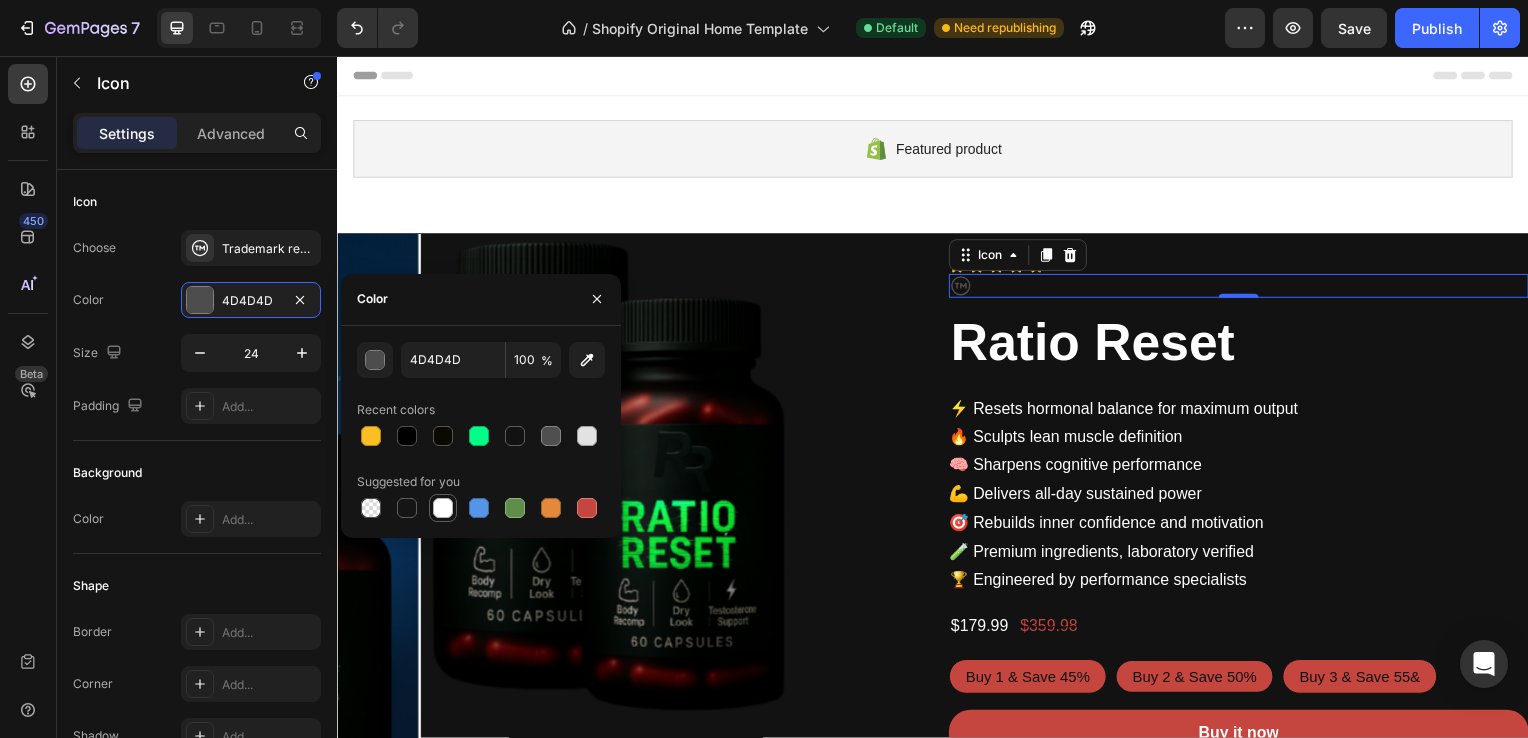click at bounding box center [443, 508] 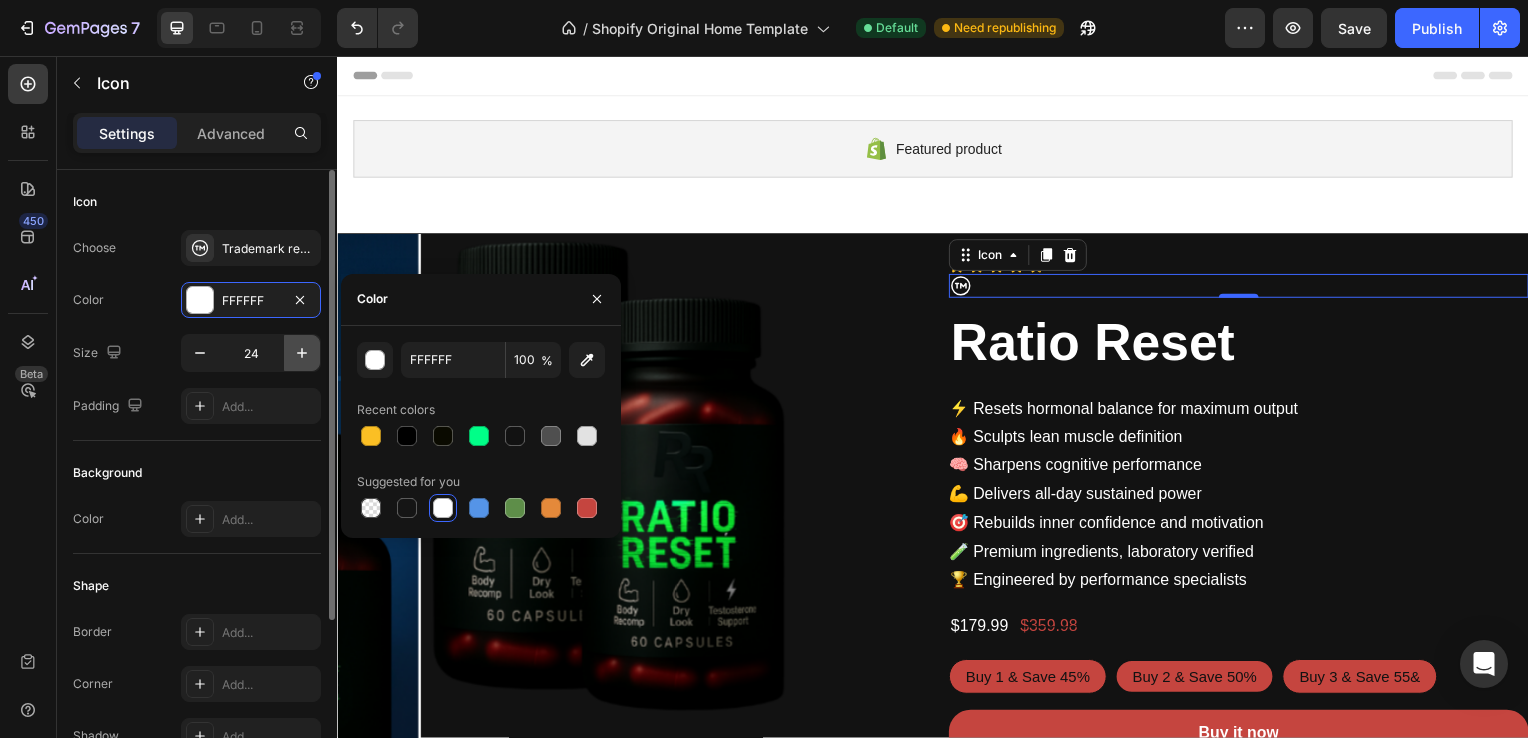 click 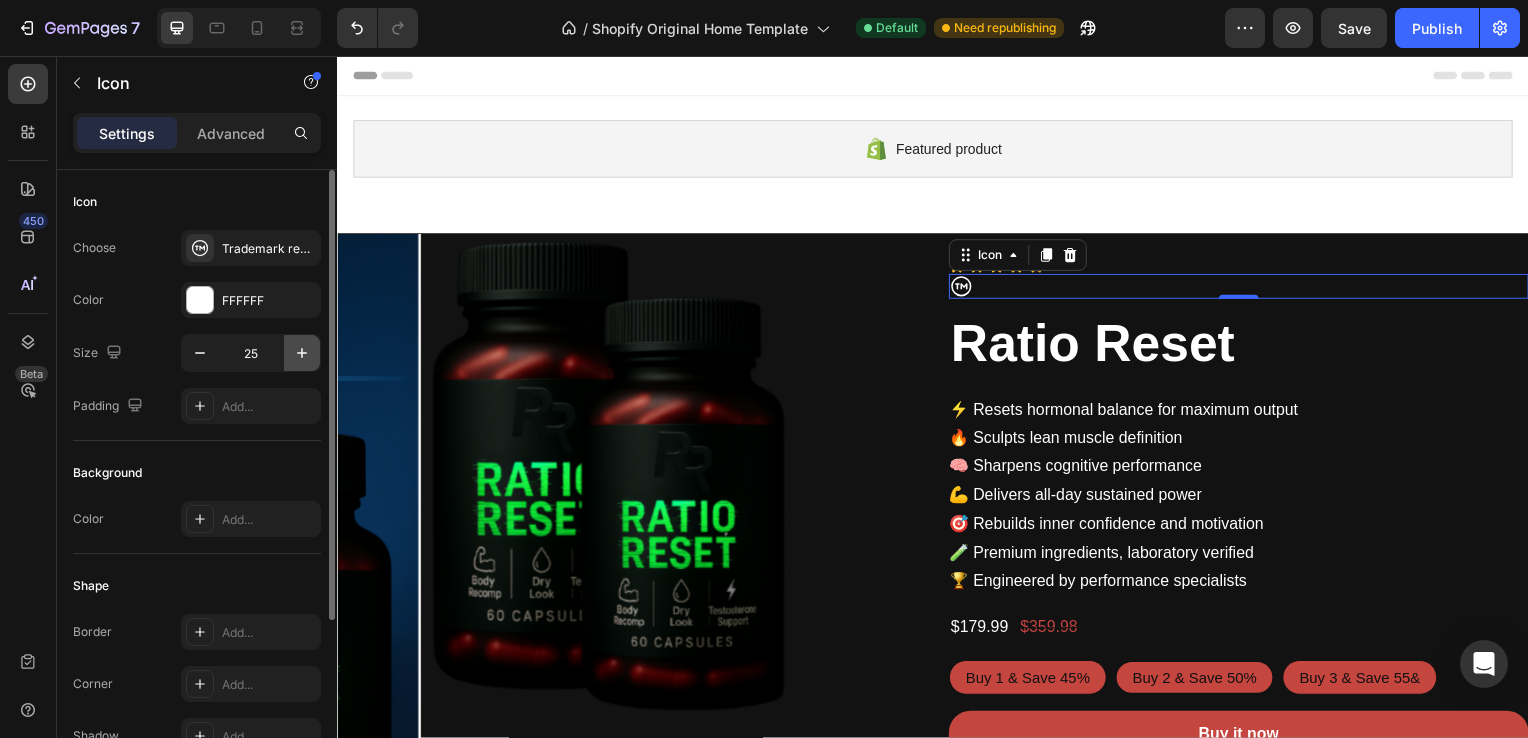 click 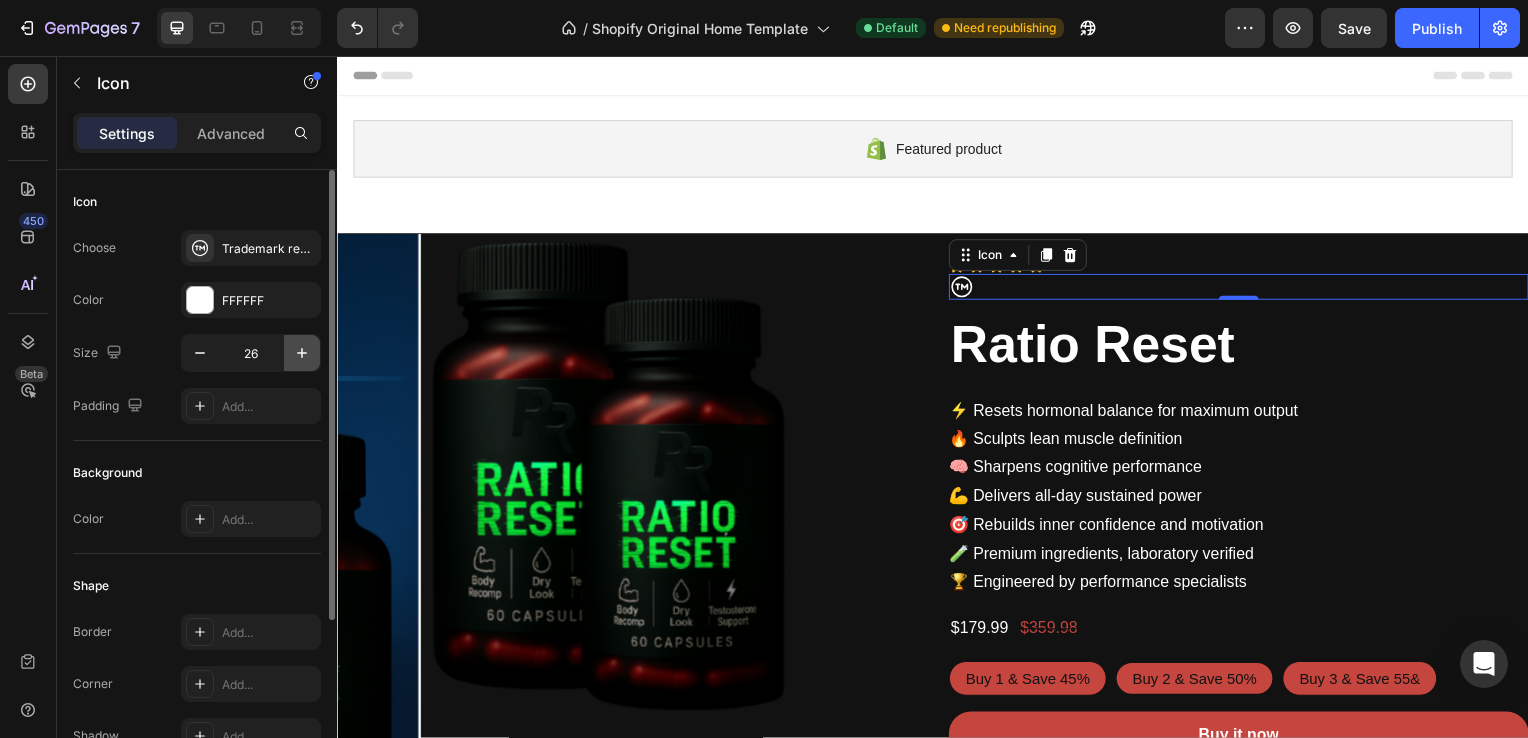 click 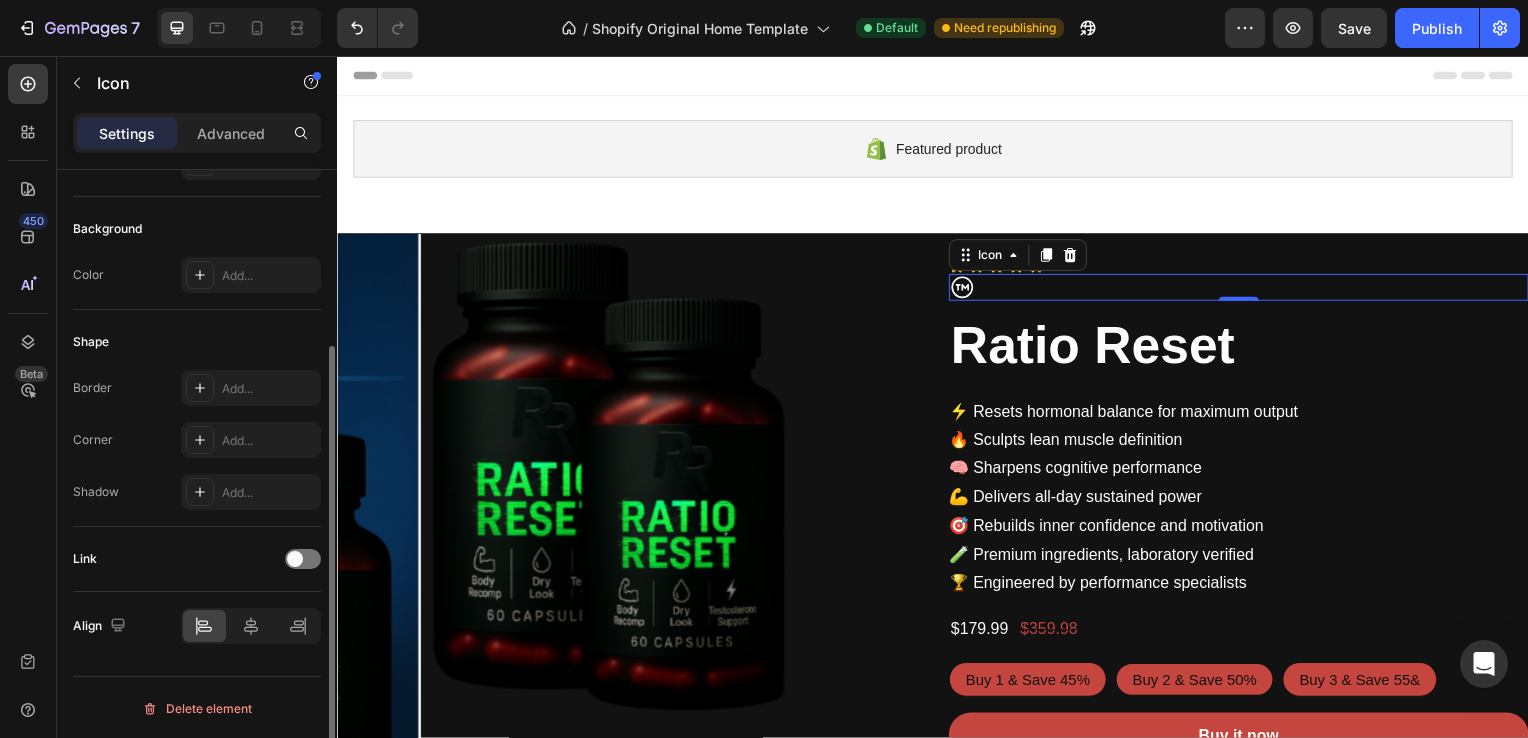 scroll, scrollTop: 0, scrollLeft: 0, axis: both 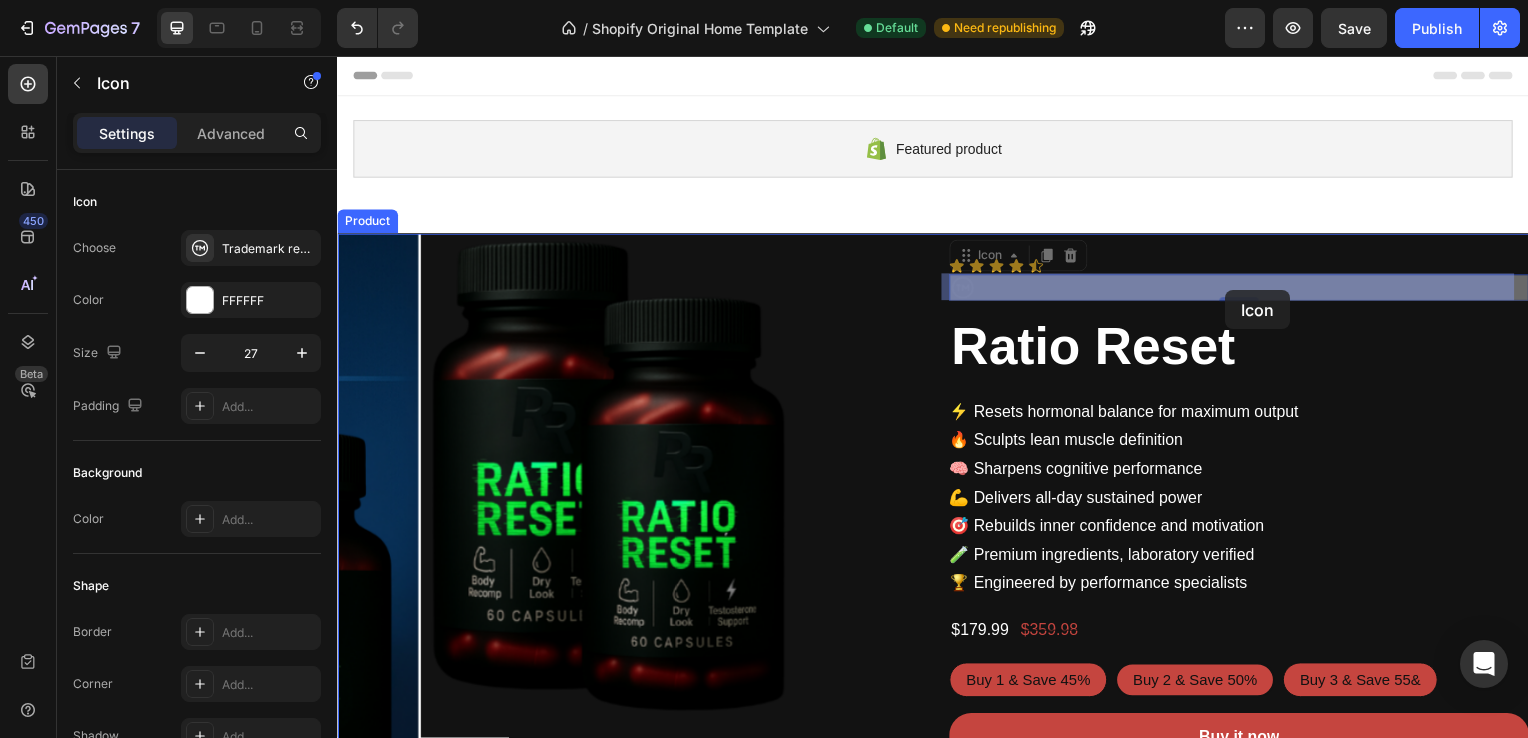 drag, startPoint x: 965, startPoint y: 255, endPoint x: 1232, endPoint y: 293, distance: 269.69055 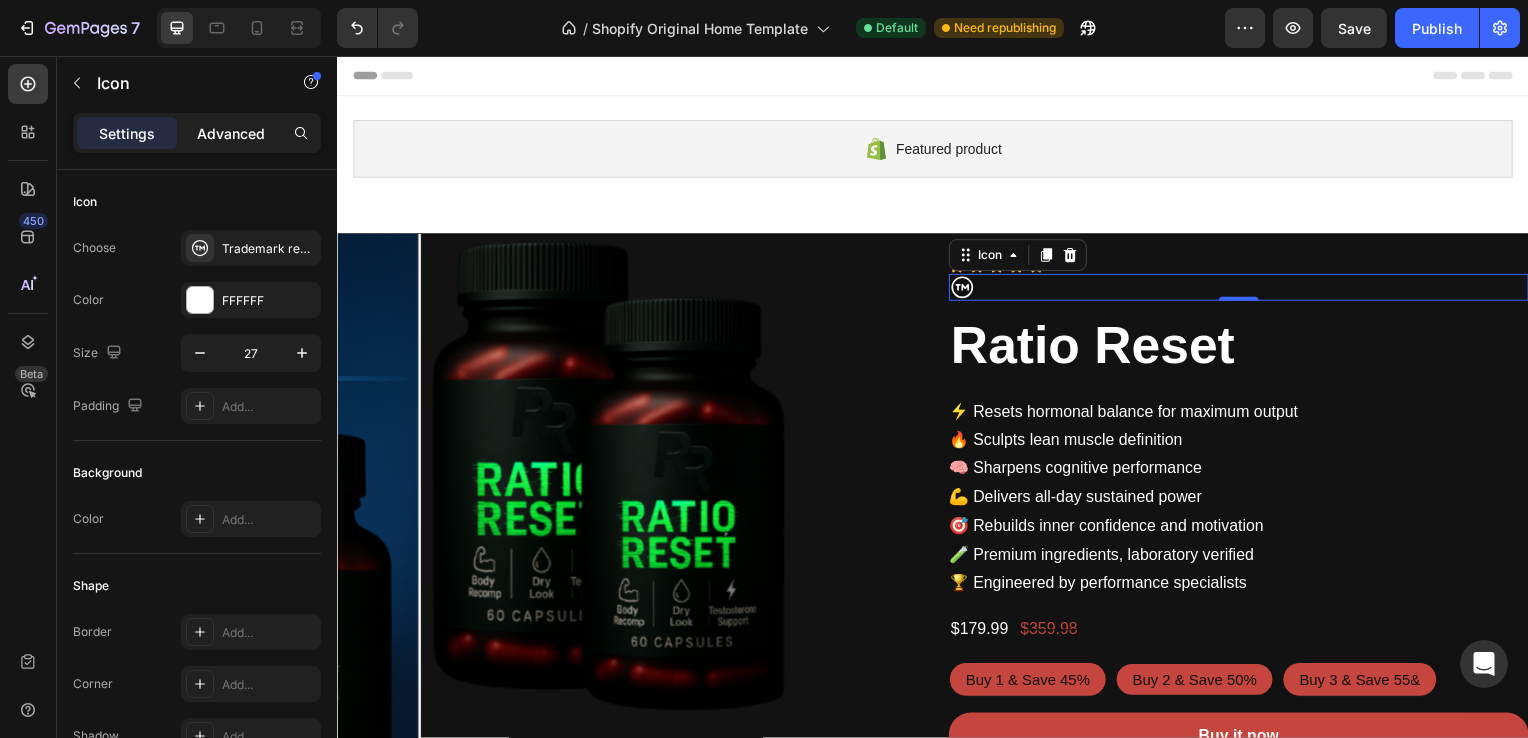 click on "Advanced" at bounding box center (231, 133) 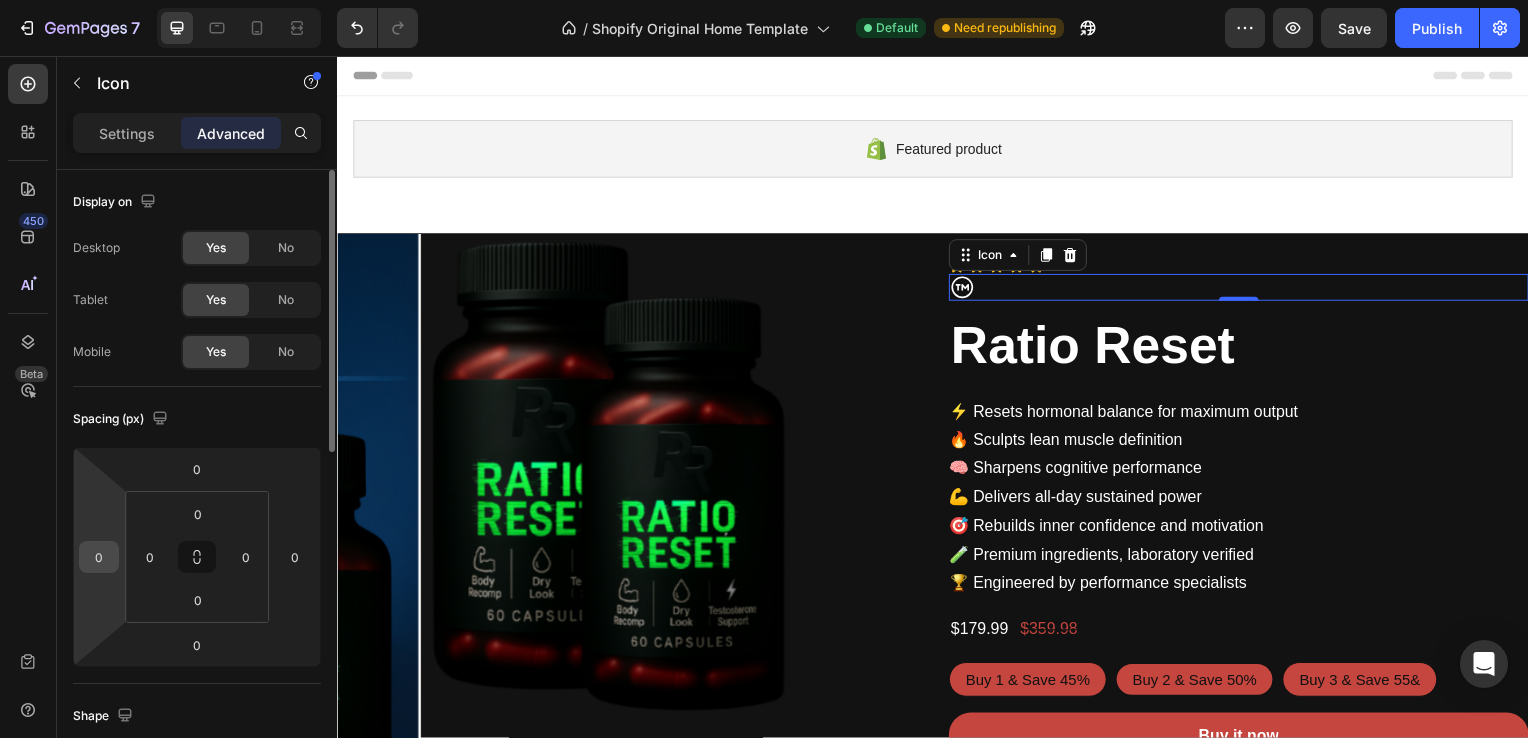 click on "0" at bounding box center [99, 557] 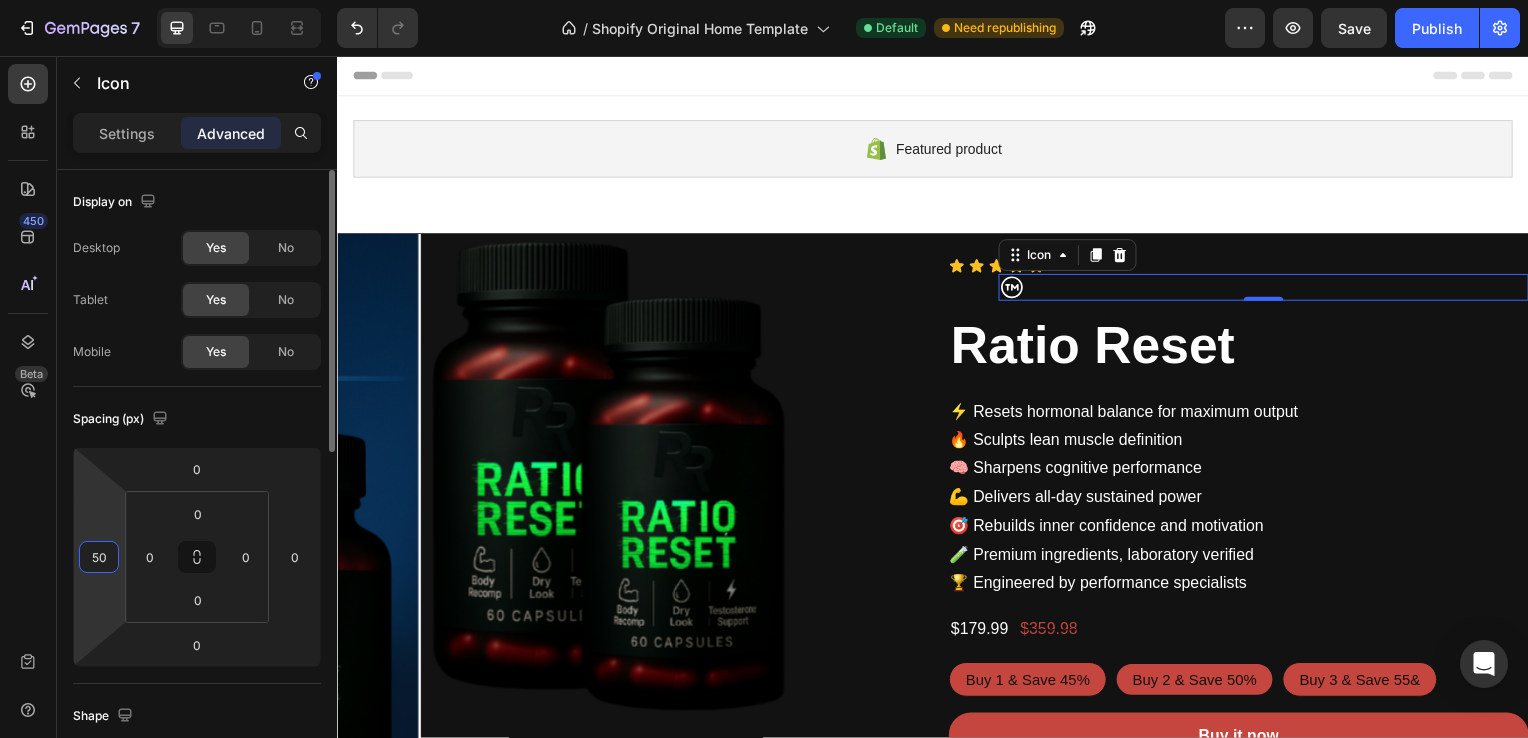 type on "5" 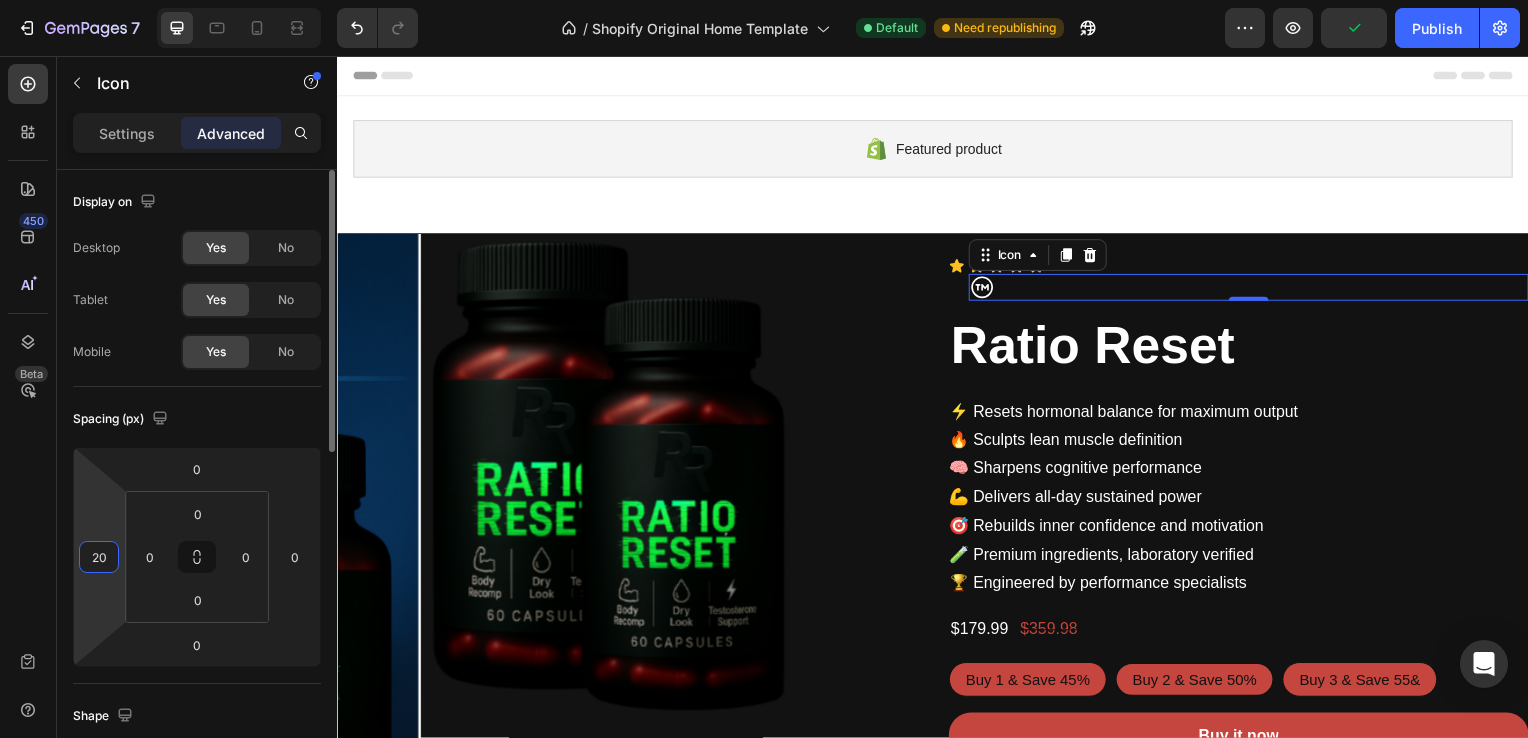 type on "2" 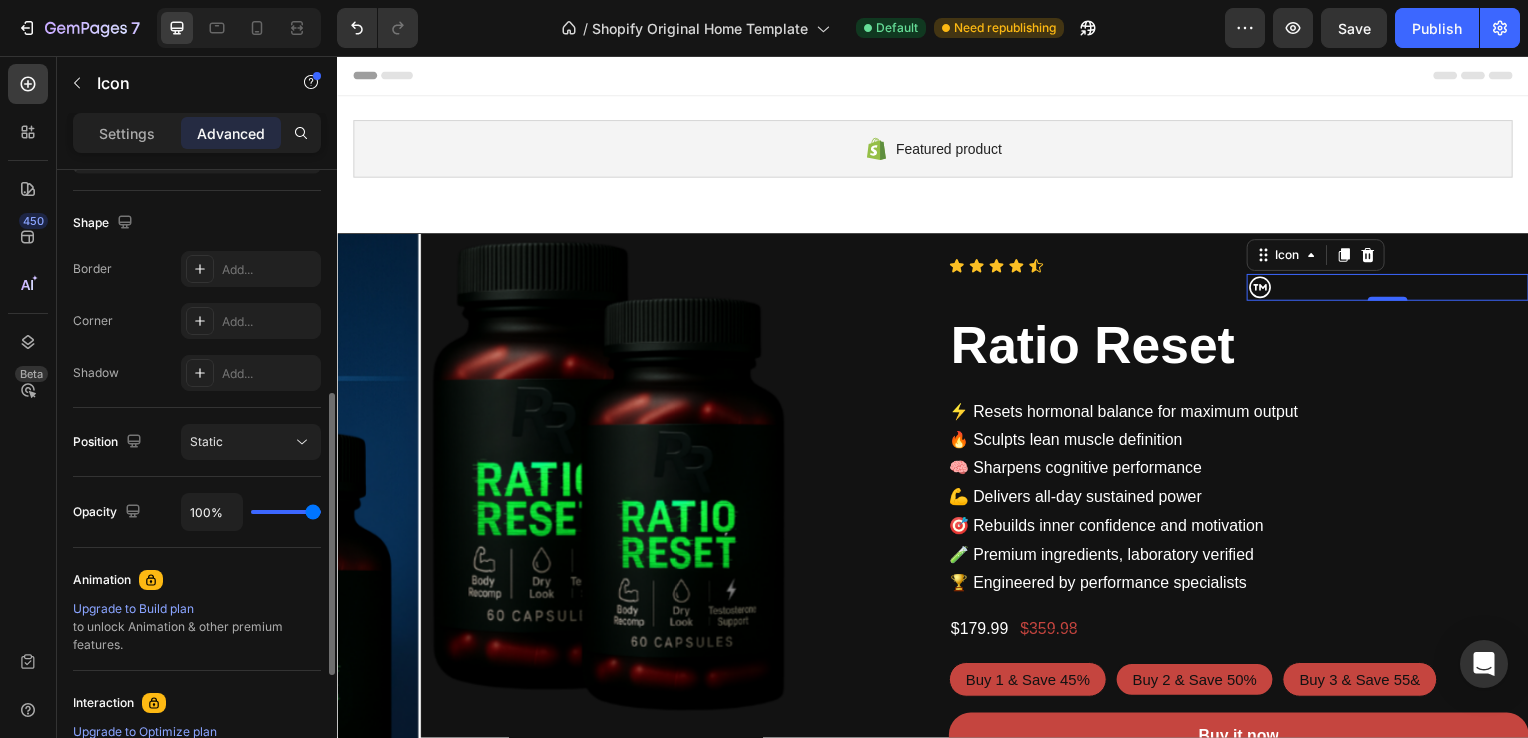 scroll, scrollTop: 531, scrollLeft: 0, axis: vertical 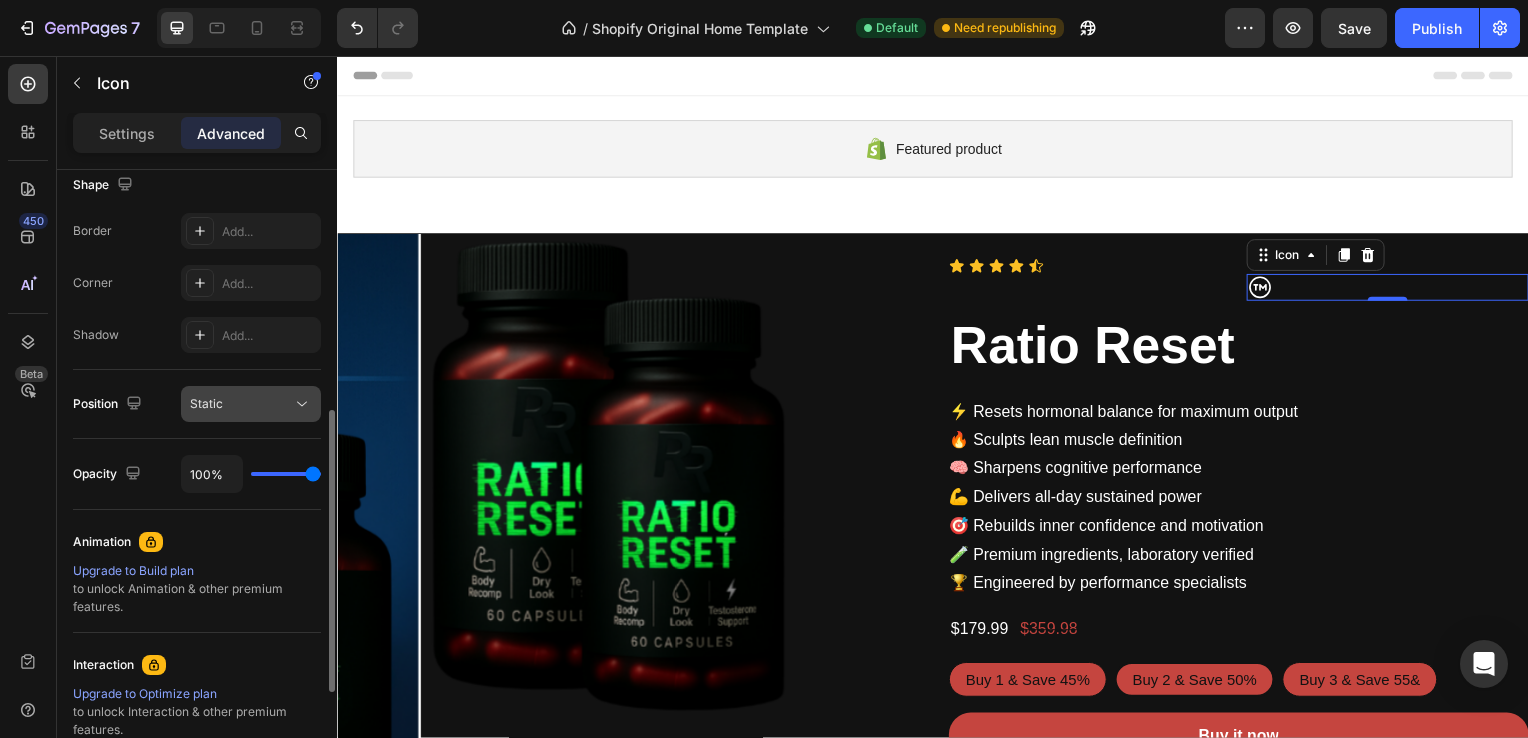 type on "300" 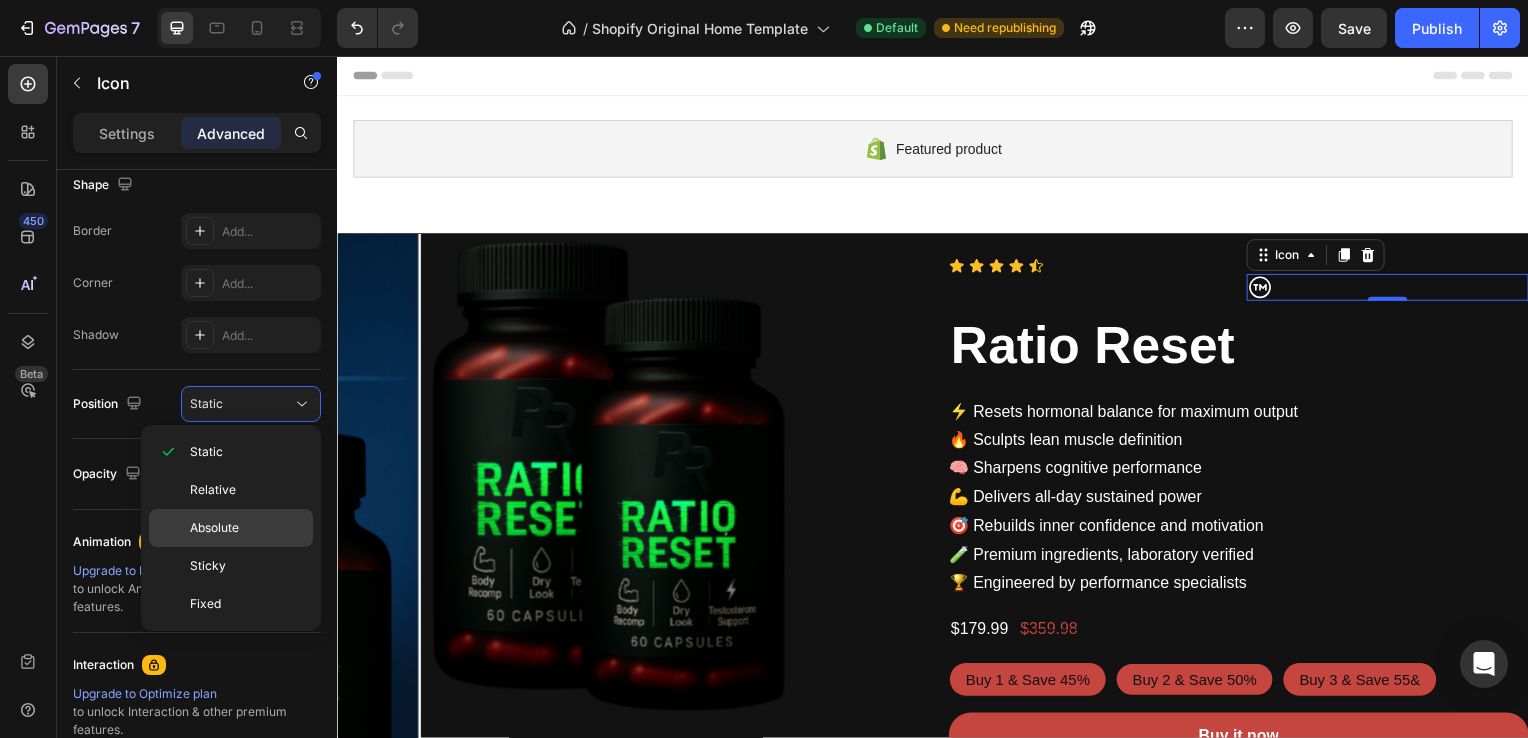 click on "Absolute" at bounding box center [214, 528] 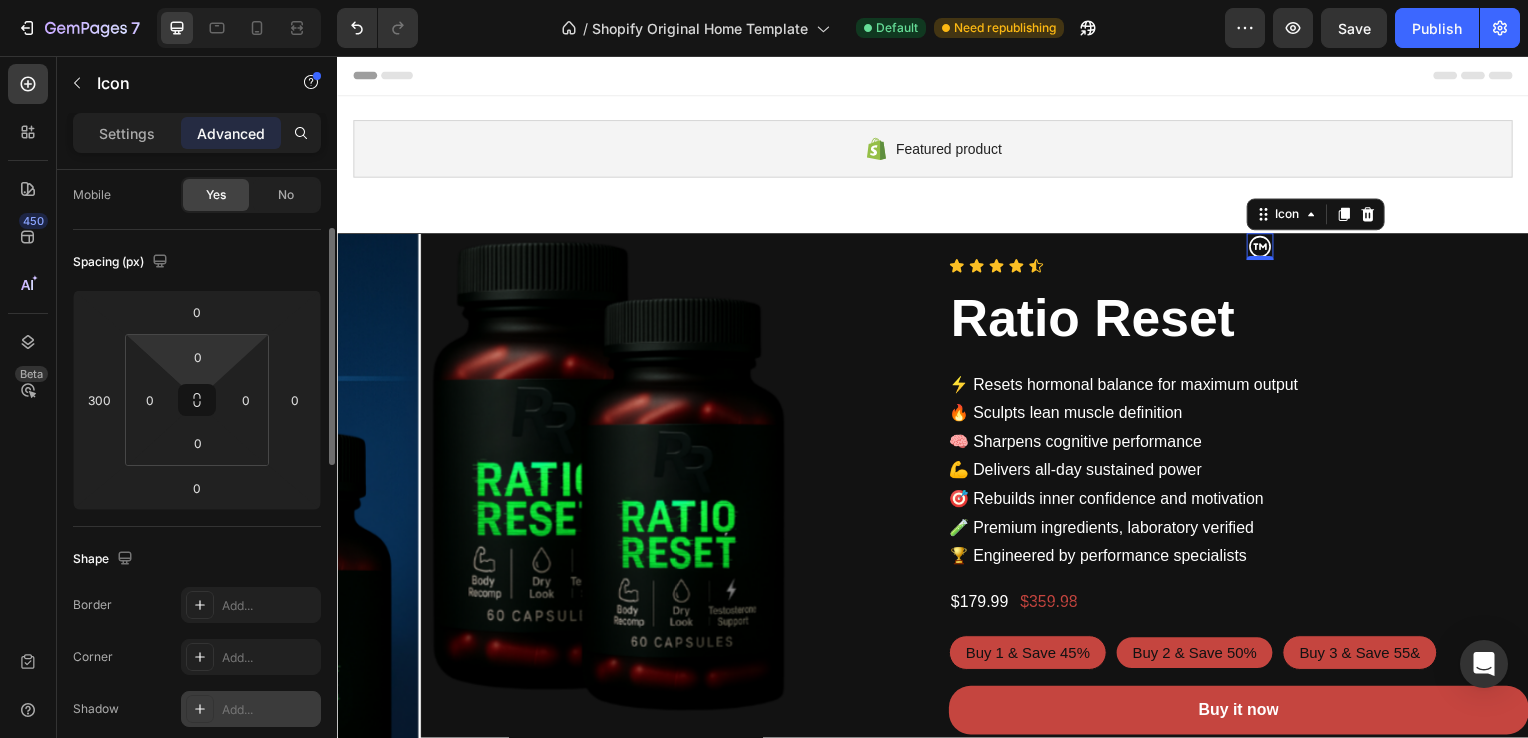 scroll, scrollTop: 156, scrollLeft: 0, axis: vertical 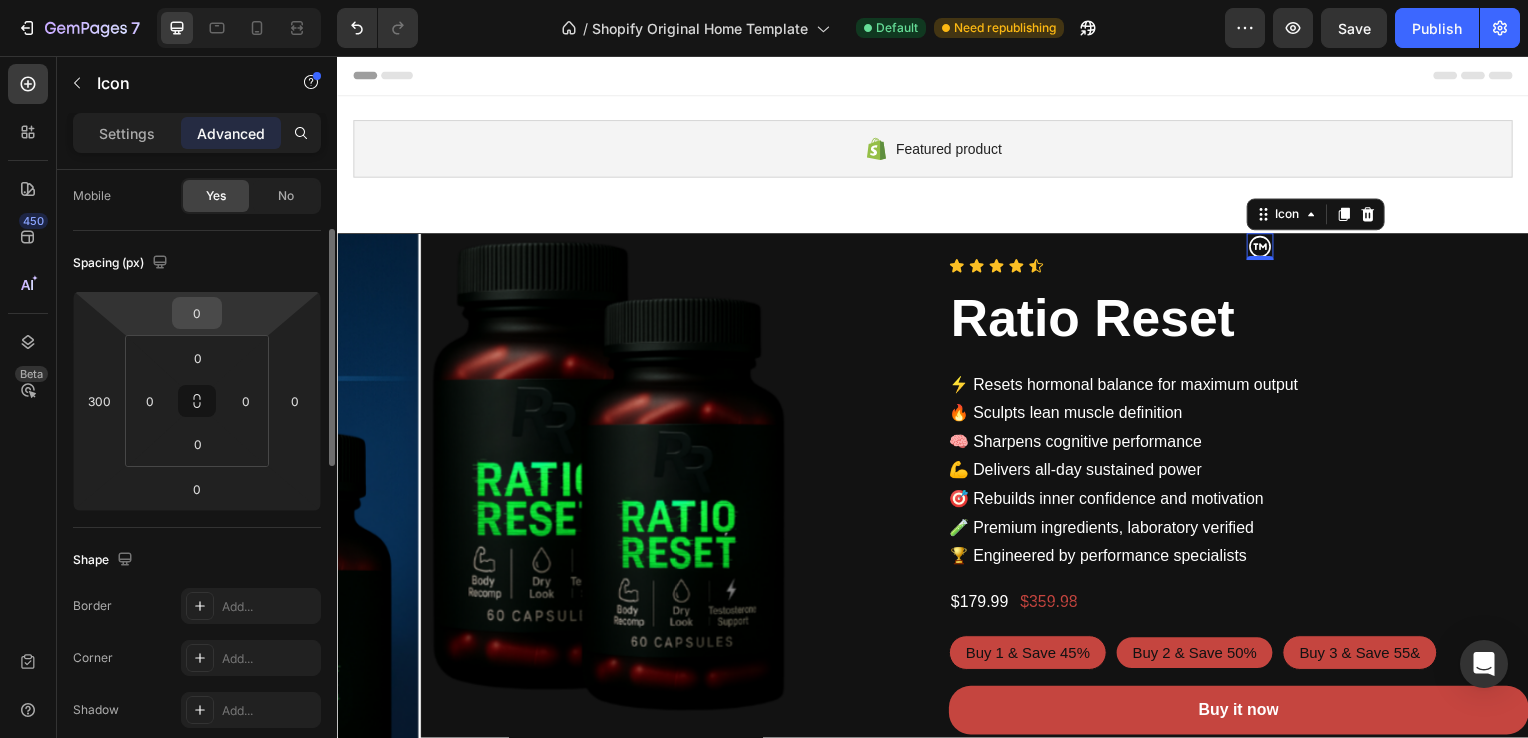 click on "0" at bounding box center (197, 313) 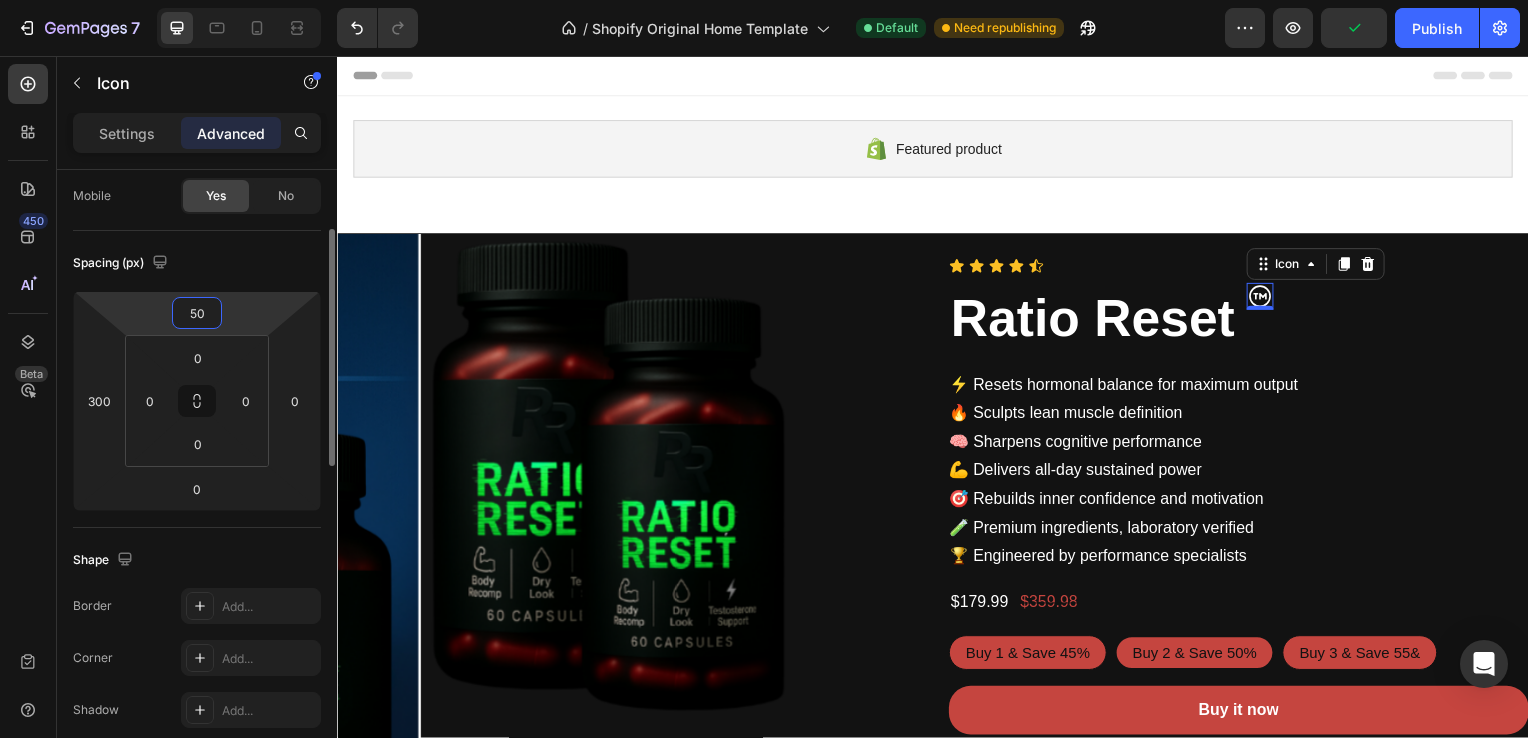 type on "5" 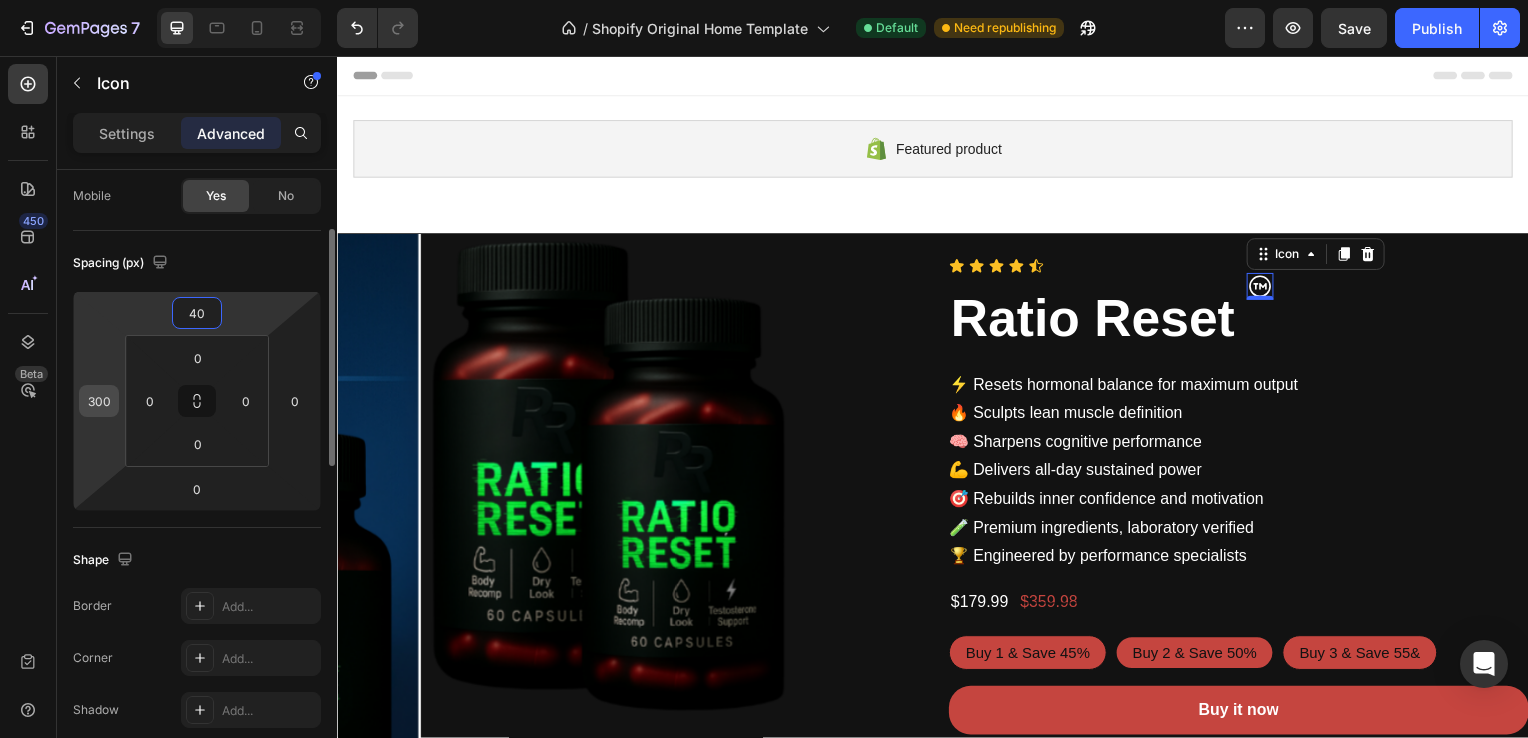 type on "40" 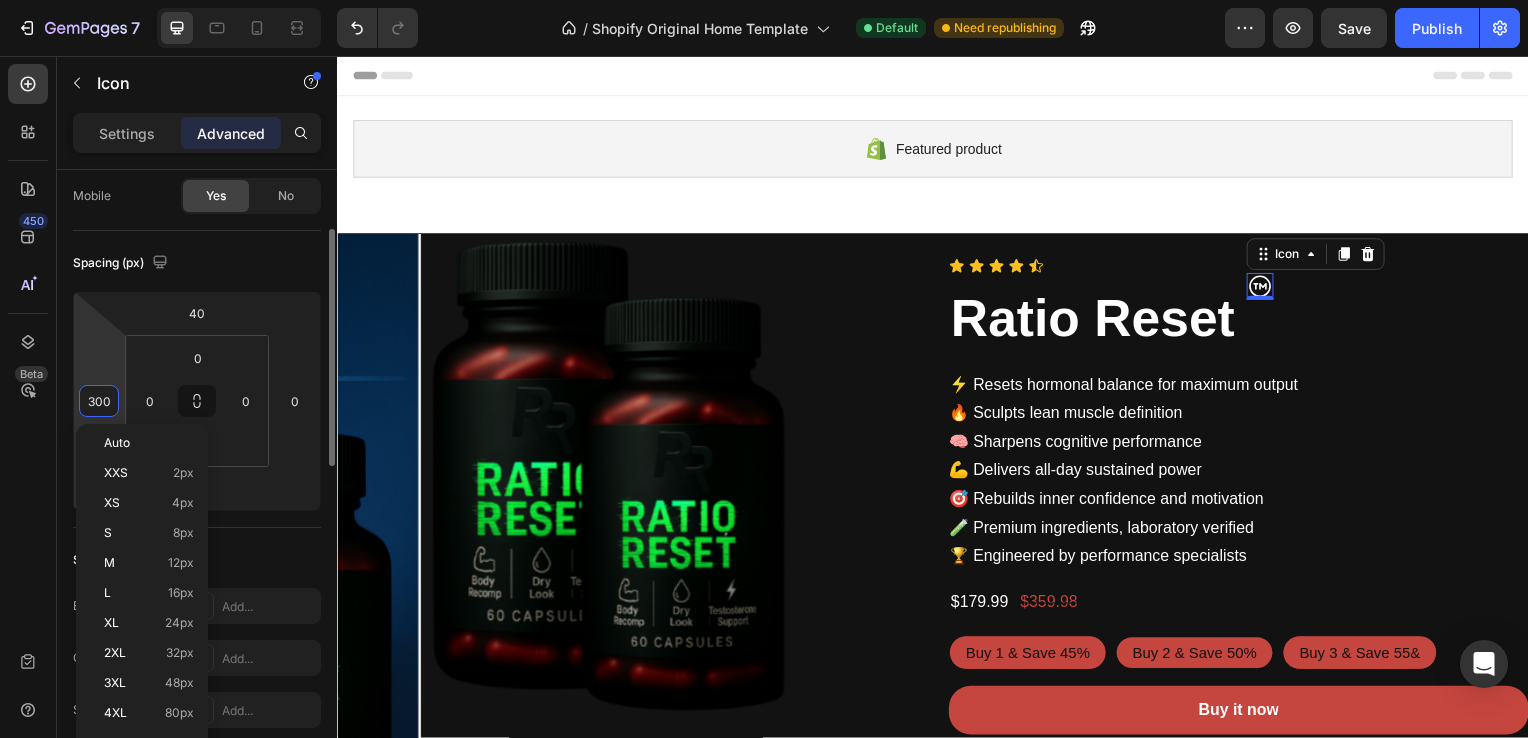 click on "300" at bounding box center (99, 401) 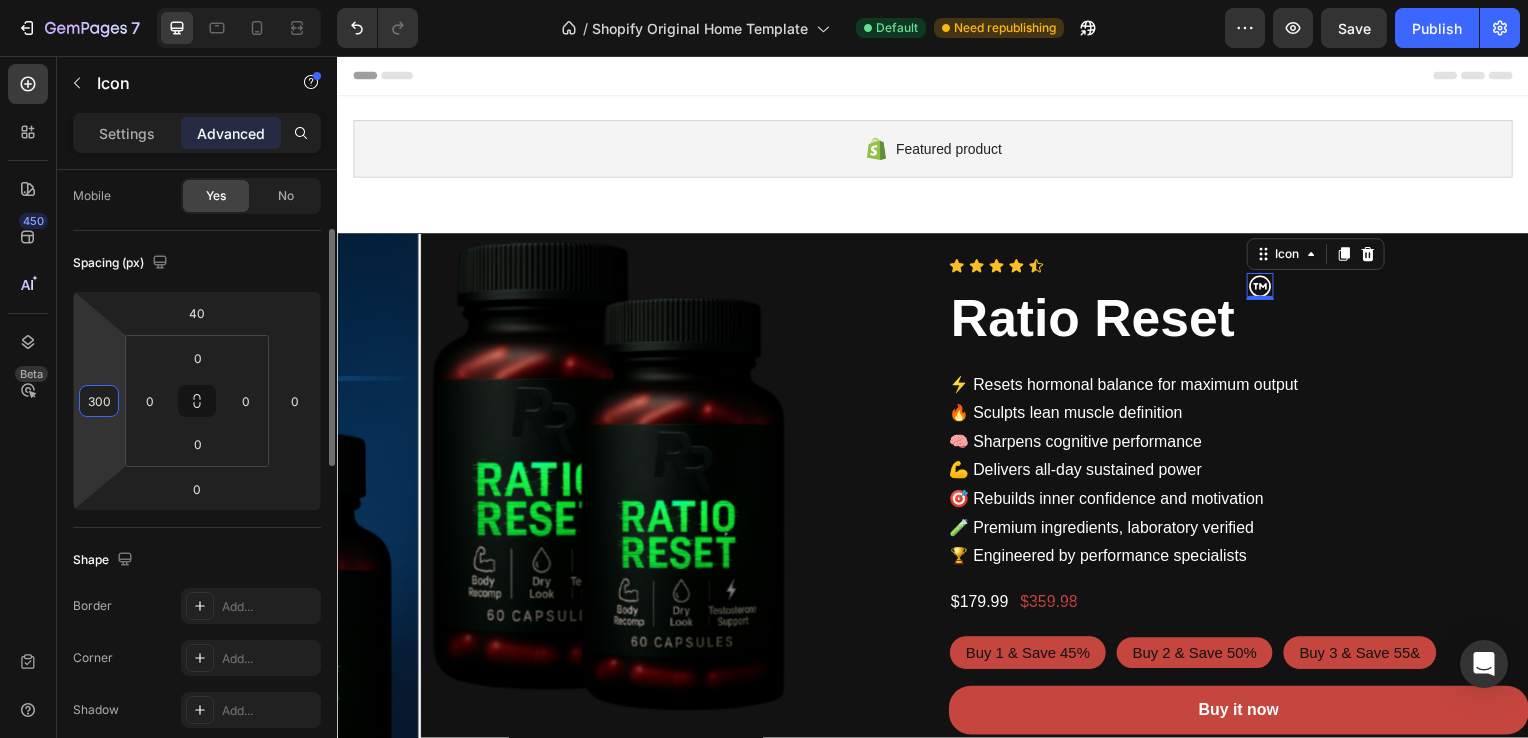 click on "300" at bounding box center (99, 401) 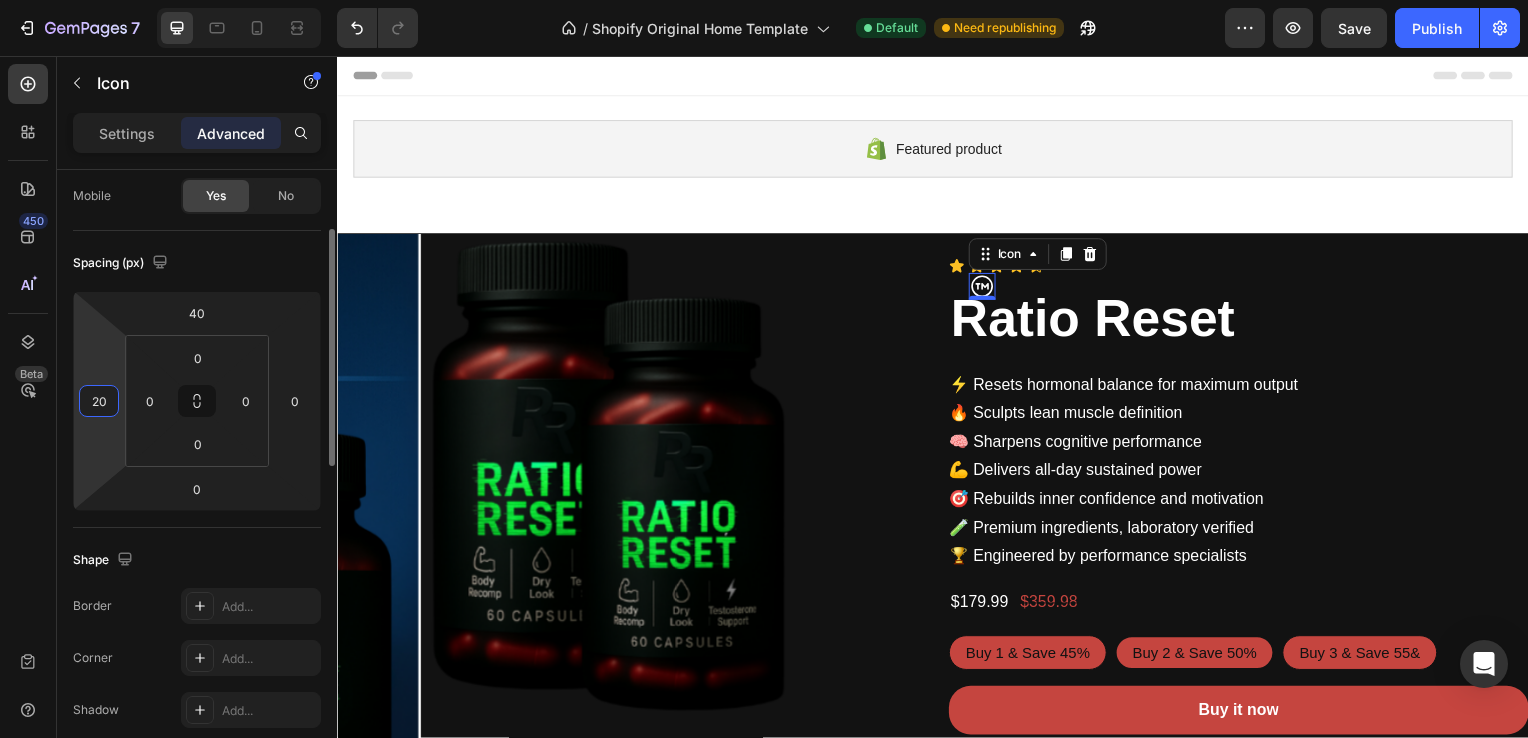 type on "290" 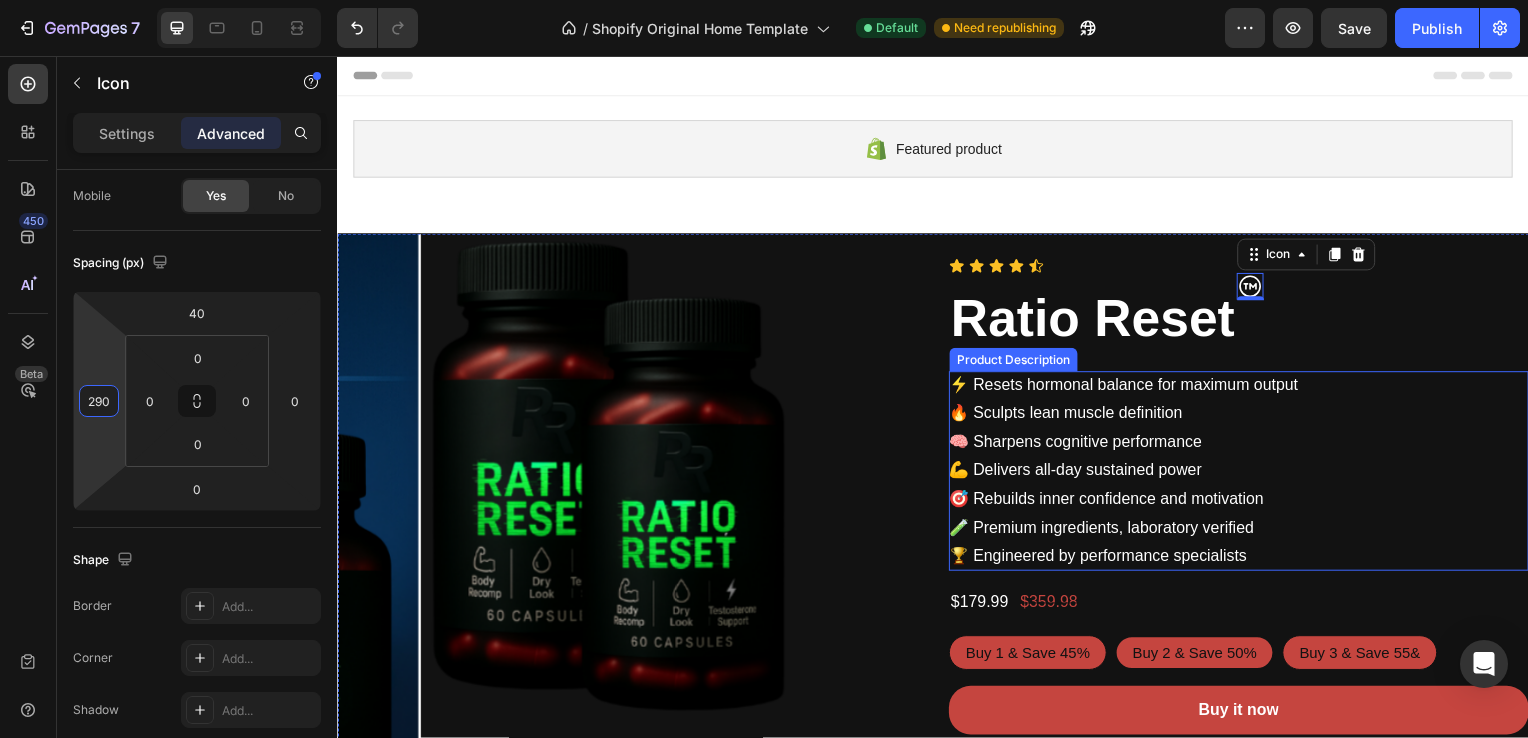 click on "🔥 Sculpts lean muscle definition" at bounding box center (1070, 415) 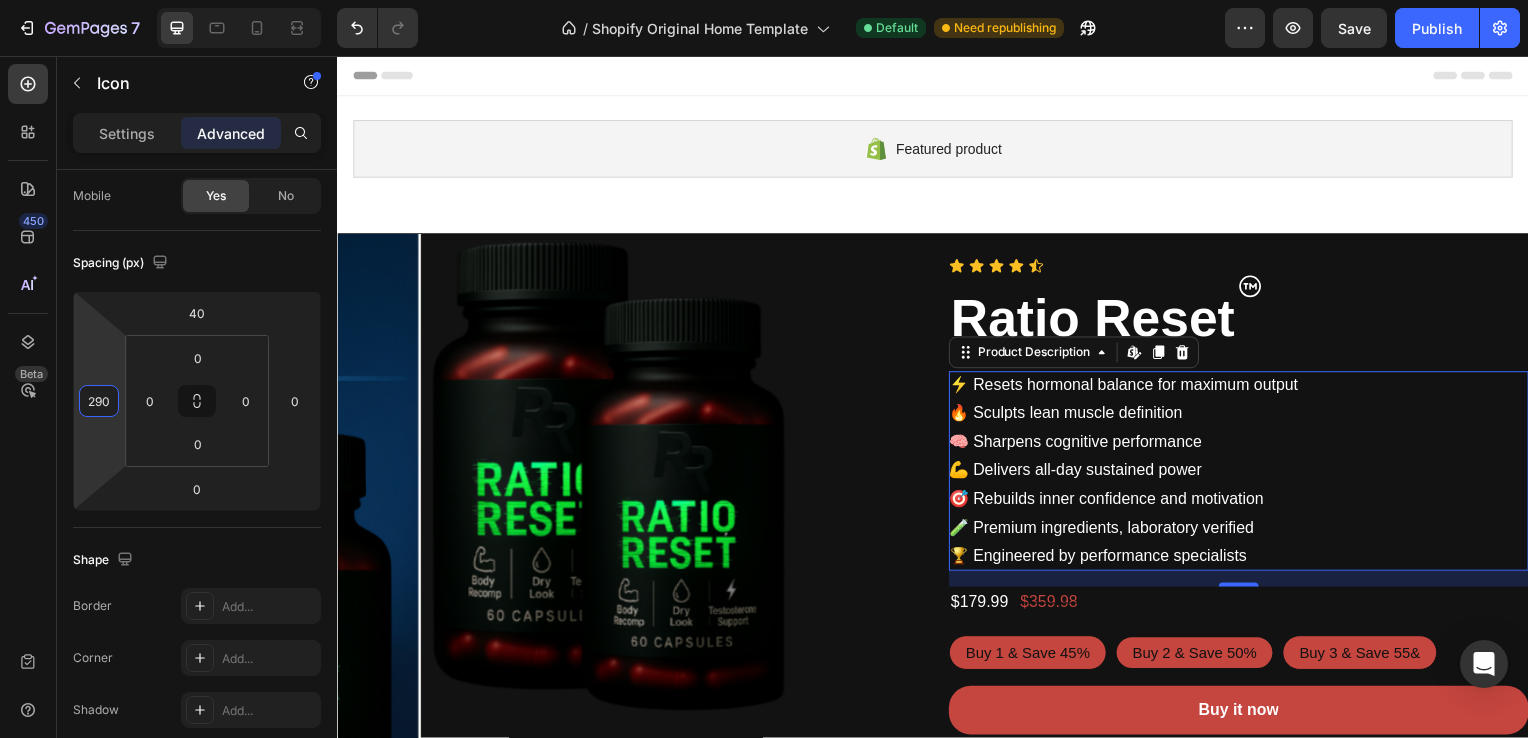 scroll, scrollTop: 0, scrollLeft: 0, axis: both 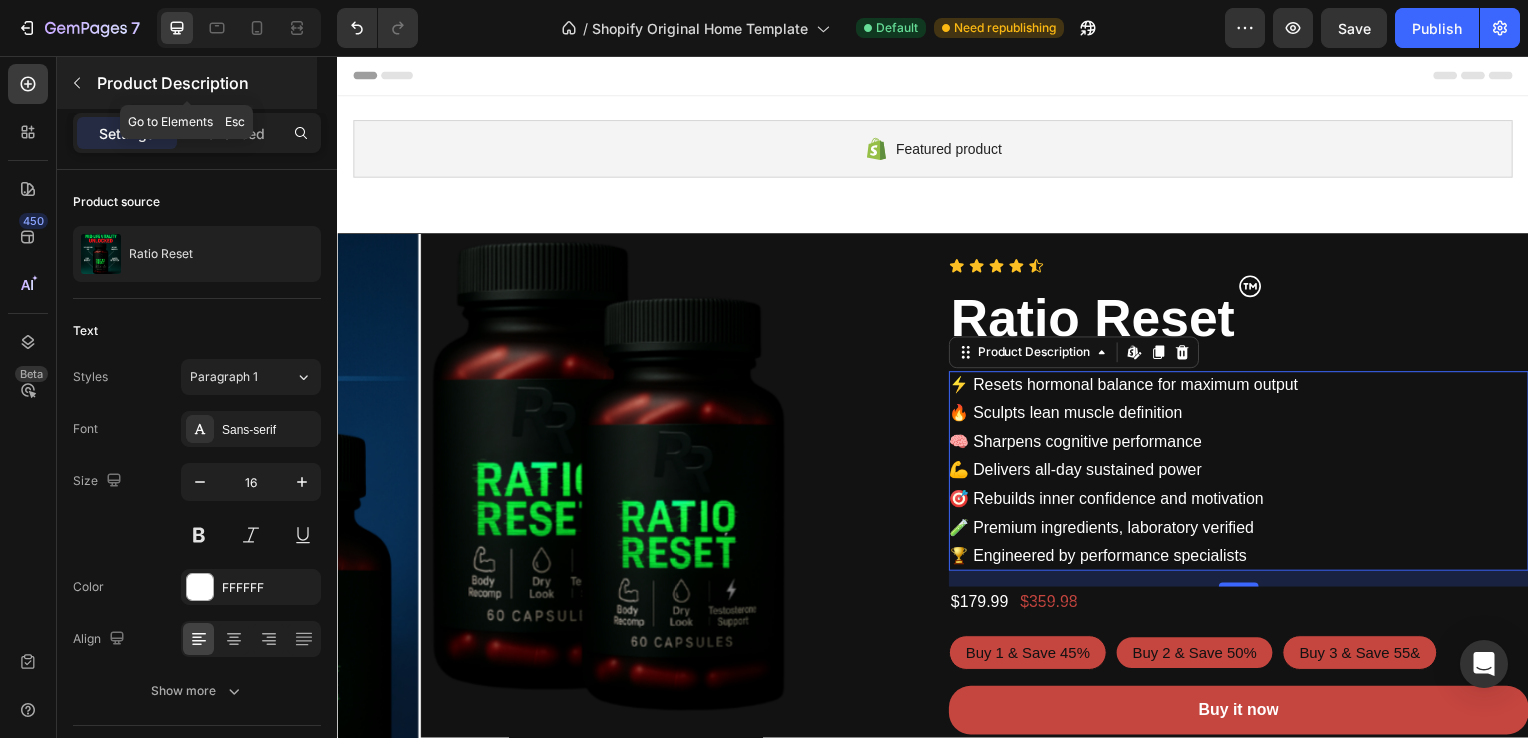 click at bounding box center (77, 83) 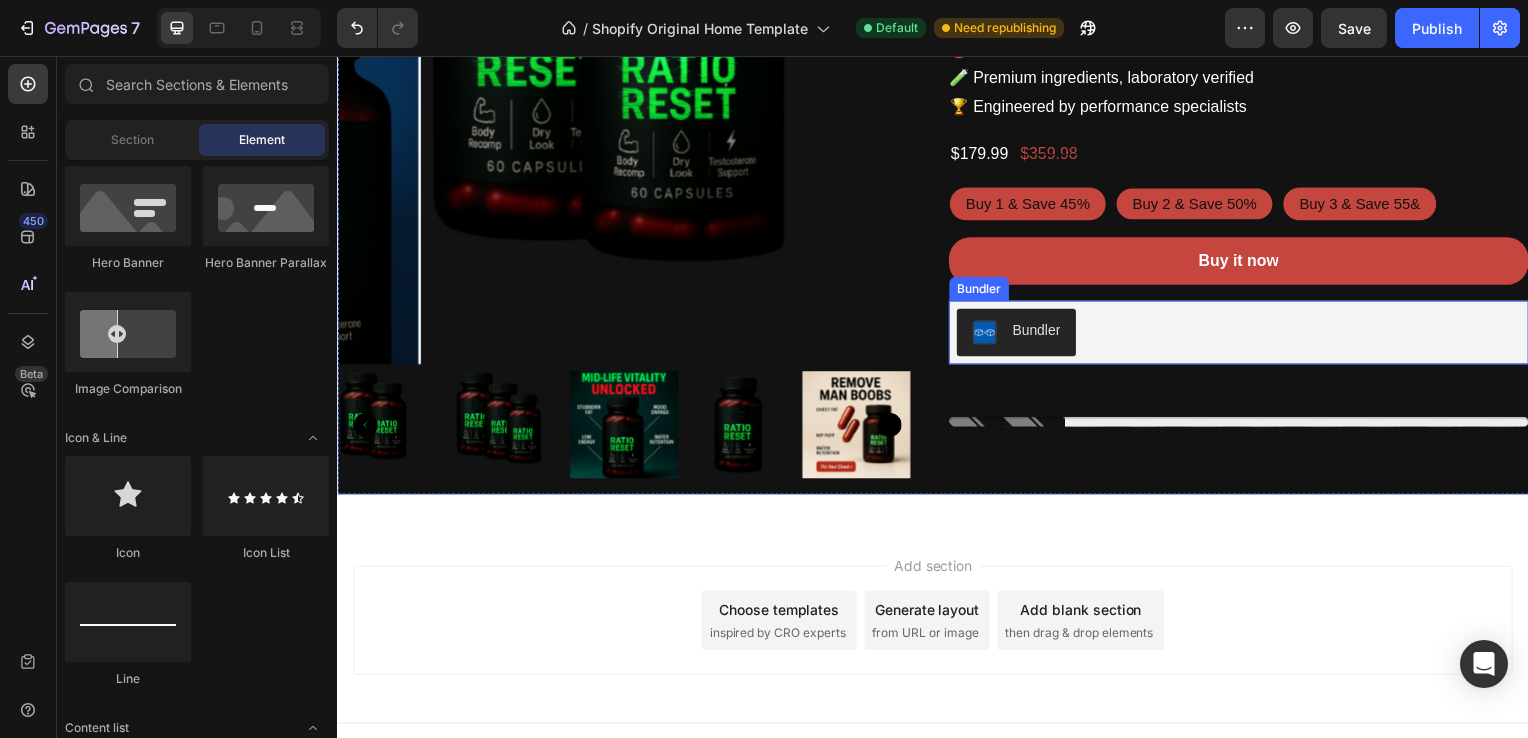 scroll, scrollTop: 470, scrollLeft: 0, axis: vertical 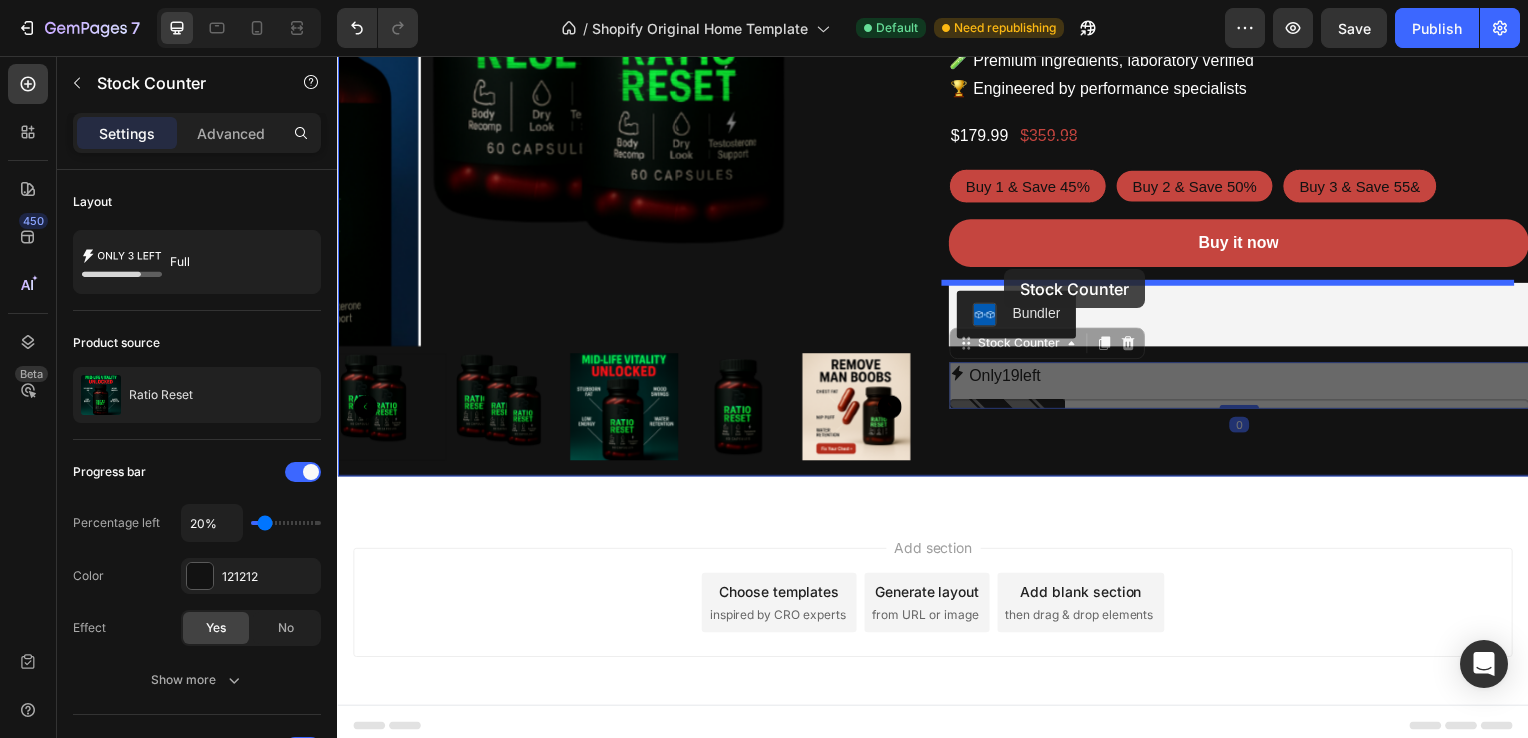 drag, startPoint x: 969, startPoint y: 351, endPoint x: 1009, endPoint y: 271, distance: 89.44272 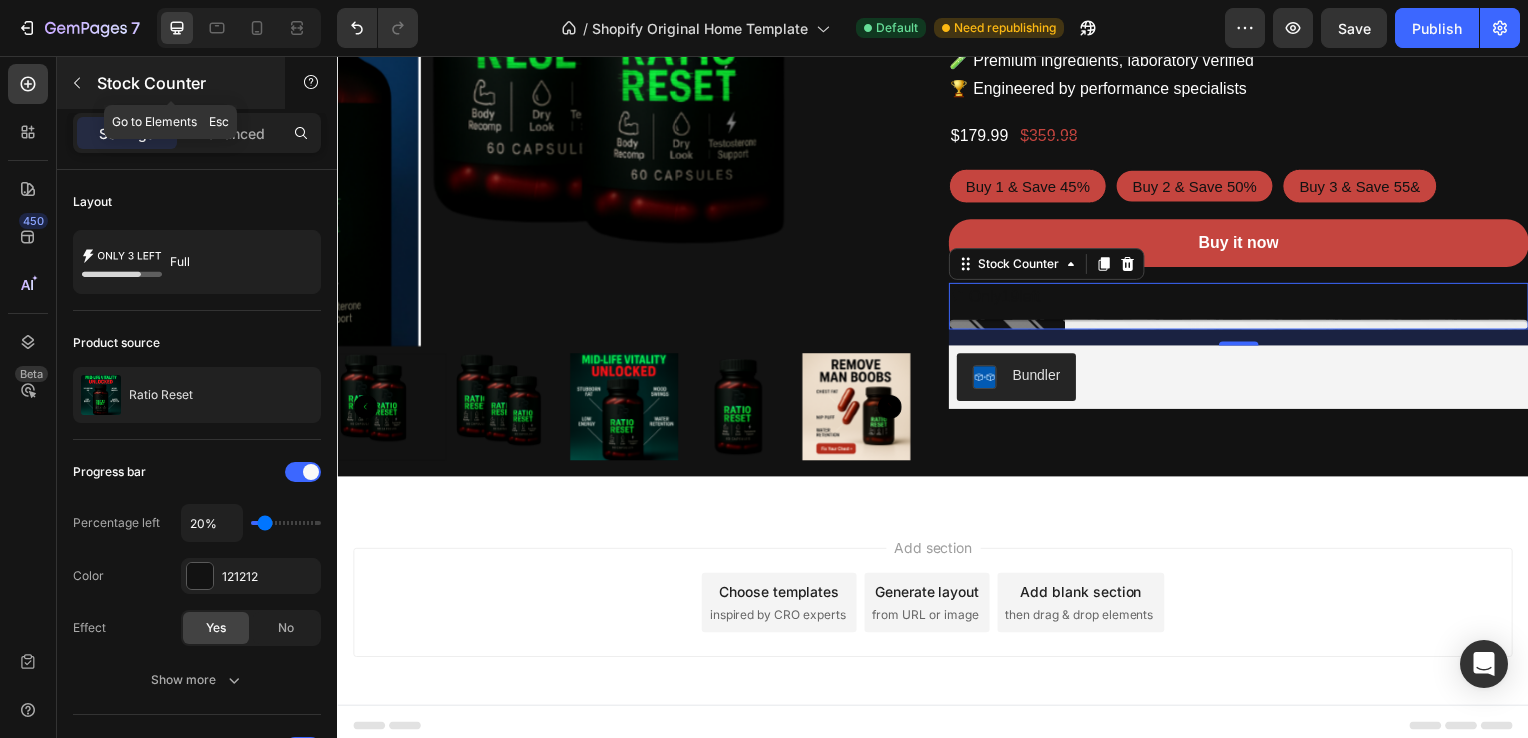 click at bounding box center (77, 83) 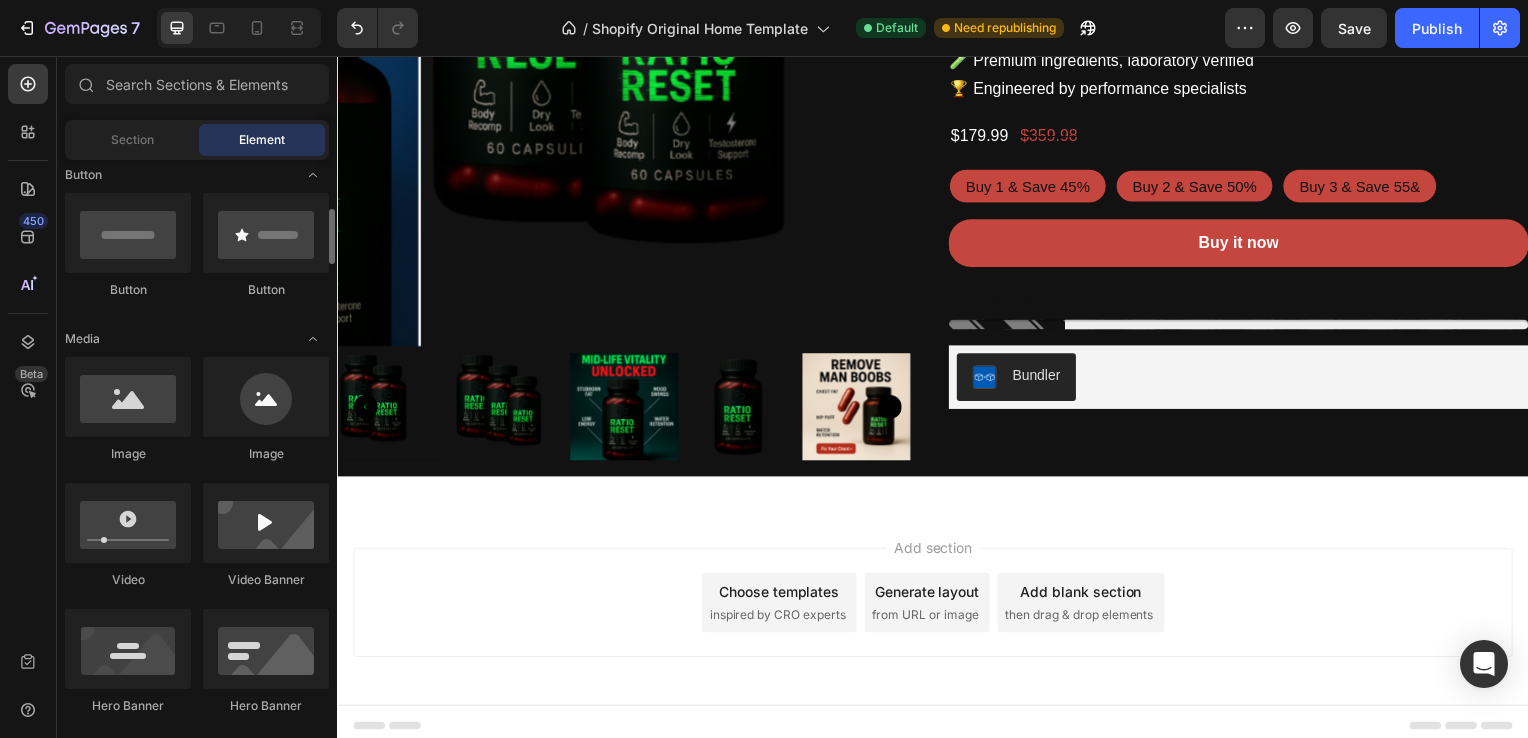 scroll, scrollTop: 475, scrollLeft: 0, axis: vertical 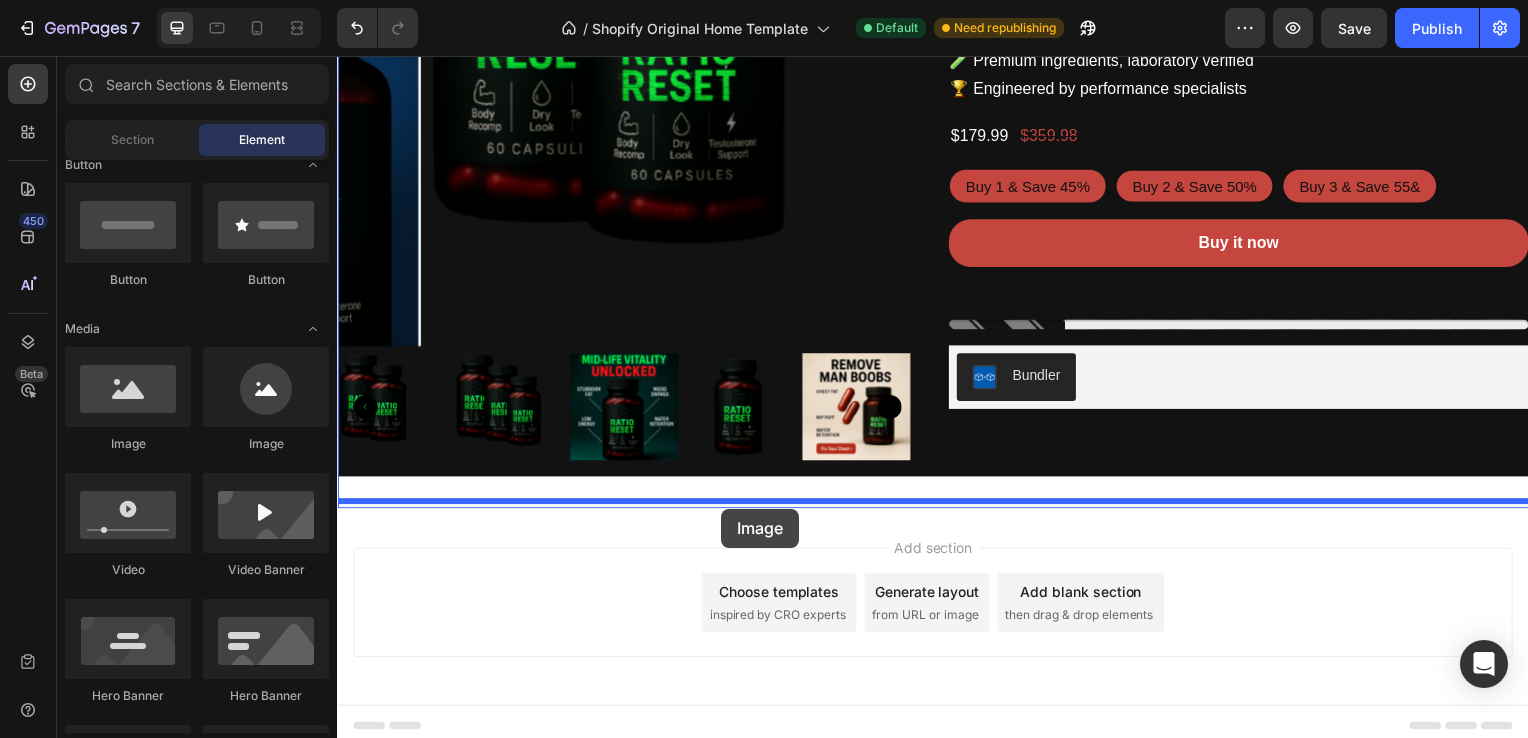 drag, startPoint x: 457, startPoint y: 446, endPoint x: 724, endPoint y: 512, distance: 275.03635 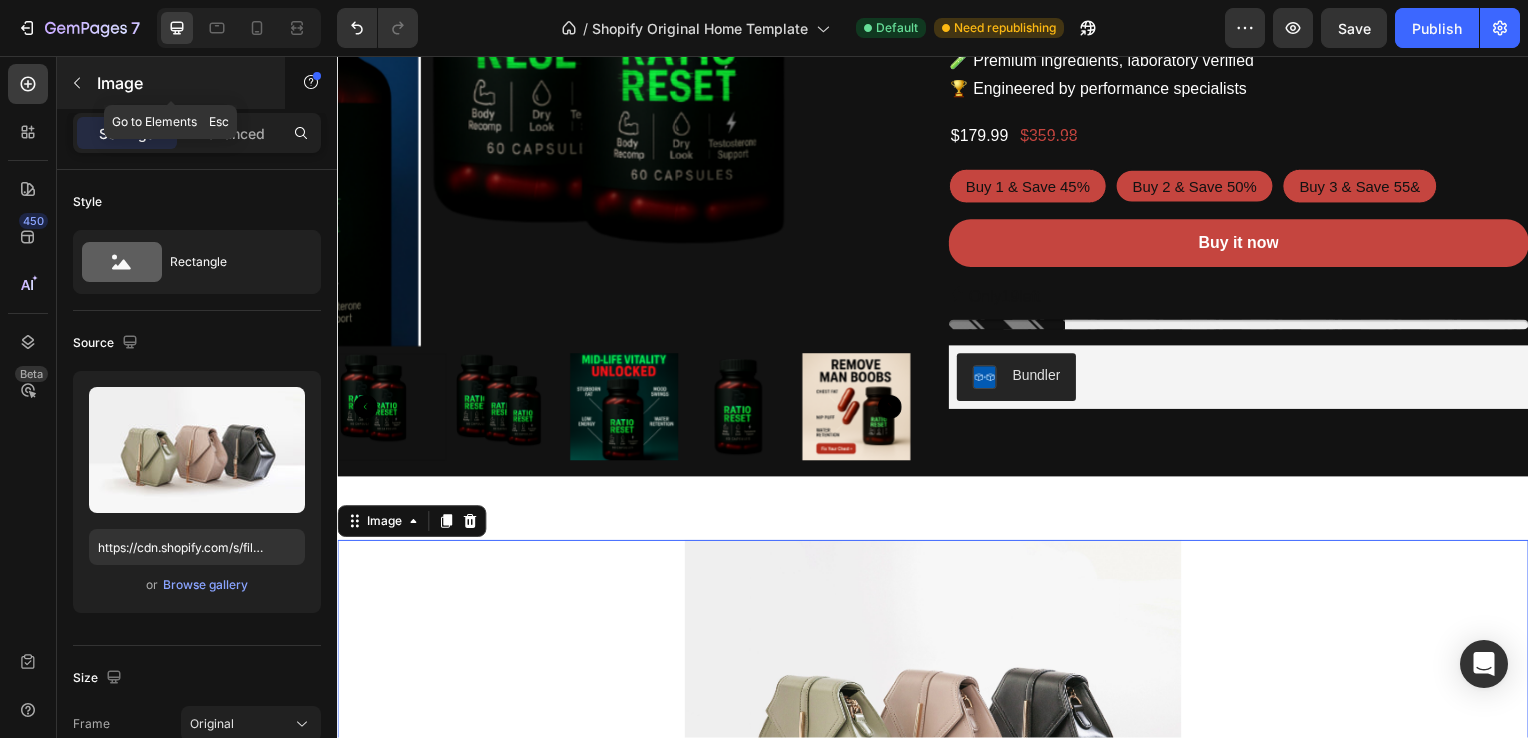 click at bounding box center (77, 83) 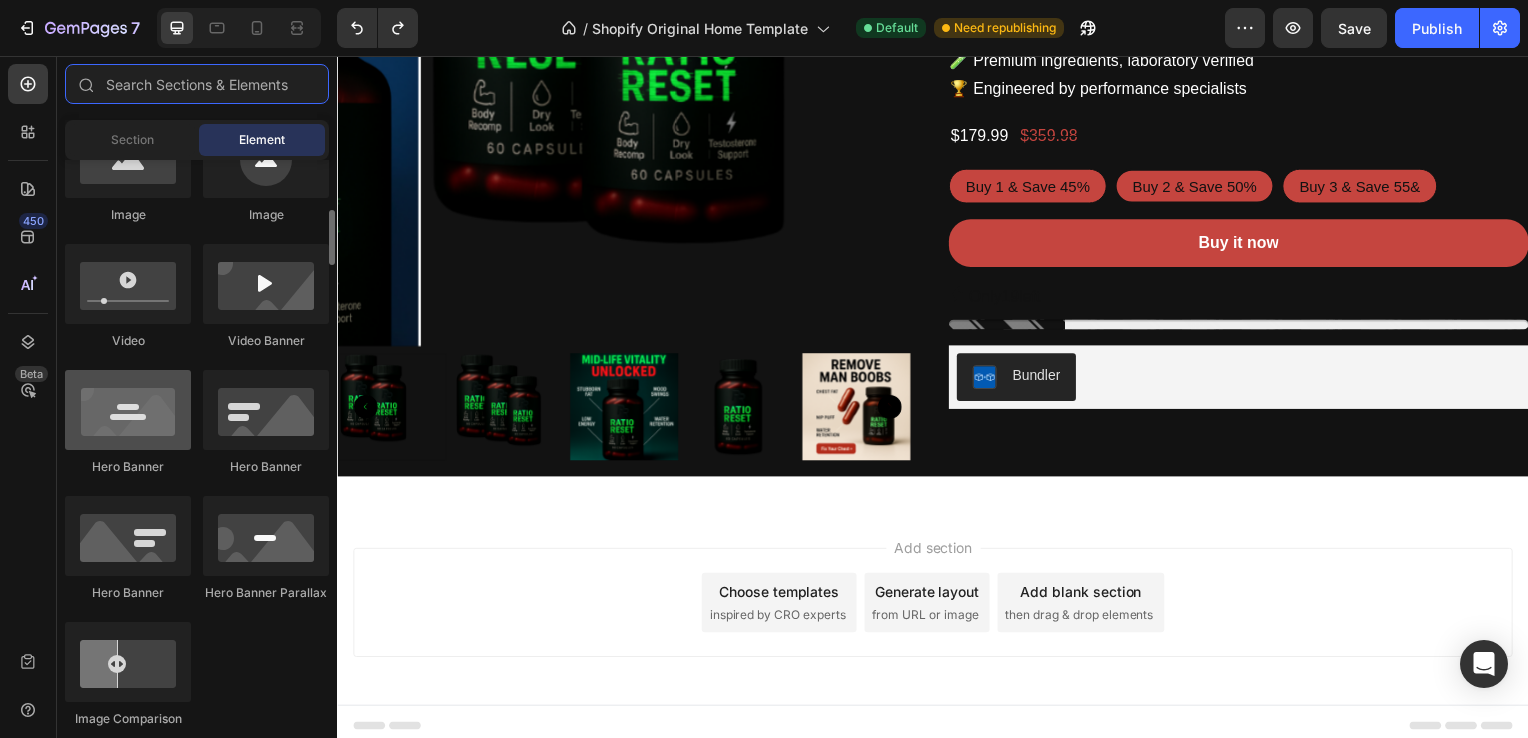 scroll, scrollTop: 715, scrollLeft: 0, axis: vertical 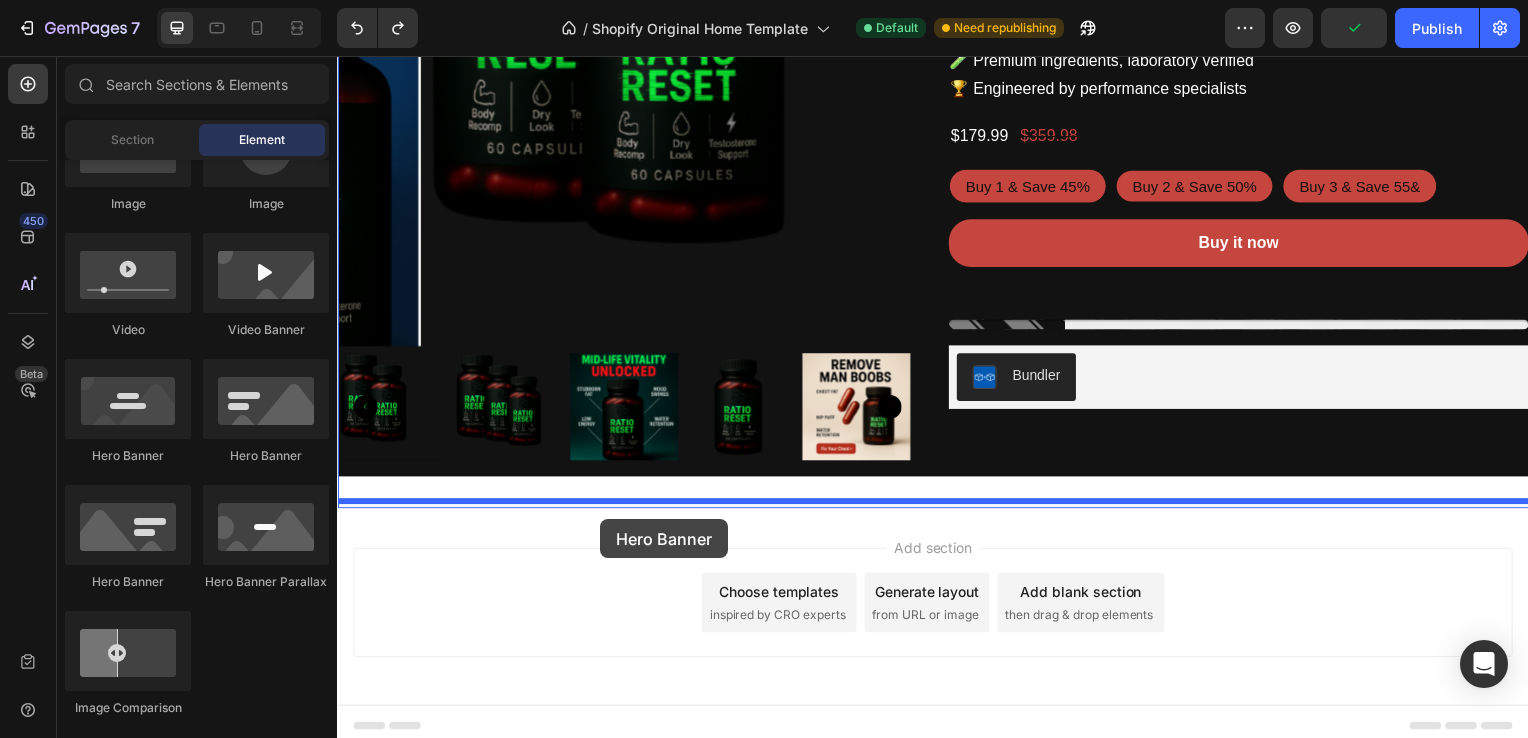 drag, startPoint x: 453, startPoint y: 450, endPoint x: 602, endPoint y: 523, distance: 165.92166 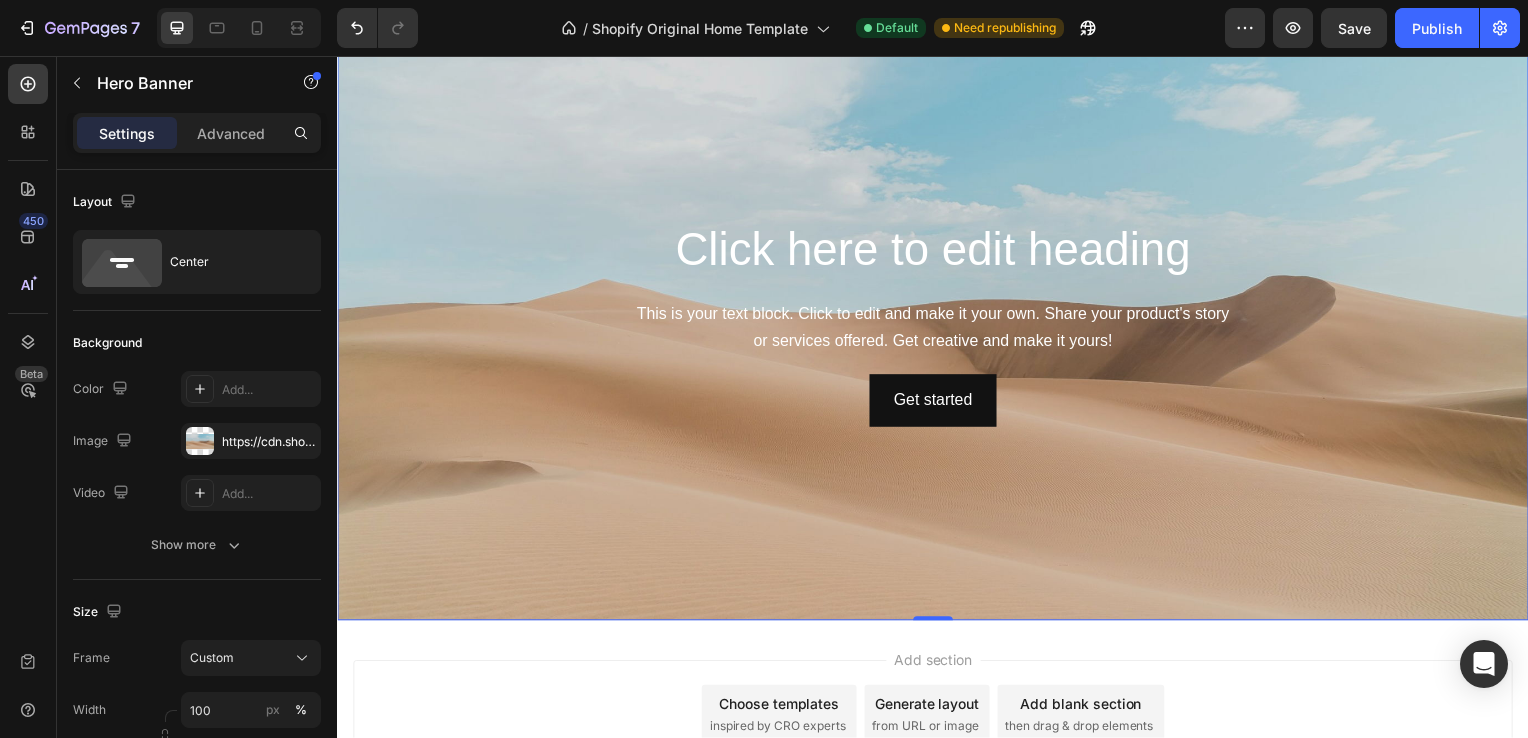 scroll, scrollTop: 970, scrollLeft: 0, axis: vertical 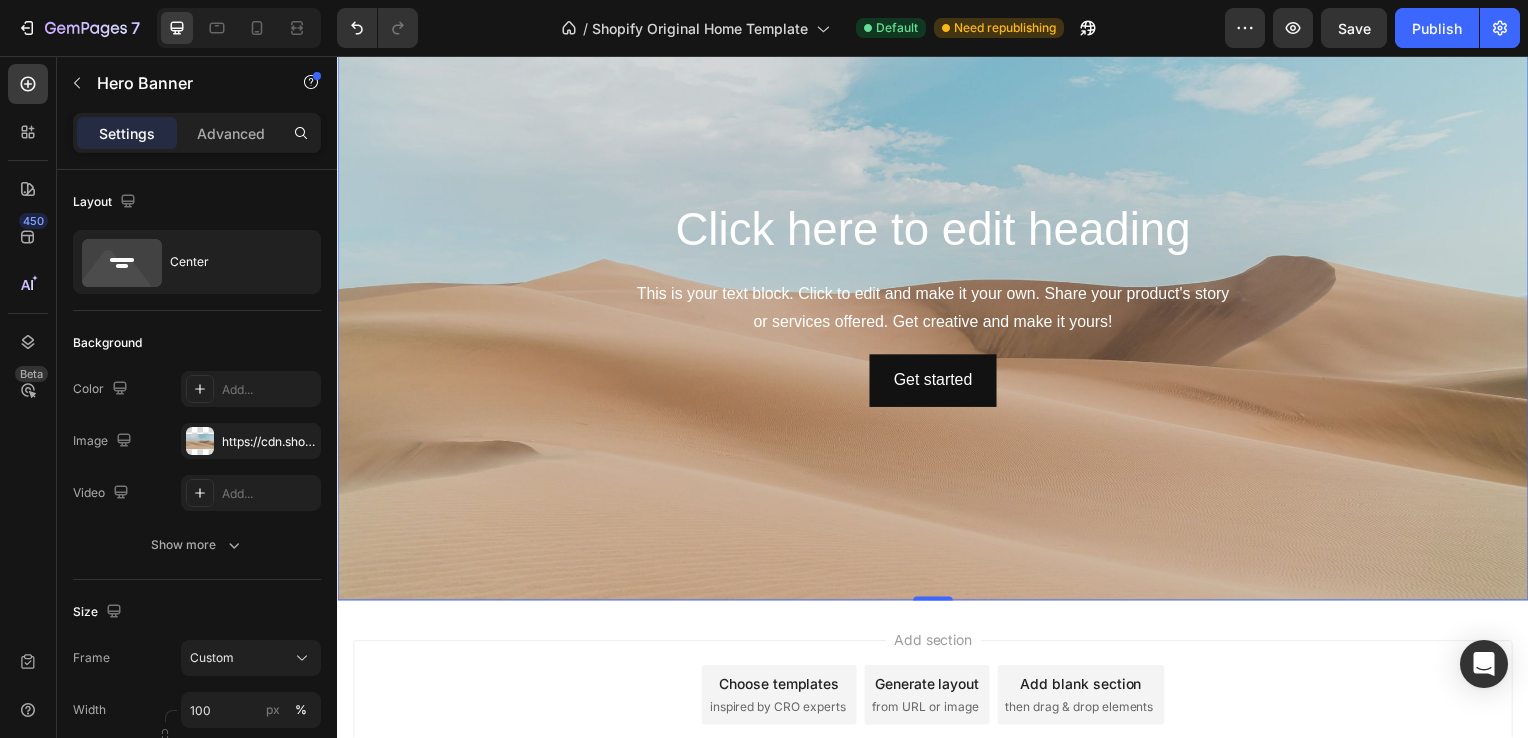 click at bounding box center [937, 305] 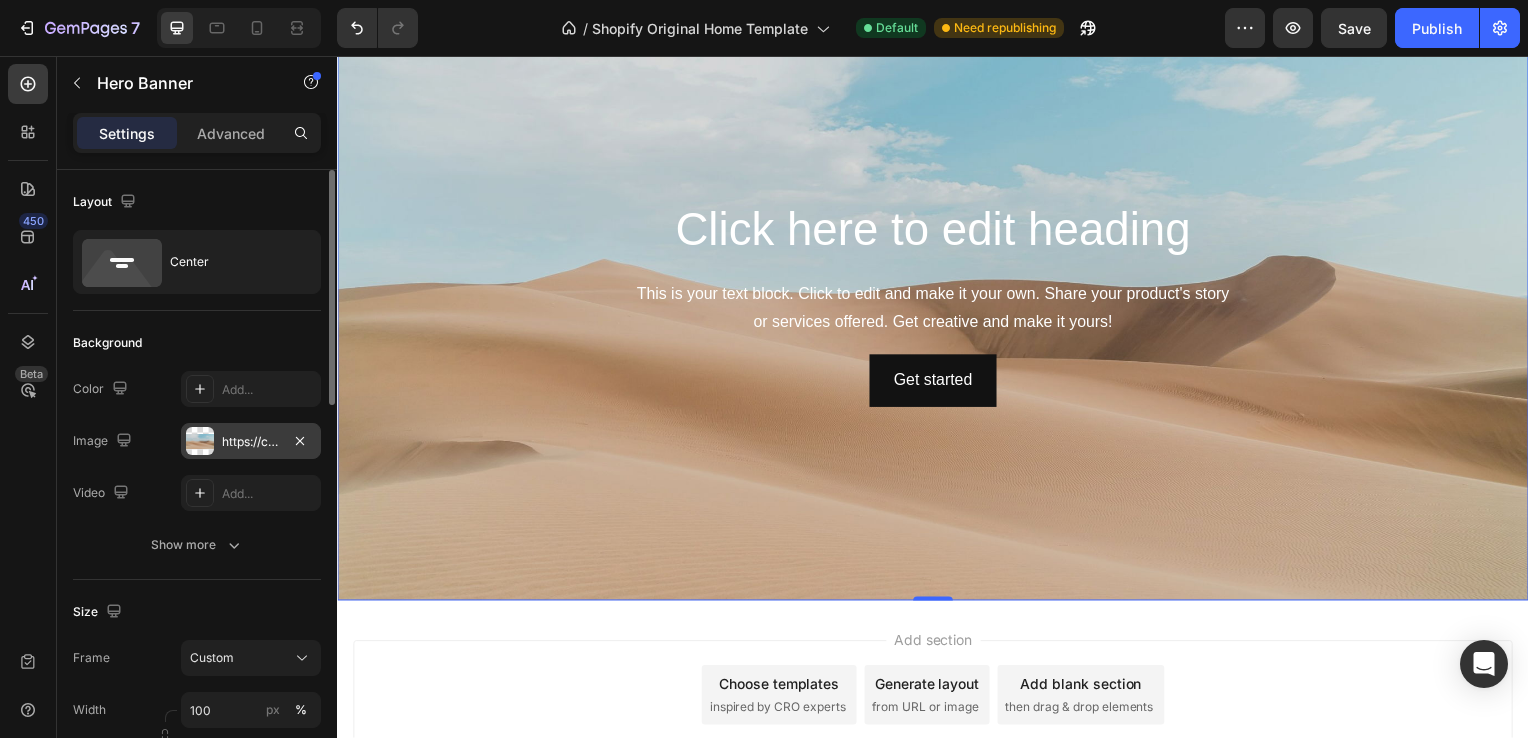 click at bounding box center [200, 441] 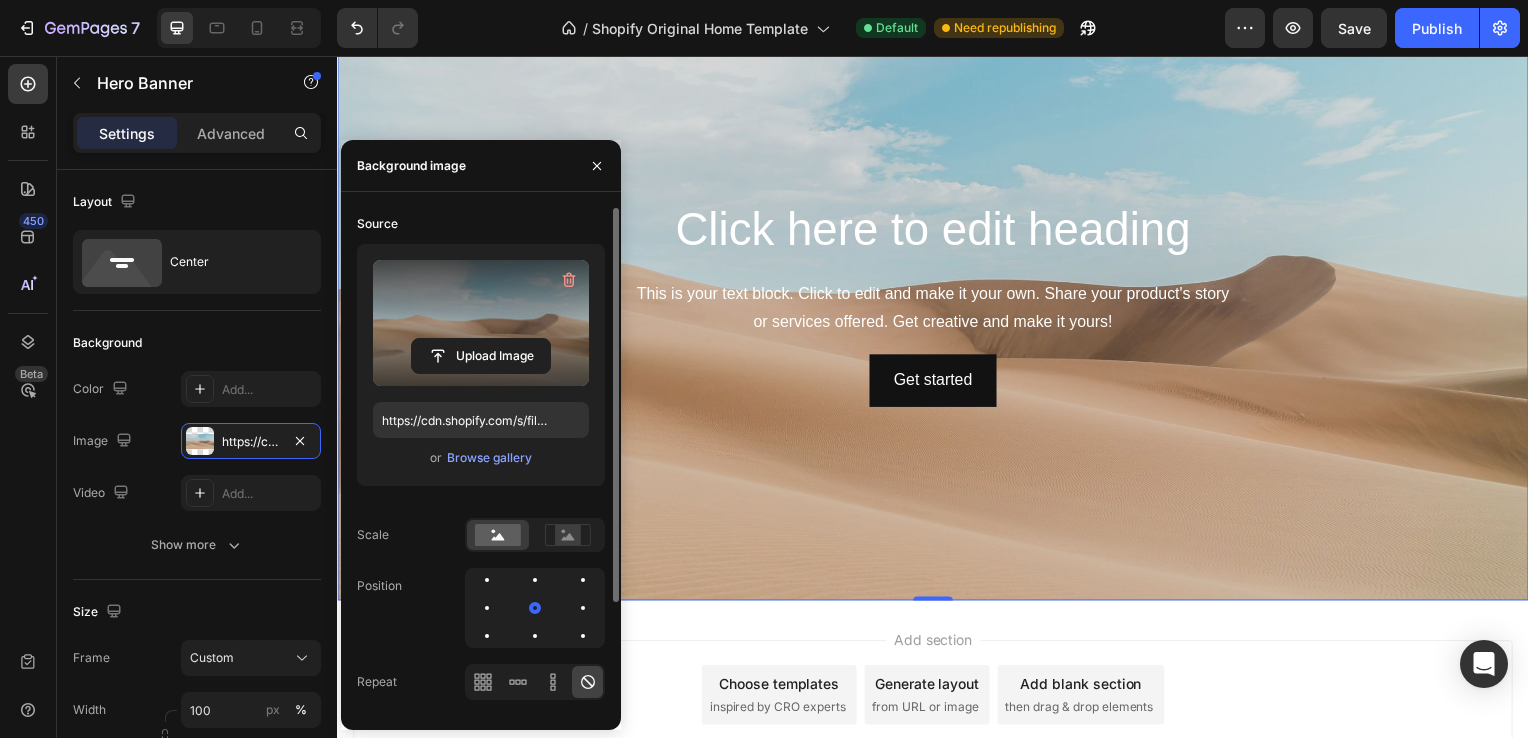 click at bounding box center (481, 323) 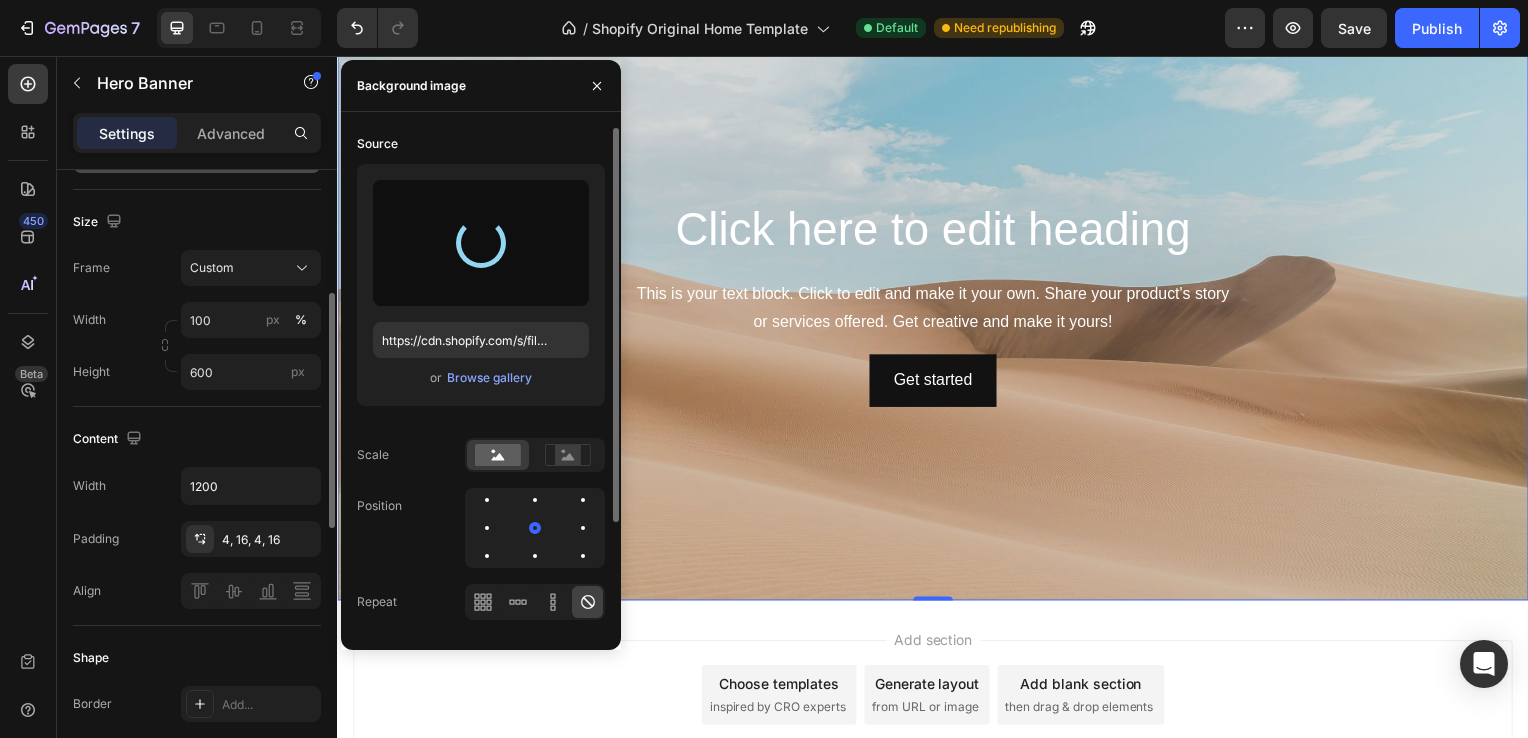 type on "https://cdn.shopify.com/s/files/1/0669/0688/2136/files/gempages_578337480793653776-0b83b35b-fe70-44f7-8720-8196446ca9f5.png" 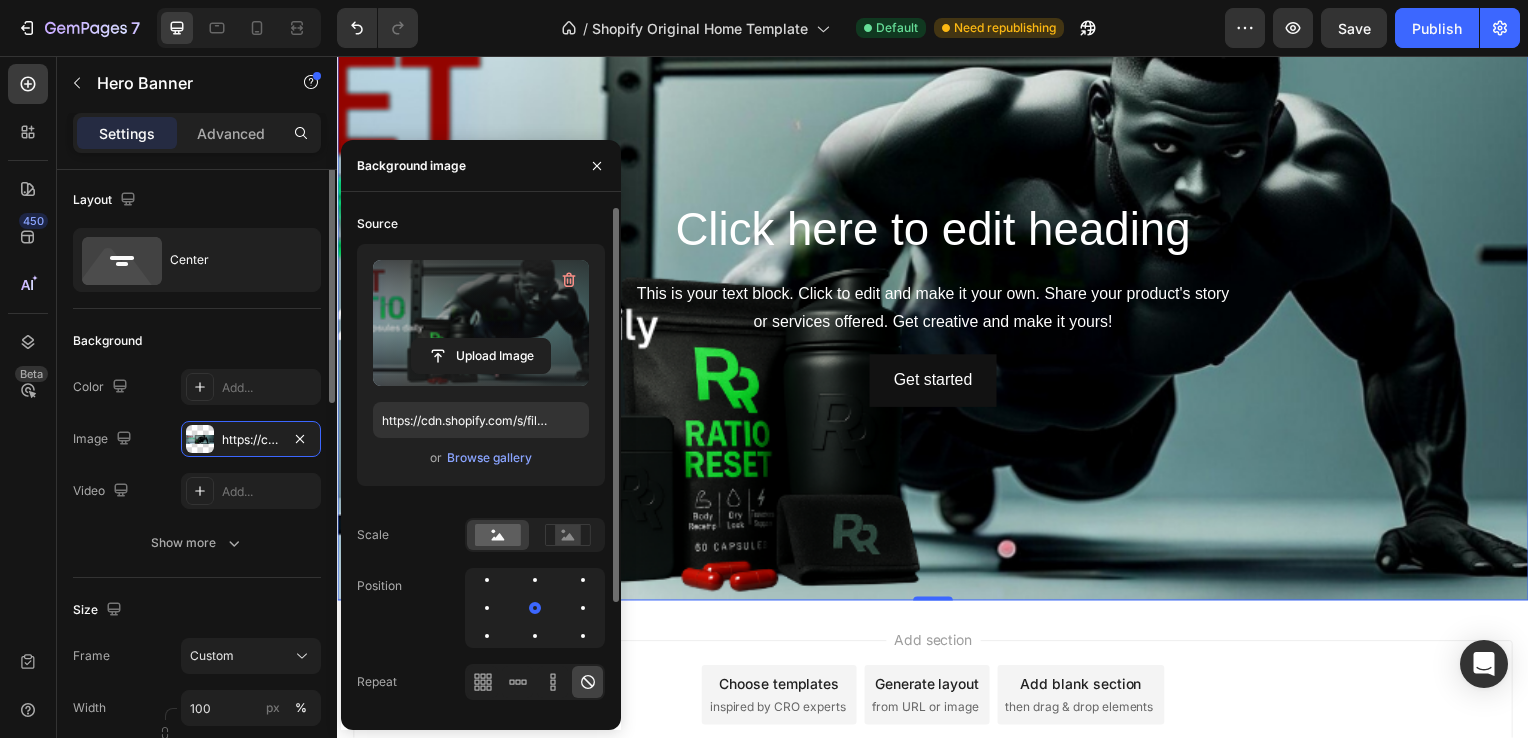 scroll, scrollTop: 0, scrollLeft: 0, axis: both 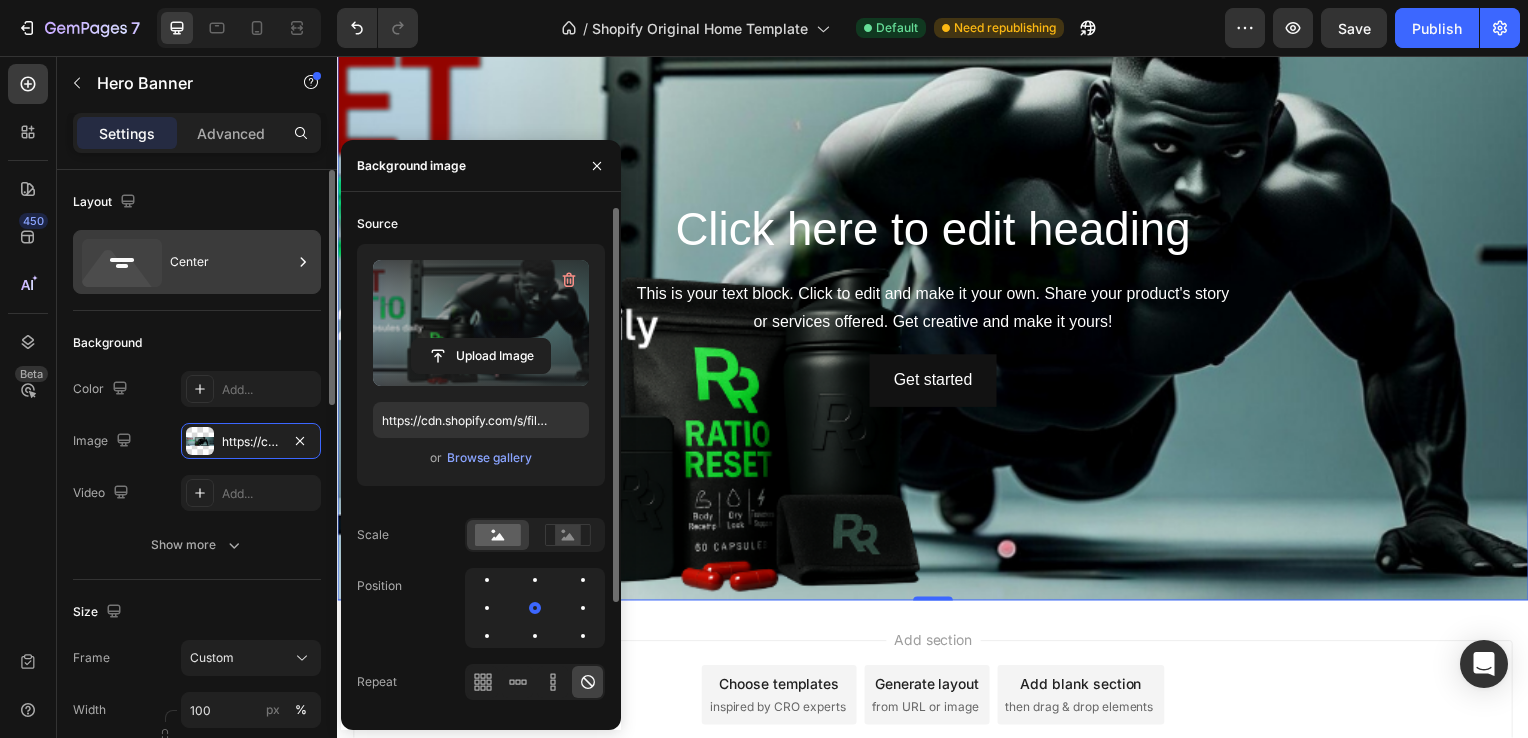 click on "Center" at bounding box center (231, 262) 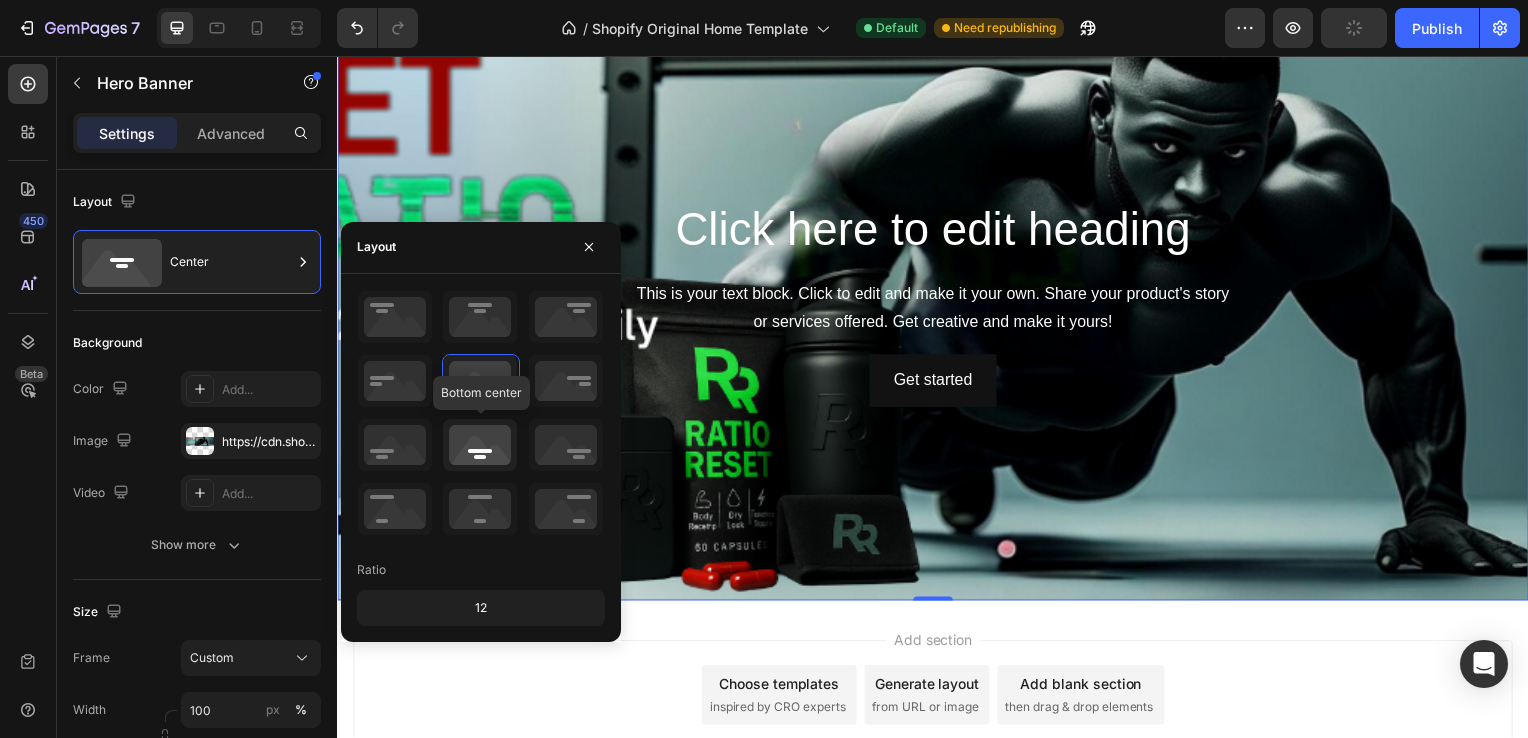 click 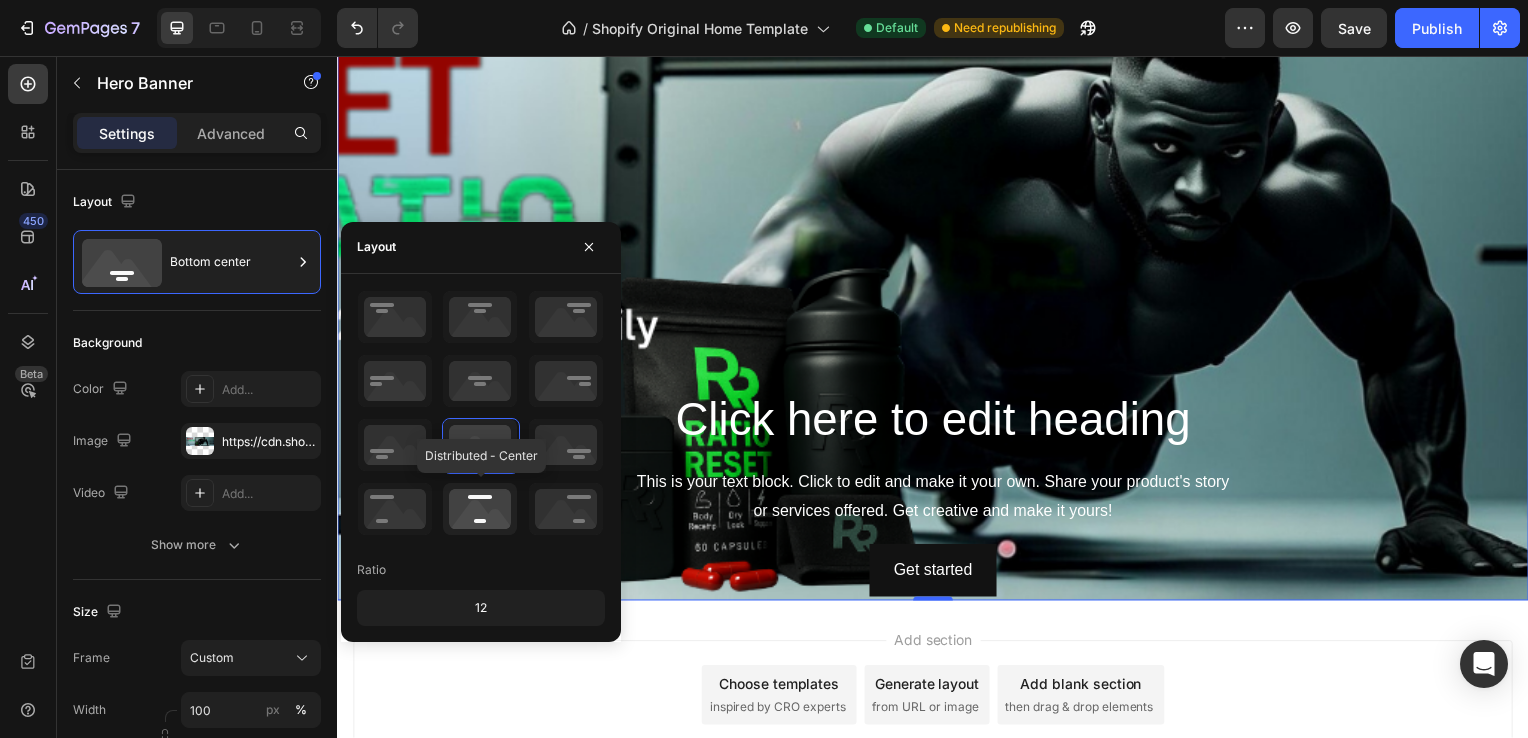 click 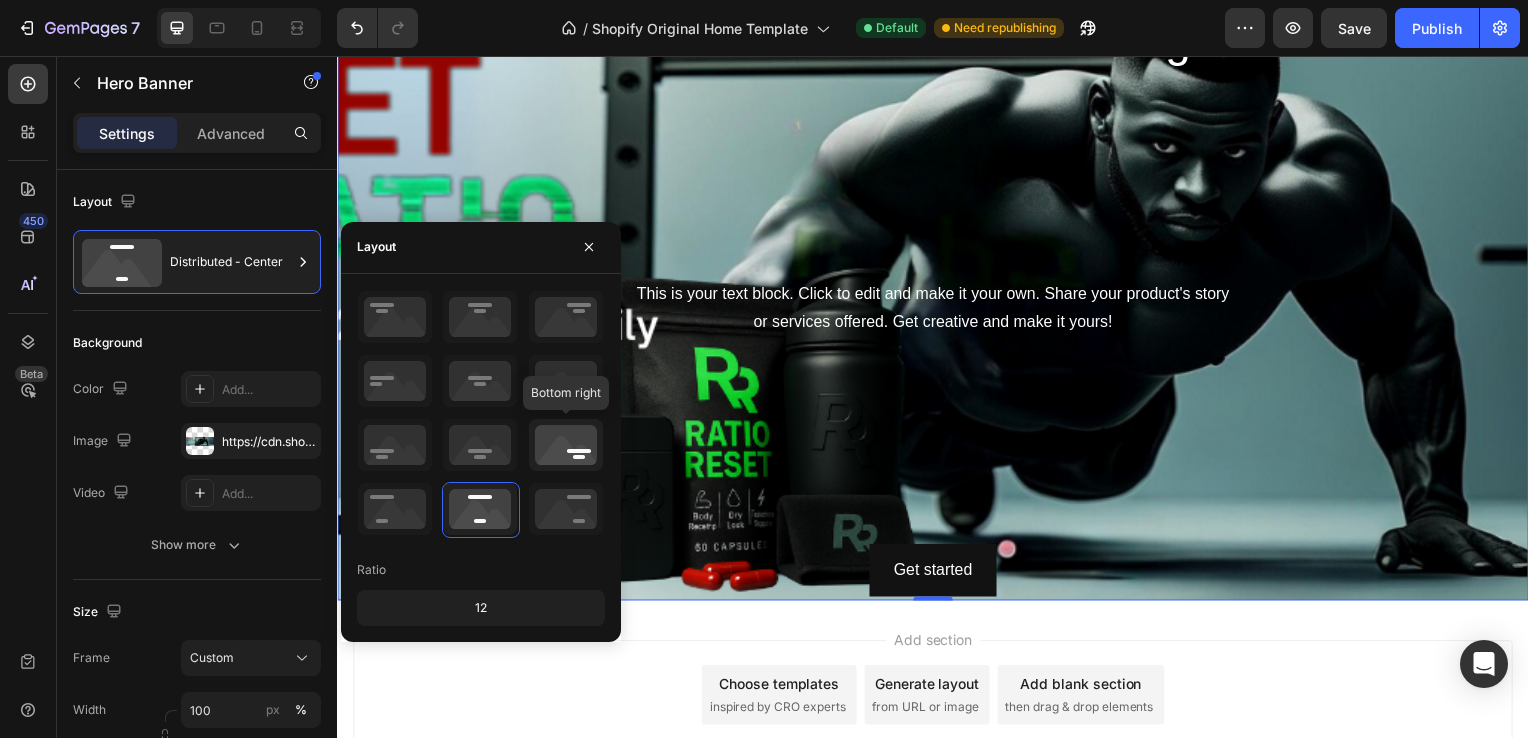 click 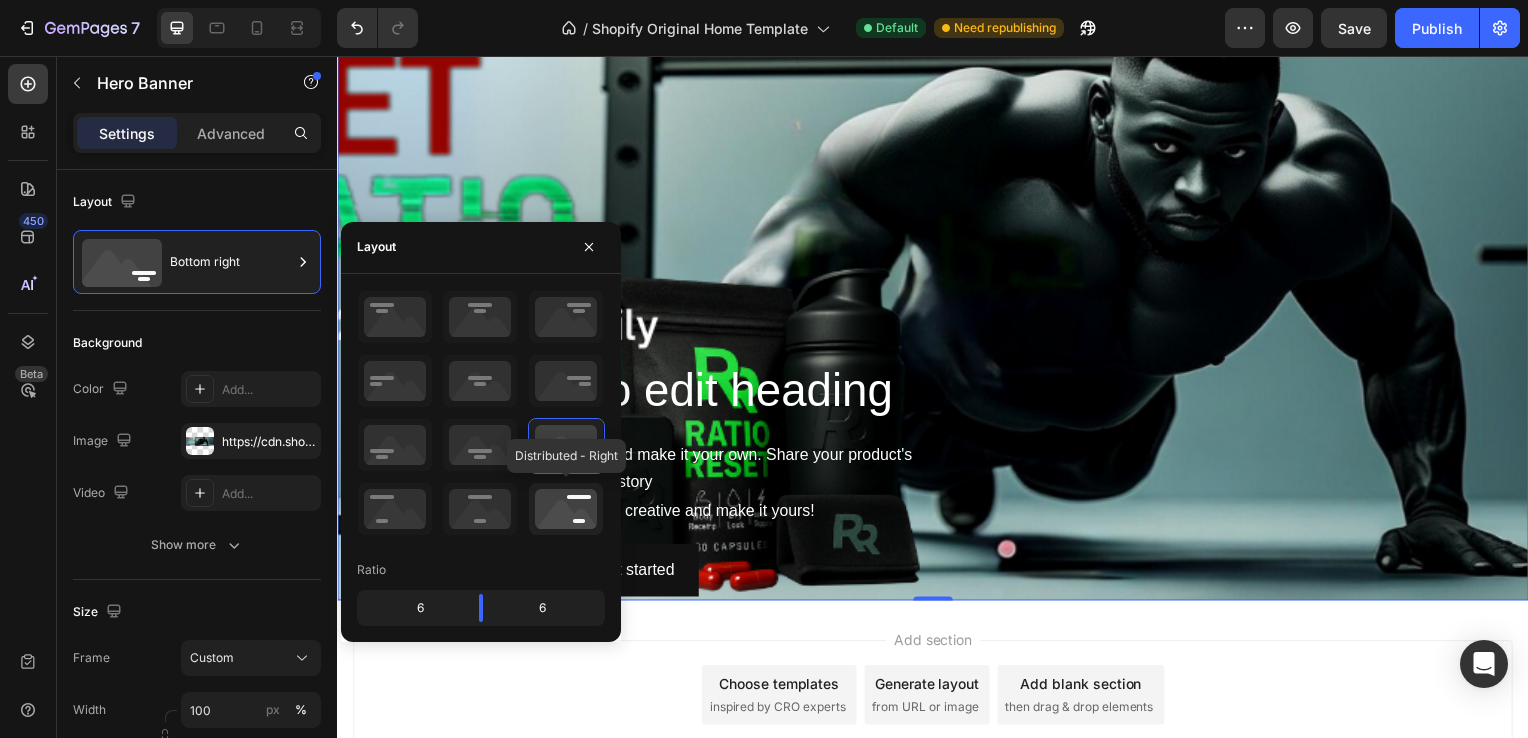 click 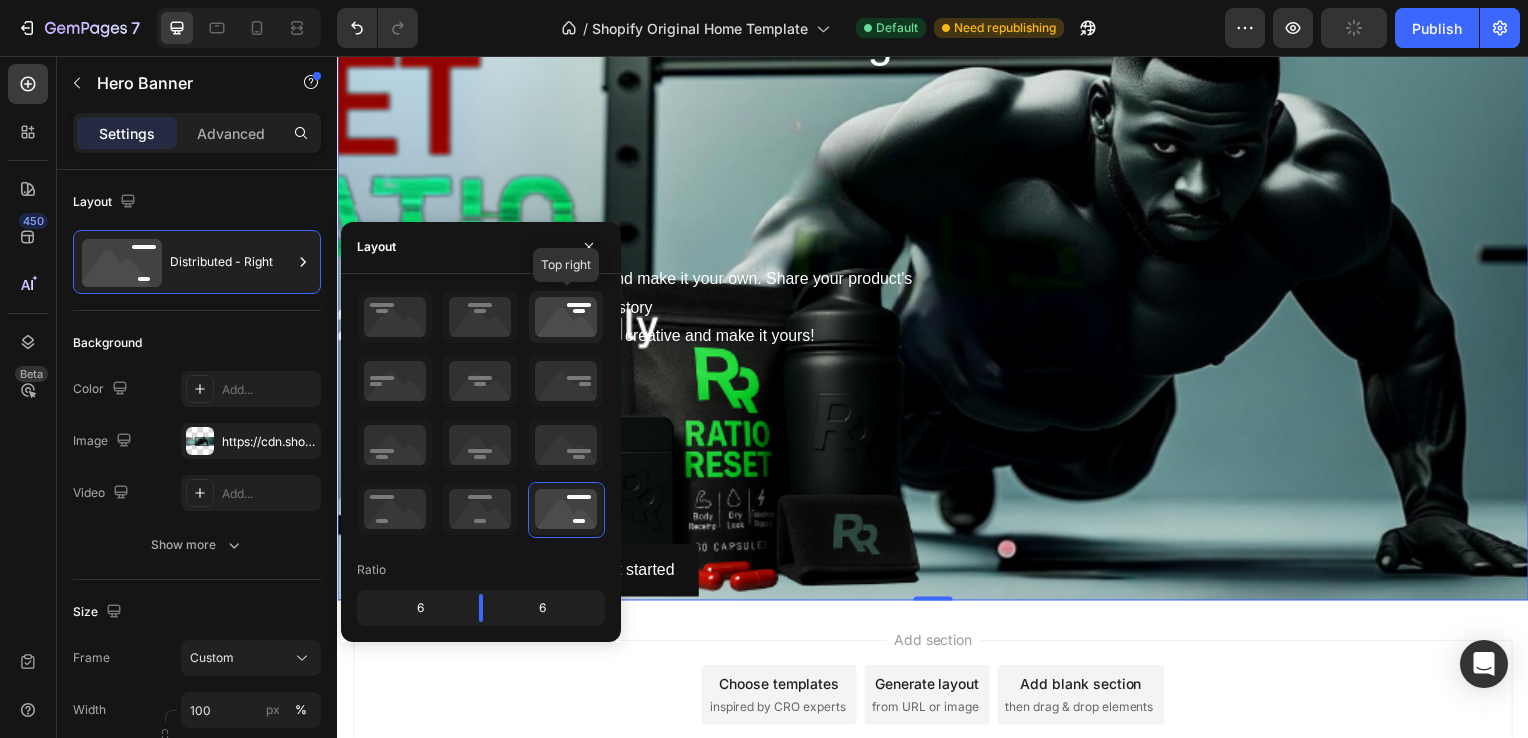 click 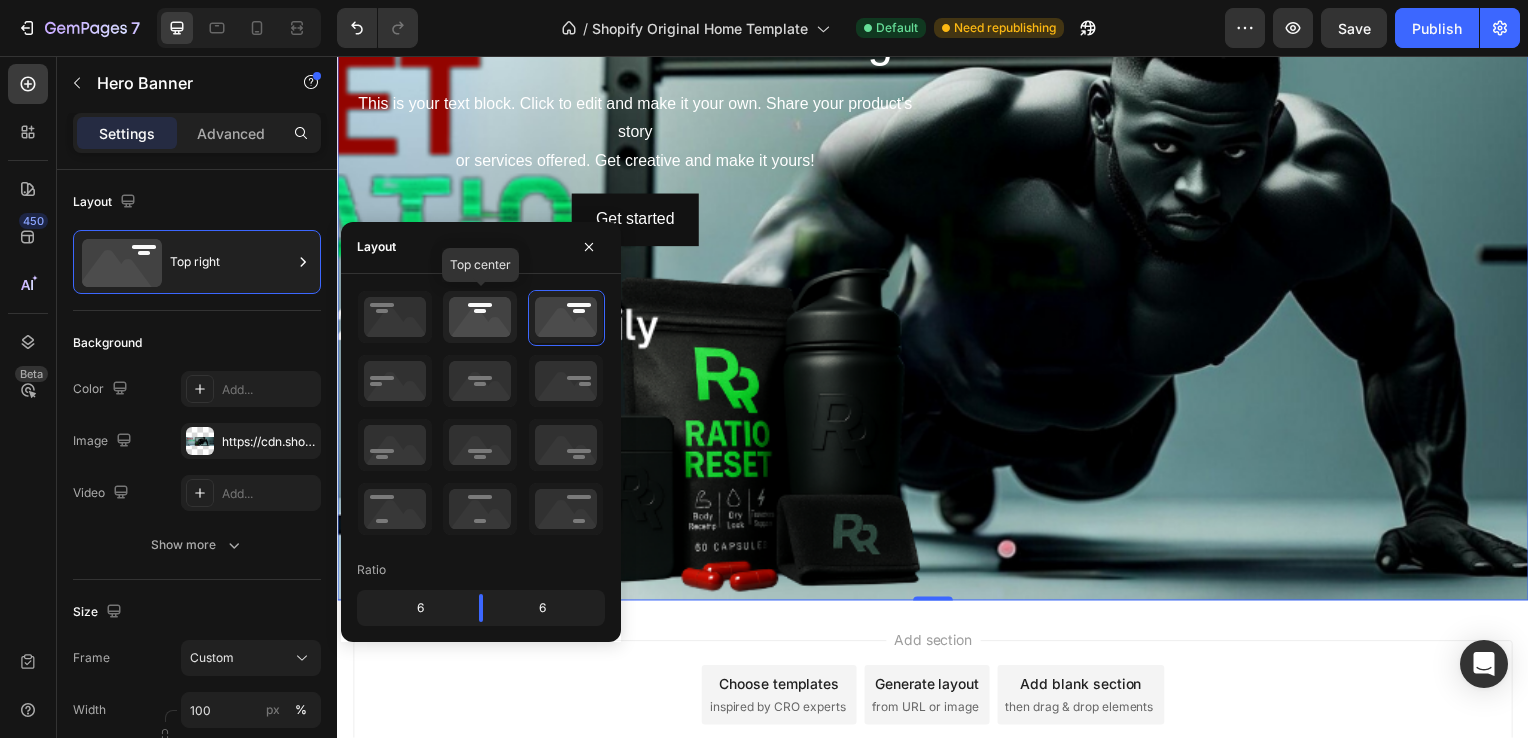 click 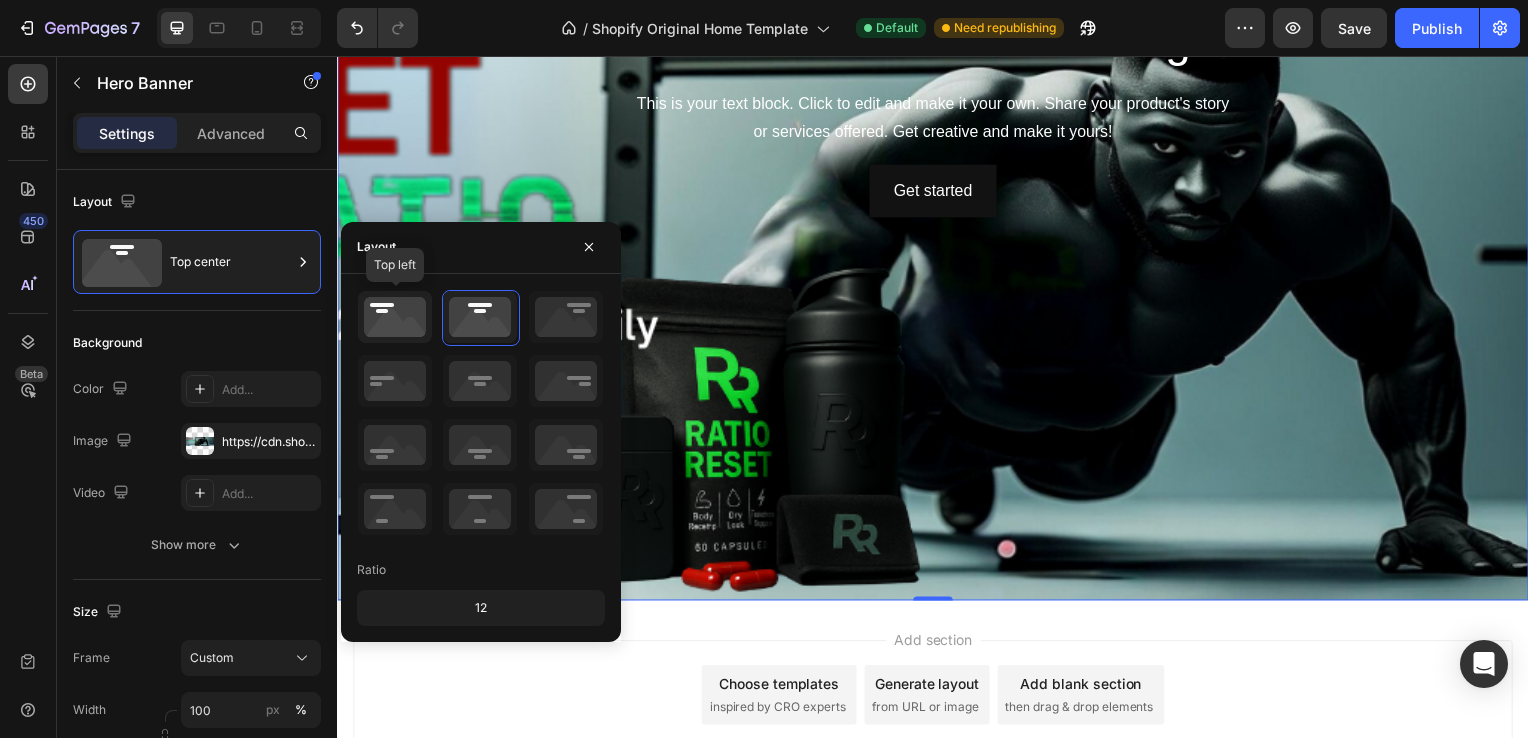 click 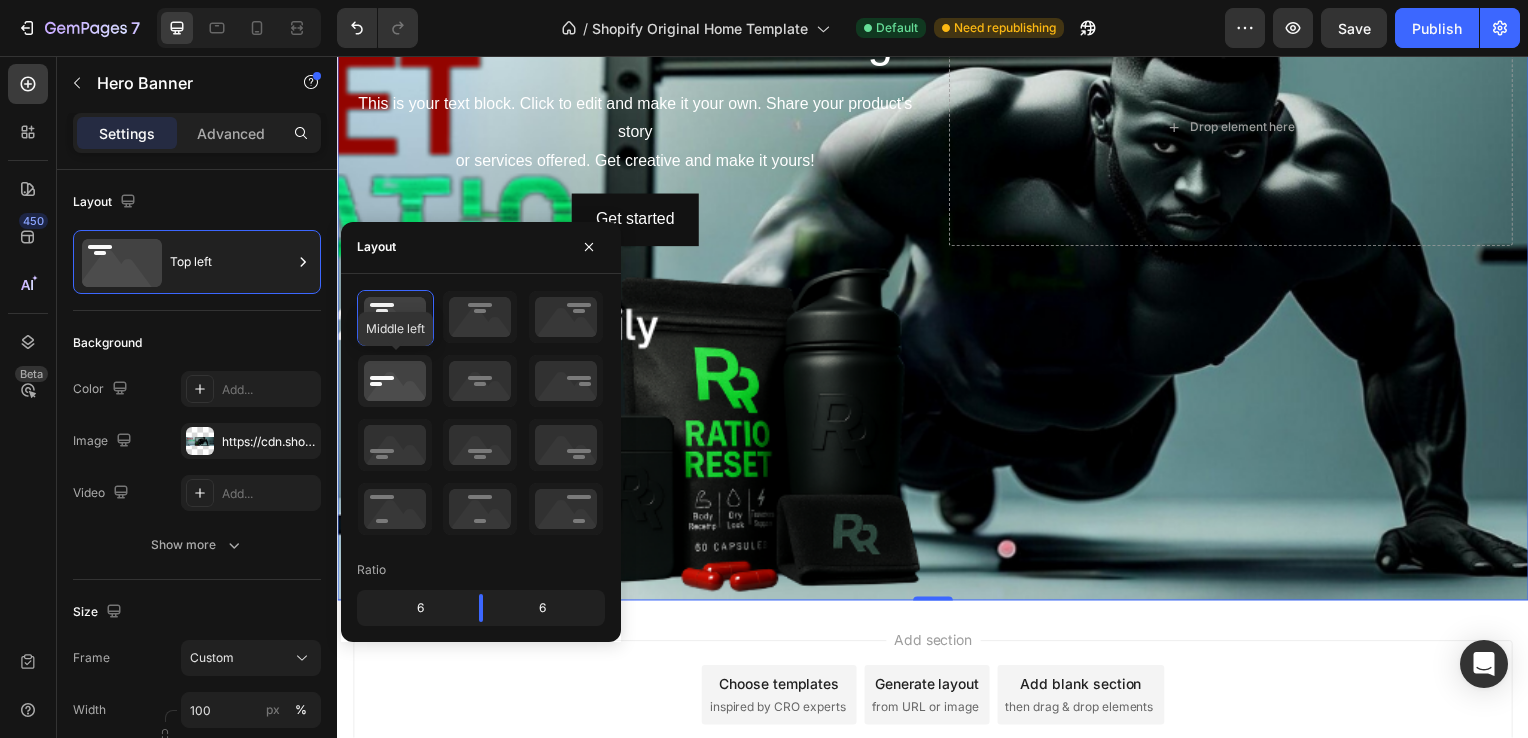 click 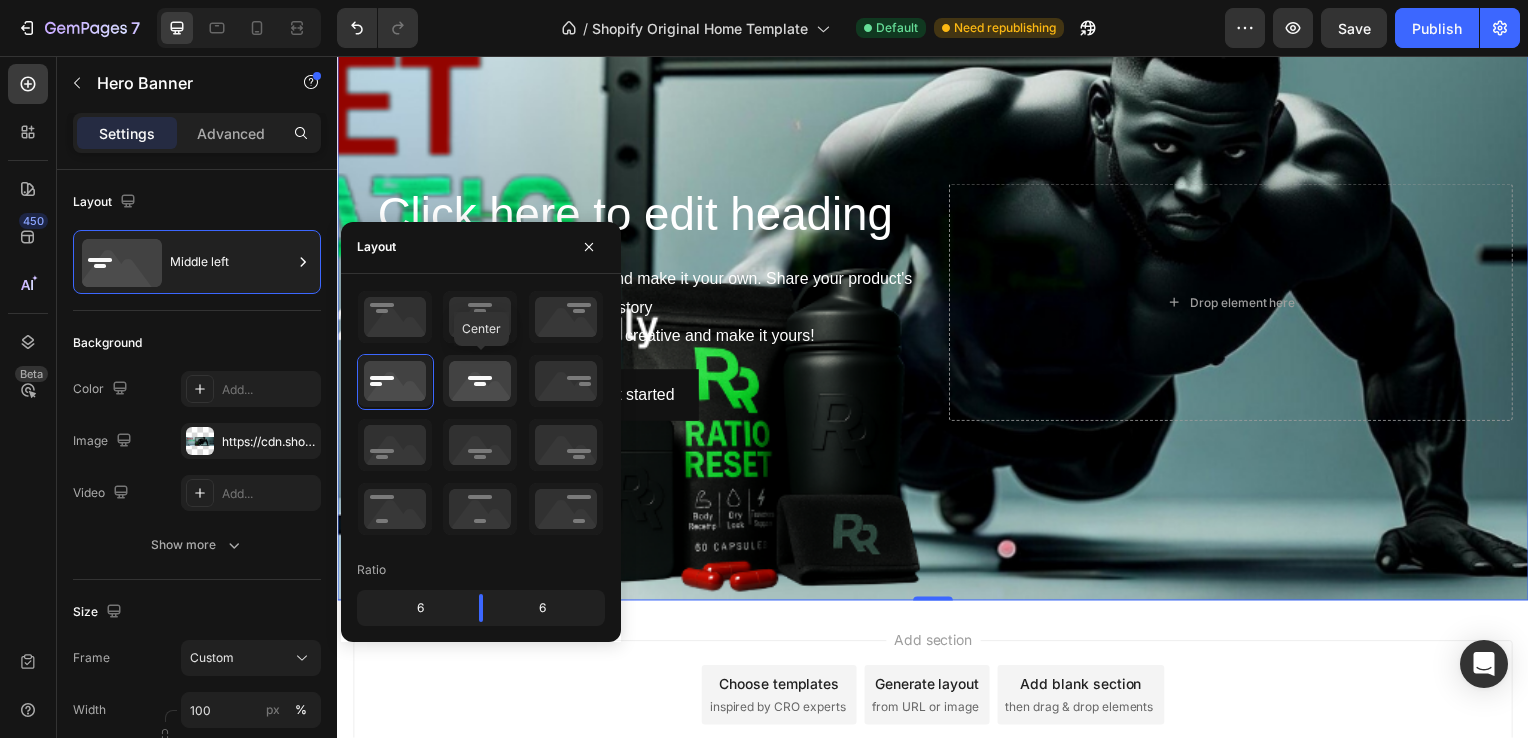 click 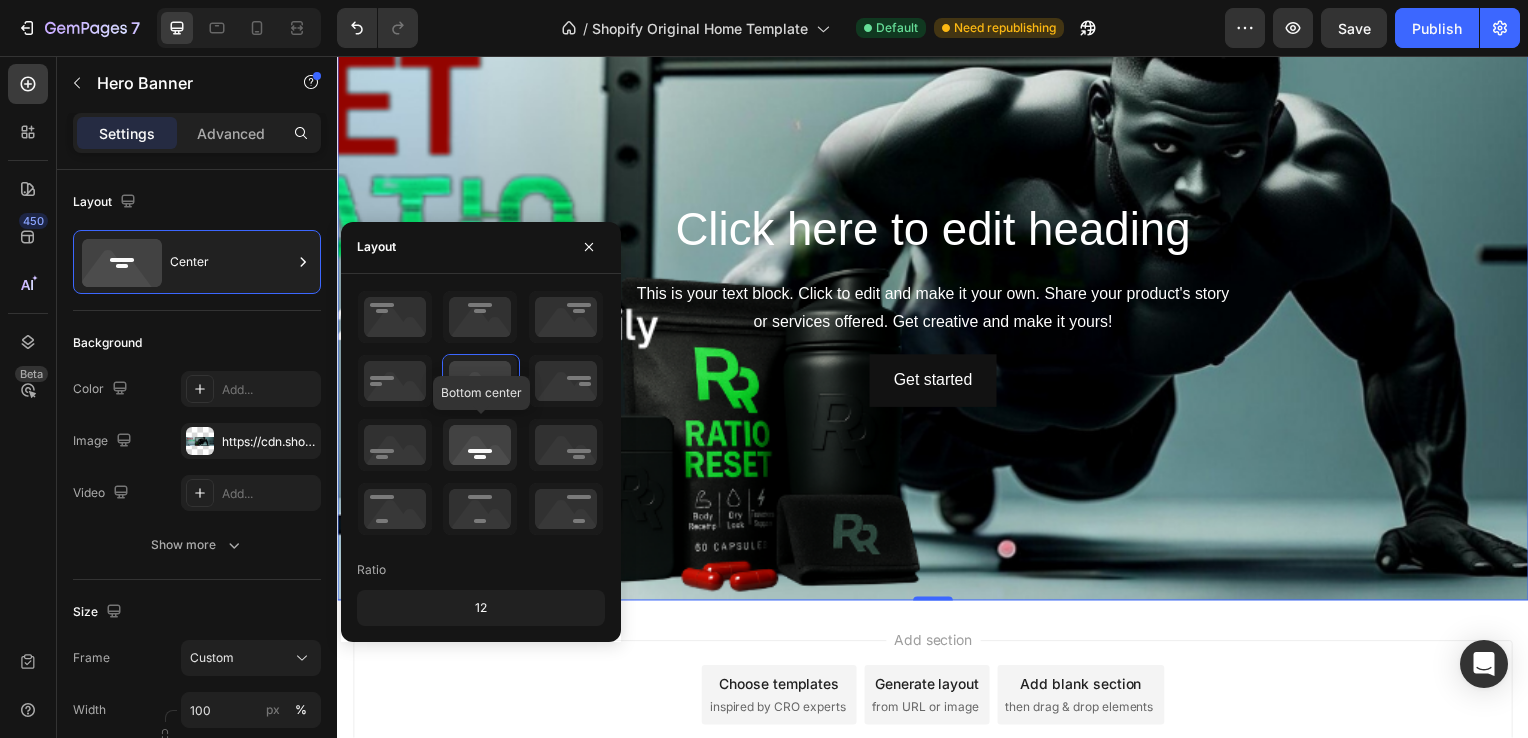 click 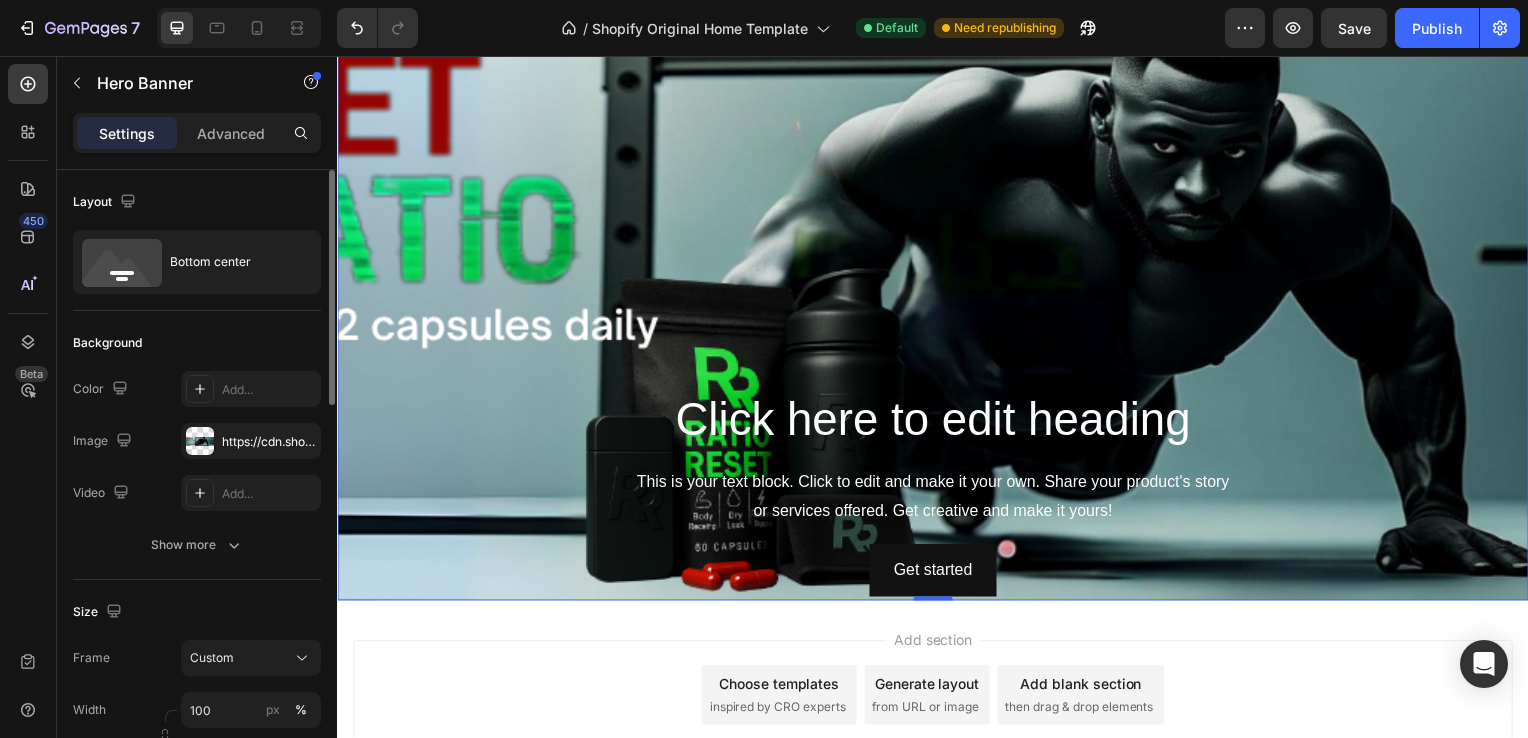 click on "Background The changes might be hidden by  the video. Color Add... Image https://cdn.shopify.com/s/files/1/0669/0688/2136/files/gempages_578337480793653776-0b83b35b-fe70-44f7-8720-8196446ca9f5.png Video Add... Show more" 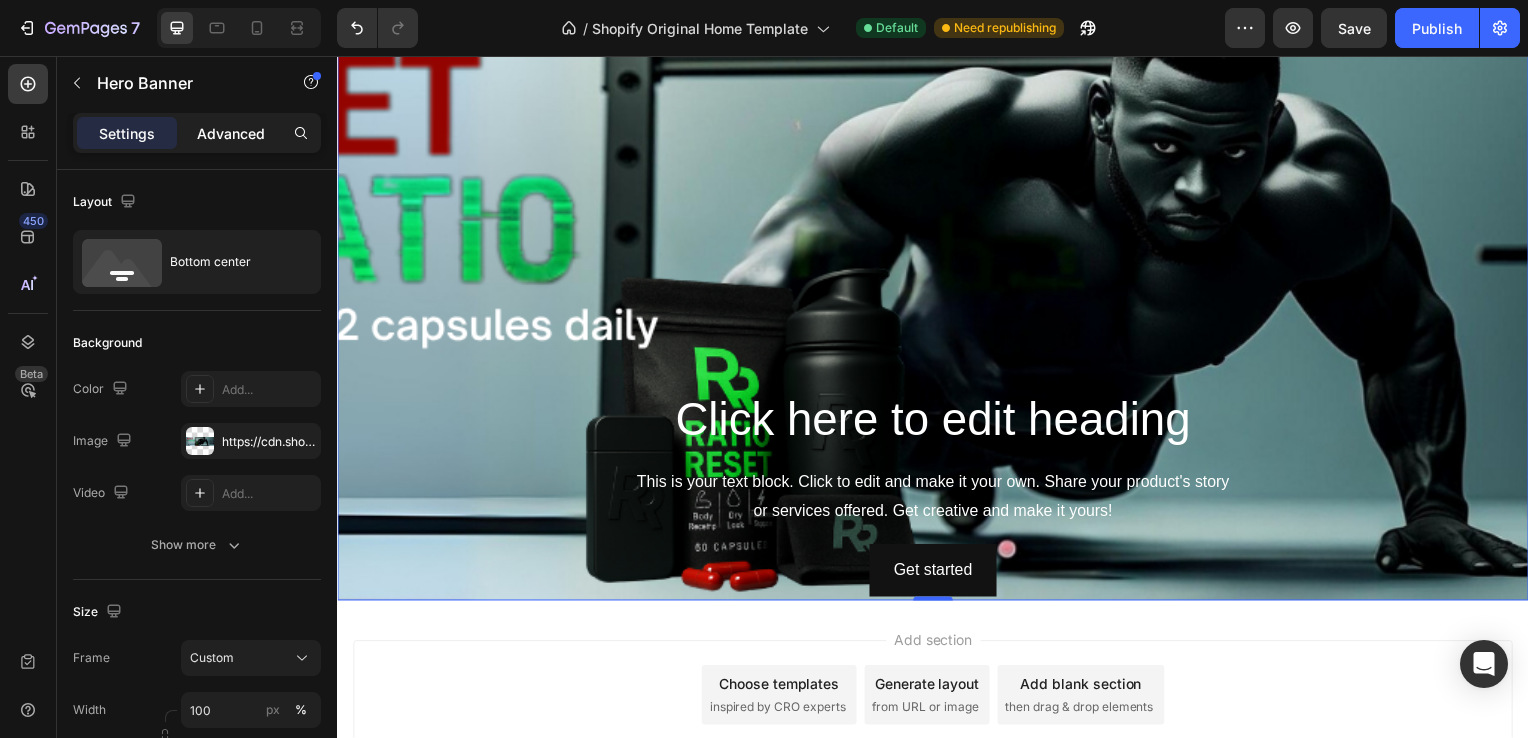 click on "Advanced" at bounding box center [231, 133] 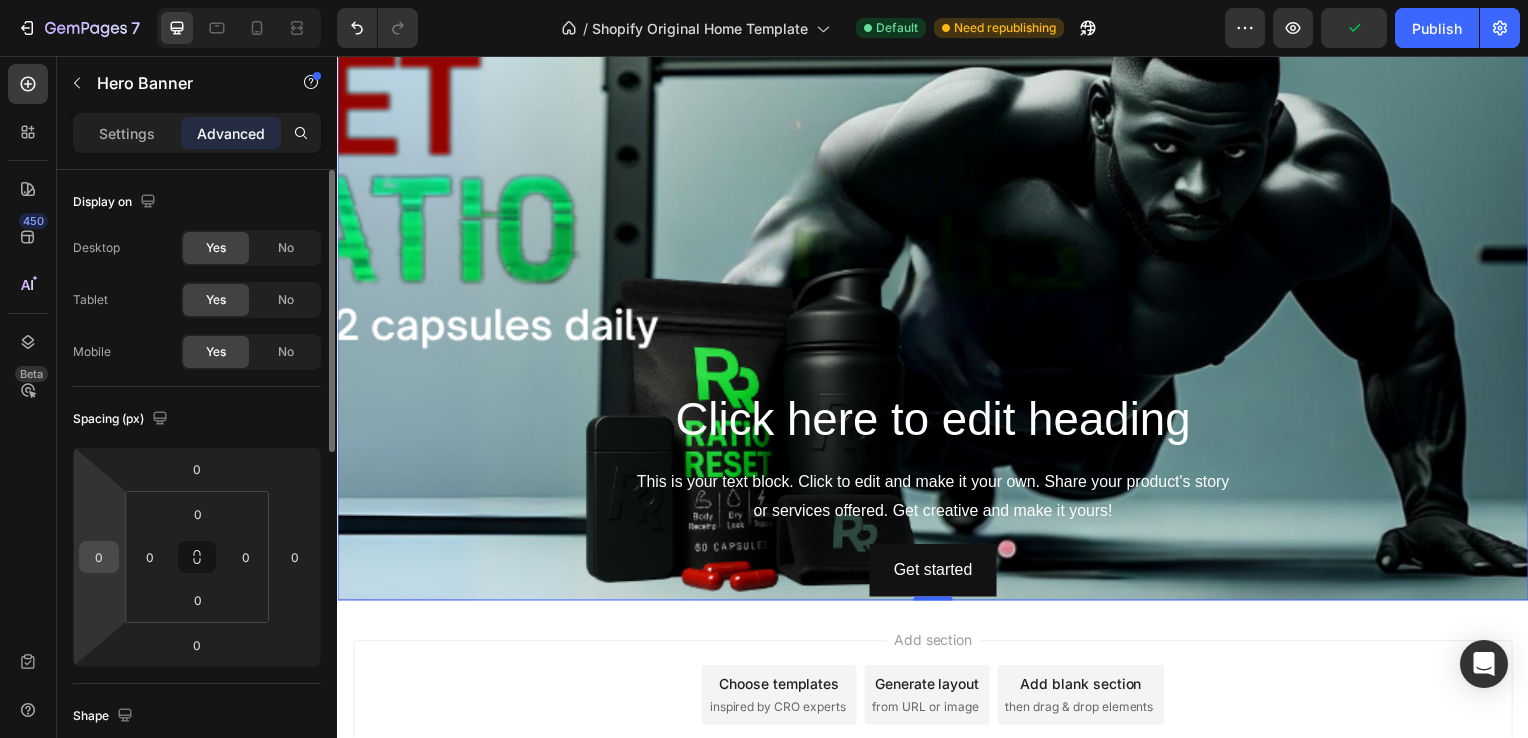 click on "0" at bounding box center [99, 557] 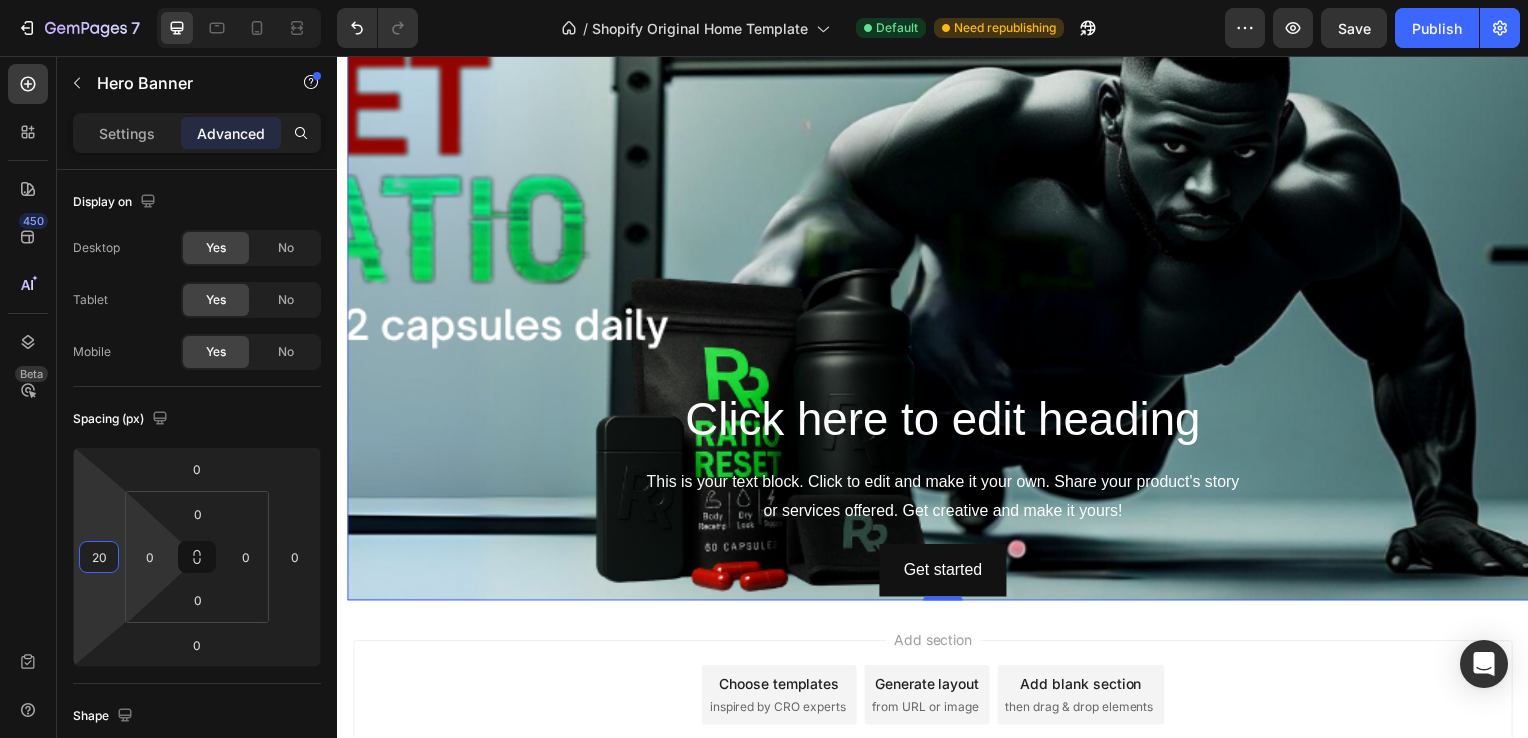 type on "2" 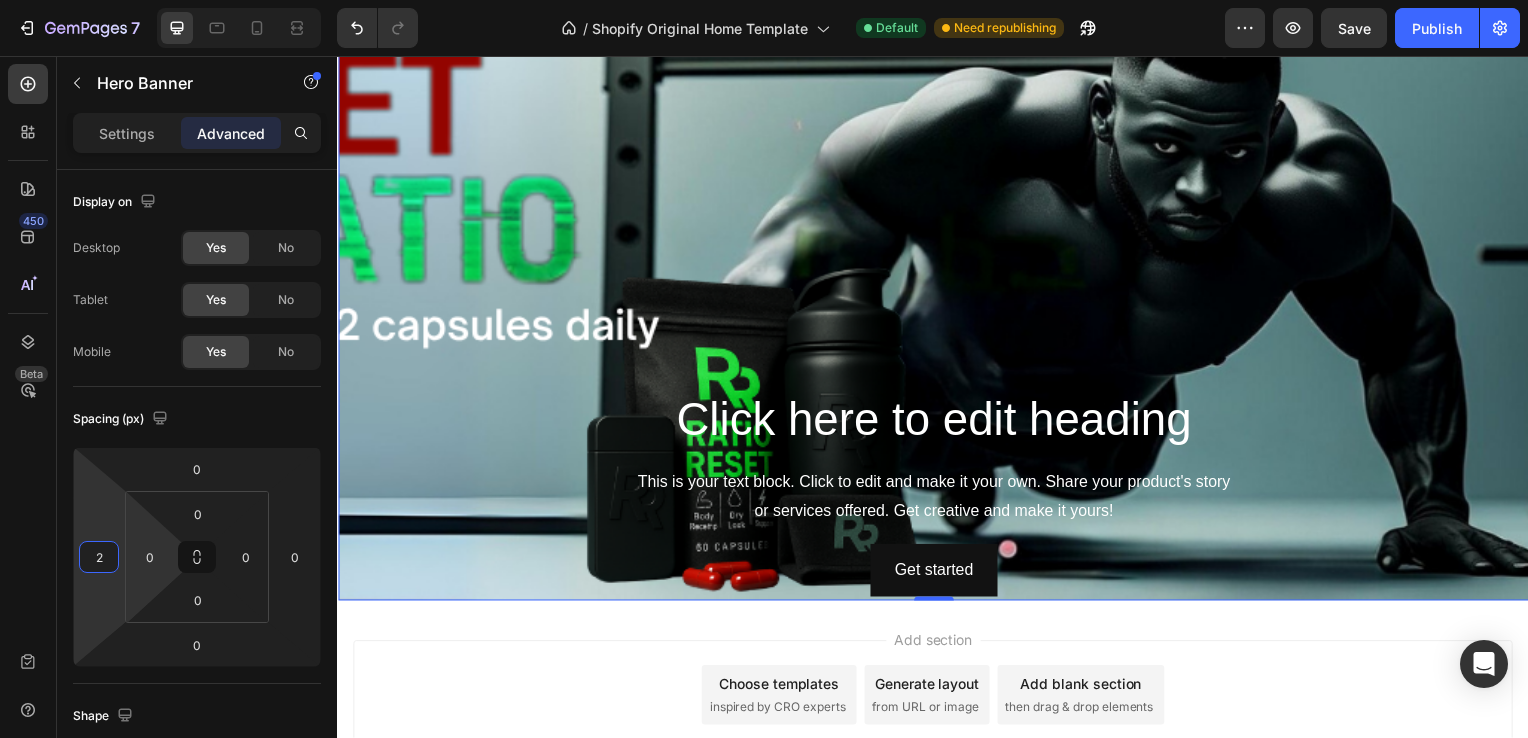 type 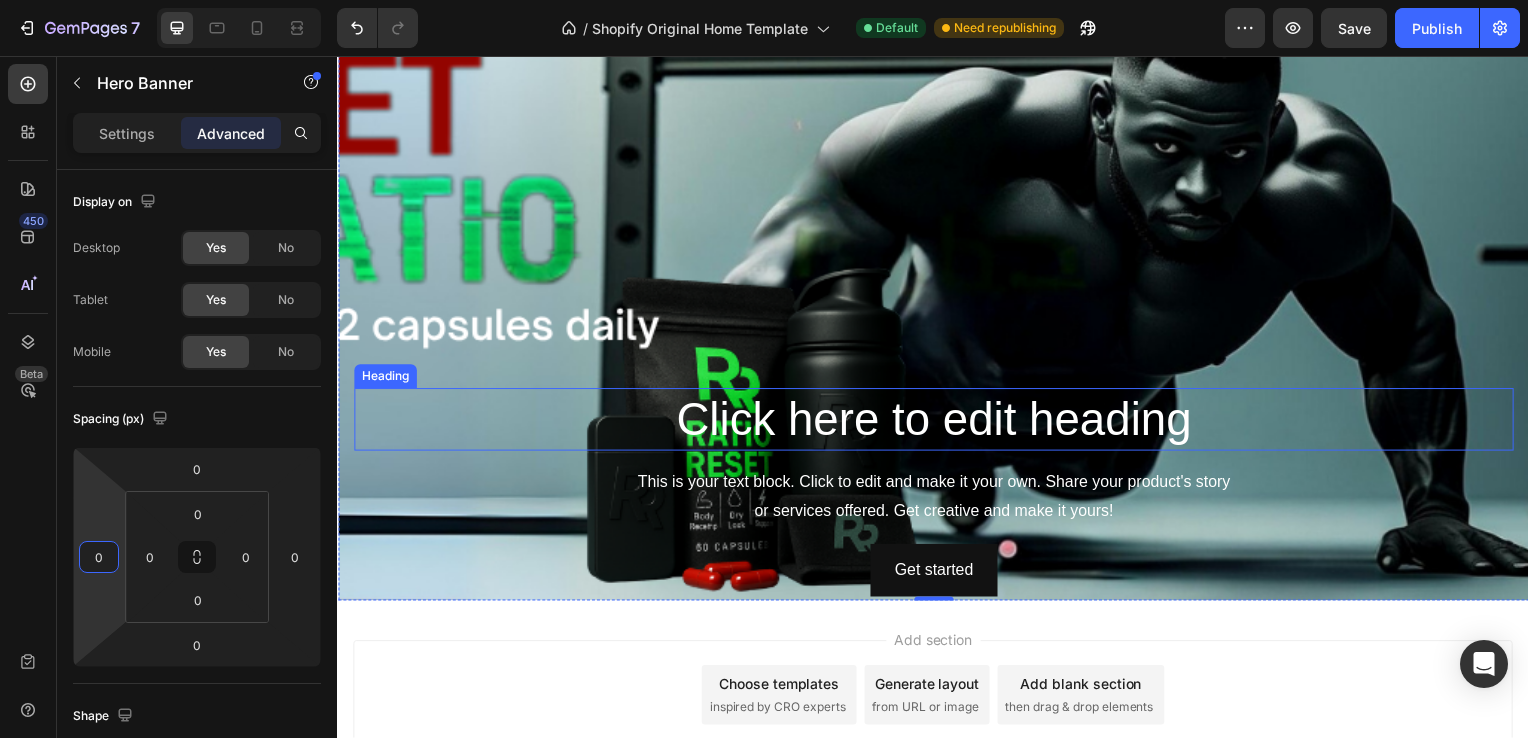 click on "Click here to edit heading" at bounding box center (938, 423) 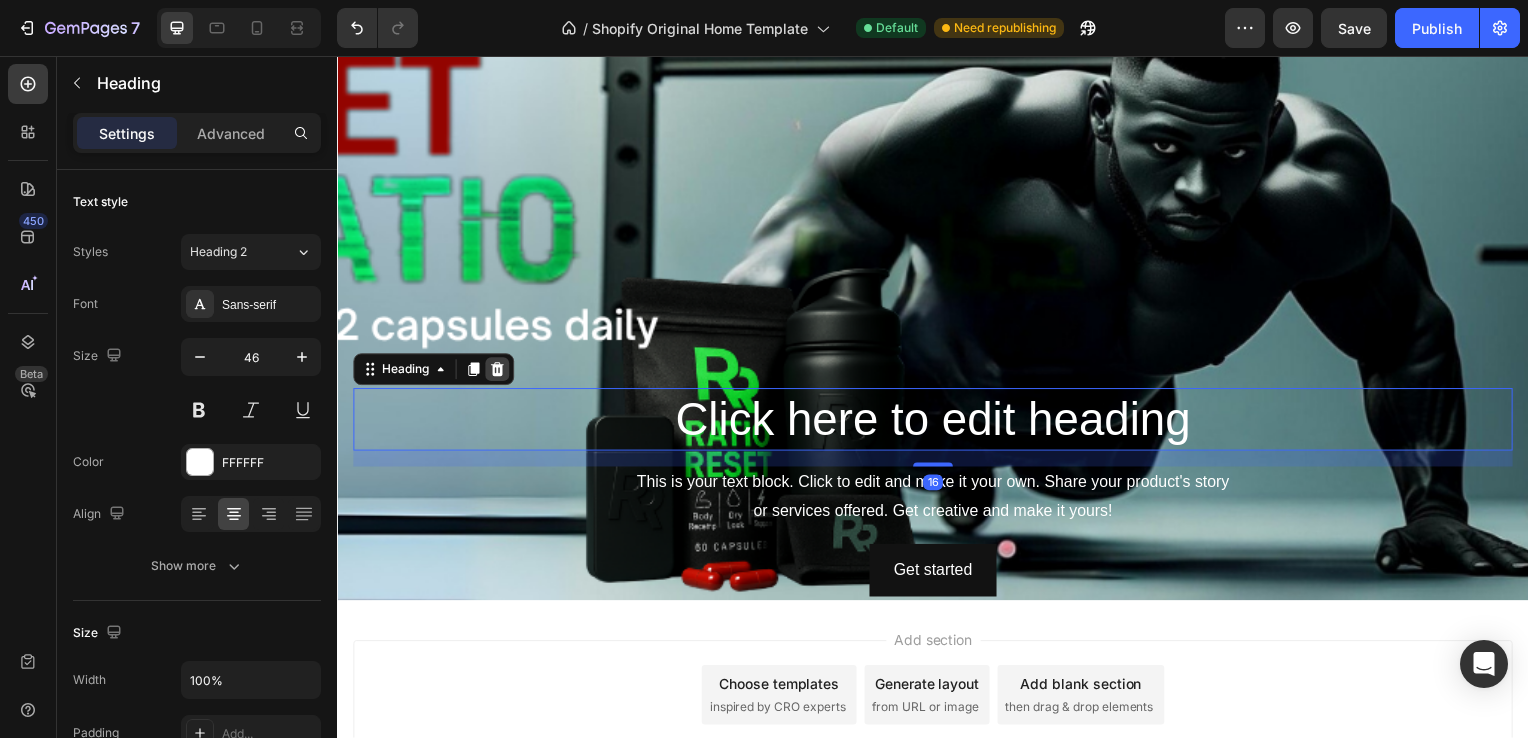 click 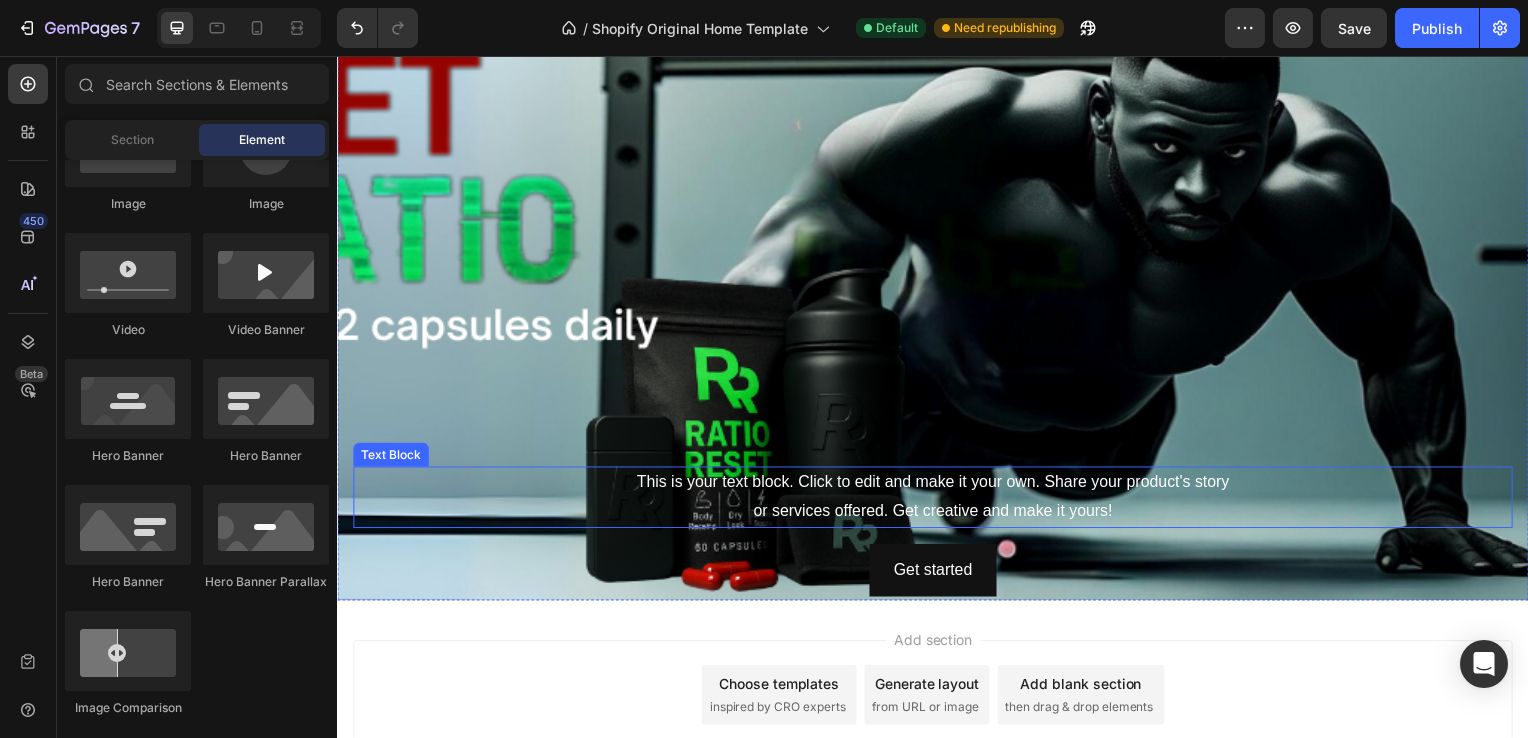 click on "This is your text block. Click to edit and make it your own. Share your product's story                   or services offered. Get creative and make it yours!" at bounding box center [937, 501] 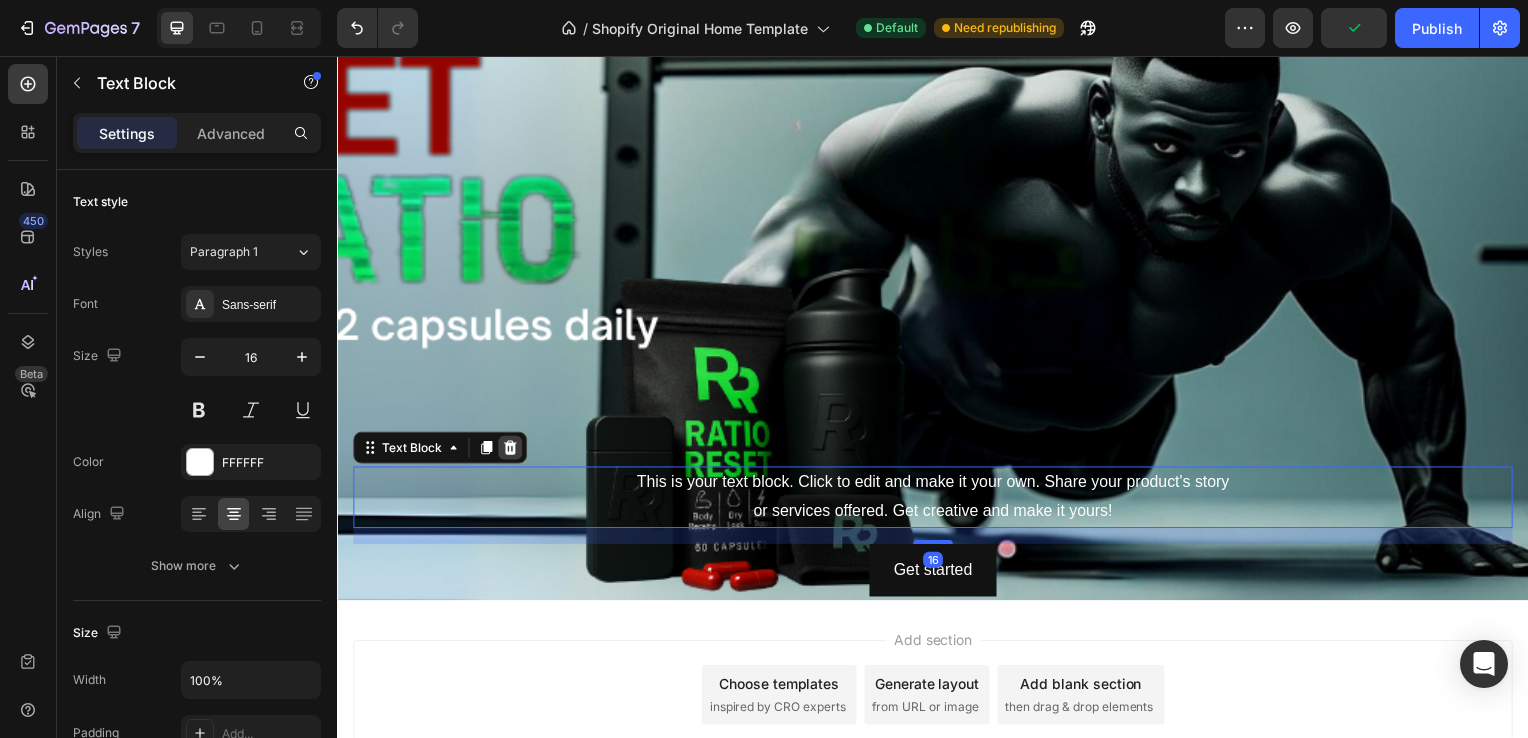 click 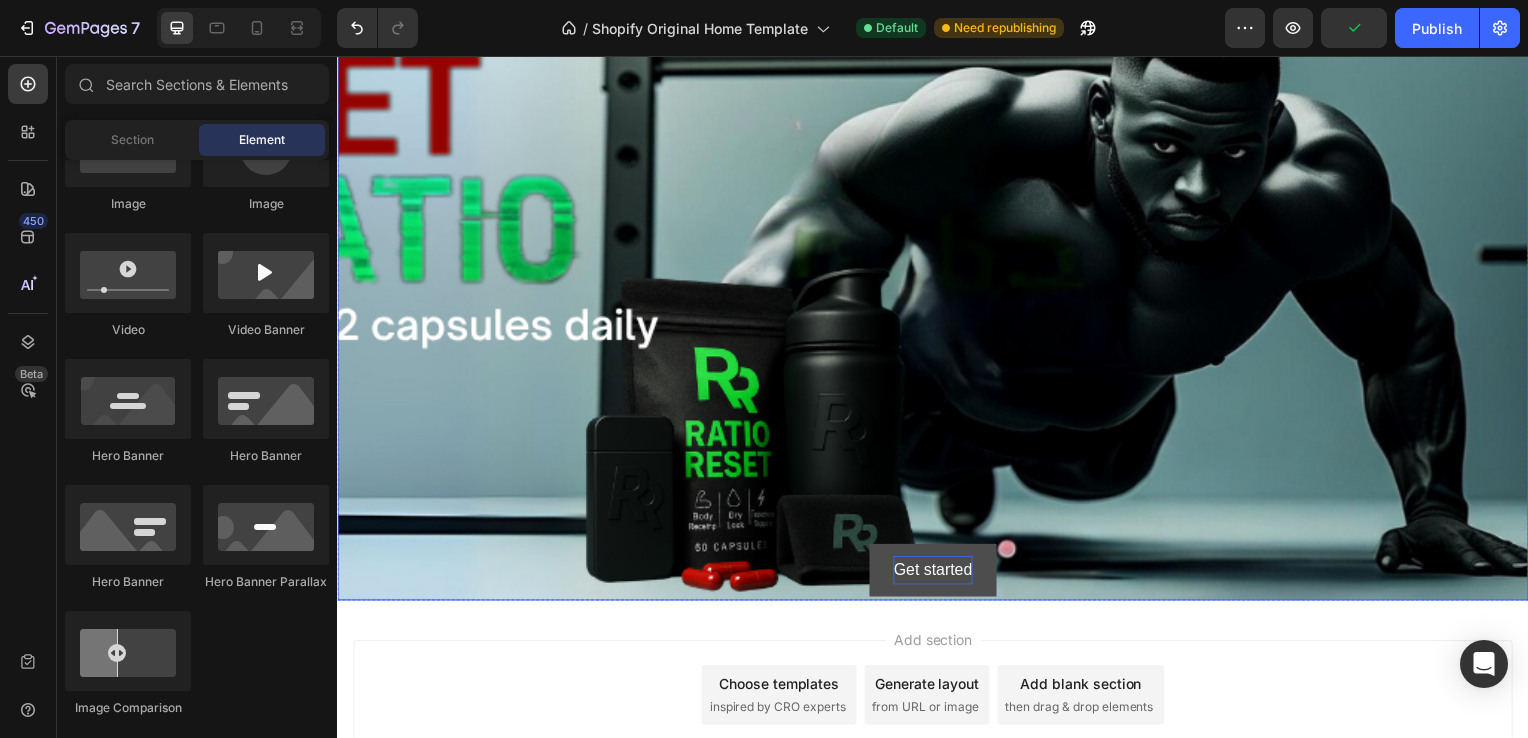 click on "Get started" at bounding box center [936, 574] 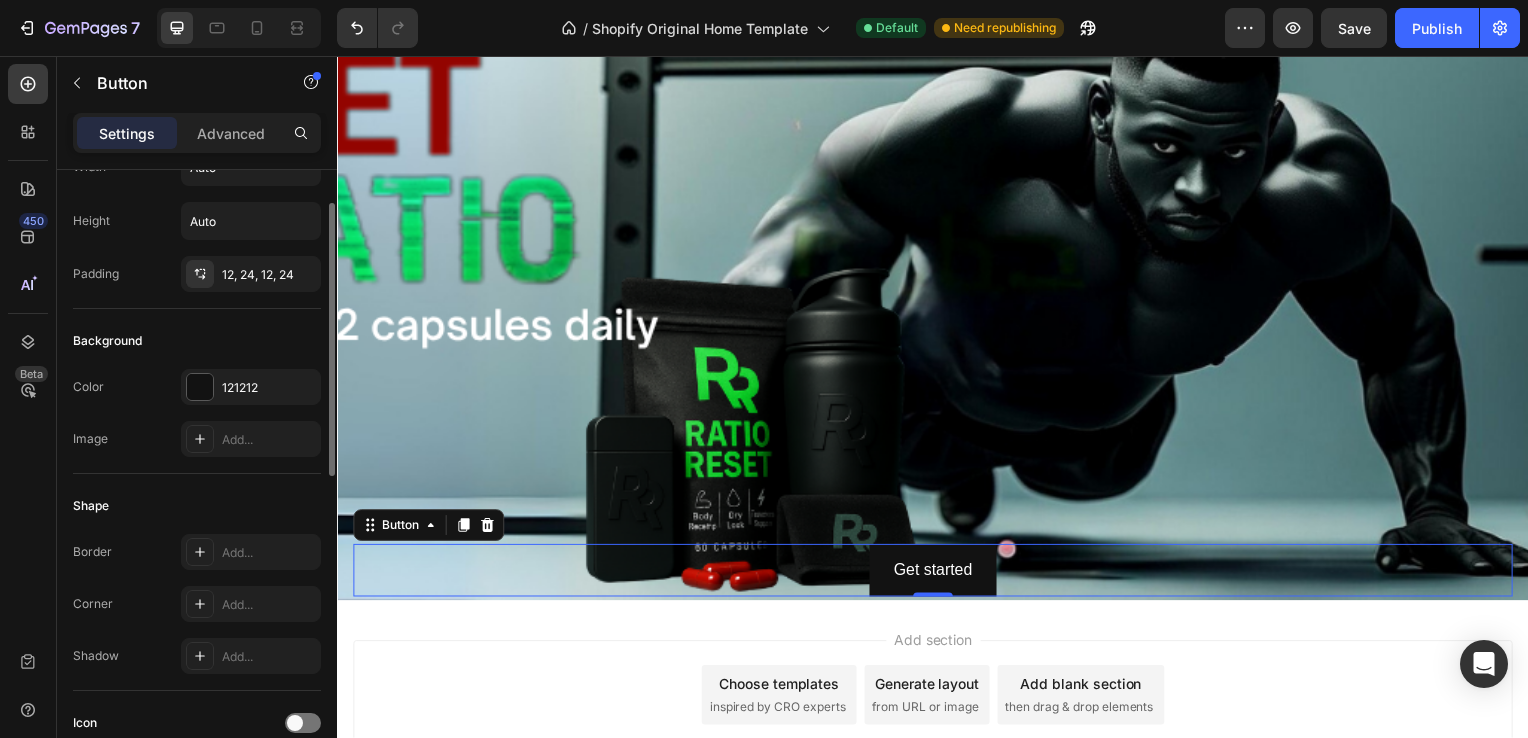 scroll, scrollTop: 70, scrollLeft: 0, axis: vertical 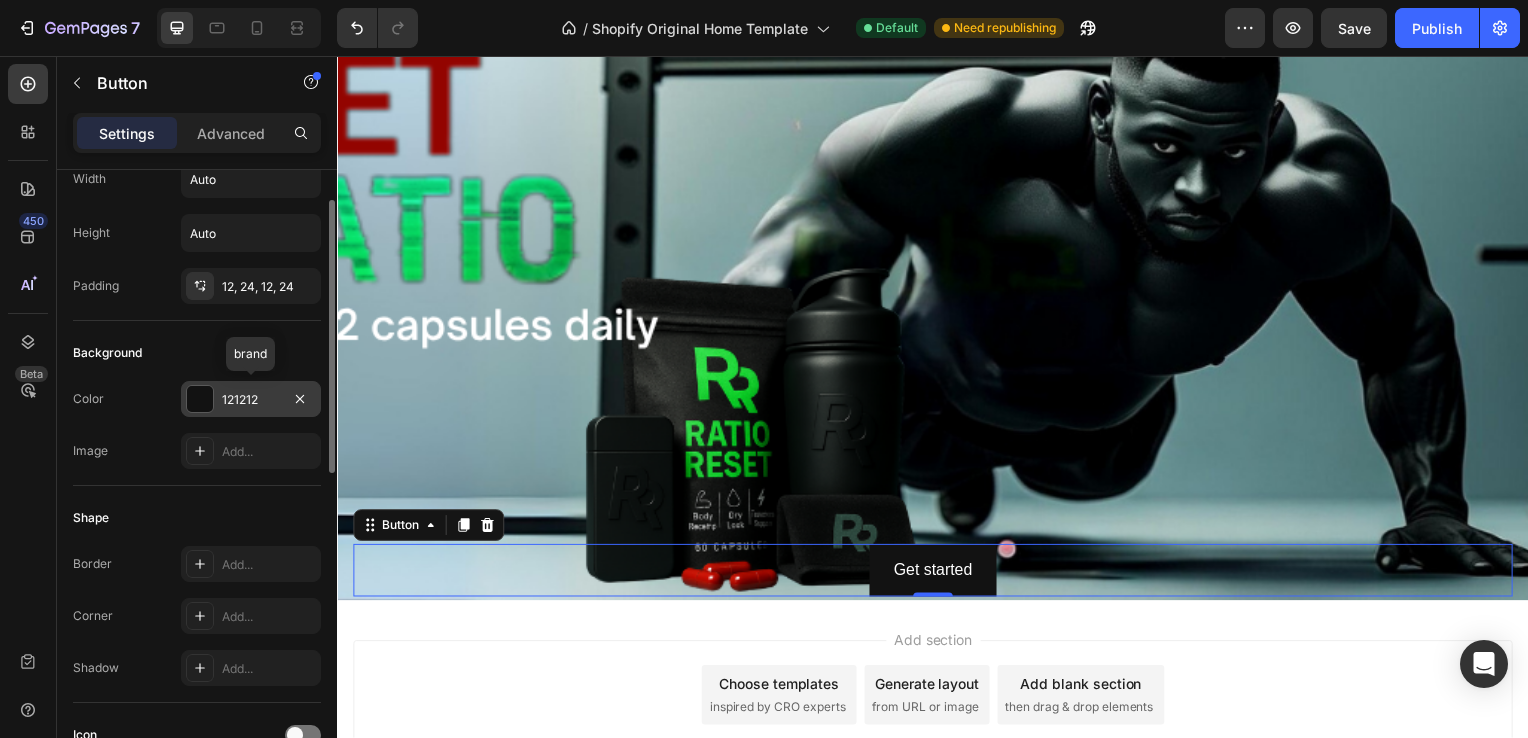 click at bounding box center (200, 399) 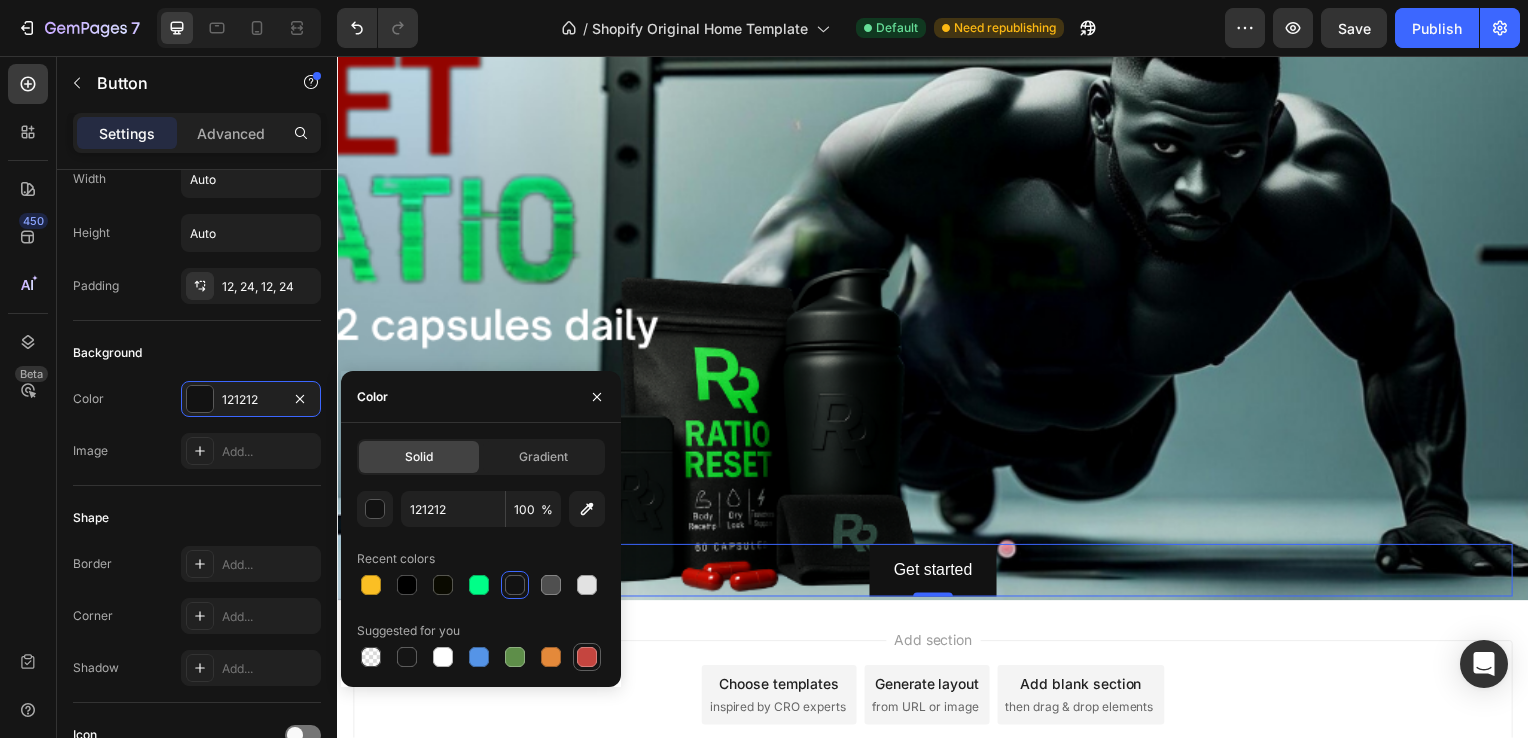 click at bounding box center (587, 657) 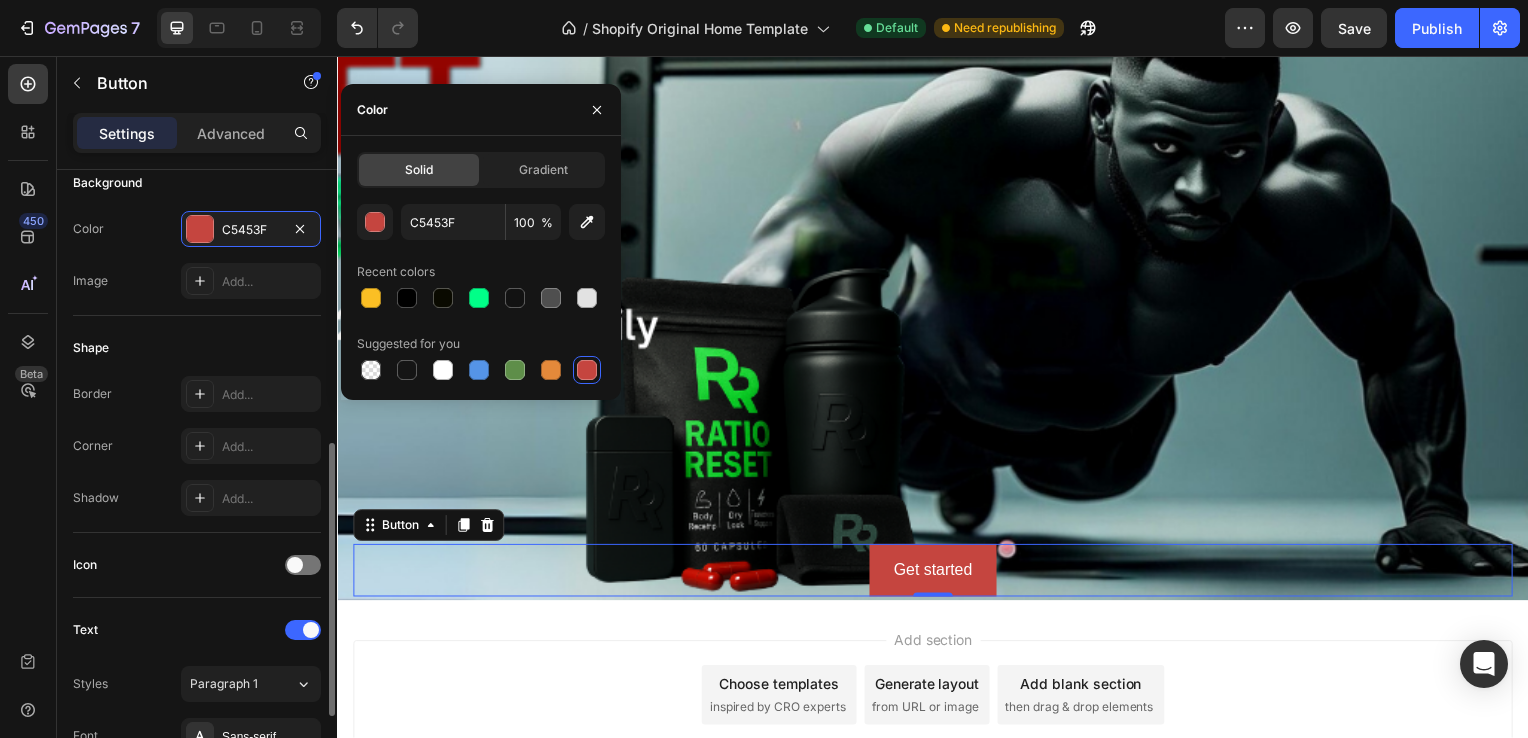scroll, scrollTop: 368, scrollLeft: 0, axis: vertical 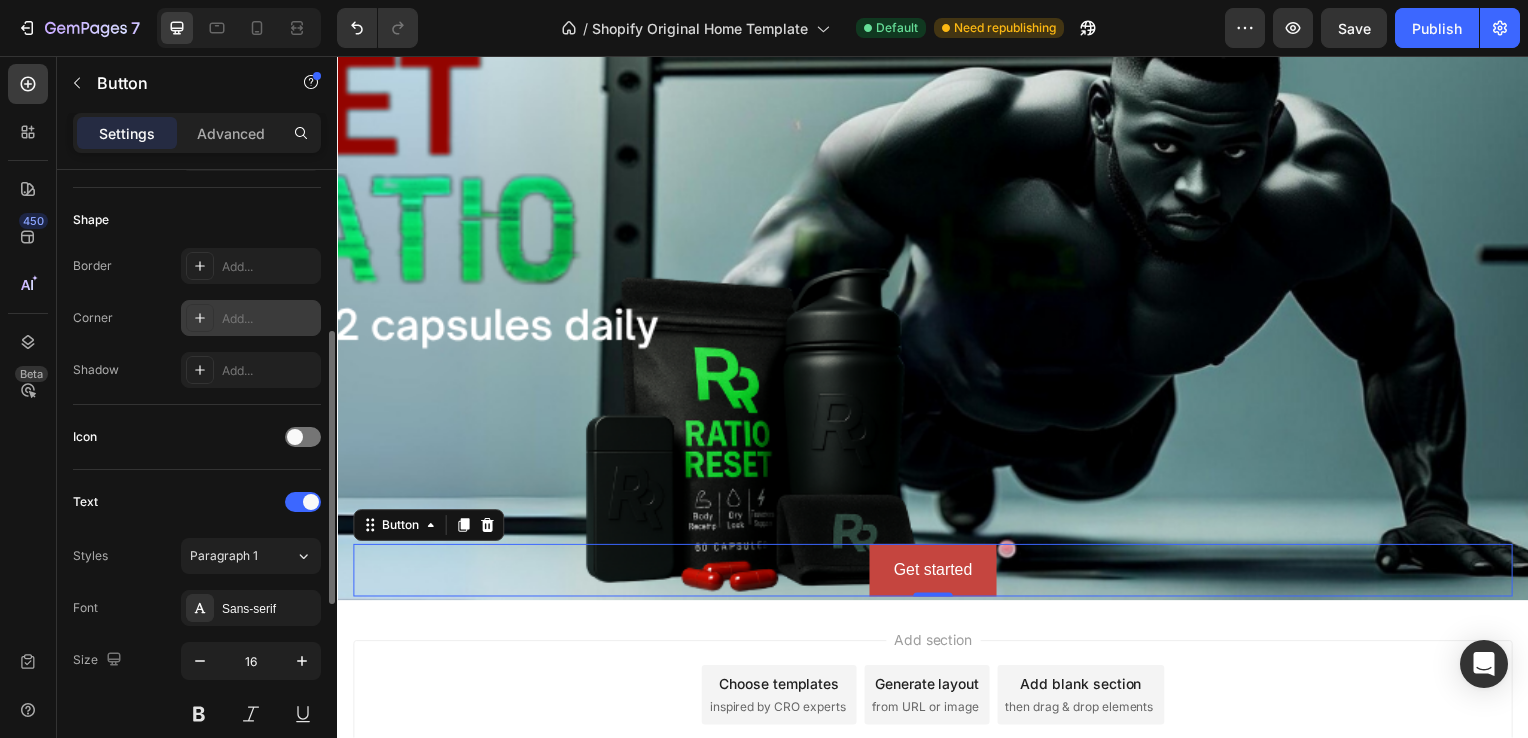 click on "Add..." at bounding box center [251, 318] 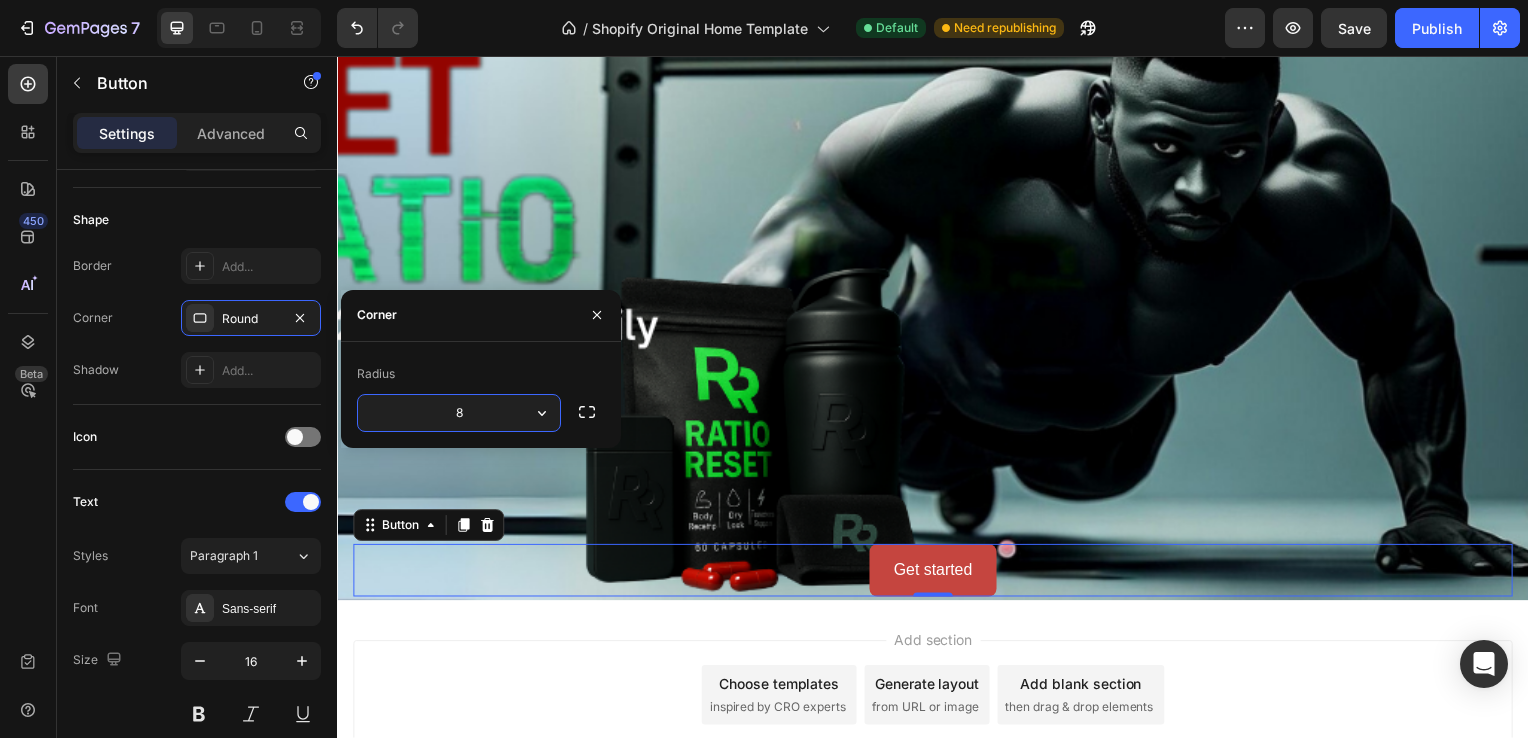 click on "8" at bounding box center (459, 413) 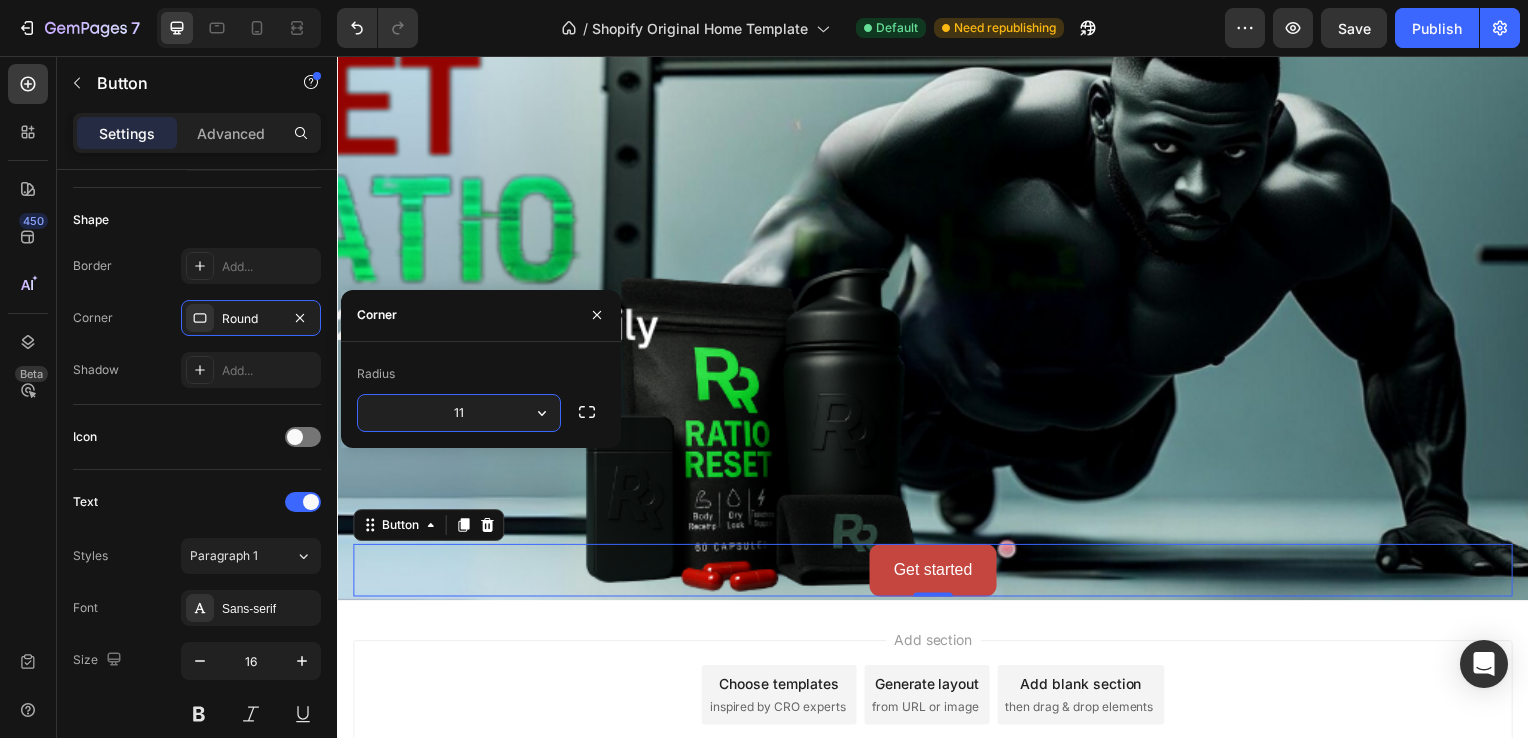 type on "1" 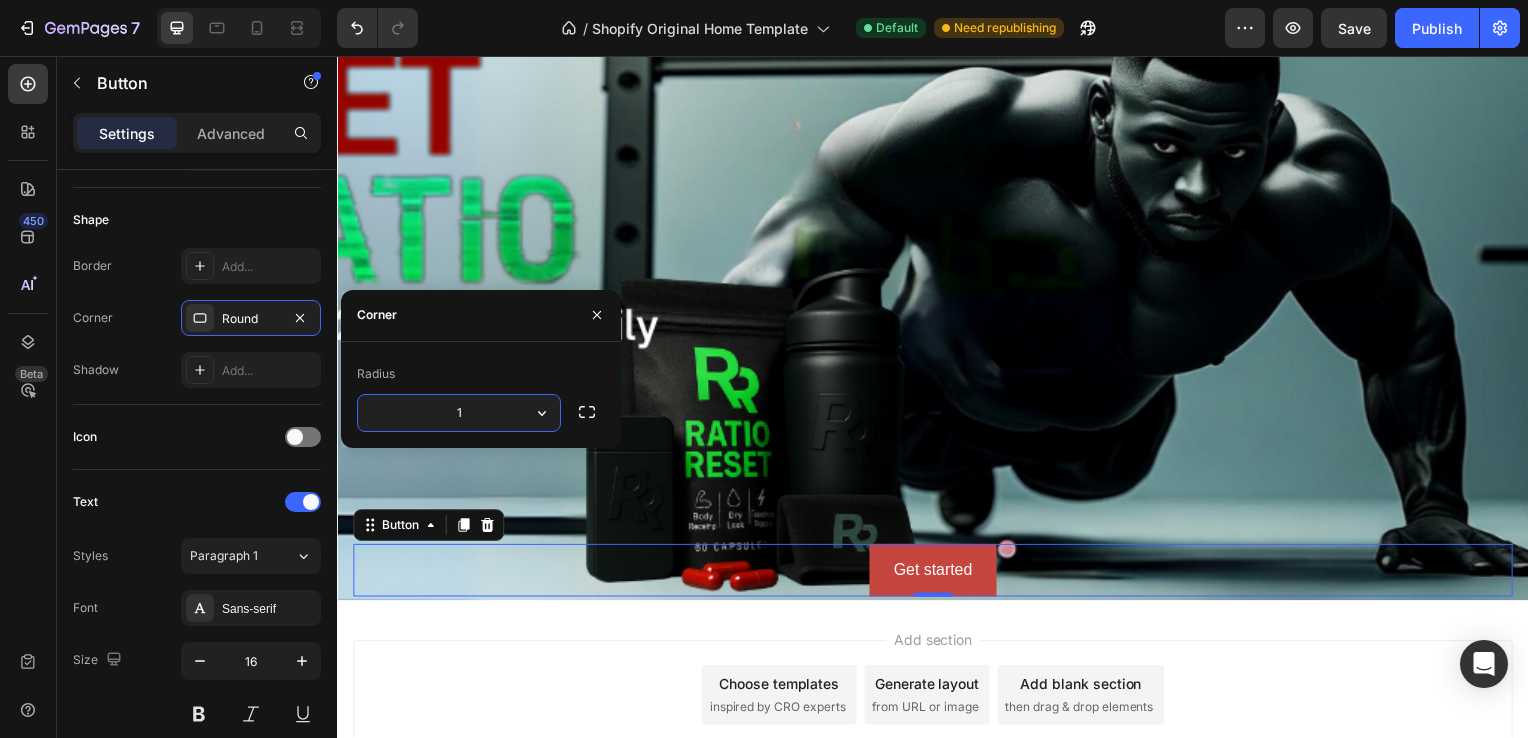 type on "10" 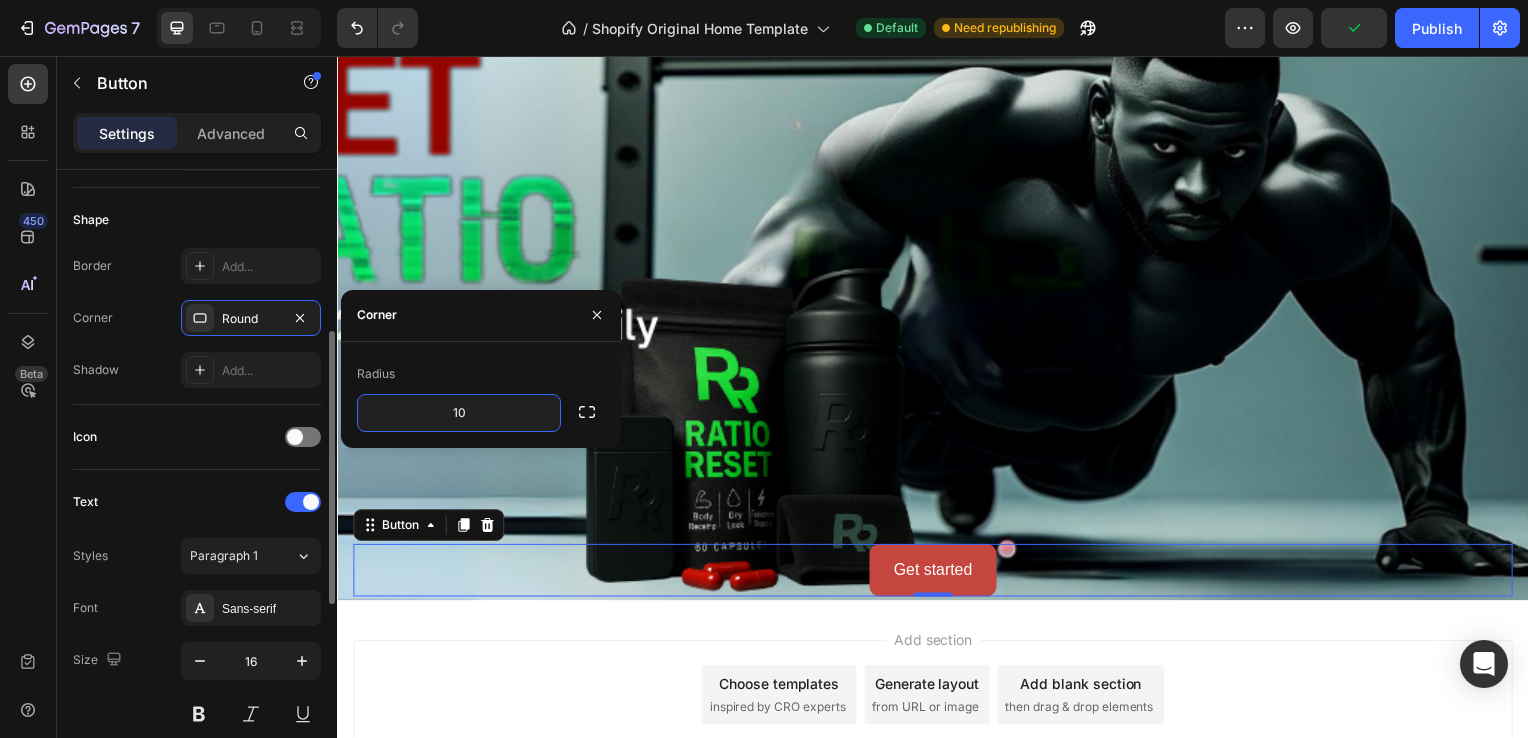 click on "Icon" at bounding box center (197, 437) 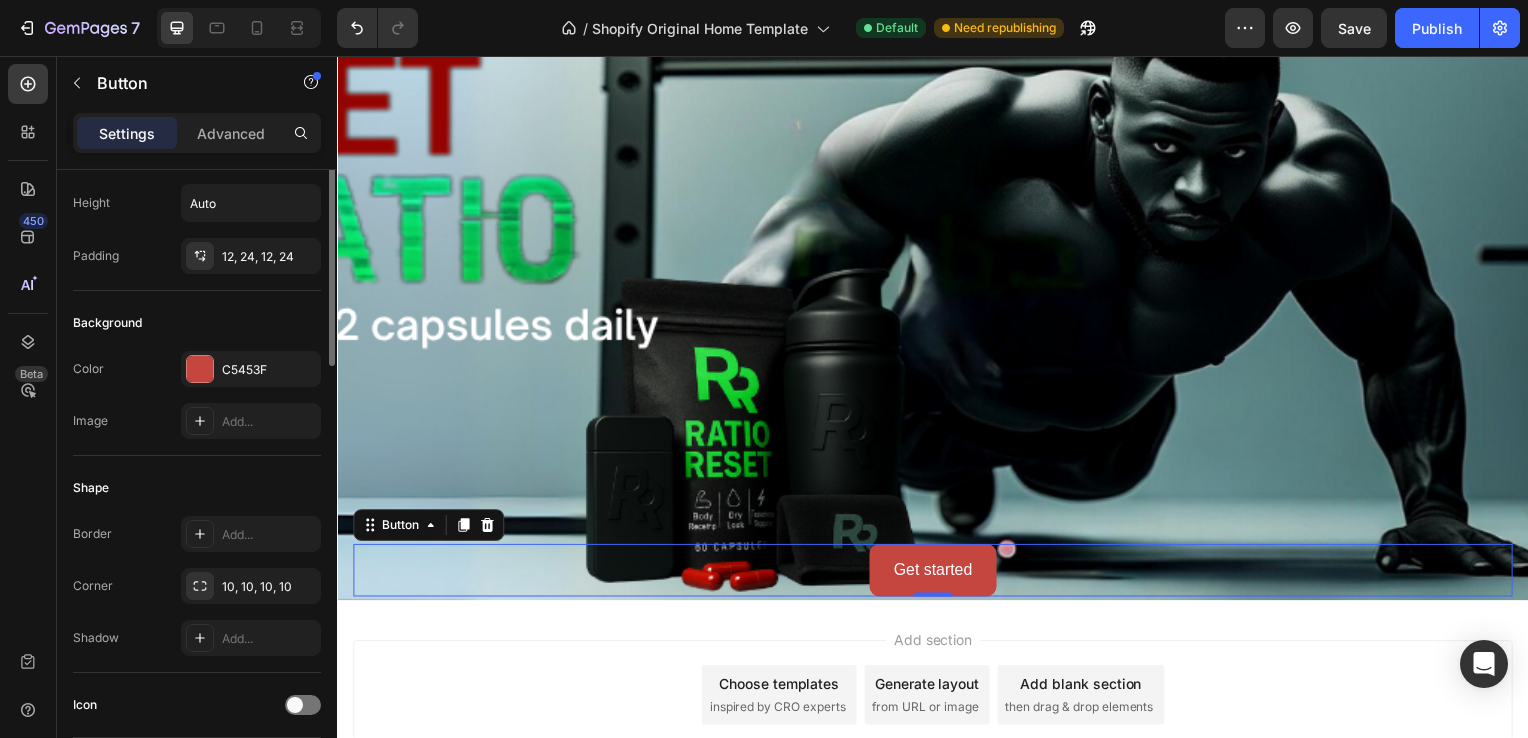 scroll, scrollTop: 0, scrollLeft: 0, axis: both 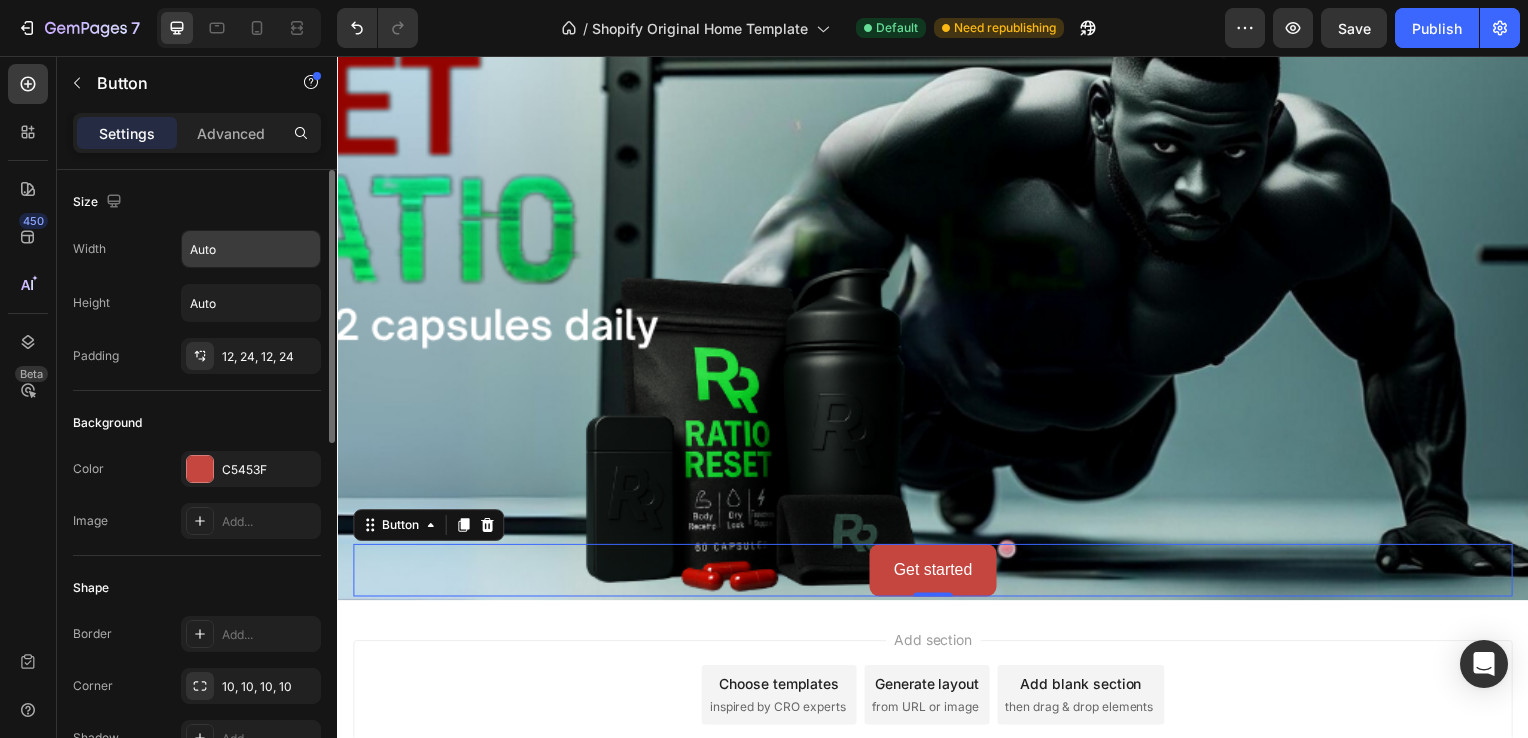 click on "Auto" at bounding box center [251, 249] 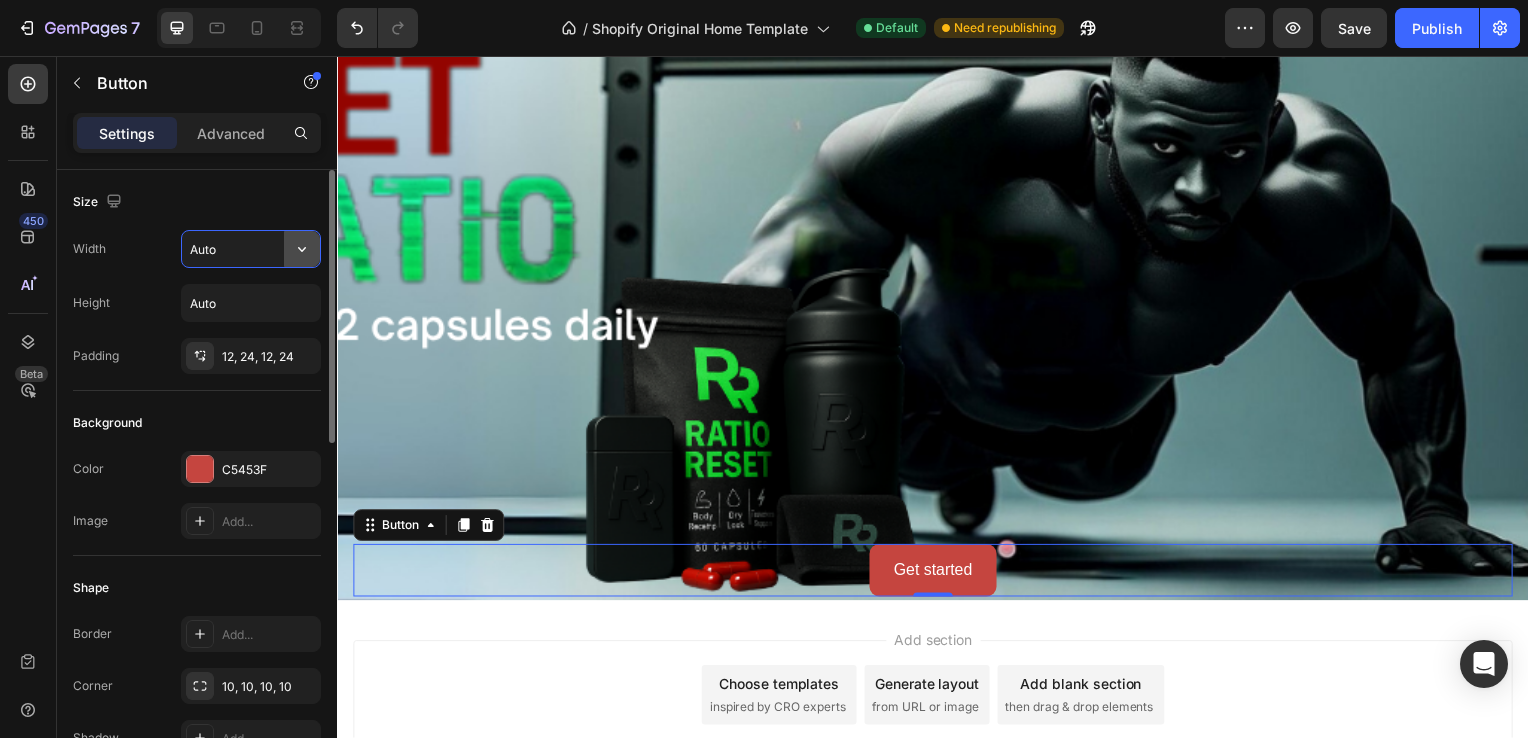 click 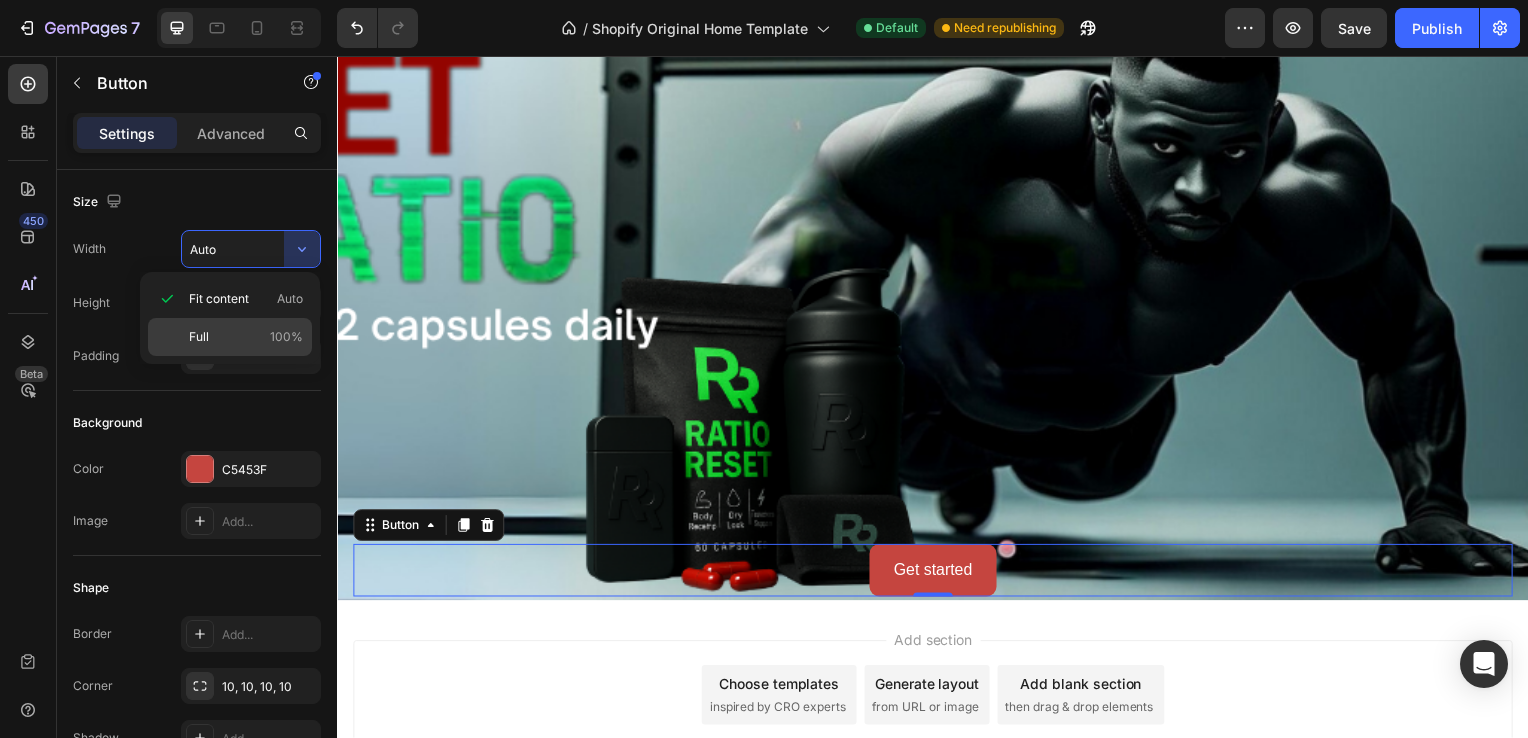 click on "Full 100%" at bounding box center [246, 337] 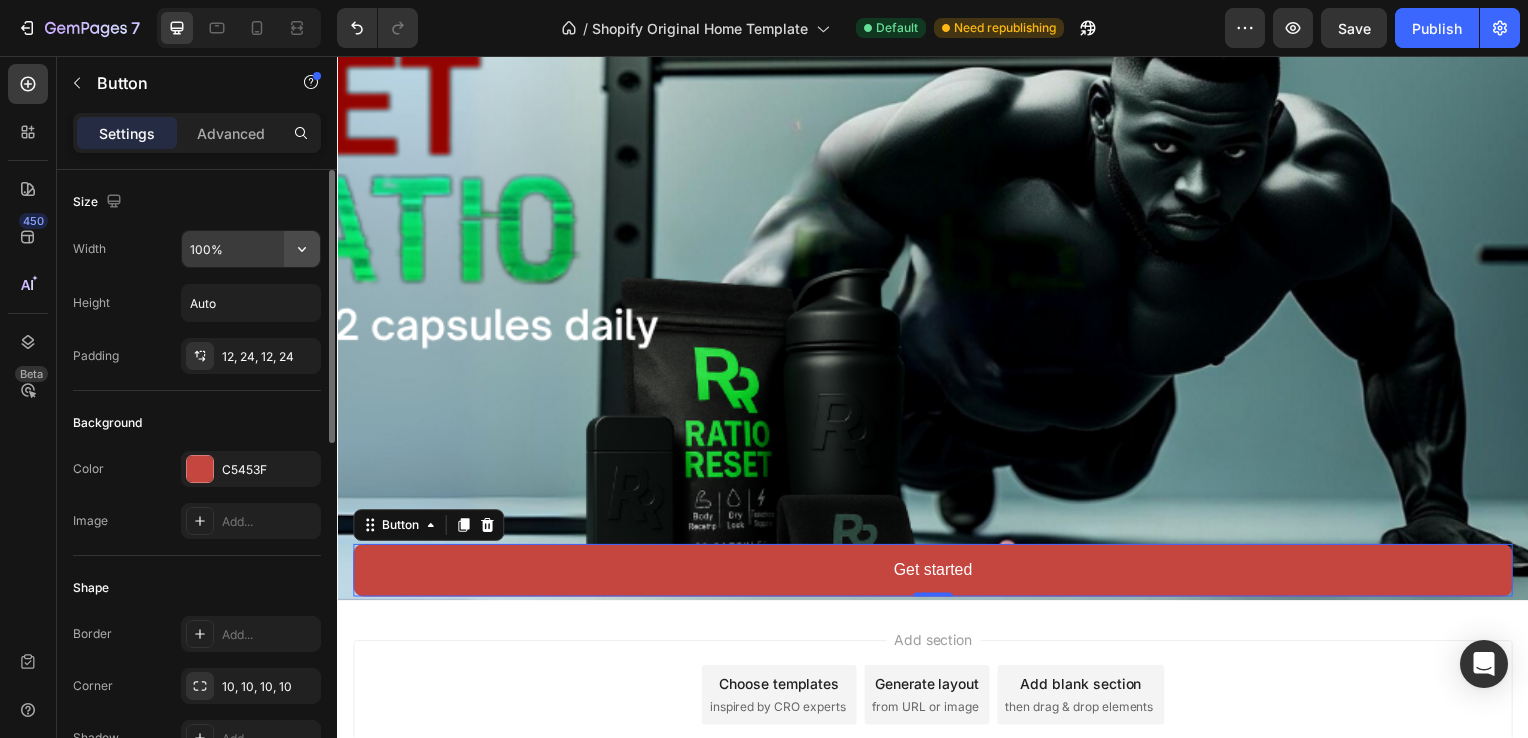click 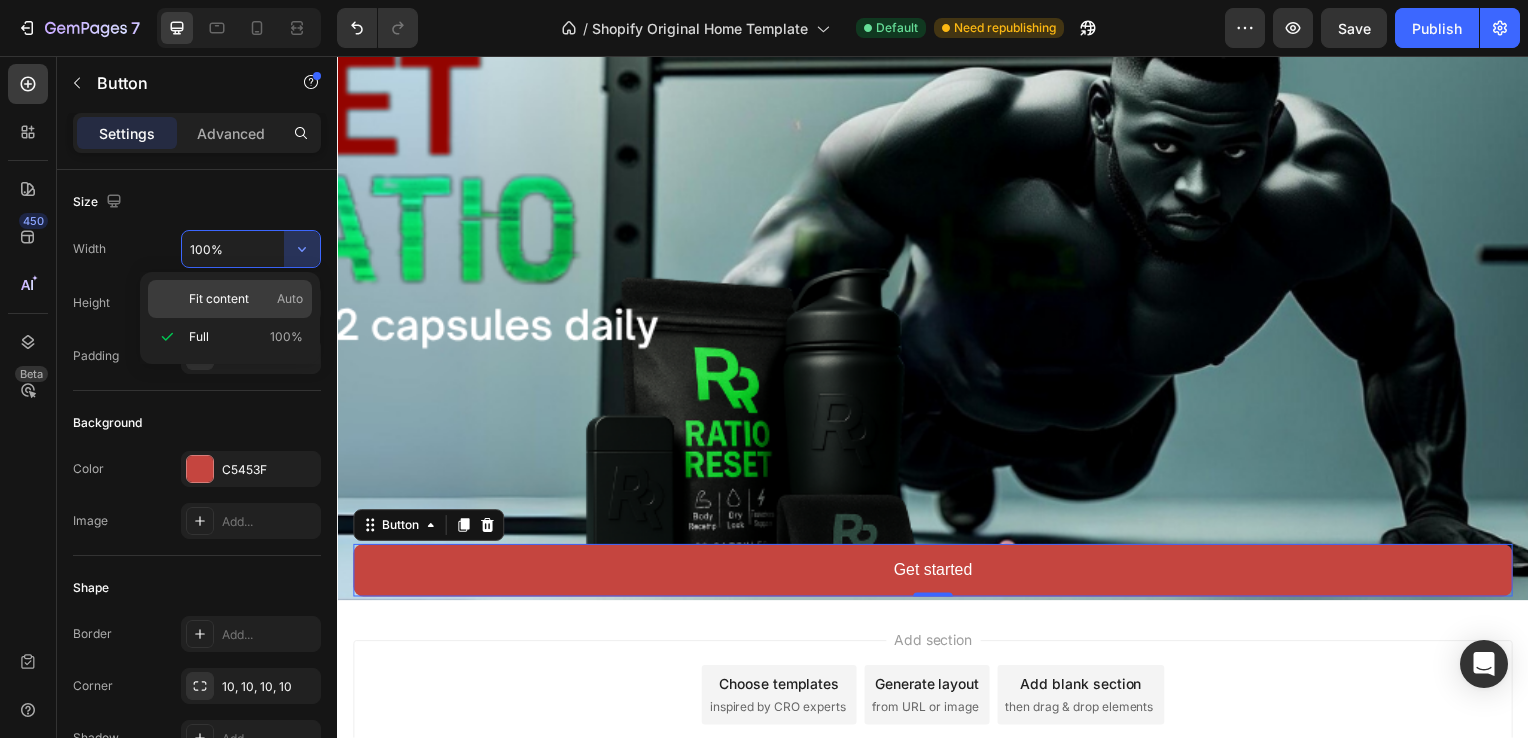 click on "Fit content Auto" 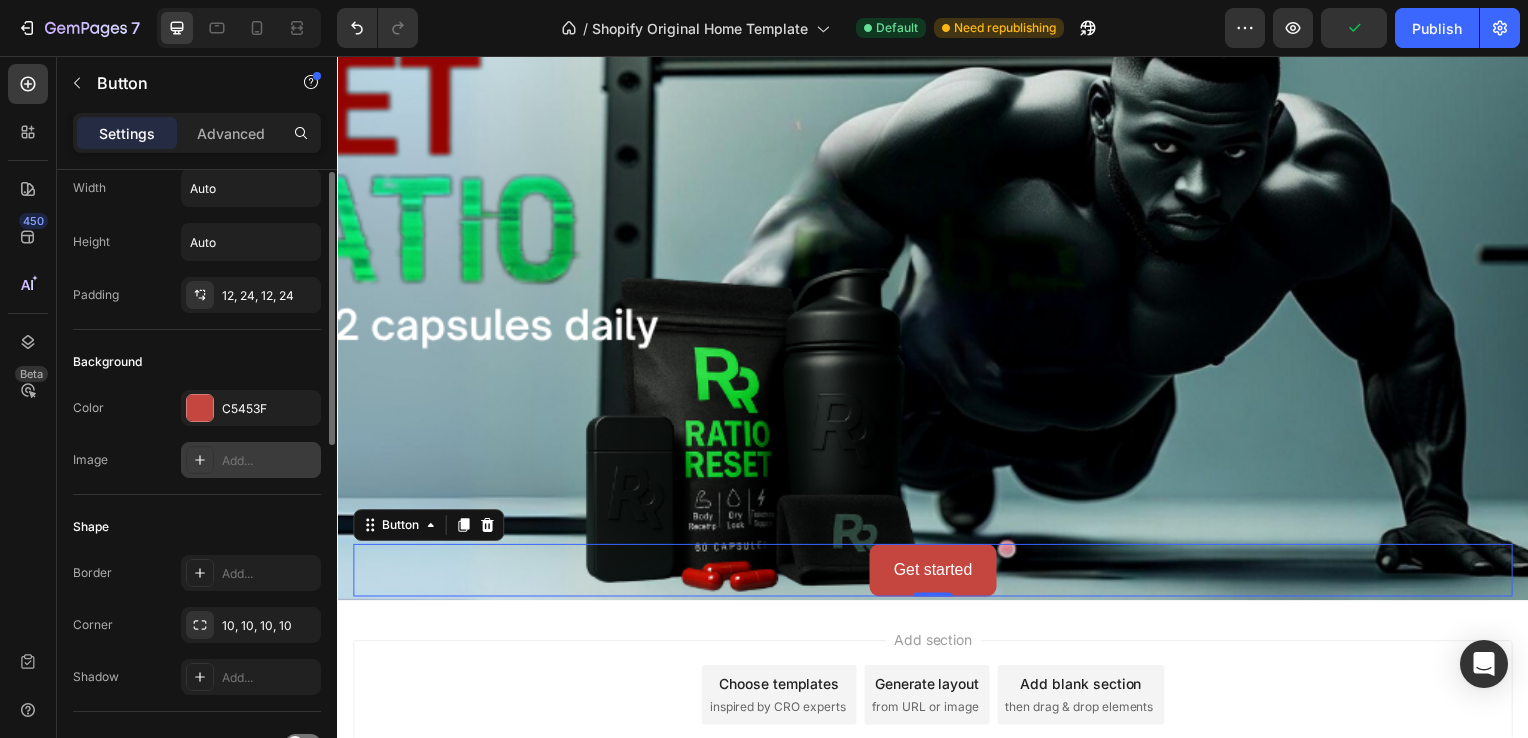 scroll, scrollTop: 0, scrollLeft: 0, axis: both 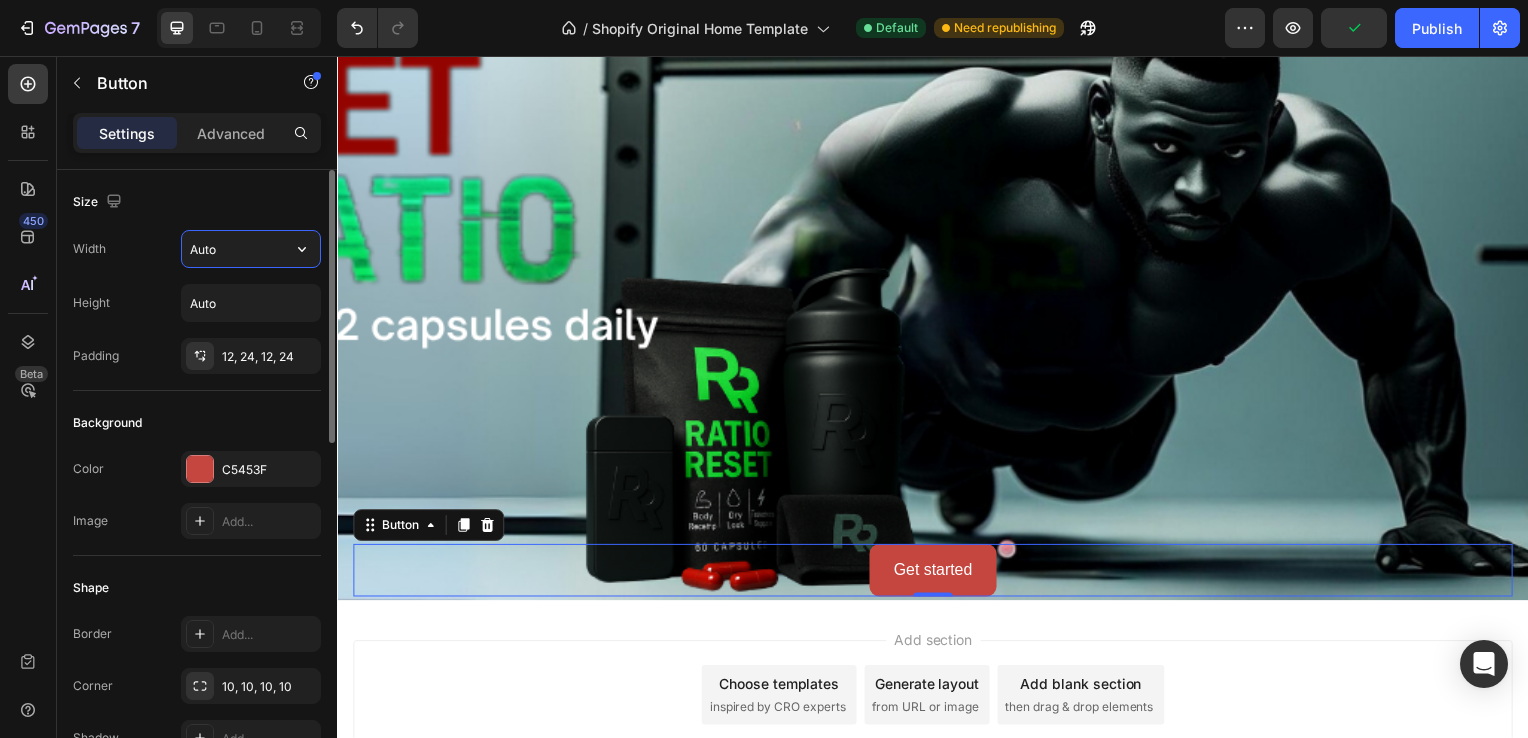 click on "Auto" at bounding box center (251, 249) 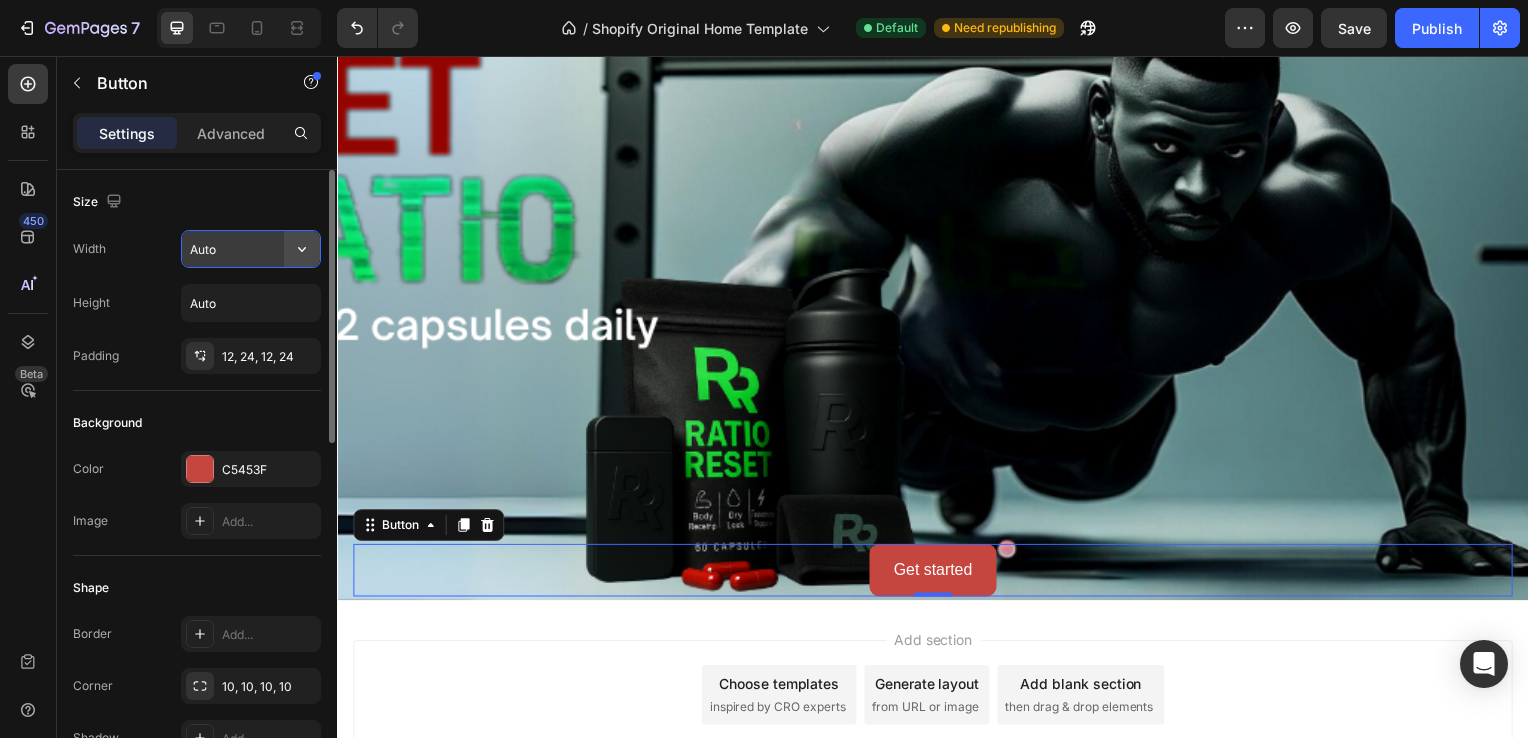 click 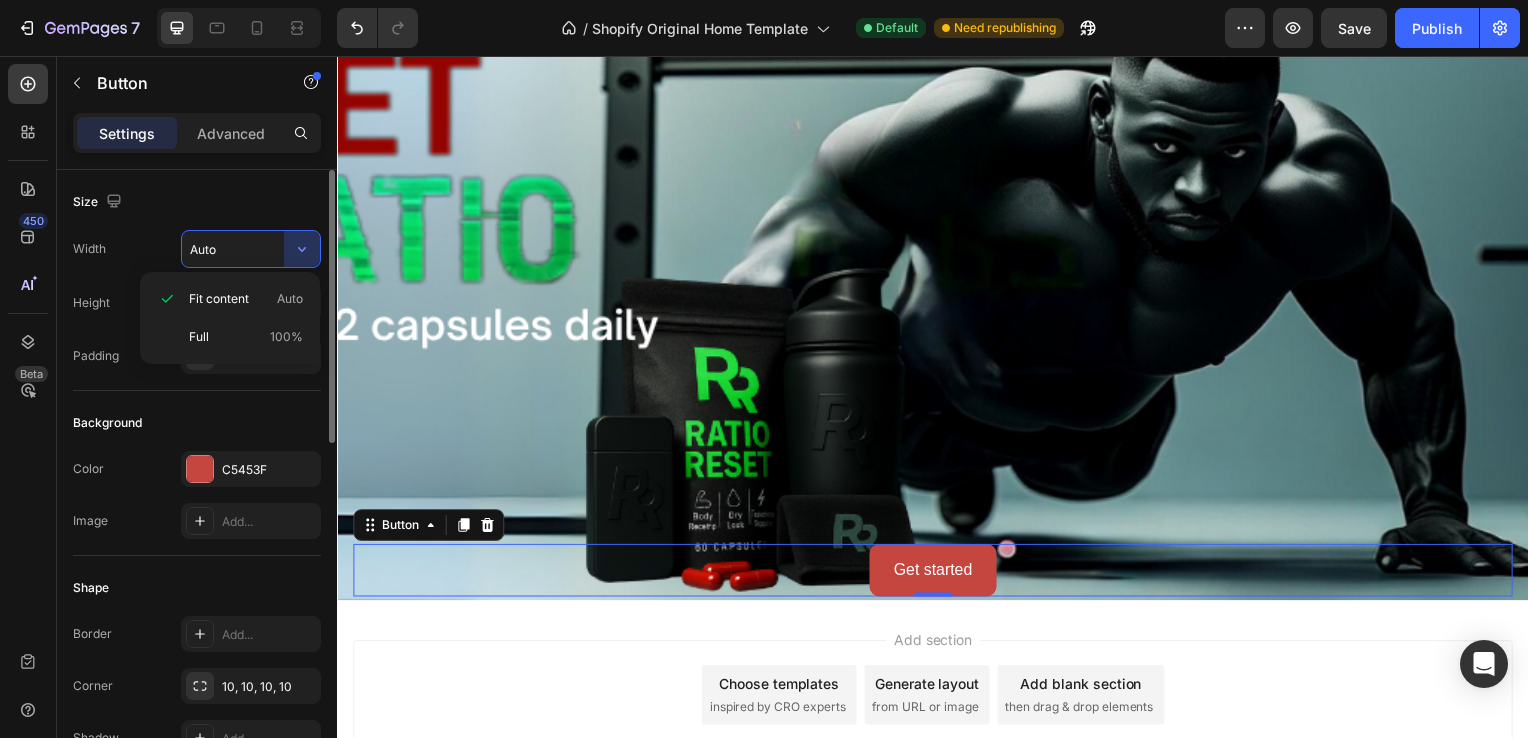 click on "Size" at bounding box center (197, 202) 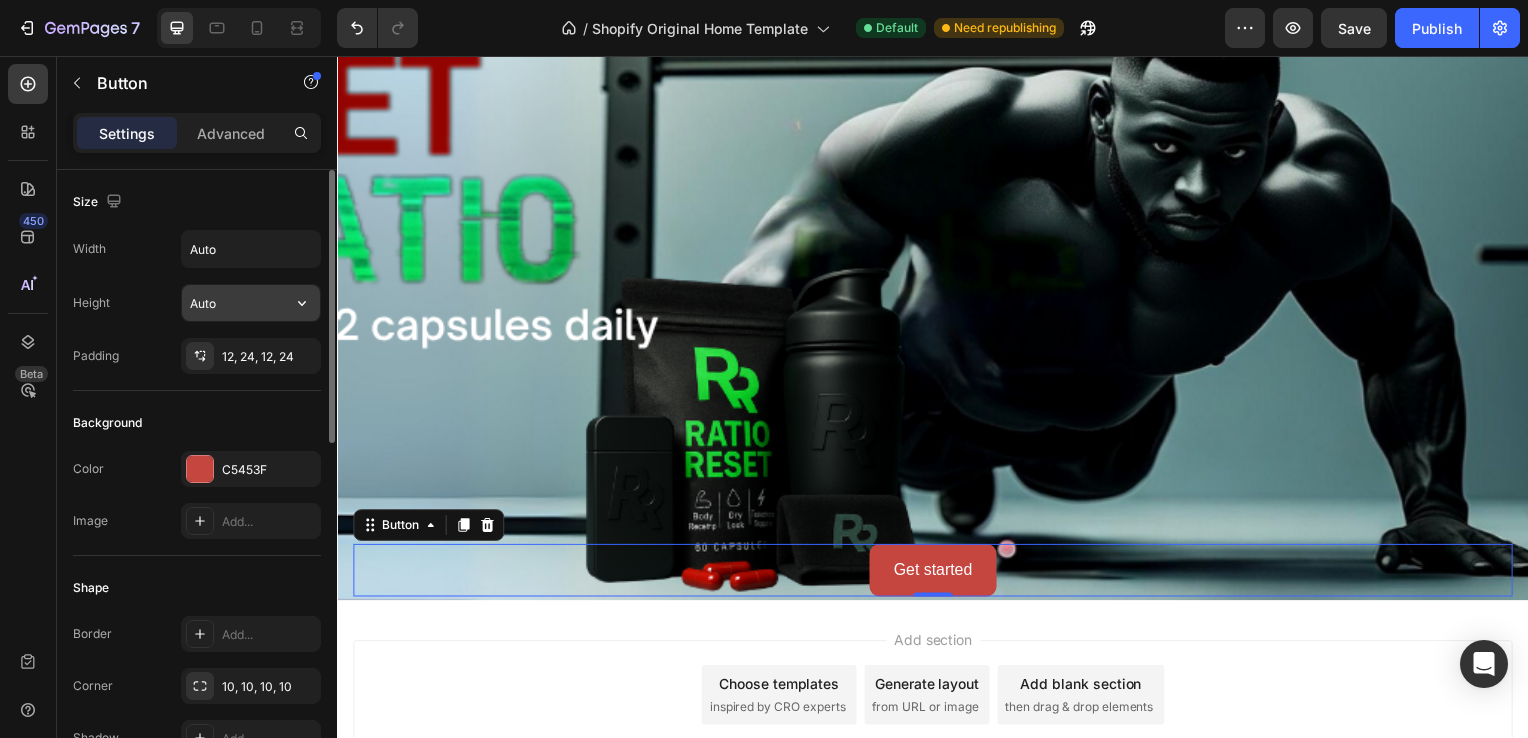 click on "Auto" at bounding box center [251, 303] 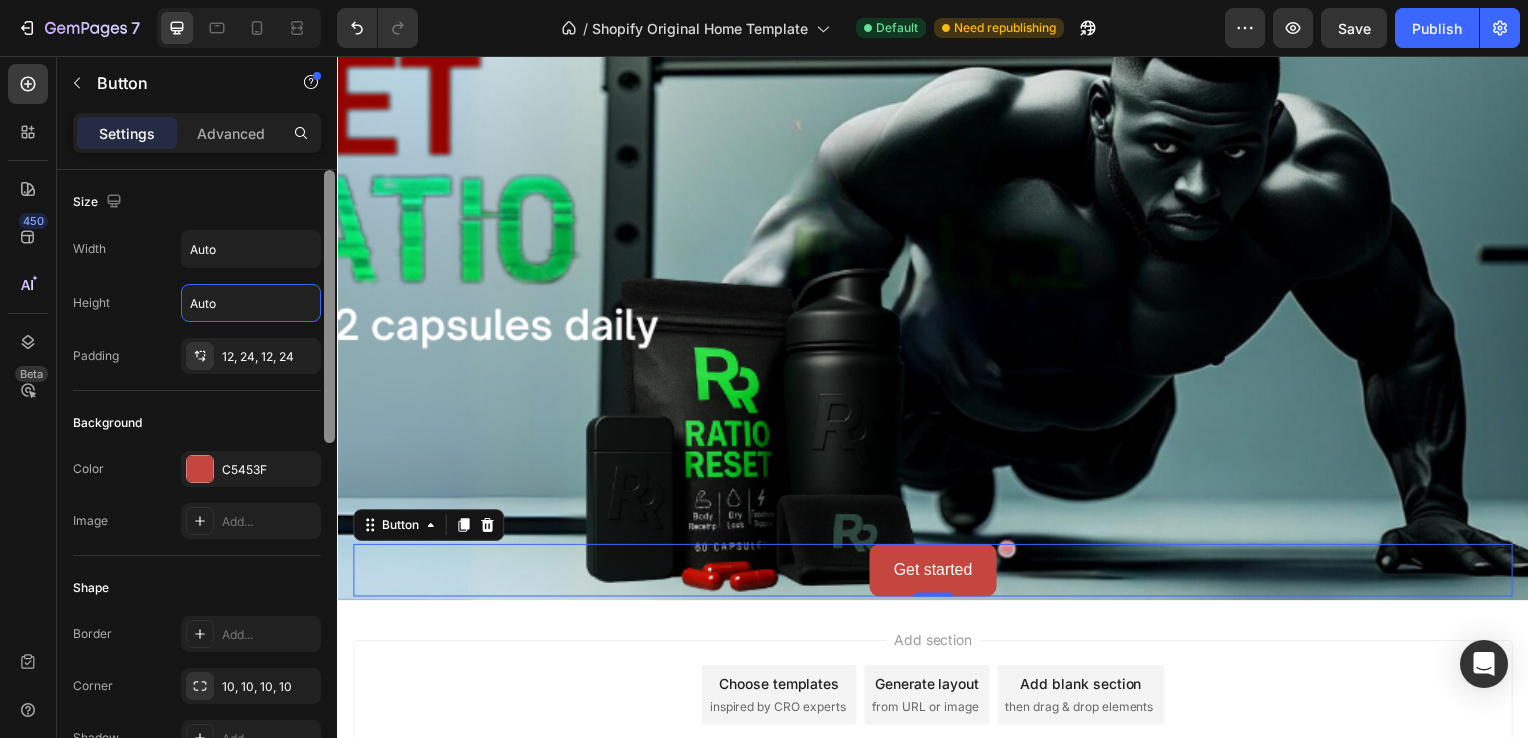click at bounding box center (329, 306) 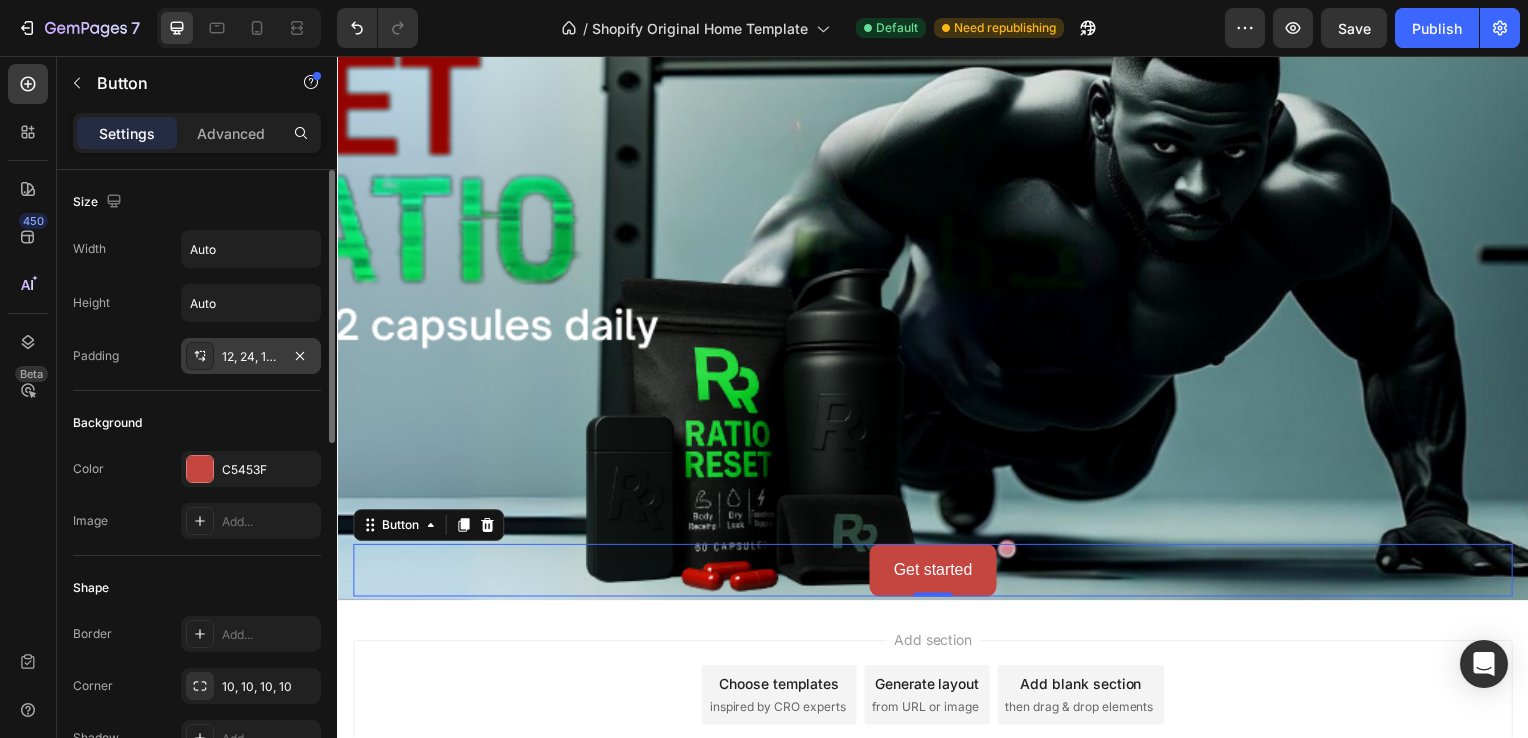 click on "12, 24, 12, 24" at bounding box center (251, 357) 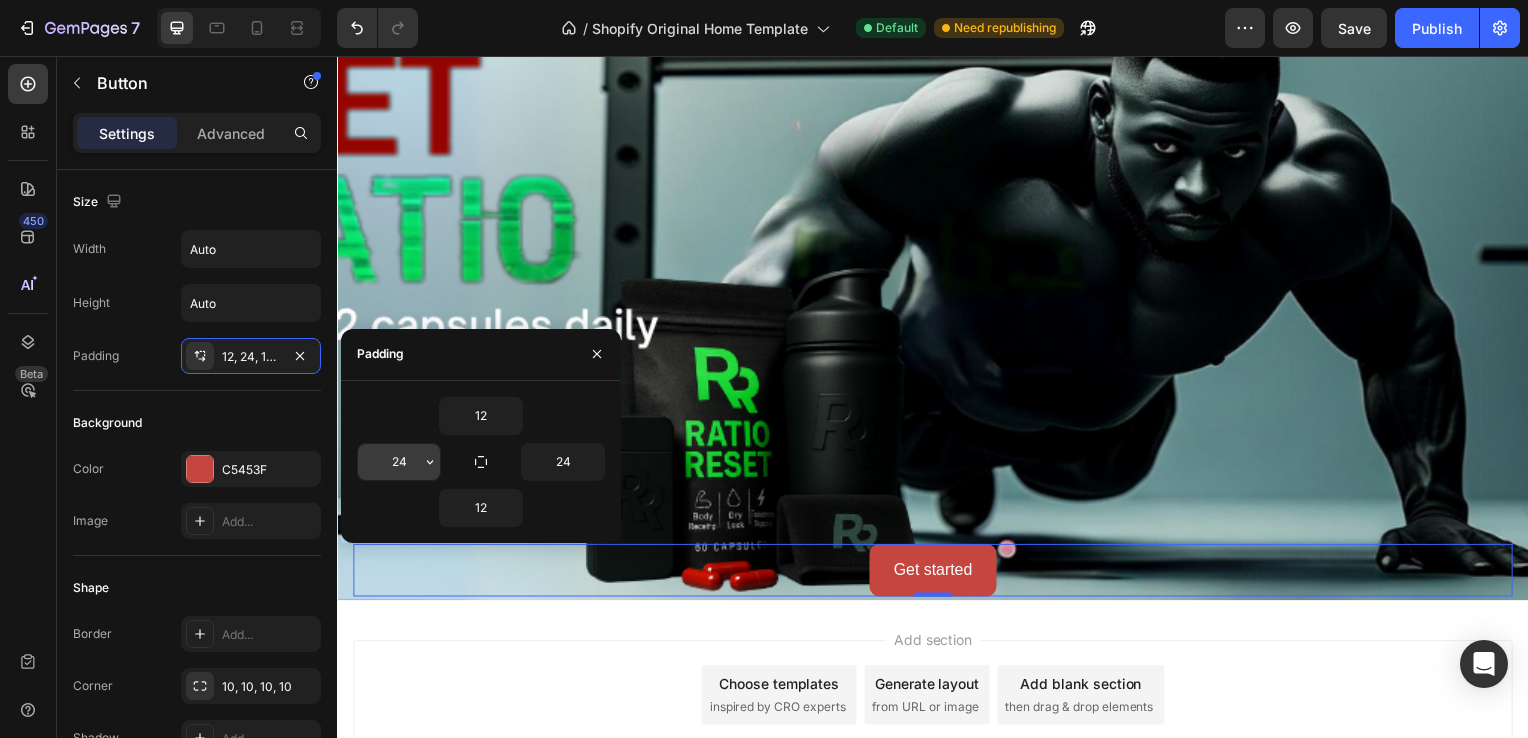 click on "24" at bounding box center [399, 462] 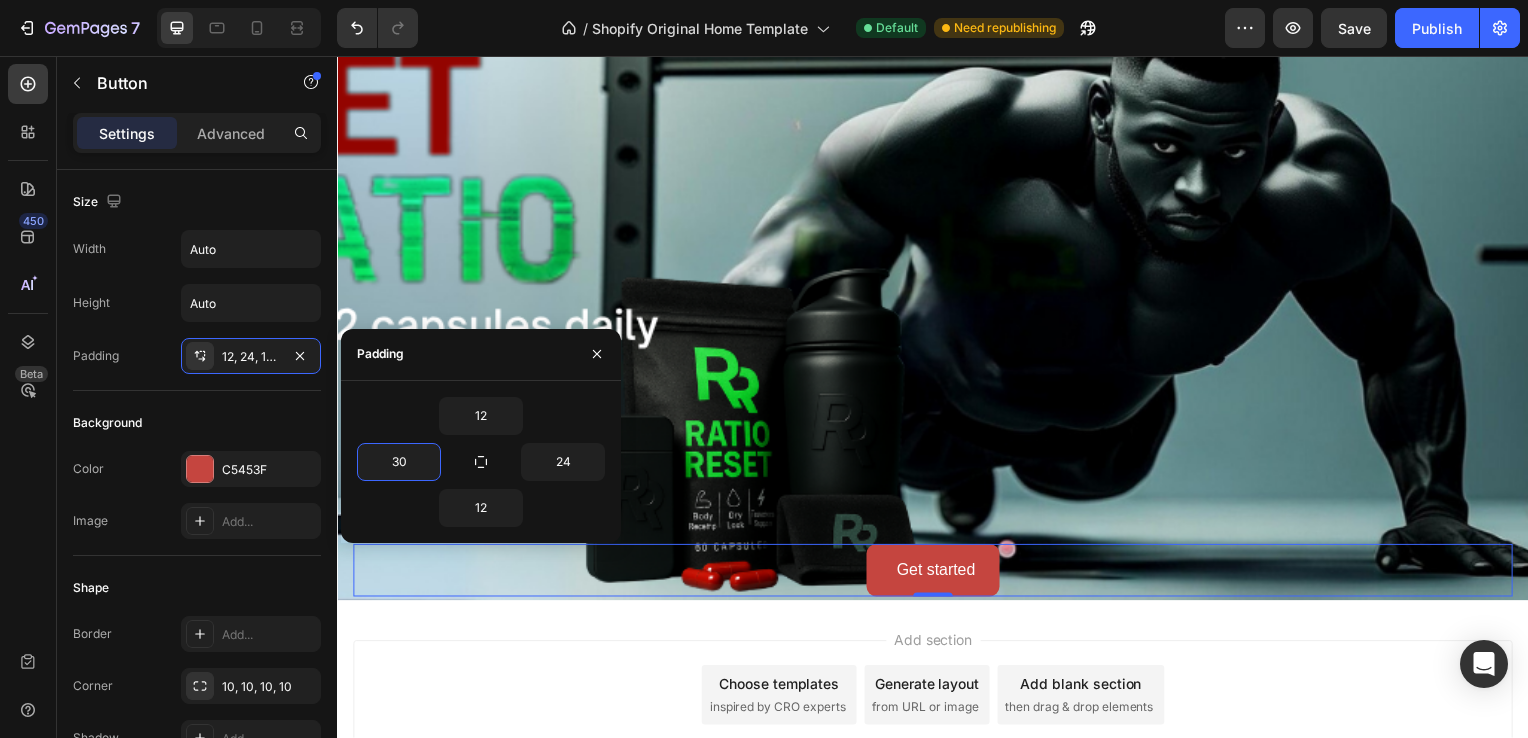 type on "30" 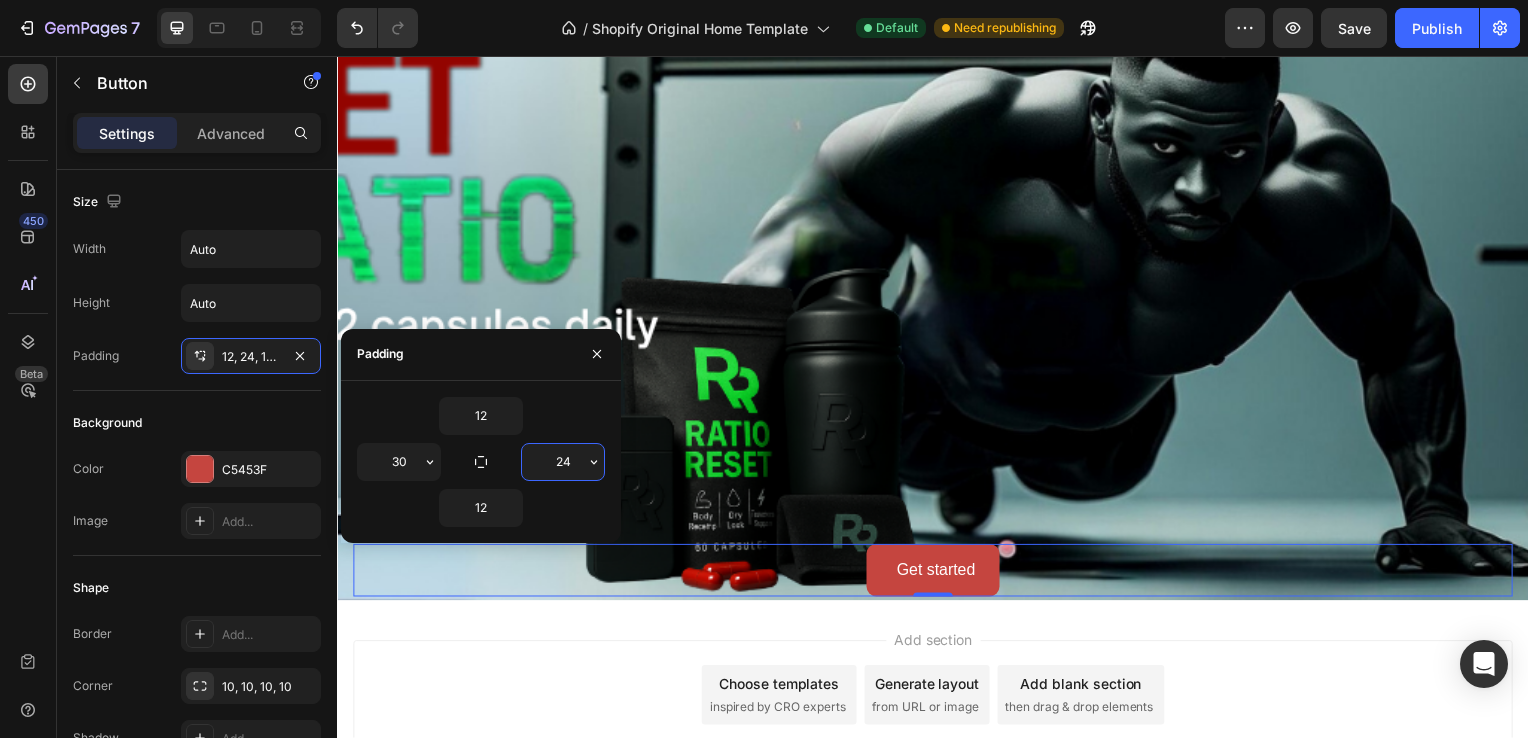 click on "24" at bounding box center [563, 462] 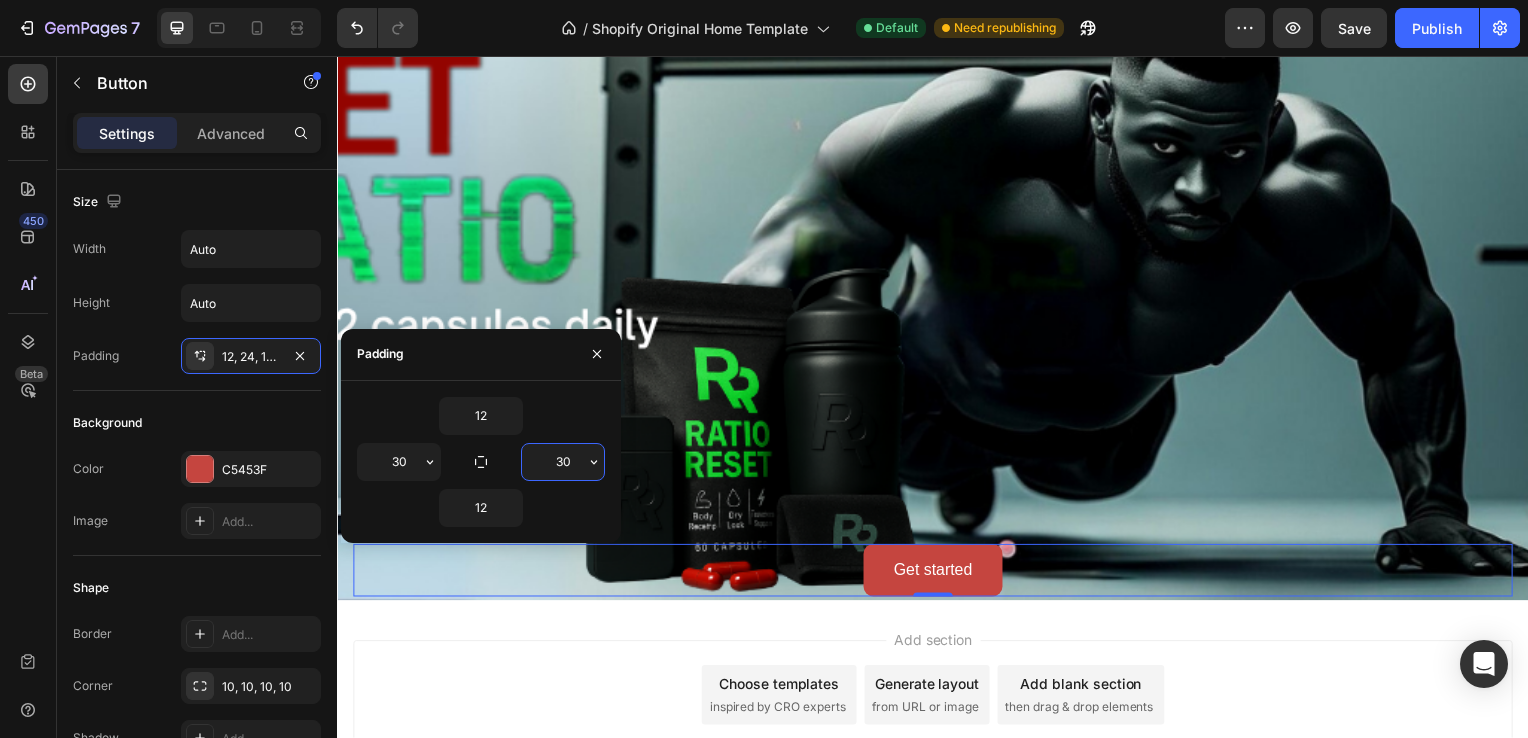 type on "3" 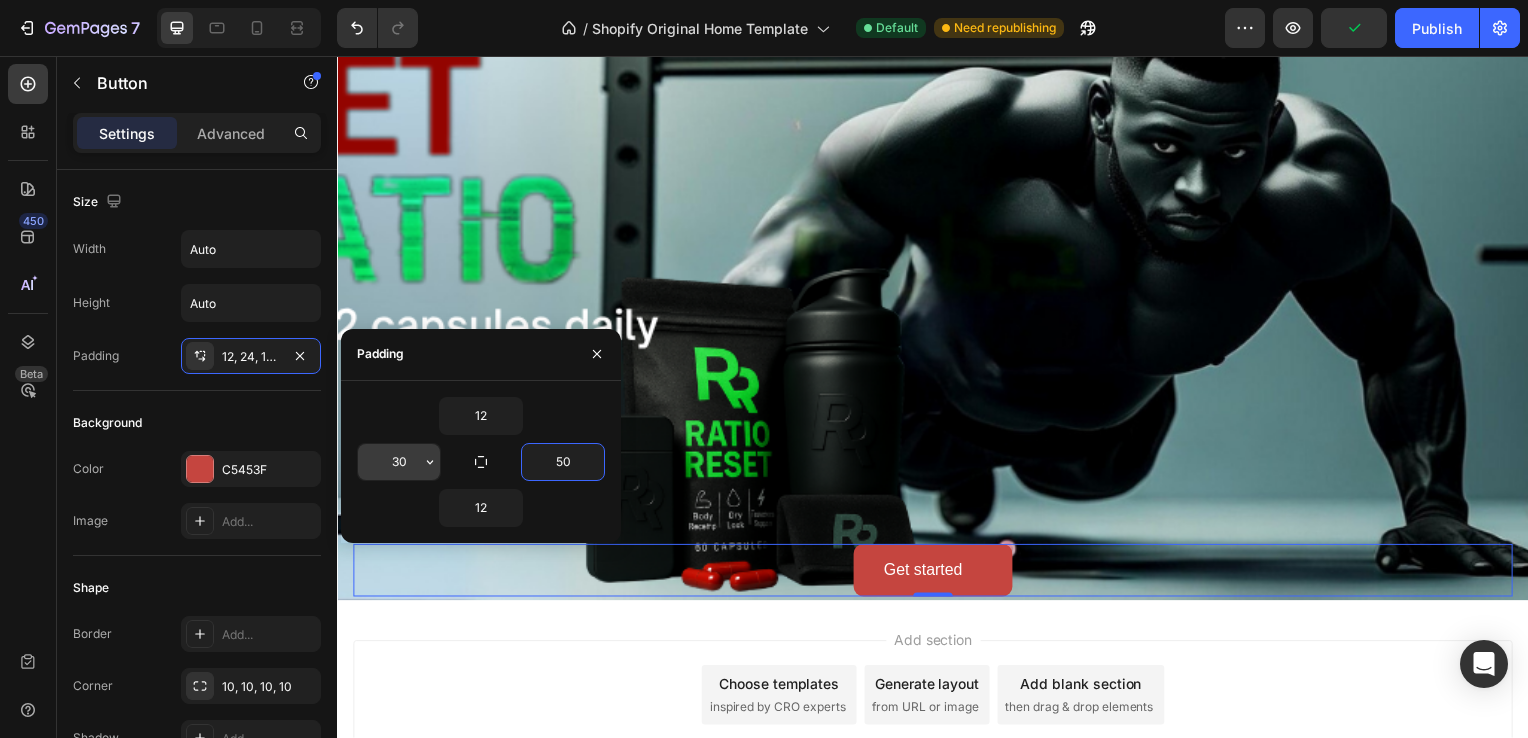 type on "50" 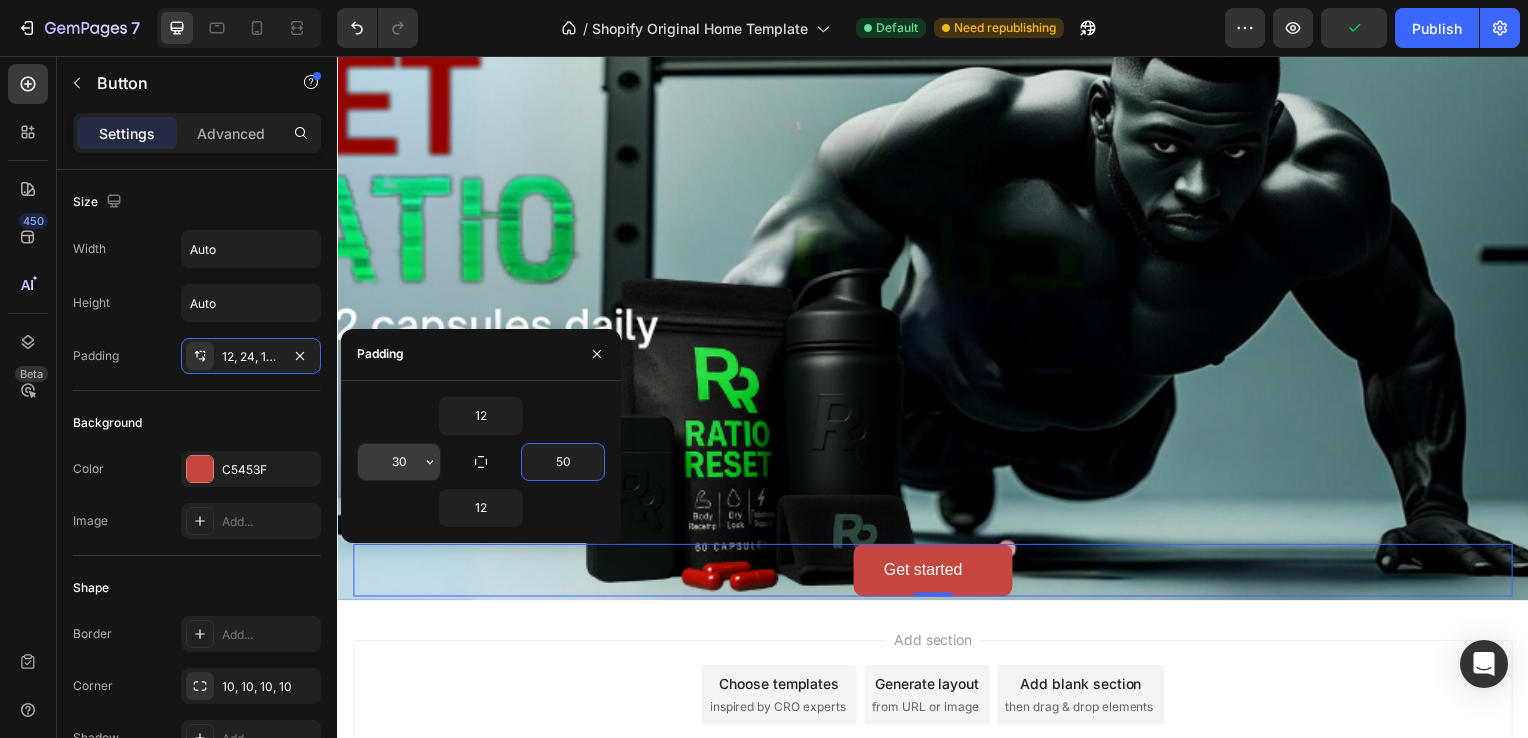 click on "30" at bounding box center (399, 462) 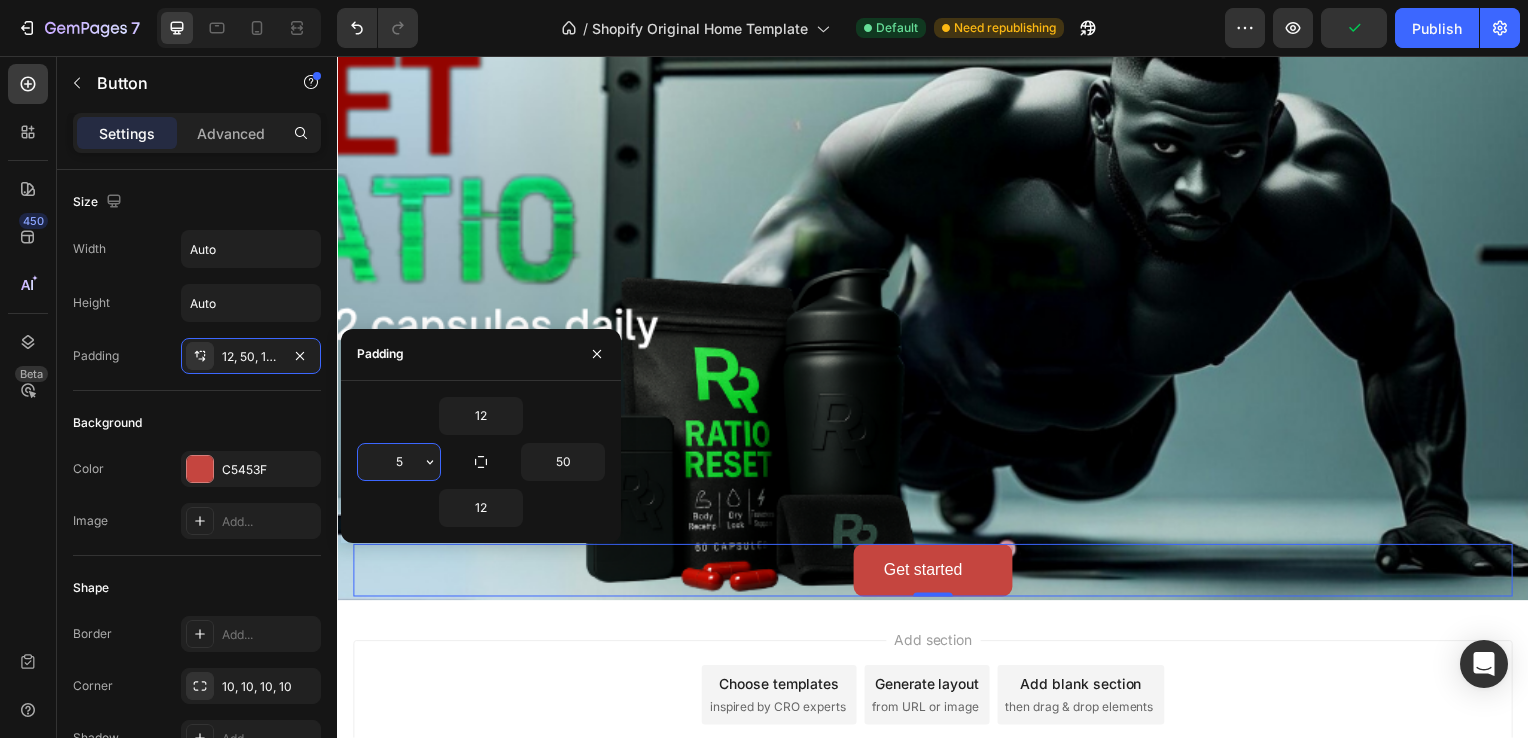 type on "50" 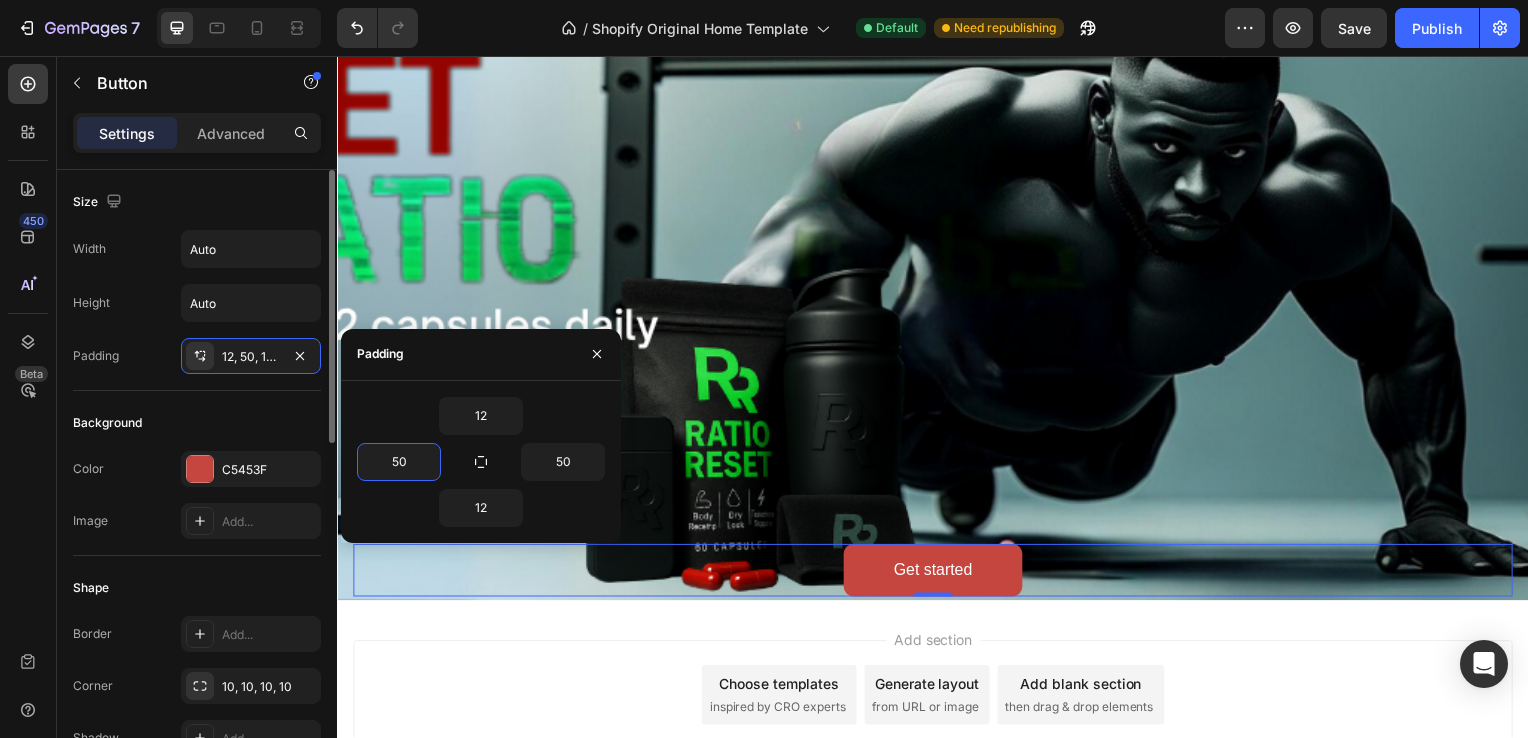 click on "Background" at bounding box center (197, 423) 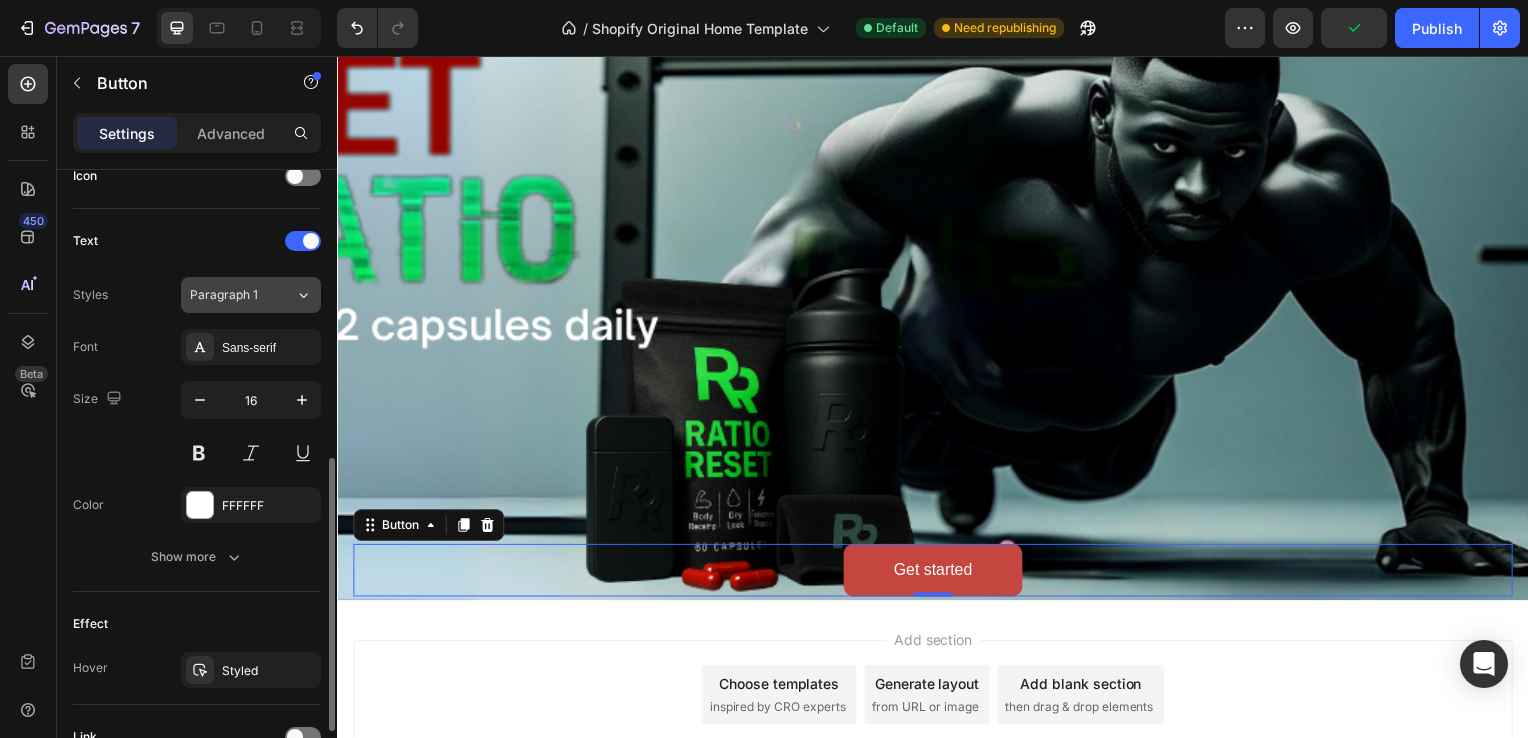 scroll, scrollTop: 643, scrollLeft: 0, axis: vertical 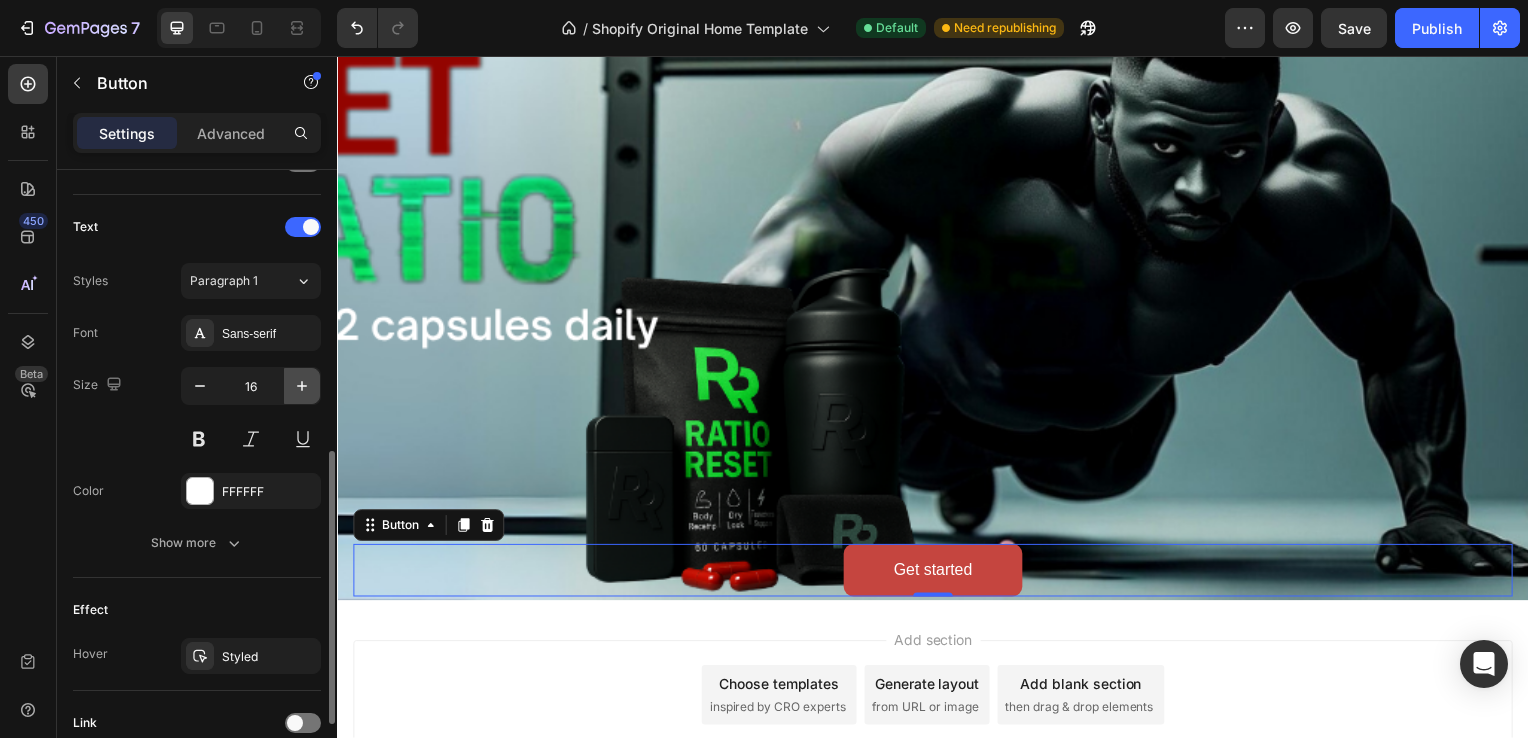click 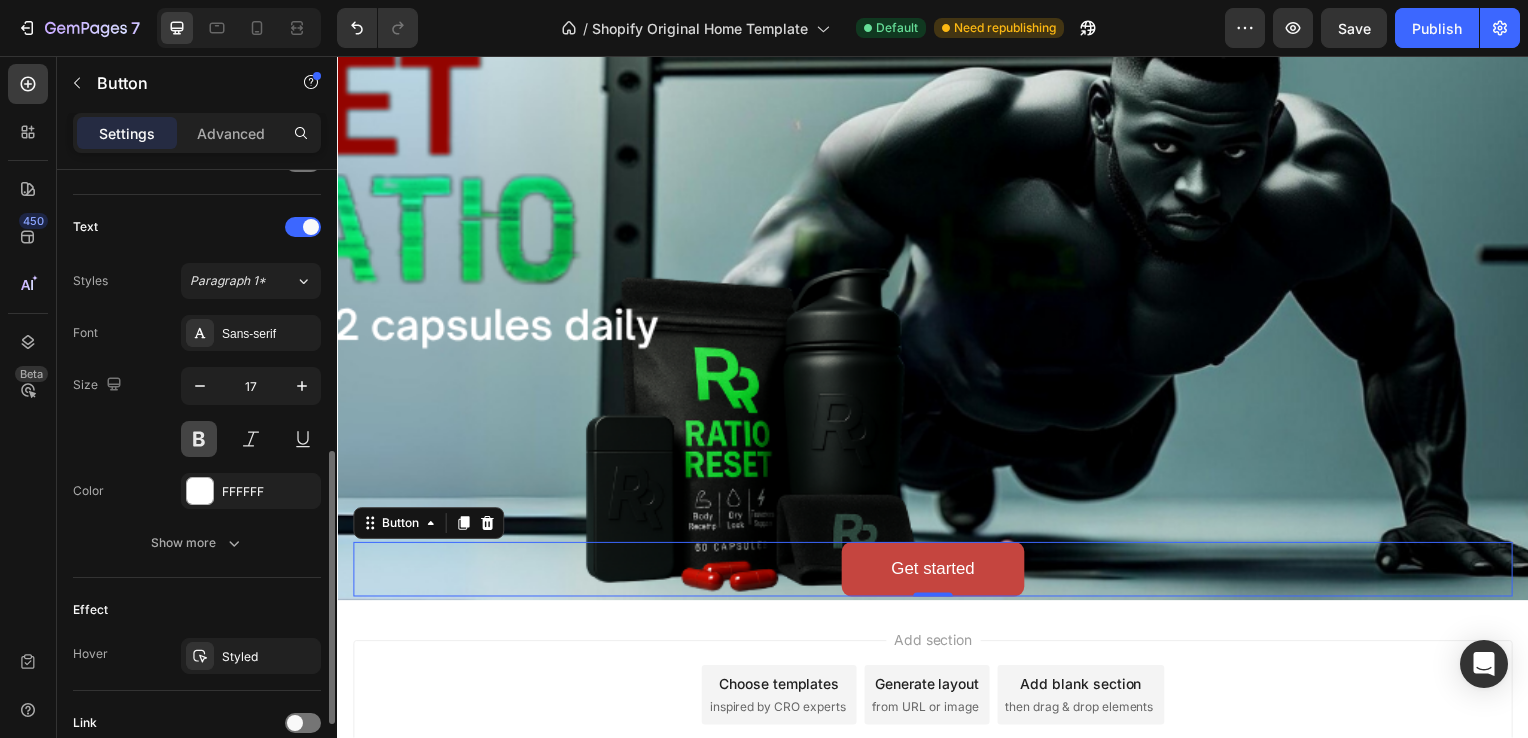 click at bounding box center [199, 439] 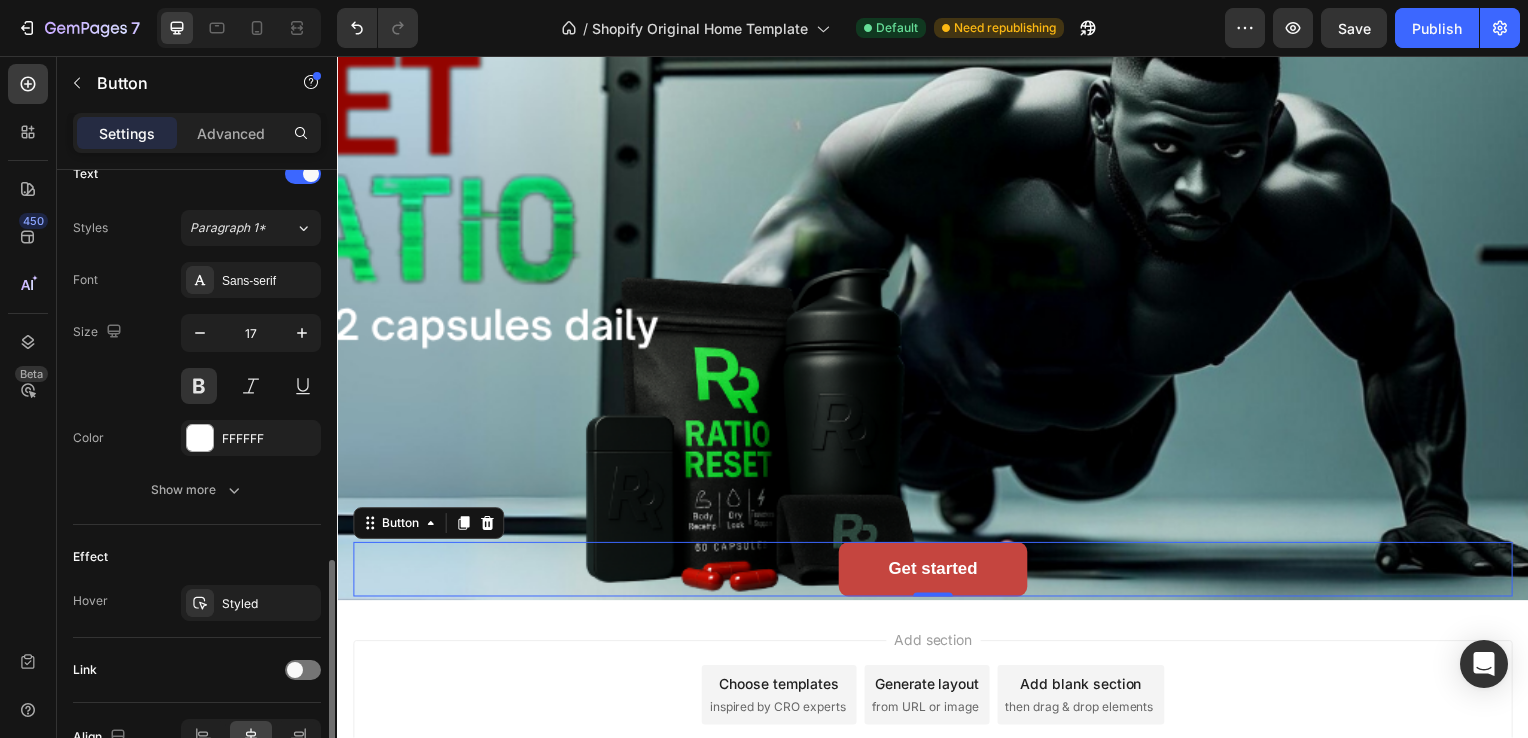 scroll, scrollTop: 764, scrollLeft: 0, axis: vertical 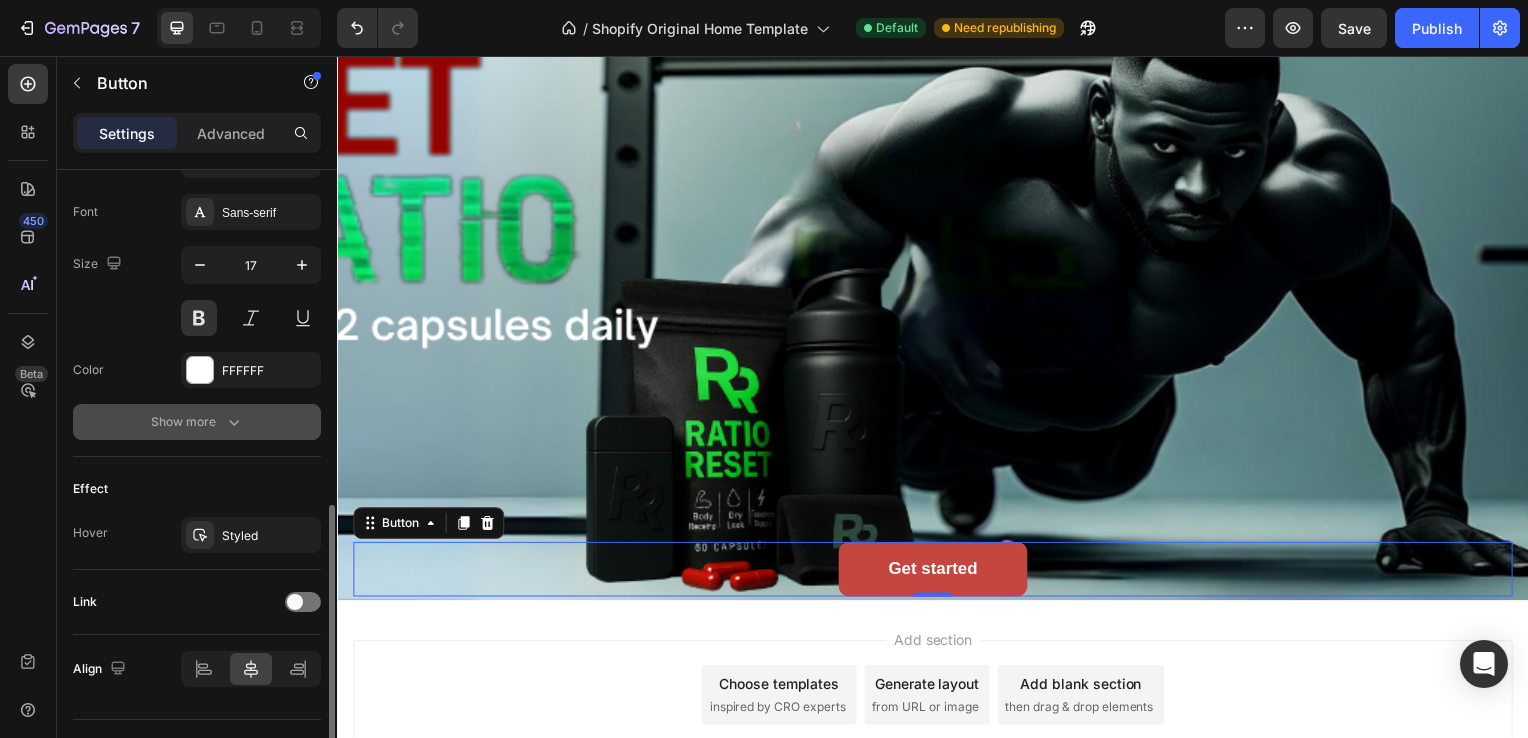 click on "Show more" at bounding box center [197, 422] 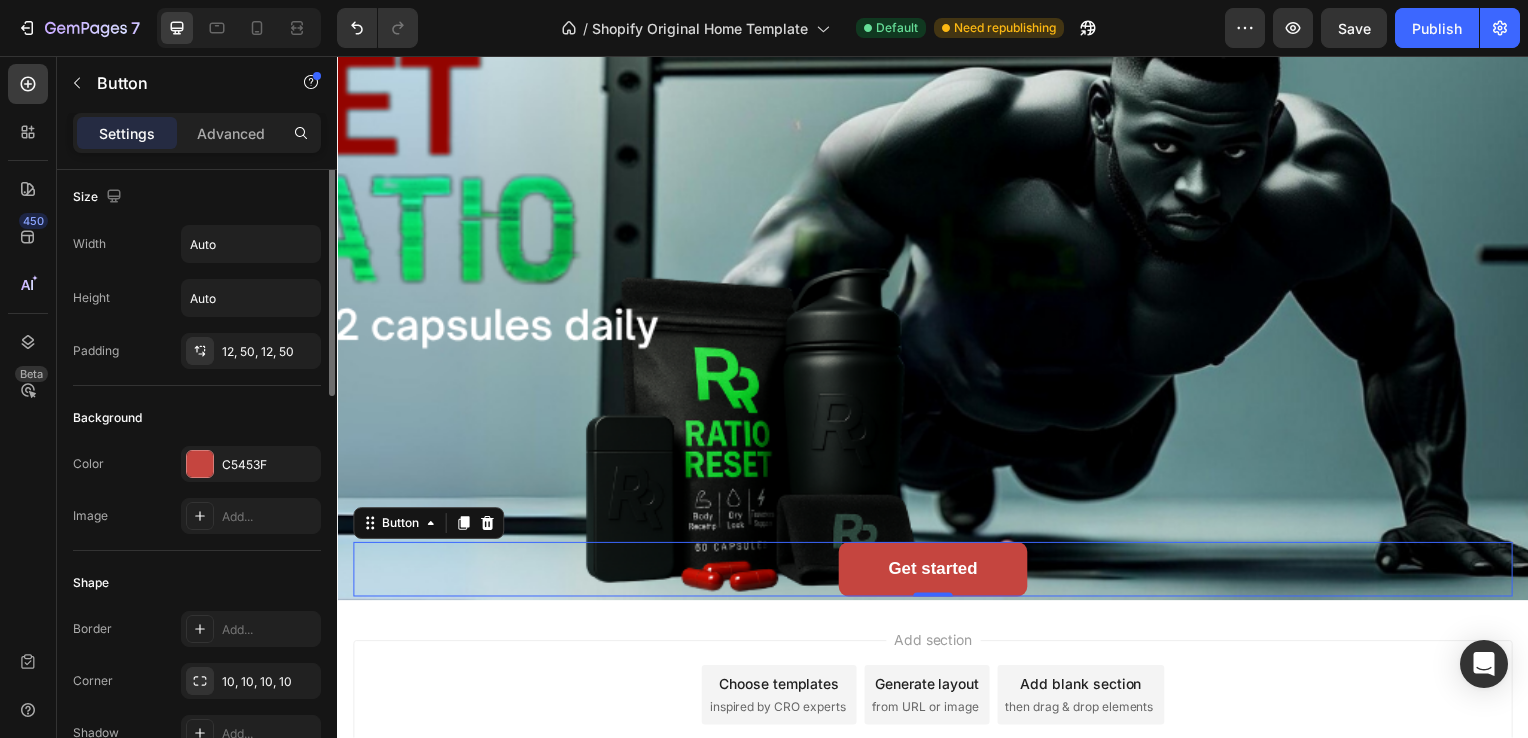 scroll, scrollTop: 0, scrollLeft: 0, axis: both 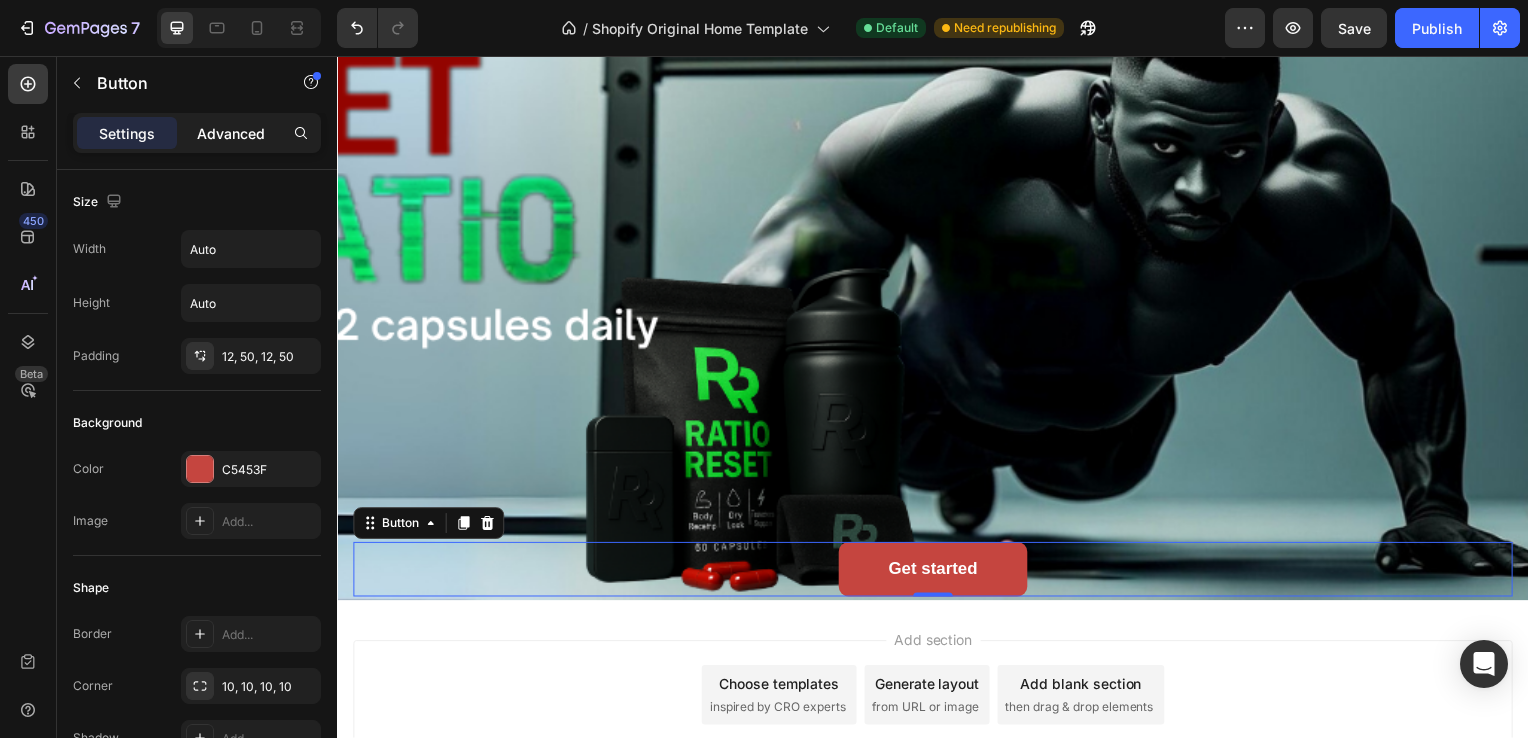 click on "Advanced" at bounding box center (231, 133) 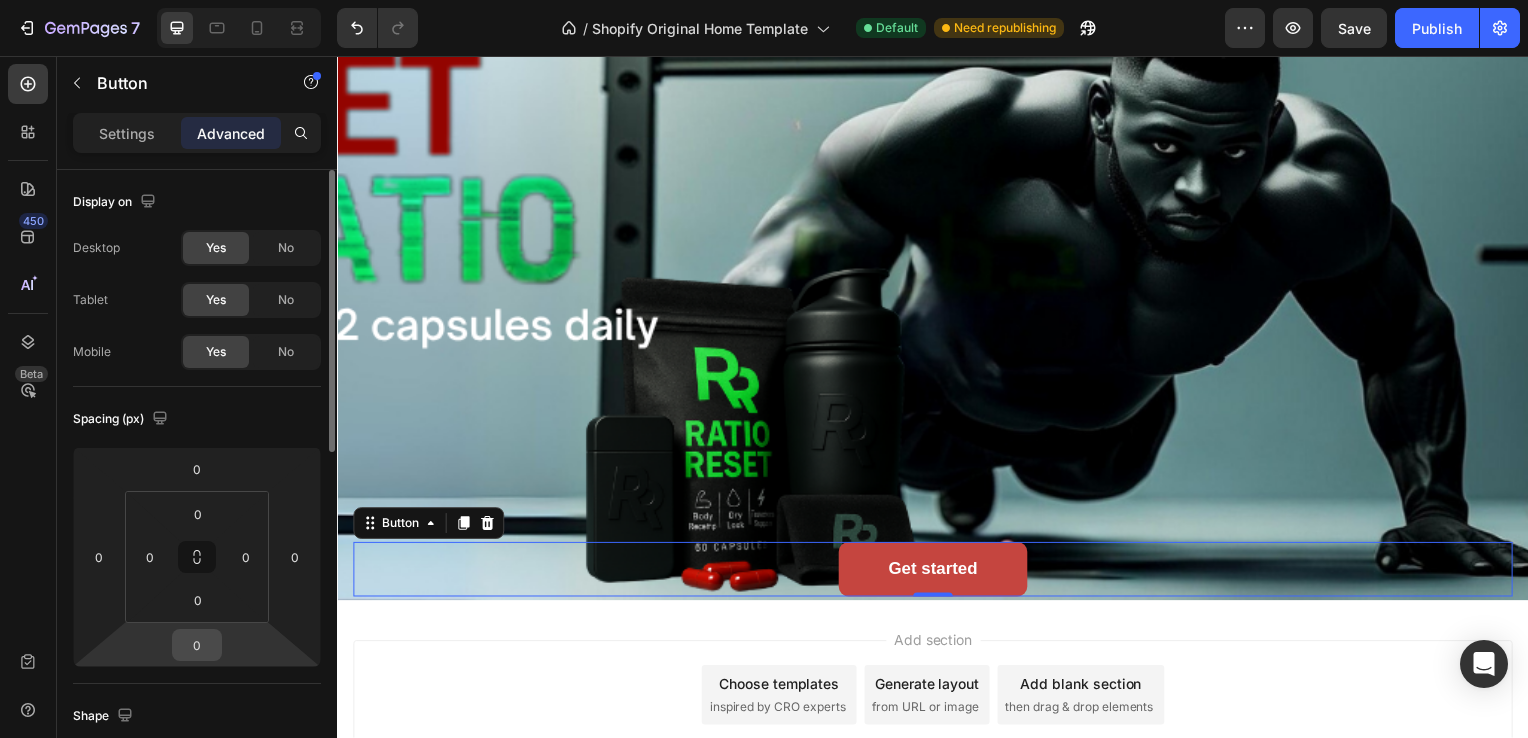 click on "0" at bounding box center (197, 645) 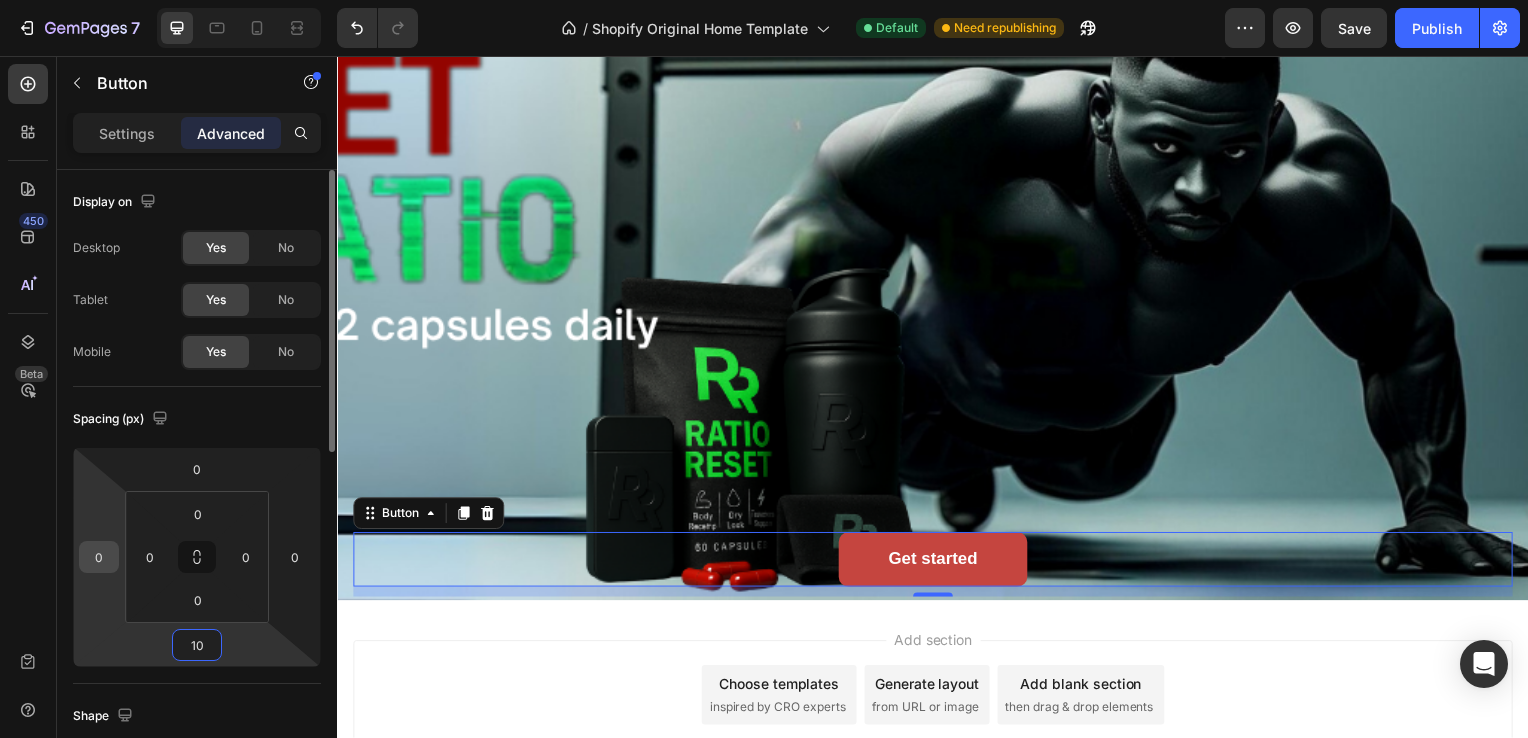 type on "10" 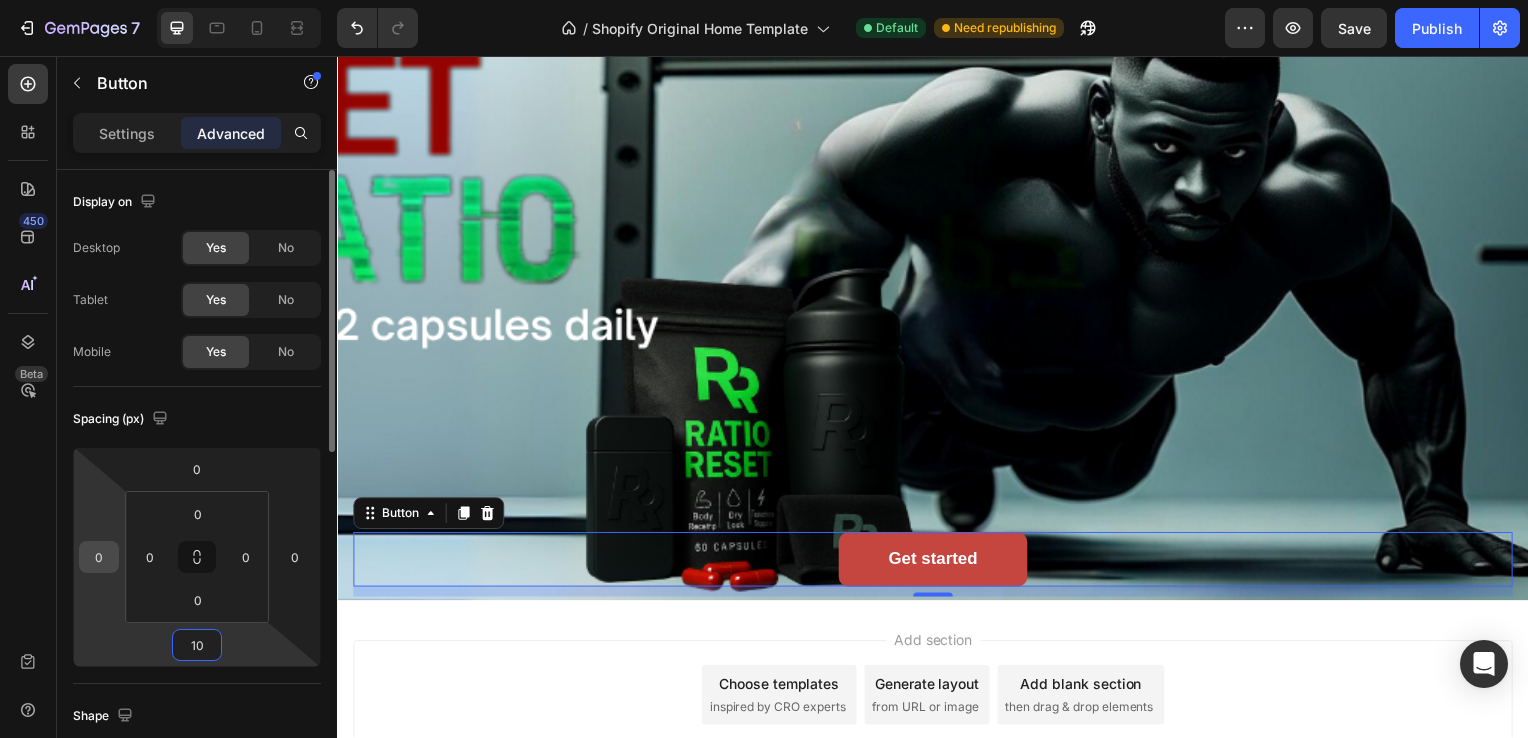 click on "0" at bounding box center (99, 557) 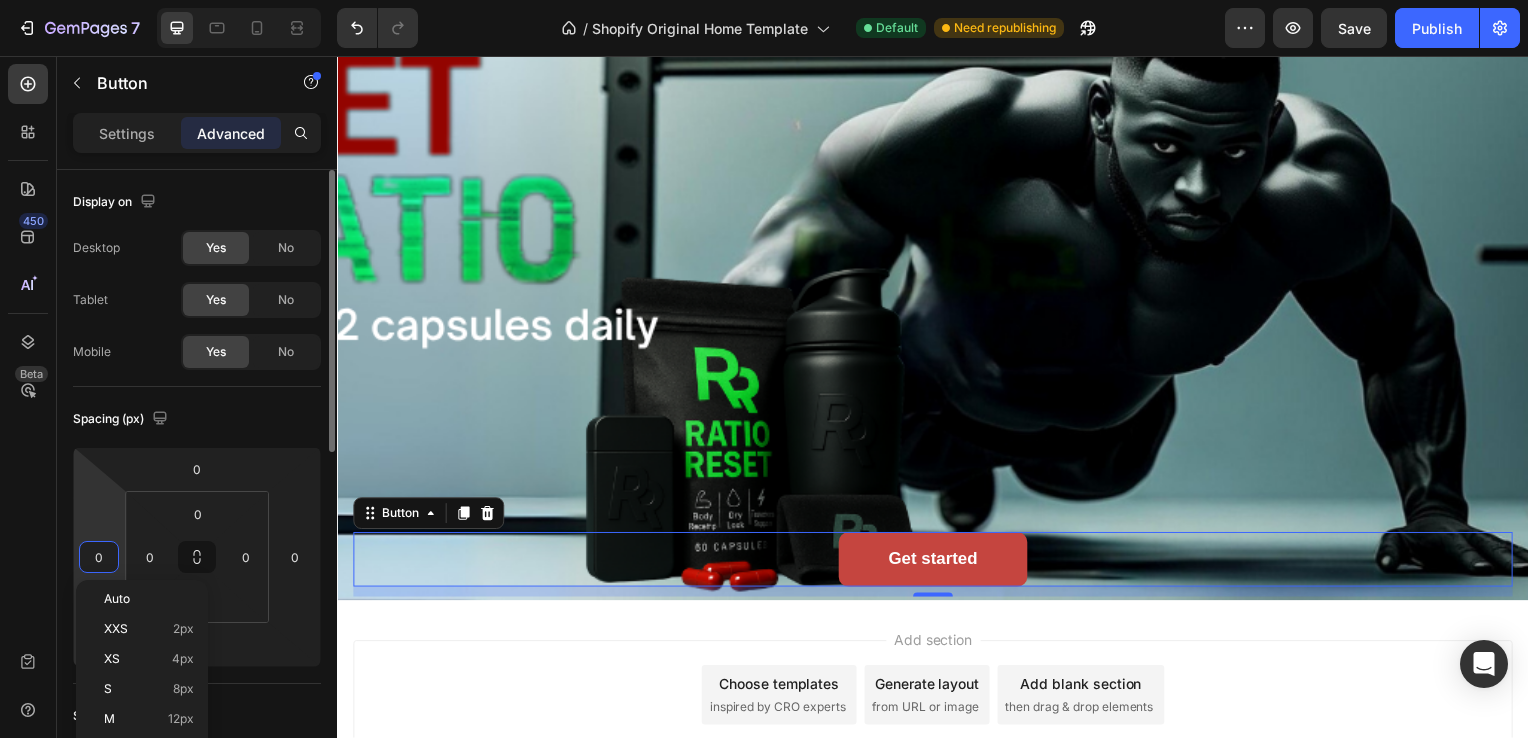 click on "0" at bounding box center [99, 557] 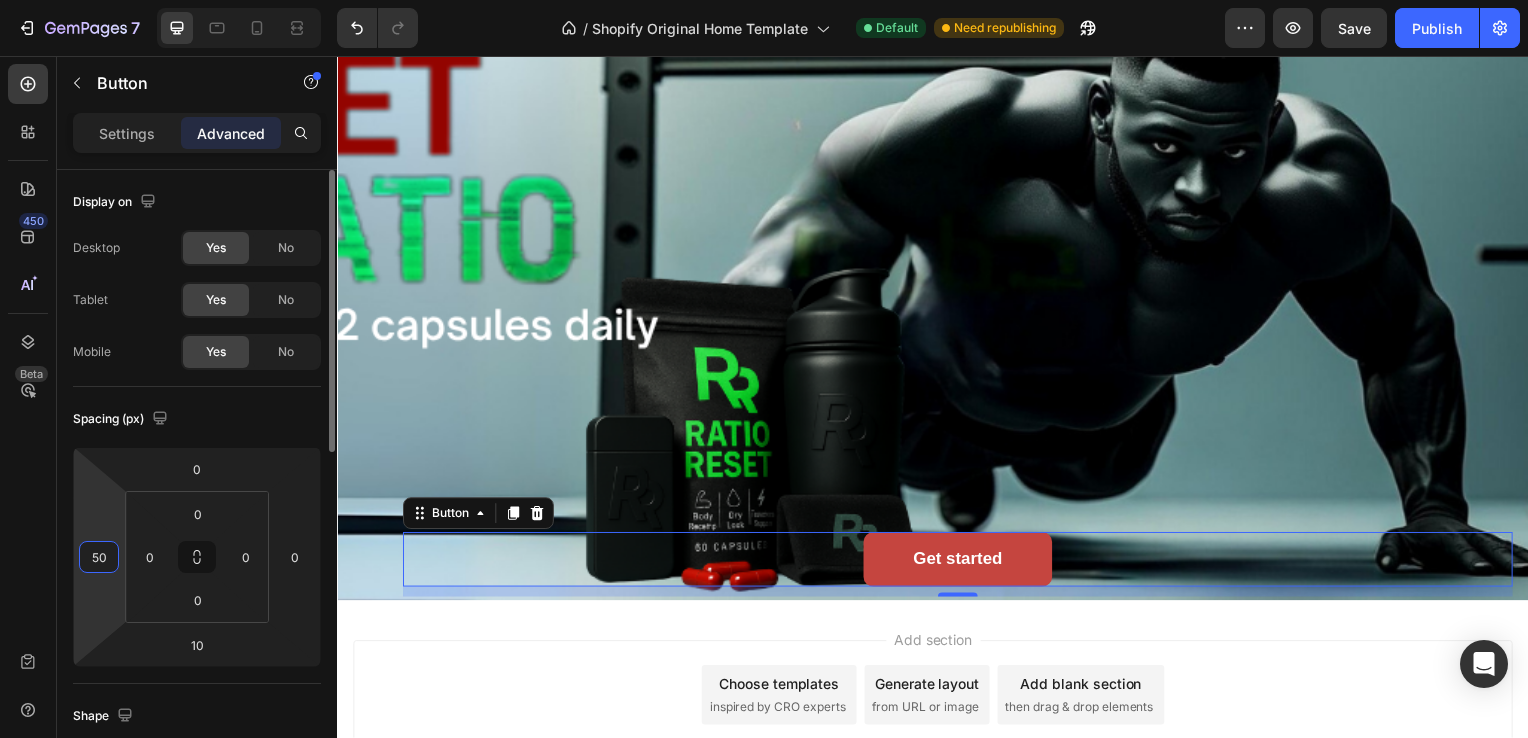 type on "5" 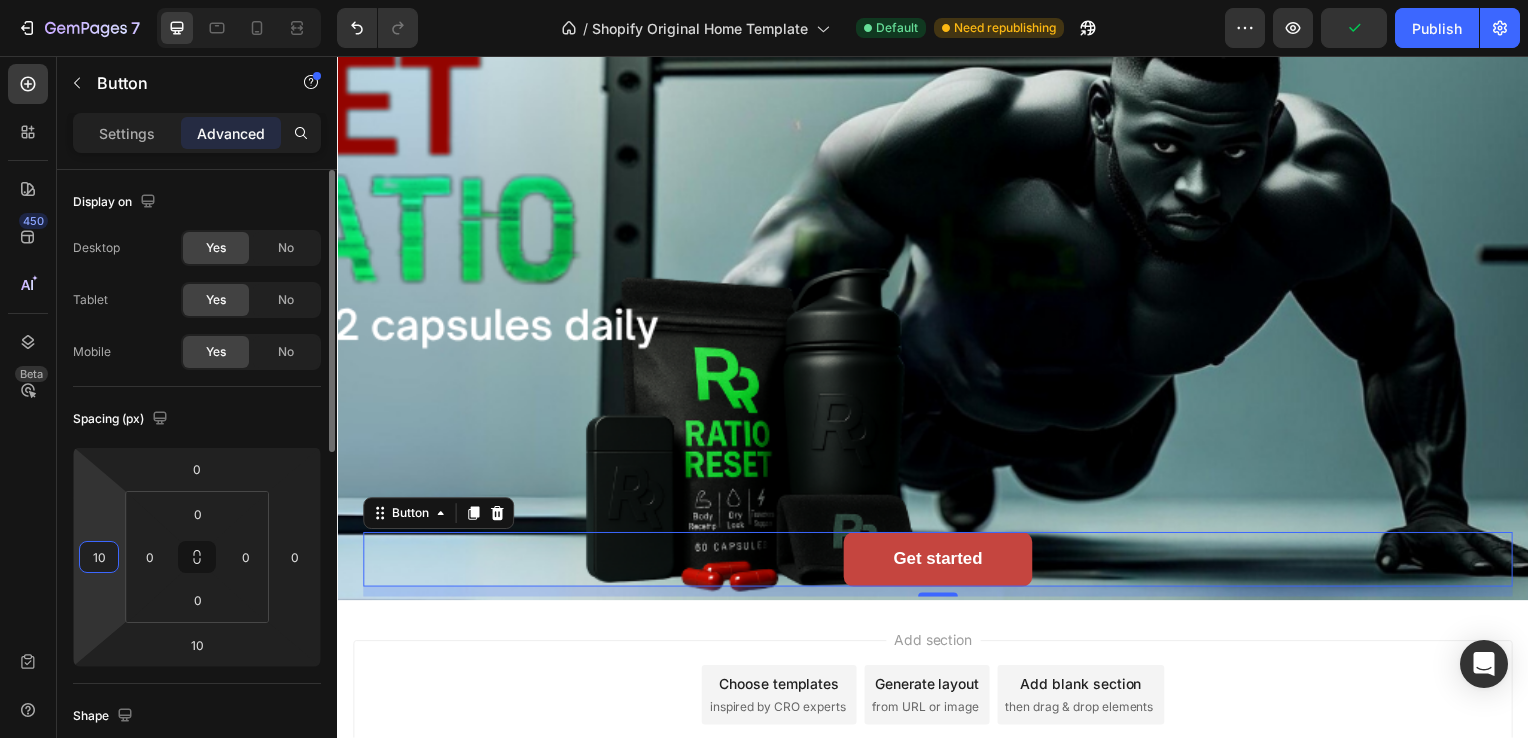 type on "1" 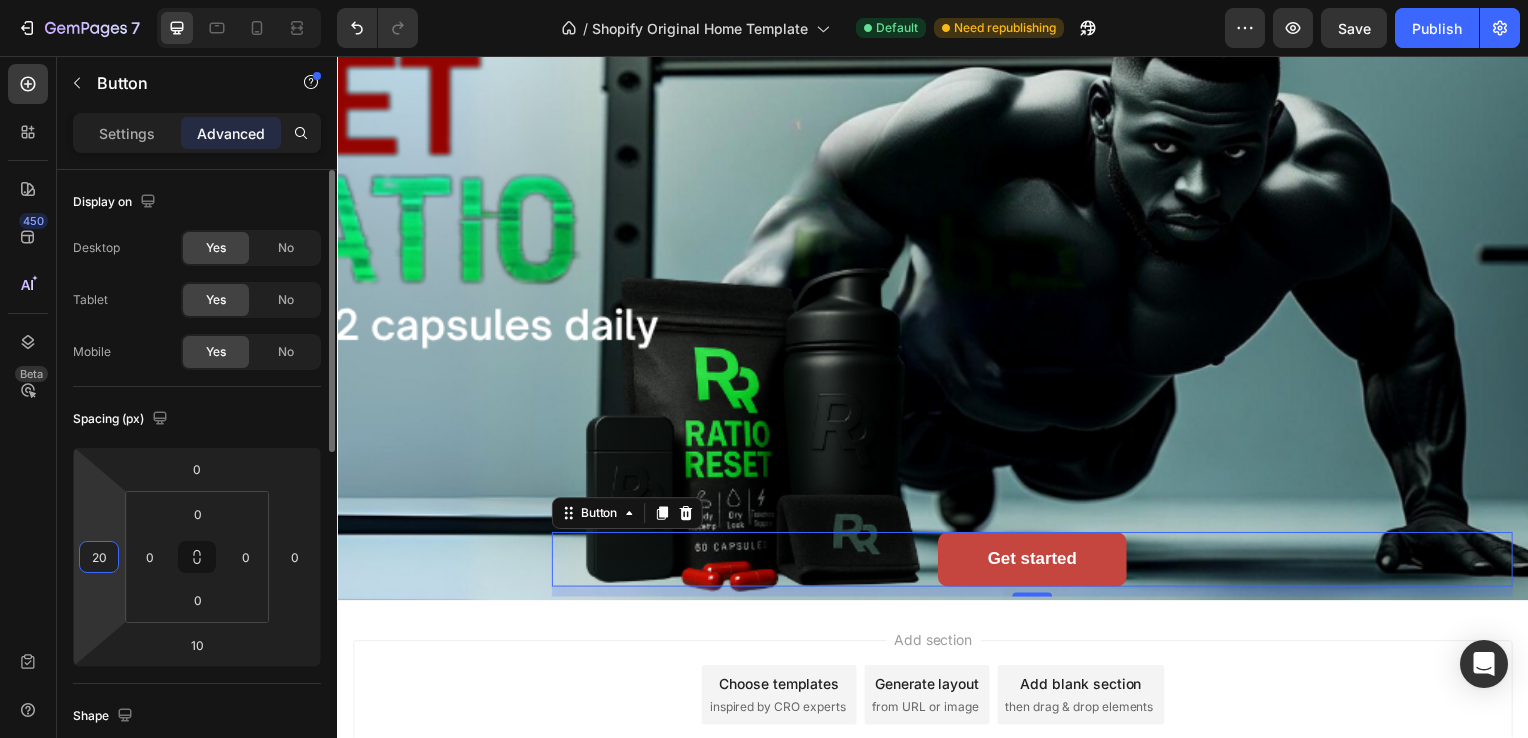 type on "2" 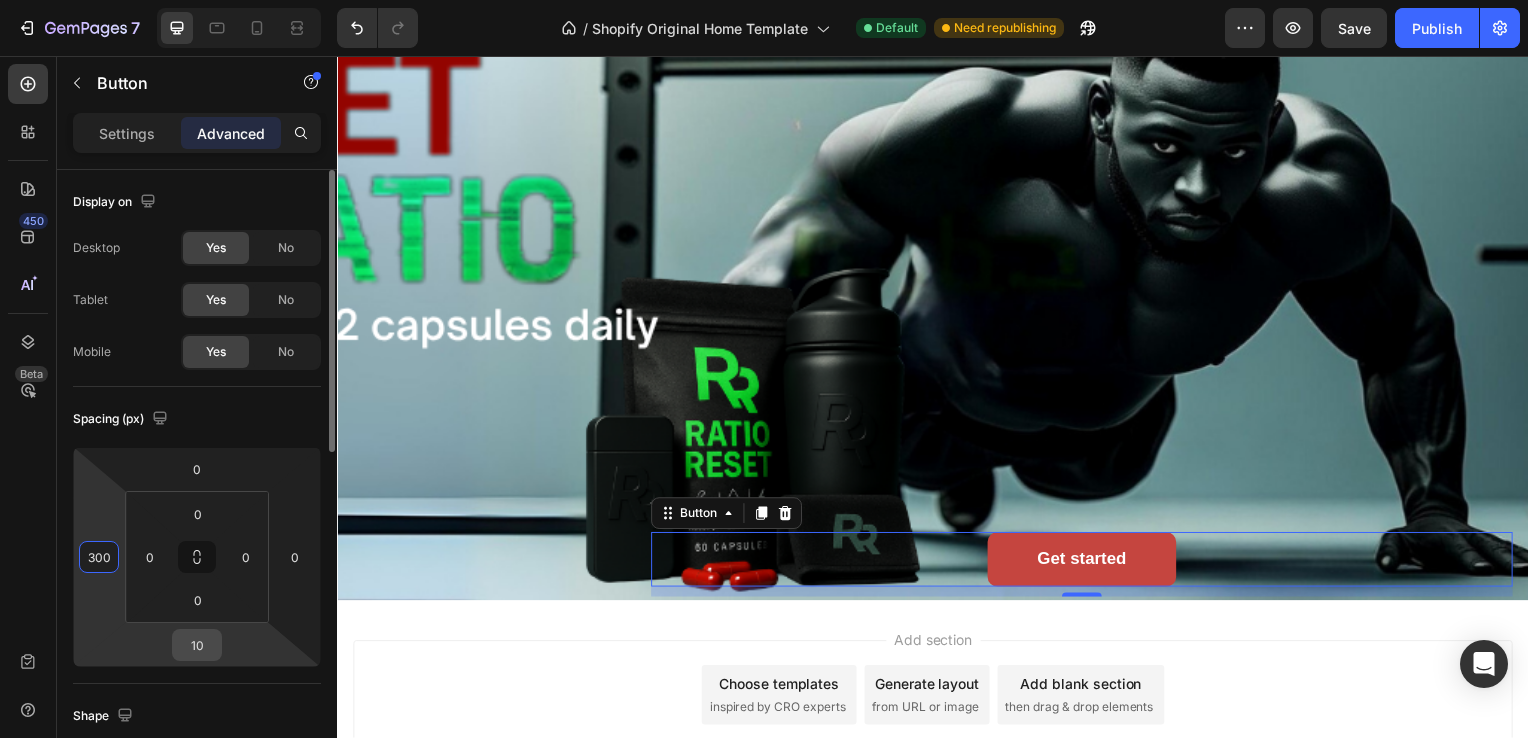 type on "300" 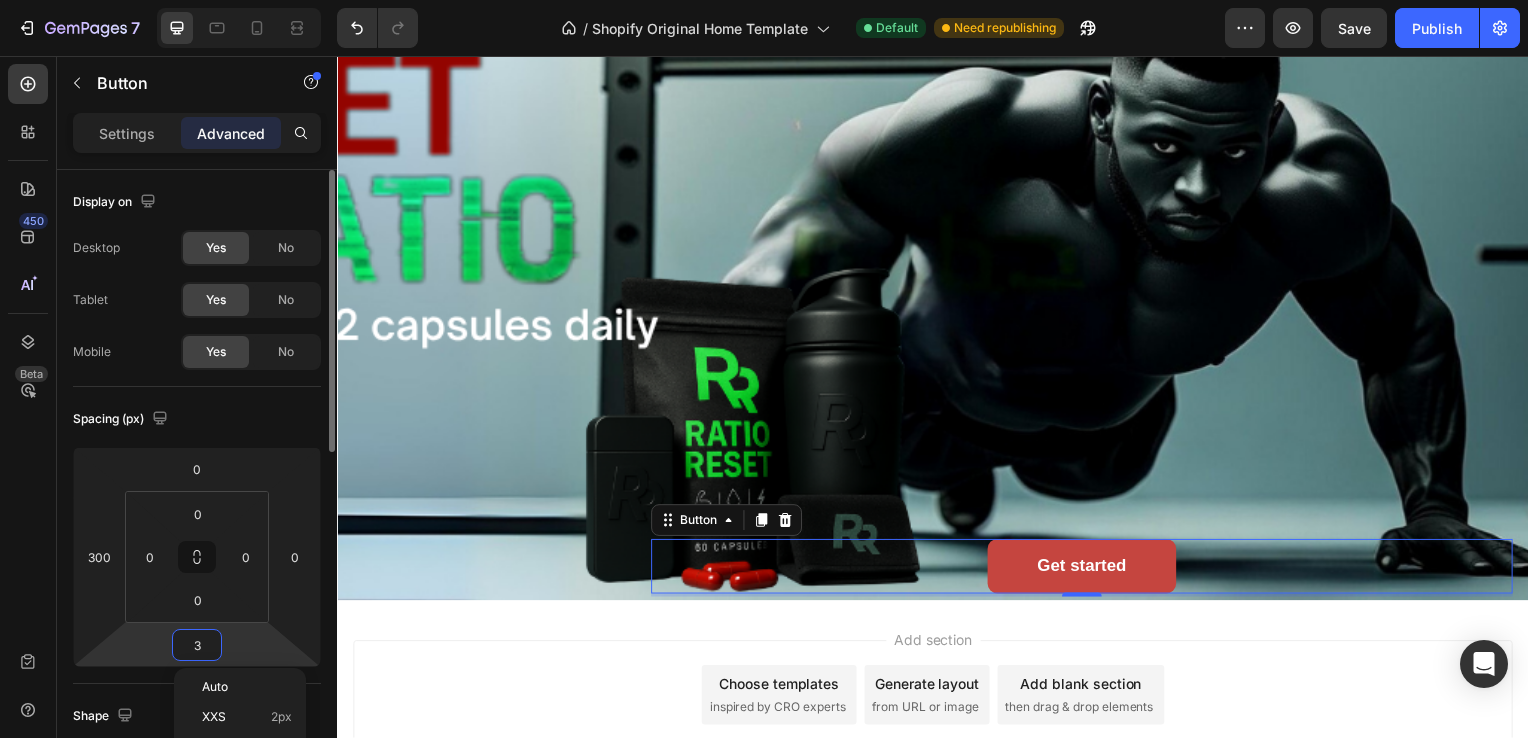 type on "30" 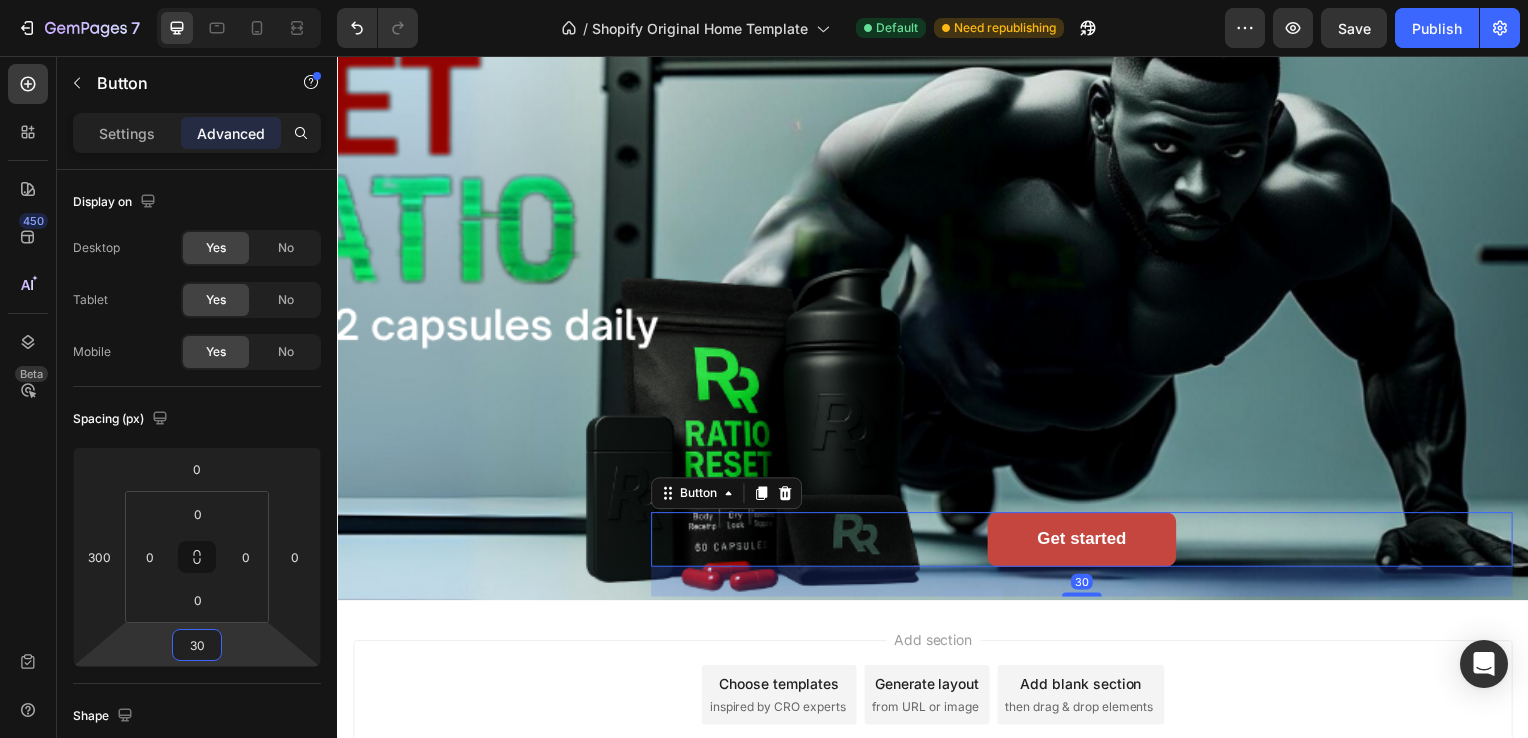click on "Add section Choose templates inspired by CRO experts Generate layout from URL or image Add blank section then drag & drop elements" at bounding box center (937, 700) 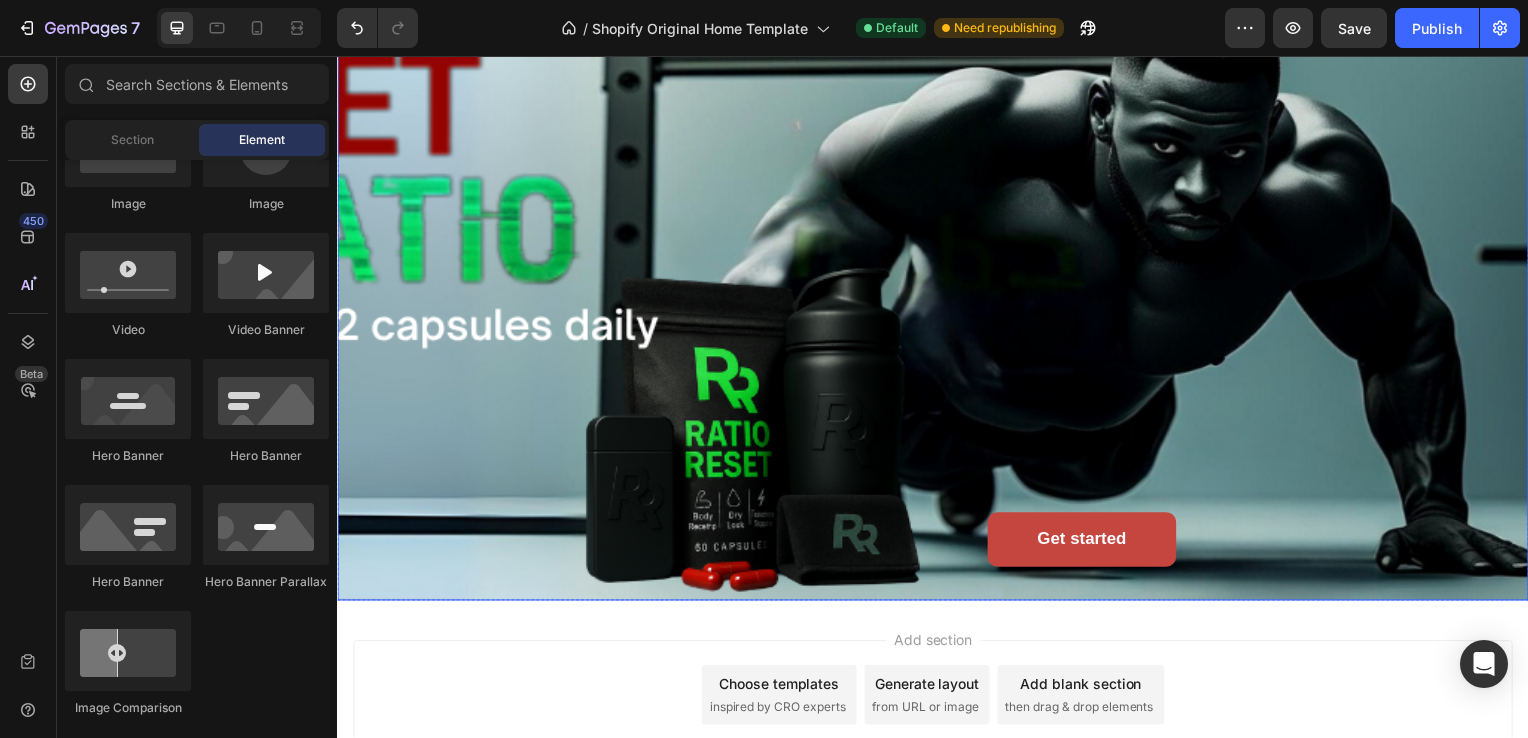 scroll, scrollTop: 988, scrollLeft: 0, axis: vertical 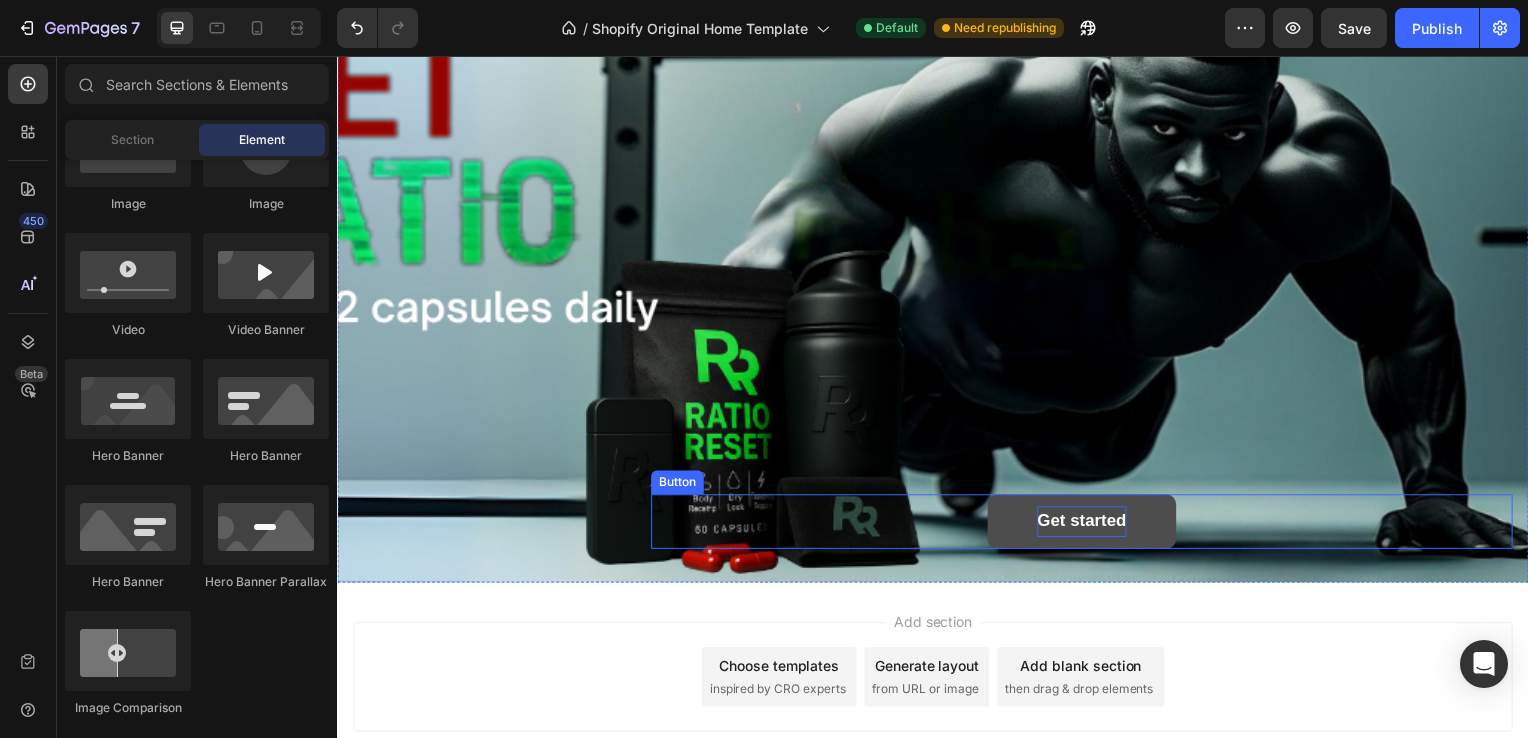 click on "Get started" at bounding box center [1087, 525] 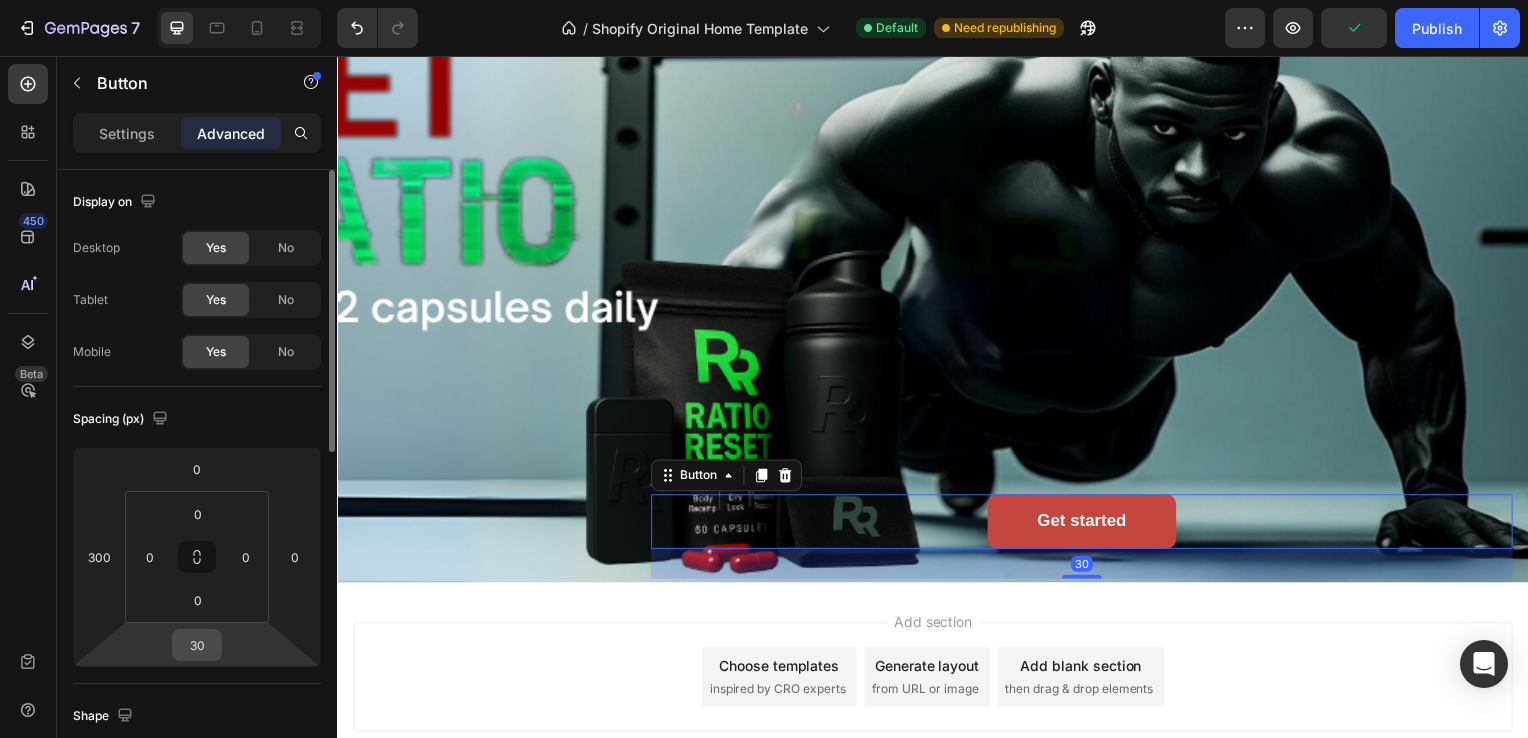 click on "30" at bounding box center [197, 645] 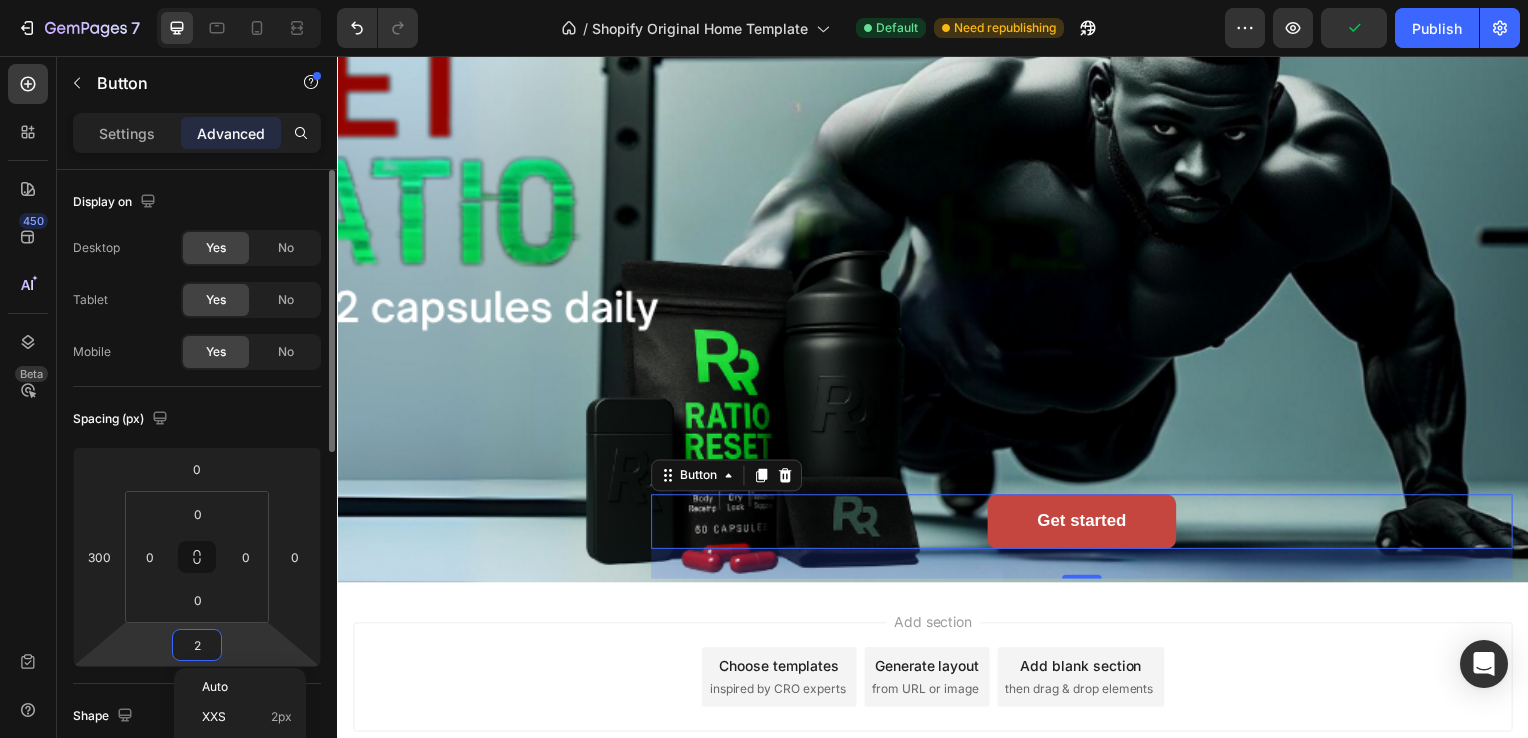 type on "20" 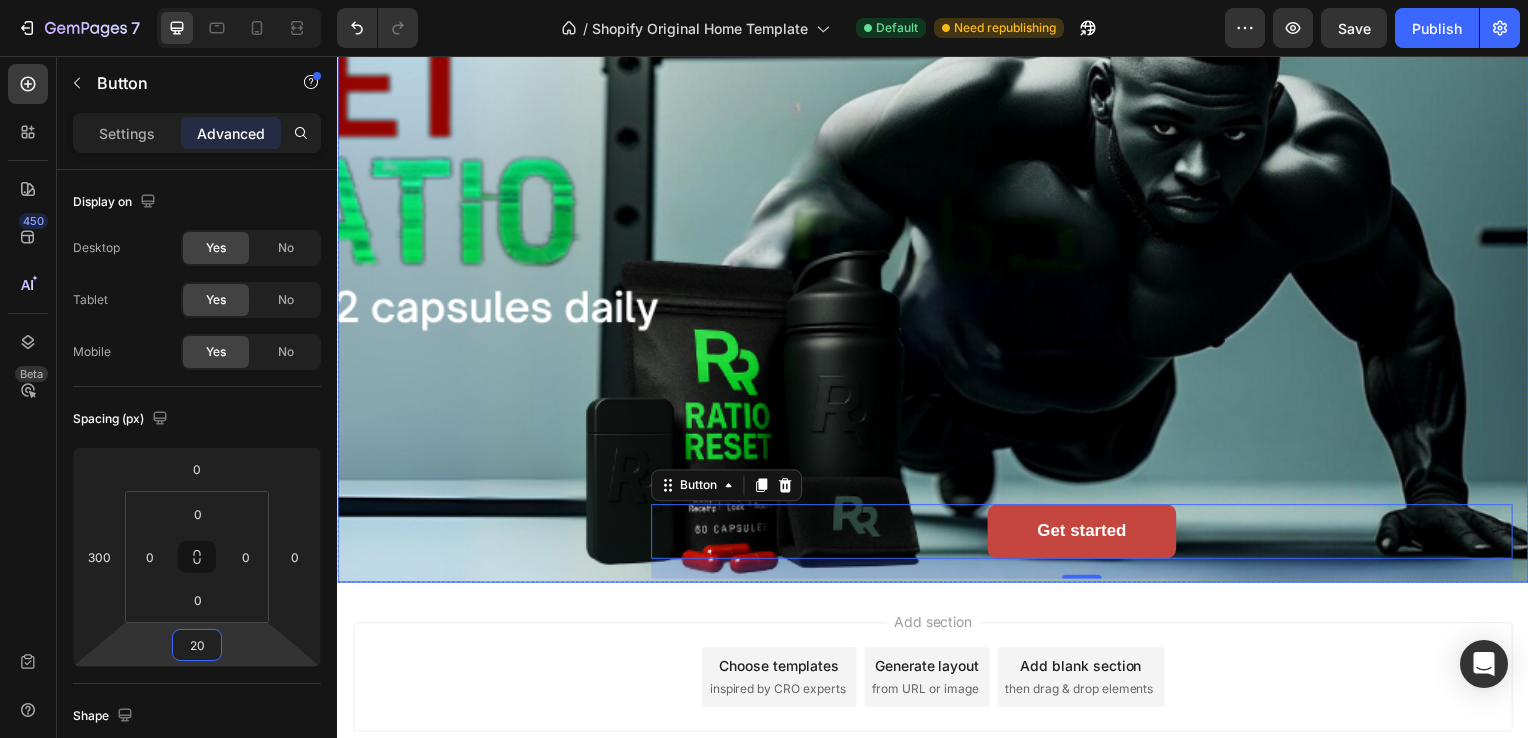 click on "Add section Choose templates inspired by CRO experts Generate layout from URL or image Add blank section then drag & drop elements" at bounding box center (937, 686) 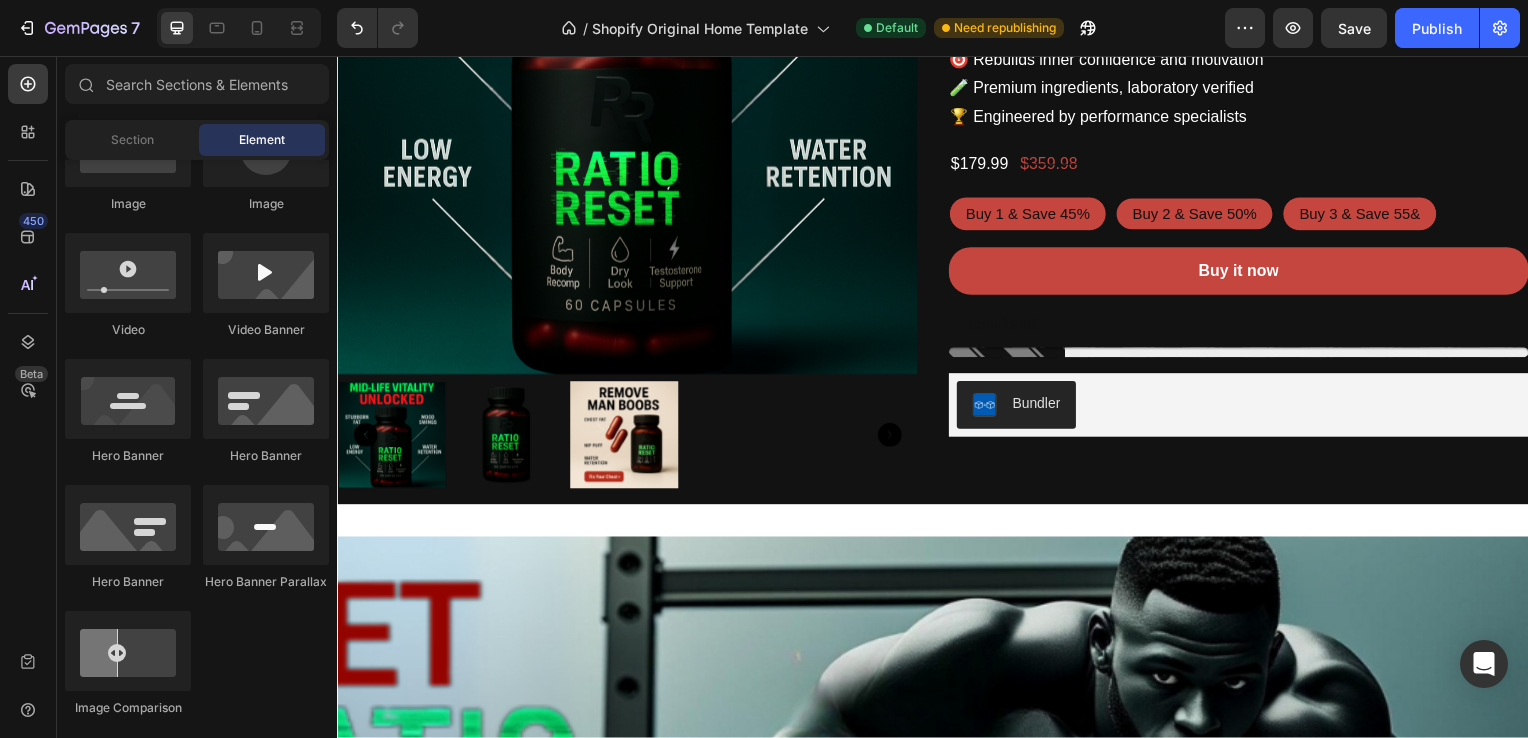 scroll, scrollTop: 483, scrollLeft: 0, axis: vertical 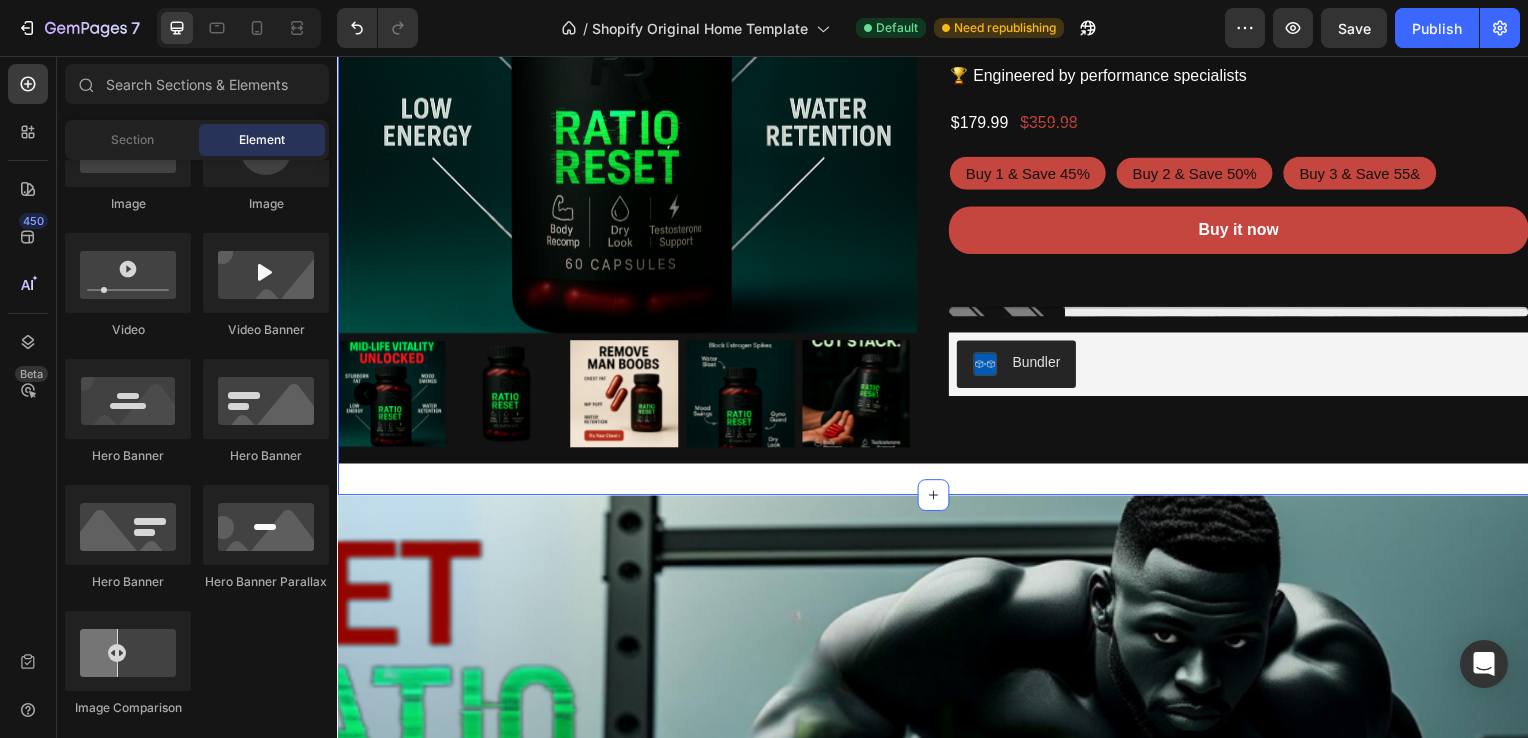 click on "Product Images Icon Icon Icon Icon Icon Icon List
Icon Ratio Reset Product Title ⚡ Resets hormonal balance for maximum output
🔥 Sculpts lean muscle definition
🧠 Sharpens cognitive performance
💪 Delivers all-day sustained power
🎯 Rebuilds inner confidence and motivation
🧪 Premium ingredients, laboratory verified
🏆 Engineered by performance specialists   Product Description $179.99 Product Price Product Price $359.98 Product Price Product Price Row Buy 1  & Save 45% Buy 1  & Save 45% Buy 1  & Save 45% Buy 2 & Save 50% Buy 2 & Save 50% Buy 2 & Save 50% Buy 3 & Save 55& Buy 3 & Save 55& Buy 3 & Save 55& Product Variants & Swatches Buy it now Dynamic Checkout
Only  19  left Stock Counter Bundler Bundler Product Section 2" at bounding box center (937, 110) 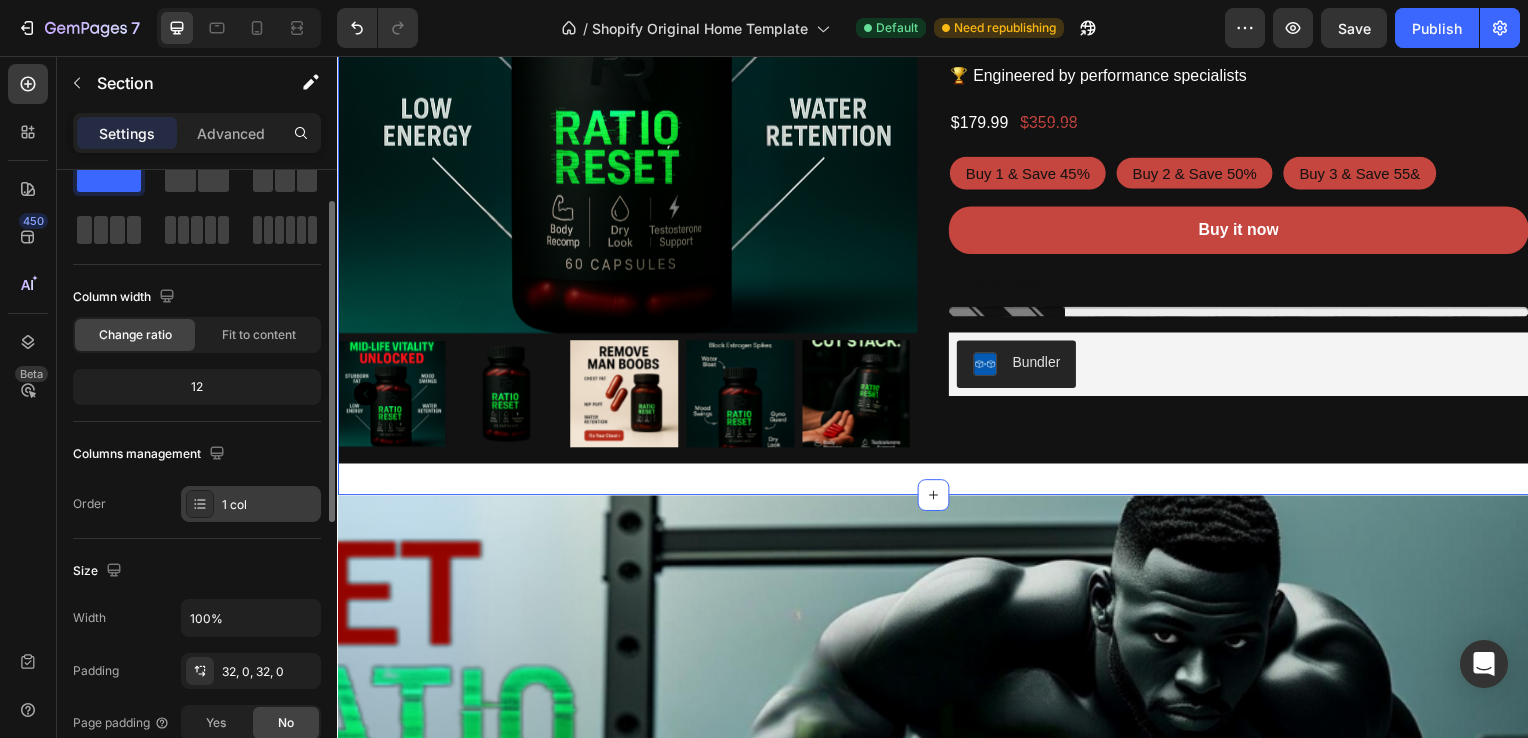 scroll, scrollTop: 0, scrollLeft: 0, axis: both 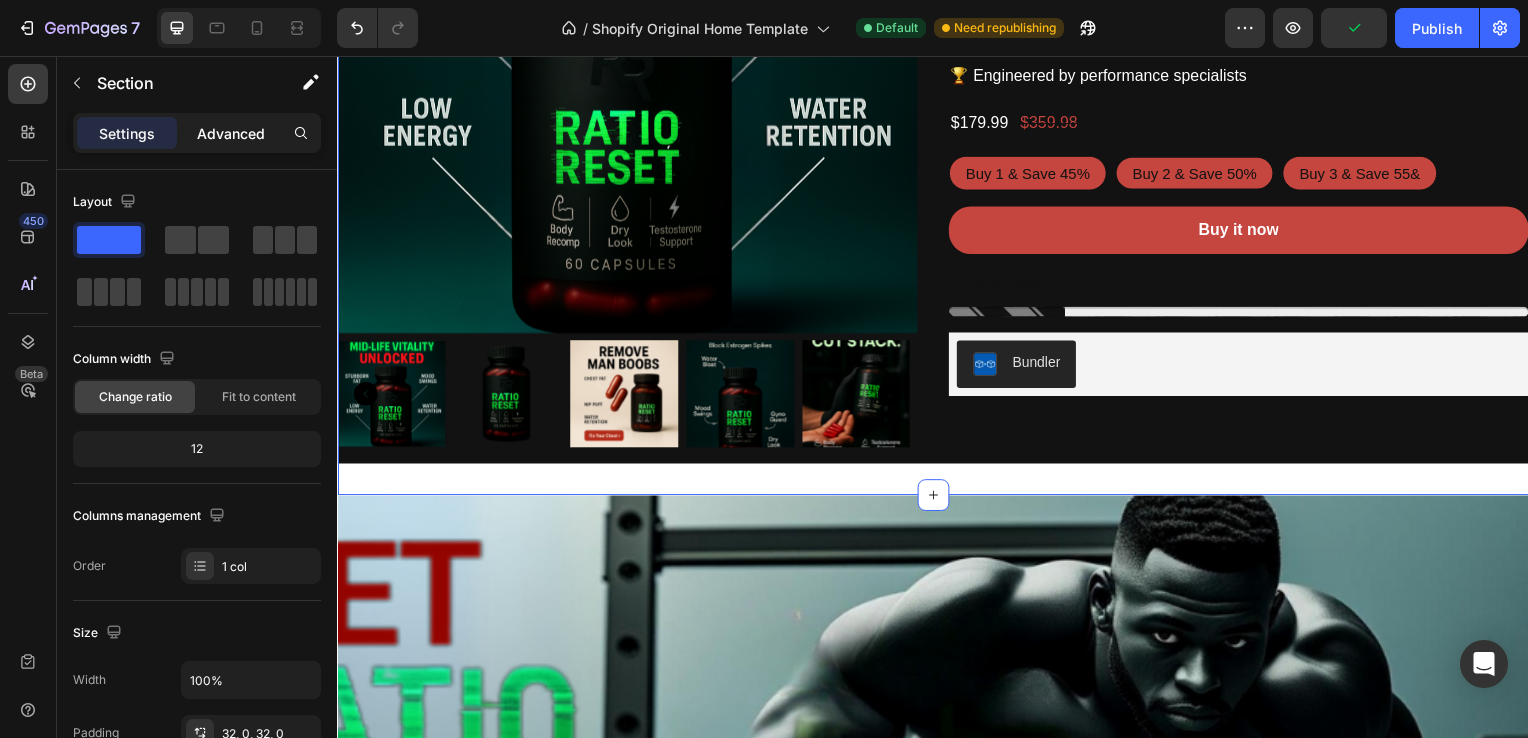 click on "Advanced" at bounding box center [231, 133] 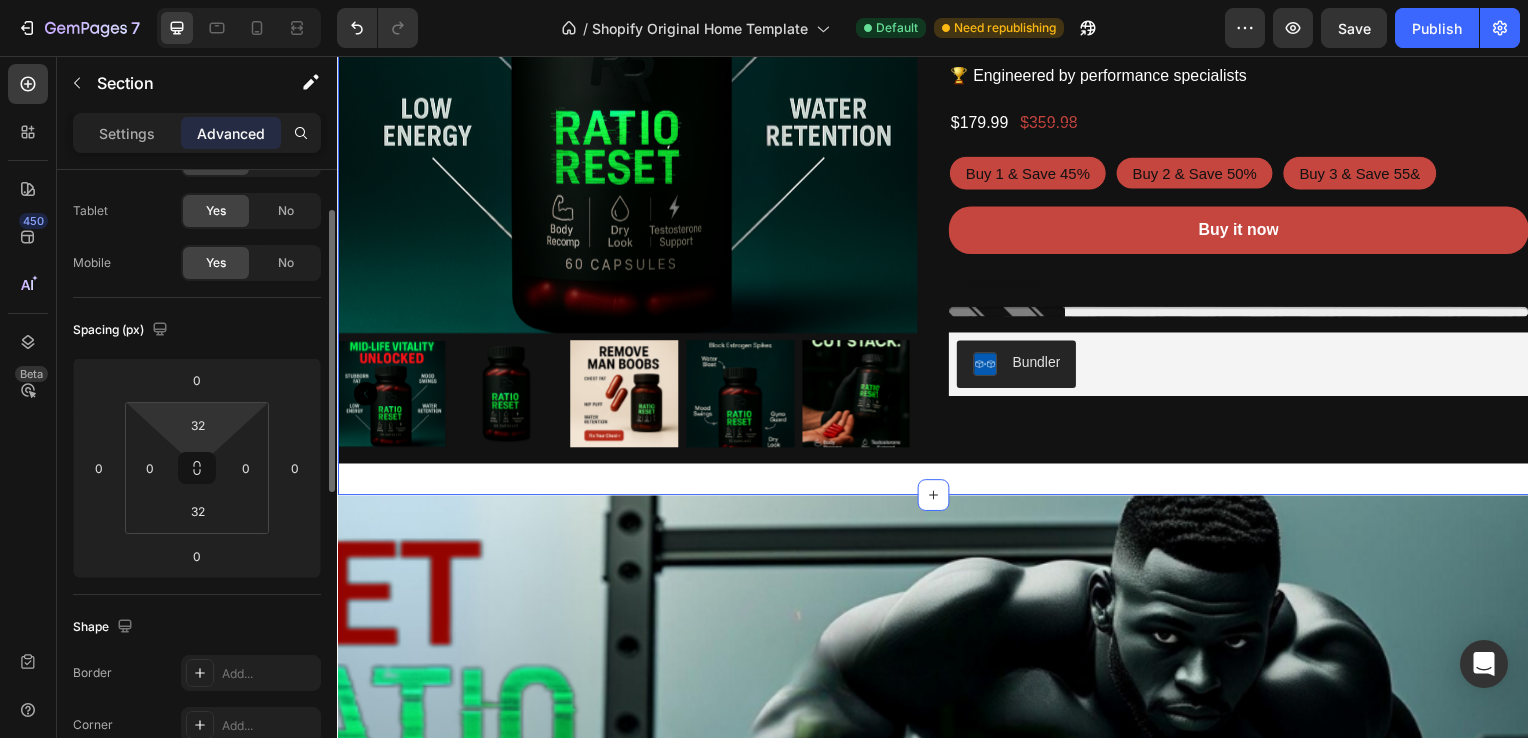 scroll, scrollTop: 112, scrollLeft: 0, axis: vertical 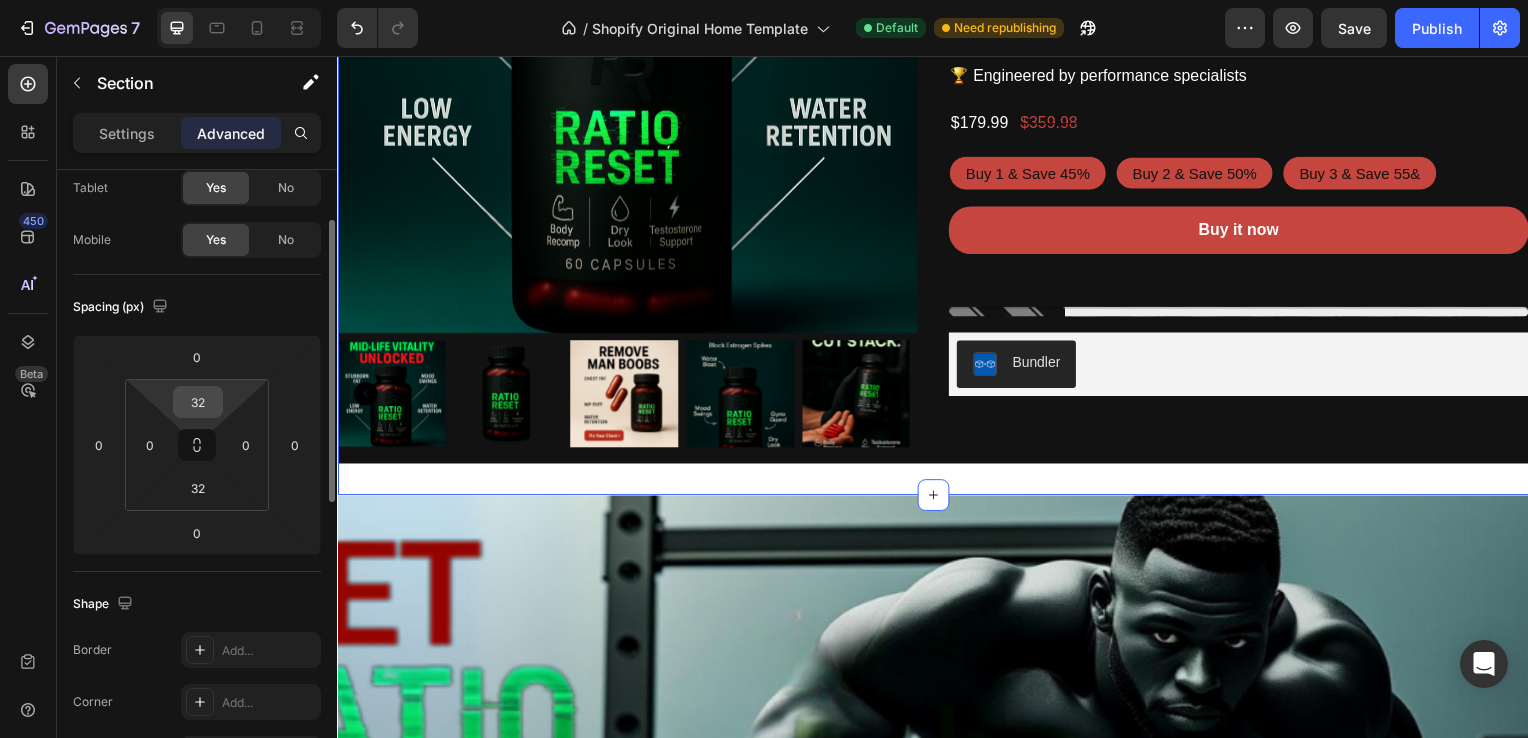 click on "32" at bounding box center (198, 402) 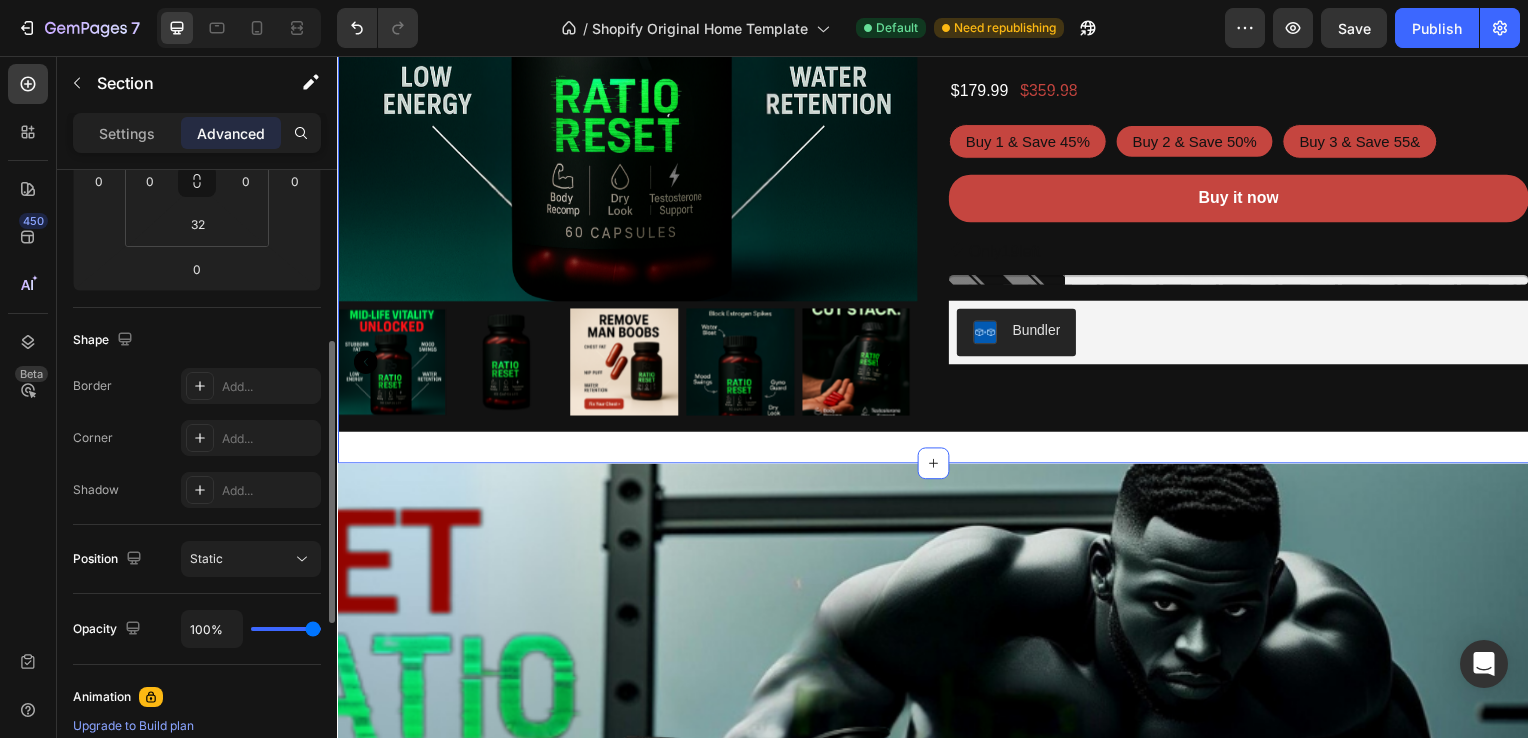 scroll, scrollTop: 377, scrollLeft: 0, axis: vertical 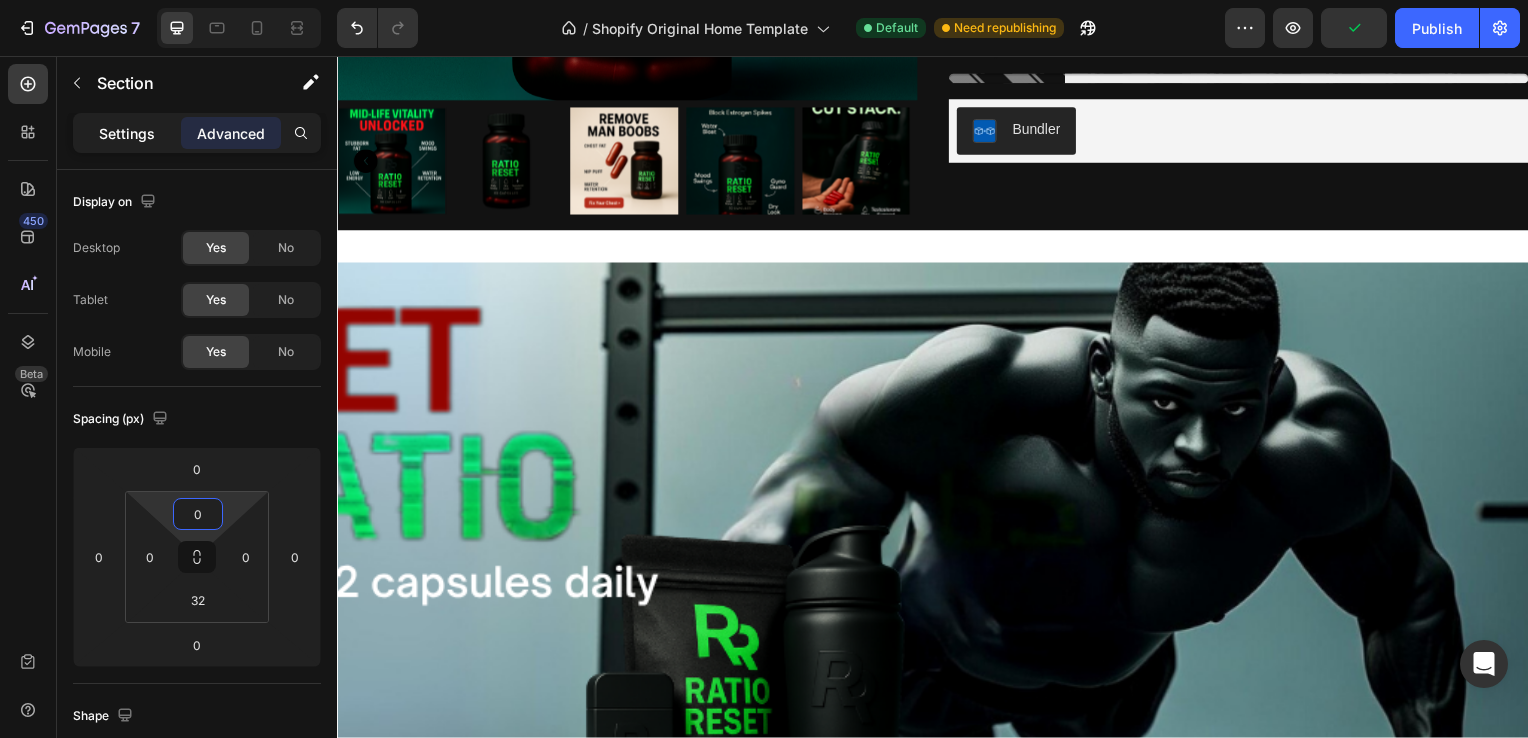 type on "0" 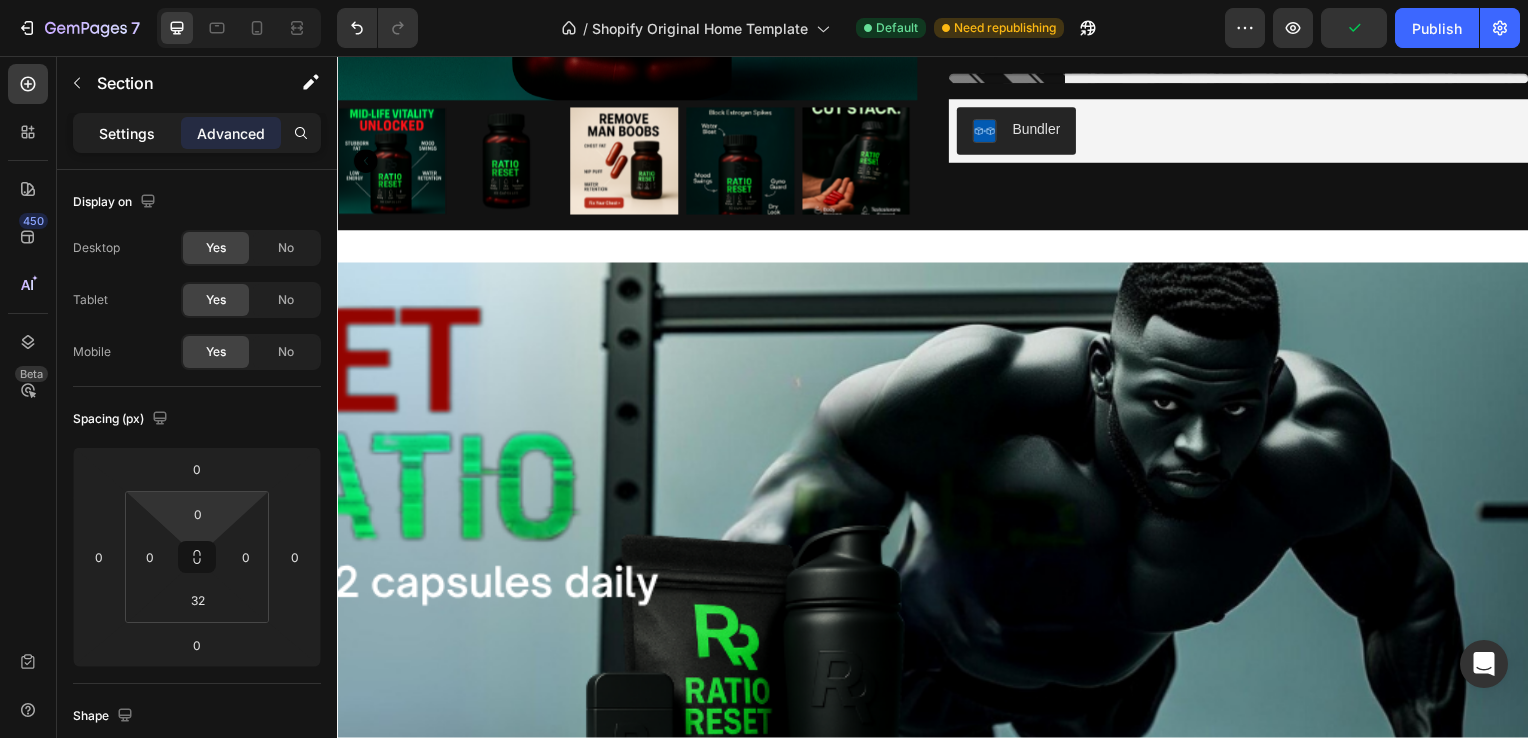 click on "Settings" at bounding box center [127, 133] 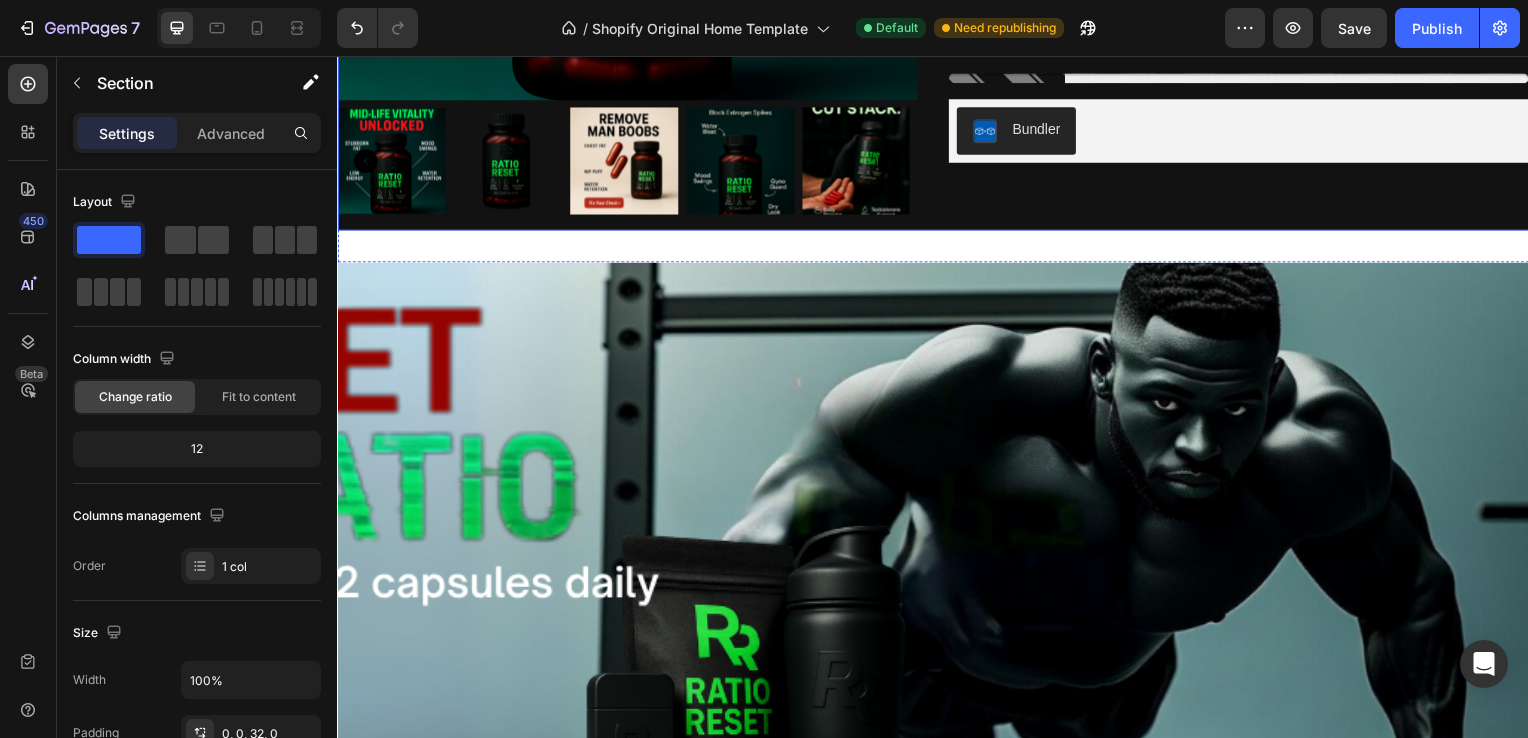 click on "Icon Icon Icon Icon Icon Icon List
Icon Ratio Reset Product Title ⚡ Resets hormonal balance for maximum output
🔥 Sculpts lean muscle definition
🧠 Sharpens cognitive performance
💪 Delivers all-day sustained power
🎯 Rebuilds inner confidence and motivation
🧪 Premium ingredients, laboratory verified
🏆 Engineered by performance specialists   Product Description $179.99 Product Price Product Price $359.98 Product Price Product Price Row Buy 1  & Save 45% Buy 1  & Save 45% Buy 1  & Save 45% Buy 2 & Save 50% Buy 2 & Save 50% Buy 2 & Save 50% Buy 3 & Save 55& Buy 3 & Save 55& Buy 3 & Save 55& Product Variants & Swatches Buy it now Dynamic Checkout
Only  19  left Stock Counter Bundler Bundler" at bounding box center (1245, -125) 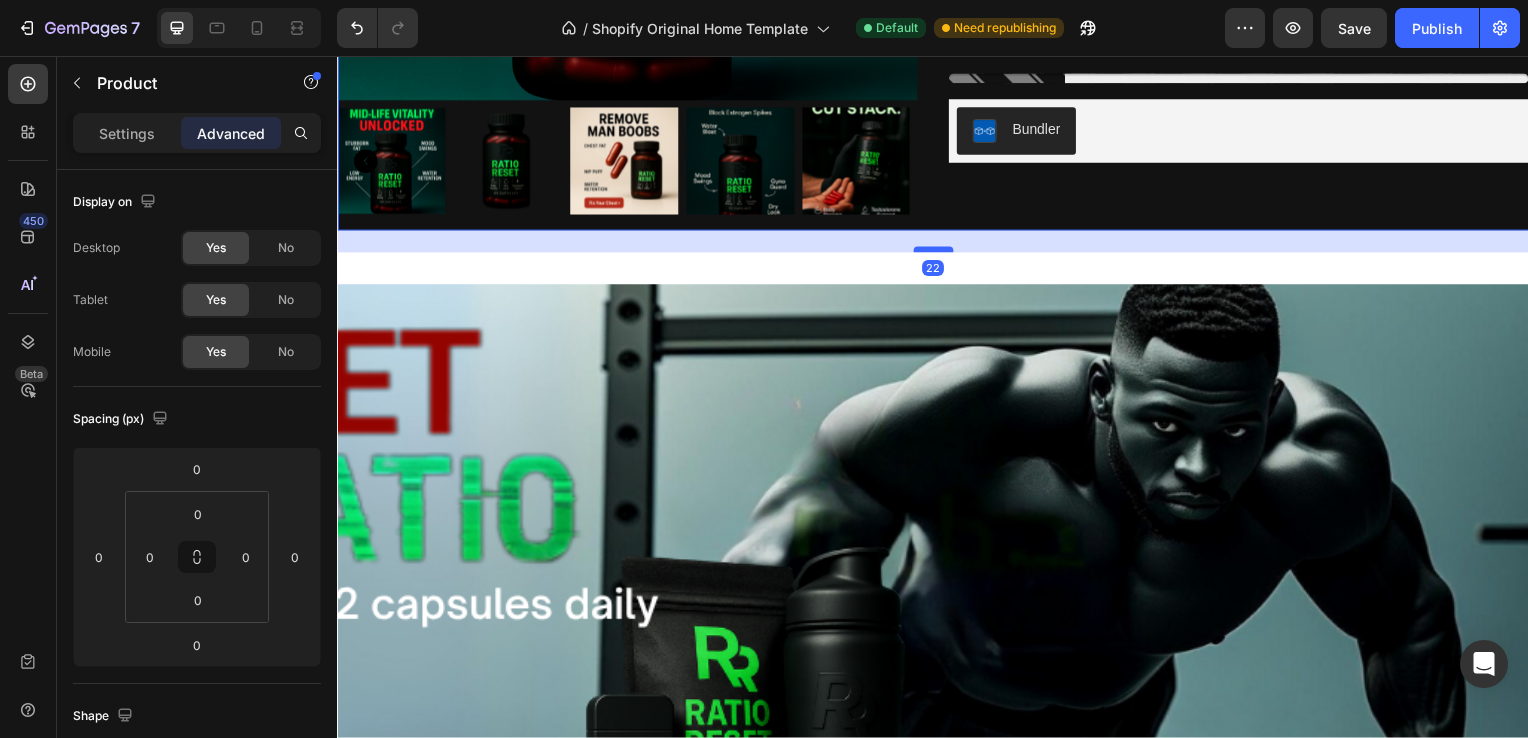 drag, startPoint x: 933, startPoint y: 224, endPoint x: 934, endPoint y: 245, distance: 21.023796 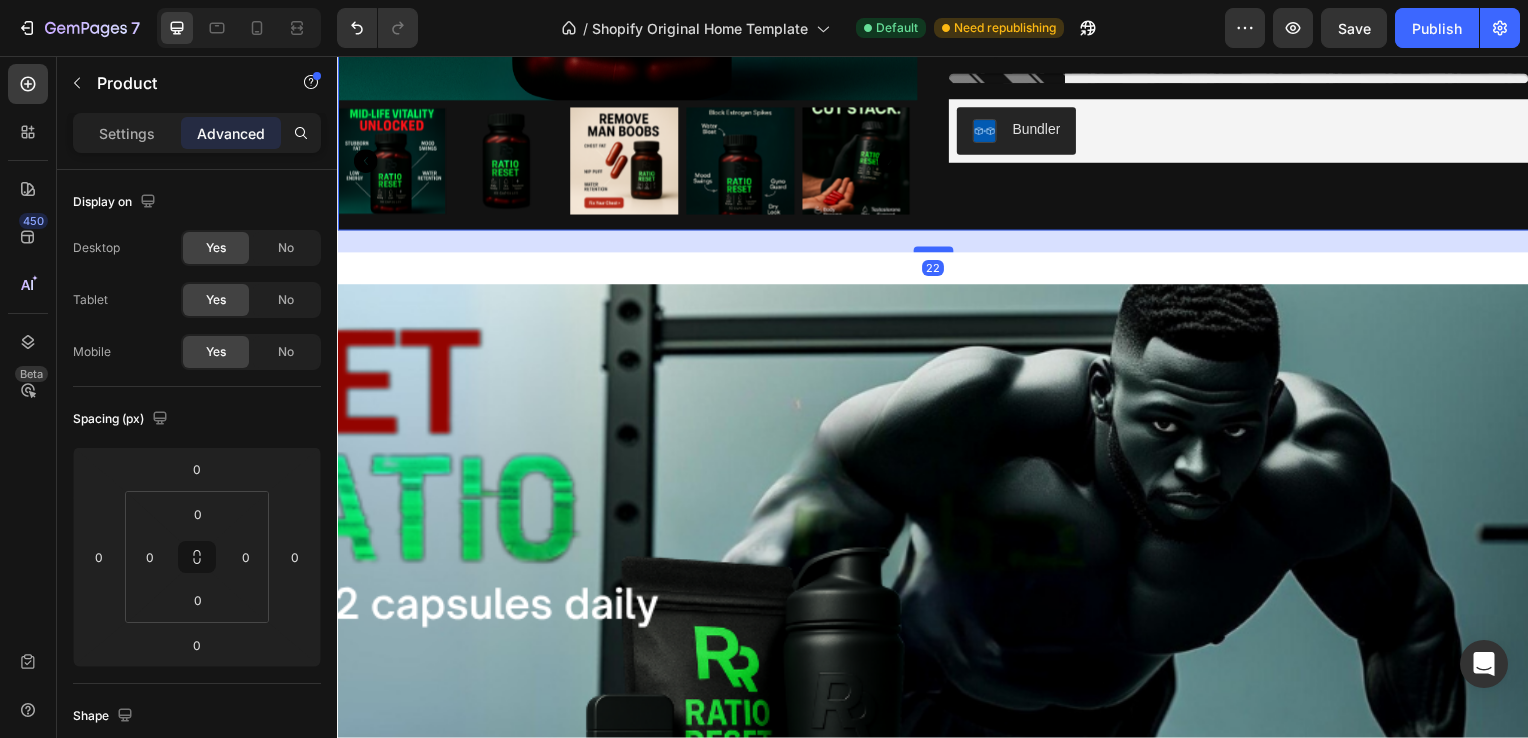 click at bounding box center (937, 251) 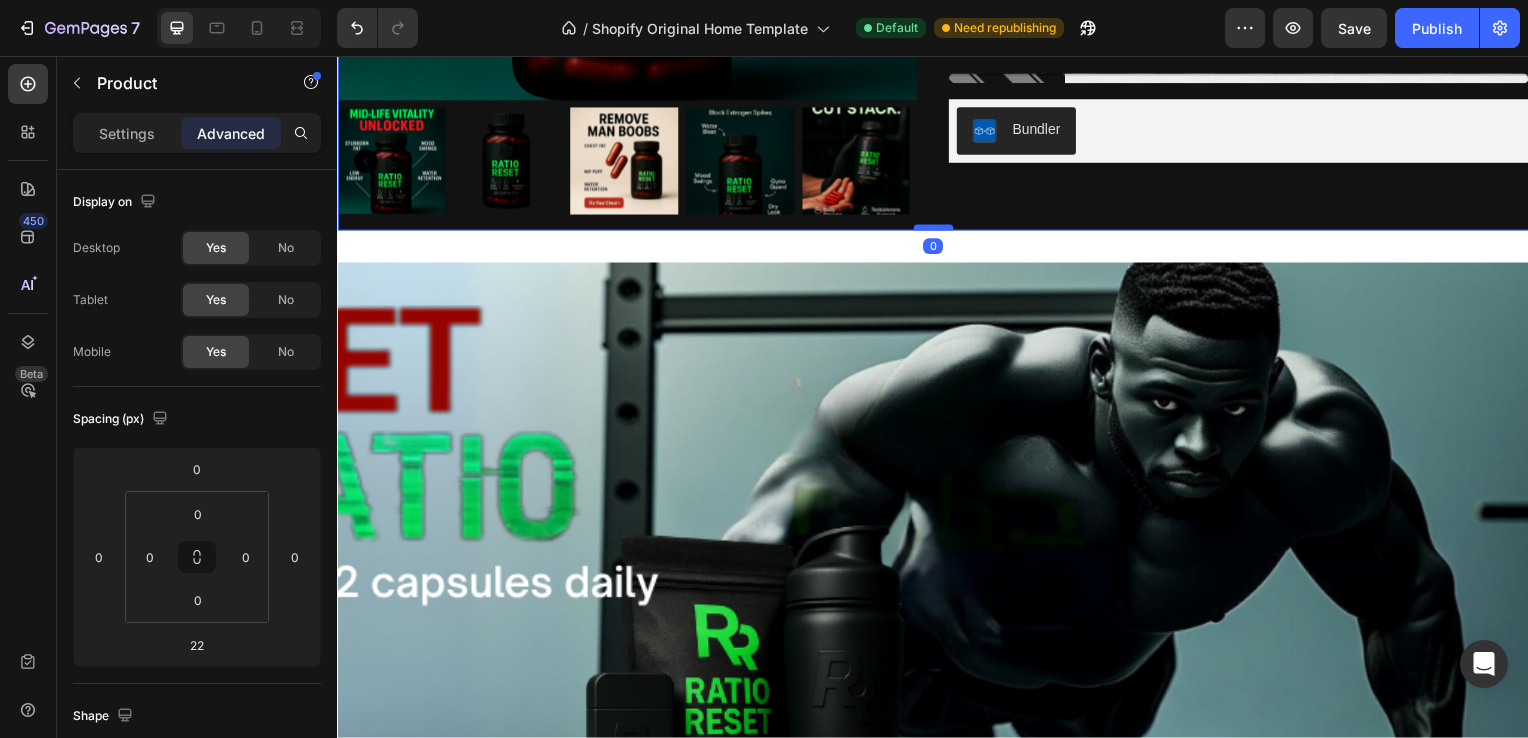 drag, startPoint x: 934, startPoint y: 244, endPoint x: 934, endPoint y: 220, distance: 24 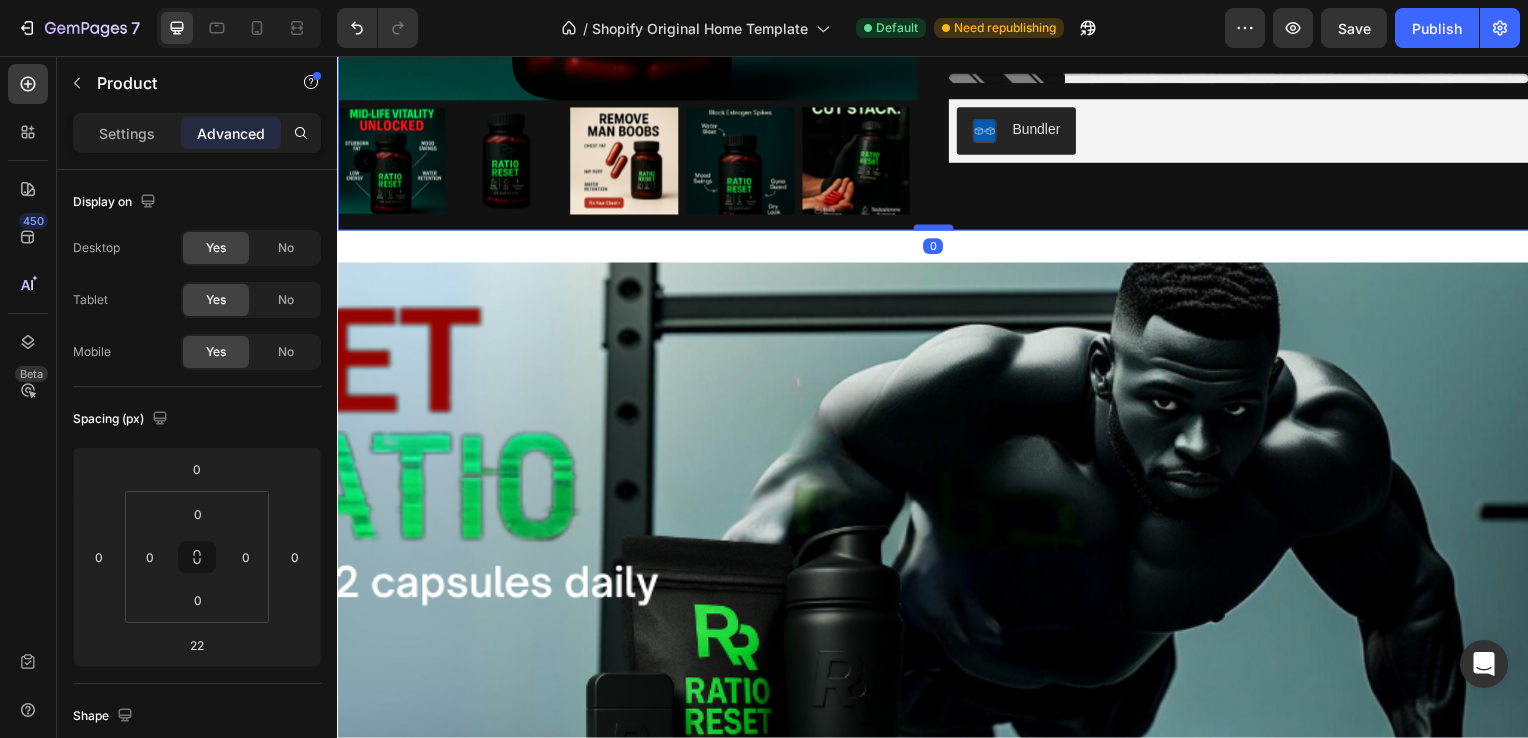 click at bounding box center (937, 229) 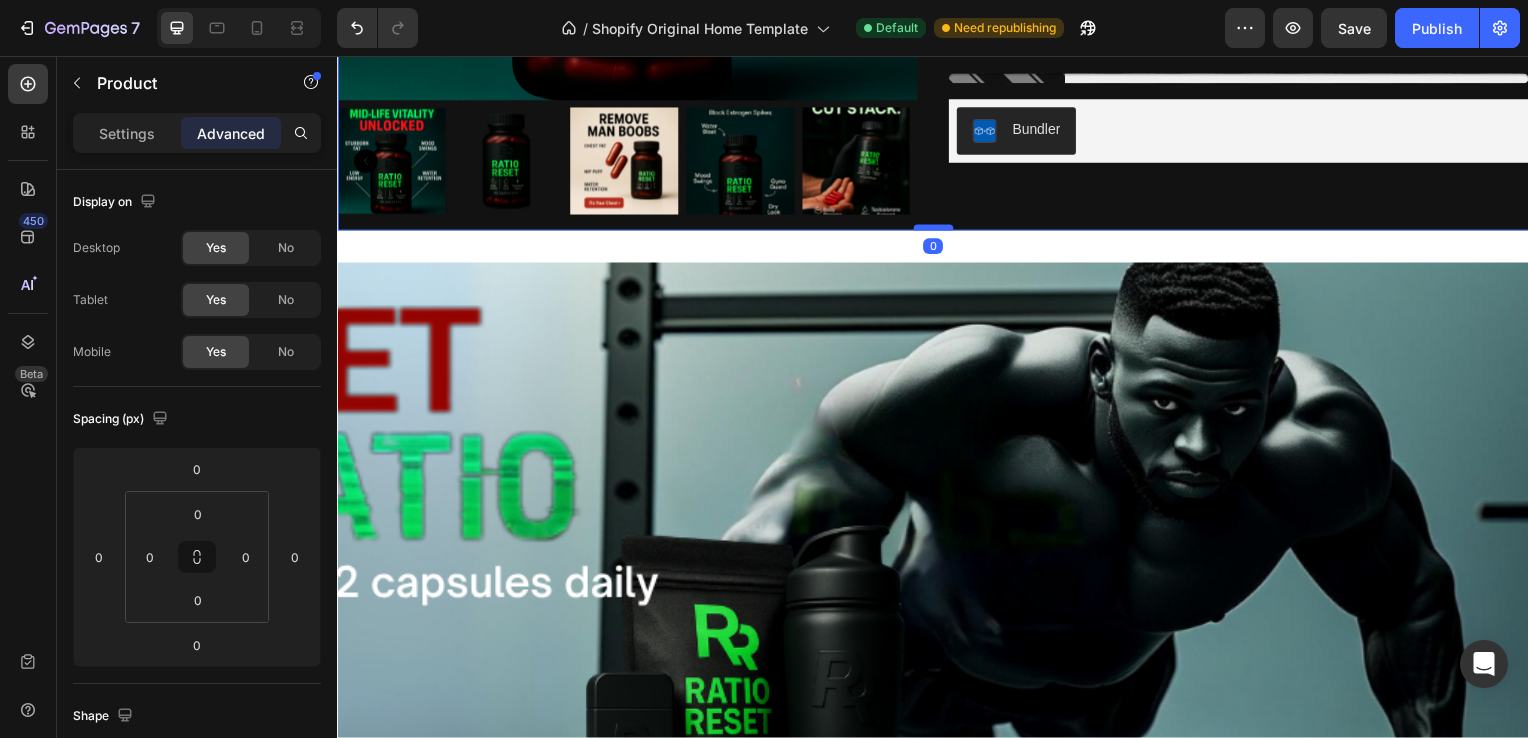 click at bounding box center [937, 229] 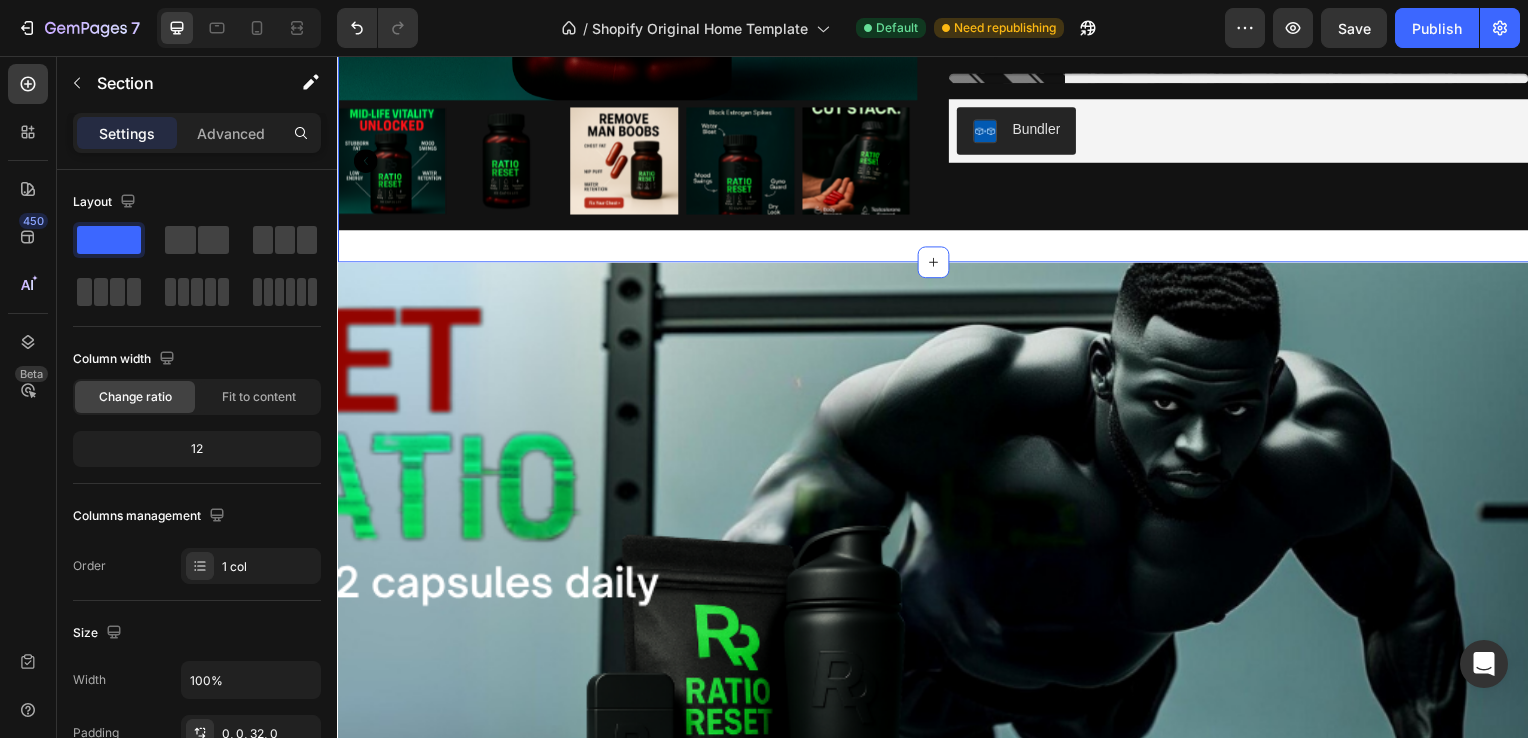 click on "Product Images Icon Icon Icon Icon Icon Icon List
Icon Ratio Reset Product Title ⚡ Resets hormonal balance for maximum output
🔥 Sculpts lean muscle definition
🧠 Sharpens cognitive performance
💪 Delivers all-day sustained power
🎯 Rebuilds inner confidence and motivation
🧪 Premium ingredients, laboratory verified
🏆 Engineered by performance specialists   Product Description $179.99 Product Price Product Price $359.98 Product Price Product Price Row Buy 1  & Save 45% Buy 1  & Save 45% Buy 1  & Save 45% Buy 2 & Save 50% Buy 2 & Save 50% Buy 2 & Save 50% Buy 3 & Save 55& Buy 3 & Save 55& Buy 3 & Save 55& Product Variants & Swatches Buy it now Dynamic Checkout
Only  19  left Stock Counter Bundler Bundler Product Section 2   You can create reusable sections Create Theme Section AI Content Write with GemAI What would you like to describe here? Tone and Voice Persuasive Product The Black Ops Bundle Show more Generate" at bounding box center (937, -109) 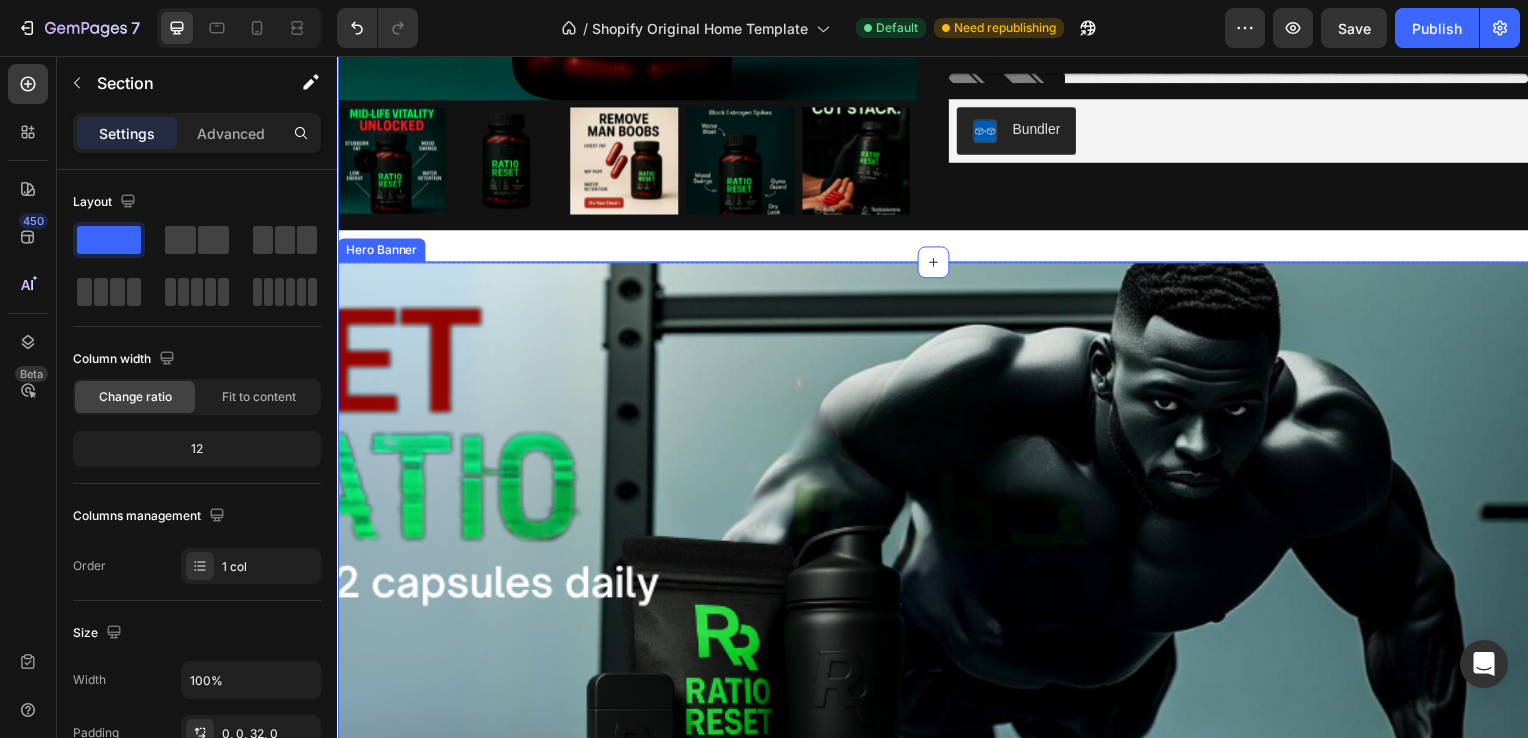 click on "Hero Banner" at bounding box center (381, 252) 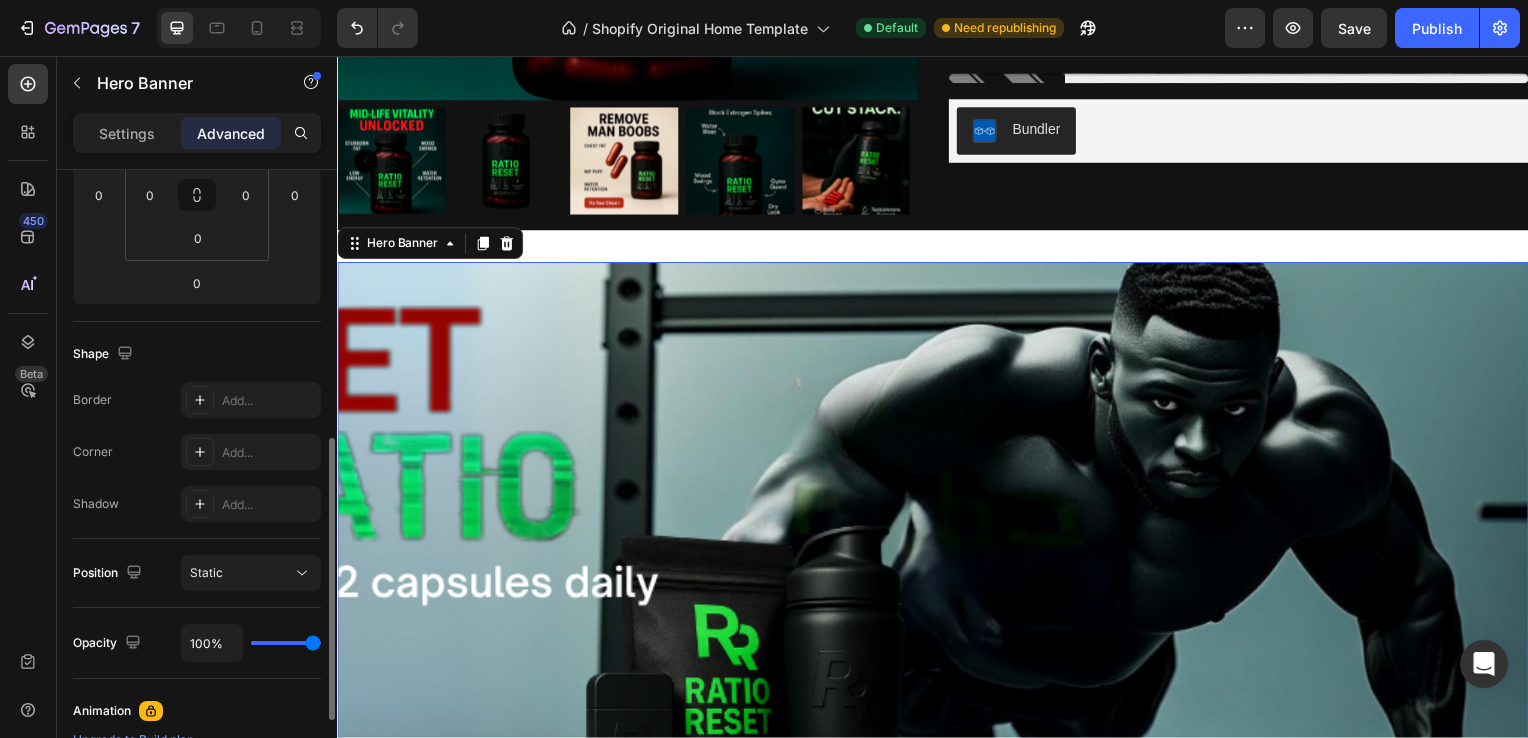scroll, scrollTop: 434, scrollLeft: 0, axis: vertical 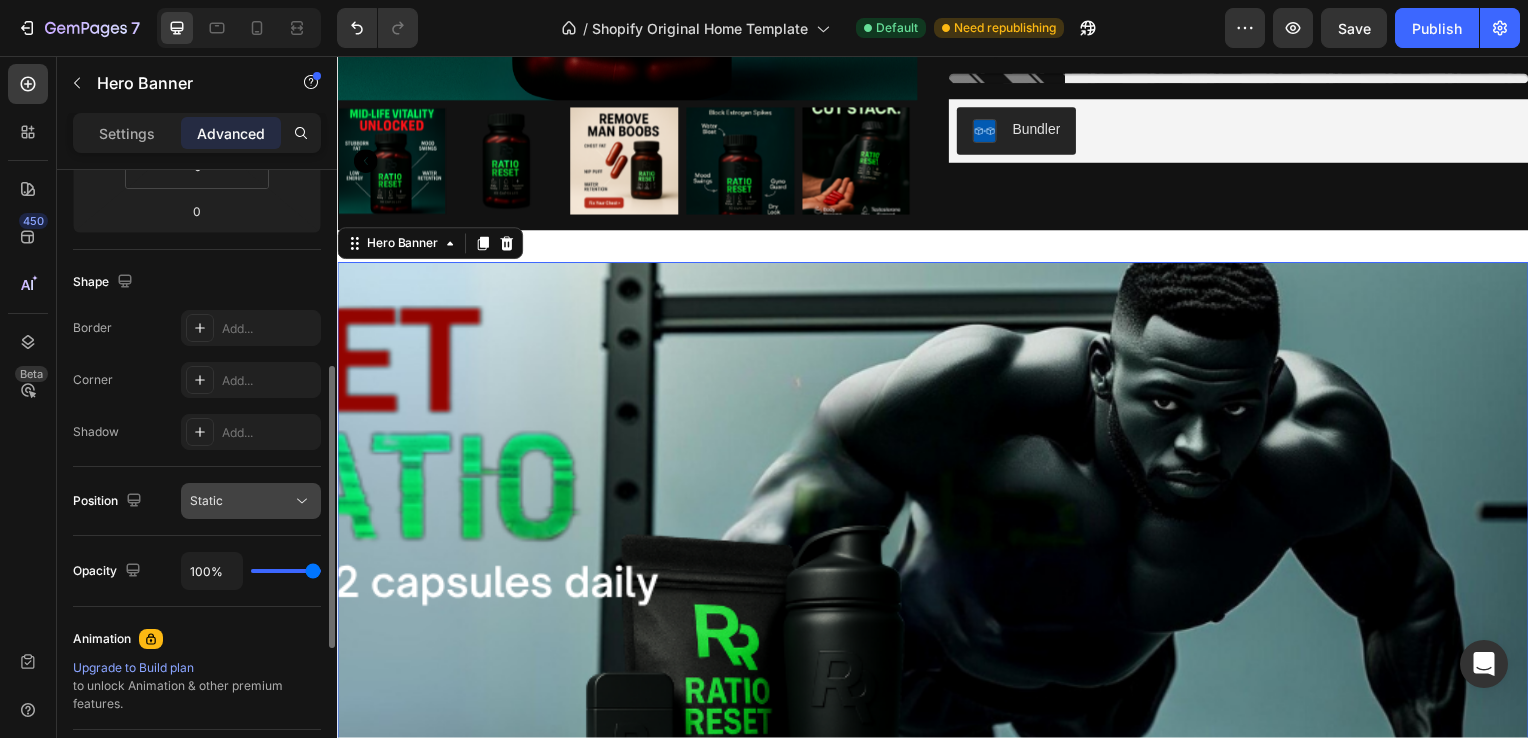 click on "Static" at bounding box center [241, 501] 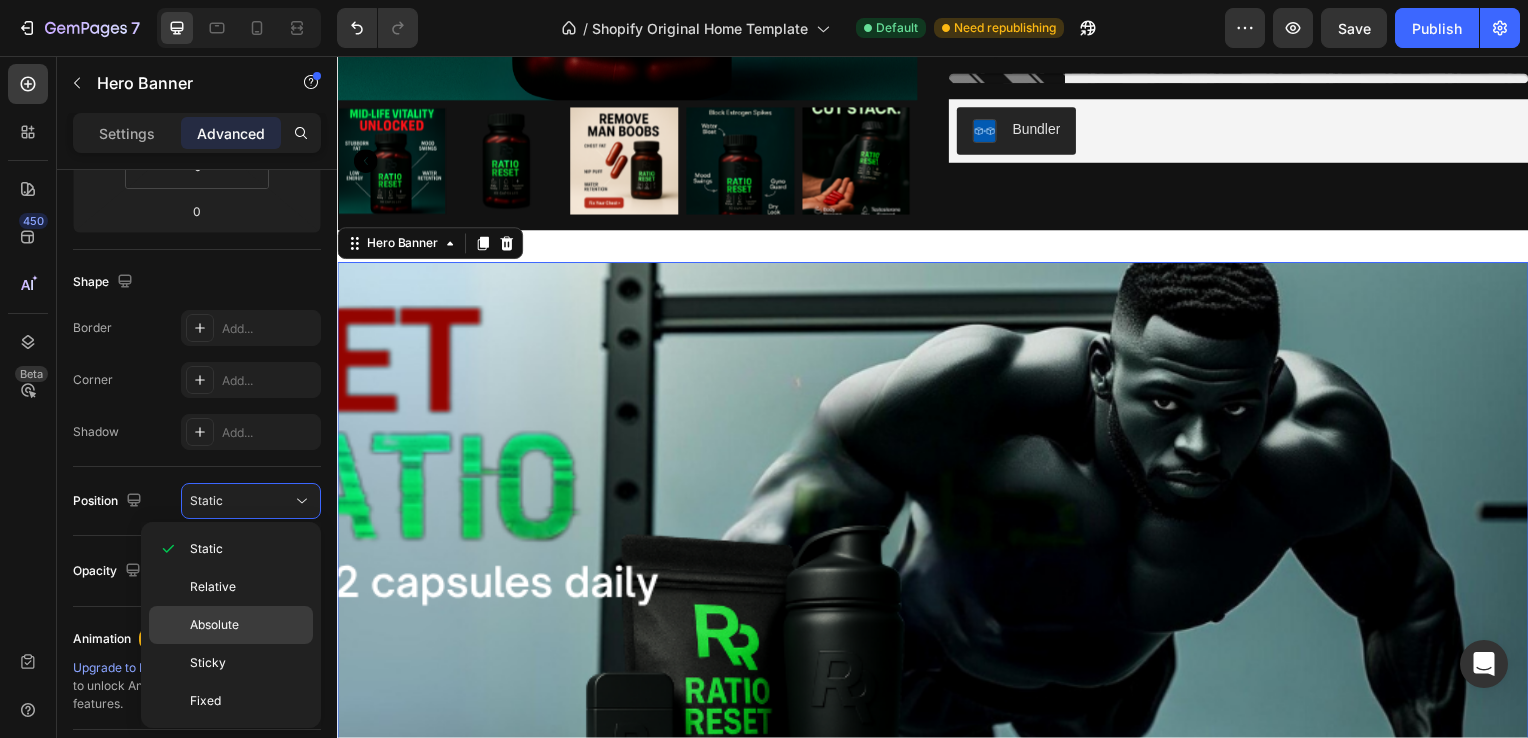 click on "Absolute" at bounding box center [214, 625] 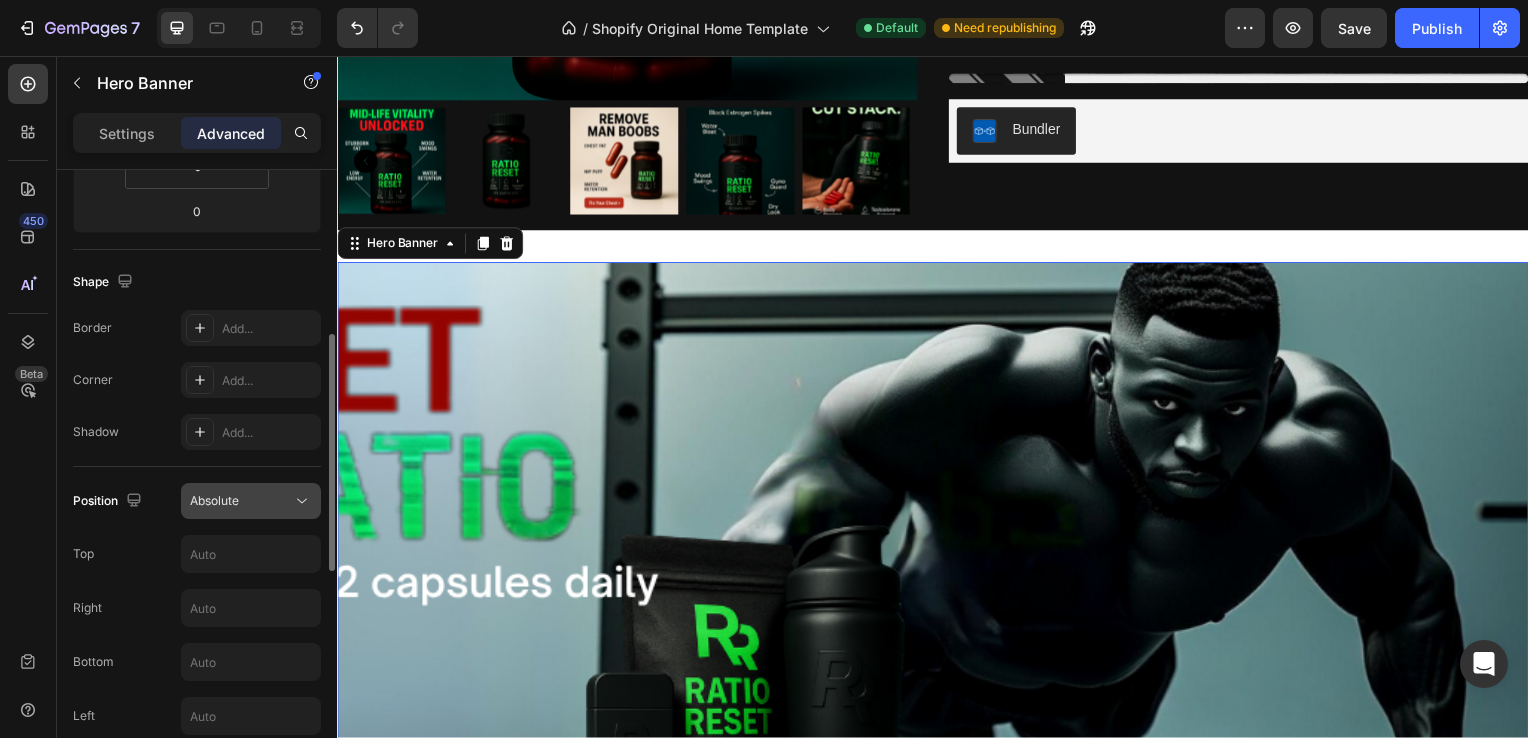 click on "Absolute" 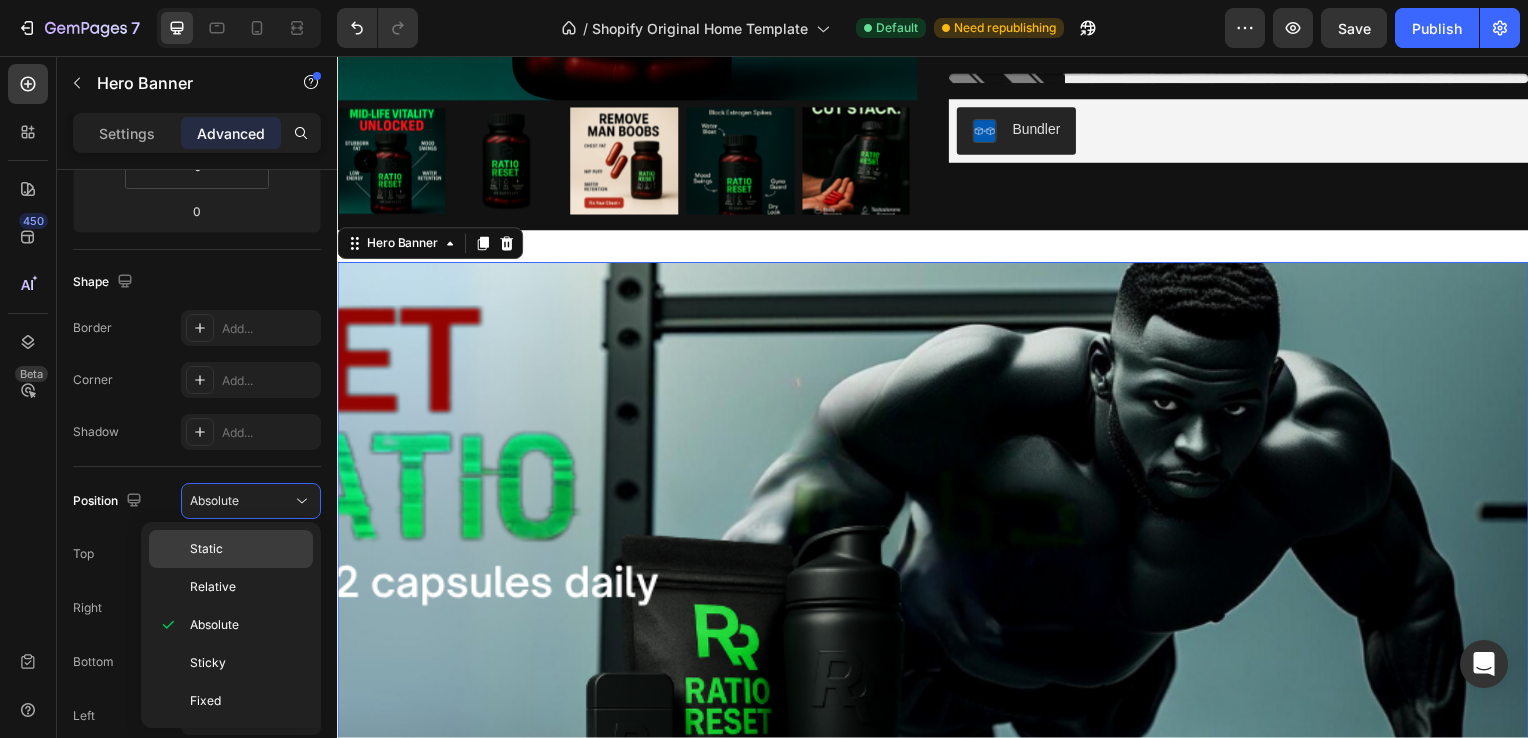 click on "Static" 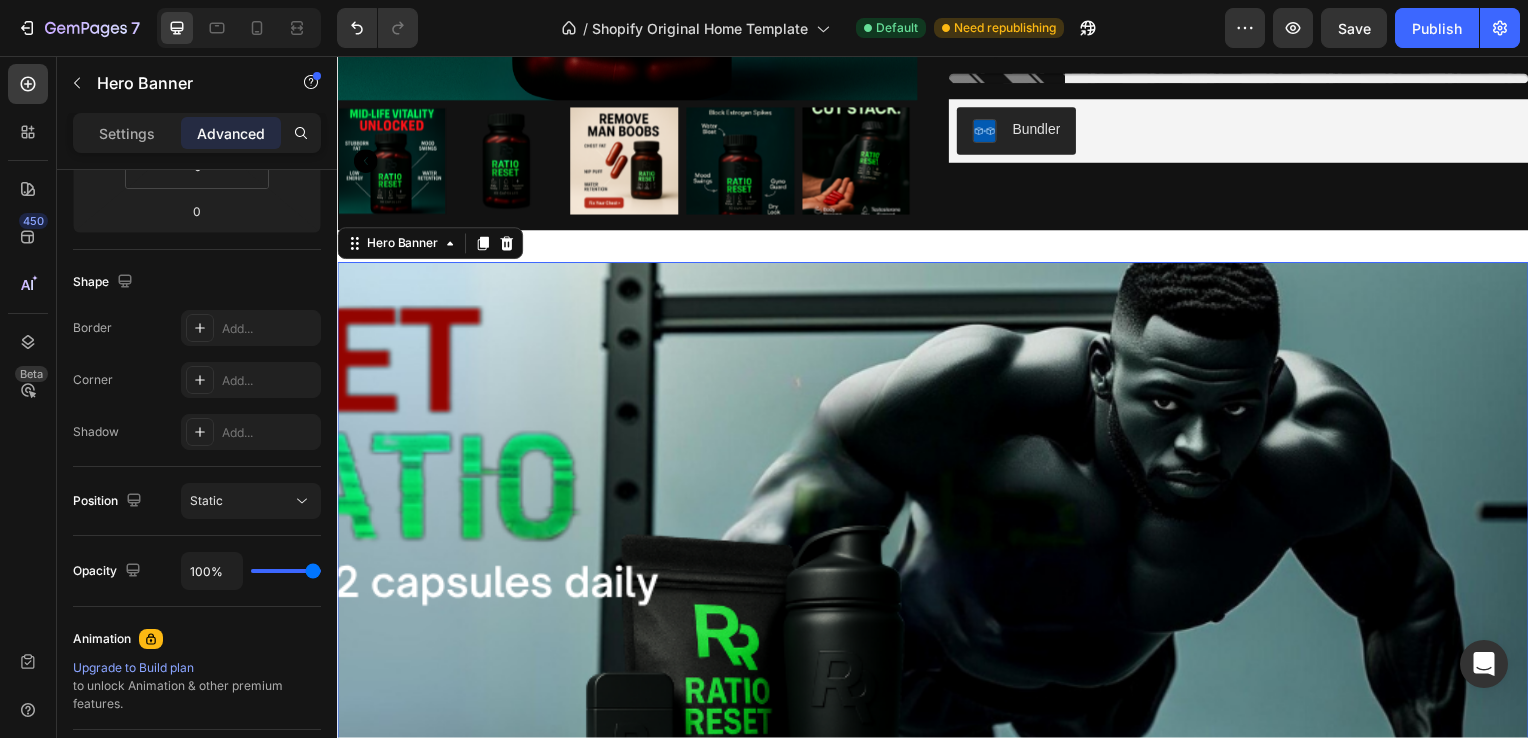 scroll, scrollTop: 1038, scrollLeft: 0, axis: vertical 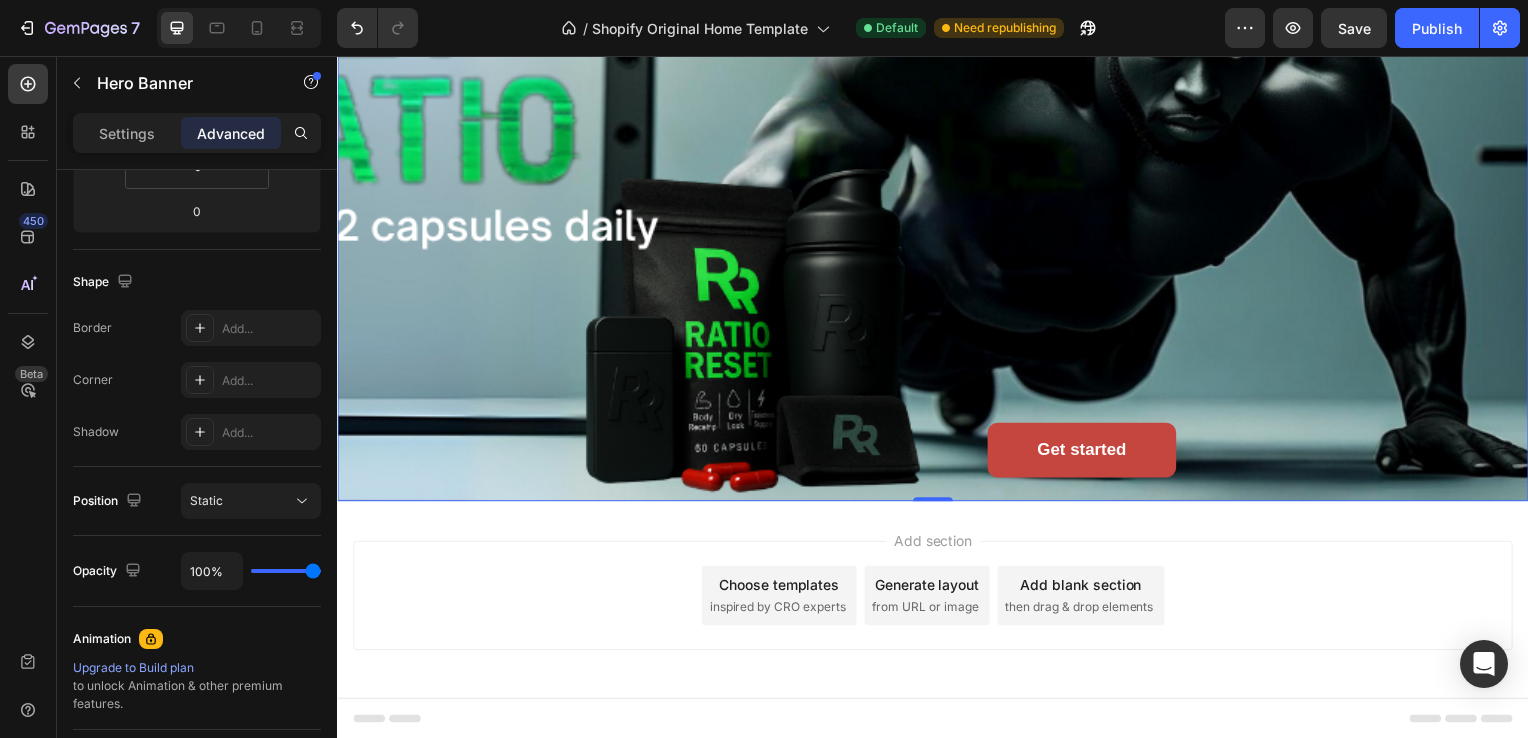 click on "Add section Choose templates inspired by CRO experts Generate layout from URL or image Add blank section then drag & drop elements" at bounding box center [937, 600] 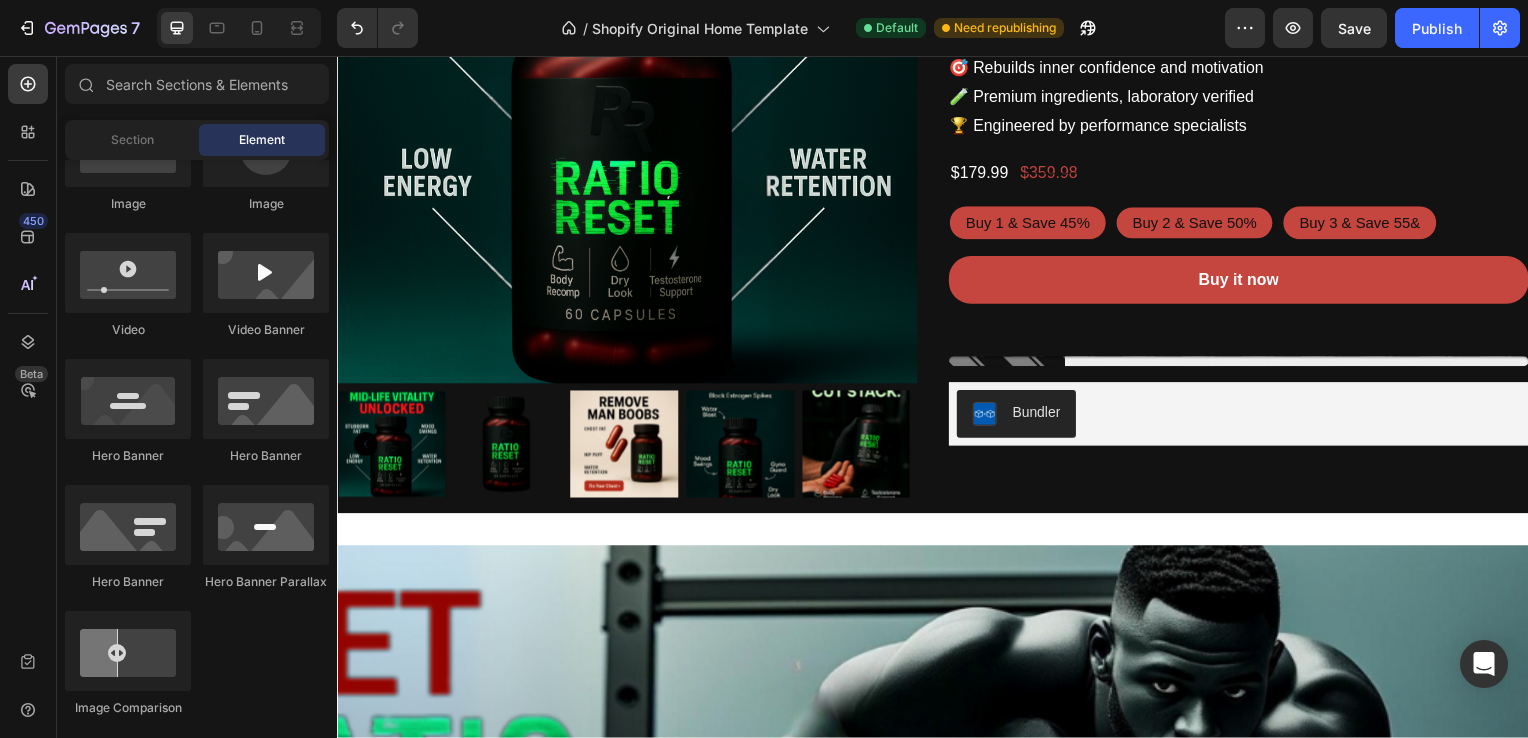 scroll, scrollTop: 389, scrollLeft: 0, axis: vertical 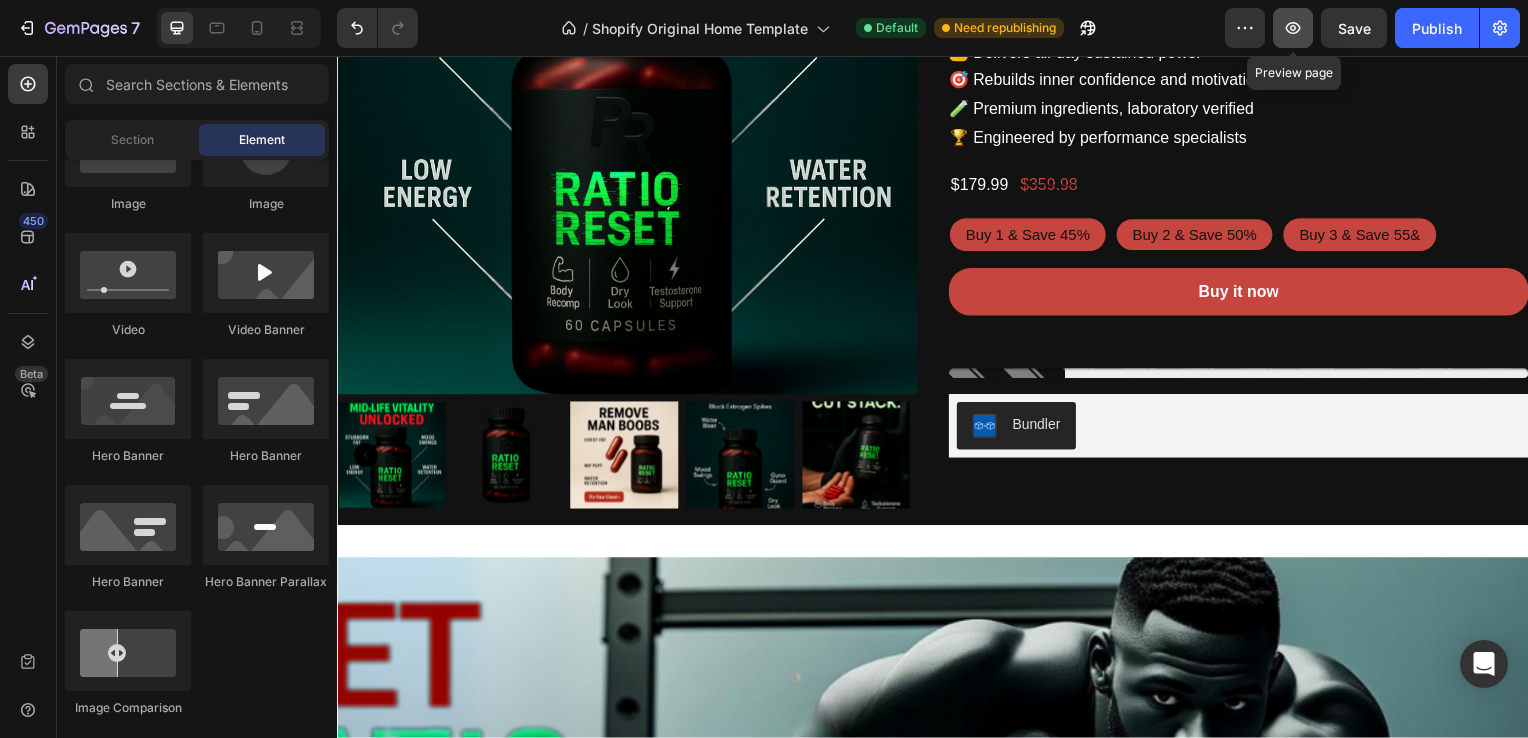 click 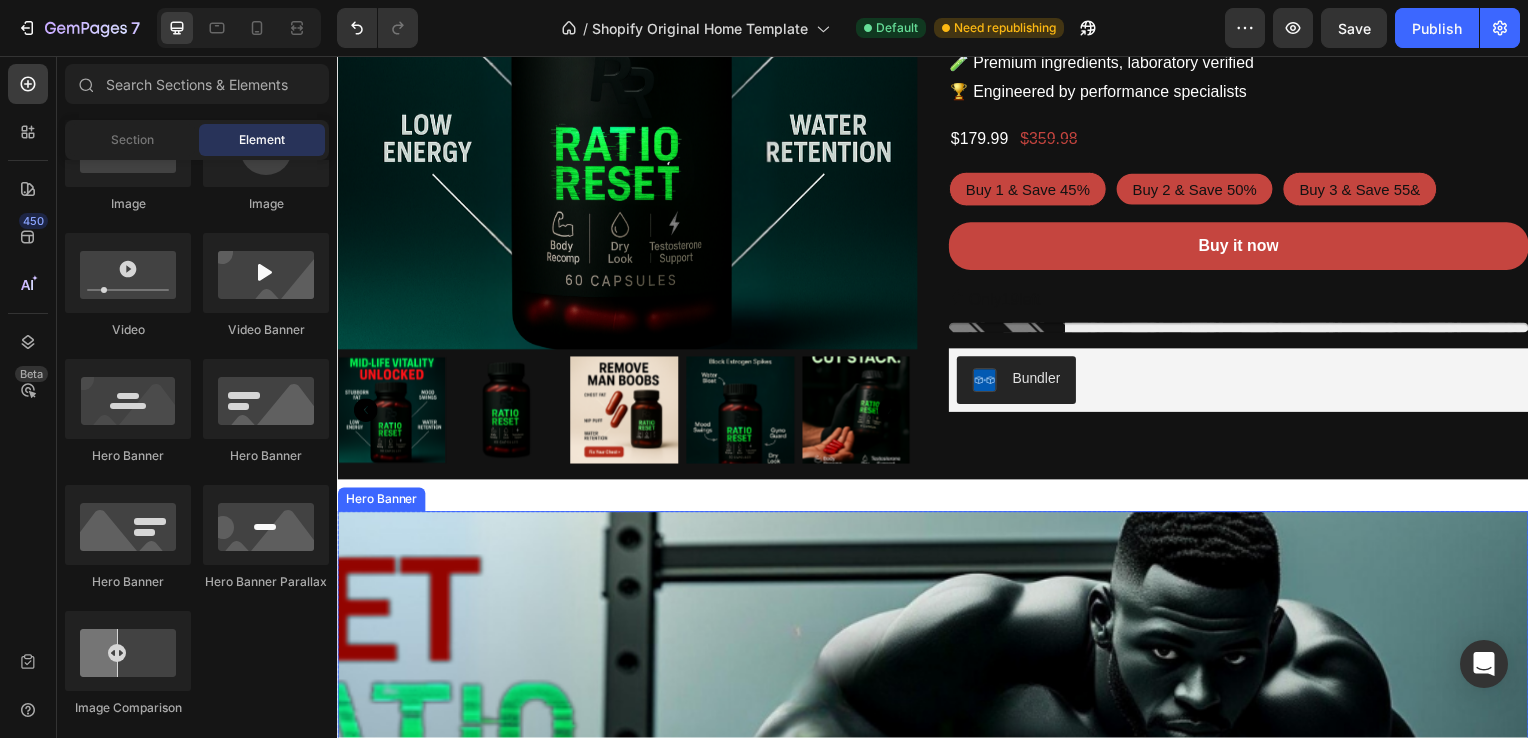 scroll, scrollTop: 437, scrollLeft: 0, axis: vertical 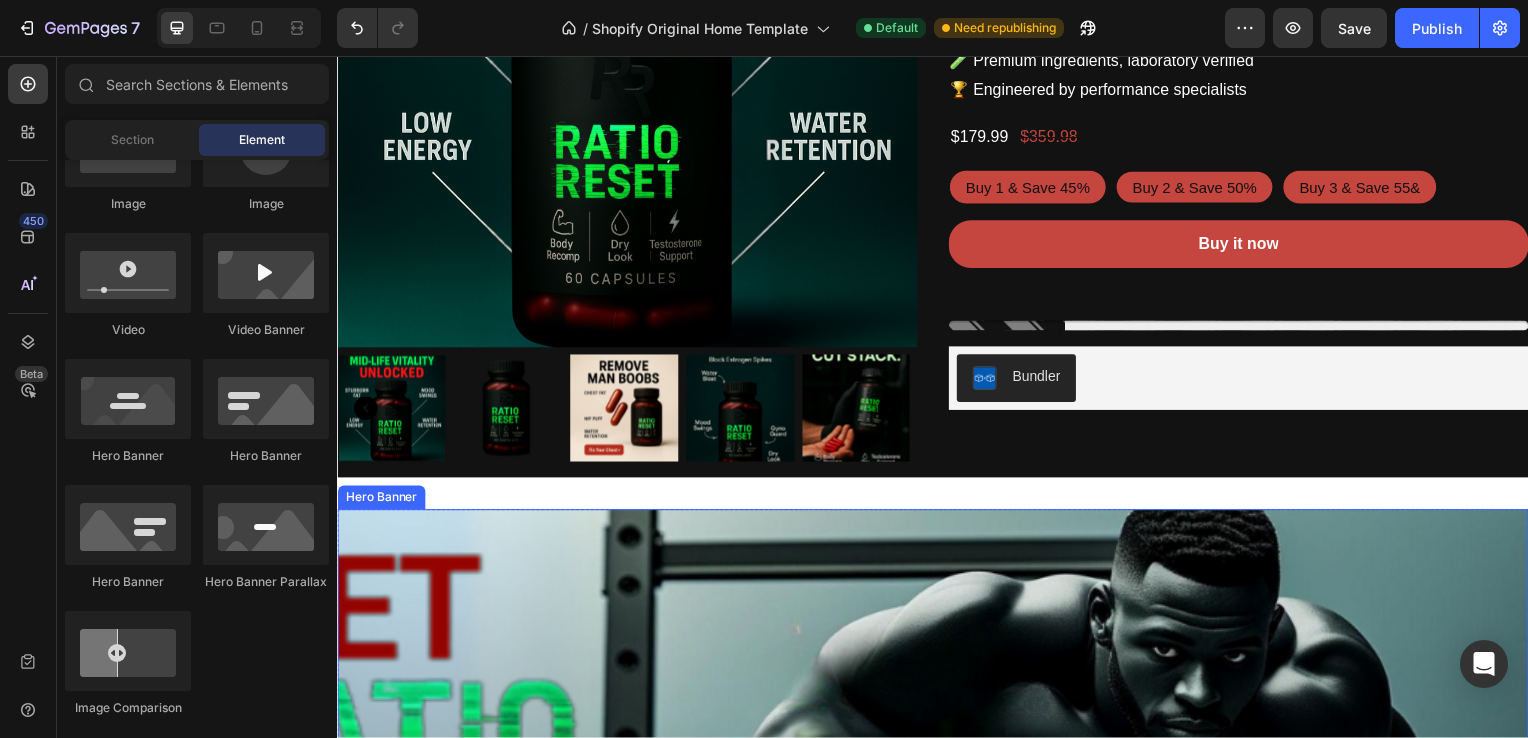 click at bounding box center [937, 813] 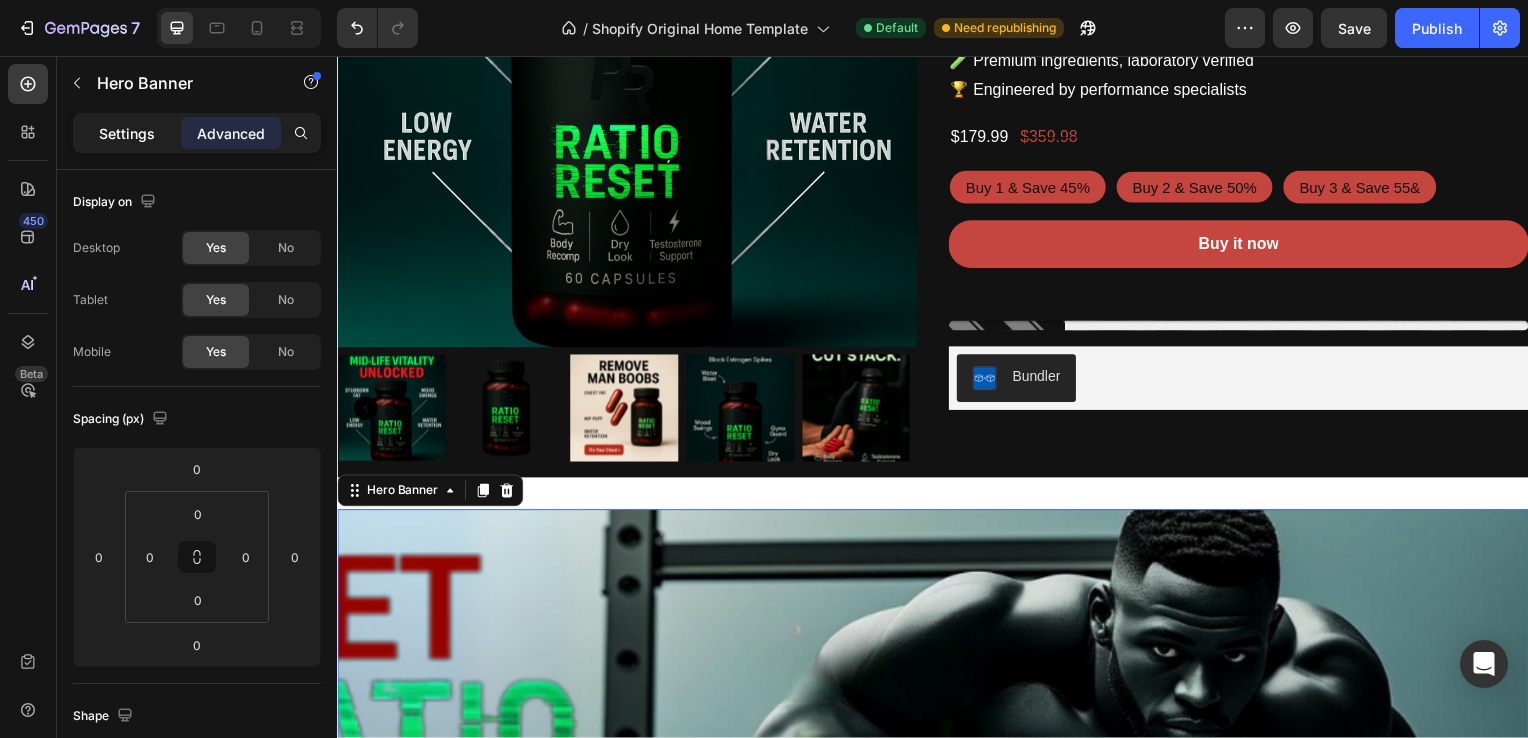 click on "Settings" at bounding box center [127, 133] 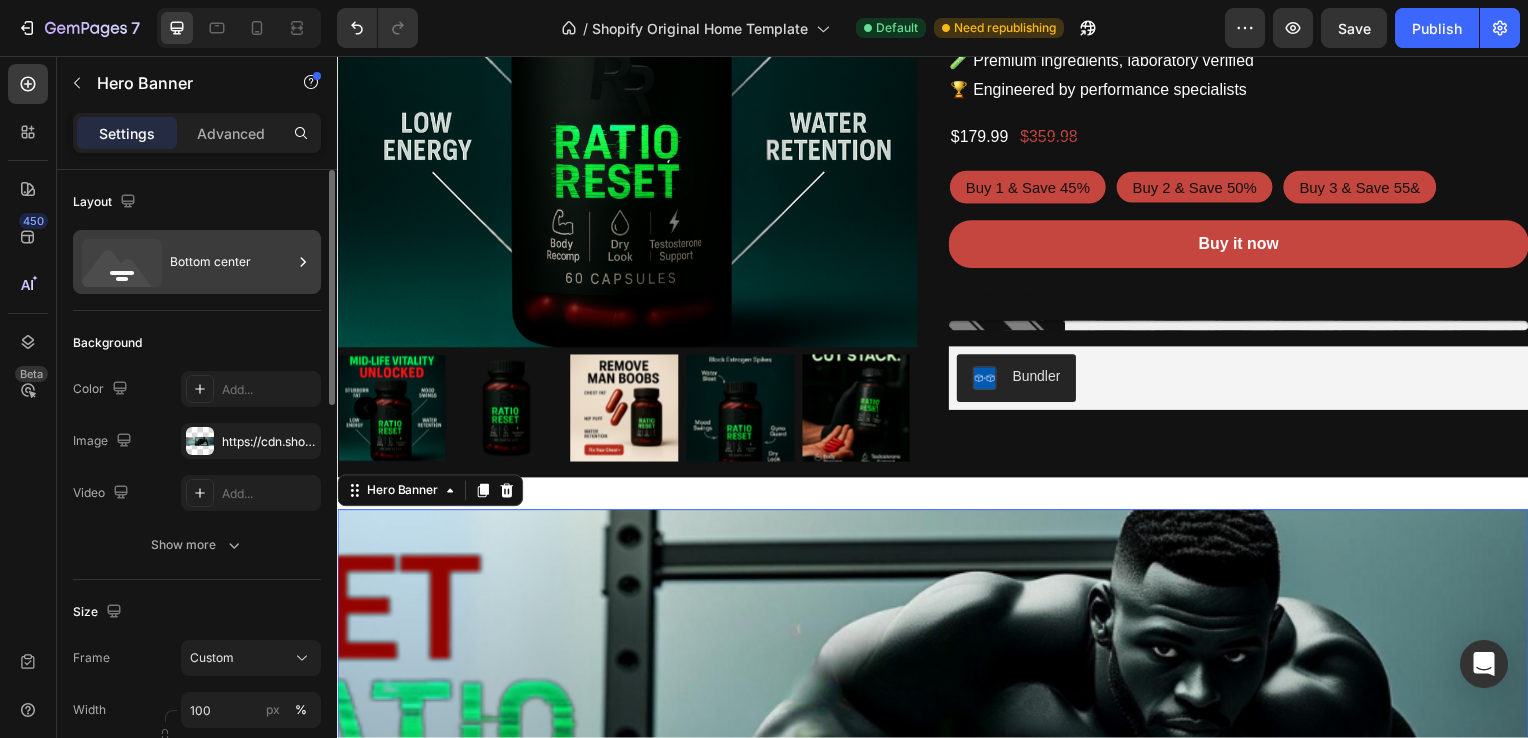 click on "Bottom center" at bounding box center (231, 262) 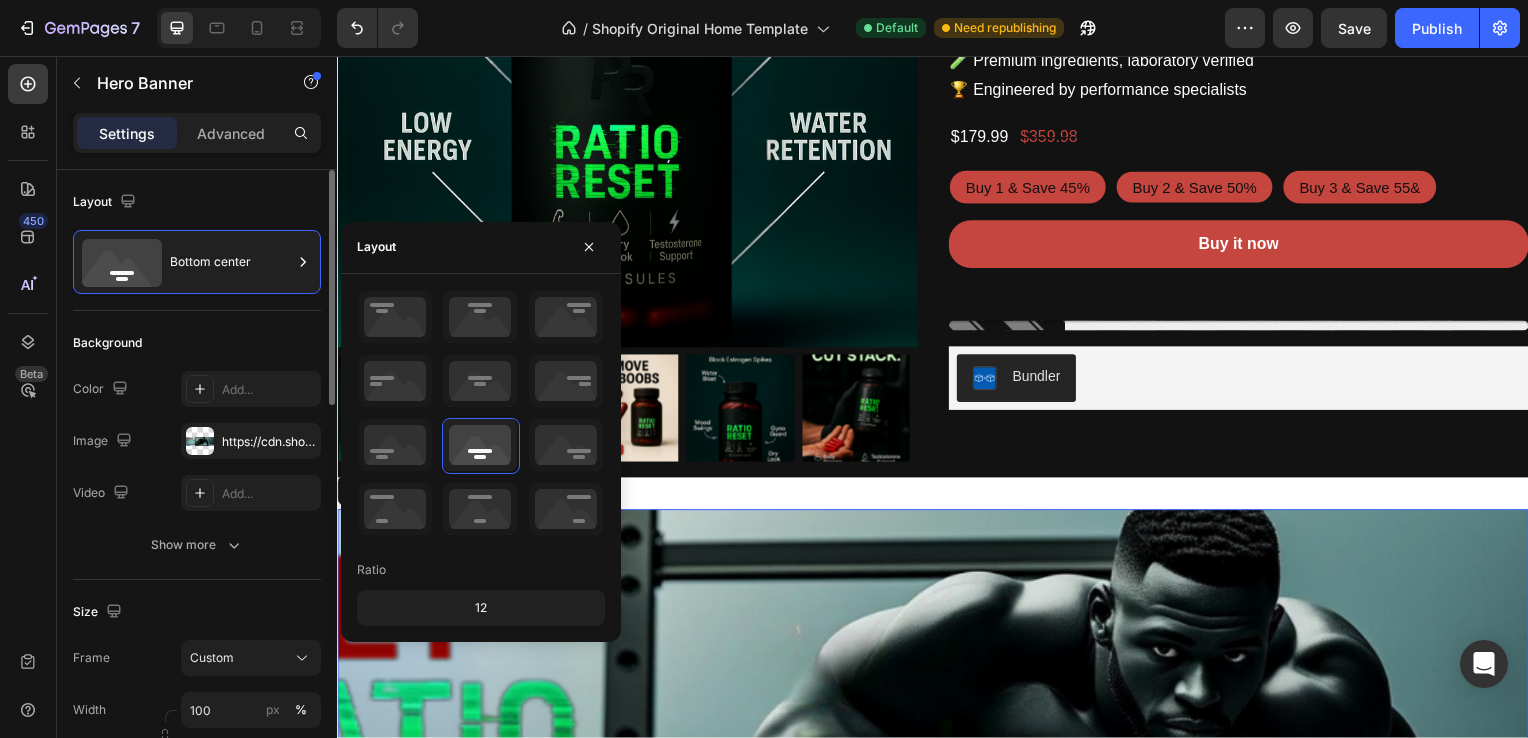 click on "Layout" at bounding box center (197, 202) 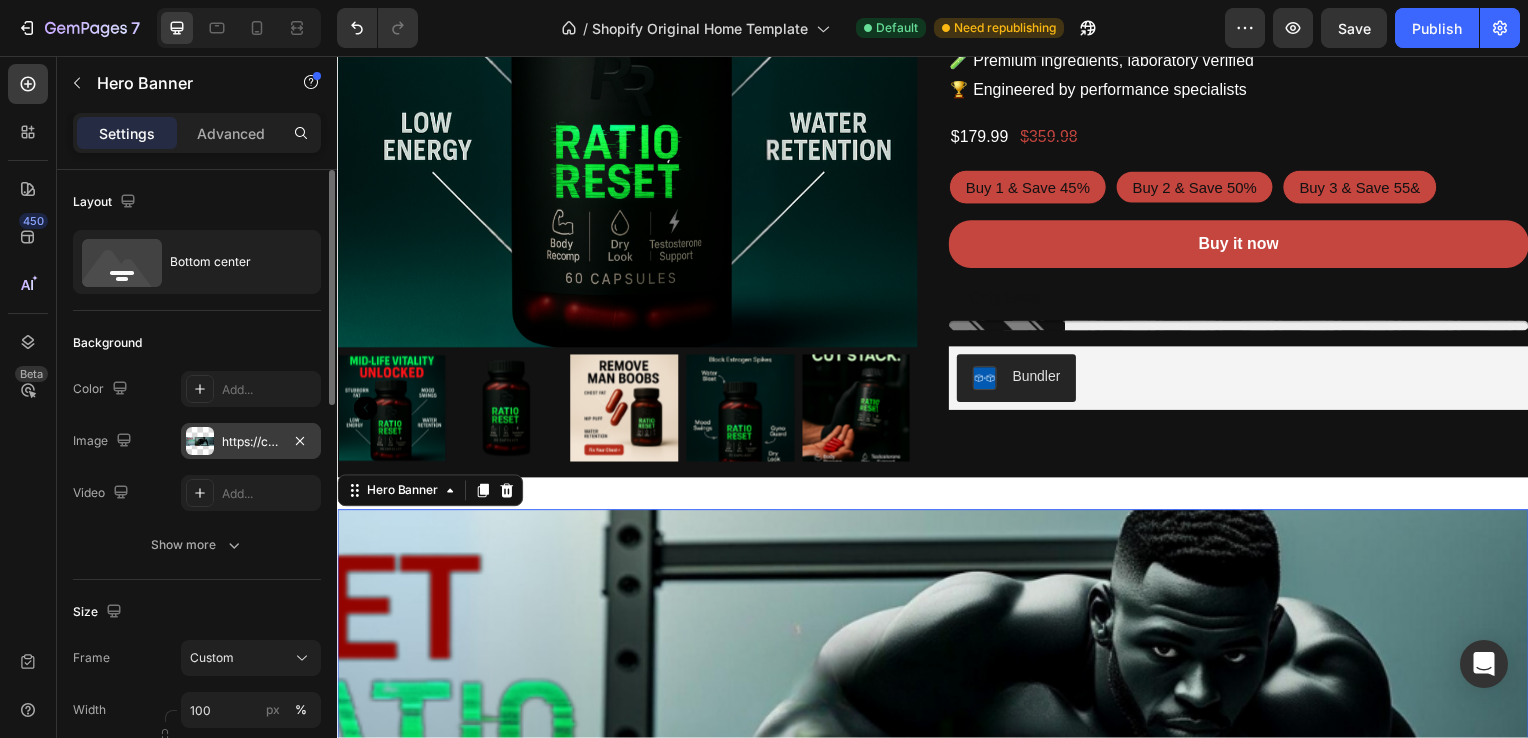 click at bounding box center [200, 441] 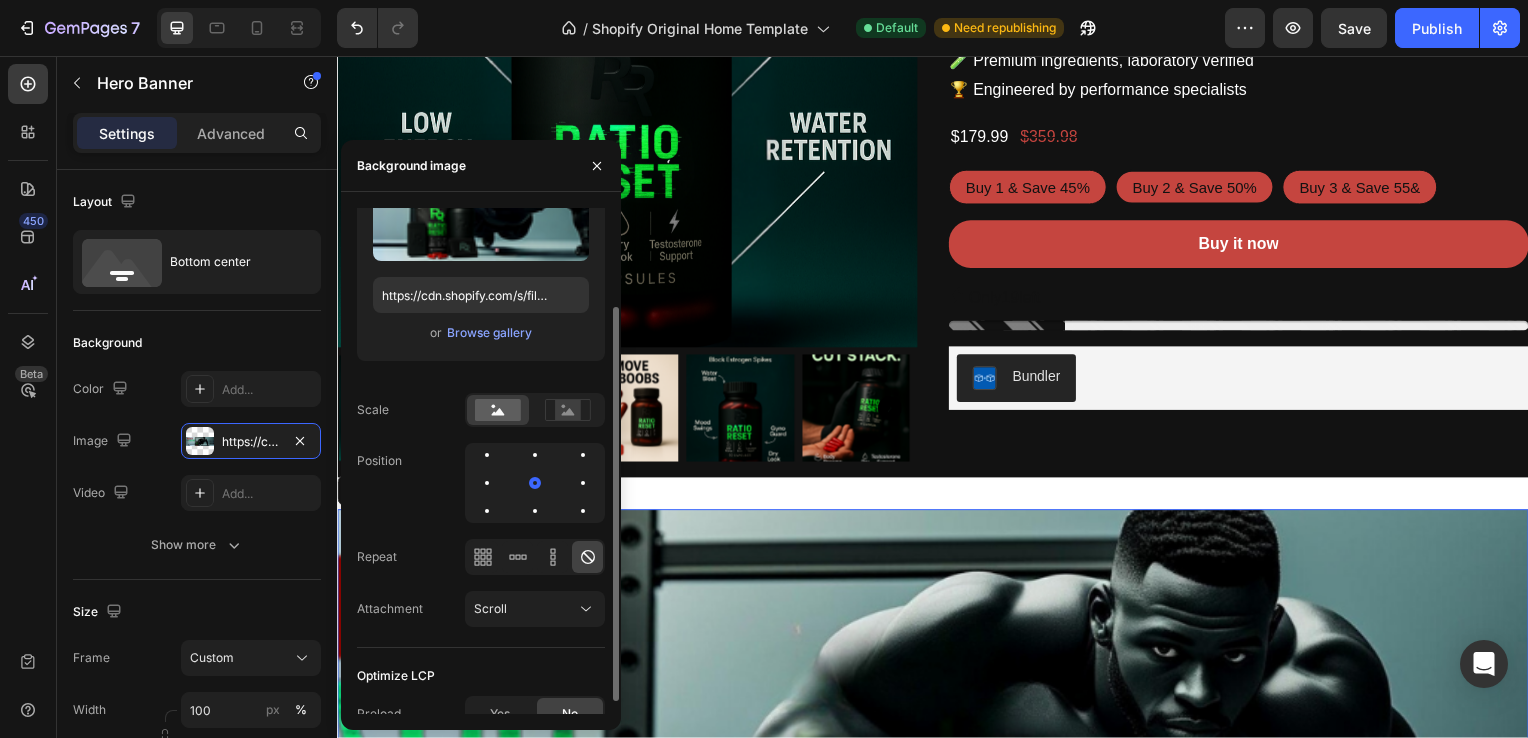 scroll, scrollTop: 126, scrollLeft: 0, axis: vertical 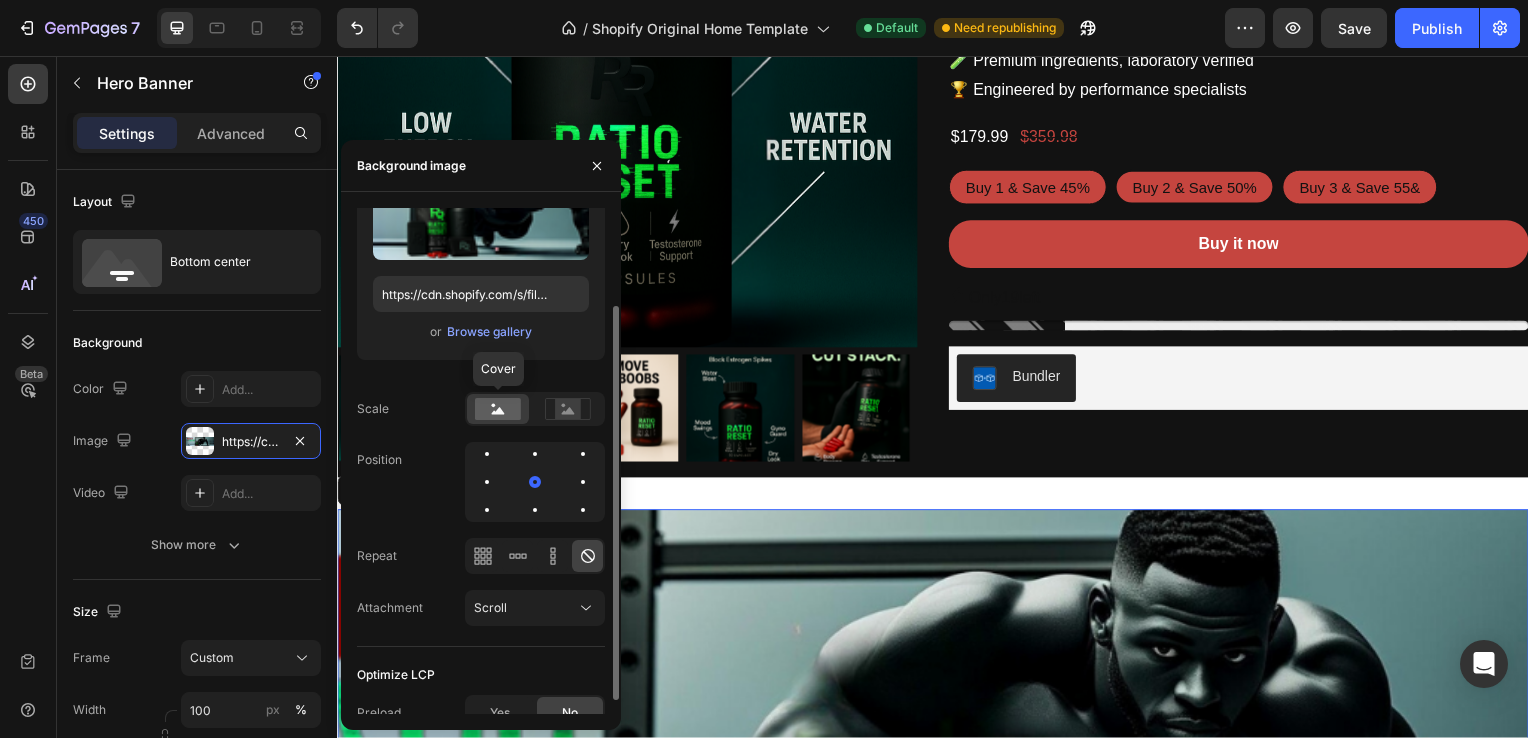 click 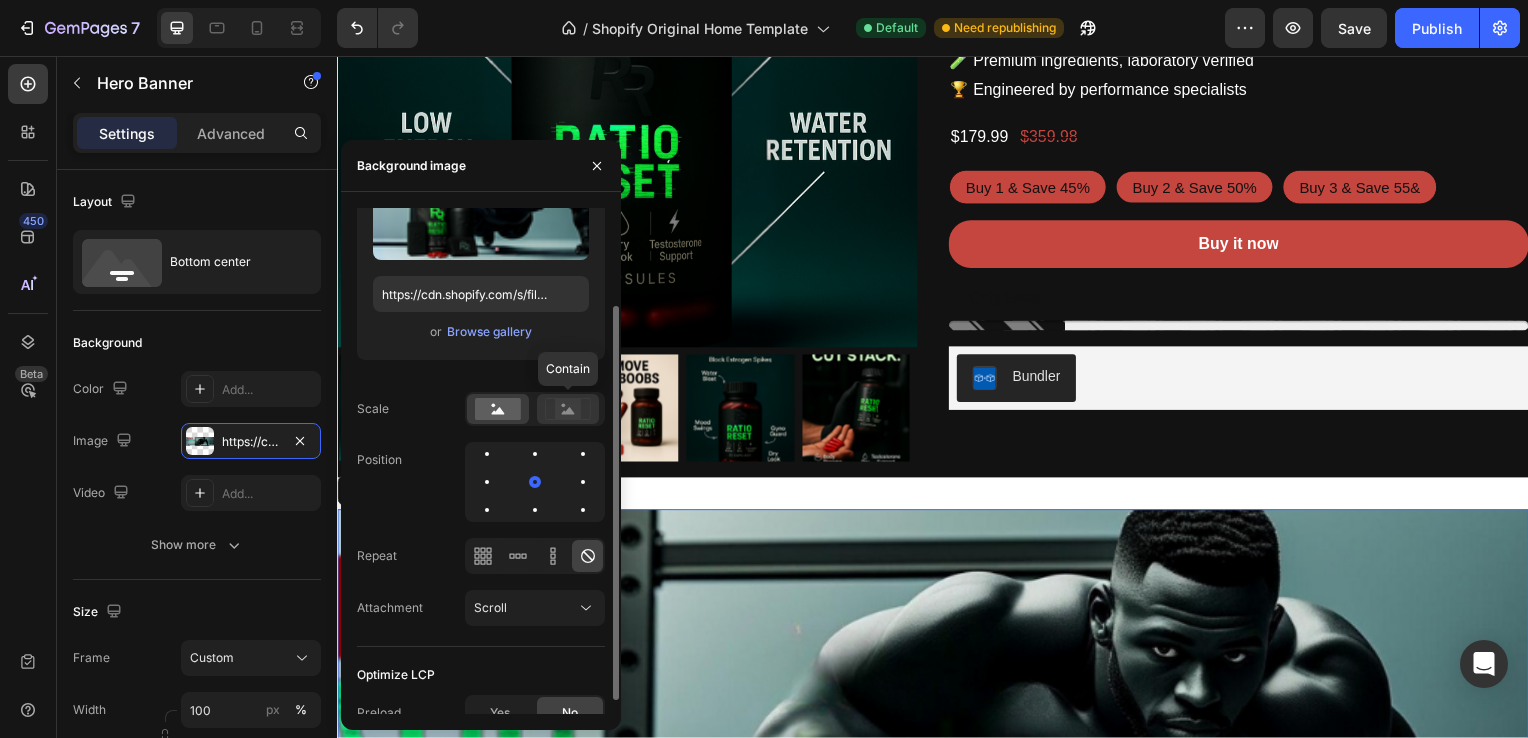 click 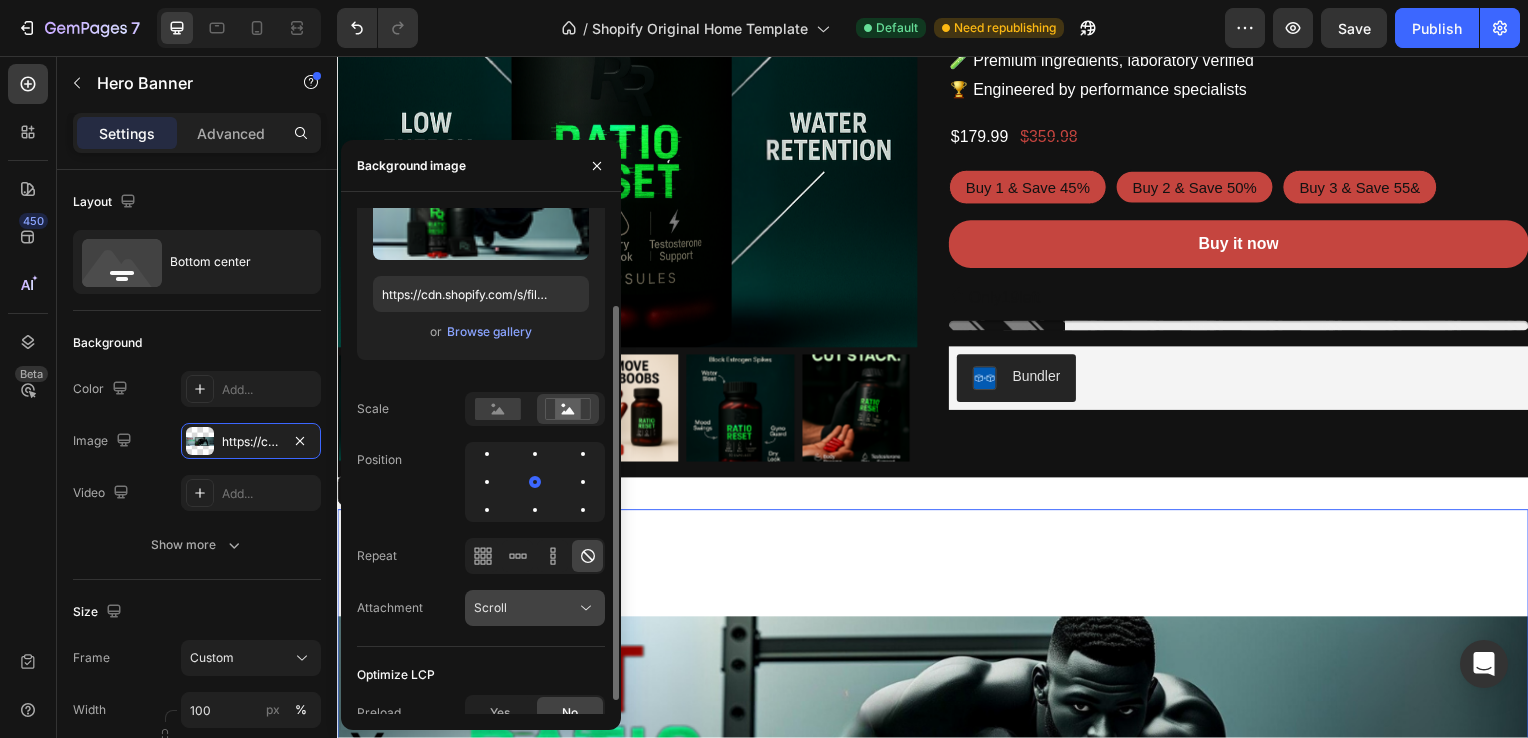 click on "Scroll" at bounding box center (490, 607) 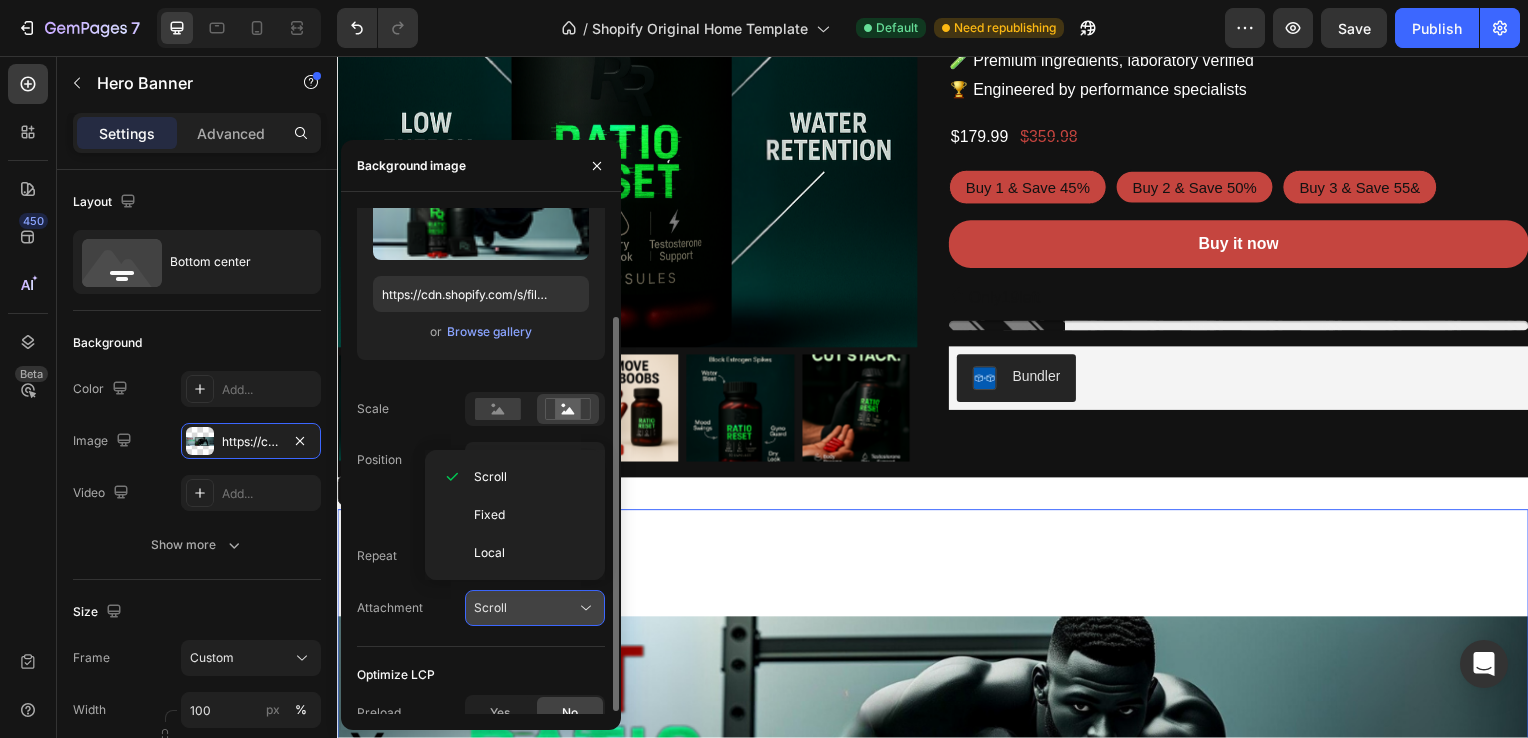 scroll, scrollTop: 142, scrollLeft: 0, axis: vertical 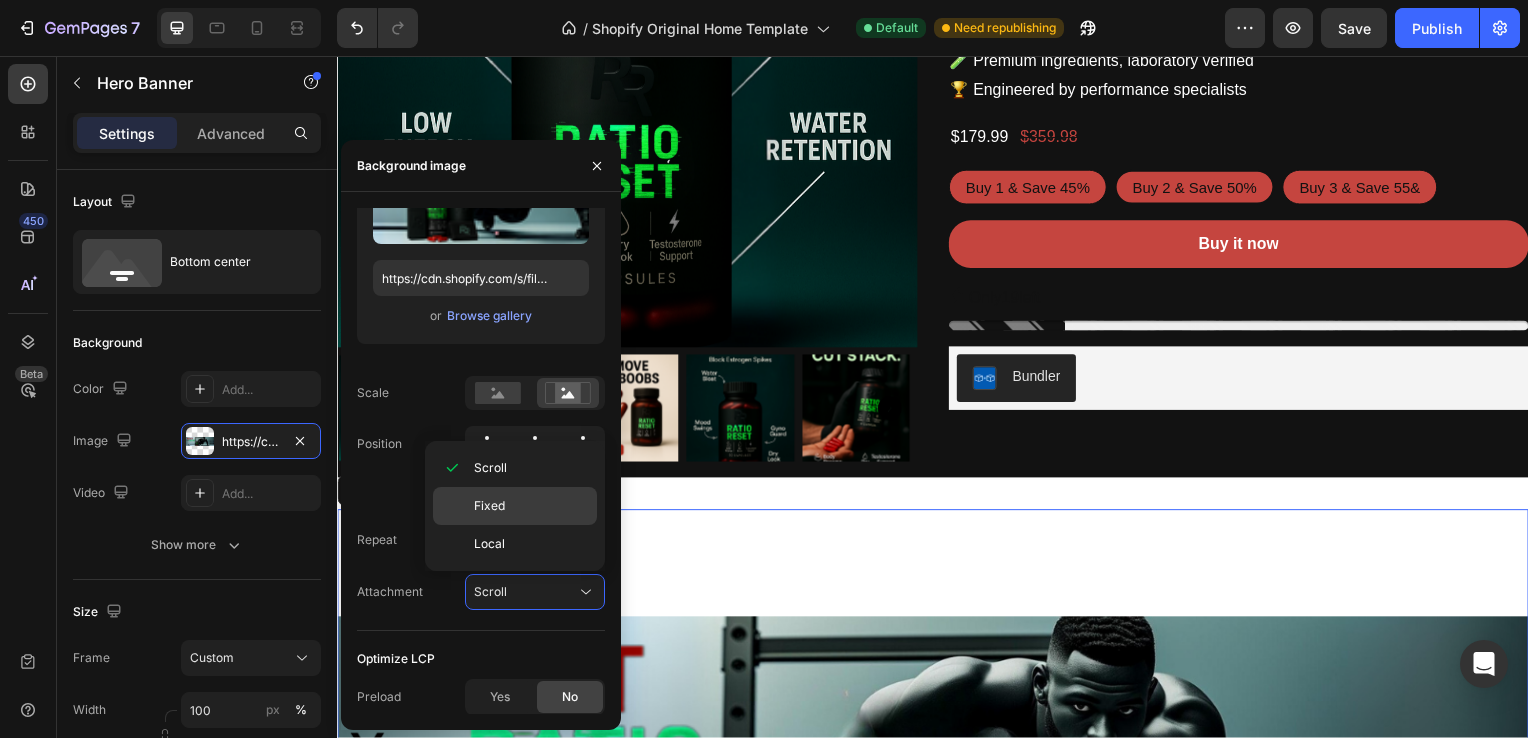 click on "Fixed" at bounding box center [489, 506] 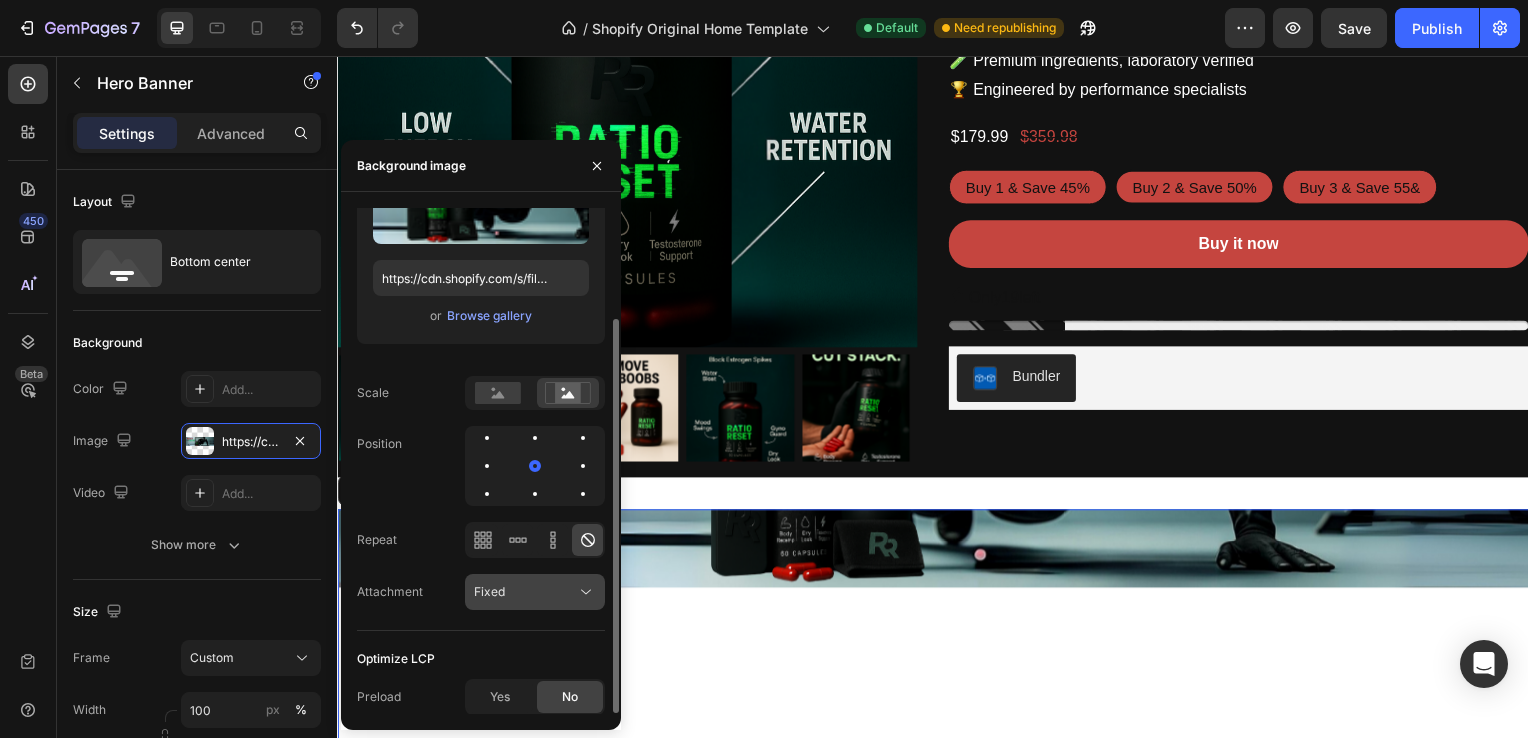 click on "Fixed" at bounding box center [525, 592] 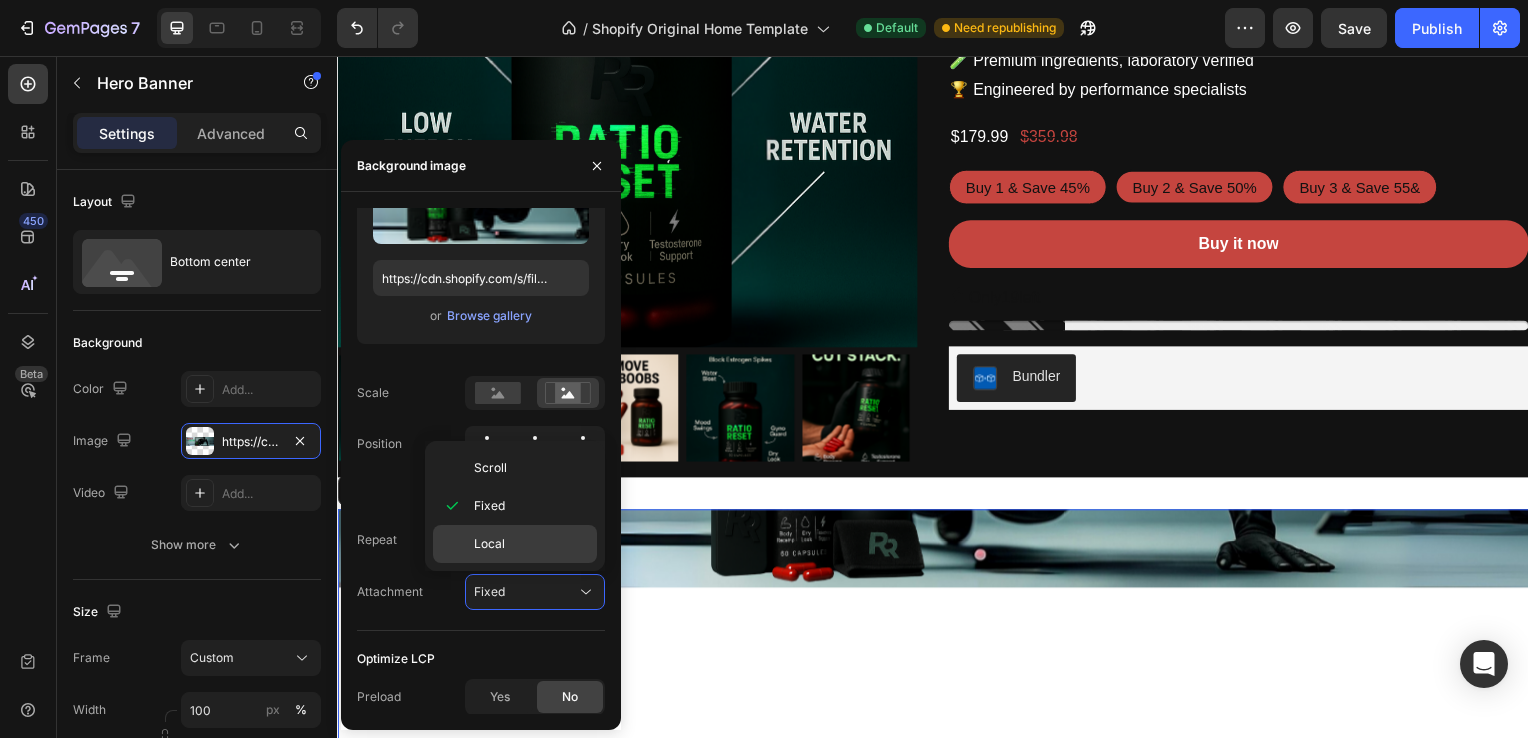 click on "Local" at bounding box center (489, 544) 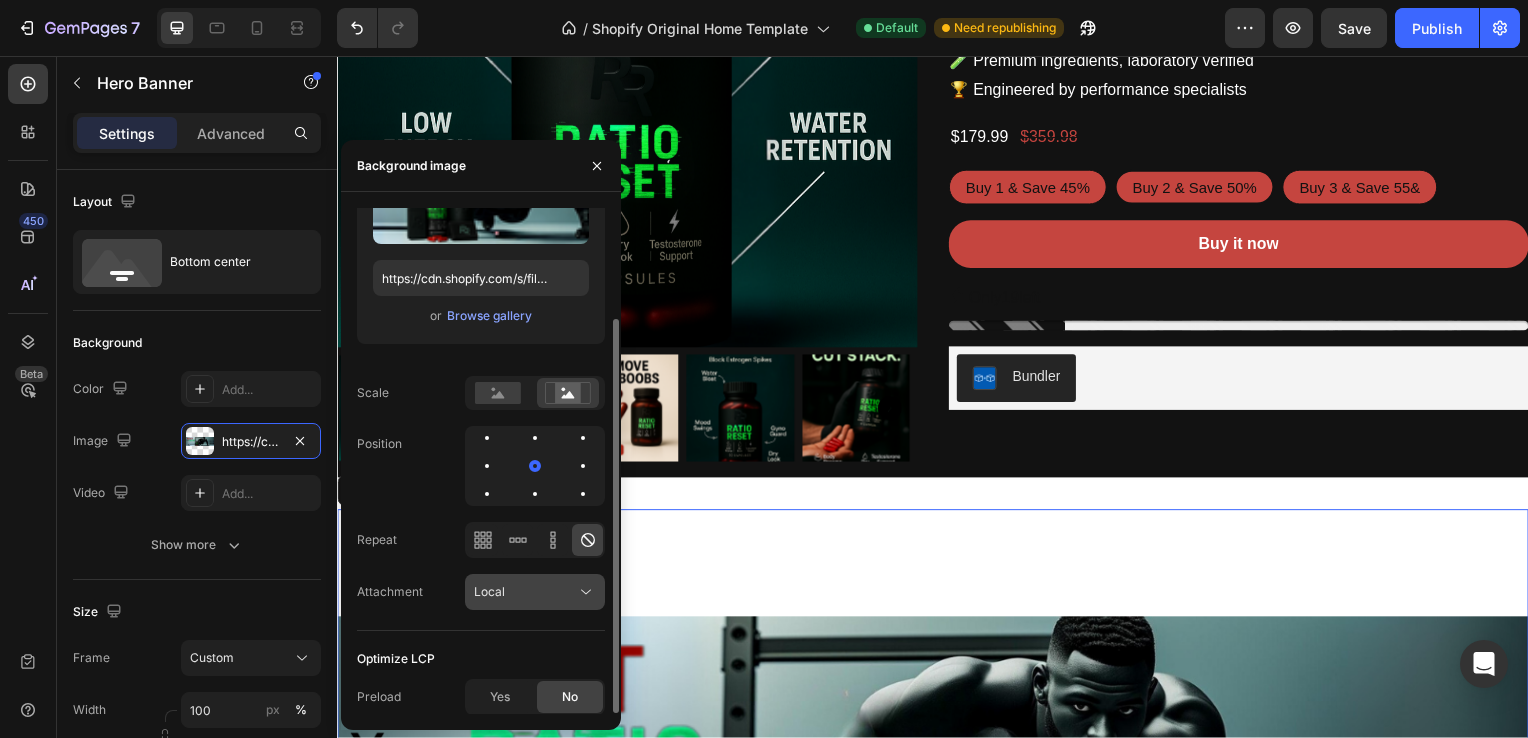 click on "Local" 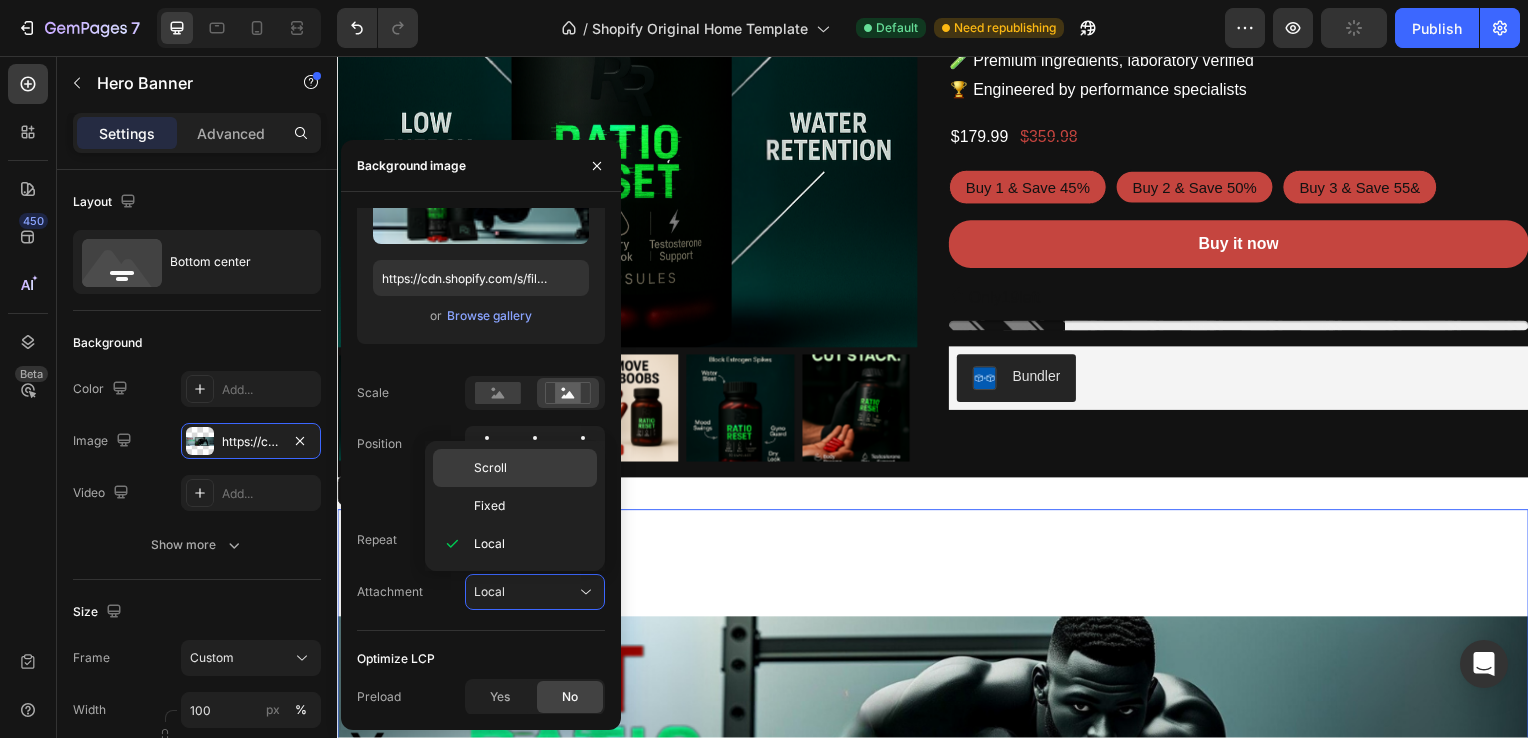 click on "Scroll" at bounding box center [490, 468] 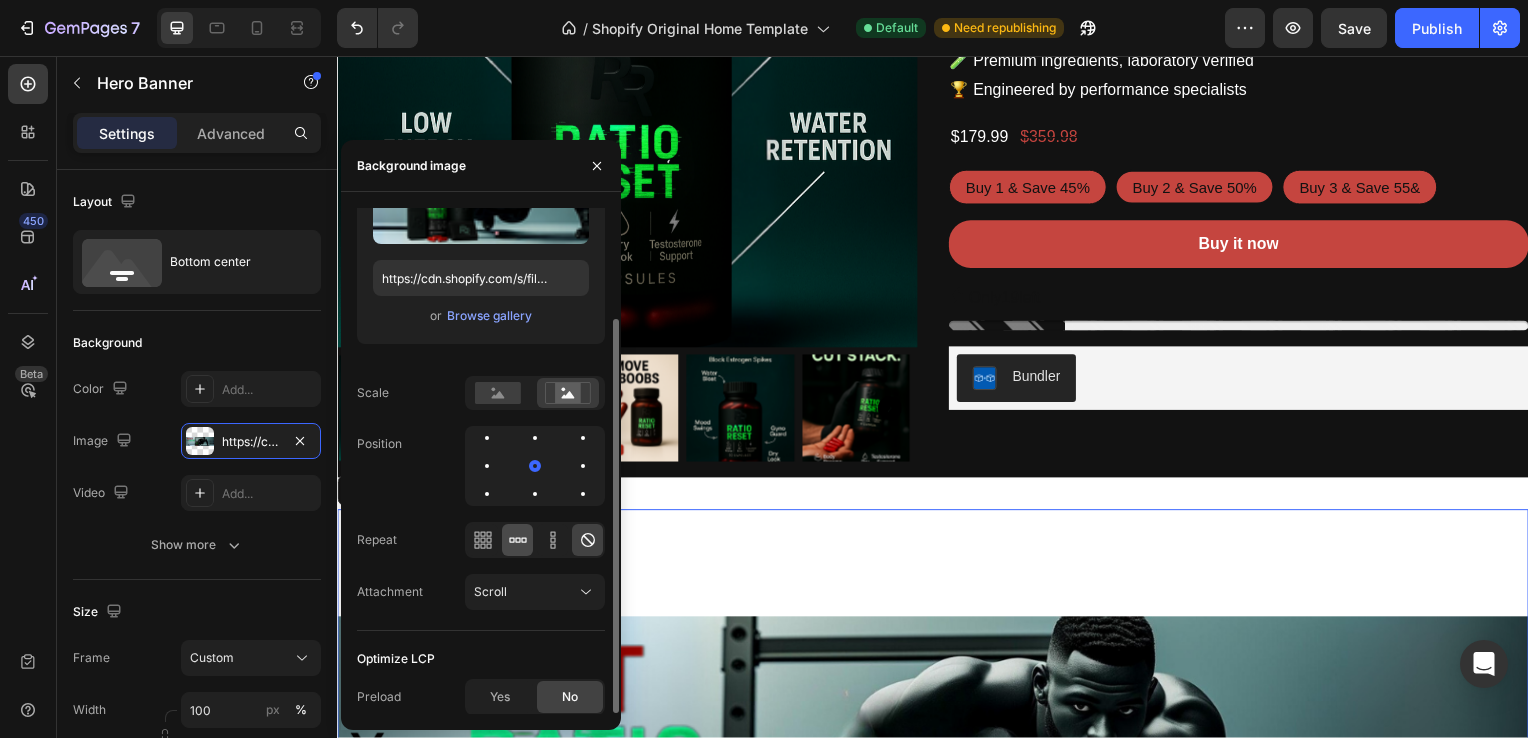 click 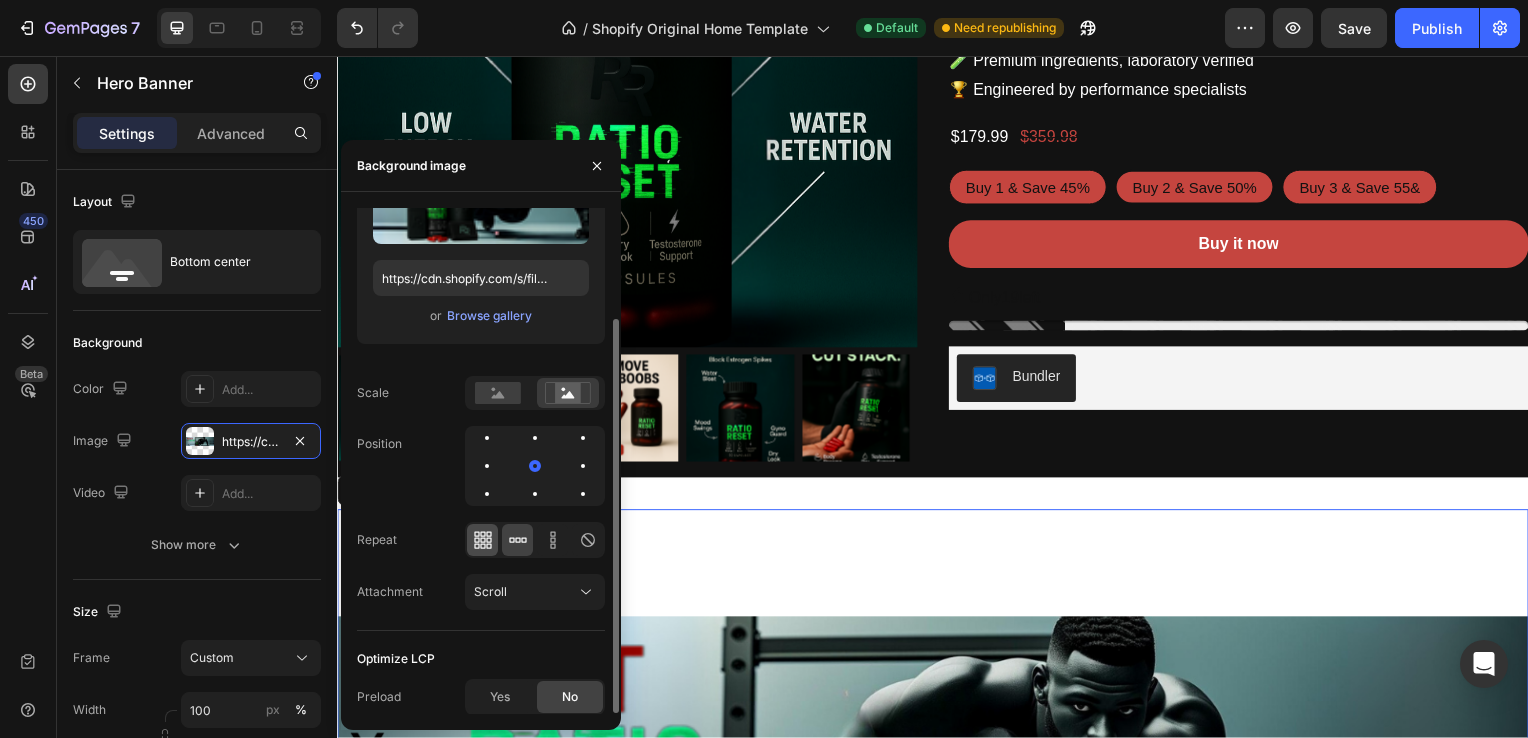 click 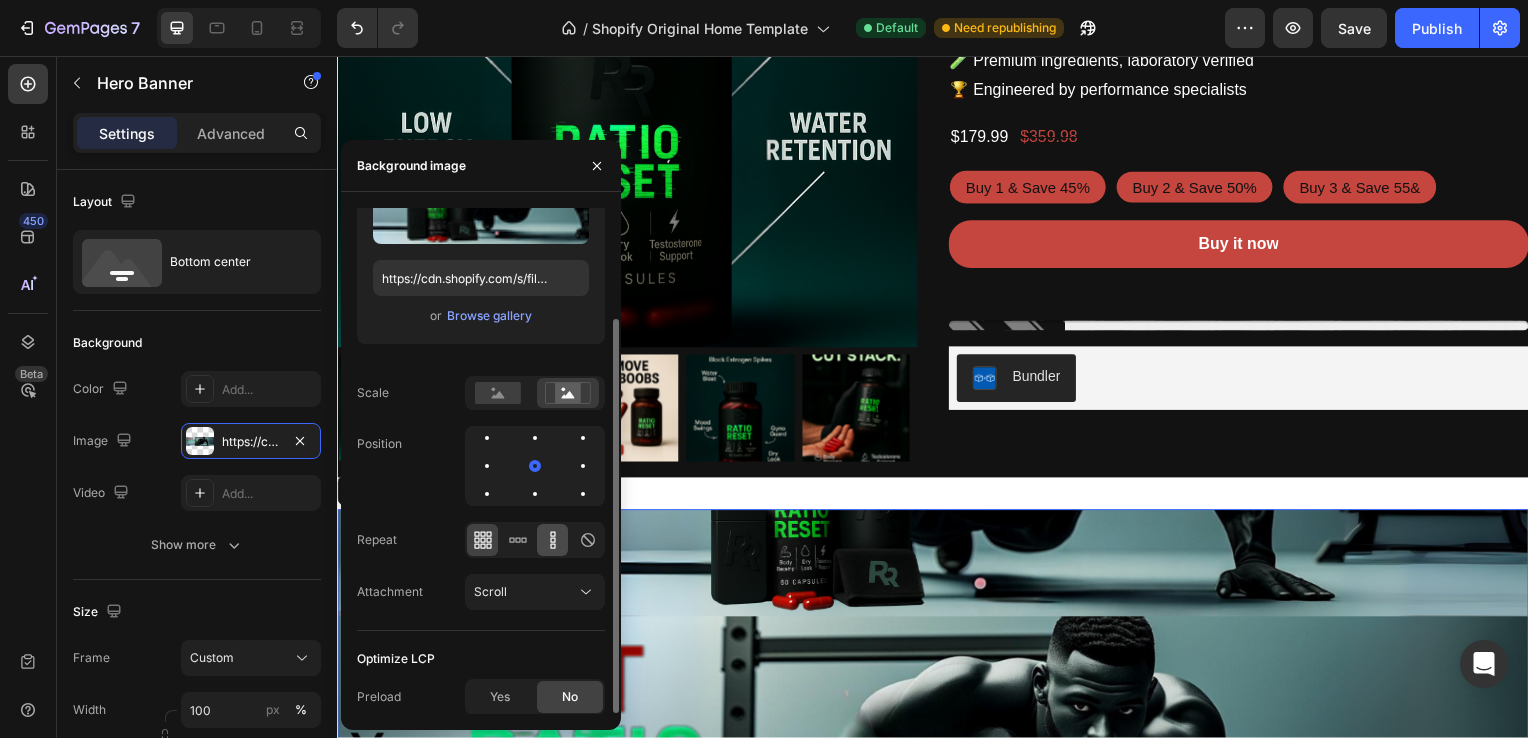 click 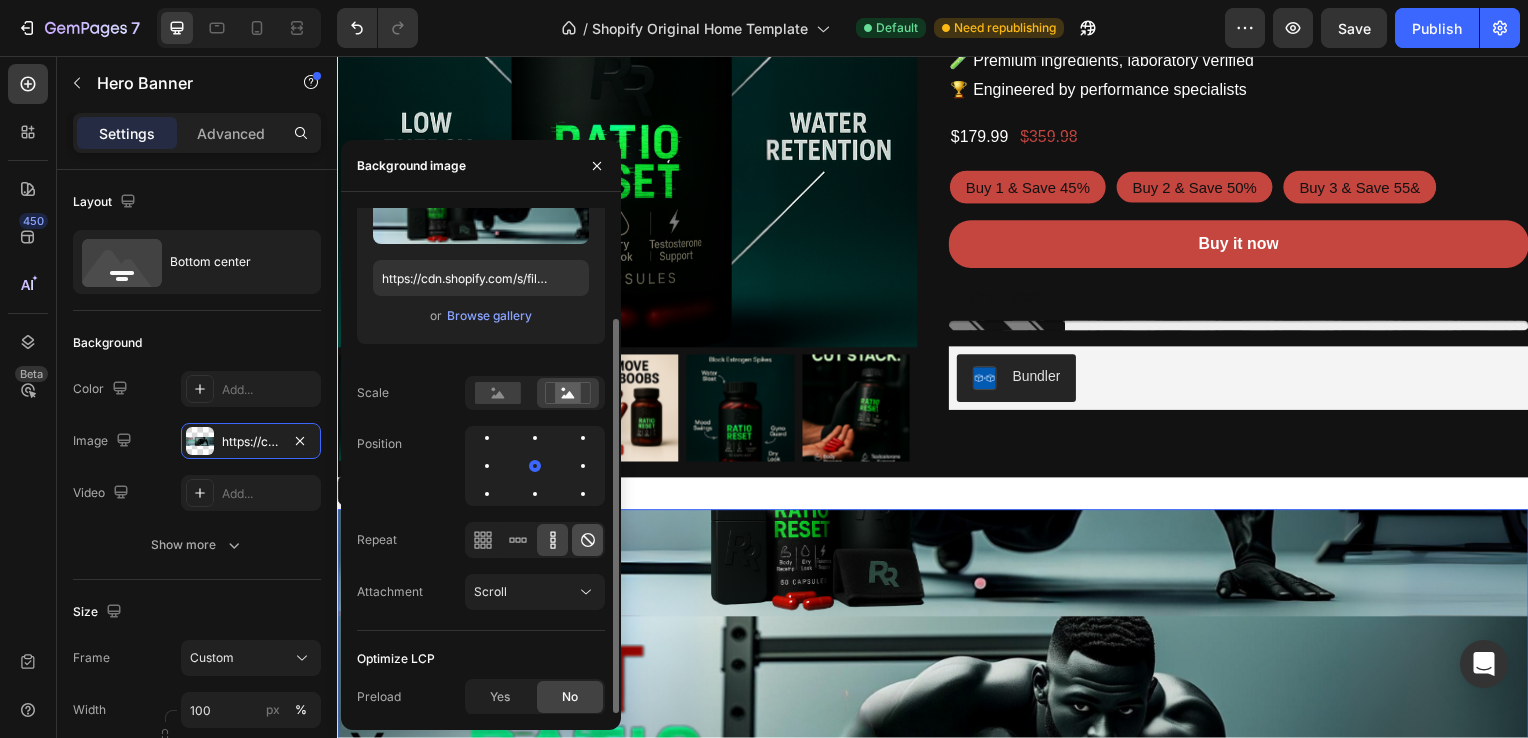 click 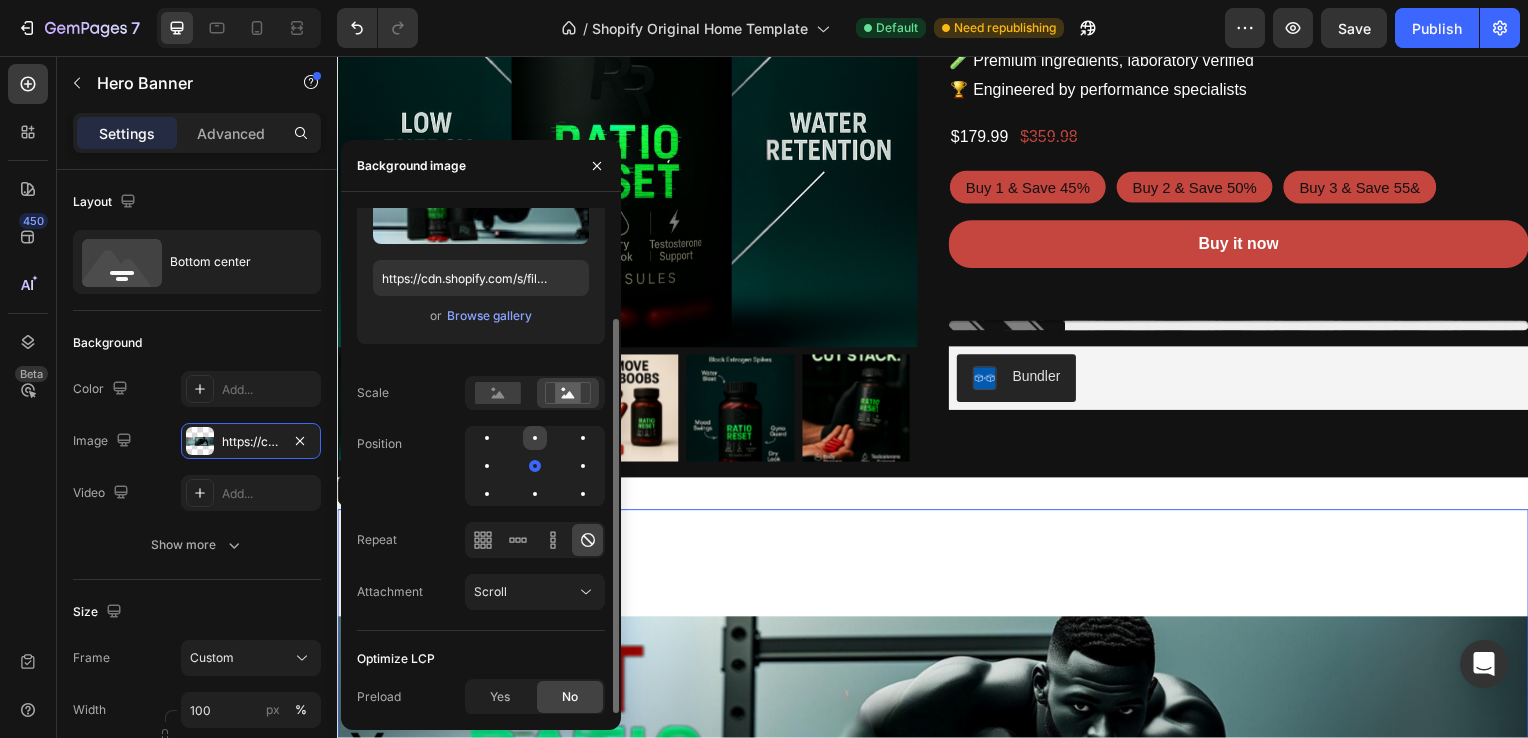 click 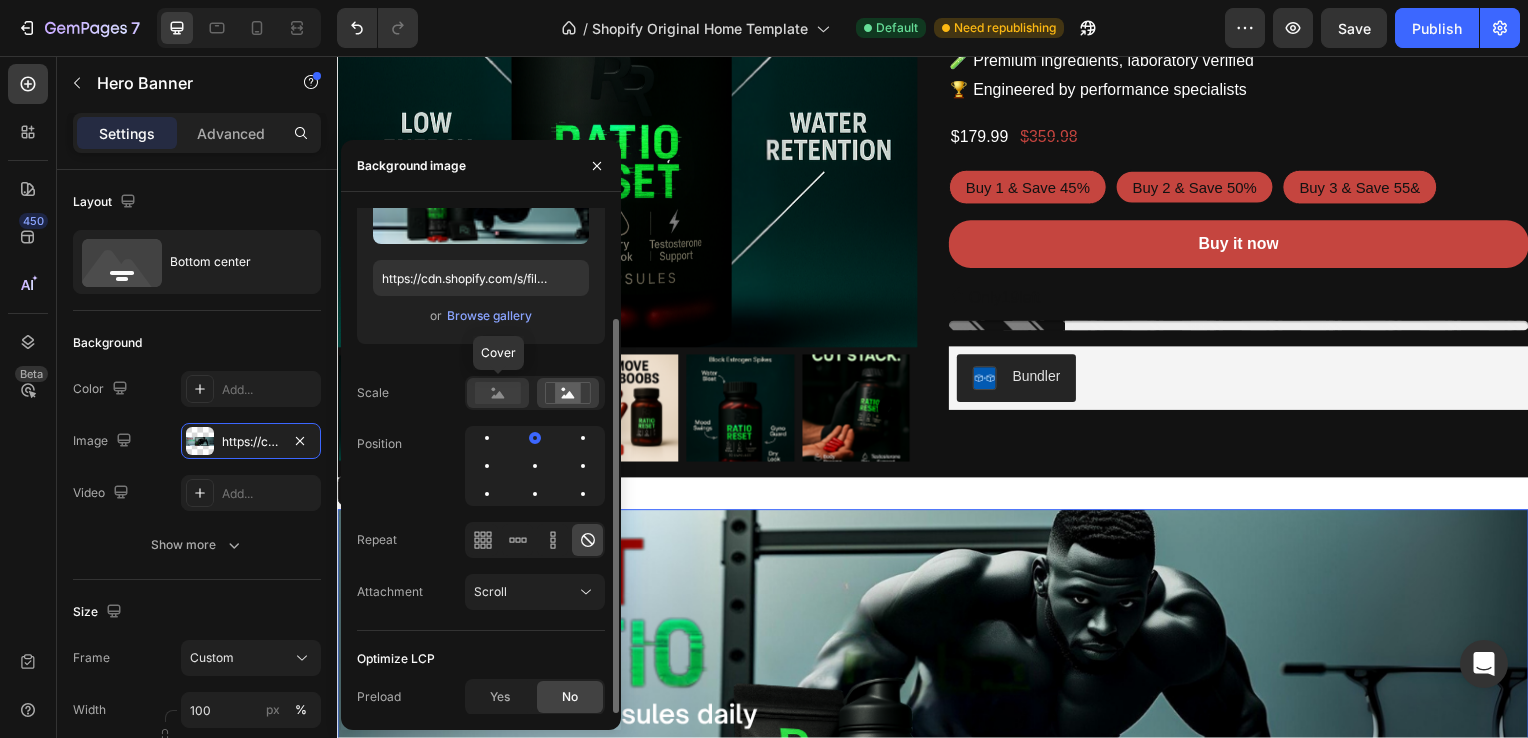 click 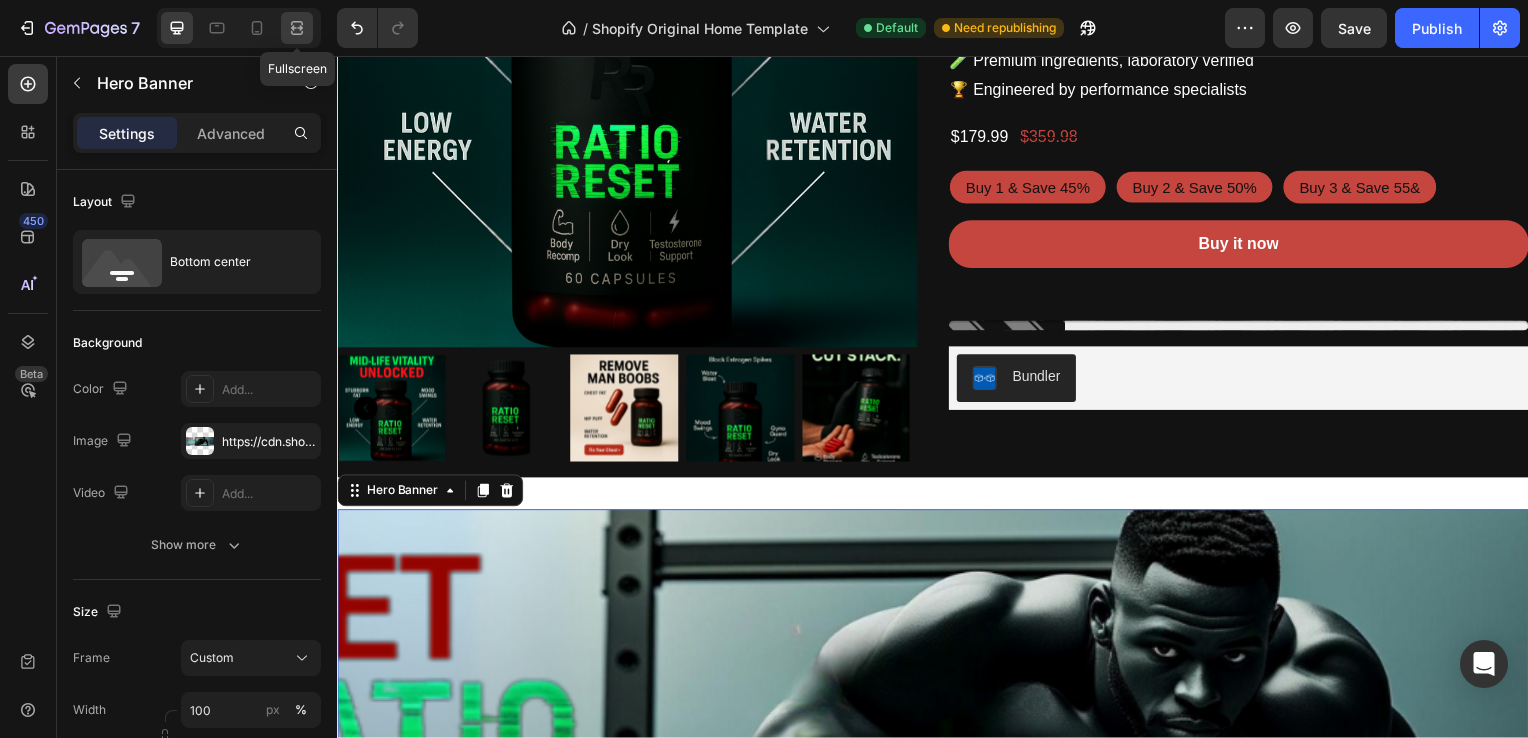 click 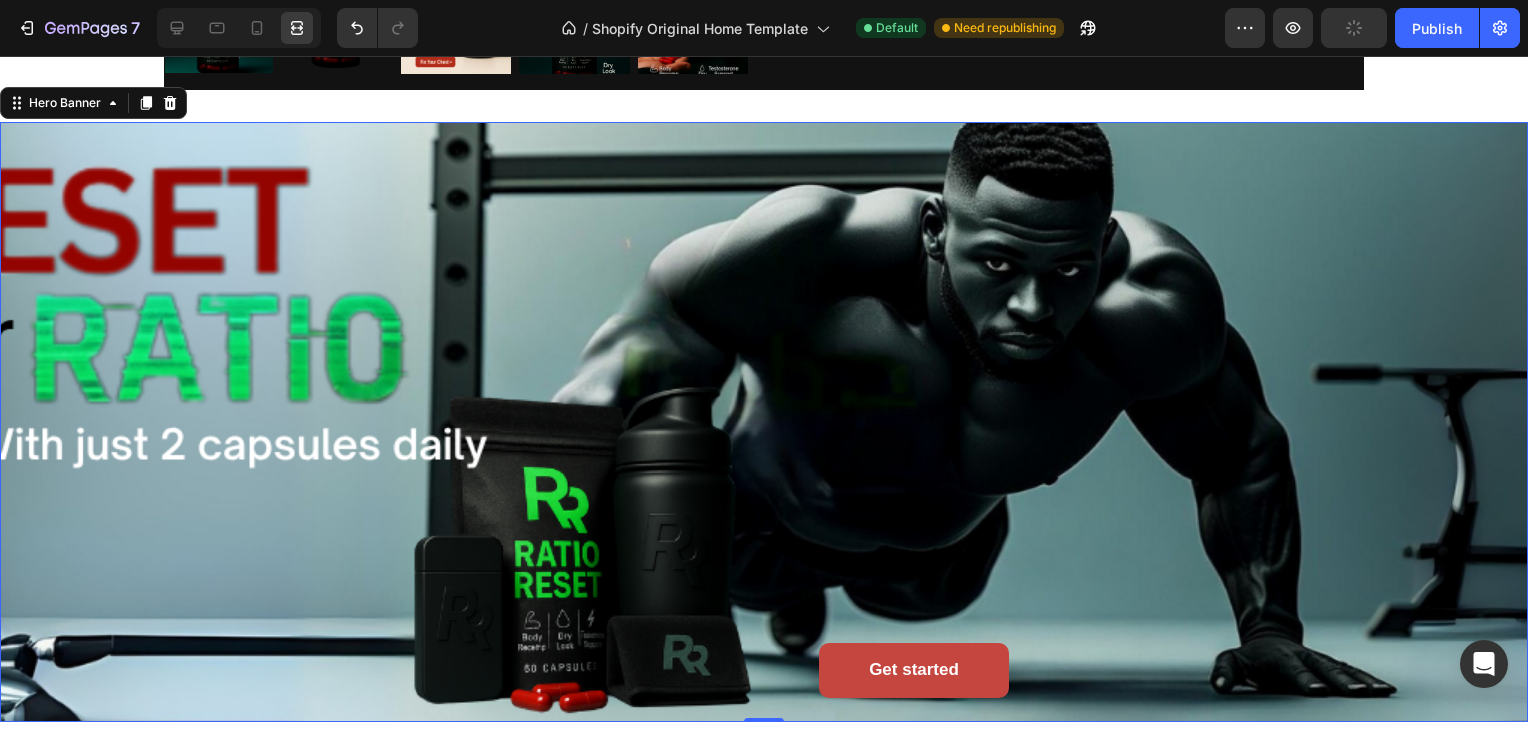 scroll, scrollTop: 831, scrollLeft: 0, axis: vertical 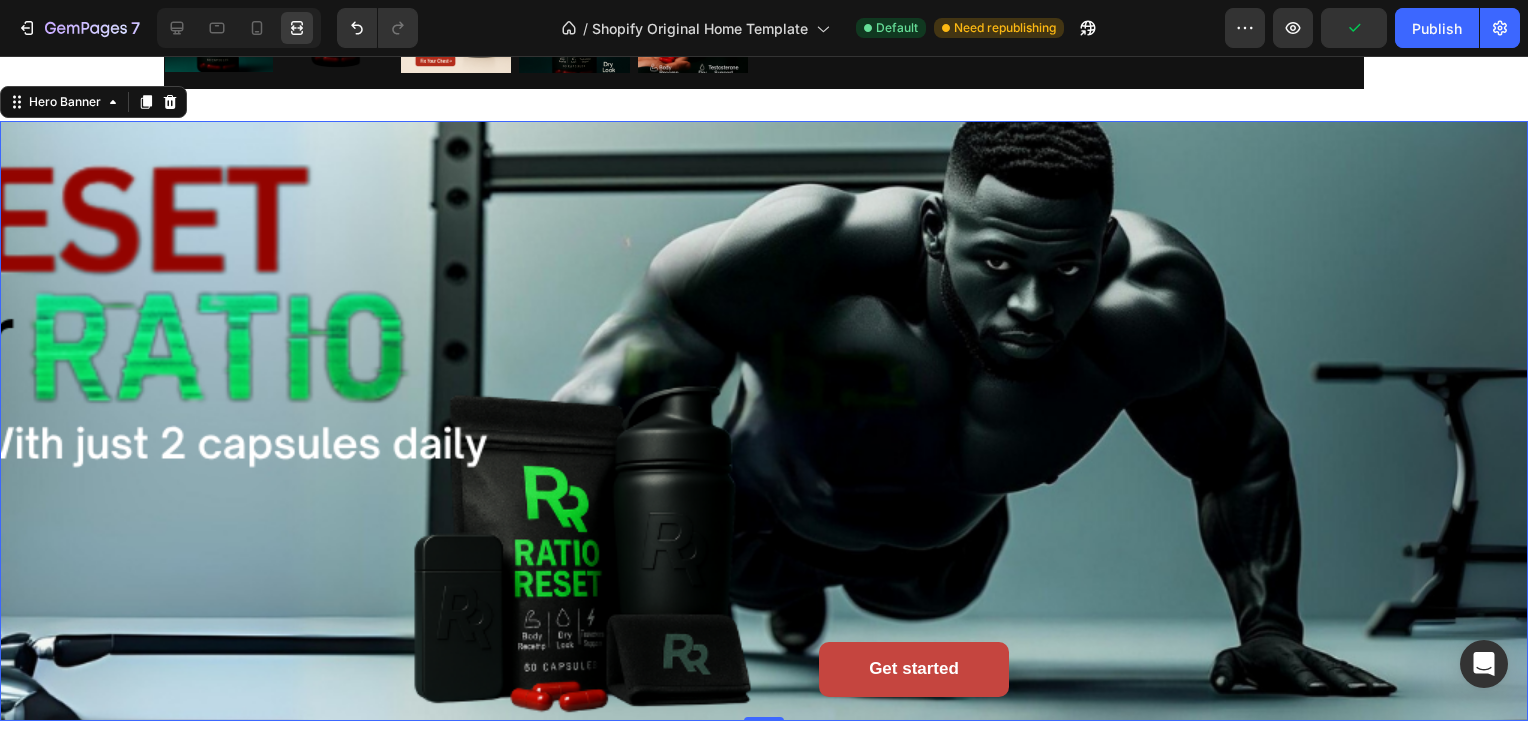 click at bounding box center (764, 421) 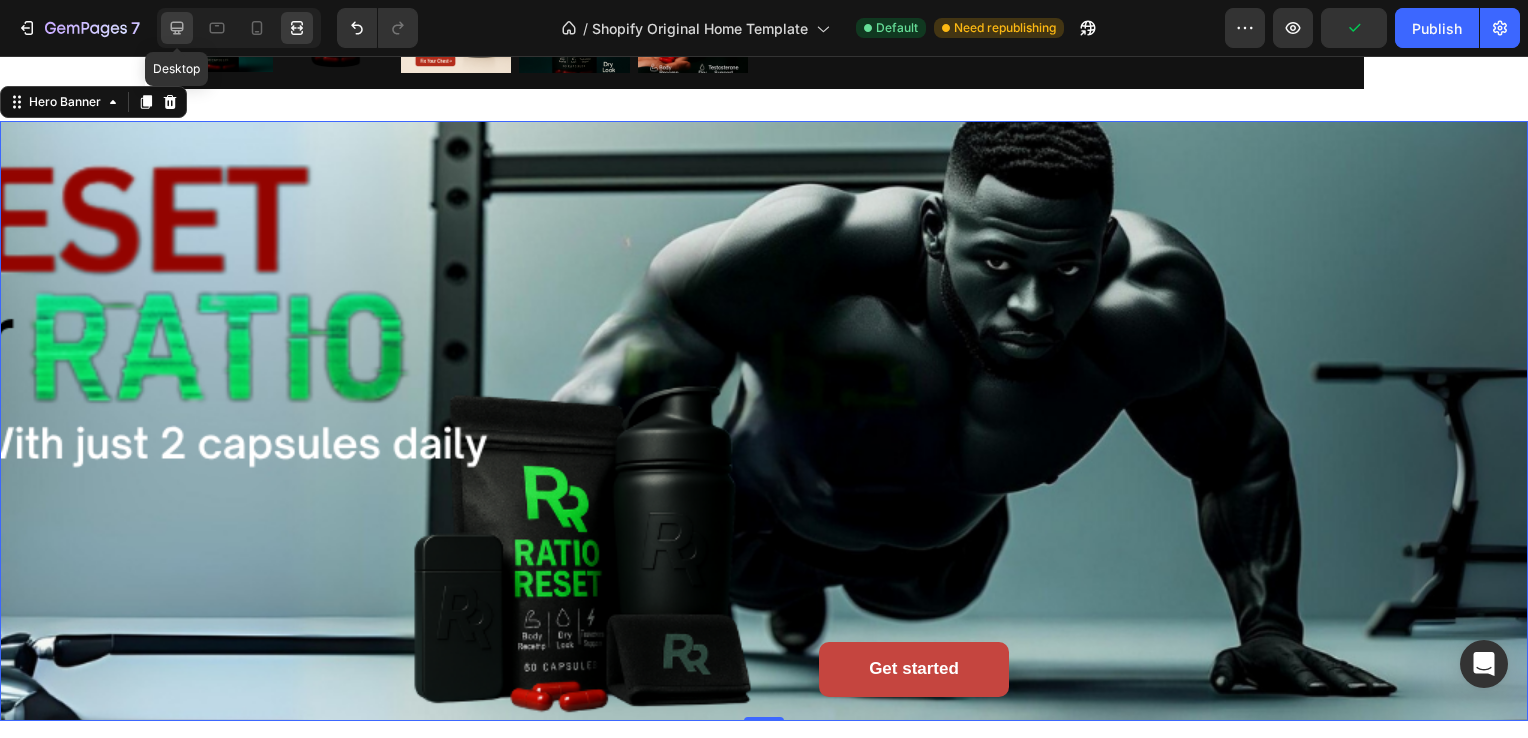 click 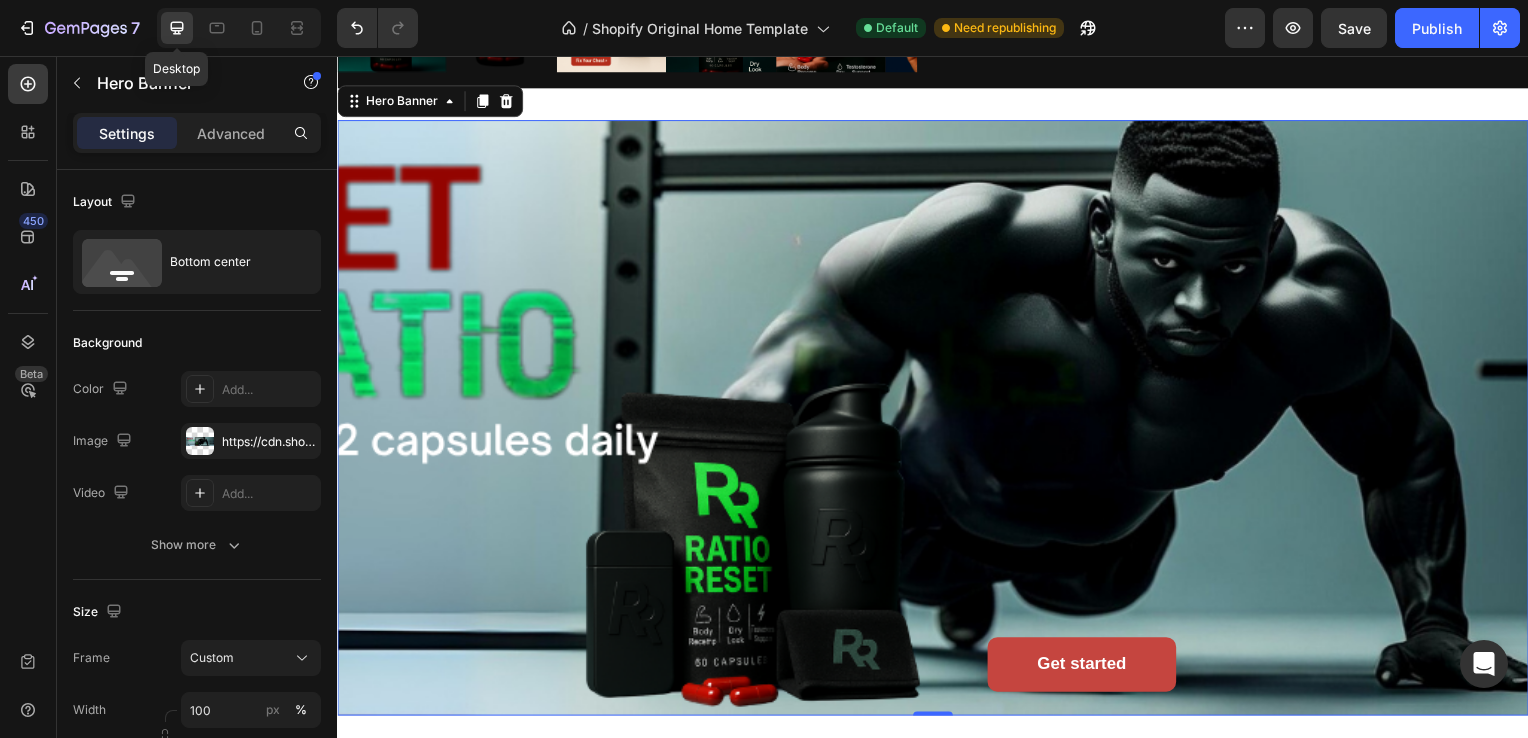 scroll, scrollTop: 823, scrollLeft: 0, axis: vertical 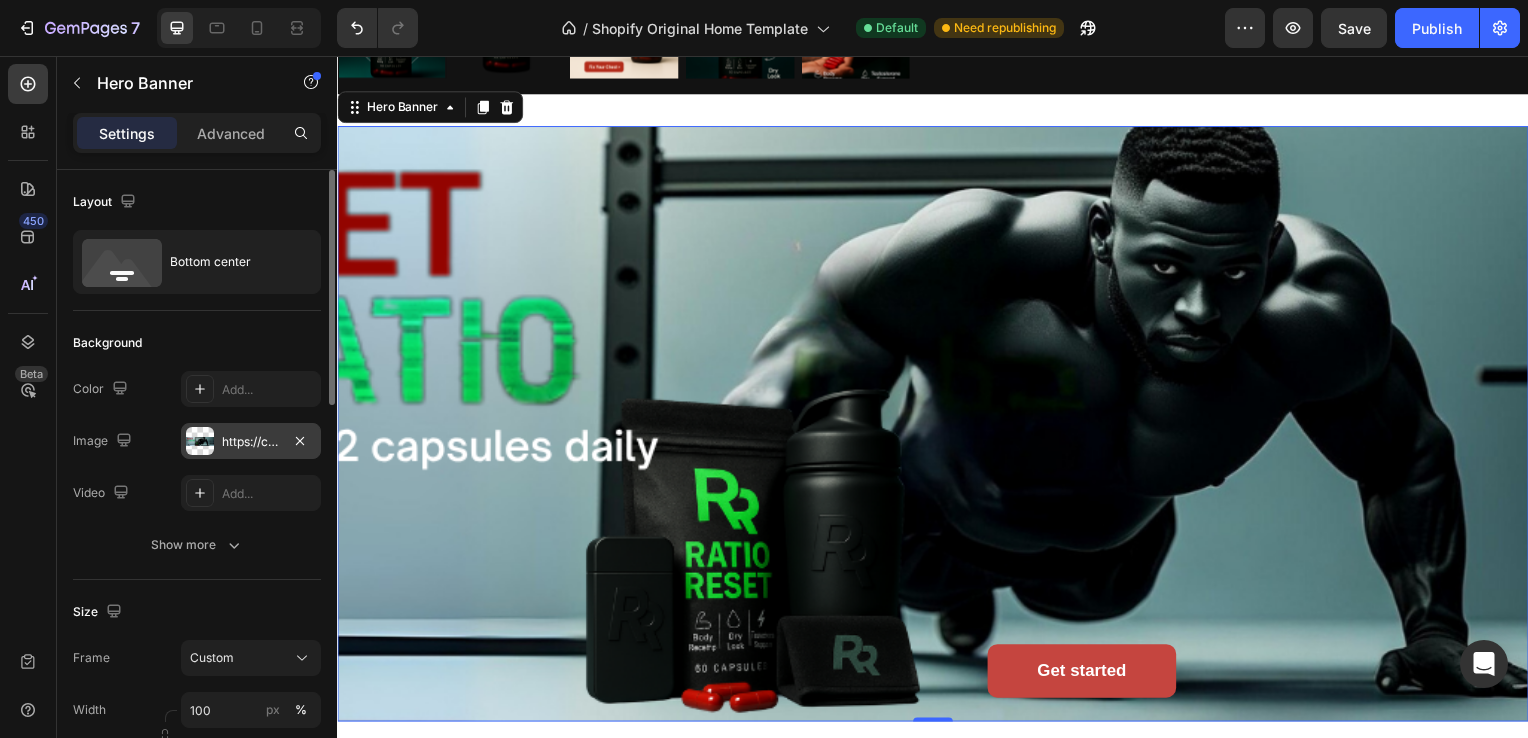 click on "https://cdn.shopify.com/s/files/1/0669/0688/2136/files/gempages_578337480793653776-0b83b35b-fe70-44f7-8720-8196446ca9f5.png" at bounding box center [251, 442] 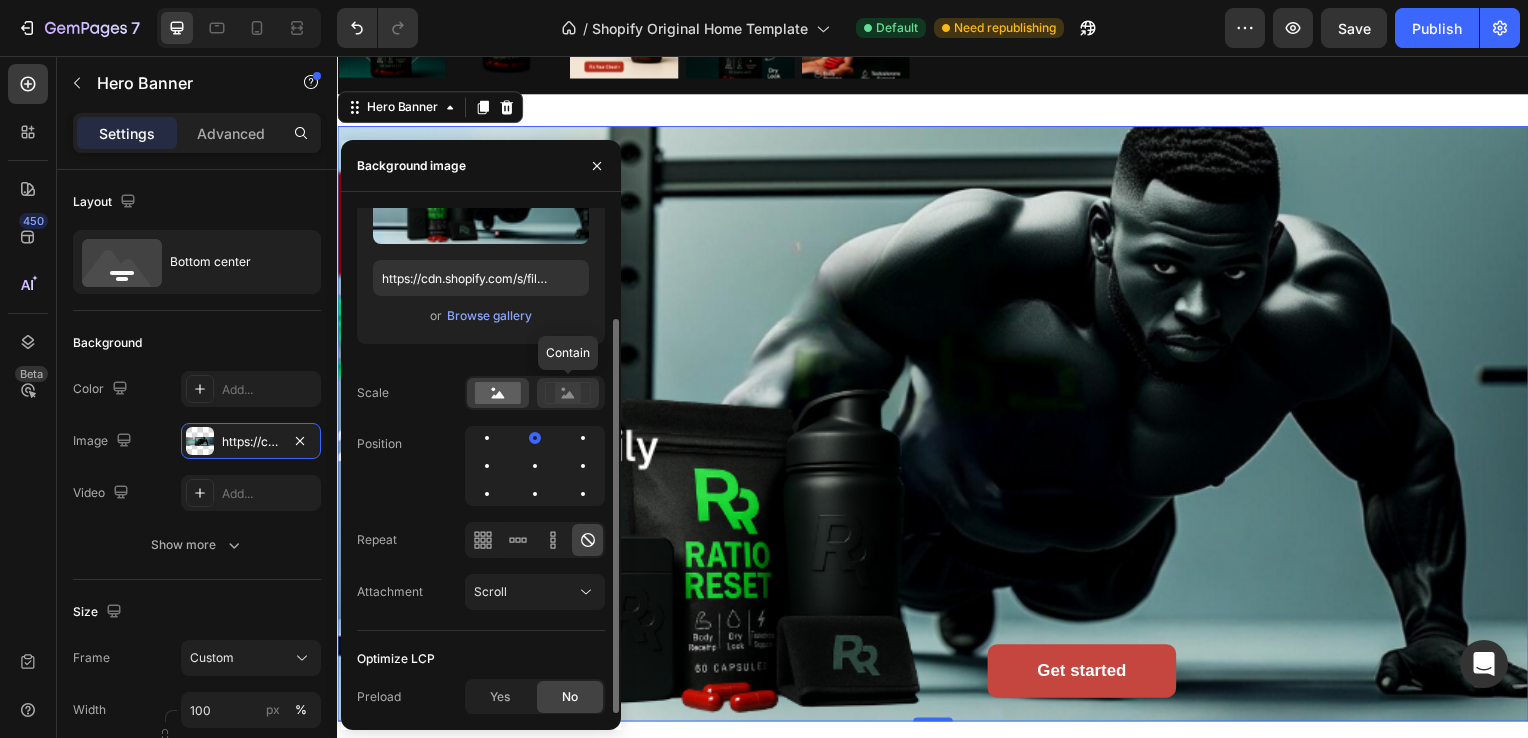 click 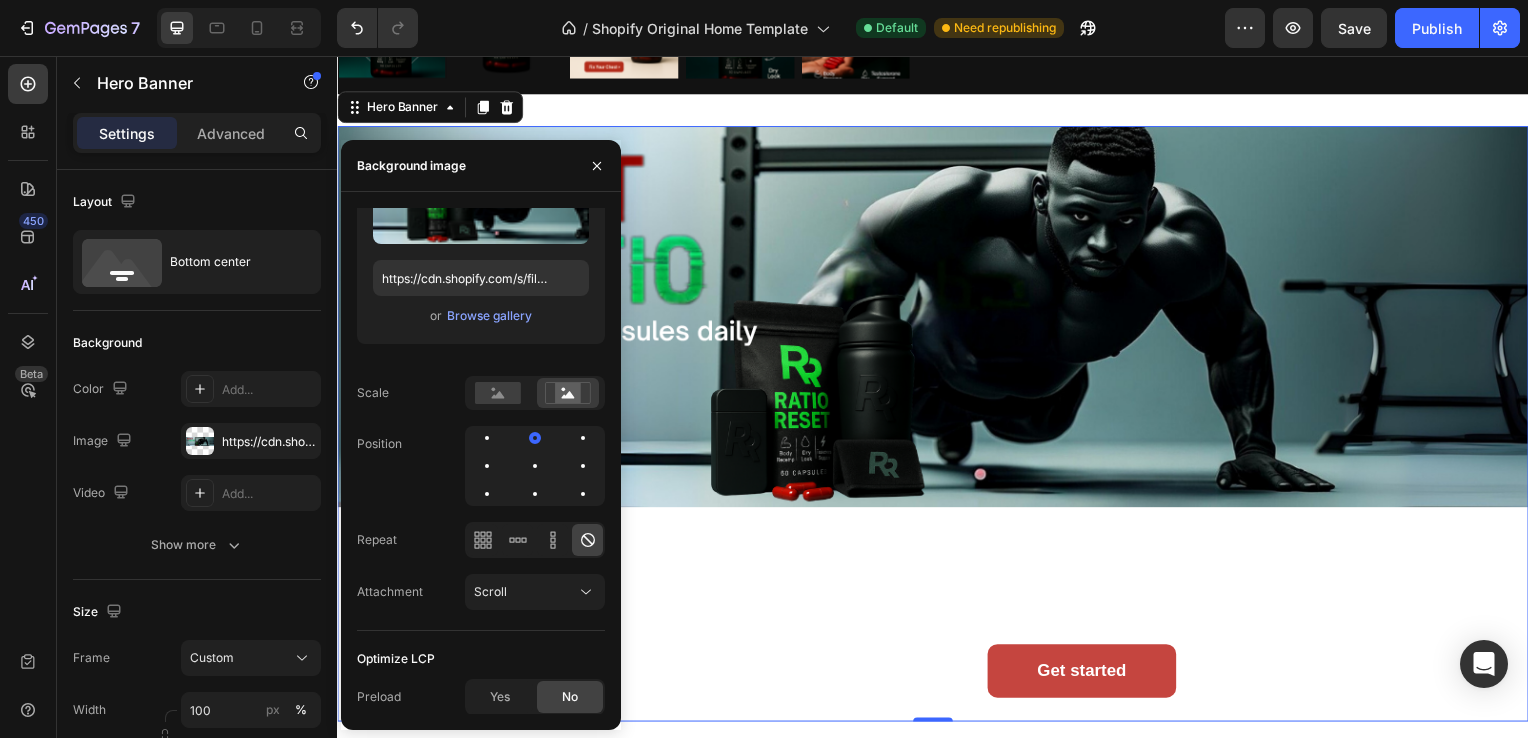 click at bounding box center (937, 427) 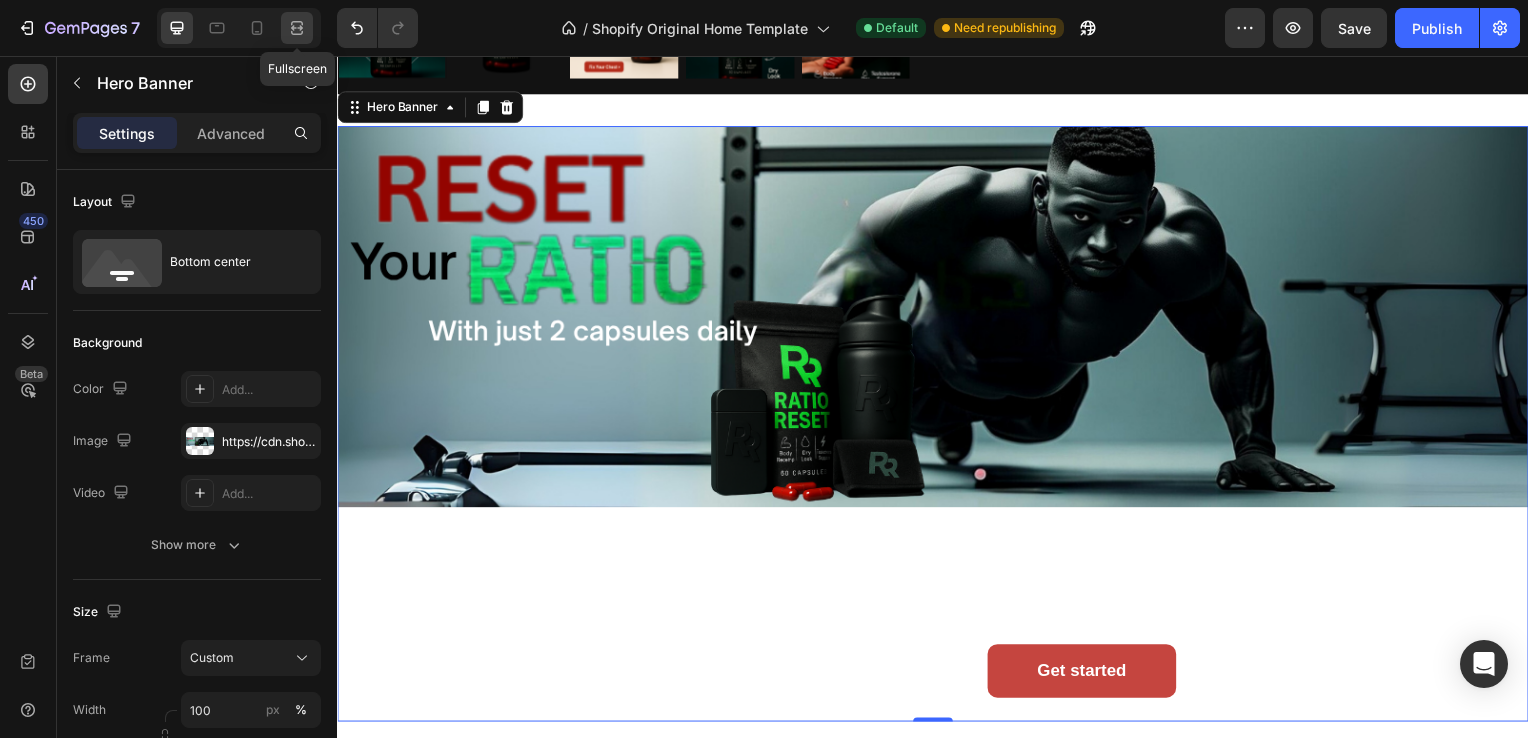 click 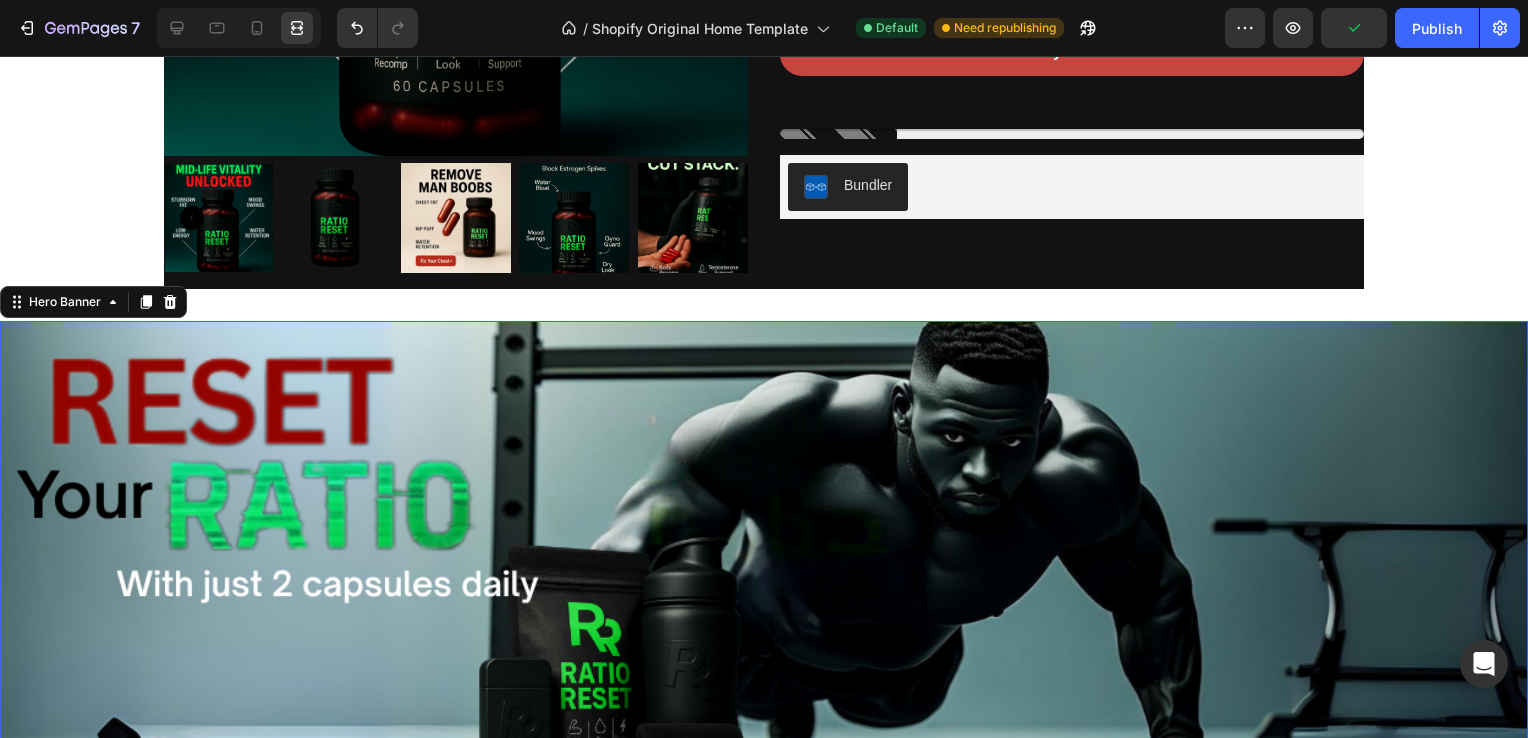 scroll, scrollTop: 586, scrollLeft: 0, axis: vertical 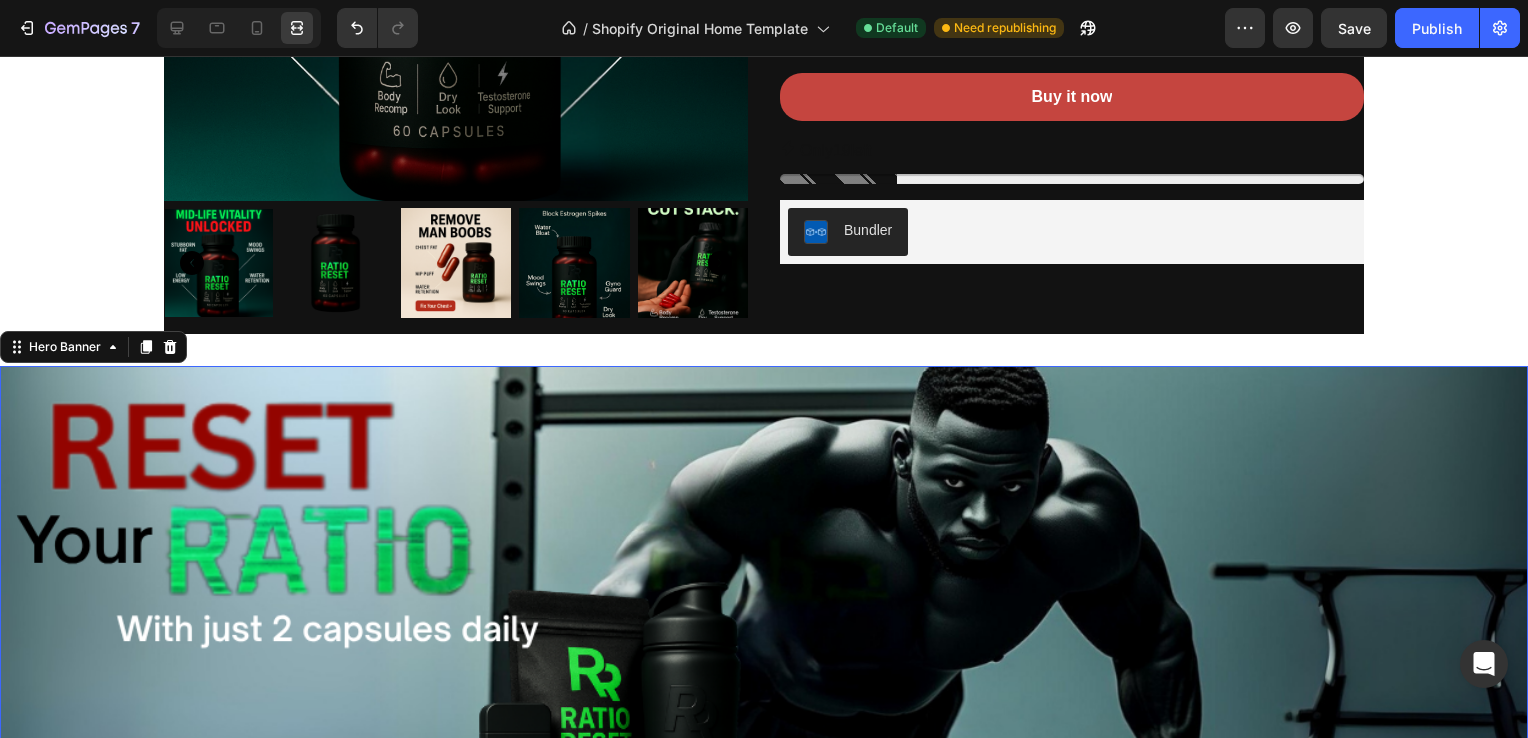 click at bounding box center [764, 666] 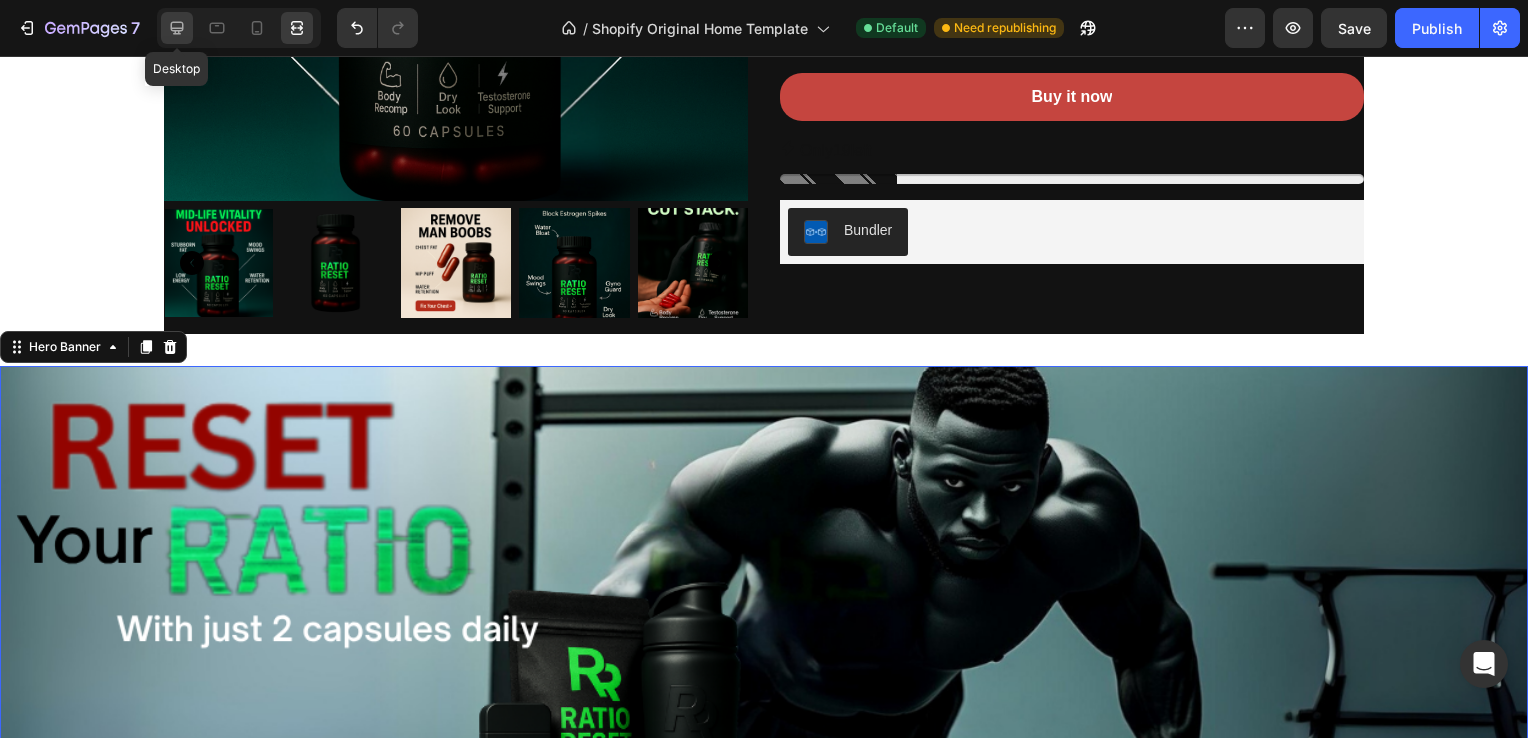 click 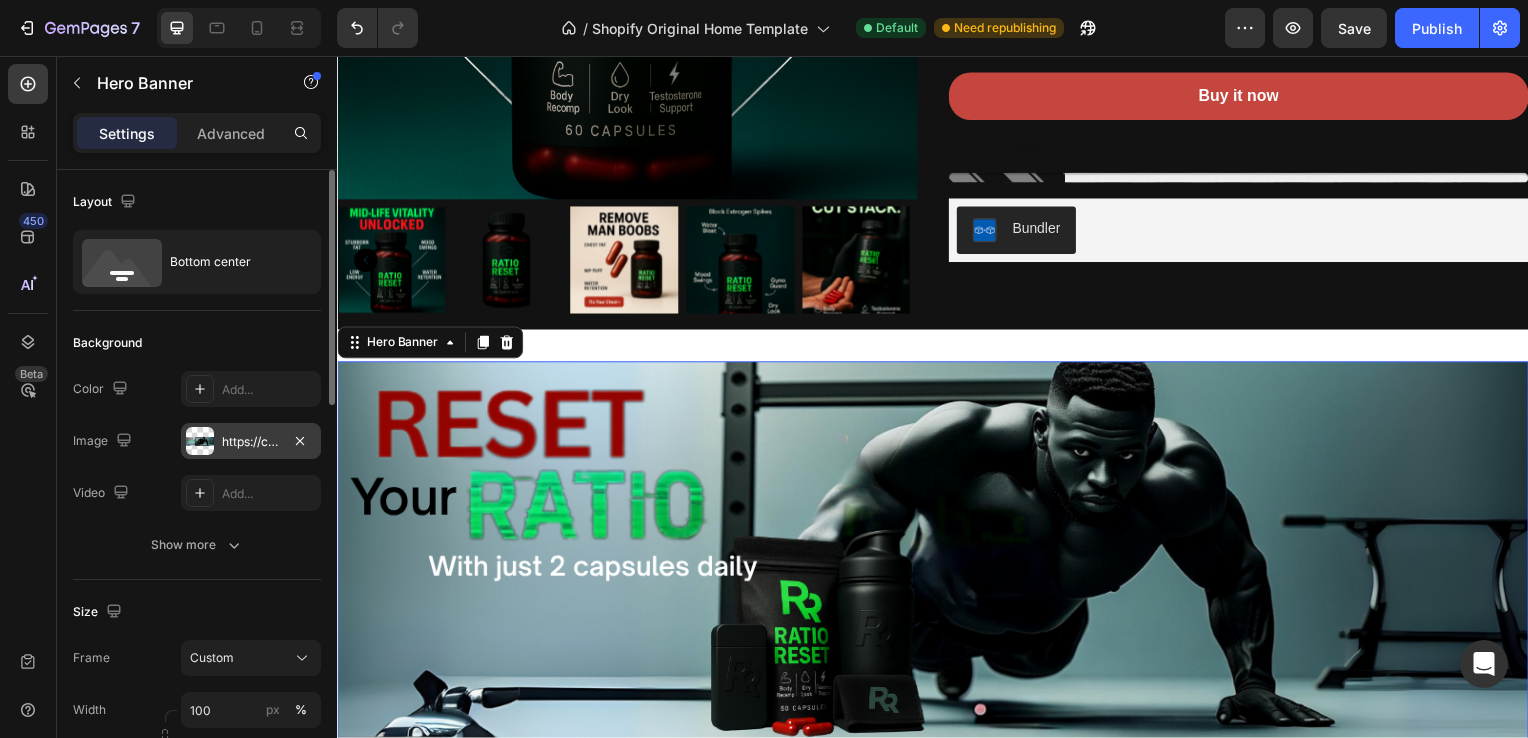 click at bounding box center [200, 441] 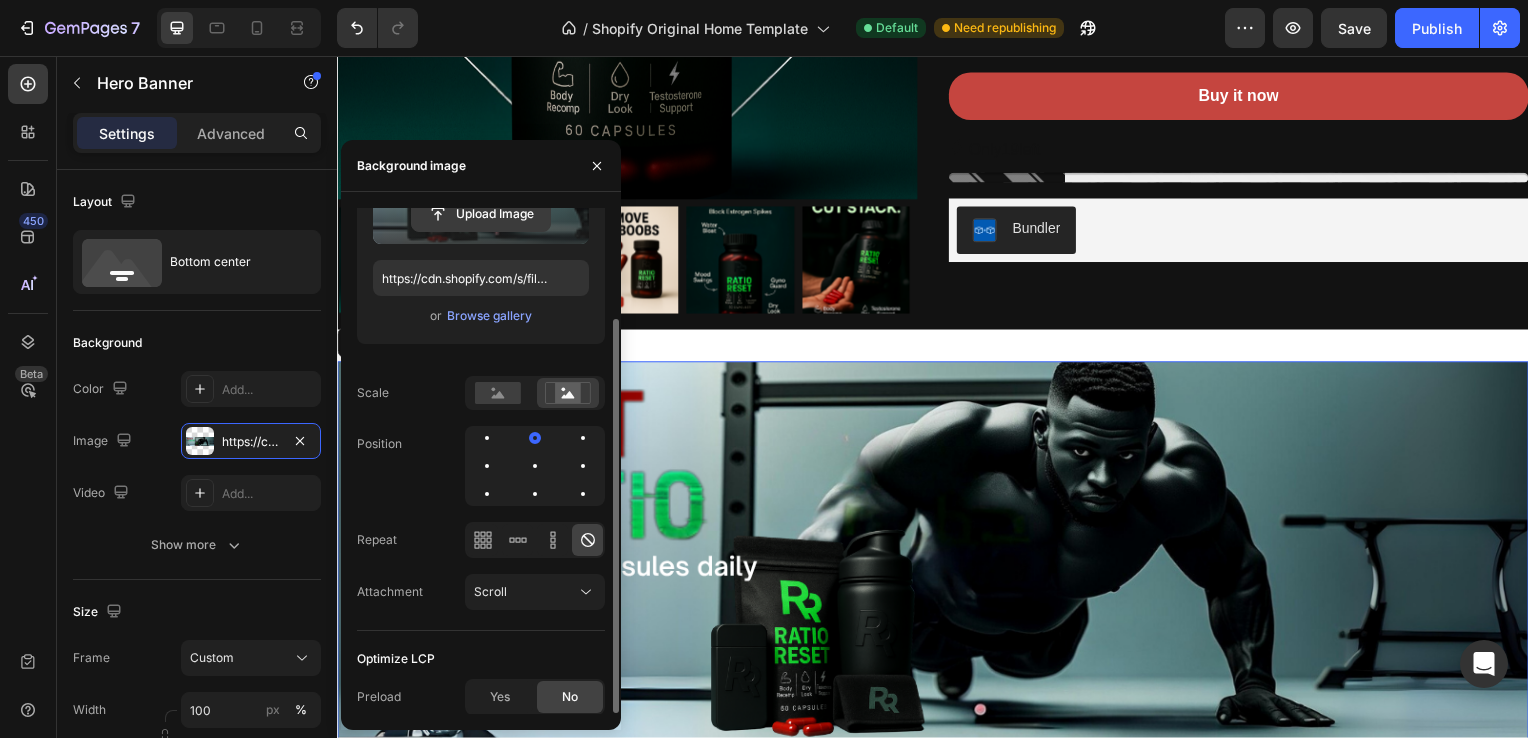 click 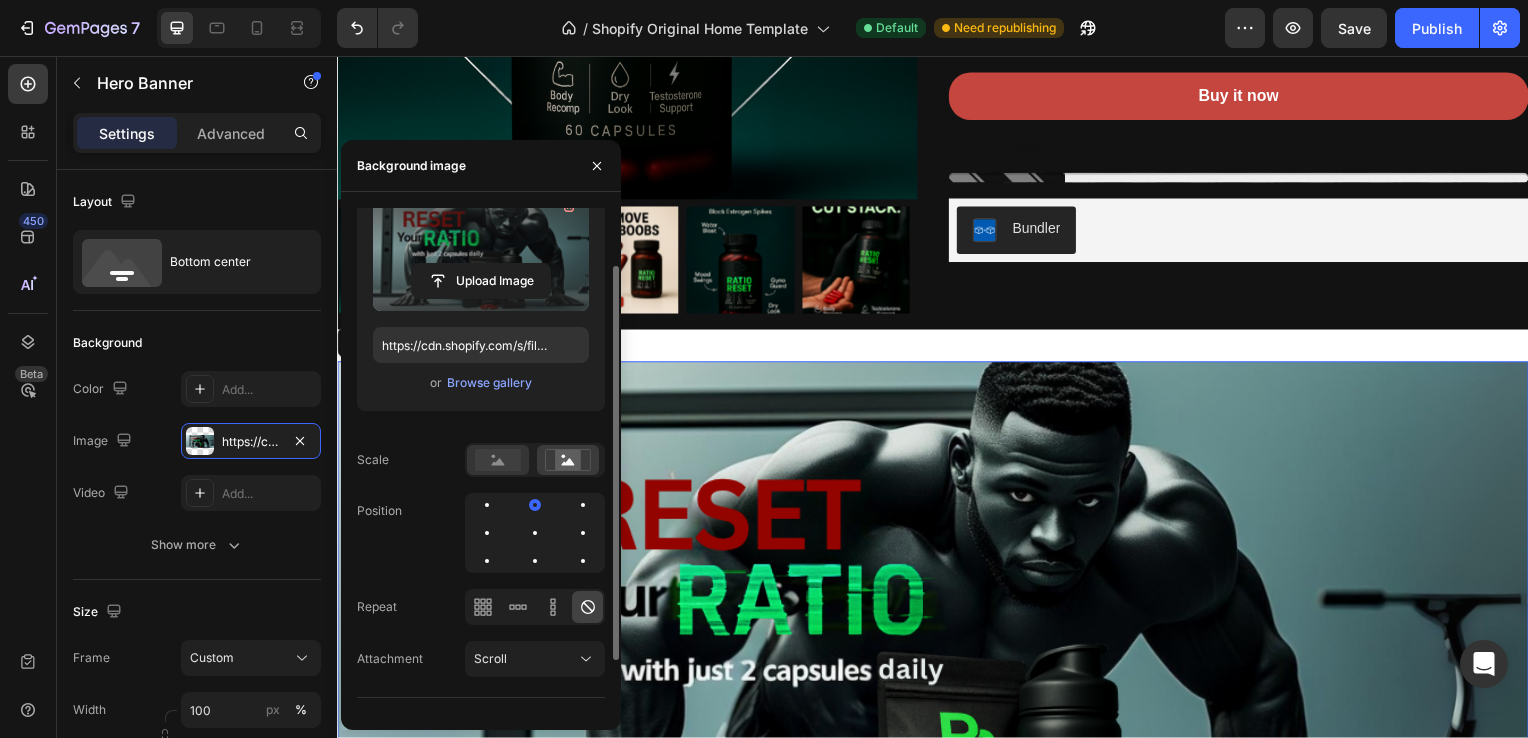 scroll, scrollTop: 142, scrollLeft: 0, axis: vertical 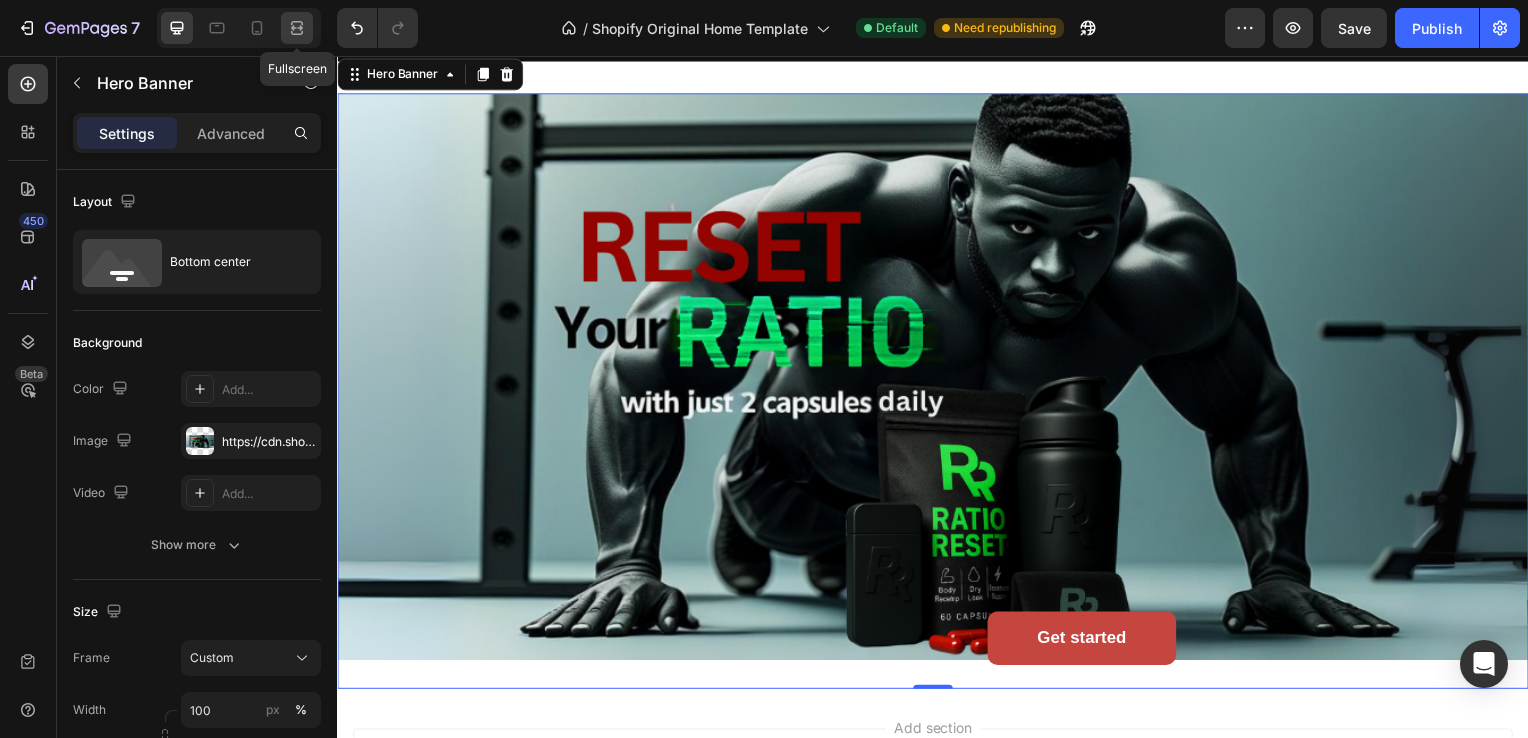 click 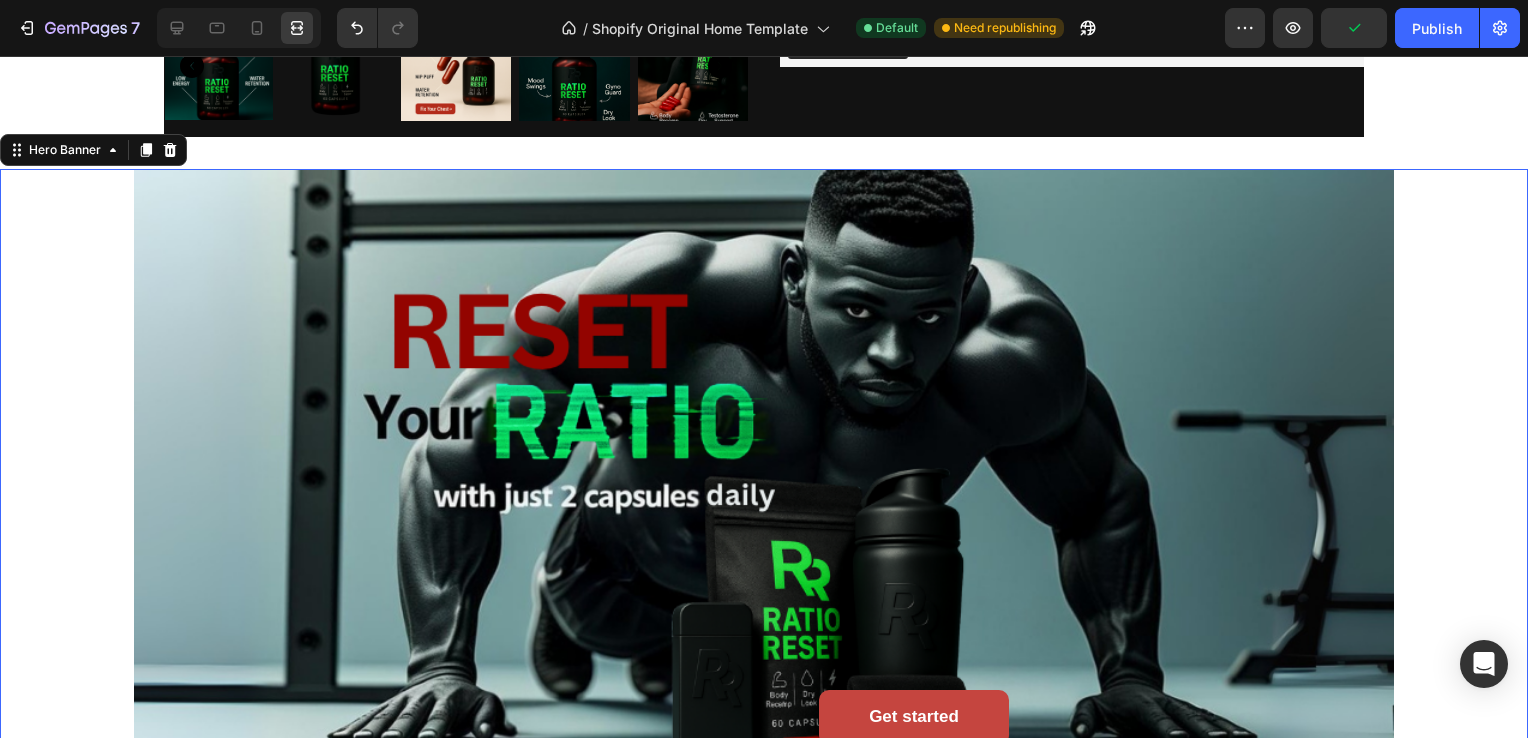 scroll, scrollTop: 880, scrollLeft: 0, axis: vertical 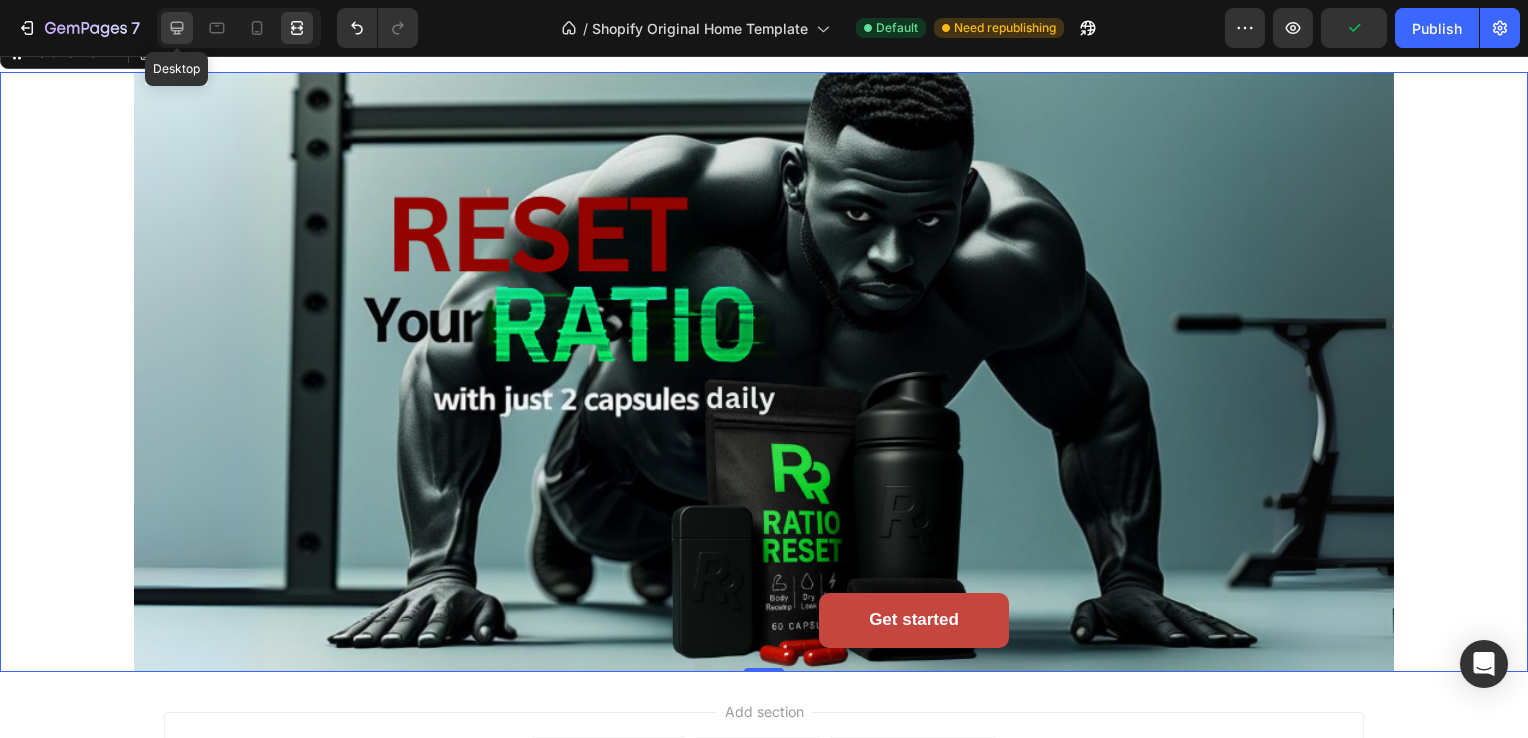 click 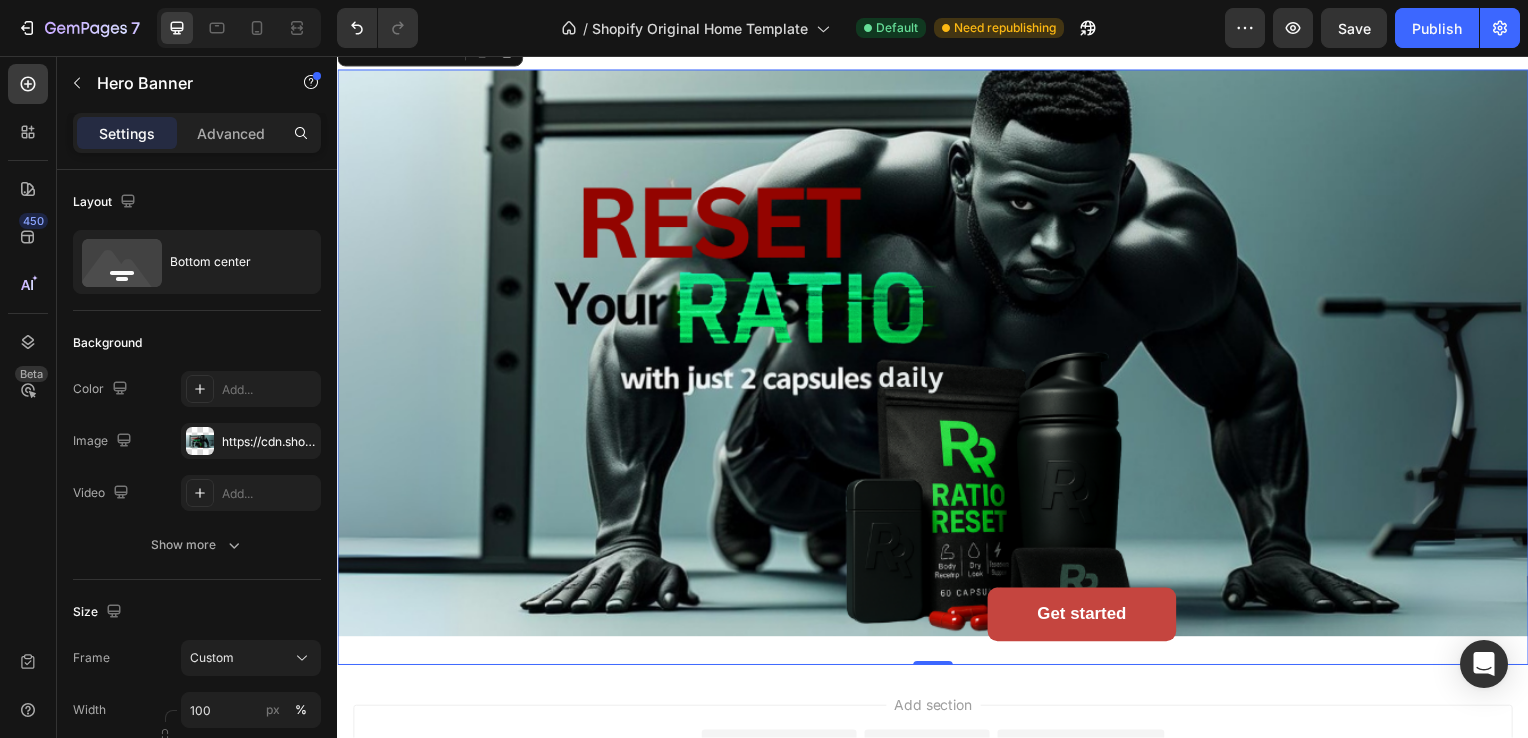 click at bounding box center (937, 370) 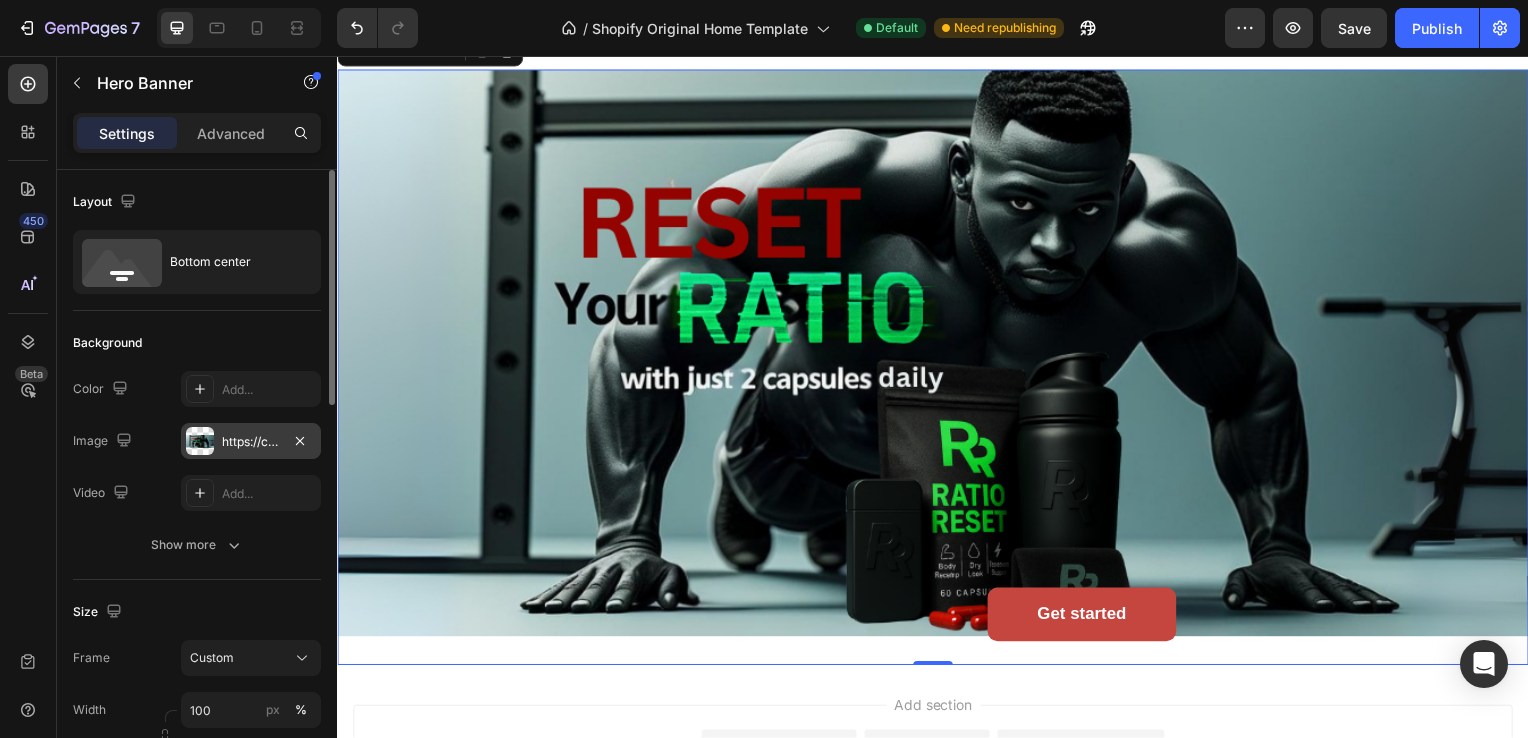 click at bounding box center (200, 441) 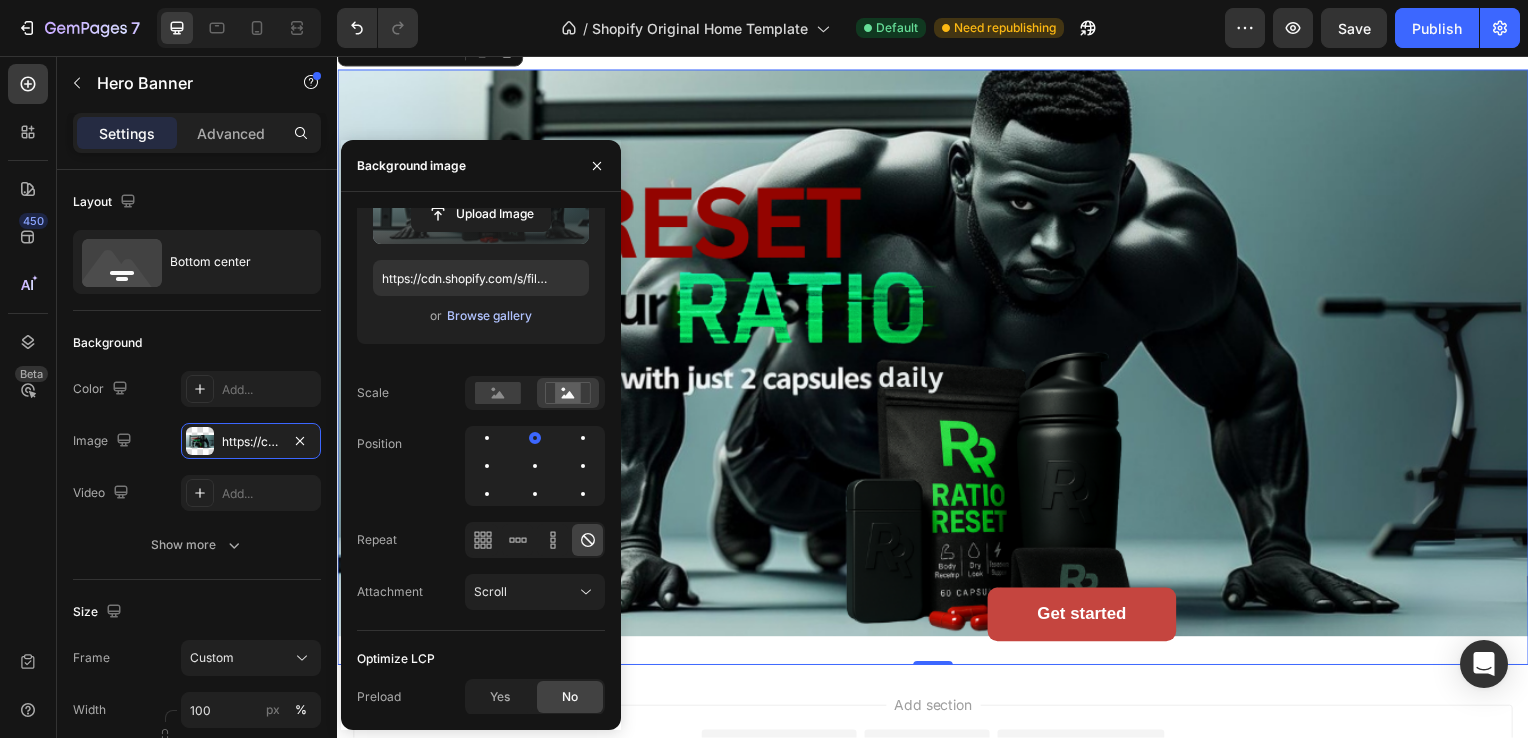 click on "Browse gallery" at bounding box center (489, 316) 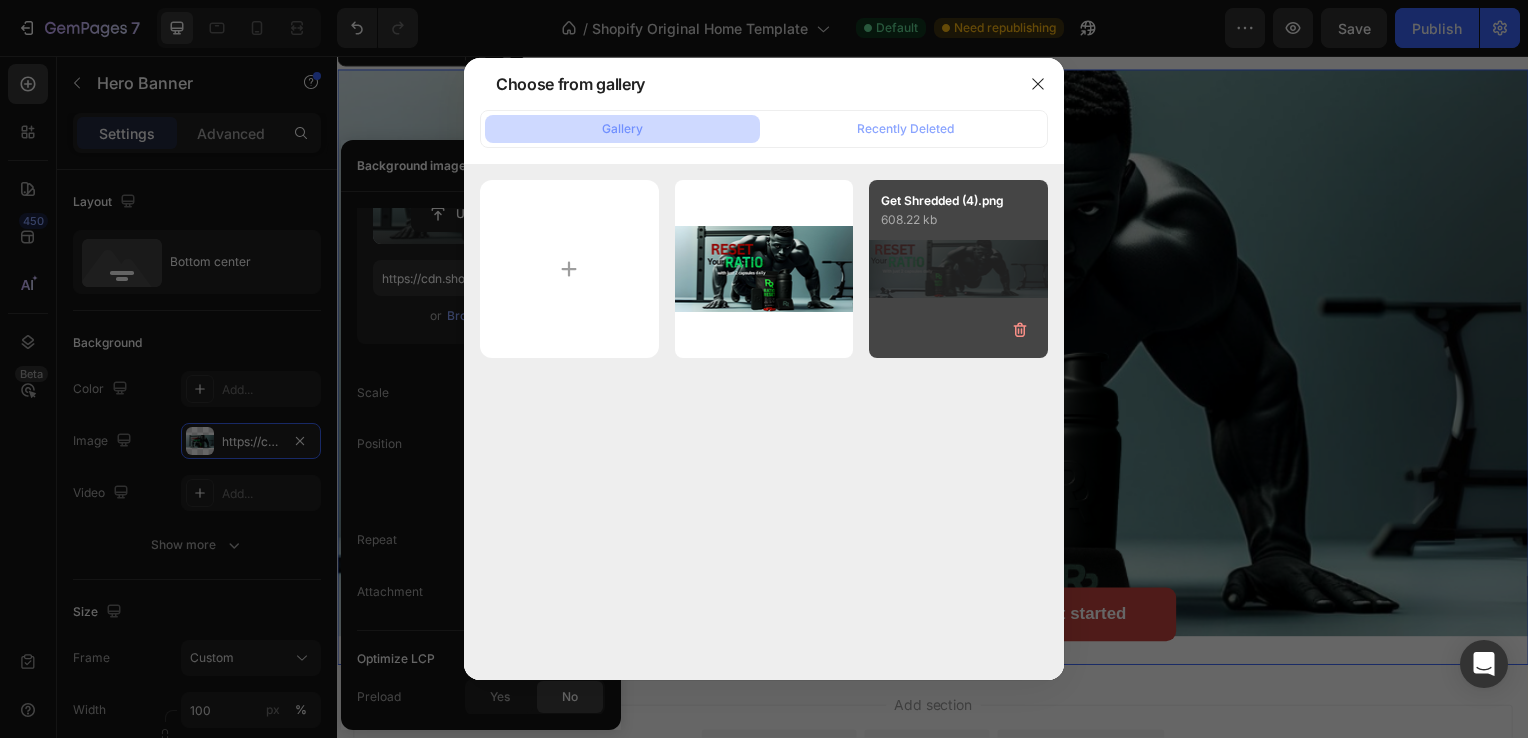 click on "Get Shredded  (4).png 608.22 kb" at bounding box center [958, 269] 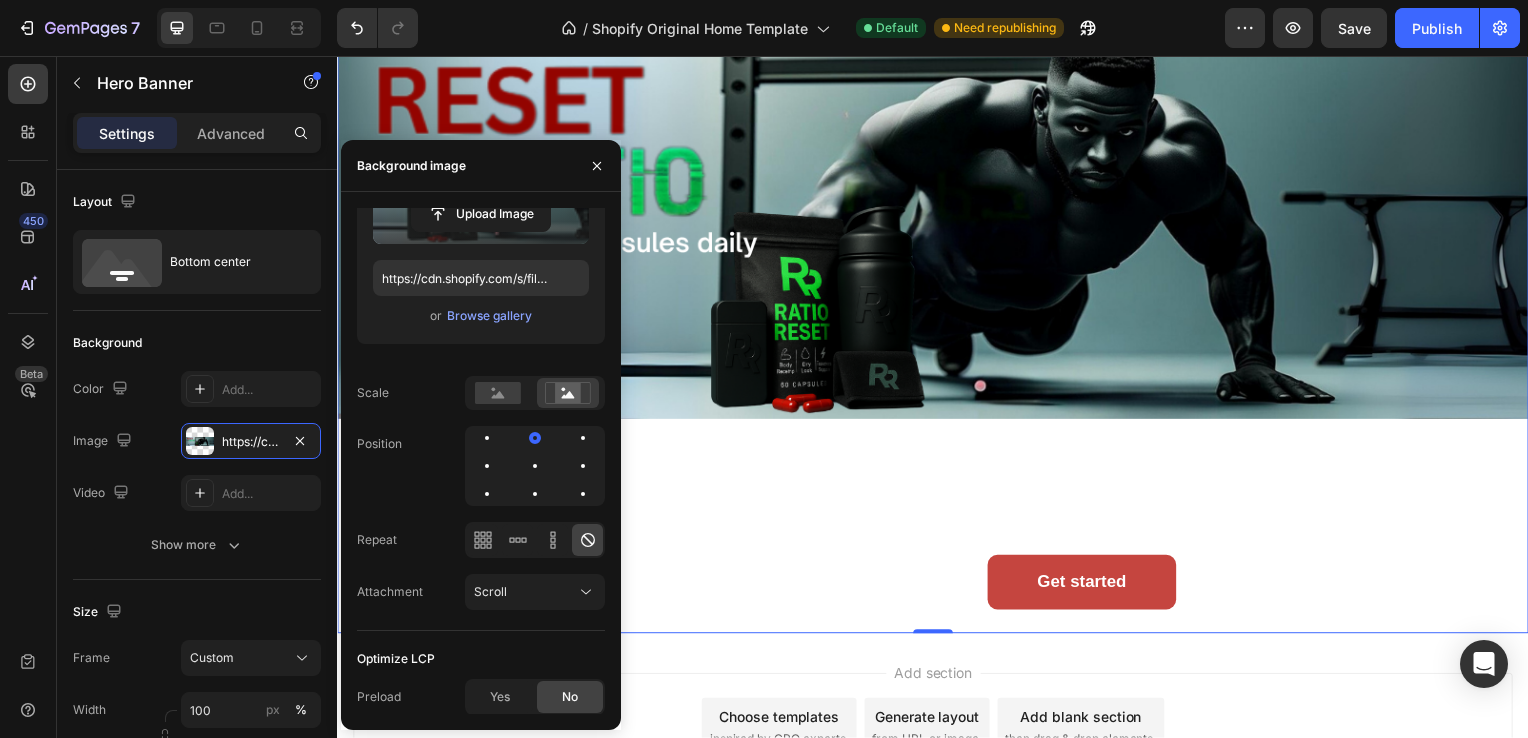 scroll, scrollTop: 919, scrollLeft: 0, axis: vertical 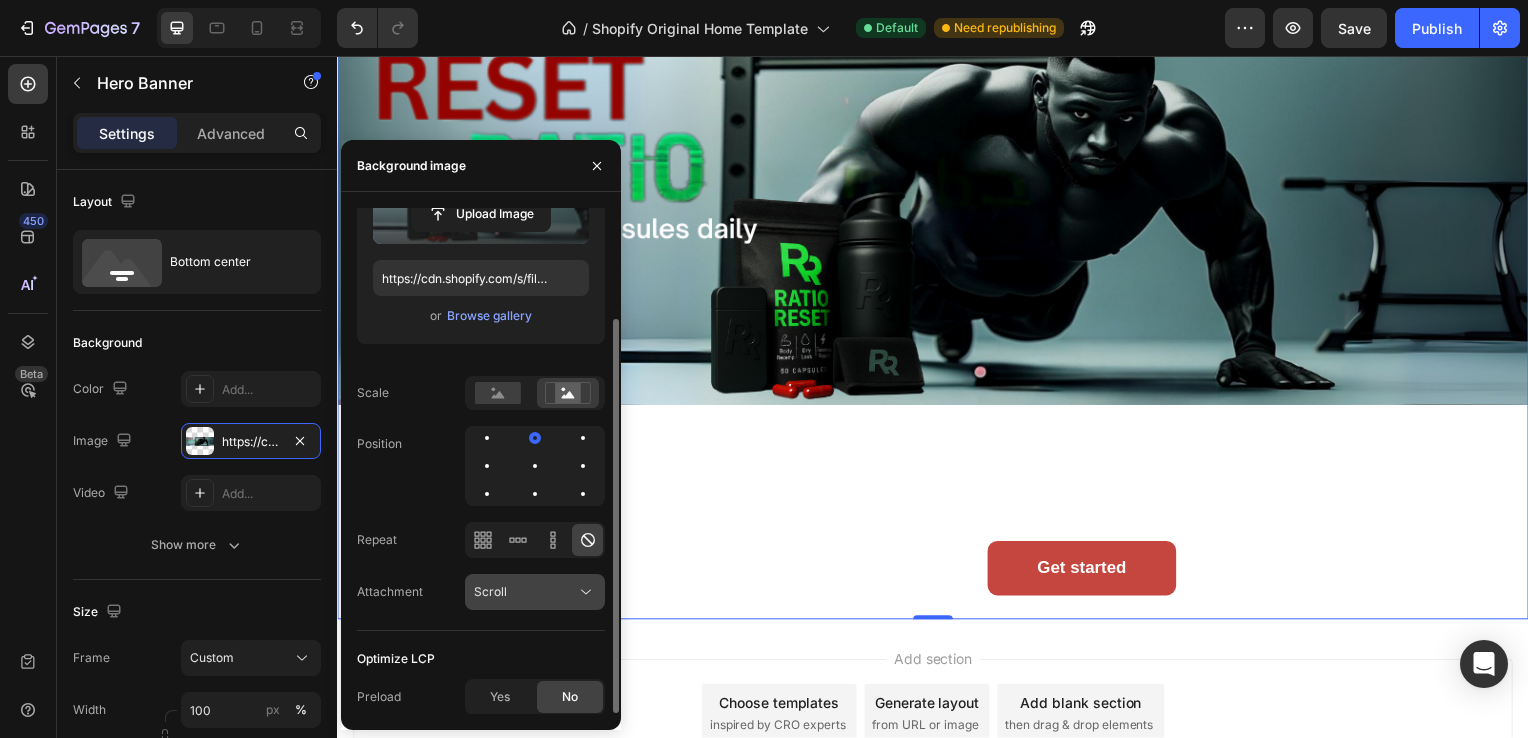 click on "Scroll" at bounding box center (525, 592) 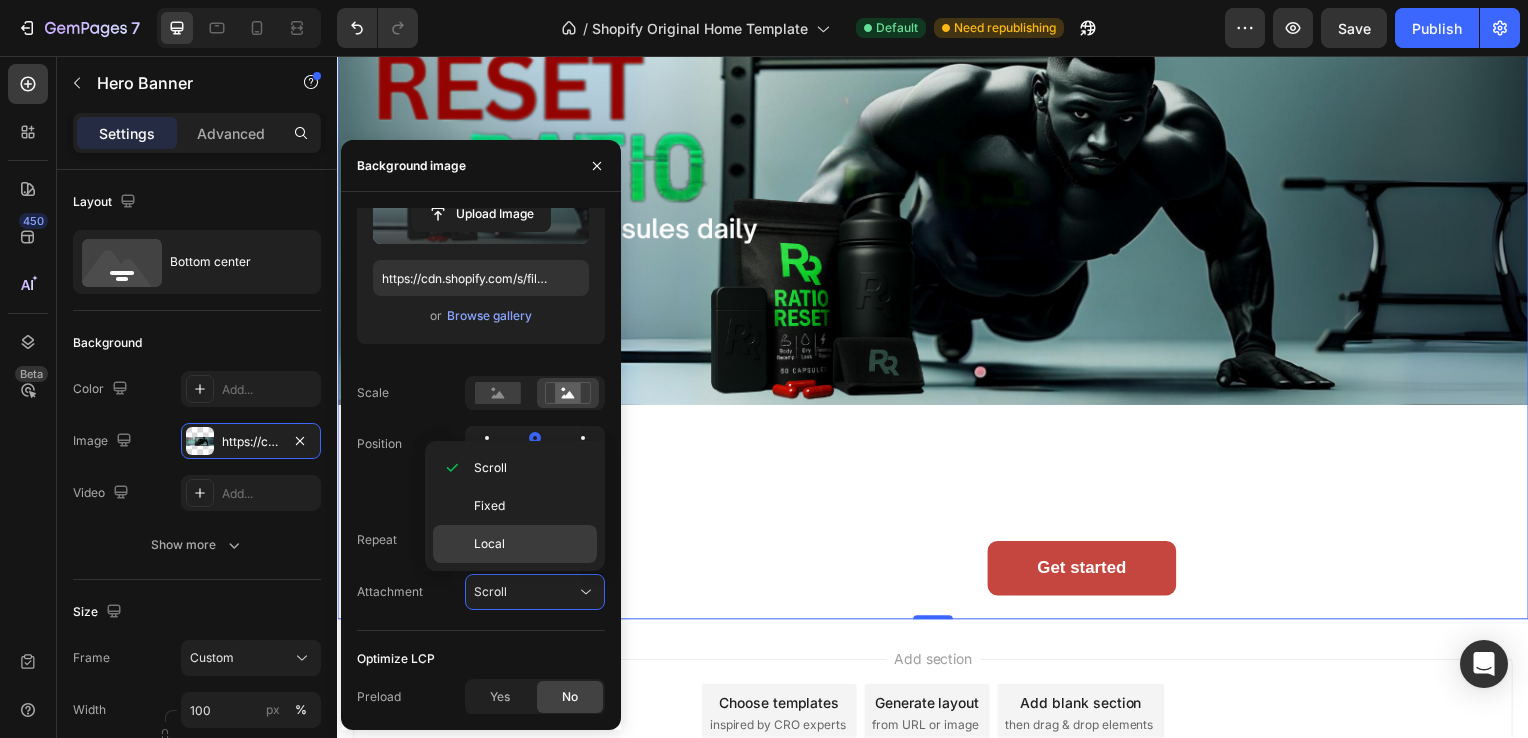 click on "Local" at bounding box center (489, 544) 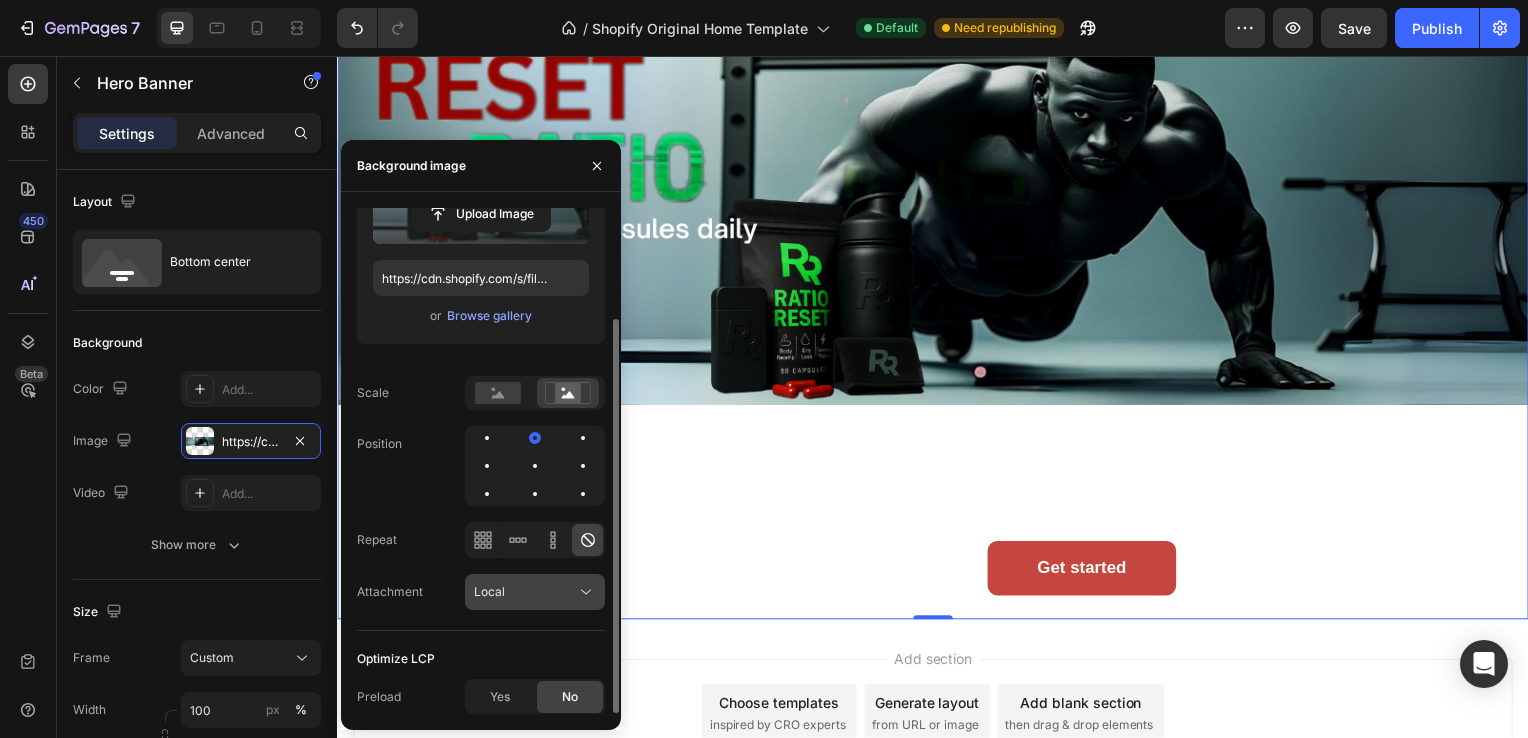 click on "Local" at bounding box center [525, 592] 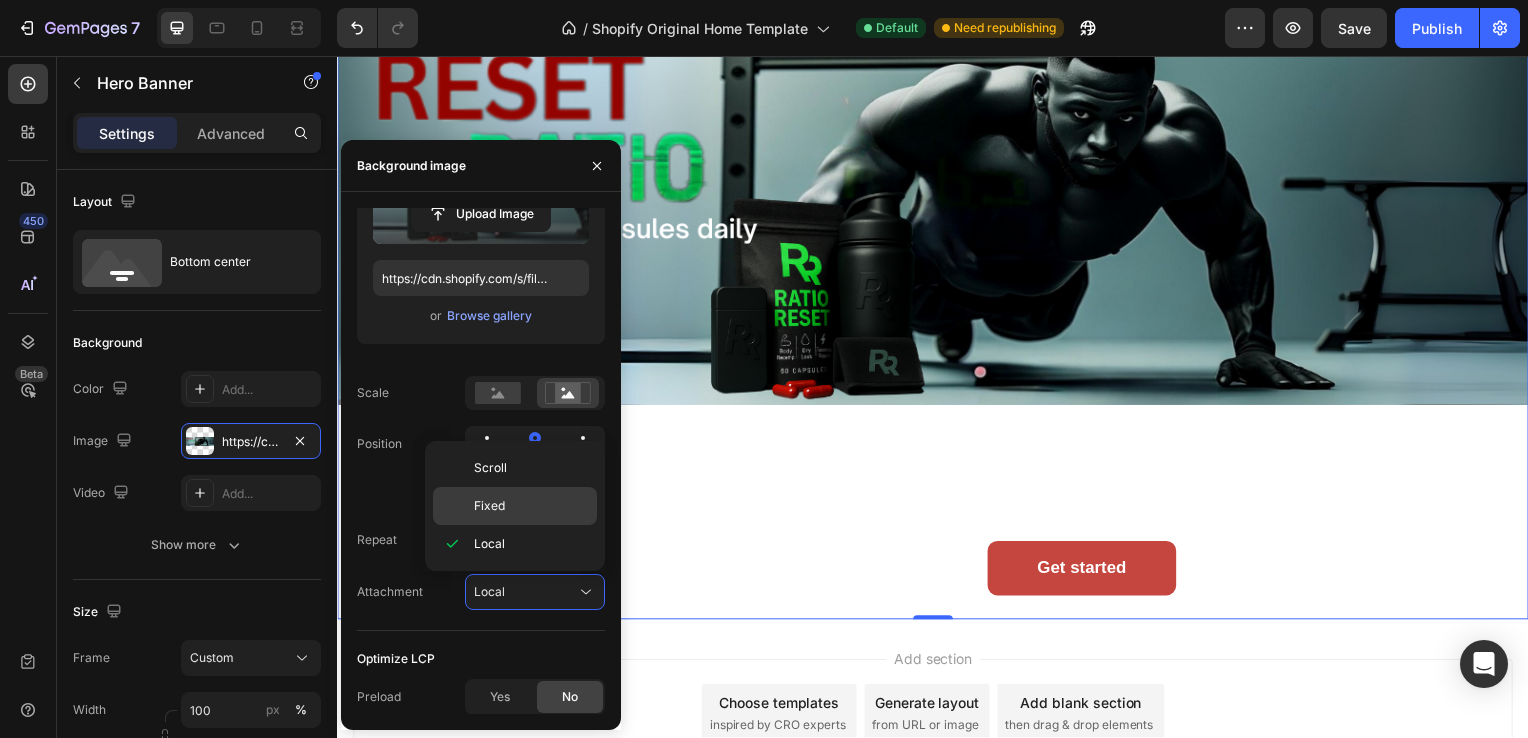 click on "Fixed" at bounding box center [531, 506] 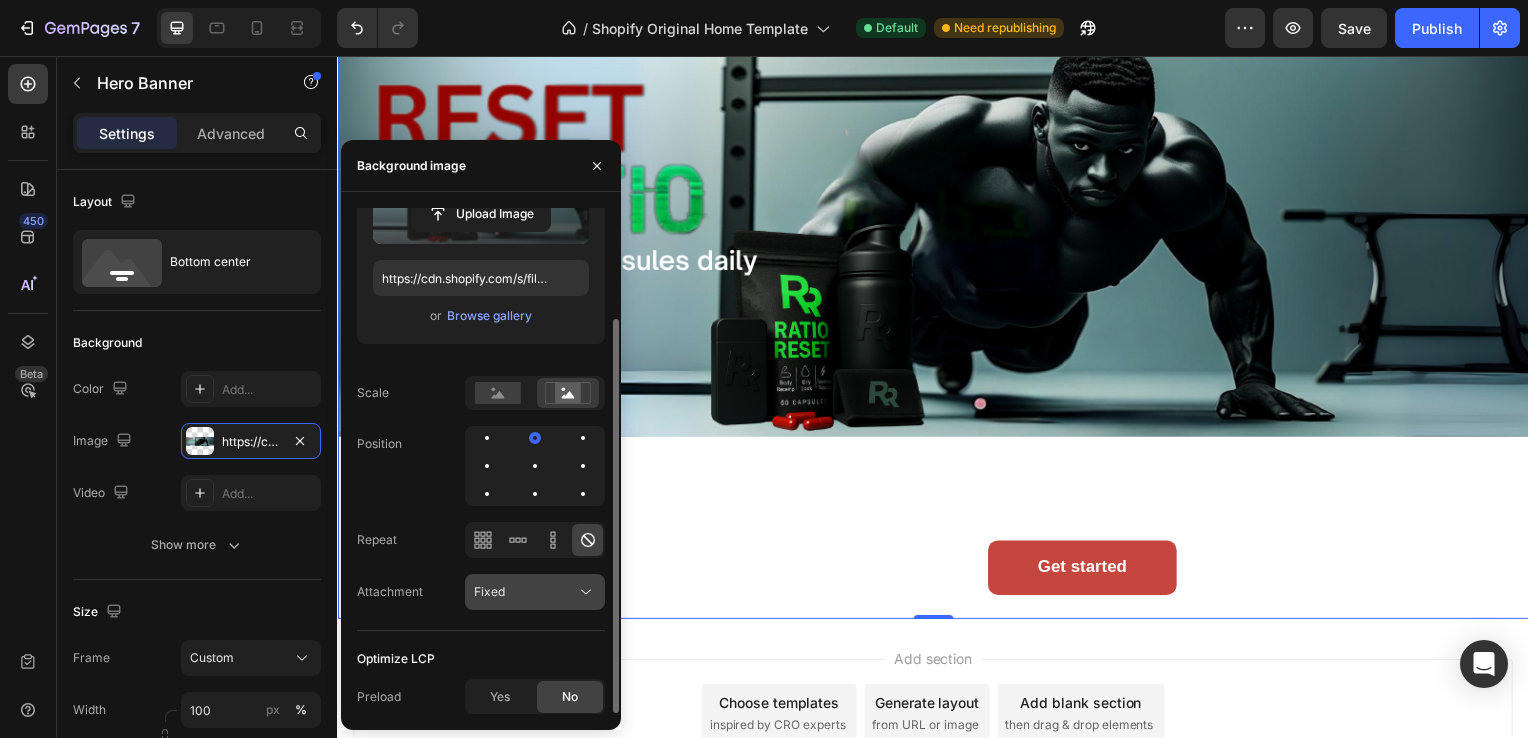 click on "Fixed" at bounding box center [525, 592] 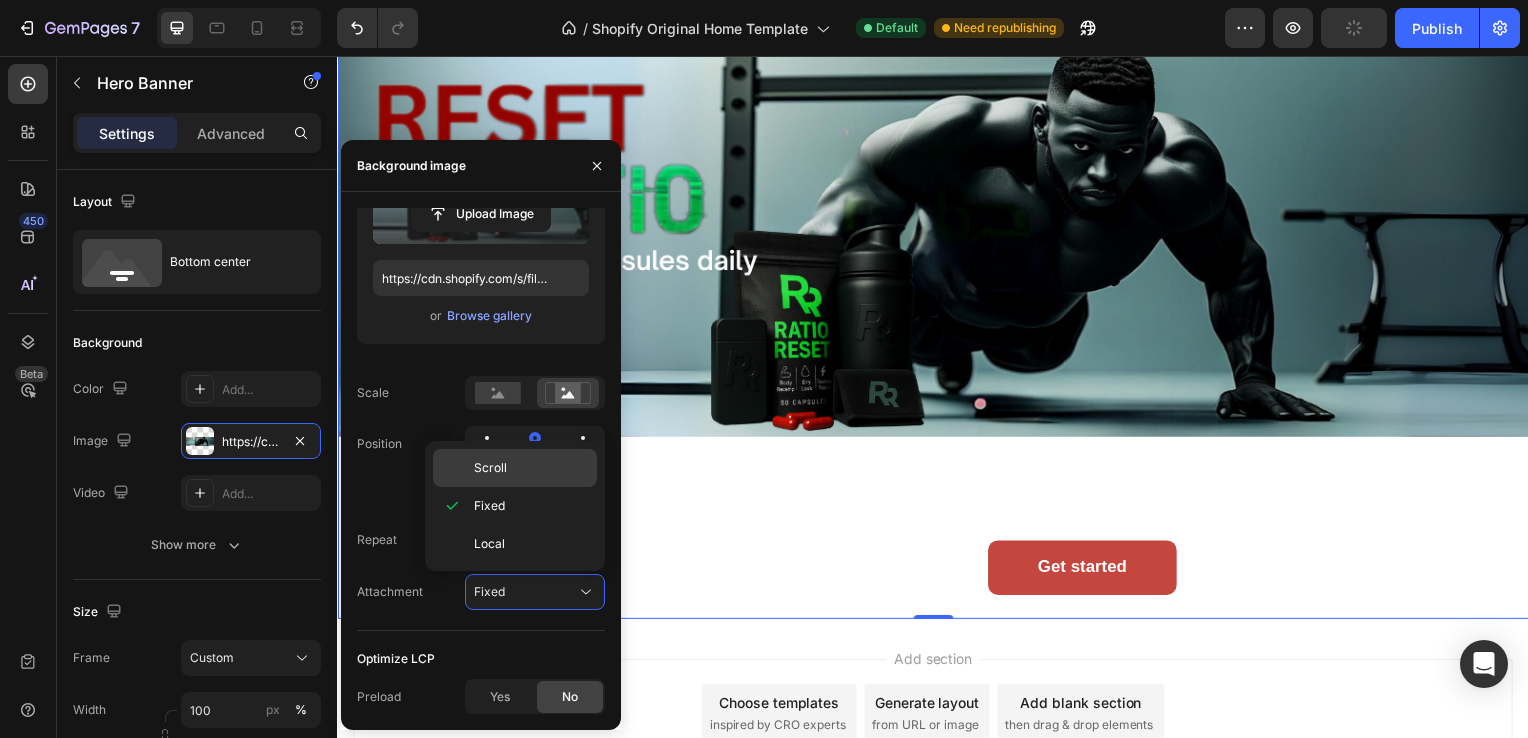 click on "Scroll" at bounding box center (531, 468) 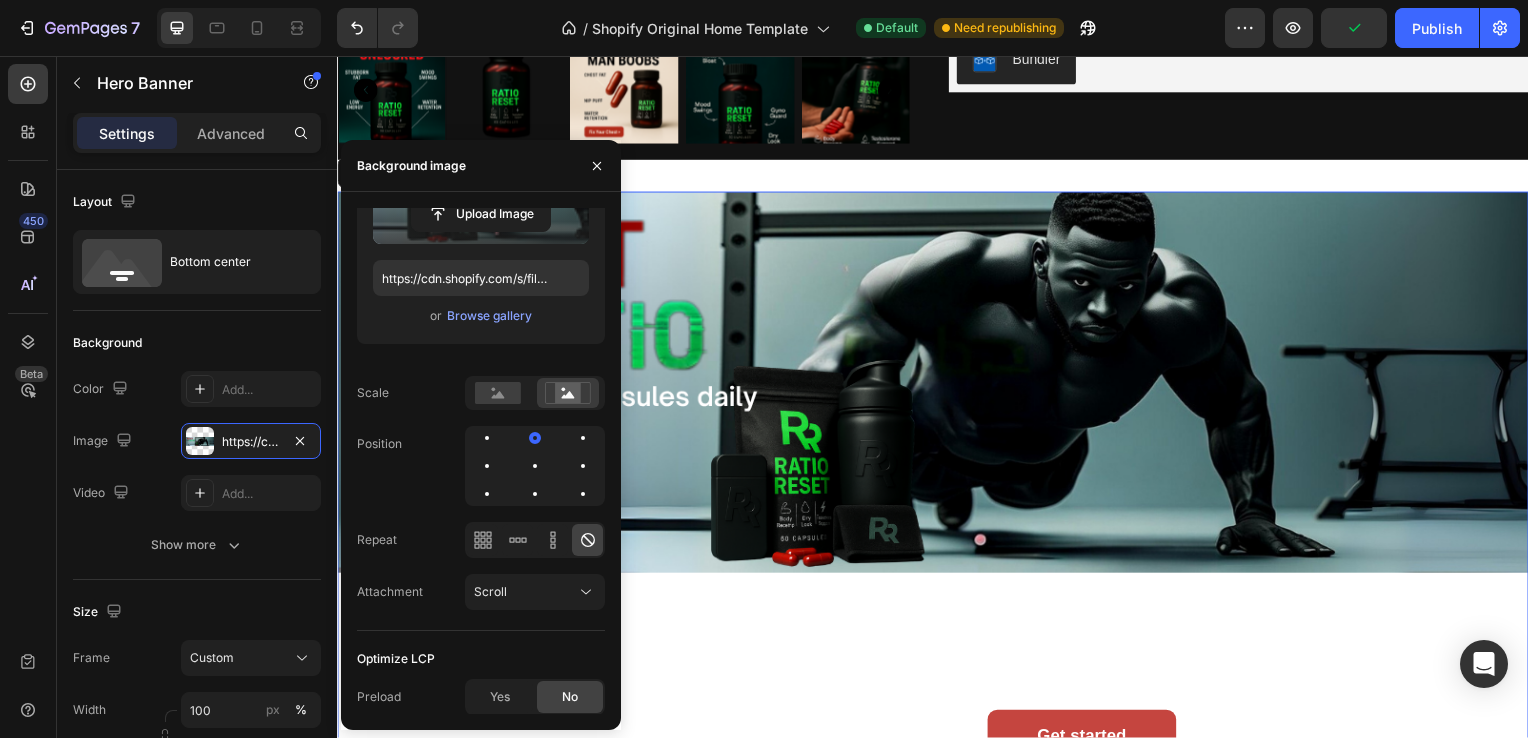 scroll, scrollTop: 767, scrollLeft: 0, axis: vertical 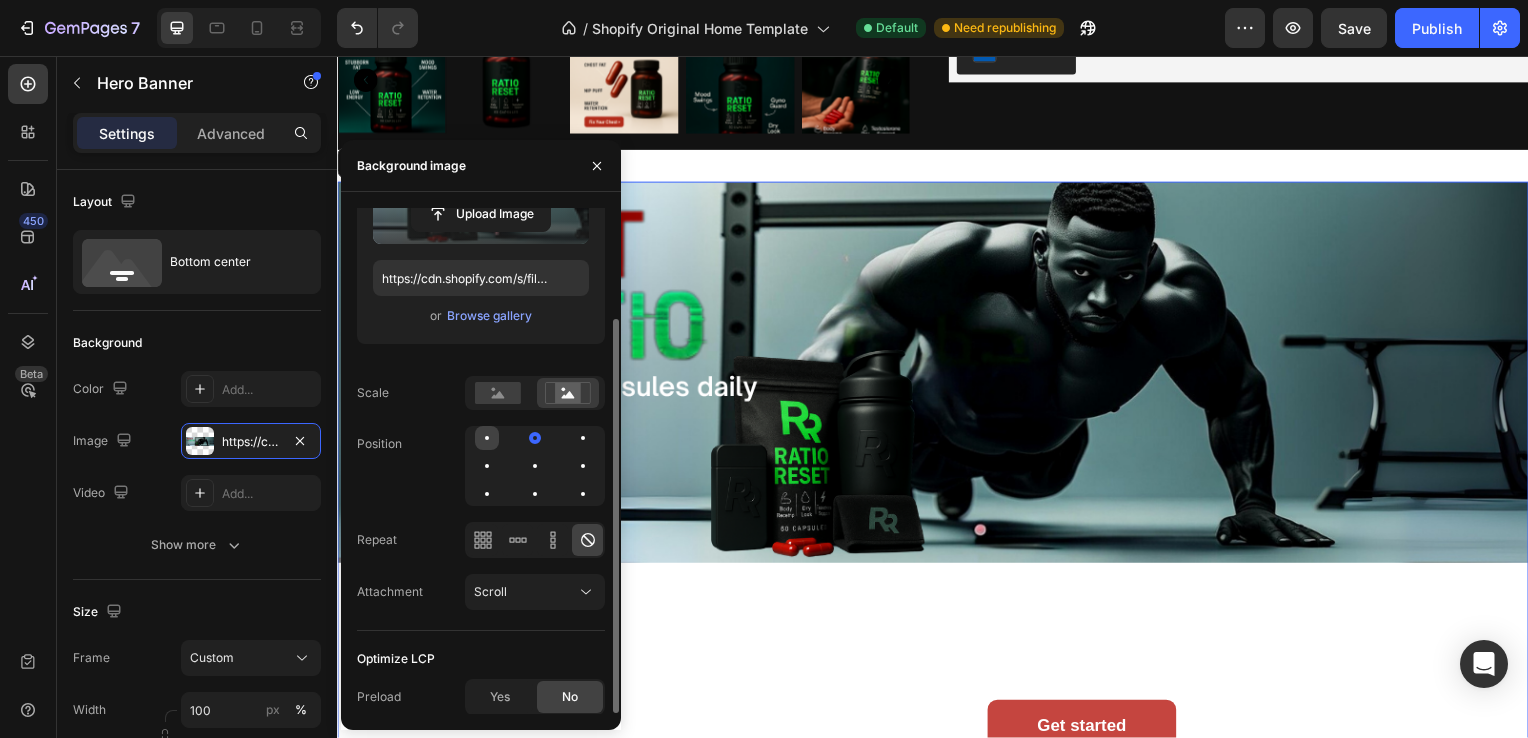 click 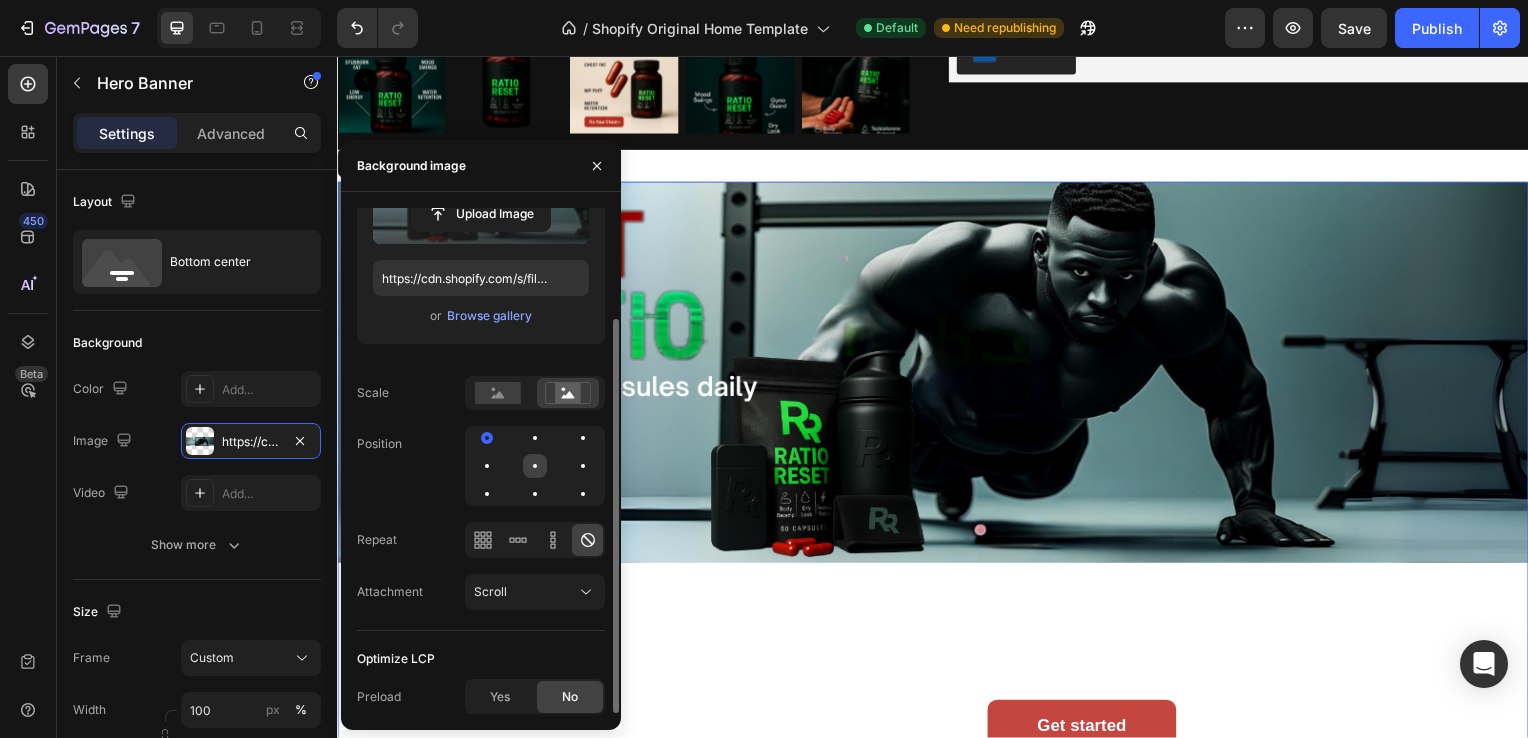 click 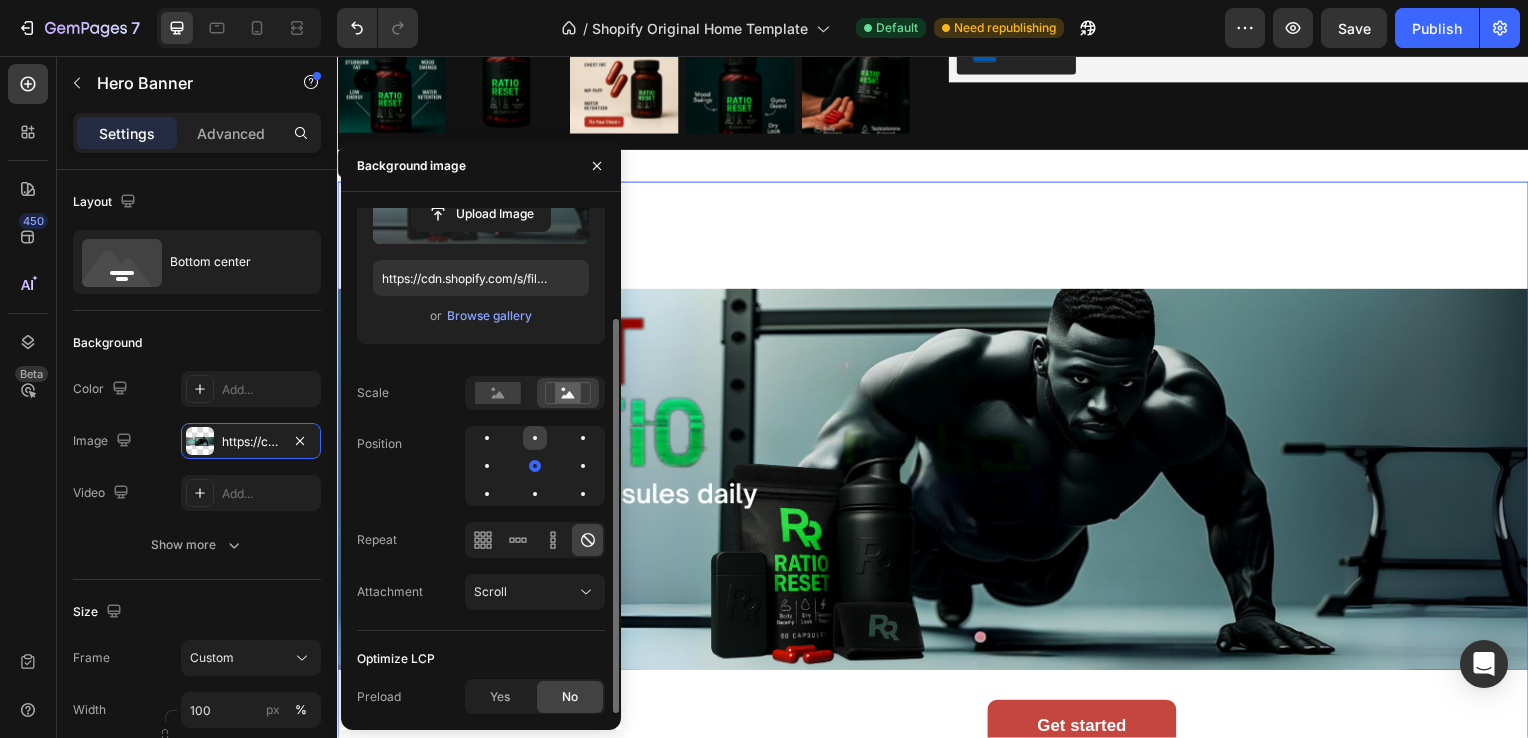 click 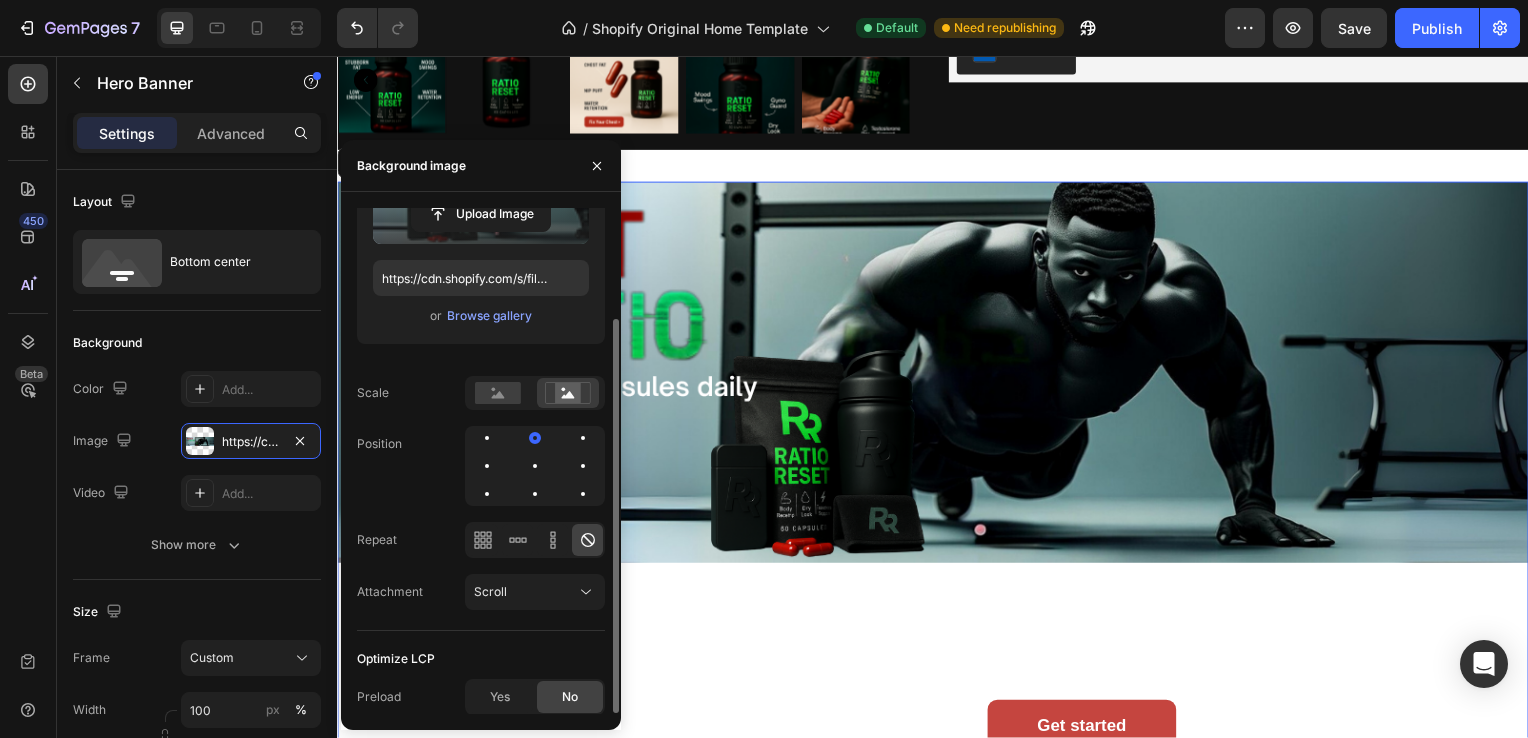 click on "Scale" at bounding box center (481, 393) 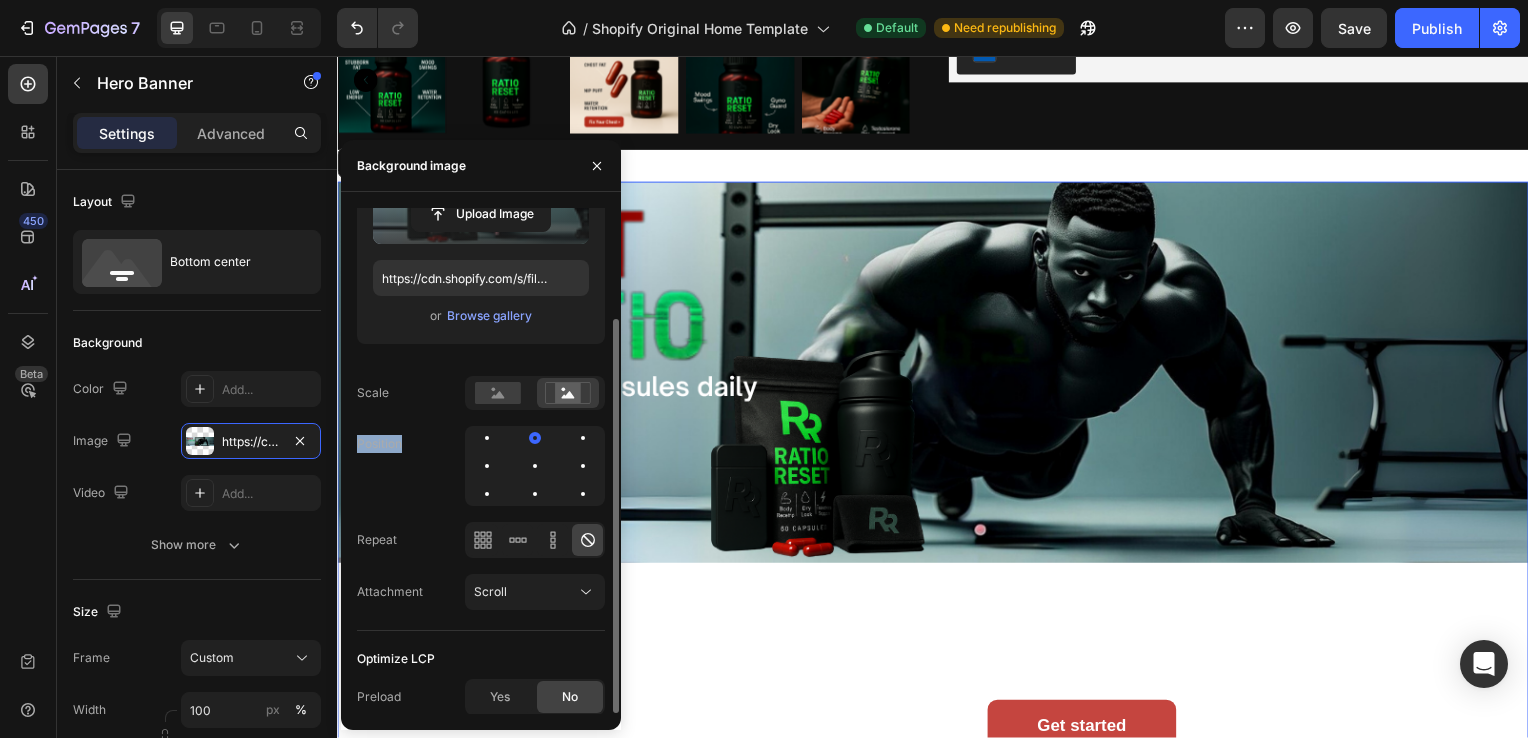 click on "Scale" at bounding box center (481, 393) 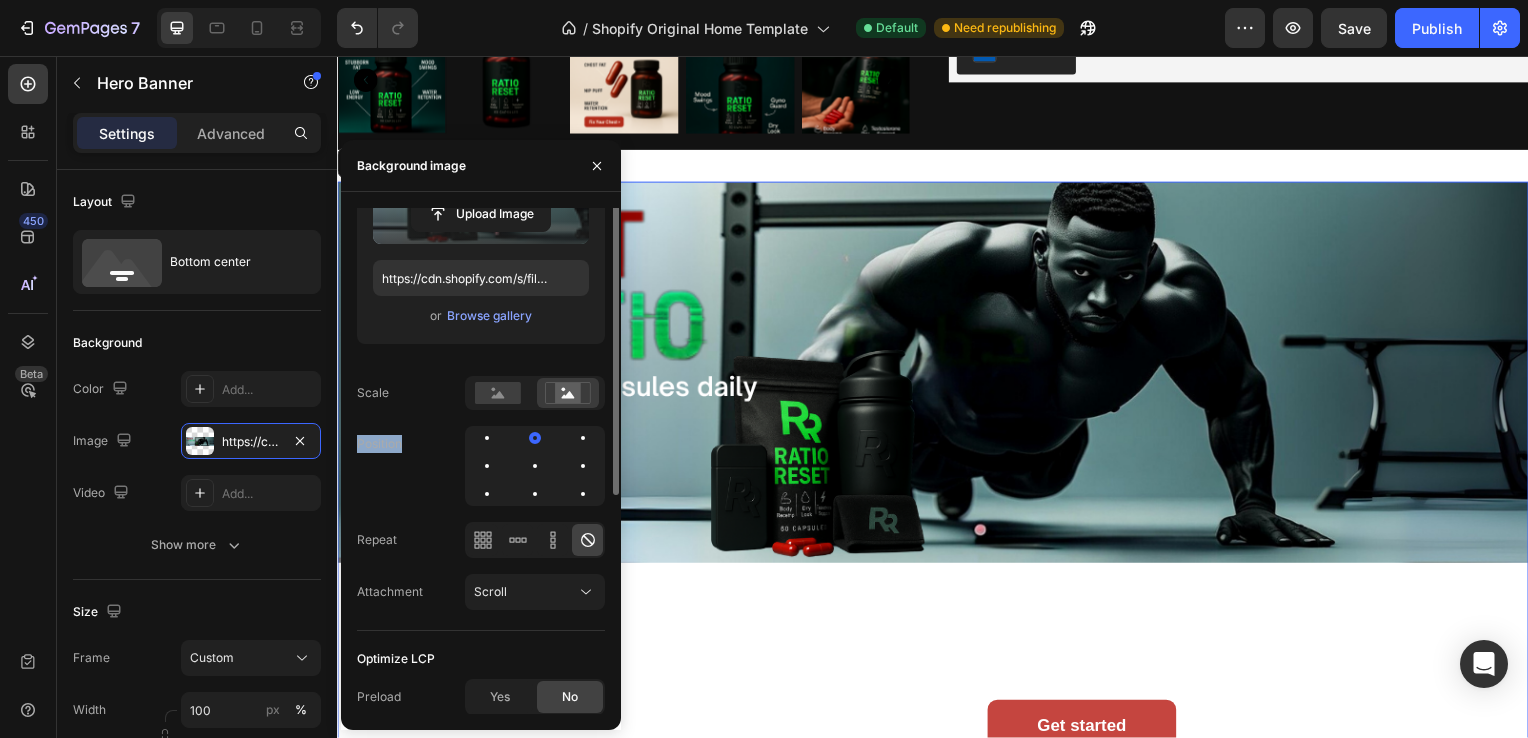 scroll, scrollTop: 0, scrollLeft: 0, axis: both 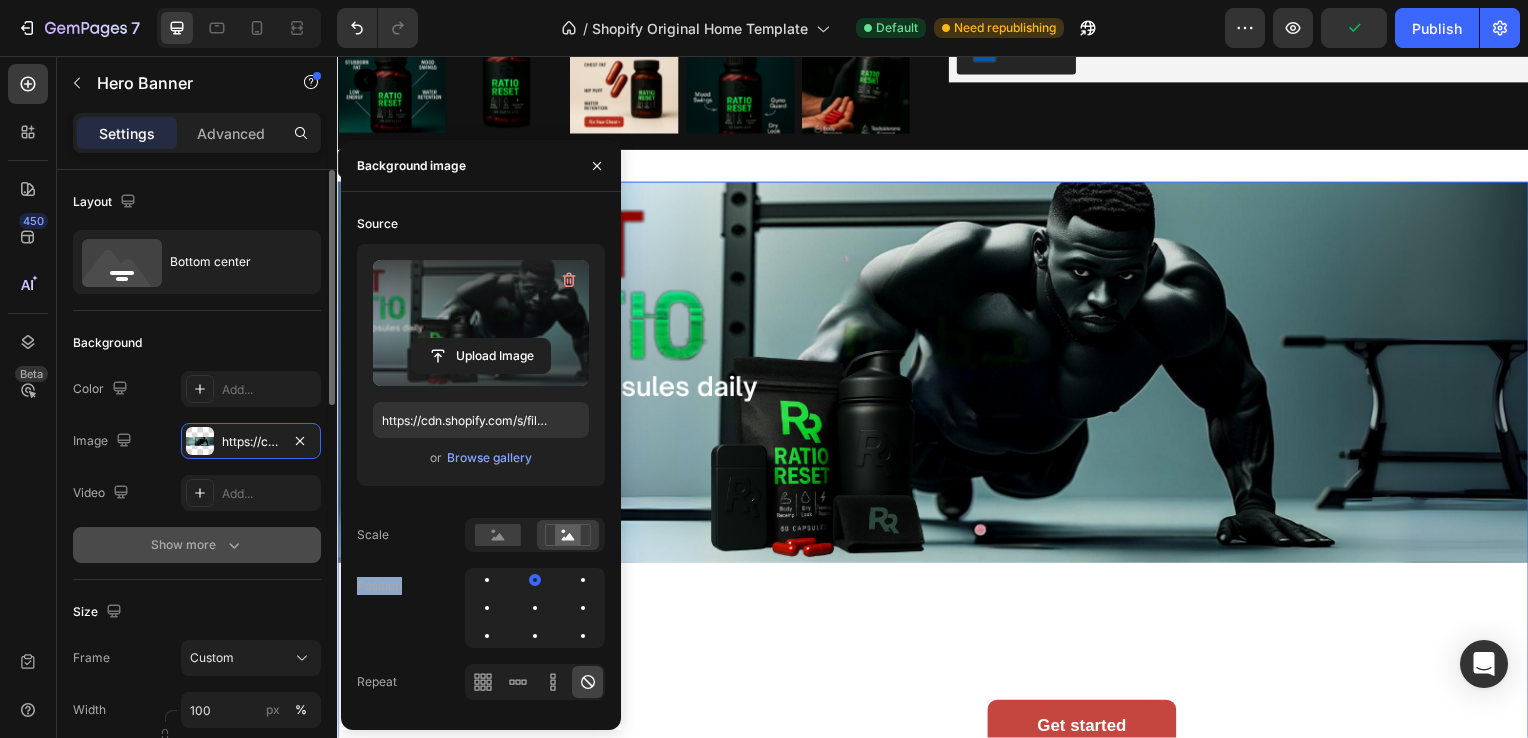 click on "Show more" at bounding box center [197, 545] 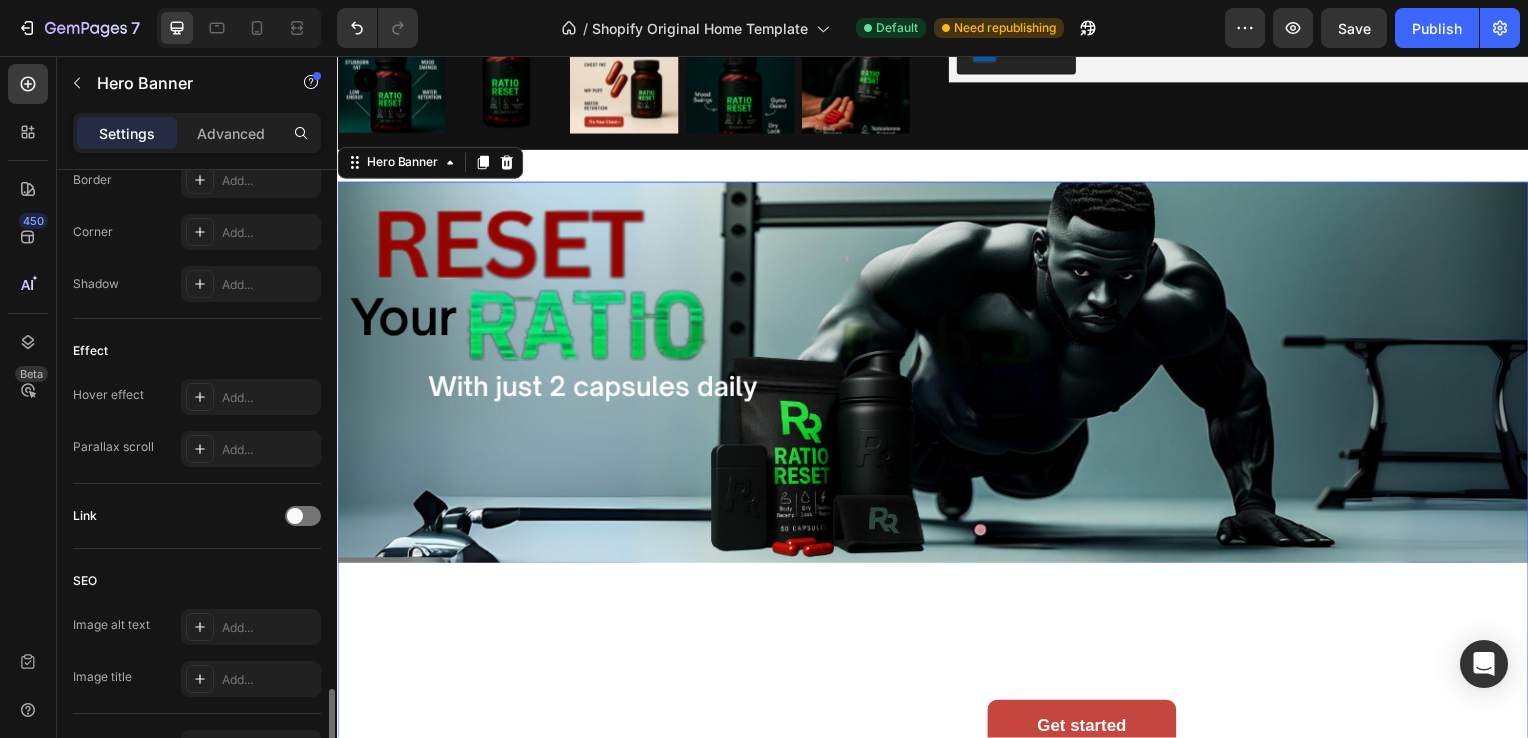 scroll, scrollTop: 1087, scrollLeft: 0, axis: vertical 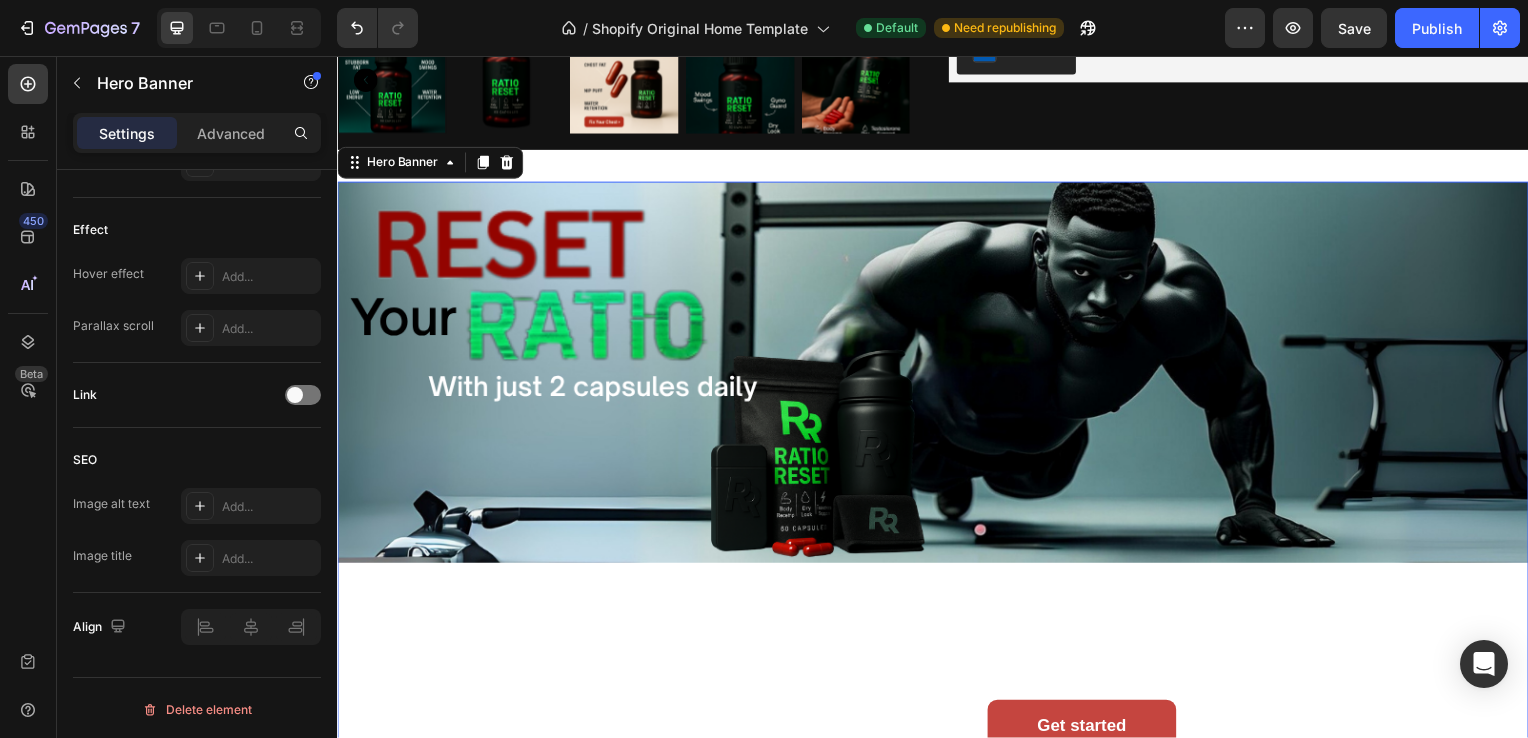 click at bounding box center [937, 483] 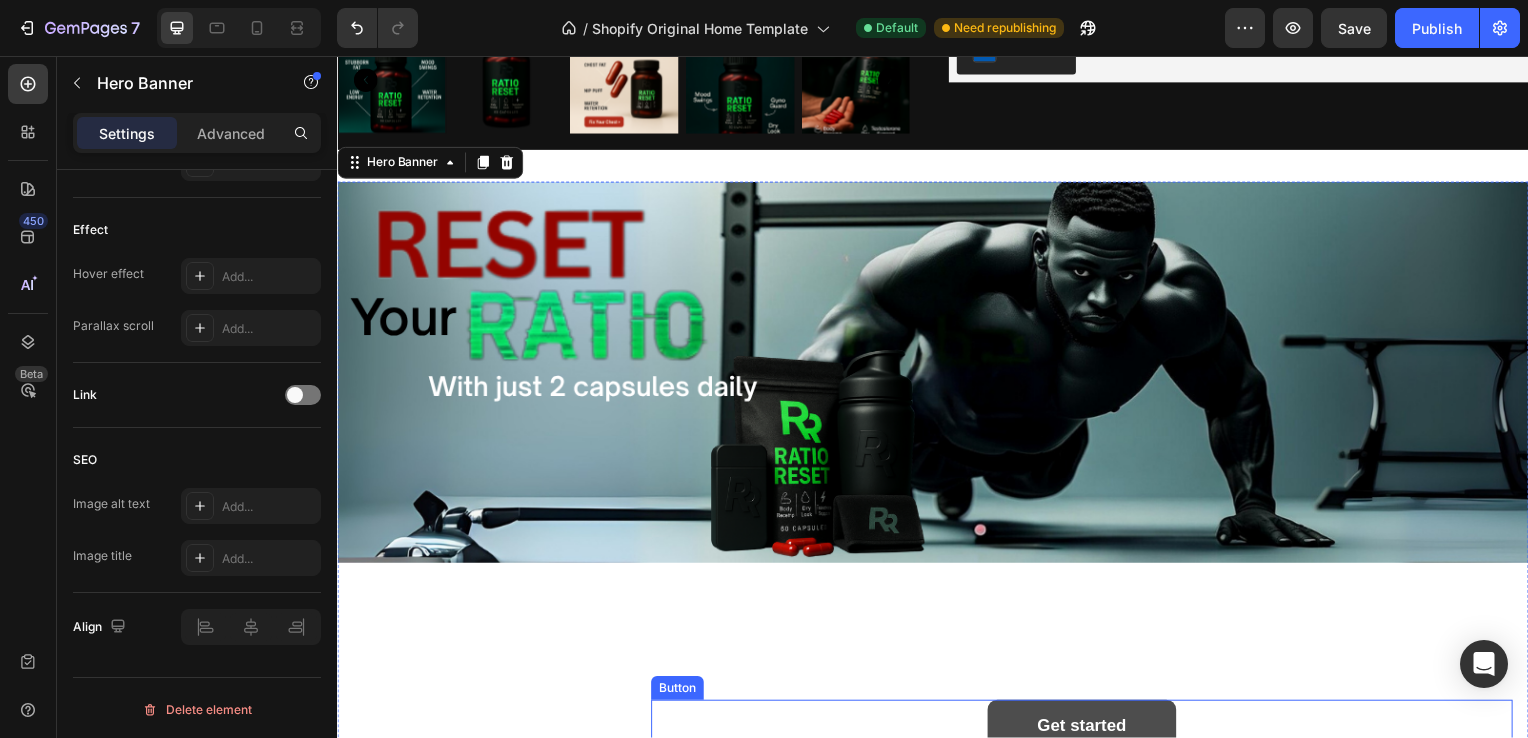 click on "Get started" at bounding box center [1087, 732] 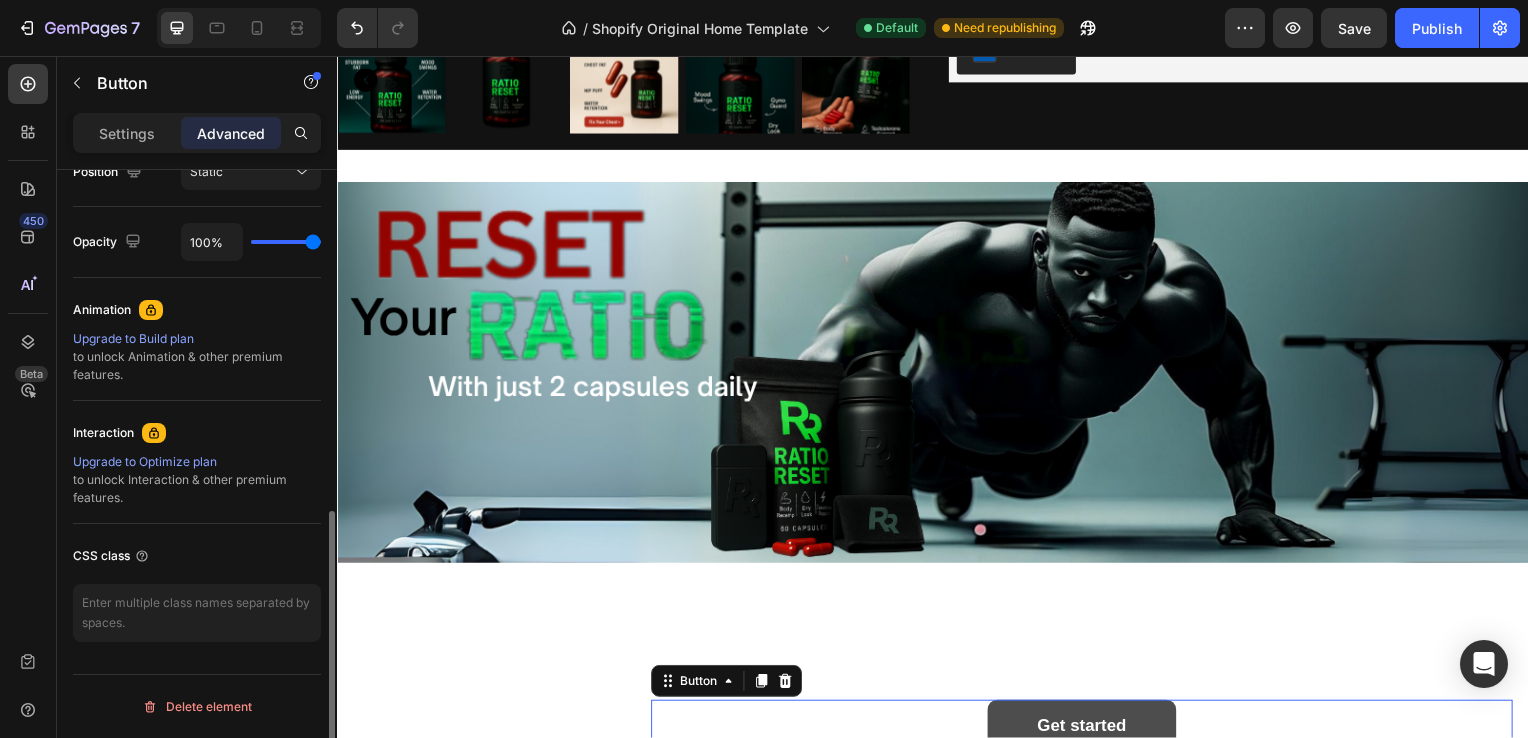 scroll, scrollTop: 0, scrollLeft: 0, axis: both 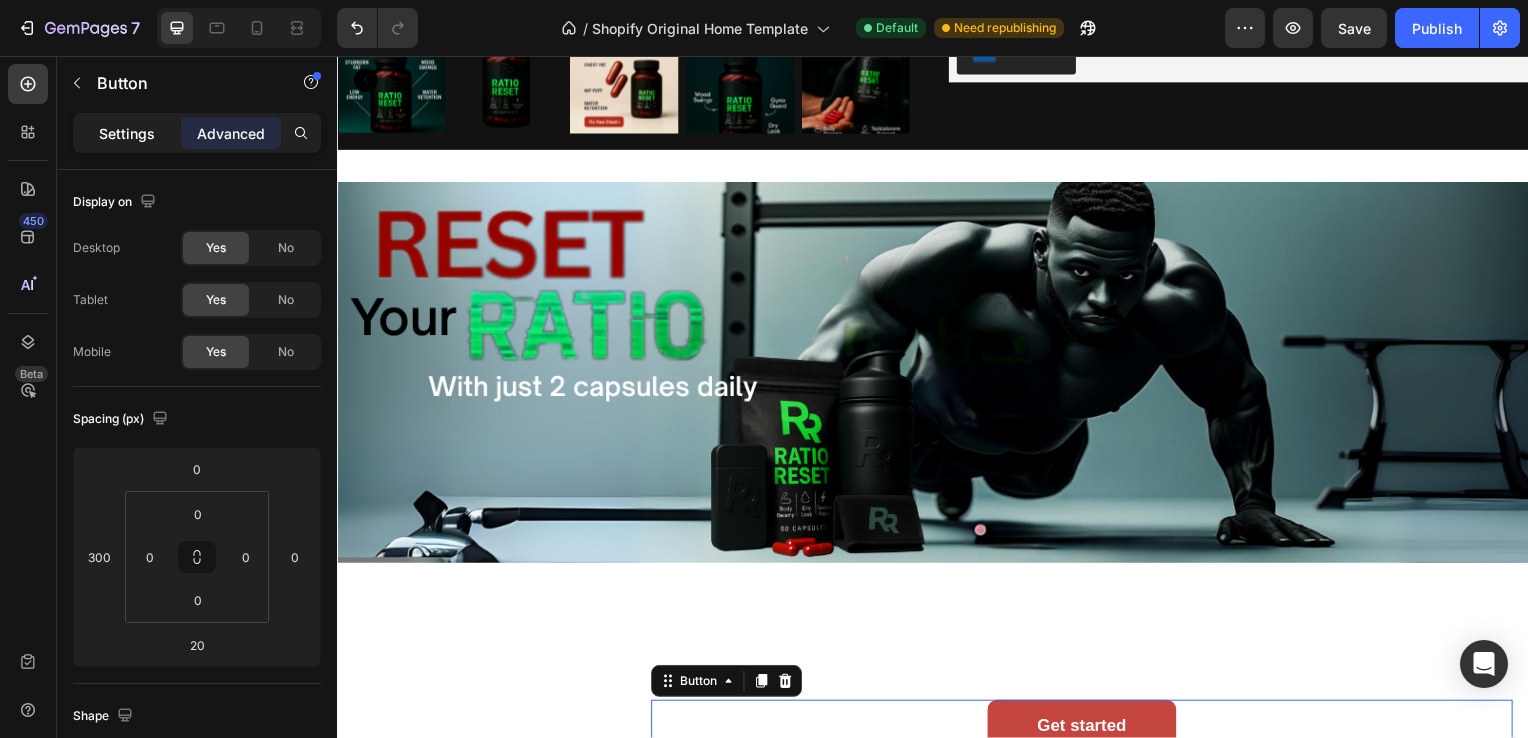 click on "Settings" at bounding box center [127, 133] 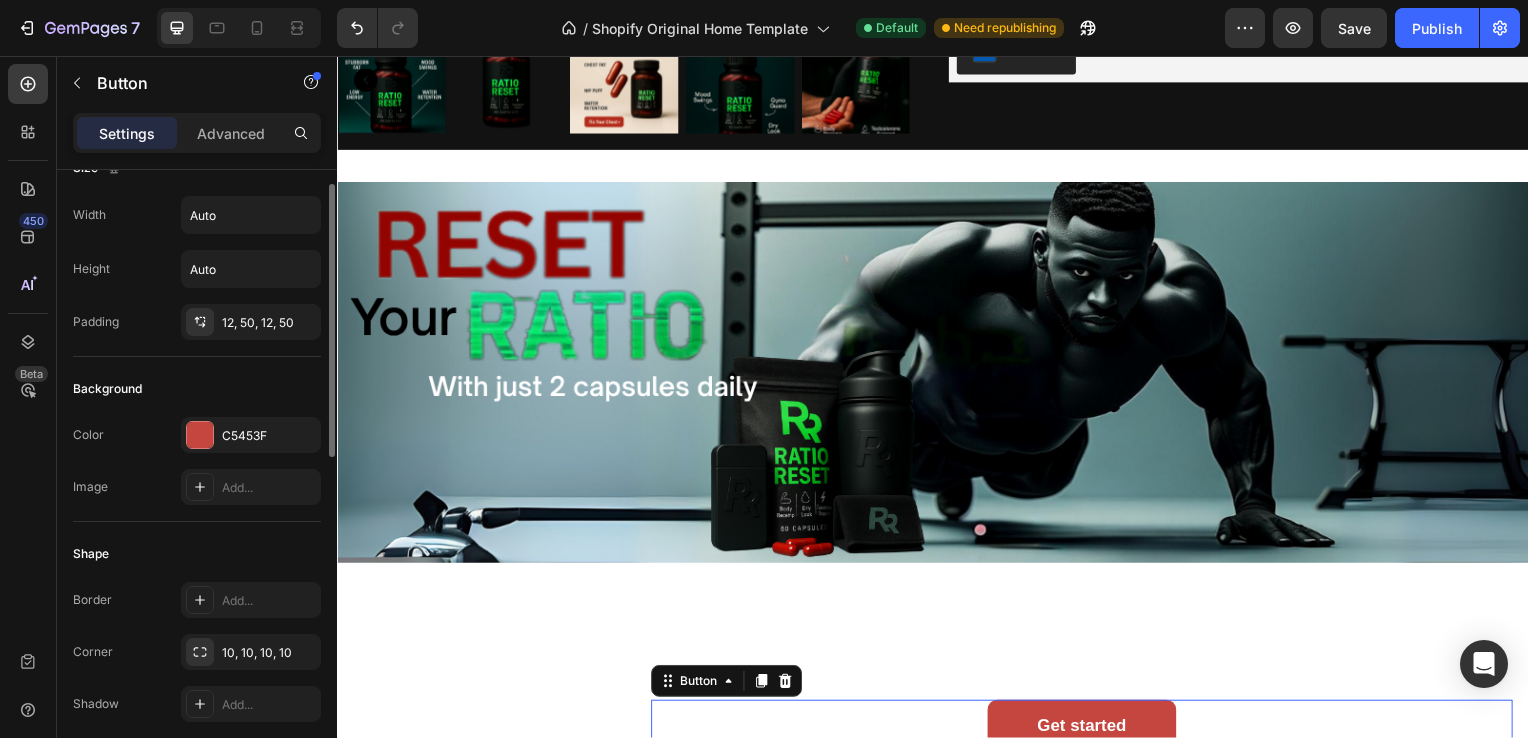 scroll, scrollTop: 0, scrollLeft: 0, axis: both 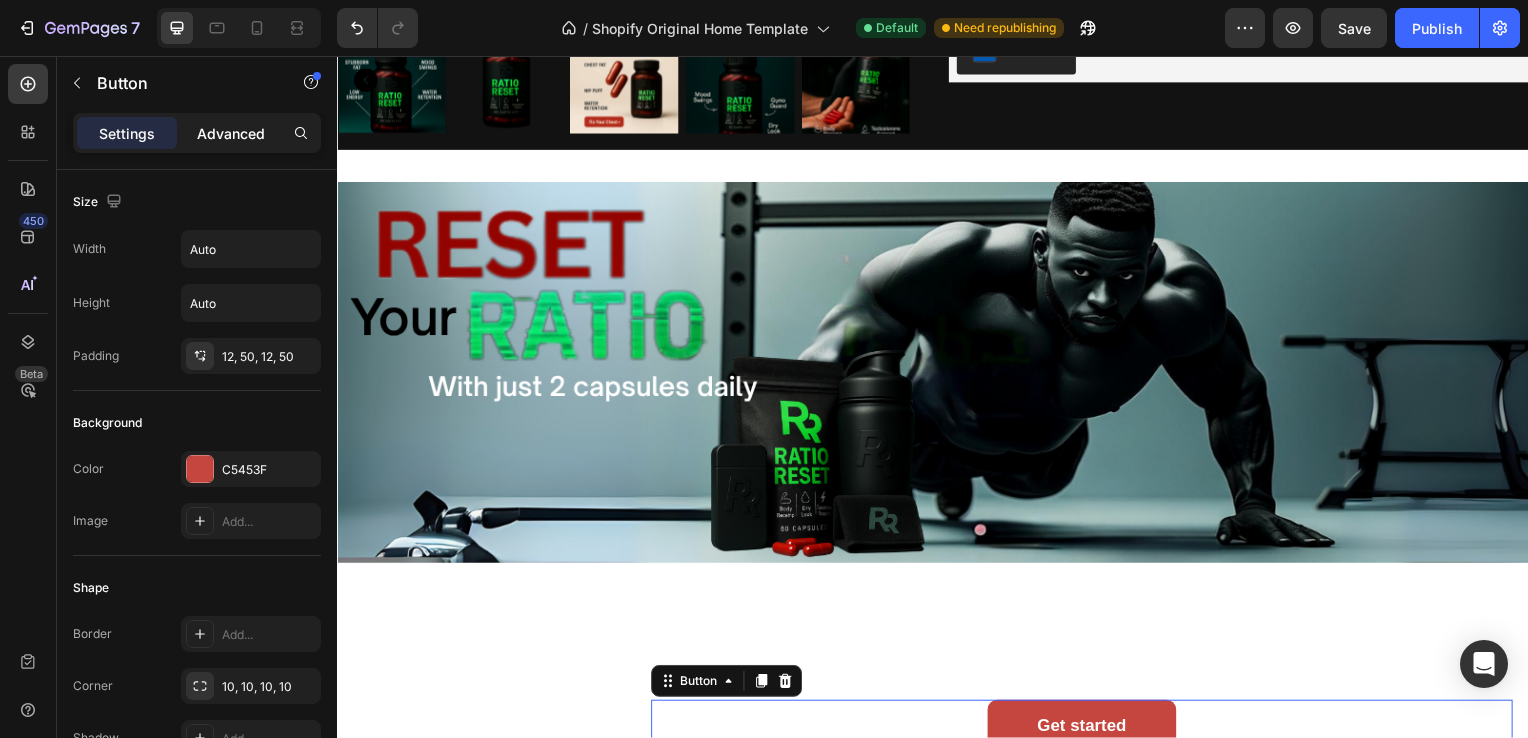 click on "Advanced" at bounding box center [231, 133] 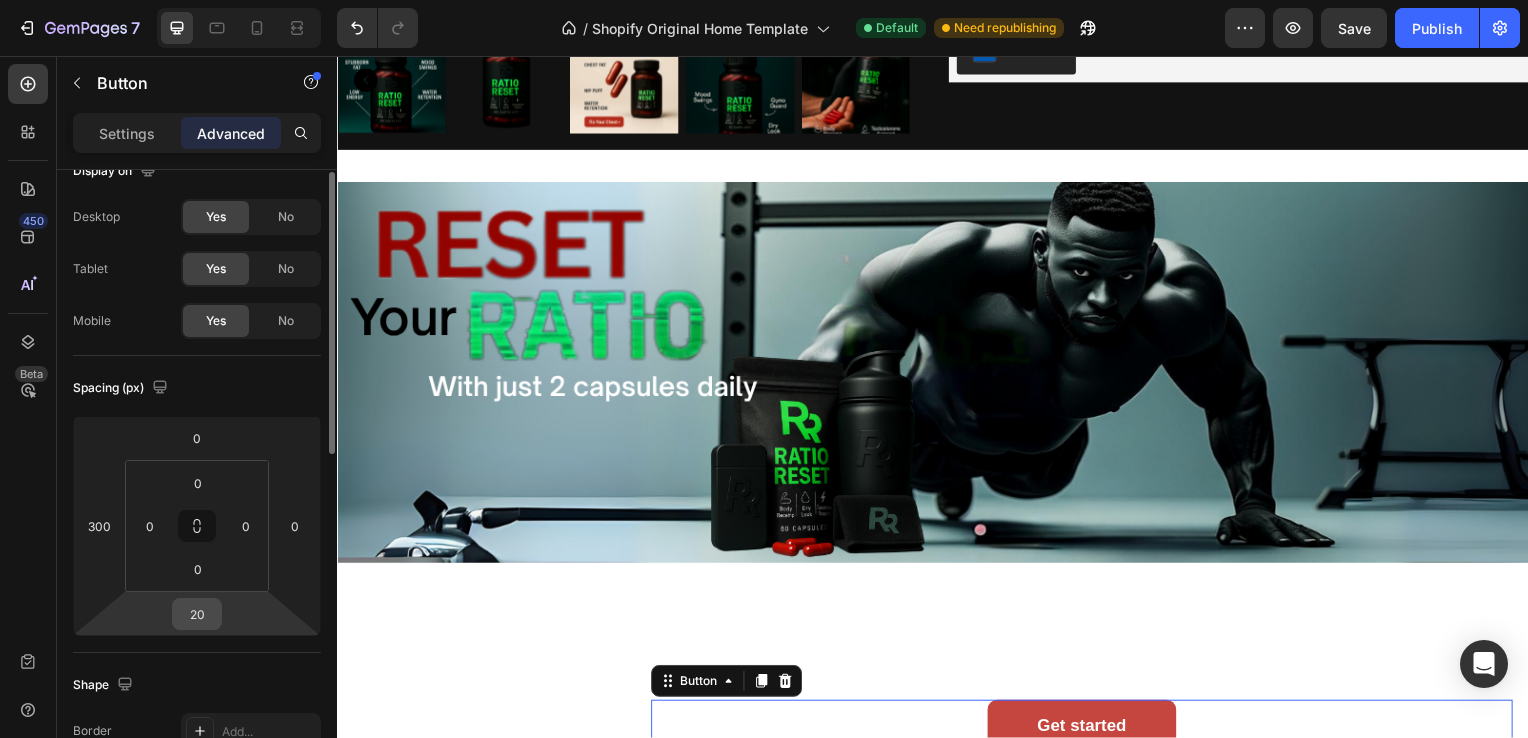 scroll, scrollTop: 21, scrollLeft: 0, axis: vertical 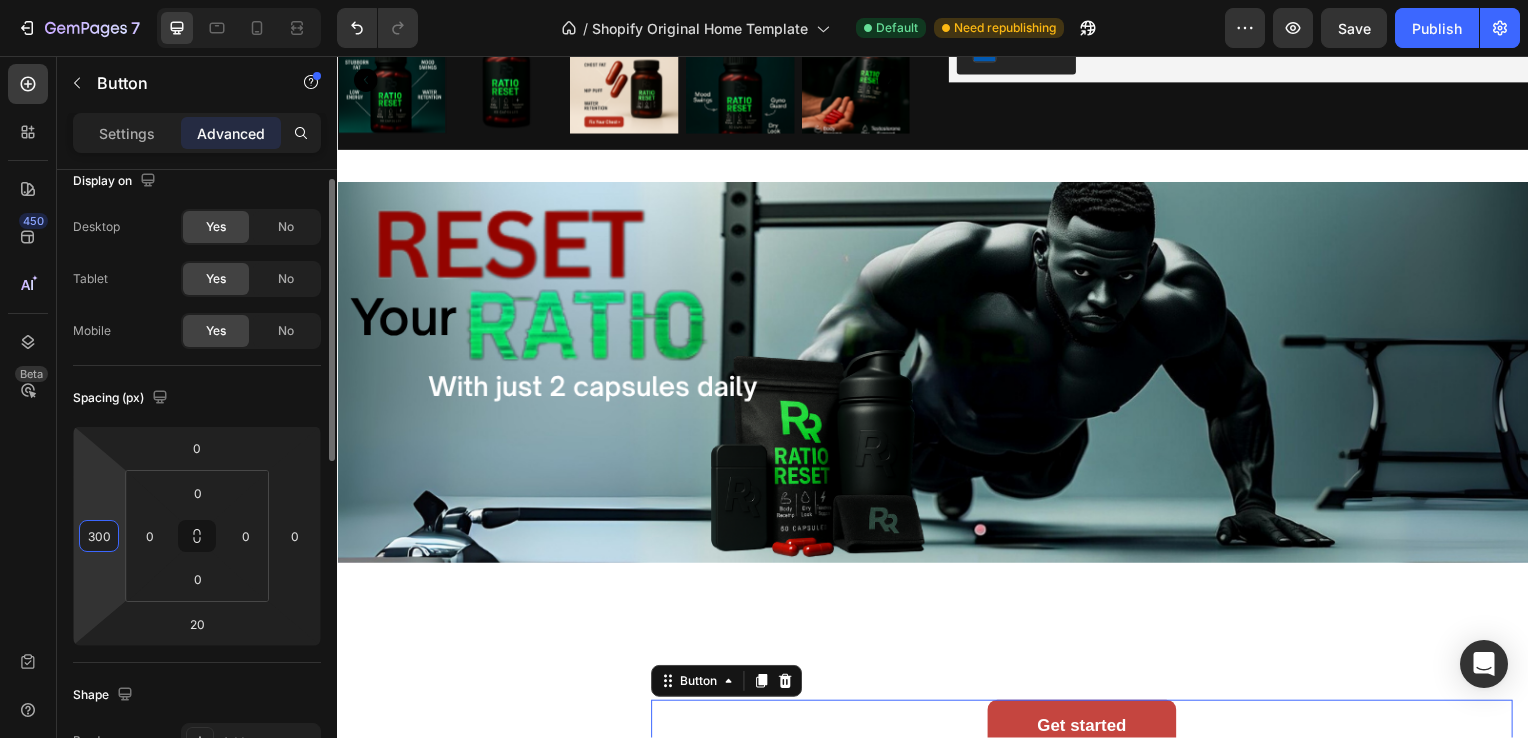 click on "300" at bounding box center (99, 536) 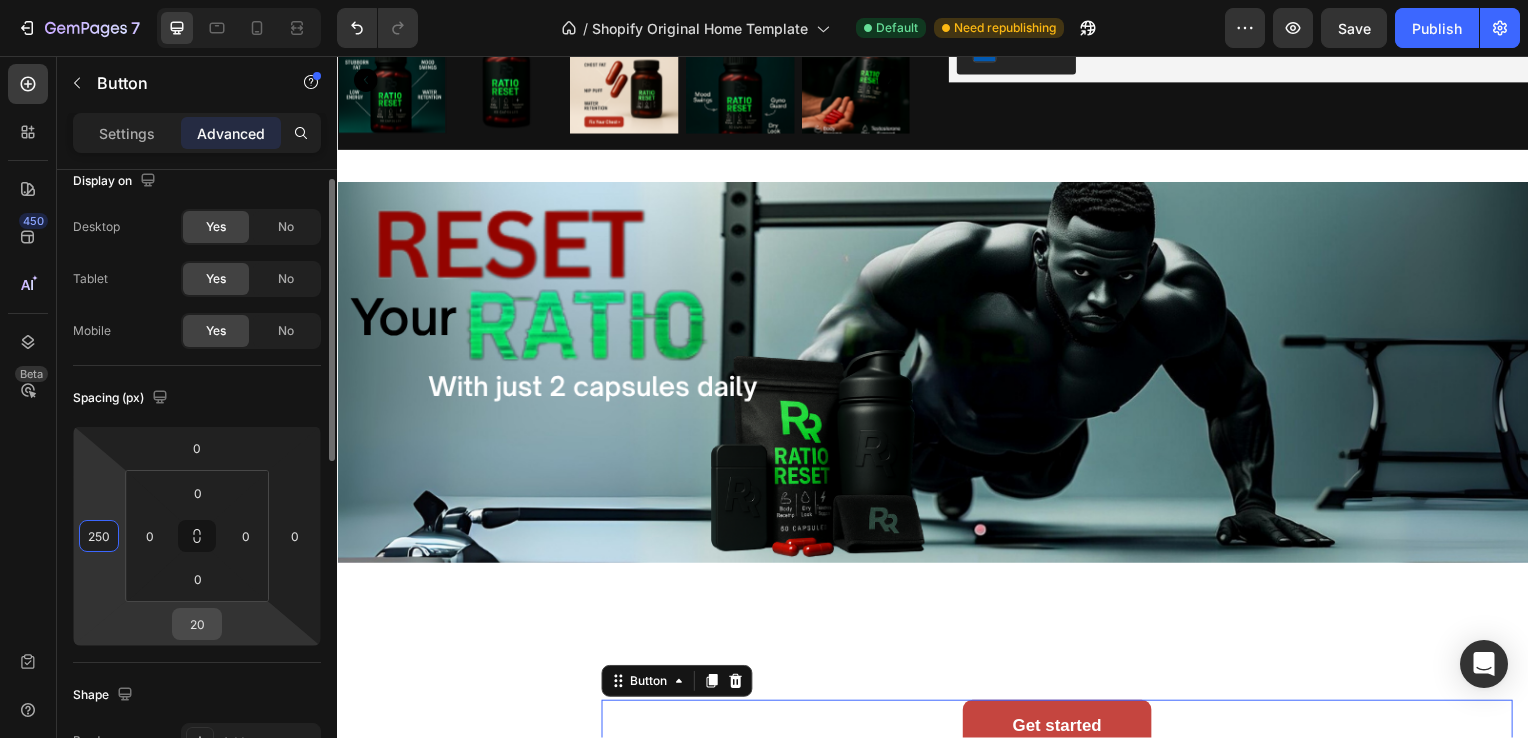 type on "250" 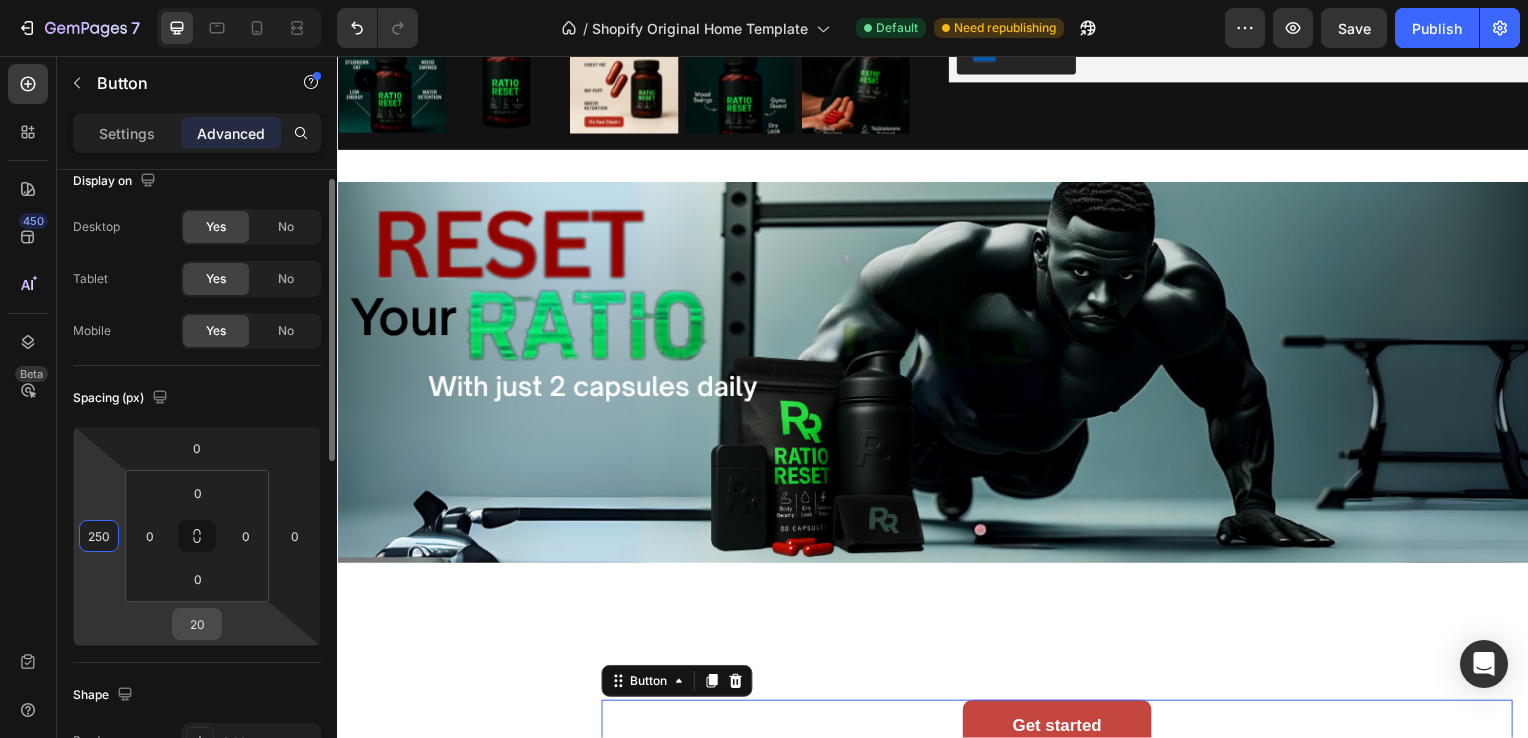 click on "20" at bounding box center [197, 624] 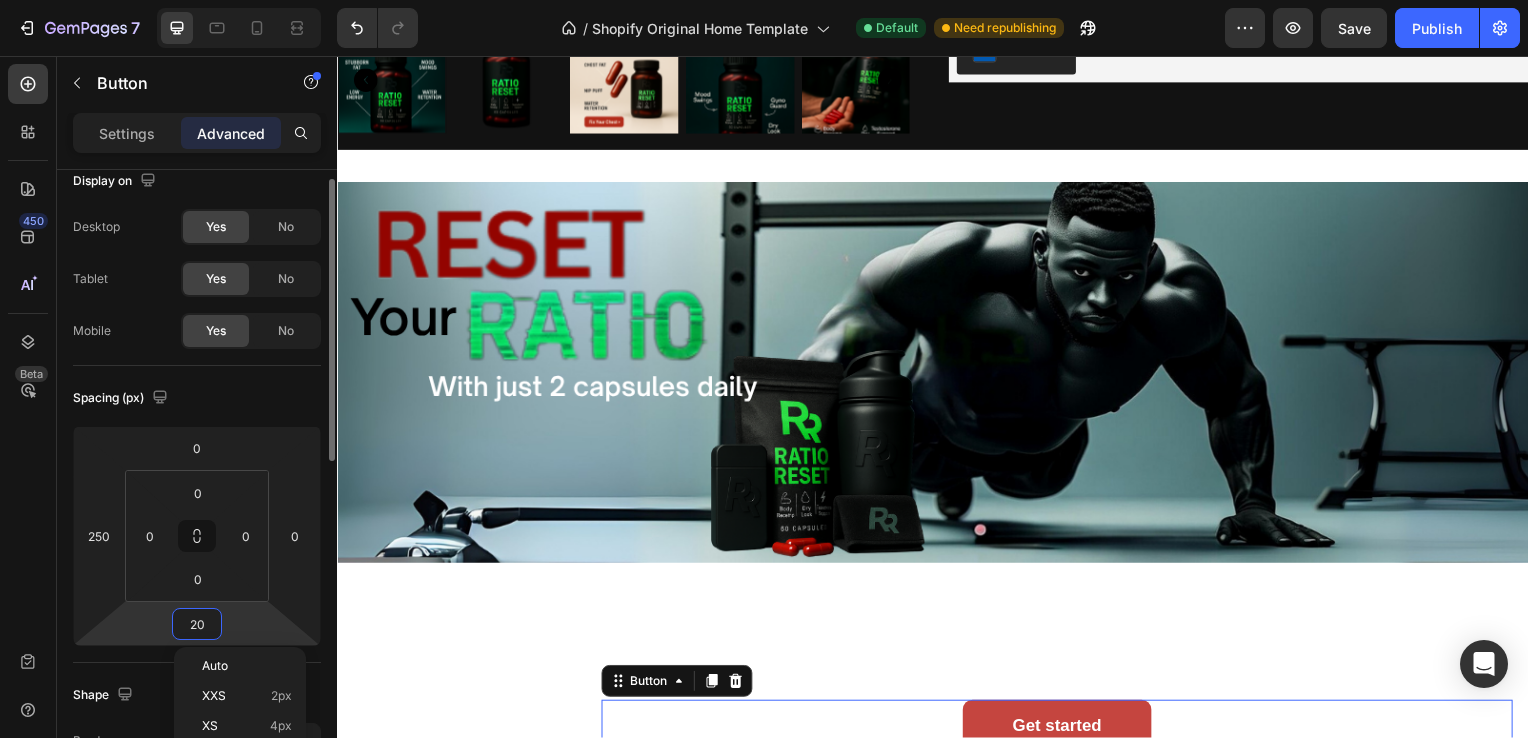 click on "Spacing (px)" at bounding box center [197, 398] 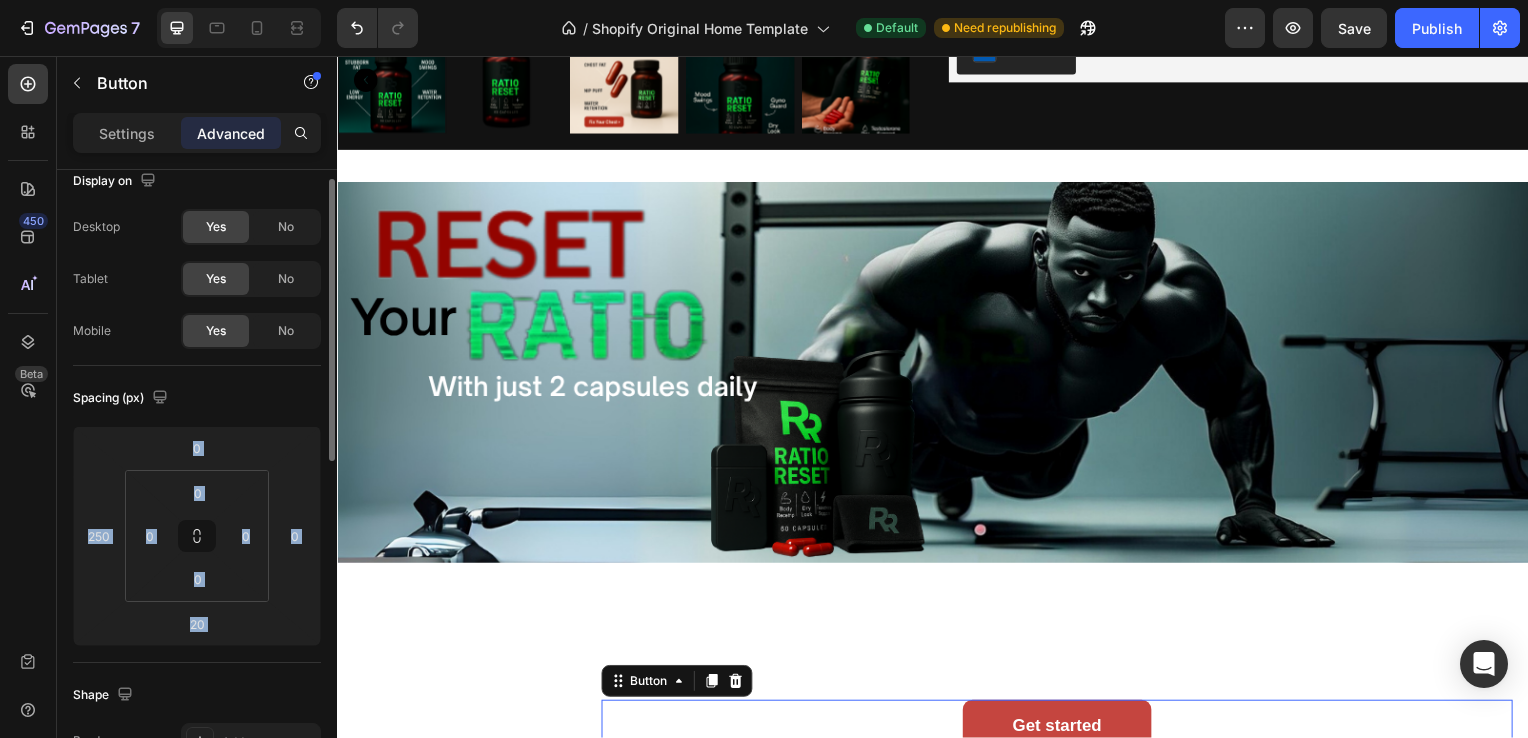 click on "Spacing (px)" at bounding box center [197, 398] 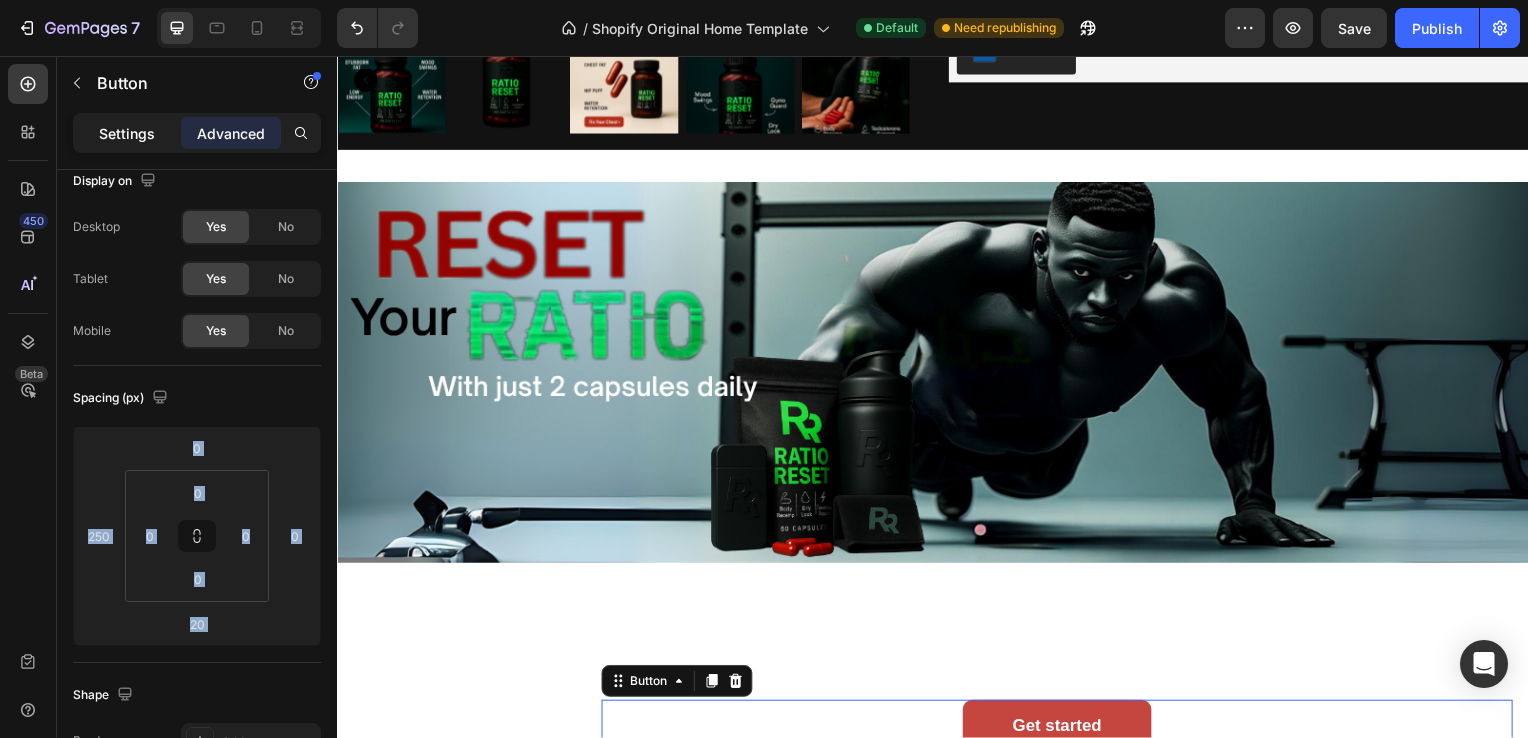 click on "Settings" at bounding box center [127, 133] 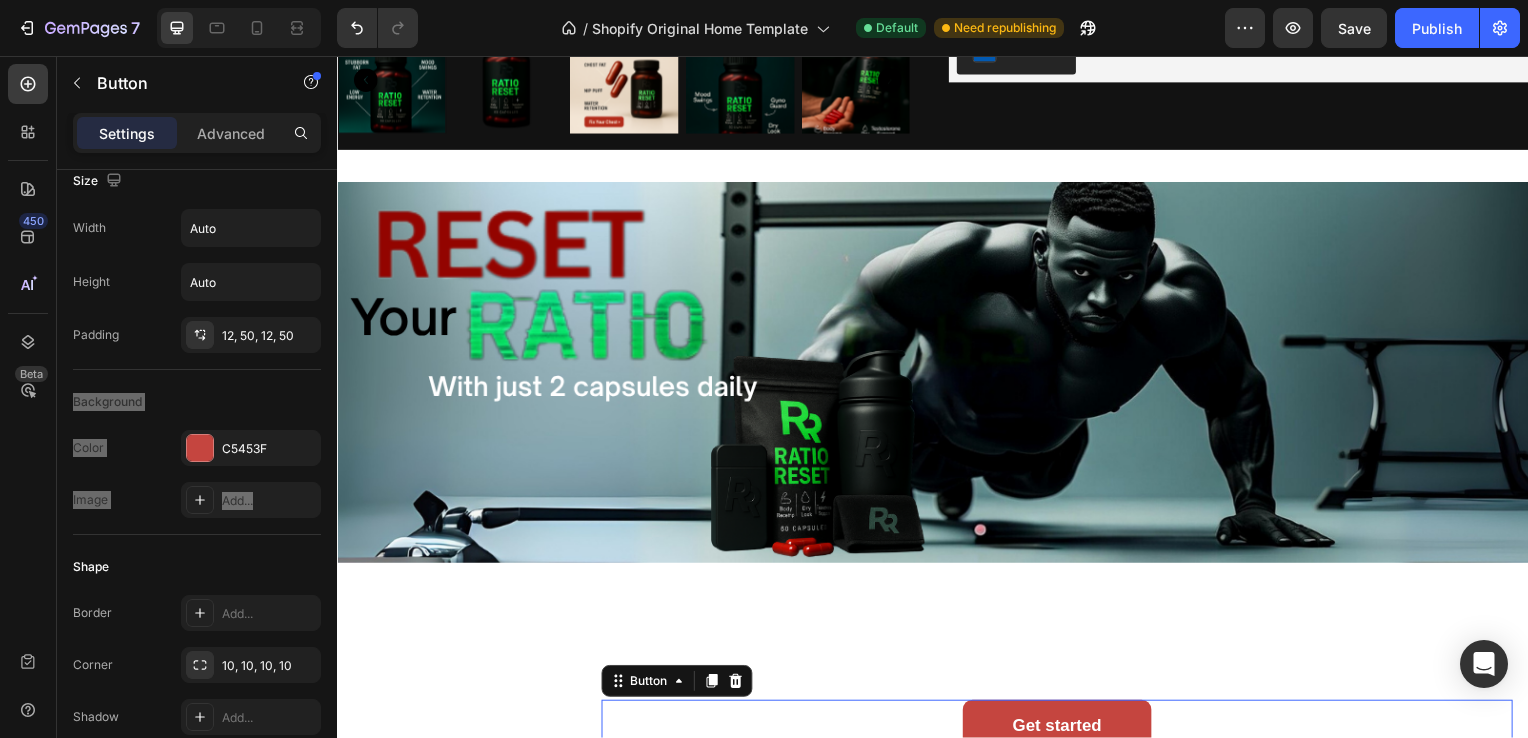 click on "Get started Button   20" at bounding box center [1062, 732] 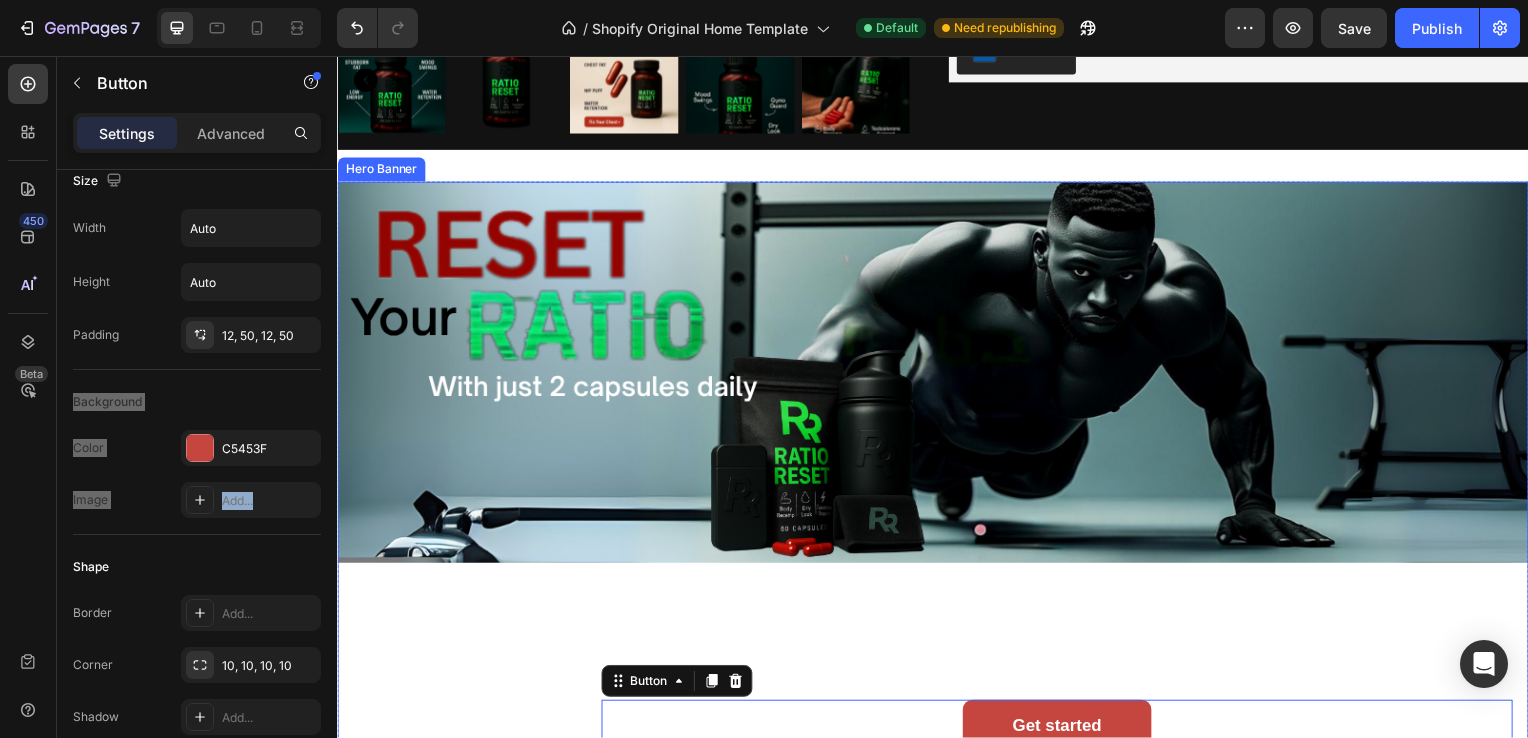click at bounding box center [937, 483] 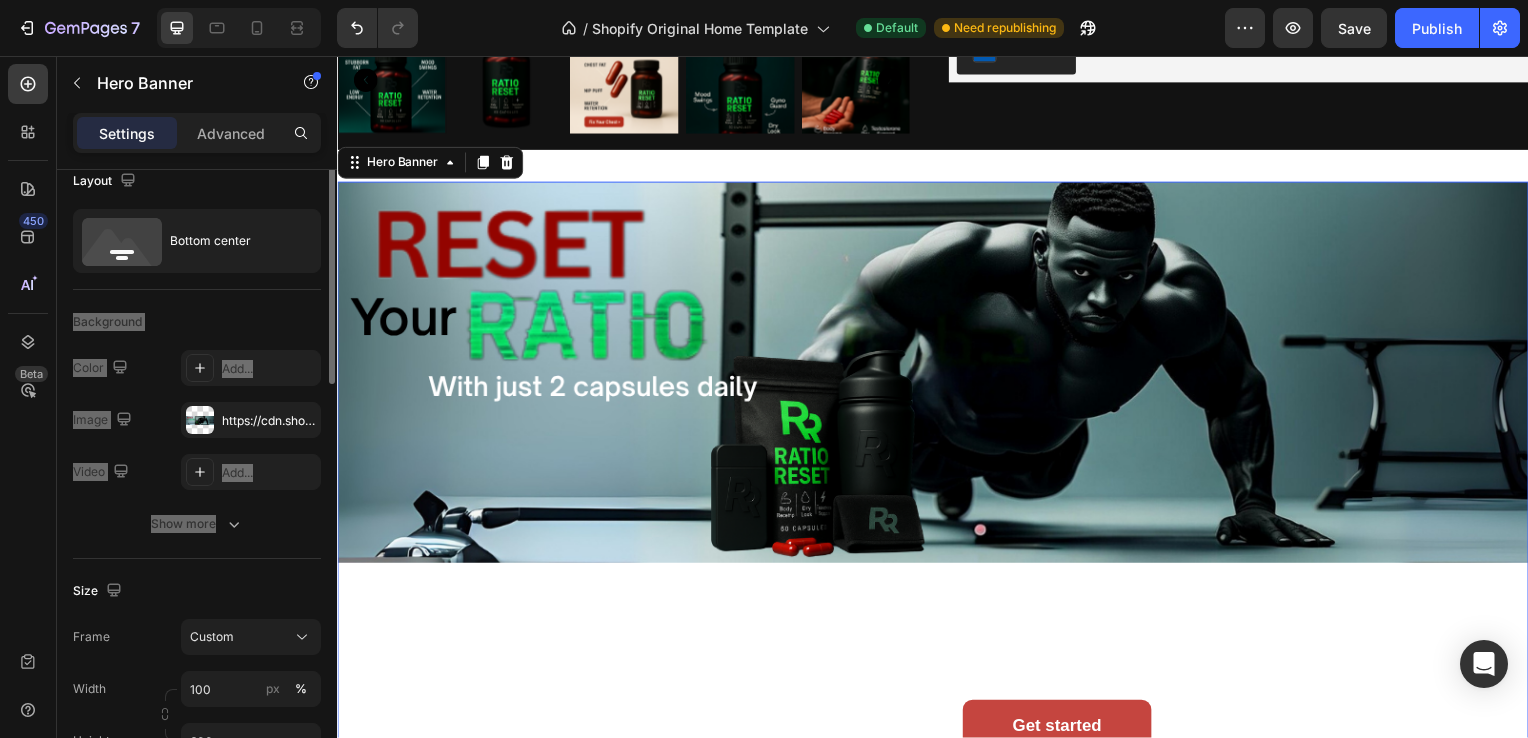 scroll, scrollTop: 0, scrollLeft: 0, axis: both 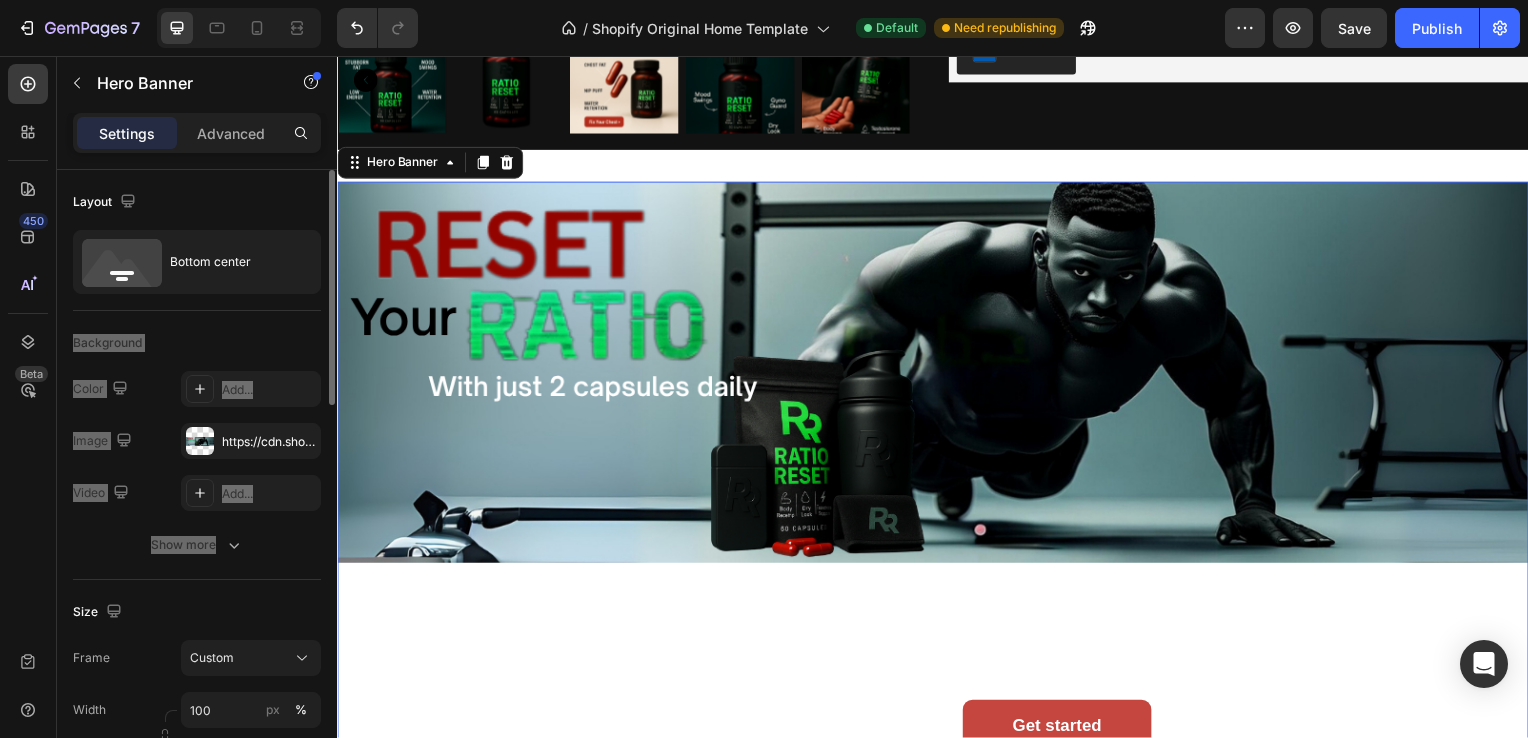click at bounding box center (937, 483) 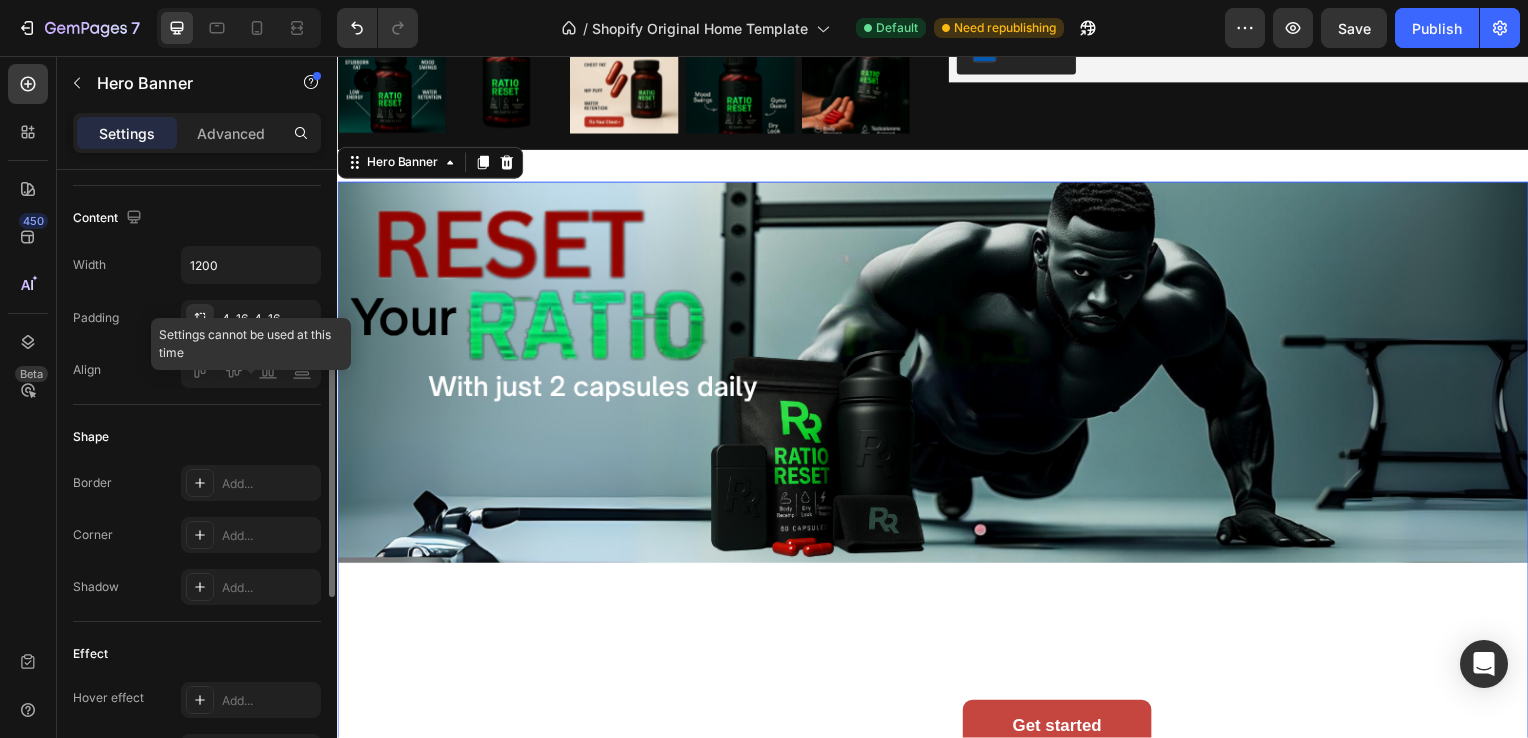 scroll, scrollTop: 616, scrollLeft: 0, axis: vertical 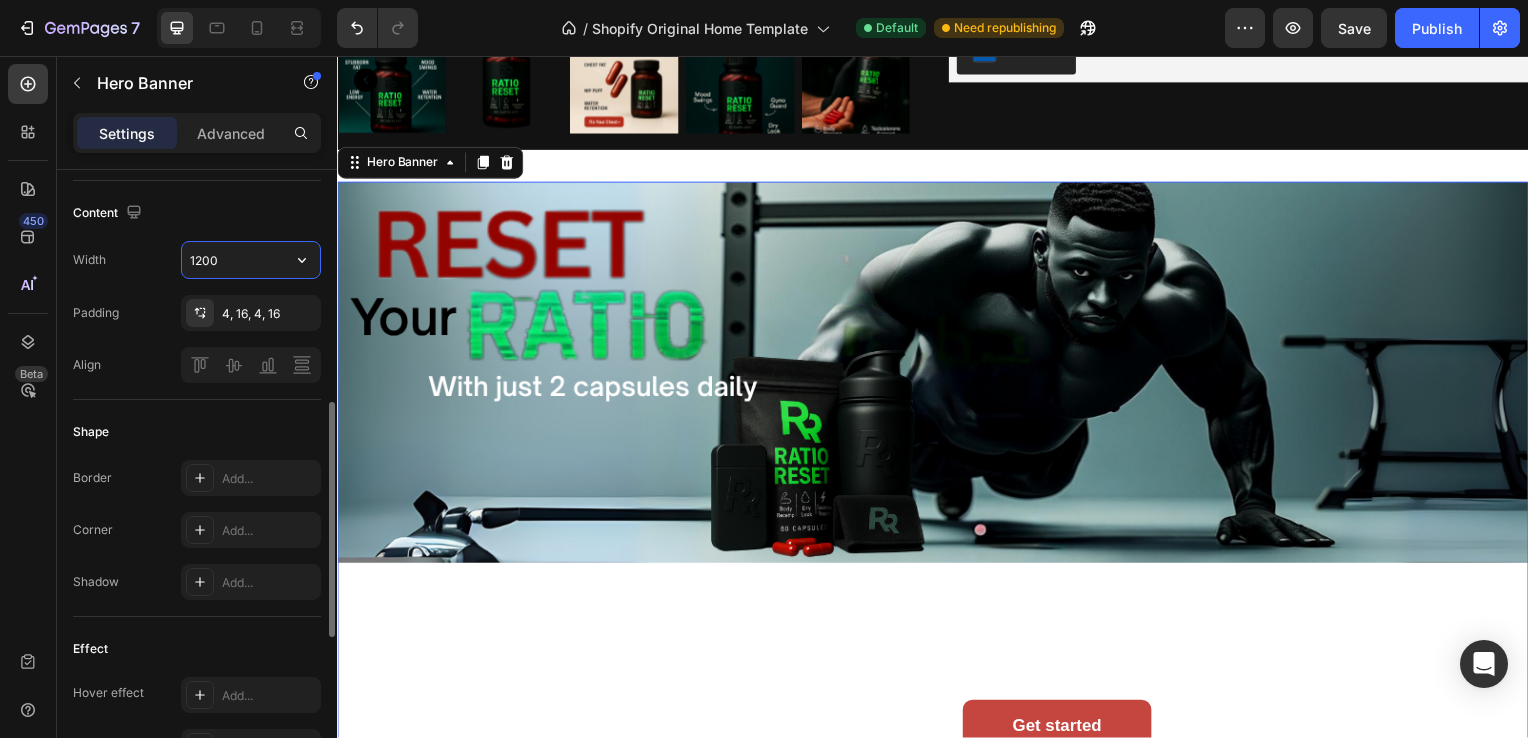 click on "1200" at bounding box center (251, 260) 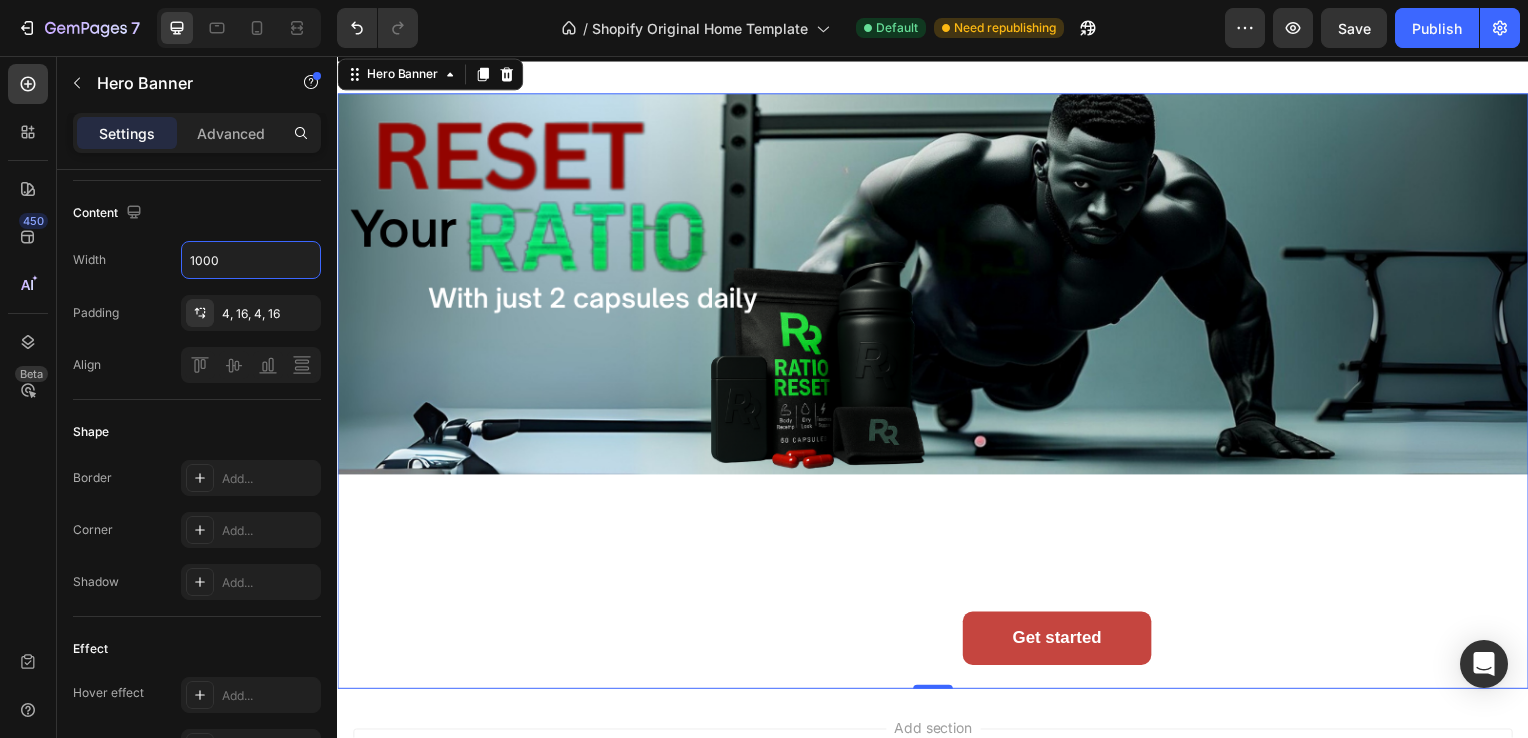 scroll, scrollTop: 743, scrollLeft: 0, axis: vertical 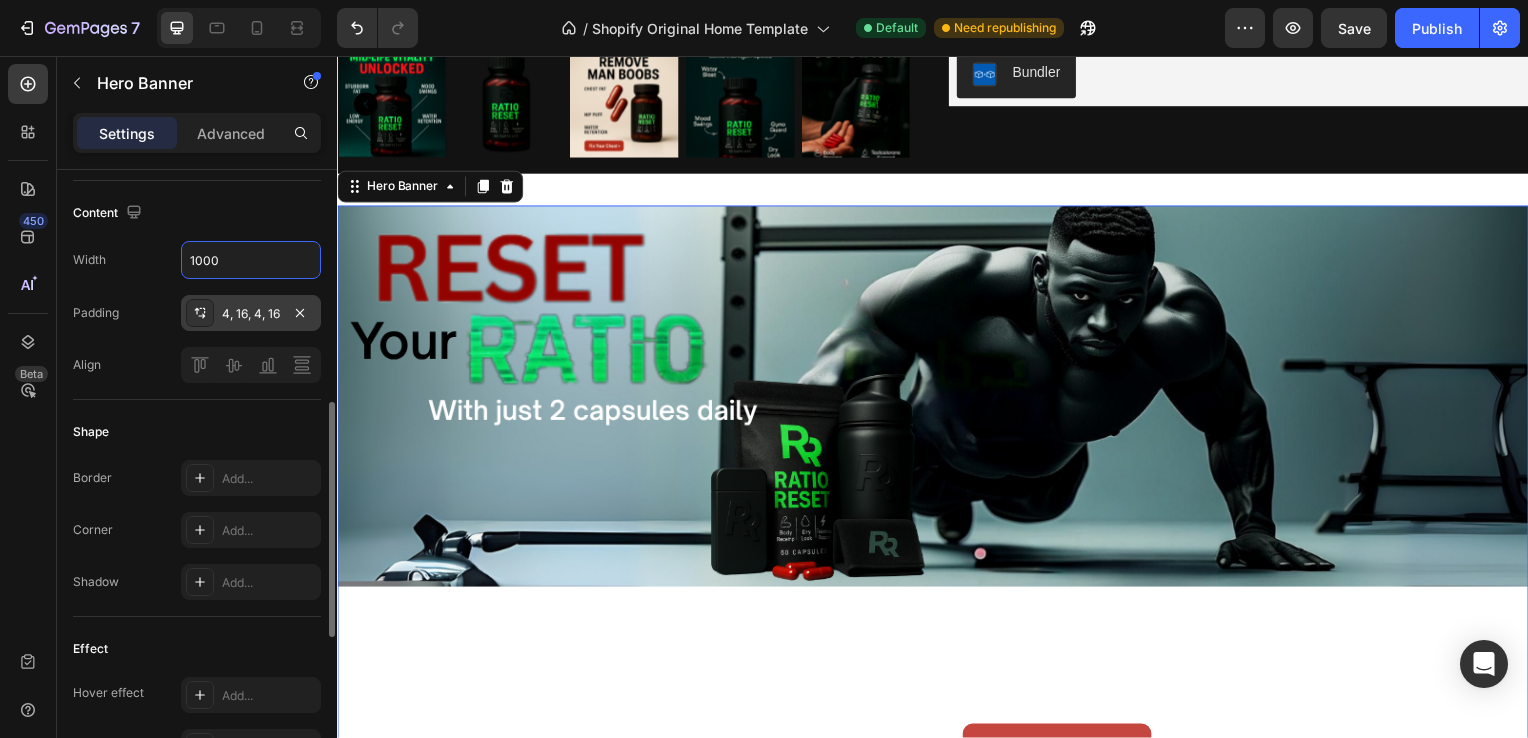 type on "1000" 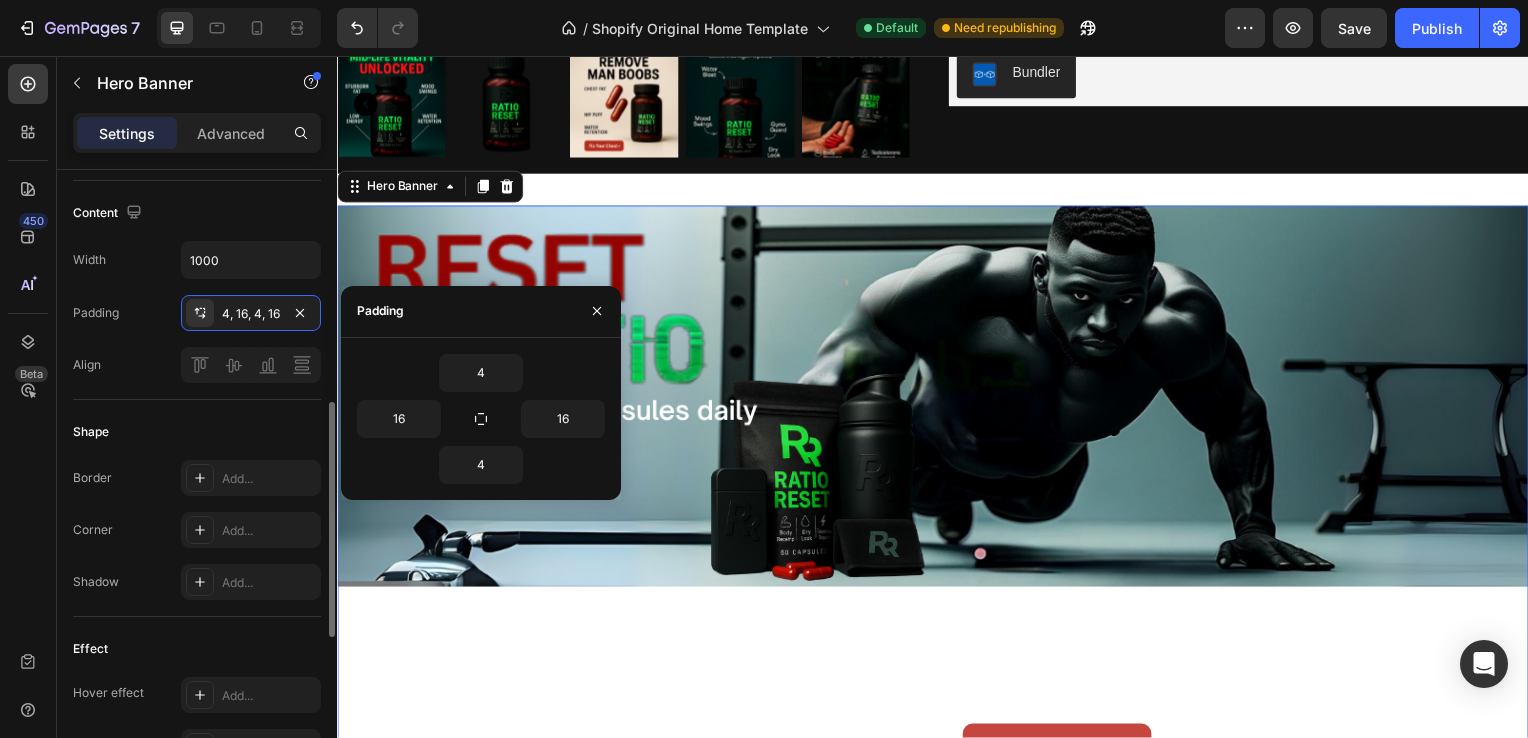 click on "Align" at bounding box center [197, 365] 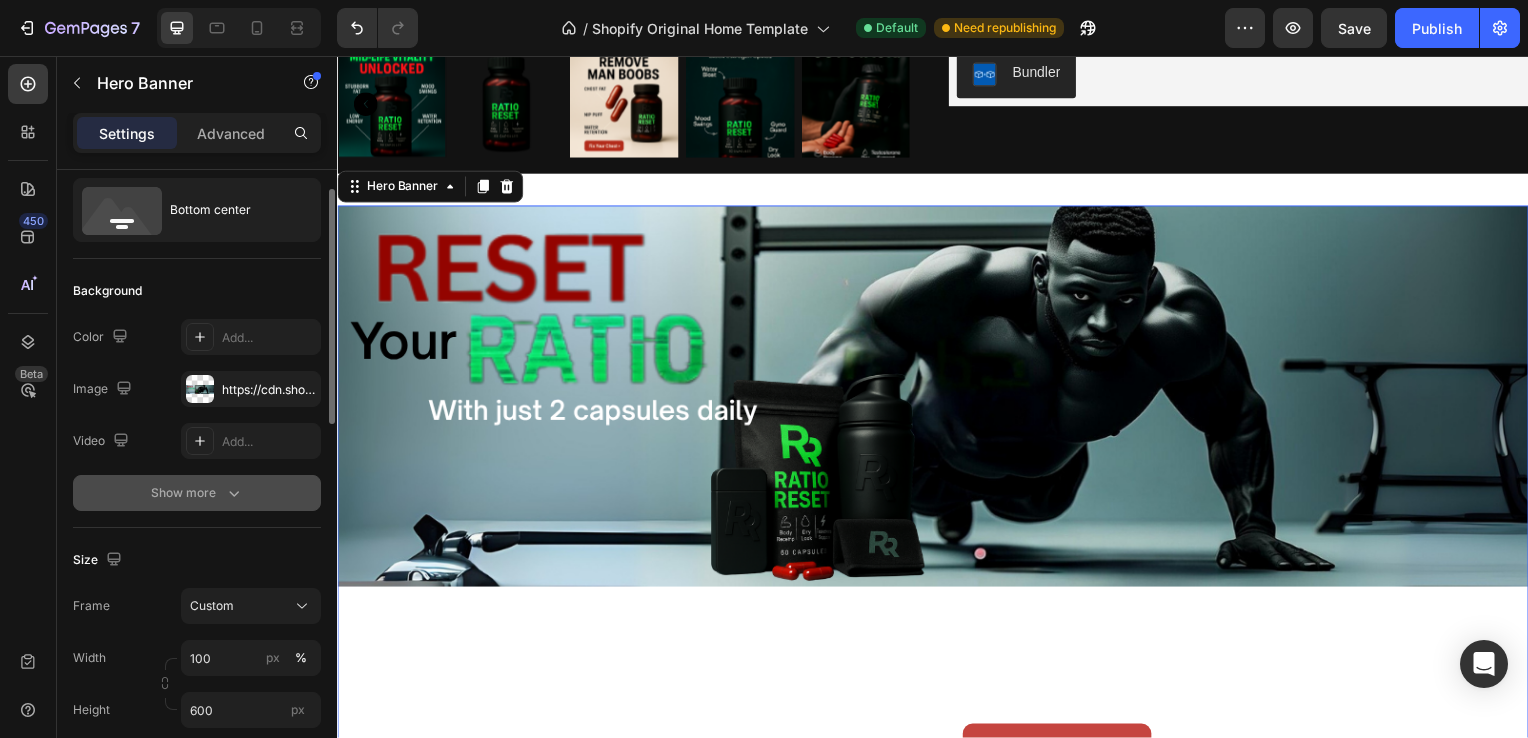 scroll, scrollTop: 0, scrollLeft: 0, axis: both 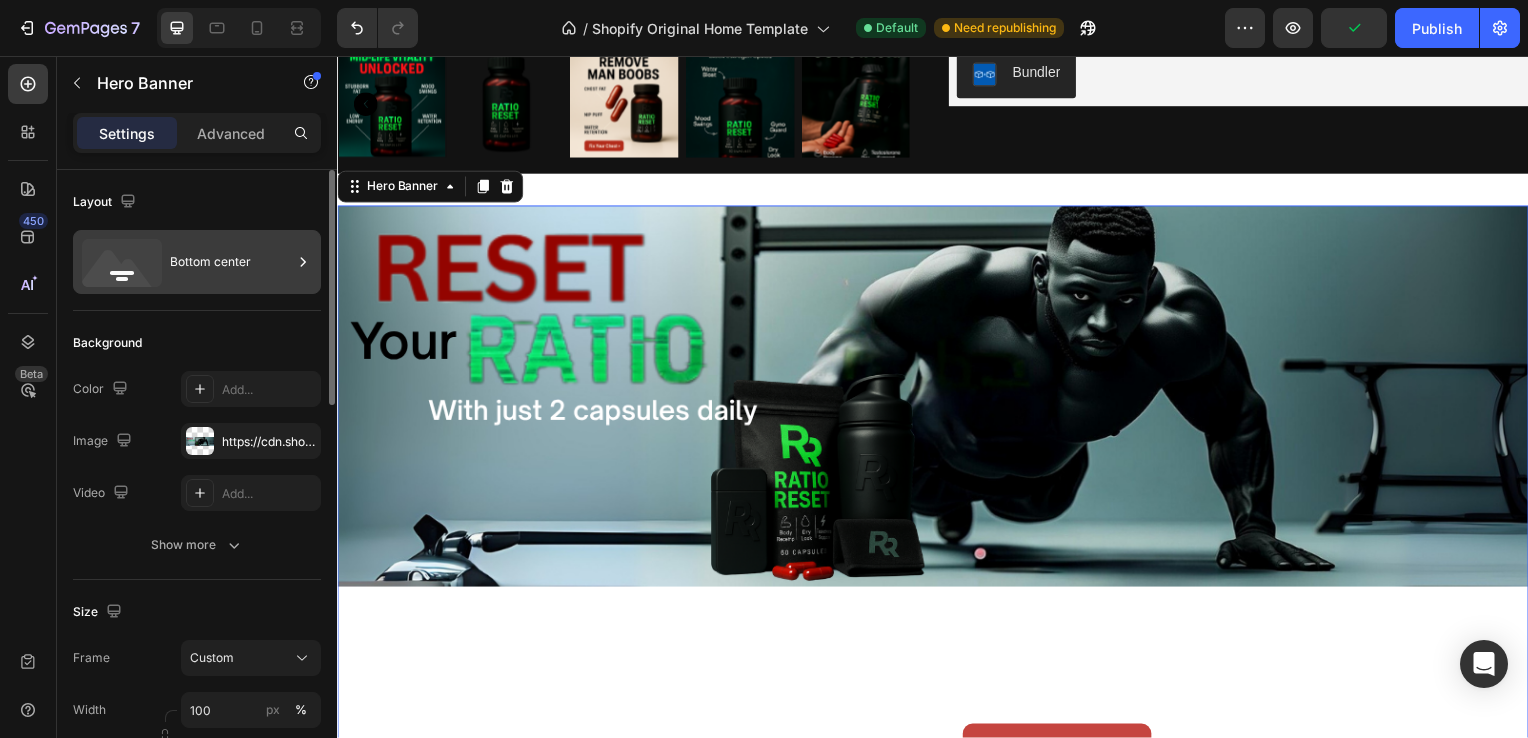 click on "Bottom center" at bounding box center (231, 262) 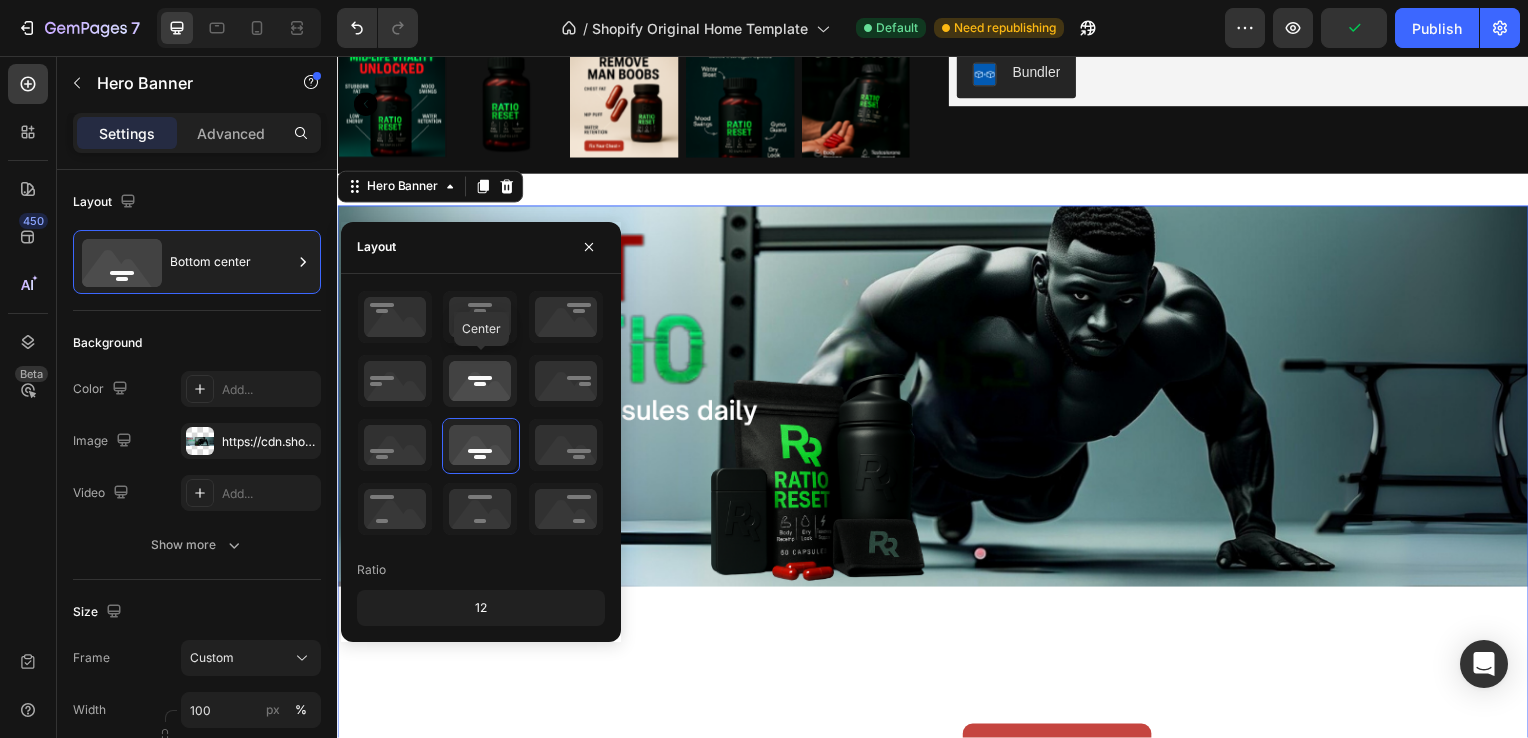 click 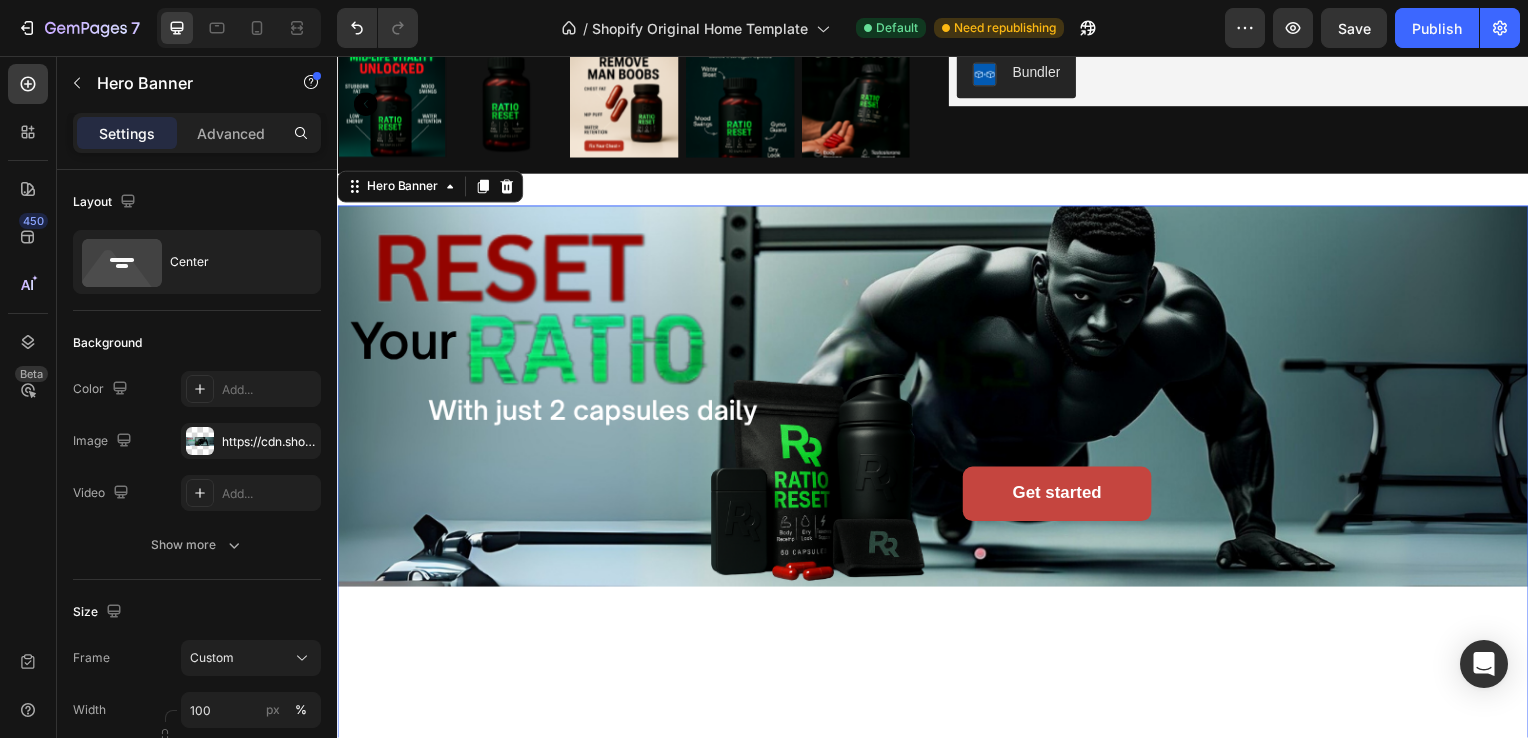 click at bounding box center (937, 507) 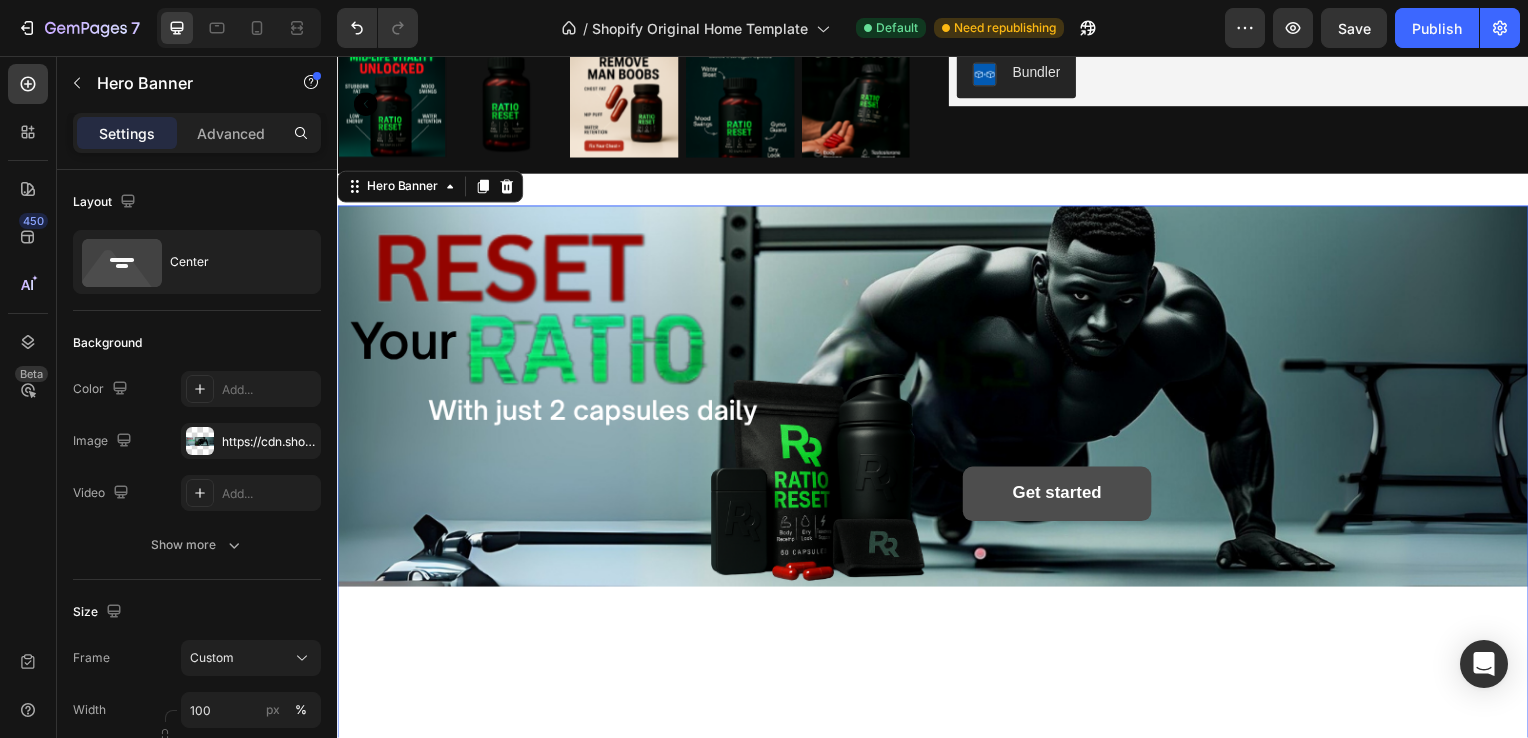 click on "Get started" at bounding box center (1062, 497) 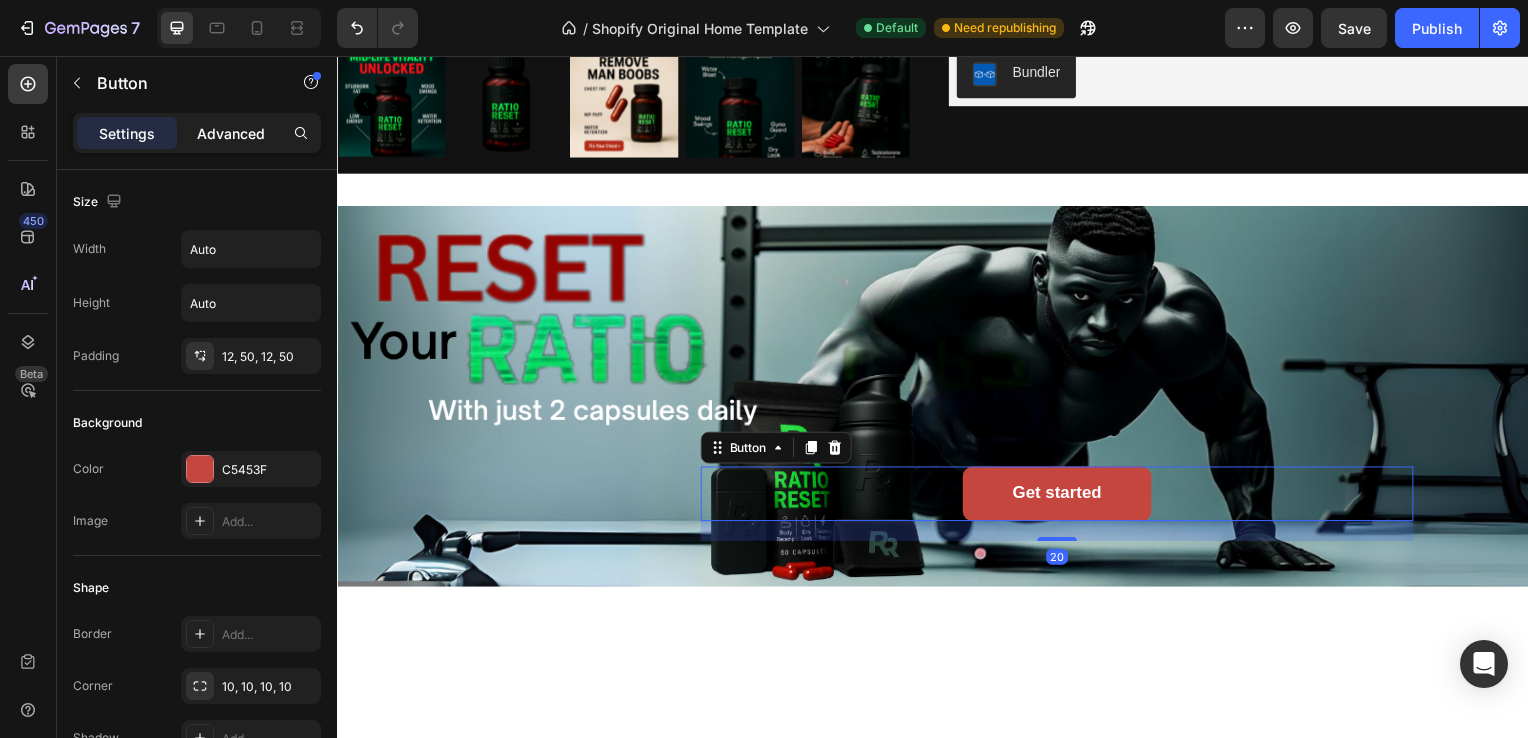 click on "Advanced" at bounding box center (231, 133) 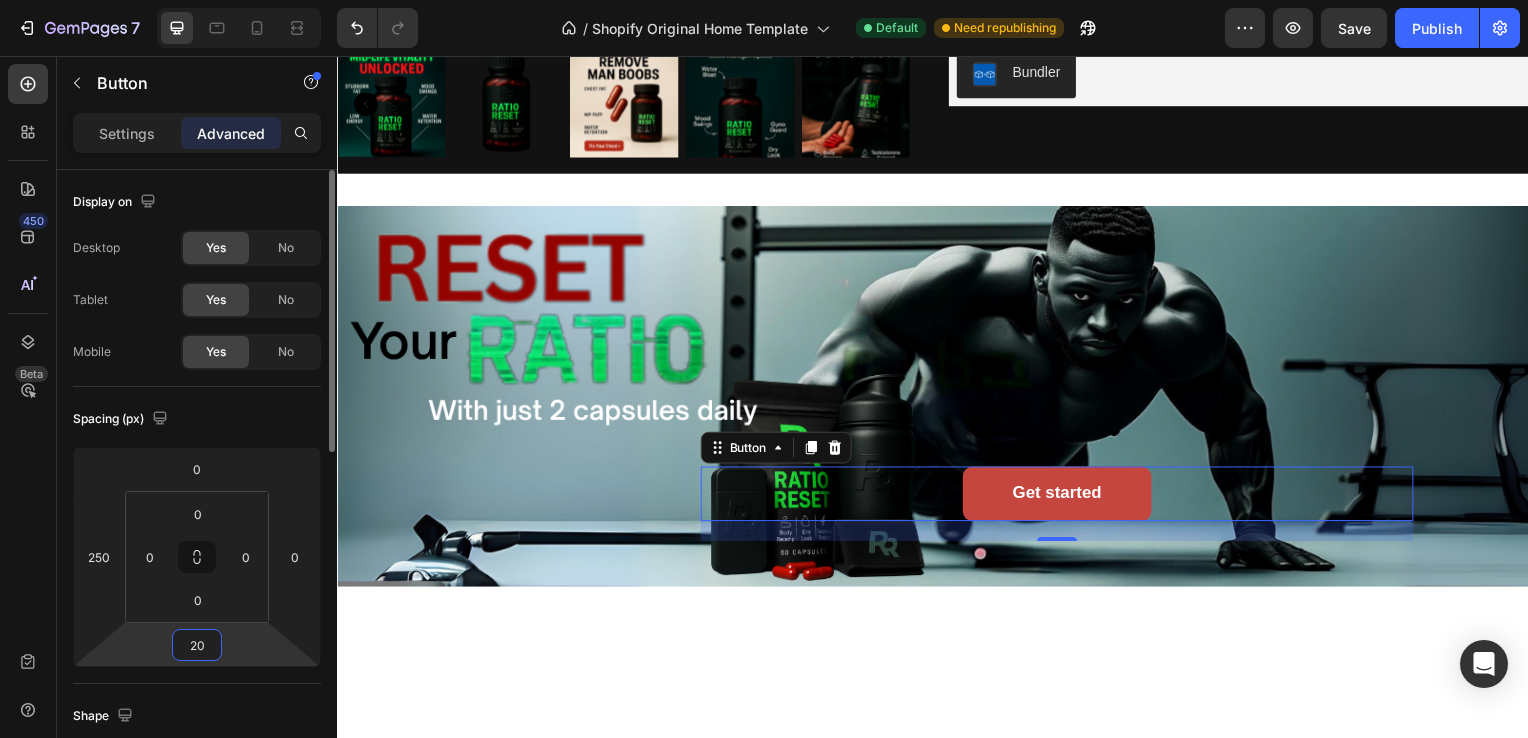 click on "20" at bounding box center (197, 645) 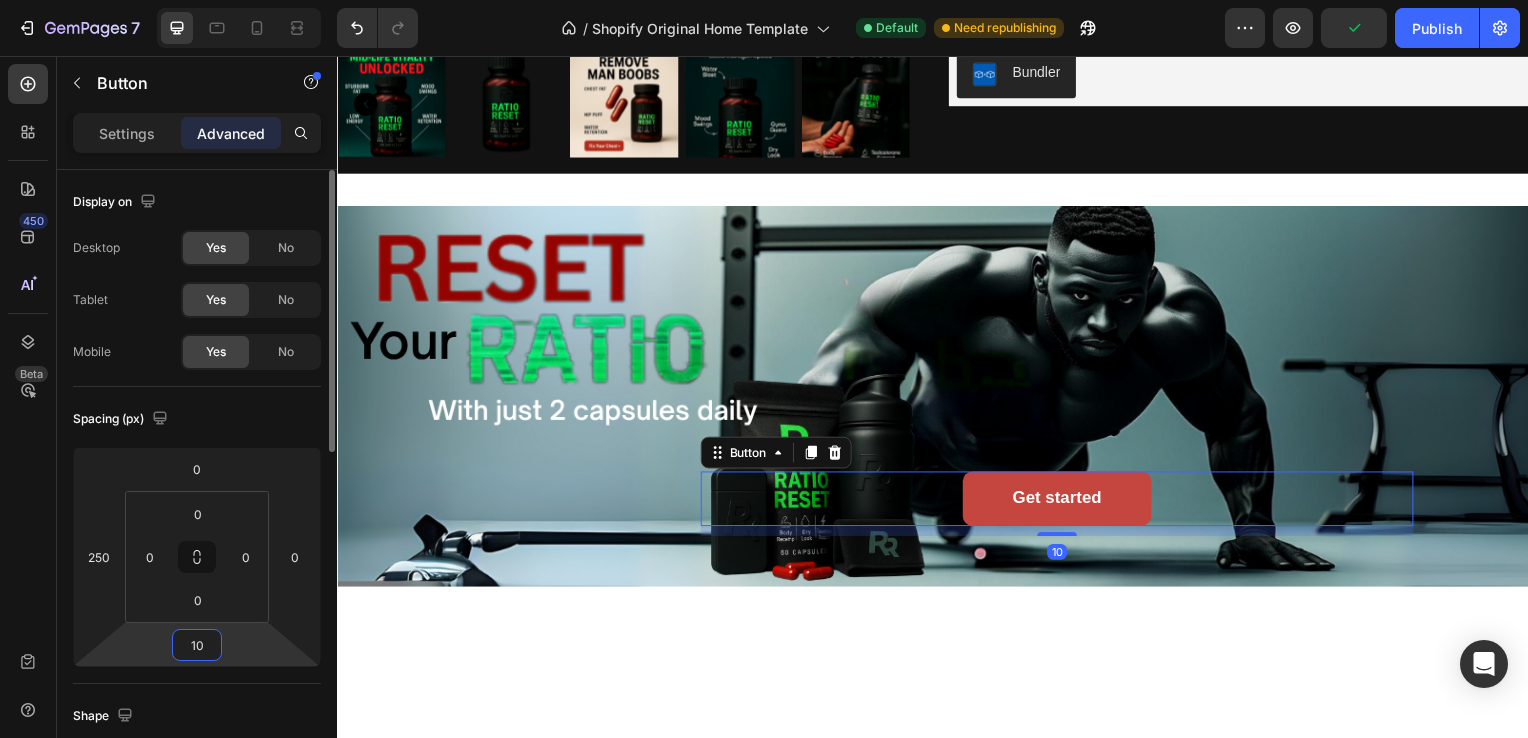 type on "1" 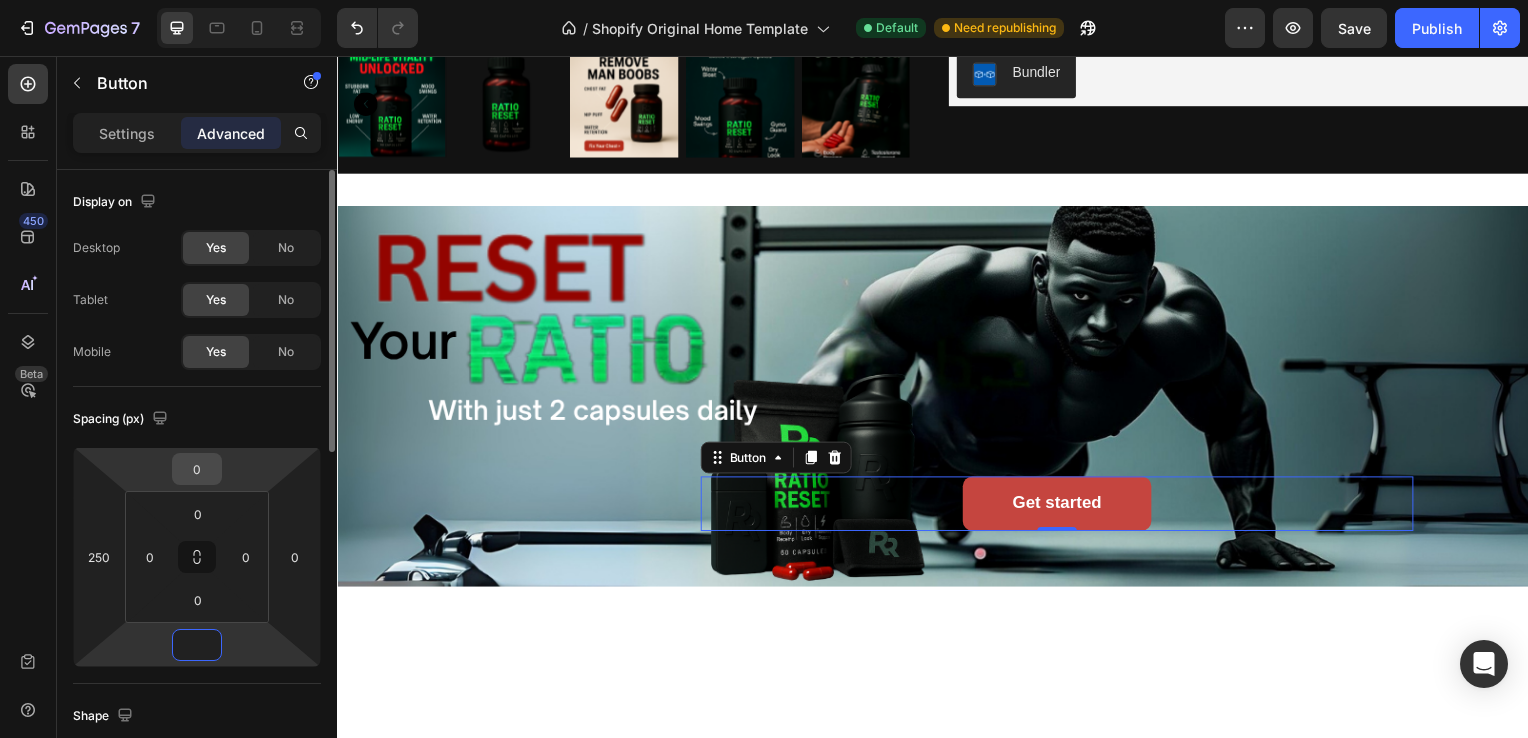 type on "0" 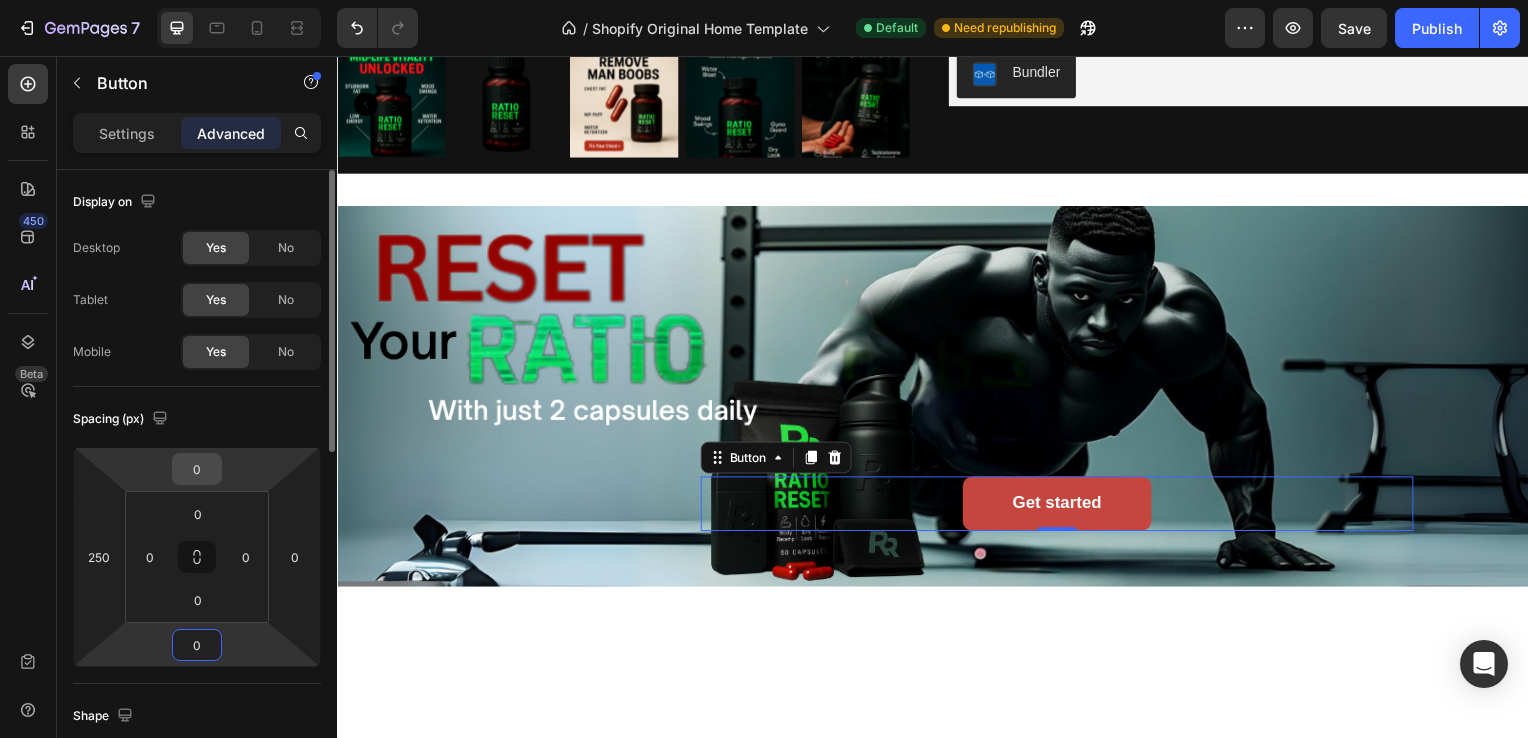 click on "0" at bounding box center (197, 469) 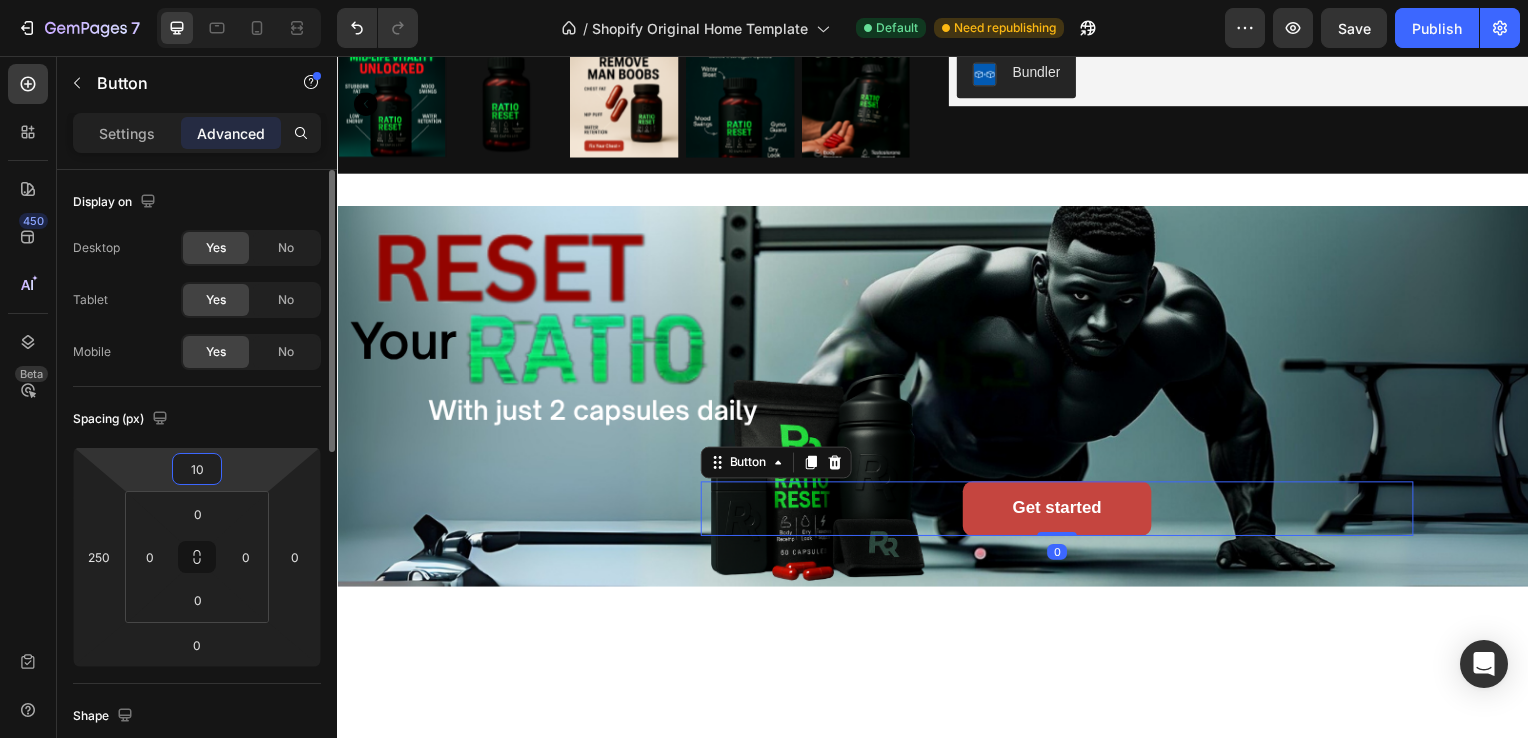 type on "1" 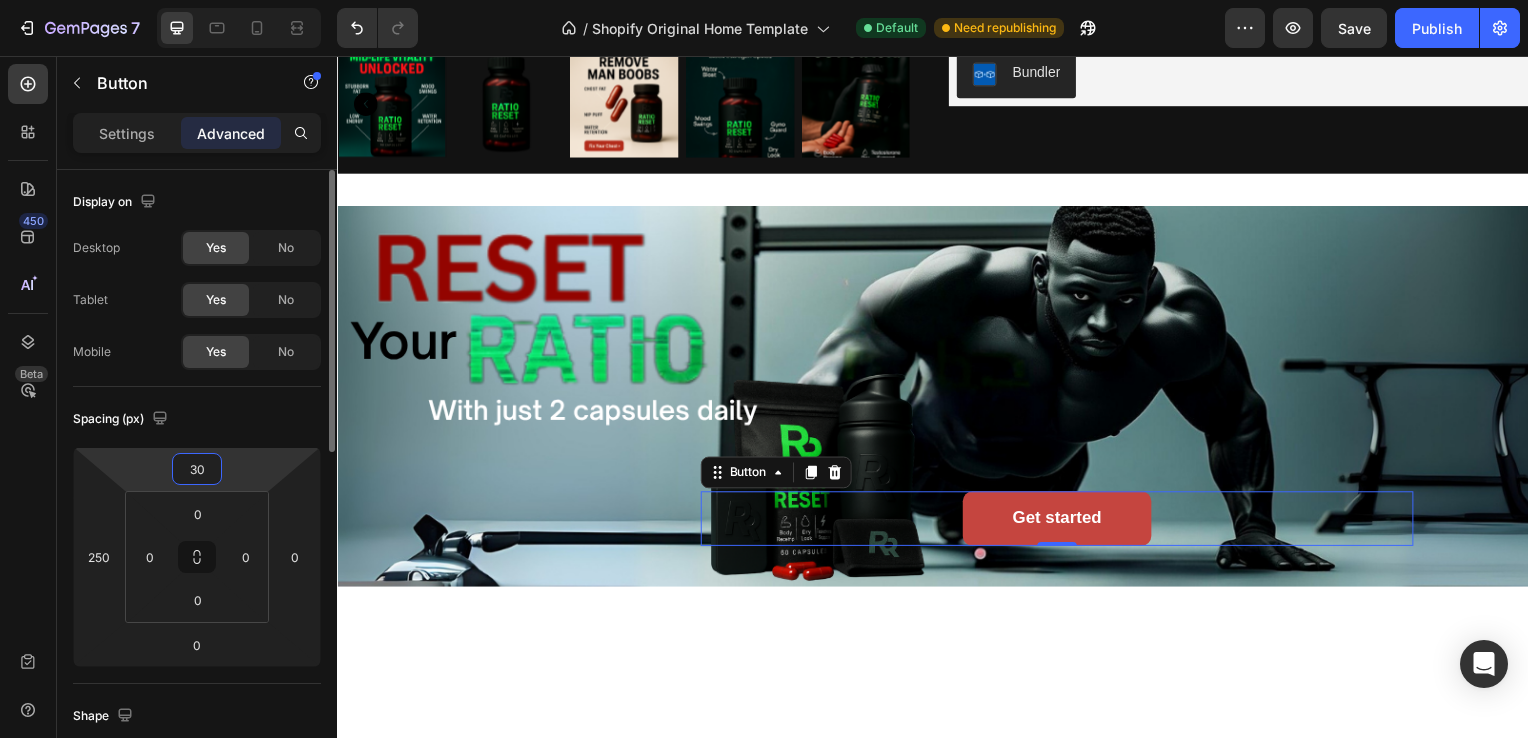 type on "3" 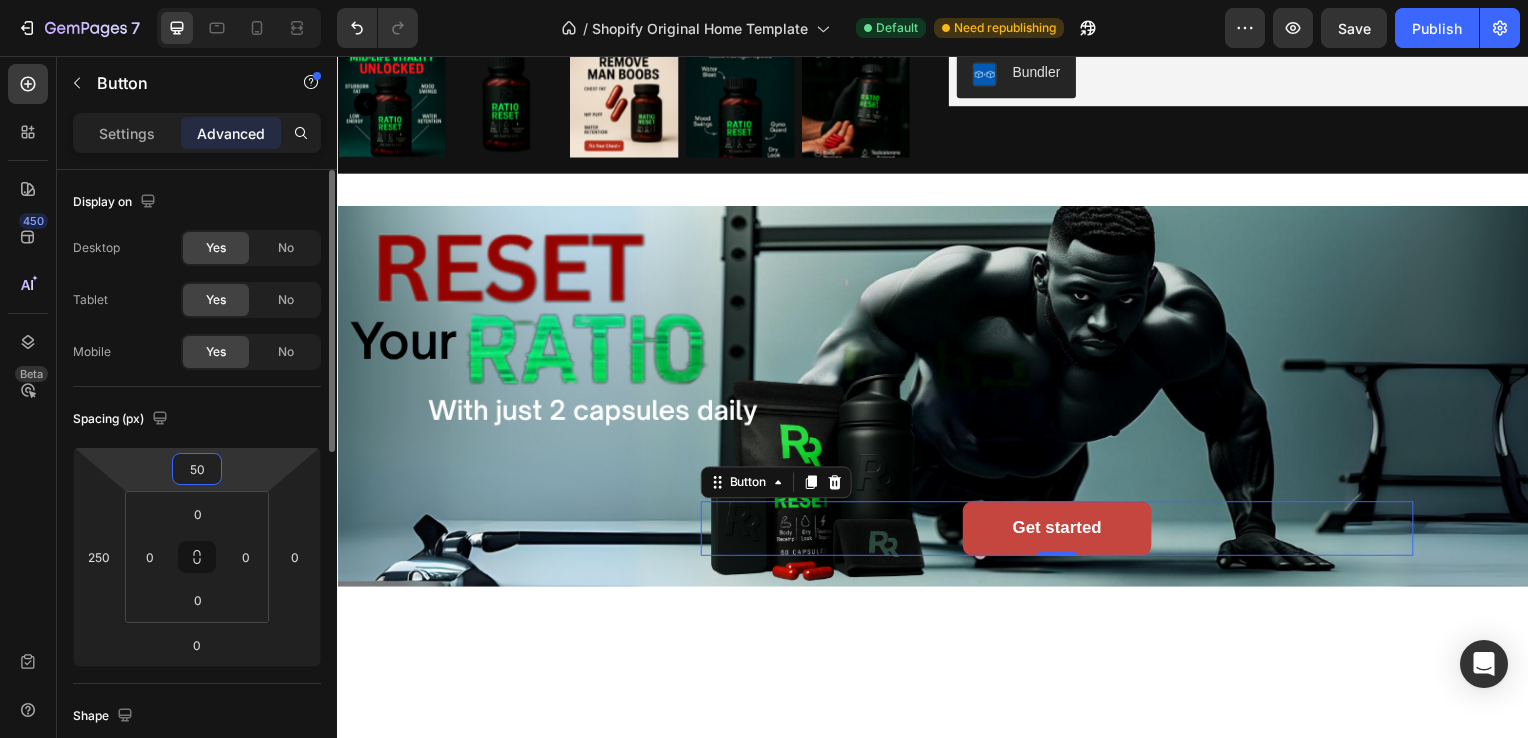 type on "5" 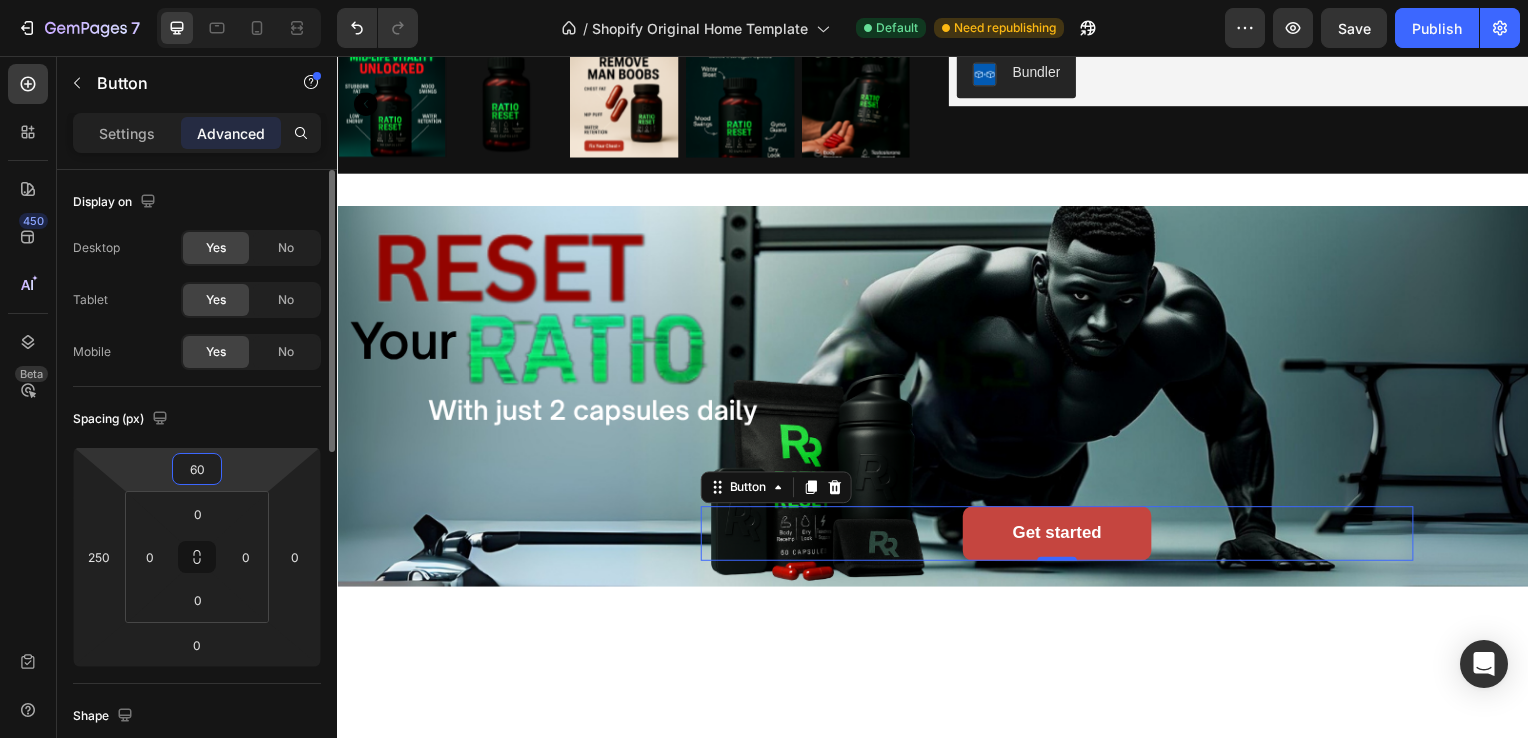 type on "6" 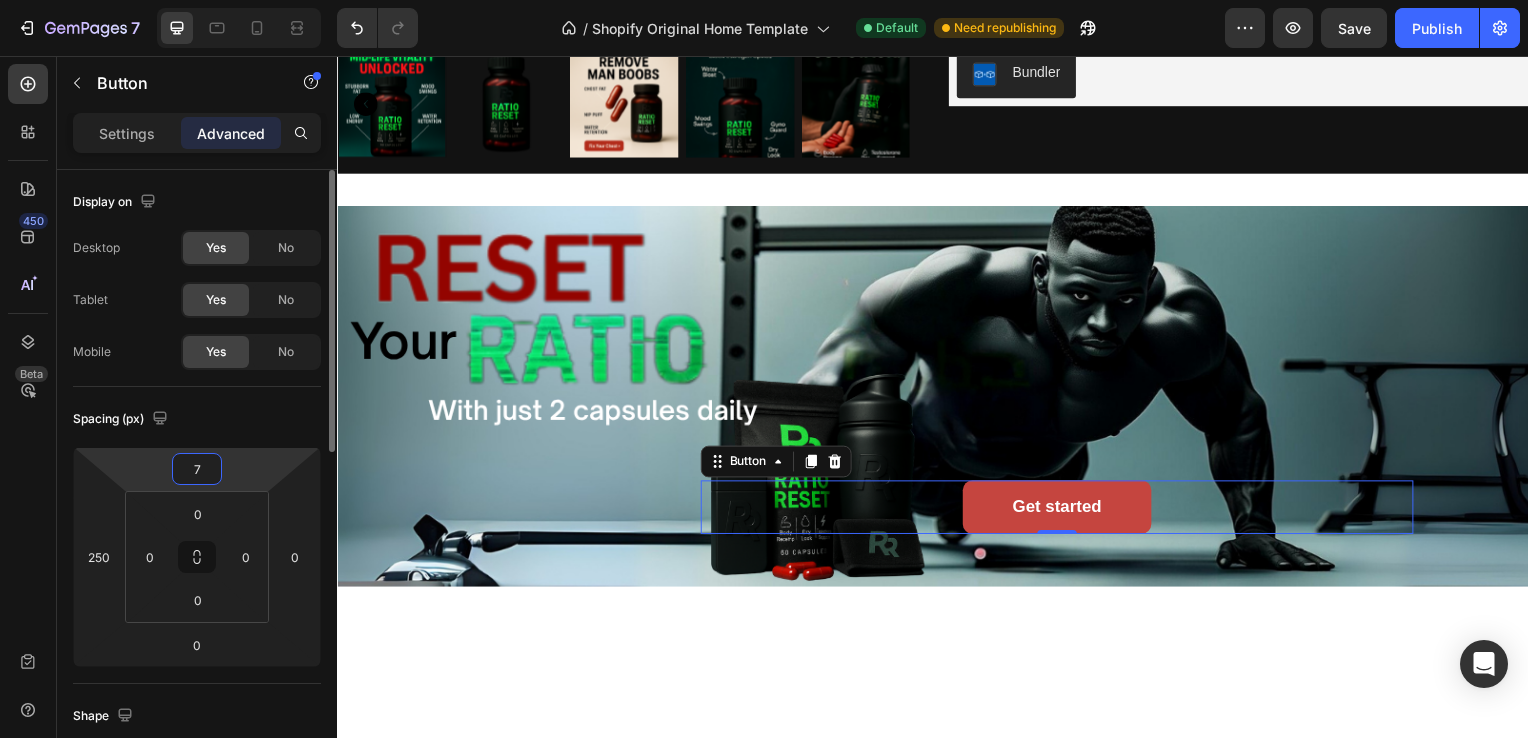 type on "70" 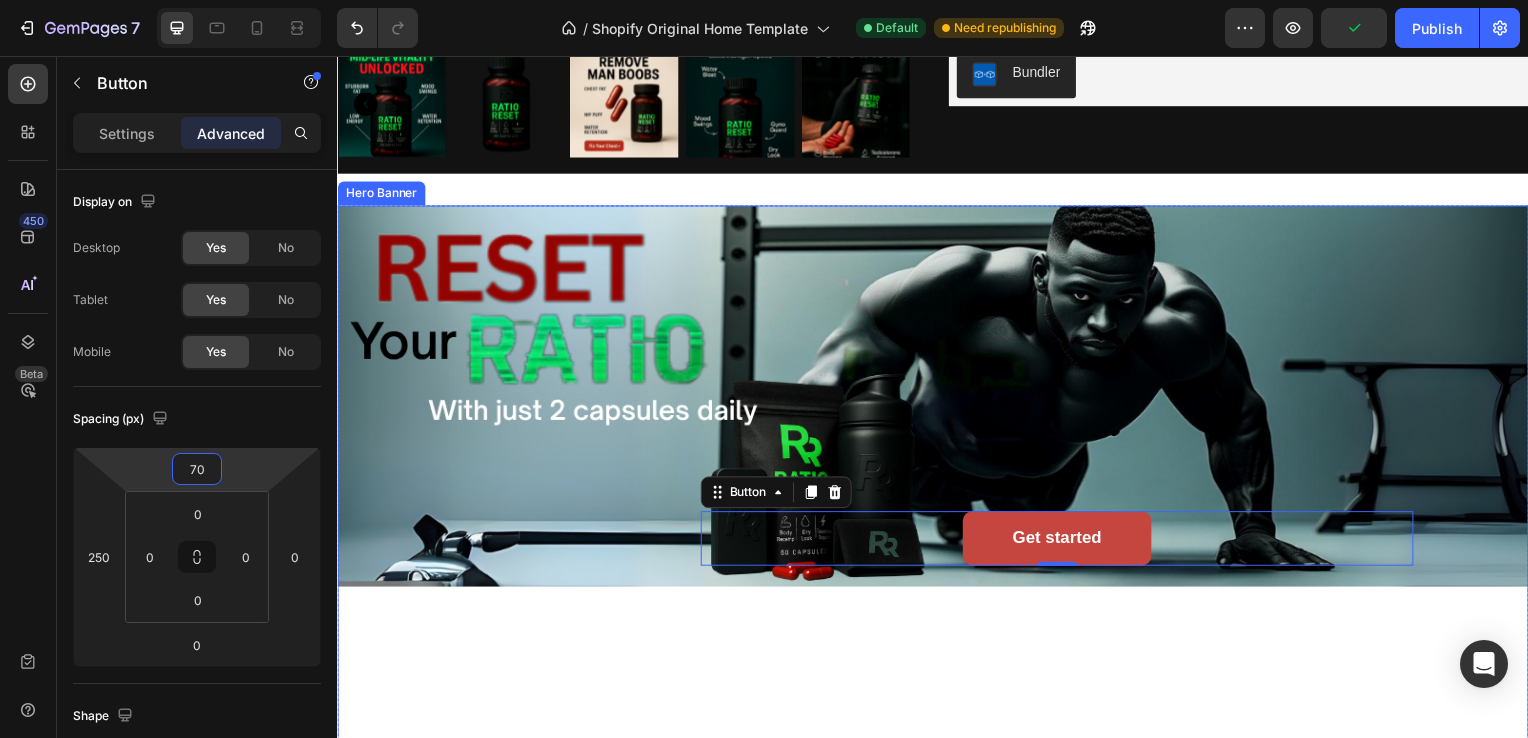 click at bounding box center (937, 507) 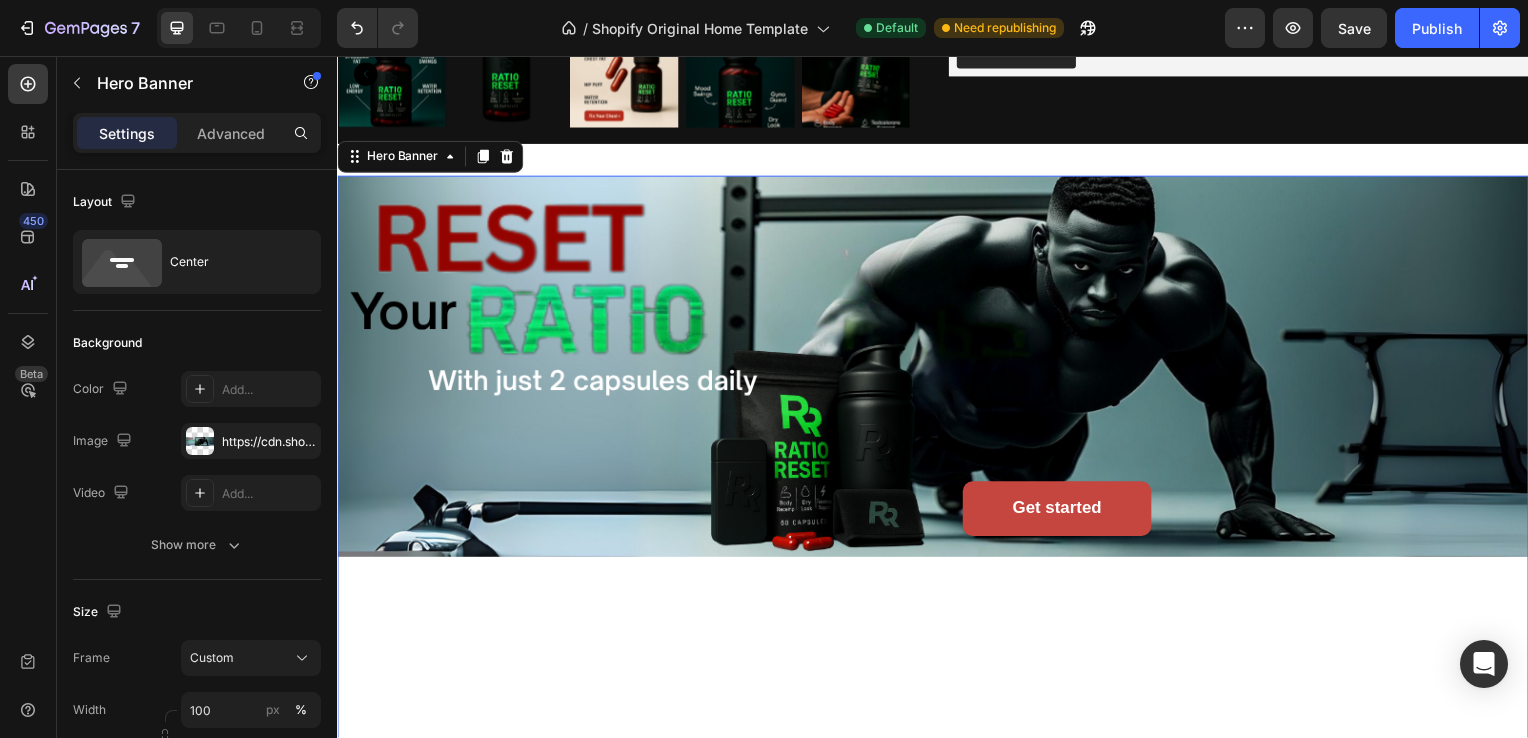 scroll, scrollTop: 775, scrollLeft: 0, axis: vertical 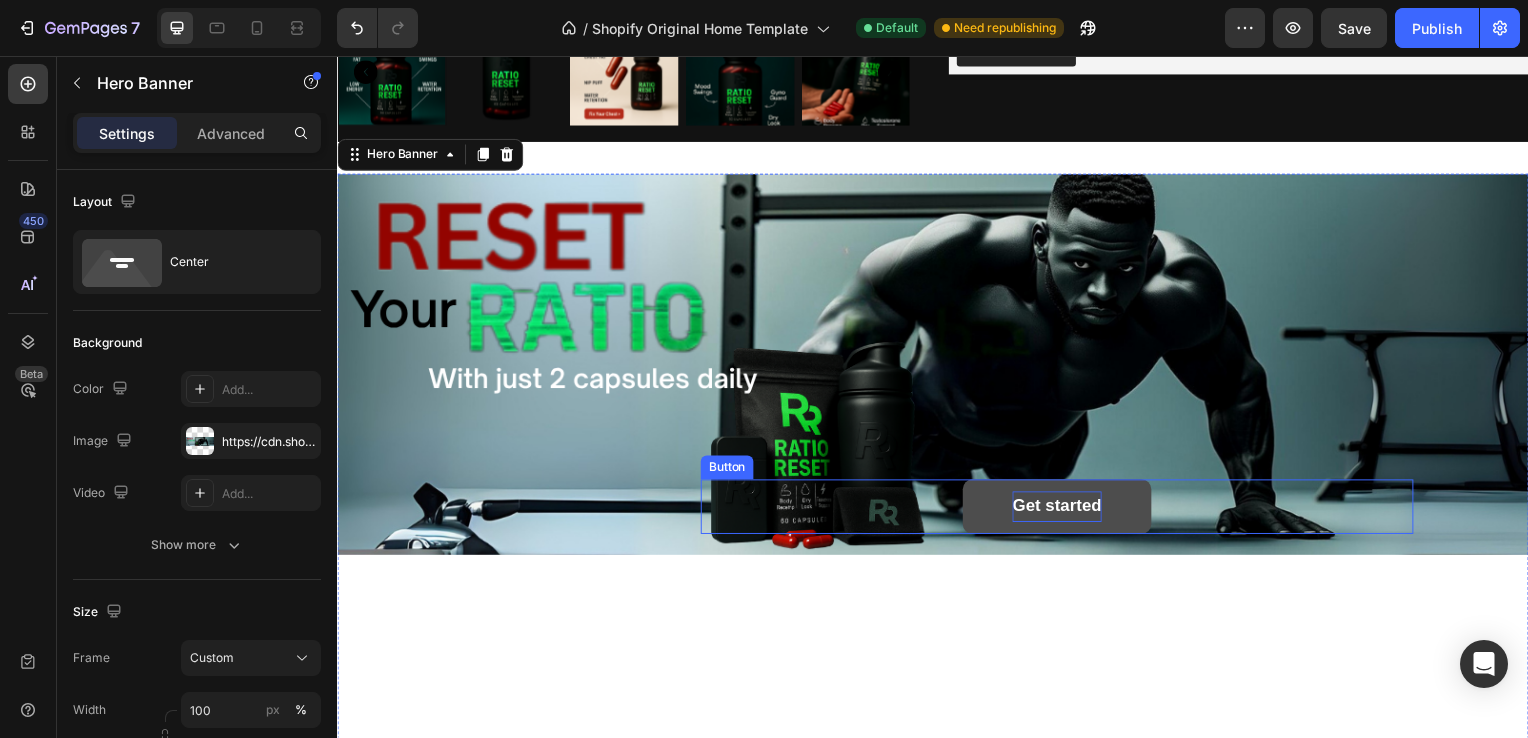 click on "Get started" at bounding box center [1062, 510] 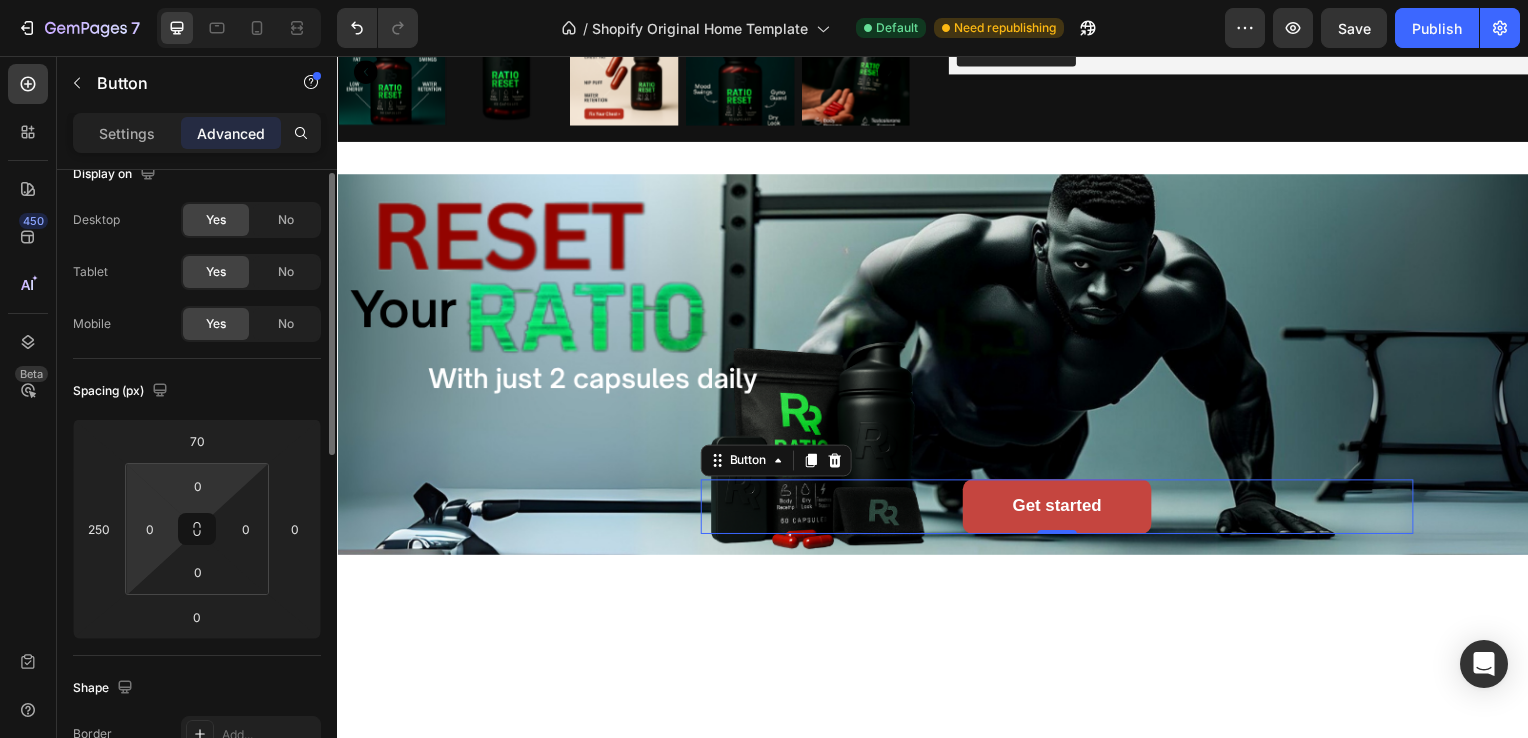 scroll, scrollTop: 0, scrollLeft: 0, axis: both 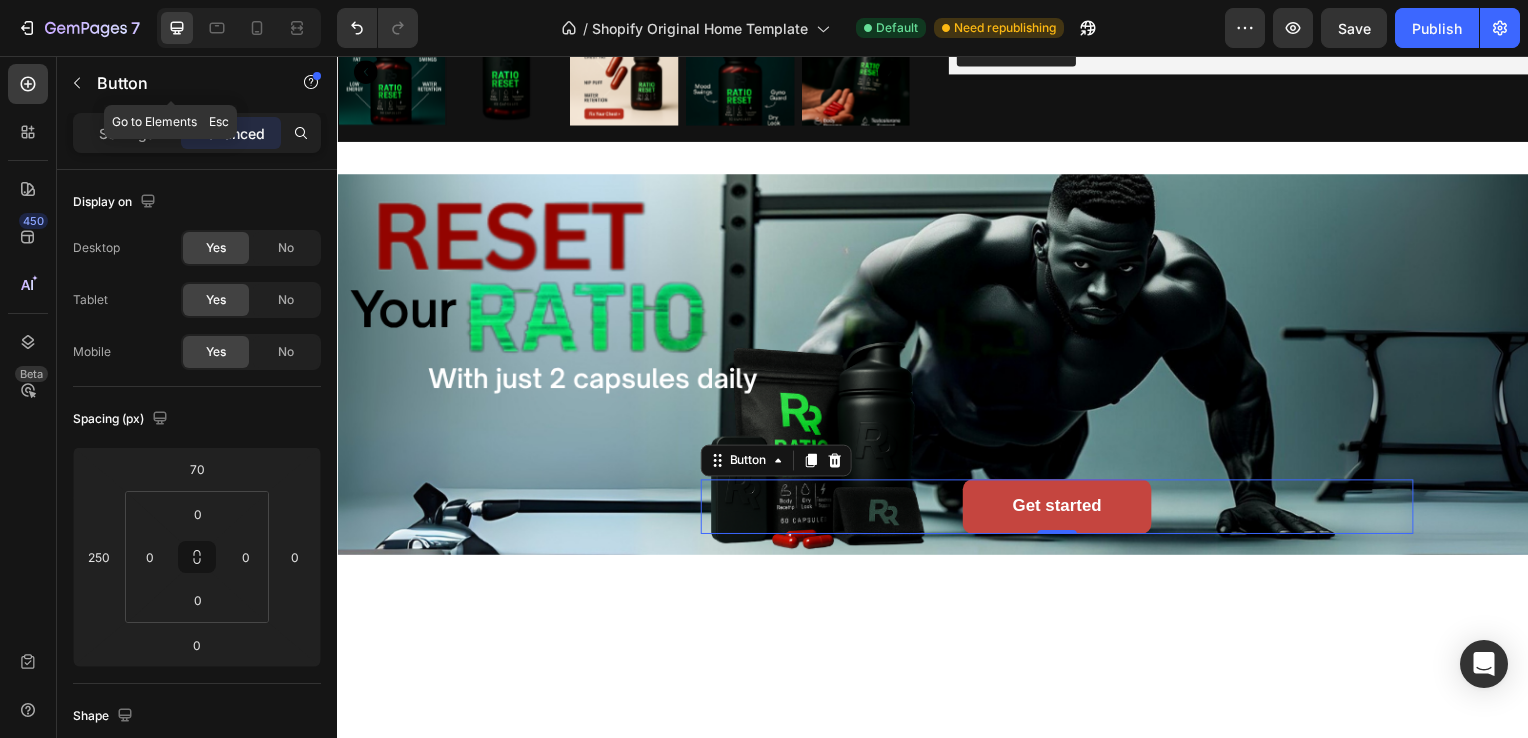 click on "Button" 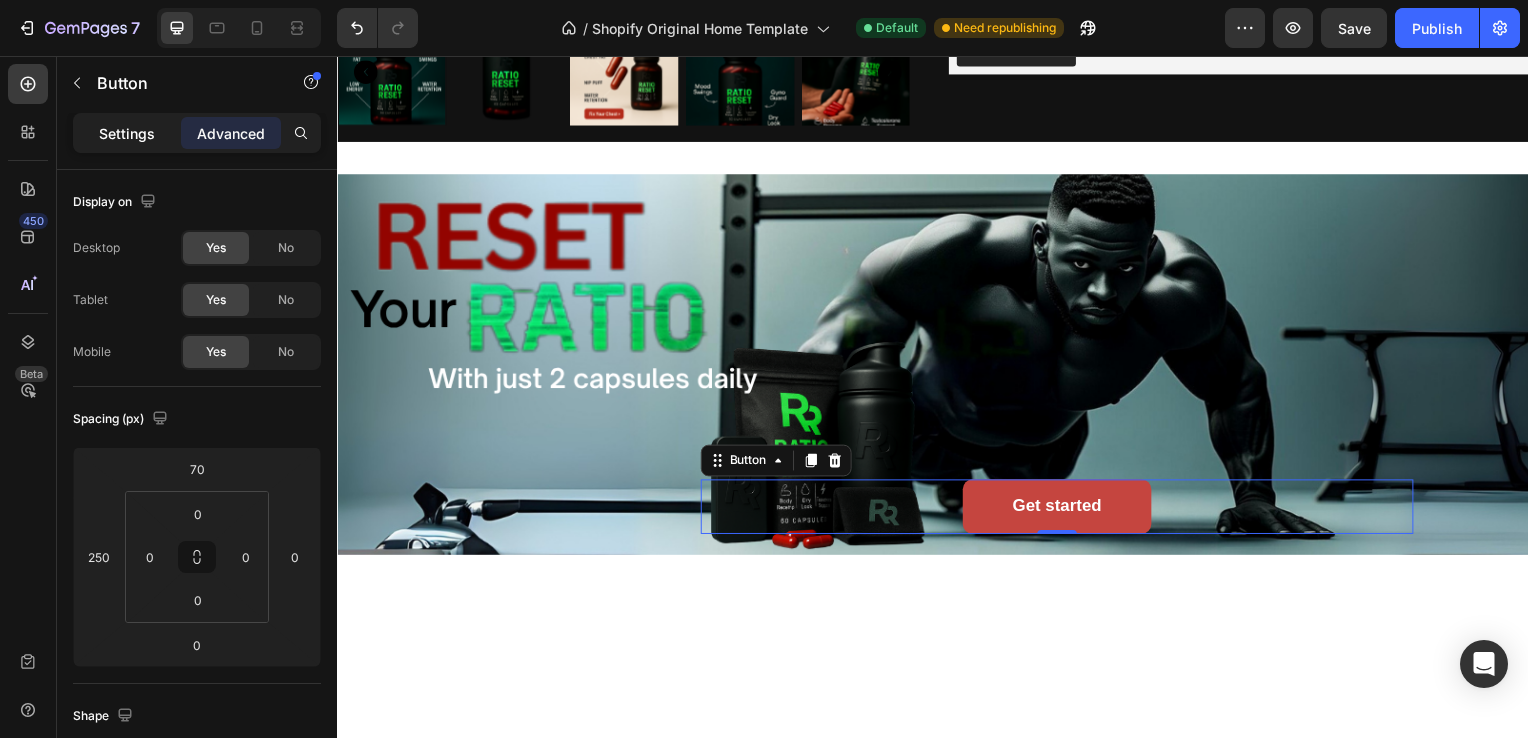 click on "Settings" at bounding box center (127, 133) 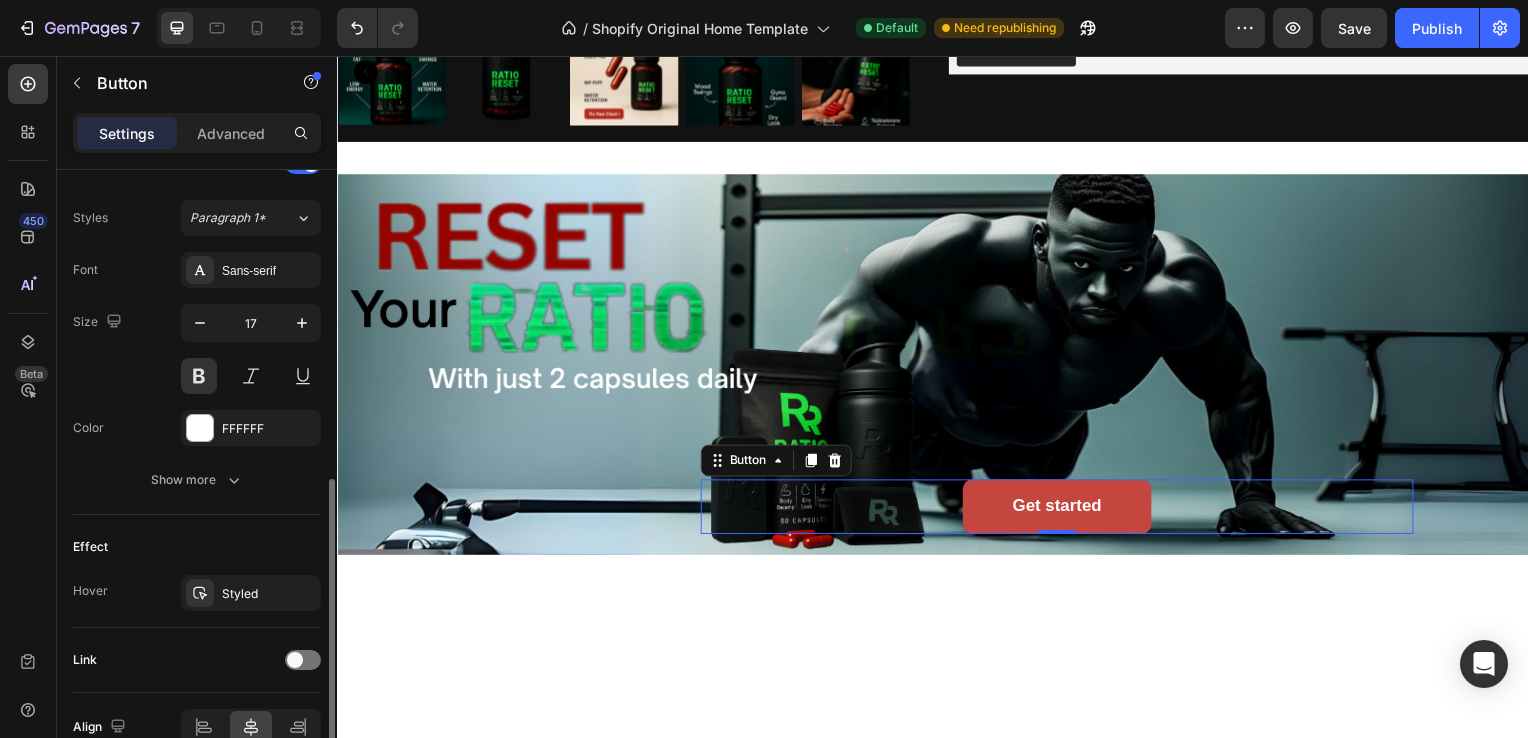 scroll, scrollTop: 805, scrollLeft: 0, axis: vertical 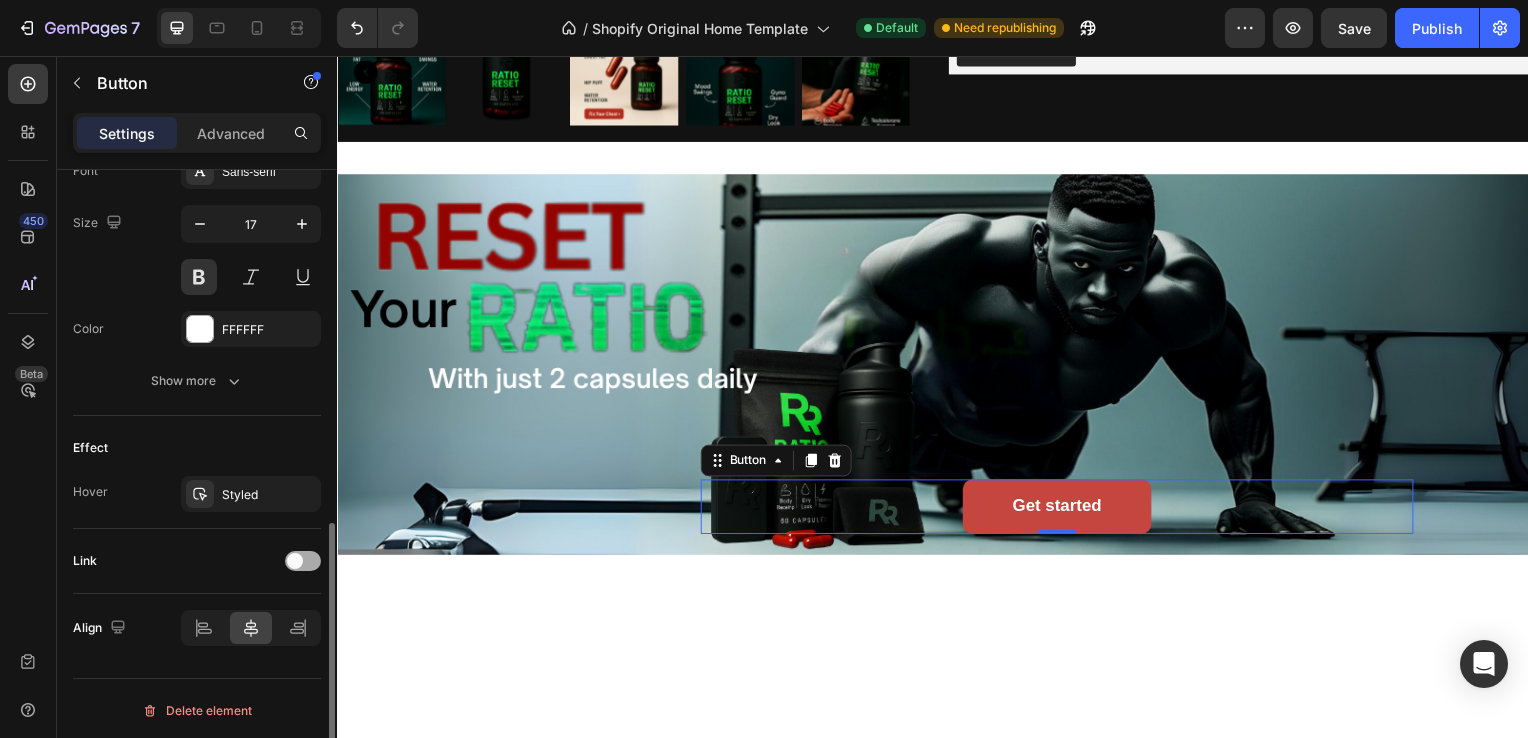 click at bounding box center (295, 561) 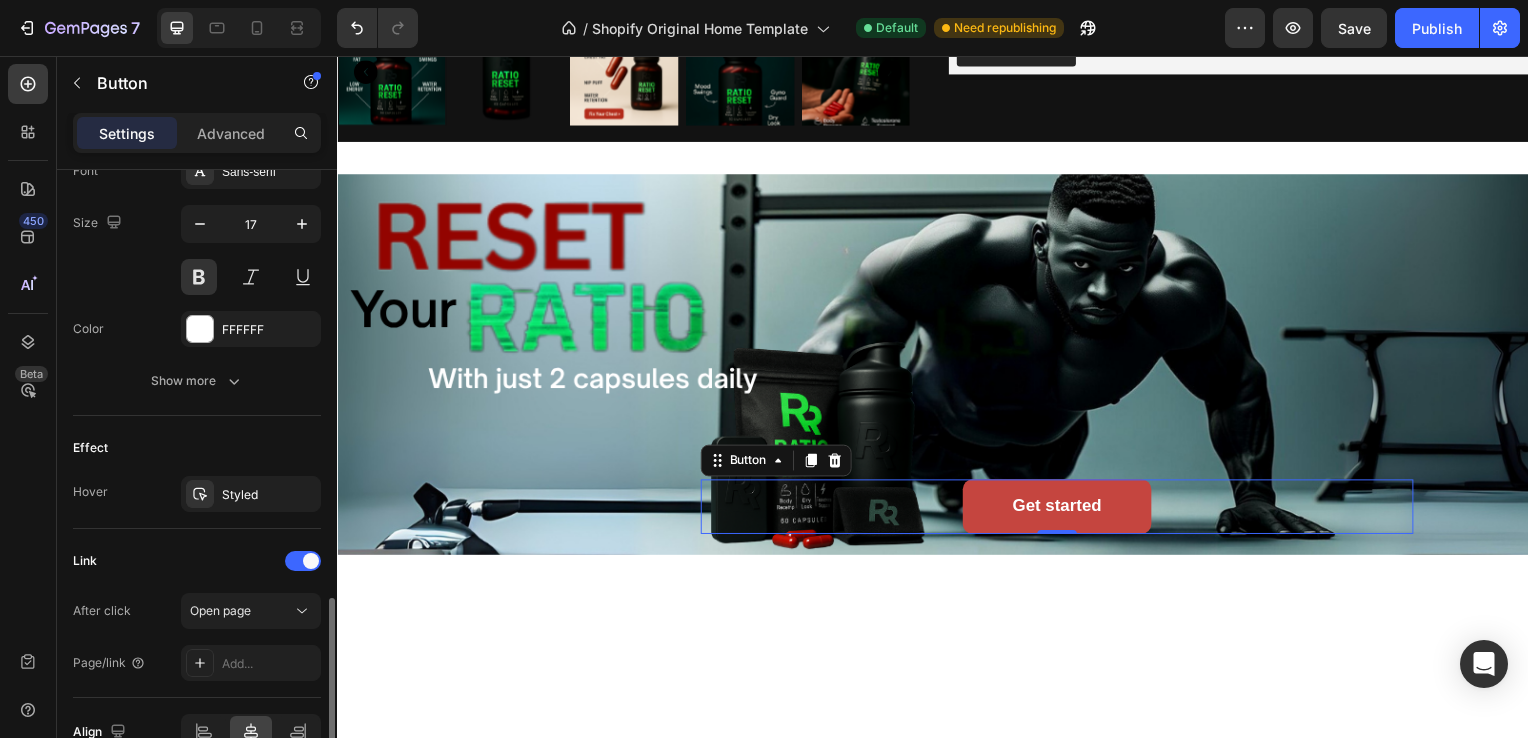 scroll, scrollTop: 893, scrollLeft: 0, axis: vertical 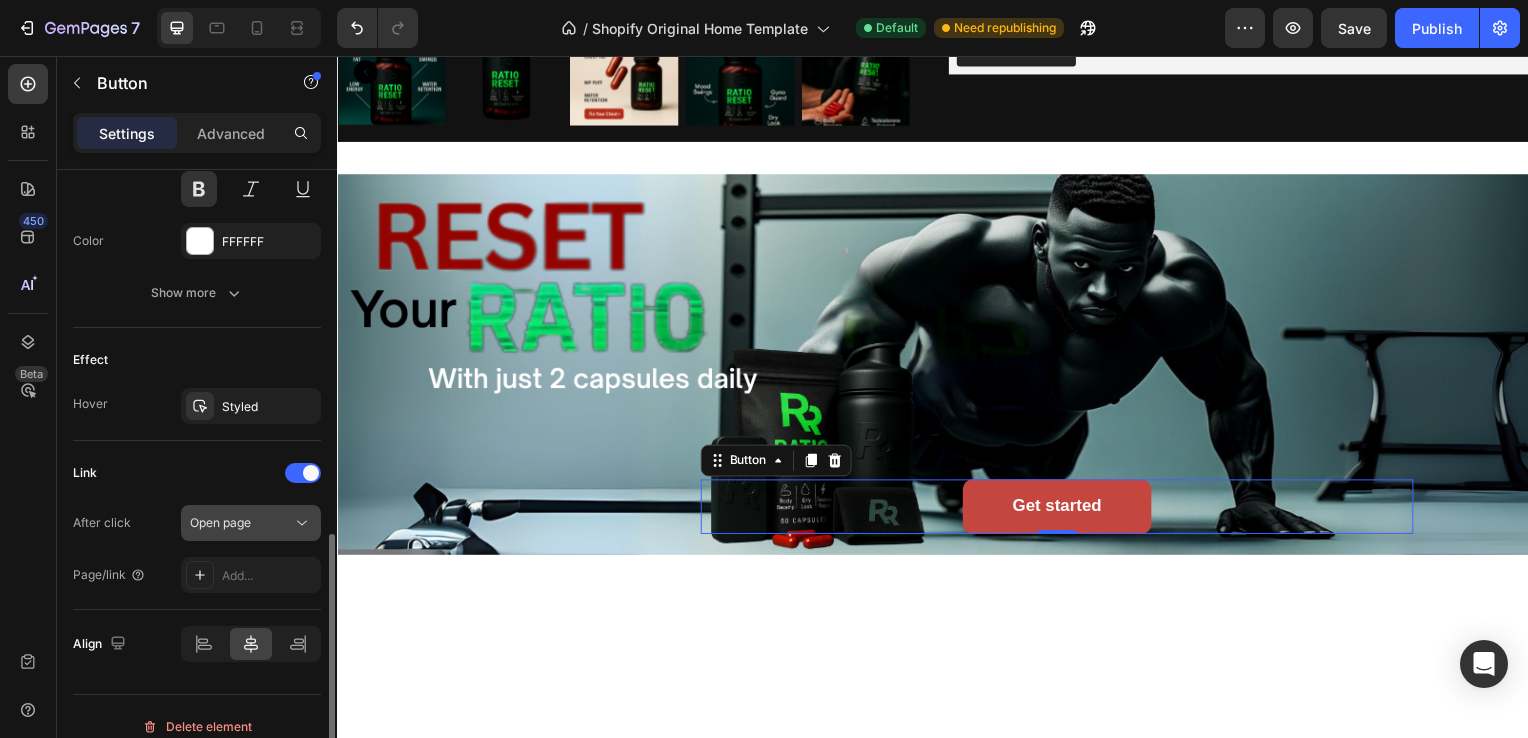 click on "Open page" at bounding box center [220, 522] 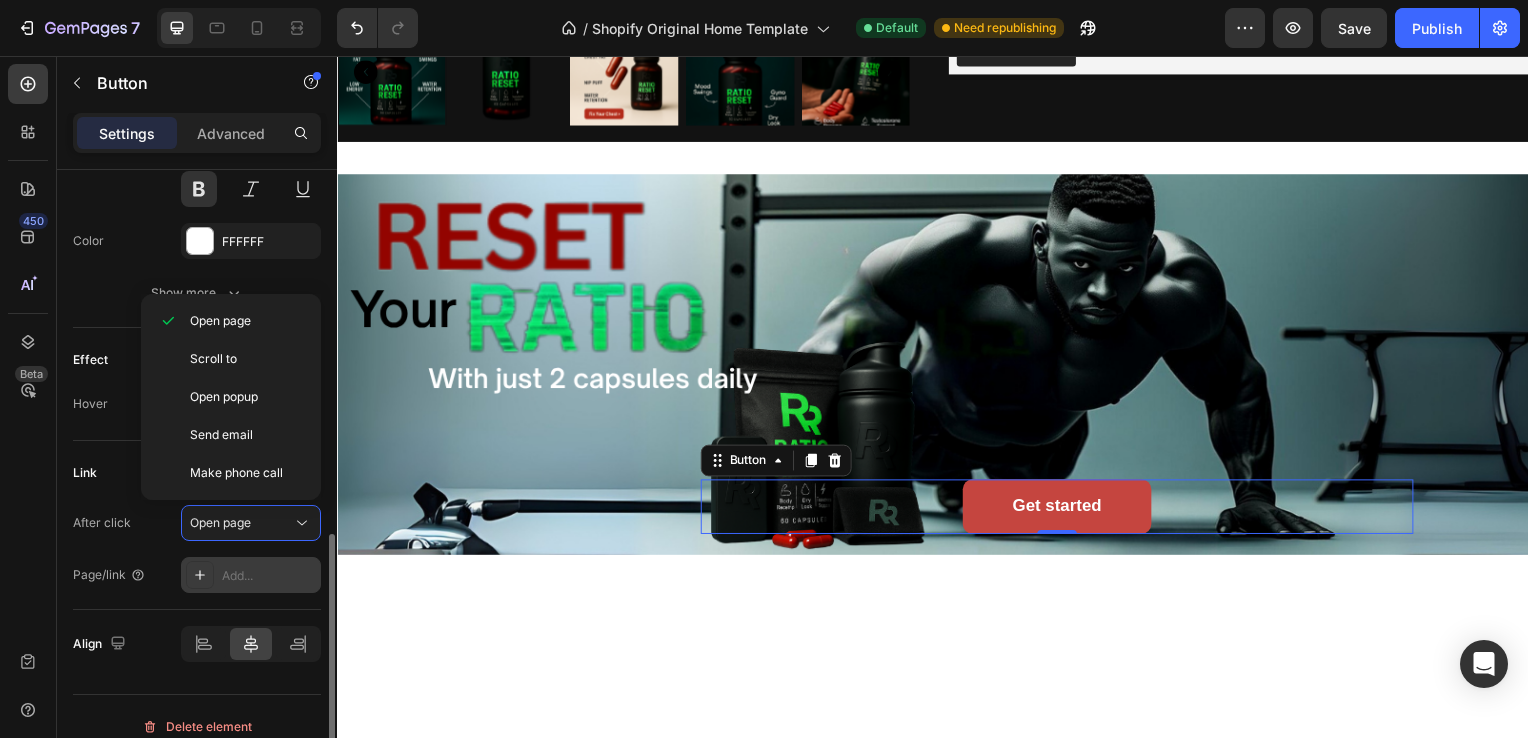 click on "Add..." at bounding box center [251, 575] 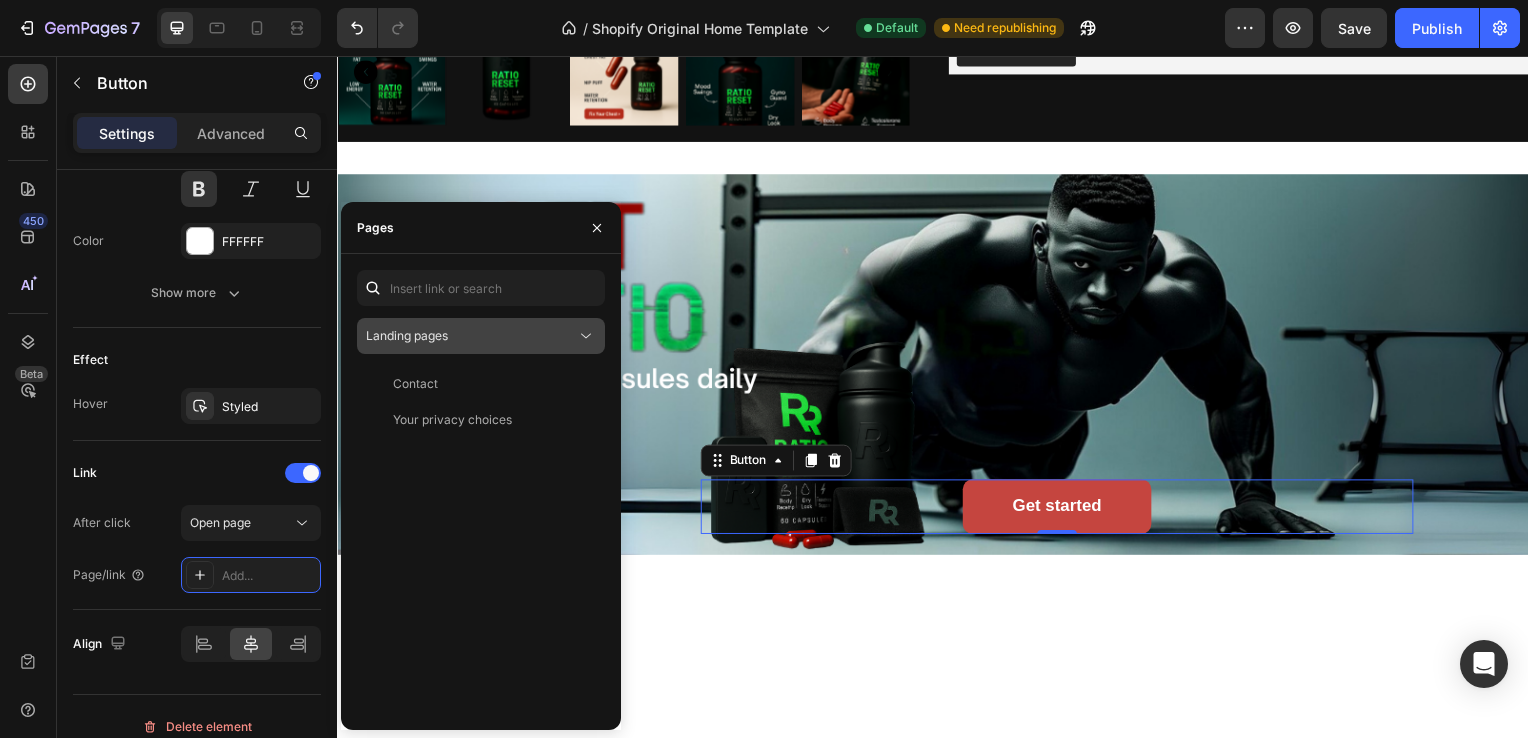 click on "Landing pages" at bounding box center [471, 336] 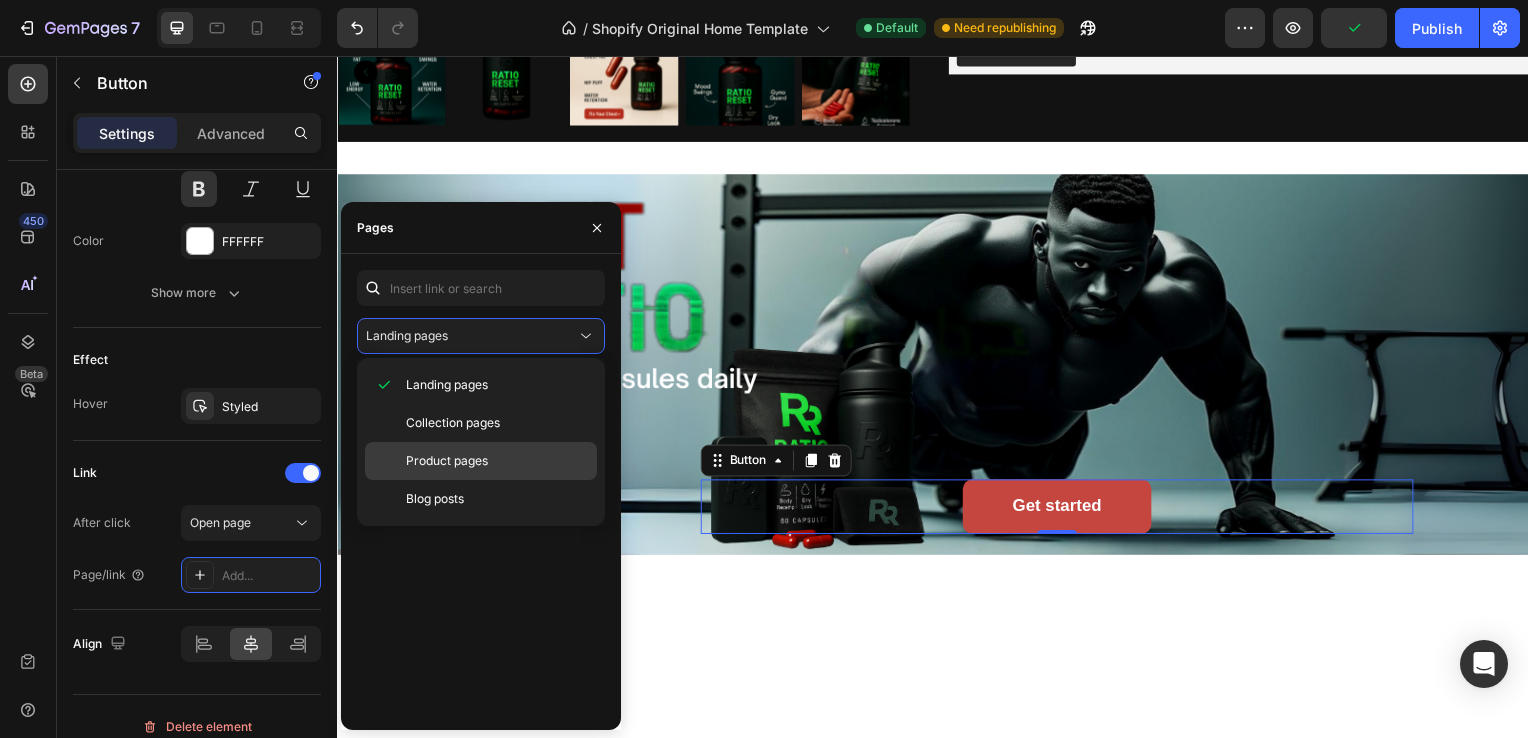 click on "Product pages" at bounding box center (447, 461) 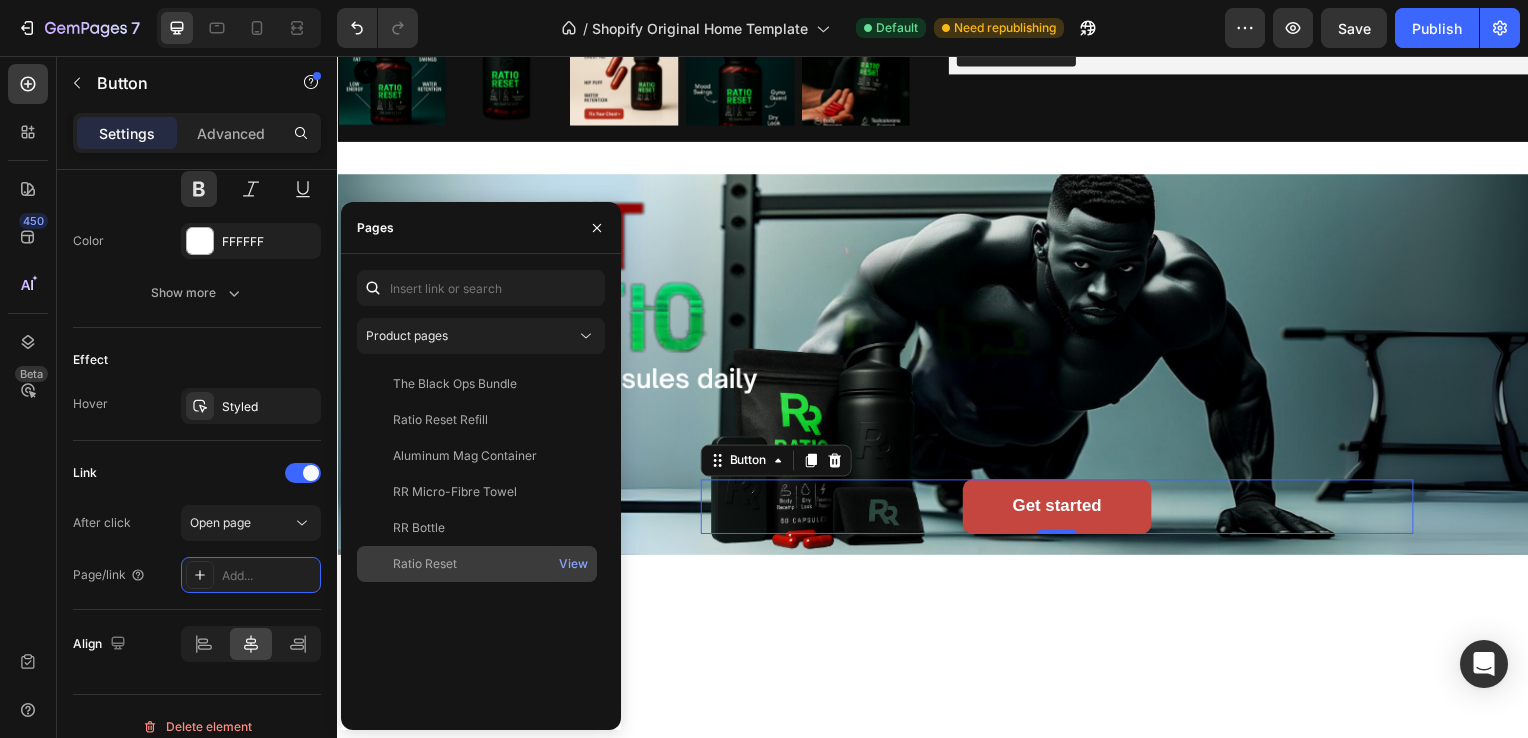 click on "Ratio Reset" 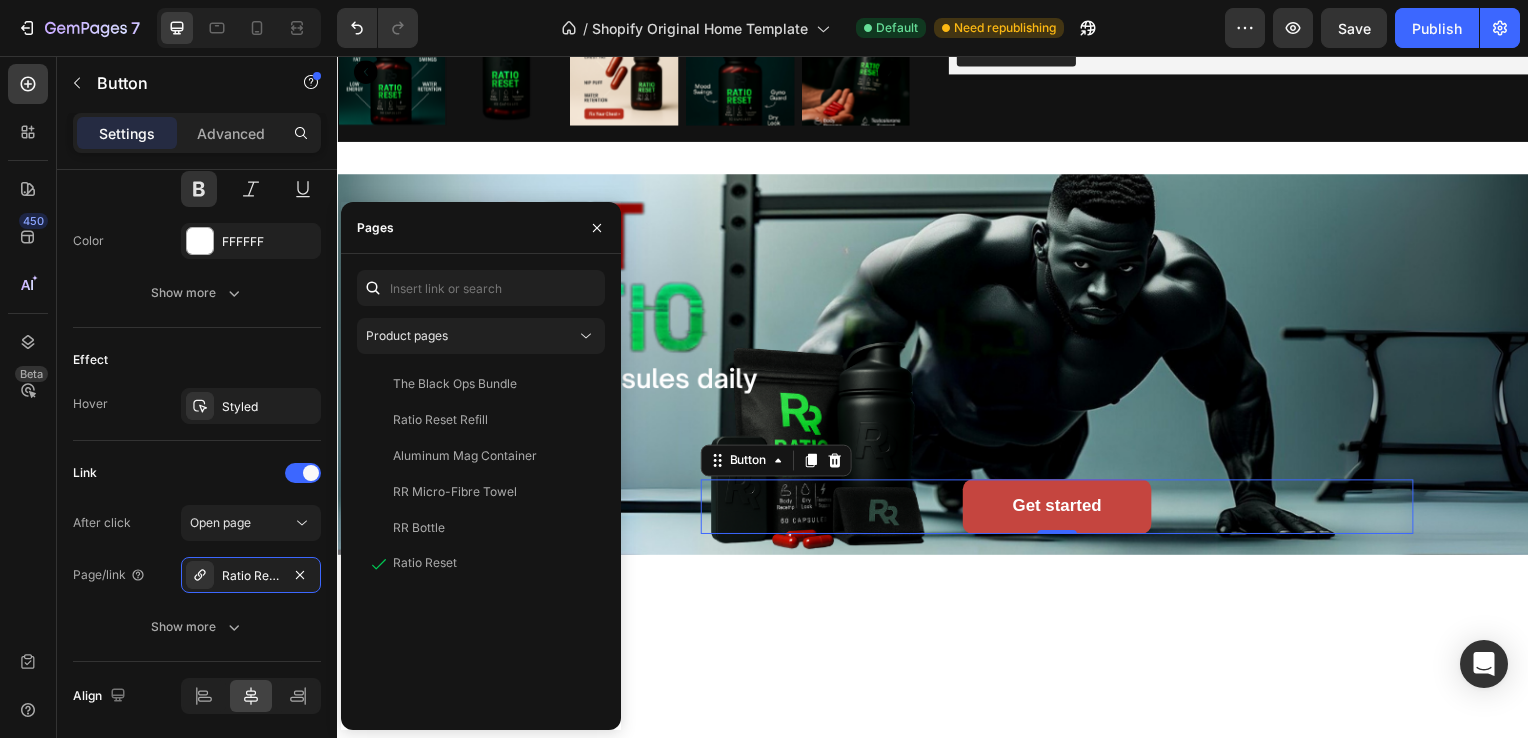click on "The Black Ops Bundle   View Ratio Reset Refill   View Aluminum Mag Container   View RR Micro-Fibre Towel   View RR Bottle   View Ratio Reset   View" at bounding box center [481, 540] 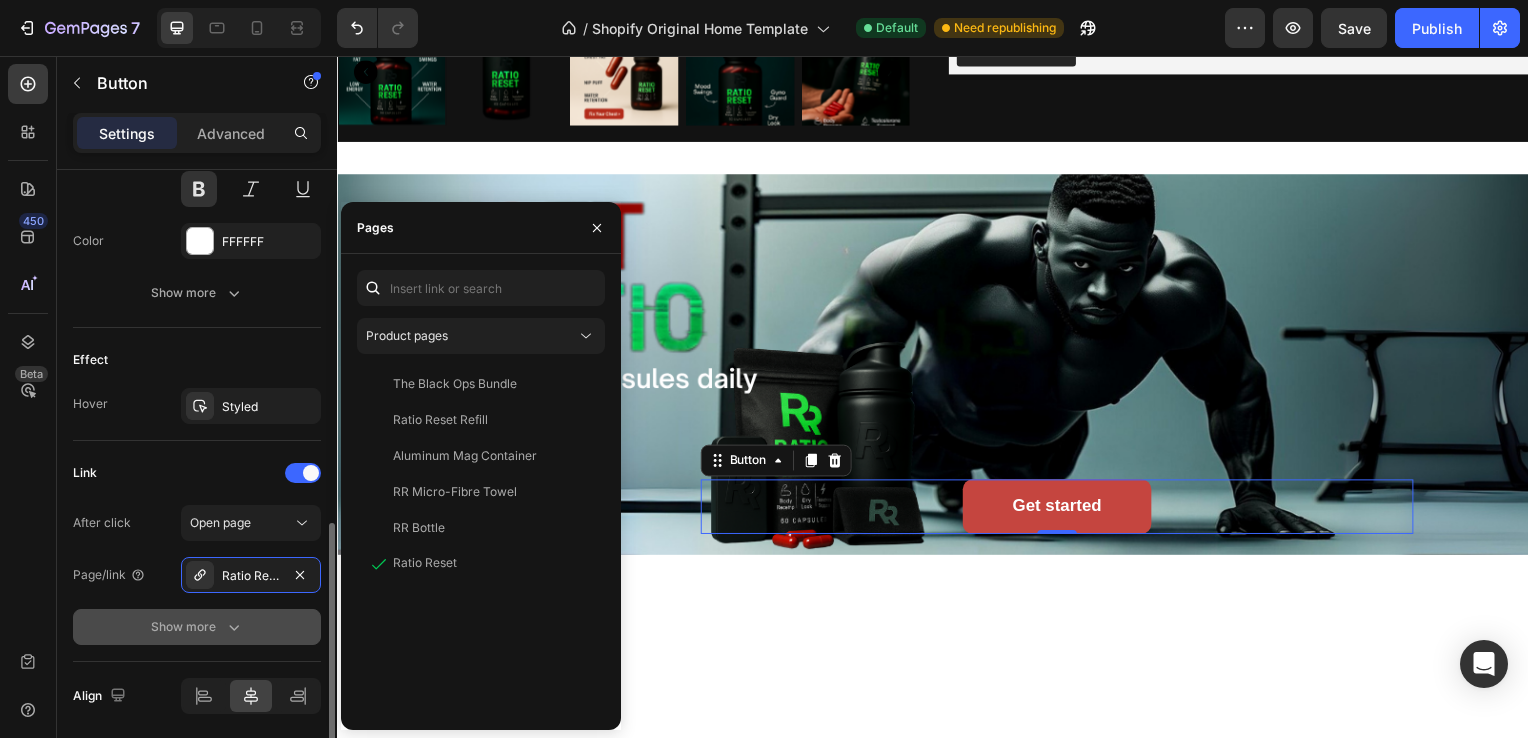 scroll, scrollTop: 961, scrollLeft: 0, axis: vertical 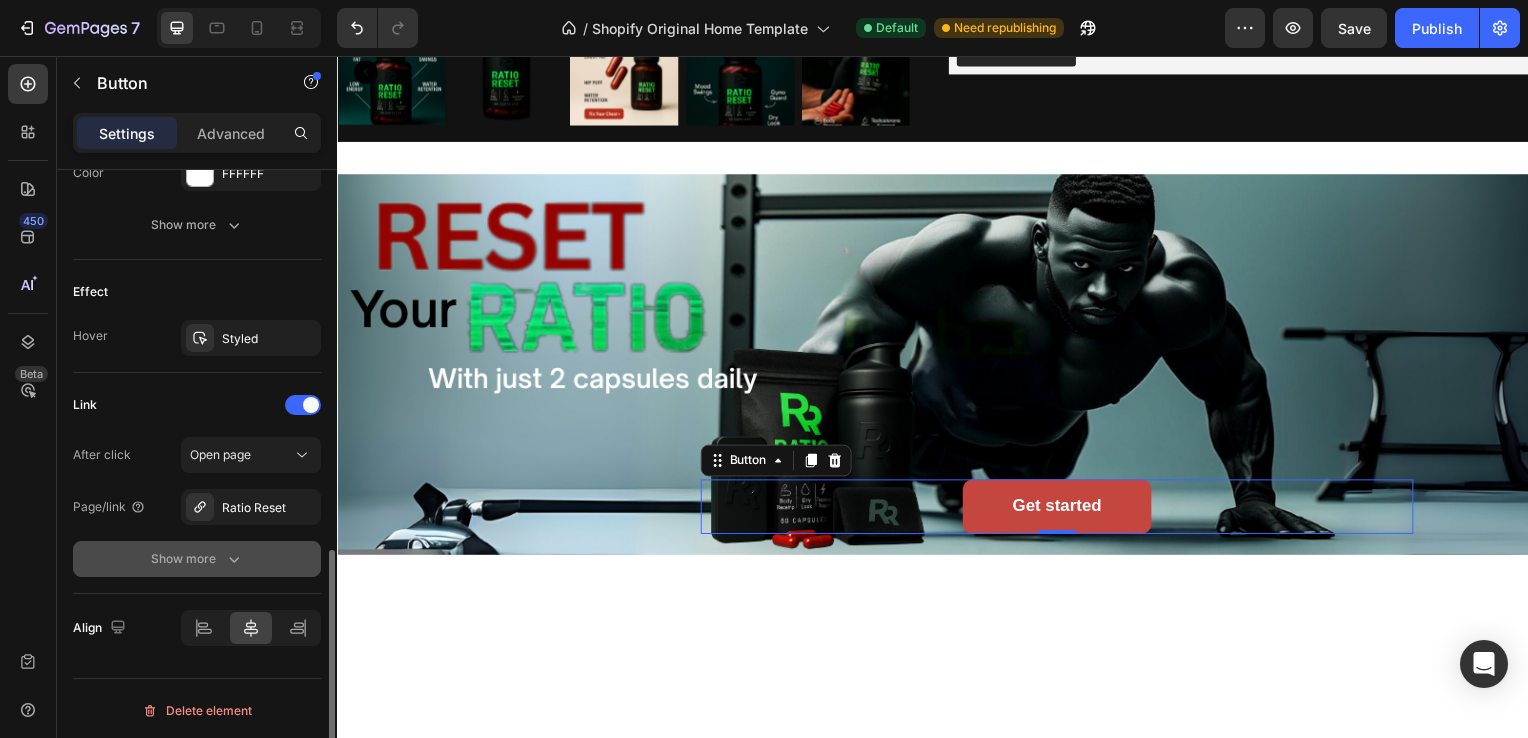 click on "Show more" at bounding box center [197, 559] 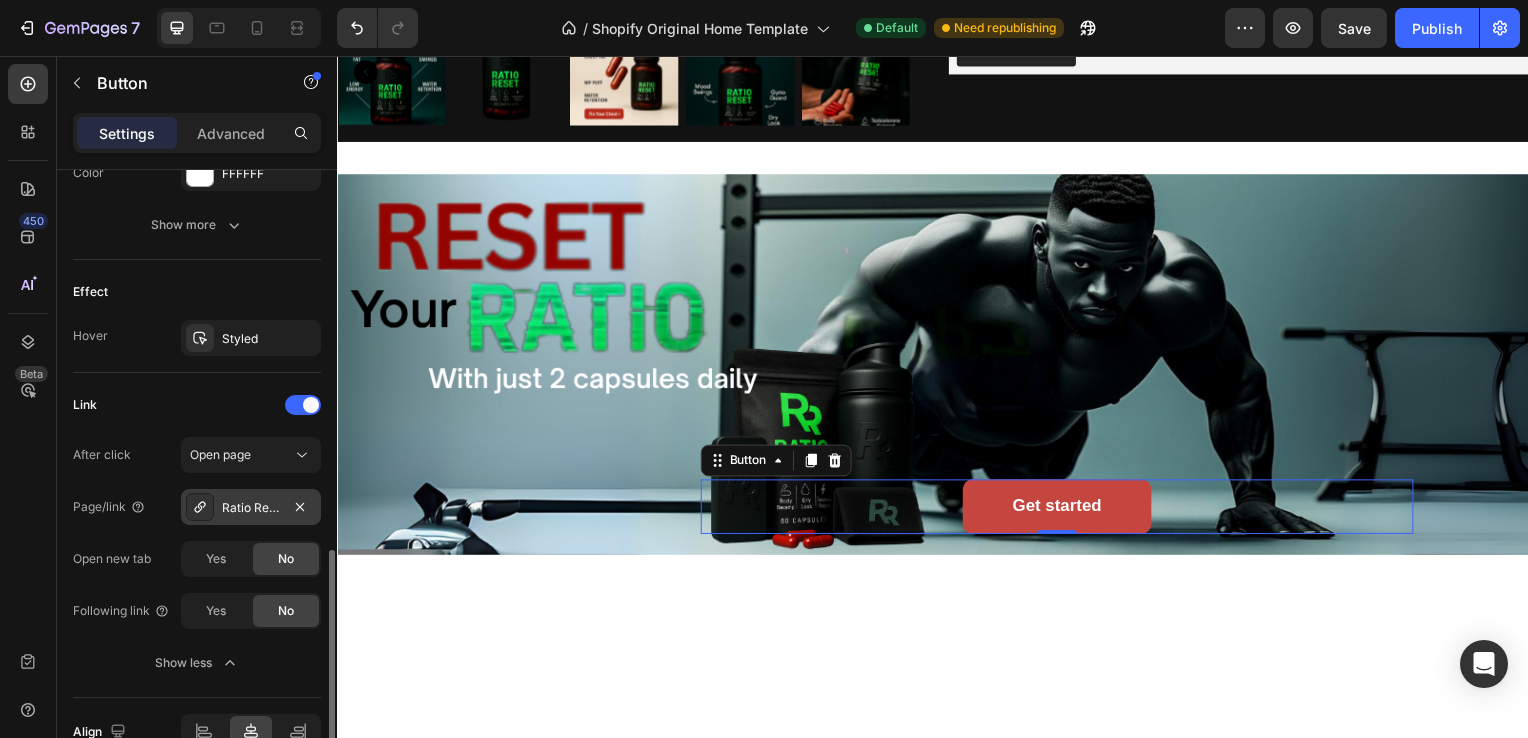 click on "Ratio Reset" at bounding box center [251, 508] 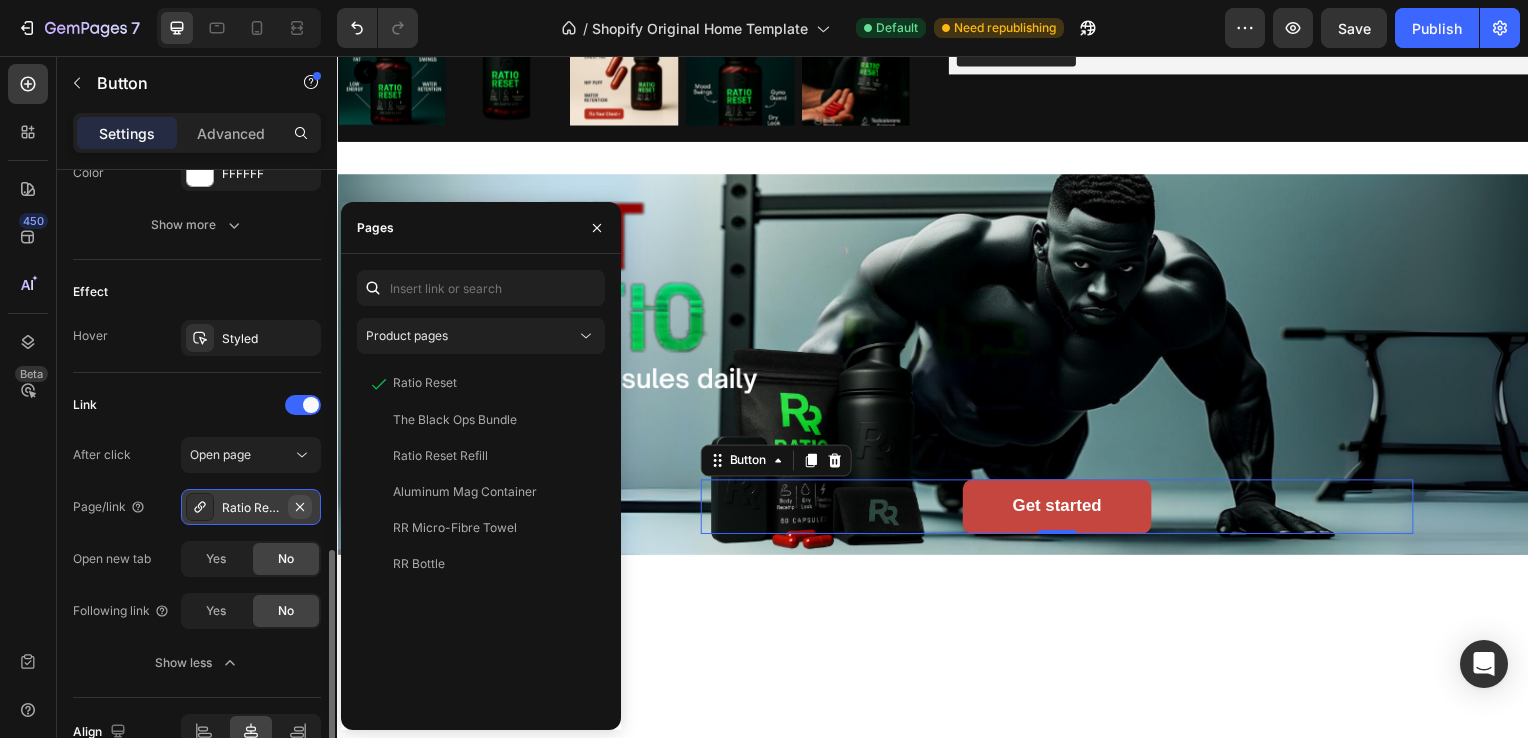 click 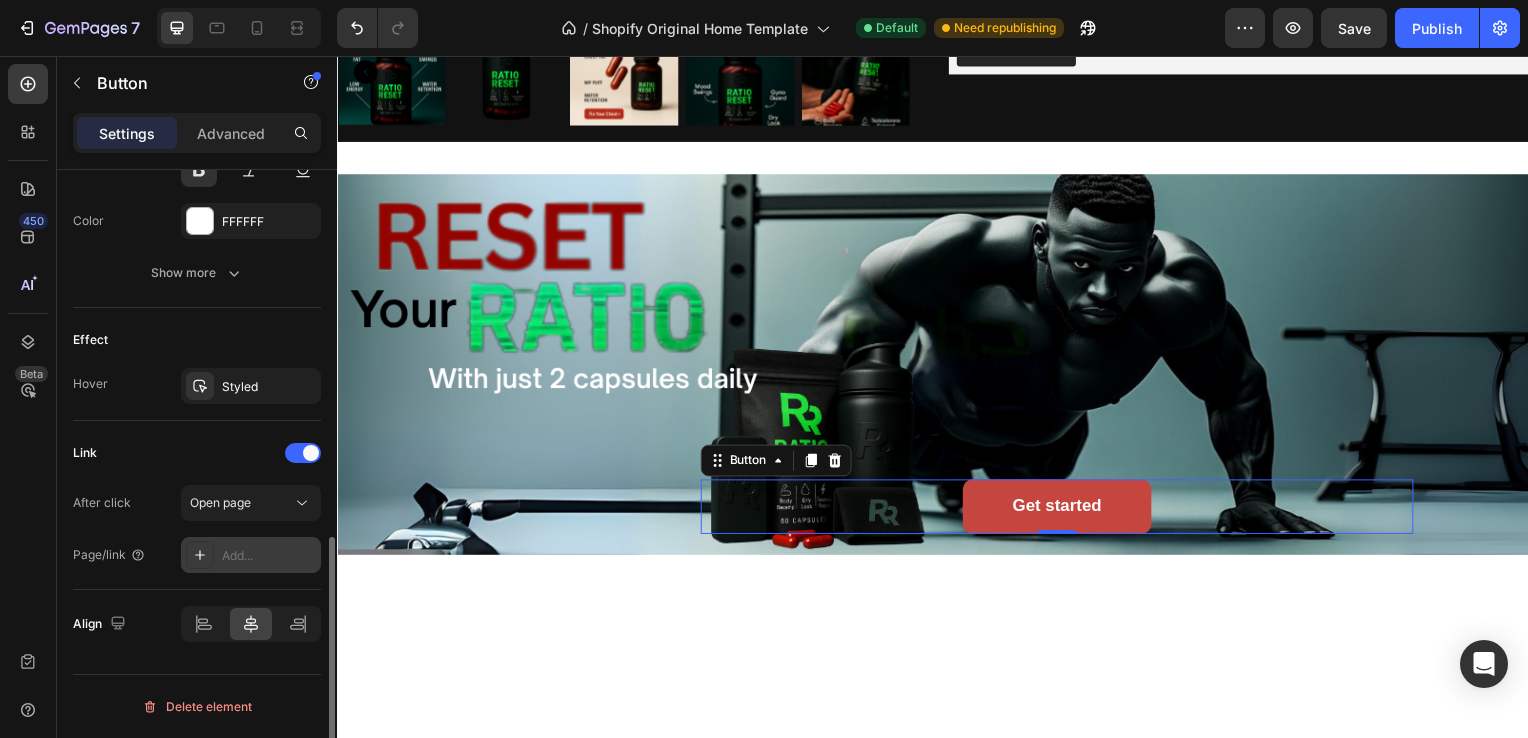 scroll, scrollTop: 909, scrollLeft: 0, axis: vertical 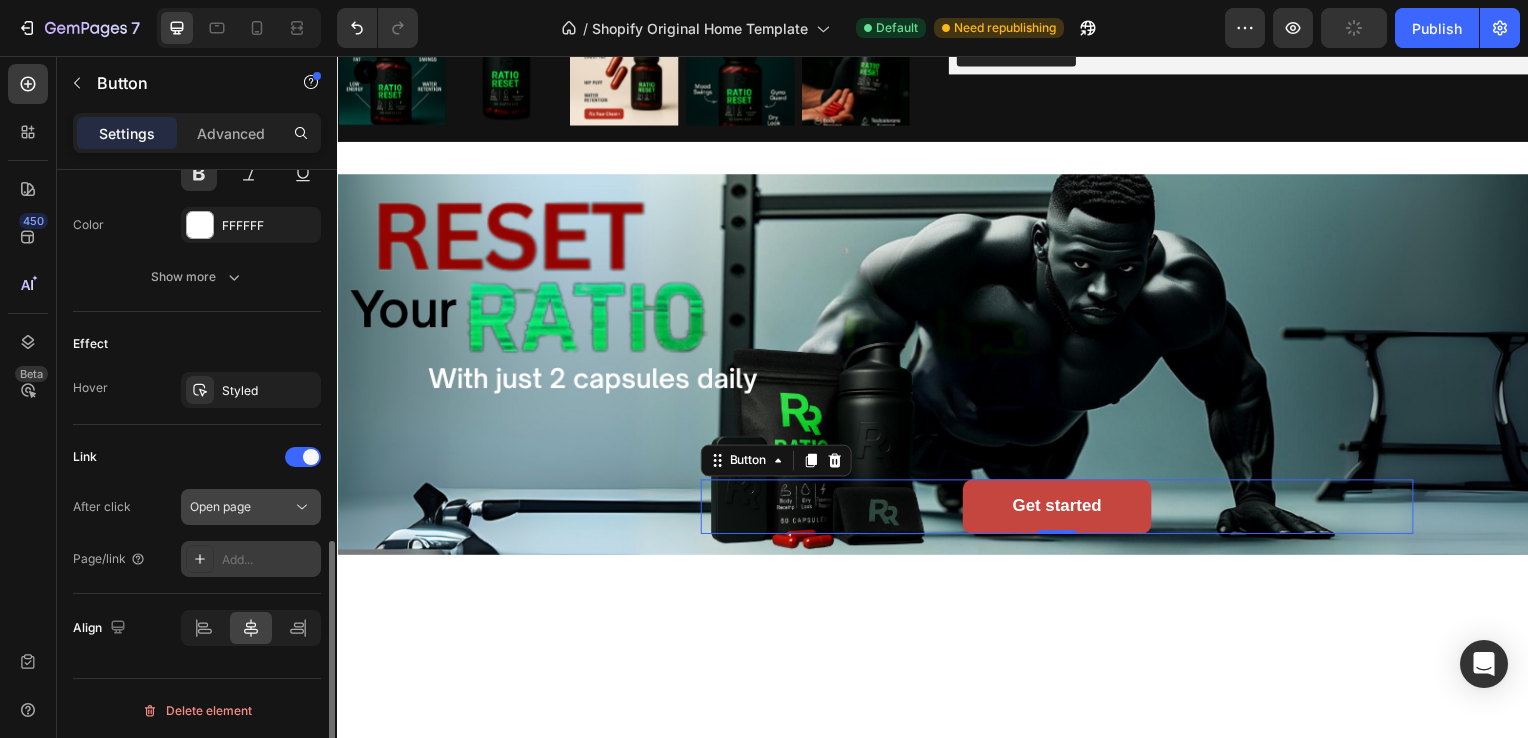 click on "Open page" at bounding box center (241, 507) 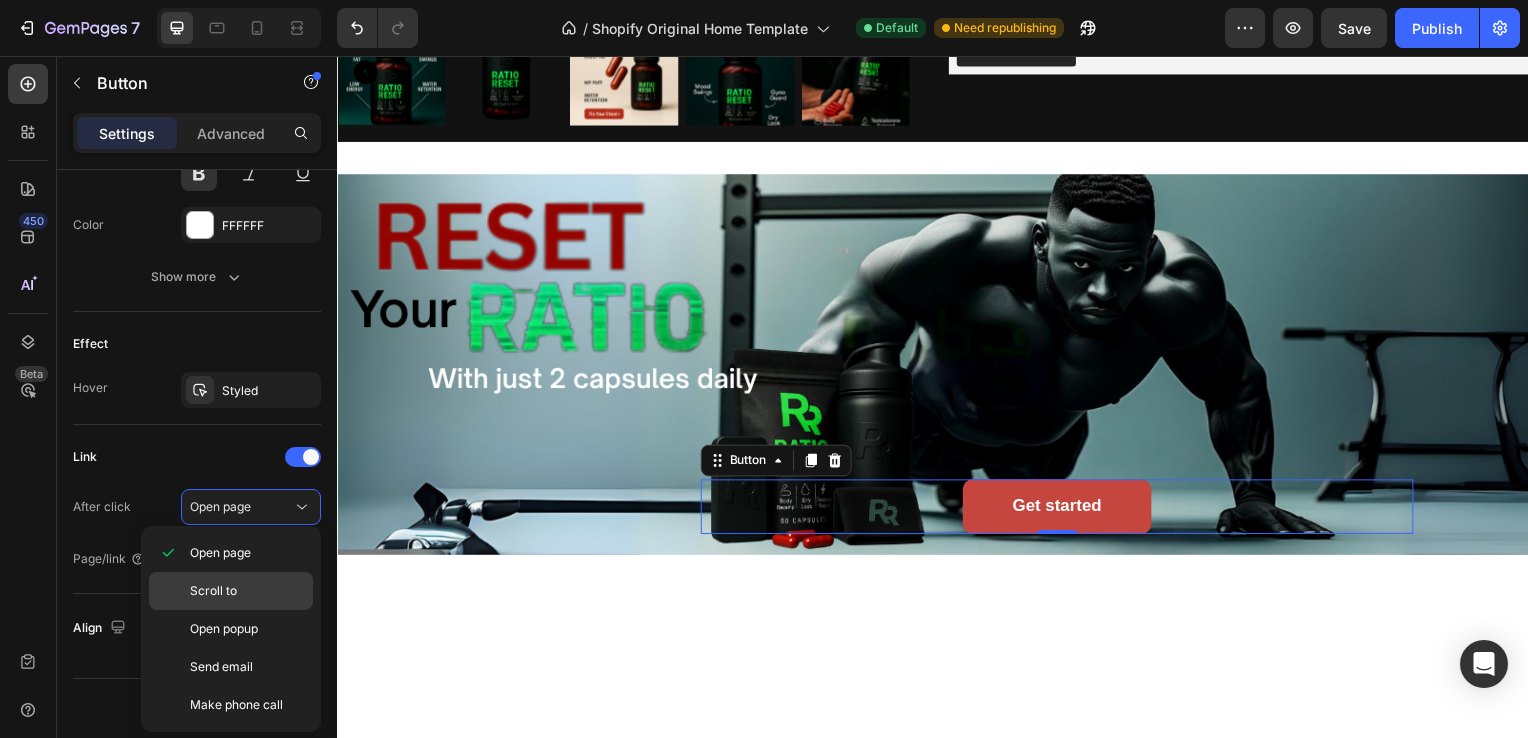 click on "Scroll to" at bounding box center [213, 591] 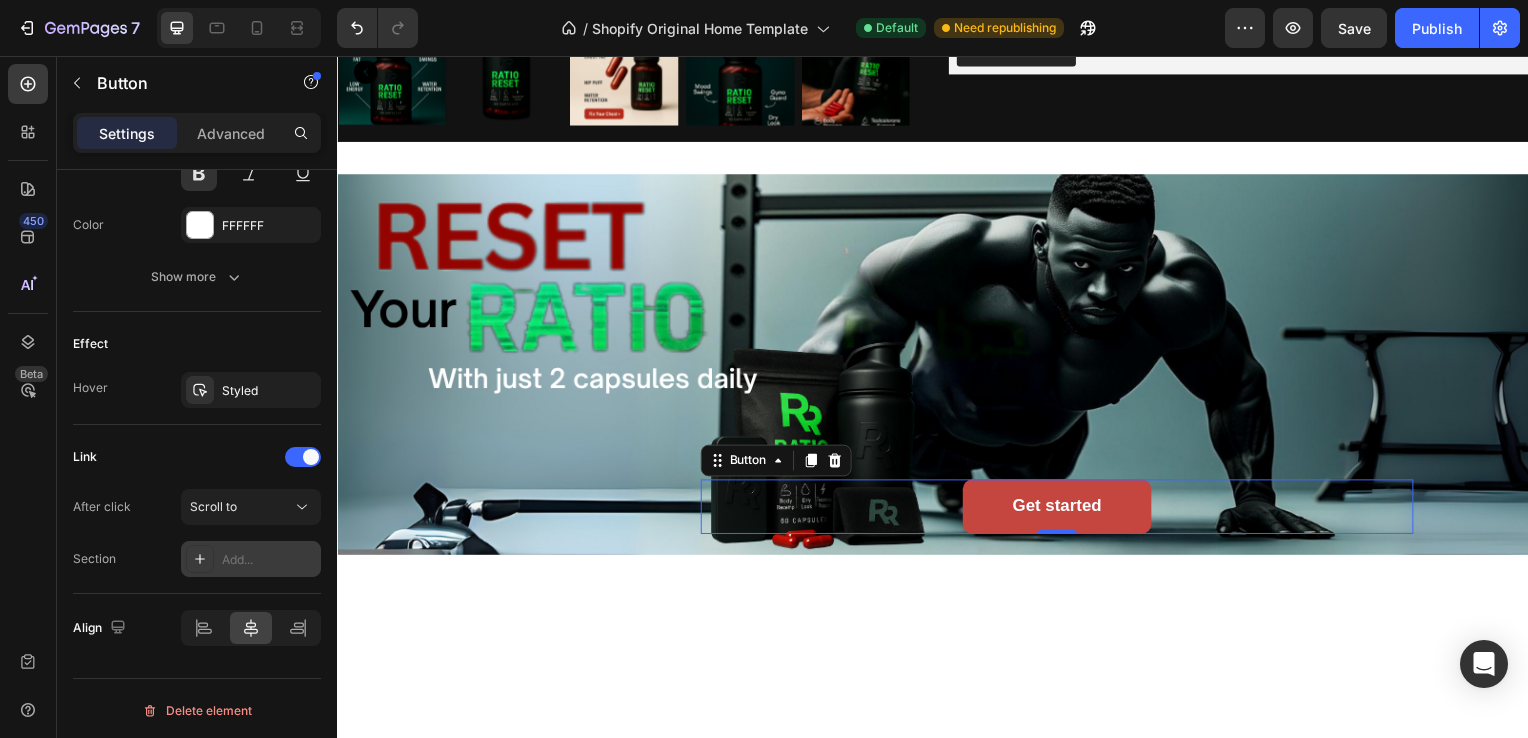click on "Add..." at bounding box center [251, 559] 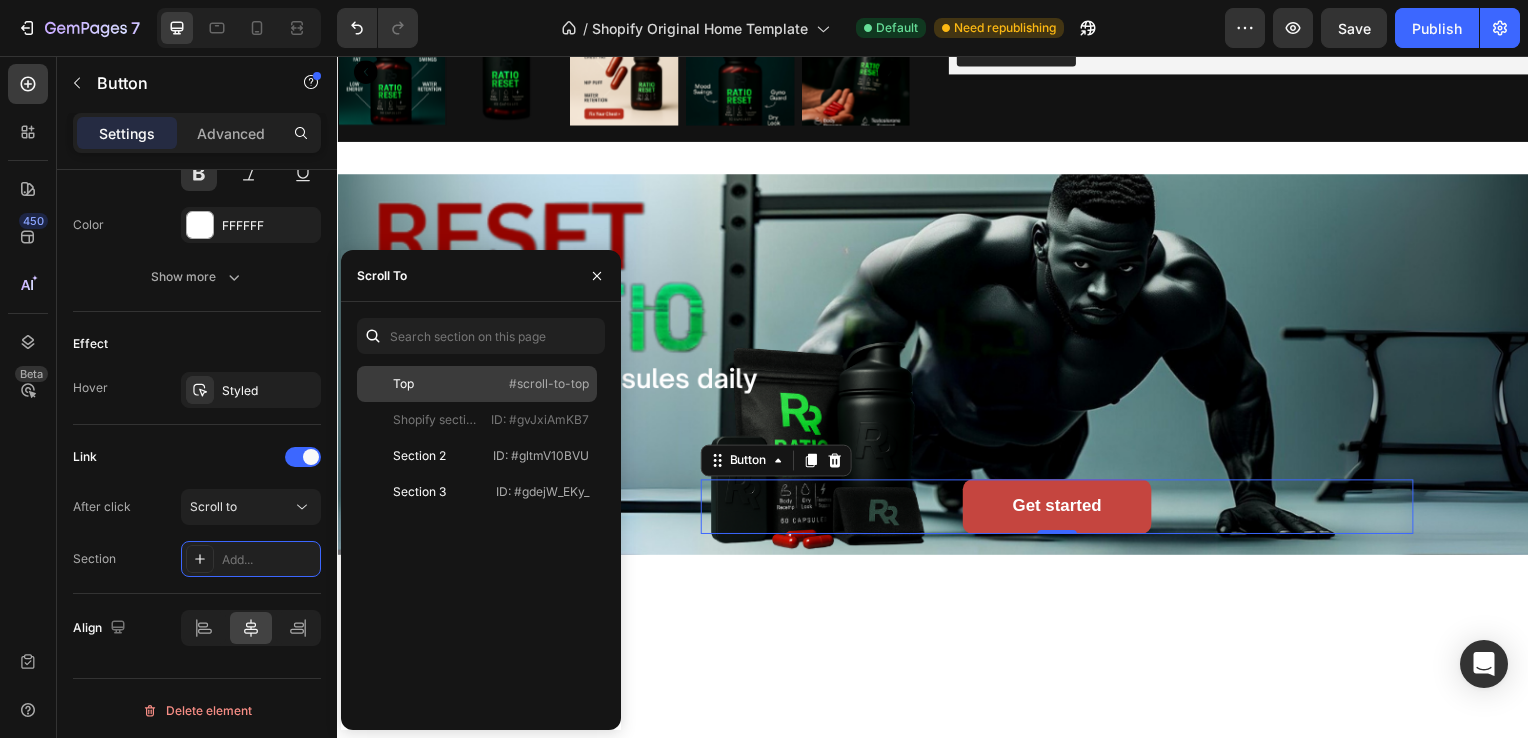 click on "Top" at bounding box center [423, 384] 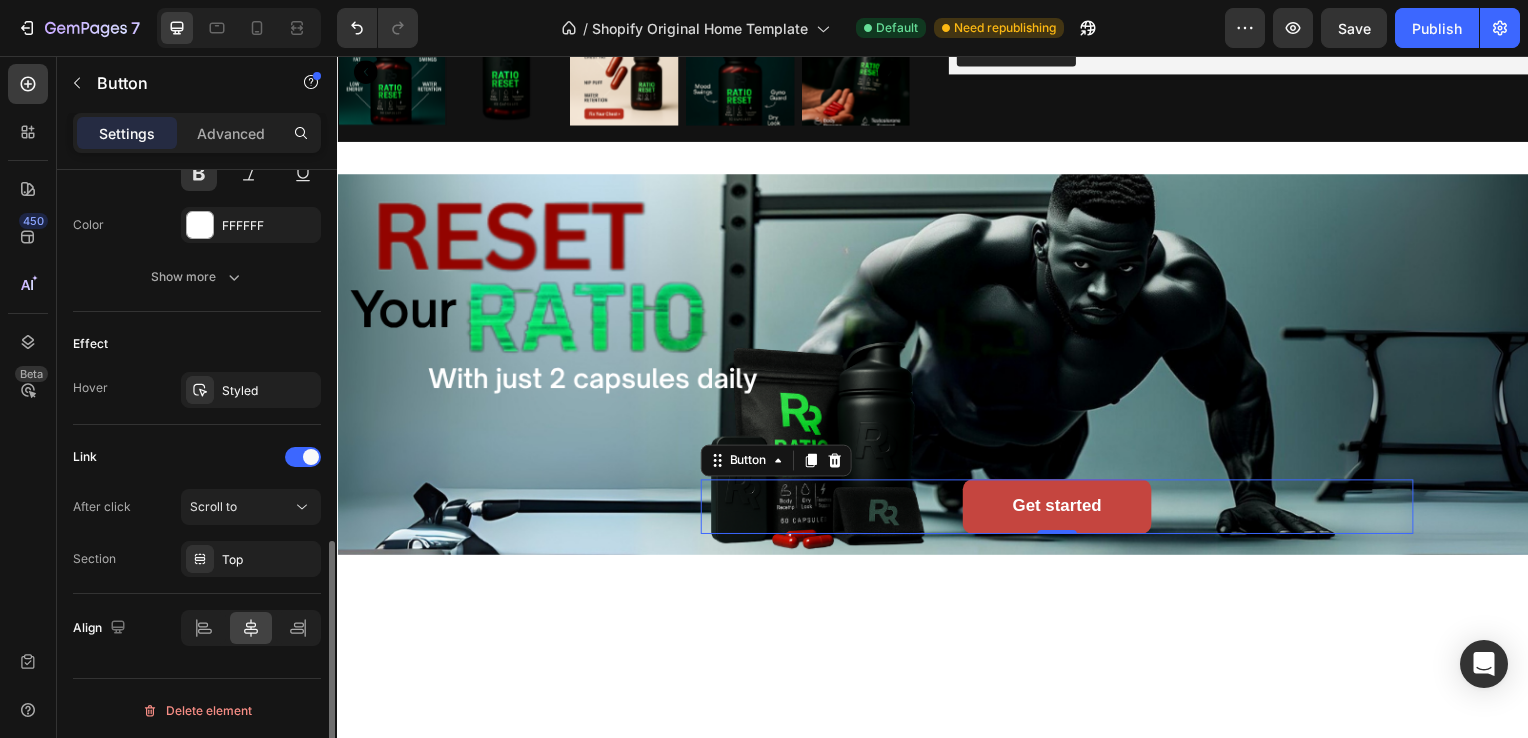click on "Link" at bounding box center [197, 457] 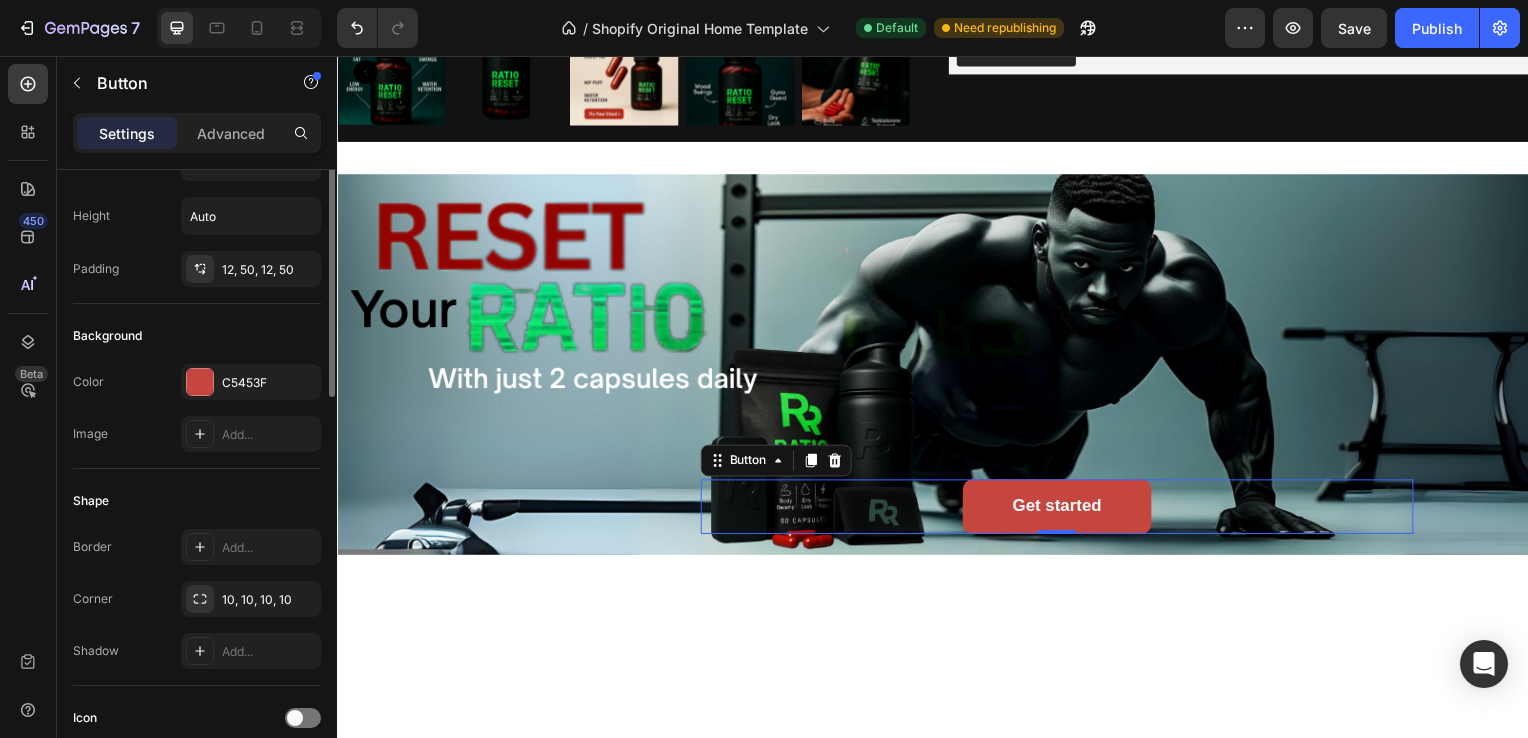 scroll, scrollTop: 0, scrollLeft: 0, axis: both 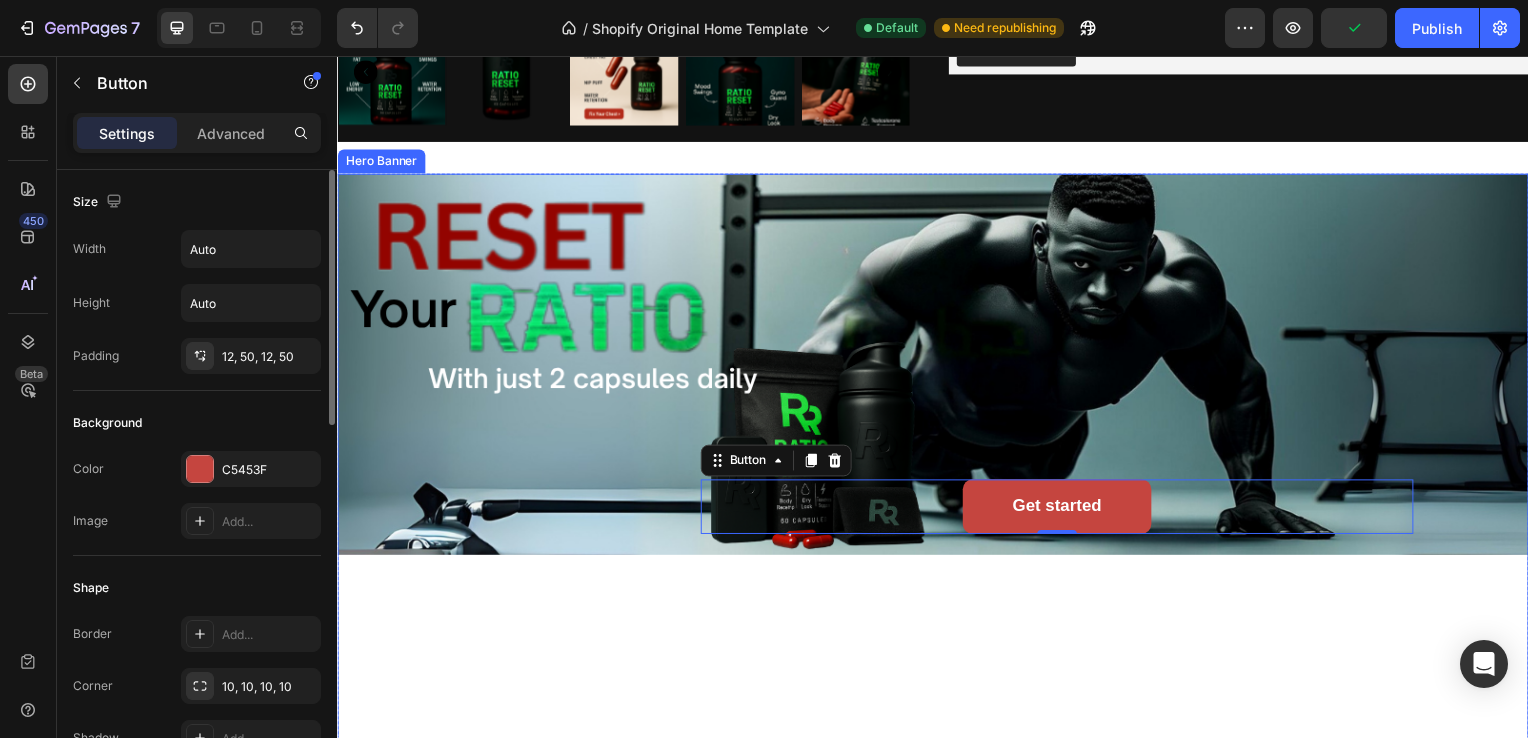 click at bounding box center (937, 475) 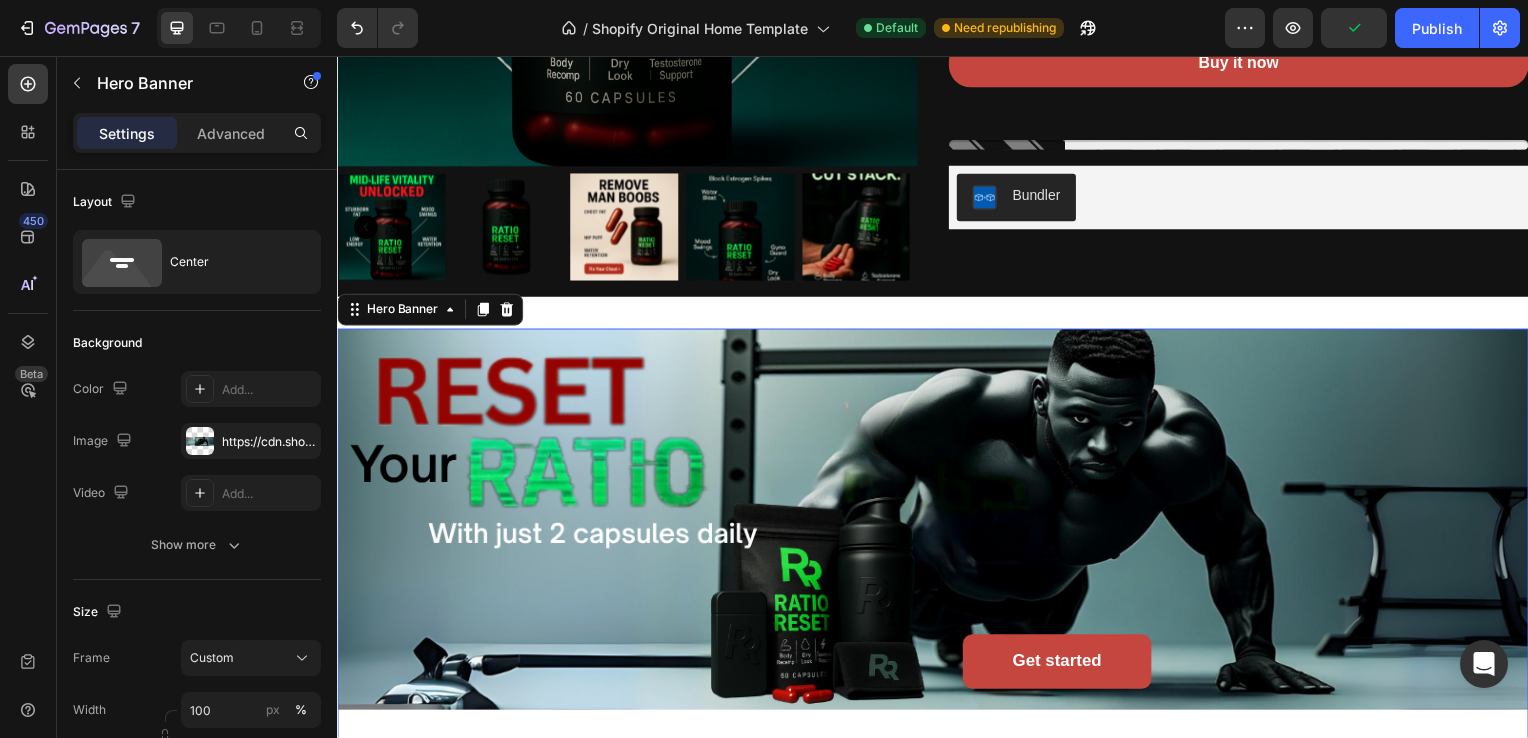 scroll, scrollTop: 579, scrollLeft: 0, axis: vertical 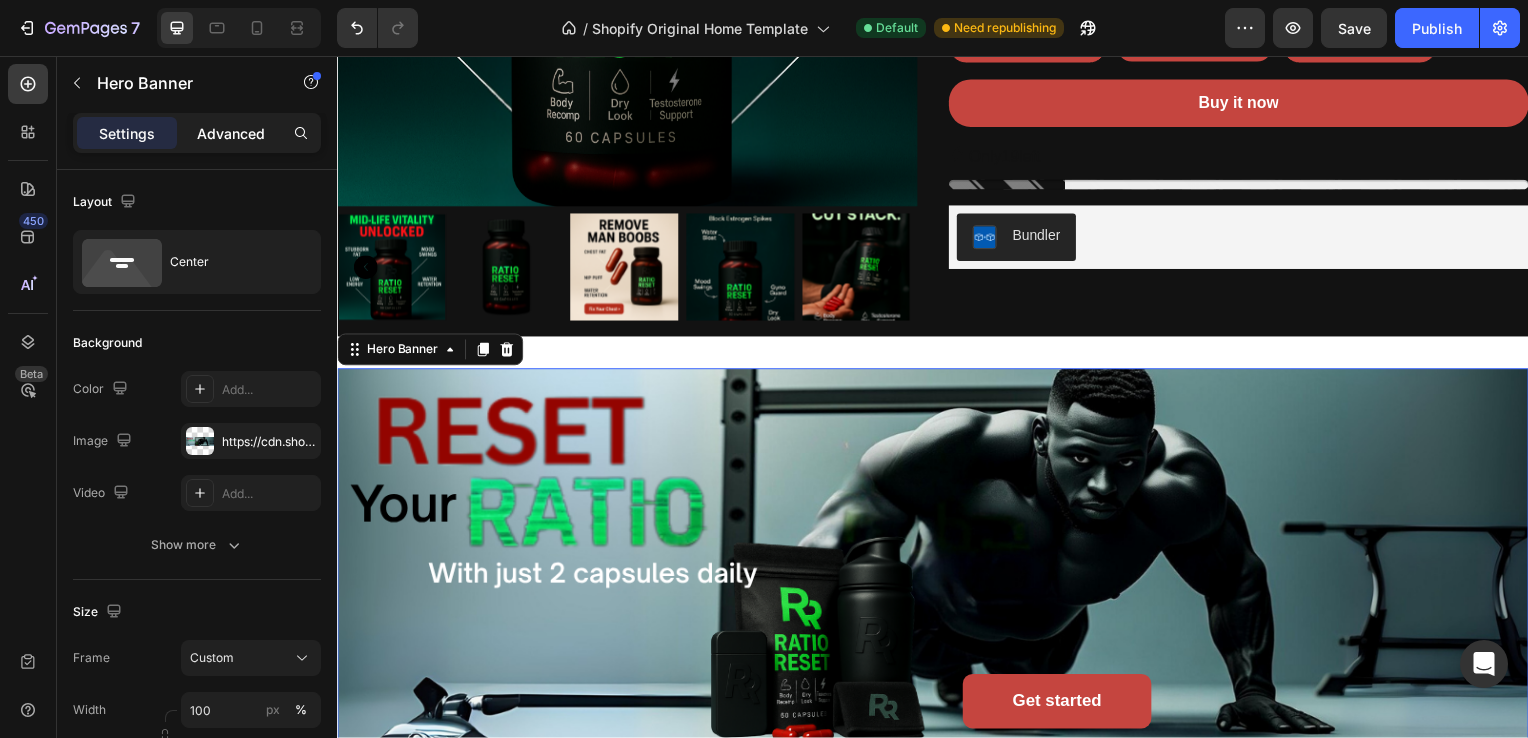 click on "Advanced" at bounding box center (231, 133) 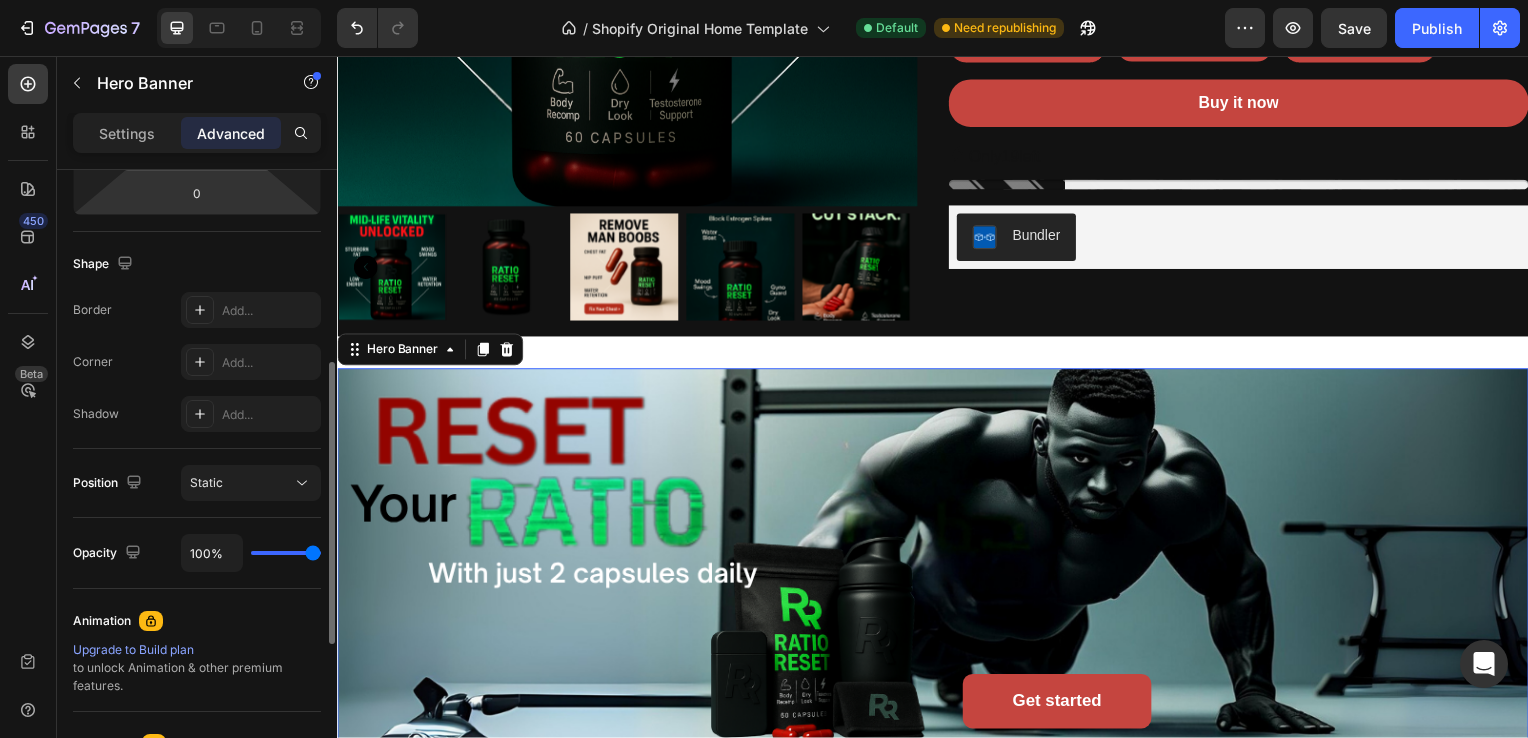 scroll, scrollTop: 444, scrollLeft: 0, axis: vertical 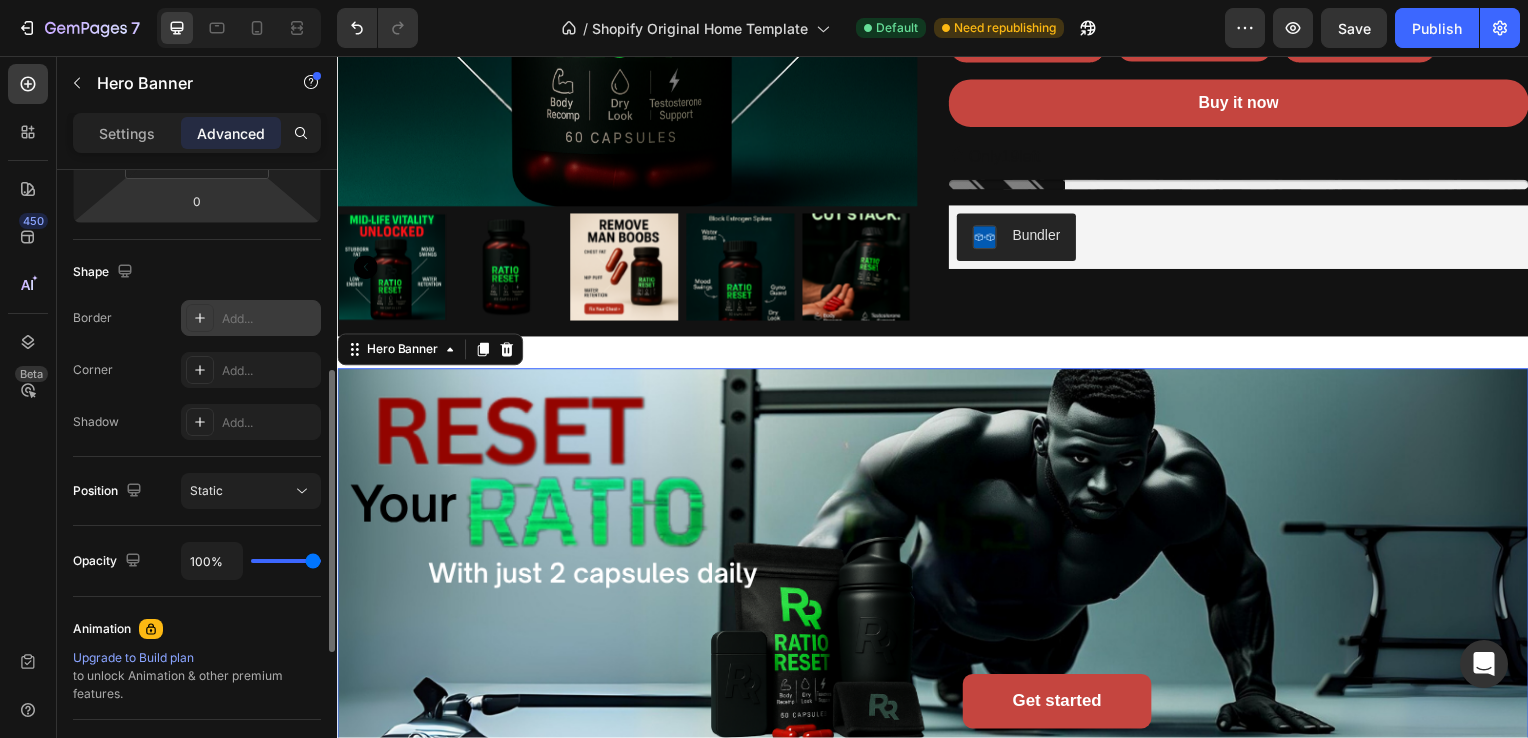 click on "Add..." at bounding box center (251, 318) 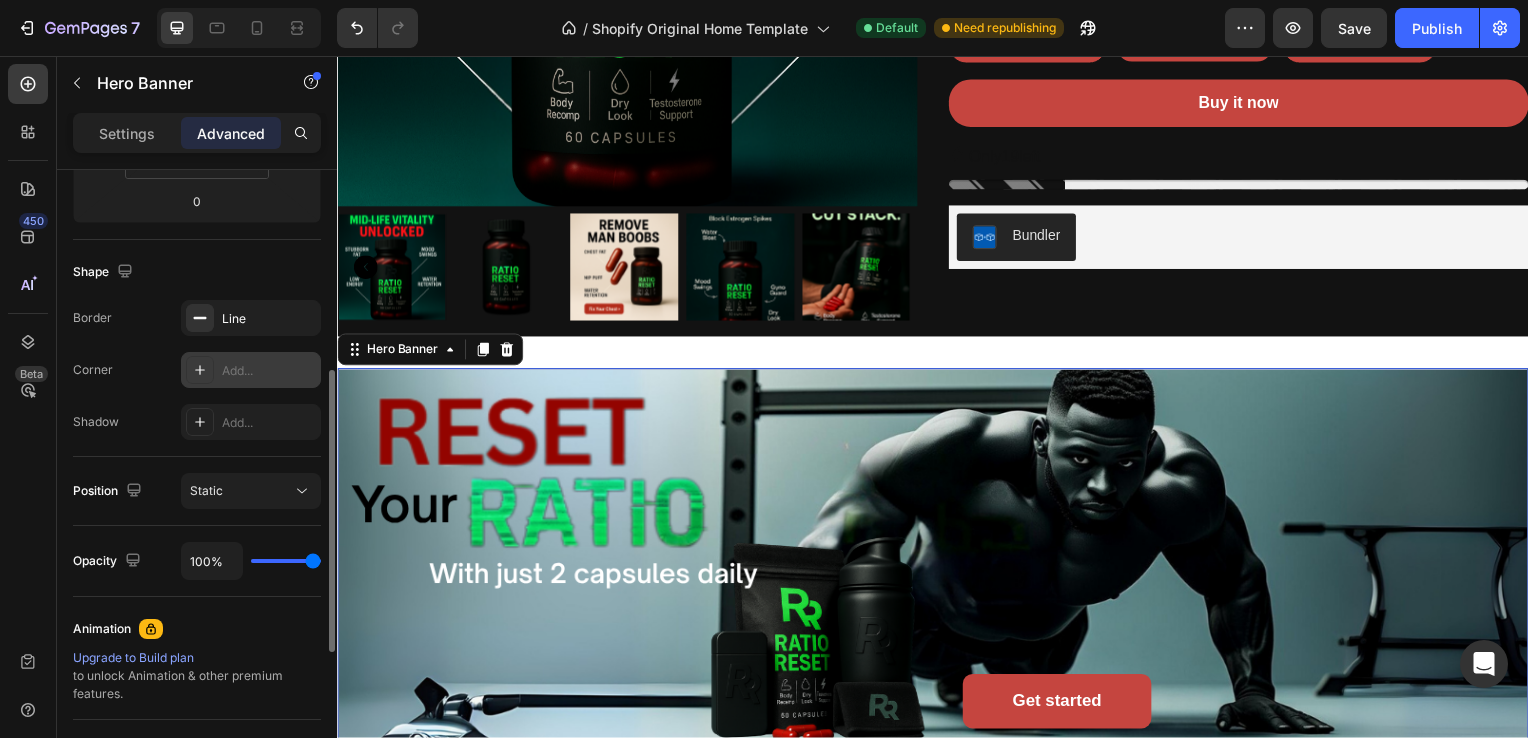 click on "Add..." at bounding box center (269, 371) 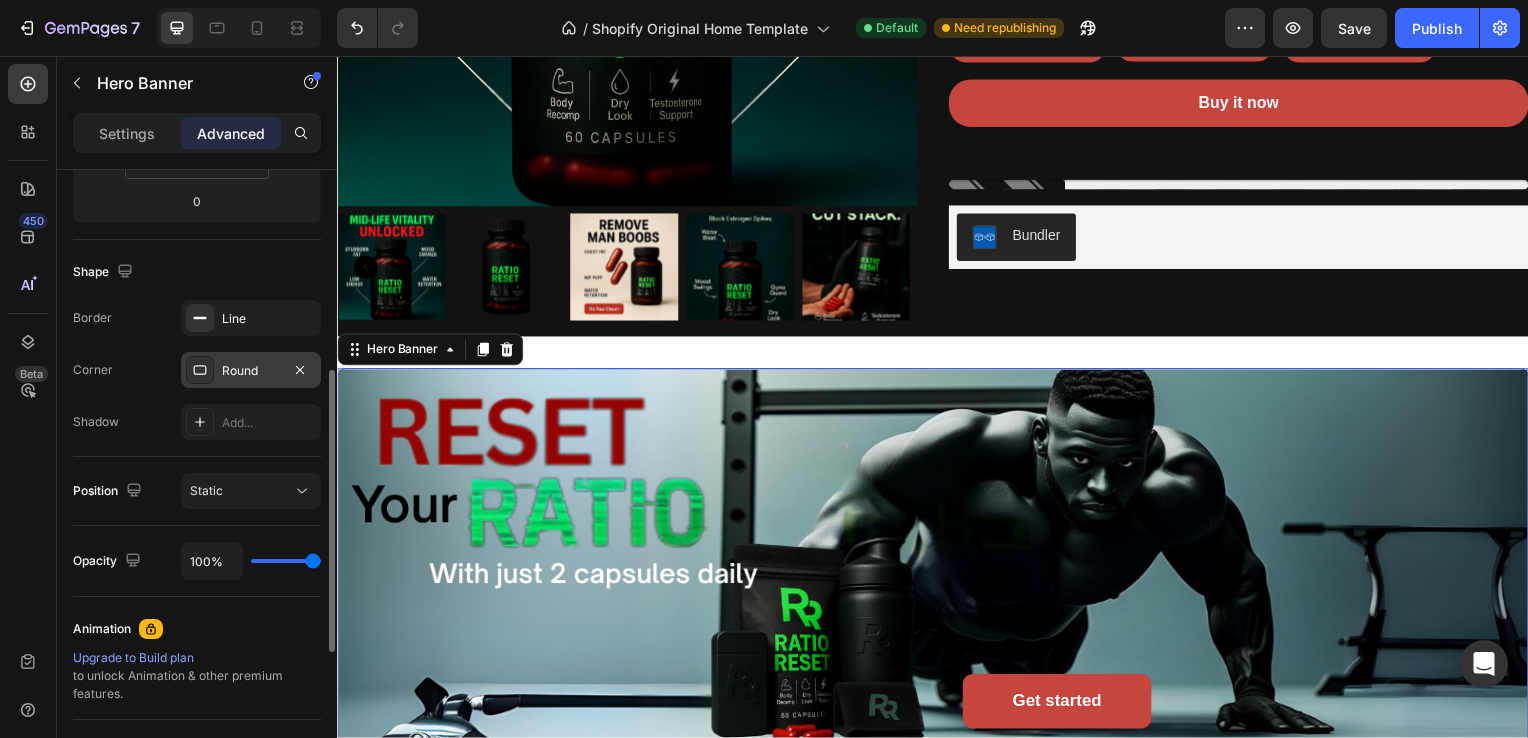 click on "Shape Border Line Corner Round Shadow Add..." 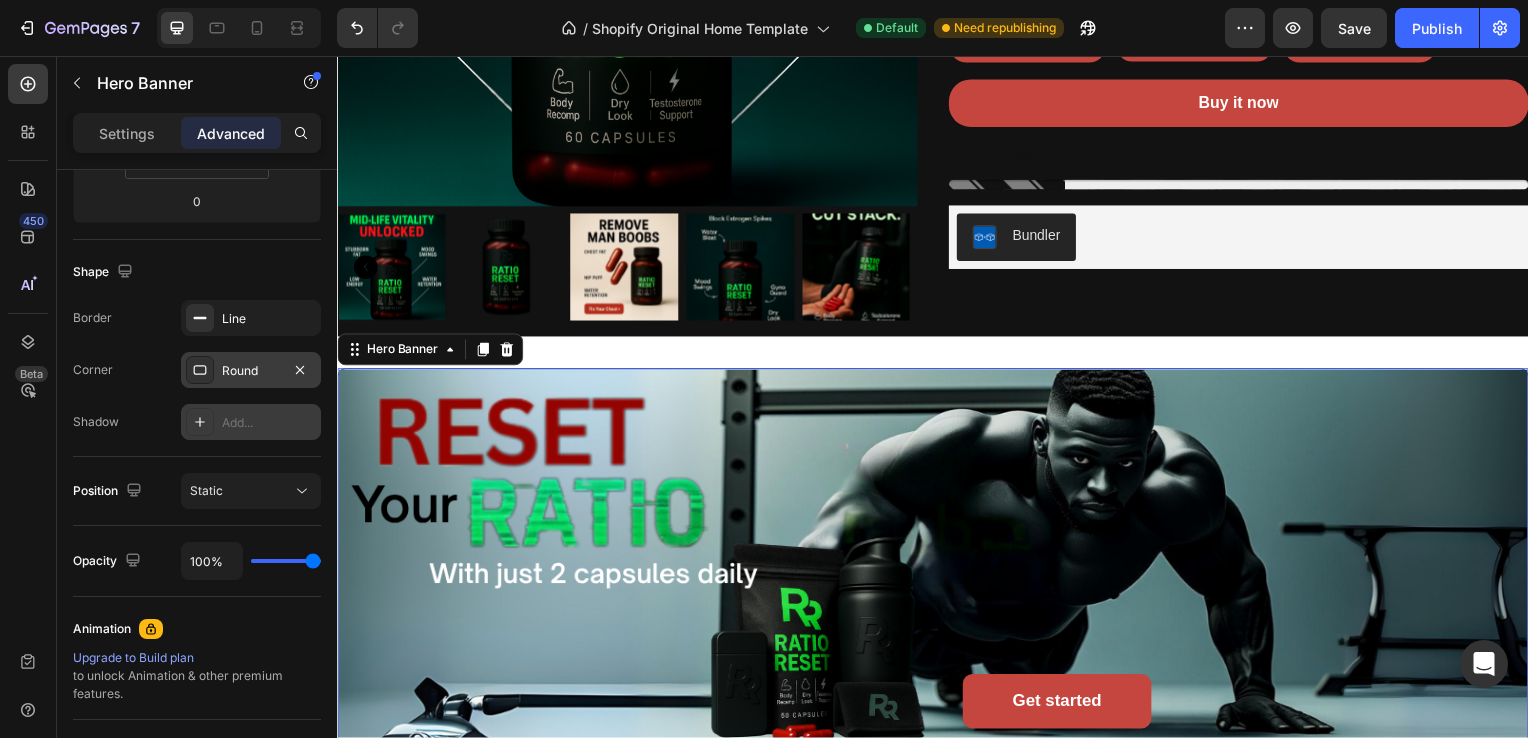 click on "Add..." at bounding box center [269, 423] 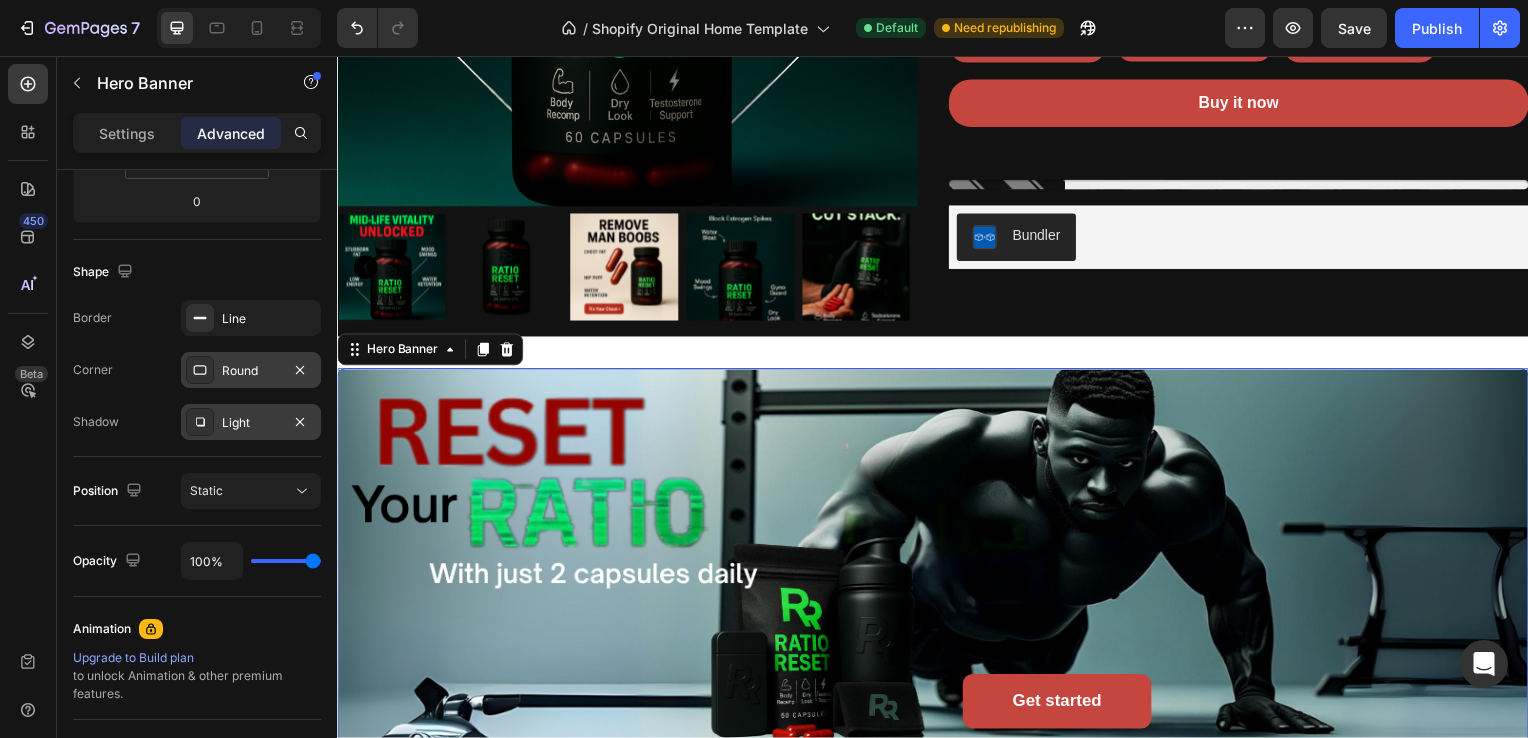 click on "Round" at bounding box center [251, 371] 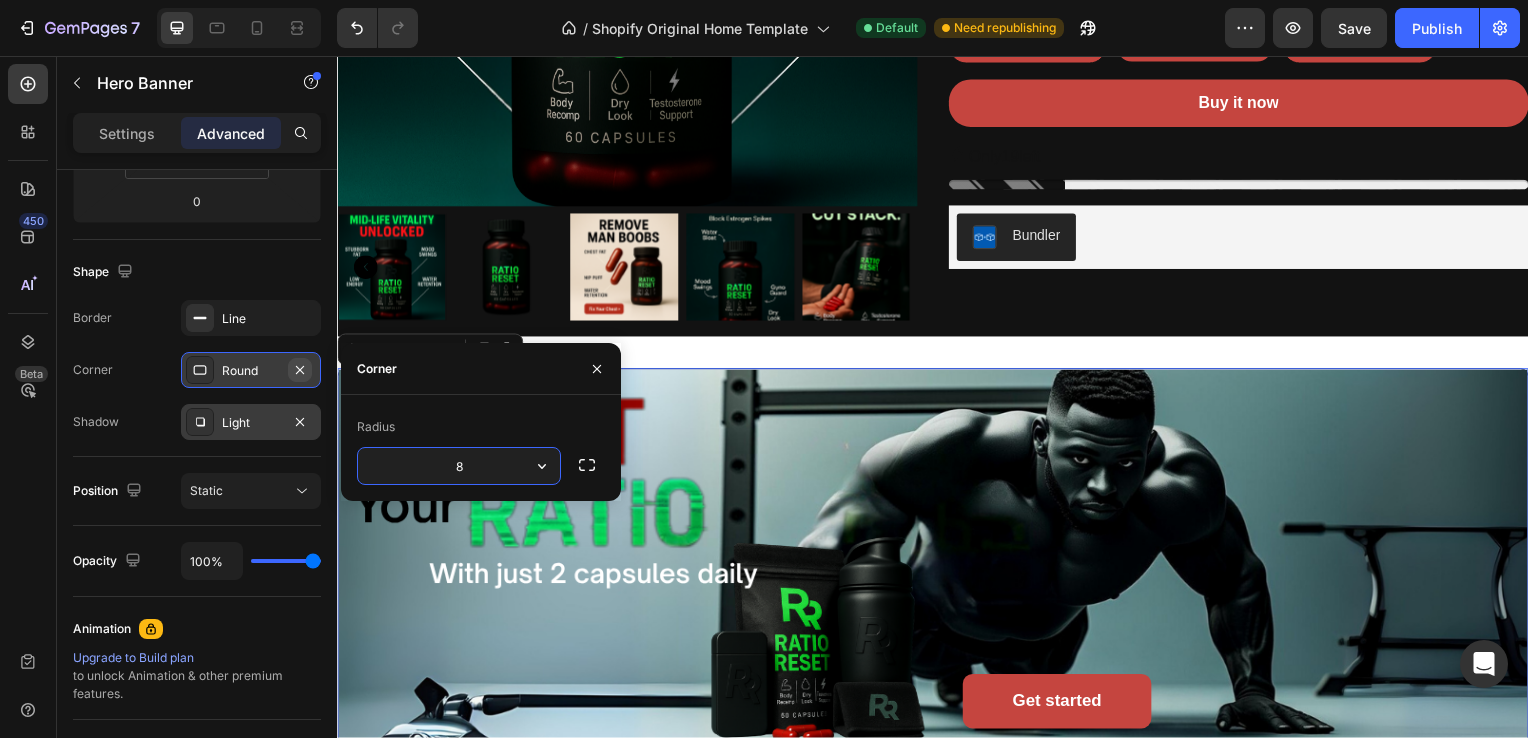 click 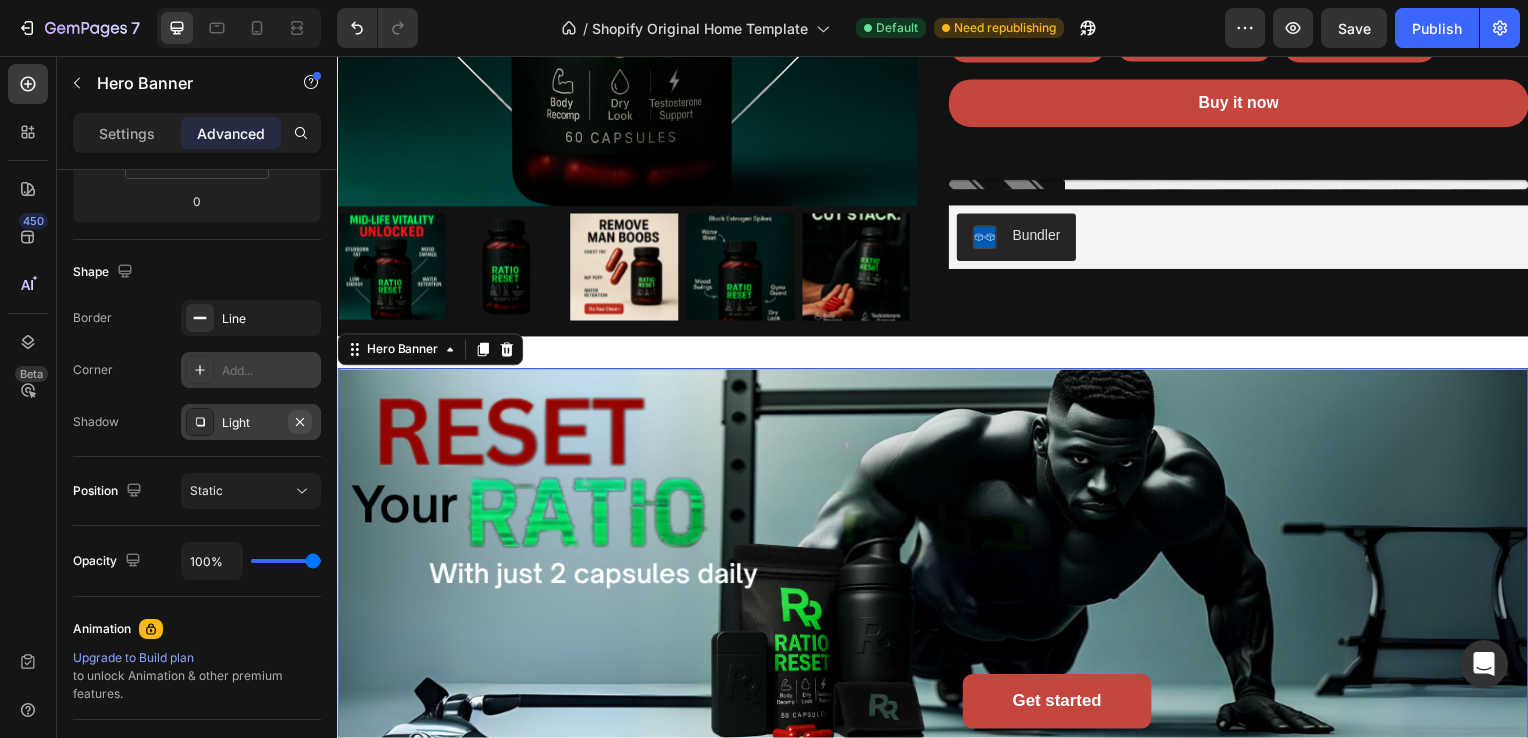 click 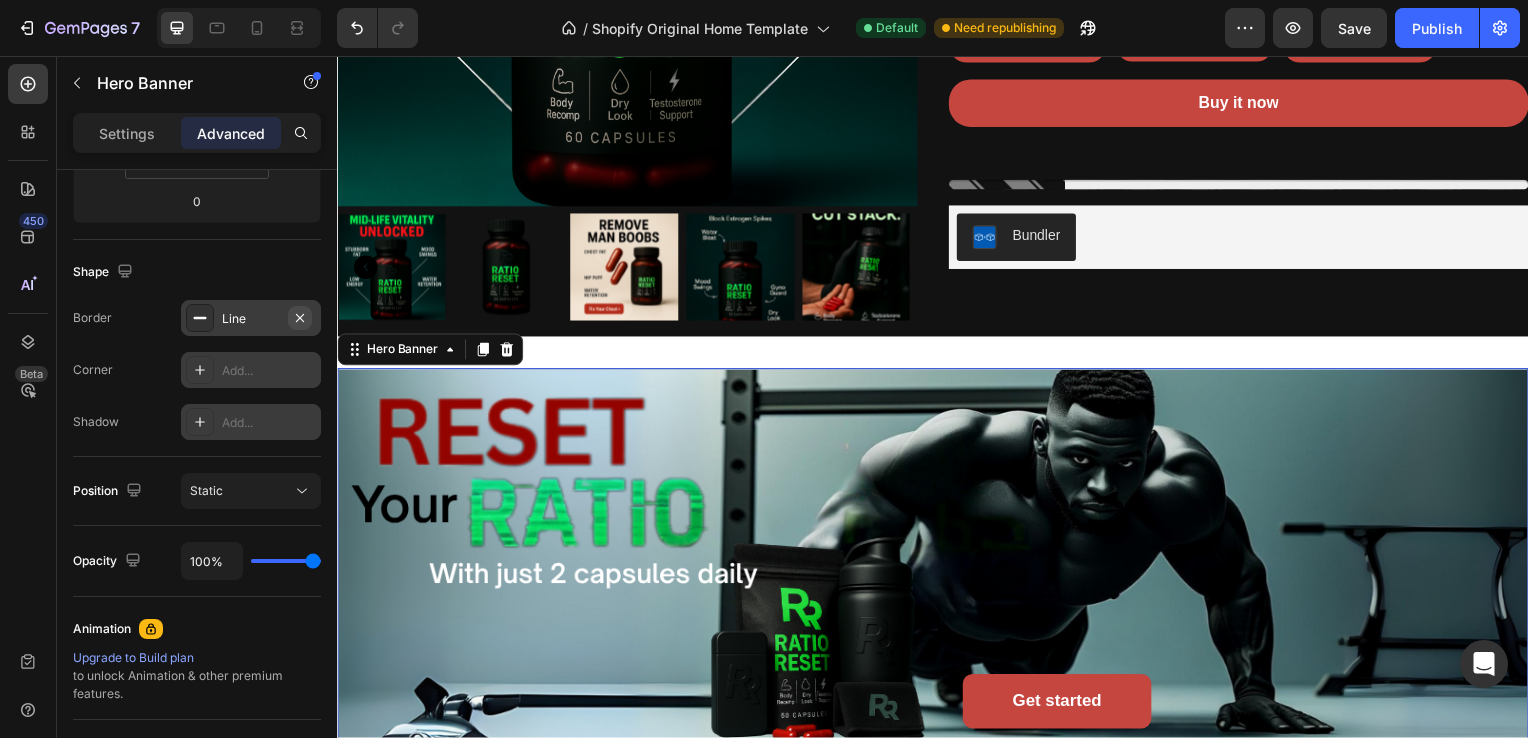 click 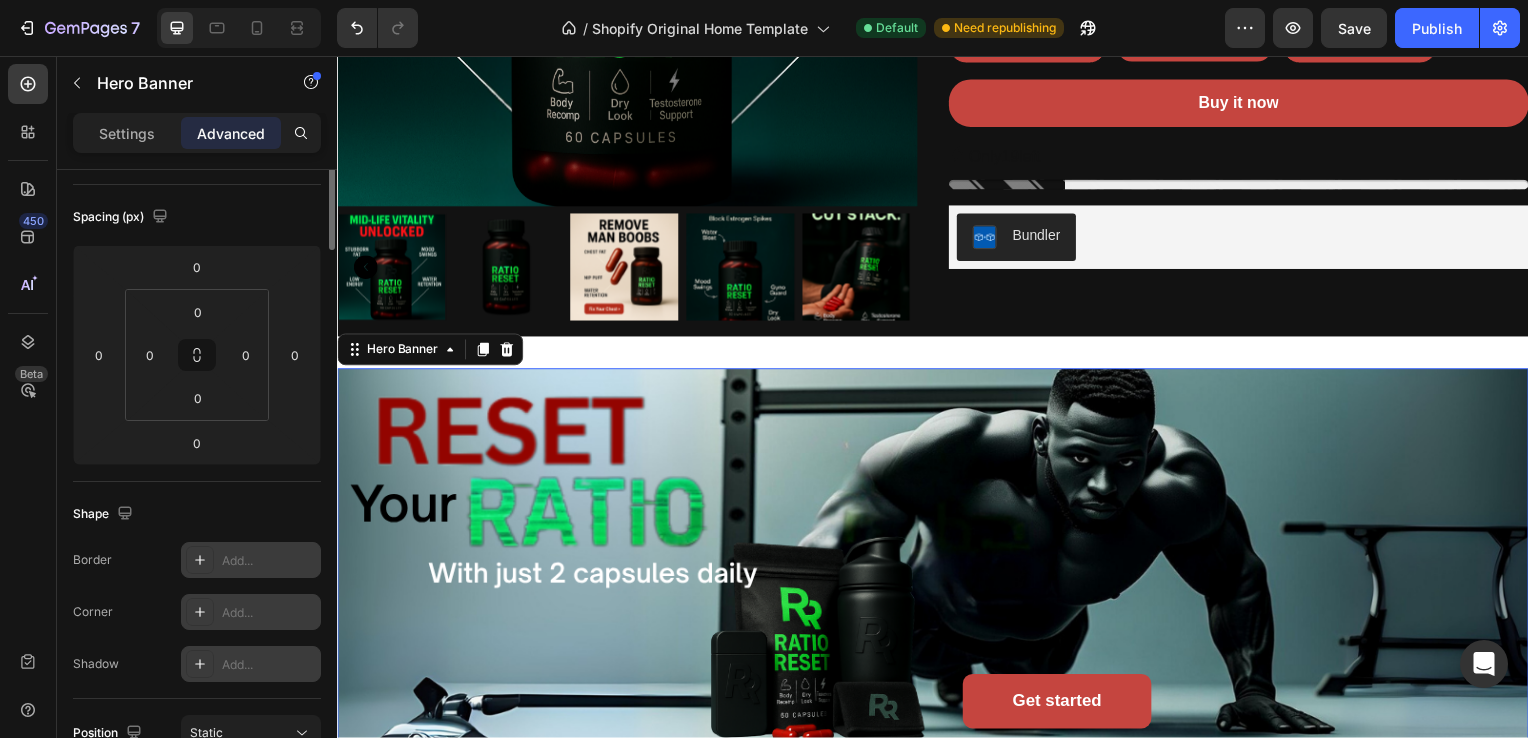 scroll, scrollTop: 0, scrollLeft: 0, axis: both 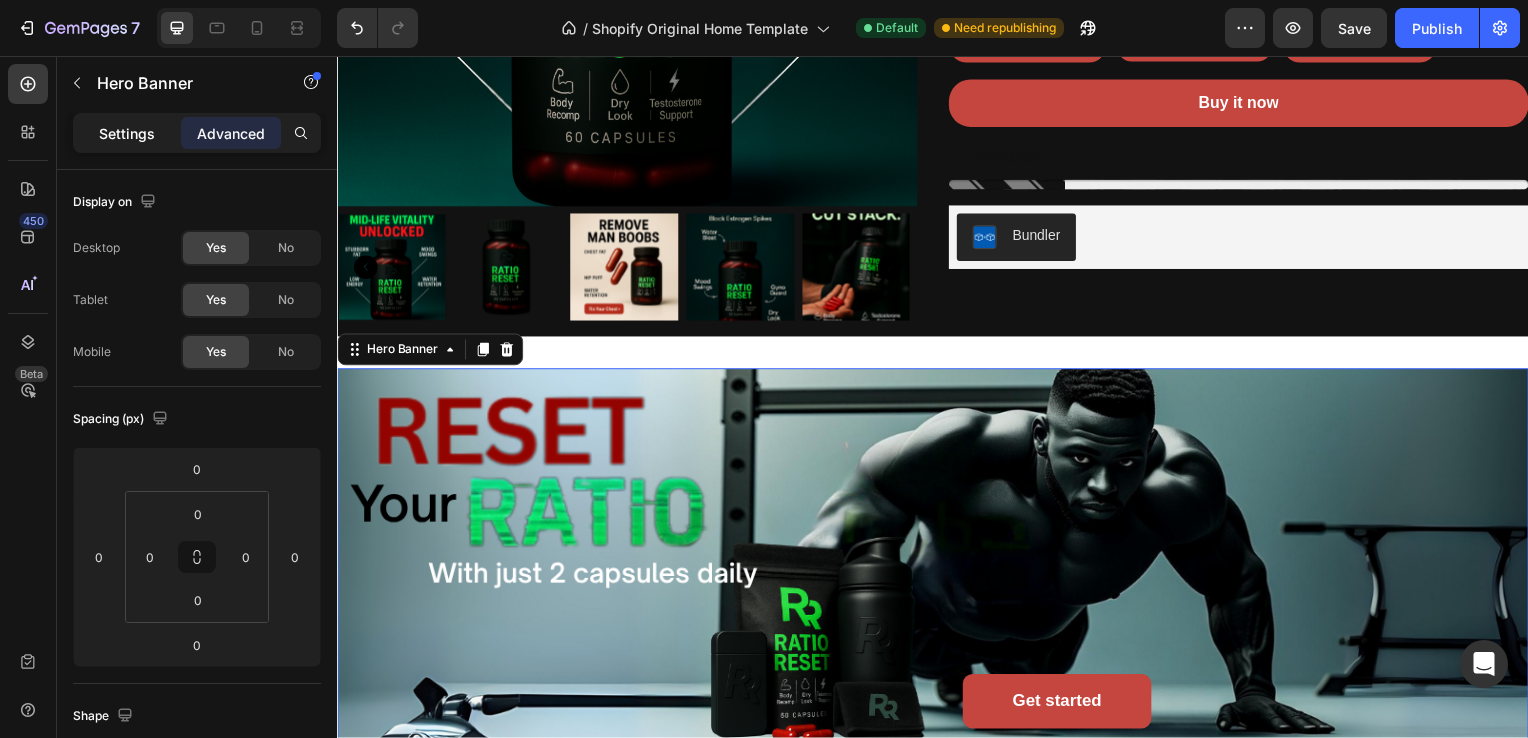 click on "Settings" at bounding box center [127, 133] 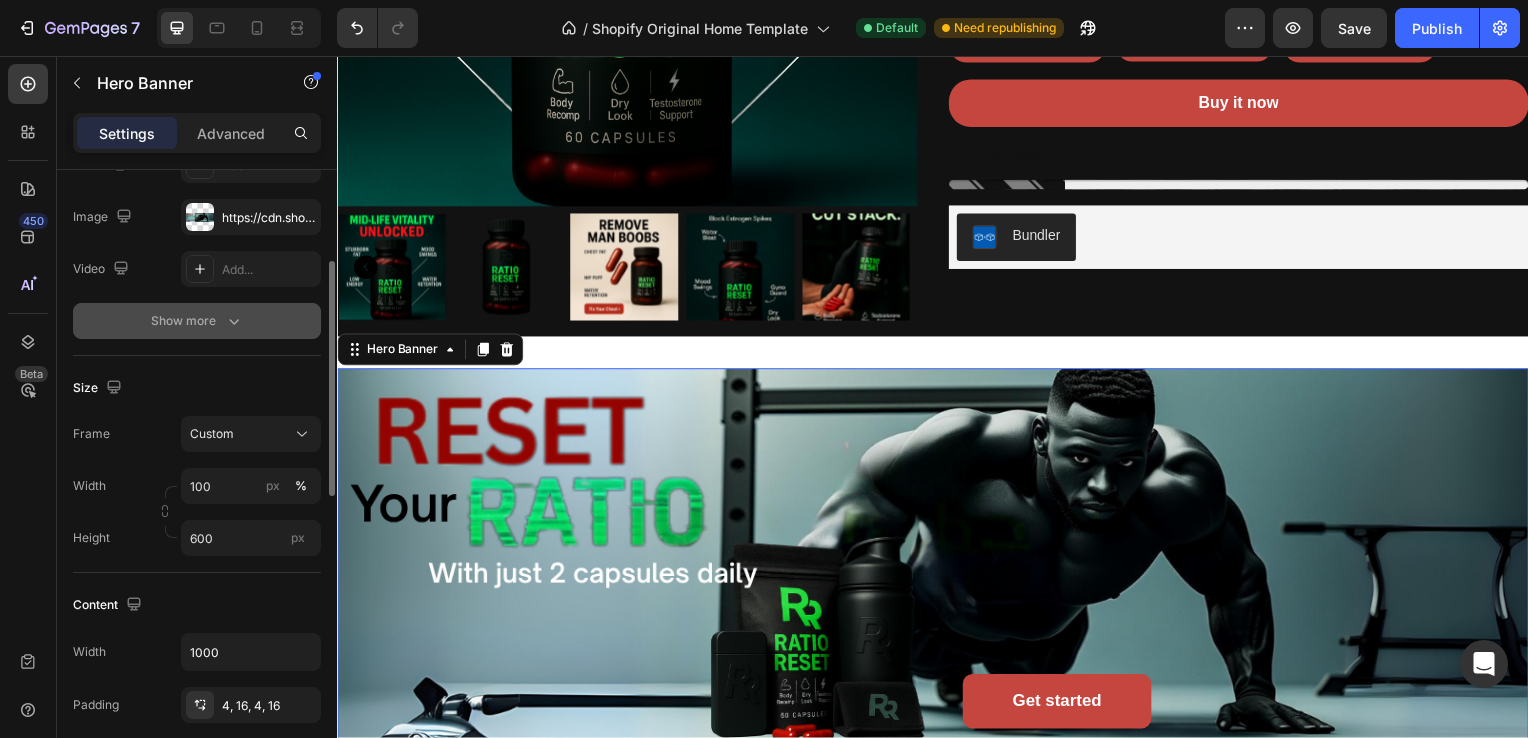 scroll, scrollTop: 229, scrollLeft: 0, axis: vertical 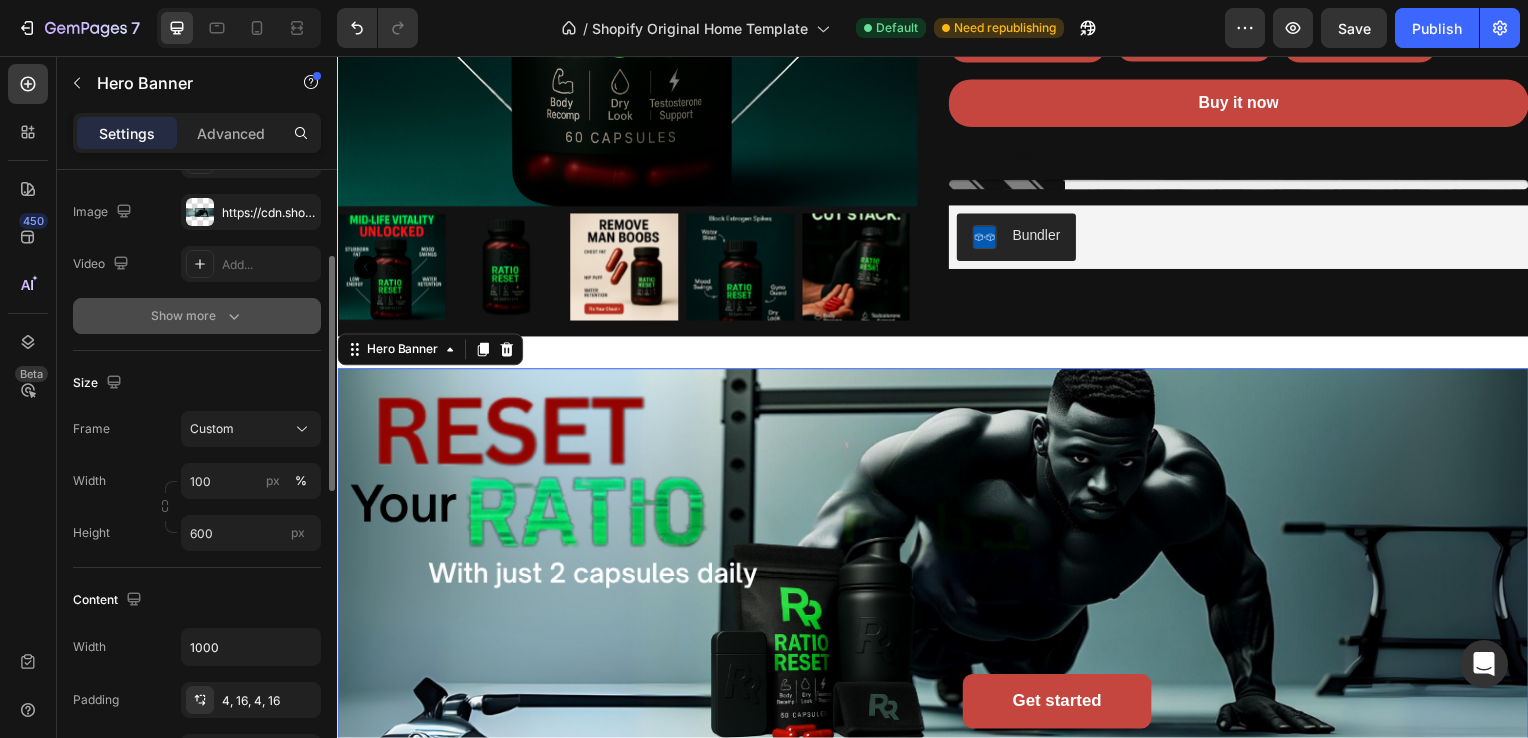 click on "Show more" at bounding box center (197, 316) 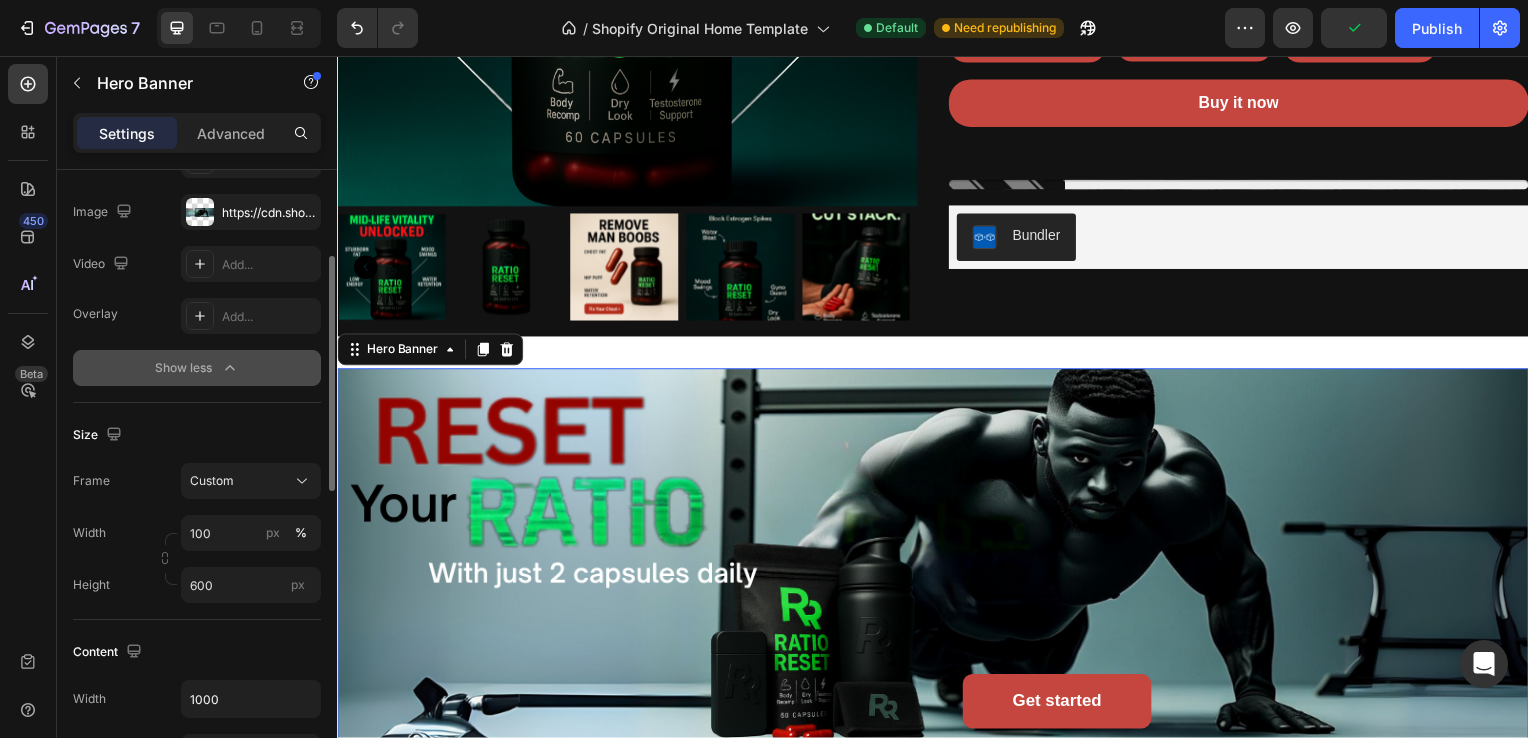 click 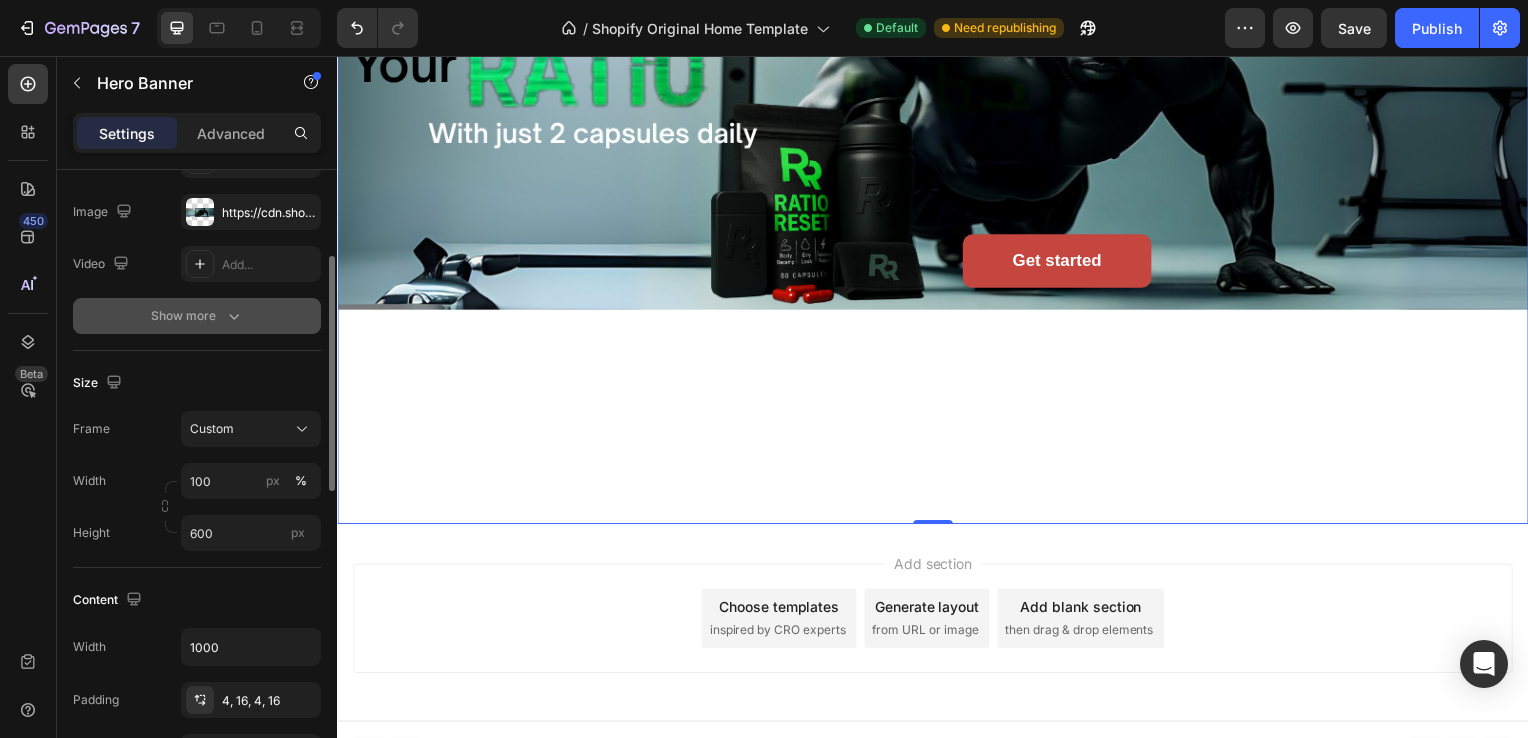 scroll, scrollTop: 1017, scrollLeft: 0, axis: vertical 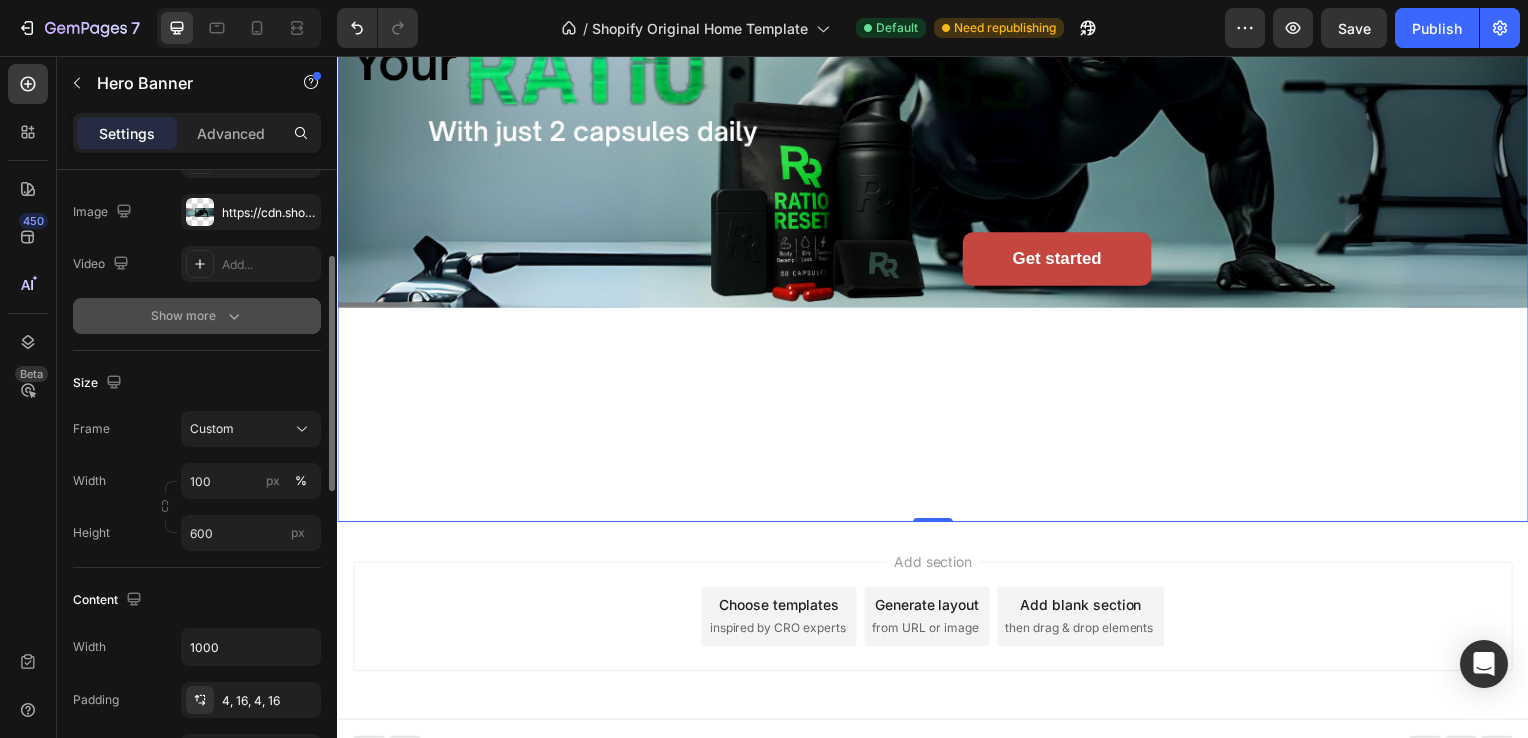 click at bounding box center (937, 226) 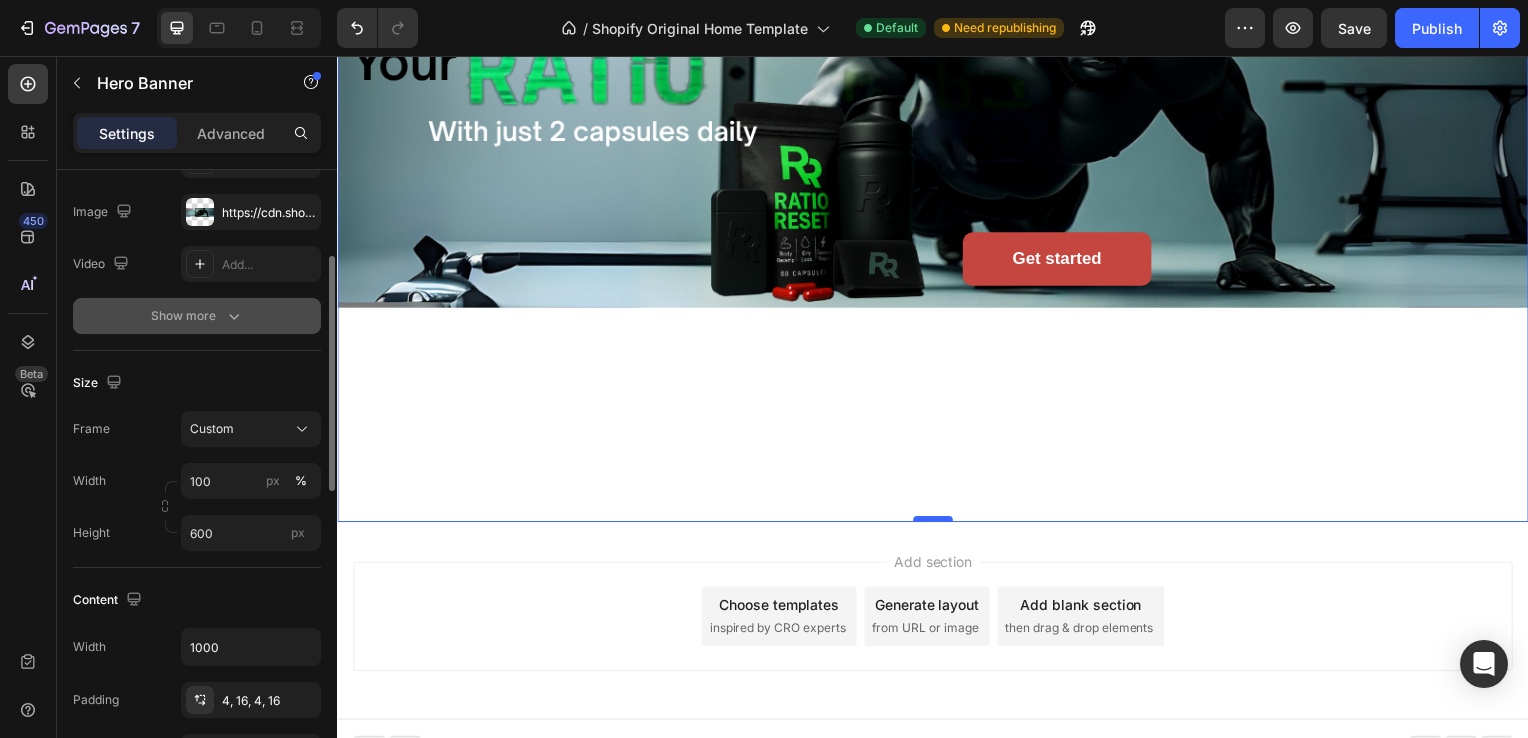 click at bounding box center (937, 523) 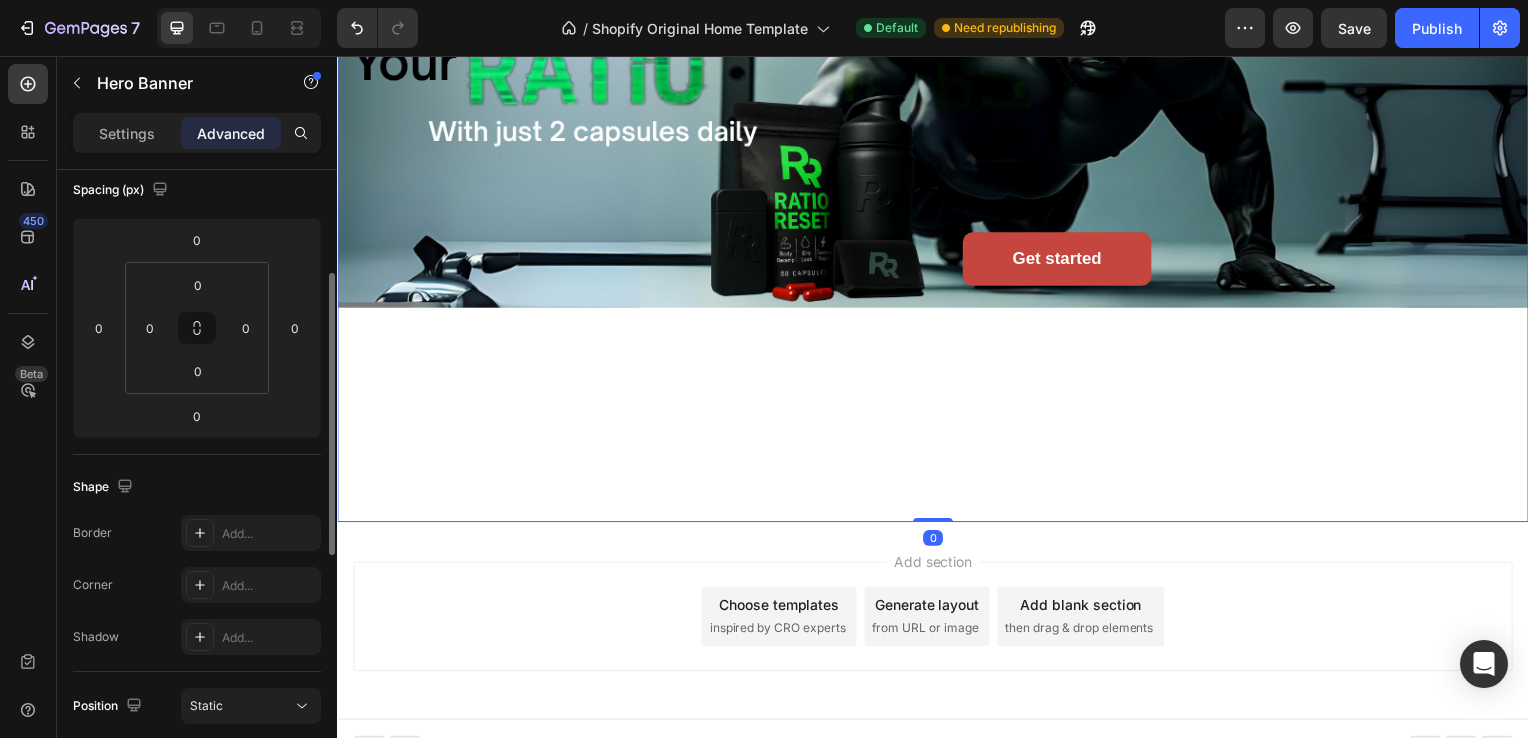 drag, startPoint x: 924, startPoint y: 523, endPoint x: 928, endPoint y: 477, distance: 46.173584 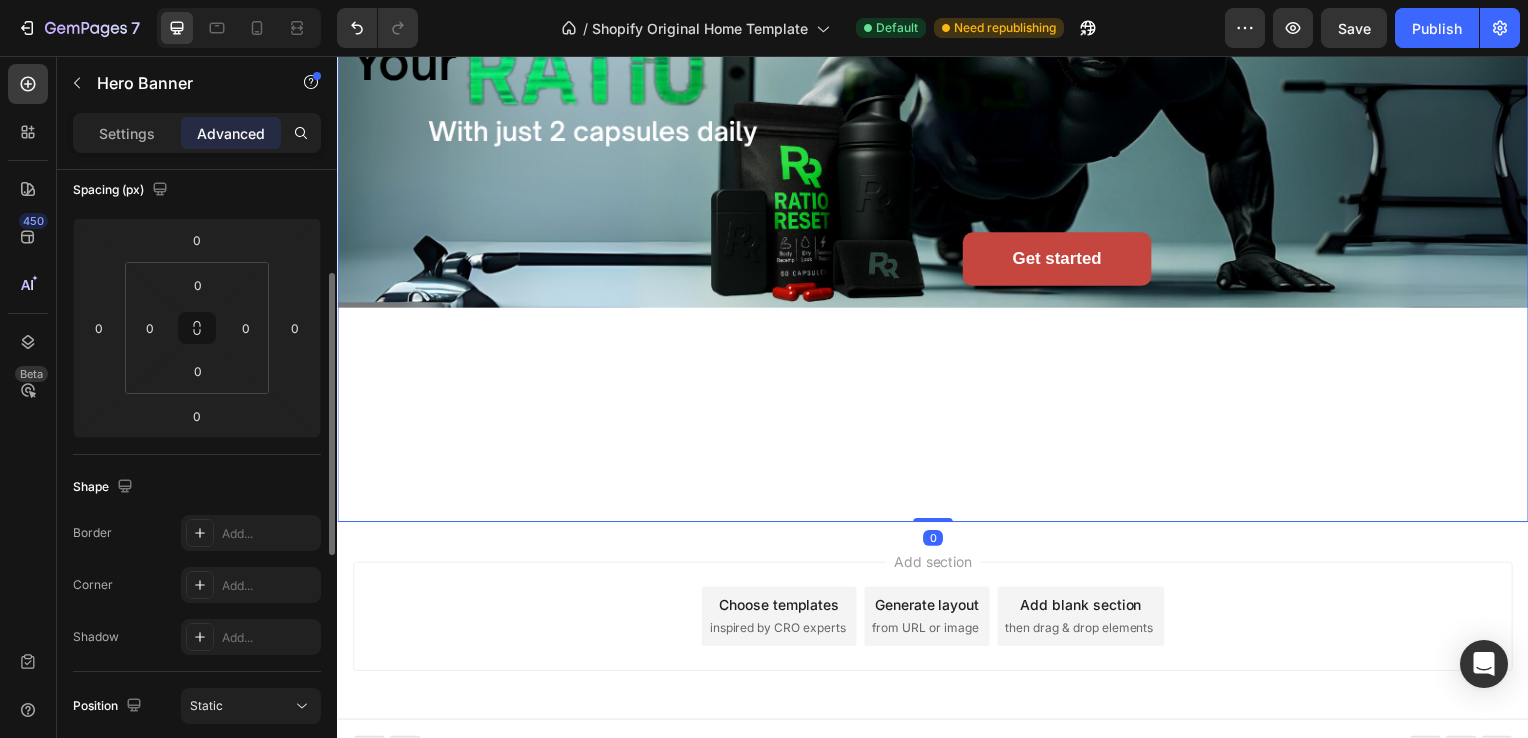 click on "Get started Button Hero Banner   0" at bounding box center (937, 226) 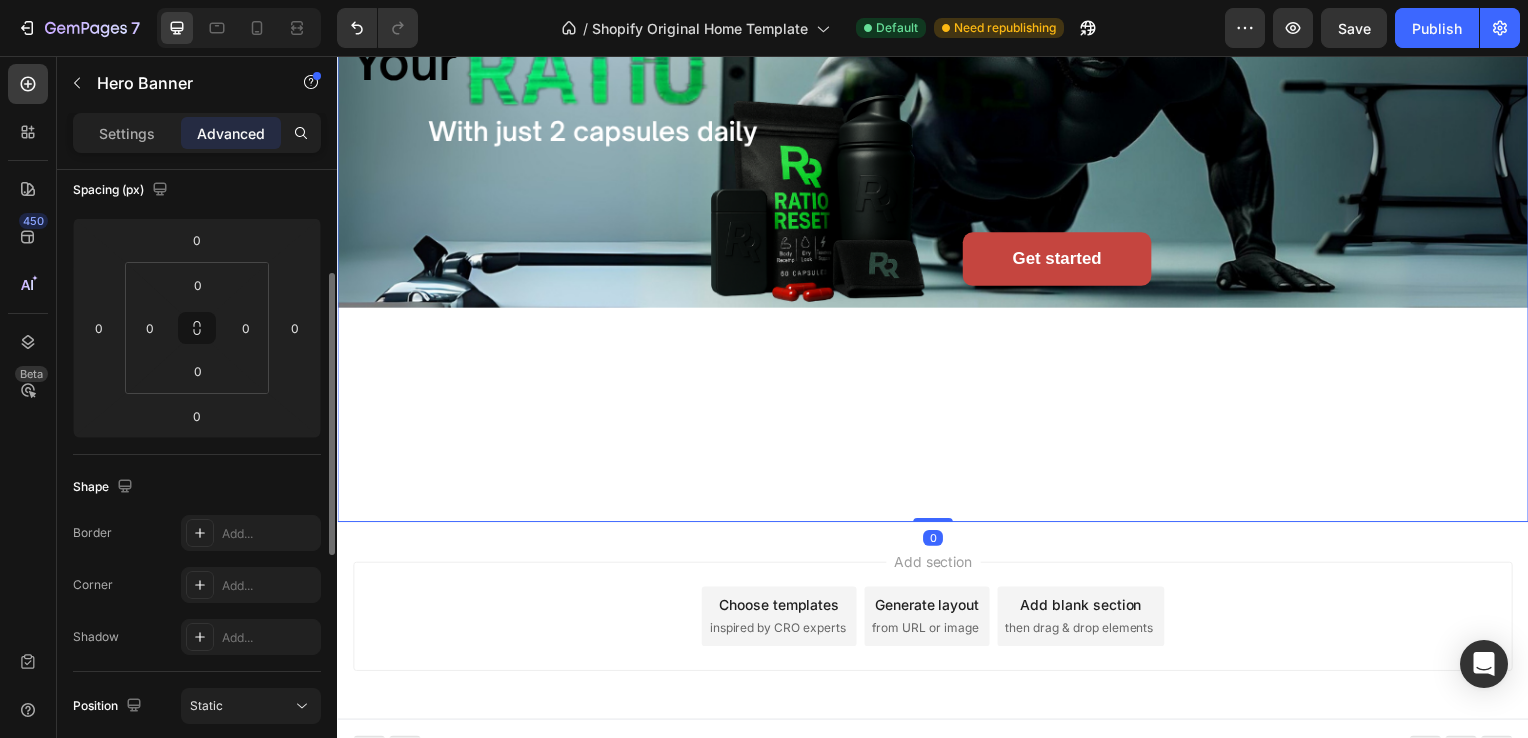 click on "Get started Button Hero Banner   0" at bounding box center (937, 226) 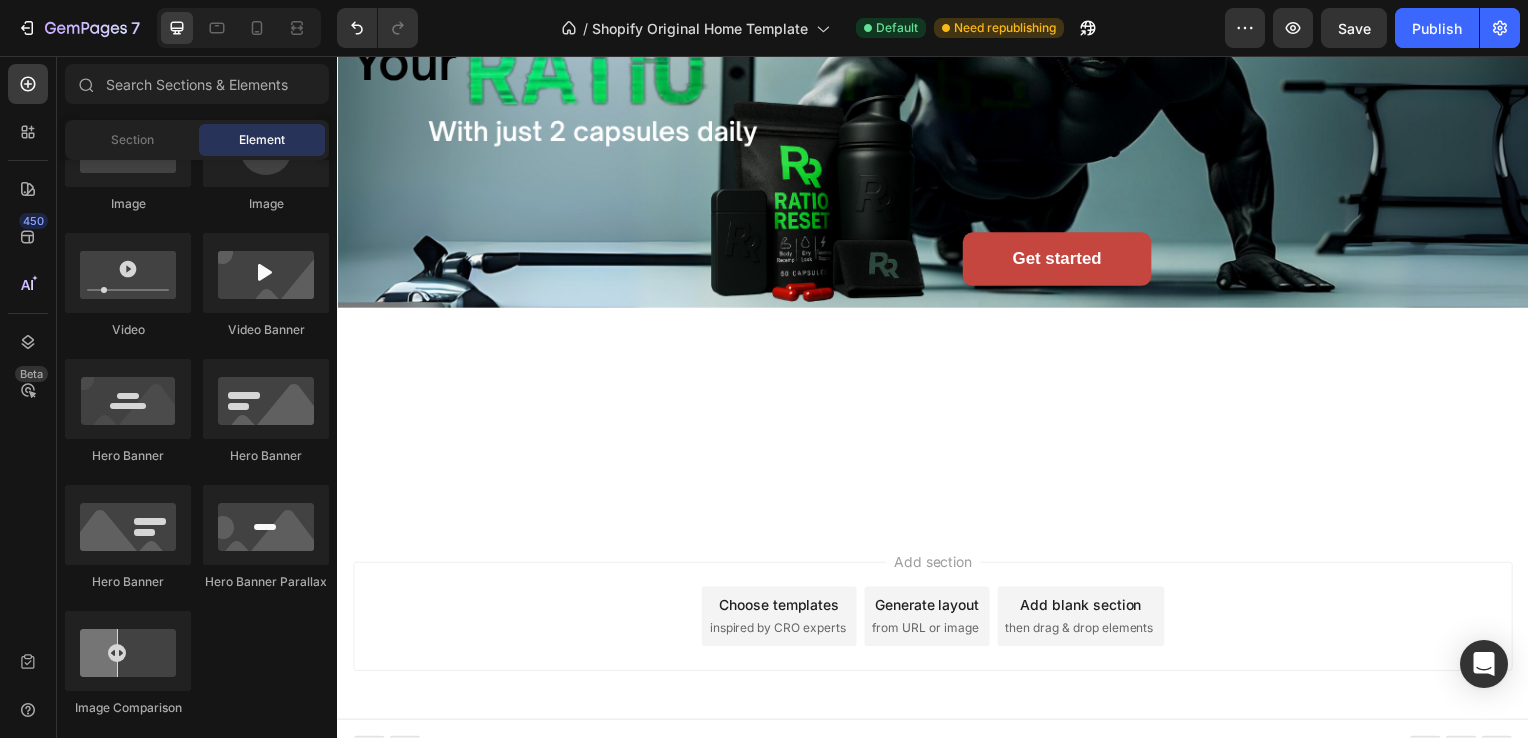 click on "Add section Choose templates inspired by CRO experts Generate layout from URL or image Add blank section then drag & drop elements" at bounding box center (937, 625) 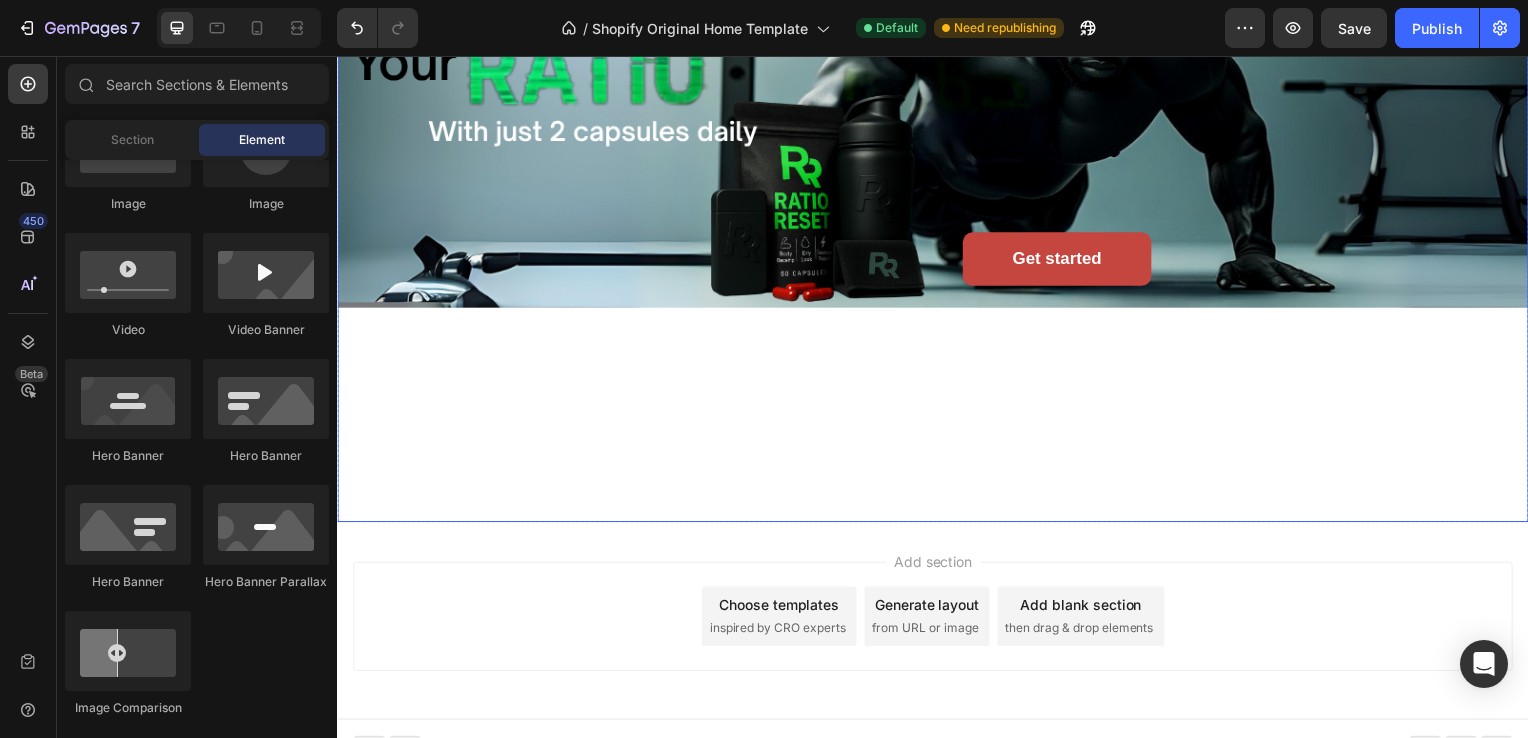 click at bounding box center (937, 226) 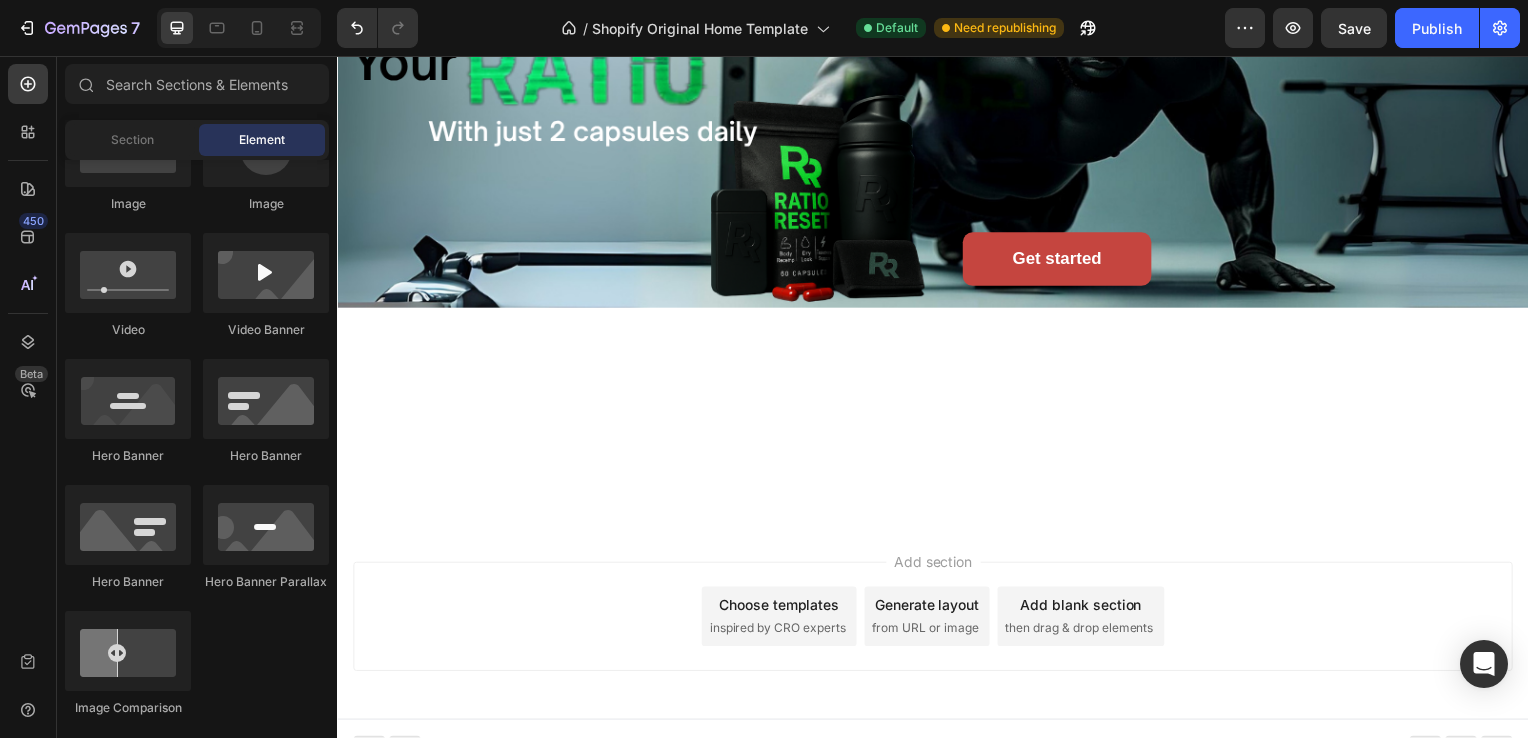 click on "Add section Choose templates inspired by CRO experts Generate layout from URL or image Add blank section then drag & drop elements" at bounding box center [937, 625] 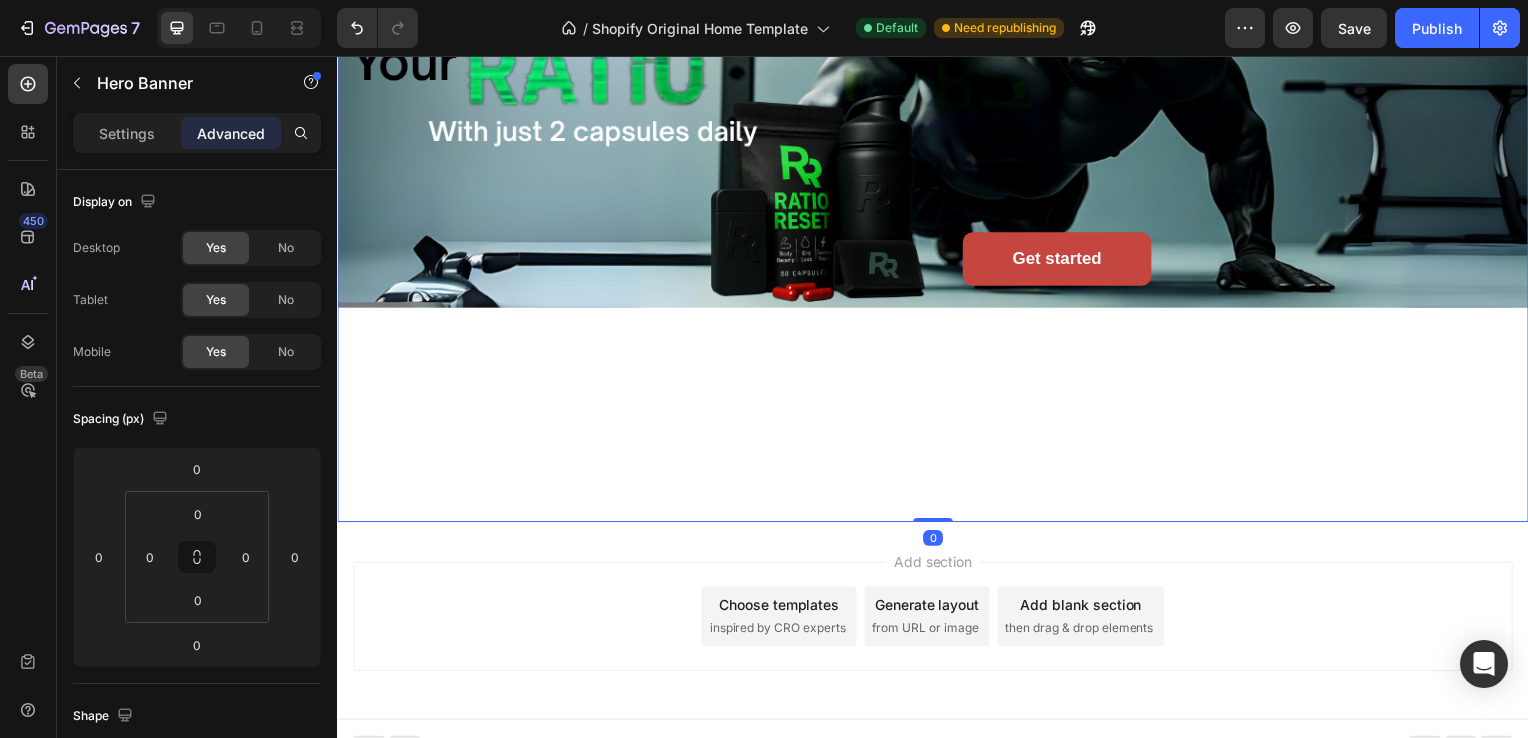 drag, startPoint x: 932, startPoint y: 523, endPoint x: 915, endPoint y: 429, distance: 95.524864 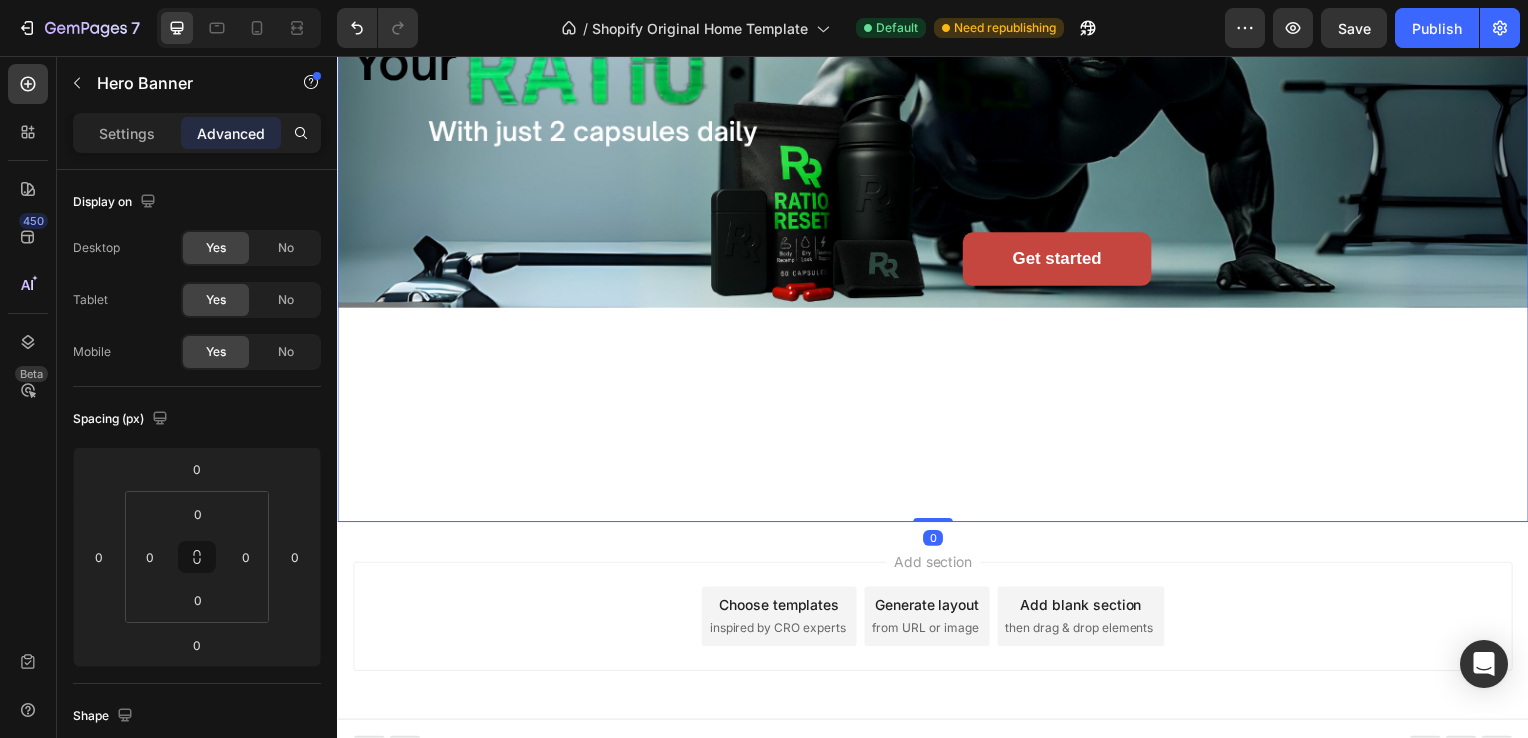 click on "Get started Button Hero Banner   0" at bounding box center (937, 226) 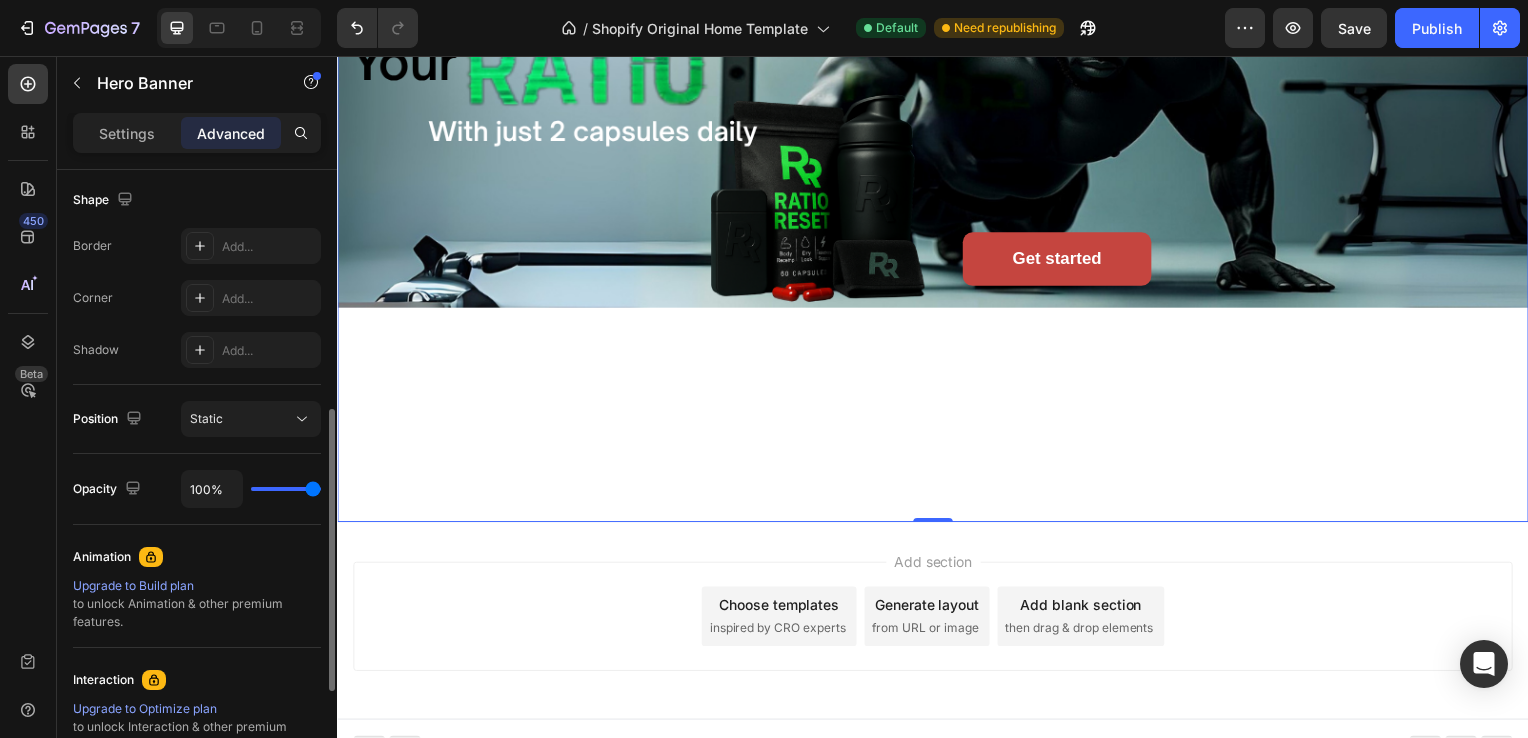 scroll, scrollTop: 521, scrollLeft: 0, axis: vertical 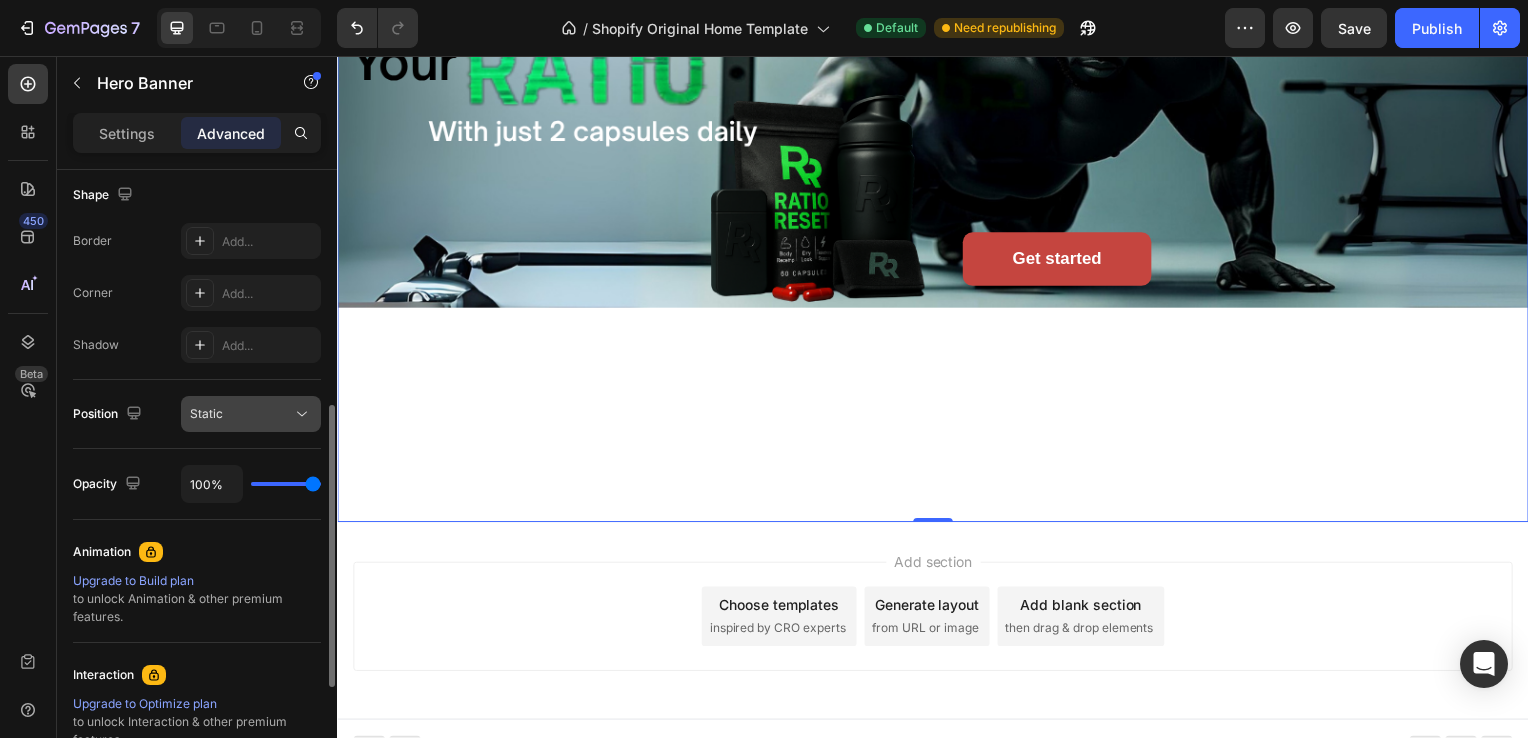 click on "Static" at bounding box center [251, 414] 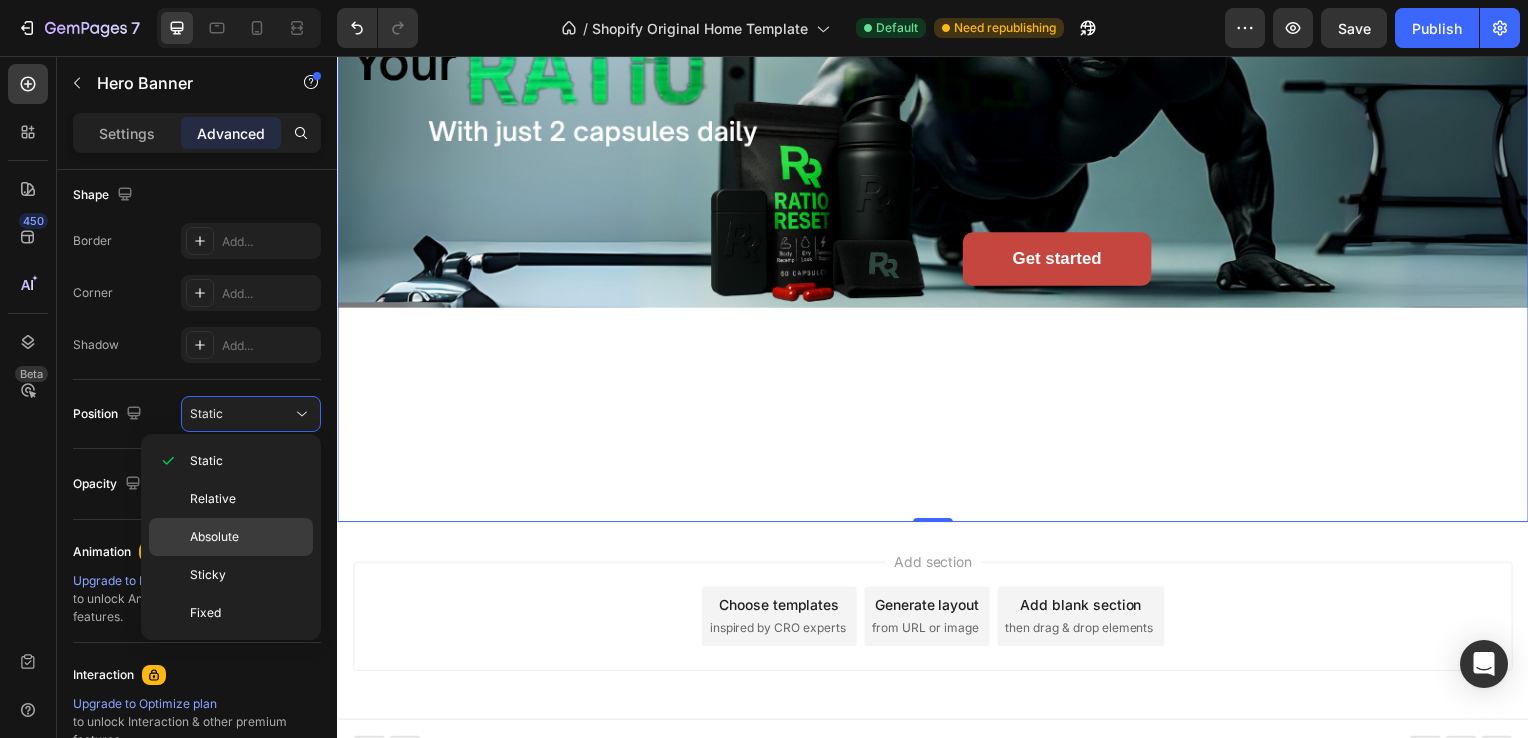 click on "Absolute" at bounding box center (214, 537) 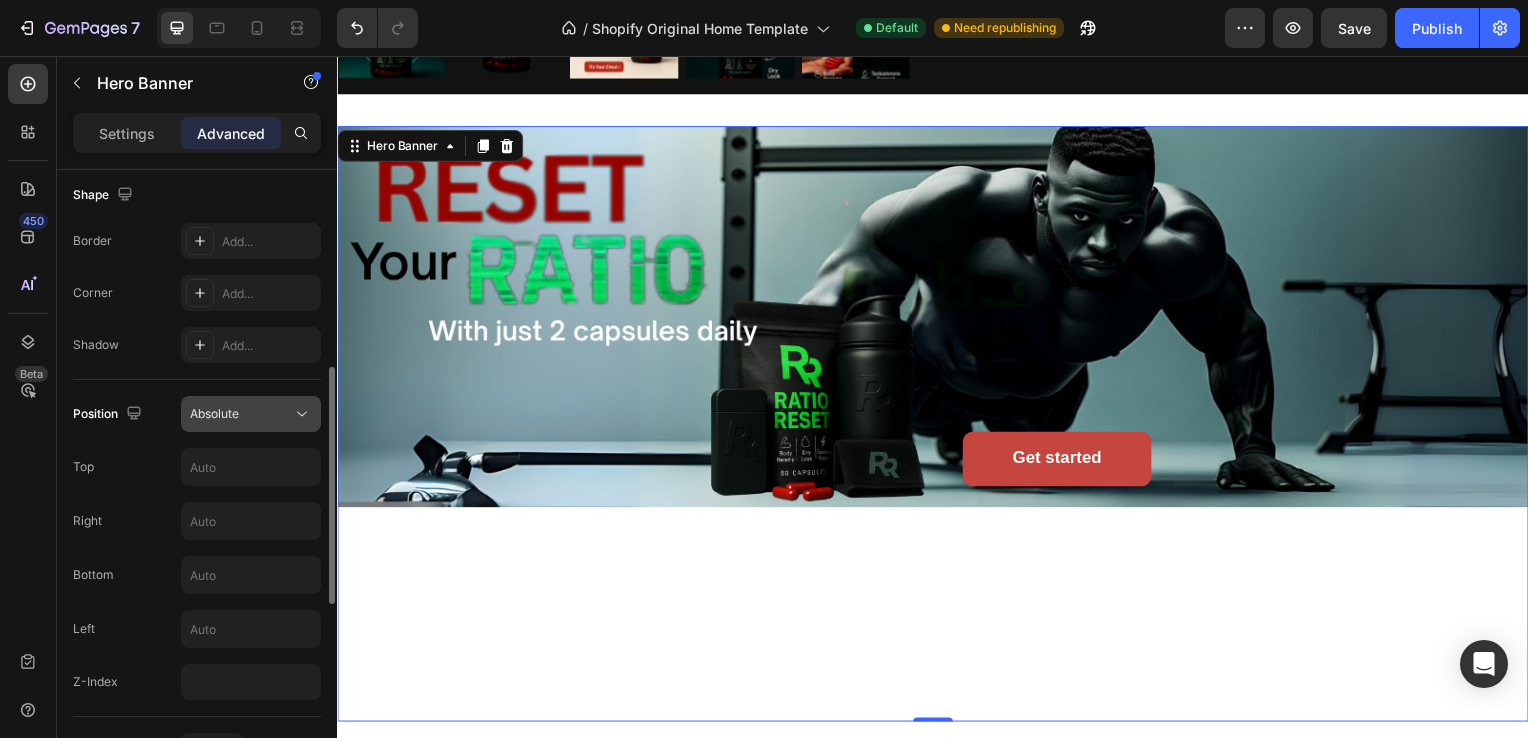 click on "Absolute" at bounding box center [241, 414] 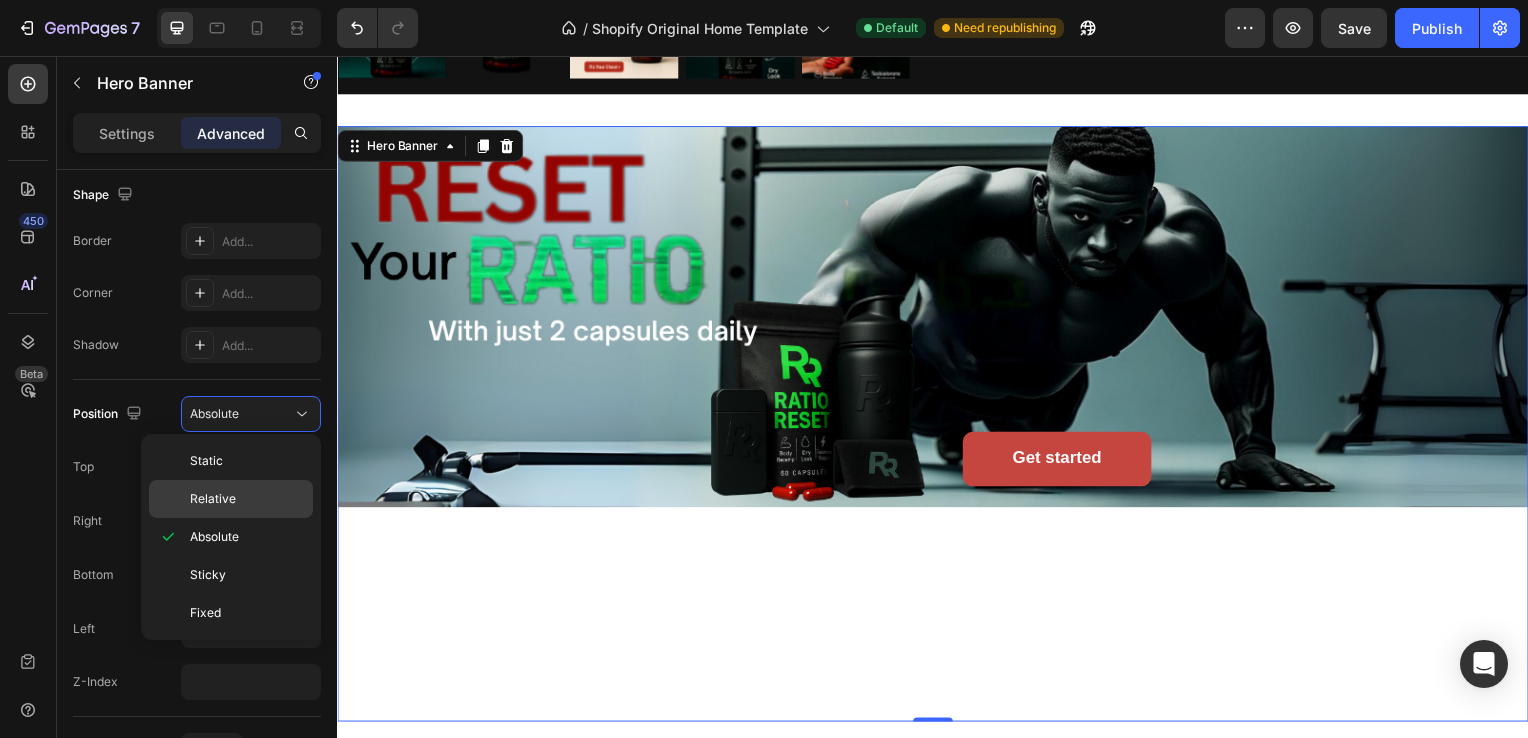 click on "Relative" at bounding box center [247, 499] 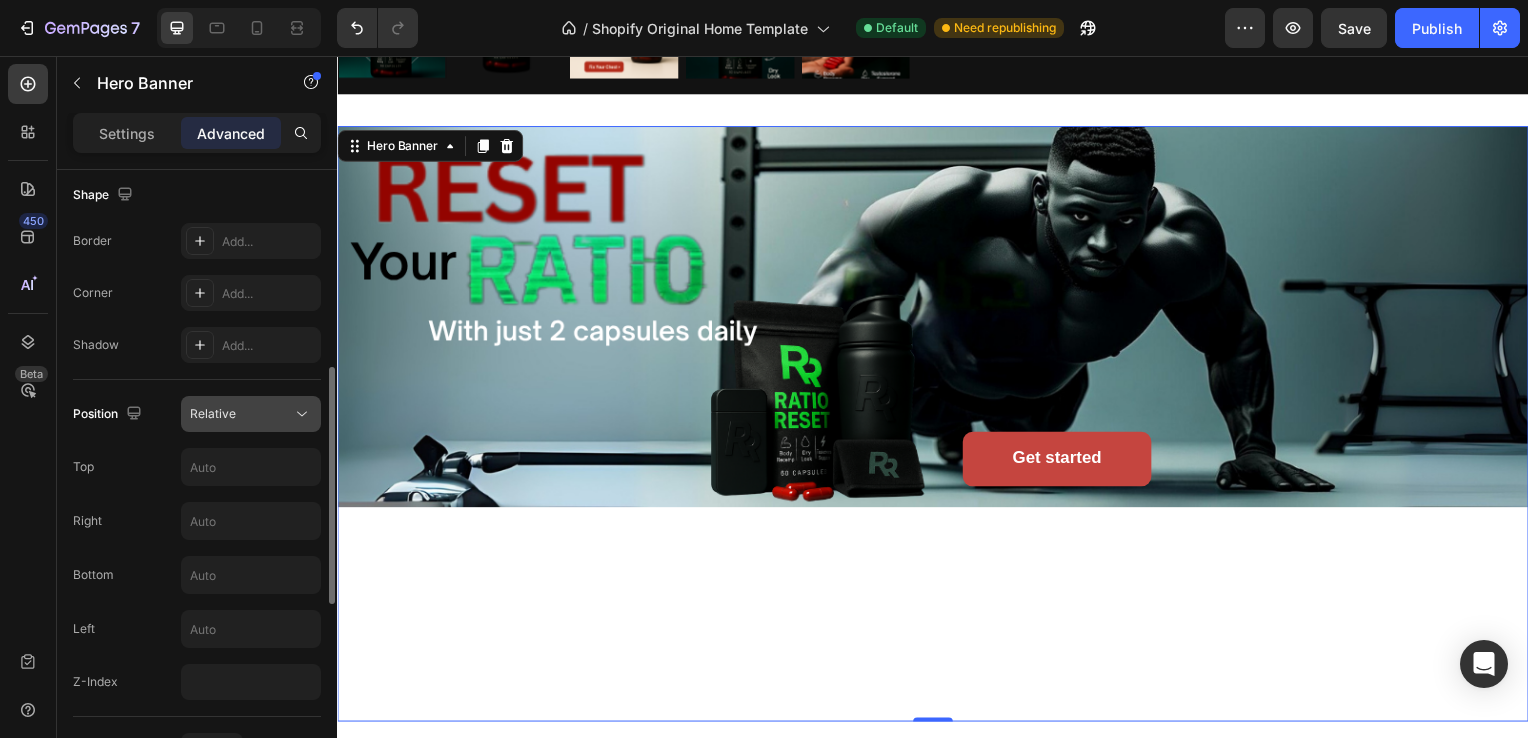click on "Relative" 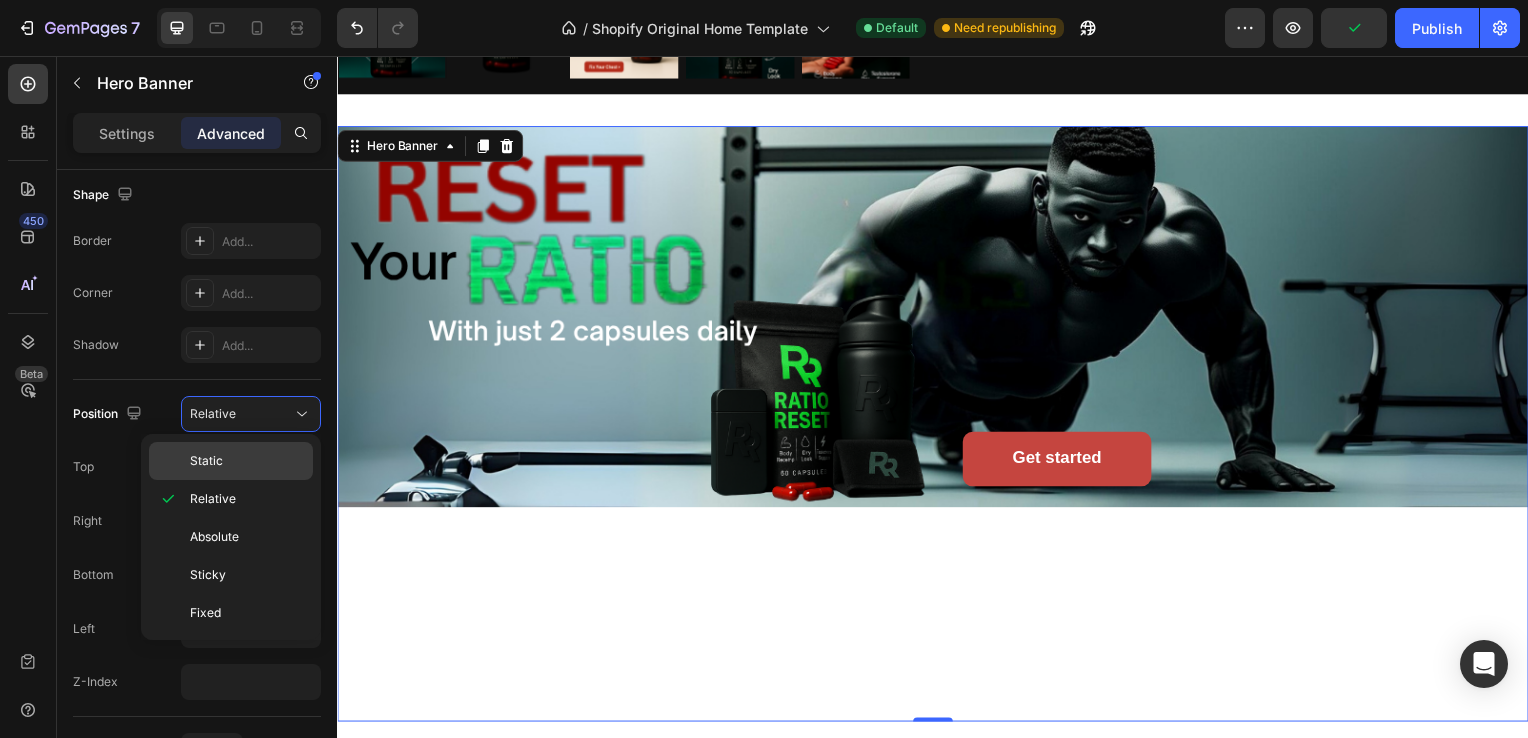 click on "Static" at bounding box center (247, 461) 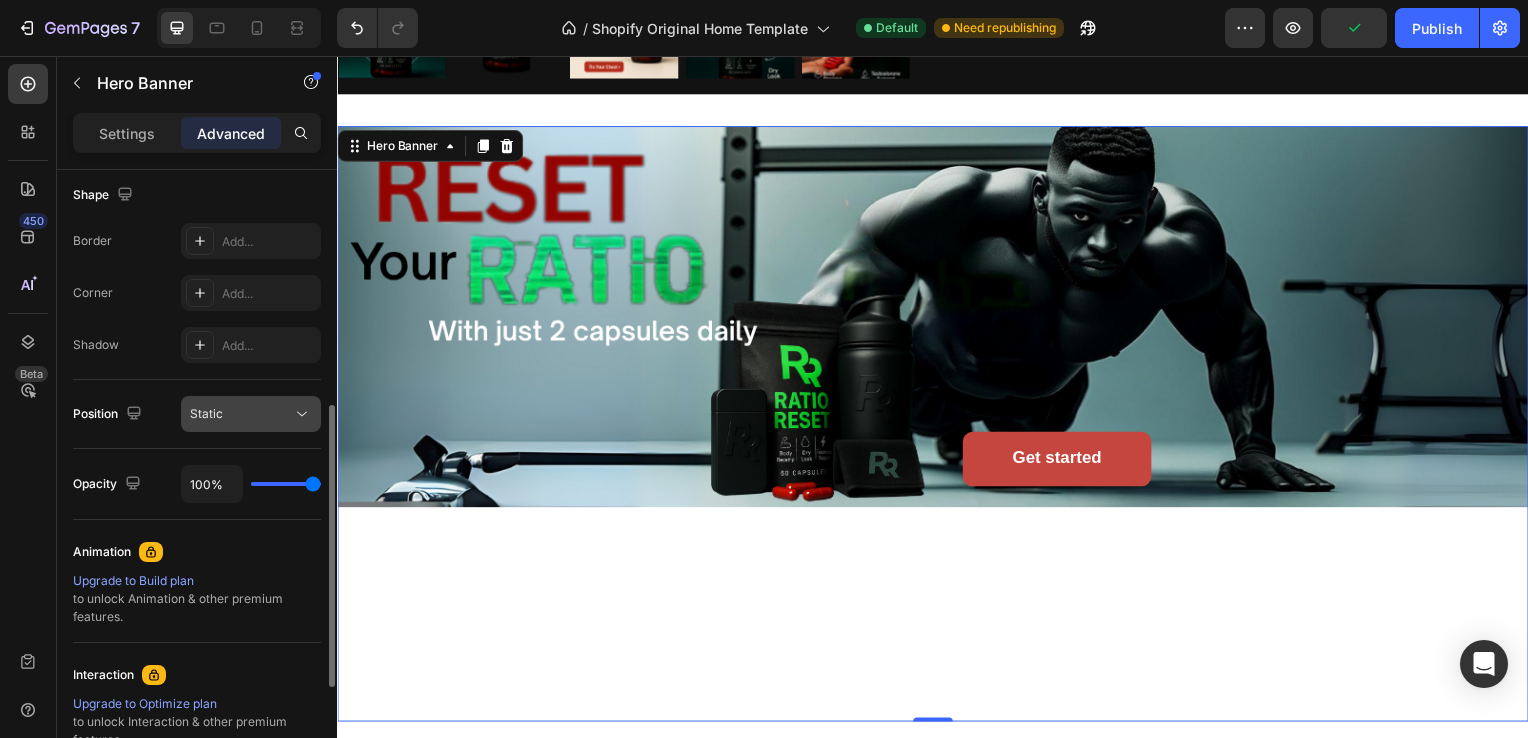 click on "Static" at bounding box center [241, 414] 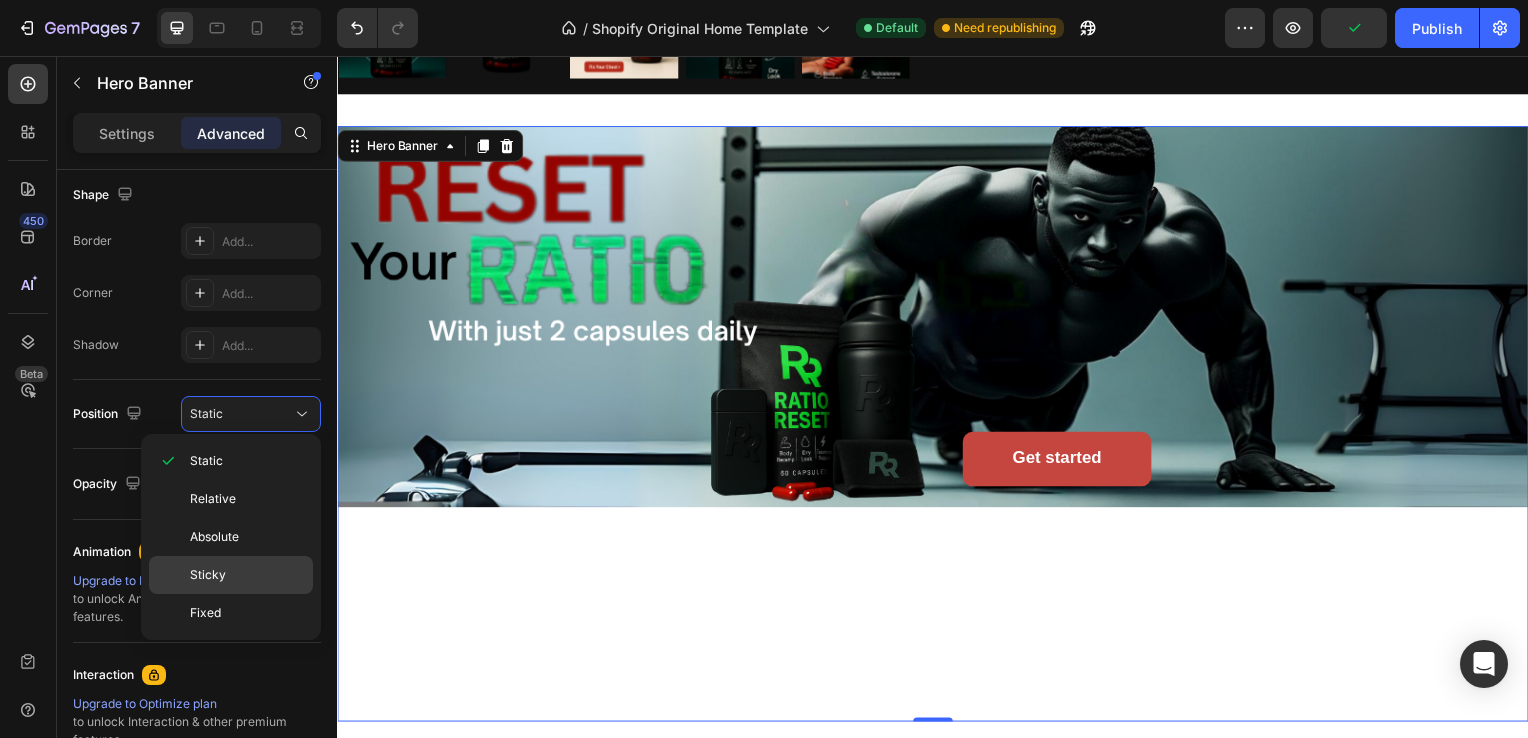 click on "Sticky" 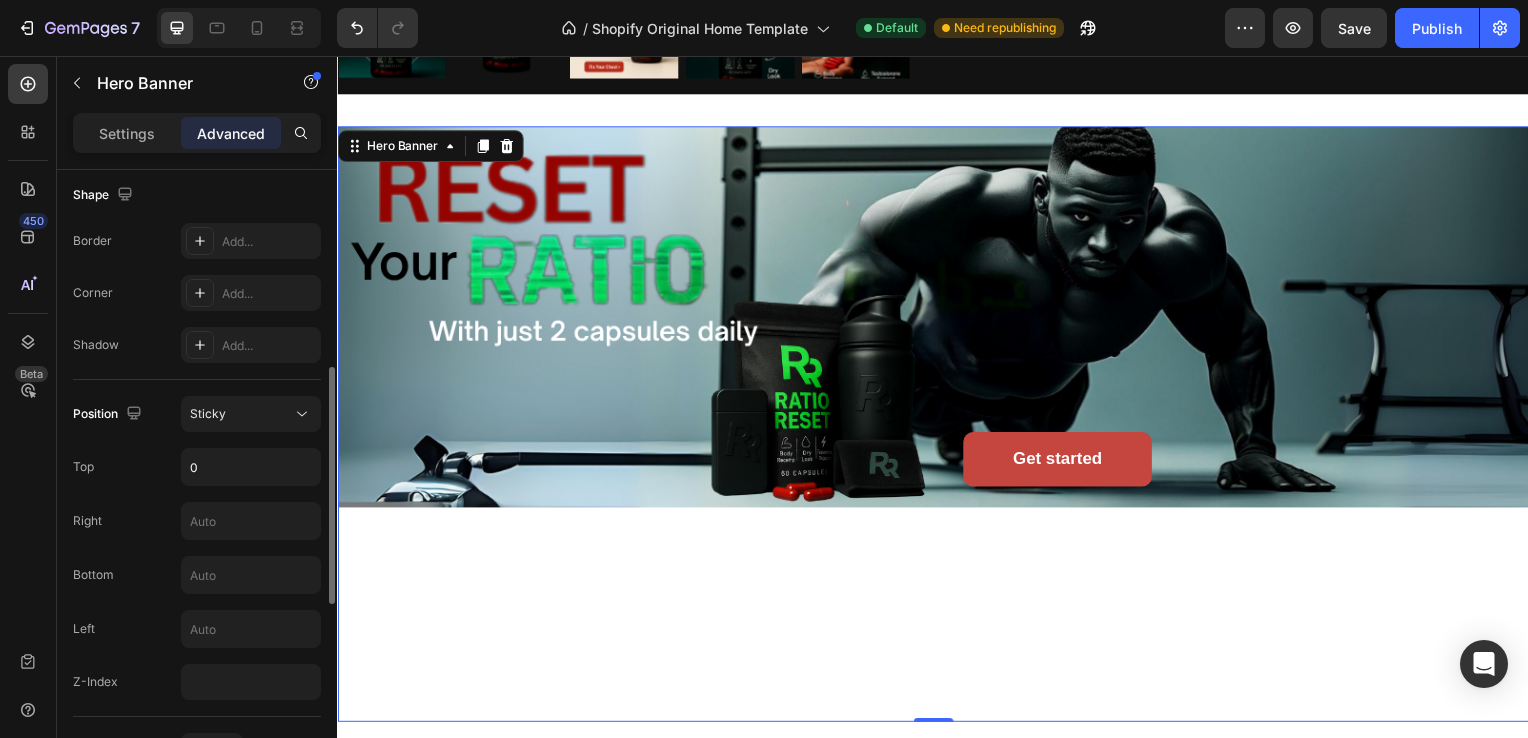 click on "Position Sticky Top 0 Right Bottom Left Z-Index" at bounding box center (197, 548) 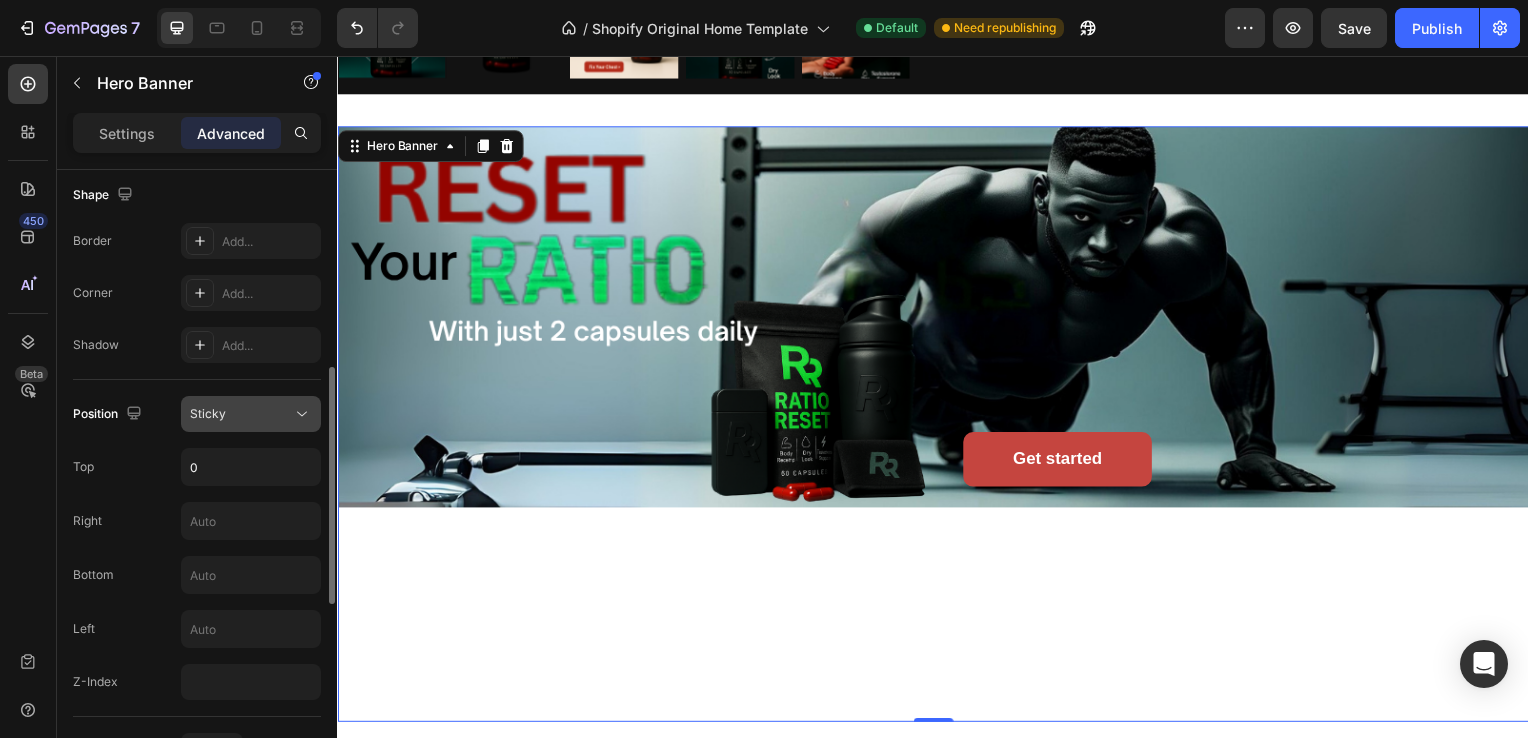 click on "Sticky" 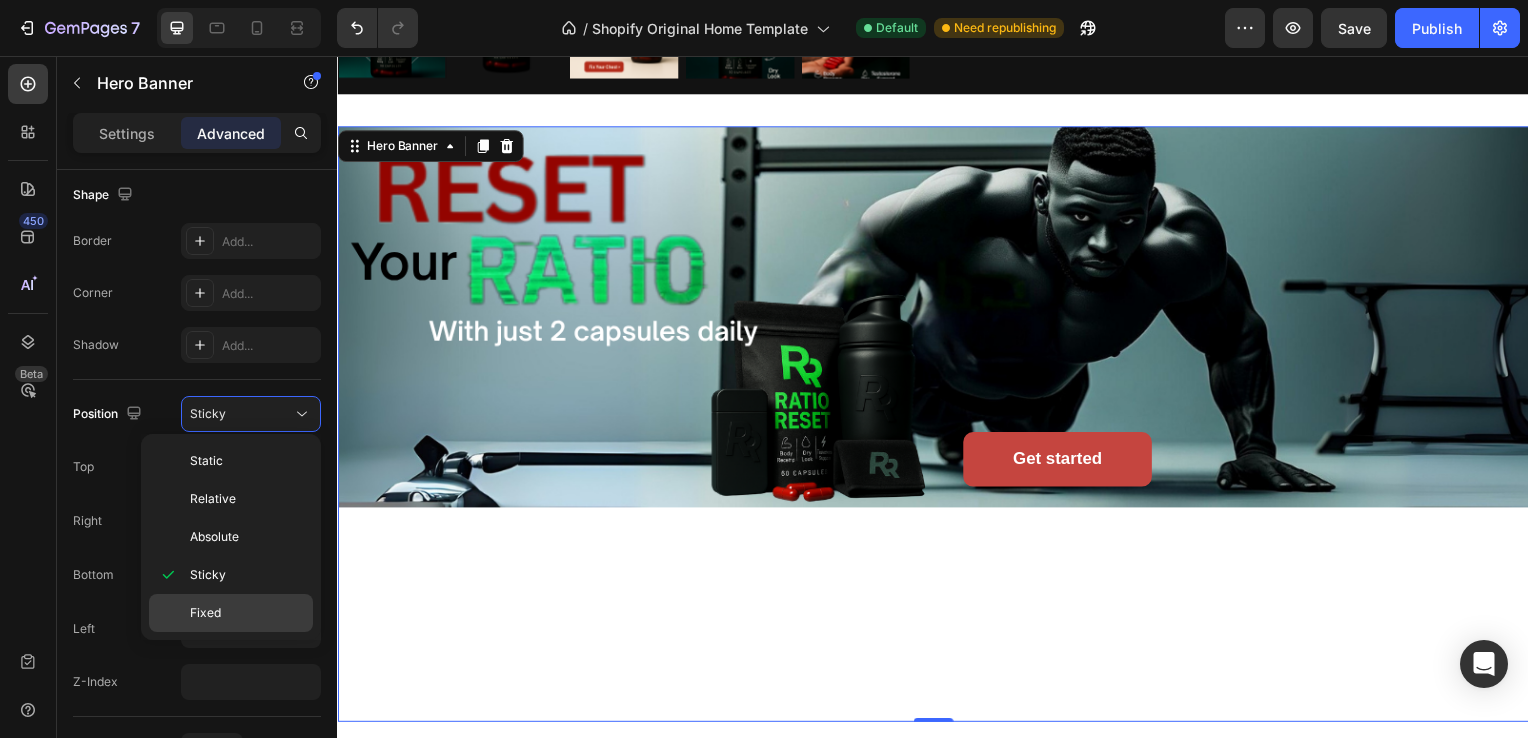 click on "Fixed" 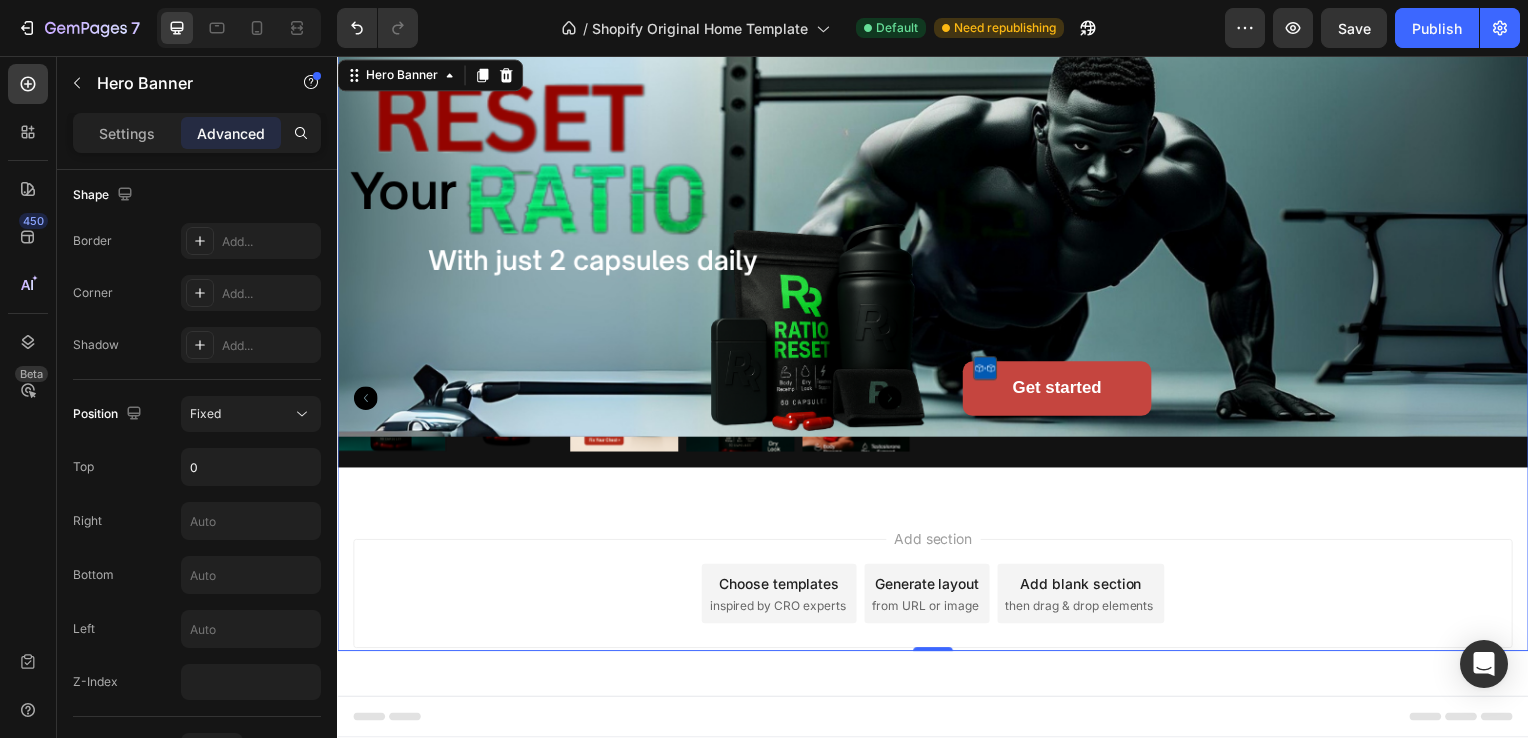 scroll, scrollTop: 438, scrollLeft: 0, axis: vertical 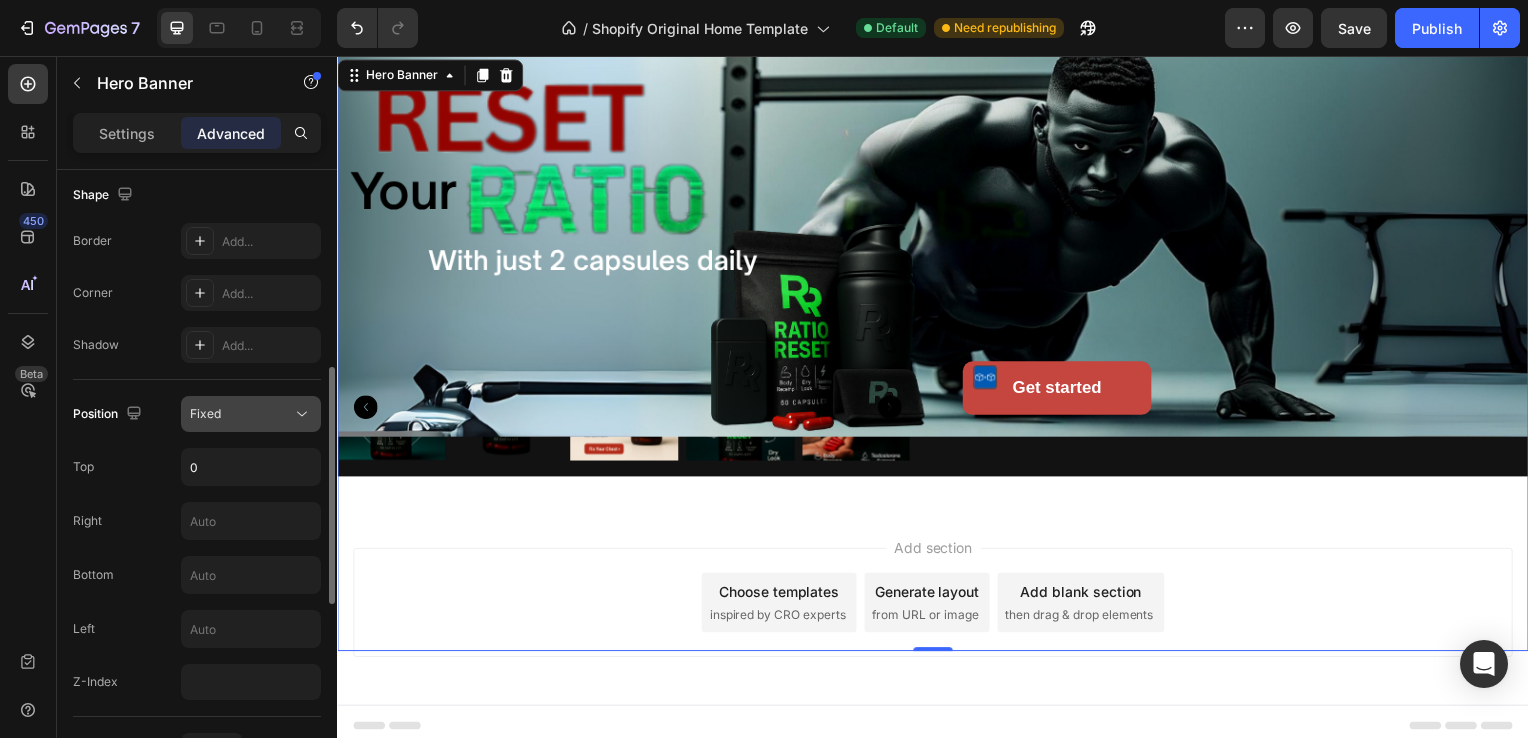 click on "Fixed" at bounding box center (241, 414) 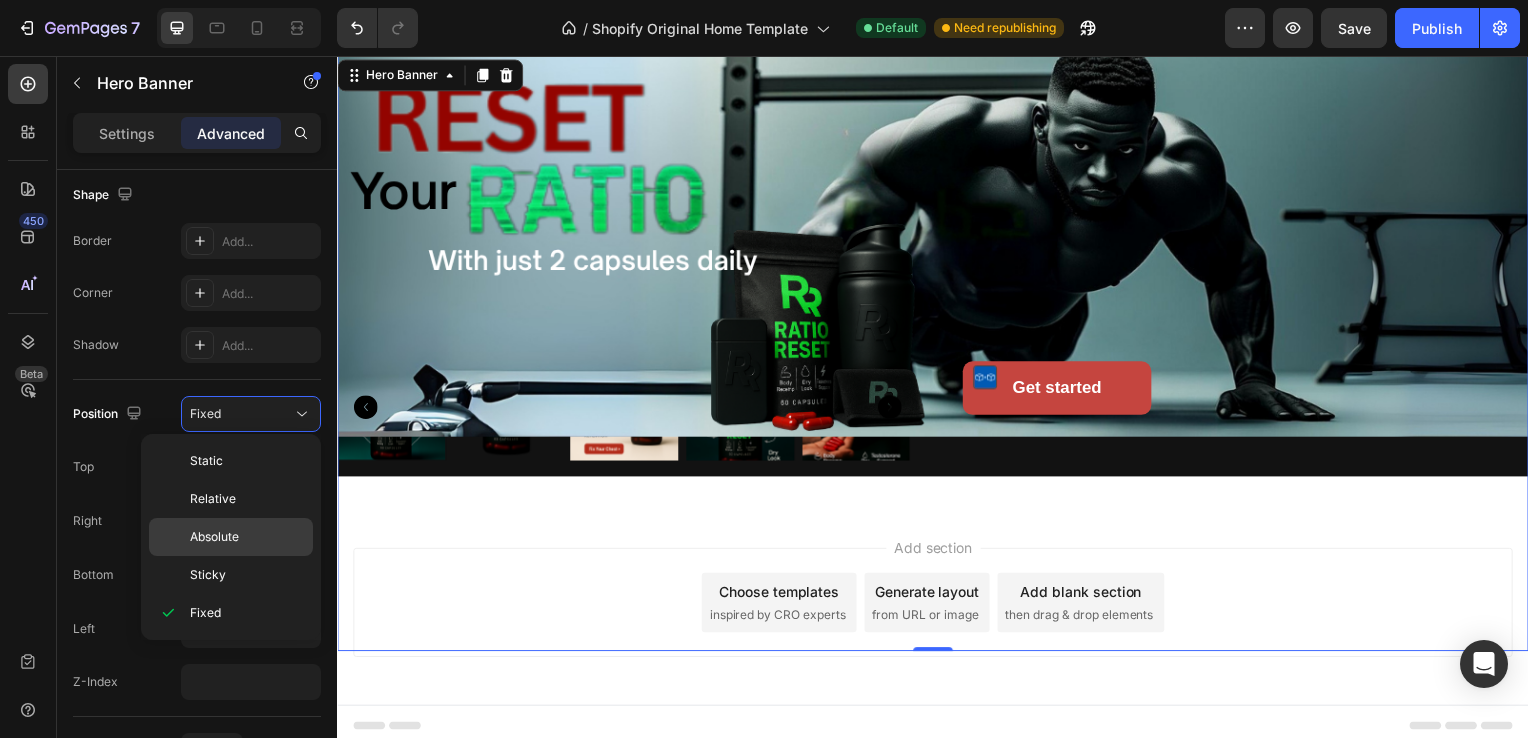 click on "Absolute" at bounding box center (247, 537) 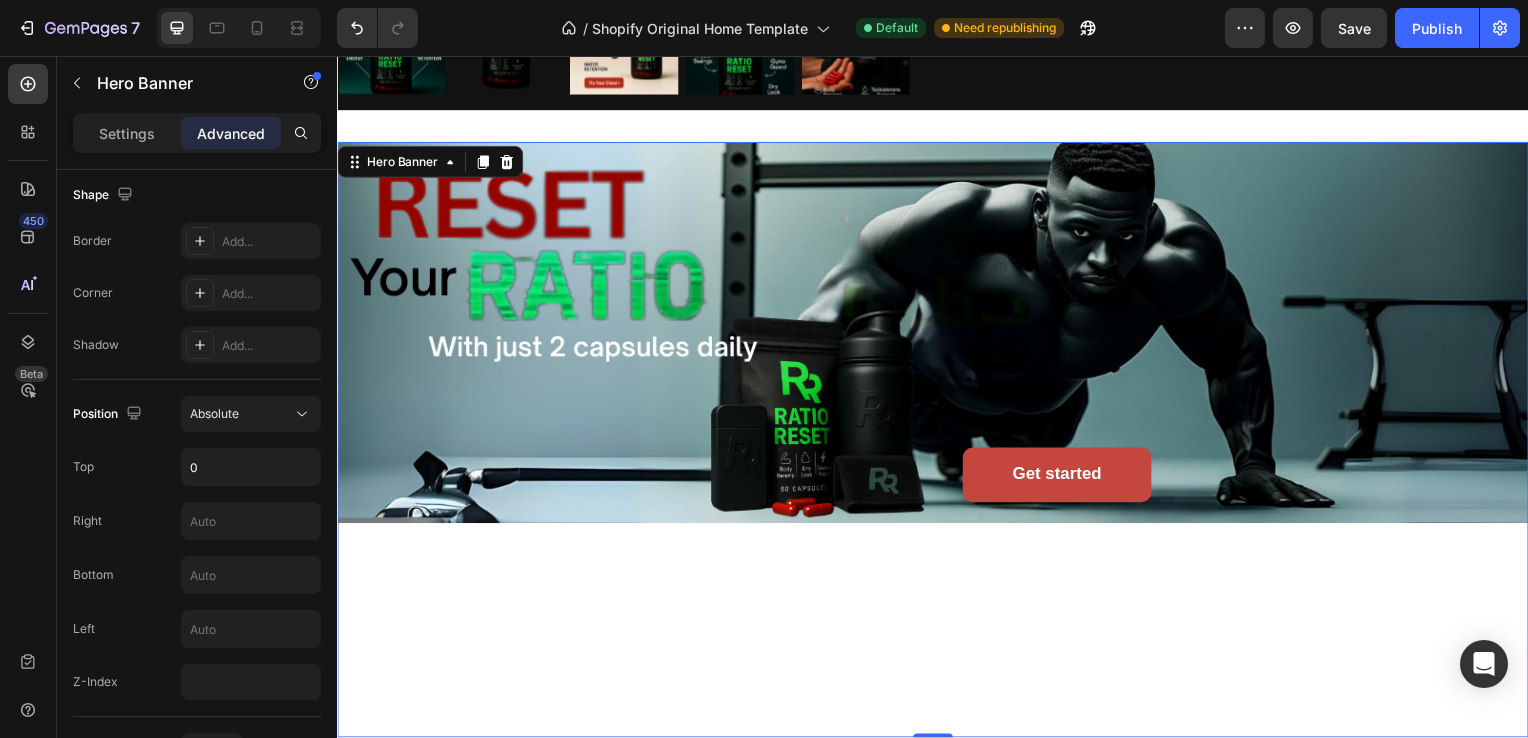 scroll, scrollTop: 823, scrollLeft: 0, axis: vertical 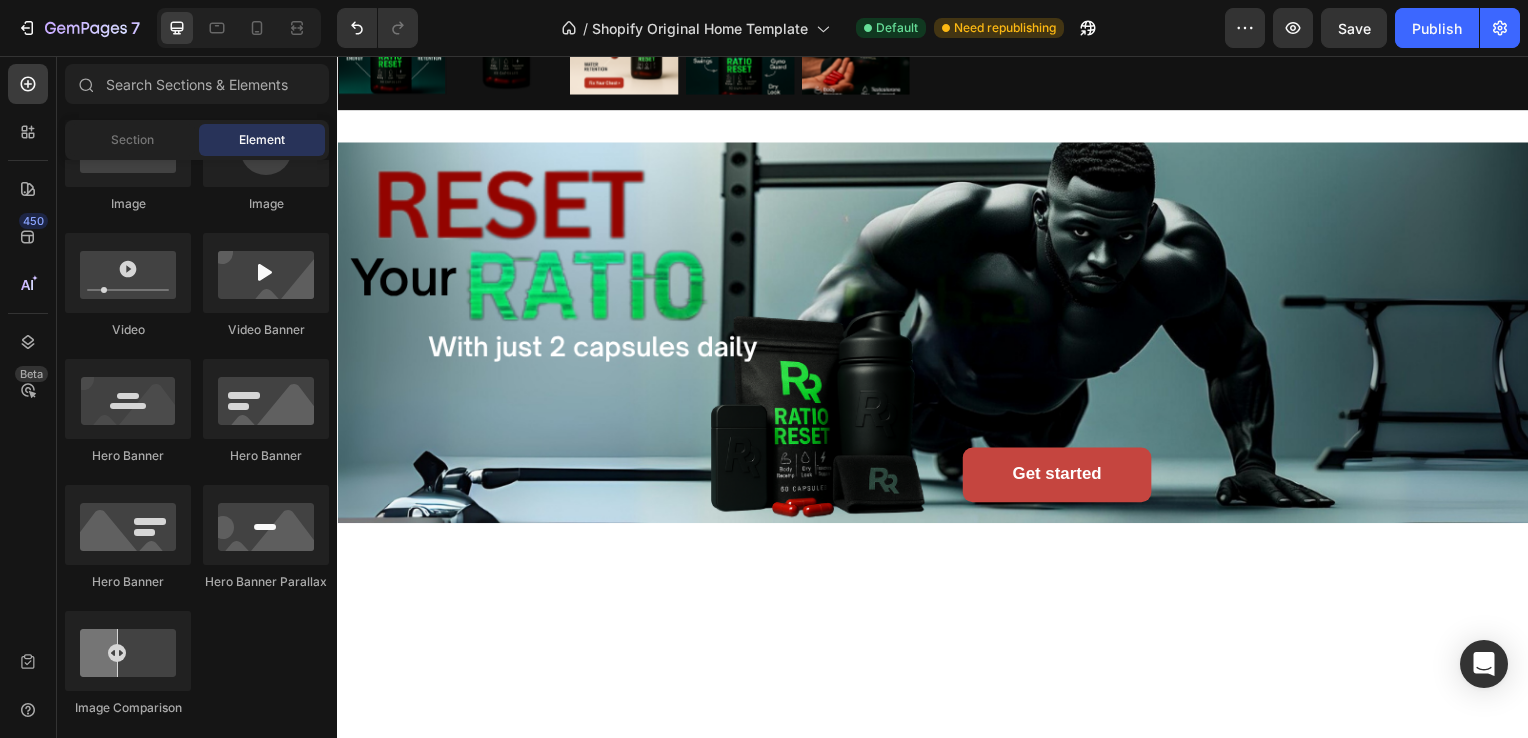 click on "Product Images Icon Icon Icon Icon Icon Icon List
Icon Ratio Reset Product Title ⚡ Resets hormonal balance for maximum output
🔥 Sculpts lean muscle definition
🧠 Sharpens cognitive performance
💪 Delivers all-day sustained power
🎯 Rebuilds inner confidence and motivation
🧪 Premium ingredients, laboratory verified
🏆 Engineered by performance specialists   Product Description $179.99 Product Price Product Price $359.98 Product Price Product Price Row Buy 1  & Save 45% Buy 1  & Save 45% Buy 1  & Save 45% Buy 2 & Save 50% Buy 2 & Save 50% Buy 2 & Save 50% Buy 3 & Save 55& Buy 3 & Save 55& Buy 3 & Save 55& Product Variants & Swatches Buy it now Dynamic Checkout
Only  19  left Stock Counter Bundler Bundler Product Section 2 Get started Button Hero Banner Section 3 Root Start with Sections from sidebar Add sections Add elements Start with Generating from URL or image Add section Choose templates inspired by CRO experts" at bounding box center [937, -184] 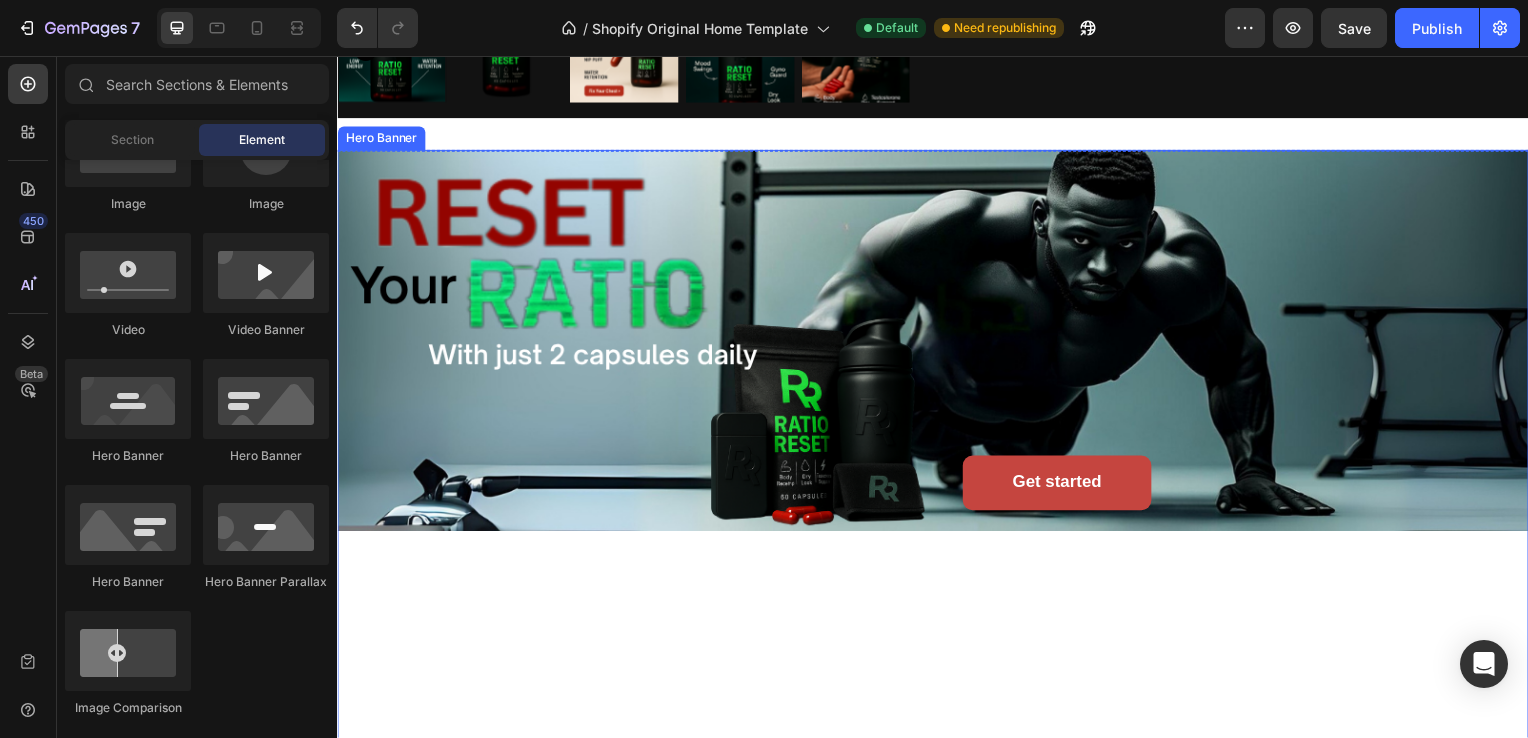 click at bounding box center [937, 451] 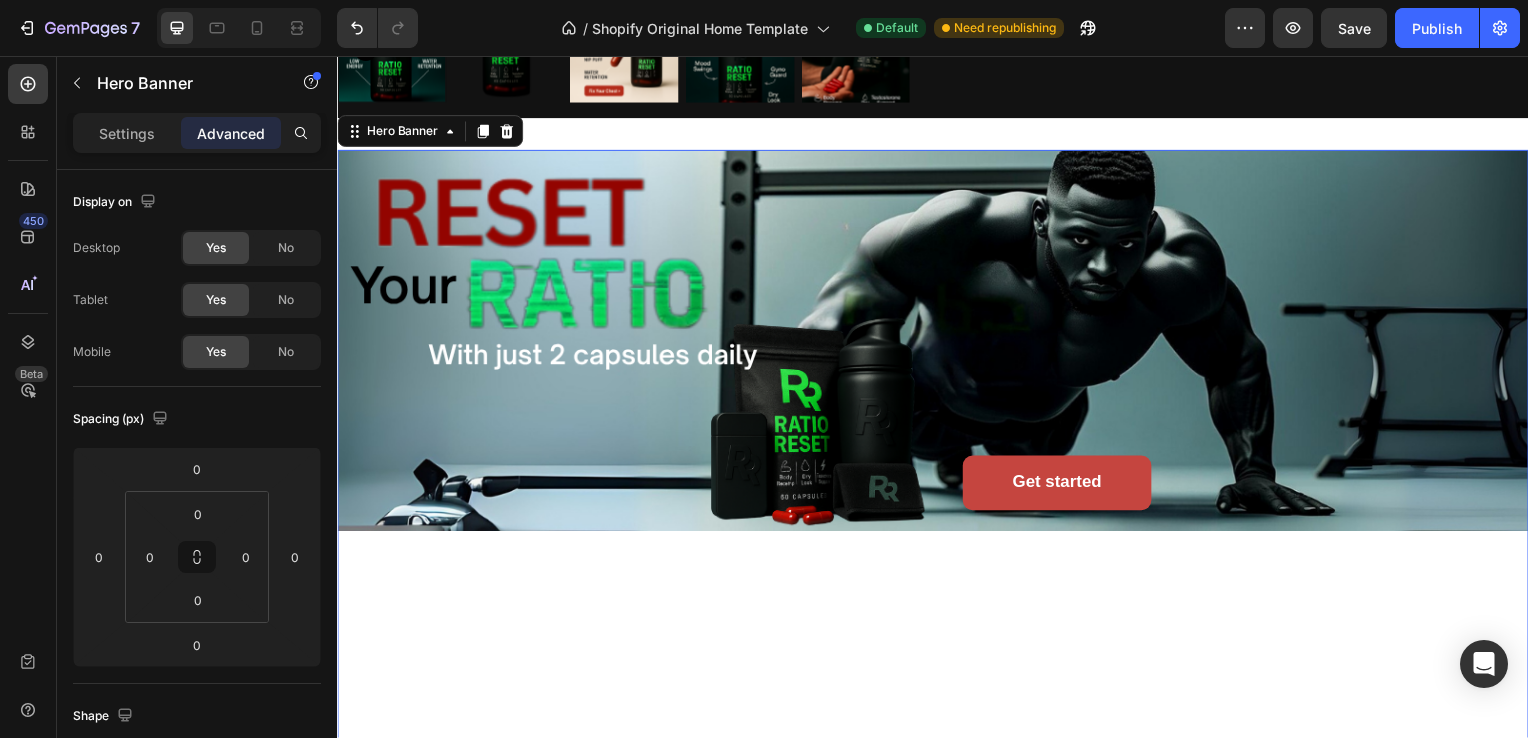 scroll, scrollTop: 823, scrollLeft: 0, axis: vertical 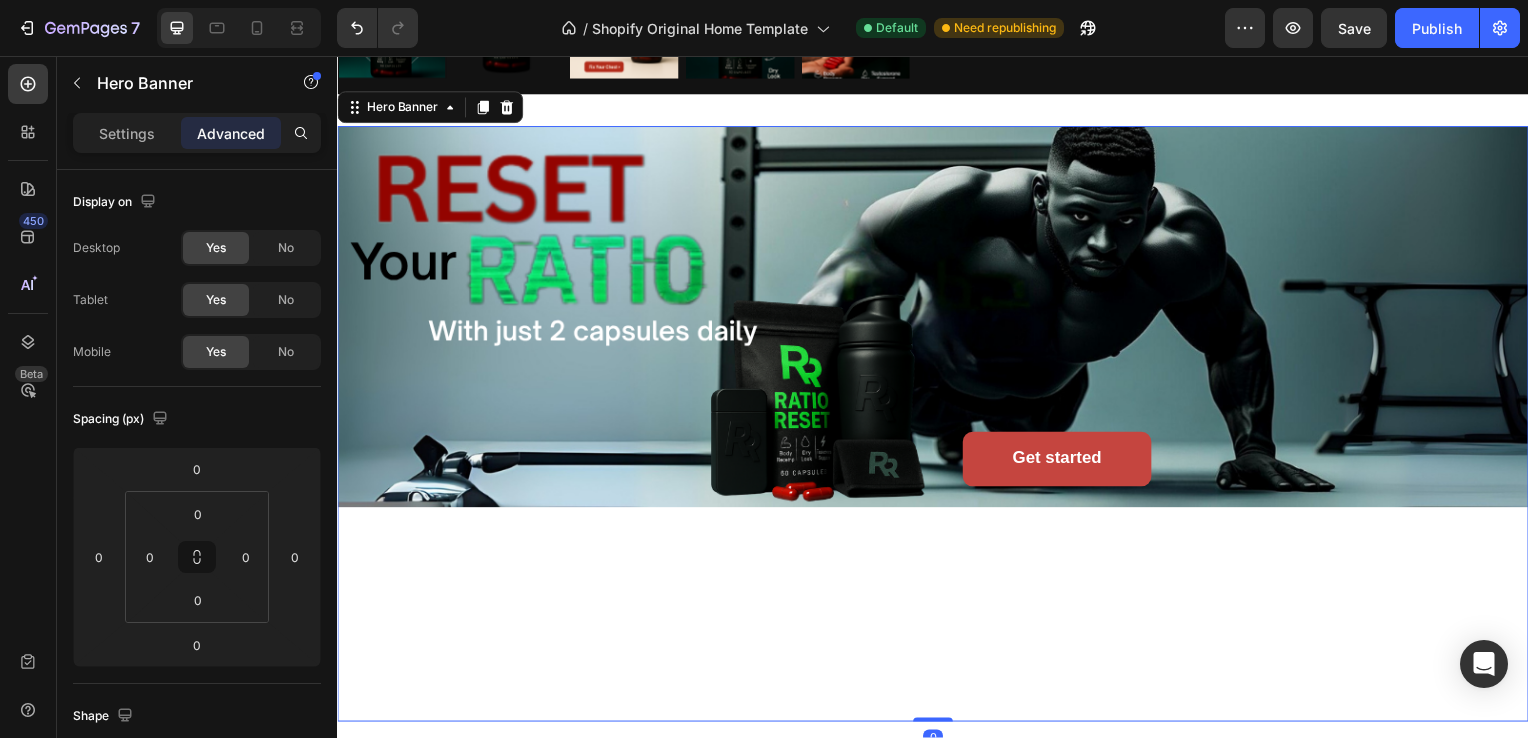click at bounding box center [937, 427] 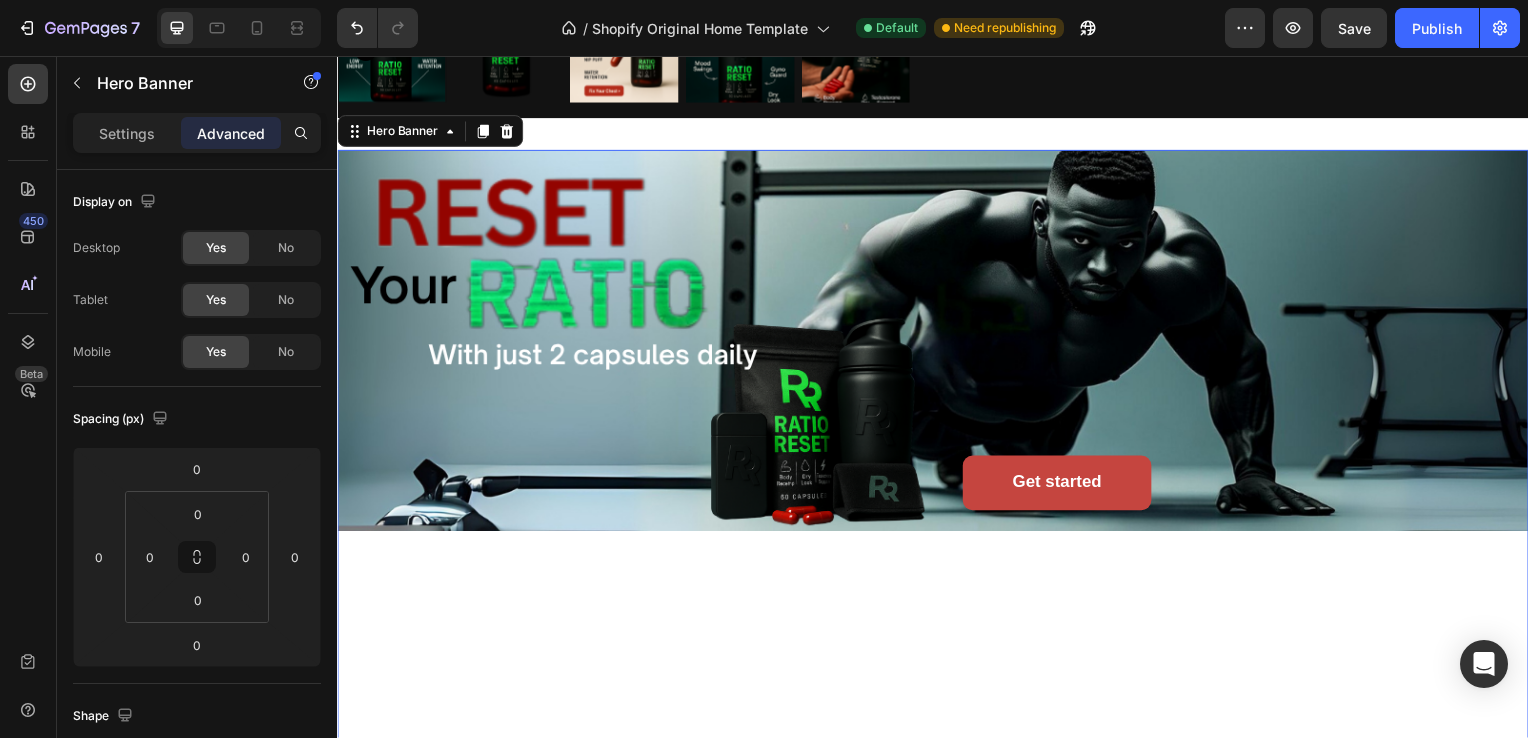 click on "Product Images Icon Icon Icon Icon Icon Icon List
Icon Ratio Reset Product Title ⚡ Resets hormonal balance for maximum output
🔥 Sculpts lean muscle definition
🧠 Sharpens cognitive performance
💪 Delivers all-day sustained power
🎯 Rebuilds inner confidence and motivation
🧪 Premium ingredients, laboratory verified
🏆 Engineered by performance specialists   Product Description $179.99 Product Price Product Price $359.98 Product Price Product Price Row Buy 1  & Save 45% Buy 1  & Save 45% Buy 1  & Save 45% Buy 2 & Save 50% Buy 2 & Save 50% Buy 2 & Save 50% Buy 3 & Save 55& Buy 3 & Save 55& Buy 3 & Save 55& Product Variants & Swatches Buy it now Dynamic Checkout
Only  19  left Stock Counter Bundler Bundler Product Section 2 Get started Button Hero Banner   0 Section 3 Root Start with Sections from sidebar Add sections Add elements Start with Generating from URL or image Add section Choose templates inspired by CRO experts" at bounding box center (937, -176) 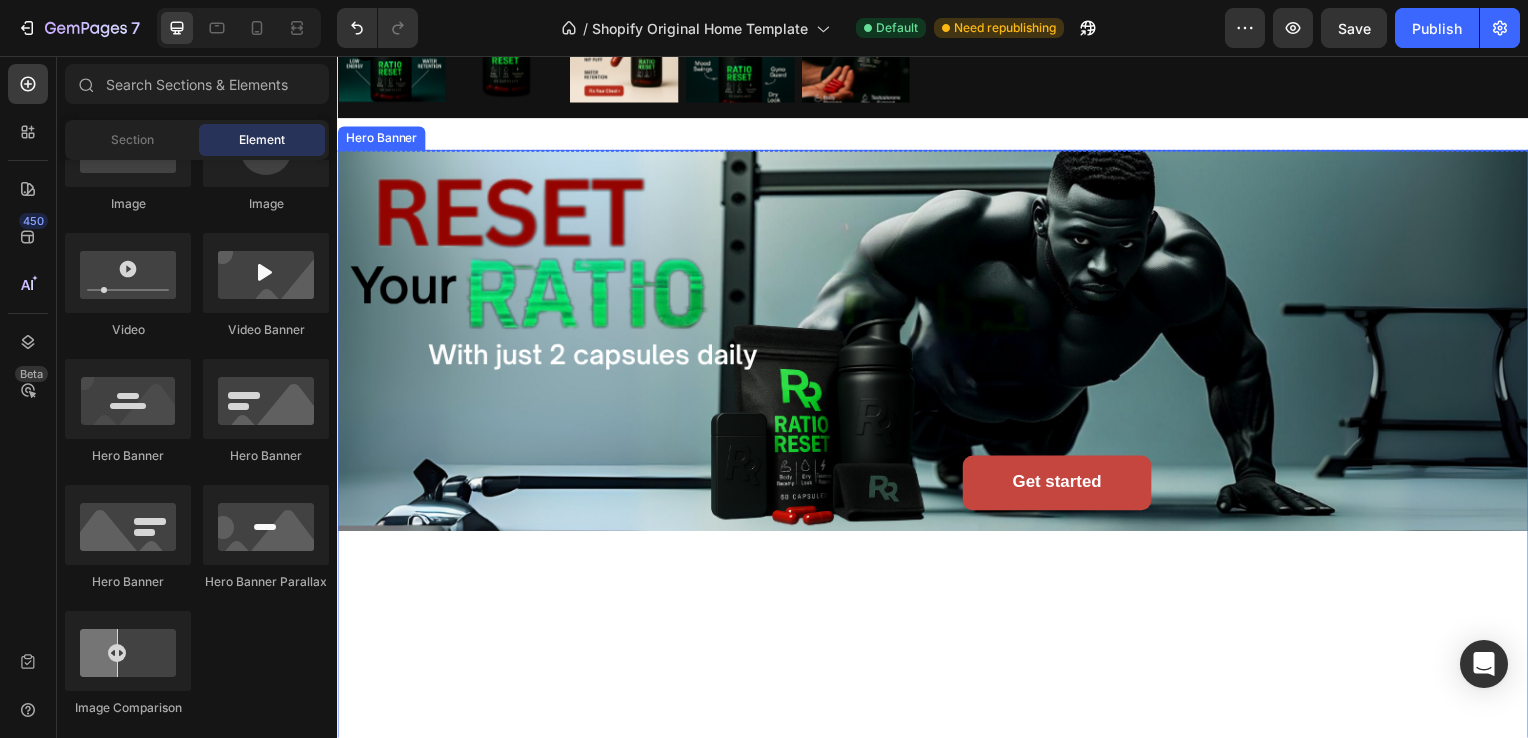 click at bounding box center [937, 451] 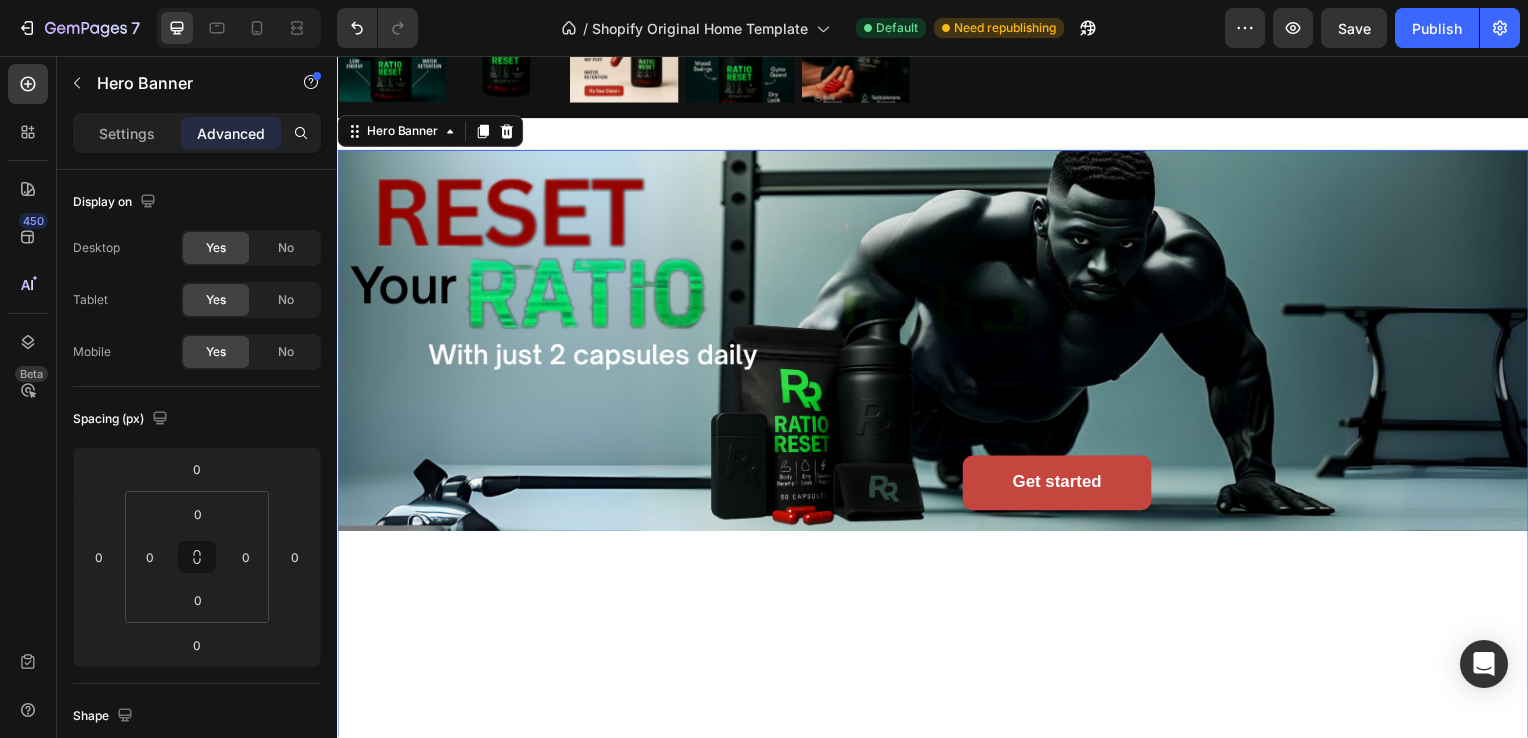 scroll, scrollTop: 823, scrollLeft: 0, axis: vertical 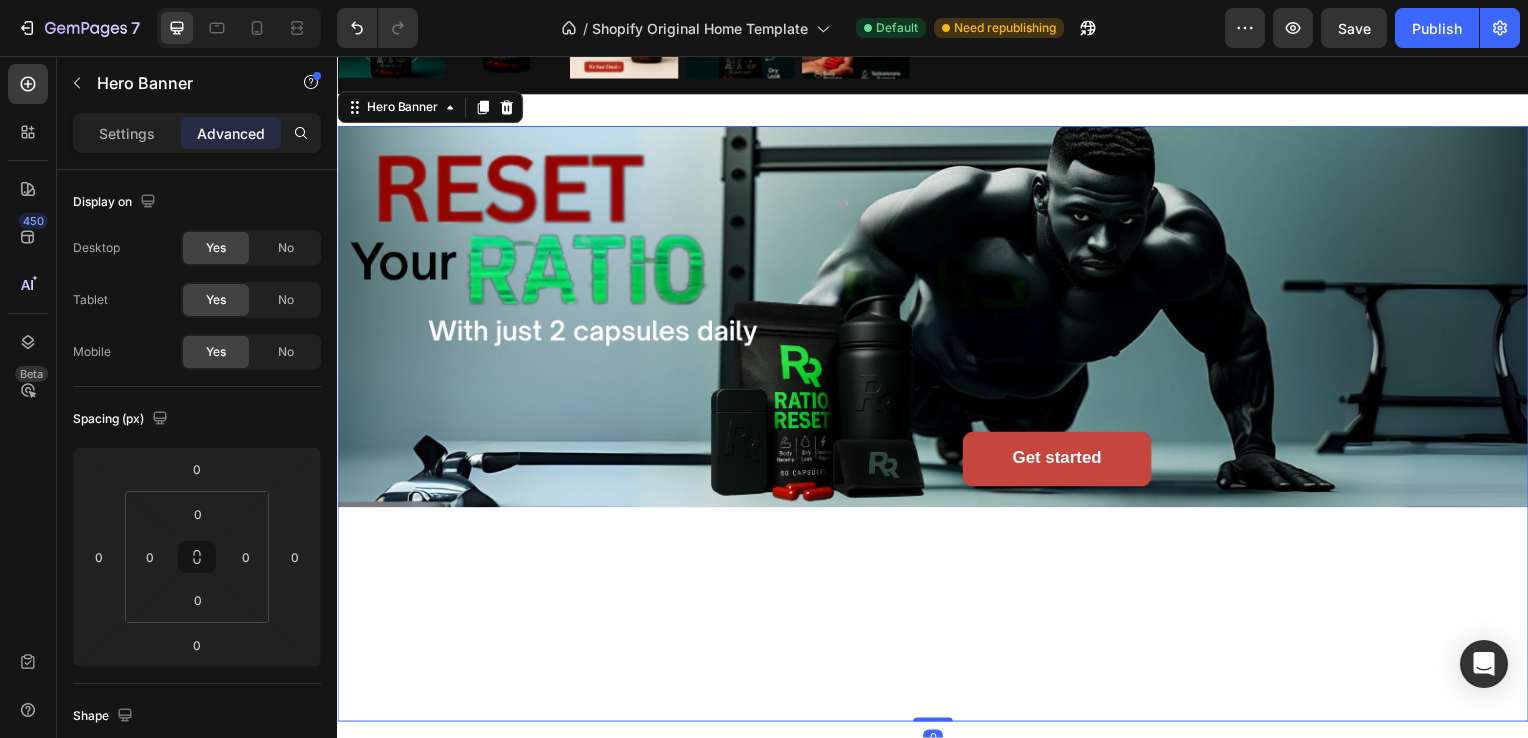 click at bounding box center [937, 427] 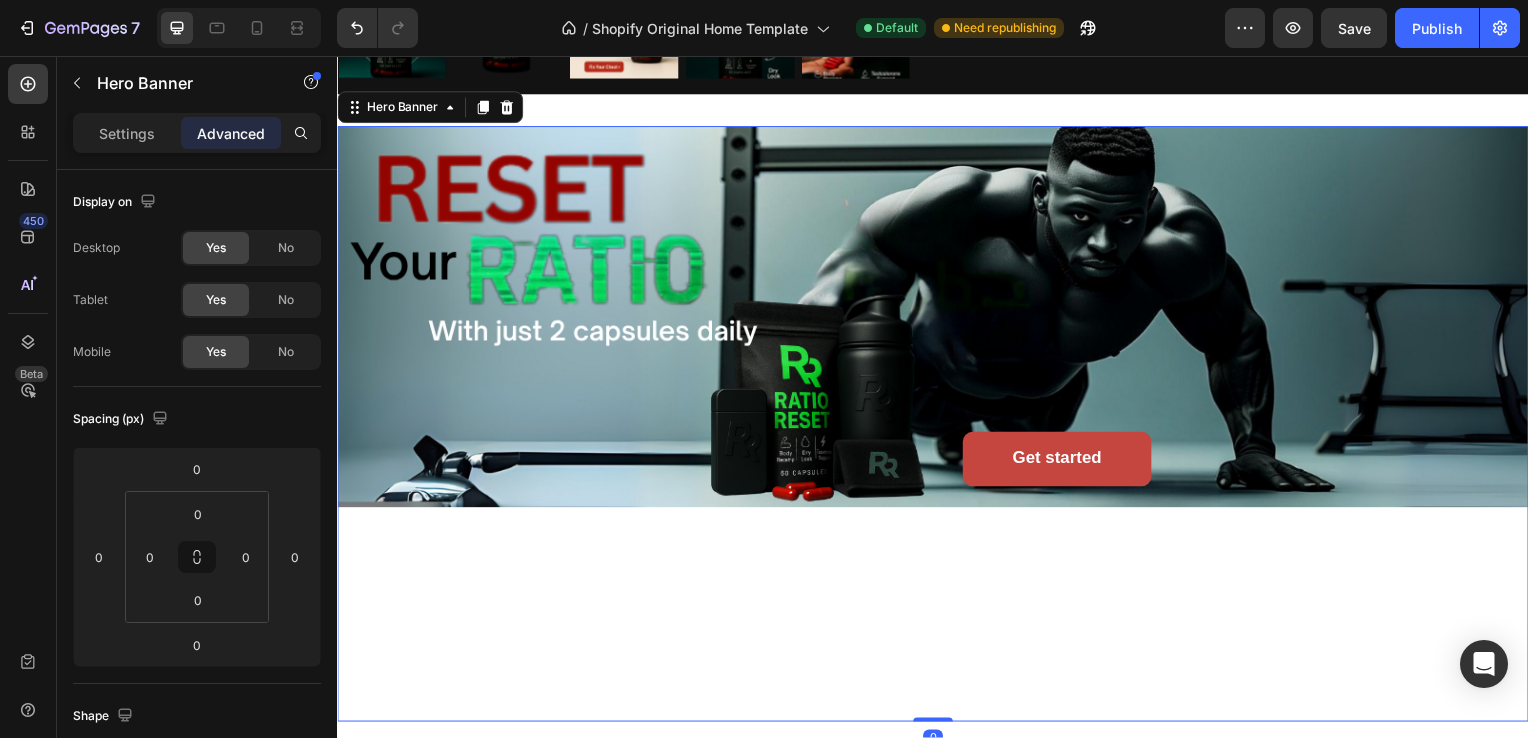 drag, startPoint x: 926, startPoint y: 716, endPoint x: 924, endPoint y: 531, distance: 185.0108 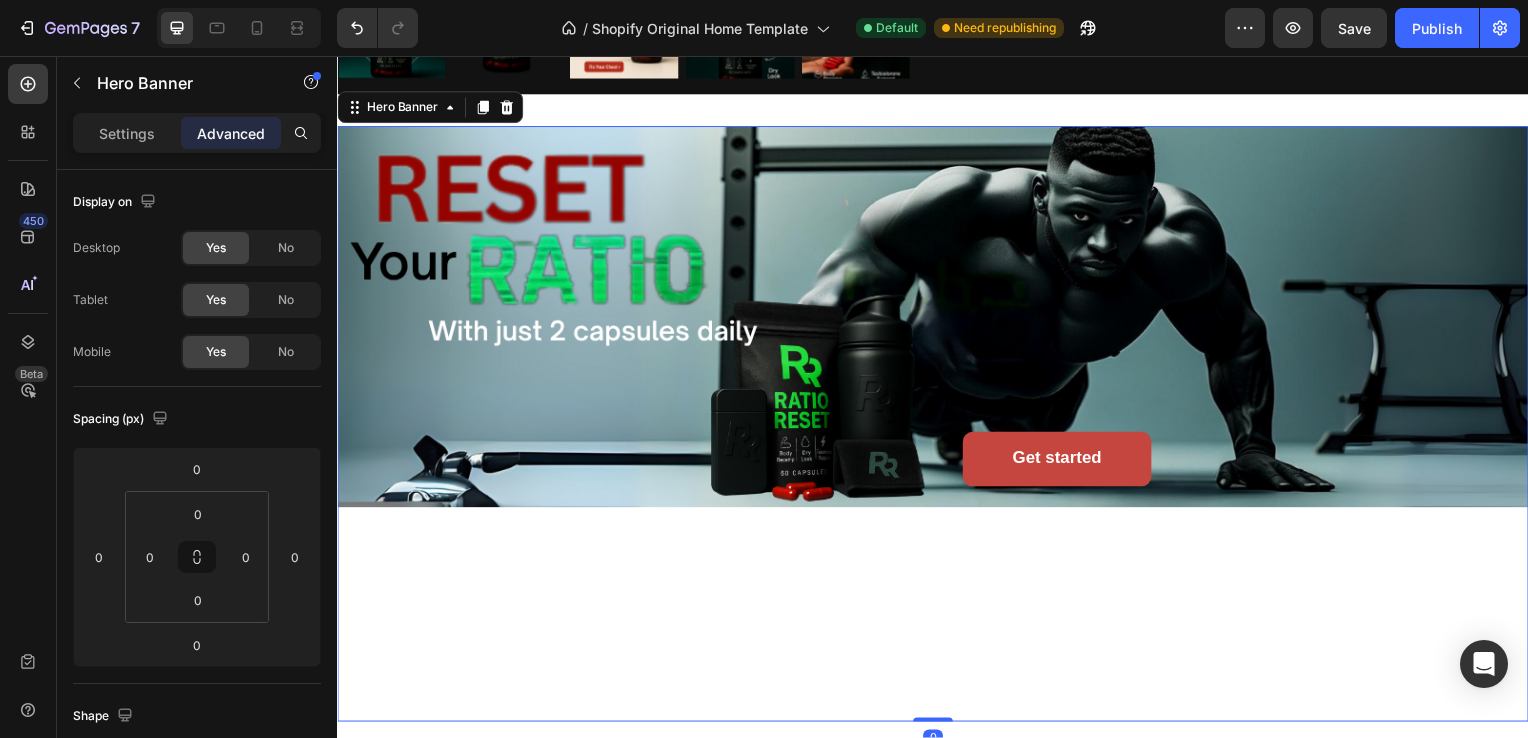 click on "Get started Button Hero Banner   0" at bounding box center (937, 427) 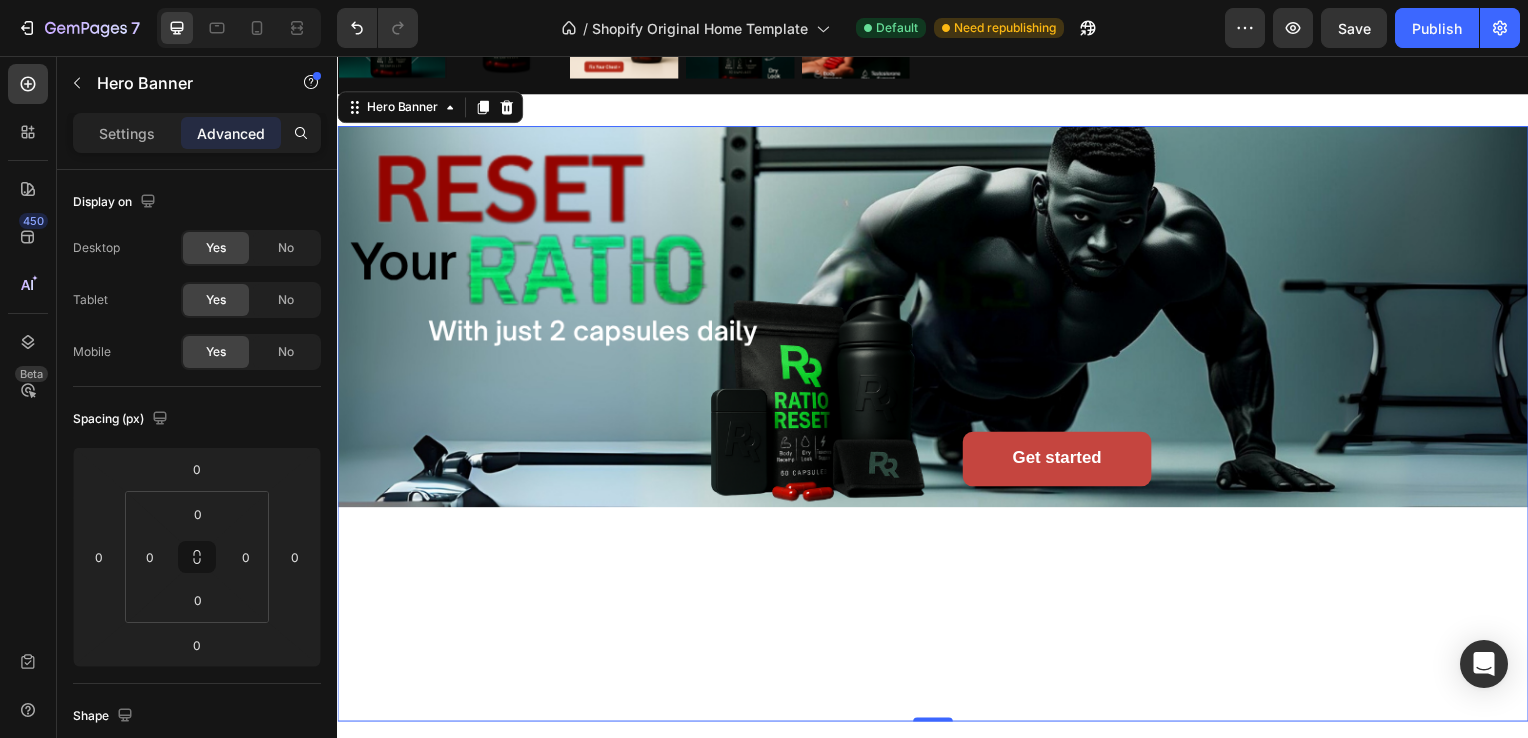 click on "Get started Button" at bounding box center (937, 427) 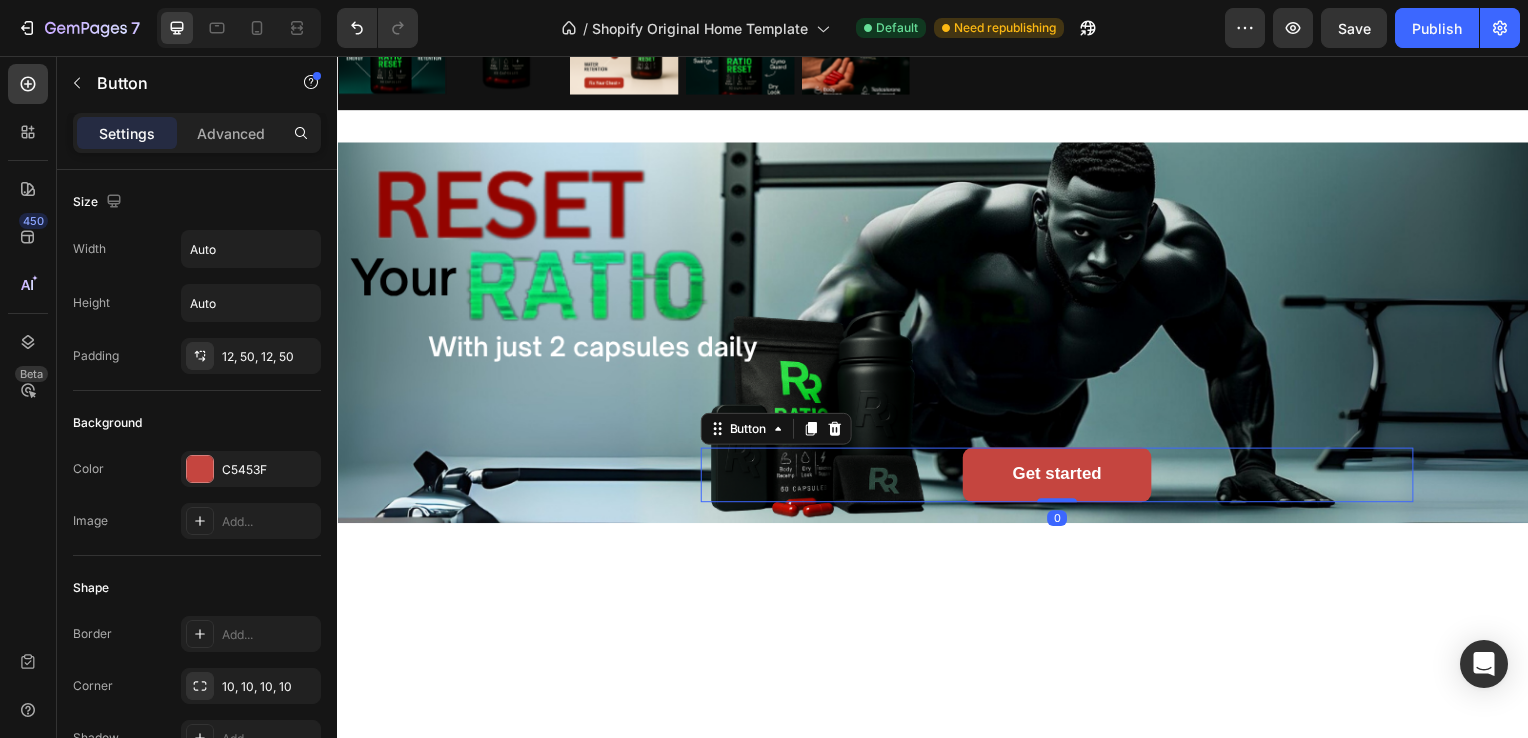 scroll, scrollTop: 799, scrollLeft: 0, axis: vertical 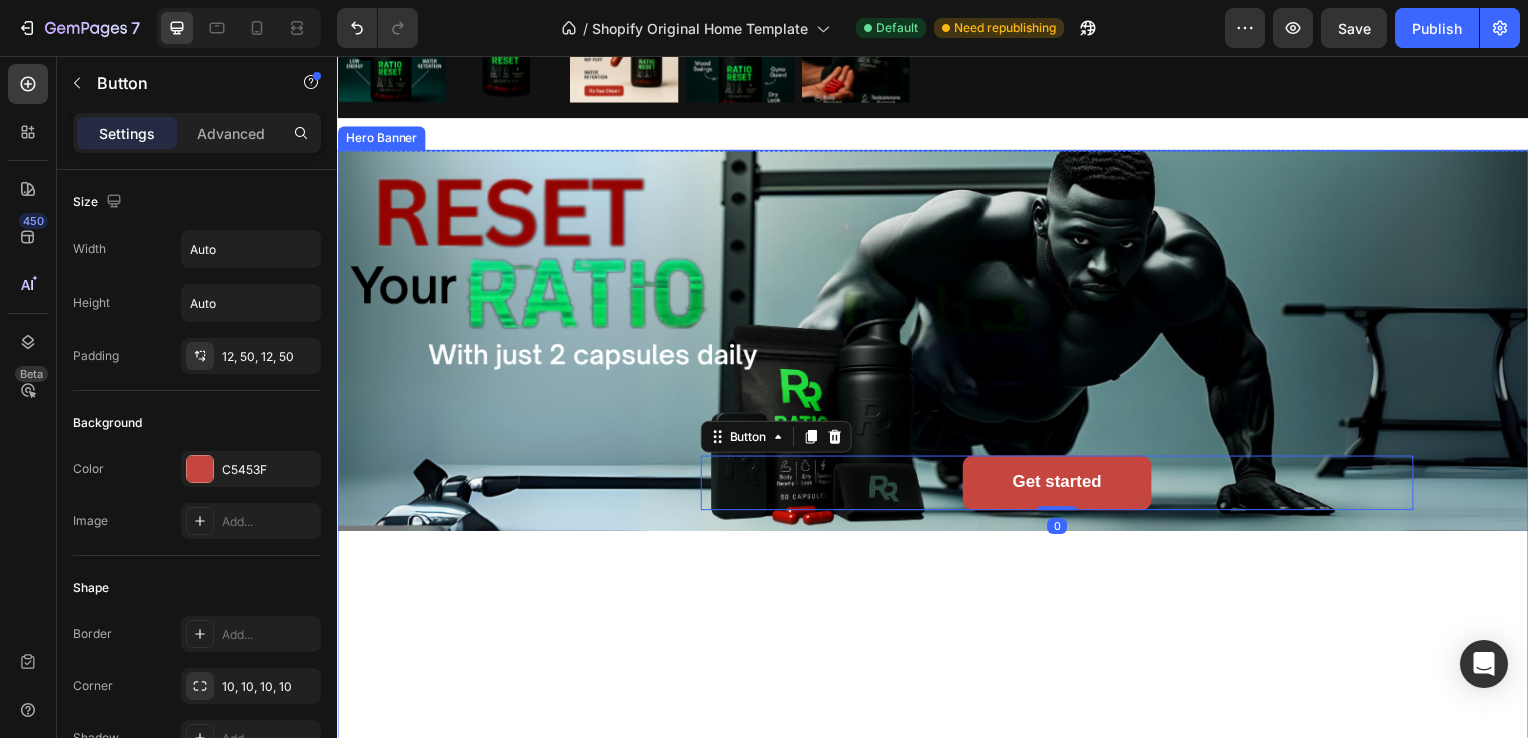 click at bounding box center (937, 451) 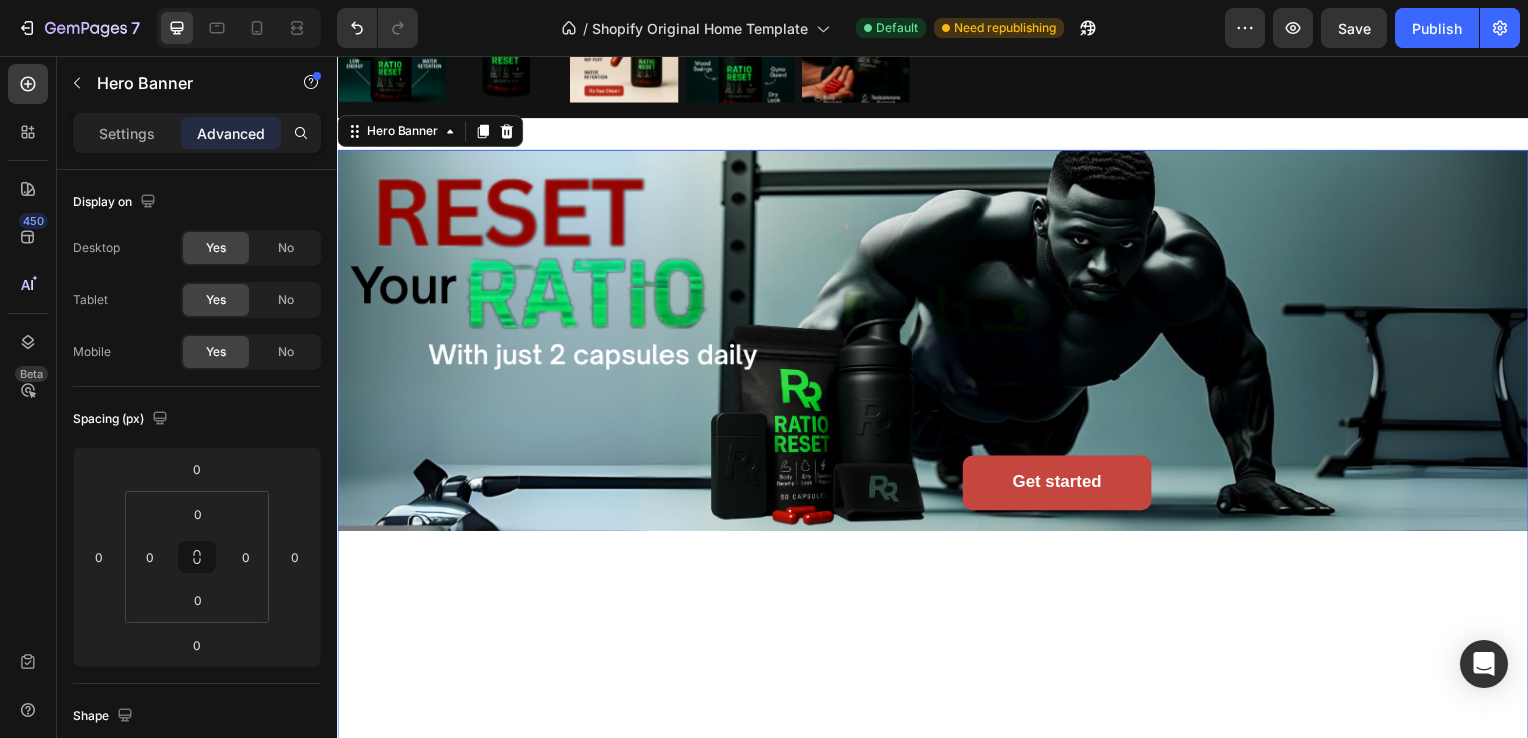 scroll, scrollTop: 823, scrollLeft: 0, axis: vertical 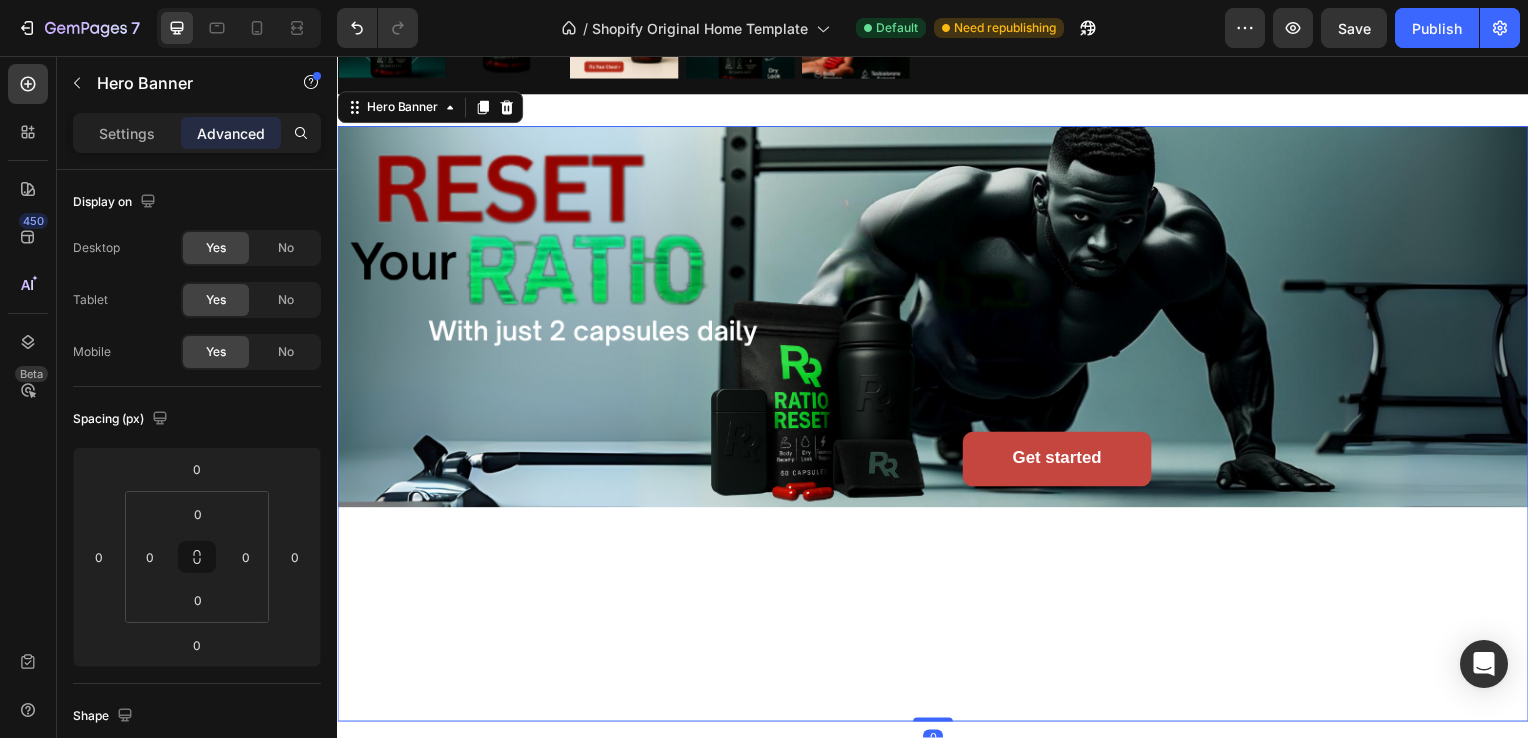 click at bounding box center (937, 427) 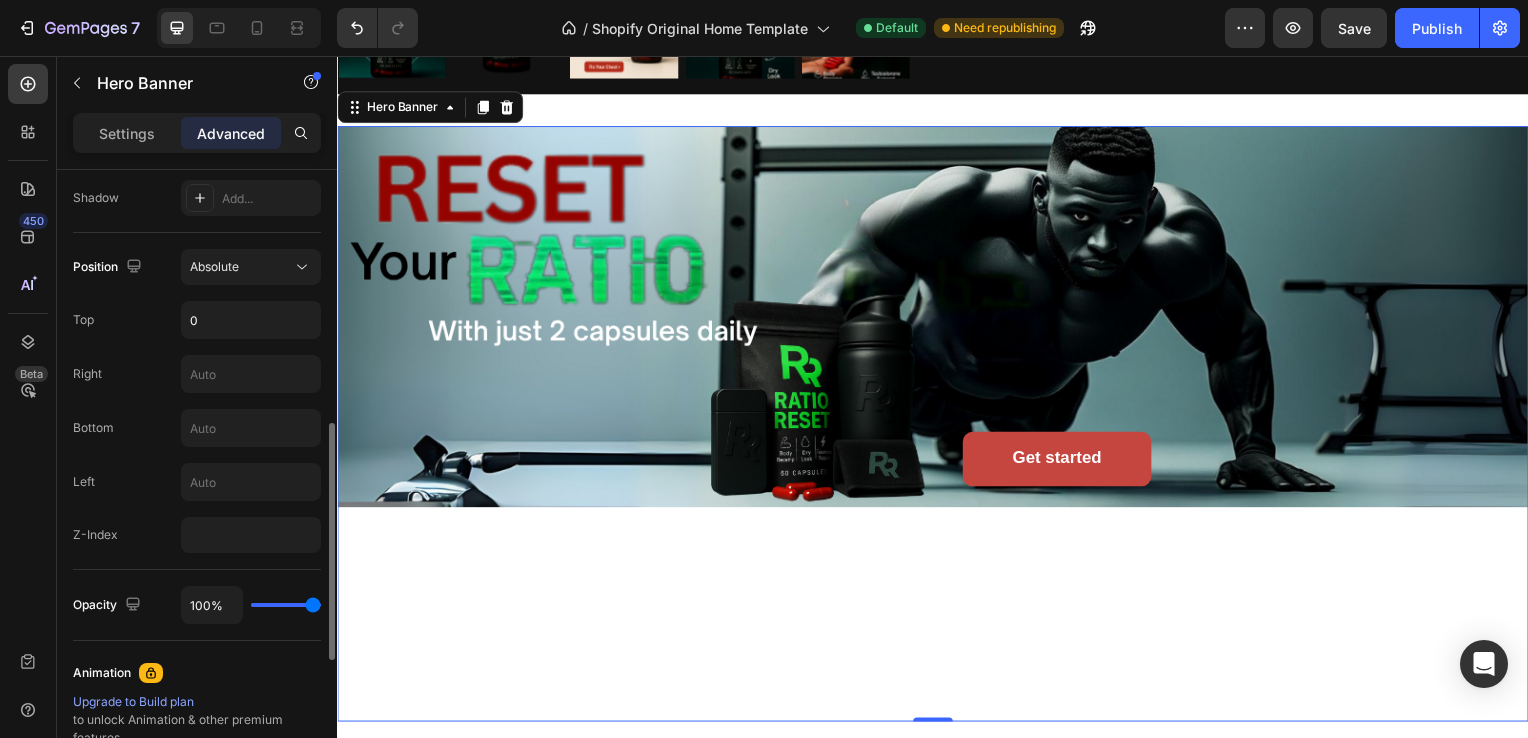 scroll, scrollTop: 669, scrollLeft: 0, axis: vertical 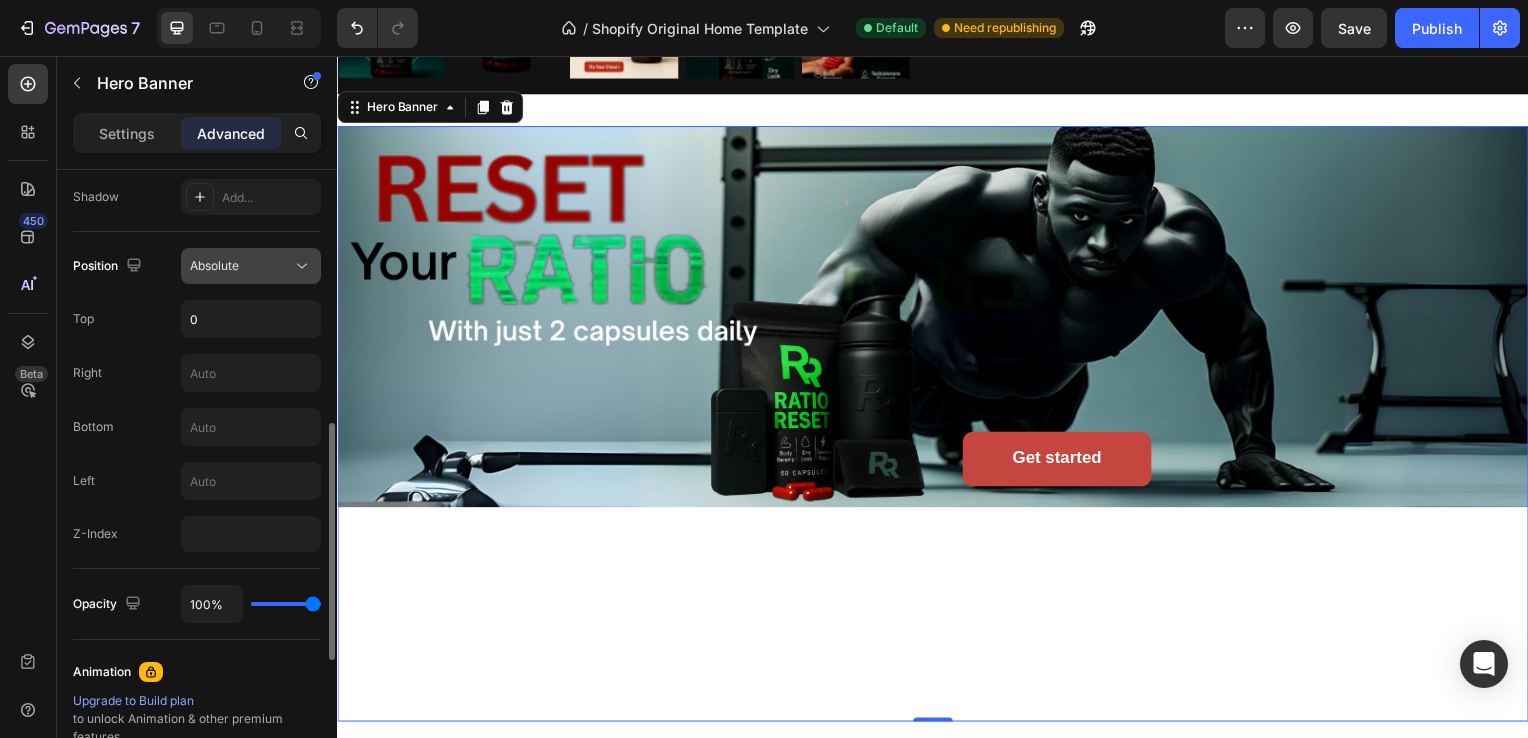 click on "Absolute" at bounding box center [251, 266] 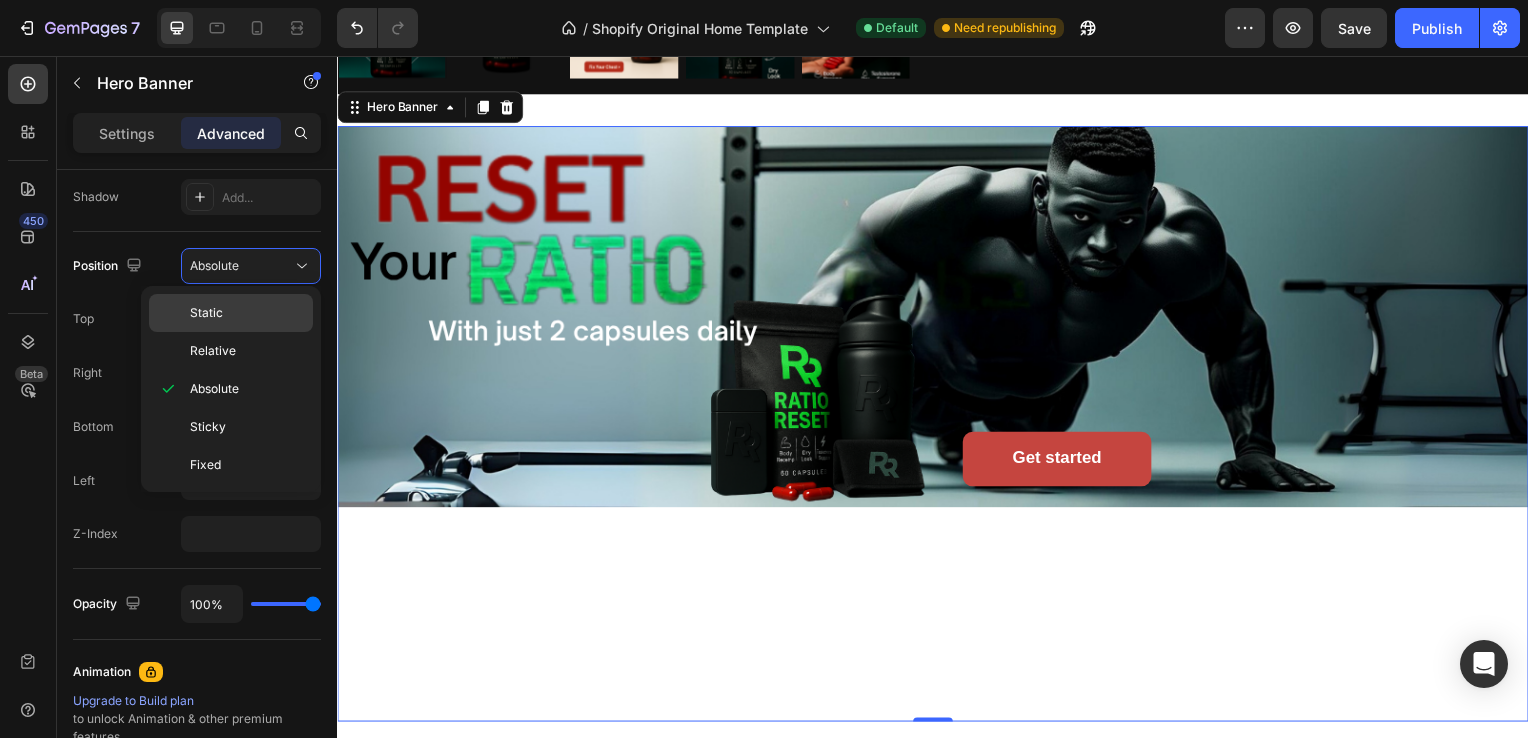 click on "Static" at bounding box center (247, 313) 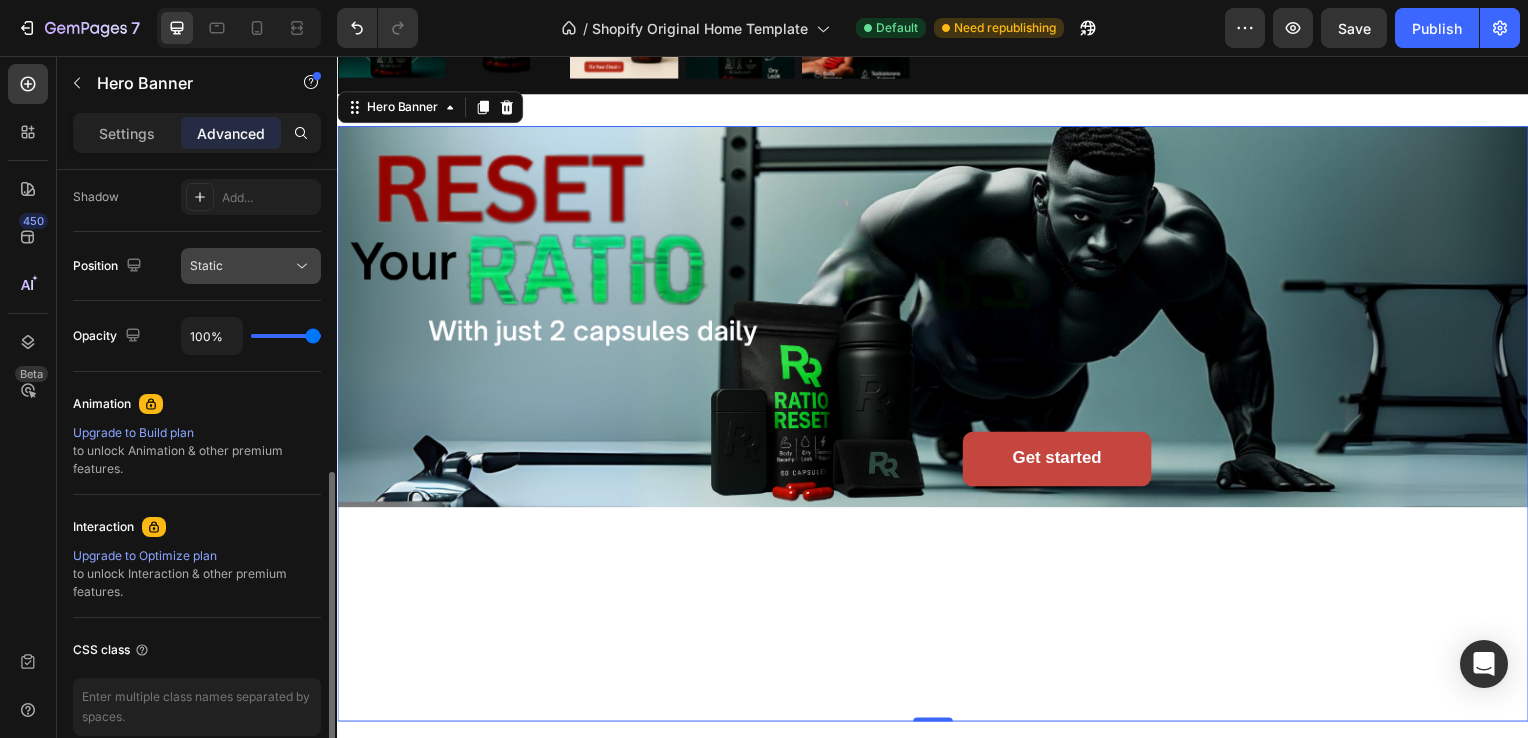 click on "Static" 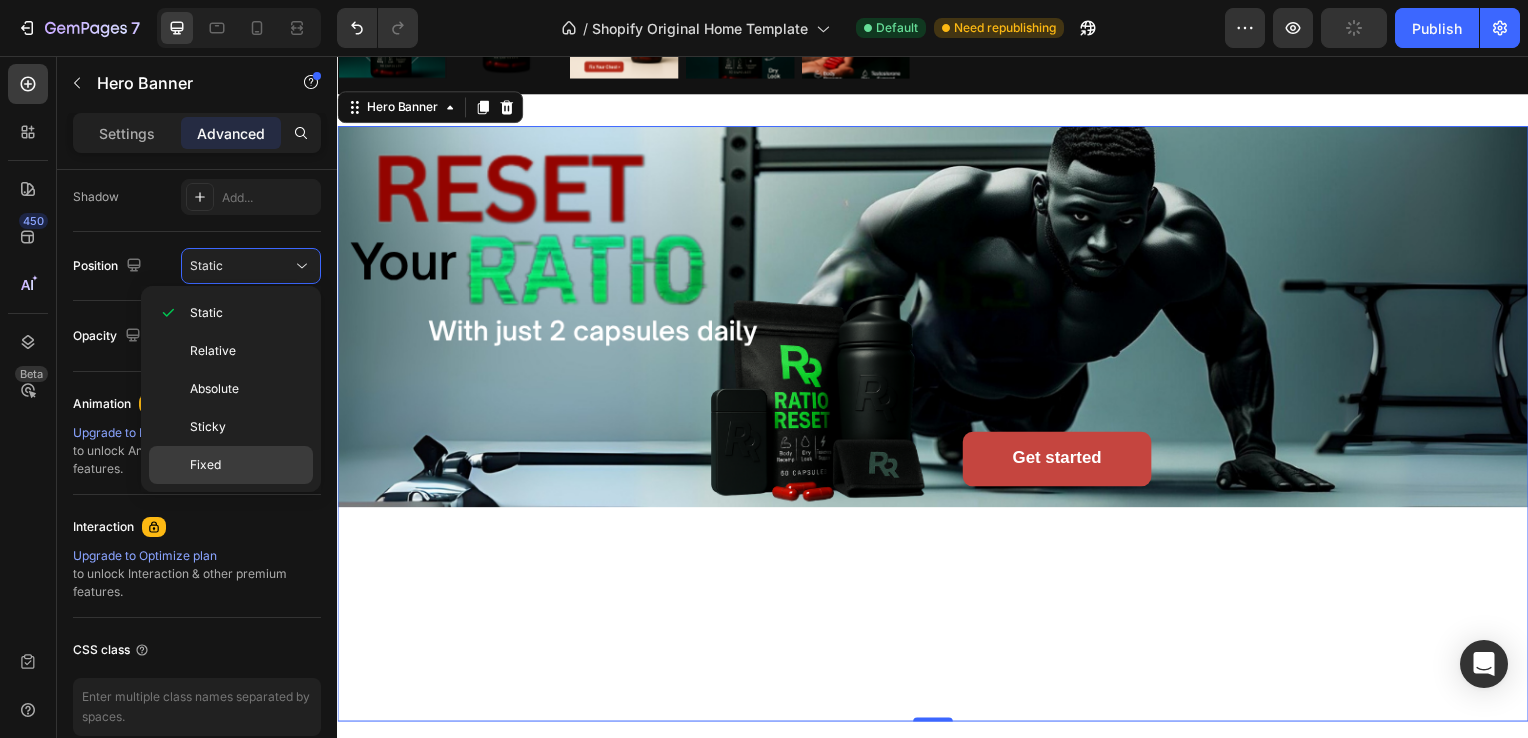 click on "Fixed" at bounding box center [247, 465] 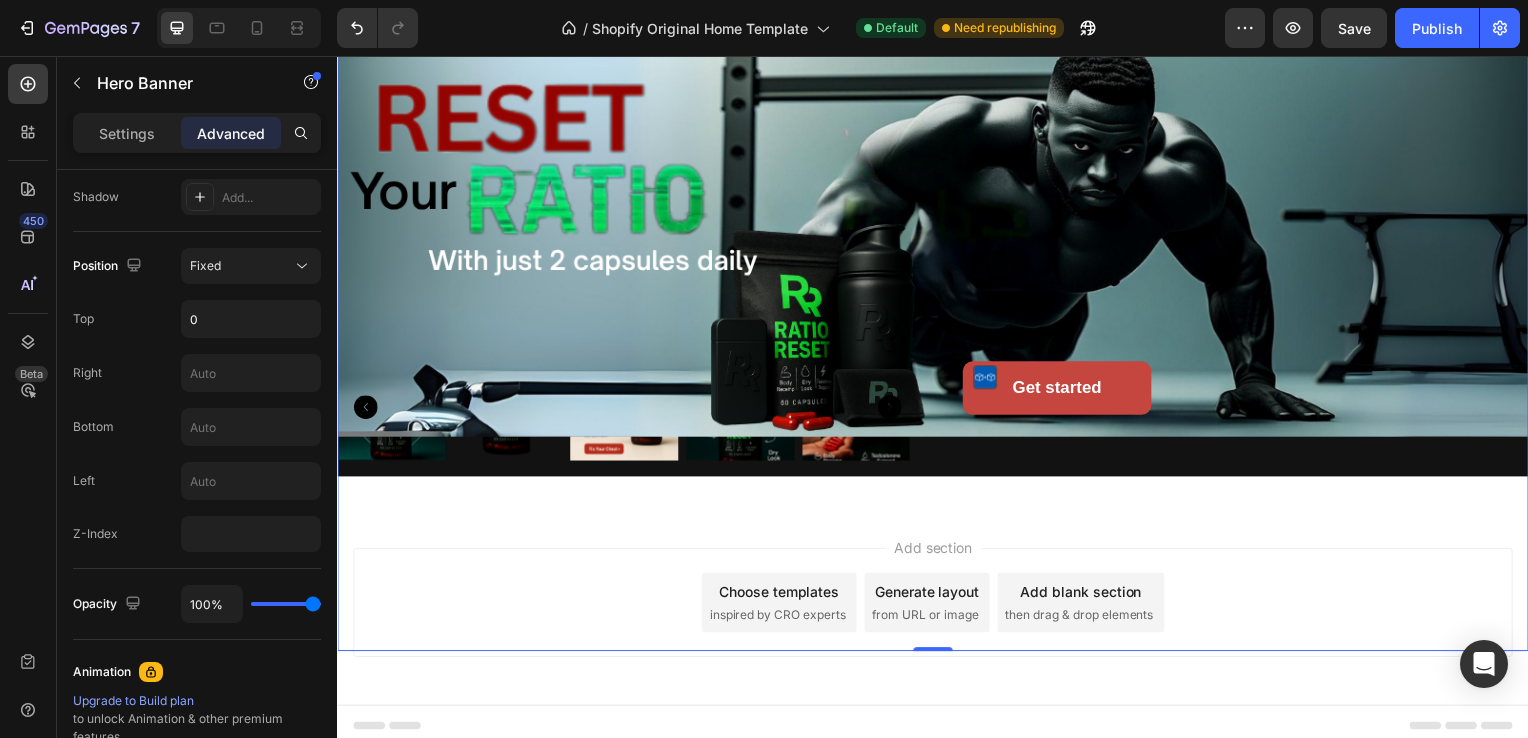 click at bounding box center [937, 356] 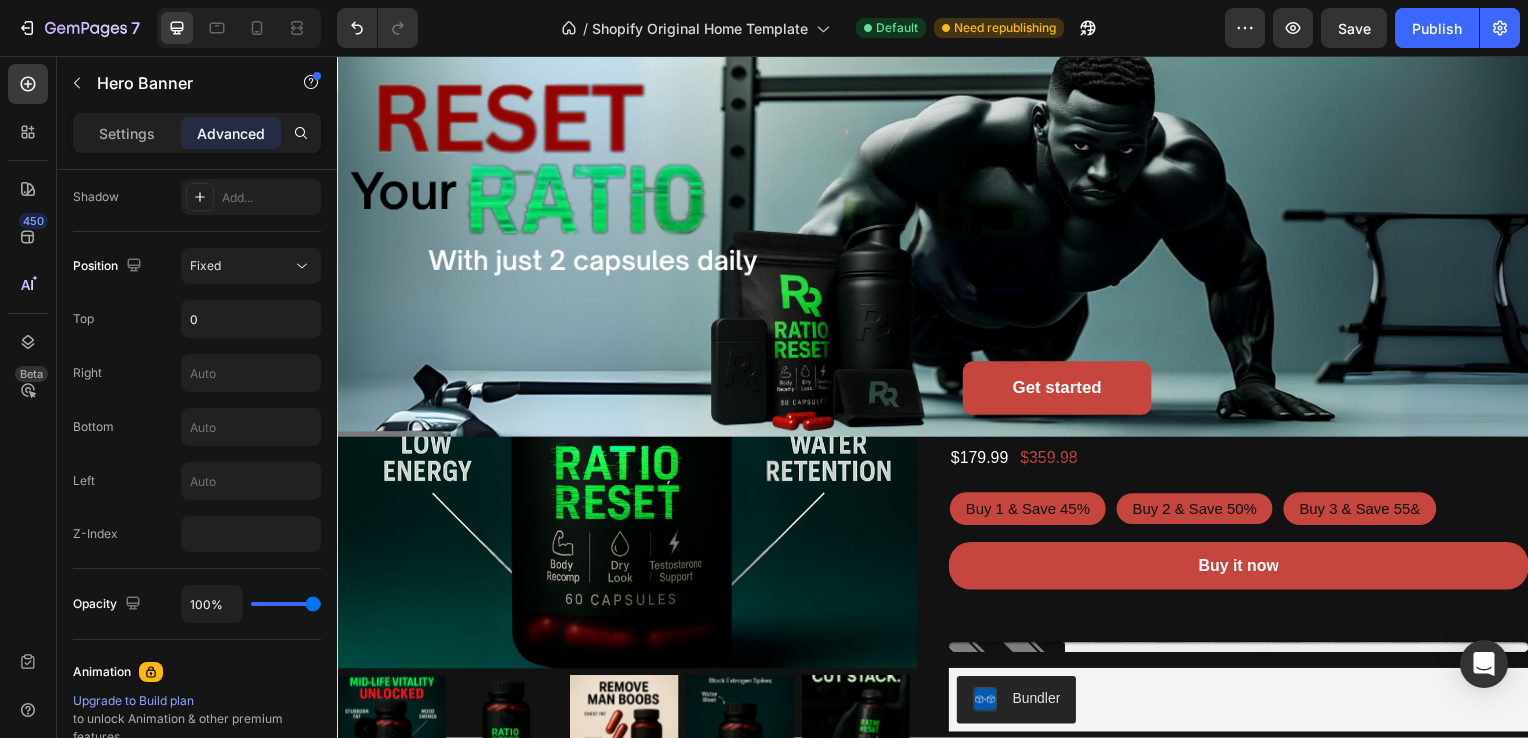 scroll, scrollTop: 438, scrollLeft: 0, axis: vertical 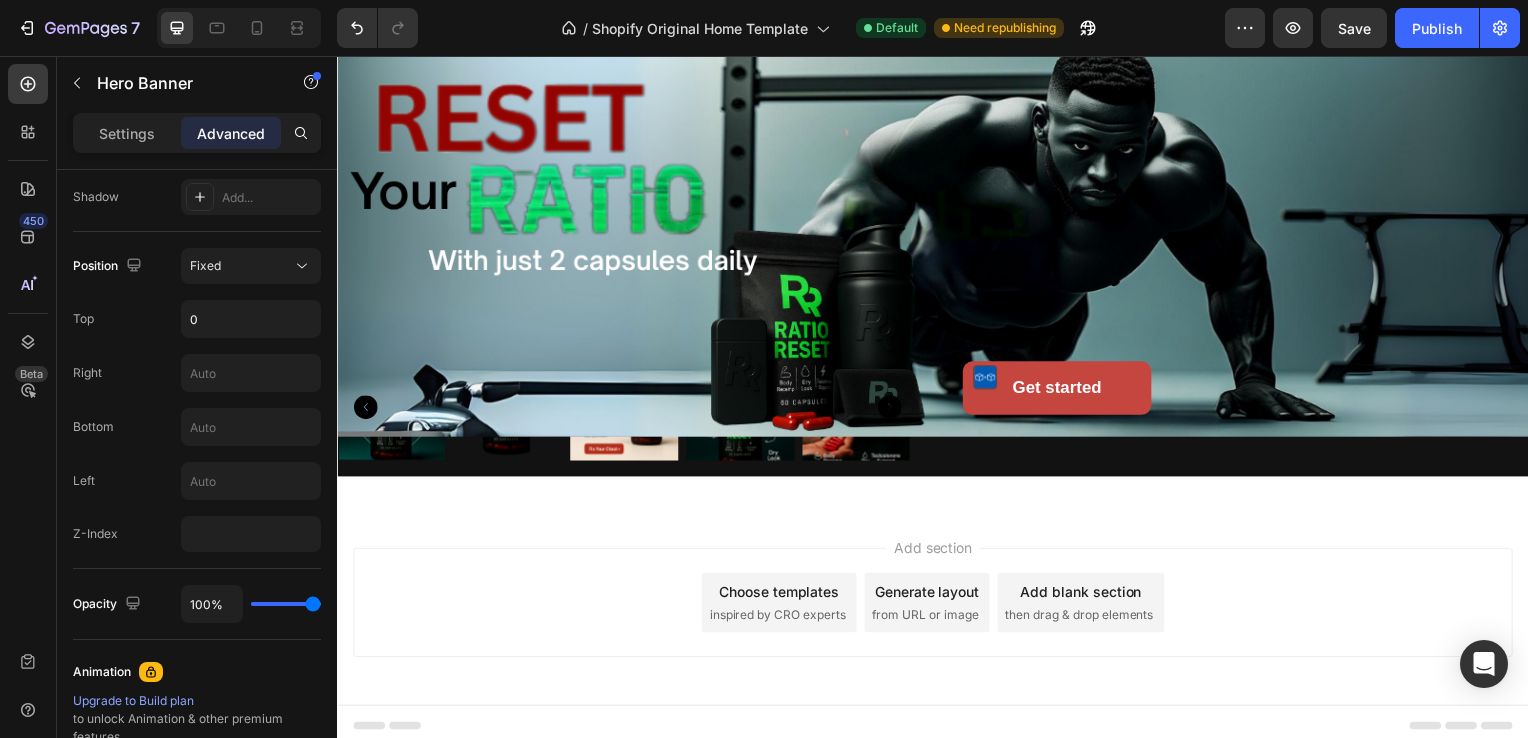 click on "Get started Button" at bounding box center [937, 356] 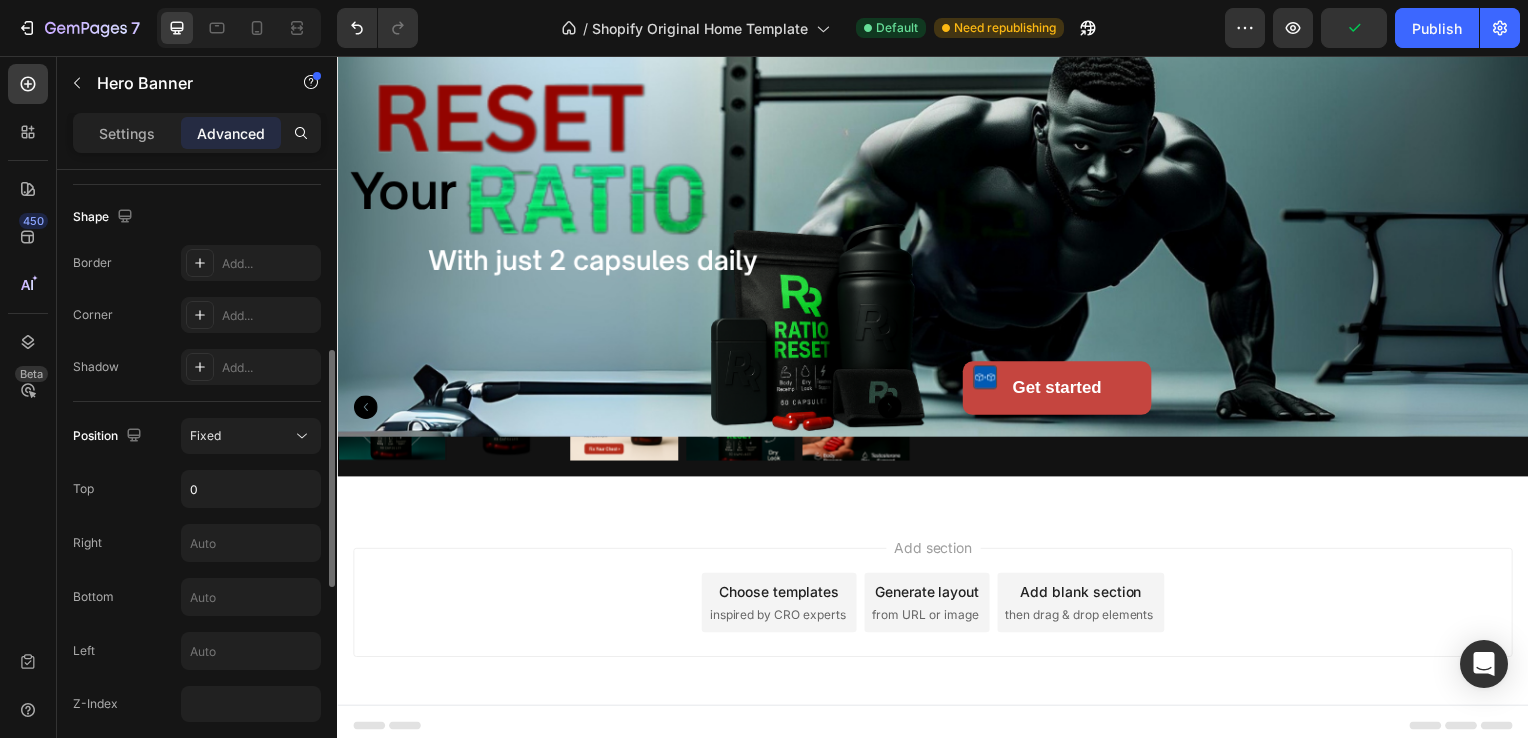scroll, scrollTop: 493, scrollLeft: 0, axis: vertical 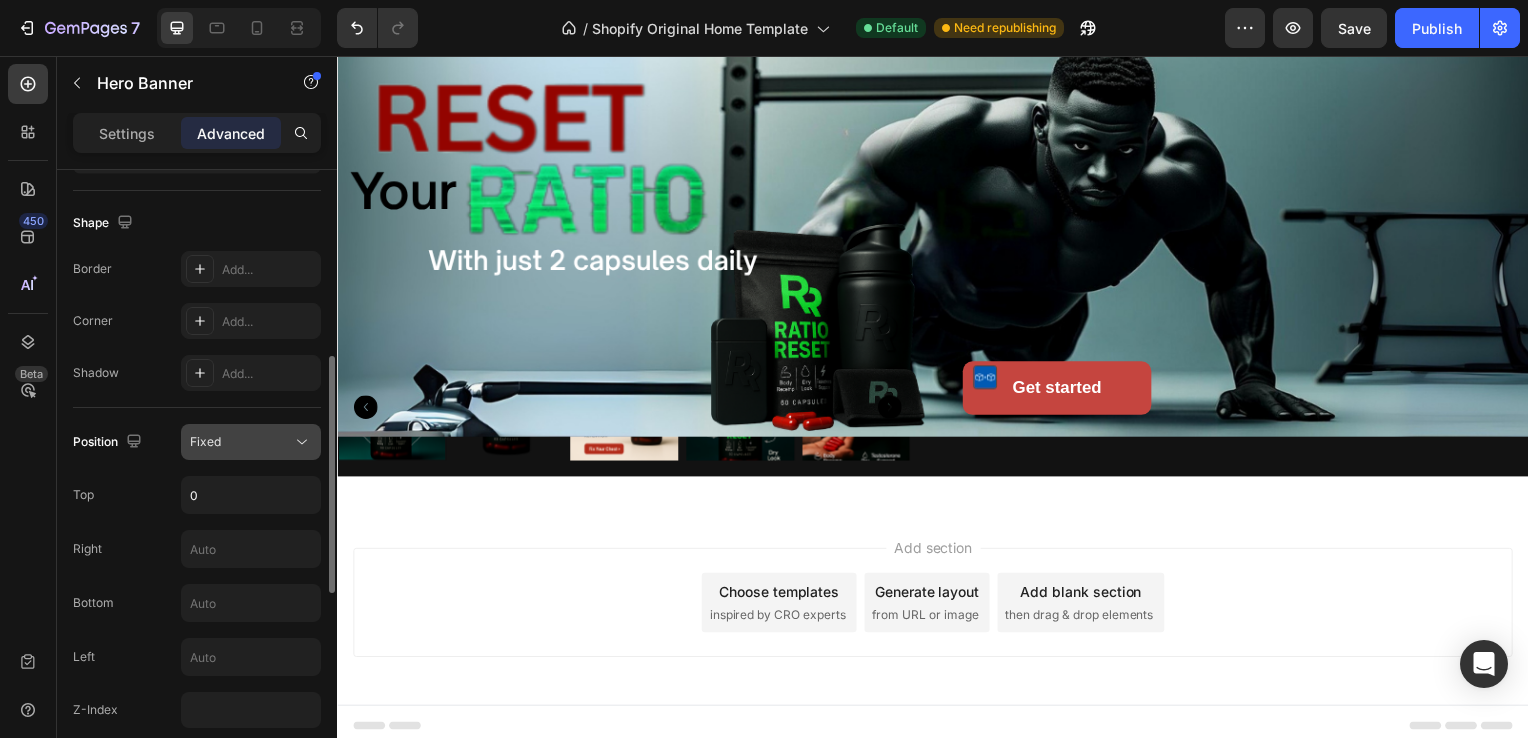 click on "Fixed" 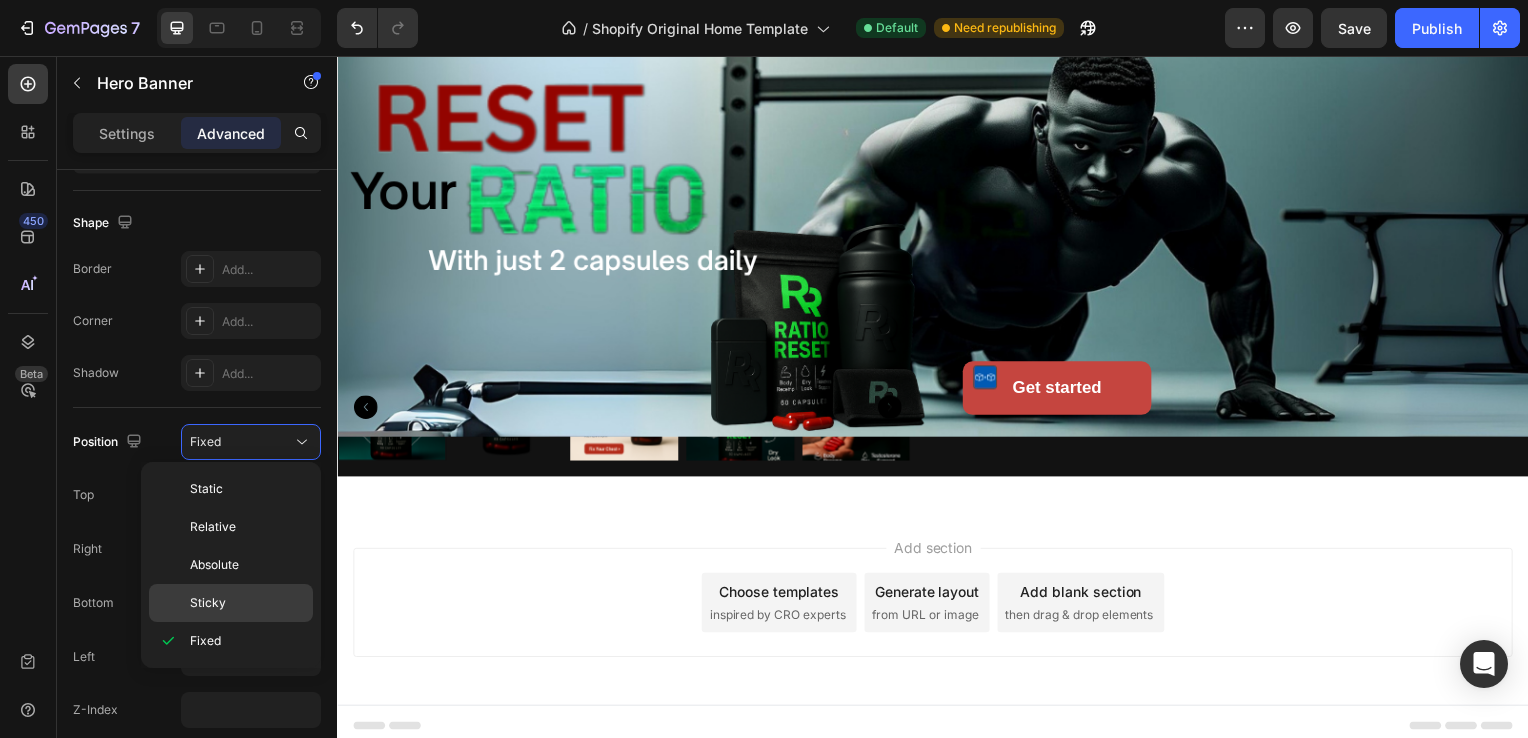click on "Sticky" 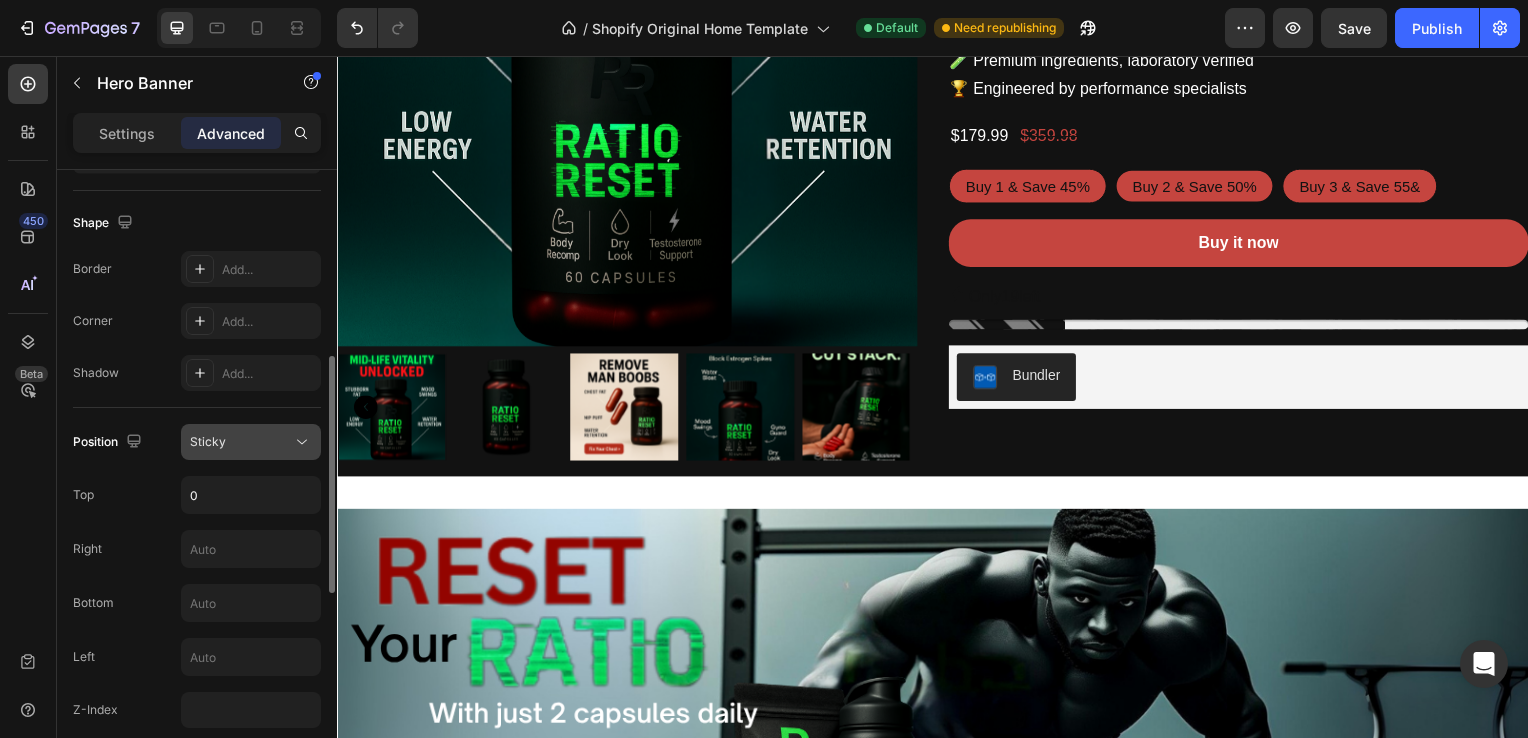 click on "Sticky" at bounding box center [241, 442] 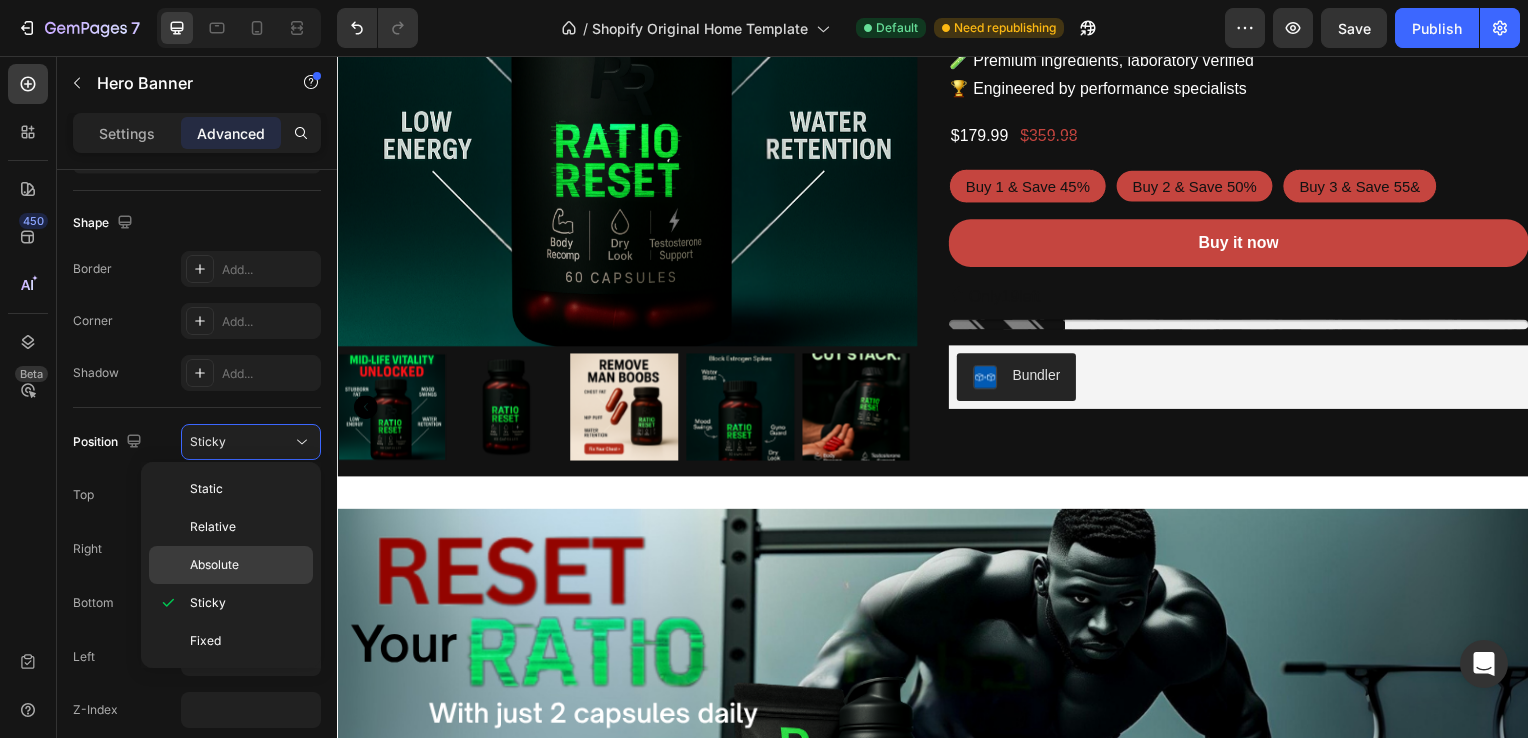 click on "Absolute" at bounding box center (214, 565) 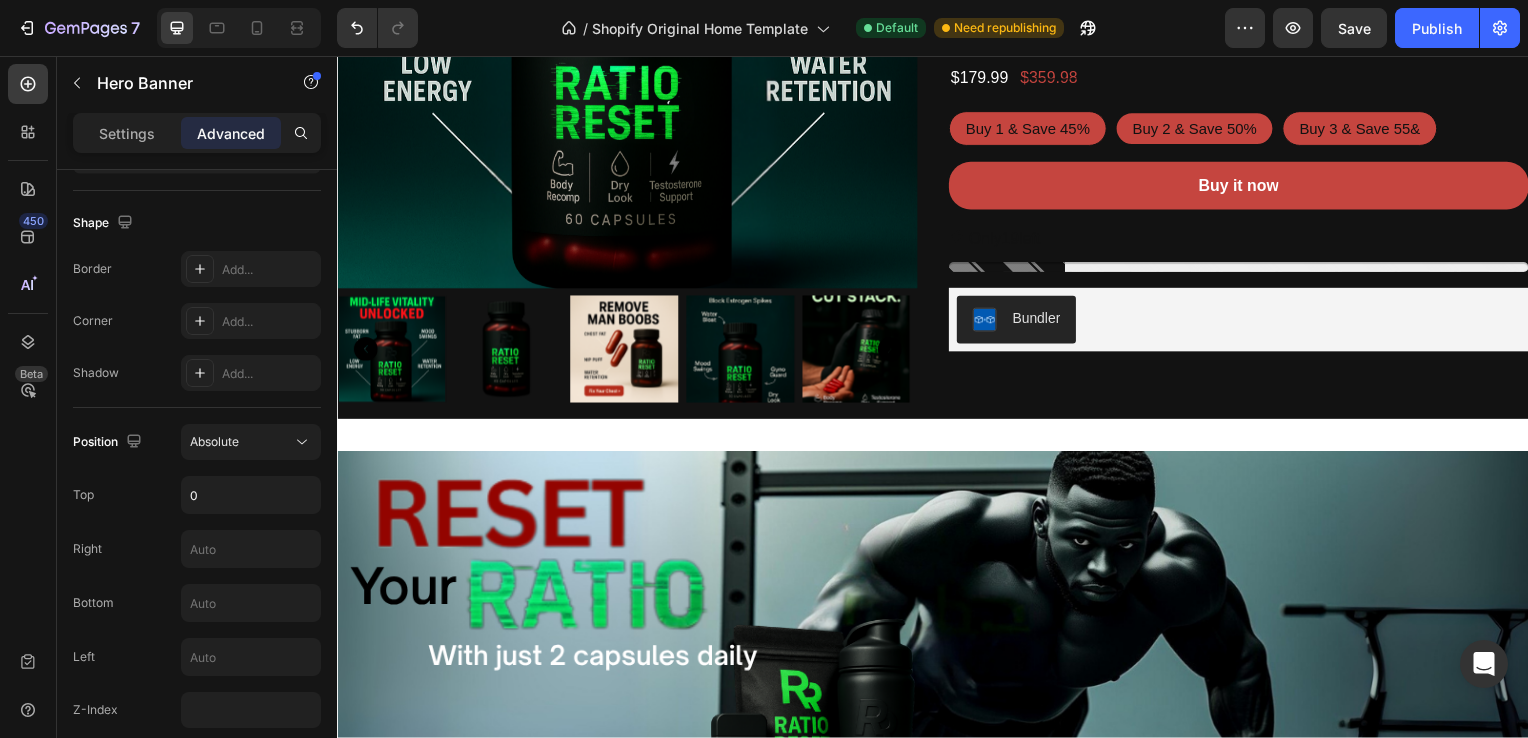 scroll, scrollTop: 799, scrollLeft: 0, axis: vertical 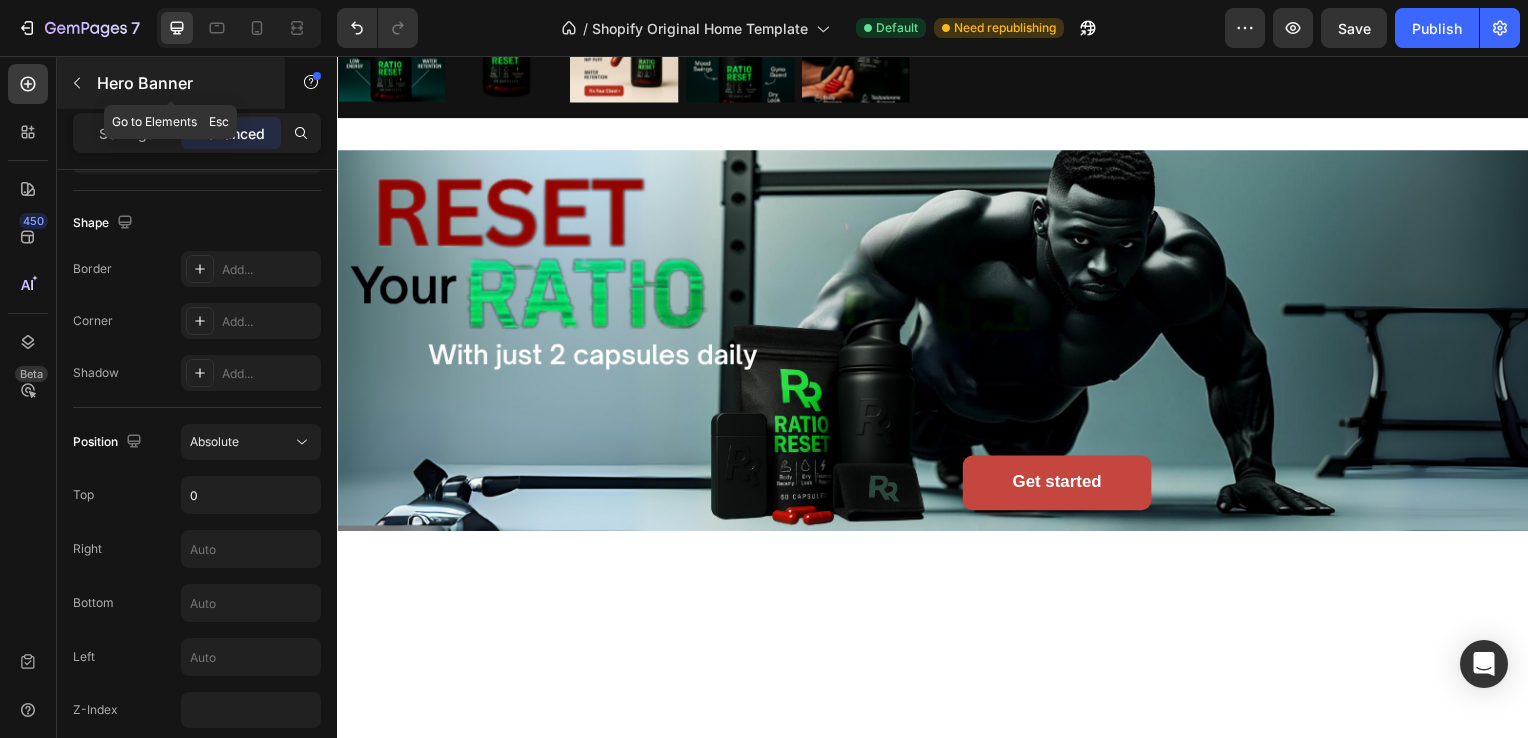 click 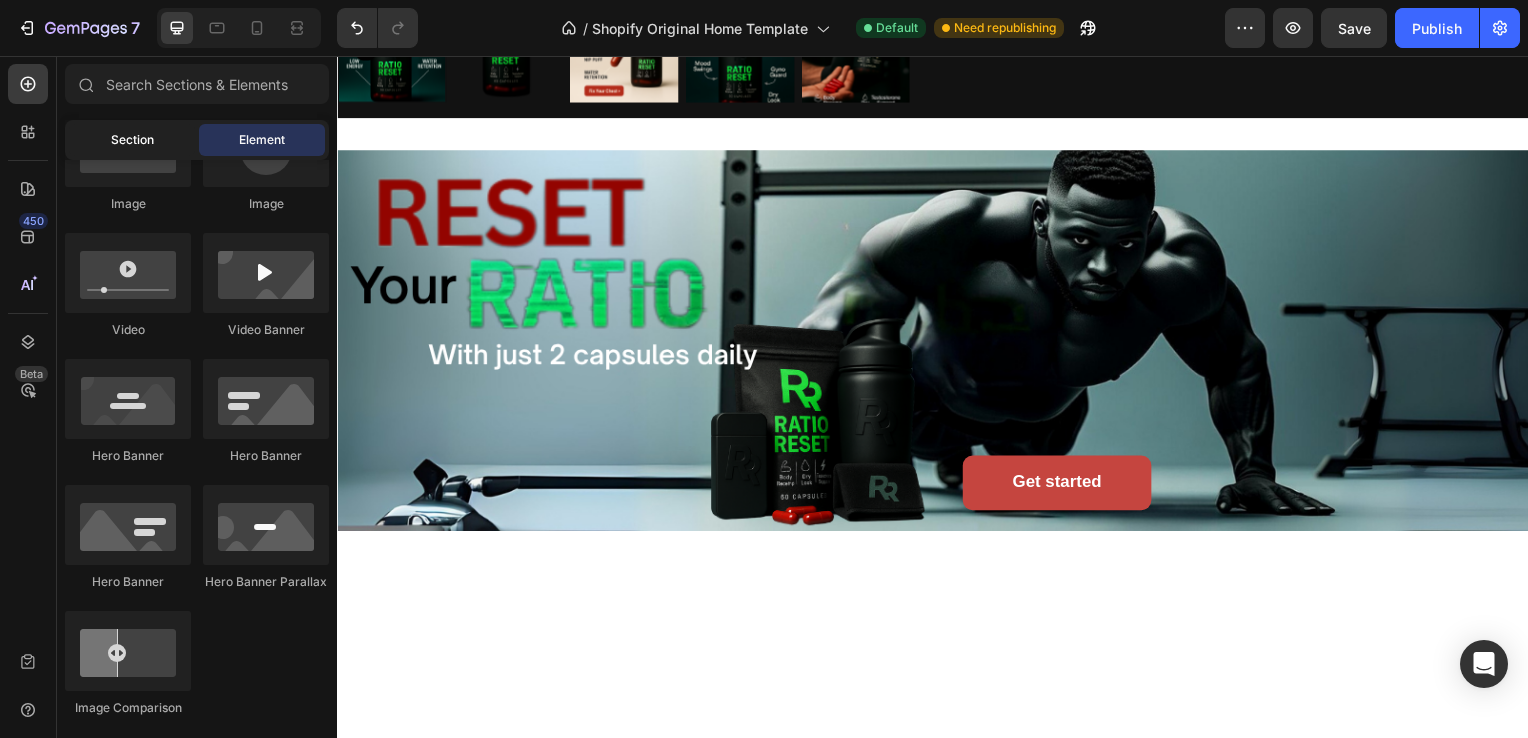 click on "Section" at bounding box center (132, 140) 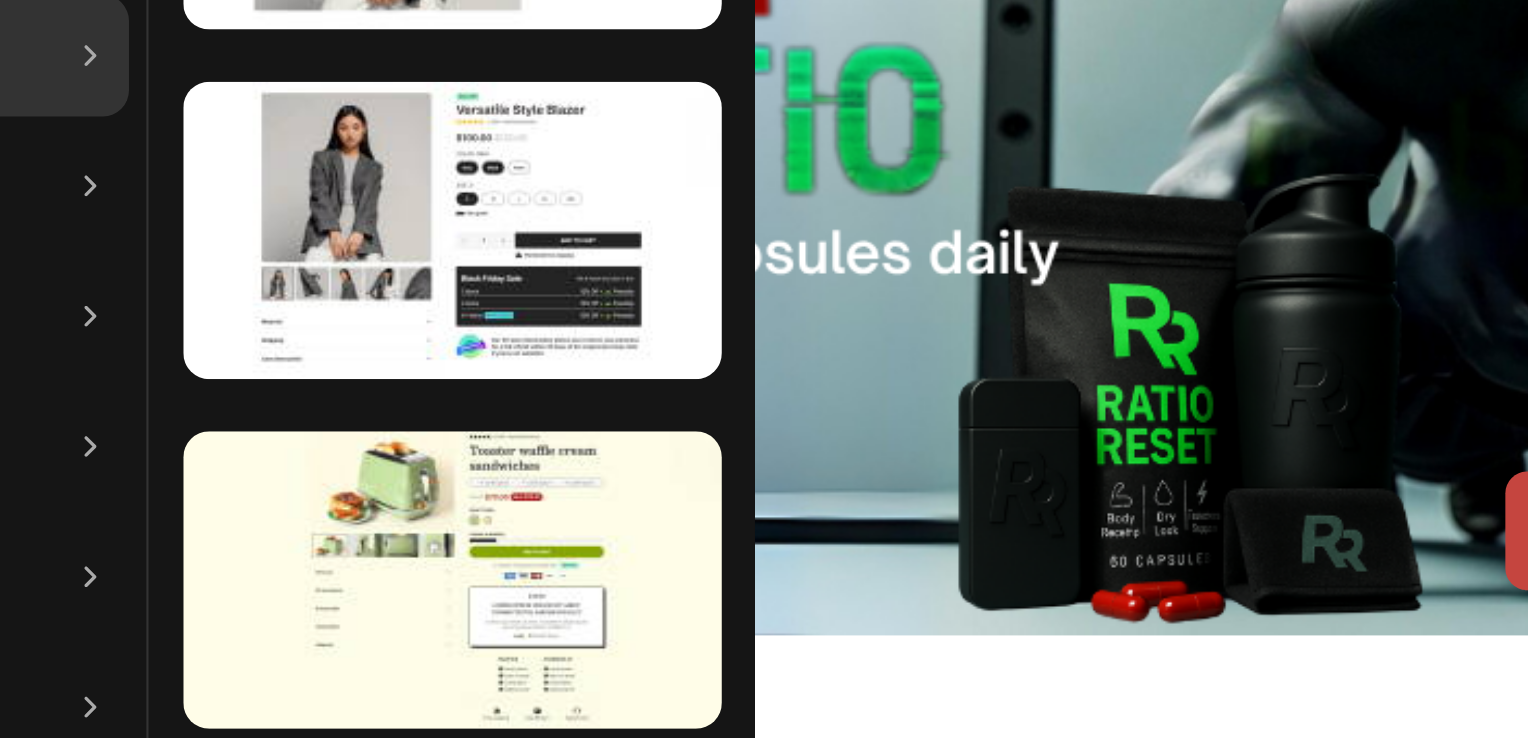 scroll, scrollTop: 0, scrollLeft: 0, axis: both 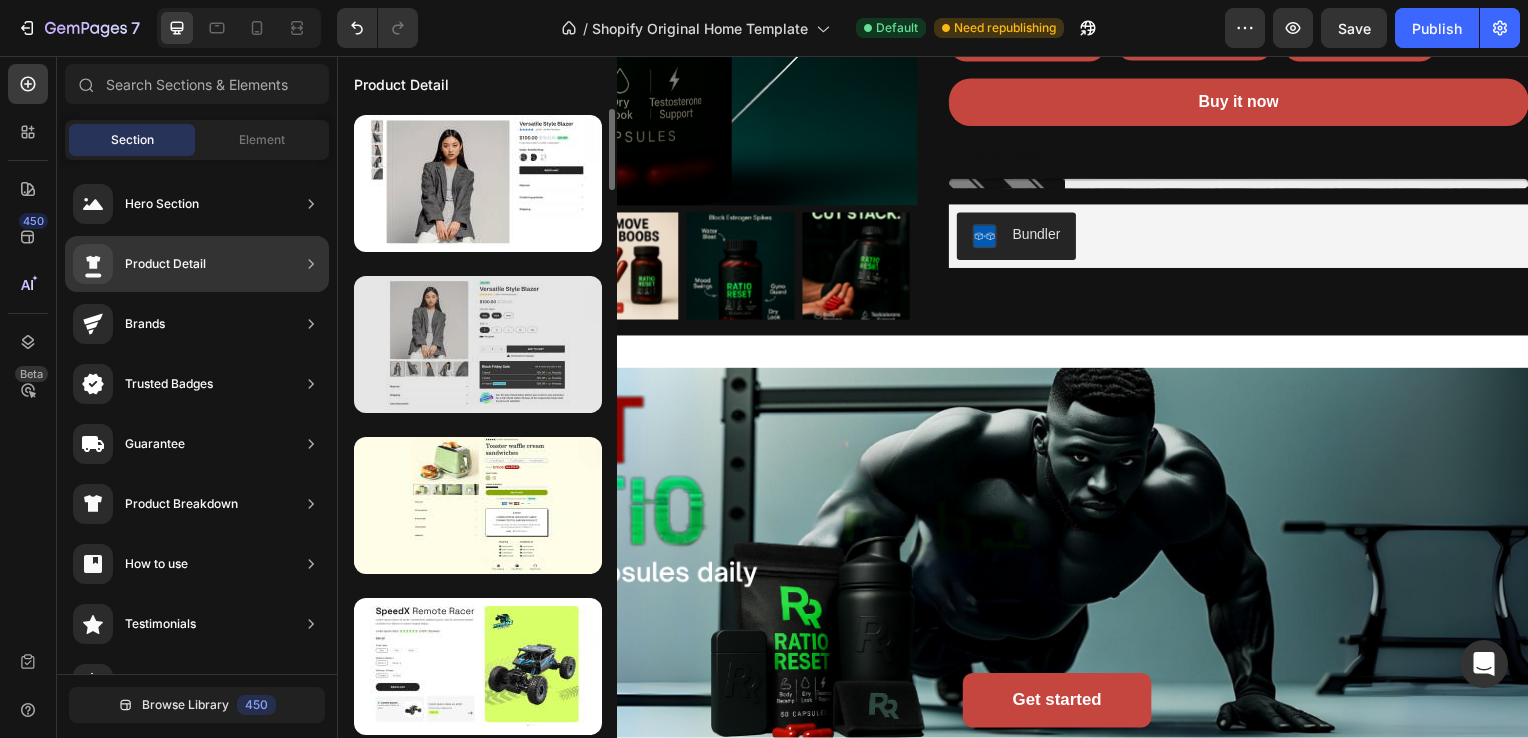 click at bounding box center [478, 344] 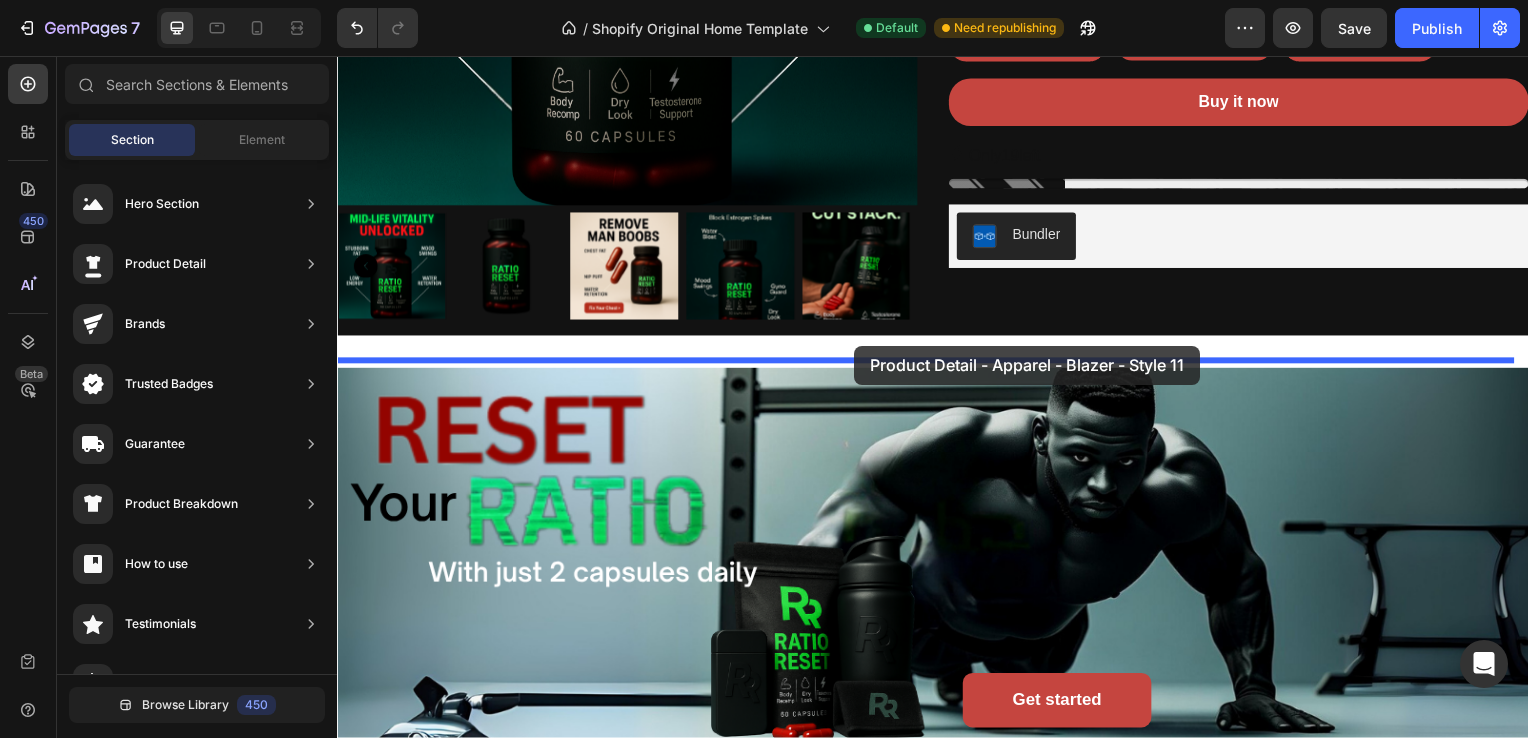 drag, startPoint x: 839, startPoint y: 394, endPoint x: 858, endPoint y: 348, distance: 49.76947 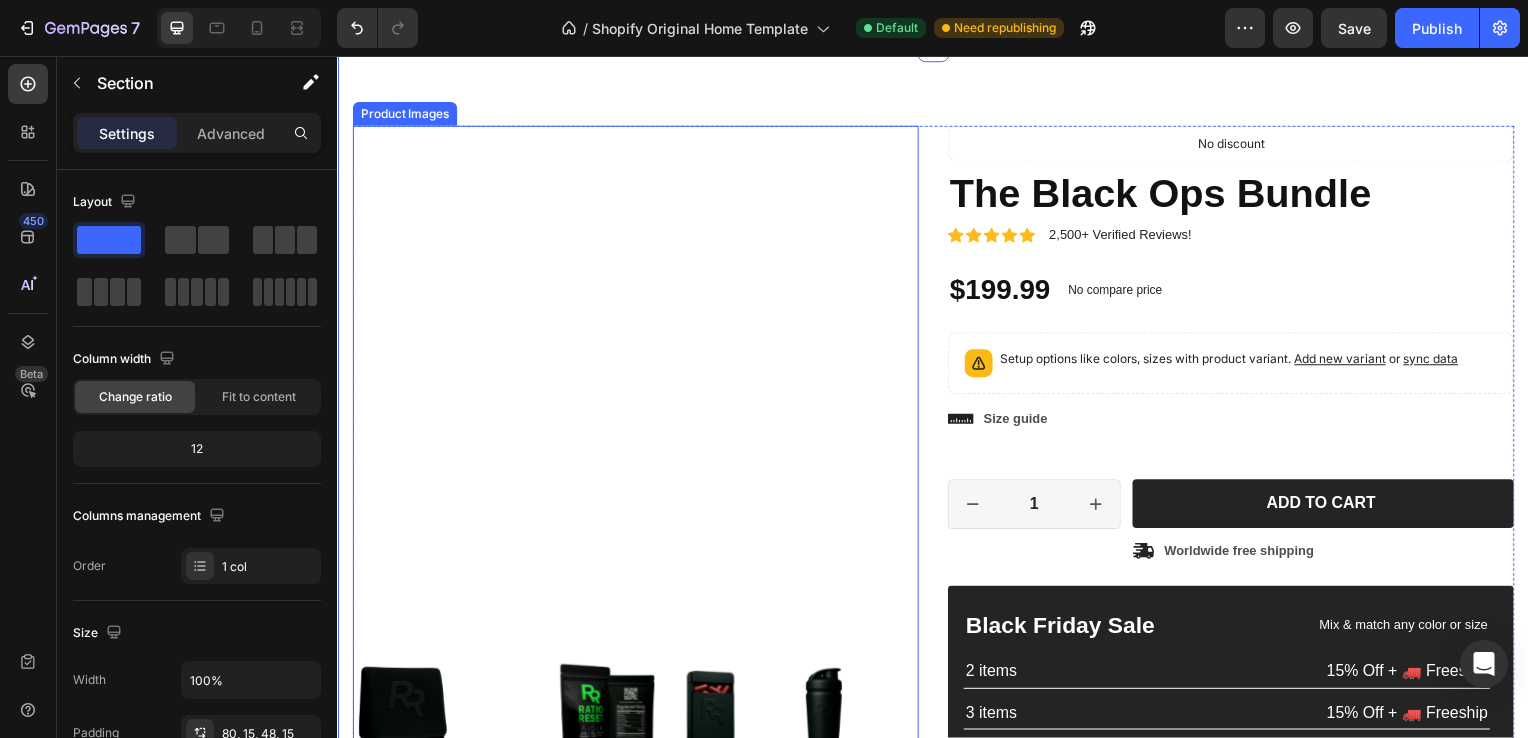 scroll, scrollTop: 907, scrollLeft: 0, axis: vertical 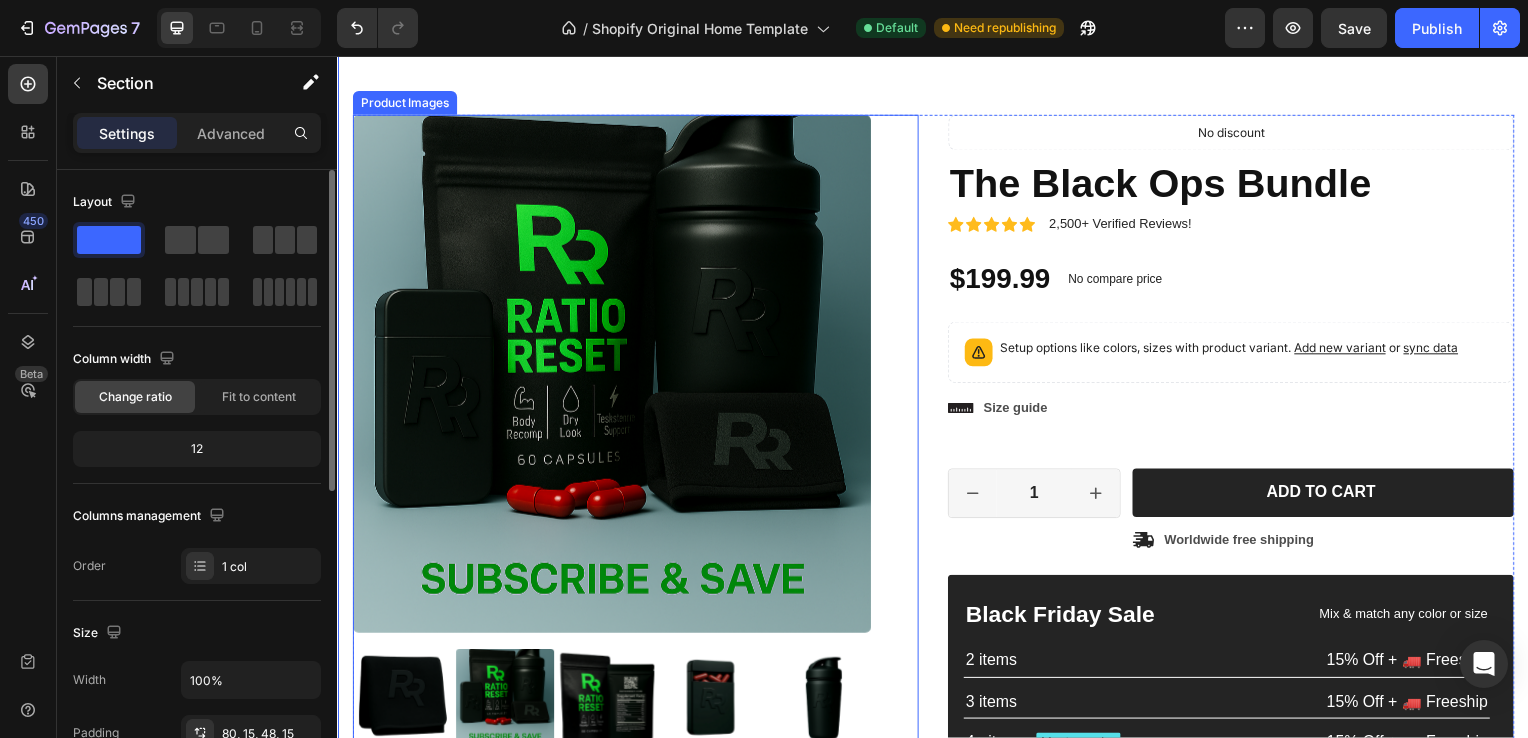 click at bounding box center (613, 377) 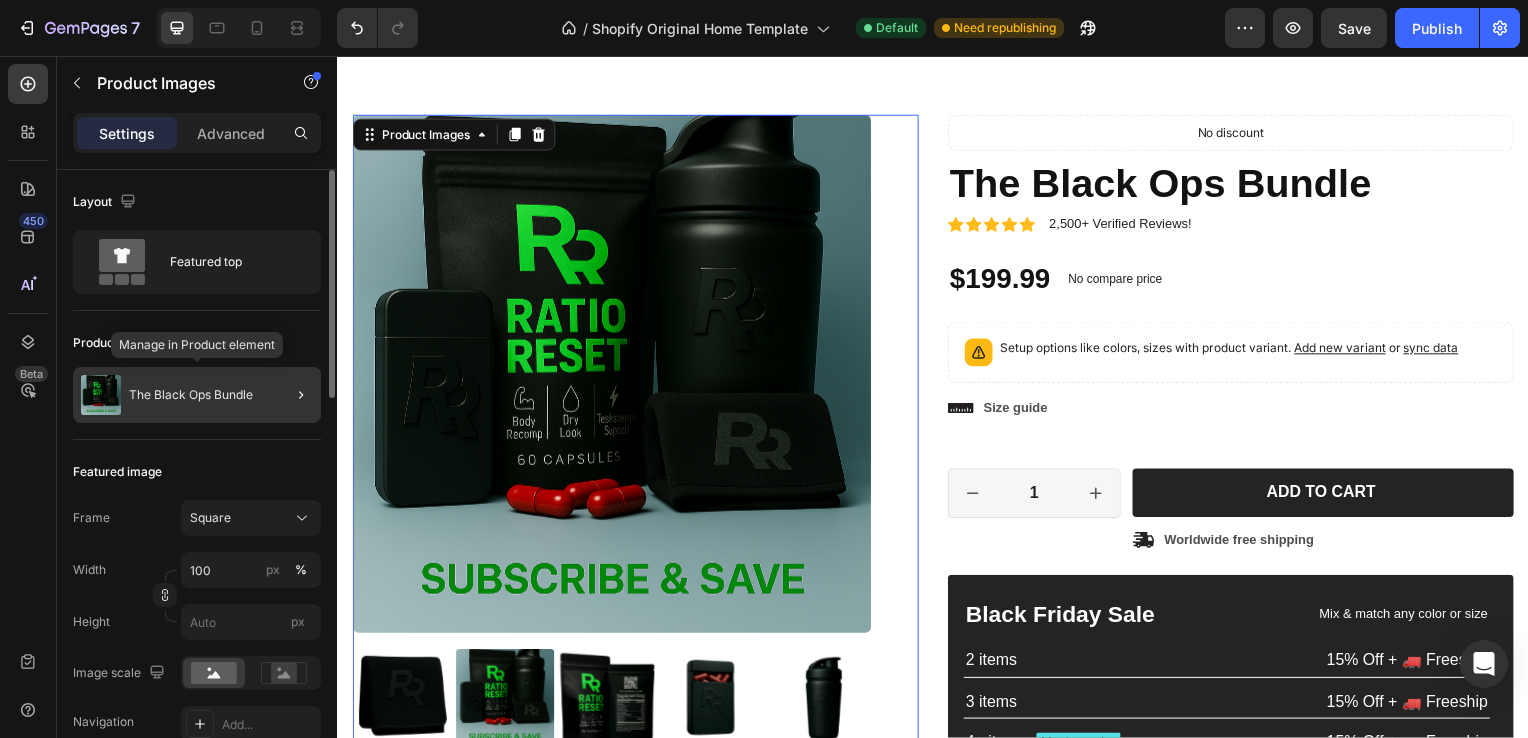 click on "The Black Ops Bundle" at bounding box center [191, 395] 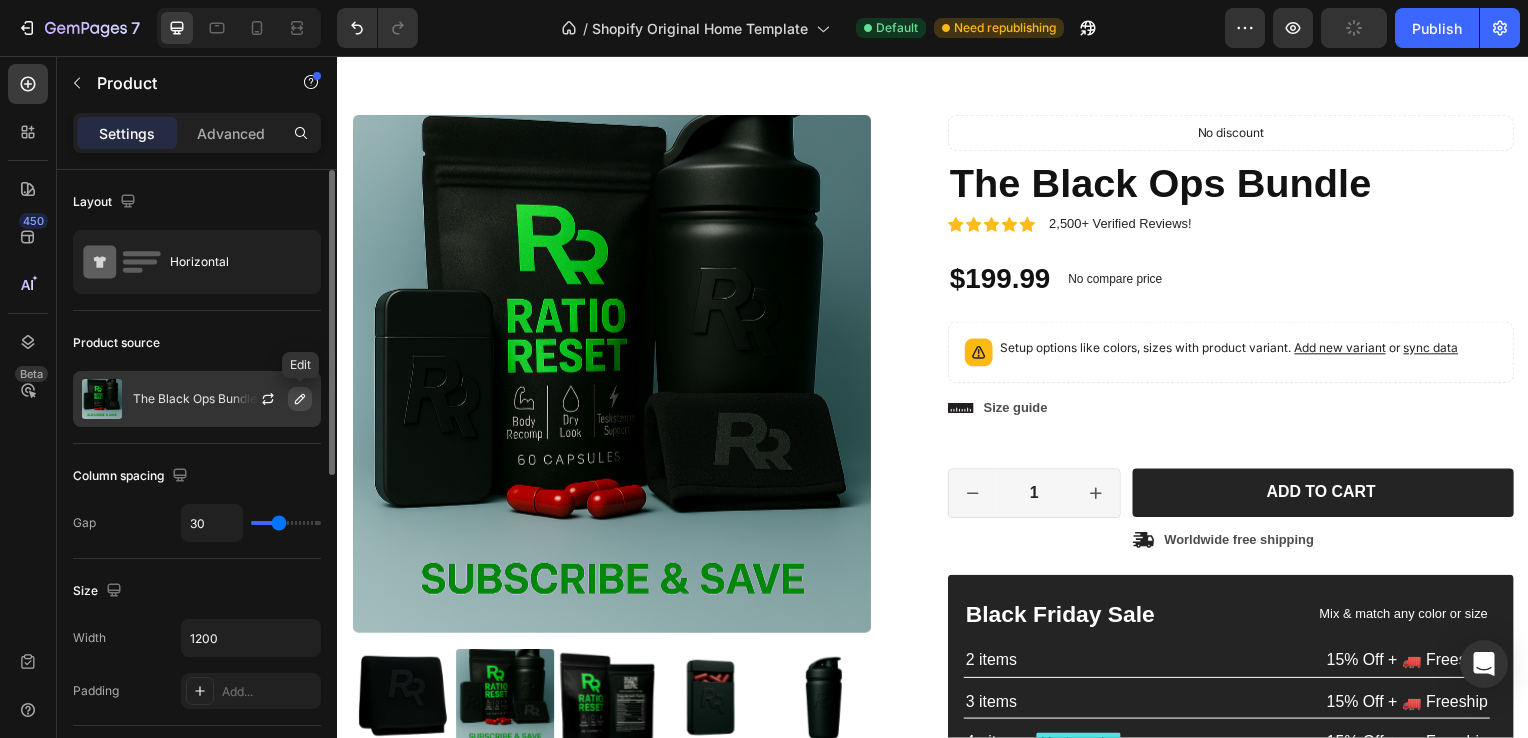 click 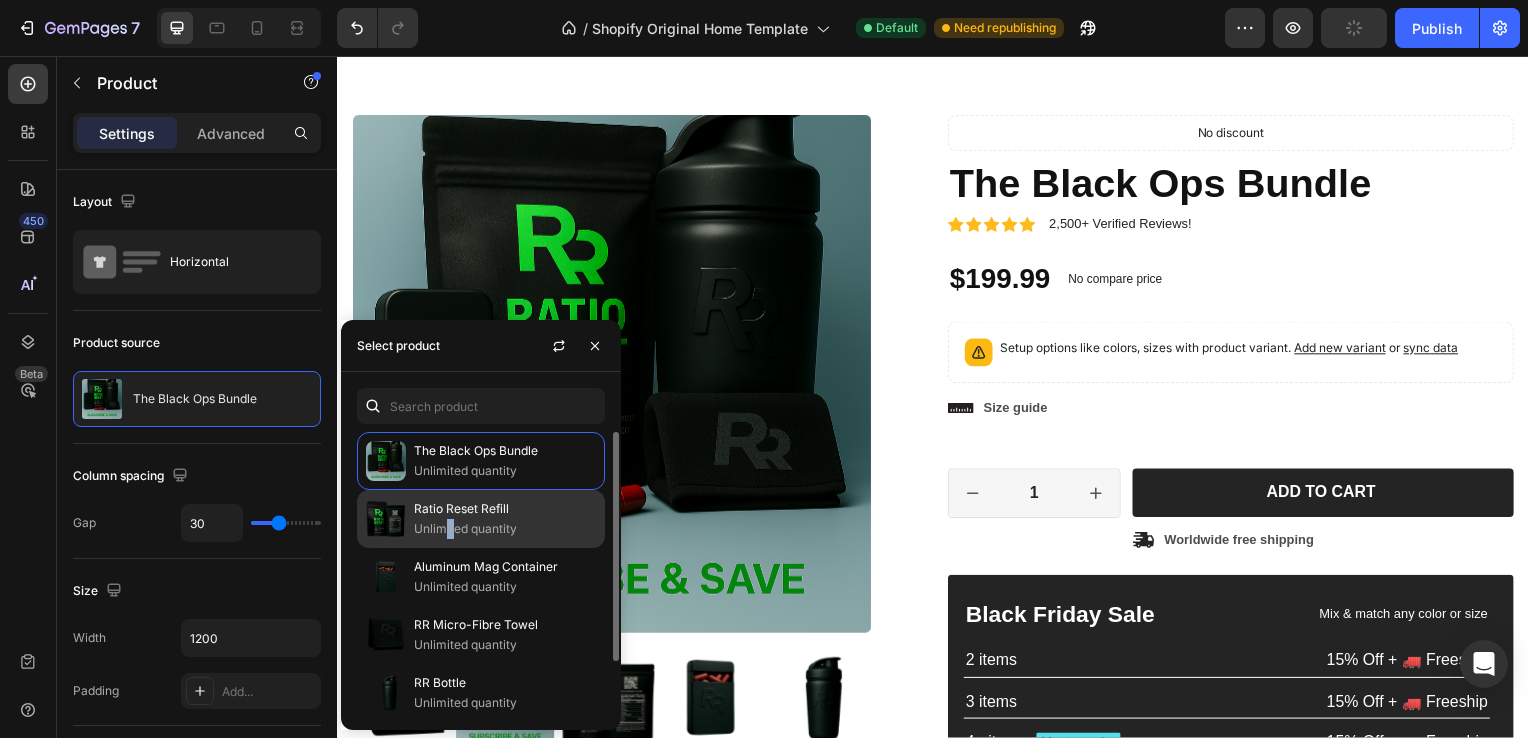drag, startPoint x: 444, startPoint y: 526, endPoint x: 452, endPoint y: 537, distance: 13.601471 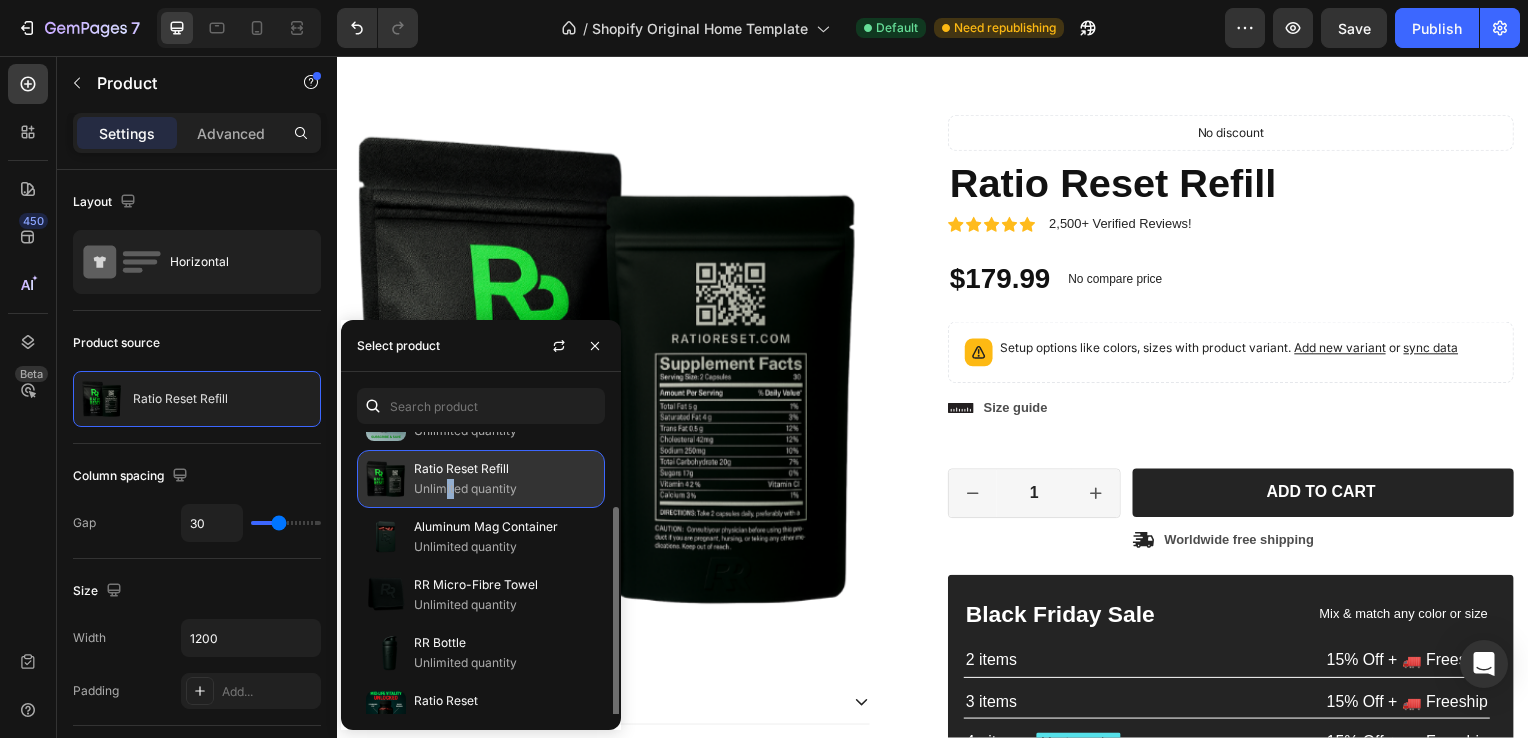 scroll, scrollTop: 63, scrollLeft: 0, axis: vertical 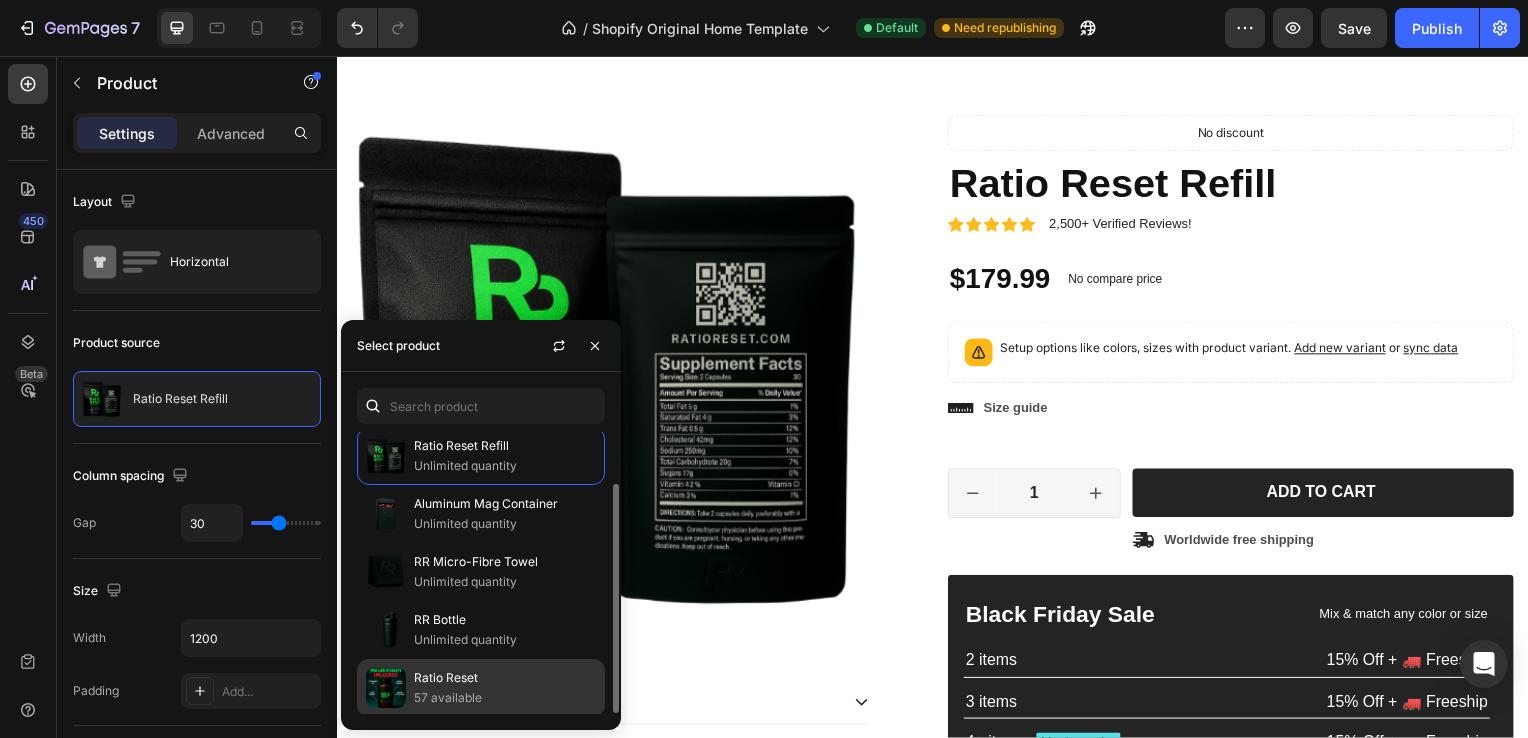 drag, startPoint x: 452, startPoint y: 537, endPoint x: 432, endPoint y: 682, distance: 146.37282 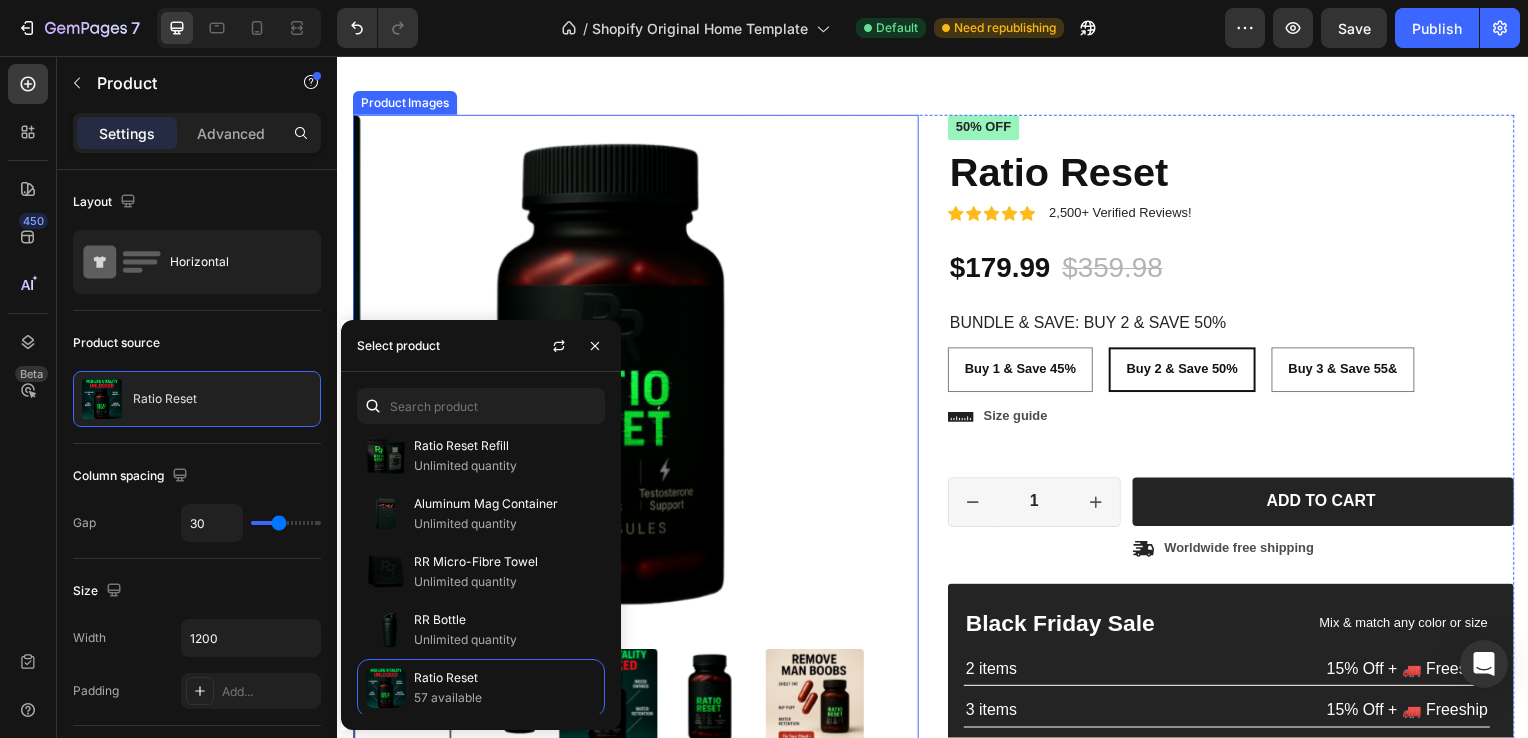 click on "Product Images" at bounding box center (637, 434) 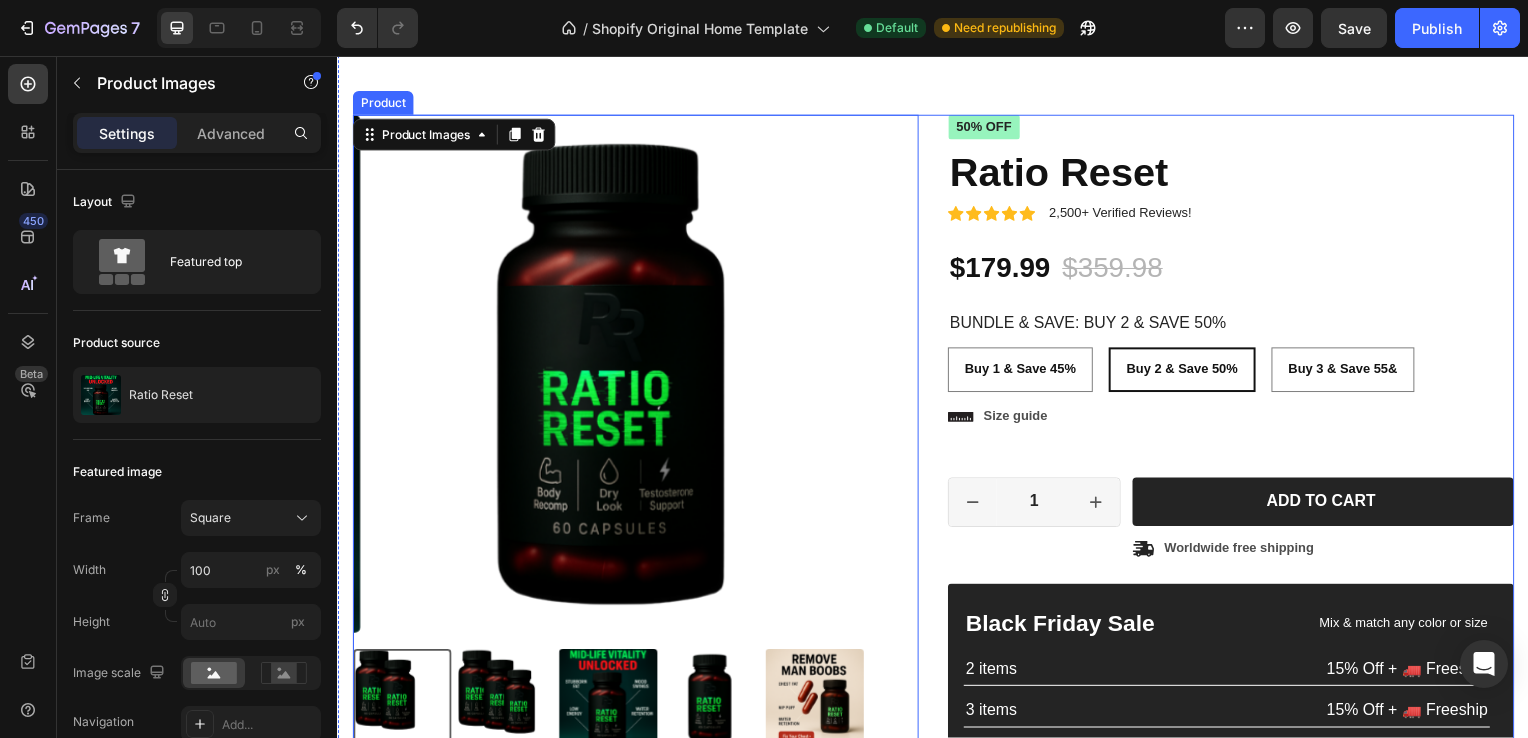 click on "Product Images   48
Material
Shipping
Care instruction Accordion Icon Icon Icon Icon Icon Icon List 2,500+ Verified Reviews! Text Block Row 50% off Product Badge Ratio Reset Product Title Icon Icon Icon Icon Icon Icon List 2,500+ Verified Reviews! Text Block Row $179.99 Product Price Product Price $359.98 Product Price Product Price 50% off Product Badge Row BUNDLE & SAVE: Buy 2 & Save 50% Buy 1  & Save 45% Buy 1  & Save 45%     Buy 1  & Save 45% Buy 2 & Save 50% Buy 2 & Save 50%     Buy 2 & Save 50% Buy 3 & Save 55& Buy 3 & Save 55&     Buy 3 & Save 55& Product Variants & Swatches Buy 1  & Save 45% Buy 1  & Save 45%     Buy 1  & Save 45% Buy 2 & Save 50% Buy 2 & Save 50%     Buy 2 & Save 50% Buy 3 & Save 55& Buy 3 & Save 55&     Buy 3 & Save 55& Product Variants & Swatches
Icon Size guide Text Block Row
1
Product Quantity Row Add to cart Add to Cart
Icon Worldwide free shipping Text Block Row Row Black Friday Sale Row Row" at bounding box center (937, 548) 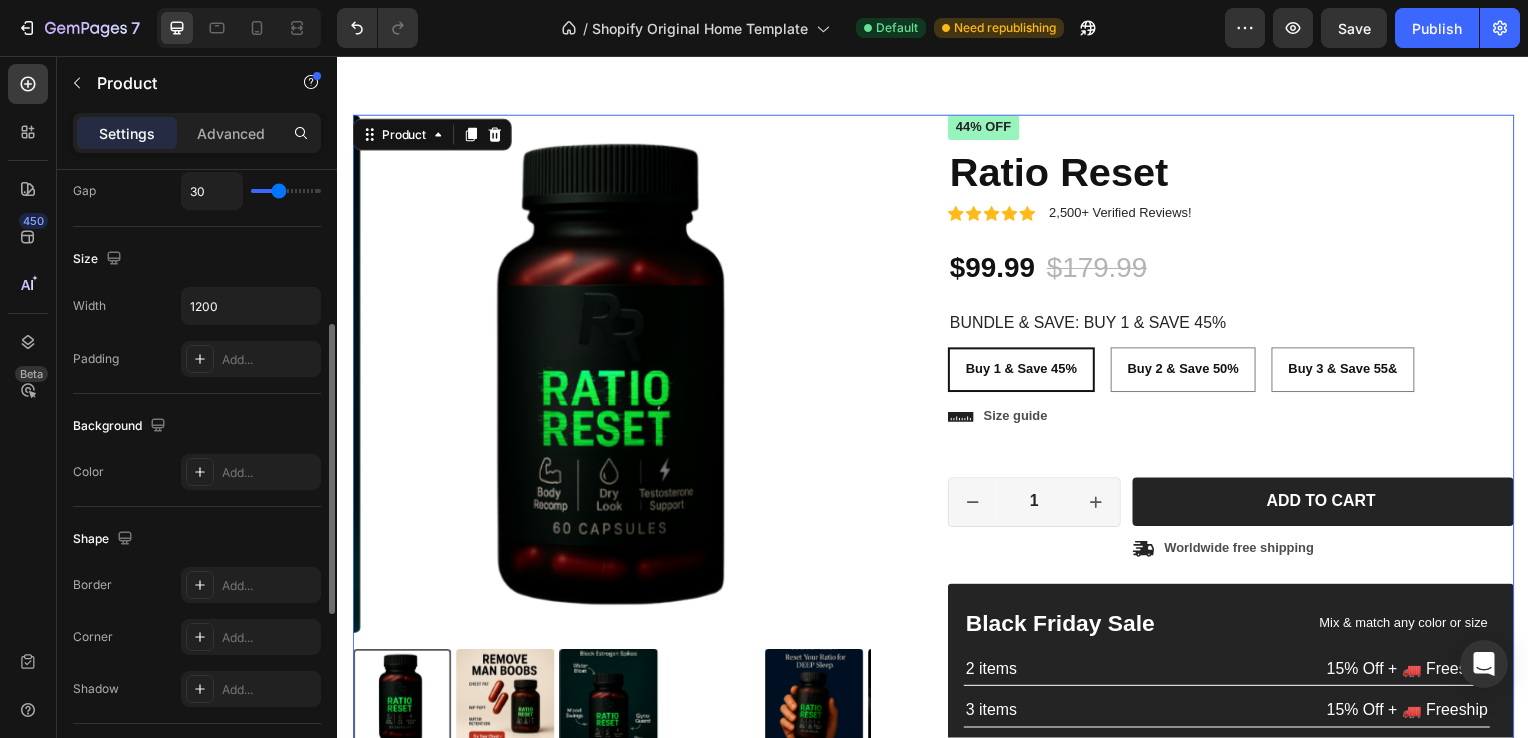 scroll, scrollTop: 348, scrollLeft: 0, axis: vertical 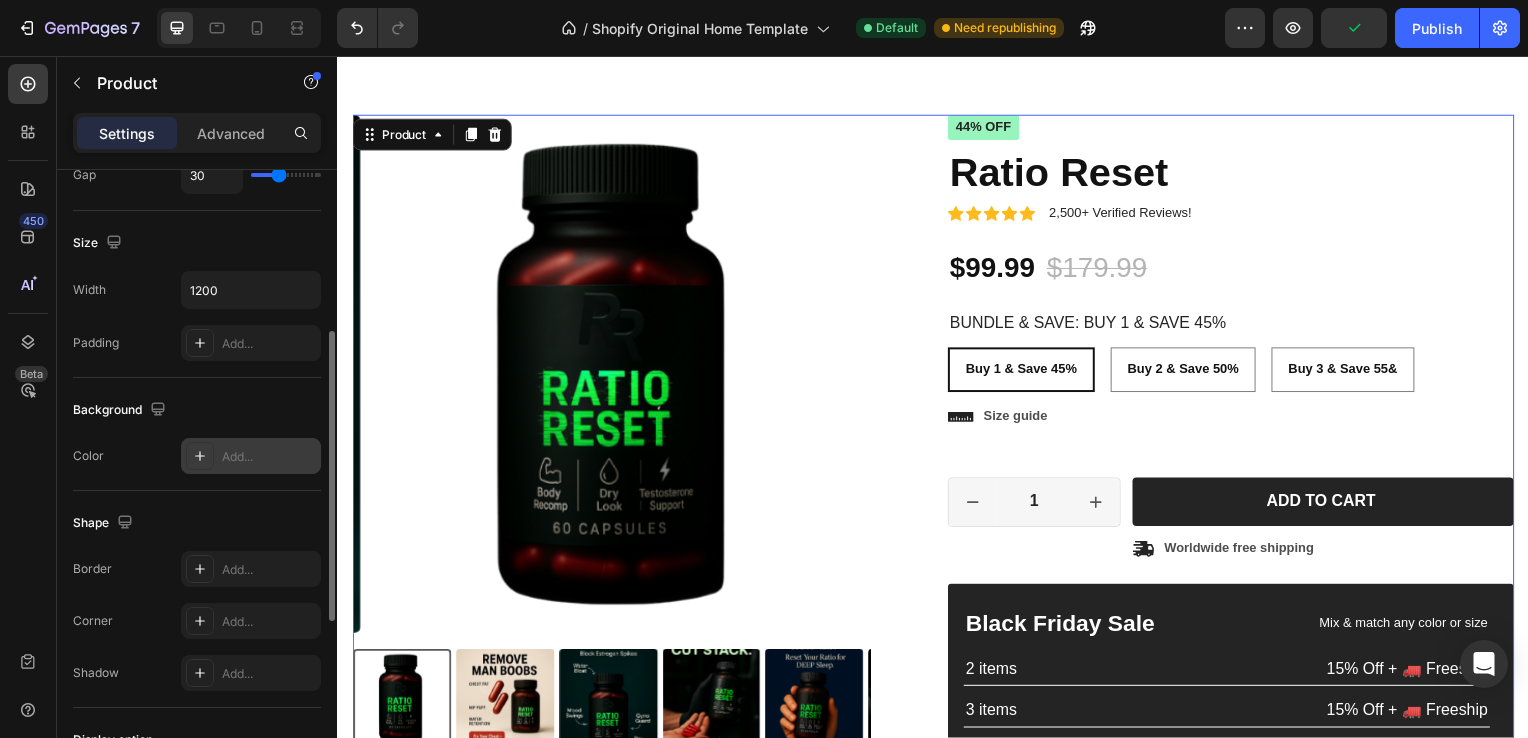 click at bounding box center [200, 456] 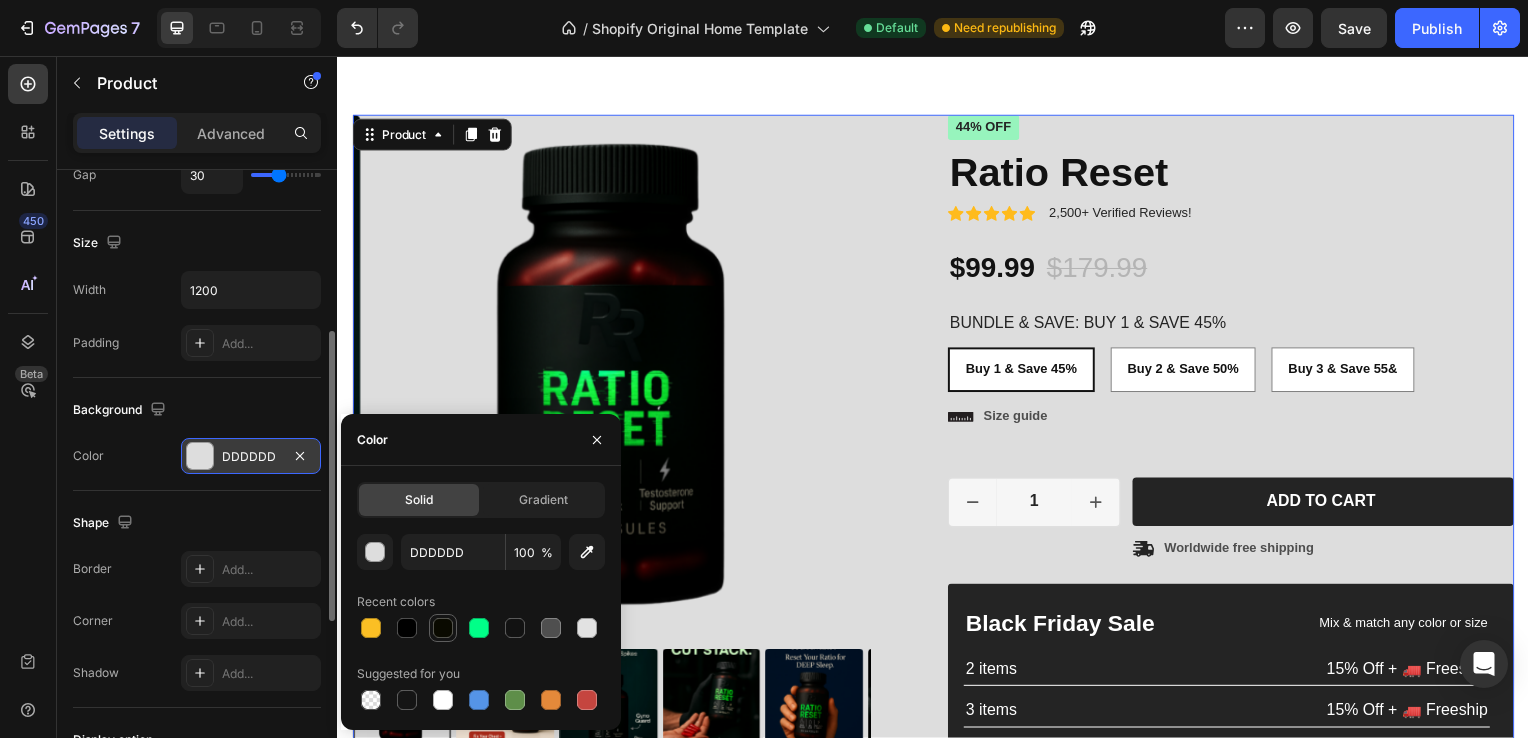 click at bounding box center (443, 628) 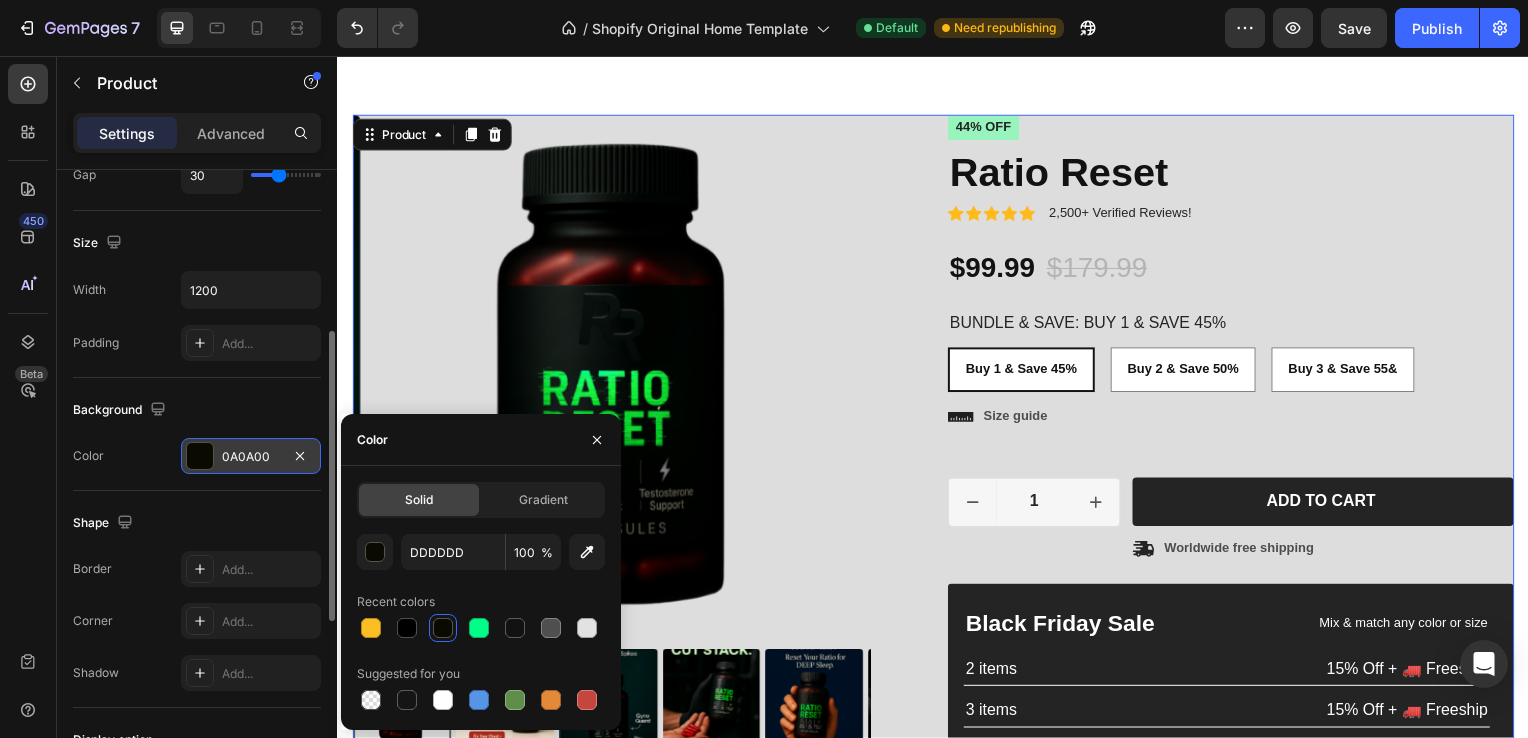 type on "0A0A00" 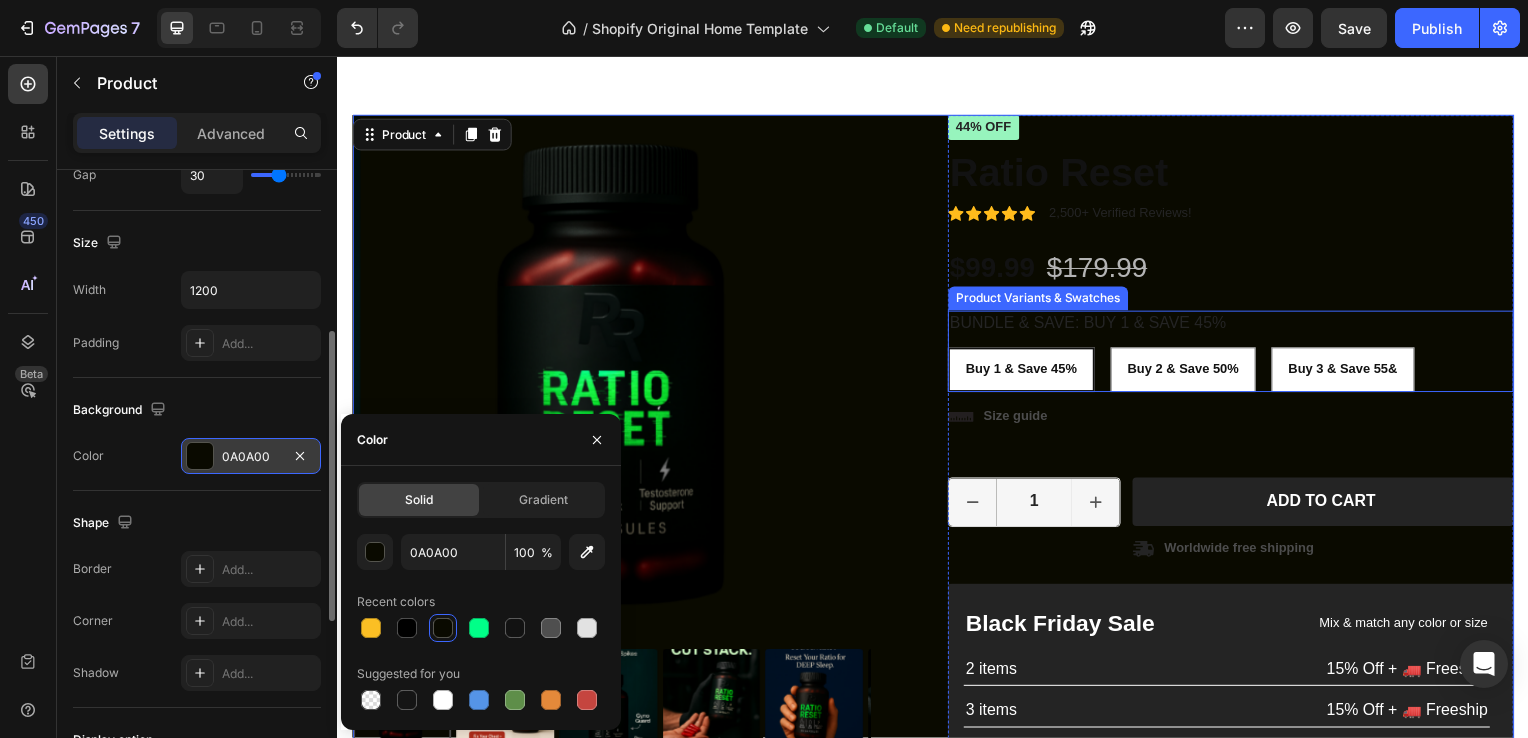 click on "Buy 1  & Save 45%" at bounding box center [1026, 371] 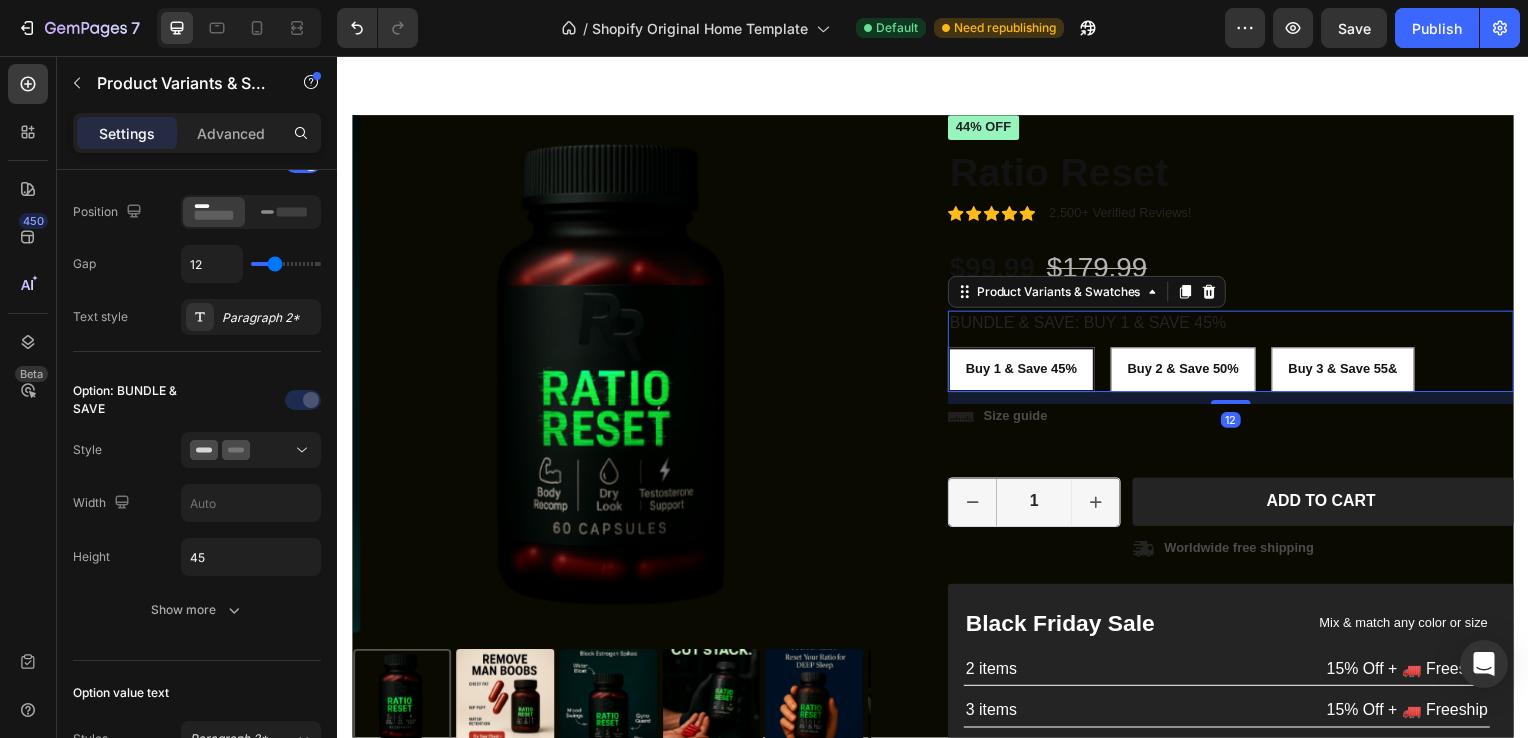 scroll, scrollTop: 0, scrollLeft: 0, axis: both 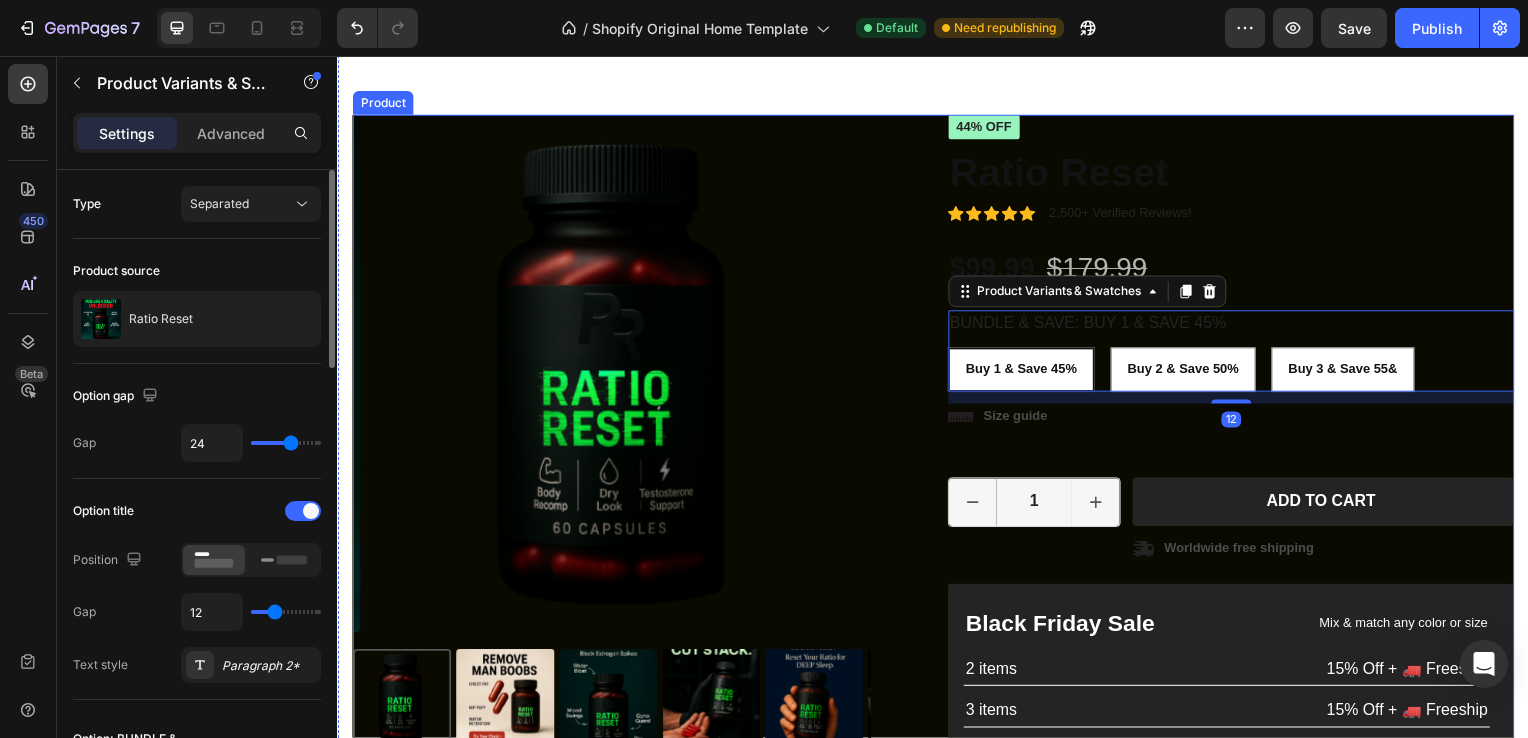 click on "Product Images" at bounding box center (637, 434) 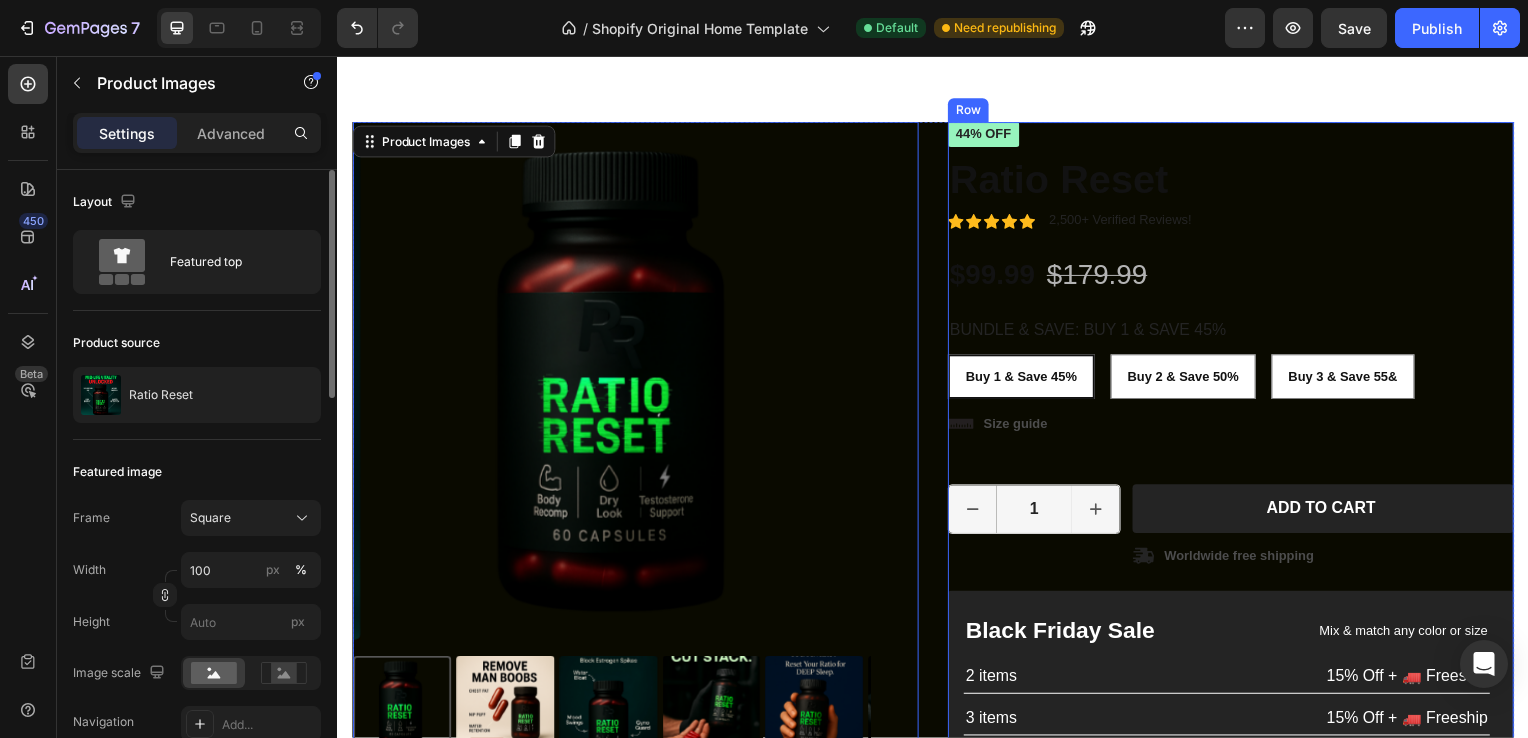 scroll, scrollTop: 843, scrollLeft: 0, axis: vertical 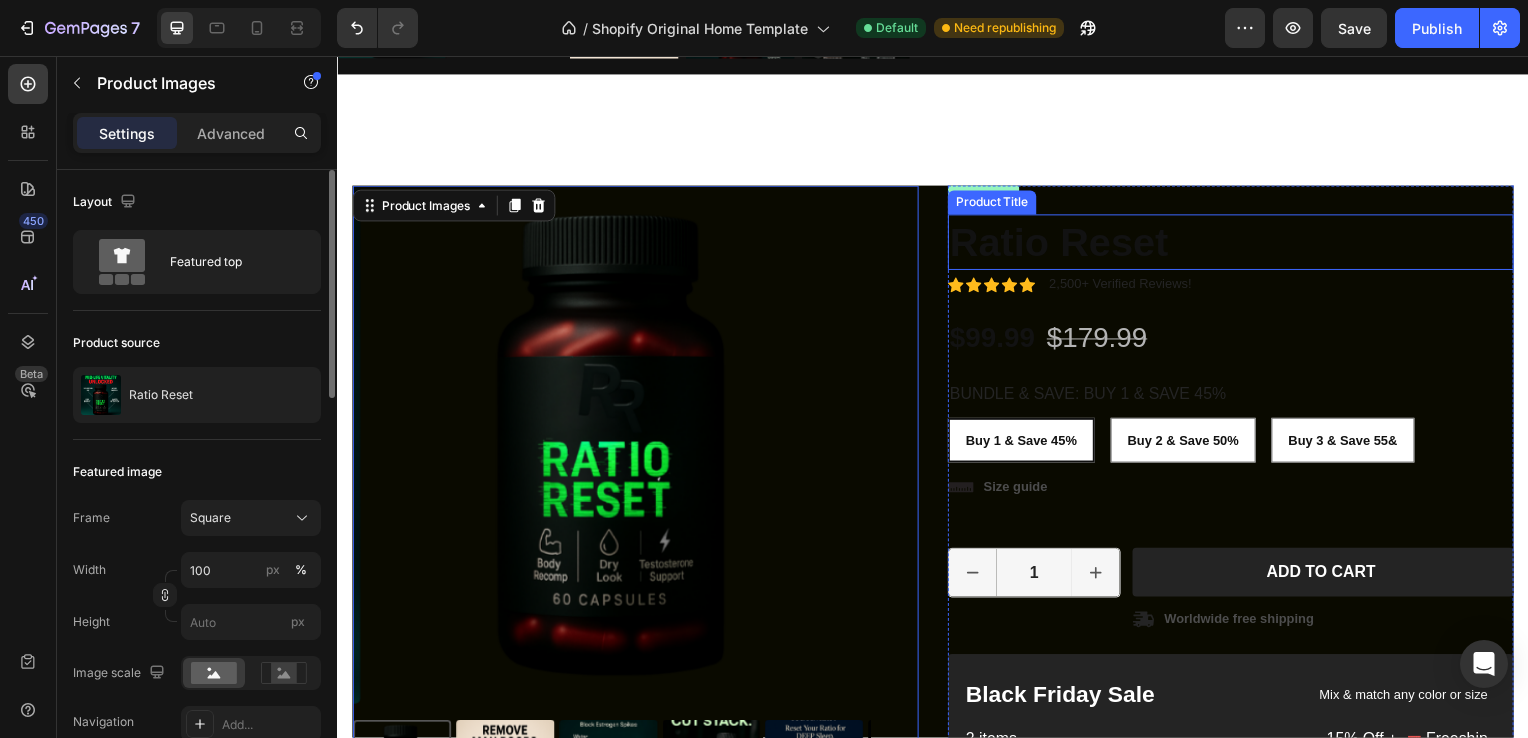 click on "Ratio Reset" at bounding box center [1237, 244] 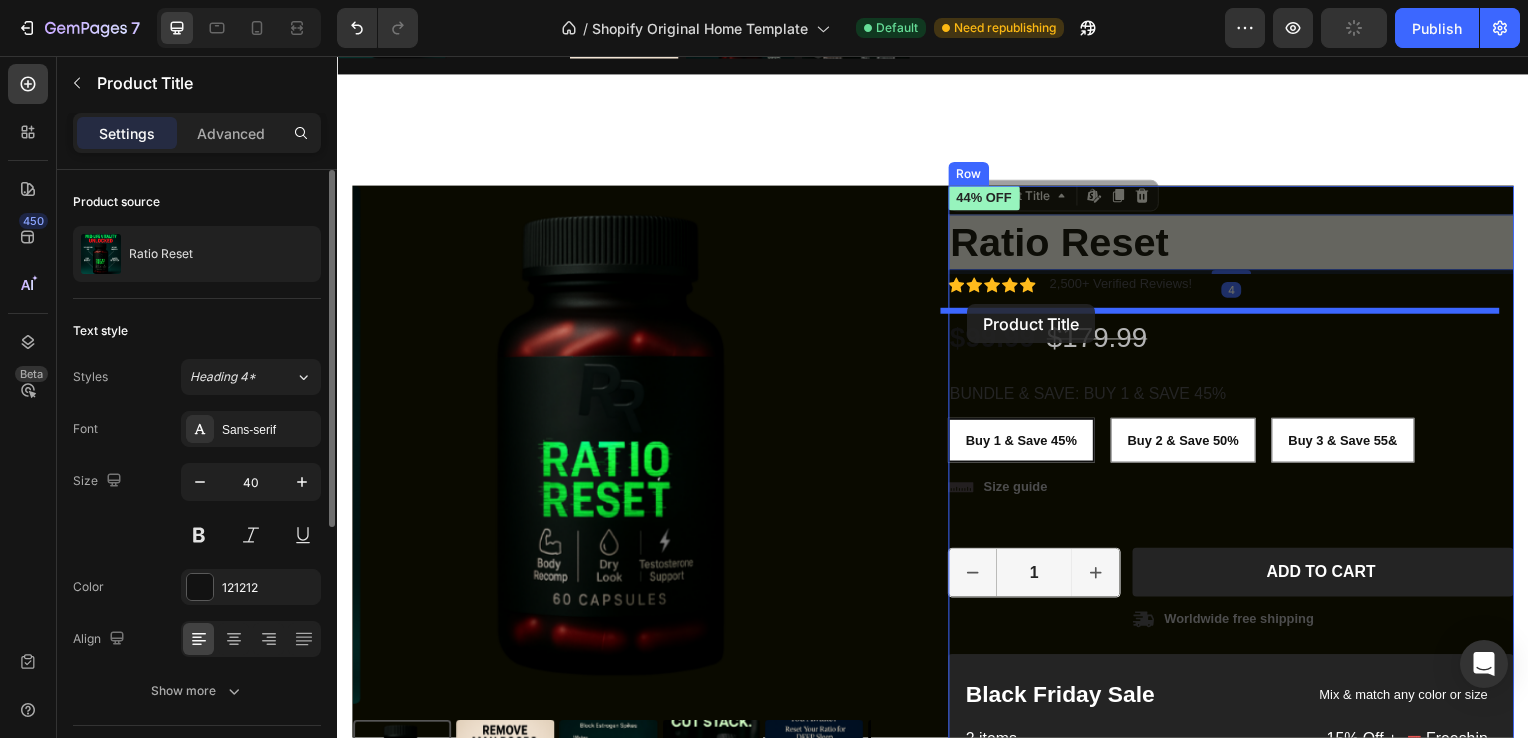 drag, startPoint x: 963, startPoint y: 195, endPoint x: 972, endPoint y: 306, distance: 111.364265 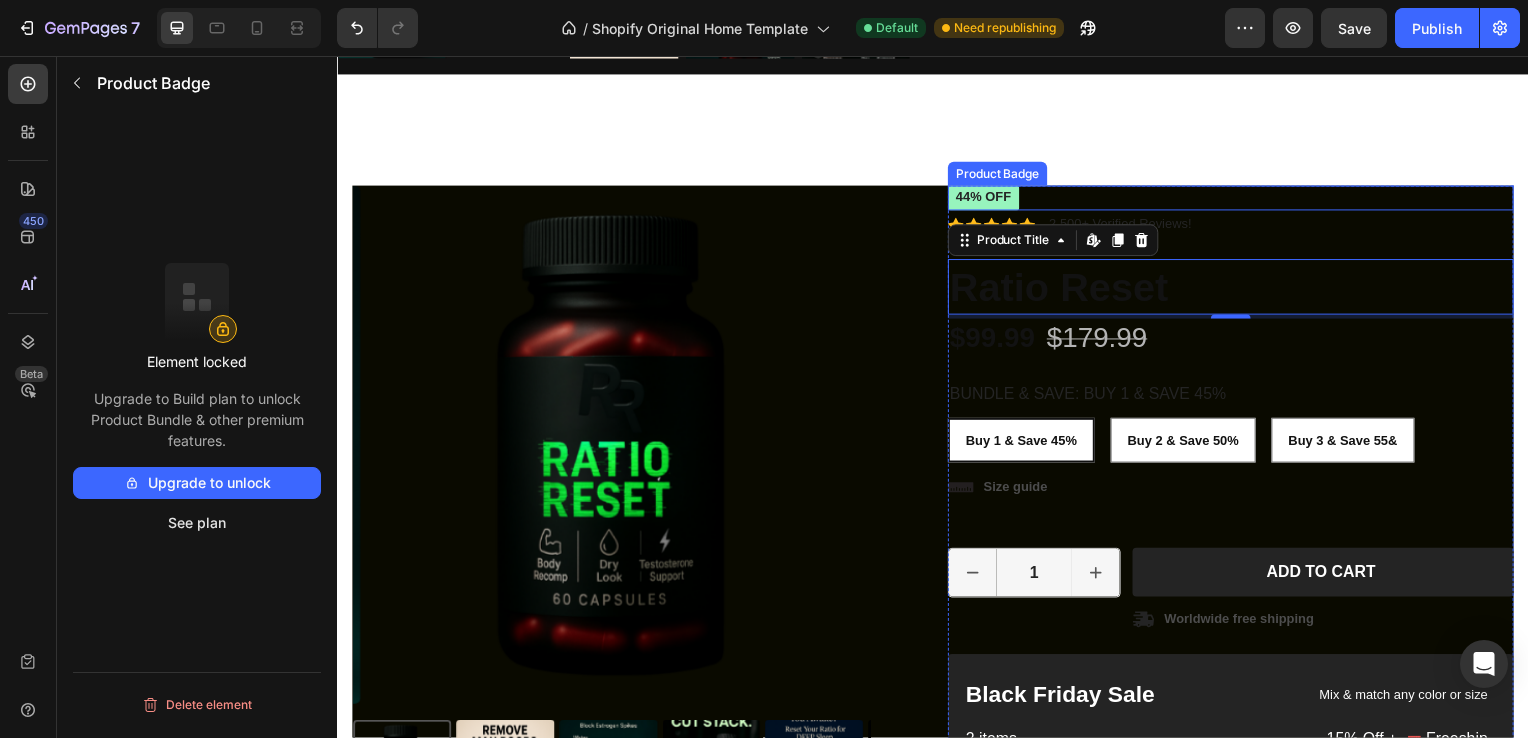 click on "44% off" at bounding box center (988, 199) 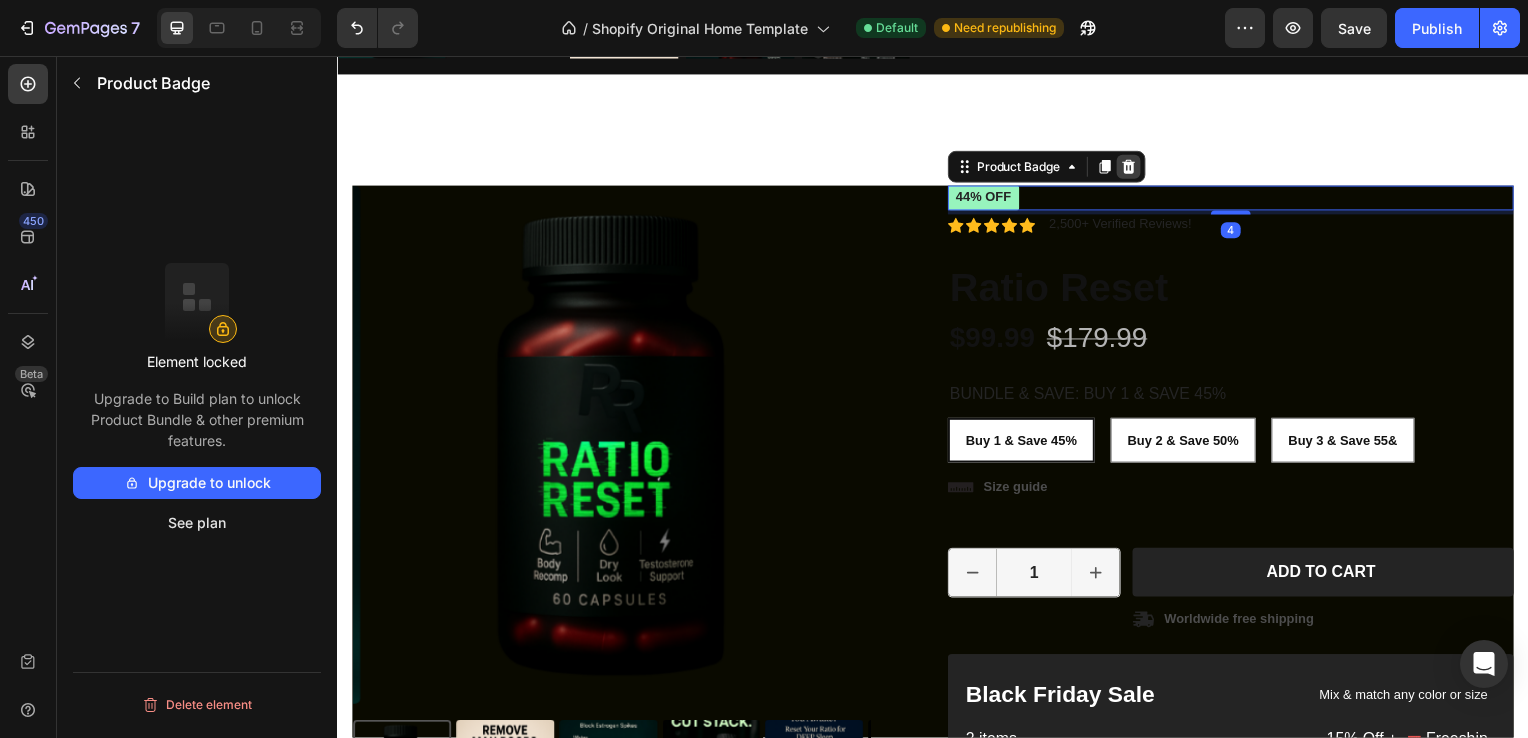 click 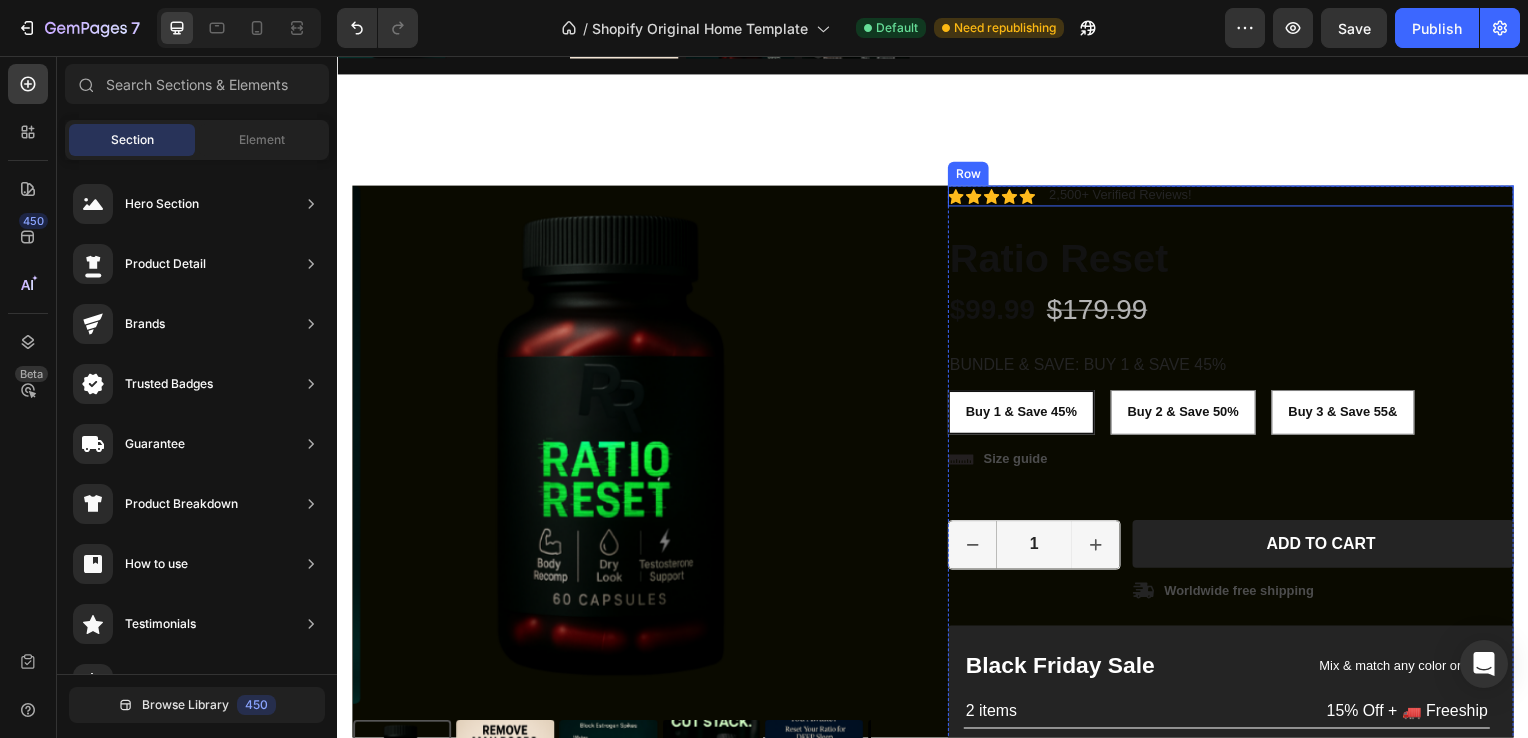 click on "Icon Icon Icon Icon Icon Icon List 2,500+ Verified Reviews! Text Block Row" at bounding box center [1237, 197] 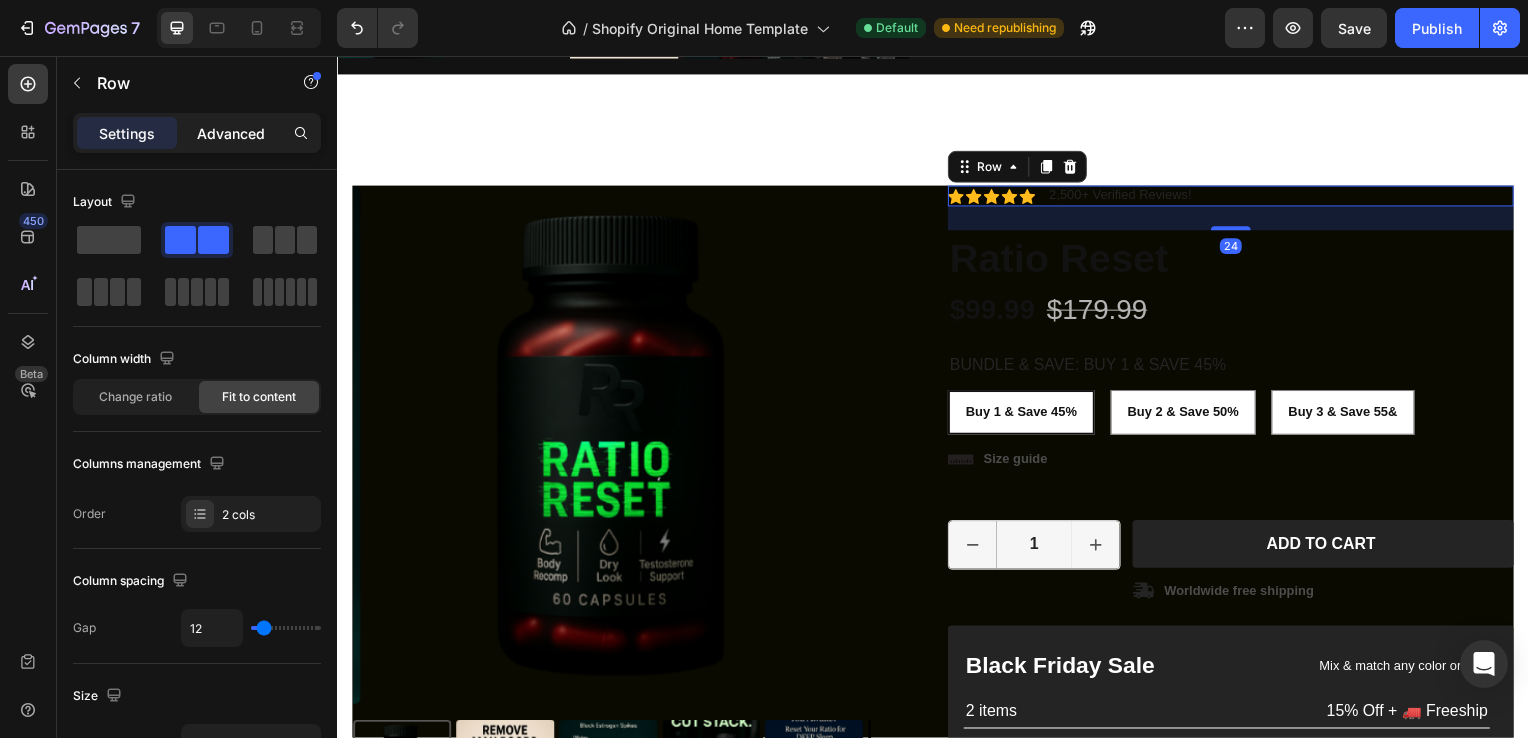 click on "Advanced" at bounding box center (231, 133) 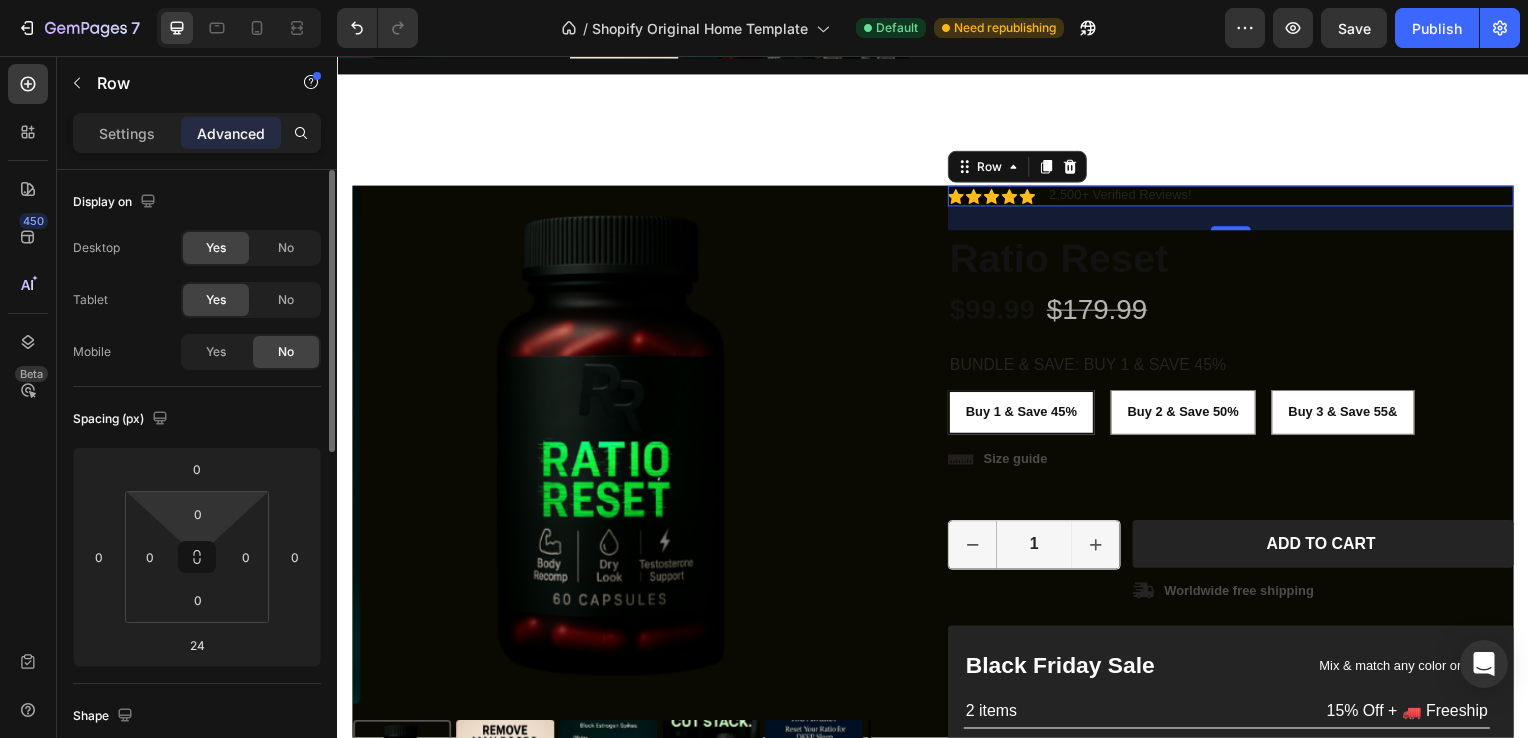 click on "Spacing (px) 0 0 24 0 0 0 0 0" 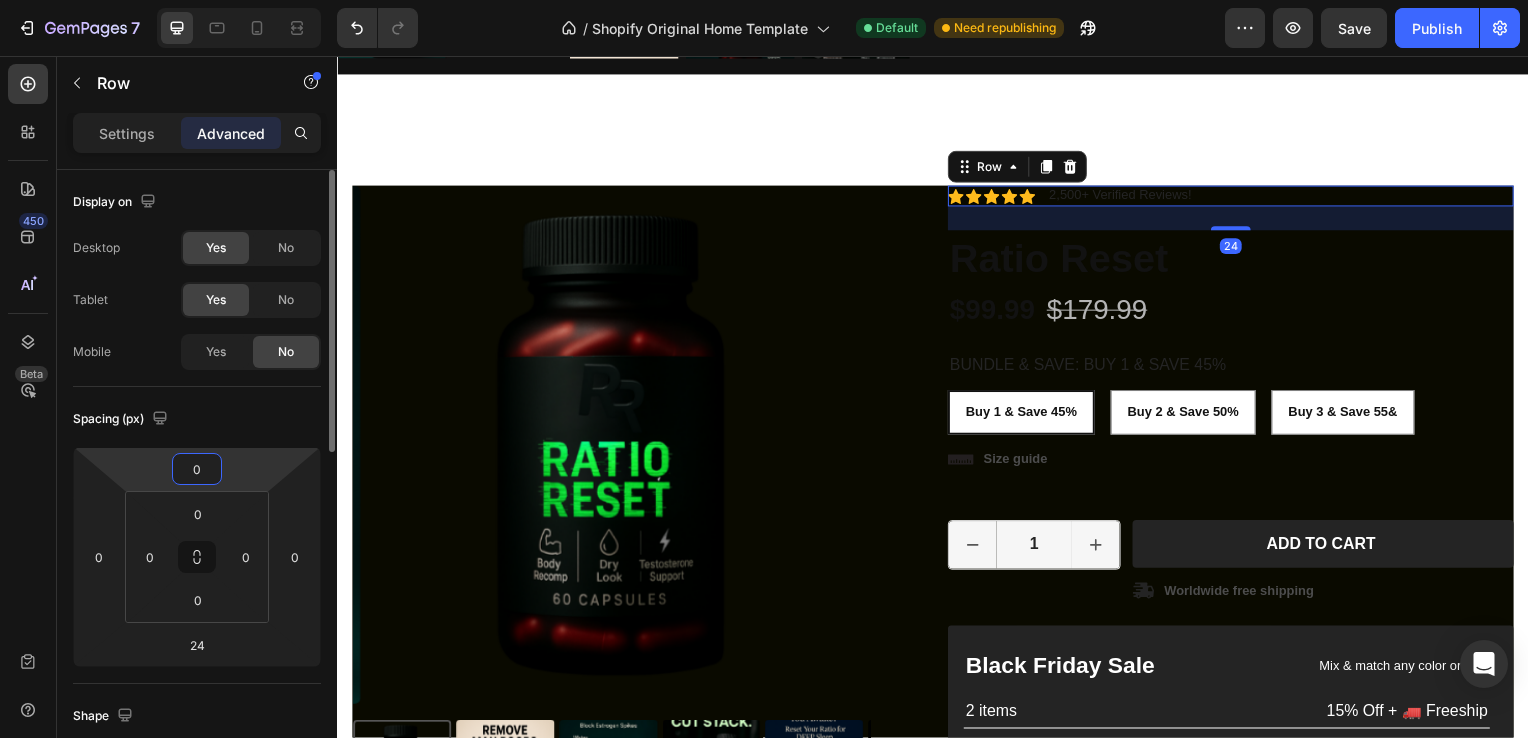 click on "0" at bounding box center [197, 469] 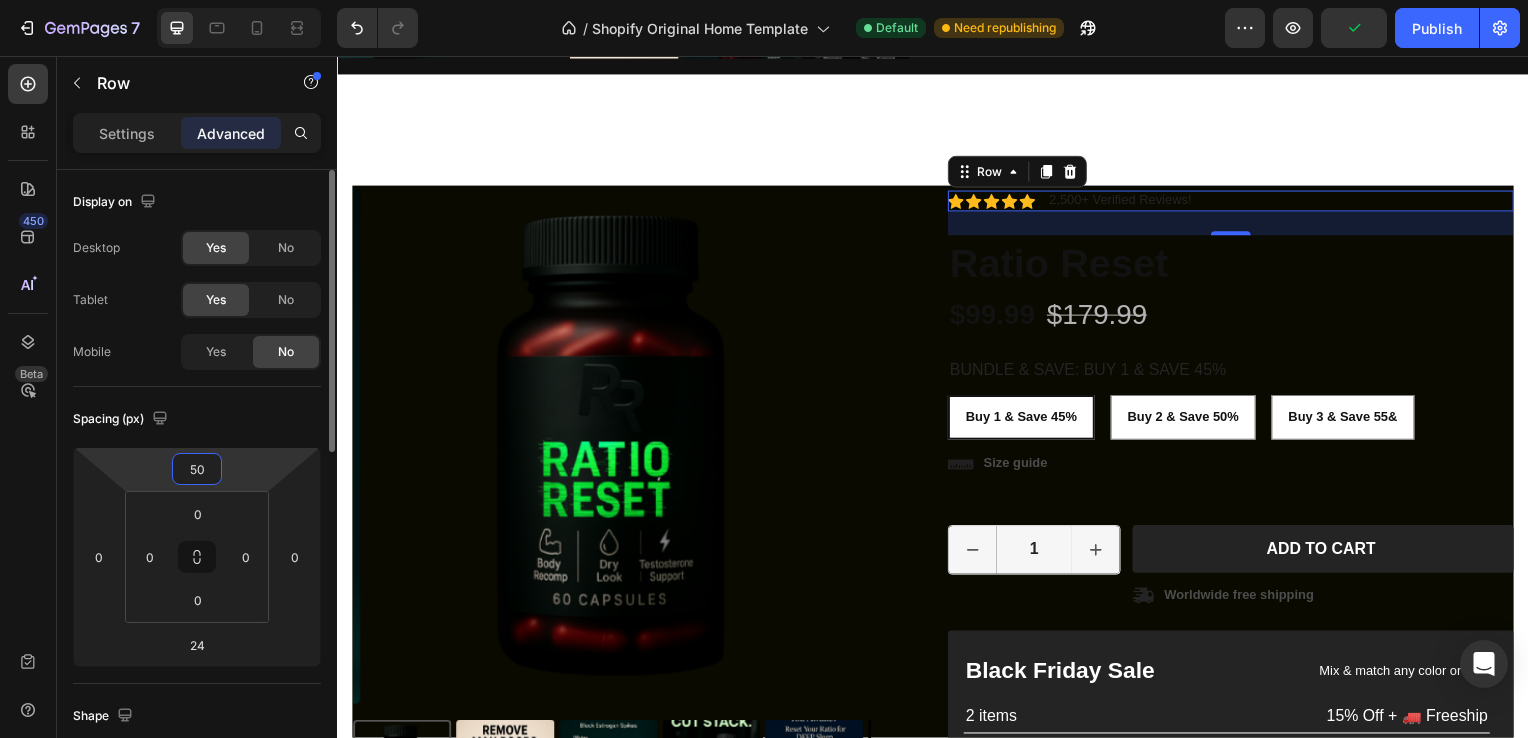 type on "5" 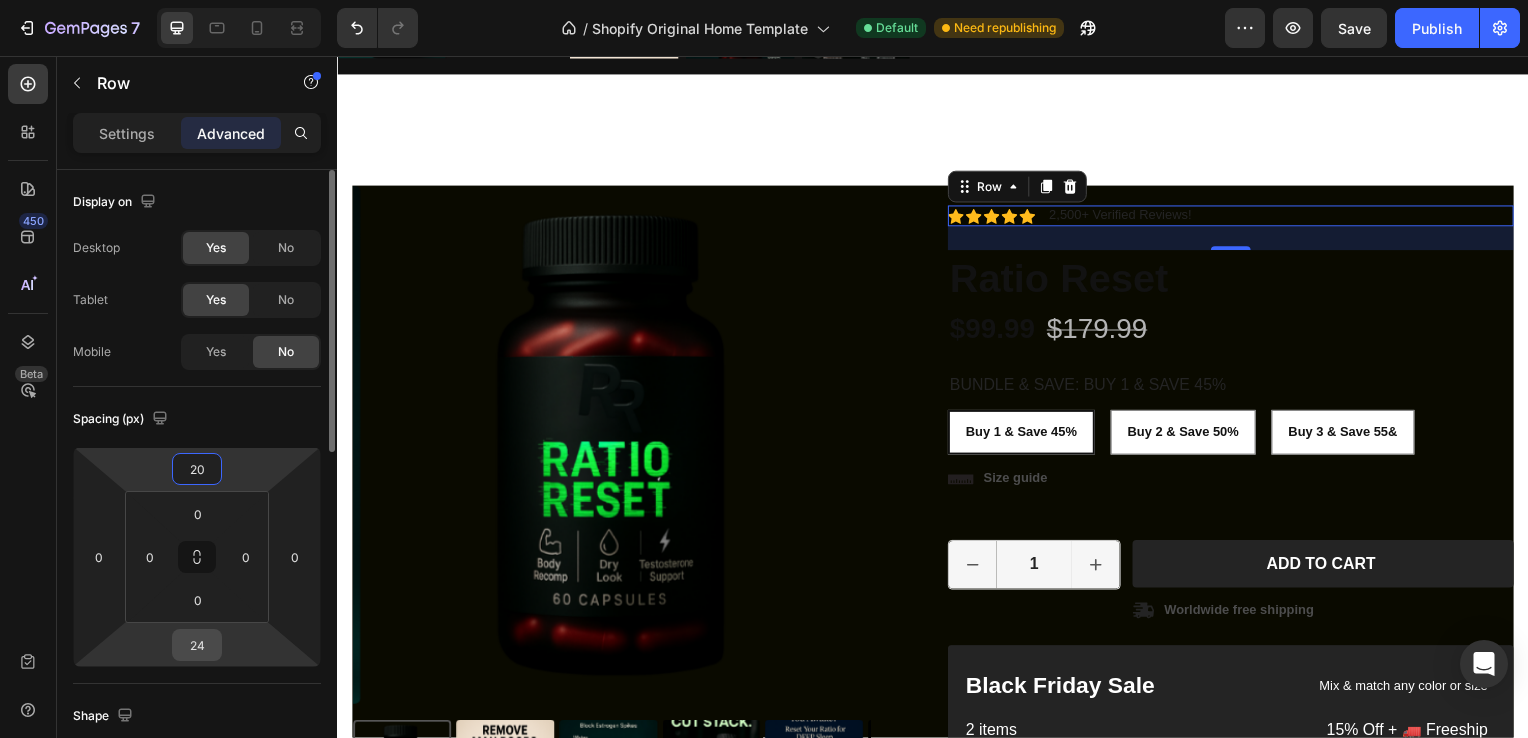 type on "20" 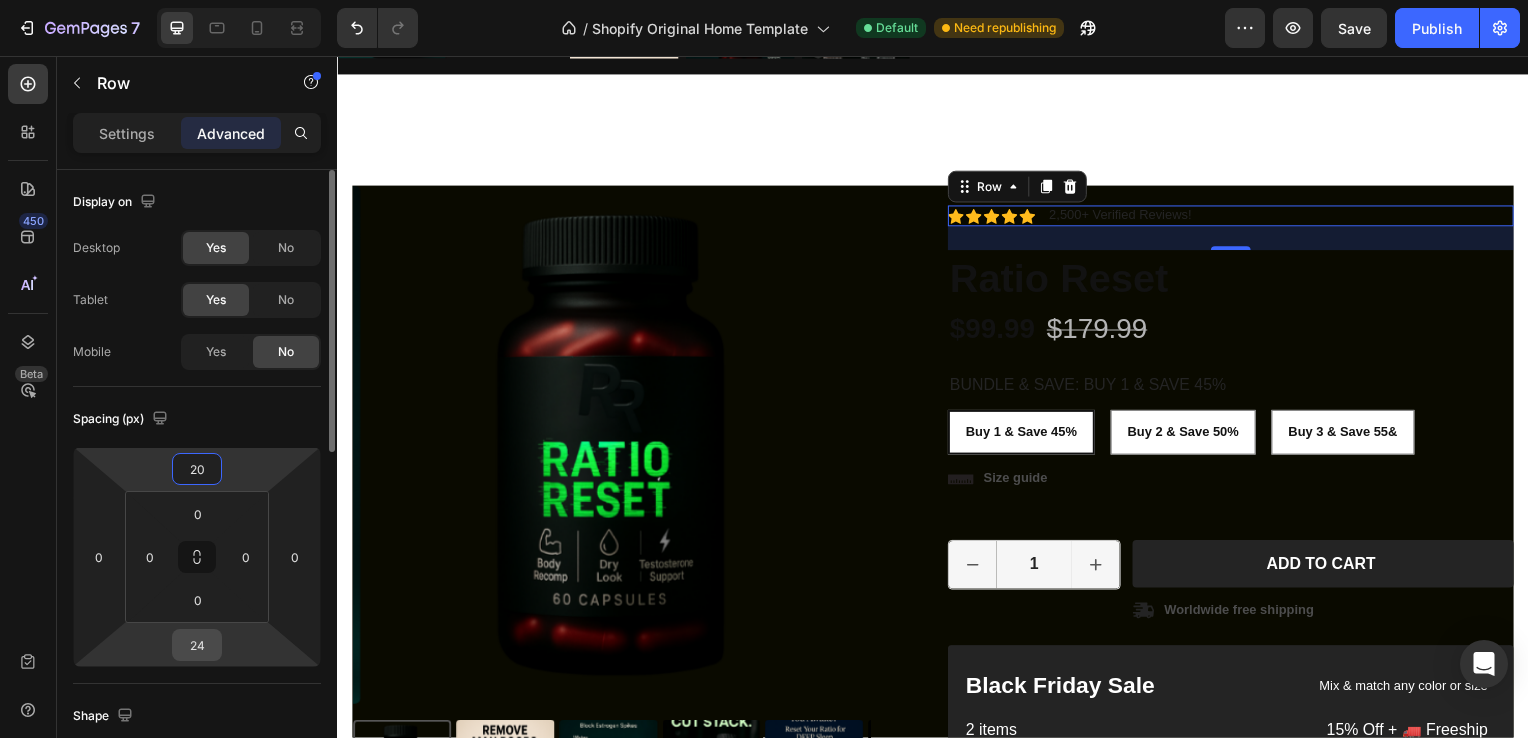 click on "24" at bounding box center [197, 645] 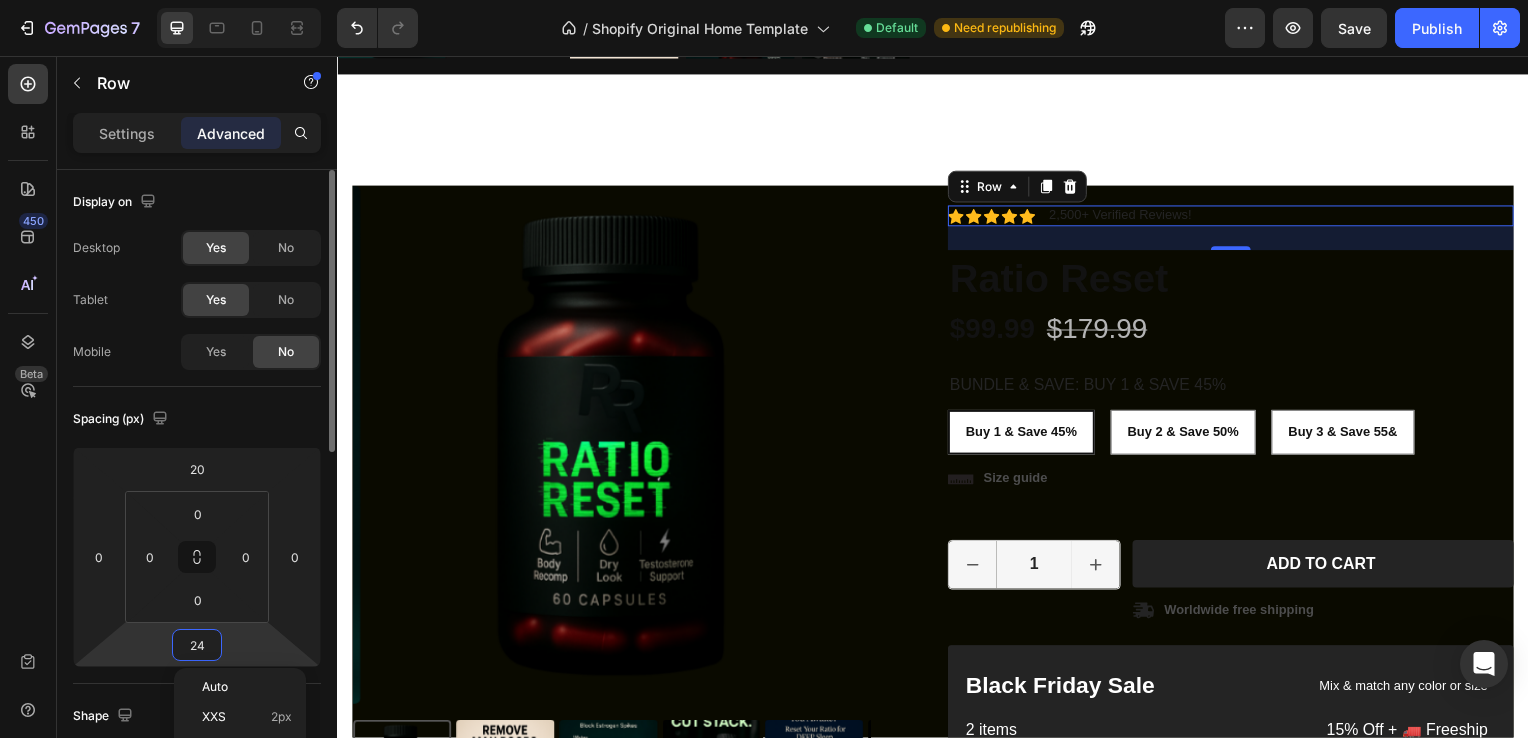 type on "0" 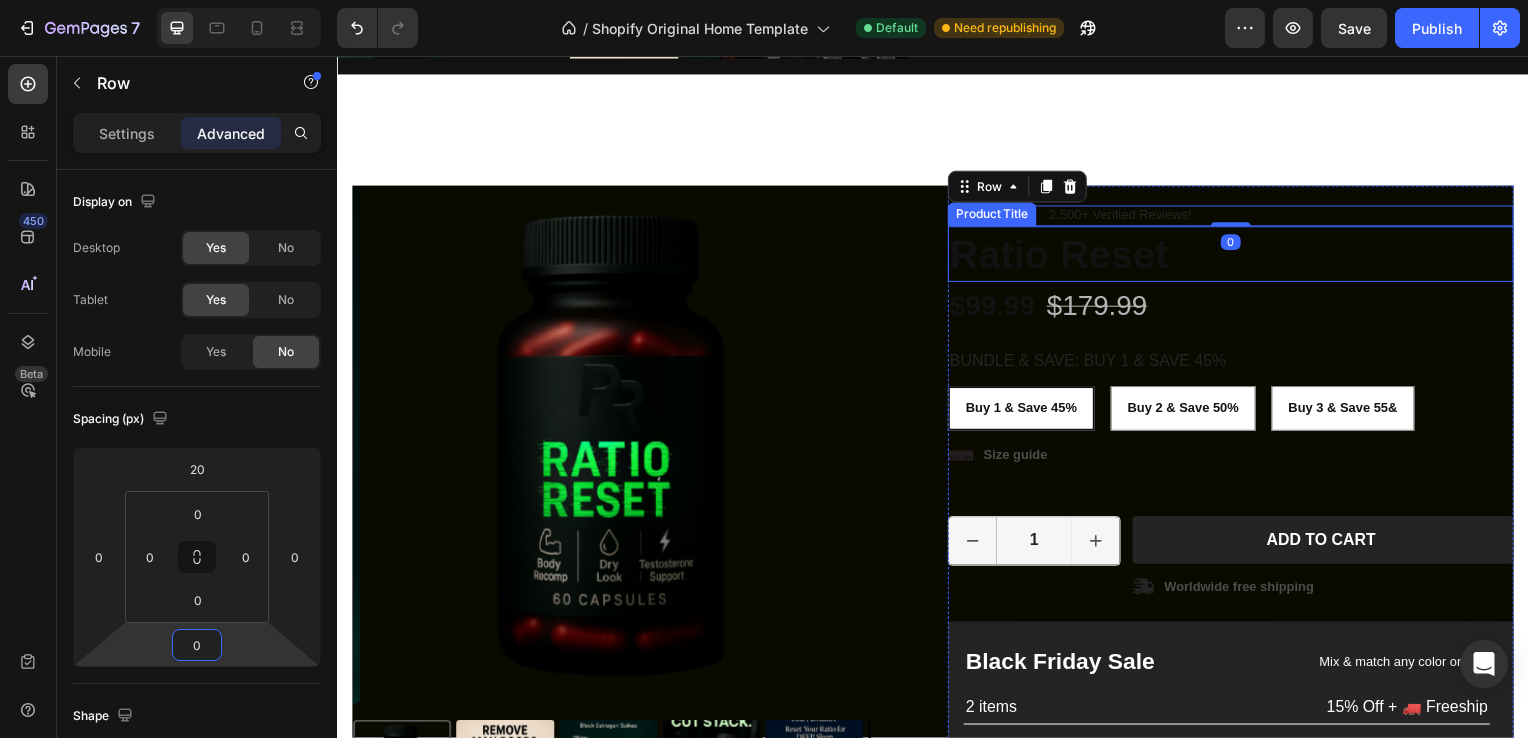 click on "Ratio Reset" at bounding box center (1237, 256) 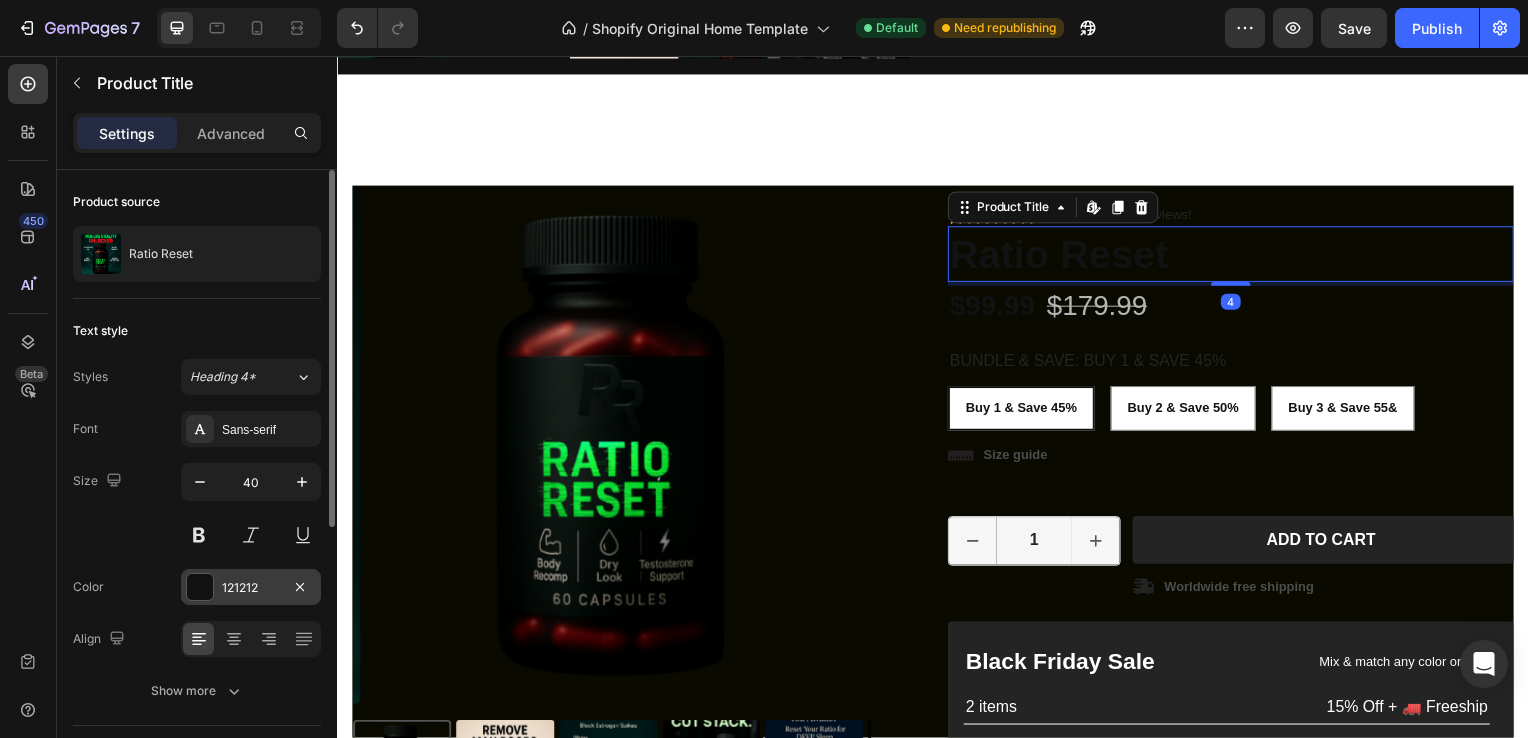 click at bounding box center [200, 587] 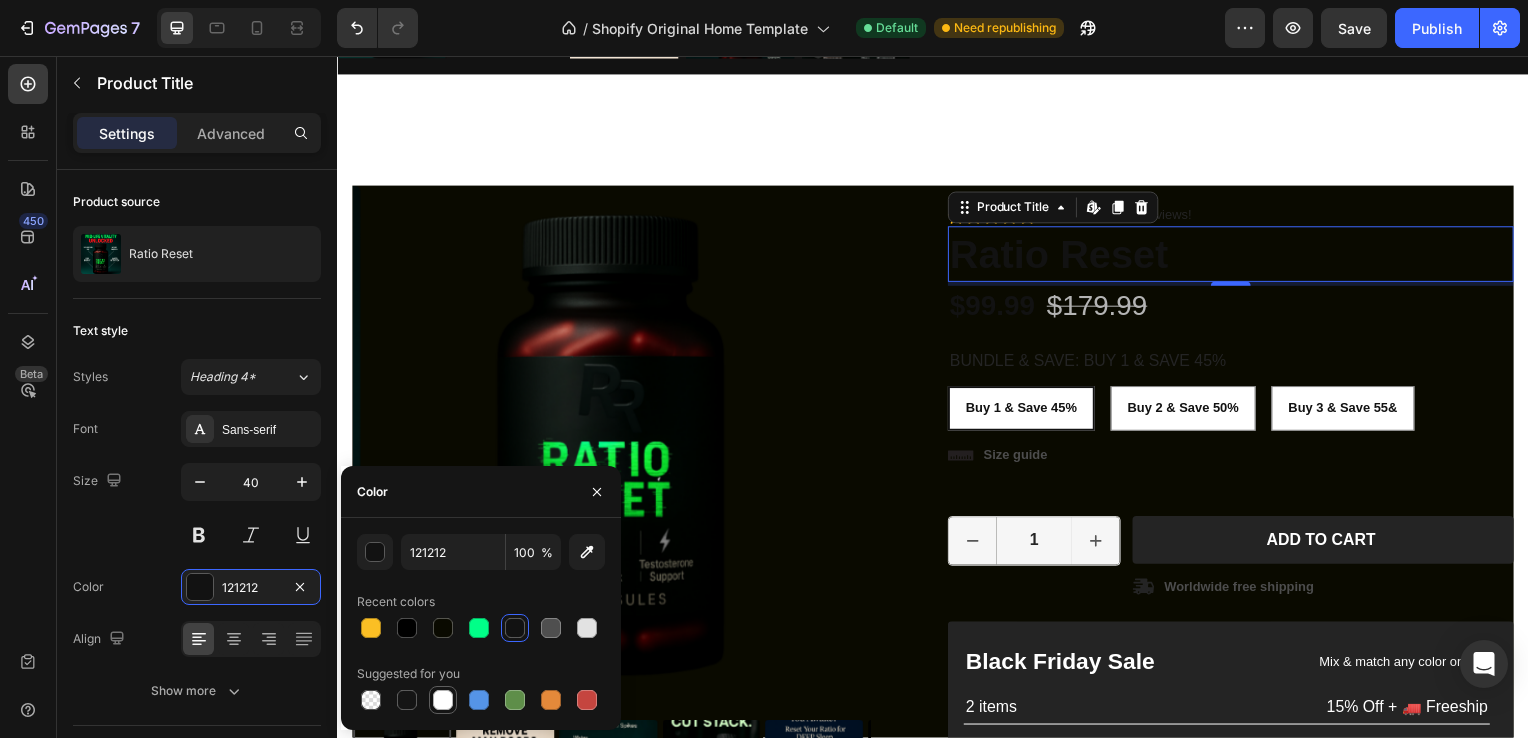 click at bounding box center (443, 700) 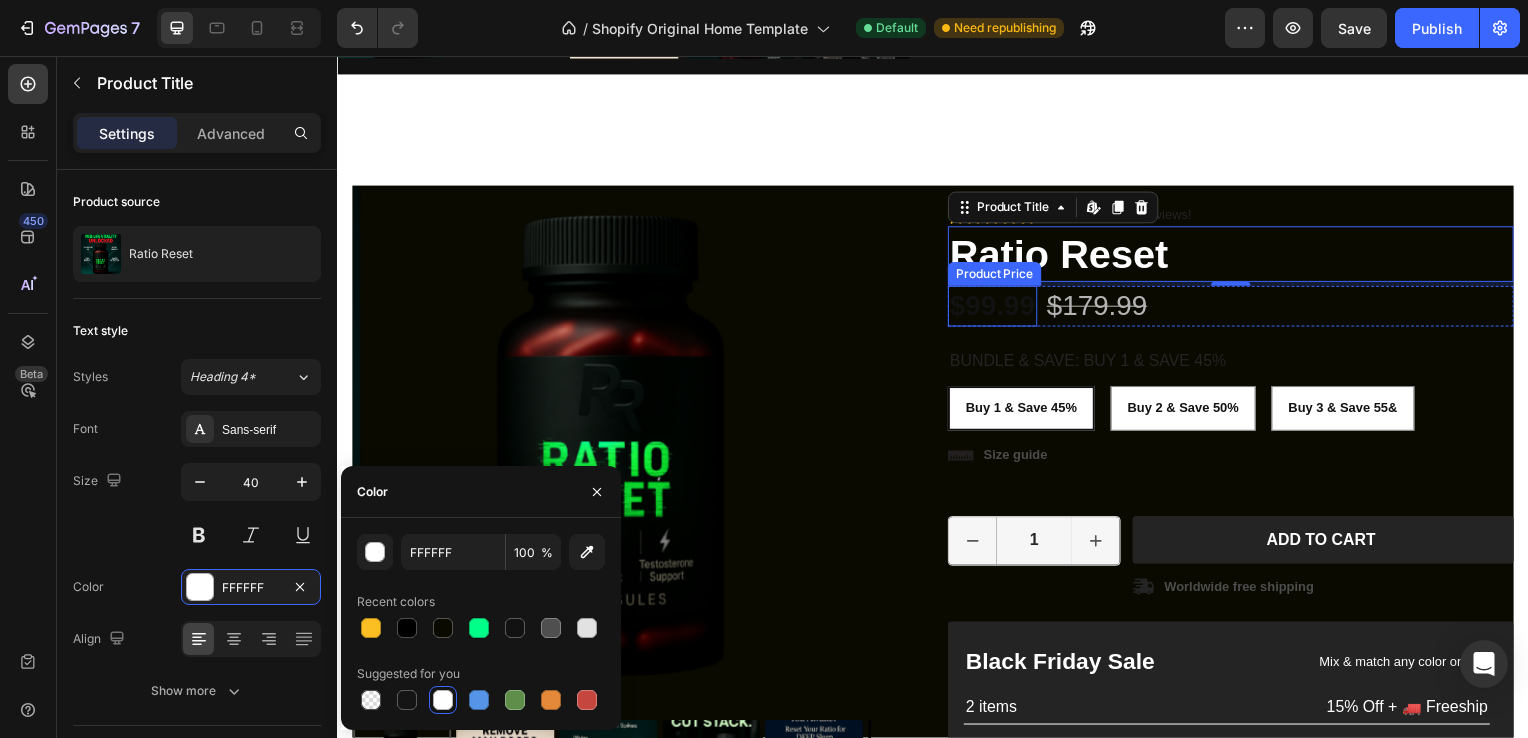 click on "$99.99" at bounding box center [997, 308] 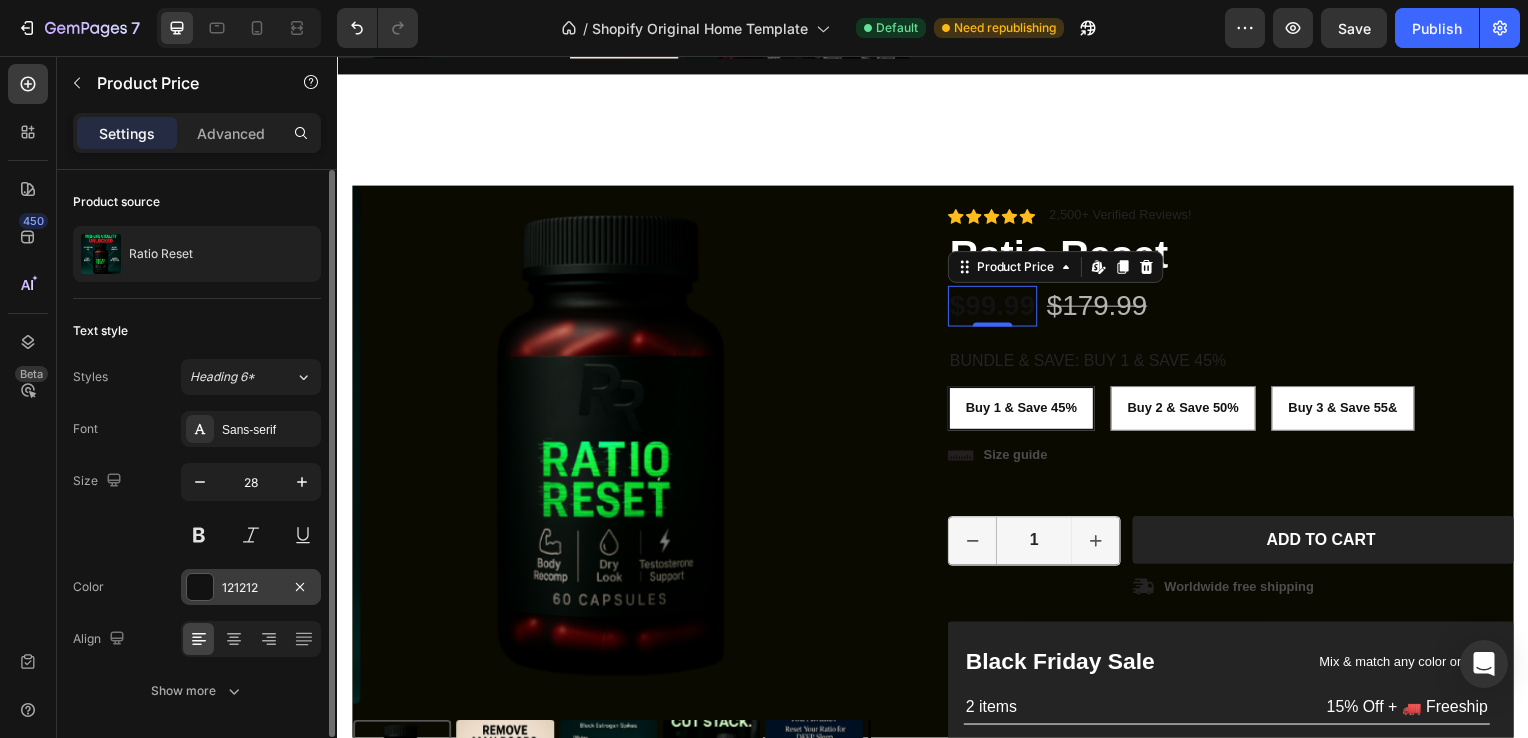 click at bounding box center (200, 587) 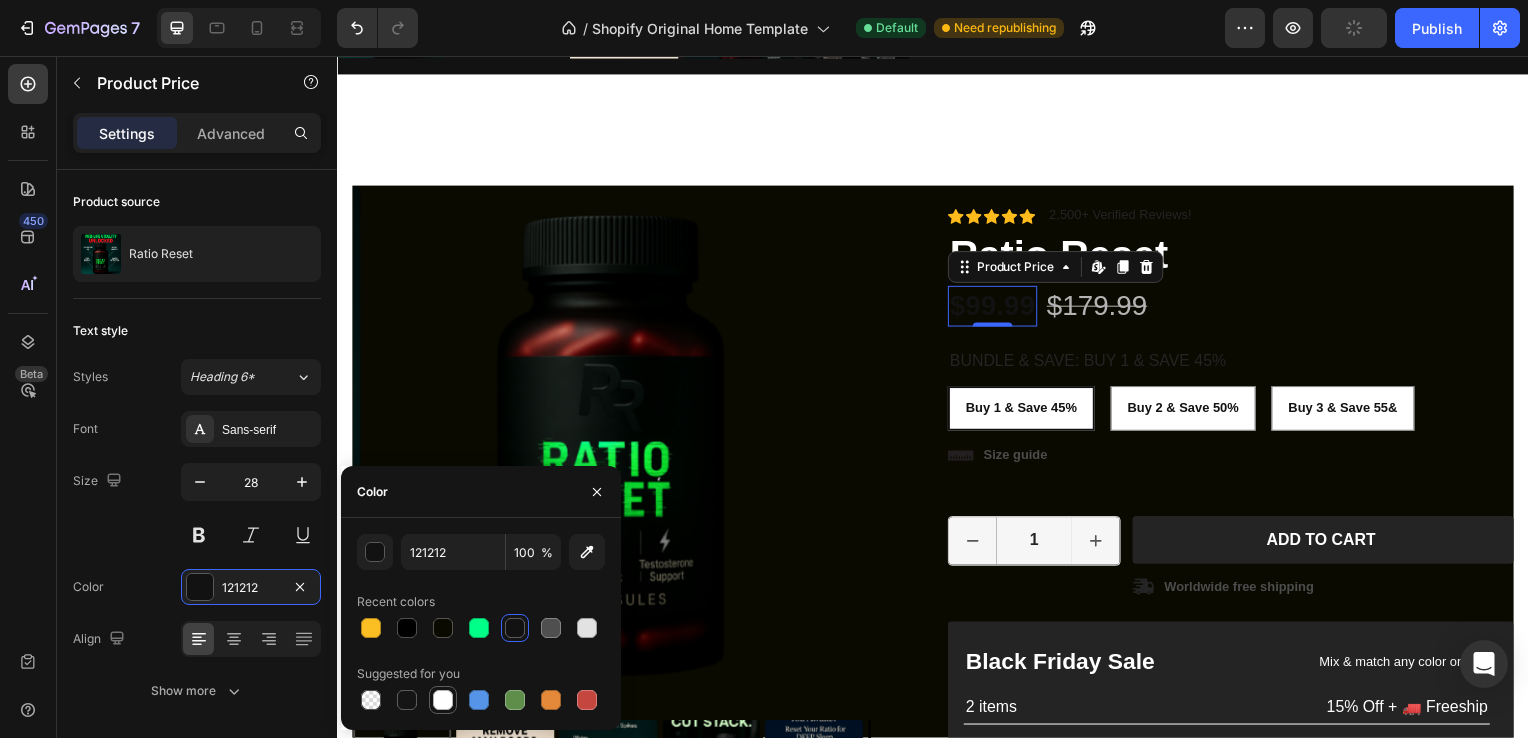 click at bounding box center (443, 700) 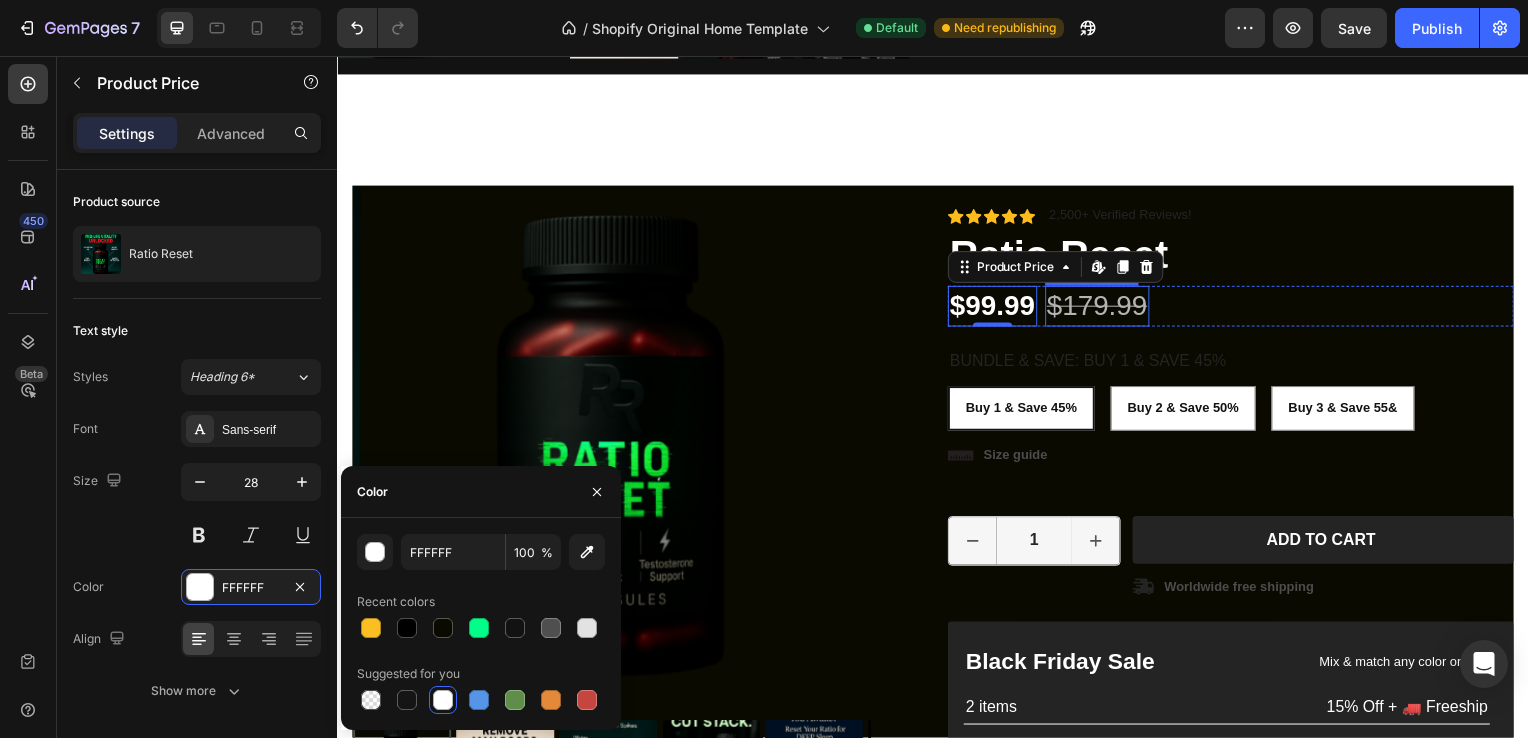 click on "$179.99" at bounding box center (1102, 308) 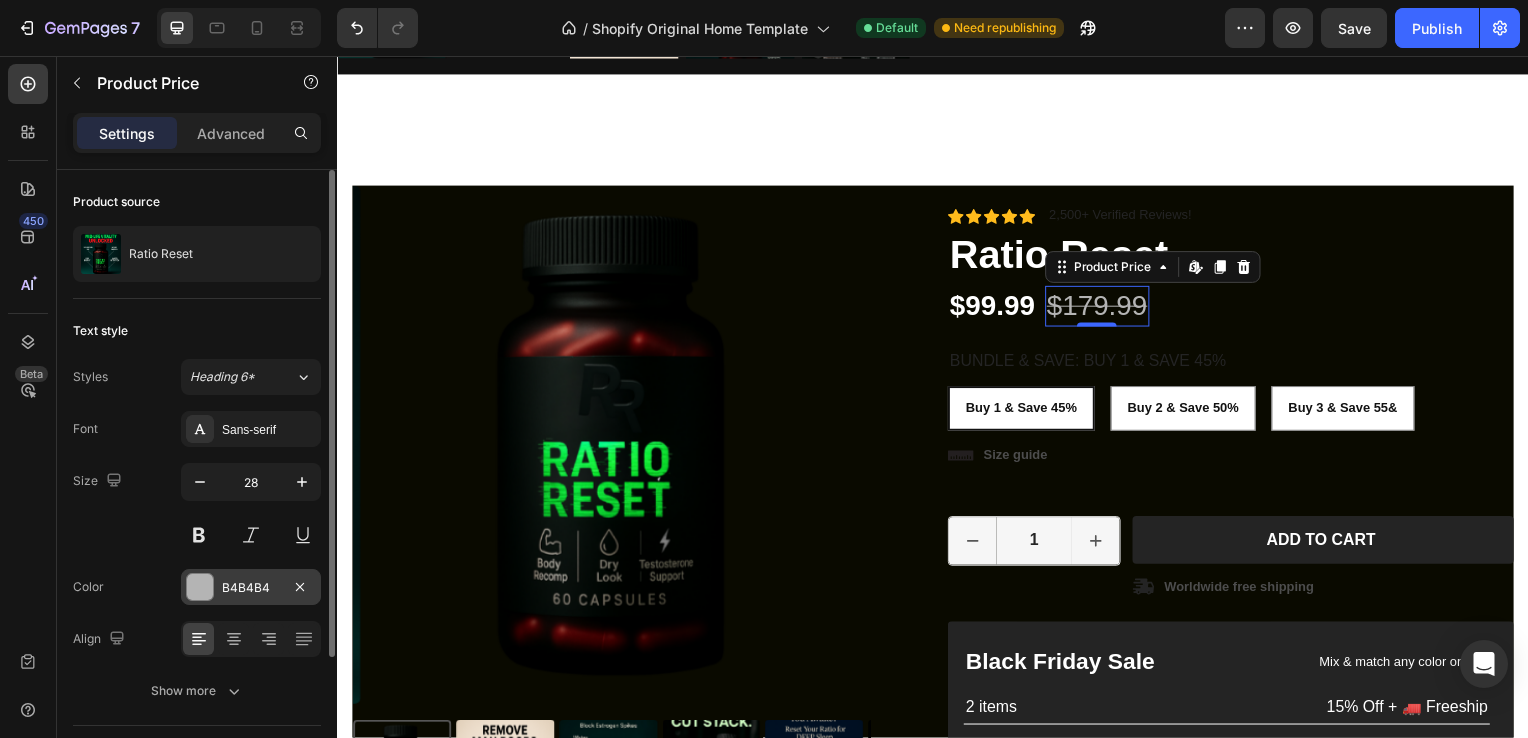 click at bounding box center [200, 587] 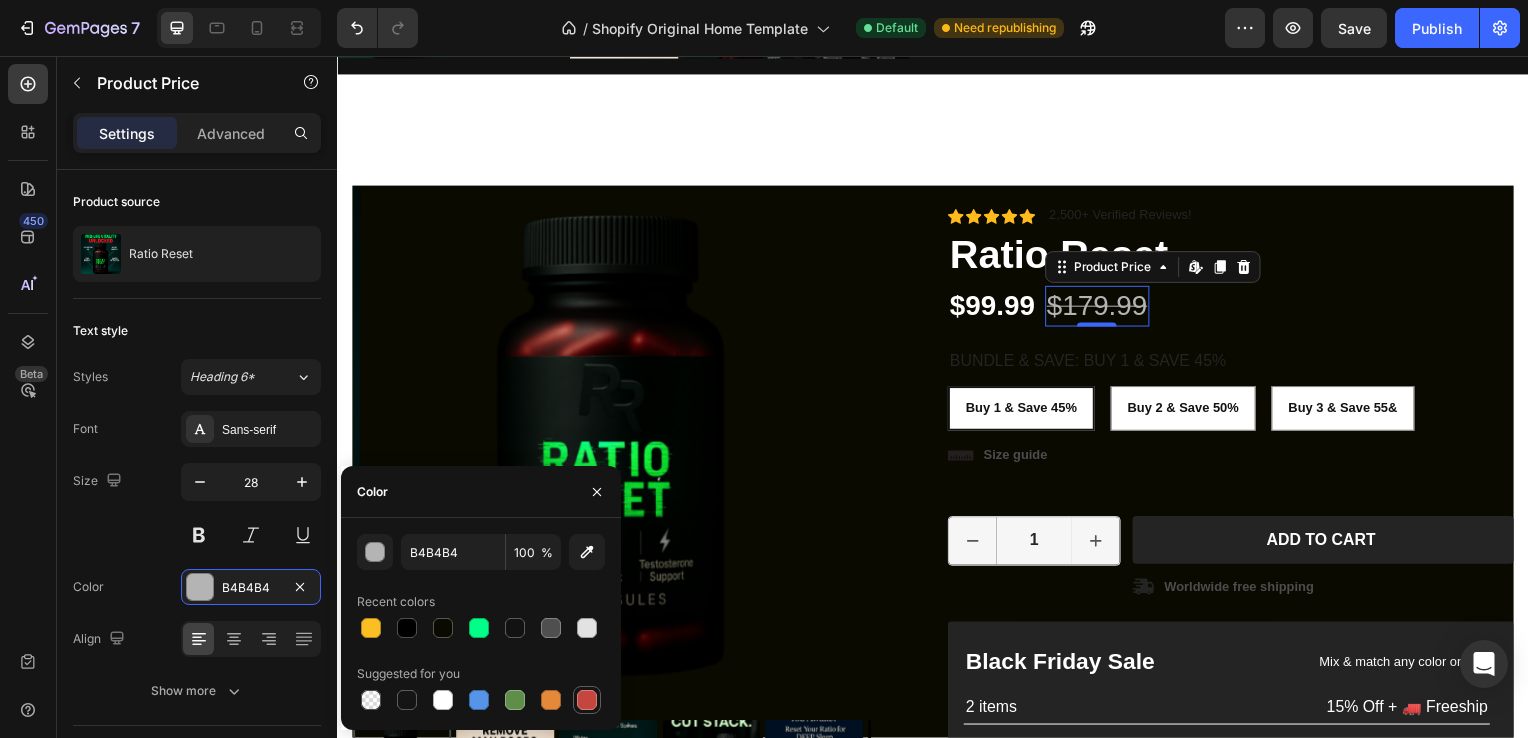 click at bounding box center (587, 700) 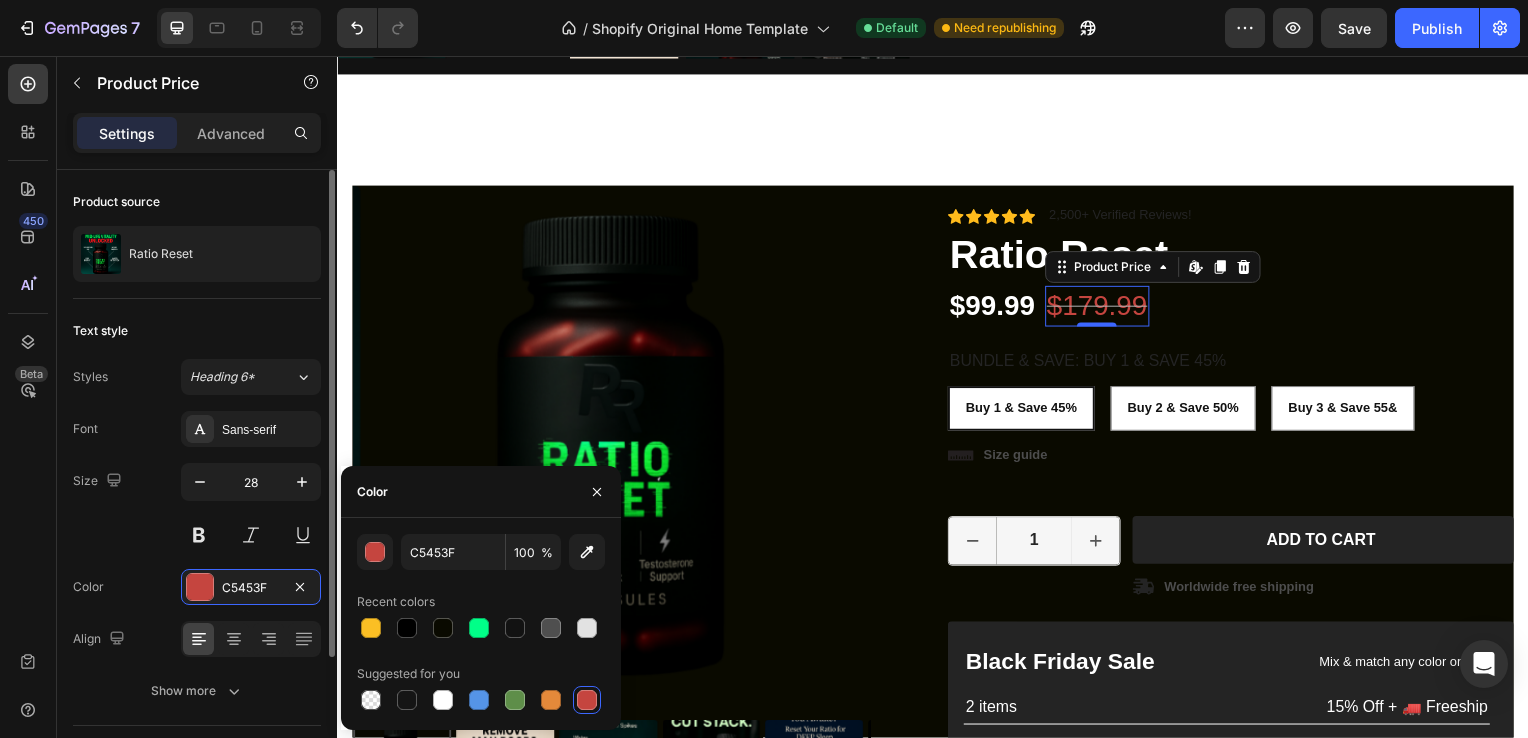 scroll, scrollTop: 178, scrollLeft: 0, axis: vertical 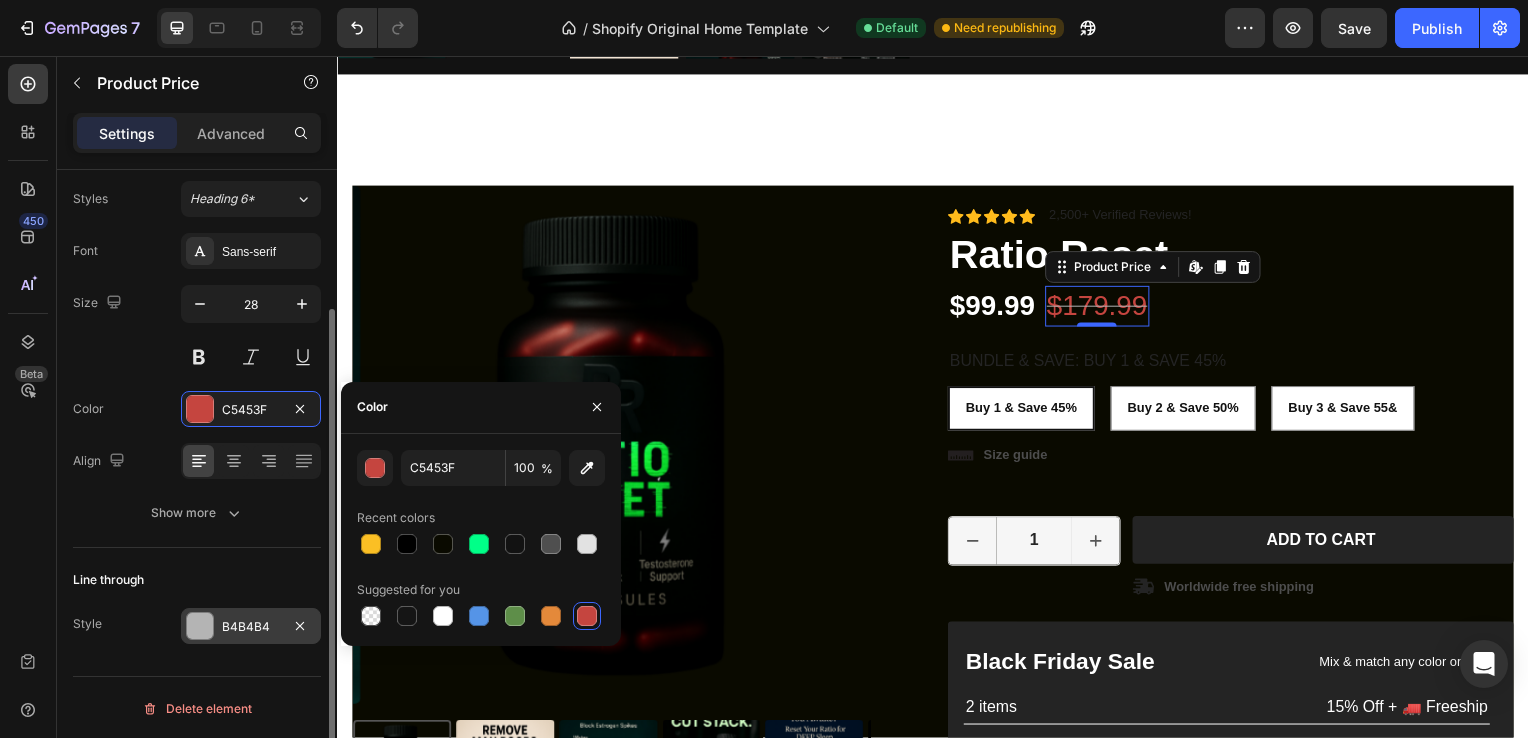 click on "B4B4B4" at bounding box center (251, 627) 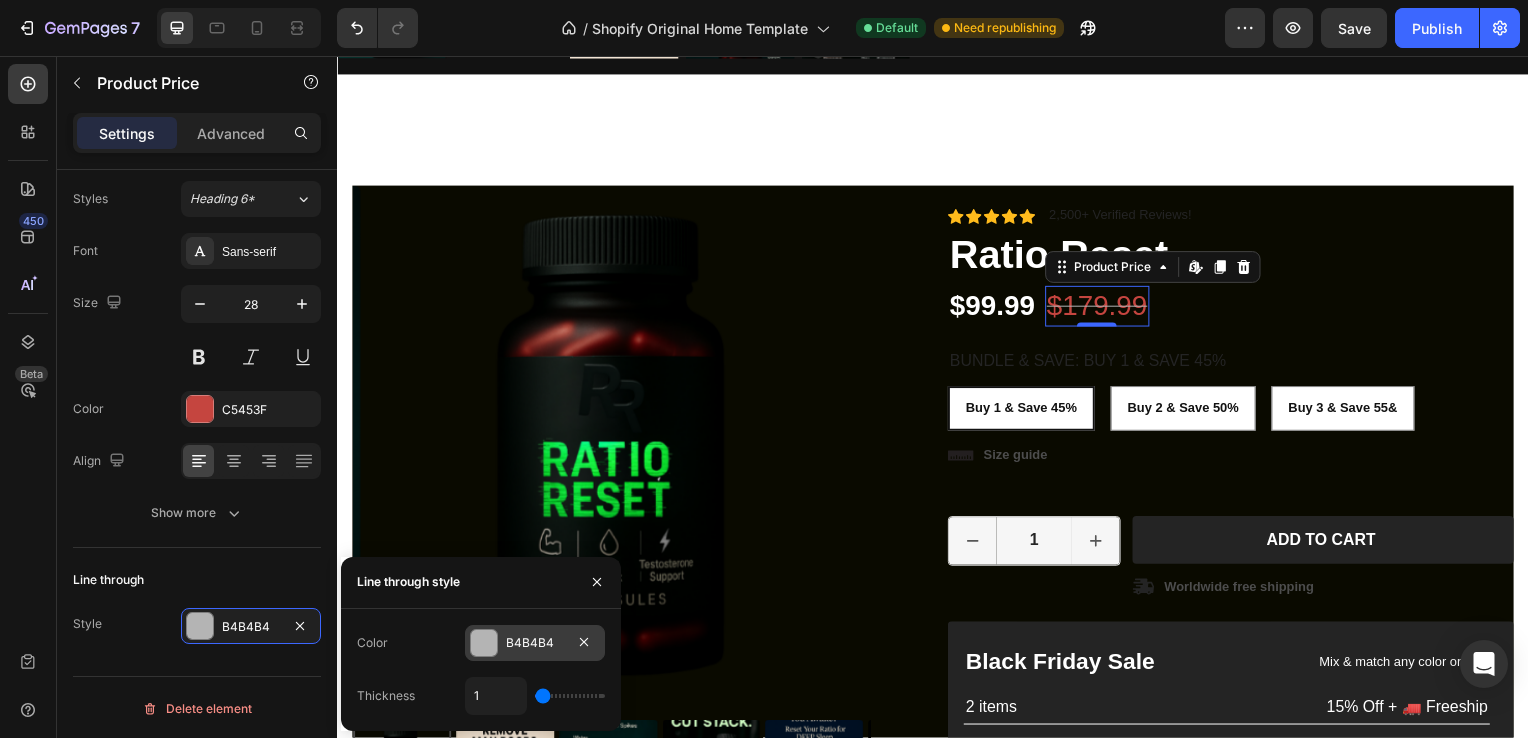 click at bounding box center (484, 643) 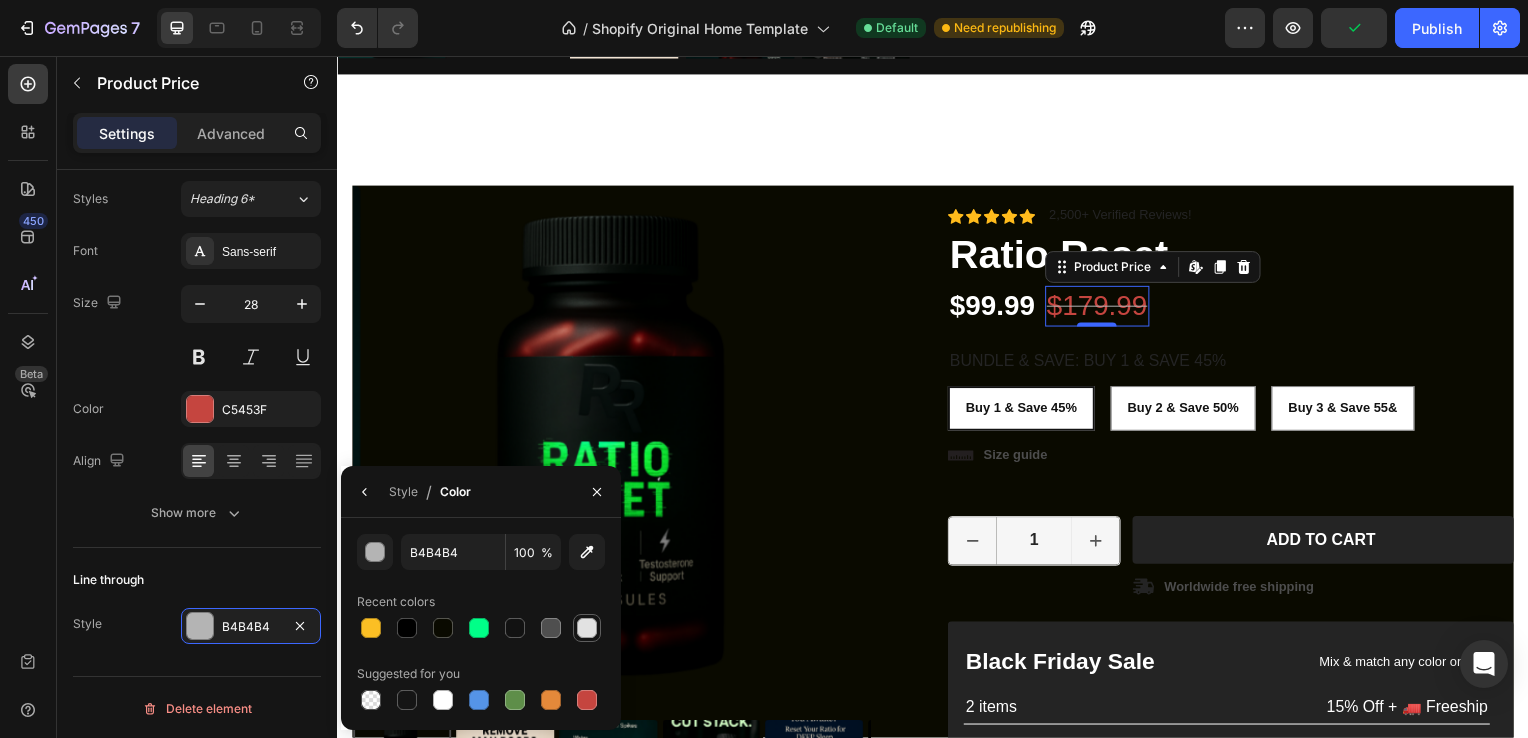 click at bounding box center [587, 628] 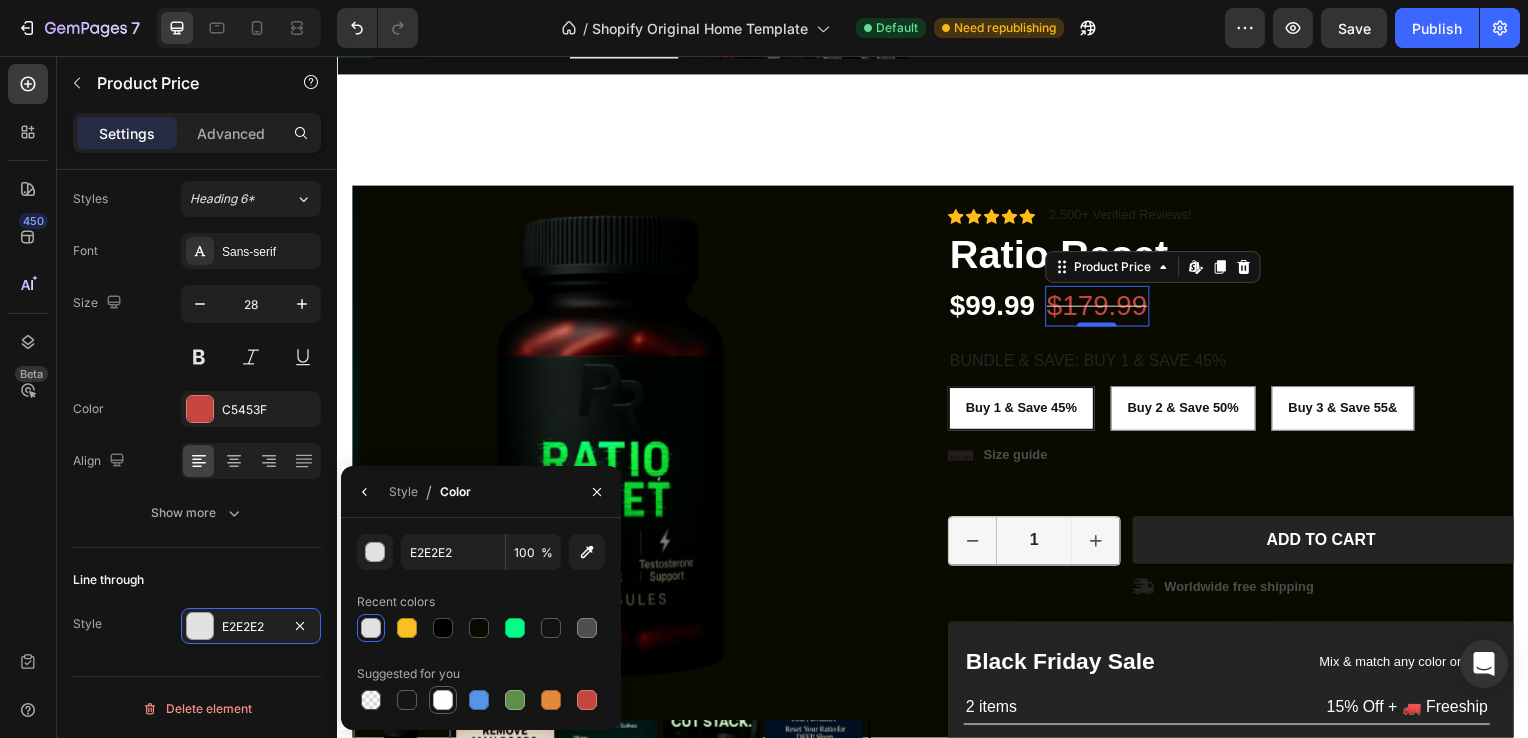 click at bounding box center [443, 700] 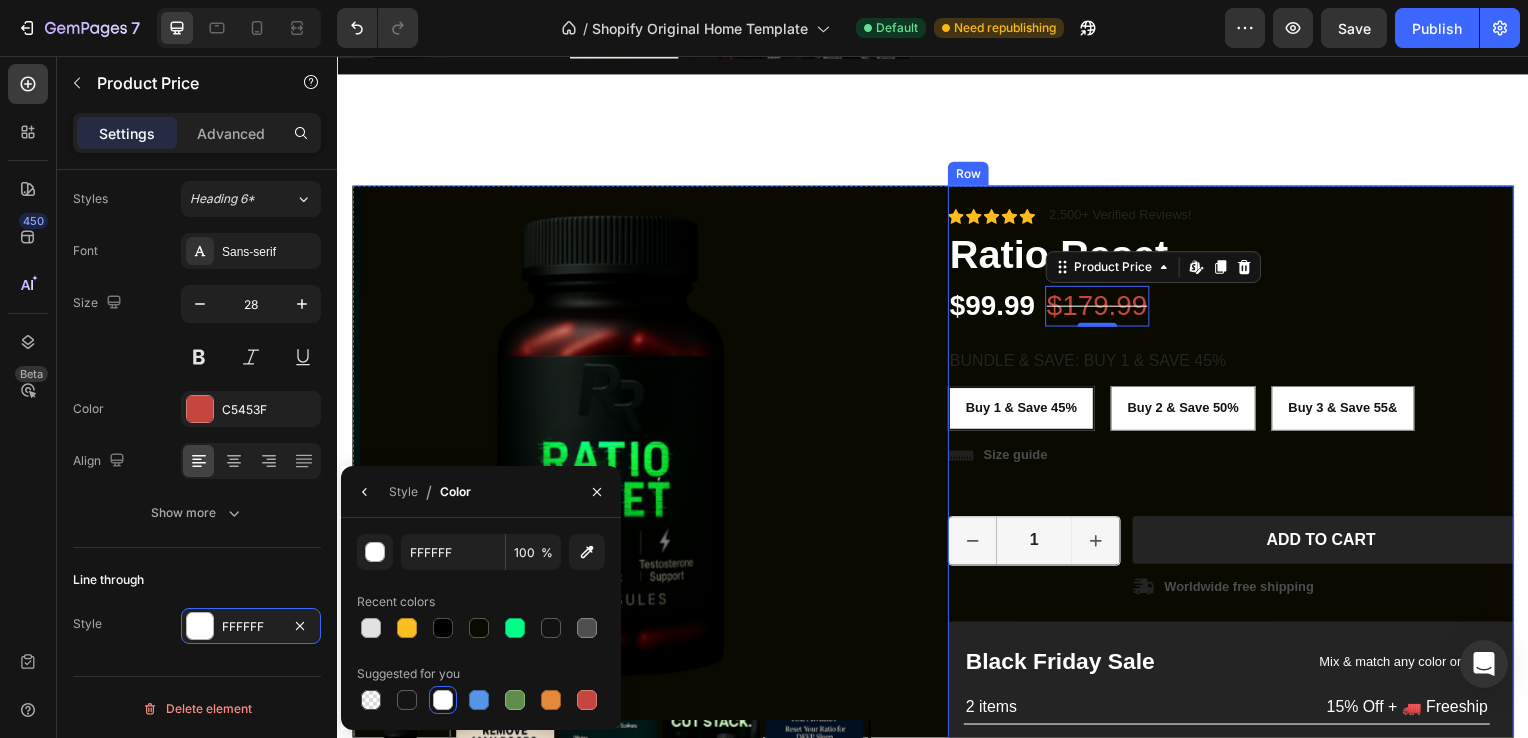click on "Icon Icon Icon Icon Icon Icon List 2,500+ Verified Reviews! Text Block Row Icon Icon Icon Icon Icon Icon List 2,500+ Verified Reviews! Text Block Row Ratio Reset Product Title $99.99 Product Price Product Price $179.99 Product Price   Edit content in Shopify 0 Product Price   Edit content in Shopify 0 44% off Product Badge Row BUNDLE & SAVE: Buy 1  & Save 45% Buy 1  & Save 45% Buy 1  & Save 45%     Buy 1  & Save 45% Buy 2 & Save 50% Buy 2 & Save 50%     Buy 2 & Save 50% Buy 3 & Save 55& Buy 3 & Save 55&     Buy 3 & Save 55& Product Variants & Swatches Buy 1  & Save 45% Buy 1  & Save 45%     Buy 1  & Save 45% Buy 2 & Save 50% Buy 2 & Save 50%     Buy 2 & Save 50% Buy 3 & Save 55& Buy 3 & Save 55&     Buy 3 & Save 55& Product Variants & Swatches
Icon Size guide Text Block Row
1
Product Quantity Row Add to cart Add to Cart
Icon Worldwide free shipping Text Block Row Row Black Friday Sale Text Block Mix & match any color or size Text Block Row 2 items Text Block Text Block" at bounding box center [1237, 555] 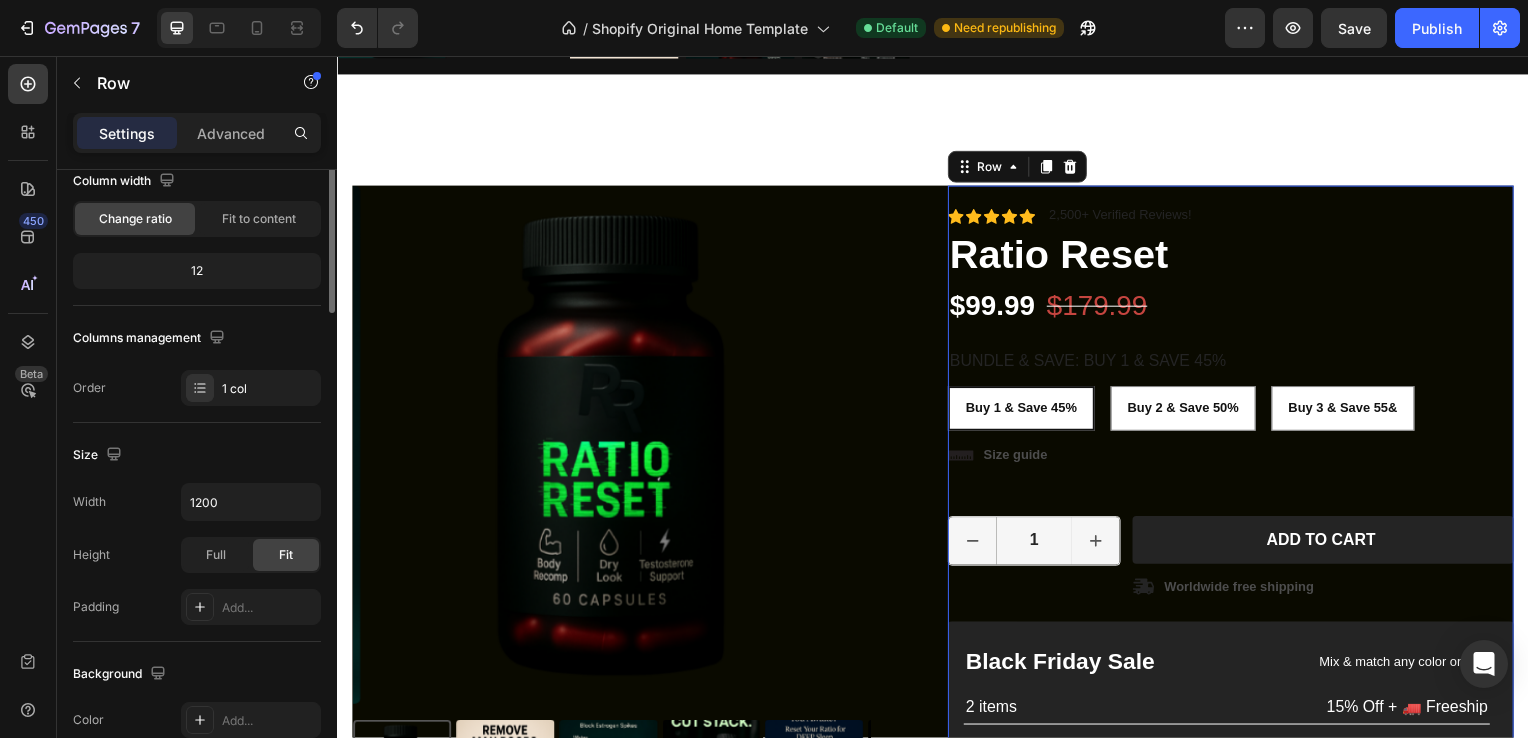 scroll, scrollTop: 0, scrollLeft: 0, axis: both 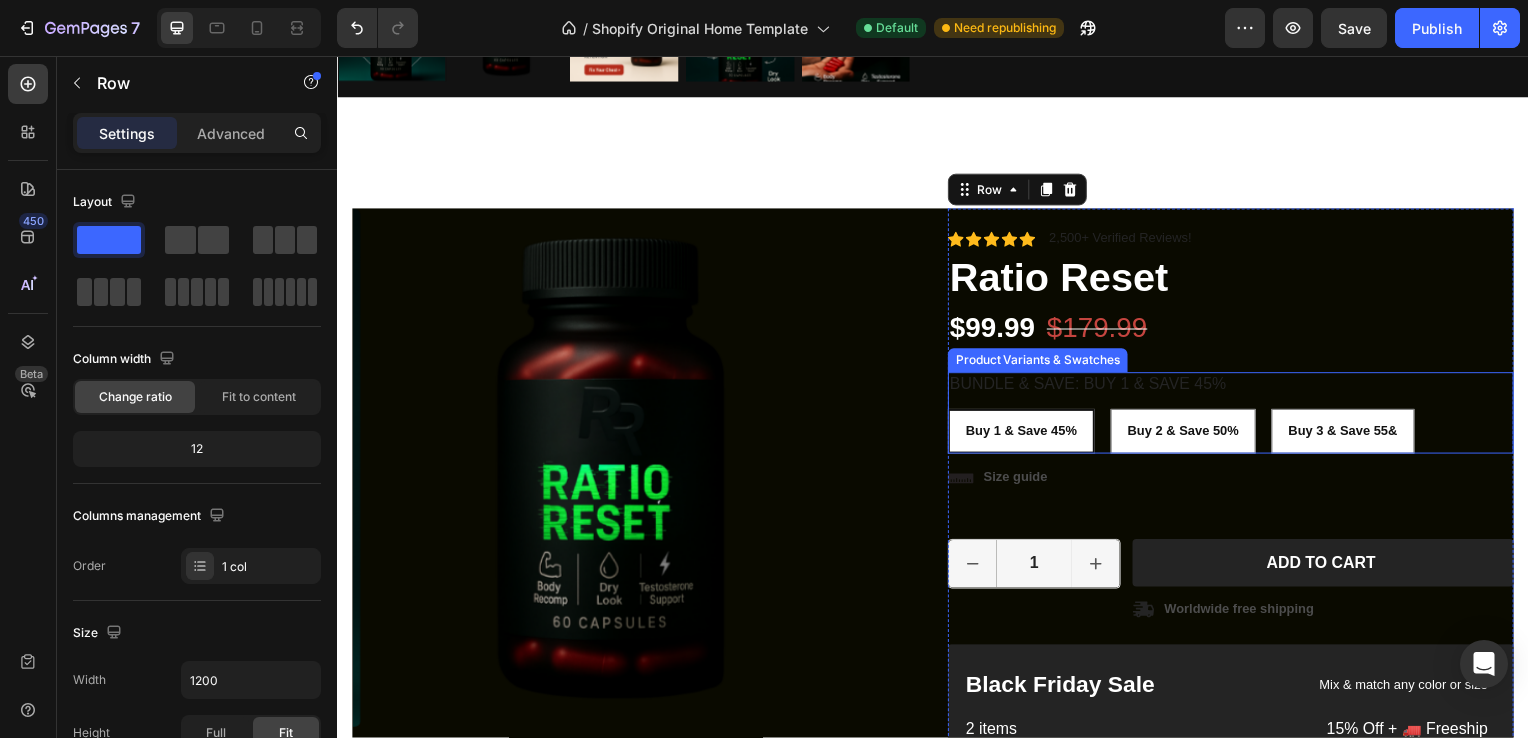 click on "BUNDLE & SAVE: Buy 1  & Save 45%" at bounding box center (1093, 387) 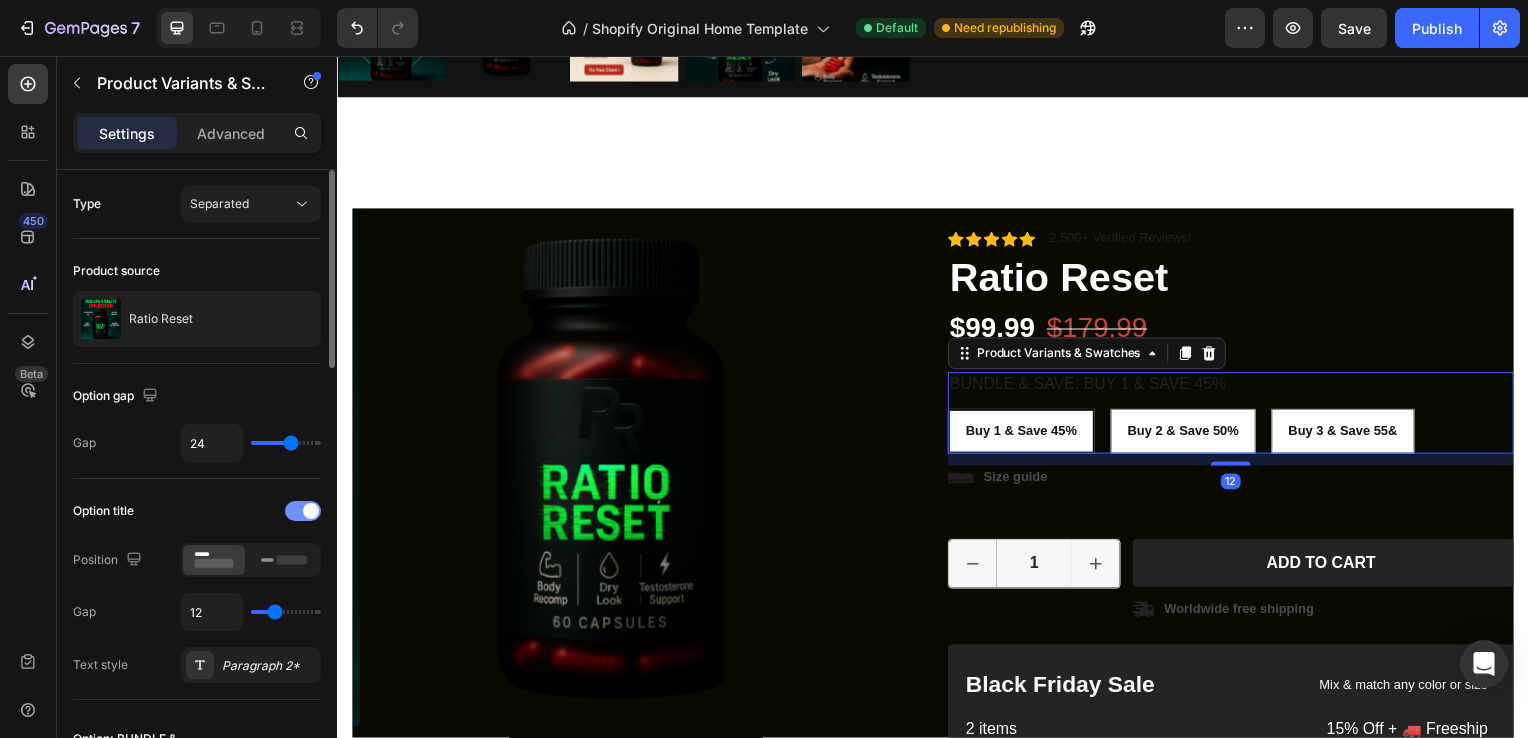 click at bounding box center [311, 511] 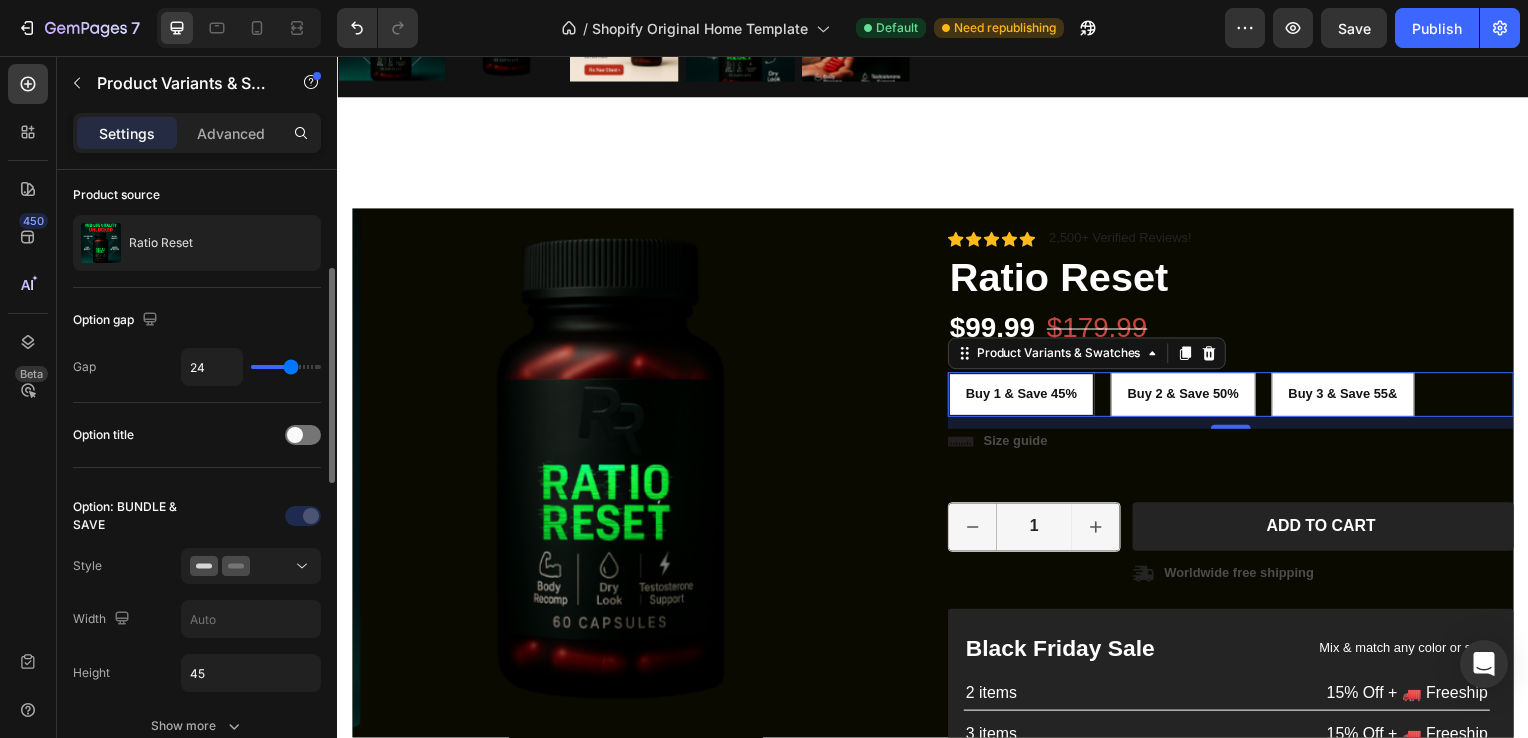 scroll, scrollTop: 139, scrollLeft: 0, axis: vertical 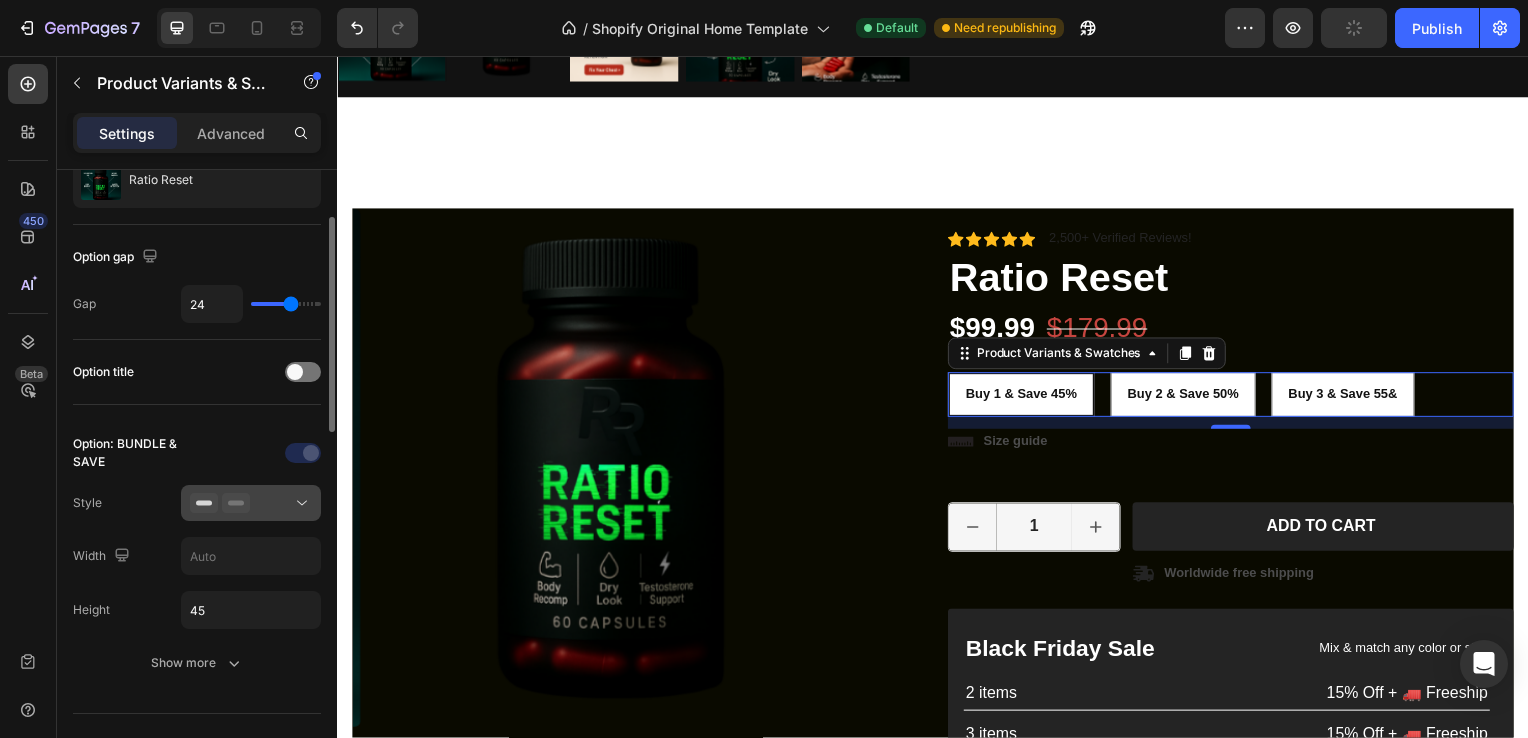 click 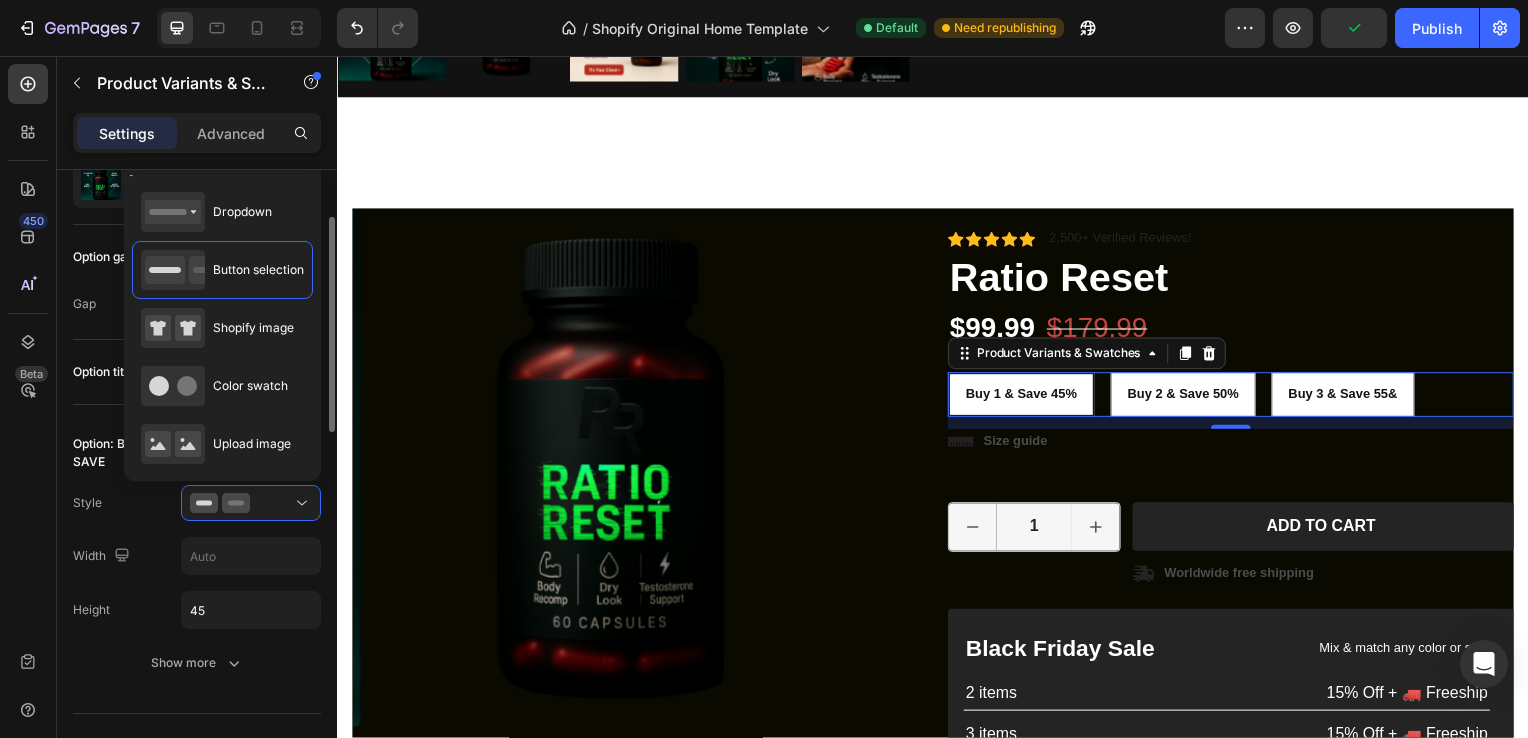 click on "Option: BUNDLE & SAVE Style Width Height 45 Show more" at bounding box center (197, 559) 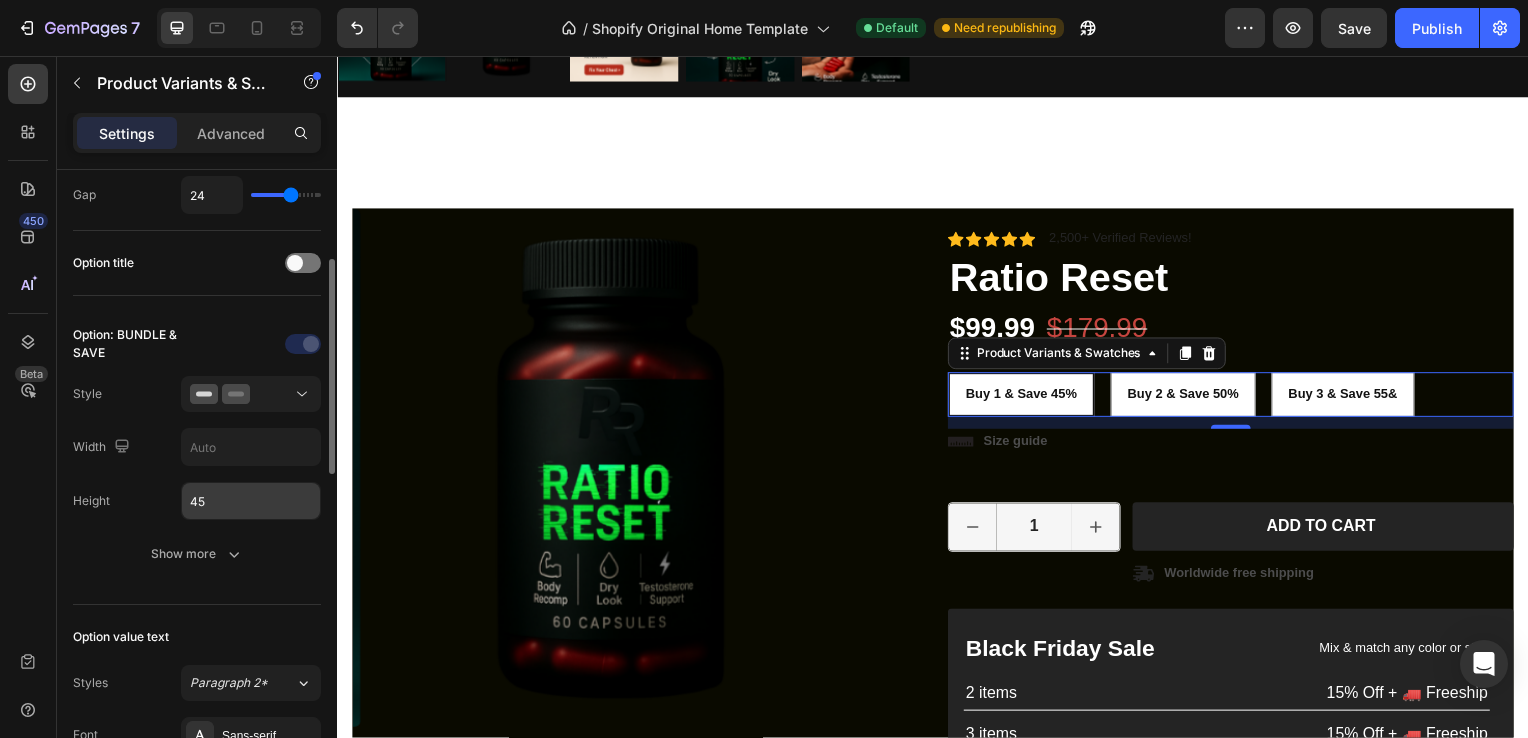 scroll, scrollTop: 253, scrollLeft: 0, axis: vertical 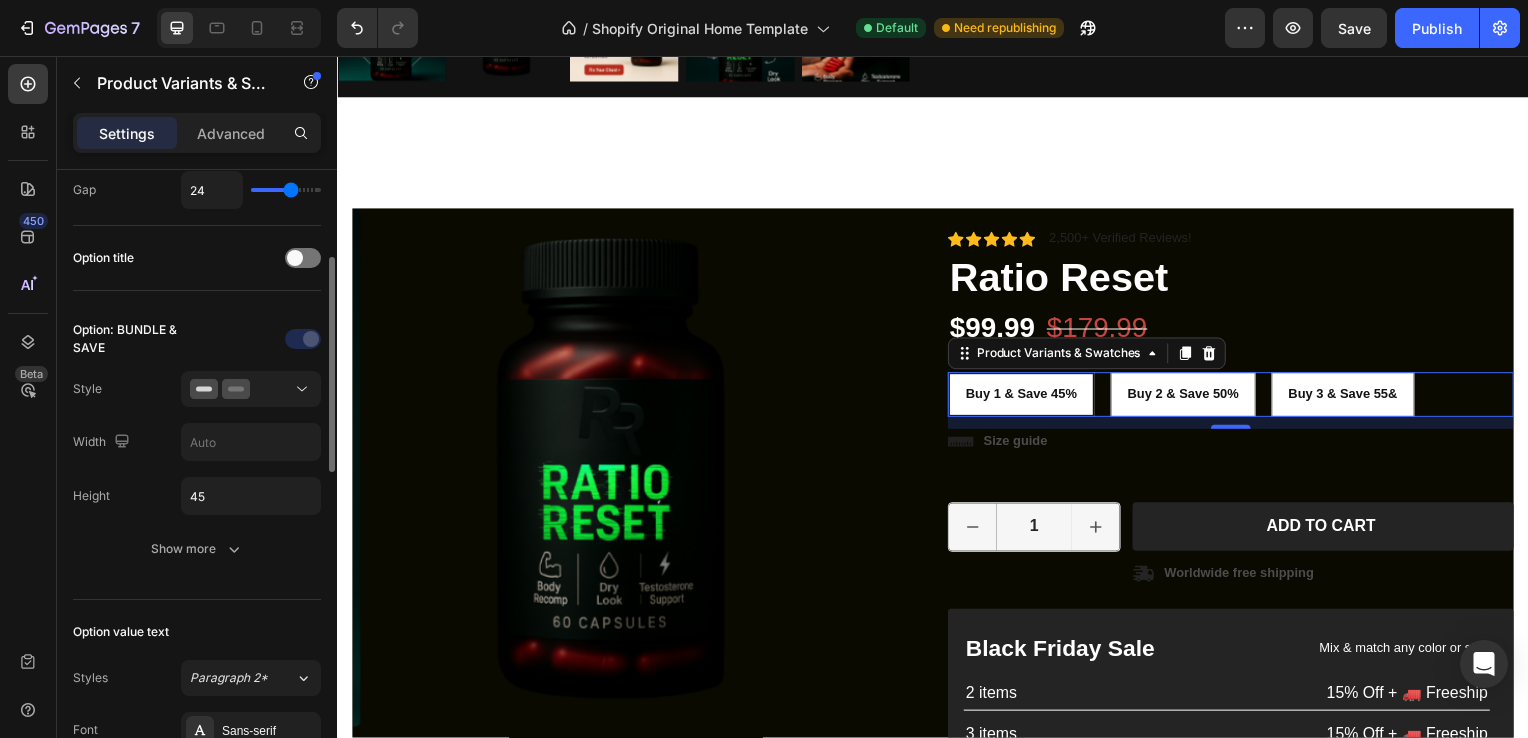 click on "Option: BUNDLE & SAVE Style Width Height 45 Show more" at bounding box center (197, 445) 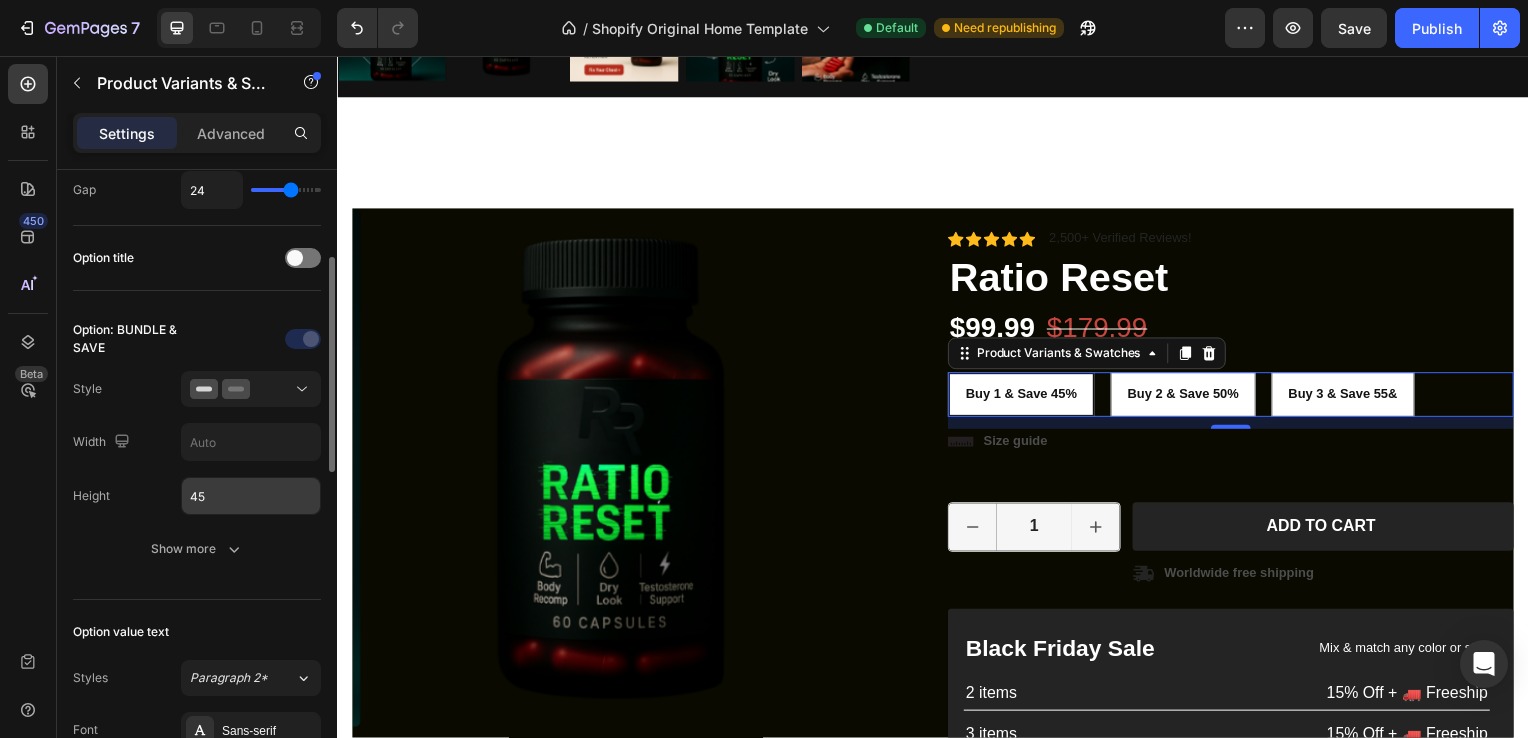 click on "45" at bounding box center [251, 496] 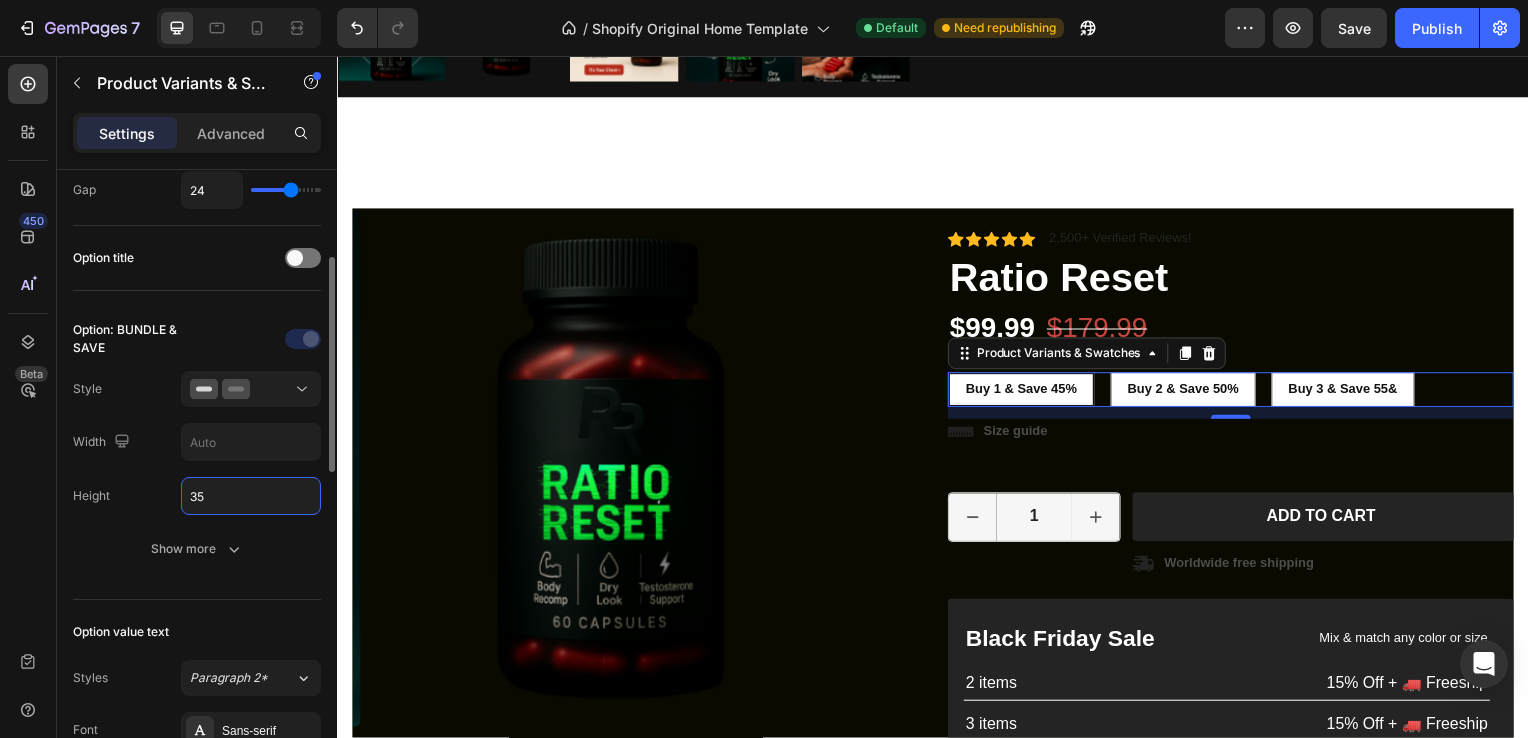 type on "3" 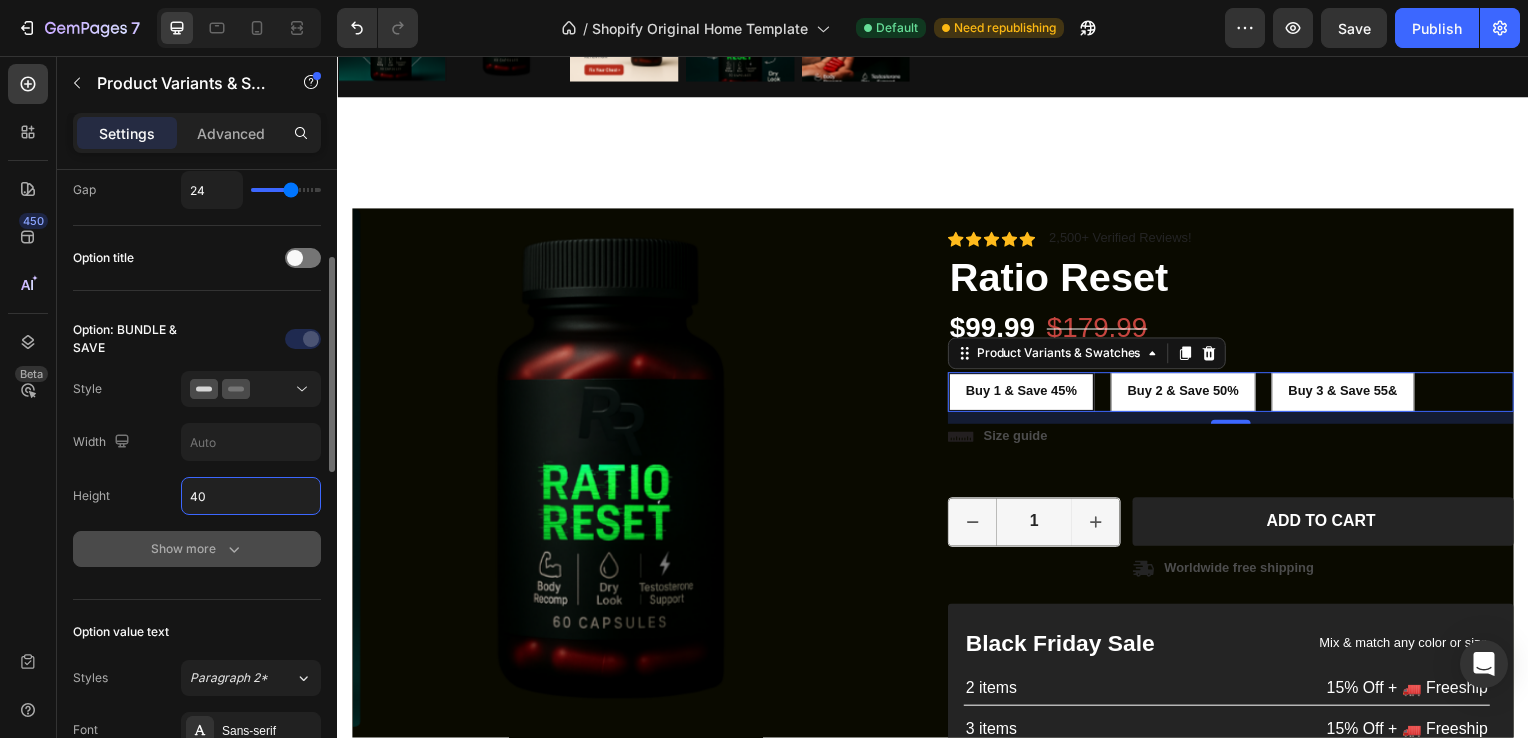 type on "40" 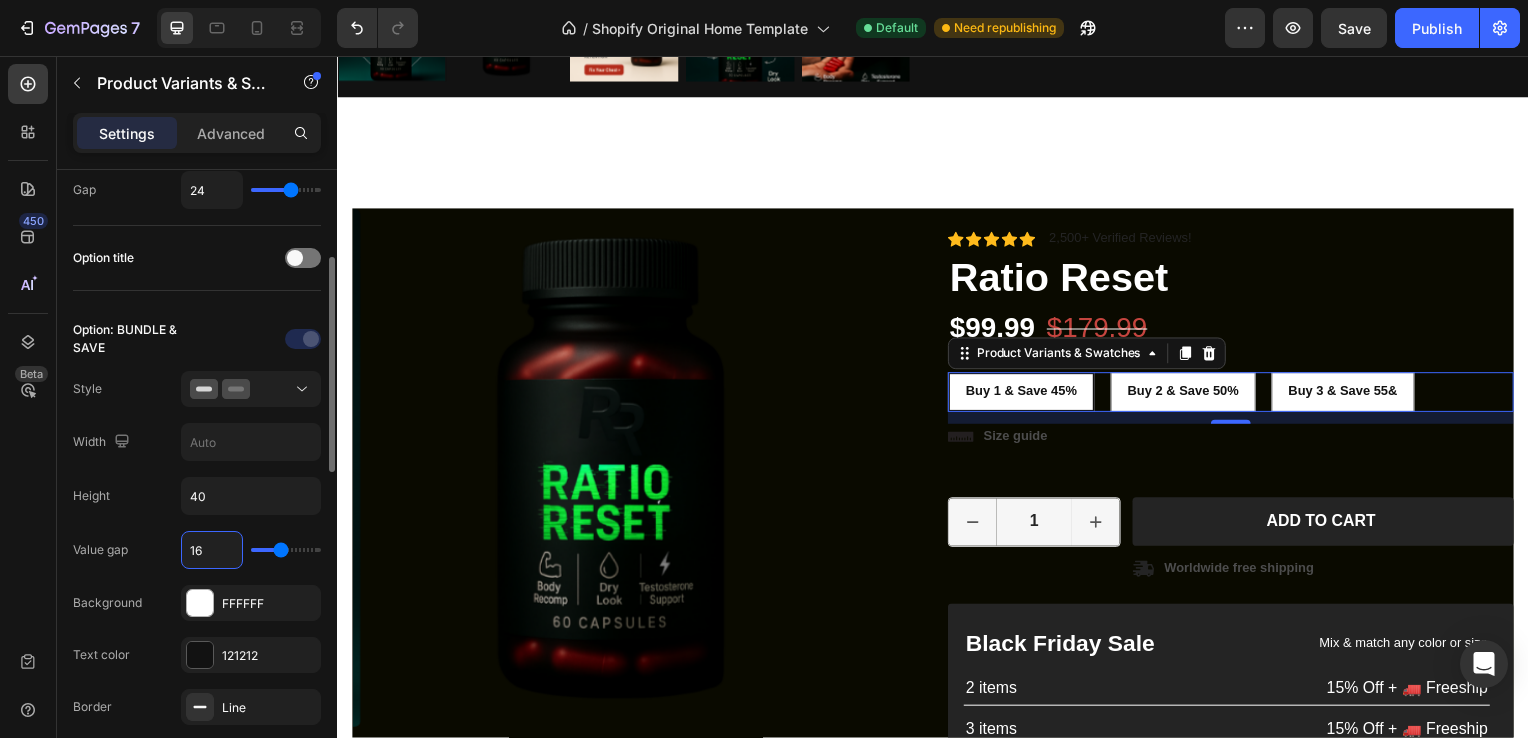 click on "16" at bounding box center [212, 550] 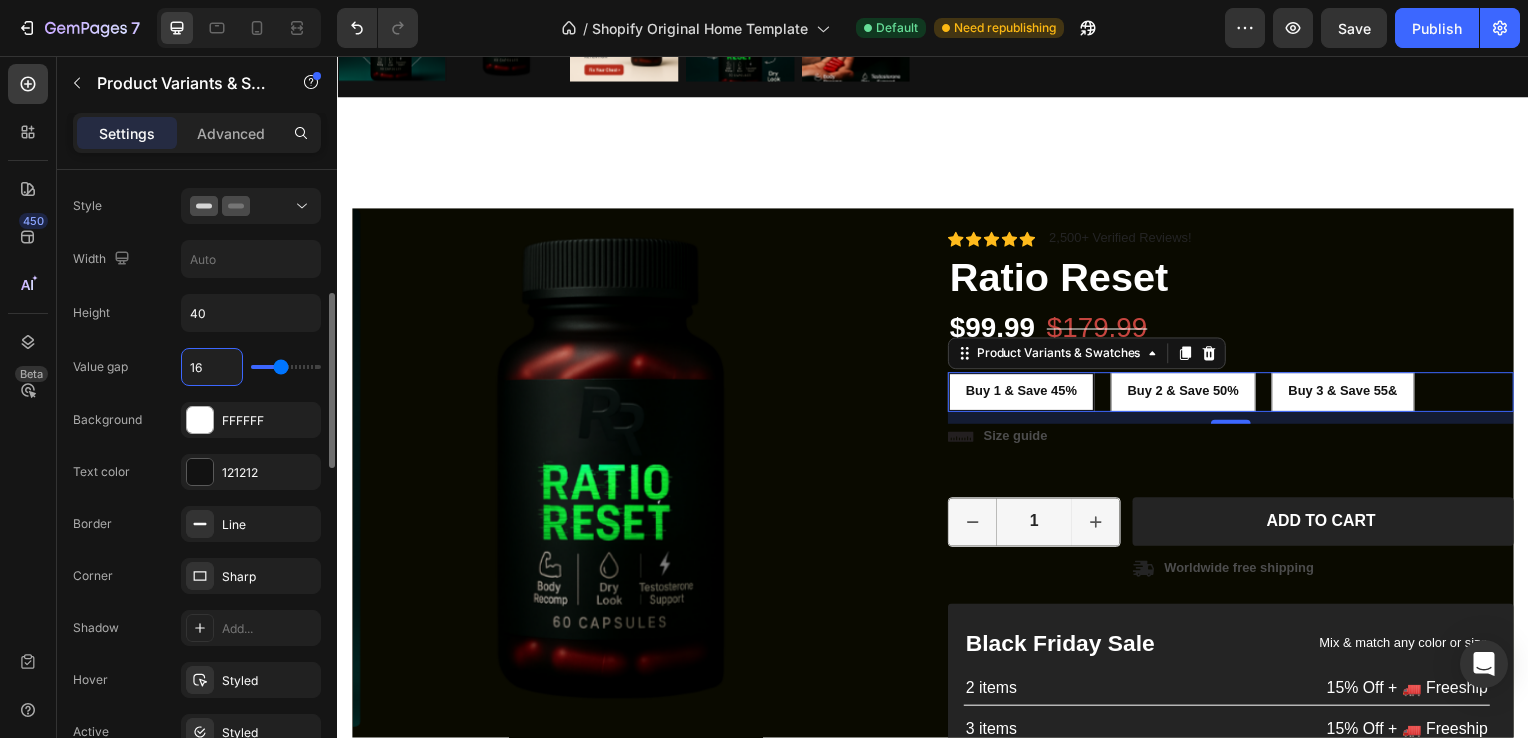 scroll, scrollTop: 437, scrollLeft: 0, axis: vertical 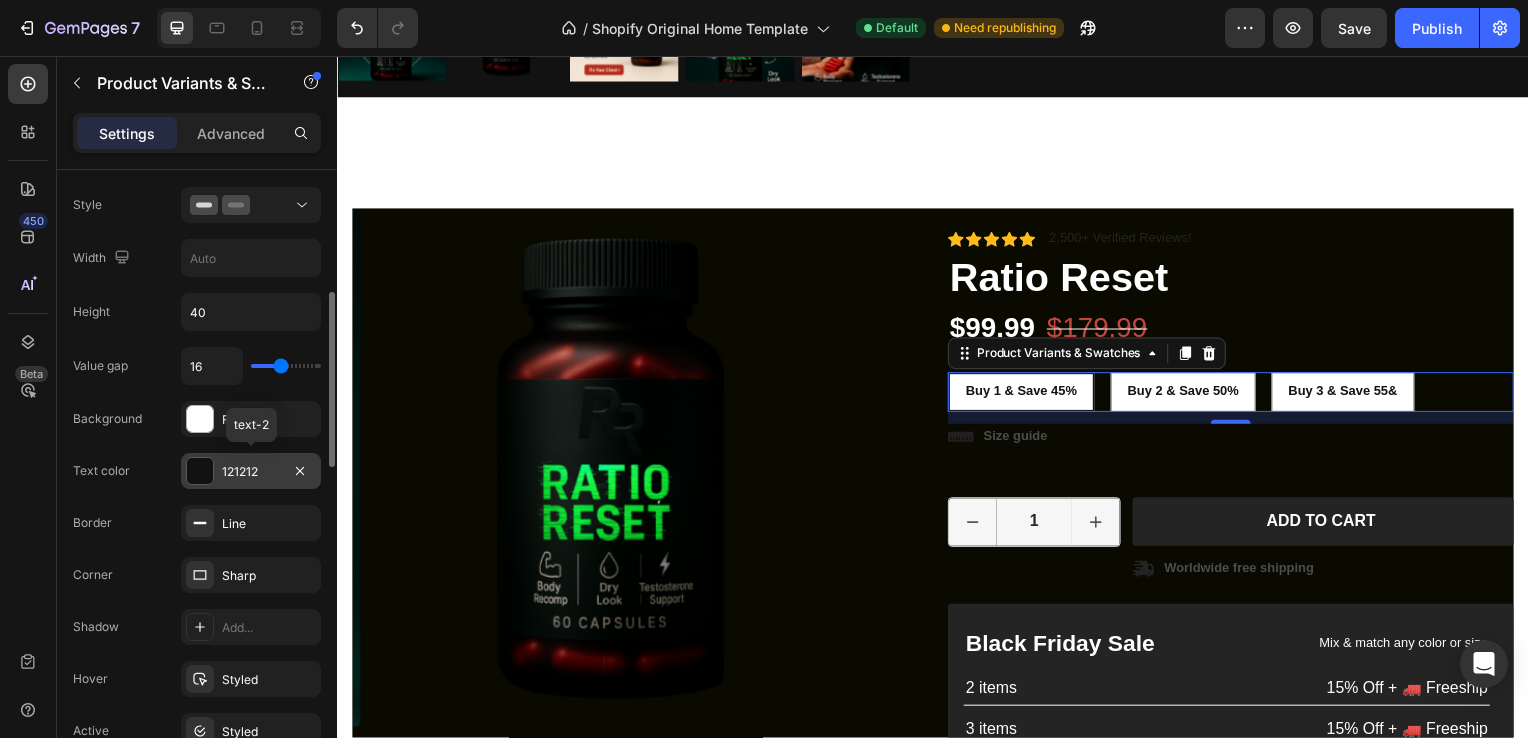 click at bounding box center (200, 471) 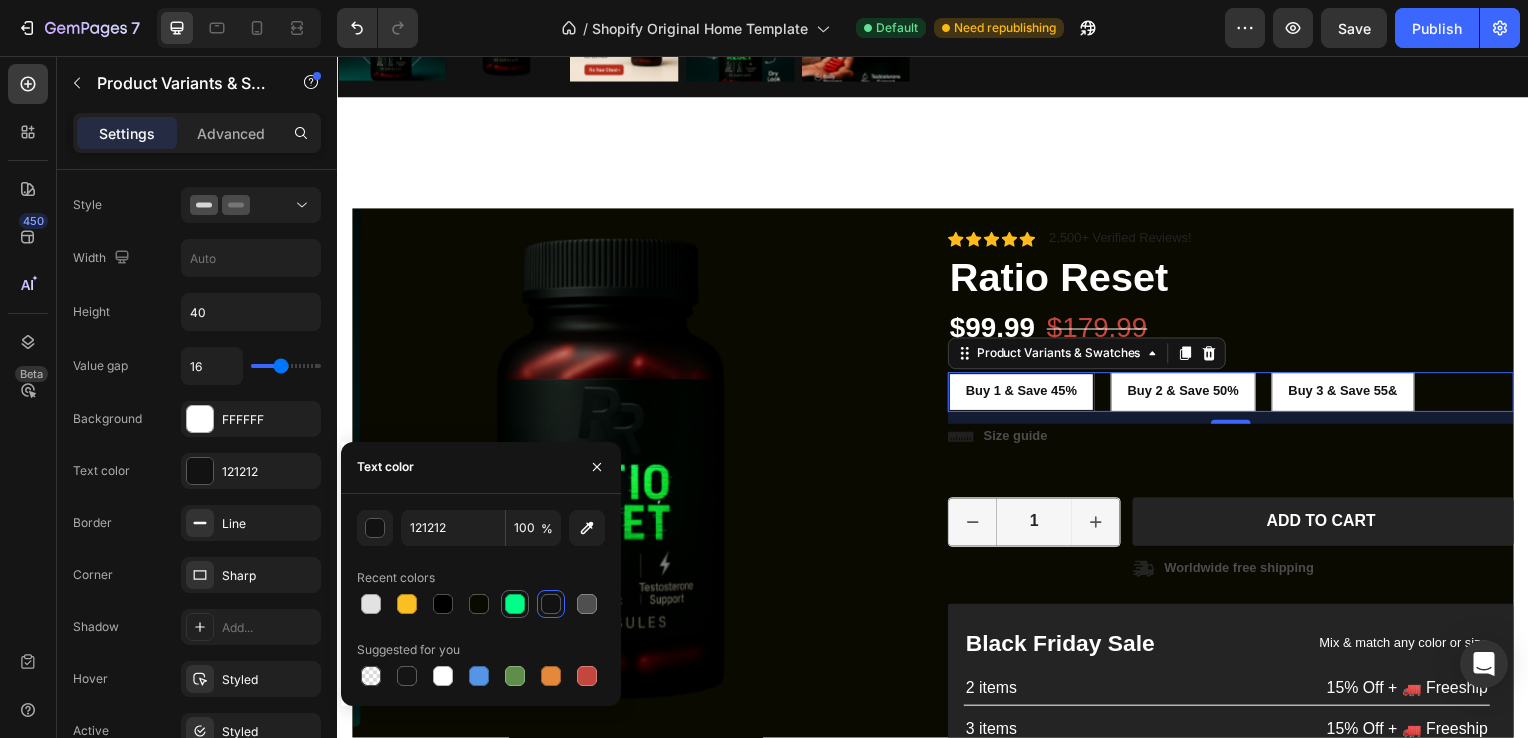 click at bounding box center [515, 604] 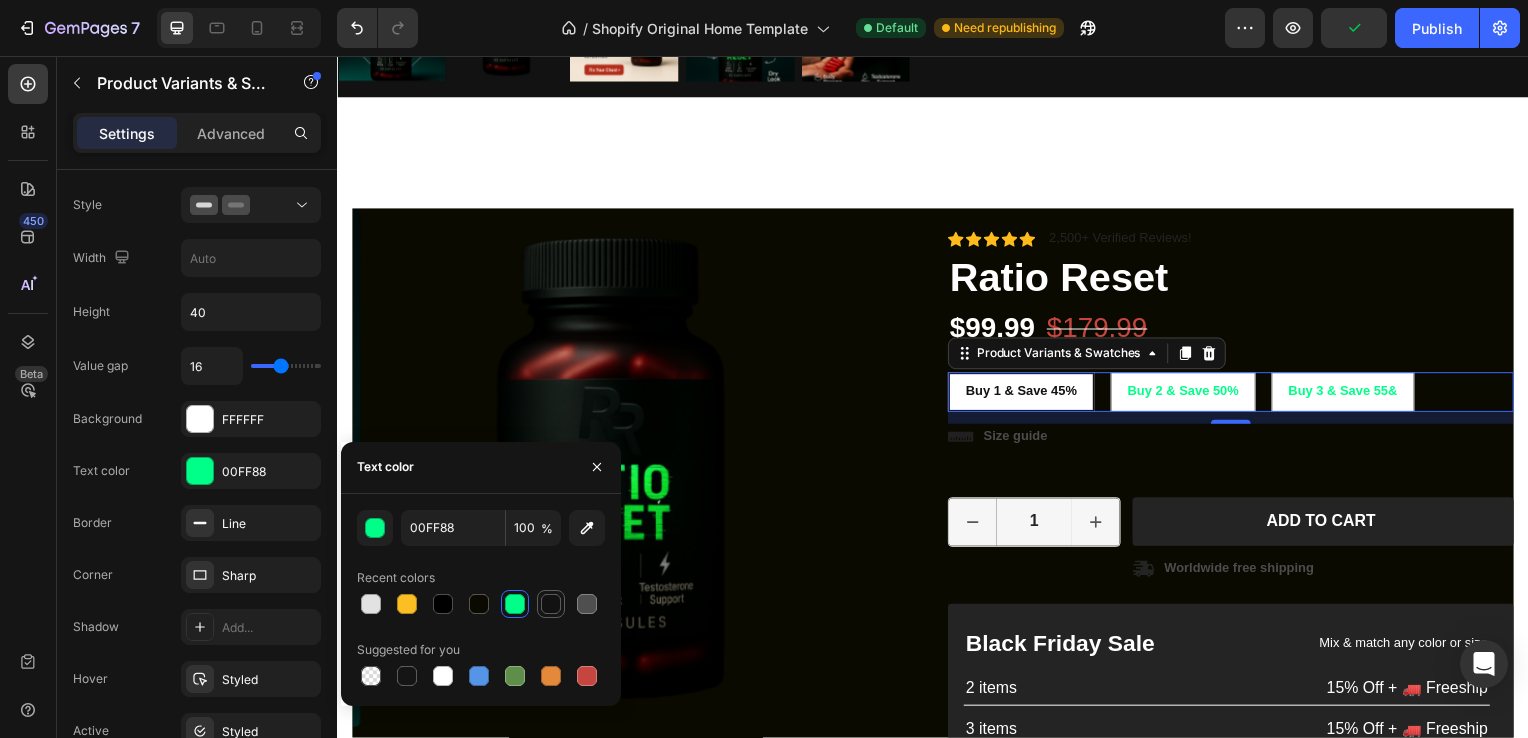 click at bounding box center [551, 604] 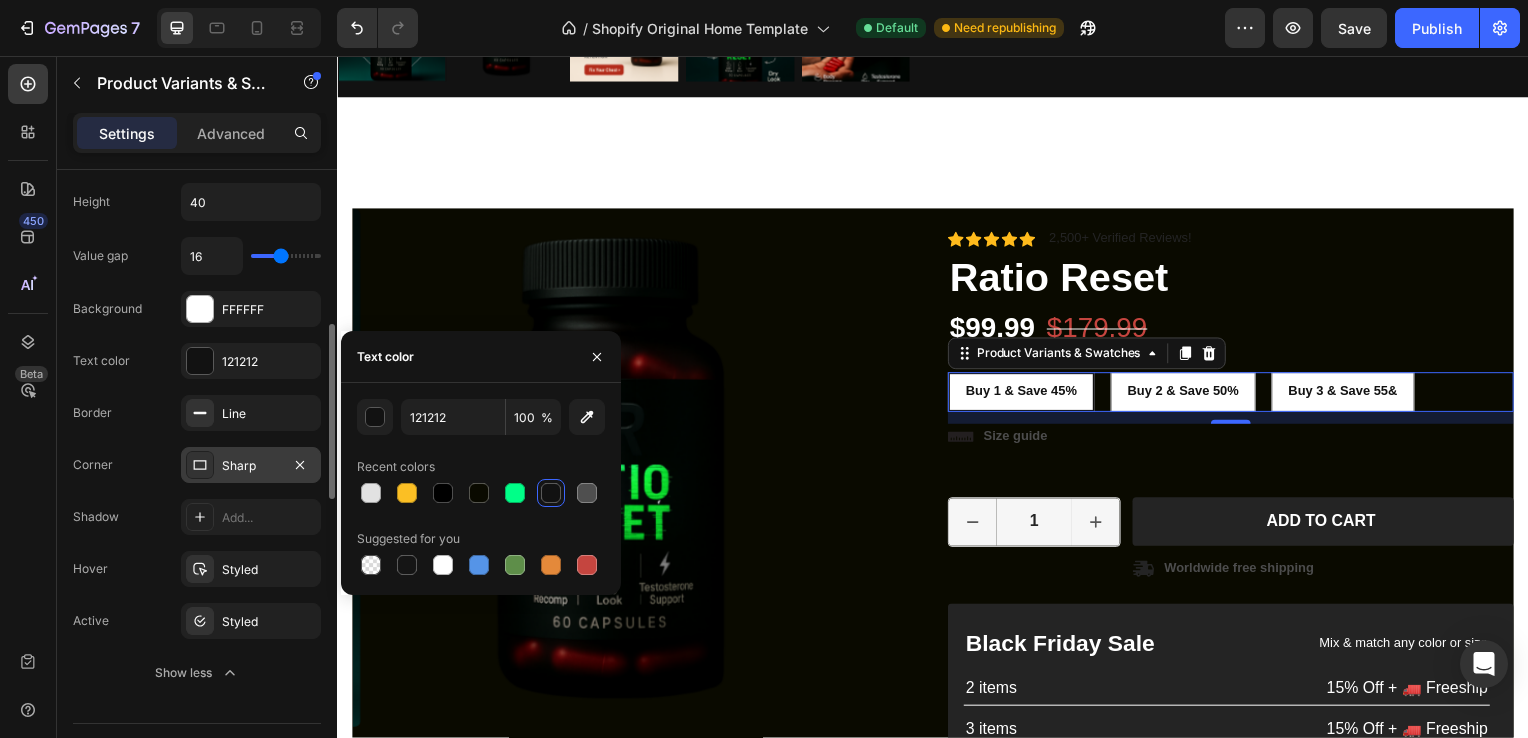 scroll, scrollTop: 548, scrollLeft: 0, axis: vertical 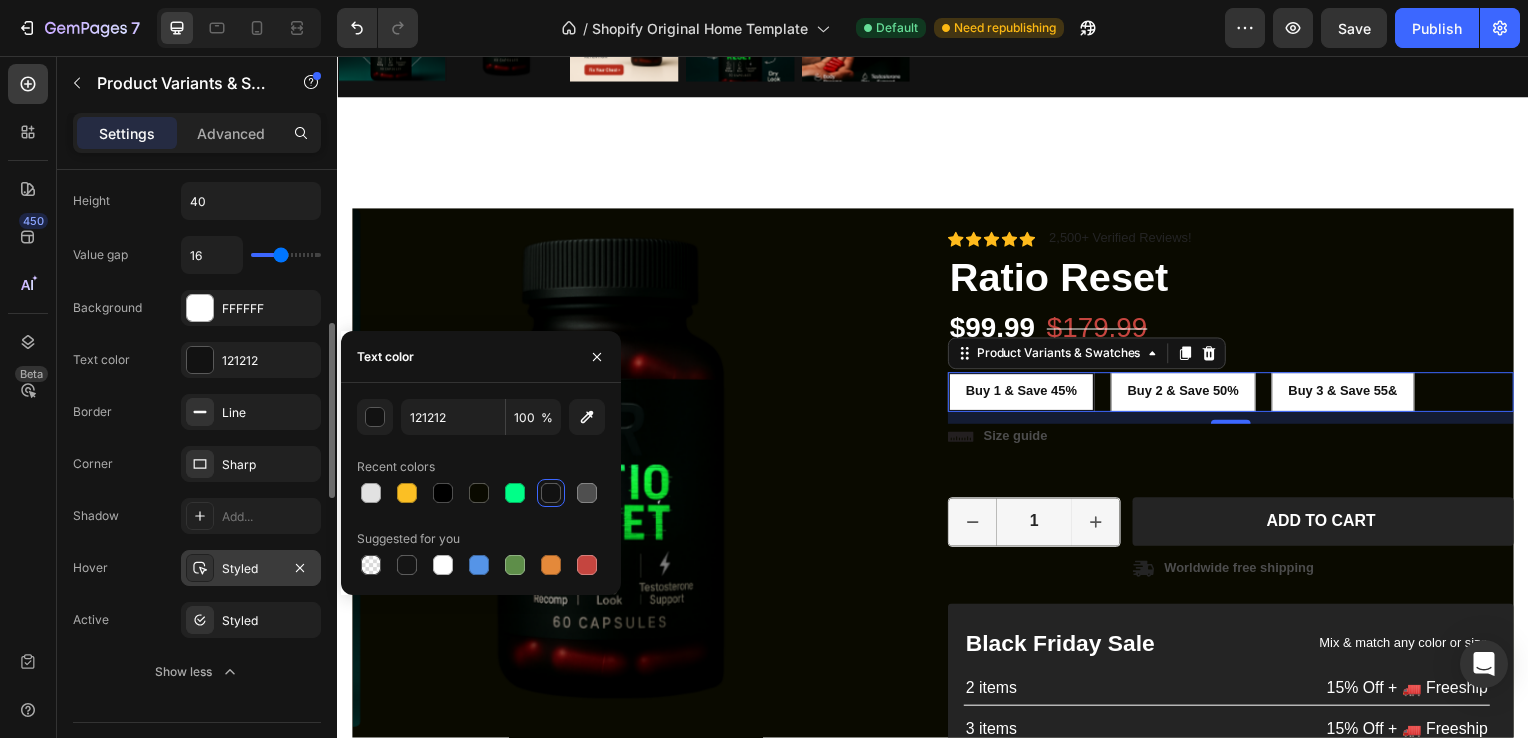 click at bounding box center [200, 568] 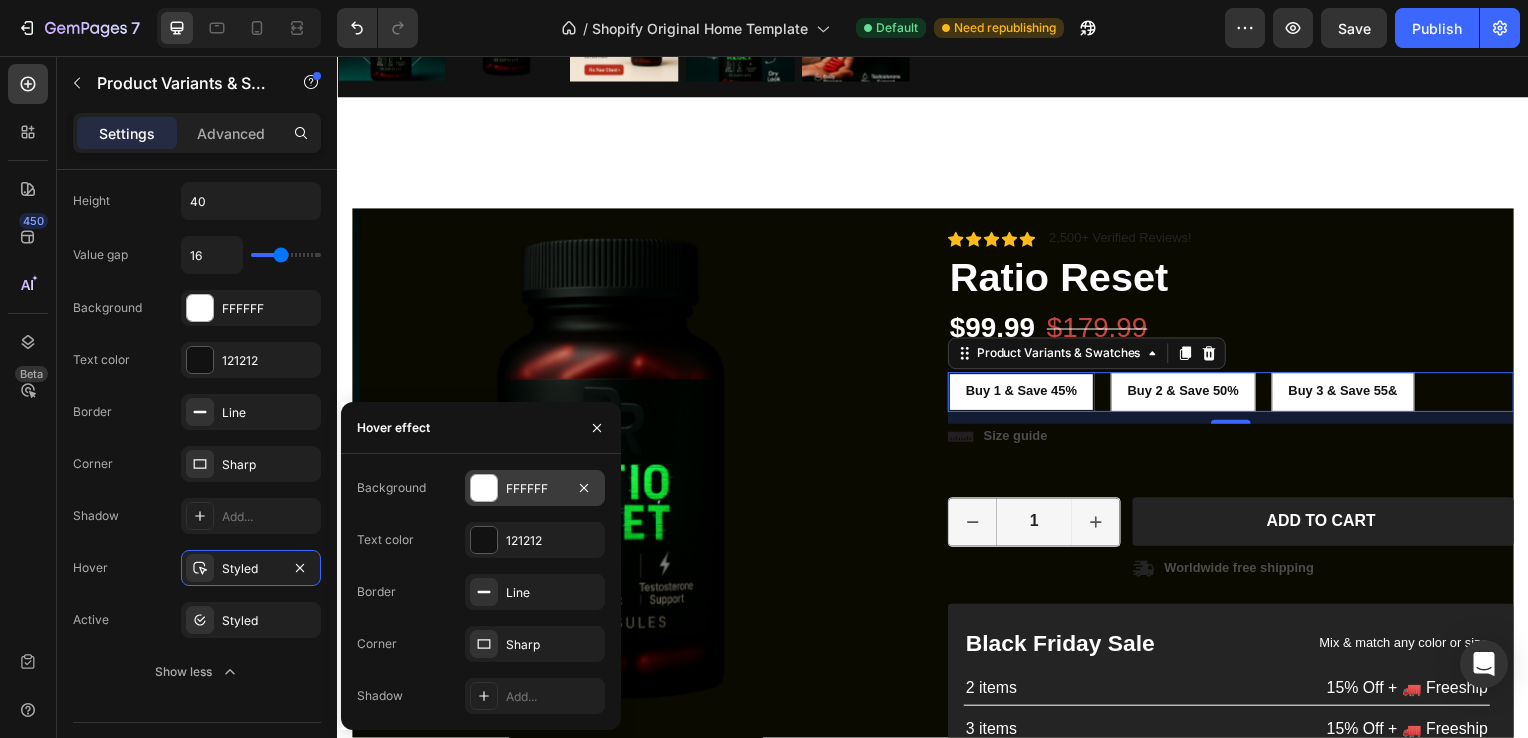 click at bounding box center [484, 488] 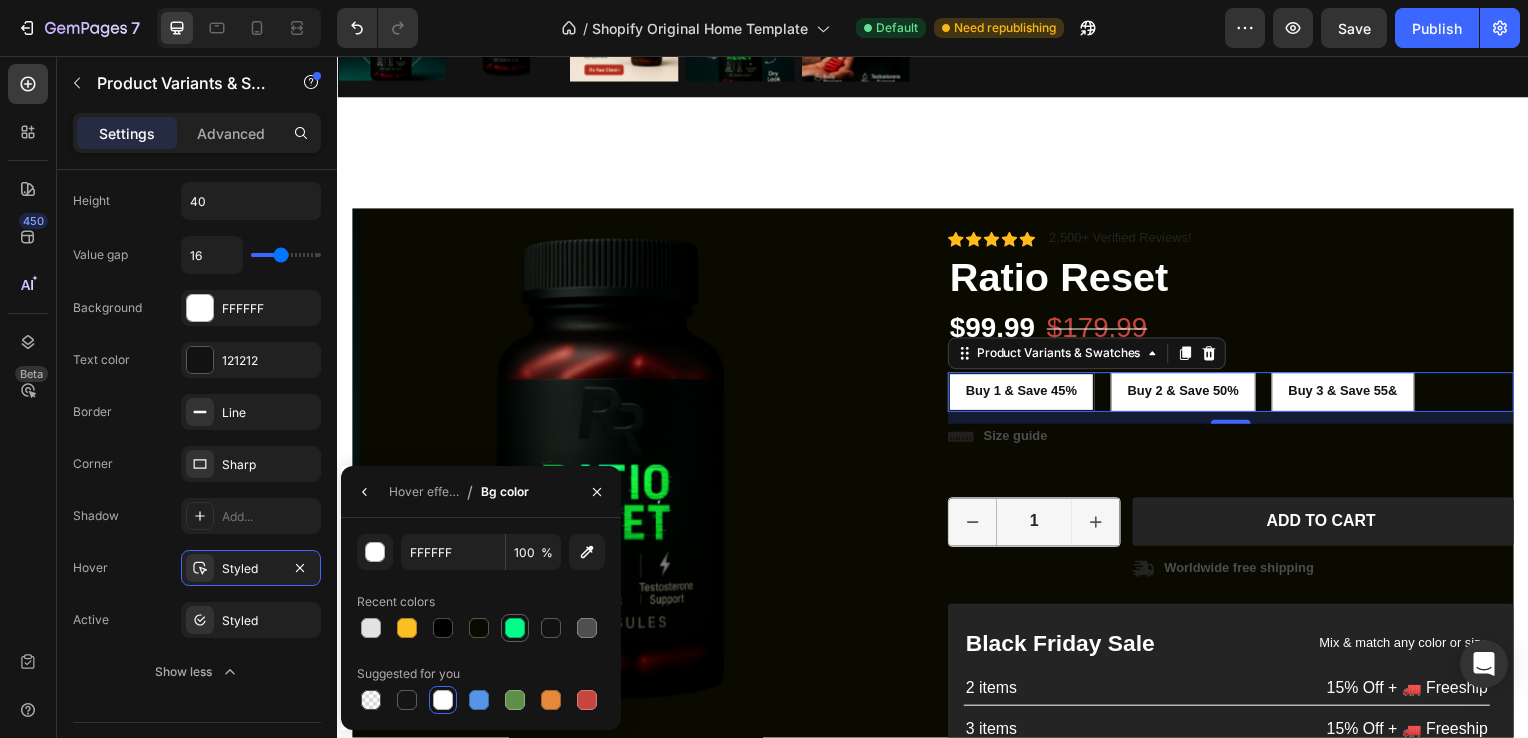click at bounding box center (515, 628) 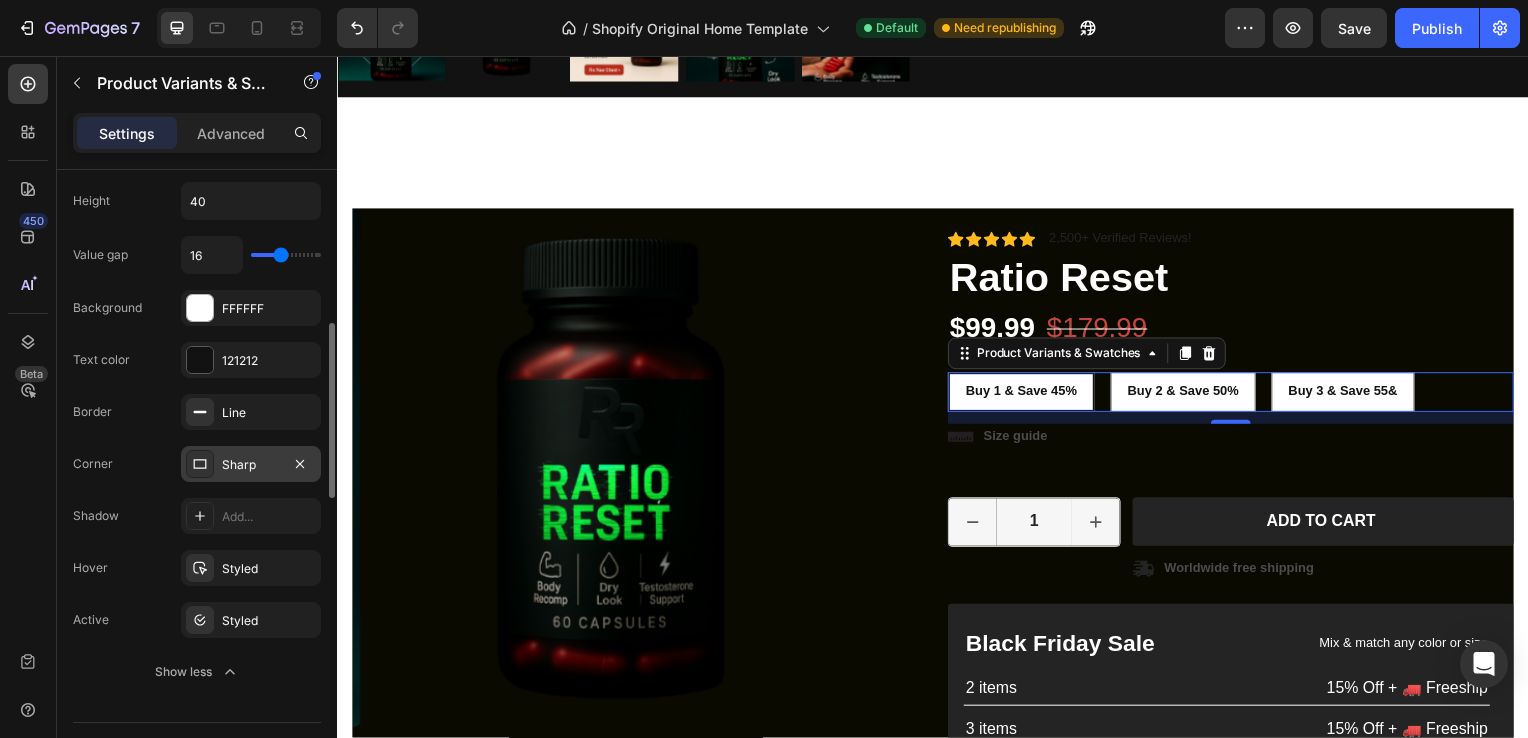 click 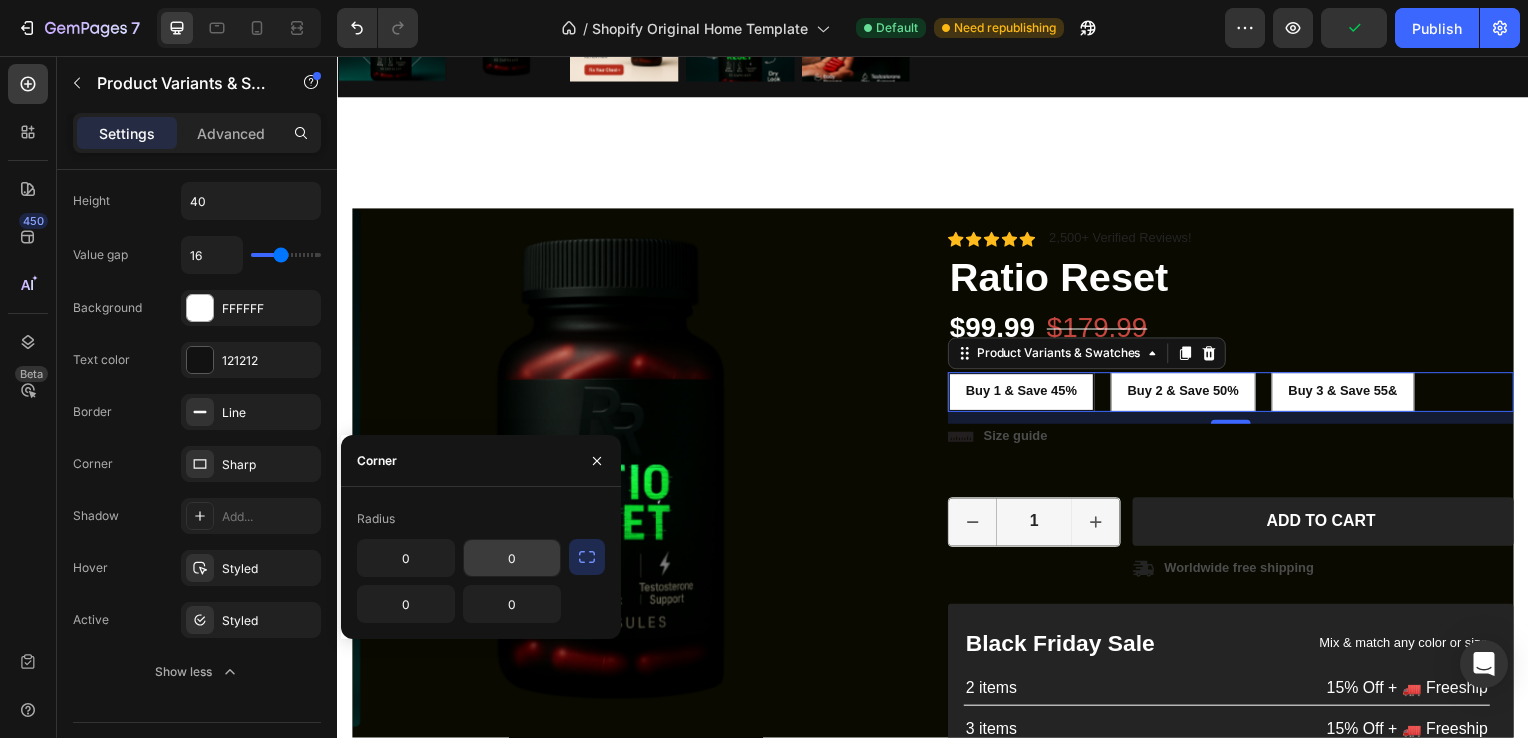 click on "0" at bounding box center [512, 558] 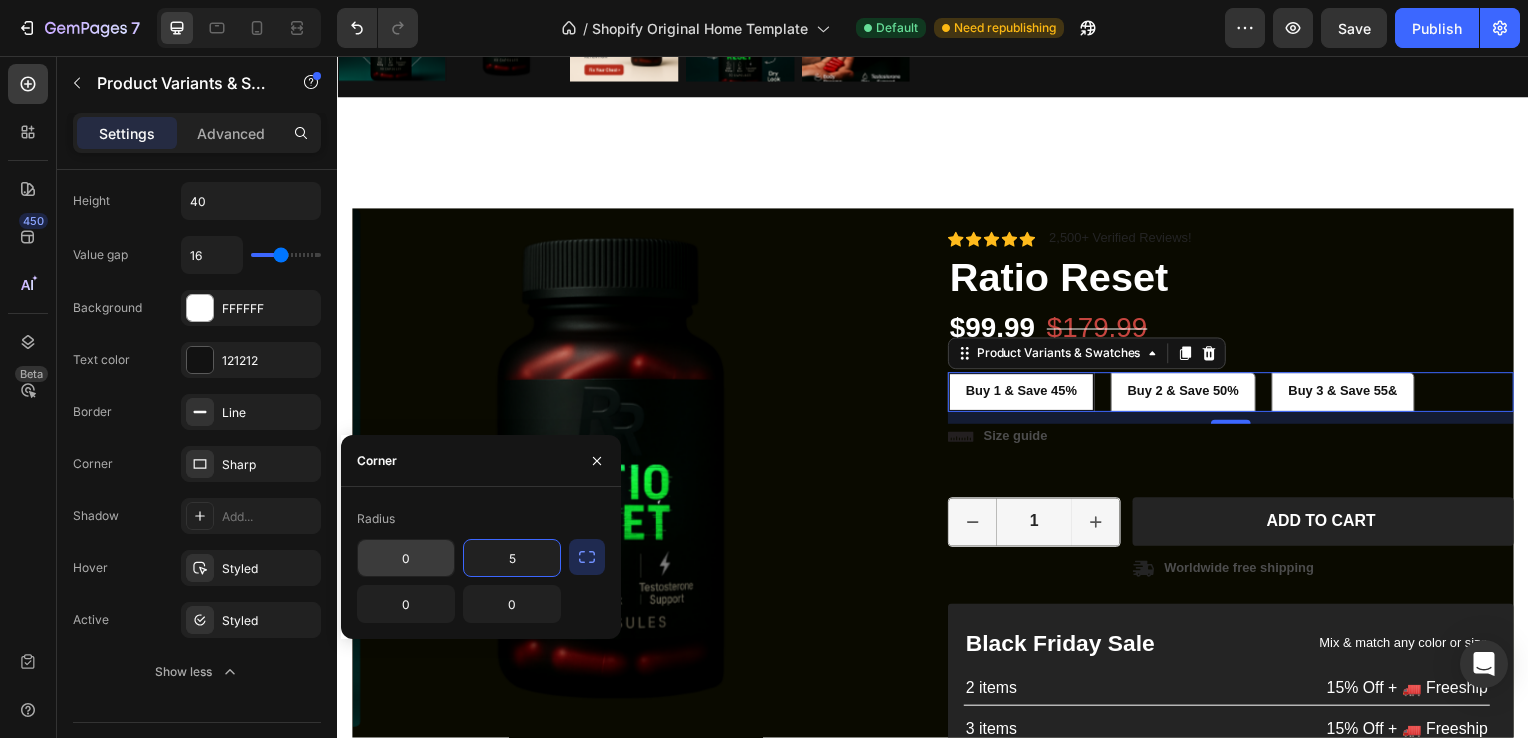type on "5" 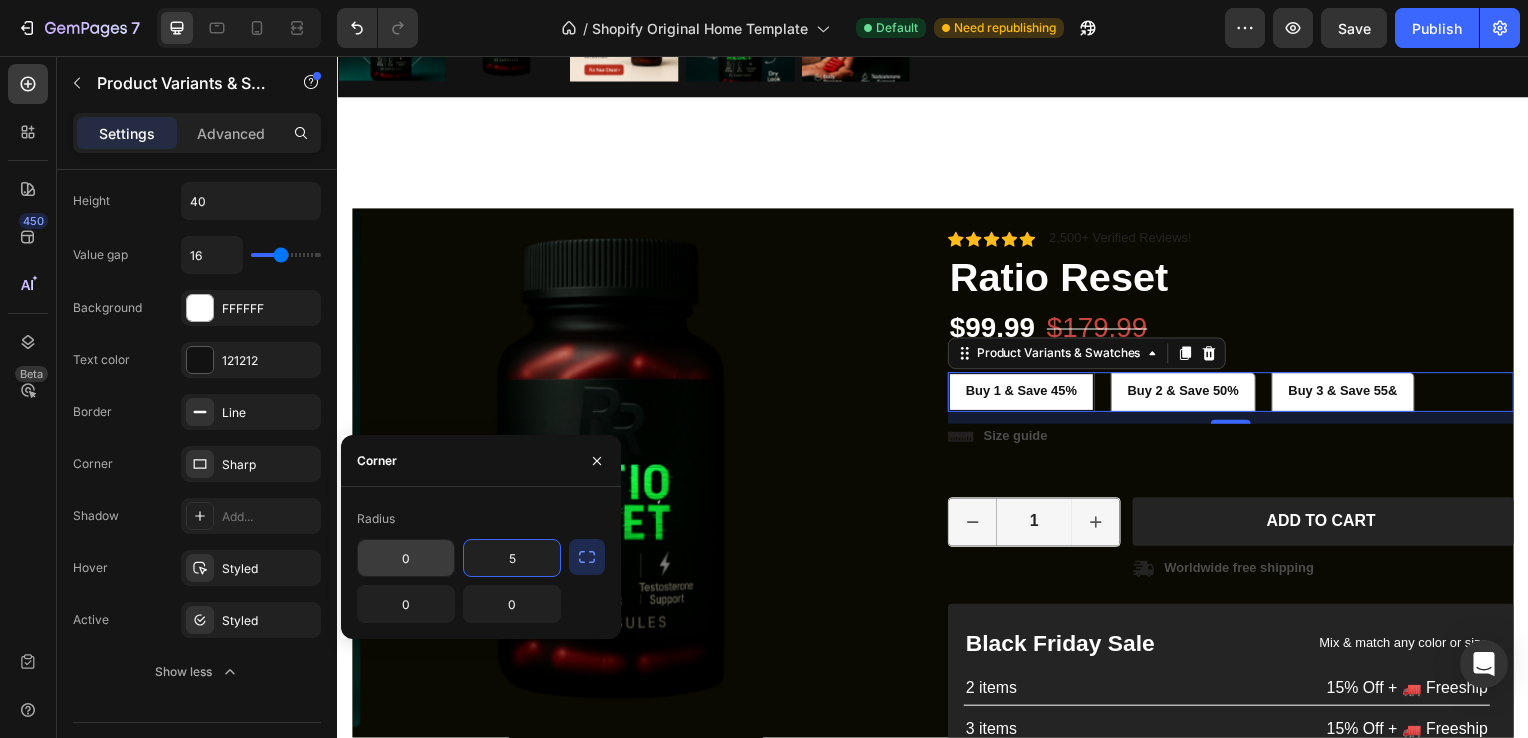 click on "0" at bounding box center (406, 558) 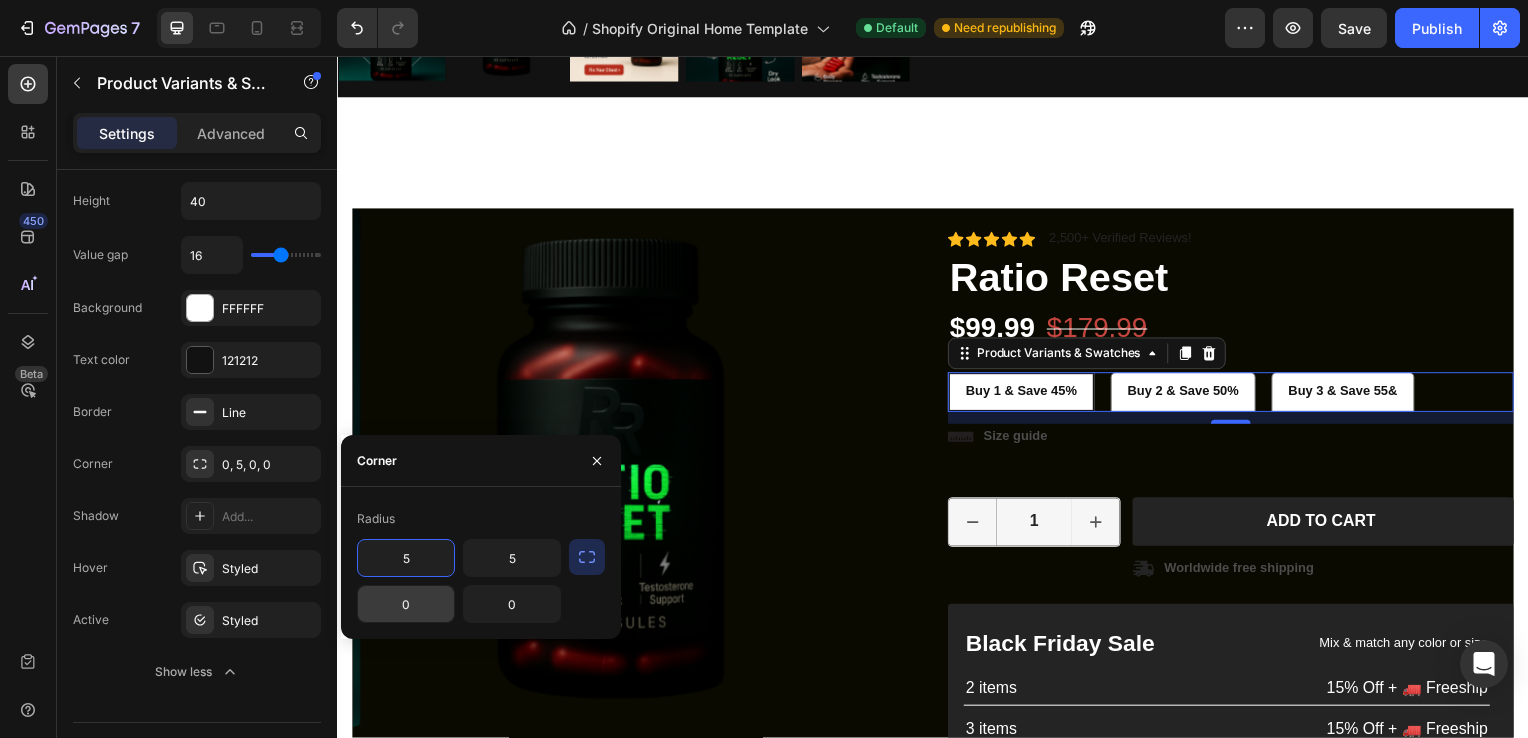 type on "5" 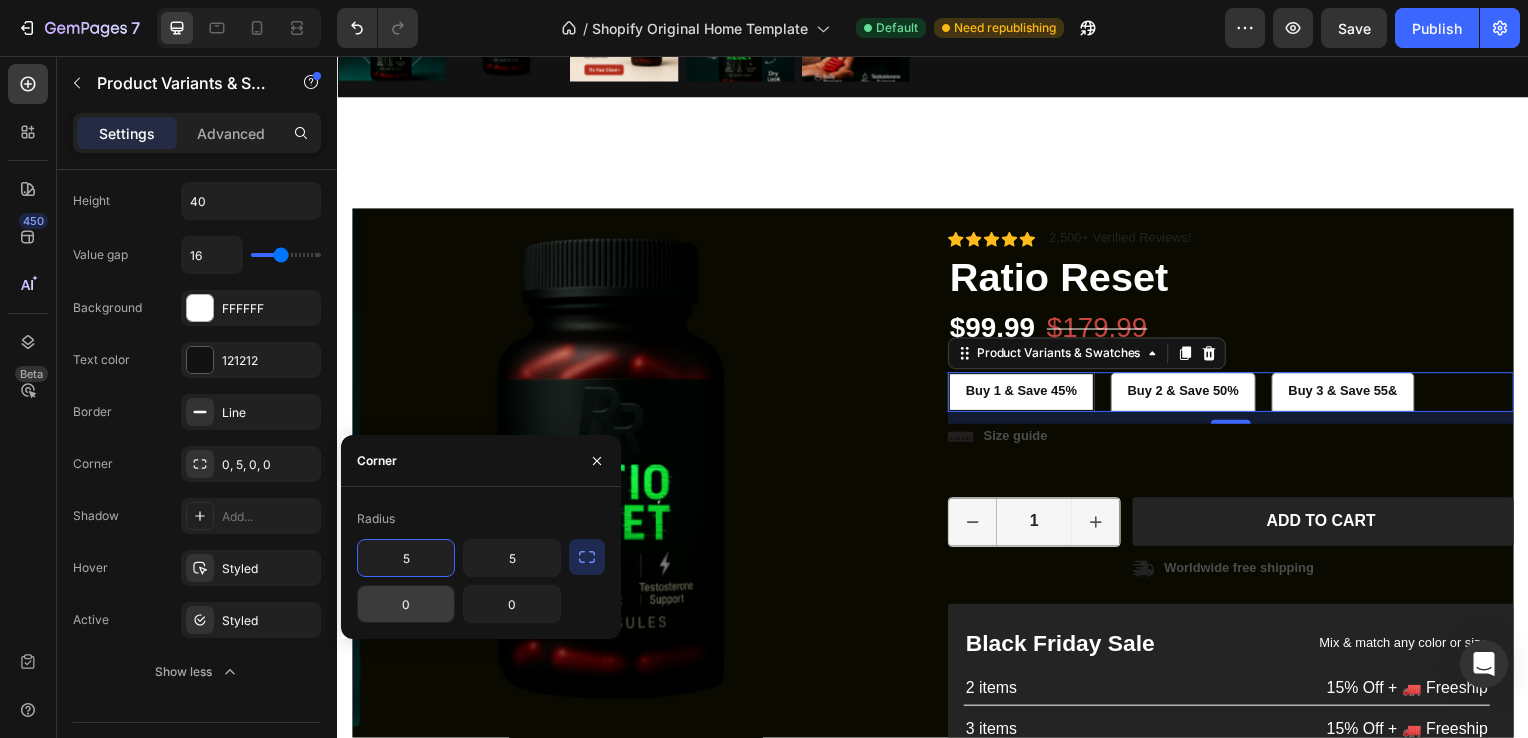 click on "0" at bounding box center (406, 604) 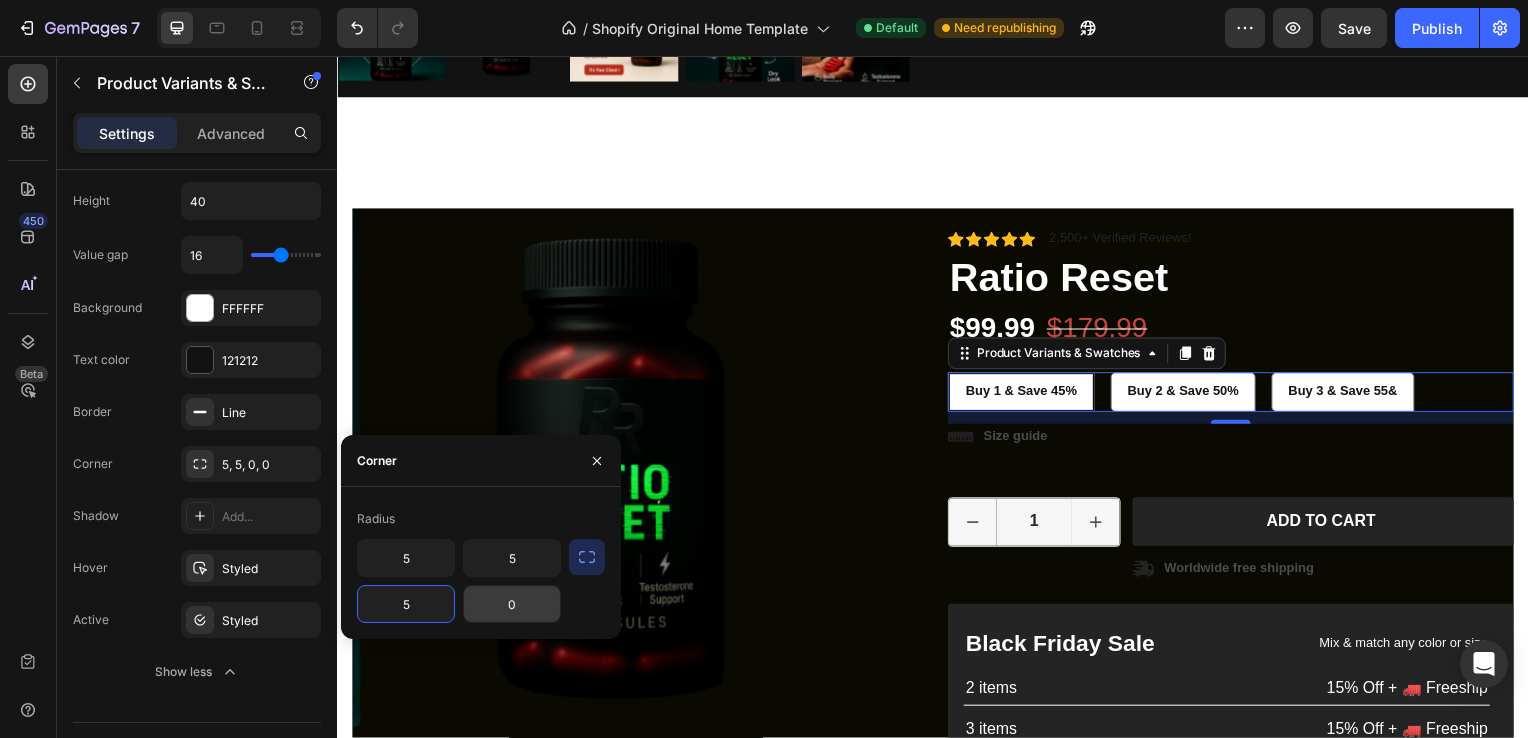 type on "5" 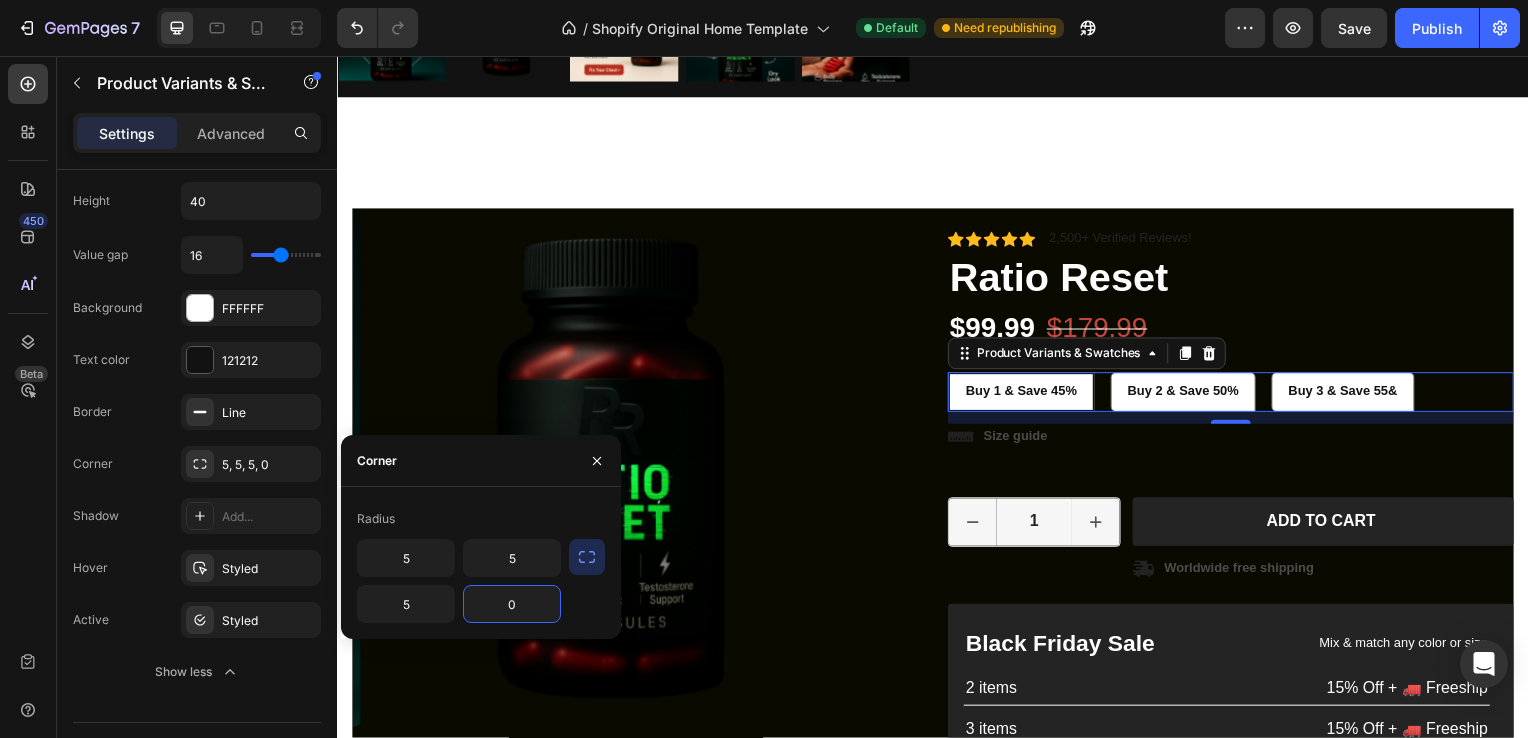 click on "0" at bounding box center (512, 604) 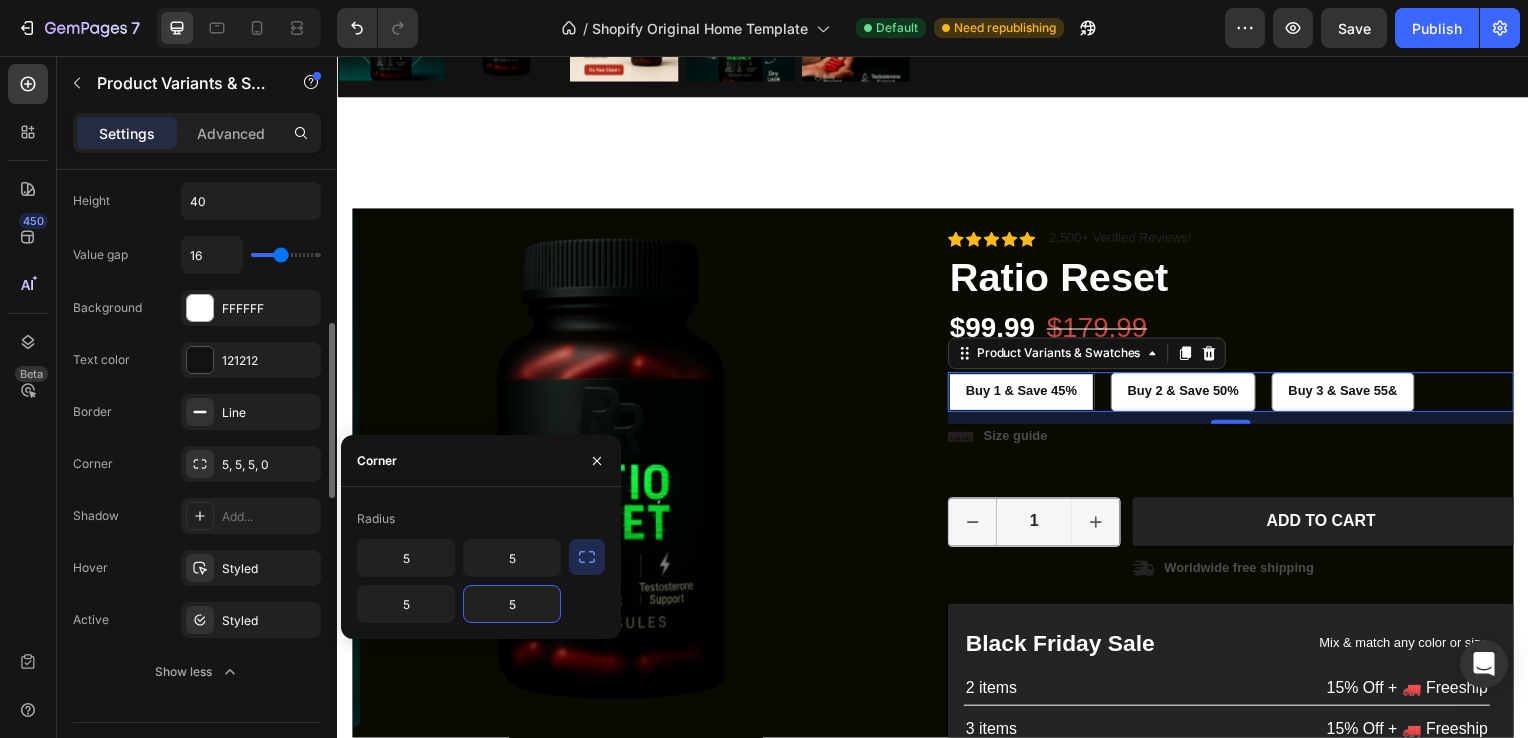 type on "5" 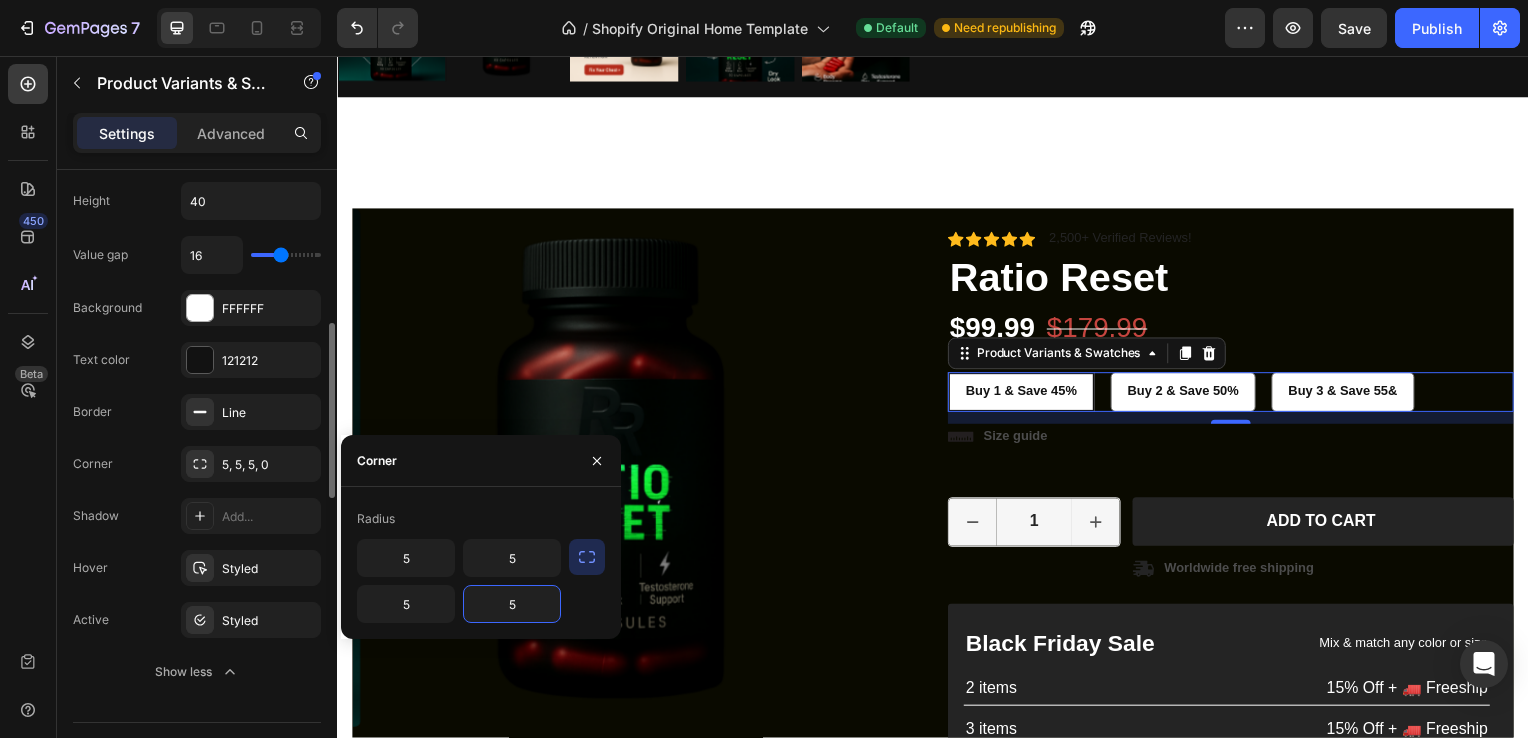 click on "Value gap 16 Background FFFFFF Text color 121212 Border Line Corner 5, 5, 5, 0 Shadow Add... Hover Styled Active Styled Show less" 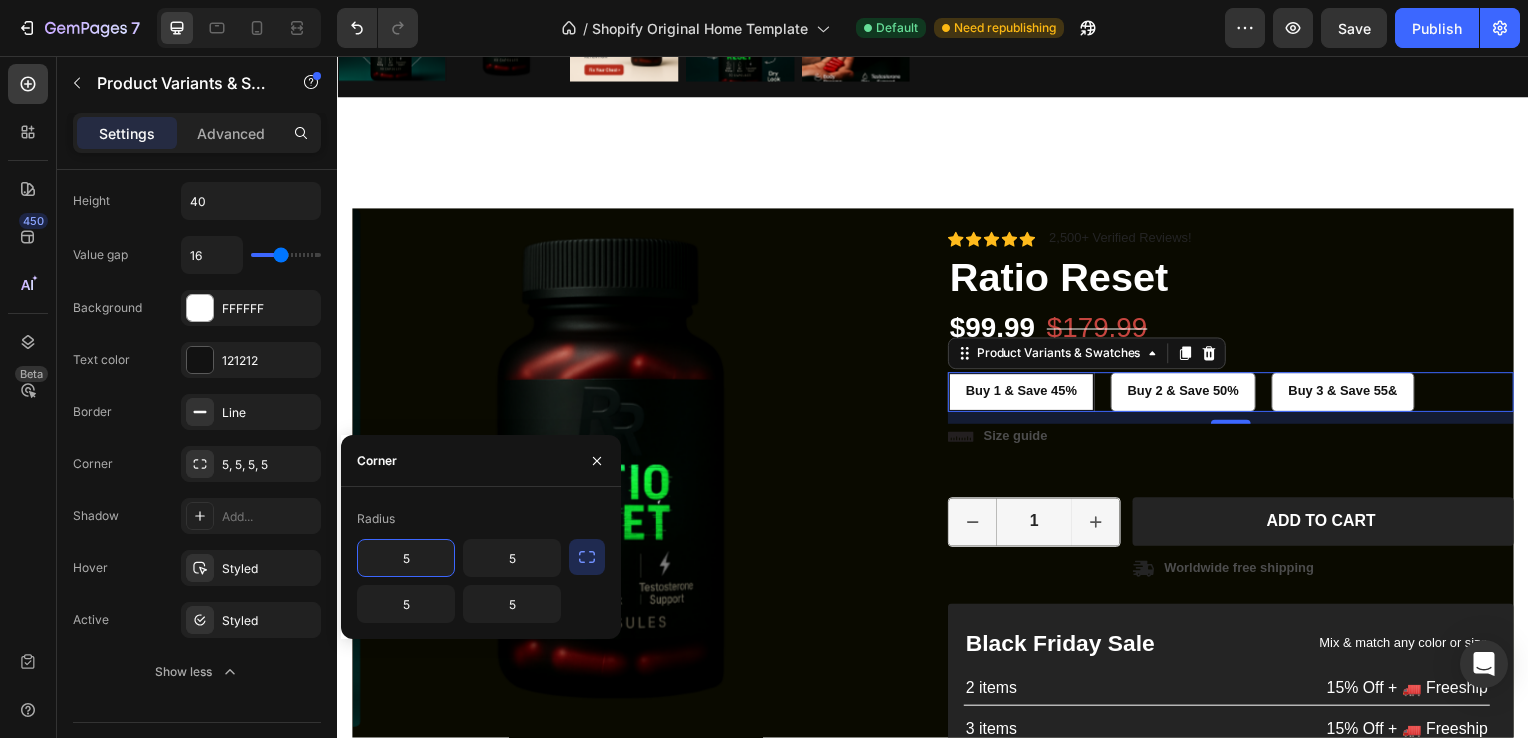 click on "5" at bounding box center [406, 558] 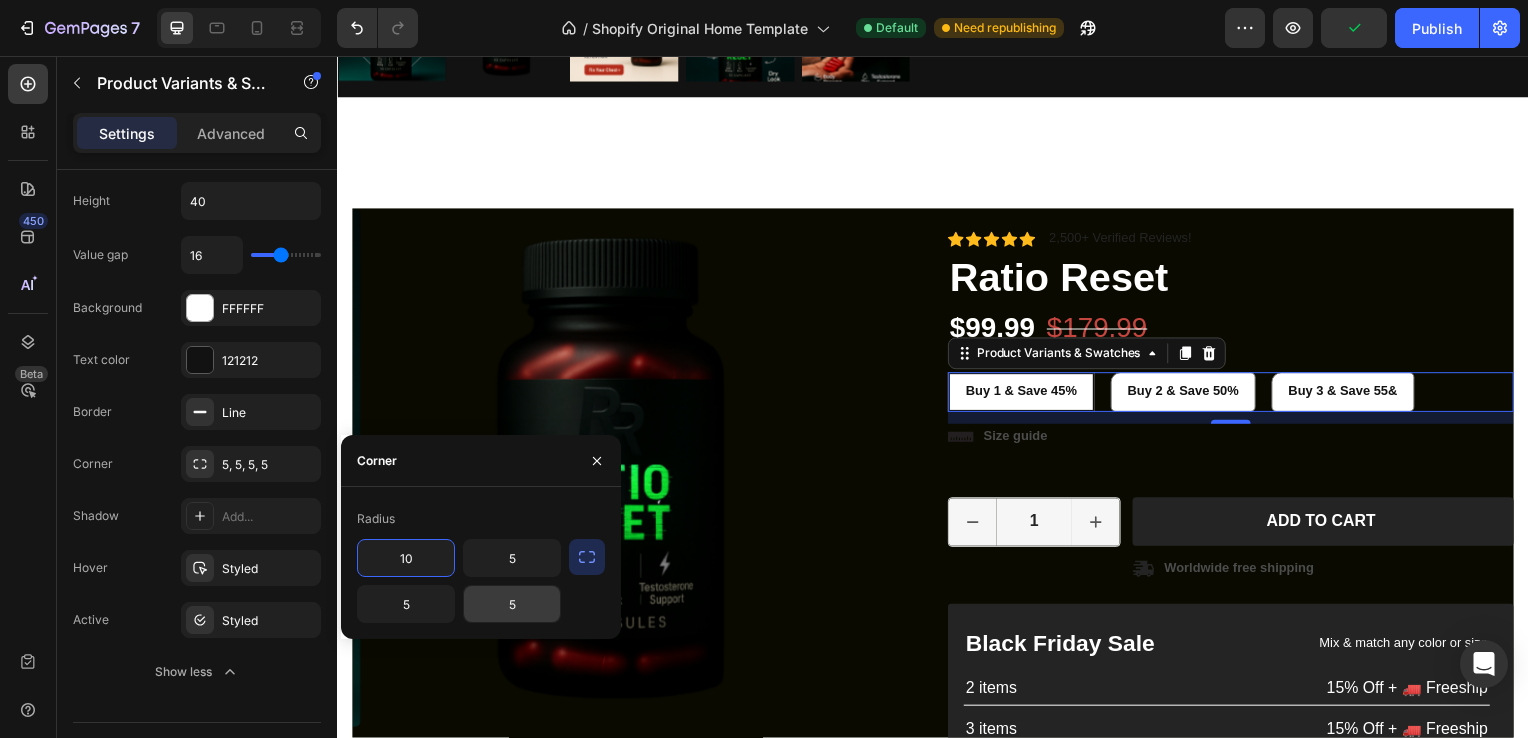 type on "10" 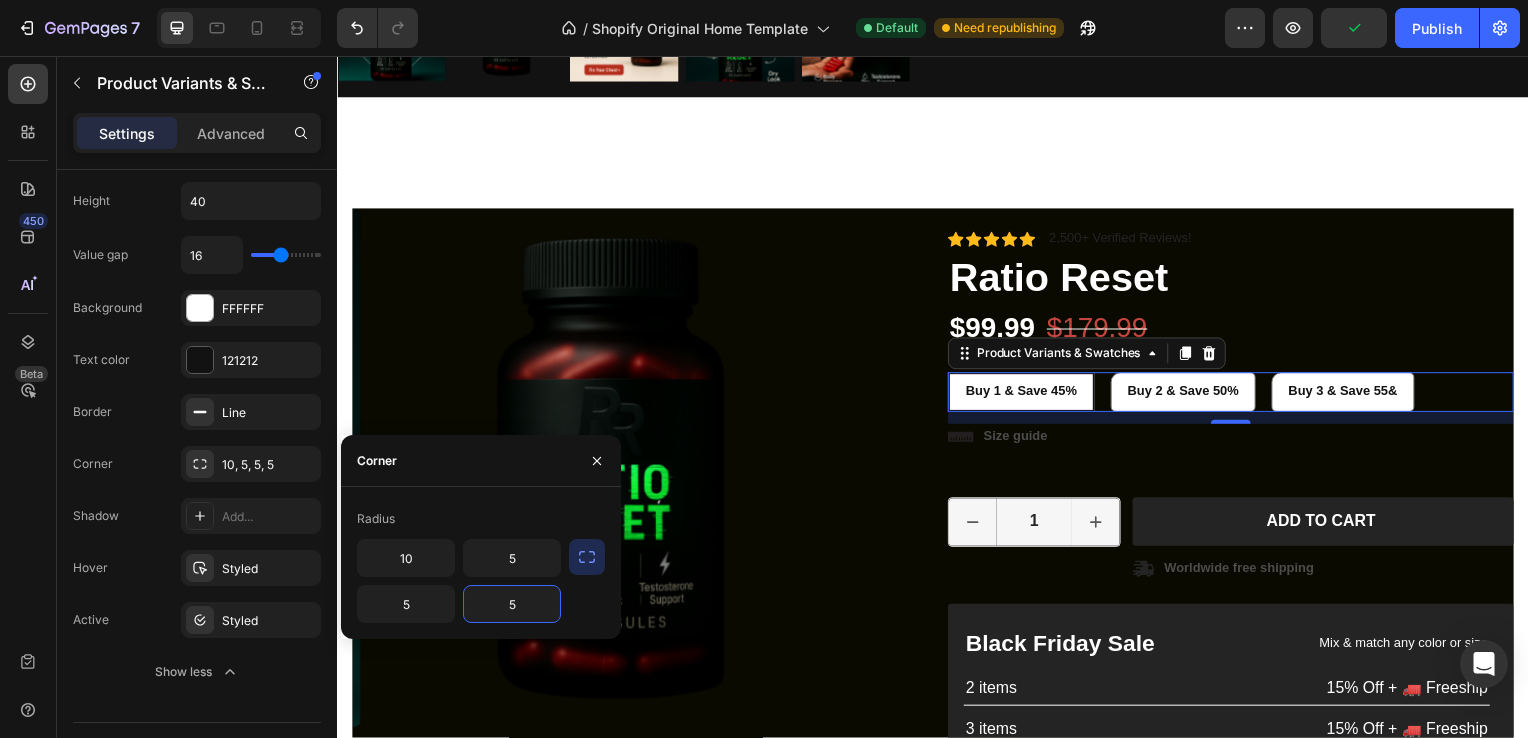 click on "5" at bounding box center (512, 604) 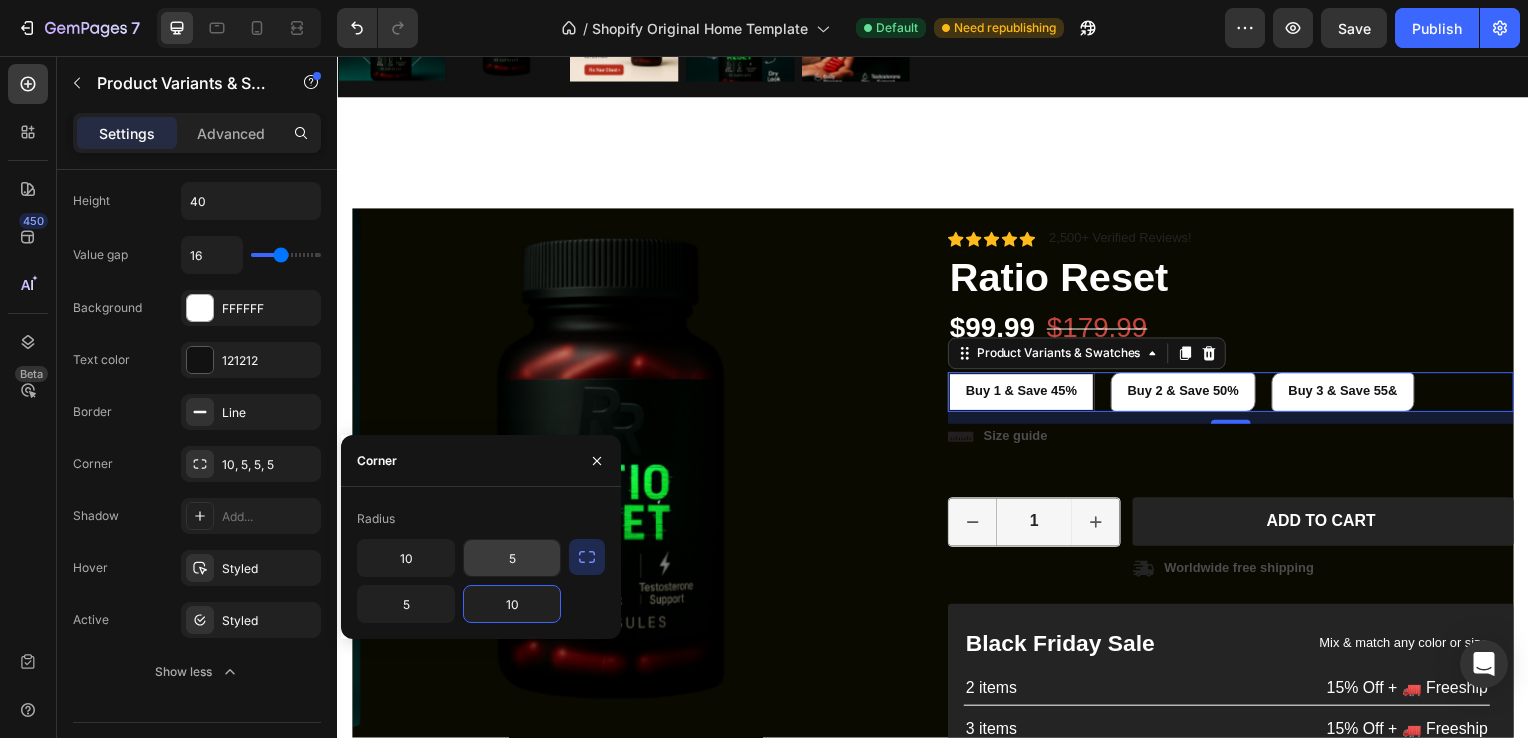 type on "10" 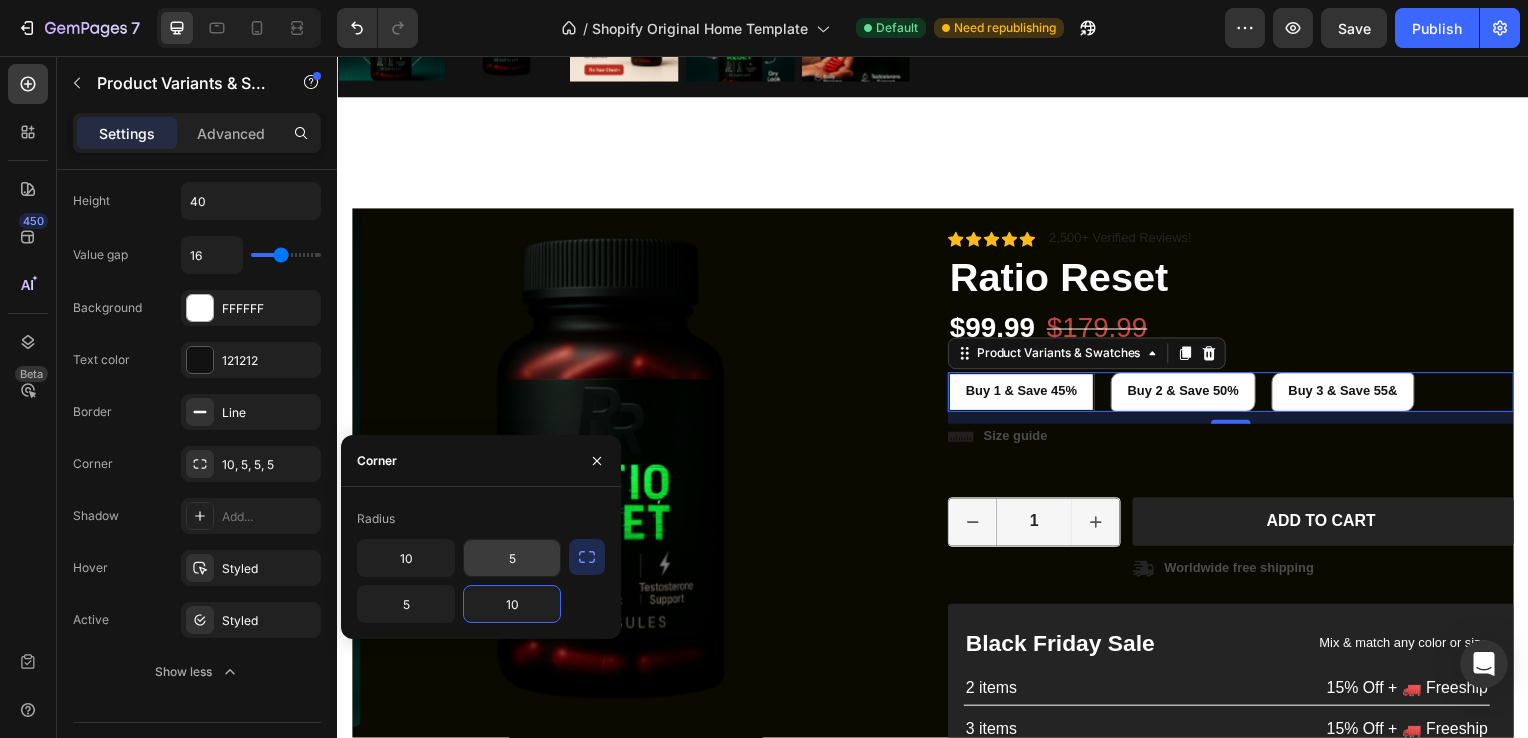 click on "5" at bounding box center (512, 558) 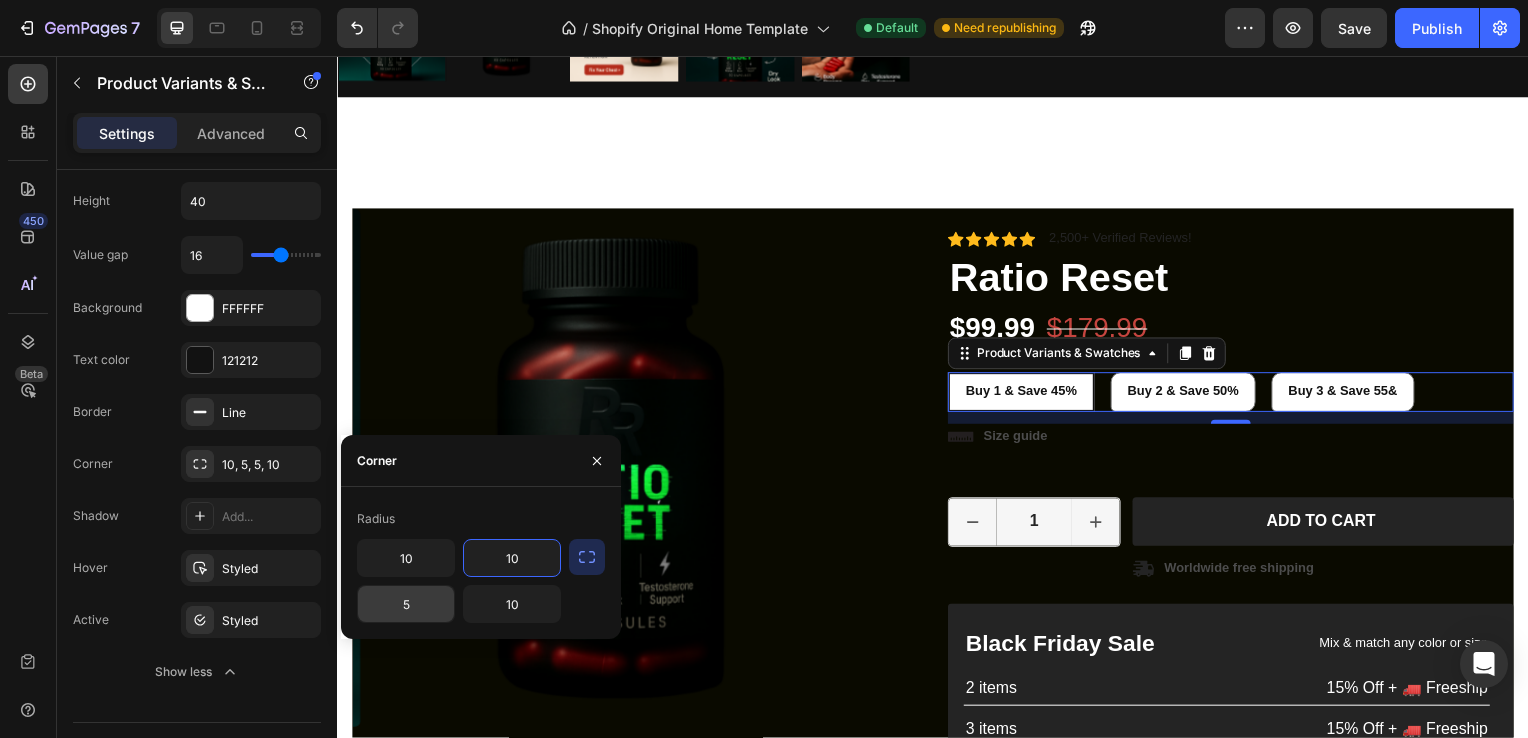 type on "10" 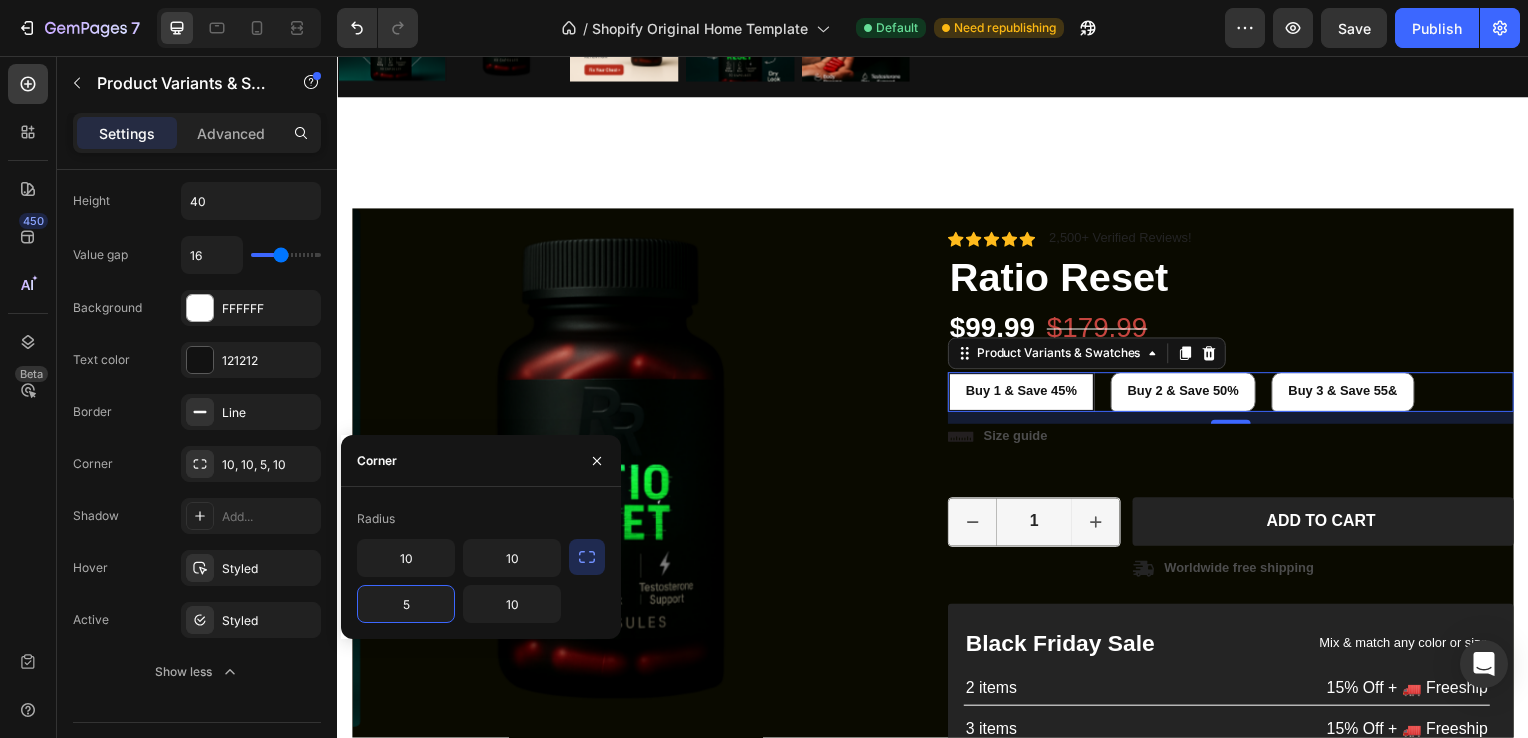 click on "5" at bounding box center [406, 604] 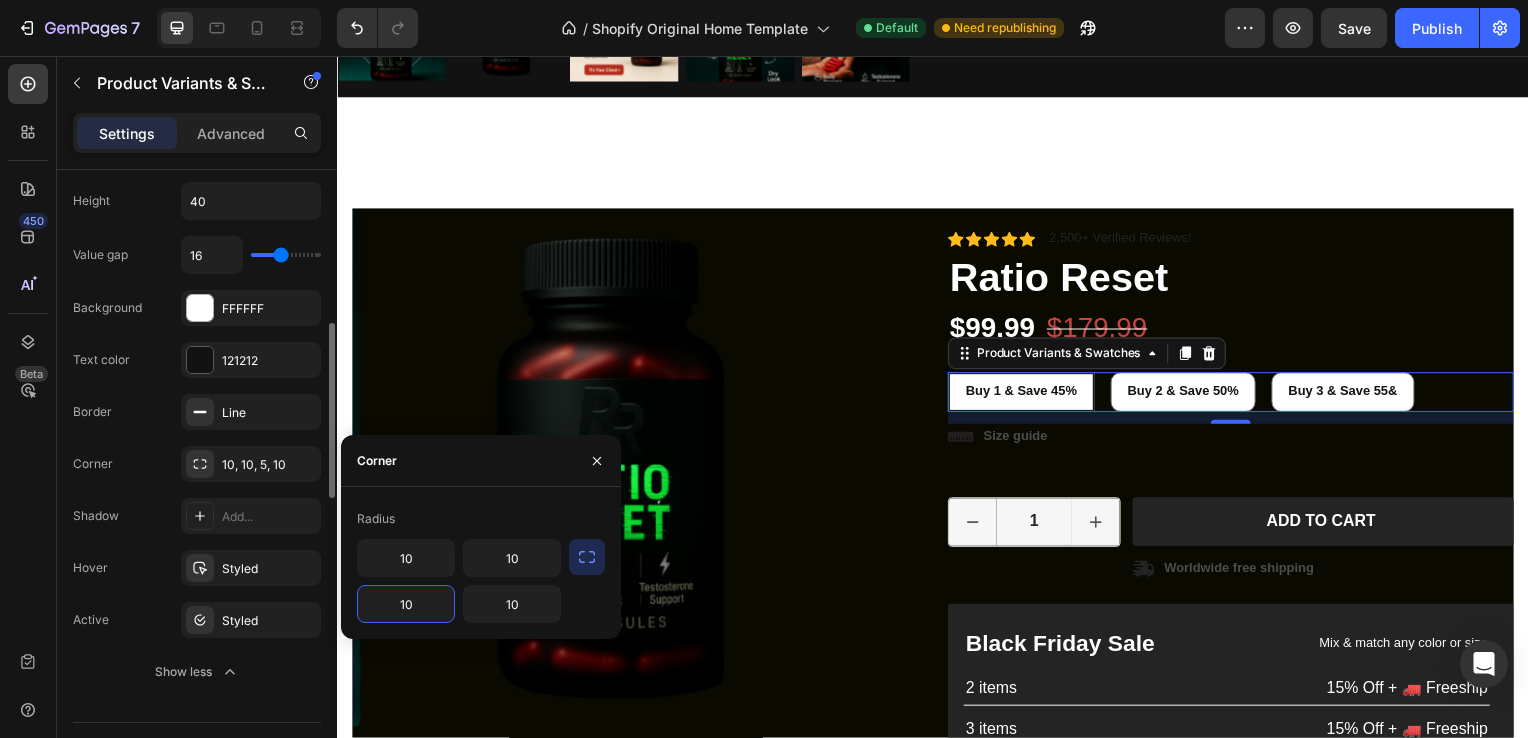 type on "10" 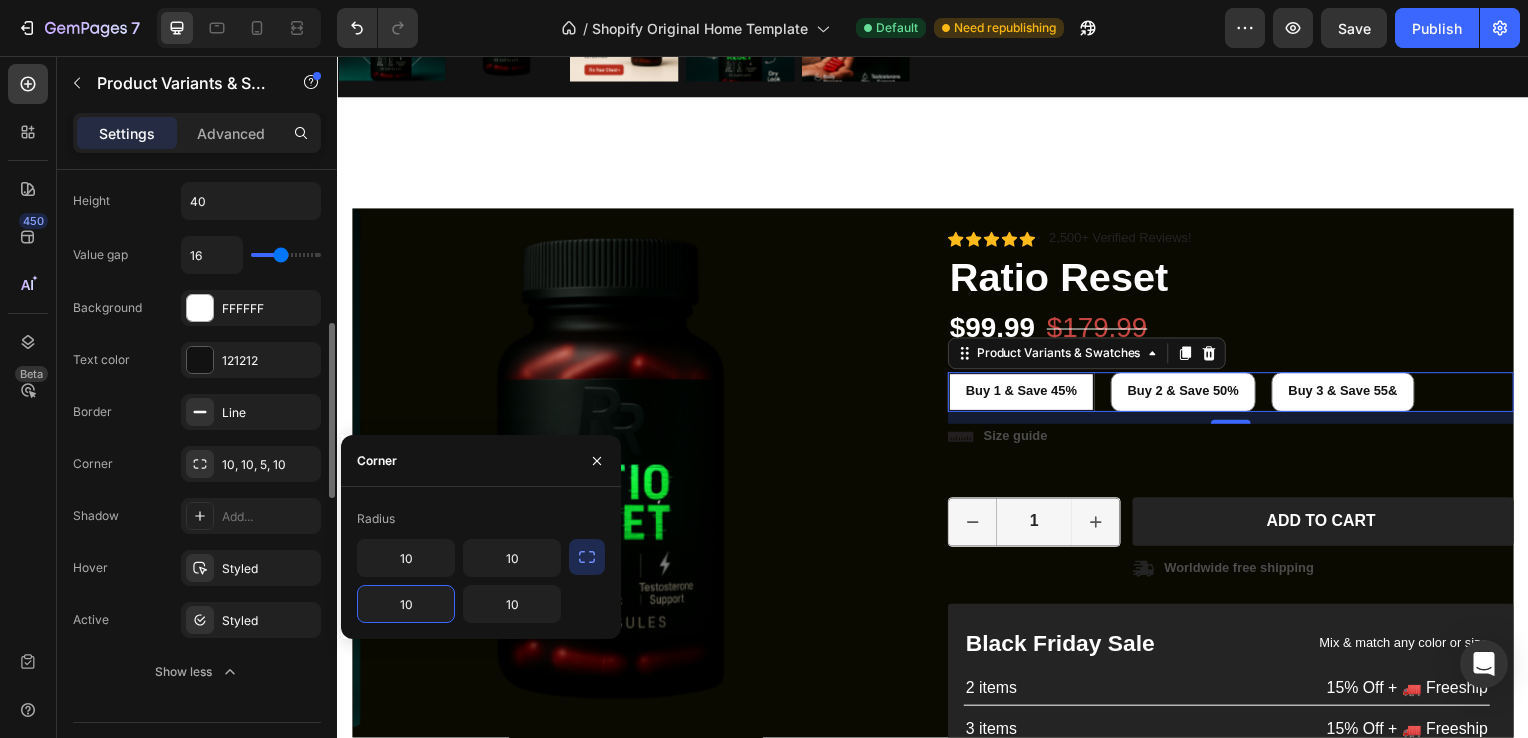 click on "Border Line" 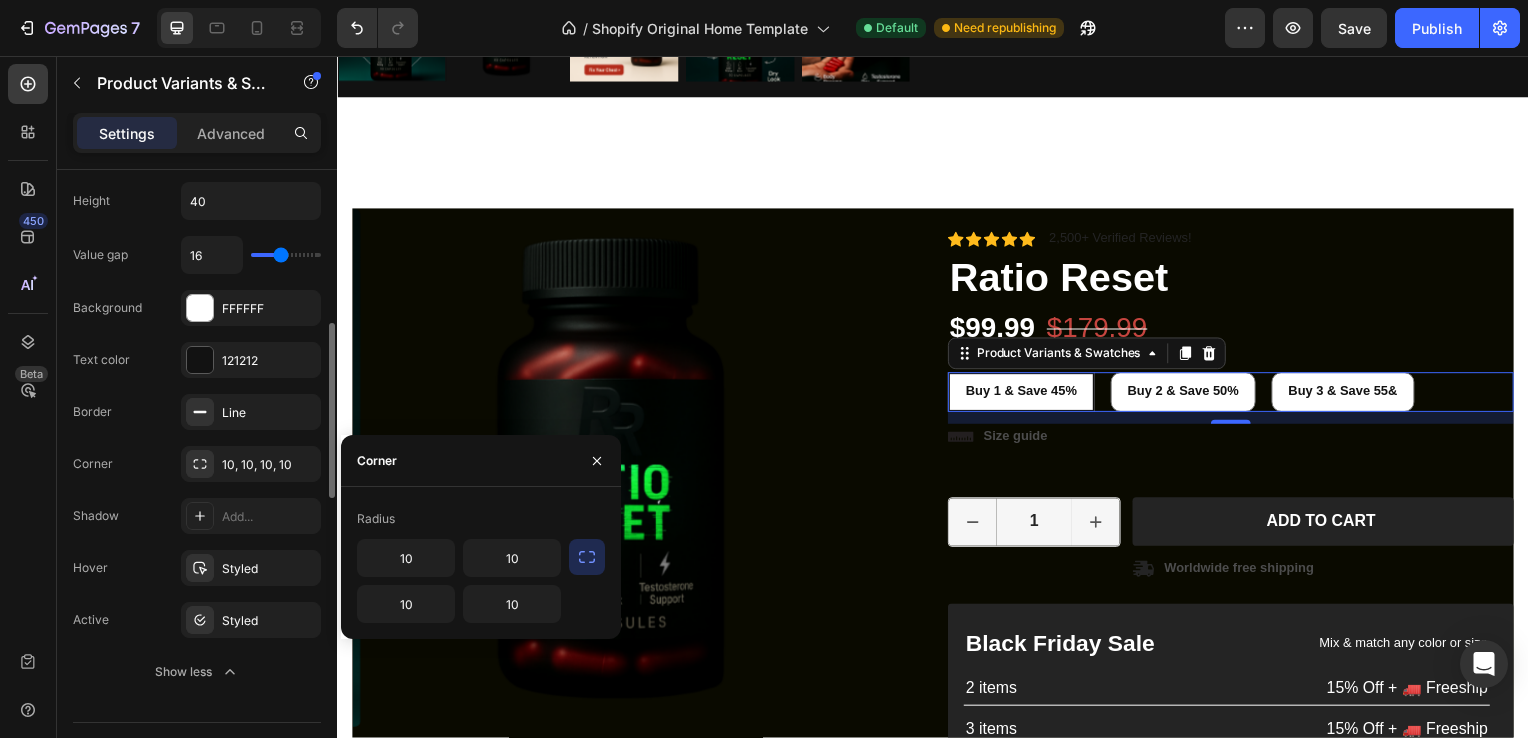 scroll, scrollTop: 523, scrollLeft: 0, axis: vertical 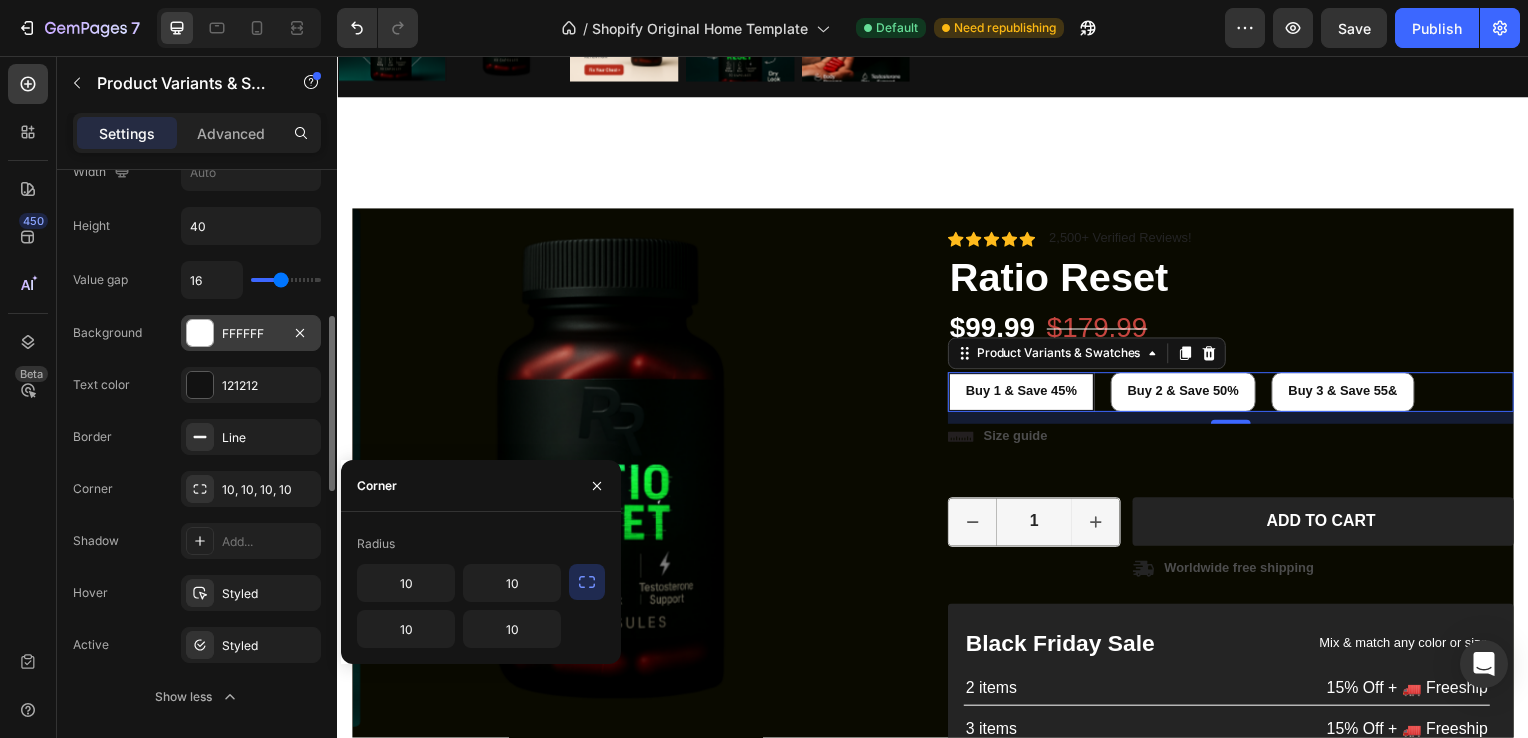 click at bounding box center (200, 333) 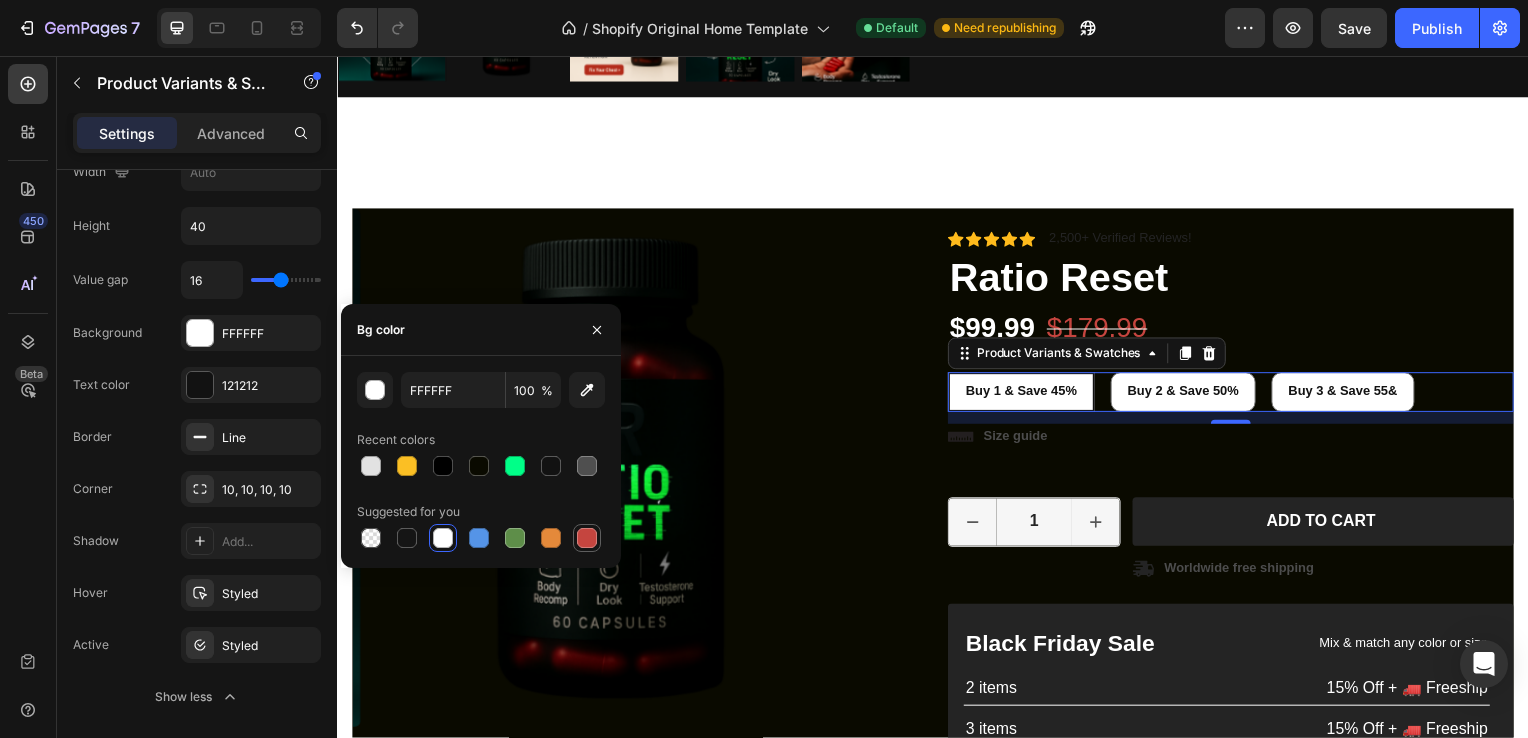 click at bounding box center [587, 538] 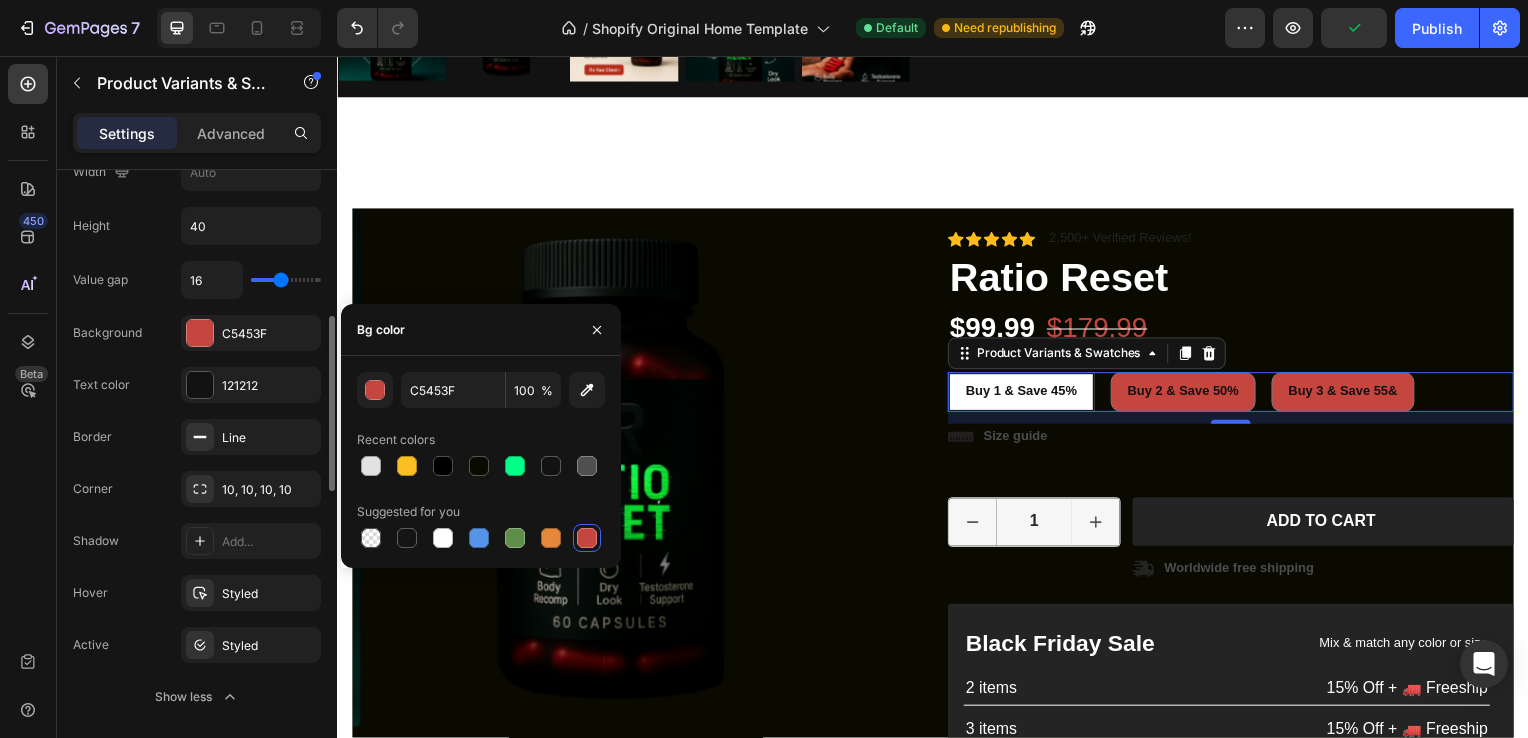 click on "Value gap 16 Background C5453F Text color 121212 Border Line Corner 10, 10, 10, 10 Shadow Add... Hover Styled Active Styled Show less" 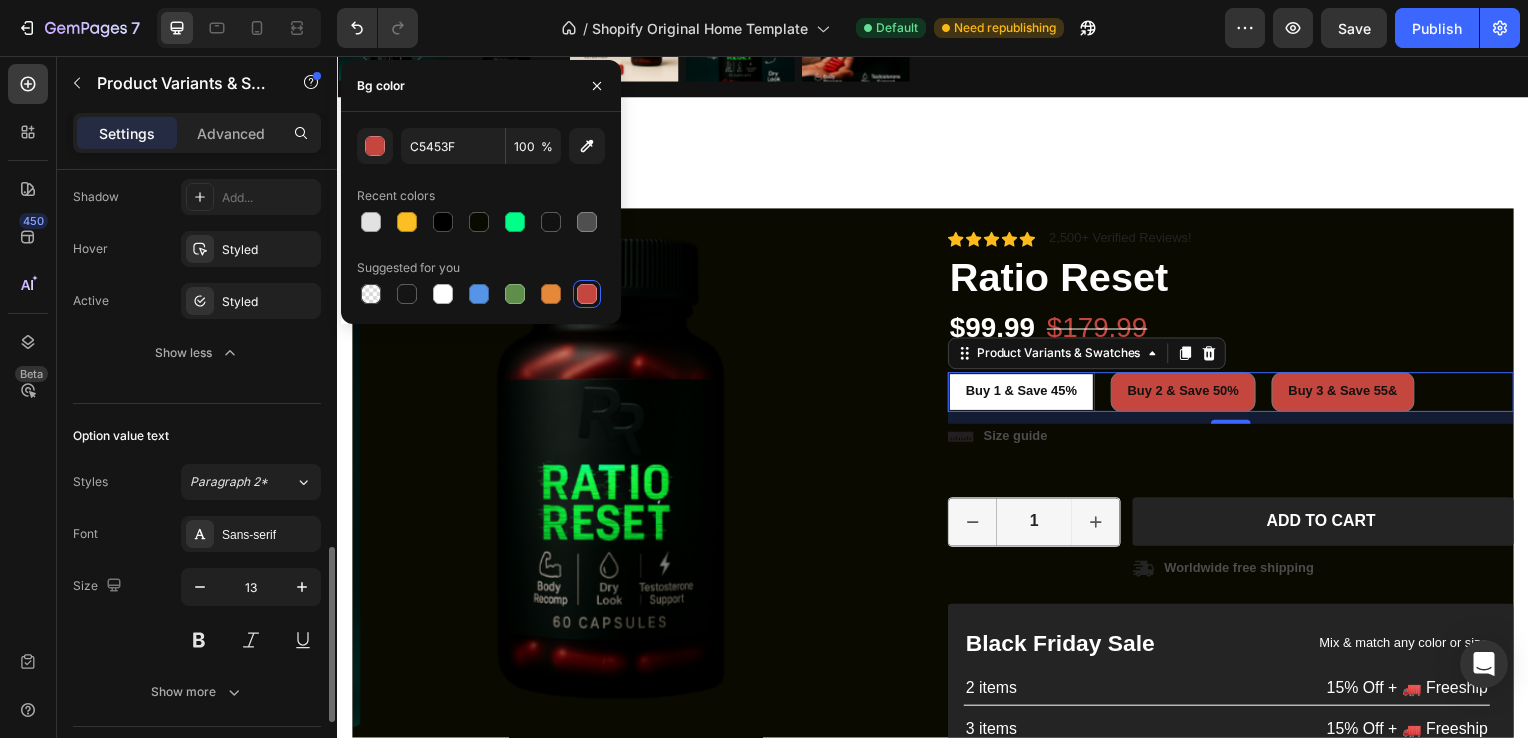 scroll, scrollTop: 972, scrollLeft: 0, axis: vertical 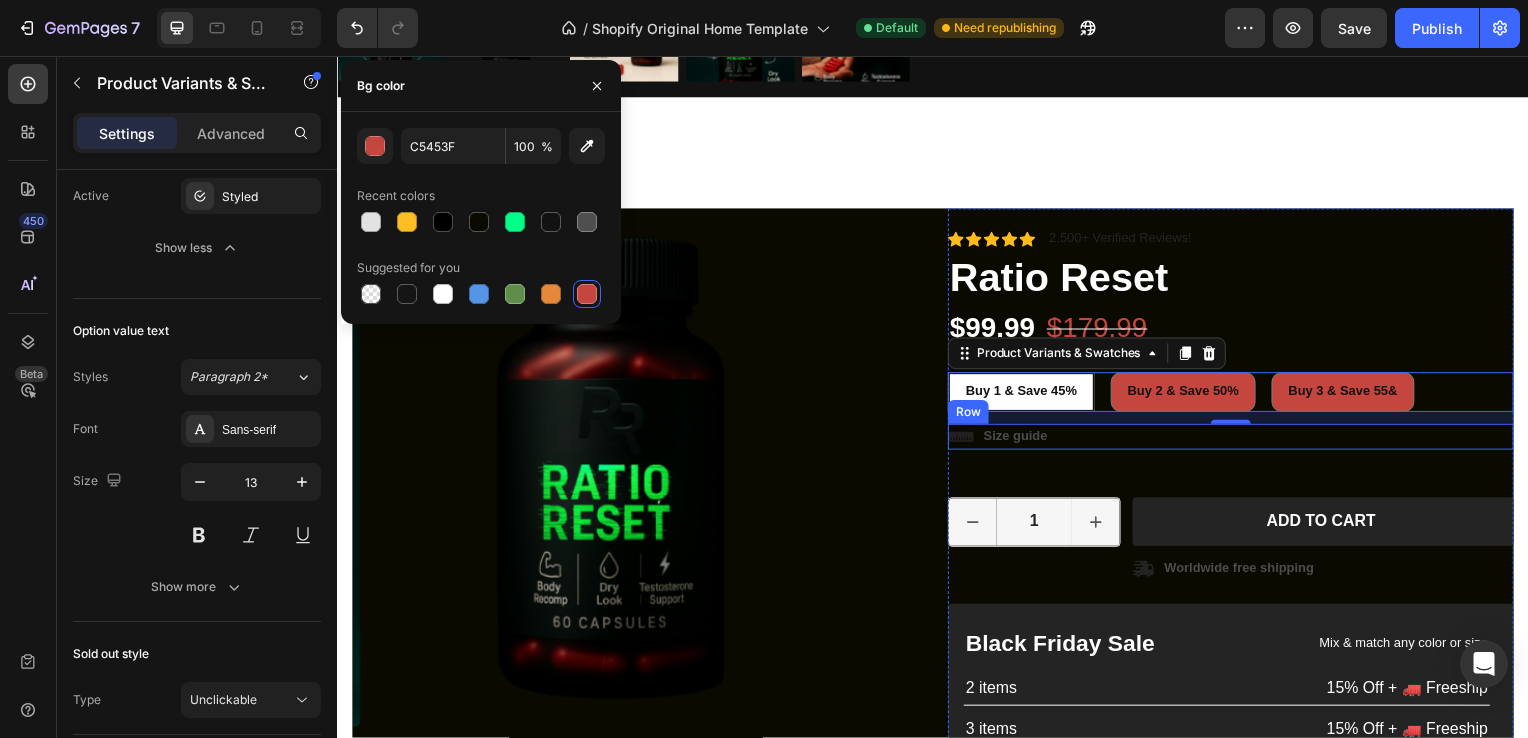 click on "Icon Size guide Text Block Row" at bounding box center [1237, 440] 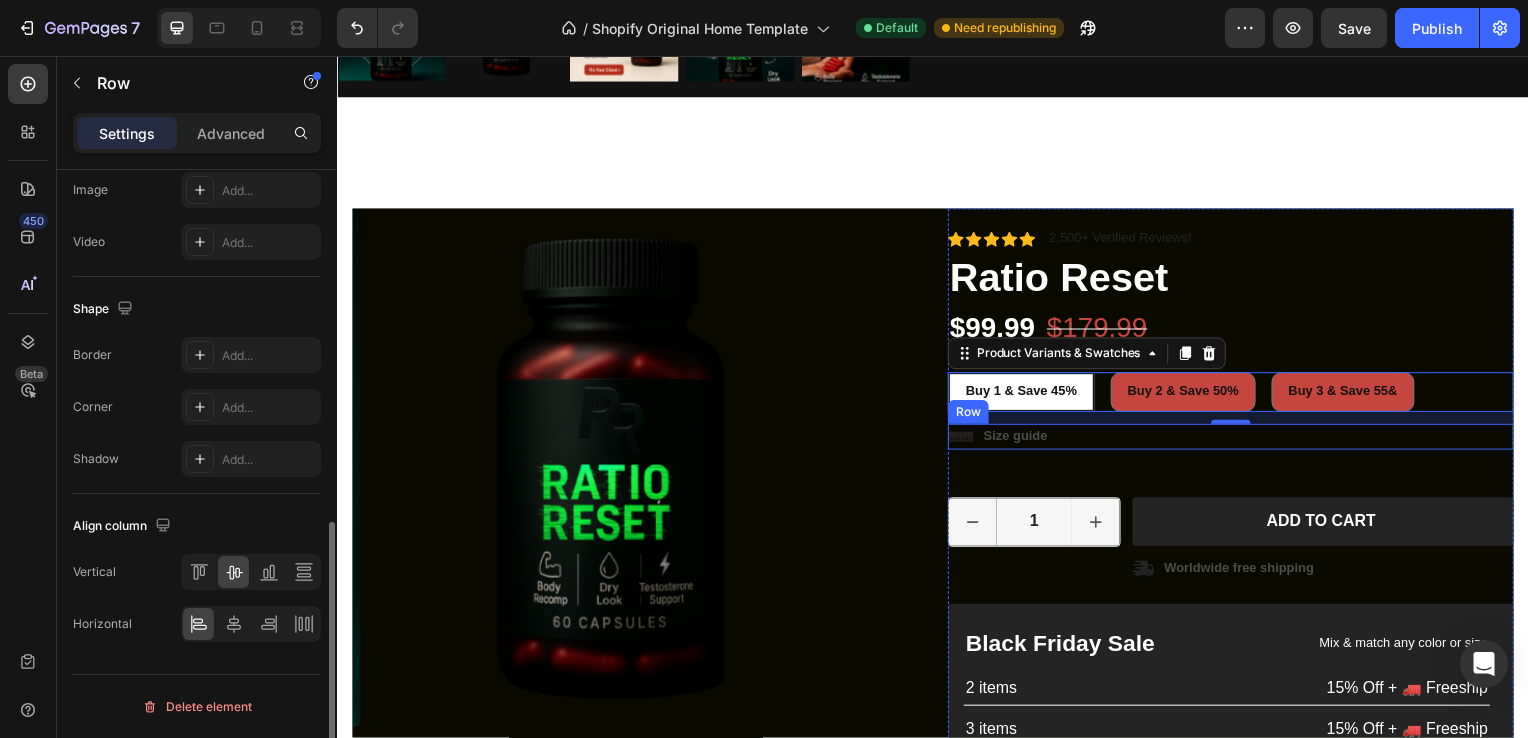 scroll, scrollTop: 0, scrollLeft: 0, axis: both 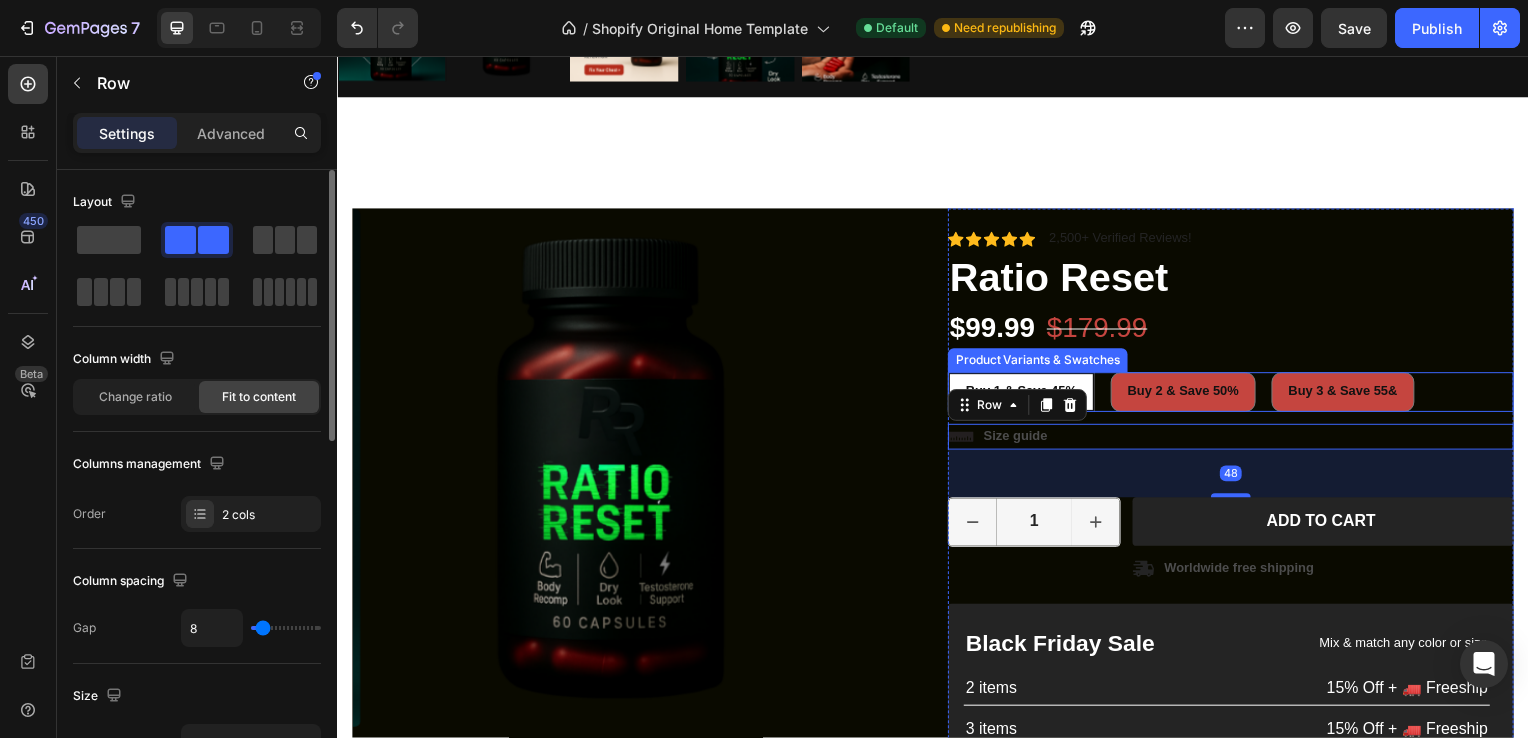 click on "Buy 1  & Save 45%" at bounding box center [1026, 394] 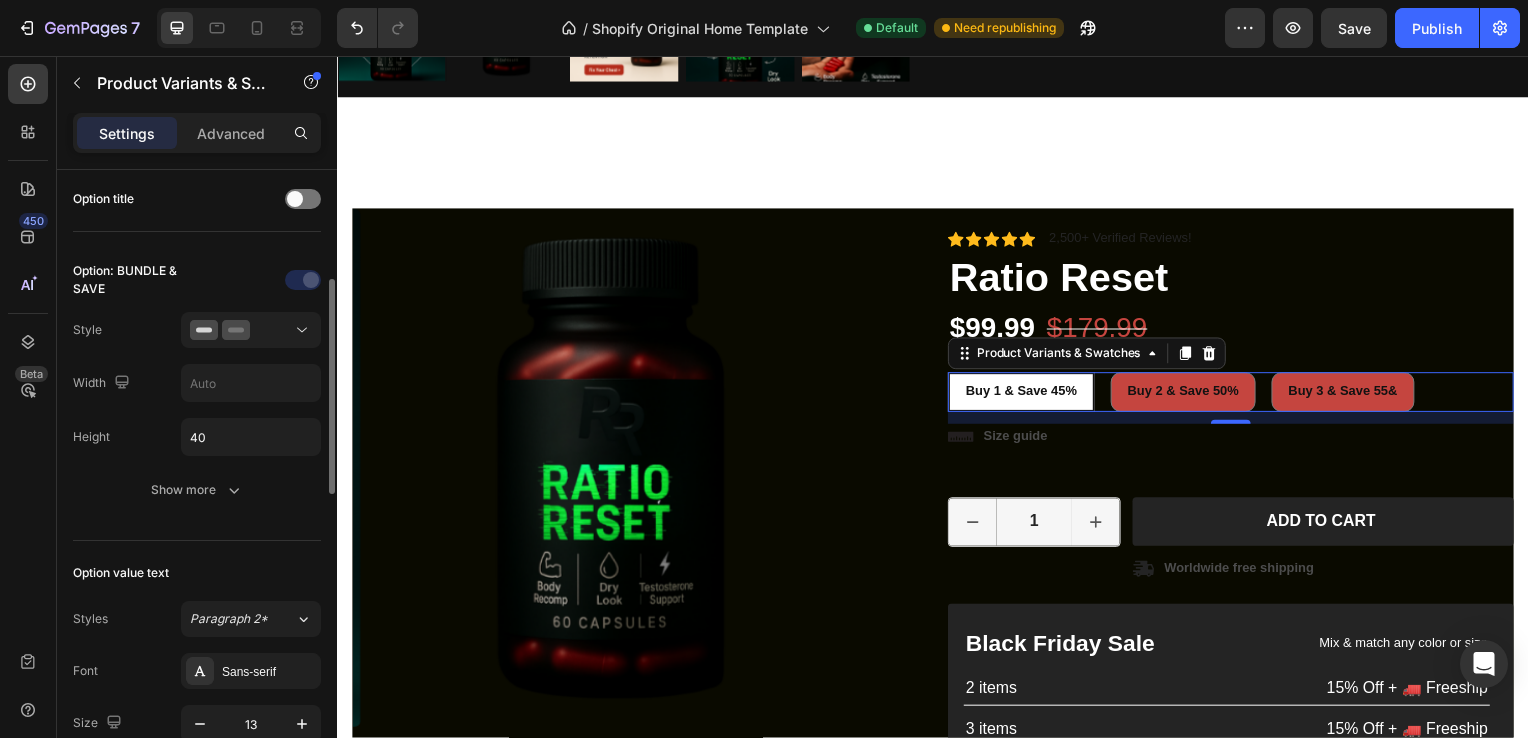 scroll, scrollTop: 313, scrollLeft: 0, axis: vertical 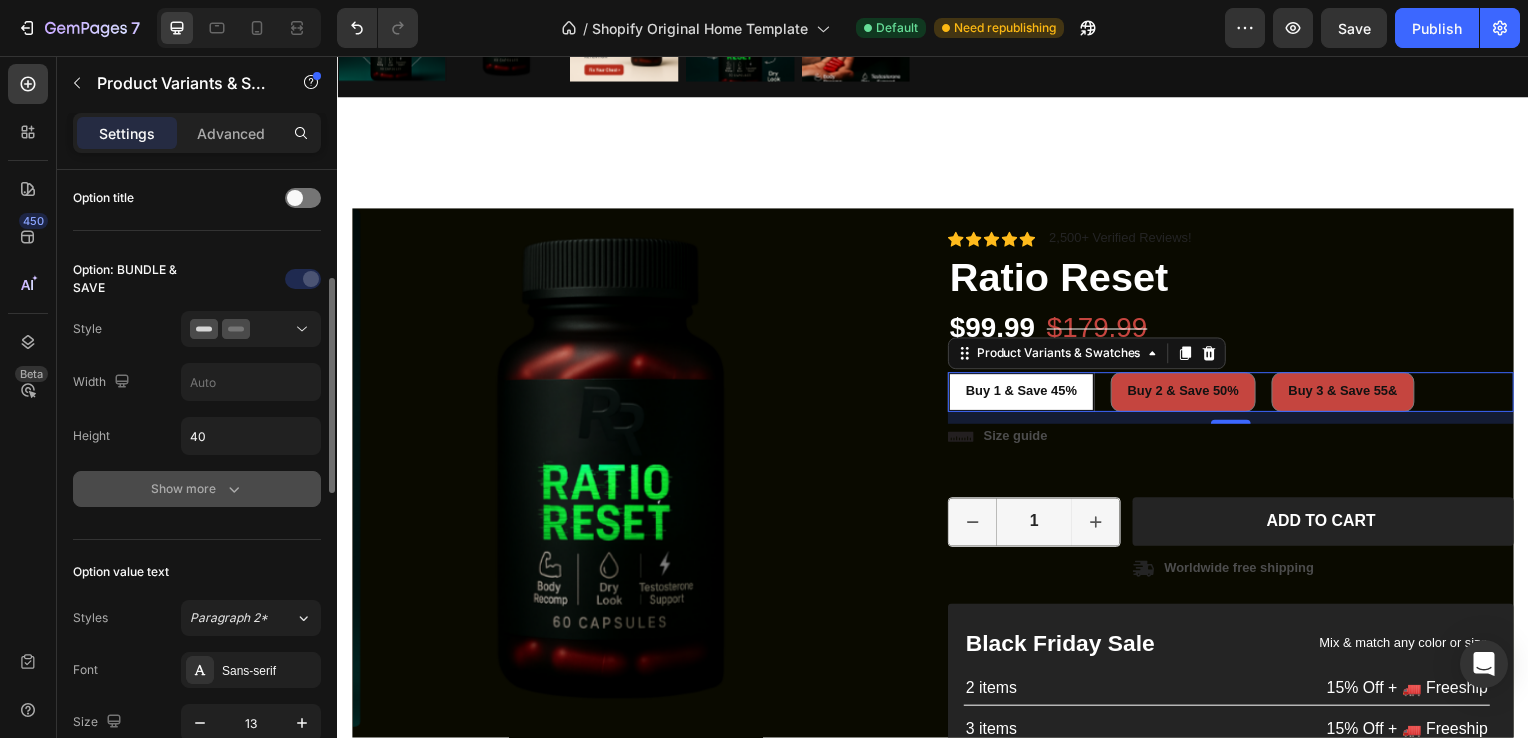 click on "Show more" at bounding box center (197, 489) 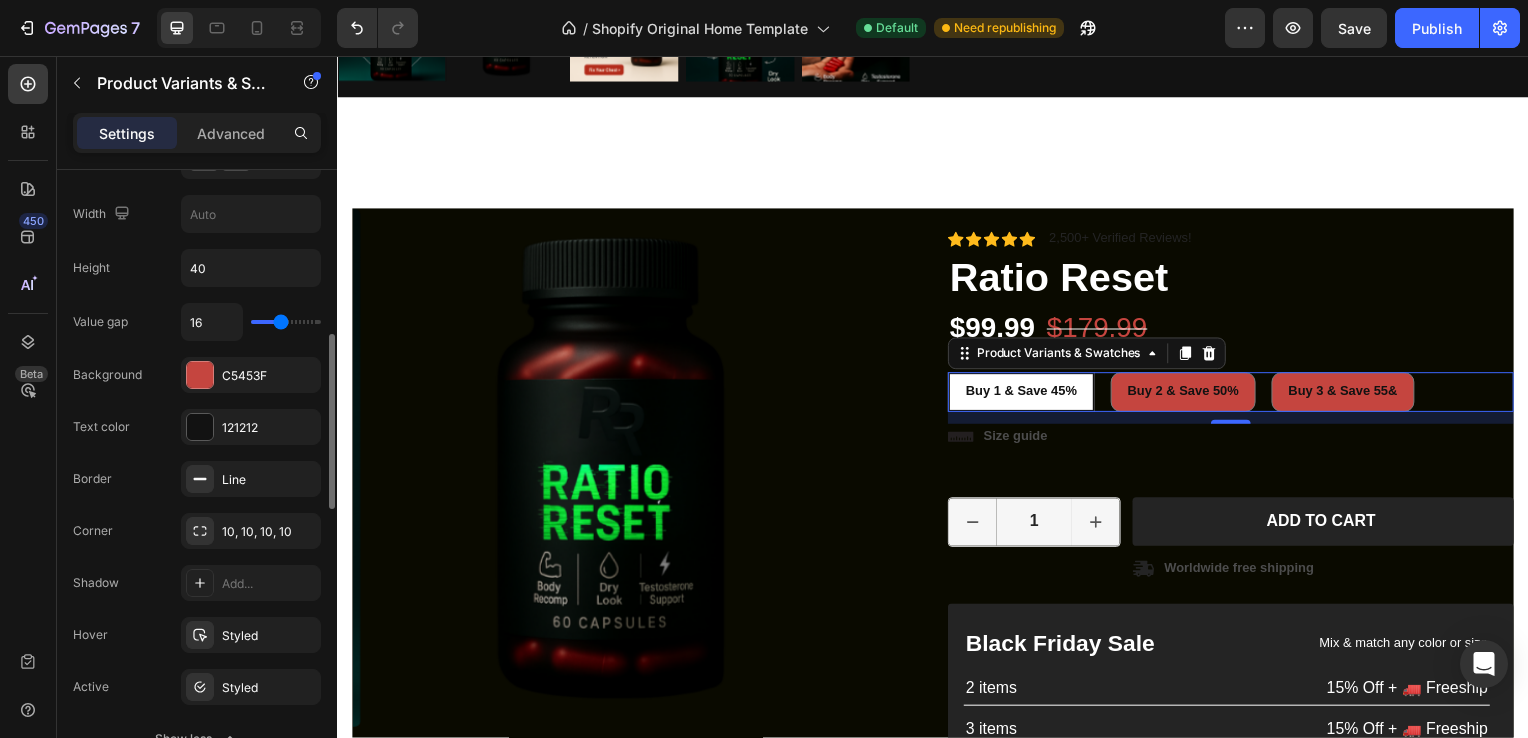 scroll, scrollTop: 506, scrollLeft: 0, axis: vertical 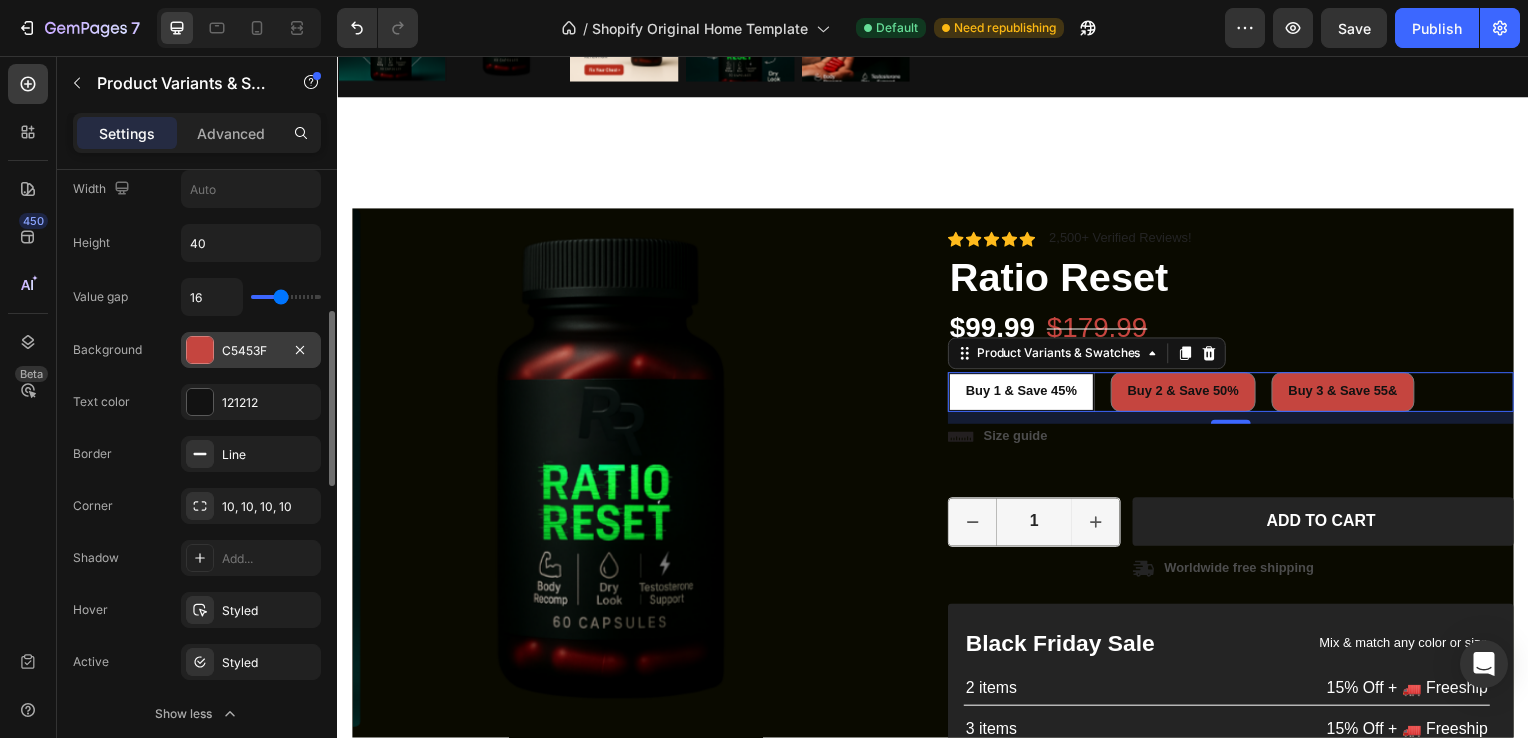 click at bounding box center (200, 350) 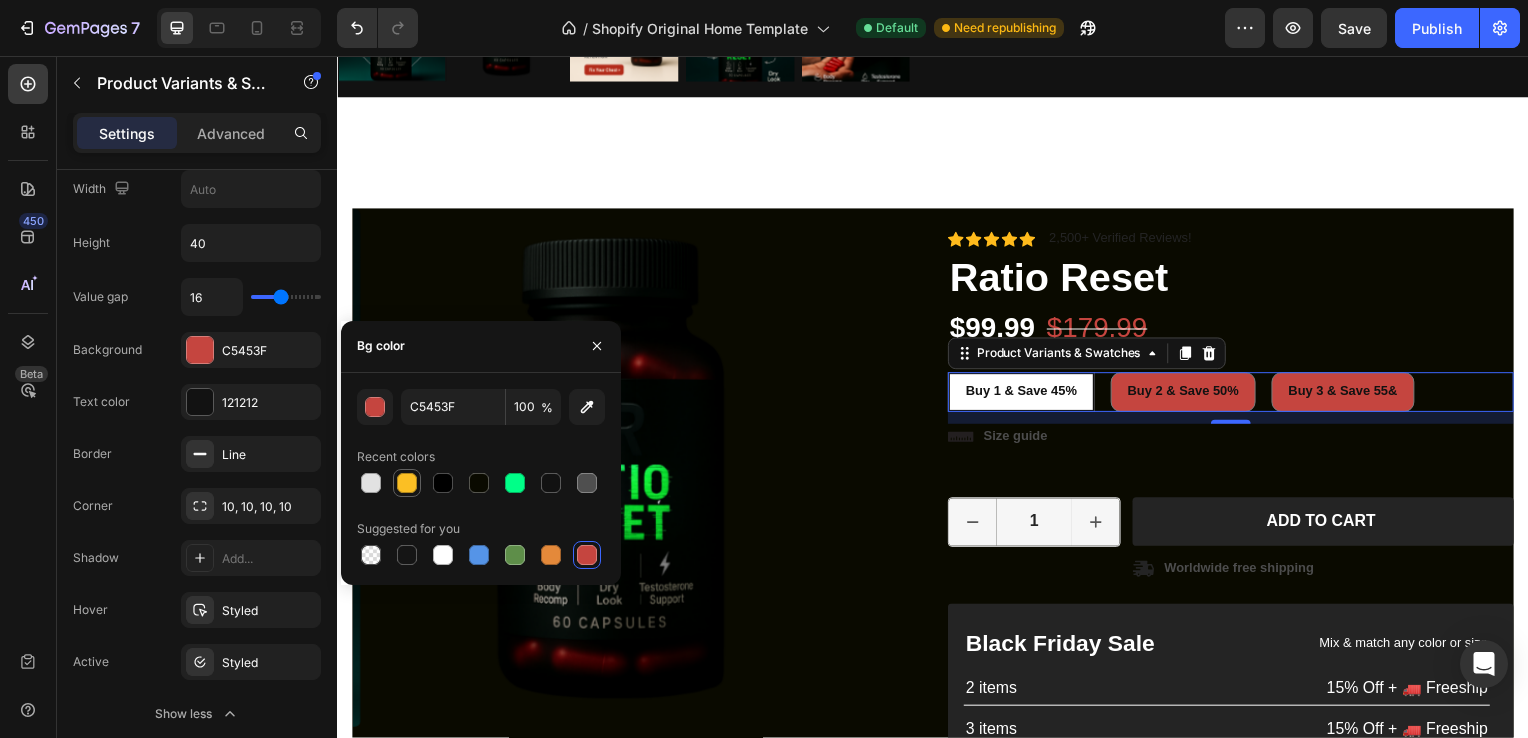 click at bounding box center (407, 483) 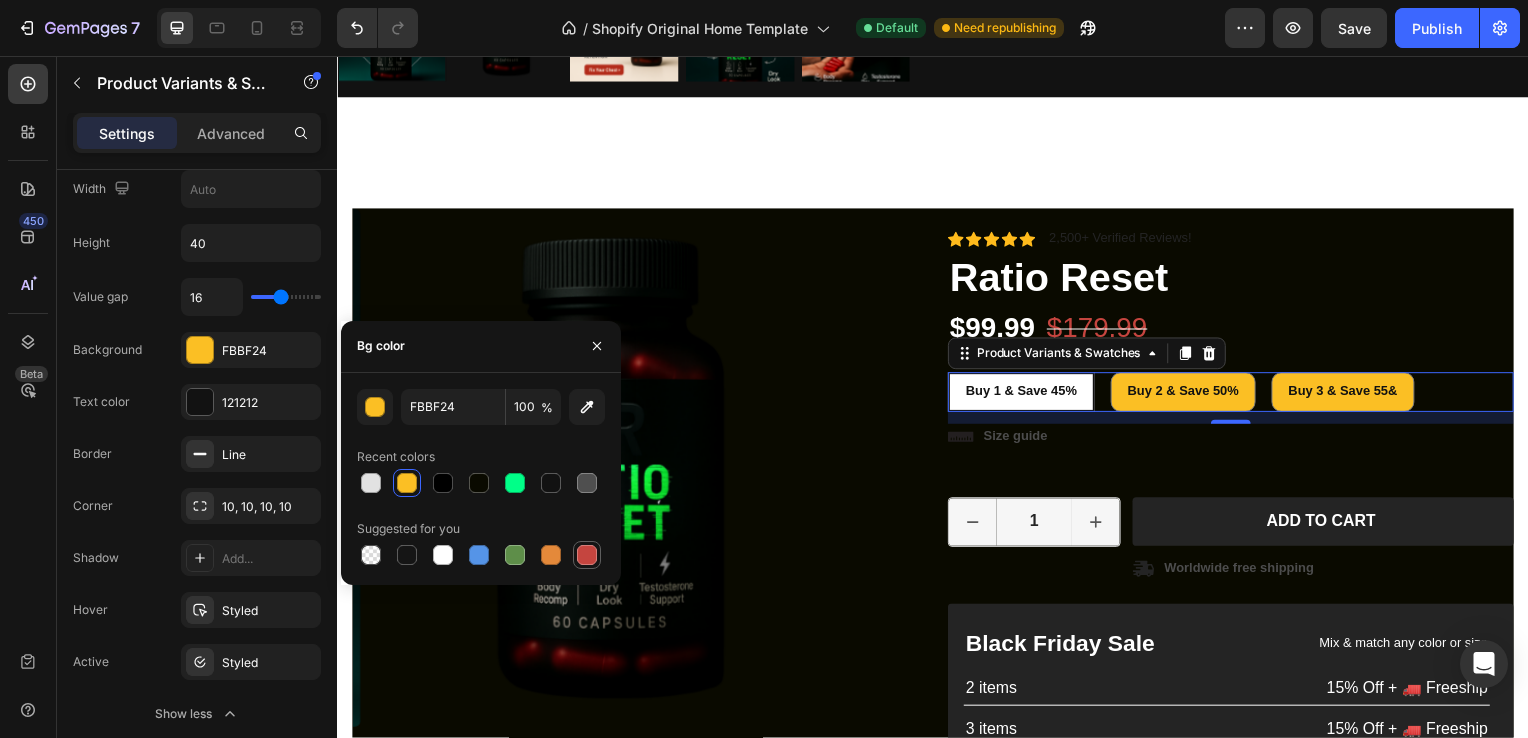 click at bounding box center (587, 555) 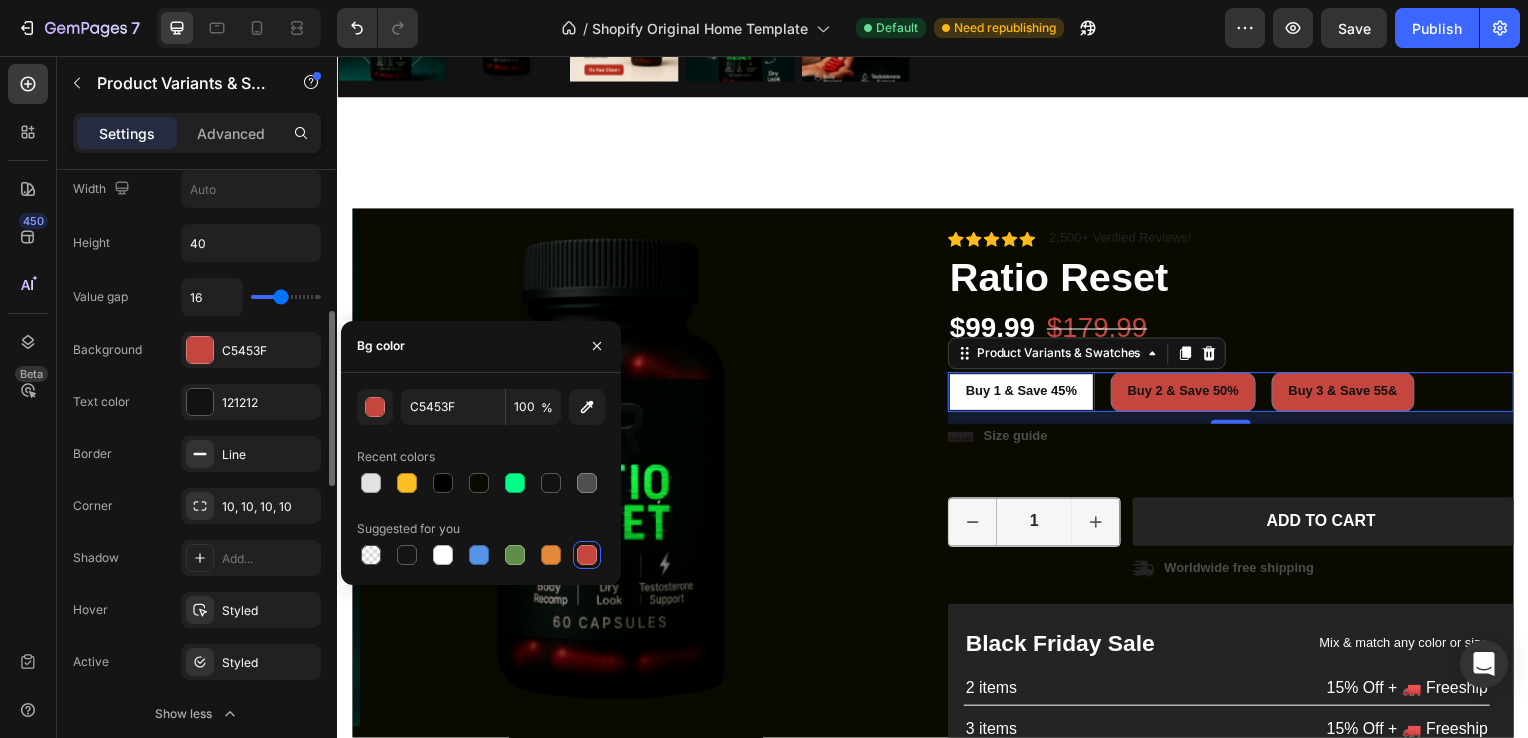 click on "Text color" at bounding box center [101, 402] 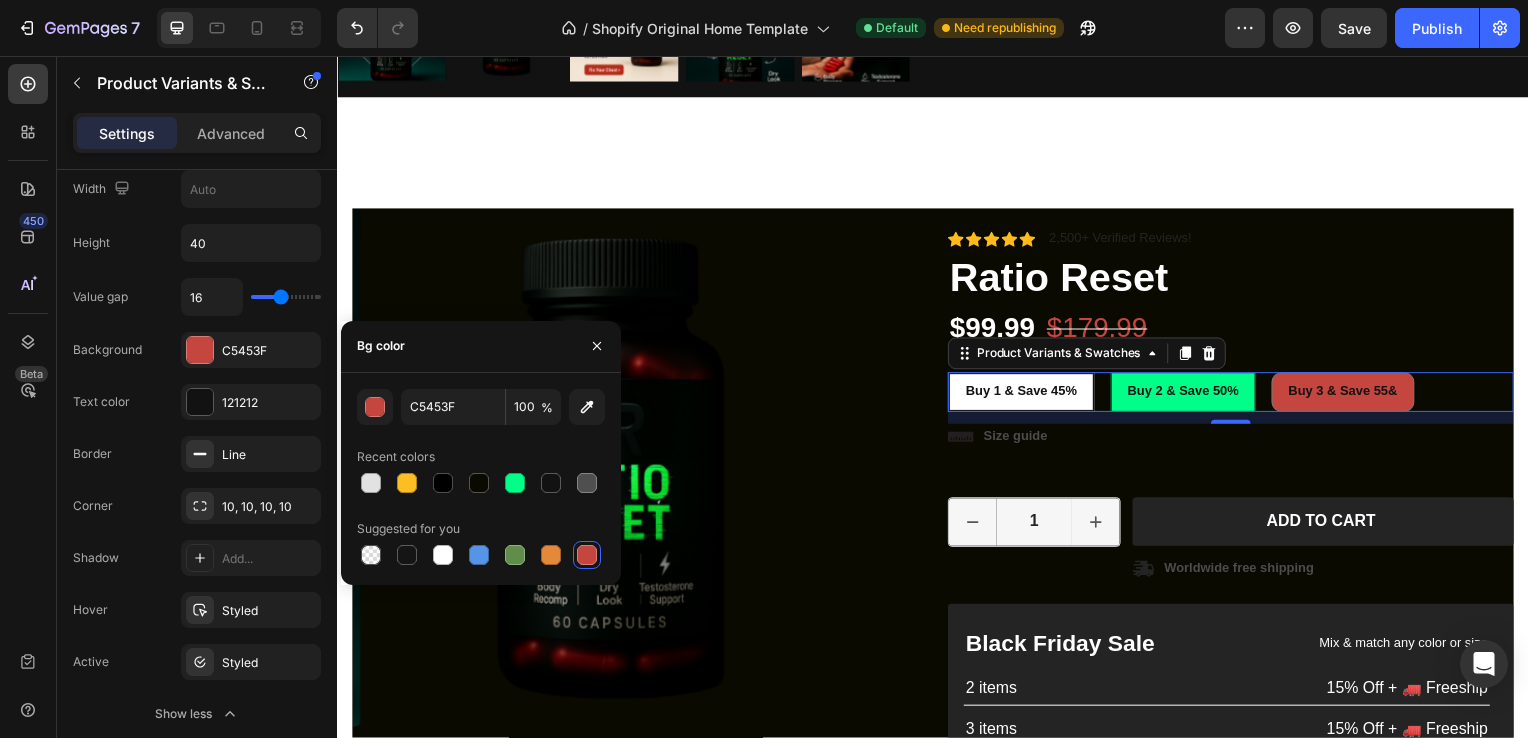 click on "Buy 2 & Save 50%" at bounding box center [1189, 393] 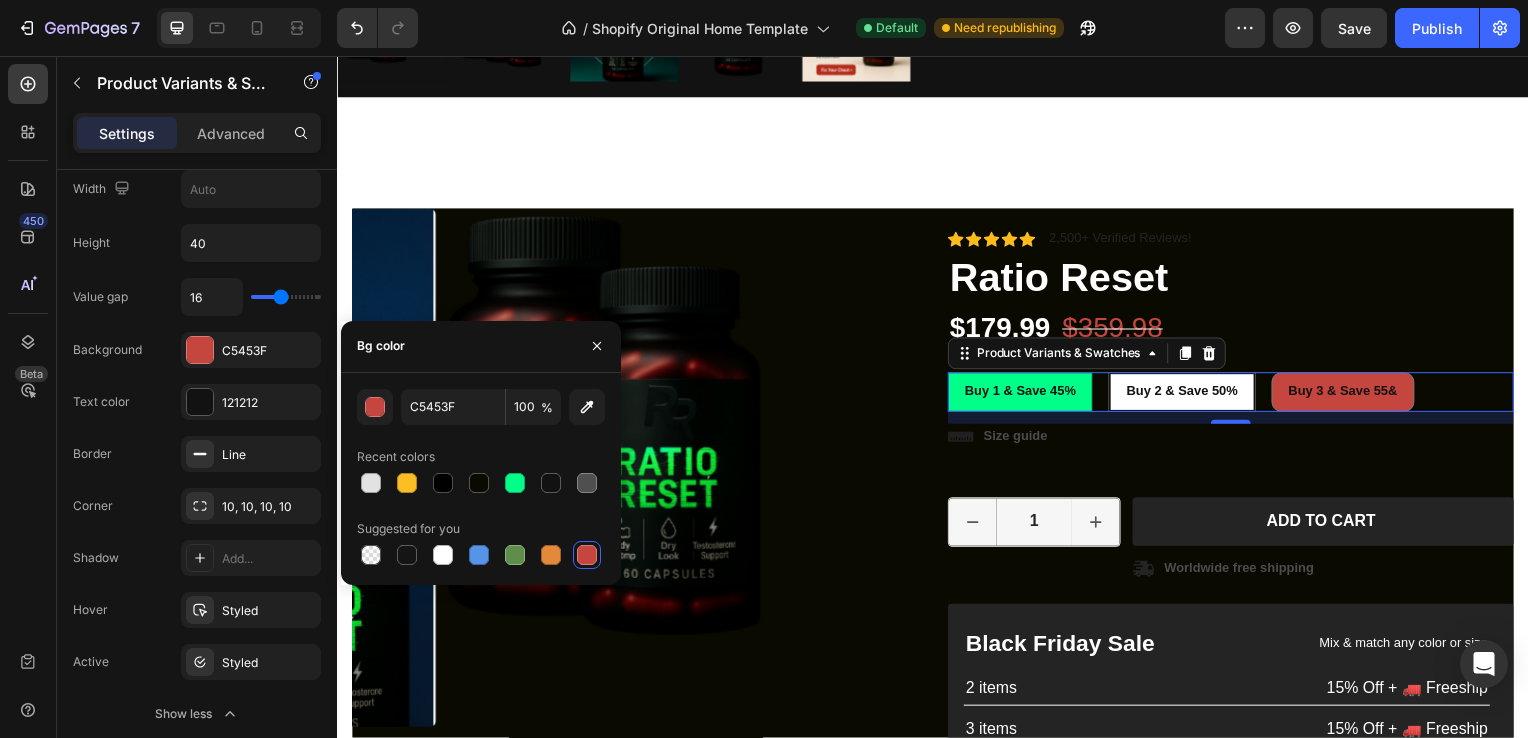 click on "Buy 1  & Save 45%" at bounding box center (1025, 394) 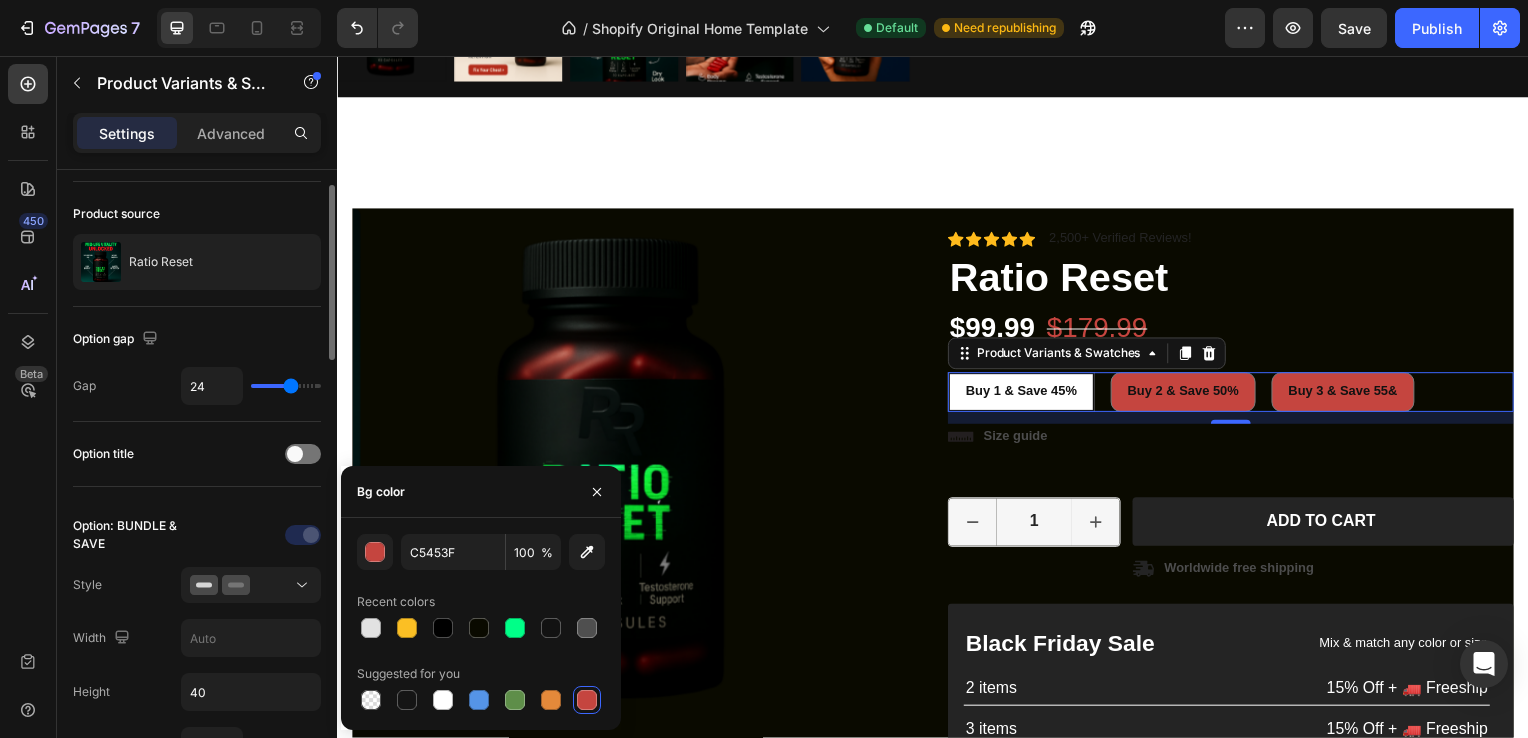 scroll, scrollTop: 0, scrollLeft: 0, axis: both 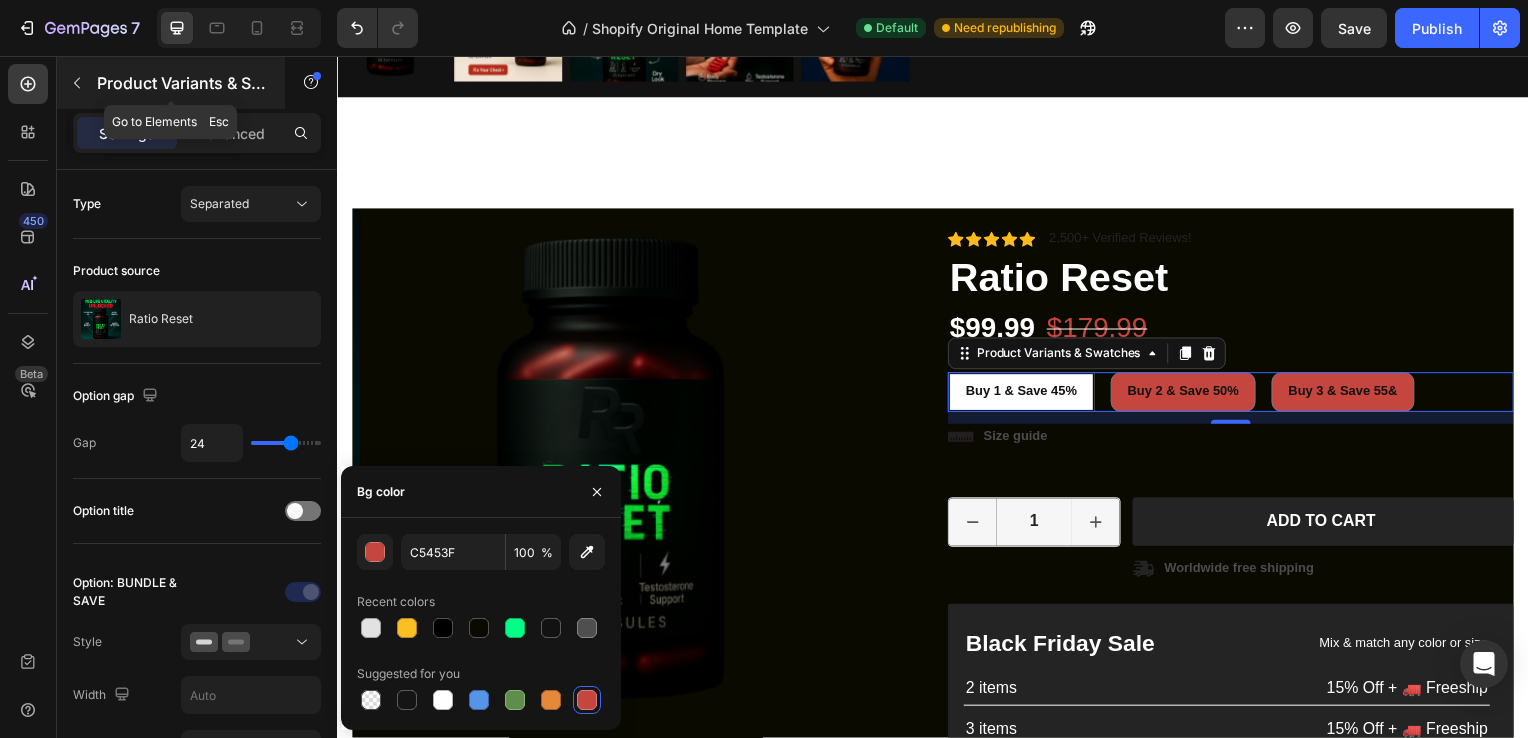click 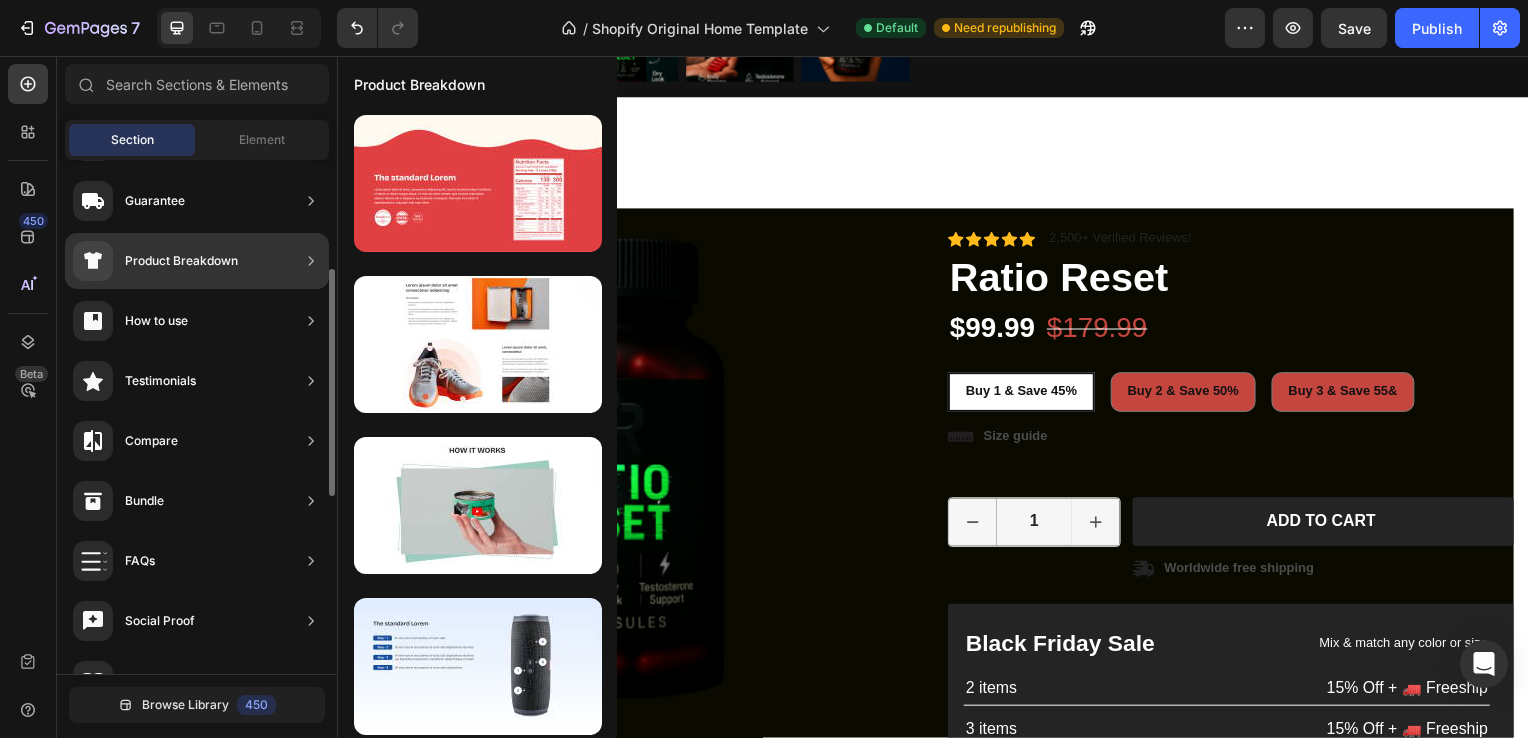scroll, scrollTop: 246, scrollLeft: 0, axis: vertical 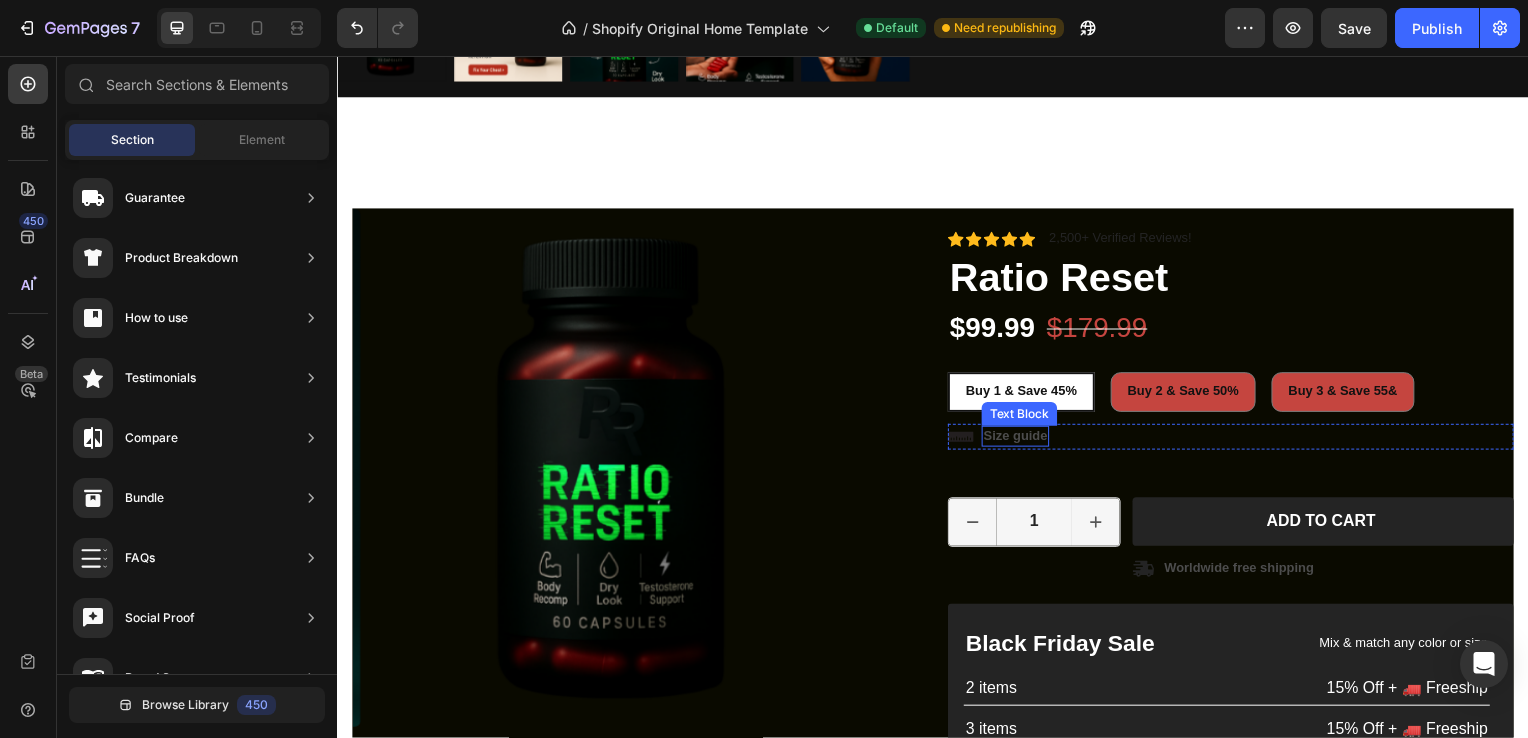click on "Size guide" at bounding box center [1020, 439] 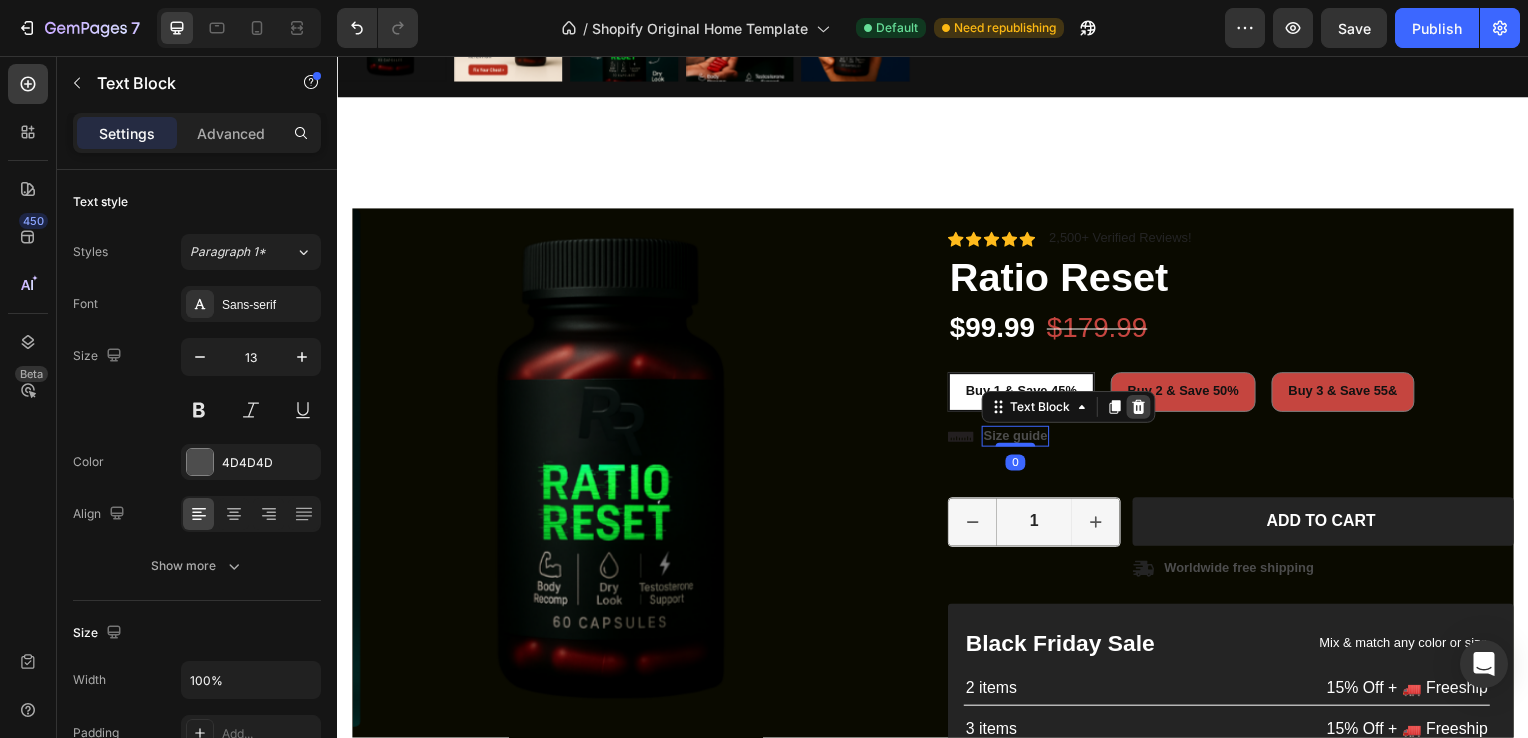 click 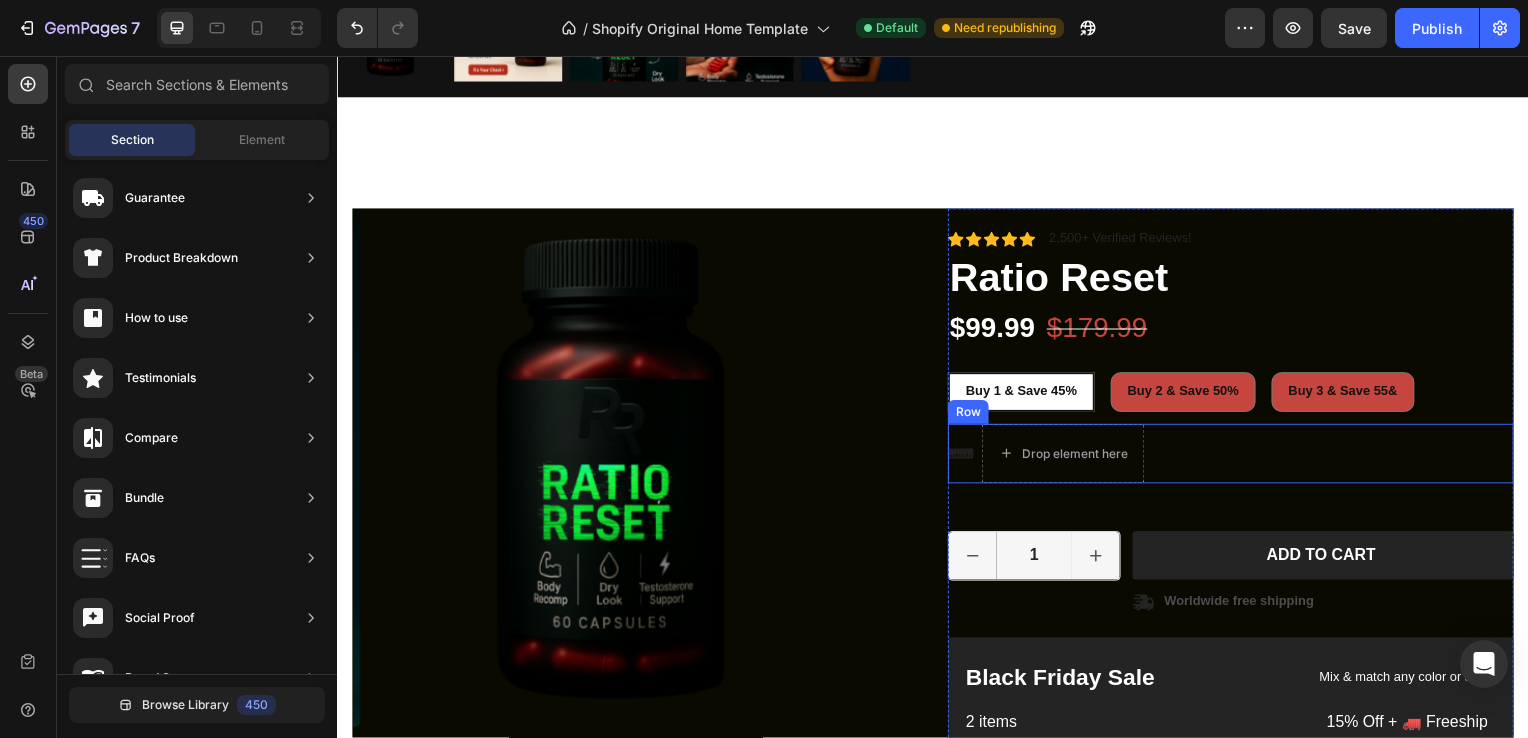 click on "Icon
Drop element here Row" at bounding box center (1237, 457) 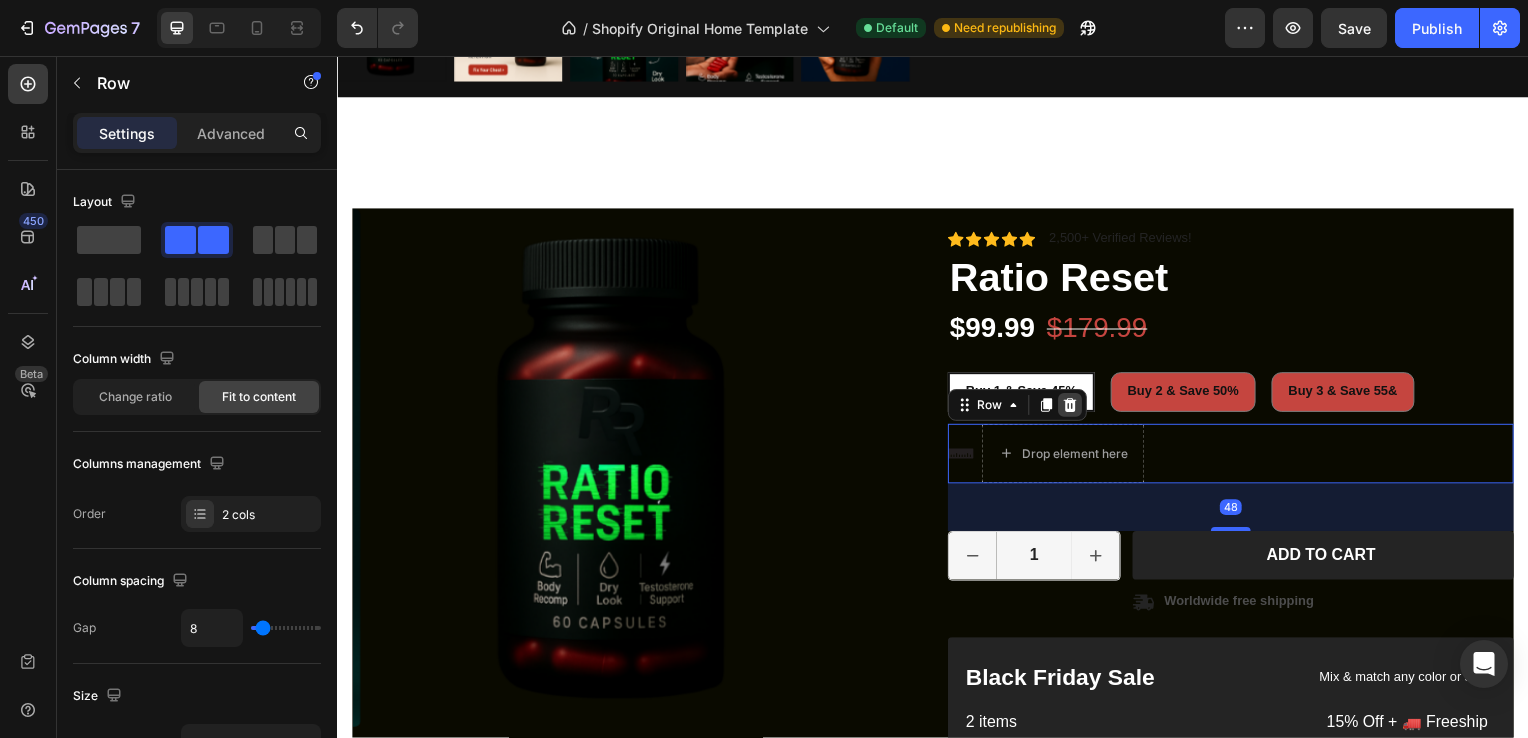 click 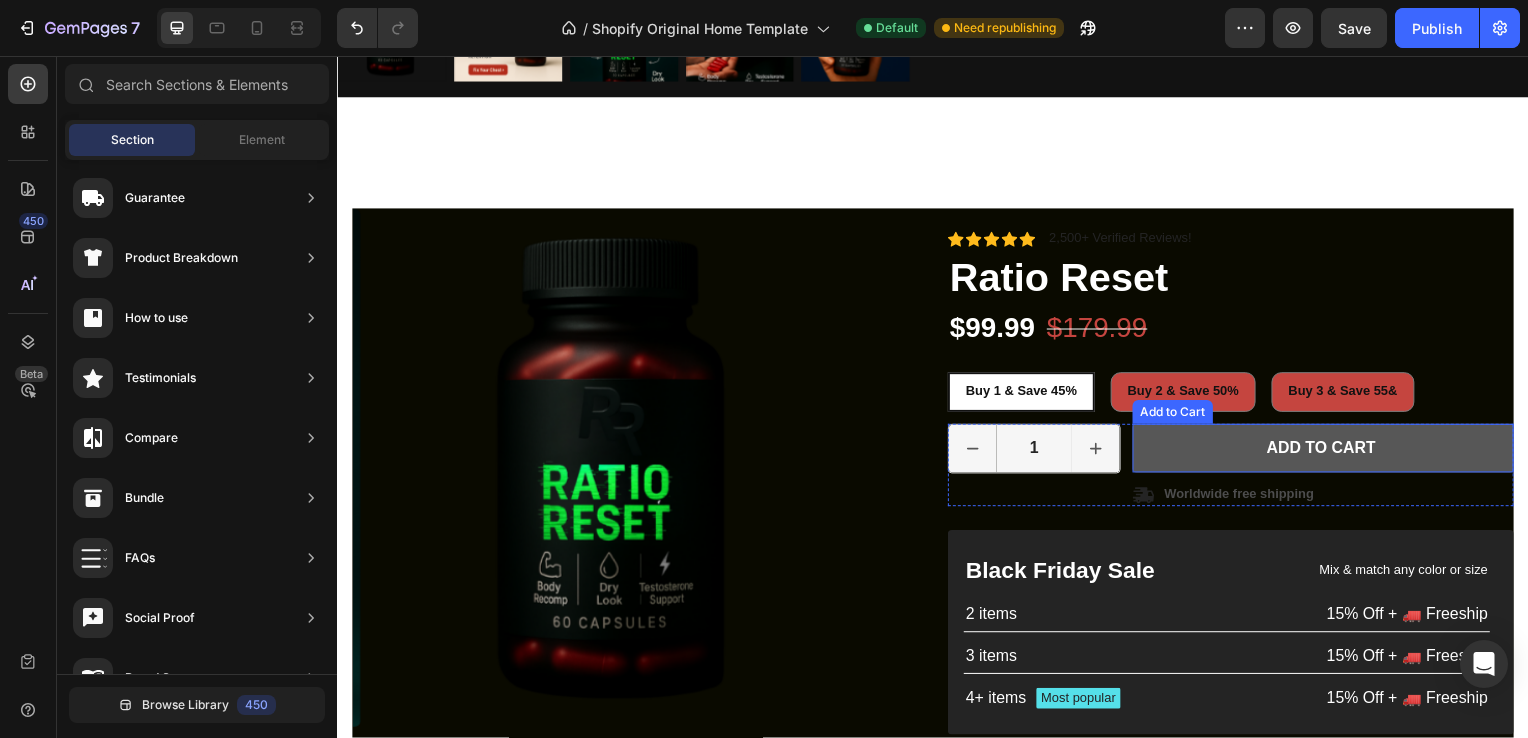 click on "Add to cart" at bounding box center [1330, 451] 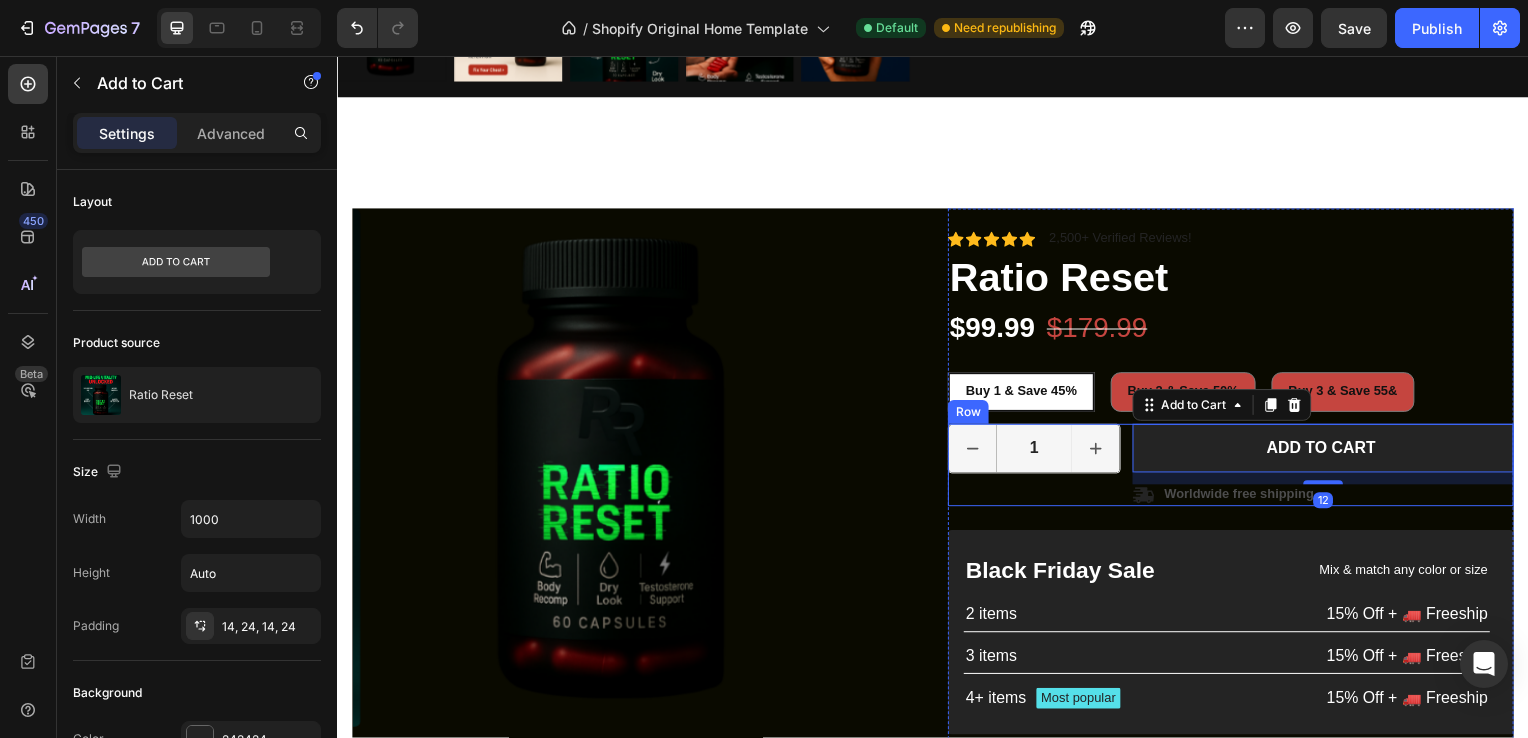 click on "1
Product Quantity Row" at bounding box center [1039, 468] 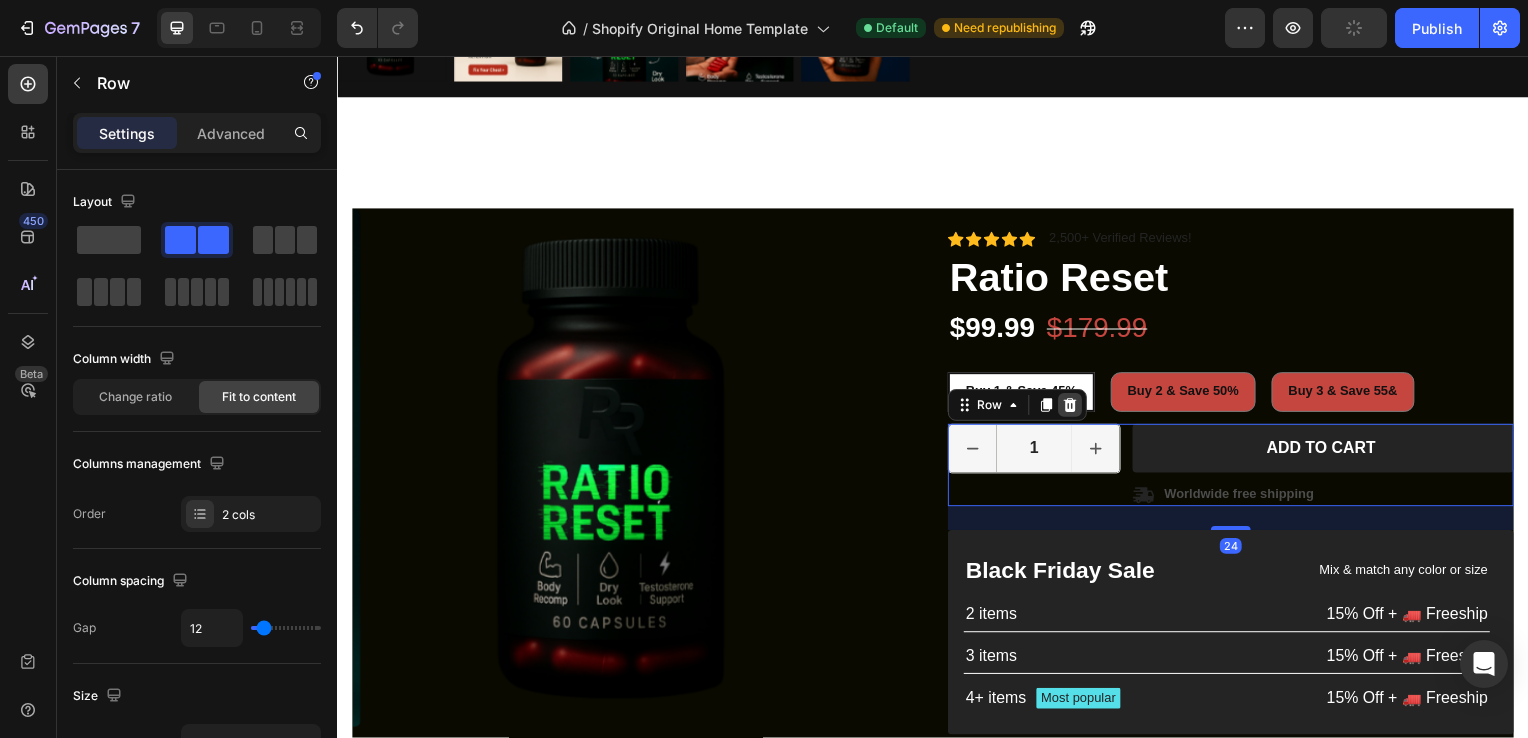 click 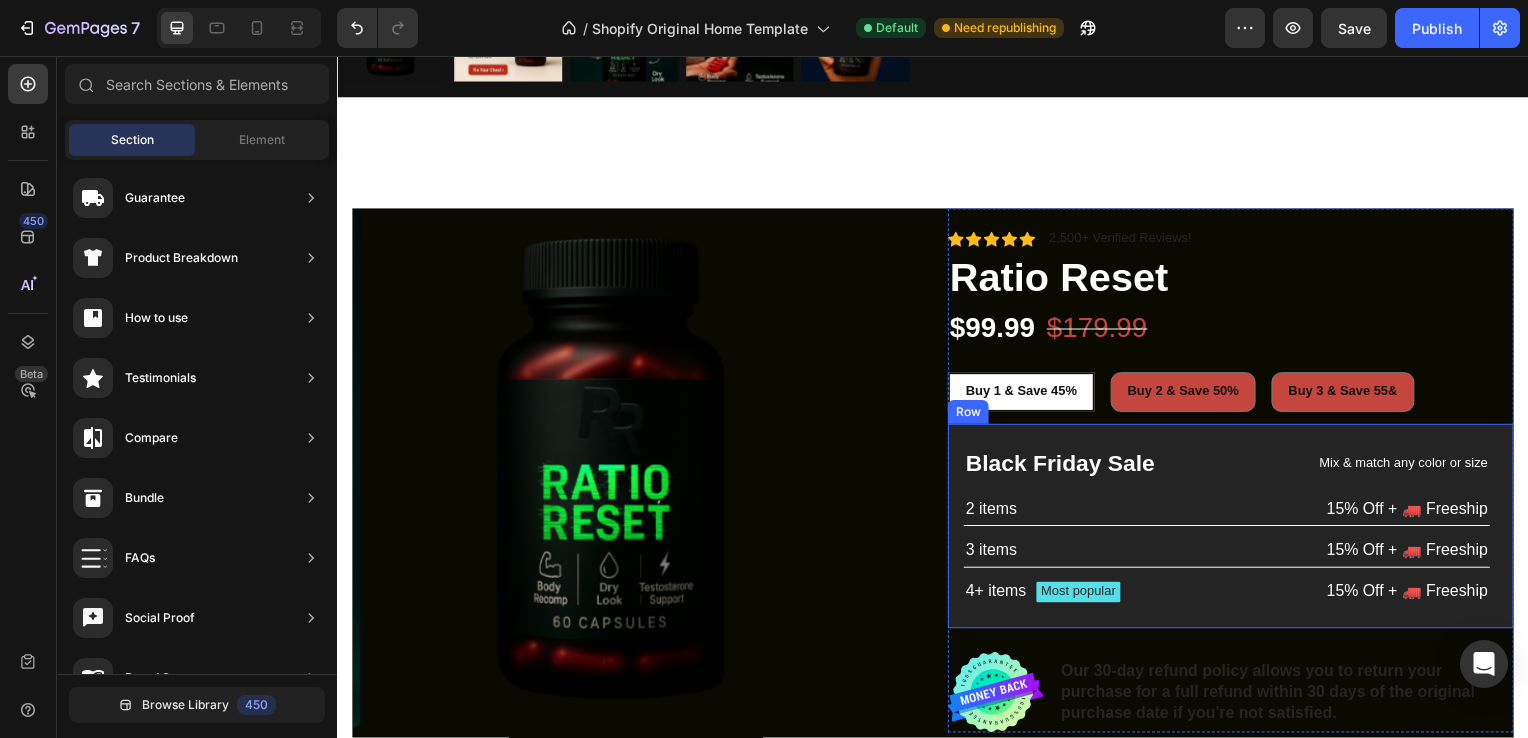 click on "Black Friday Sale Text Block Mix & match any color or size Text Block Row 2 items Text Block 15% Off + 🚛 Freeship Text Block Row 3 items Text Block 15% Off + 🚛 Freeship Text Block Row 4+ items Text Block Most popular Text Block Row 15% Off + 🚛 Freeship Text Block Row Row" at bounding box center [1237, 530] 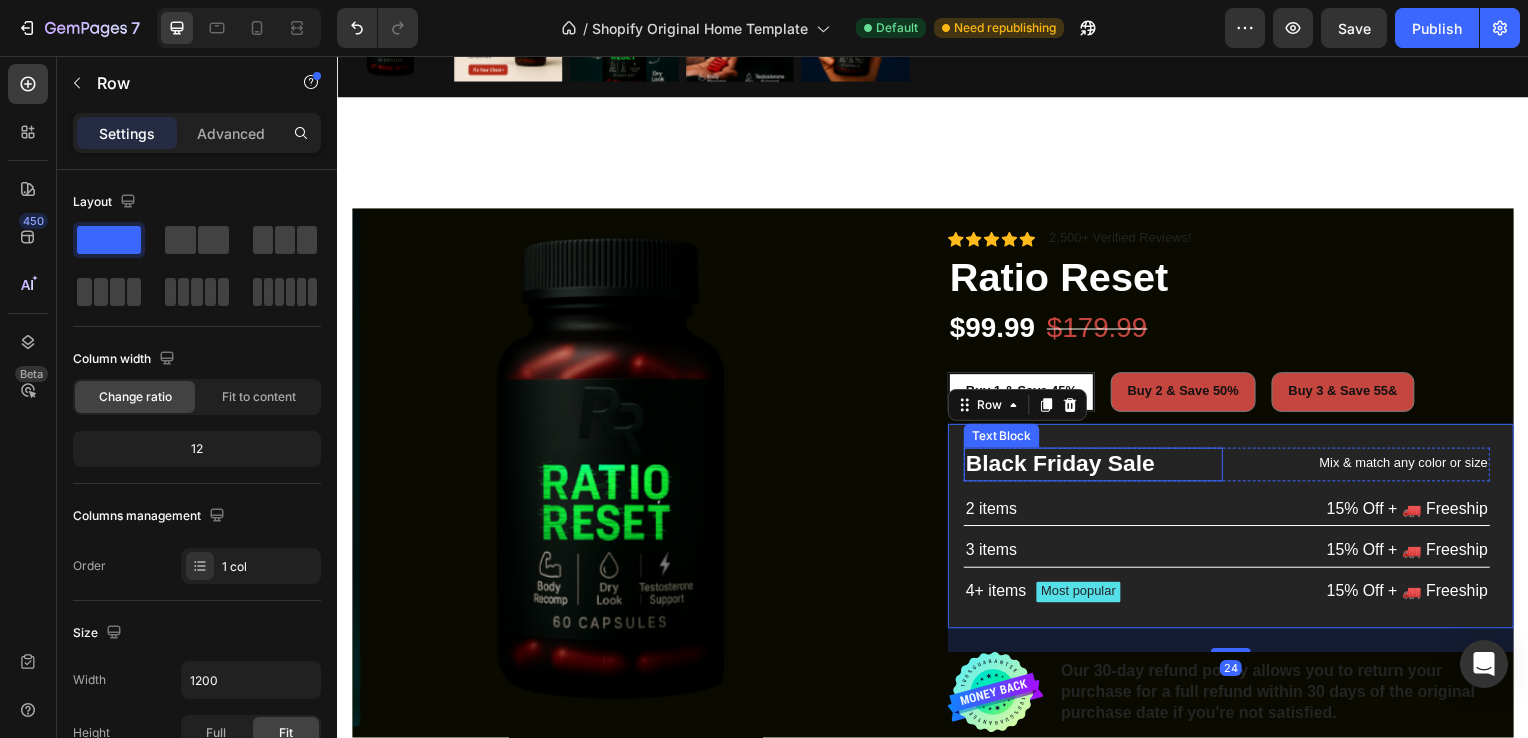 click on "Black Friday Sale" at bounding box center (1098, 468) 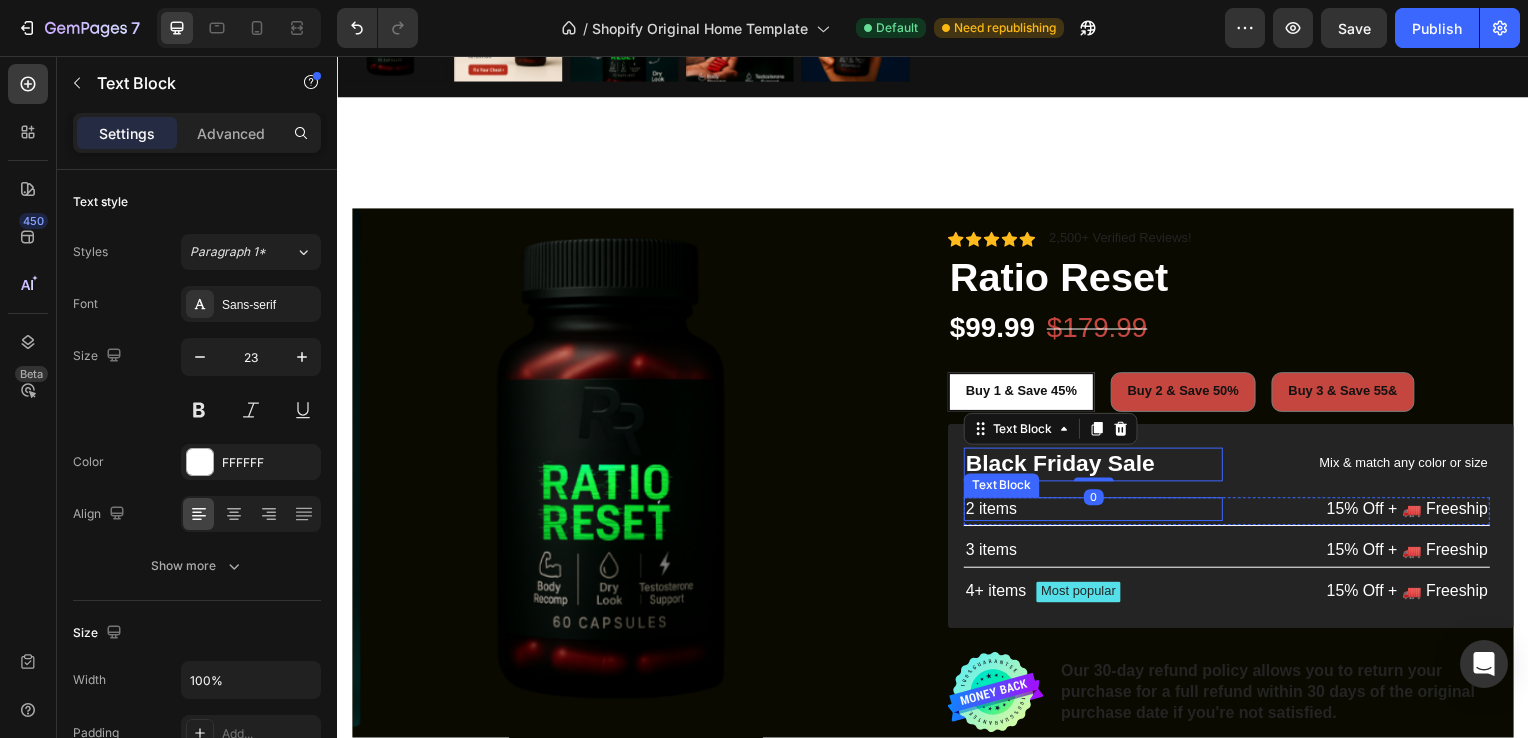 click on "2 items" at bounding box center [1098, 513] 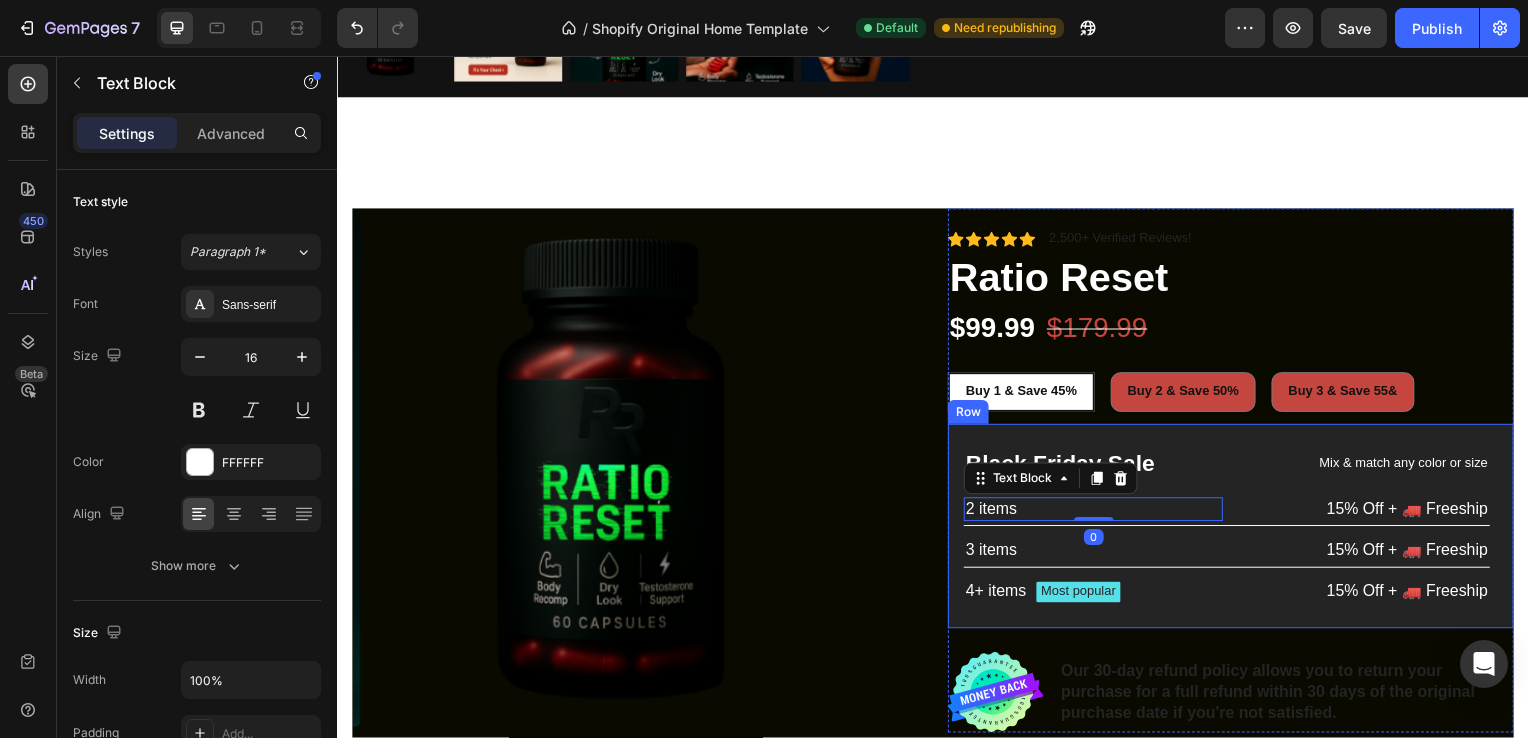 click on "Black Friday Sale Text Block Mix & match any color or size Text Block Row 2 items Text Block   0 15% Off + 🚛 Freeship Text Block Row 3 items Text Block 15% Off + 🚛 Freeship Text Block Row 4+ items Text Block Most popular Text Block Row 15% Off + 🚛 Freeship Text Block Row Row" at bounding box center [1237, 530] 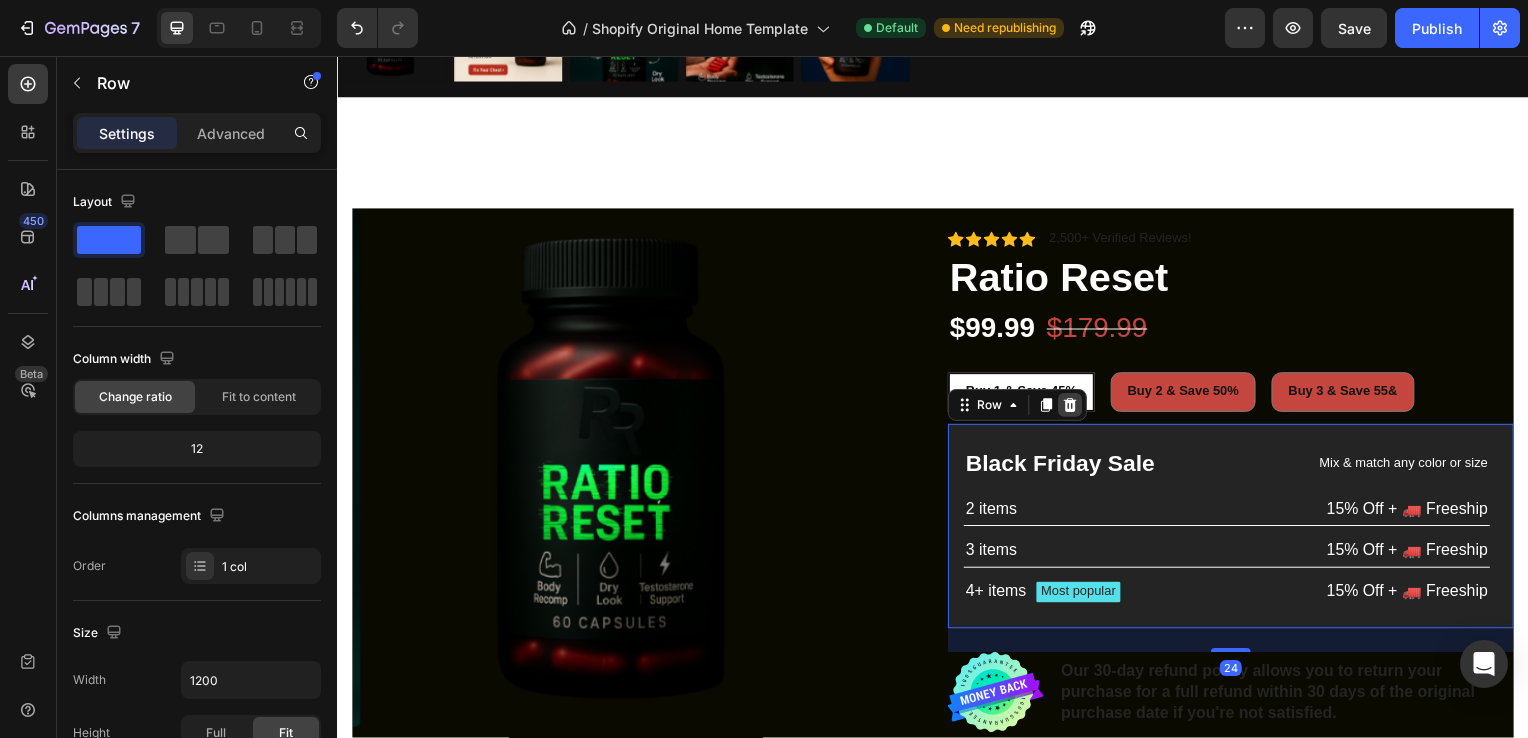 click 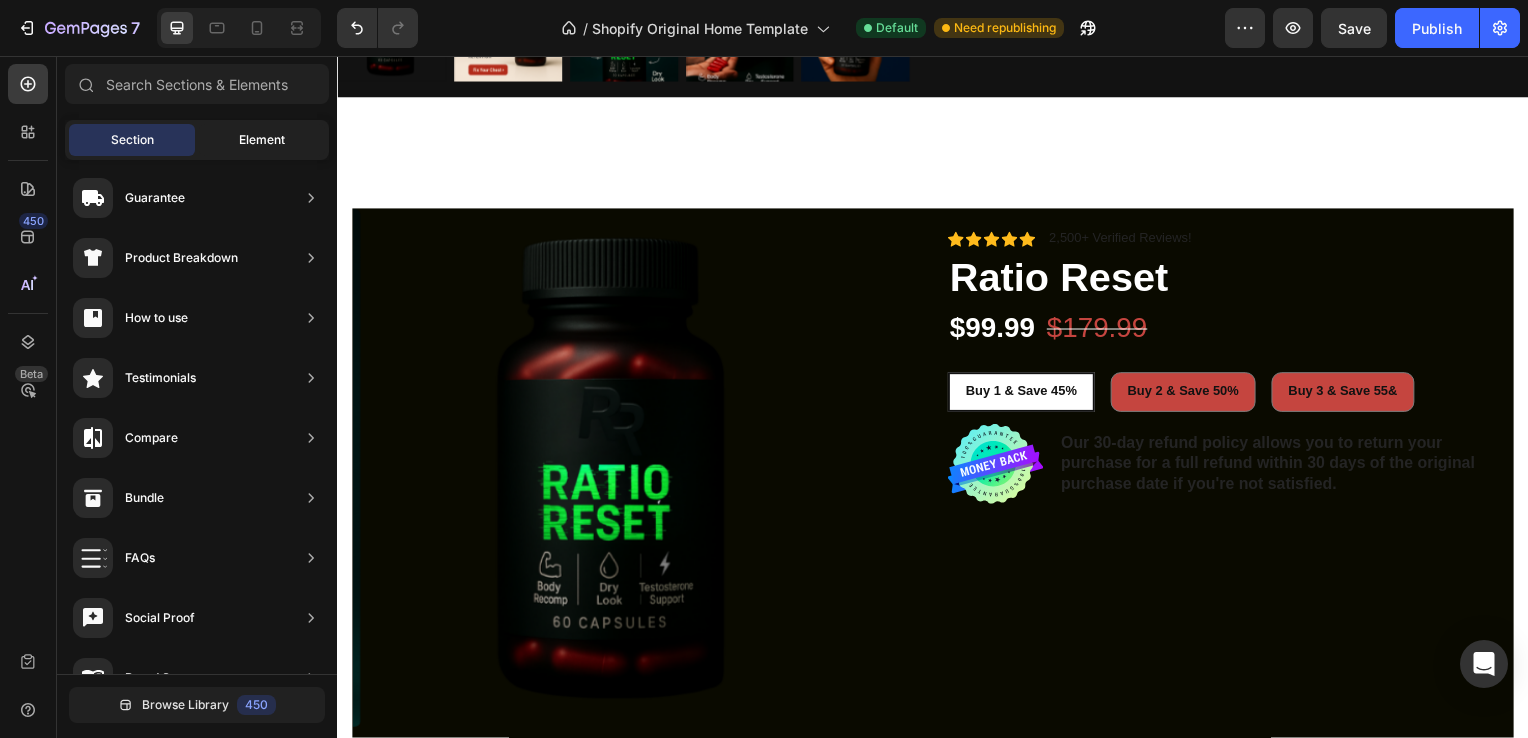 click on "Element" at bounding box center (262, 140) 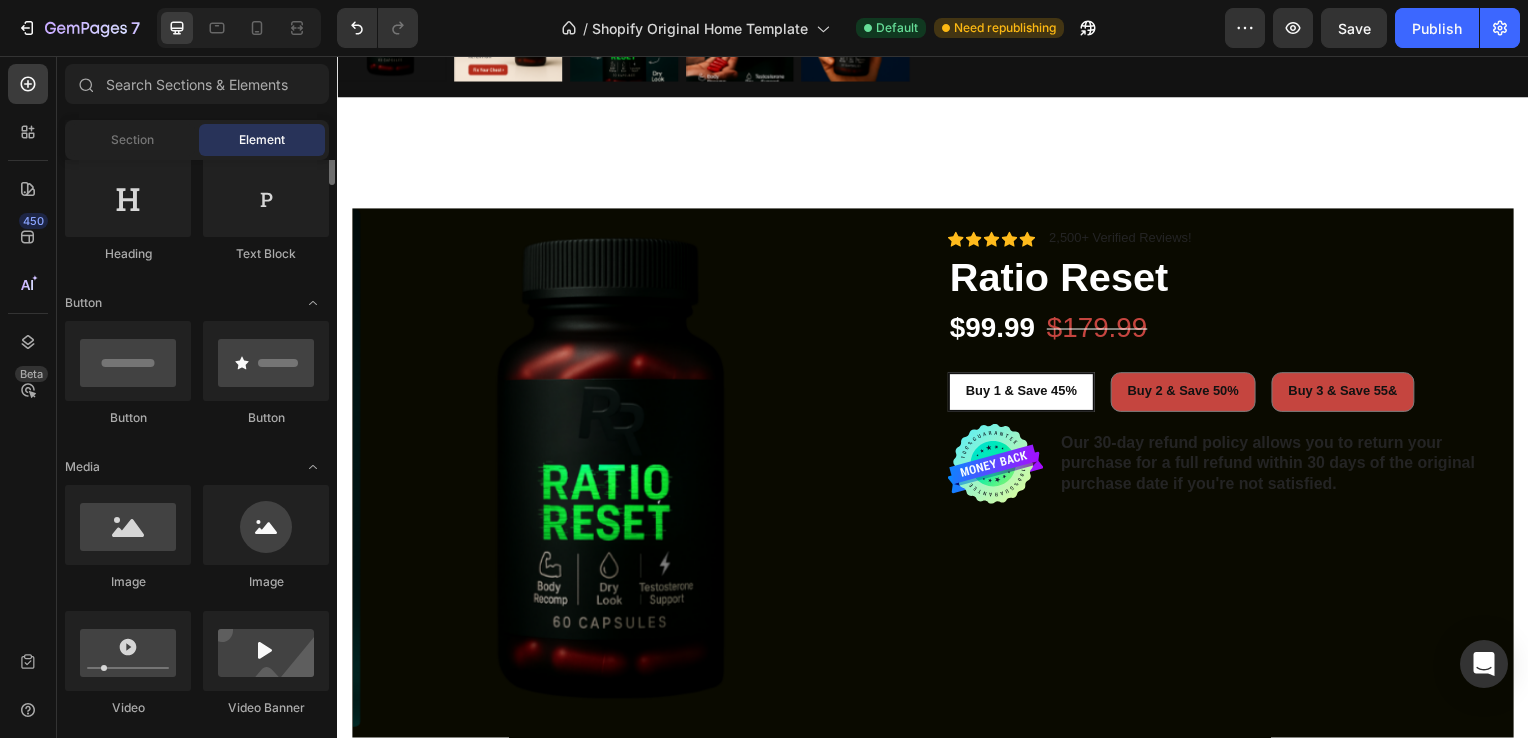 scroll, scrollTop: 98, scrollLeft: 0, axis: vertical 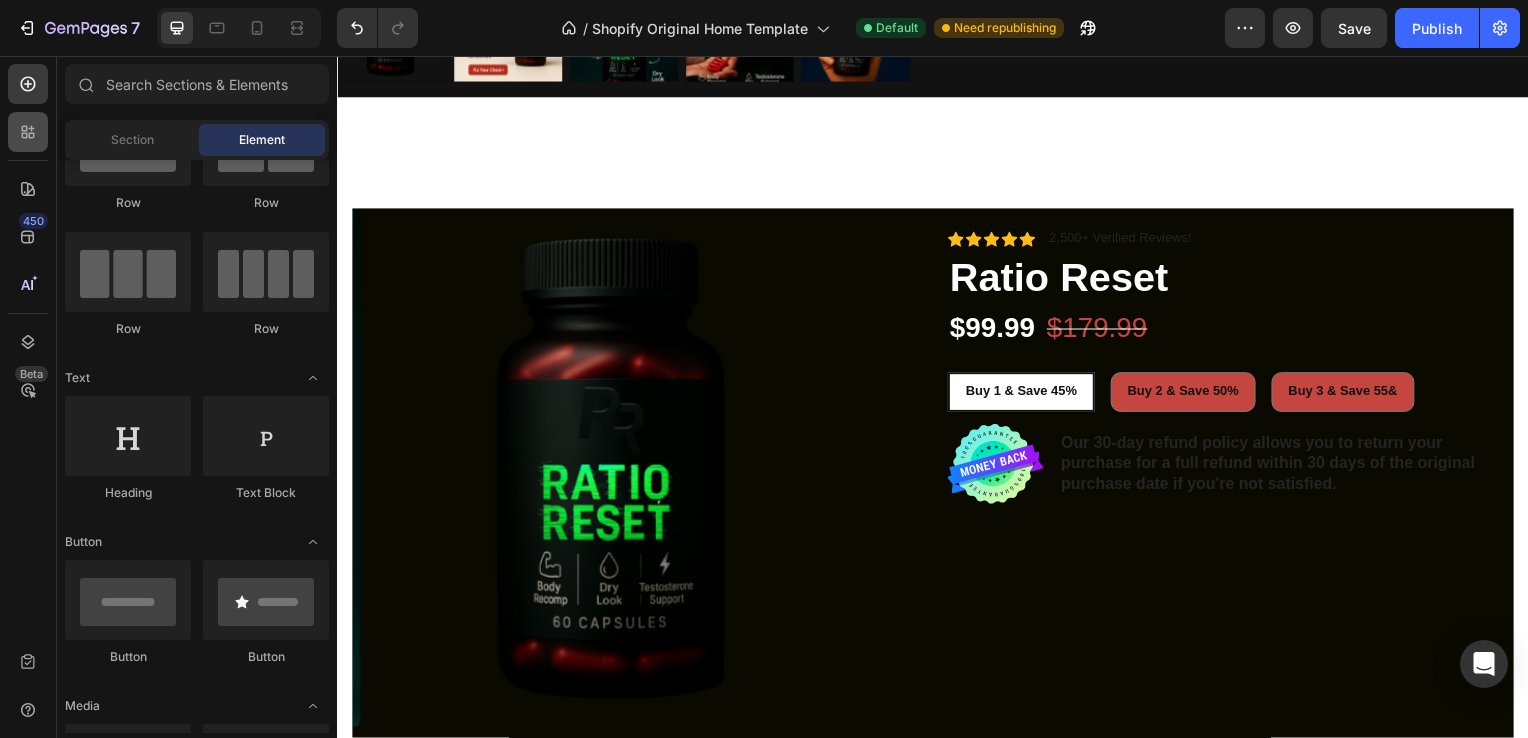 click 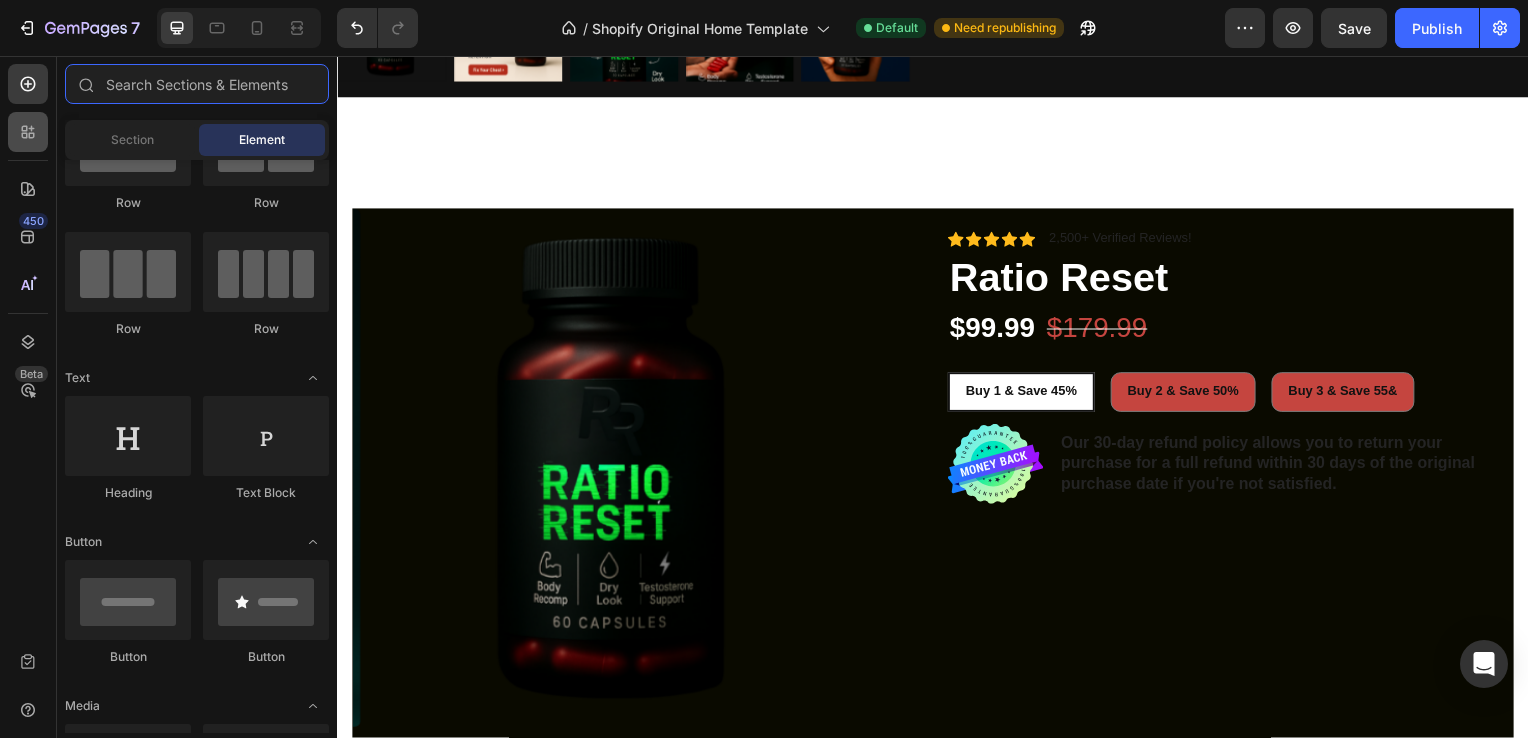 radio on "false" 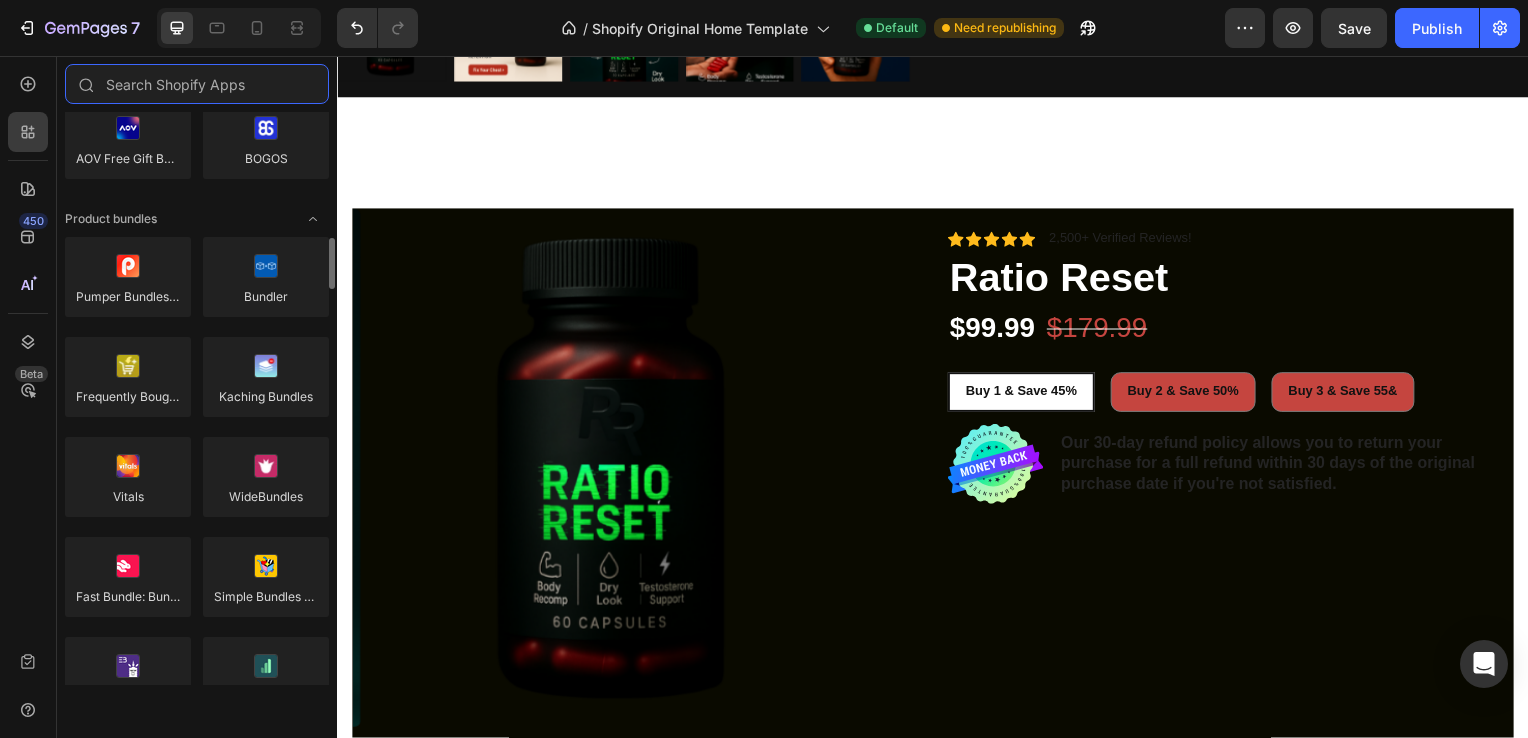 scroll, scrollTop: 1396, scrollLeft: 0, axis: vertical 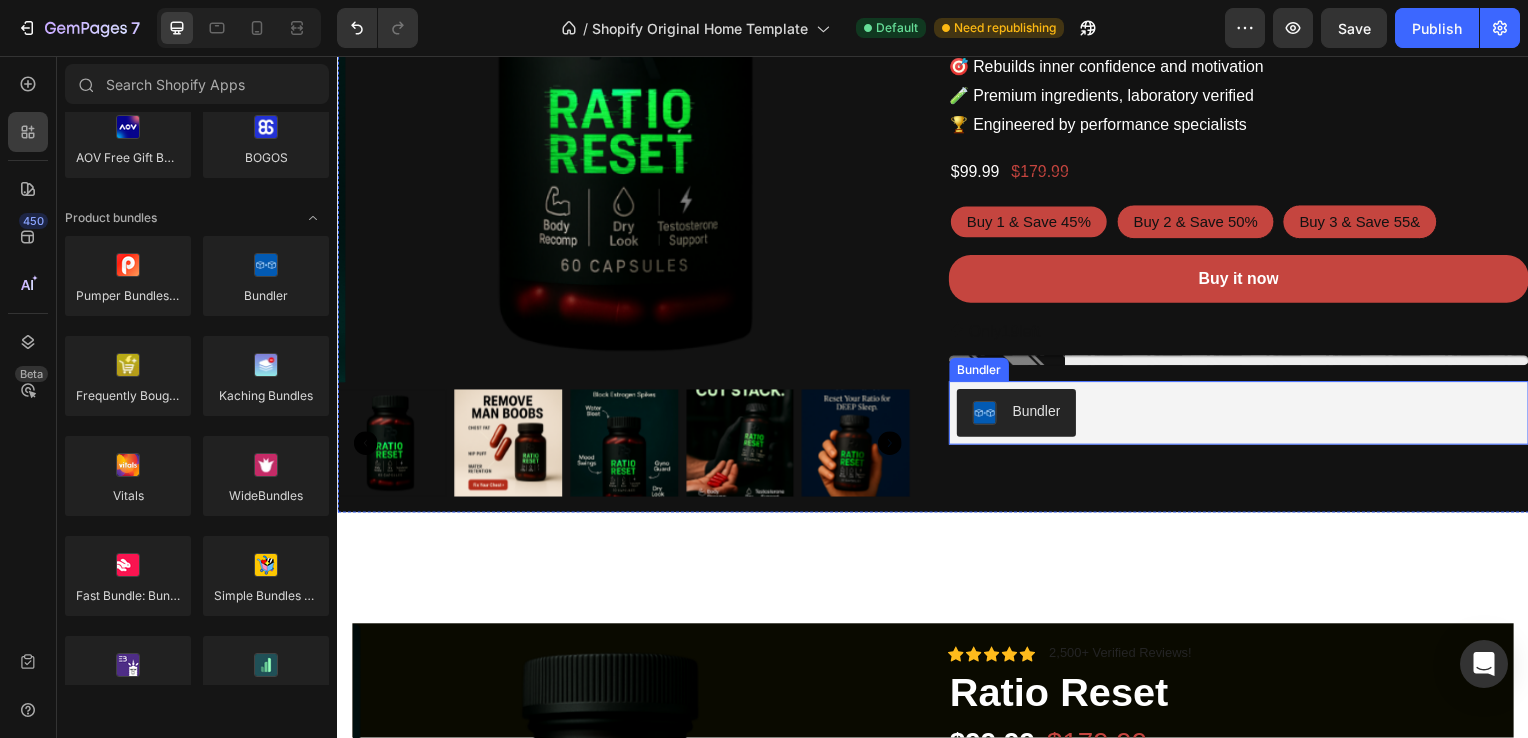 click on "Bundler" at bounding box center [1041, 414] 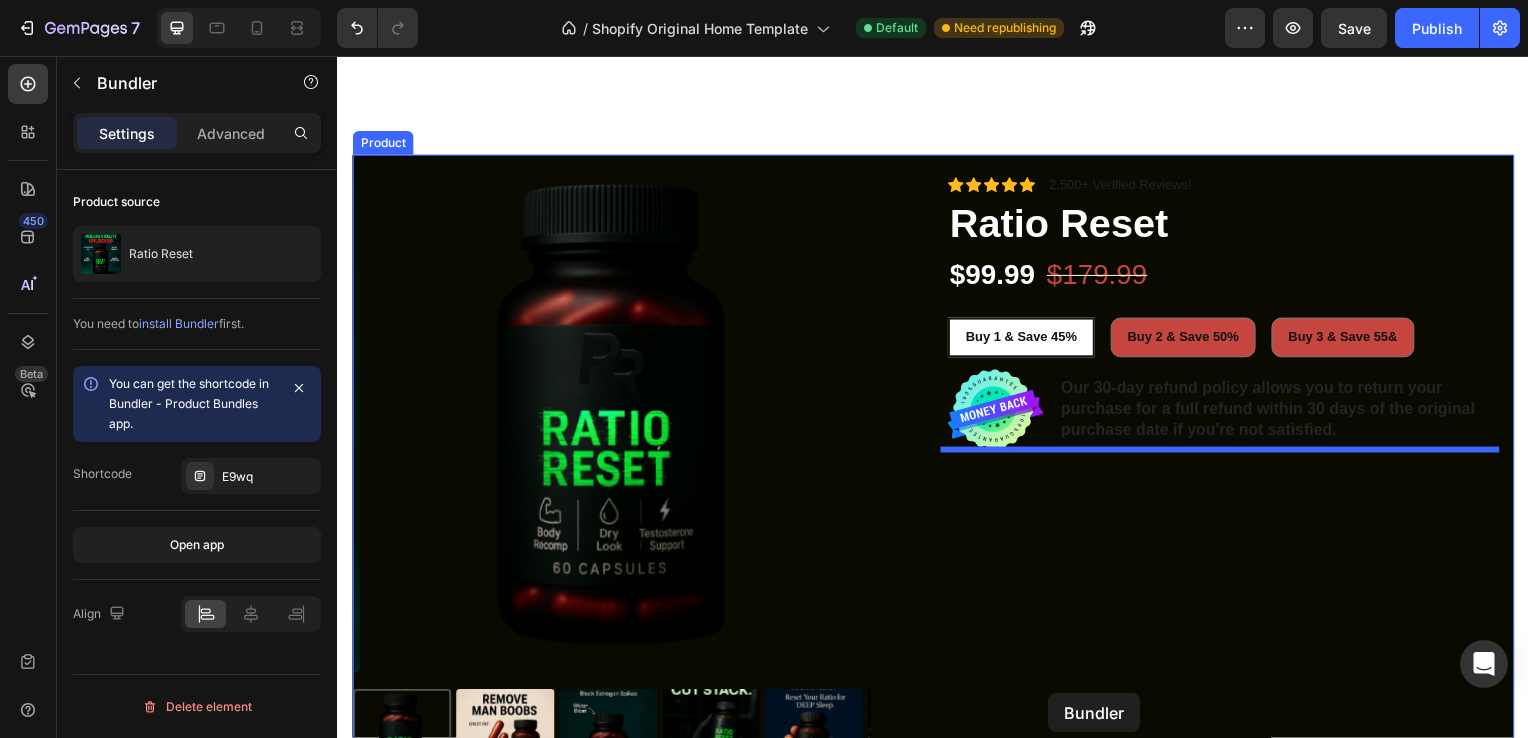 scroll, scrollTop: 916, scrollLeft: 0, axis: vertical 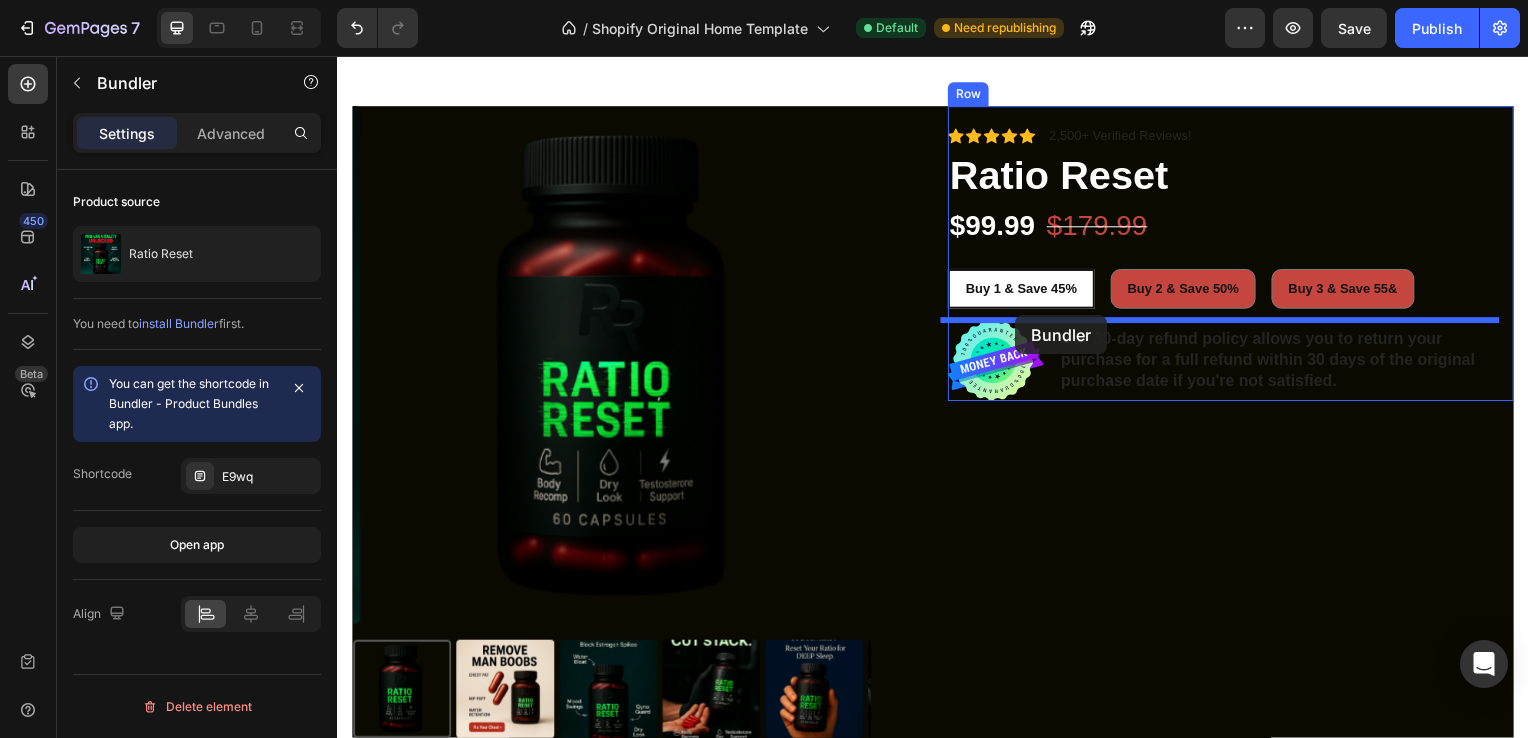 drag, startPoint x: 962, startPoint y: 358, endPoint x: 1020, endPoint y: 317, distance: 71.02816 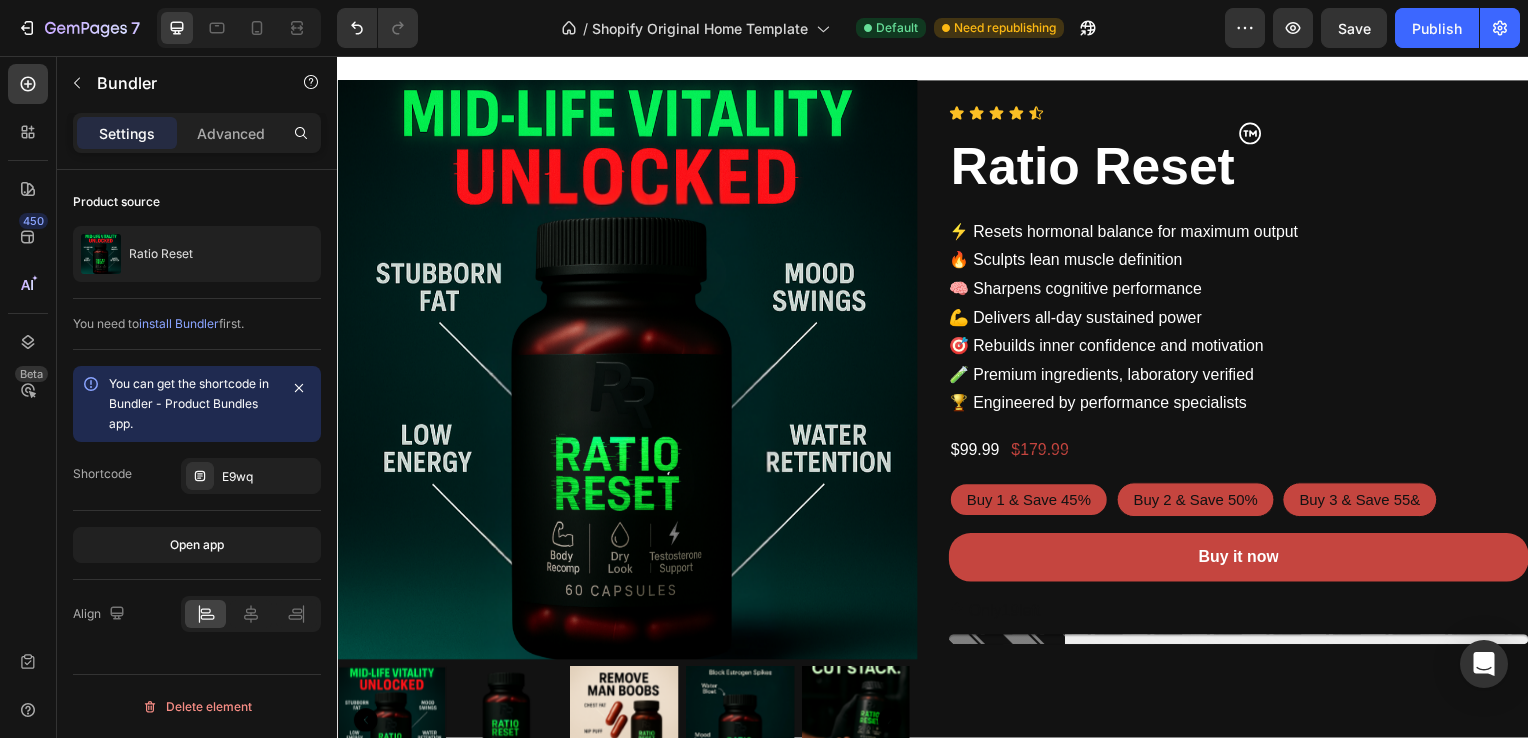 scroll, scrollTop: 121, scrollLeft: 0, axis: vertical 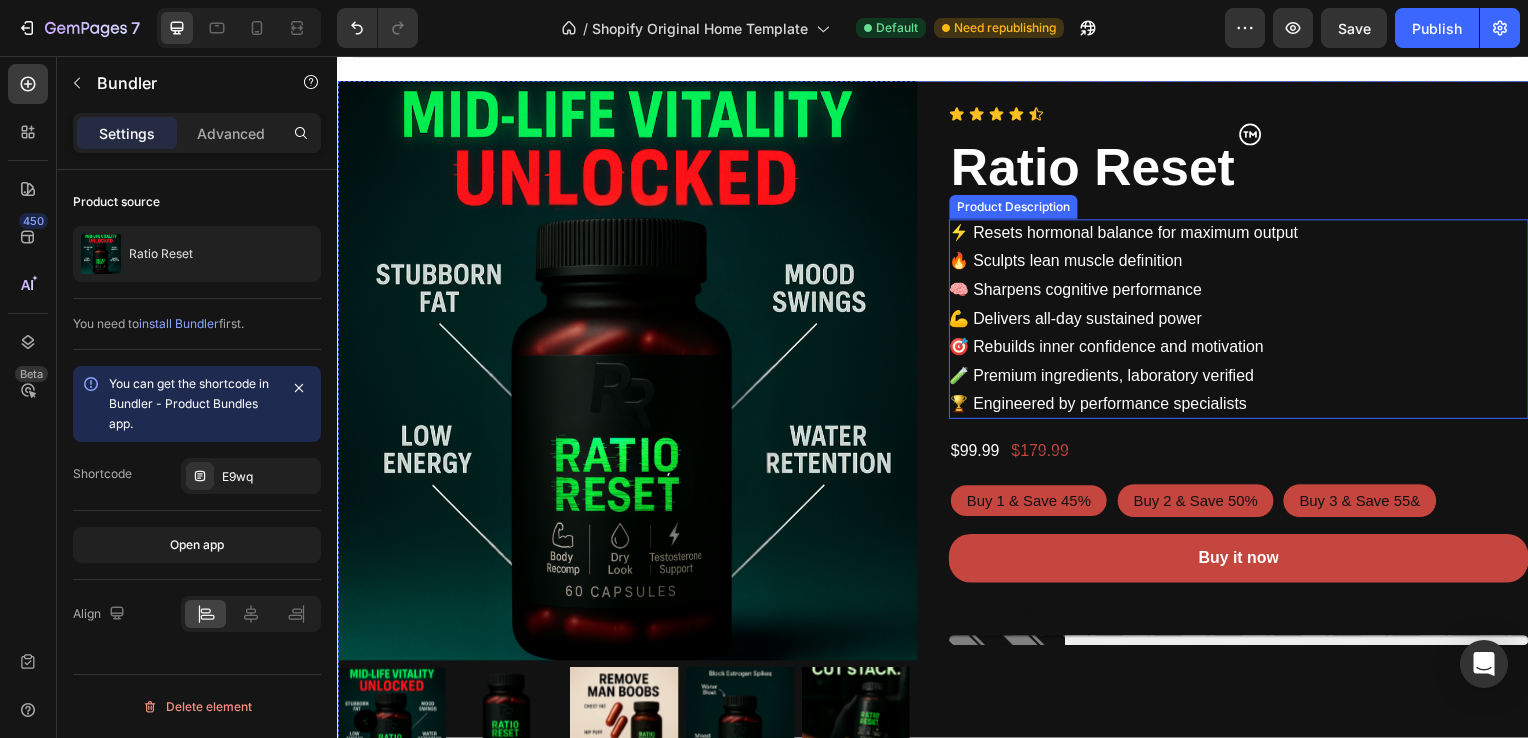 click on "🔥 Sculpts lean muscle definition" at bounding box center (1070, 262) 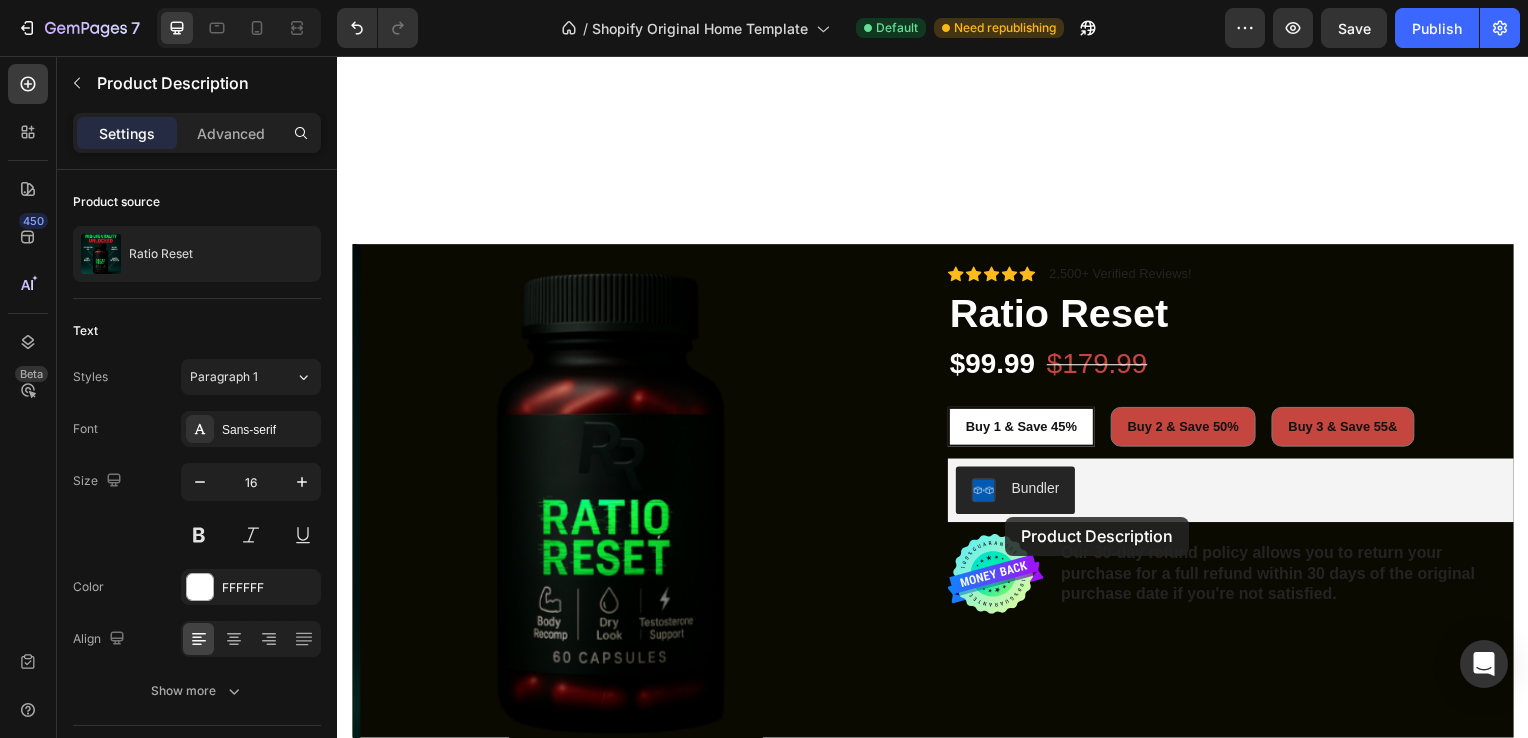 scroll, scrollTop: 908, scrollLeft: 0, axis: vertical 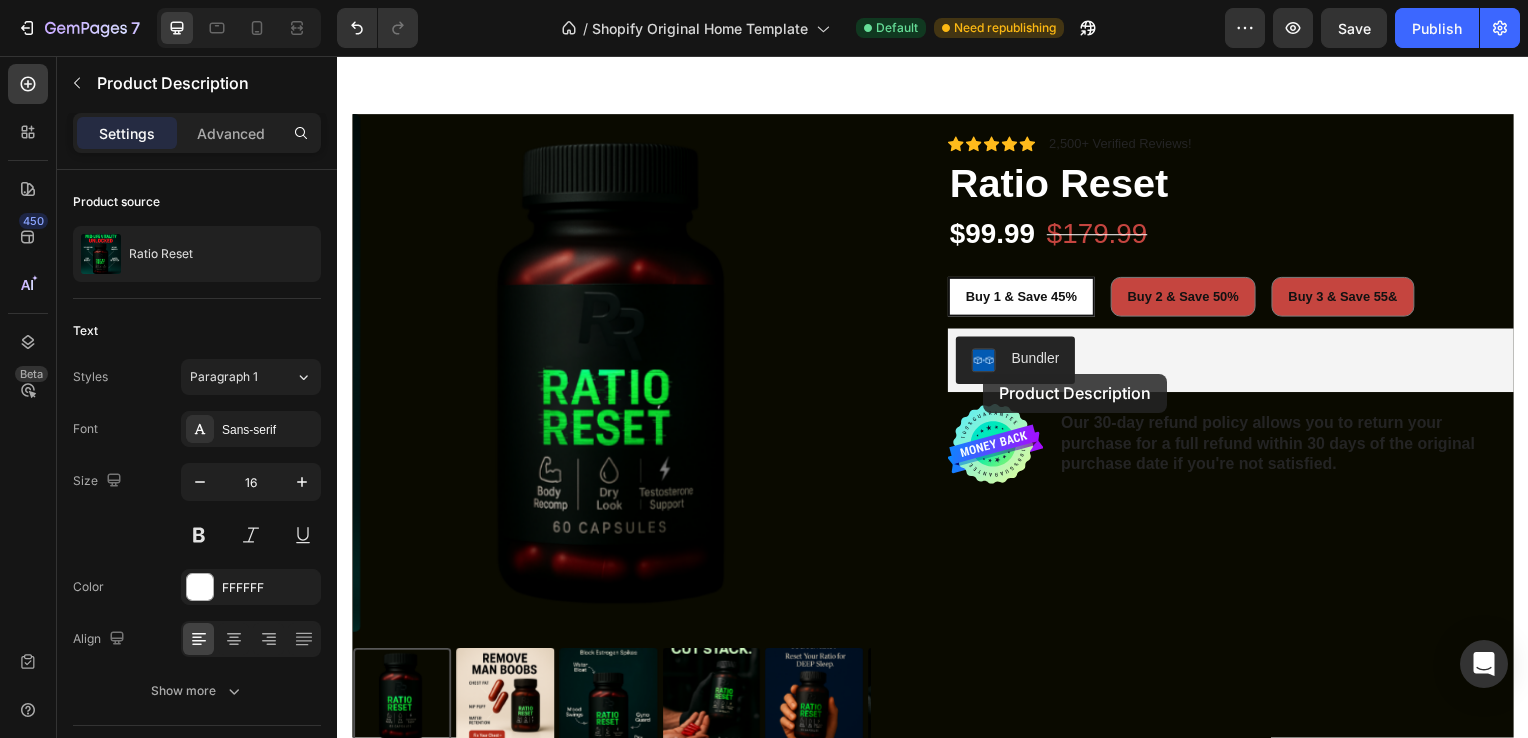 drag, startPoint x: 963, startPoint y: 199, endPoint x: 985, endPoint y: 384, distance: 186.30351 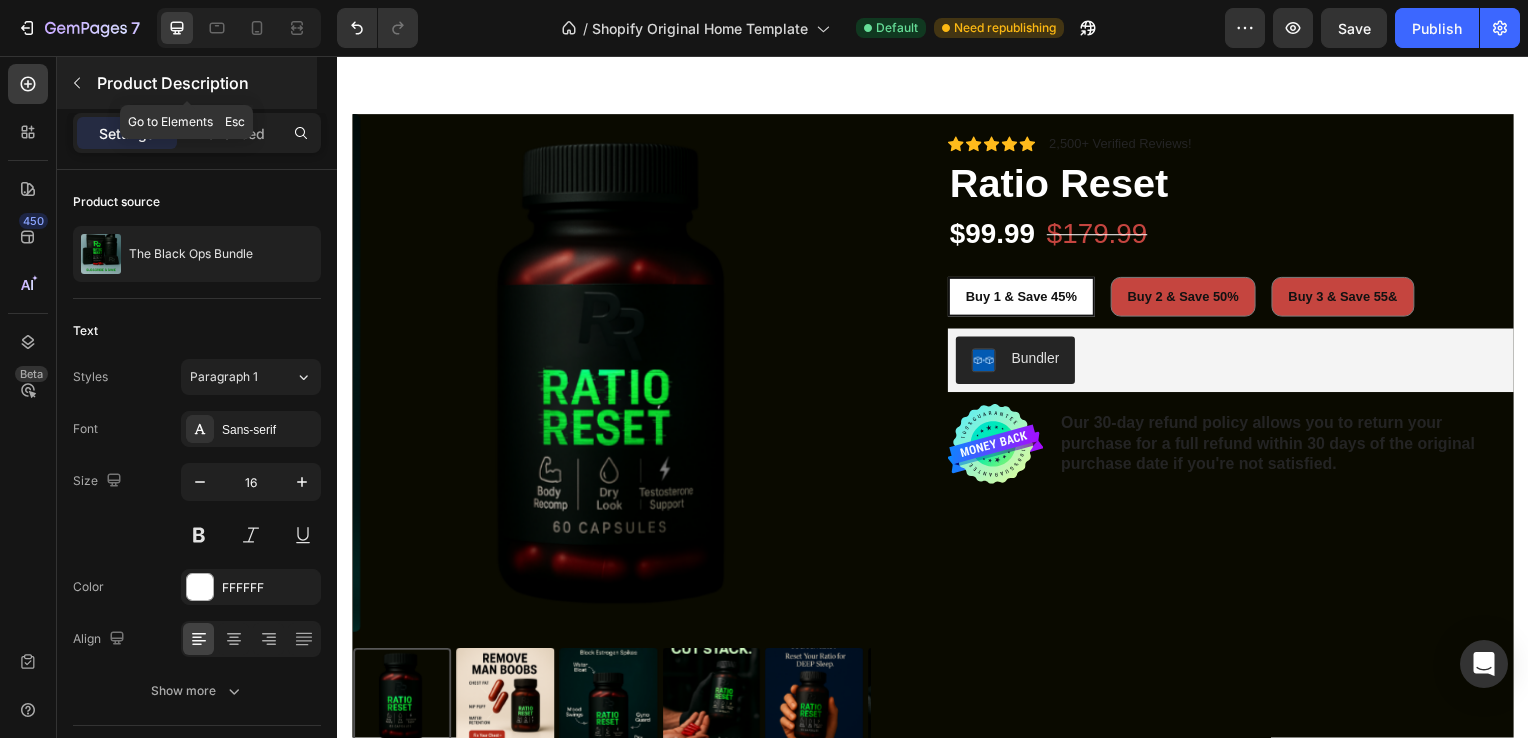 click 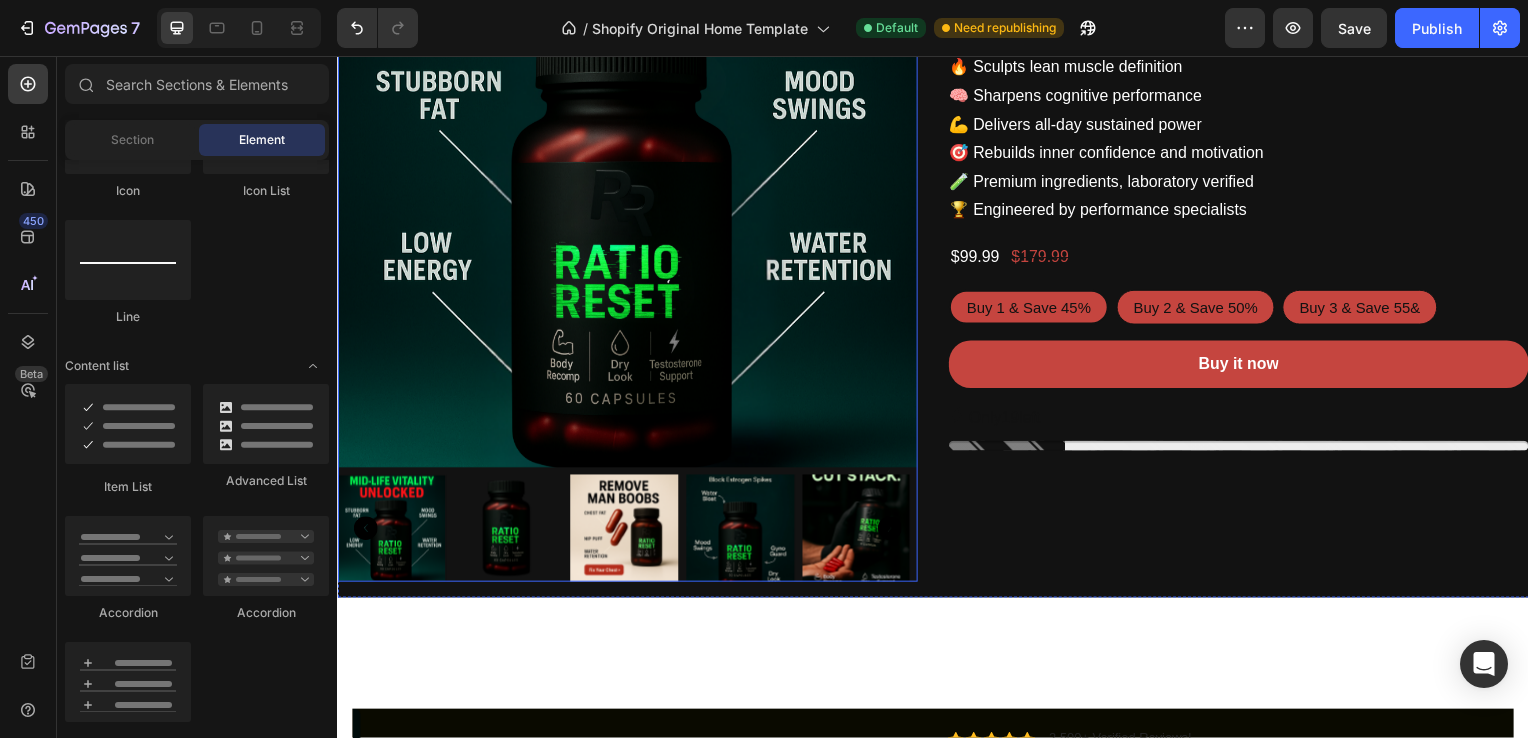 scroll, scrollTop: 186, scrollLeft: 0, axis: vertical 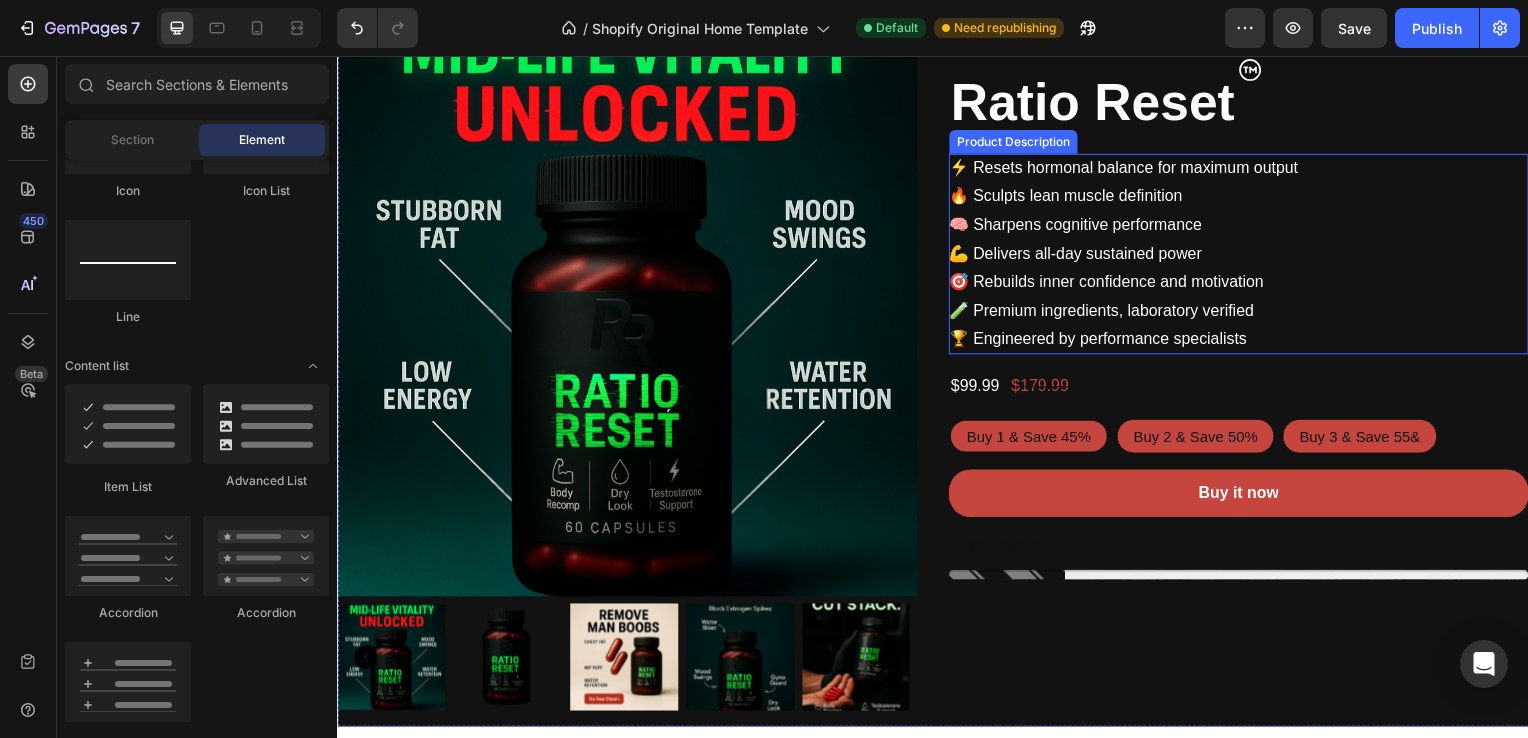 click on "⚡ Resets hormonal balance for maximum output
🔥 Sculpts lean muscle definition
🧠 Sharpens cognitive performance
💪 Delivers all-day sustained power
🎯 Rebuilds inner confidence and motivation
🧪 Premium ingredients, laboratory verified
🏆 Engineered by performance specialists" at bounding box center (1245, 256) 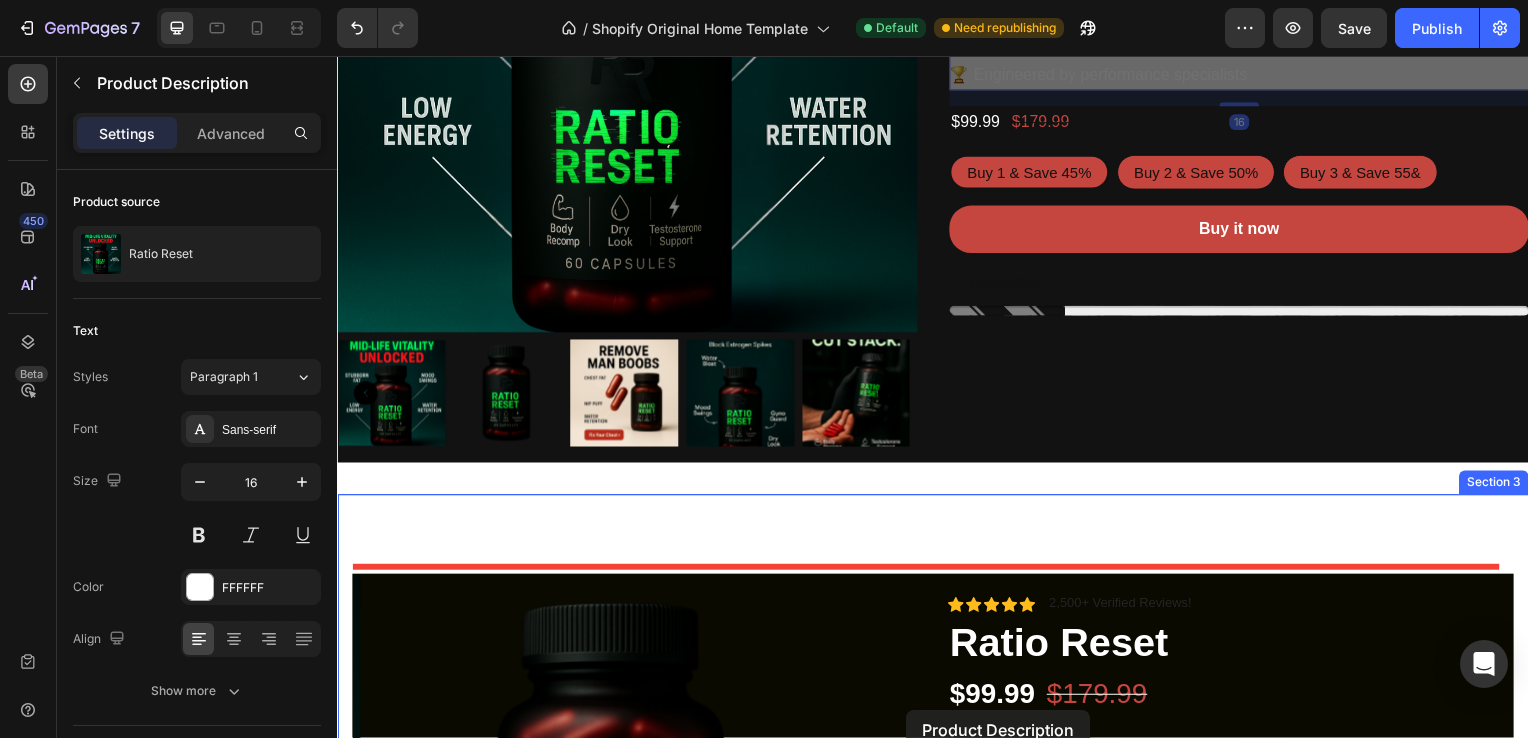 scroll, scrollTop: 520, scrollLeft: 0, axis: vertical 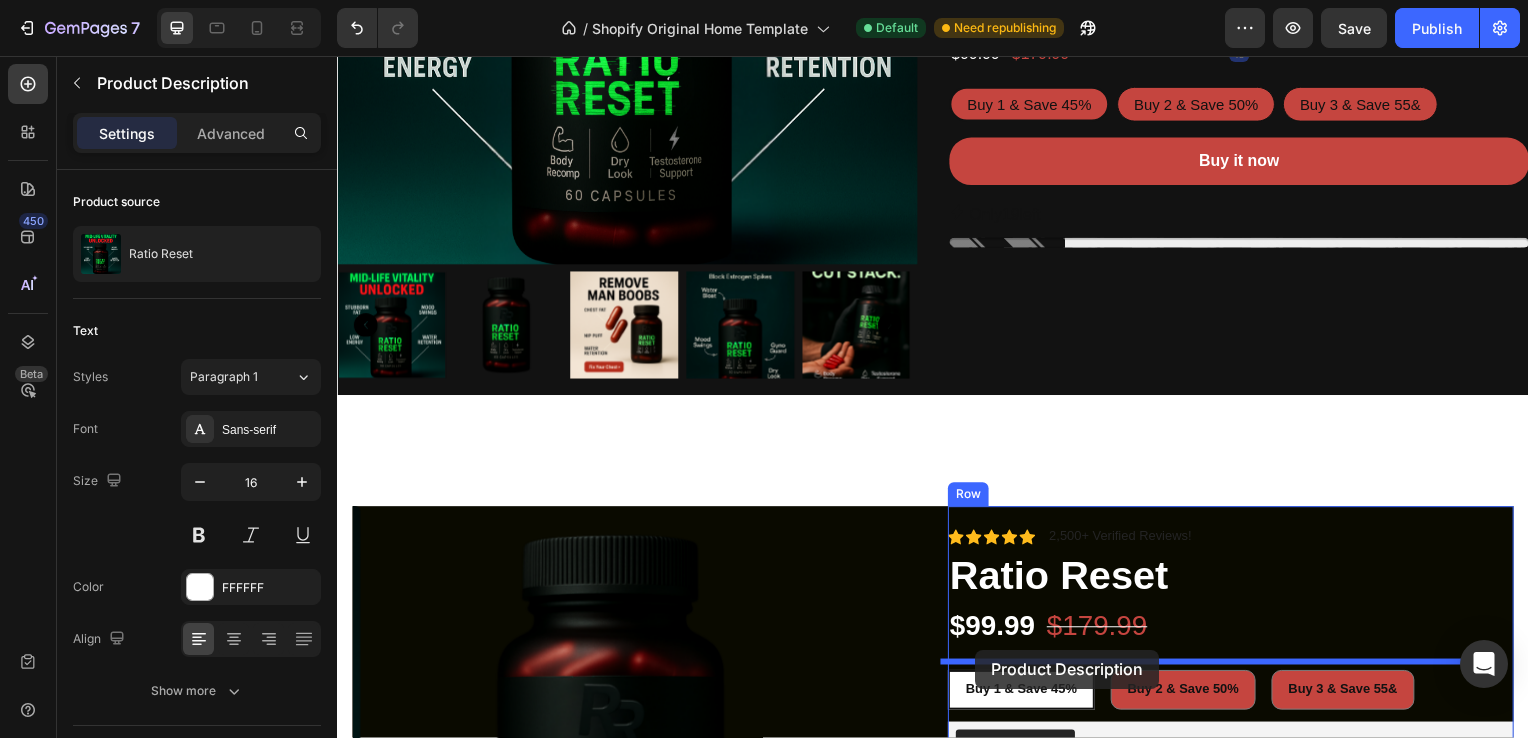 drag, startPoint x: 962, startPoint y: 131, endPoint x: 980, endPoint y: 654, distance: 523.30963 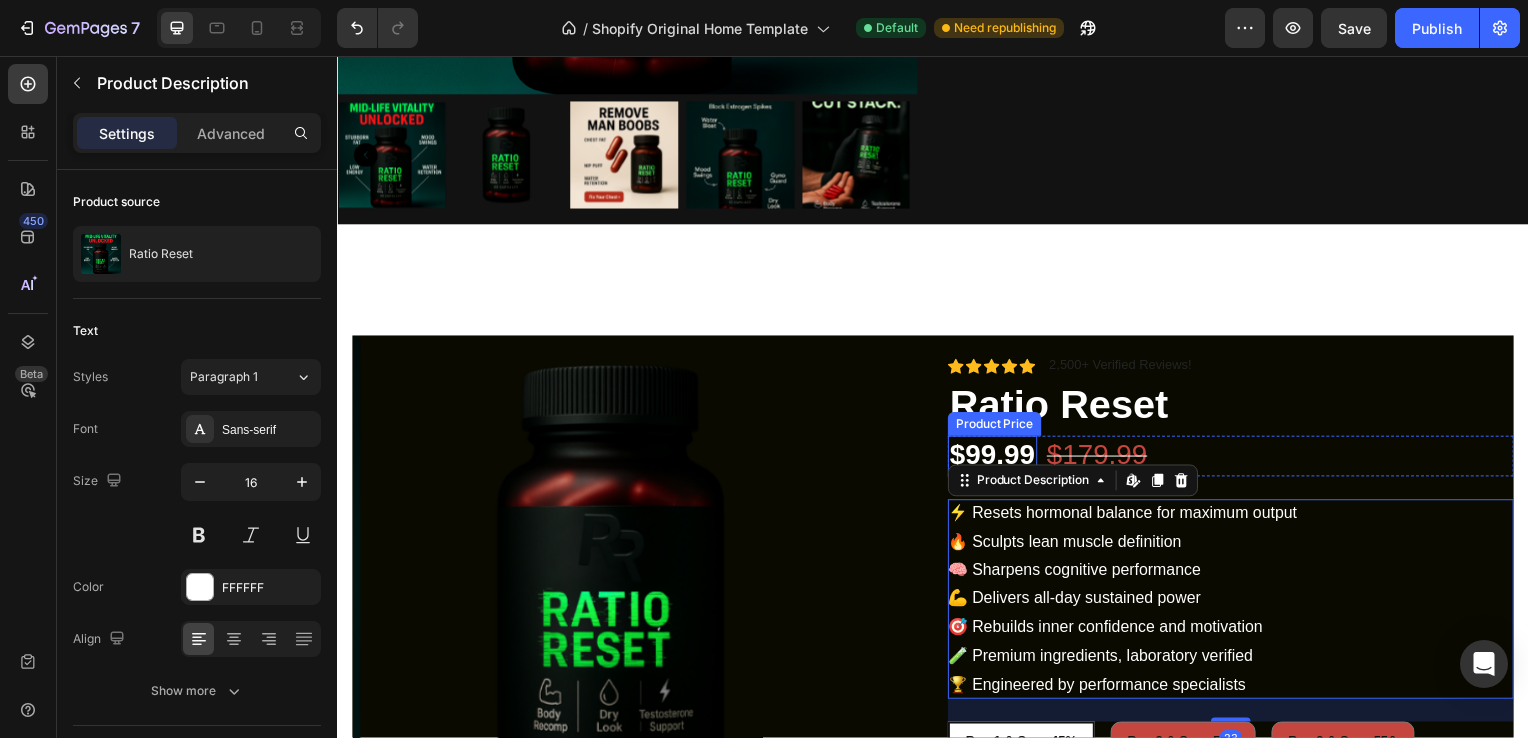 scroll, scrollTop: 711, scrollLeft: 0, axis: vertical 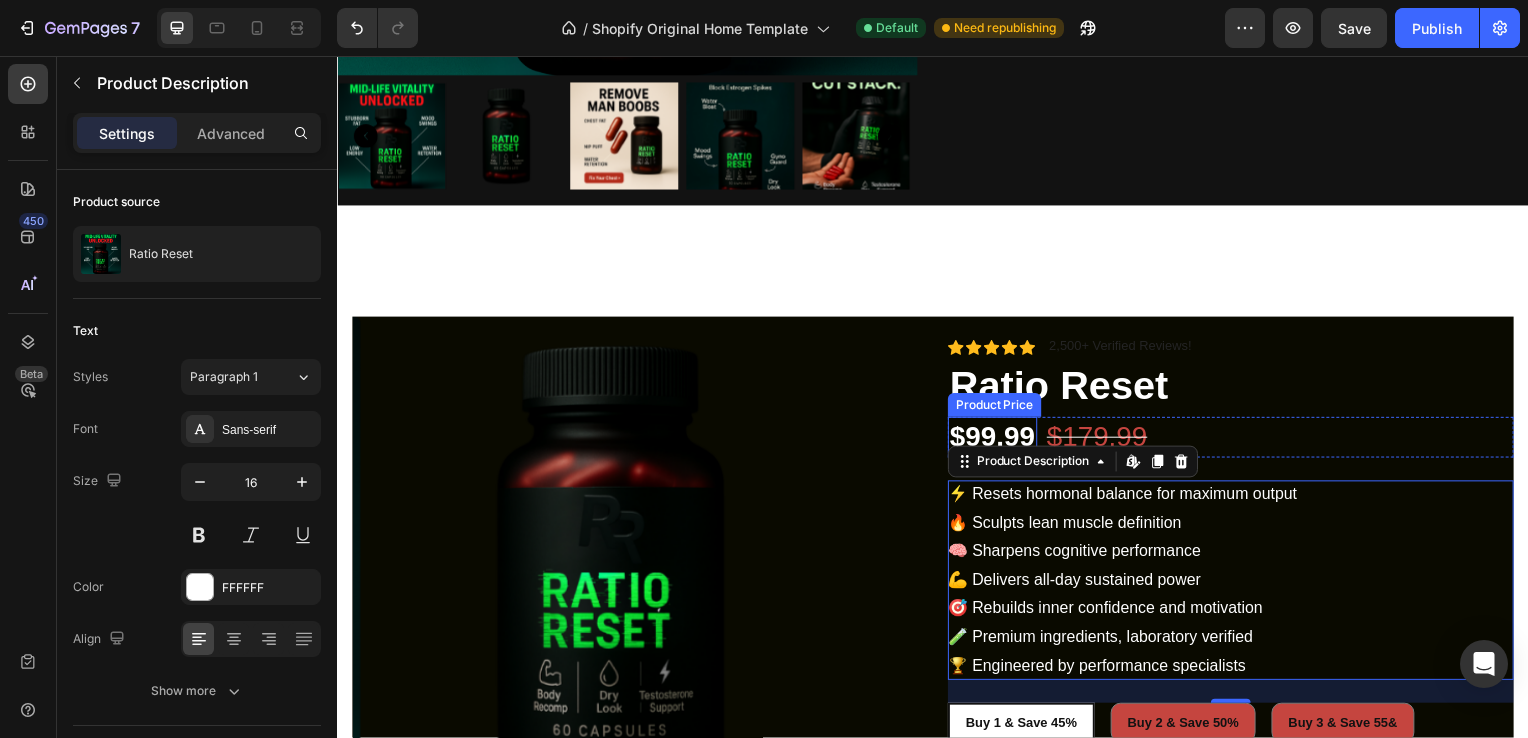 click on "Product Price" at bounding box center (999, 408) 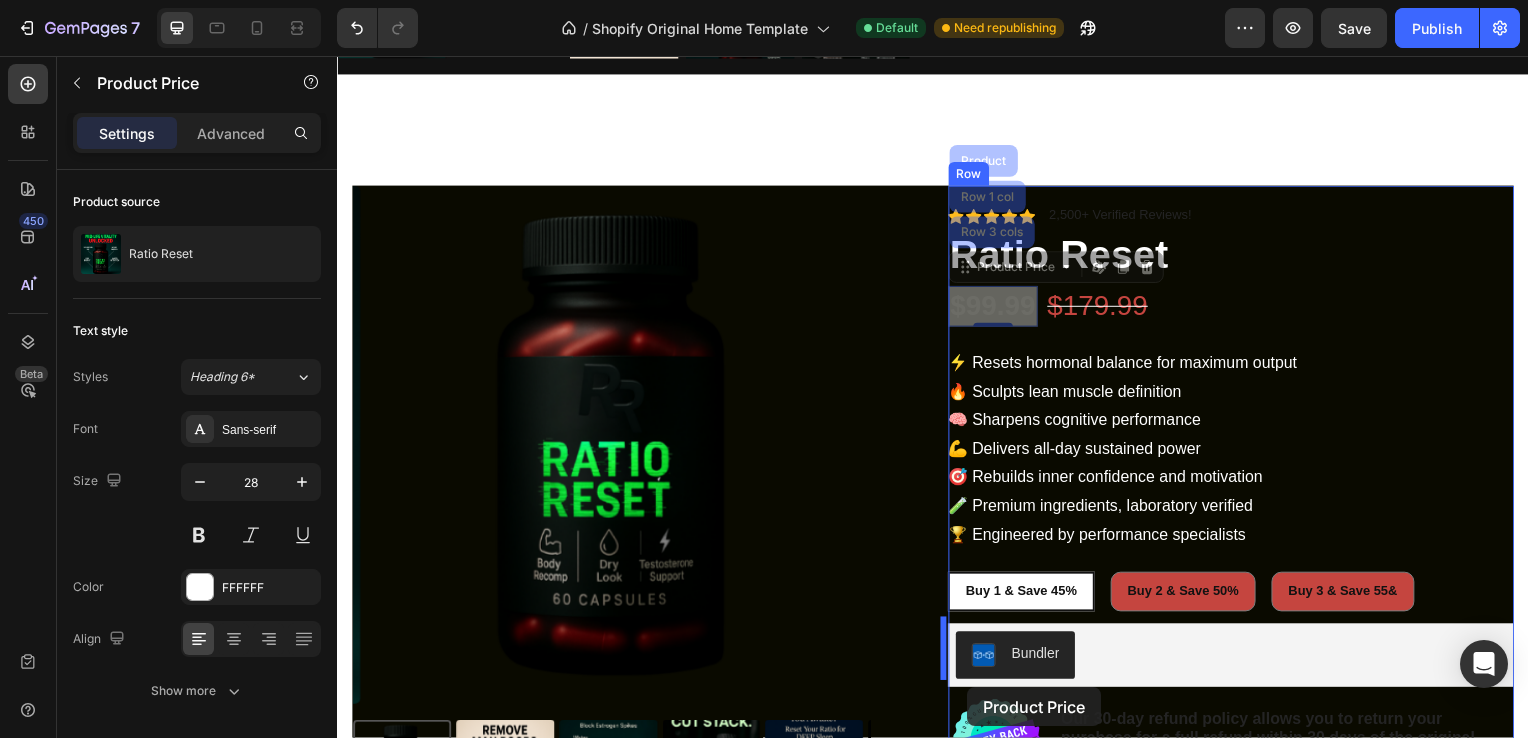 scroll, scrollTop: 885, scrollLeft: 0, axis: vertical 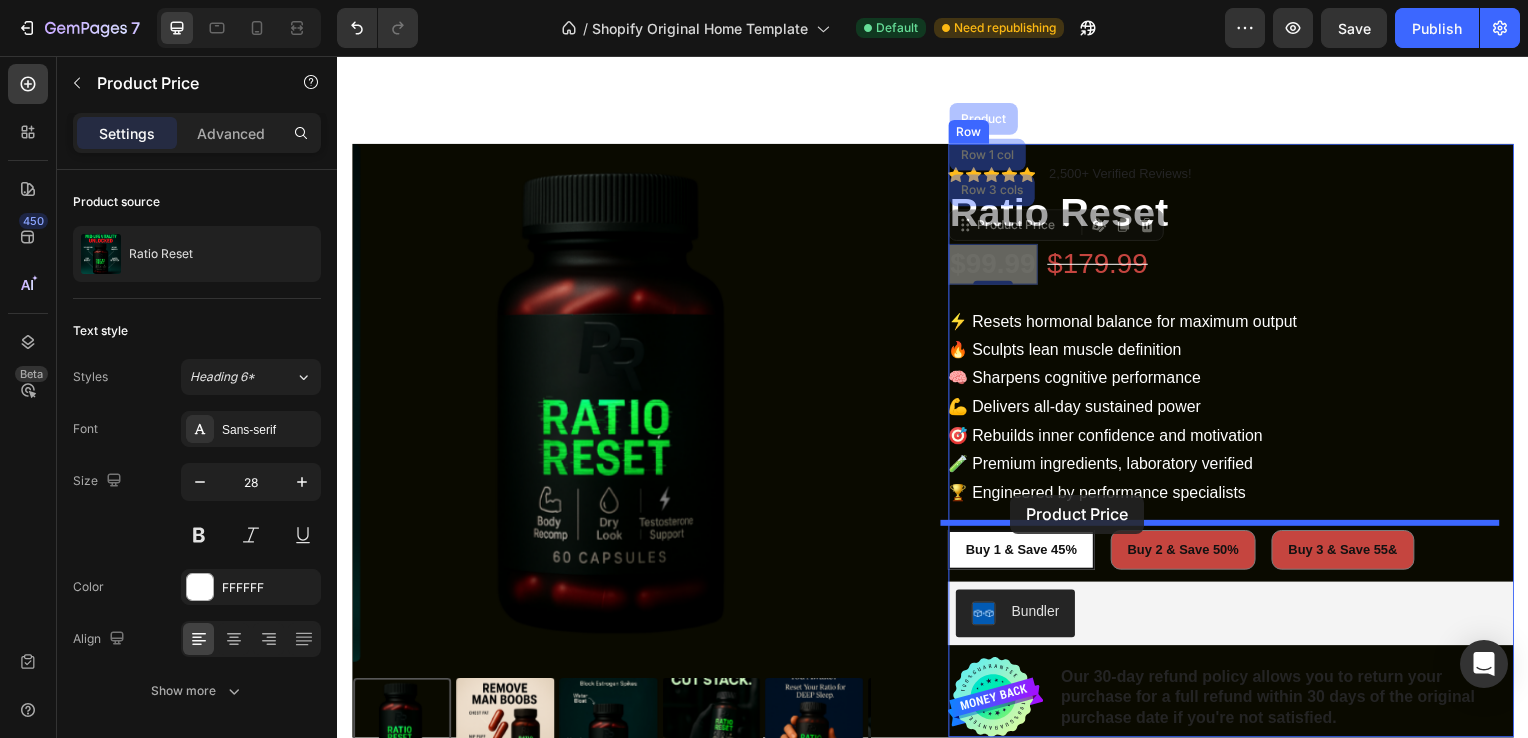 drag, startPoint x: 955, startPoint y: 394, endPoint x: 1015, endPoint y: 498, distance: 120.06665 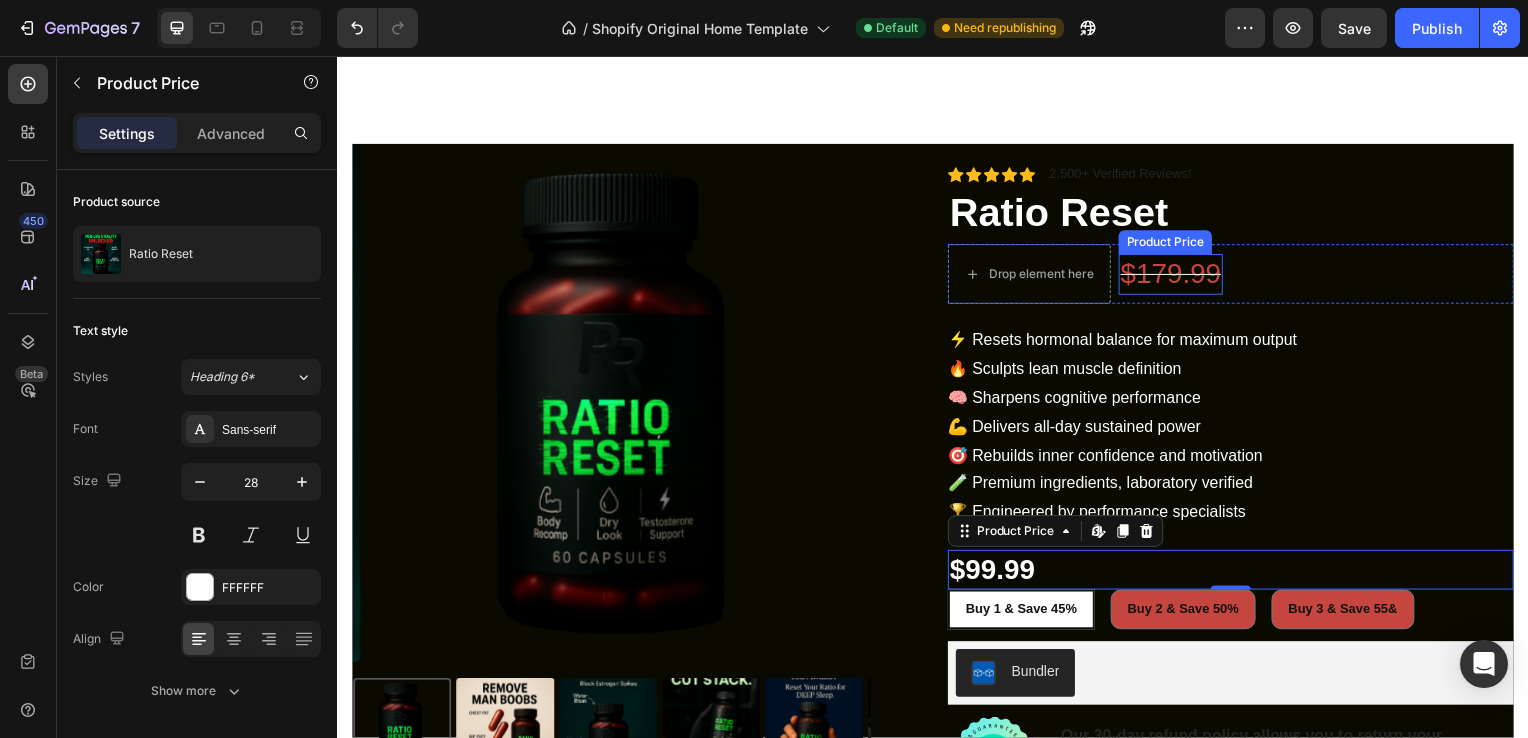 click on "$179.99" at bounding box center [1176, 276] 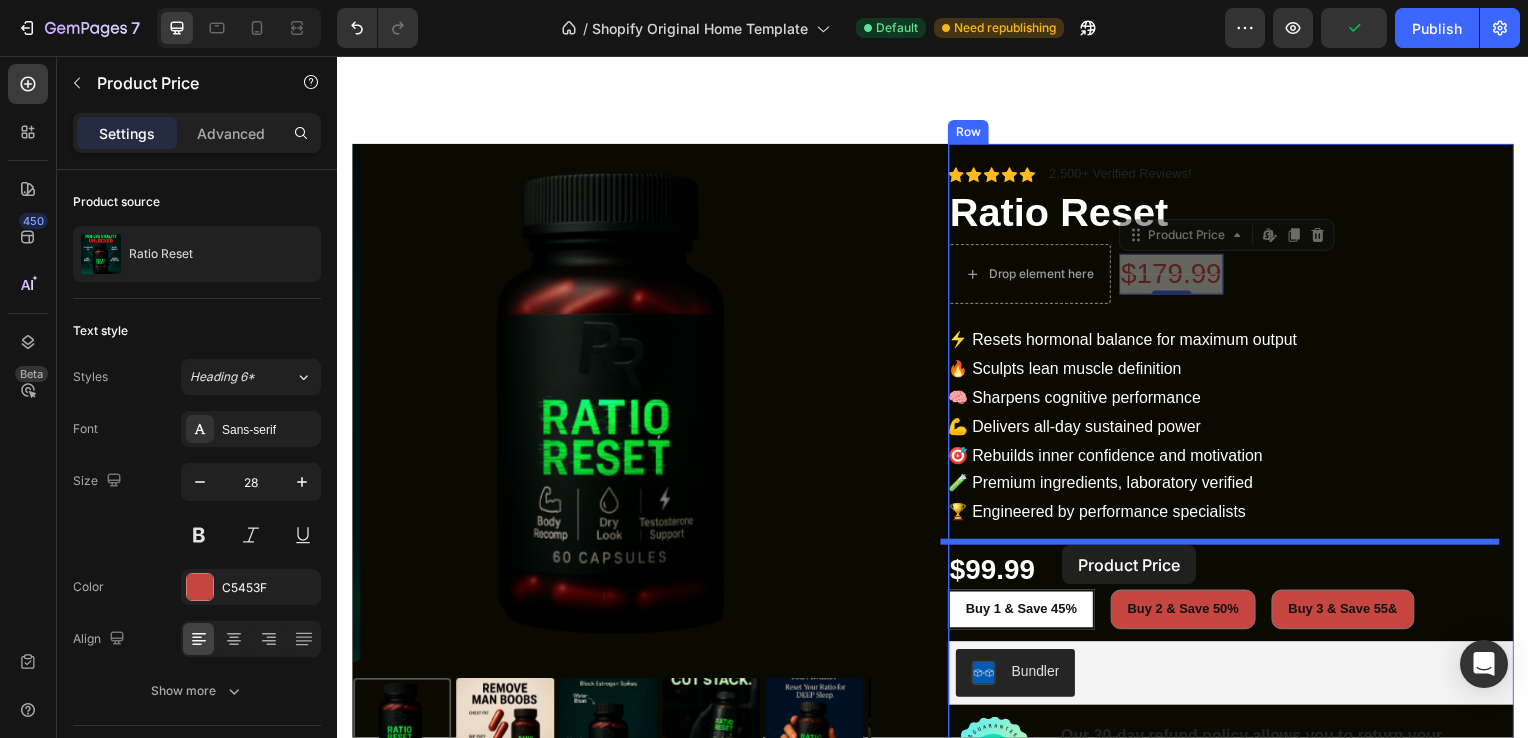 drag, startPoint x: 1129, startPoint y: 228, endPoint x: 1067, endPoint y: 549, distance: 326.9327 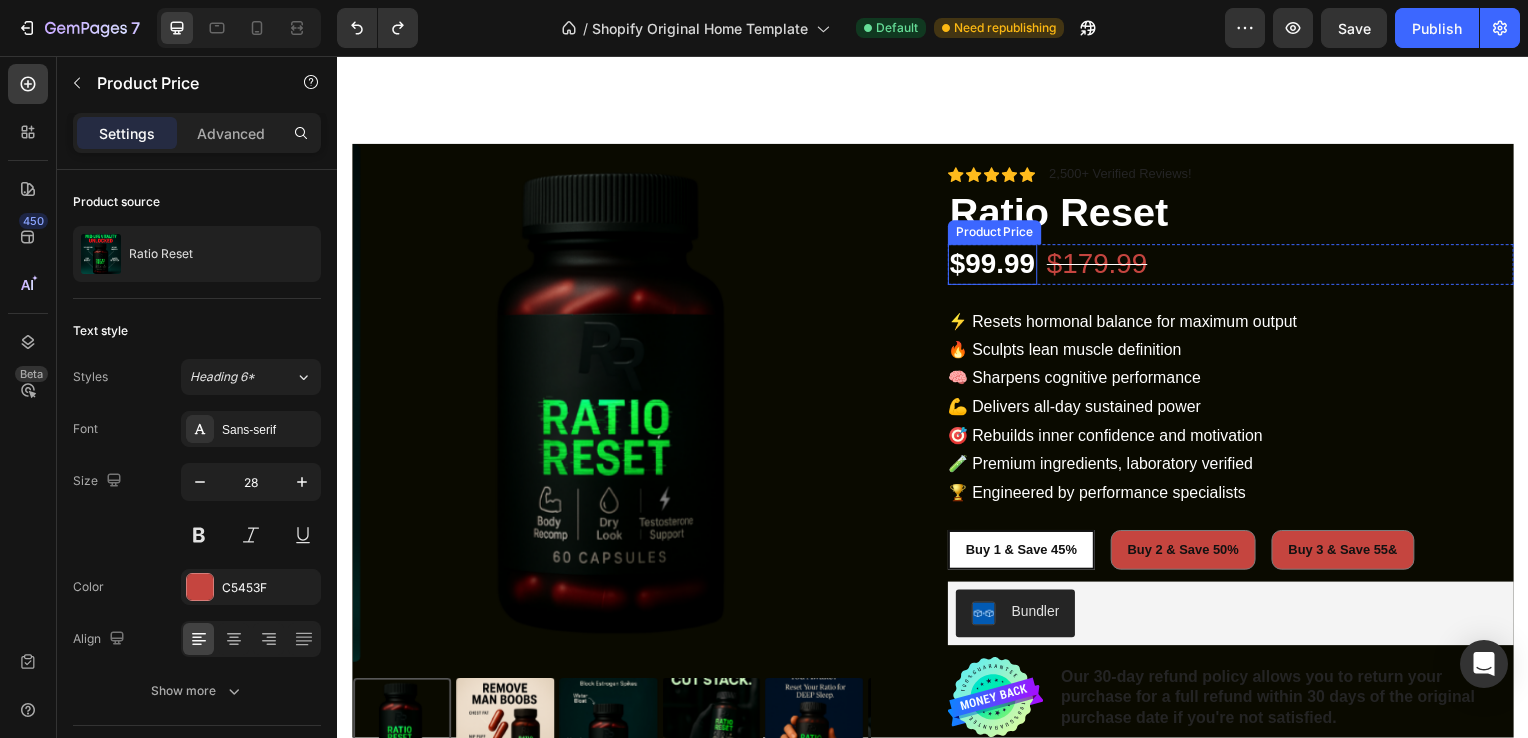 click on "Product Price" at bounding box center [999, 234] 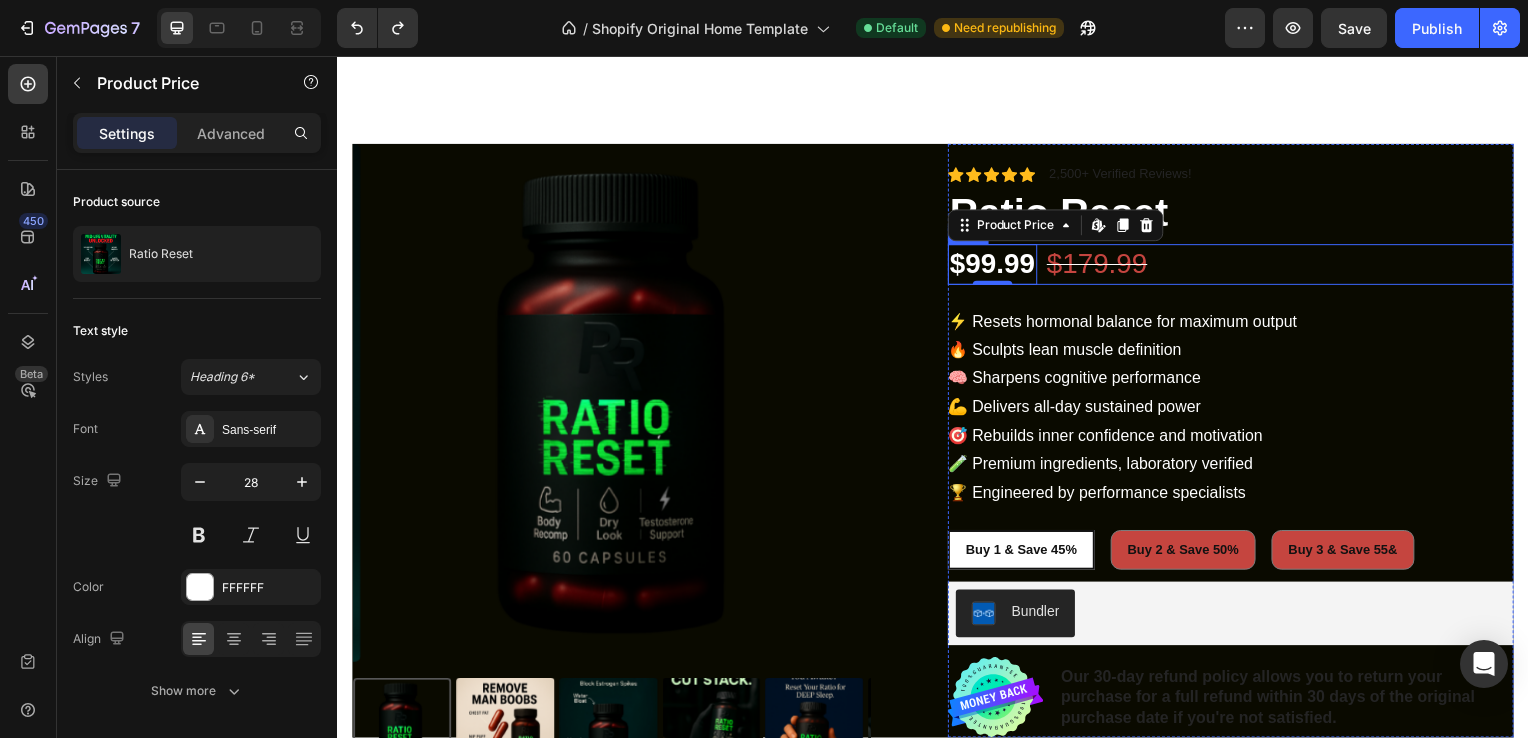click on "$99.99 Product Price   Edit content in Shopify 0 Product Price   Edit content in Shopify 0 $179.99 Product Price Product Price 44% off Product Badge Row" at bounding box center [1237, 266] 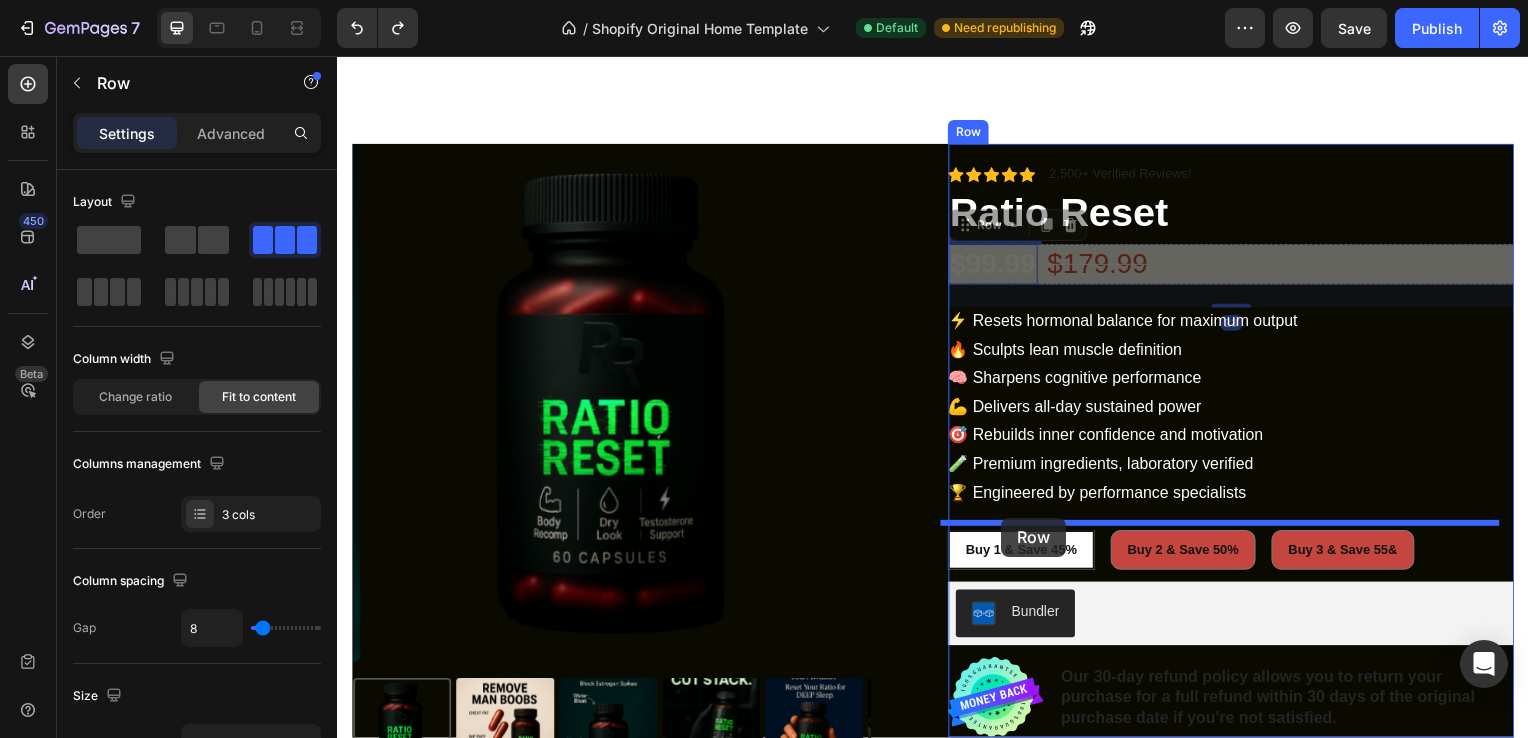 drag, startPoint x: 963, startPoint y: 214, endPoint x: 1006, endPoint y: 521, distance: 309.99677 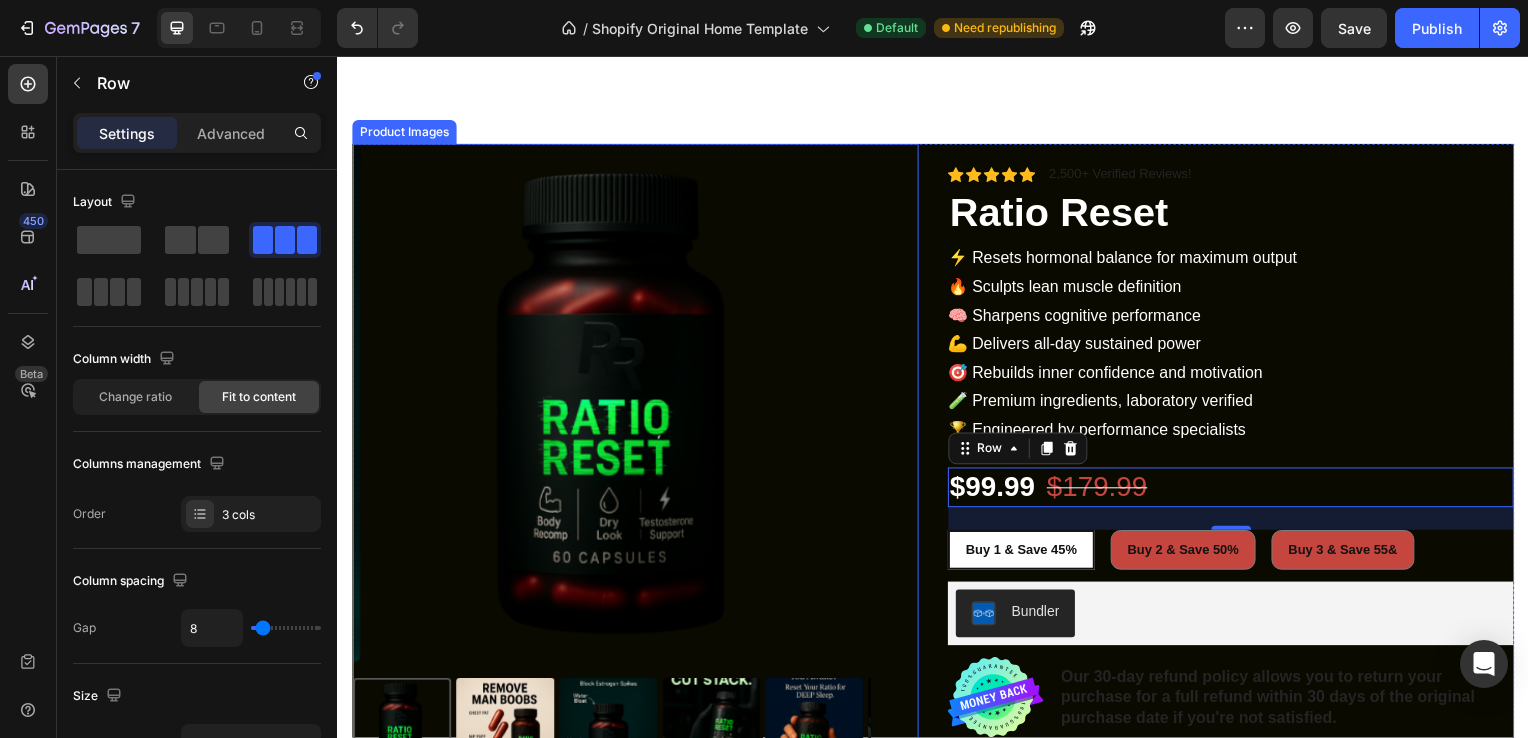 click at bounding box center [621, 406] 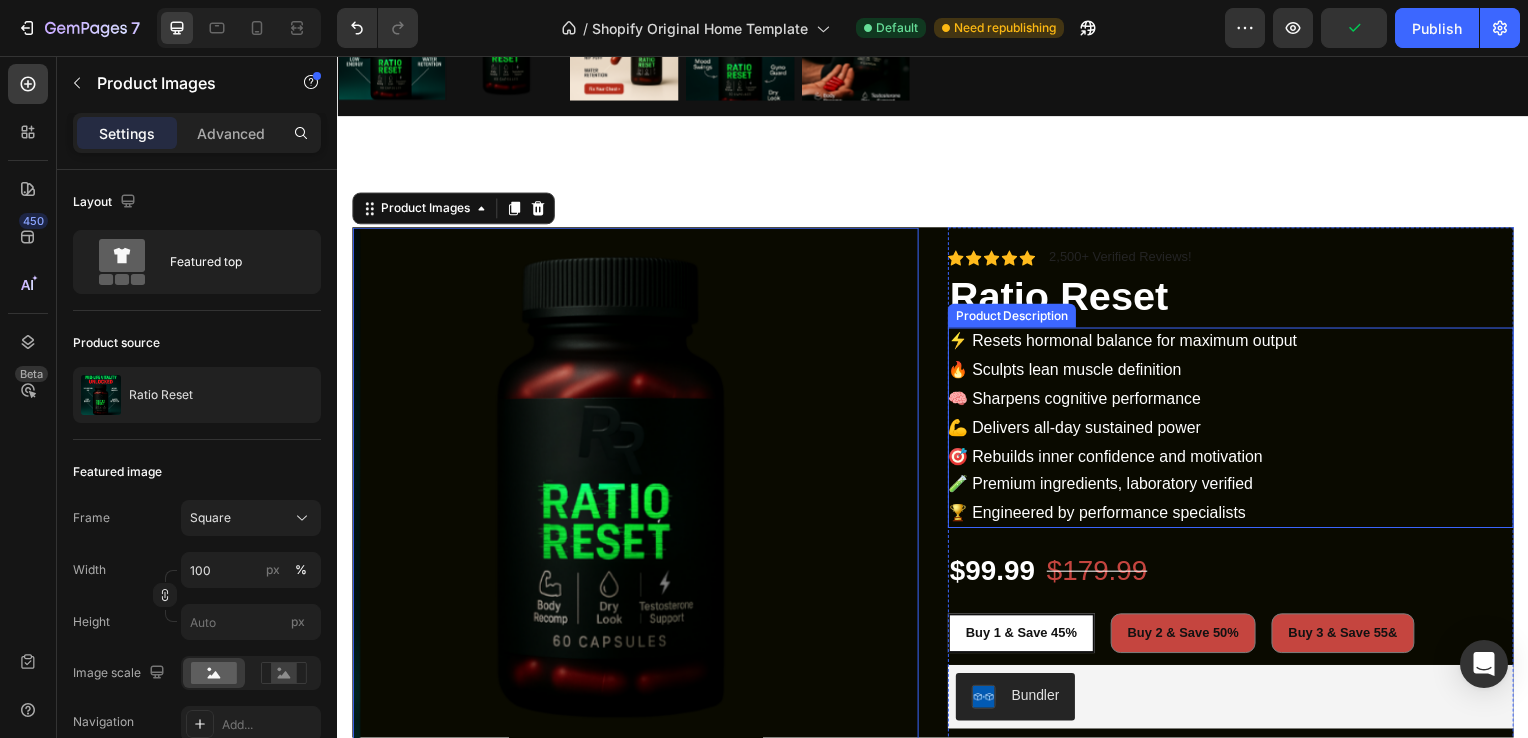 scroll, scrollTop: 835, scrollLeft: 0, axis: vertical 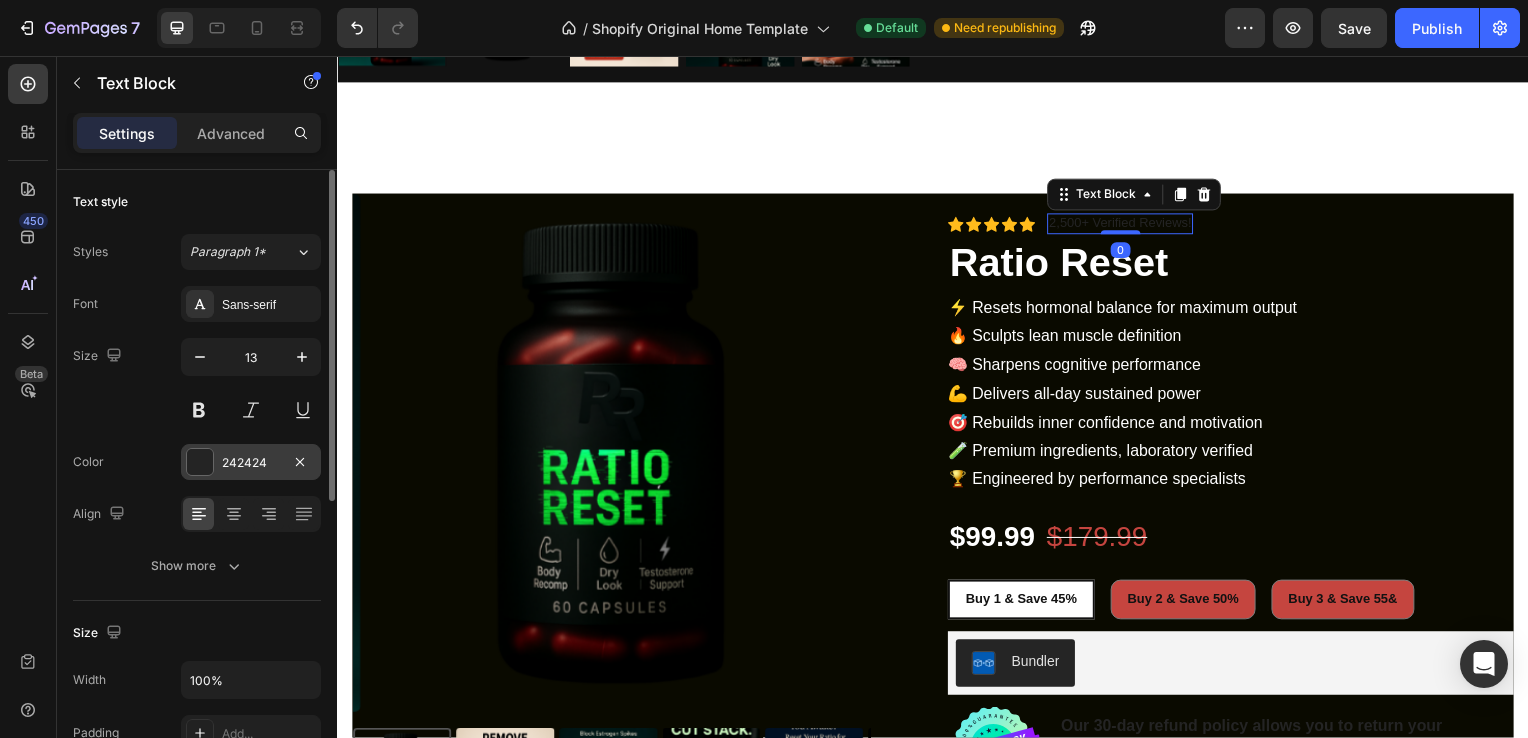 click at bounding box center (200, 462) 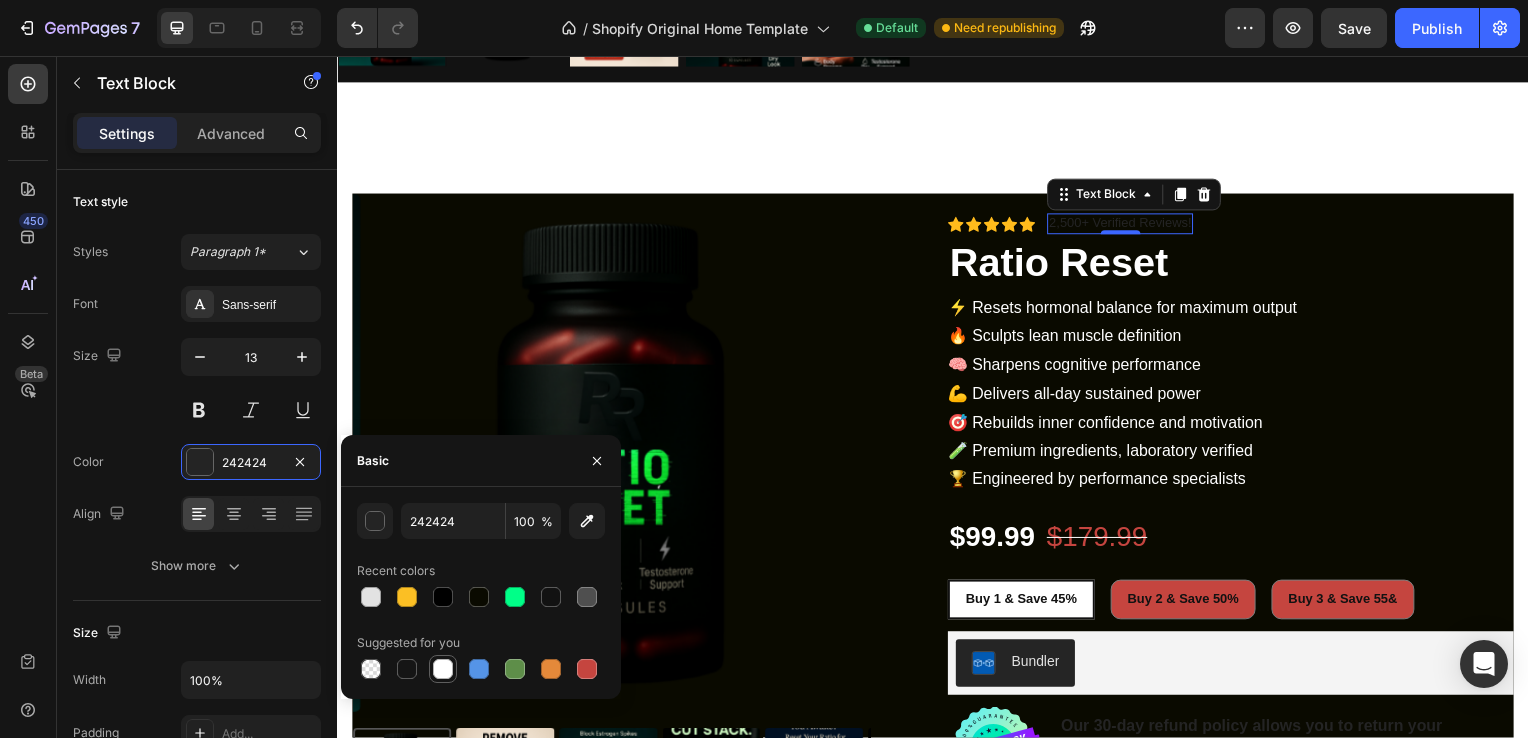 click at bounding box center (443, 669) 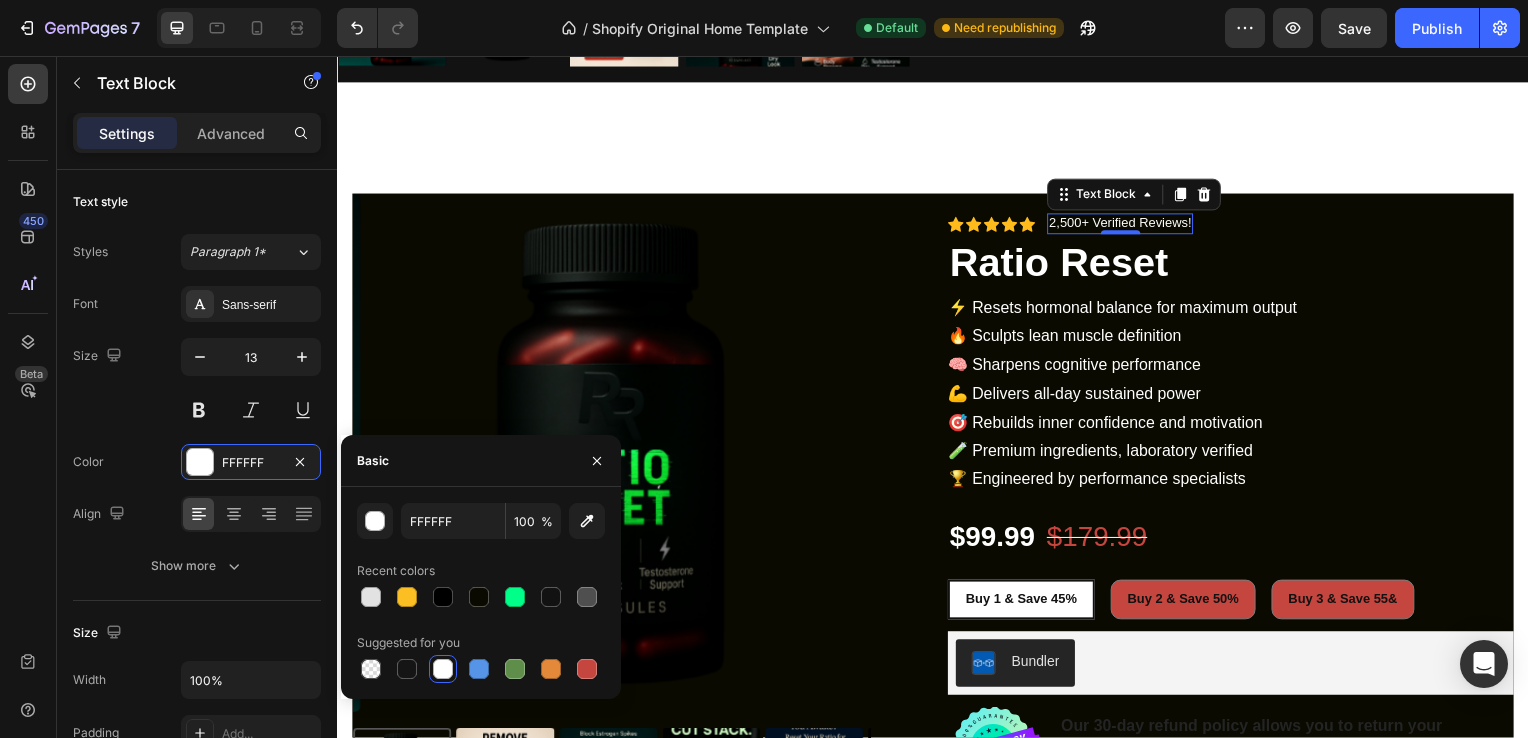 click on "2,500+ Verified Reviews!" at bounding box center [1125, 225] 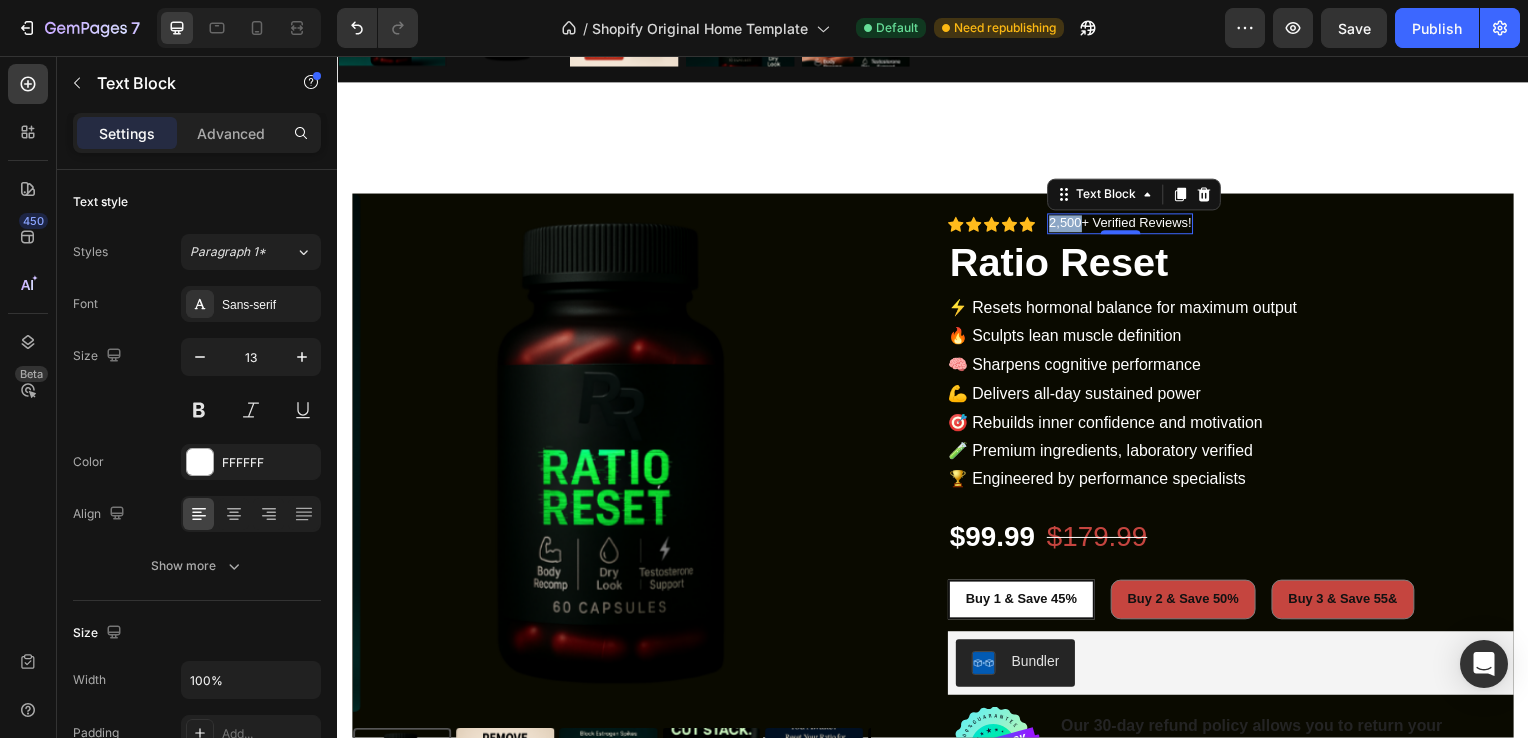 click on "2,500+ Verified Reviews!" at bounding box center (1125, 225) 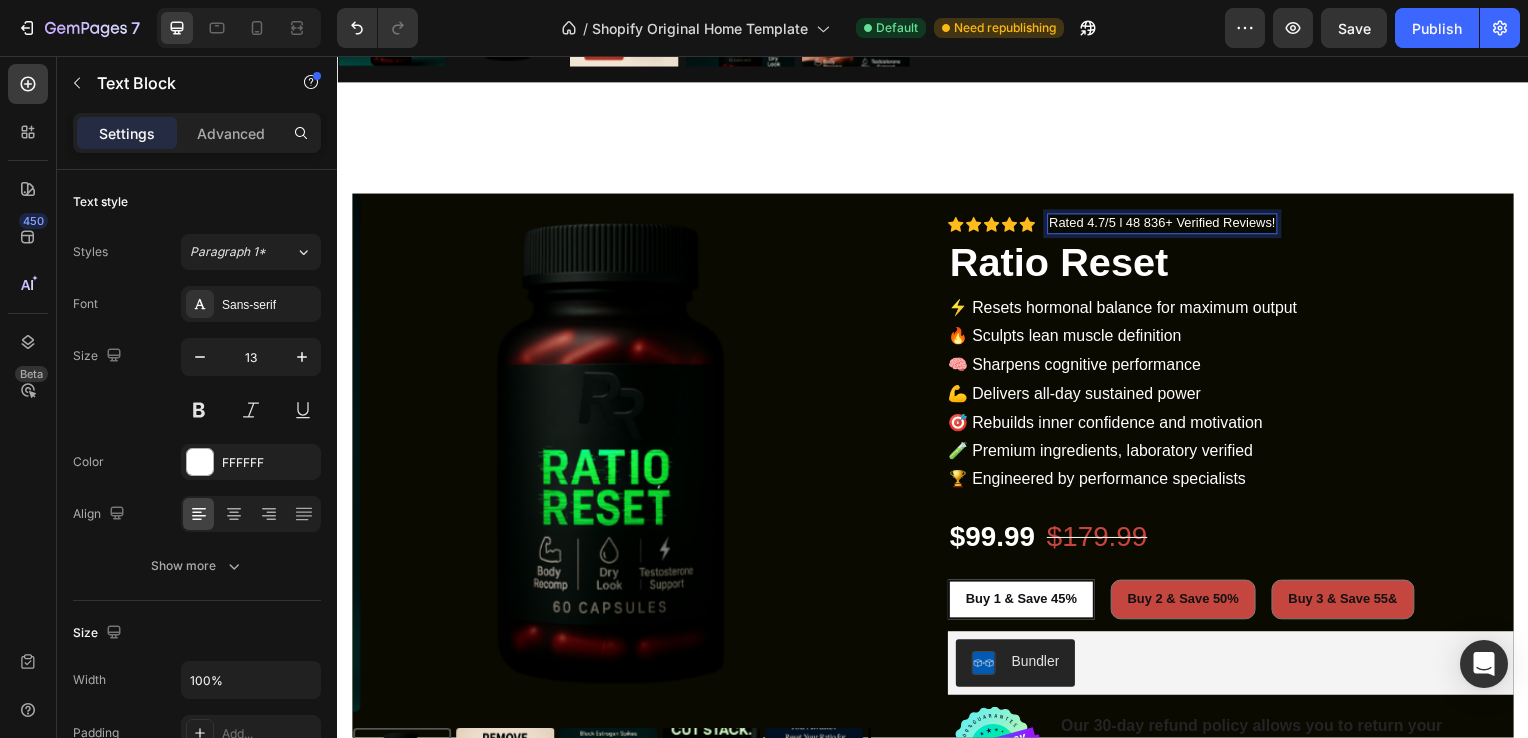 click on "Rated 4.7/5 l 48 836+ Verified Reviews!" at bounding box center (1168, 225) 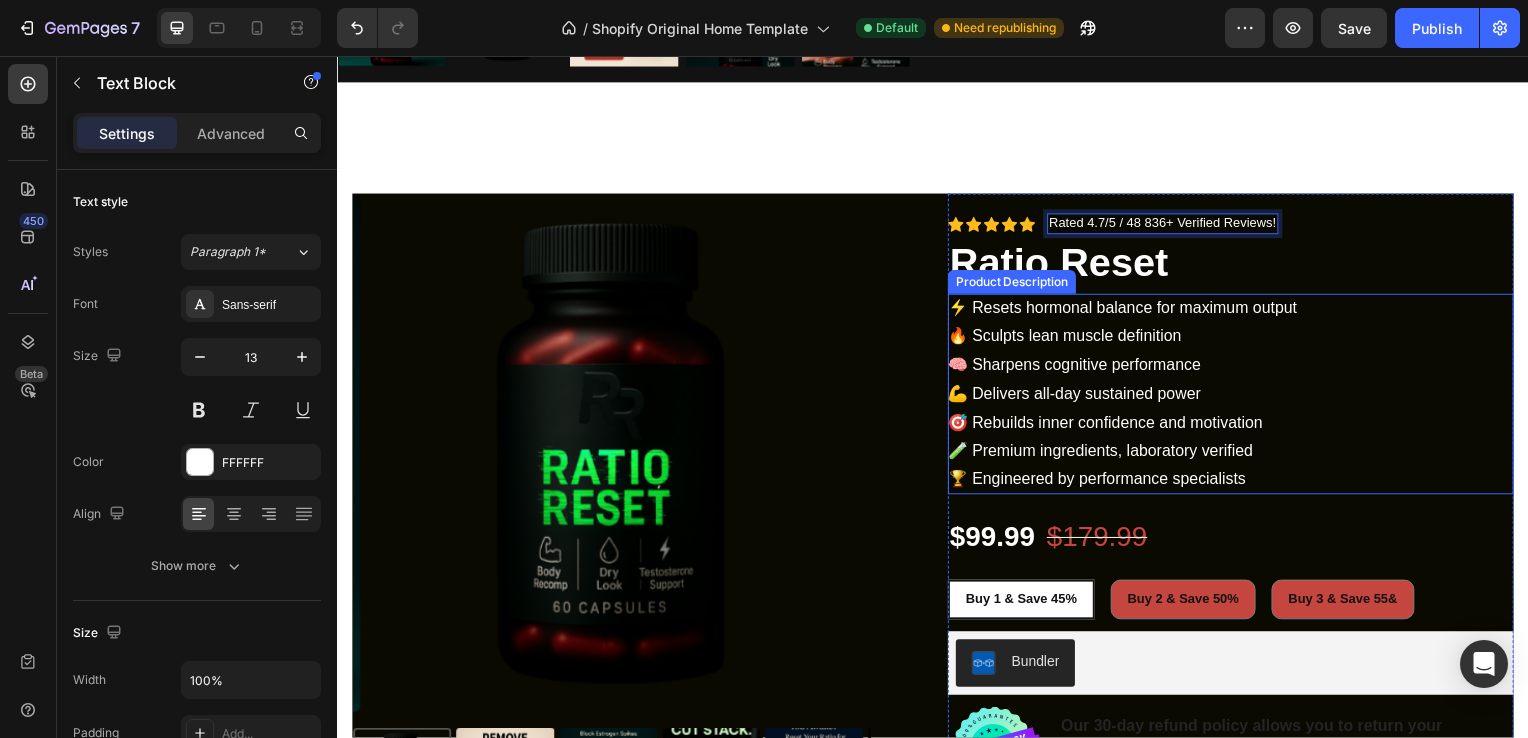 click on "🔥 Sculpts lean muscle definition" at bounding box center [1069, 338] 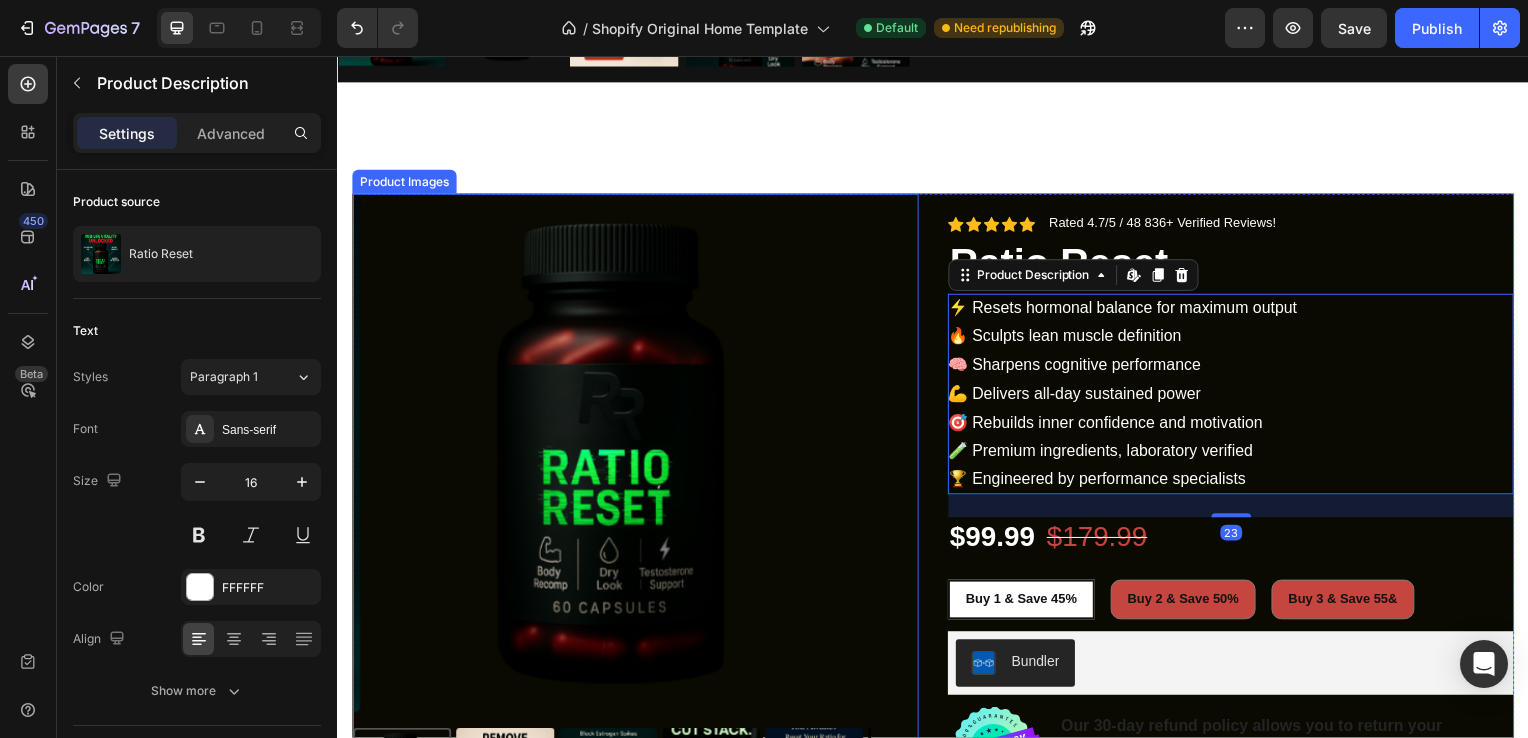 click at bounding box center (621, 456) 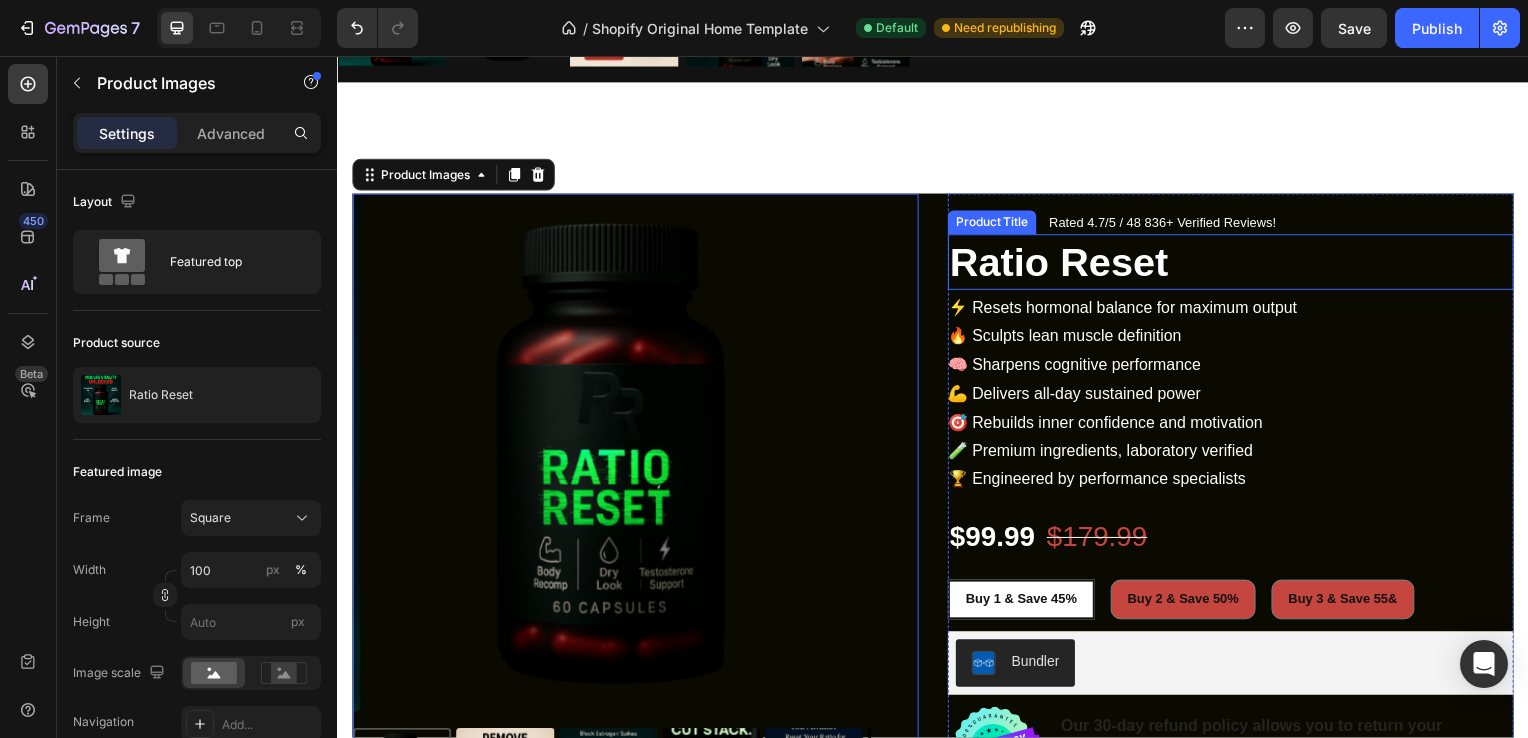 click on "Ratio Reset" at bounding box center (1237, 264) 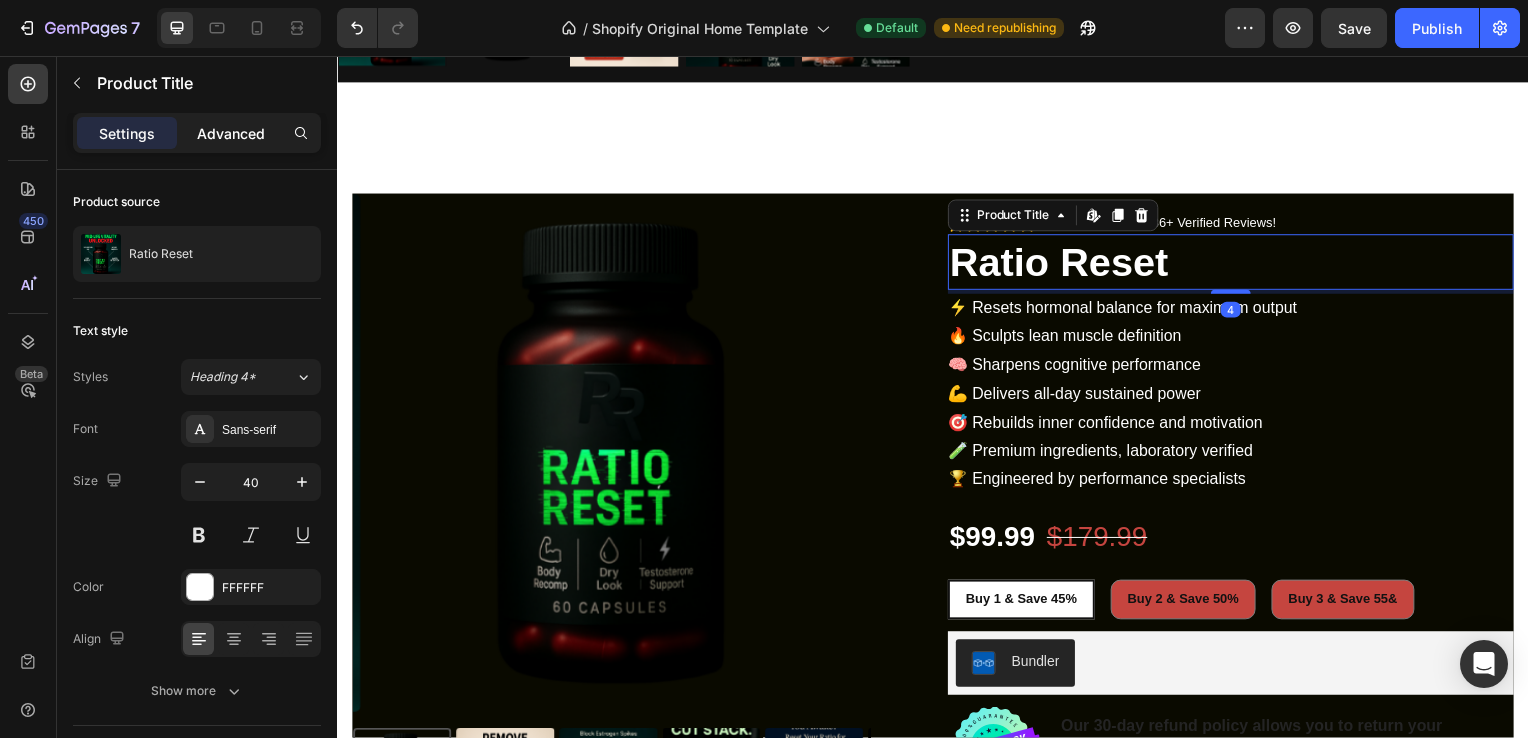 click on "Advanced" at bounding box center [231, 133] 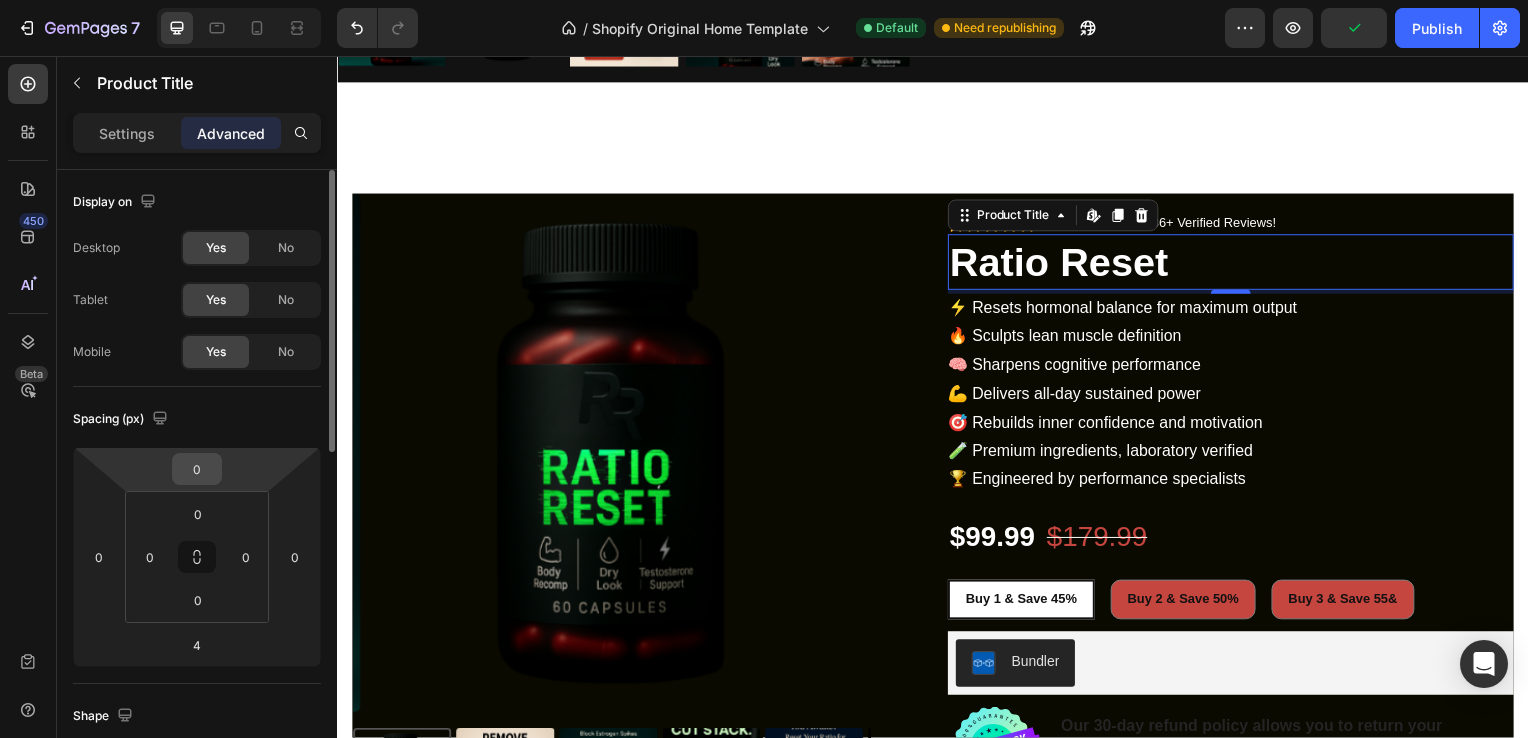 click on "0" at bounding box center (197, 469) 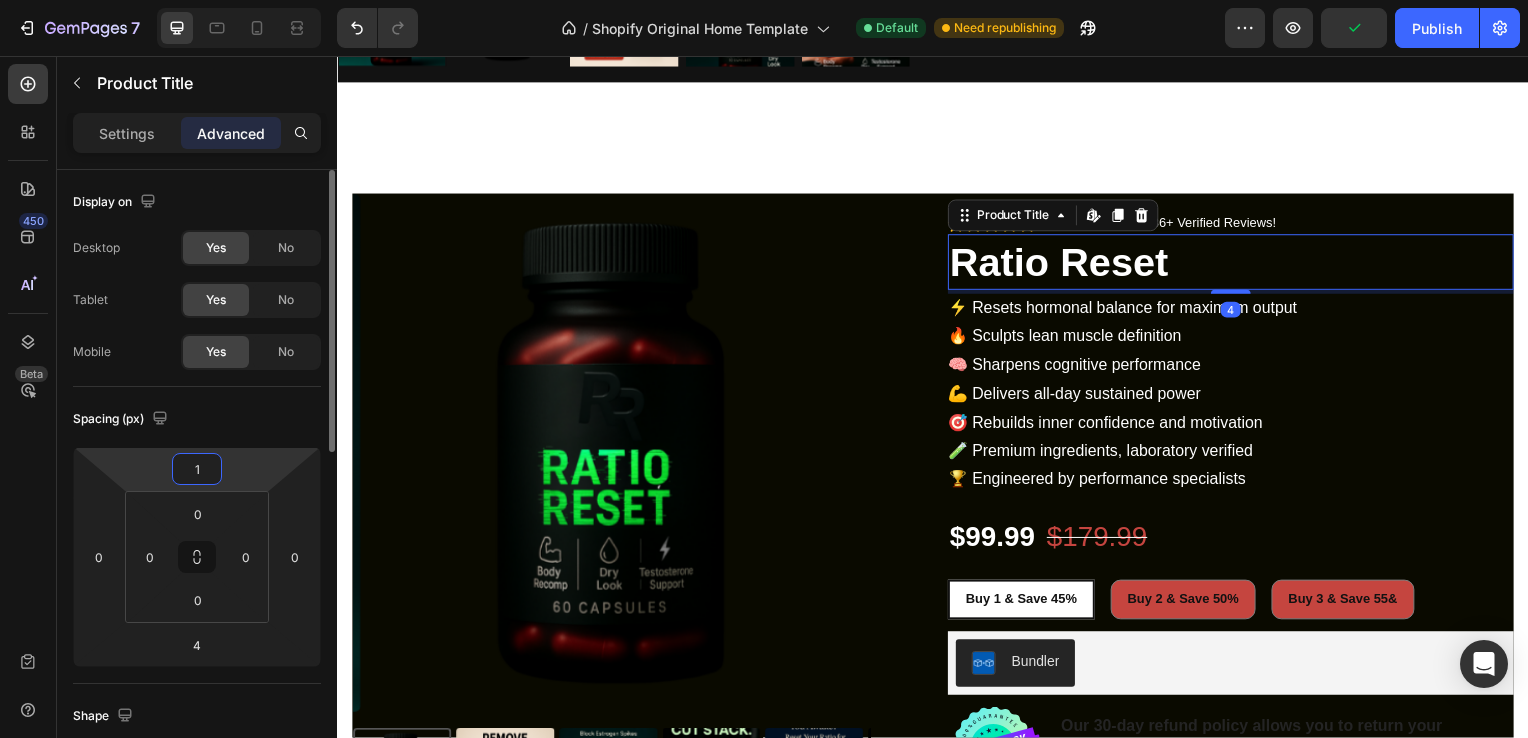 type on "10" 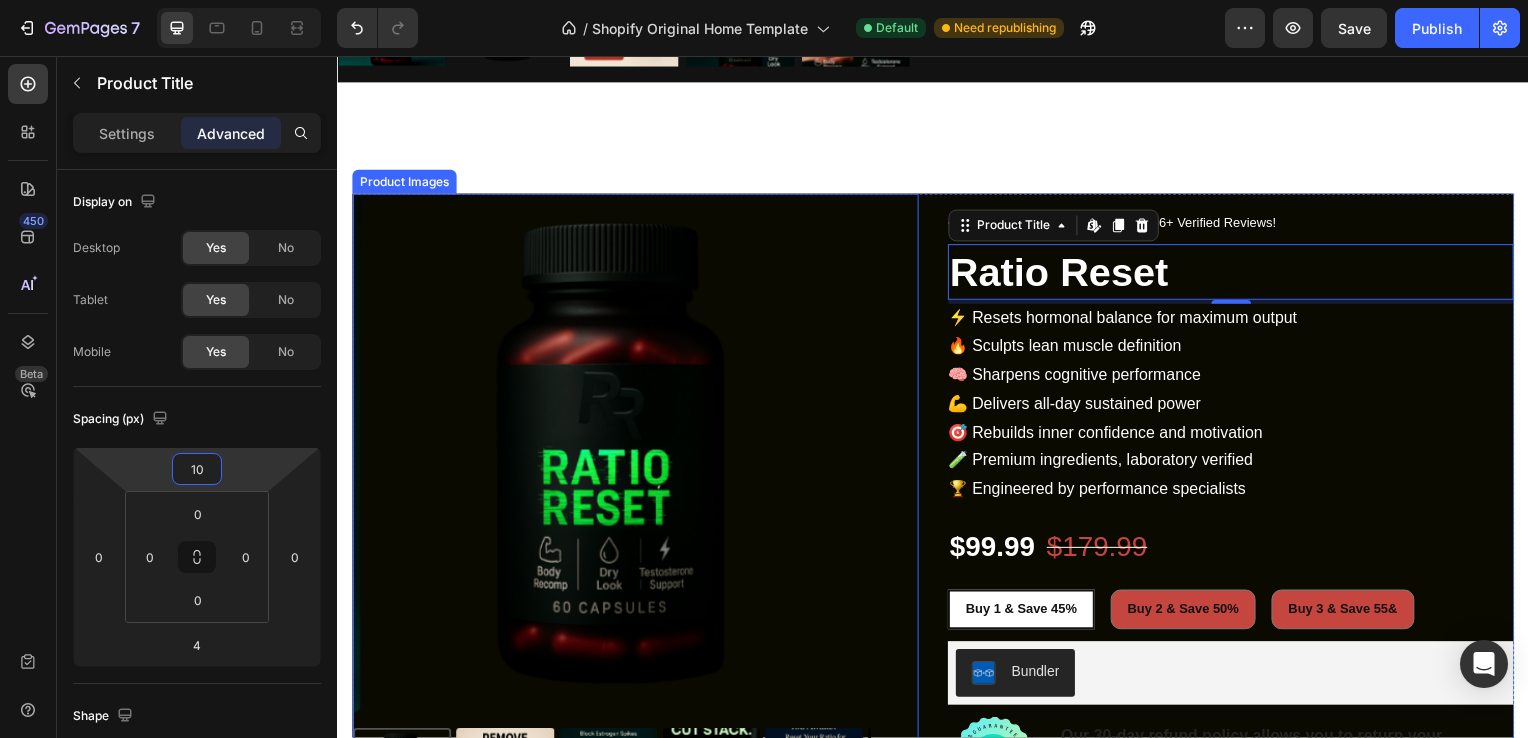 click at bounding box center (621, 456) 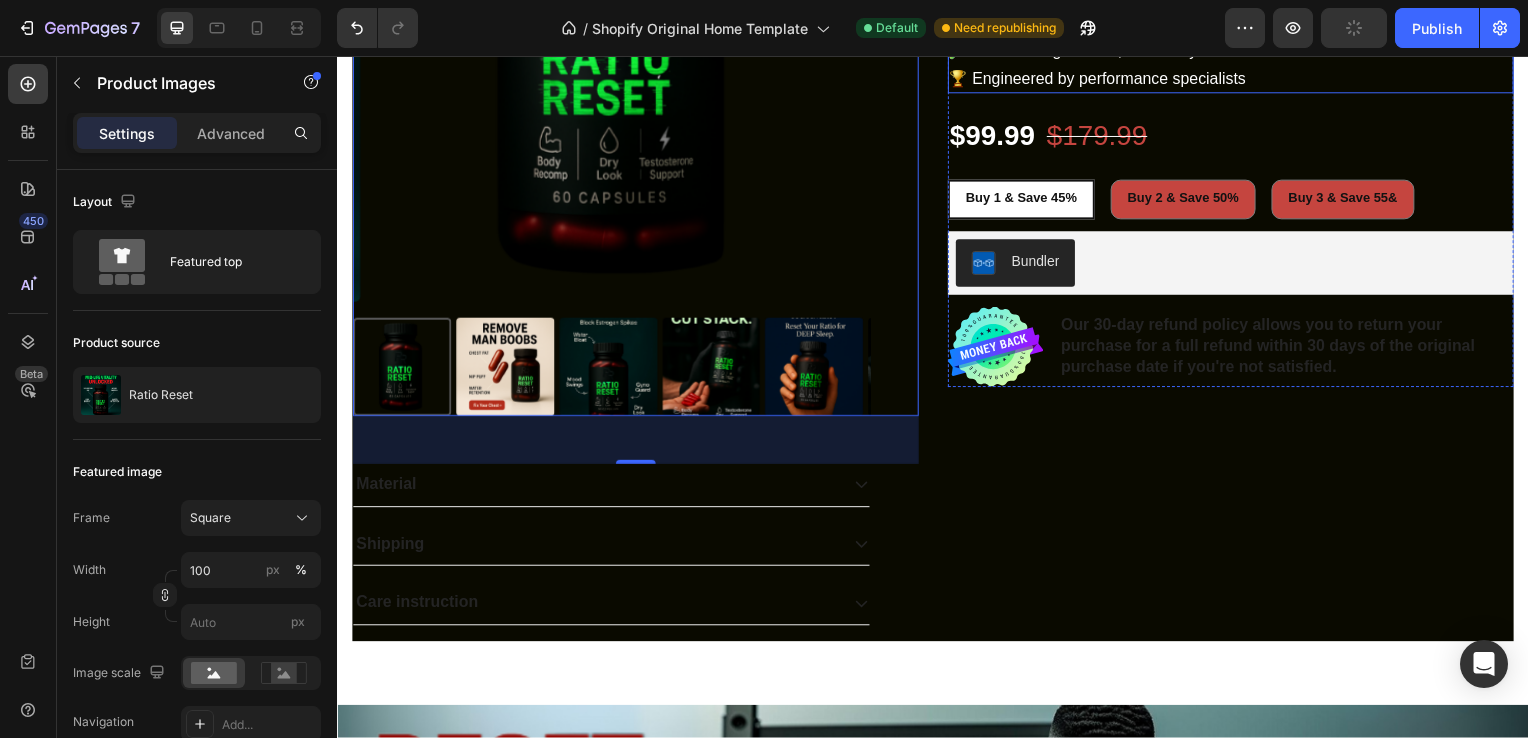 scroll, scrollTop: 1242, scrollLeft: 0, axis: vertical 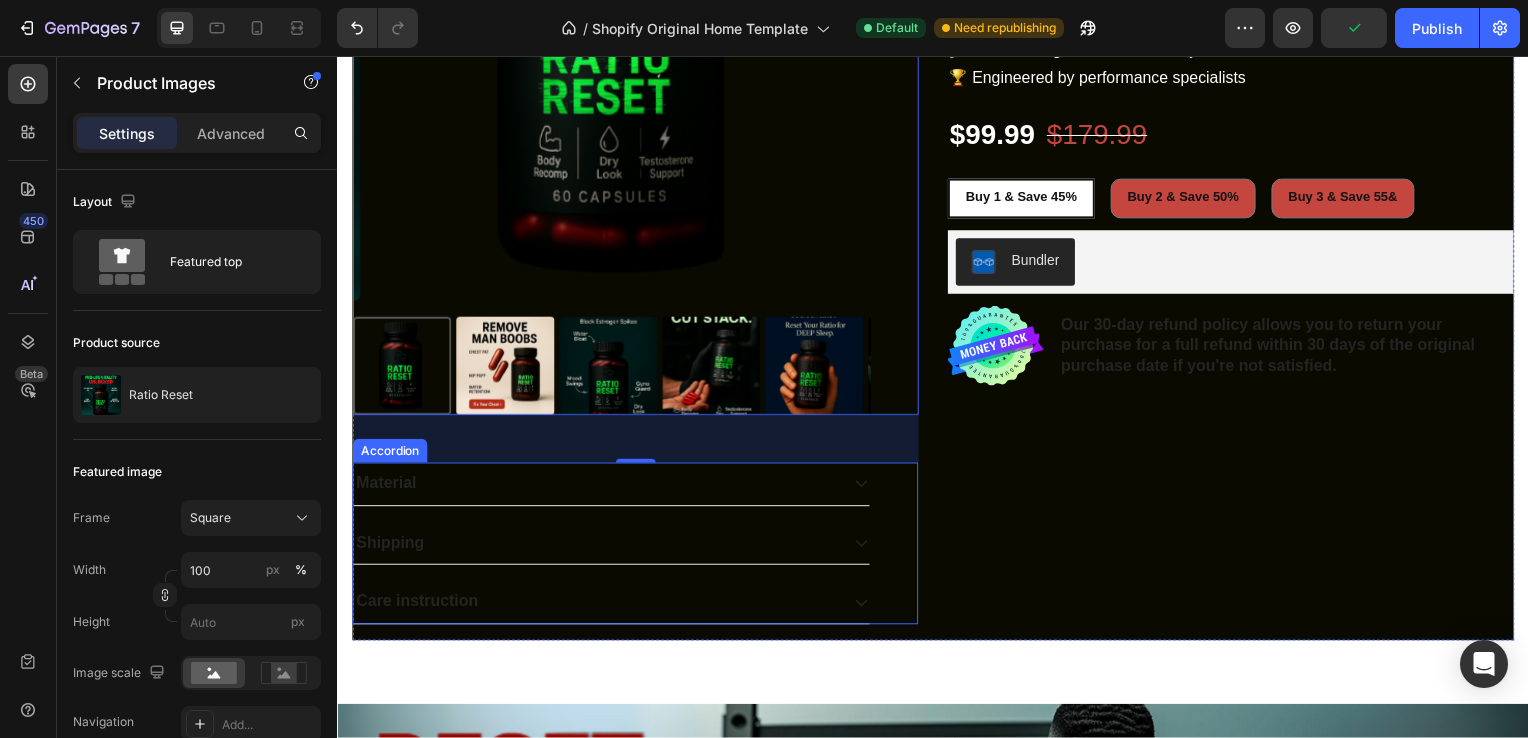 click on "Material" at bounding box center [597, 487] 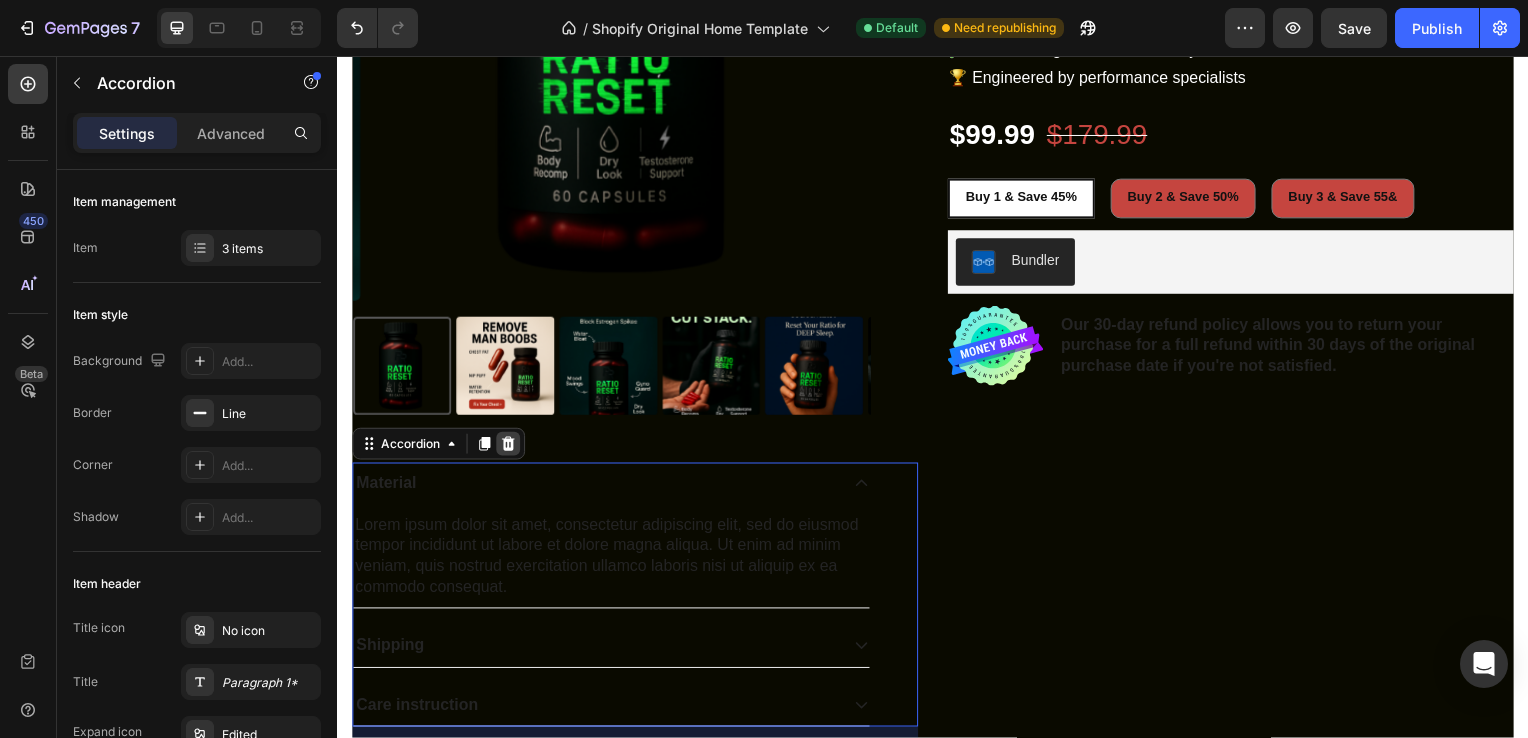 click 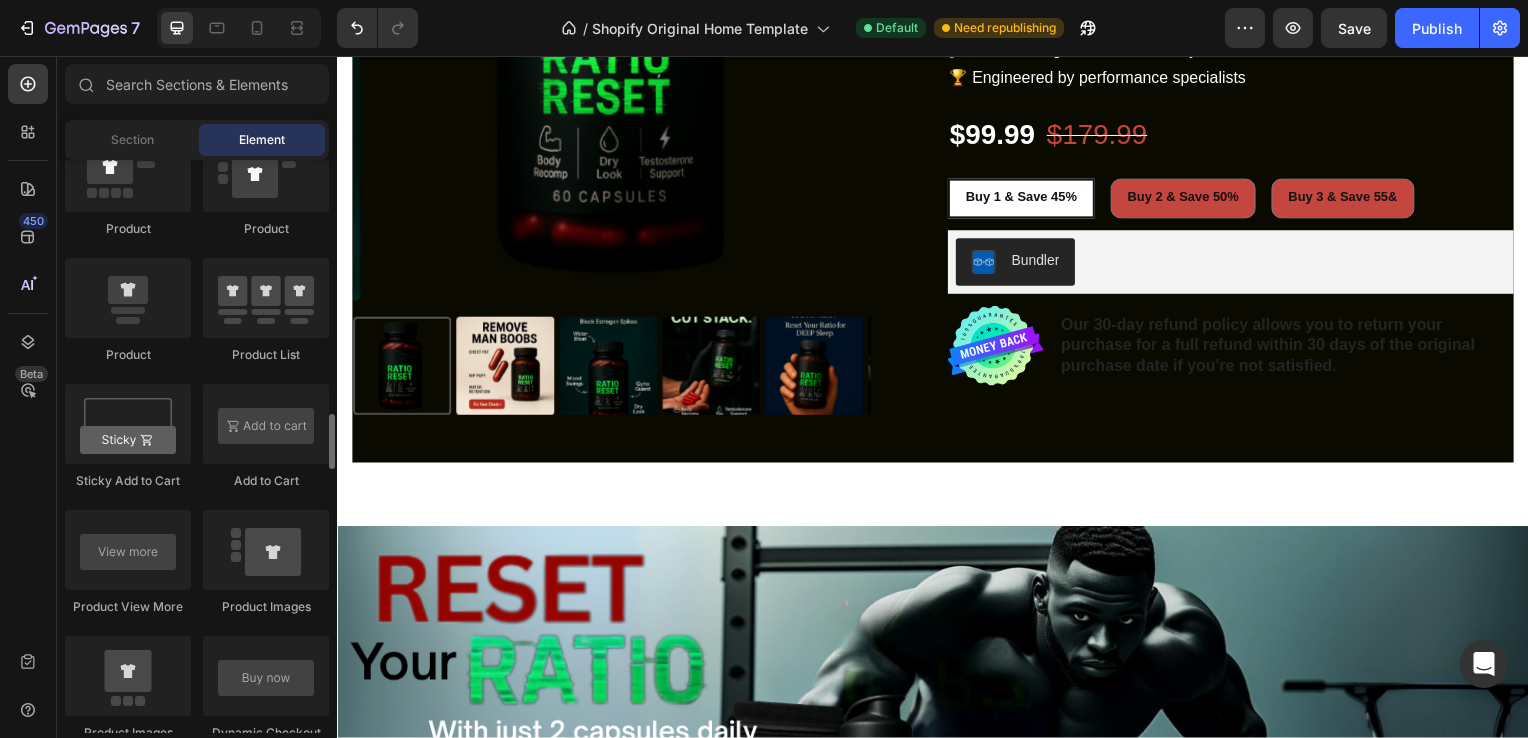 scroll, scrollTop: 2619, scrollLeft: 0, axis: vertical 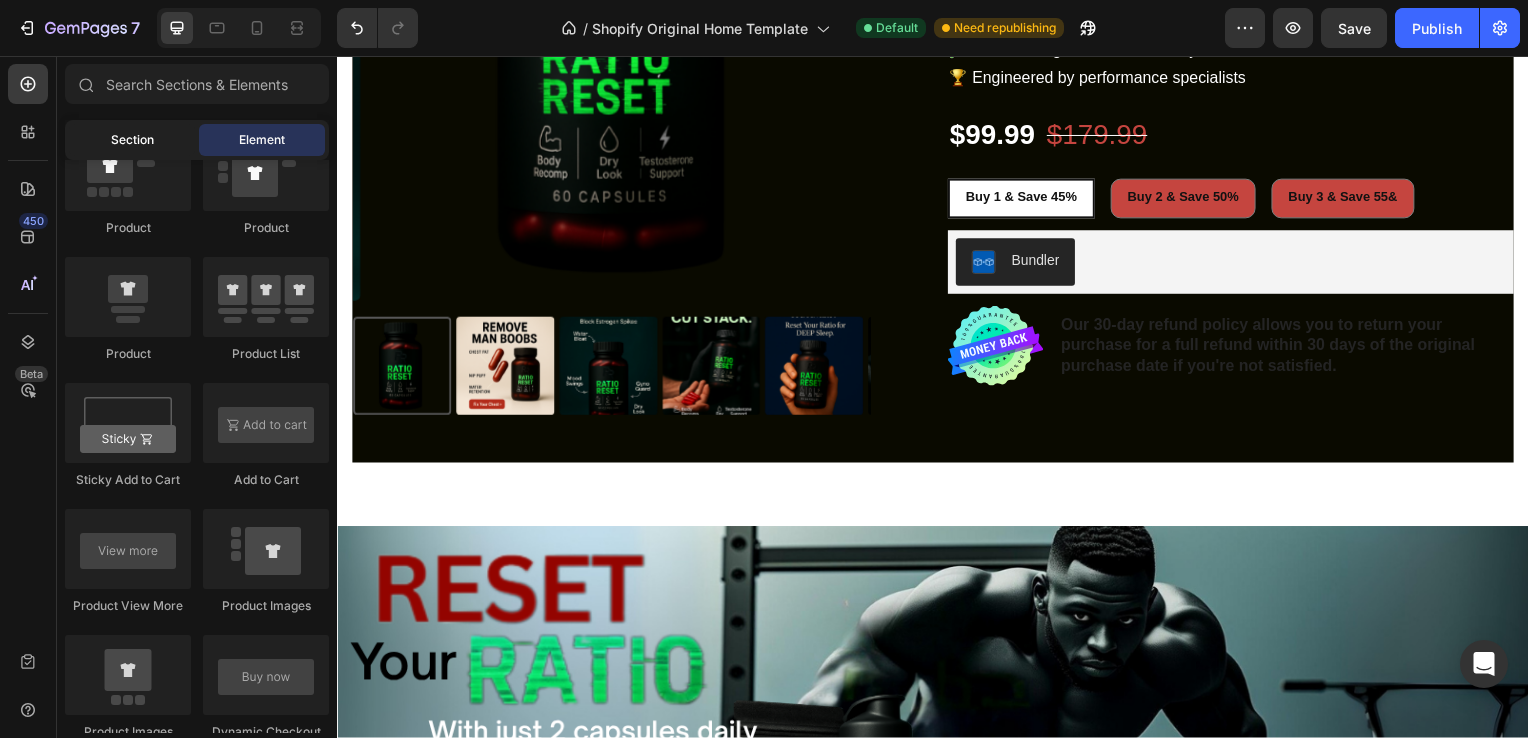 click on "Section" at bounding box center [132, 140] 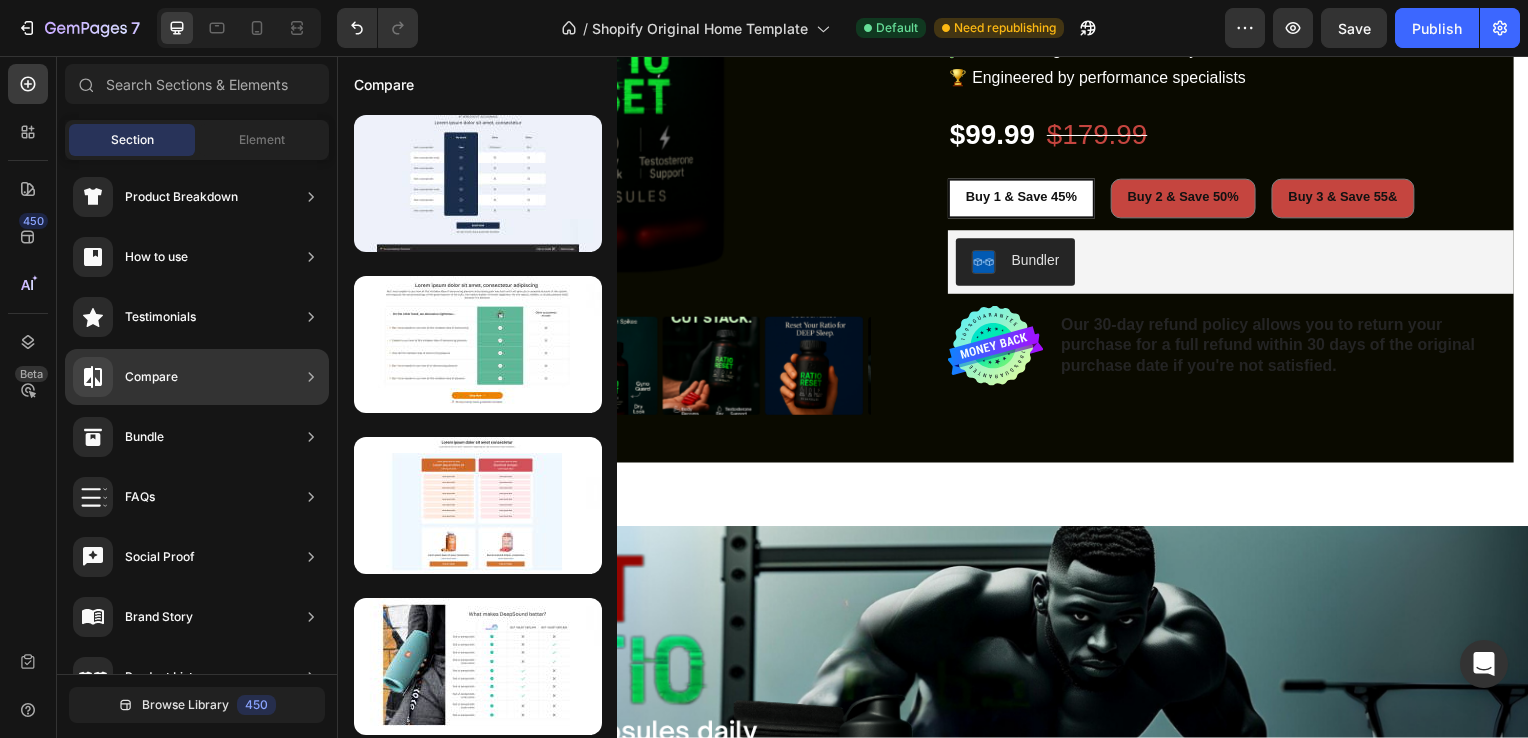 scroll, scrollTop: 0, scrollLeft: 0, axis: both 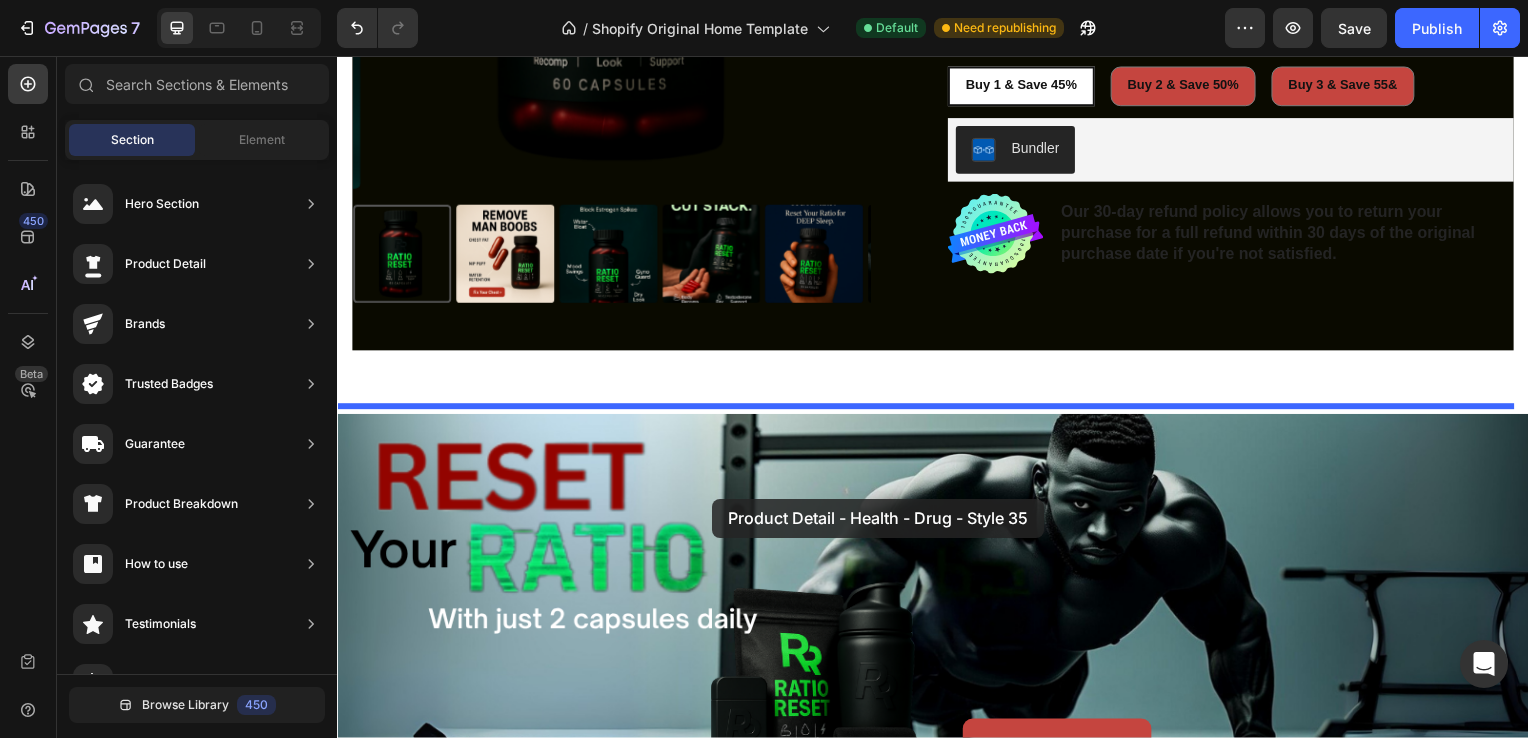drag, startPoint x: 825, startPoint y: 664, endPoint x: 714, endPoint y: 502, distance: 196.37973 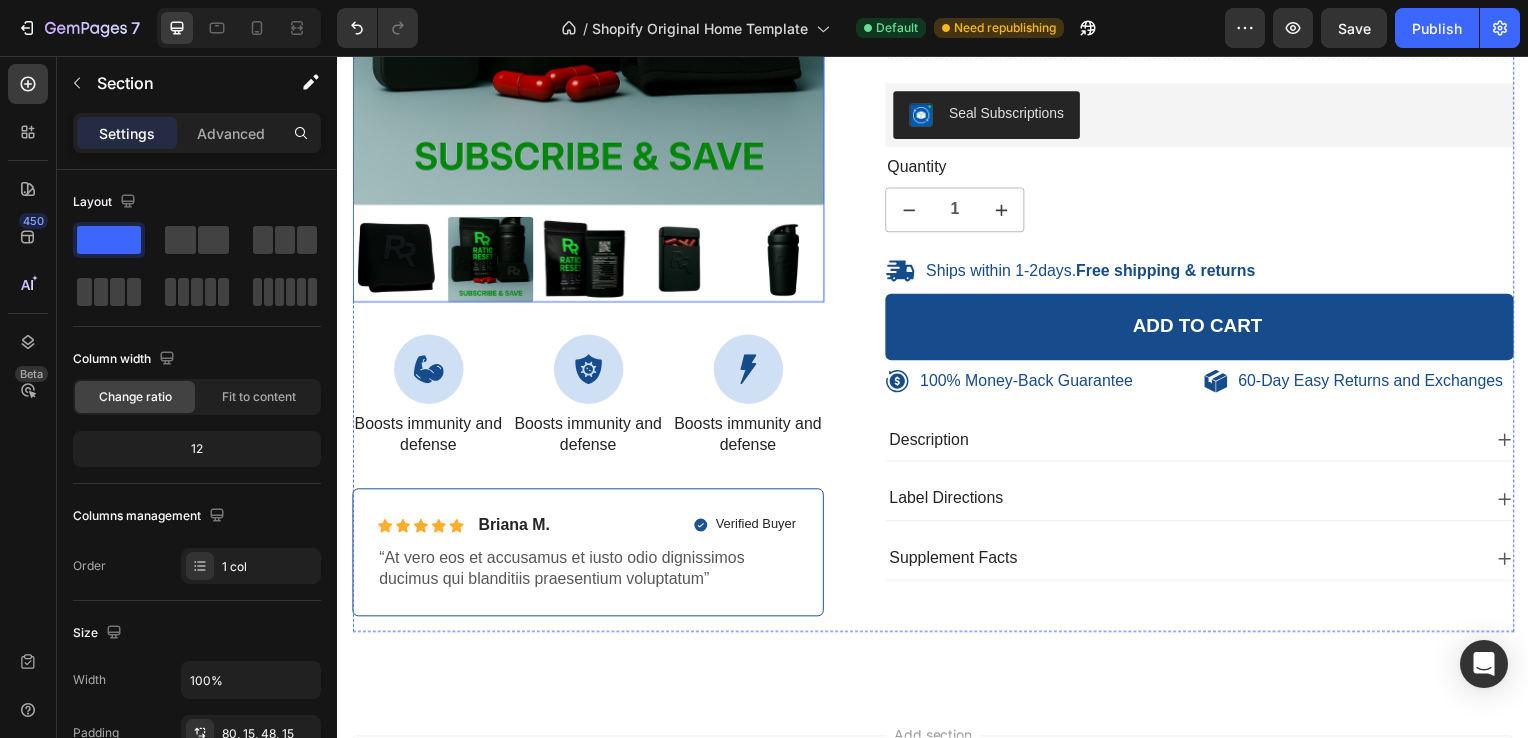 scroll, scrollTop: 2115, scrollLeft: 0, axis: vertical 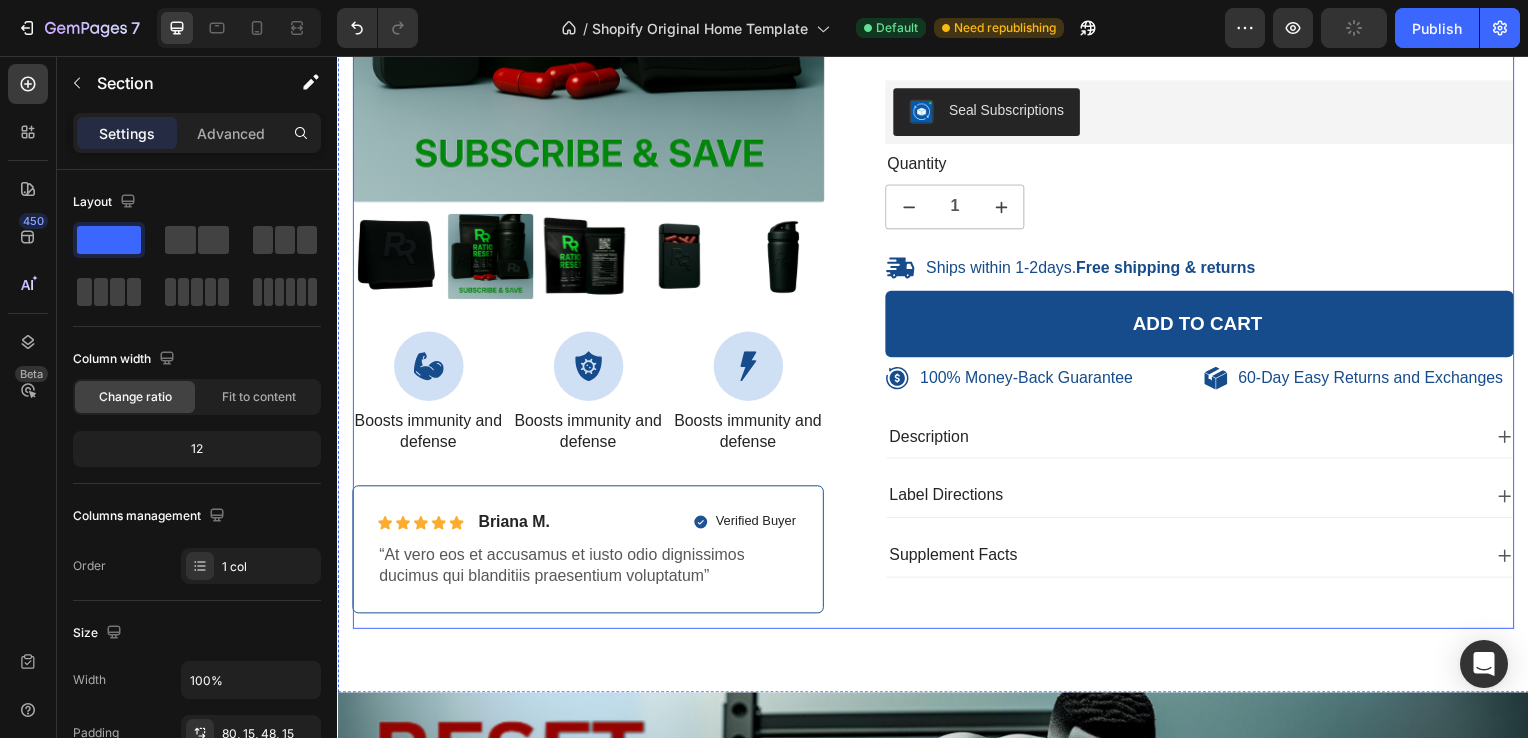 click on "Icon Icon Icon Icon Icon Icon List Briana M. Text Block Row Verified Buyer Item List Row “At vero eos et accusamus et iusto odio dignissimos ducimus qui blanditiis praesentium voluptatum” Text Block Row" at bounding box center (589, 553) 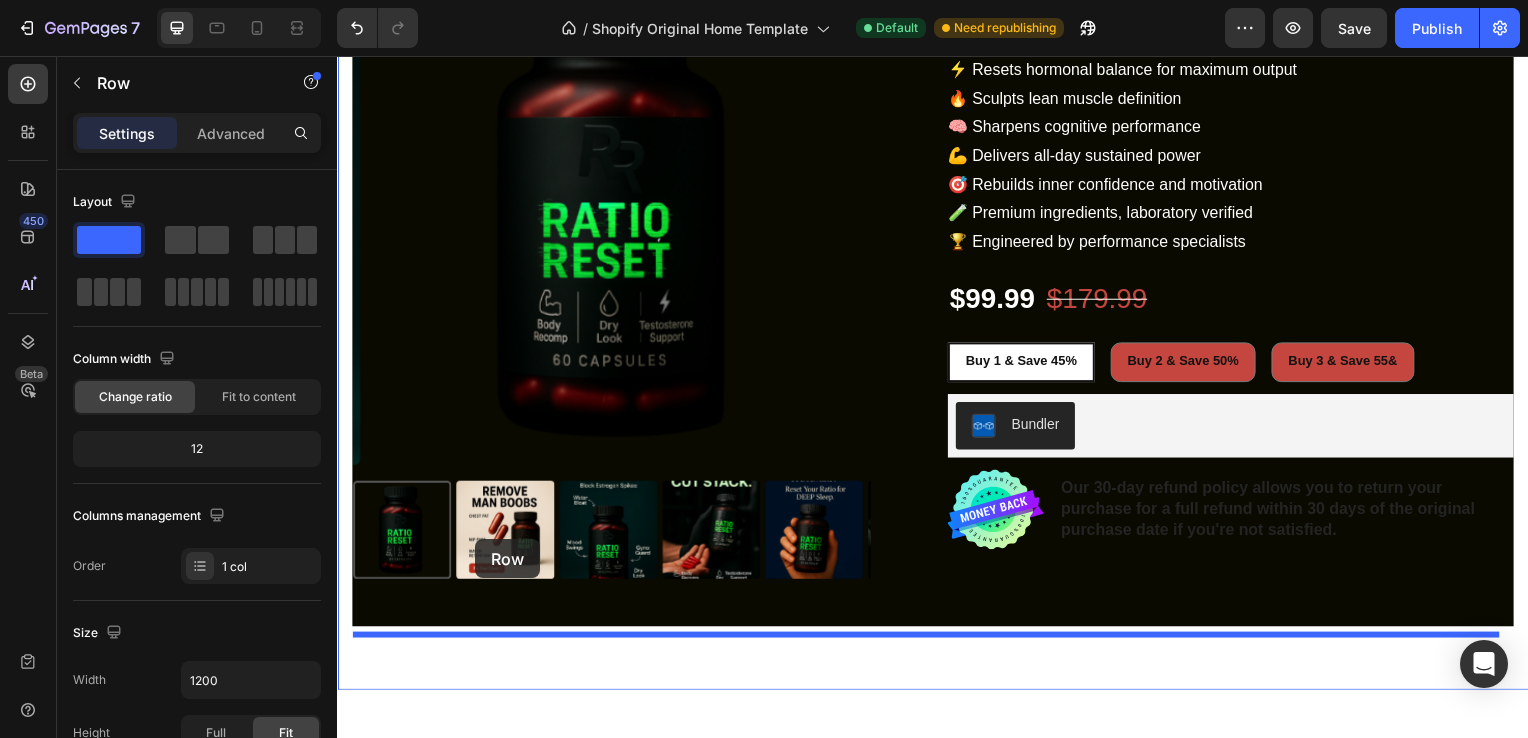 scroll, scrollTop: 1207, scrollLeft: 0, axis: vertical 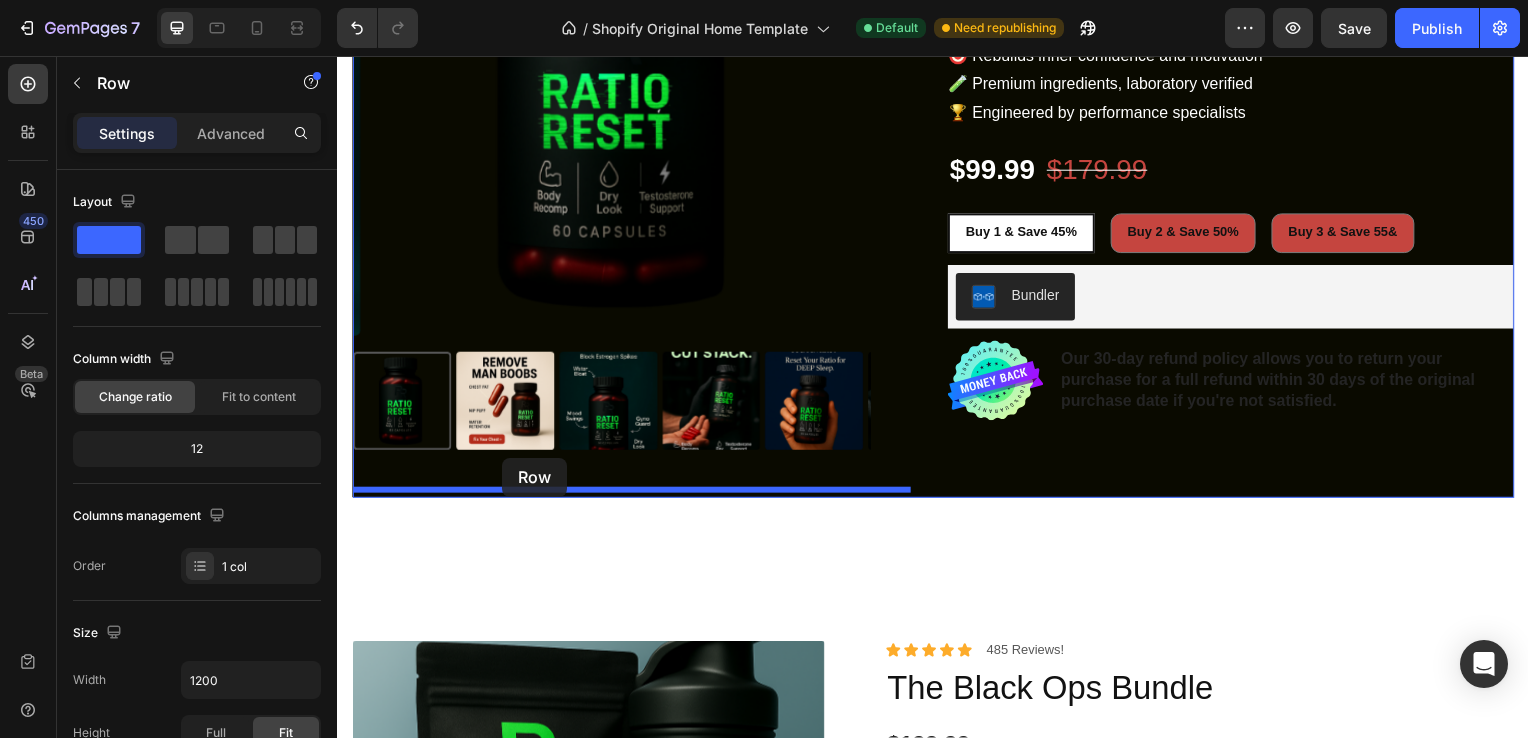 drag, startPoint x: 369, startPoint y: 458, endPoint x: 503, endPoint y: 461, distance: 134.03358 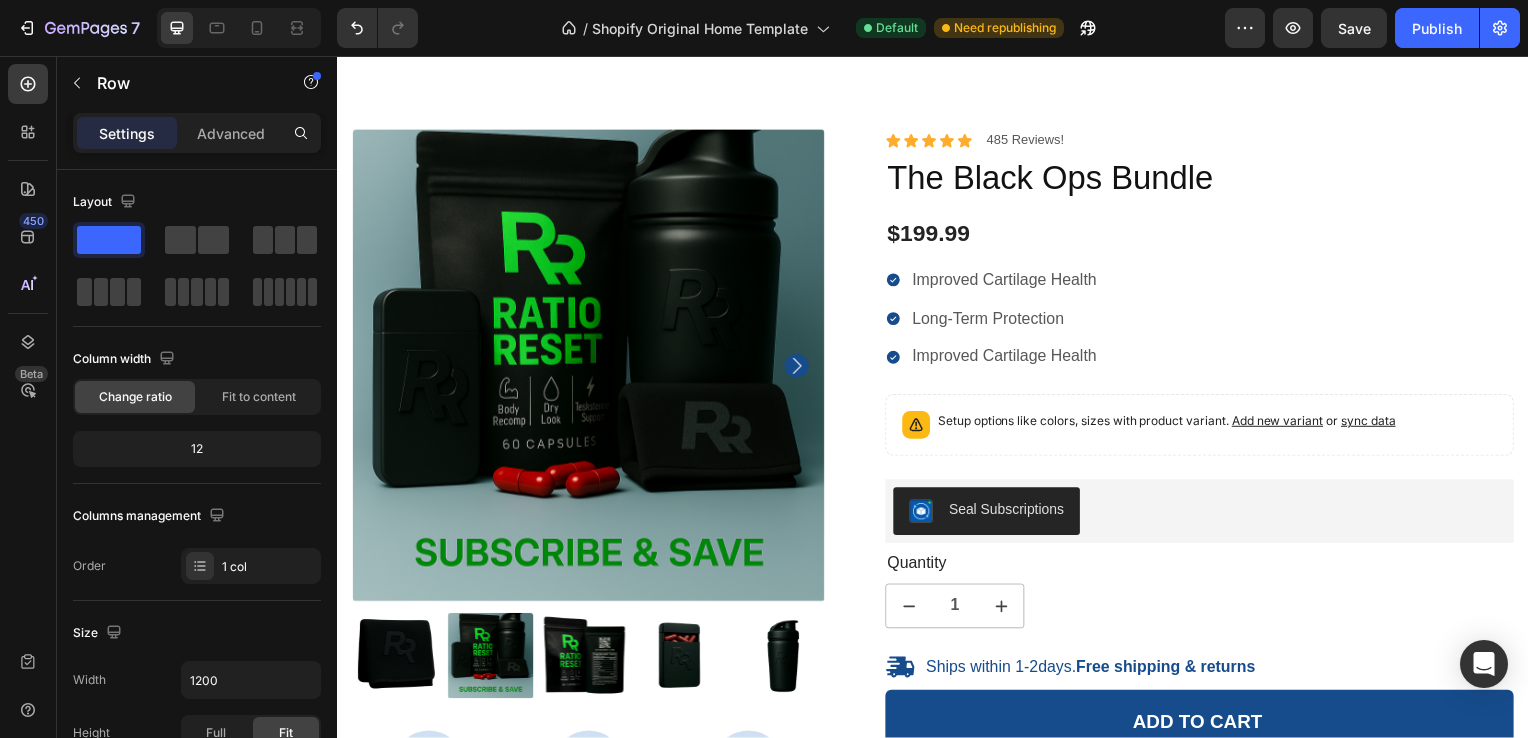 scroll, scrollTop: 1969, scrollLeft: 0, axis: vertical 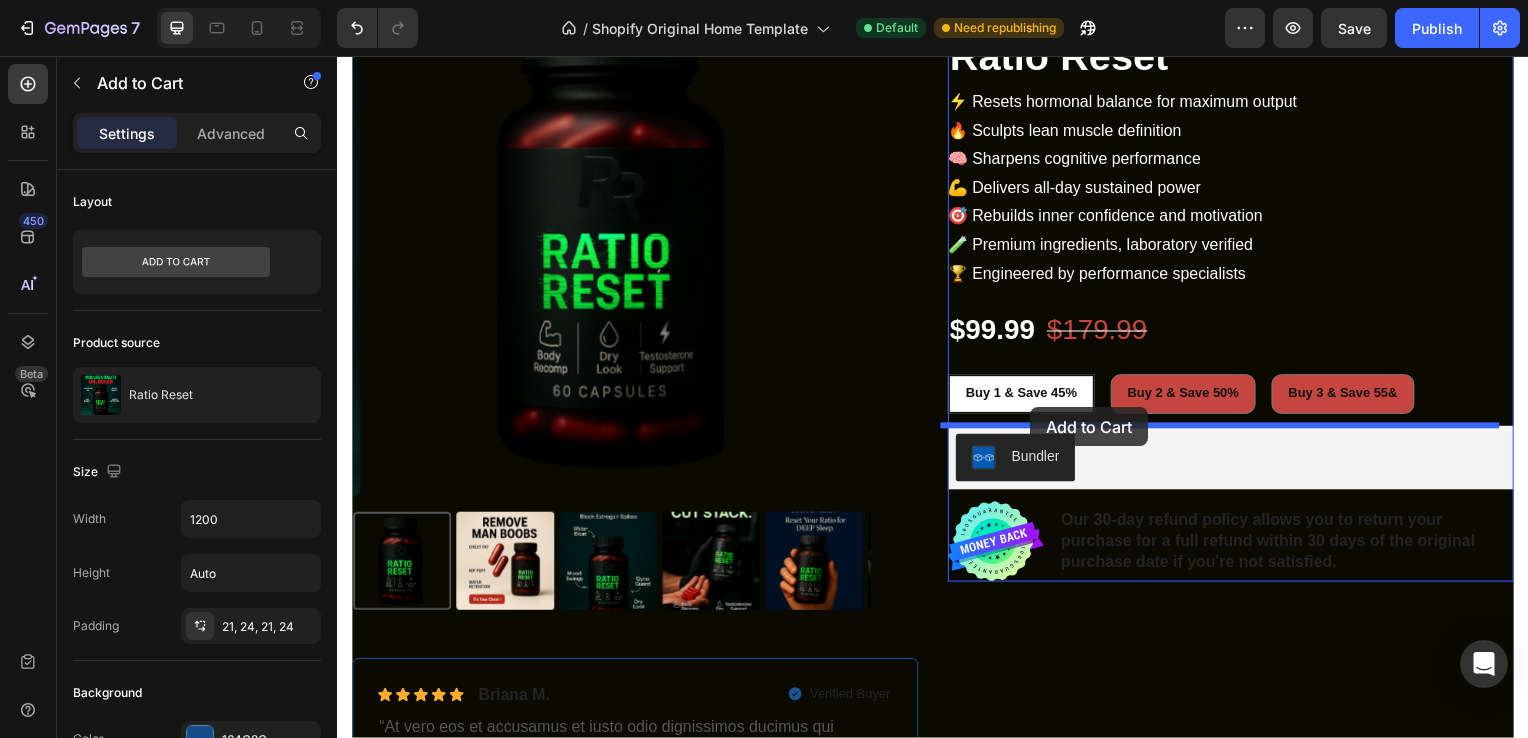 drag, startPoint x: 904, startPoint y: 543, endPoint x: 1035, endPoint y: 410, distance: 186.68155 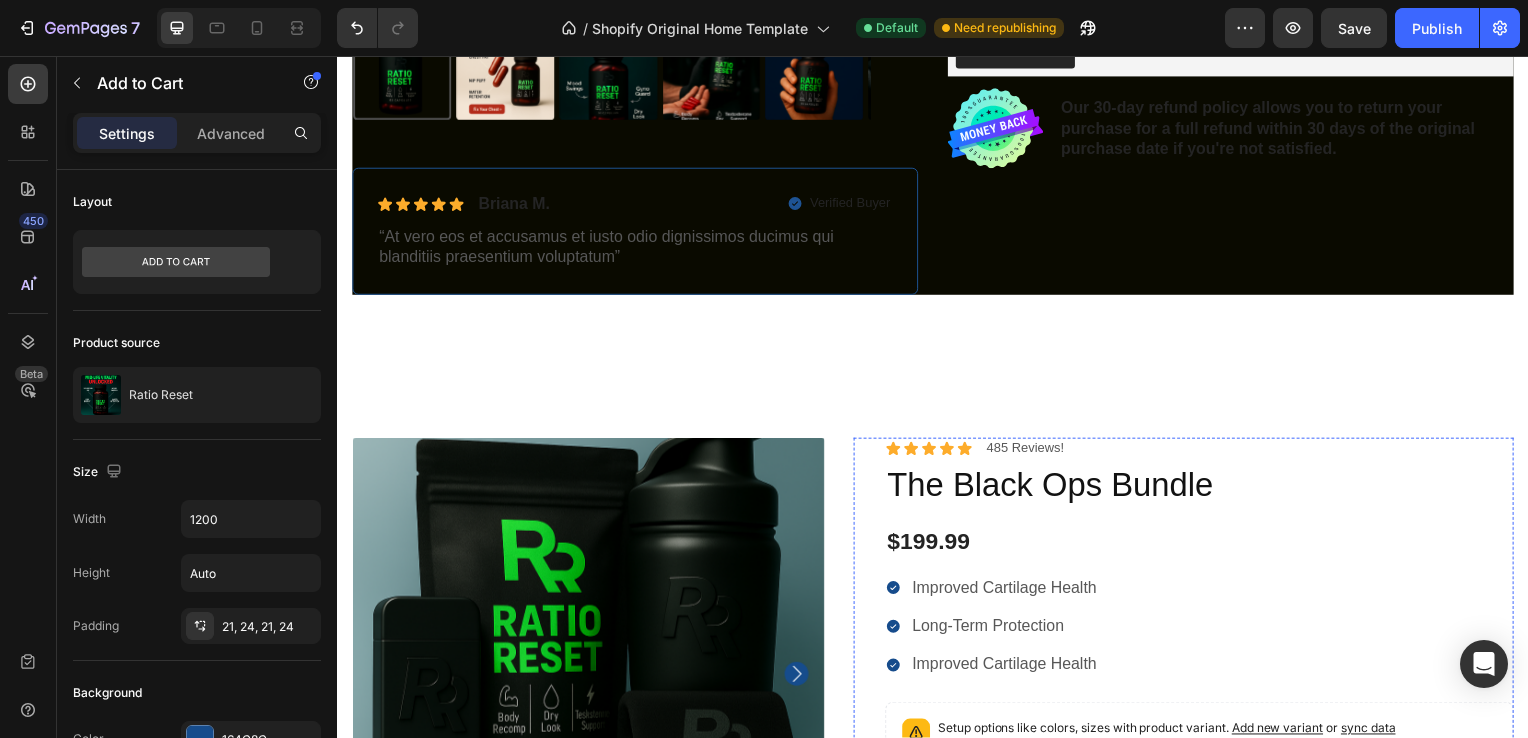 scroll, scrollTop: 1537, scrollLeft: 0, axis: vertical 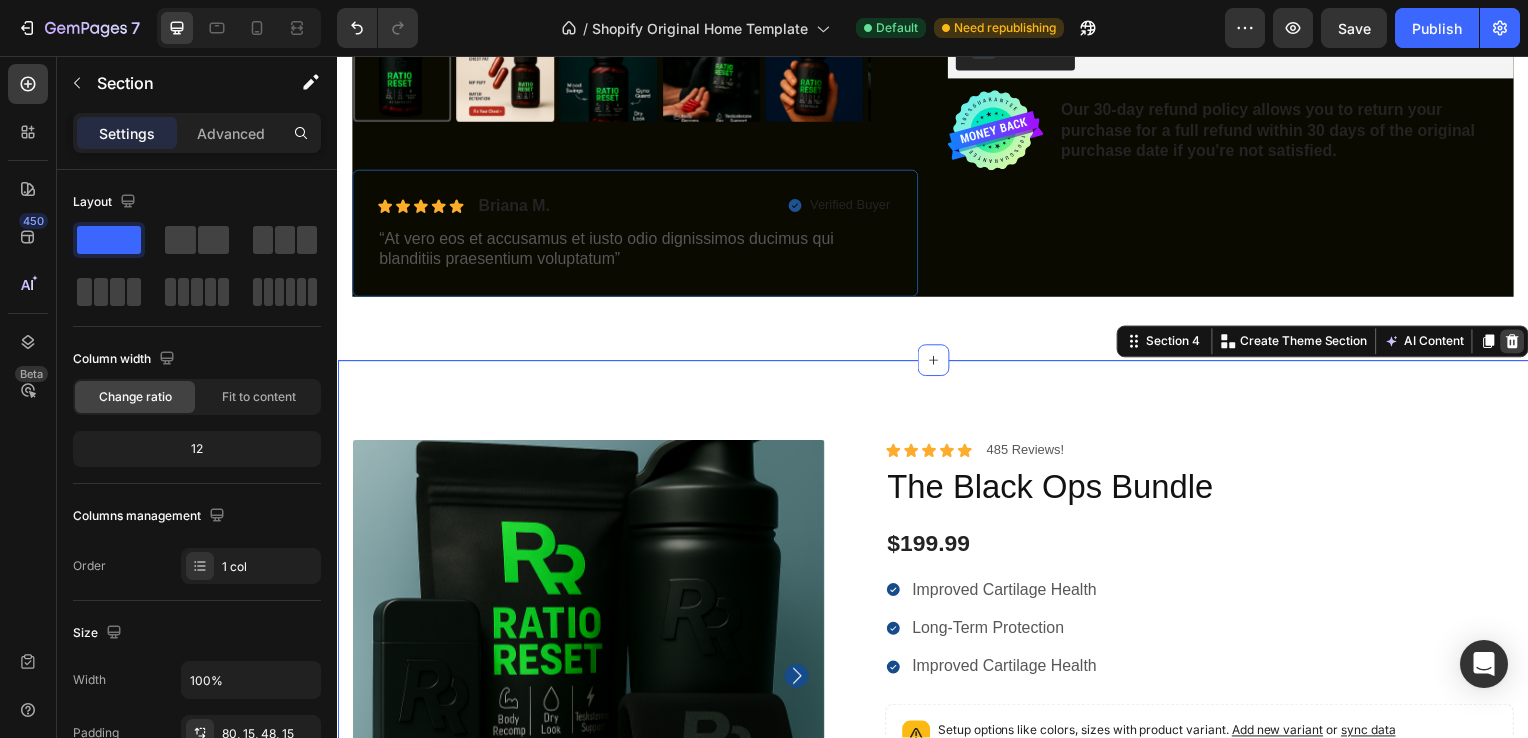 click 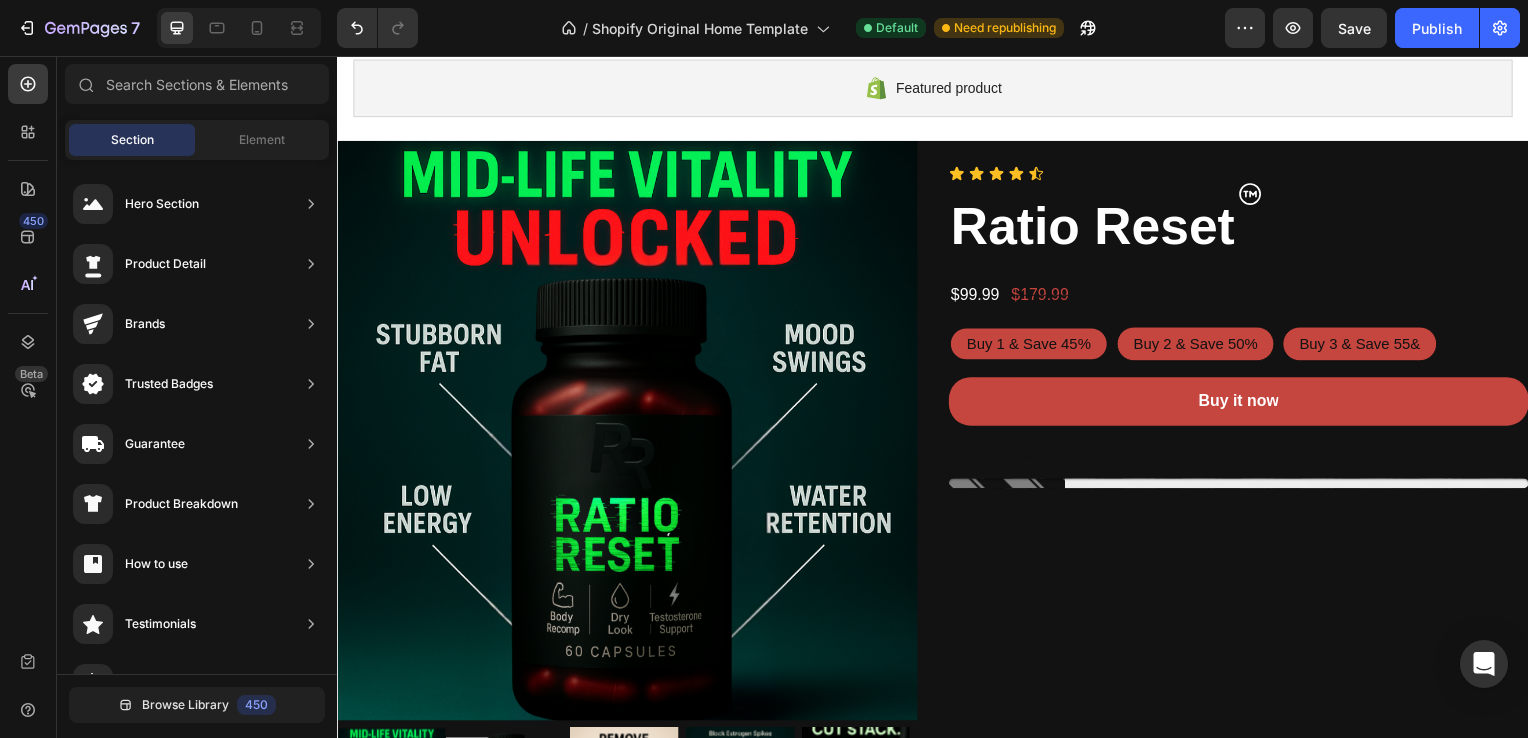 scroll, scrollTop: 60, scrollLeft: 0, axis: vertical 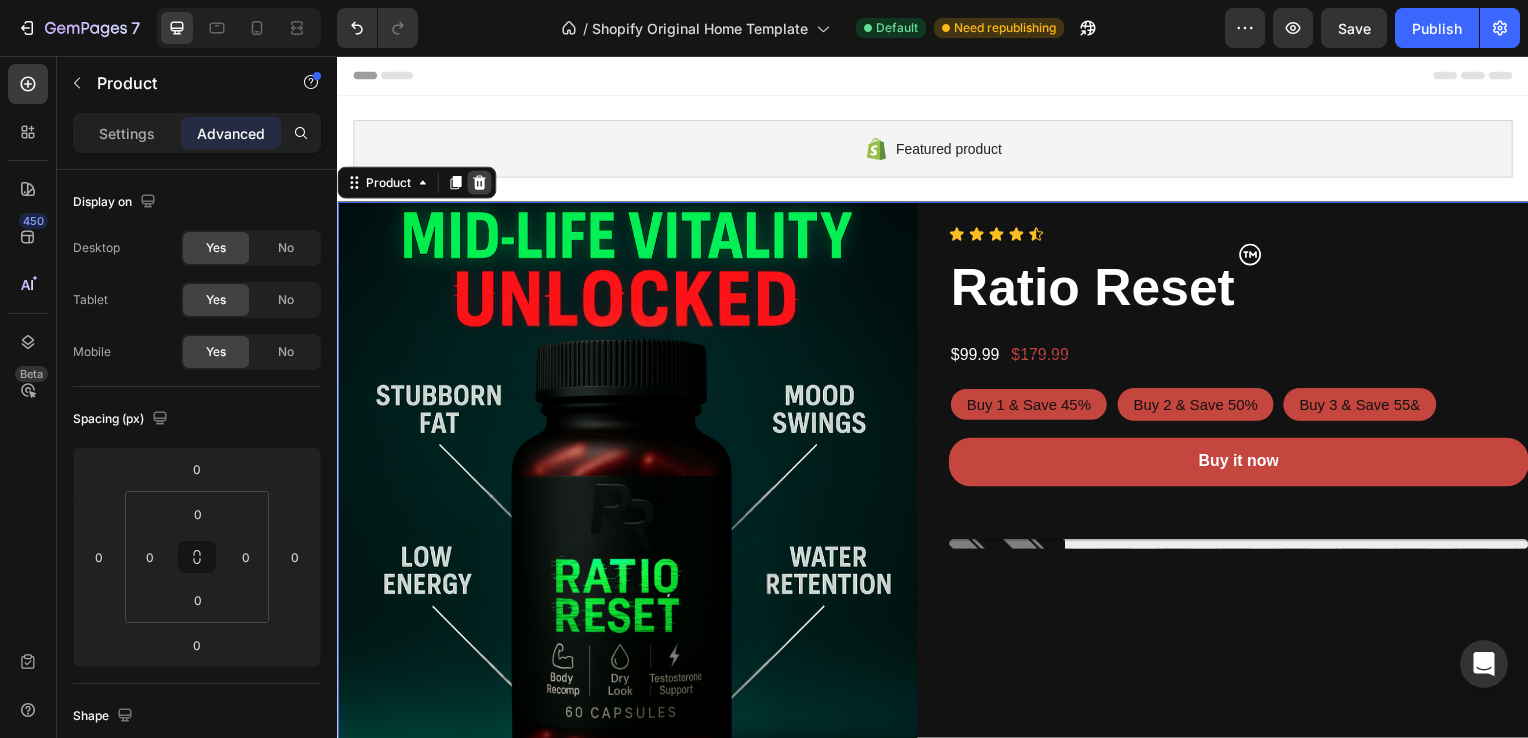 click 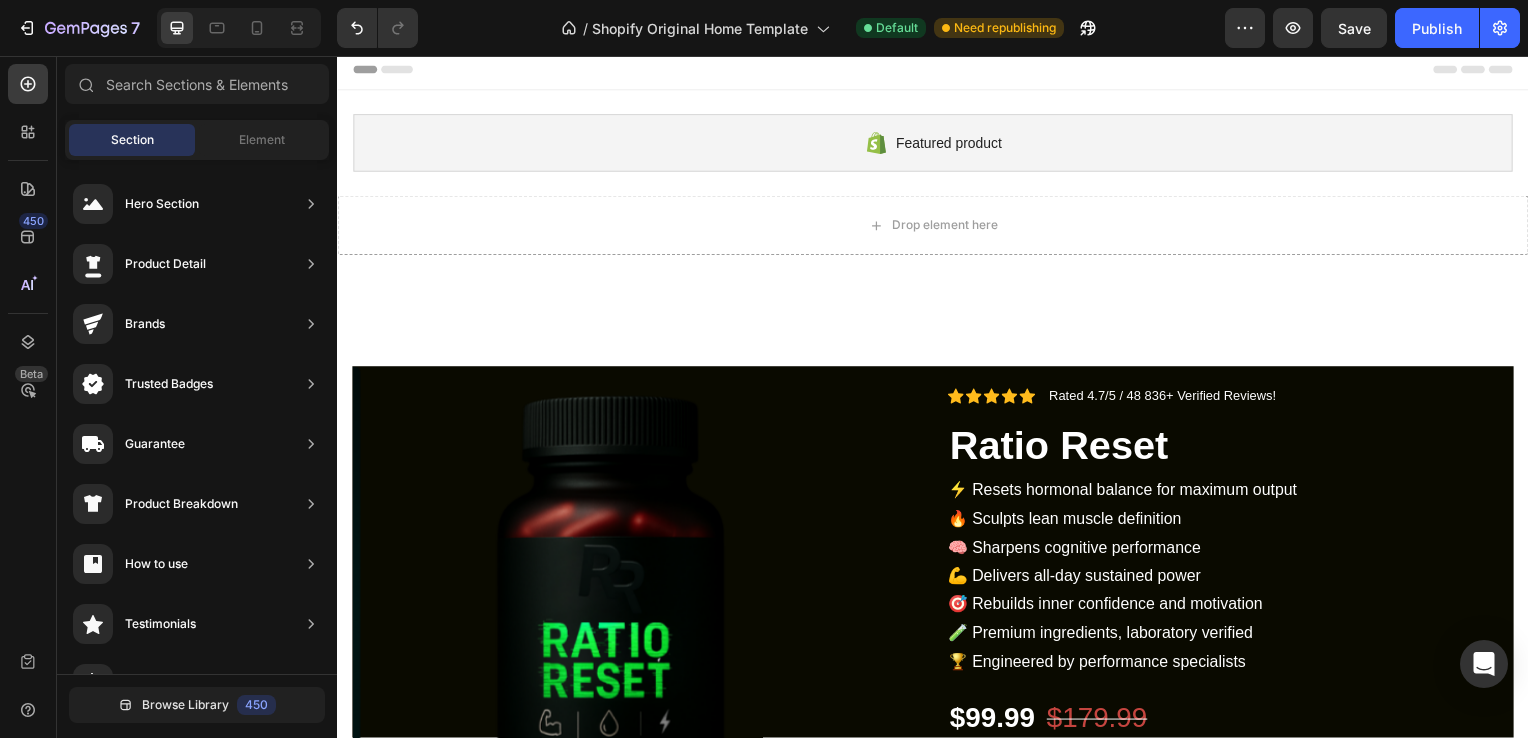 scroll, scrollTop: 0, scrollLeft: 0, axis: both 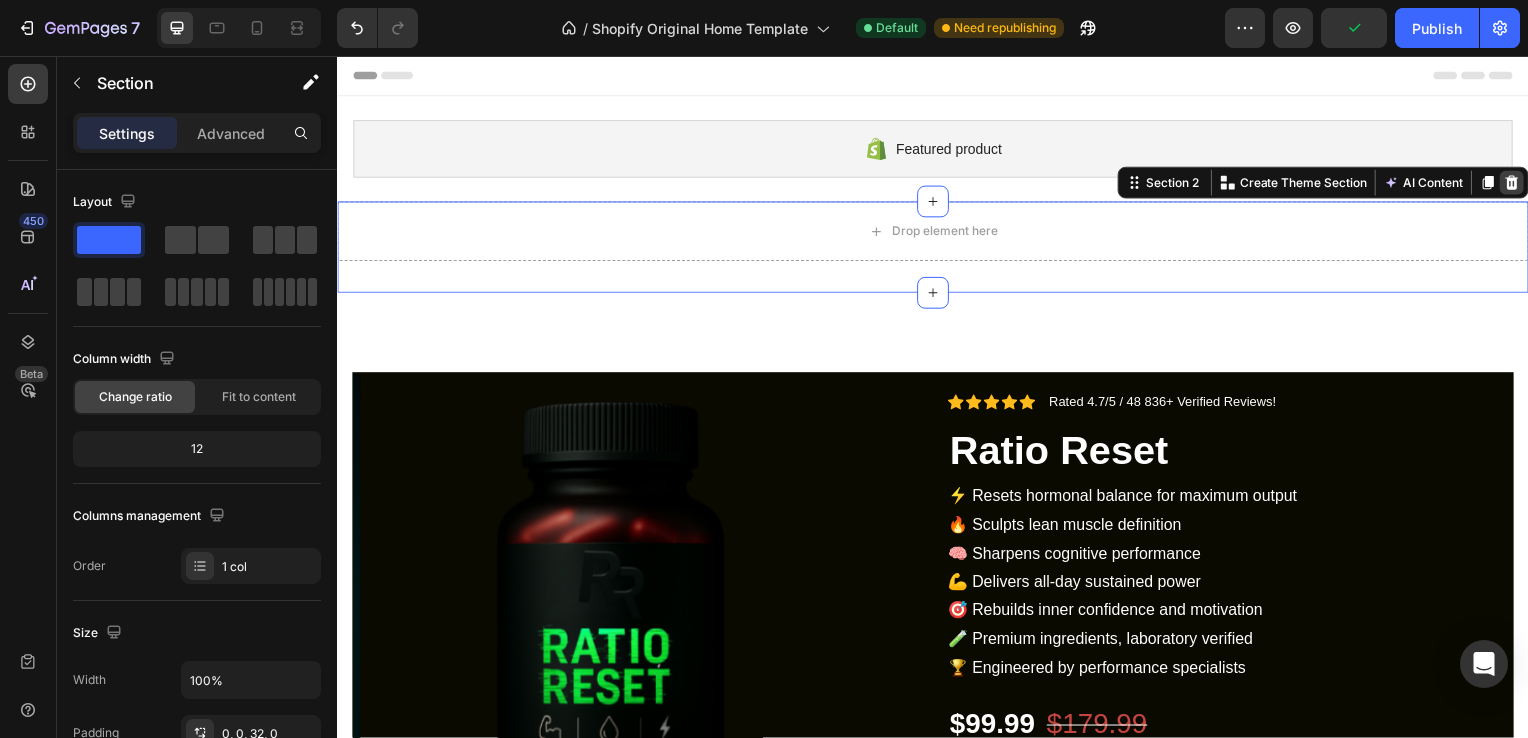 click at bounding box center (1520, 184) 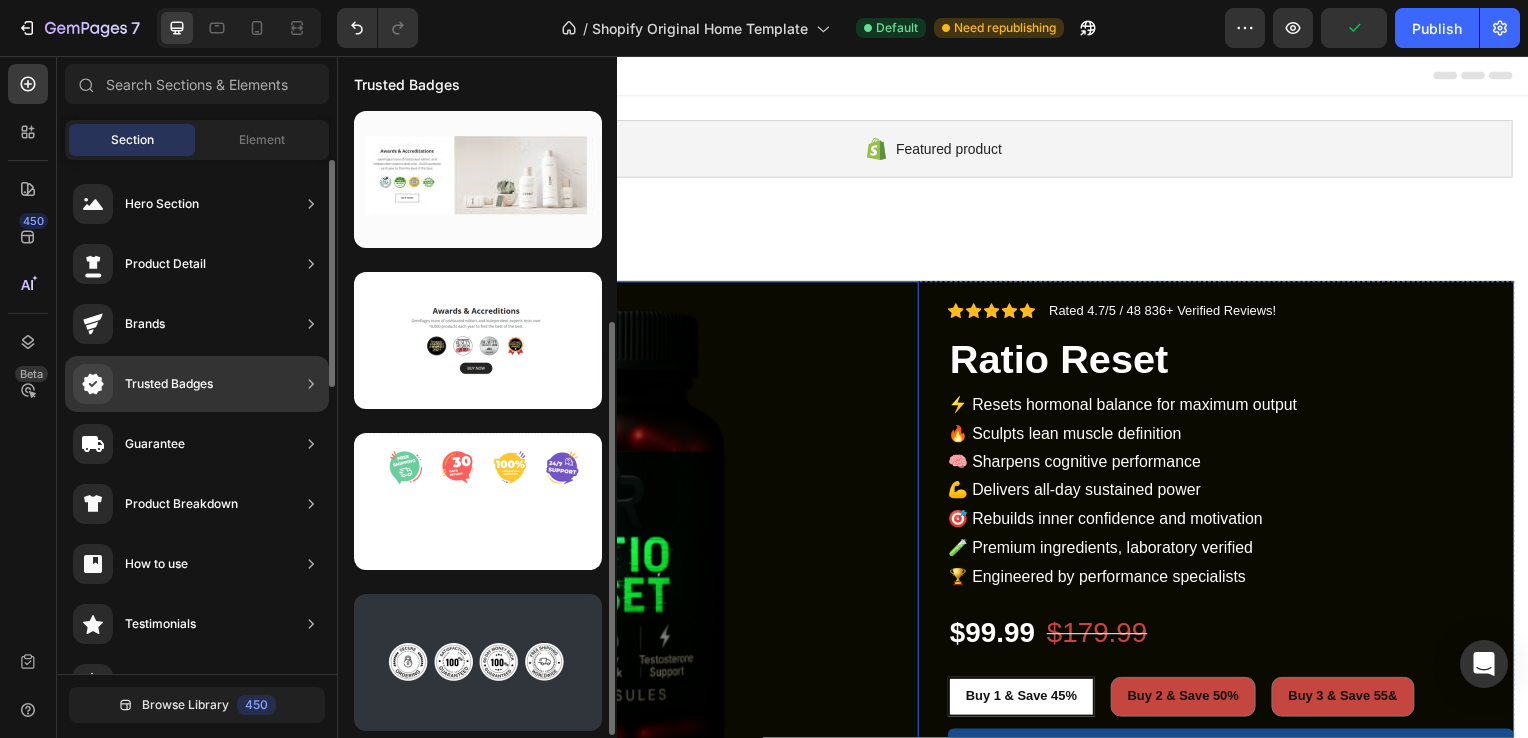 scroll, scrollTop: 325, scrollLeft: 0, axis: vertical 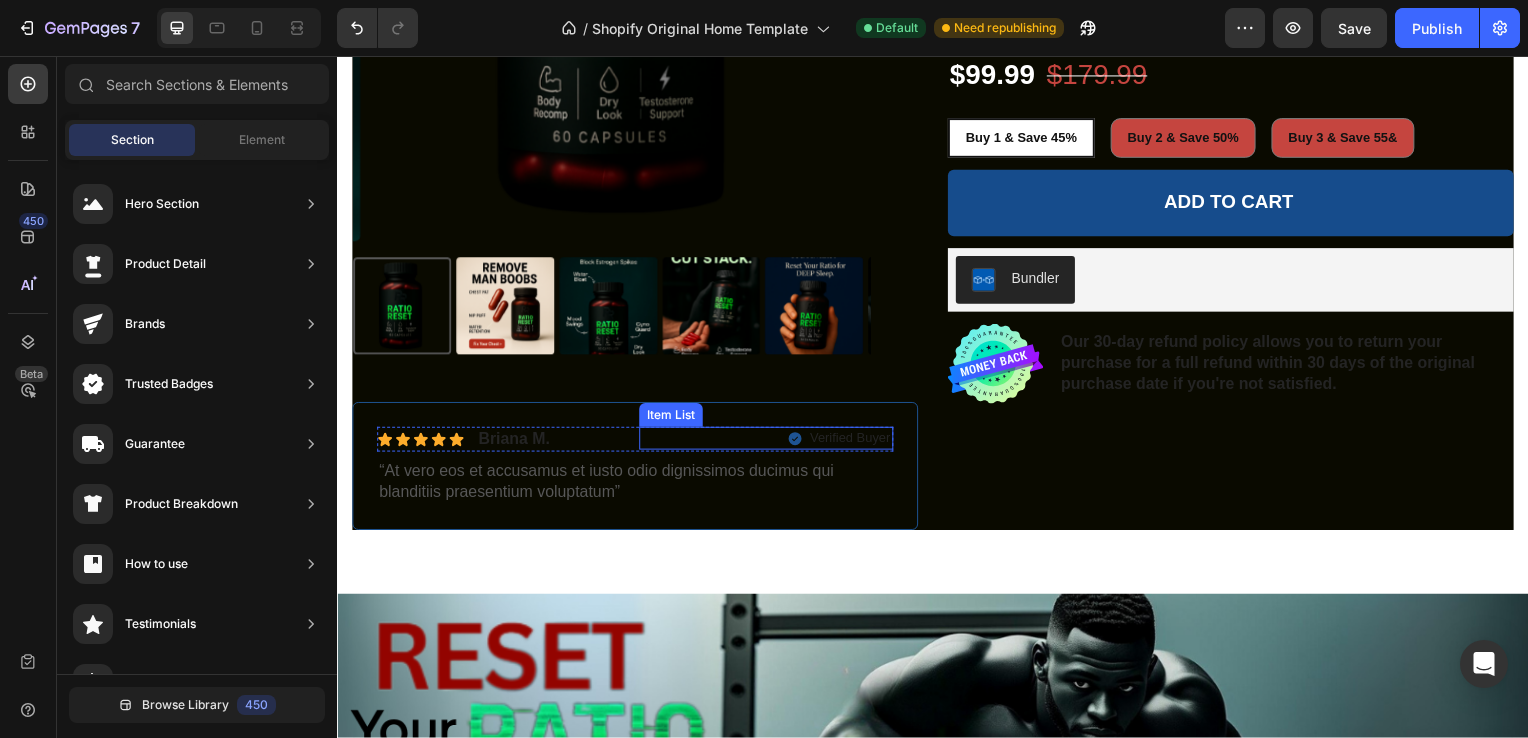 click on "Verified Buyer" at bounding box center (769, 441) 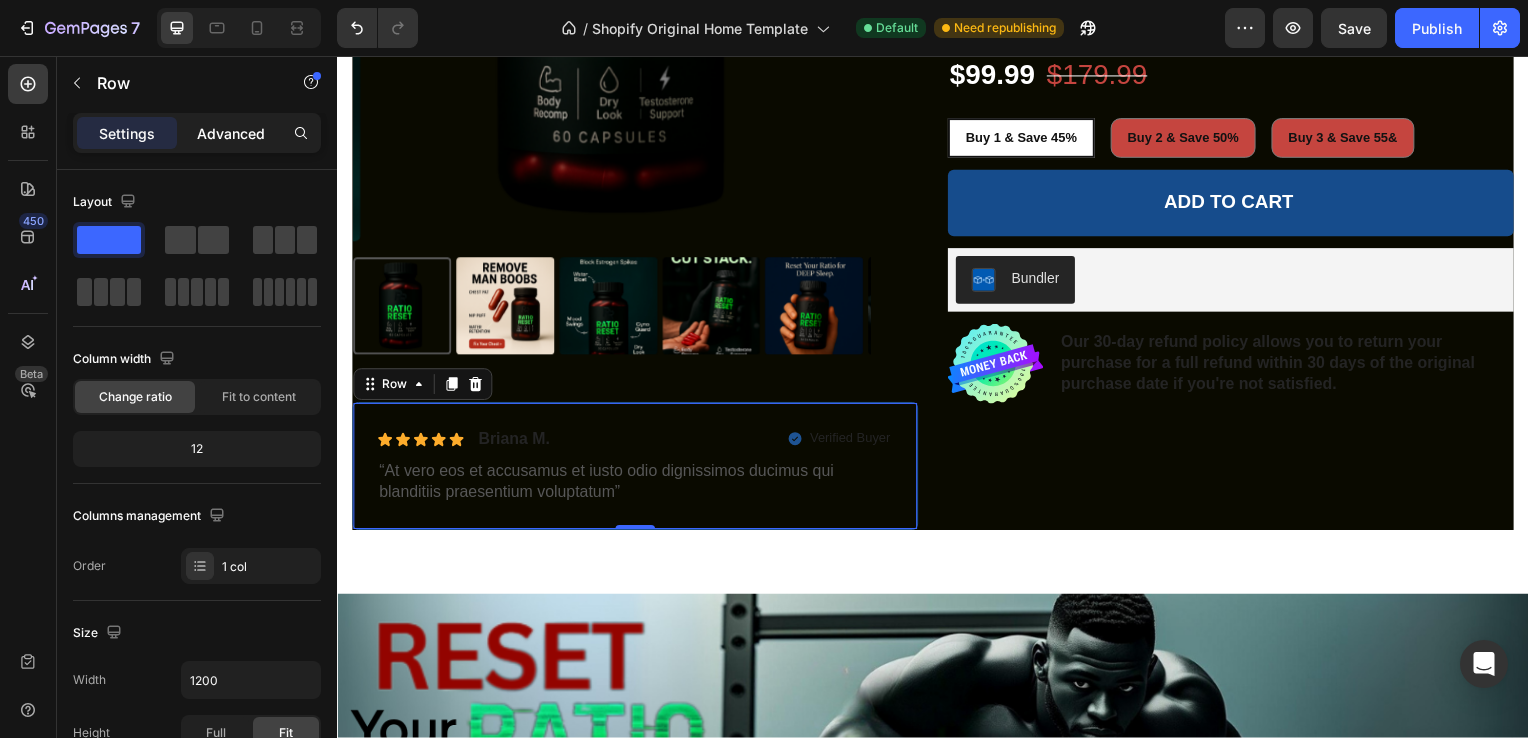 click on "Advanced" at bounding box center [231, 133] 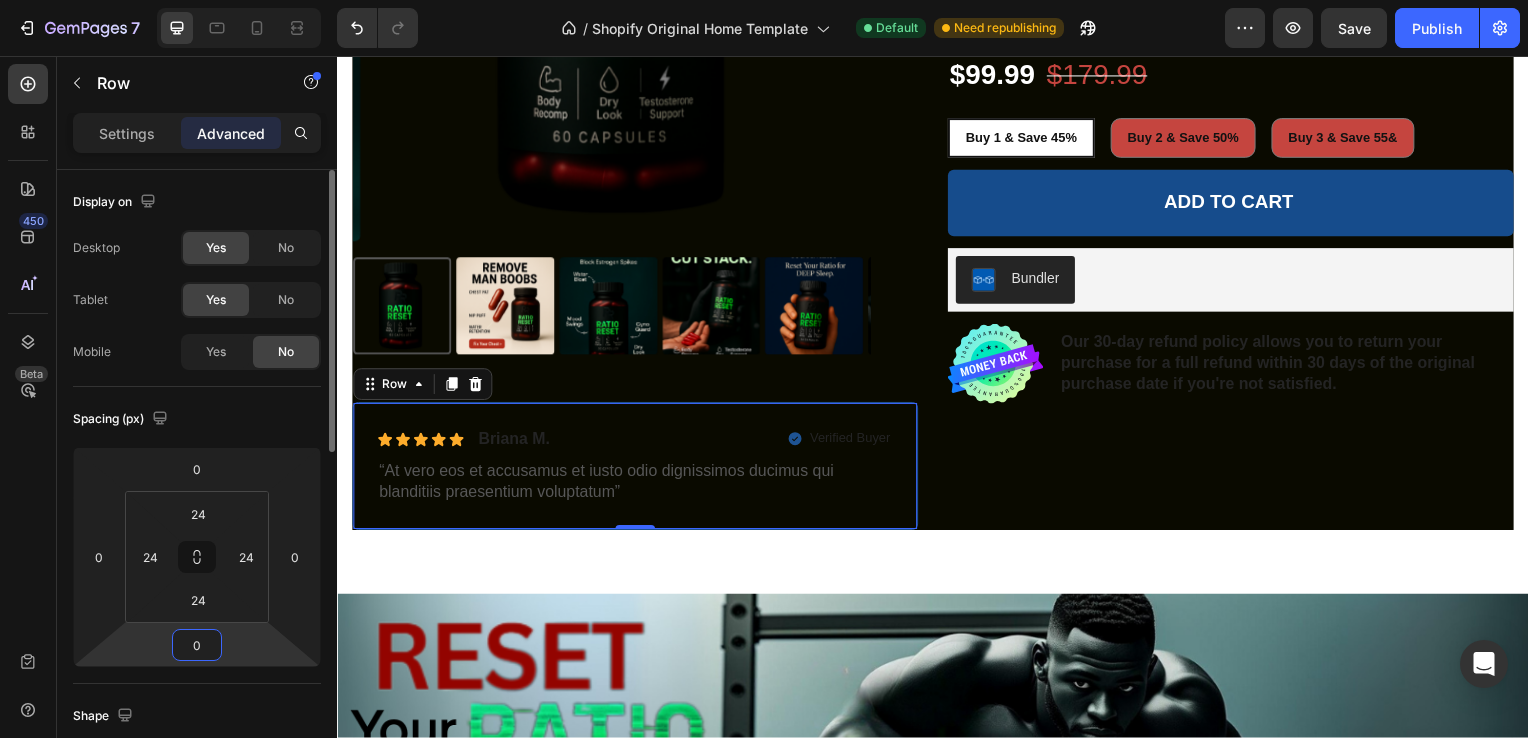 click on "0" at bounding box center (197, 645) 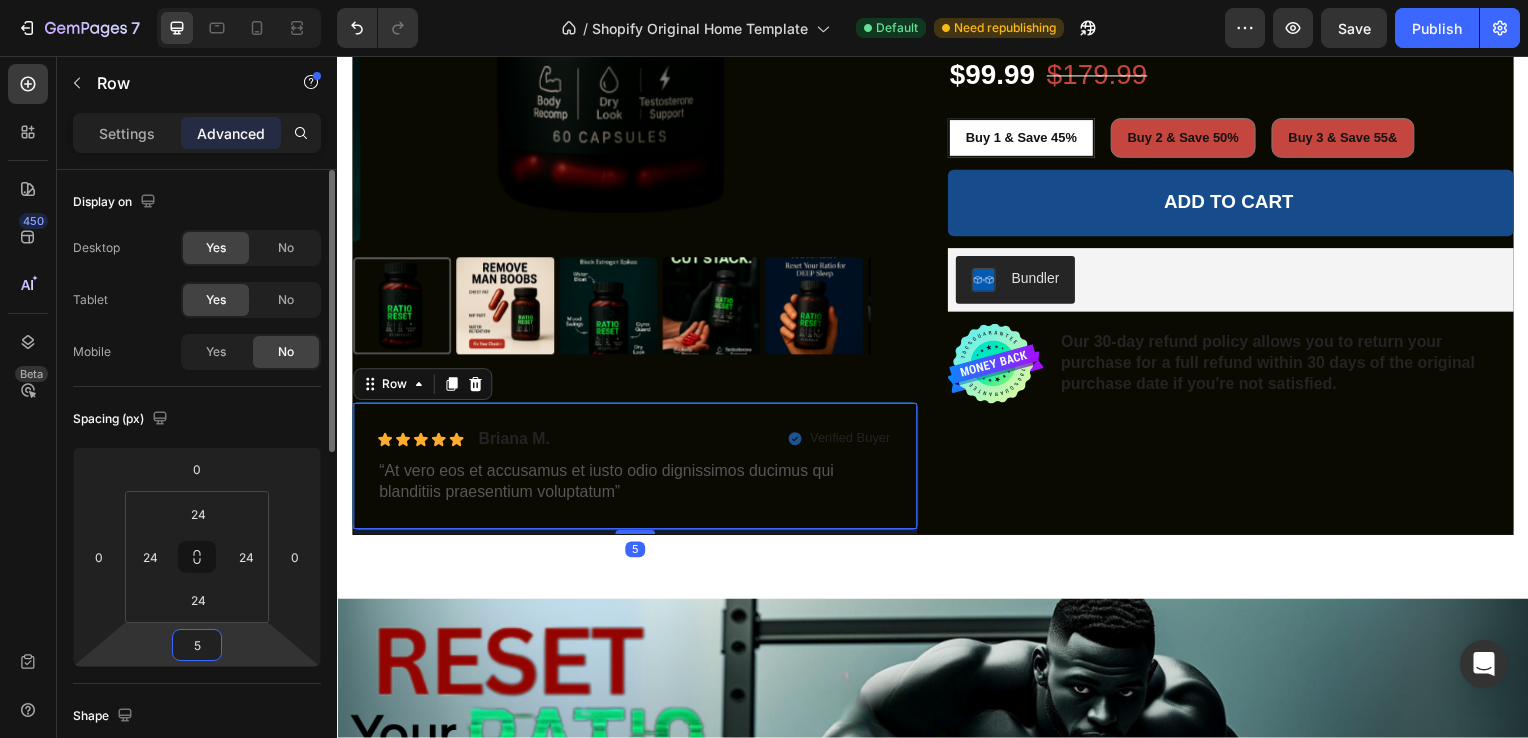 type on "50" 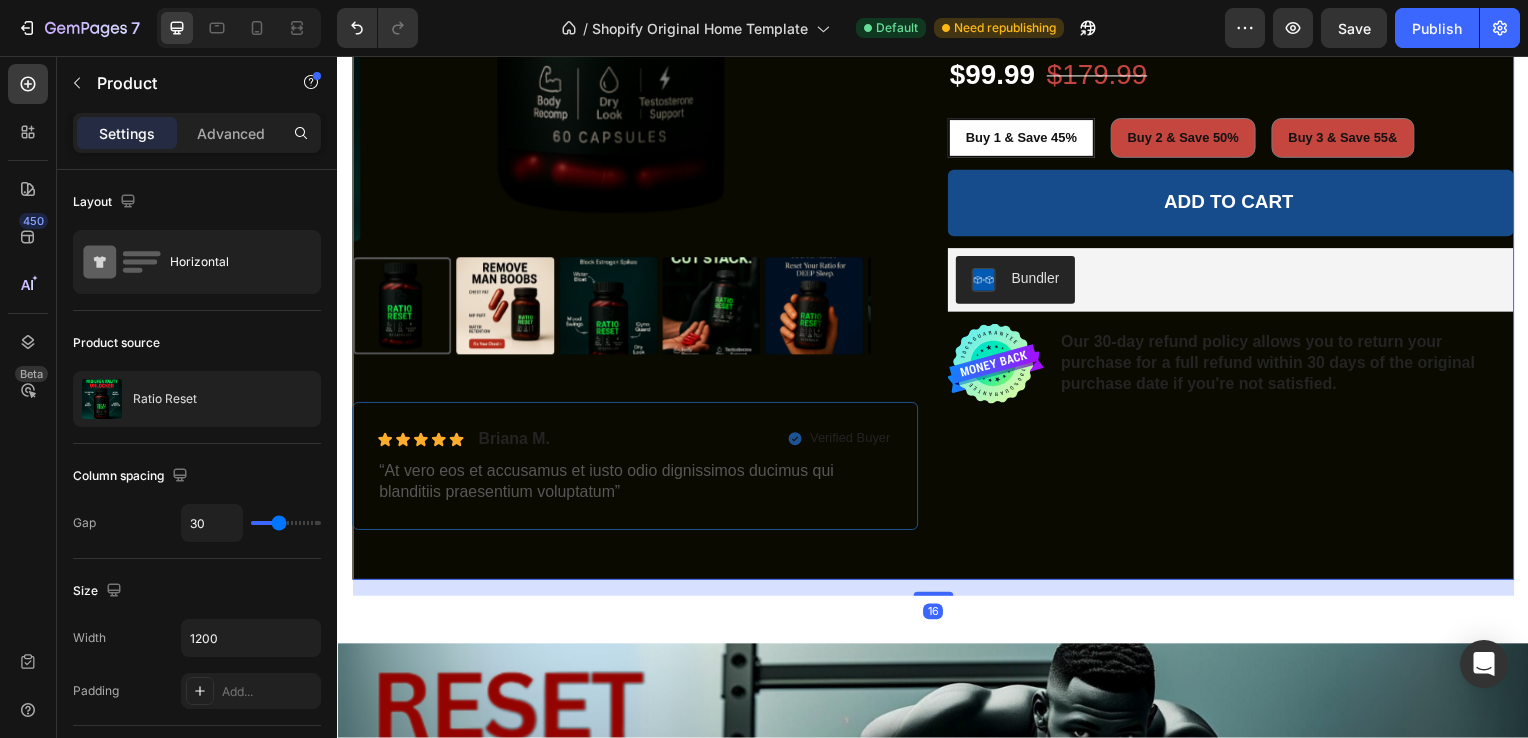 click on "Icon Icon Icon Icon Icon Icon List 2,500+ Verified Reviews! Text Block Row Icon Icon Icon Icon Icon Icon List Rated 4.7/5 / 48 836+ Verified Reviews! Text Block Row Ratio Reset Product Title ⚡ Resets hormonal balance for maximum output
🔥 Sculpts lean muscle definition
🧠 Sharpens cognitive performance
💪 Delivers all-day sustained power
🎯 Rebuilds inner confidence and motivation
🧪 Premium ingredients, laboratory verified
🏆 Engineered by performance specialists   Product Description $99.99 Product Price Product Price $179.99 Product Price Product Price 44% off Product Badge Row Buy 1  & Save 45% Buy 1  & Save 45%     Buy 1  & Save 45% Buy 2 & Save 50% Buy 2 & Save 50%     Buy 2 & Save 50% Buy 3 & Save 55& Buy 3 & Save 55&     Buy 3 & Save 55& Product Variants & Swatches Add to cart Add to Cart Bundler Bundler Buy 1  & Save 45% Buy 1  & Save 45%     Buy 1  & Save 45% Buy 2 & Save 50% Buy 2 & Save 50%     Buy 2 & Save 50% Buy 3 & Save 55& Buy 3 & Save 55&     Buy 3 & Save 55& Image" at bounding box center (1237, 152) 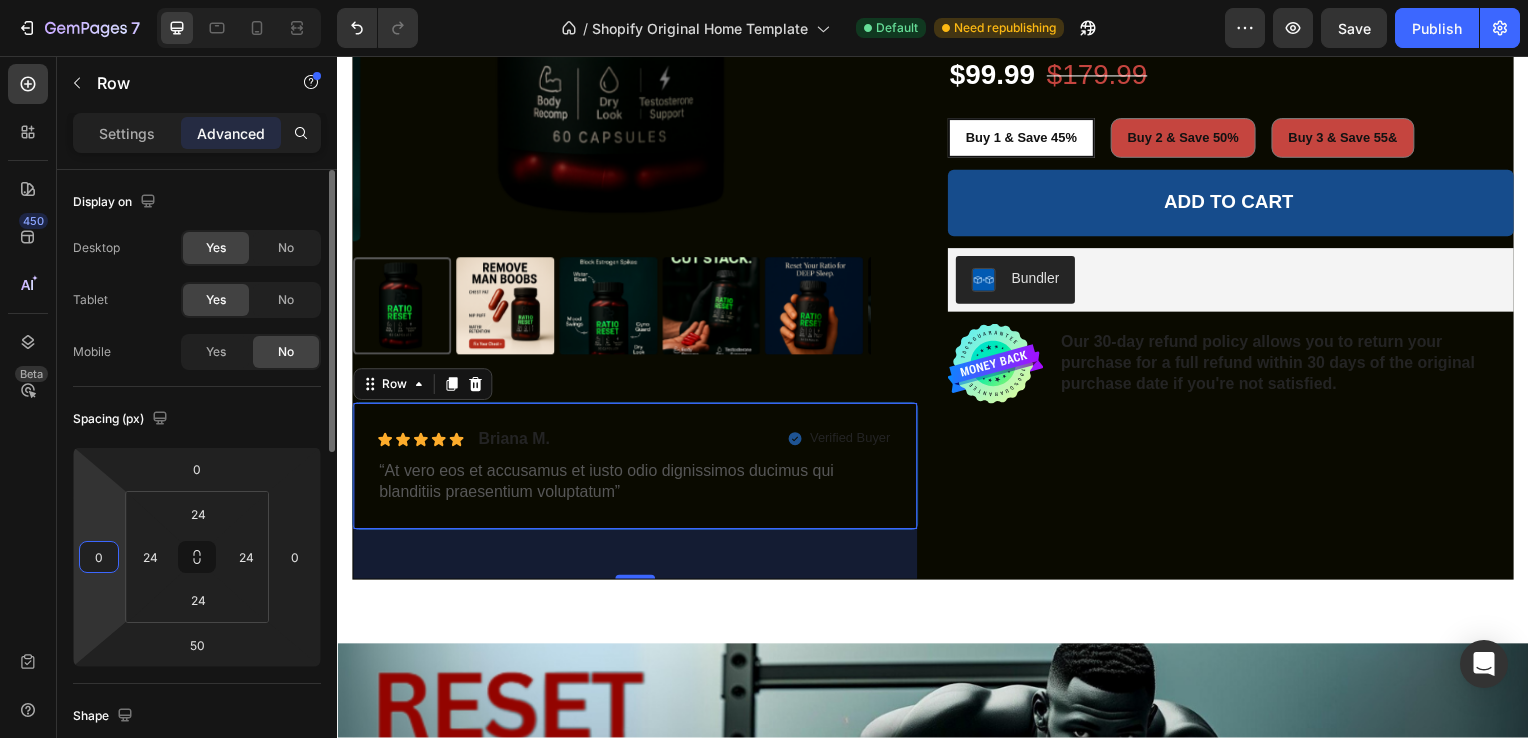 click on "0" at bounding box center [99, 557] 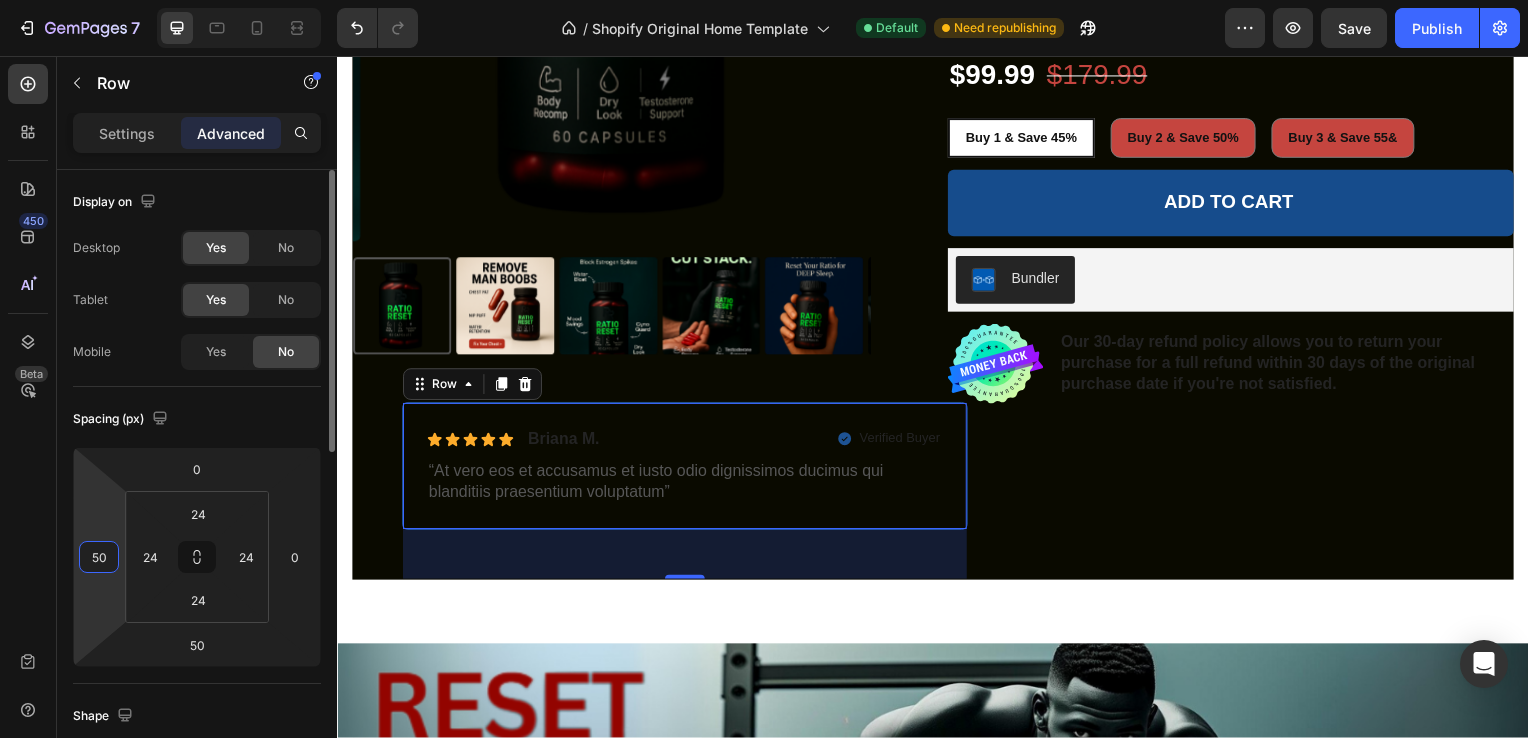 type on "5" 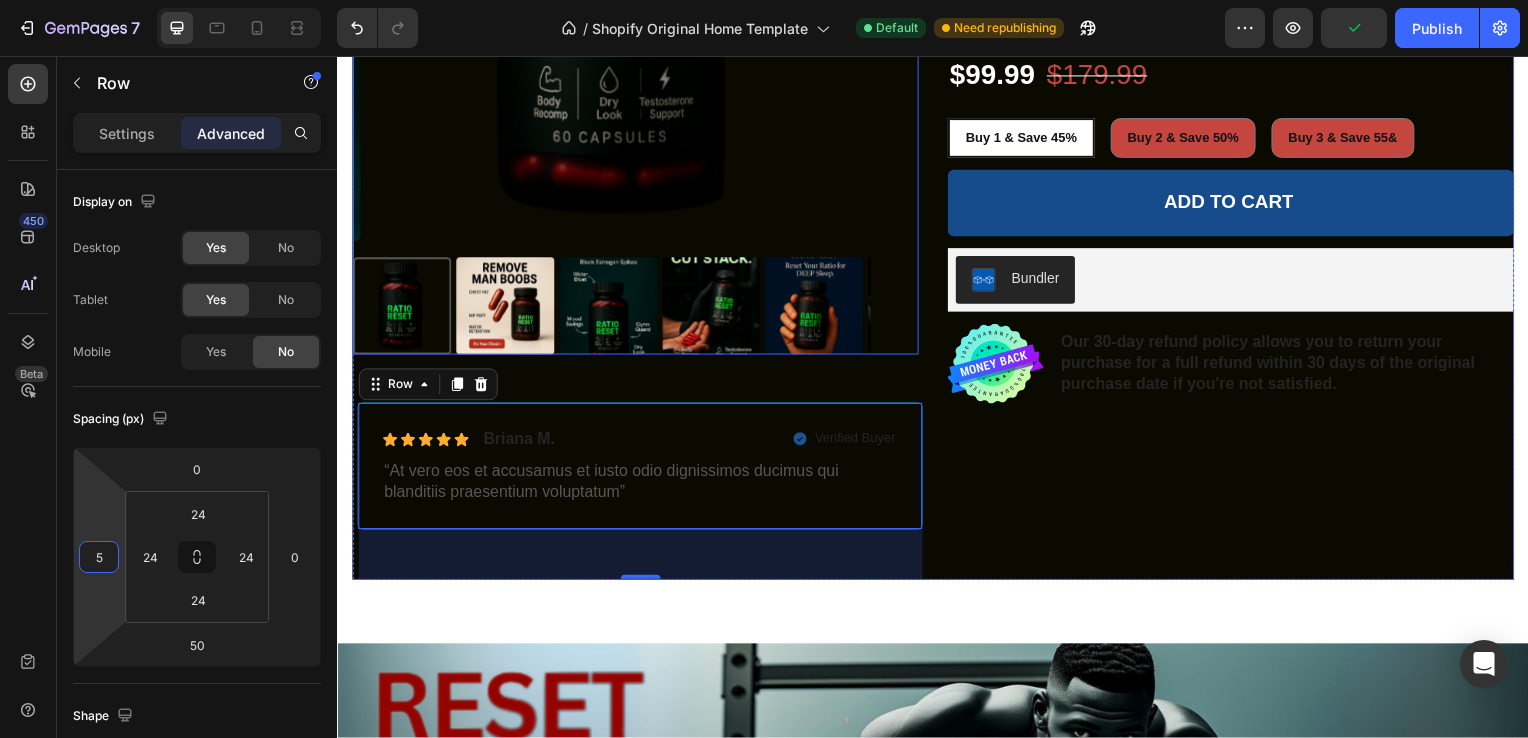 click at bounding box center [621, -18] 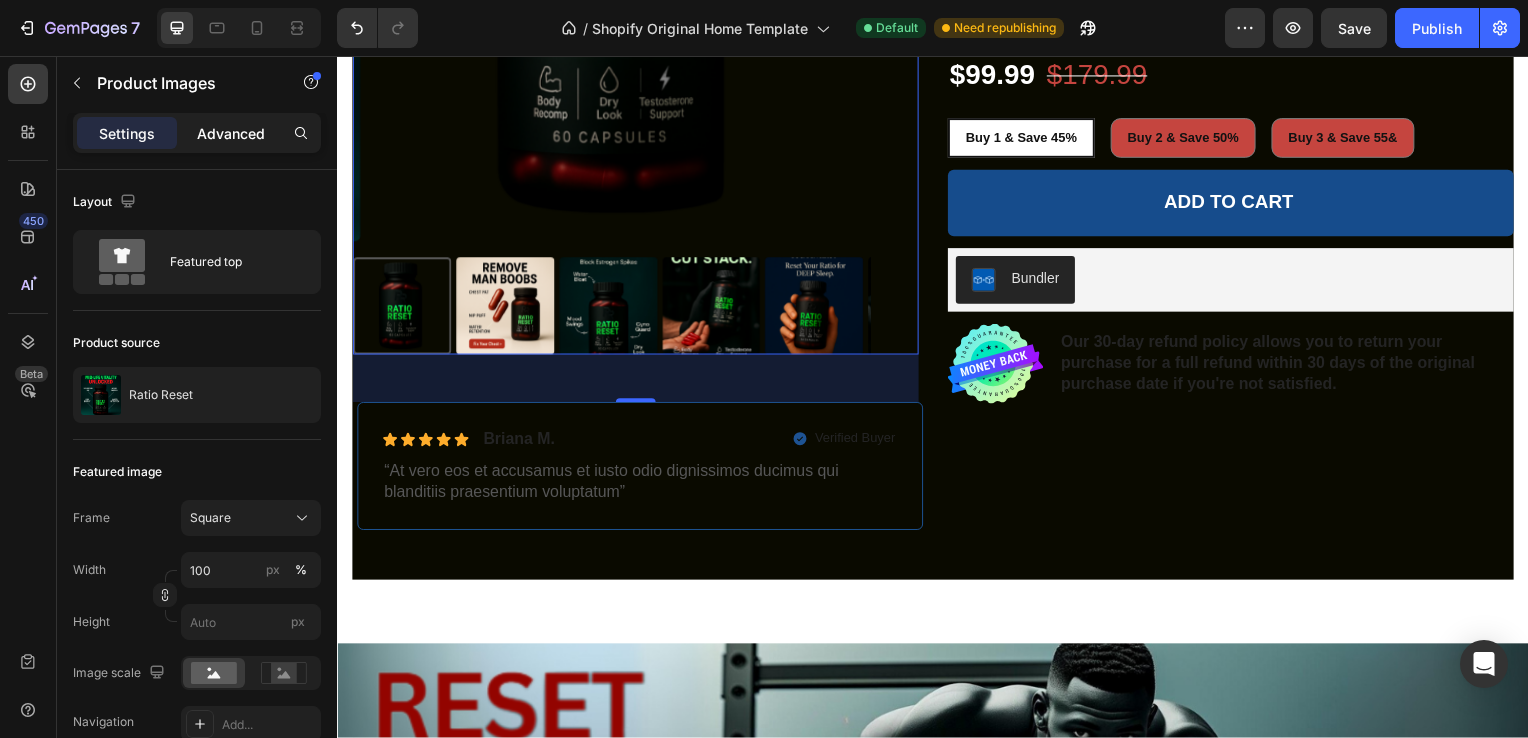 click on "Advanced" at bounding box center [231, 133] 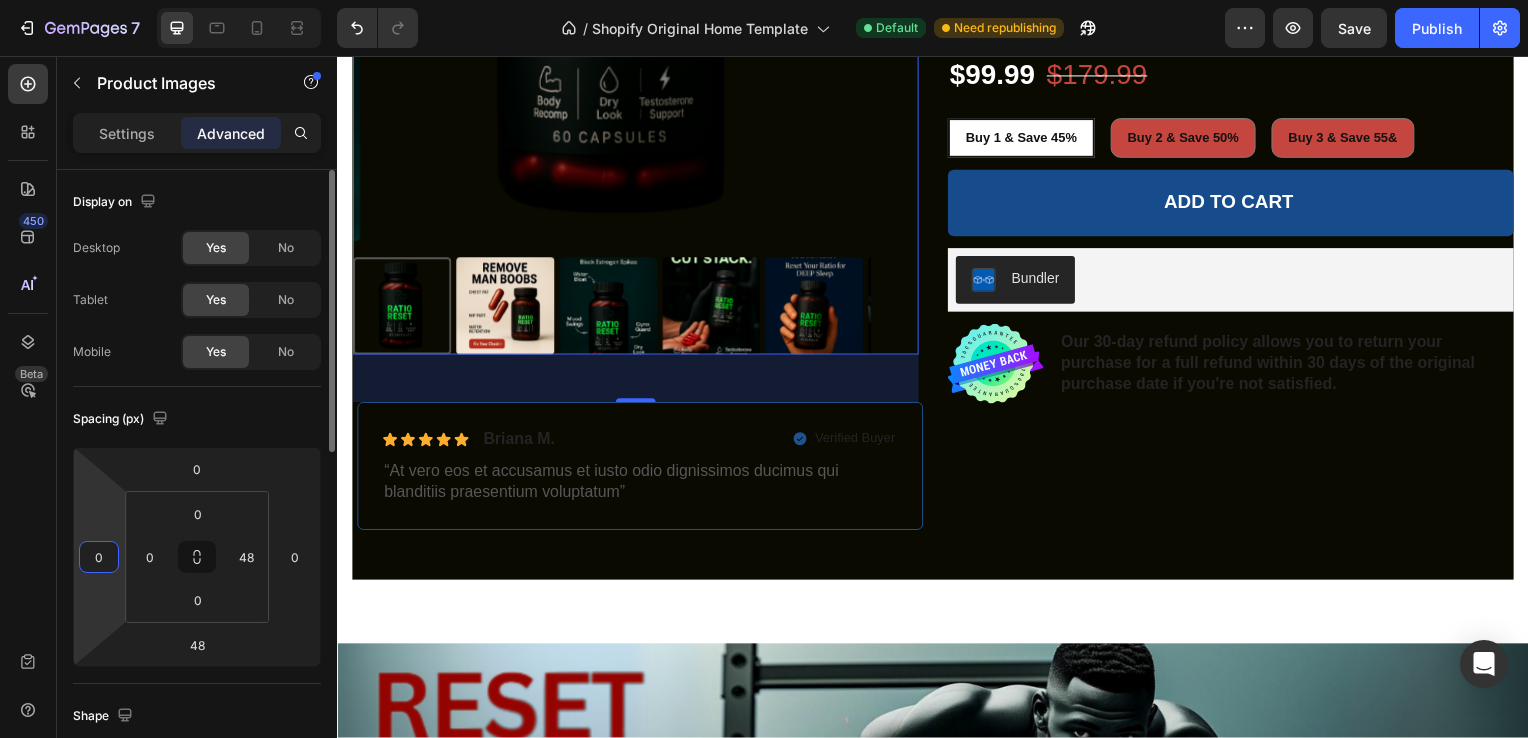 click on "0" at bounding box center (99, 557) 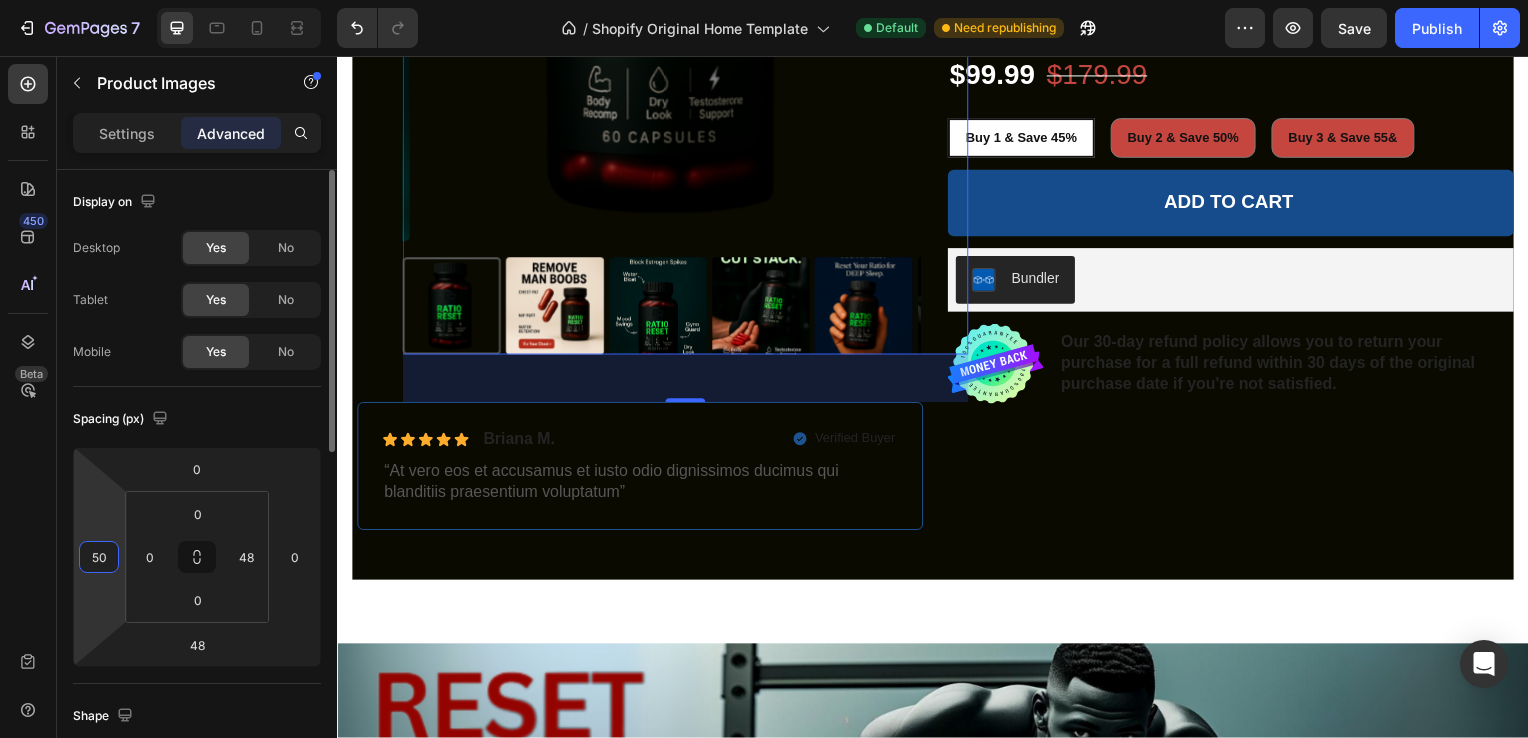 type on "5" 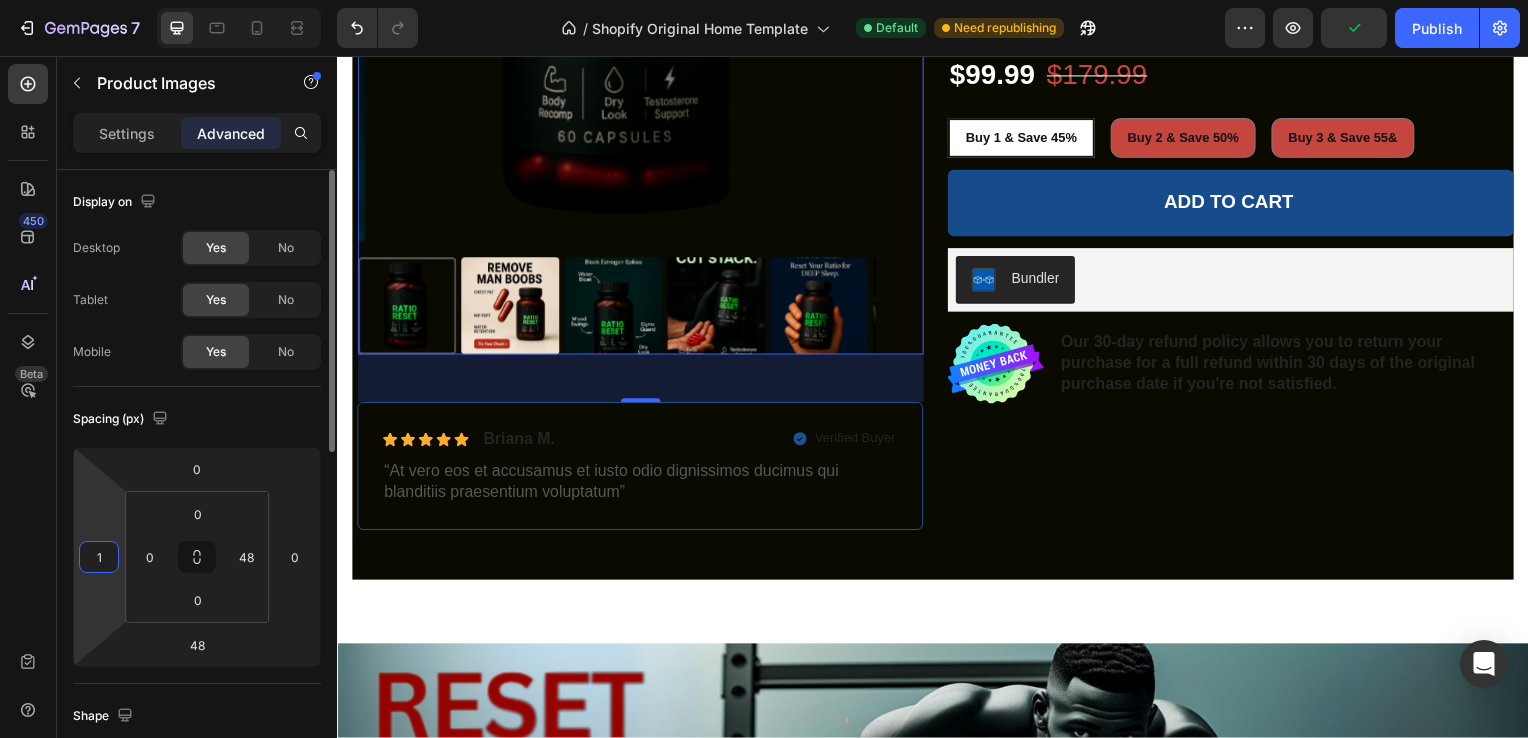 type on "10" 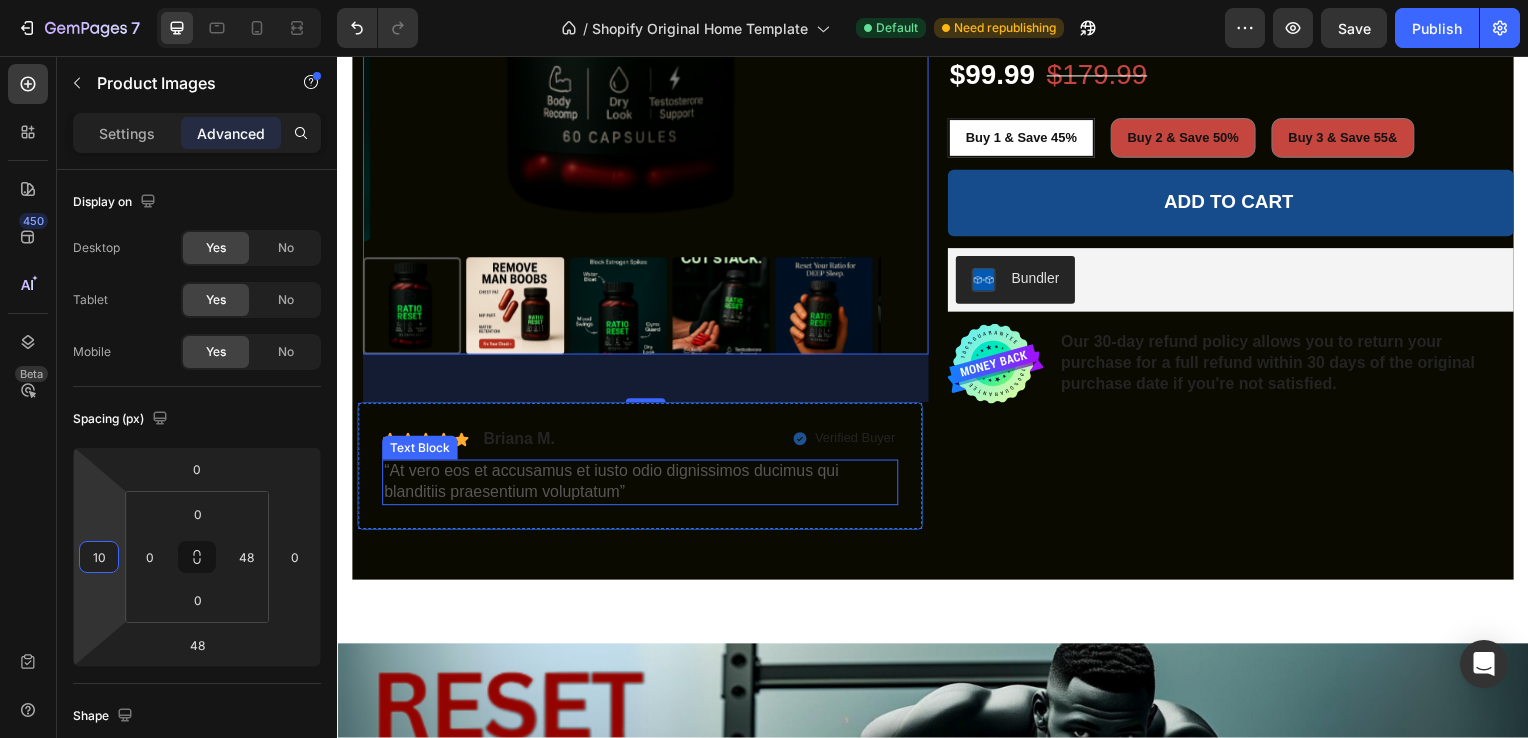click on "“At vero eos et accusamus et iusto odio dignissimos ducimus qui blanditiis praesentium voluptatum”" at bounding box center [642, 486] 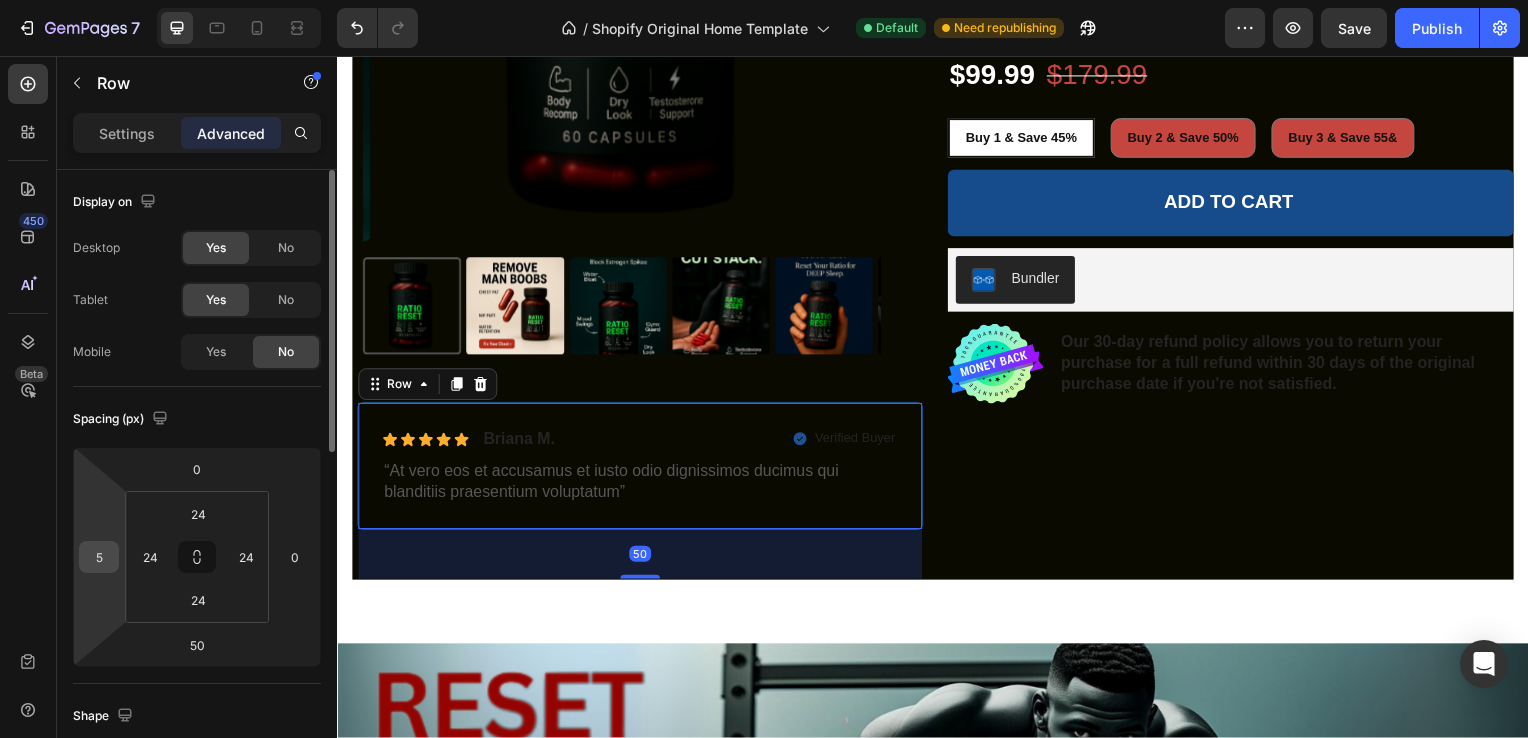 click on "5" at bounding box center (99, 557) 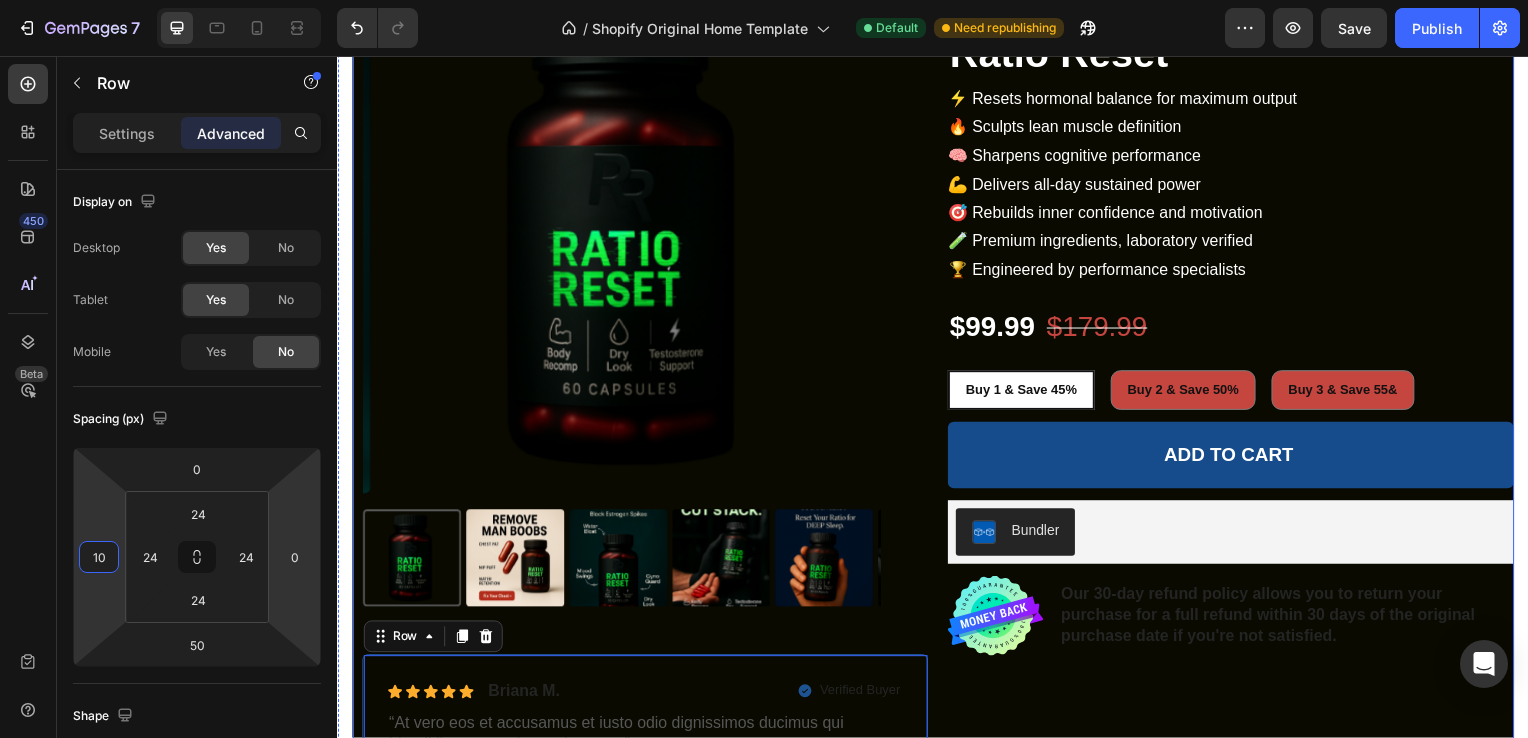 scroll, scrollTop: 304, scrollLeft: 0, axis: vertical 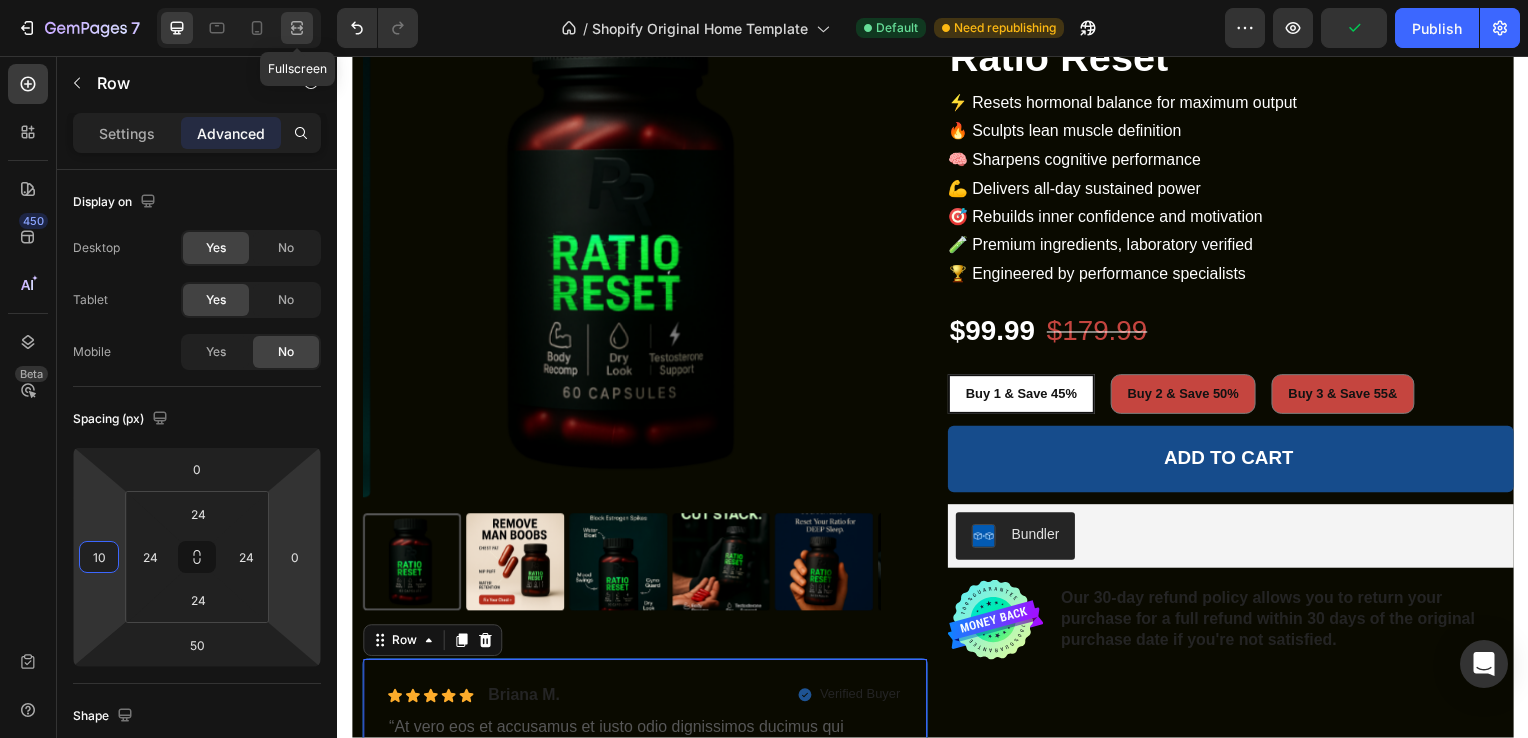 type on "10" 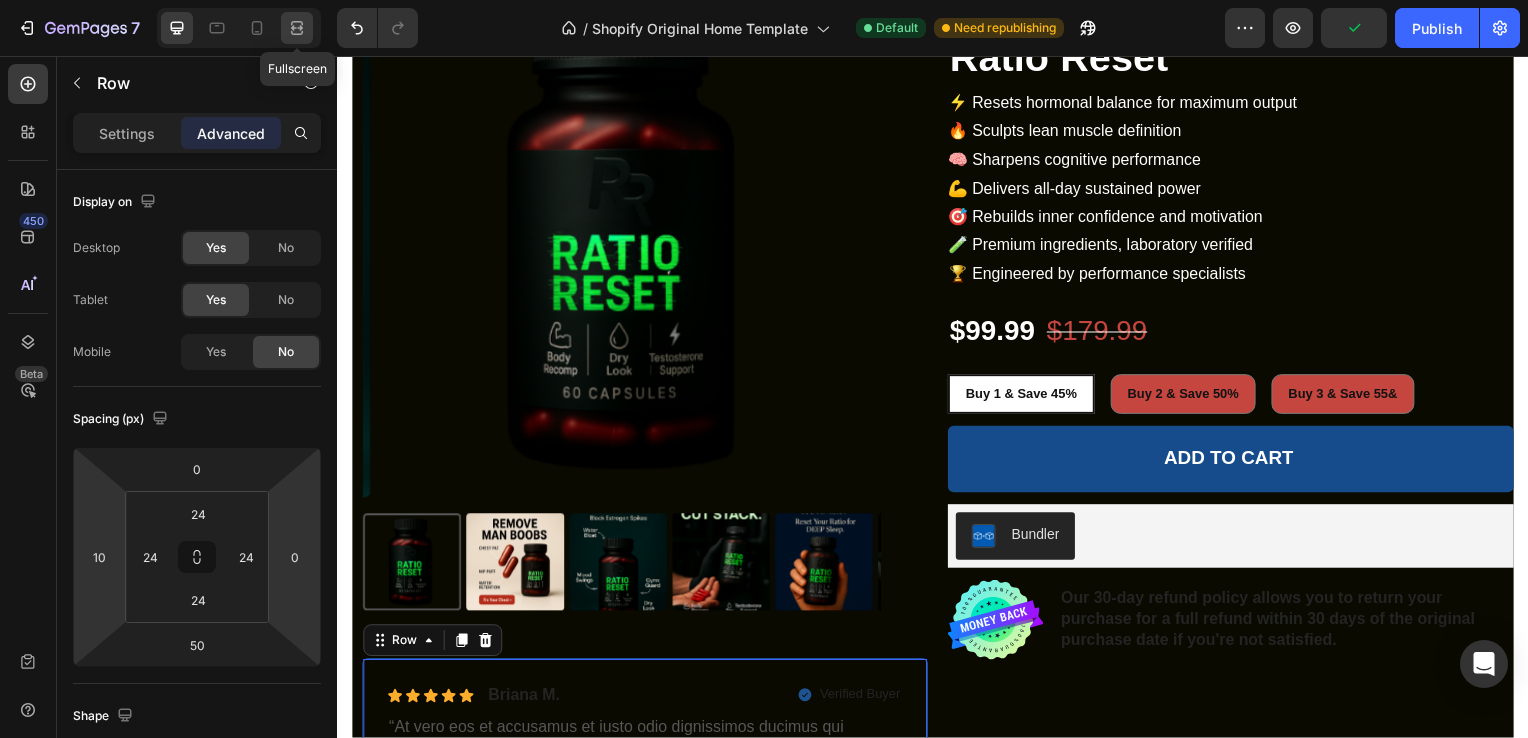 click 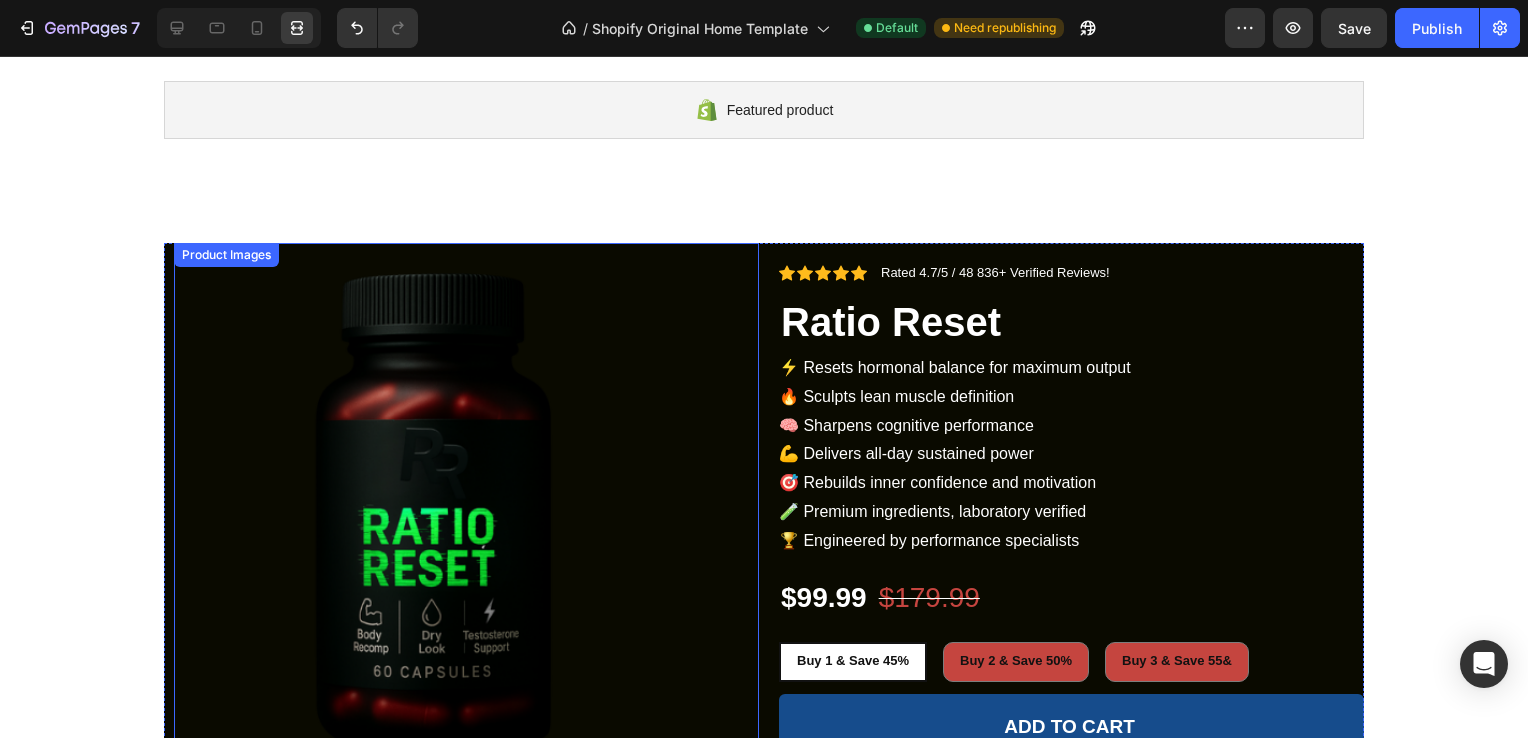 scroll, scrollTop: 32, scrollLeft: 0, axis: vertical 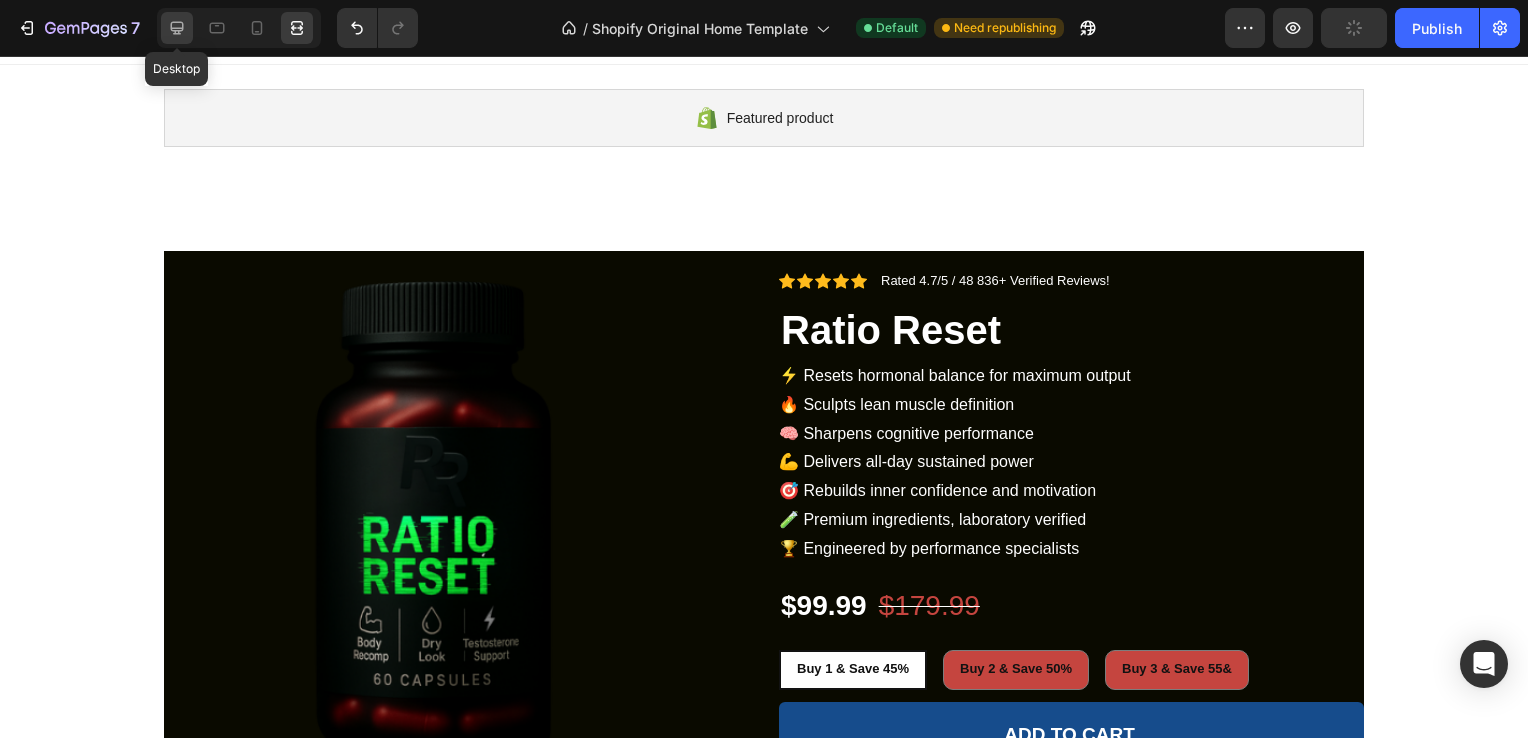 click 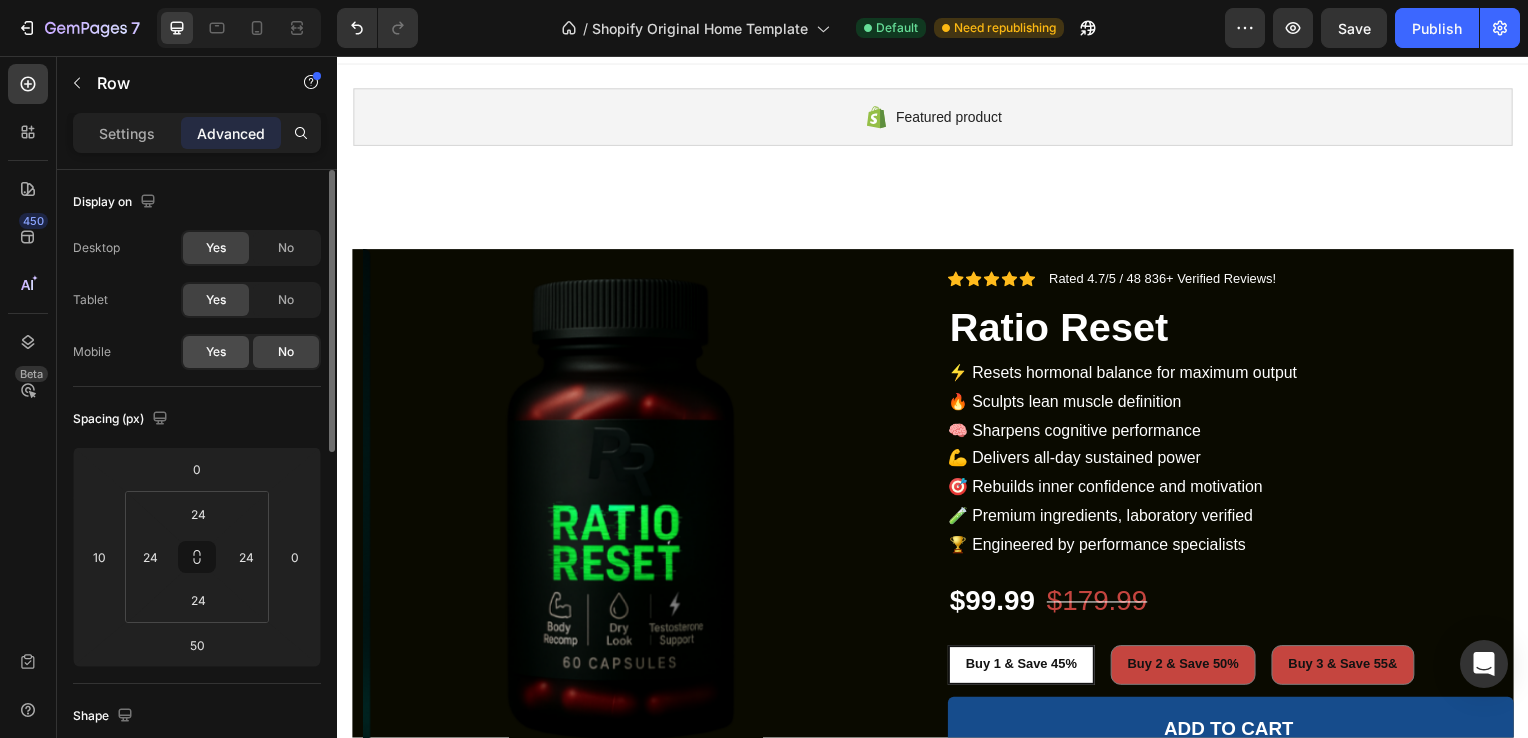click on "Yes" 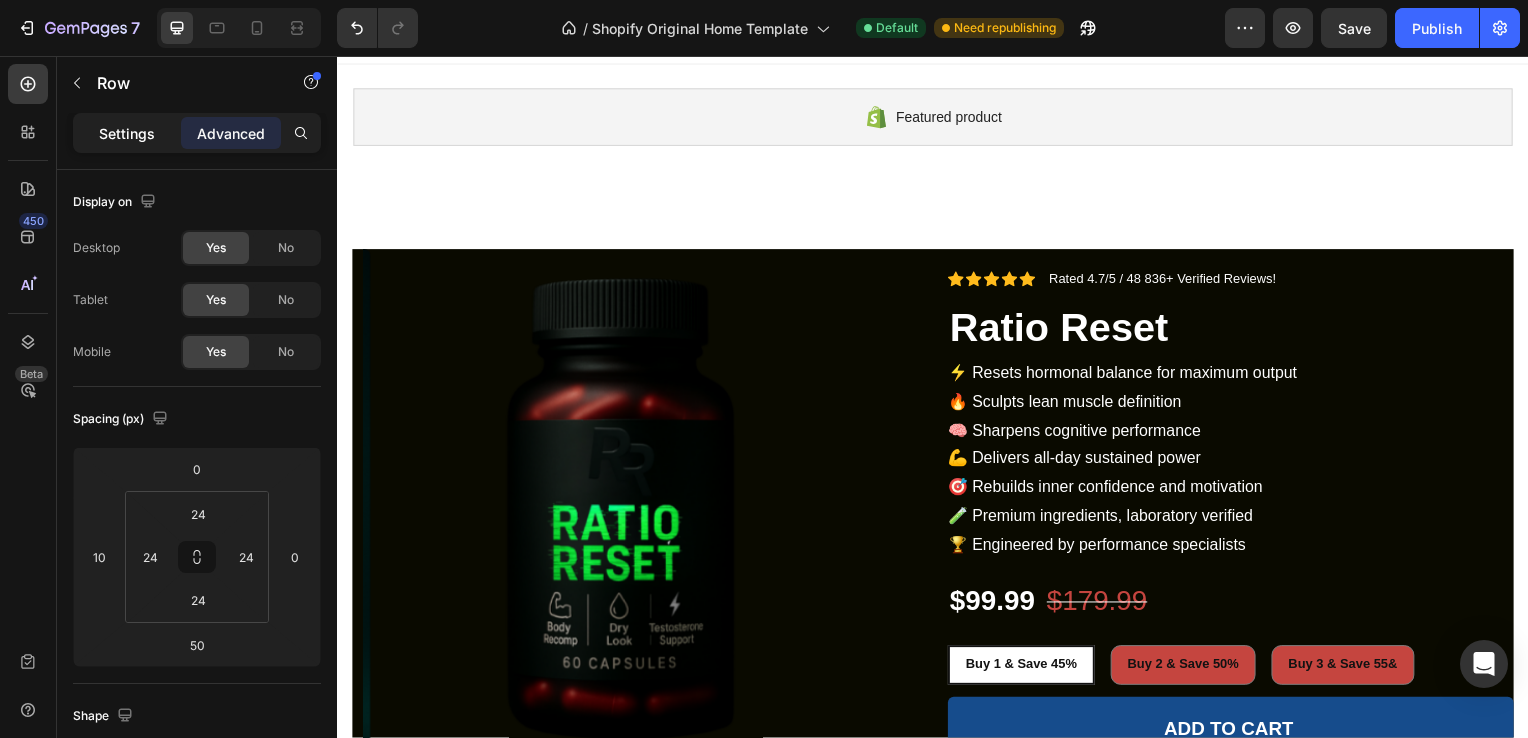 click on "Settings" at bounding box center [127, 133] 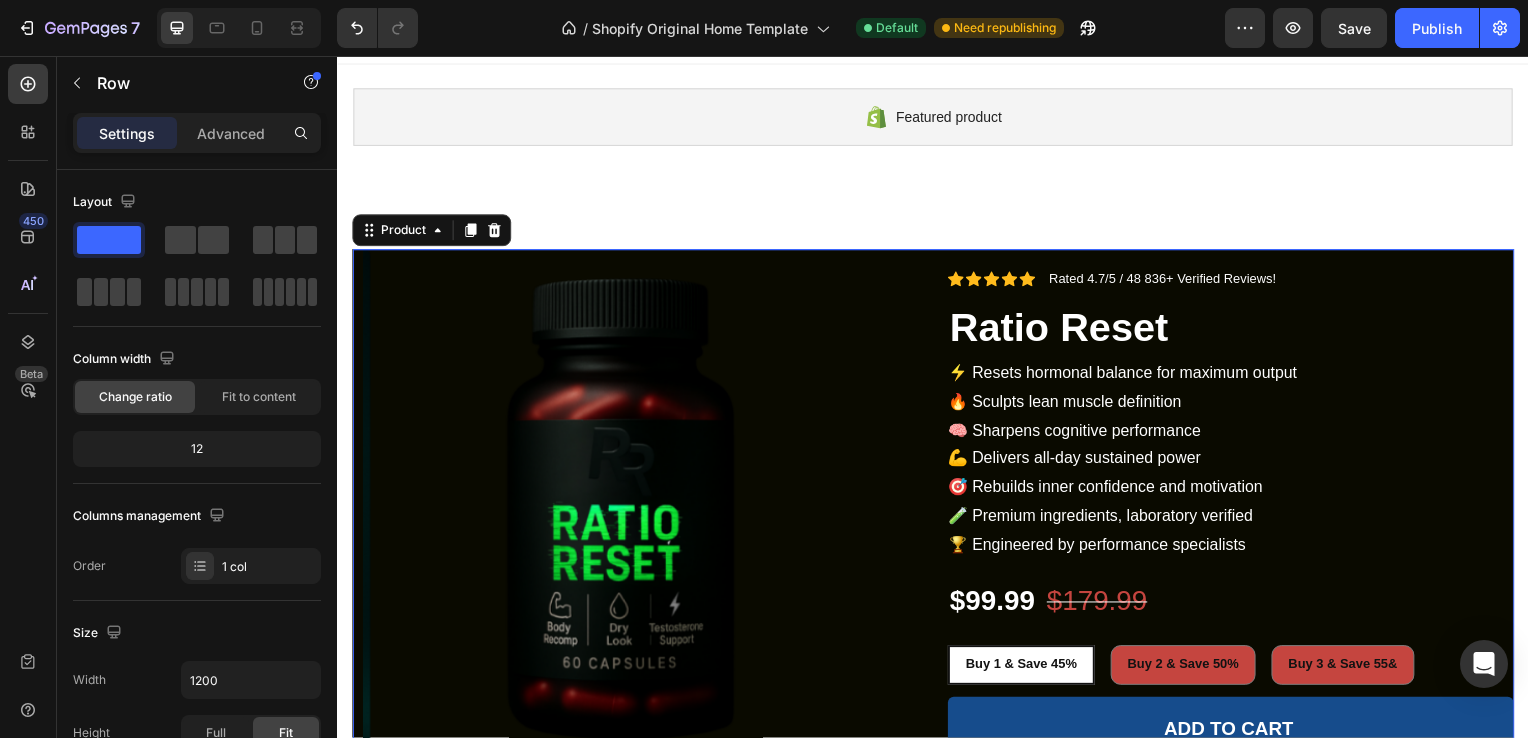 click on "Product Images Icon Icon Icon Icon Icon Icon List Briana M. Text Block Row Verified Buyer Item List Row “At vero eos et accusamus et iusto odio dignissimos ducimus qui blanditiis praesentium voluptatum” Text Block Row" at bounding box center (637, 682) 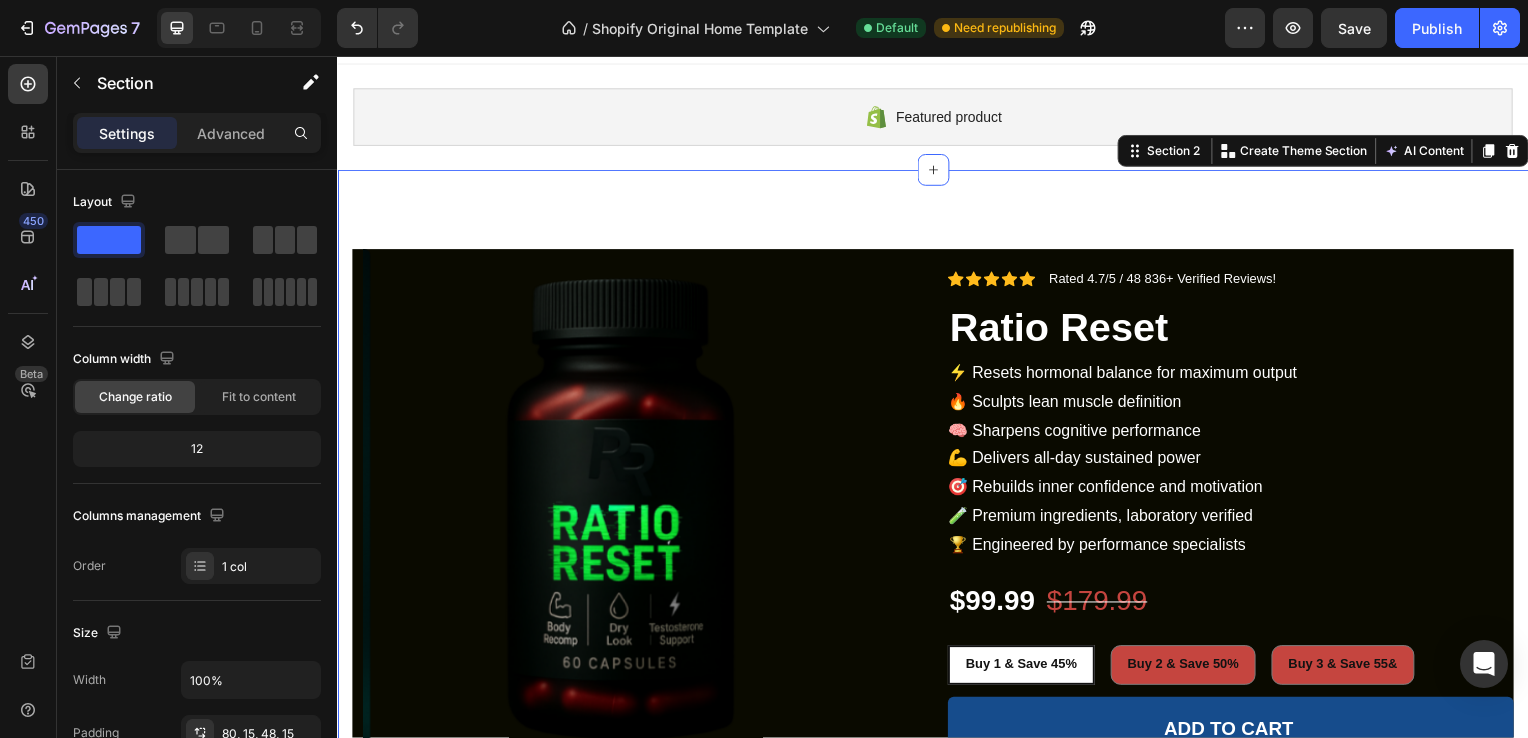 click on "Product Images Icon Icon Icon Icon Icon Icon List [FIRST] [LAST]. Text Block Row Verified Buyer Item List Row “At vero eos et accusamus et iusto odio dignissimos ducimus qui blanditiis praesentium voluptatum” Text Block Row Icon Icon Icon Icon Icon Icon List 2,500+ Verified Reviews! Text Block Row Icon Icon Icon Icon Icon Icon List Rated 4.7/5 / 48 836+ Verified Reviews! Text Block Row Ratio Reset Product Title ⚡ Resets hormonal balance for maximum output
🔥 Sculpts lean muscle definition
🧠 Sharpens cognitive performance
💪 Delivers all-day sustained power
🎯 Rebuilds inner confidence and motivation
🧪 Premium ingredients, laboratory verified
🏆 Engineered by performance specialists   Product Description $99.99 Product Price Product Price $179.99 Product Price Product Price 44% off Product Badge Row Buy 1  & Save 45% Buy 1  & Save 45%     Buy 1  & Save 45% Buy 2 & Save 50% Buy 2 & Save 50%     Buy 2 & Save 50% Buy 3 & Save 55& Buy 3 & Save 55&     Buy 3 & Save 55& Add to cart Bundler" at bounding box center [937, 674] 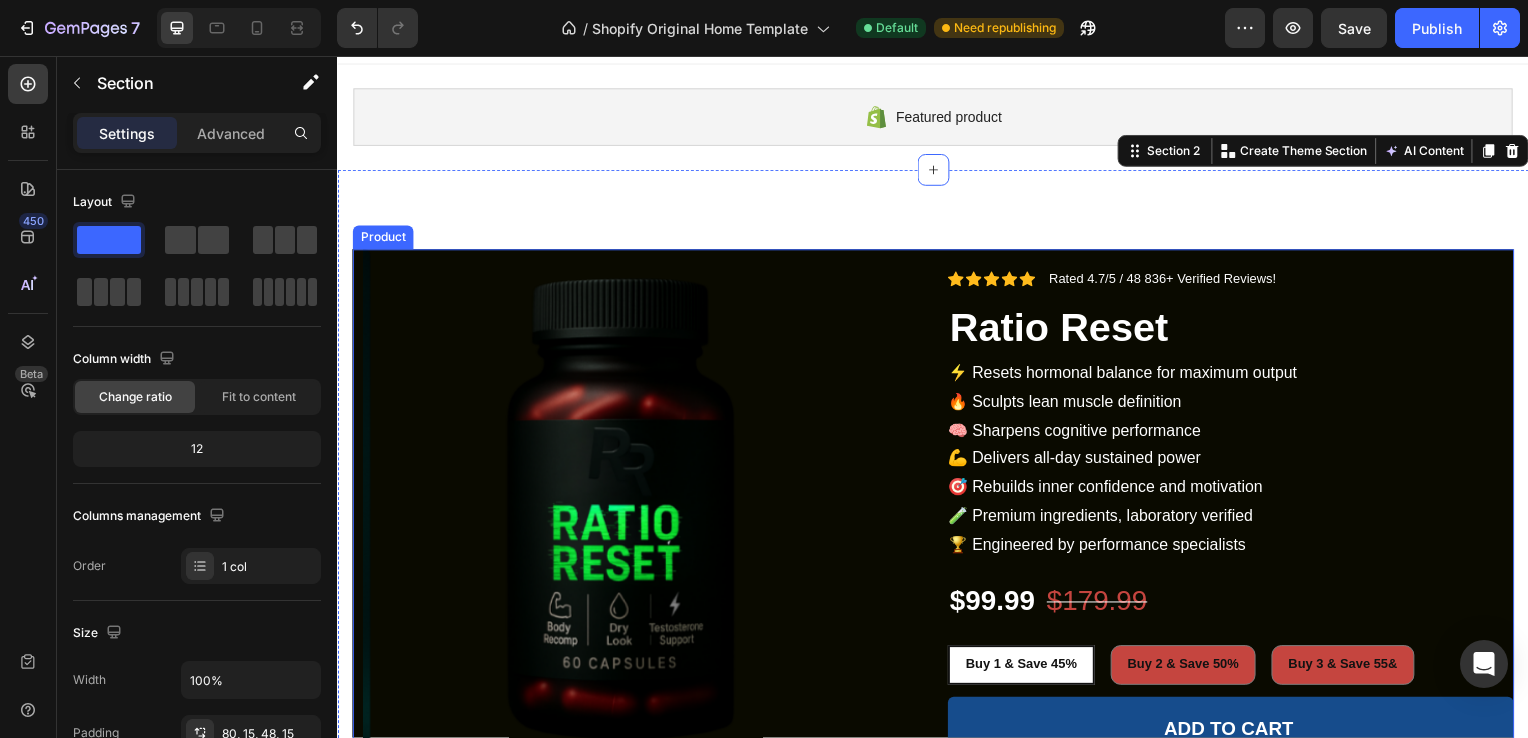 click on "Product" at bounding box center [382, 239] 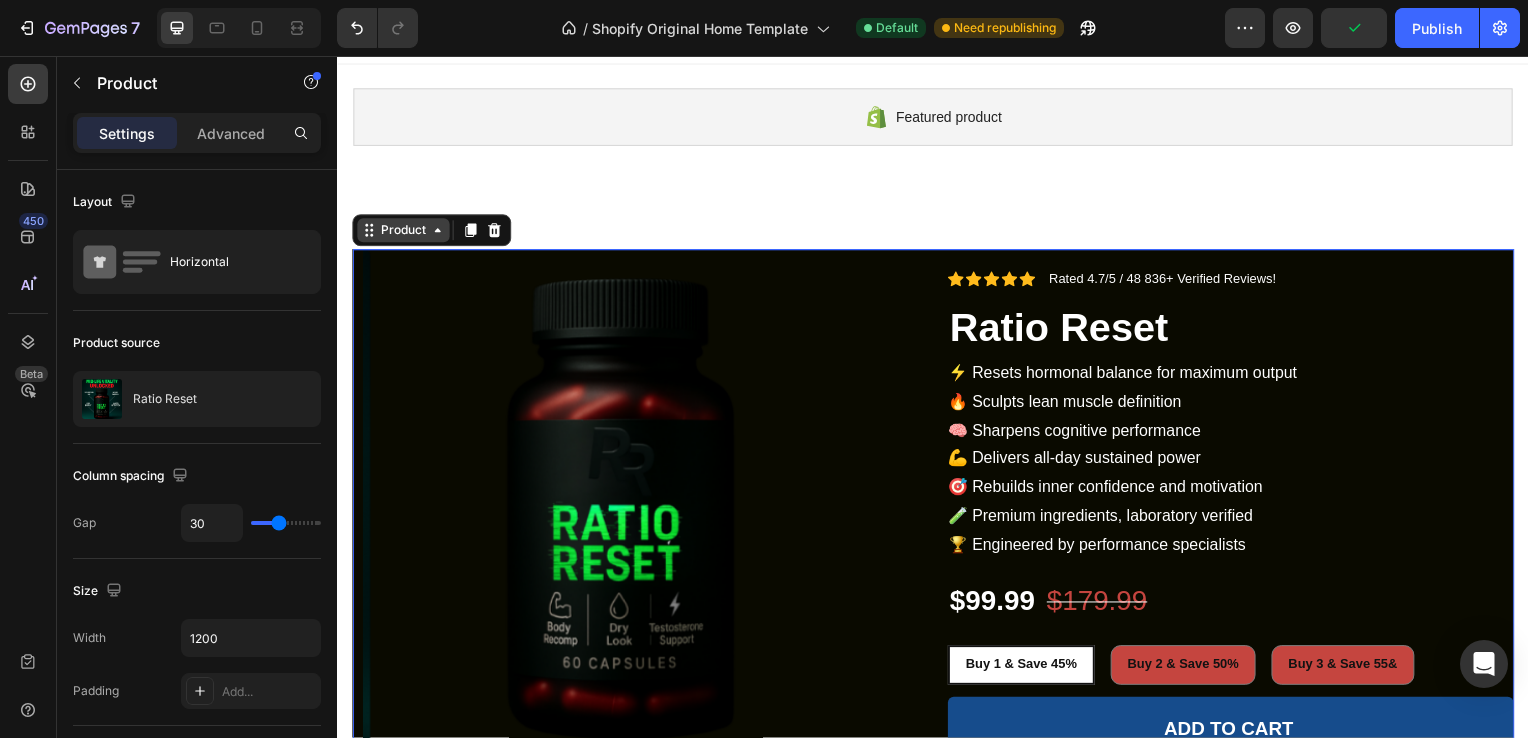 click 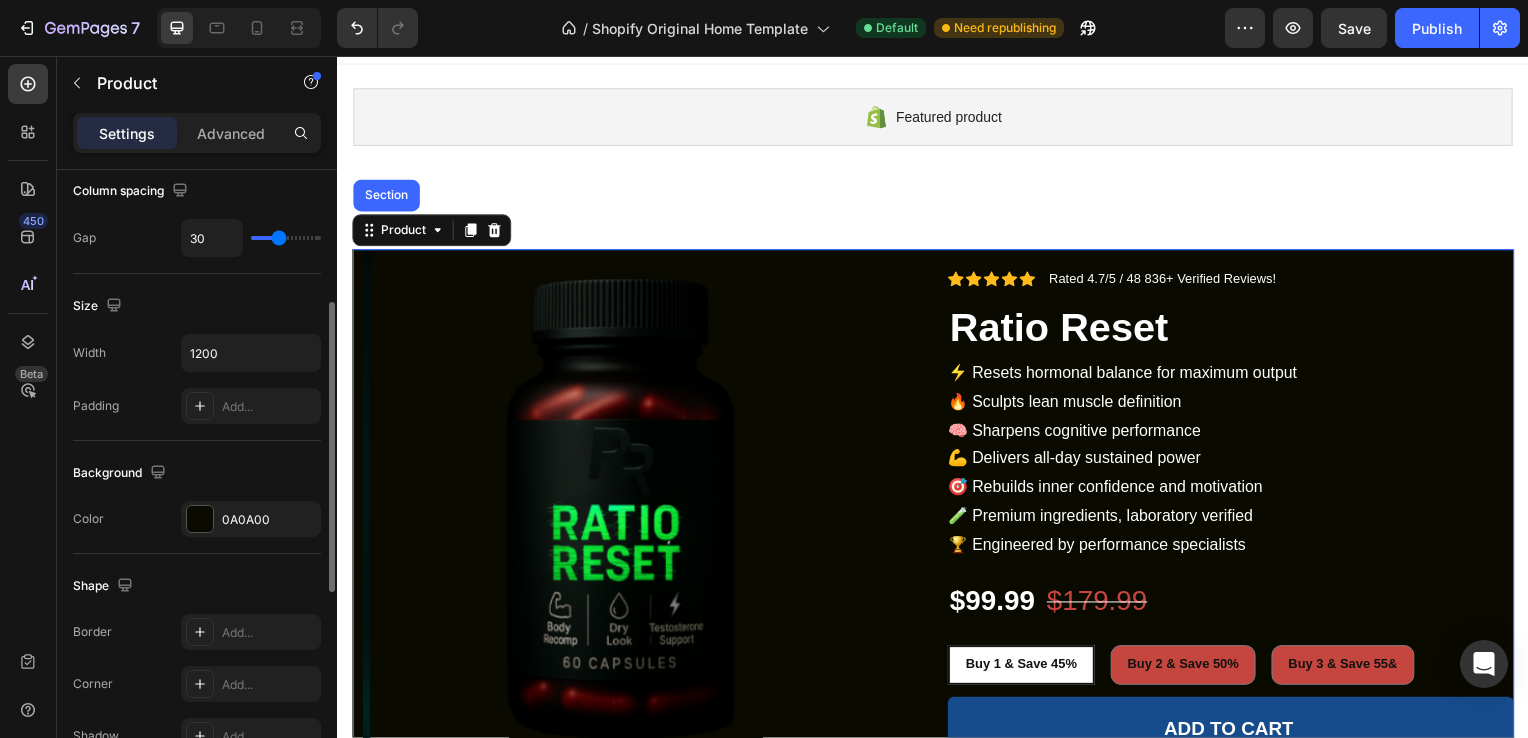 scroll, scrollTop: 284, scrollLeft: 0, axis: vertical 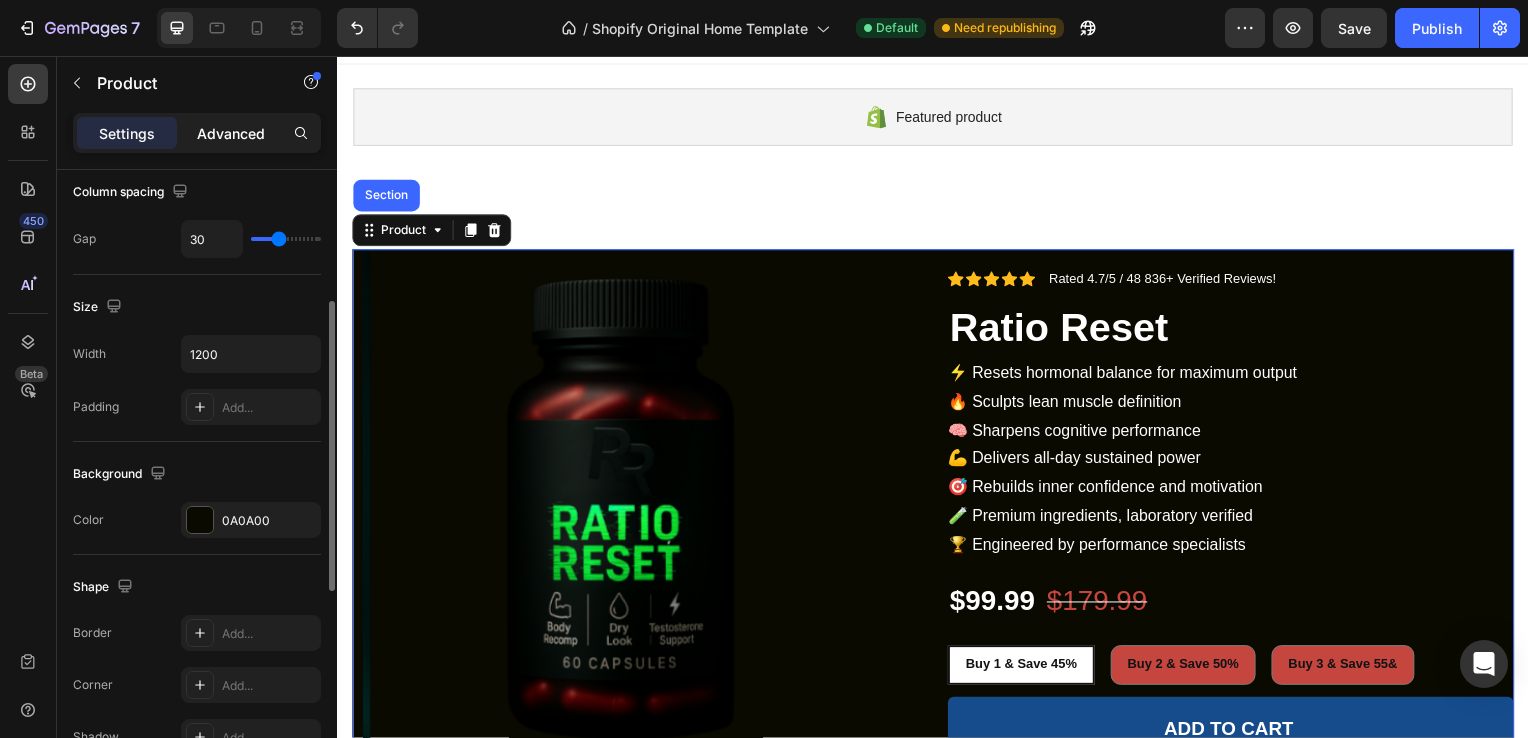 click on "Advanced" at bounding box center (231, 133) 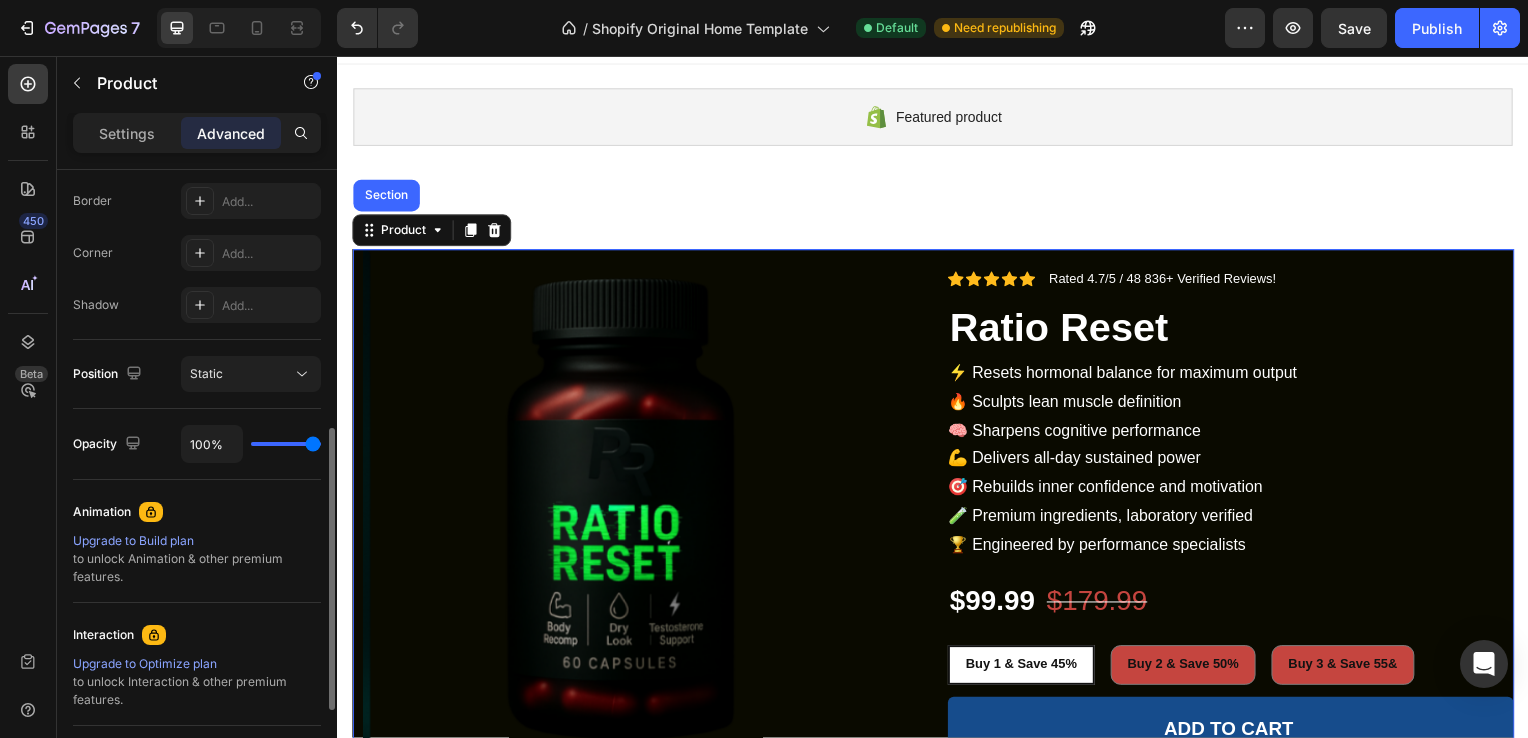 scroll, scrollTop: 588, scrollLeft: 0, axis: vertical 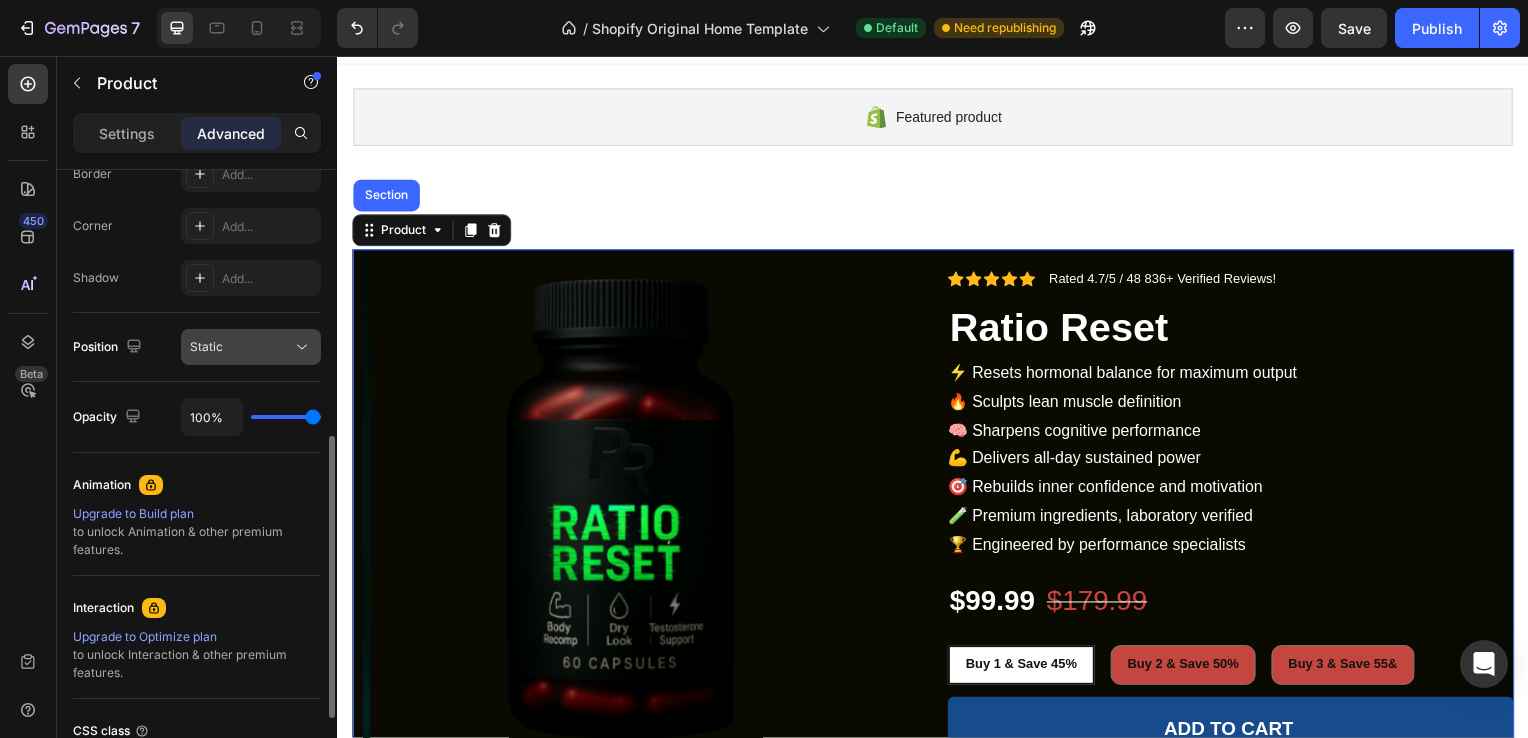 click on "Static" 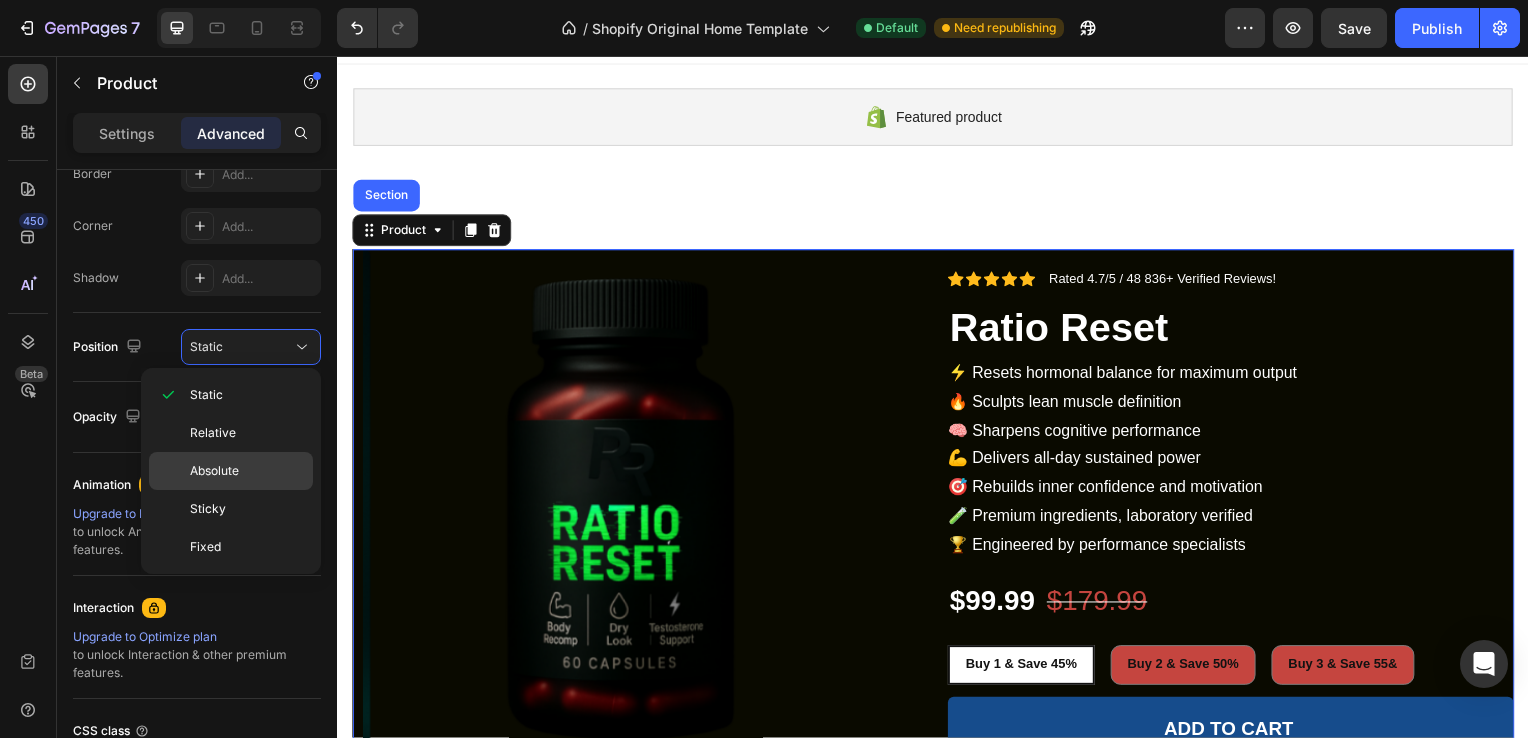 click on "Absolute" at bounding box center (214, 471) 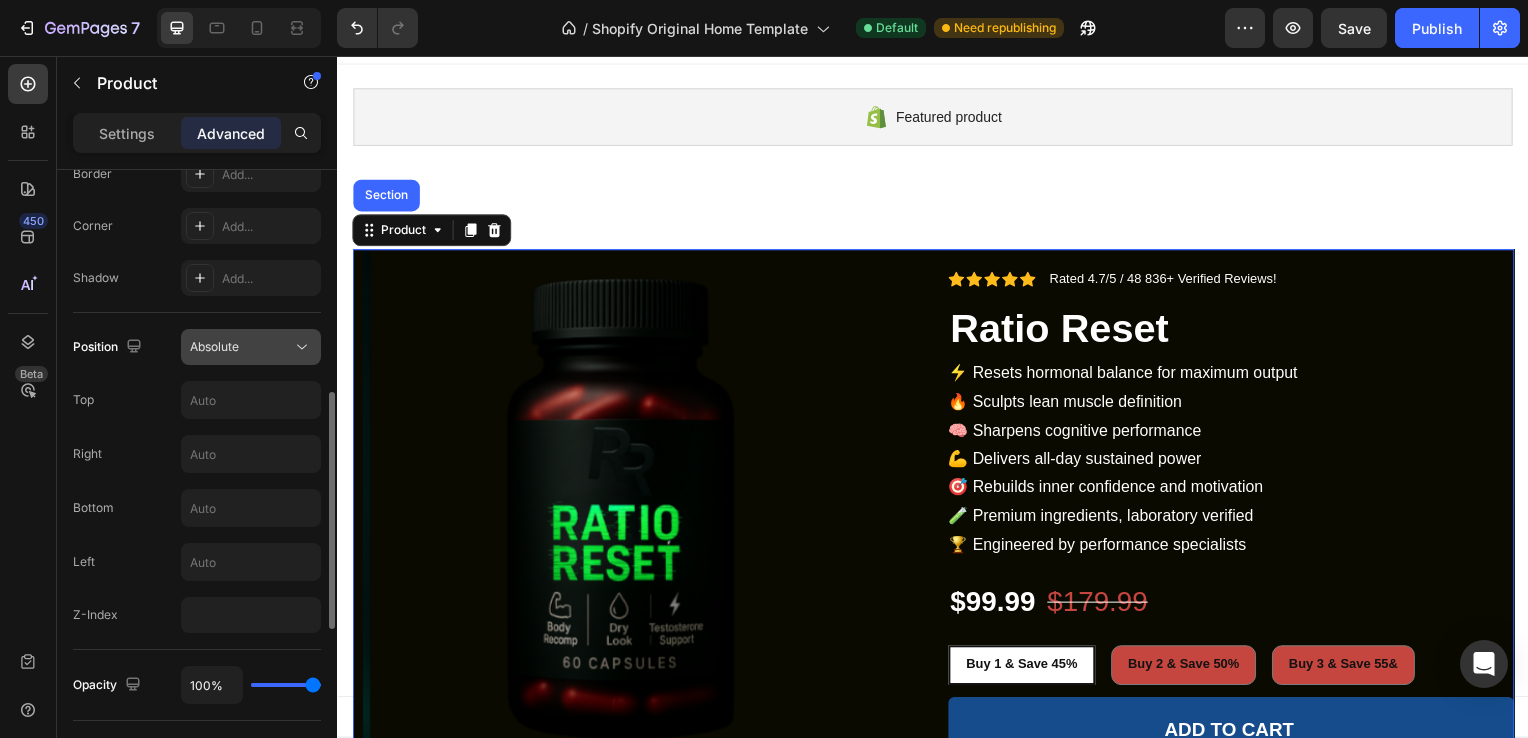 click on "Absolute" 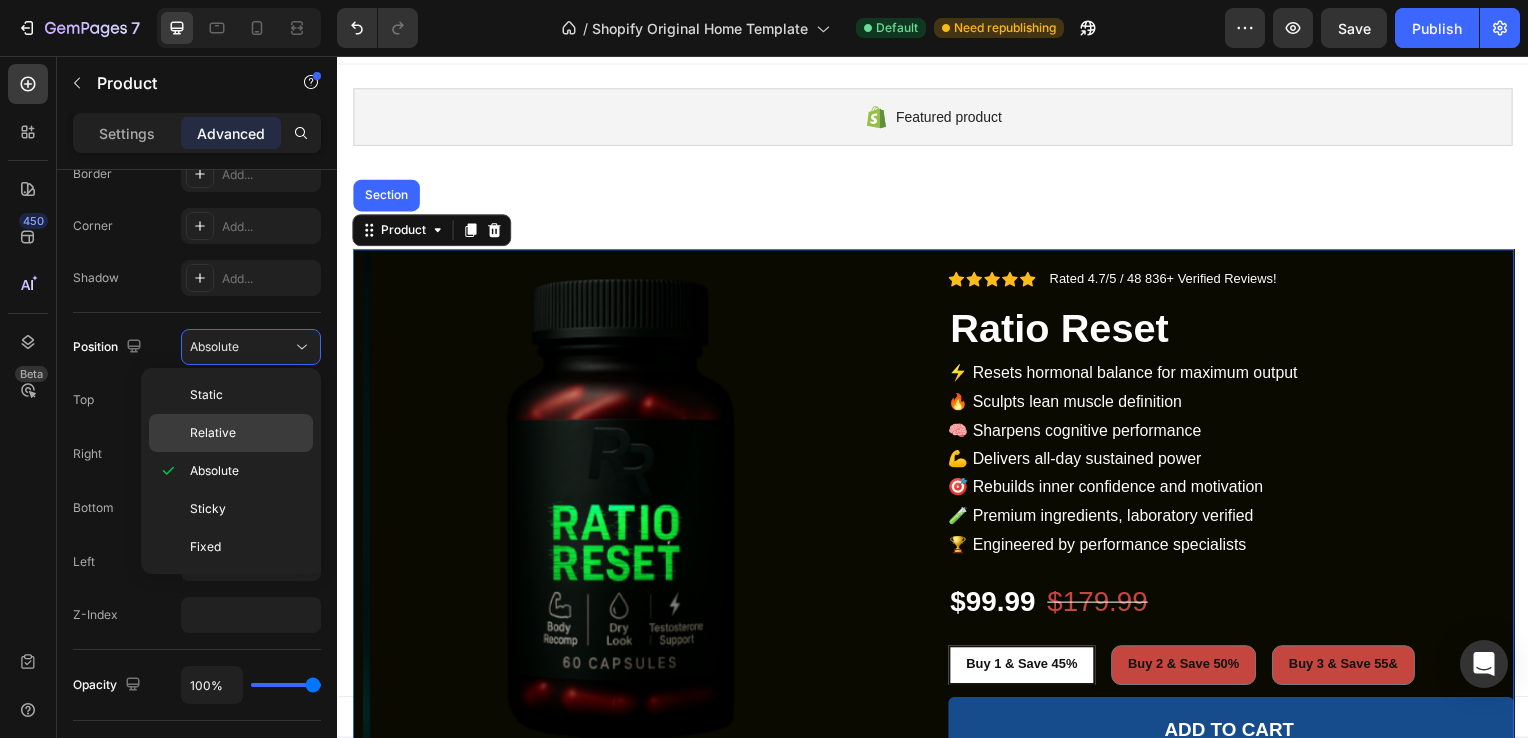 click on "Relative" at bounding box center [247, 433] 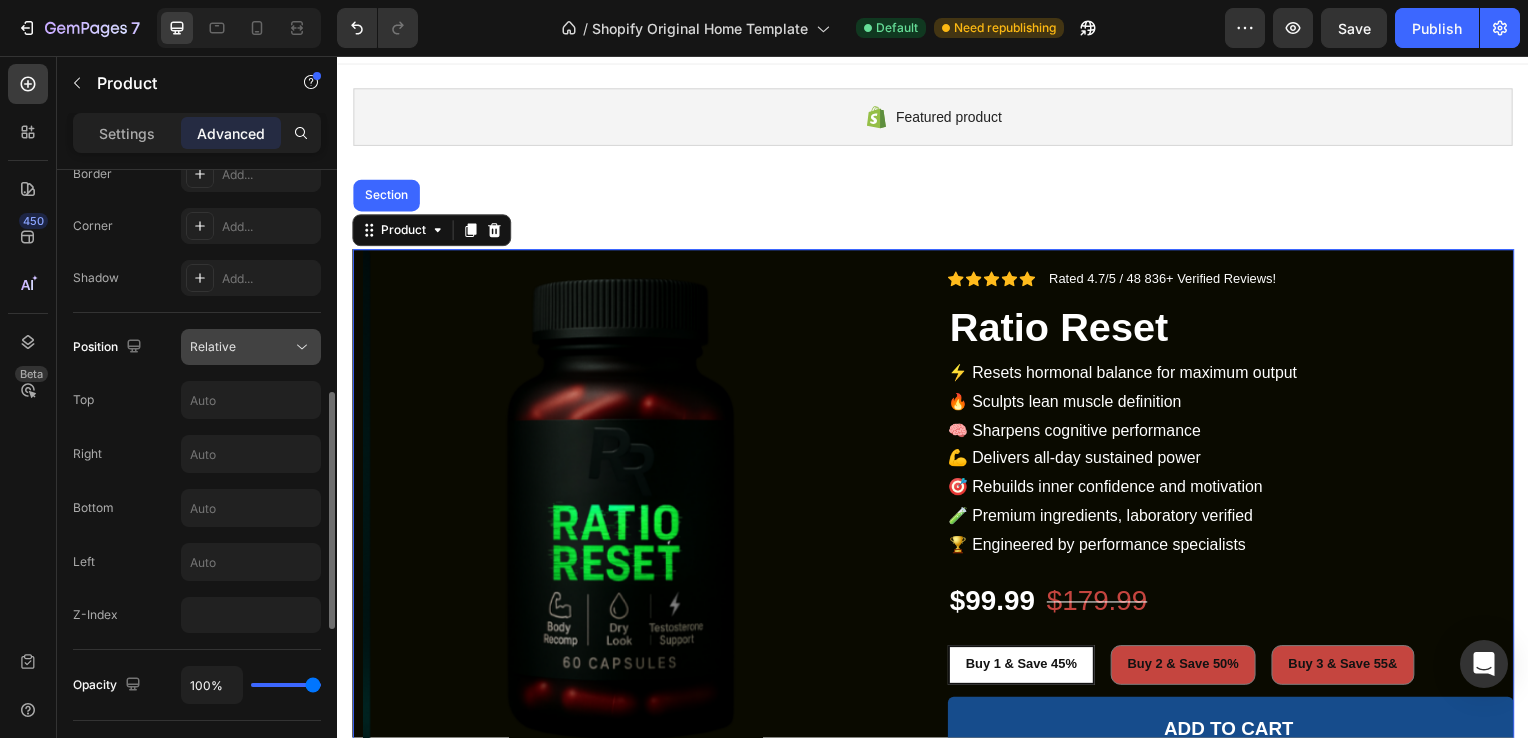 click on "Relative" at bounding box center (241, 347) 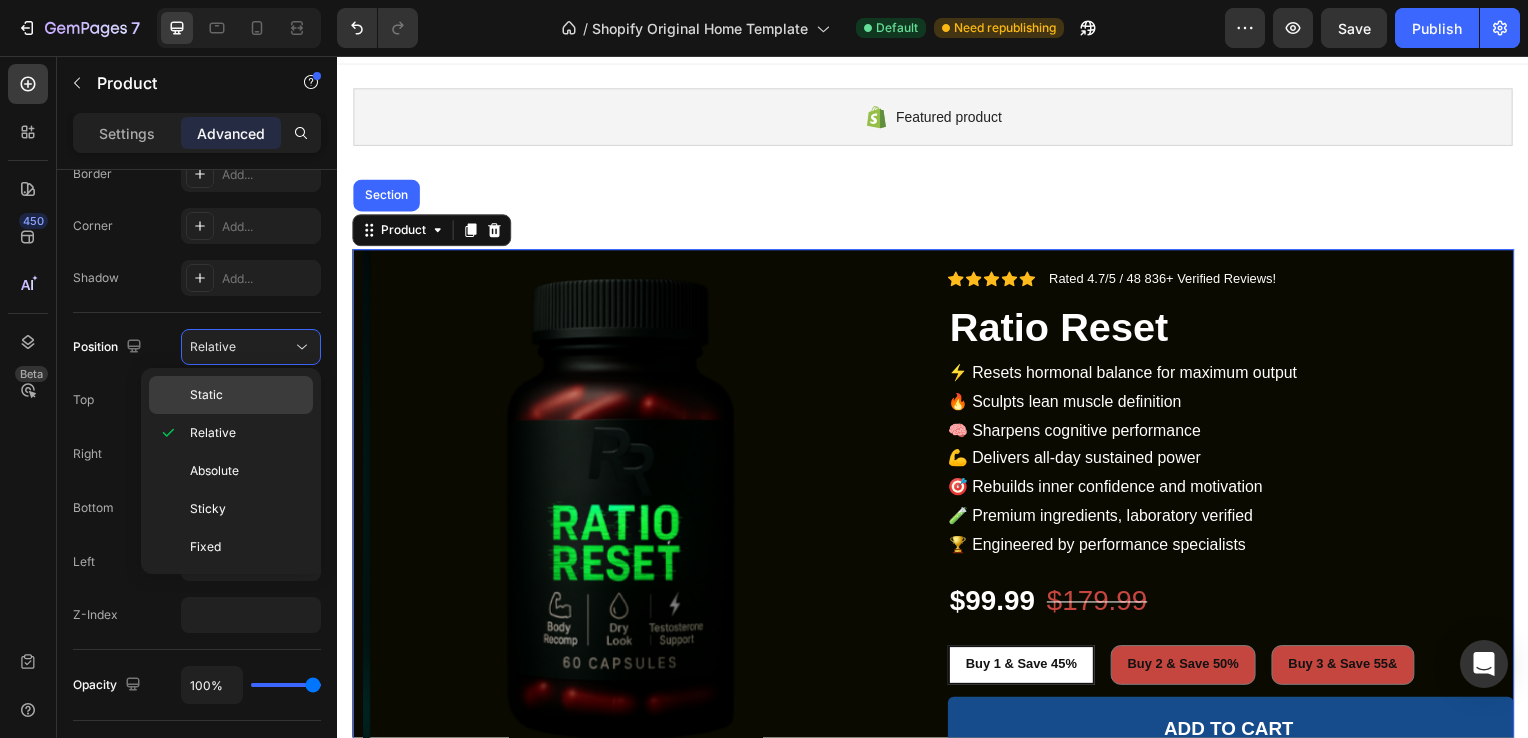 click on "Static" at bounding box center [247, 395] 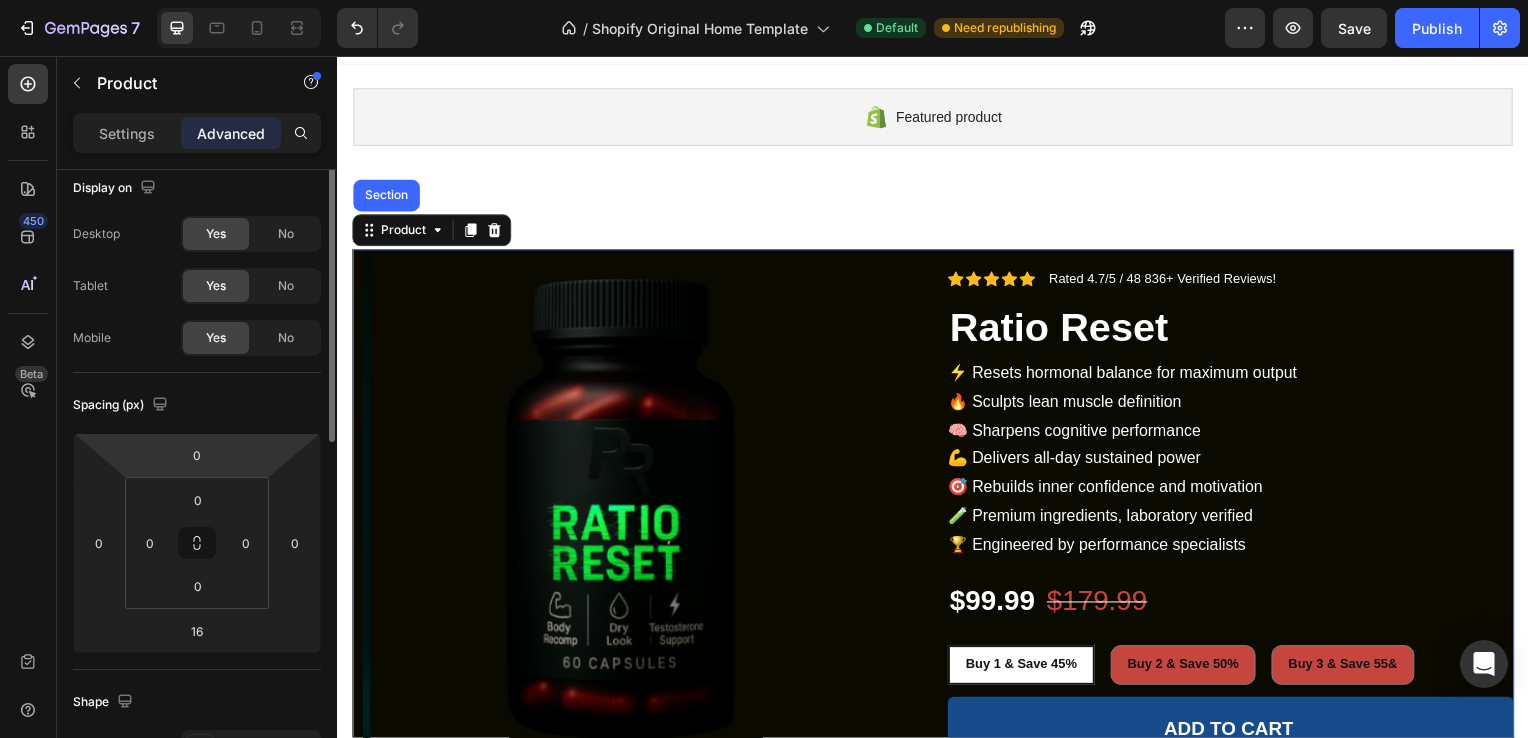 scroll, scrollTop: 0, scrollLeft: 0, axis: both 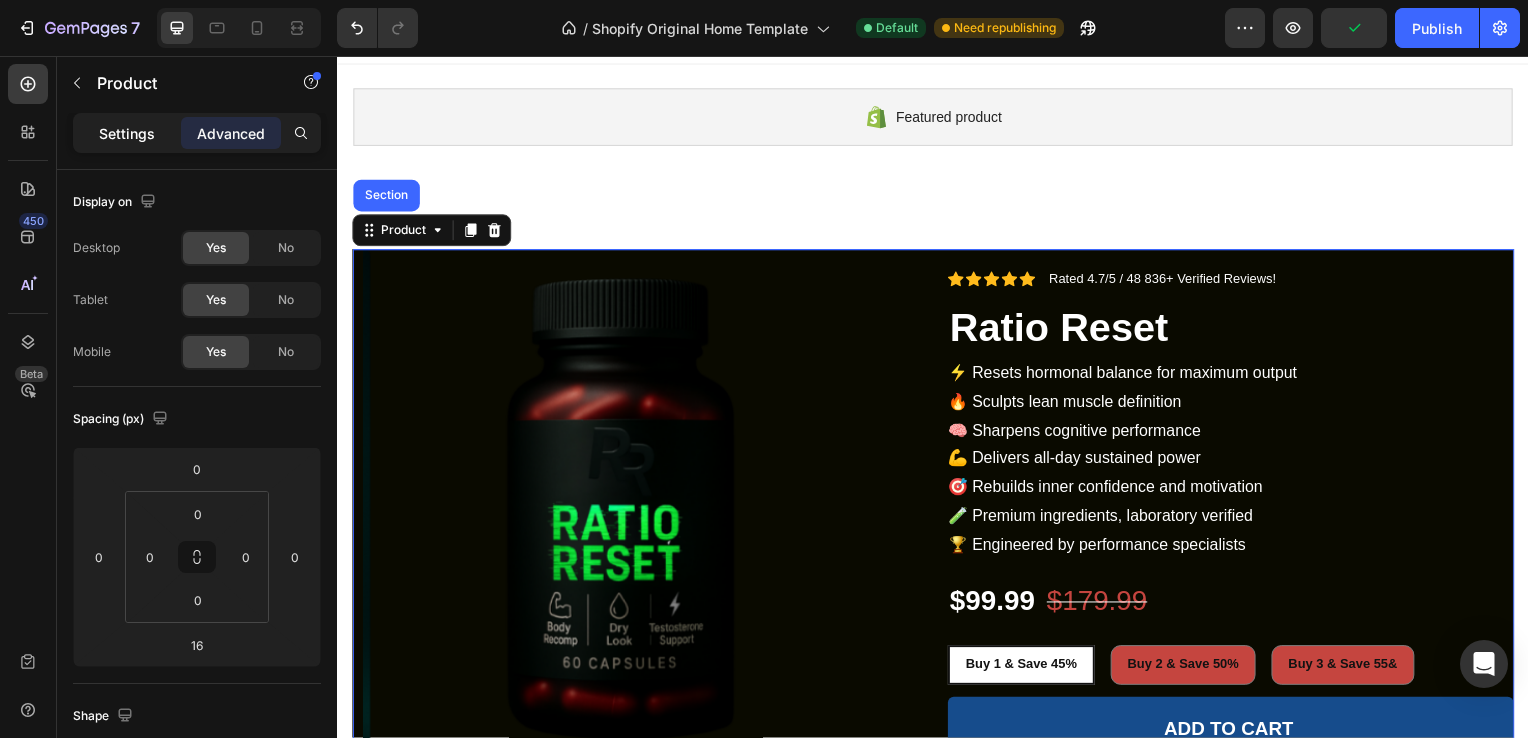 click on "Settings" at bounding box center [127, 133] 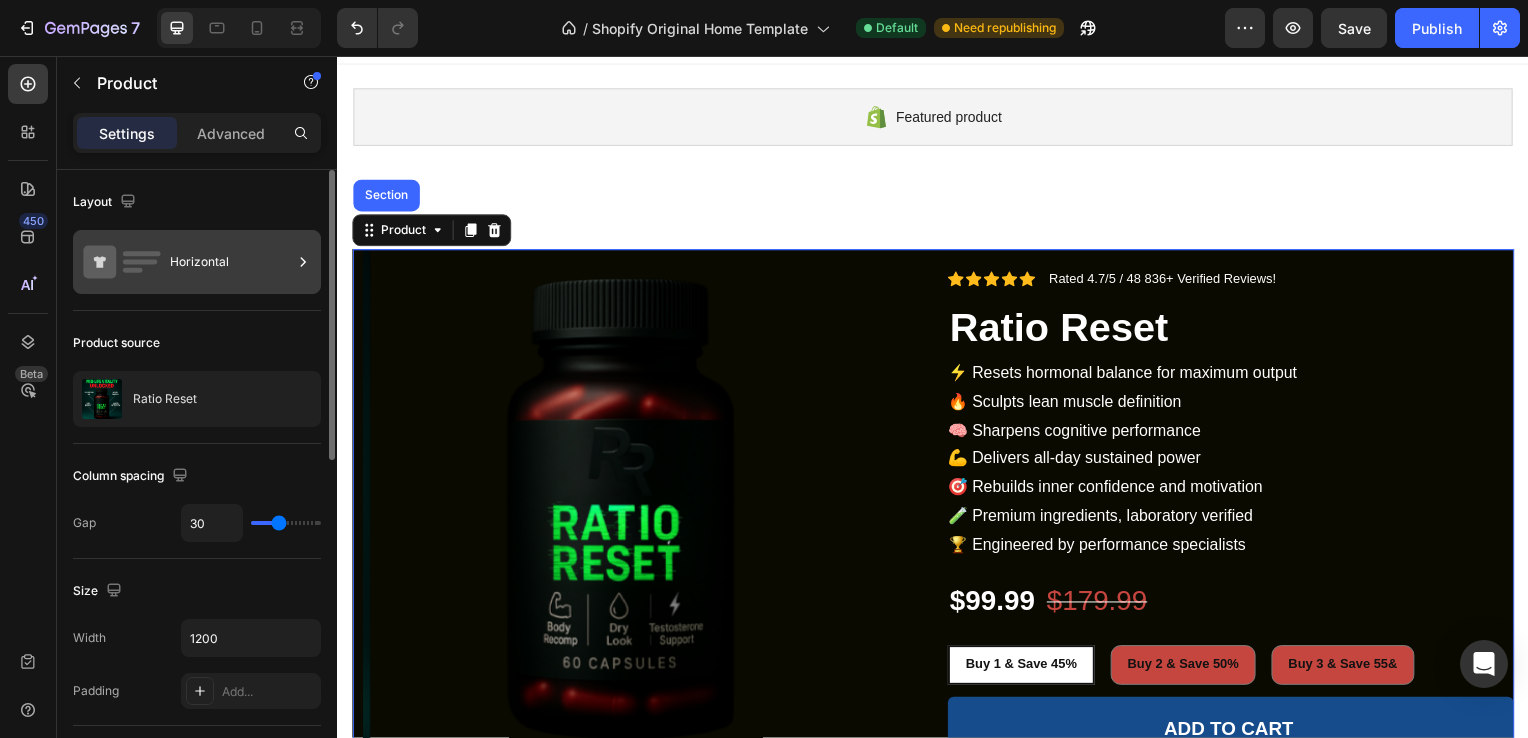 click on "Horizontal" at bounding box center [197, 262] 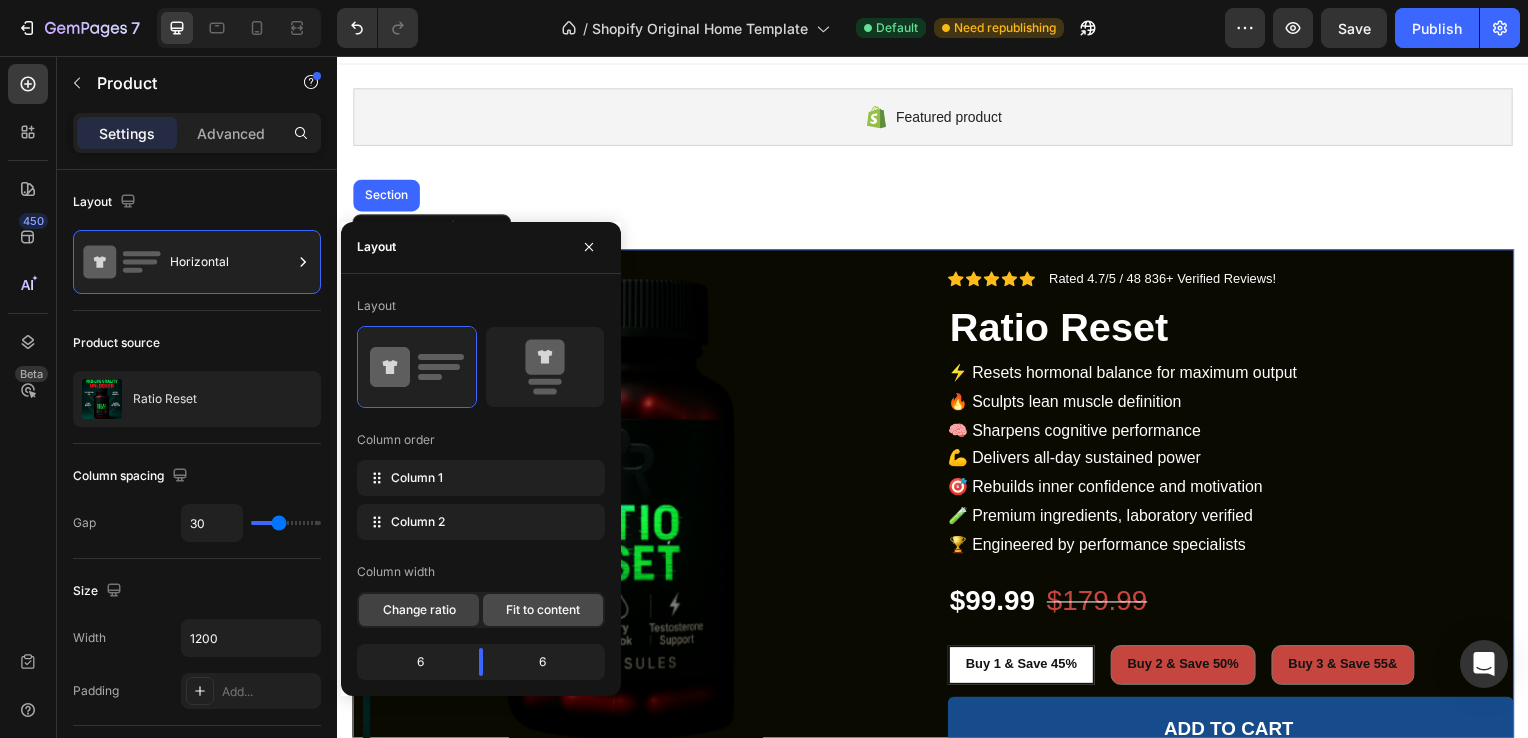 click on "Fit to content" 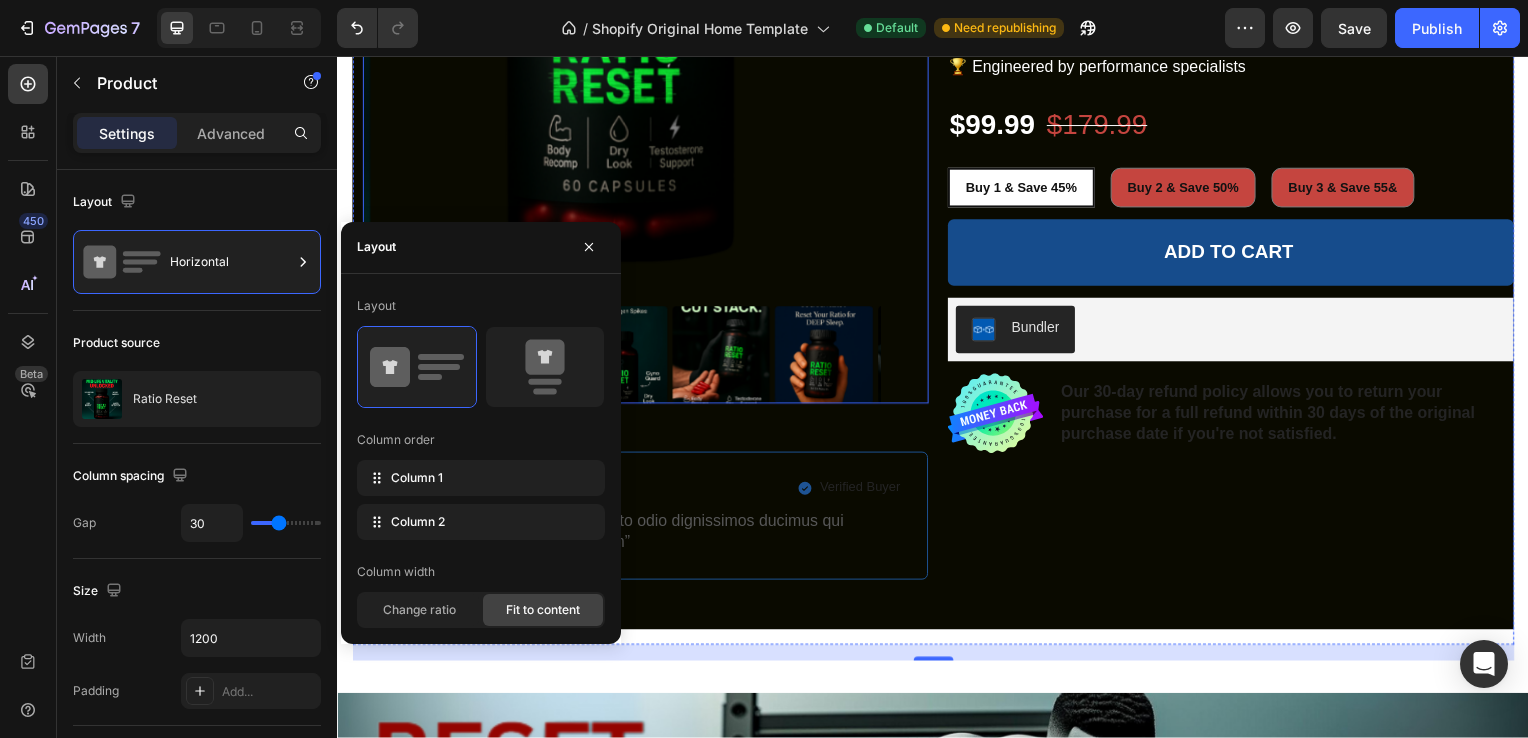 scroll, scrollTop: 583, scrollLeft: 0, axis: vertical 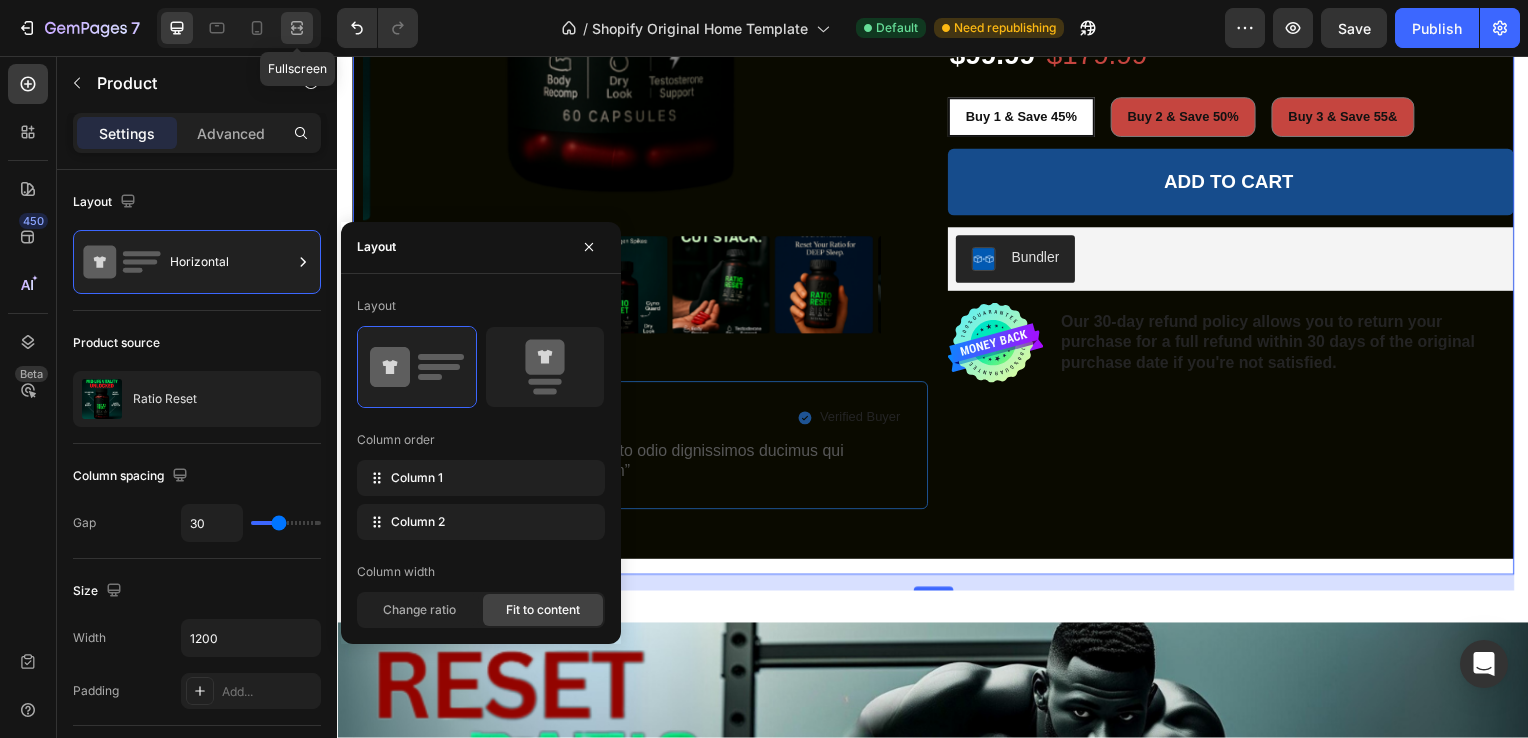 click 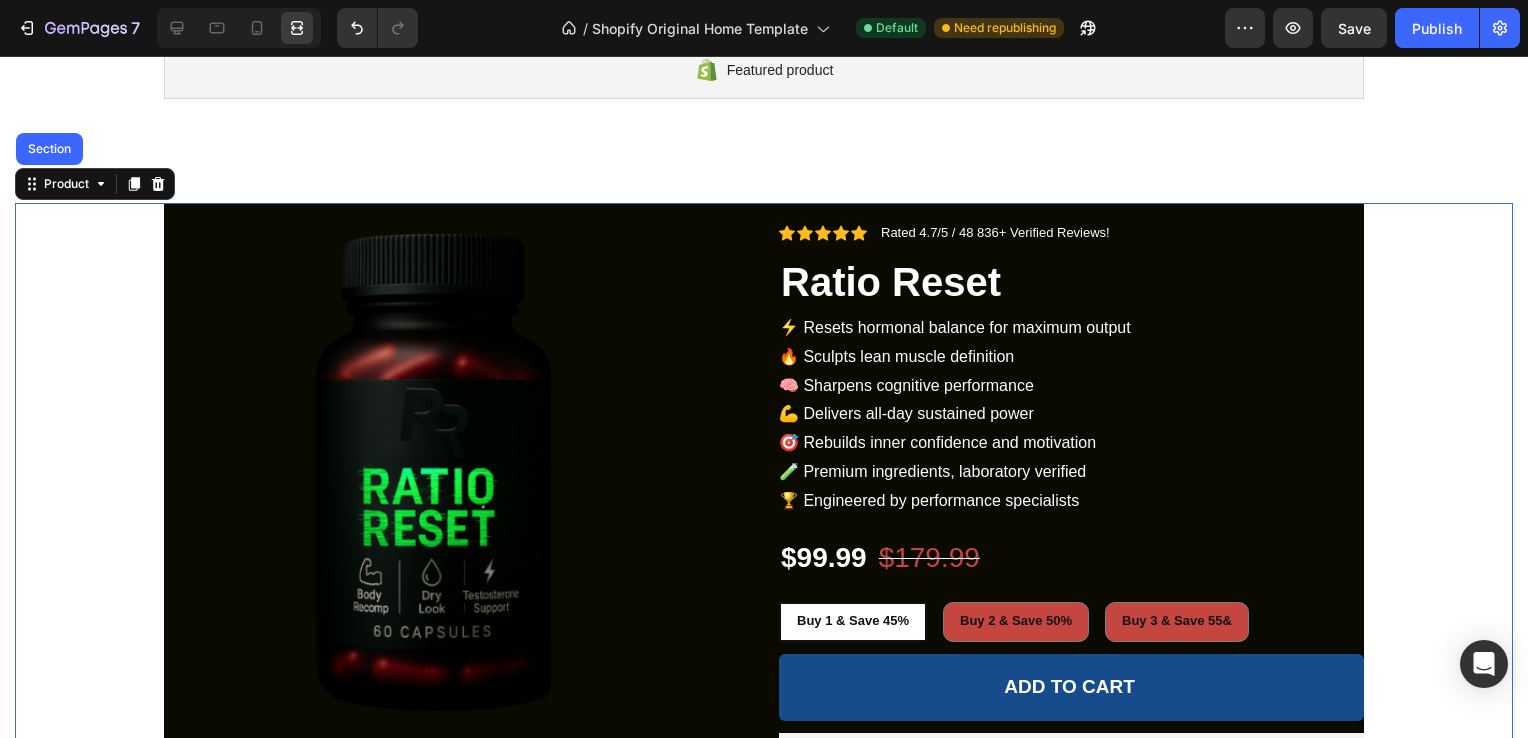 scroll, scrollTop: 79, scrollLeft: 0, axis: vertical 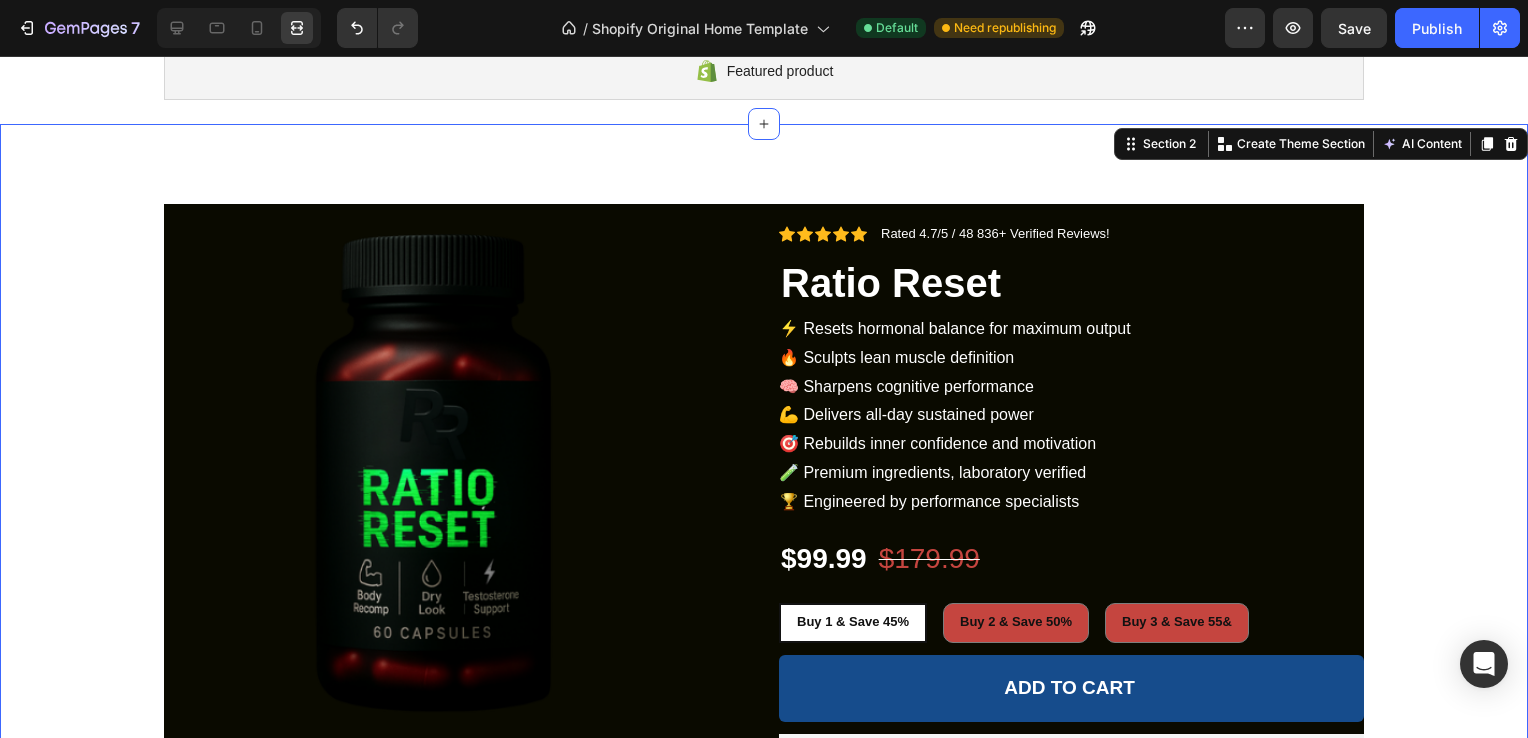 click on "Product Images Icon Icon Icon Icon Icon Icon List [FIRST] [LAST]. Text Block Row Verified Buyer Item List Row “At vero eos et accusamus et iusto odio dignissimos ducimus qui blanditiis praesentium voluptatum” Text Block Row Icon Icon Icon Icon Icon Icon List 2,500+ Verified Reviews! Text Block Row Icon Icon Icon Icon Icon Icon List Rated 4.7/5 / 48 836+ Verified Reviews! Text Block Row Ratio Reset Product Title ⚡ Resets hormonal balance for maximum output
🔥 Sculpts lean muscle definition
🧠 Sharpens cognitive performance
💪 Delivers all-day sustained power
🎯 Rebuilds inner confidence and motivation
🧪 Premium ingredients, laboratory verified
🏆 Engineered by performance specialists   Product Description $99.99 Product Price Product Price $179.99 Product Price Product Price 44% off Product Badge Row Buy 1  & Save 45% Buy 1  & Save 45%     Buy 1  & Save 45% Buy 2 & Save 50% Buy 2 & Save 50%     Buy 2 & Save 50% Buy 3 & Save 55& Buy 3 & Save 55&     Buy 3 & Save 55& Add to cart Bundler" at bounding box center [764, 653] 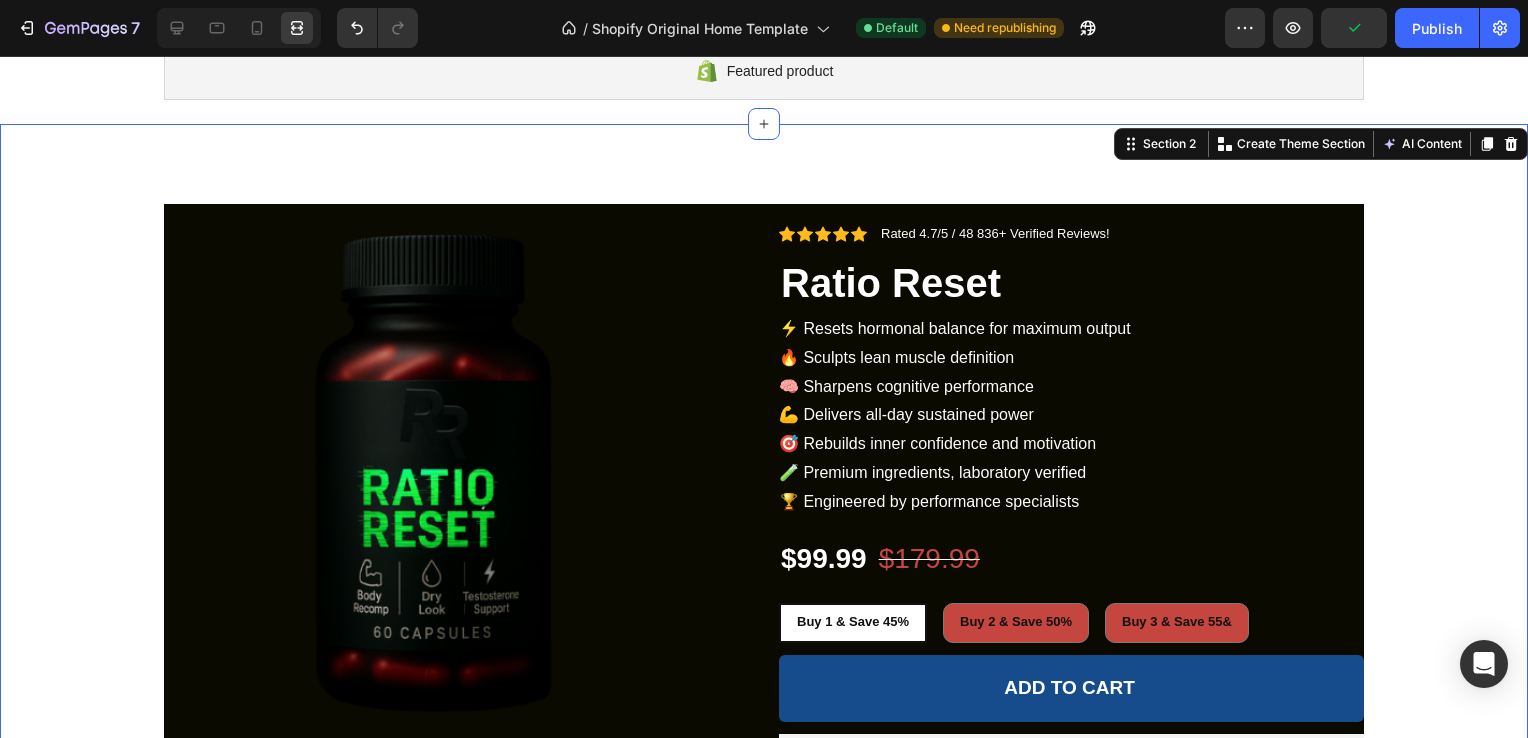 click on "Product Images Icon Icon Icon Icon Icon Icon List [FIRST] [LAST]. Text Block Row Verified Buyer Item List Row “At vero eos et accusamus et iusto odio dignissimos ducimus qui blanditiis praesentium voluptatum” Text Block Row Icon Icon Icon Icon Icon Icon List 2,500+ Verified Reviews! Text Block Row Icon Icon Icon Icon Icon Icon List Rated 4.7/5 / 48 836+ Verified Reviews! Text Block Row Ratio Reset Product Title ⚡ Resets hormonal balance for maximum output
🔥 Sculpts lean muscle definition
🧠 Sharpens cognitive performance
💪 Delivers all-day sustained power
🎯 Rebuilds inner confidence and motivation
🧪 Premium ingredients, laboratory verified
🏆 Engineered by performance specialists   Product Description $99.99 Product Price Product Price $179.99 Product Price Product Price 44% off Product Badge Row Buy 1  & Save 45% Buy 1  & Save 45%     Buy 1  & Save 45% Buy 2 & Save 50% Buy 2 & Save 50%     Buy 2 & Save 50% Buy 3 & Save 55& Buy 3 & Save 55&     Buy 3 & Save 55& Add to cart Bundler" at bounding box center [764, 653] 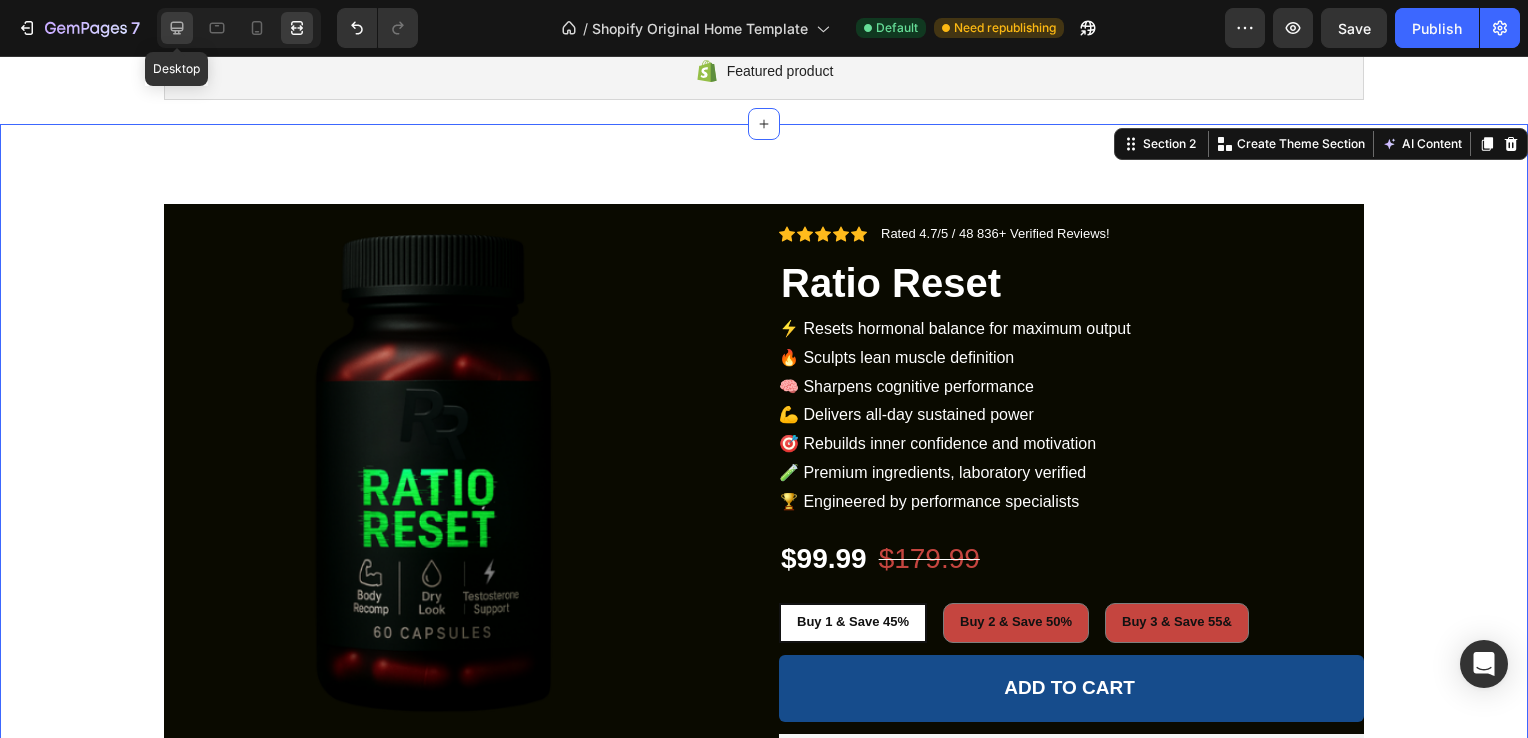 click 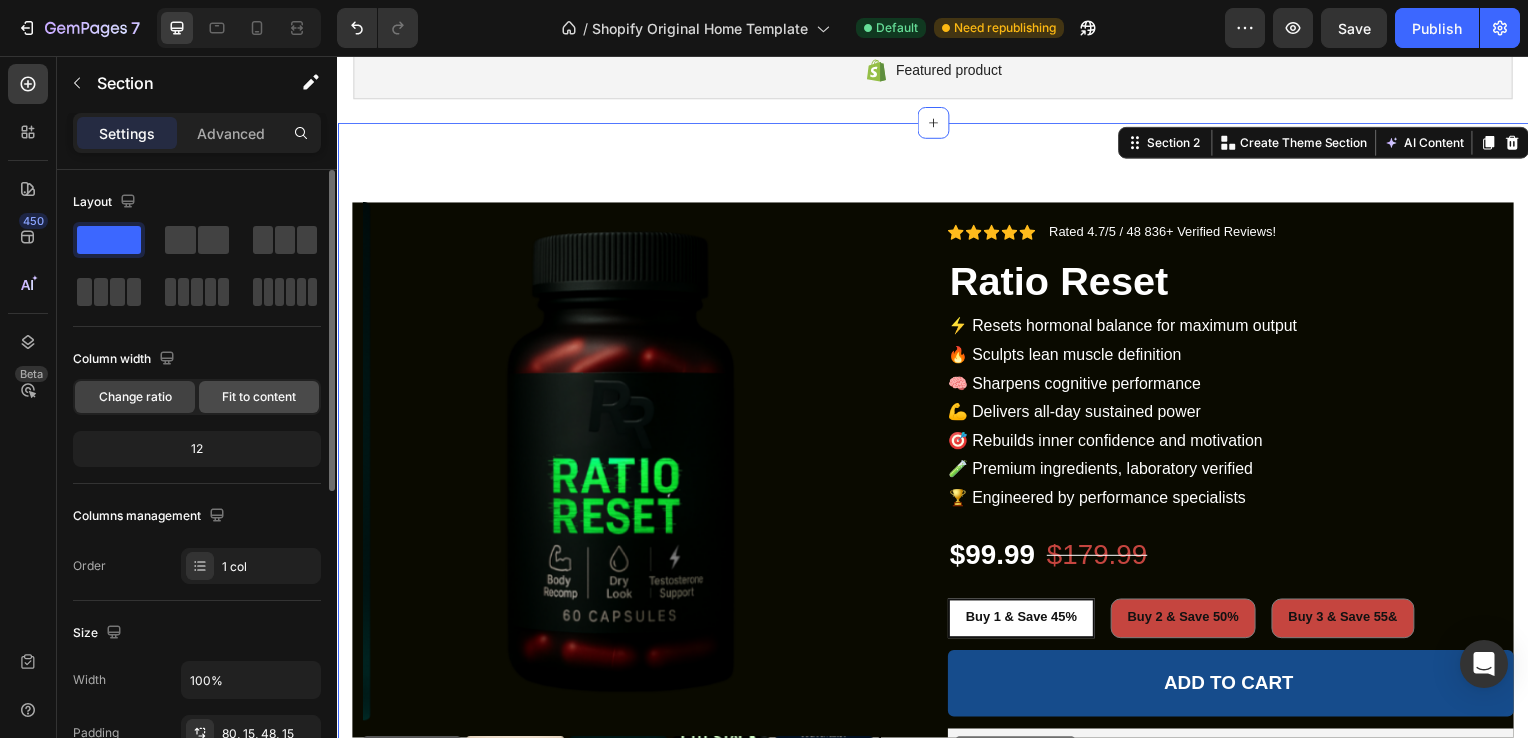click on "Fit to content" 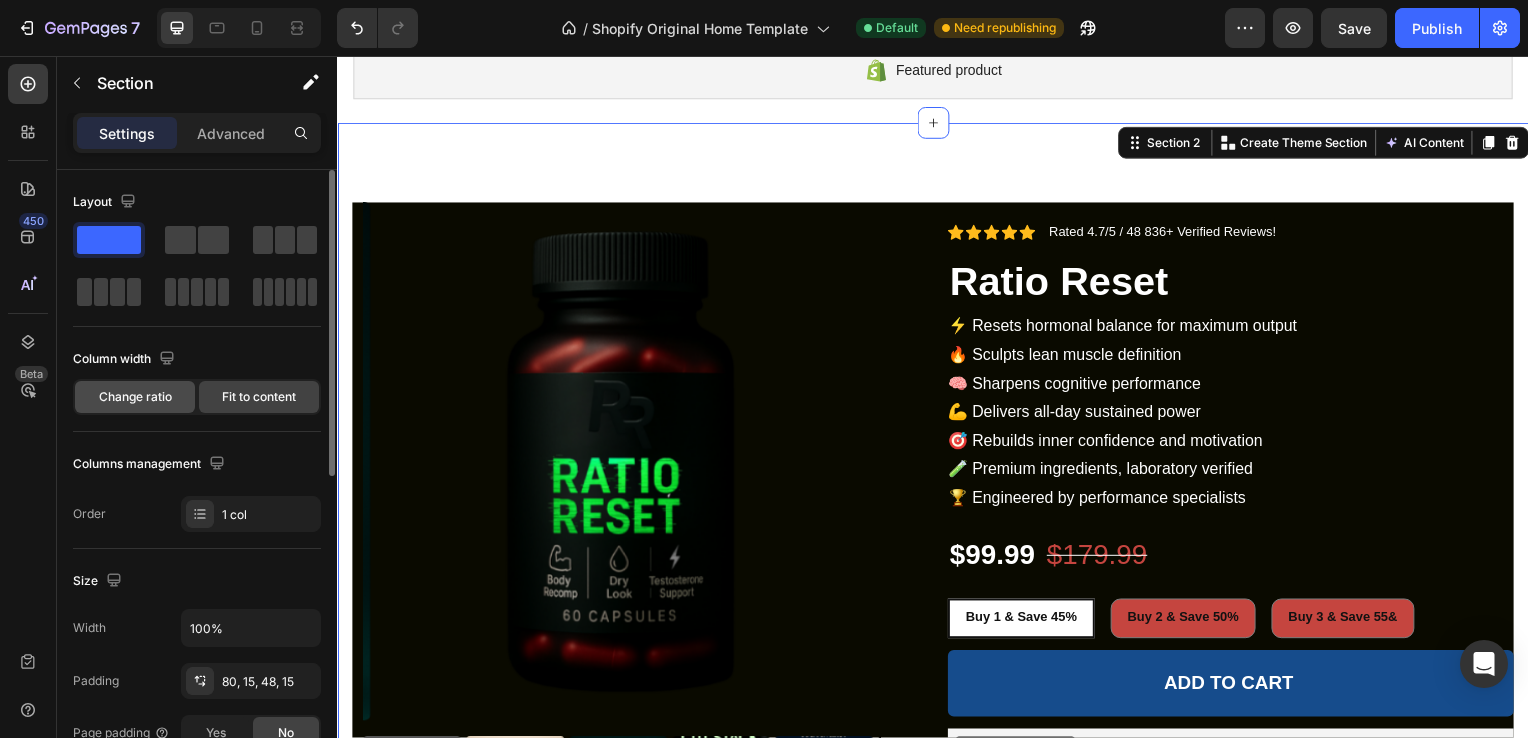click on "Change ratio" 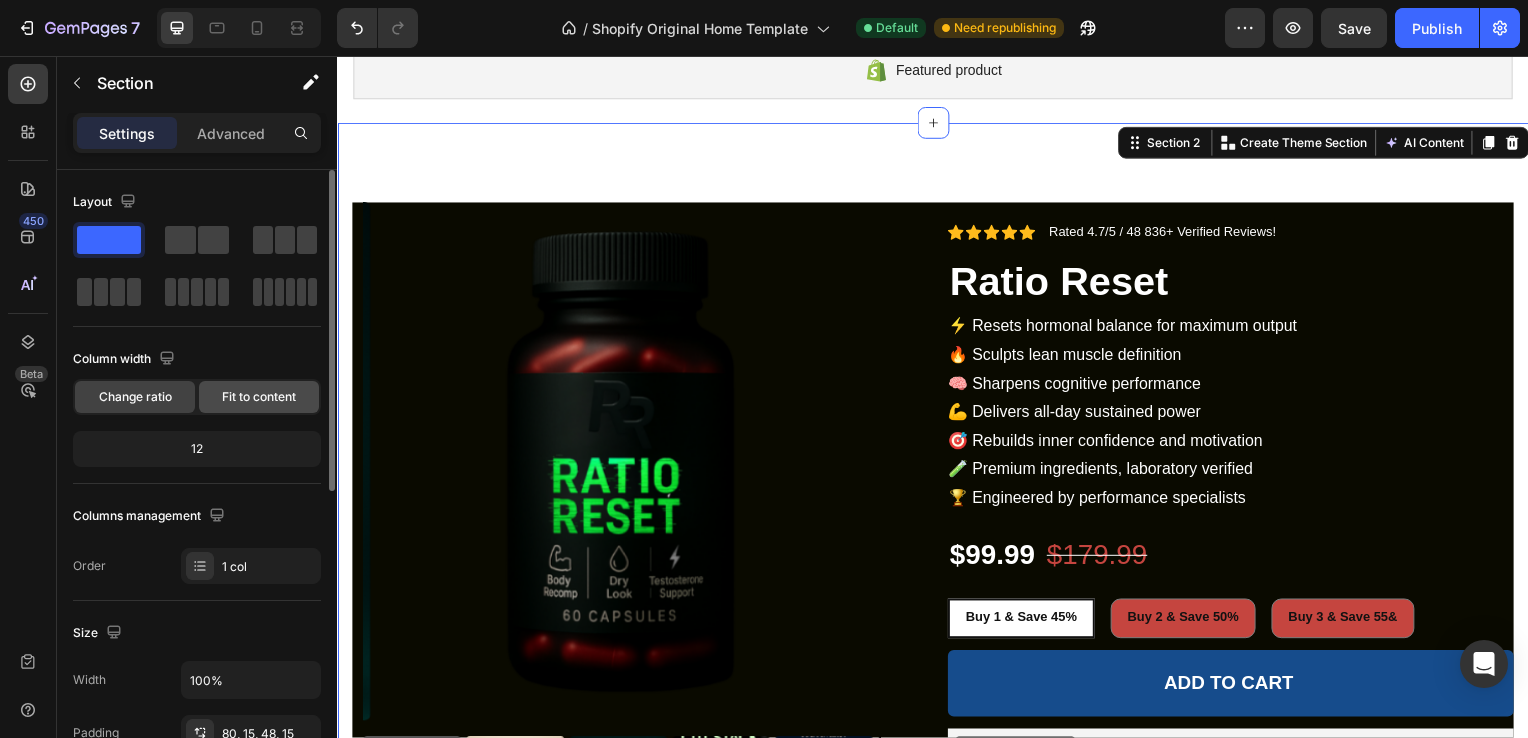 click on "Fit to content" 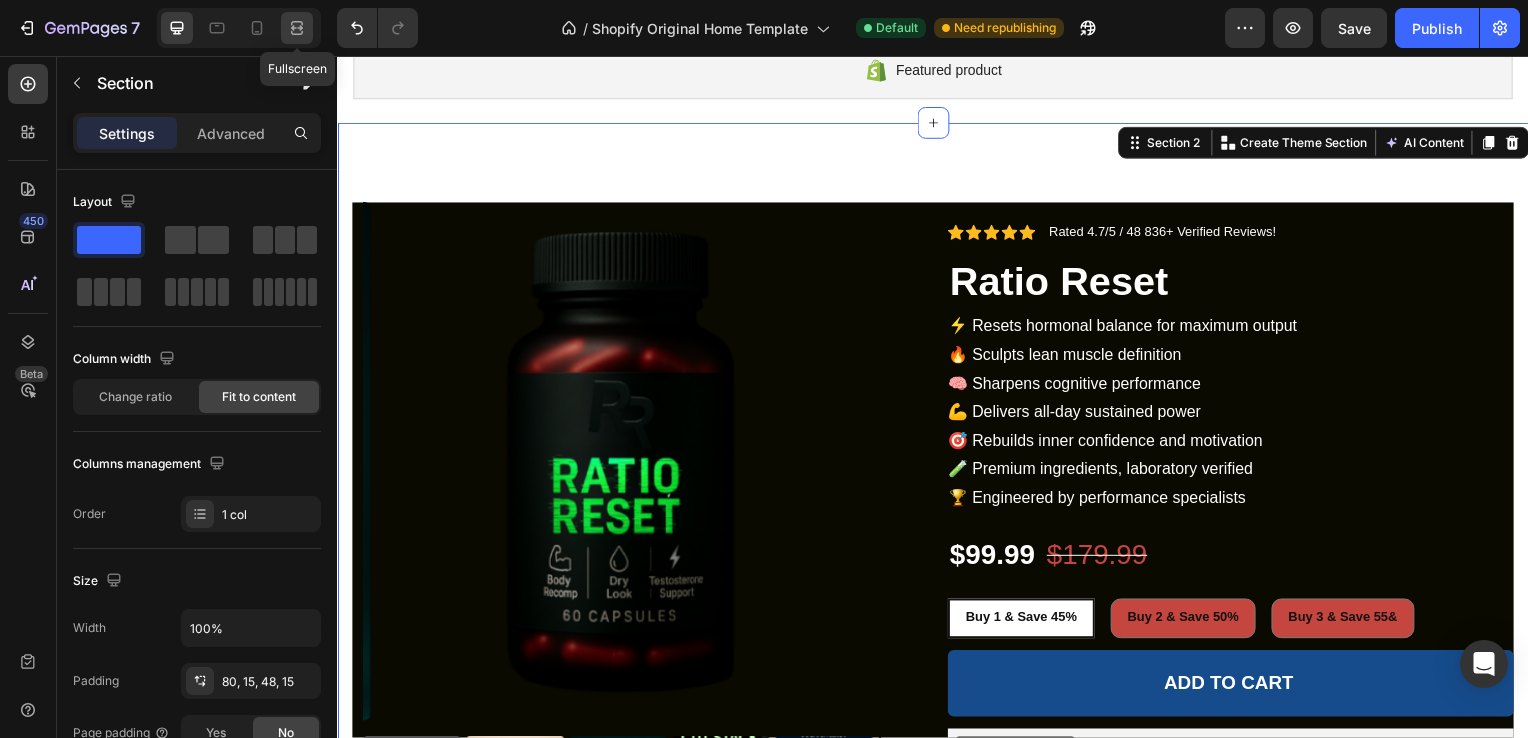 click 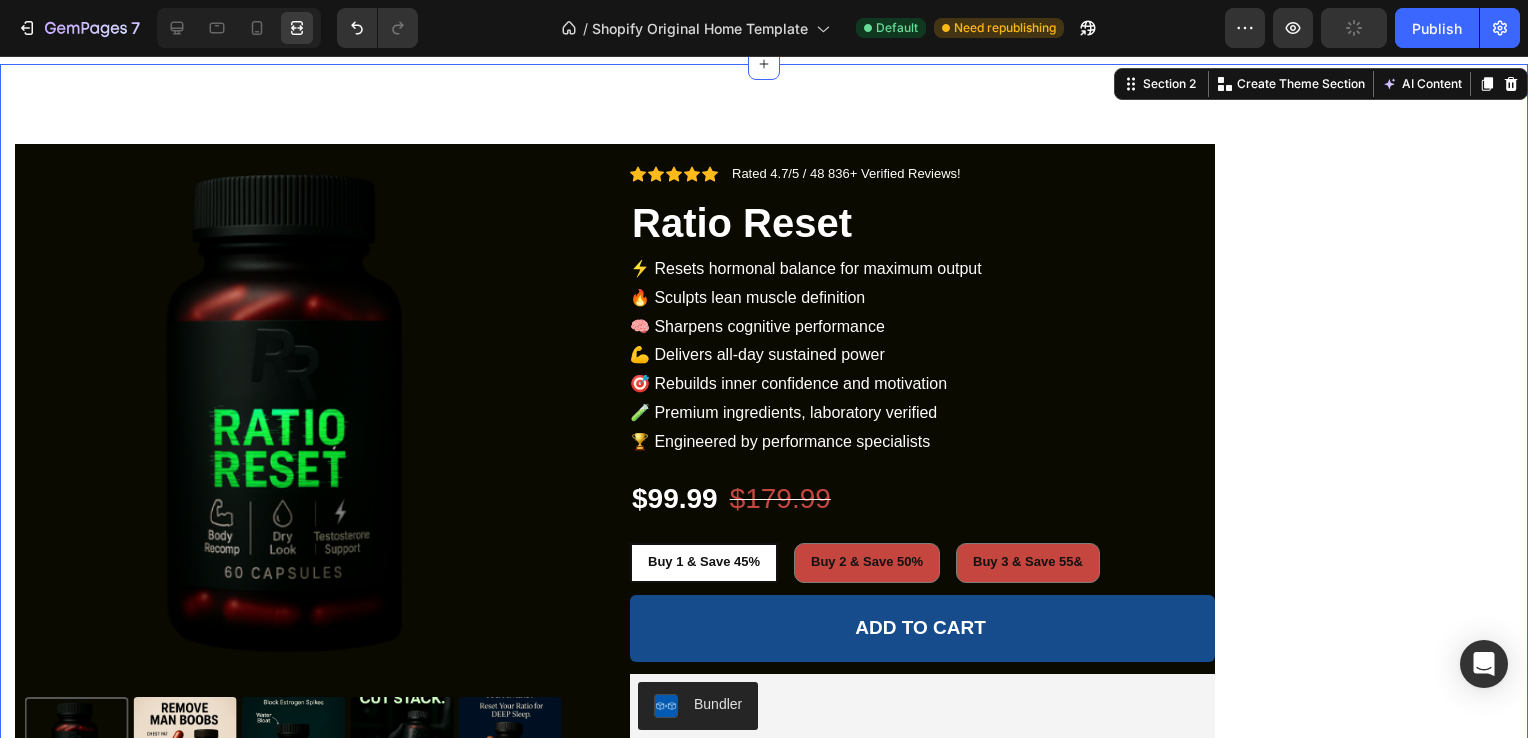 scroll, scrollTop: 95, scrollLeft: 0, axis: vertical 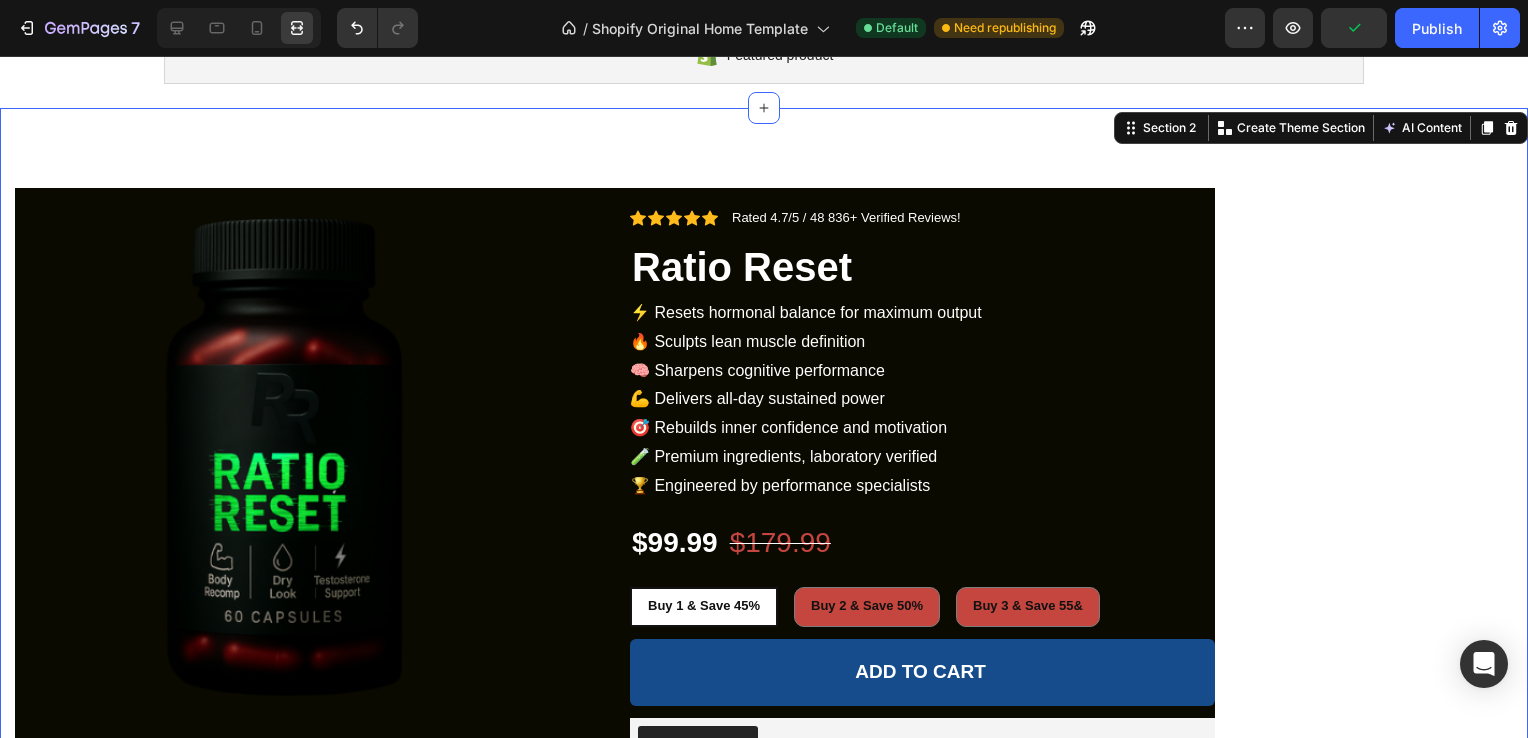 click on "Product Images Icon Icon Icon Icon Icon Icon List [FIRST] [LAST]. Text Block Row Verified Buyer Item List Row “At vero eos et accusamus et iusto odio dignissimos ducimus qui blanditiis praesentium voluptatum” Text Block Row Icon Icon Icon Icon Icon Icon List 2,500+ Verified Reviews! Text Block Row Icon Icon Icon Icon Icon Icon List Rated 4.7/5 / 48 836+ Verified Reviews! Text Block Row Ratio Reset Product Title ⚡ Resets hormonal balance for maximum output
🔥 Sculpts lean muscle definition
🧠 Sharpens cognitive performance
💪 Delivers all-day sustained power
🎯 Rebuilds inner confidence and motivation
🧪 Premium ingredients, laboratory verified
🏆 Engineered by performance specialists   Product Description $99.99 Product Price Product Price $179.99 Product Price Product Price 44% off Product Badge Row Buy 1  & Save 45% Buy 1  & Save 45%     Buy 1  & Save 45% Buy 2 & Save 50% Buy 2 & Save 50%     Buy 2 & Save 50% Buy 3 & Save 55& Buy 3 & Save 55&     Buy 3 & Save 55& Add to cart Bundler" at bounding box center [764, 621] 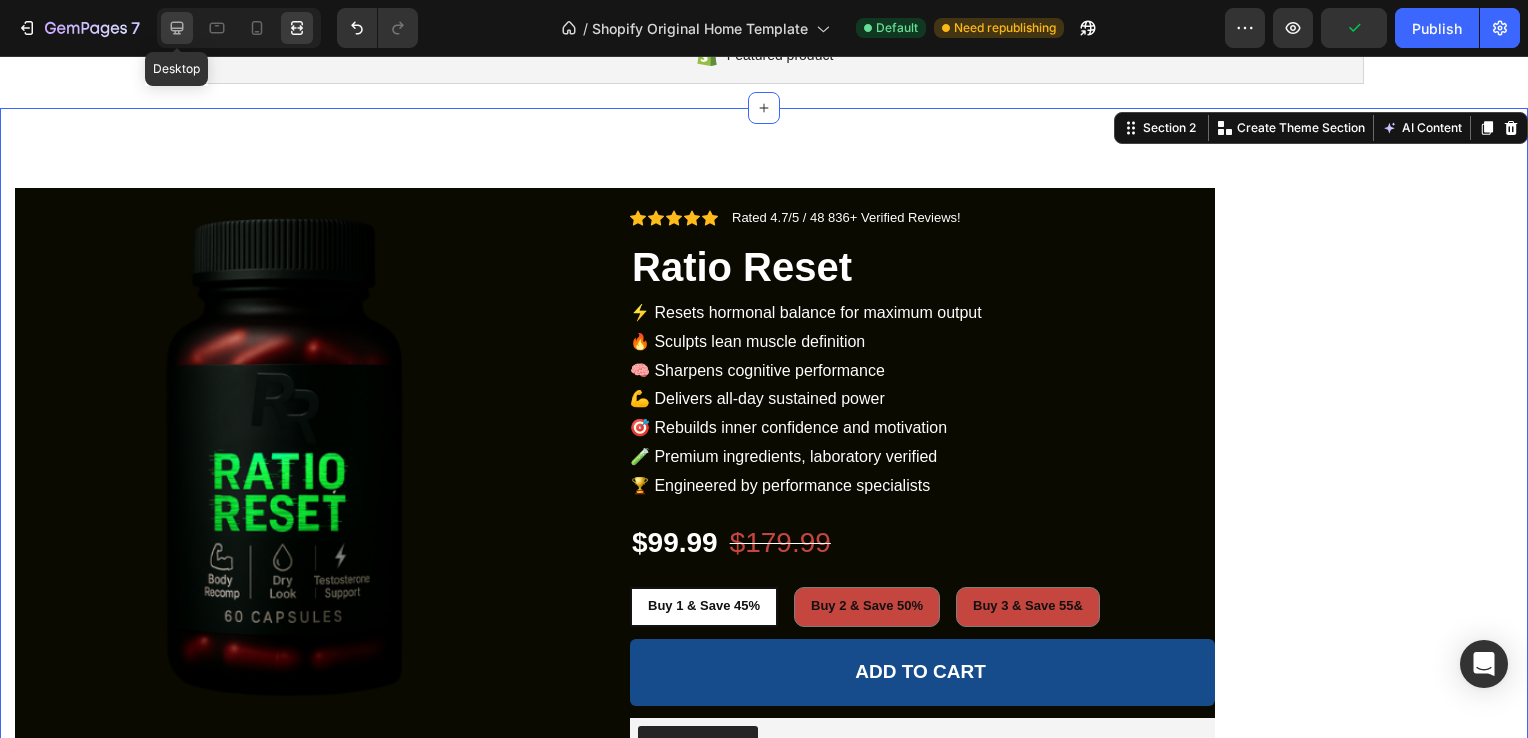 click 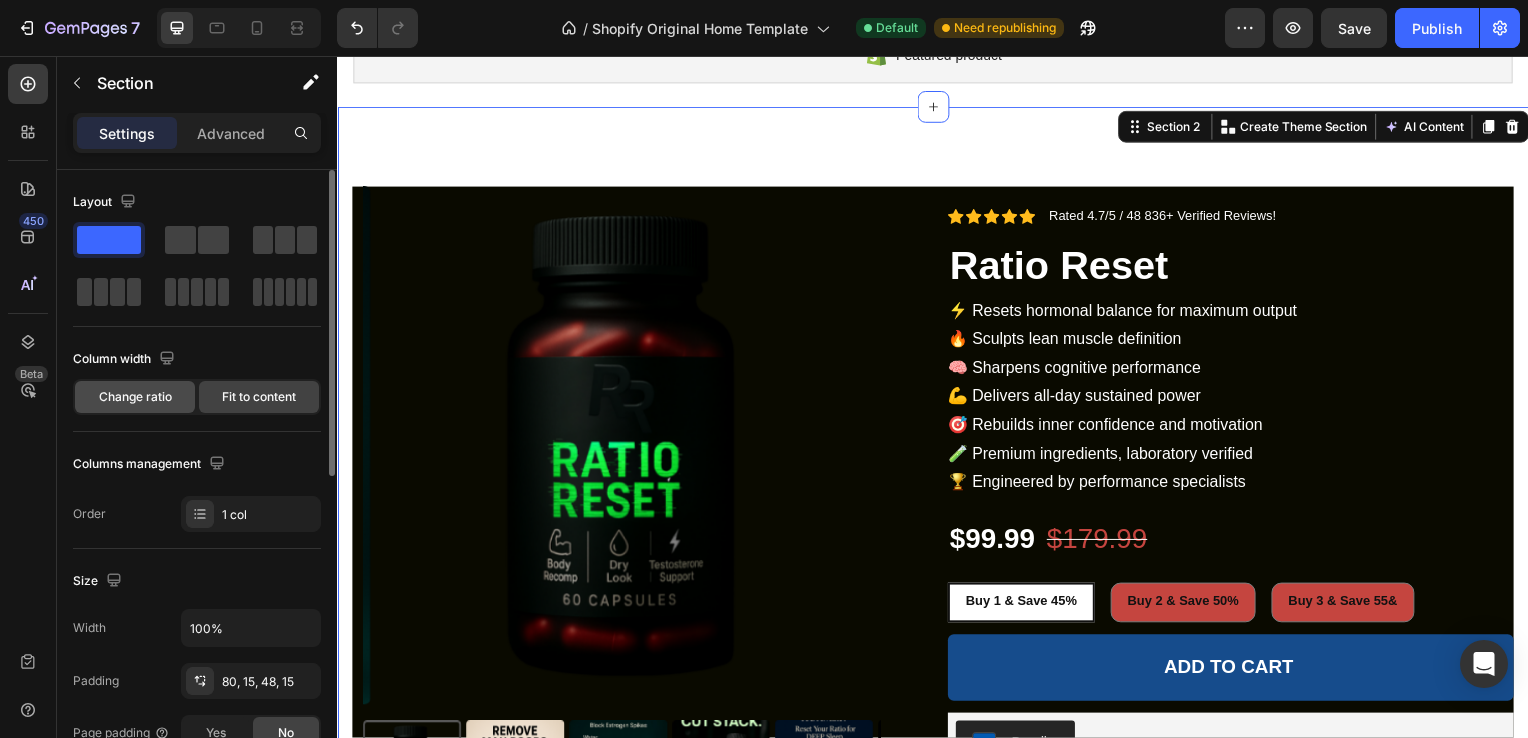 click on "Change ratio" 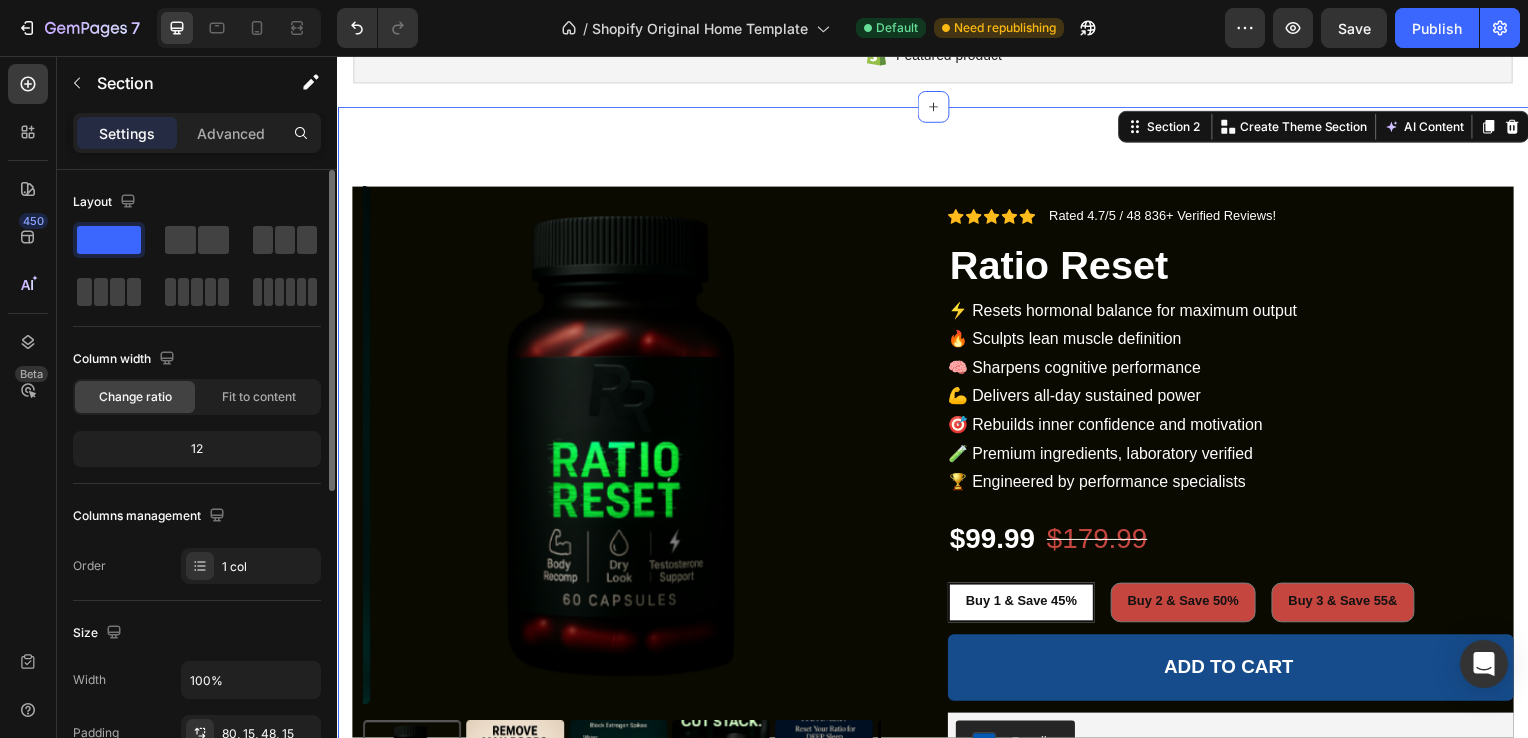 click on "12" 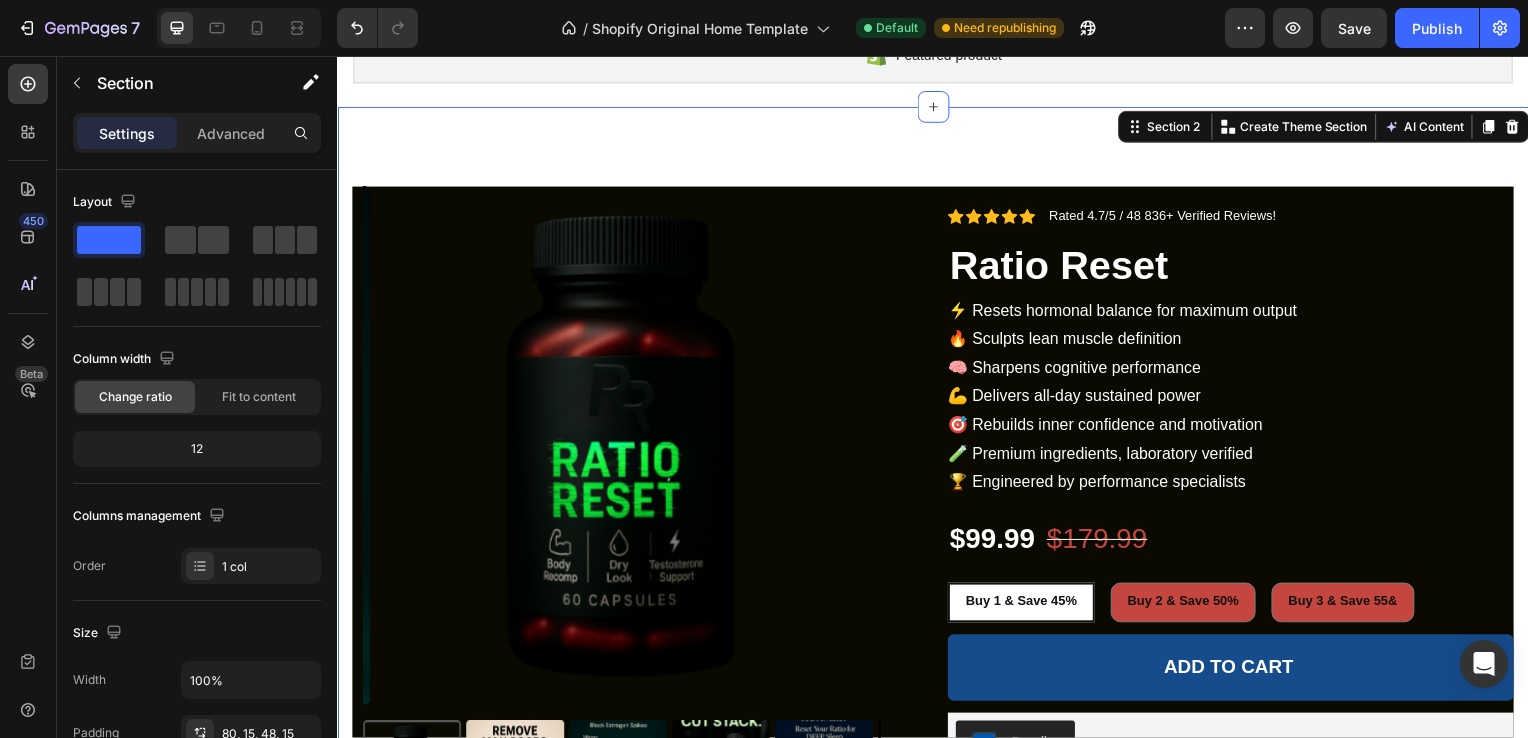 click on "Settings Advanced" at bounding box center [197, 141] 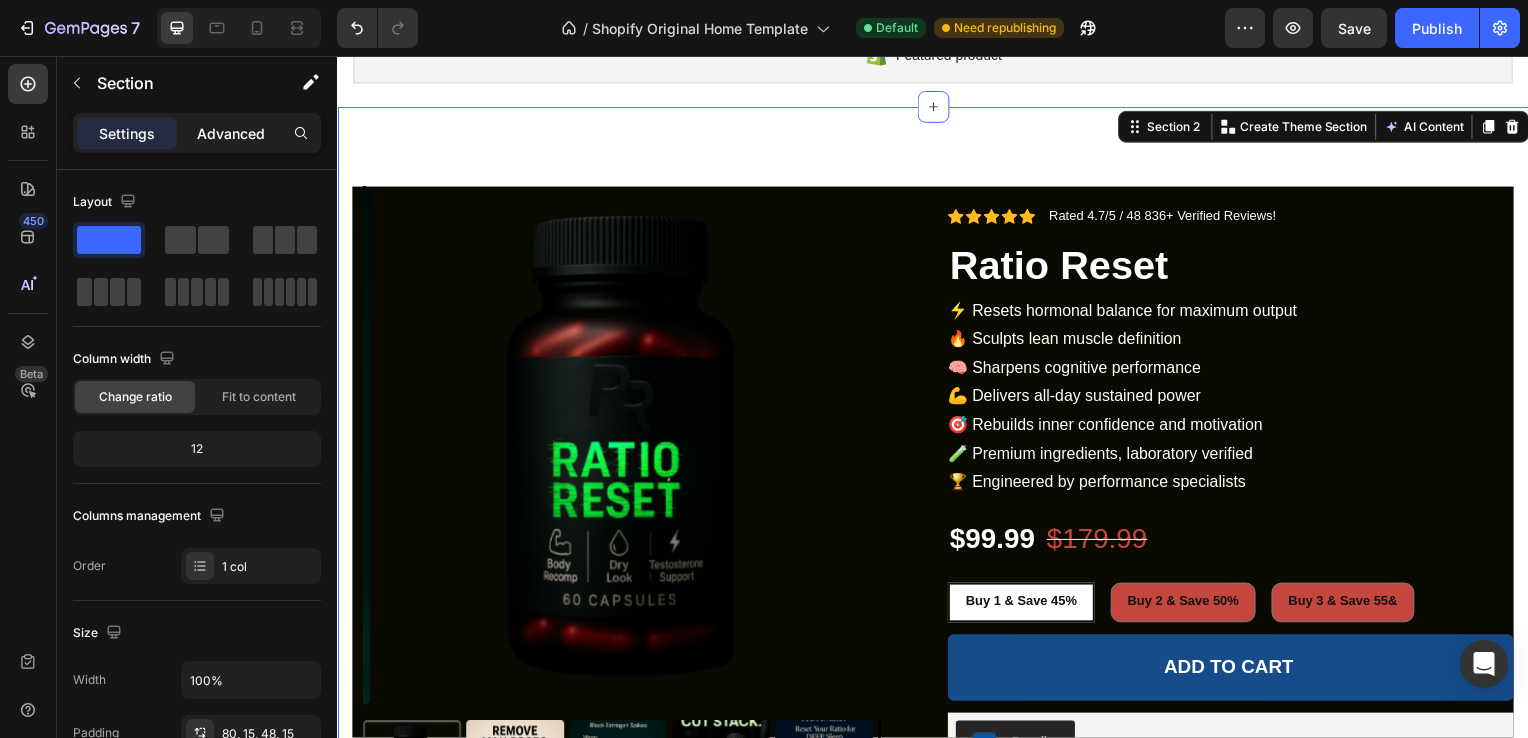 click on "Advanced" at bounding box center [231, 133] 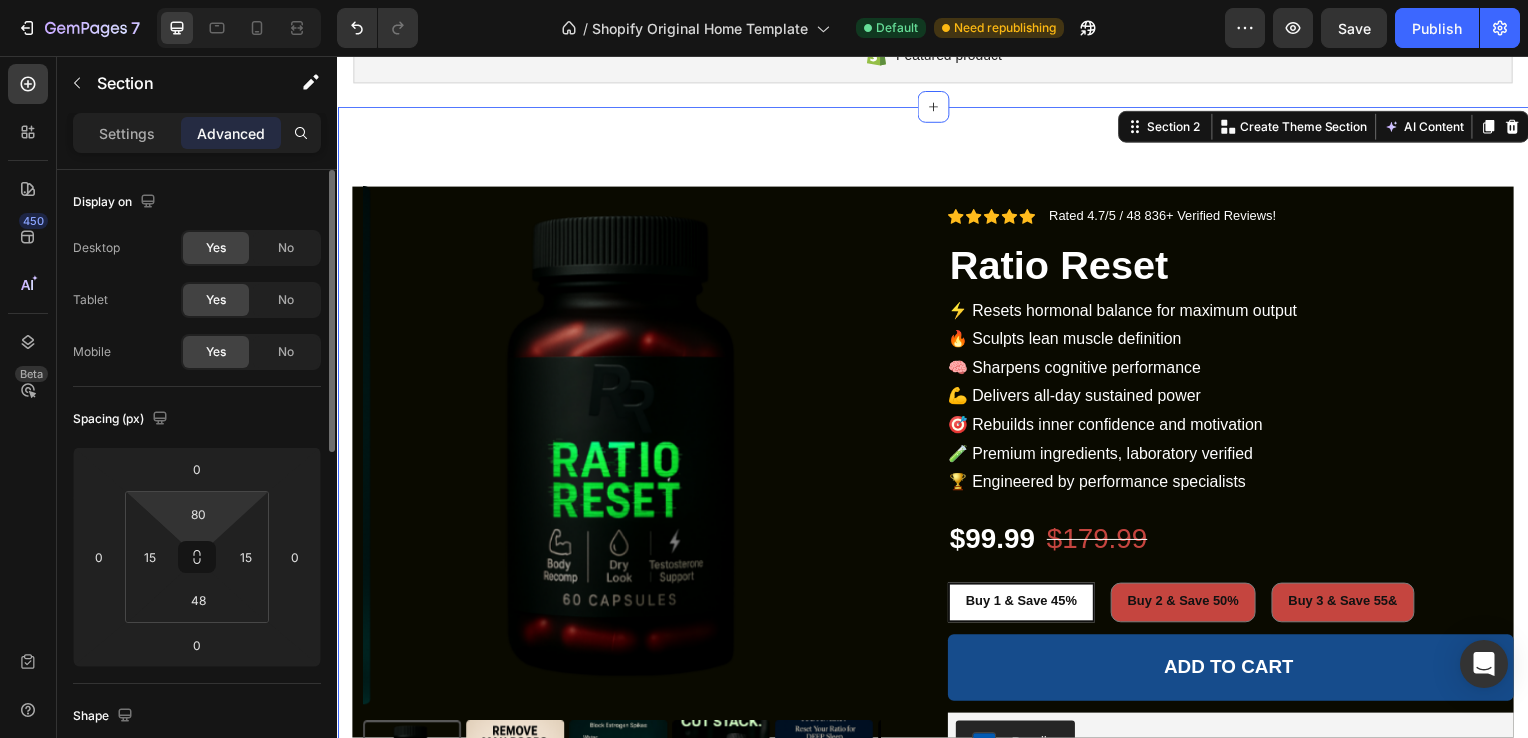 scroll, scrollTop: 0, scrollLeft: 0, axis: both 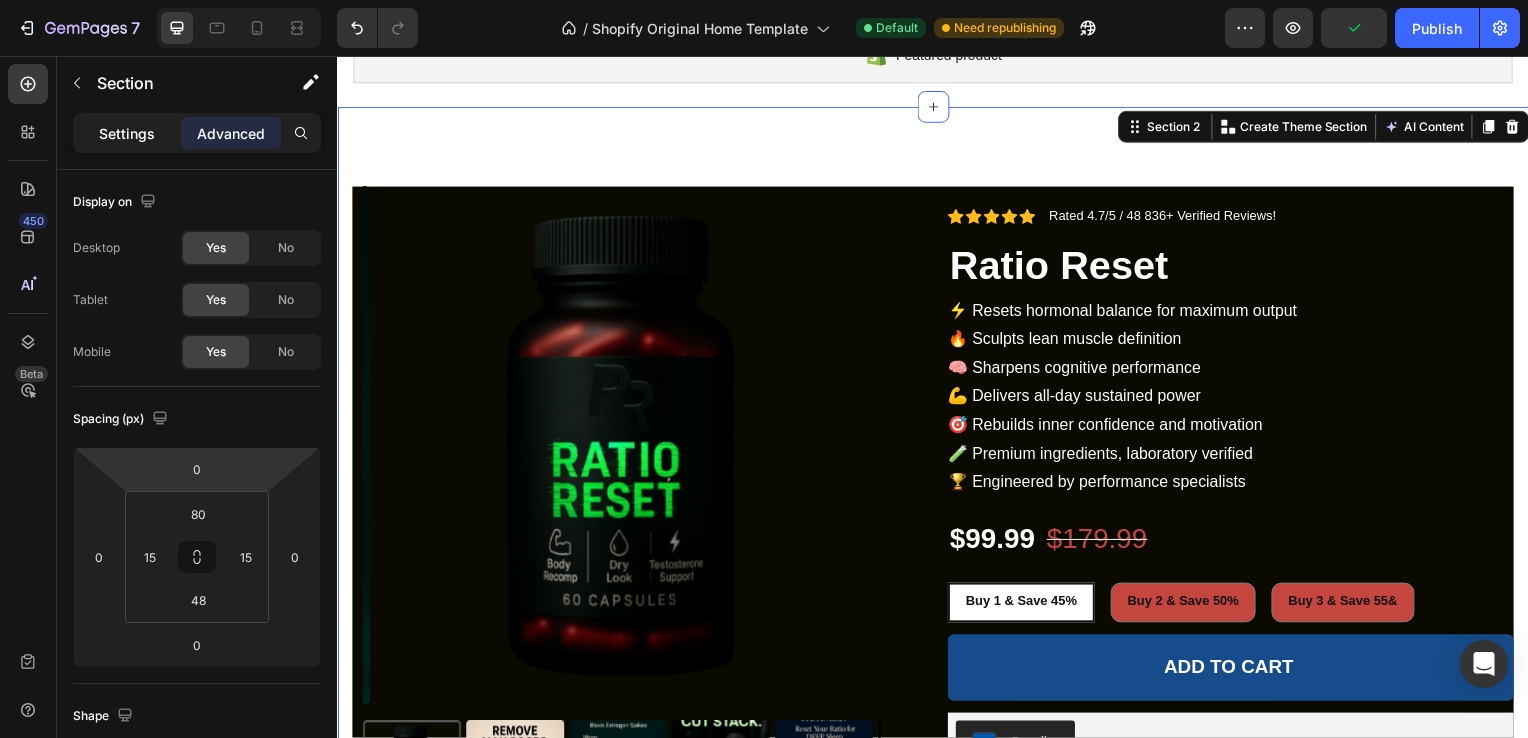 click on "Settings" 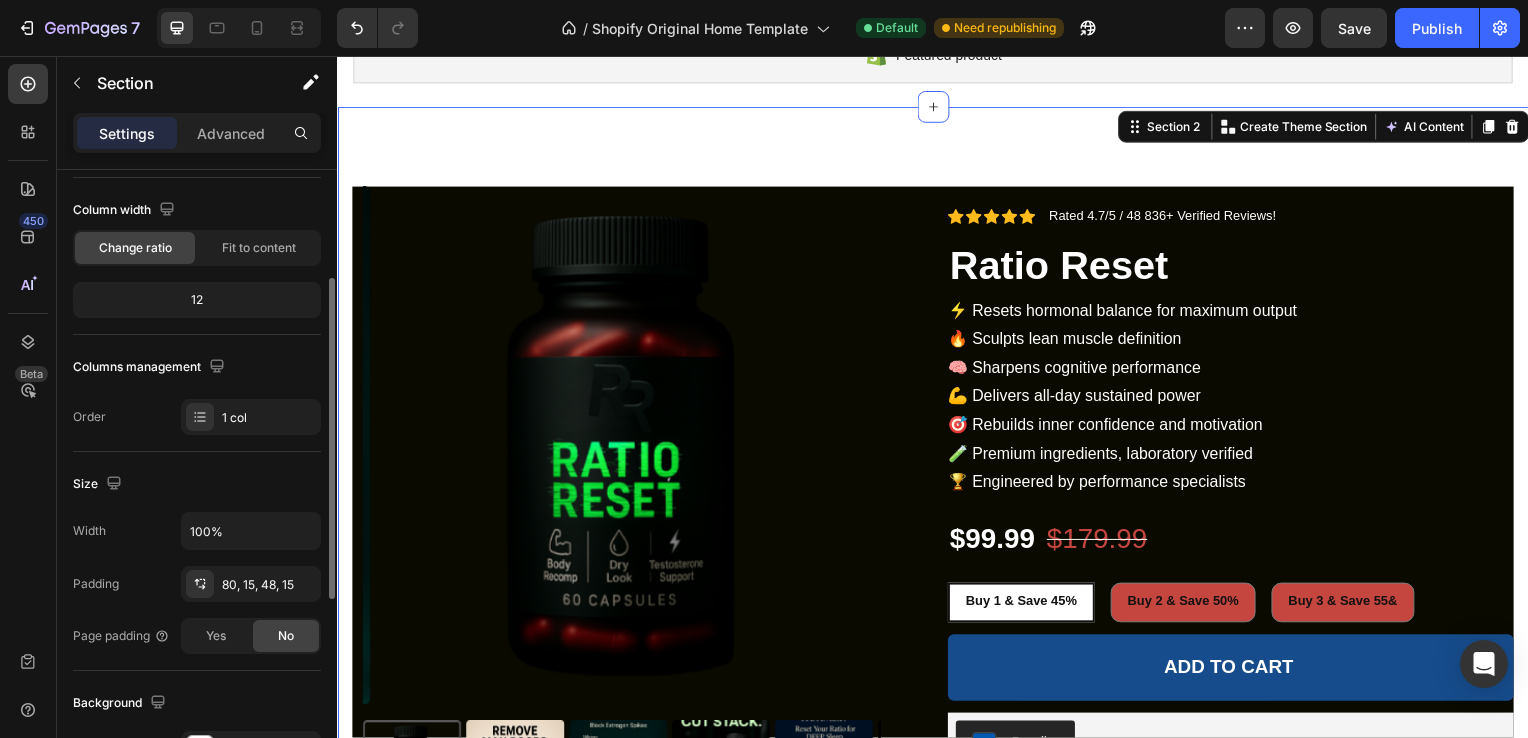 scroll, scrollTop: 196, scrollLeft: 0, axis: vertical 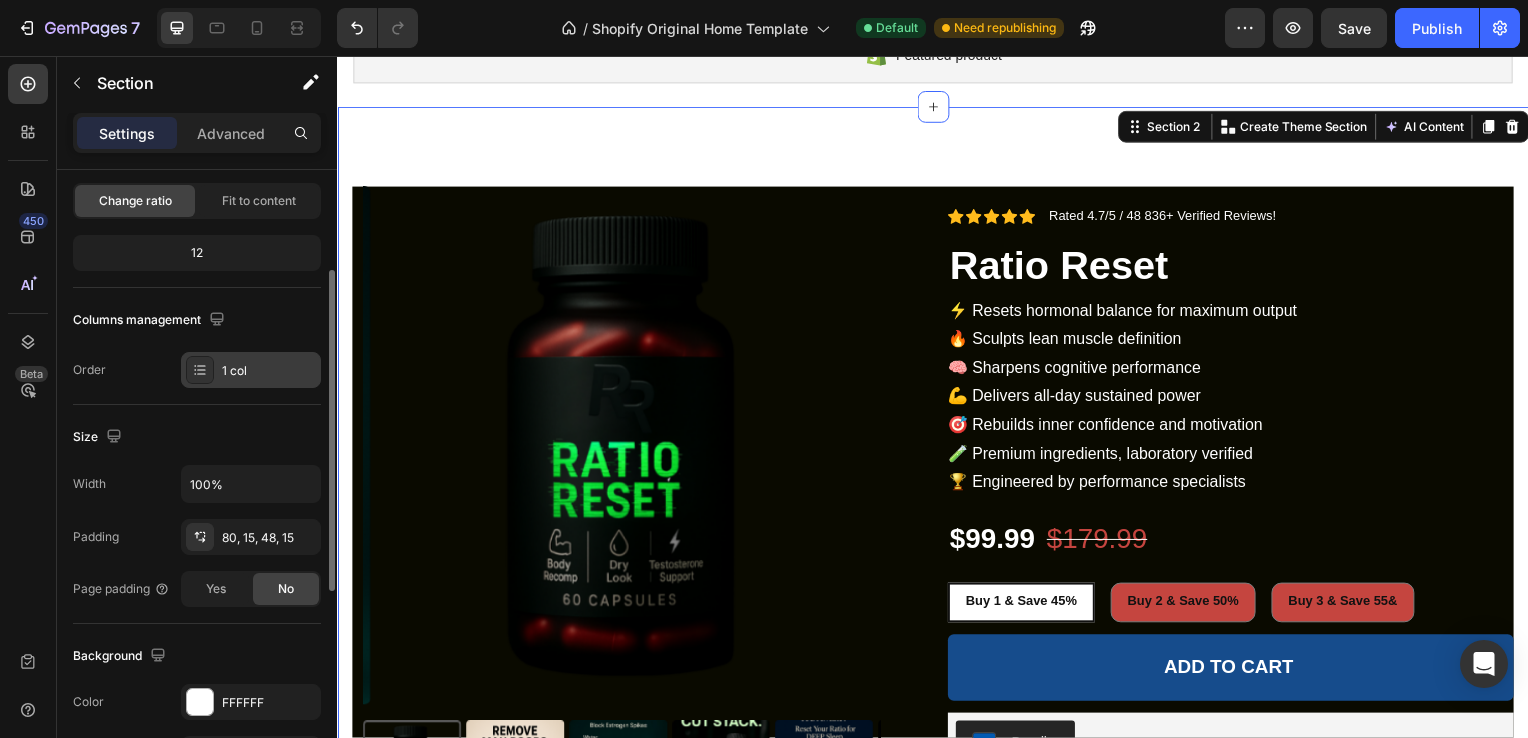click 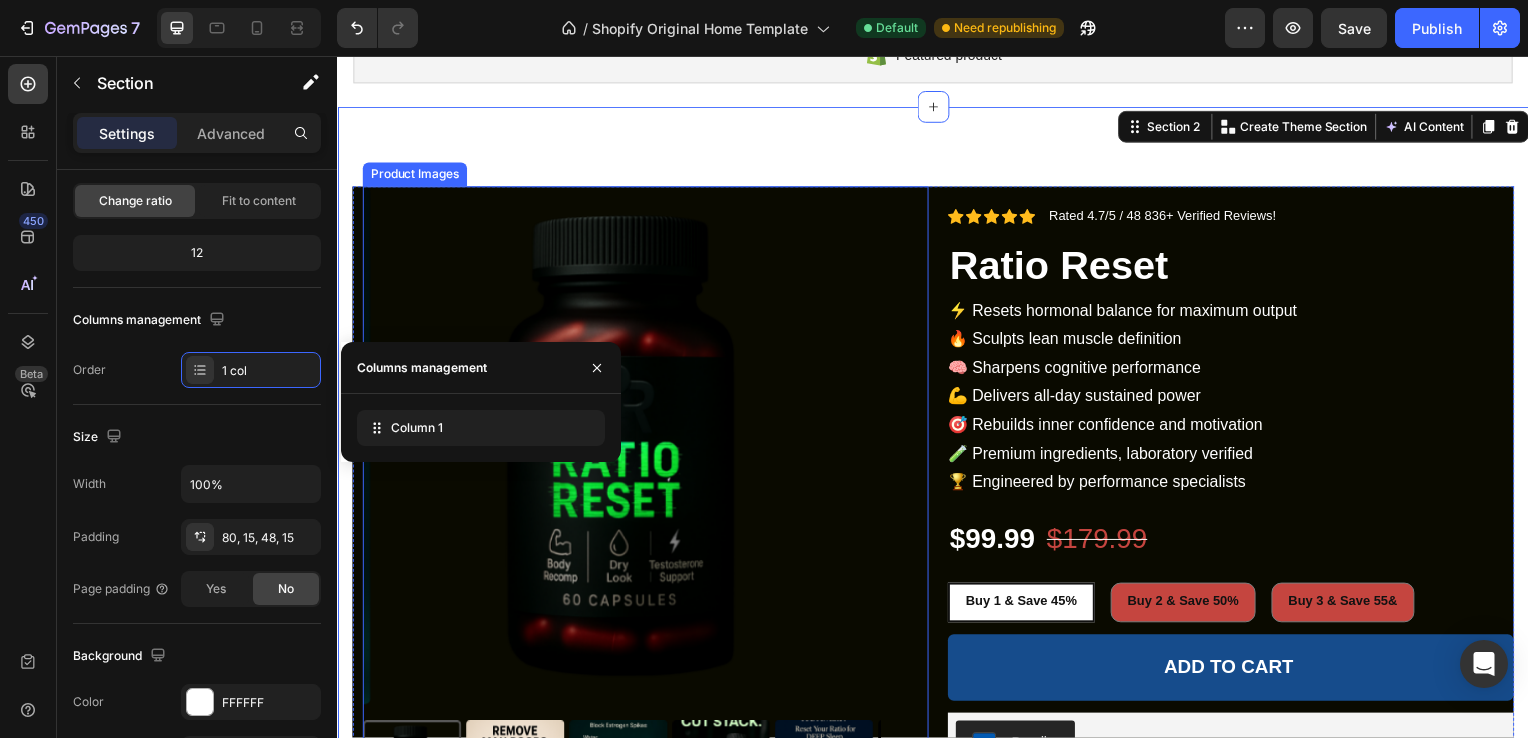 click on "Product Images" at bounding box center (647, 506) 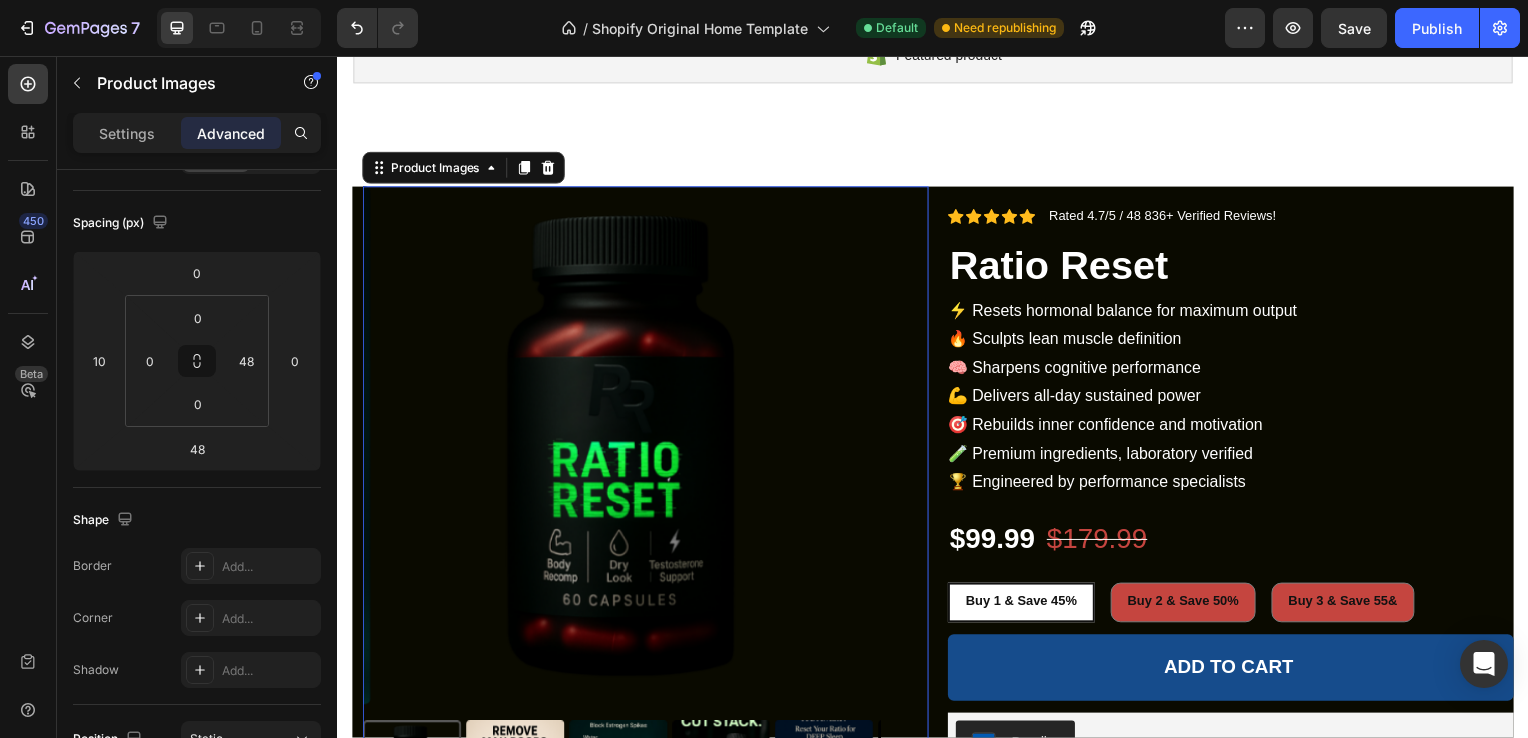 scroll, scrollTop: 0, scrollLeft: 0, axis: both 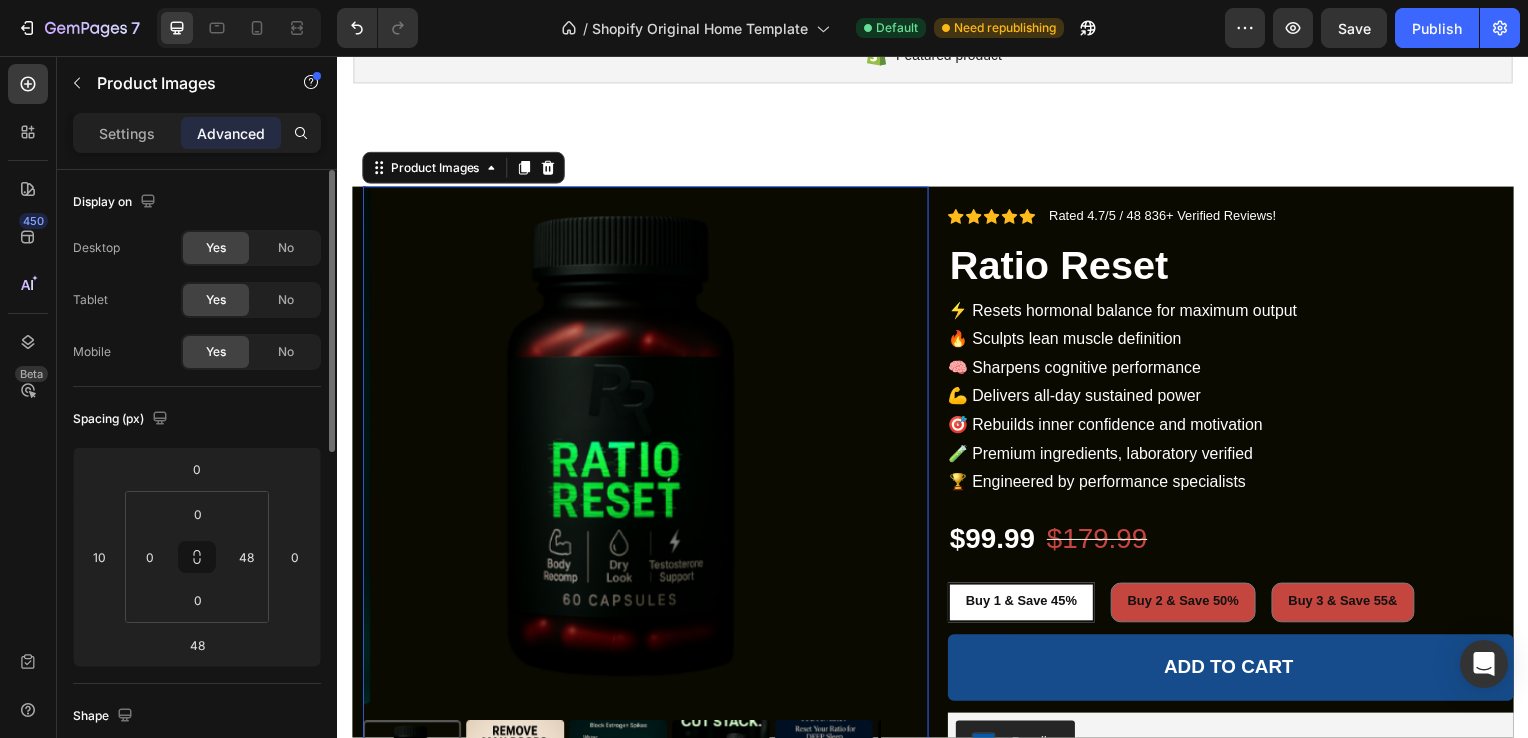click on "Spacing (px)" at bounding box center (197, 419) 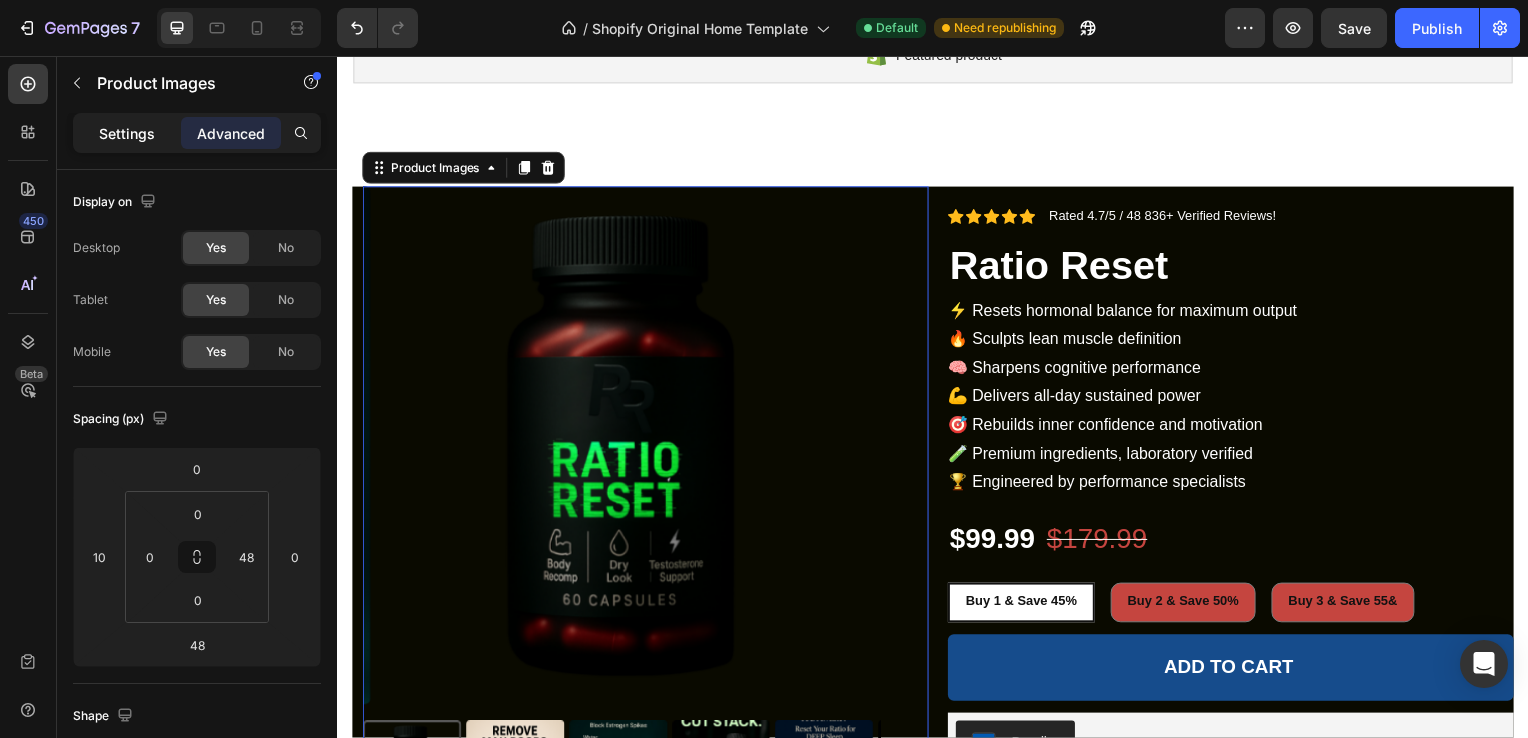 click on "Settings" 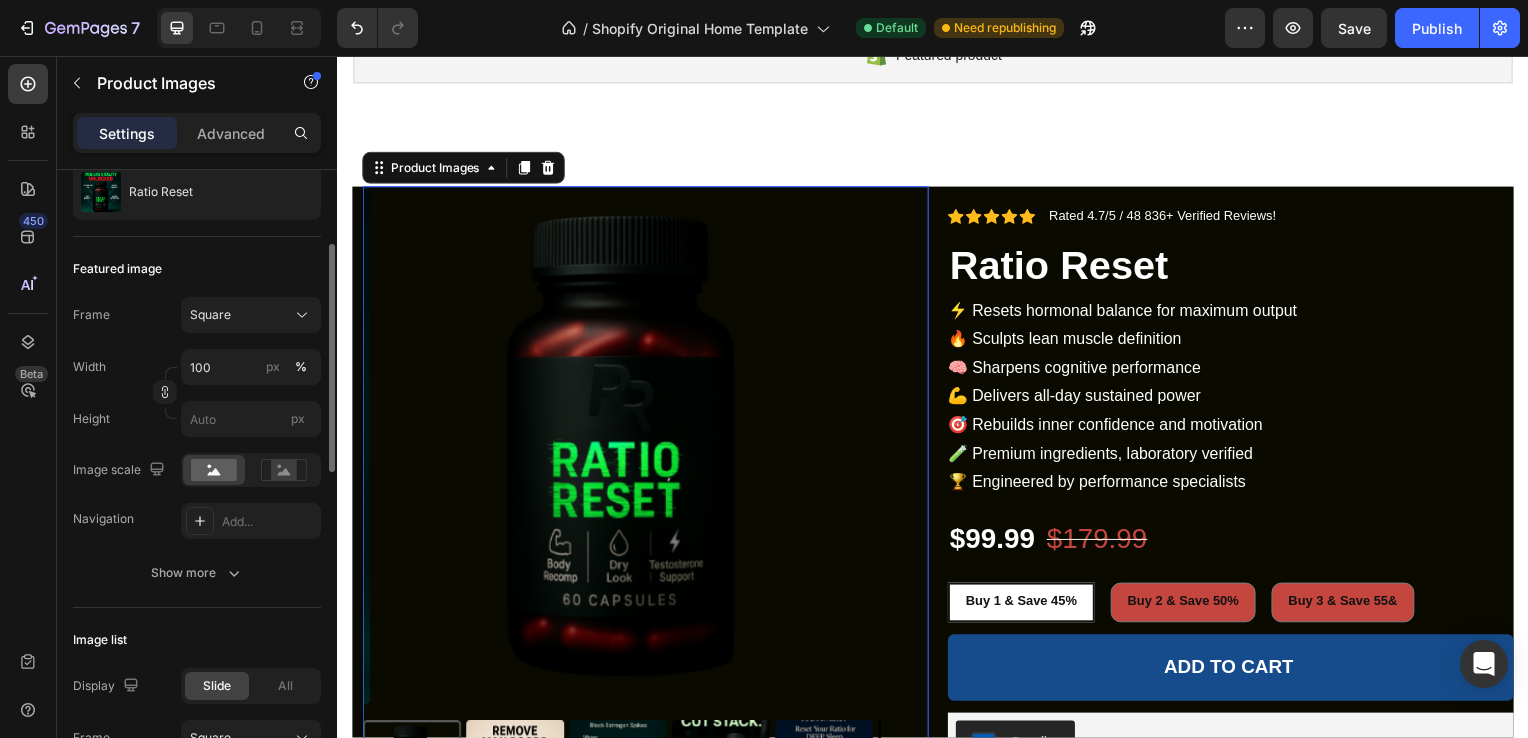 scroll, scrollTop: 0, scrollLeft: 0, axis: both 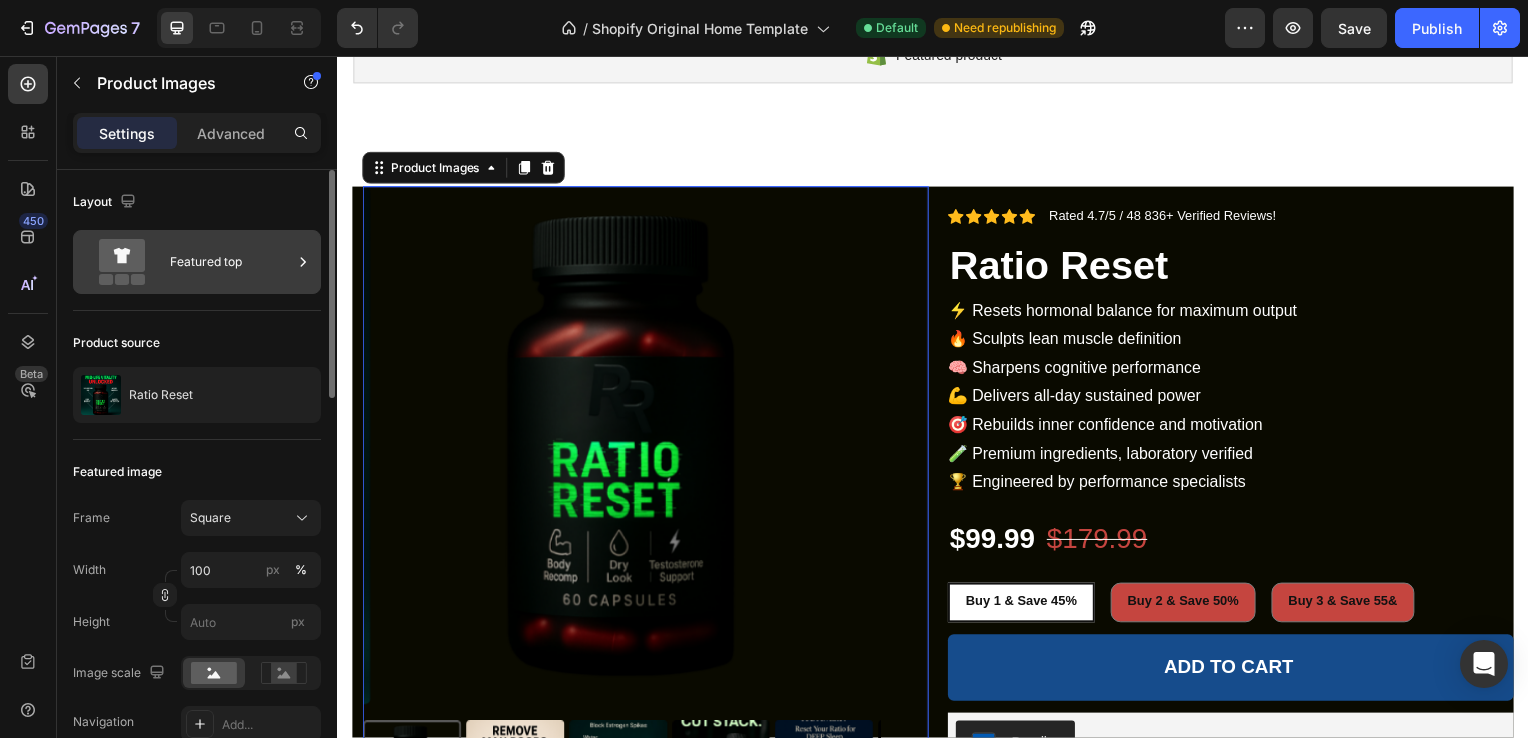 click on "Featured top" at bounding box center [231, 262] 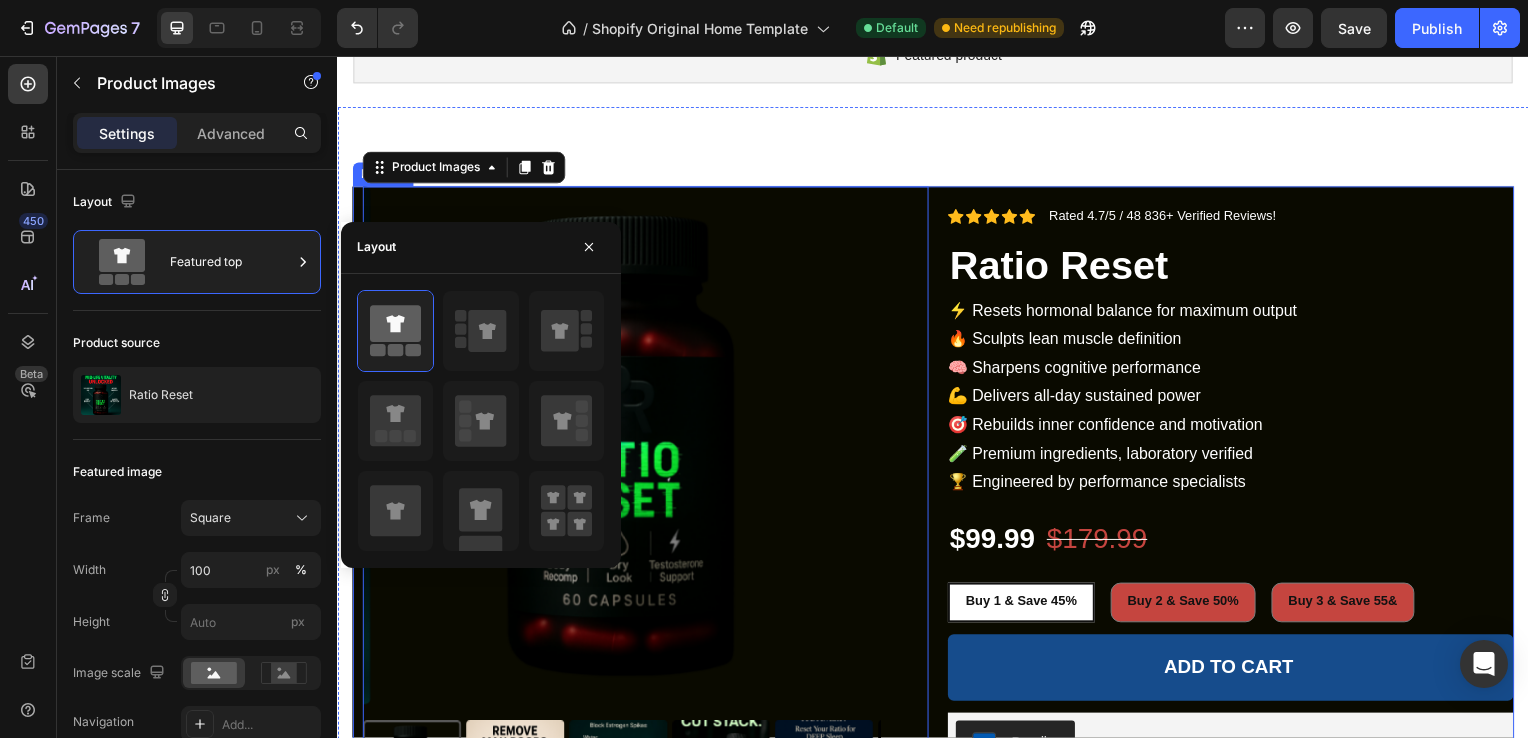 click on "Product Images   48 Icon Icon Icon Icon Icon Icon List Briana M. Text Block Row Verified Buyer Item List Row “At vero eos et accusamus et iusto odio dignissimos ducimus qui blanditiis praesentium voluptatum” Text Block Row" at bounding box center (637, 619) 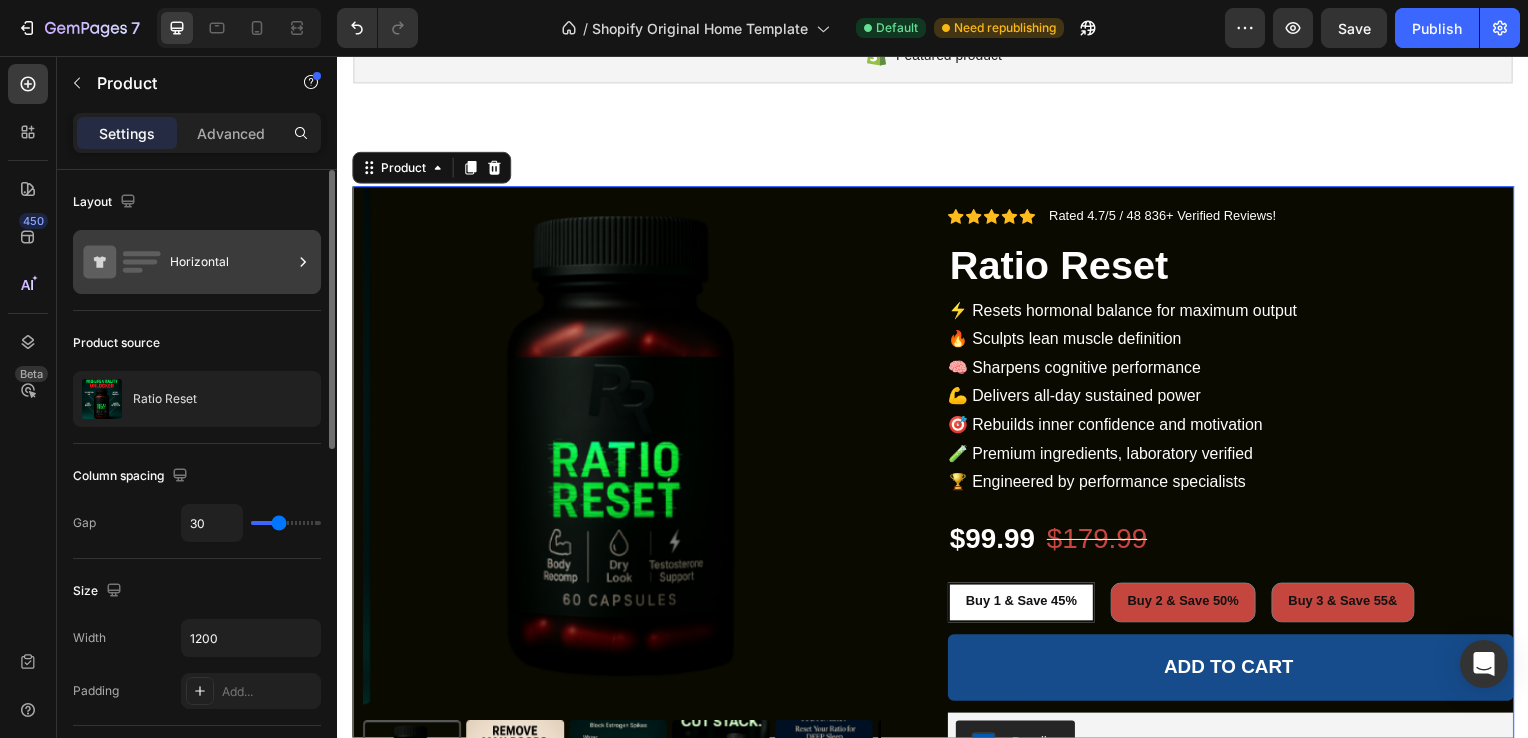 click on "Horizontal" at bounding box center (231, 262) 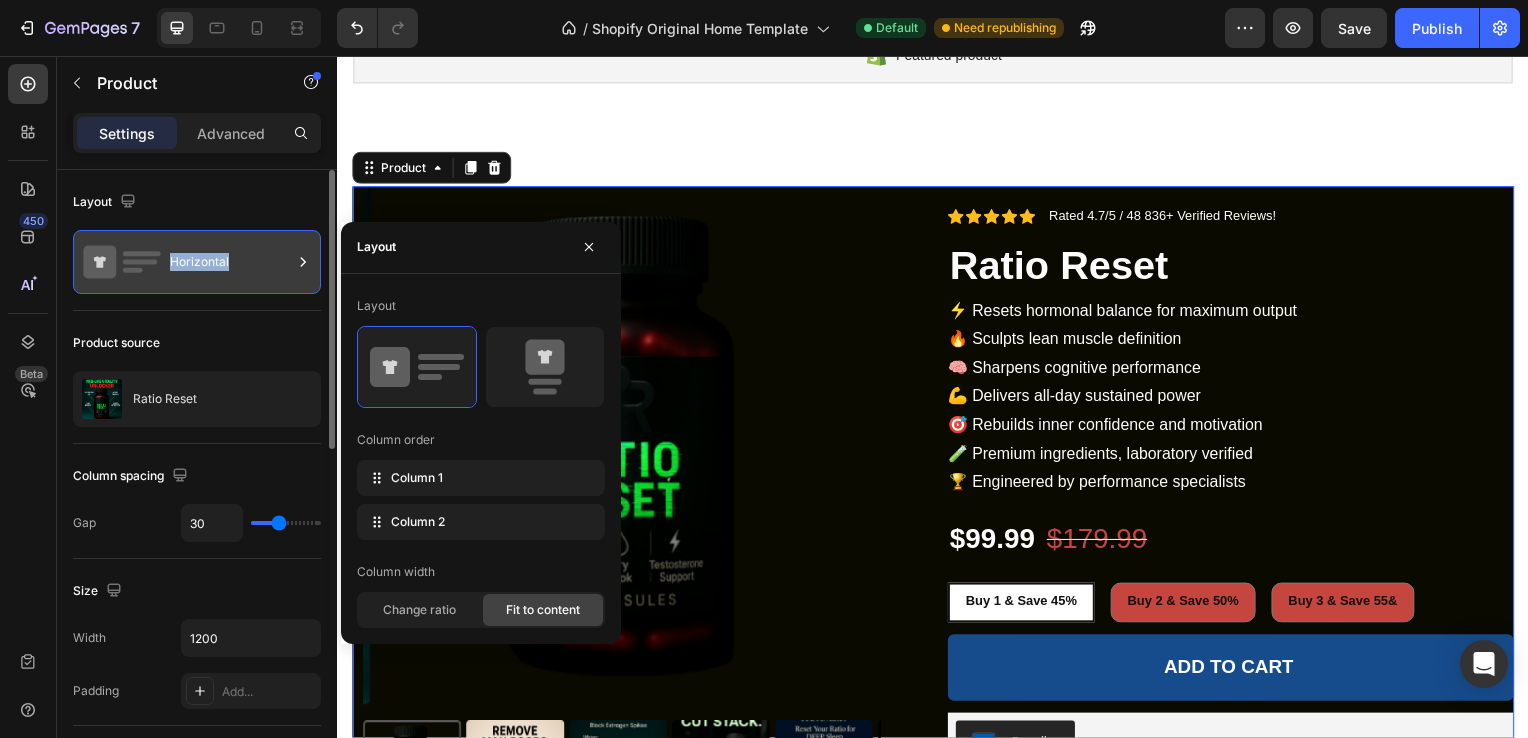 click on "Horizontal" at bounding box center [231, 262] 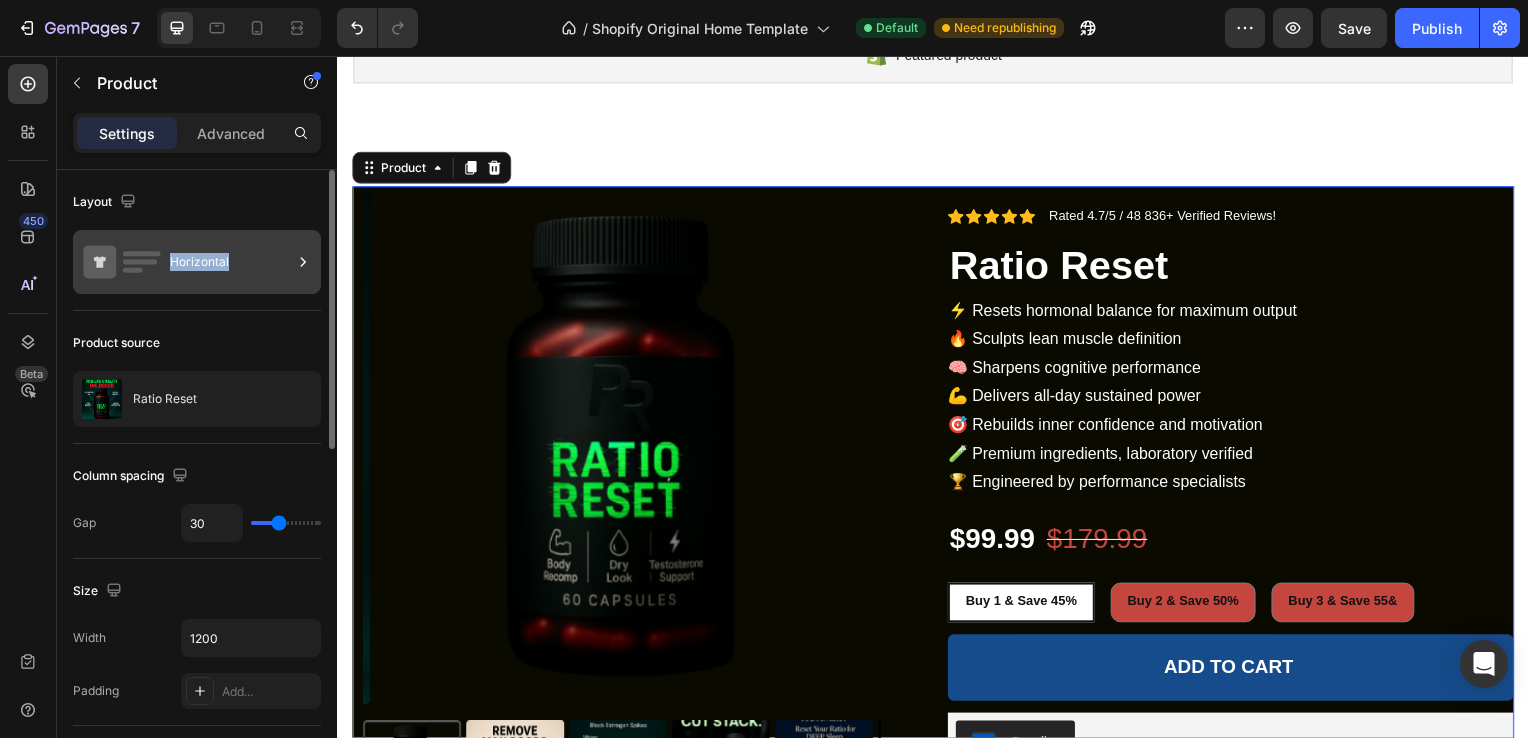 drag, startPoint x: 186, startPoint y: 252, endPoint x: 268, endPoint y: 265, distance: 83.02409 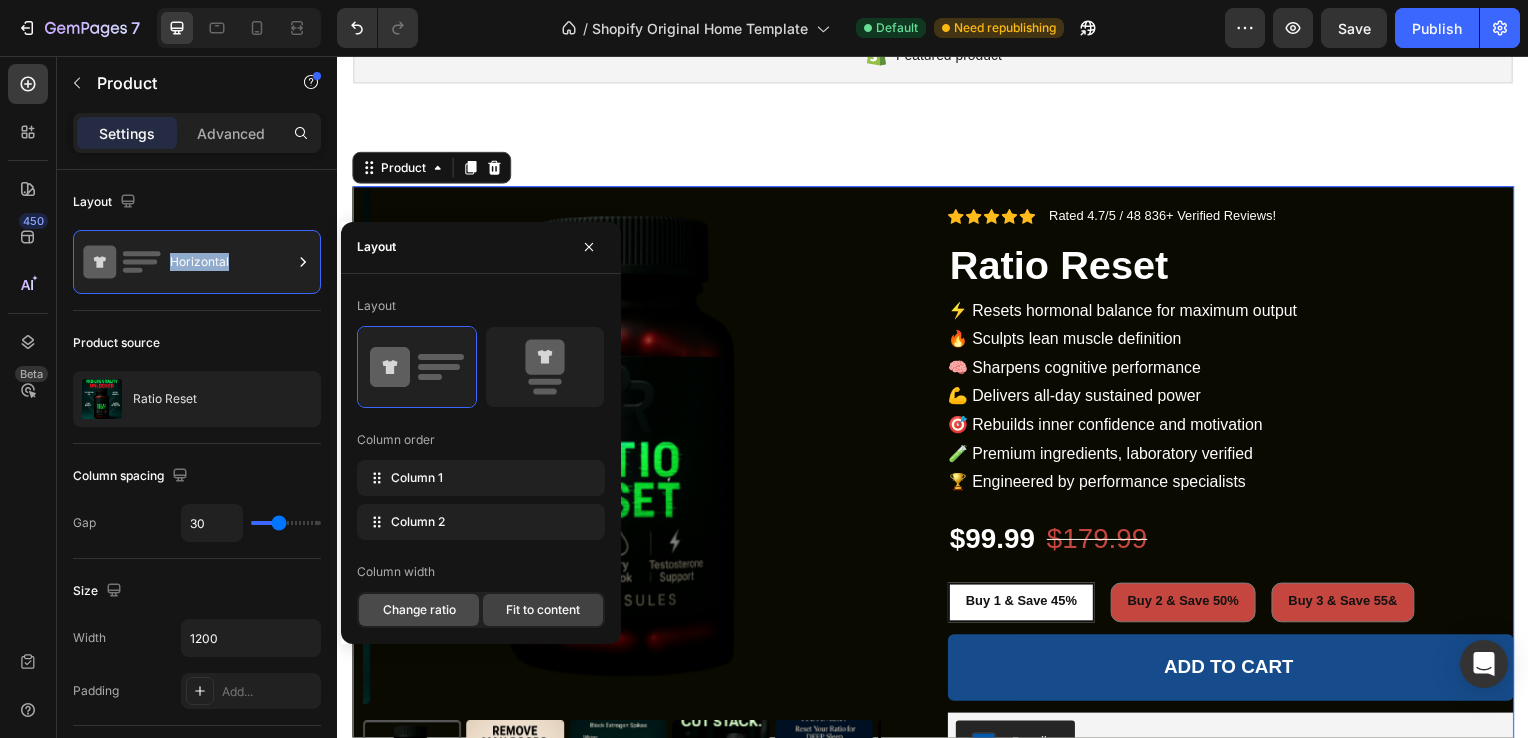 click on "Change ratio" 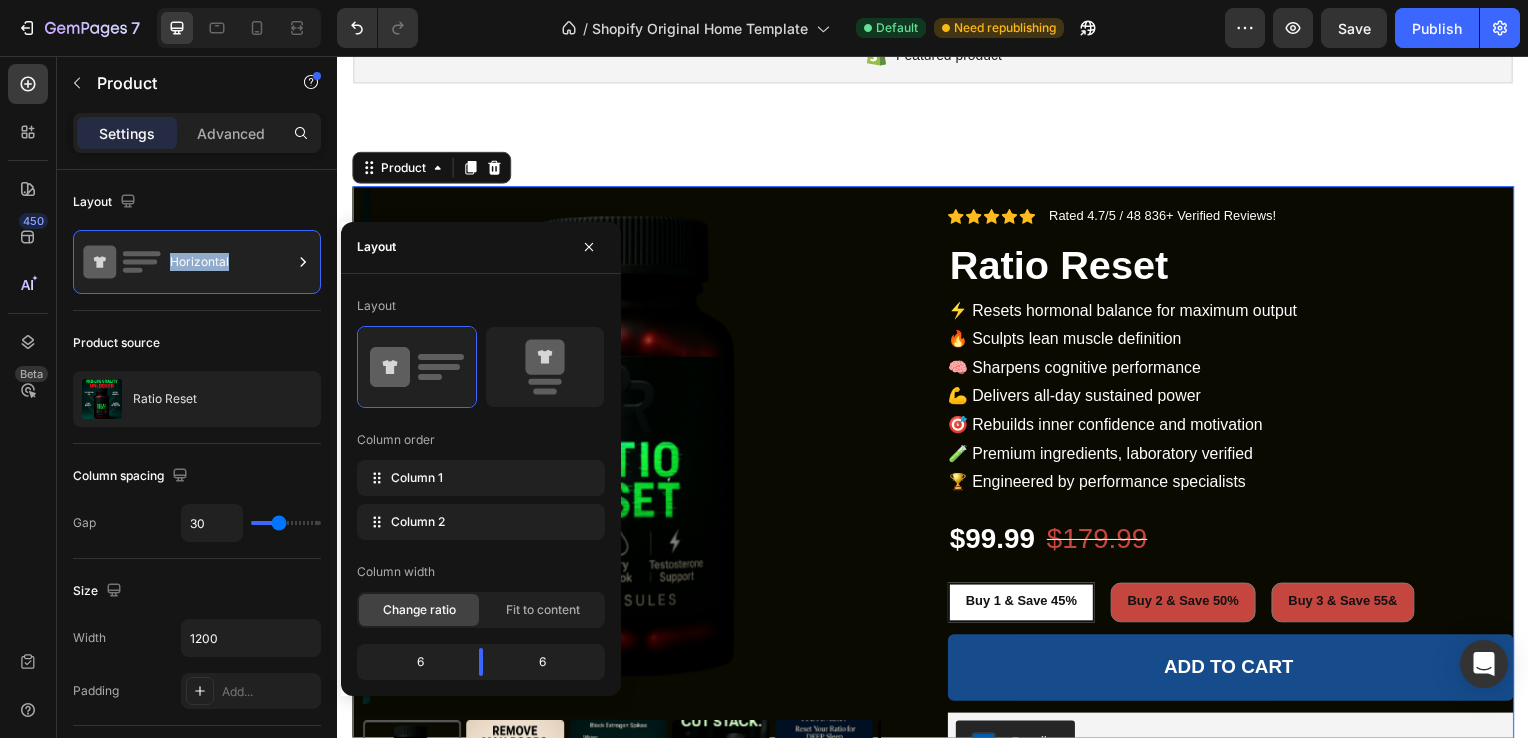 click on "6" 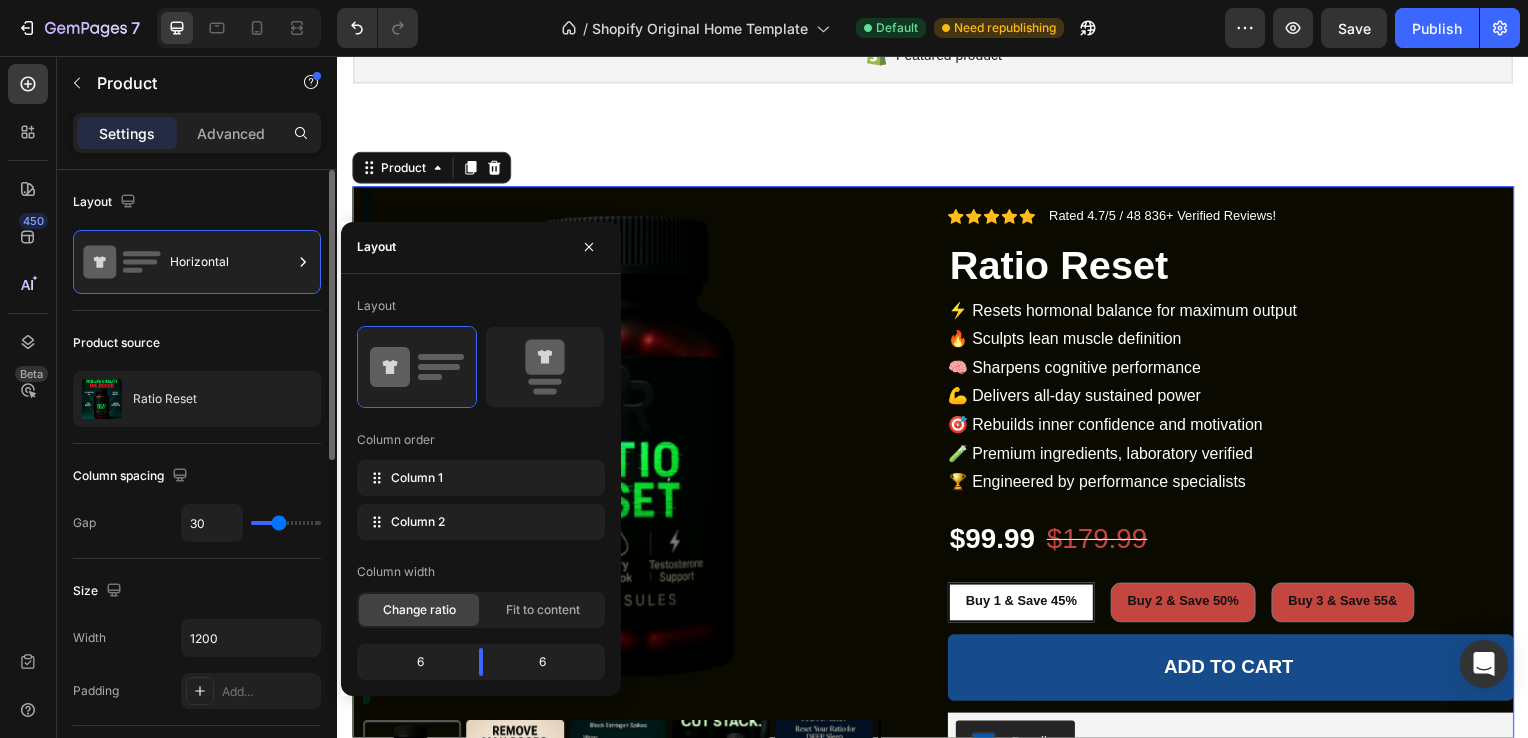 click on "Product source" at bounding box center (197, 343) 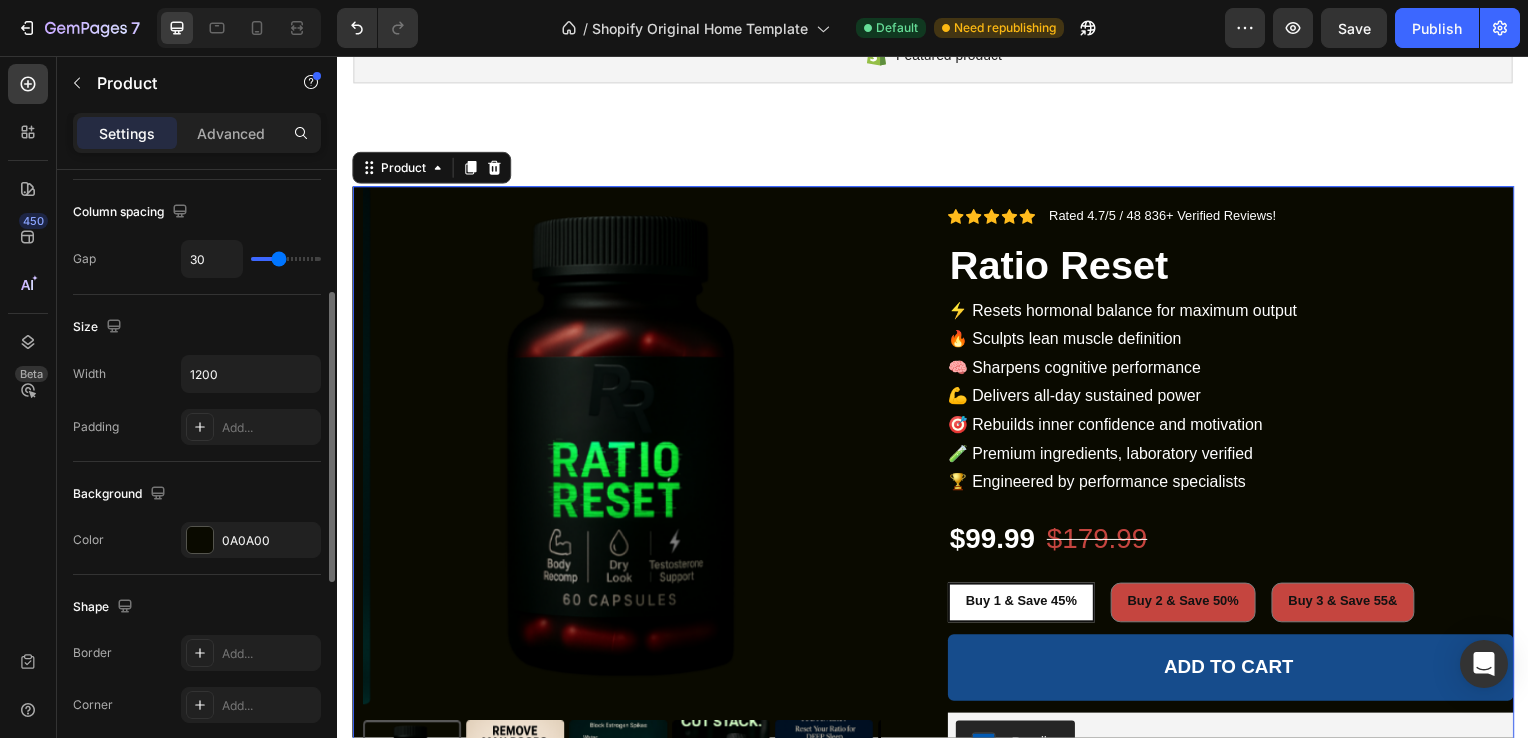 scroll, scrollTop: 265, scrollLeft: 0, axis: vertical 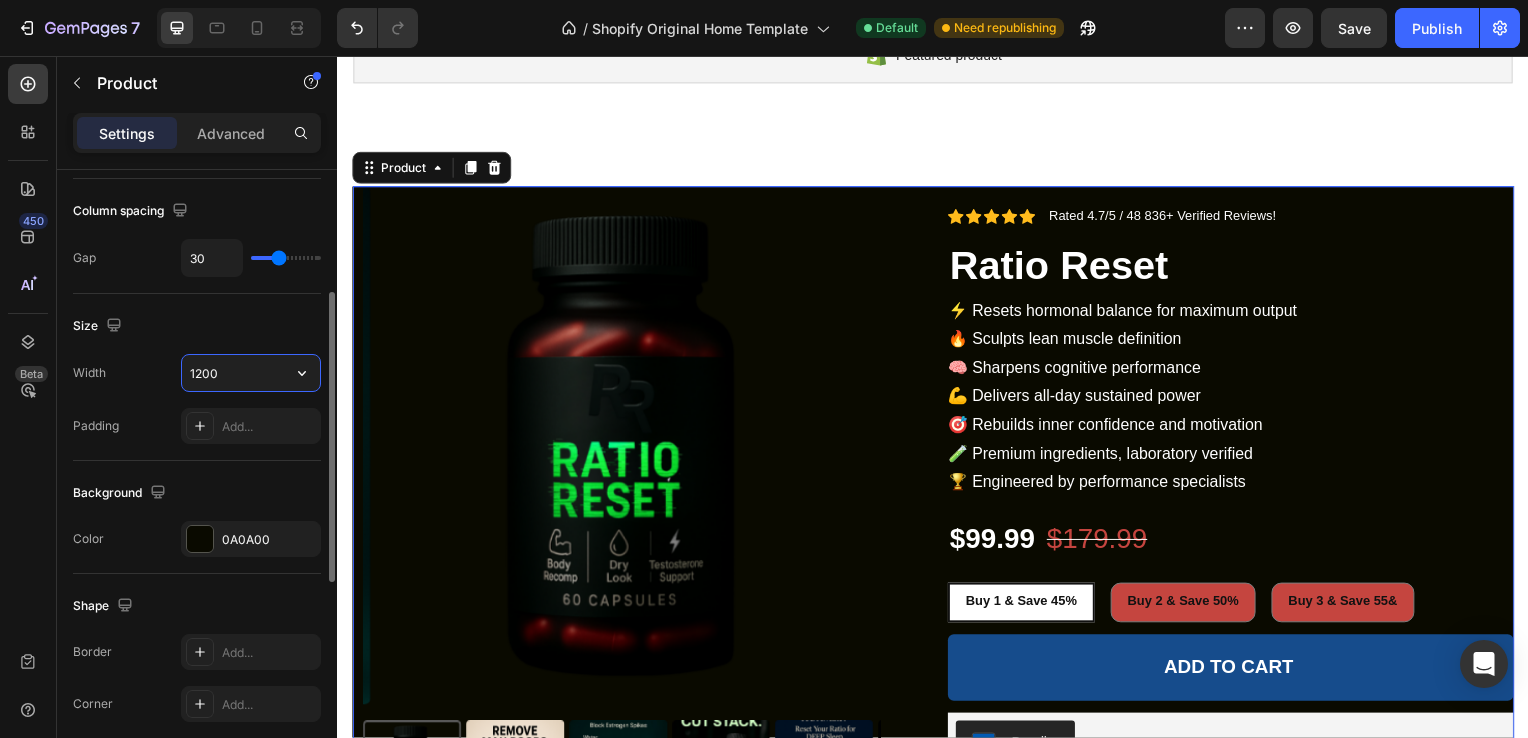 click on "1200" at bounding box center (251, 373) 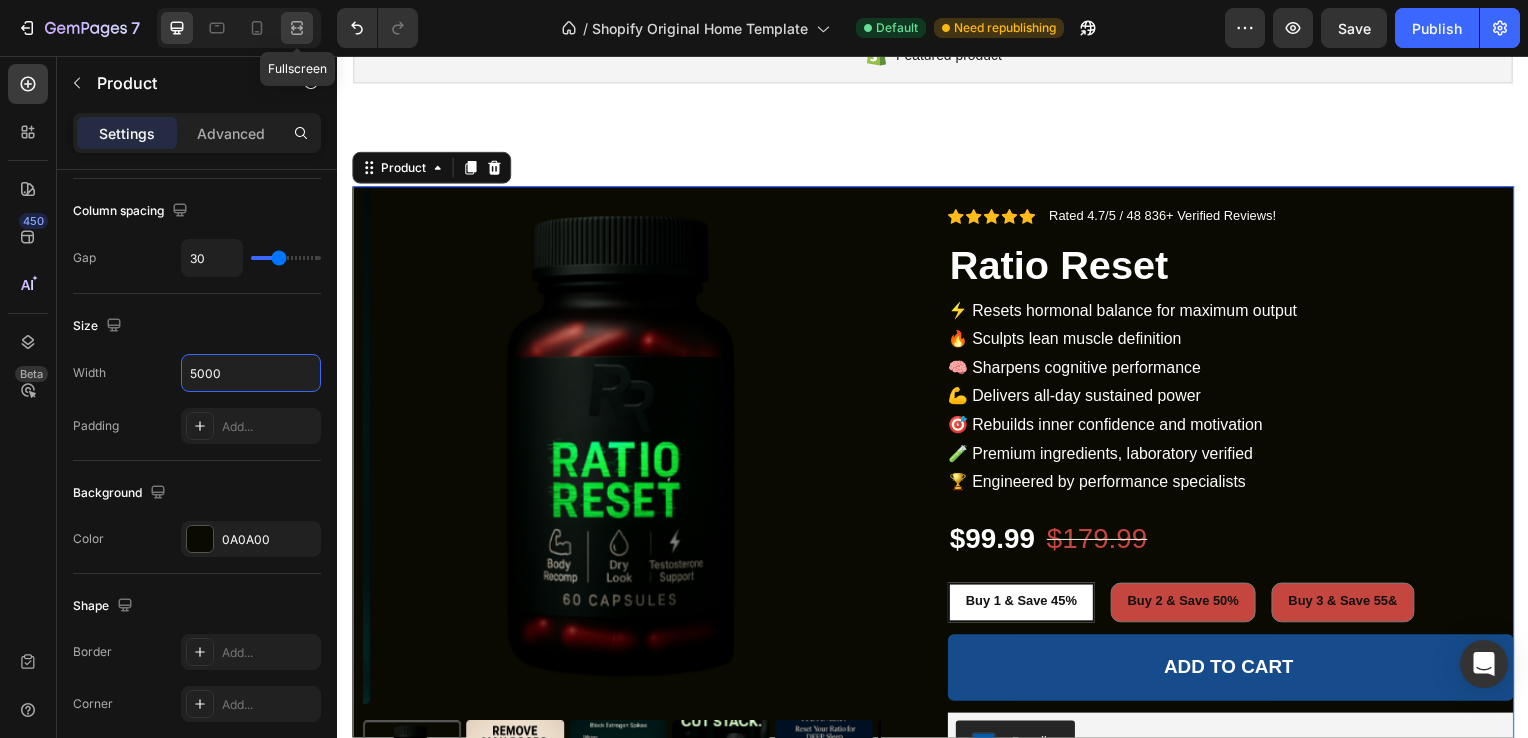 click 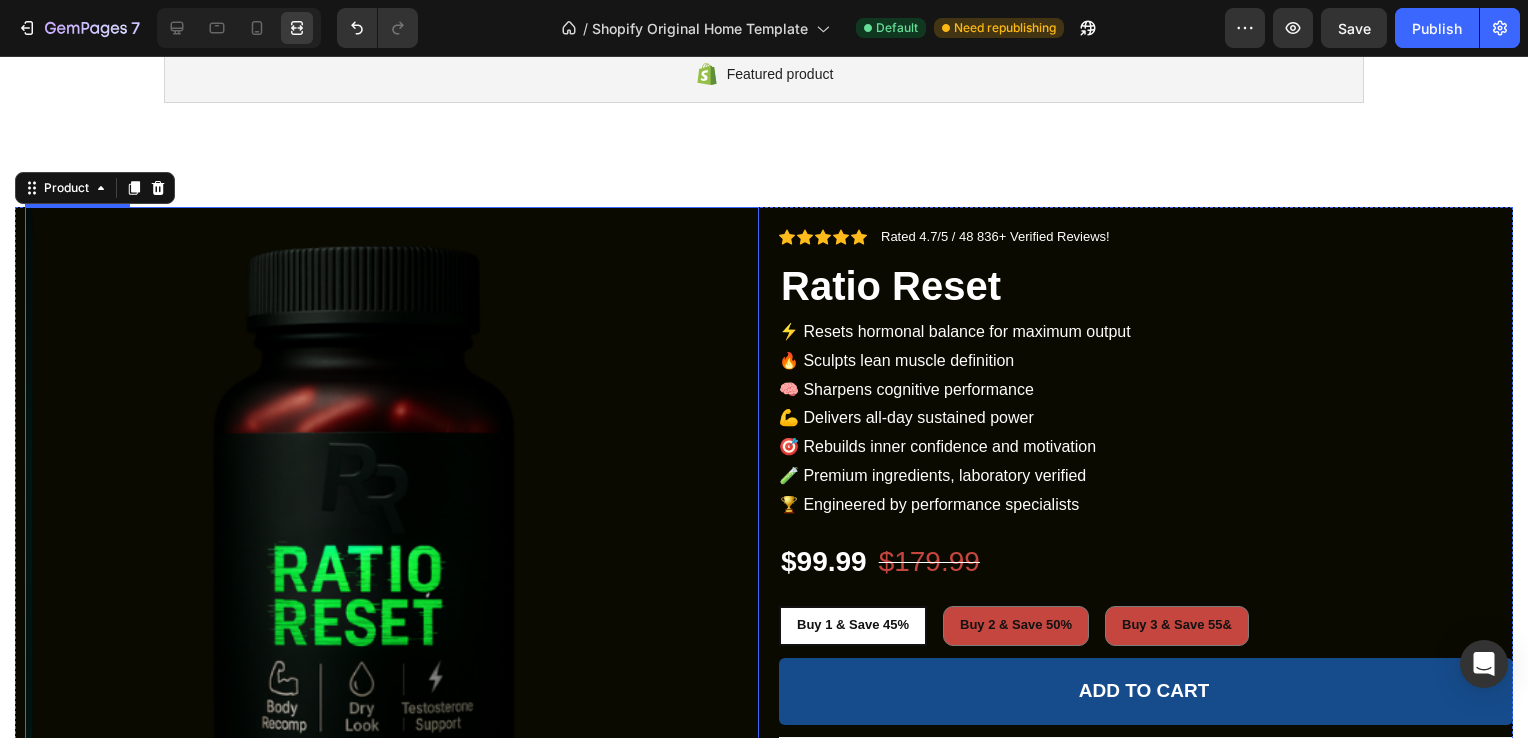 scroll, scrollTop: 48, scrollLeft: 0, axis: vertical 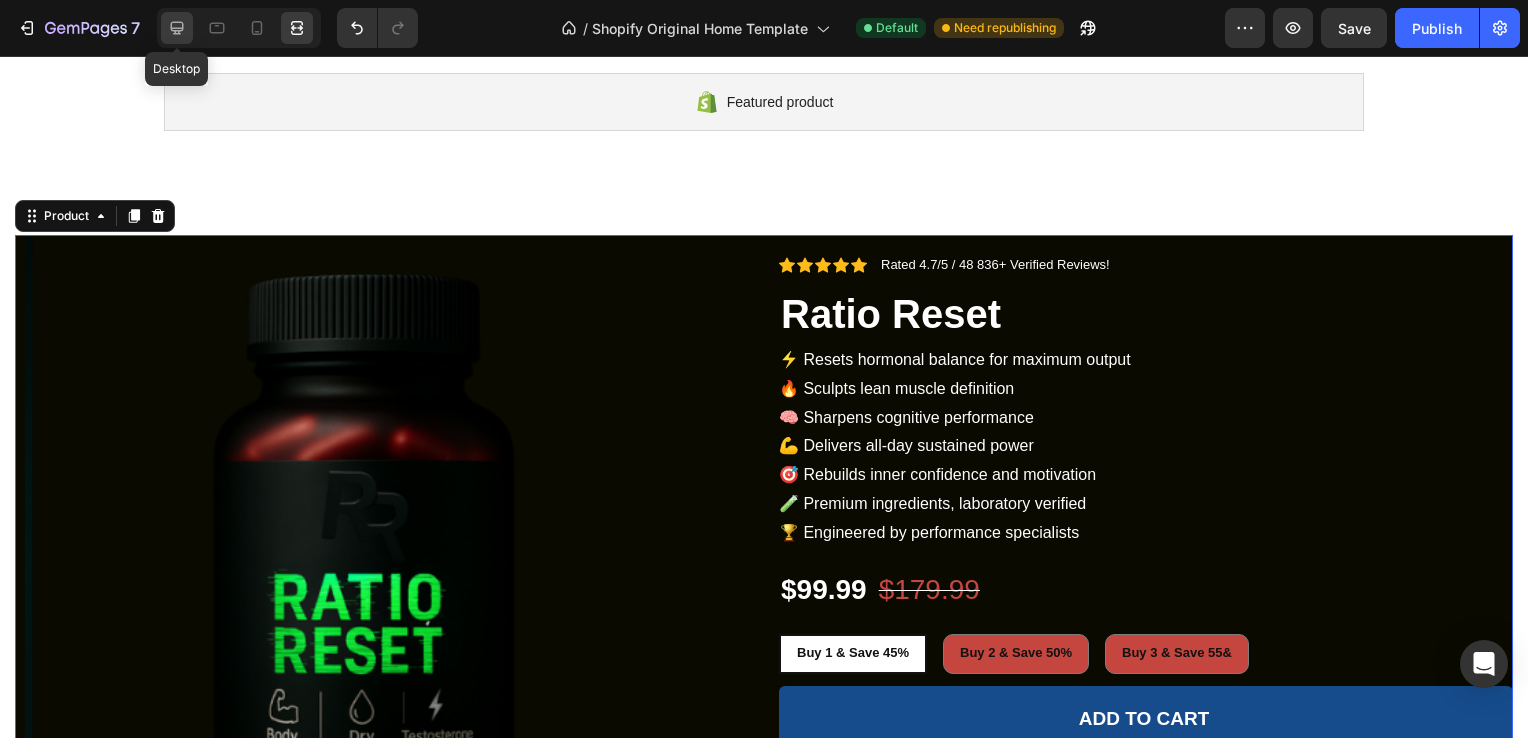 click 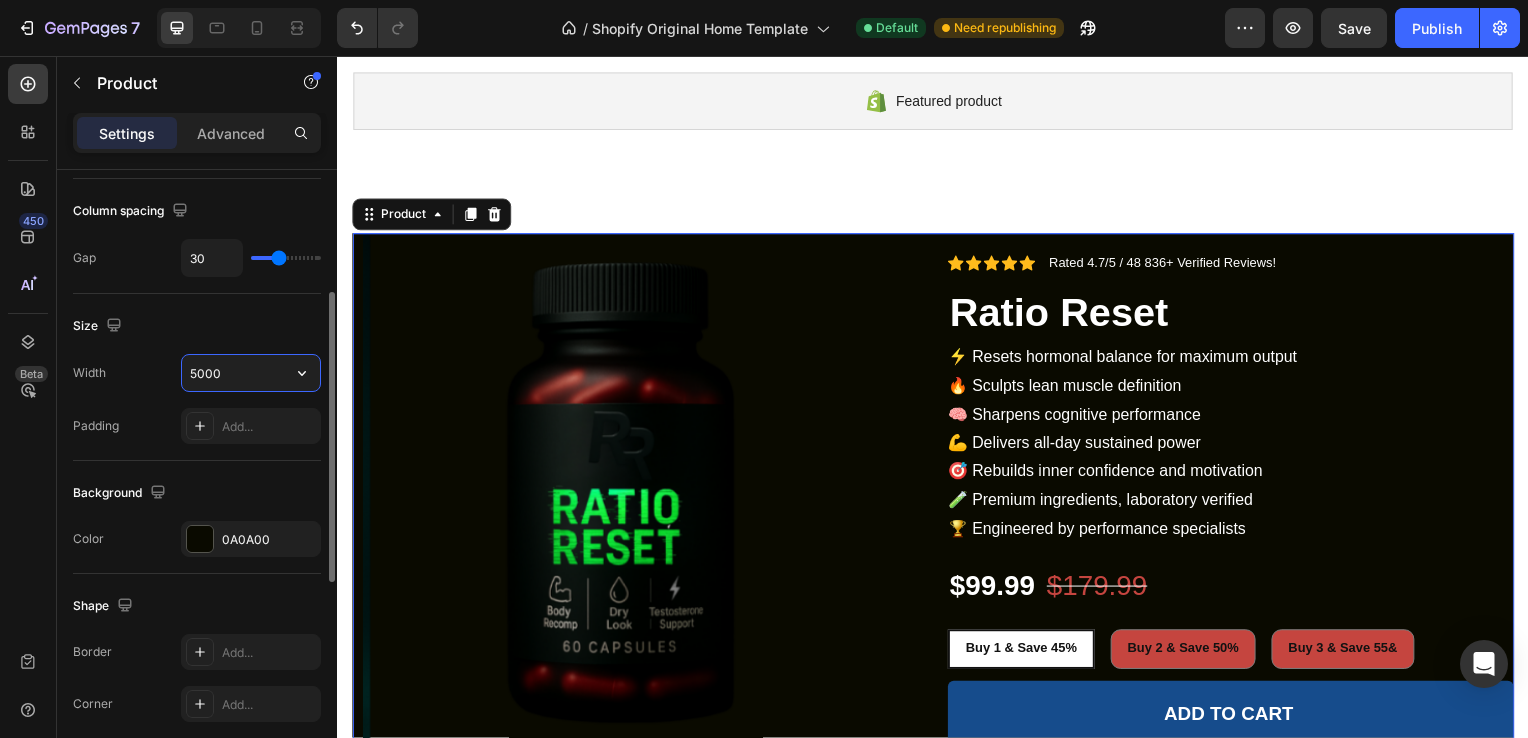 click on "5000" at bounding box center [251, 373] 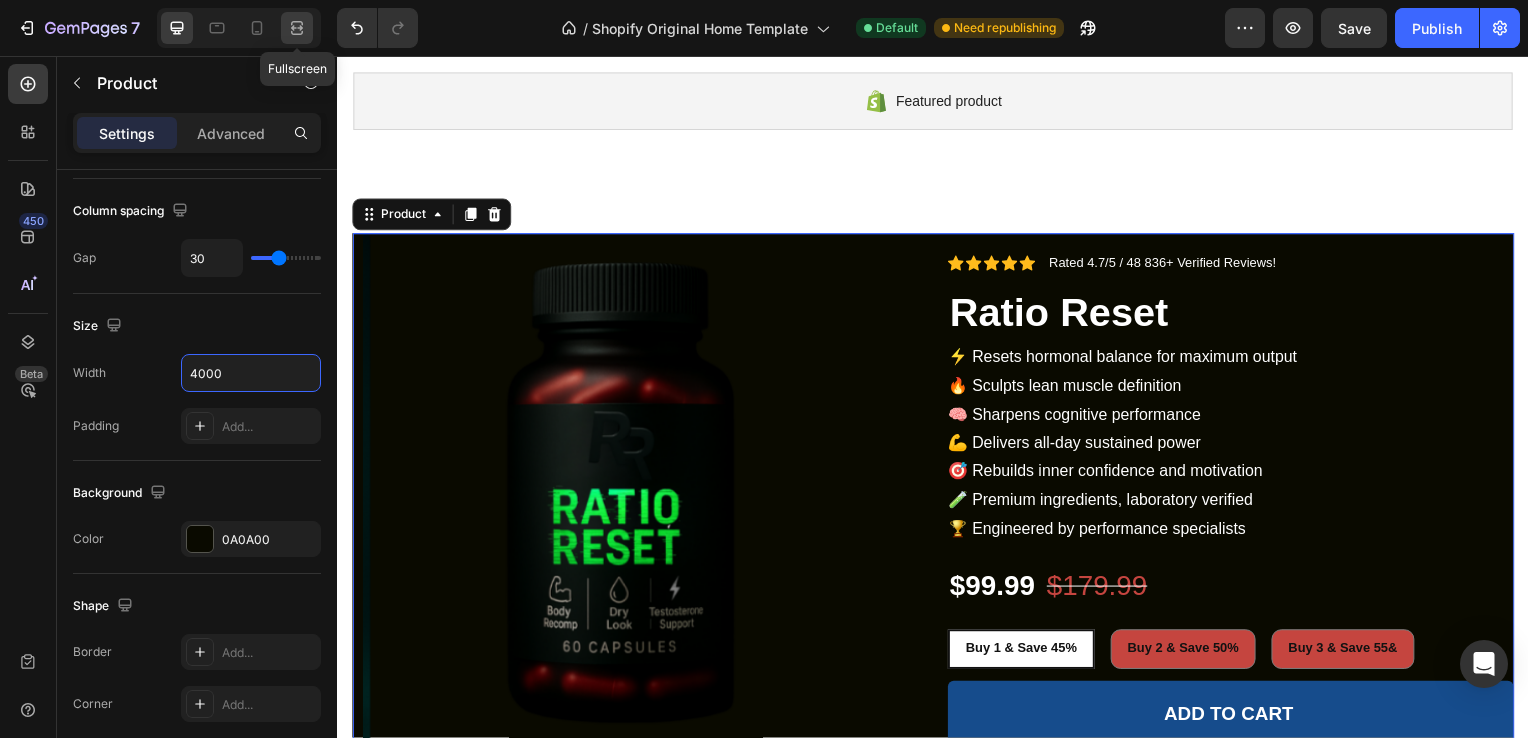 click 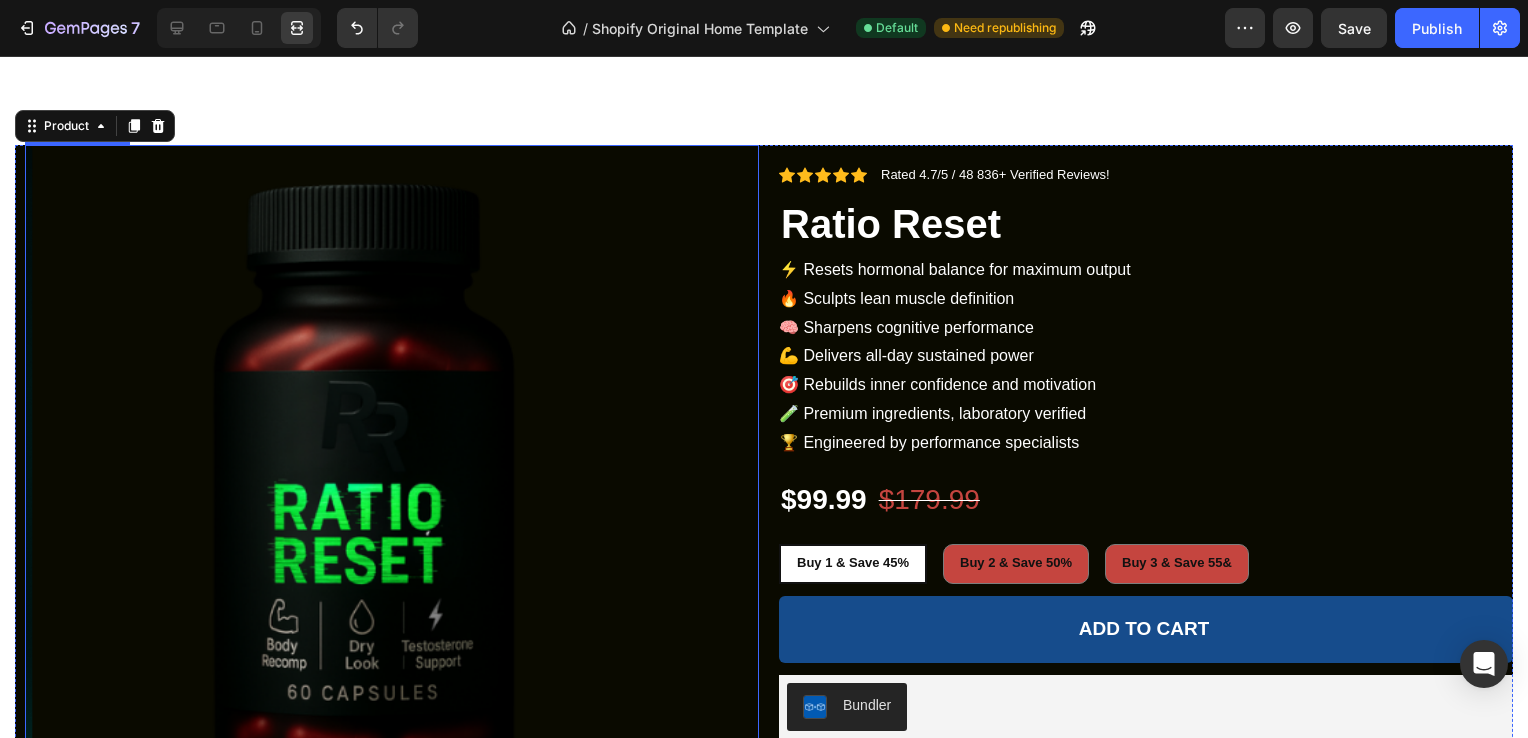 scroll, scrollTop: 63, scrollLeft: 0, axis: vertical 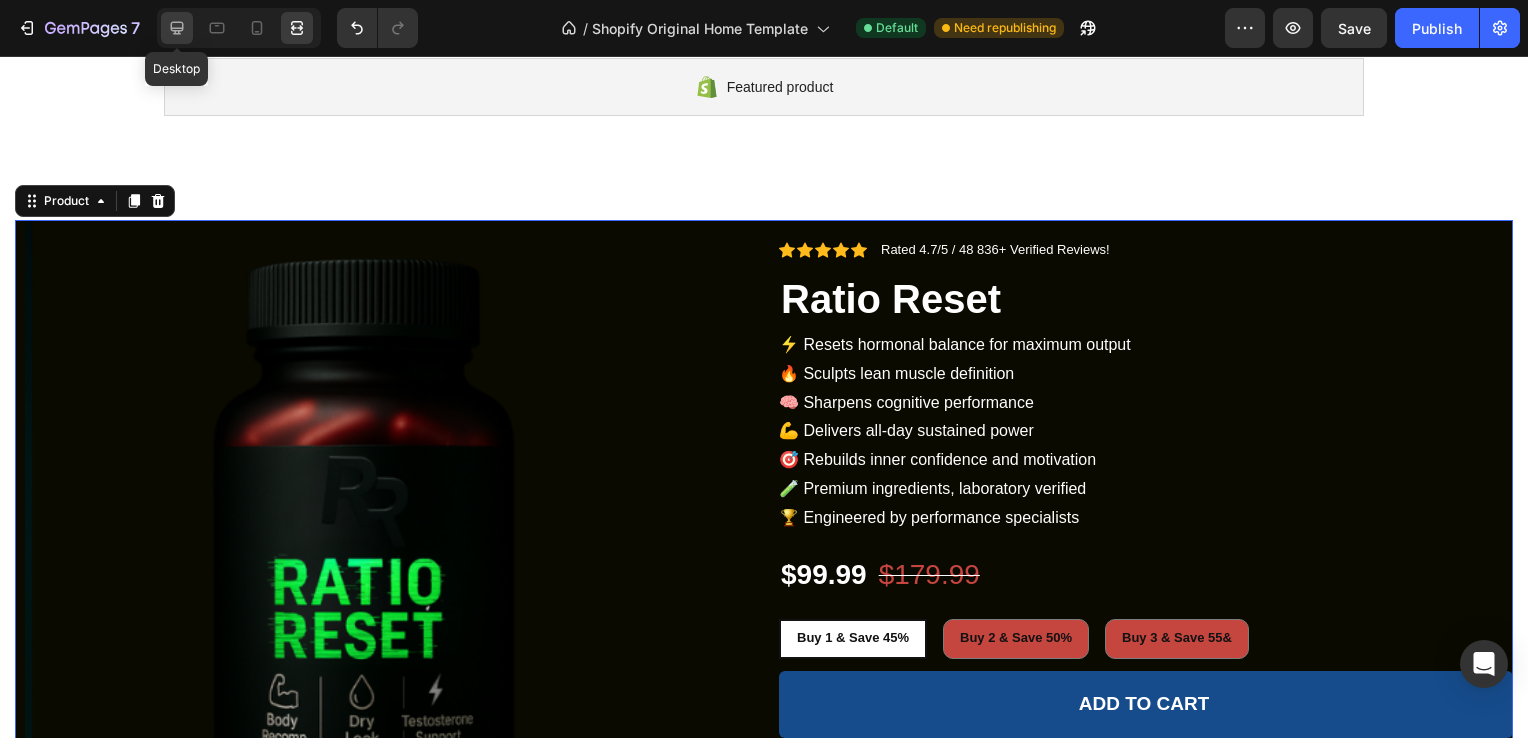 click 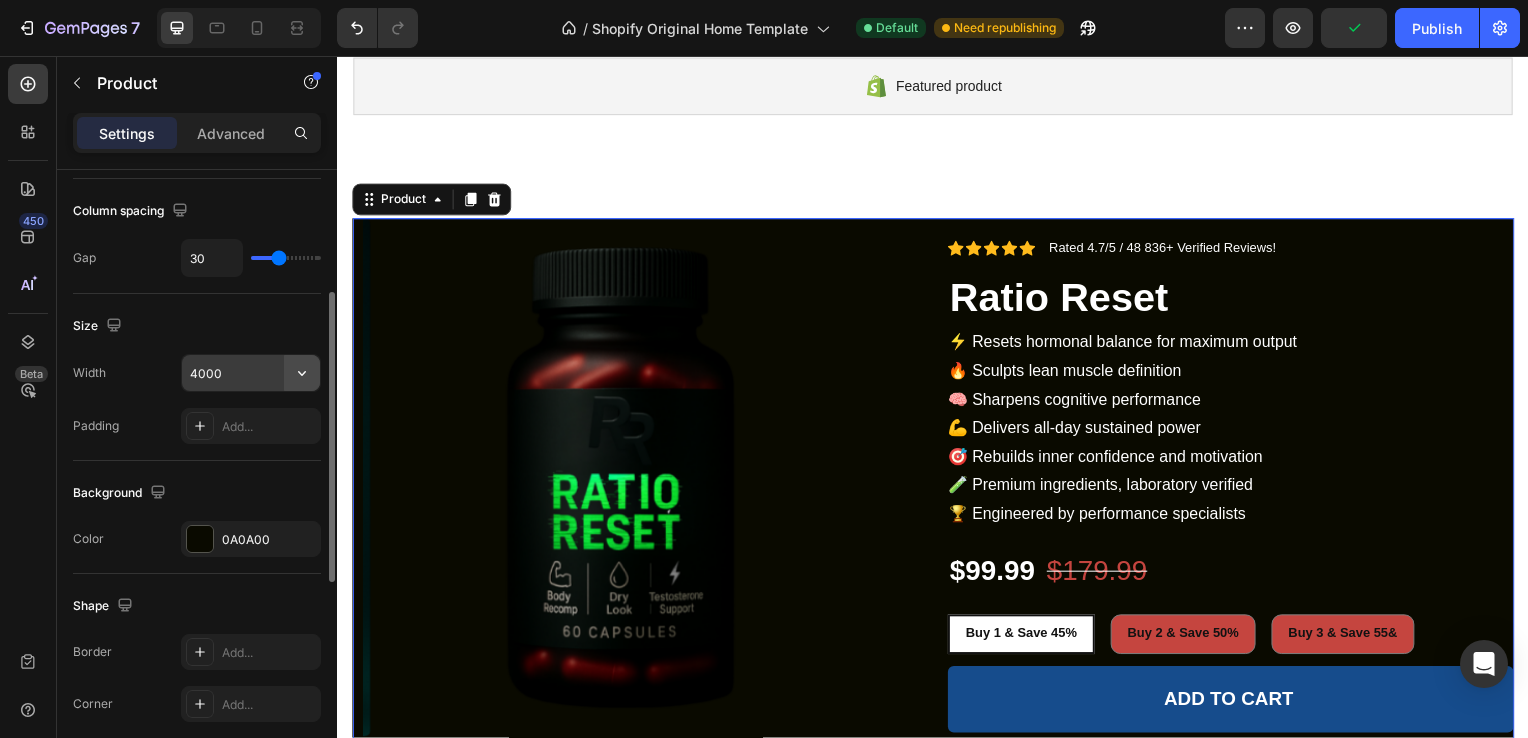 click 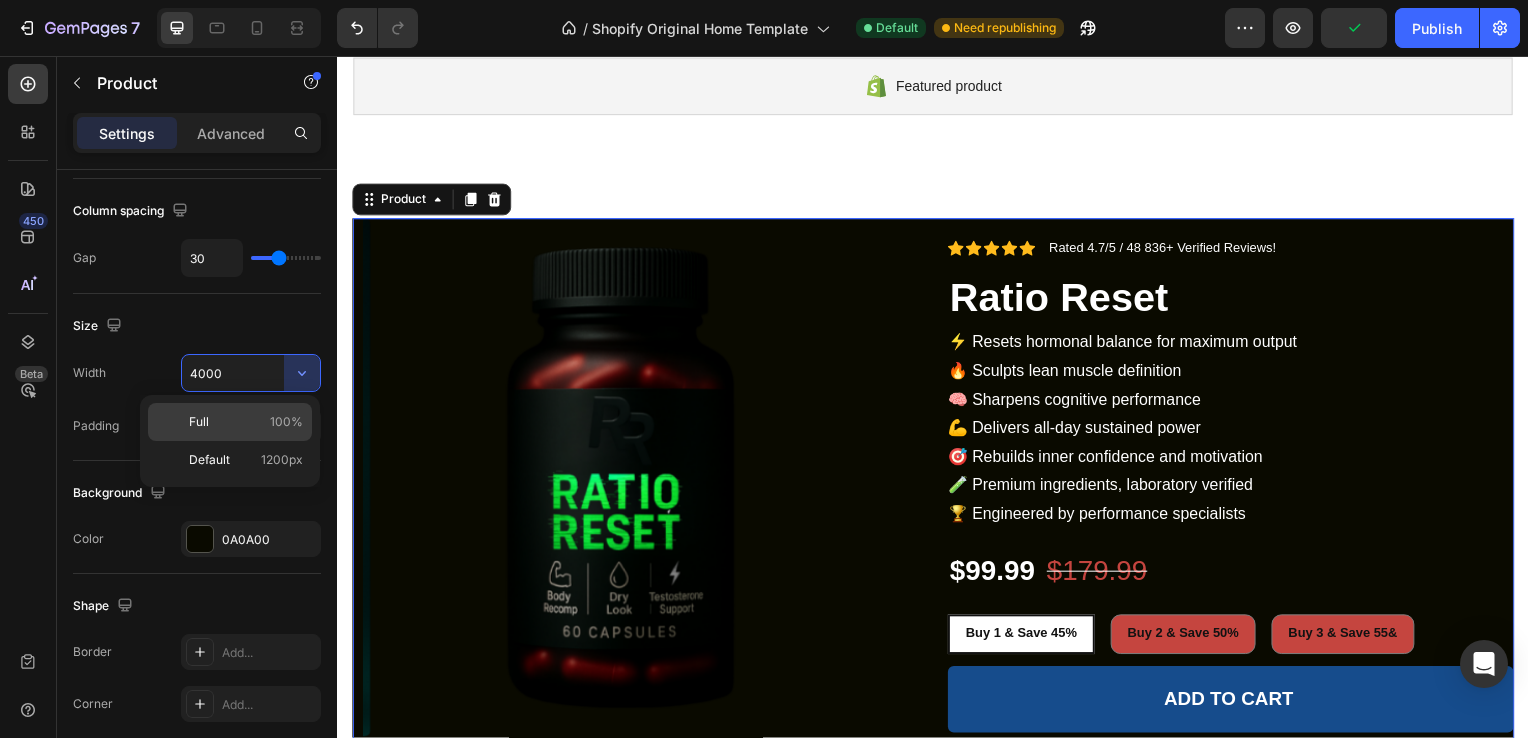 click on "Full 100%" at bounding box center (246, 422) 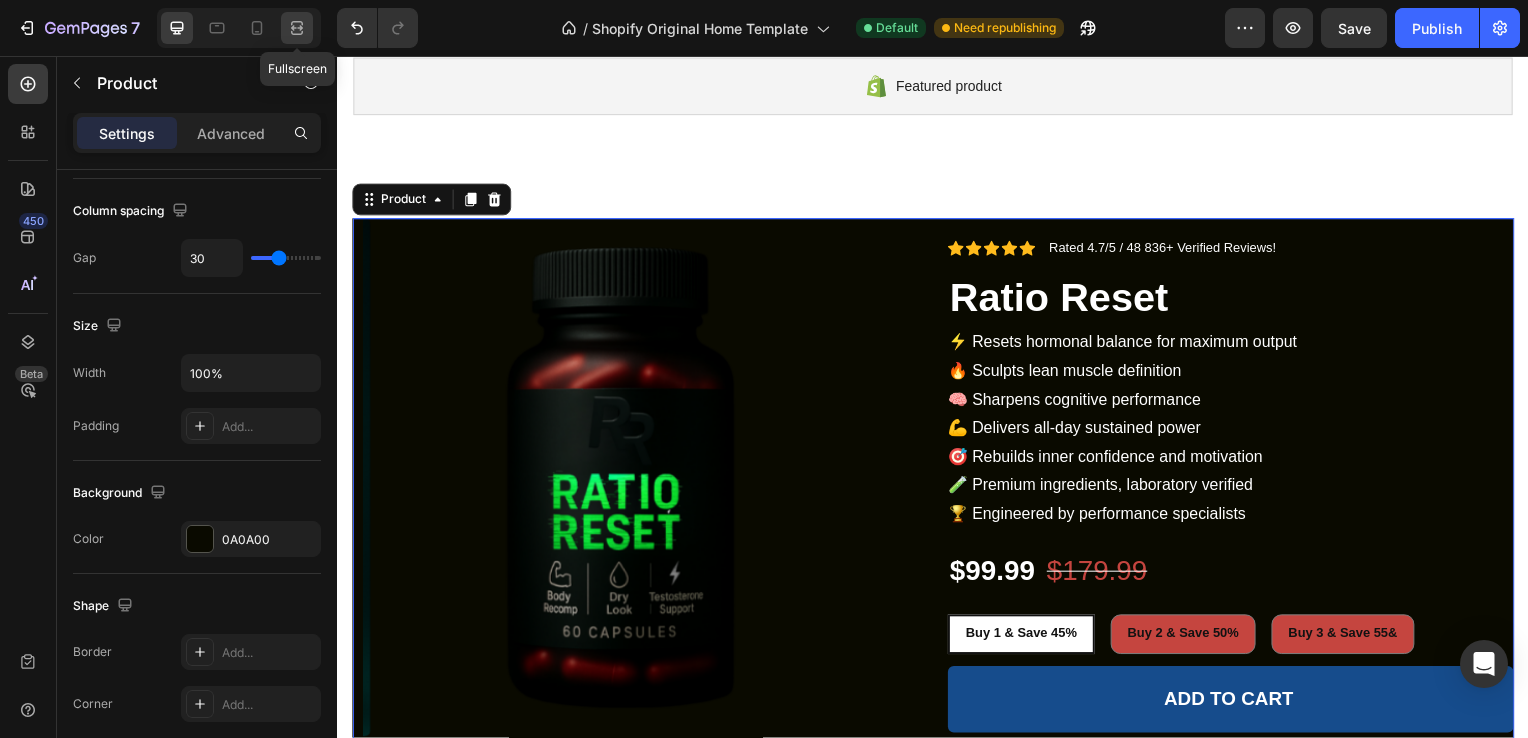 click 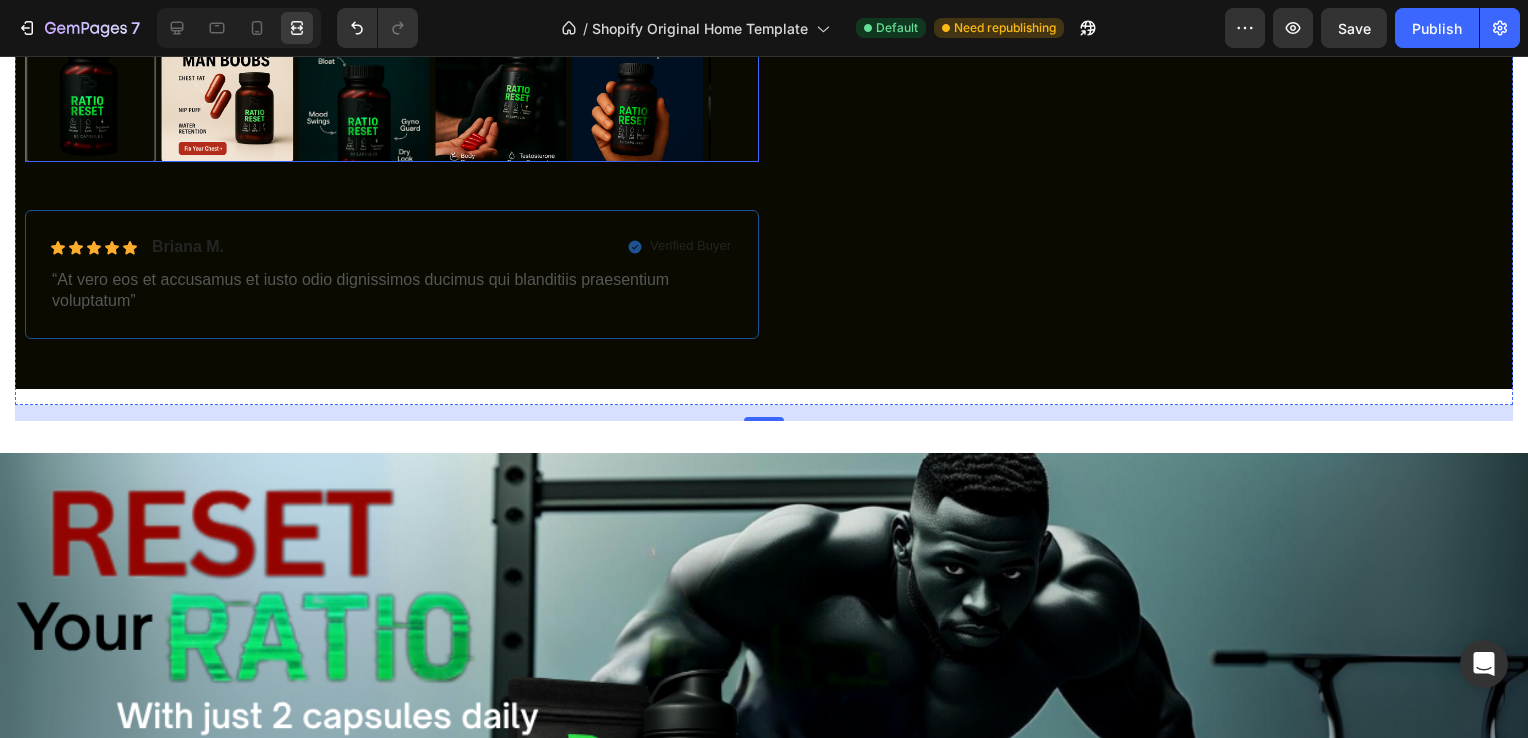 scroll, scrollTop: 974, scrollLeft: 0, axis: vertical 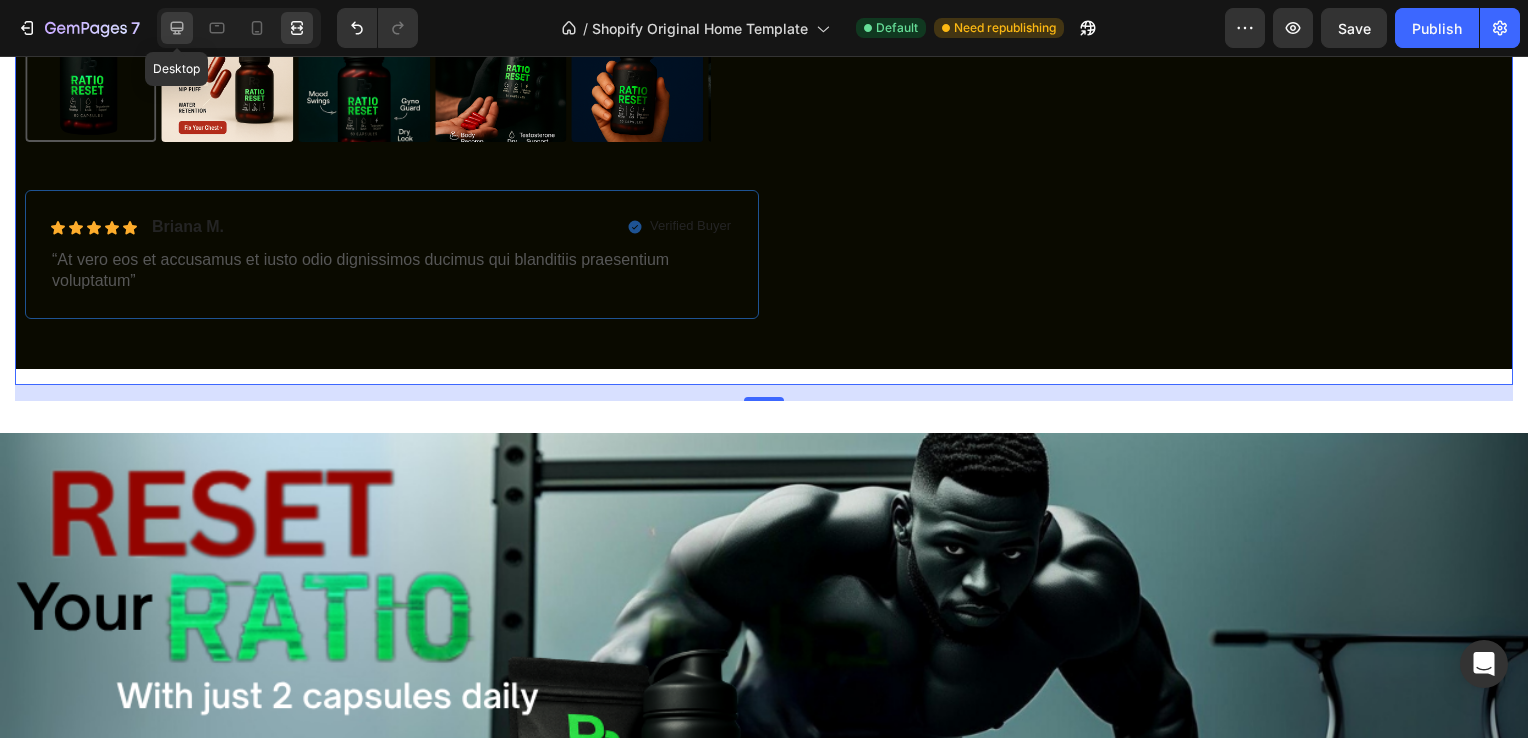 click 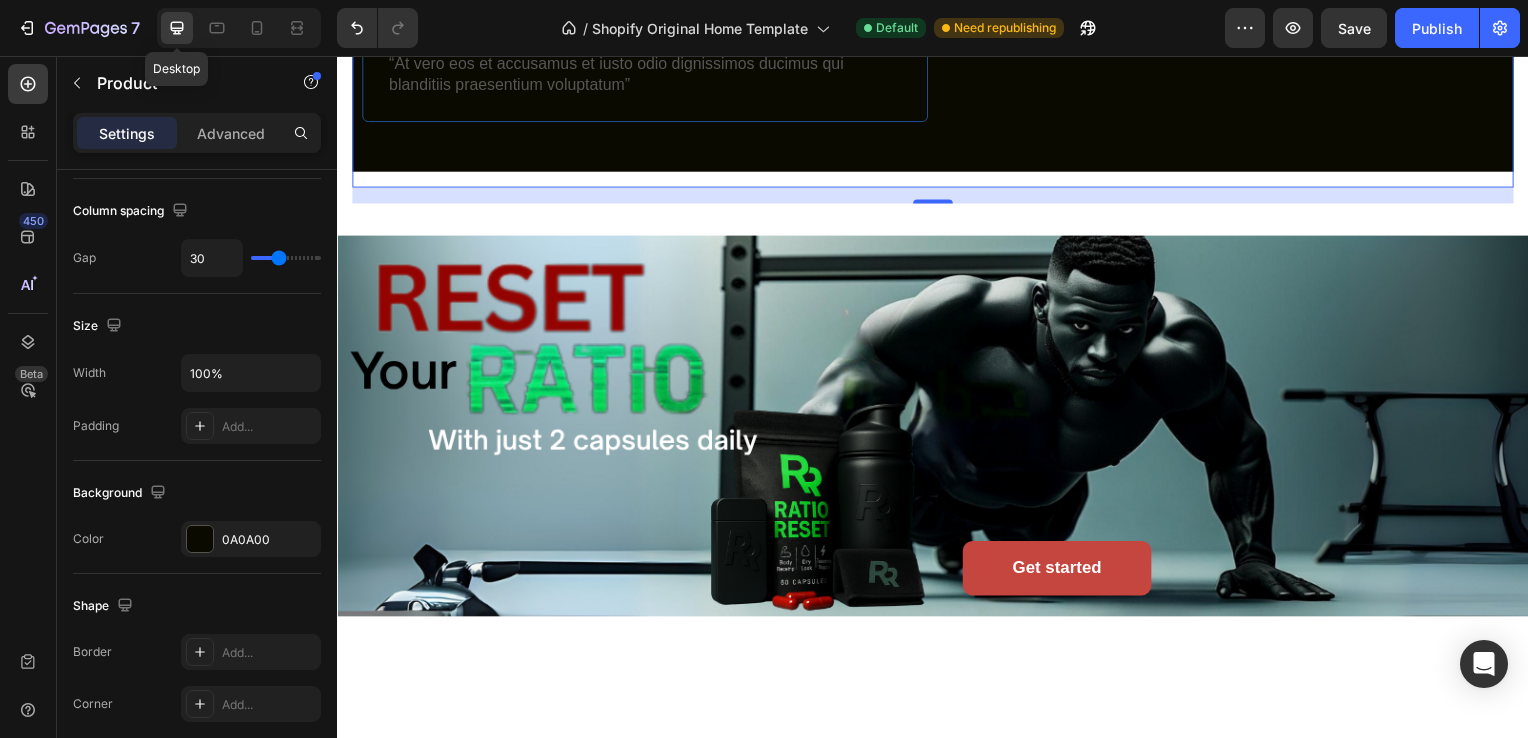scroll, scrollTop: 810, scrollLeft: 0, axis: vertical 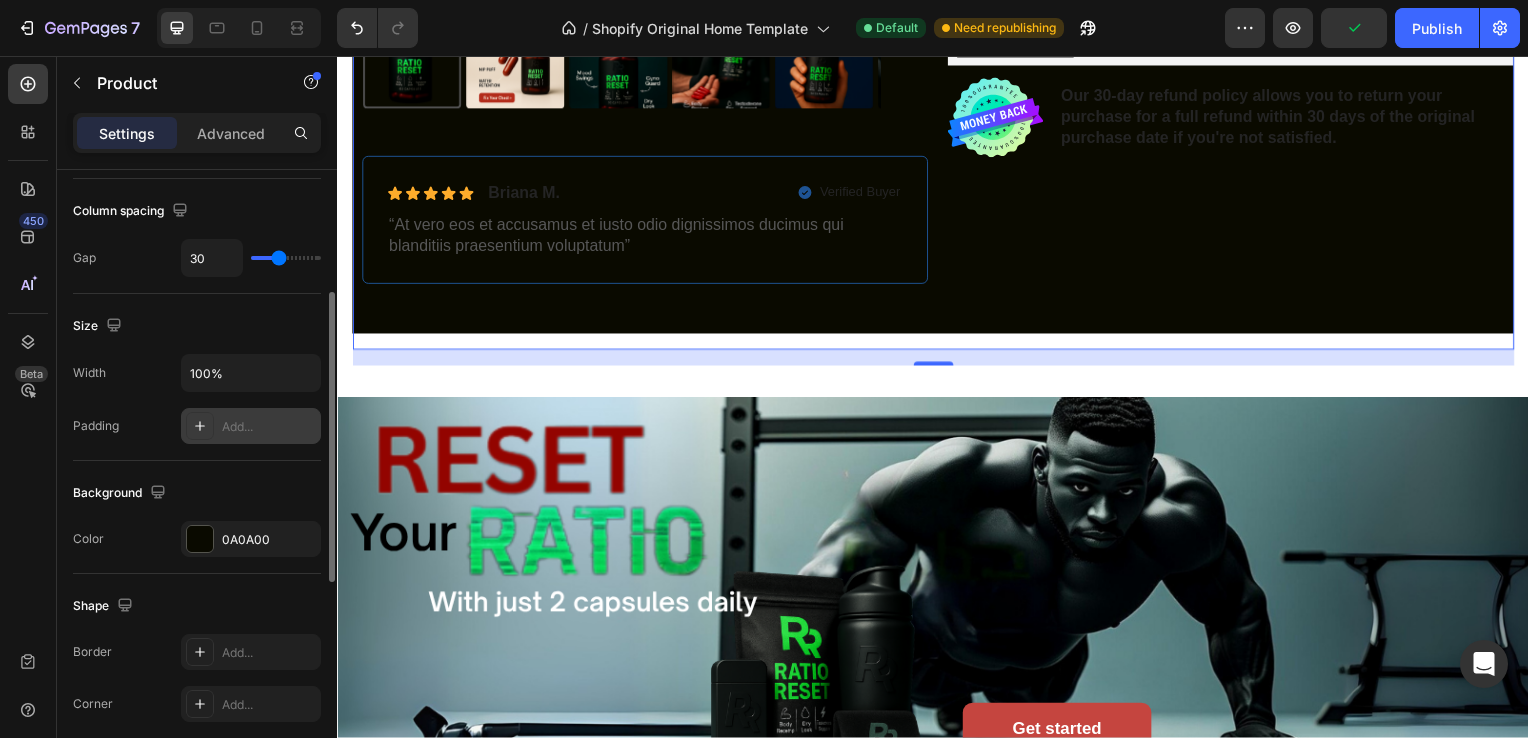 click at bounding box center (200, 426) 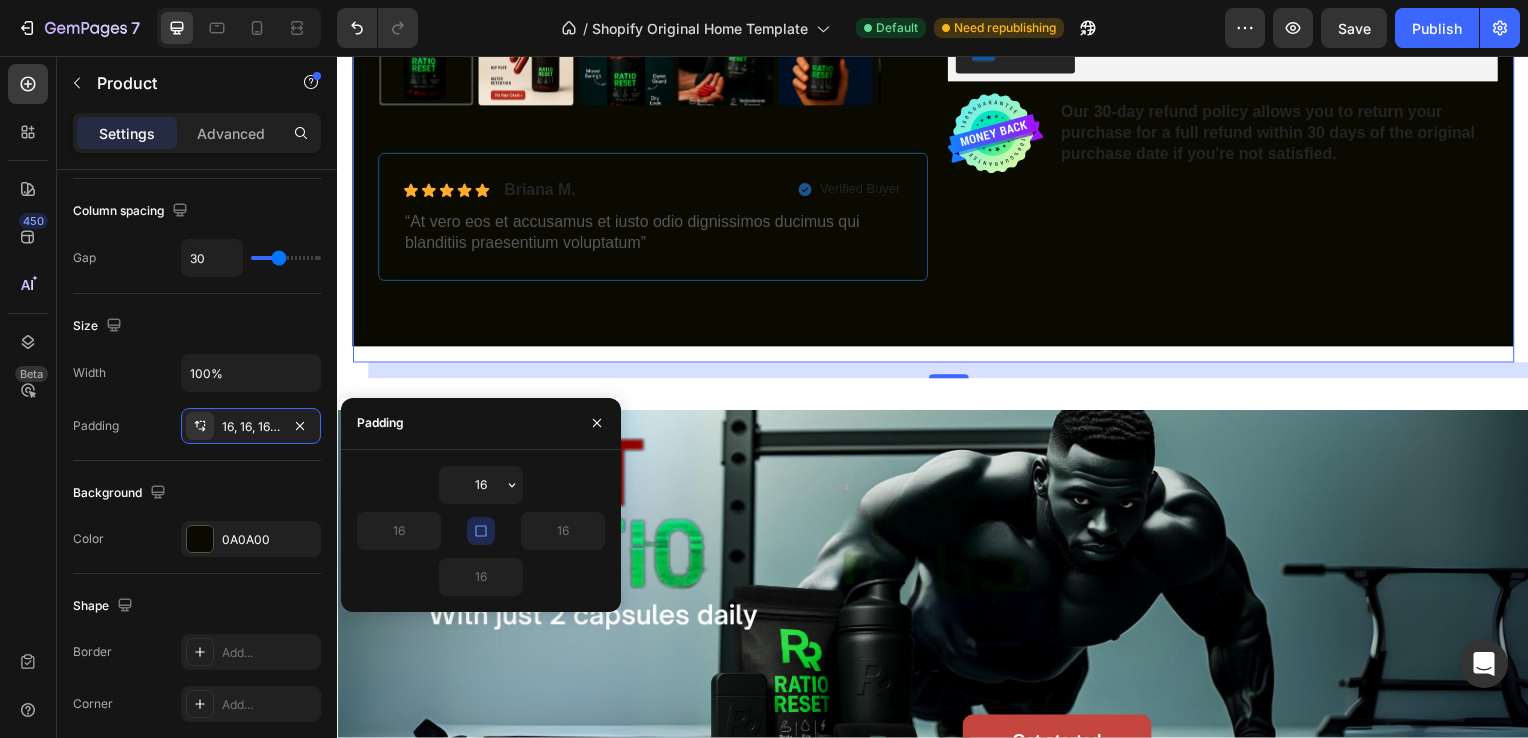 click on "16 16 16 16" at bounding box center (481, 531) 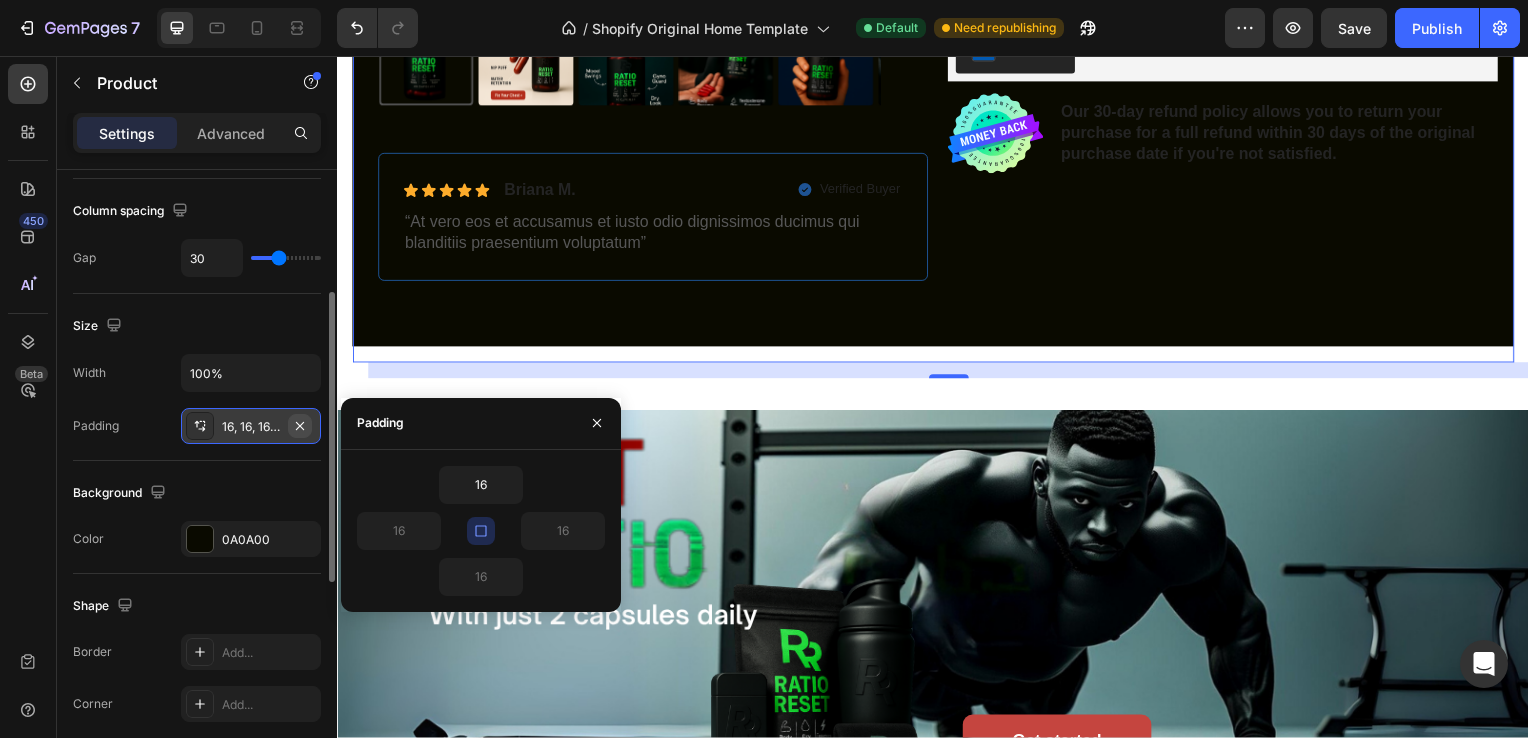 click 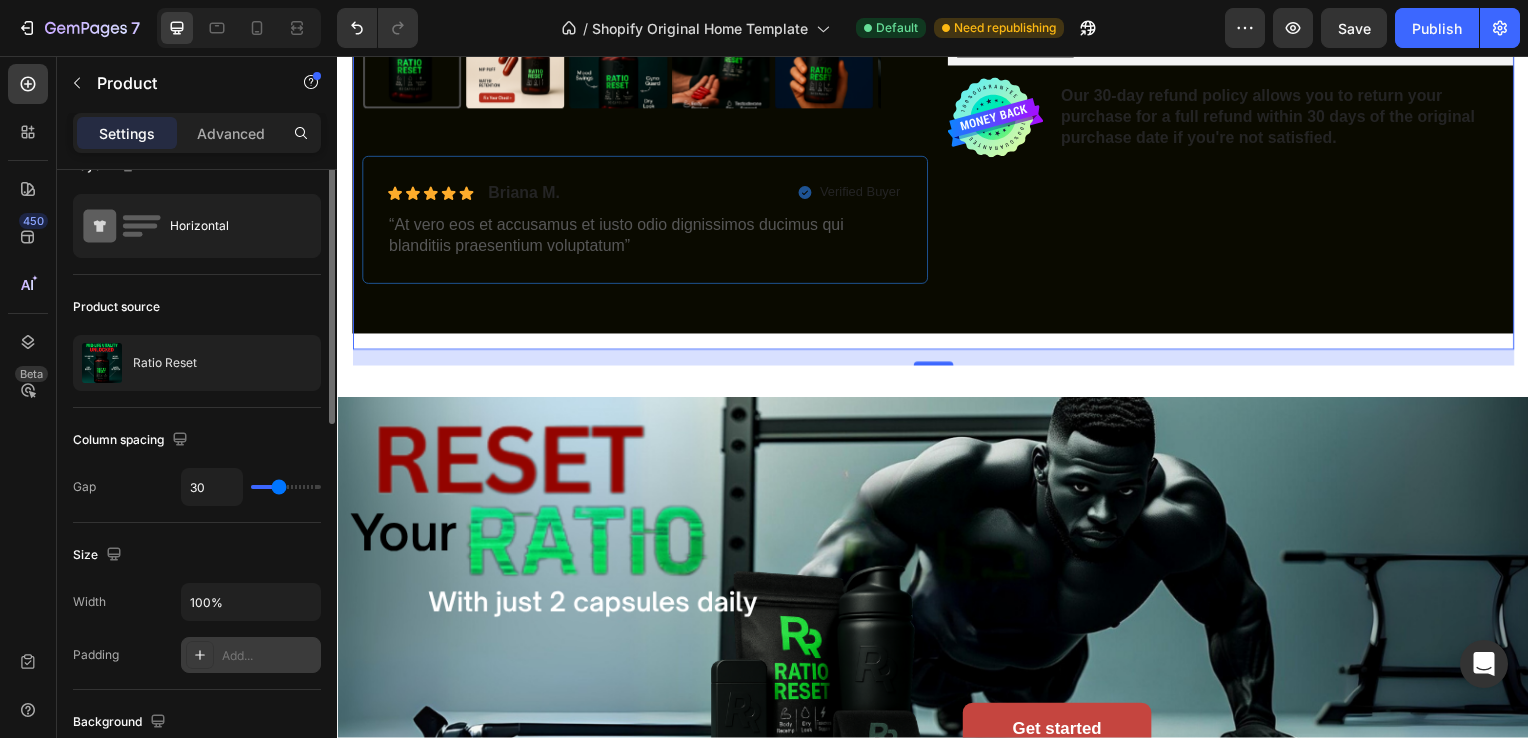scroll, scrollTop: 0, scrollLeft: 0, axis: both 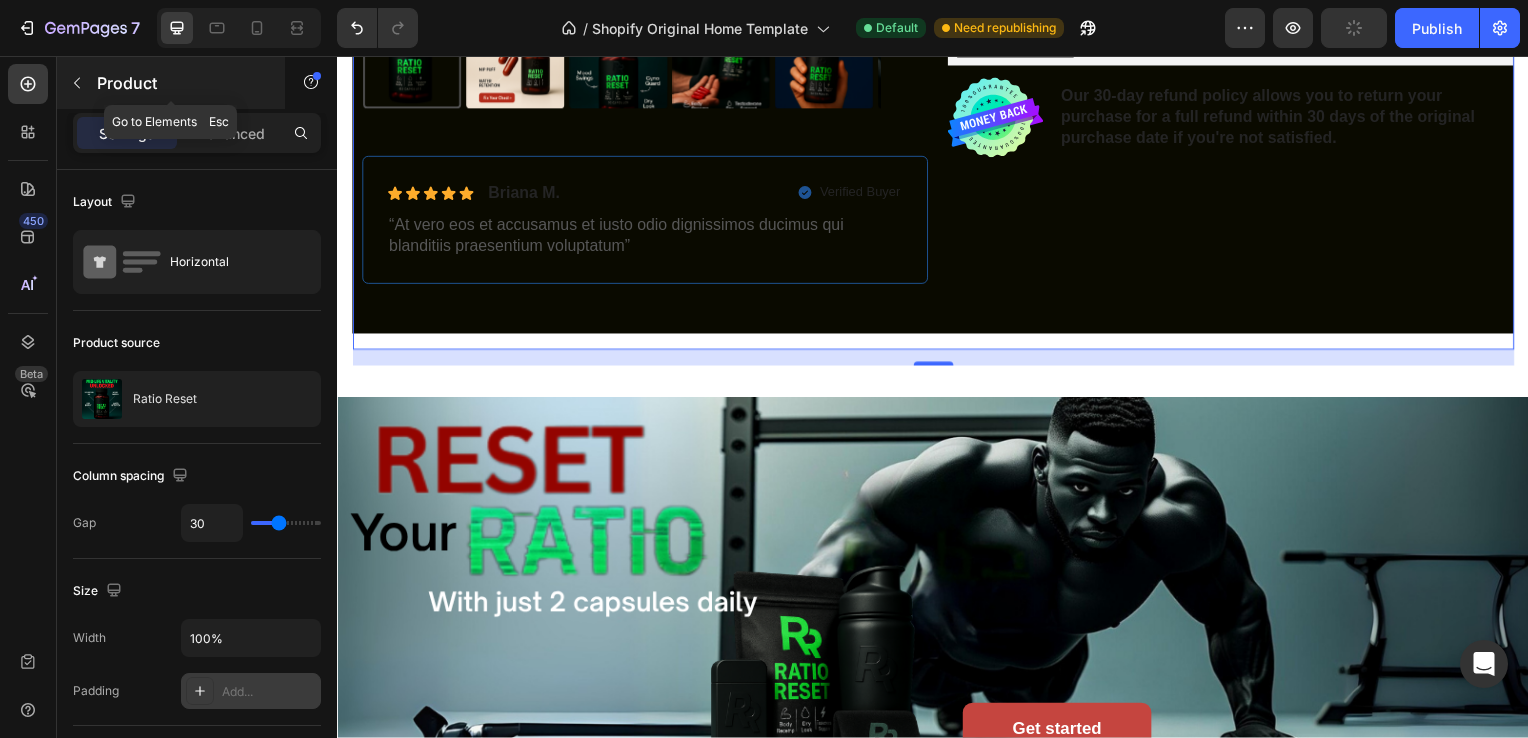 click 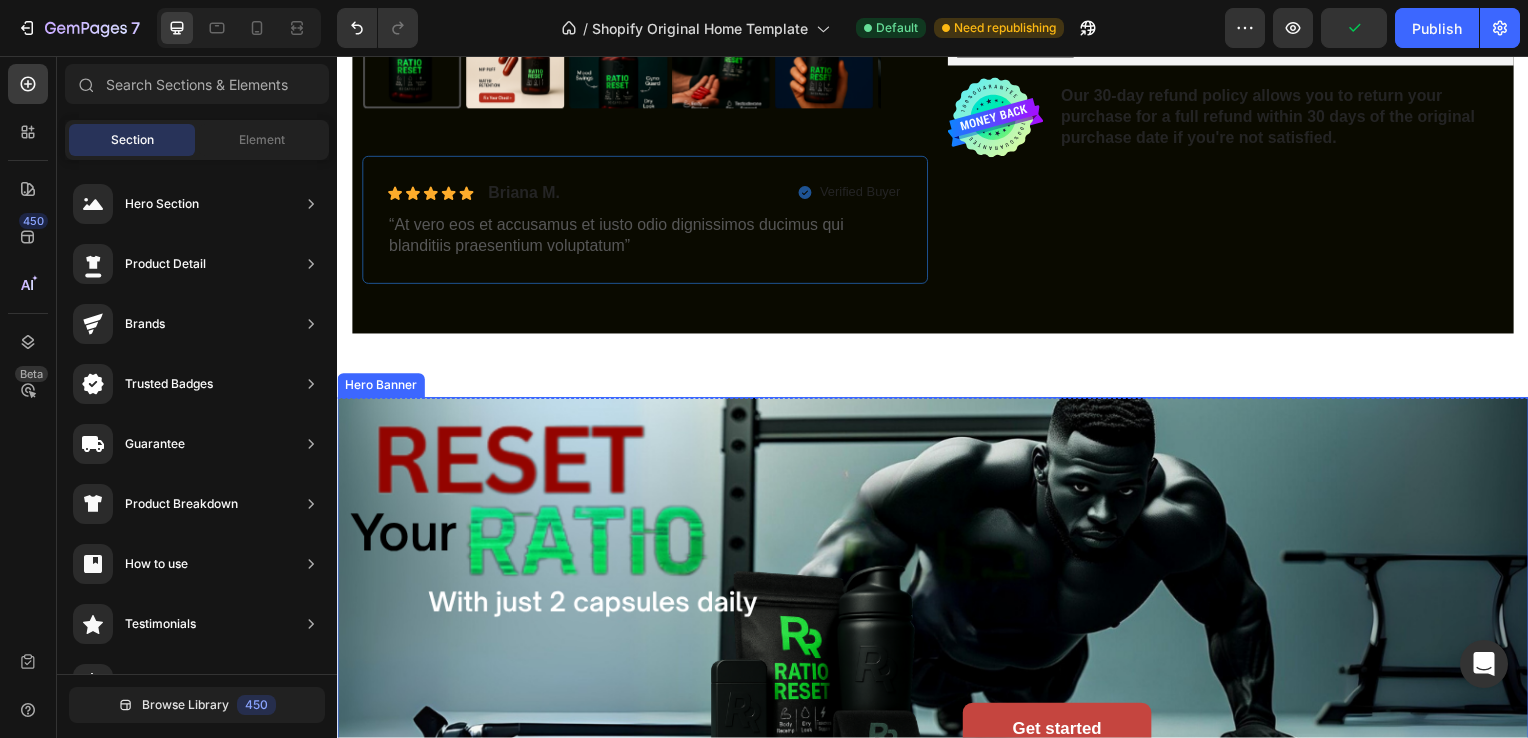 click at bounding box center (937, 700) 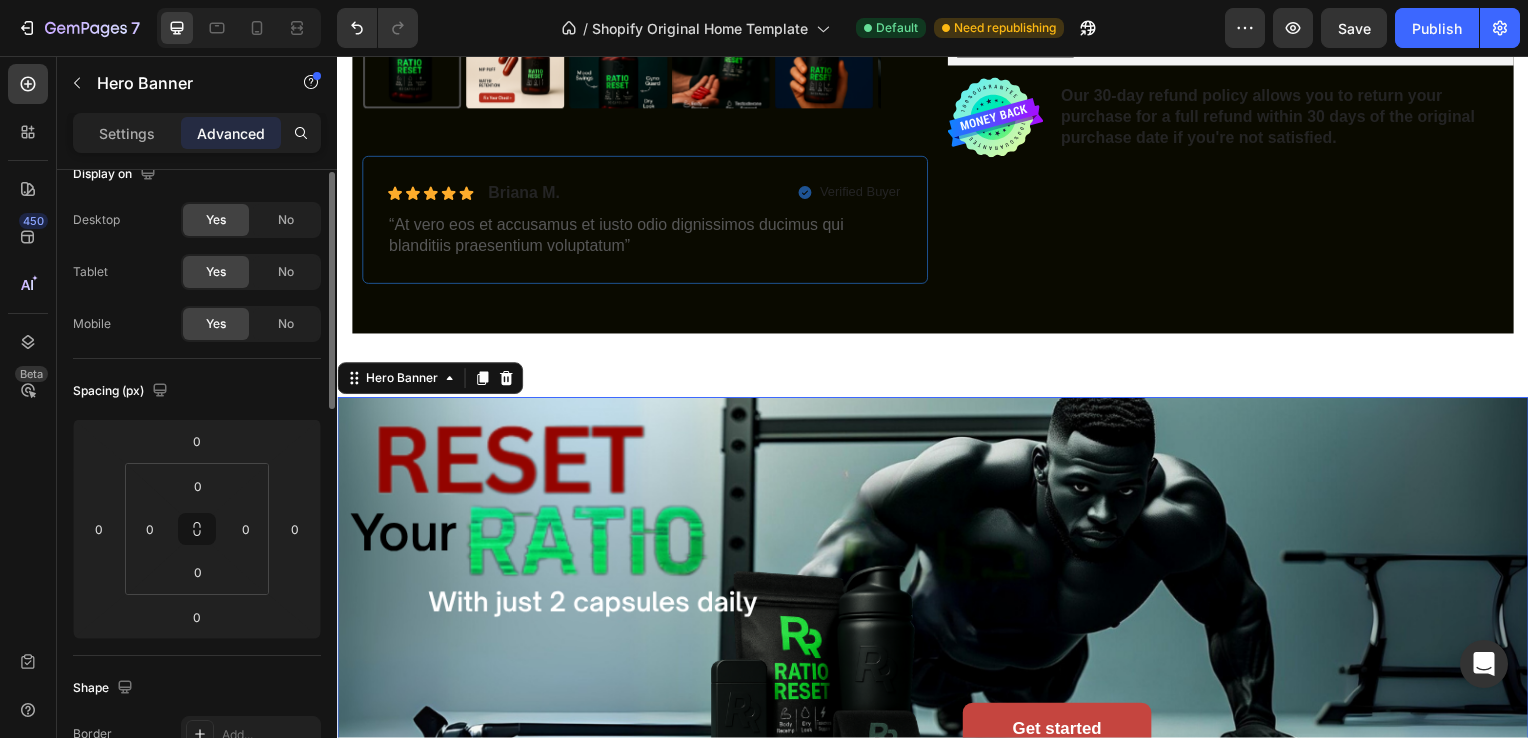 scroll, scrollTop: 0, scrollLeft: 0, axis: both 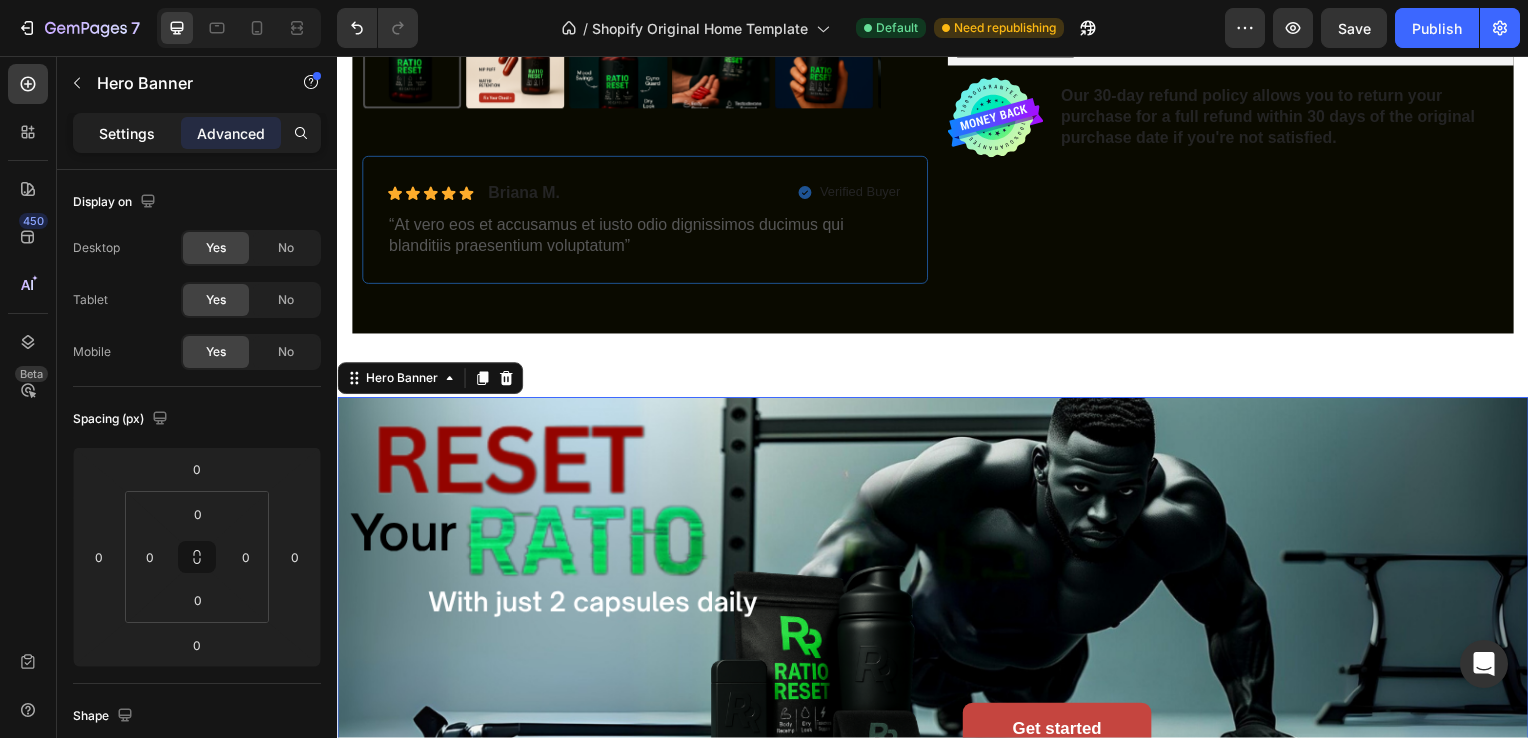 click on "Settings" at bounding box center [127, 133] 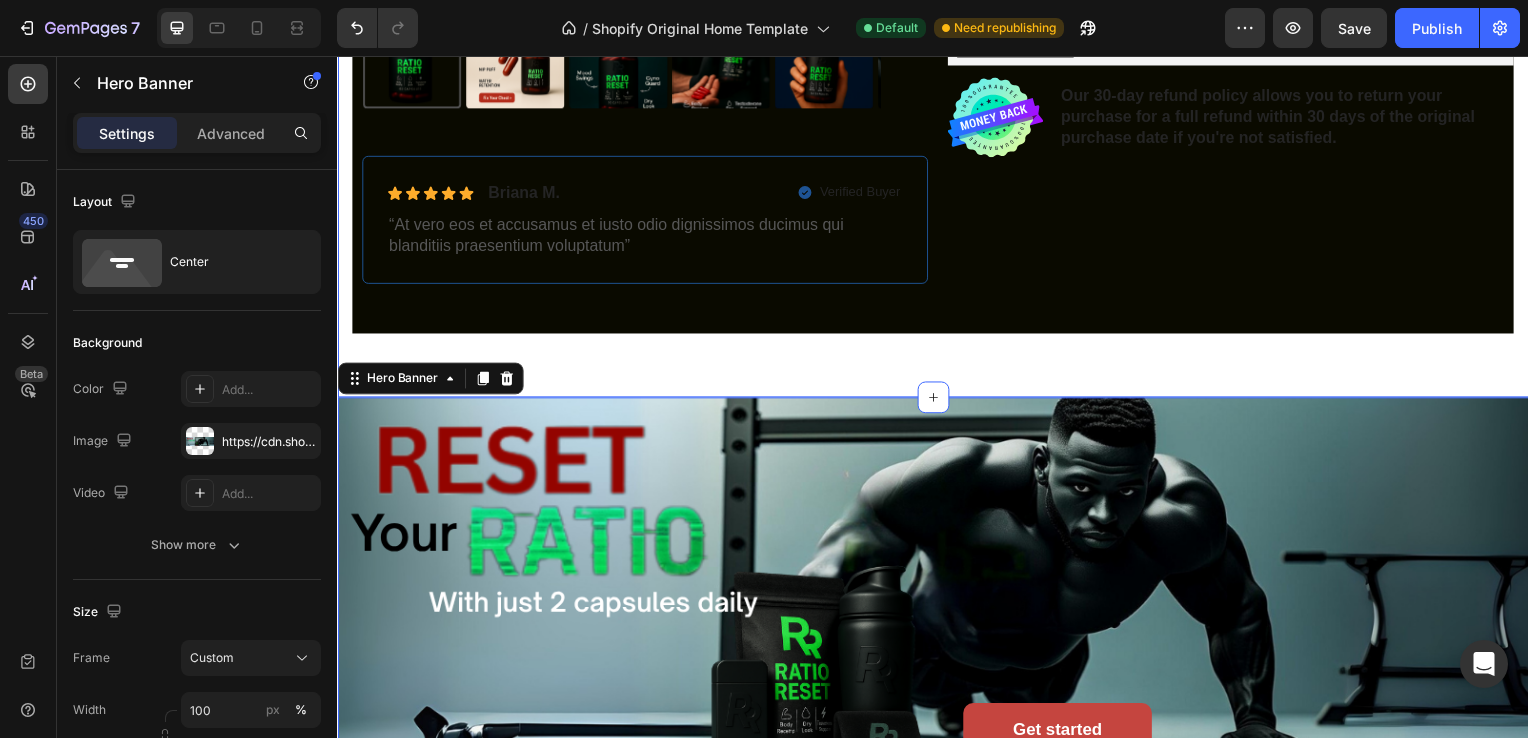 click on "Product Images Icon Icon Icon Icon Icon Icon List [FIRST] [LAST]. Text Block Row Verified Buyer Item List Row “At vero eos et accusamus et iusto odio dignissimos ducimus qui blanditiis praesentium voluptatum” Text Block Row Icon Icon Icon Icon Icon Icon List 2,500+ Verified Reviews! Text Block Row Icon Icon Icon Icon Icon Icon List Rated 4.7/5 / 48 836+ Verified Reviews! Text Block Row Ratio Reset Product Title ⚡ Resets hormonal balance for maximum output
🔥 Sculpts lean muscle definition
🧠 Sharpens cognitive performance
💪 Delivers all-day sustained power
🎯 Rebuilds inner confidence and motivation
🧪 Premium ingredients, laboratory verified
🏆 Engineered by performance specialists   Product Description $99.99 Product Price Product Price $179.99 Product Price Product Price 44% off Product Badge Row Buy 1  & Save 45% Buy 1  & Save 45%     Buy 1  & Save 45% Buy 2 & Save 50% Buy 2 & Save 50%     Buy 2 & Save 50% Buy 3 & Save 55& Buy 3 & Save 55&     Buy 3 & Save 55& Add to cart Bundler" at bounding box center [937, -104] 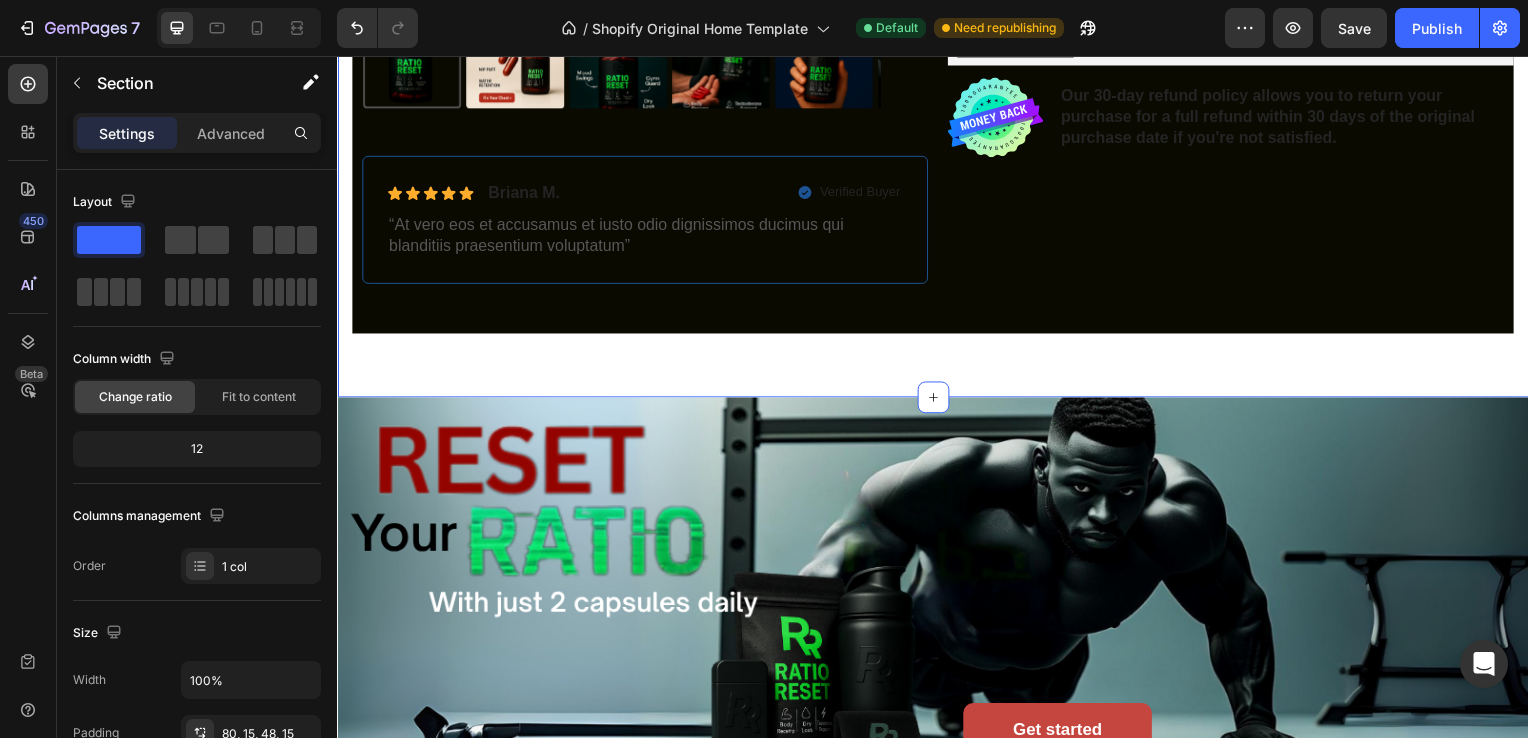 scroll, scrollTop: 1058, scrollLeft: 0, axis: vertical 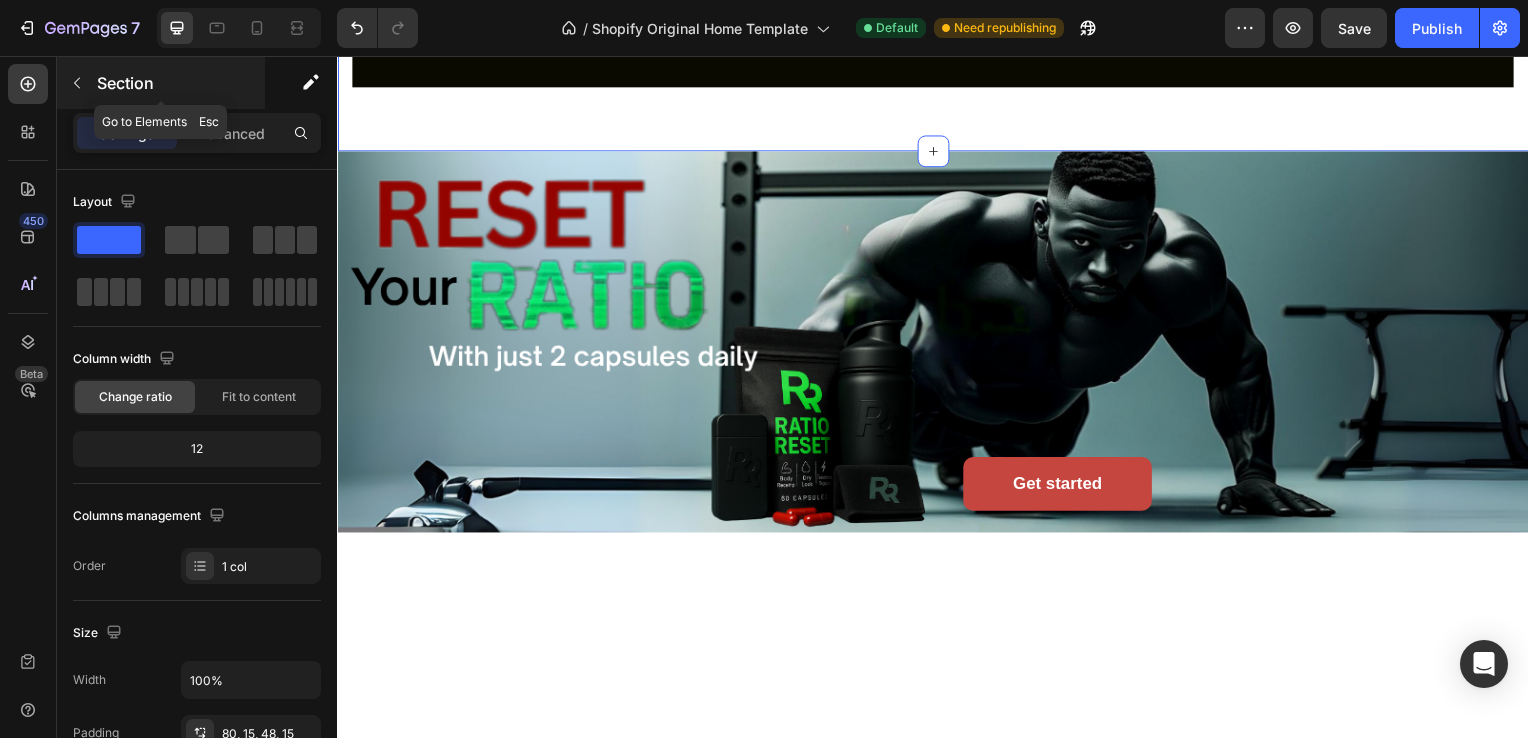 click 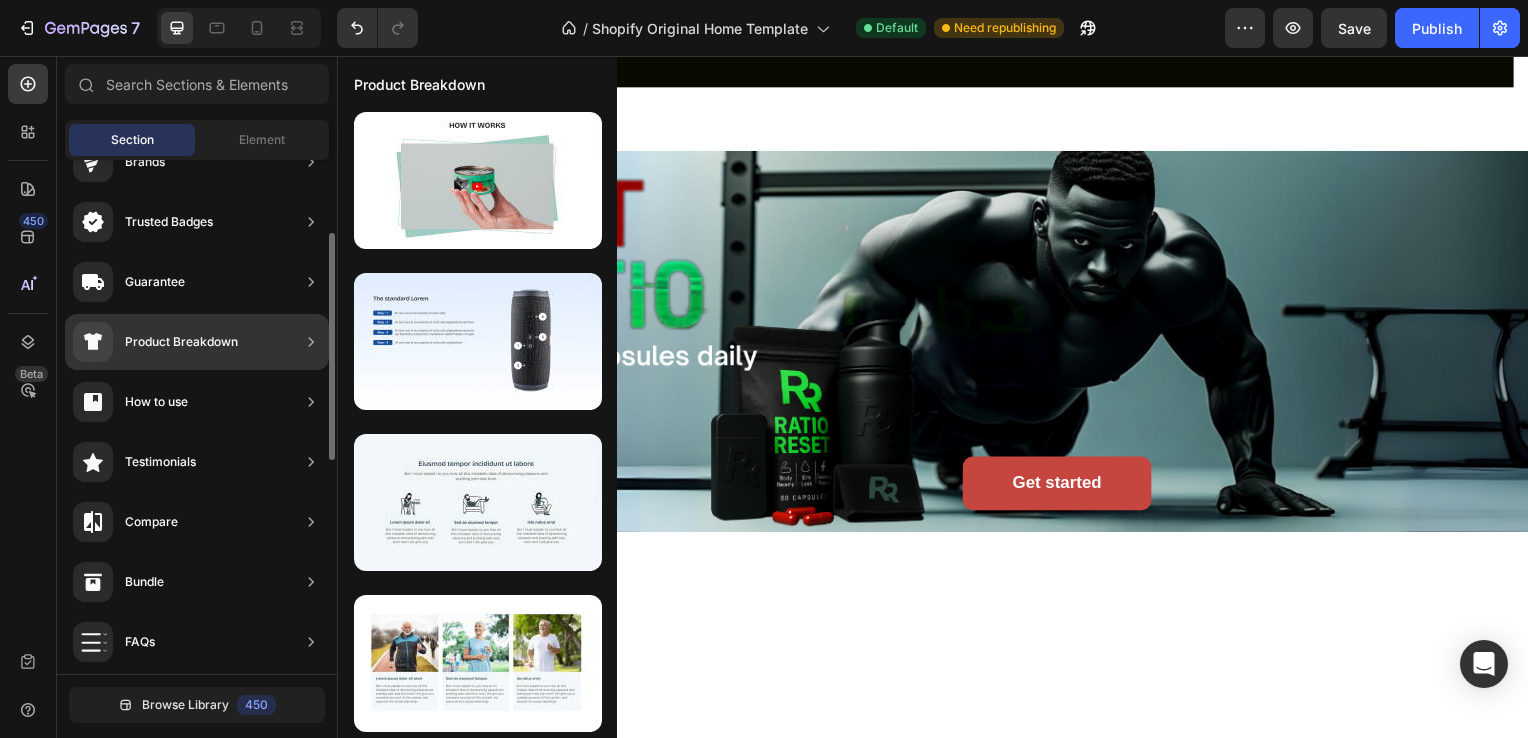 scroll, scrollTop: 163, scrollLeft: 0, axis: vertical 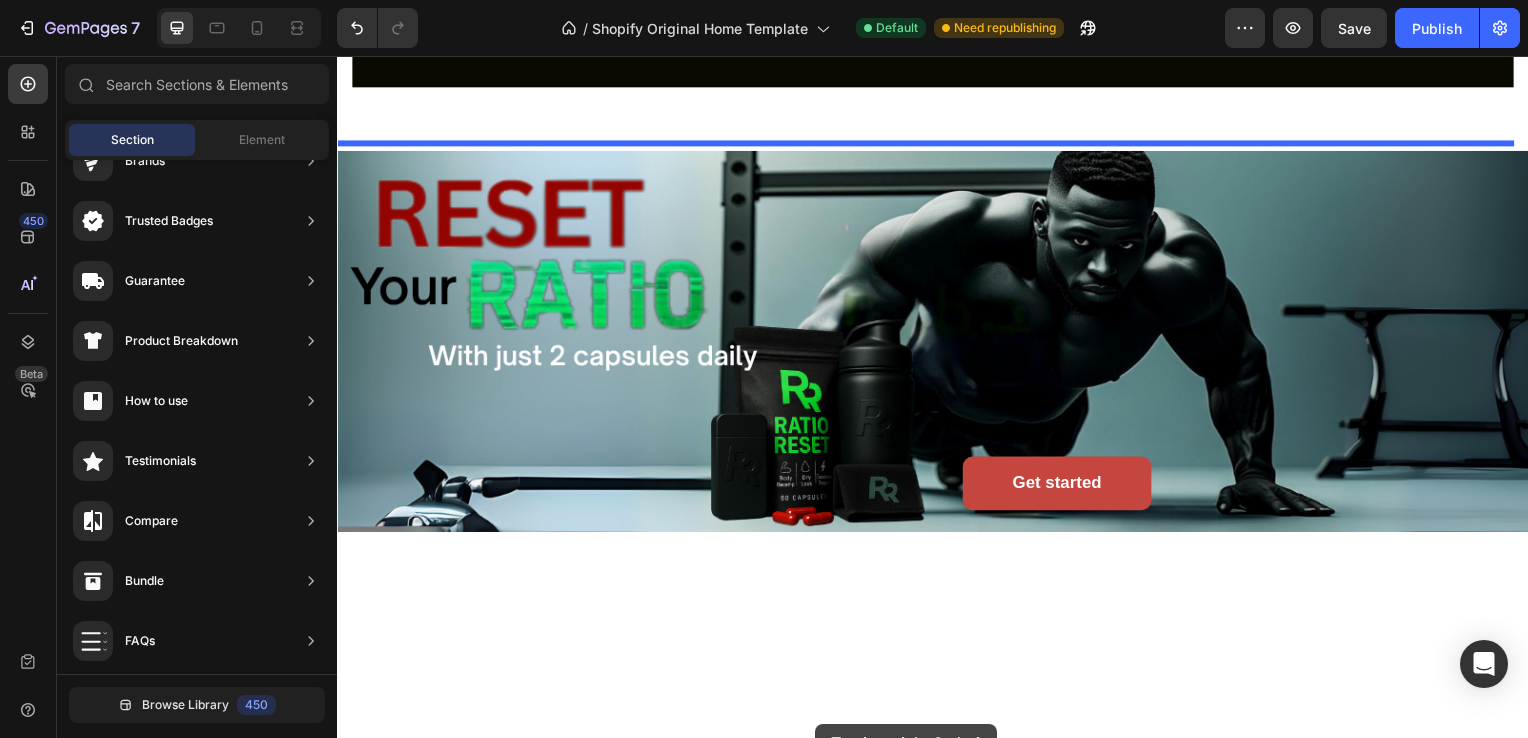 drag, startPoint x: 774, startPoint y: 230, endPoint x: 819, endPoint y: 729, distance: 501.02496 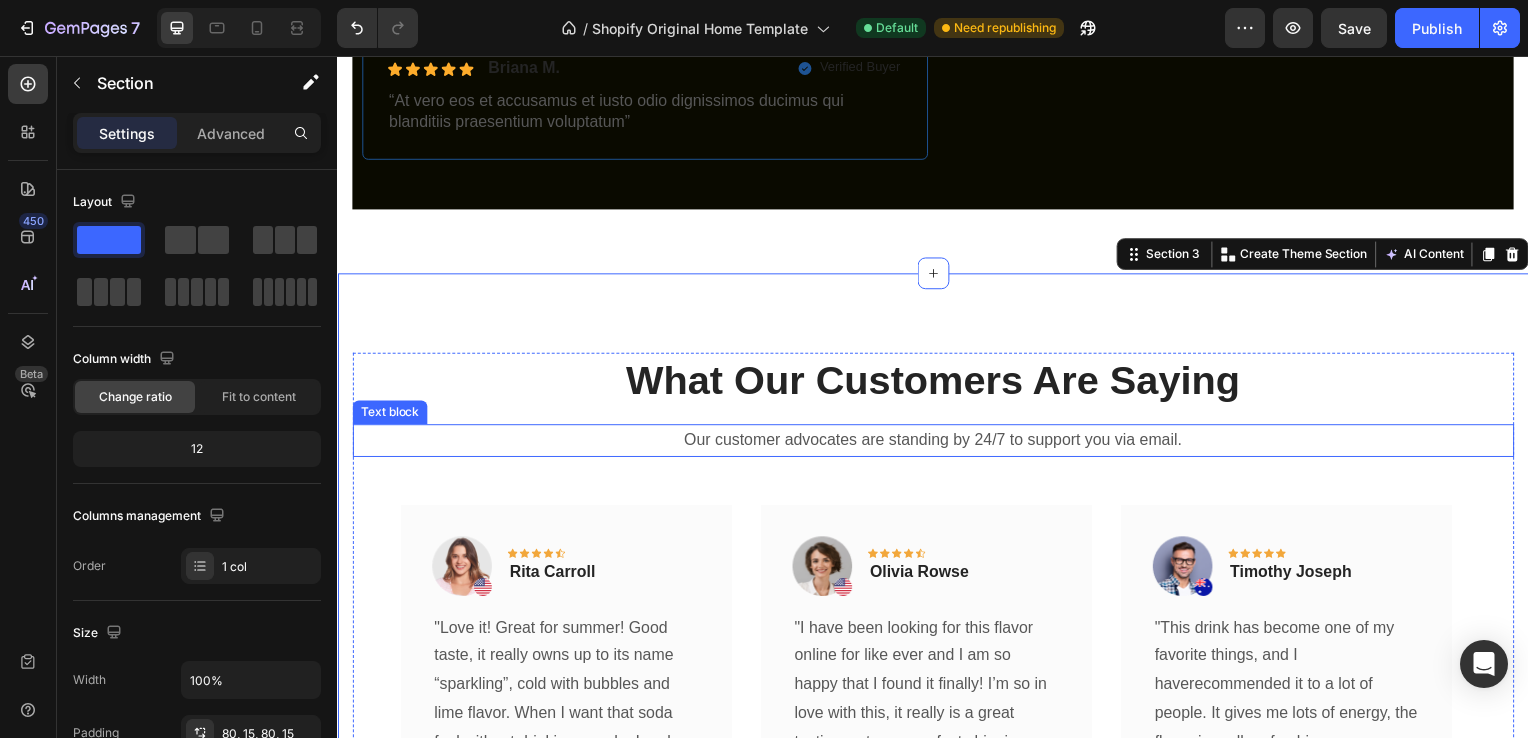 scroll, scrollTop: 1160, scrollLeft: 0, axis: vertical 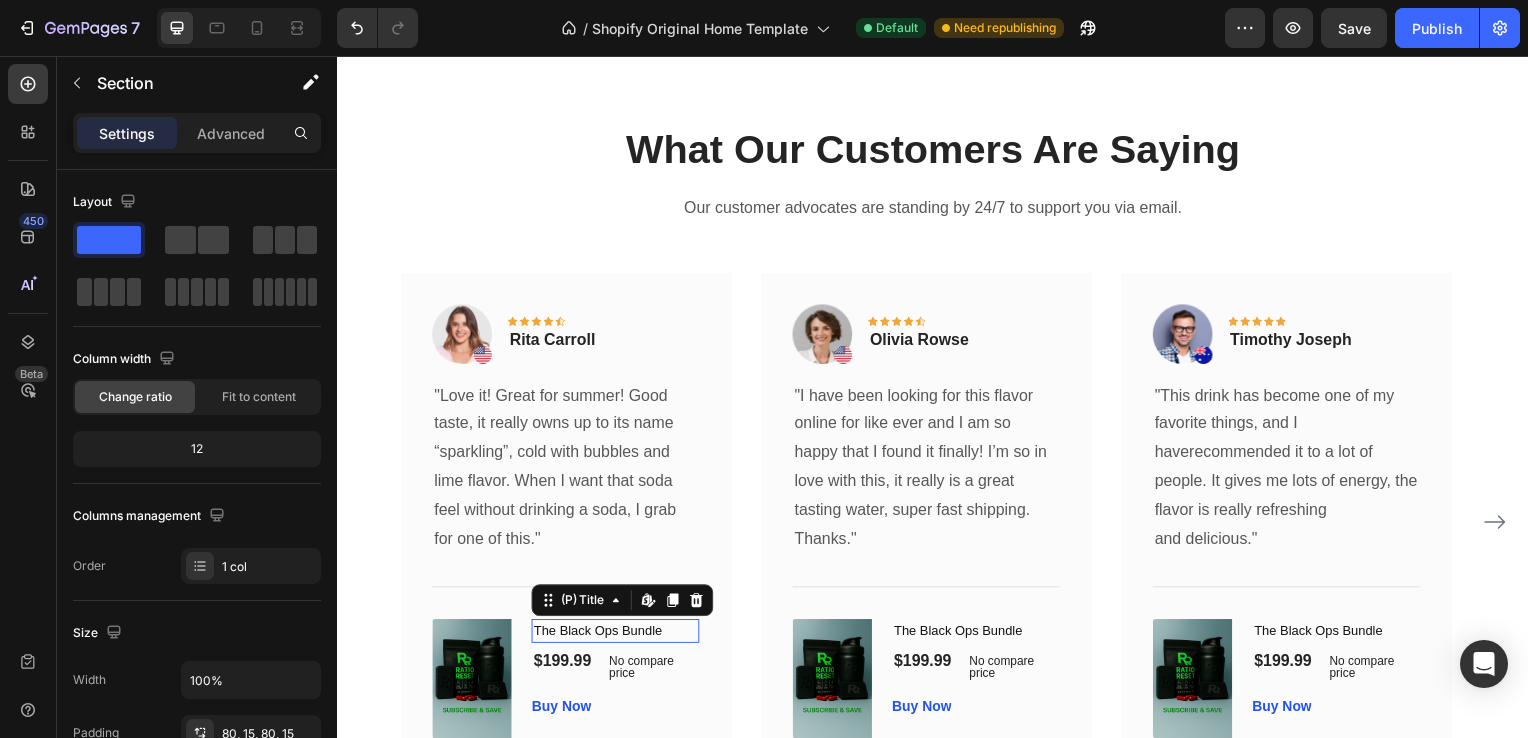 click on "The Black Ops Bundle" at bounding box center (616, 636) 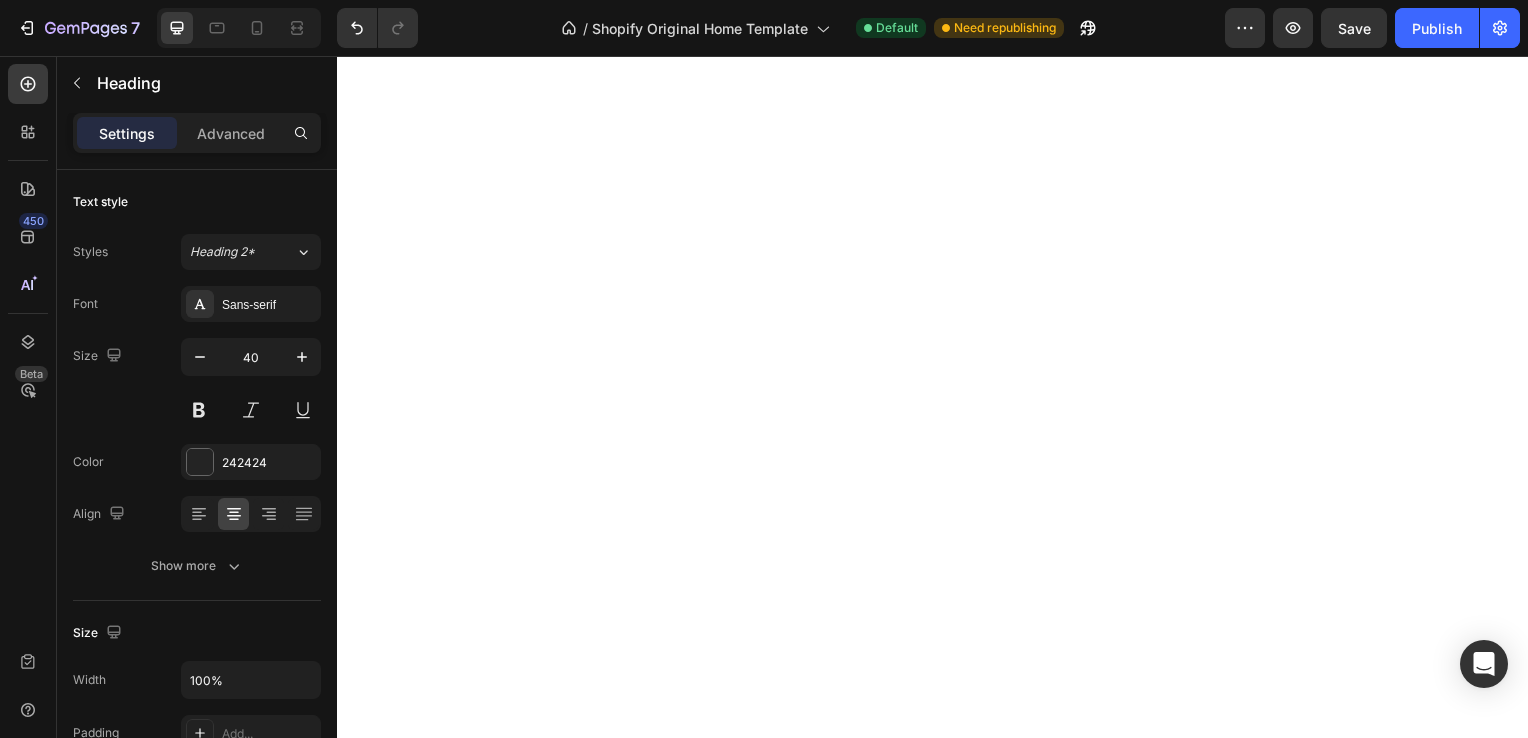 scroll, scrollTop: 0, scrollLeft: 0, axis: both 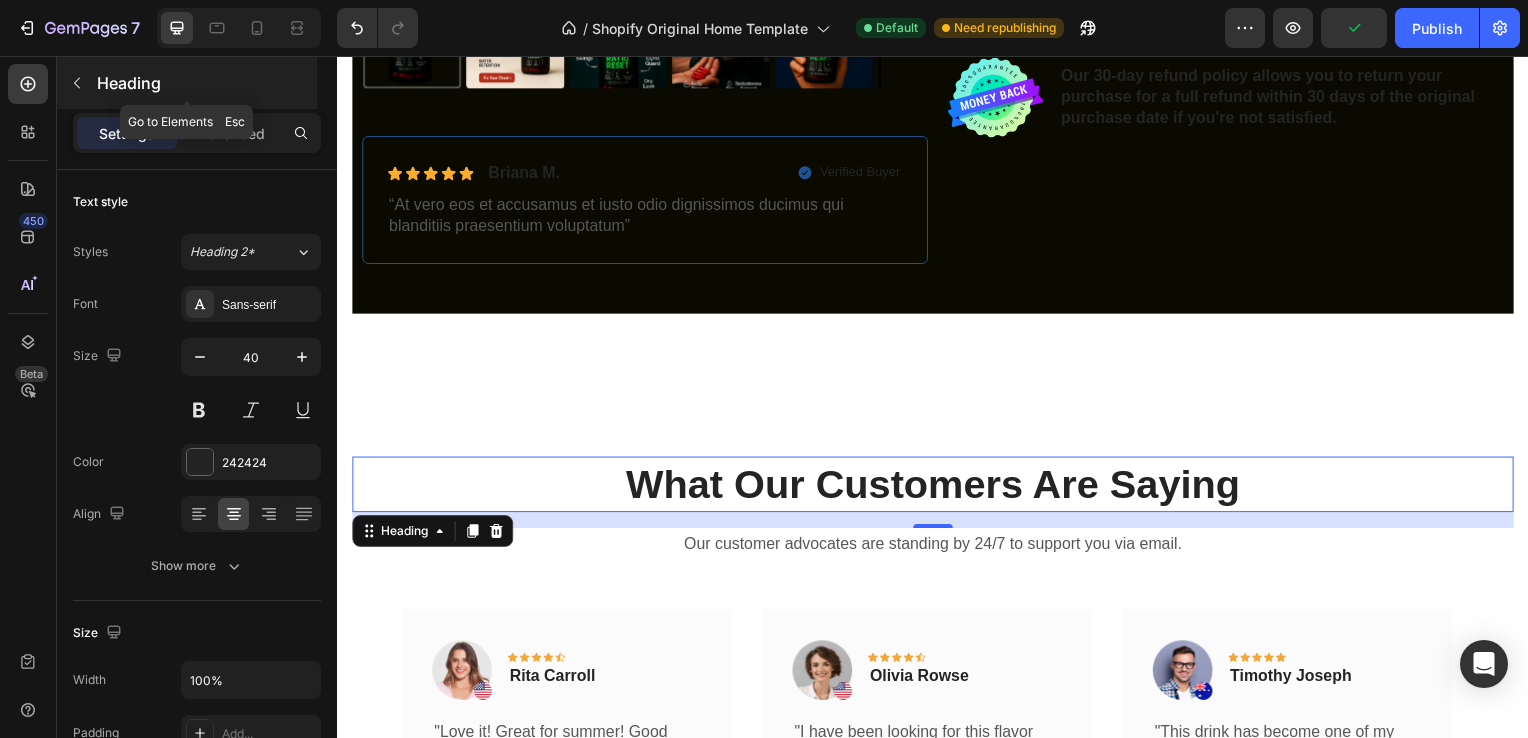 click 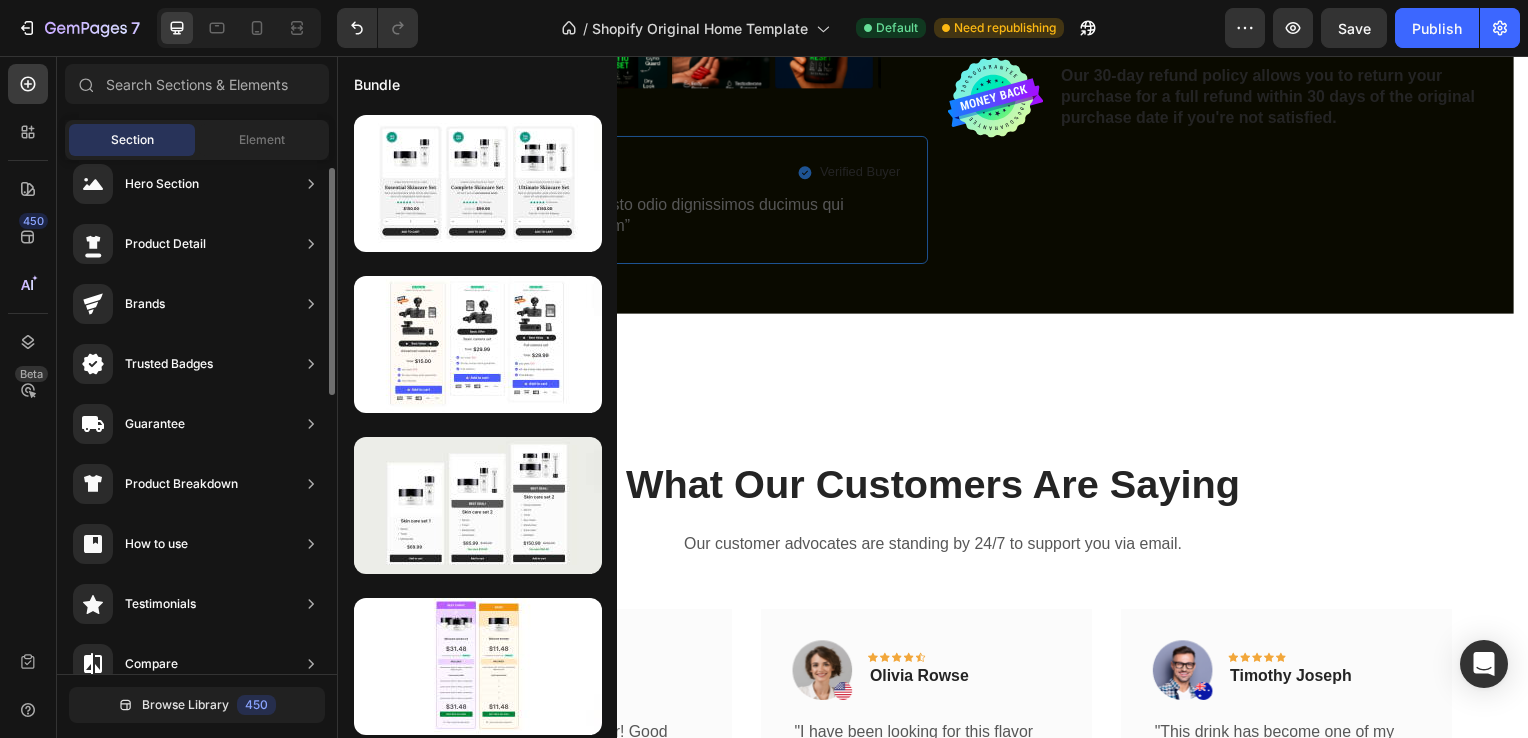 scroll, scrollTop: 0, scrollLeft: 0, axis: both 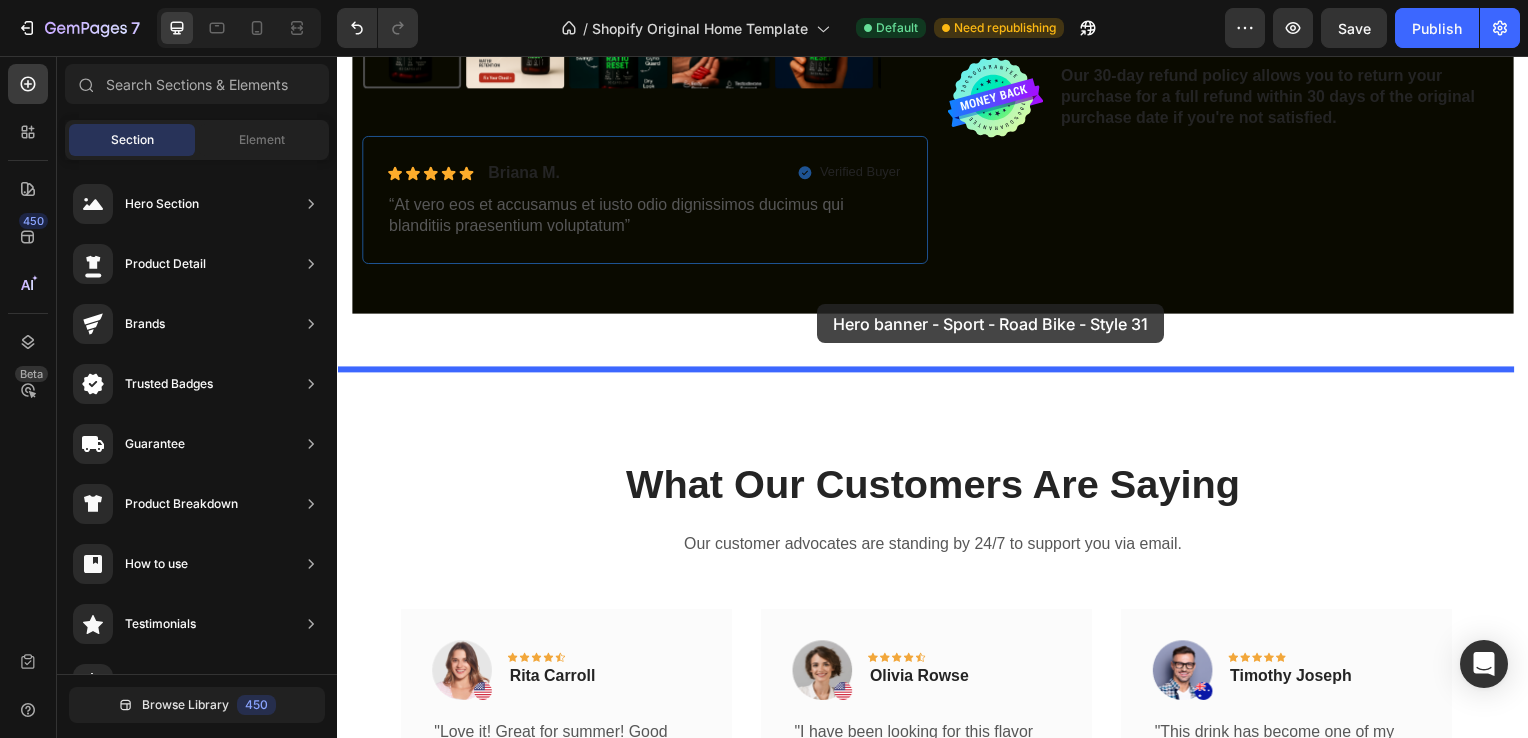 drag, startPoint x: 801, startPoint y: 368, endPoint x: 821, endPoint y: 306, distance: 65.14599 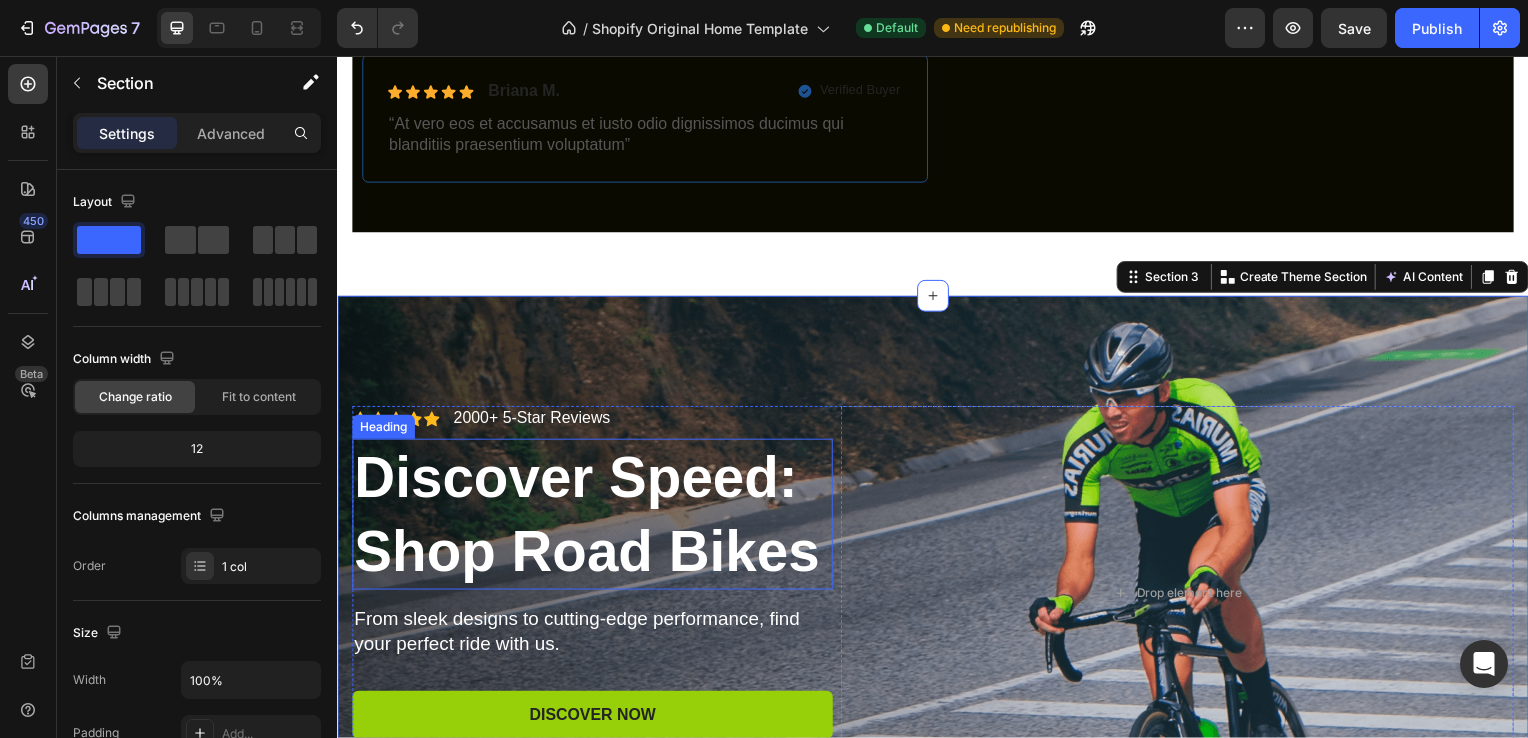 scroll, scrollTop: 908, scrollLeft: 0, axis: vertical 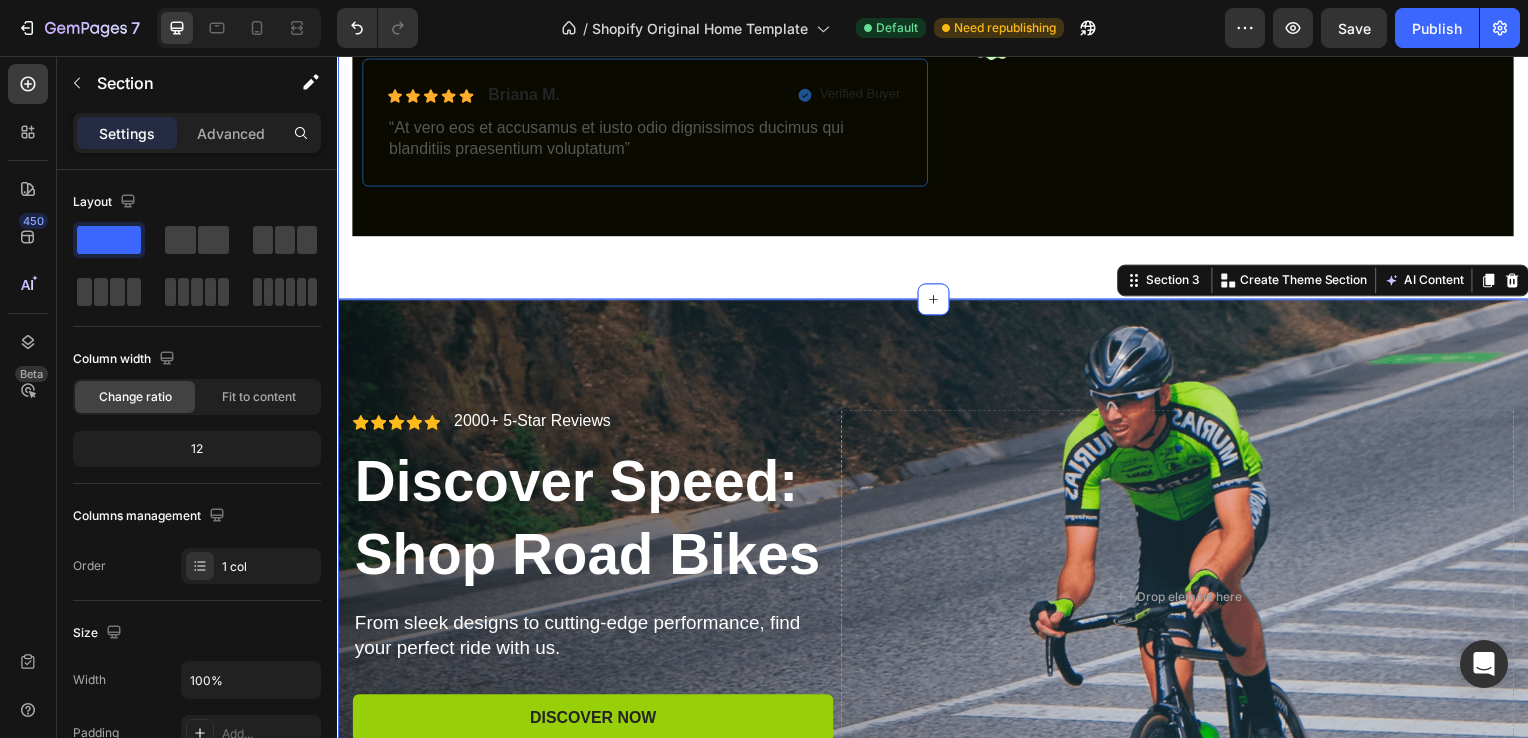 click on "Product Images Icon Icon Icon Icon Icon Icon List [FIRST] [LAST]. Text Block Row Verified Buyer Item List Row “At vero eos et accusamus et iusto odio dignissimos ducimus qui blanditiis praesentium voluptatum” Text Block Row Icon Icon Icon Icon Icon Icon List 2,500+ Verified Reviews! Text Block Row Icon Icon Icon Icon Icon Icon List Rated 4.7/5 / 48 836+ Verified Reviews! Text Block Row Ratio Reset Product Title ⚡ Resets hormonal balance for maximum output
🔥 Sculpts lean muscle definition
🧠 Sharpens cognitive performance
💪 Delivers all-day sustained power
🎯 Rebuilds inner confidence and motivation
🧪 Premium ingredients, laboratory verified
🏆 Engineered by performance specialists   Product Description $99.99 Product Price Product Price $179.99 Product Price Product Price 44% off Product Badge Row Buy 1  & Save 45% Buy 1  & Save 45%     Buy 1  & Save 45% Buy 2 & Save 50% Buy 2 & Save 50%     Buy 2 & Save 50% Buy 3 & Save 55& Buy 3 & Save 55&     Buy 3 & Save 55& Add to cart Bundler" at bounding box center (937, -202) 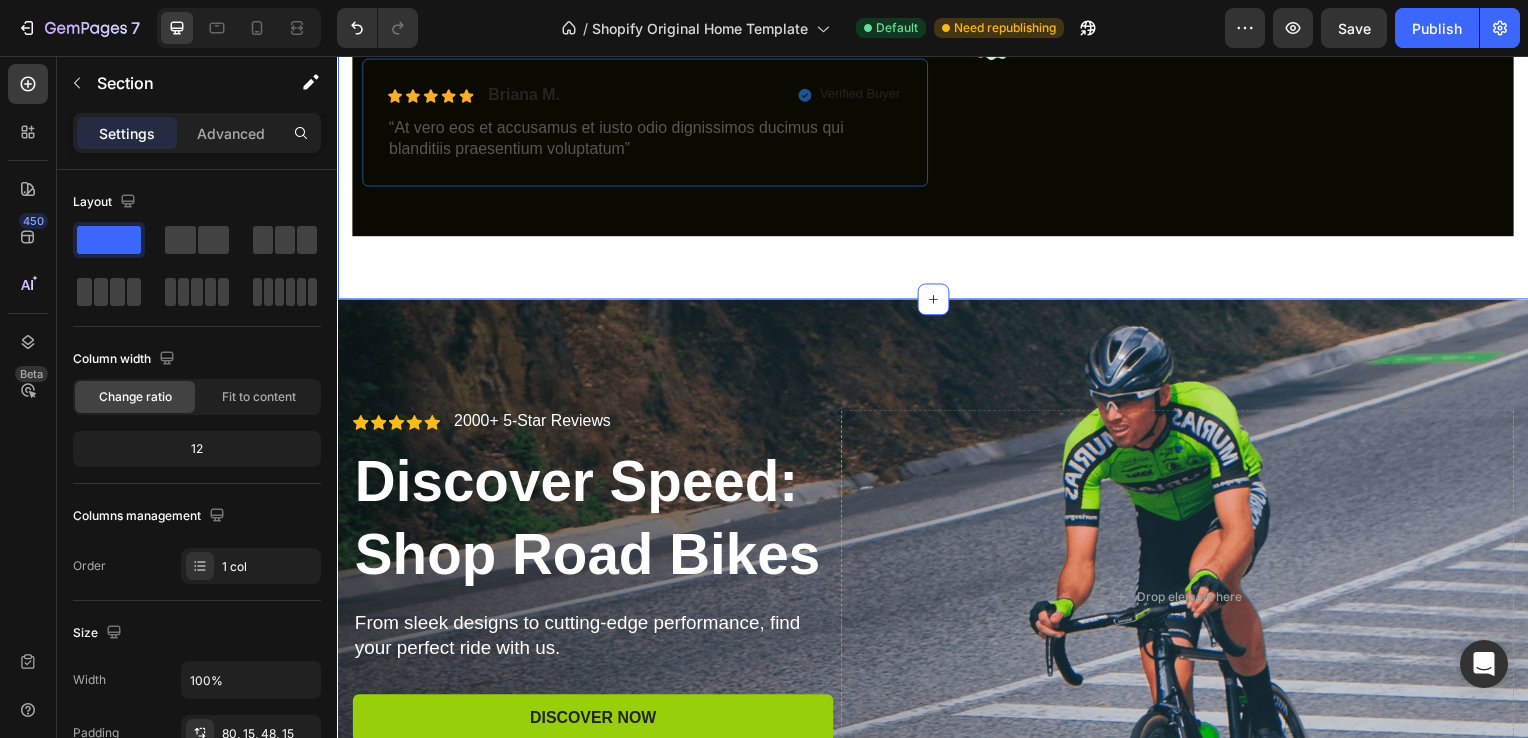 click on "Product Images Icon Icon Icon Icon Icon Icon List [FIRST] [LAST]. Text Block Row Verified Buyer Item List Row “At vero eos et accusamus et iusto odio dignissimos ducimus qui blanditiis praesentium voluptatum” Text Block Row Icon Icon Icon Icon Icon Icon List 2,500+ Verified Reviews! Text Block Row Icon Icon Icon Icon Icon Icon List Rated 4.7/5 / 48 836+ Verified Reviews! Text Block Row Ratio Reset Product Title ⚡ Resets hormonal balance for maximum output
🔥 Sculpts lean muscle definition
🧠 Sharpens cognitive performance
💪 Delivers all-day sustained power
🎯 Rebuilds inner confidence and motivation
🧪 Premium ingredients, laboratory verified
🏆 Engineered by performance specialists   Product Description $99.99 Product Price Product Price $179.99 Product Price Product Price 44% off Product Badge Row Buy 1  & Save 45% Buy 1  & Save 45%     Buy 1  & Save 45% Buy 2 & Save 50% Buy 2 & Save 50%     Buy 2 & Save 50% Buy 3 & Save 55& Buy 3 & Save 55&     Buy 3 & Save 55& Add to cart Bundler" at bounding box center [937, -202] 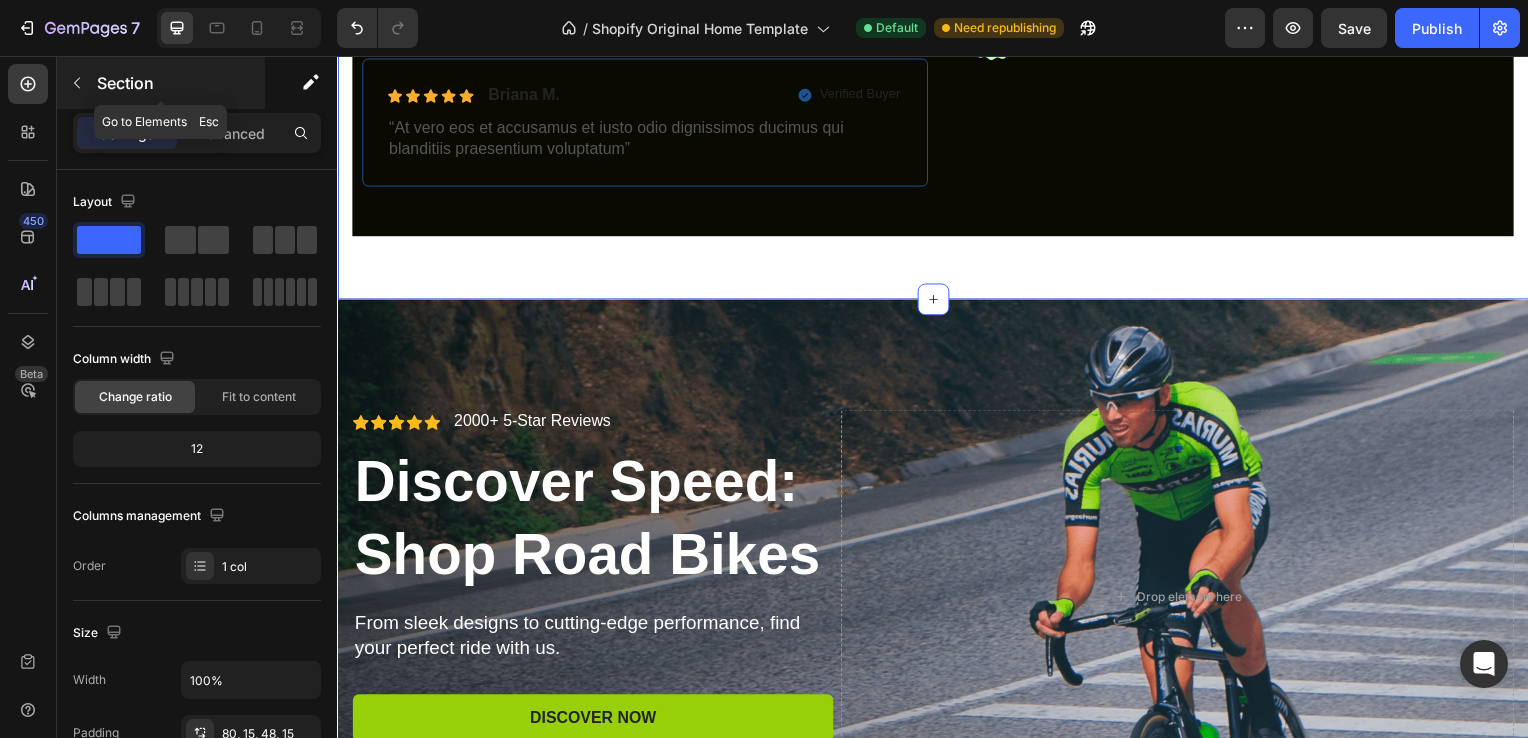 click 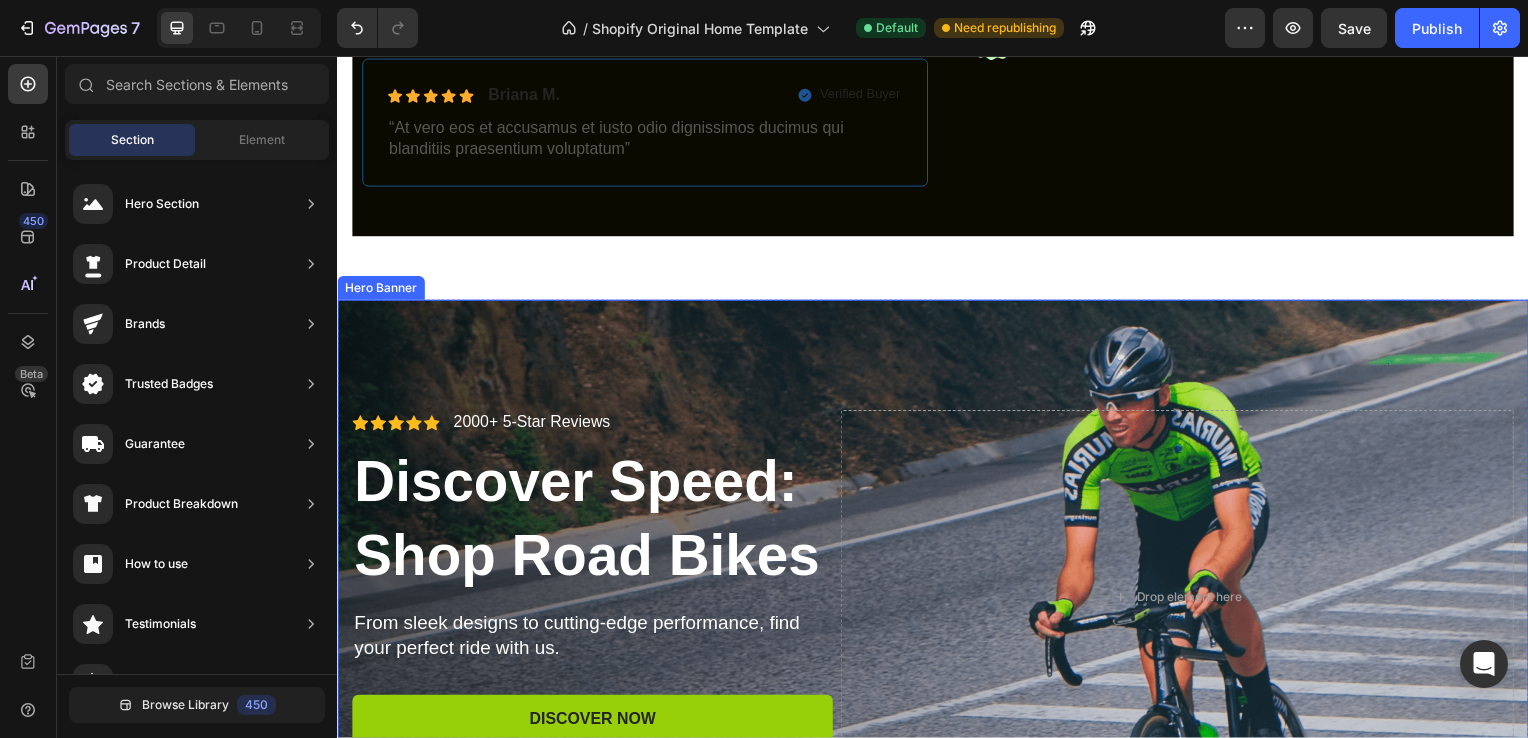 click at bounding box center (937, 602) 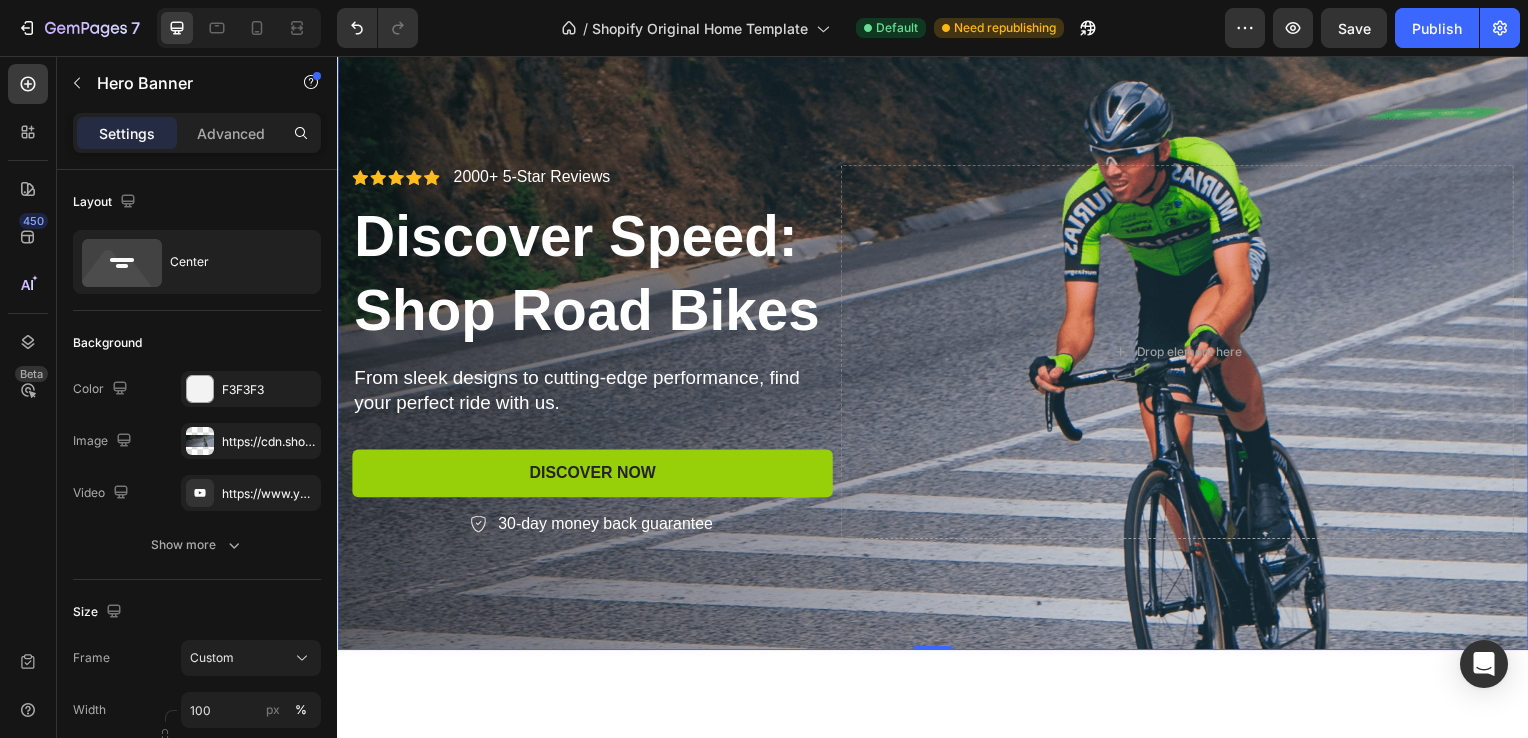 scroll, scrollTop: 1022, scrollLeft: 0, axis: vertical 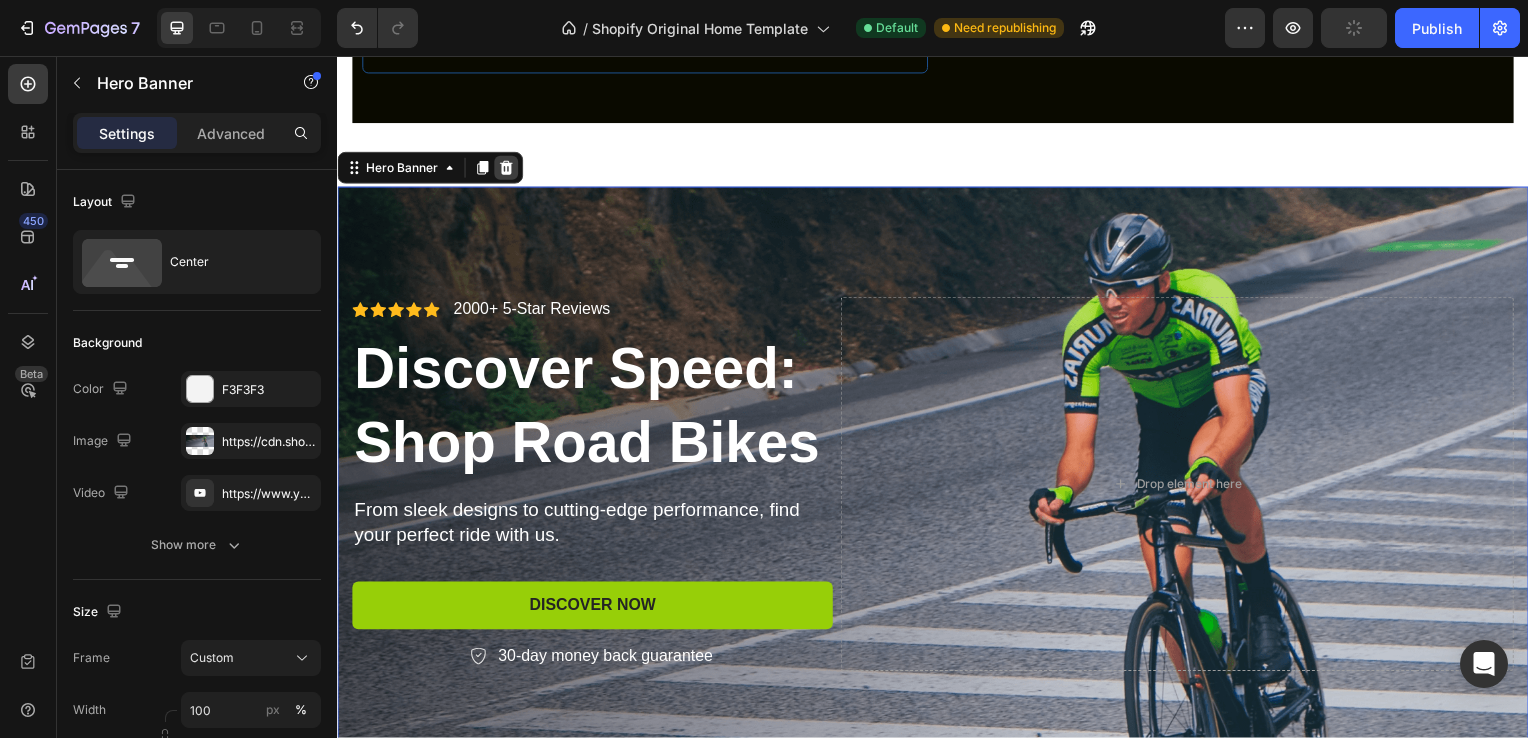 click 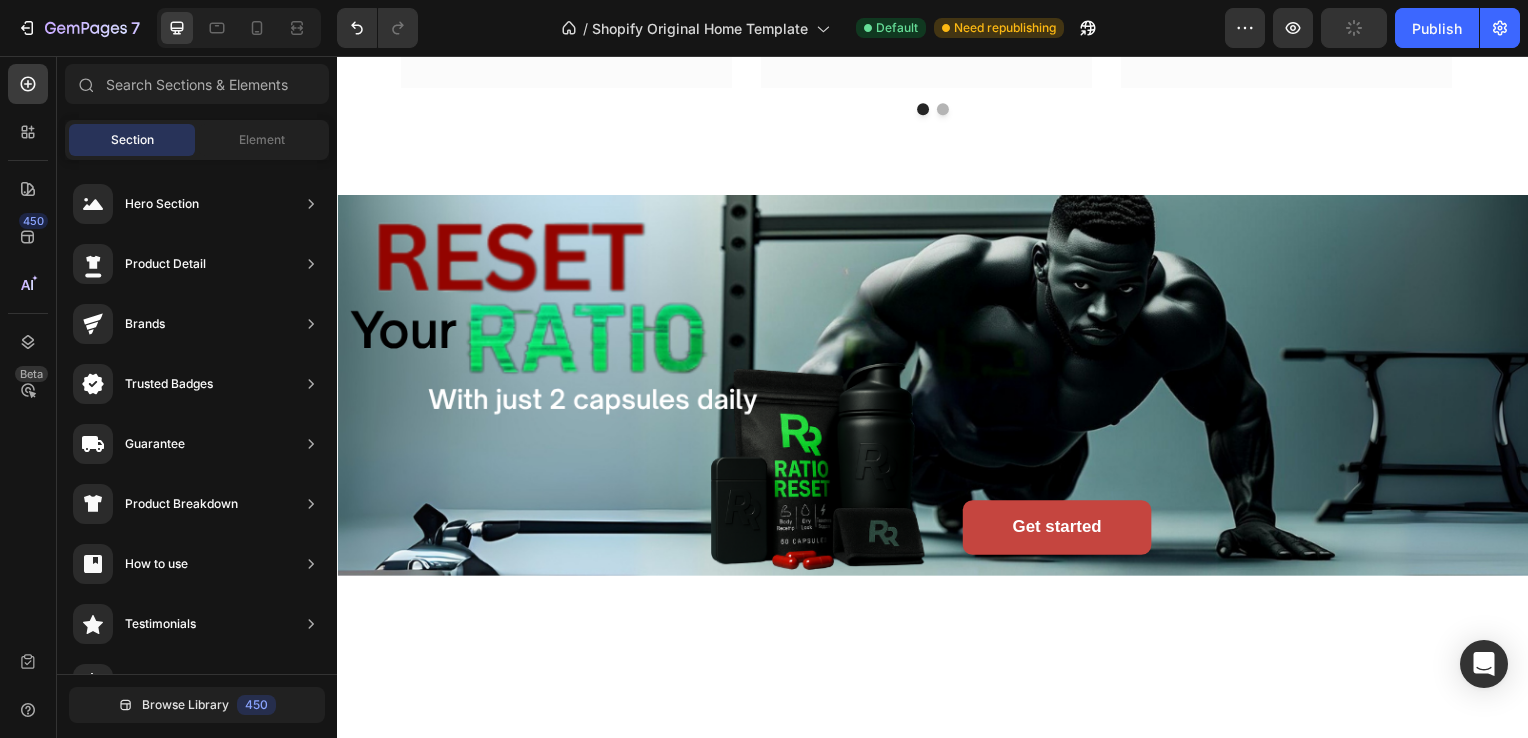 scroll, scrollTop: 1960, scrollLeft: 0, axis: vertical 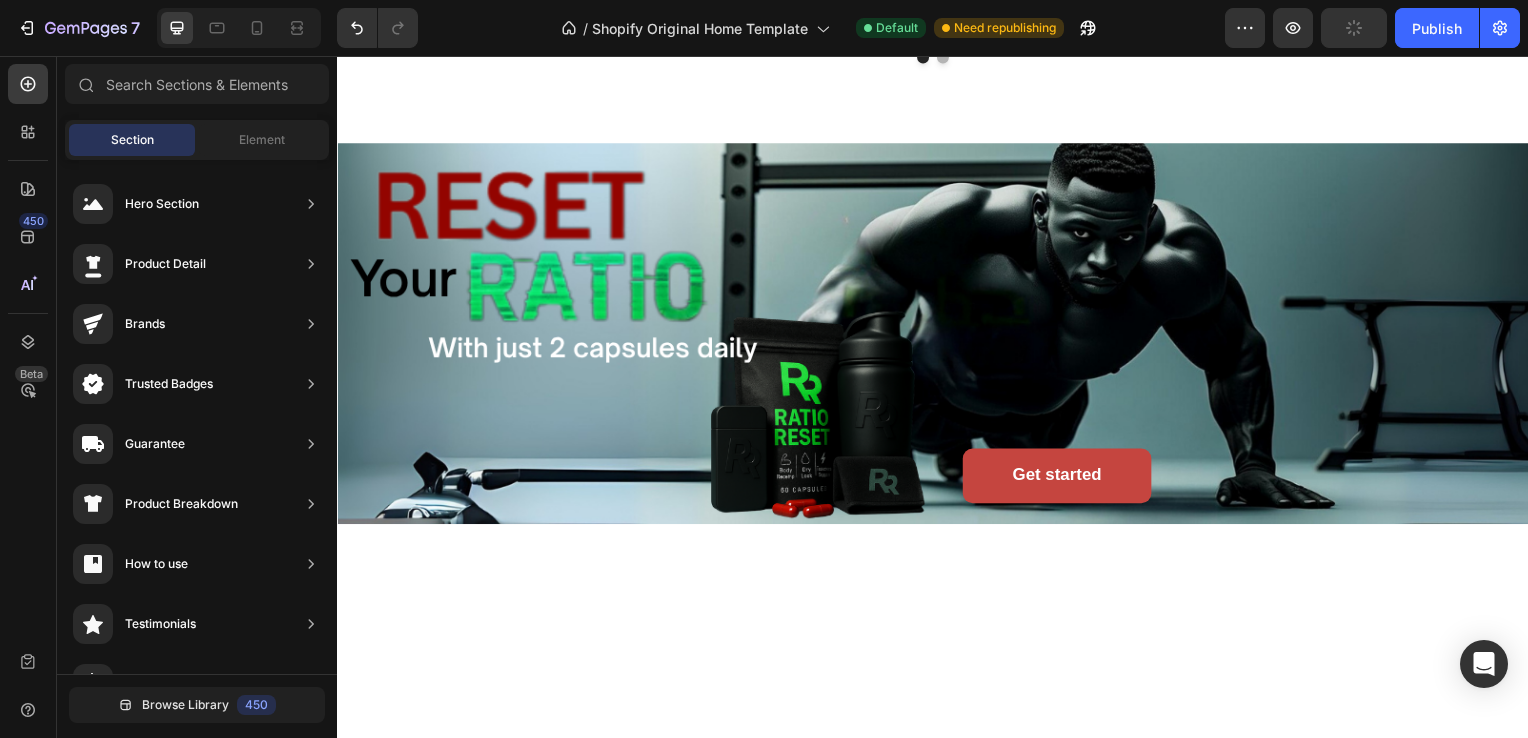 click at bounding box center [937, 444] 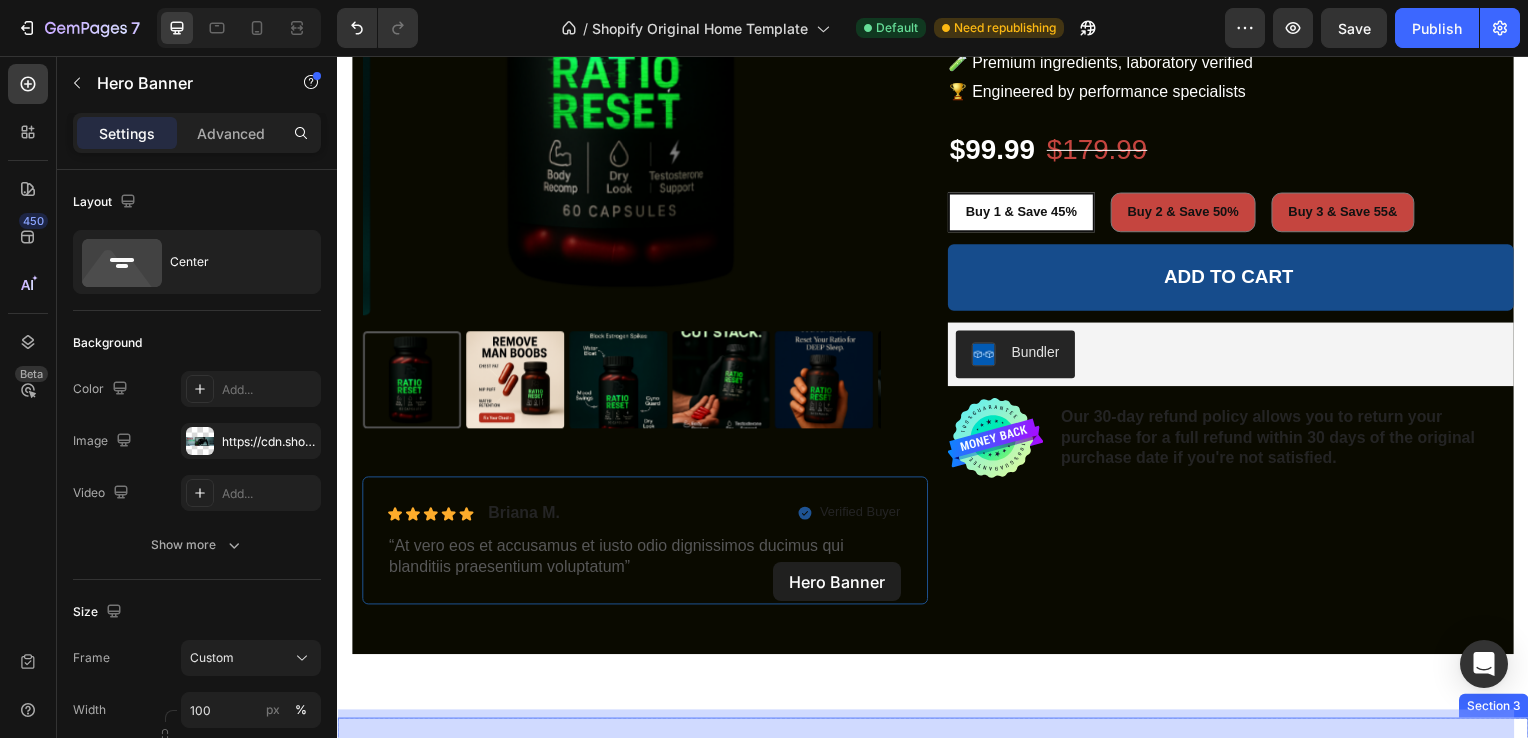 scroll, scrollTop: 608, scrollLeft: 0, axis: vertical 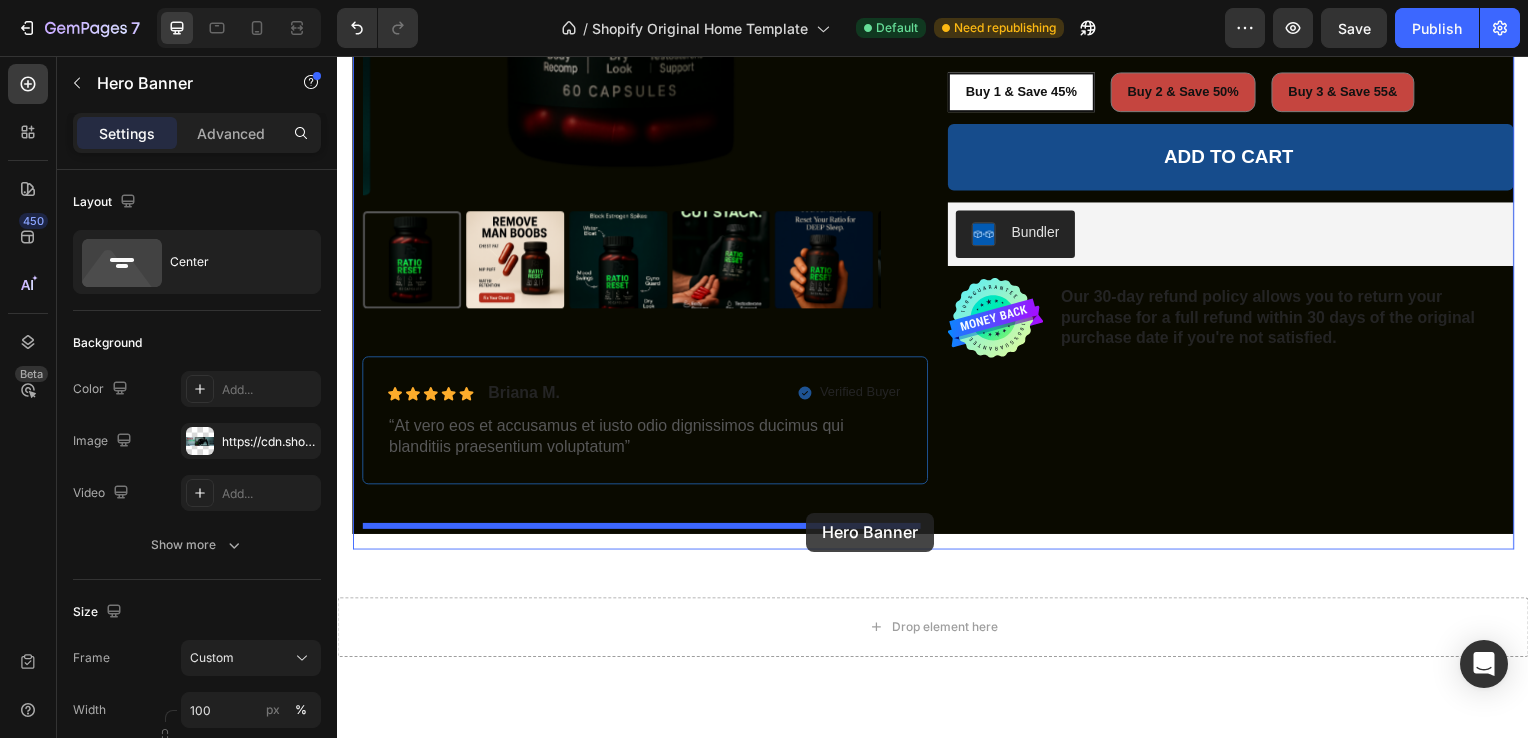 drag, startPoint x: 352, startPoint y: 125, endPoint x: 810, endPoint y: 516, distance: 602.20013 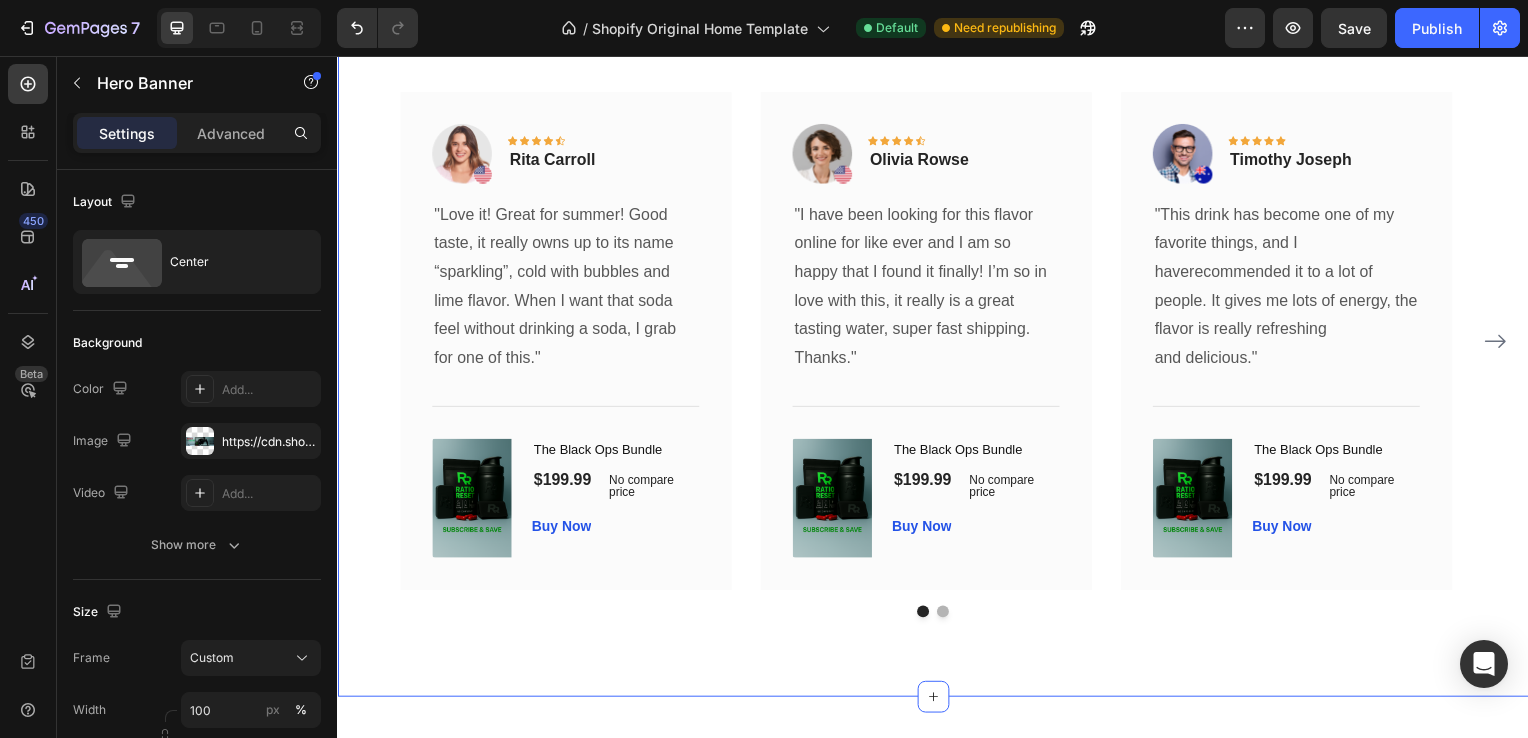 scroll, scrollTop: 1660, scrollLeft: 0, axis: vertical 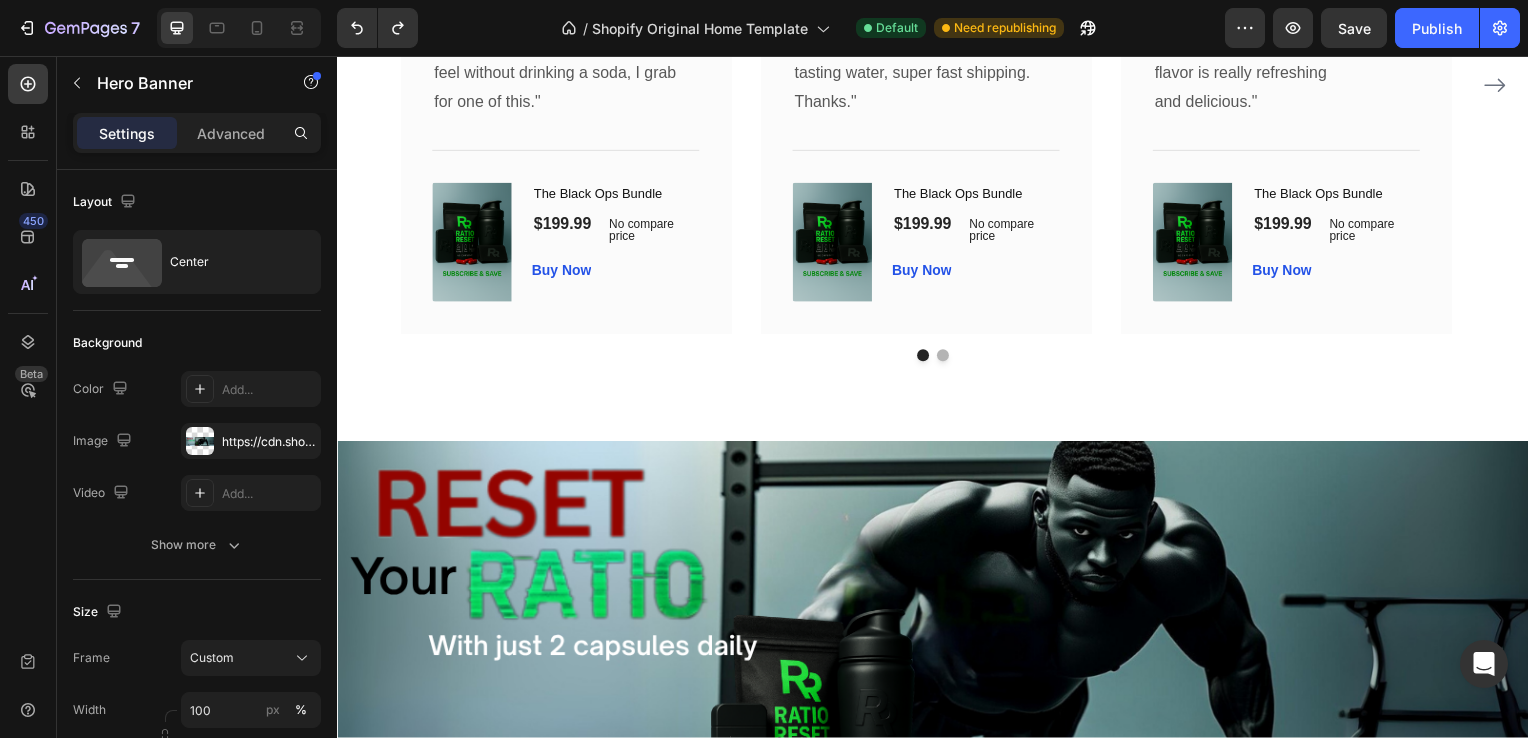 click at bounding box center (937, 744) 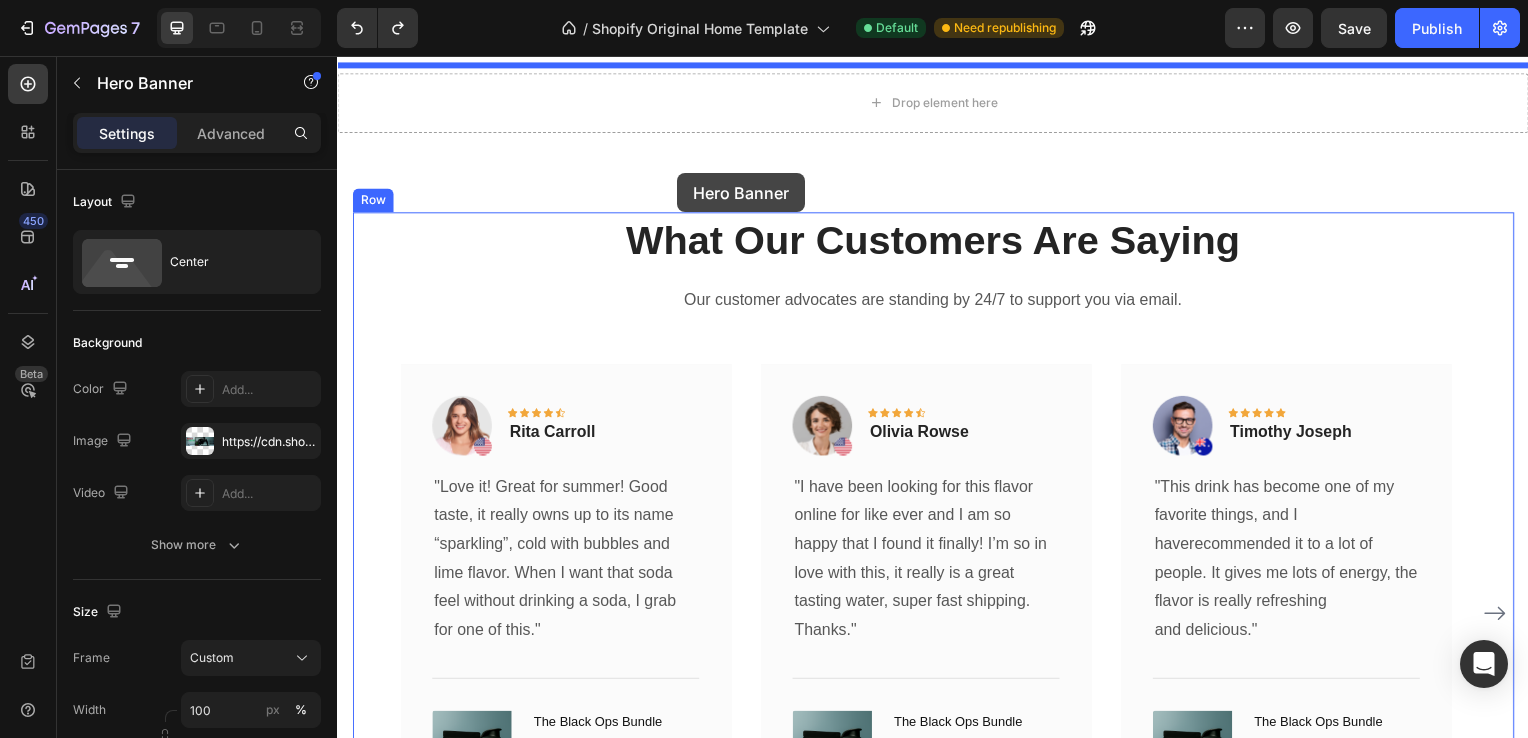 scroll, scrollTop: 1016, scrollLeft: 0, axis: vertical 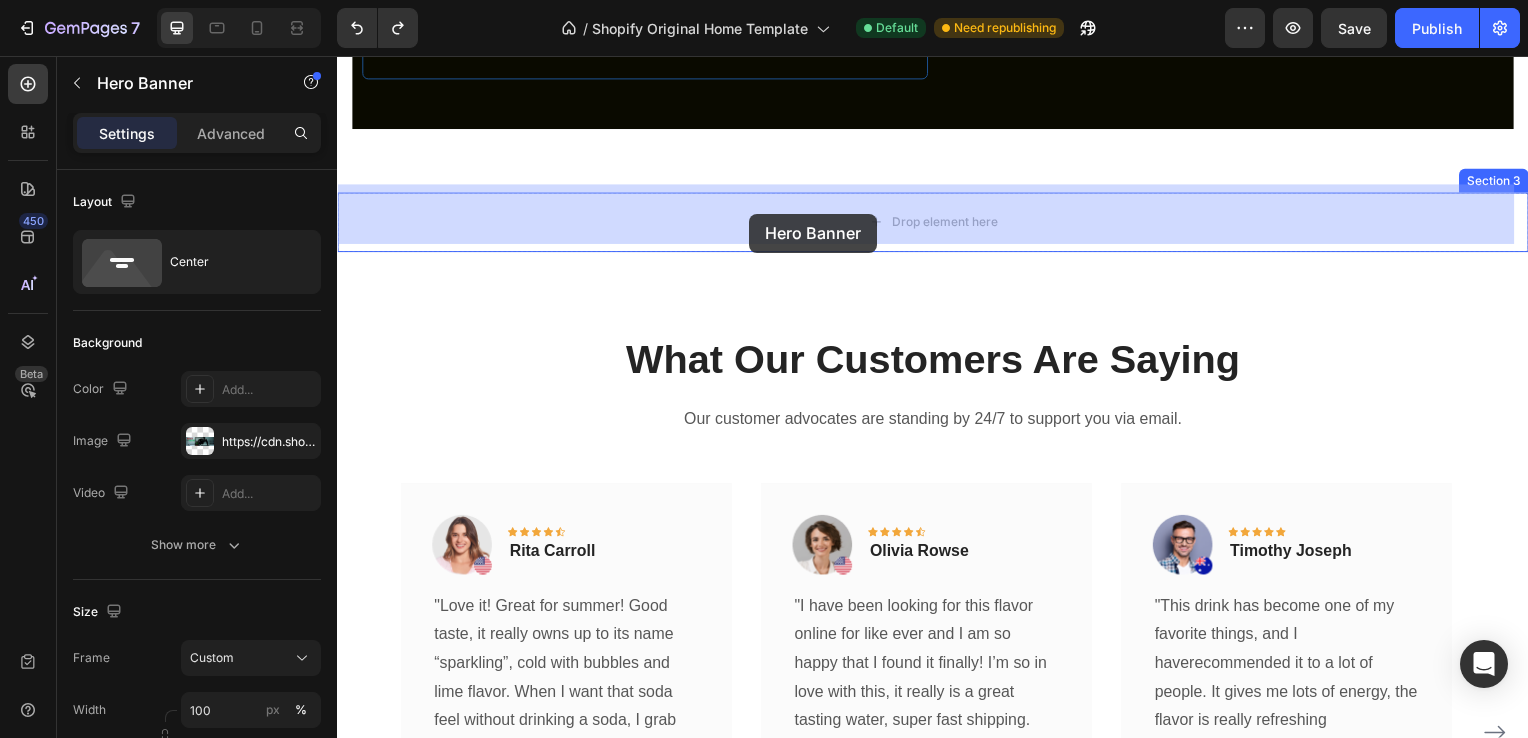 drag, startPoint x: 356, startPoint y: 421, endPoint x: 752, endPoint y: 215, distance: 446.37653 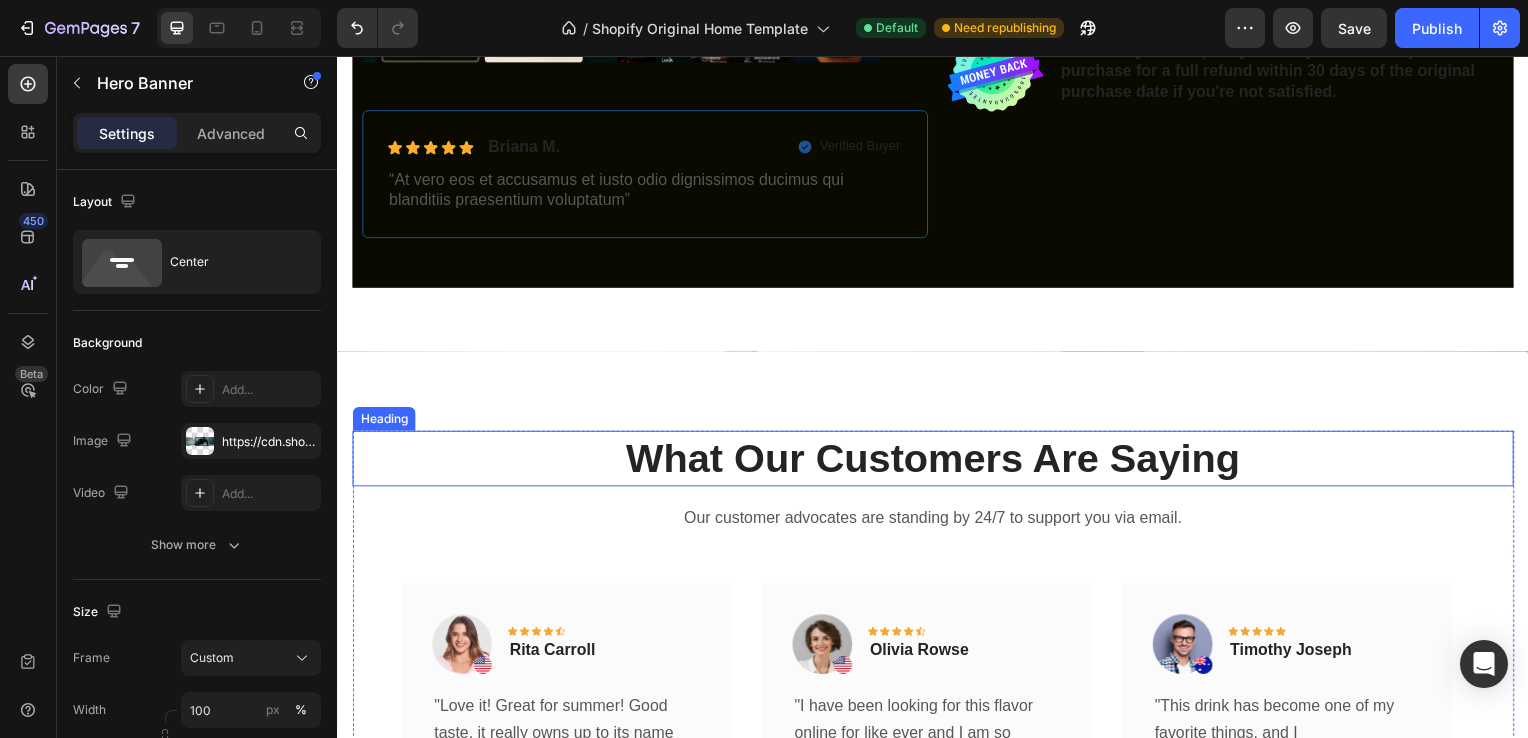 scroll, scrollTop: 780, scrollLeft: 0, axis: vertical 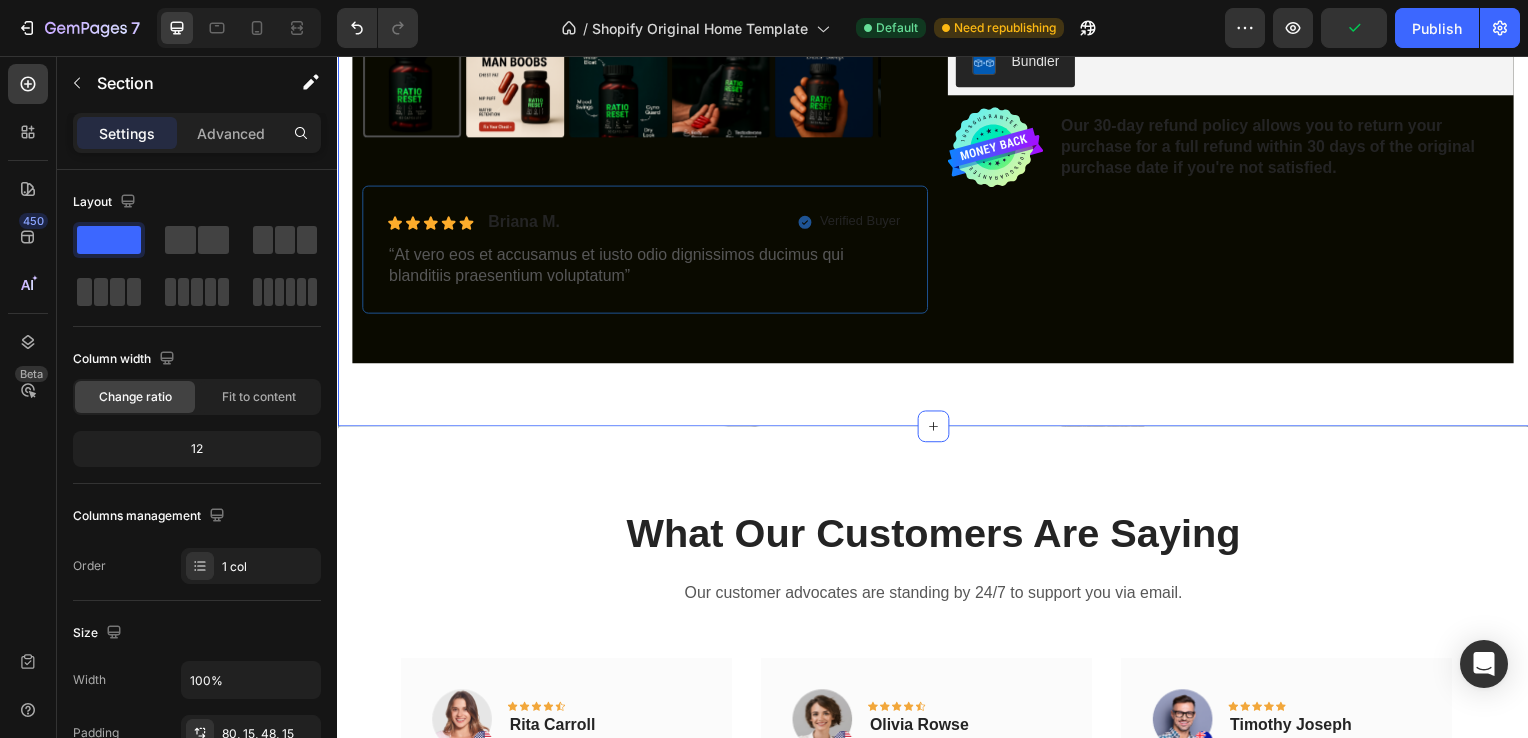 click on "Product Images Icon Icon Icon Icon Icon Icon List [FIRST] [LAST]. Text Block Row Verified Buyer Item List Row “At vero eos et accusamus et iusto odio dignissimos ducimus qui blanditiis praesentium voluptatum” Text Block Row Icon Icon Icon Icon Icon Icon List 2,500+ Verified Reviews! Text Block Row Icon Icon Icon Icon Icon Icon List Rated 4.7/5 / 48 836+ Verified Reviews! Text Block Row Ratio Reset Product Title ⚡ Resets hormonal balance for maximum output
🔥 Sculpts lean muscle definition
🧠 Sharpens cognitive performance
💪 Delivers all-day sustained power
🎯 Rebuilds inner confidence and motivation
🧪 Premium ingredients, laboratory verified
🏆 Engineered by performance specialists   Product Description $99.99 Product Price Product Price $179.99 Product Price Product Price 44% off Product Badge Row Buy 1  & Save 45% Buy 1  & Save 45%     Buy 1  & Save 45% Buy 2 & Save 50% Buy 2 & Save 50%     Buy 2 & Save 50% Buy 3 & Save 55& Buy 3 & Save 55&     Buy 3 & Save 55& Add to cart Bundler" at bounding box center (937, -74) 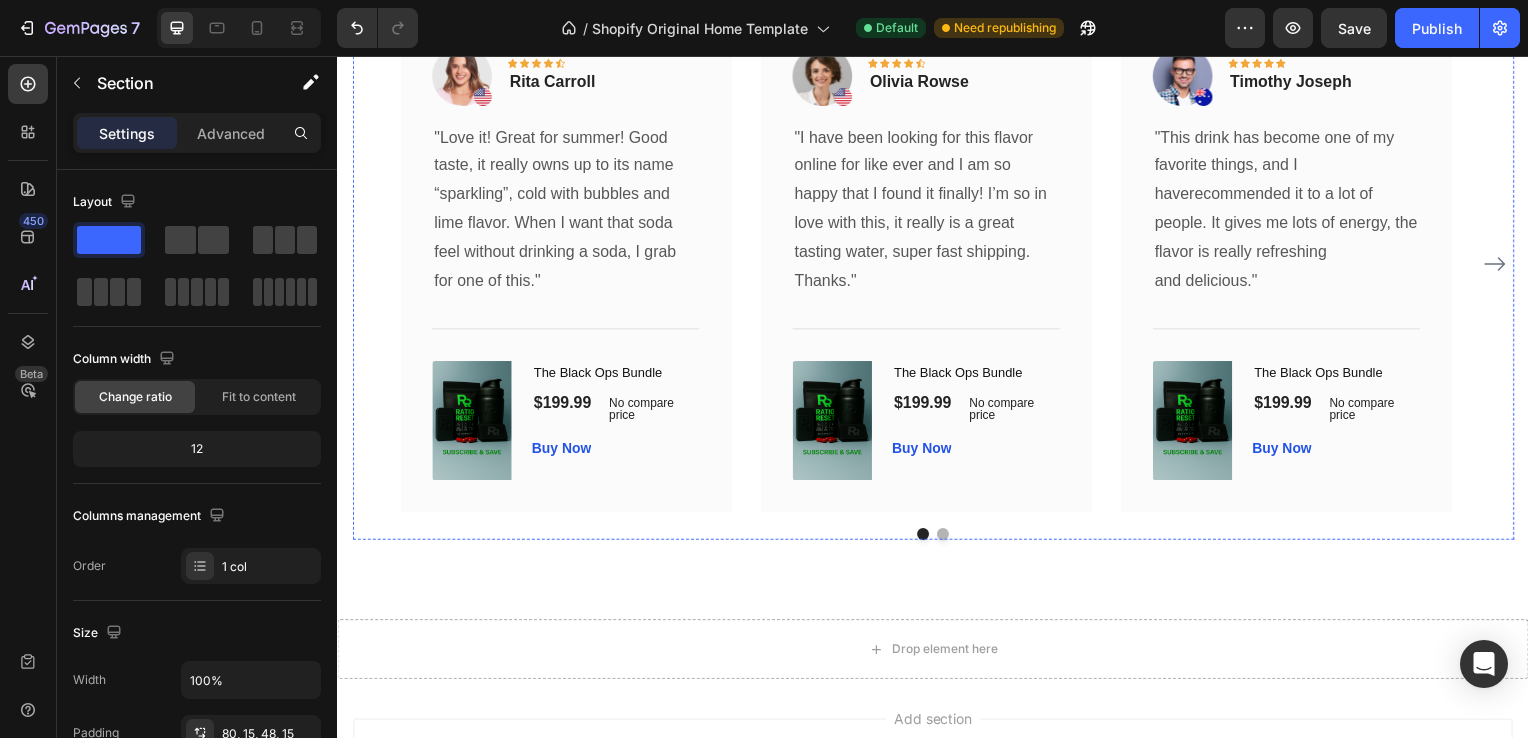 scroll, scrollTop: 1600, scrollLeft: 0, axis: vertical 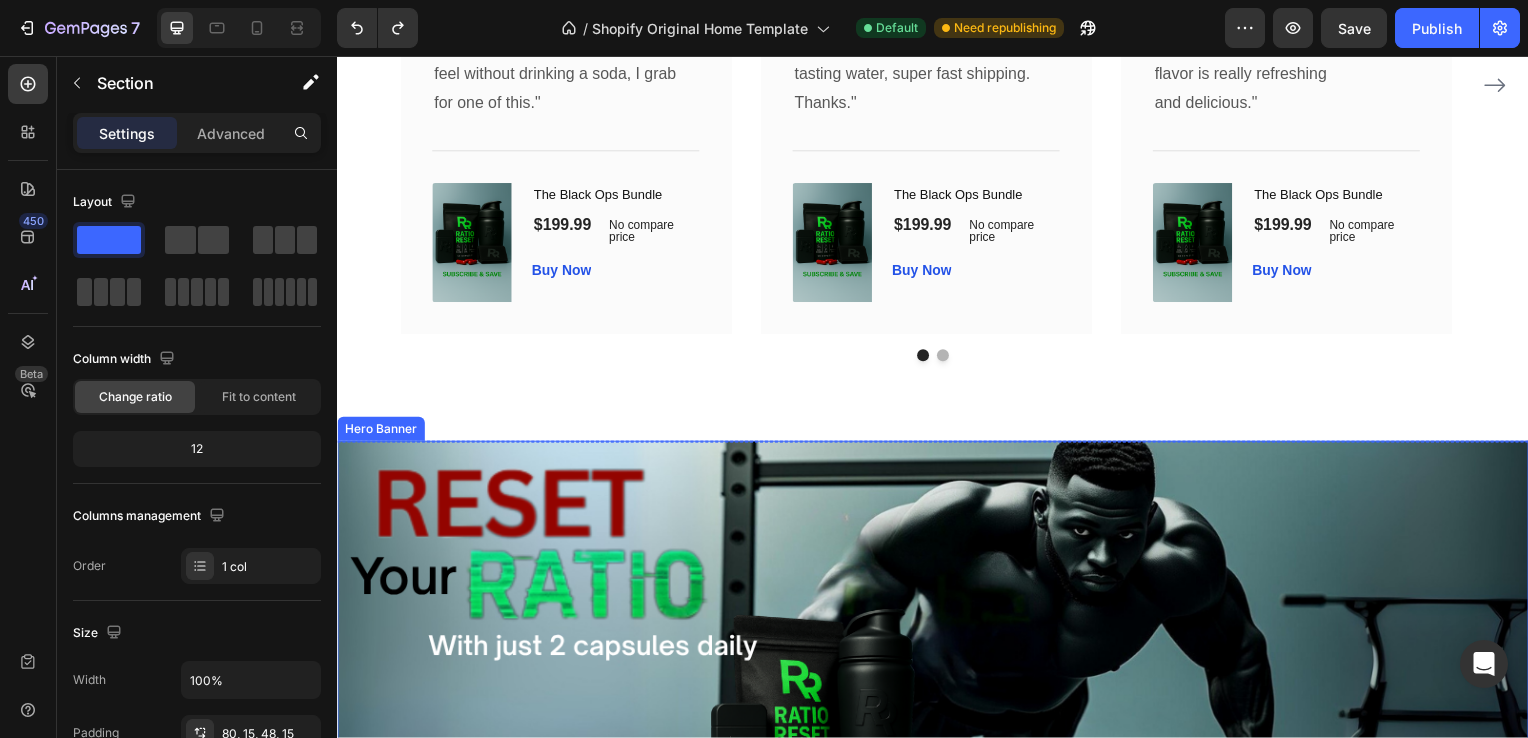 click at bounding box center (937, 744) 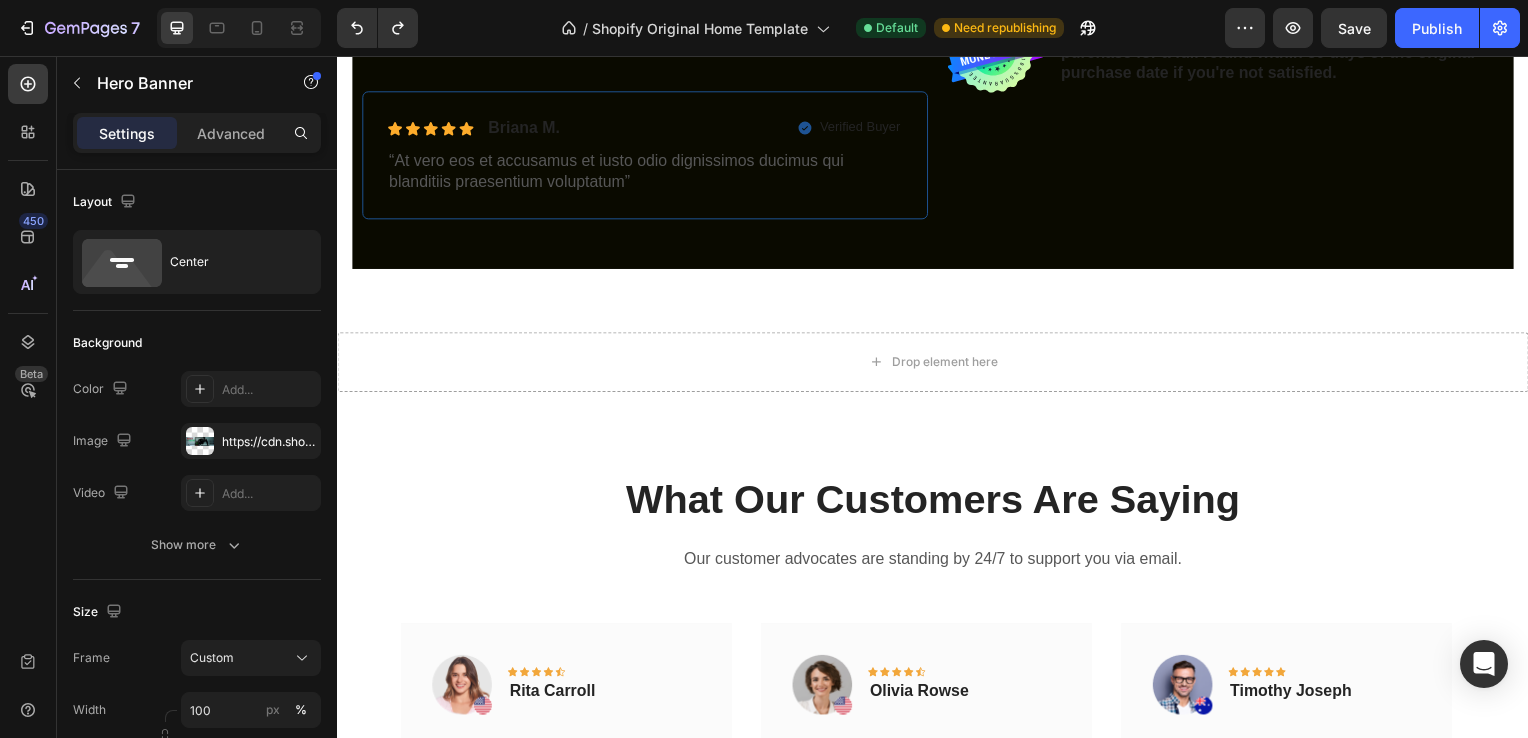 scroll, scrollTop: 872, scrollLeft: 0, axis: vertical 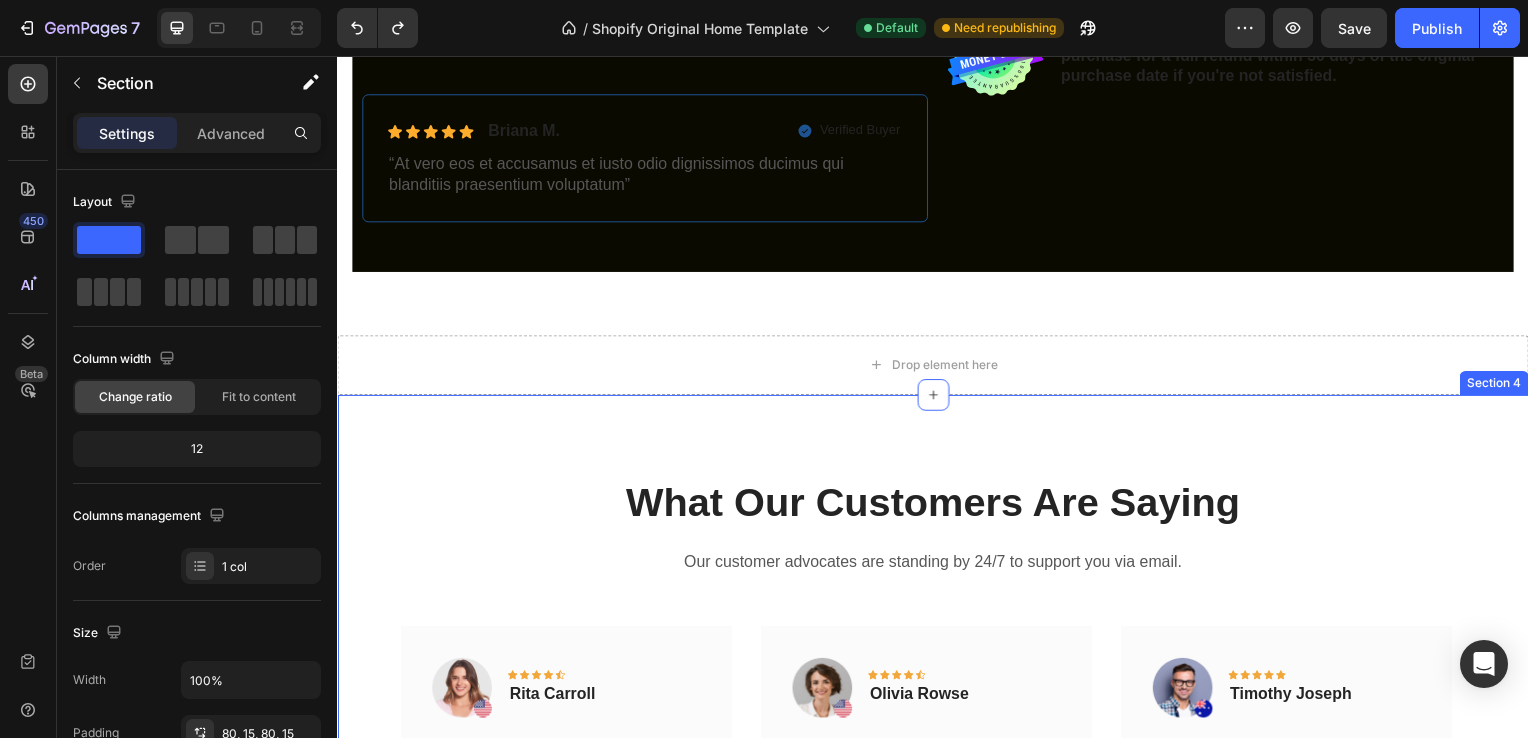 click on "What Our Customers Are Saying Heading Our customer advocates are standing by 24/7 to support you via email. Text block
Image
Icon
Icon
Icon
Icon
Icon Row [FIRST] [LAST] Text block Row "Love it! Great for summer! Good taste, it really owns up to its name “sparkling”, cold with bubbles and lime flavor. When I want that soda feel without drinking a soda, I grab for one of this." Text block                Title Line (P) Images & Gallery The Black Ops Bundle (P) Title $199.99 (P) Price (P) Price No compare price (P) Price Row Buy Now (P) Cart Button Product Row Image
Icon
Icon
Icon
Icon
Icon Row [FIRST] [LAST] Text block Row "I have been looking for this flavor online for like ever and I am so happy that I found it finally! I’m so in love with this, it really is a great tasting water, super fast shipping.  Thanks." Text block Title Line" at bounding box center (937, 819) 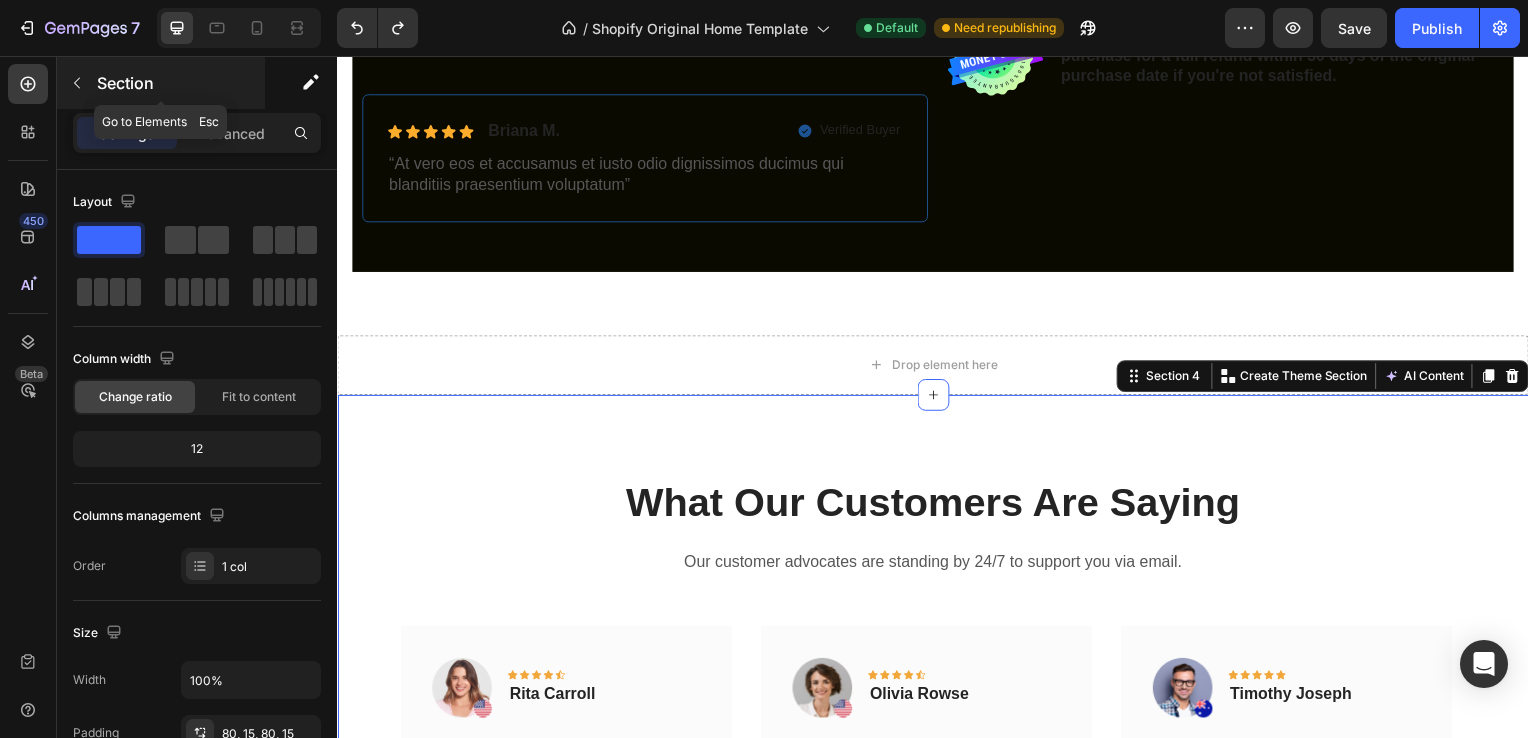 click at bounding box center (77, 83) 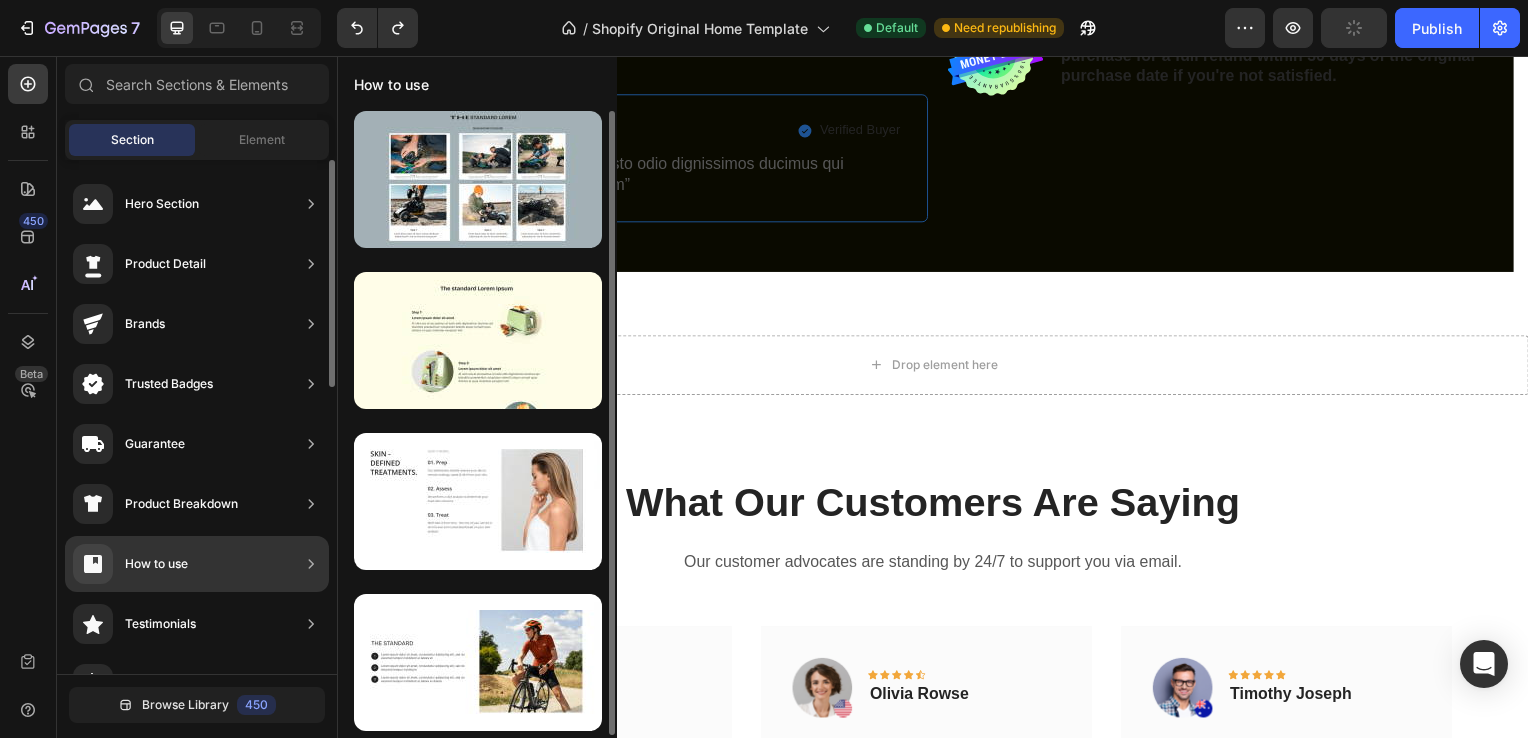 scroll, scrollTop: 3, scrollLeft: 0, axis: vertical 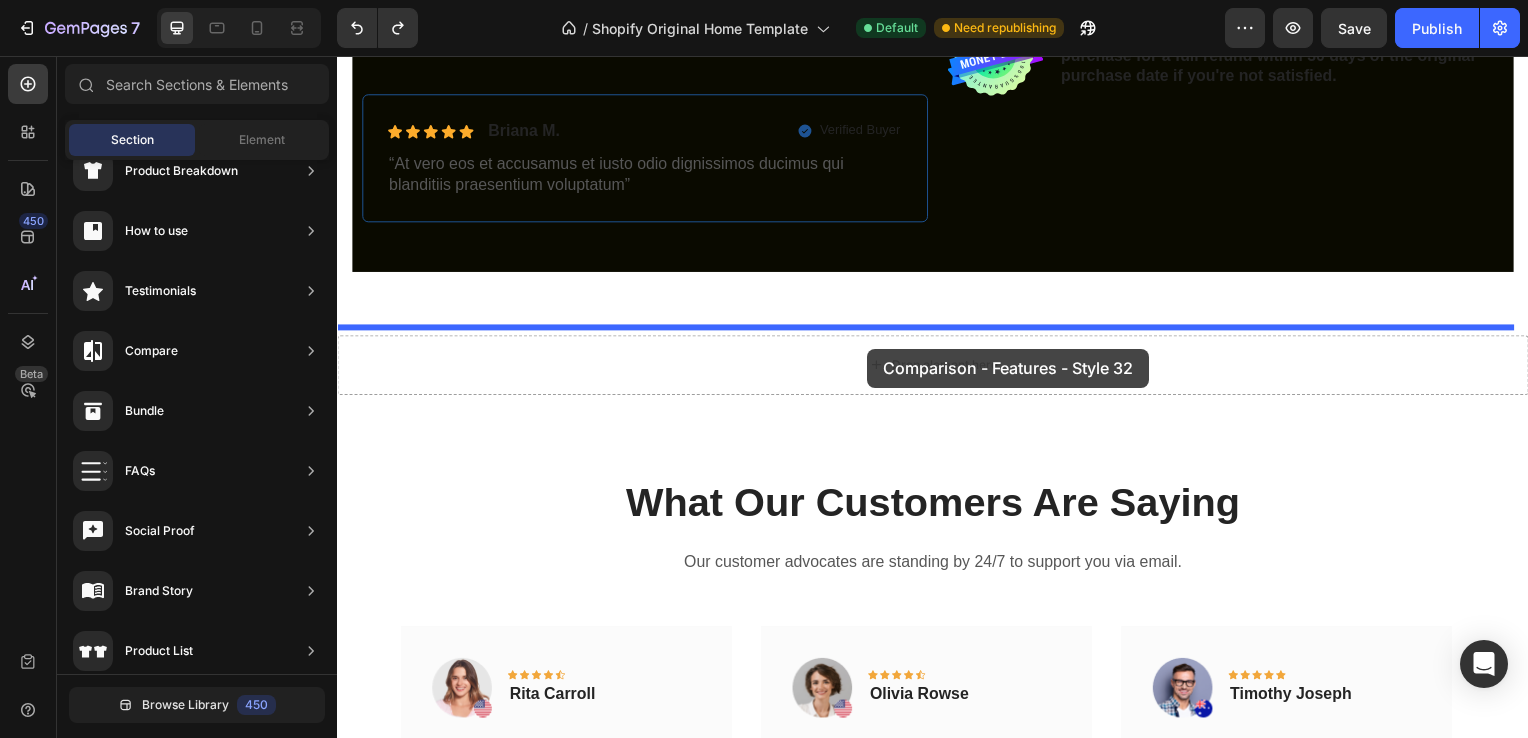 drag, startPoint x: 723, startPoint y: 602, endPoint x: 871, endPoint y: 351, distance: 291.3846 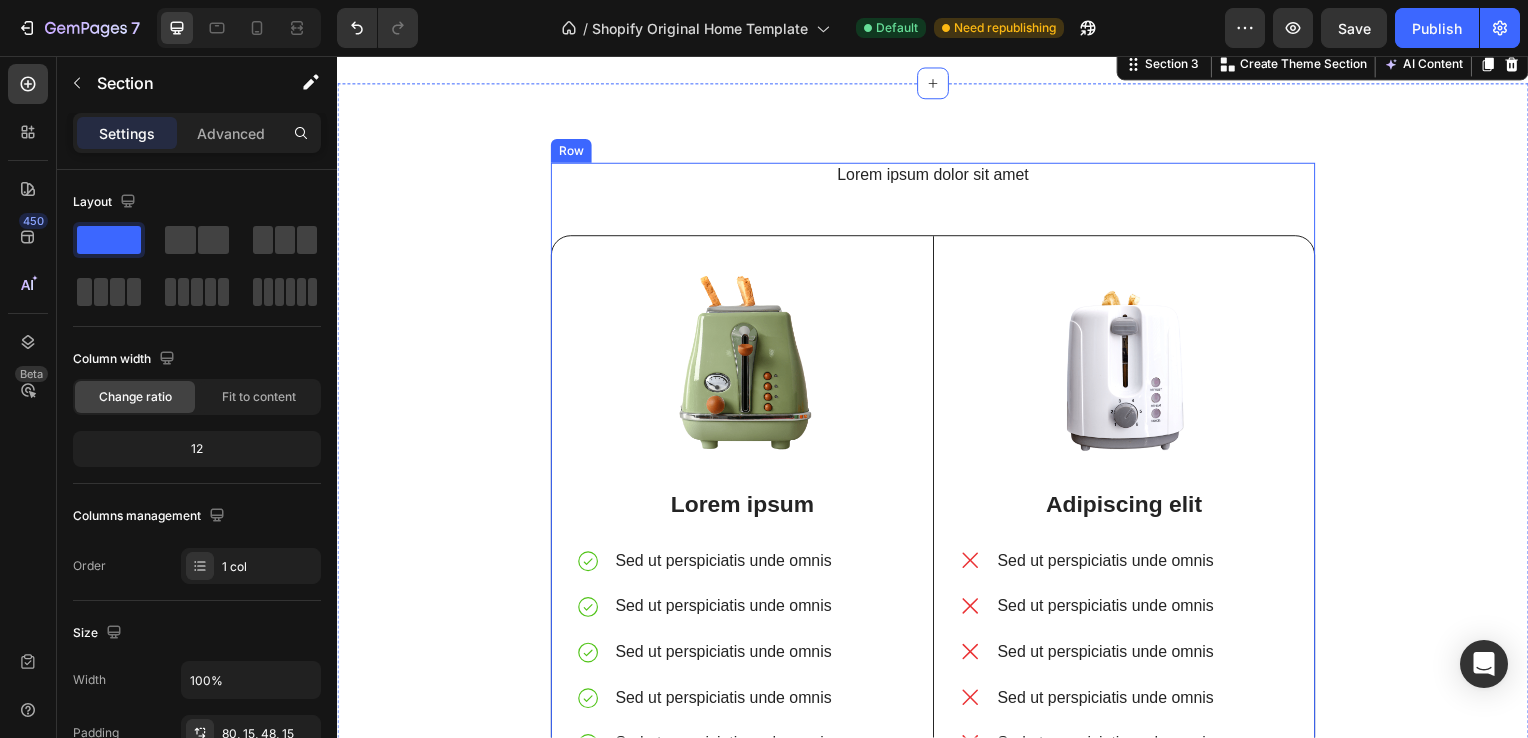 scroll, scrollTop: 1204, scrollLeft: 0, axis: vertical 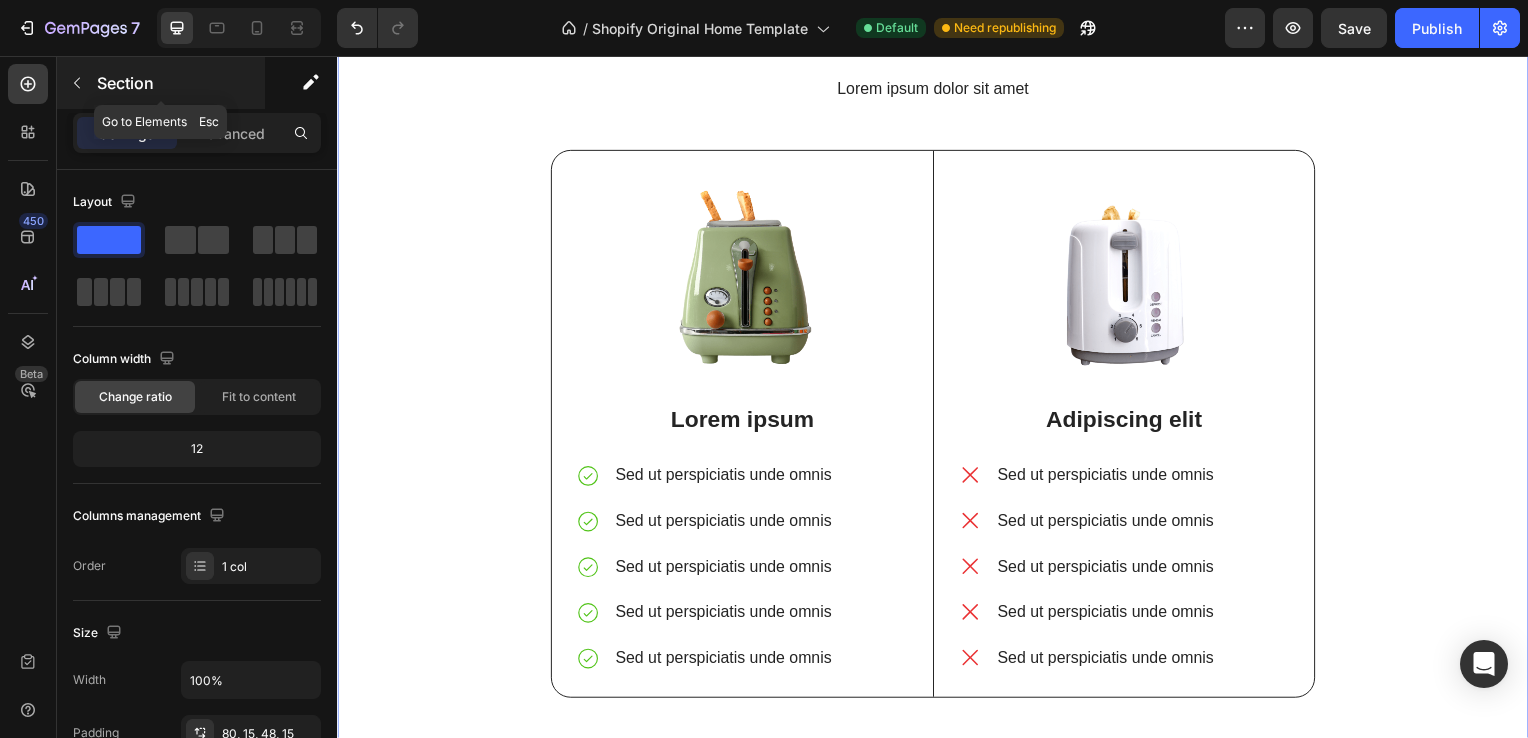 click at bounding box center [77, 83] 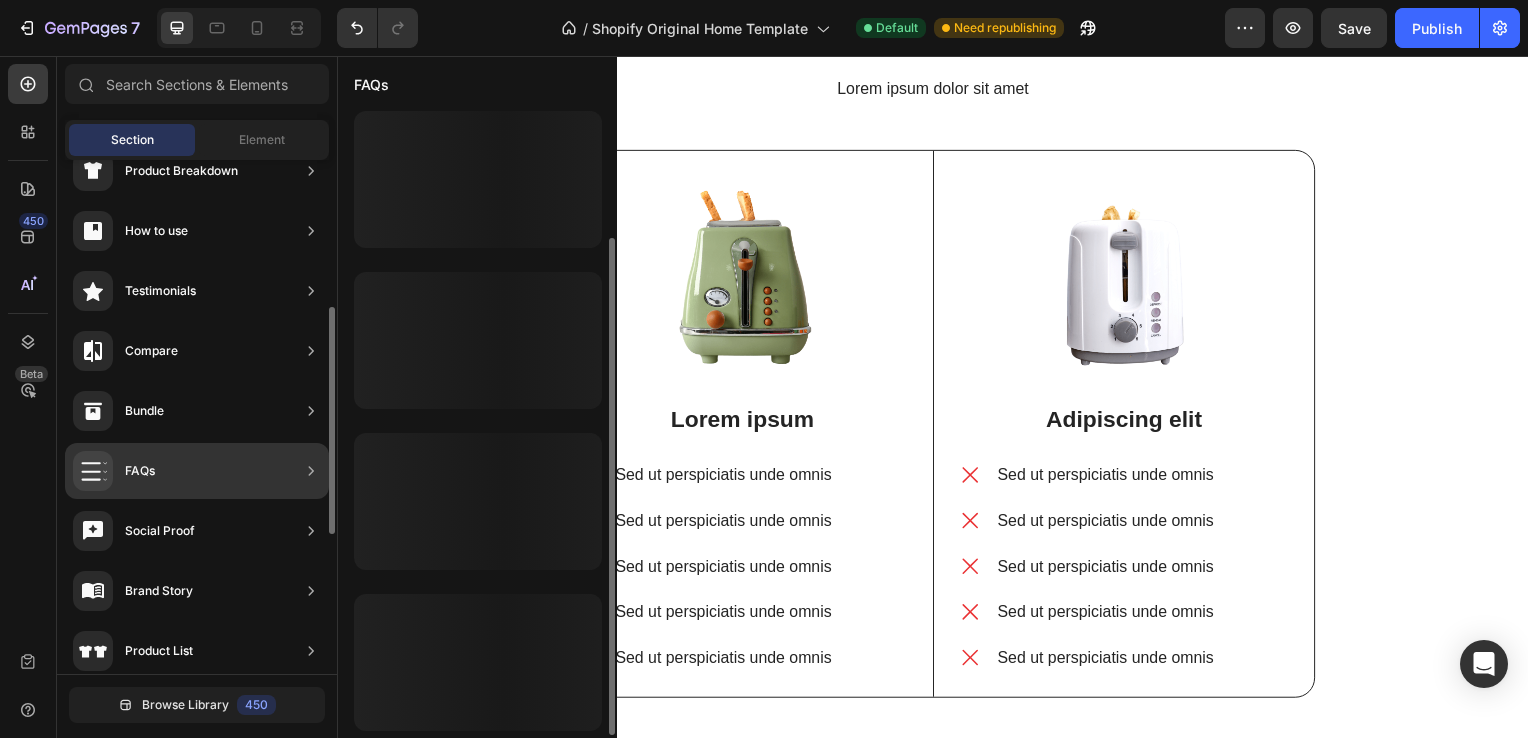 scroll, scrollTop: 164, scrollLeft: 0, axis: vertical 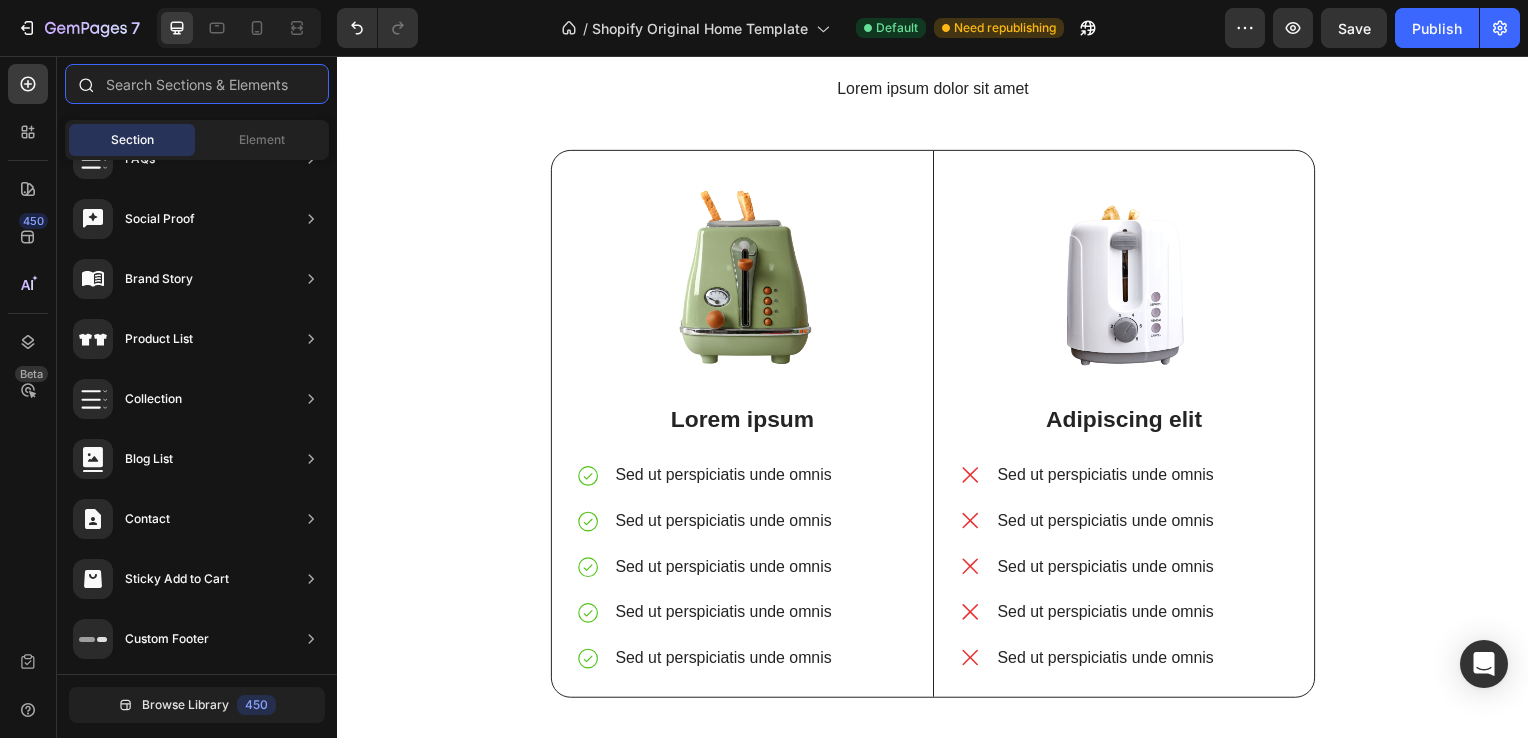 click at bounding box center (197, 84) 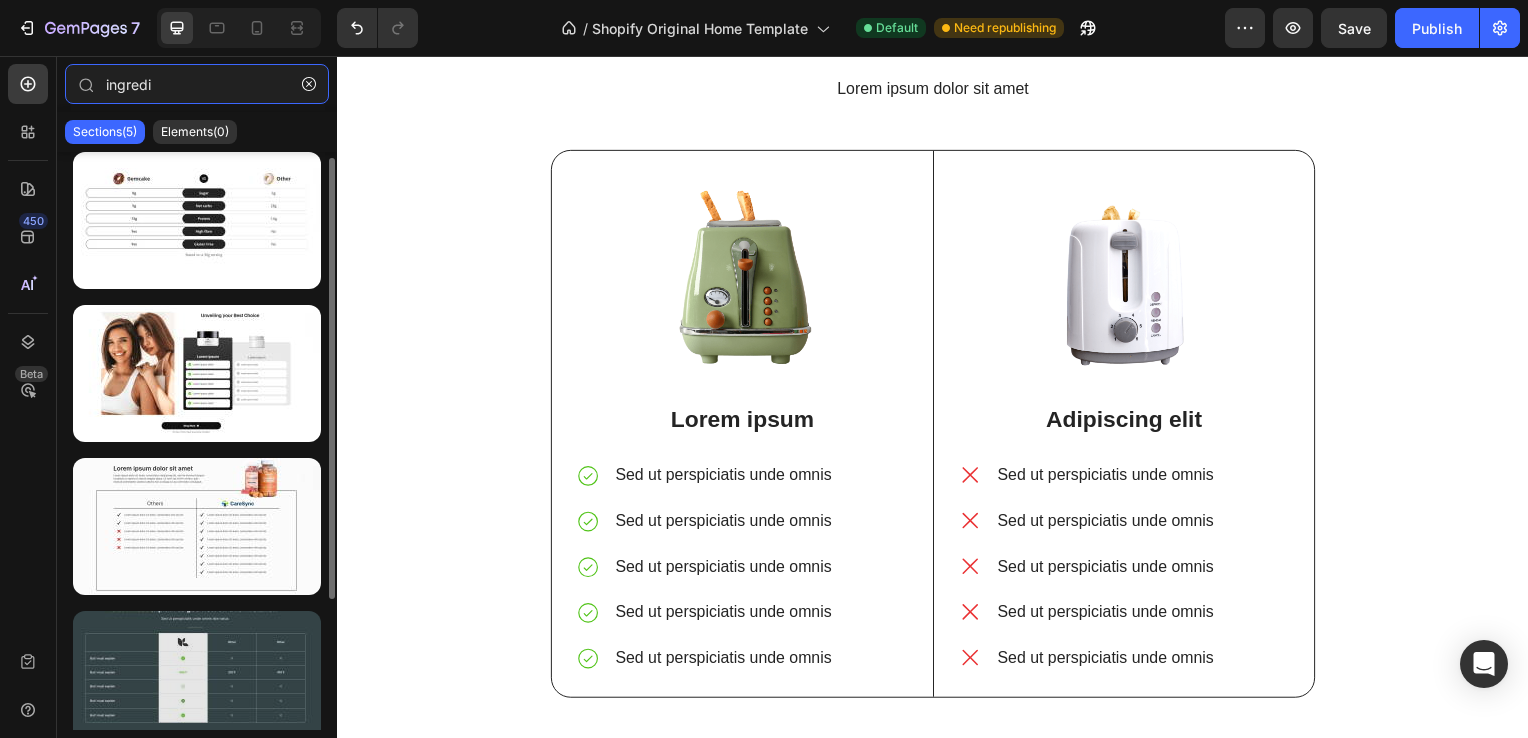 scroll, scrollTop: 0, scrollLeft: 0, axis: both 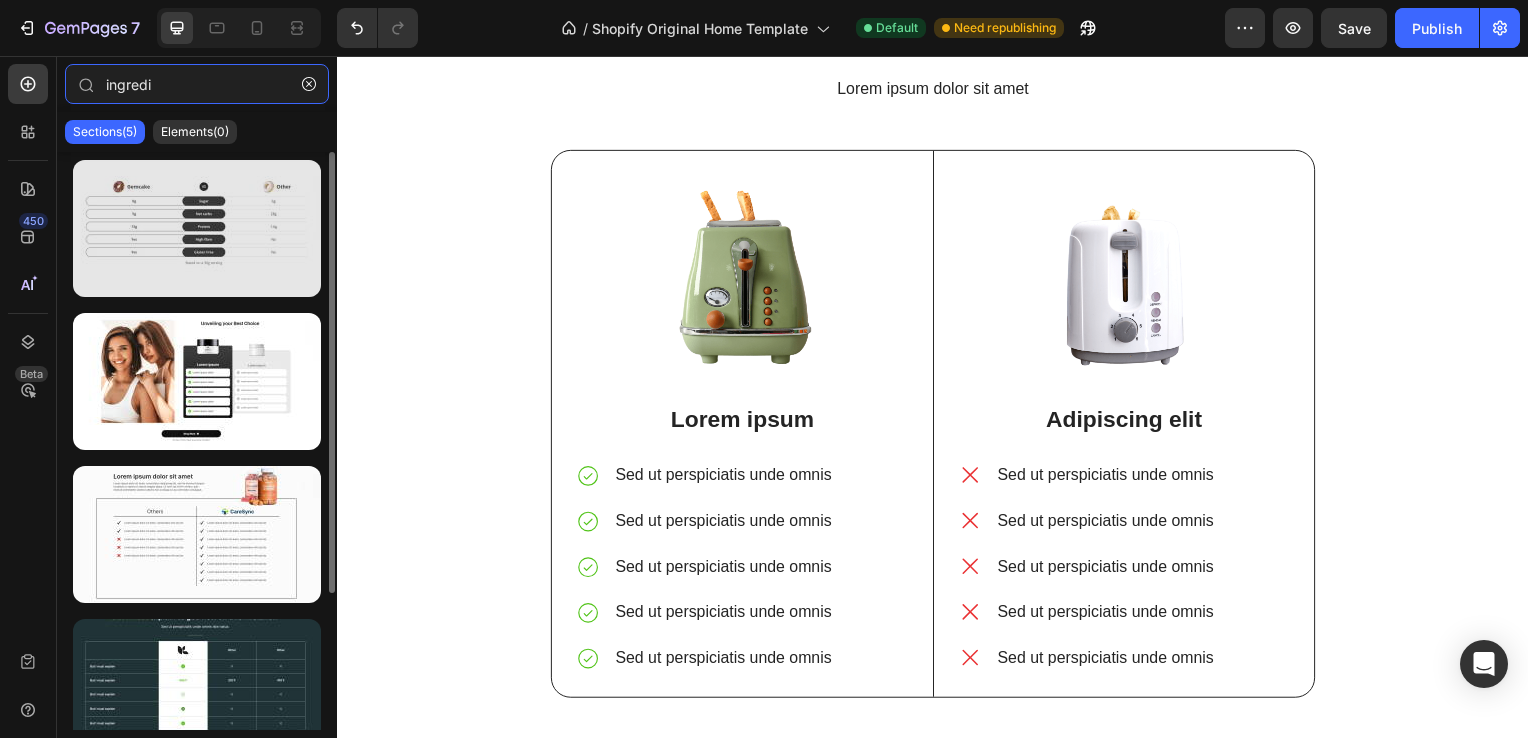 type on "ingredi" 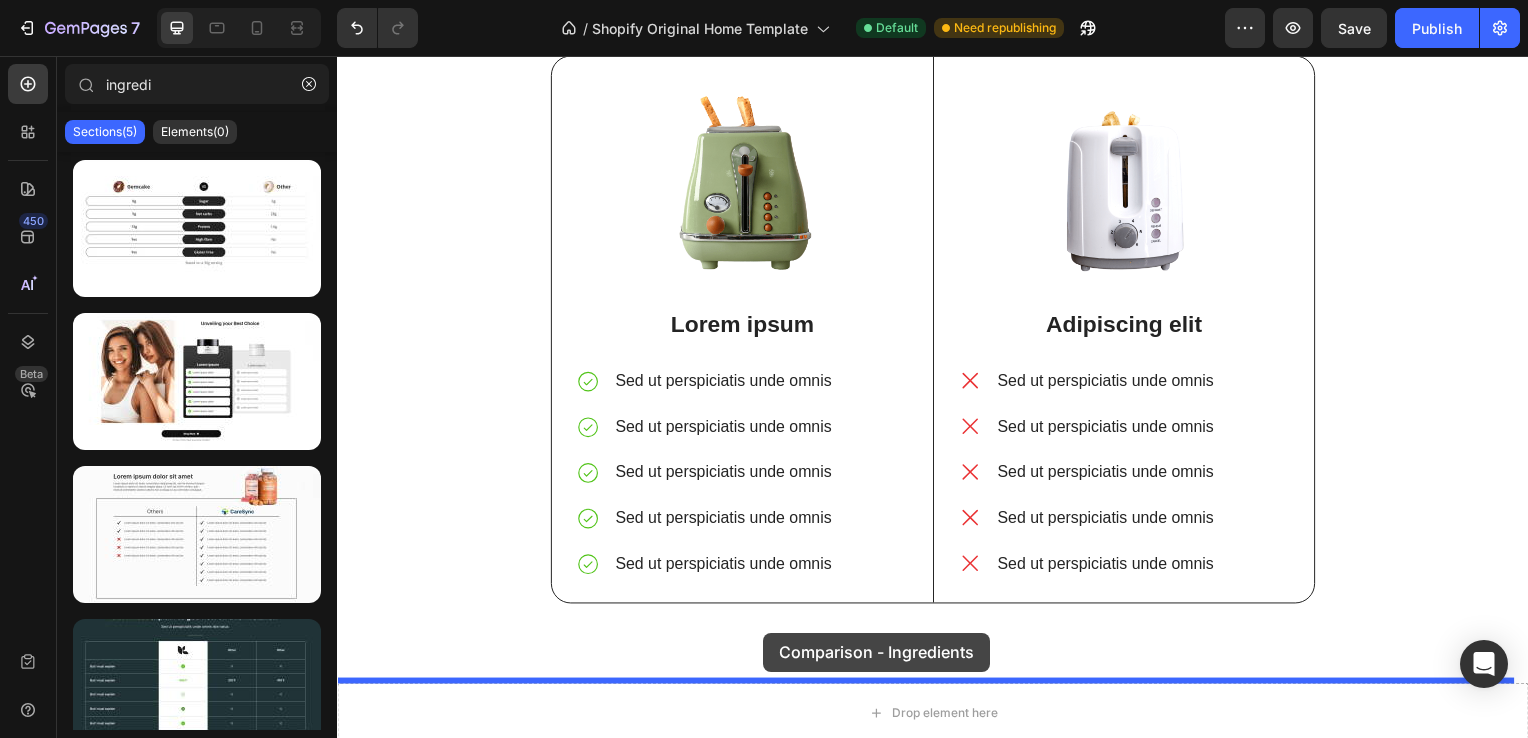 scroll, scrollTop: 1414, scrollLeft: 0, axis: vertical 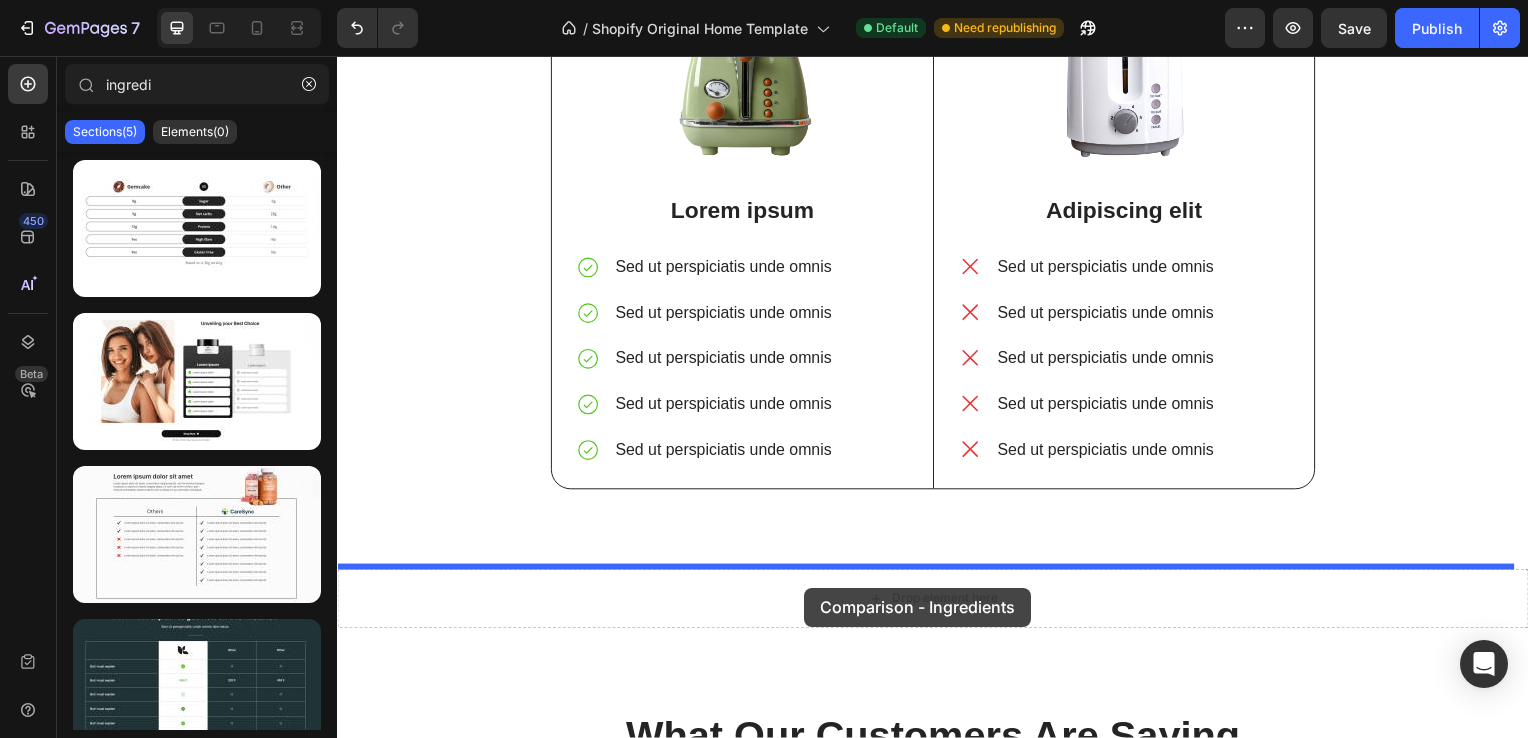 drag, startPoint x: 504, startPoint y: 278, endPoint x: 808, endPoint y: 592, distance: 437.0492 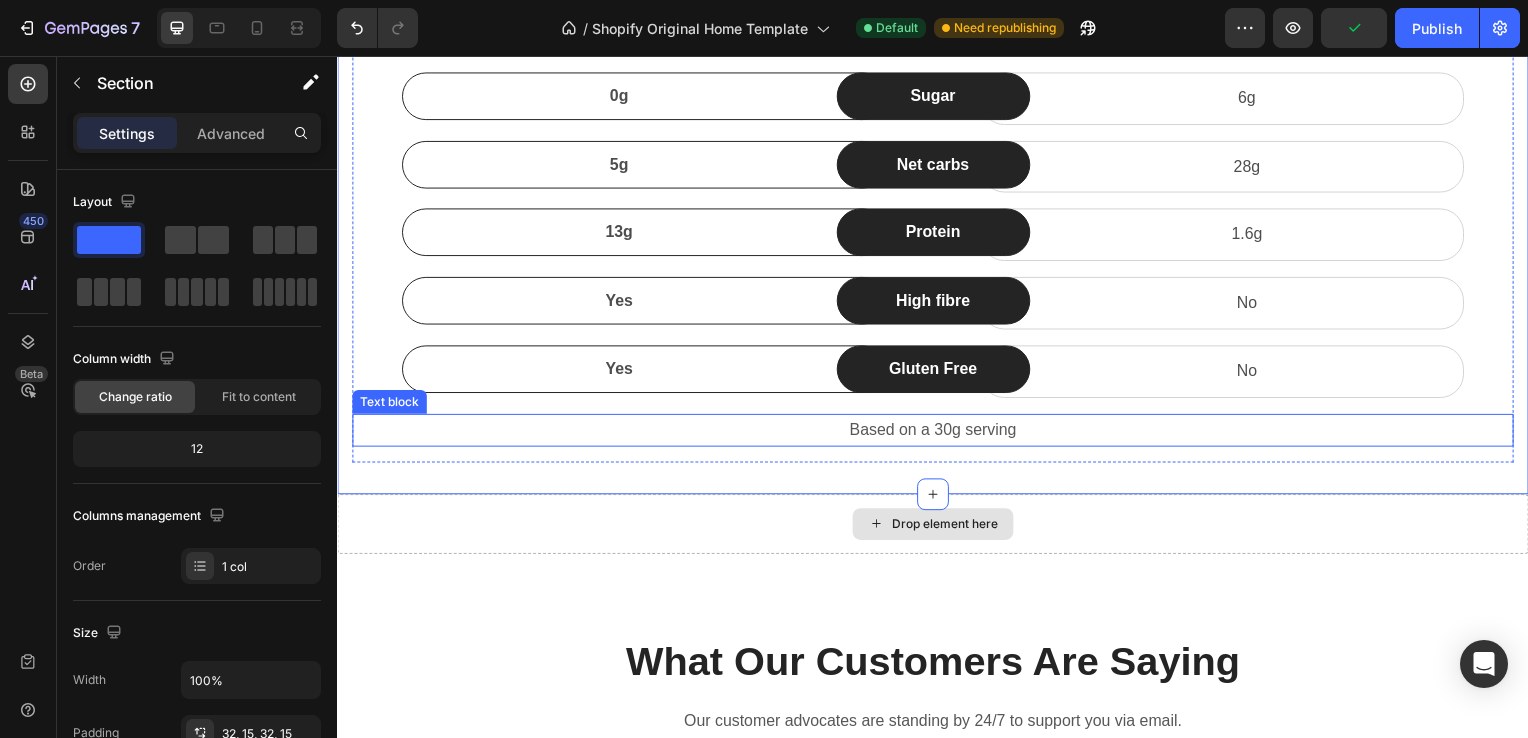 scroll, scrollTop: 2005, scrollLeft: 0, axis: vertical 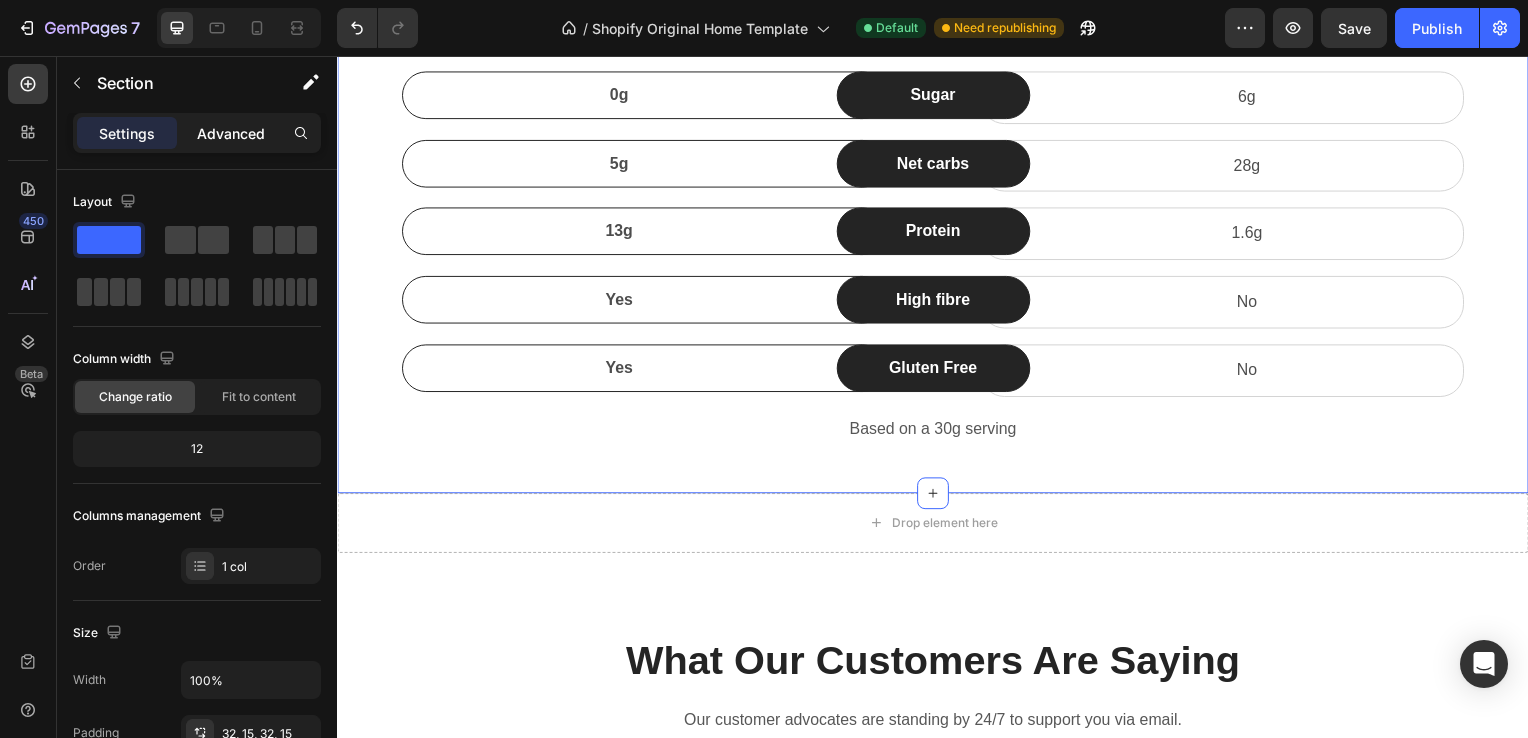 click on "Advanced" at bounding box center [231, 133] 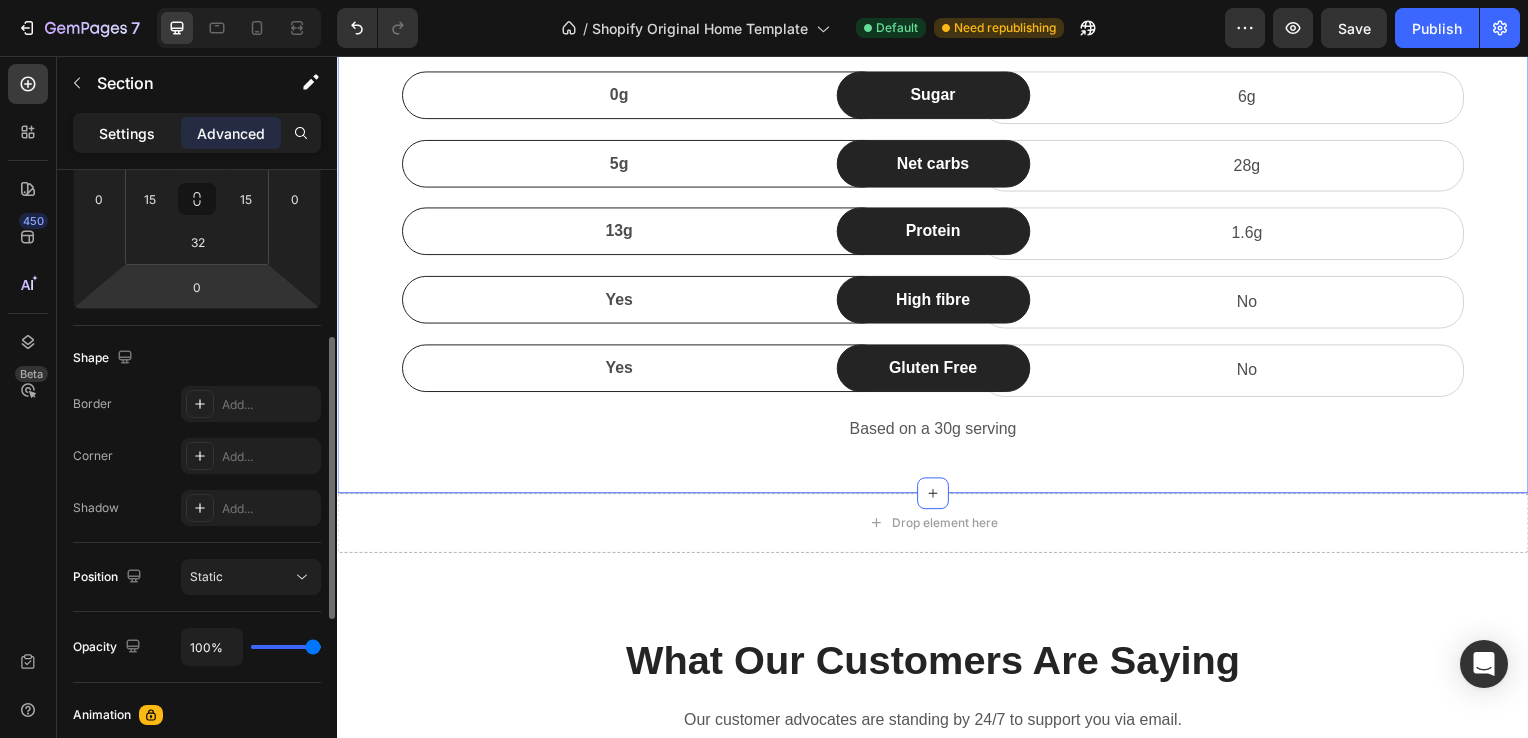 scroll, scrollTop: 355, scrollLeft: 0, axis: vertical 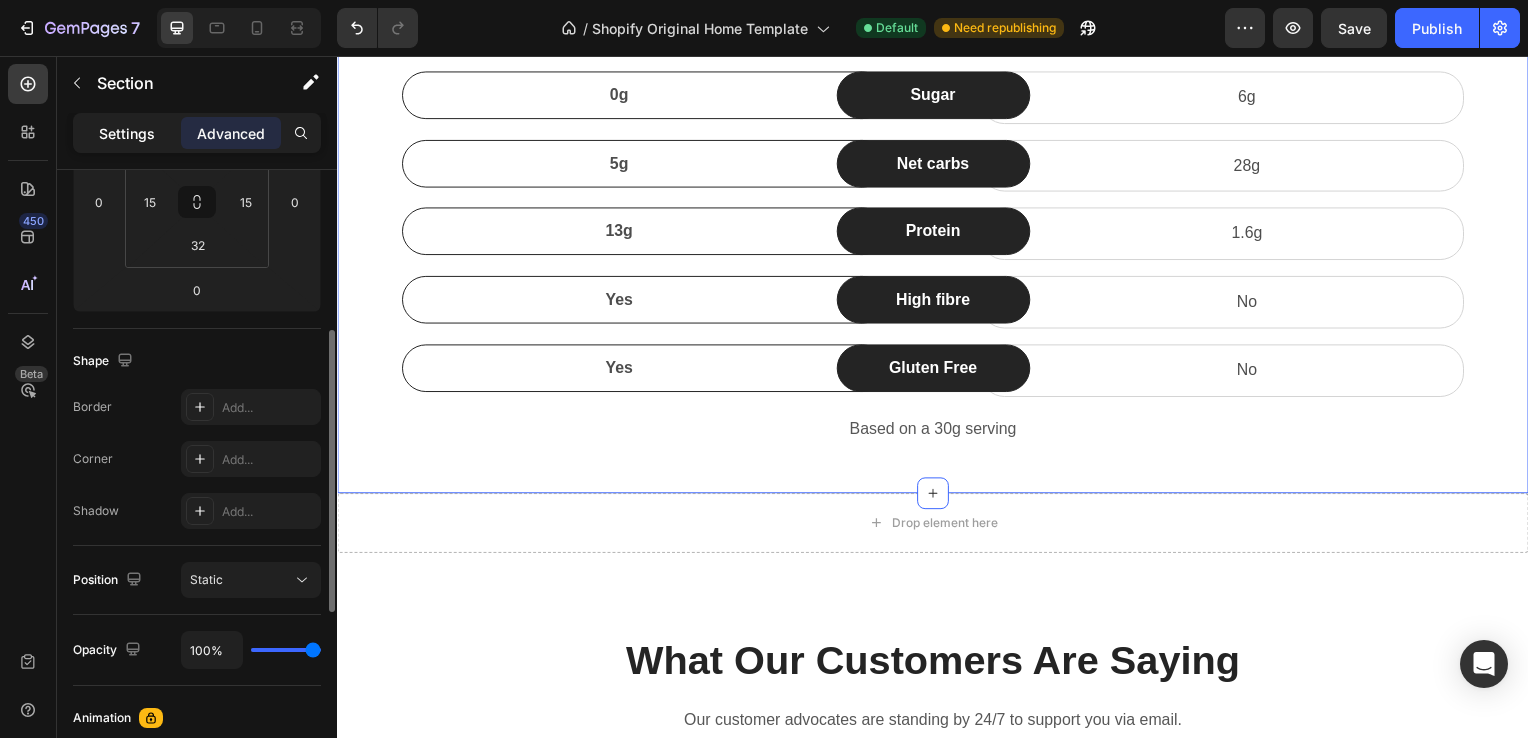 click on "Settings" at bounding box center (127, 133) 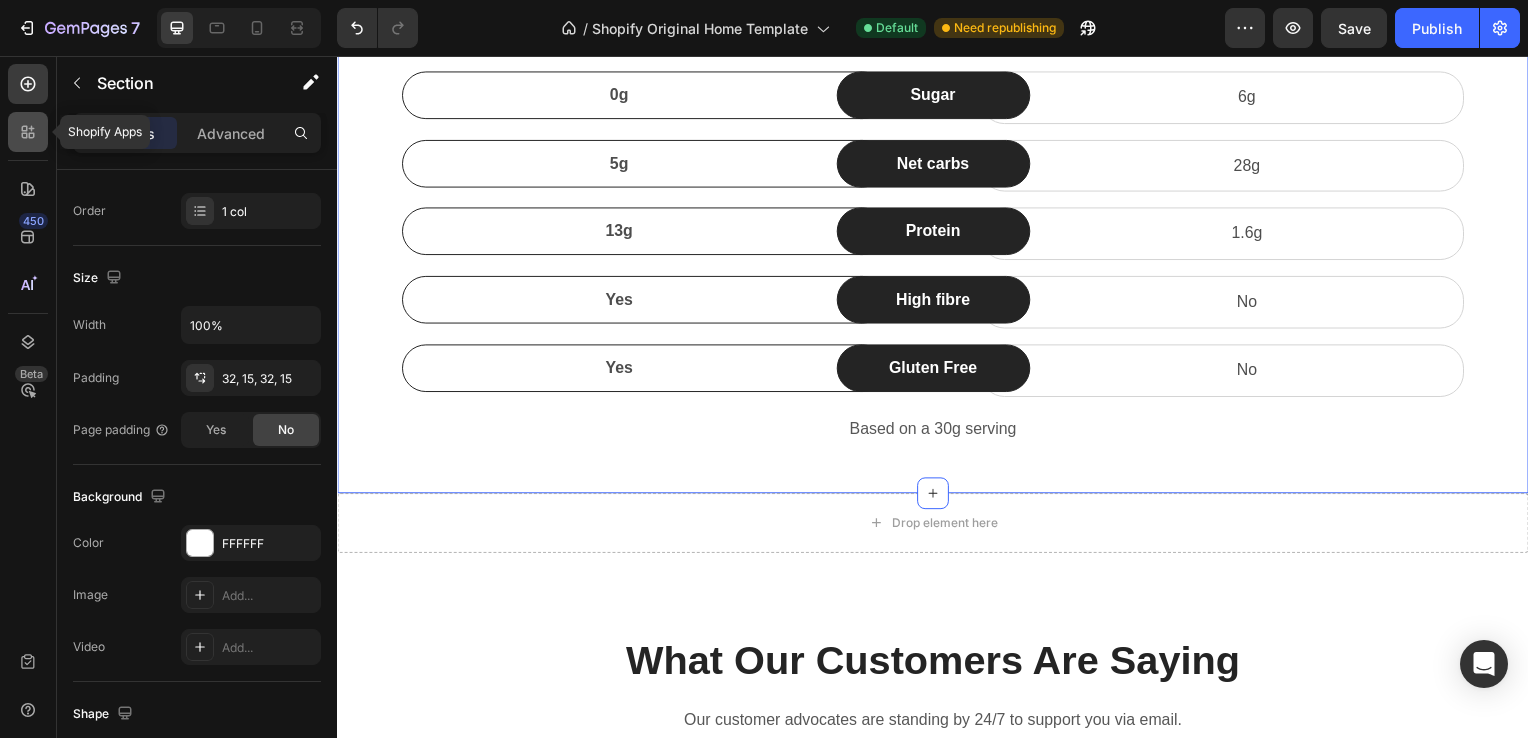 click 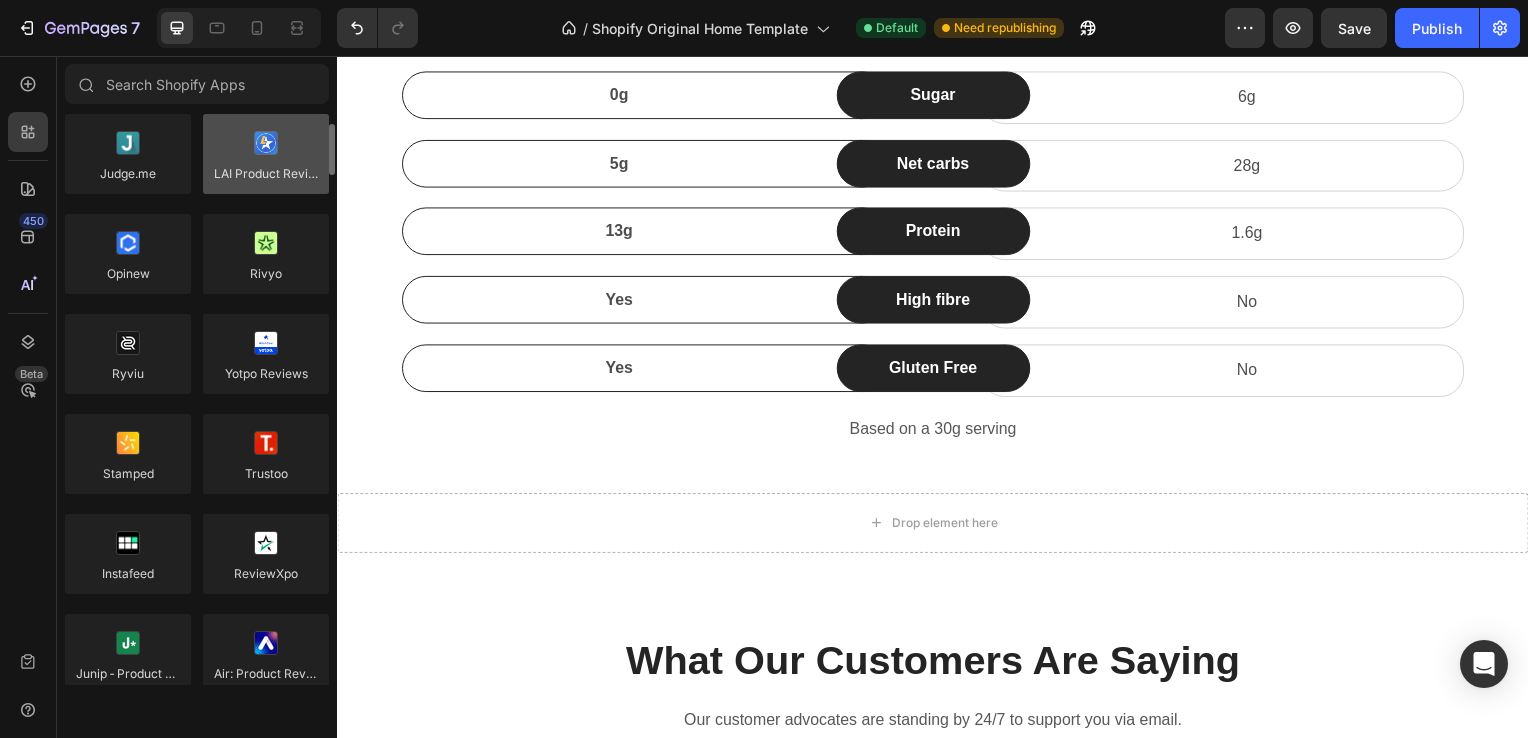 scroll, scrollTop: 0, scrollLeft: 0, axis: both 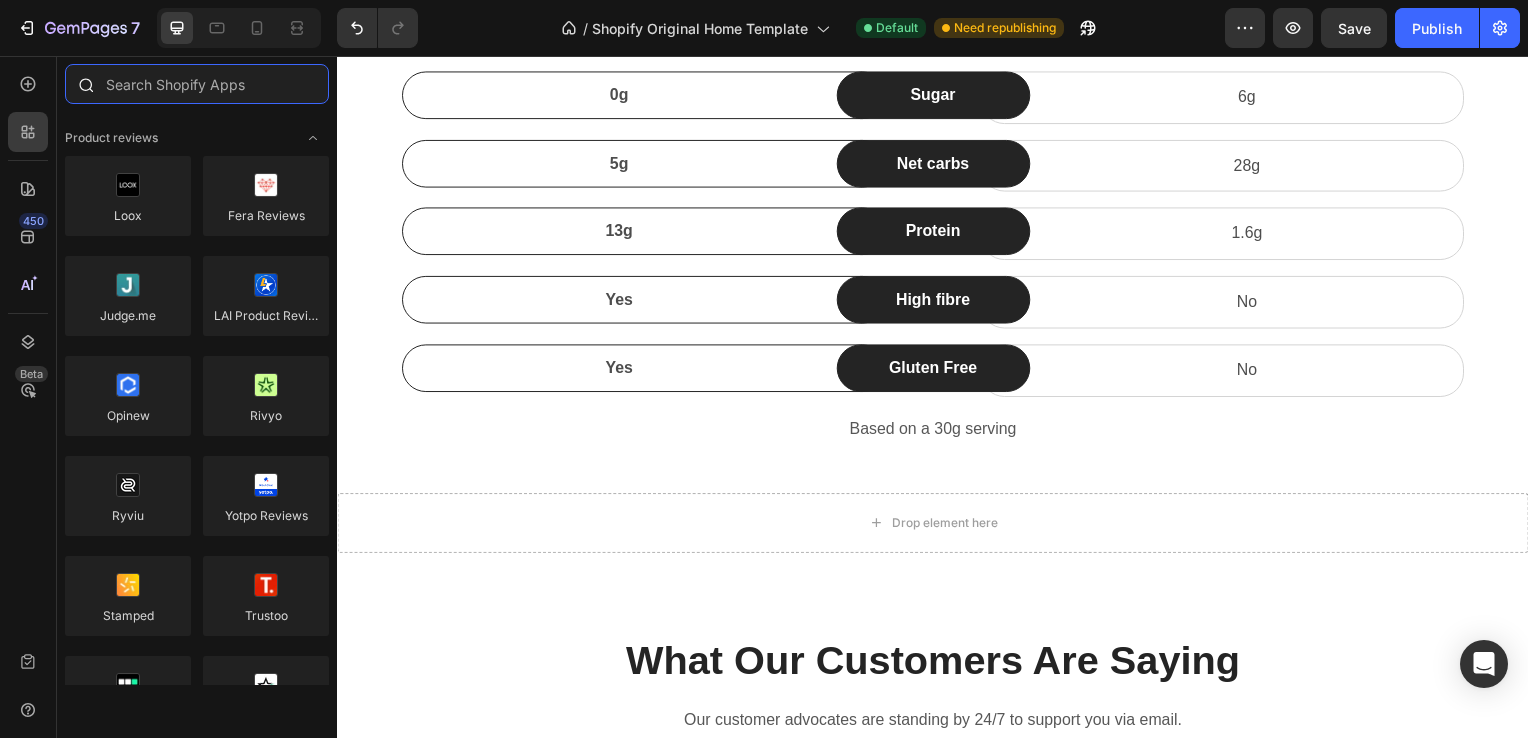 click at bounding box center (197, 84) 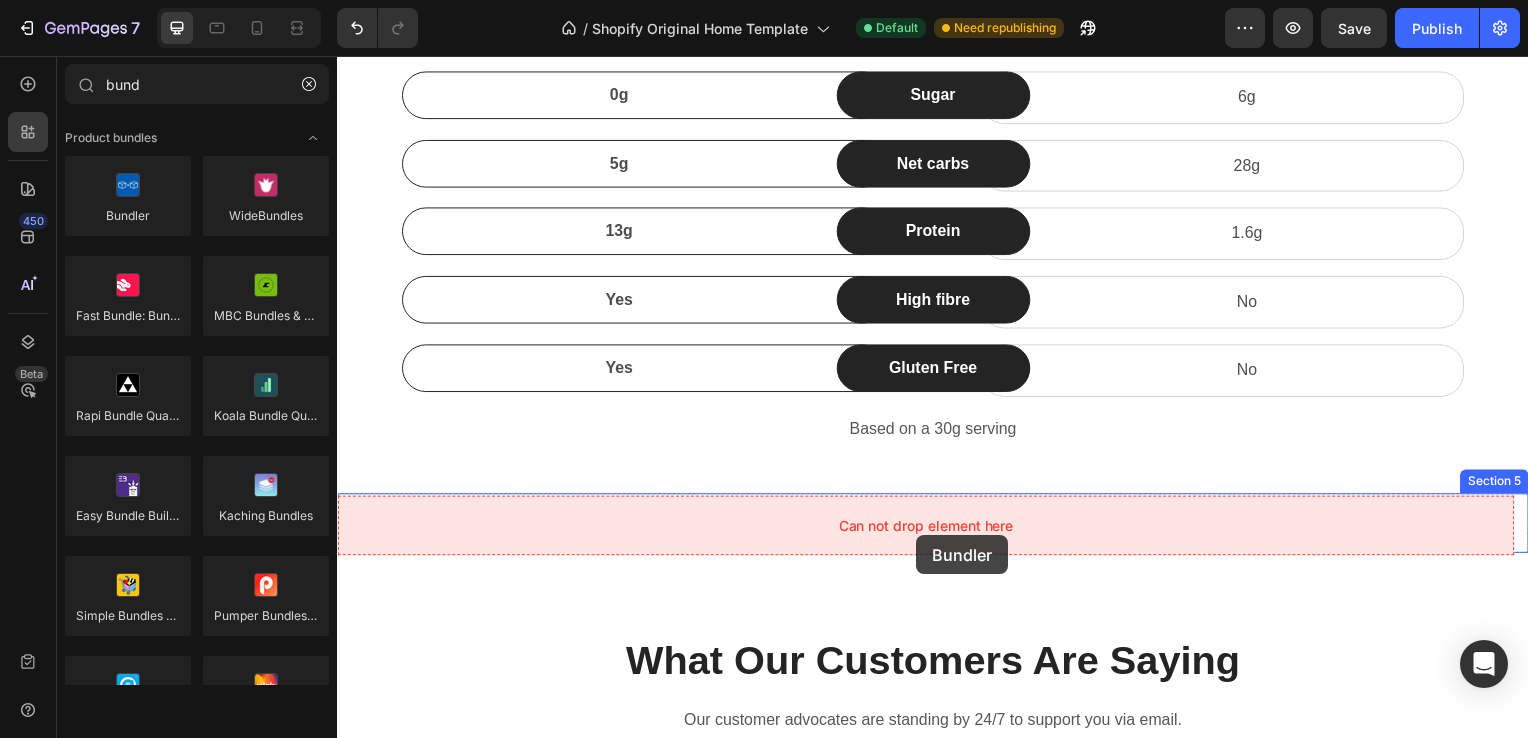 drag, startPoint x: 462, startPoint y: 236, endPoint x: 920, endPoint y: 539, distance: 549.1566 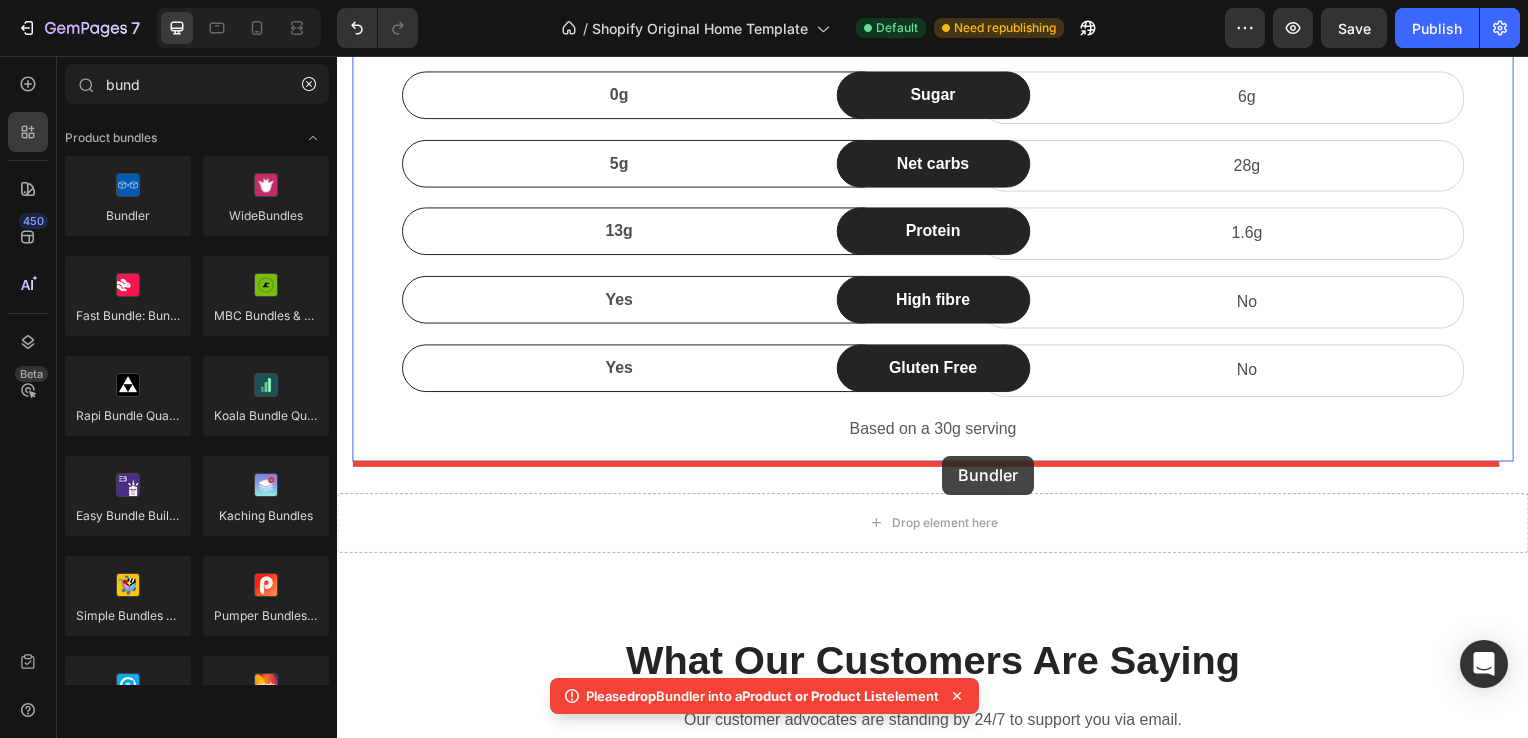 drag, startPoint x: 477, startPoint y: 244, endPoint x: 947, endPoint y: 459, distance: 516.8414 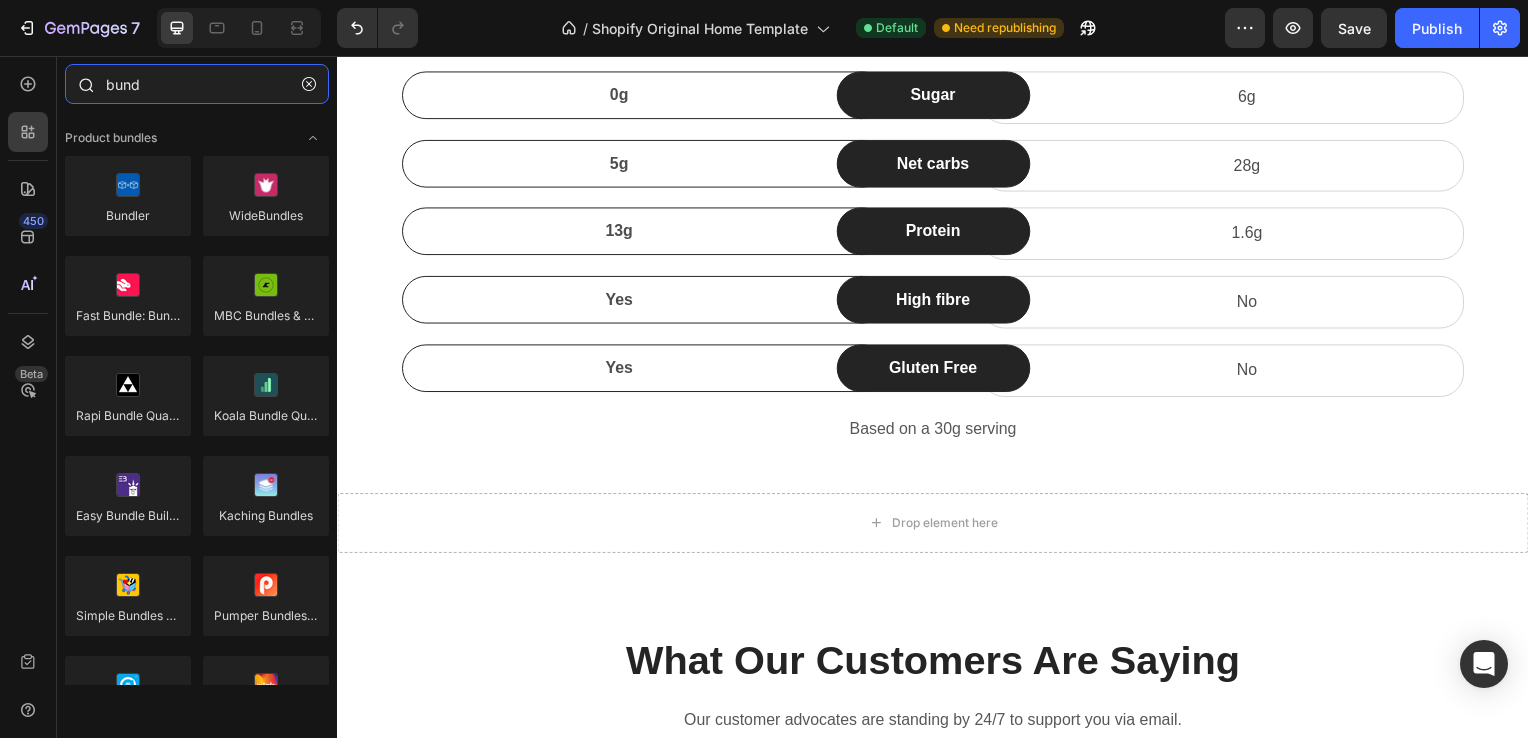 click on "bund" at bounding box center [197, 84] 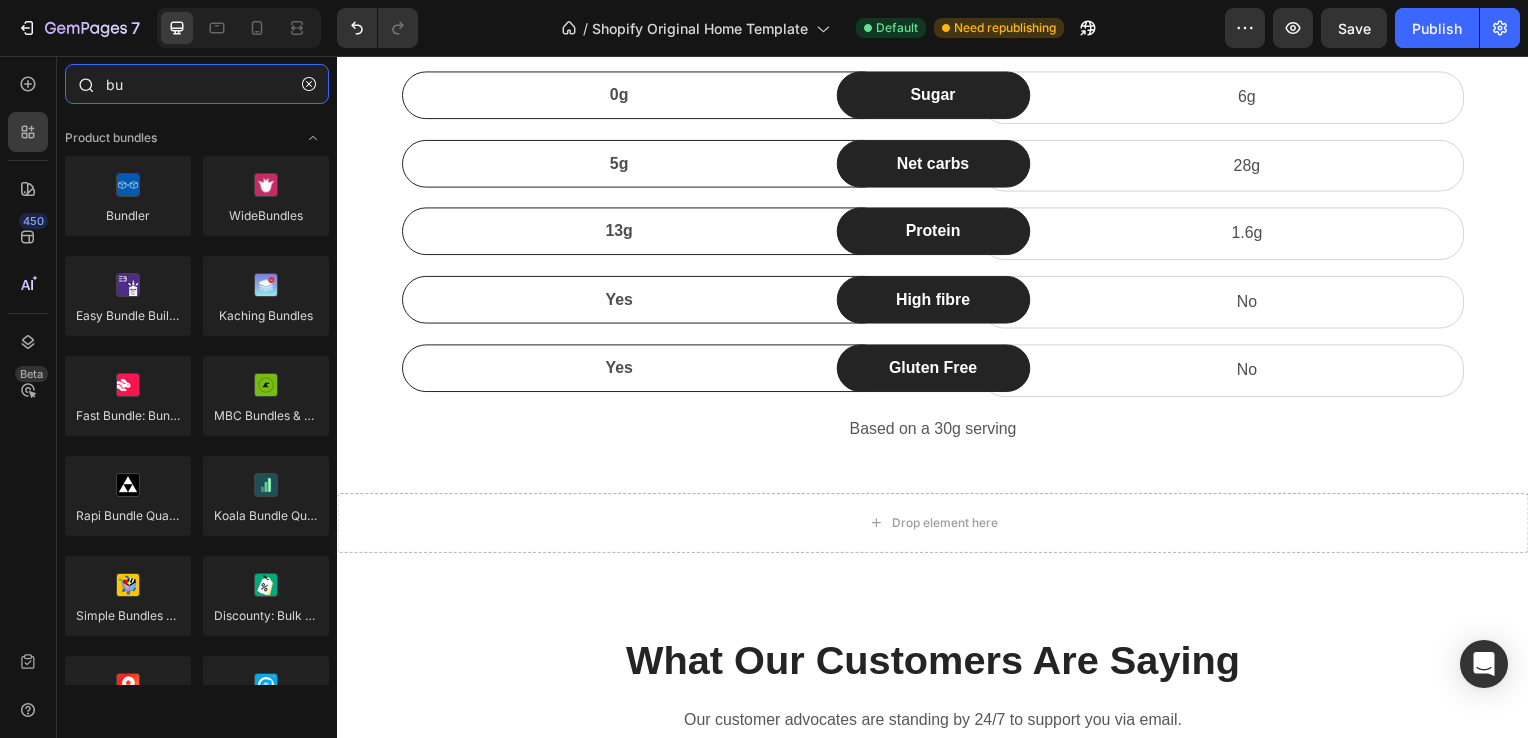 type on "b" 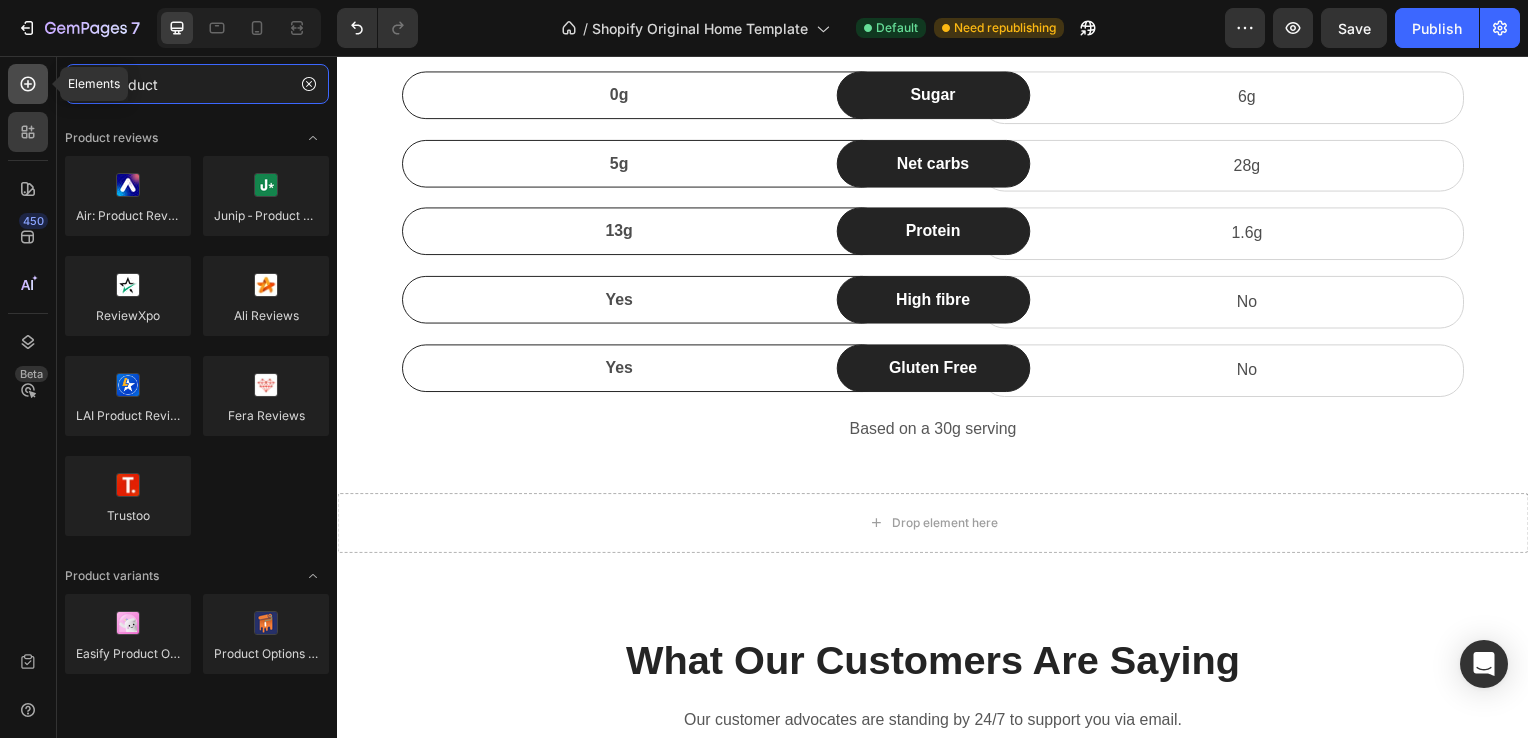 type on "product" 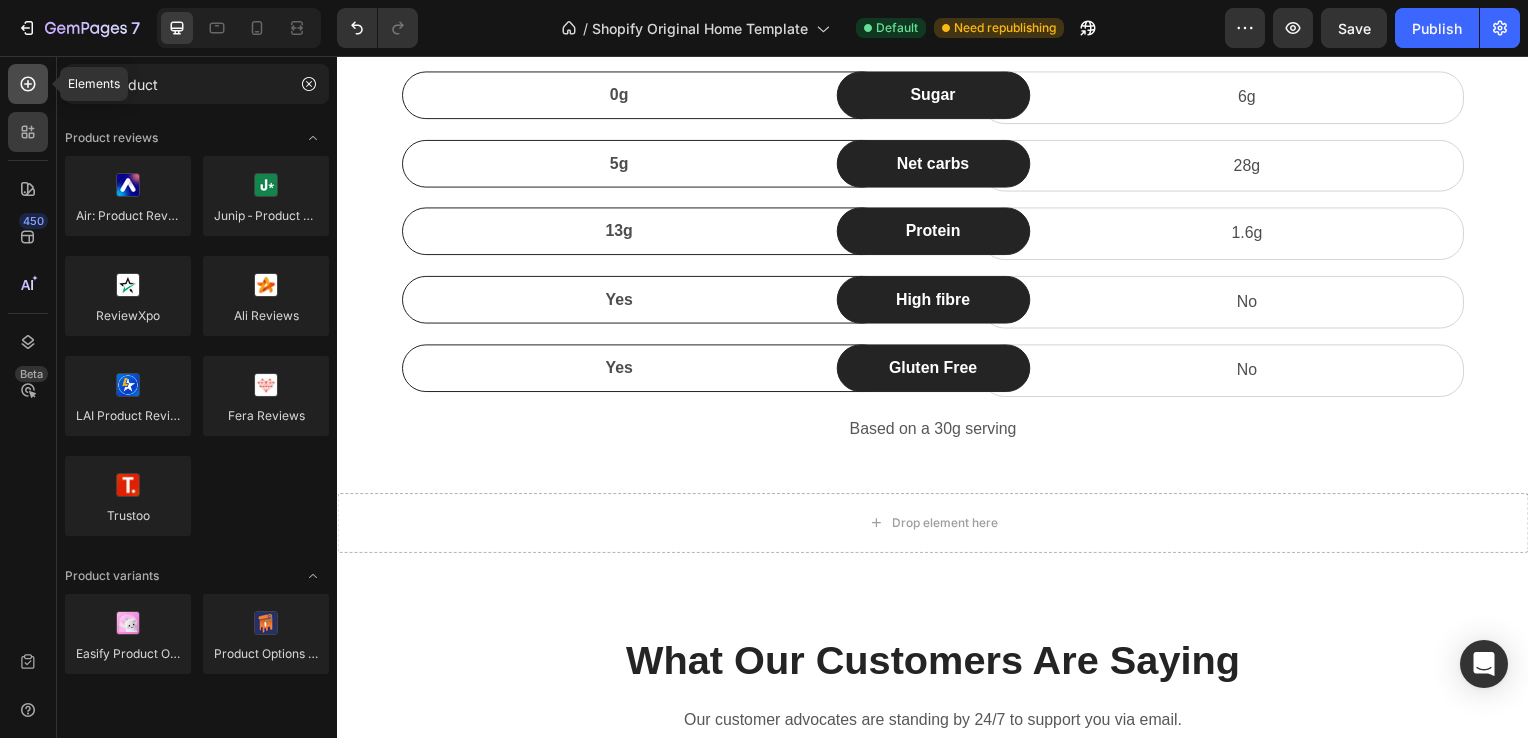 click 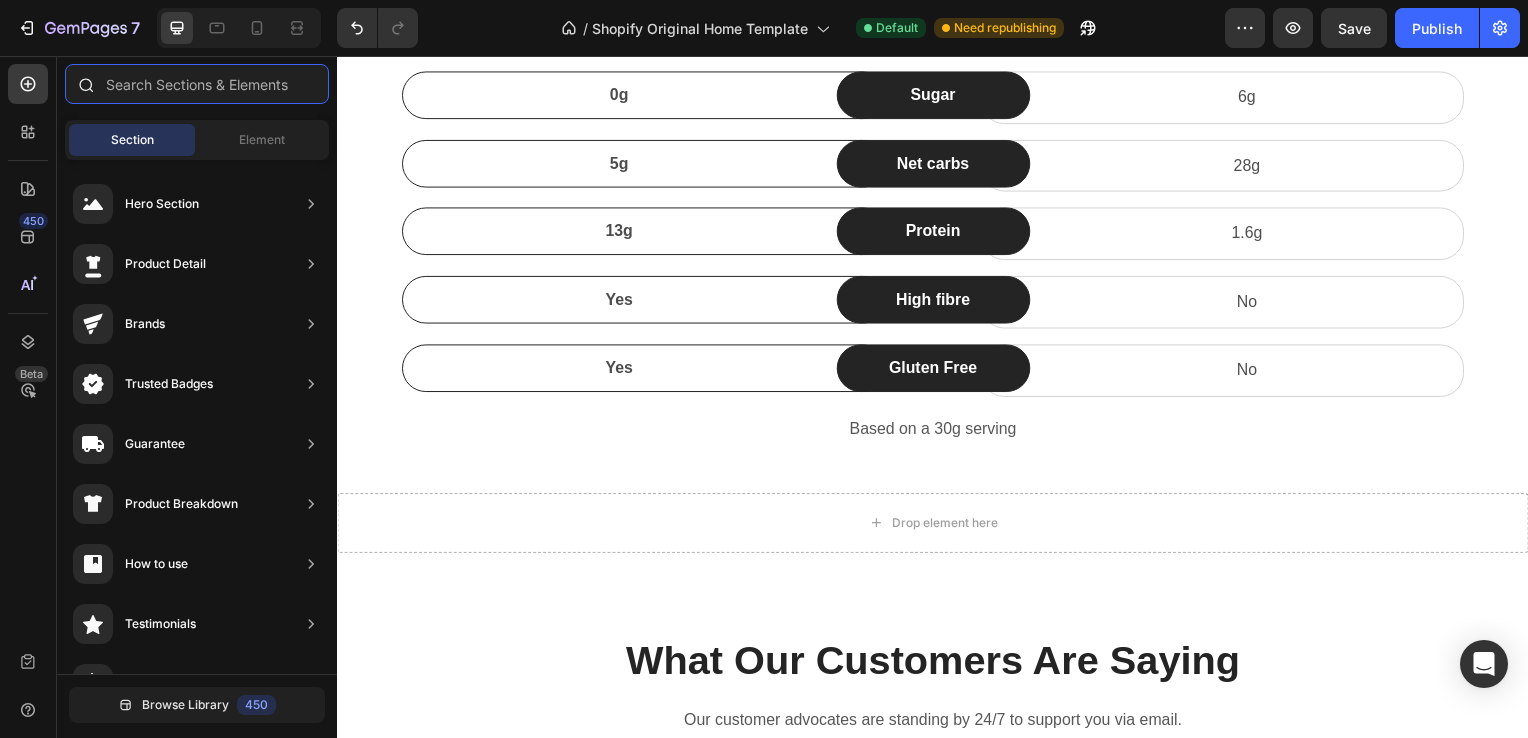 click at bounding box center (197, 84) 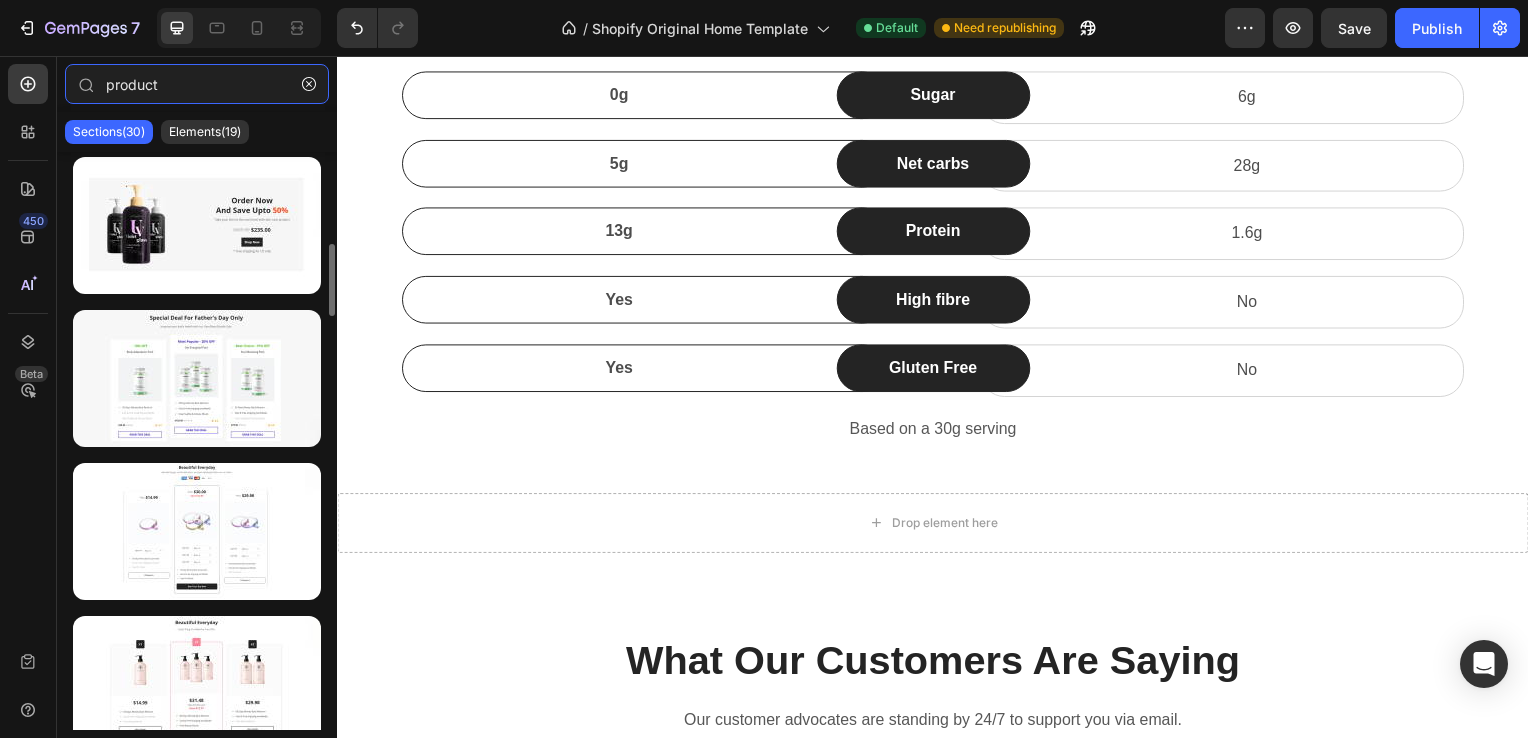 scroll, scrollTop: 787, scrollLeft: 0, axis: vertical 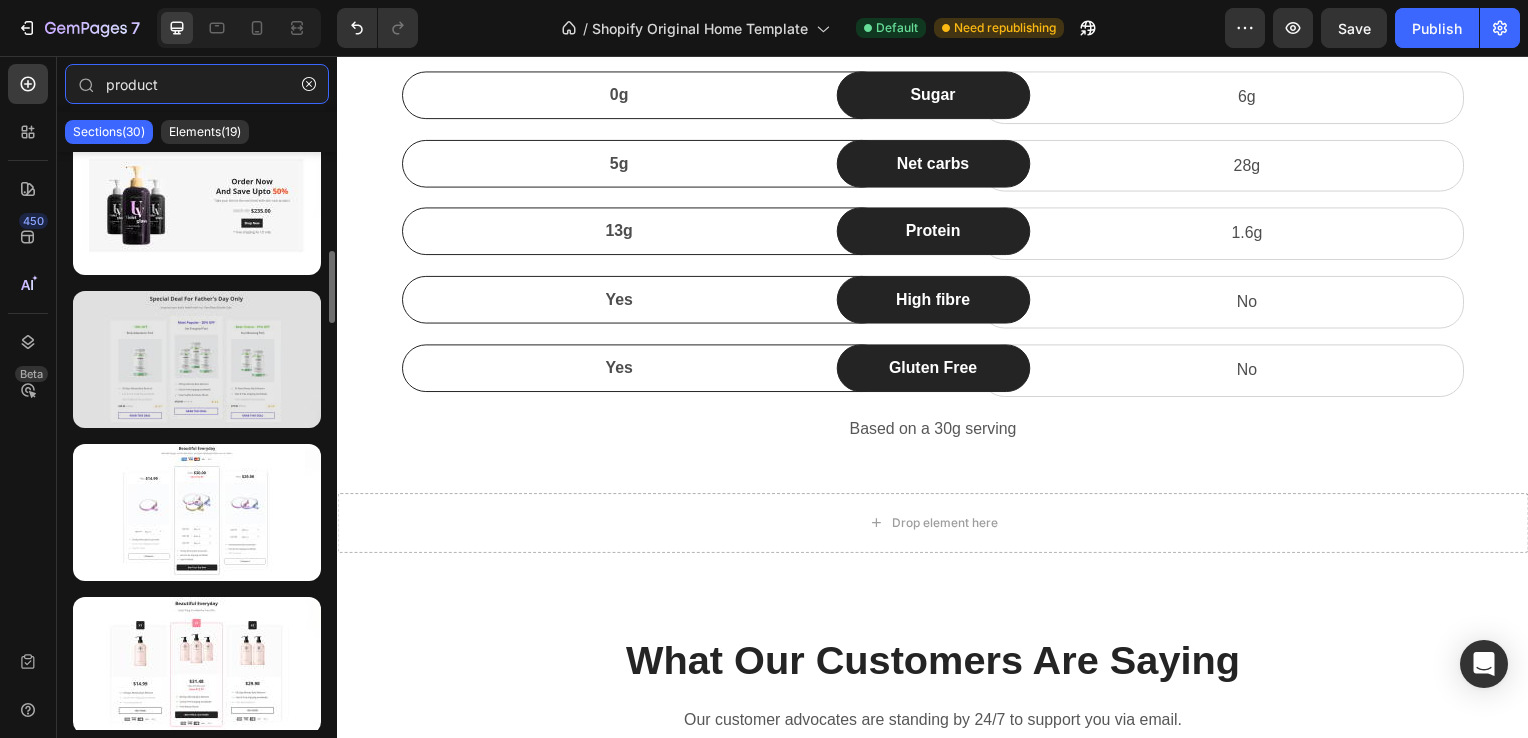 type on "product" 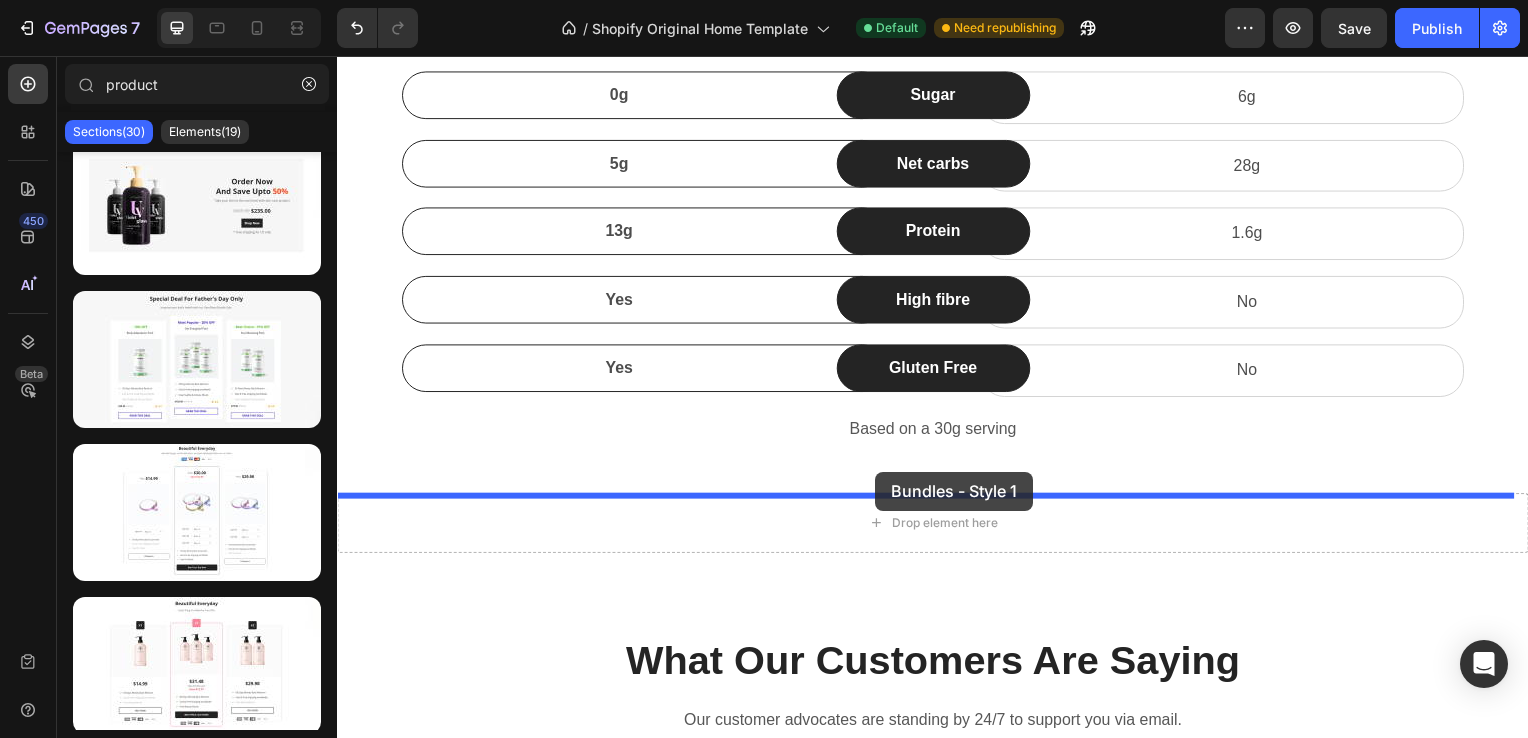 drag, startPoint x: 600, startPoint y: 384, endPoint x: 879, endPoint y: 475, distance: 293.4655 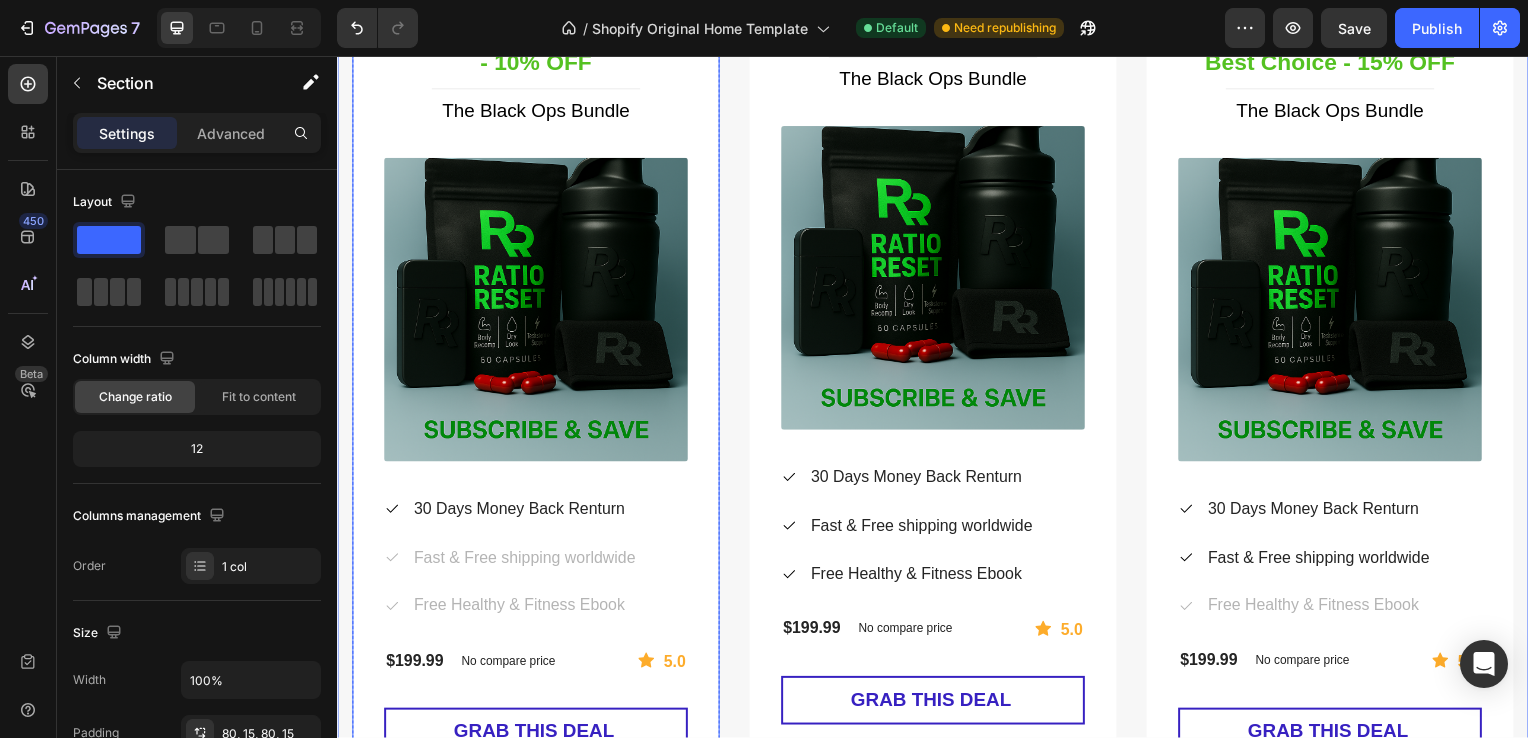 scroll, scrollTop: 2723, scrollLeft: 0, axis: vertical 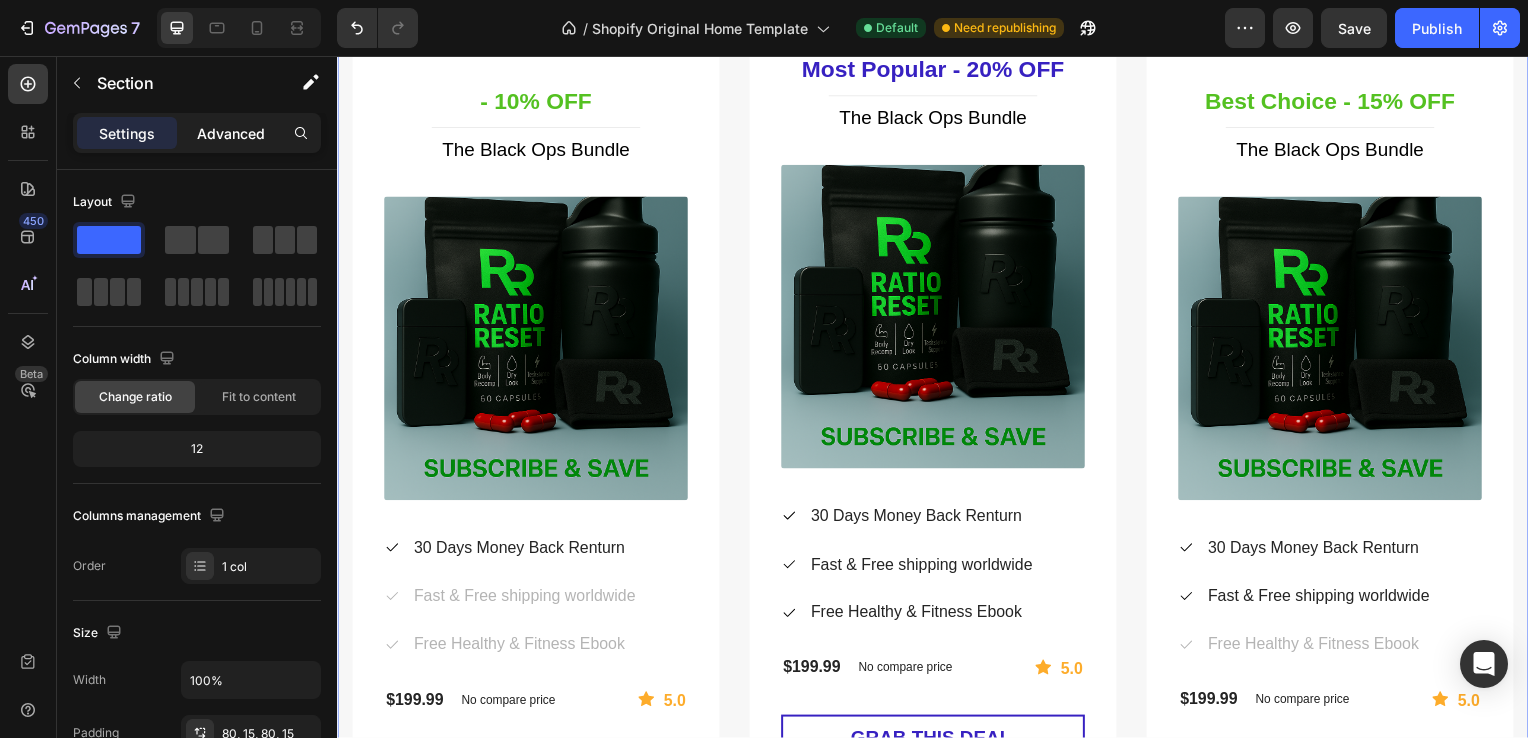 click on "Advanced" at bounding box center (231, 133) 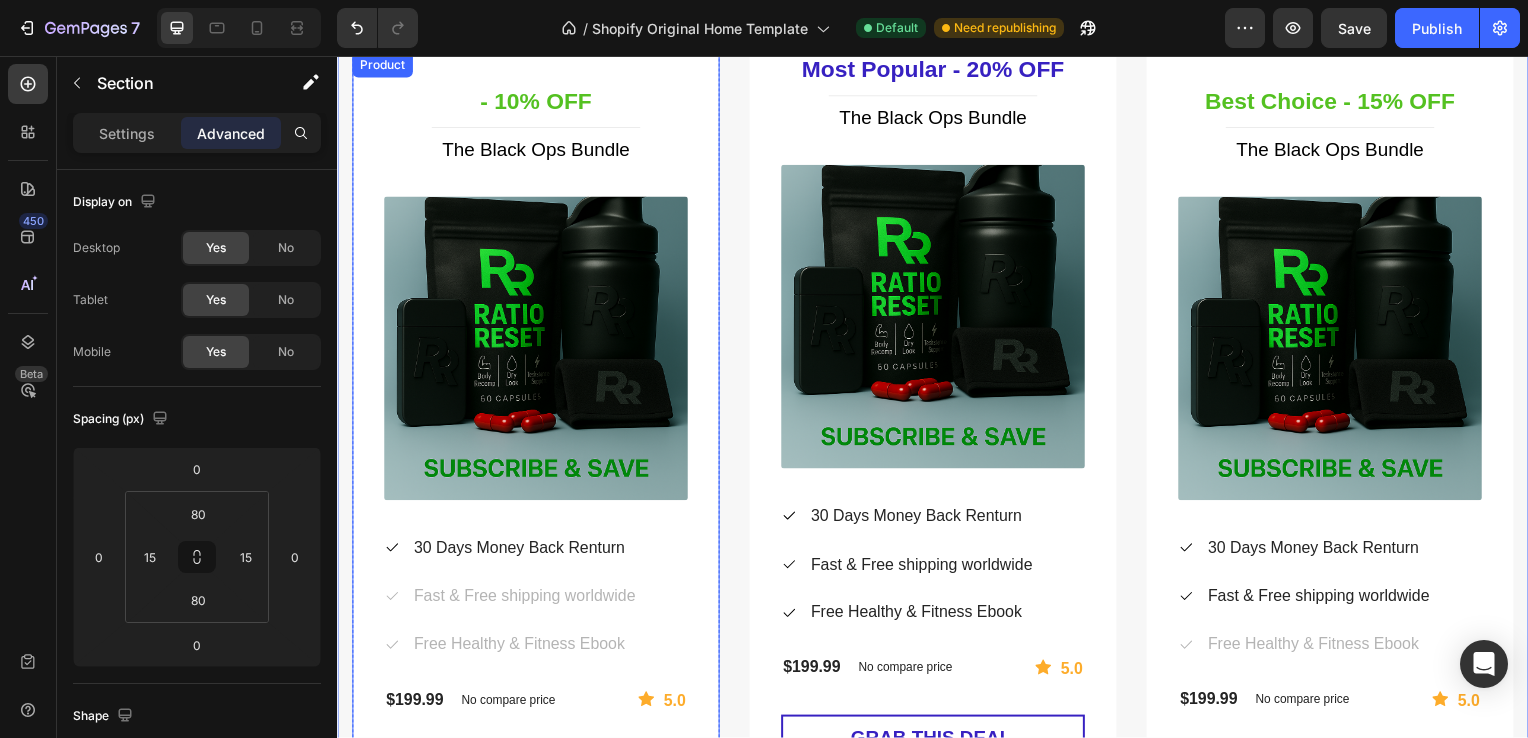 click on "- 10% OFF Heading                Title Line The Black Ops Bundle (P) Title (P) Images & Gallery
Icon 30 Days Money Back Renturn Text block
Icon Fast & Free shipping worldwide Text block
Icon Free Healthy & Fitness Ebook Text block Icon List $199.99 (P) Price (P) Price No compare price (P) Price Row Icon 5.0 Text block Row Row GRAB THIS DEAL (P) Cart Button Product" at bounding box center (537, 443) 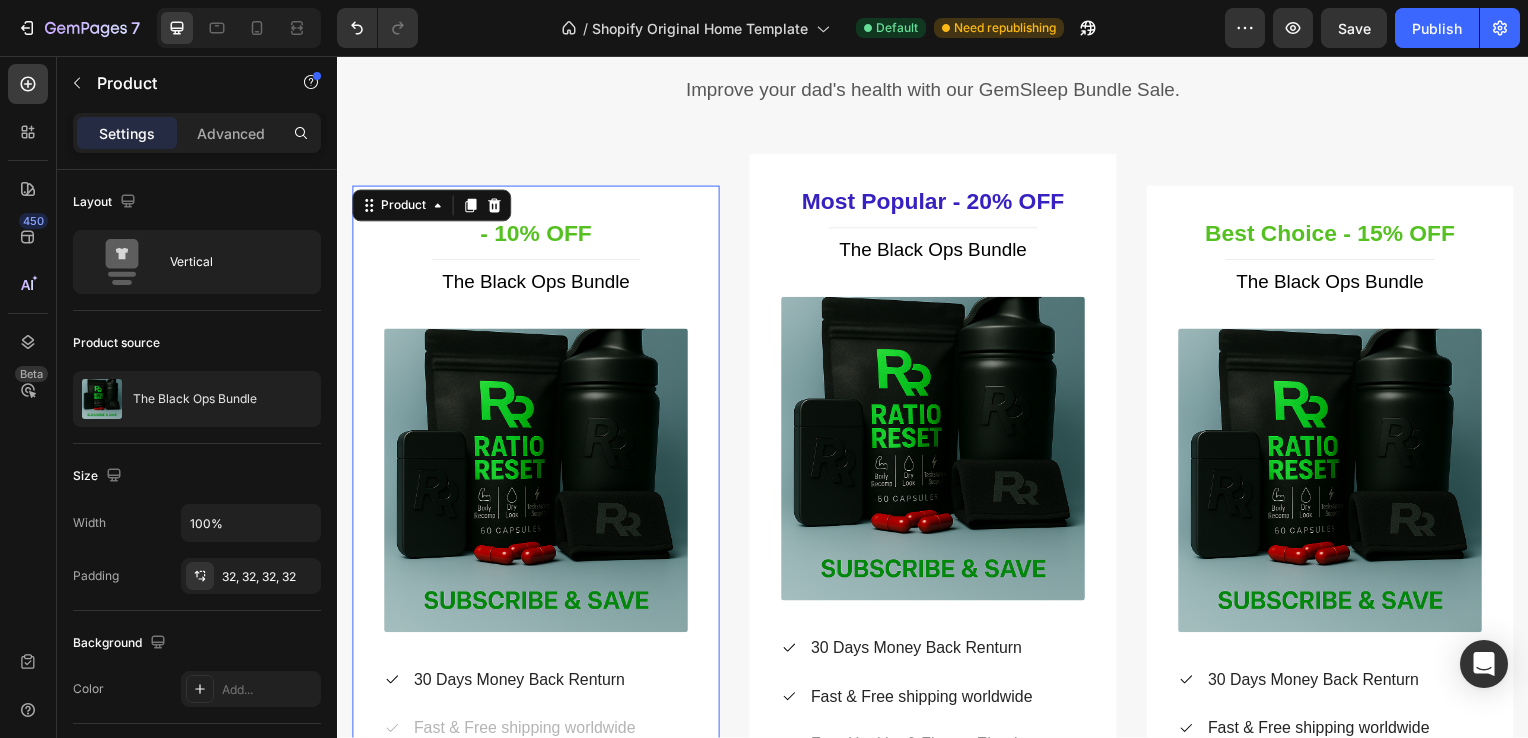scroll, scrollTop: 2588, scrollLeft: 0, axis: vertical 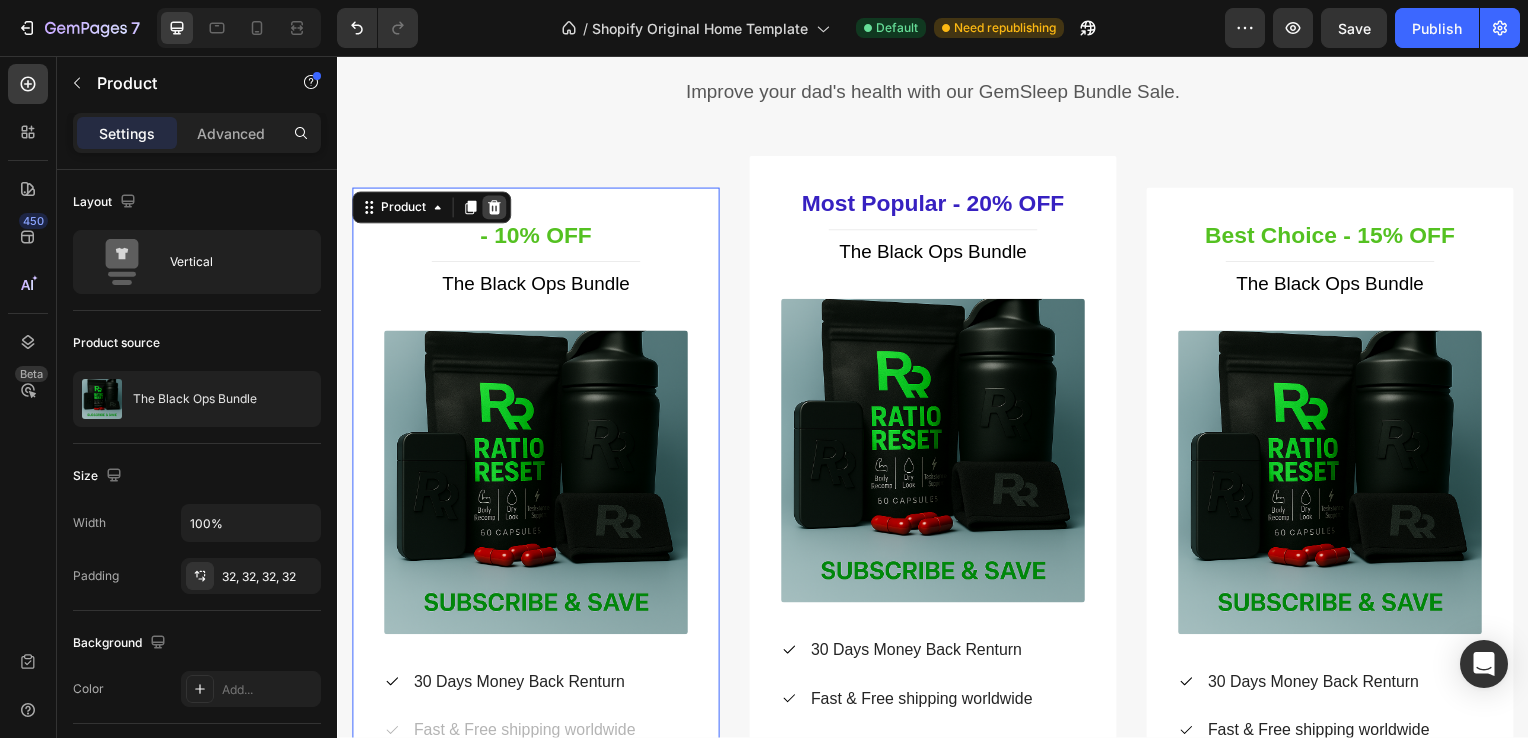 click 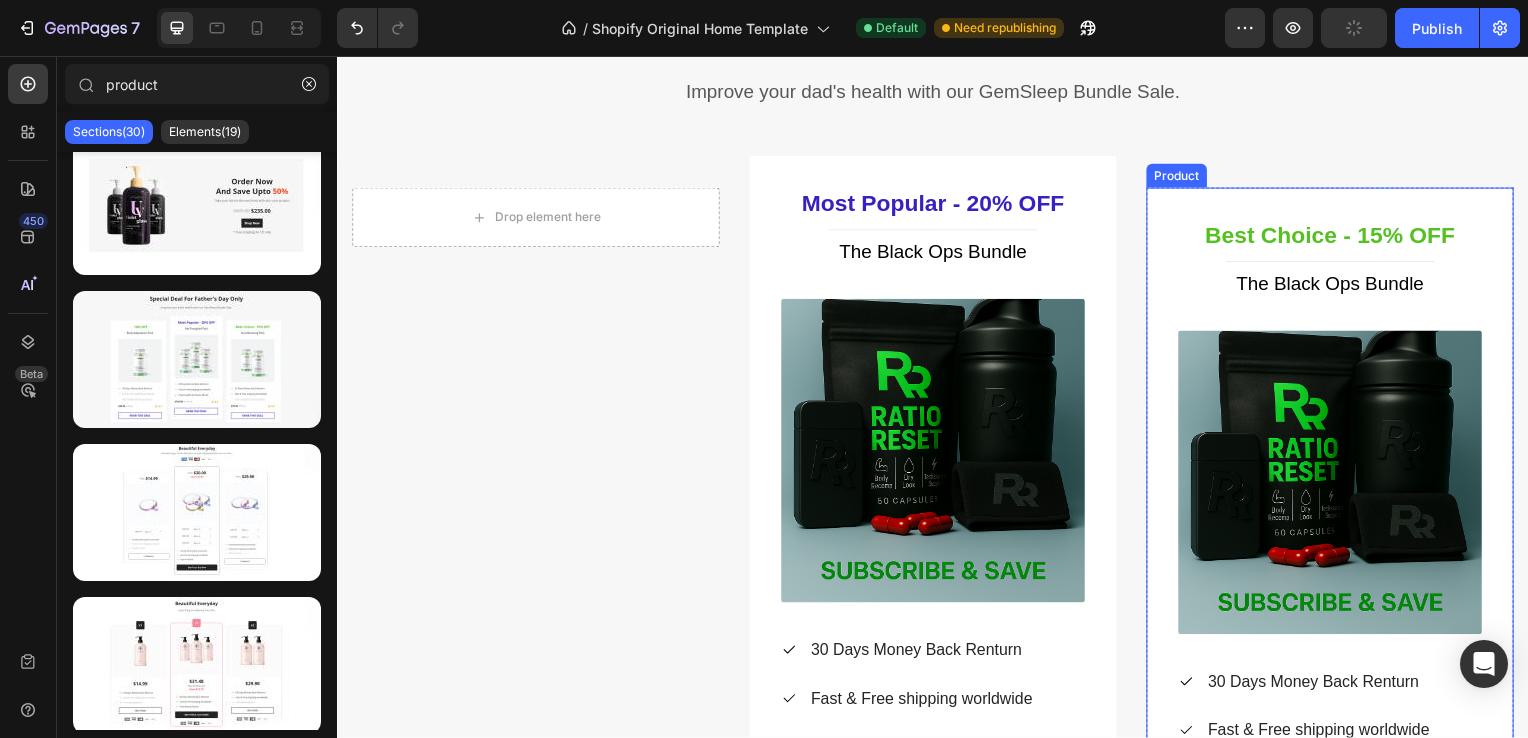 click on "Best Choice - 15% OFF Heading                Title Line The Black Ops Bundle (P) Title (P) Images & Gallery
Icon 30 Days Money Back Renturn Text block
Icon Fast & Free shipping worldwide Text block
Icon Free Healthy & Fitness Ebook Text block Icon List $199.99 (P) Price (P) Price No compare price (P) Price Row Icon 5.0 Text block Row Row GRAB THIS DEAL (P) Cart Button Product" at bounding box center (1337, 578) 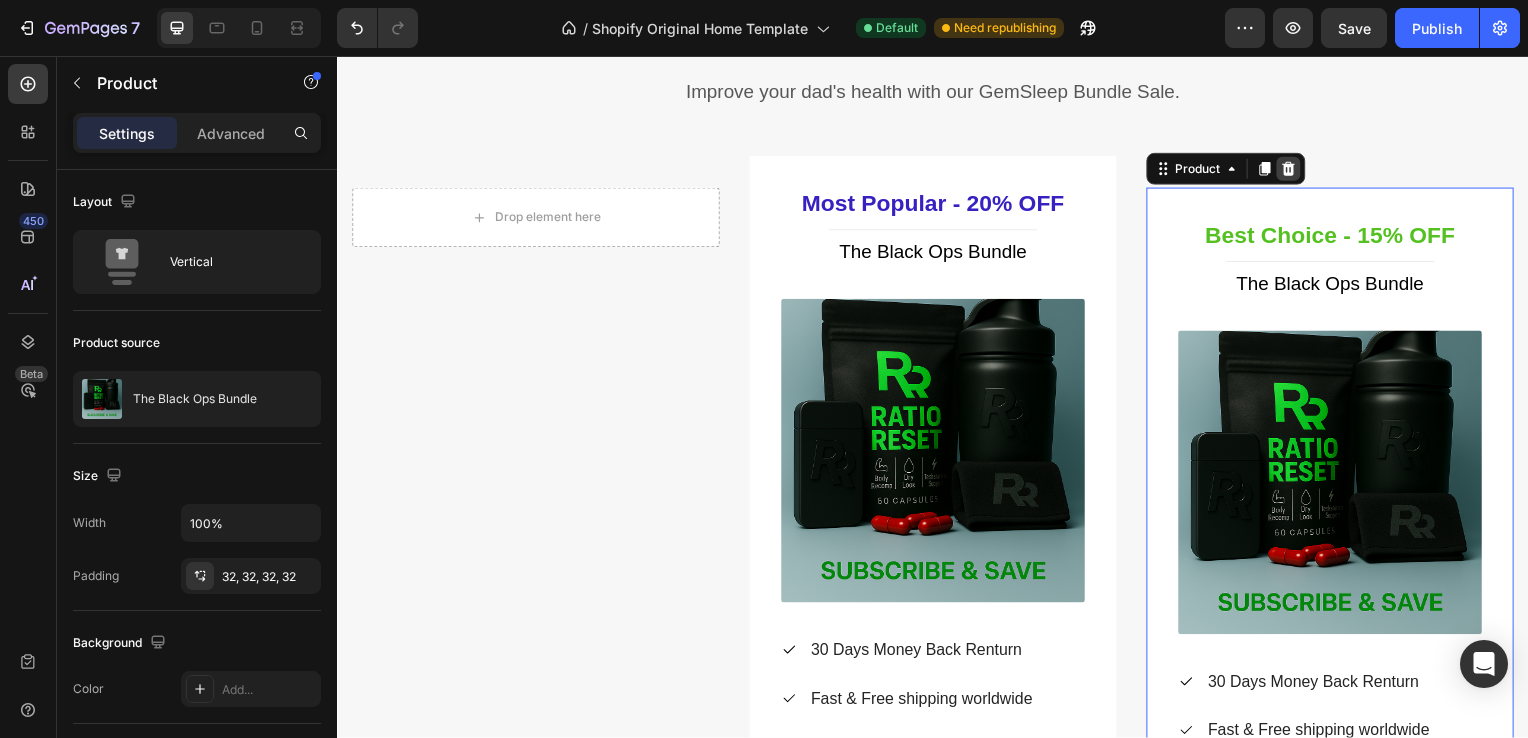 click at bounding box center [1295, 170] 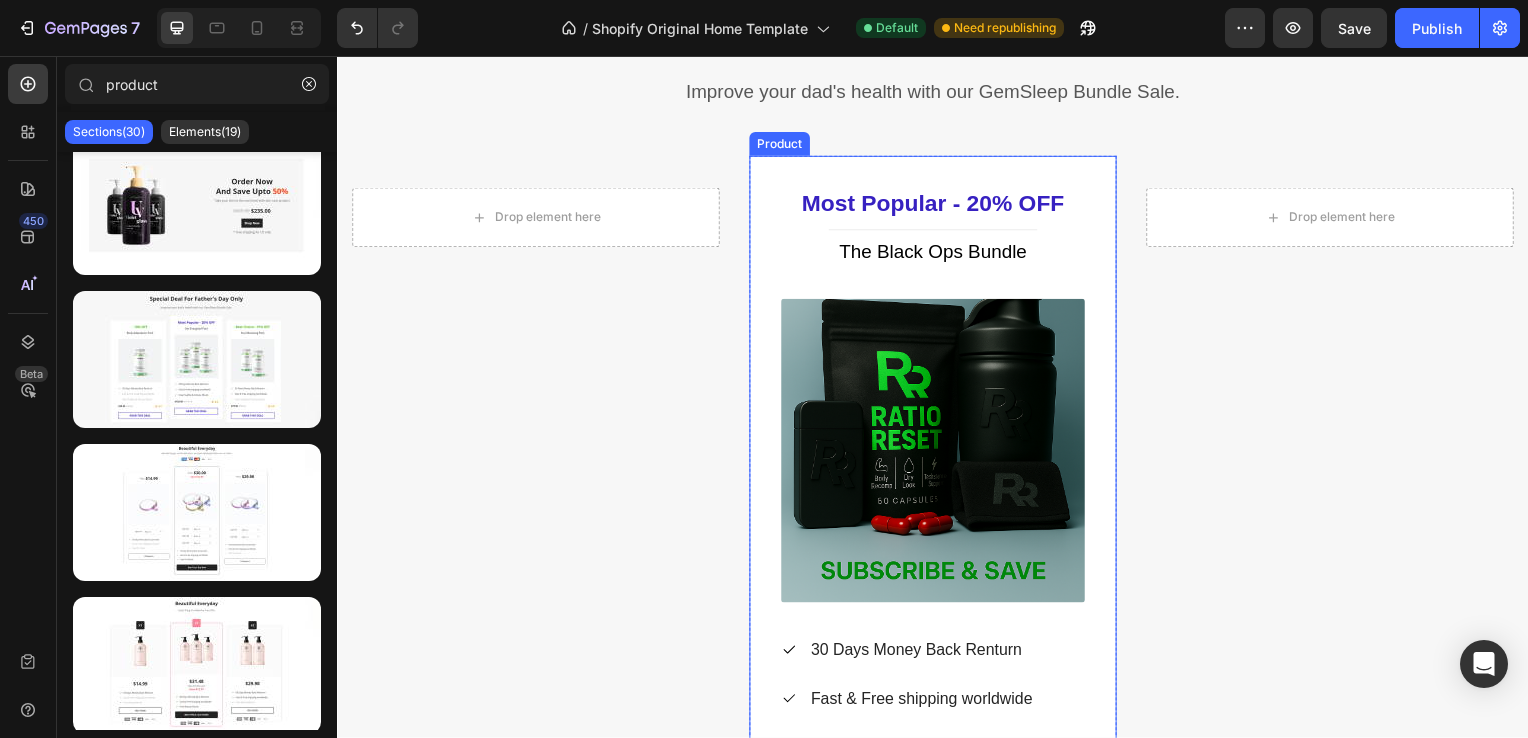 click on "Most Popular - 20% OFF Heading                Title Line The Black Ops Bundle (P) Title (P) Images & Gallery
Icon 30 Days Money Back Renturn Text block
Icon Fast & Free shipping worldwide Text block
Icon Free Healthy & Fitness Ebook Text block Icon List $199.99 (P) Price (P) Price No compare price (P) Price Row Icon 5.0 Text block Row Row GRAB THIS DEAL (P) Cart Button Product" at bounding box center [937, 546] 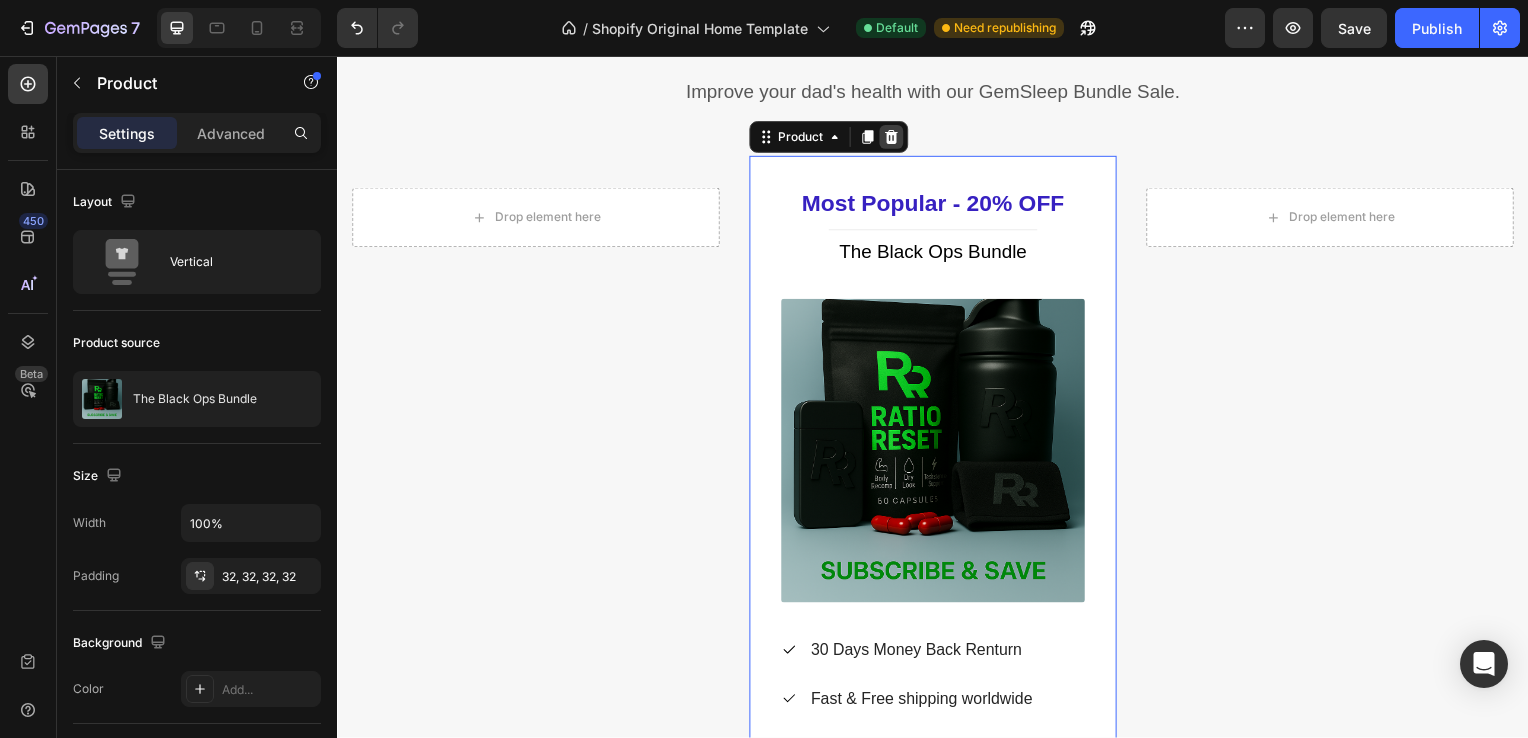 click at bounding box center [895, 138] 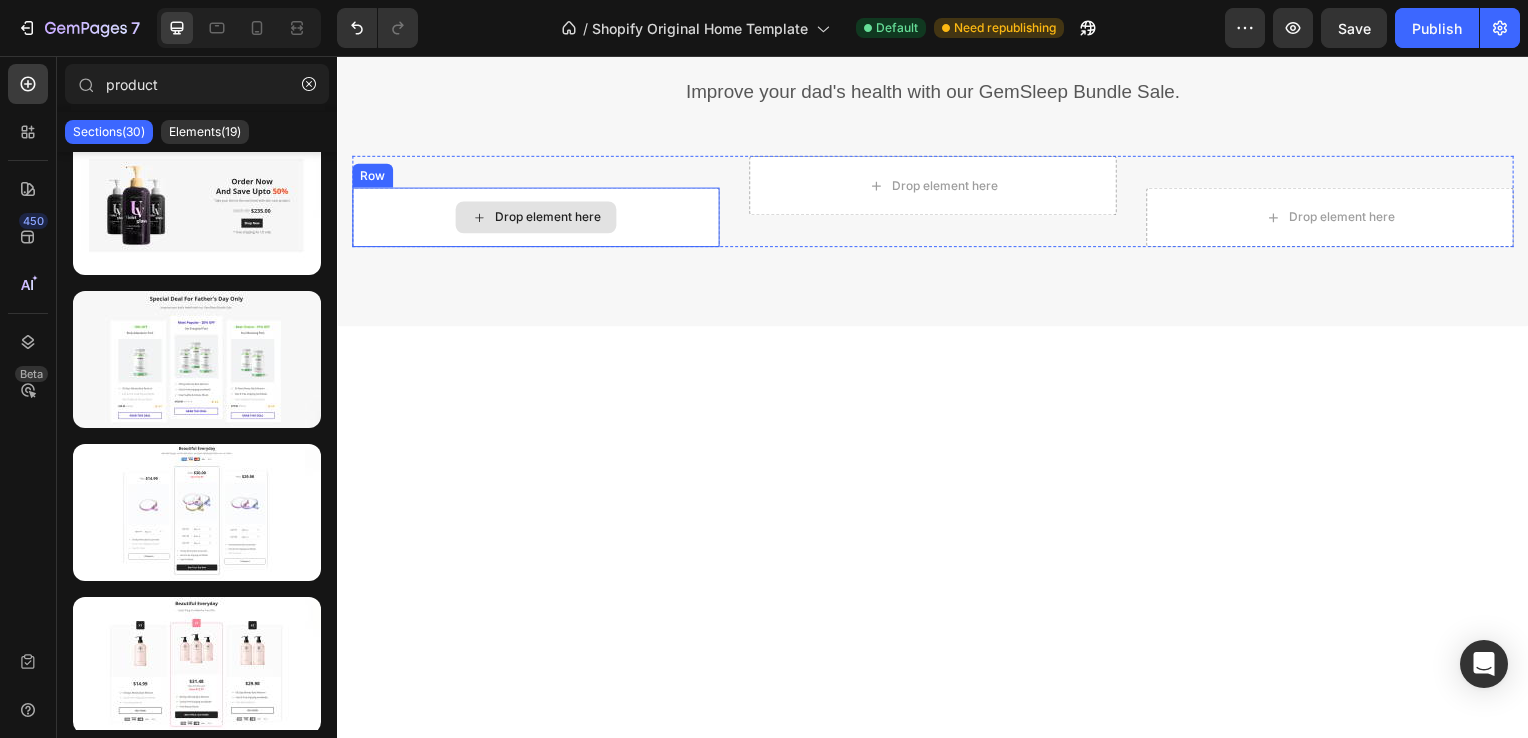 click on "Drop element here" at bounding box center [537, 219] 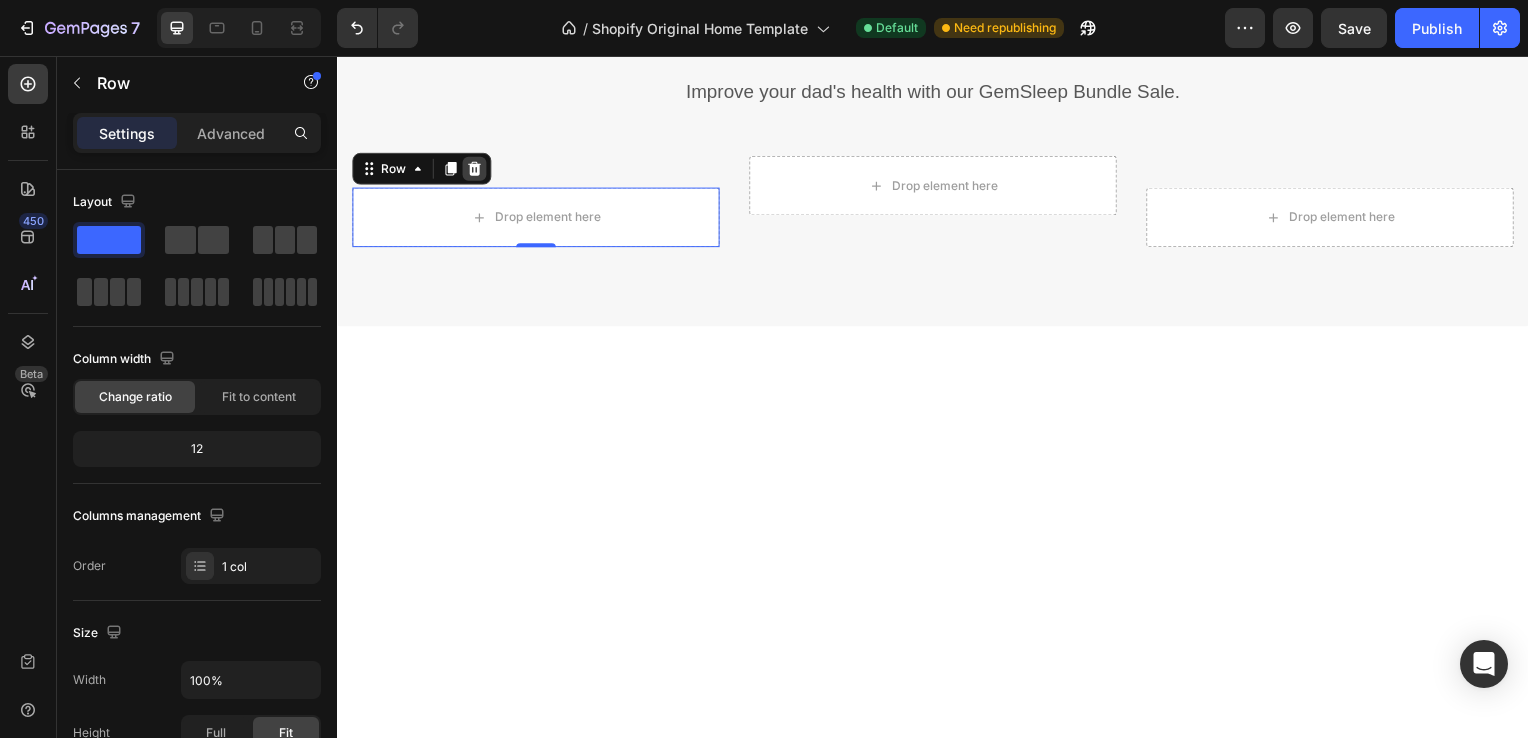 click 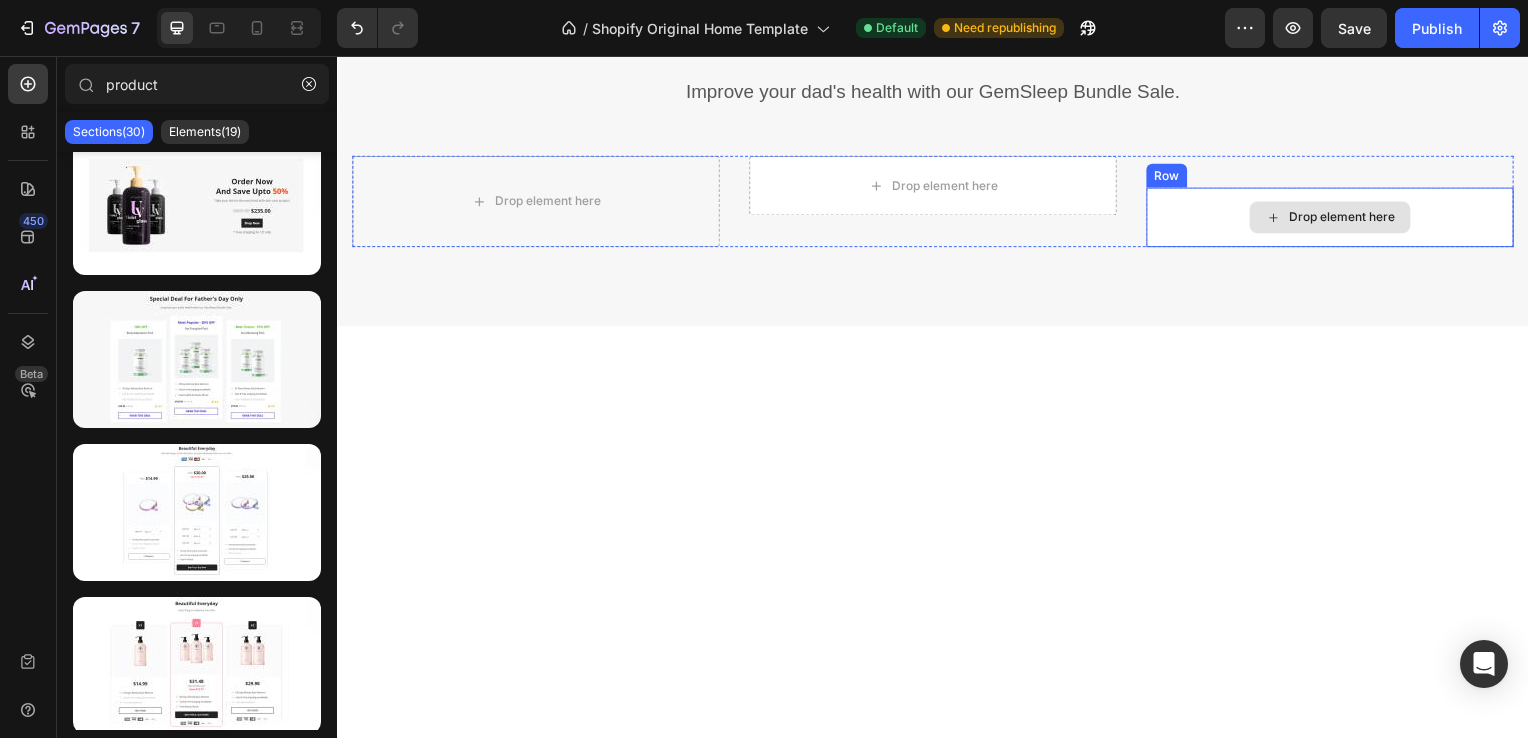 click on "Drop element here" at bounding box center [1337, 219] 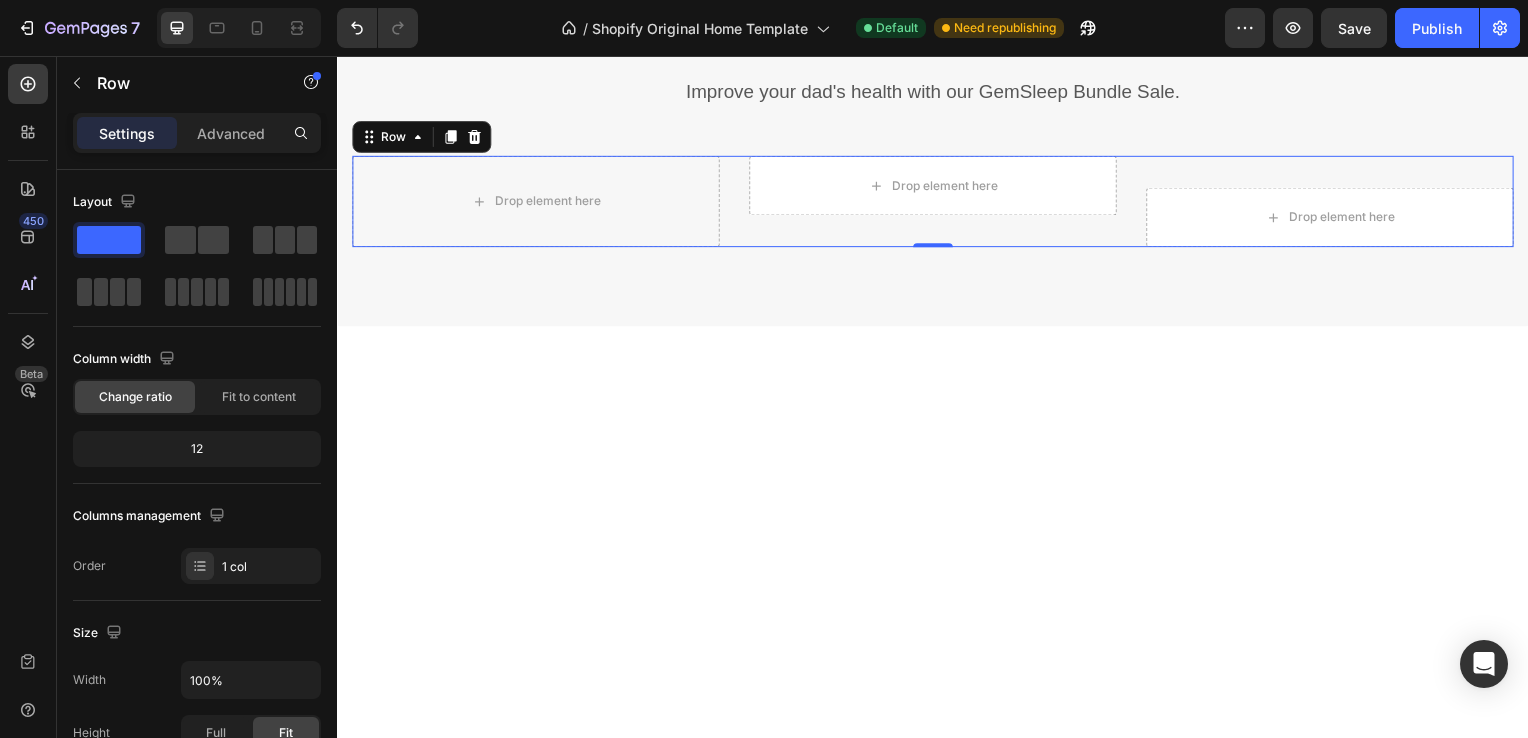 click on "Drop element here Row" at bounding box center (1337, 203) 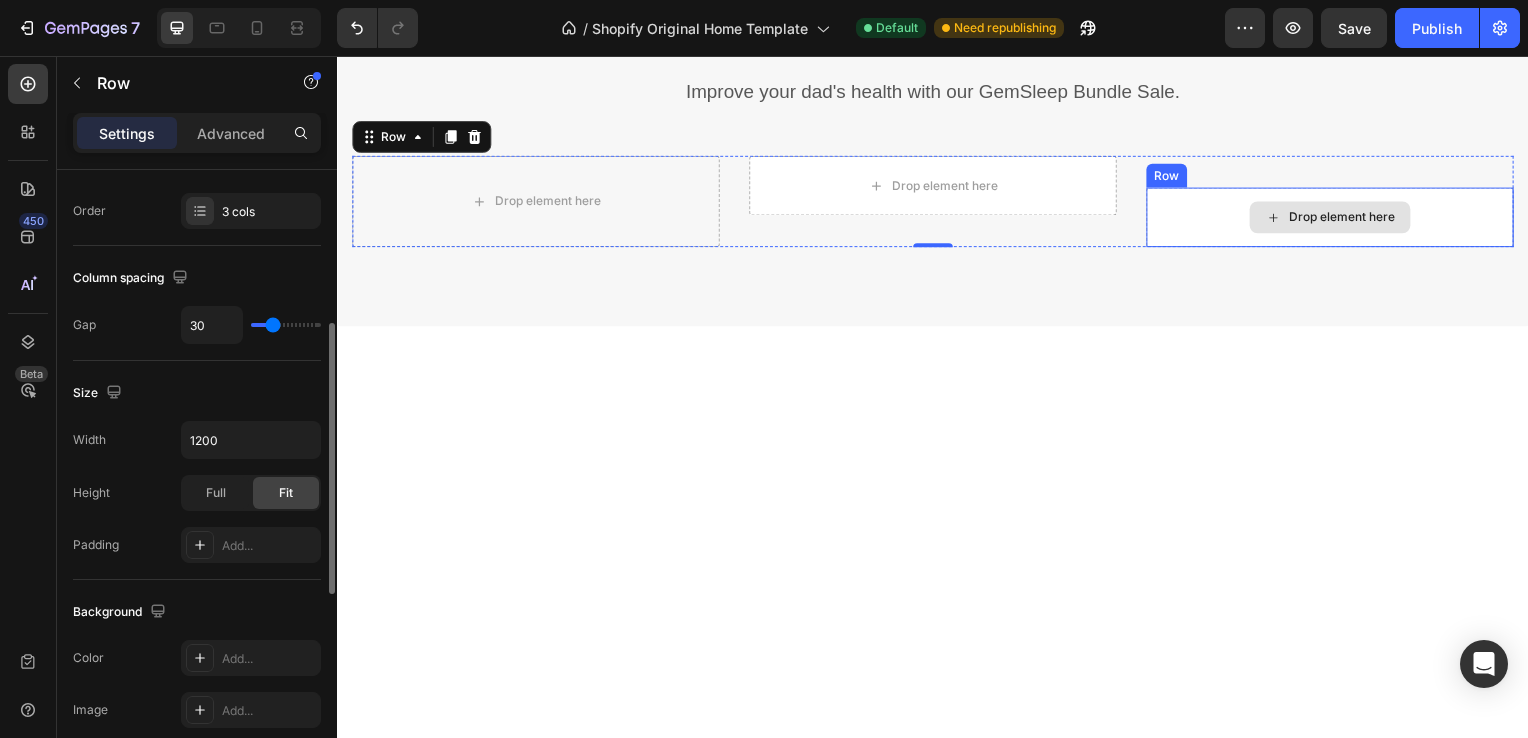 click on "Drop element here" at bounding box center [1337, 219] 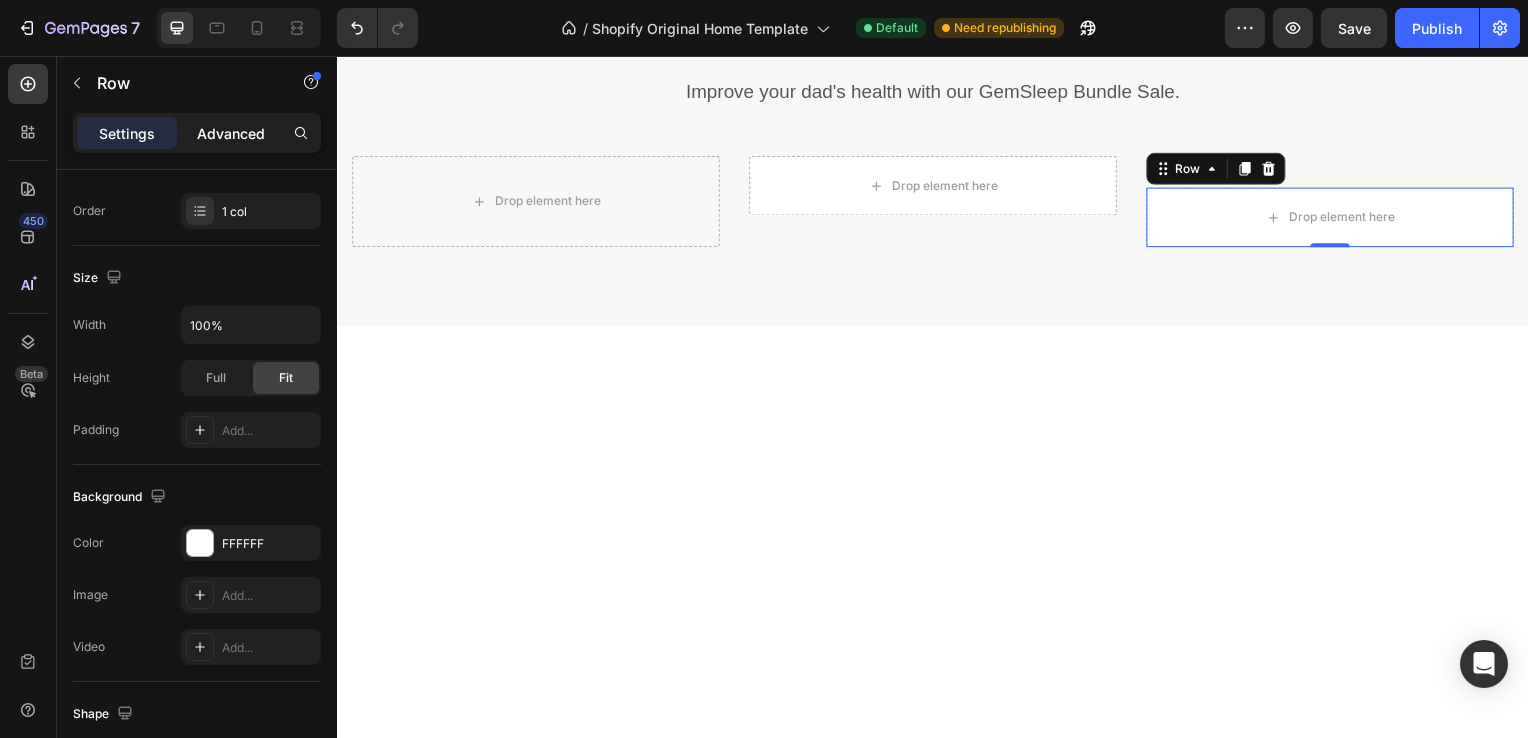 click on "Advanced" at bounding box center [231, 133] 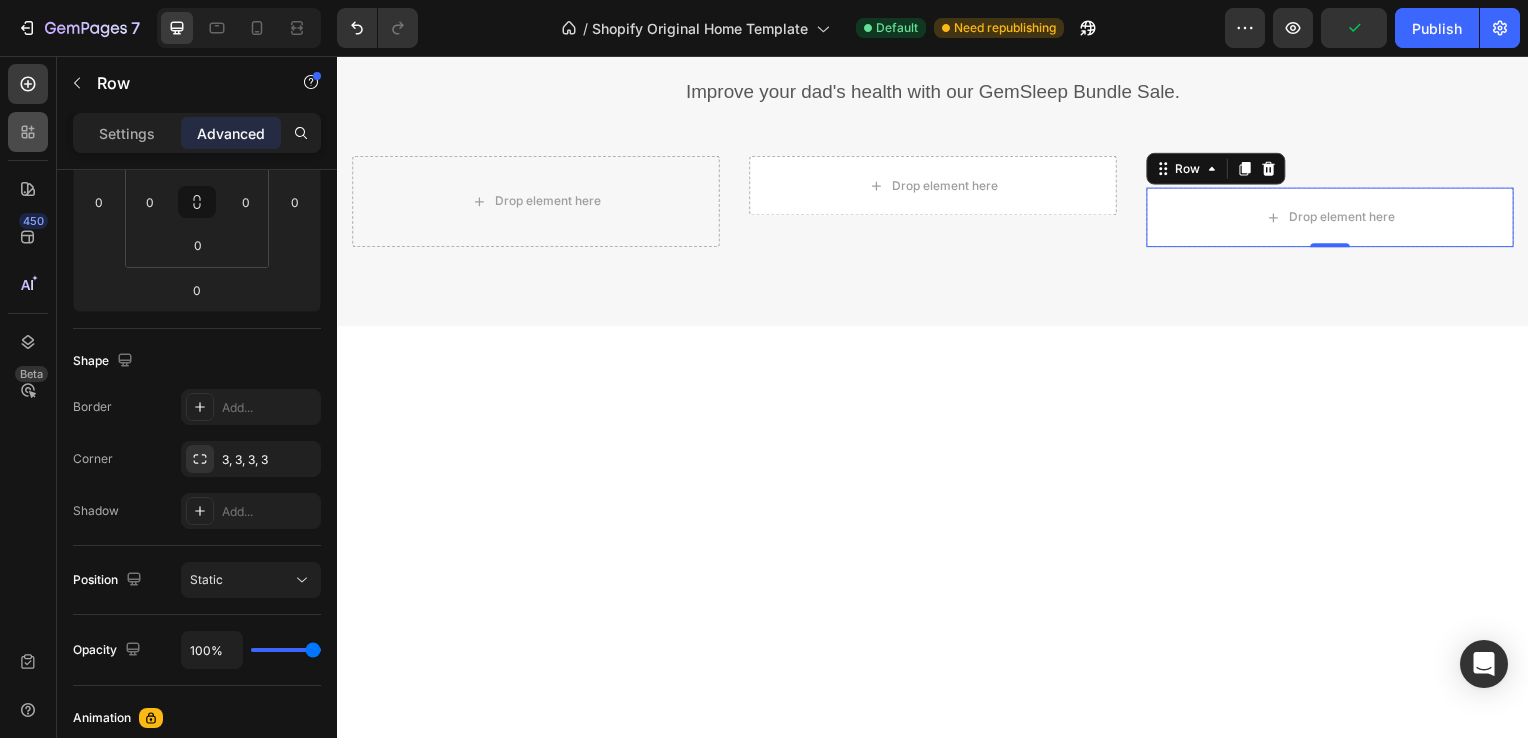 click 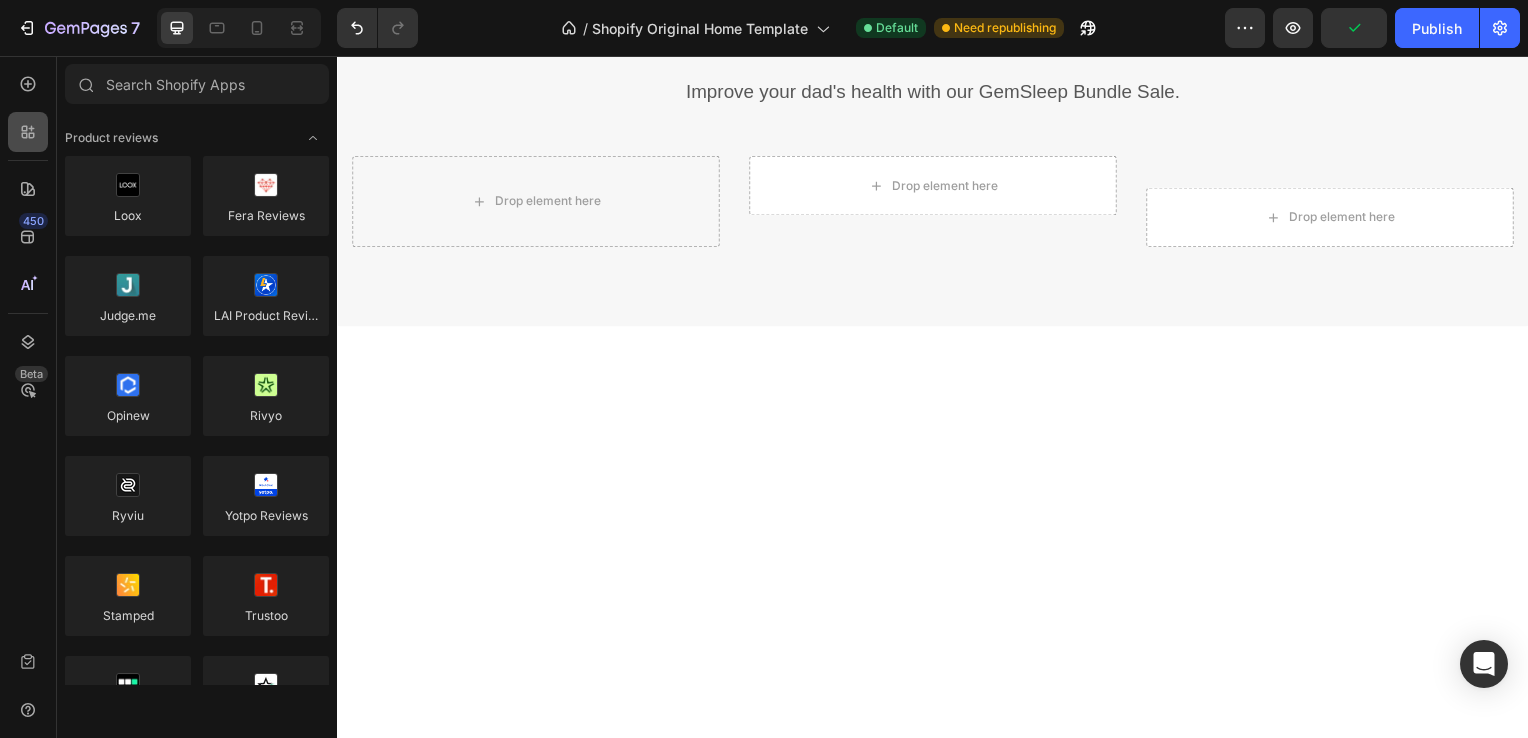click 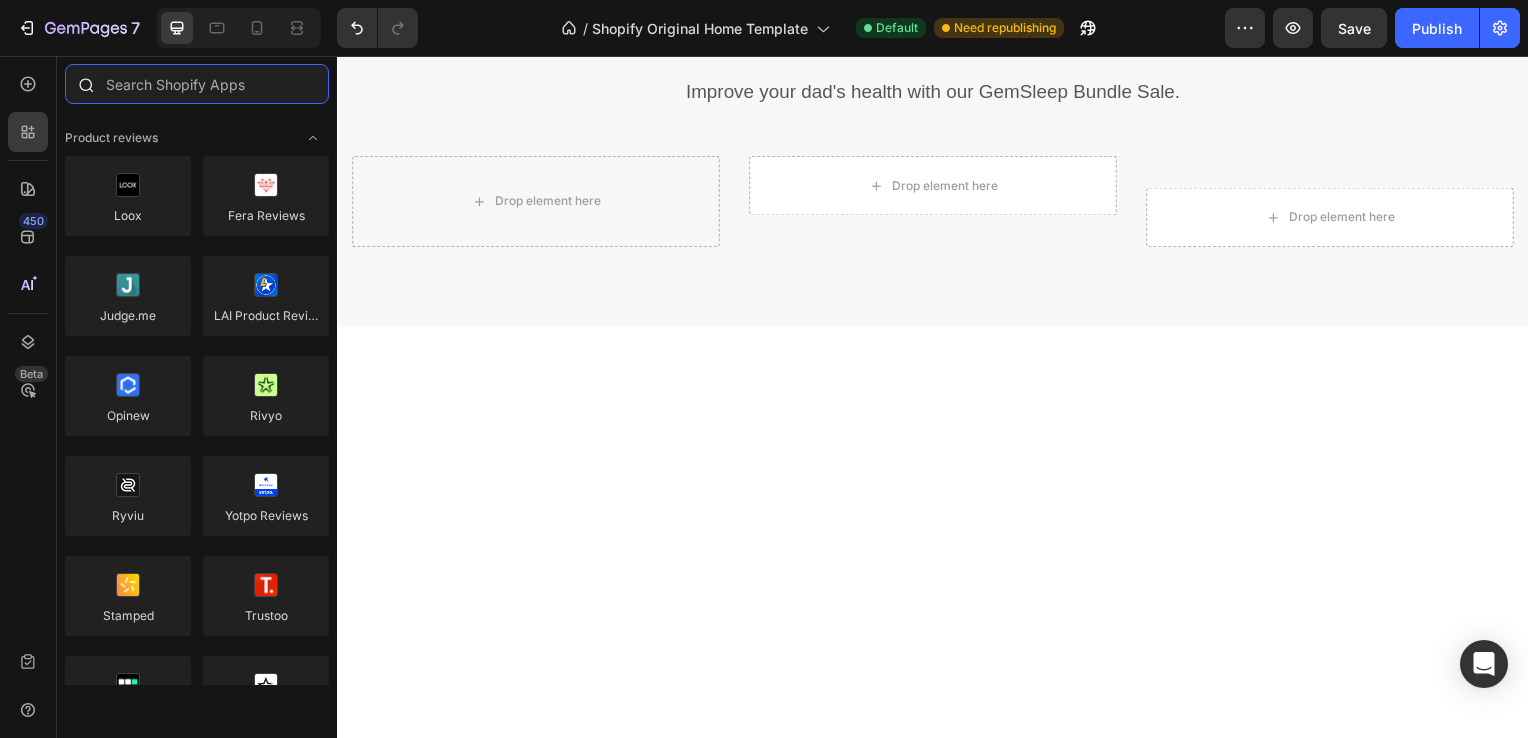 click at bounding box center [197, 84] 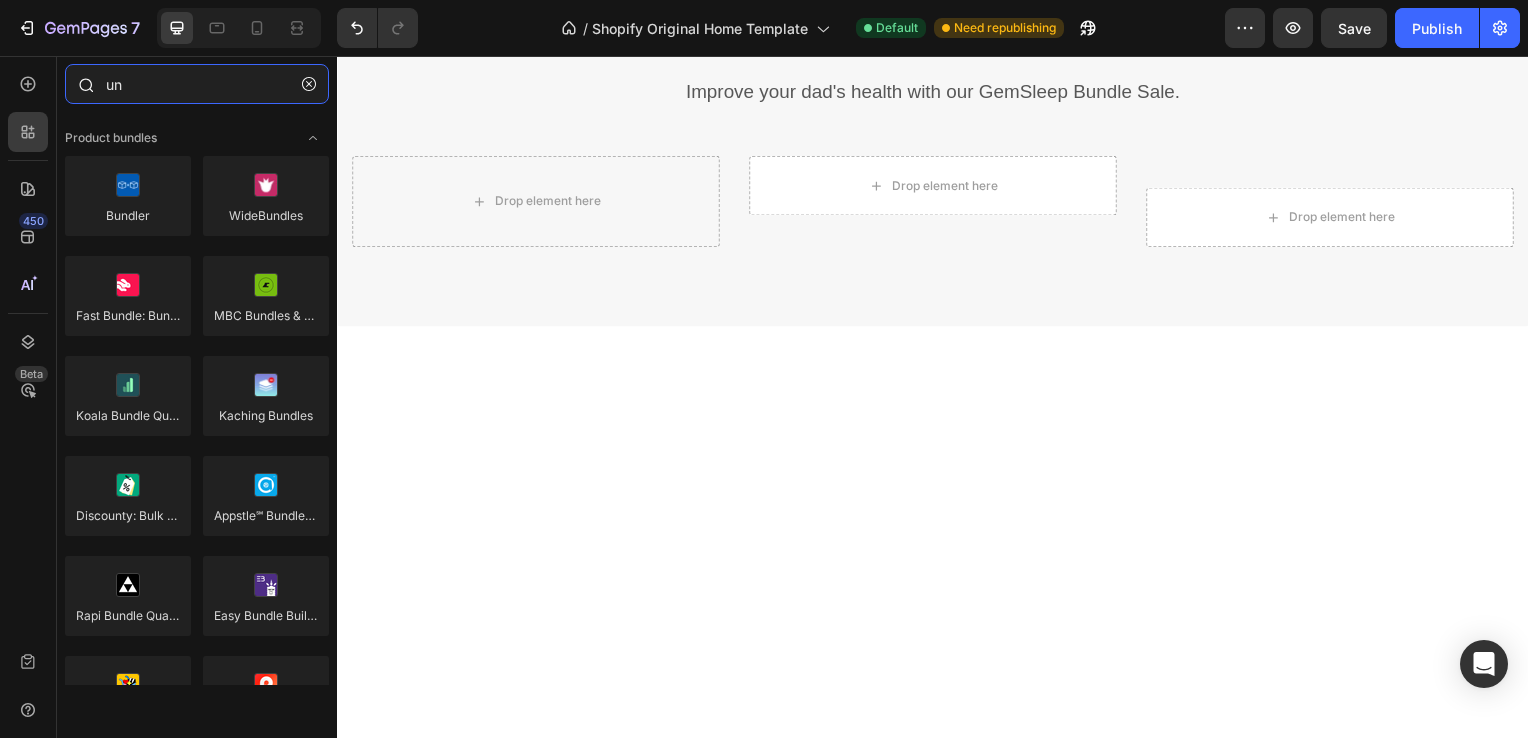 type on "u" 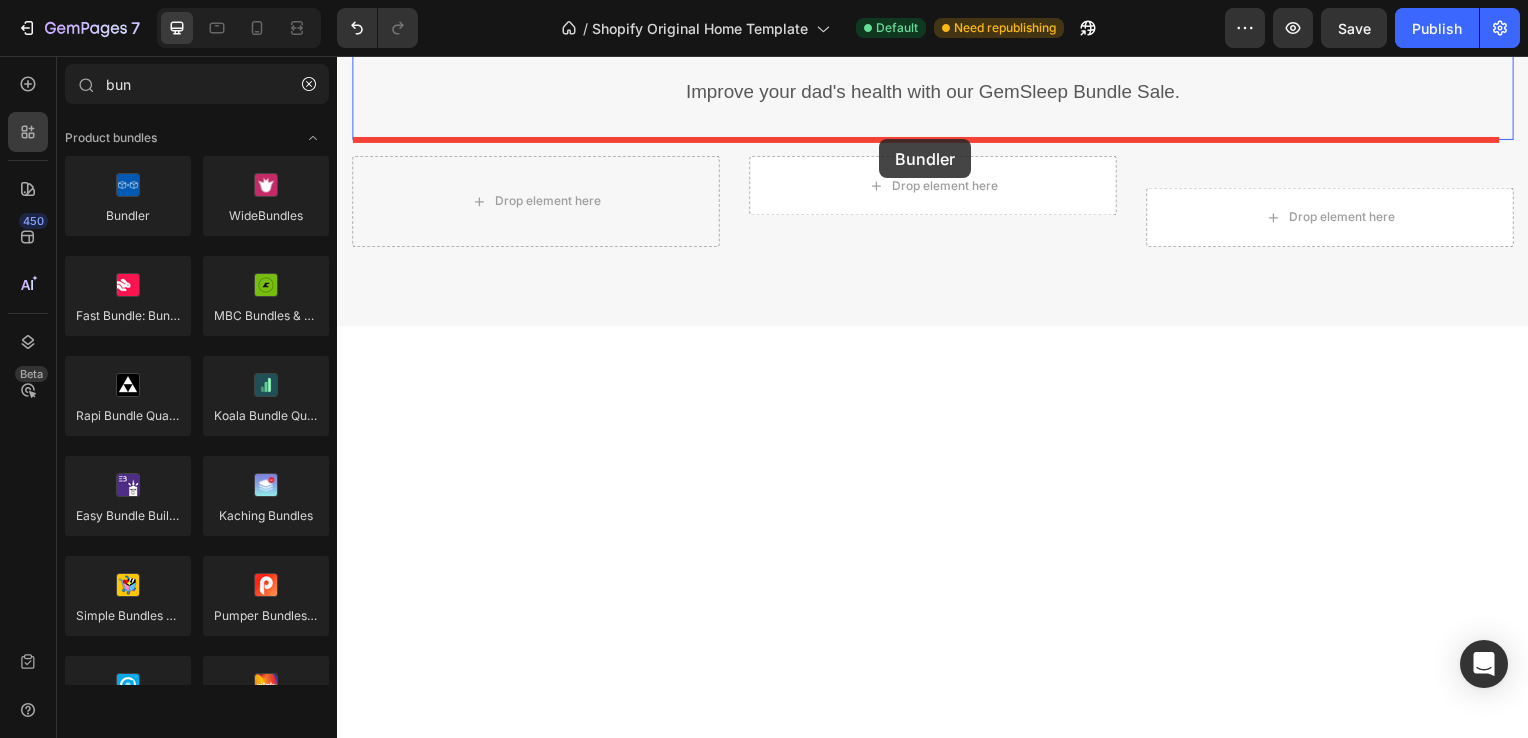 drag, startPoint x: 453, startPoint y: 248, endPoint x: 883, endPoint y: 140, distance: 443.35538 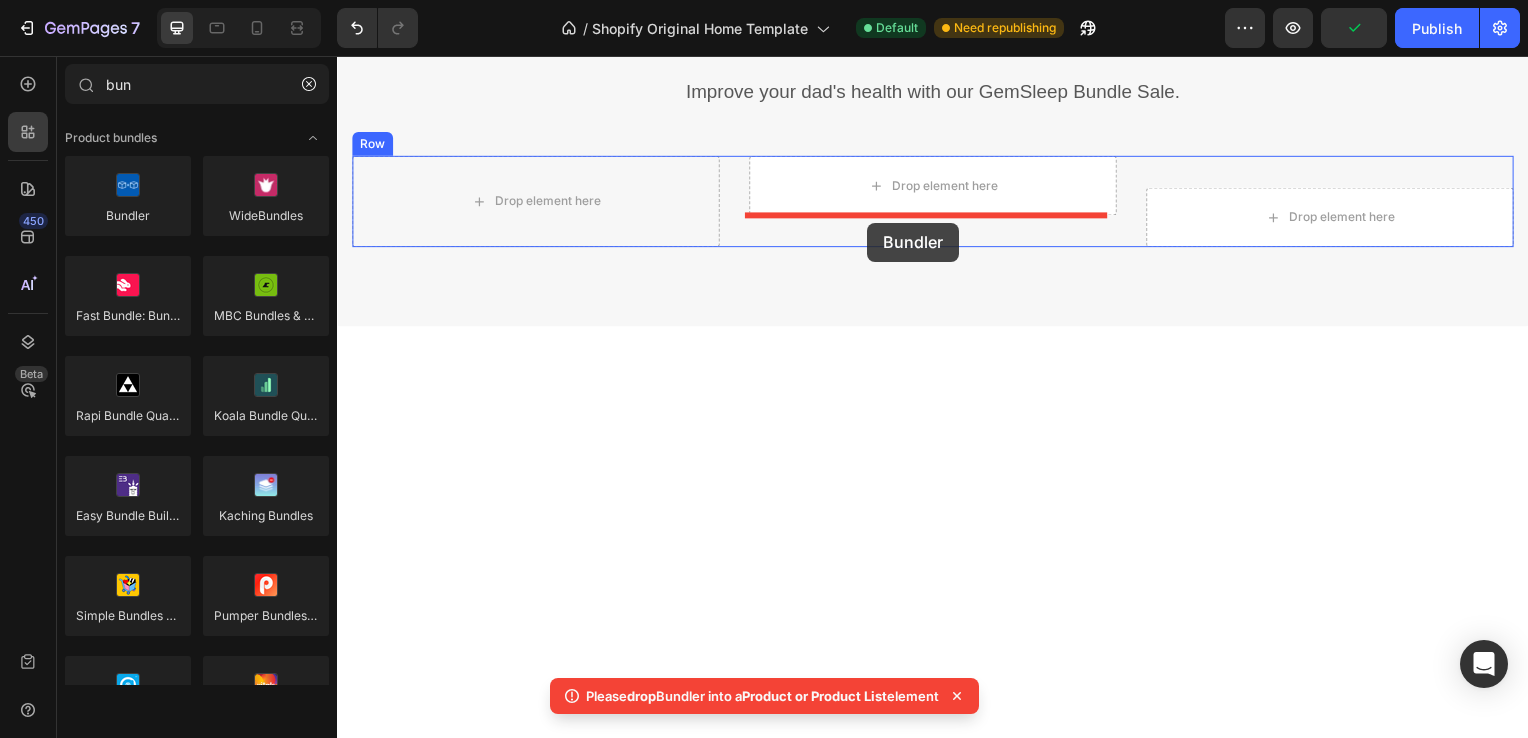 drag, startPoint x: 485, startPoint y: 255, endPoint x: 871, endPoint y: 224, distance: 387.24283 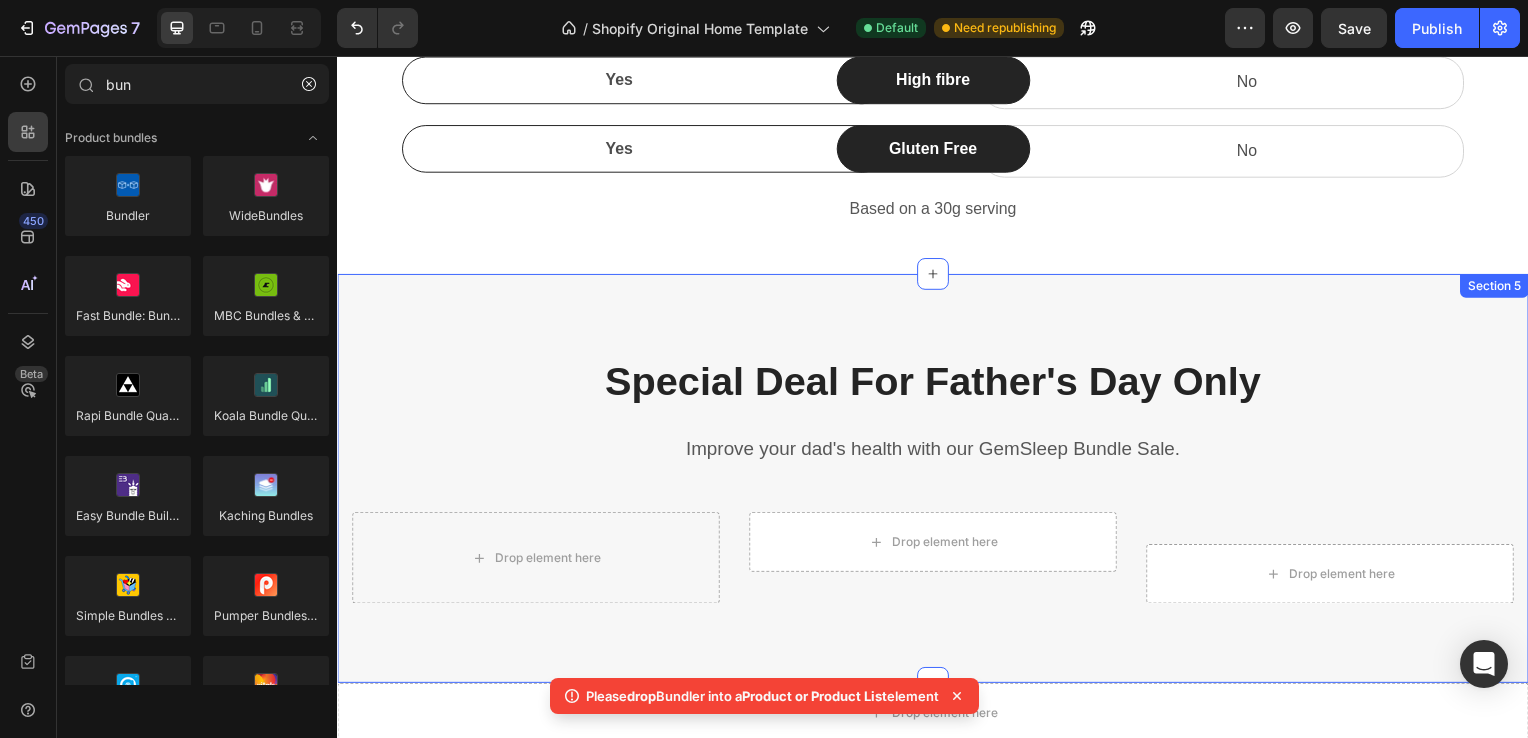 scroll, scrollTop: 2278, scrollLeft: 0, axis: vertical 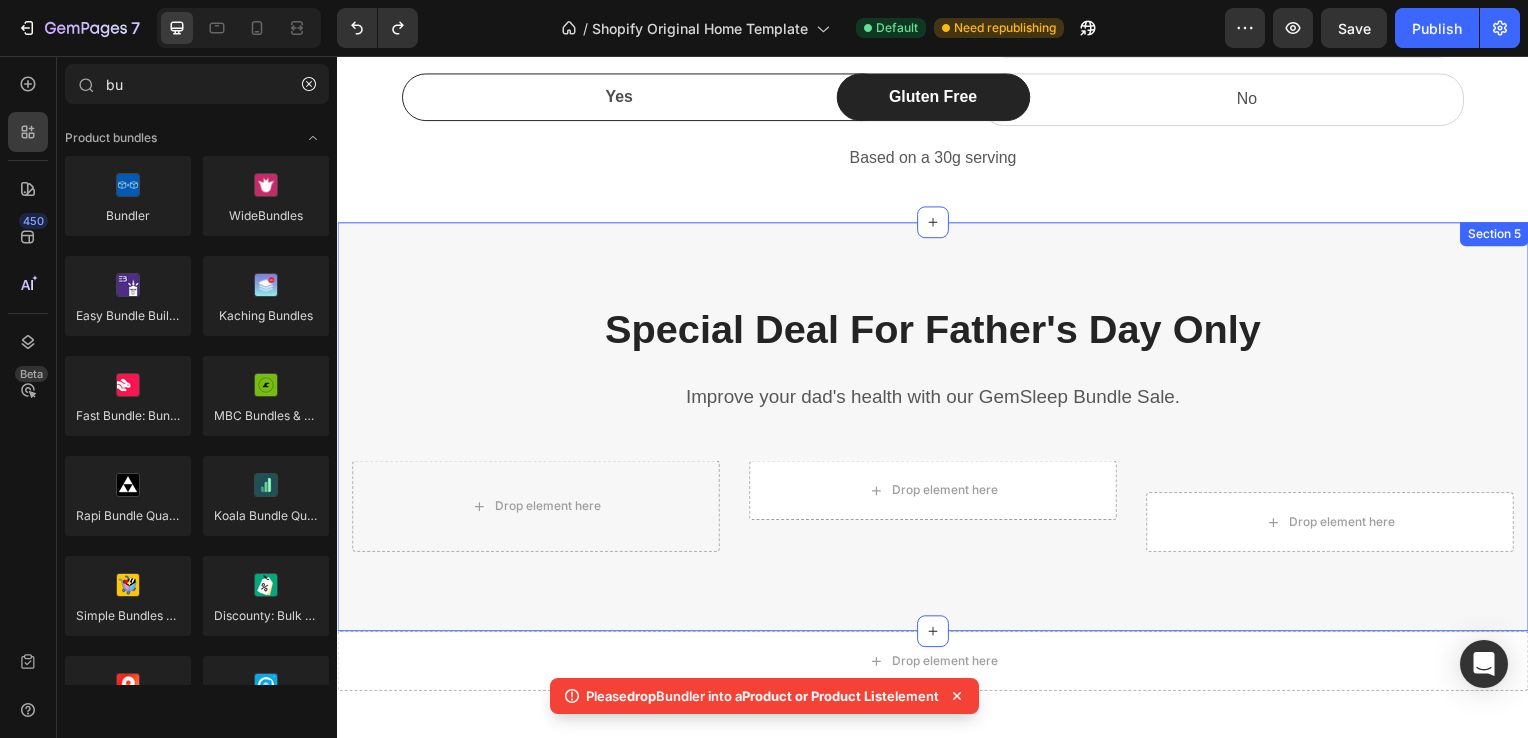 type on "b" 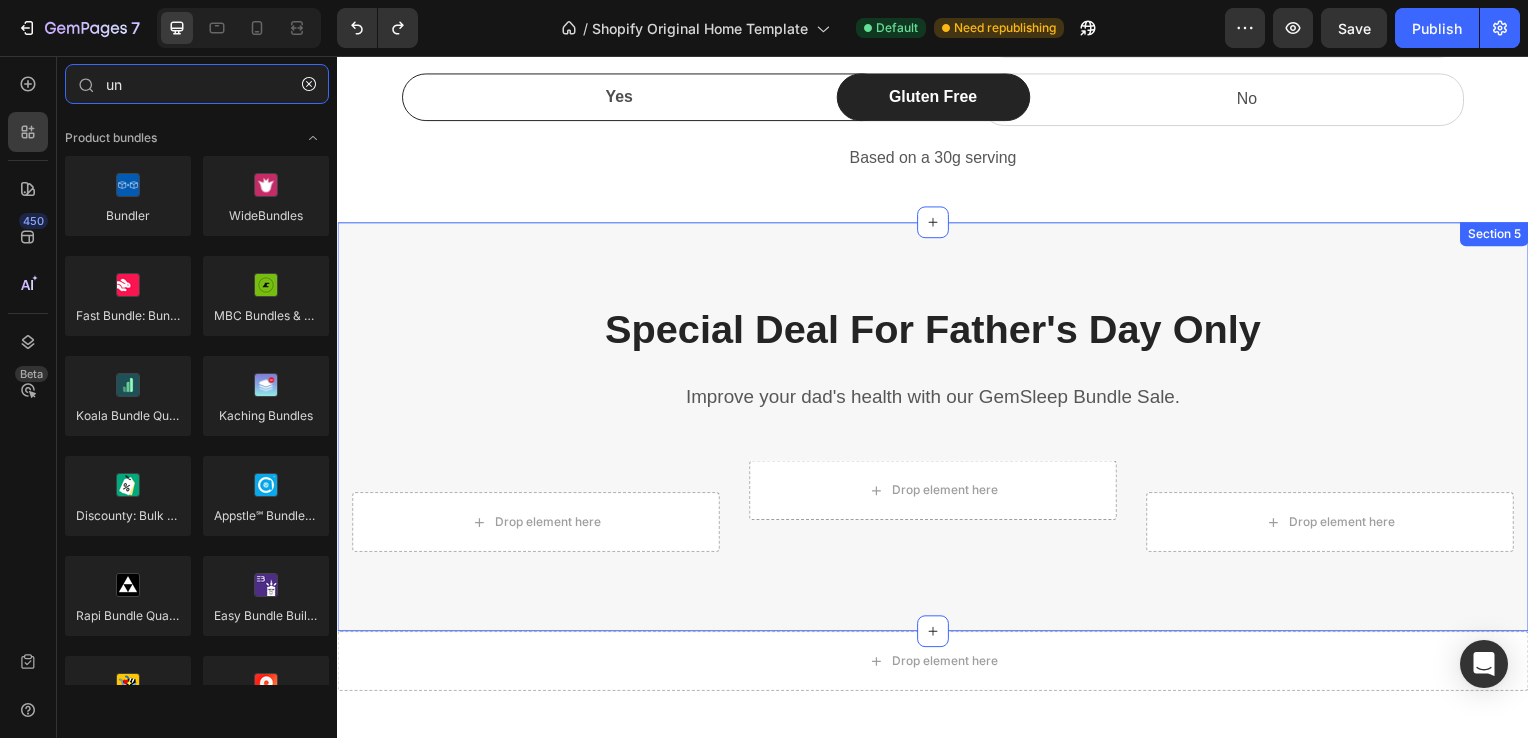 type on "u" 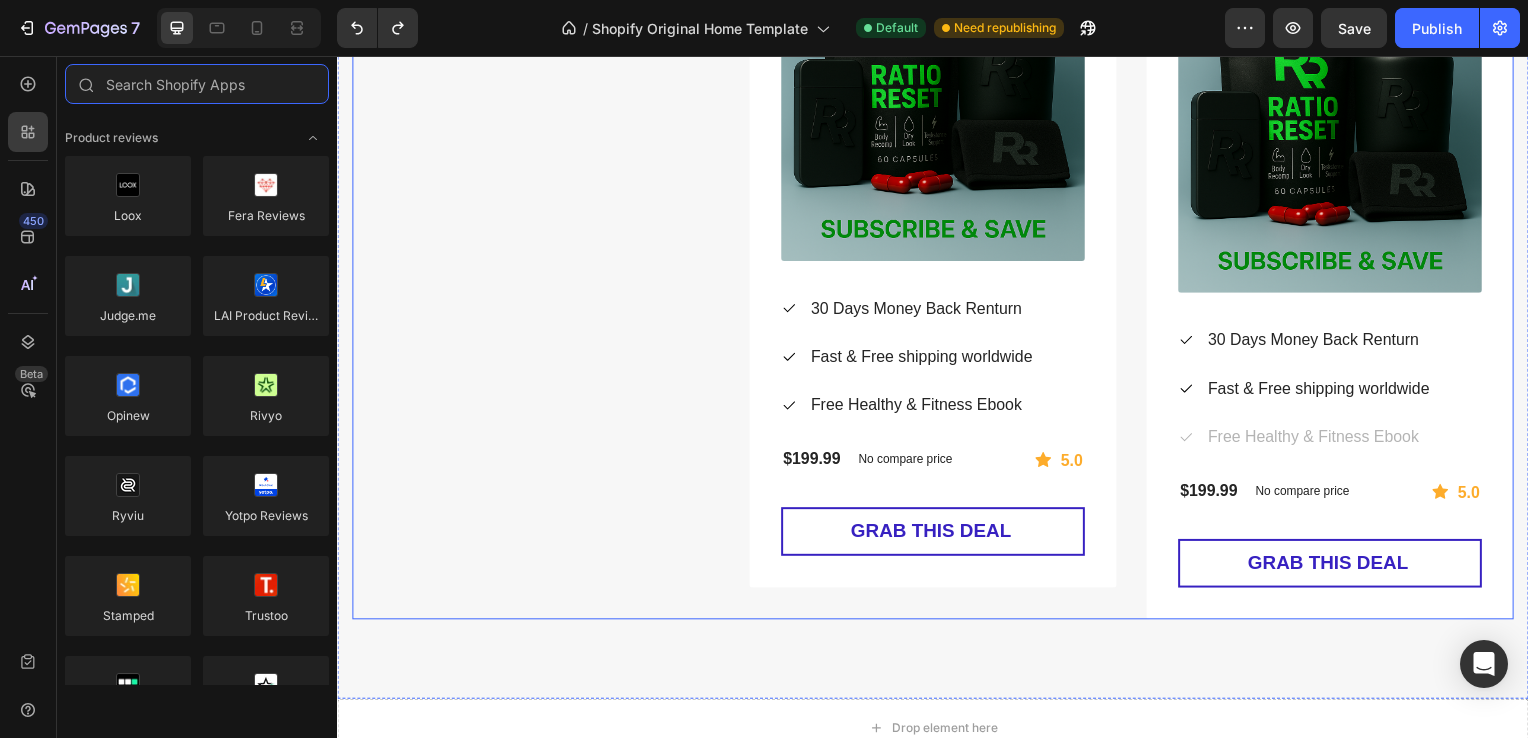 scroll, scrollTop: 2959, scrollLeft: 0, axis: vertical 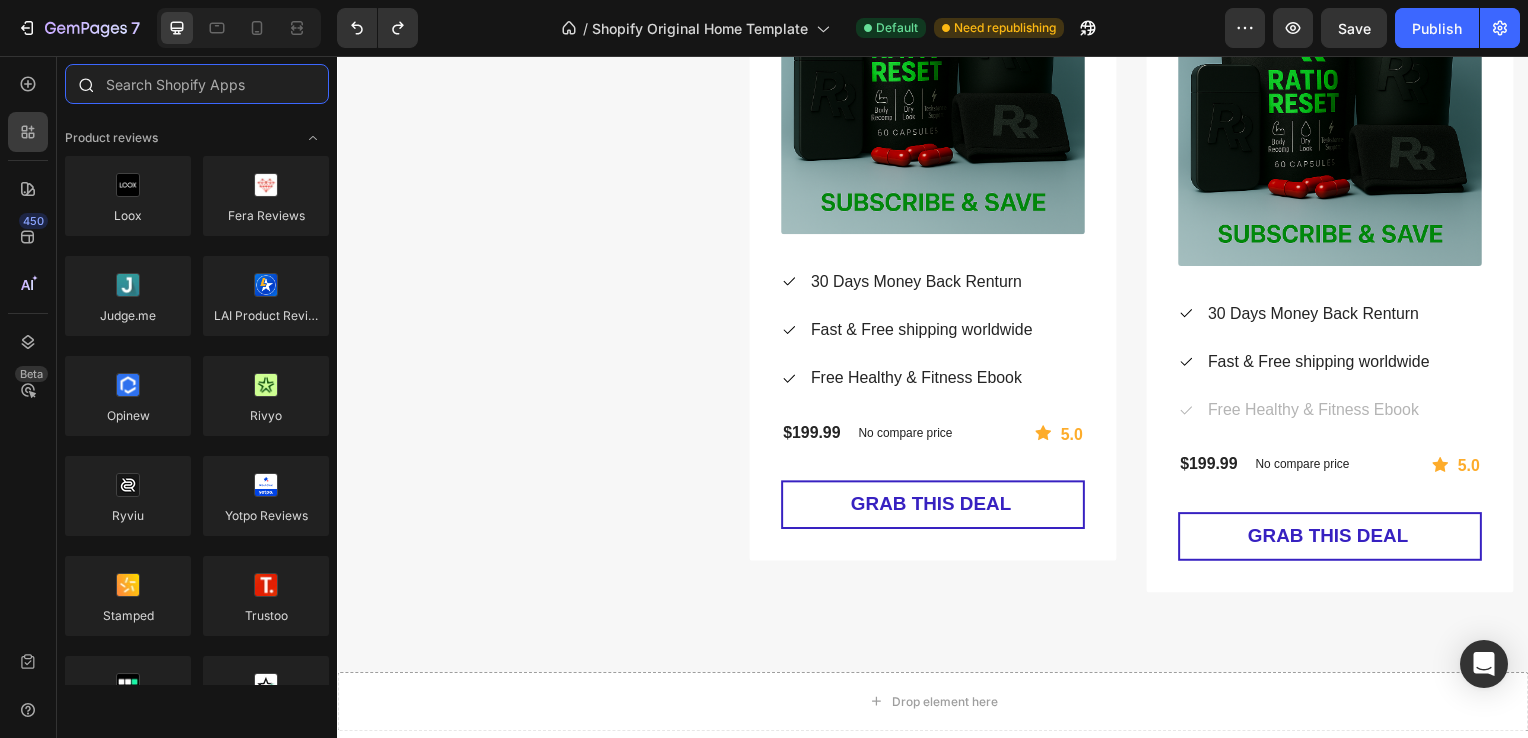 click at bounding box center [197, 84] 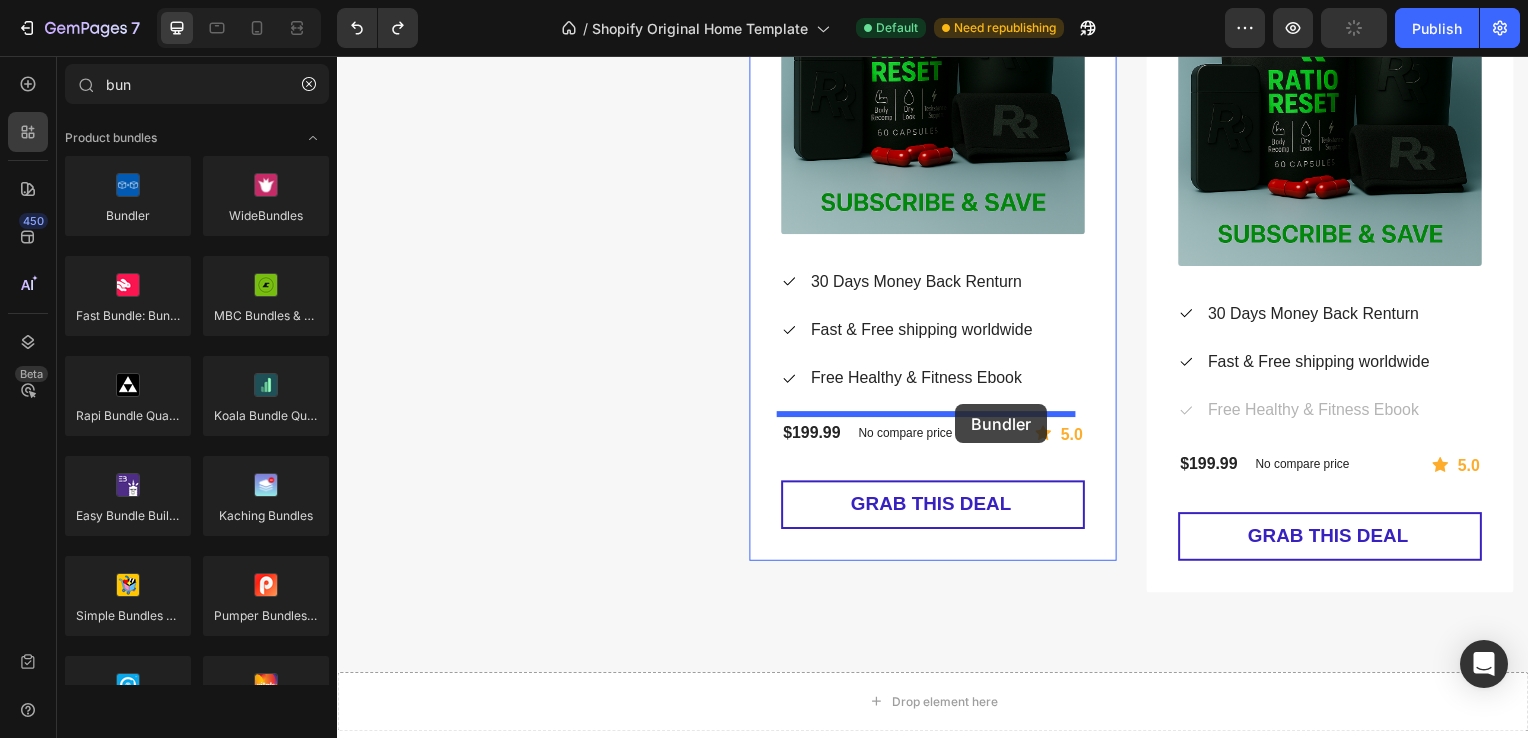 drag, startPoint x: 457, startPoint y: 282, endPoint x: 960, endPoint y: 407, distance: 518.29913 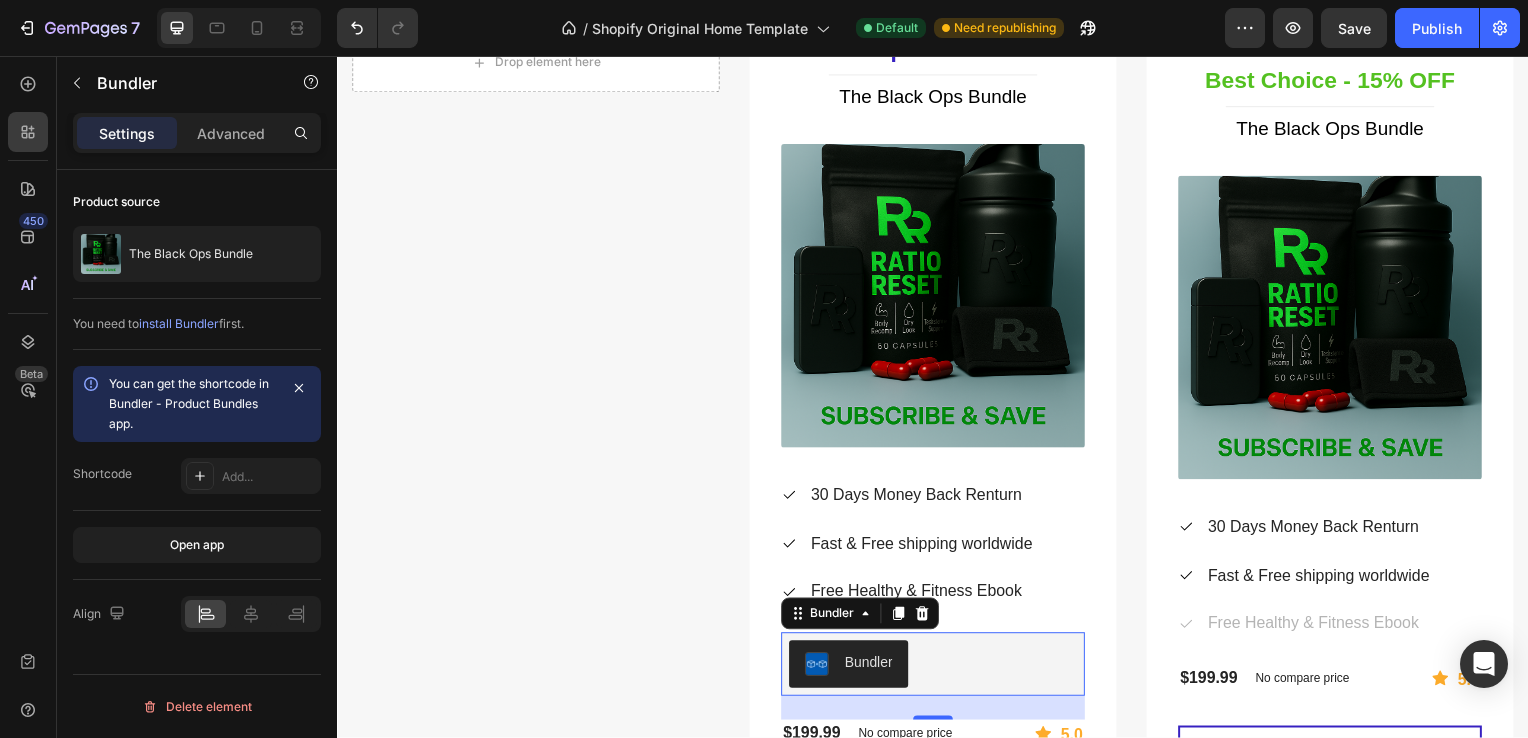 scroll, scrollTop: 2876, scrollLeft: 0, axis: vertical 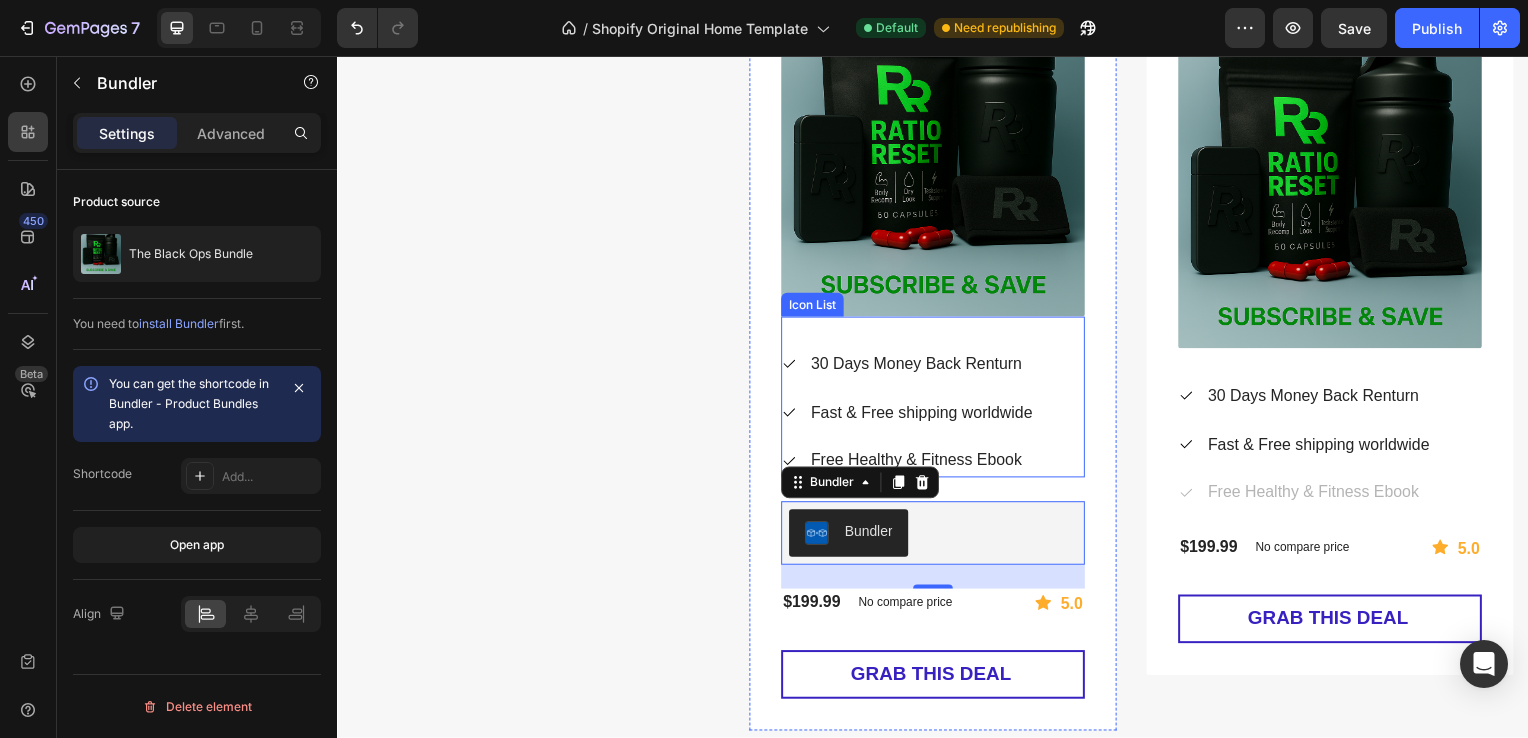 click on "Icon 30 Days Money Back Renturn Text block
Icon Fast & Free shipping worldwide Text block
Icon Free Healthy & Fitness Ebook Text block" at bounding box center (937, 416) 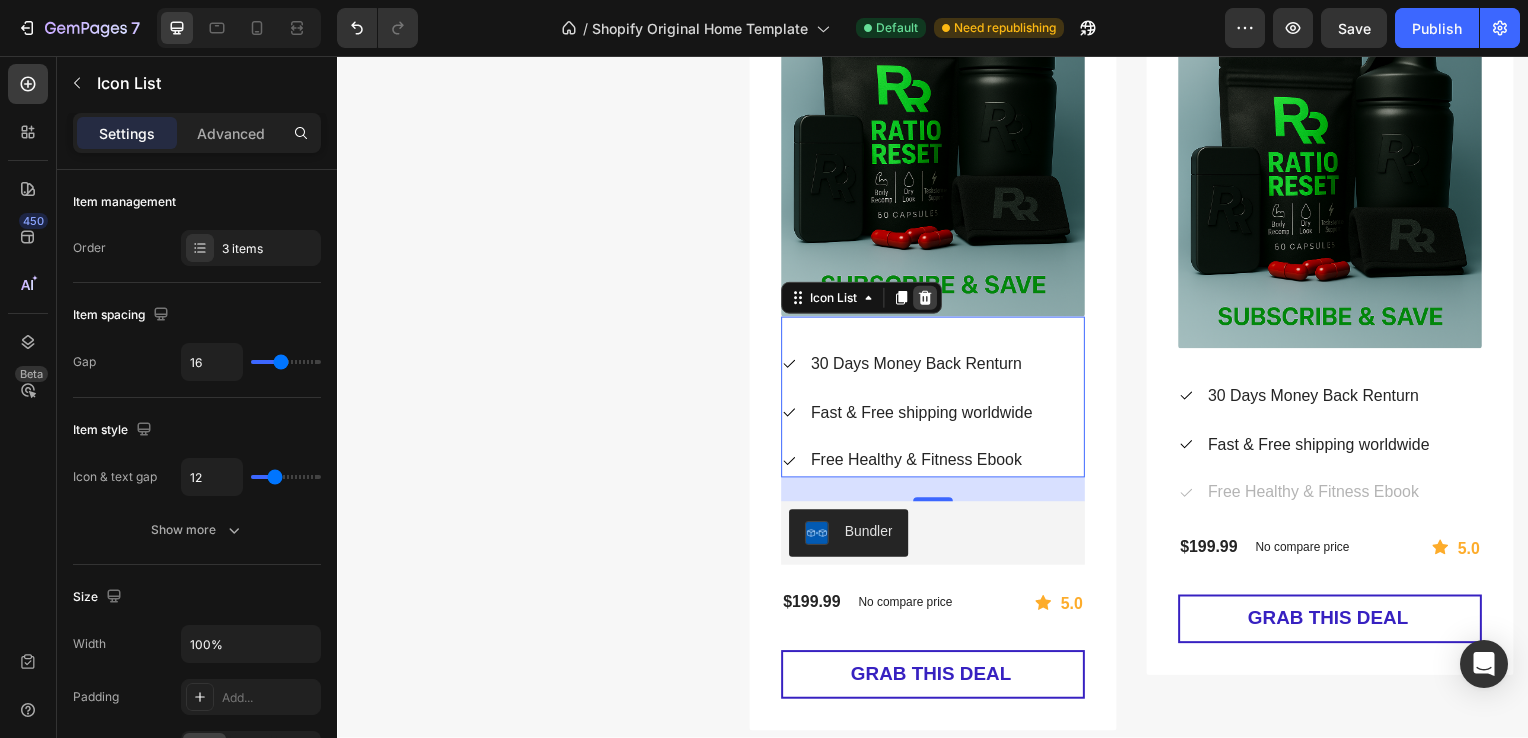 click 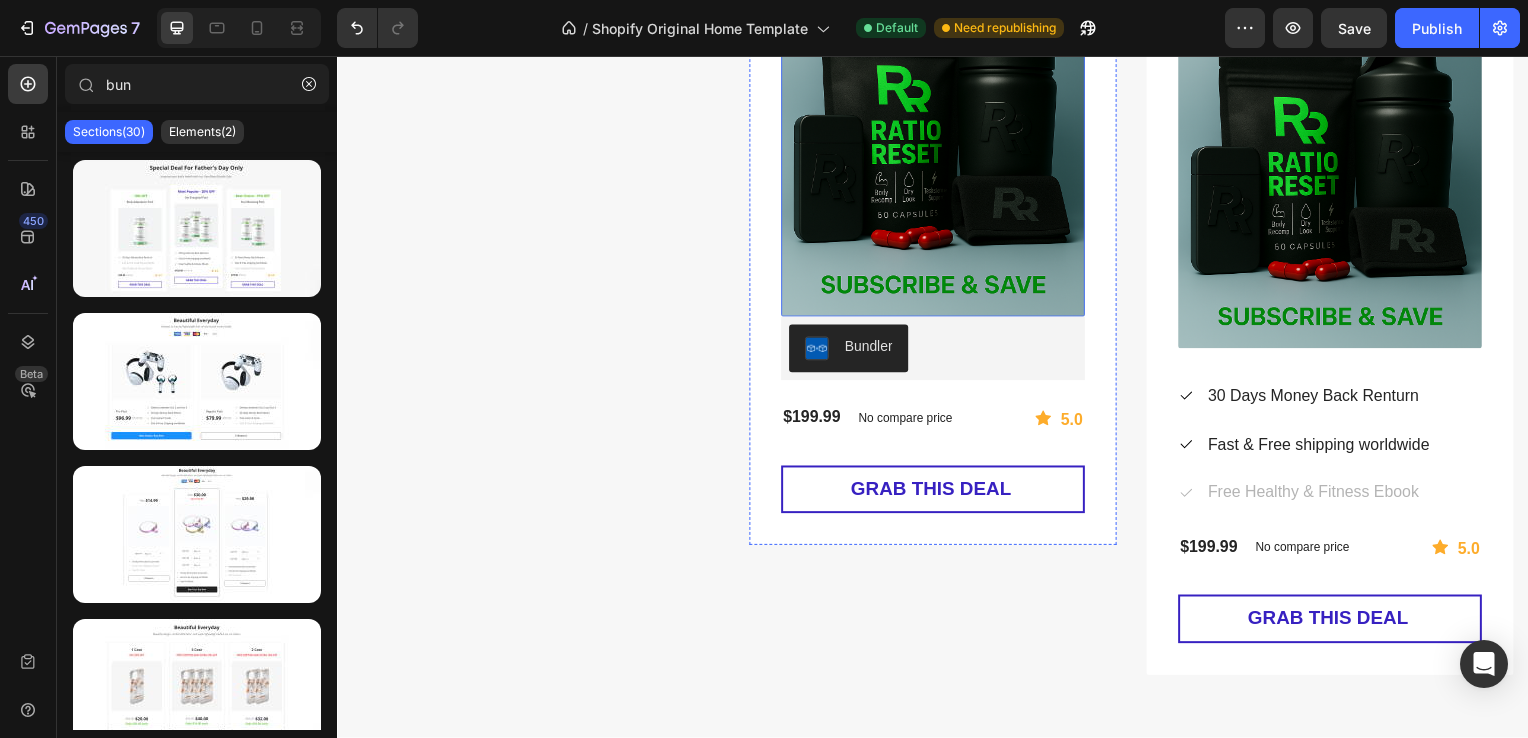 click at bounding box center [937, 166] 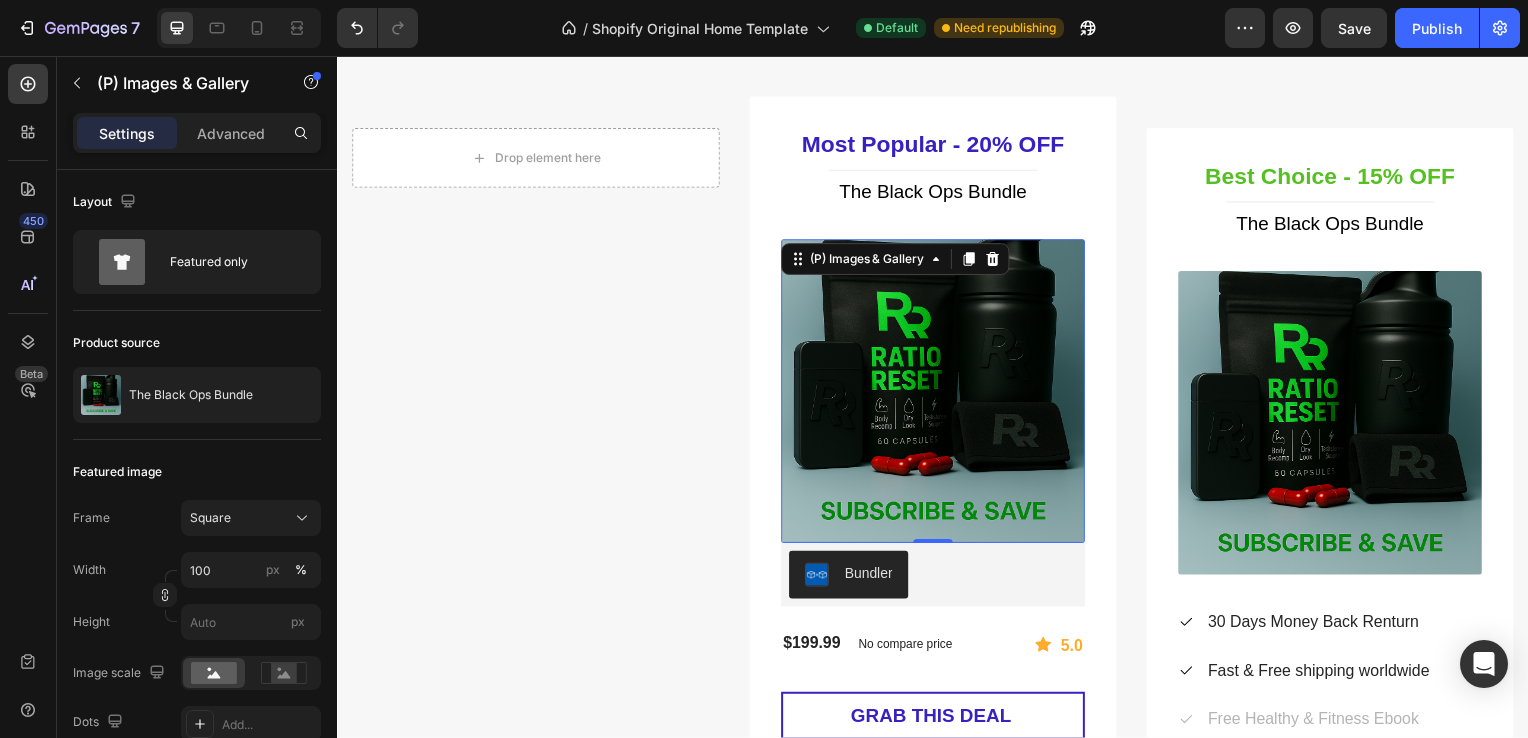 scroll, scrollTop: 2646, scrollLeft: 0, axis: vertical 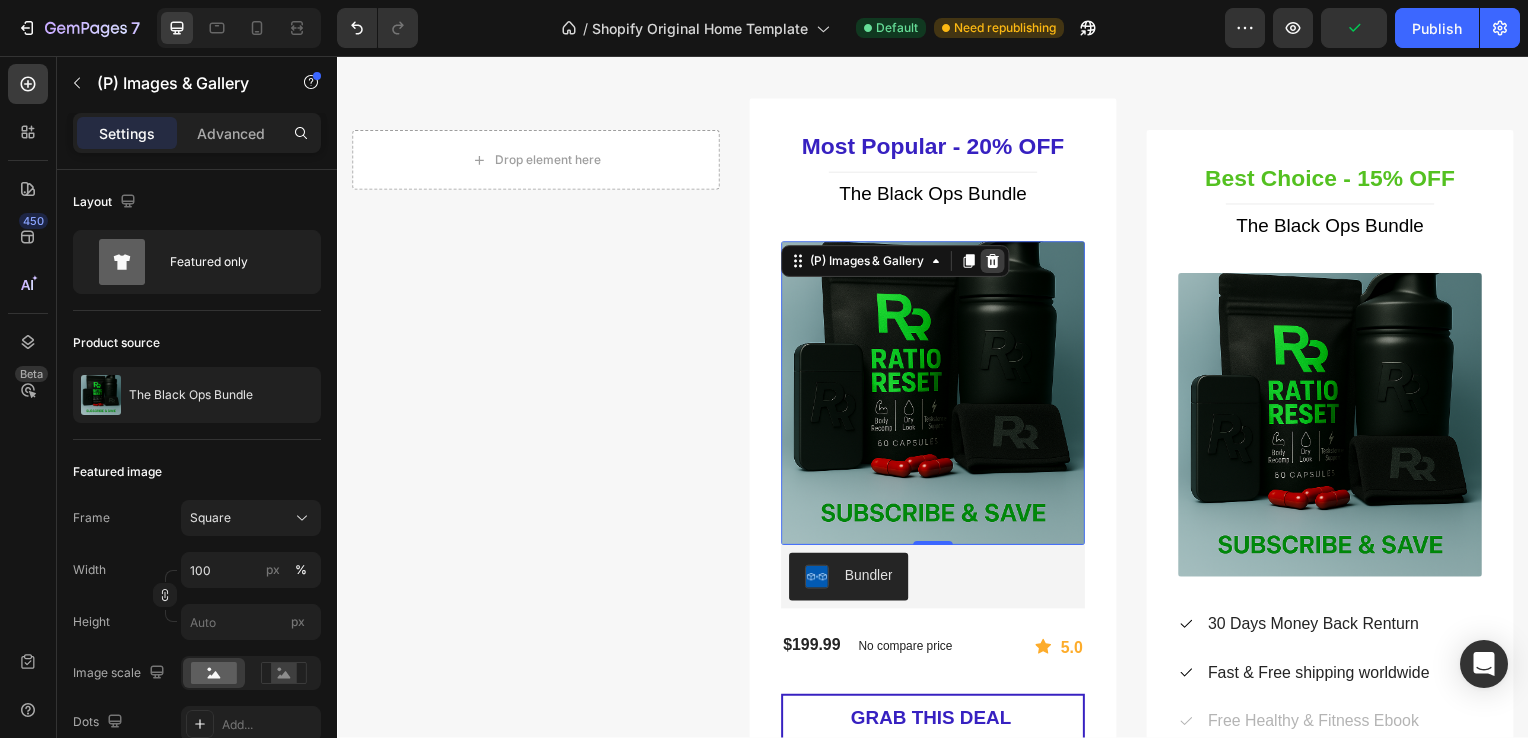 click 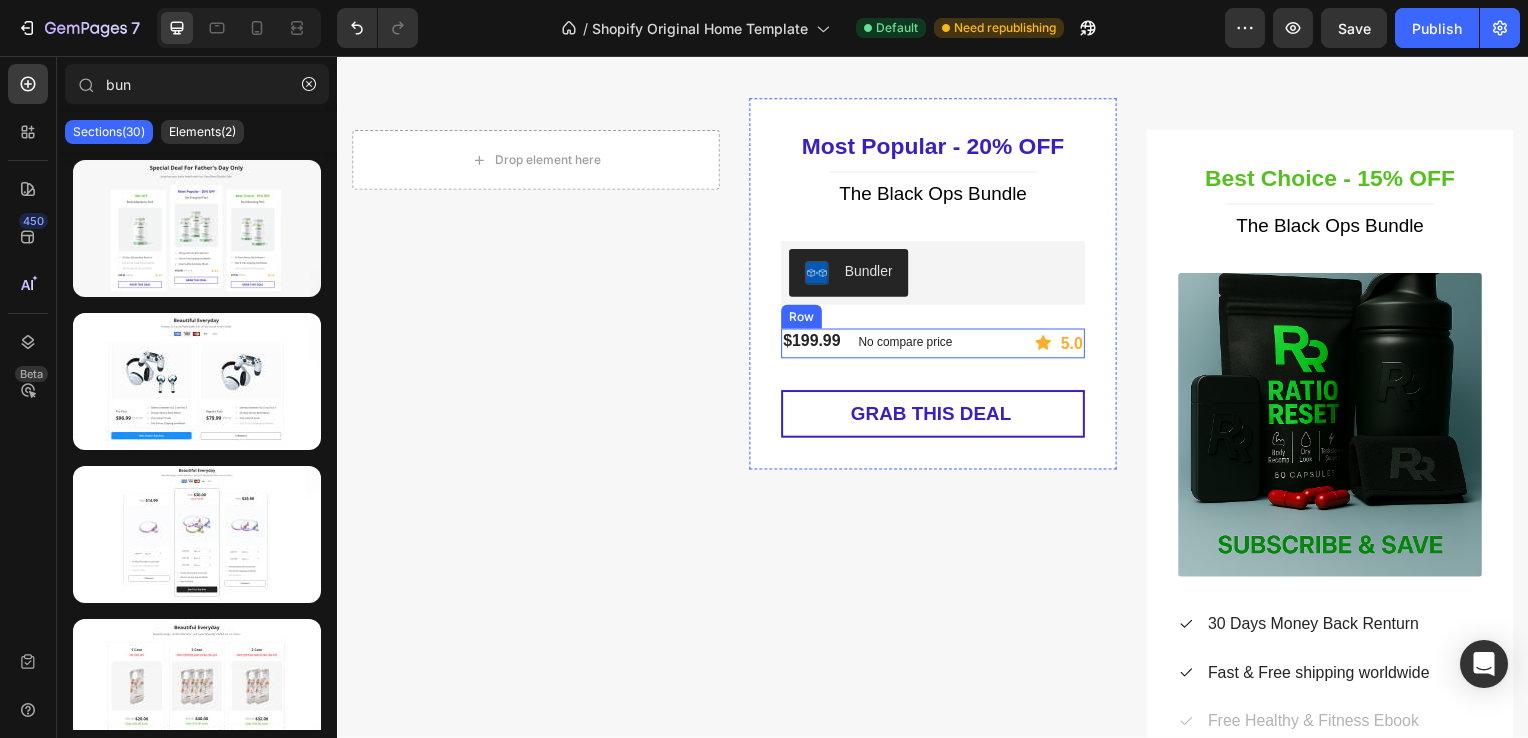 click on "$199.99 (P) Price (P) Price No compare price (P) Price Row Icon 5.0 Text block Row Row" at bounding box center [937, 346] 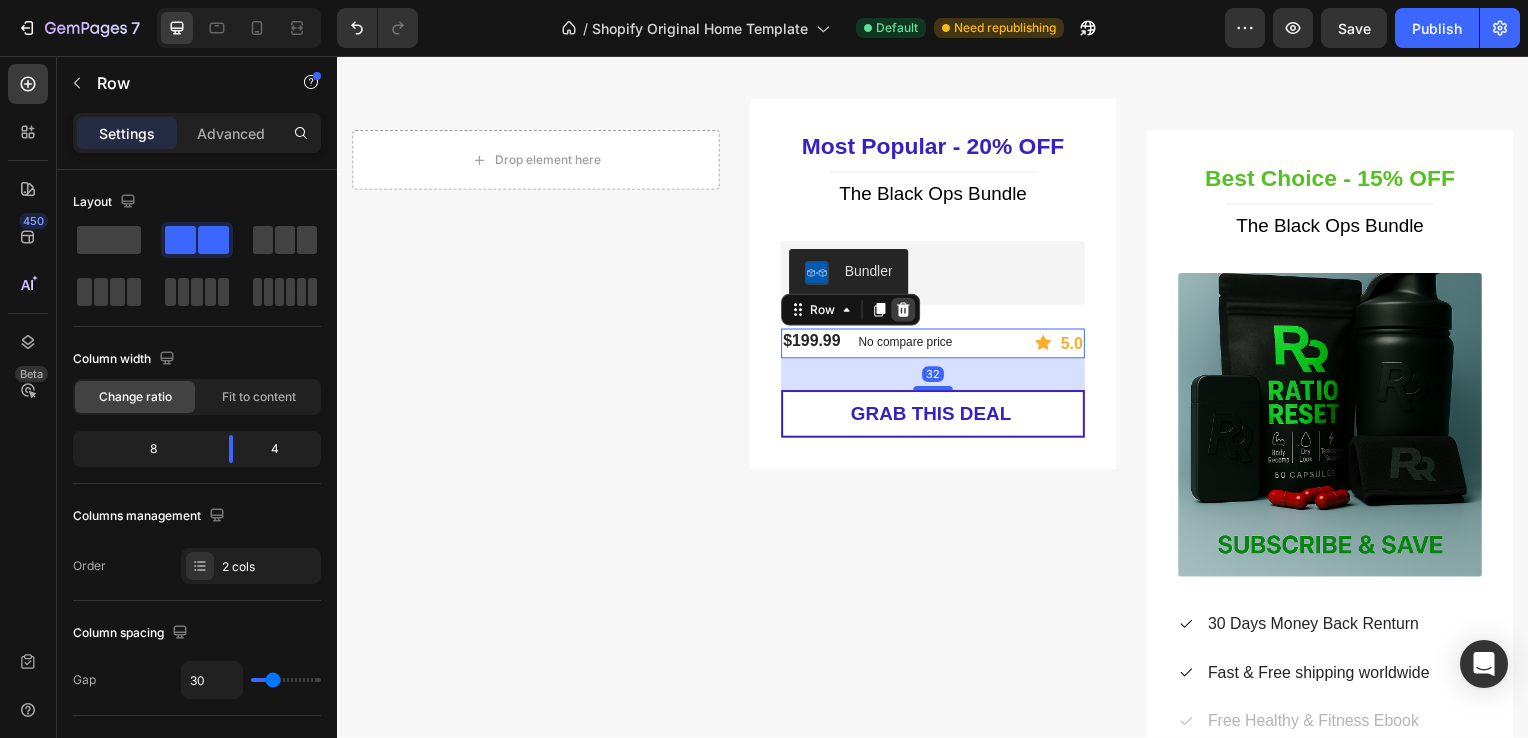 click 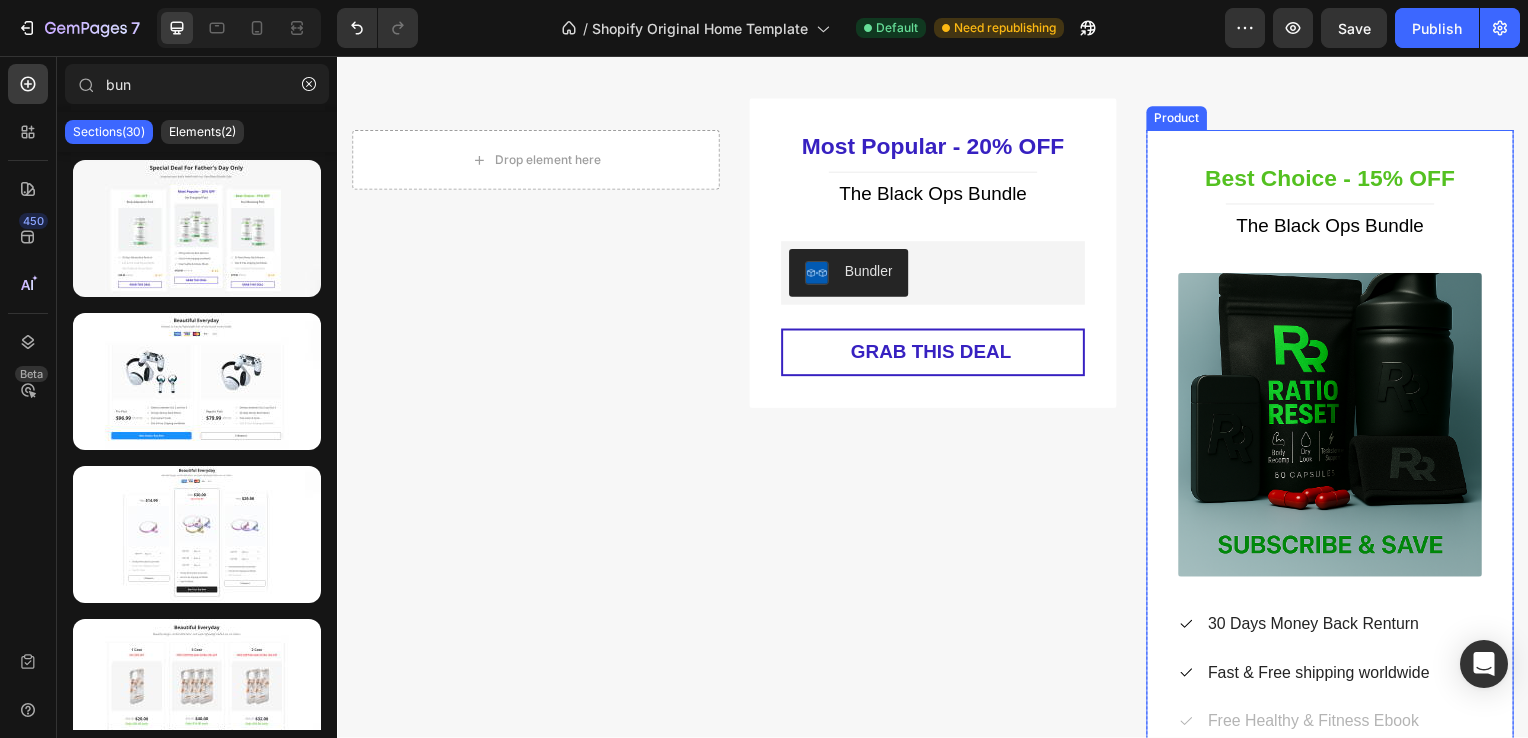 click on "Best Choice - 15% OFF Heading                Title Line The Black Ops Bundle (P) Title (P) Images & Gallery
Icon 30 Days Money Back Renturn Text block
Icon Fast & Free shipping worldwide Text block
Icon Free Healthy & Fitness Ebook Text block Icon List $199.99 (P) Price (P) Price No compare price (P) Price Row Icon 5.0 Text block Row Row GRAB THIS DEAL (P) Cart Button Product" at bounding box center (1337, 520) 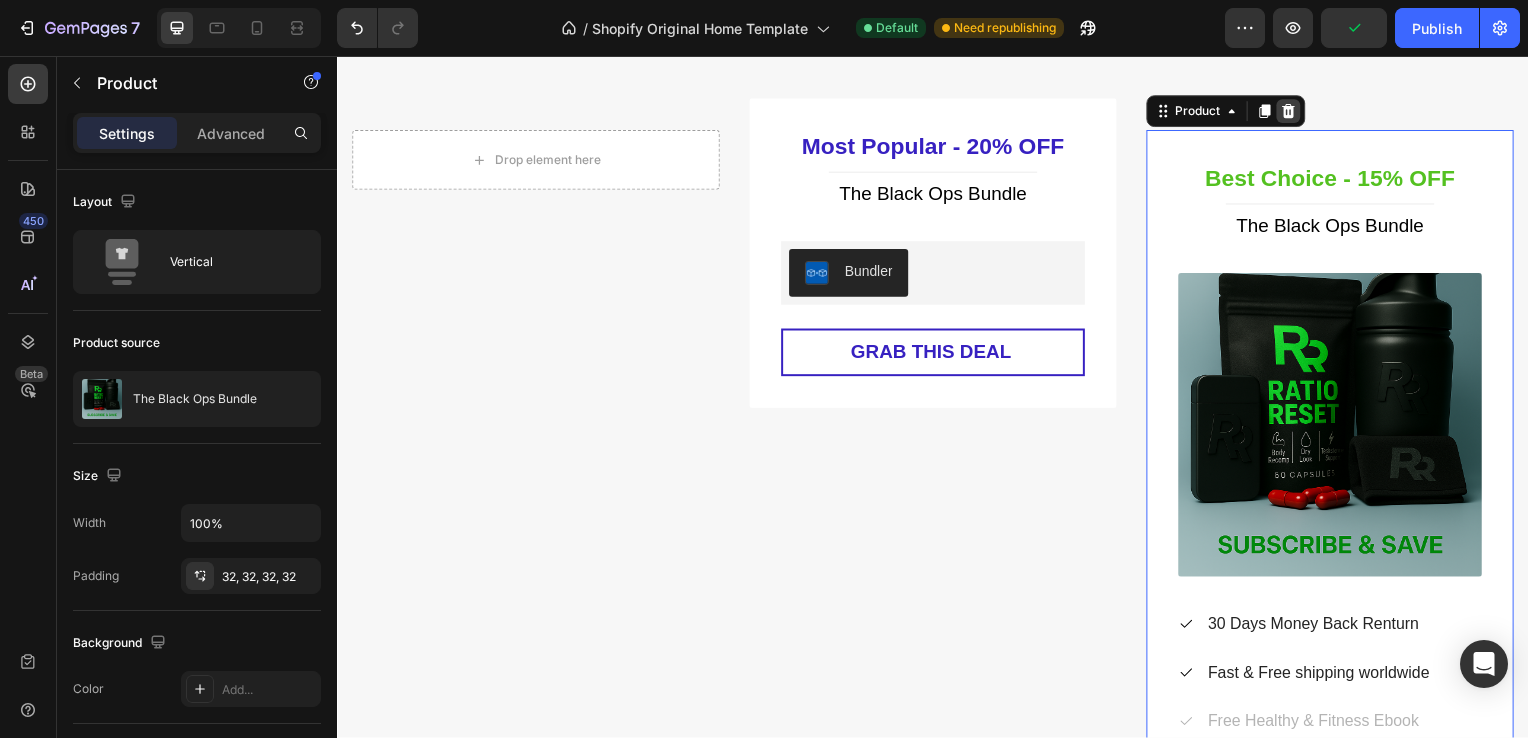 click at bounding box center (1295, 112) 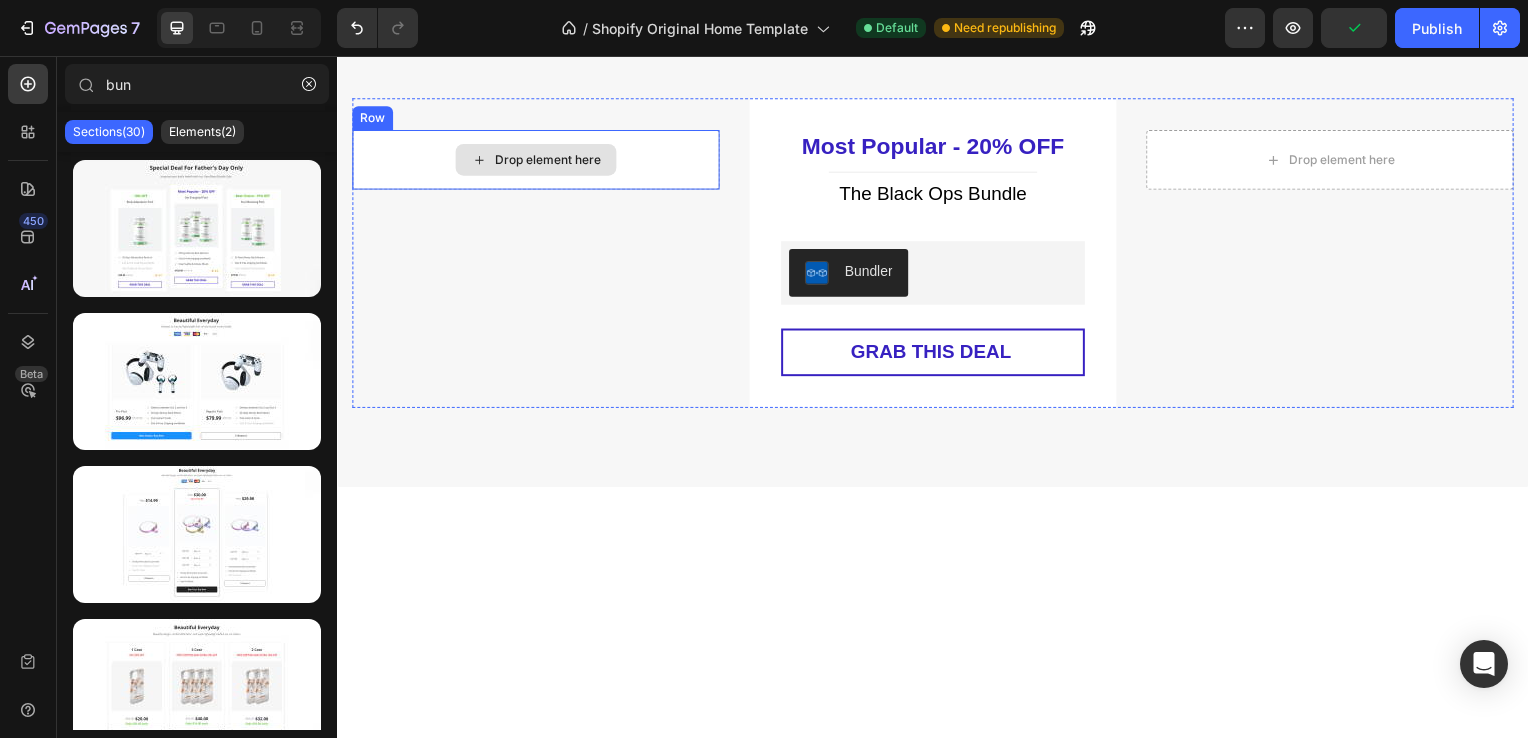 click on "Drop element here" at bounding box center (537, 161) 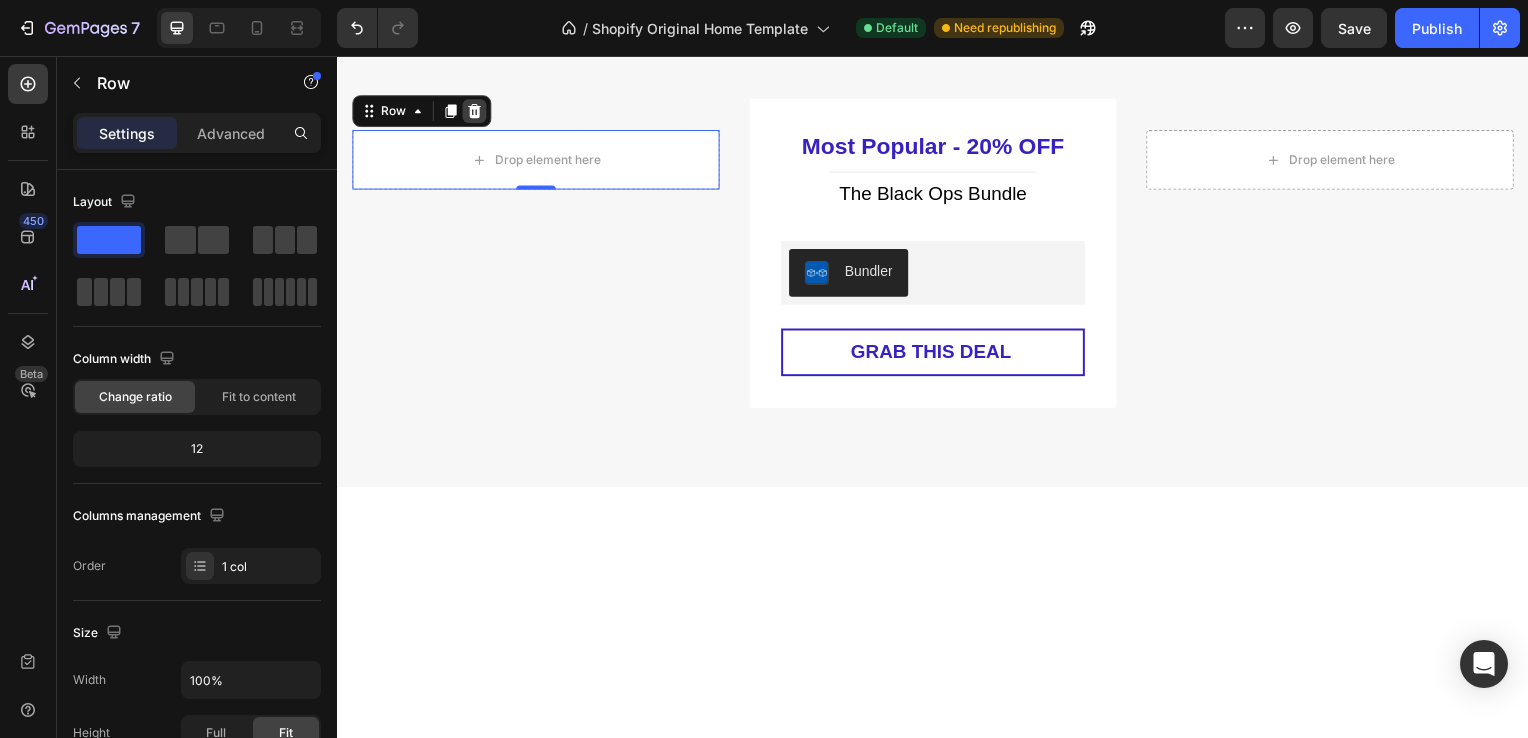 click 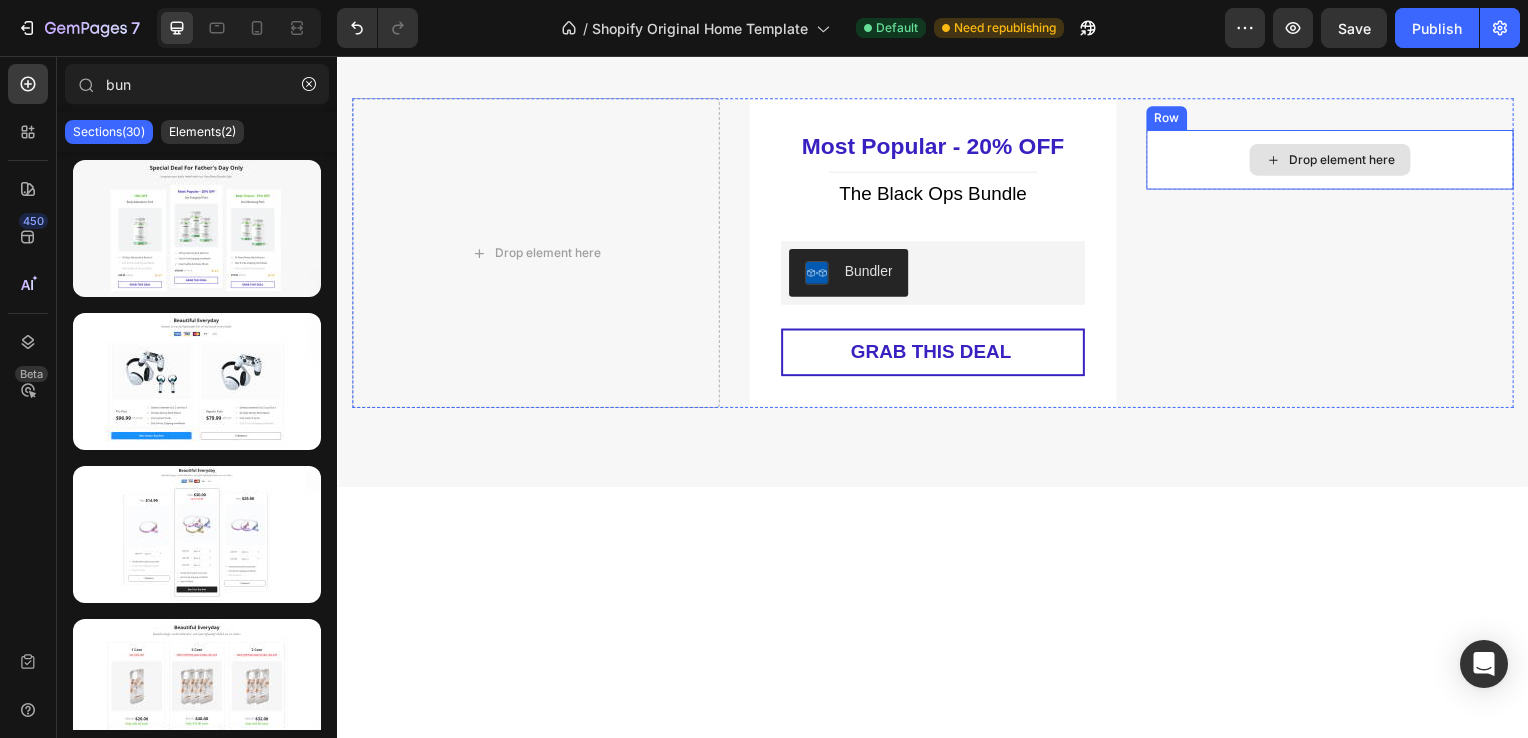 click on "Drop element here" at bounding box center (1337, 161) 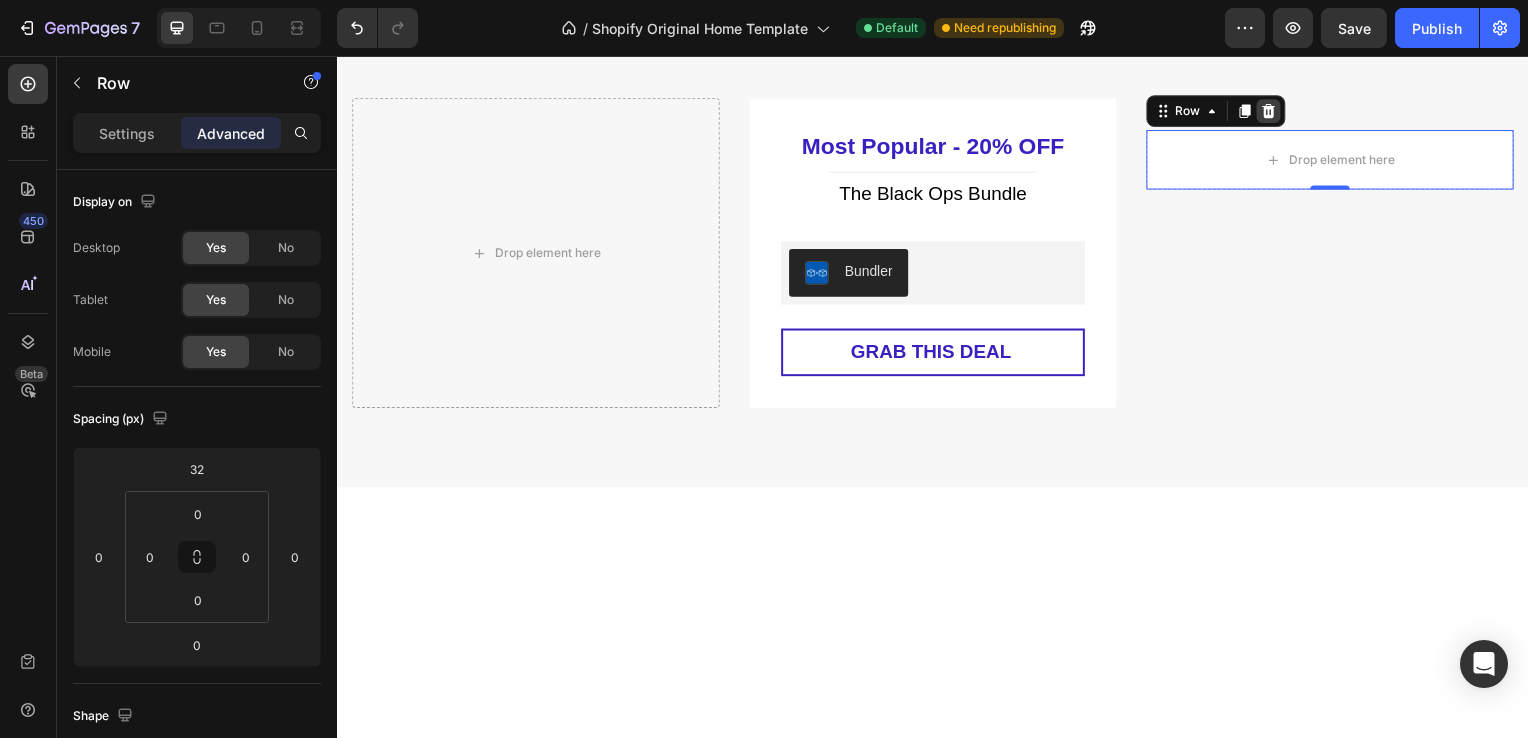 click 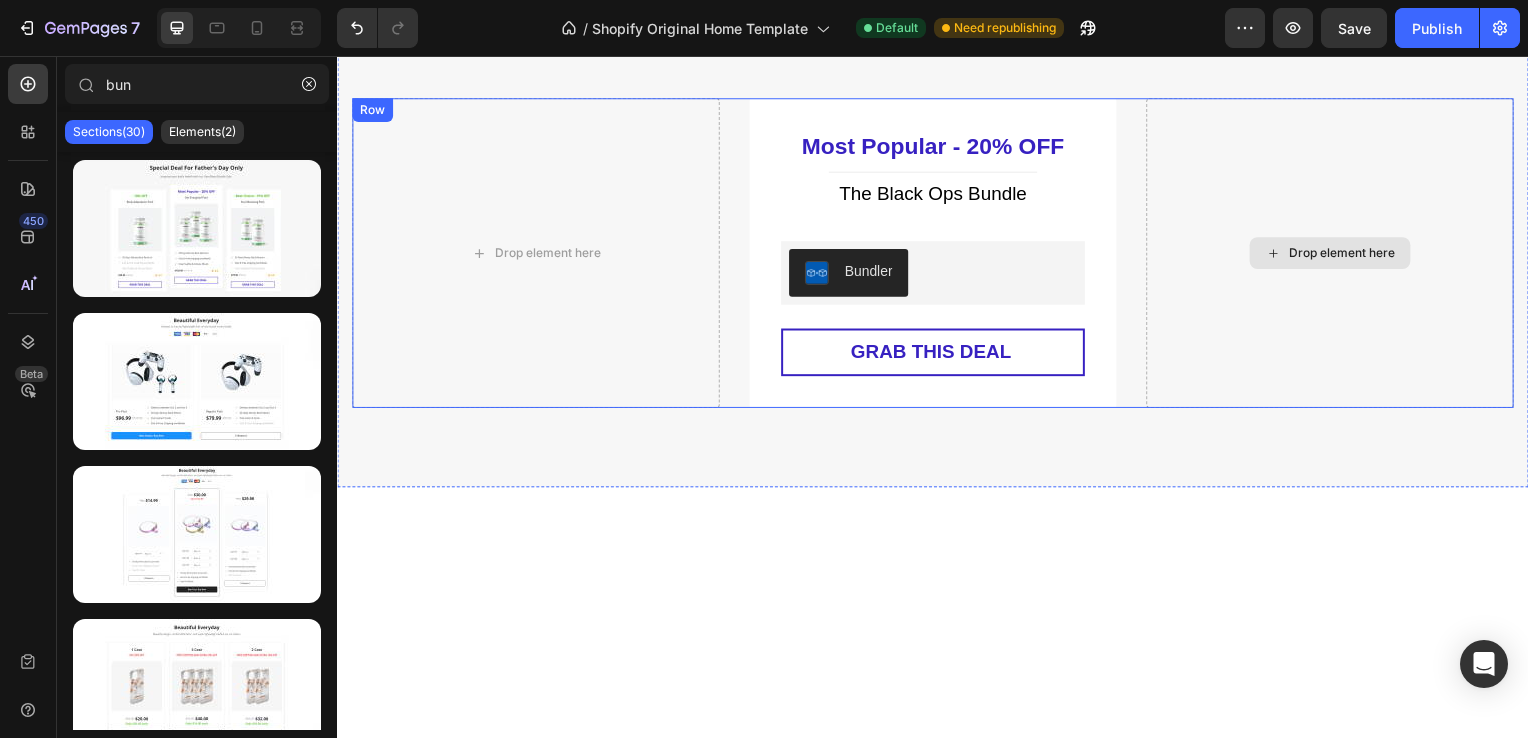 click on "Drop element here Most Popular - 20% OFF Heading                Title Line The Black Ops Bundle (P) Title Bundler Bundler GRAB THIS DEAL (P) Cart Button Product Row
Drop element here Row" at bounding box center (937, 255) 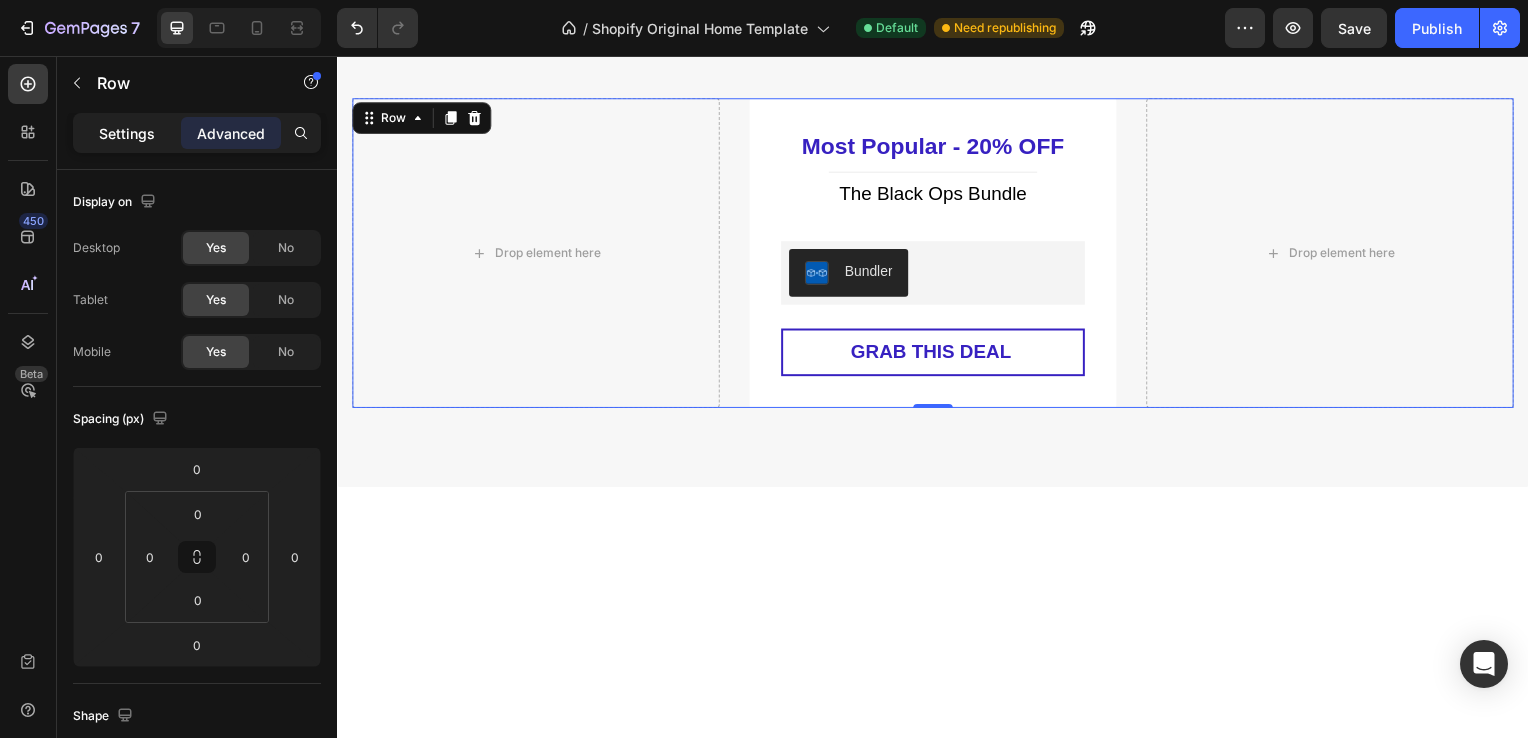 click on "Settings" at bounding box center [127, 133] 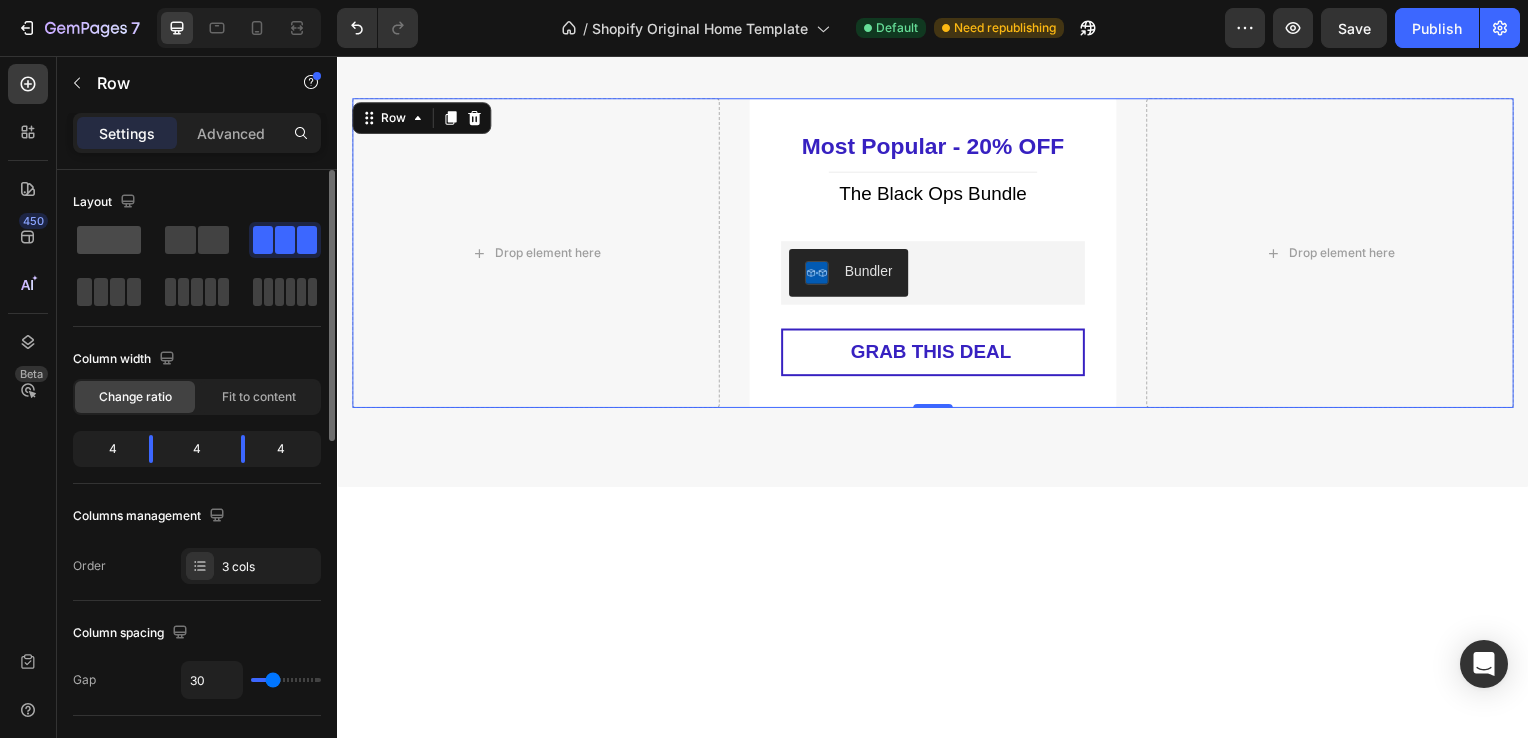 click 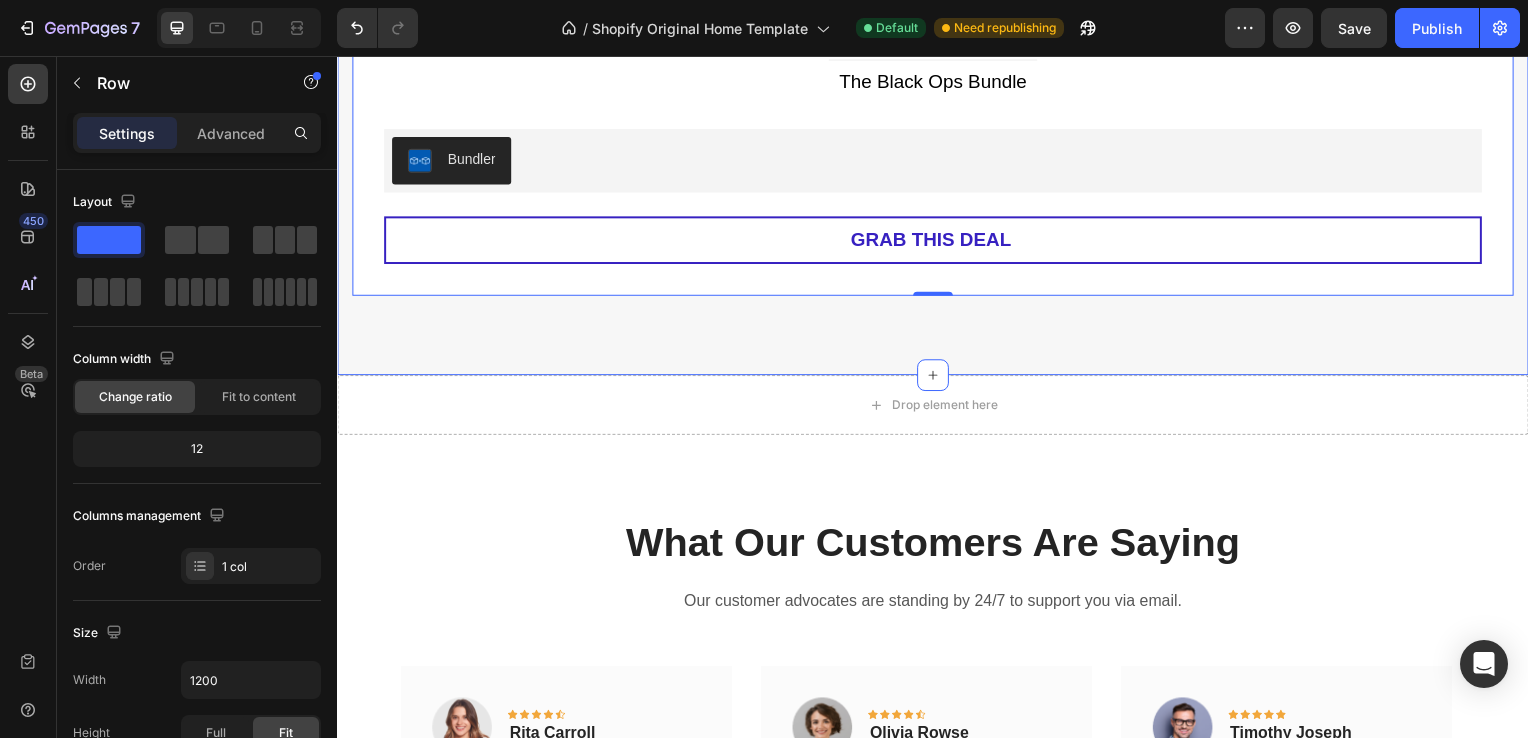 scroll, scrollTop: 2763, scrollLeft: 0, axis: vertical 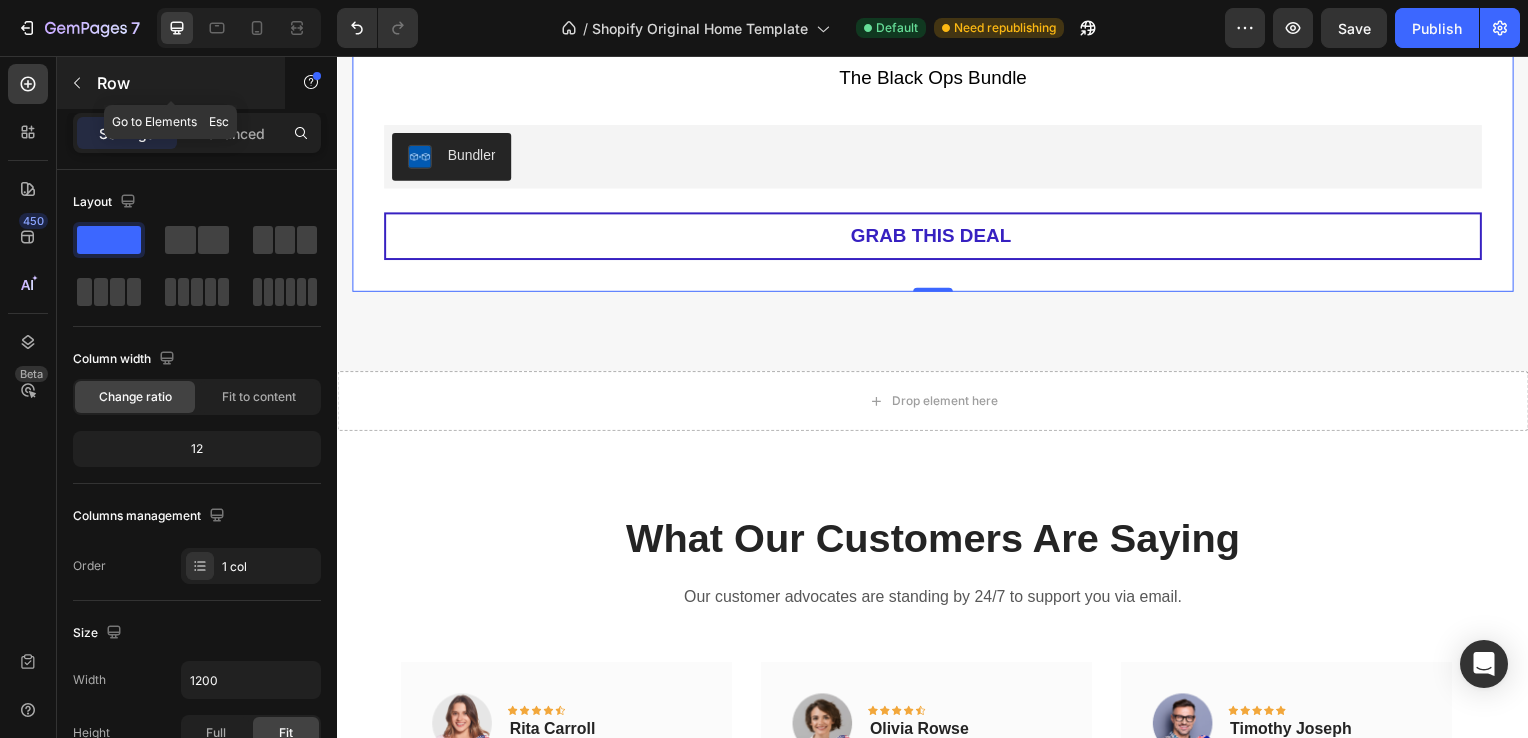click at bounding box center (77, 83) 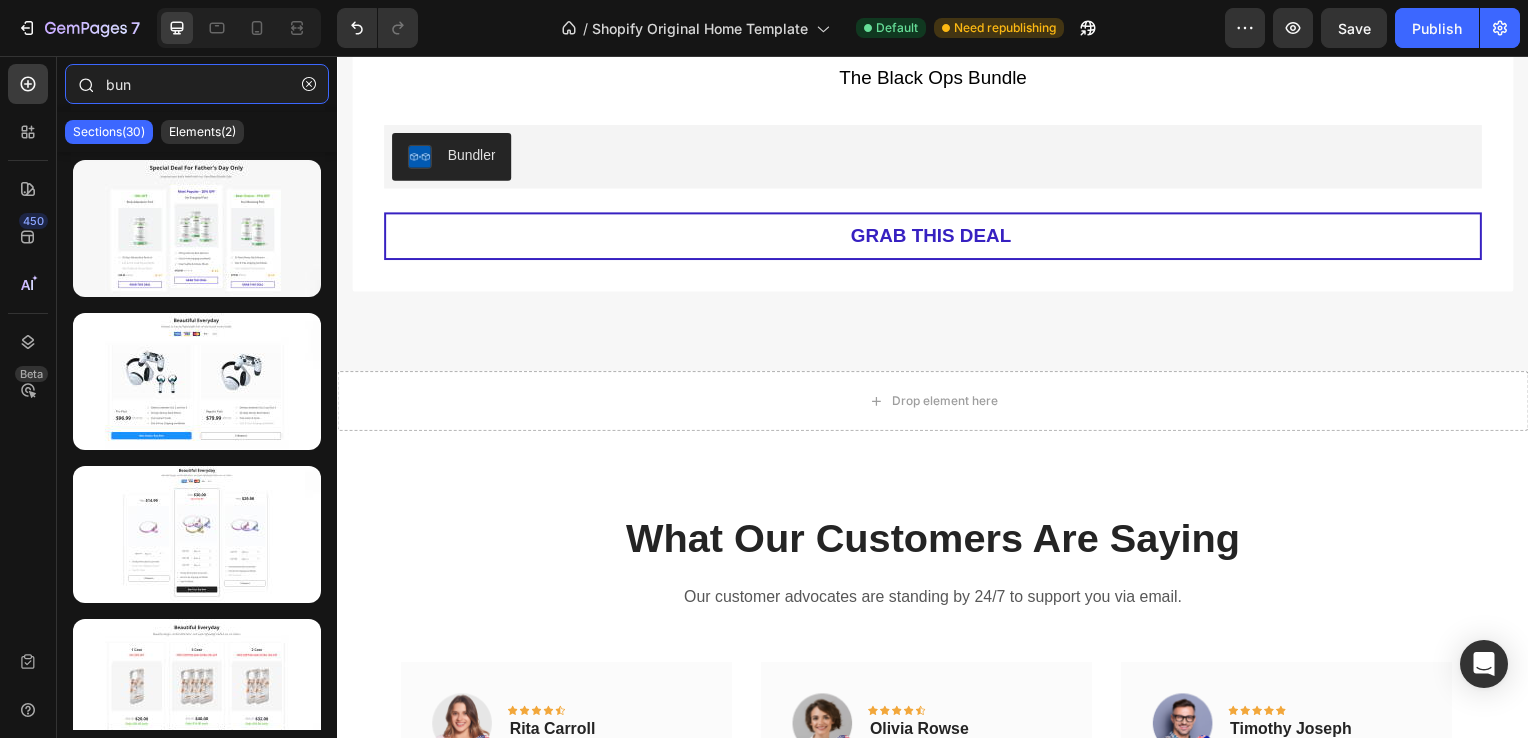 click on "bun" at bounding box center [197, 84] 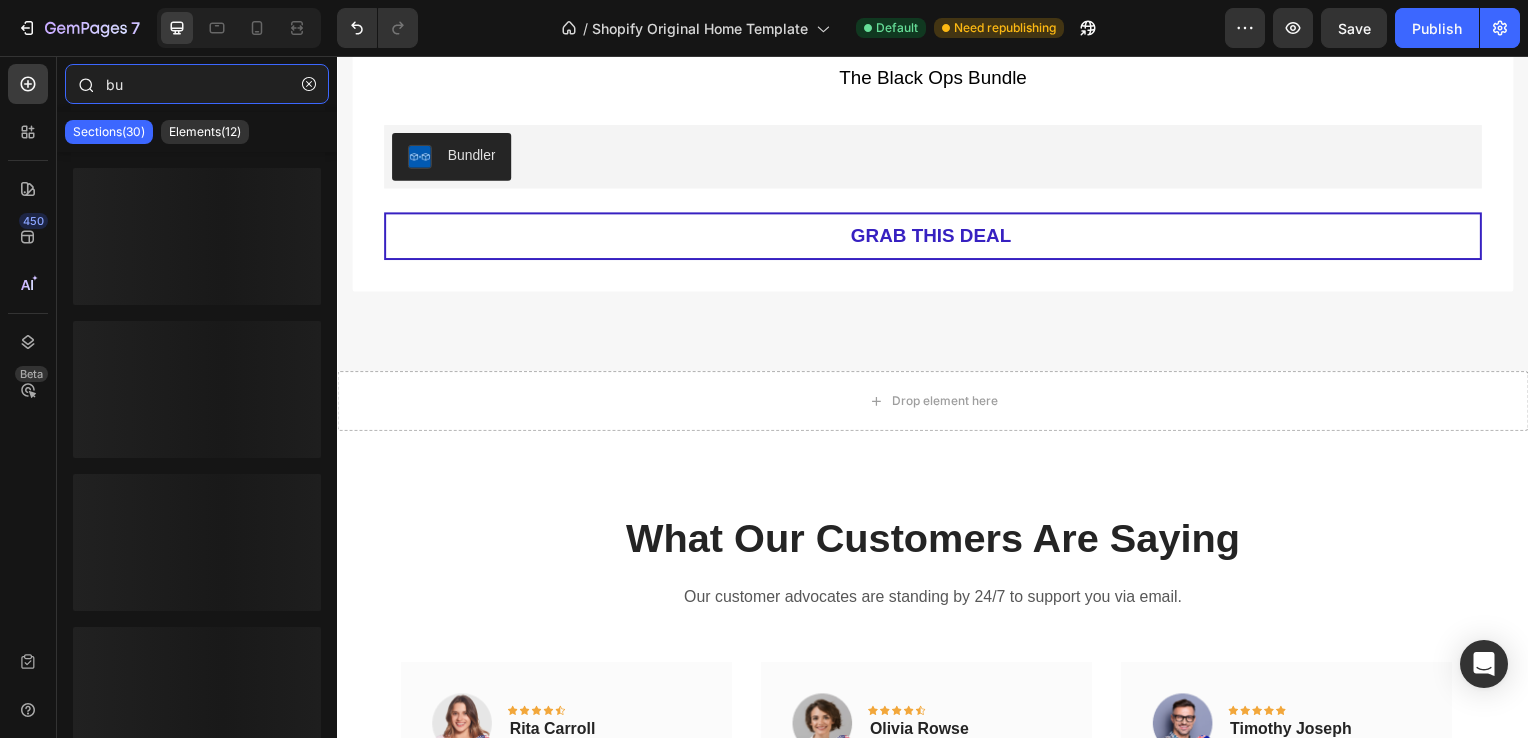 type on "b" 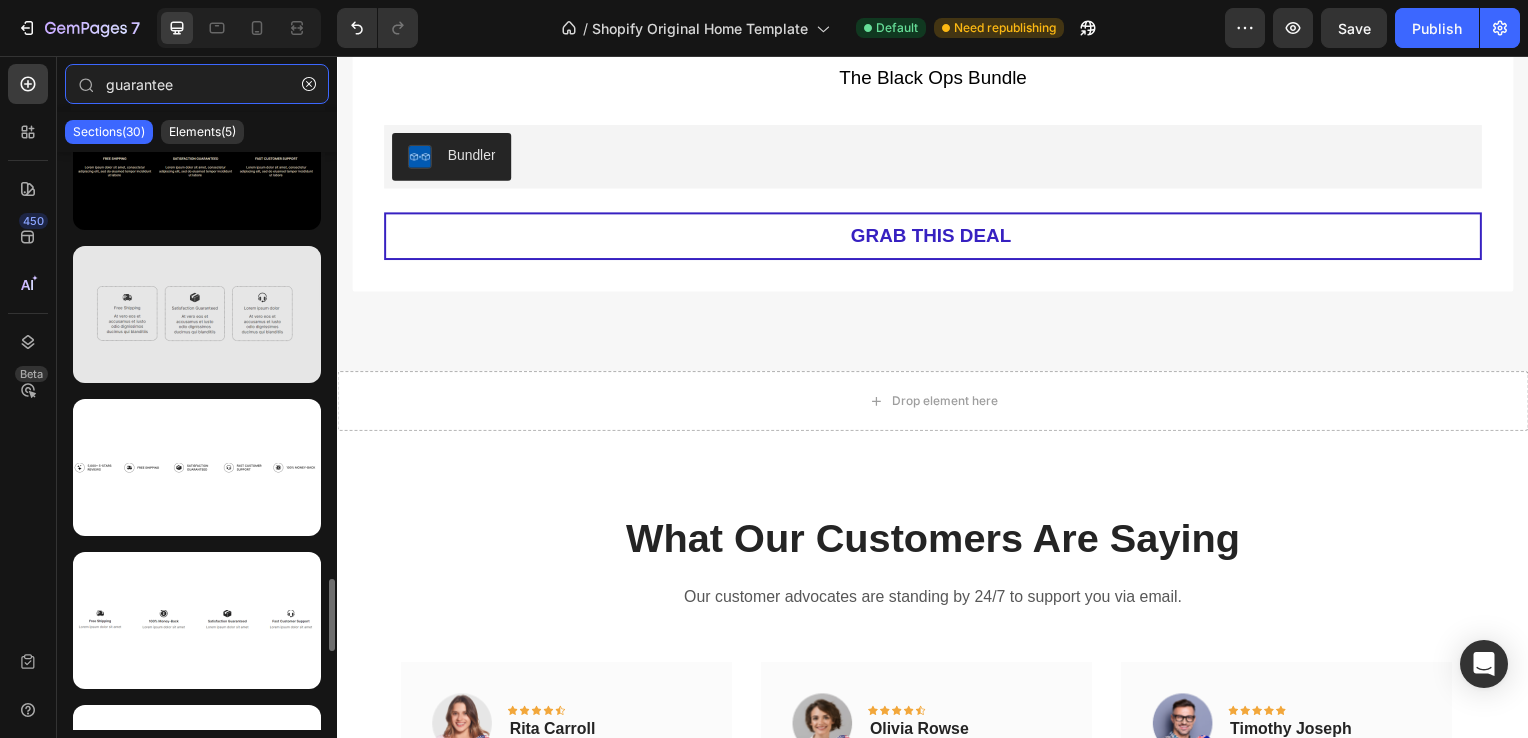 scroll, scrollTop: 3426, scrollLeft: 0, axis: vertical 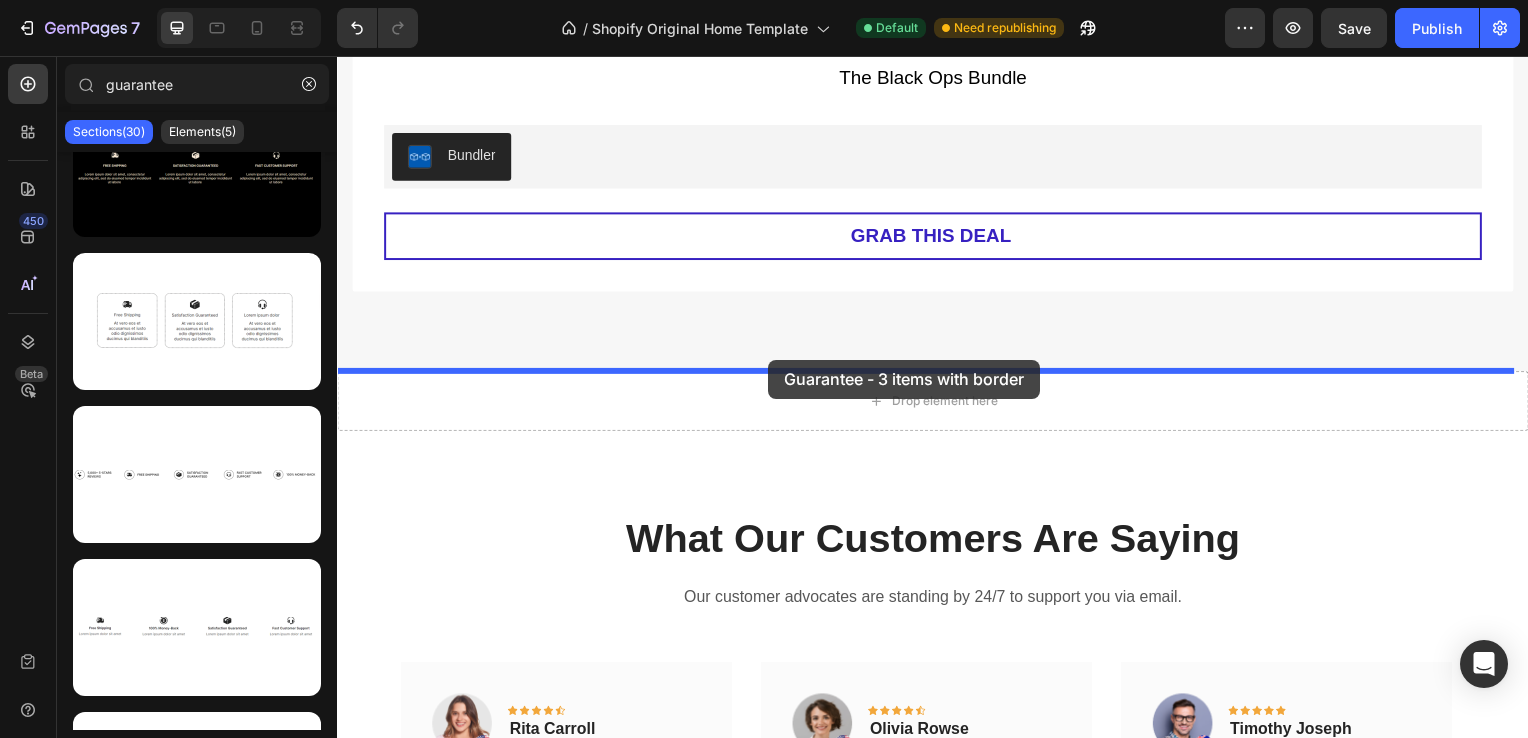 drag, startPoint x: 551, startPoint y: 322, endPoint x: 787, endPoint y: 376, distance: 242.09915 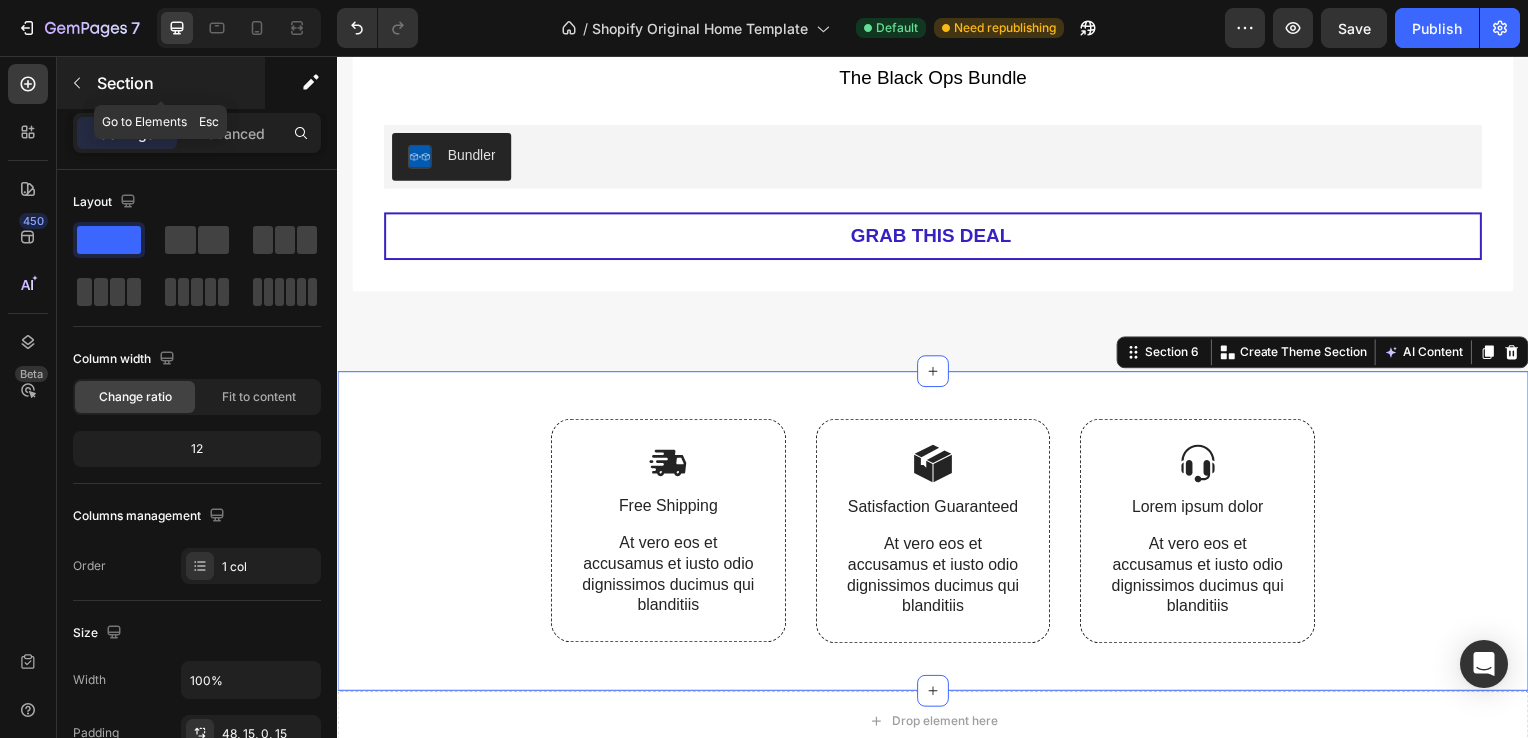 click 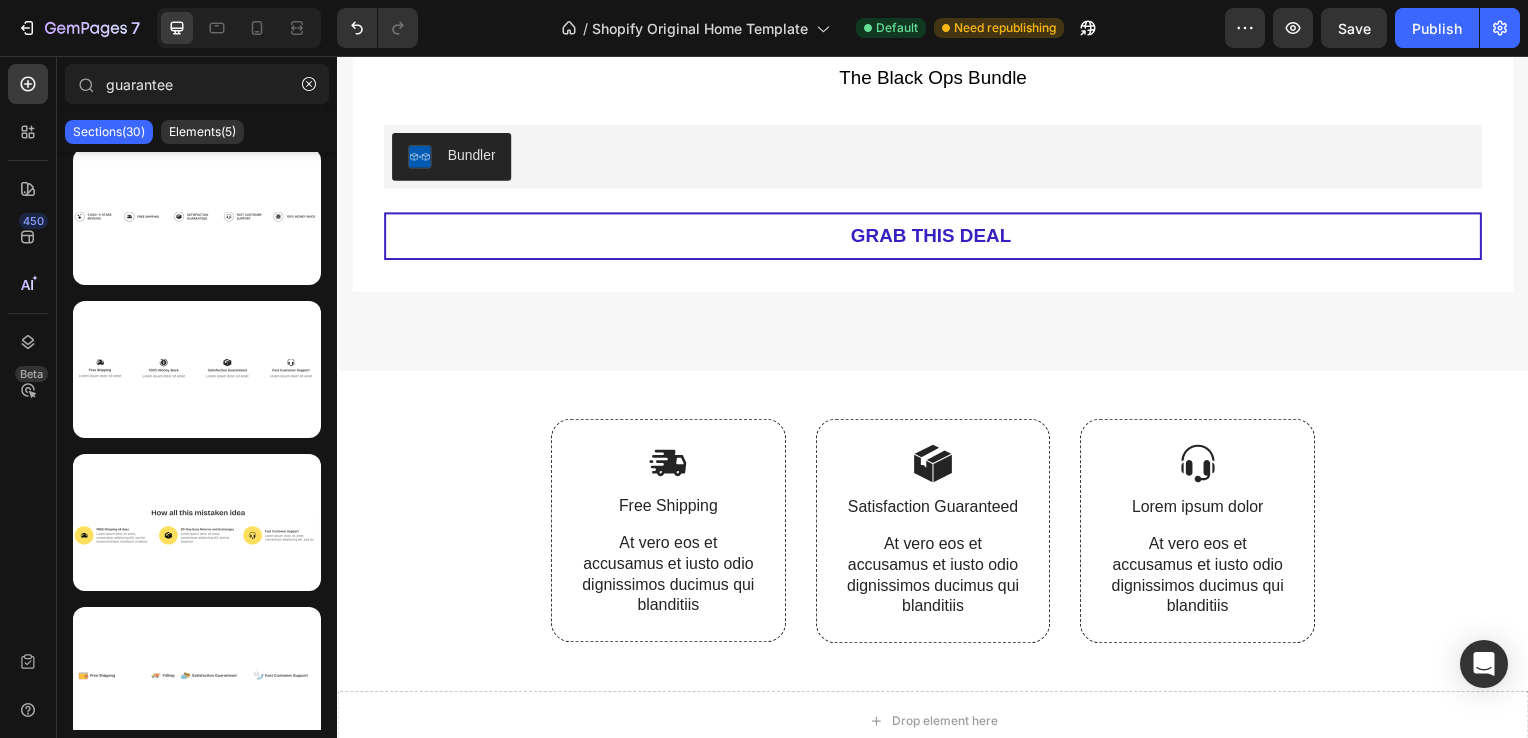 scroll, scrollTop: 4004, scrollLeft: 0, axis: vertical 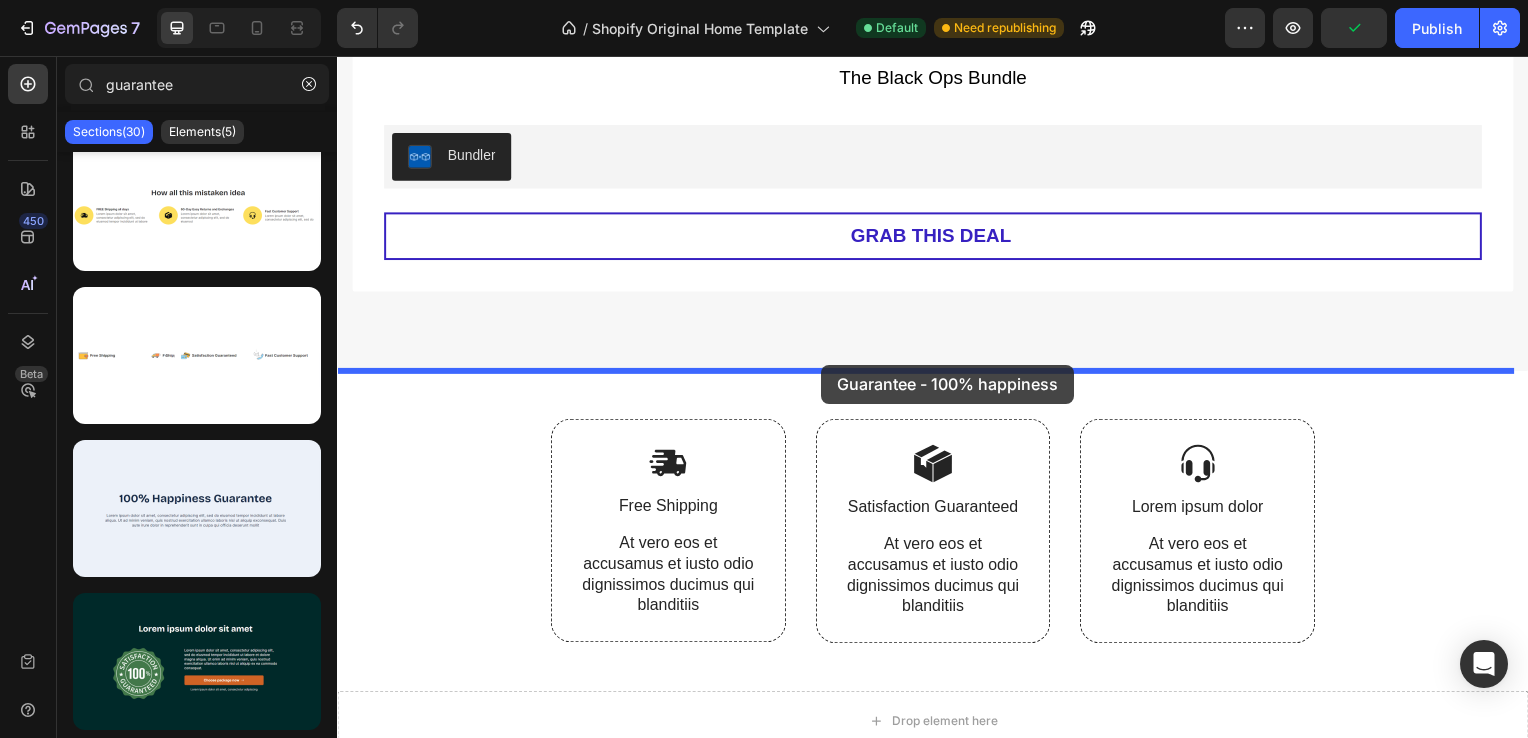 drag, startPoint x: 498, startPoint y: 538, endPoint x: 829, endPoint y: 368, distance: 372.1035 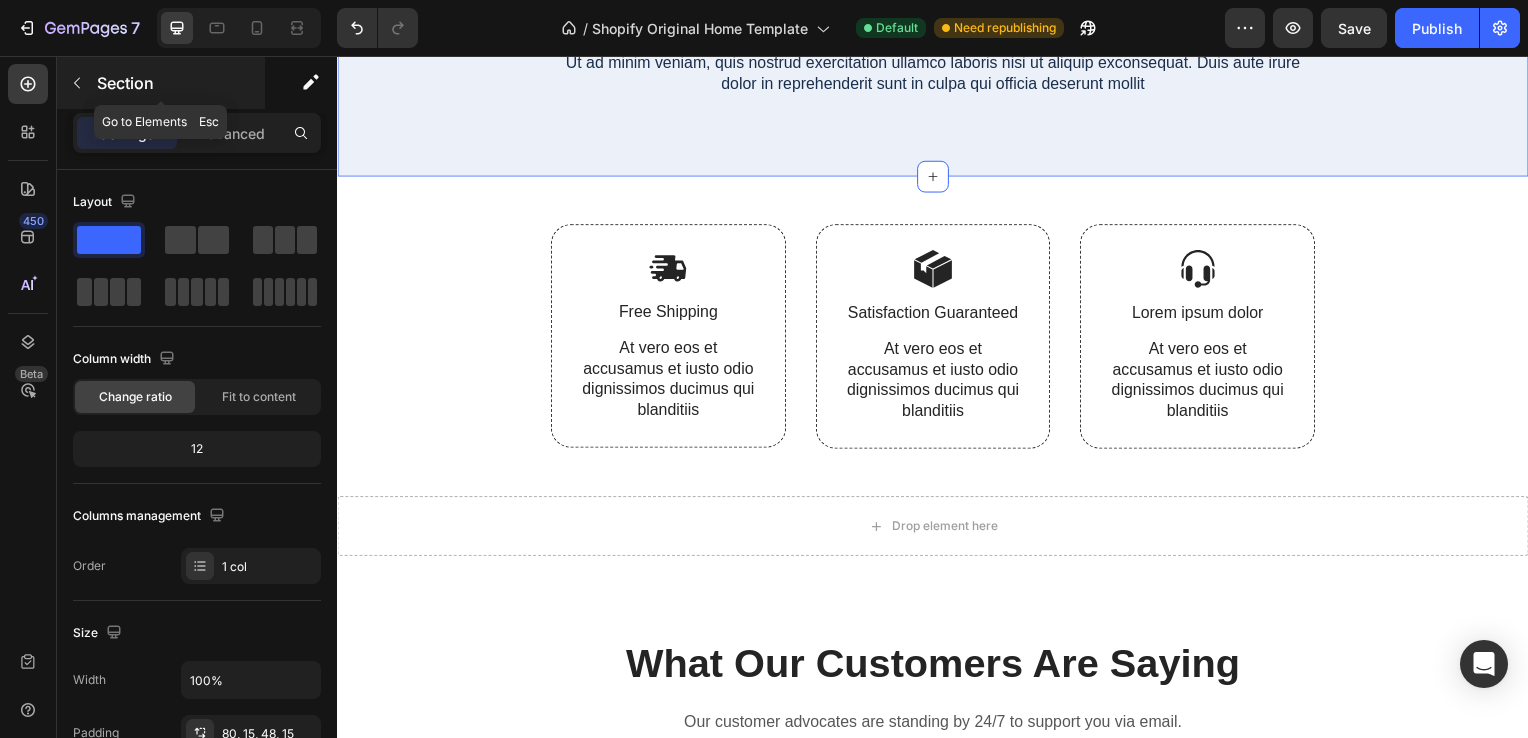 scroll, scrollTop: 3284, scrollLeft: 0, axis: vertical 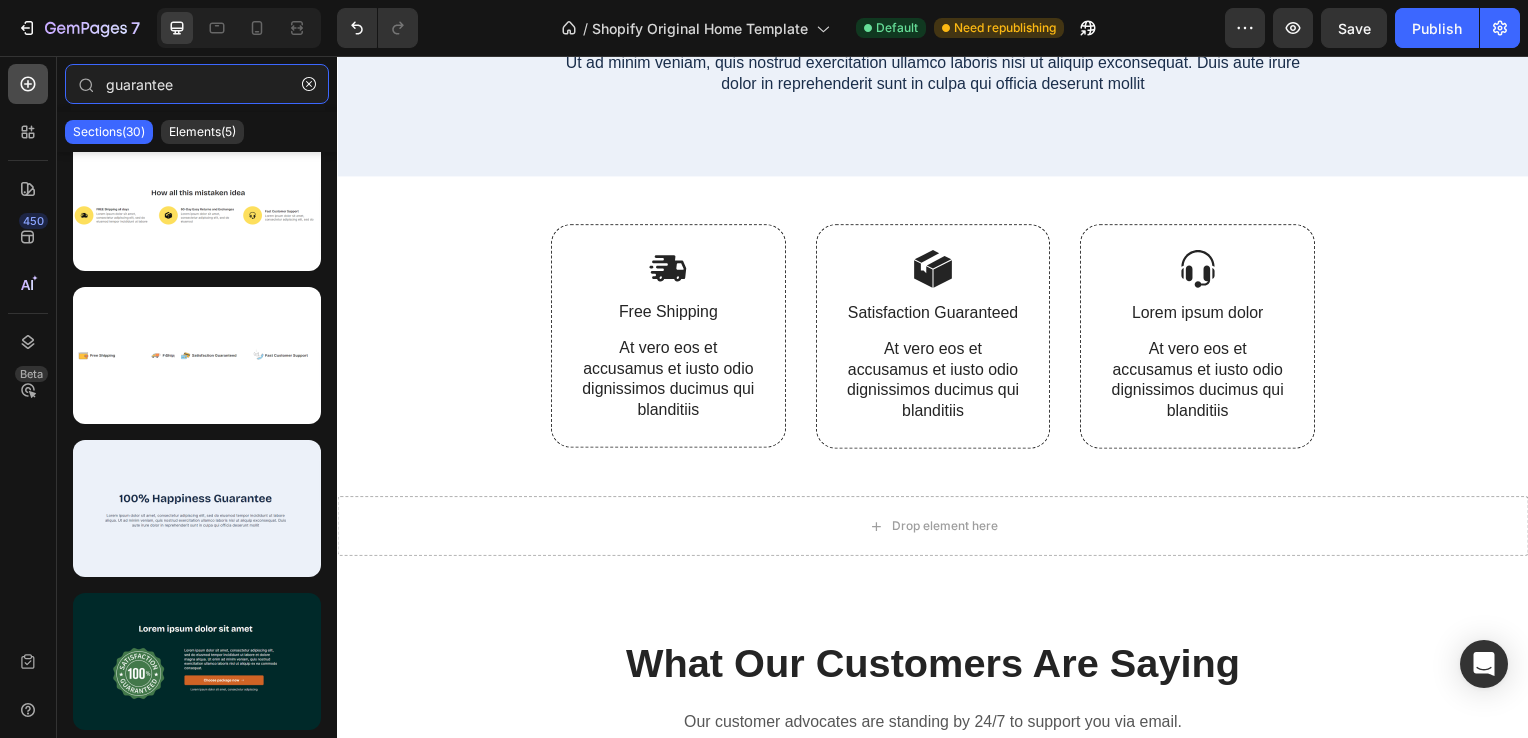 drag, startPoint x: 180, startPoint y: 90, endPoint x: 36, endPoint y: 65, distance: 146.15402 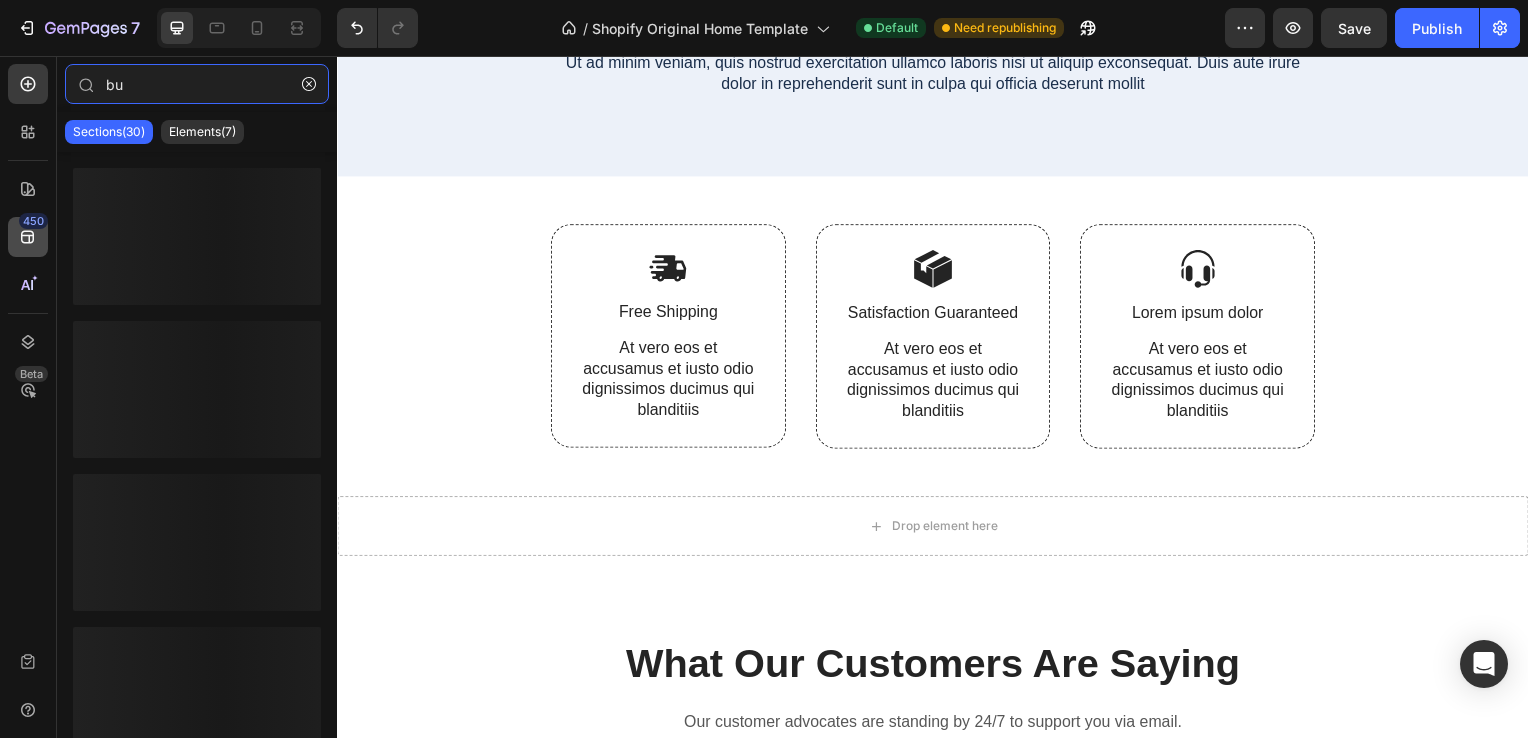 type on "b" 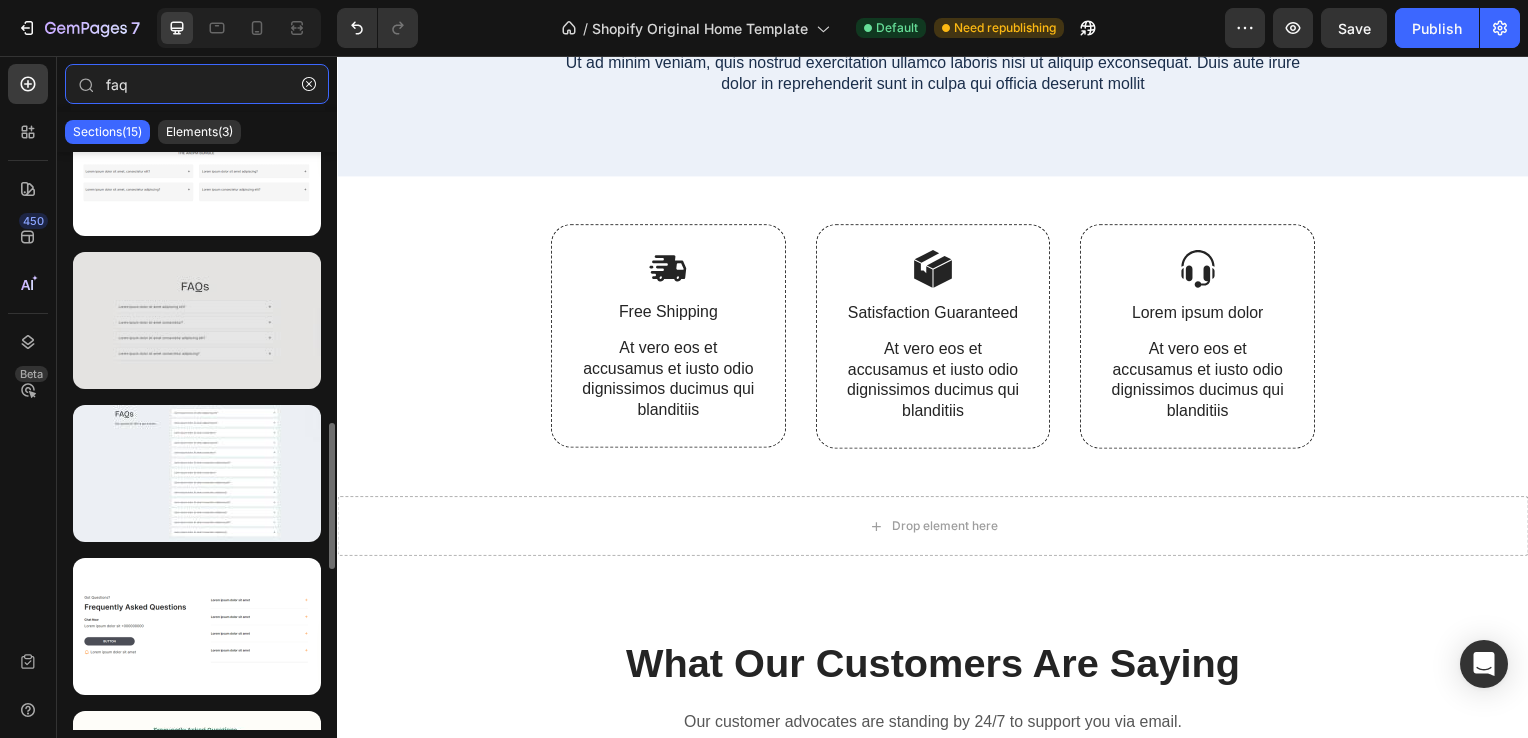 scroll, scrollTop: 1049, scrollLeft: 0, axis: vertical 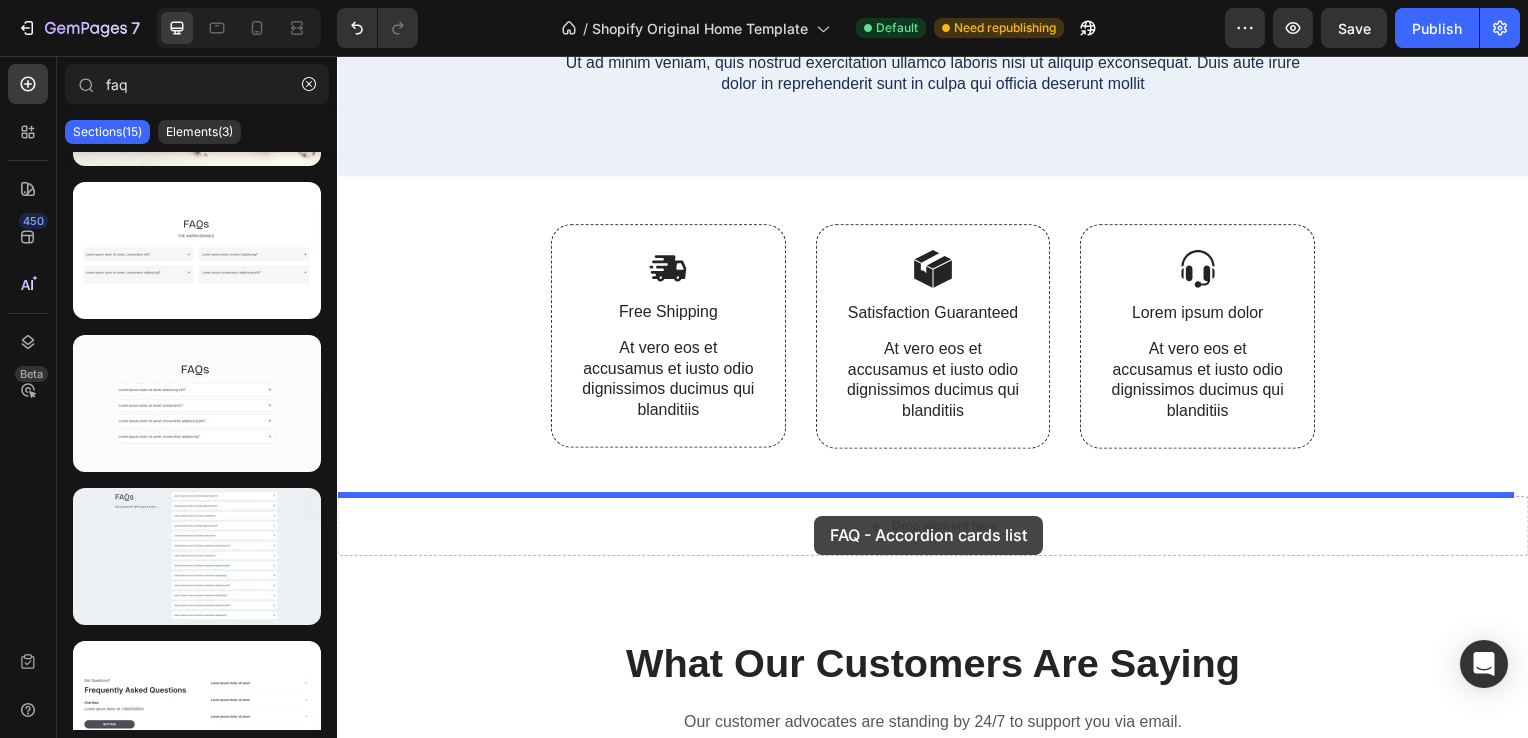 drag, startPoint x: 581, startPoint y: 449, endPoint x: 818, endPoint y: 519, distance: 247.12143 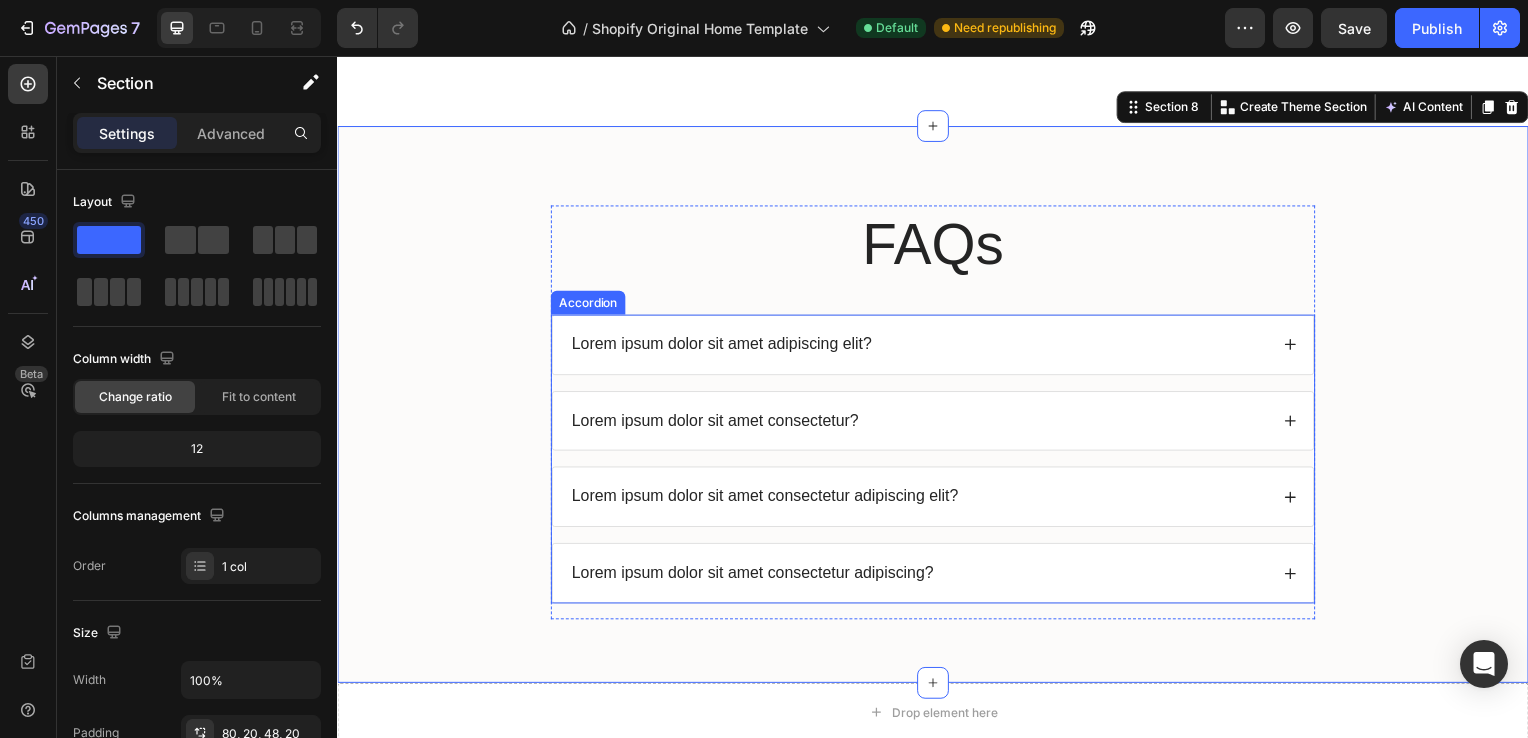 scroll, scrollTop: 4252, scrollLeft: 0, axis: vertical 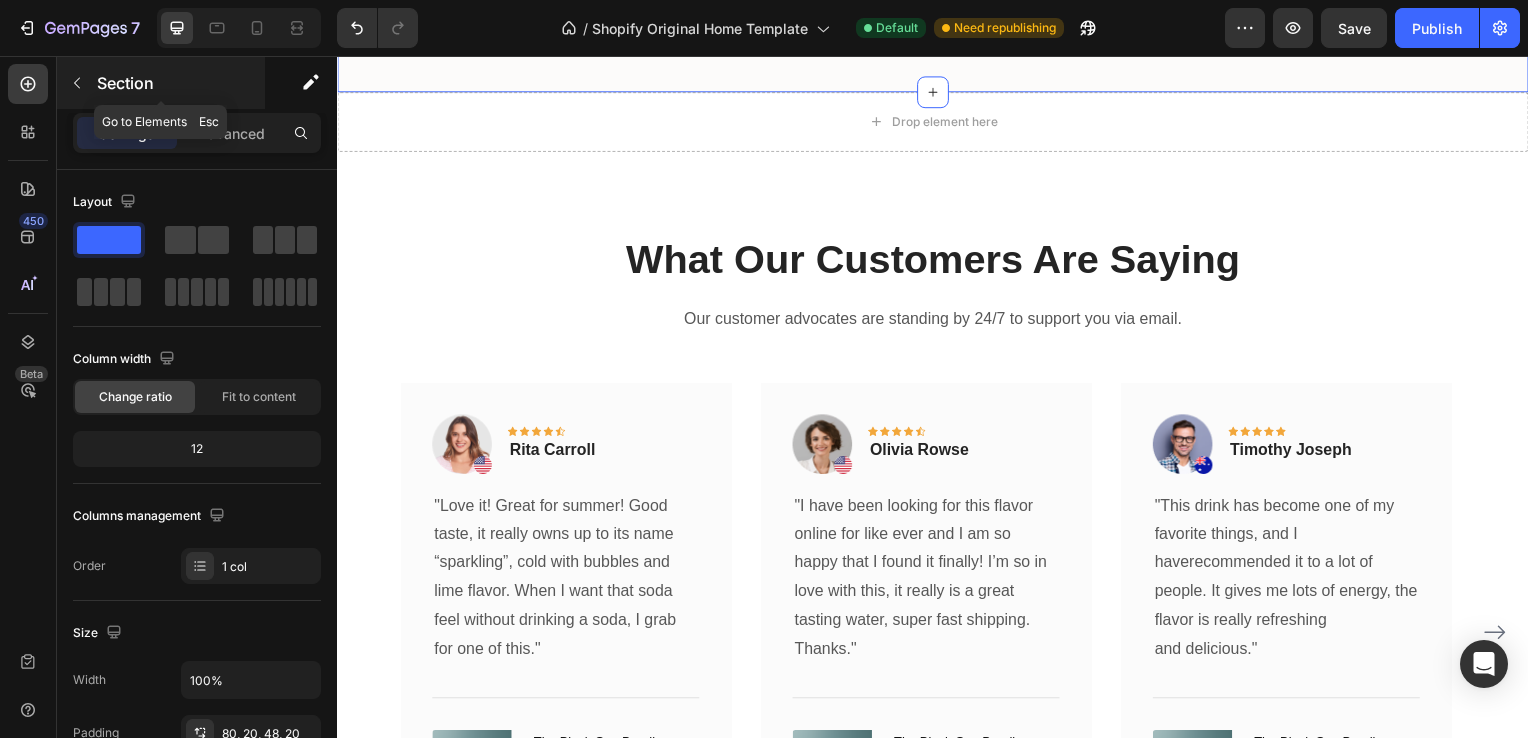 click at bounding box center [77, 83] 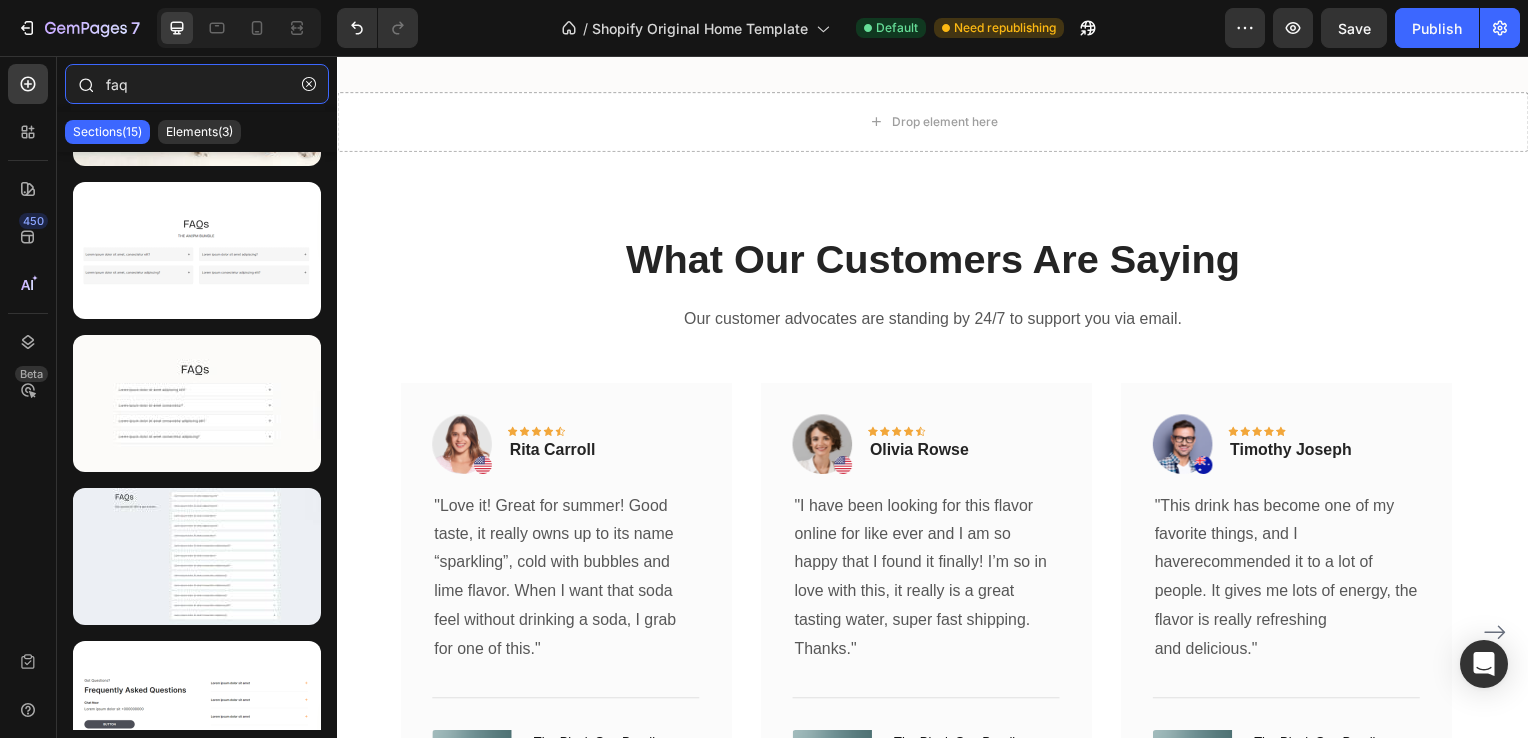 click on "faq" at bounding box center (197, 84) 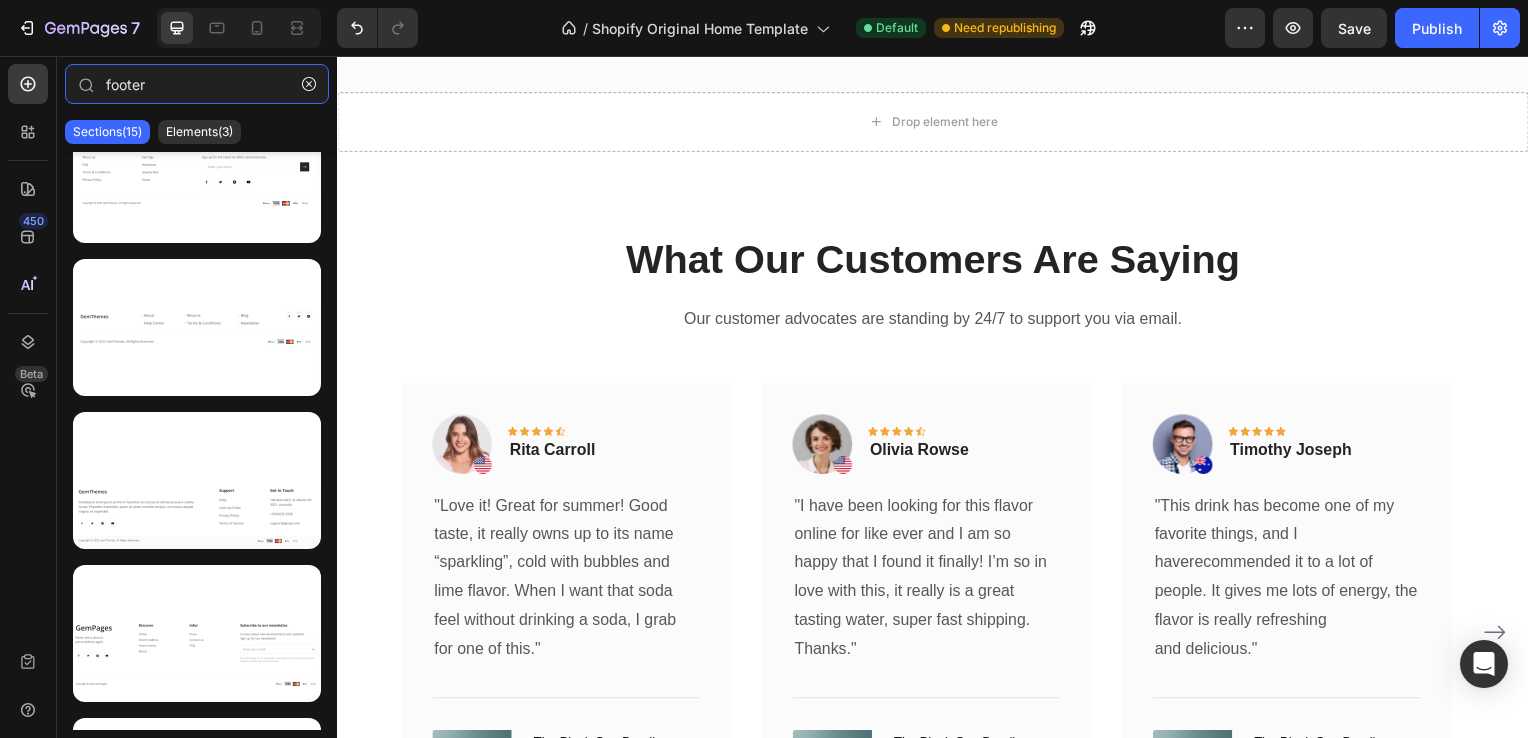 scroll, scrollTop: 0, scrollLeft: 0, axis: both 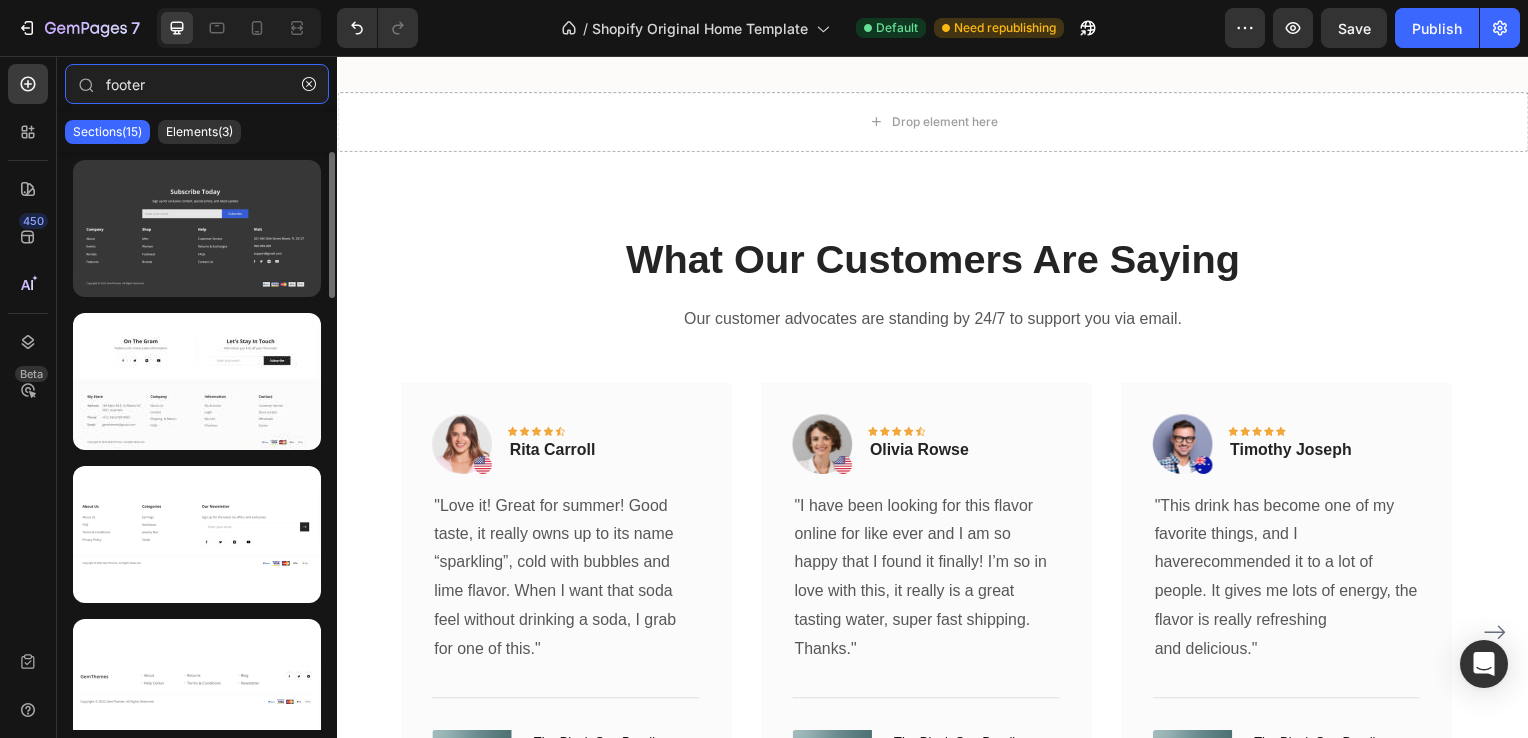 type on "footer" 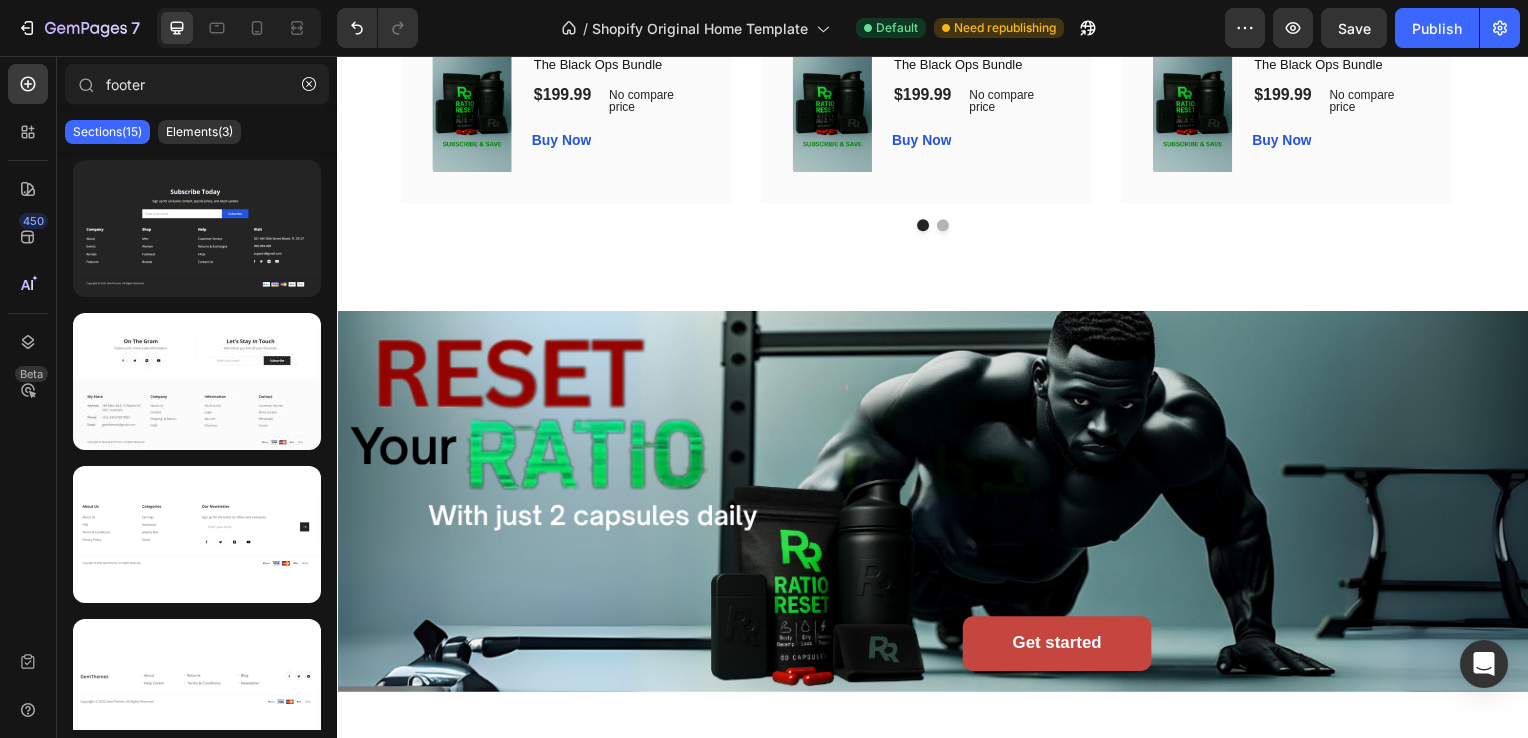 scroll, scrollTop: 5100, scrollLeft: 0, axis: vertical 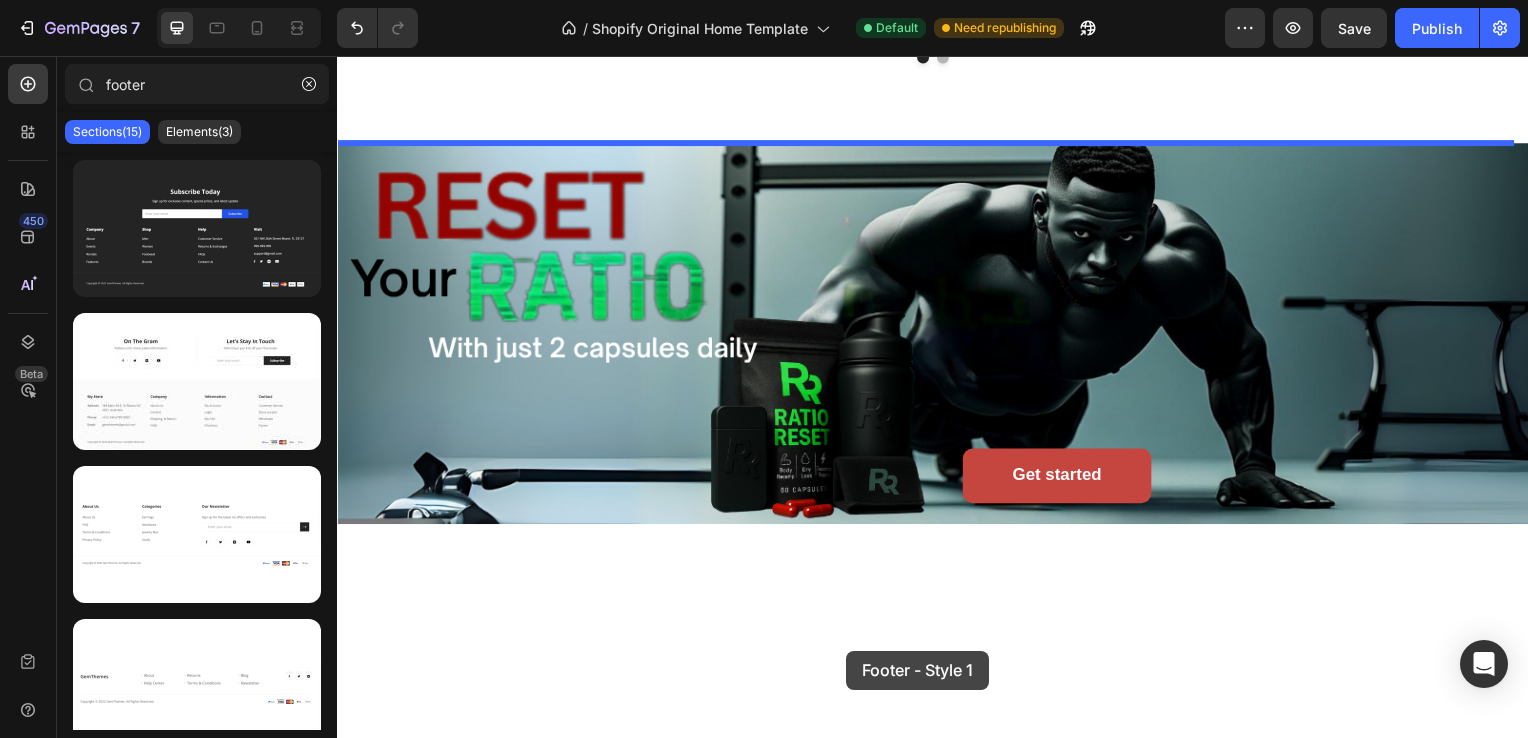 drag, startPoint x: 610, startPoint y: 243, endPoint x: 850, endPoint y: 655, distance: 476.80603 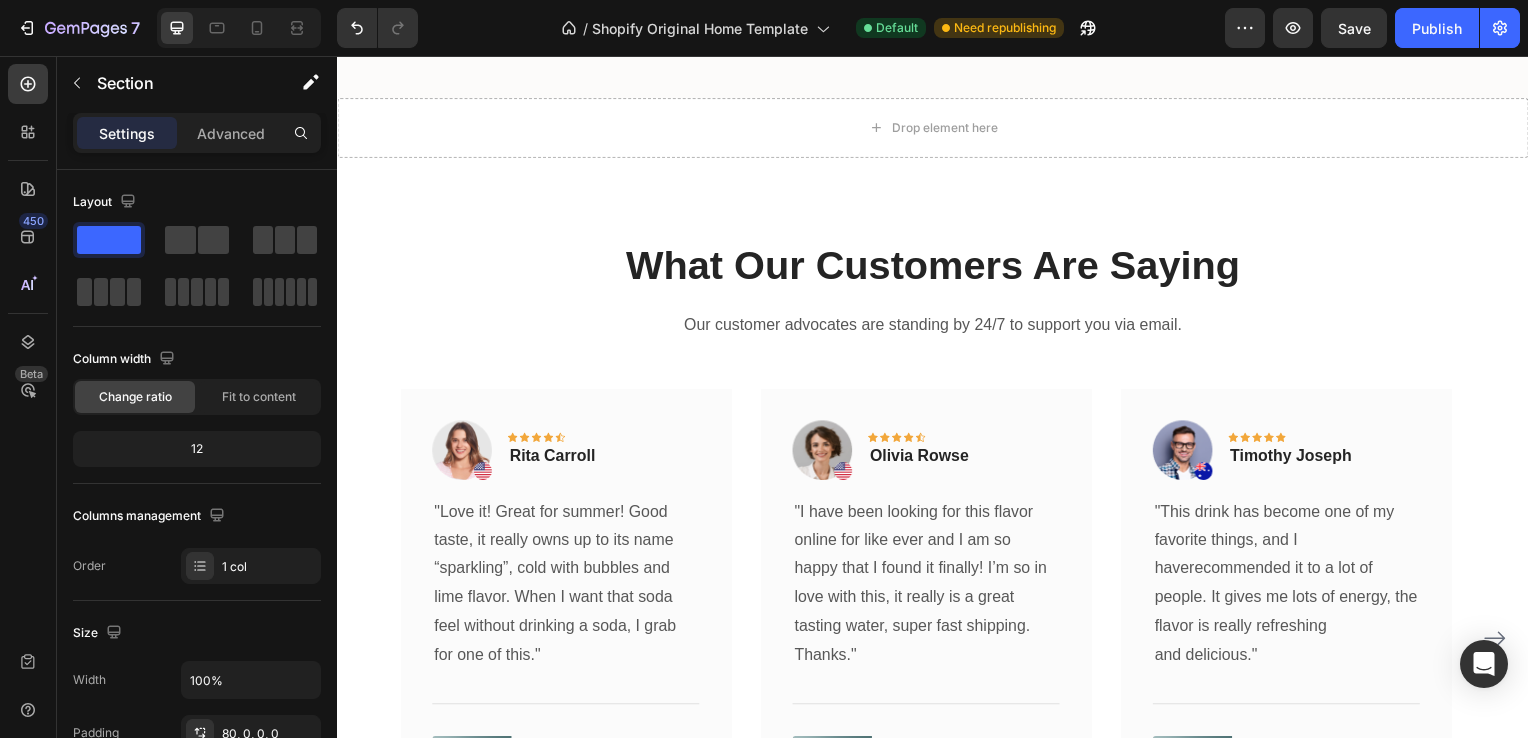 scroll, scrollTop: 4245, scrollLeft: 0, axis: vertical 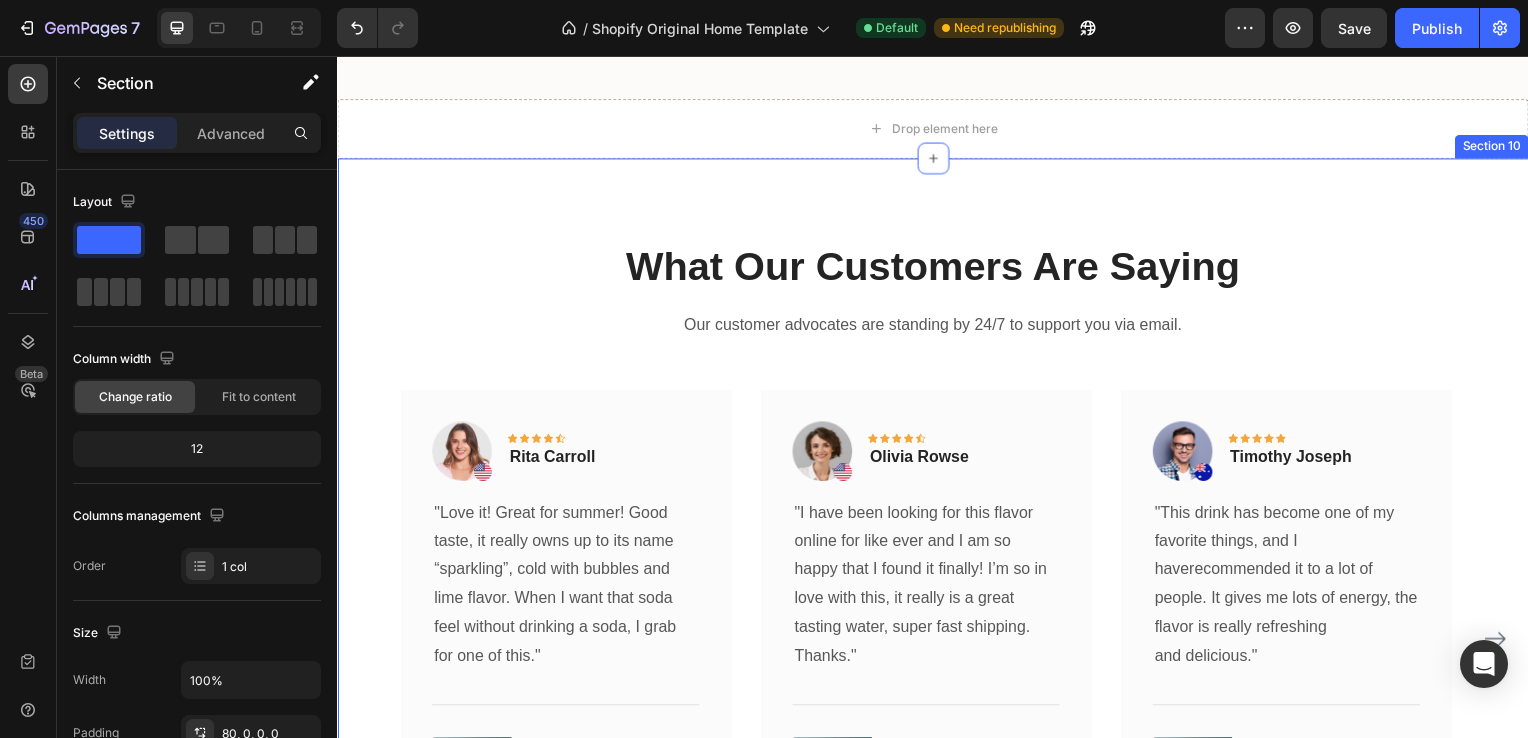 click on "What Our Customers Are Saying Heading Our customer advocates are standing by 24/7 to support you via email. Text block
Image
Icon
Icon
Icon
Icon
Icon Row Rita Carroll Text block Row "Love it! Great for summer! Good taste, it really owns up to its name “sparkling”, cold with bubbles and lime flavor. When I want that soda feel without drinking a soda, I grab for one of this." Text block                Title Line (P) Images & Gallery The Black Ops Bundle (P) Title $199.99 (P) Price (P) Price No compare price (P) Price Row Buy Now (P) Cart Button Product Row Image
Icon
Icon
Icon
Icon
Icon Row Olivia Rowse Text block Row "I have been looking for this flavor online for like ever and I am so happy that I found it finally! I’m so in love with this, it really is a great tasting water, super fast shipping.  Thanks." Text block Title Line" at bounding box center (937, 581) 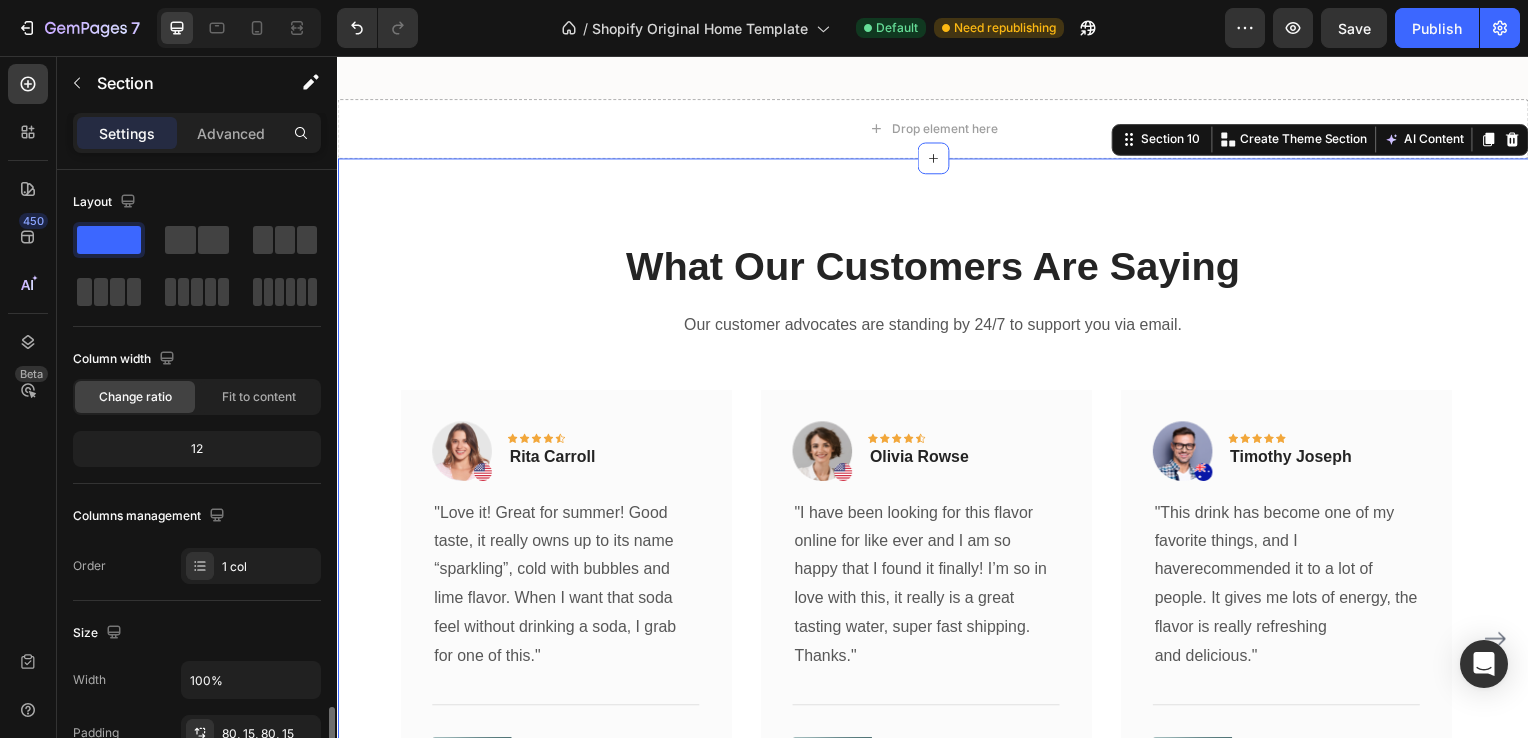 scroll, scrollTop: 355, scrollLeft: 0, axis: vertical 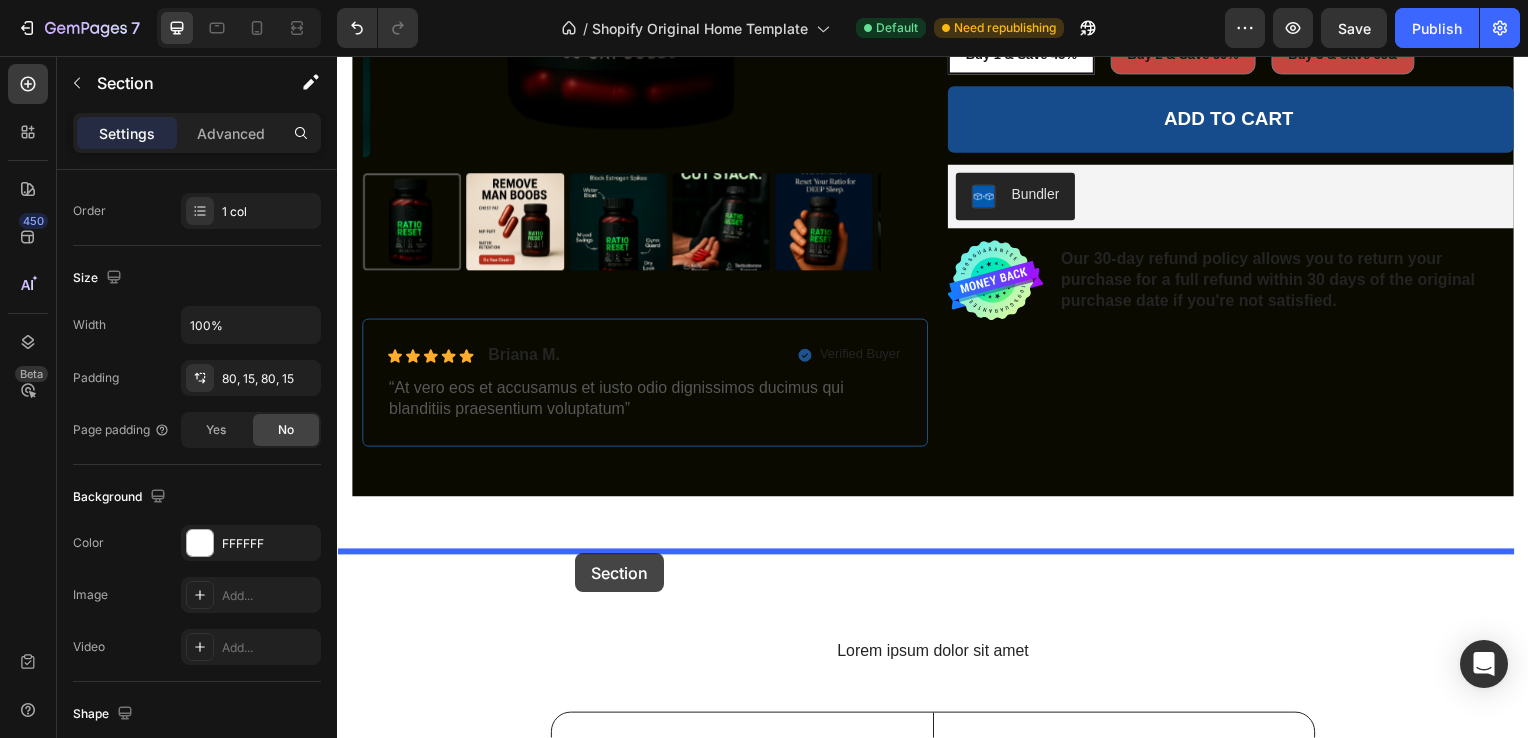 drag, startPoint x: 555, startPoint y: 183, endPoint x: 577, endPoint y: 558, distance: 375.64478 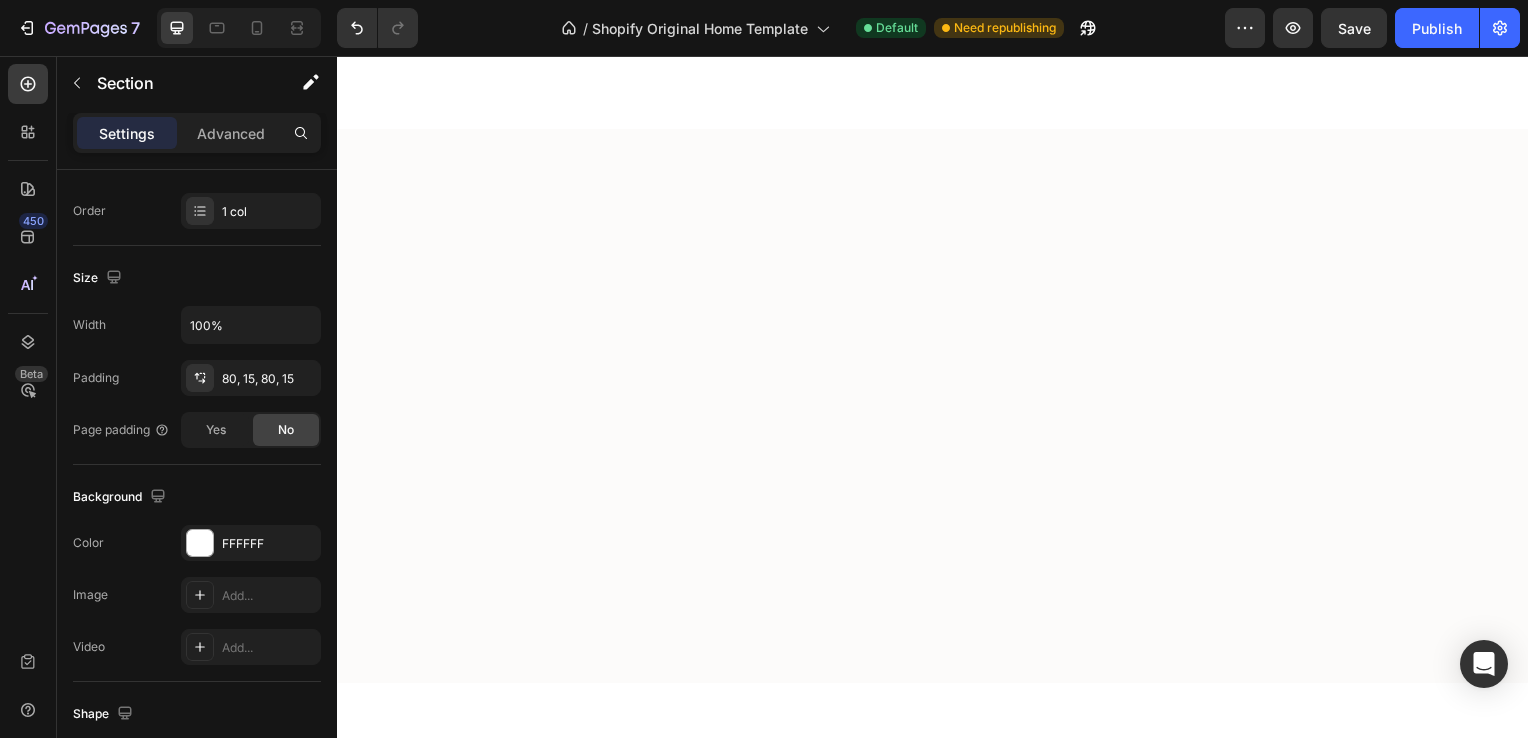 scroll, scrollTop: 5801, scrollLeft: 0, axis: vertical 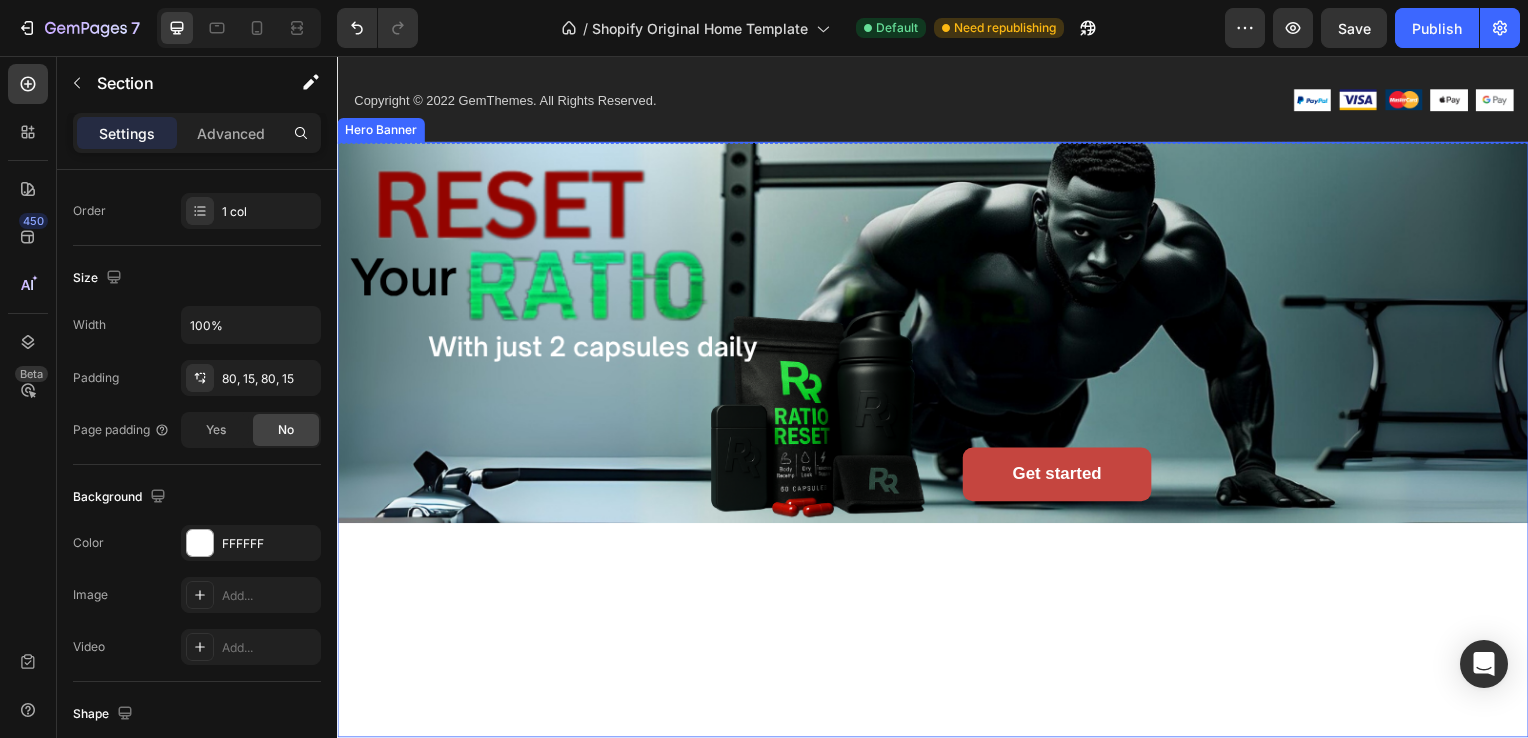 click on "Get started Button" at bounding box center [937, 443] 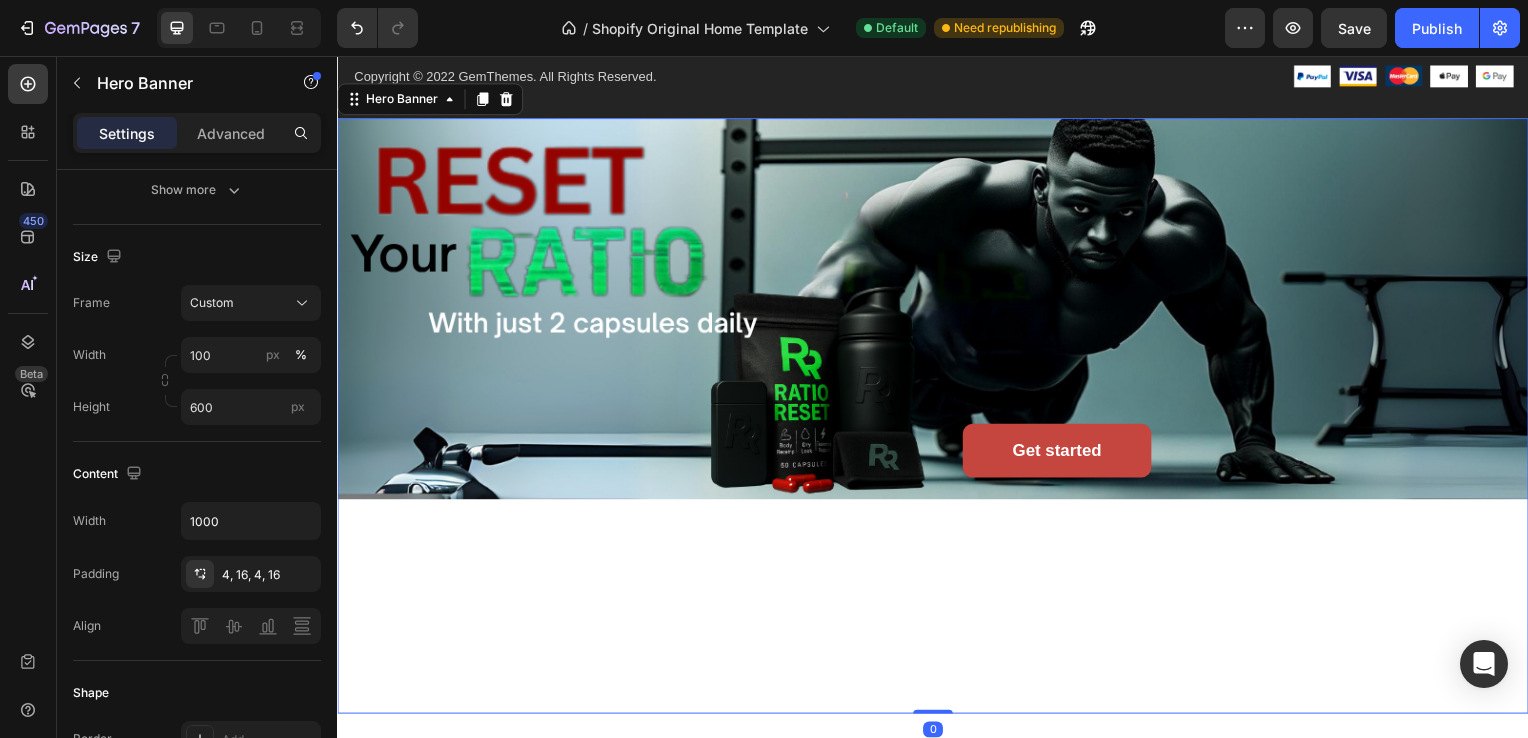 scroll, scrollTop: 0, scrollLeft: 0, axis: both 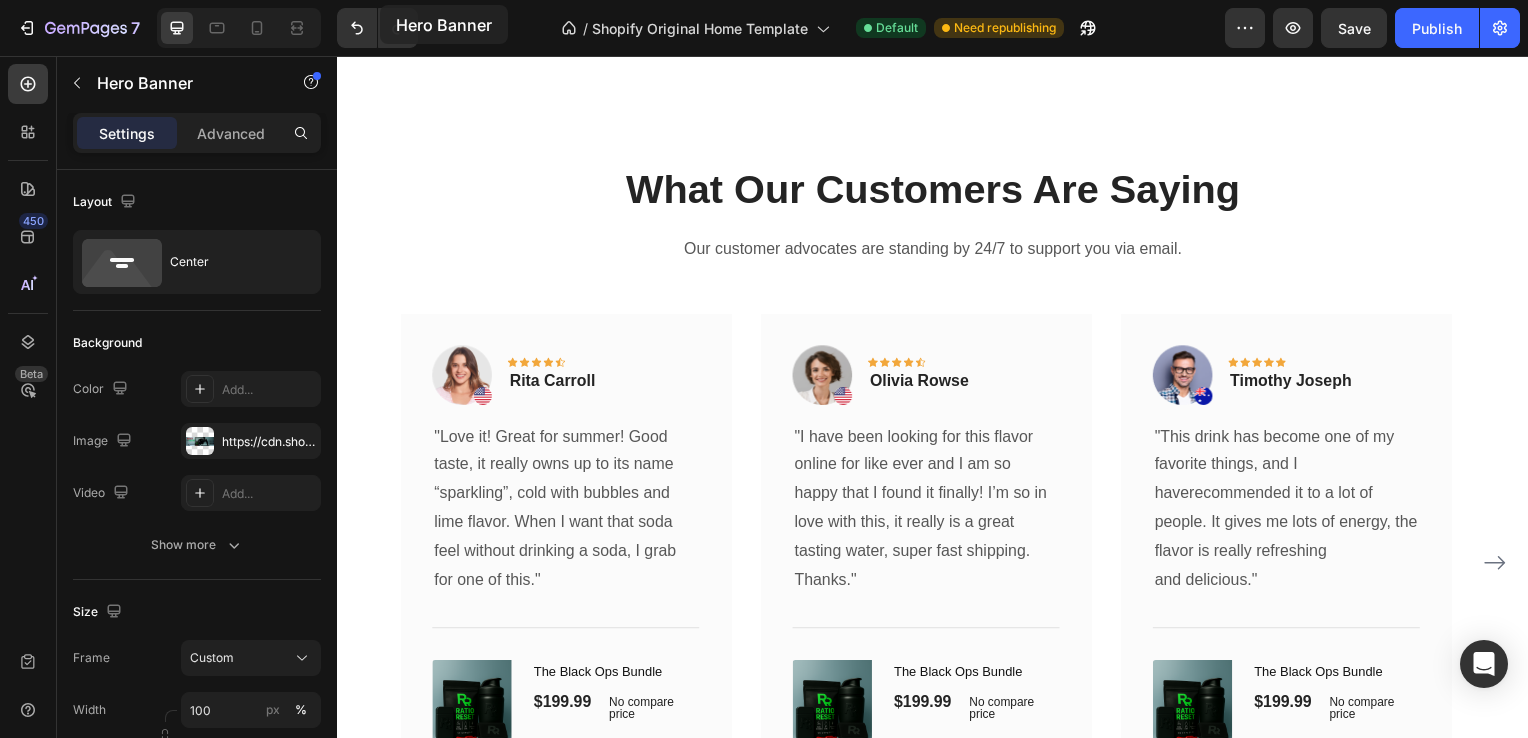 radio on "false" 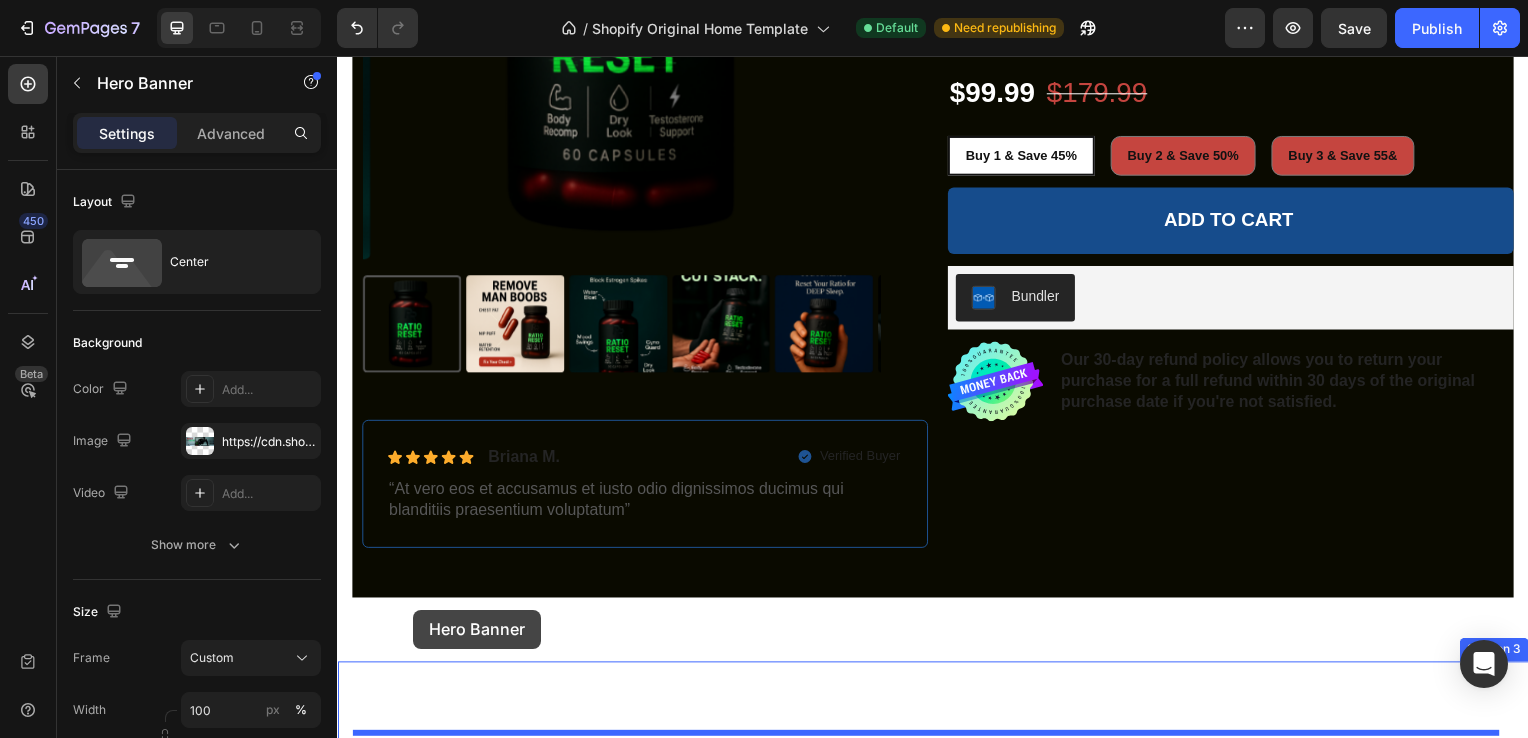 scroll, scrollTop: 580, scrollLeft: 0, axis: vertical 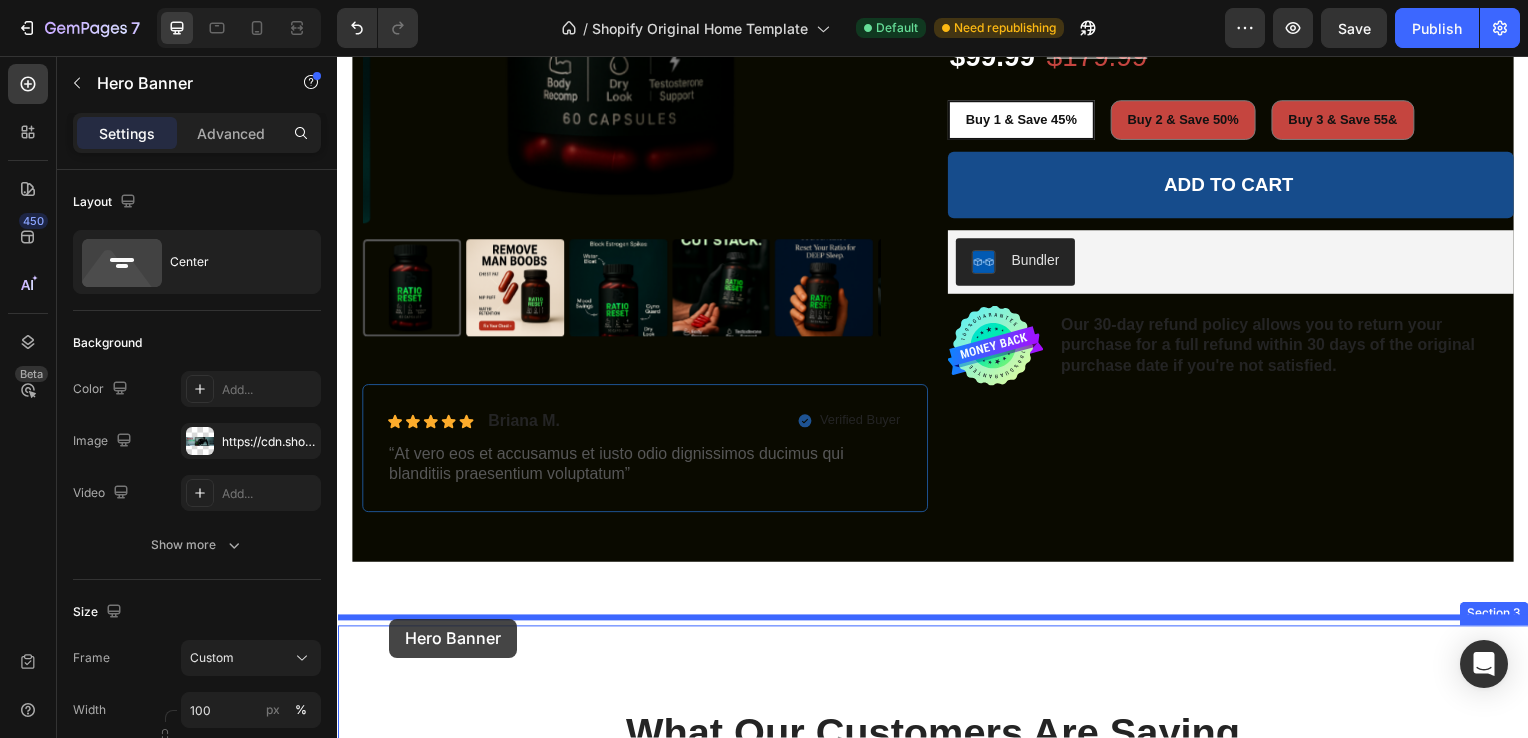 drag, startPoint x: 354, startPoint y: 132, endPoint x: 389, endPoint y: 623, distance: 492.24588 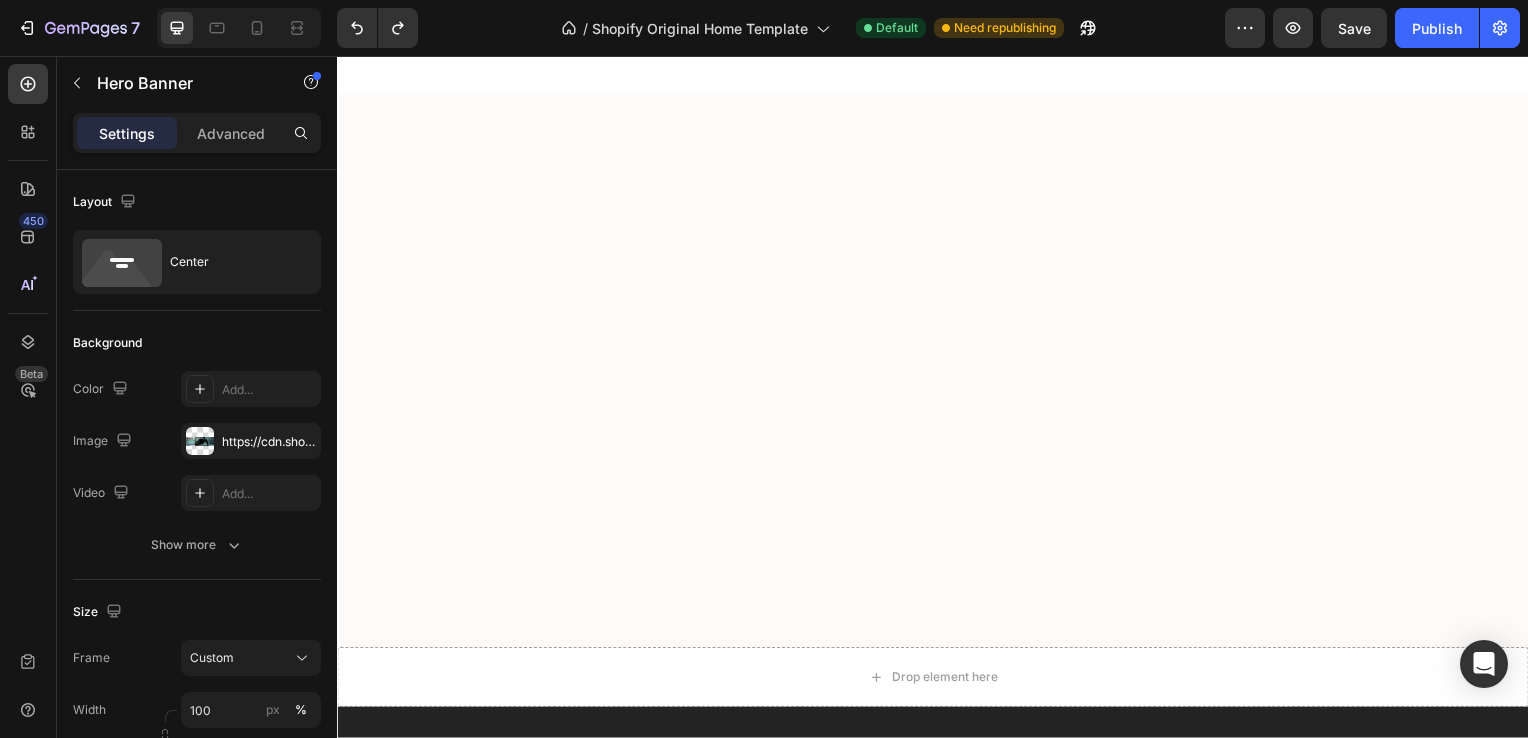 scroll, scrollTop: 5801, scrollLeft: 0, axis: vertical 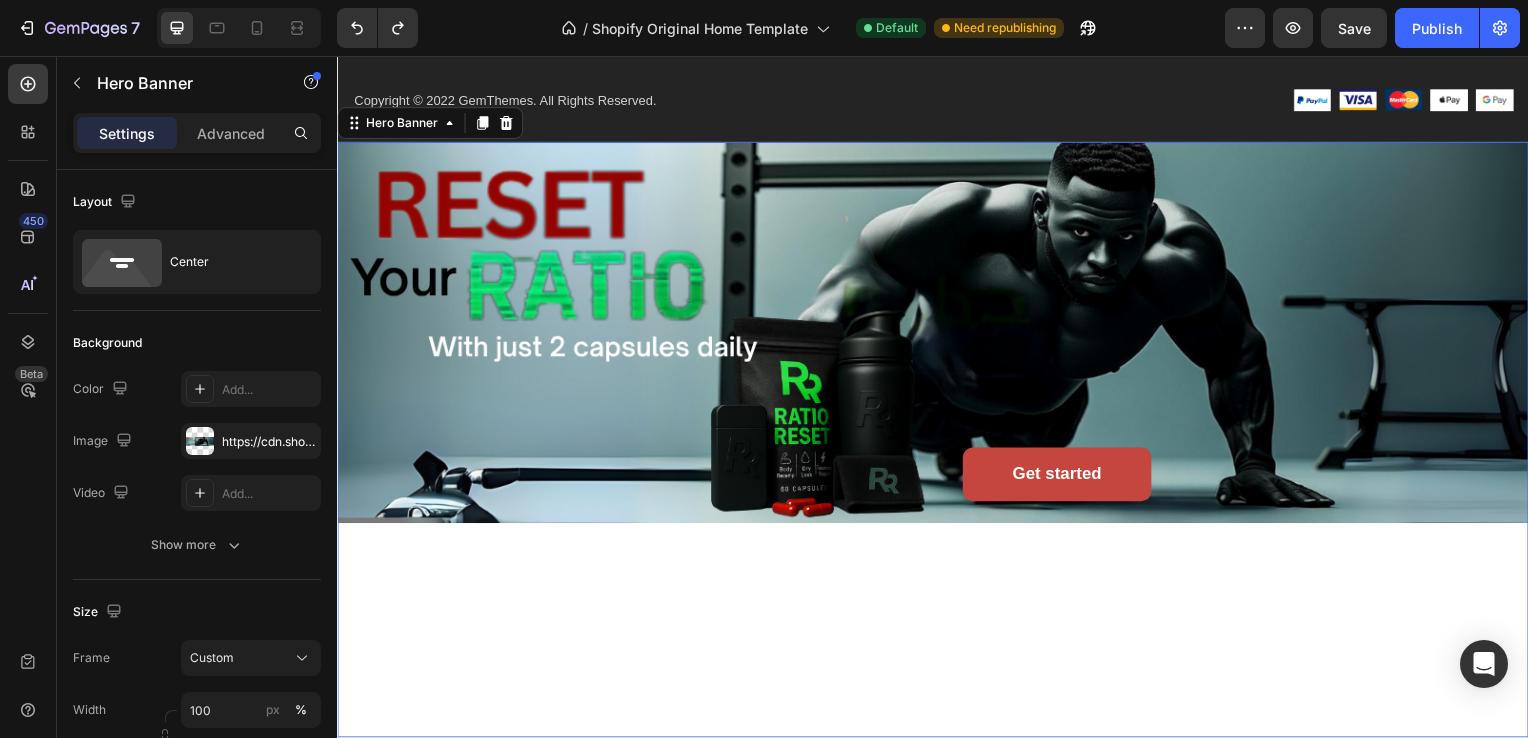 click at bounding box center (937, 443) 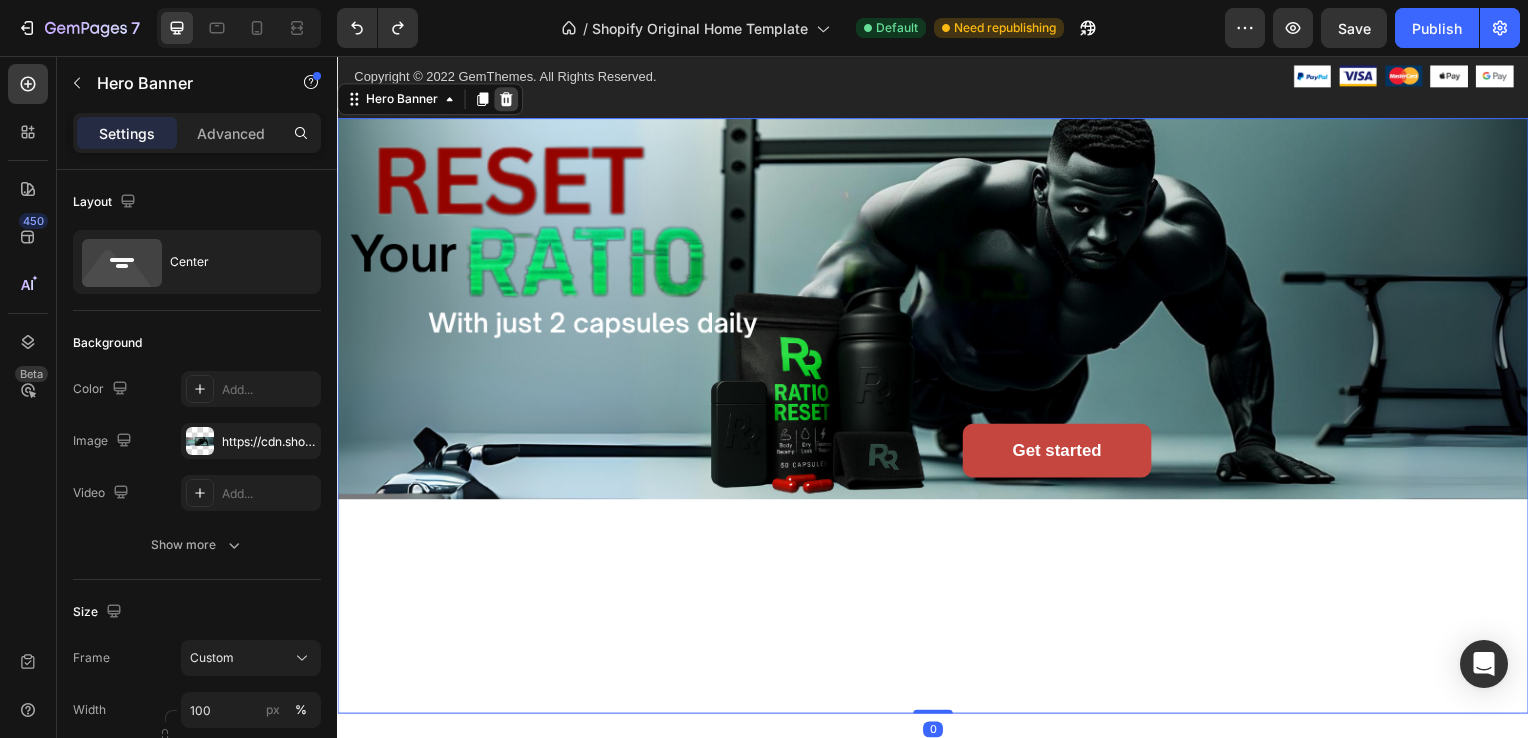 click at bounding box center [507, 100] 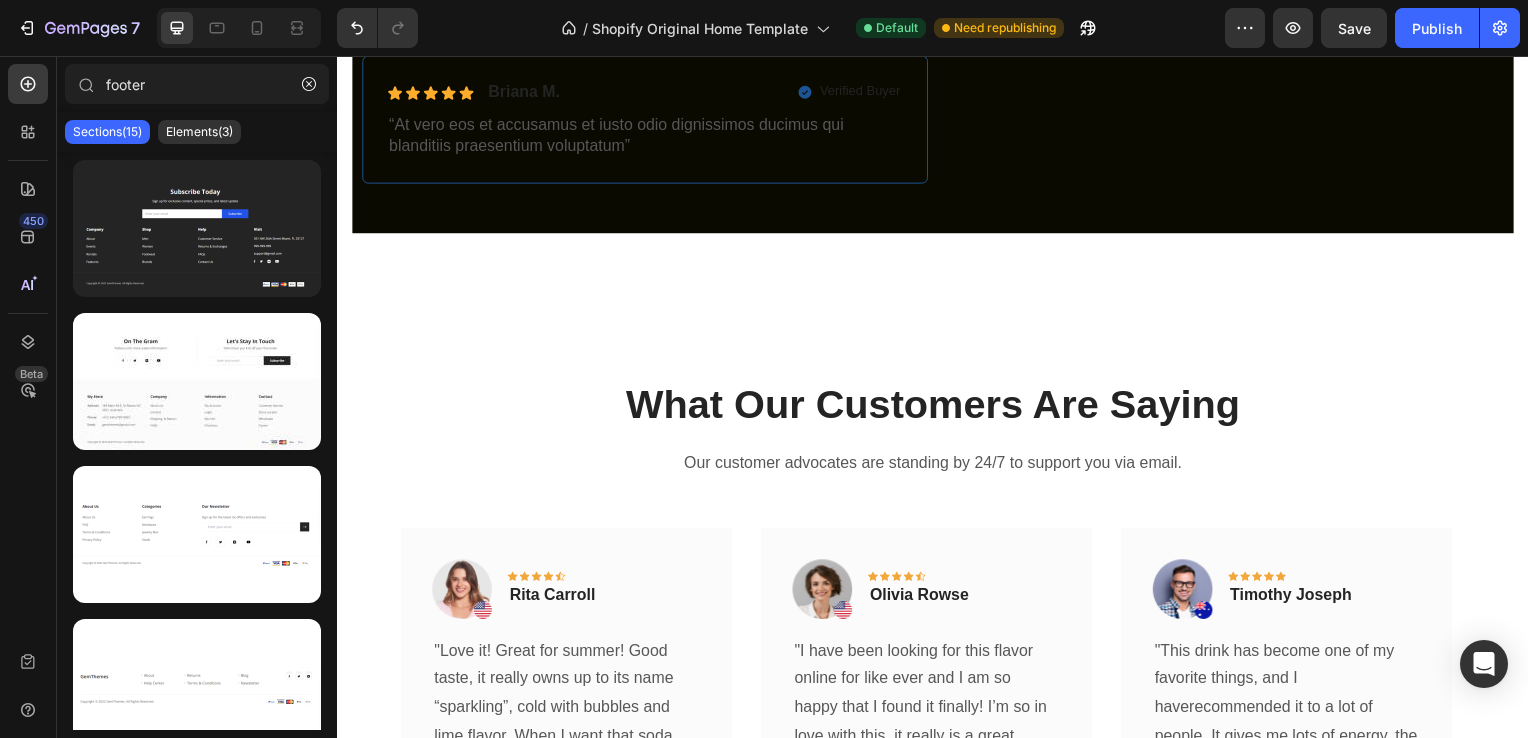 scroll, scrollTop: 955, scrollLeft: 0, axis: vertical 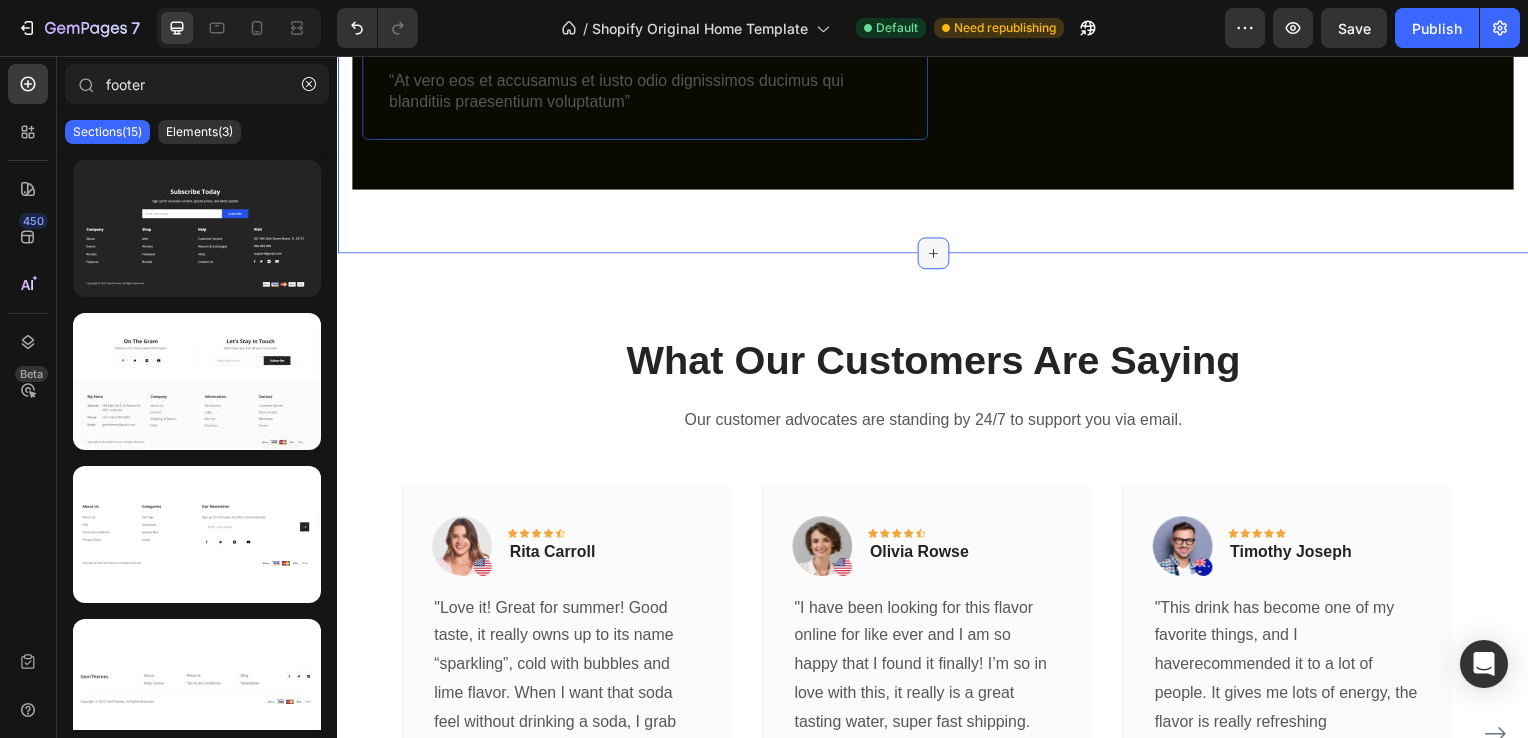 click at bounding box center (937, 255) 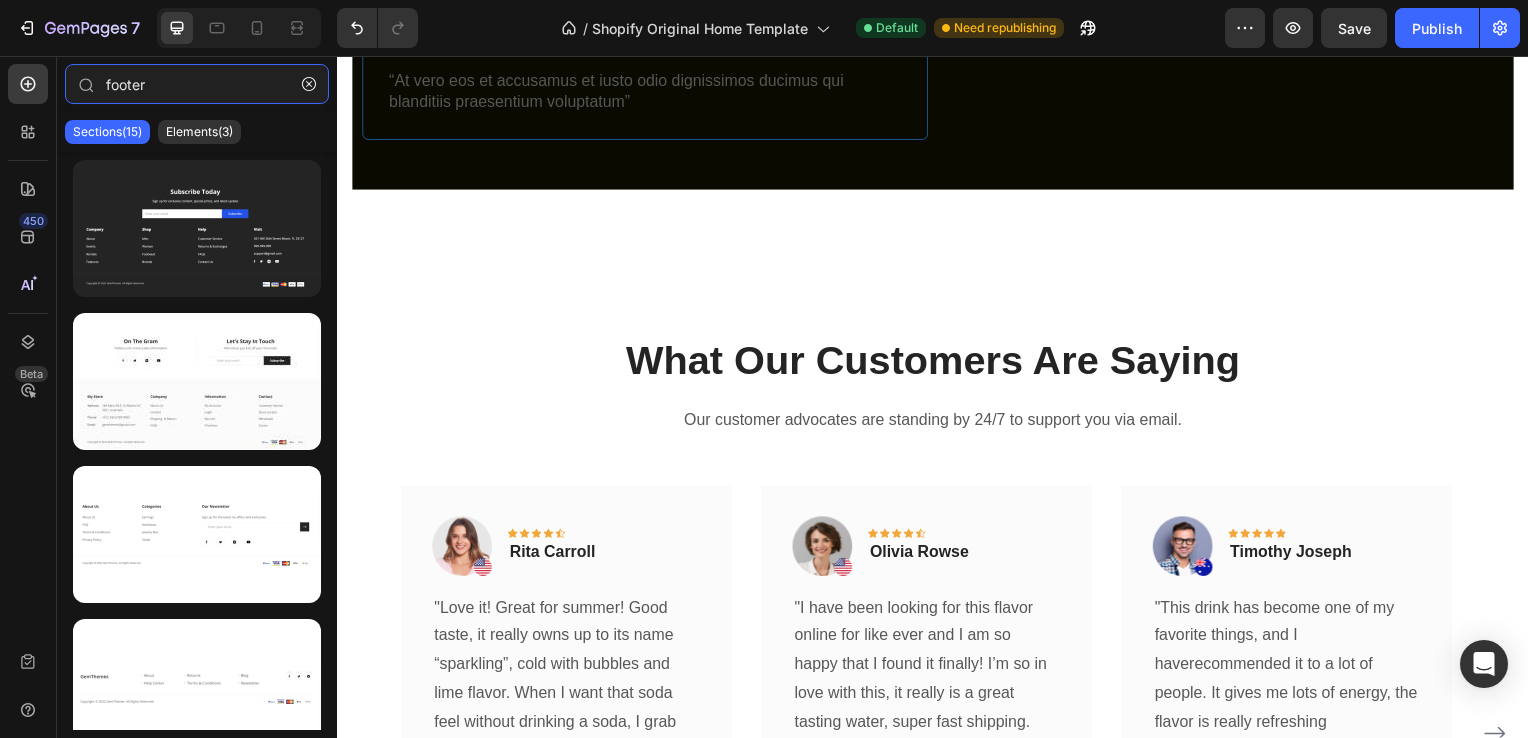 drag, startPoint x: 157, startPoint y: 95, endPoint x: 55, endPoint y: 75, distance: 103.94229 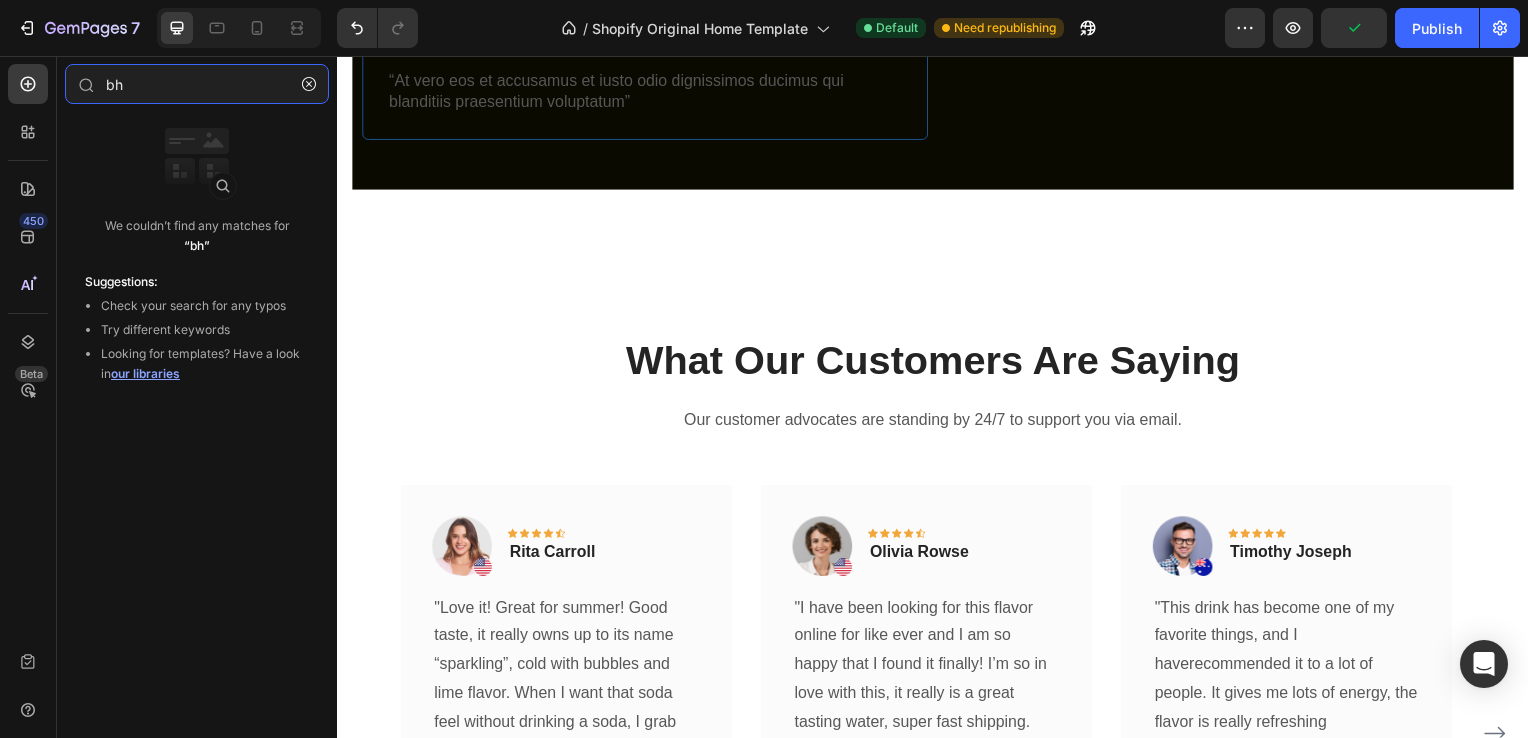 type on "b" 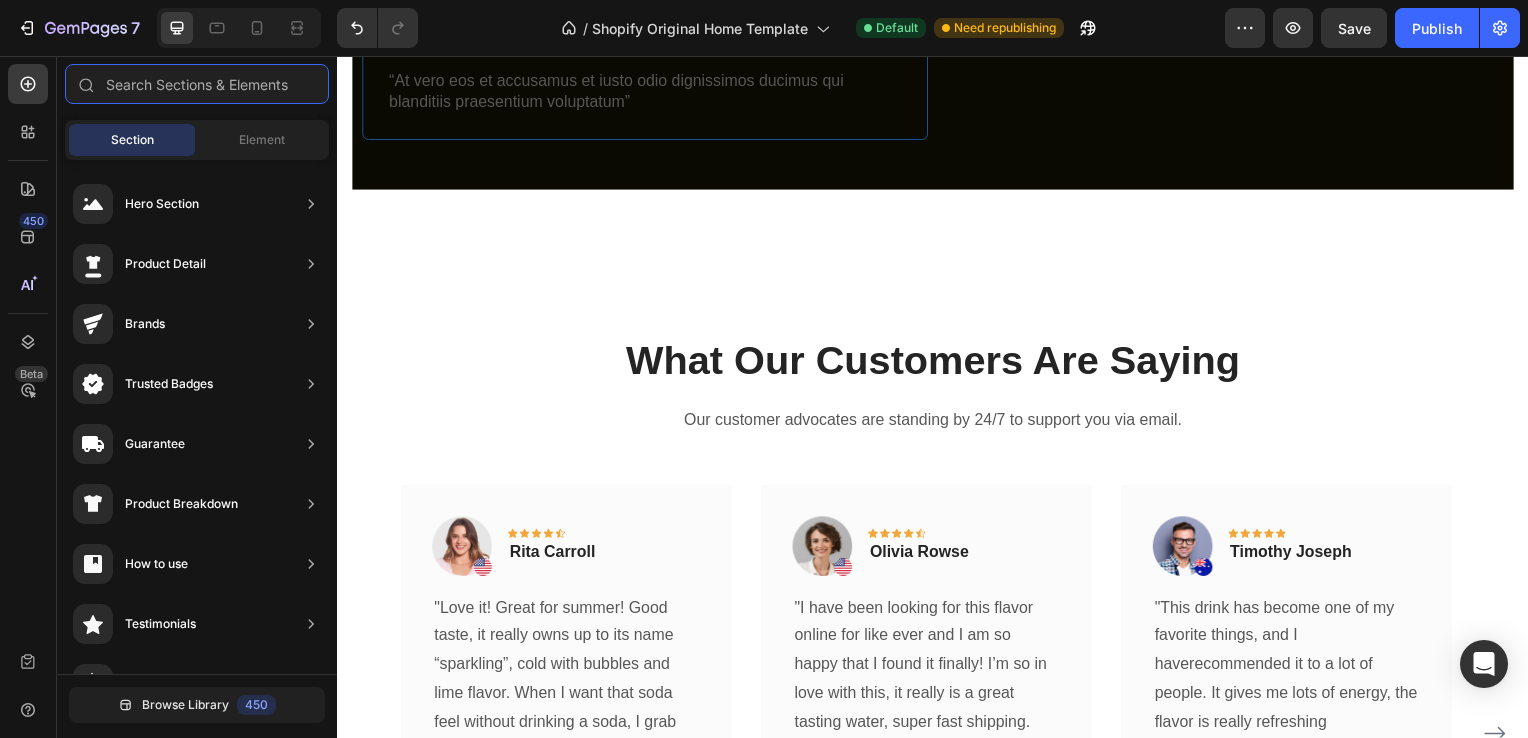type on "n" 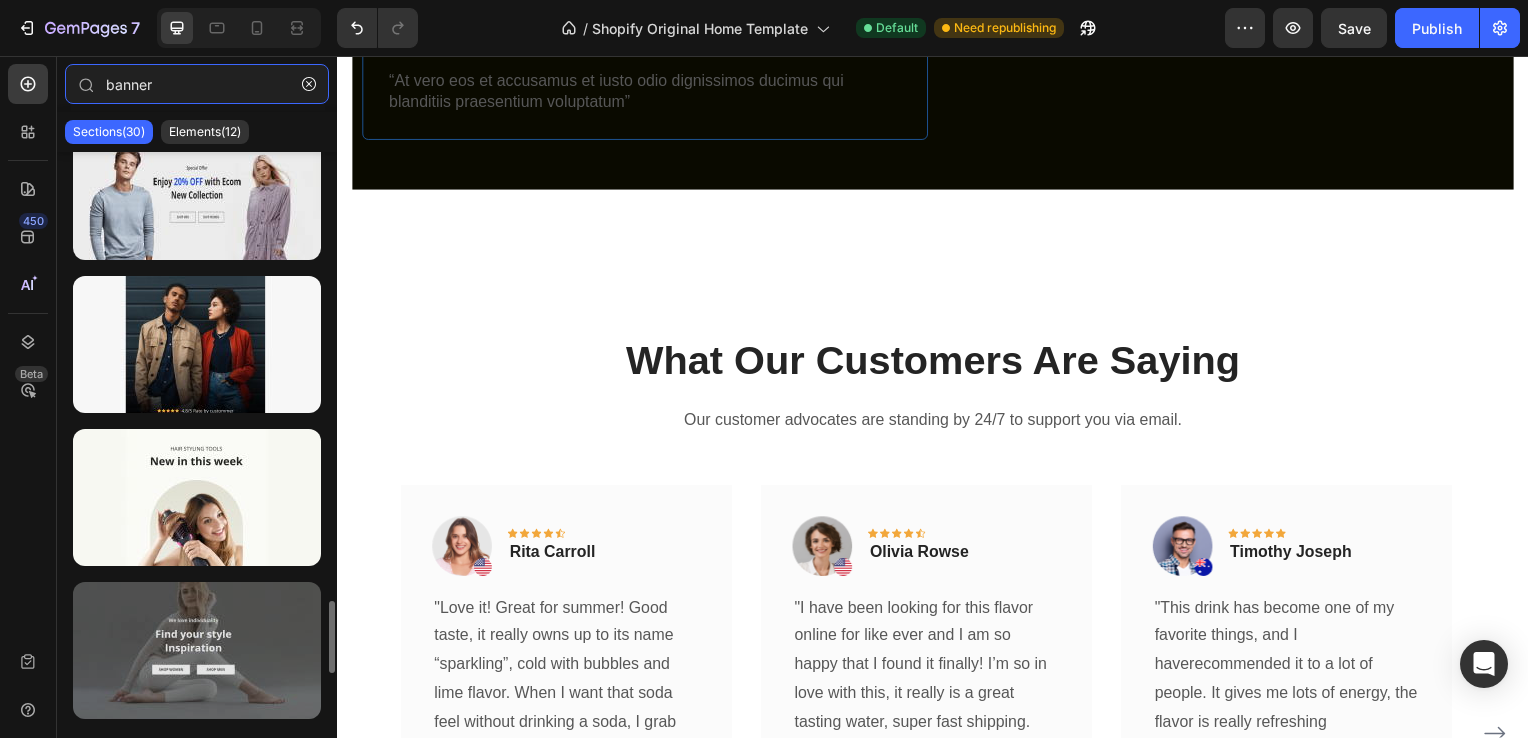 scroll, scrollTop: 3555, scrollLeft: 0, axis: vertical 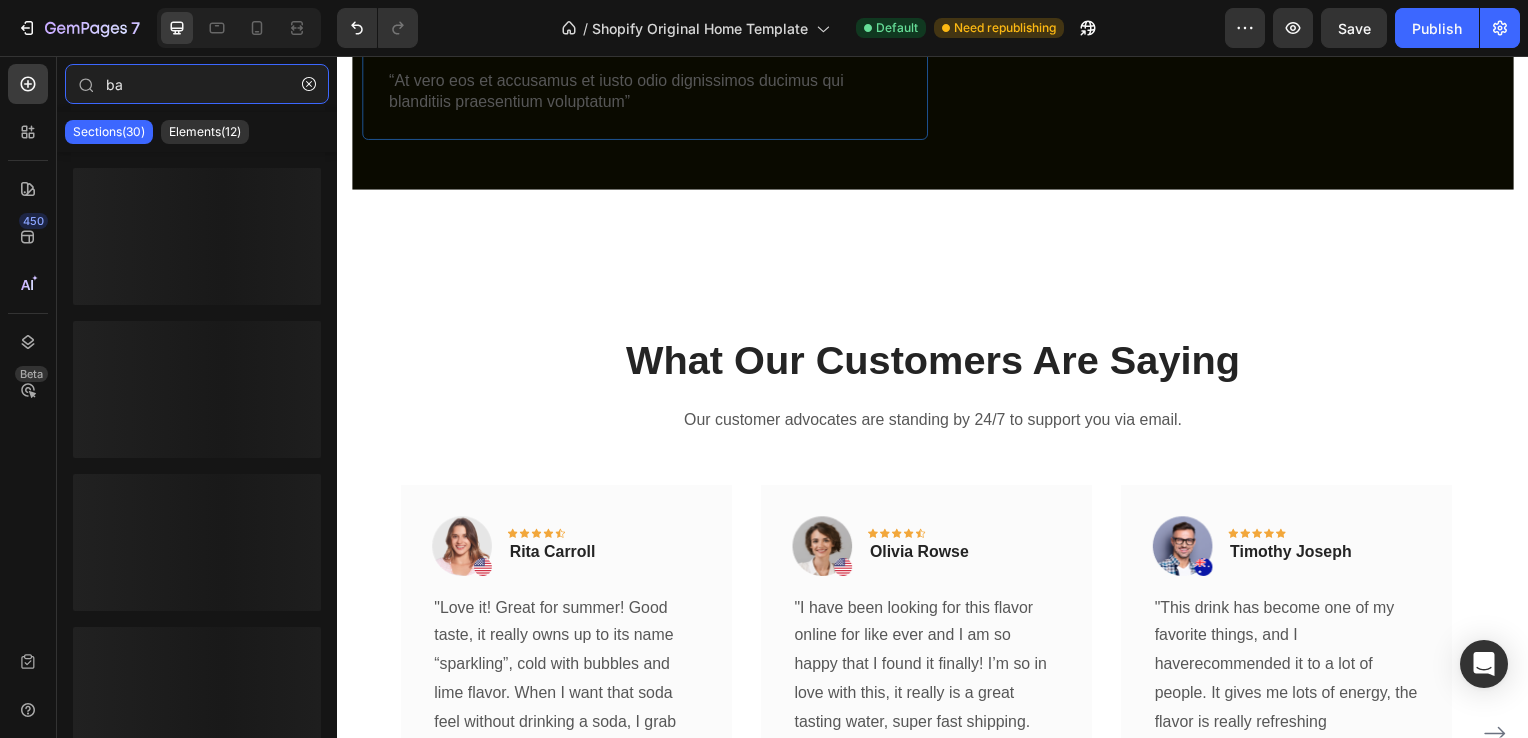 type on "b" 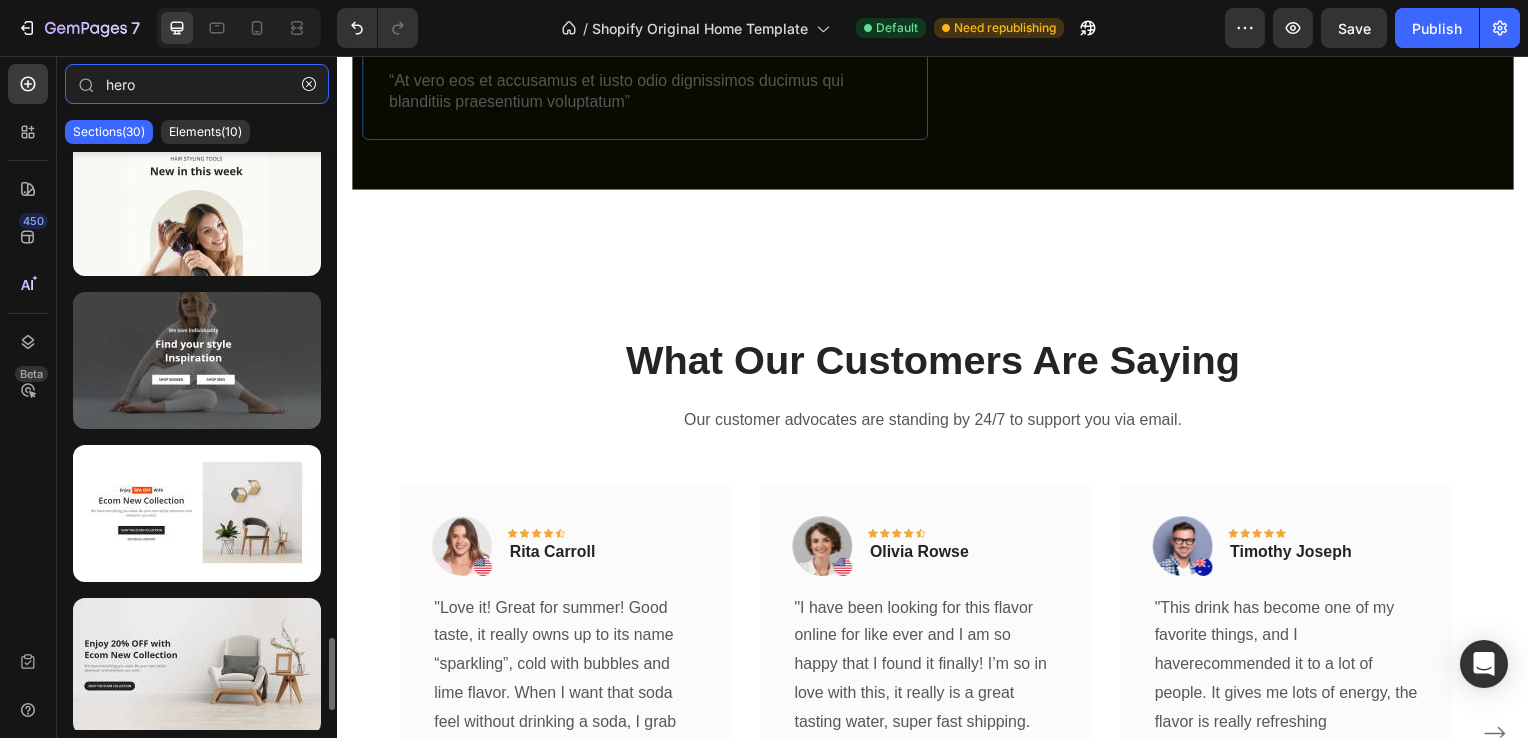 scroll, scrollTop: 3712, scrollLeft: 0, axis: vertical 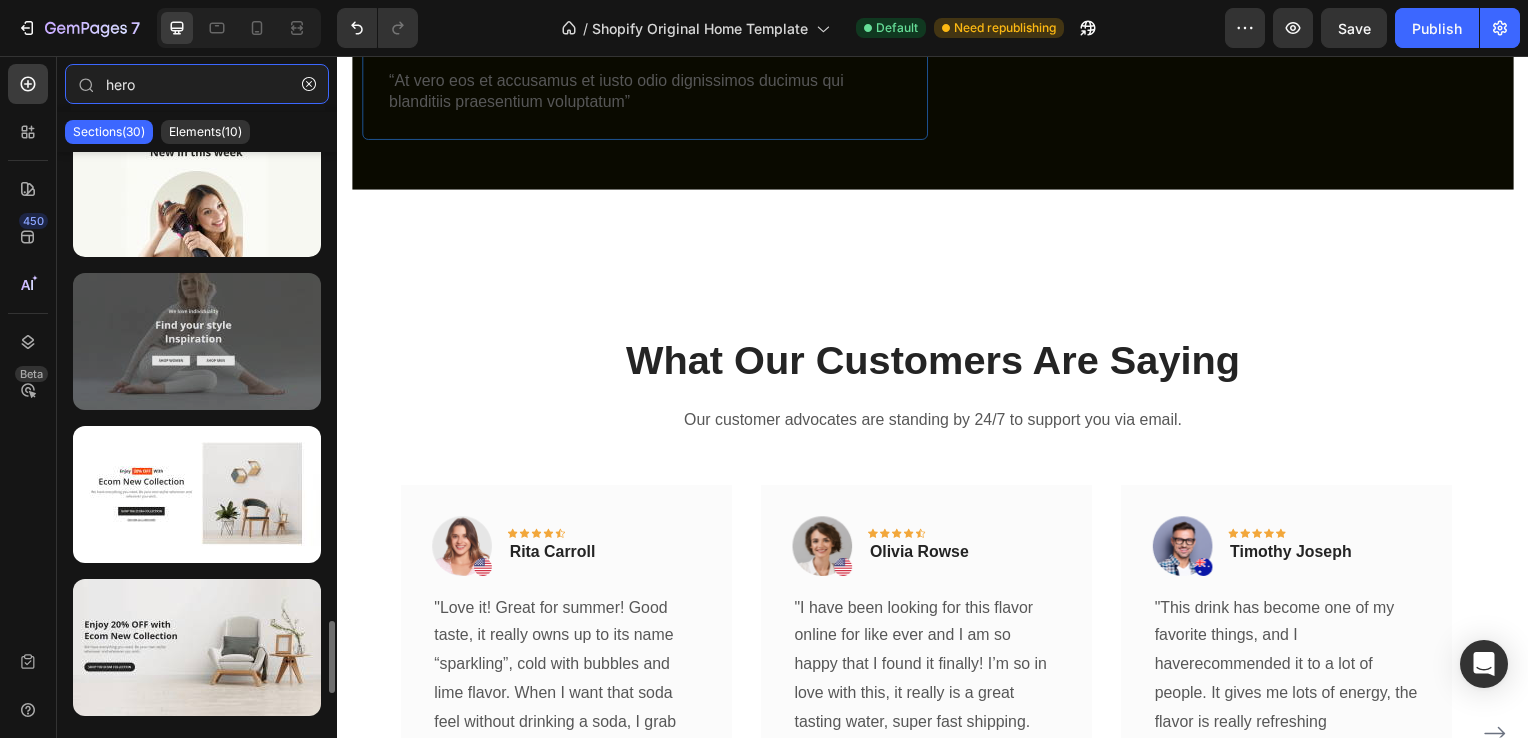 type on "hero" 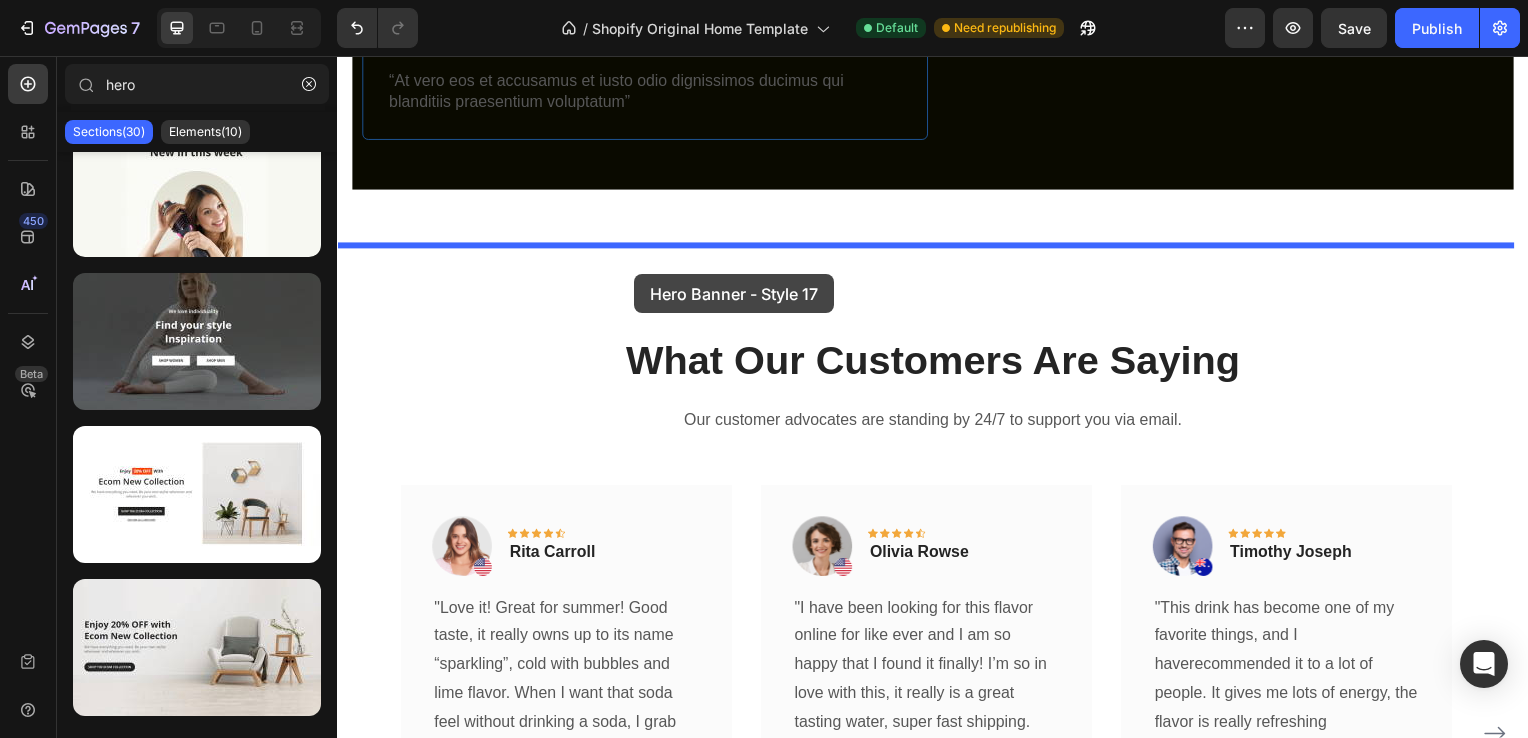 drag, startPoint x: 606, startPoint y: 365, endPoint x: 636, endPoint y: 276, distance: 93.92018 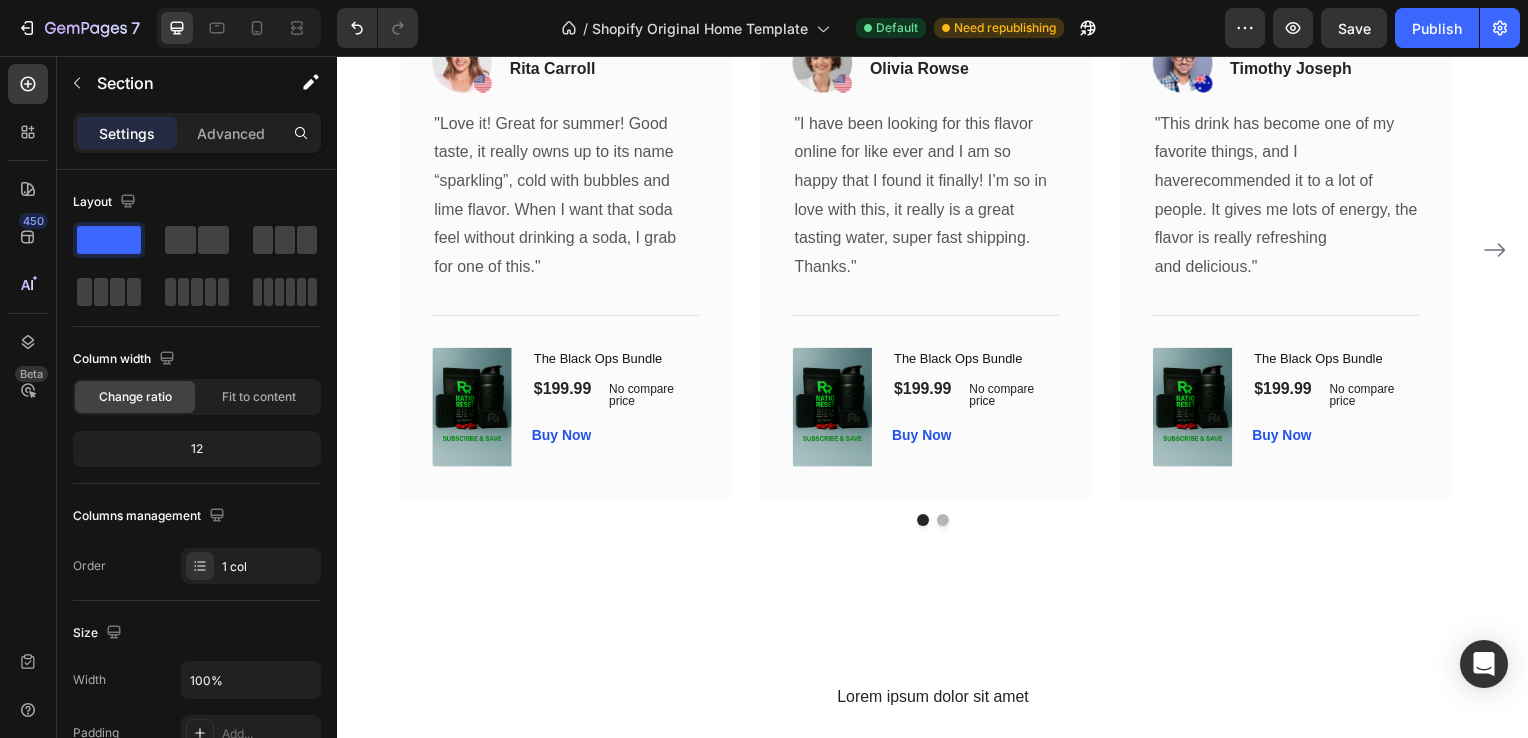 scroll, scrollTop: 2035, scrollLeft: 0, axis: vertical 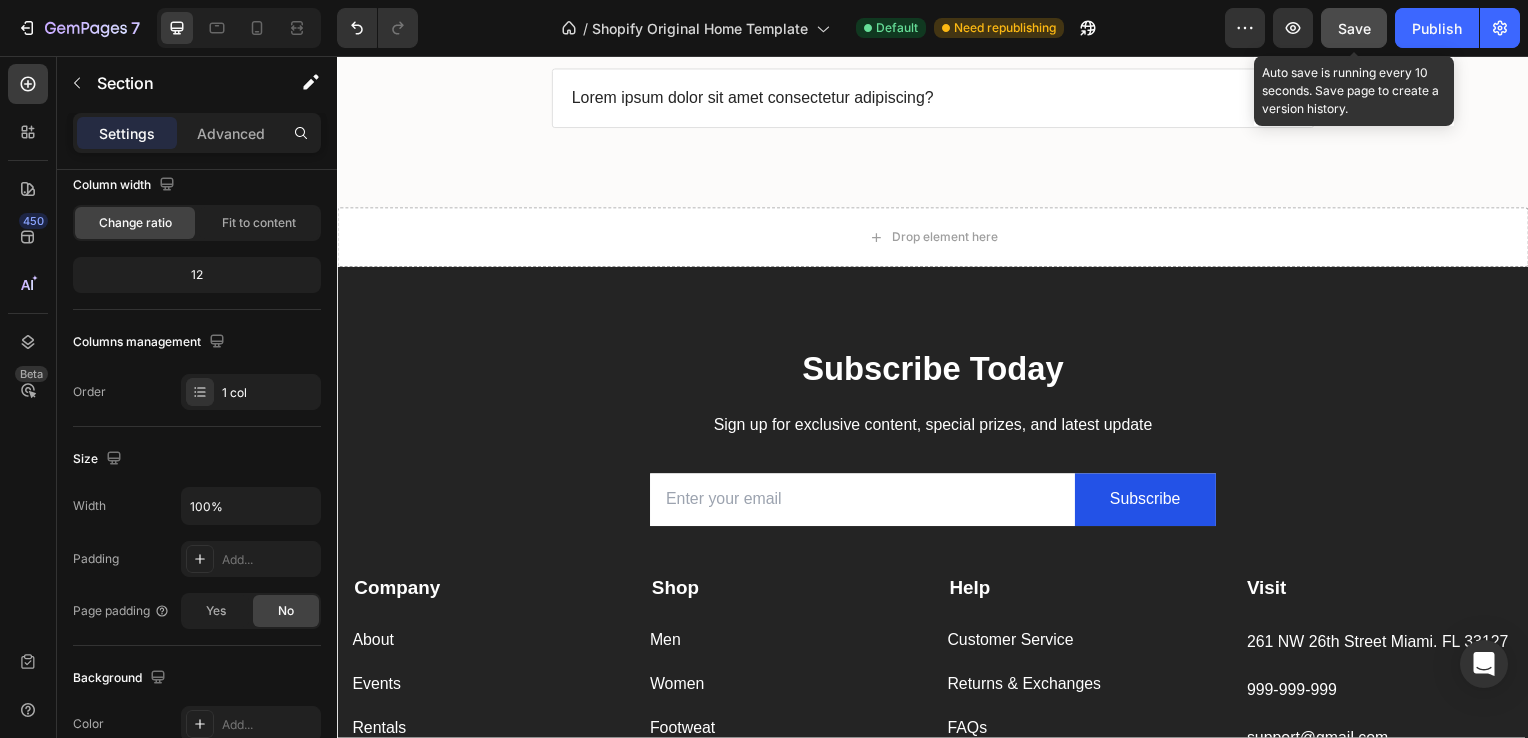 click on "Save" at bounding box center [1354, 28] 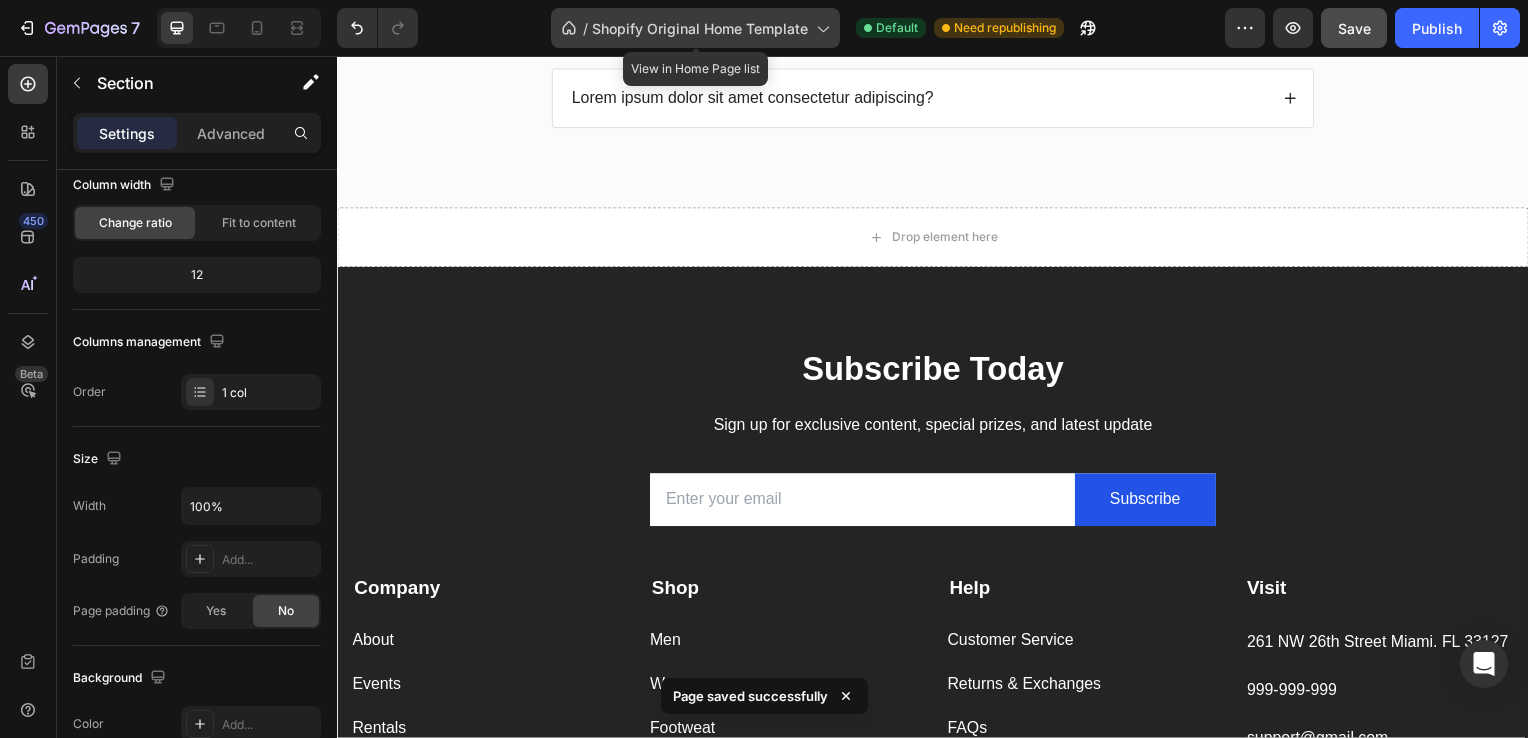 click 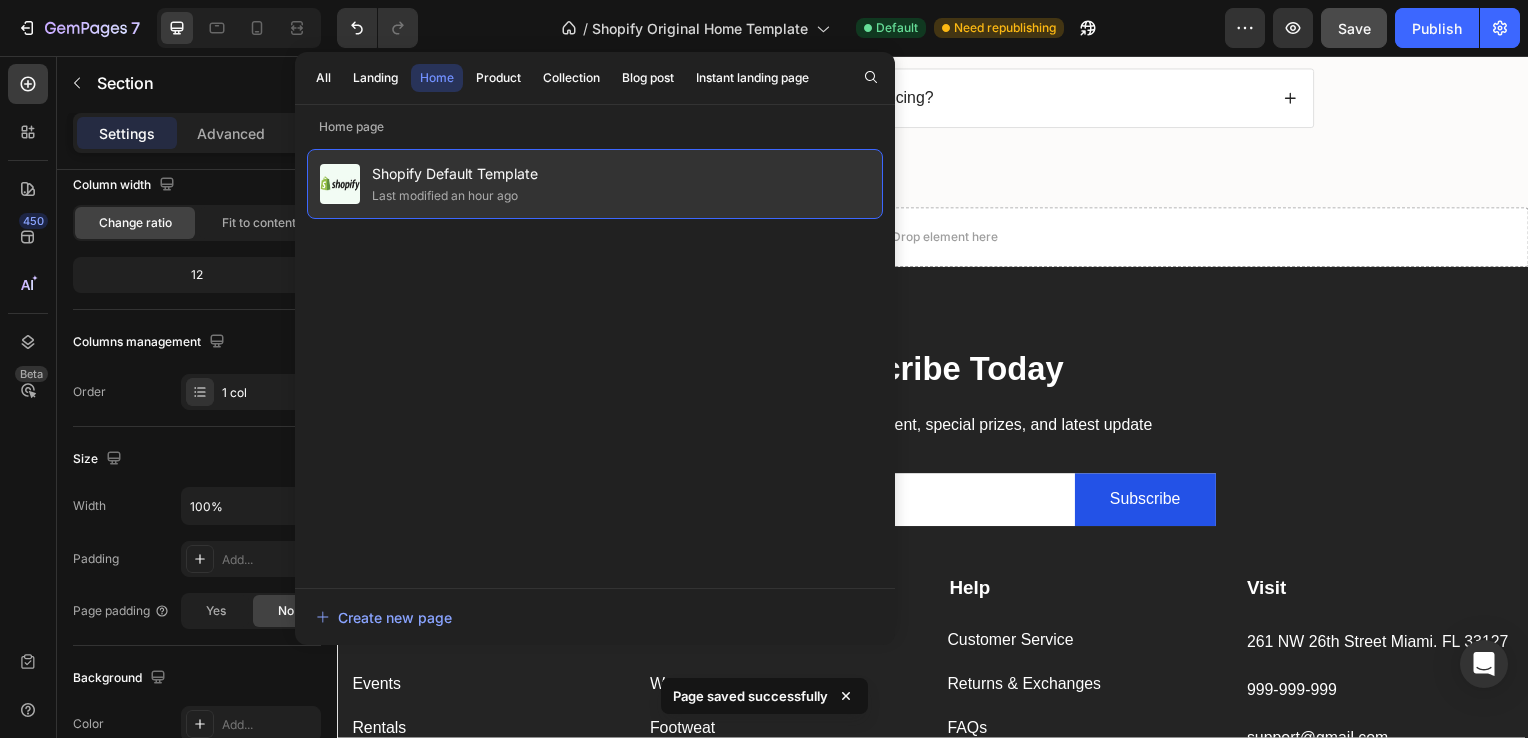 click on "Shopify Default Template Last modified an hour ago" 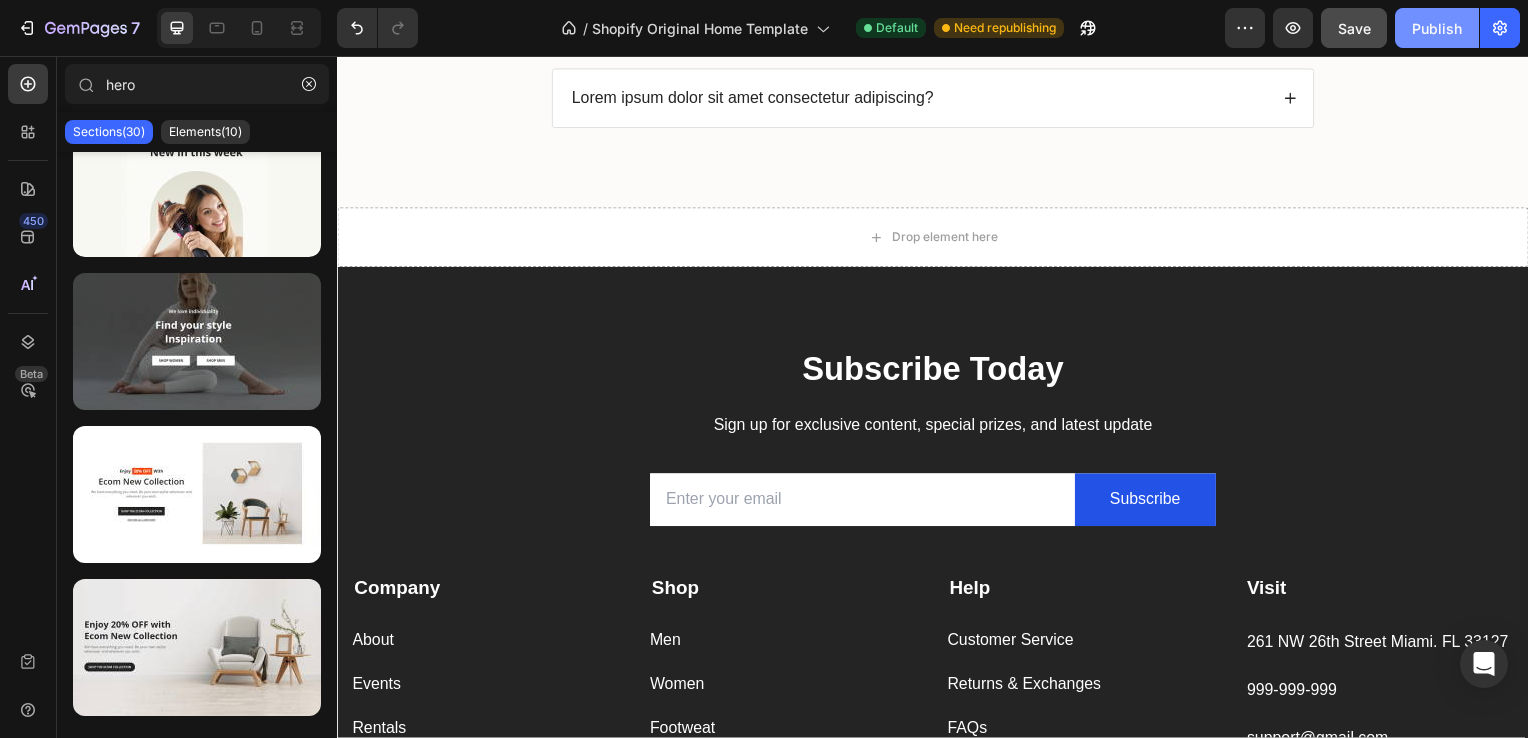 click on "Publish" at bounding box center [1437, 28] 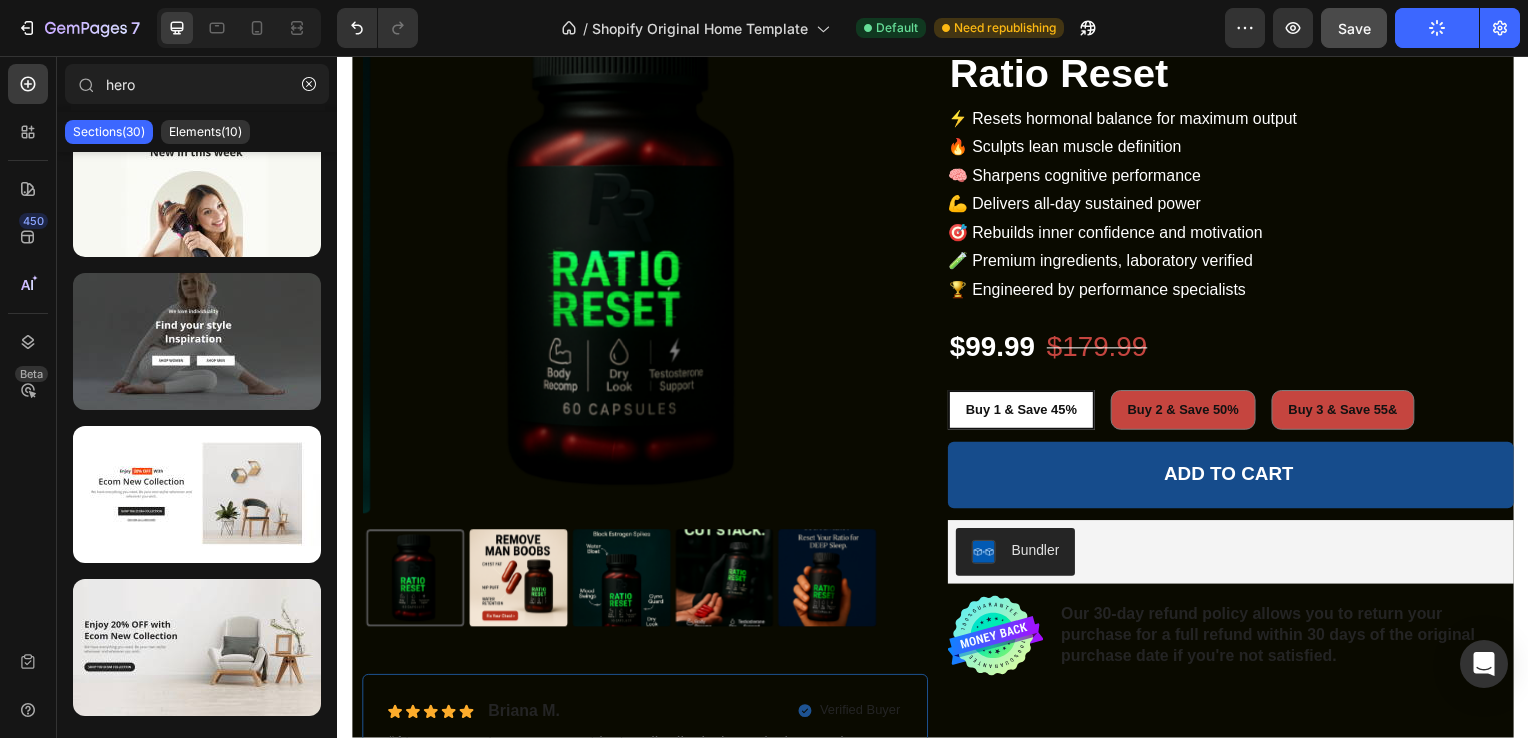 scroll, scrollTop: 0, scrollLeft: 0, axis: both 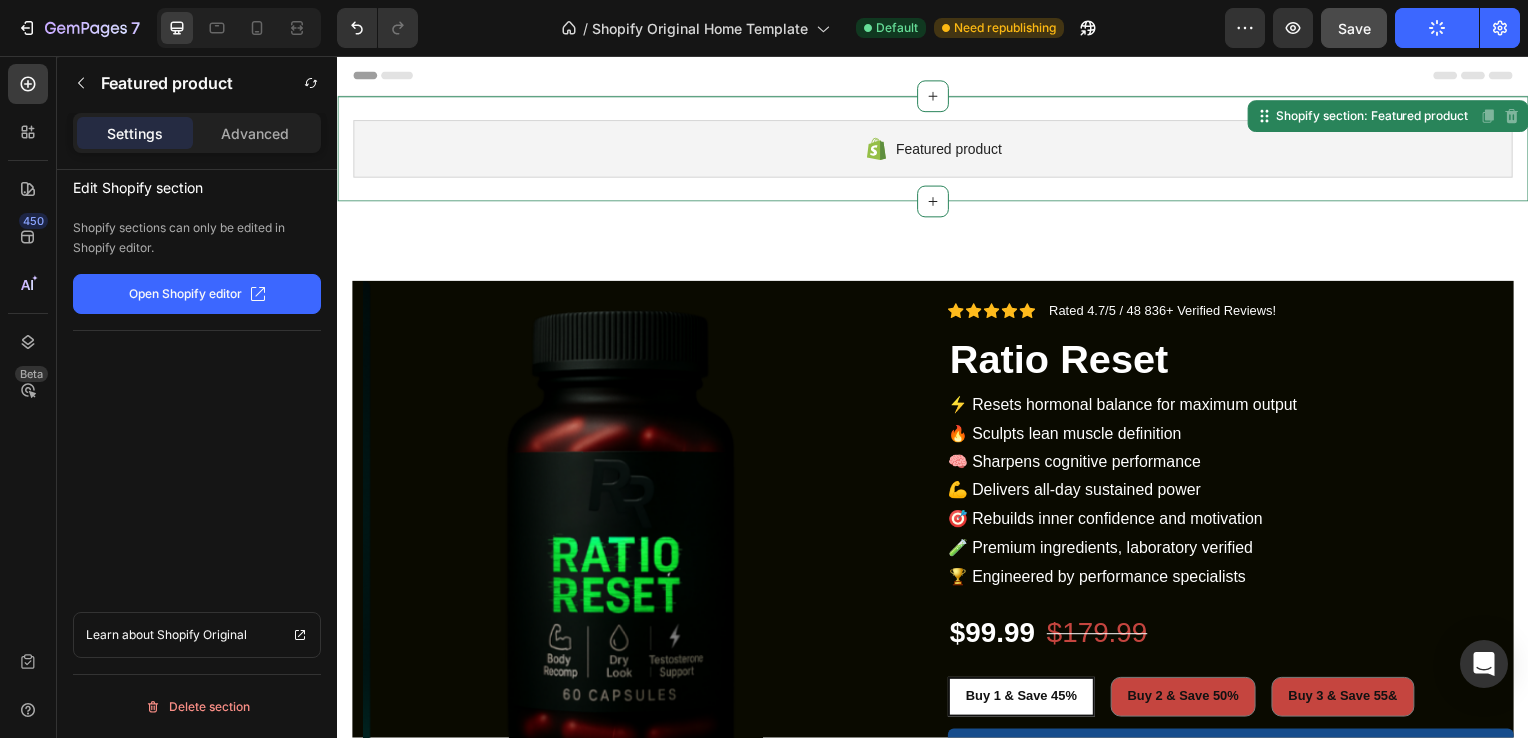 click on "Featured product" at bounding box center (937, 150) 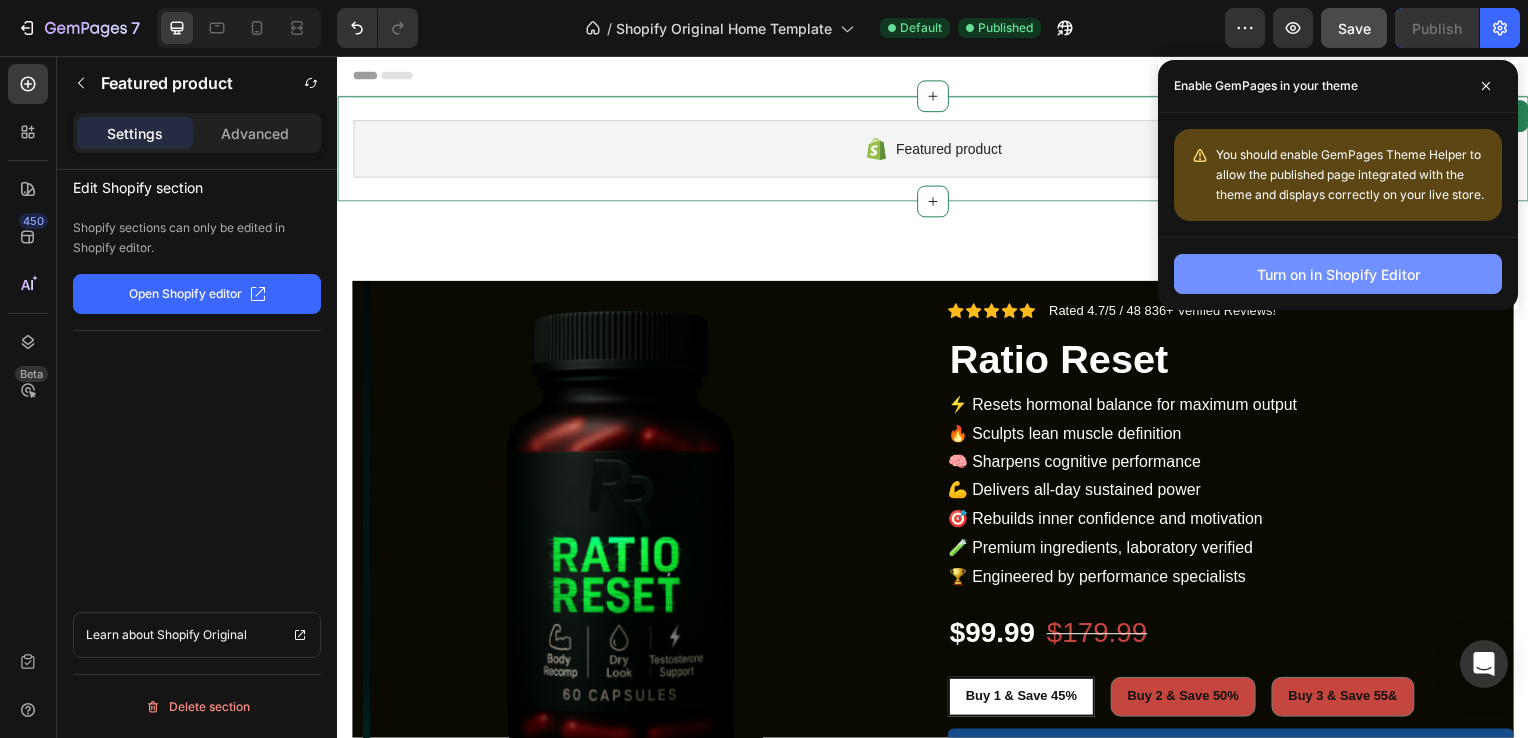 click on "Turn on in Shopify Editor" at bounding box center [1338, 274] 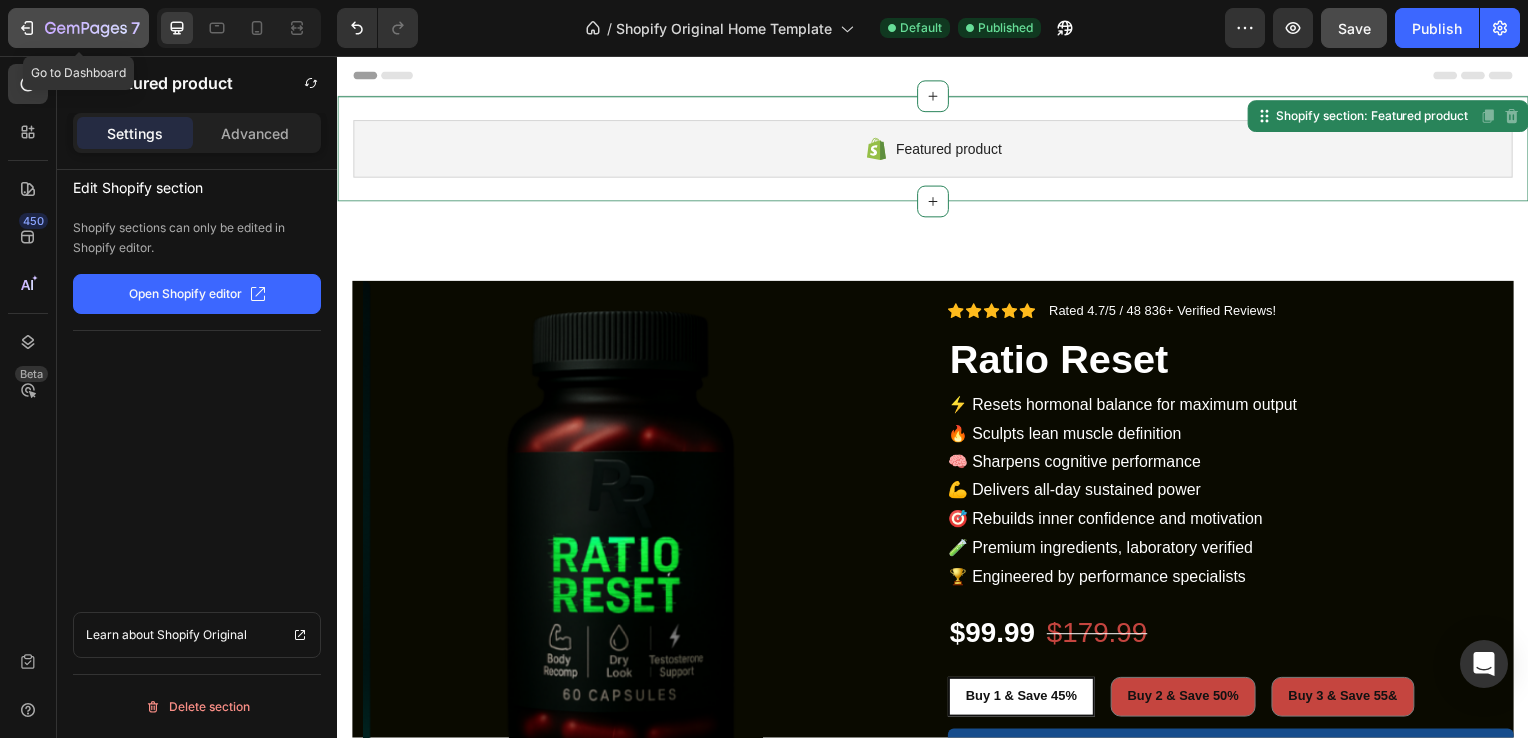 click 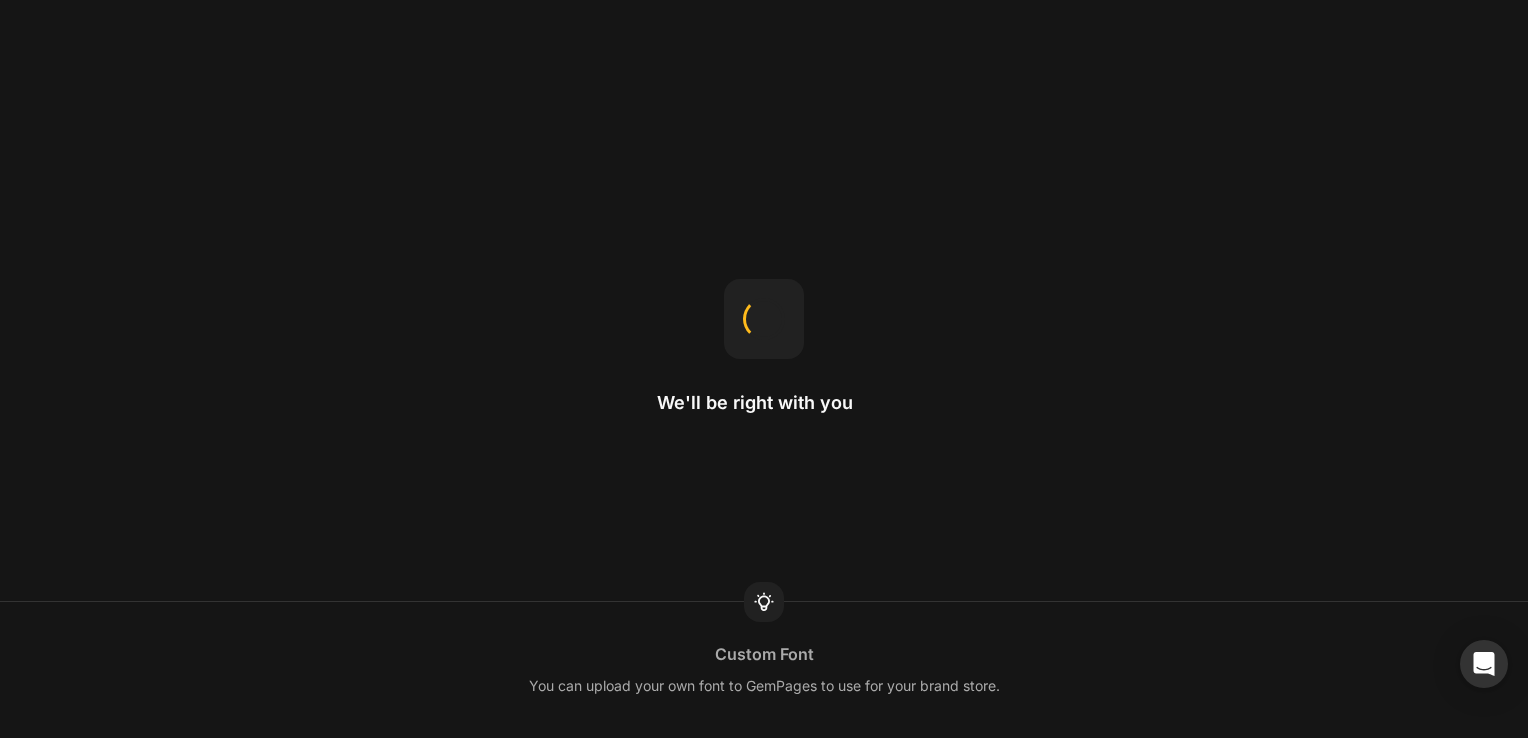 scroll, scrollTop: 0, scrollLeft: 0, axis: both 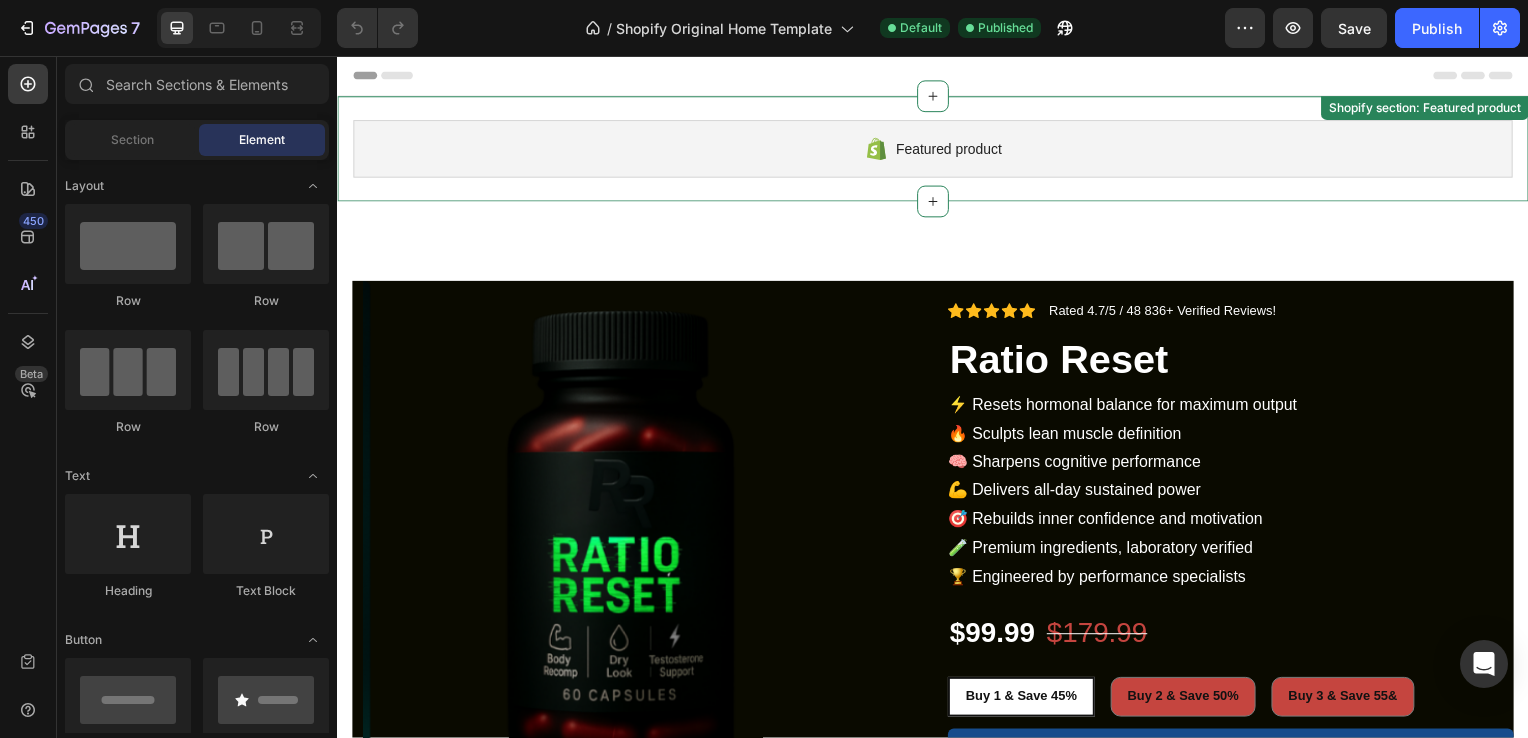 click on "Featured product Shopify section: Featured product" at bounding box center [937, 150] 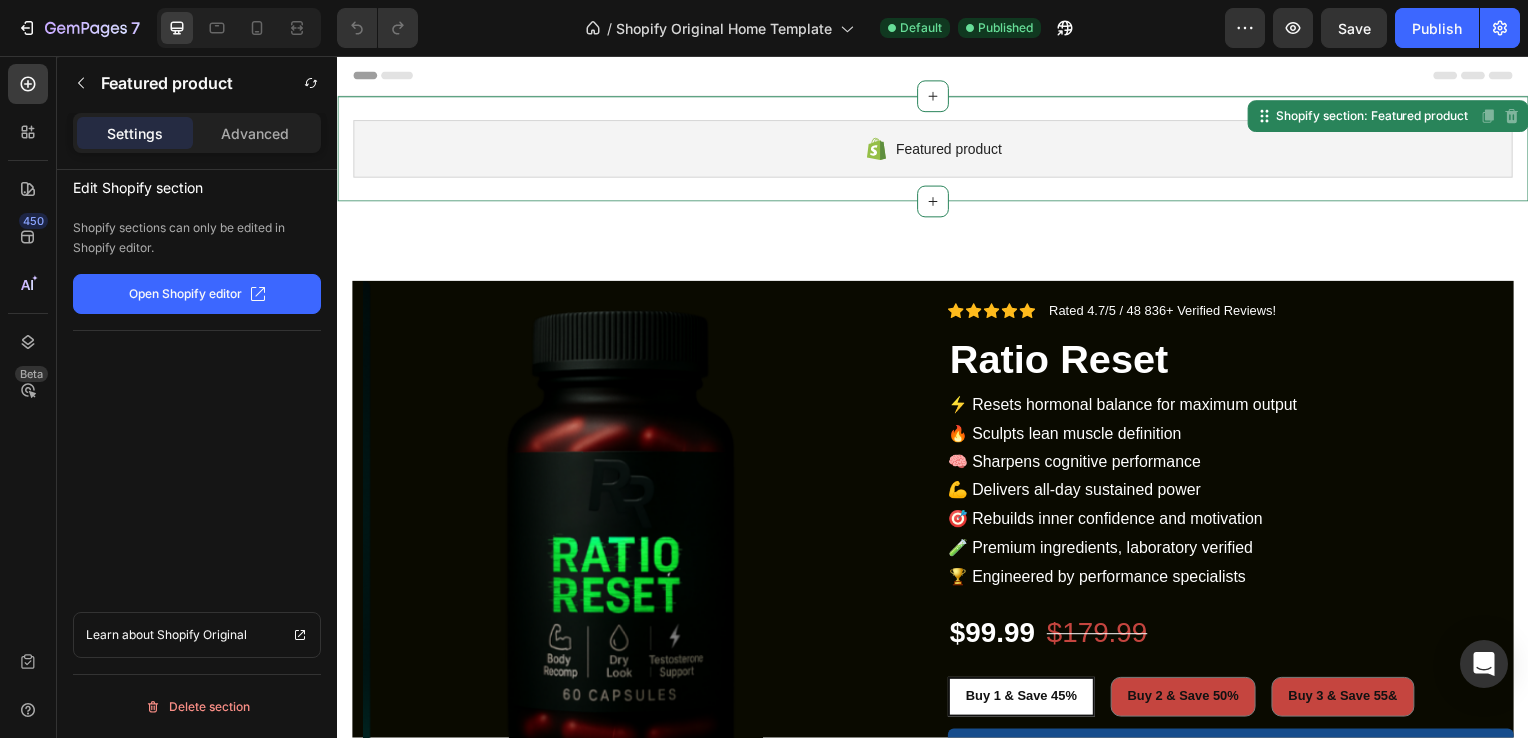 click on "Open Shopify editor" 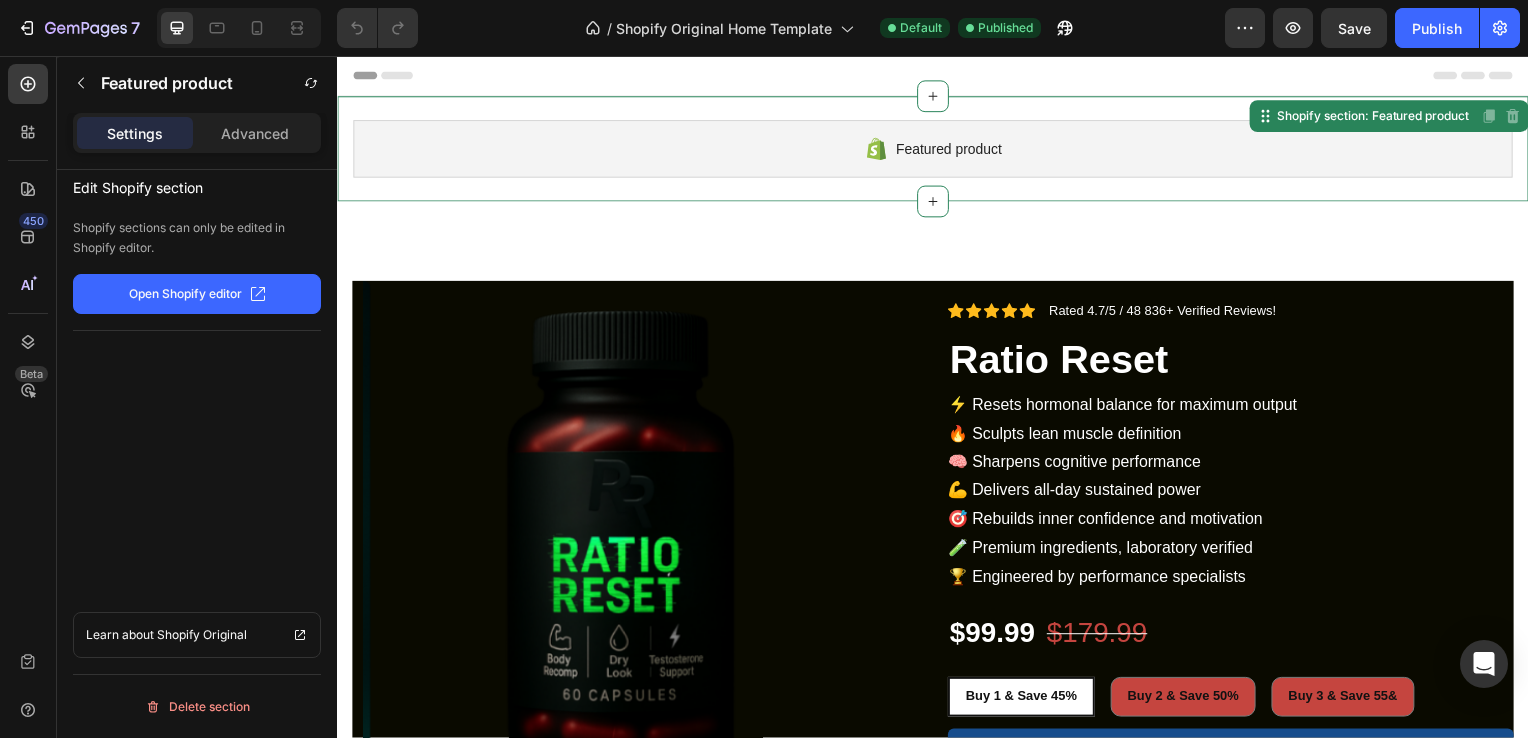 click on "Featured product Shopify section: Featured product   Disabled. Please edit in Shopify Editor Disabled. Please edit in Shopify Editor" at bounding box center (937, 150) 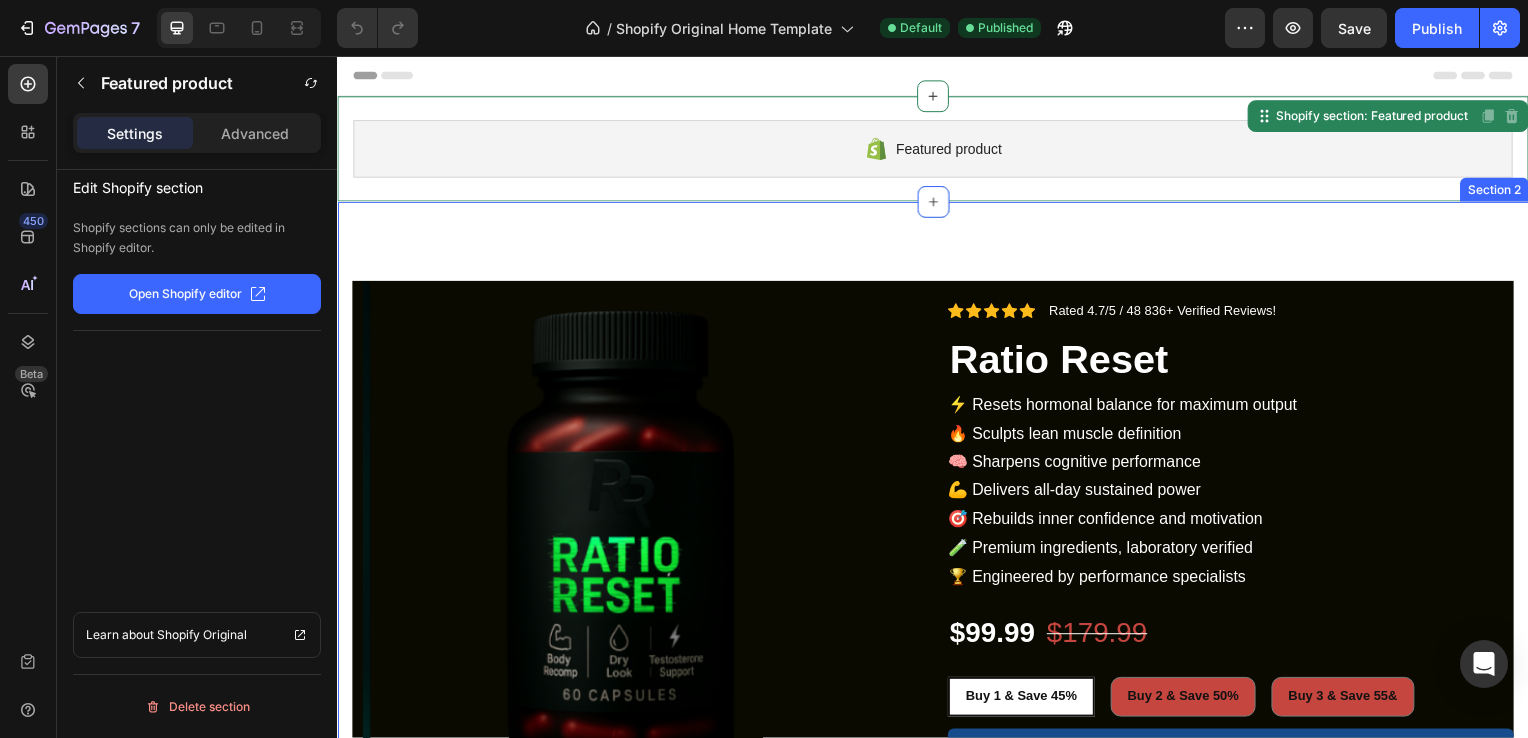 click on "Product Images Icon Icon Icon Icon Icon Icon List [FIRST] [LAST]. Text Block Row Verified Buyer Item List Row “At vero eos et accusamus et iusto odio dignissimos ducimus qui blanditiis praesentium voluptatum” Text Block Row Icon Icon Icon Icon Icon Icon List 2,500+ Verified Reviews! Text Block Row Icon Icon Icon Icon Icon Icon List Rated 4.7/5 / 48 836+ Verified Reviews! Text Block Row Ratio Reset Product Title ⚡ Resets hormonal balance for maximum output
🔥 Sculpts lean muscle definition
🧠 Sharpens cognitive performance
💪 Delivers all-day sustained power
🎯 Rebuilds inner confidence and motivation
🧪 Premium ingredients, laboratory verified
🏆 Engineered by performance specialists   Product Description $99.99 Product Price Product Price $179.99 Product Price Product Price 44% off Product Badge Row Buy 1  & Save 45% Buy 1  & Save 45%     Buy 1  & Save 45% Buy 2 & Save 50% Buy 2 & Save 50%     Buy 2 & Save 50% Buy 3 & Save 55& Buy 3 & Save 55&     Buy 3 & Save 55& Add to cart Bundler" at bounding box center (937, 706) 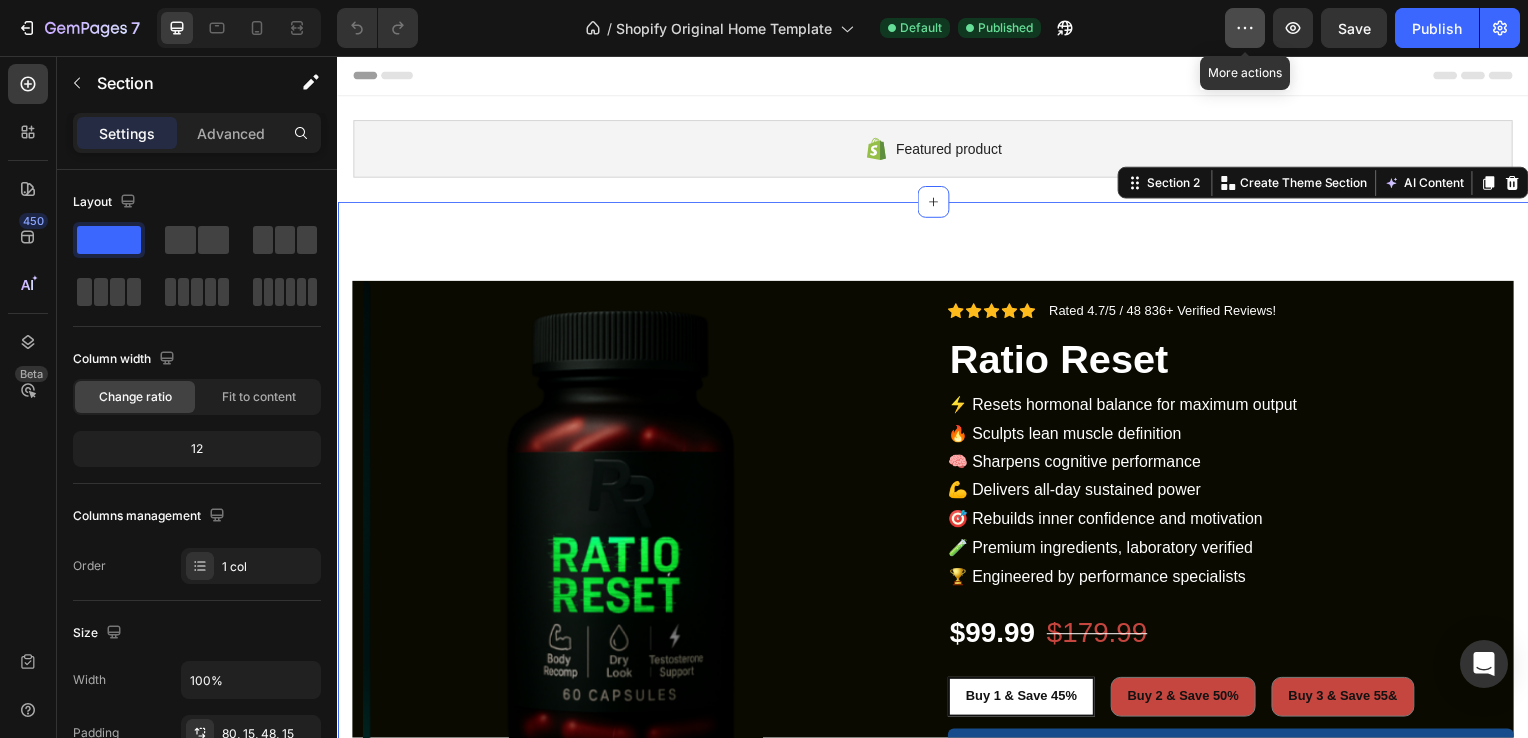 click 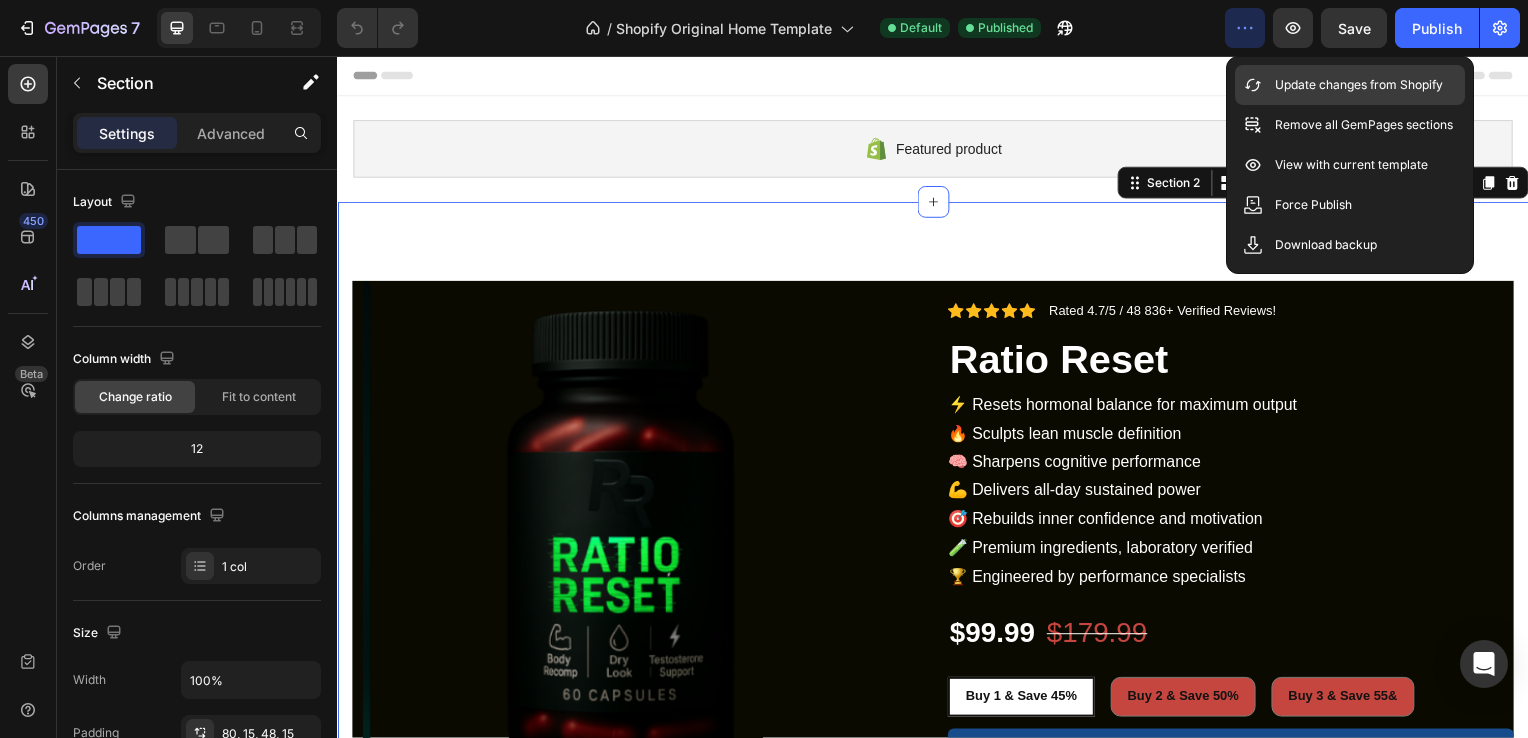 click on "Update changes from Shopify" 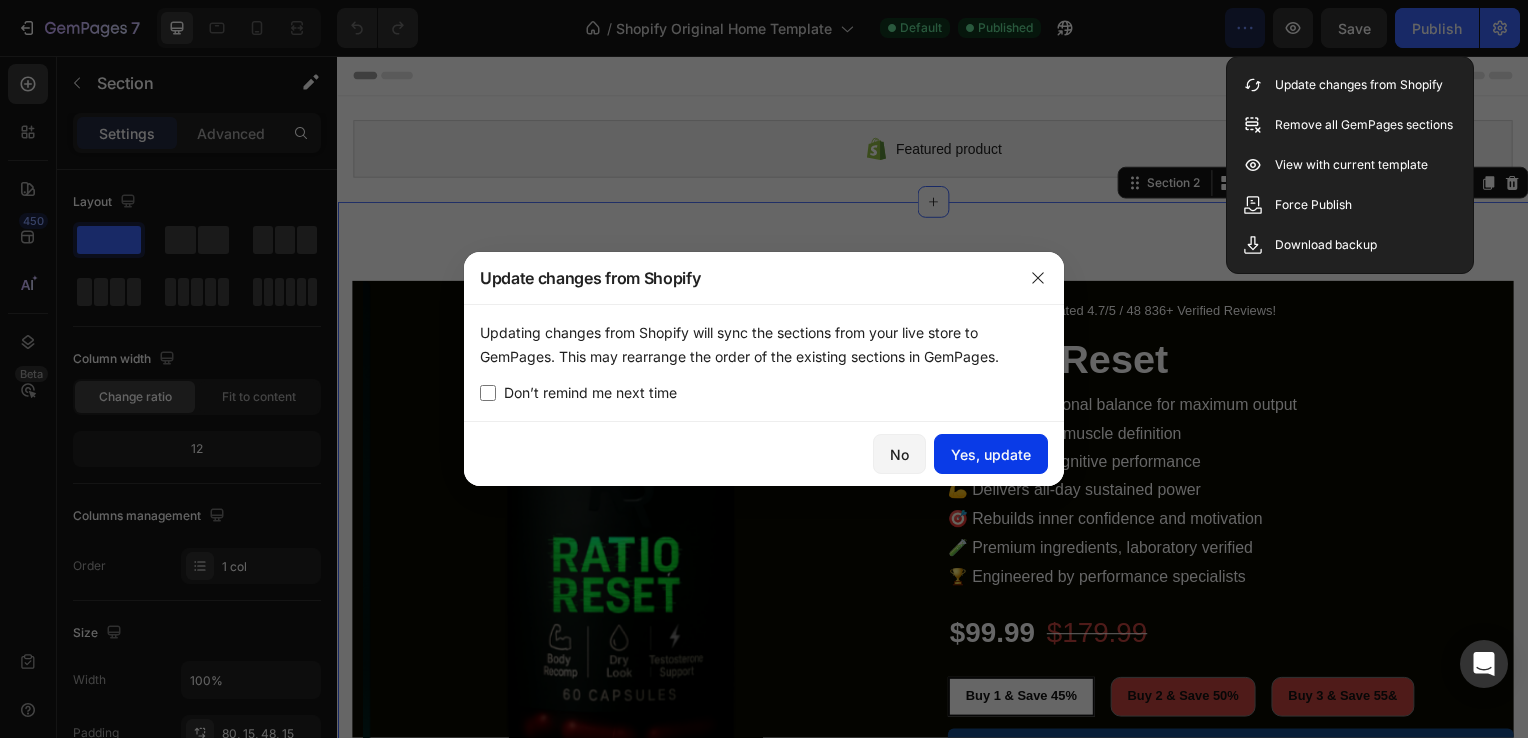 click on "Yes, update" at bounding box center [991, 454] 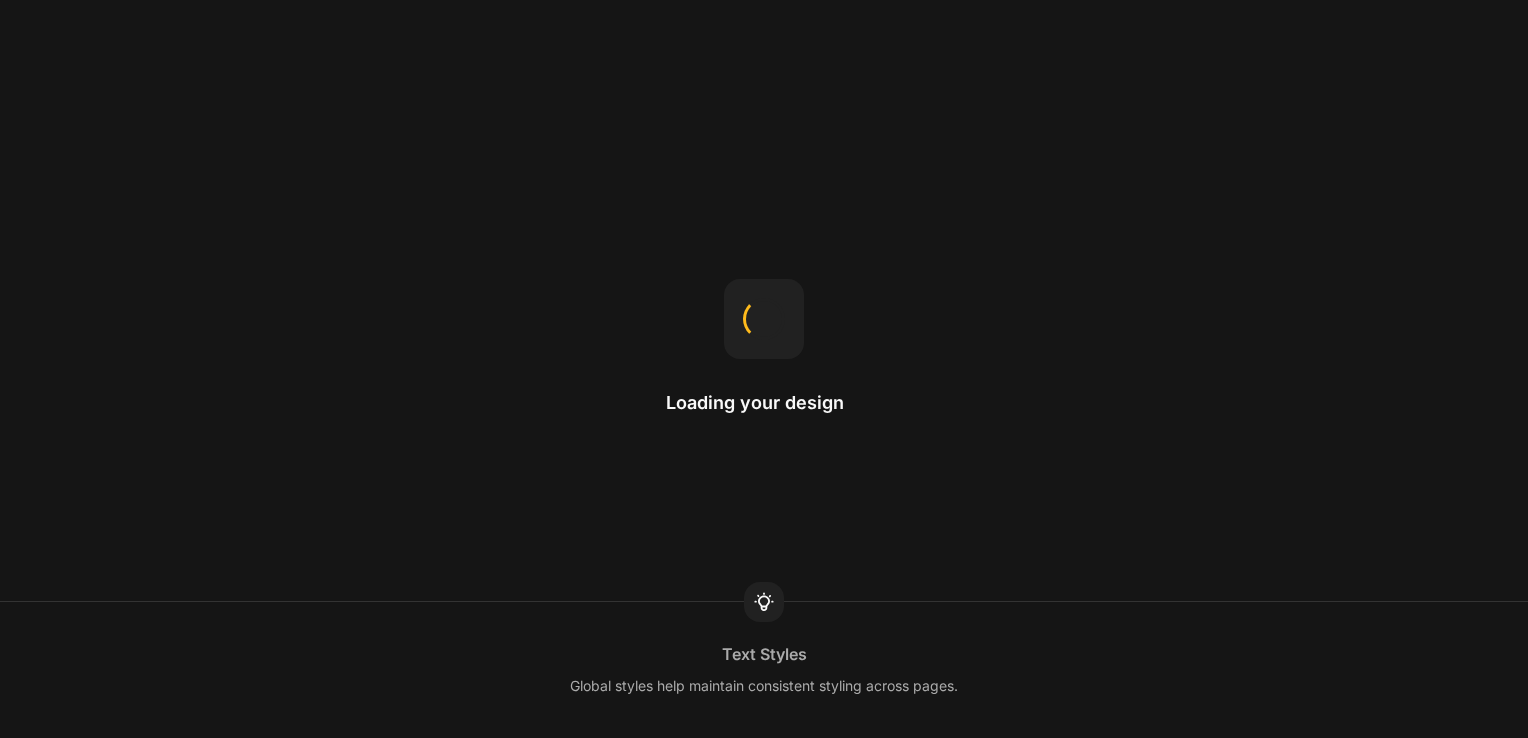 scroll, scrollTop: 0, scrollLeft: 0, axis: both 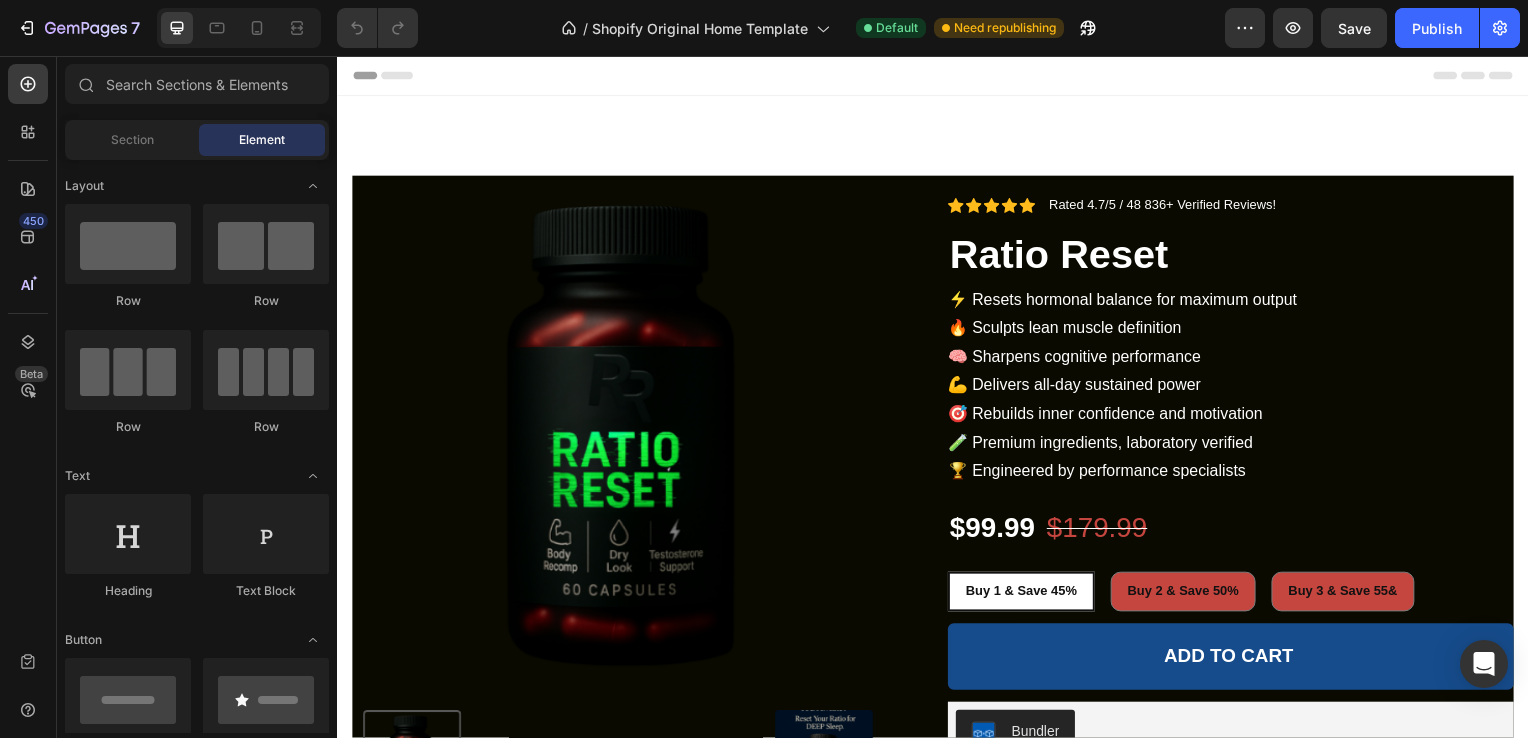 radio on "false" 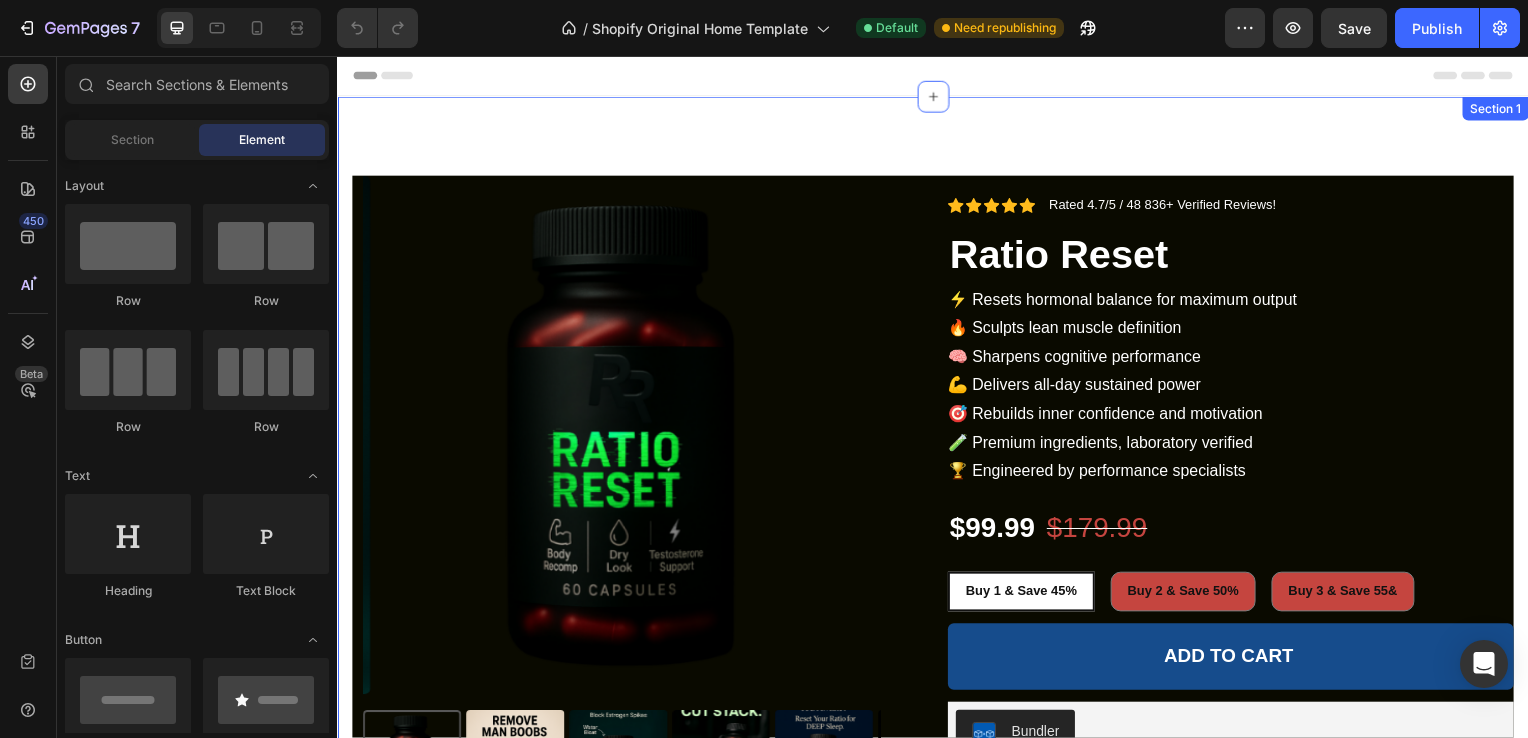 click on "Product Images Icon Icon Icon Icon Icon Icon List [FIRST] [LAST]. Text Block Row Verified Buyer Item List Row “At vero eos et accusamus et iusto odio dignissimos ducimus qui blanditiis praesentium voluptatum” Text Block Row Icon Icon Icon Icon Icon Icon List 2,500+ Verified Reviews! Text Block Row Icon Icon Icon Icon Icon Icon List Rated 4.7/5 / 48 836+ Verified Reviews! Text Block Row Ratio Reset Product Title ⚡ Resets hormonal balance for maximum output
🔥 Sculpts lean muscle definition
🧠 Sharpens cognitive performance
💪 Delivers all-day sustained power
🎯 Rebuilds inner confidence and motivation
🧪 Premium ingredients, laboratory verified
🏆 Engineered by performance specialists   Product Description $99.99 Product Price Product Price $179.99 Product Price Product Price 44% off Product Badge Row Buy 1  & Save 45% Buy 1  & Save 45%     Buy 1  & Save 45% Buy 2 & Save 50% Buy 2 & Save 50%     Buy 2 & Save 50% Buy 3 & Save 55& Buy 3 & Save 55&     Buy 3 & Save 55& Add to cart Bundler" at bounding box center (937, 600) 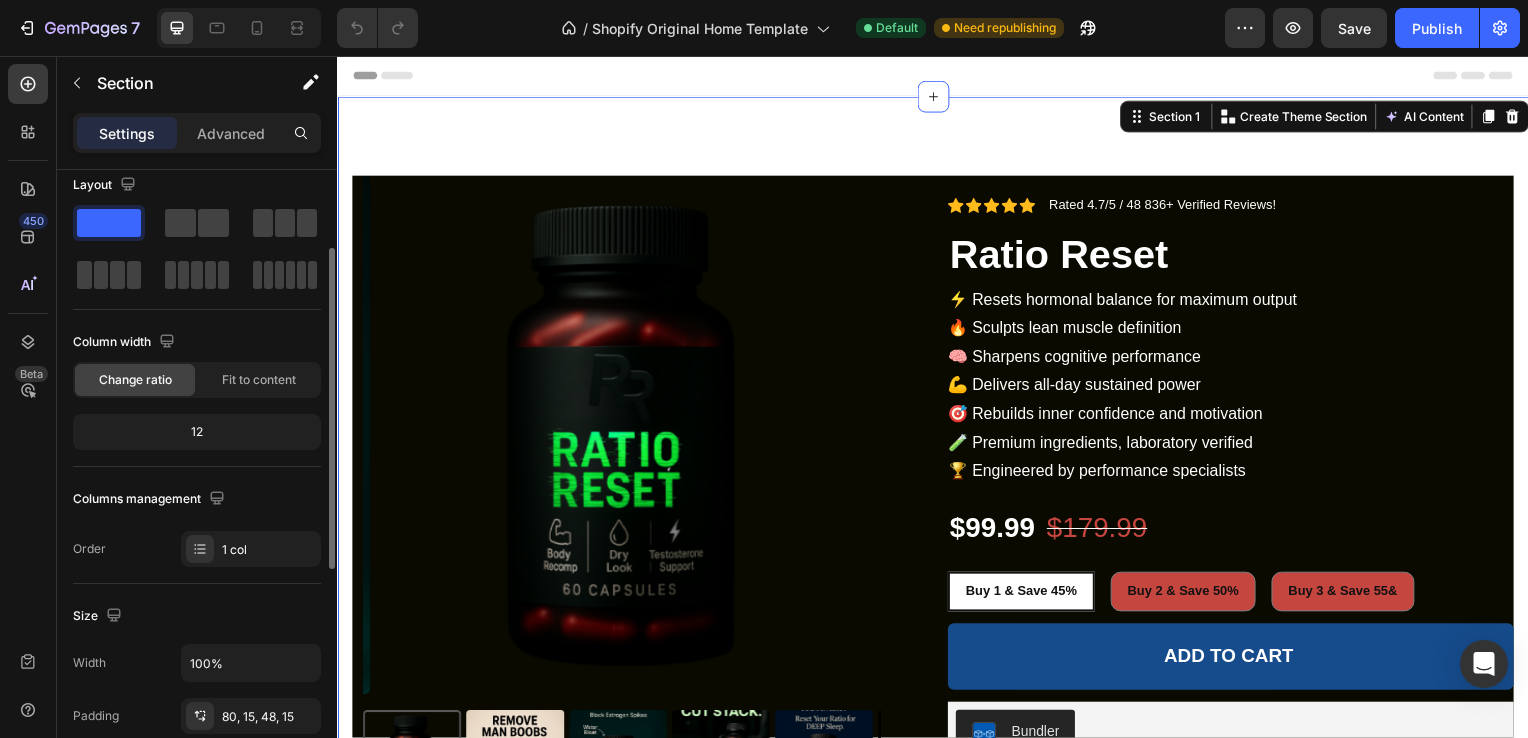 scroll, scrollTop: 0, scrollLeft: 0, axis: both 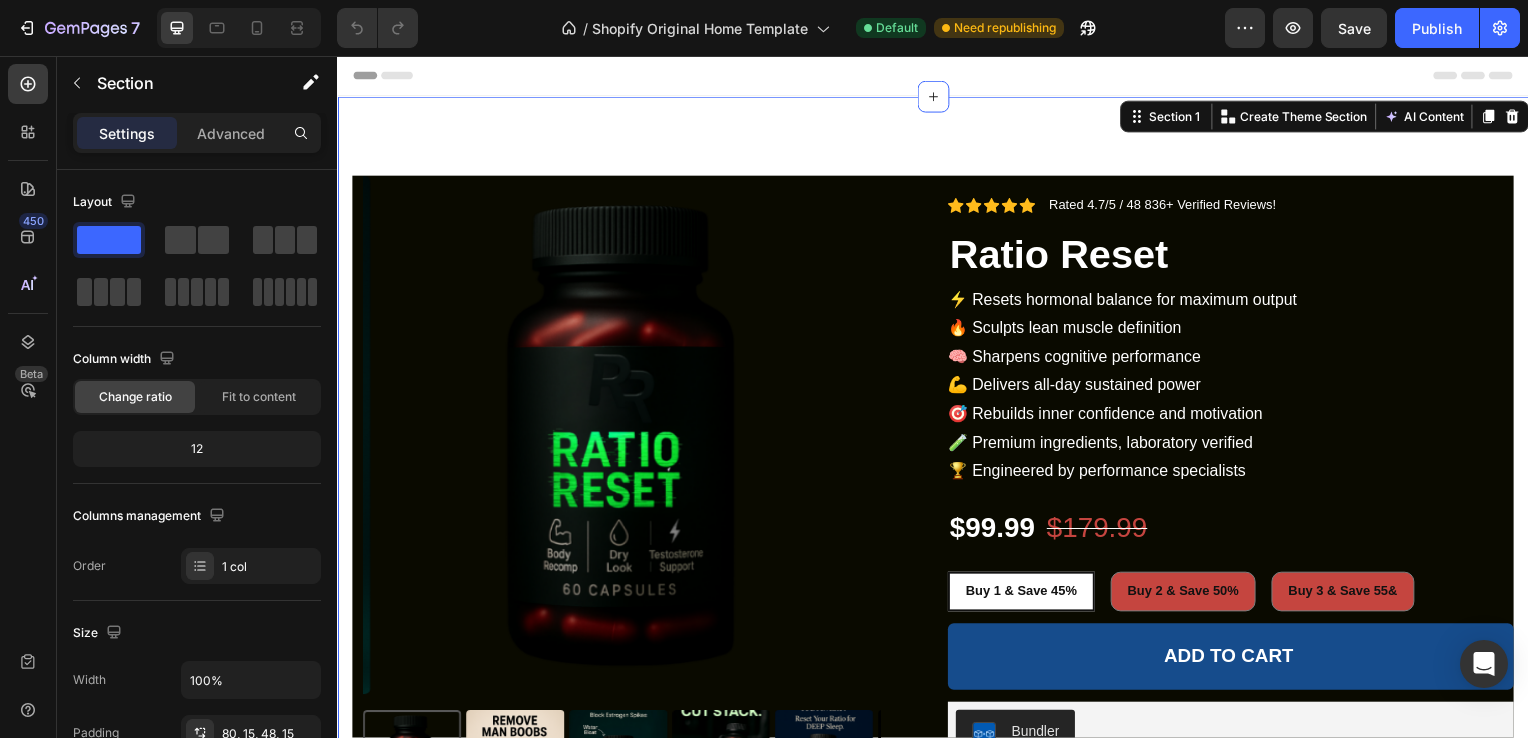 click on "Product Images Icon Icon Icon Icon Icon Icon List [FIRST] [LAST]. Text Block Row Verified Buyer Item List Row “At vero eos et accusamus et iusto odio dignissimos ducimus qui blanditiis praesentium voluptatum” Text Block Row Icon Icon Icon Icon Icon Icon List 2,500+ Verified Reviews! Text Block Row Icon Icon Icon Icon Icon Icon List Rated 4.7/5 / 48 836+ Verified Reviews! Text Block Row Ratio Reset Product Title ⚡ Resets hormonal balance for maximum output
🔥 Sculpts lean muscle definition
🧠 Sharpens cognitive performance
💪 Delivers all-day sustained power
🎯 Rebuilds inner confidence and motivation
🧪 Premium ingredients, laboratory verified
🏆 Engineered by performance specialists   Product Description $99.99 Product Price Product Price $179.99 Product Price Product Price 44% off Product Badge Row Buy 1  & Save 45% Buy 1  & Save 45%     Buy 1  & Save 45% Buy 2 & Save 50% Buy 2 & Save 50%     Buy 2 & Save 50% Buy 3 & Save 55& Buy 3 & Save 55&     Buy 3 & Save 55& Add to cart Bundler" at bounding box center (937, 600) 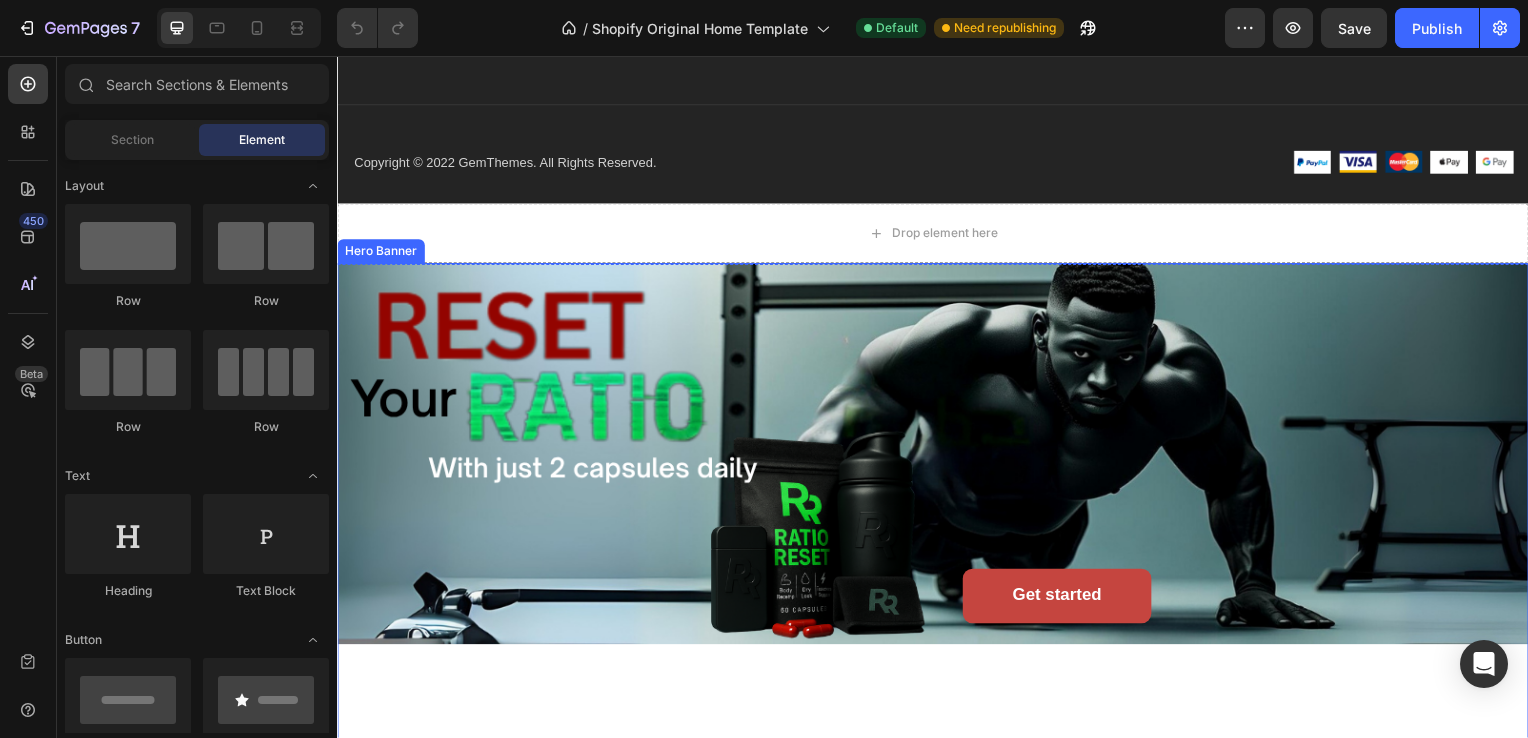 scroll, scrollTop: 6144, scrollLeft: 0, axis: vertical 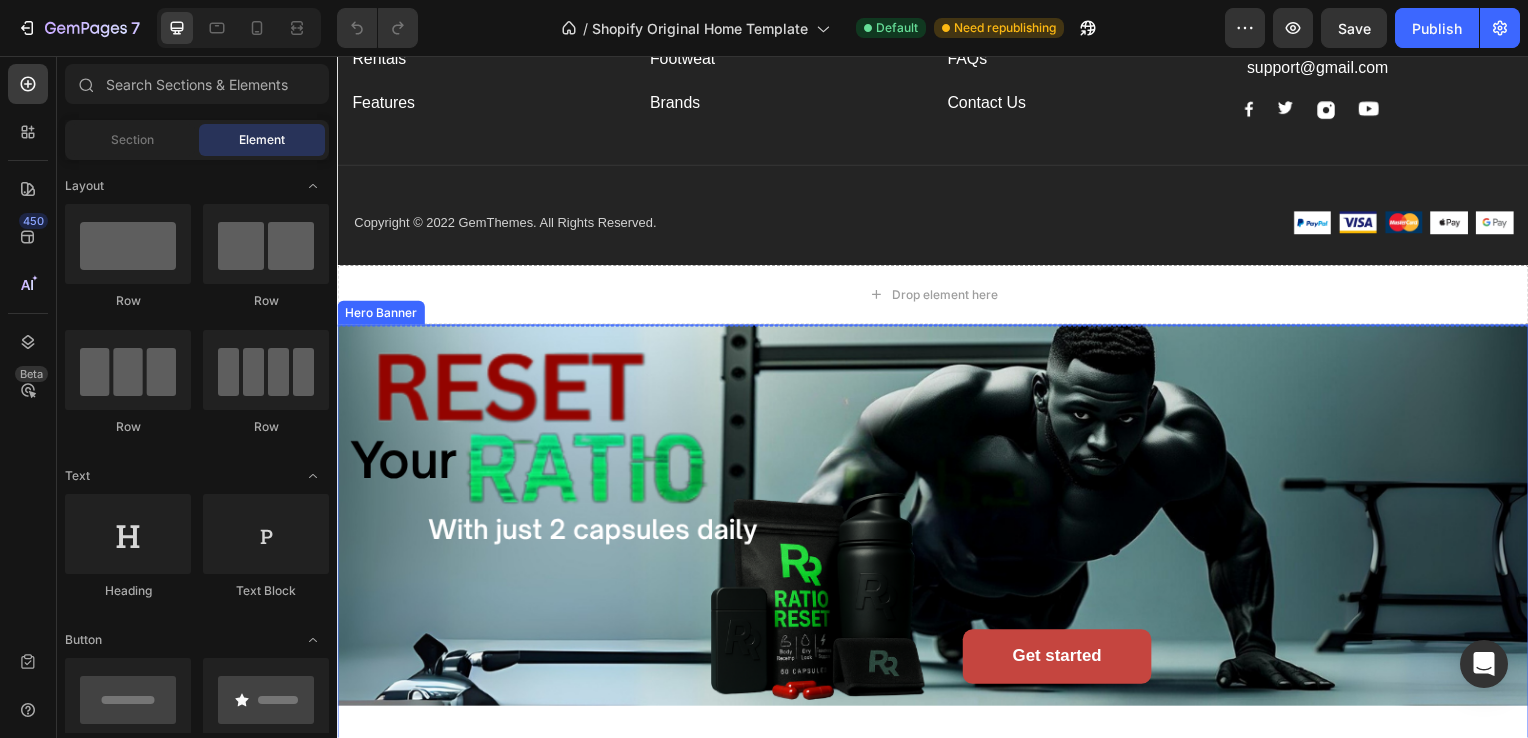 click at bounding box center (937, 627) 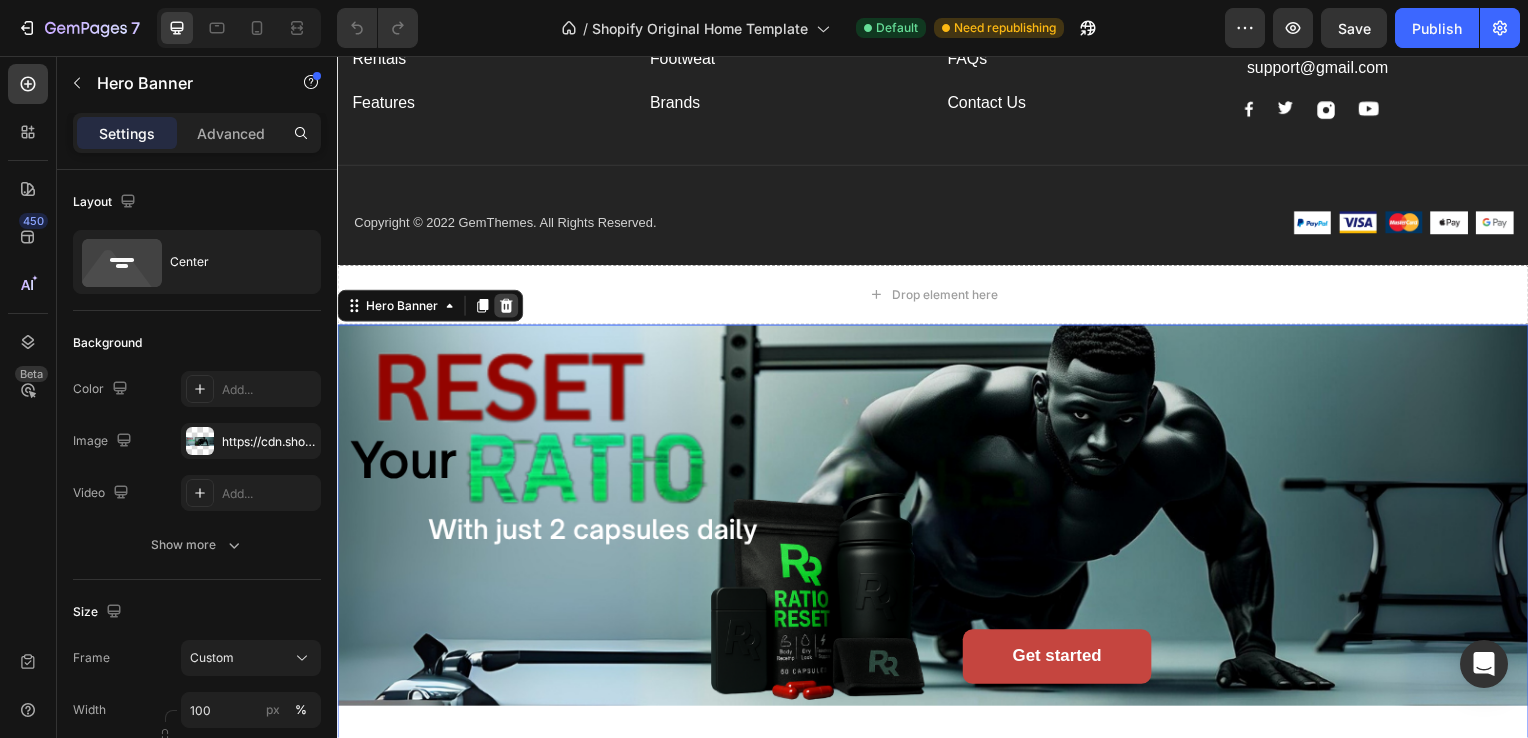 click 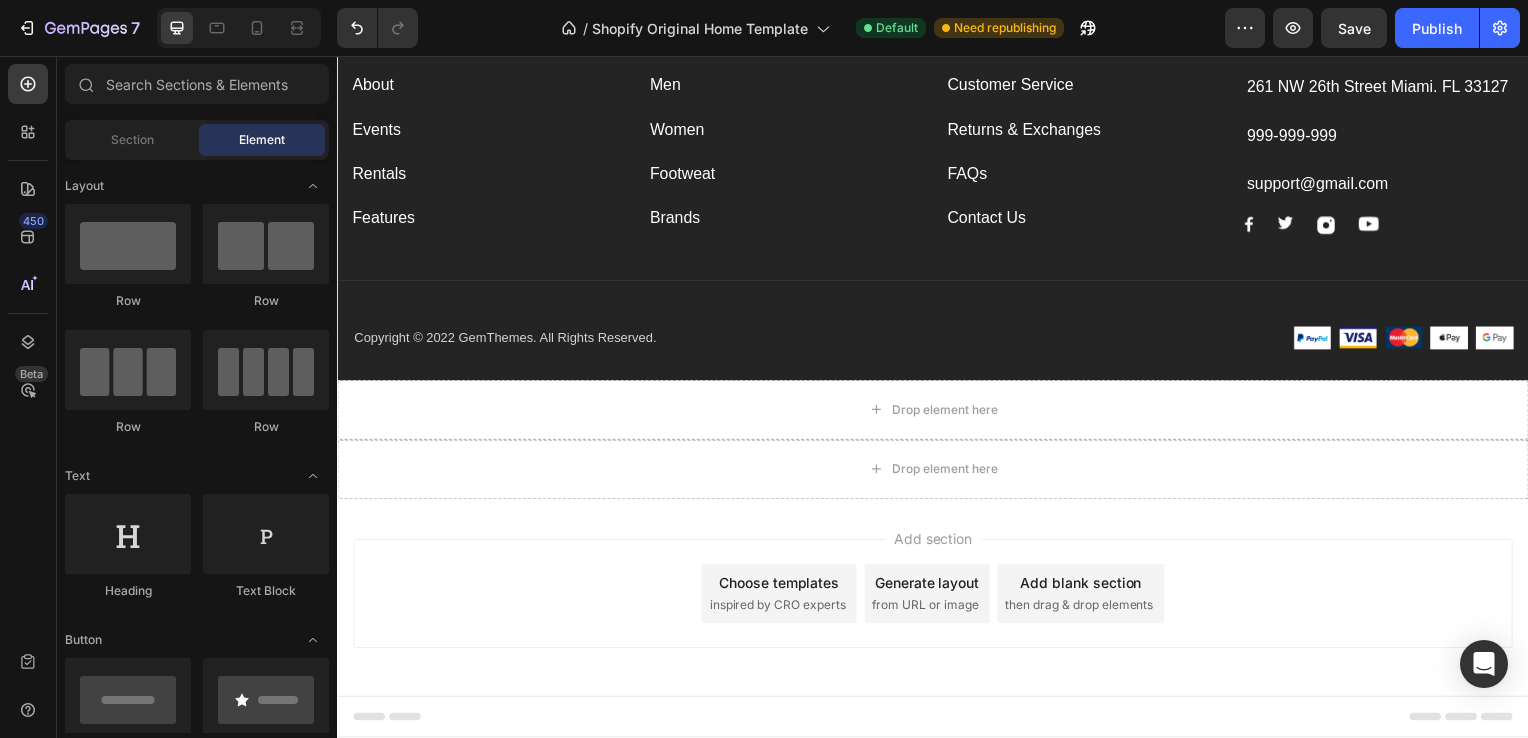 scroll, scrollTop: 6055, scrollLeft: 0, axis: vertical 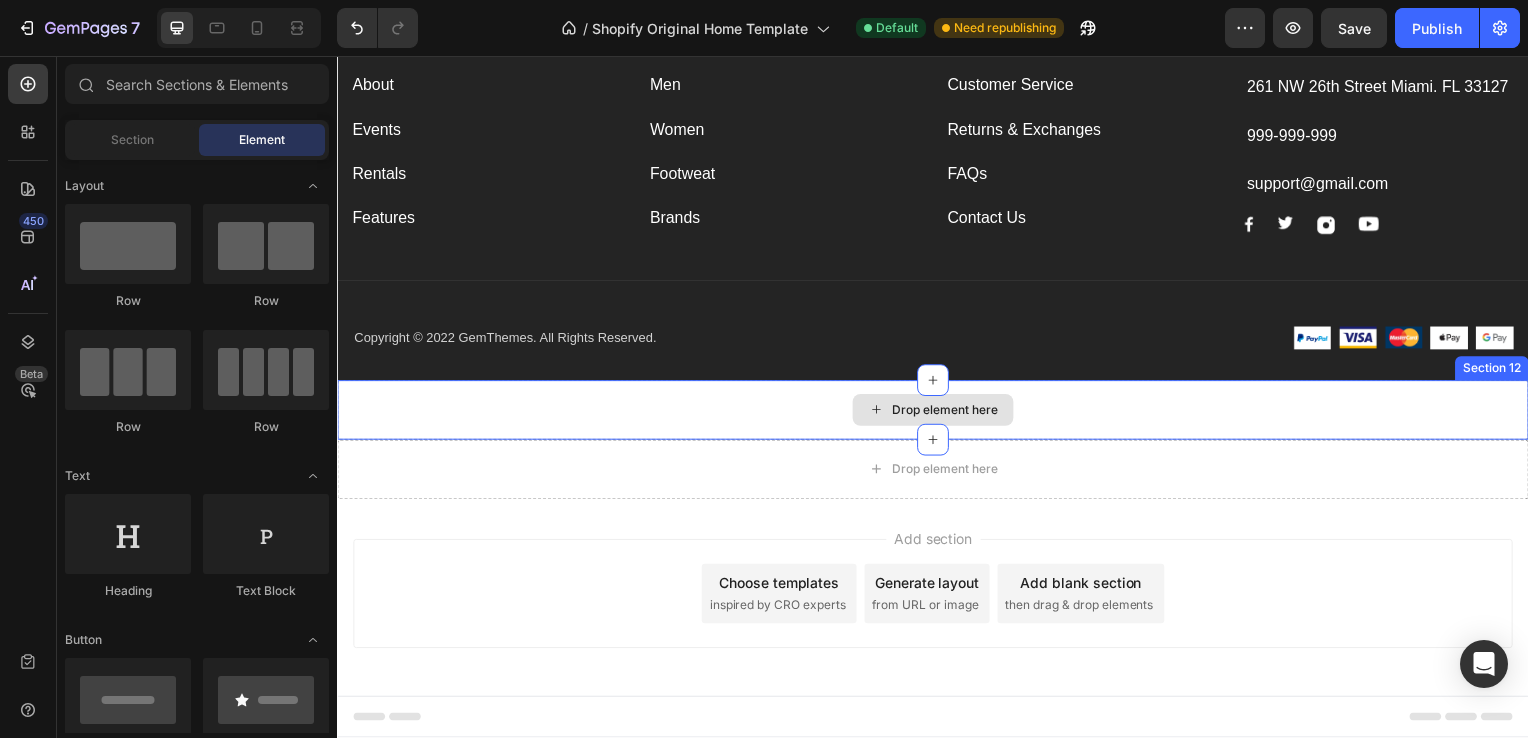 click on "Drop element here" at bounding box center [937, 413] 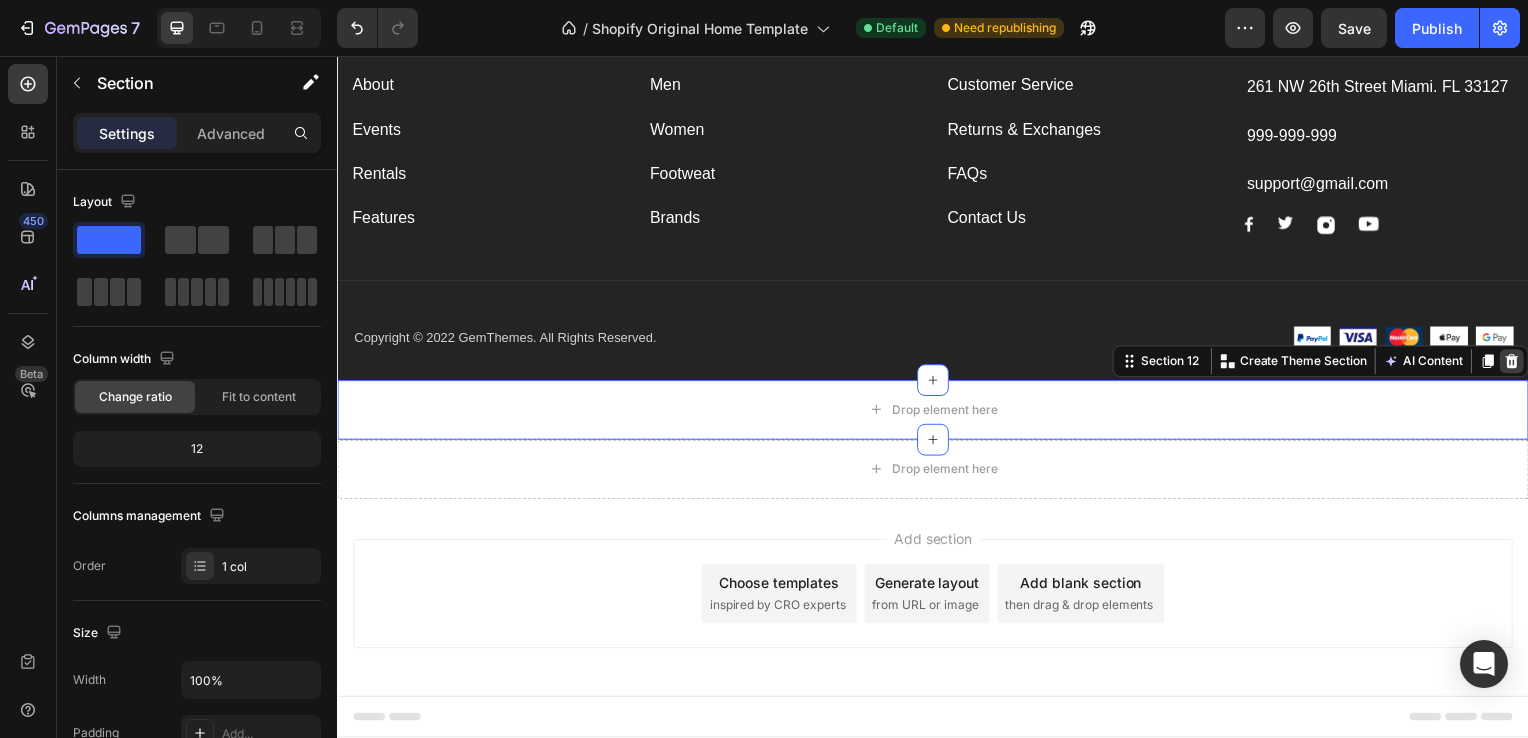 click 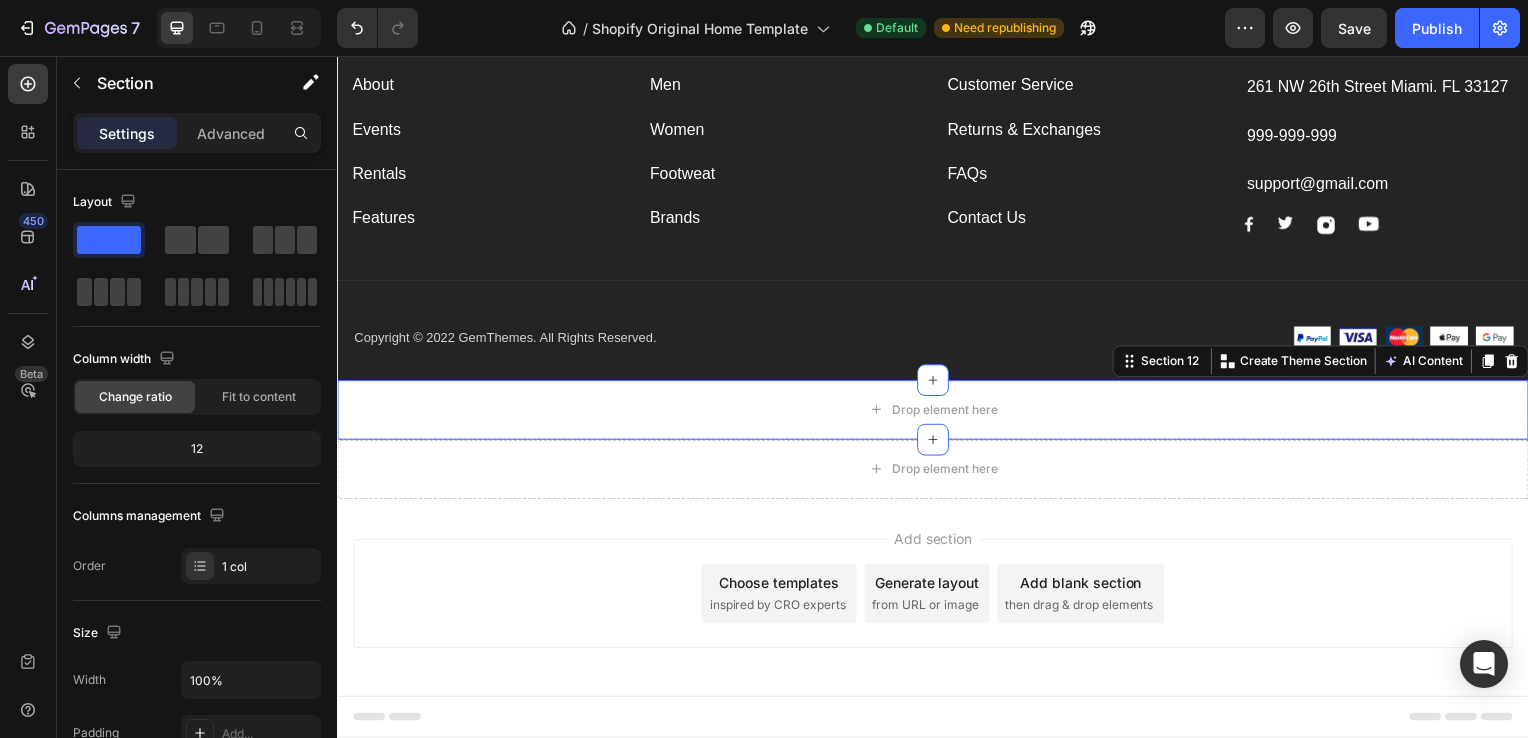 scroll, scrollTop: 5995, scrollLeft: 0, axis: vertical 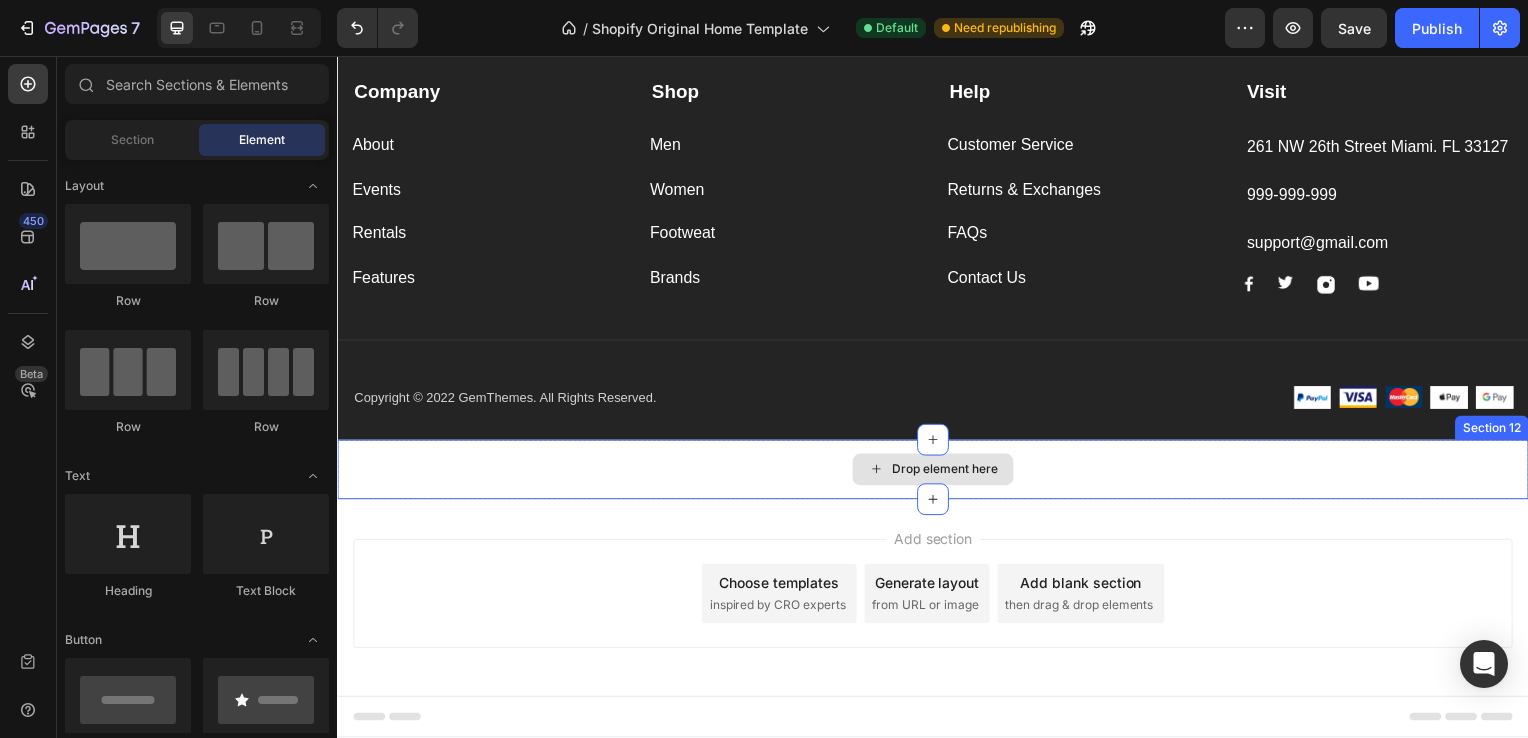 click on "Drop element here" at bounding box center [937, 473] 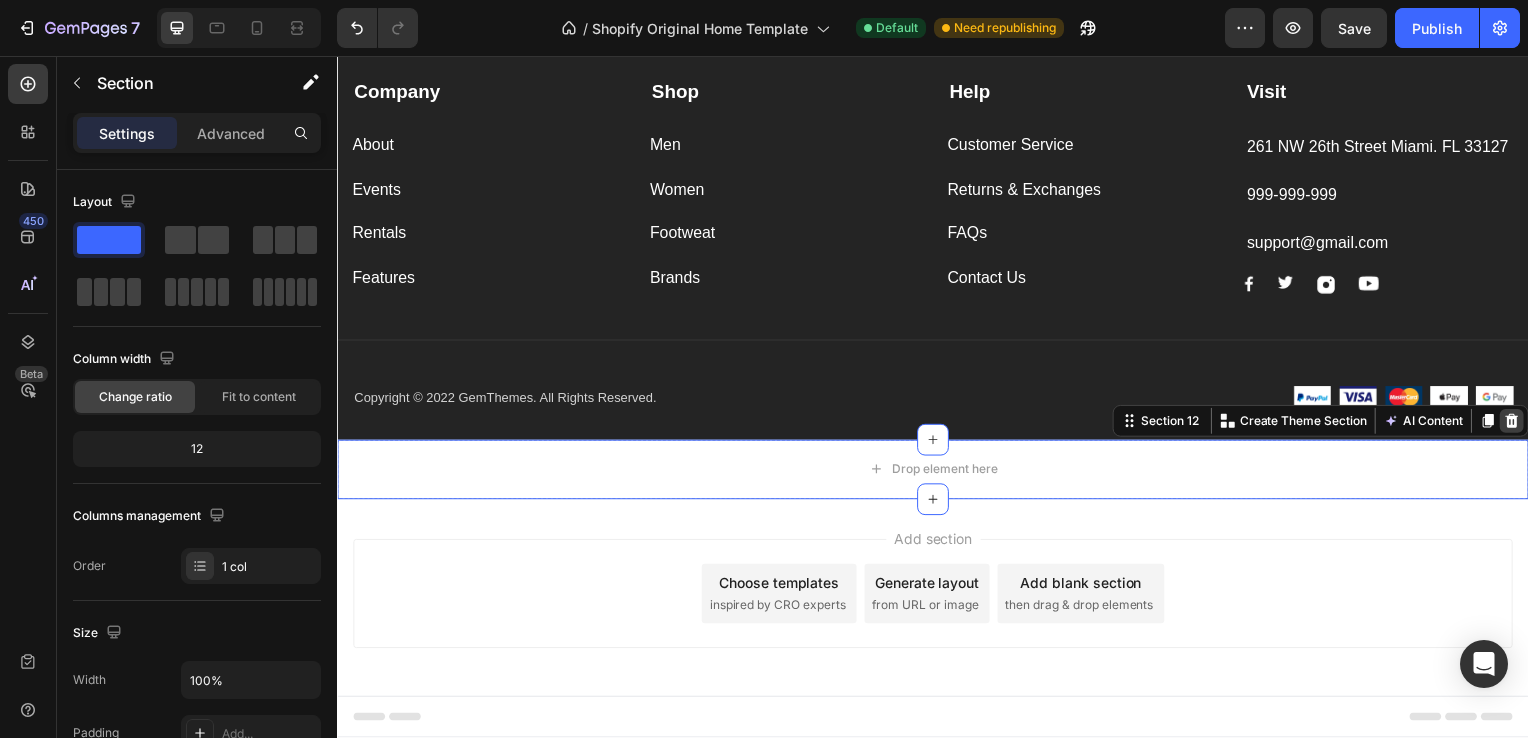 click 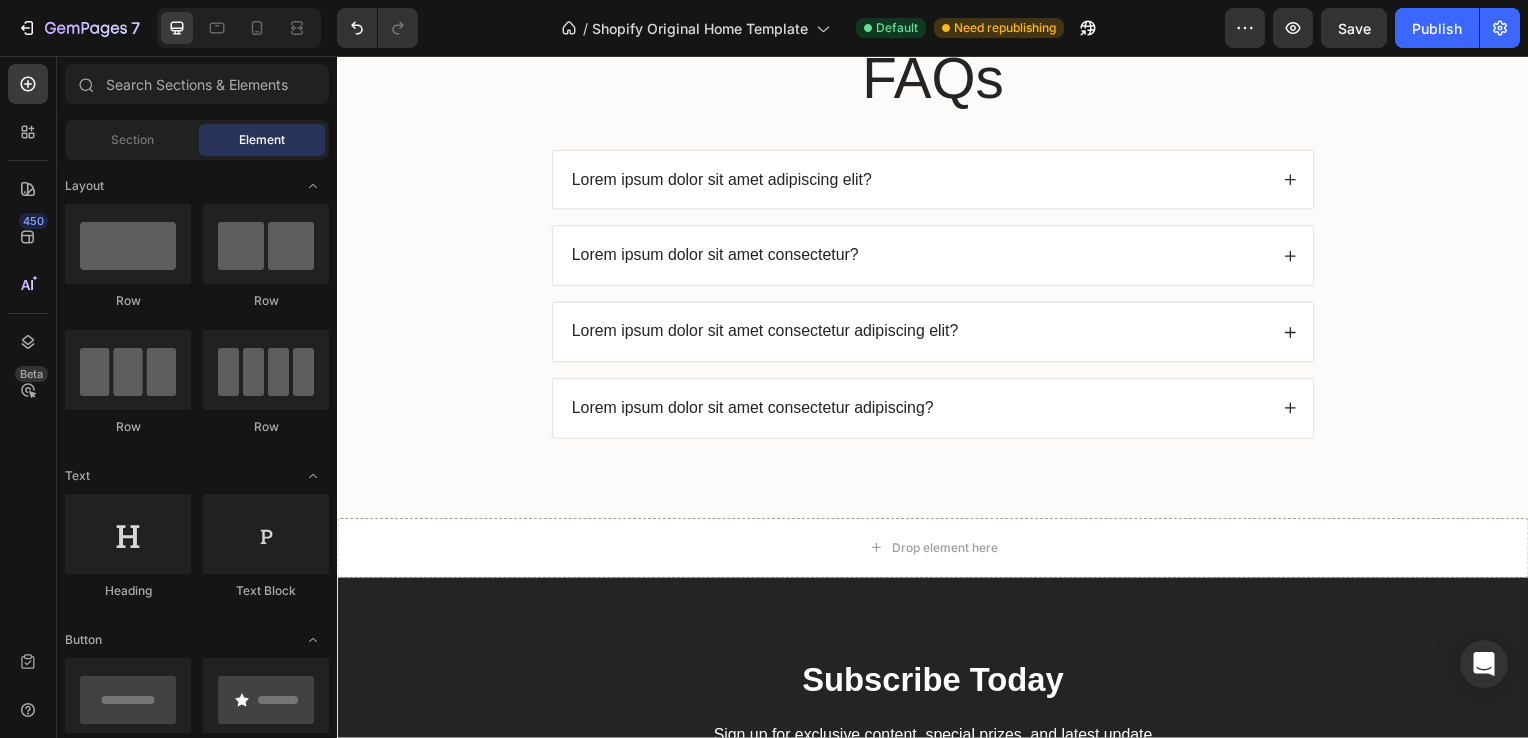 scroll, scrollTop: 5160, scrollLeft: 0, axis: vertical 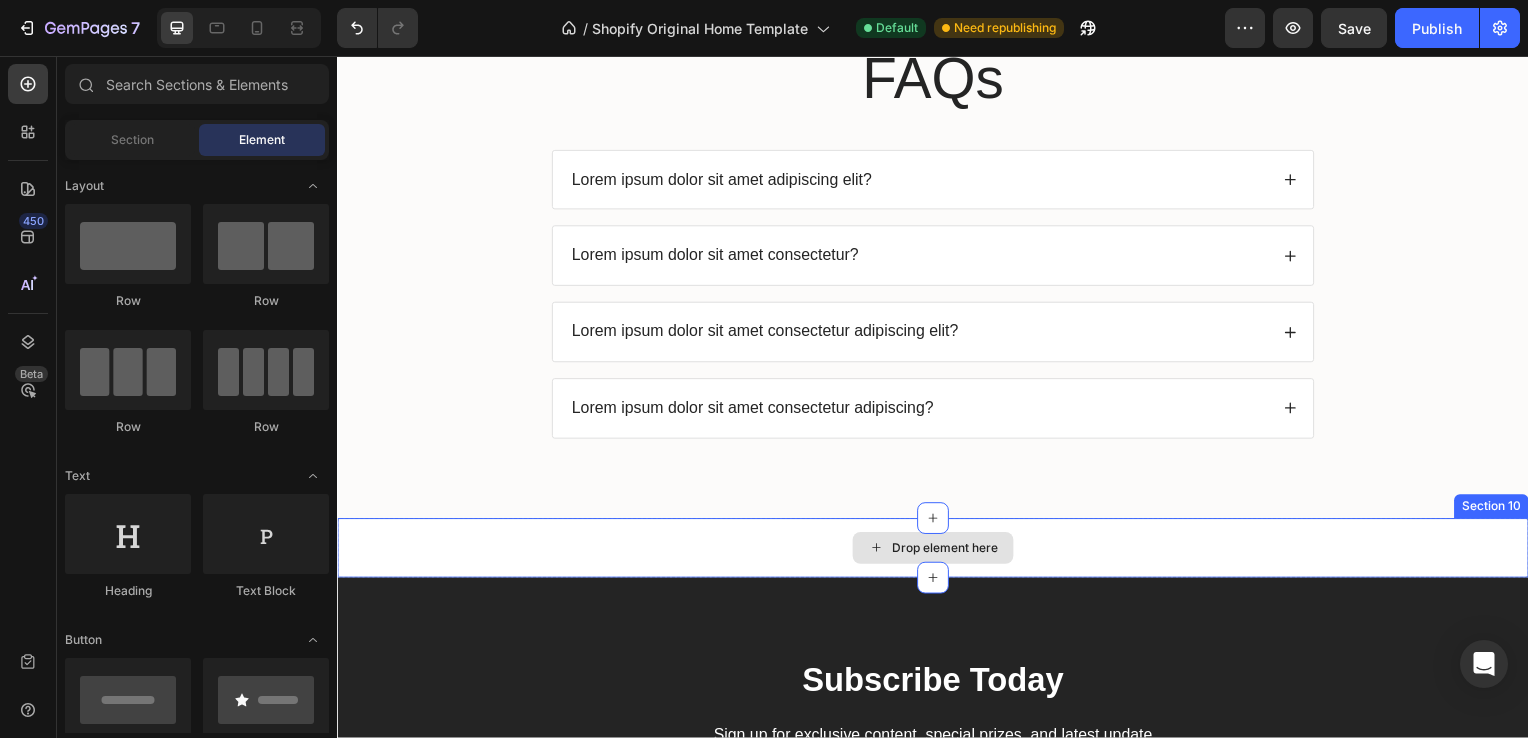 click on "Drop element here" at bounding box center [937, 552] 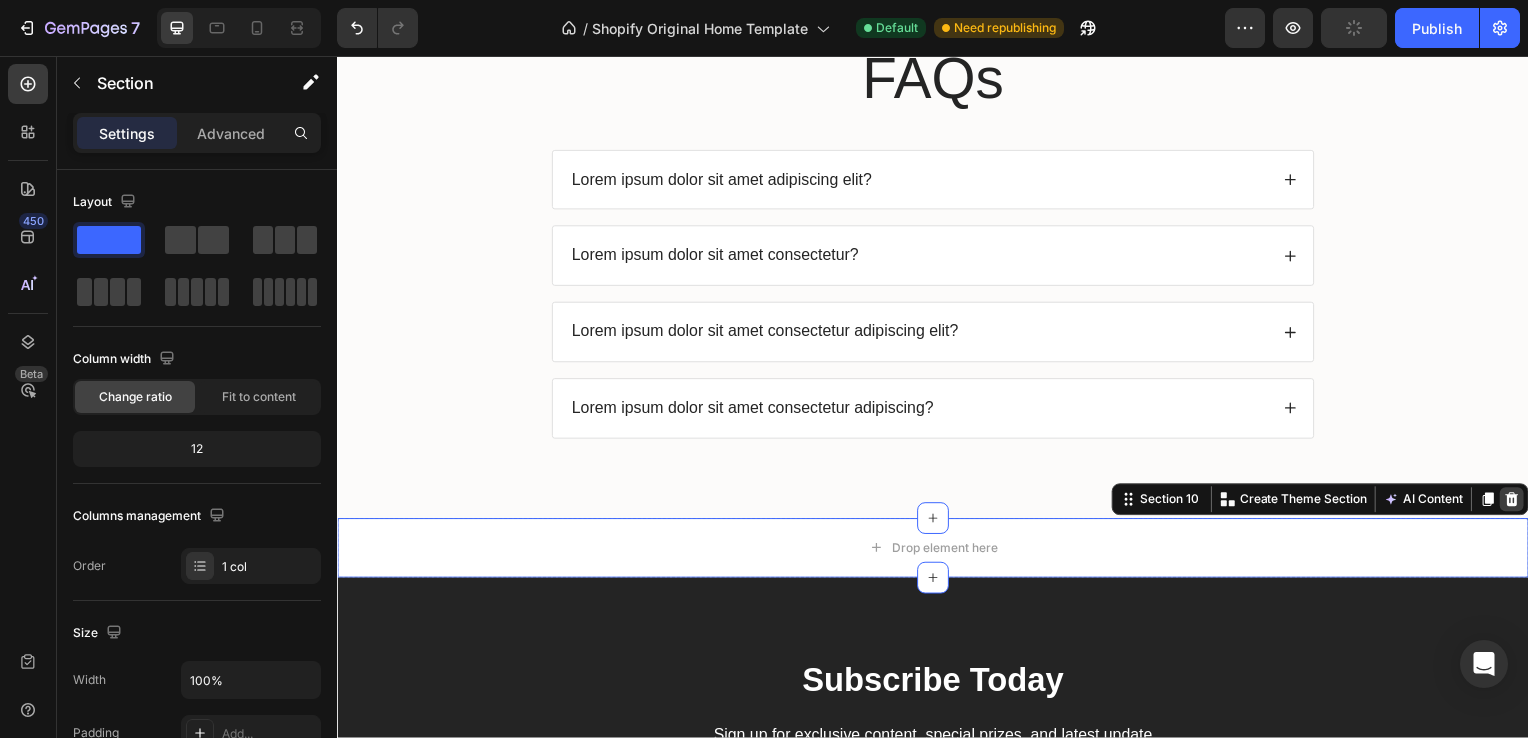 click at bounding box center [1520, 503] 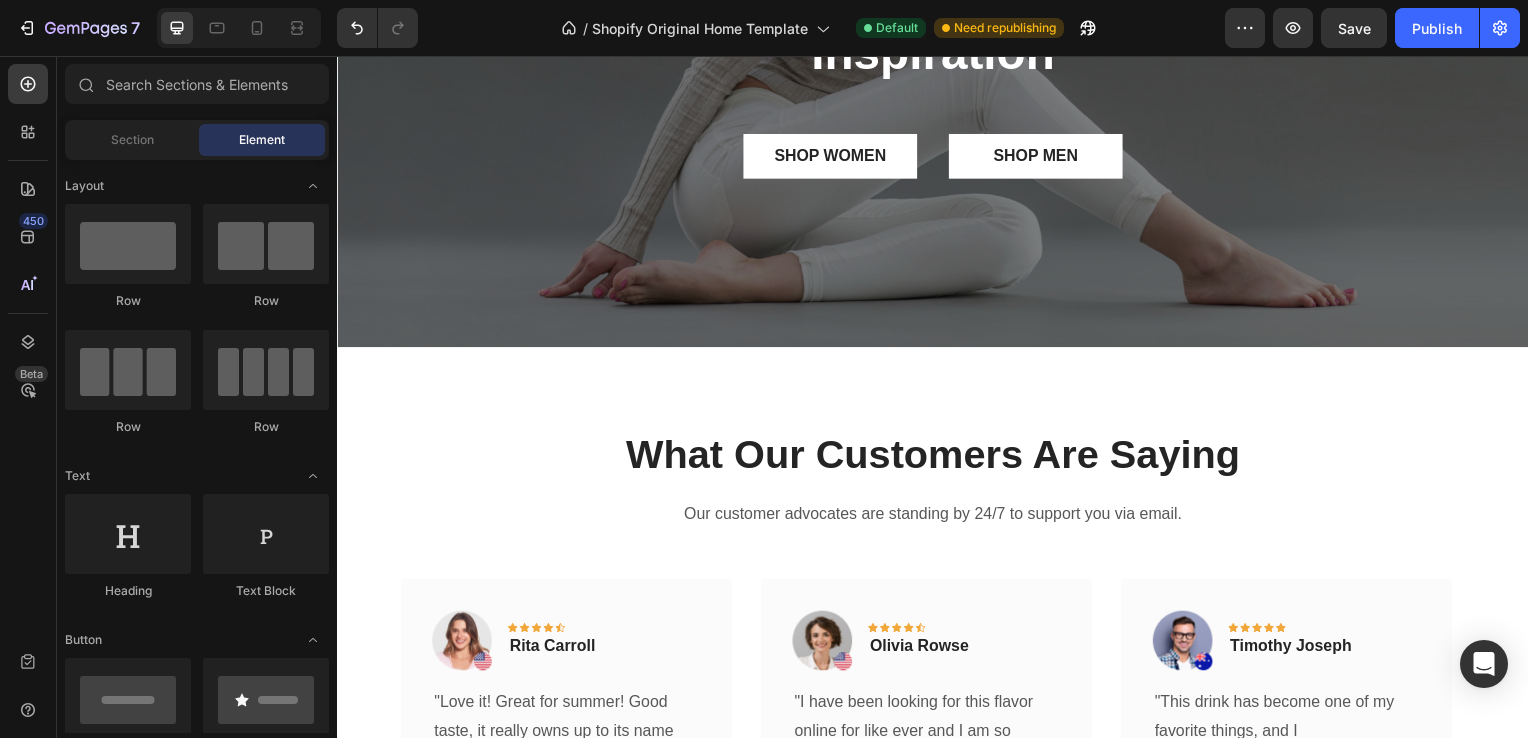 scroll, scrollTop: 1348, scrollLeft: 0, axis: vertical 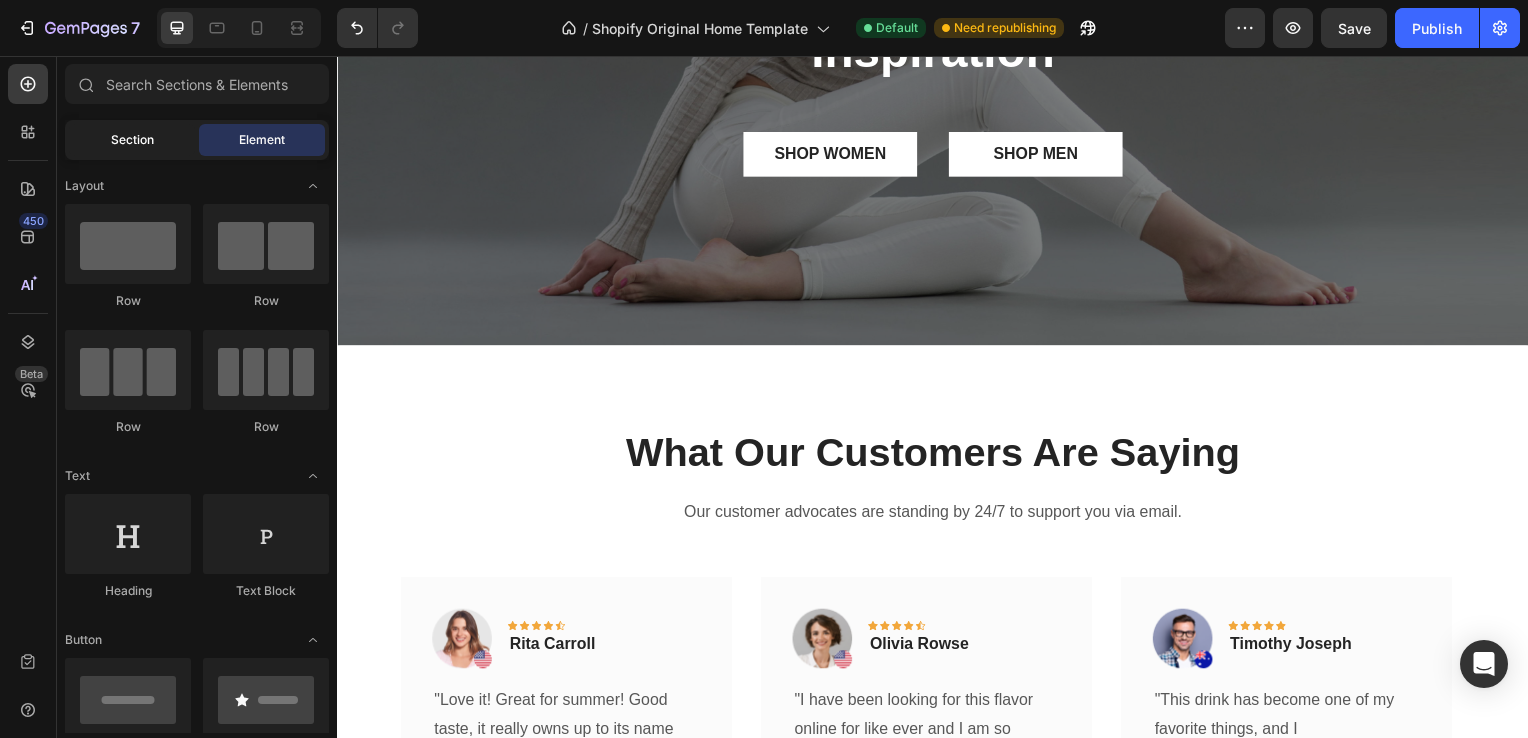 click on "Section" 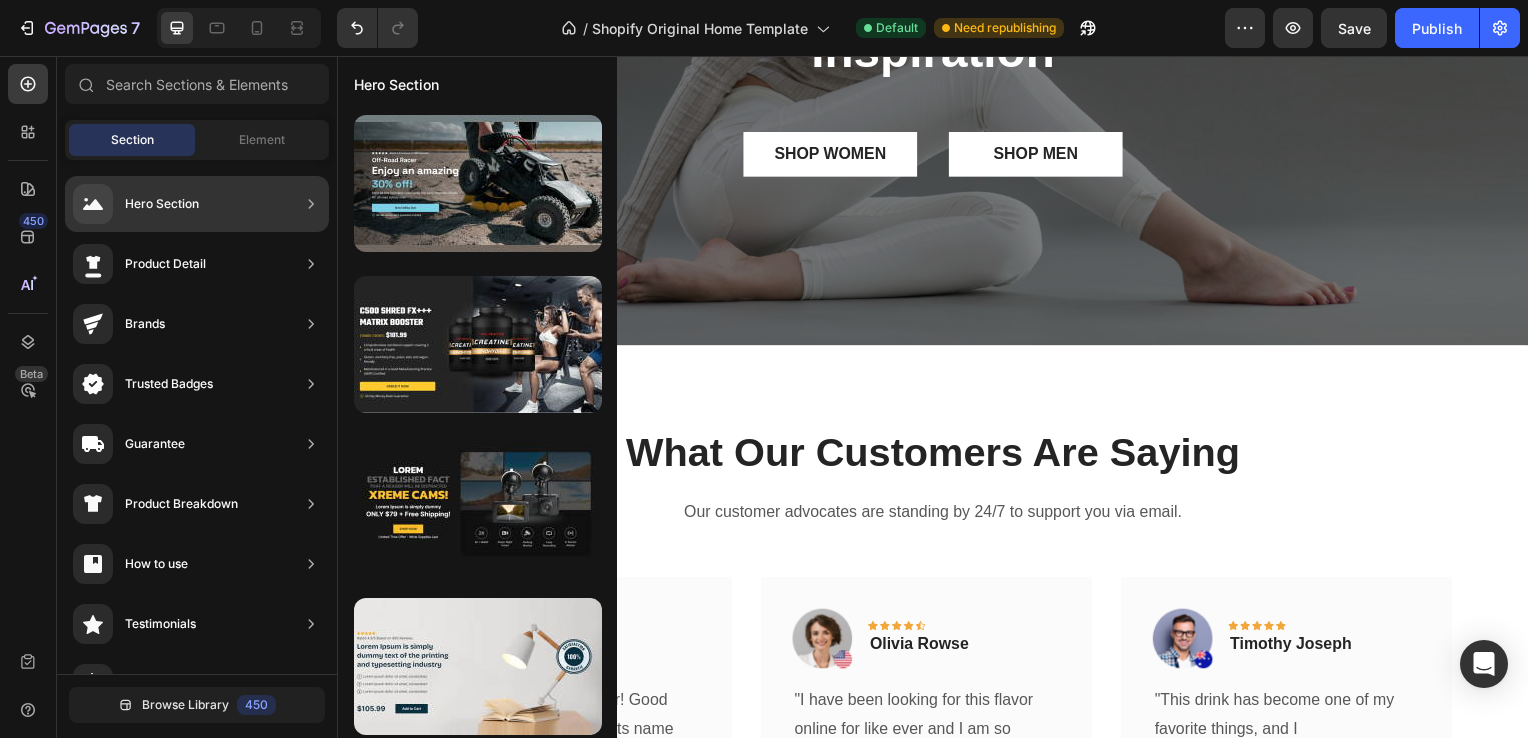 click on "Hero Section" at bounding box center (162, 204) 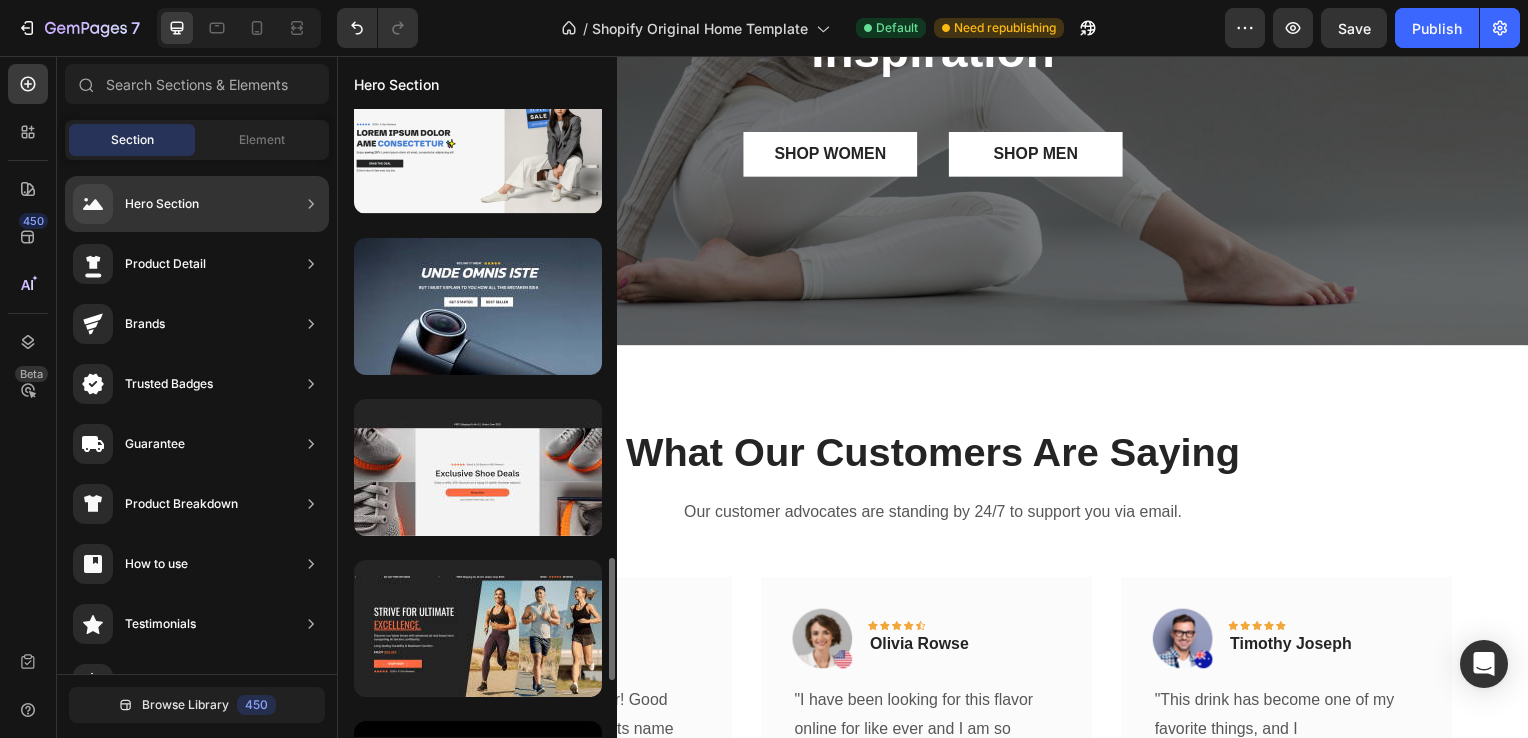 scroll, scrollTop: 2409, scrollLeft: 0, axis: vertical 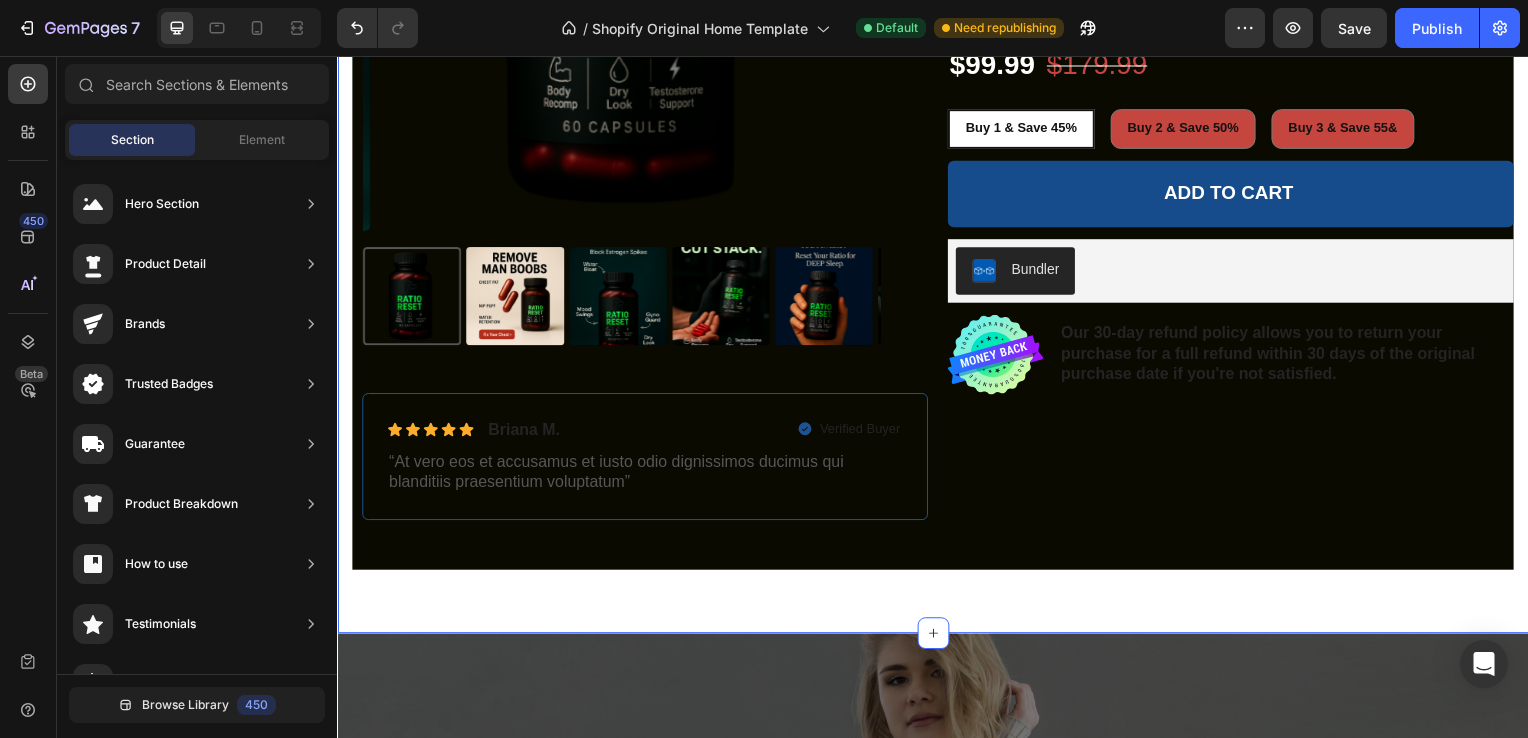 click on "Product Images Icon Icon Icon Icon Icon Icon List [FIRST] [LAST]. Text Block Row Verified Buyer Item List Row “At vero eos et accusamus et iusto odio dignissimos ducimus qui blanditiis praesentium voluptatum” Text Block Row Icon Icon Icon Icon Icon Icon List 2,500+ Verified Reviews! Text Block Row Icon Icon Icon Icon Icon Icon List Rated 4.7/5 / 48 836+ Verified Reviews! Text Block Row Ratio Reset Product Title ⚡ Resets hormonal balance for maximum output
🔥 Sculpts lean muscle definition
🧠 Sharpens cognitive performance
💪 Delivers all-day sustained power
🎯 Rebuilds inner confidence and motivation
🧪 Premium ingredients, laboratory verified
🏆 Engineered by performance specialists   Product Description $99.99 Product Price Product Price $179.99 Product Price Product Price 44% off Product Badge Row Buy 1  & Save 45% Buy 1  & Save 45%     Buy 1  & Save 45% Buy 2 & Save 50% Buy 2 & Save 50%     Buy 2 & Save 50% Buy 3 & Save 55& Buy 3 & Save 55&     Buy 3 & Save 55& Add to cart Bundler" at bounding box center (937, 134) 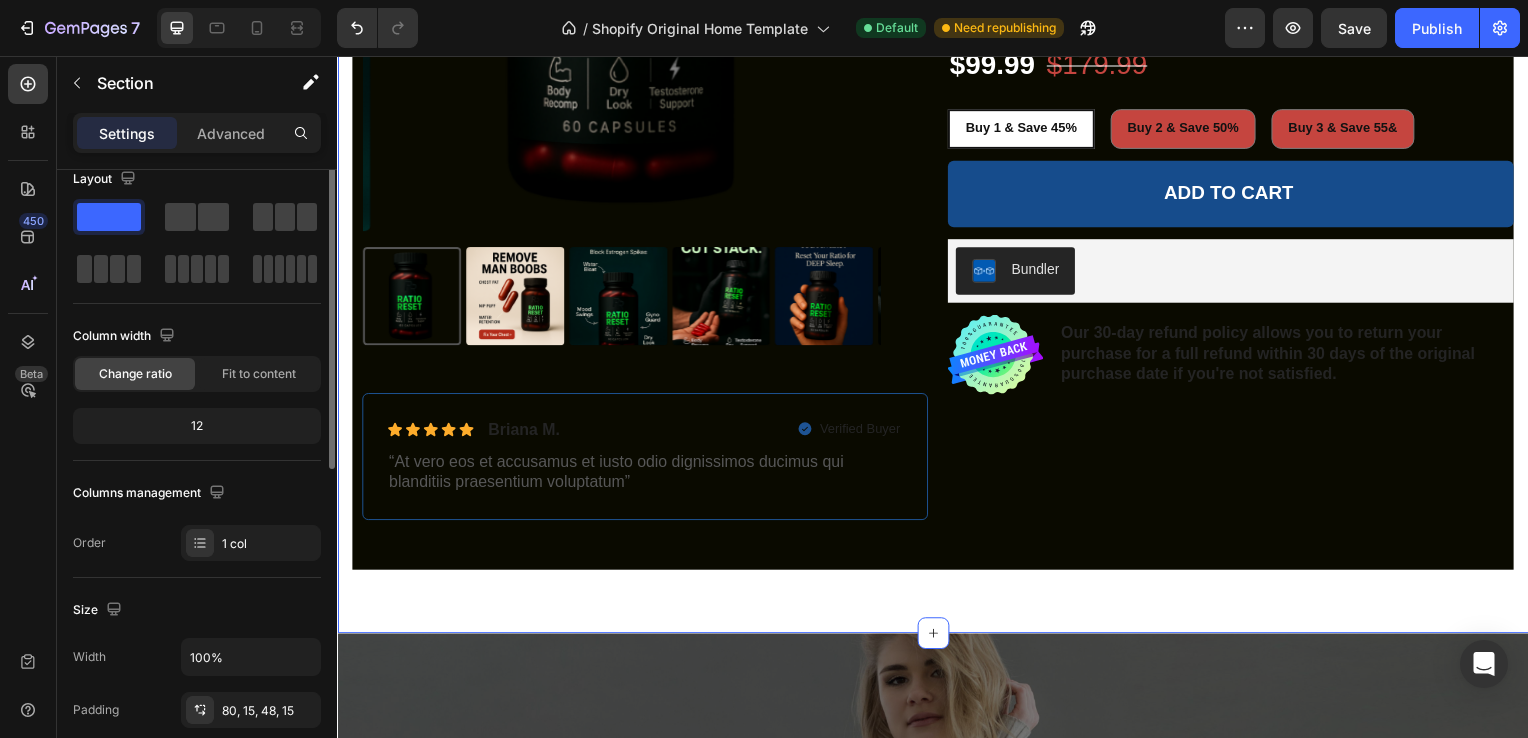 scroll, scrollTop: 0, scrollLeft: 0, axis: both 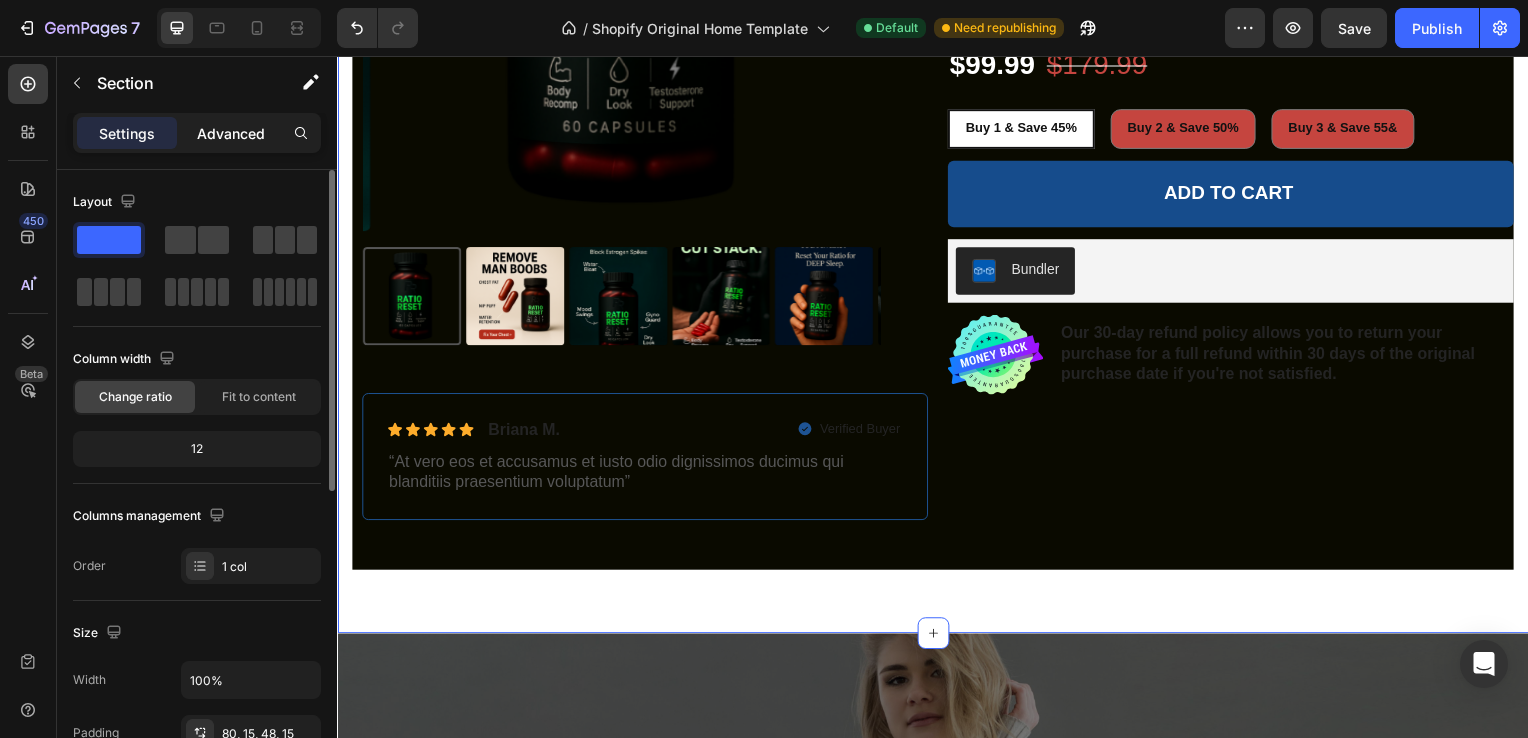 click on "Advanced" at bounding box center [231, 133] 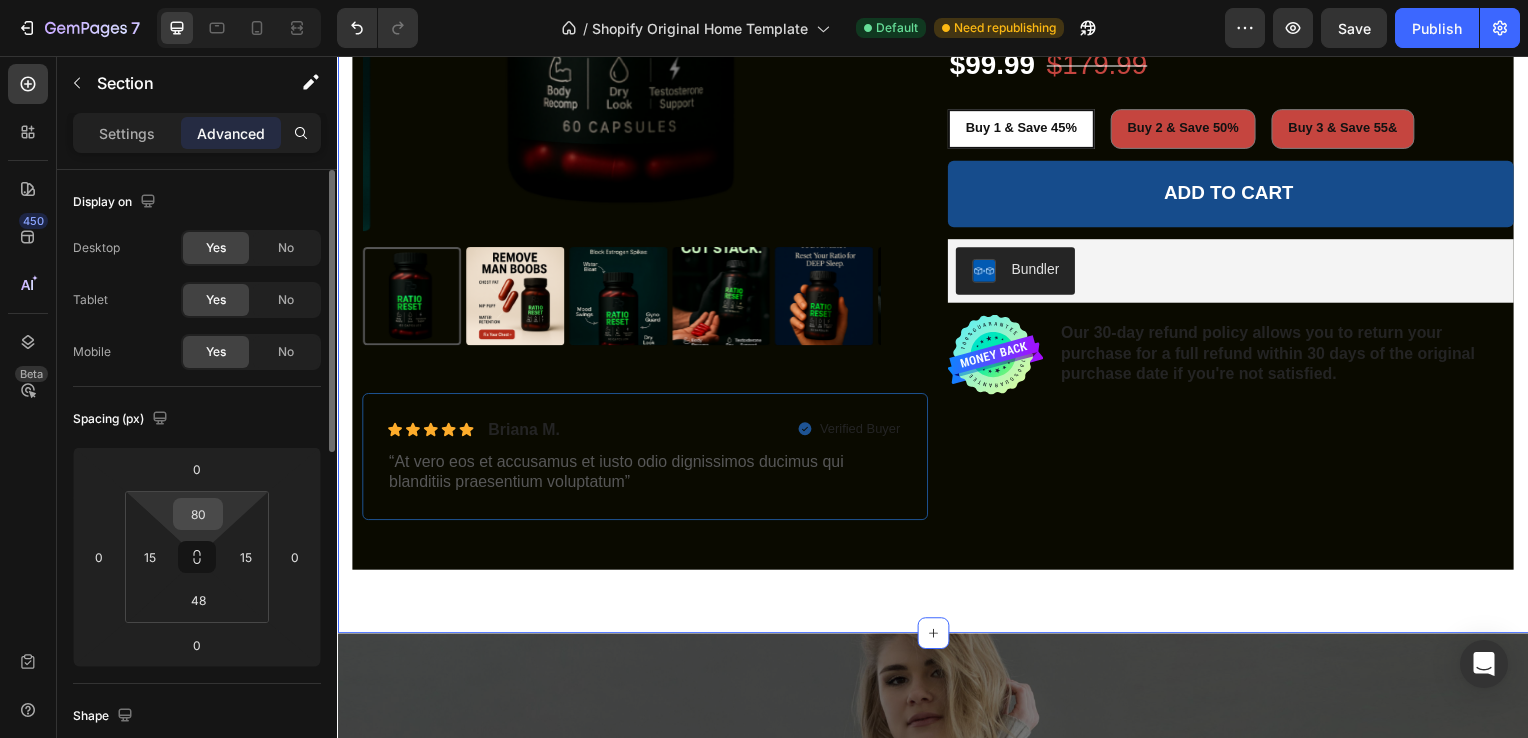 click on "80" at bounding box center [198, 514] 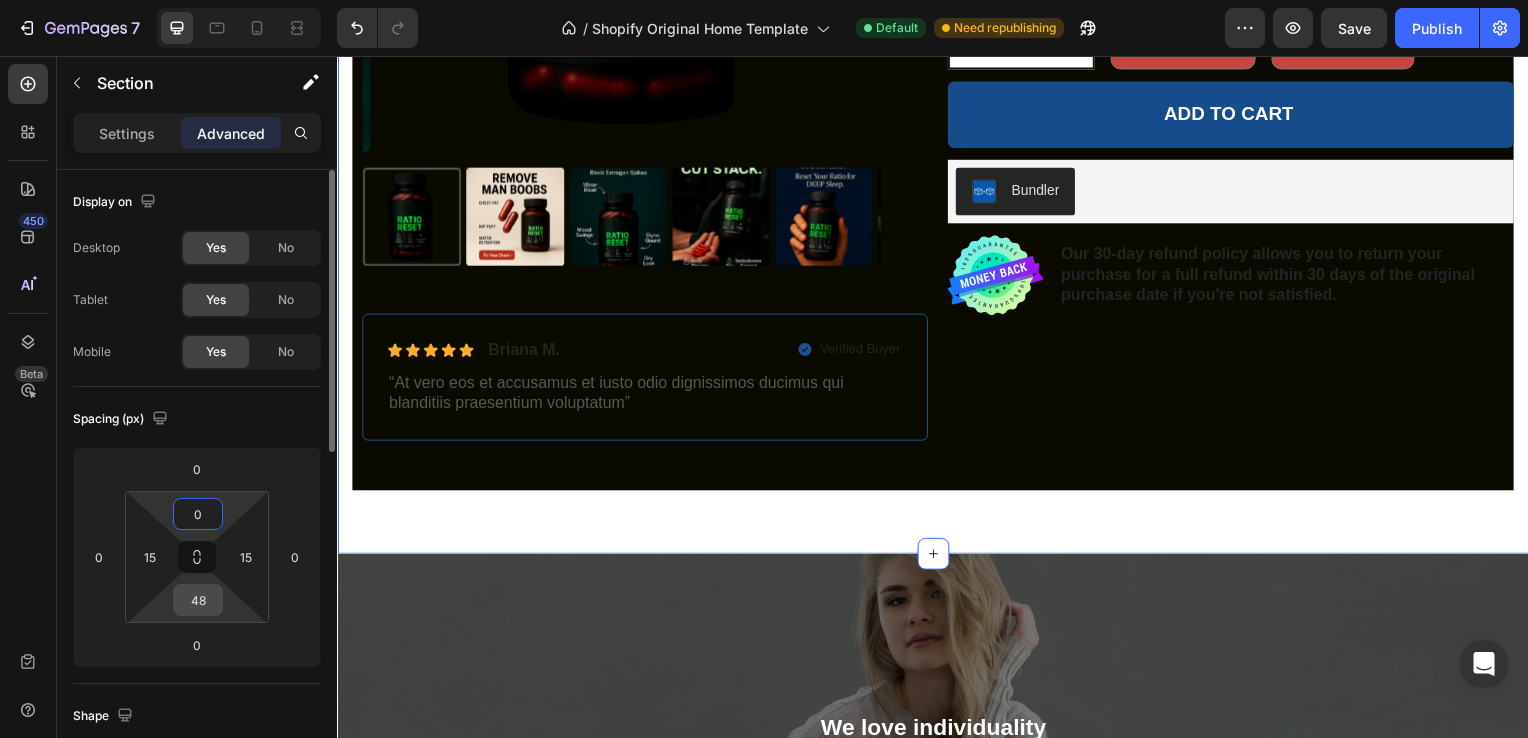 click on "48" at bounding box center [198, 600] 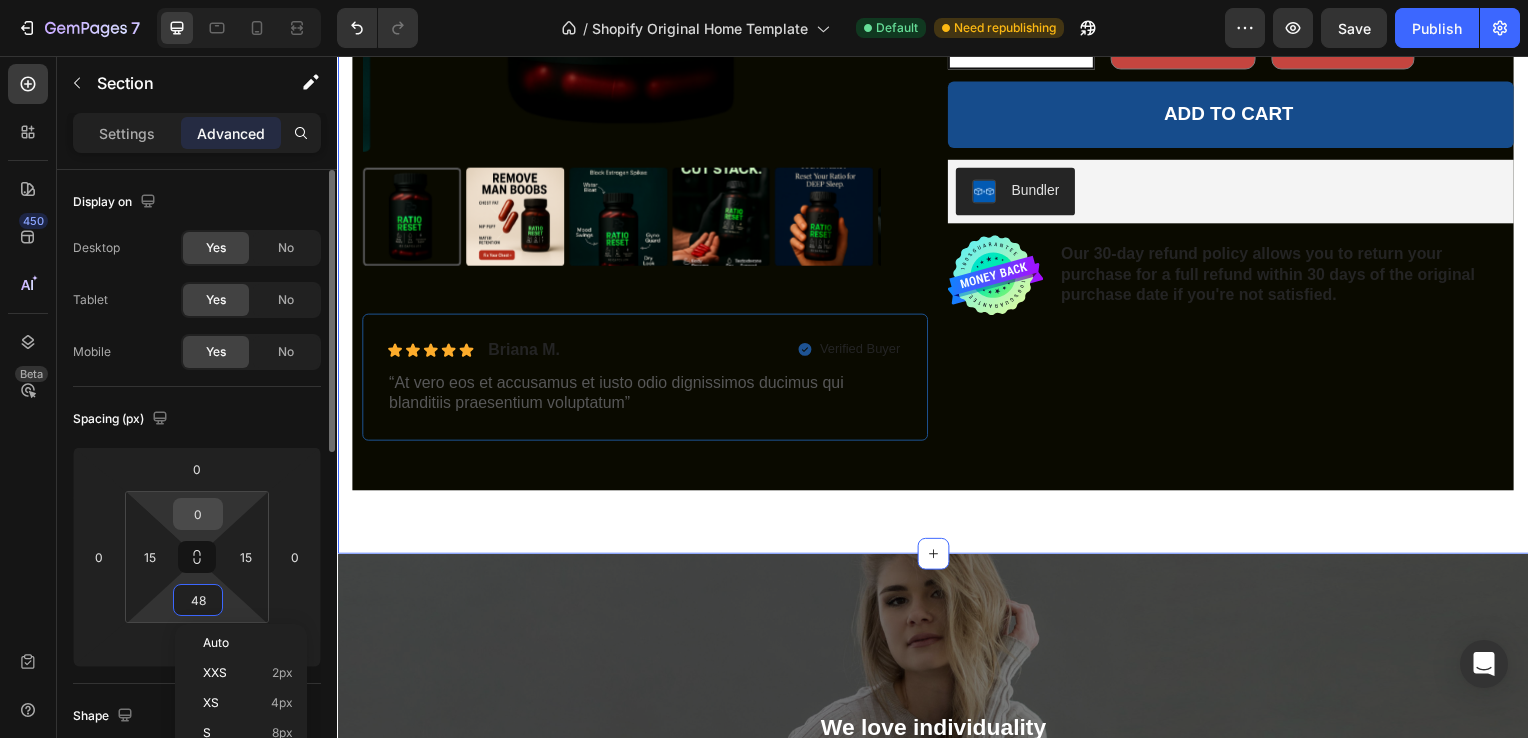 click on "0" at bounding box center [198, 514] 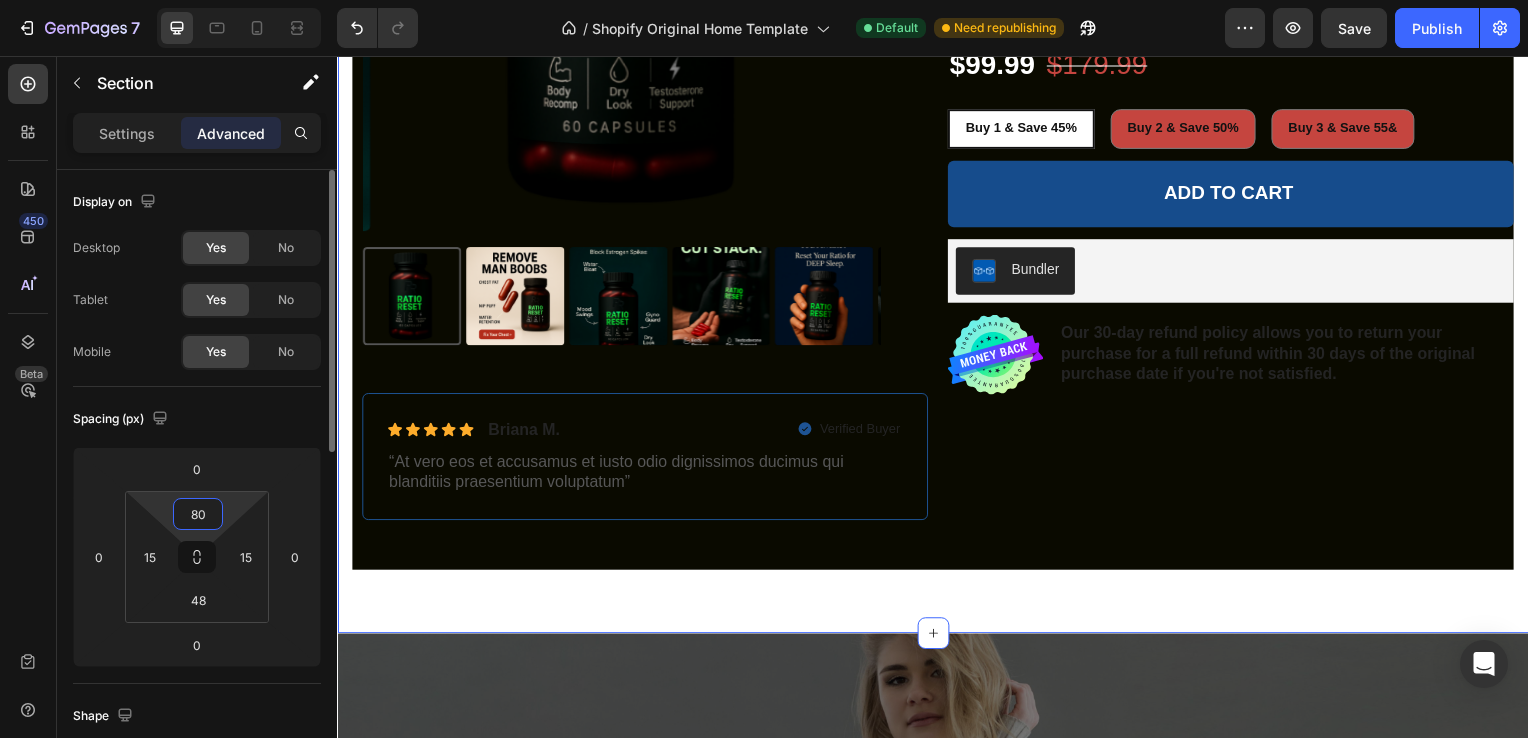 type on "8" 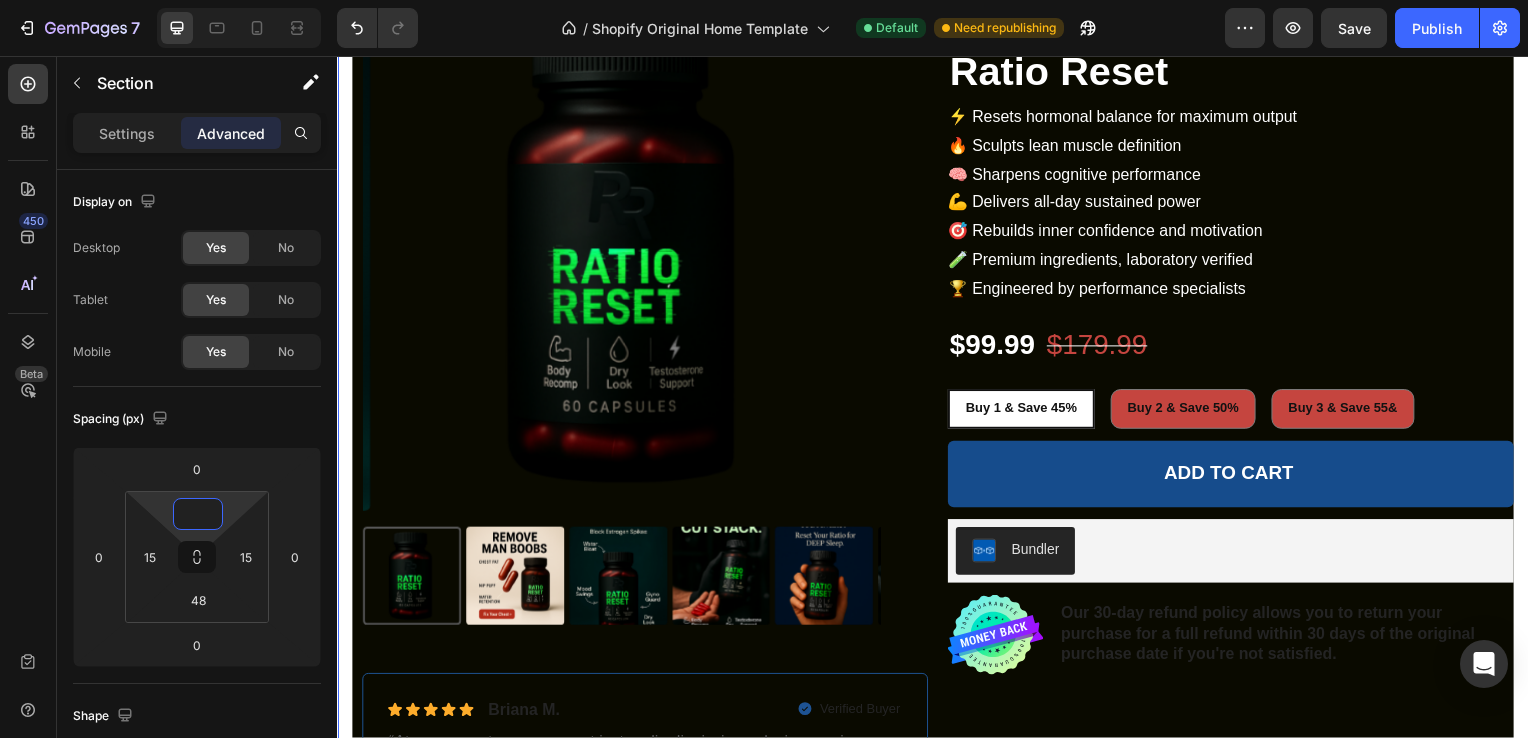 scroll, scrollTop: 107, scrollLeft: 0, axis: vertical 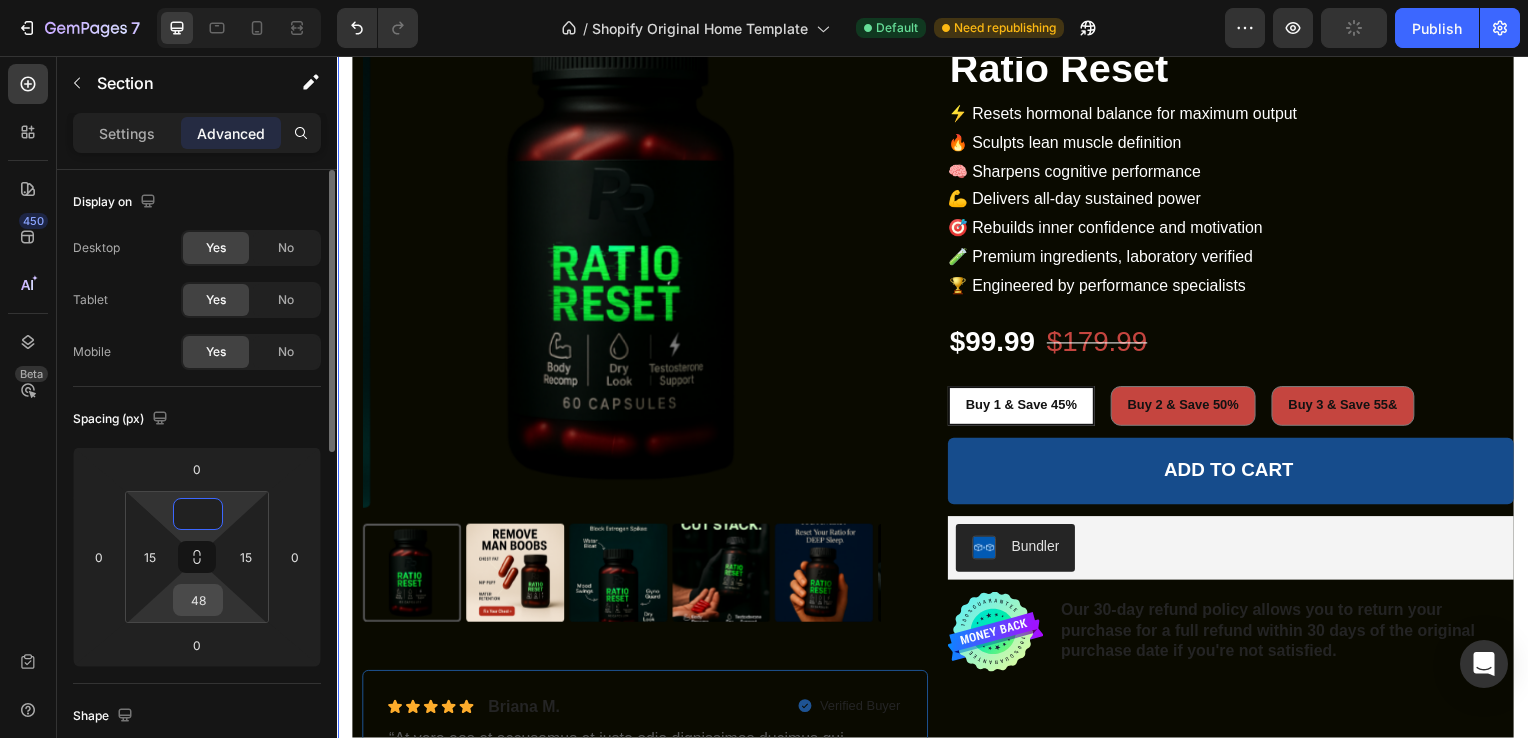click on "48" at bounding box center (198, 600) 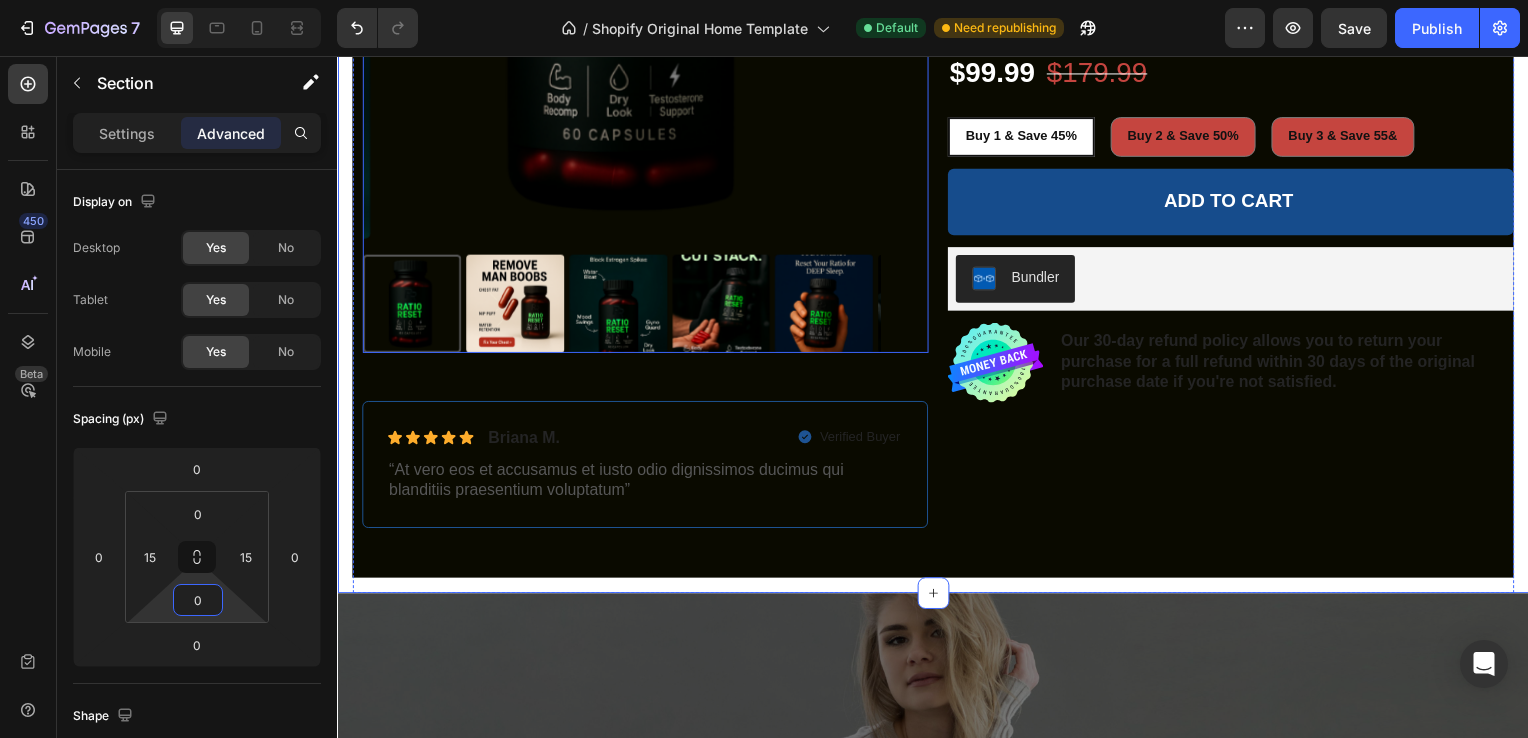 scroll, scrollTop: 415, scrollLeft: 0, axis: vertical 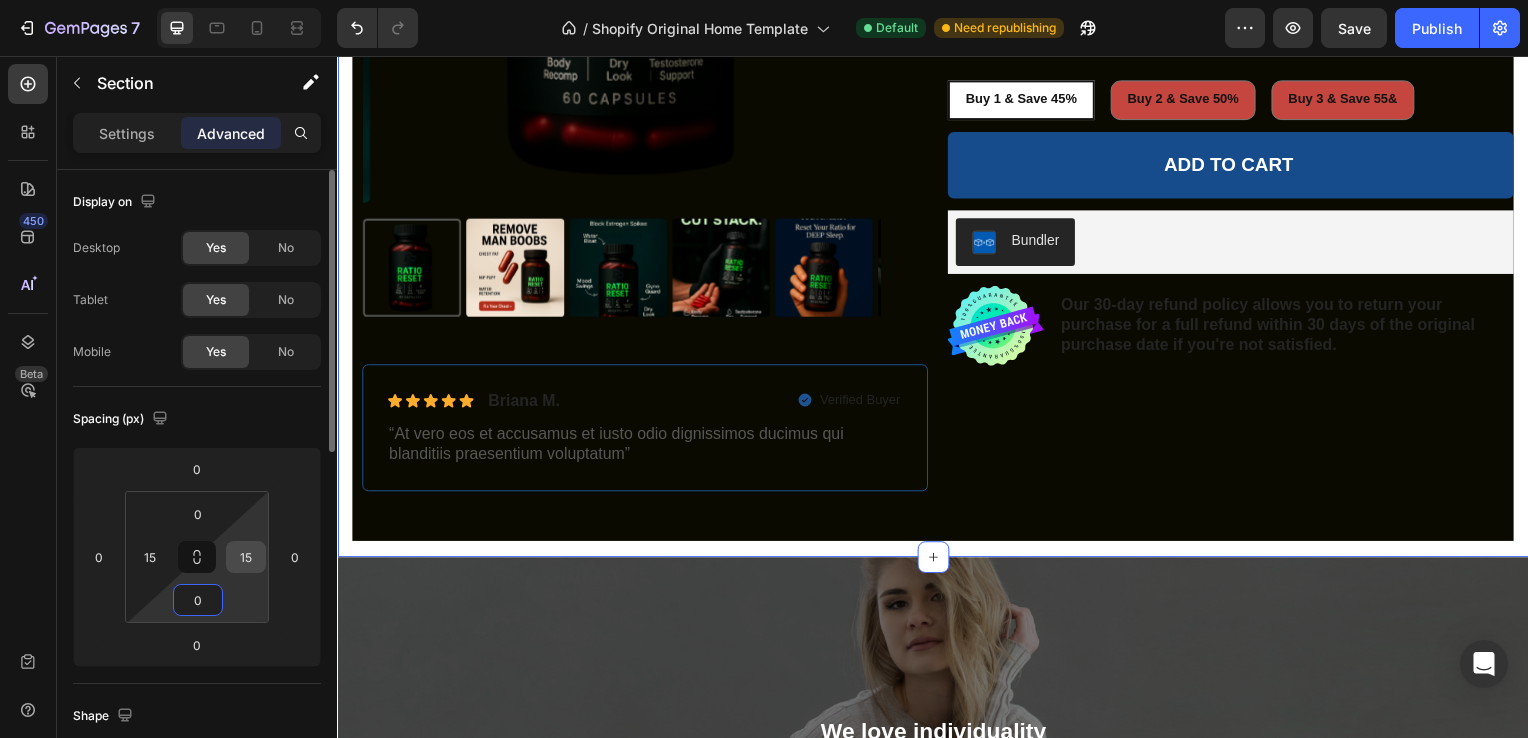 type on "0" 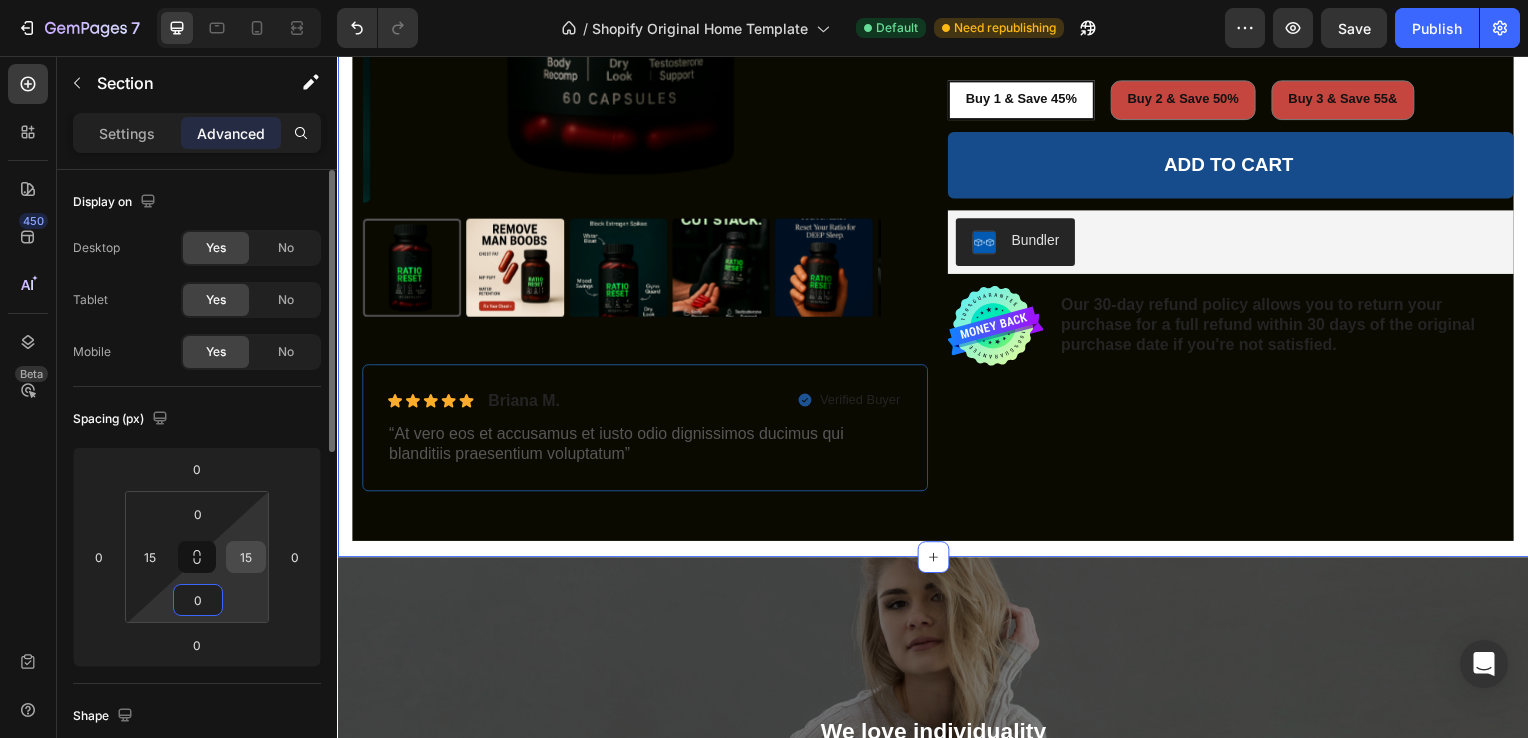 click on "15" at bounding box center (246, 557) 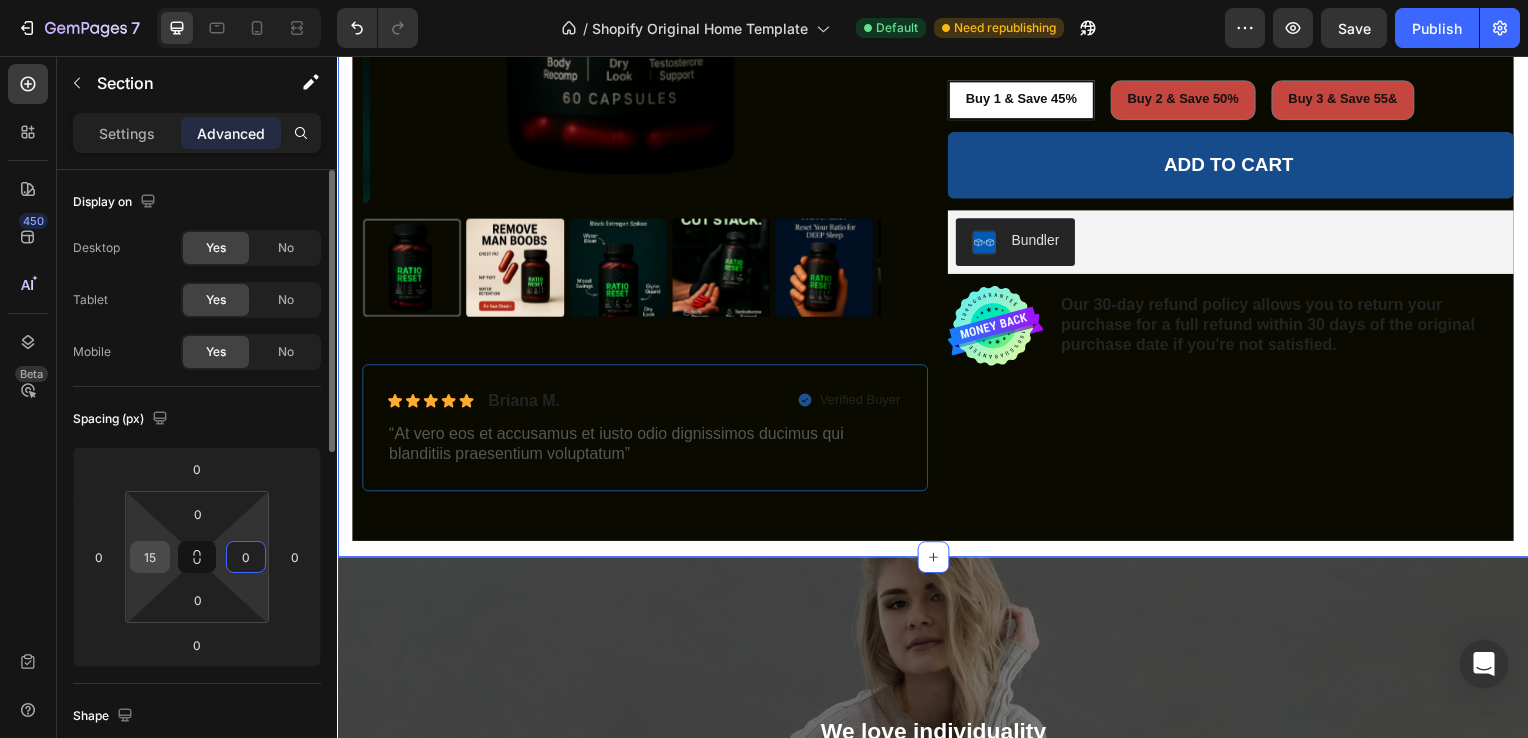 type on "0" 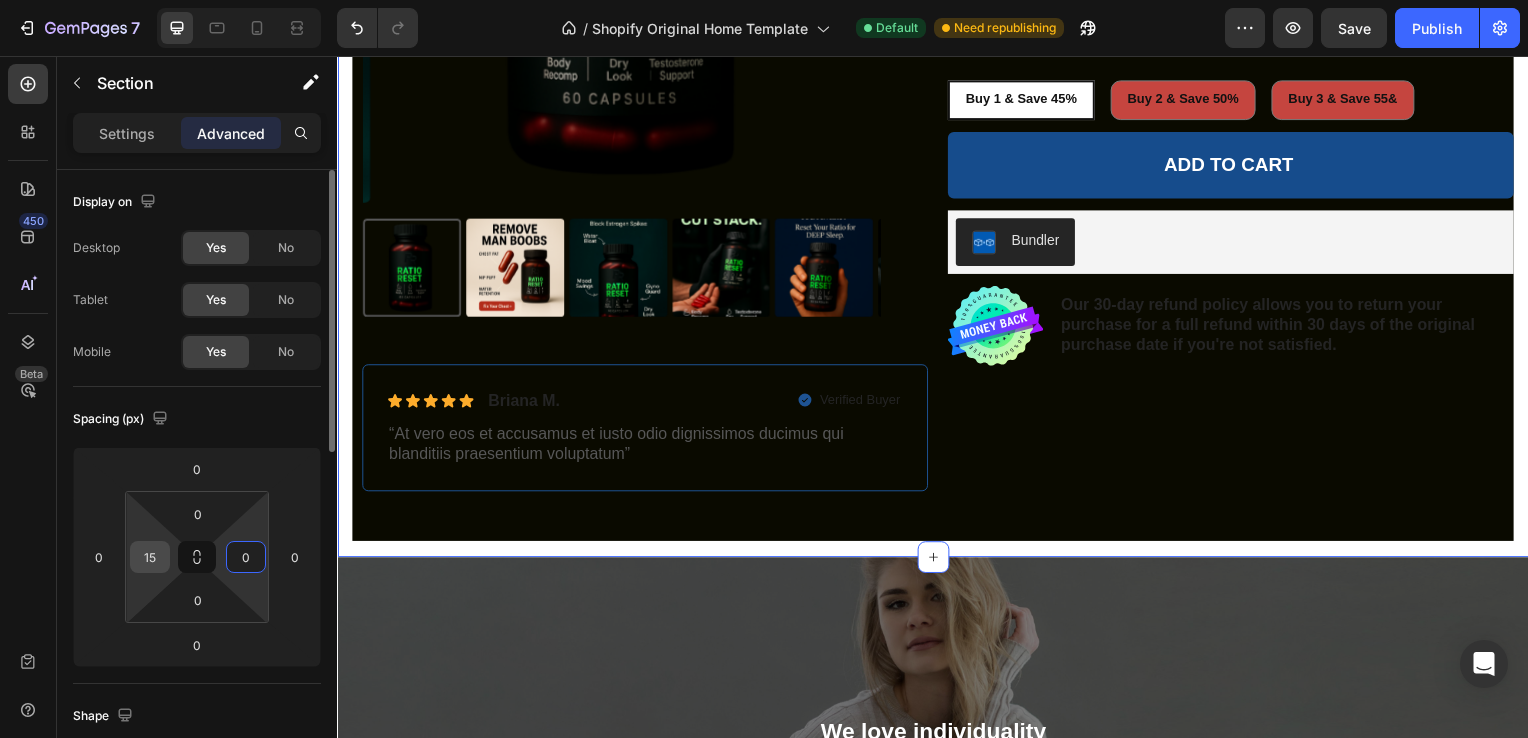 click on "15" at bounding box center [150, 557] 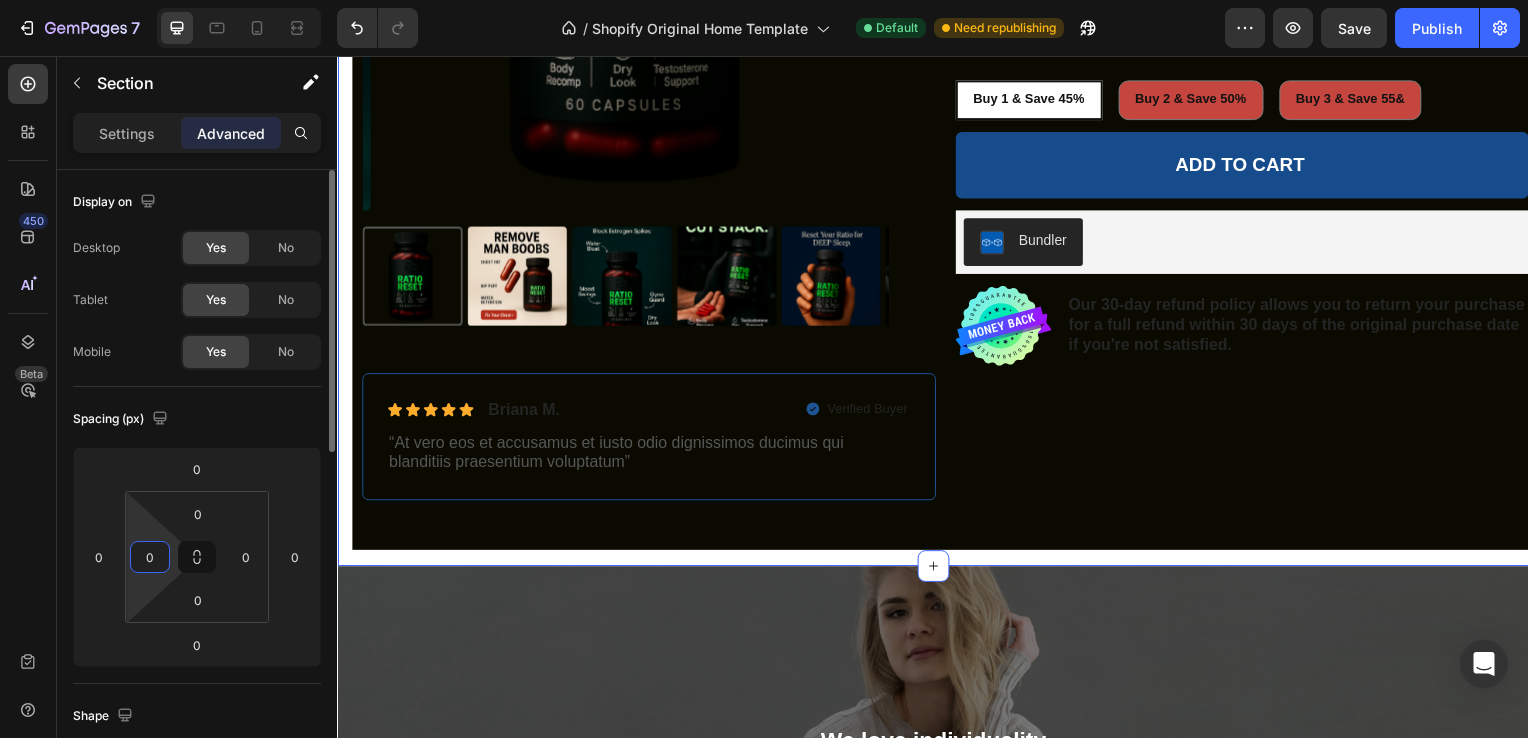 type on "0" 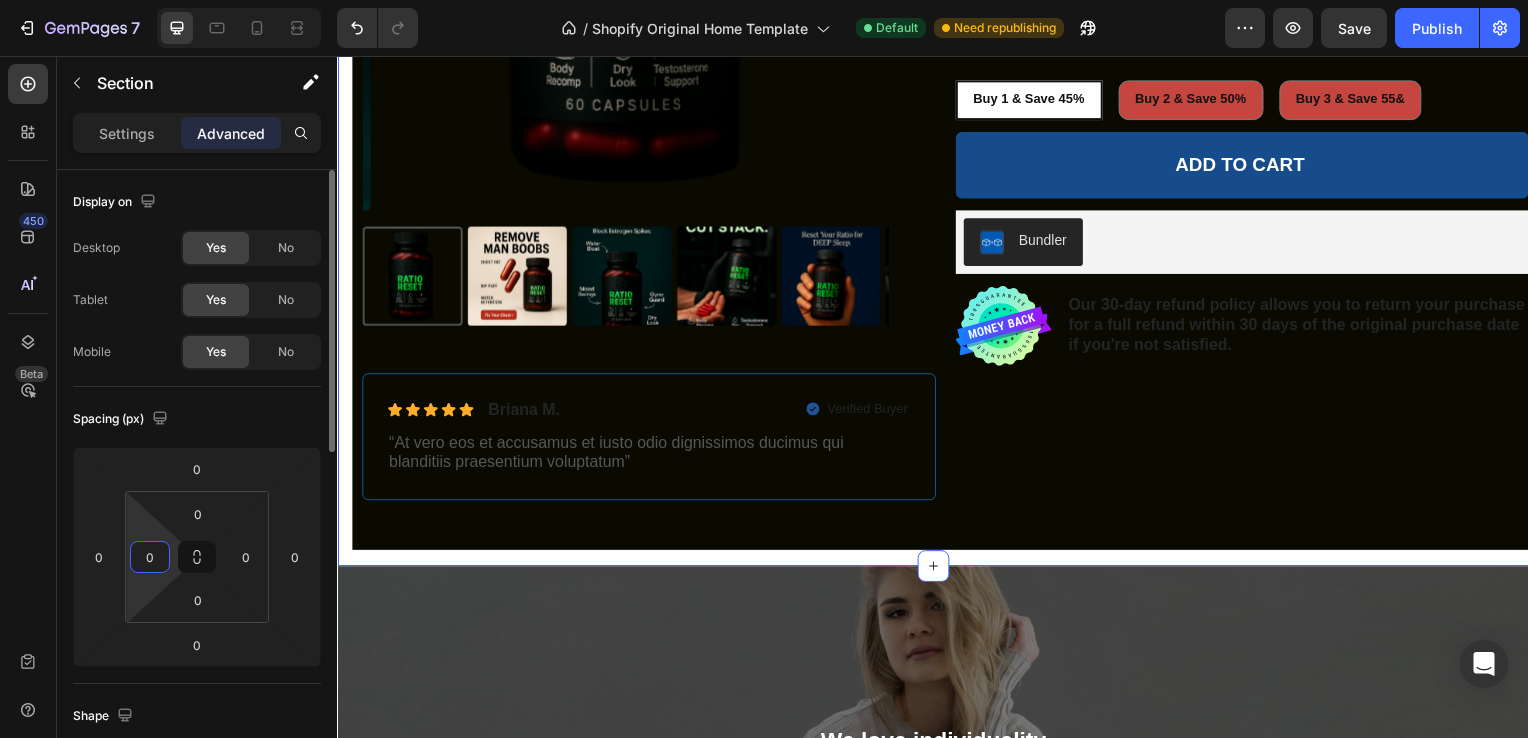 click on "Spacing (px)" at bounding box center [197, 419] 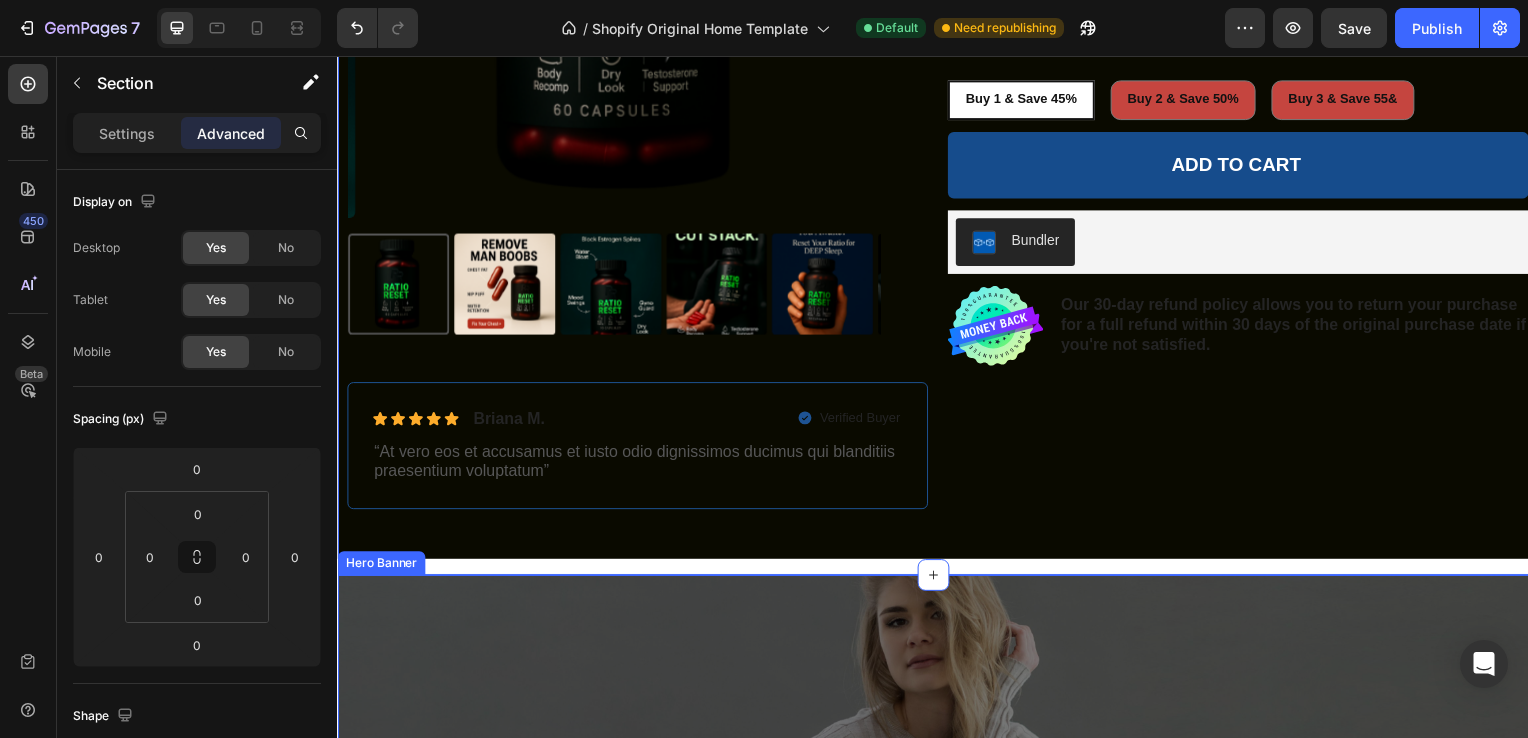 click at bounding box center (937, 879) 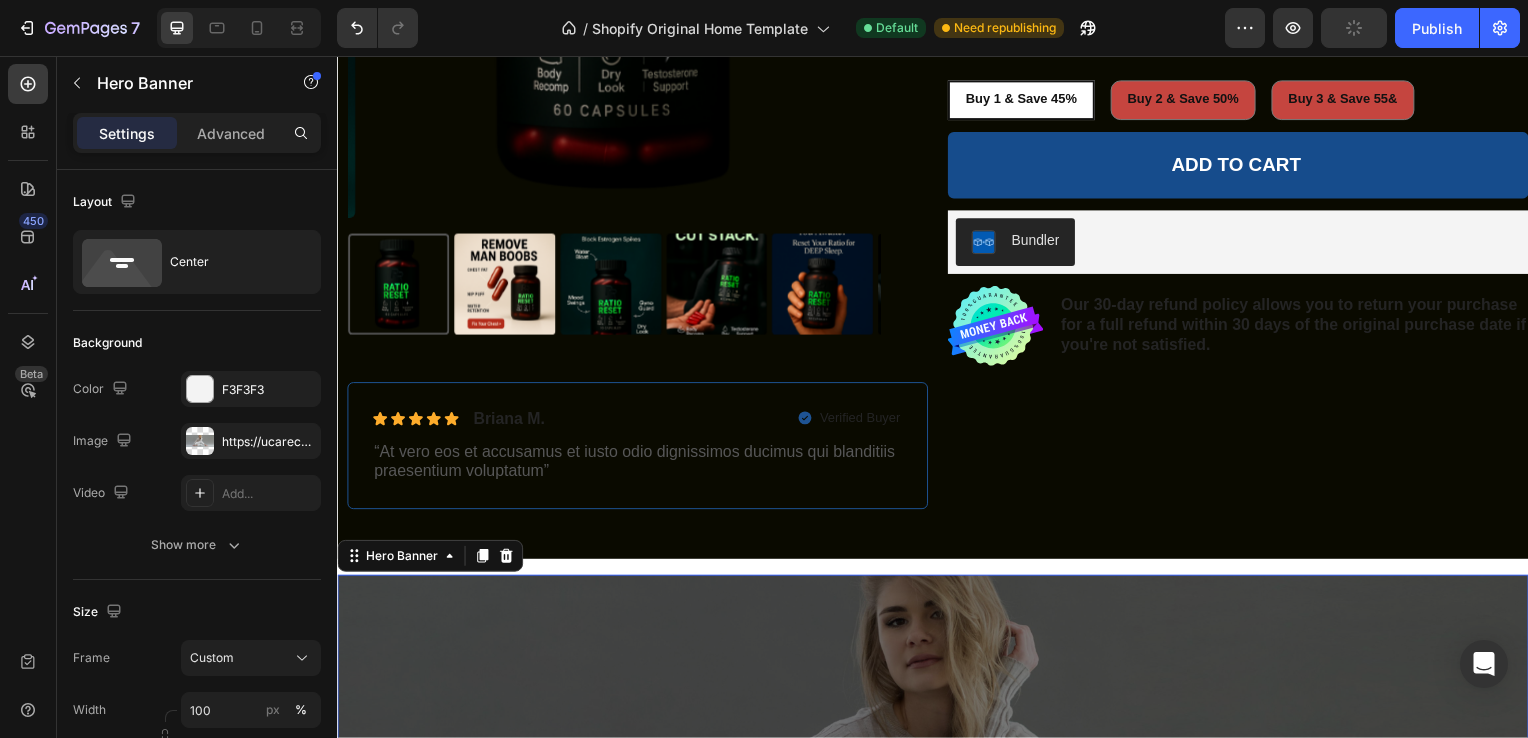 click at bounding box center [937, 879] 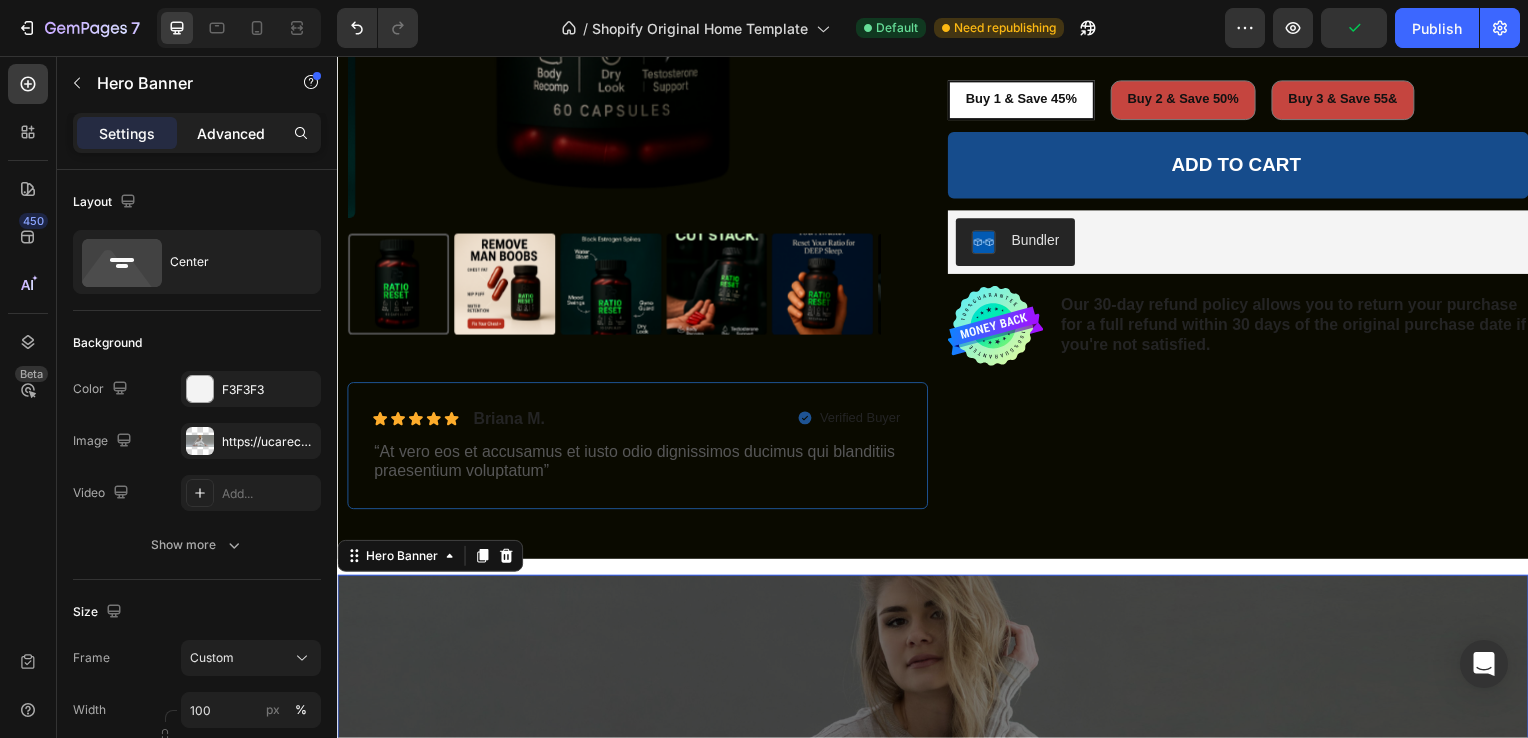 click on "Advanced" 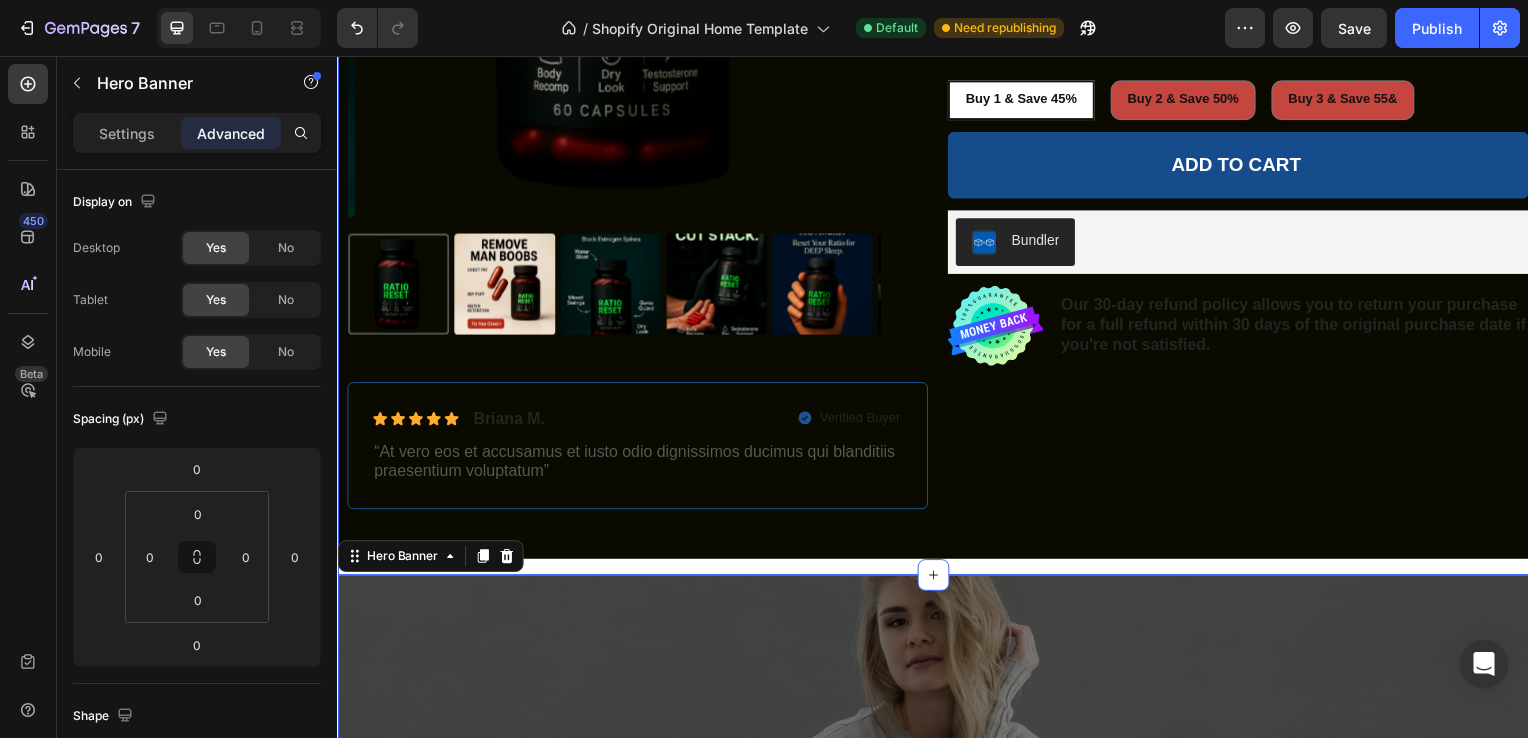 click on "Product Images Icon Icon Icon Icon Icon Icon List [FIRST] [LAST]. Text Block Row Verified Buyer Item List Row “At vero eos et accusamus et iusto odio dignissimos ducimus qui blanditiis praesentium voluptatum” Text Block Row Icon Icon Icon Icon Icon Icon List 2,500+ Verified Reviews! Text Block Row Icon Icon Icon Icon Icon Icon List Rated 4.7/5 / 48 836+ Verified Reviews! Text Block Row Ratio Reset Product Title ⚡ Resets hormonal balance for maximum output
🔥 Sculpts lean muscle definition
🧠 Sharpens cognitive performance
💪 Delivers all-day sustained power
🎯 Rebuilds inner confidence and motivation
🧪 Premium ingredients, laboratory verified
🏆 Engineered by performance specialists   Product Description $99.99 Product Price Product Price $179.99 Product Price Product Price 44% off Product Badge Row Buy 1  & Save 45% Buy 1  & Save 45%     Buy 1  & Save 45% Buy 2 & Save 50% Buy 2 & Save 50%     Buy 2 & Save 50% Buy 3 & Save 55& Buy 3 & Save 55&     Buy 3 & Save 55& Add to cart Bundler" at bounding box center [937, 130] 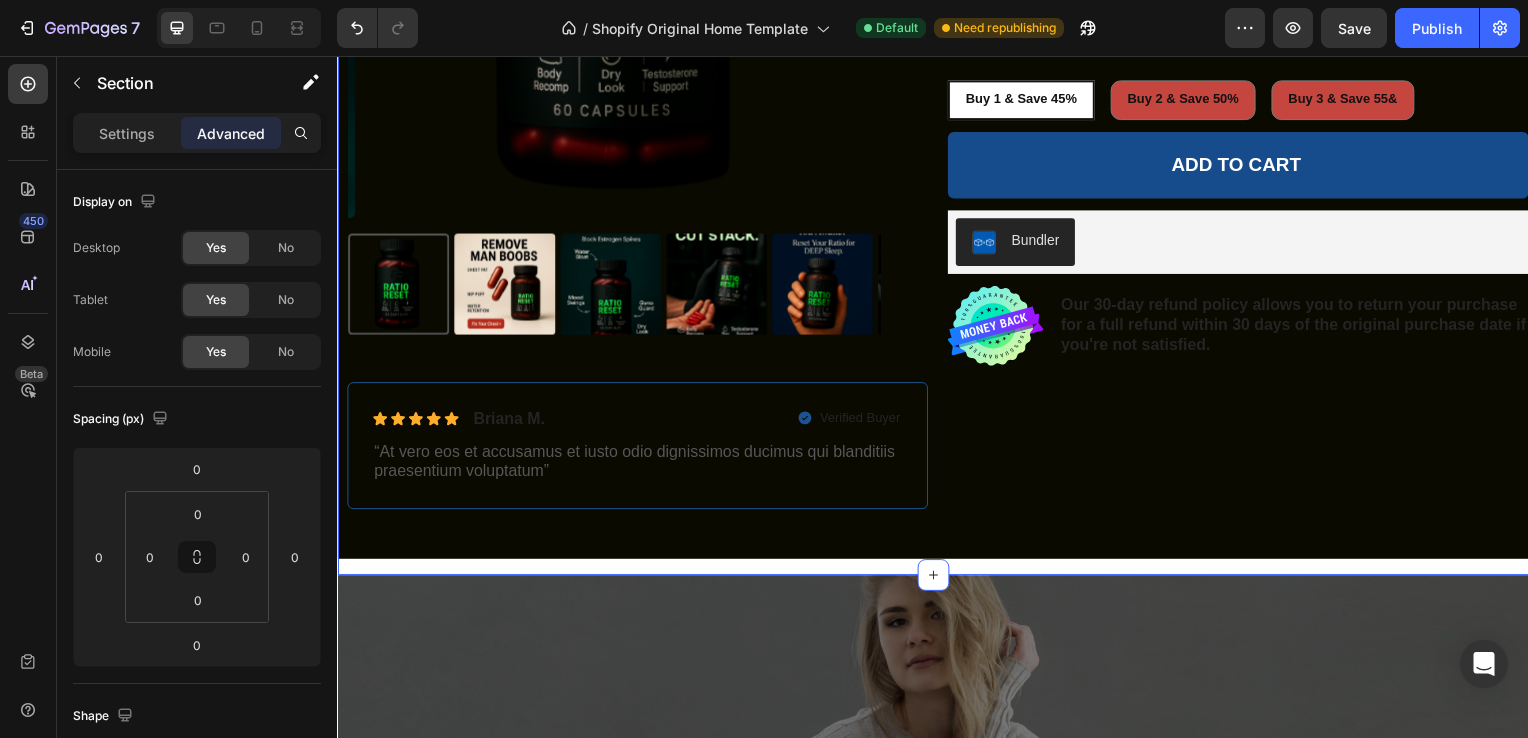 click on "Product Images Icon Icon Icon Icon Icon Icon List [FIRST] [LAST]. Text Block Row Verified Buyer Item List Row “At vero eos et accusamus et iusto odio dignissimos ducimus qui blanditiis praesentium voluptatum” Text Block Row Icon Icon Icon Icon Icon Icon List 2,500+ Verified Reviews! Text Block Row Icon Icon Icon Icon Icon Icon List Rated 4.7/5 / 48 836+ Verified Reviews! Text Block Row Ratio Reset Product Title ⚡ Resets hormonal balance for maximum output
🔥 Sculpts lean muscle definition
🧠 Sharpens cognitive performance
💪 Delivers all-day sustained power
🎯 Rebuilds inner confidence and motivation
🧪 Premium ingredients, laboratory verified
🏆 Engineered by performance specialists   Product Description $99.99 Product Price Product Price $179.99 Product Price Product Price 44% off Product Badge Row Buy 1  & Save 45% Buy 1  & Save 45%     Buy 1  & Save 45% Buy 2 & Save 50% Buy 2 & Save 50%     Buy 2 & Save 50% Buy 3 & Save 55& Buy 3 & Save 55&     Buy 3 & Save 55& Add to cart Bundler" at bounding box center (937, 130) 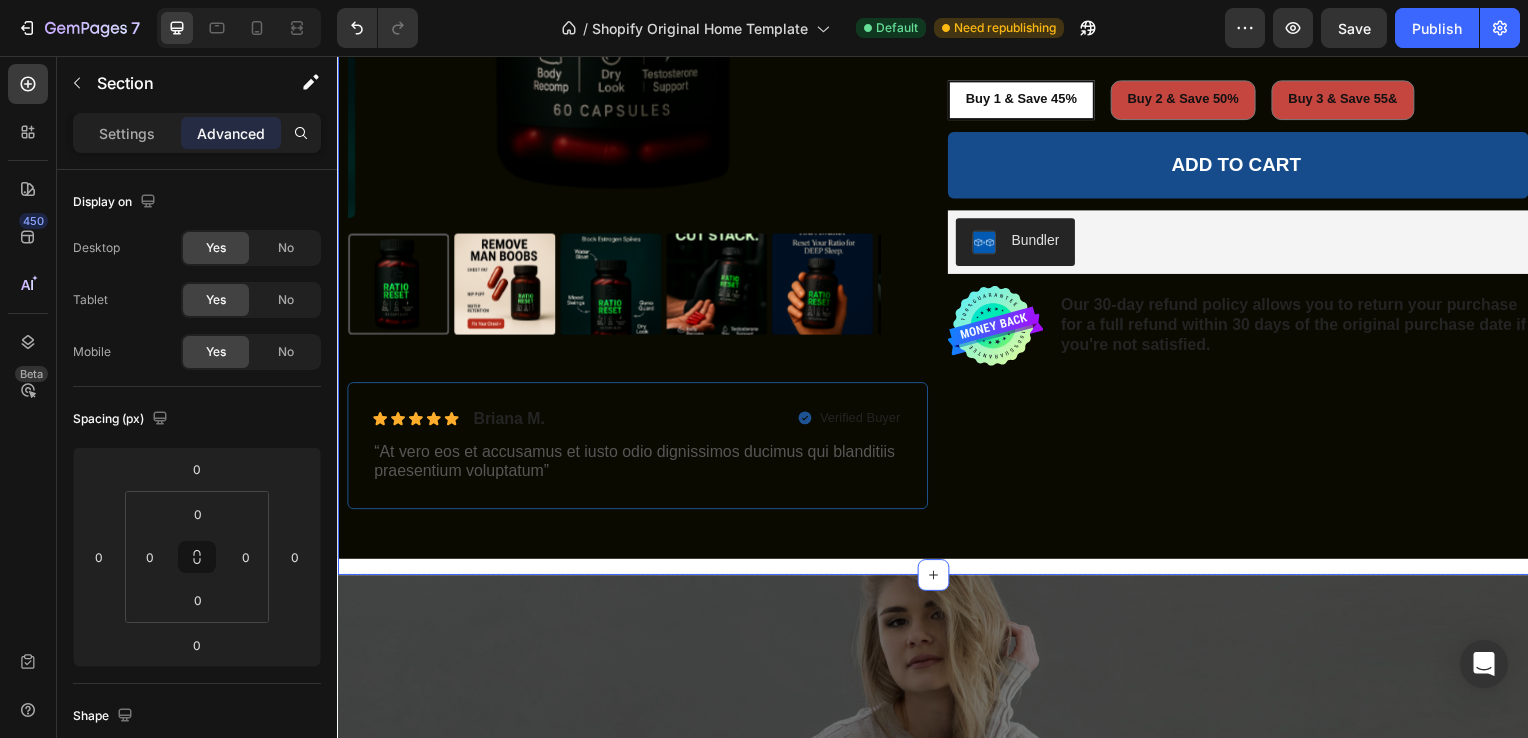 click on "Product Images Icon Icon Icon Icon Icon Icon List [FIRST] [LAST]. Text Block Row Verified Buyer Item List Row “At vero eos et accusamus et iusto odio dignissimos ducimus qui blanditiis praesentium voluptatum” Text Block Row" at bounding box center [629, 122] 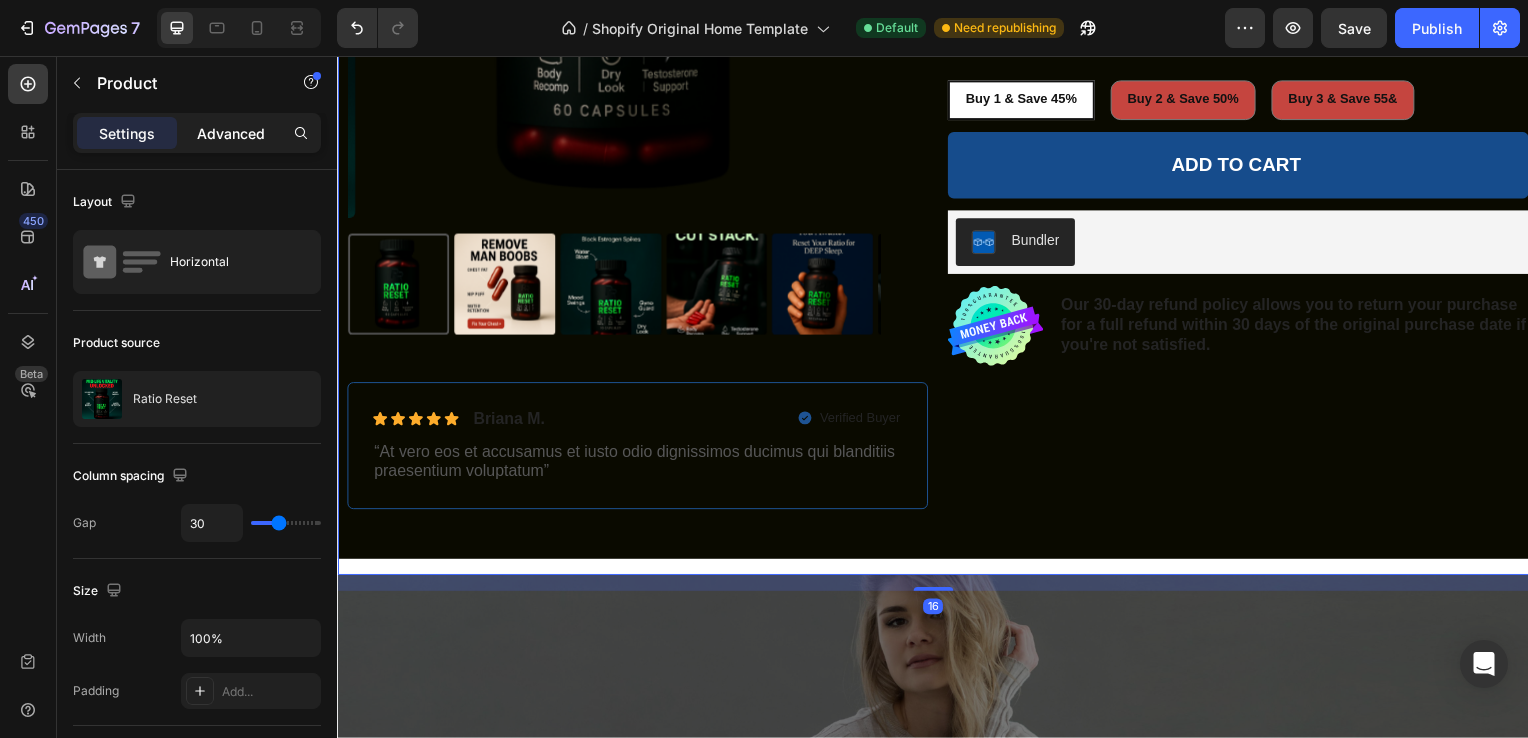click on "Advanced" at bounding box center (231, 133) 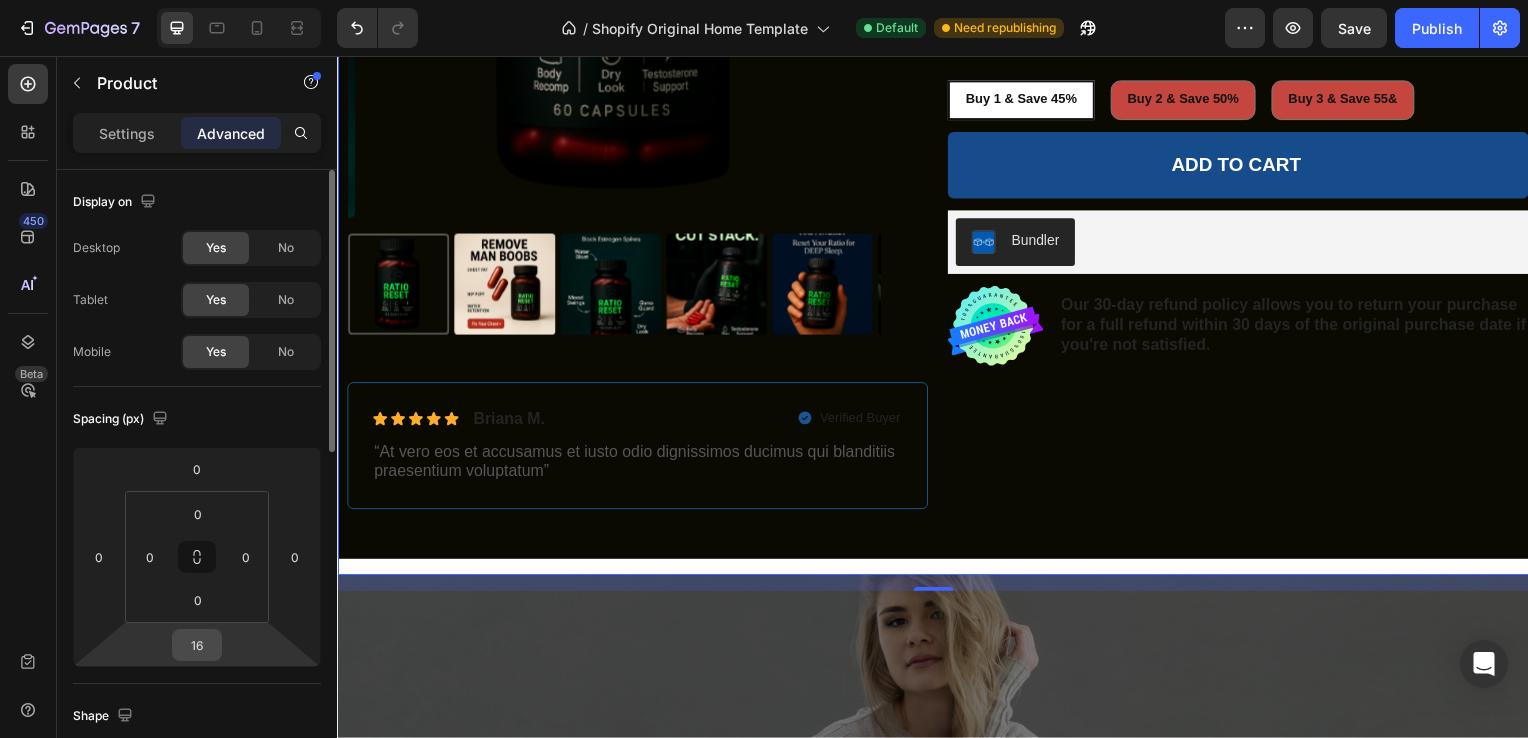 click on "16" at bounding box center (197, 645) 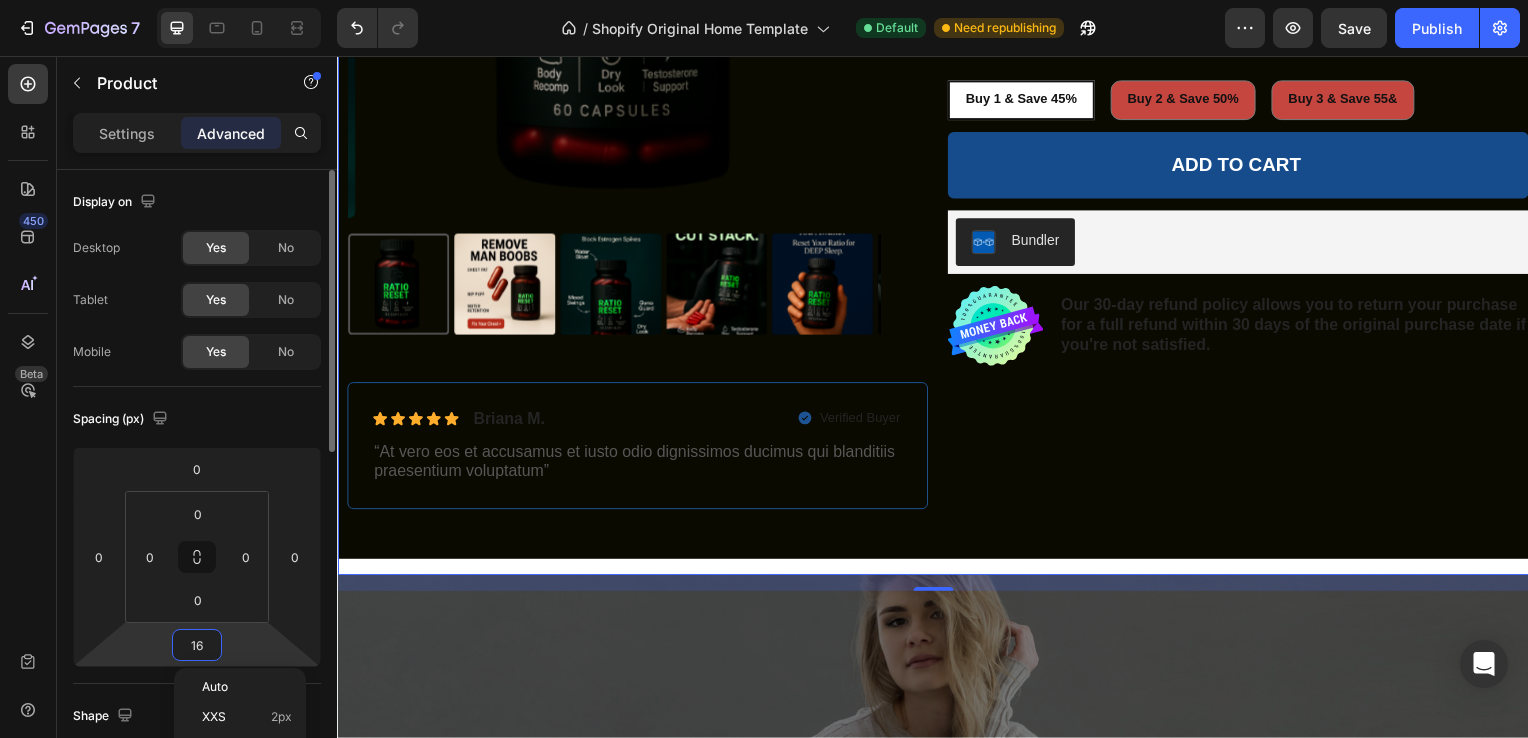 type on "0" 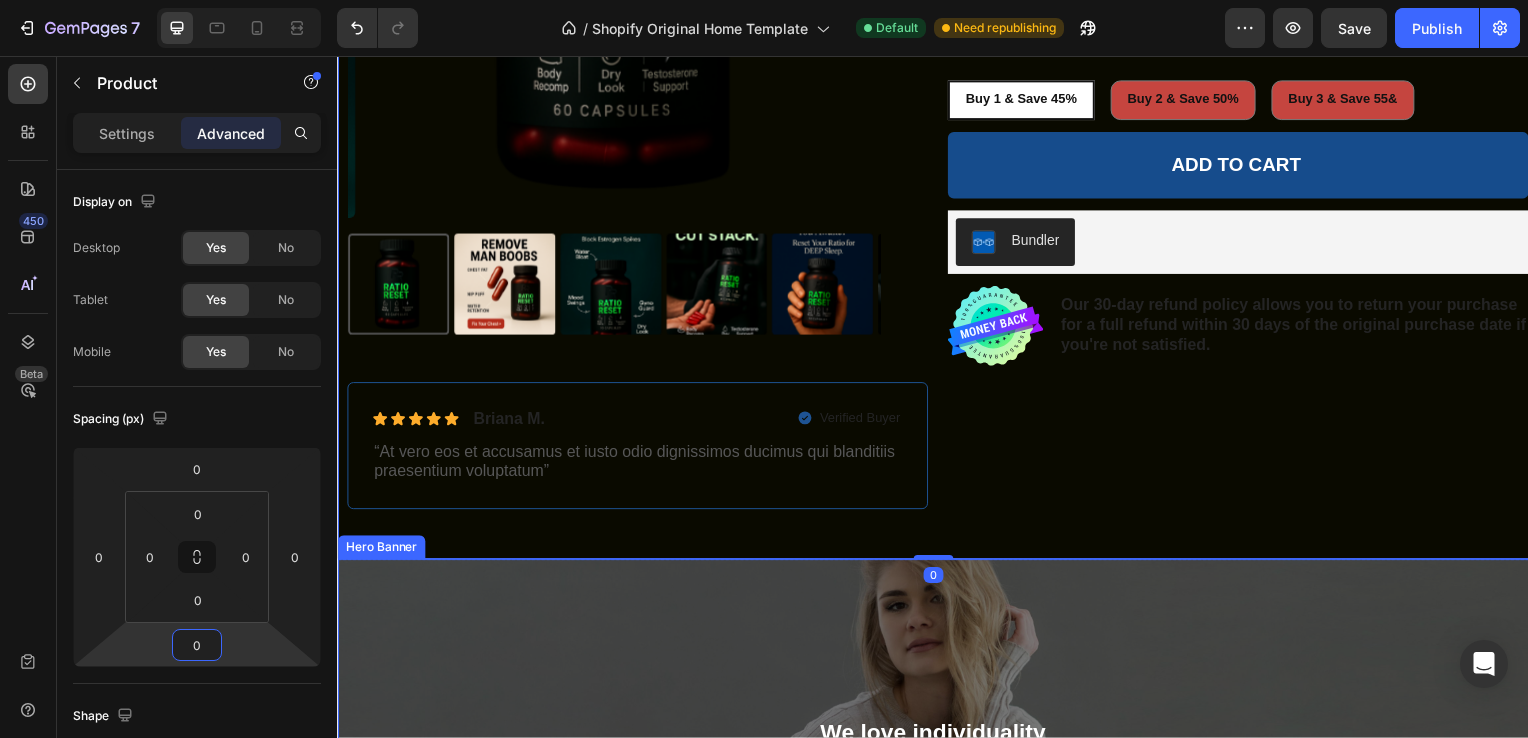 click at bounding box center (937, 863) 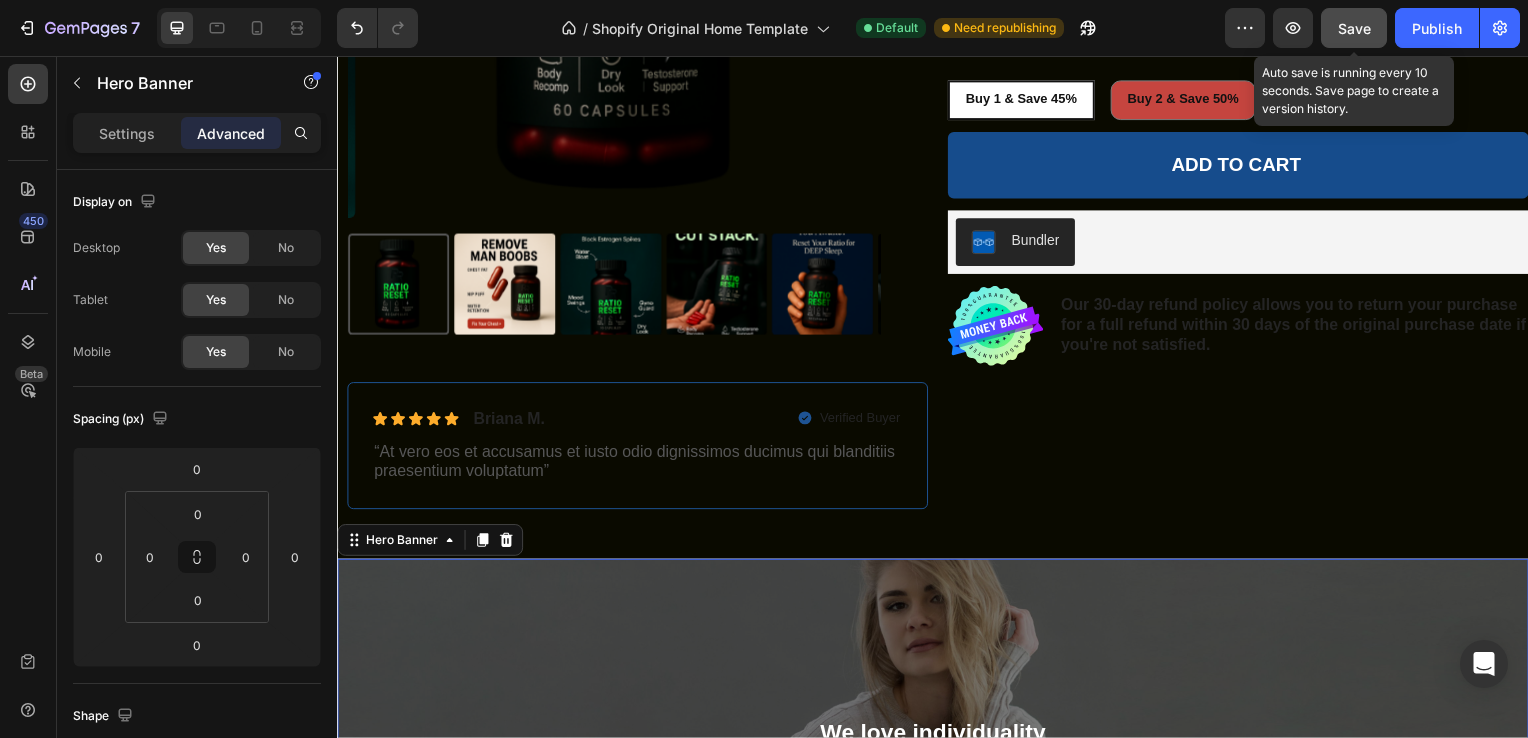 click on "Save" 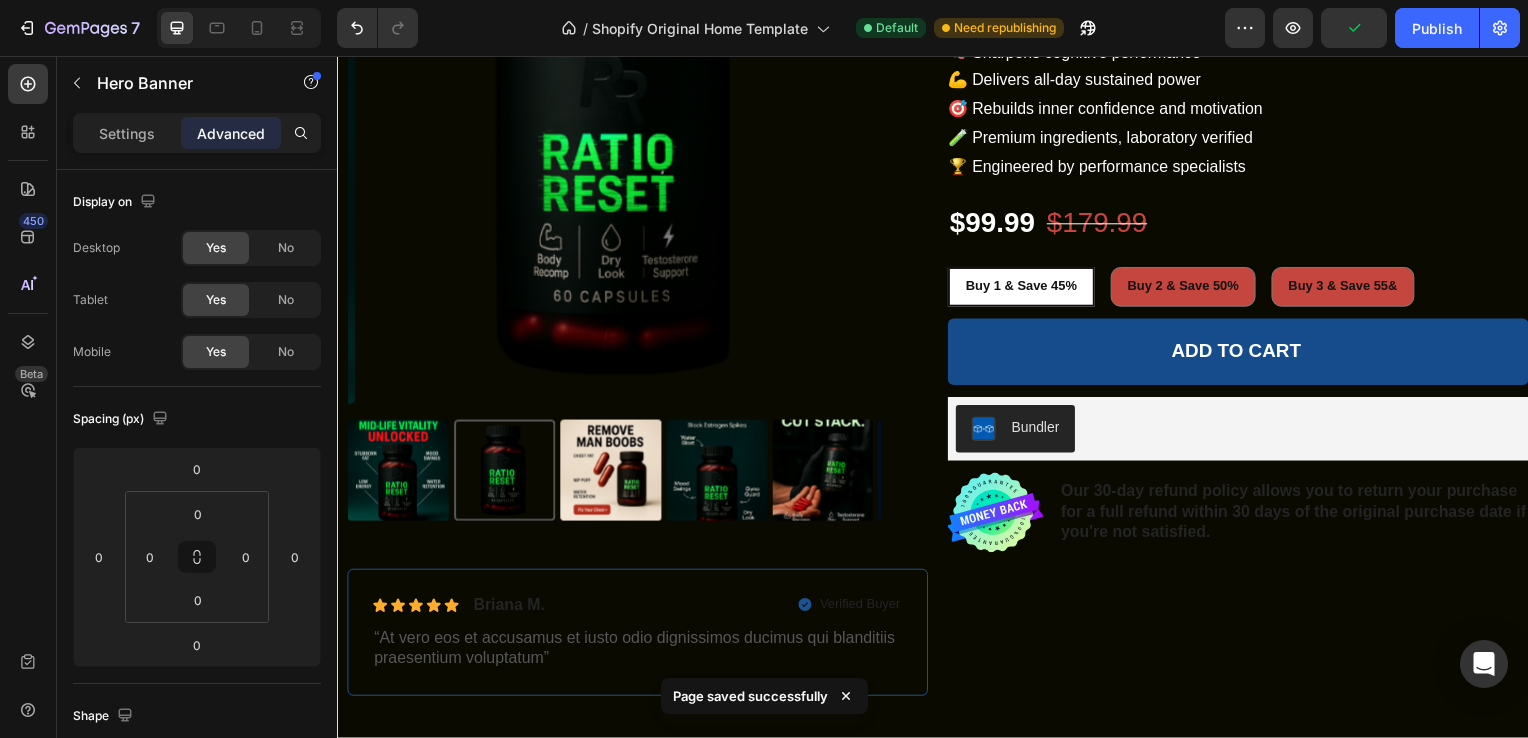 scroll, scrollTop: 0, scrollLeft: 0, axis: both 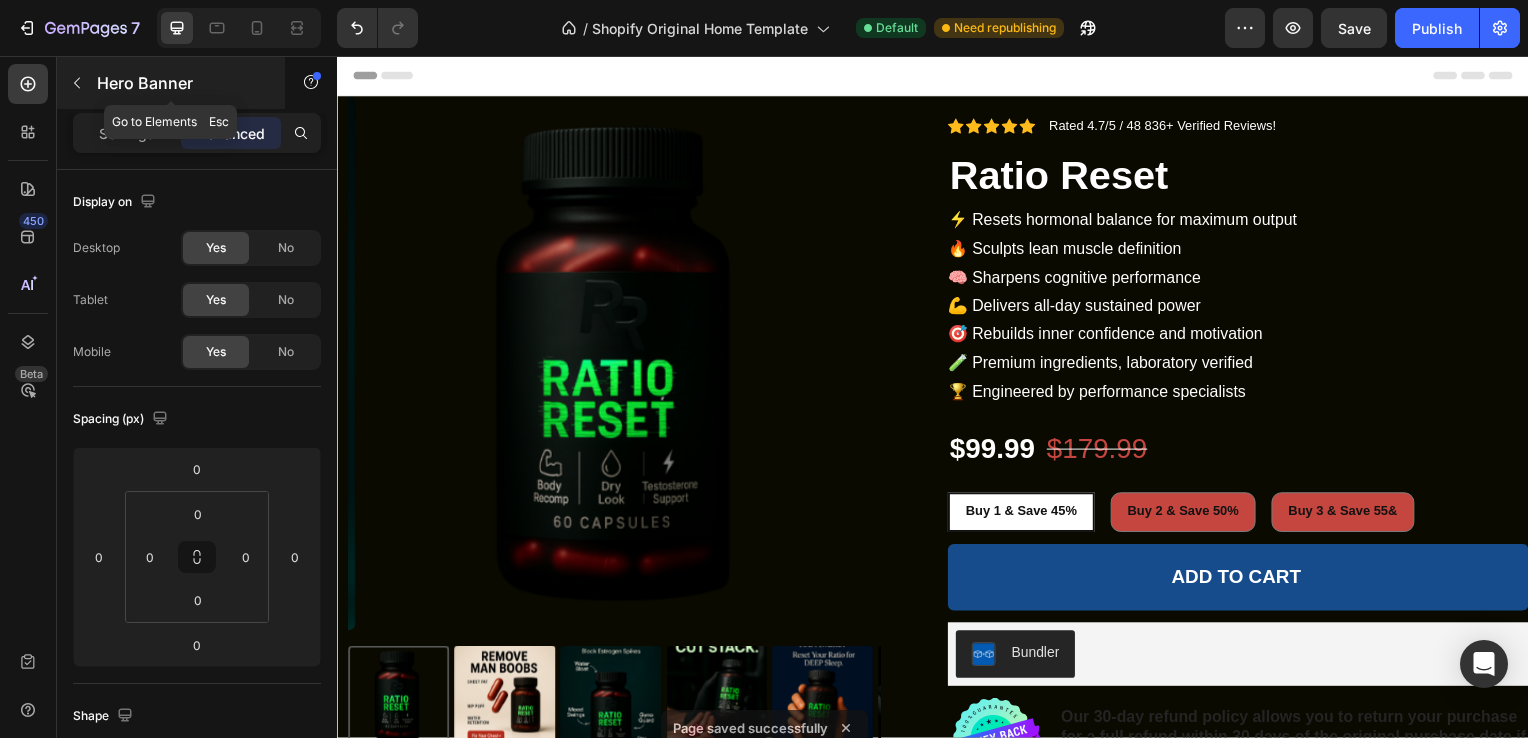 click 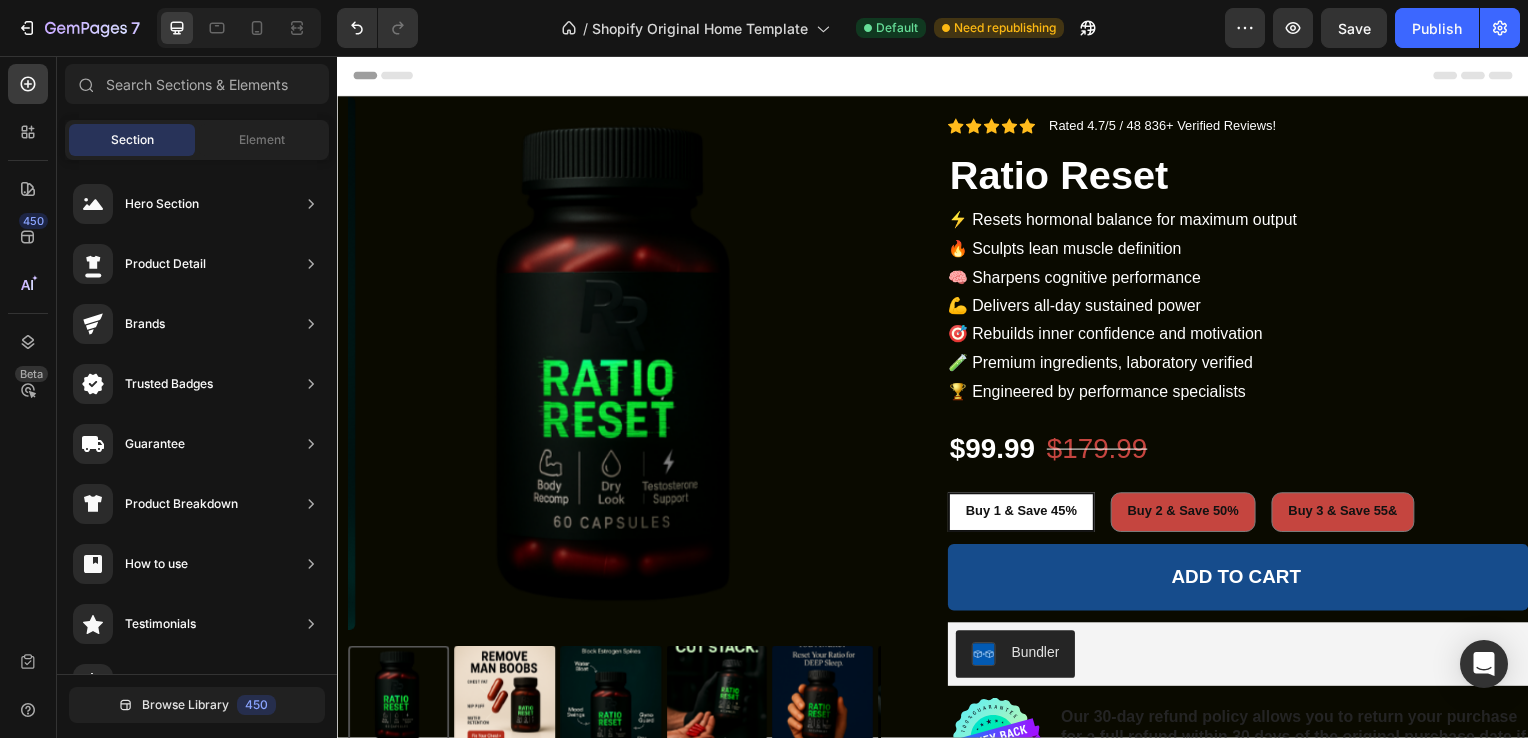 scroll, scrollTop: 164, scrollLeft: 0, axis: vertical 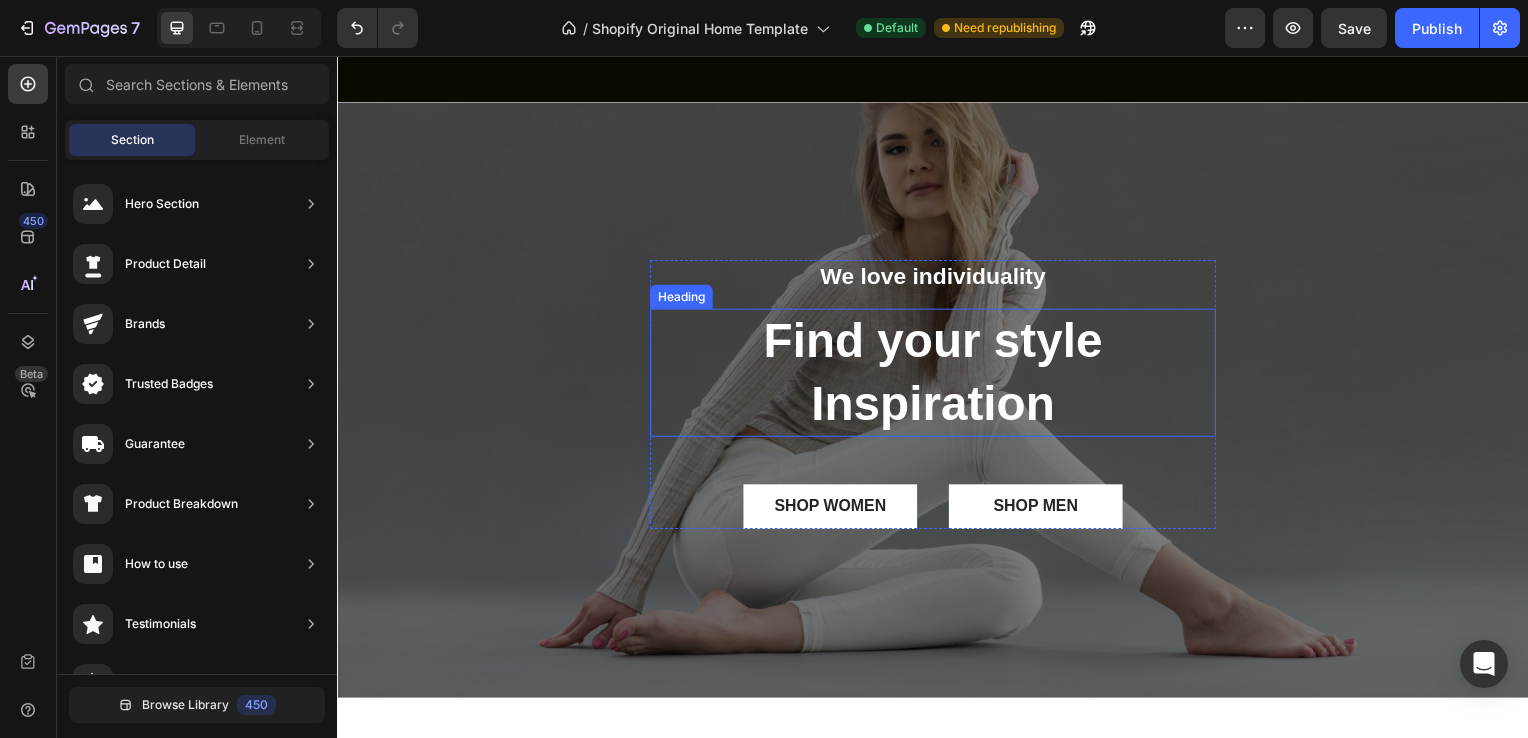 click on "We love individuality Text Block Find your style Inspiration Heading SHOP WOMEN Button SHOP MEN Button Row Row" at bounding box center (937, 404) 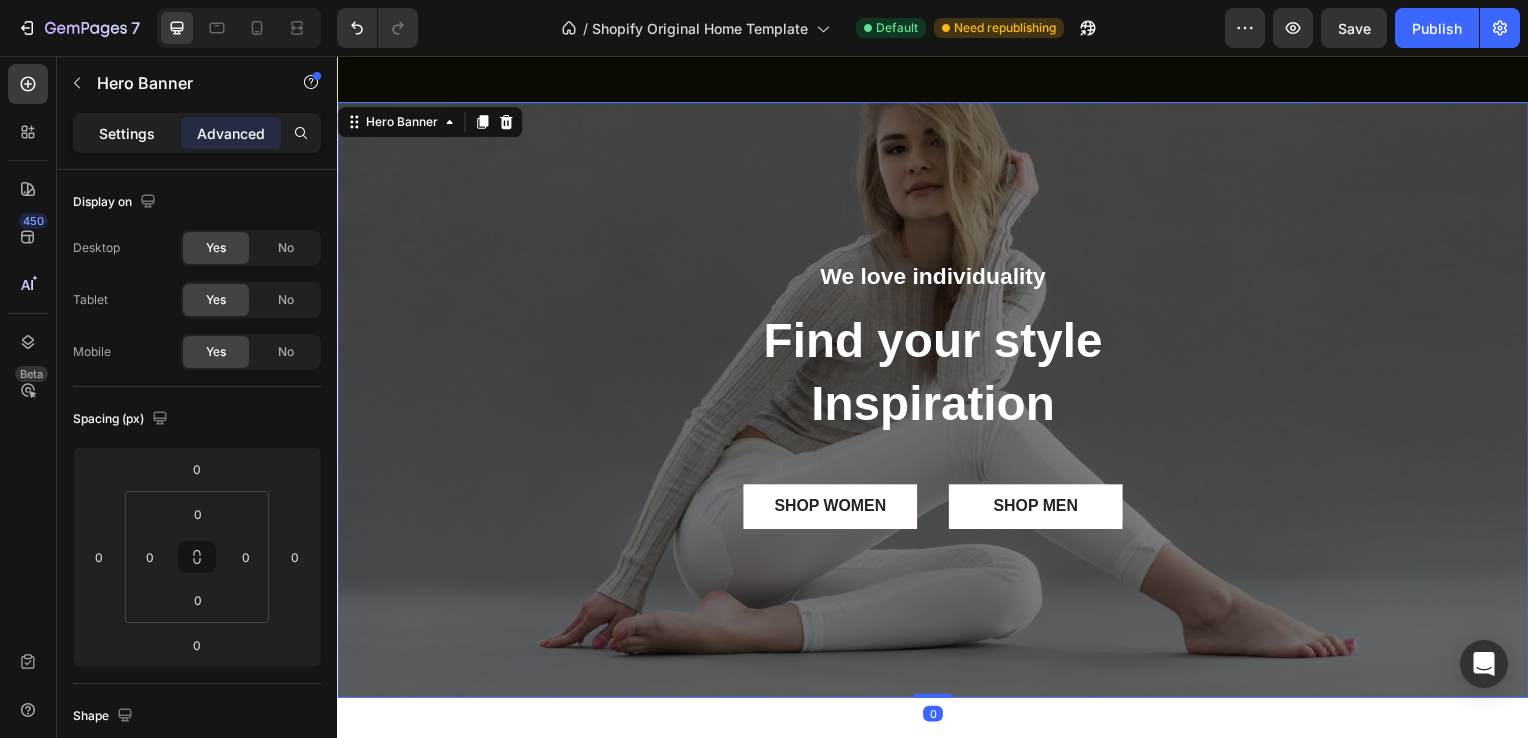 click on "Settings" at bounding box center (127, 133) 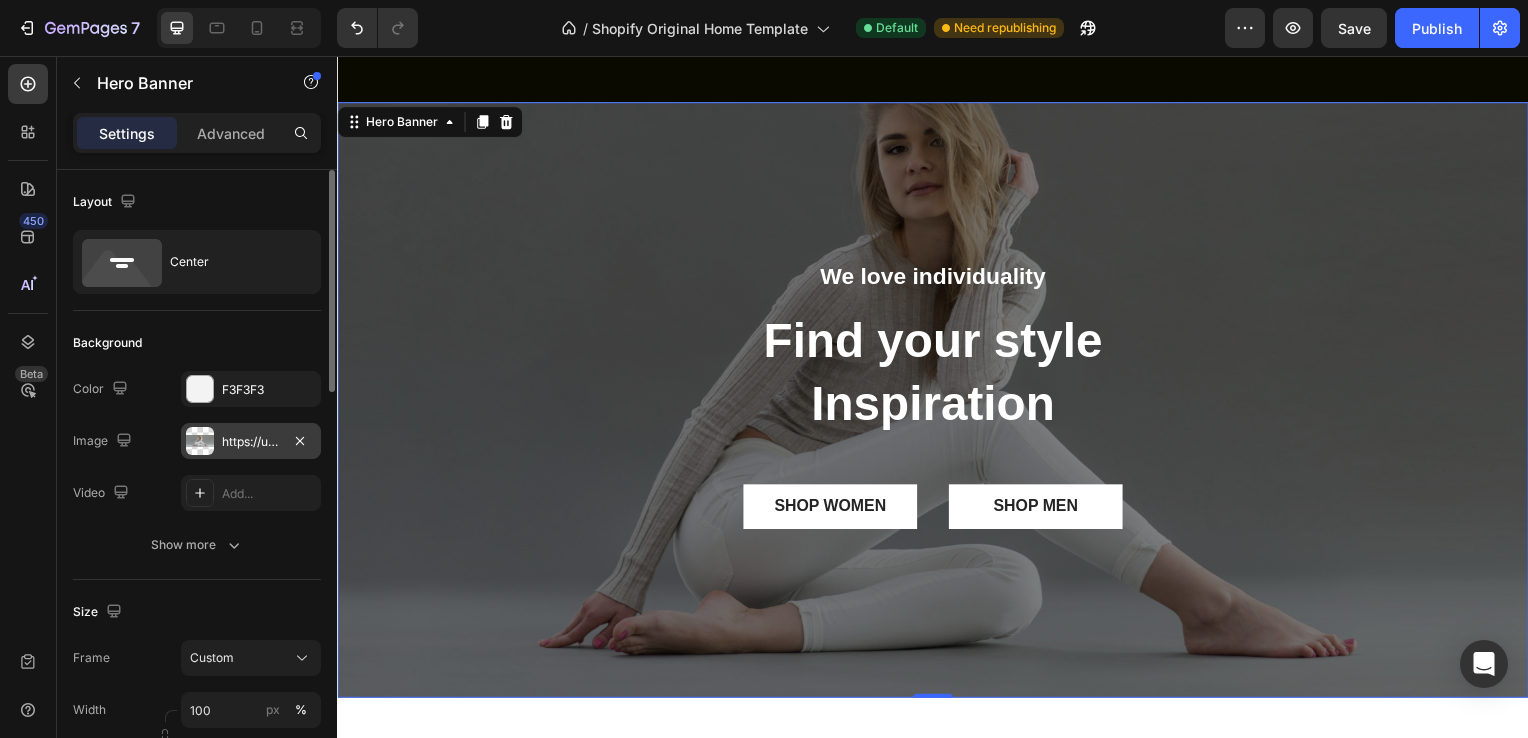 click at bounding box center [200, 441] 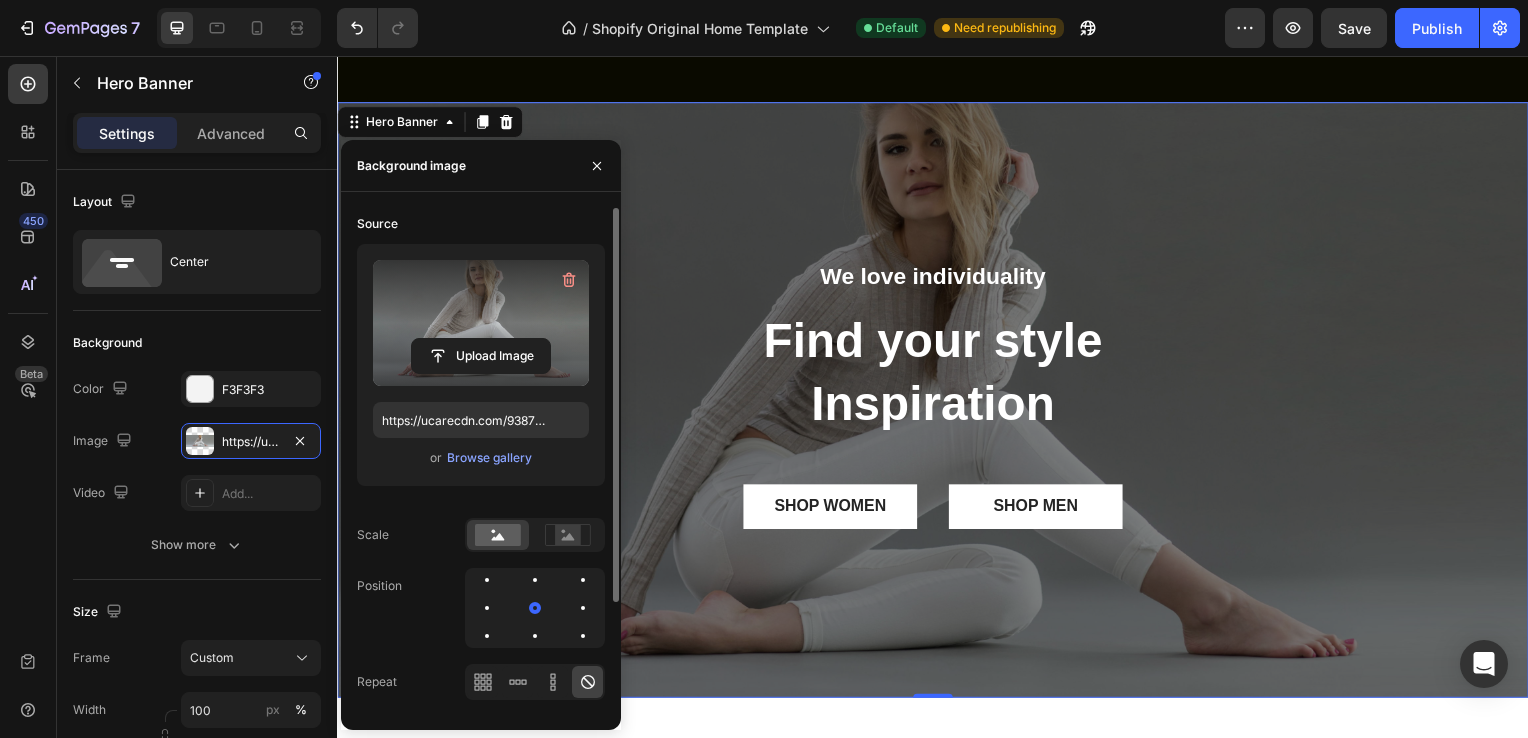 click at bounding box center [481, 323] 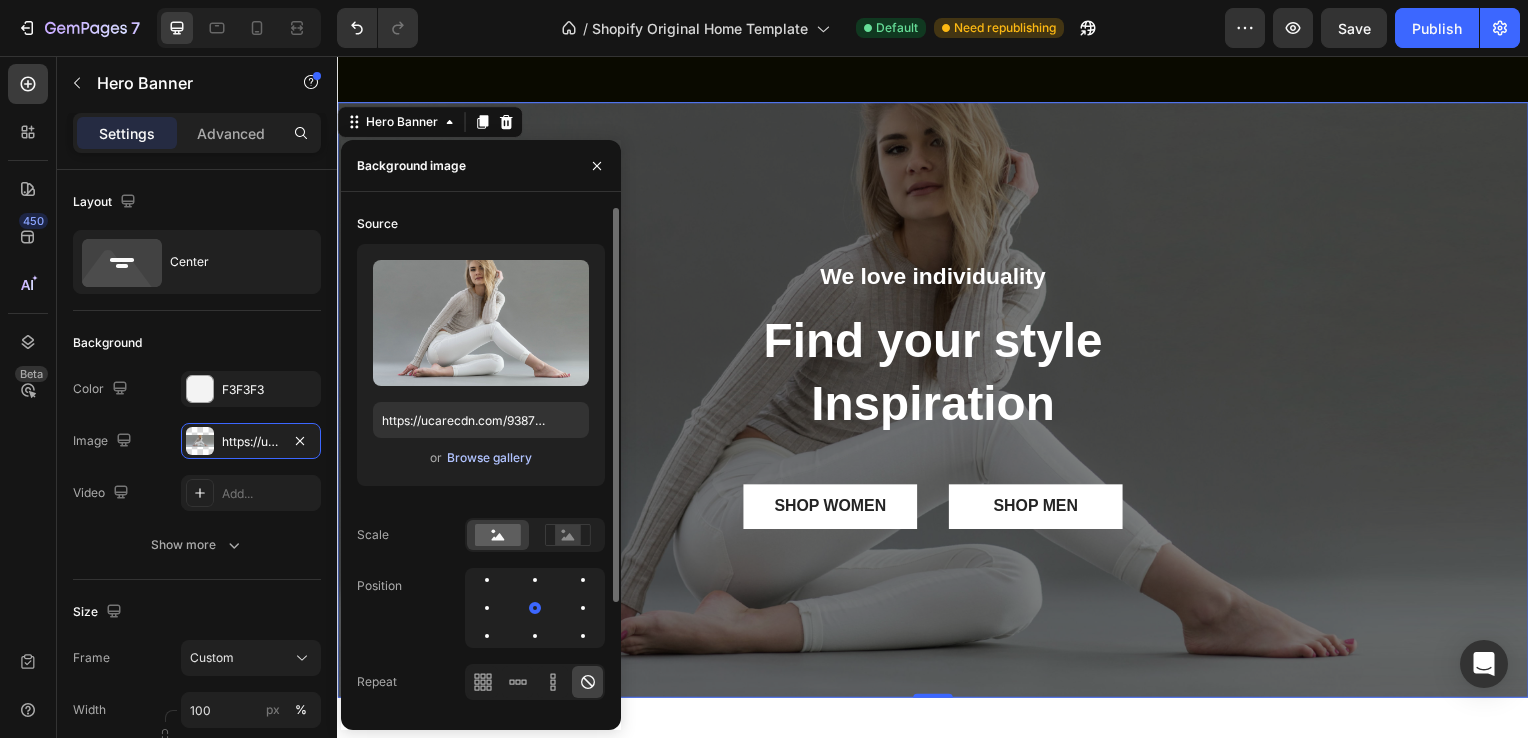 click on "Browse gallery" at bounding box center (489, 458) 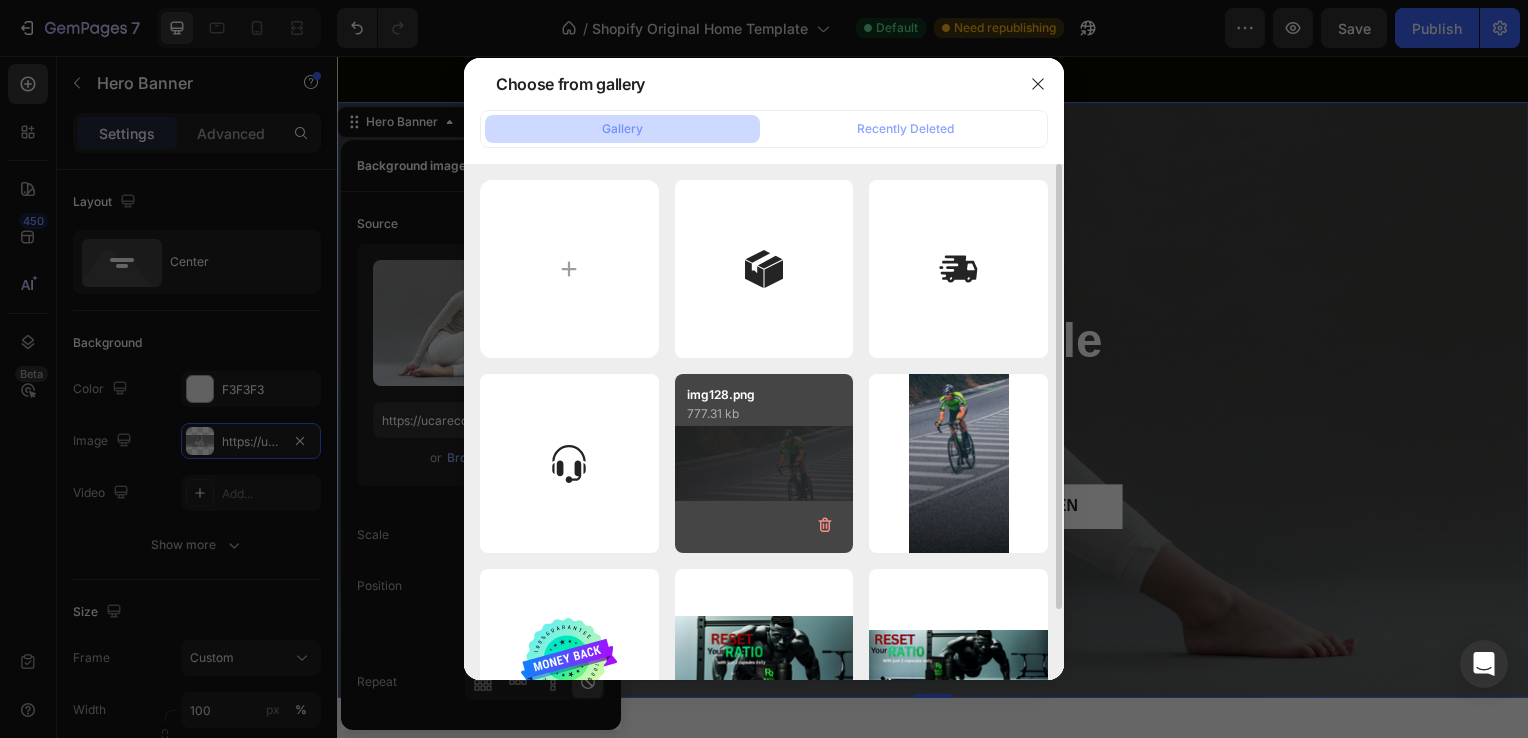 scroll, scrollTop: 83, scrollLeft: 0, axis: vertical 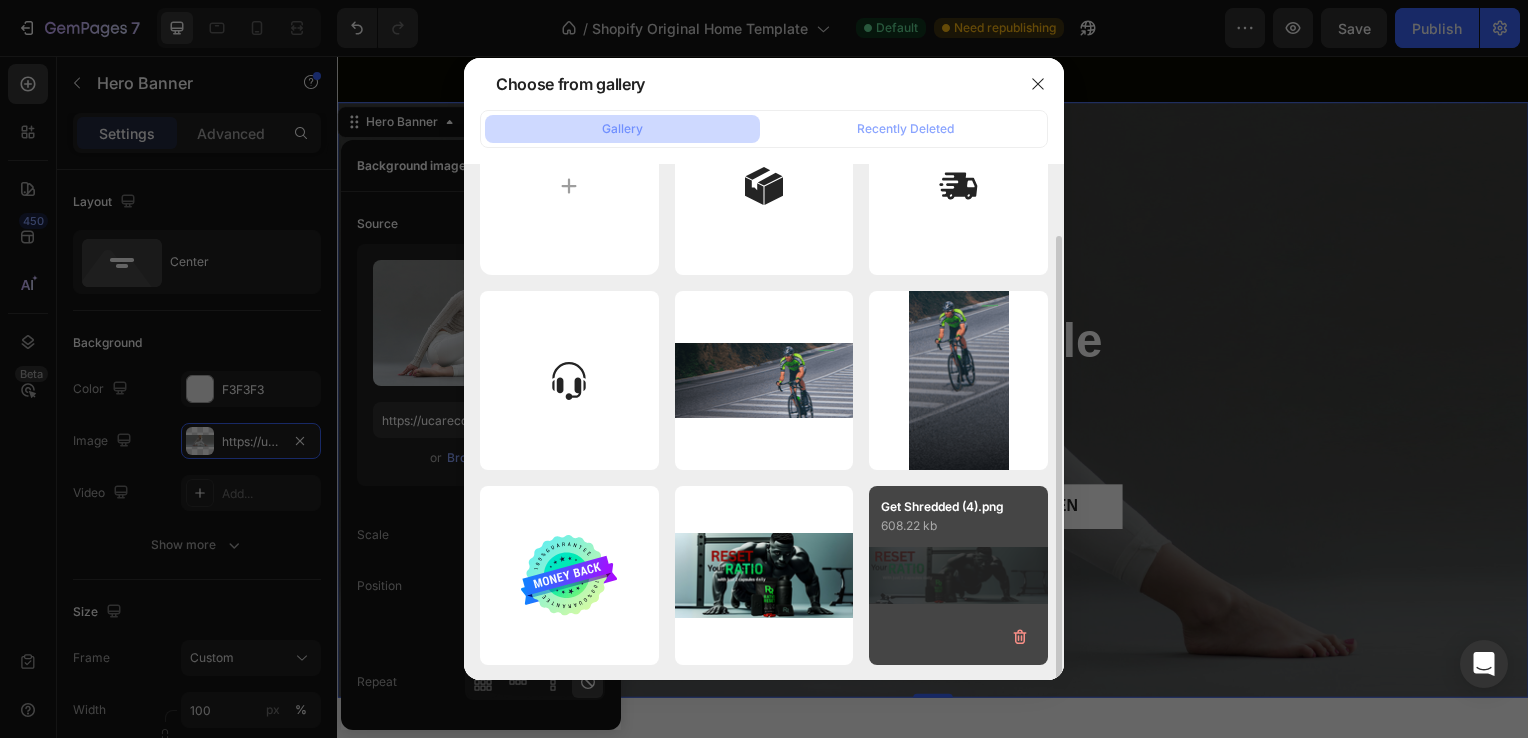 click on "Get Shredded  (4).png 608.22 kb" at bounding box center [958, 575] 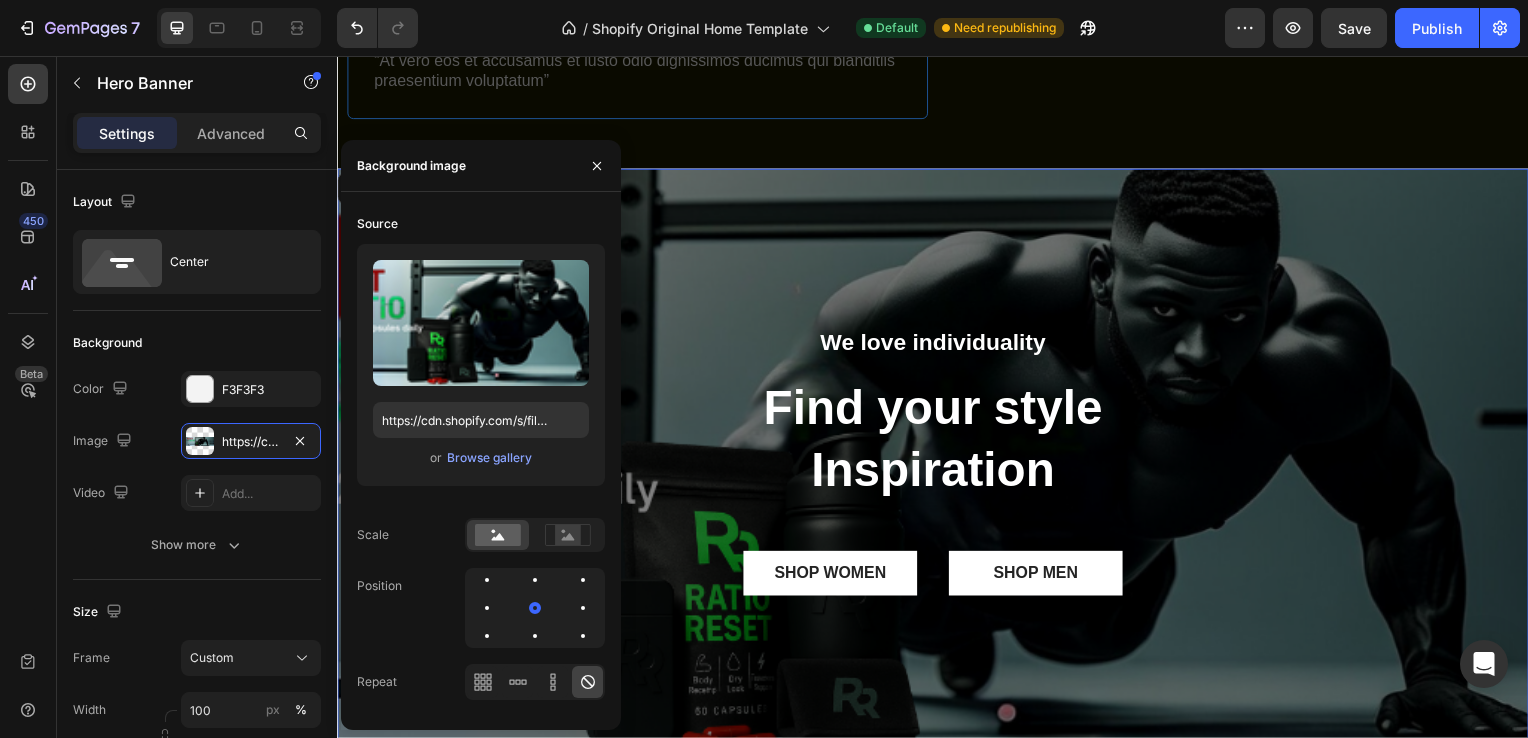 scroll, scrollTop: 800, scrollLeft: 0, axis: vertical 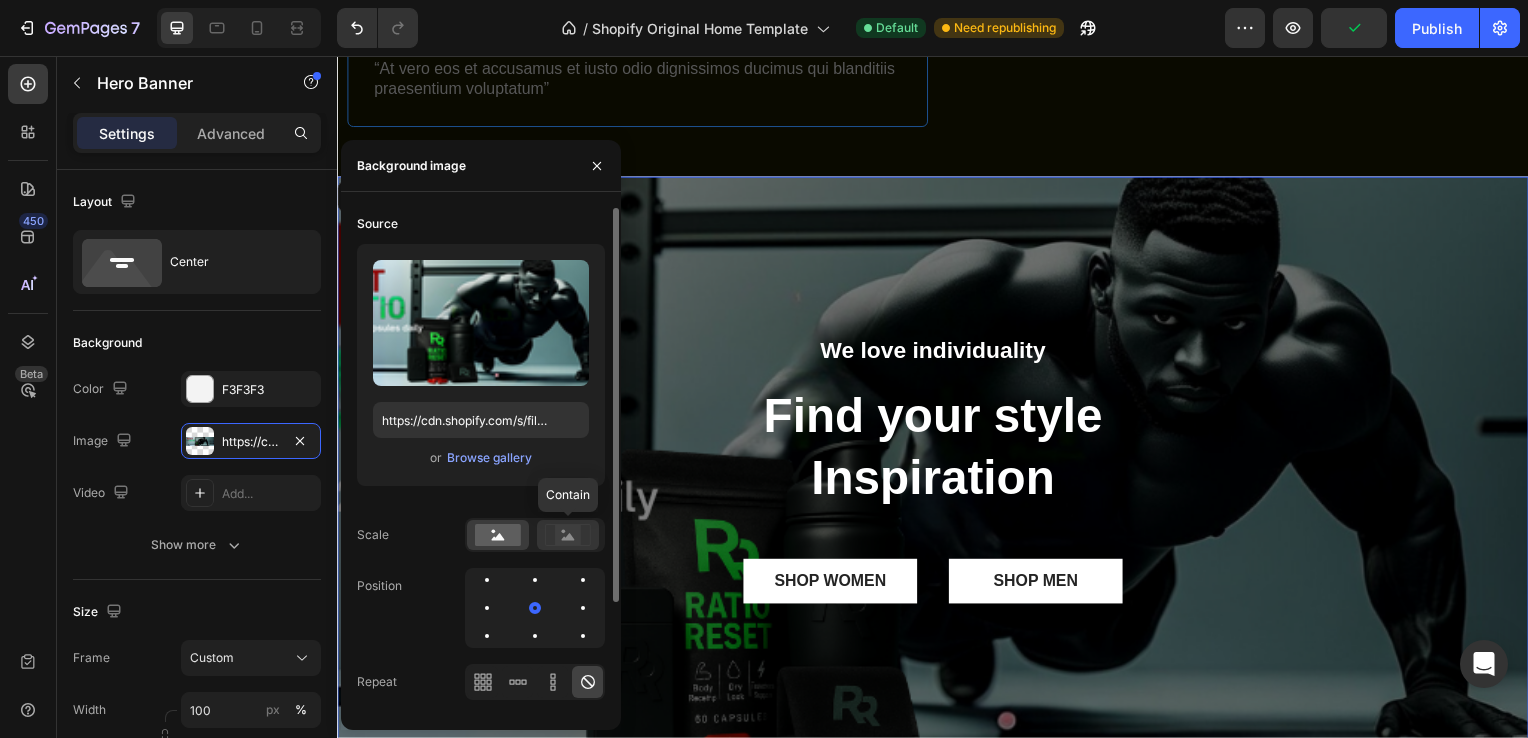 click 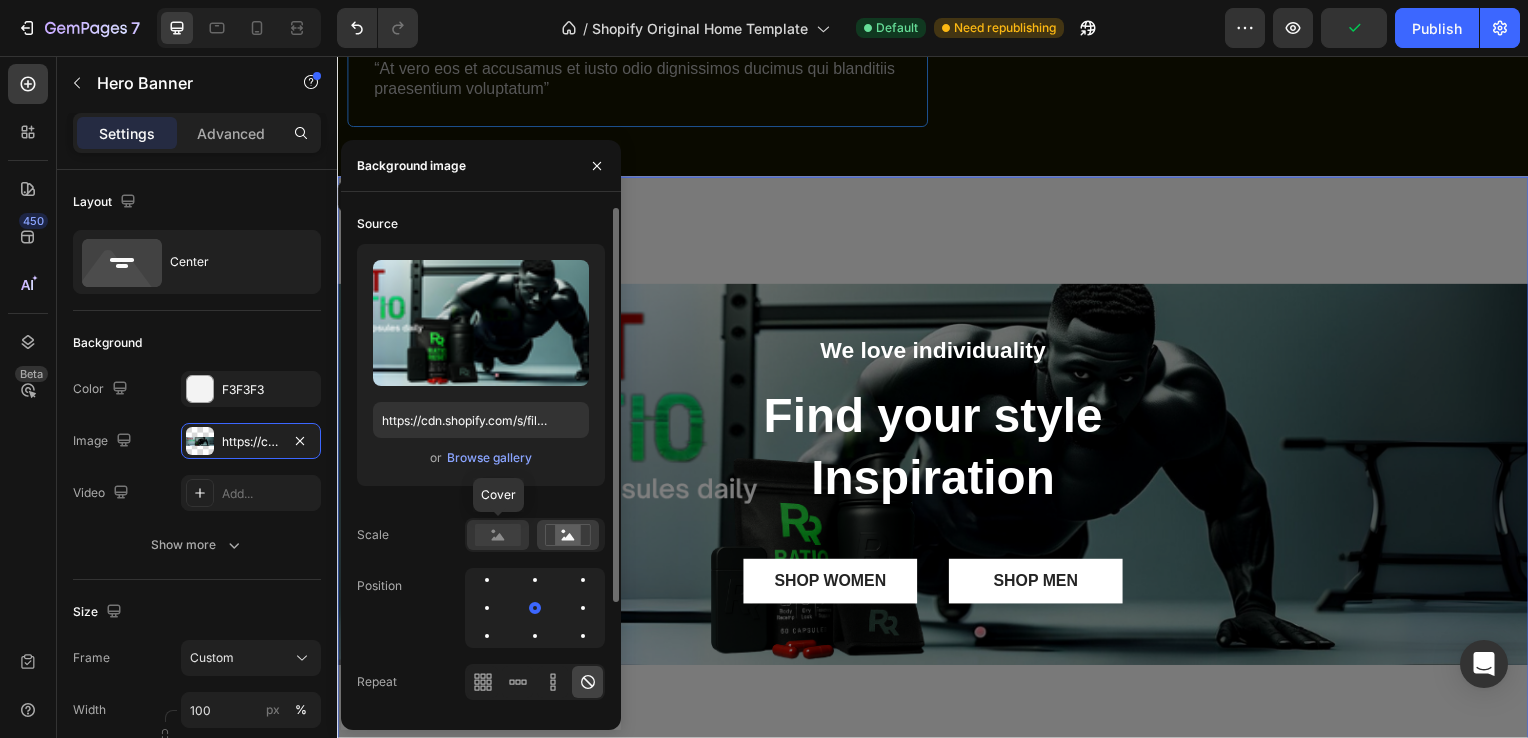 click 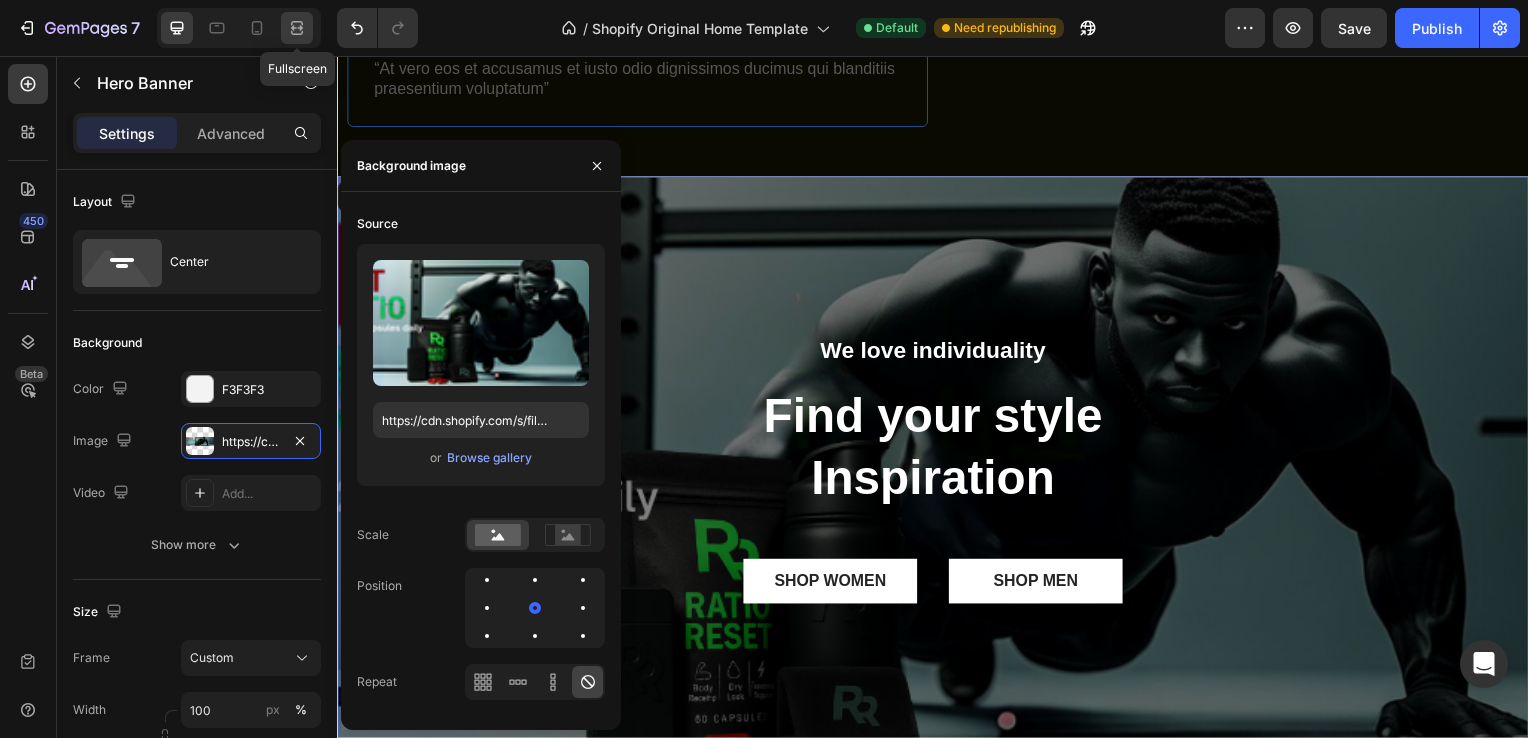 click 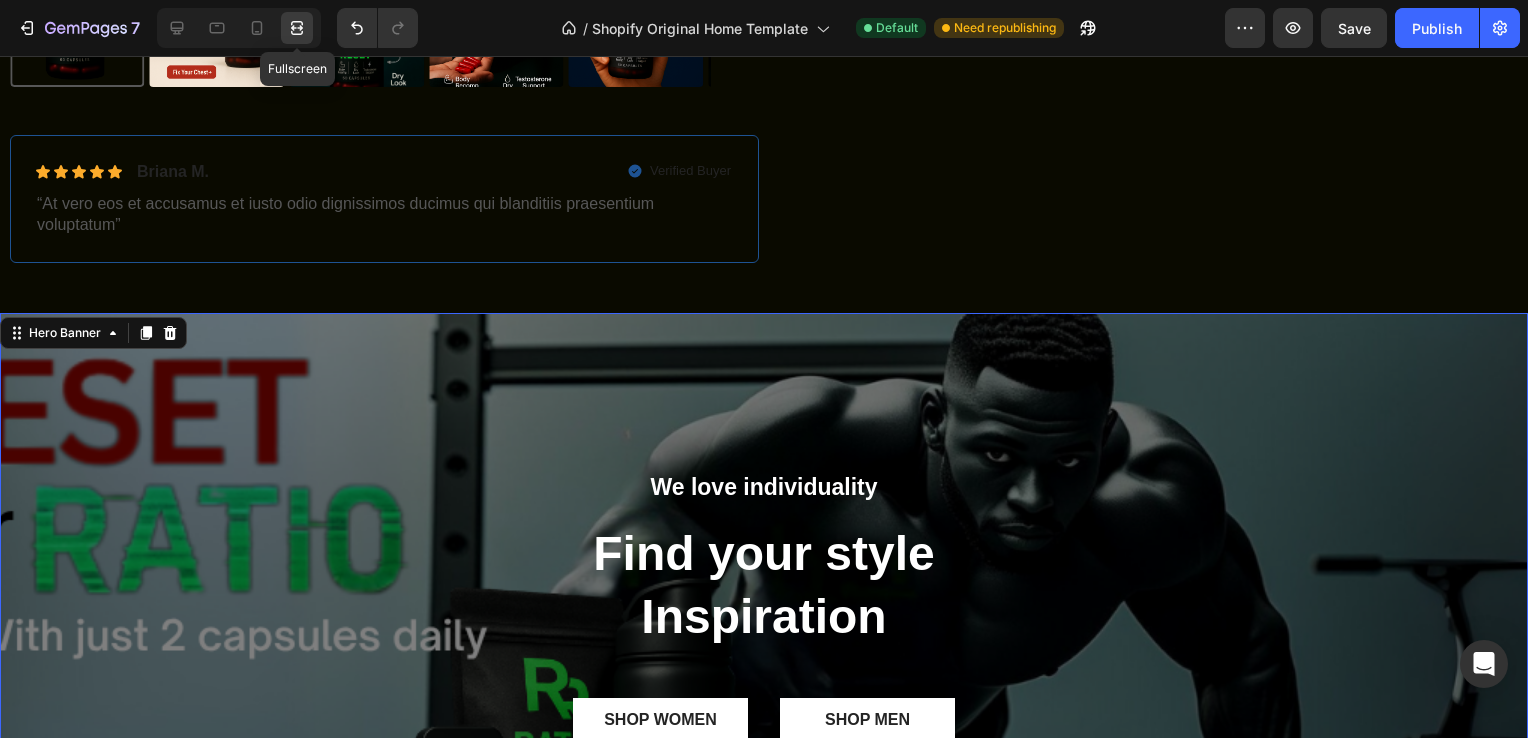scroll, scrollTop: 997, scrollLeft: 0, axis: vertical 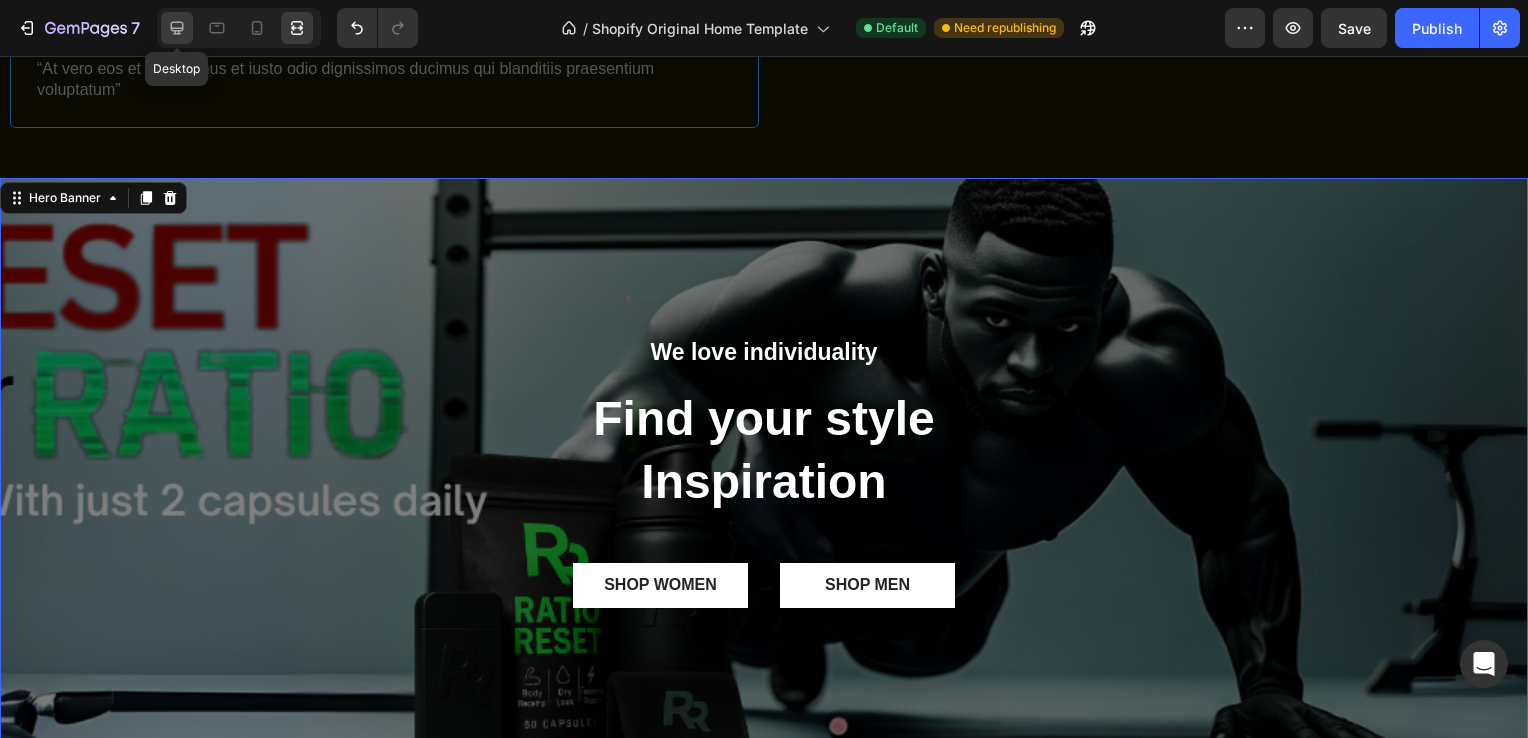 click 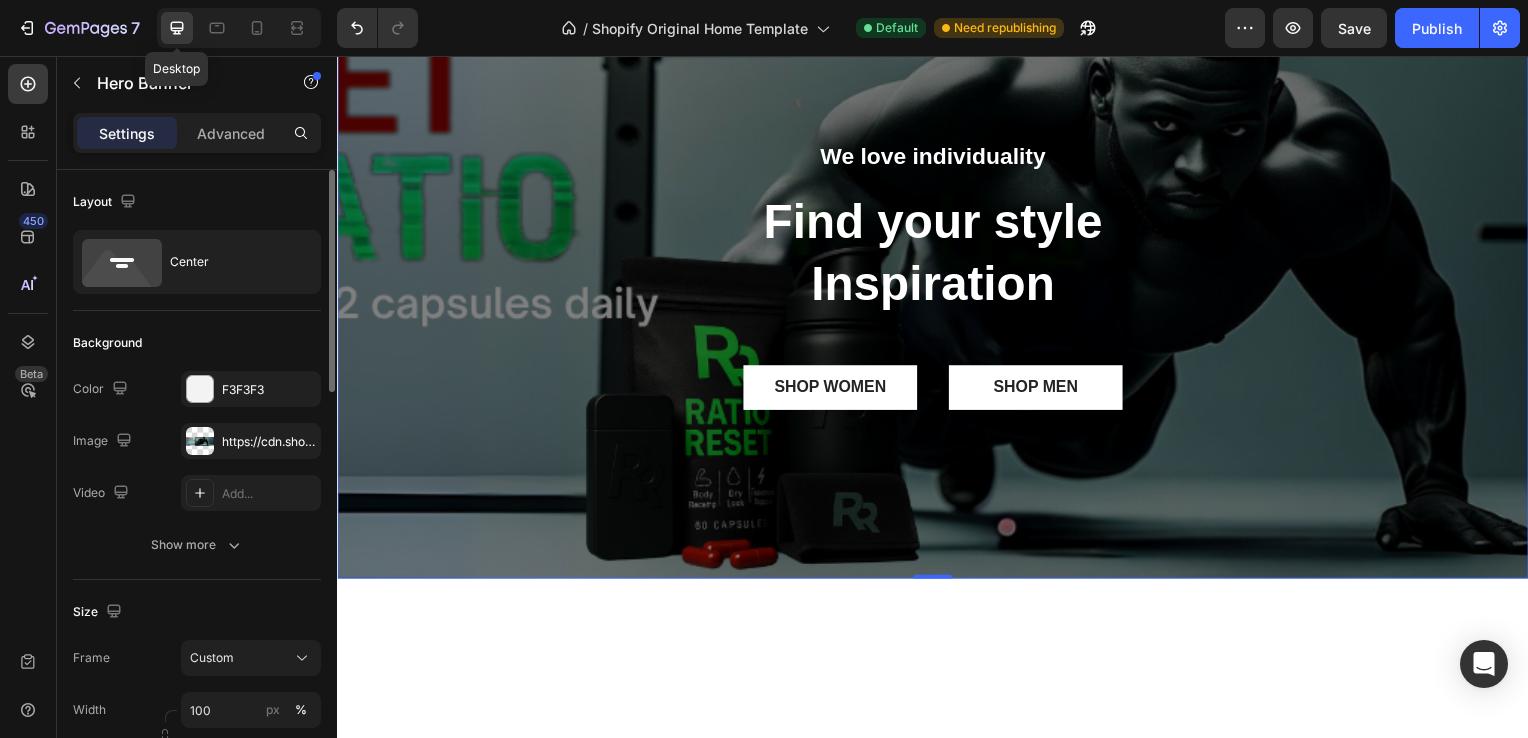 scroll, scrollTop: 800, scrollLeft: 0, axis: vertical 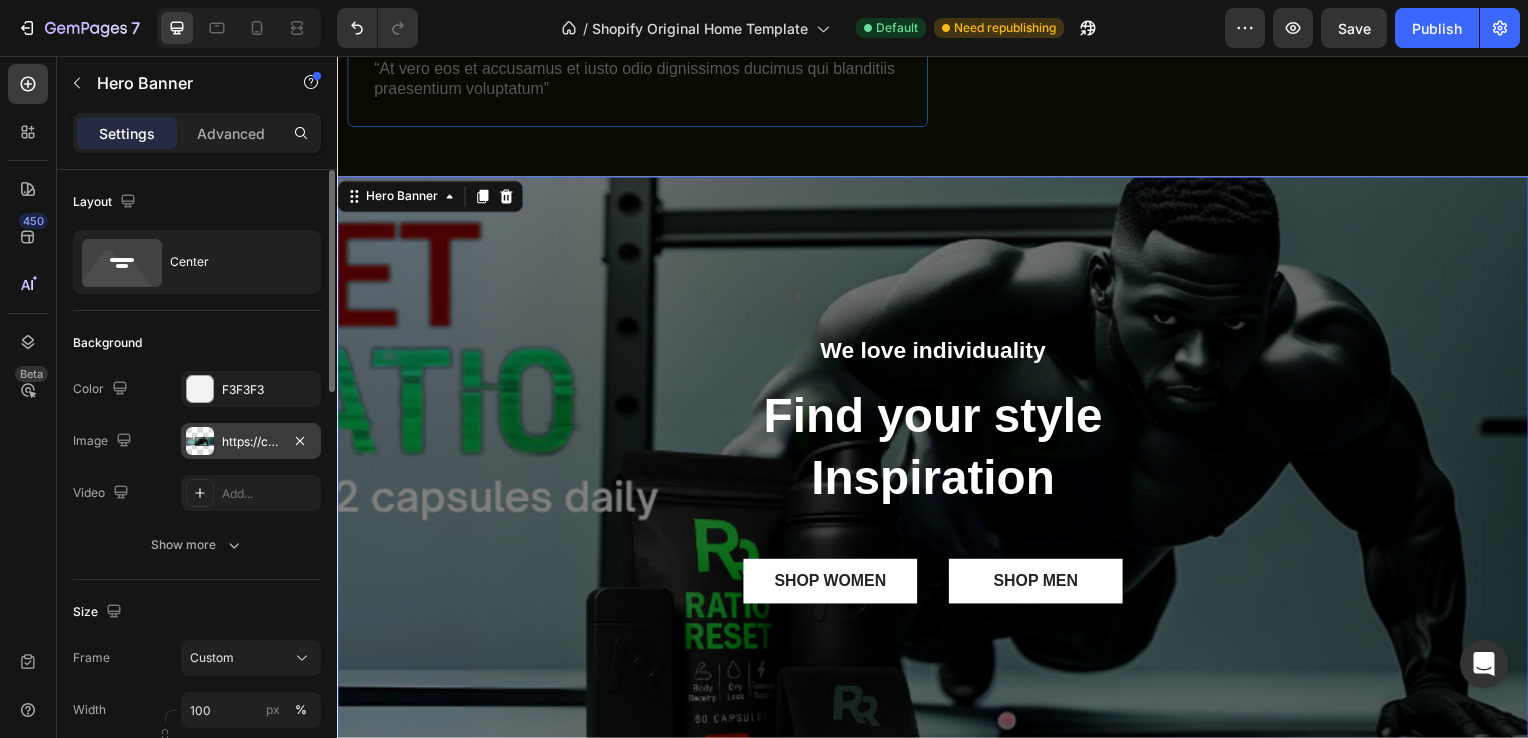 click on "https://cdn.shopify.com/s/files/1/0669/0688/2136/files/gempages_578337480793653776-0b83b35b-fe70-44f7-8720-8196446ca9f5.png" at bounding box center (251, 442) 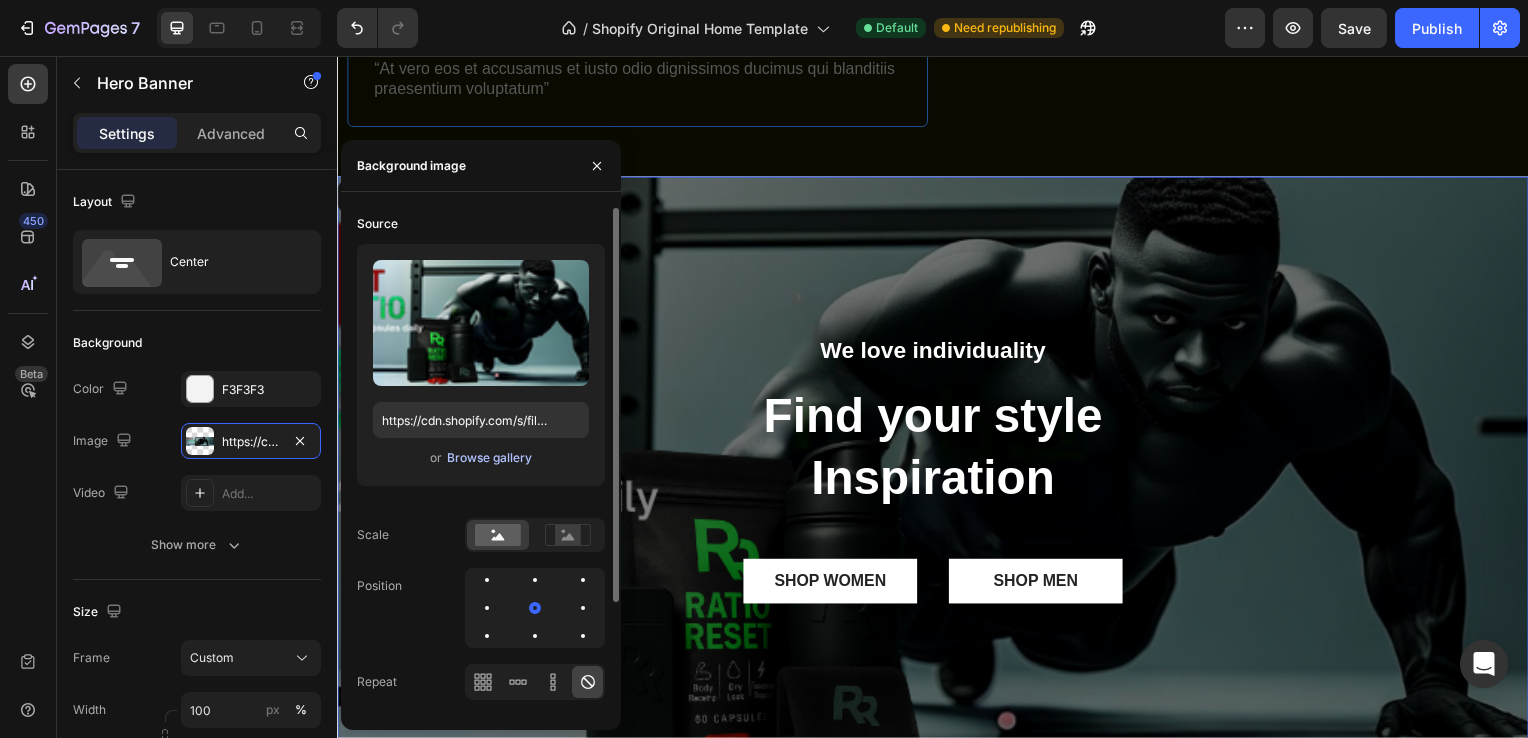 click on "Browse gallery" at bounding box center [489, 458] 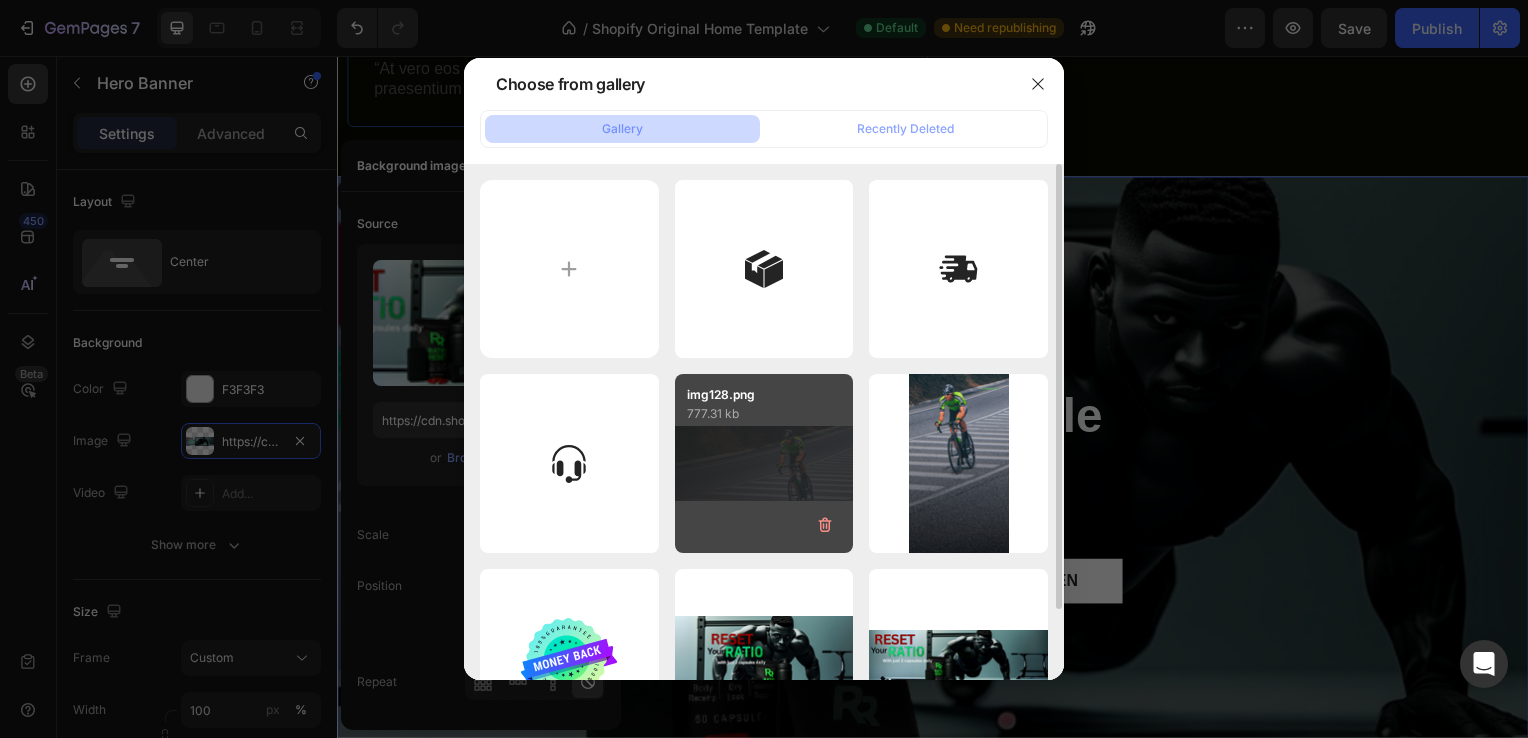 scroll, scrollTop: 83, scrollLeft: 0, axis: vertical 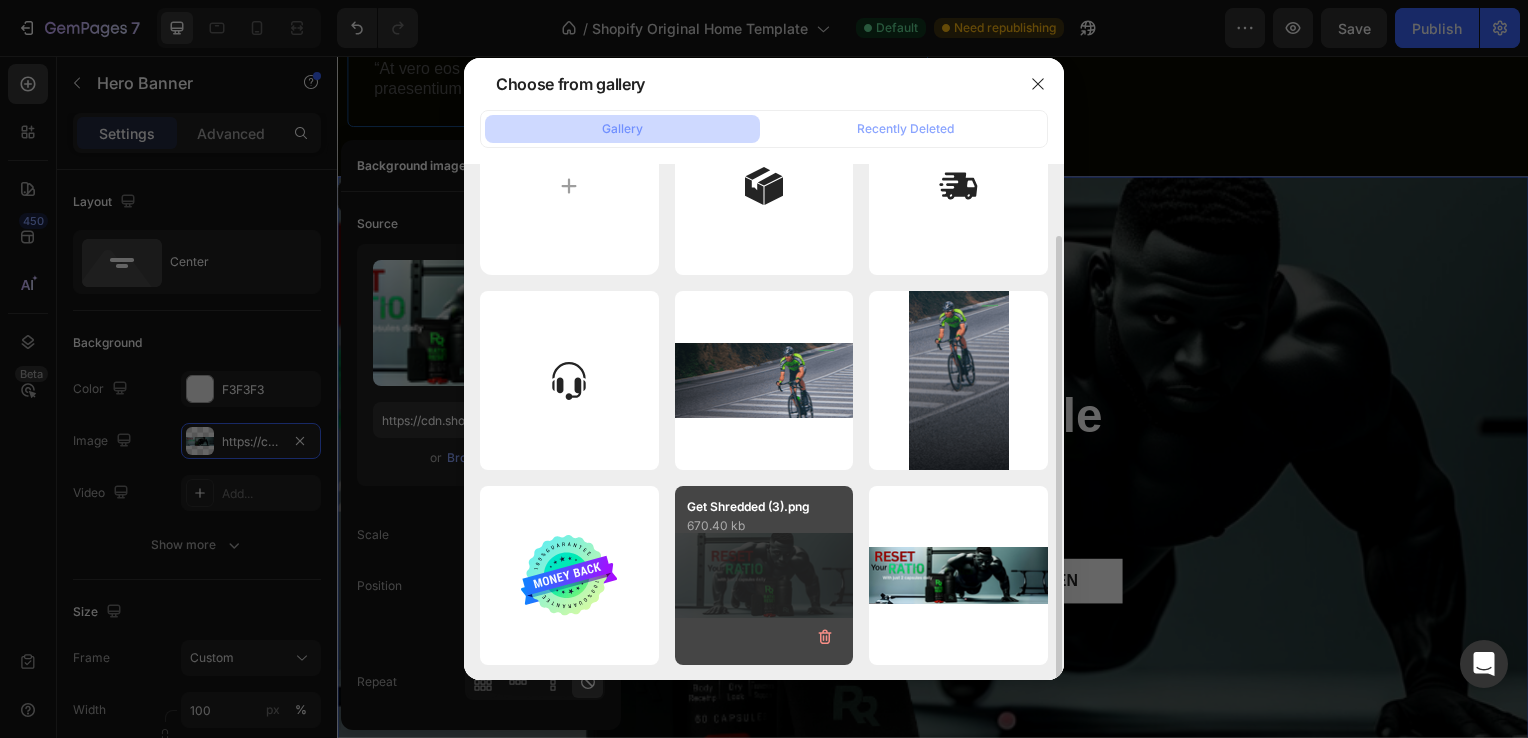 click on "Get Shredded  (3).png 670.40 kb" at bounding box center [764, 575] 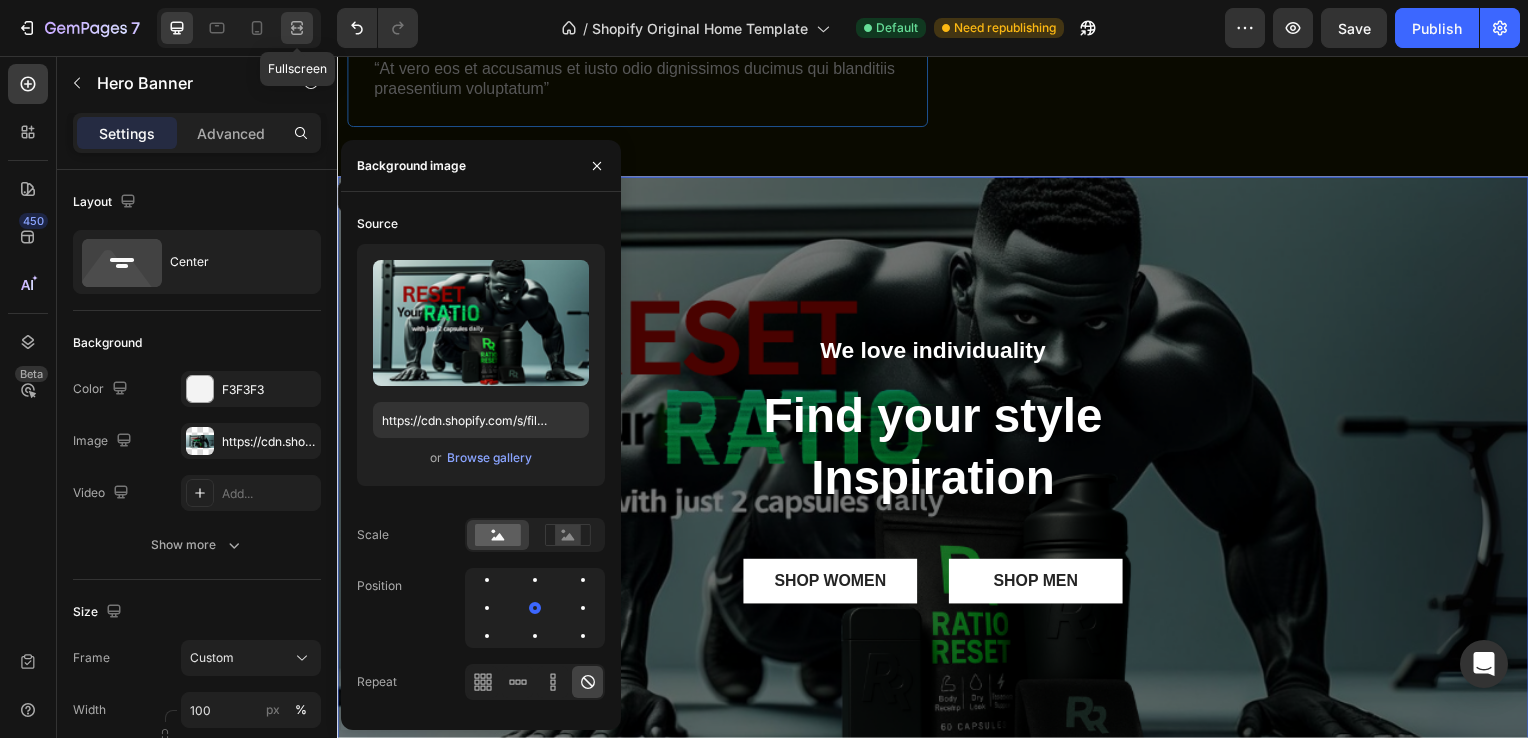 click 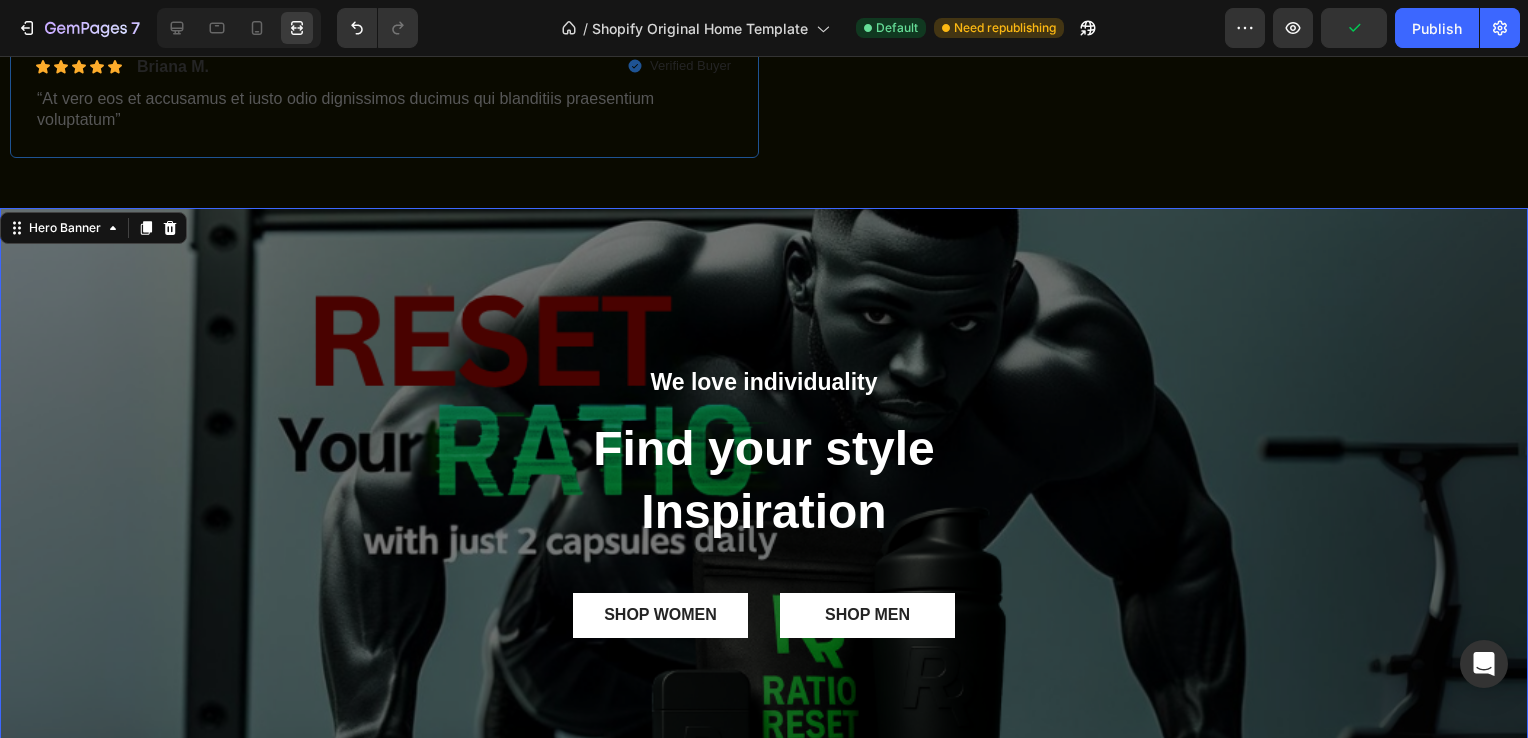 scroll, scrollTop: 1047, scrollLeft: 0, axis: vertical 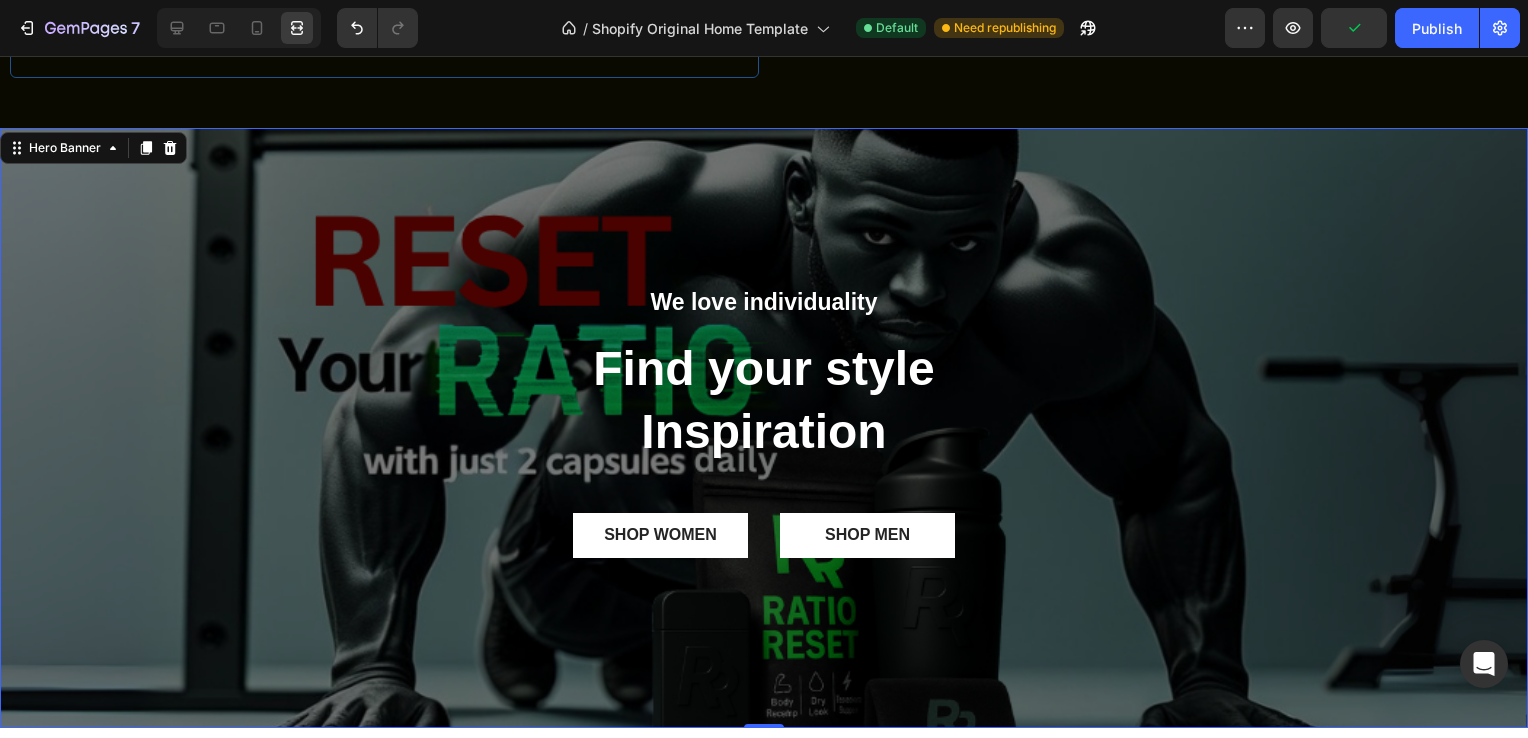 click at bounding box center [764, 428] 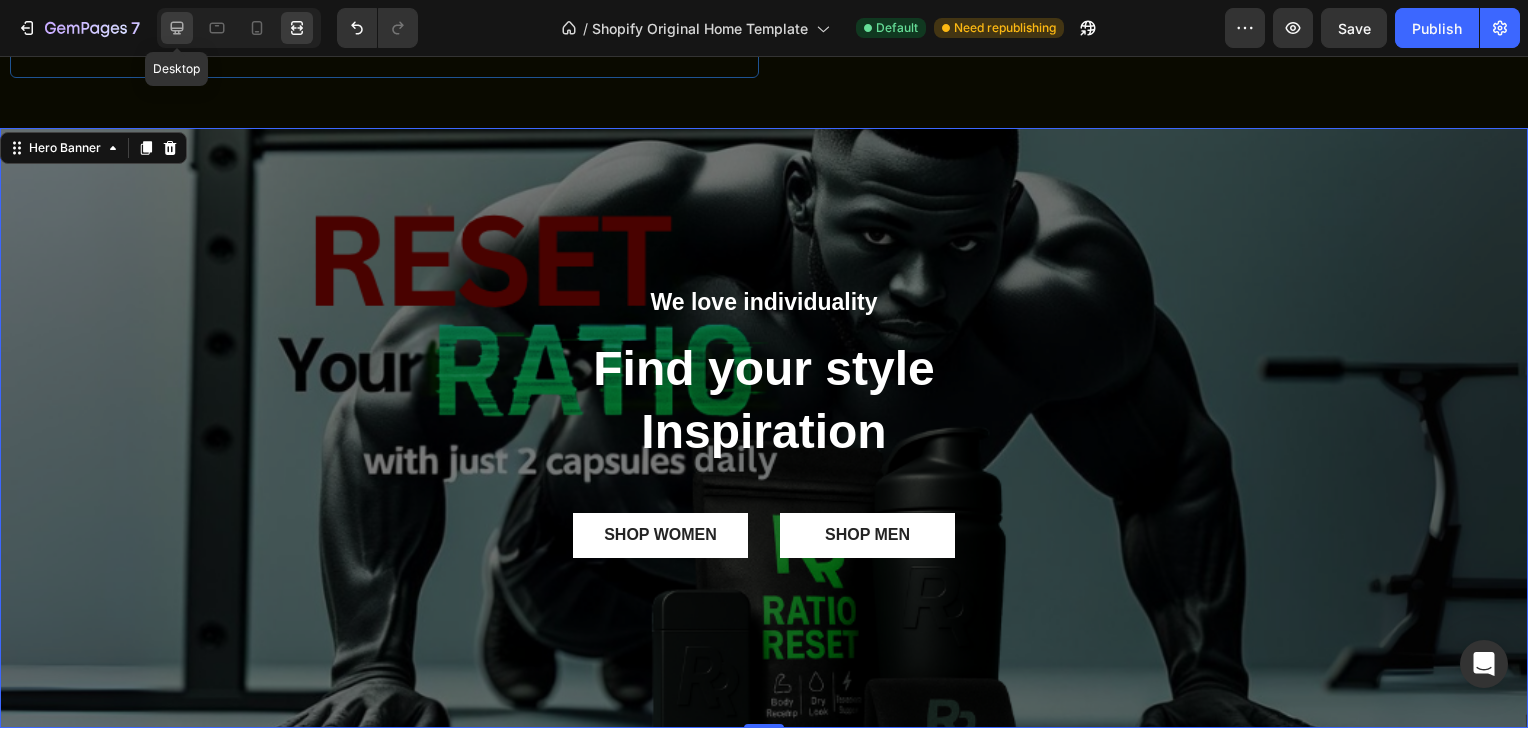 click 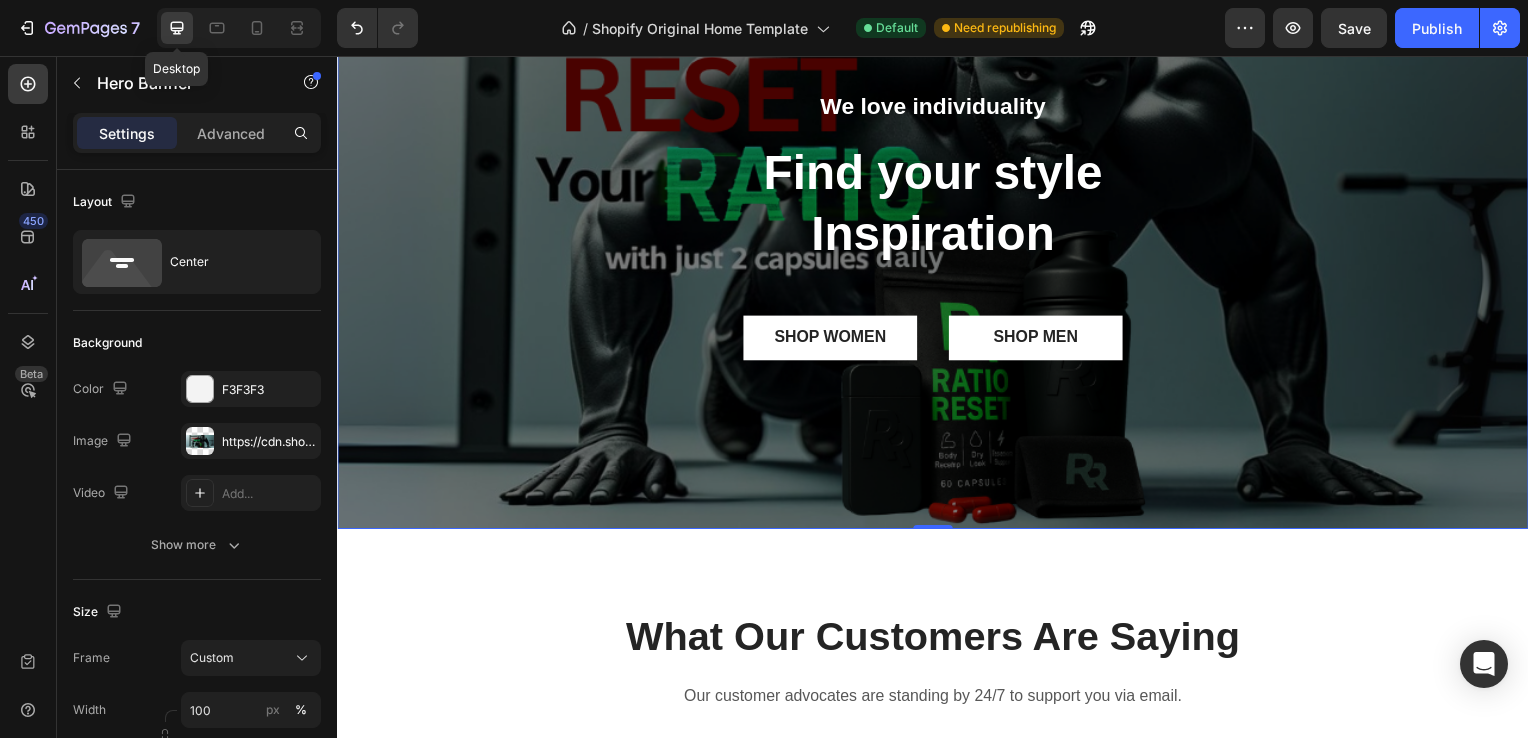 scroll, scrollTop: 850, scrollLeft: 0, axis: vertical 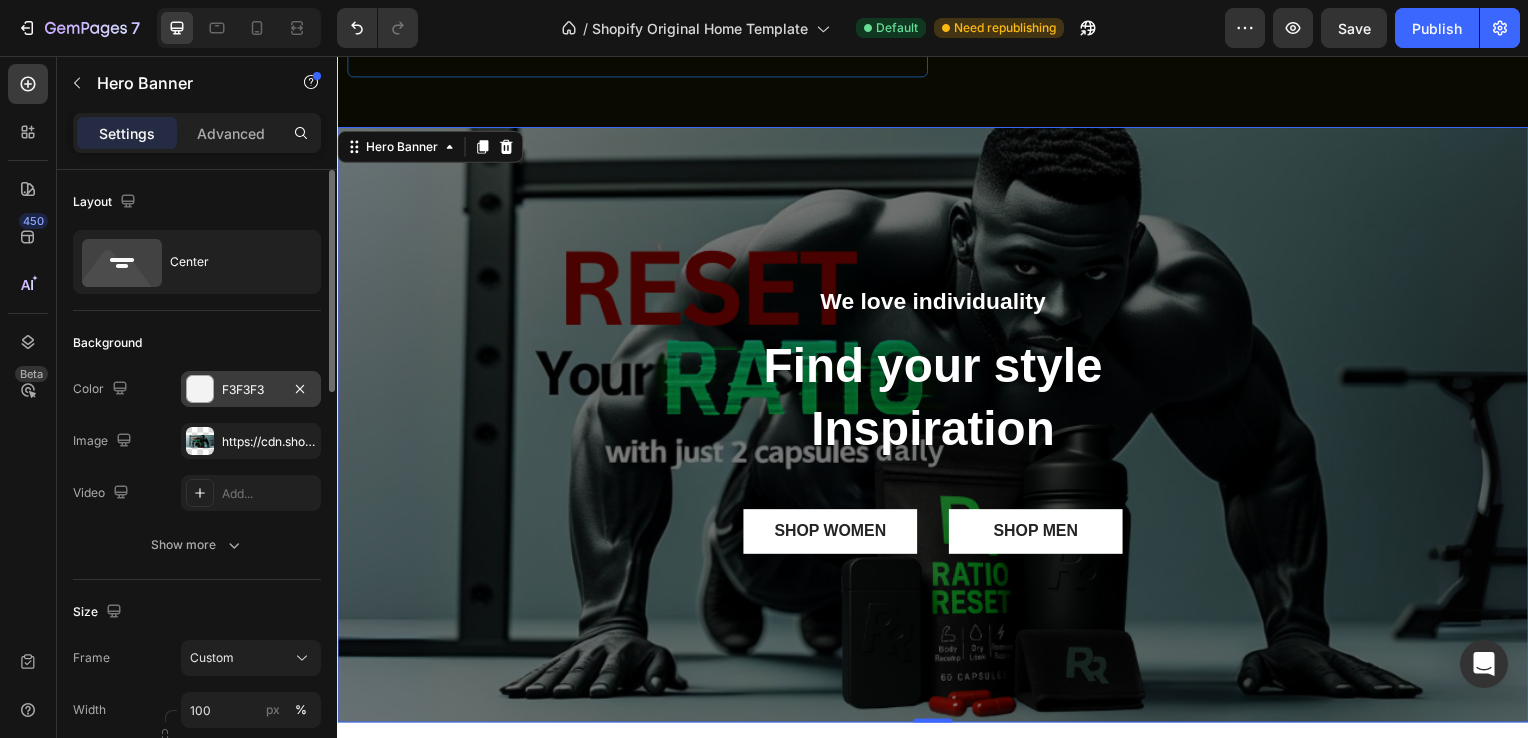 click at bounding box center [200, 389] 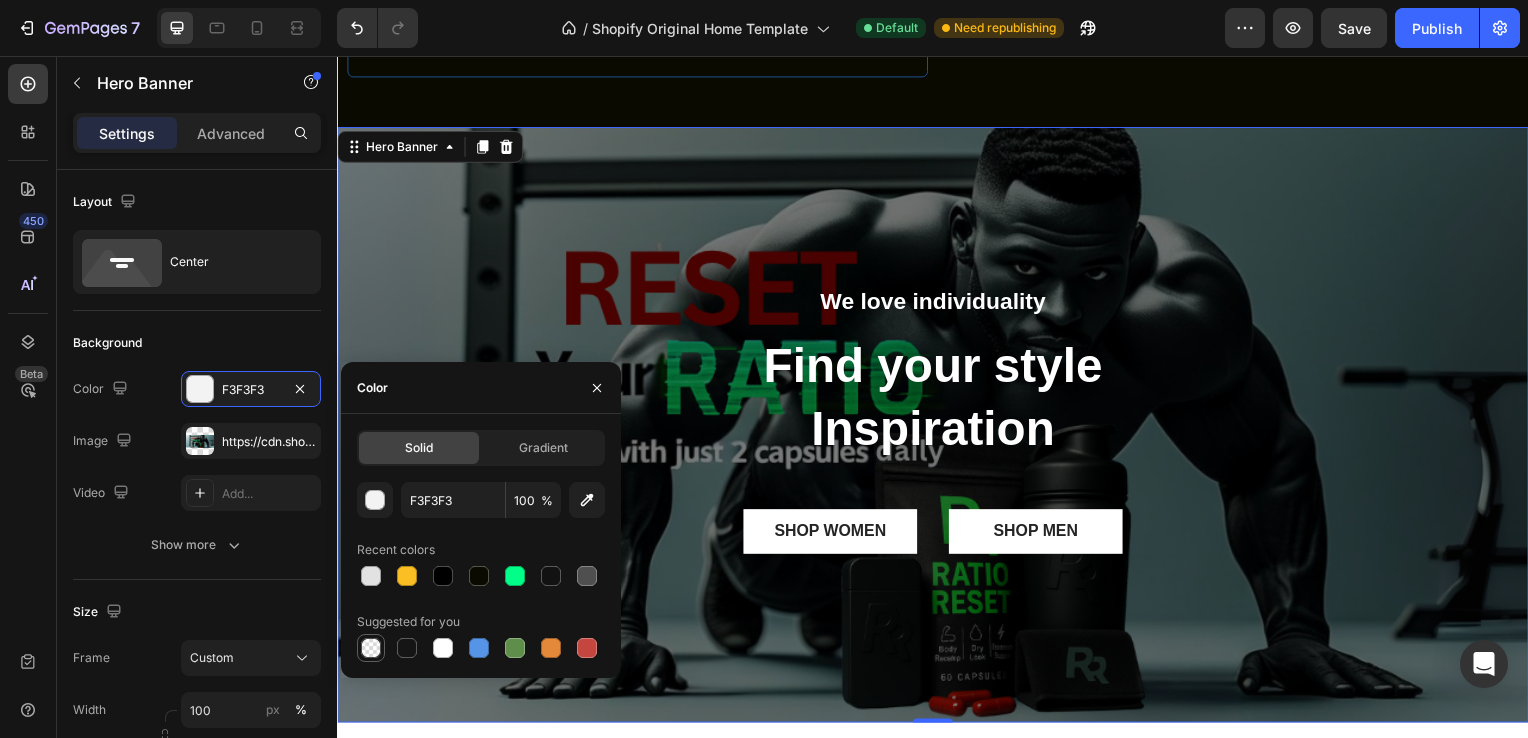 click at bounding box center (371, 648) 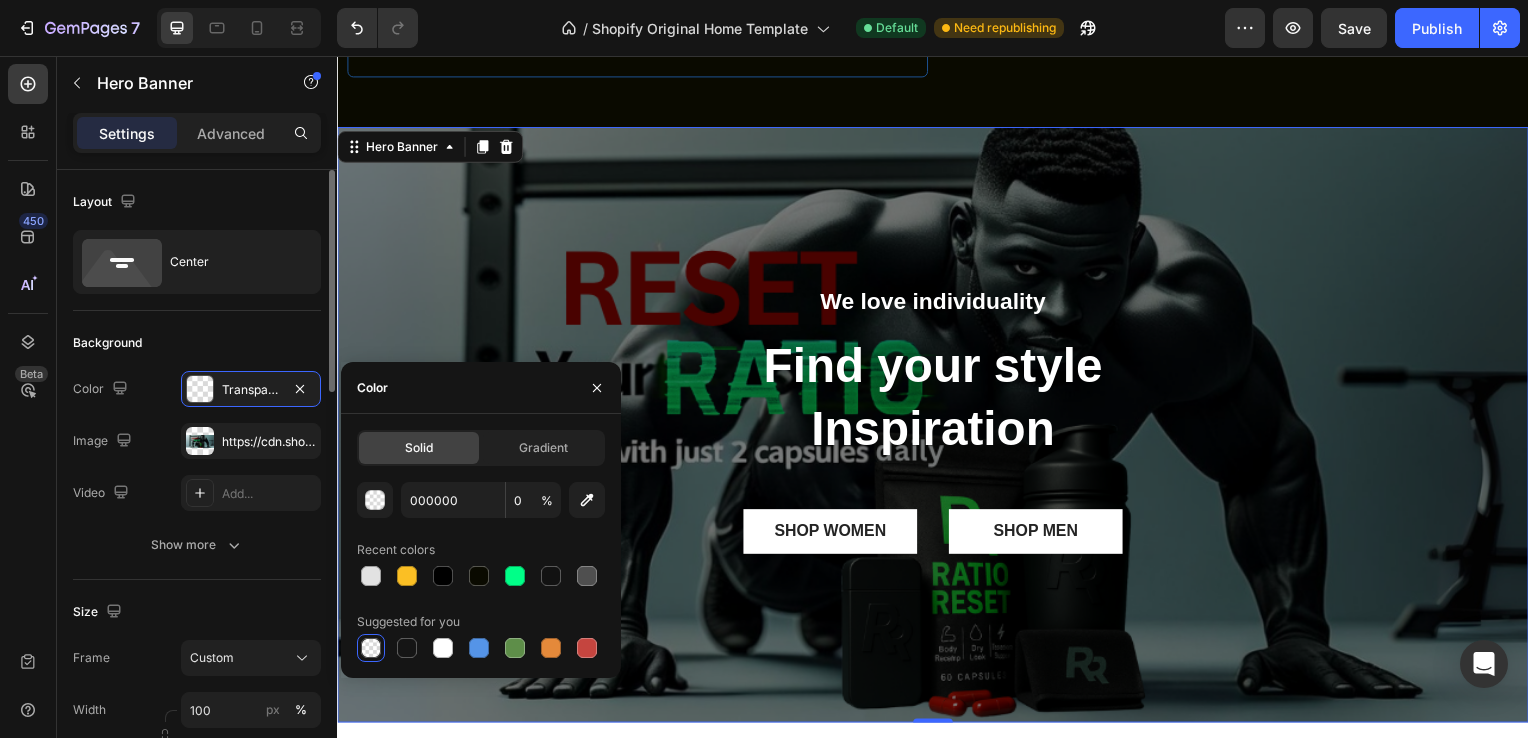 click on "Video Add..." at bounding box center (197, 493) 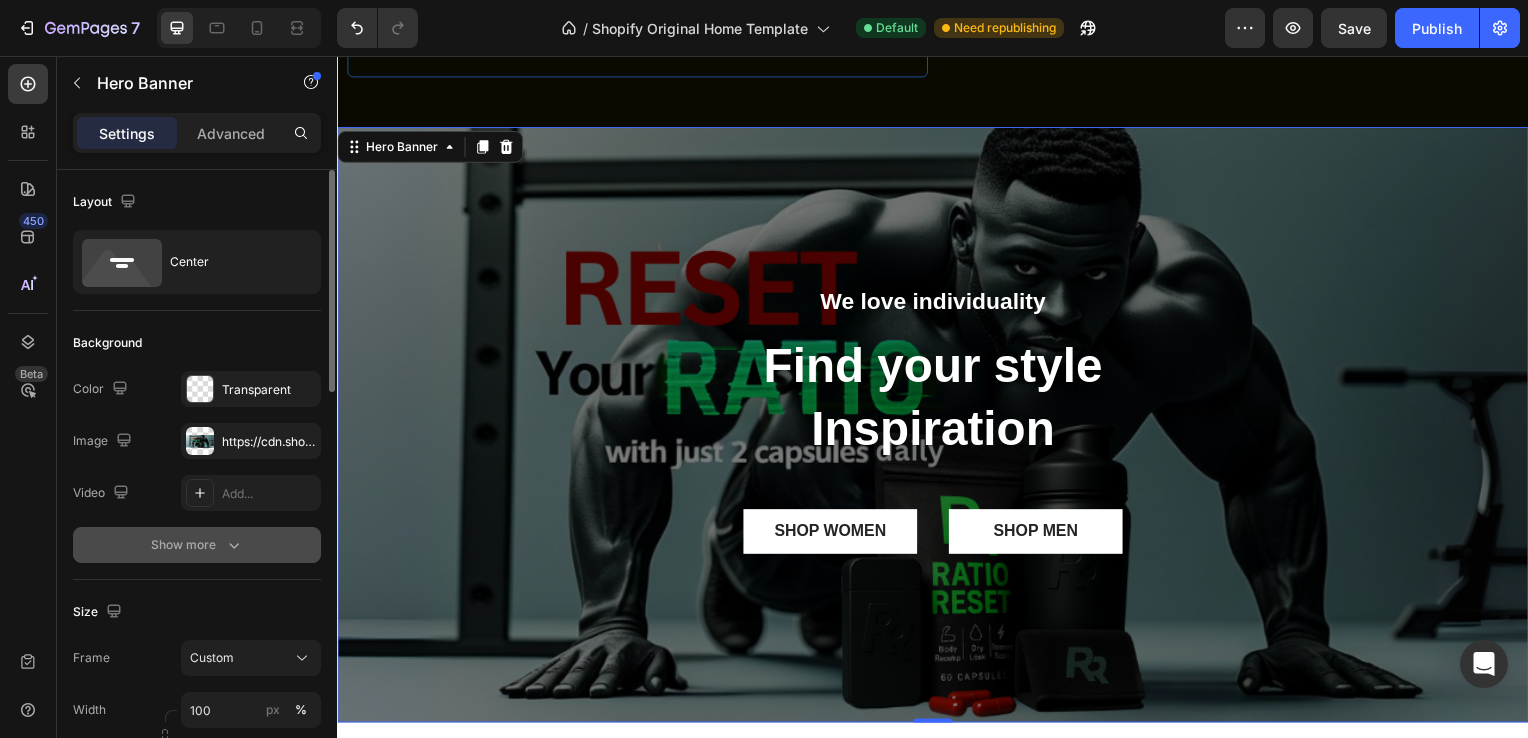 click on "Show more" at bounding box center (197, 545) 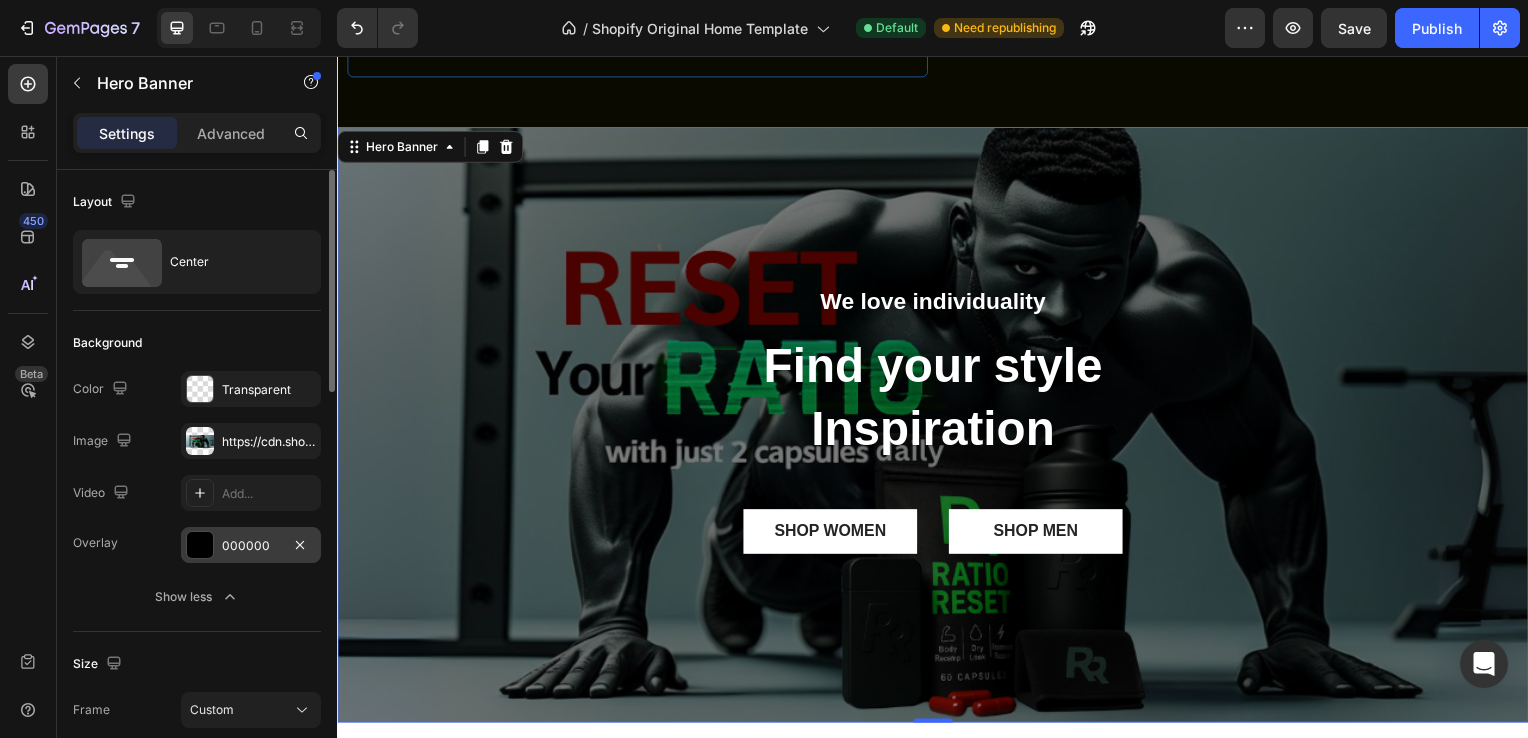 click at bounding box center [200, 545] 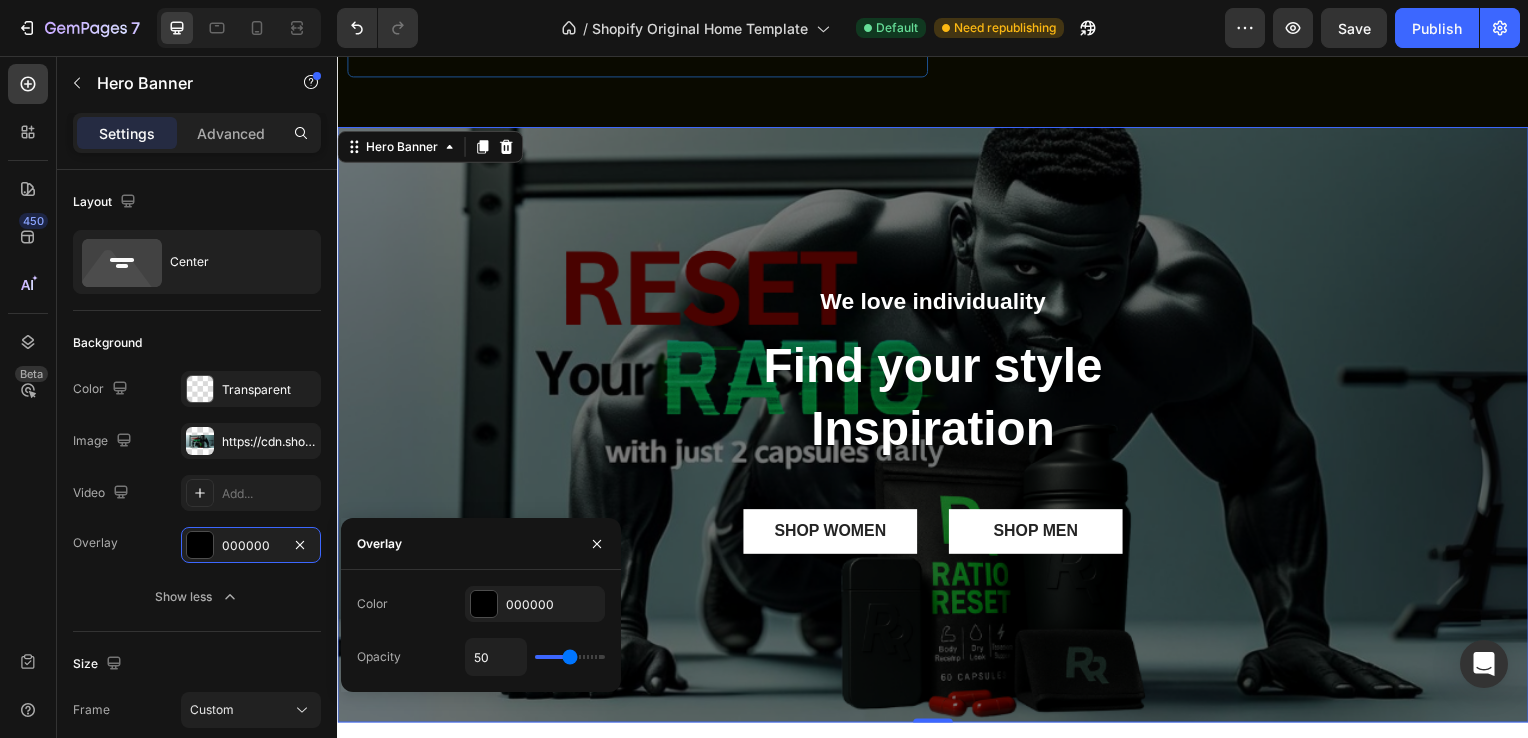 type on "17" 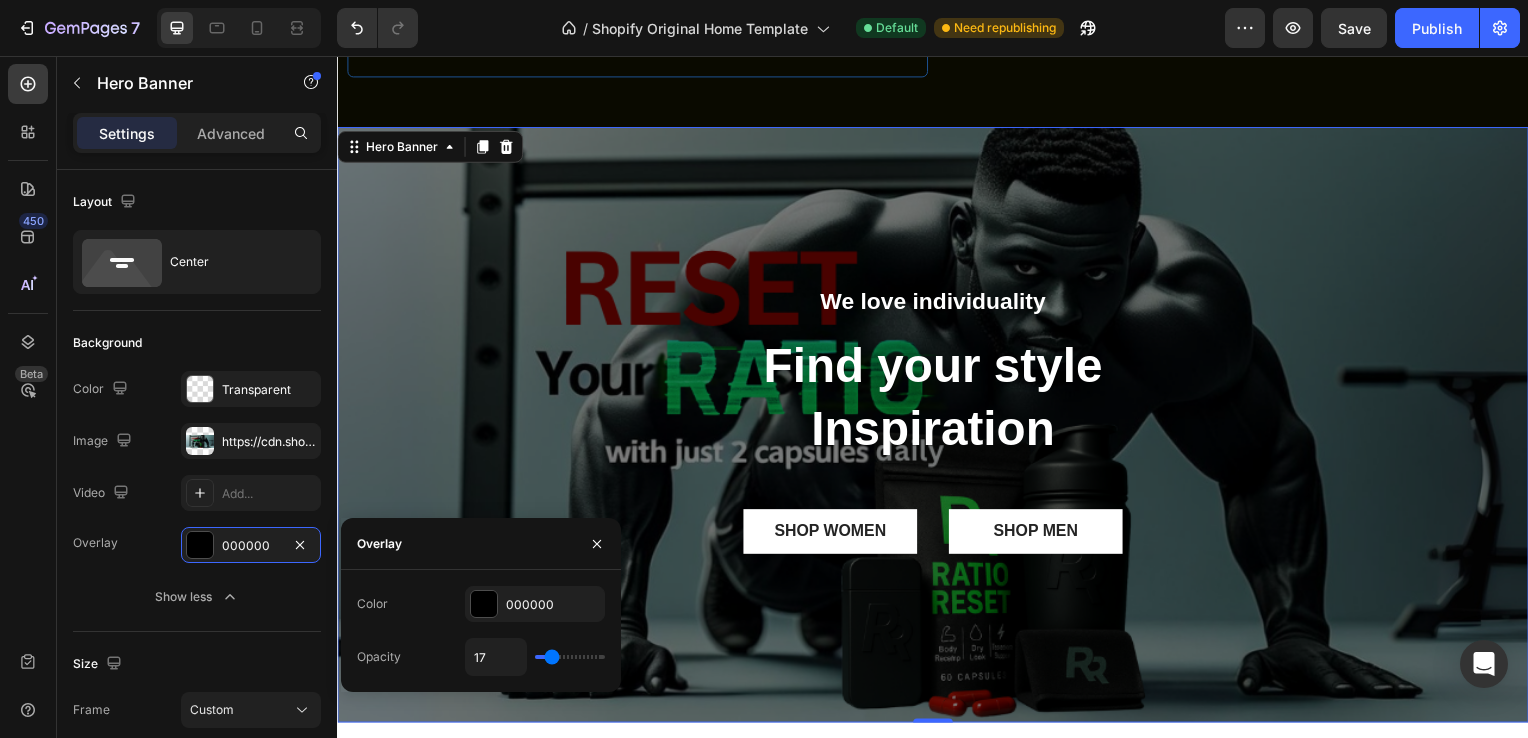 type on "15" 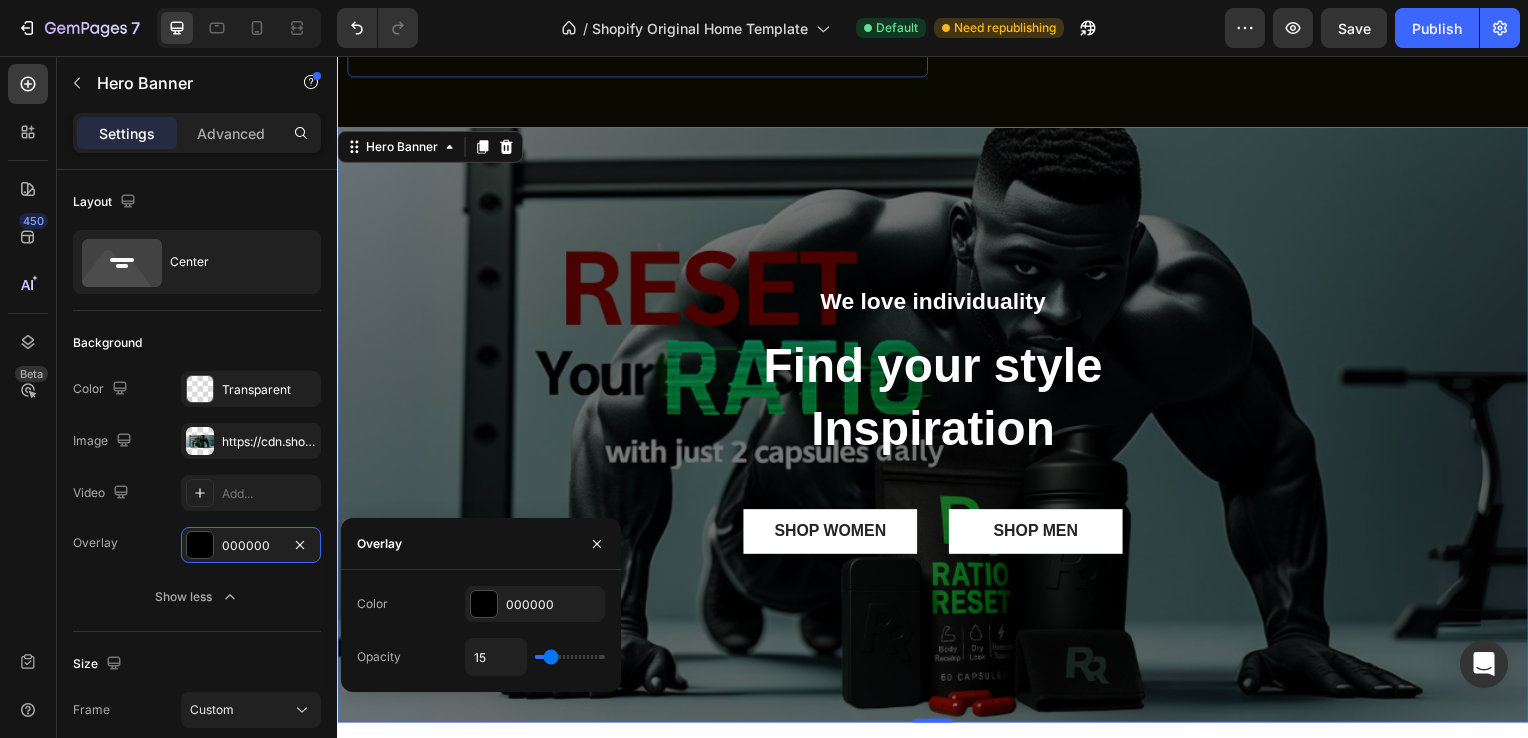 type on "14" 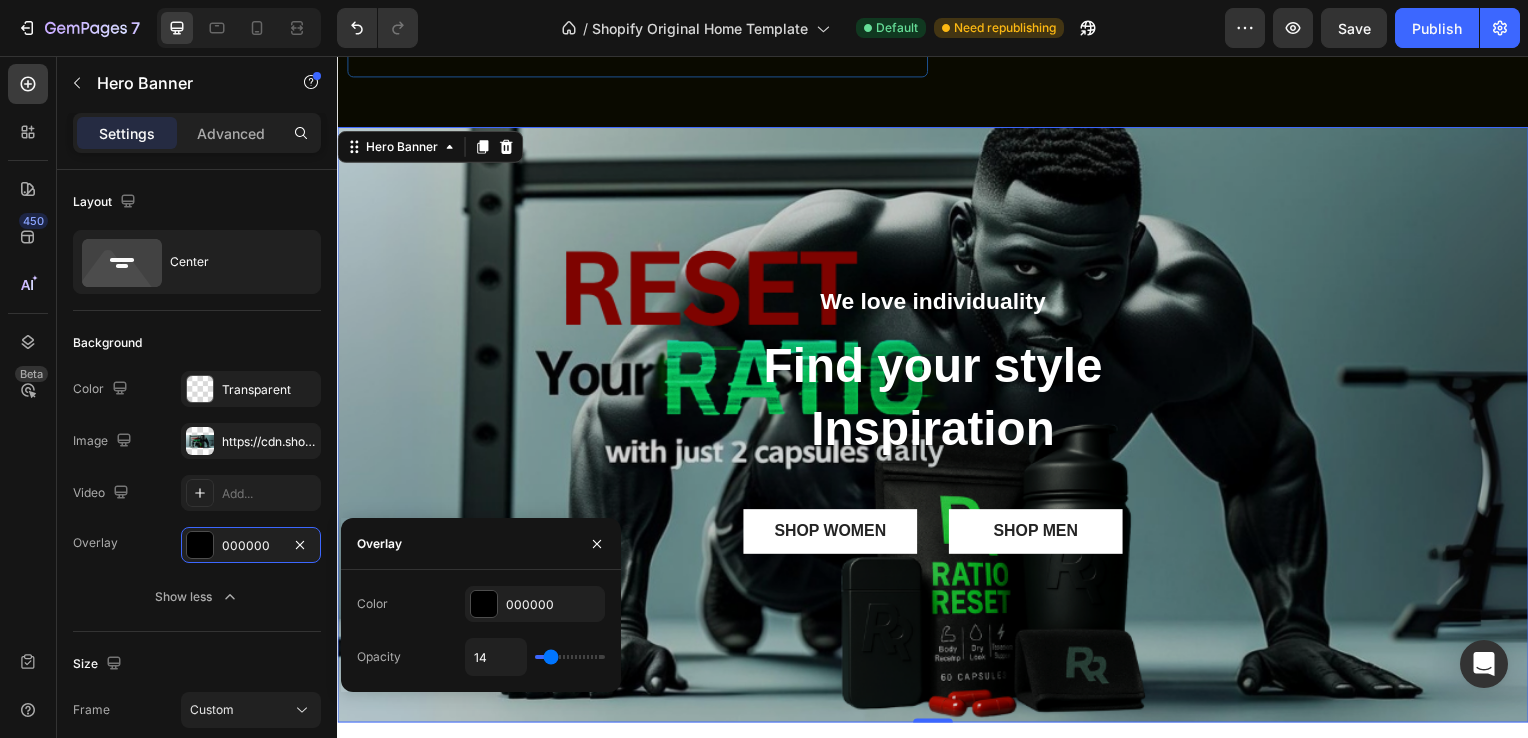 type on "12" 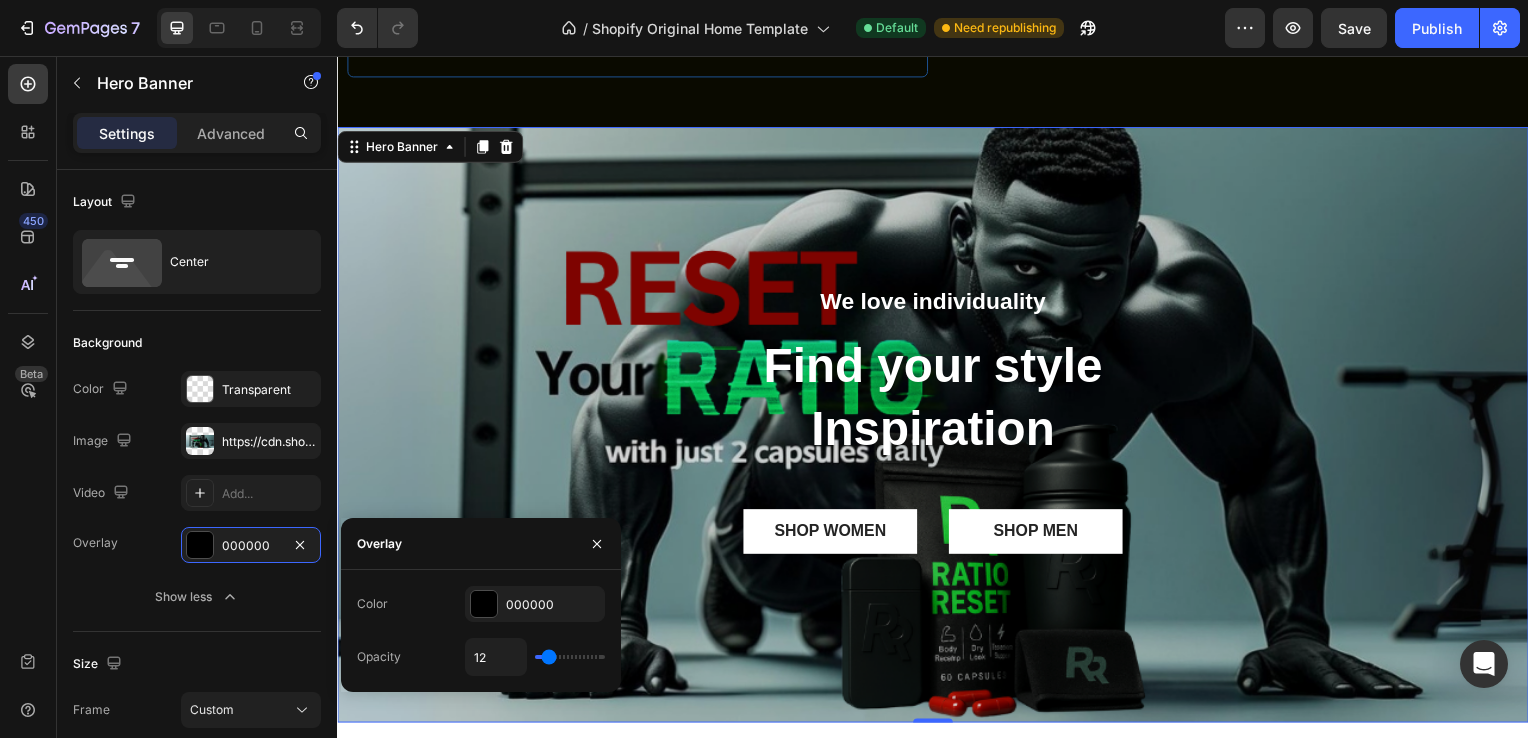 type on "9" 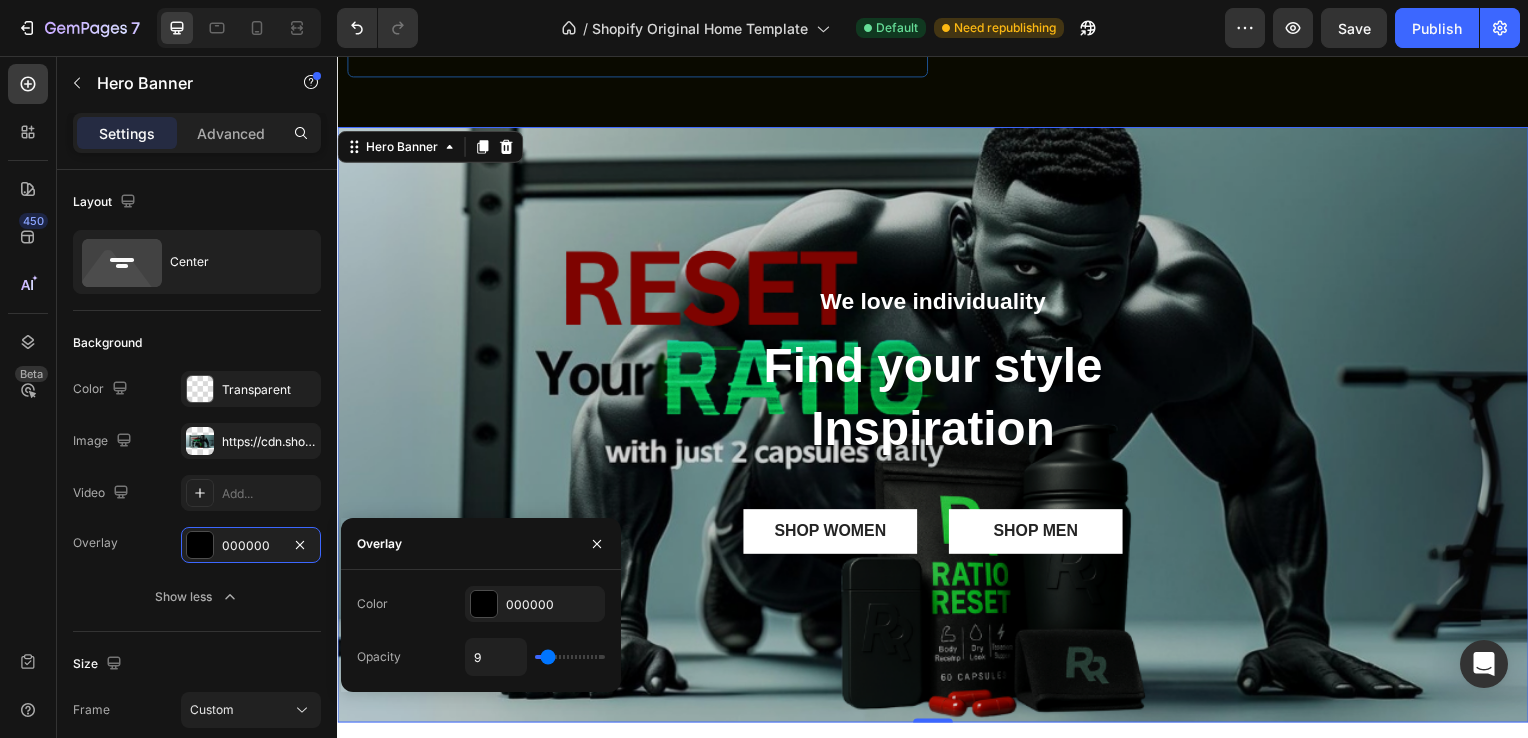 type on "6" 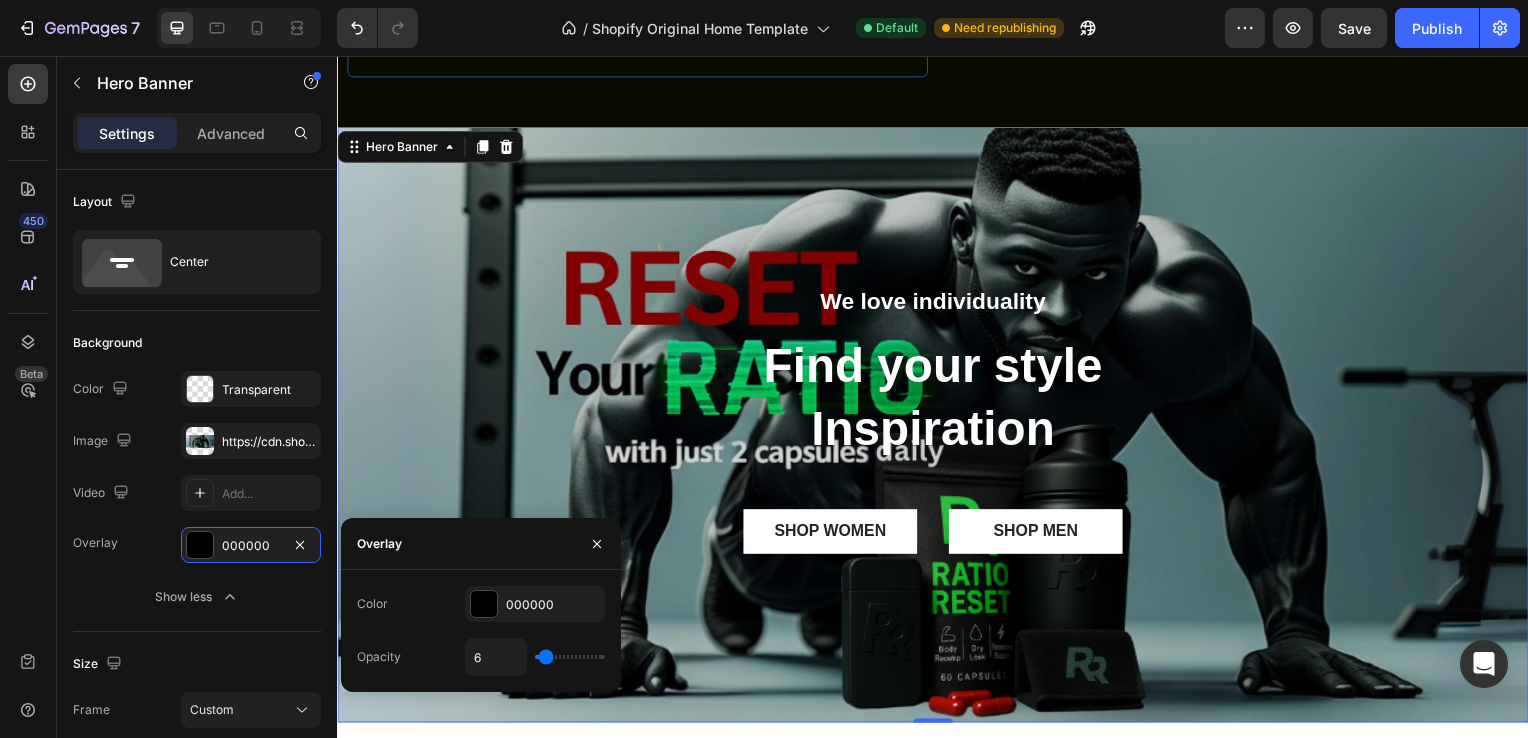 type on "5" 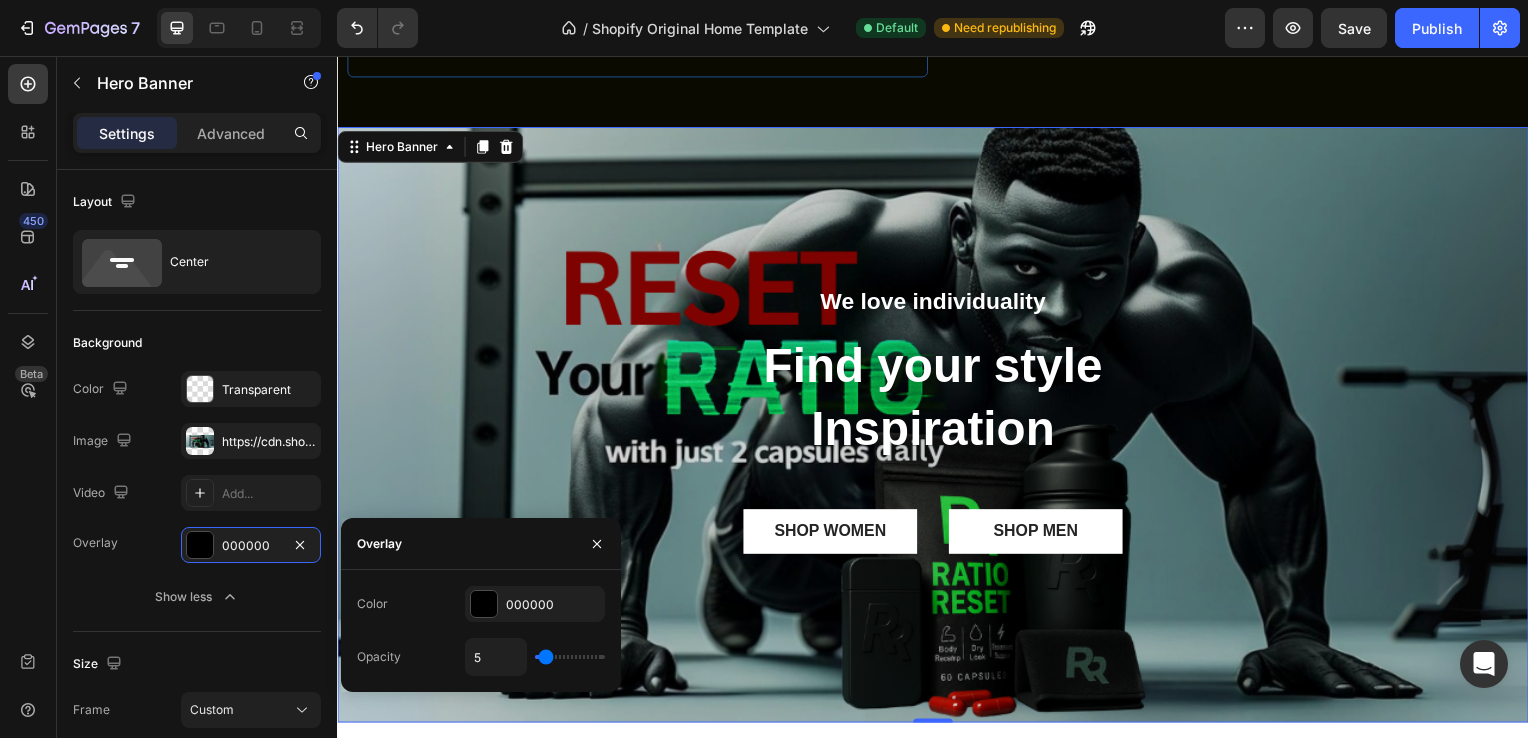 type on "2" 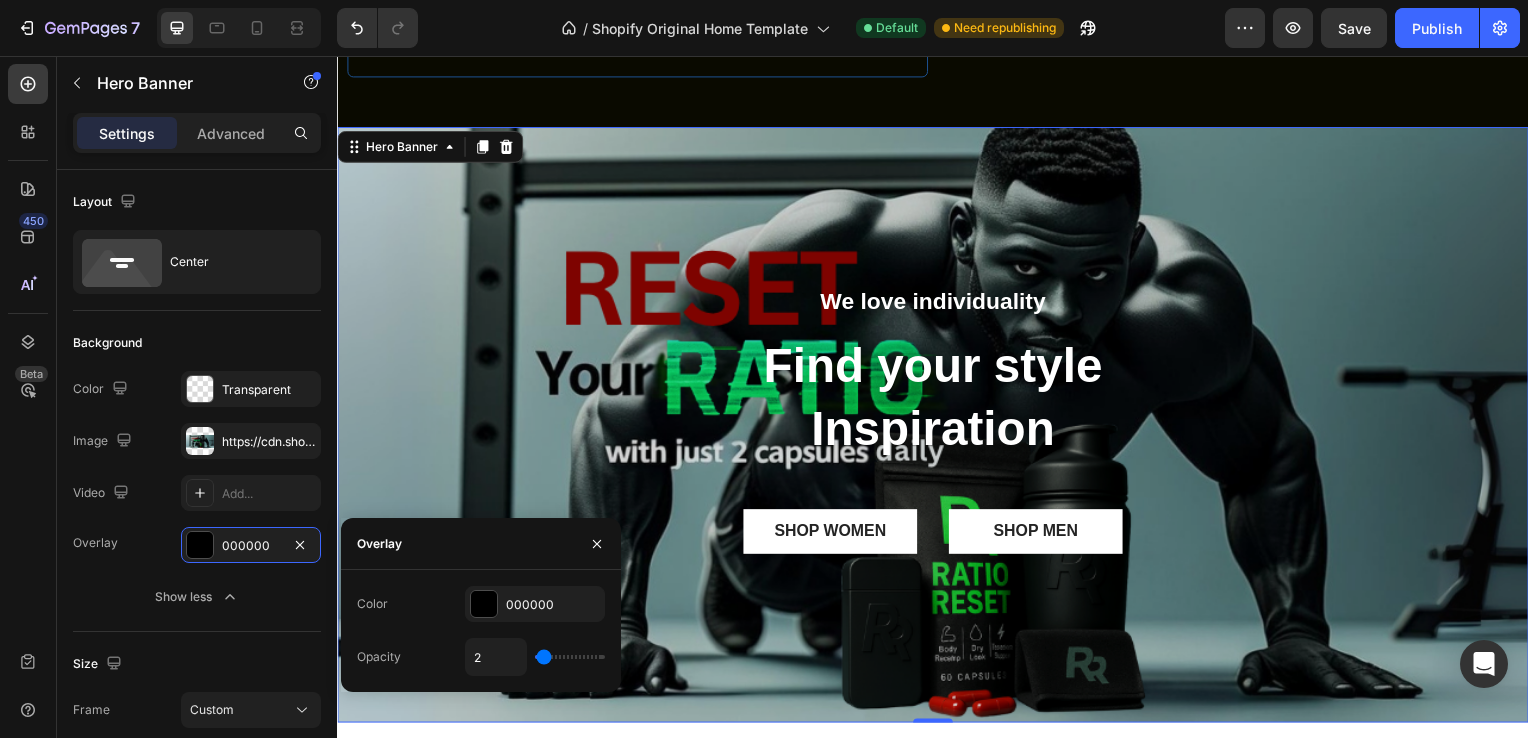 type on "0" 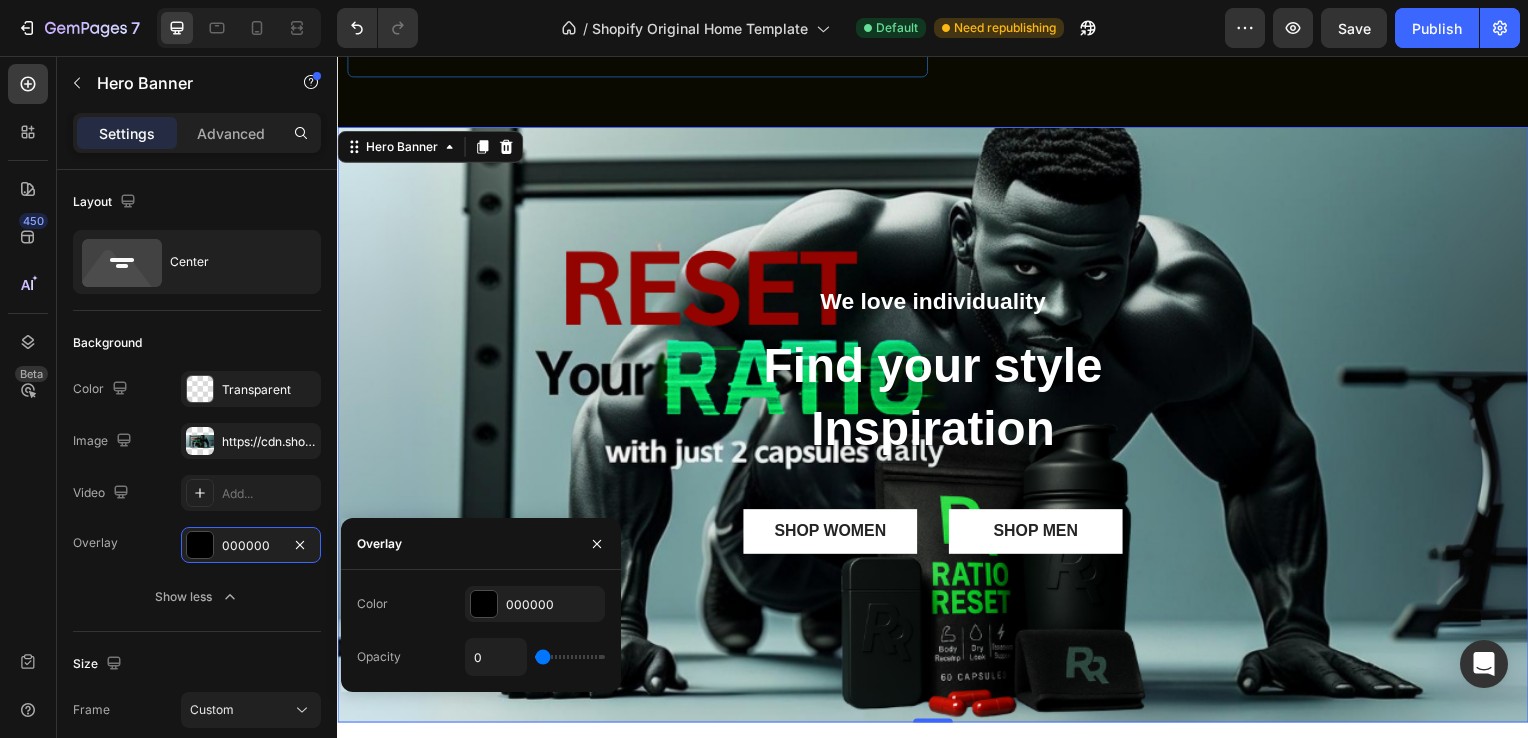 drag, startPoint x: 552, startPoint y: 654, endPoint x: 497, endPoint y: 658, distance: 55.145264 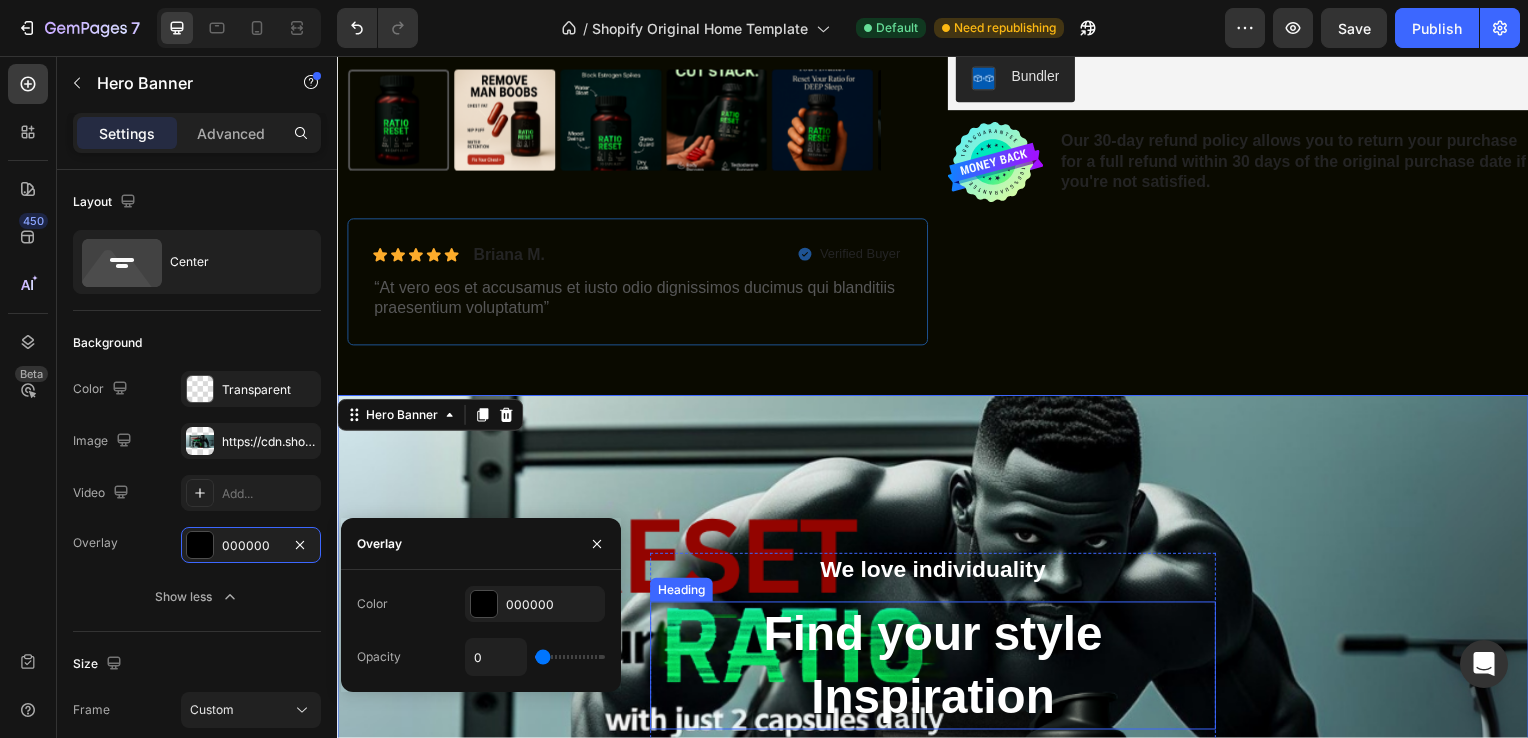 scroll, scrollTop: 575, scrollLeft: 0, axis: vertical 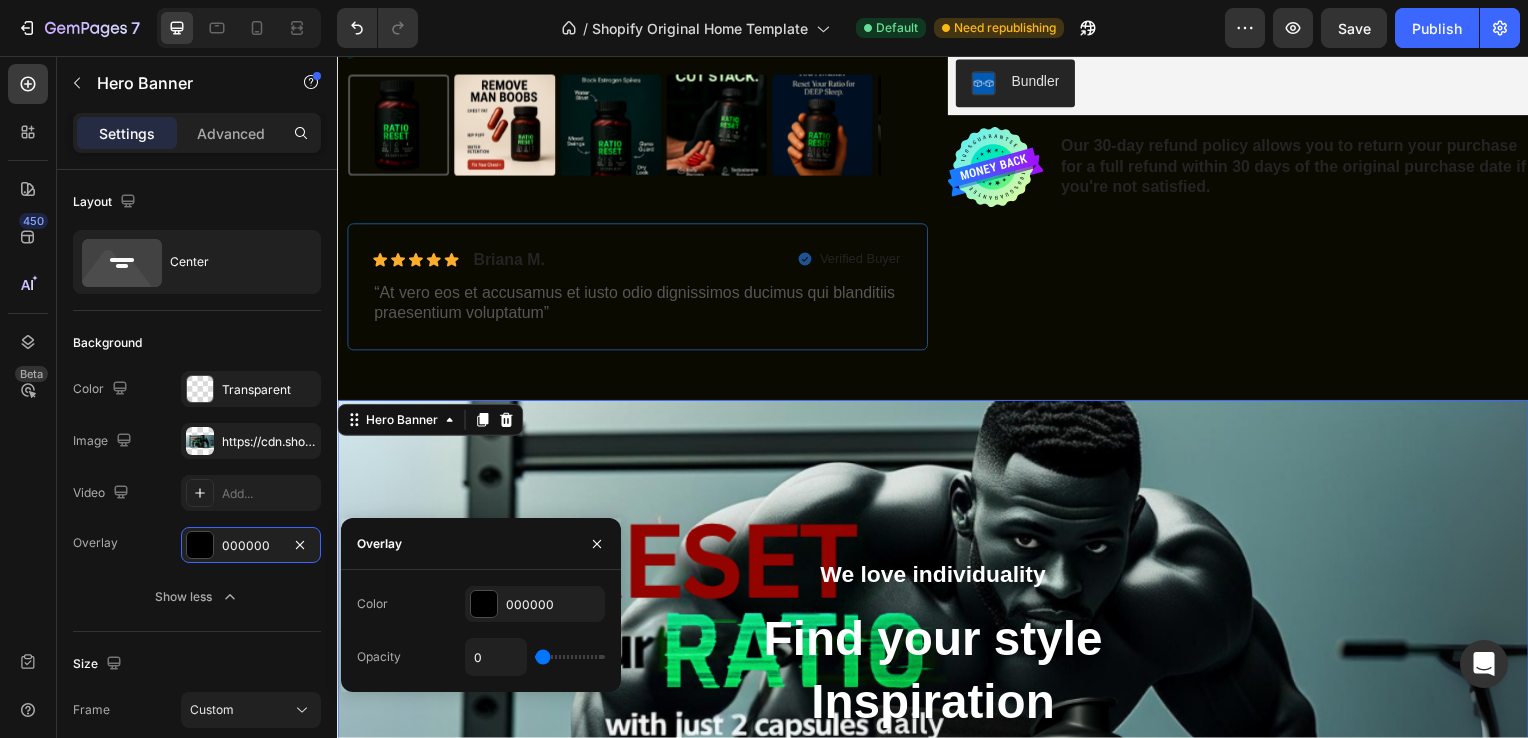 type on "6" 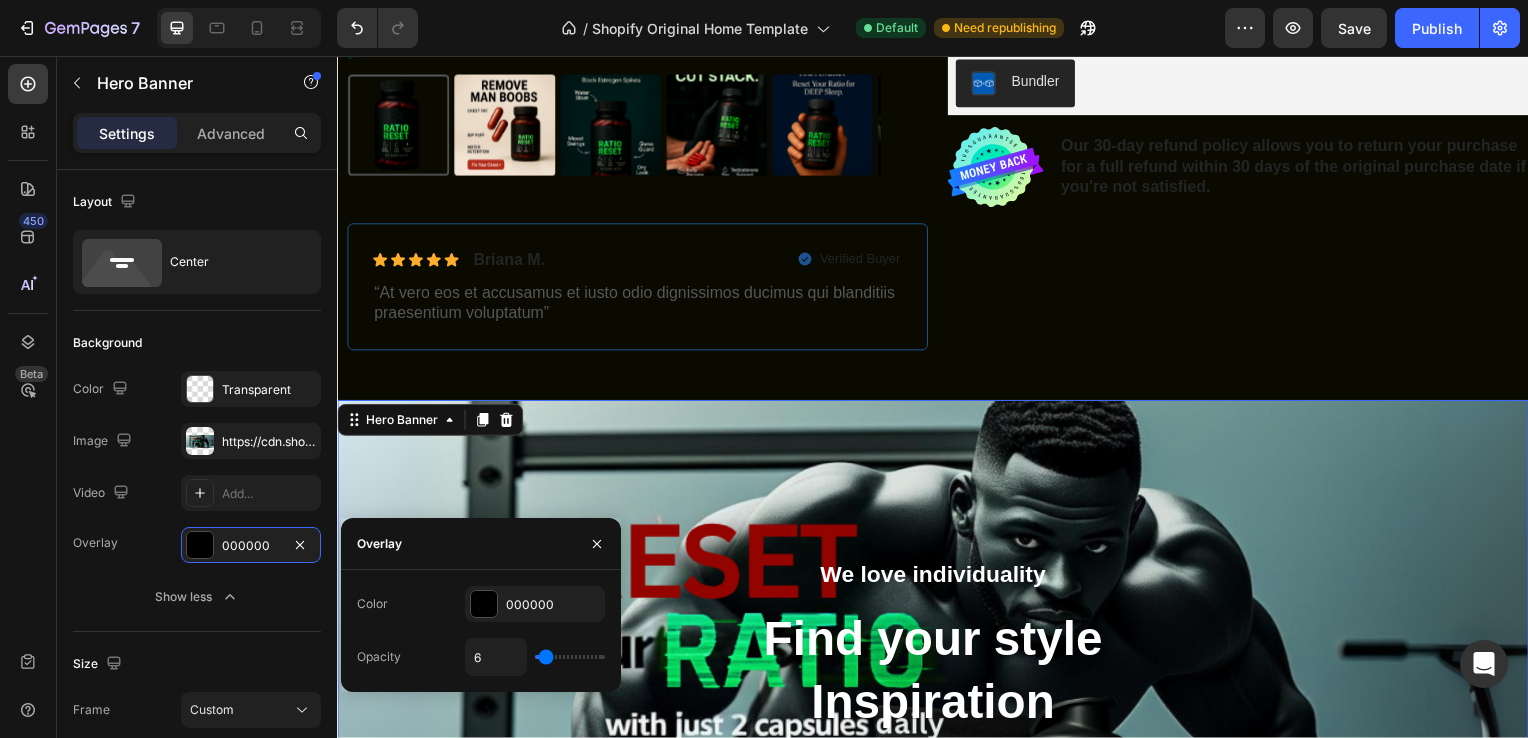 type on "8" 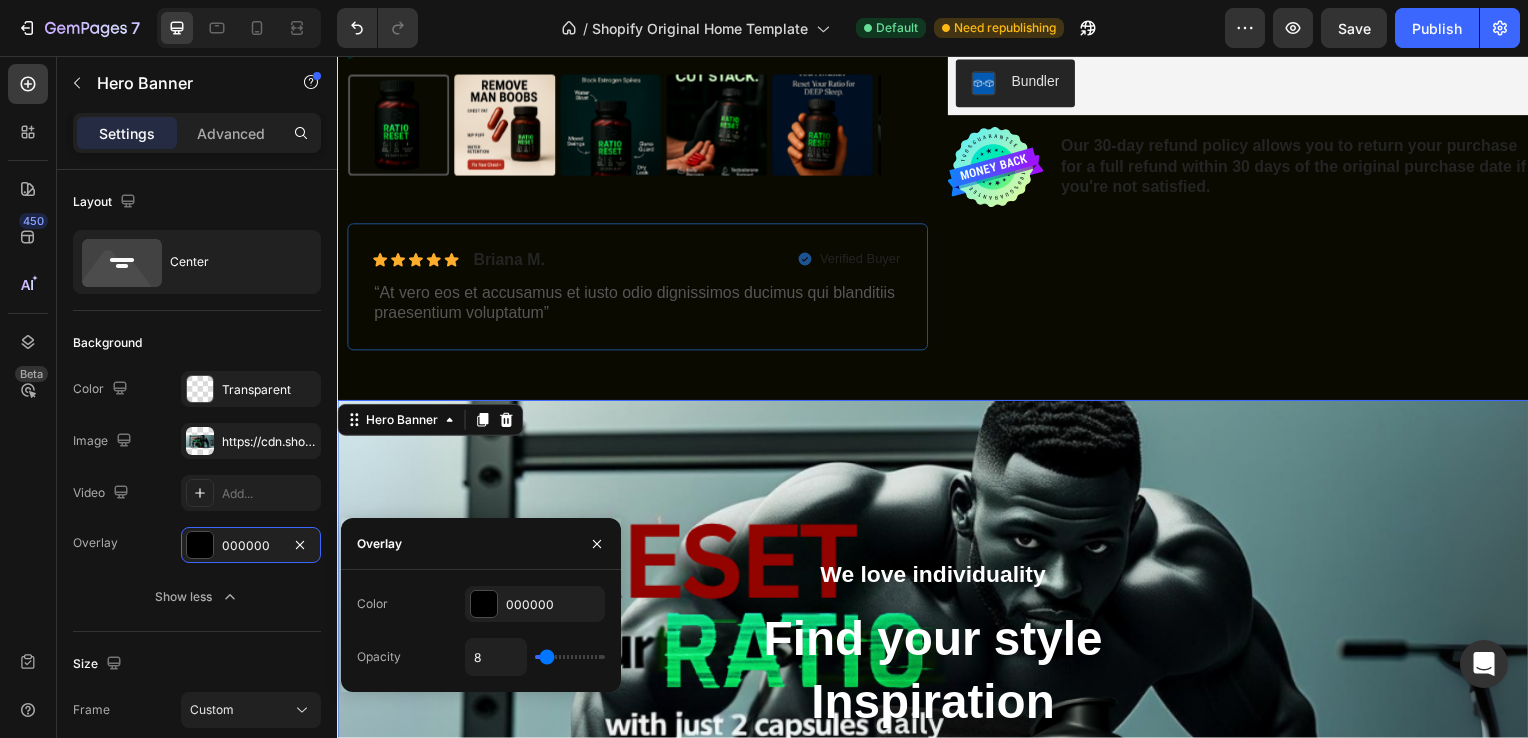 type on "11" 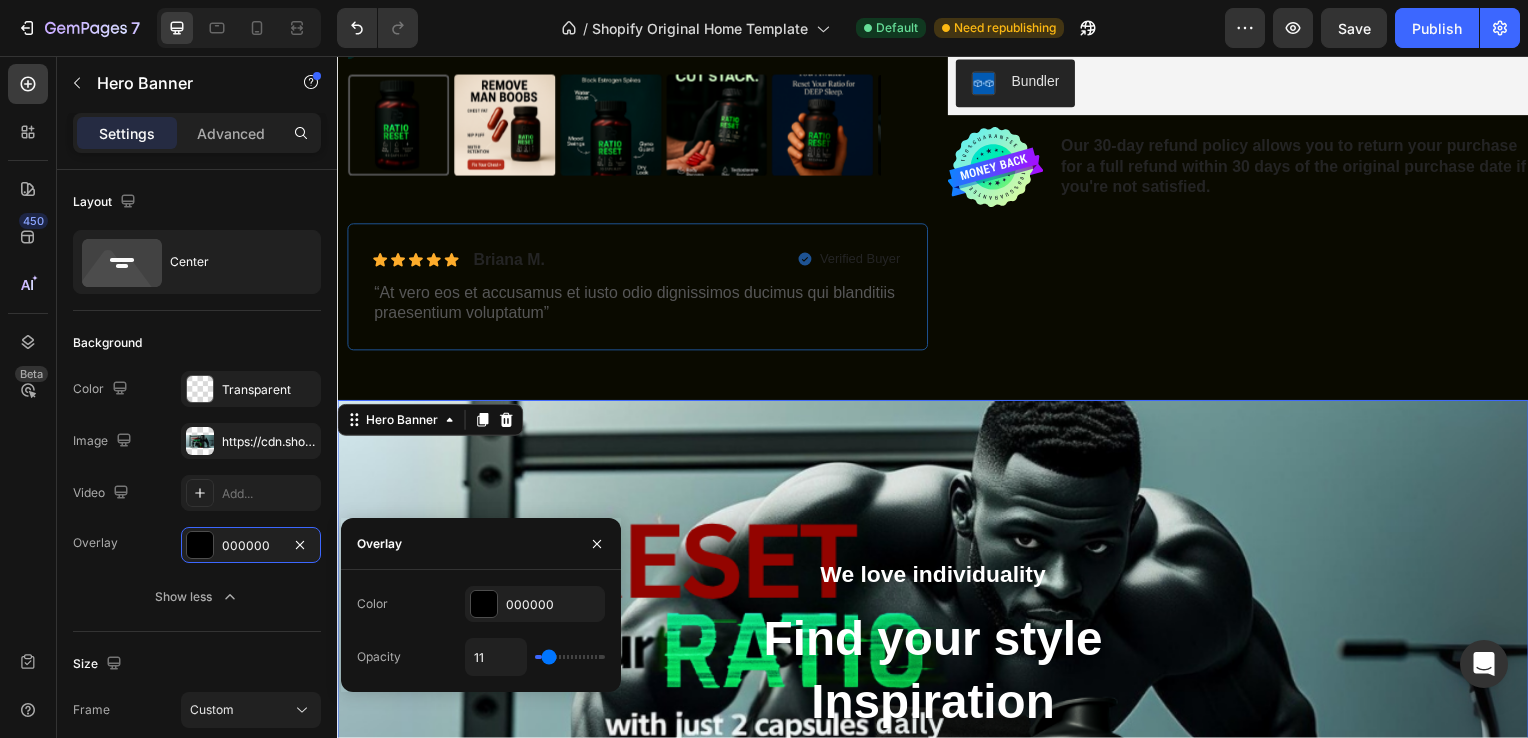 type on "17" 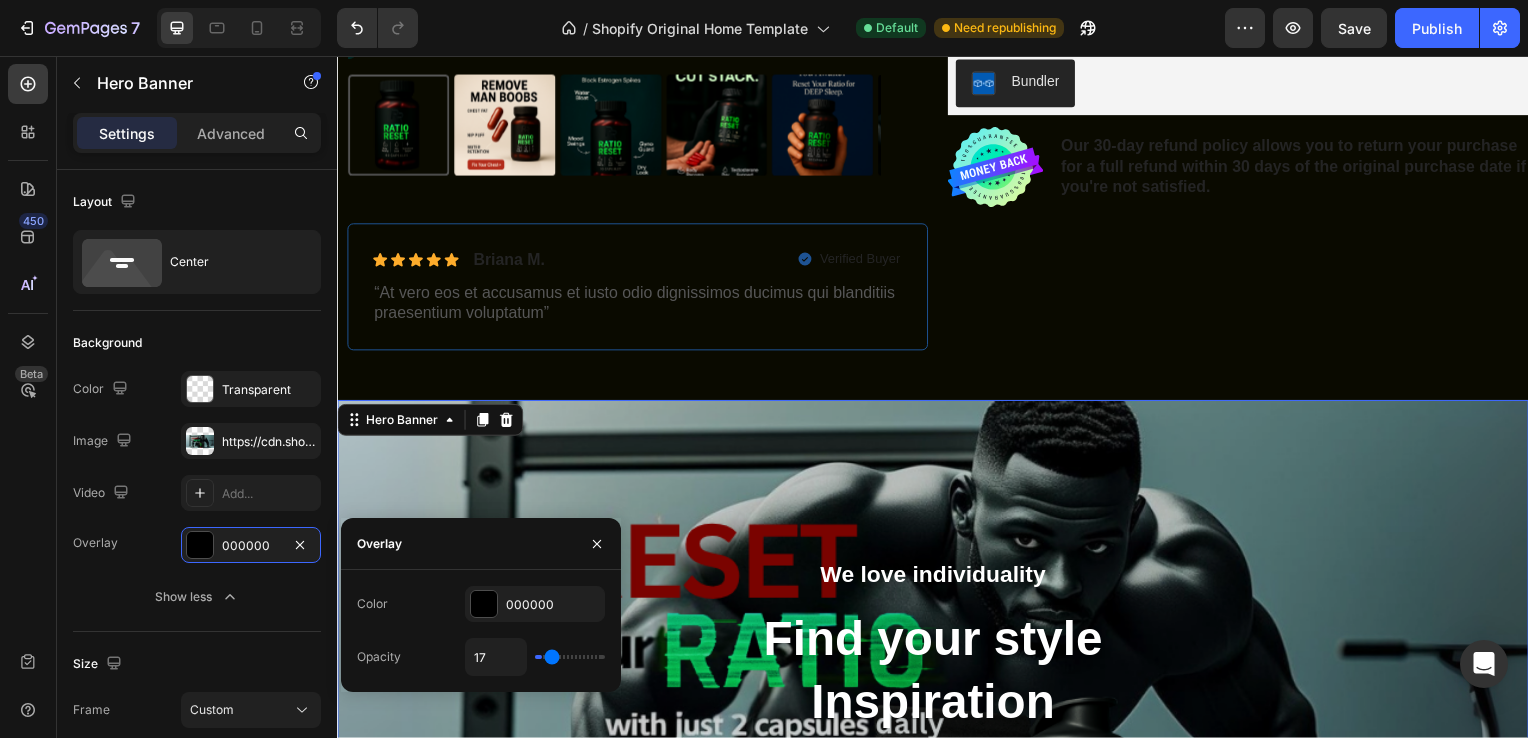 type on "18" 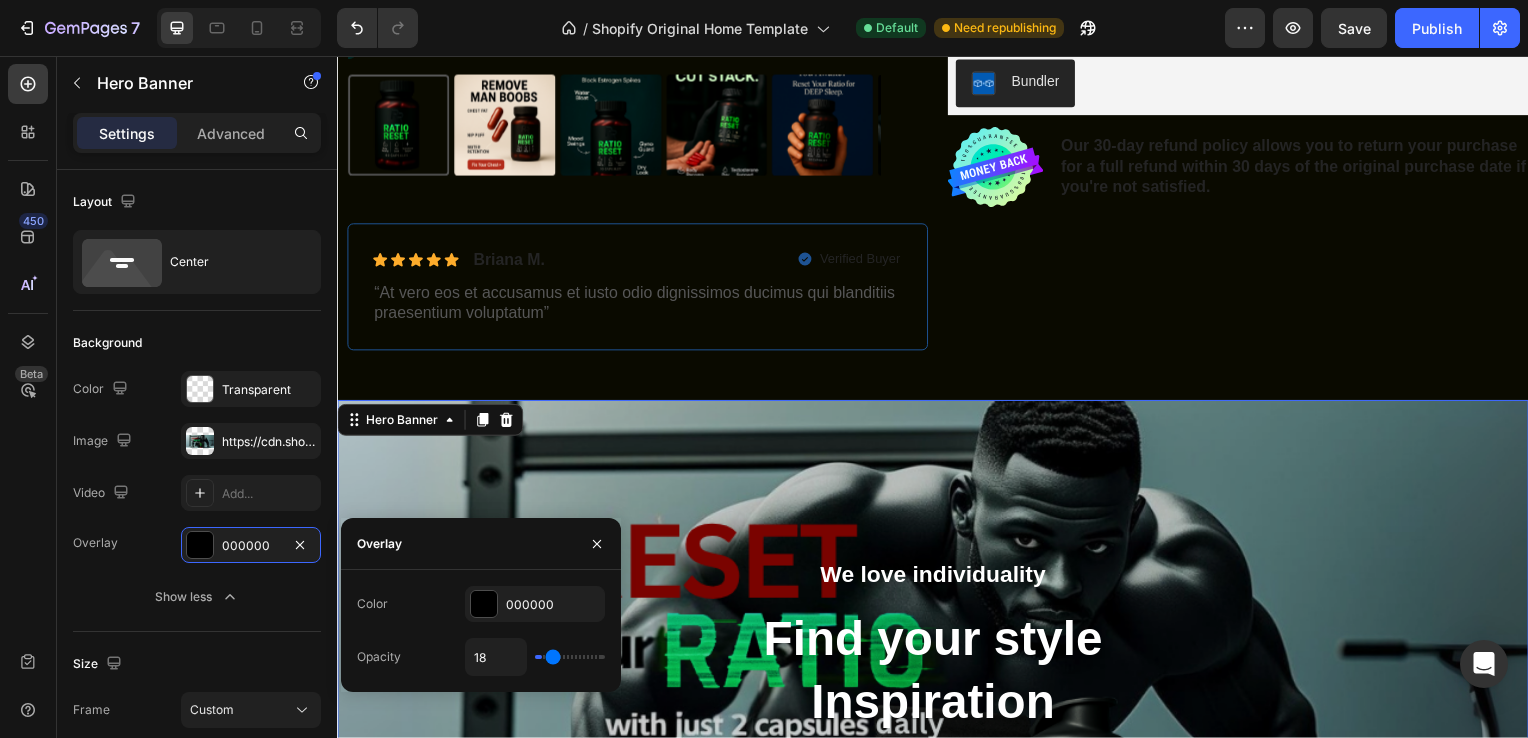 type on "21" 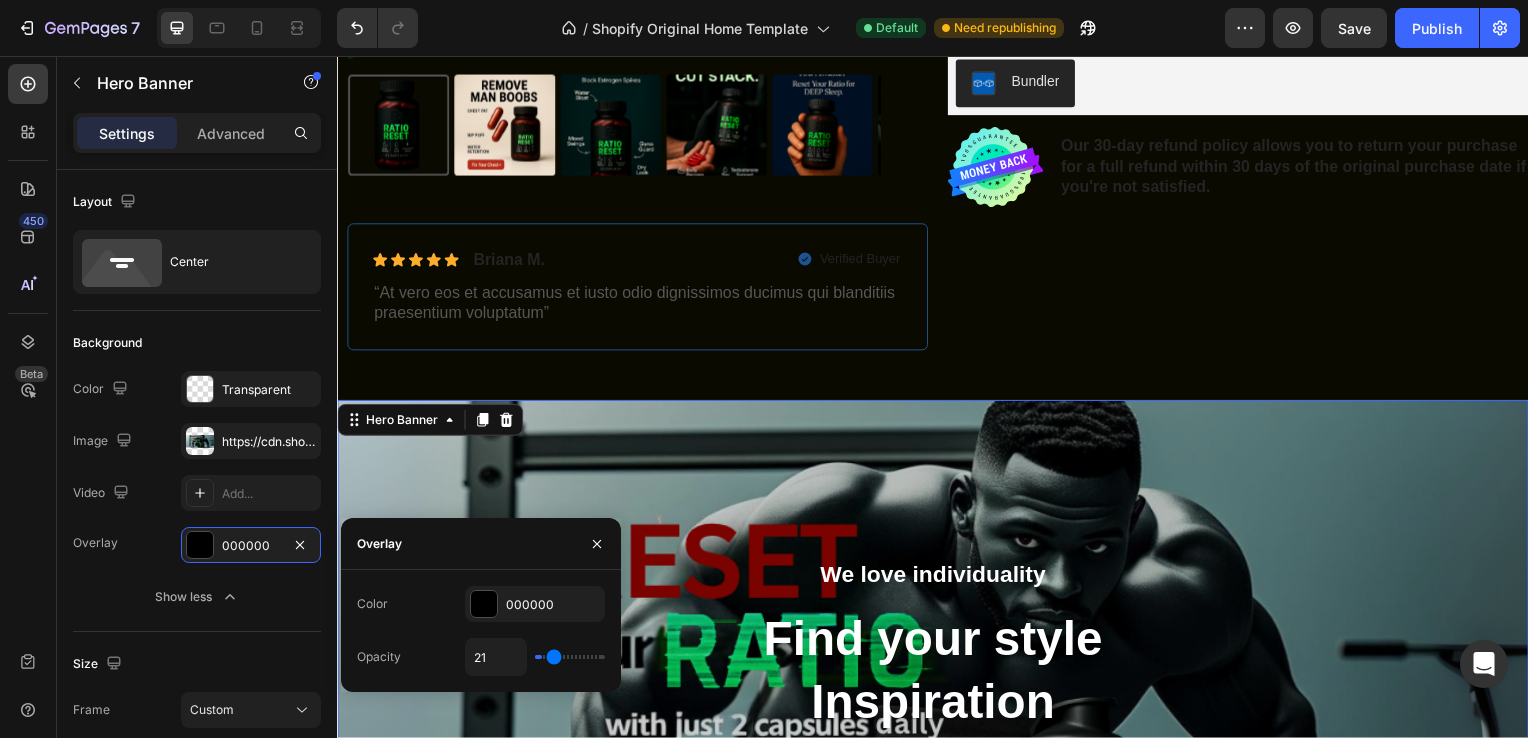 type on "23" 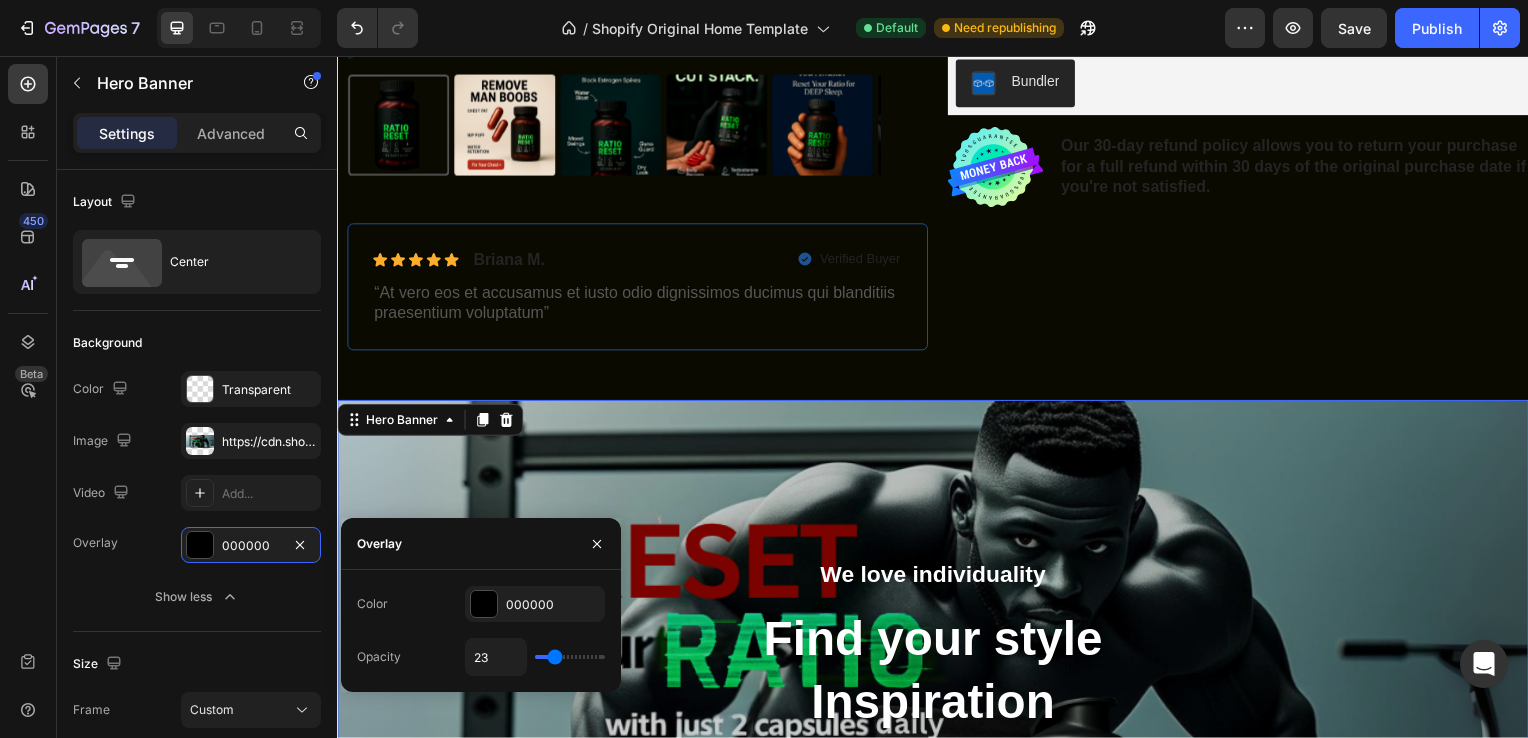 type on "24" 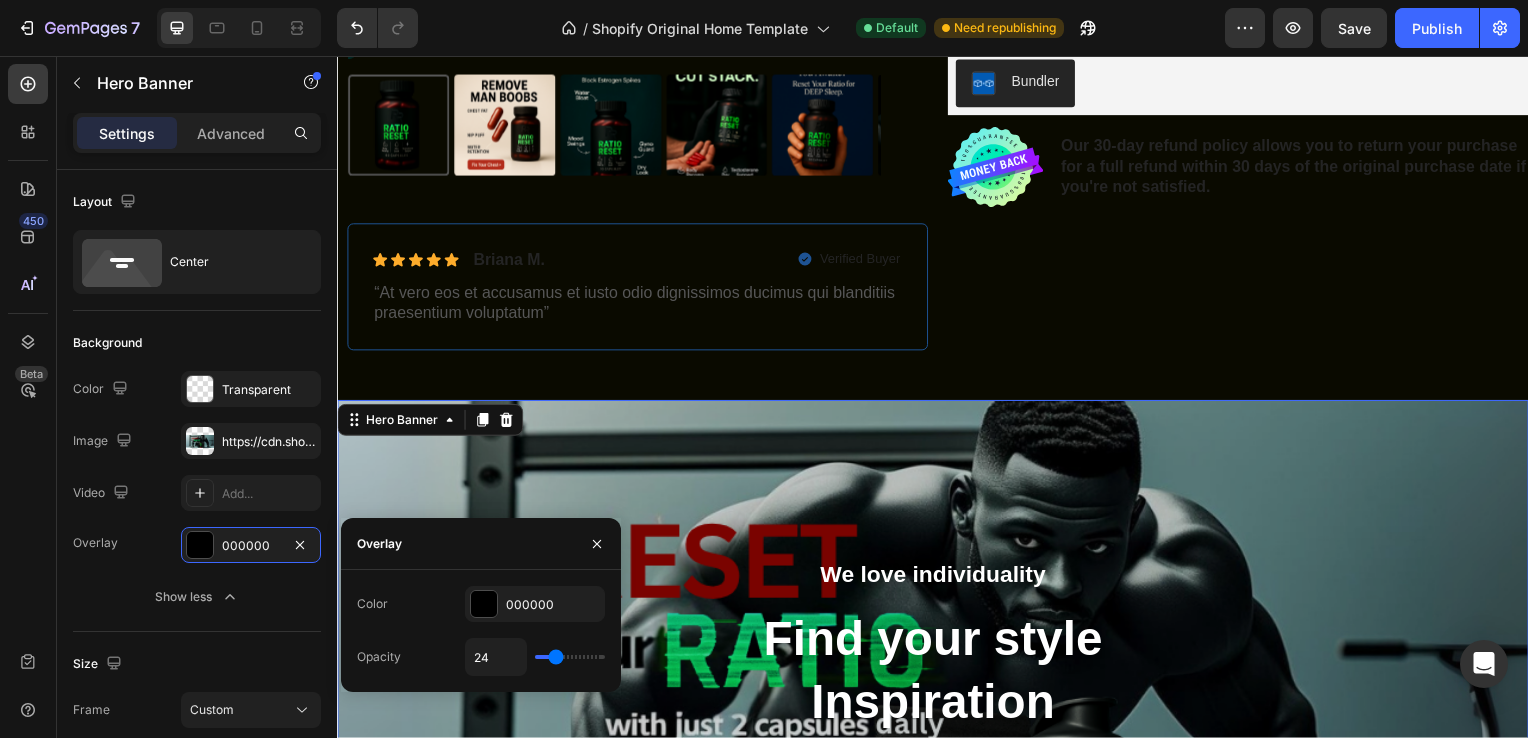 type on "27" 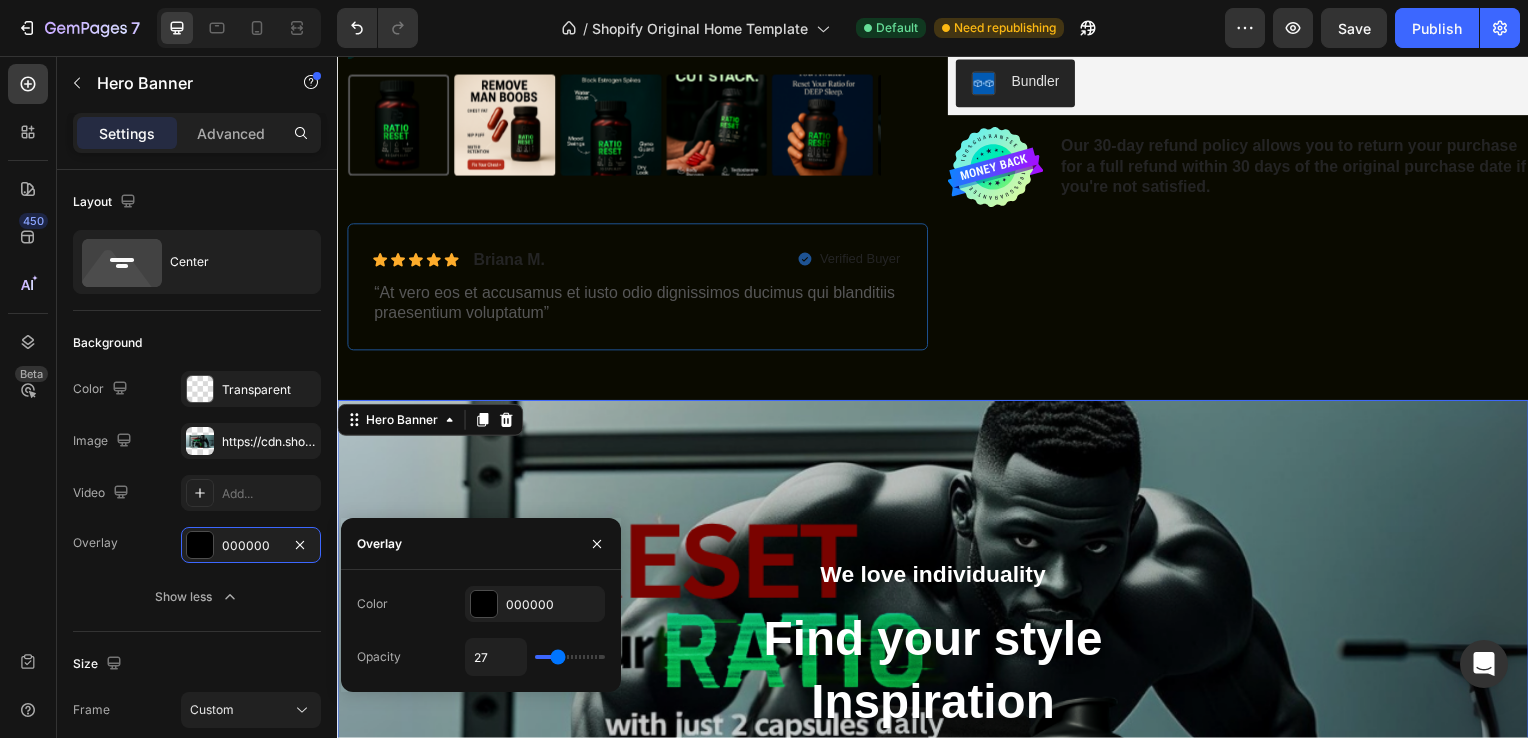 type on "29" 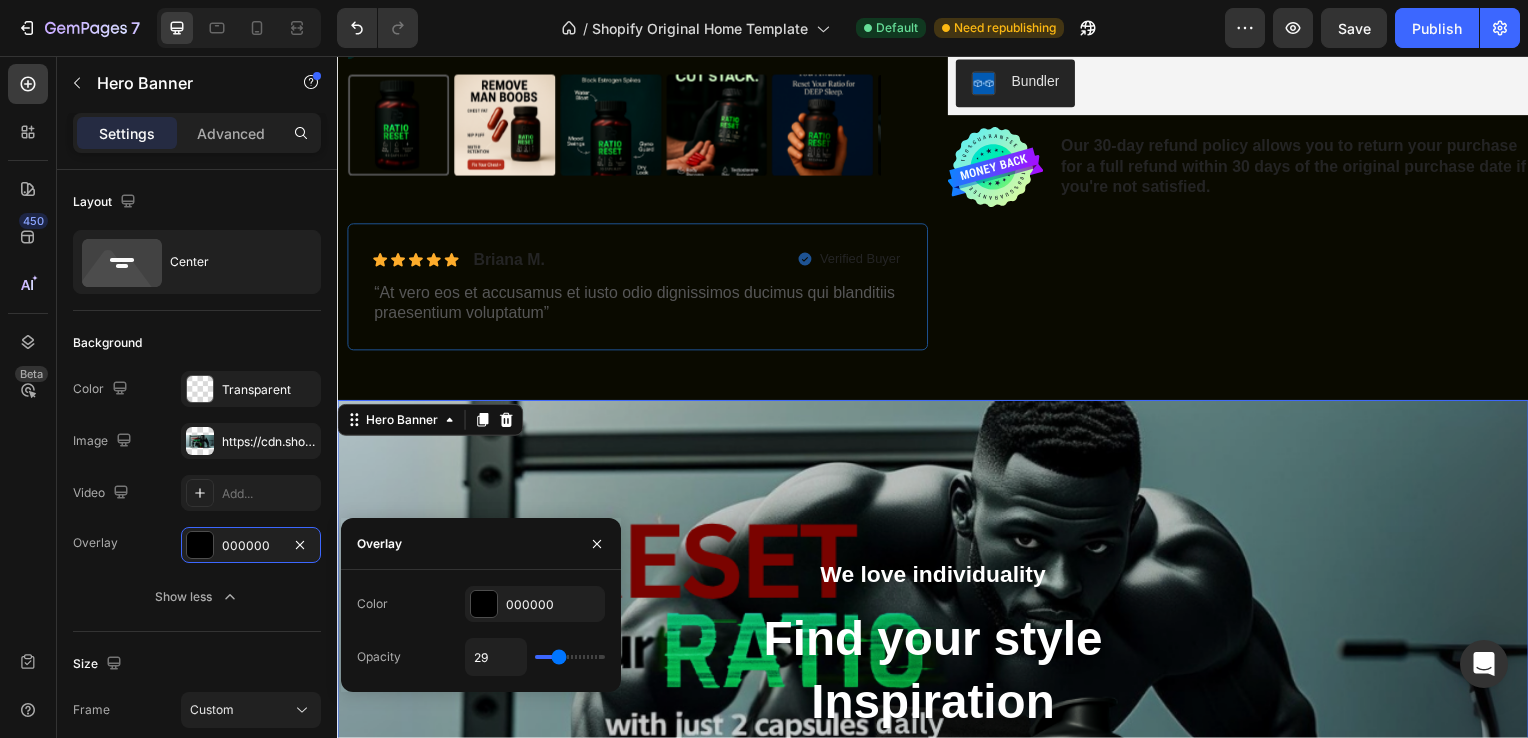 type on "30" 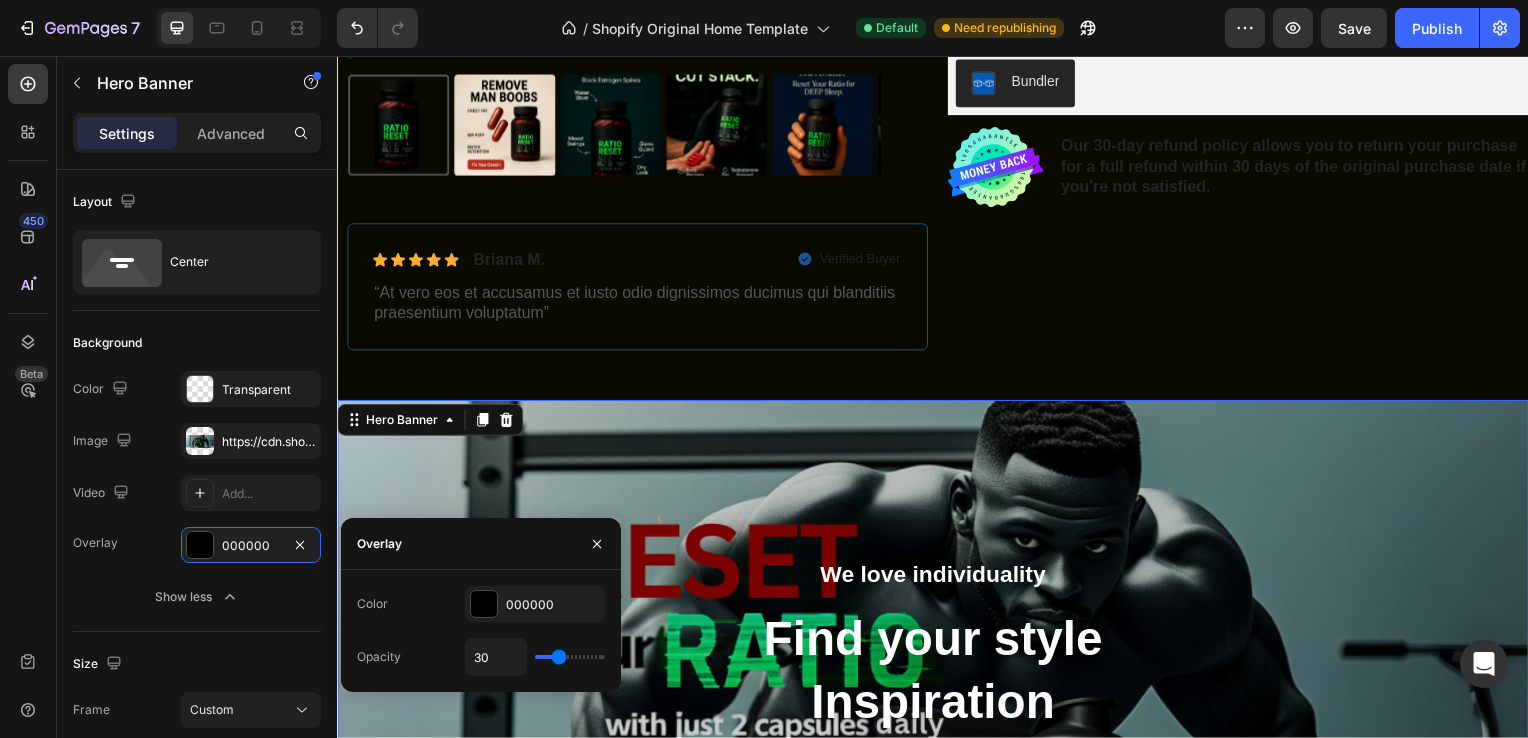 type on "31" 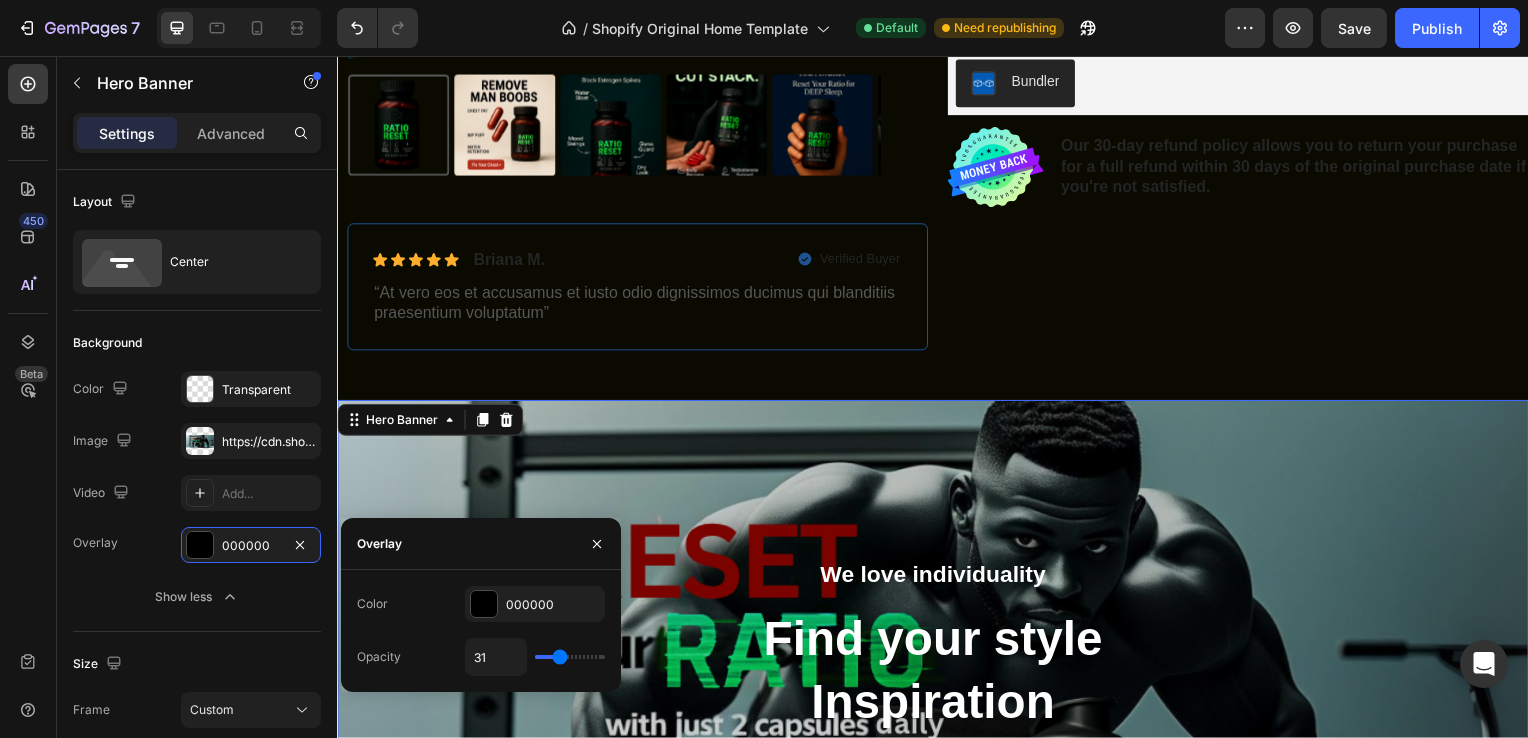 type on "33" 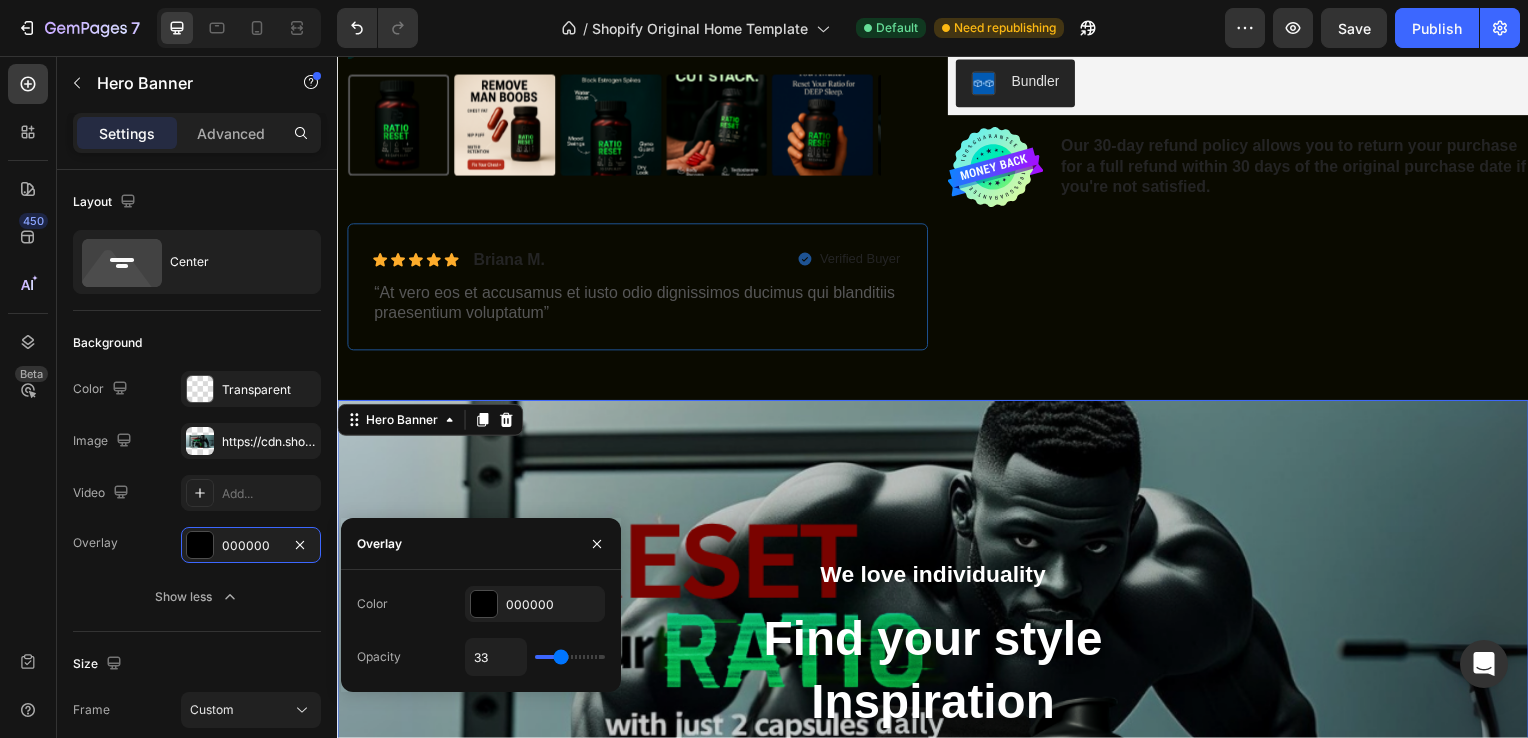 type on "36" 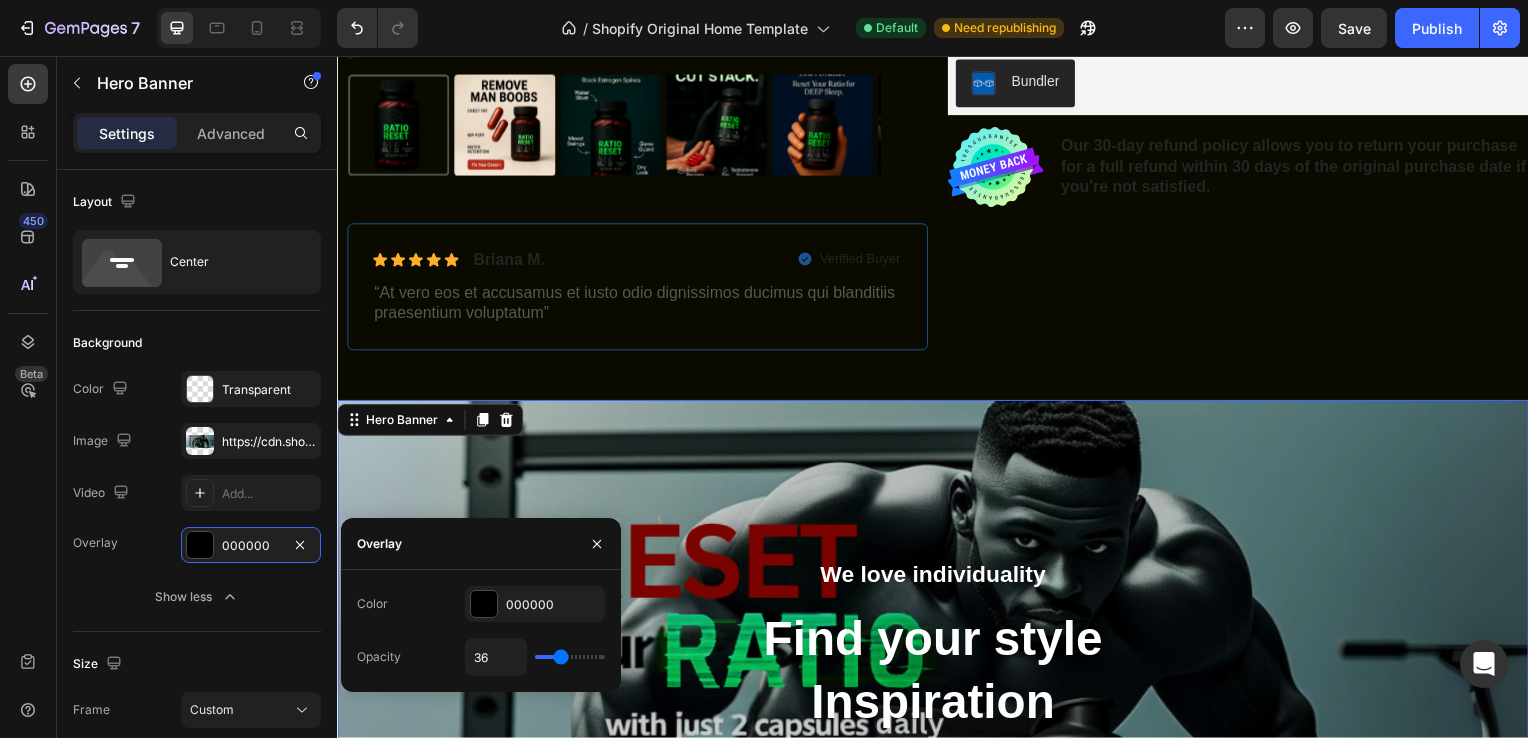 type on "36" 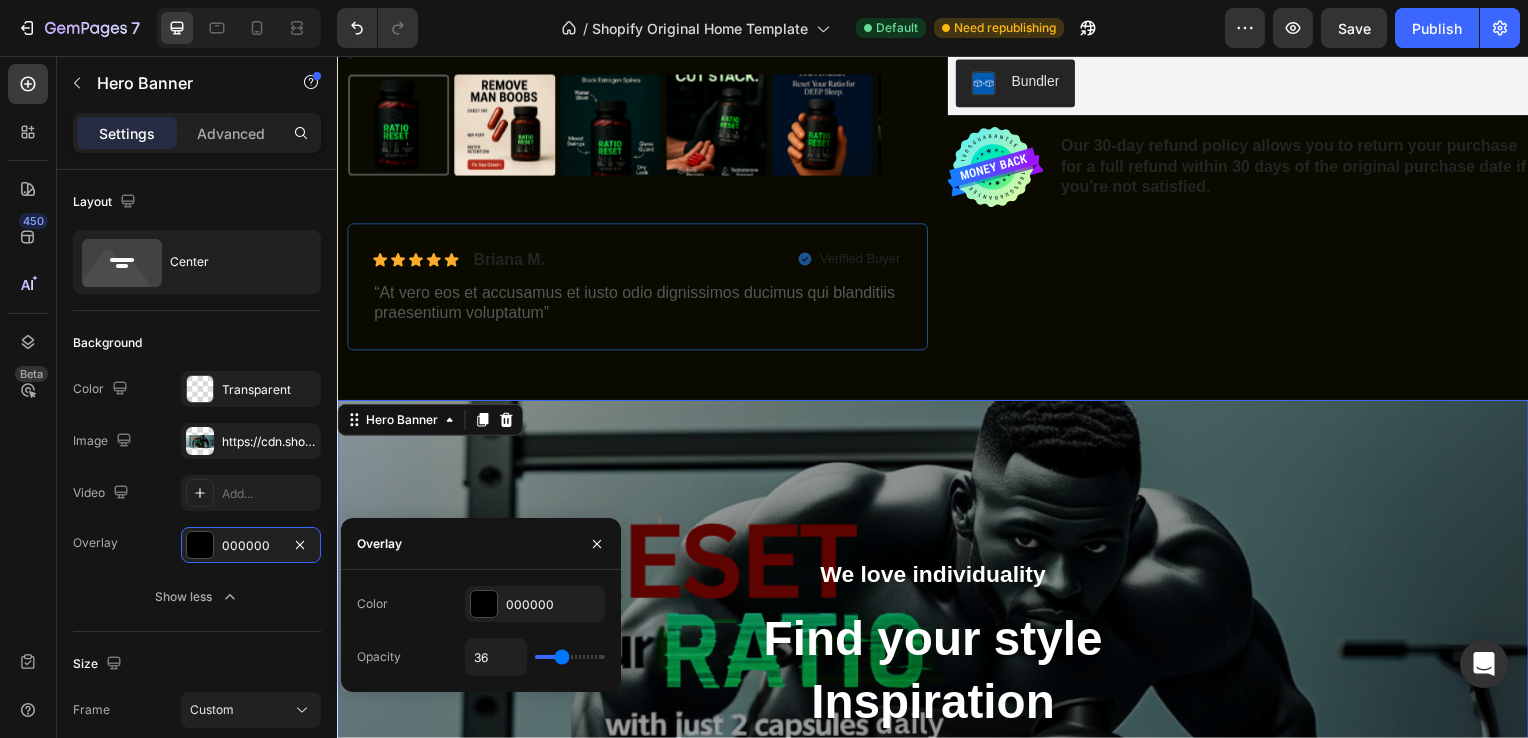 type on "40" 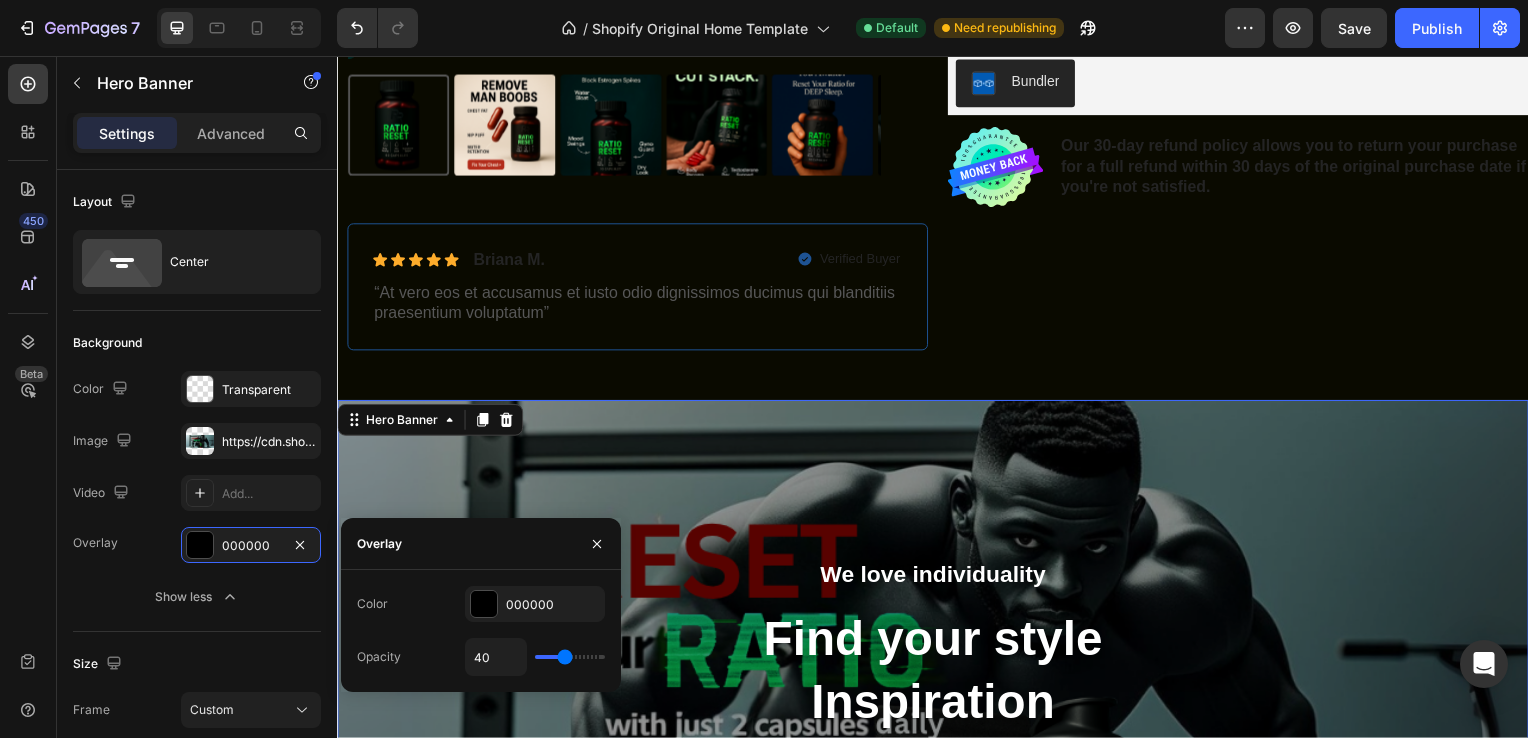 type on "43" 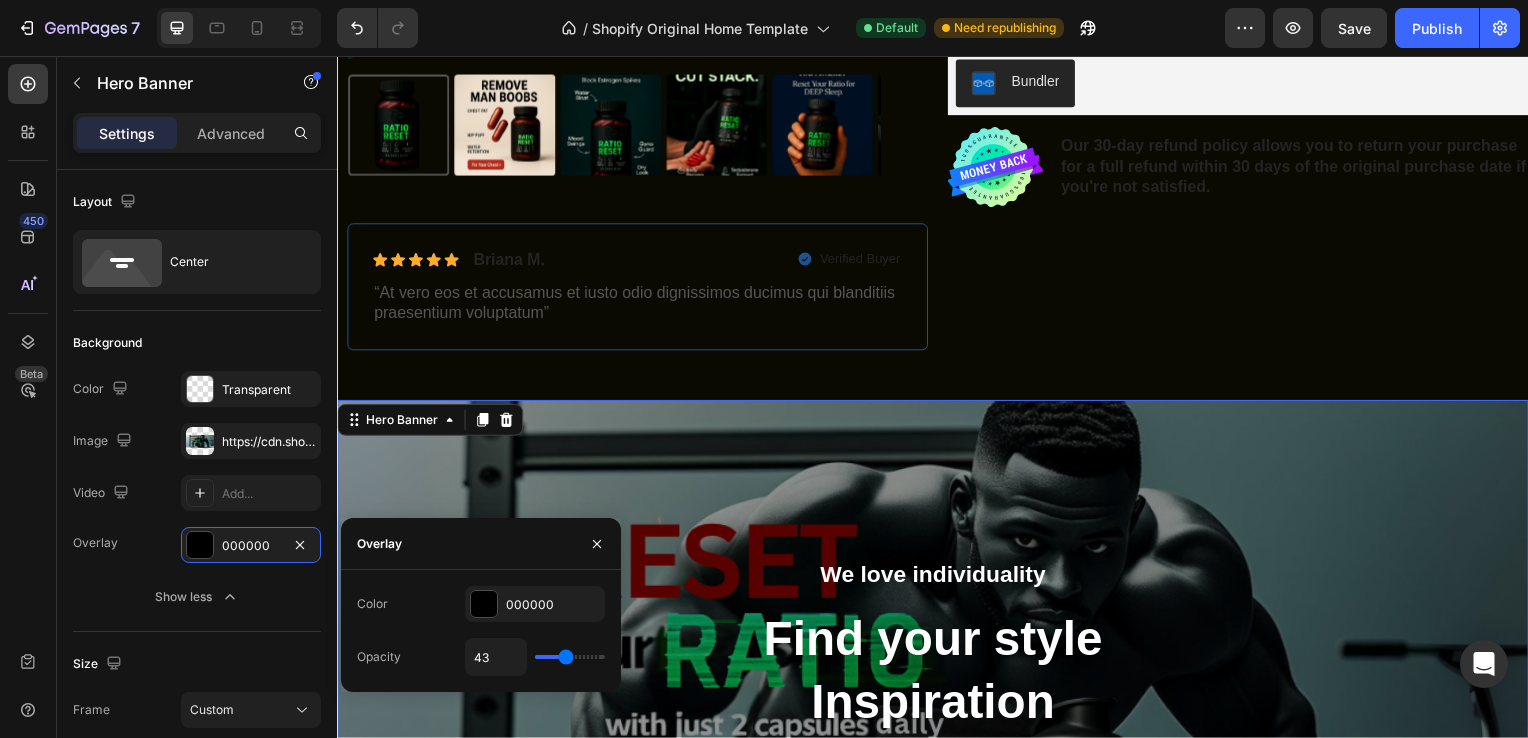 type on "45" 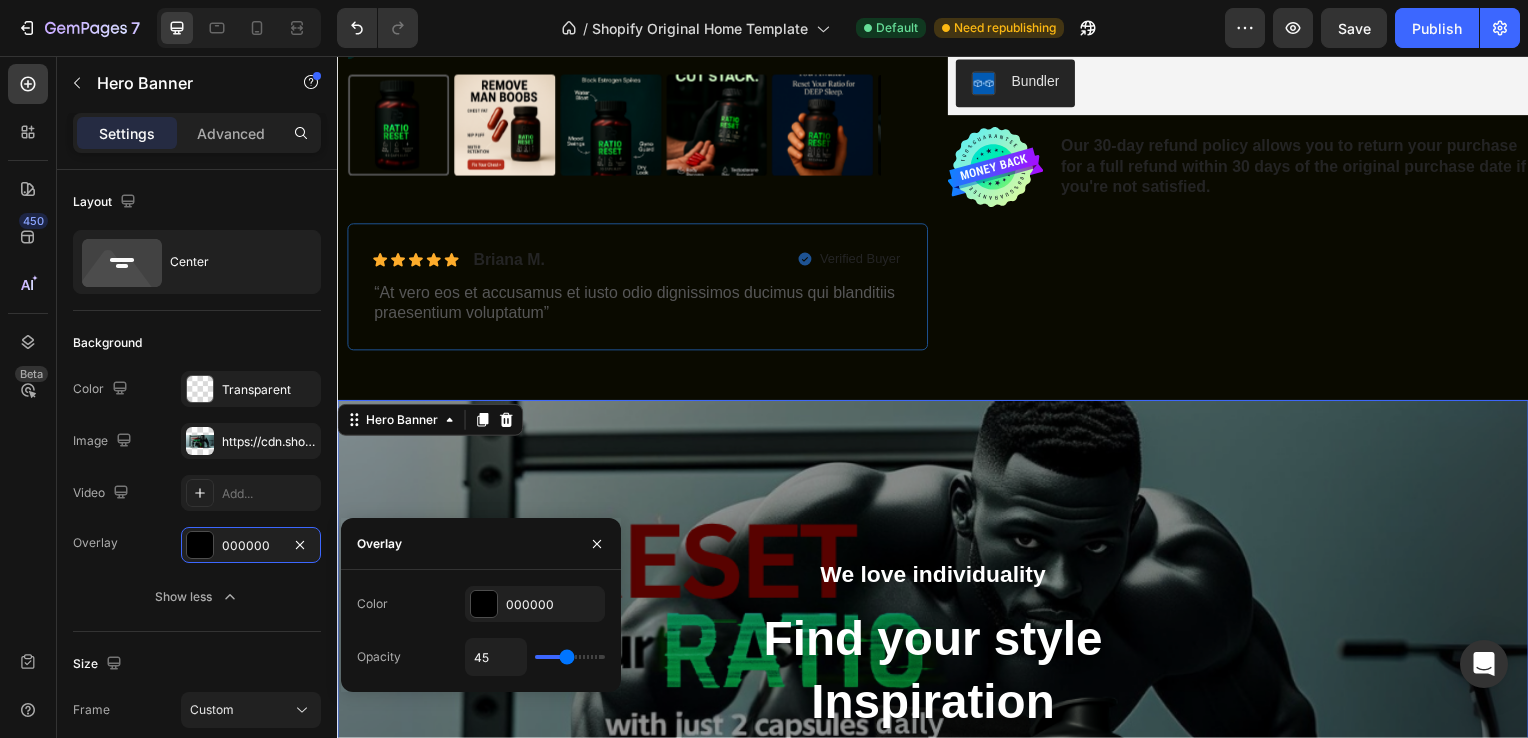 type on "46" 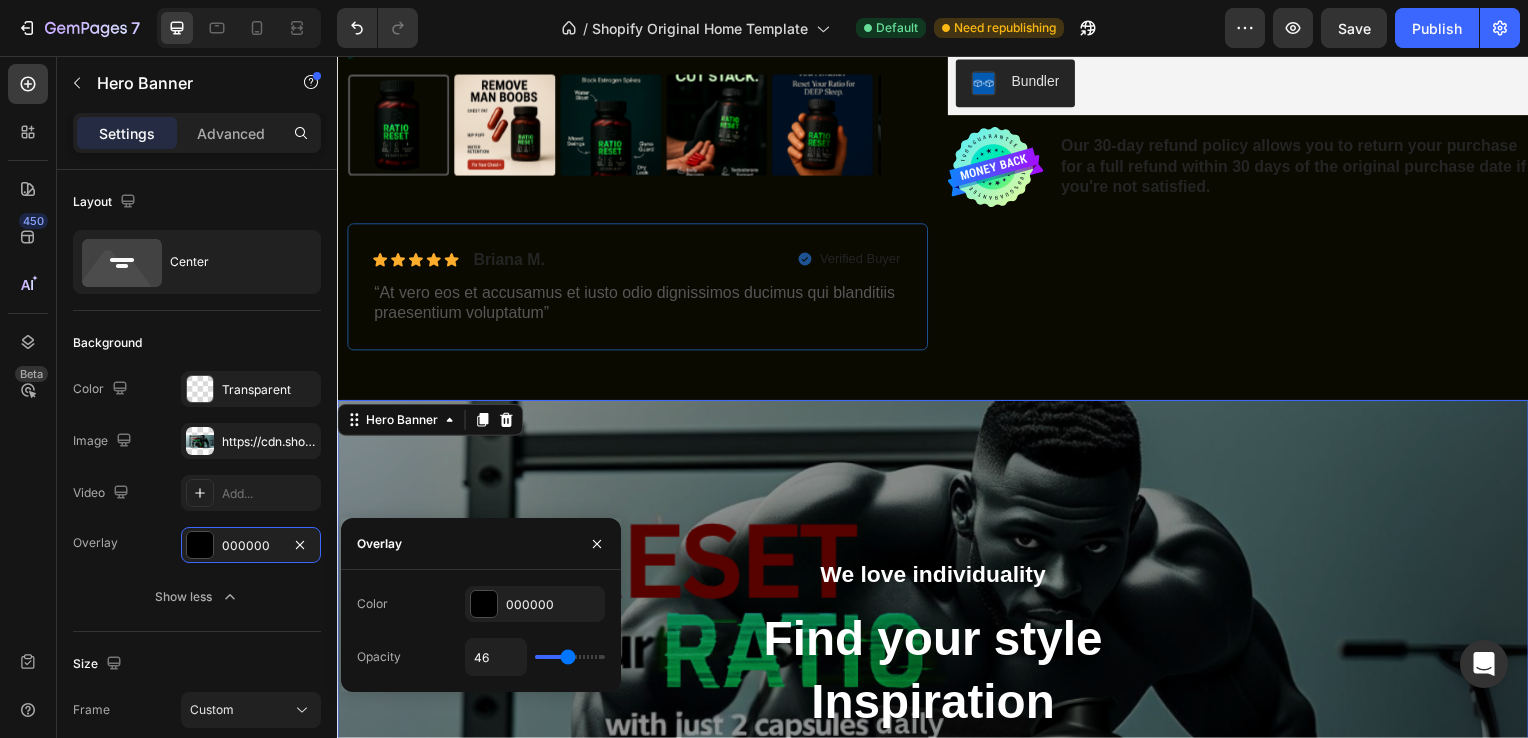 type on "49" 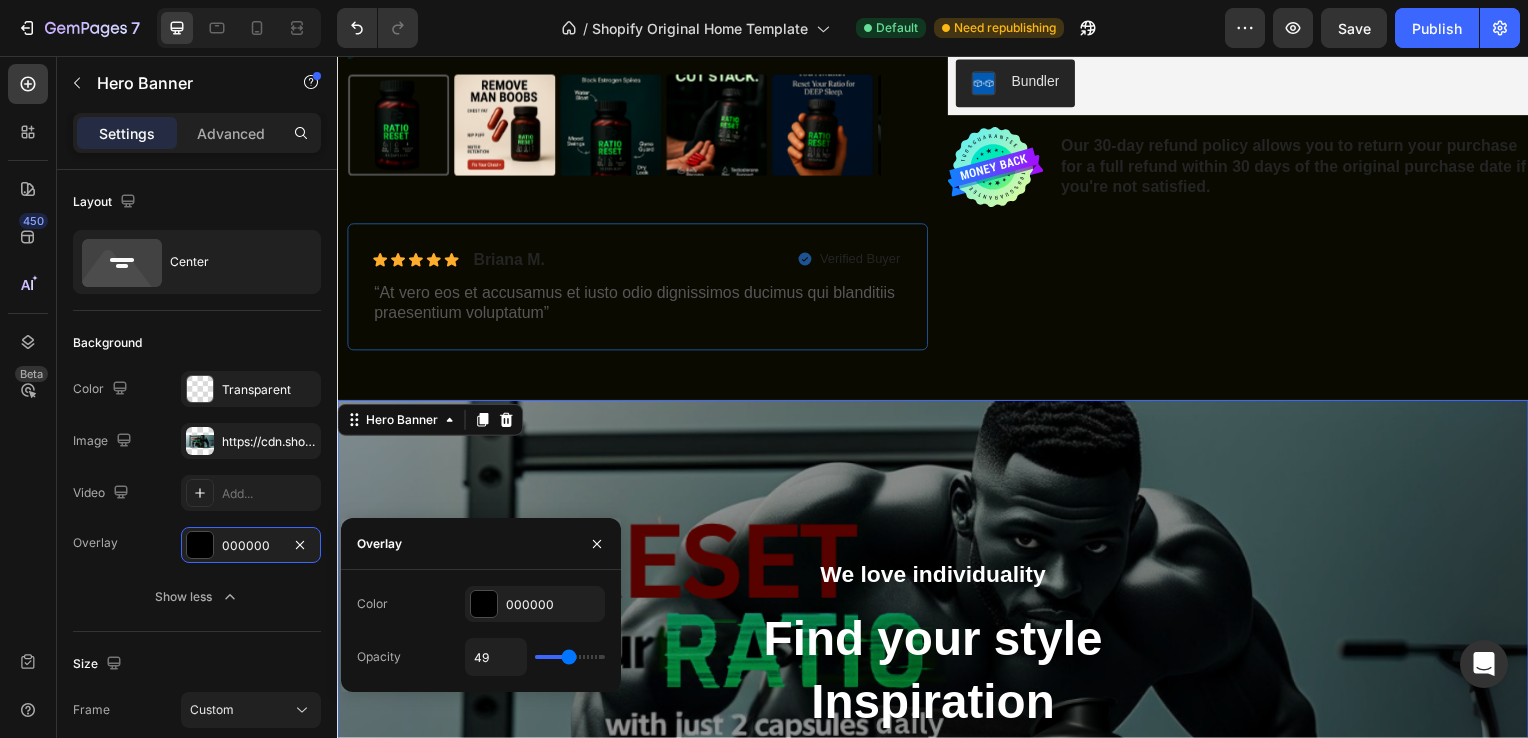 type on "51" 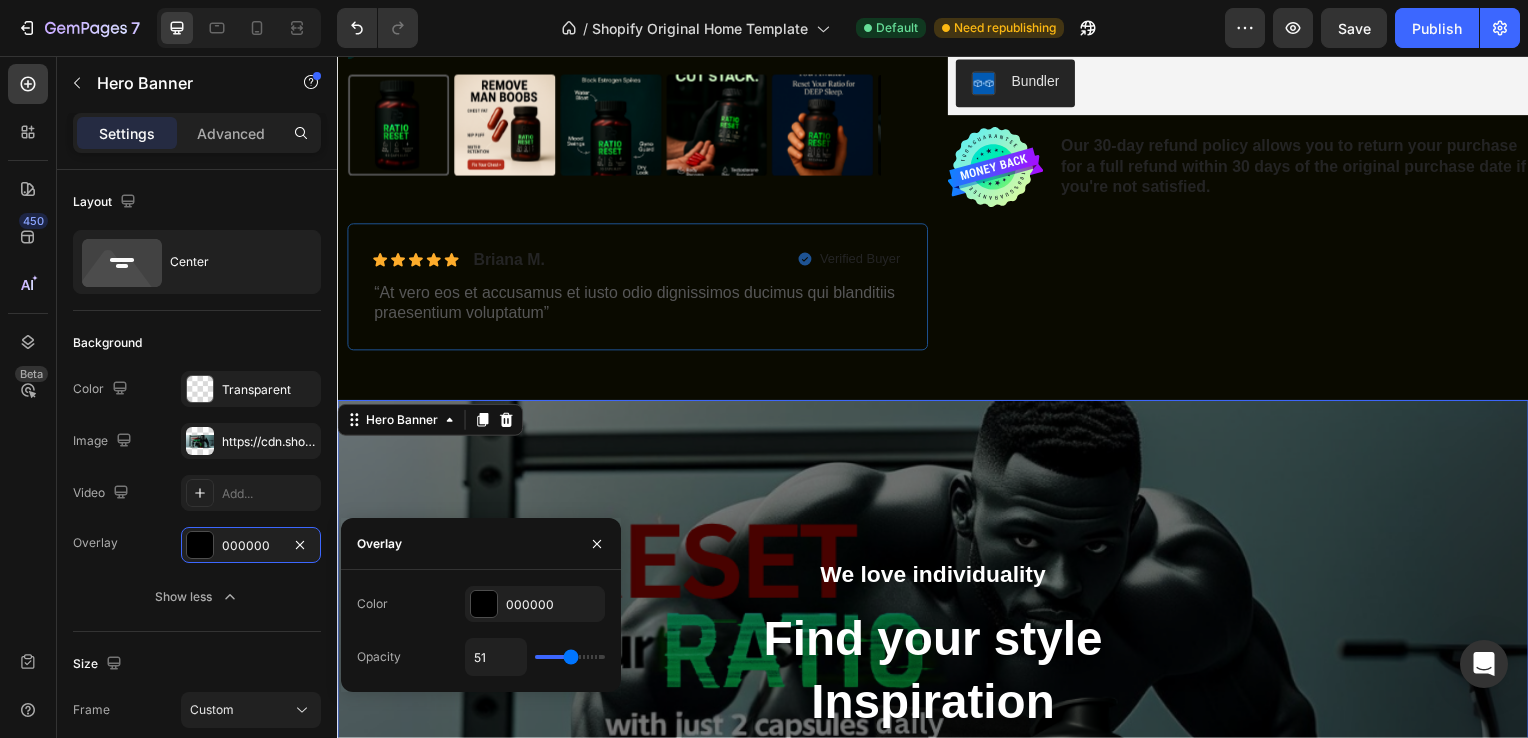 type on "52" 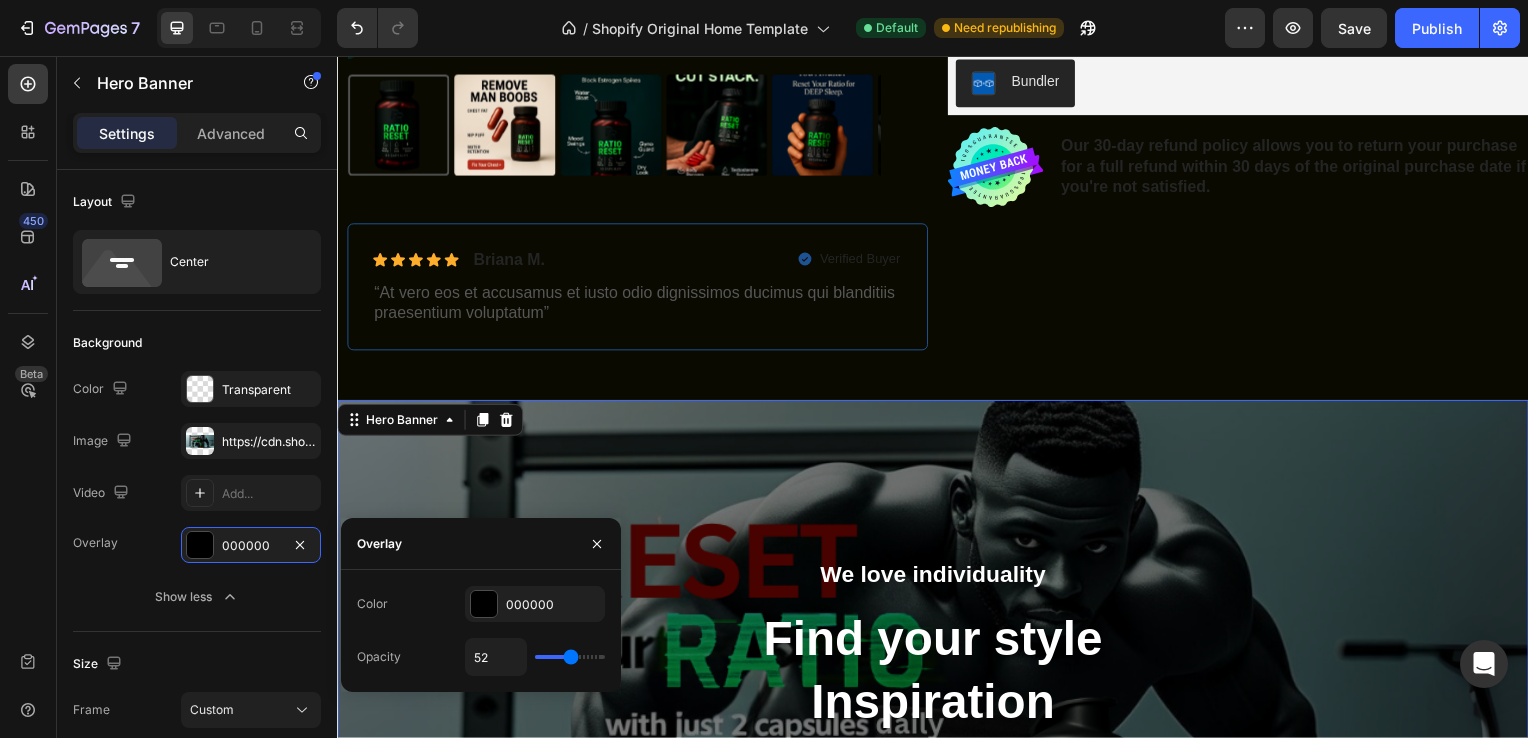 type on "54" 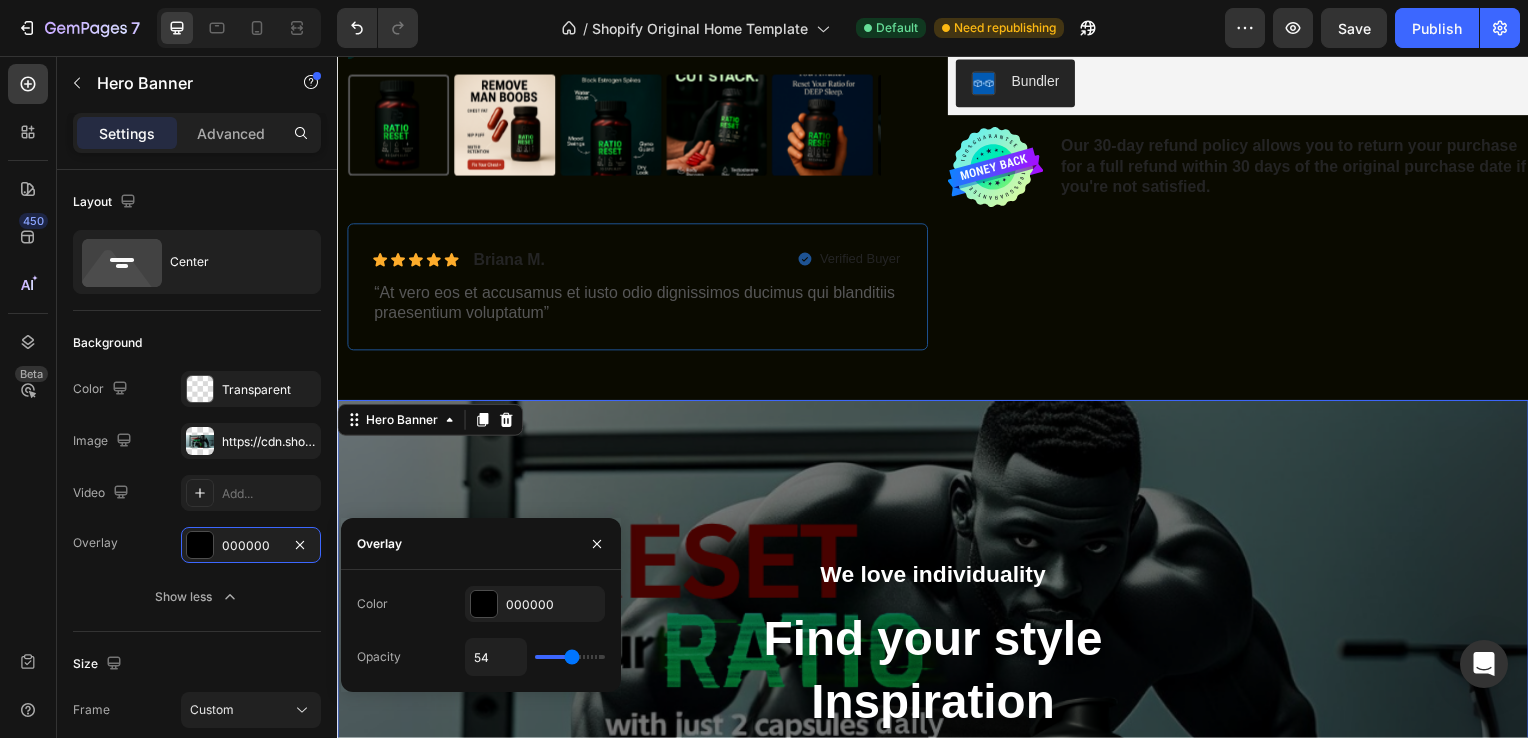 type on "57" 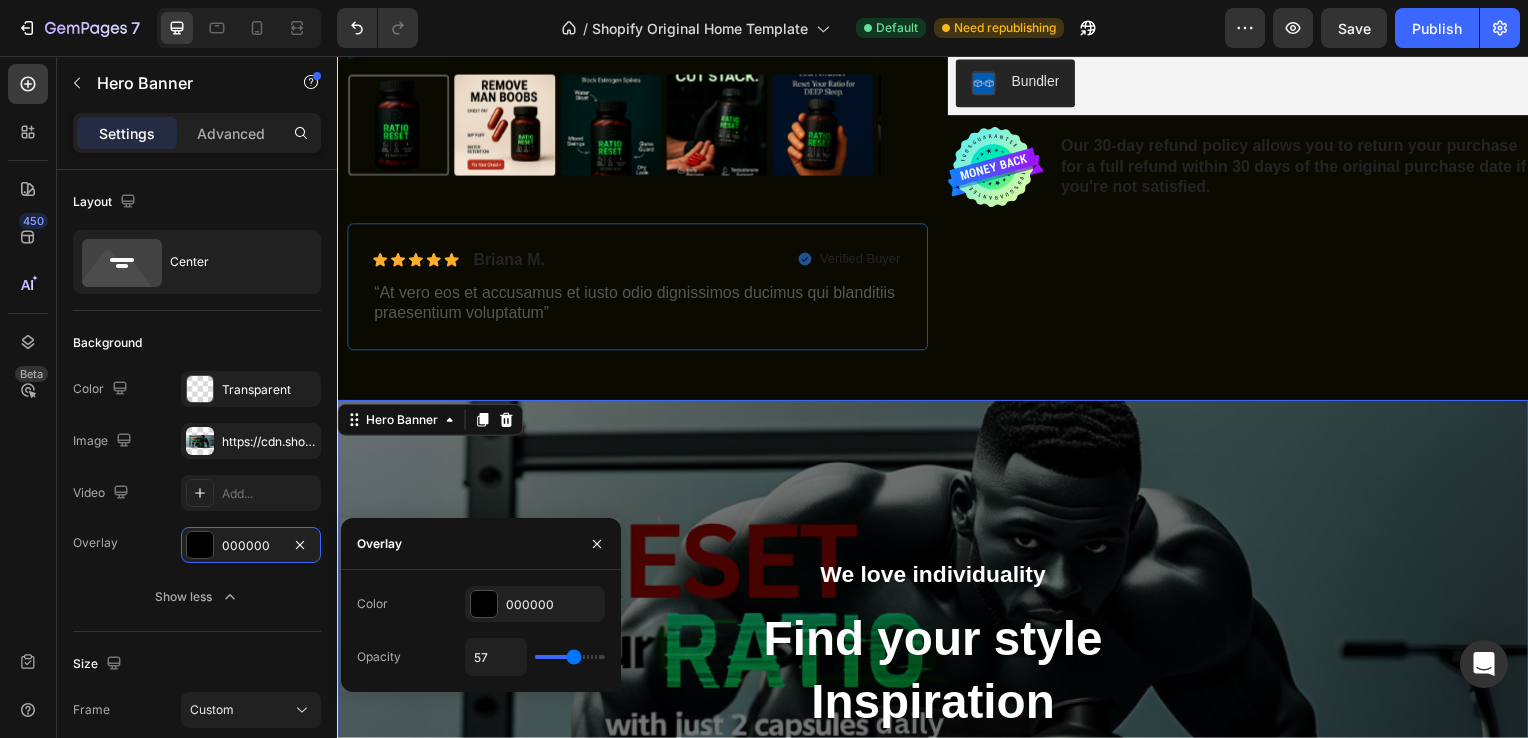 type on "58" 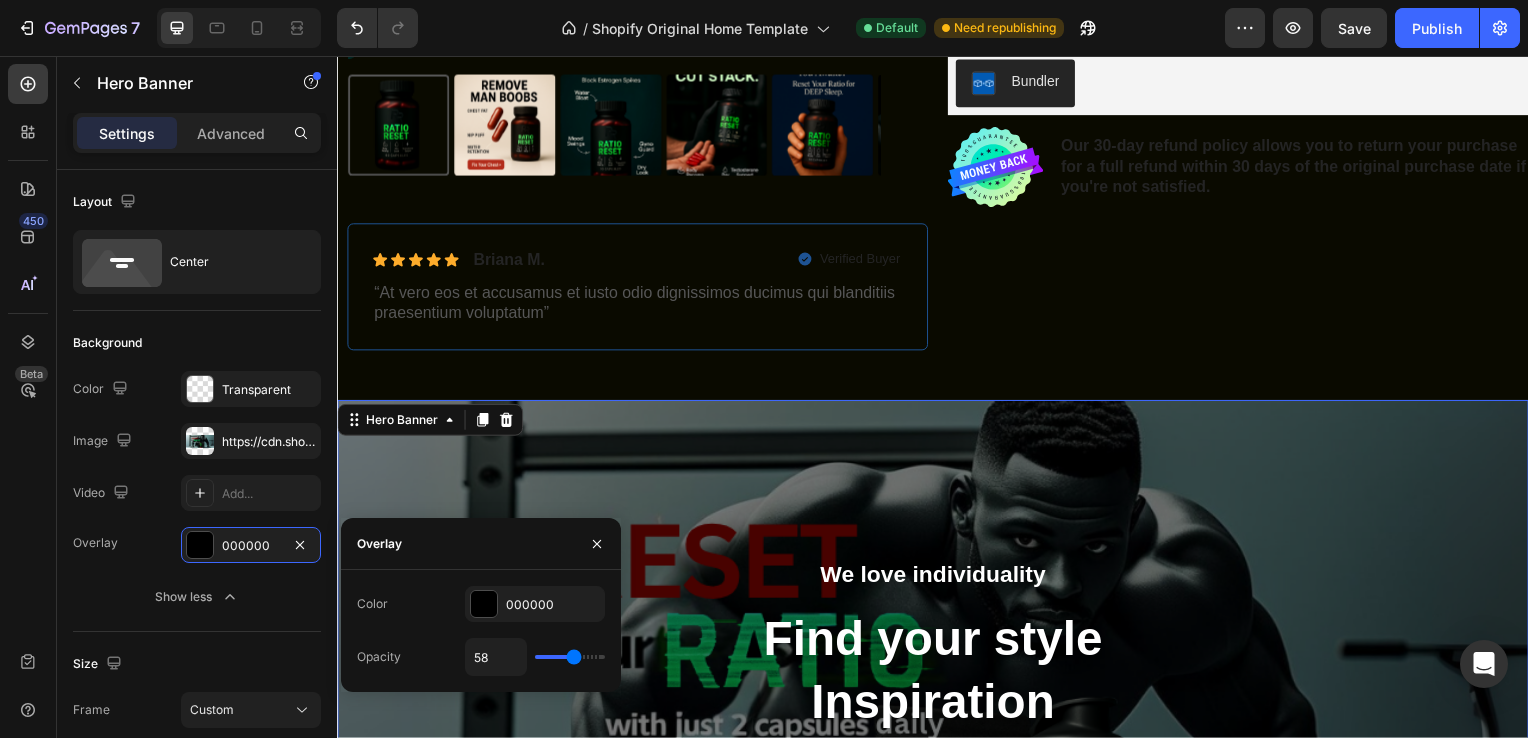 type on "60" 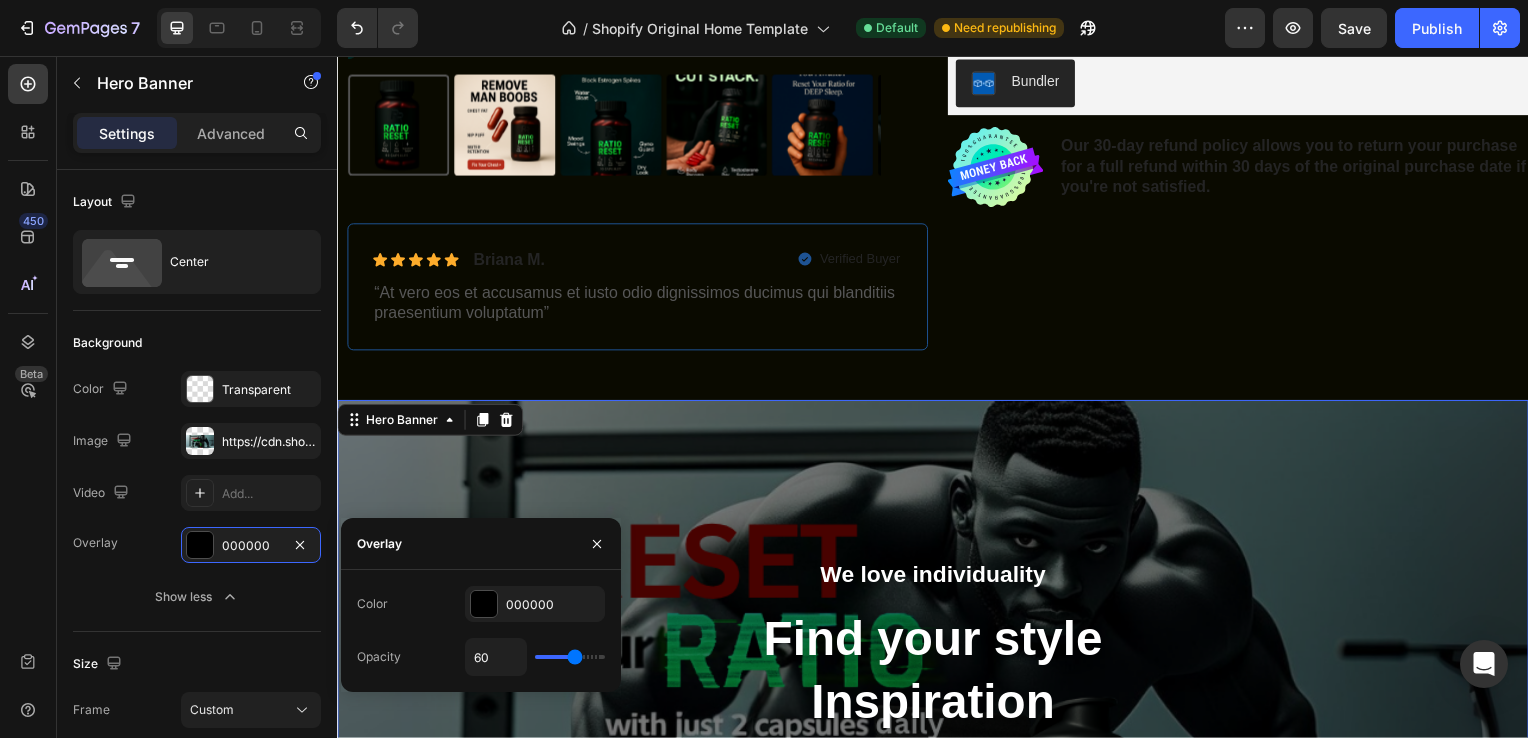 type on "61" 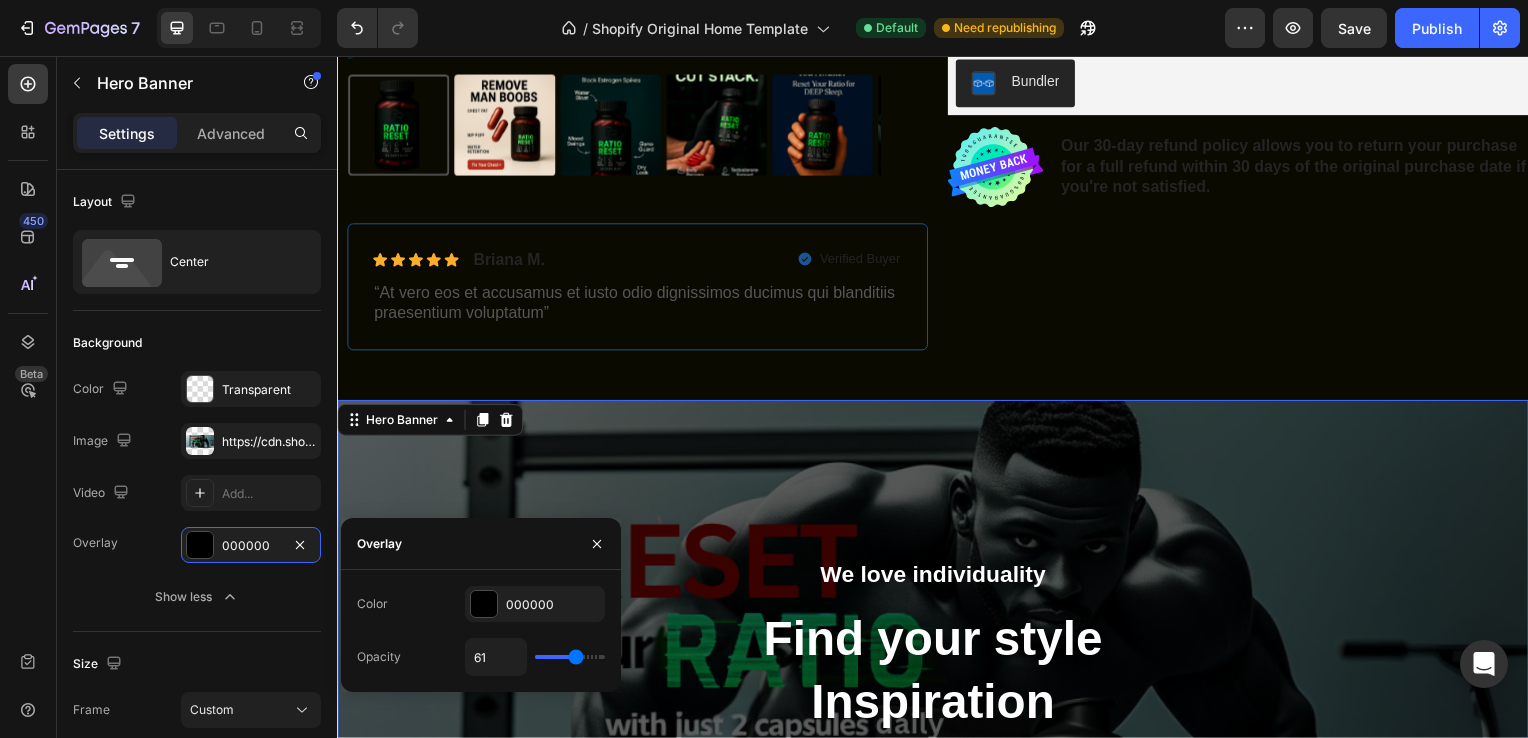 type on "63" 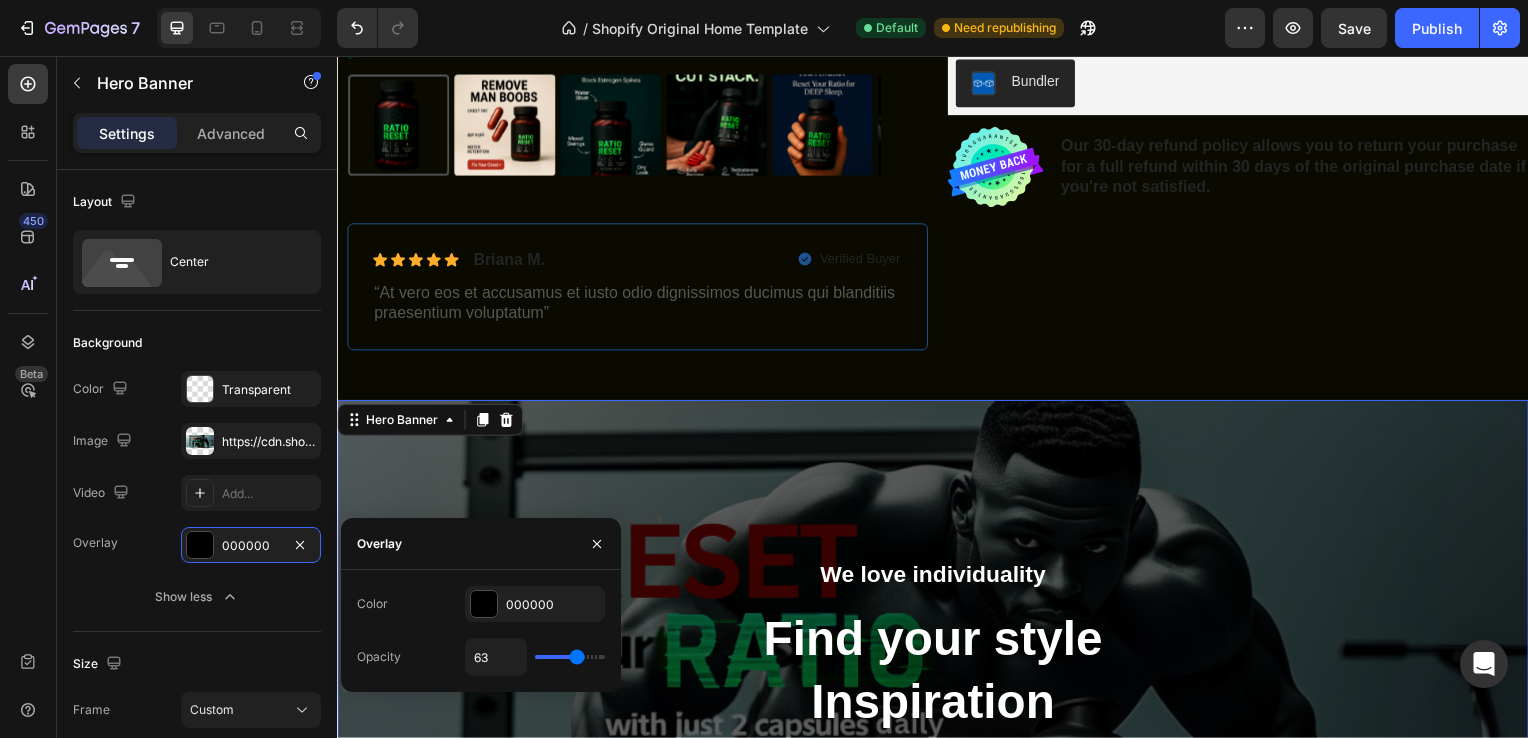 type on "66" 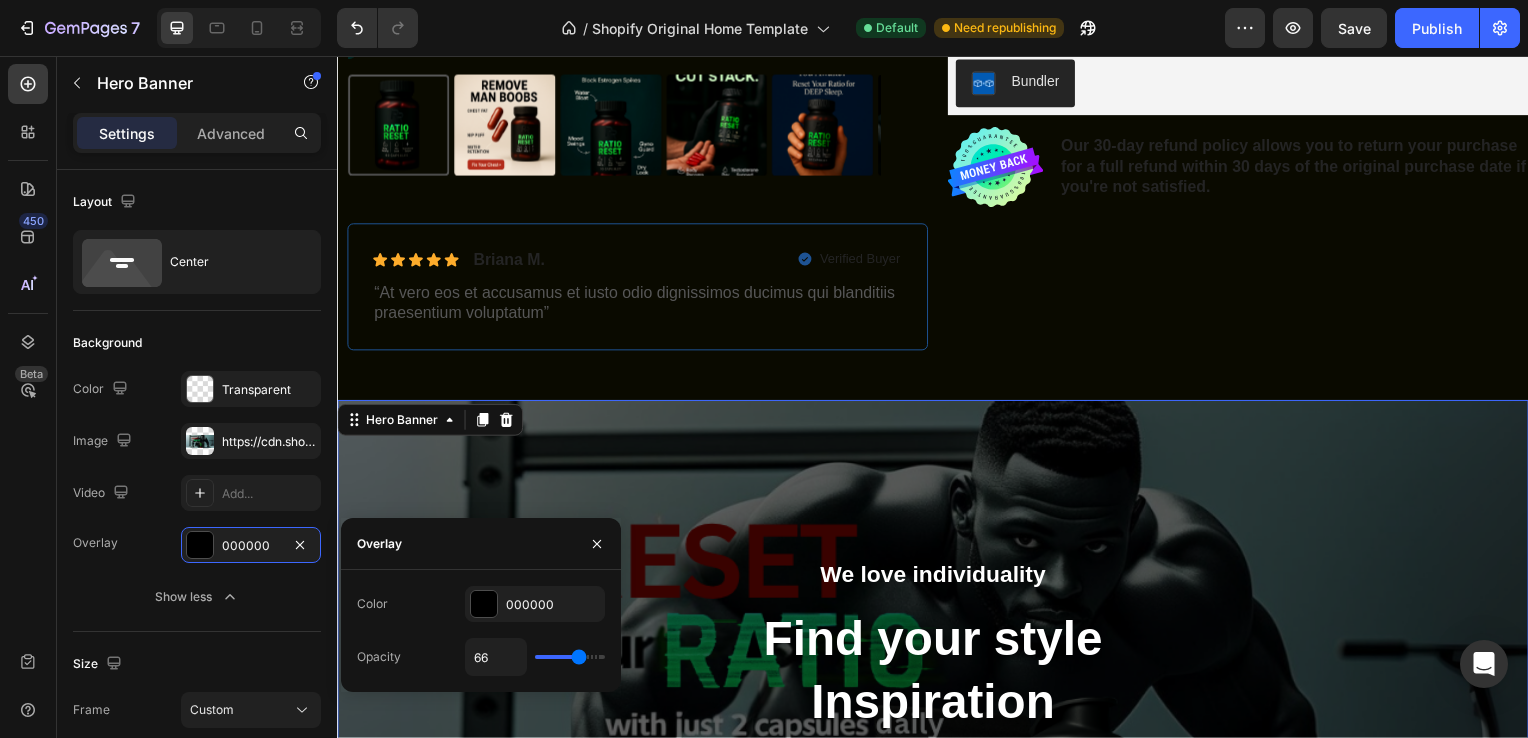 type on "67" 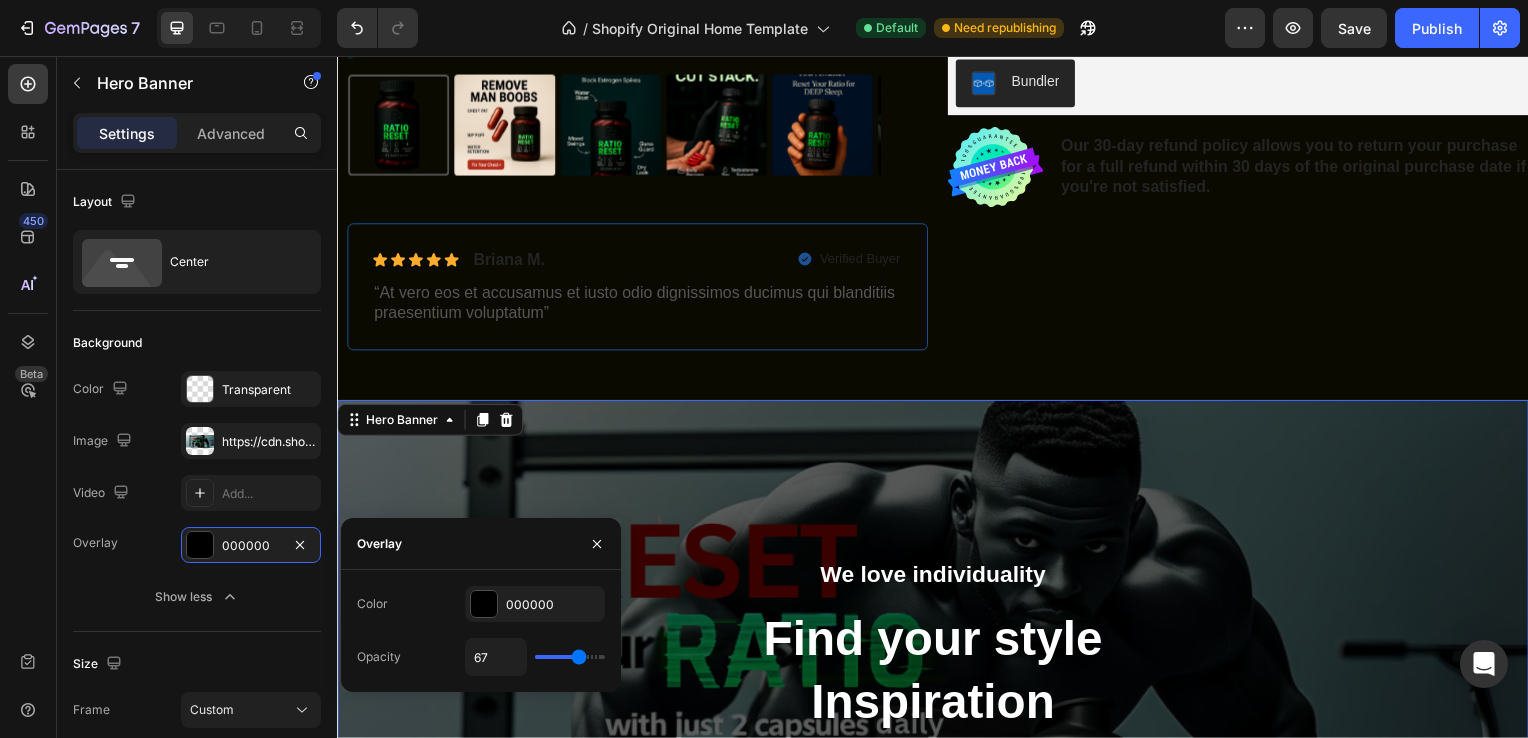 type on "69" 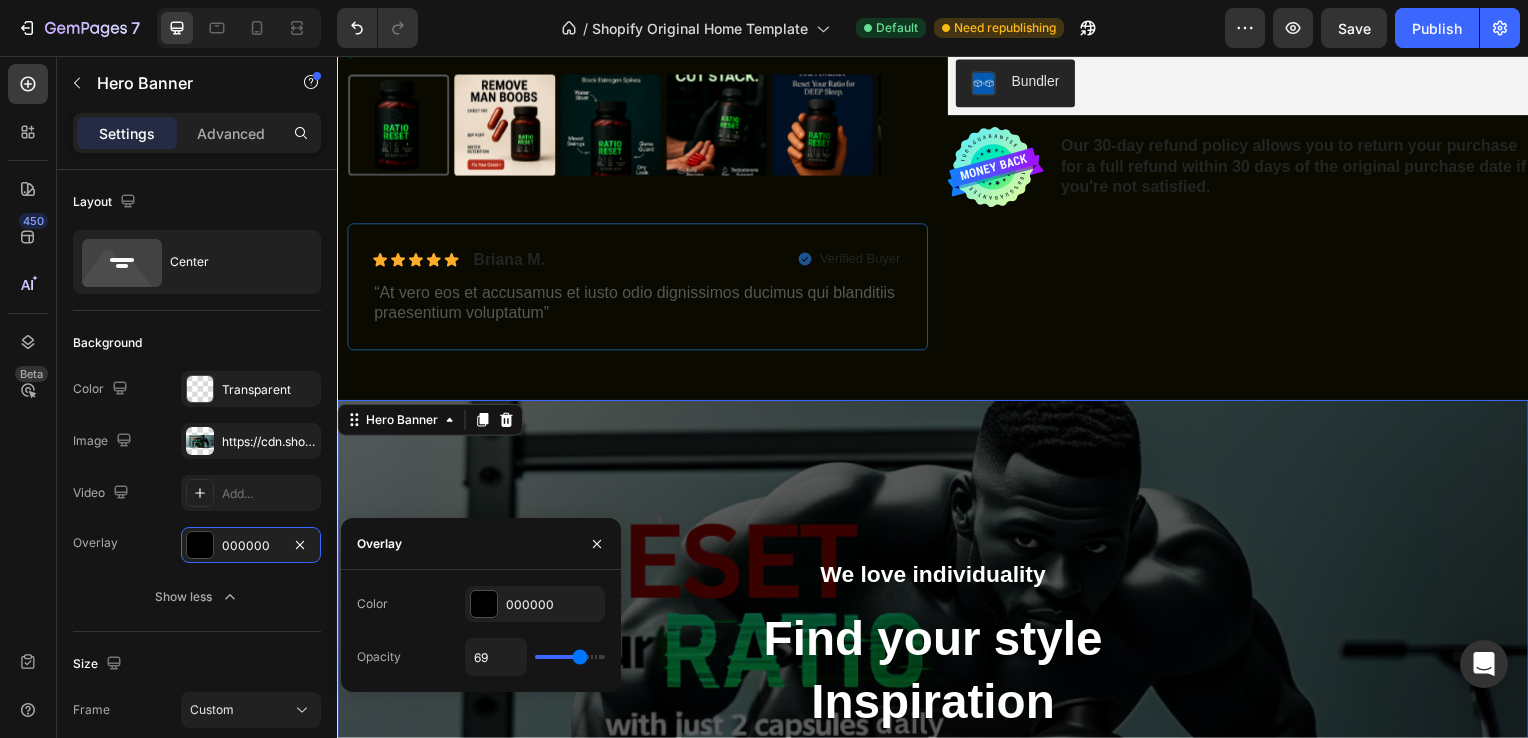 type on "71" 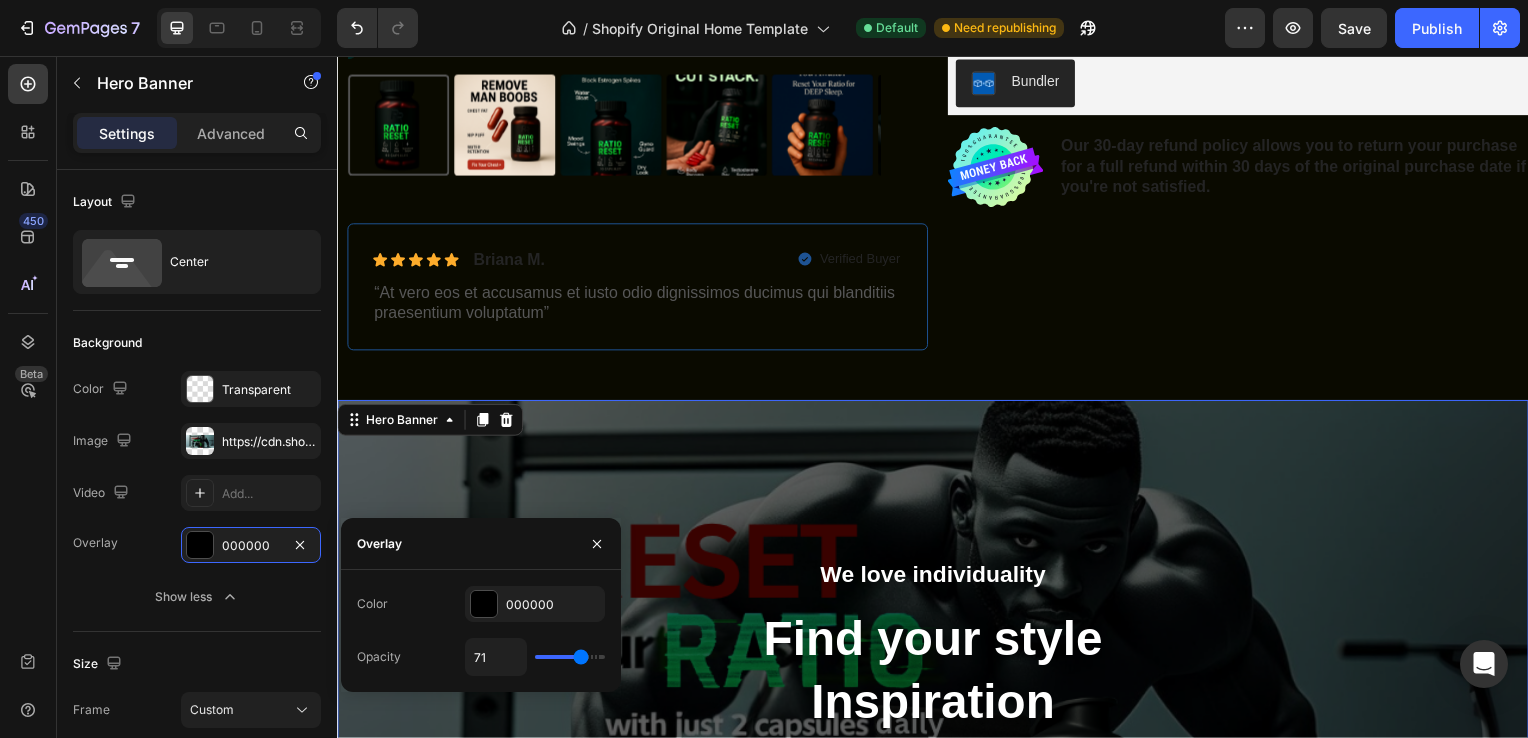 type on "73" 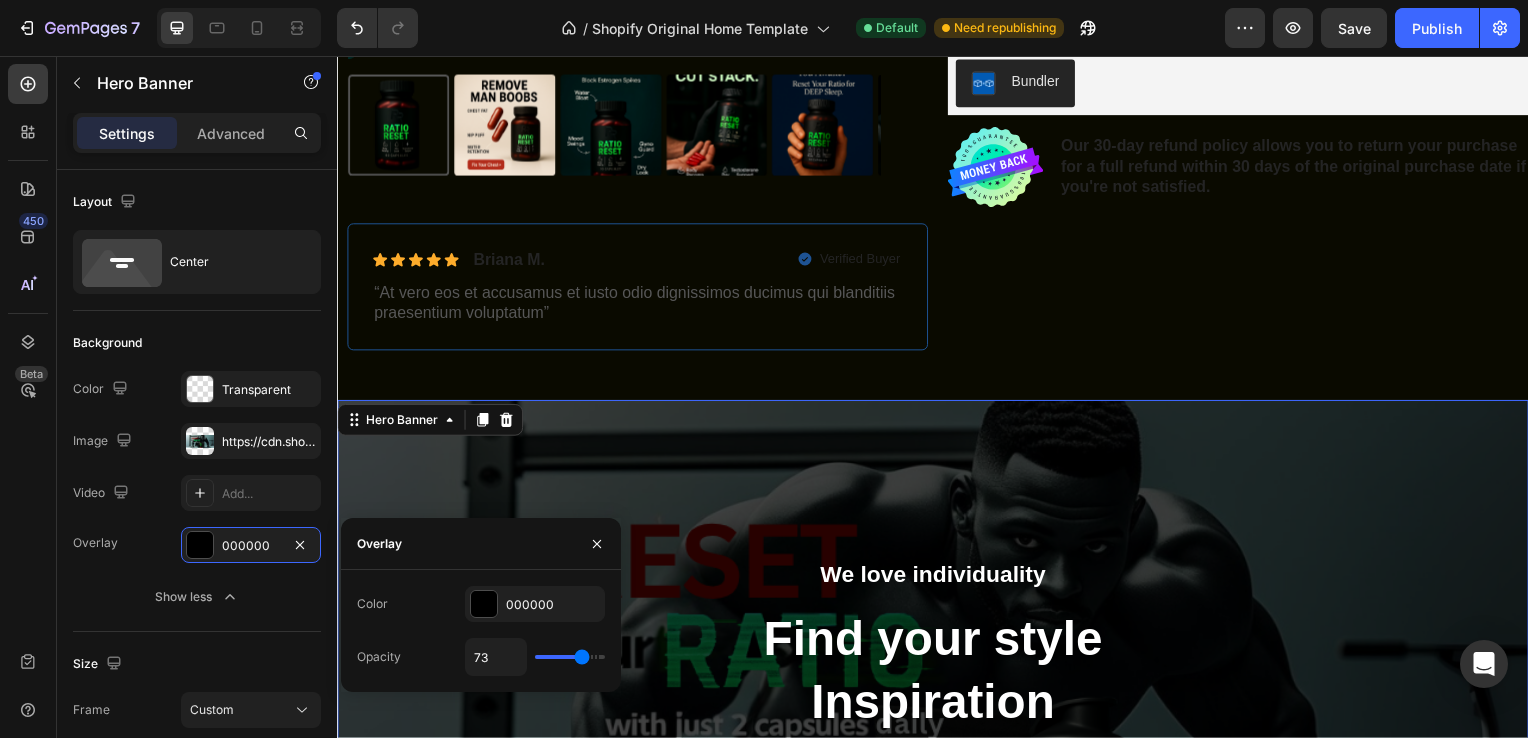 type on "74" 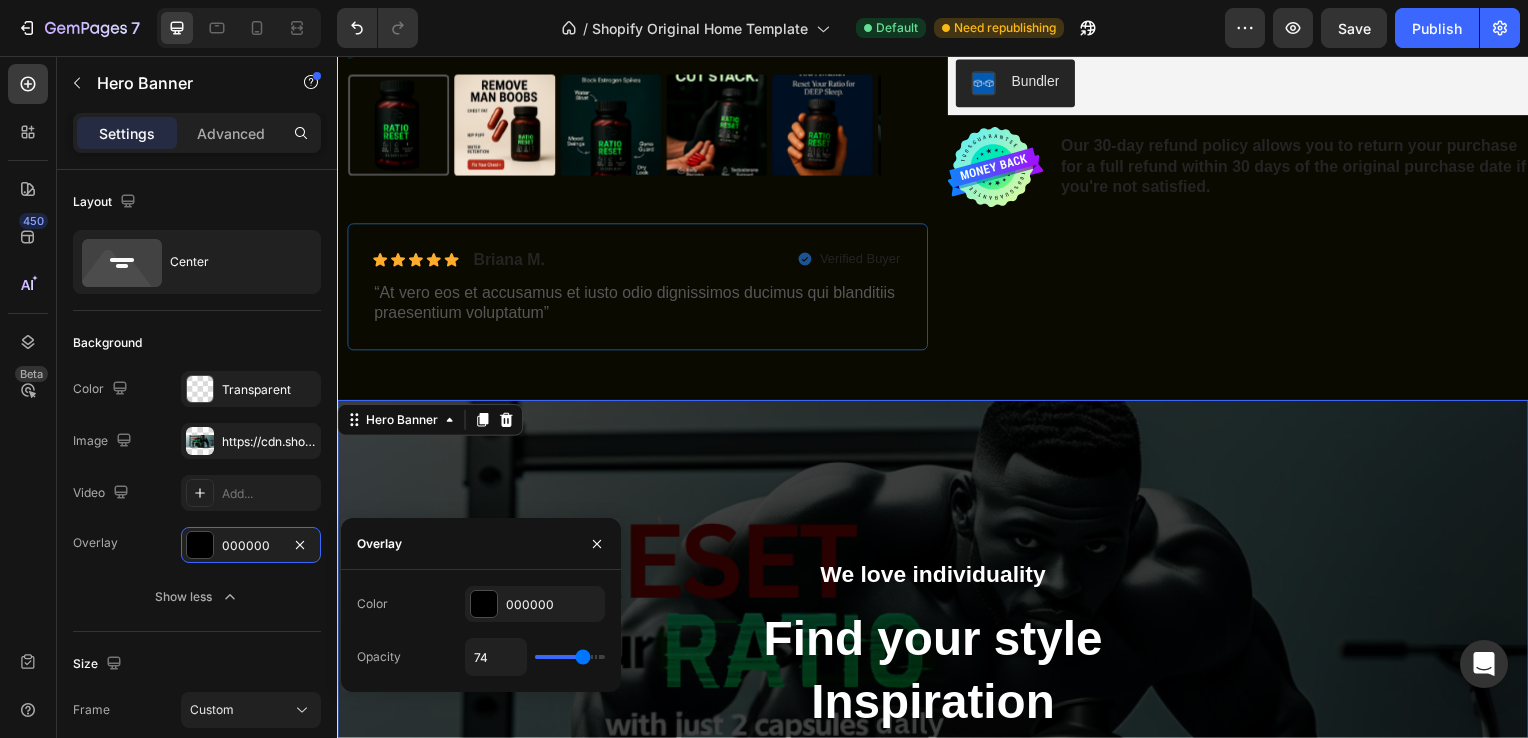 type on "76" 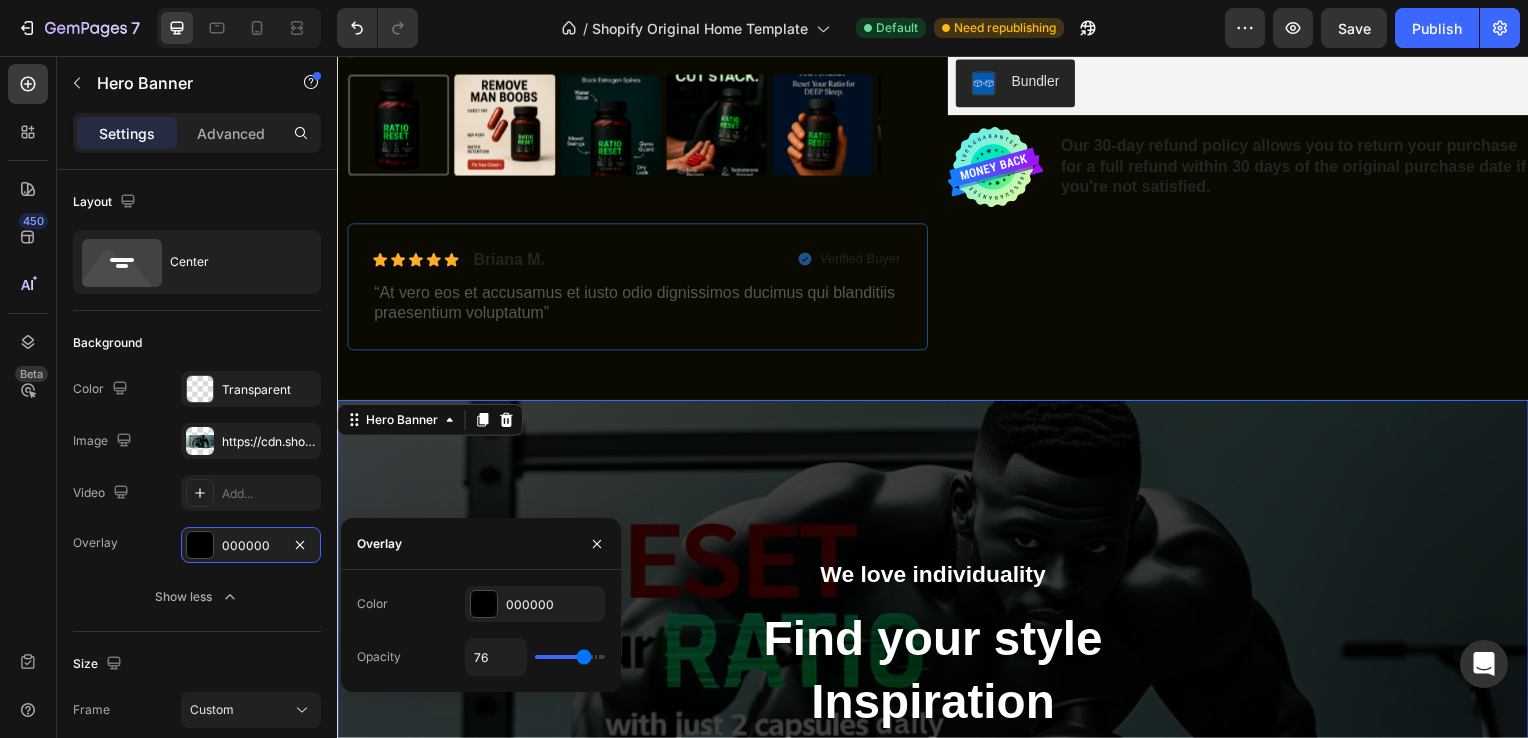 type on "77" 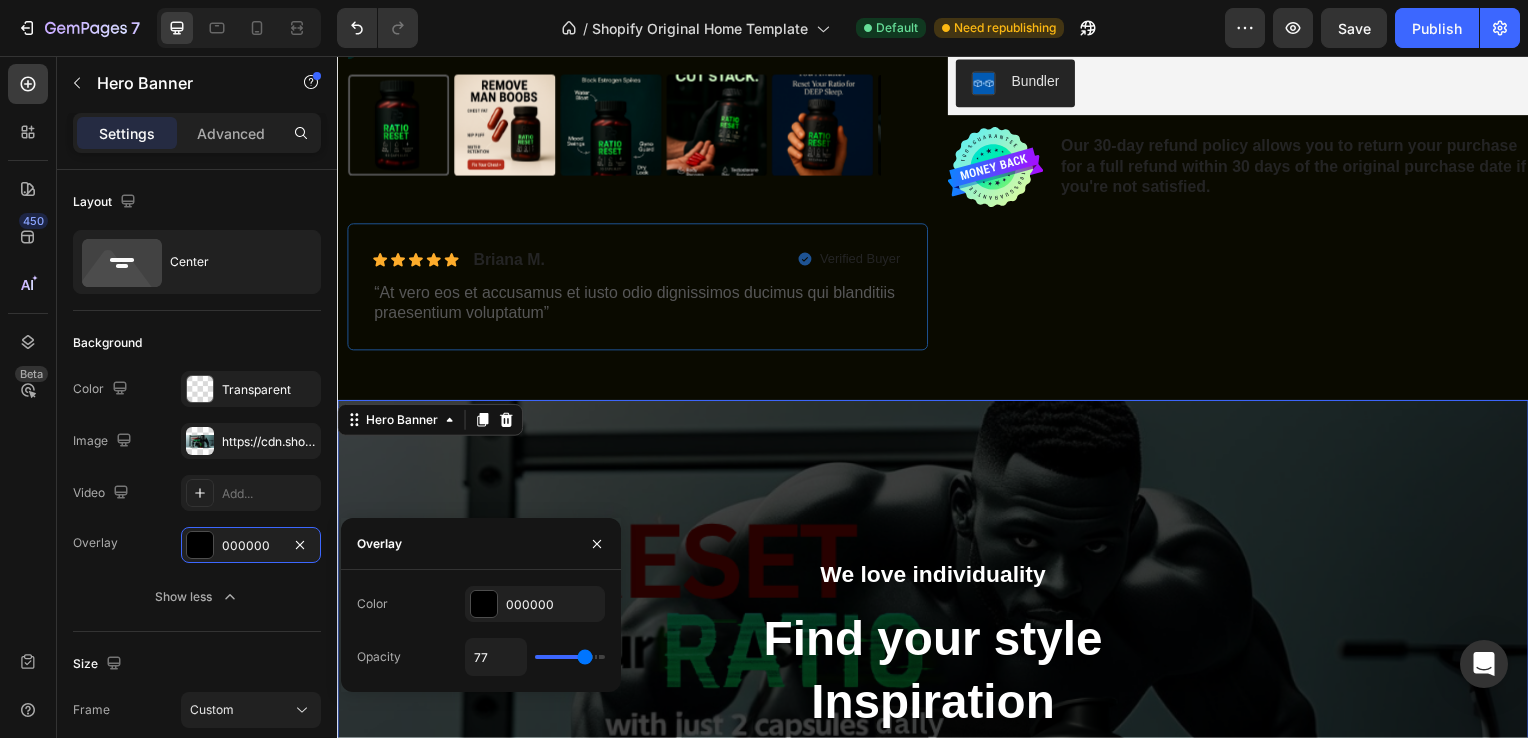 type on "79" 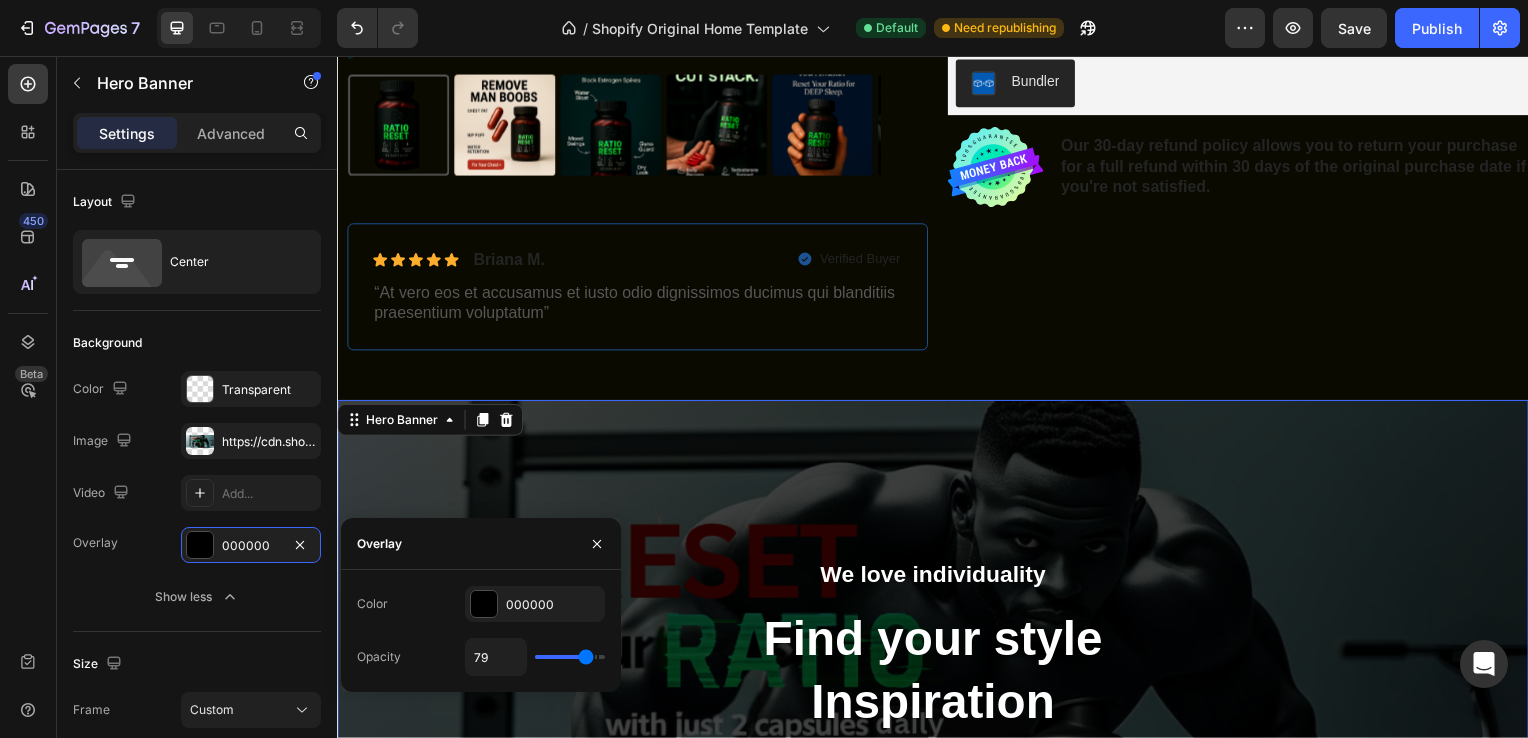 type on "80" 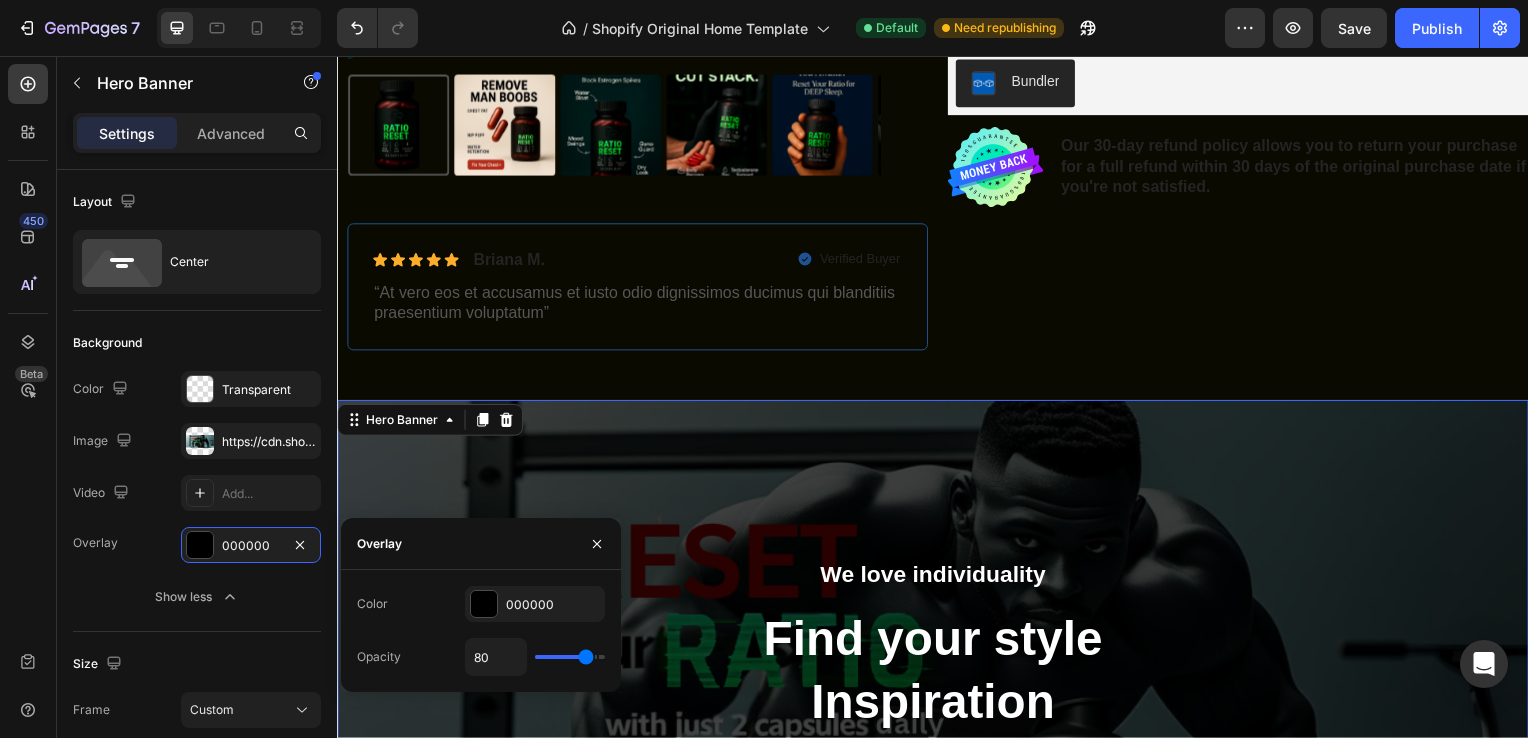 type on "82" 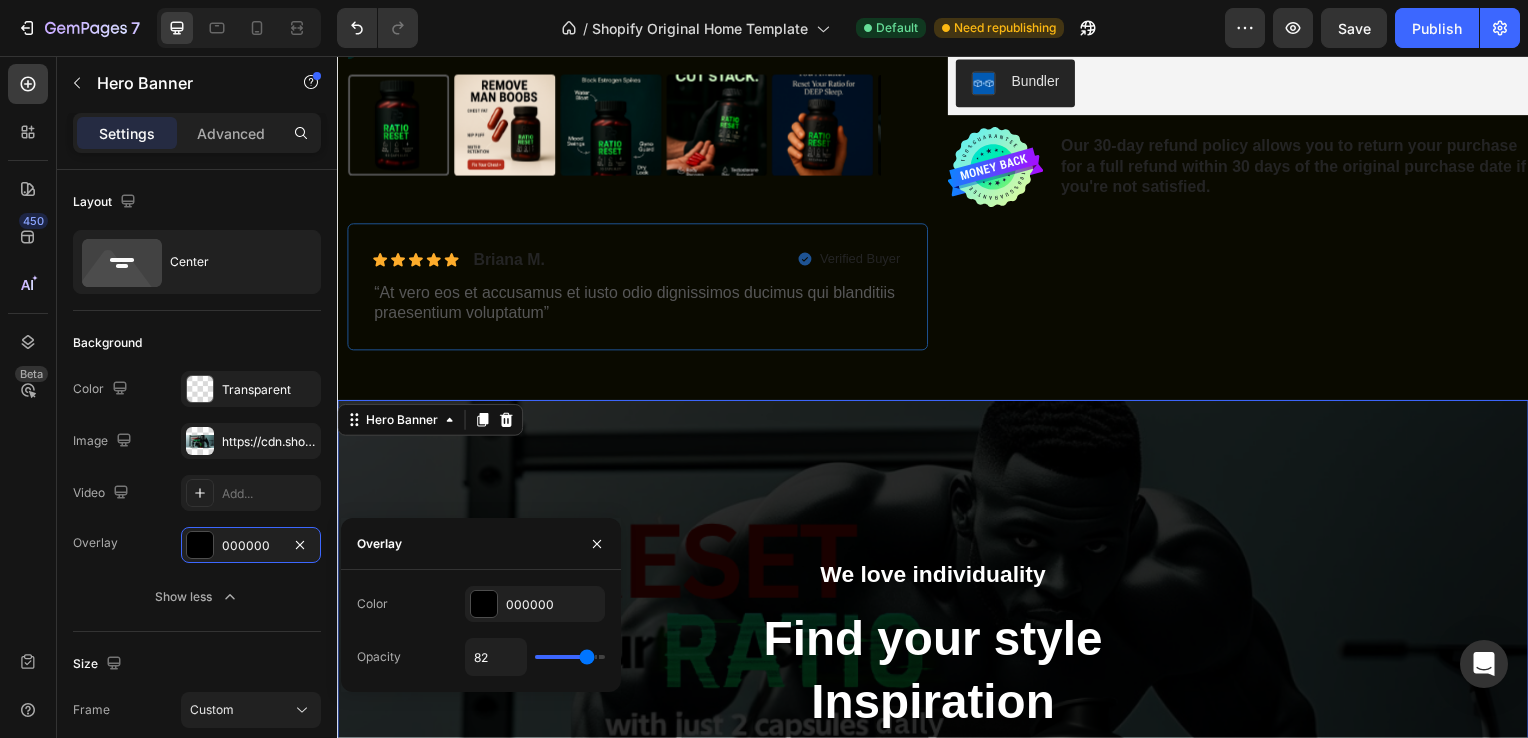 type on "77" 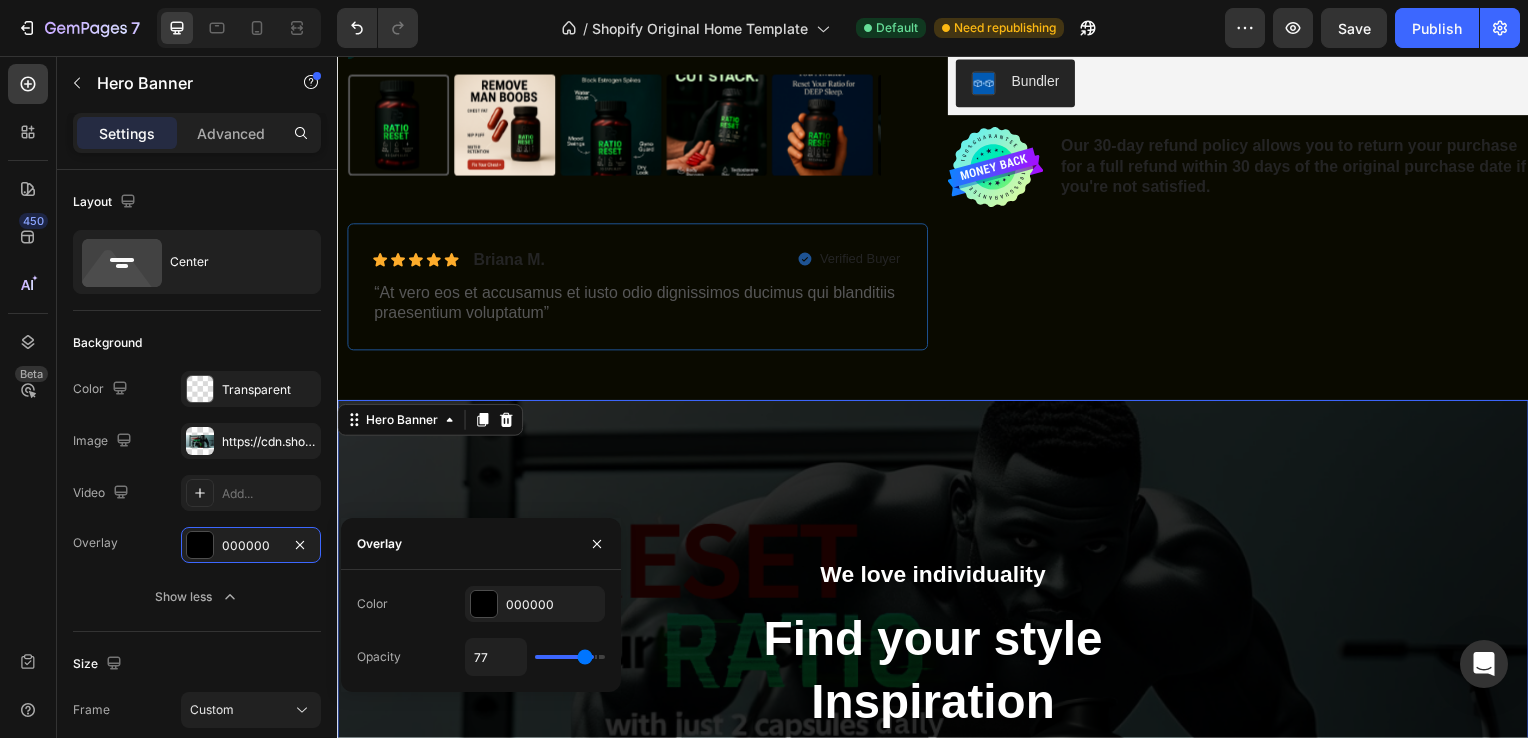 type on "76" 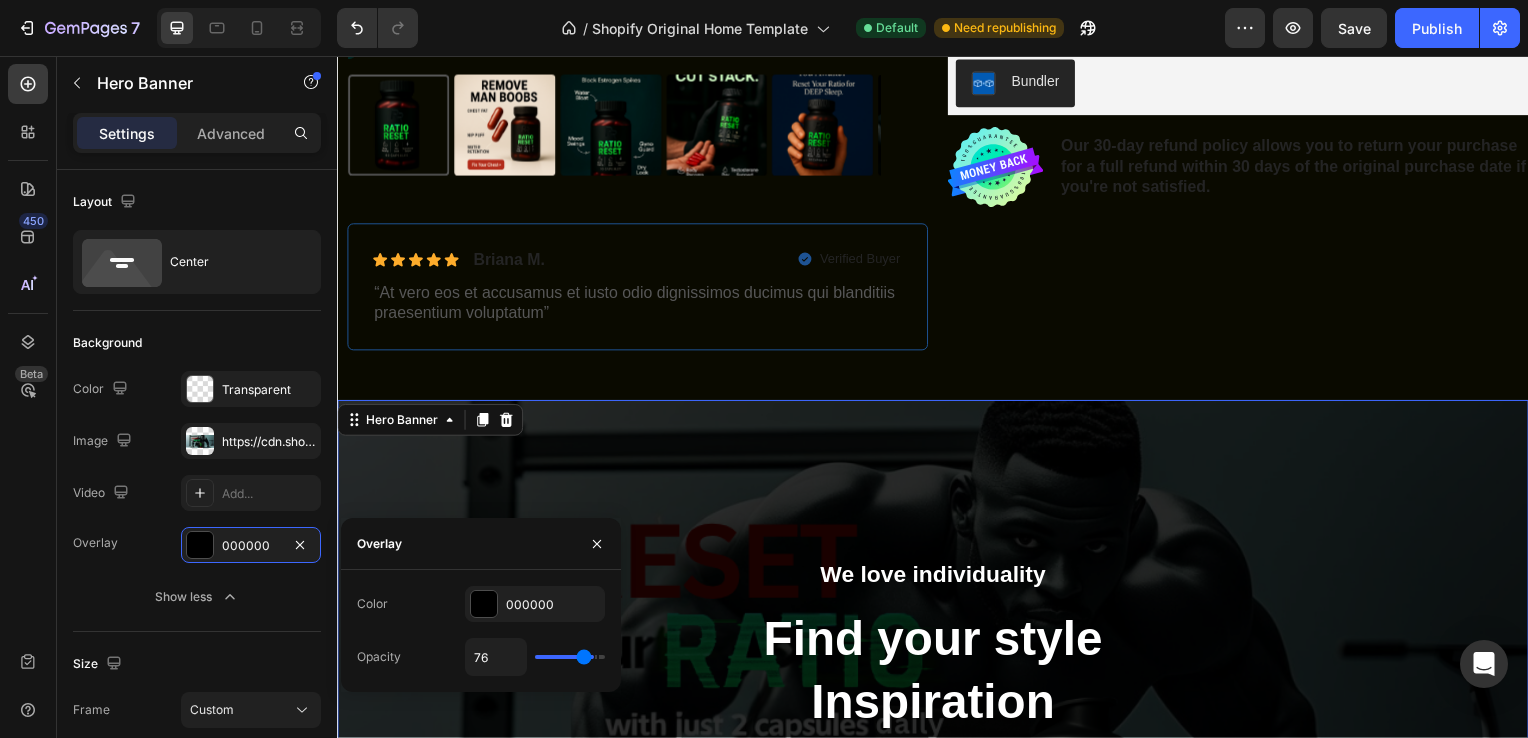 type on "74" 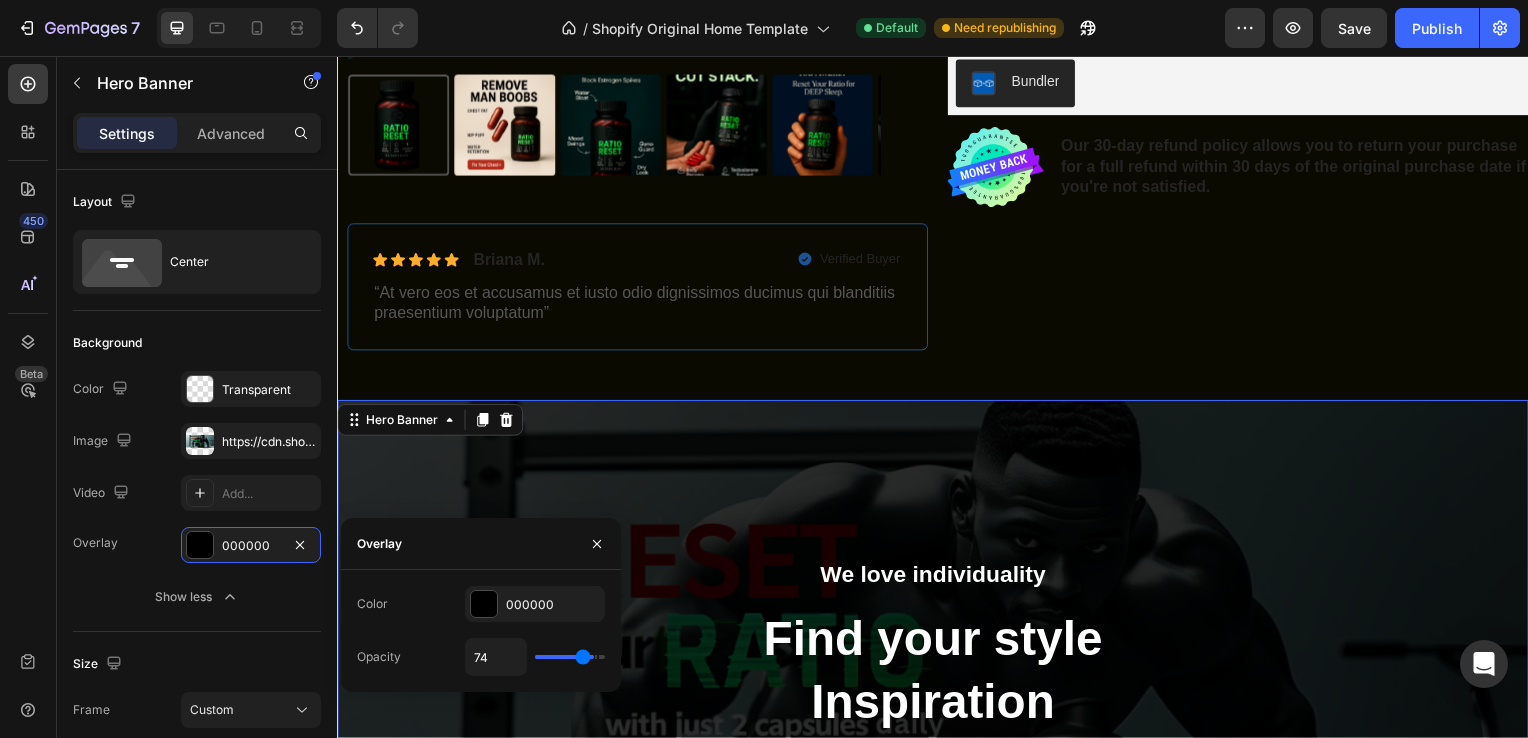 type on "73" 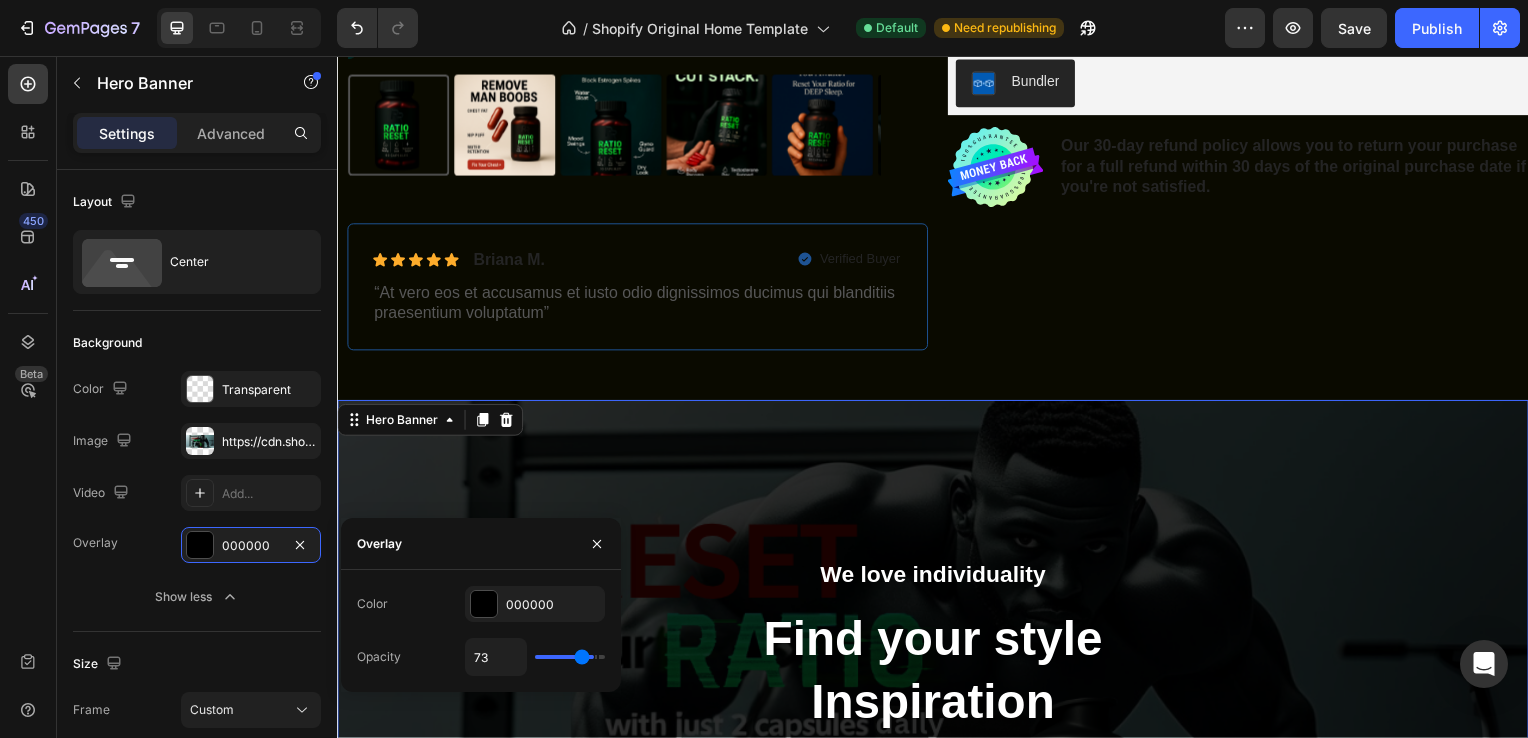 type on "71" 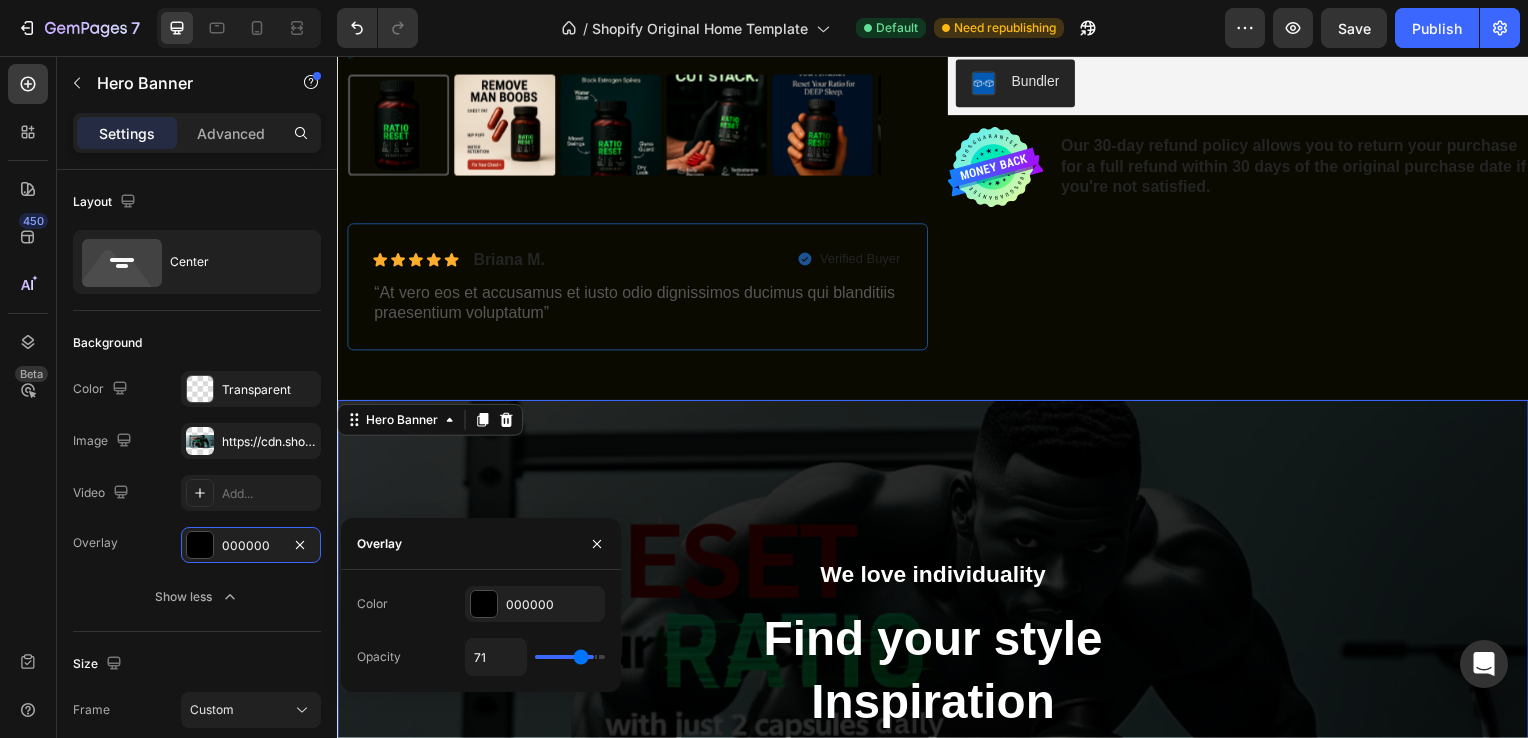 type on "70" 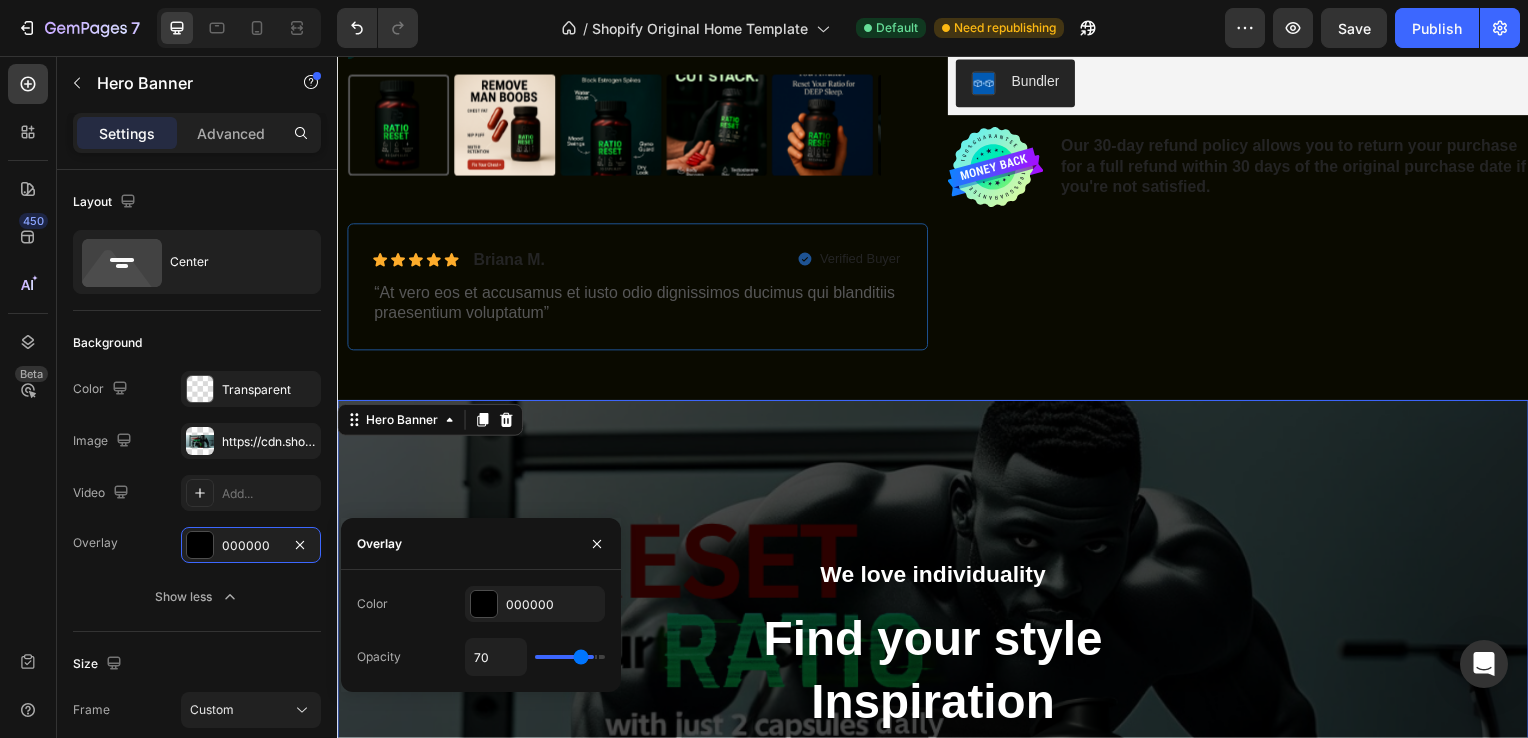 type on "69" 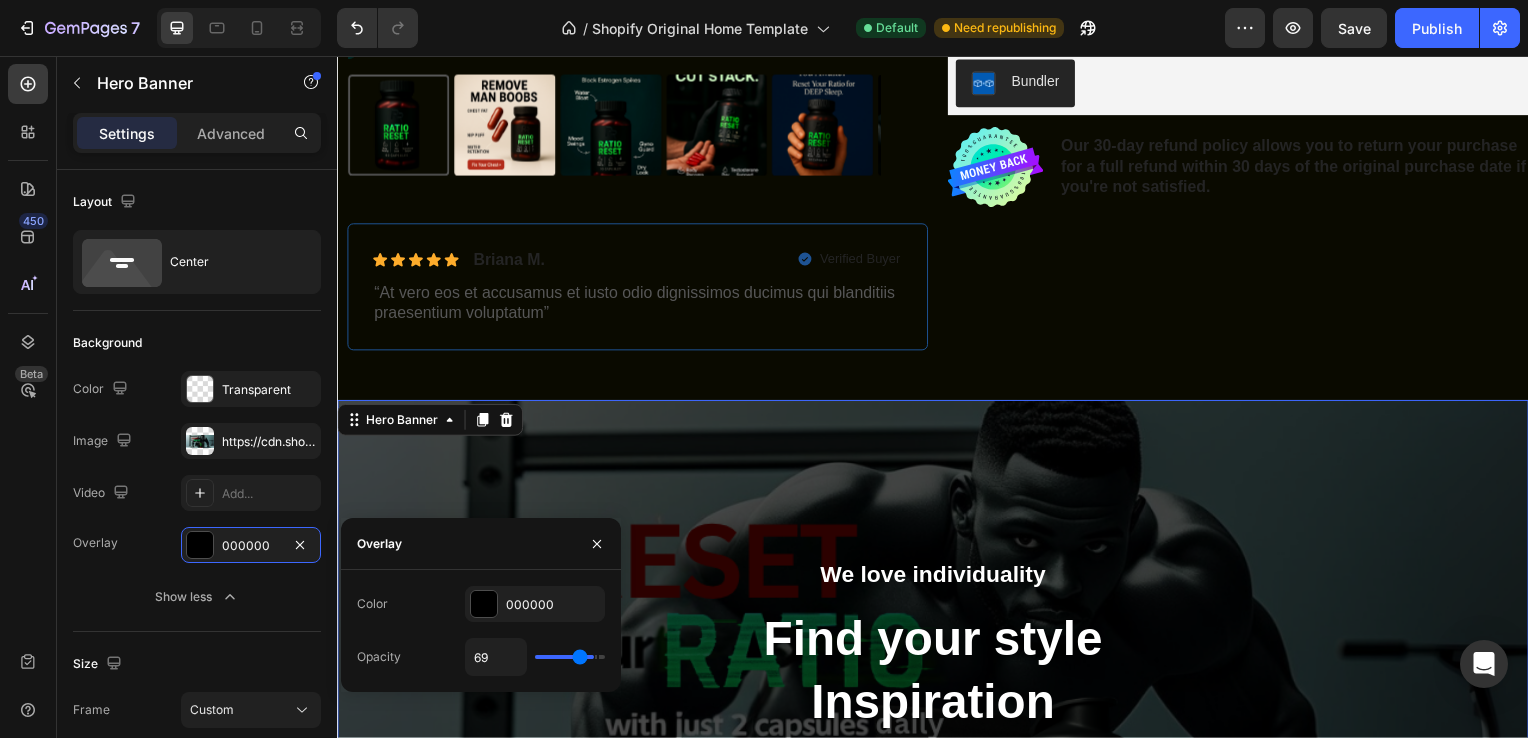 type on "63" 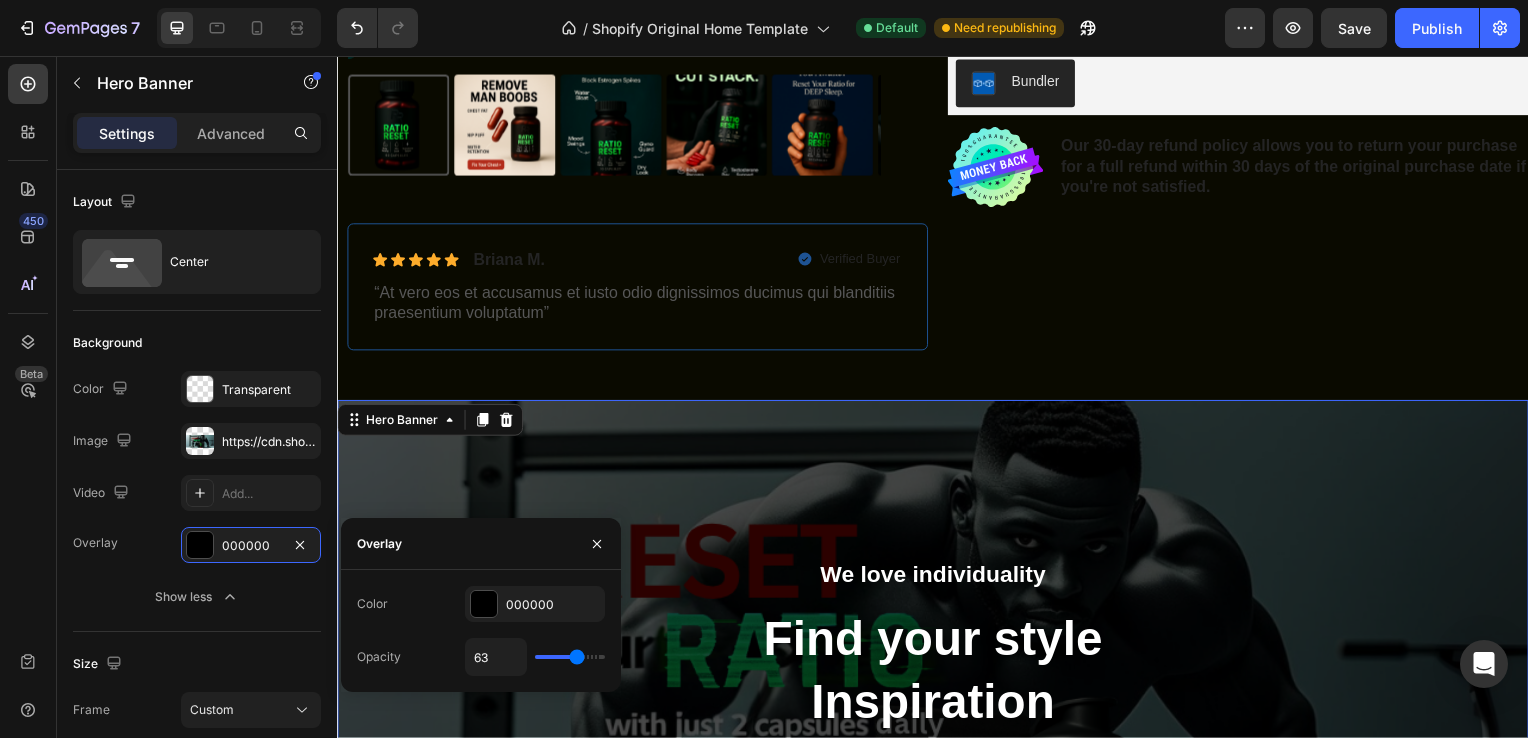 type on "58" 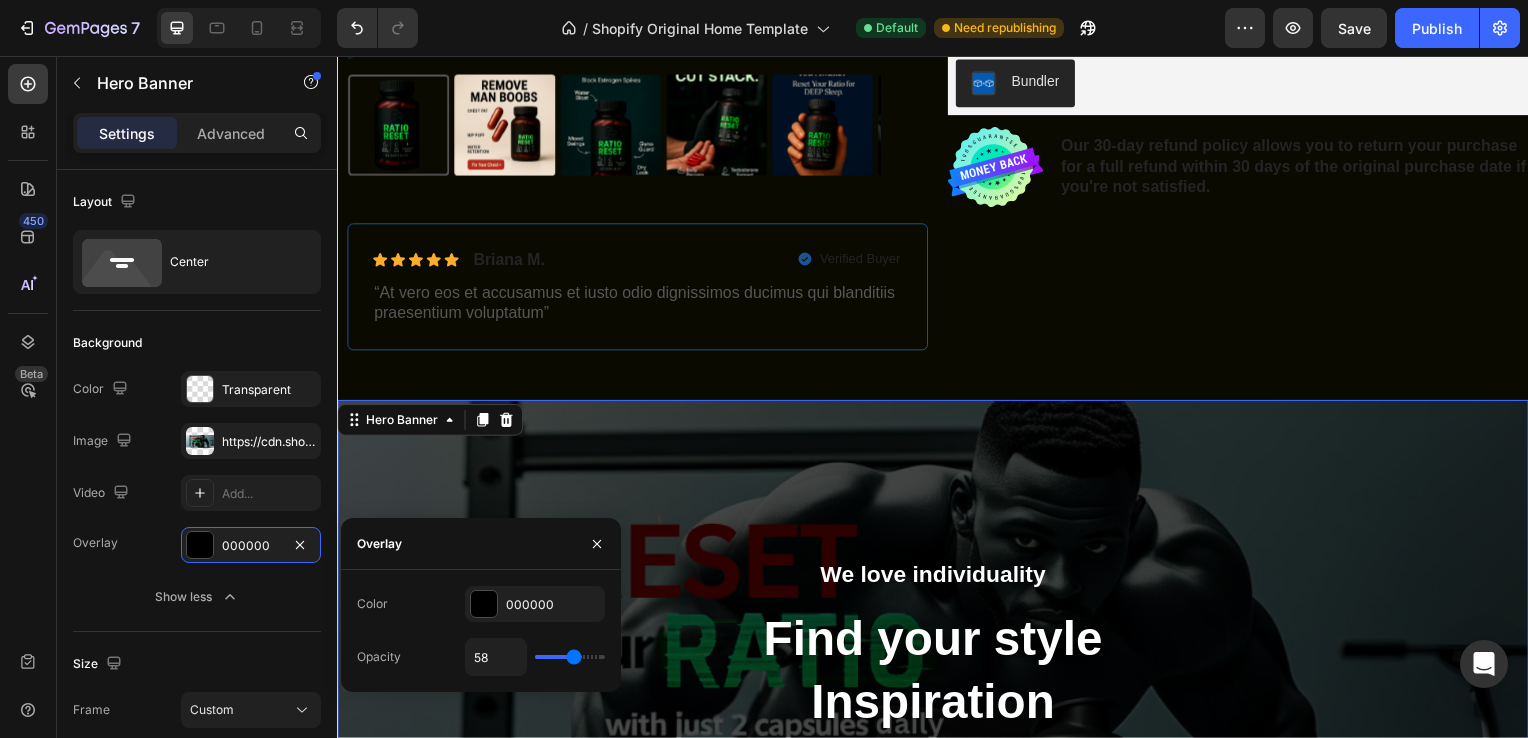type on "55" 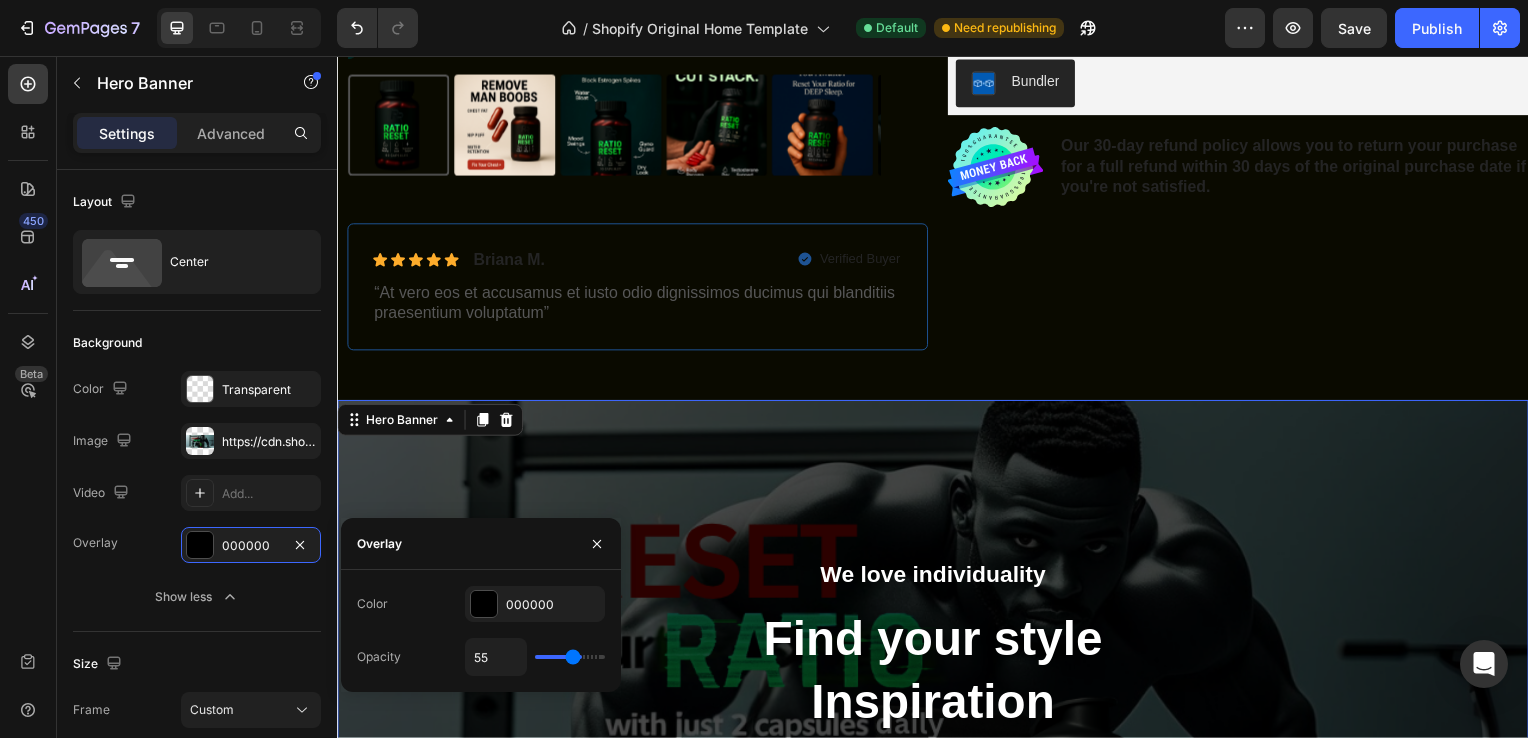 type on "52" 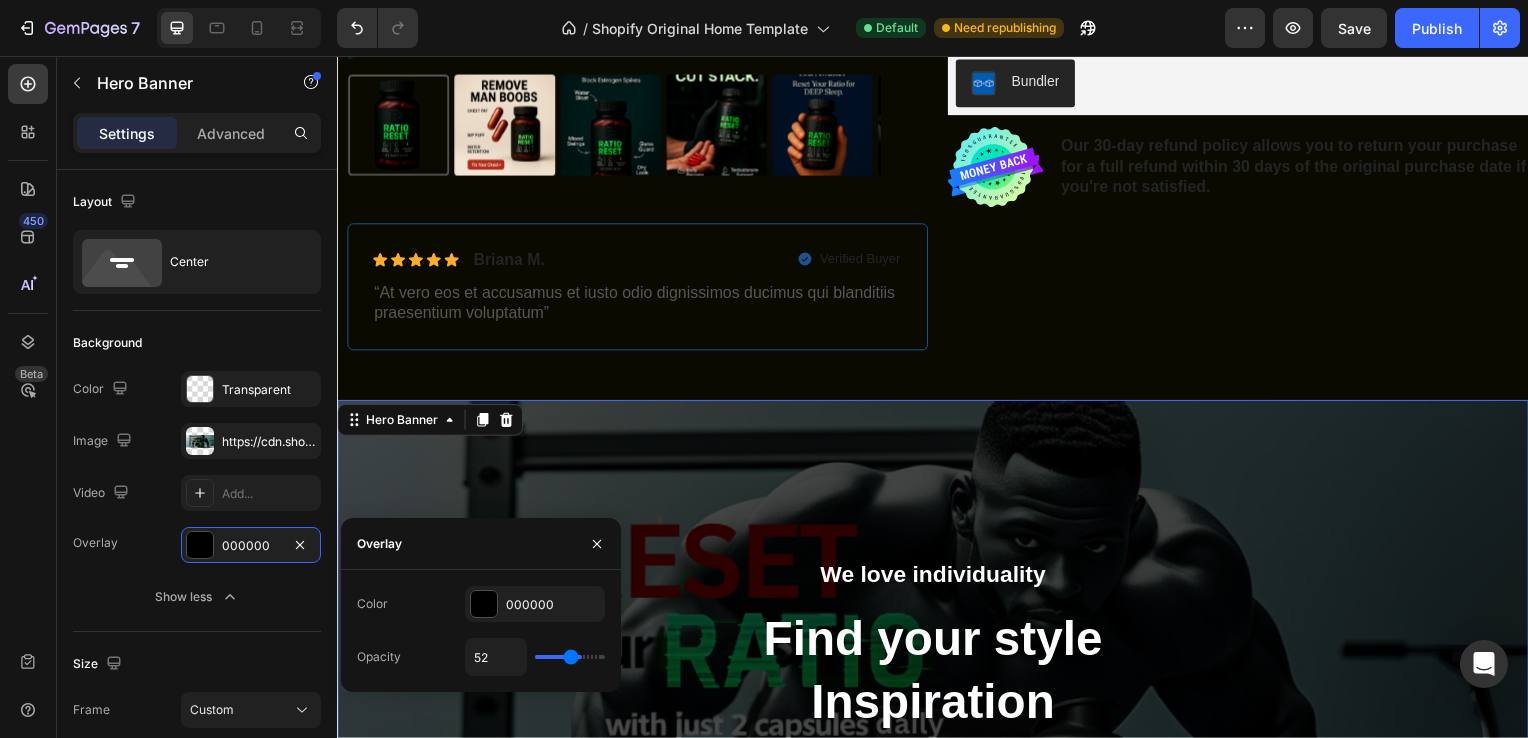 type on "51" 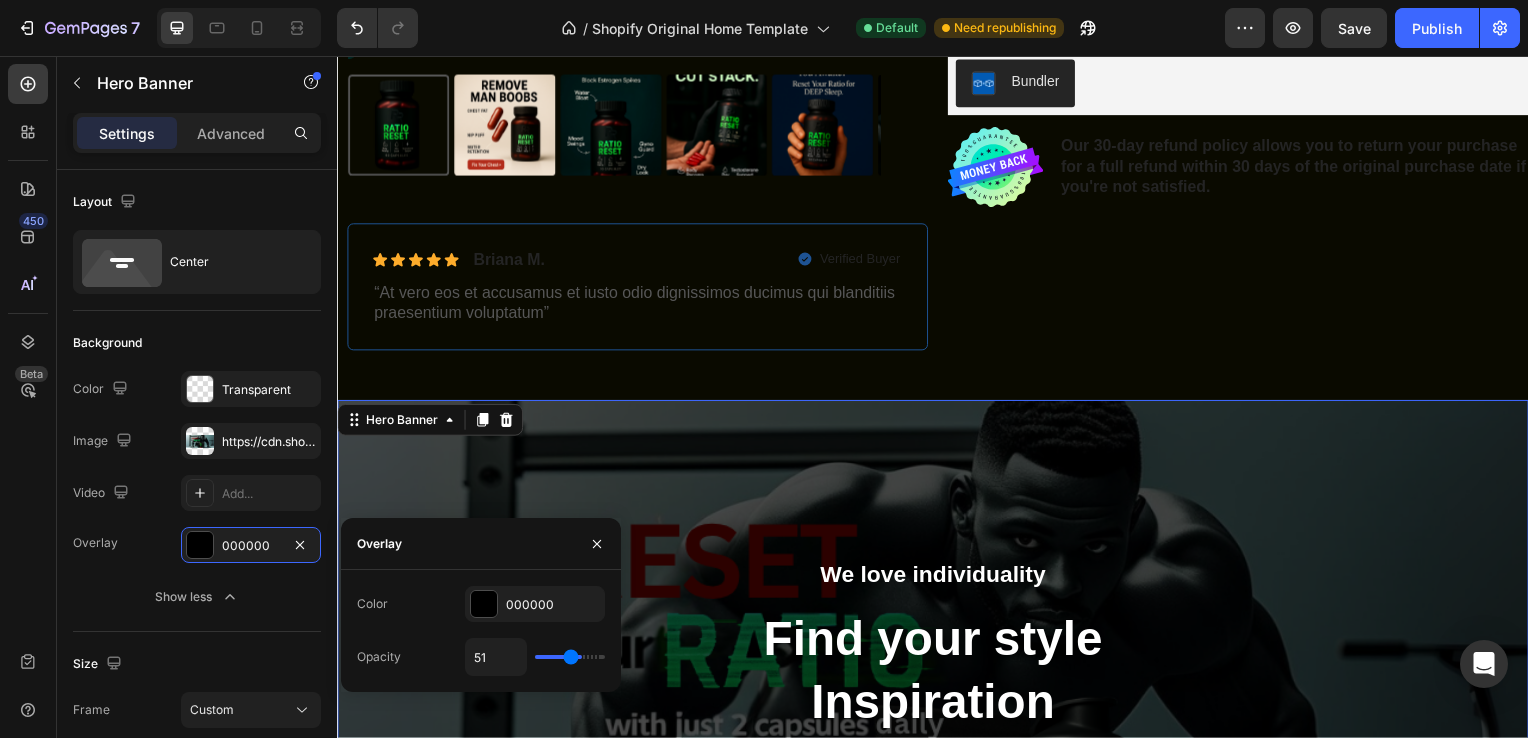 type on "48" 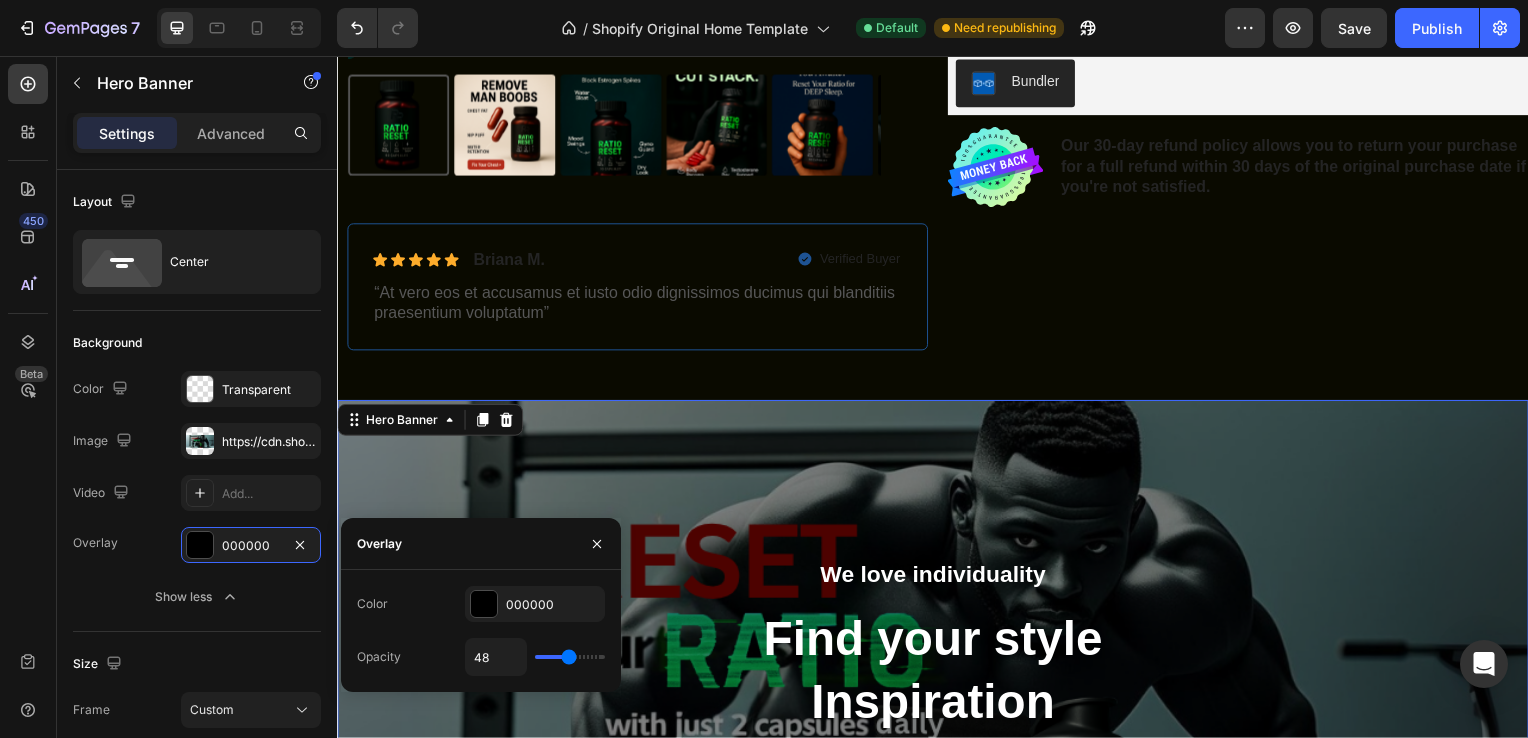 type on "46" 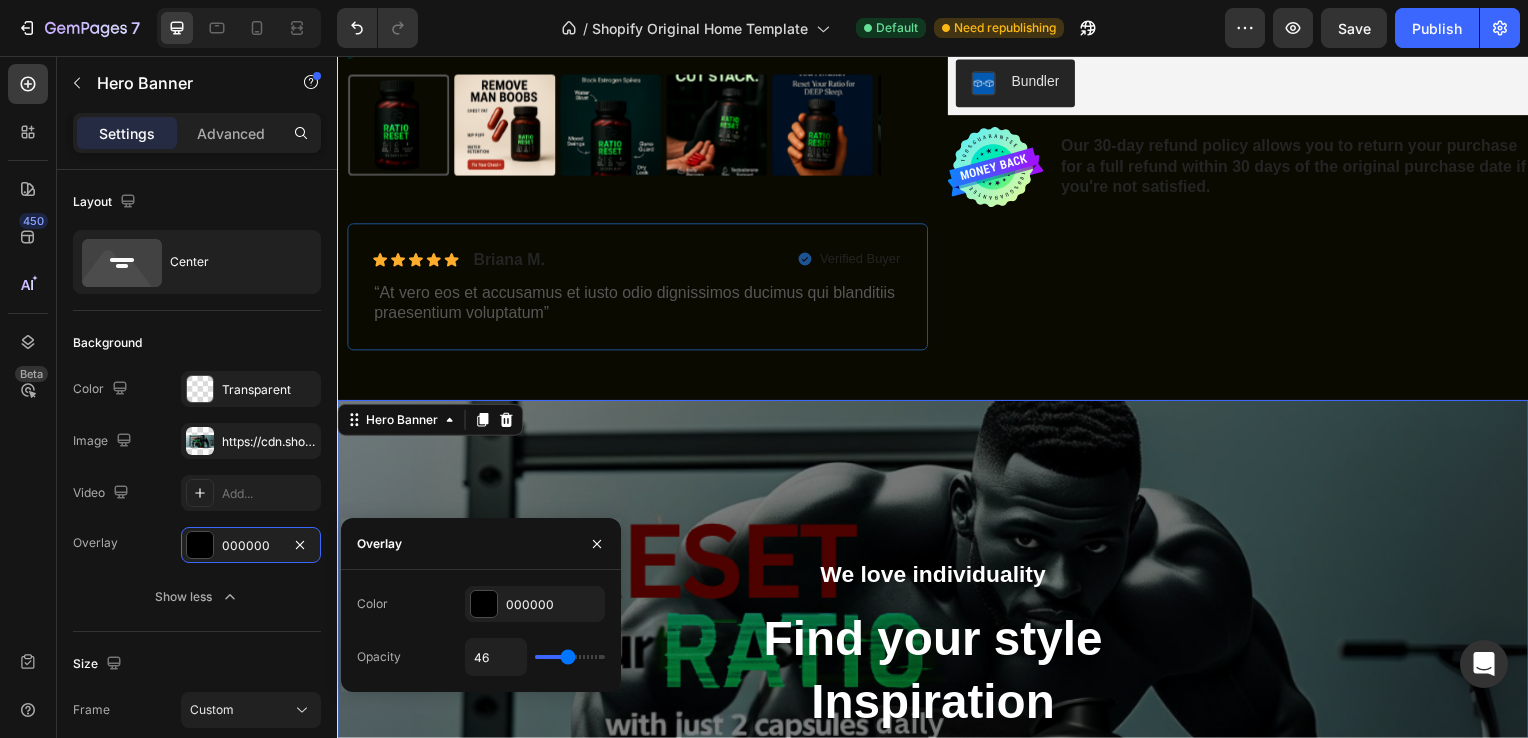 type on "42" 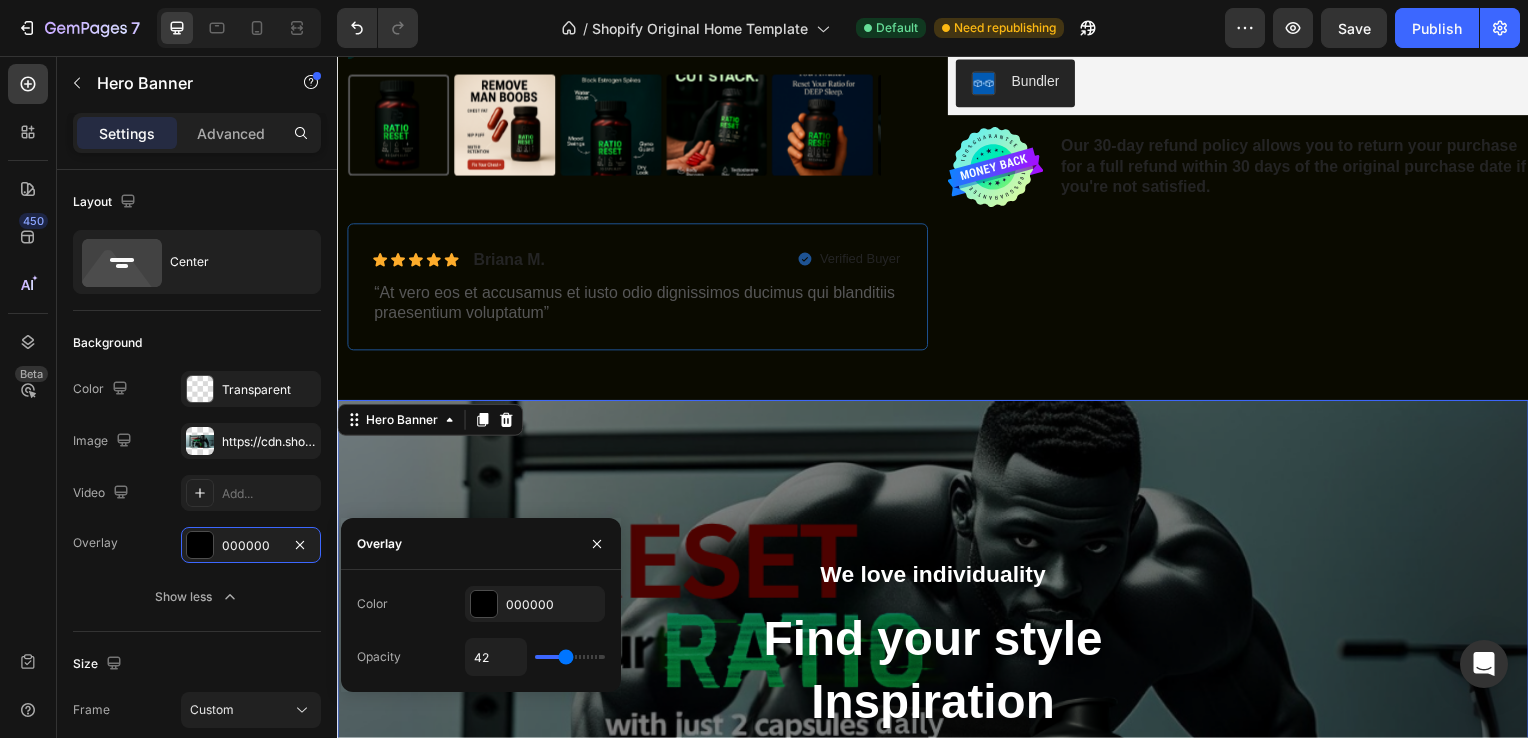 type on "37" 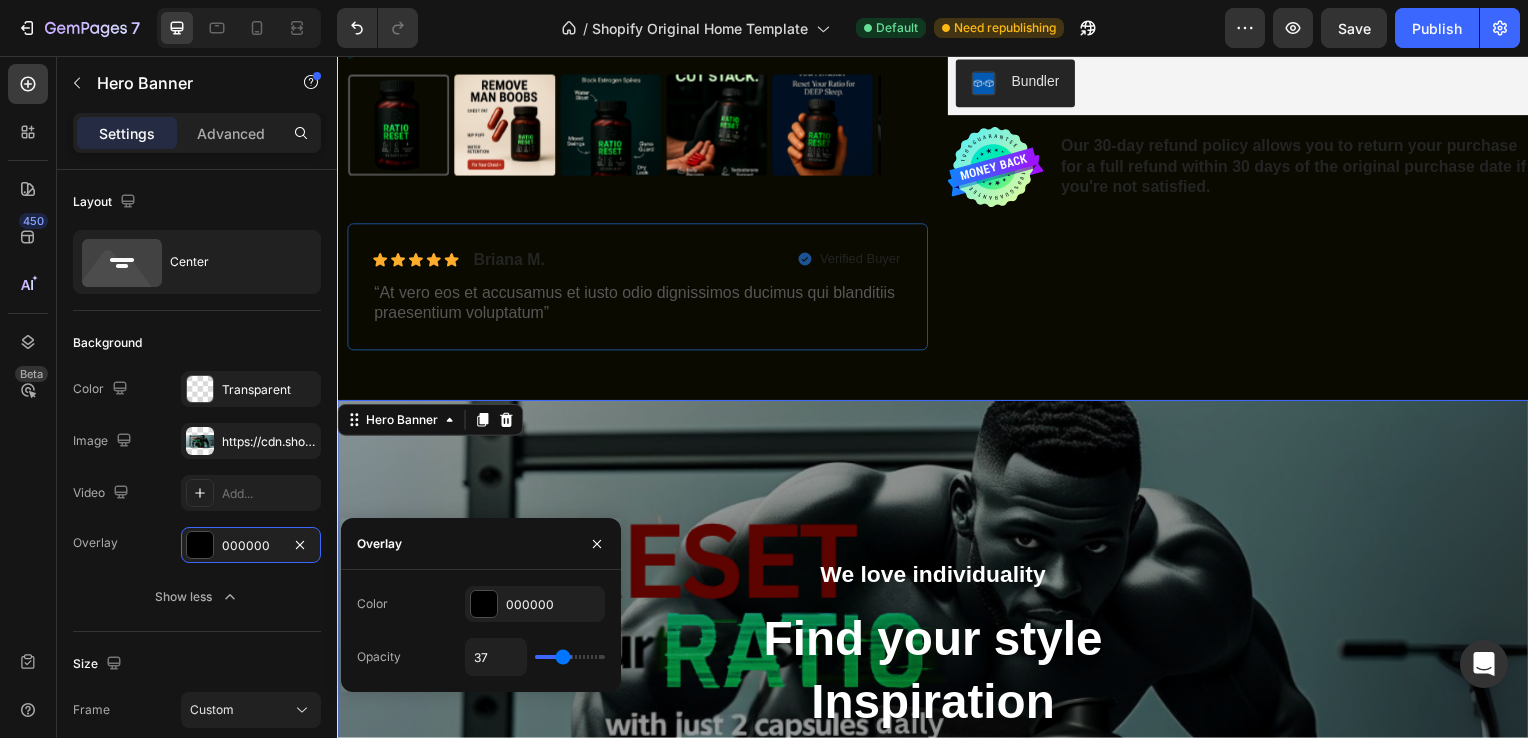 type on "33" 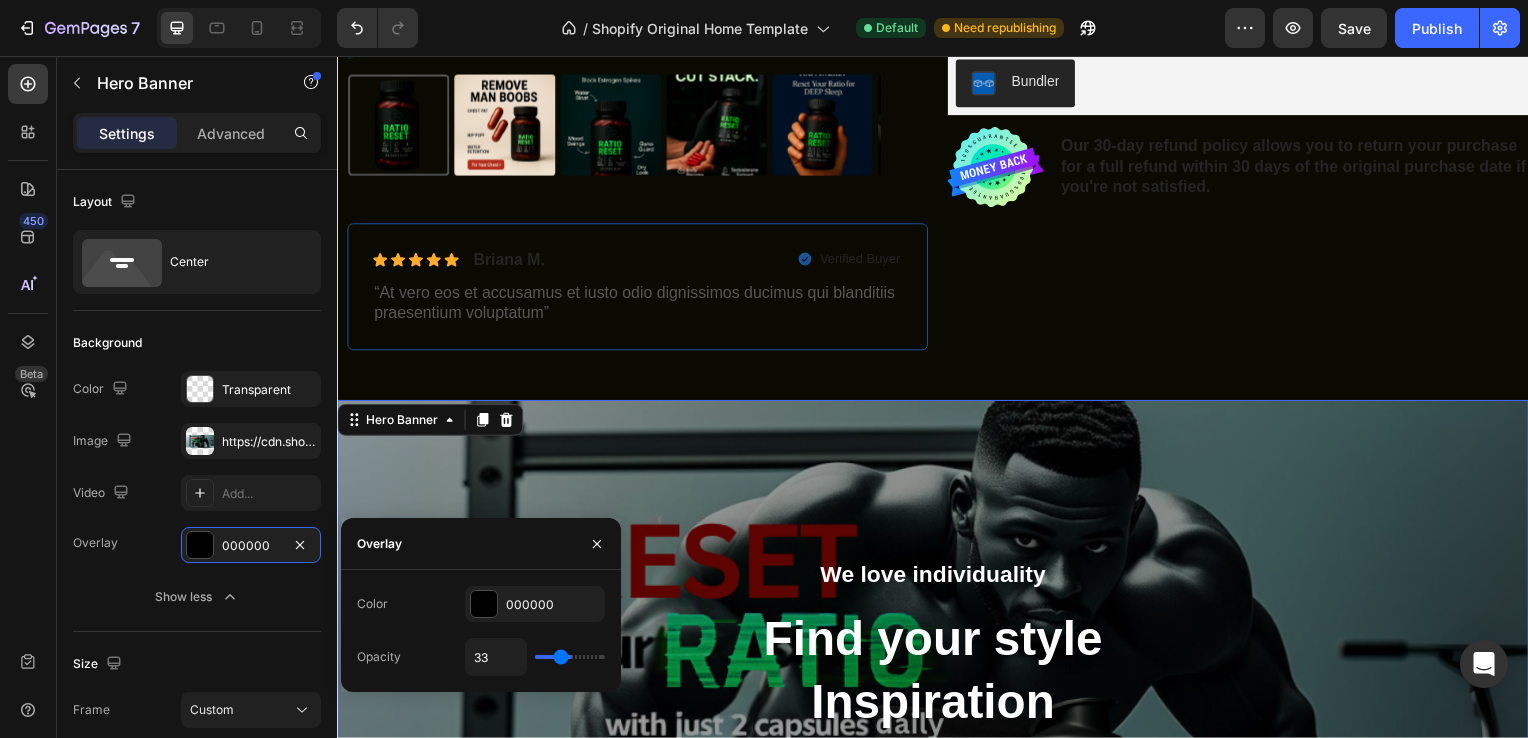 type on "30" 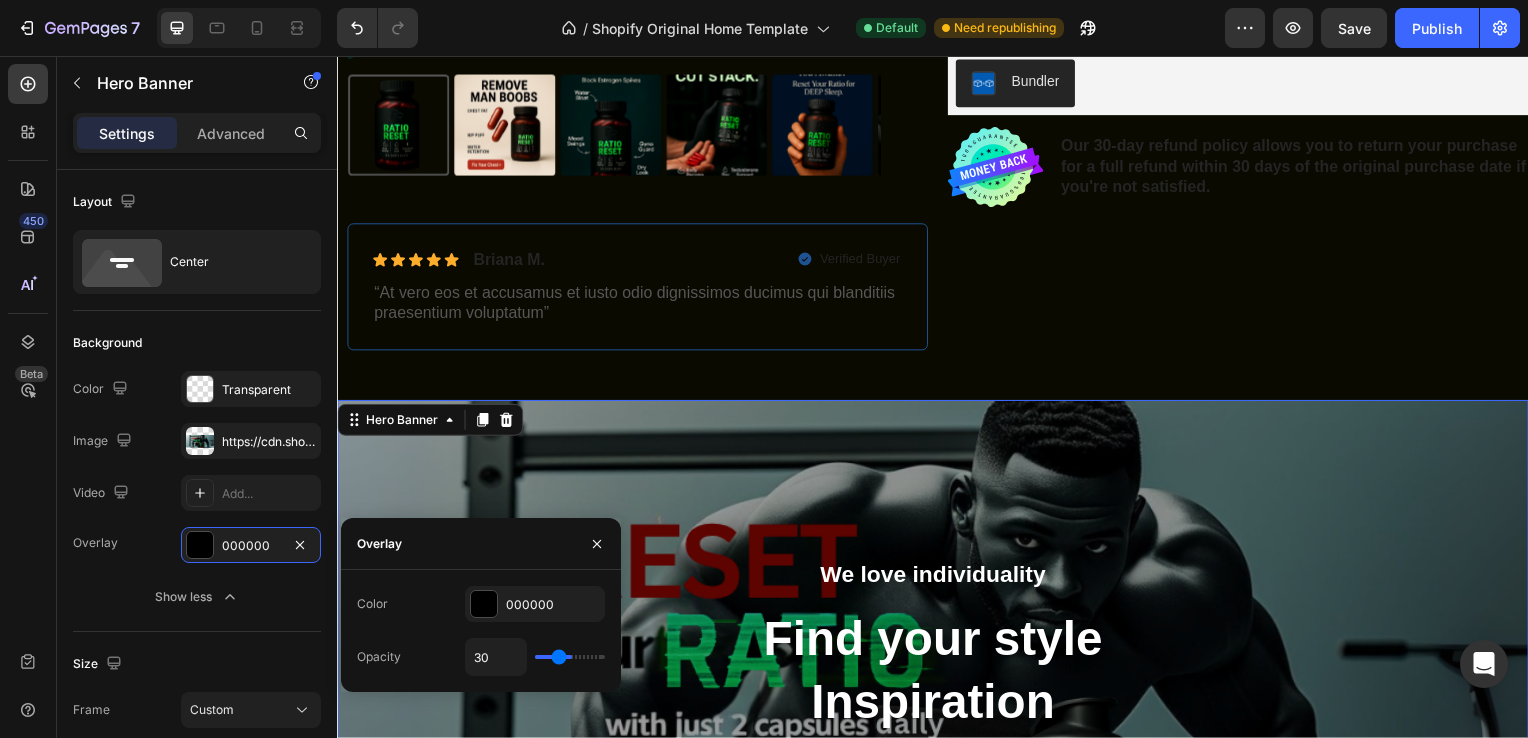 type on "27" 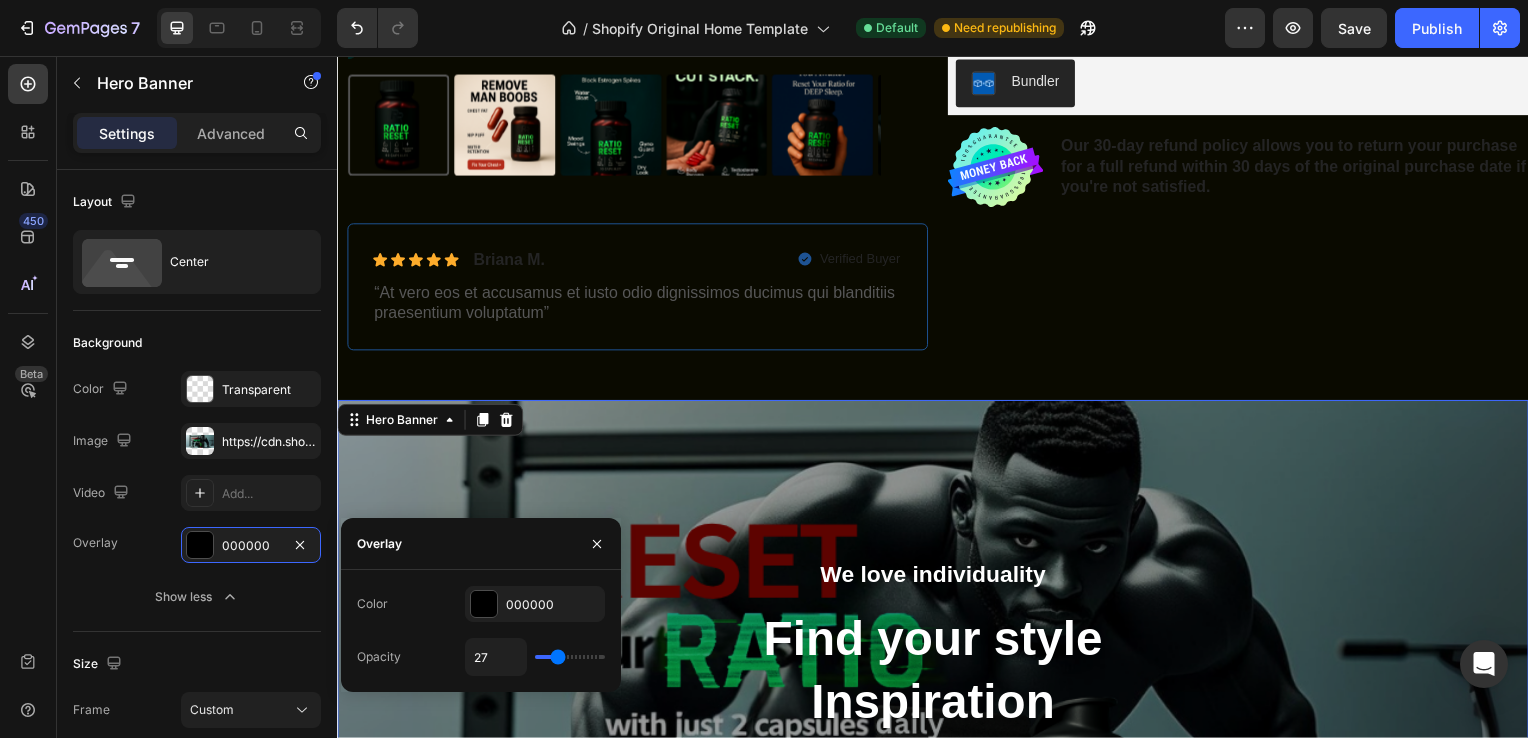 type on "26" 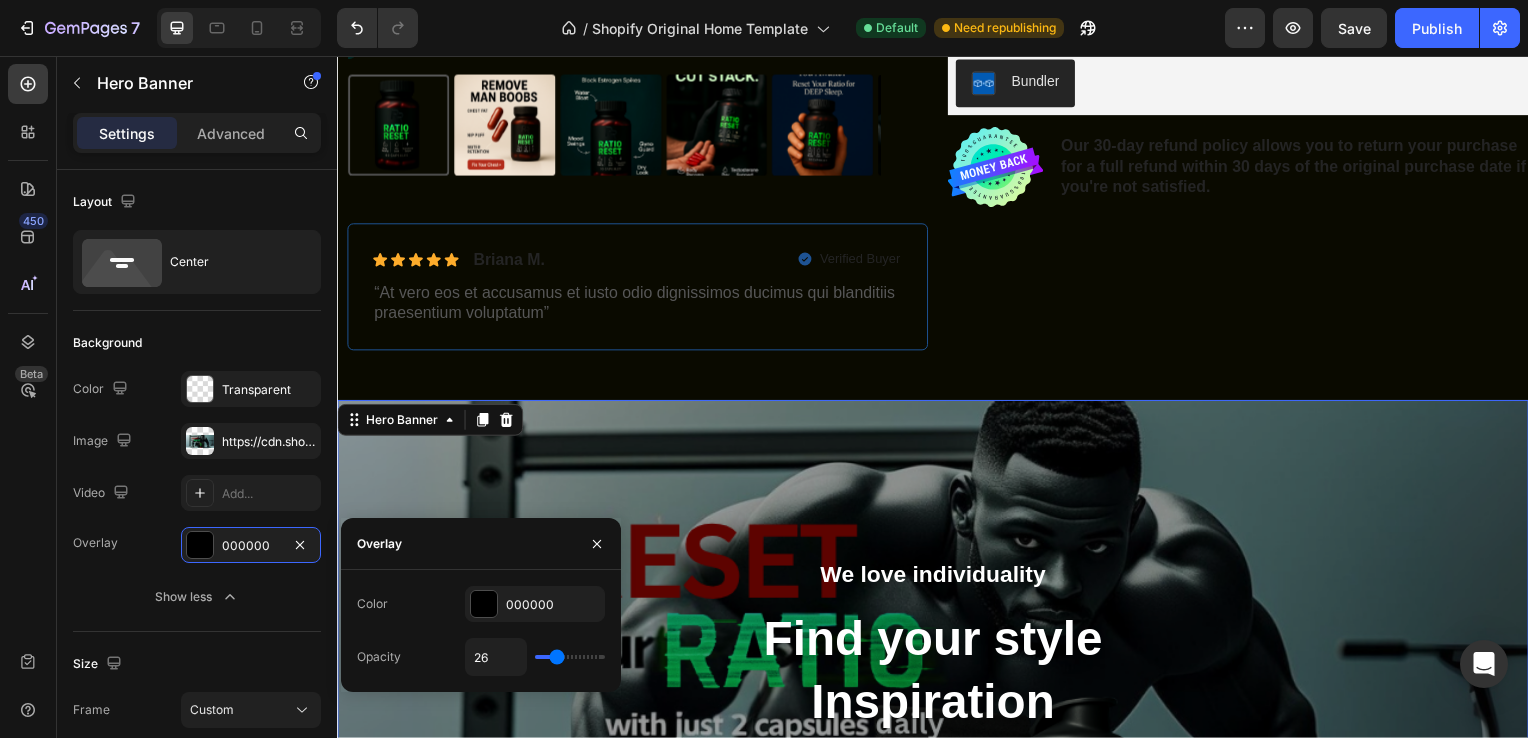 type on "24" 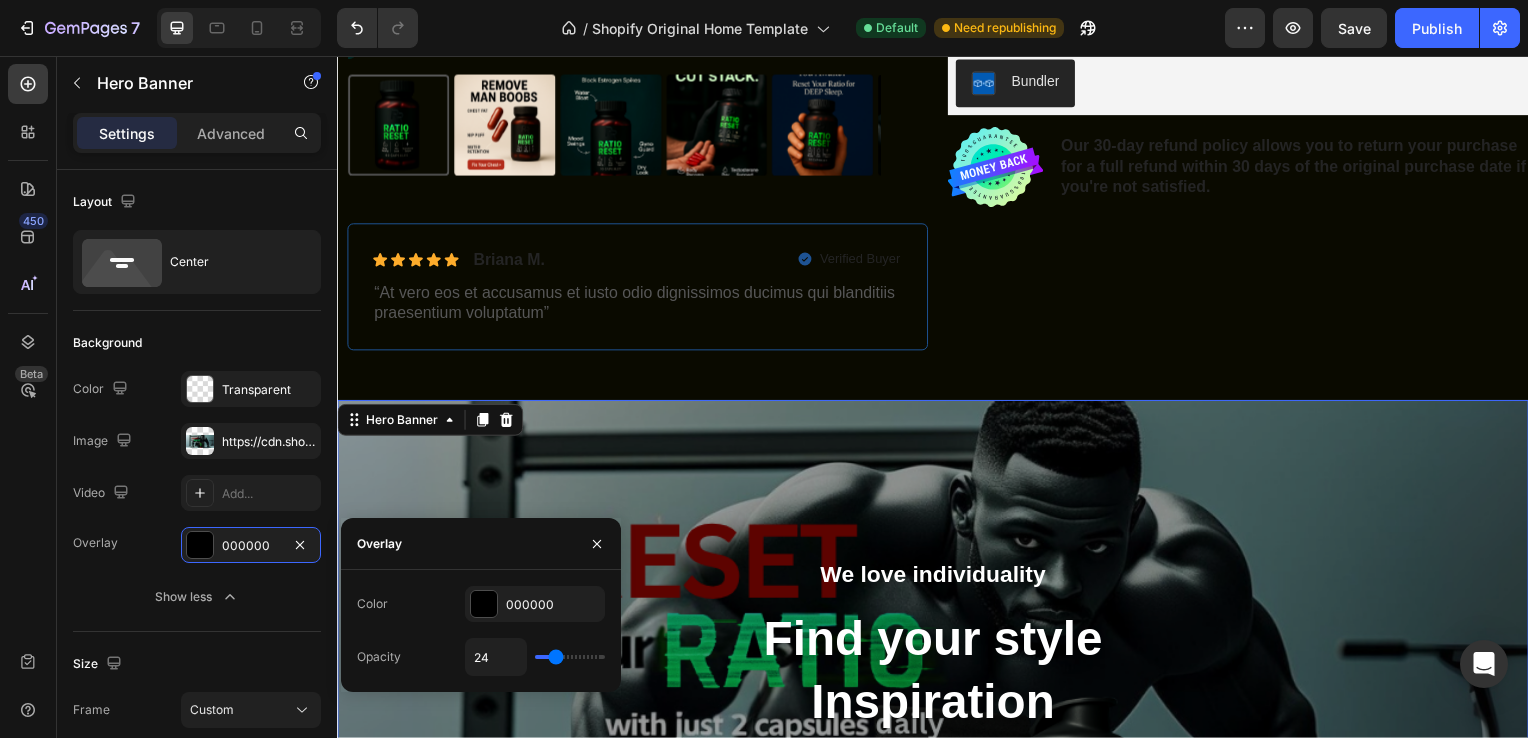 type on "21" 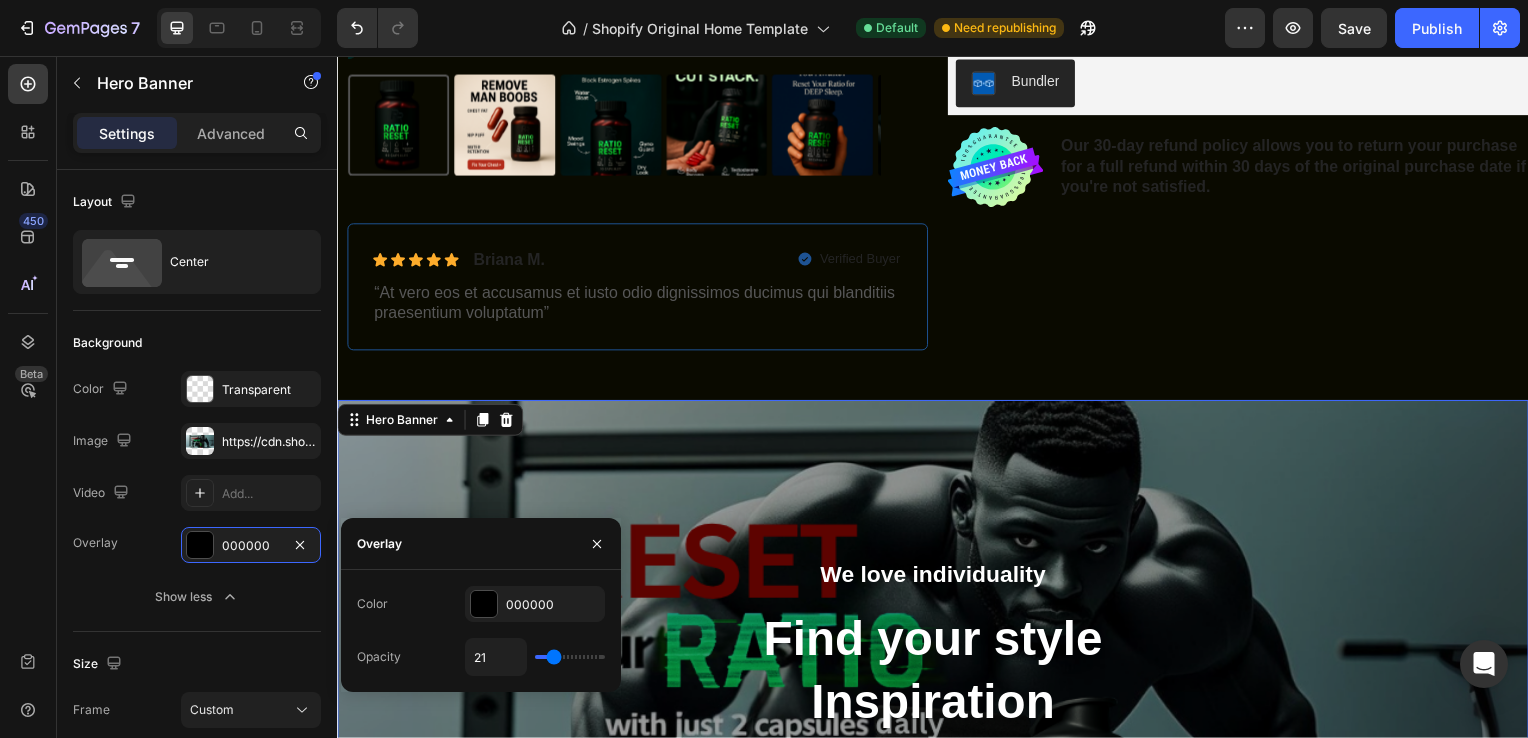 type on "18" 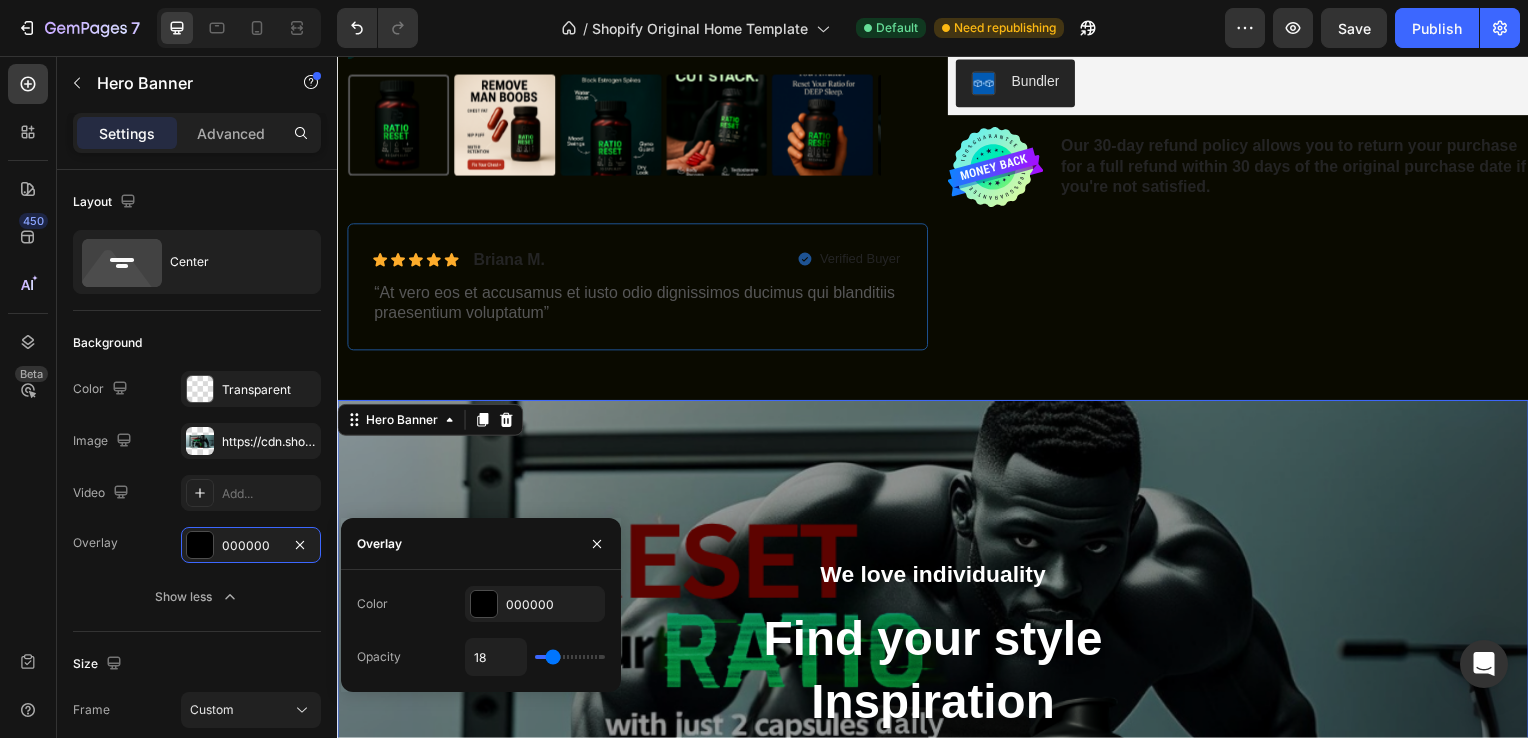 type on "15" 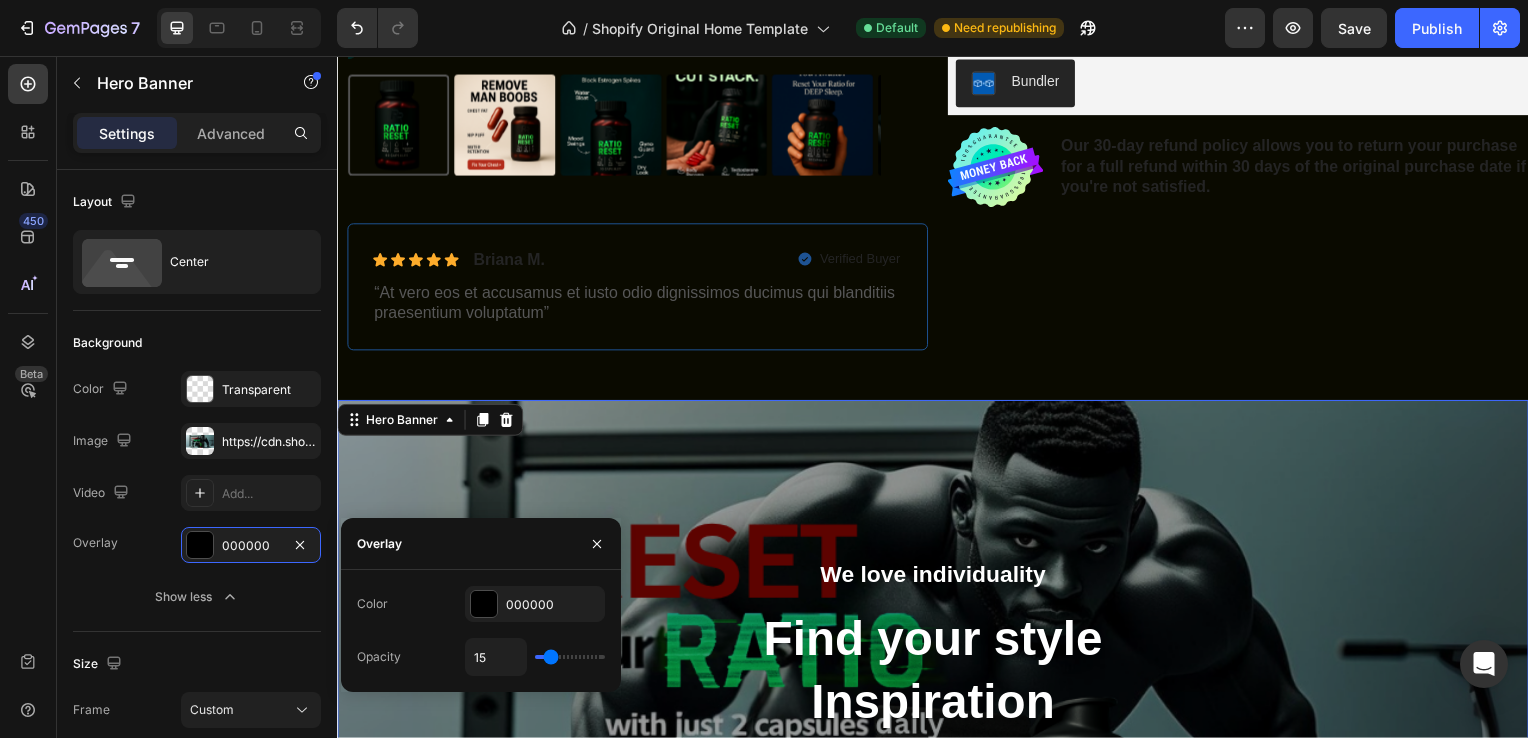 type on "11" 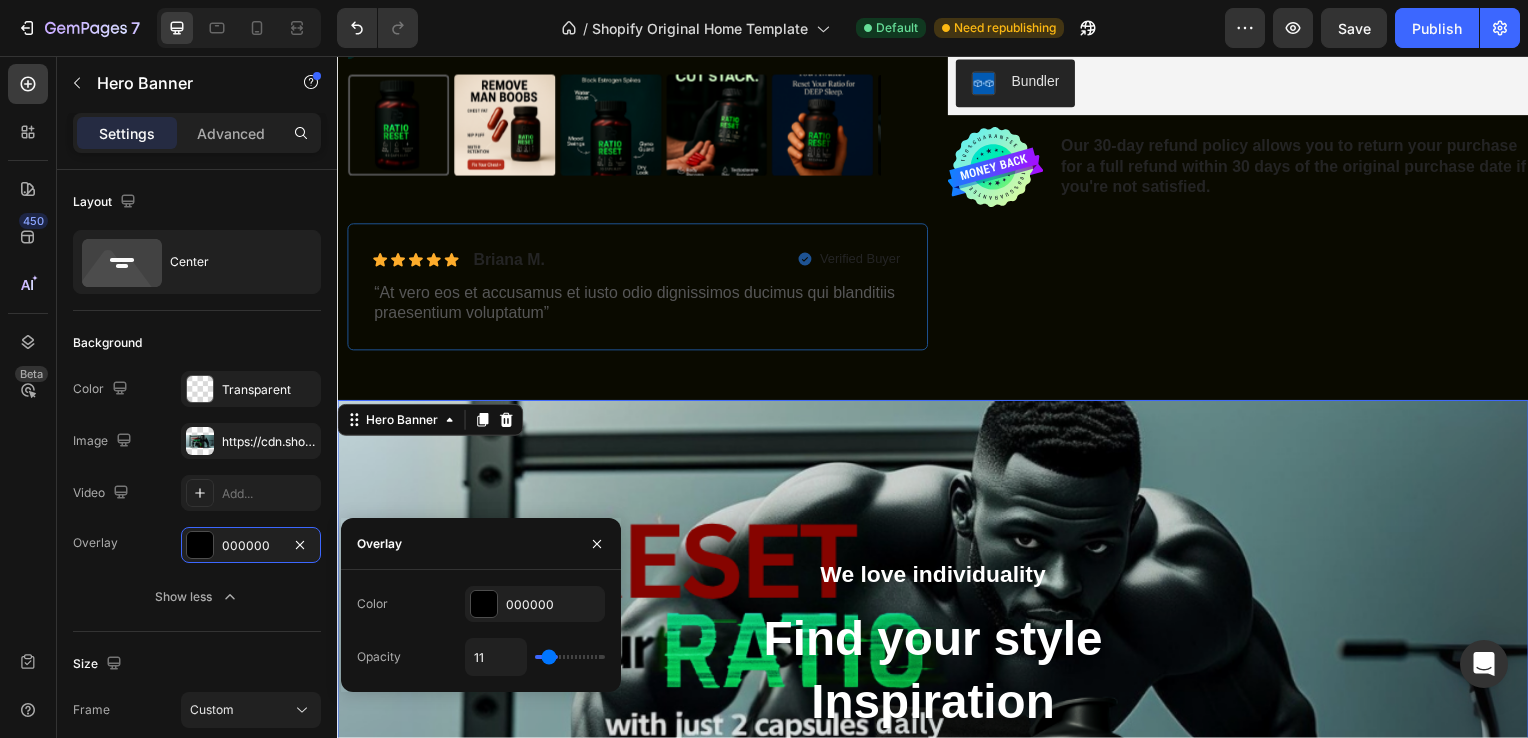 type on "9" 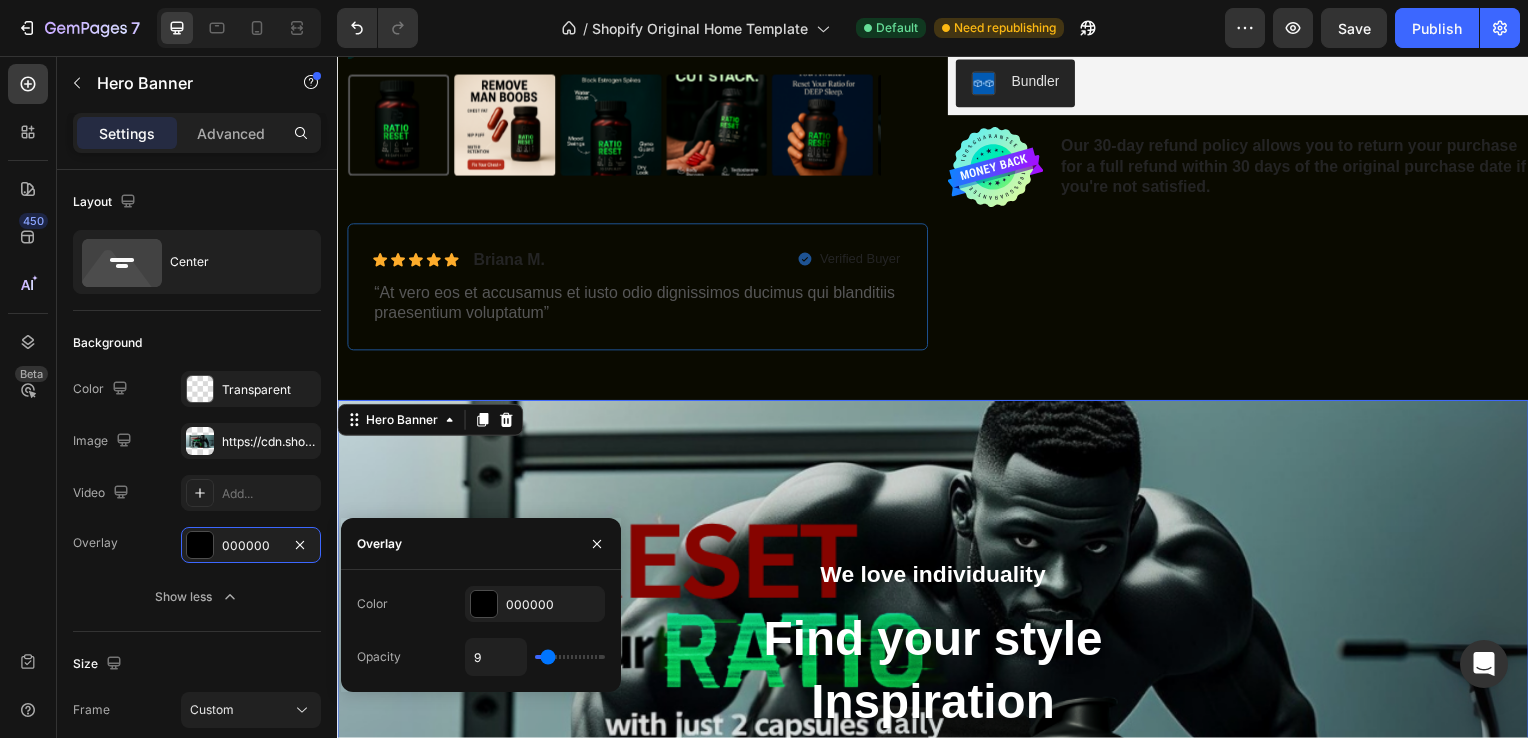 type on "8" 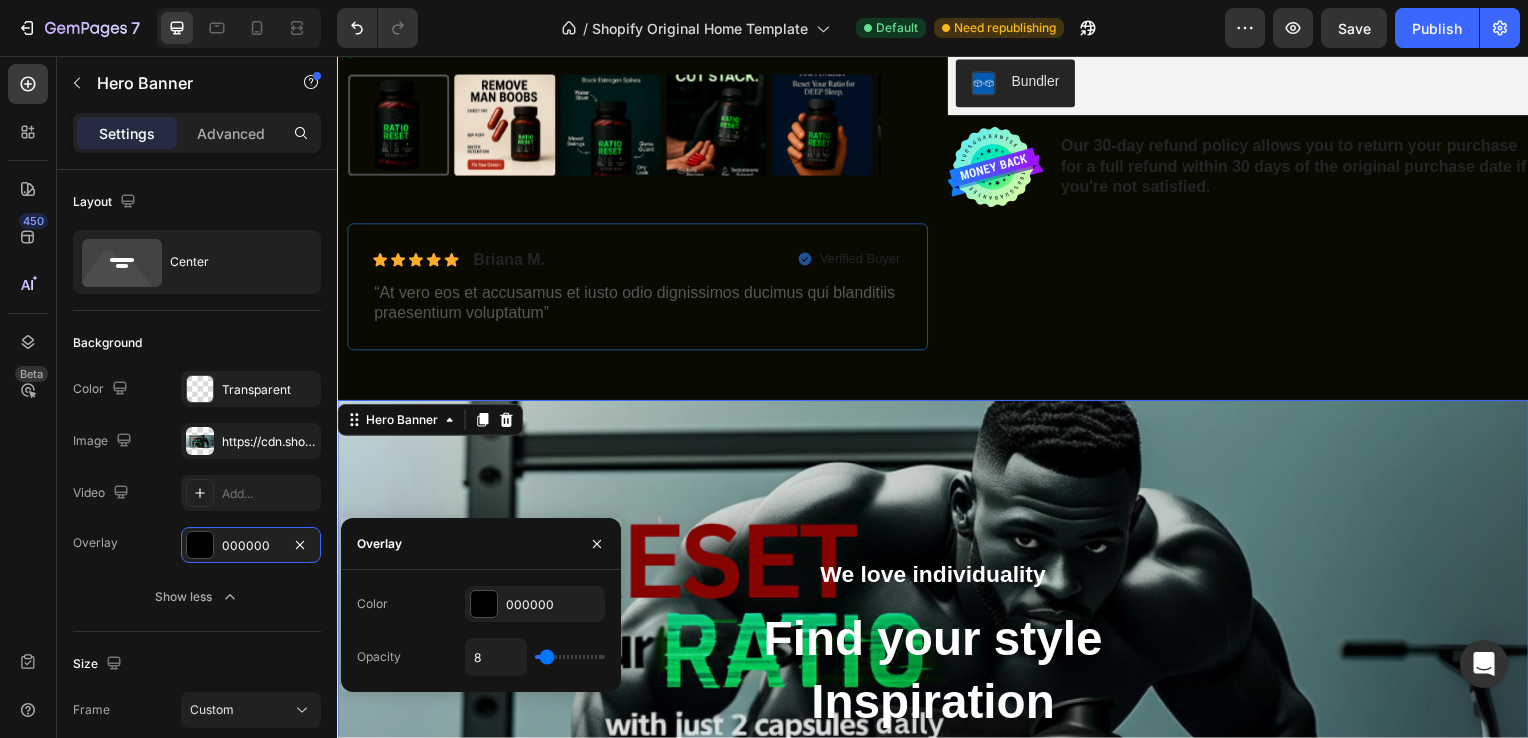 type on "6" 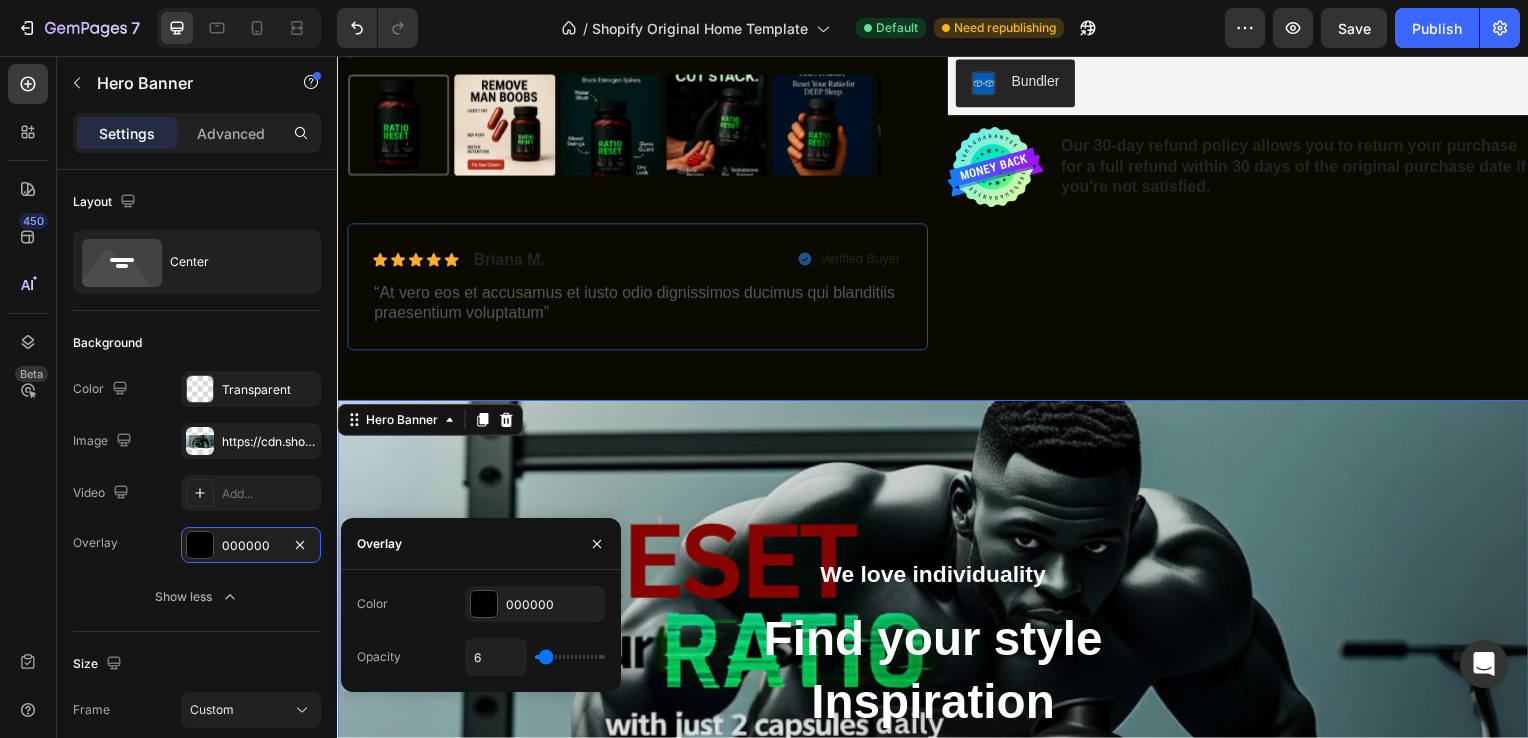 type on "2" 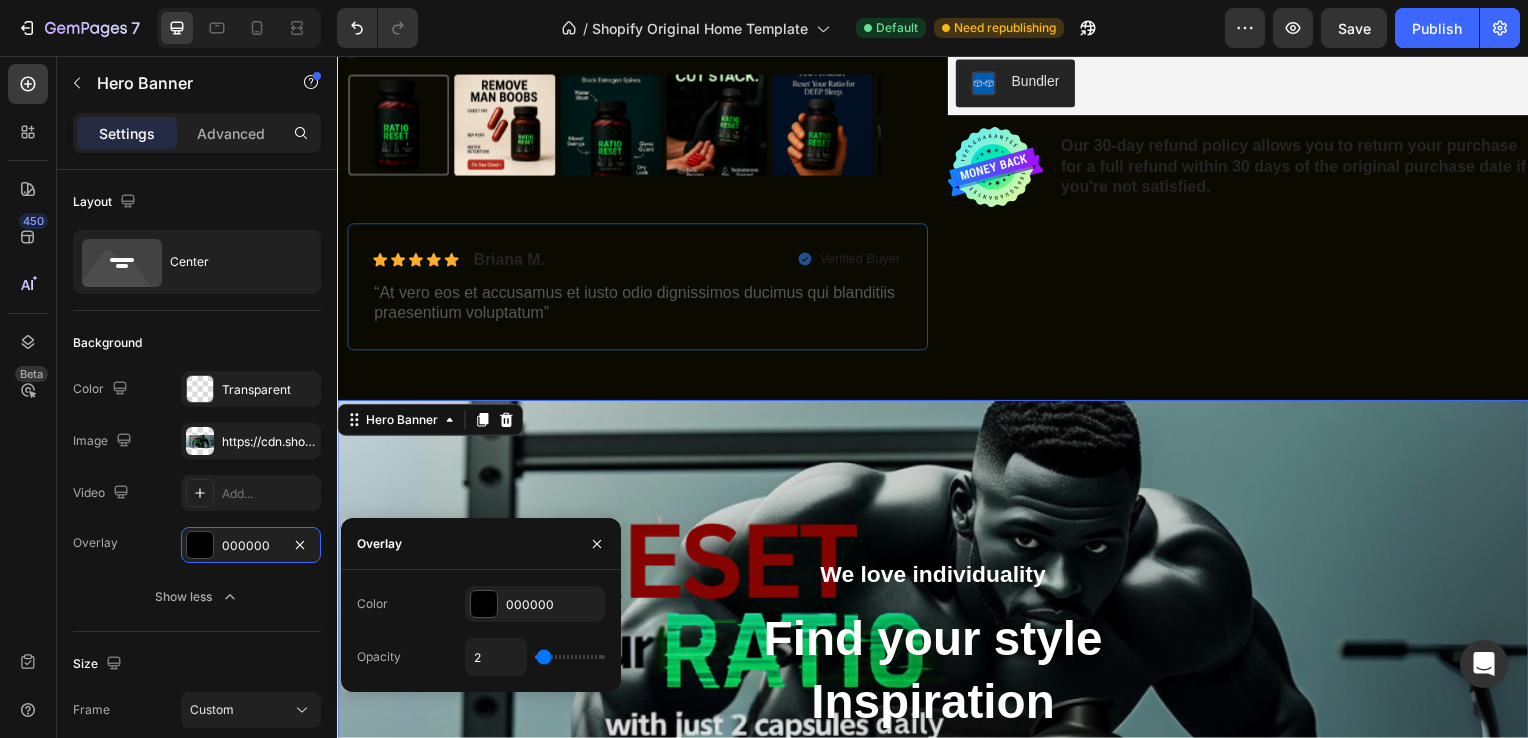 type on "0" 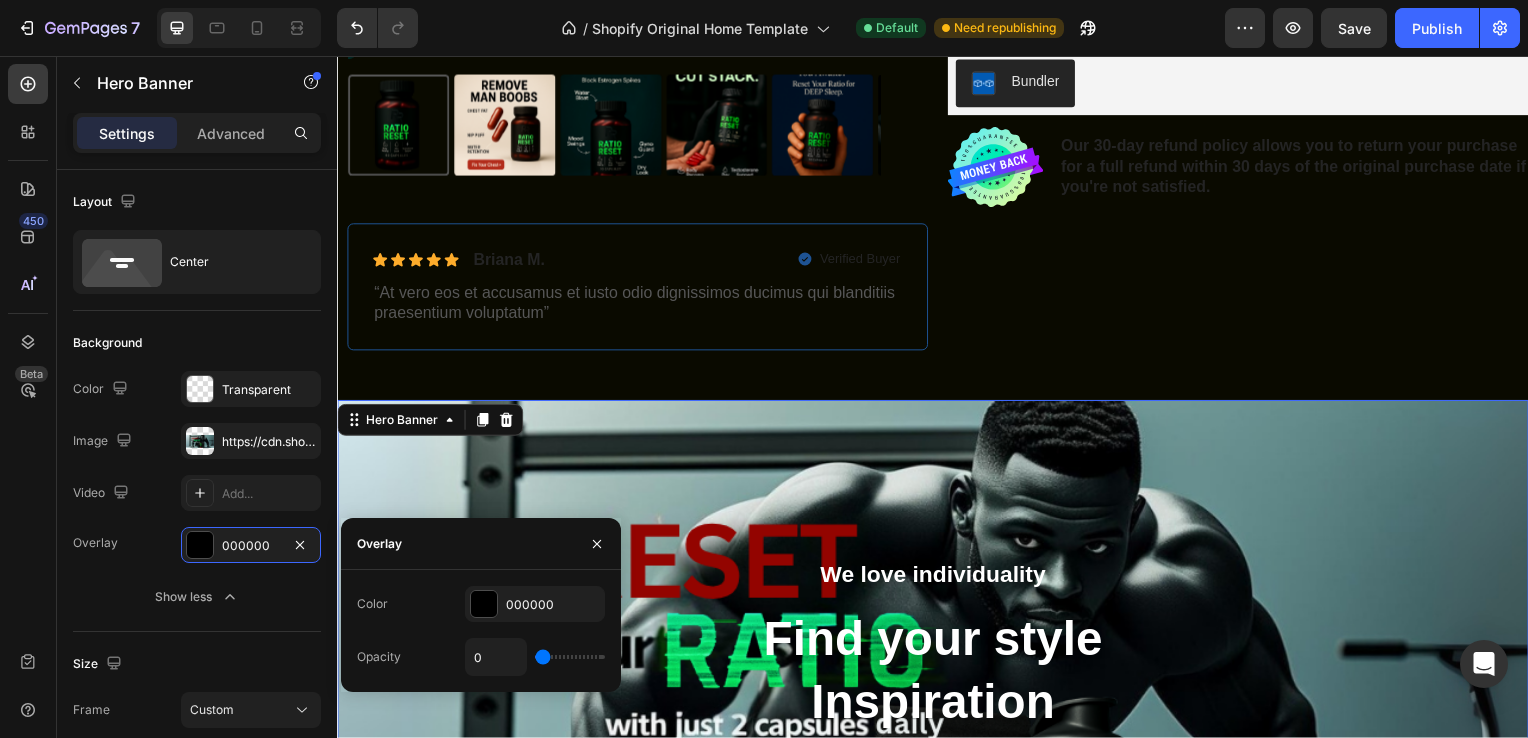 type on "8" 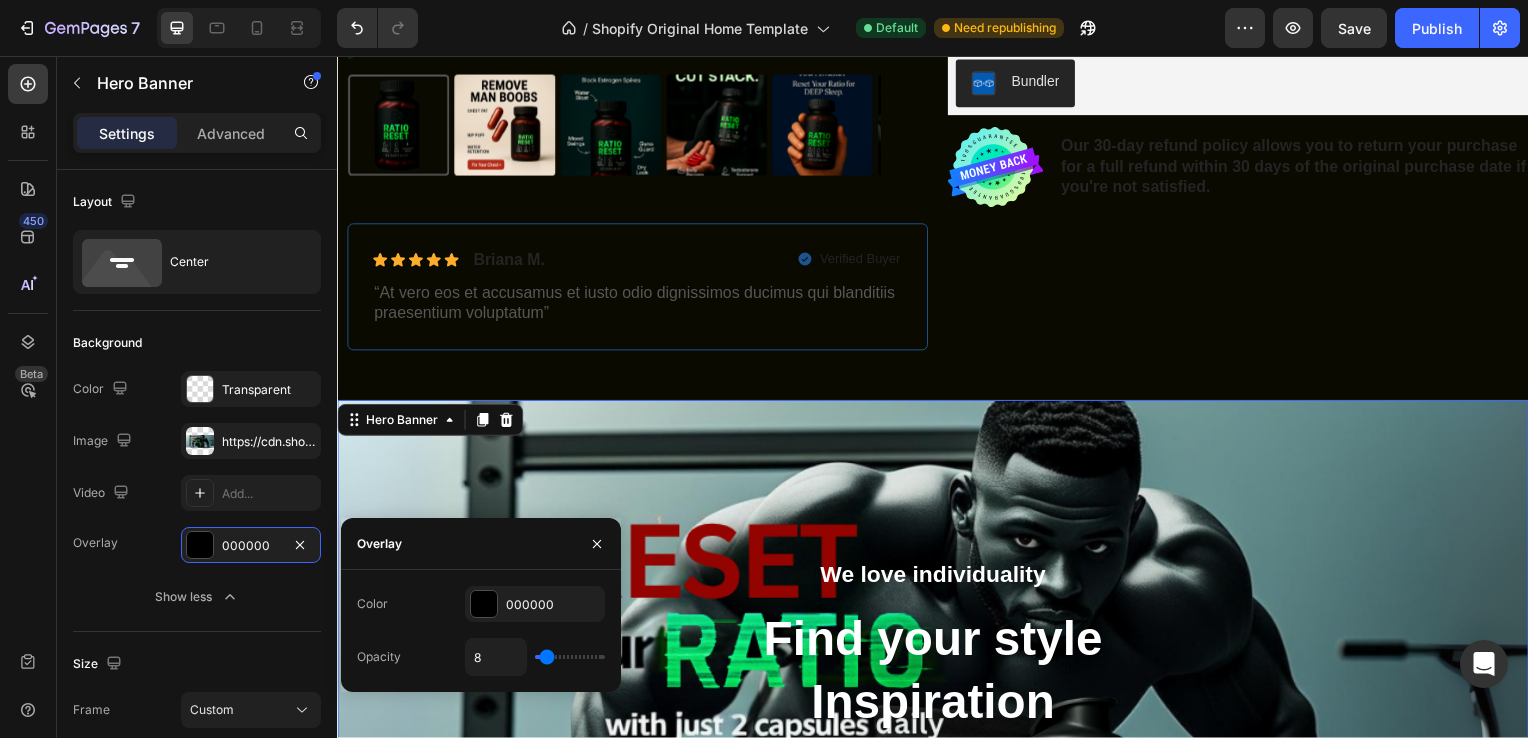 type on "9" 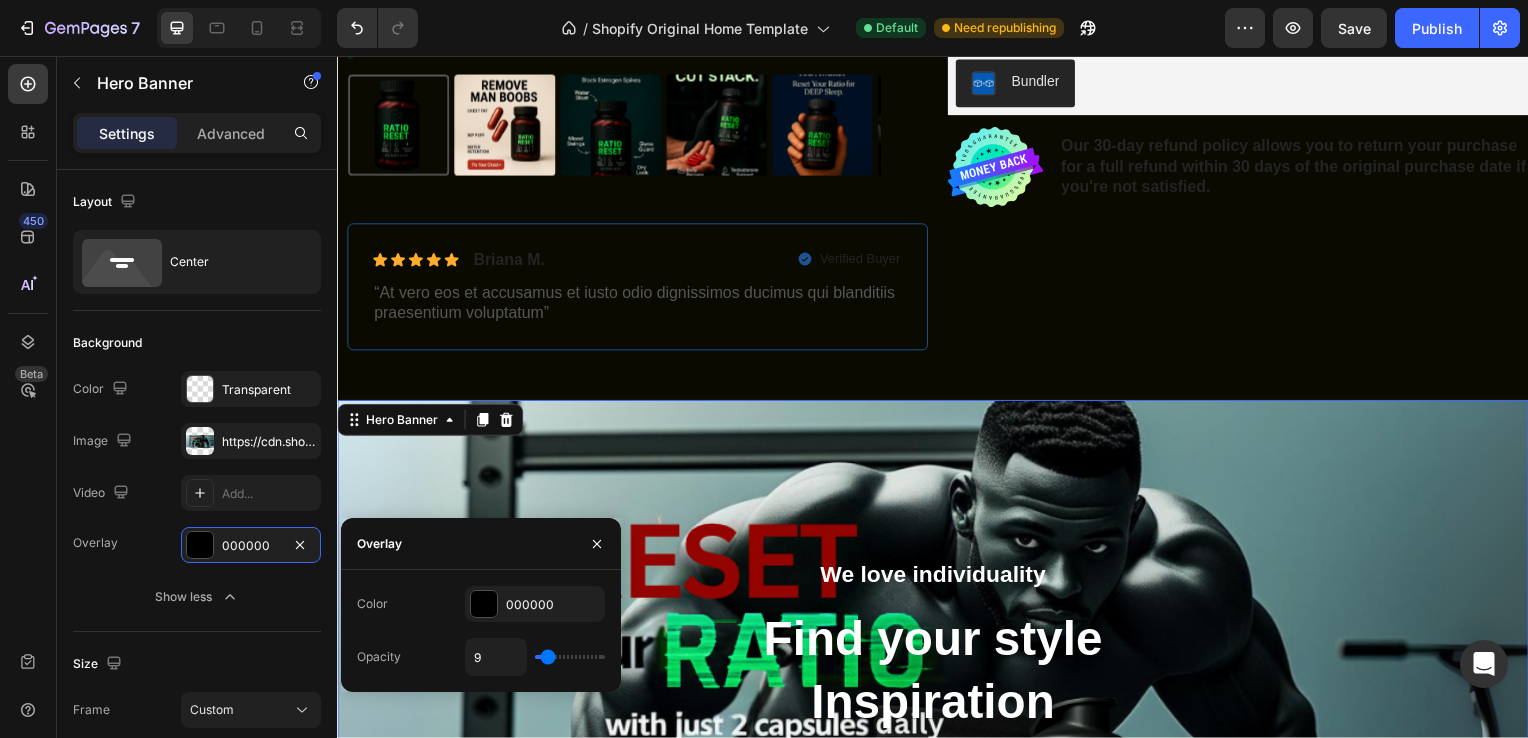 type on "11" 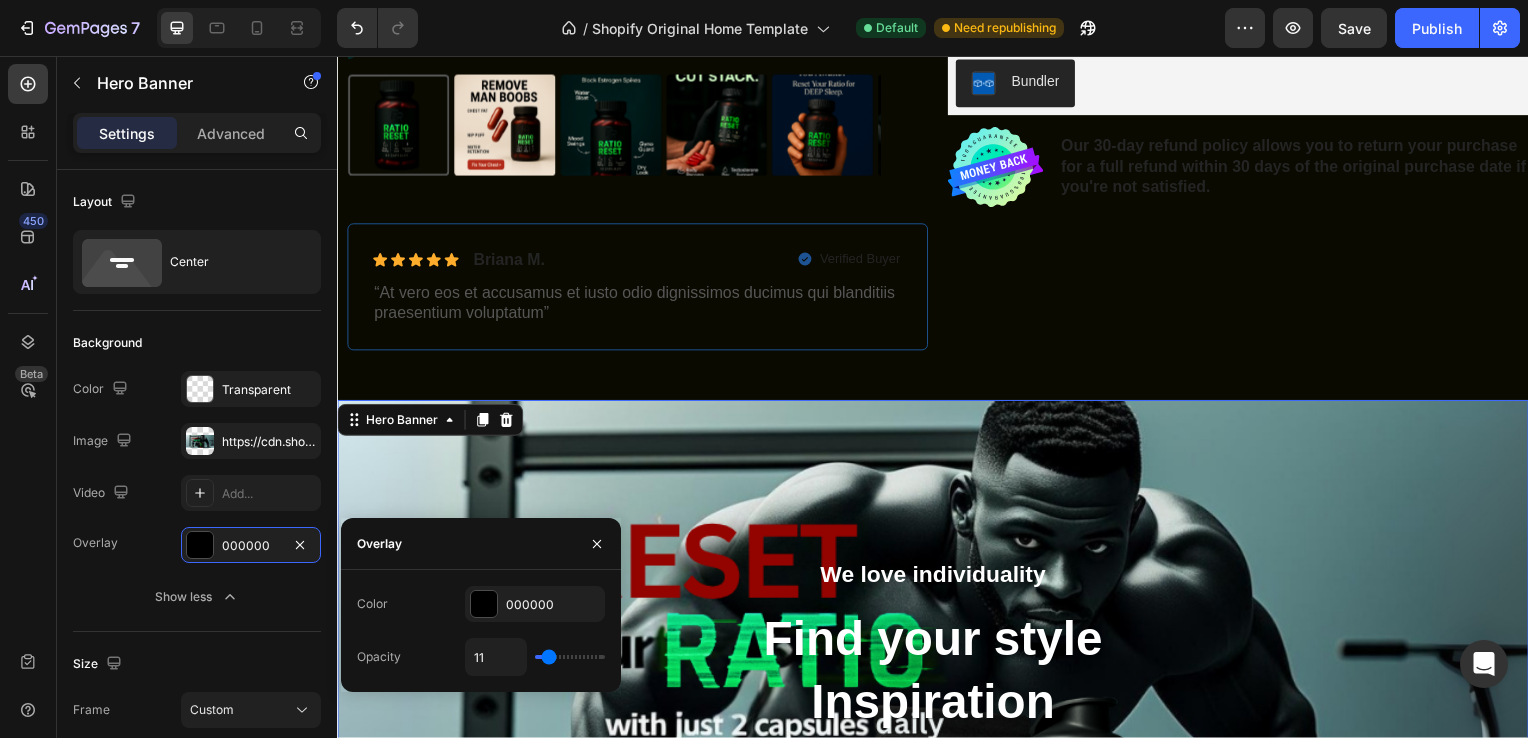 type on "12" 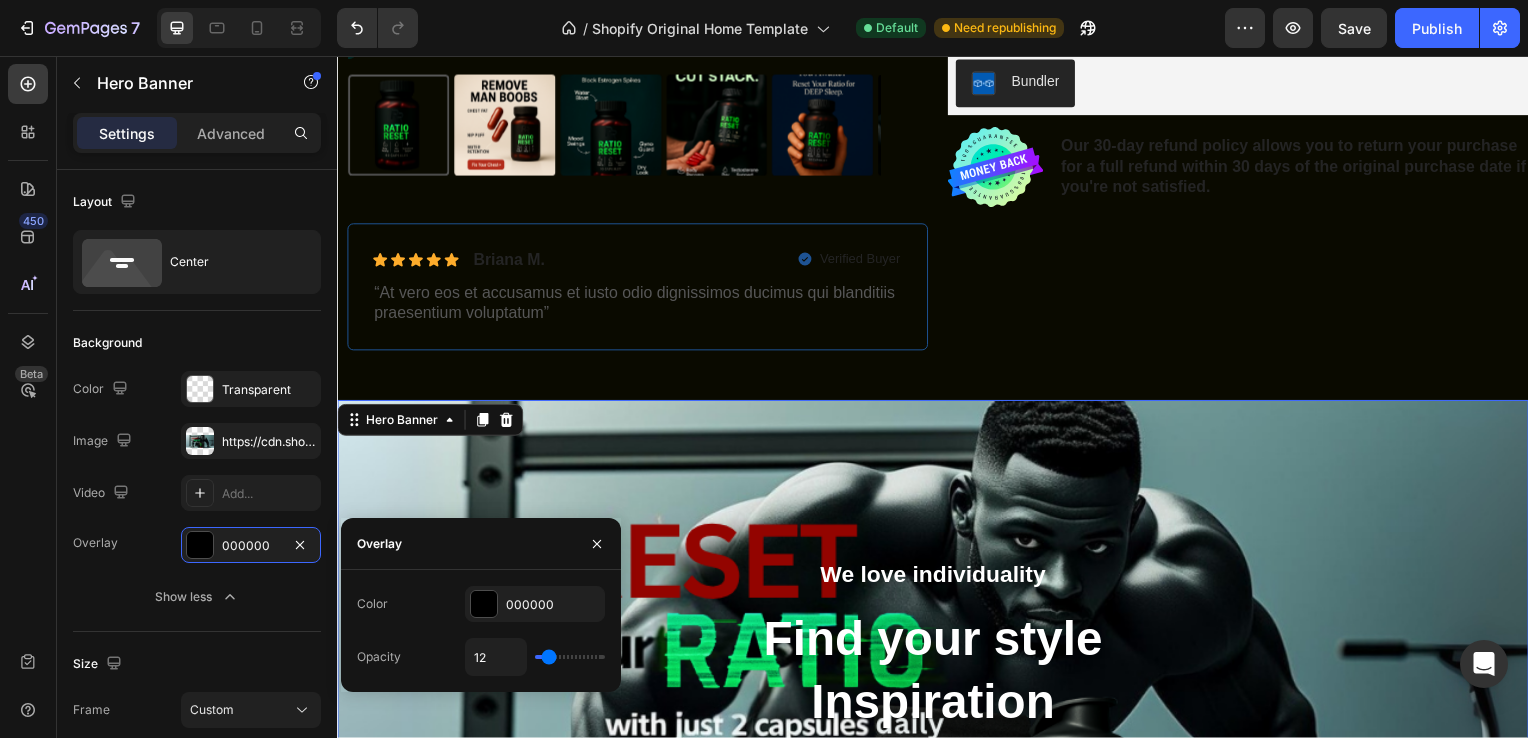 type on "15" 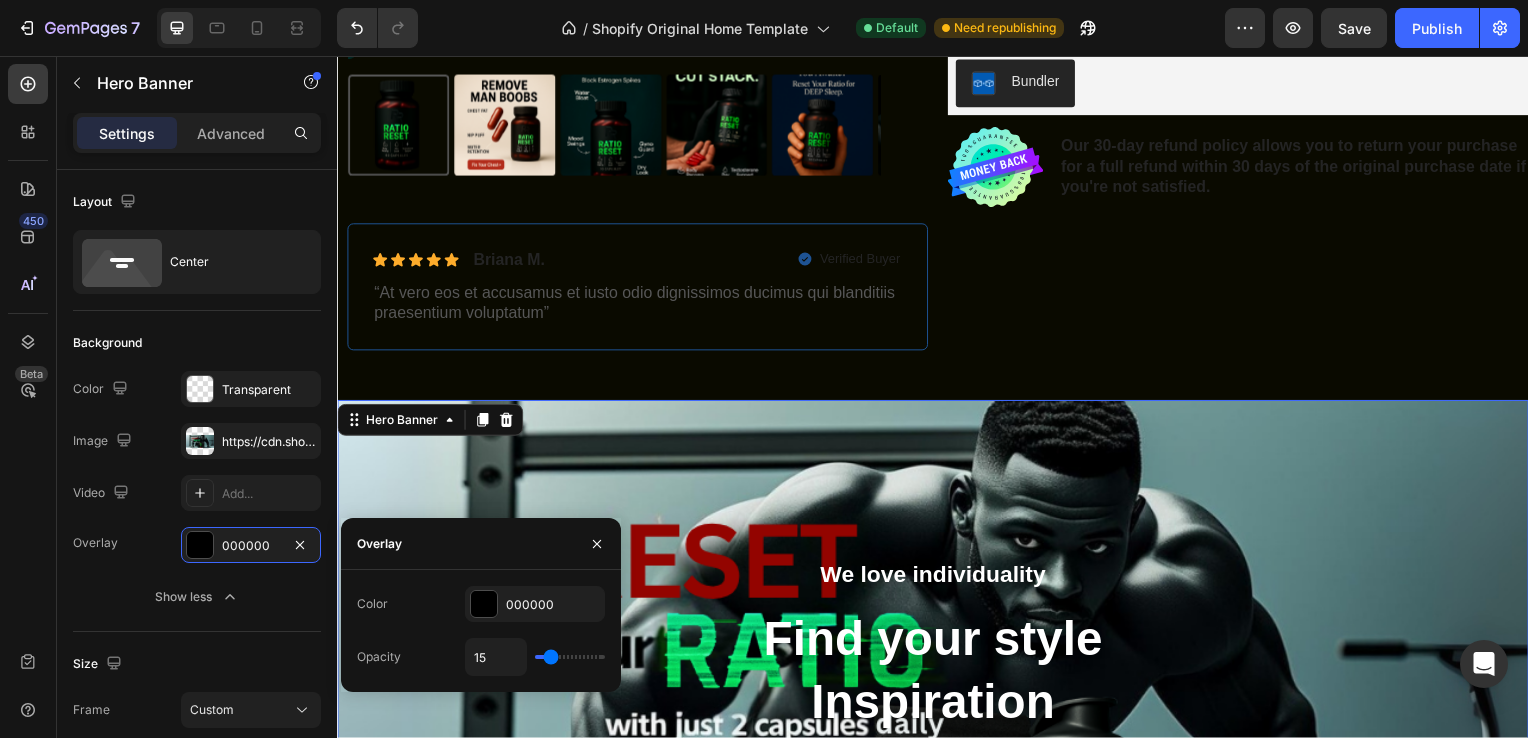 type on "17" 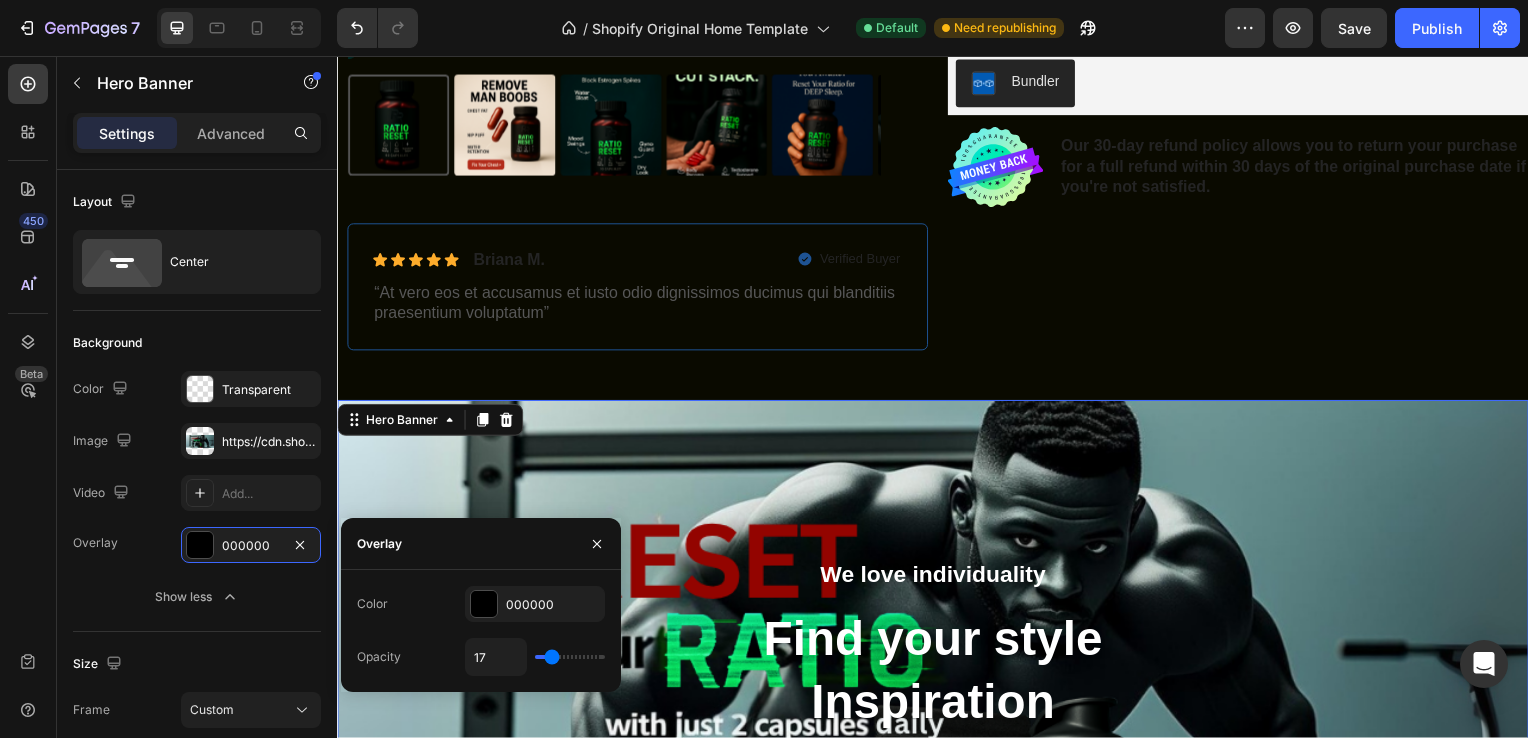 type on "20" 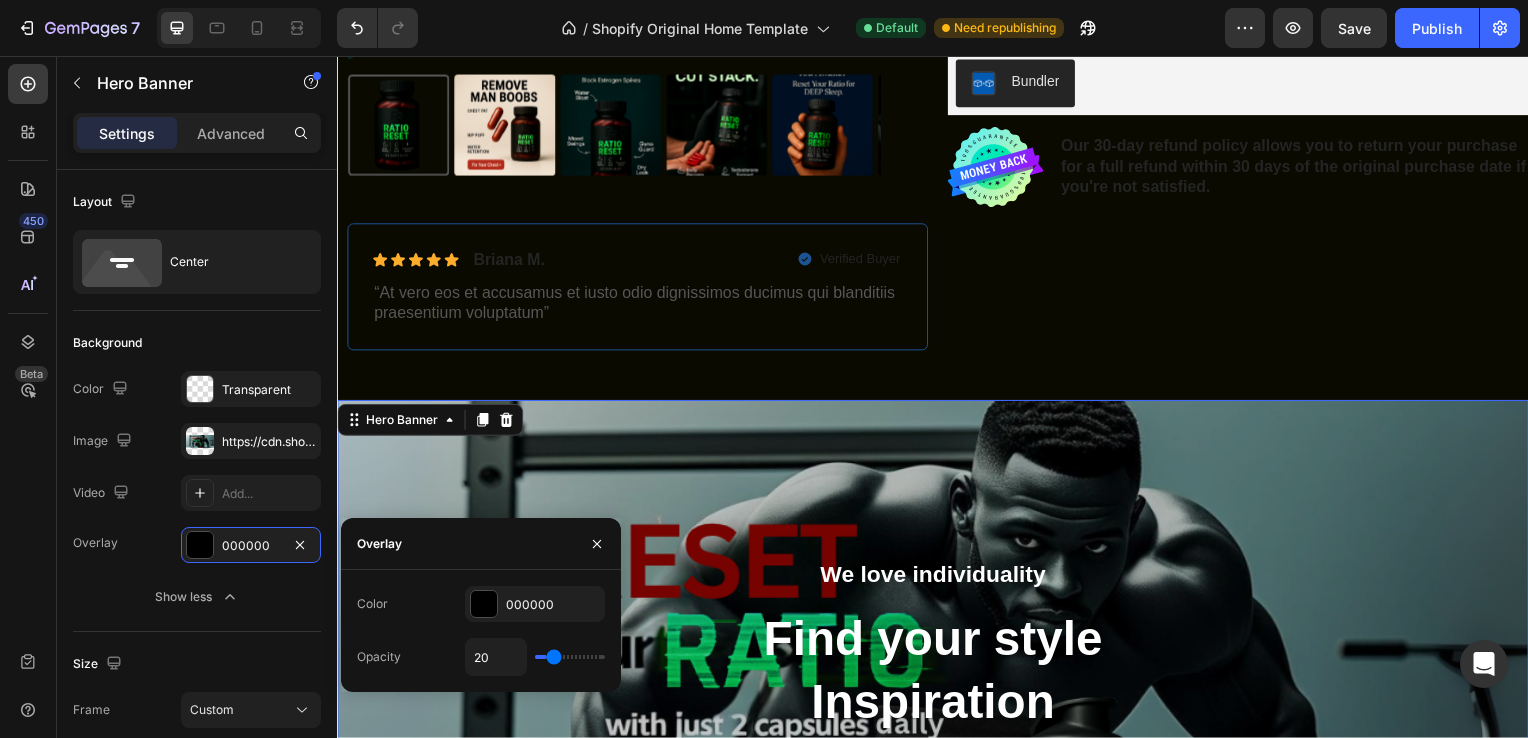 type on "21" 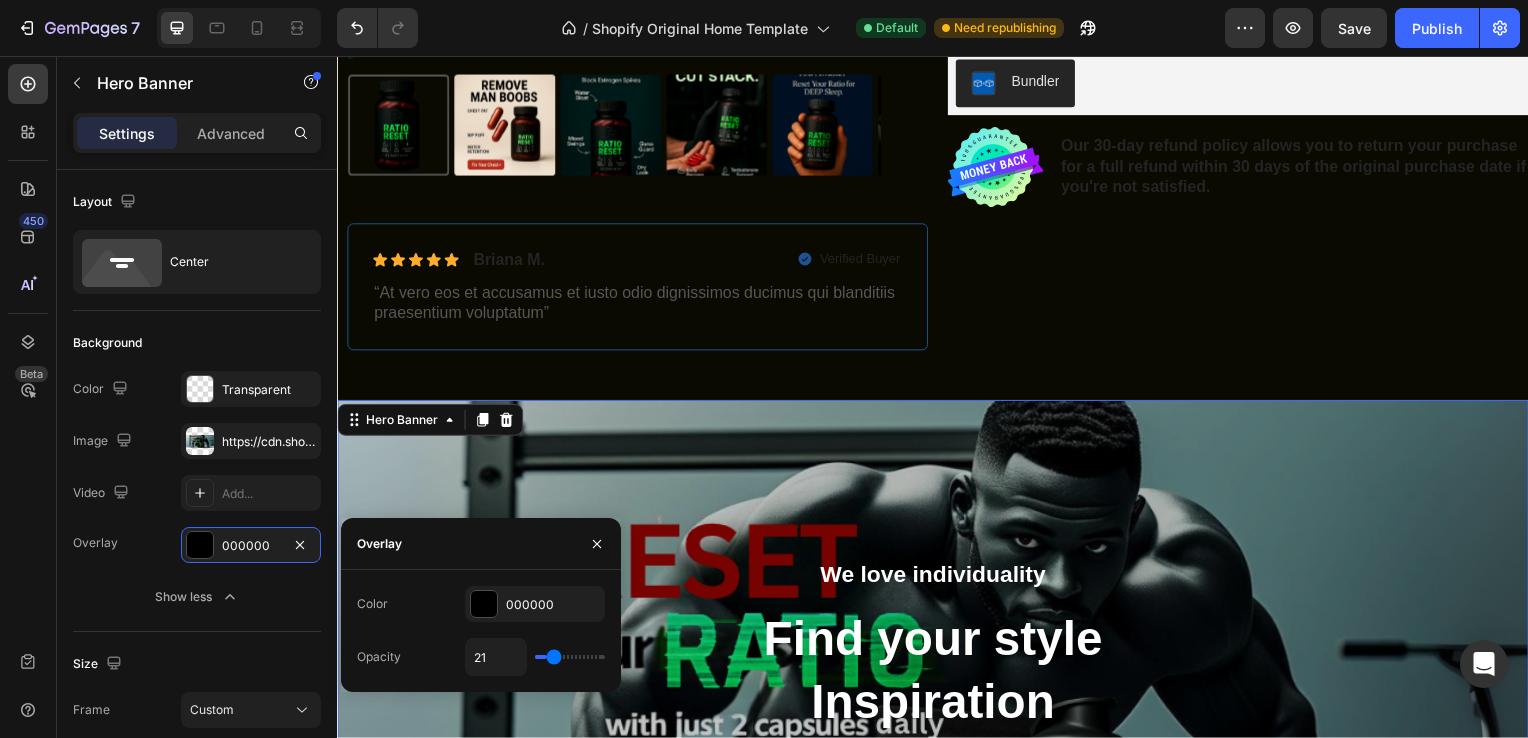 type on "23" 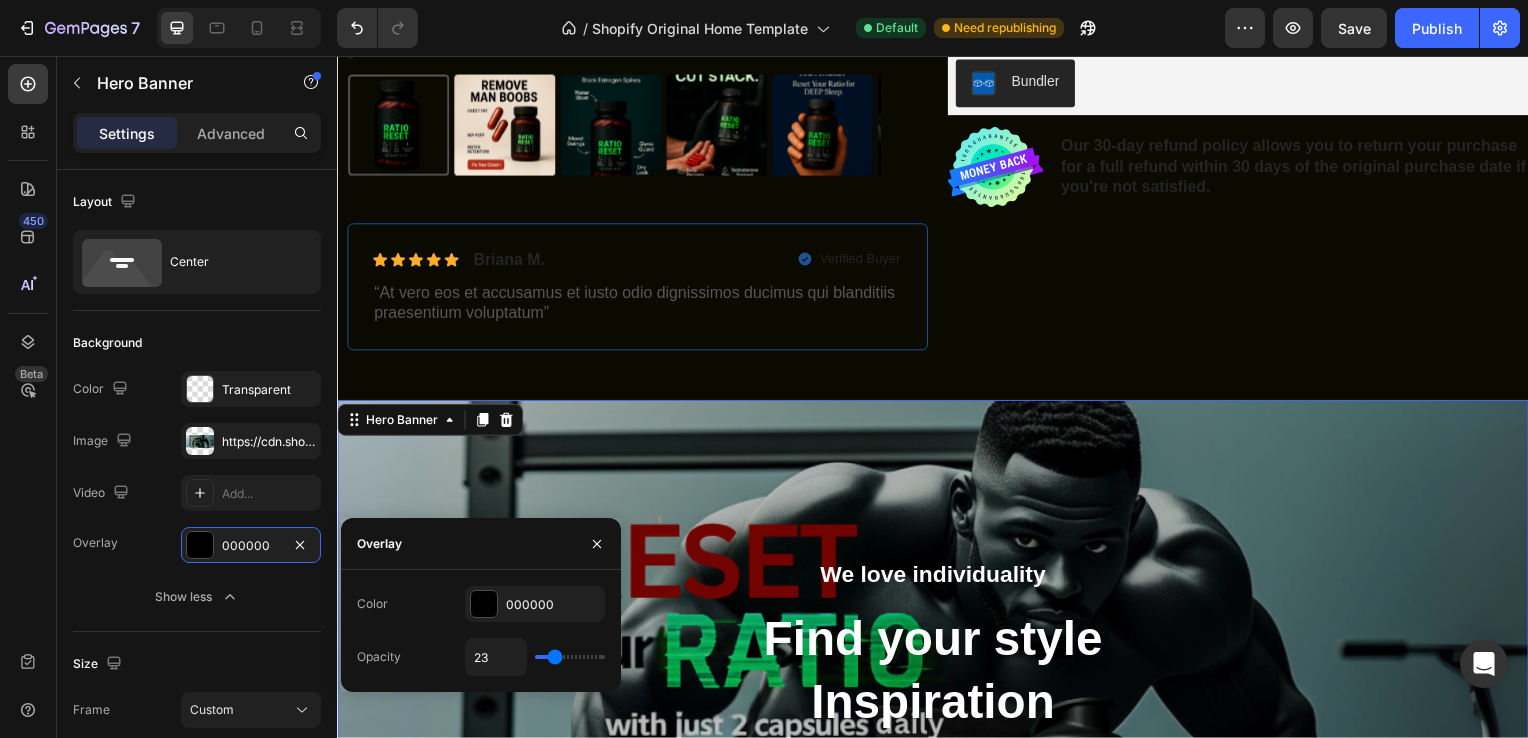 type on "21" 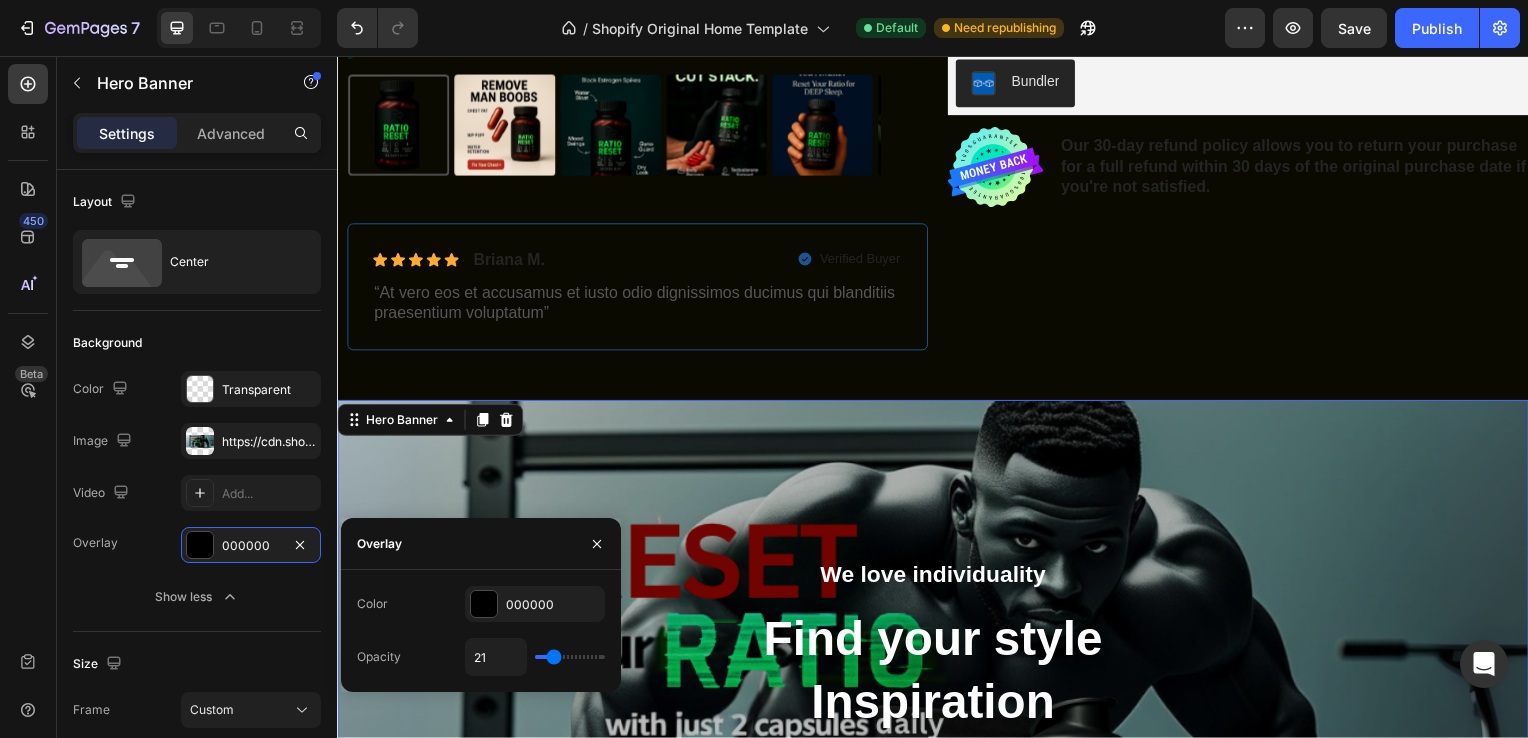 type on "18" 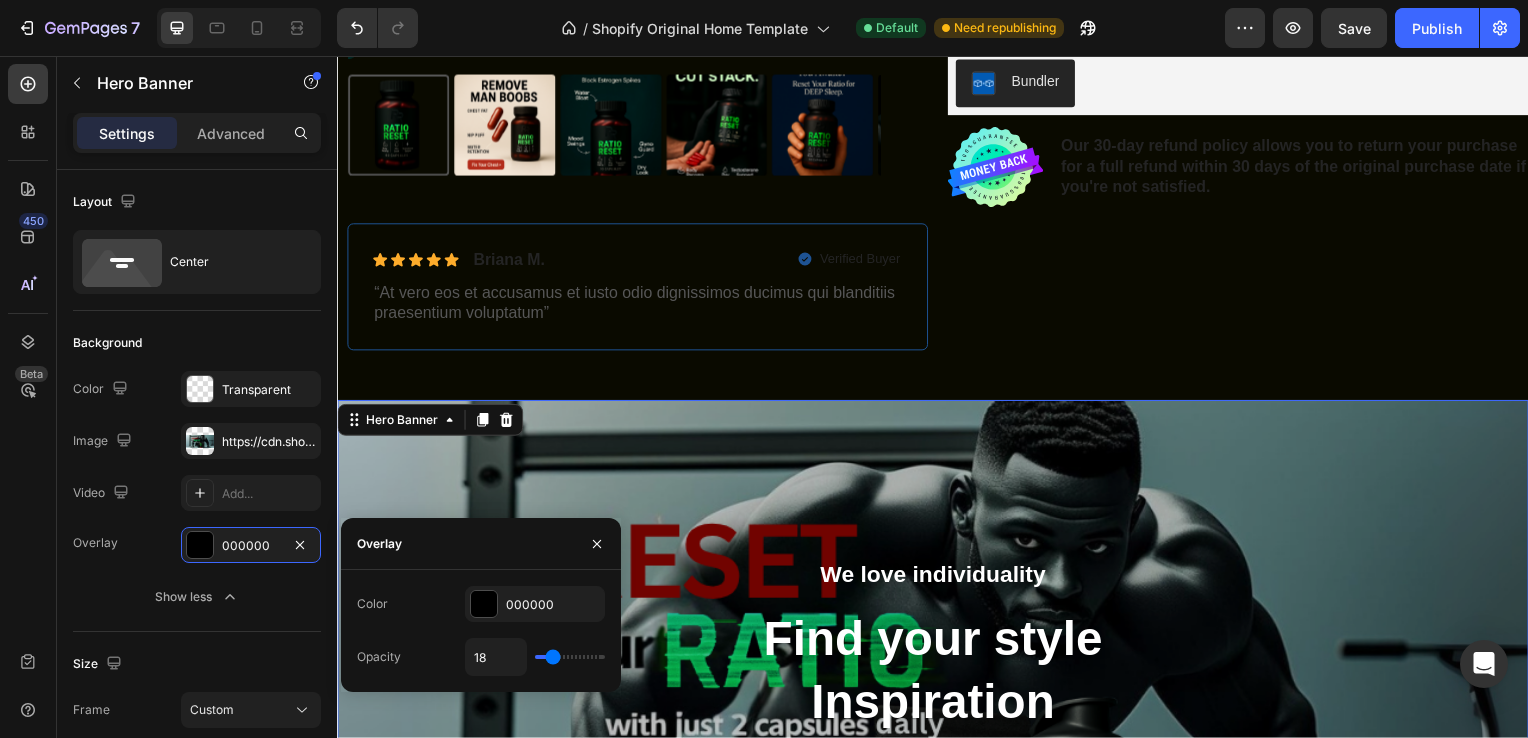 type on "17" 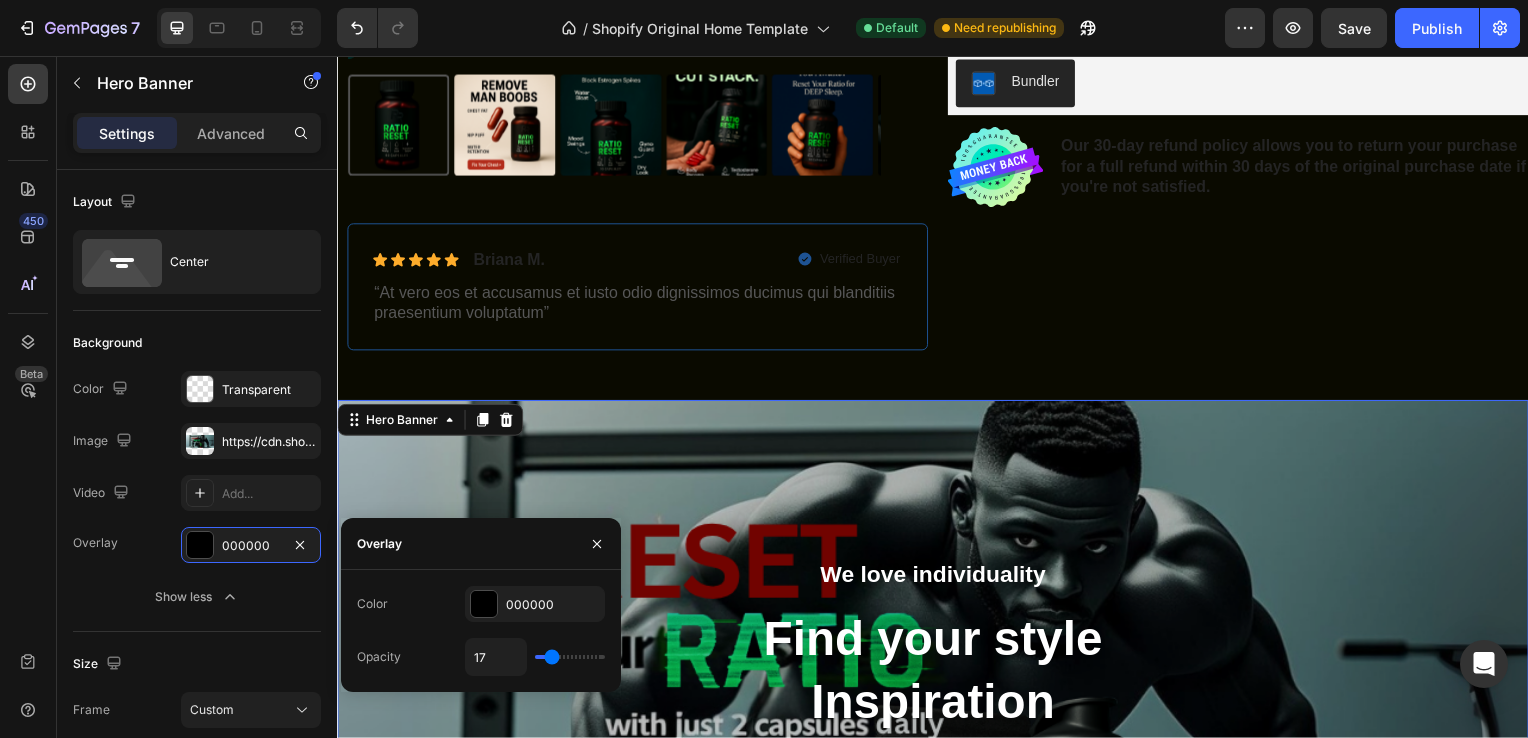 type on "15" 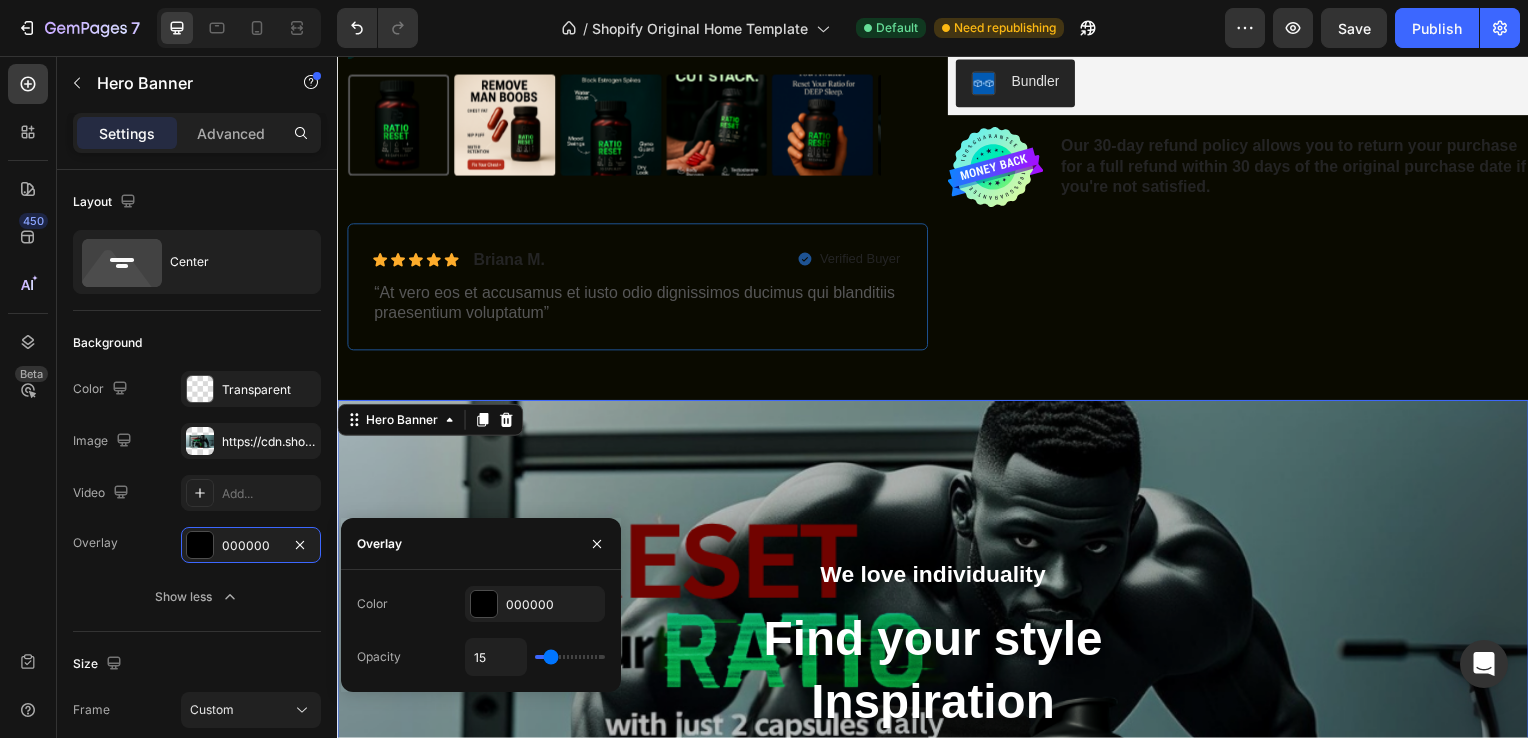 type on "14" 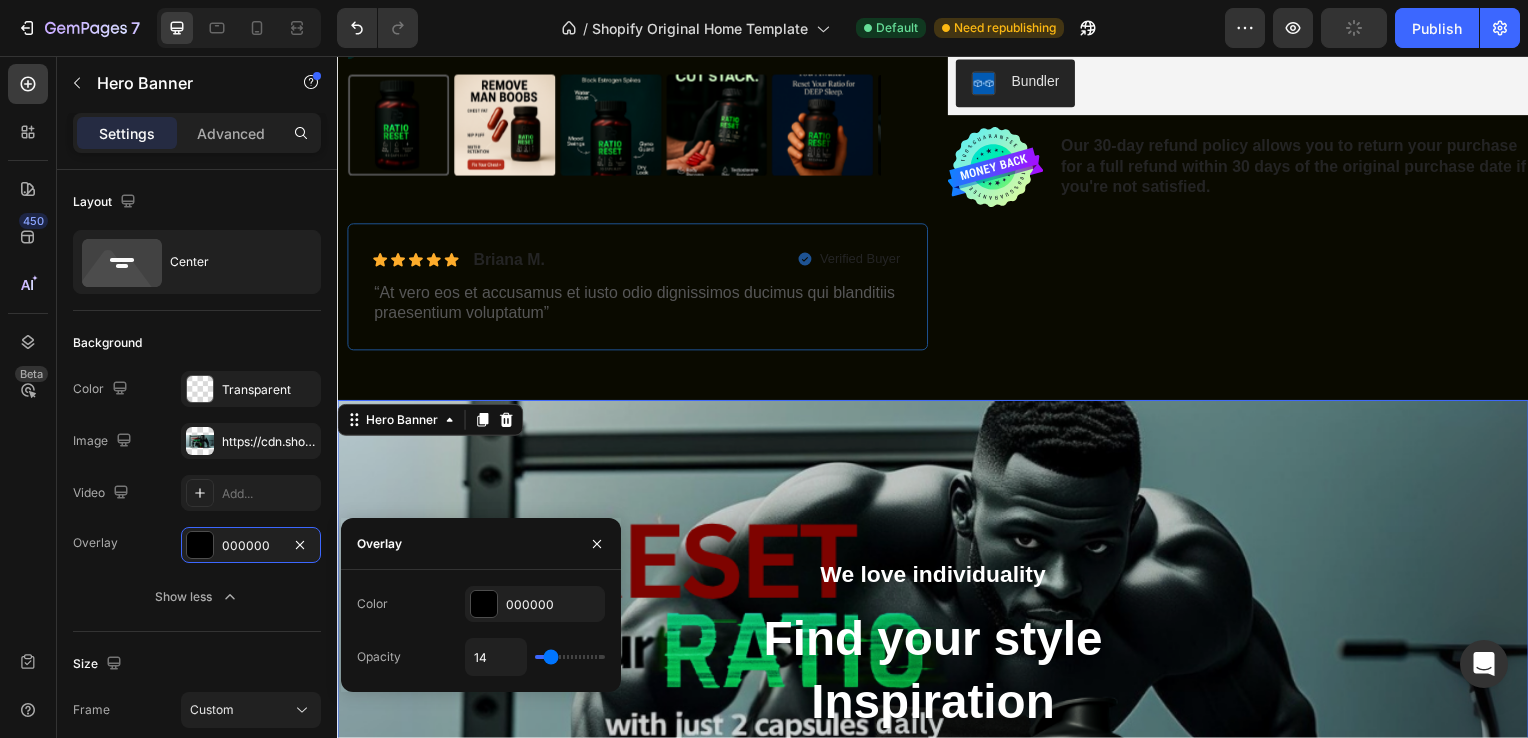 type on "11" 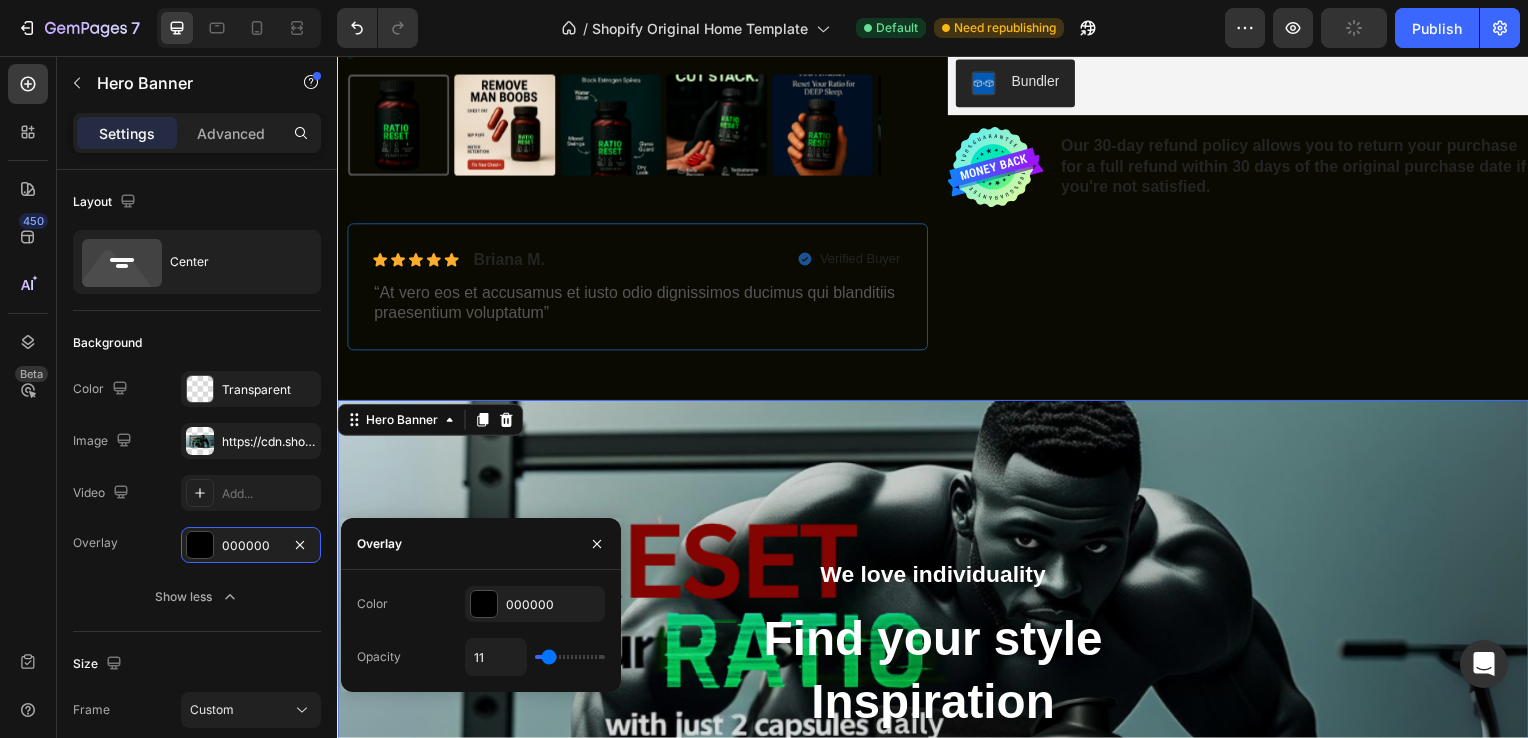 type on "9" 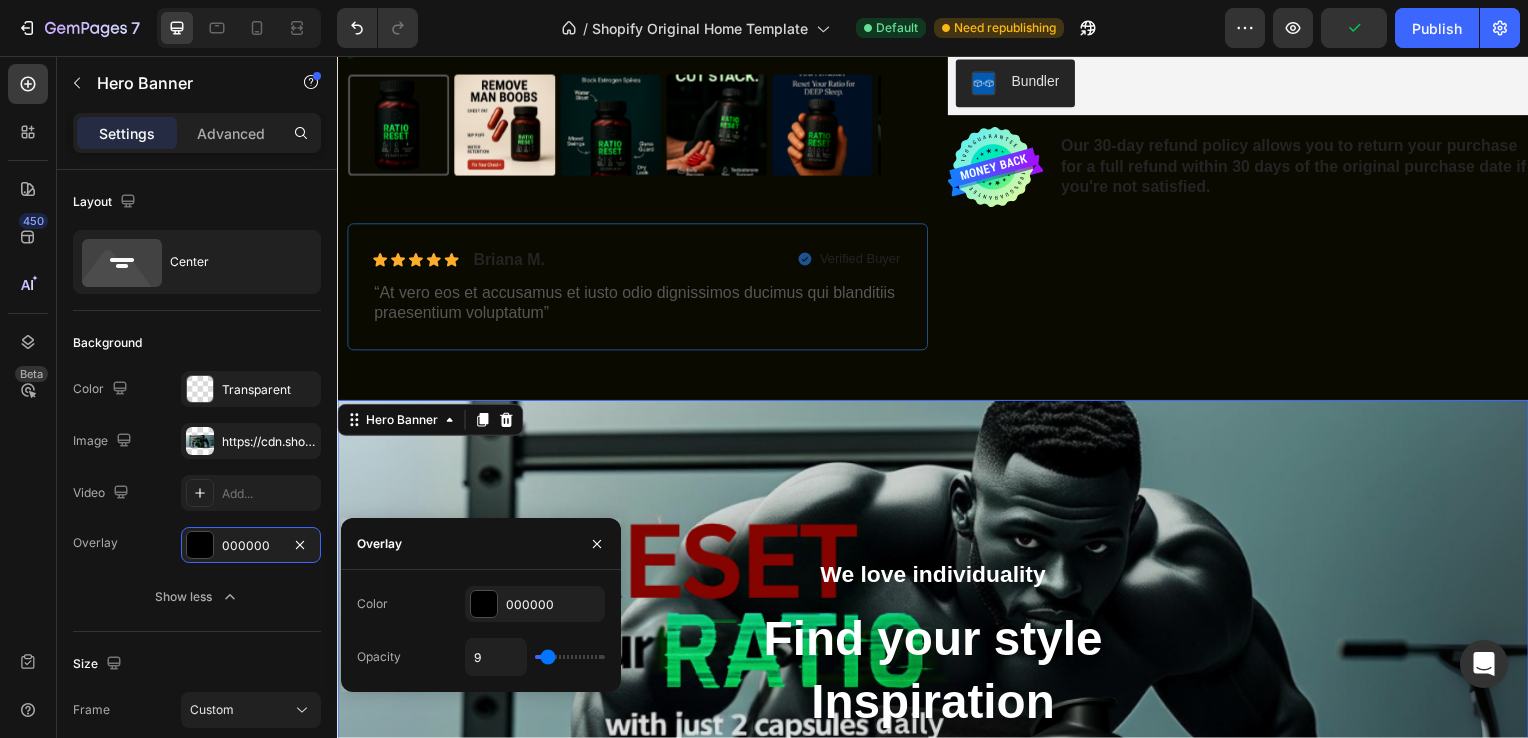 type on "9" 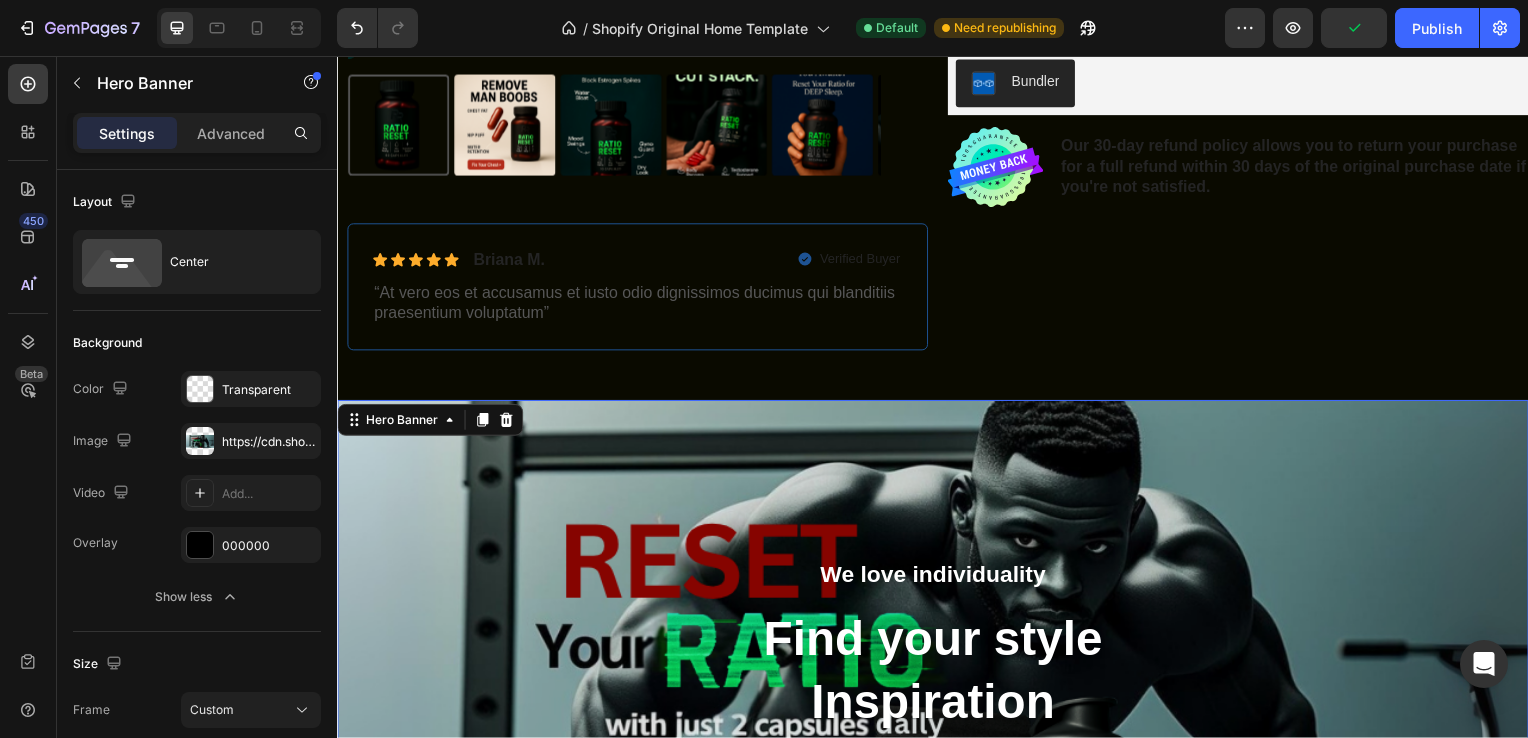 click at bounding box center (937, 703) 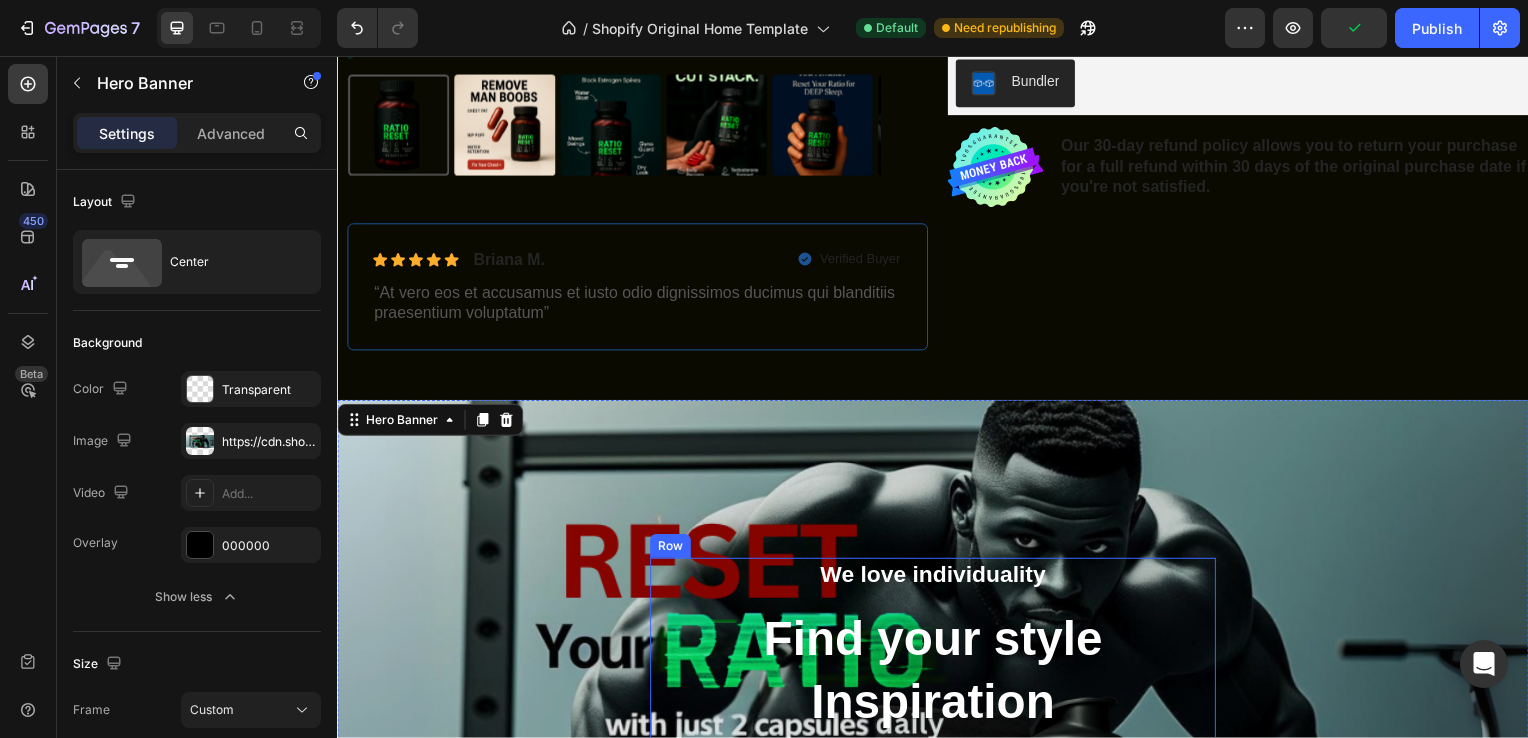 scroll, scrollTop: 744, scrollLeft: 0, axis: vertical 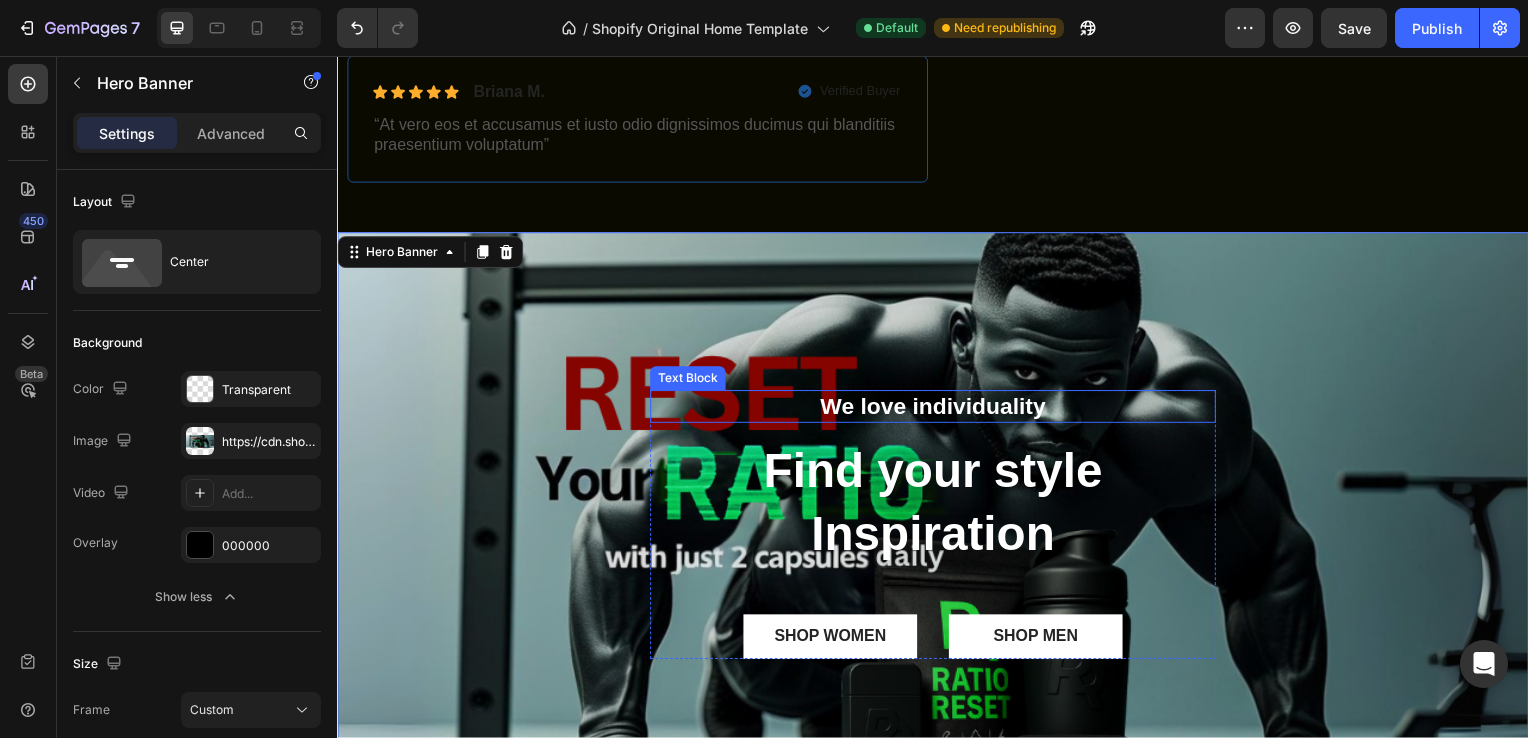 click on "We love individuality" at bounding box center [937, 410] 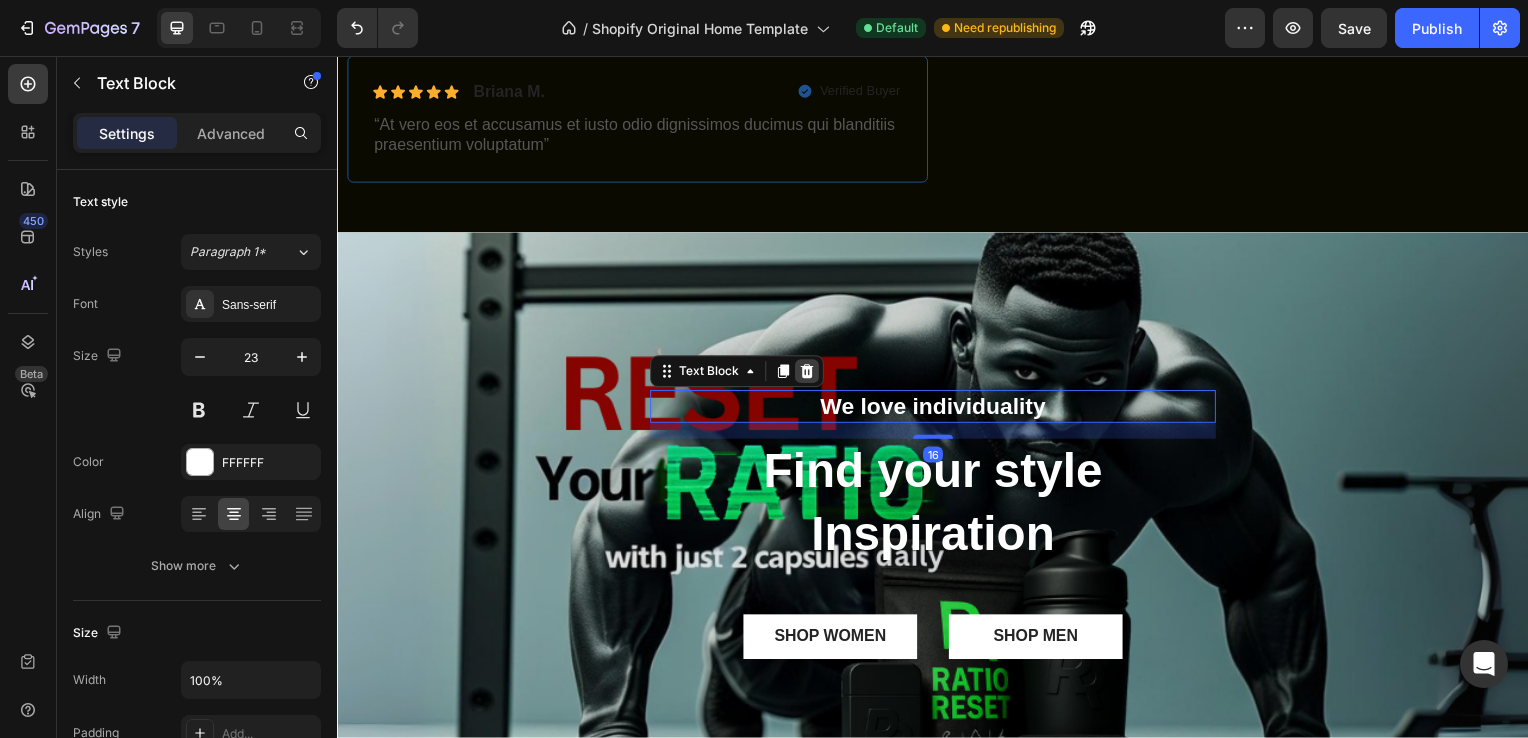 click 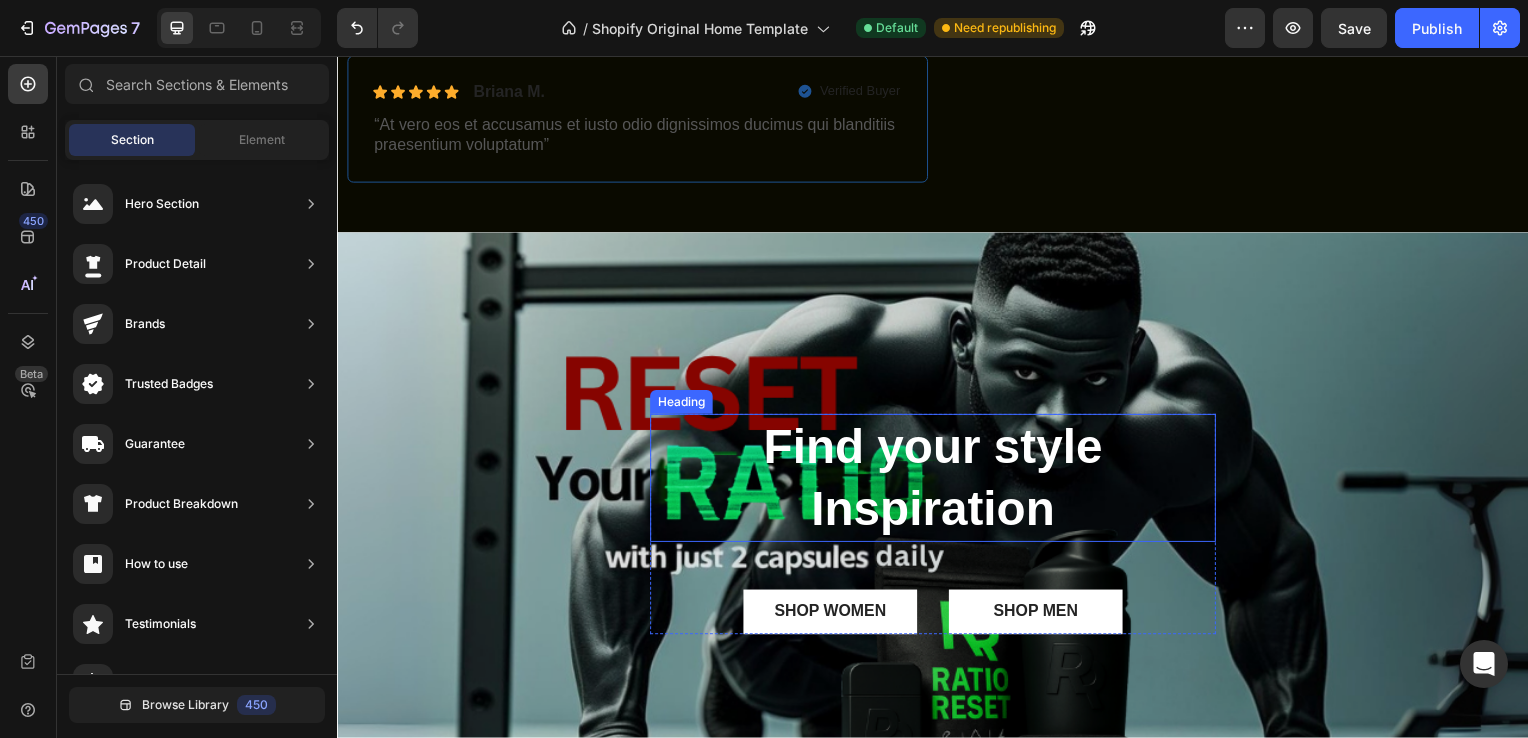 click on "Find your style Inspiration" at bounding box center [937, 481] 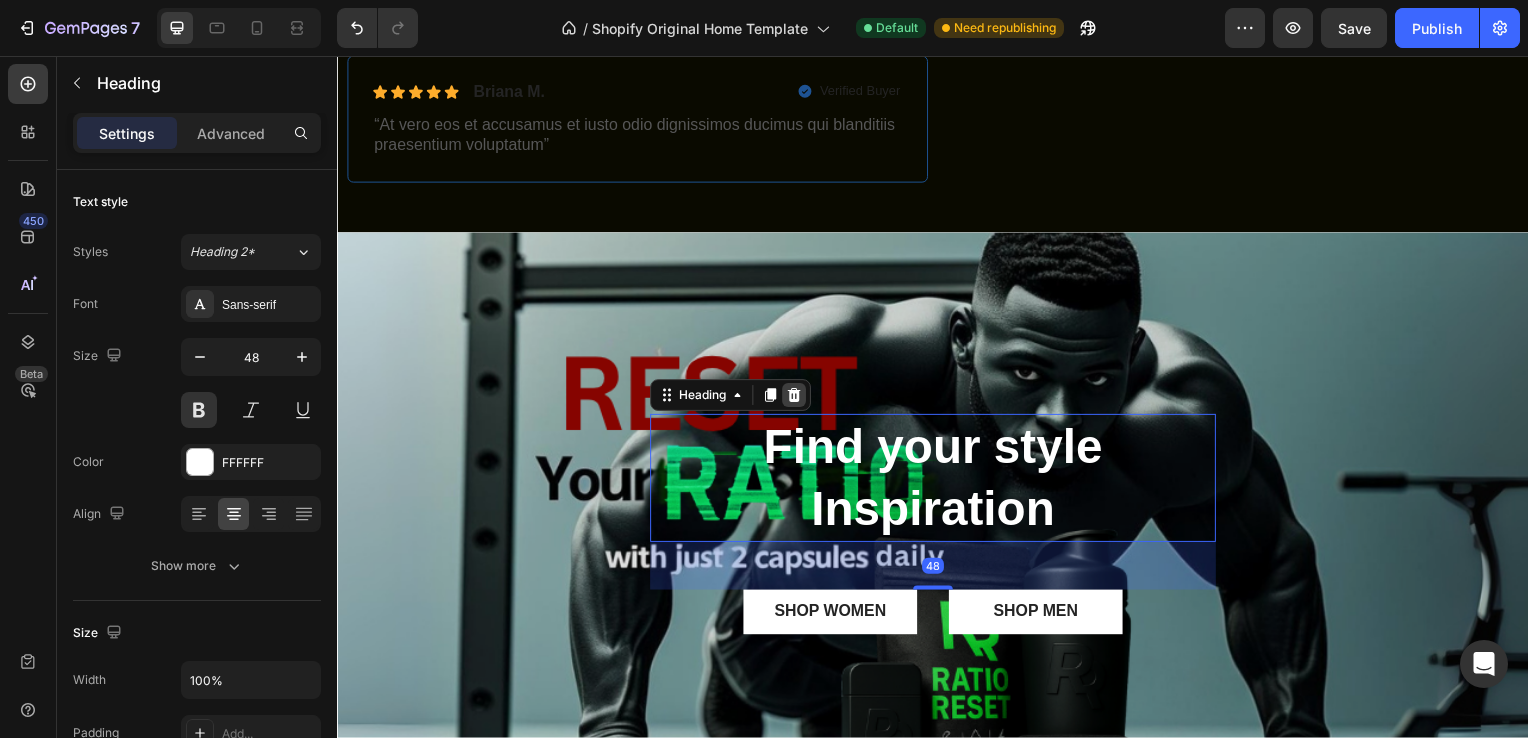 click 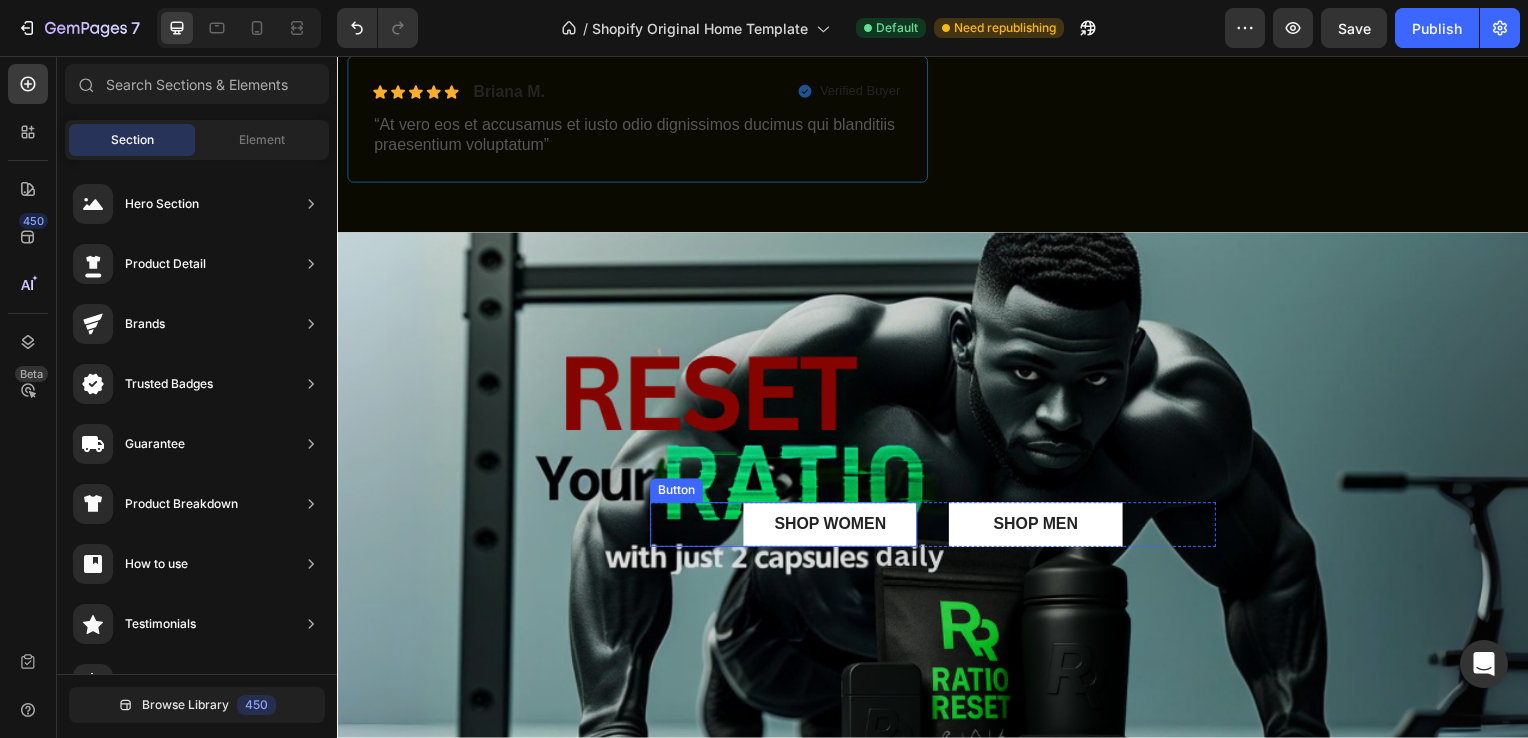 click on "SHOP WOMEN" at bounding box center [833, 528] 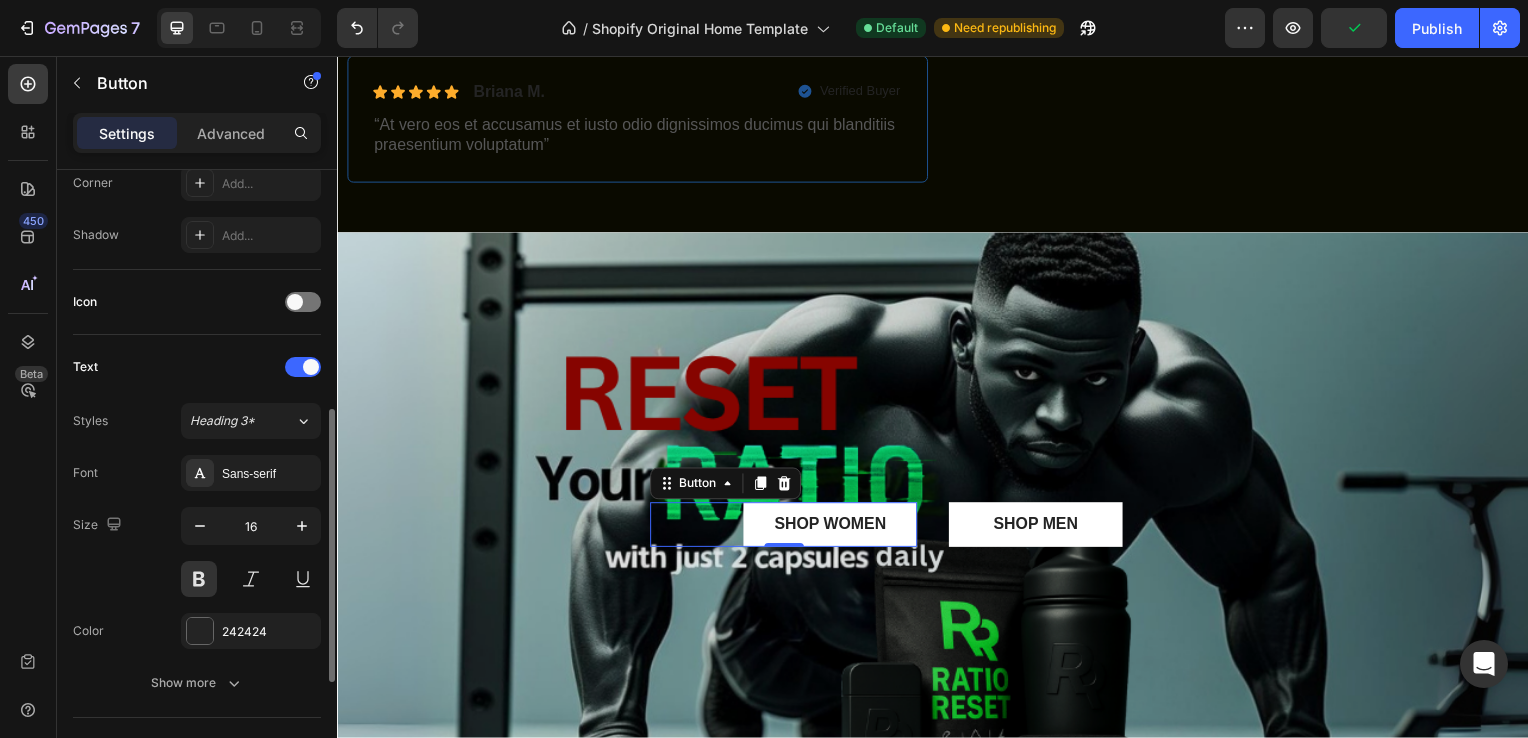 scroll, scrollTop: 486, scrollLeft: 0, axis: vertical 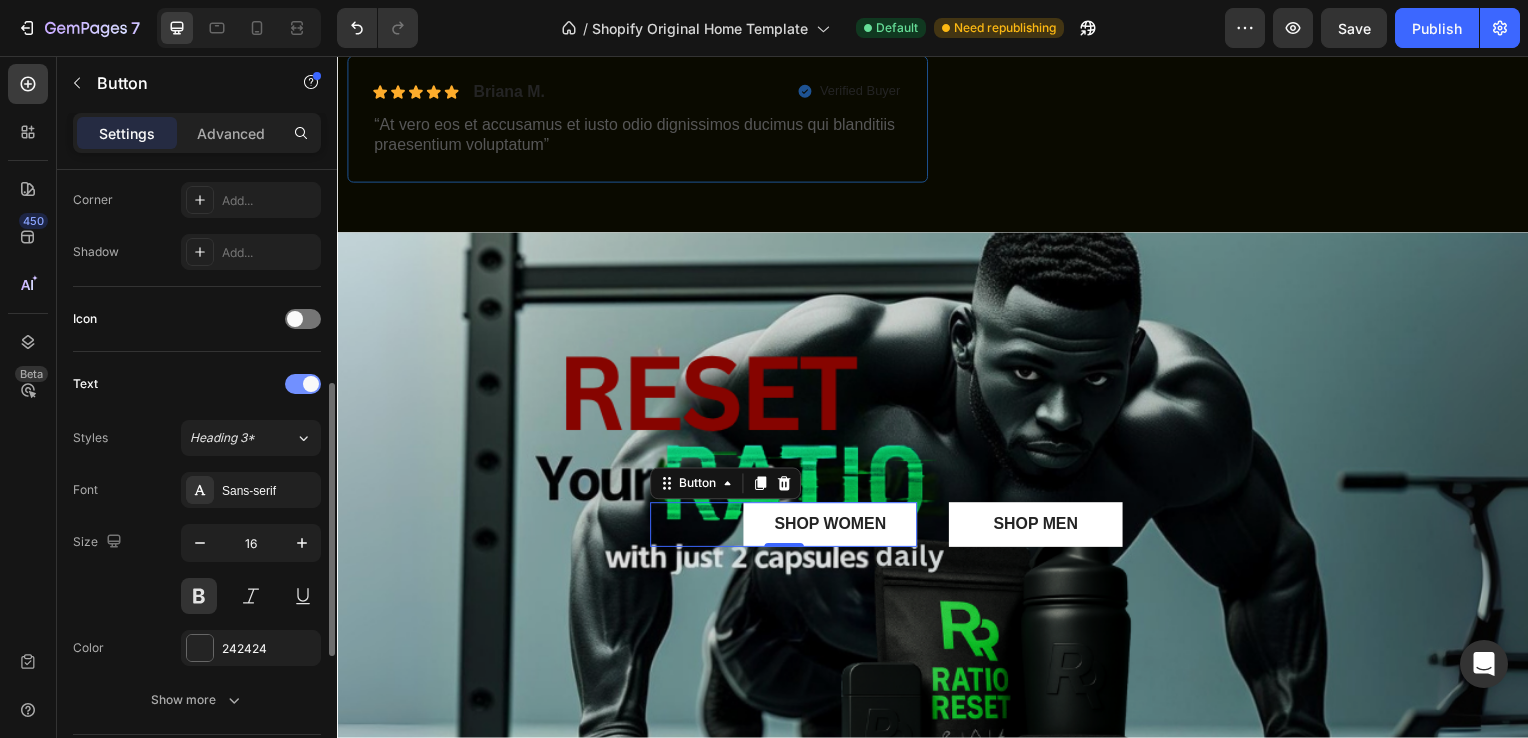 click at bounding box center (303, 384) 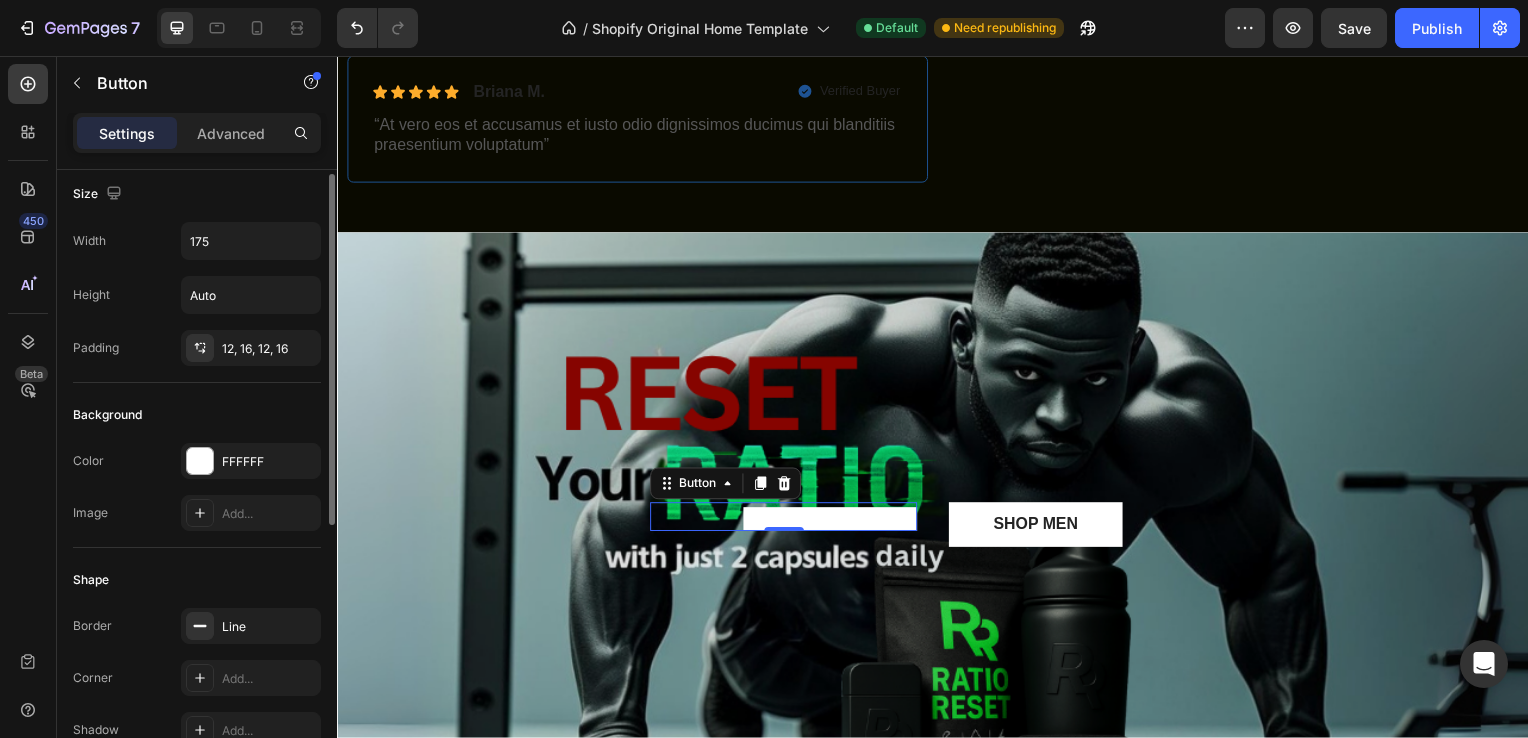 scroll, scrollTop: 0, scrollLeft: 0, axis: both 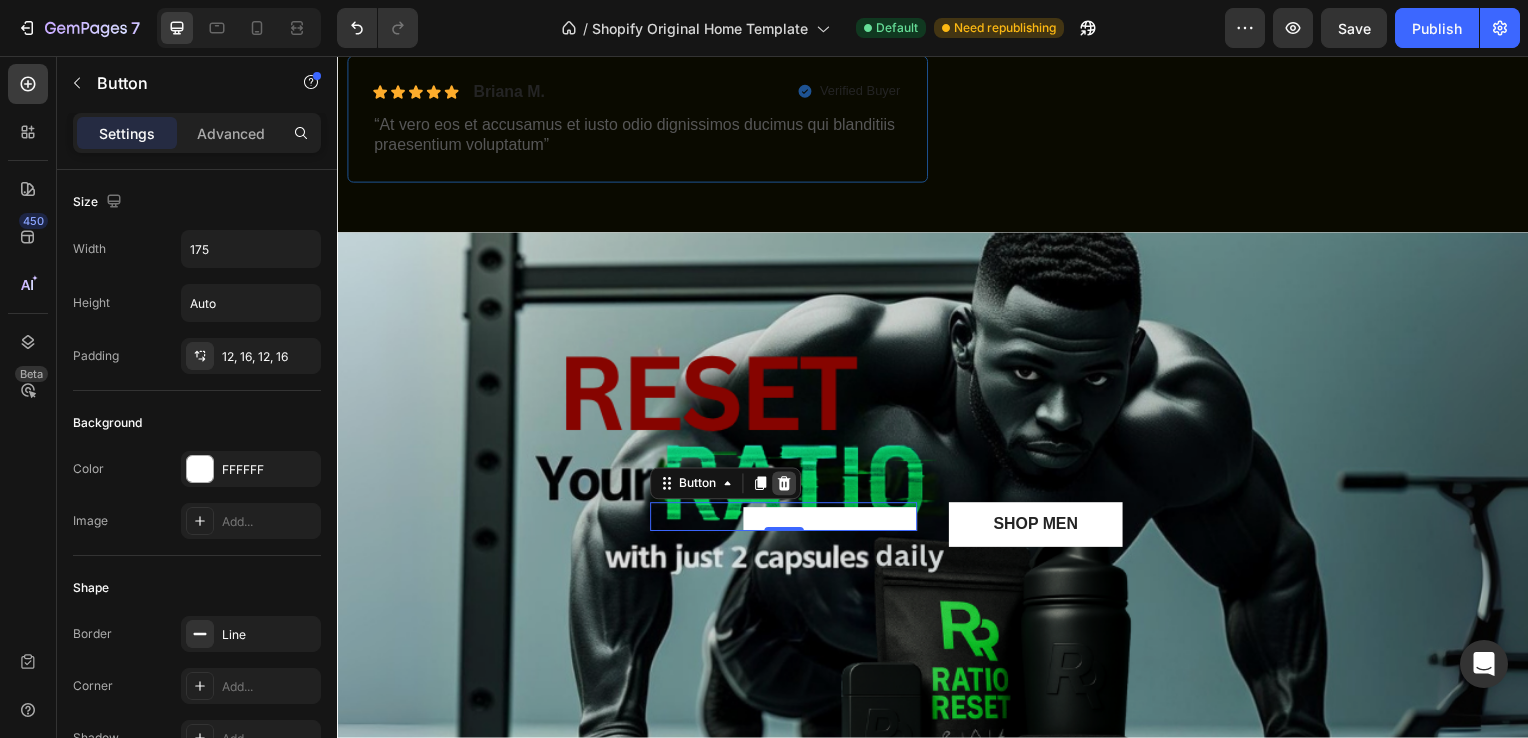 click 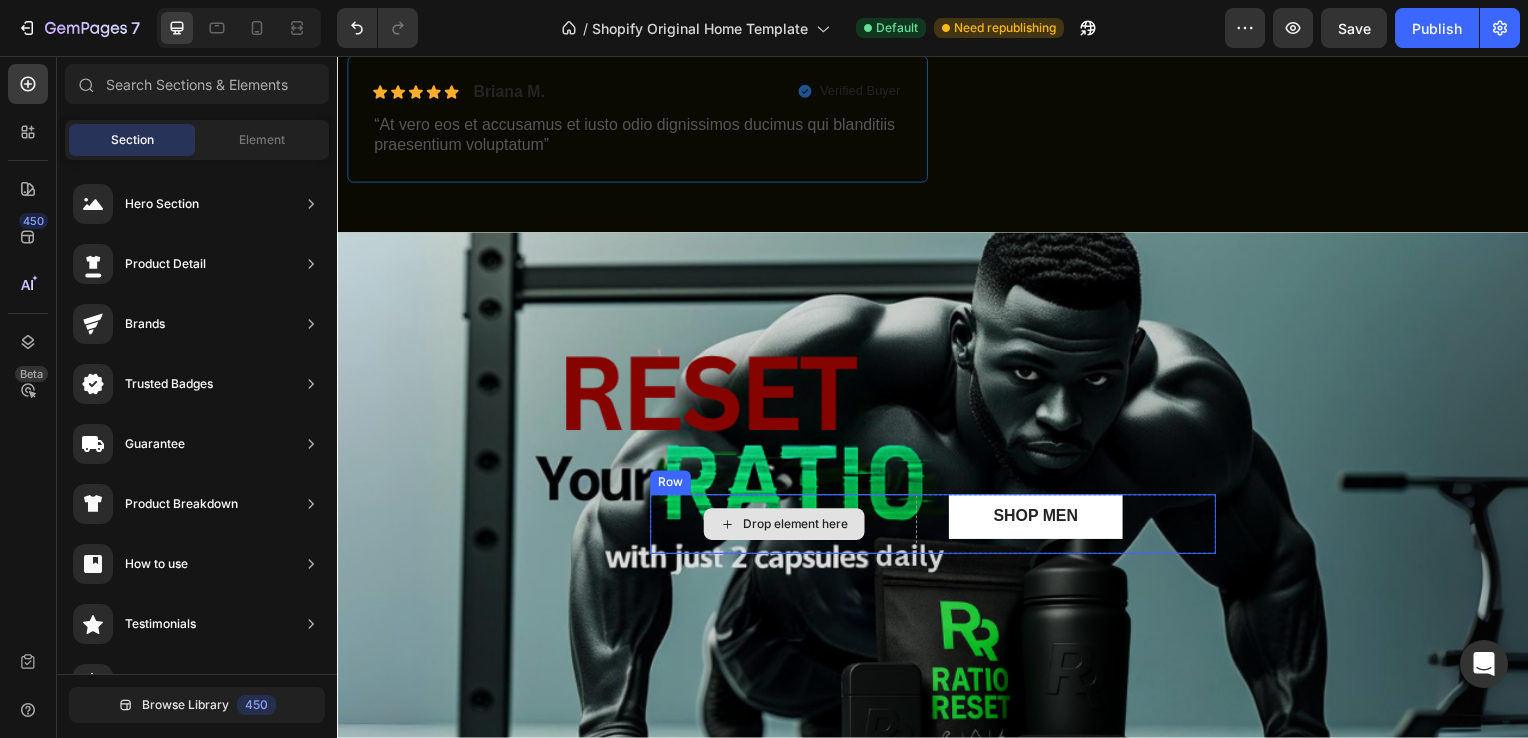 click on "Drop element here" at bounding box center (786, 528) 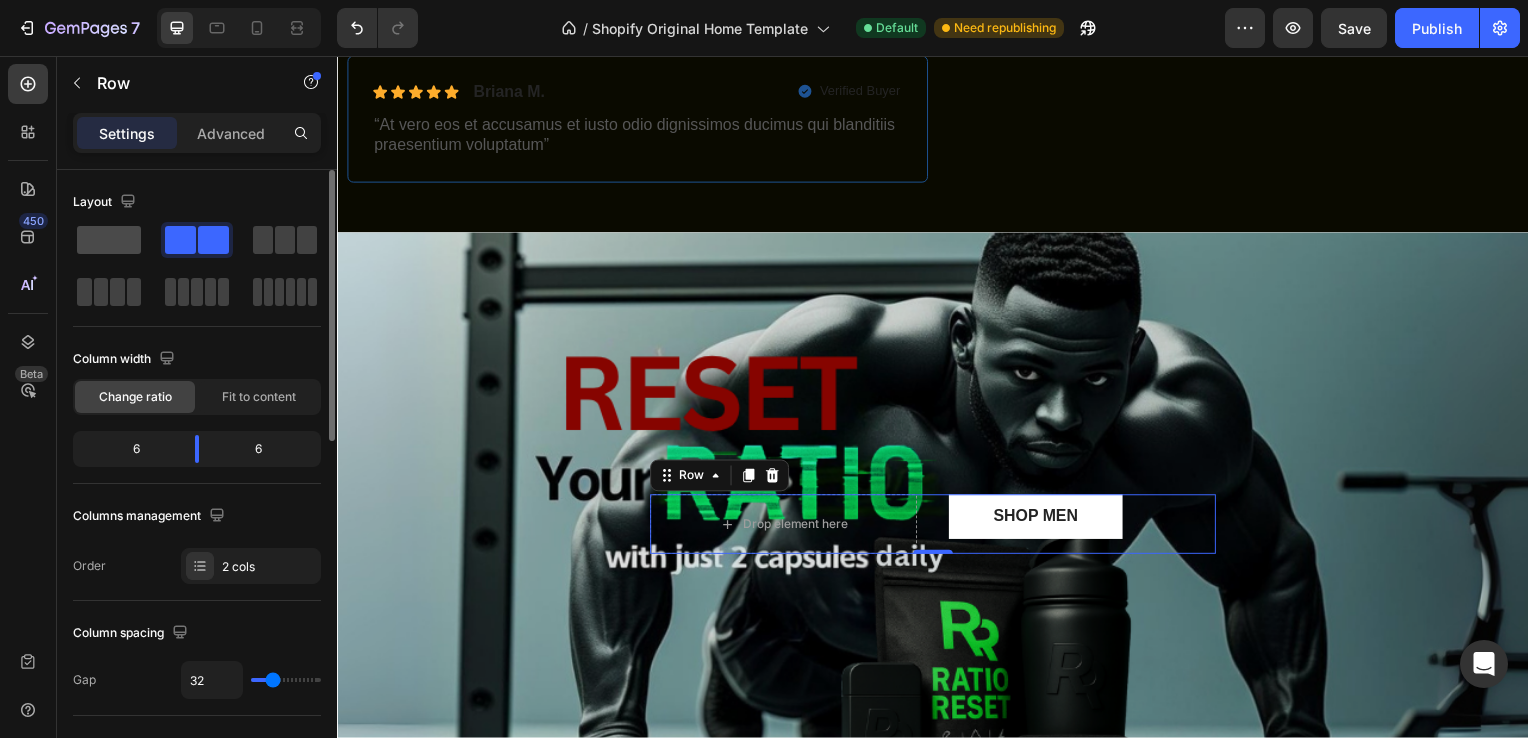 click 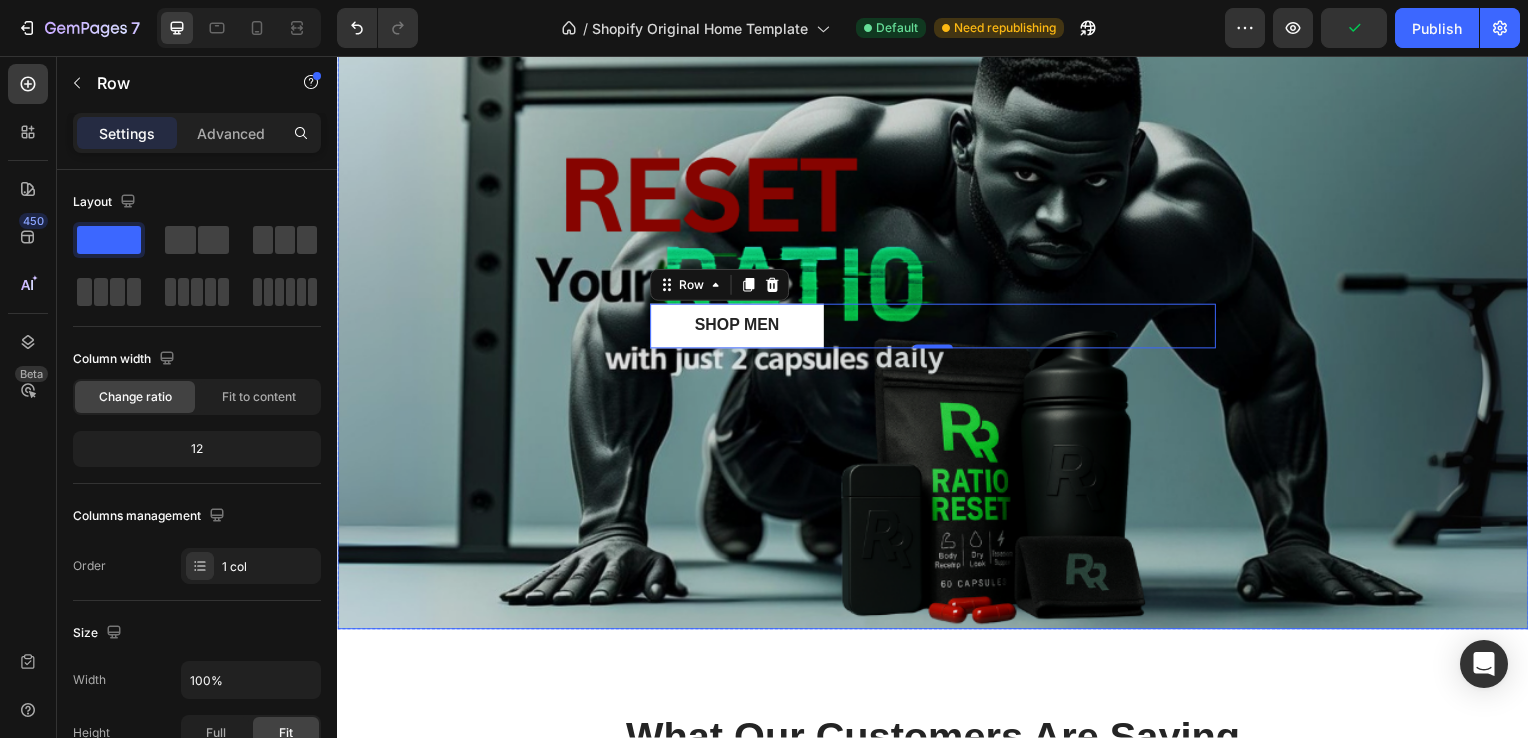 scroll, scrollTop: 952, scrollLeft: 0, axis: vertical 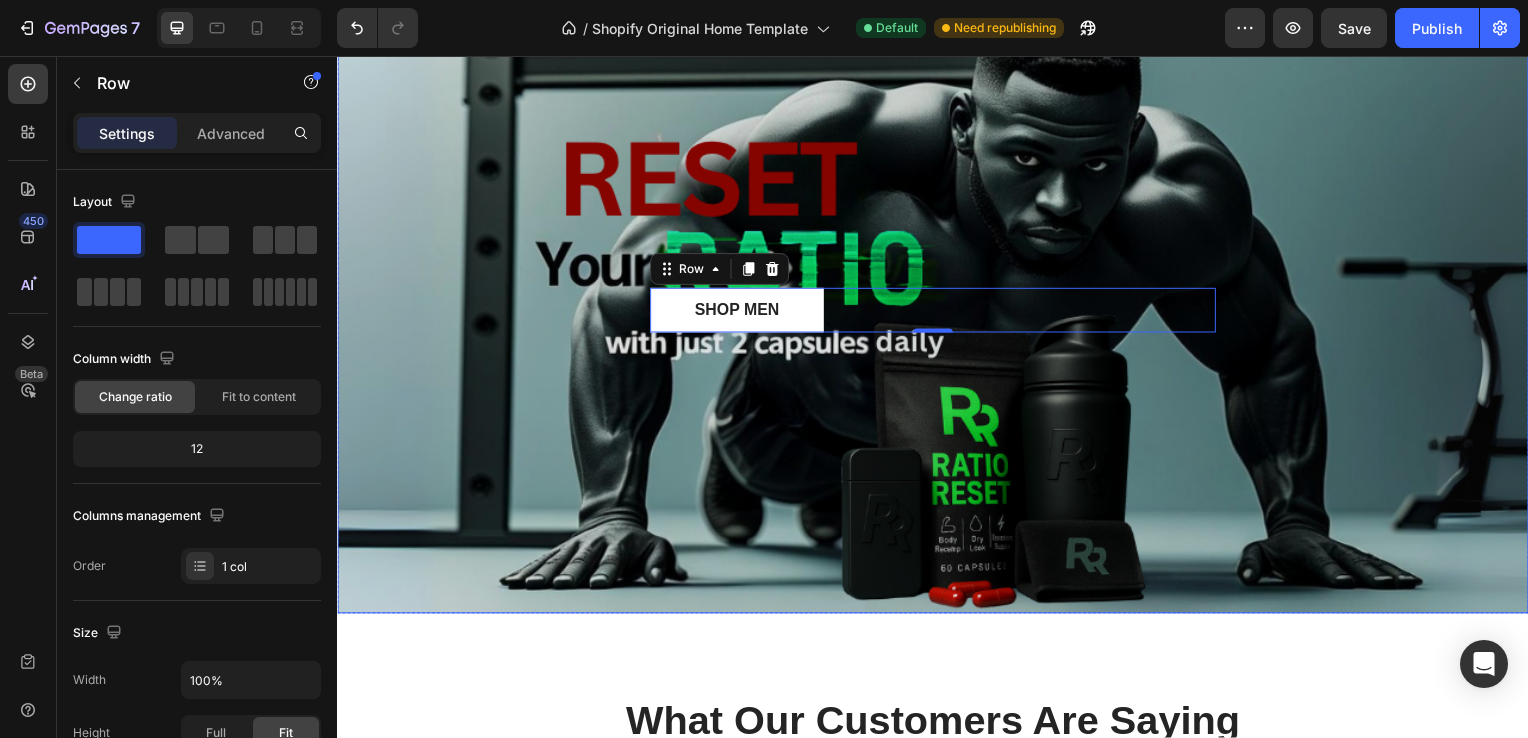 click at bounding box center (937, 318) 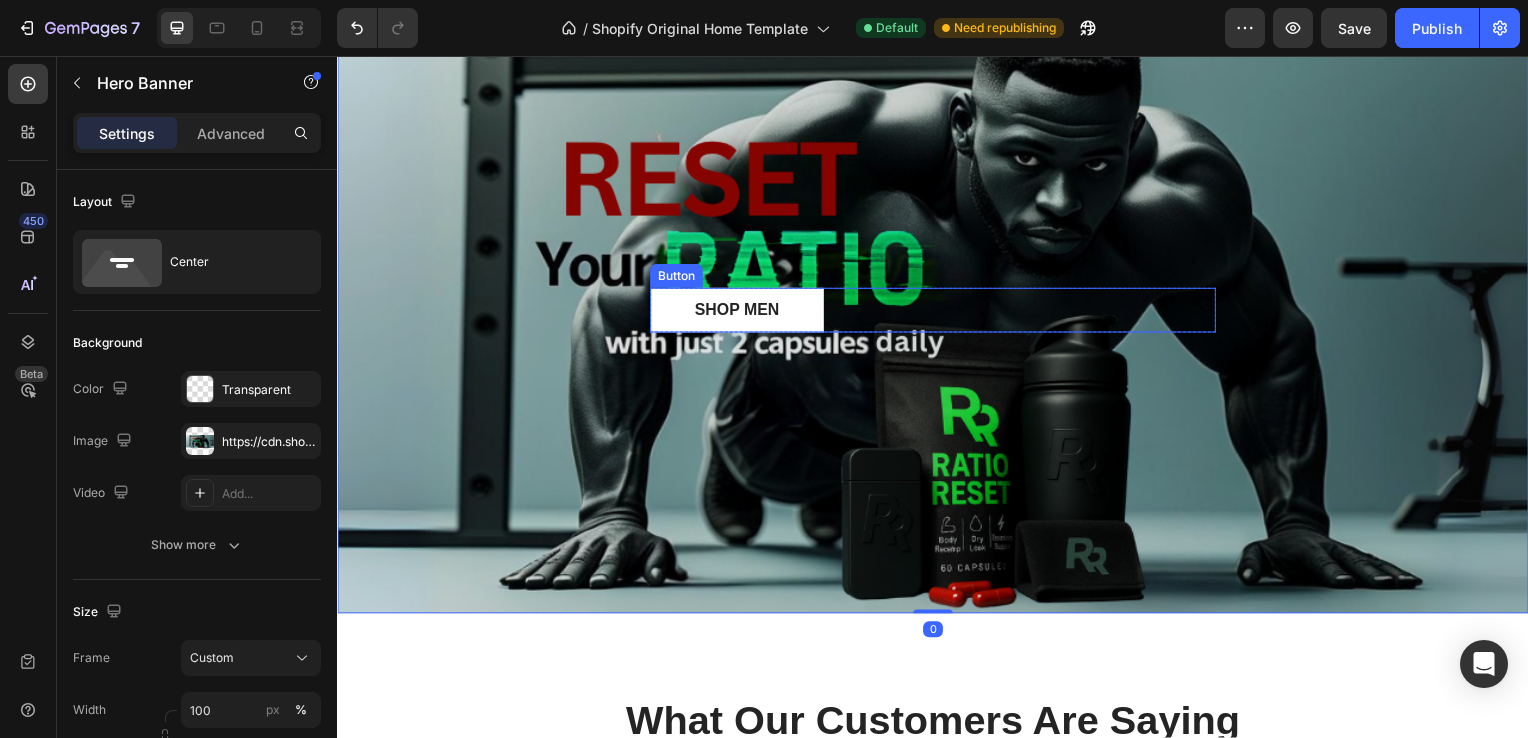 click on "SHOP MEN Button" at bounding box center (937, 312) 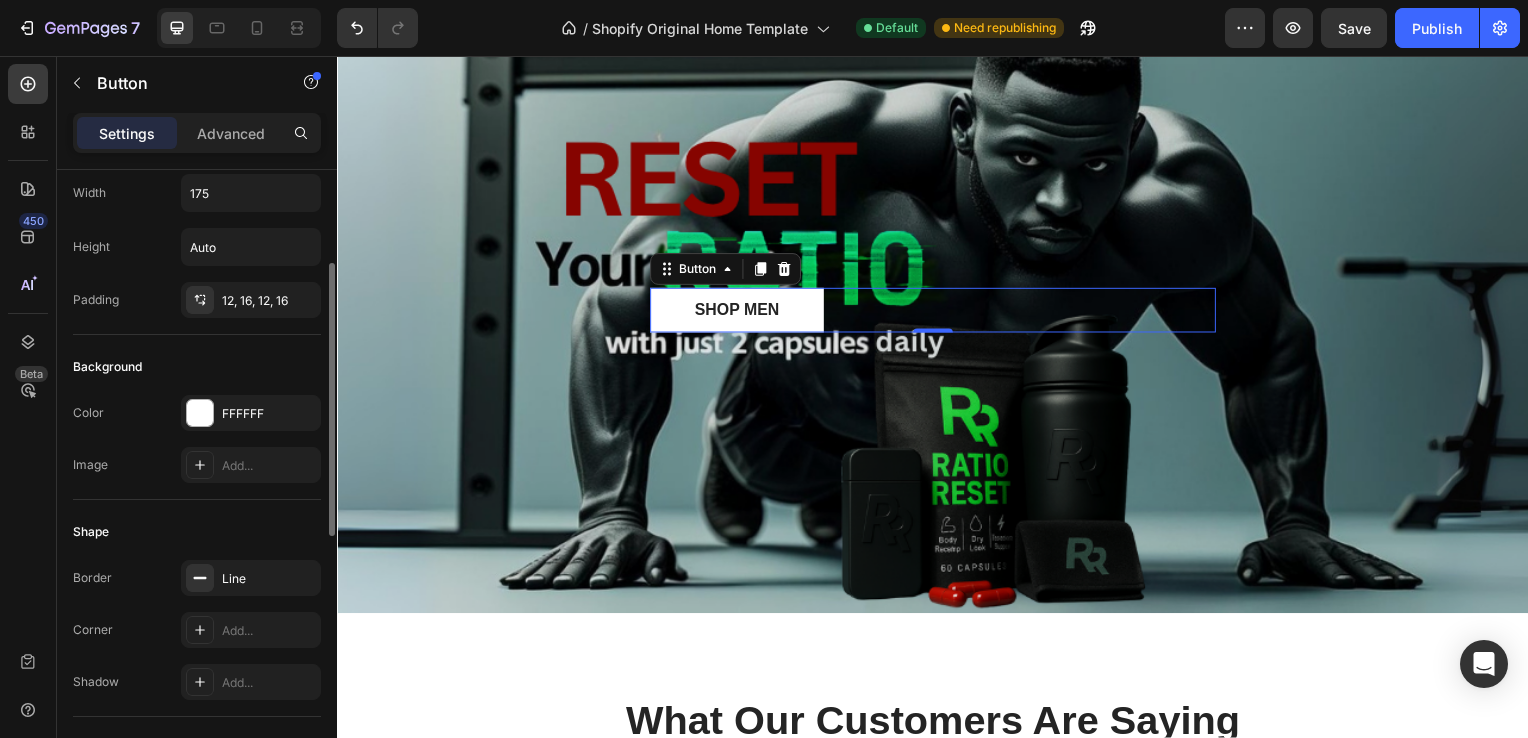 scroll, scrollTop: 0, scrollLeft: 0, axis: both 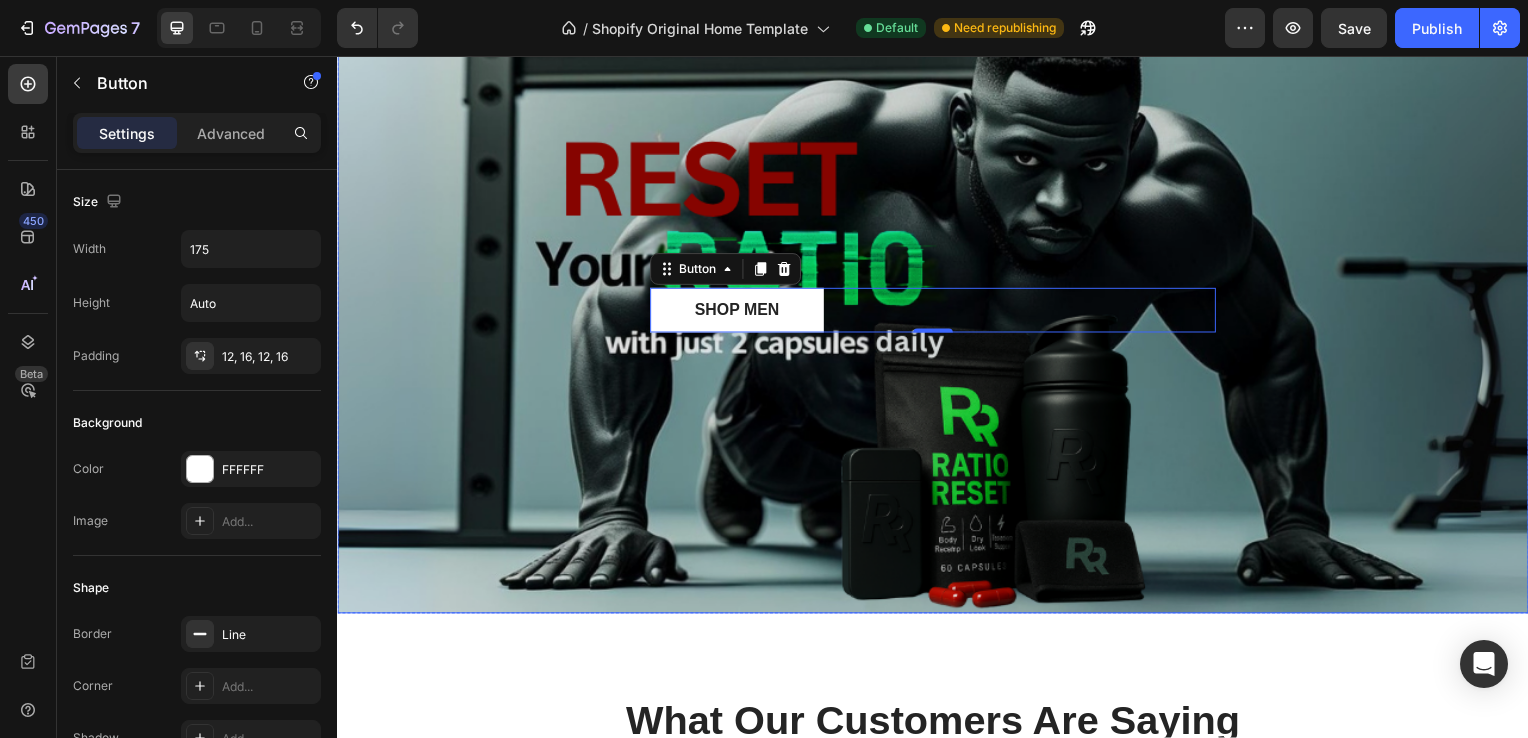click at bounding box center [937, 318] 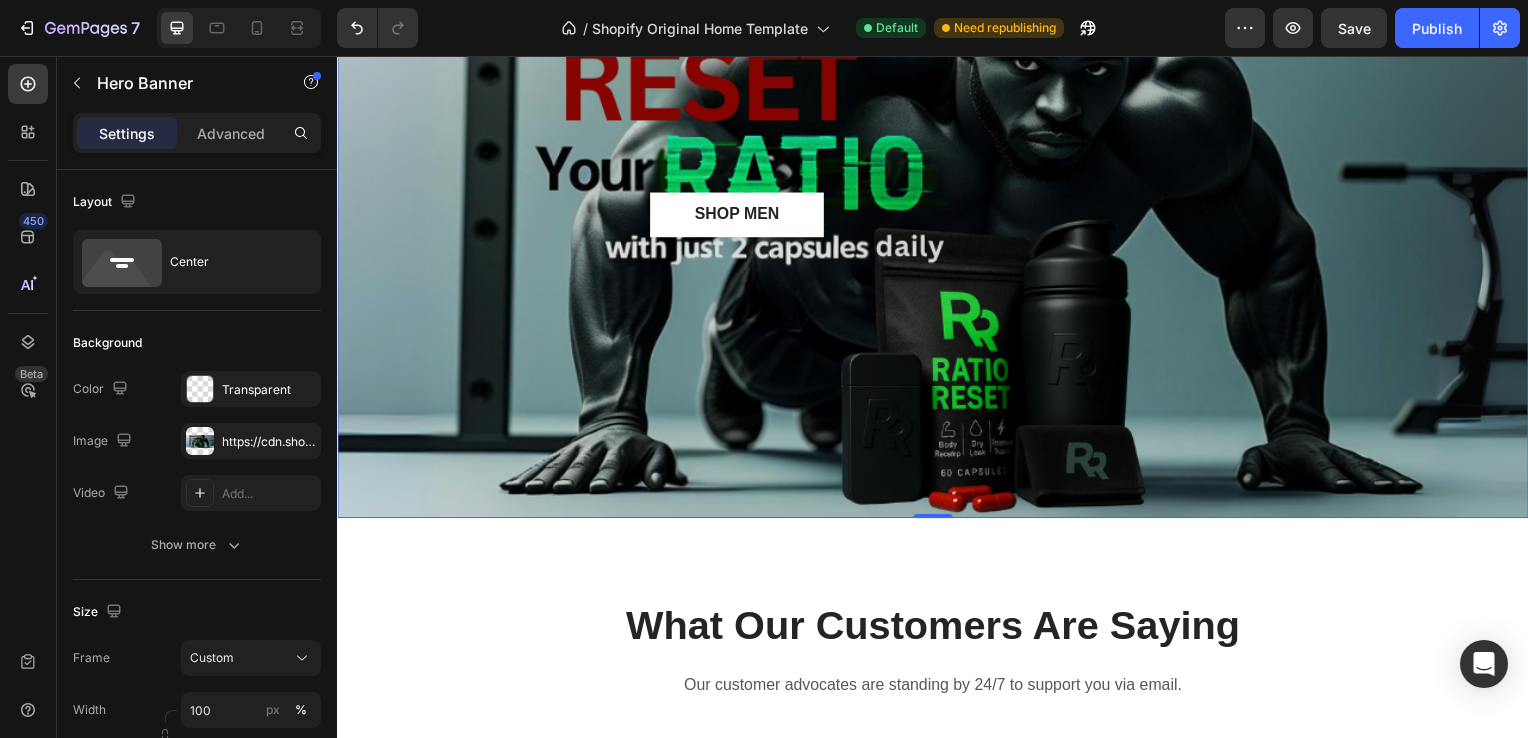 scroll, scrollTop: 1044, scrollLeft: 0, axis: vertical 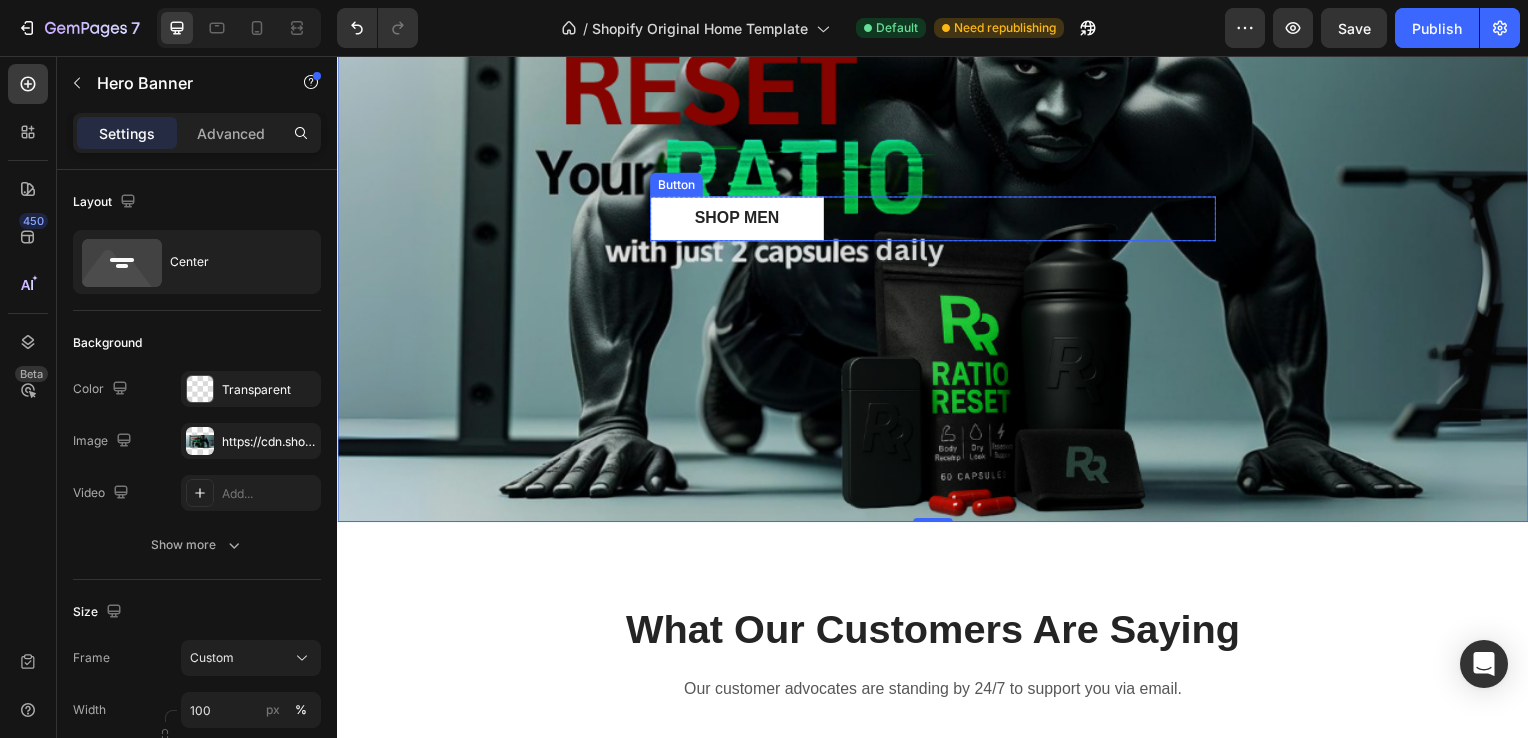 click on "SHOP MEN" at bounding box center [739, 220] 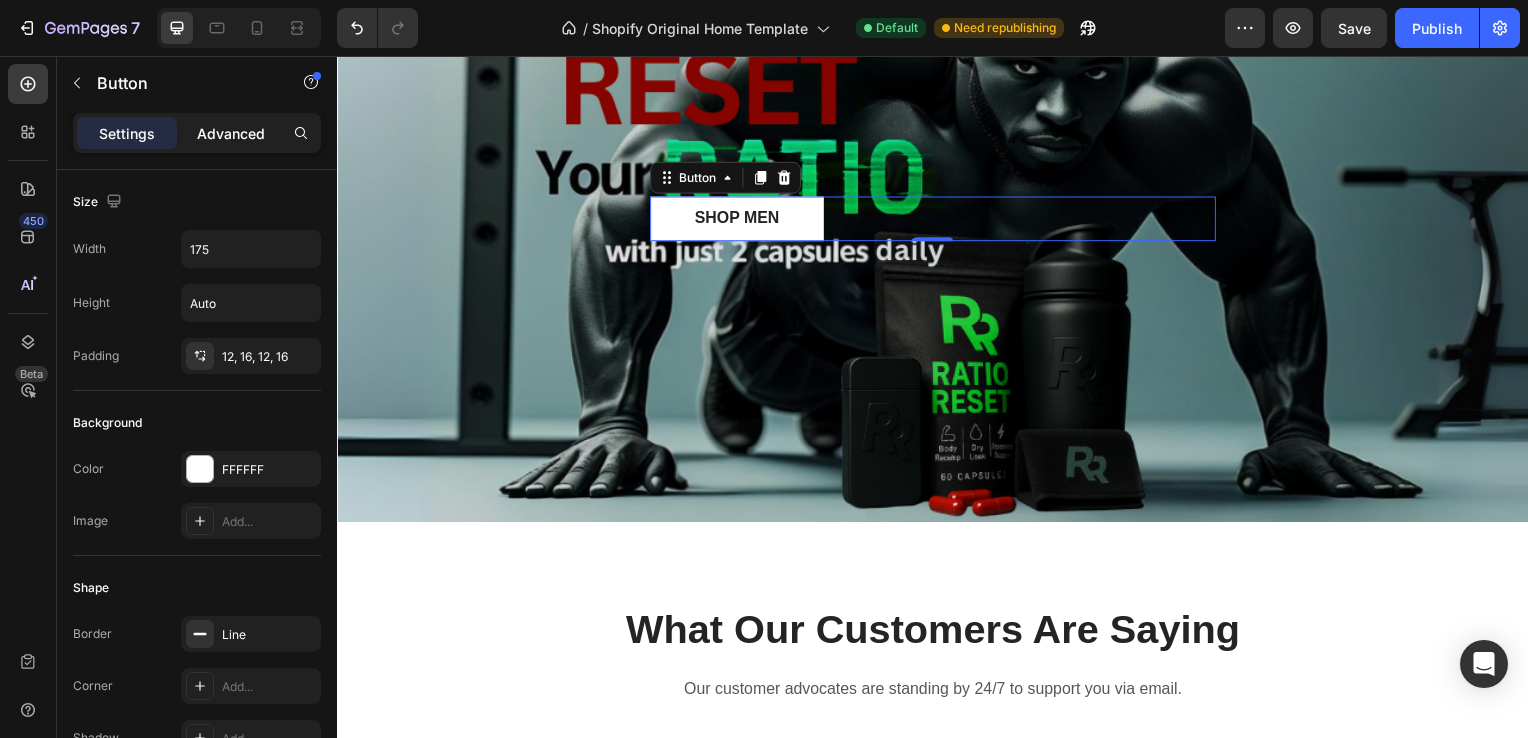 click on "Advanced" at bounding box center [231, 133] 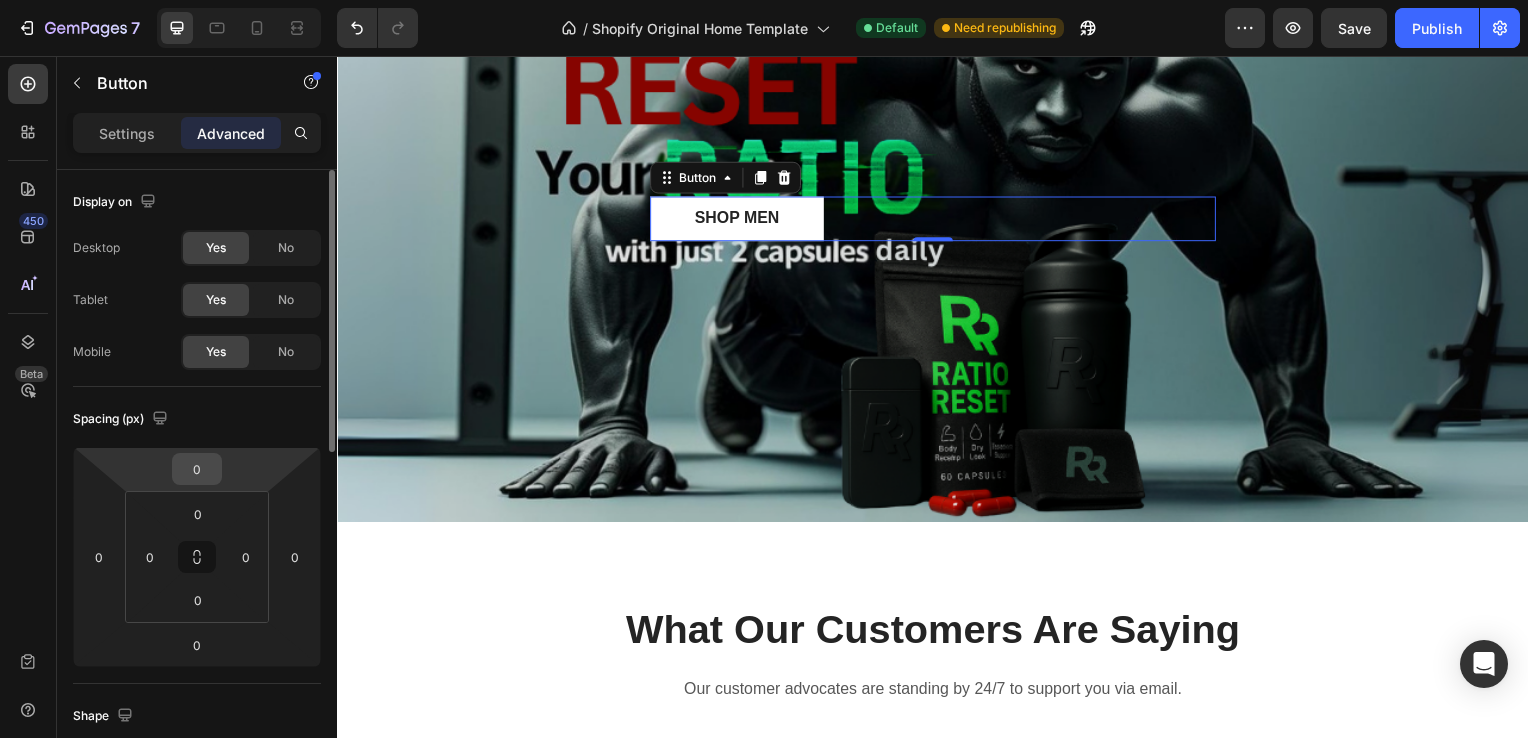 click on "0" at bounding box center (197, 469) 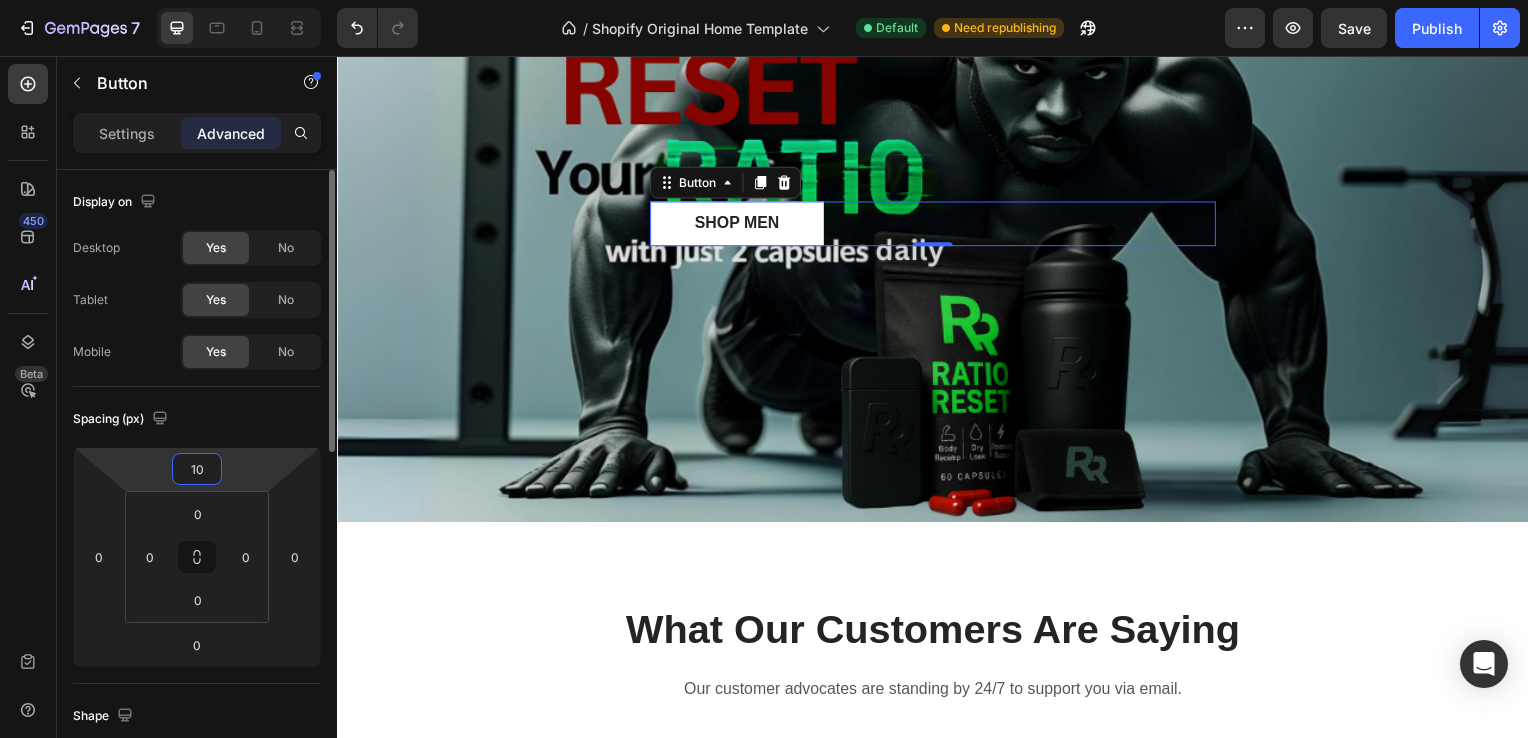 type on "1" 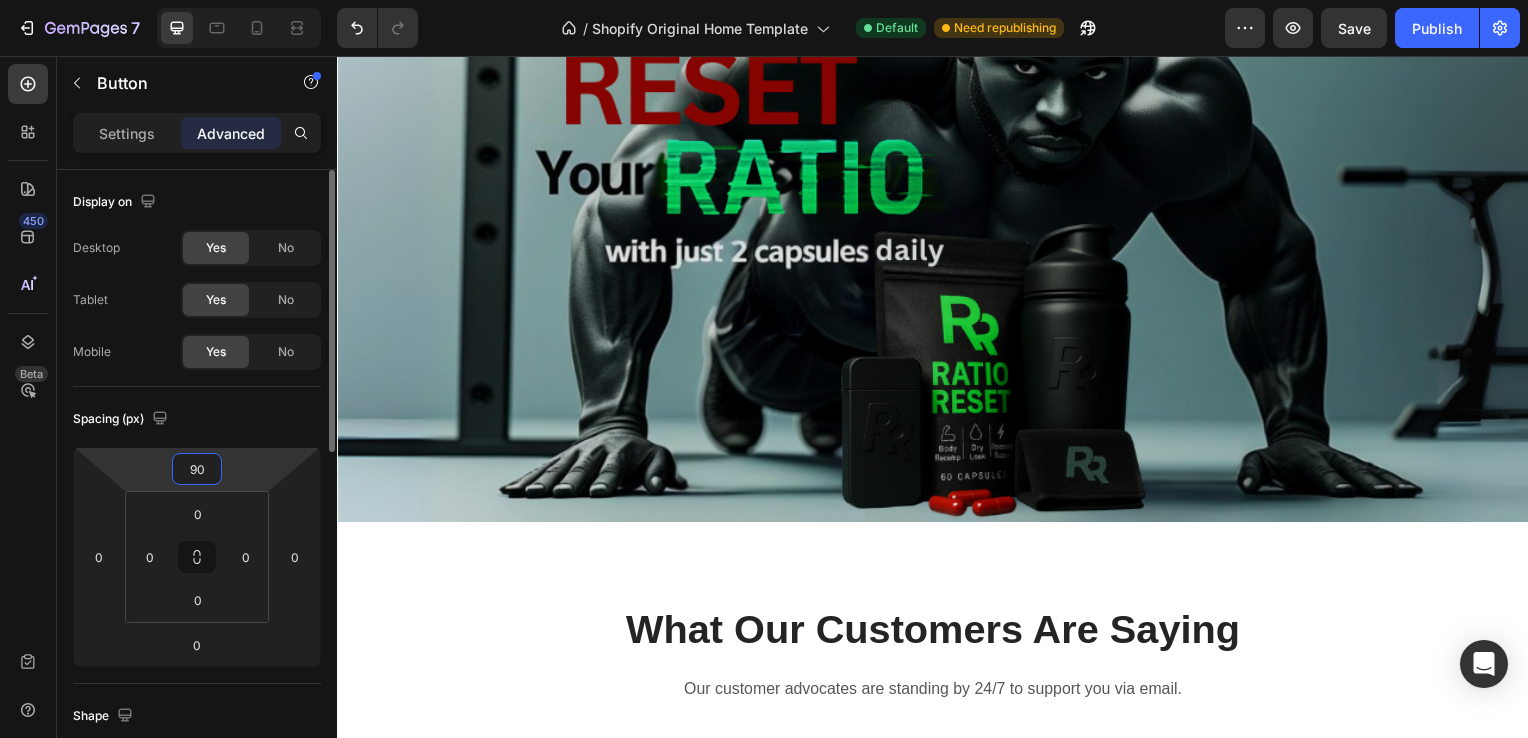 type on "9" 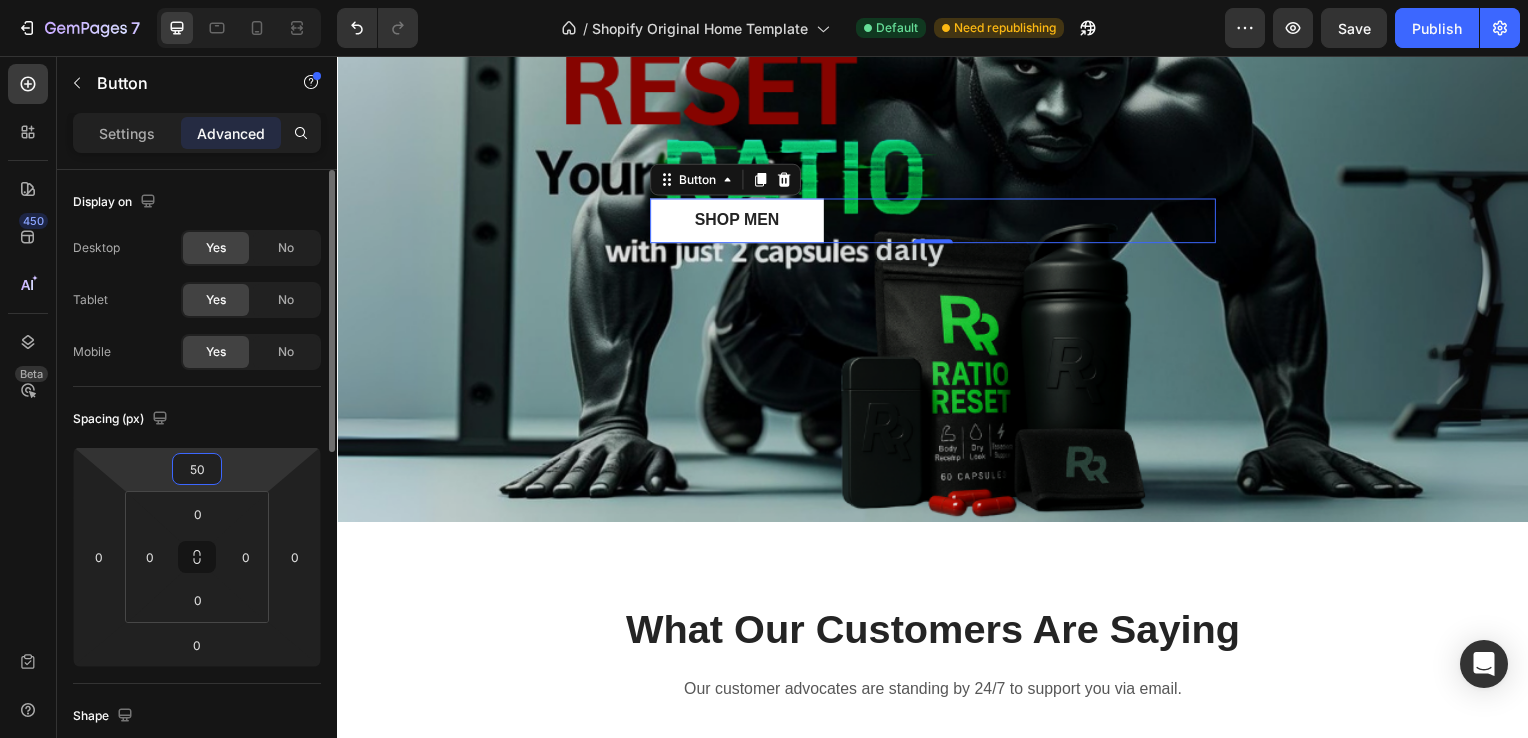 type on "500" 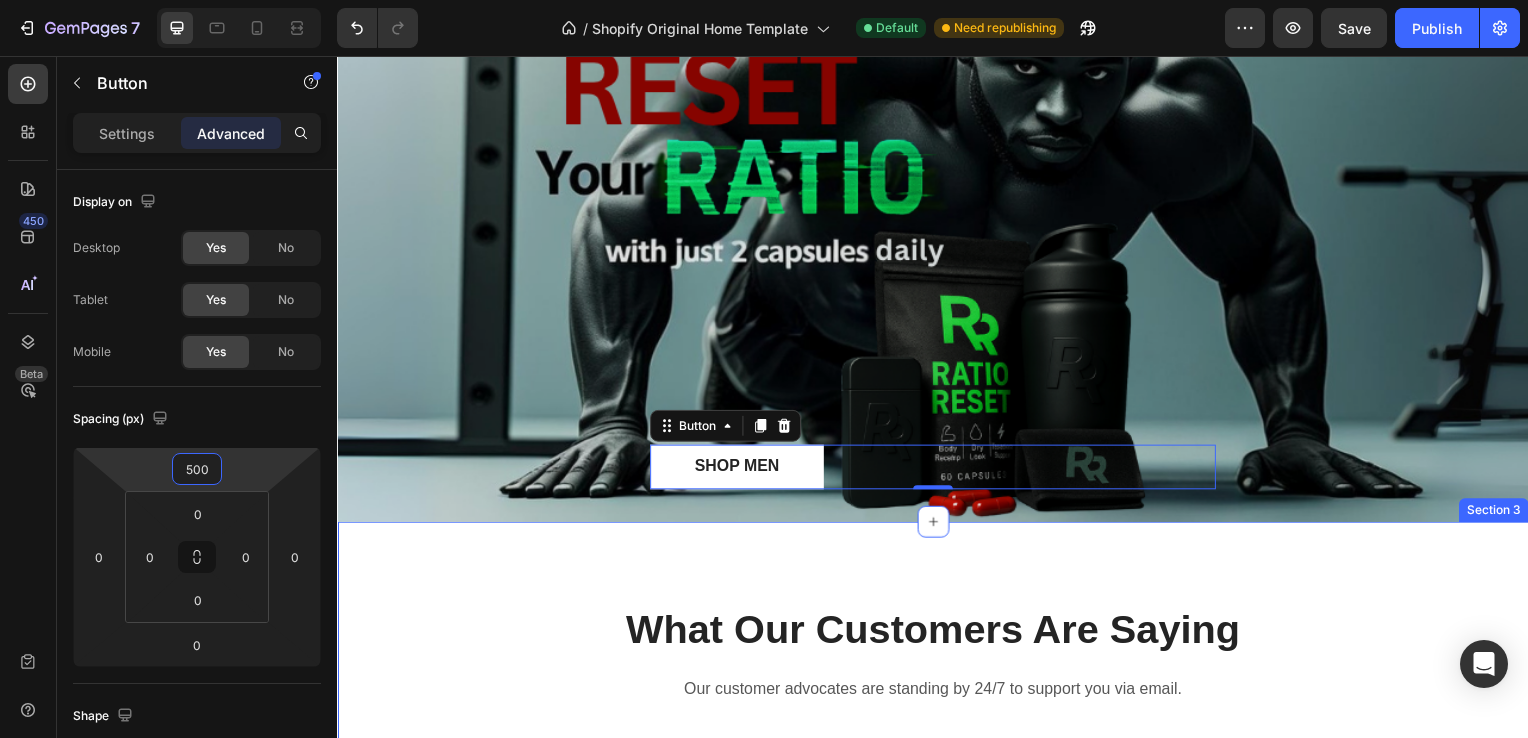 click on "What Our Customers Are Saying Heading Our customer advocates are standing by 24/7 to support you via email. Text block
Image
Icon
Icon
Icon
Icon
Icon Row [FIRST] [LAST]. Text block Row "I have been looking for this flavor online for like ever and I am so happy that I found it finally! I’m so in love with this, it really is a great tasting water, super fast shipping.  Thanks." Text block Title Line (P) Images & Gallery The Black Ops Bundle (P) Title $199.99 (P) Price (P) Price No compare price (P) Price Row Buy Now (P) Cart Button Product Row Image
Icon
Icon
Icon
Icon
Icon Row [FIRST] [LAST]. Text block Row "I have been looking for this flavor online for like ever and I am so happy that I found it finally! I’m so in love with this, it really is a great tasting water, super fast shipping.  Thanks." Text block Title Line" at bounding box center (937, 947) 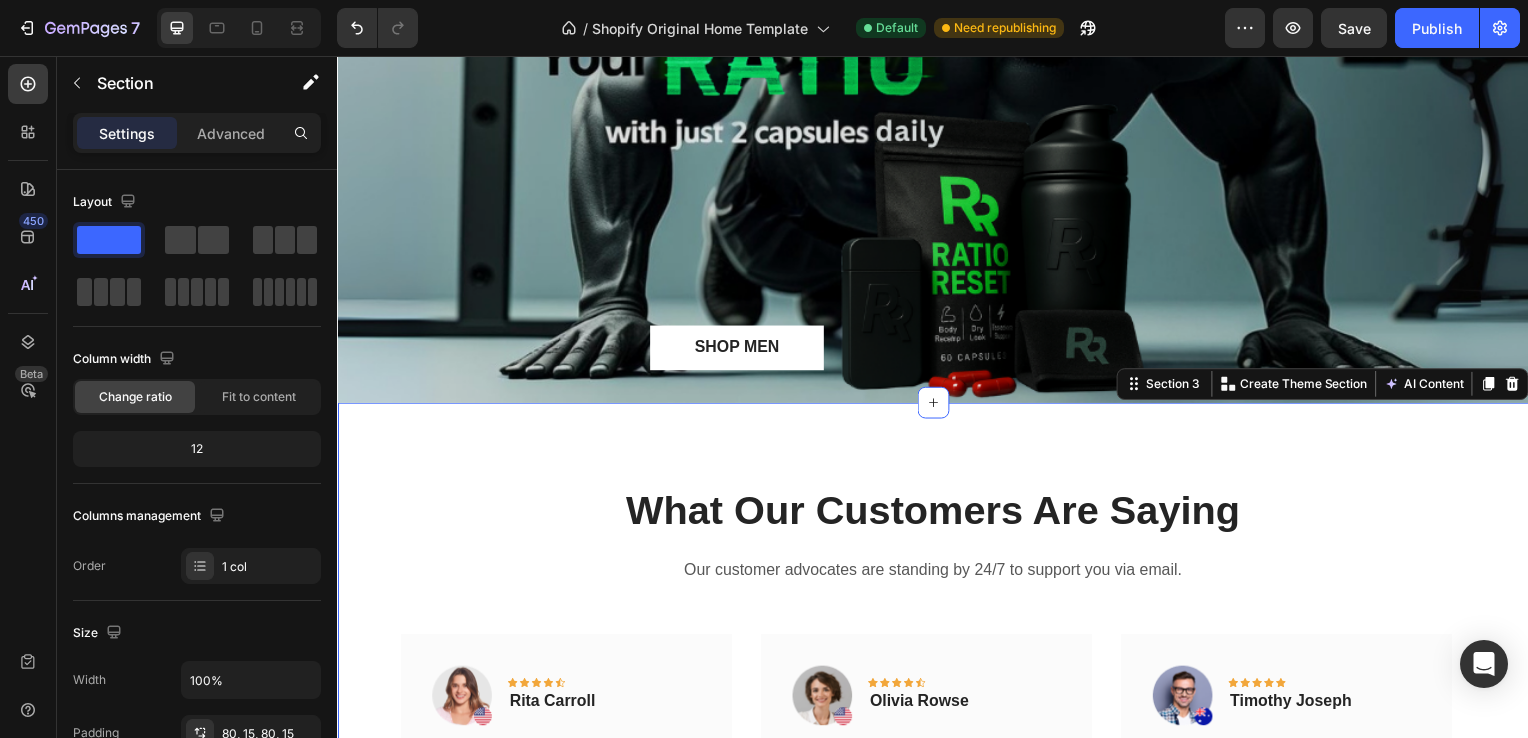 scroll, scrollTop: 1168, scrollLeft: 0, axis: vertical 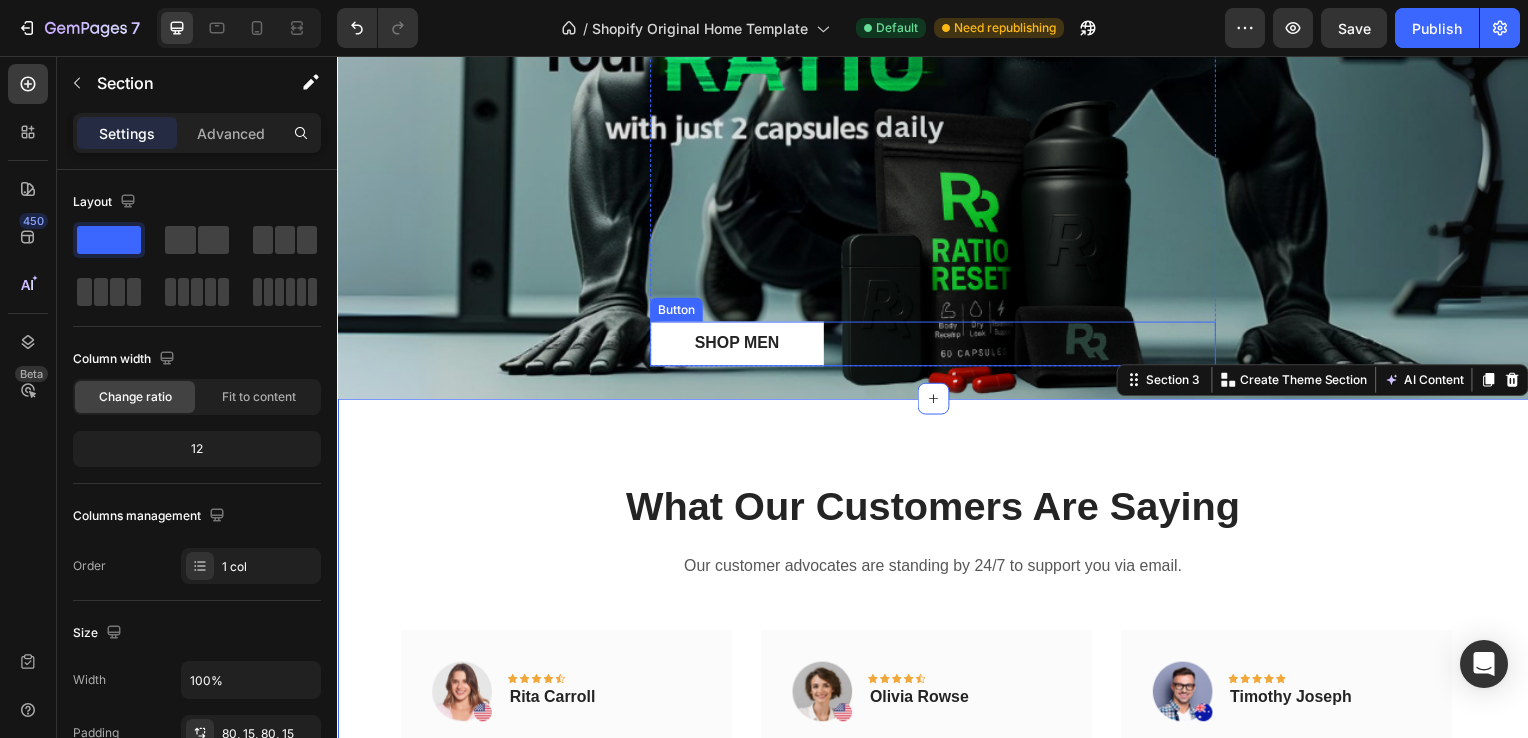 click on "SHOP MEN" at bounding box center (739, 346) 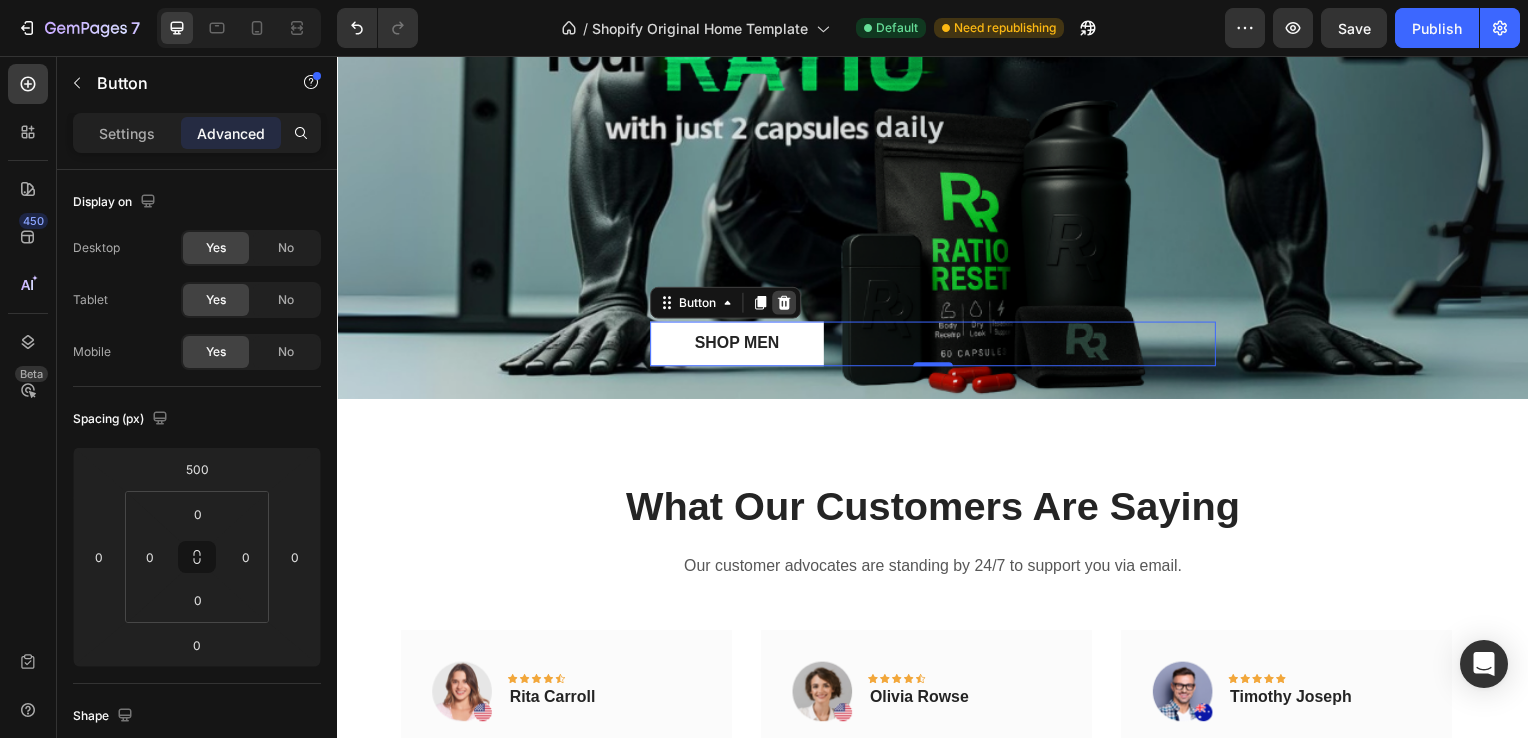 click 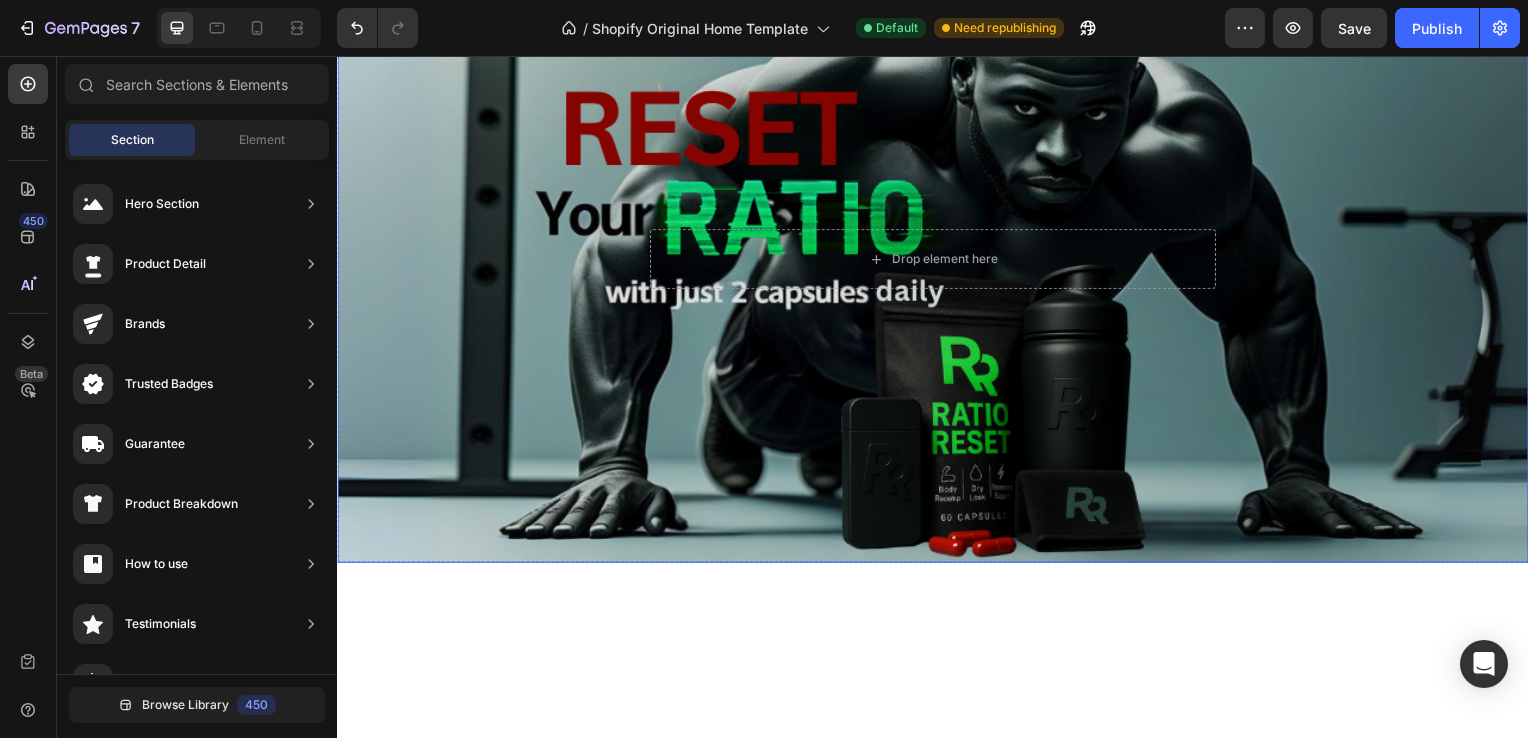 scroll, scrollTop: 756, scrollLeft: 0, axis: vertical 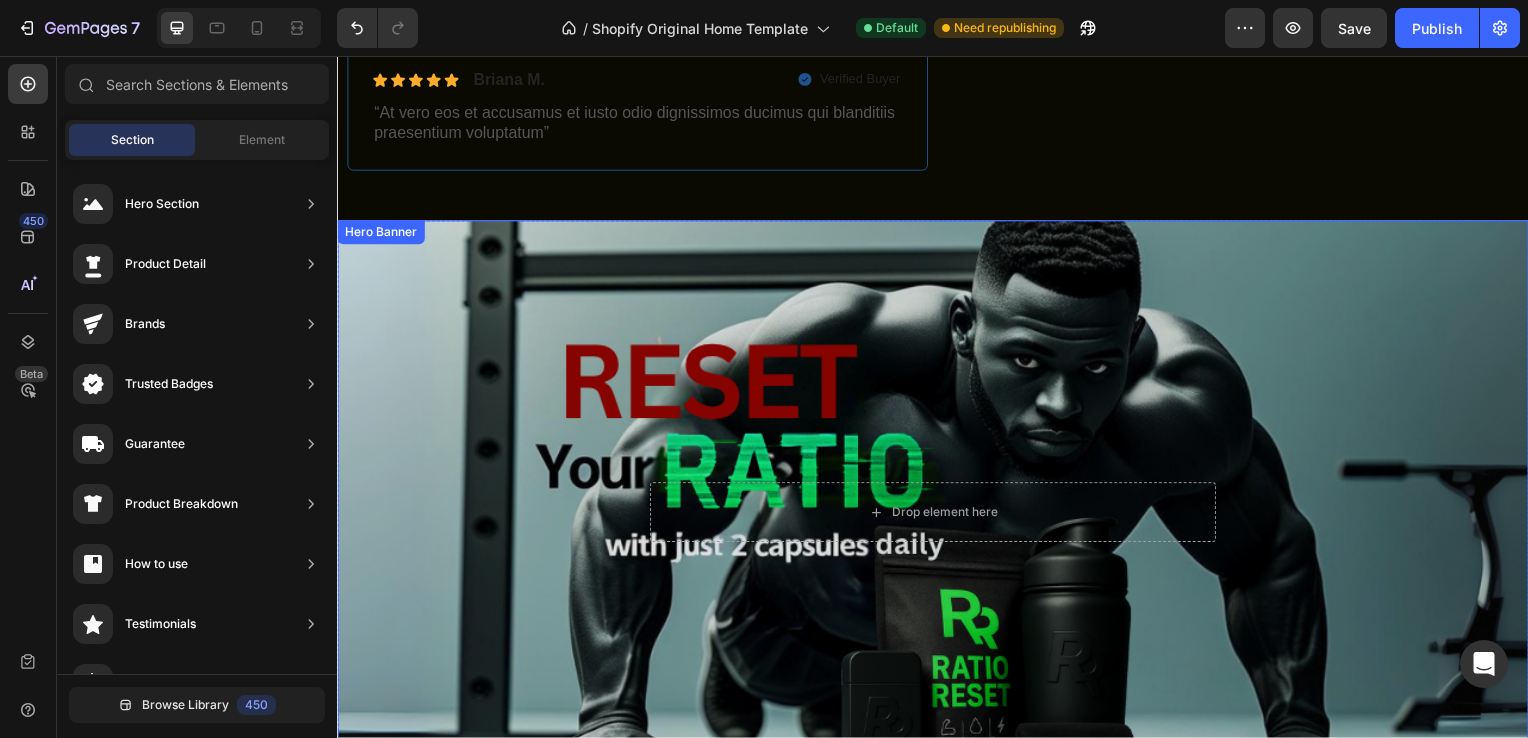 click at bounding box center (937, 522) 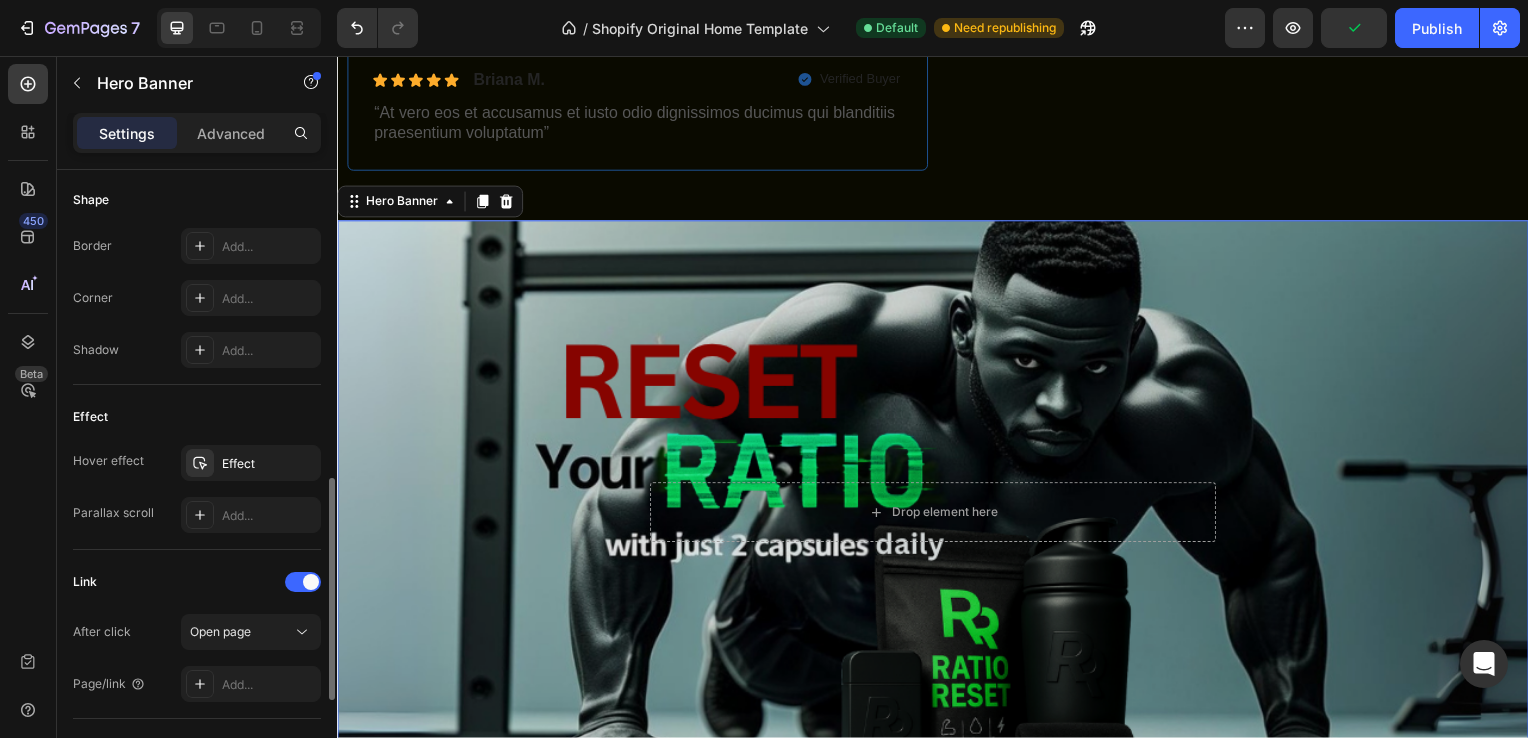scroll, scrollTop: 877, scrollLeft: 0, axis: vertical 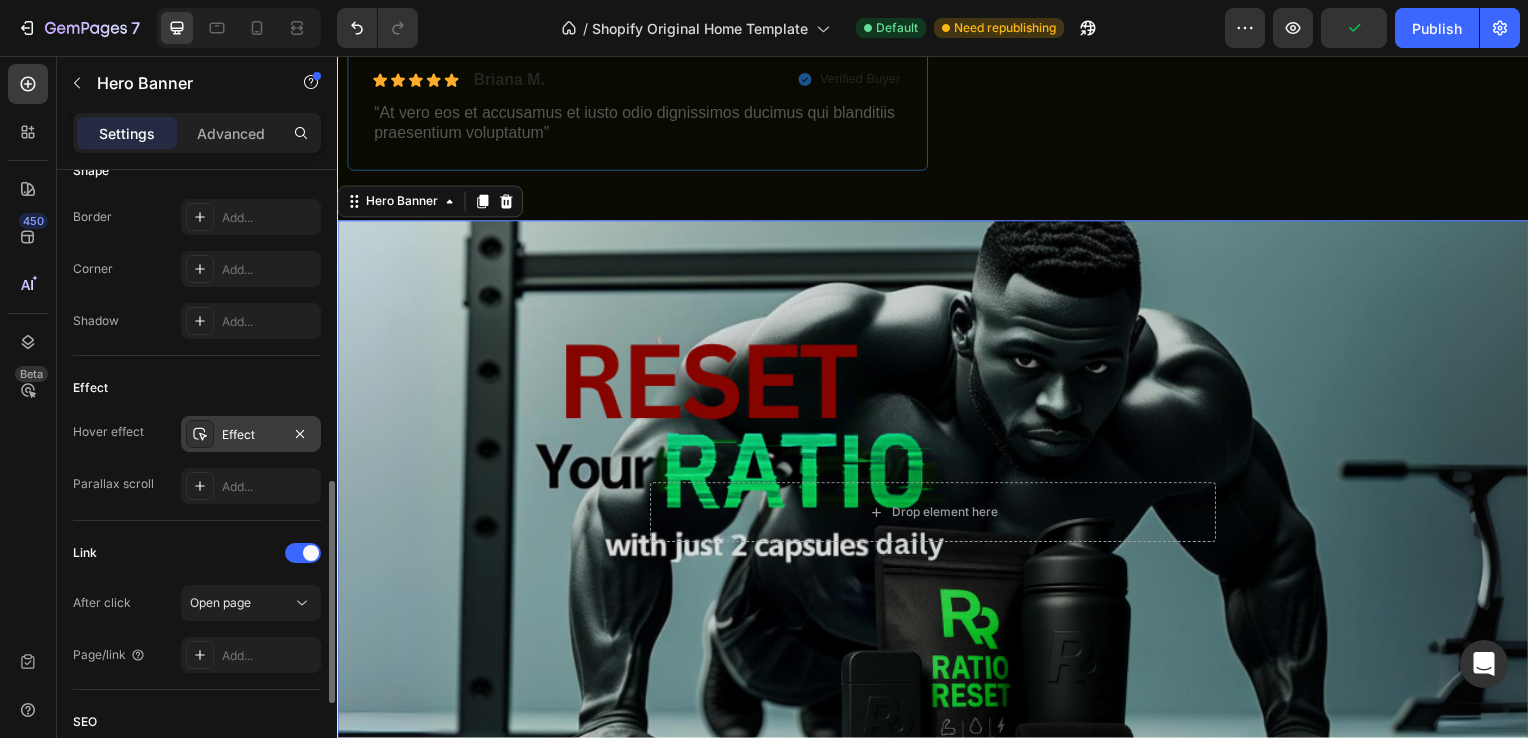 click on "Effect" at bounding box center (251, 435) 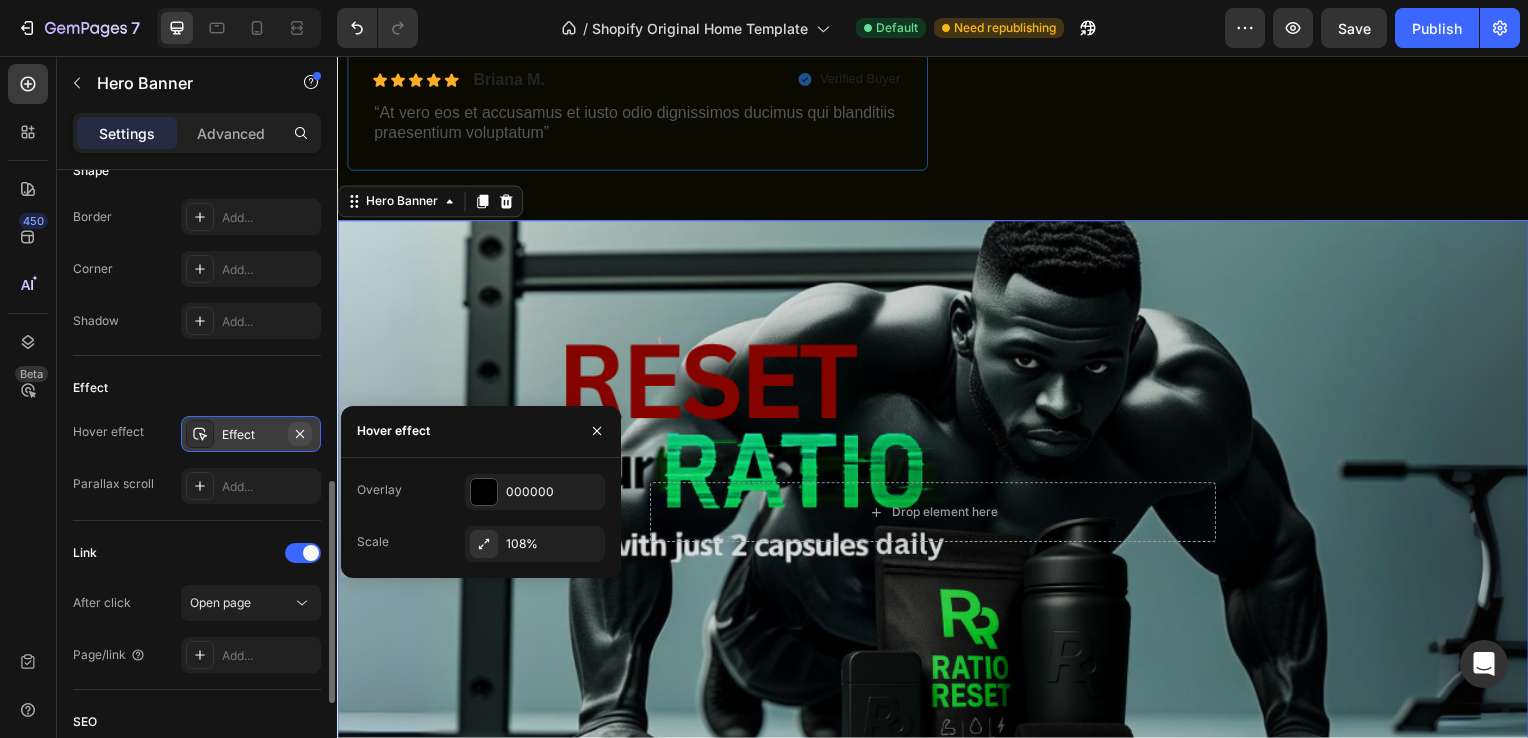 click 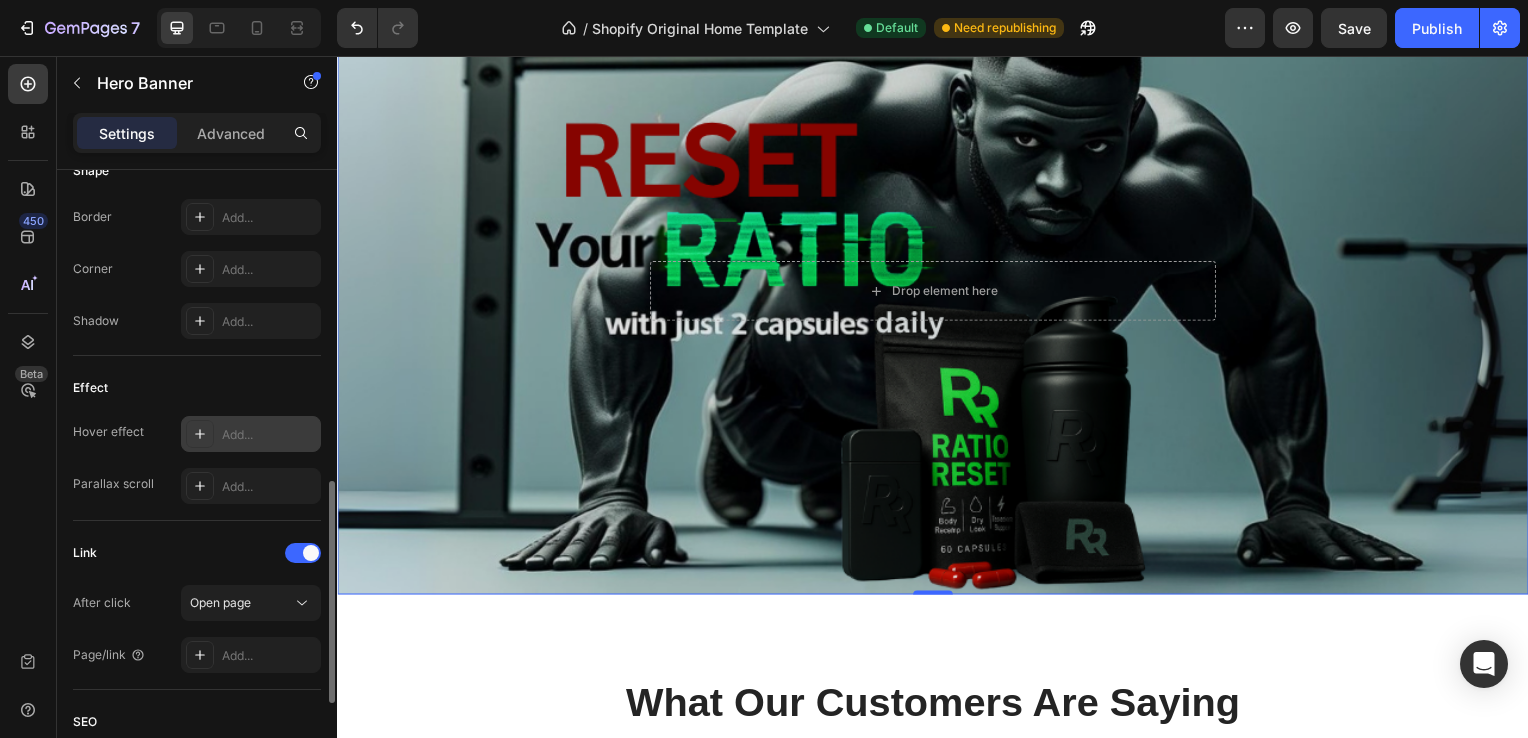 scroll, scrollTop: 948, scrollLeft: 0, axis: vertical 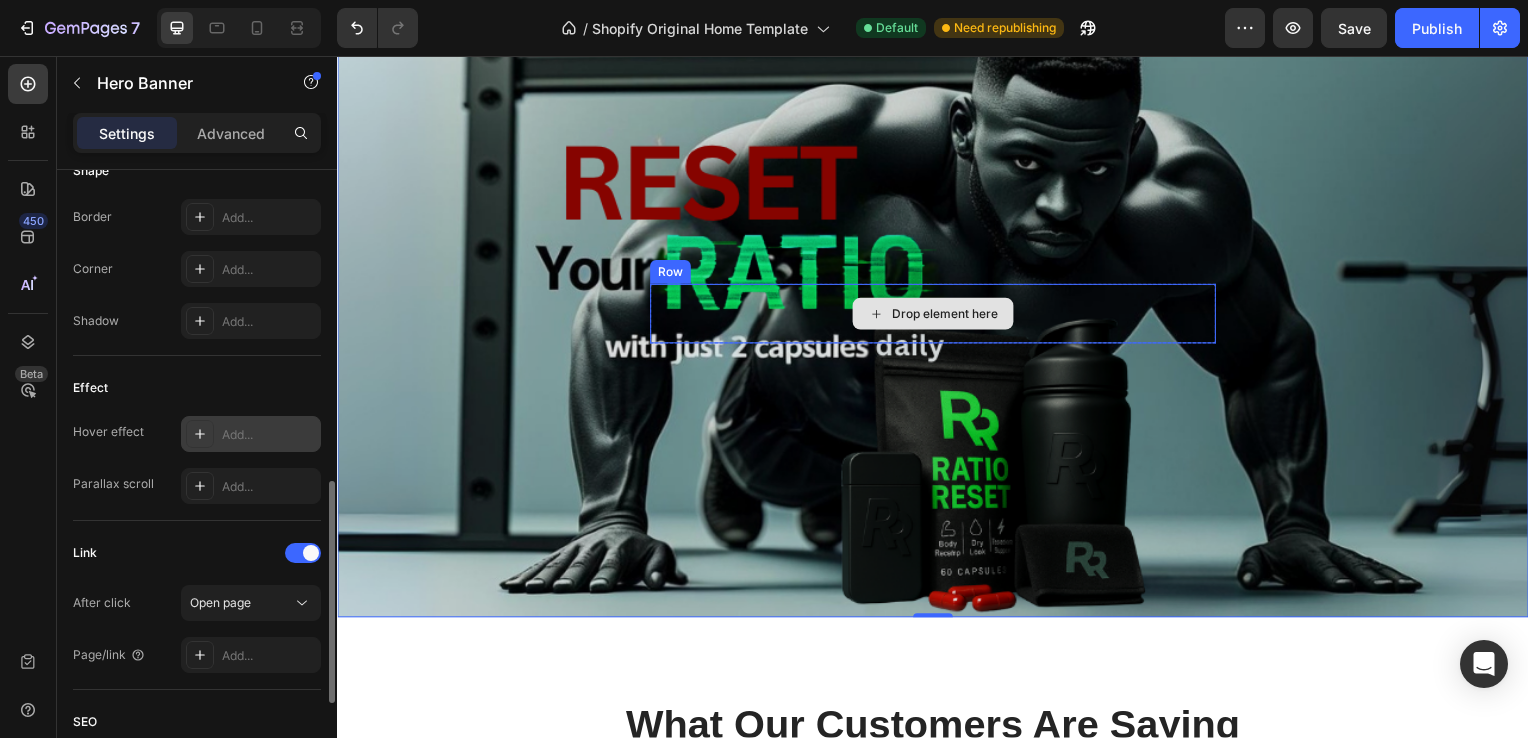 click on "Drop element here" at bounding box center [937, 316] 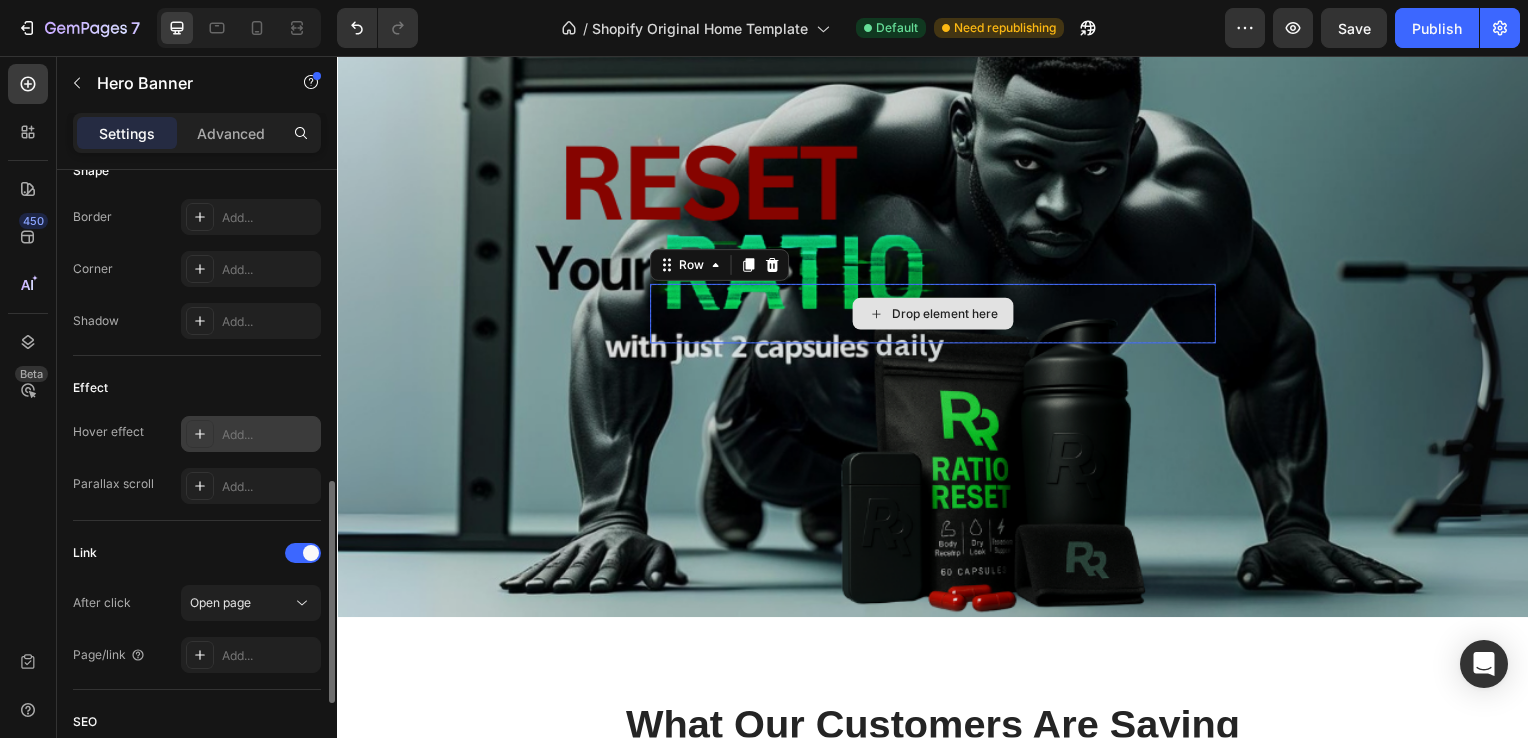 scroll, scrollTop: 0, scrollLeft: 0, axis: both 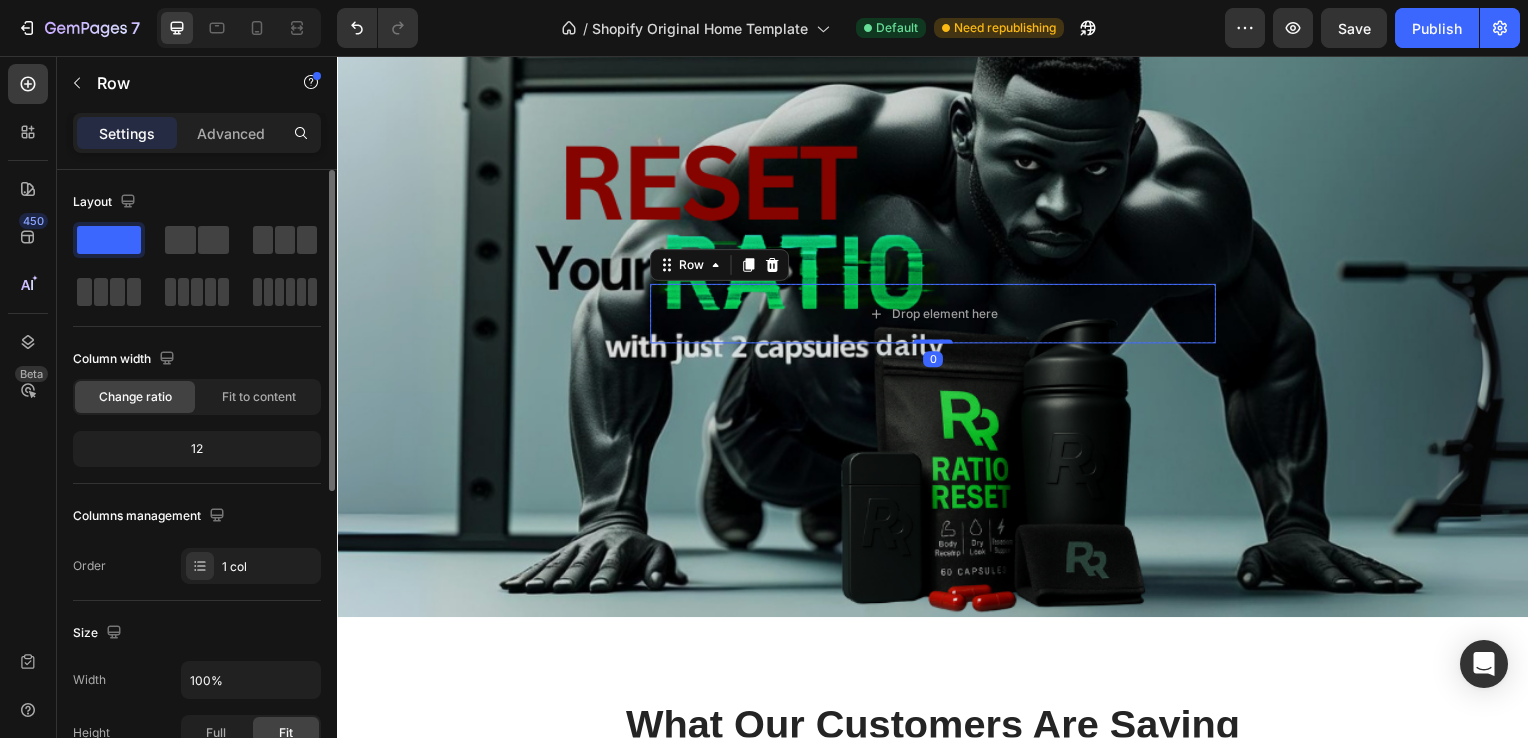click 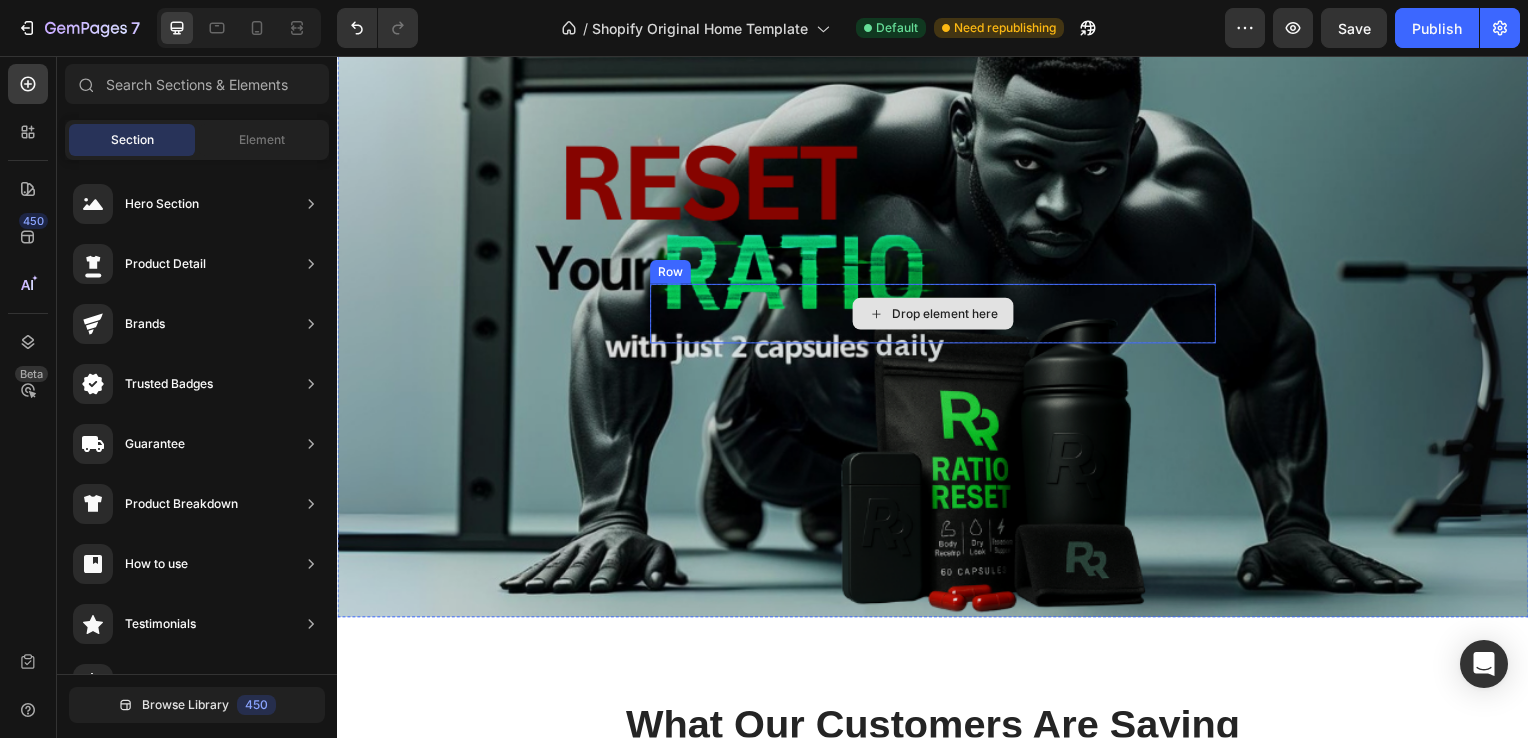 click on "Drop element here" at bounding box center [937, 316] 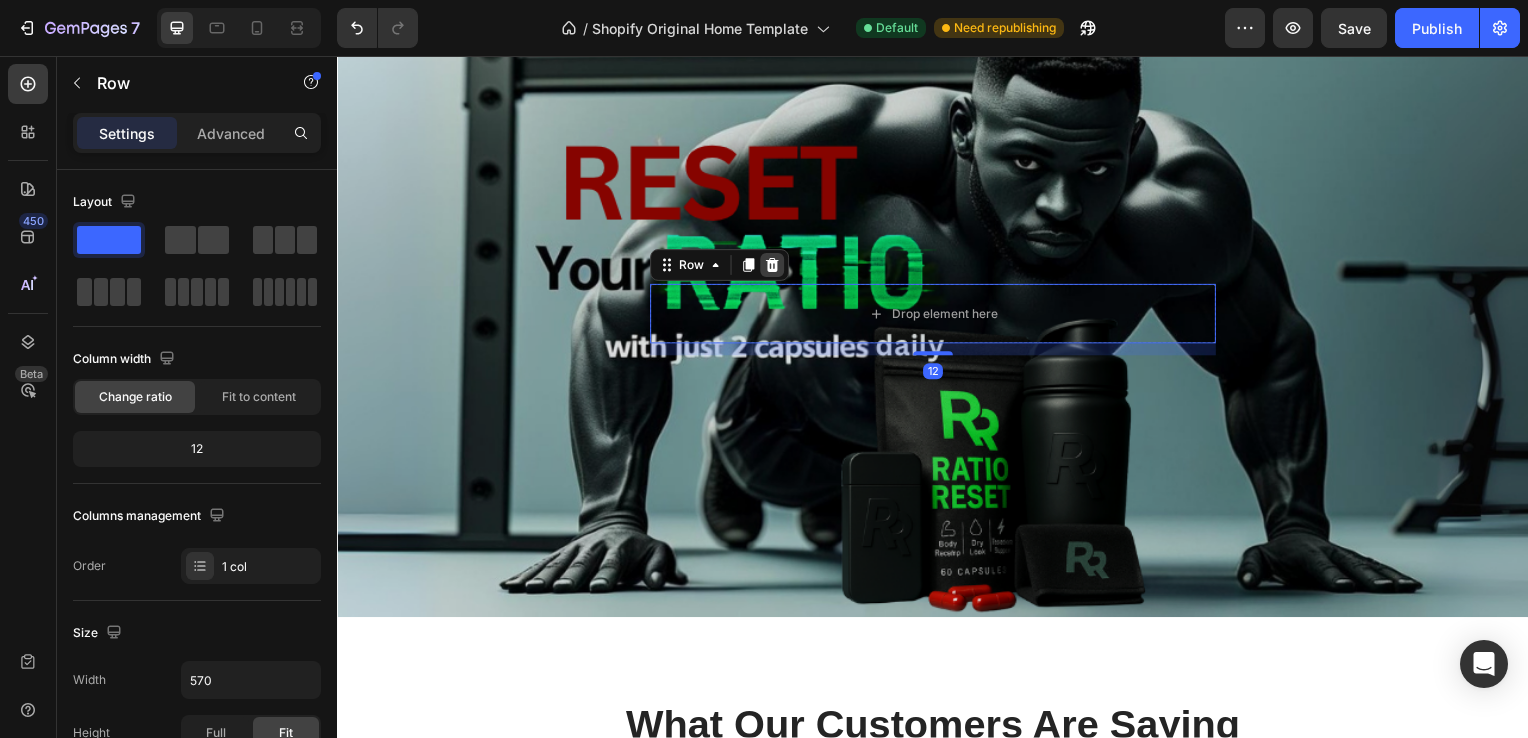 click 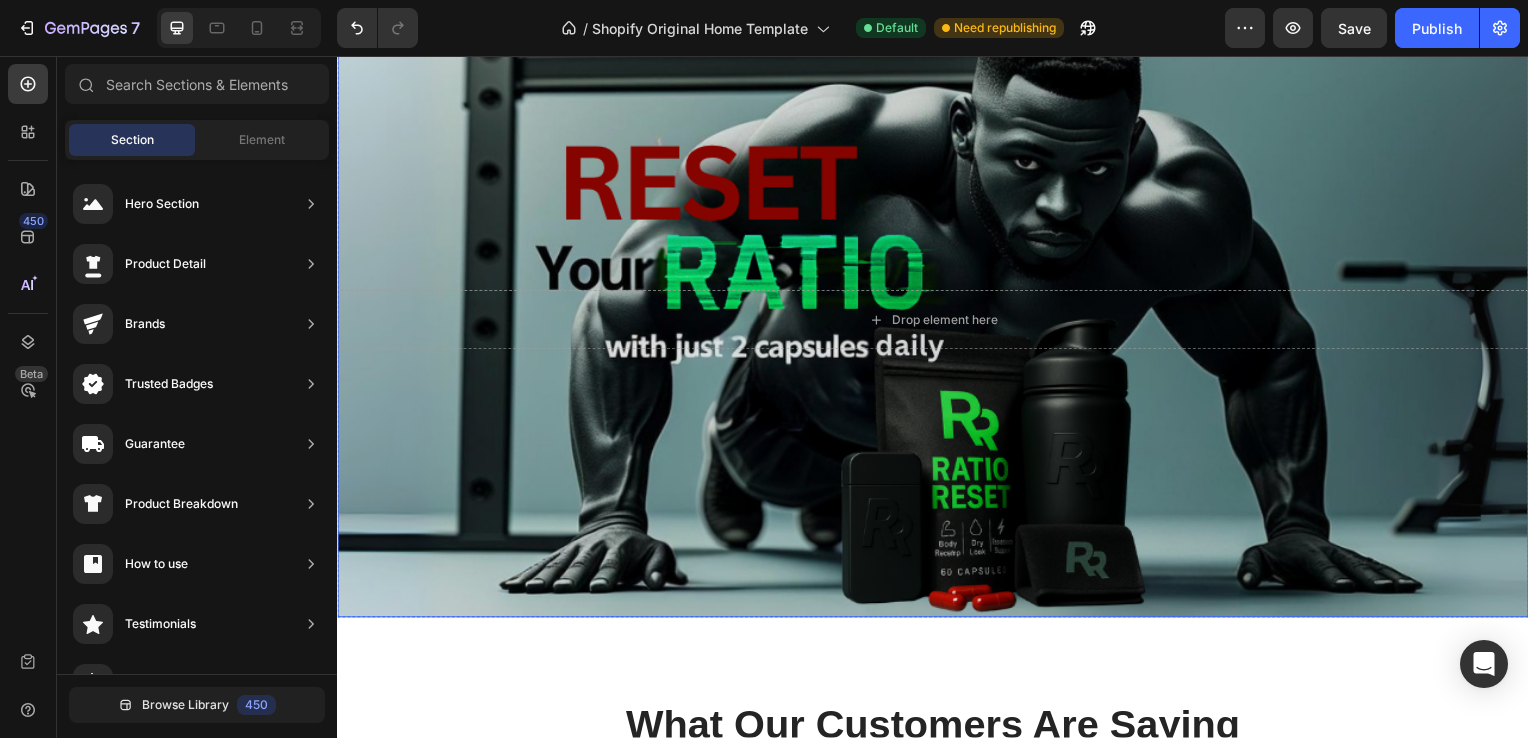 click at bounding box center (937, 322) 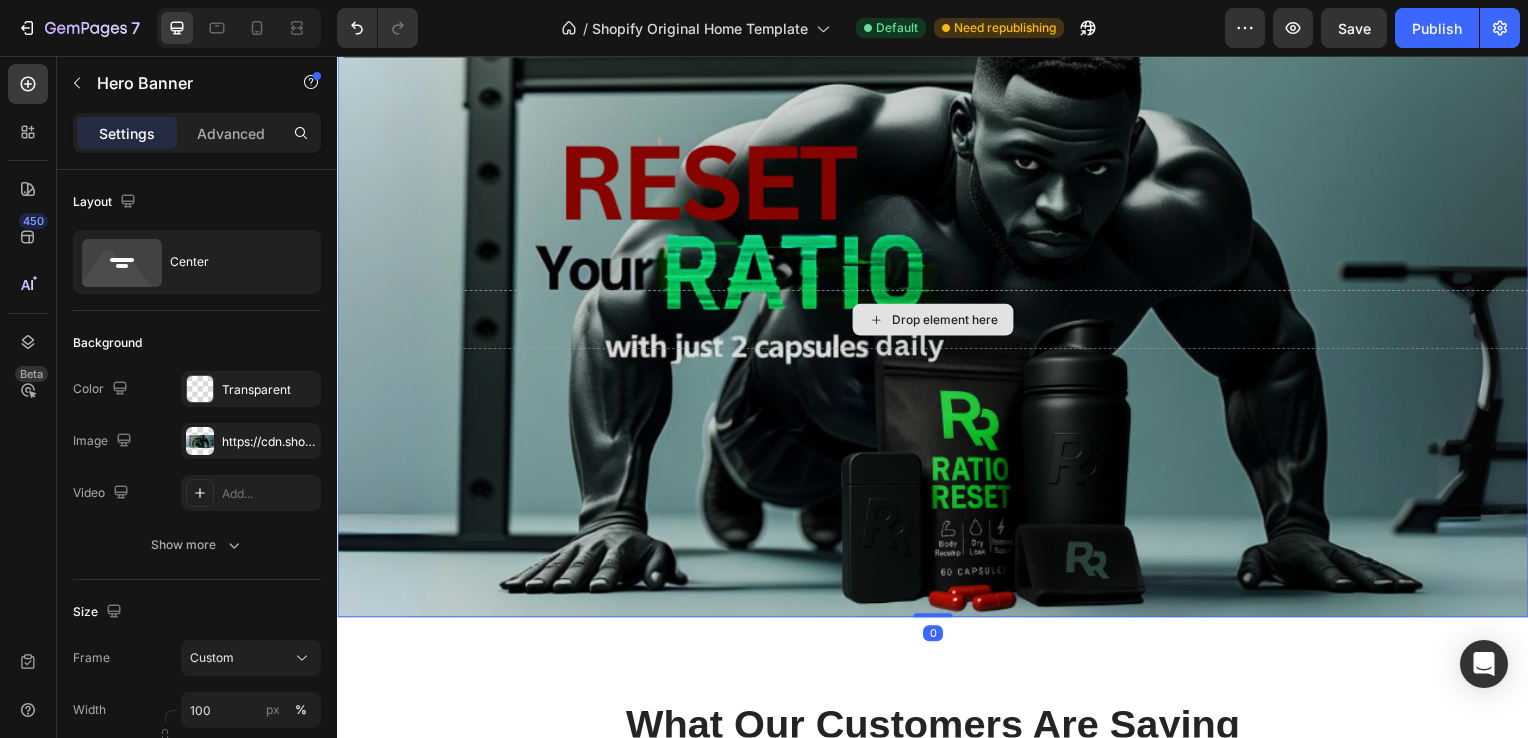 click on "Drop element here" at bounding box center [937, 322] 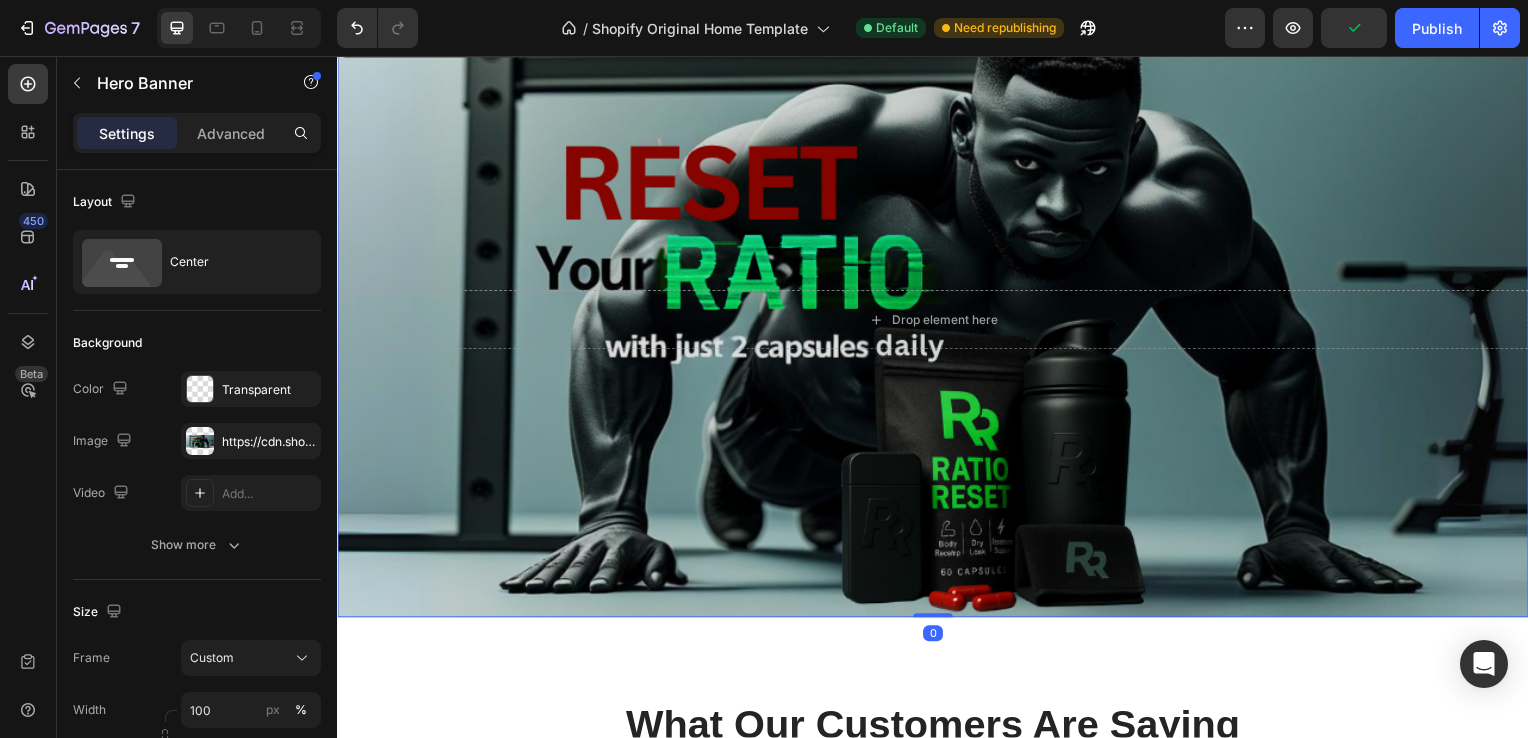 click at bounding box center (937, 322) 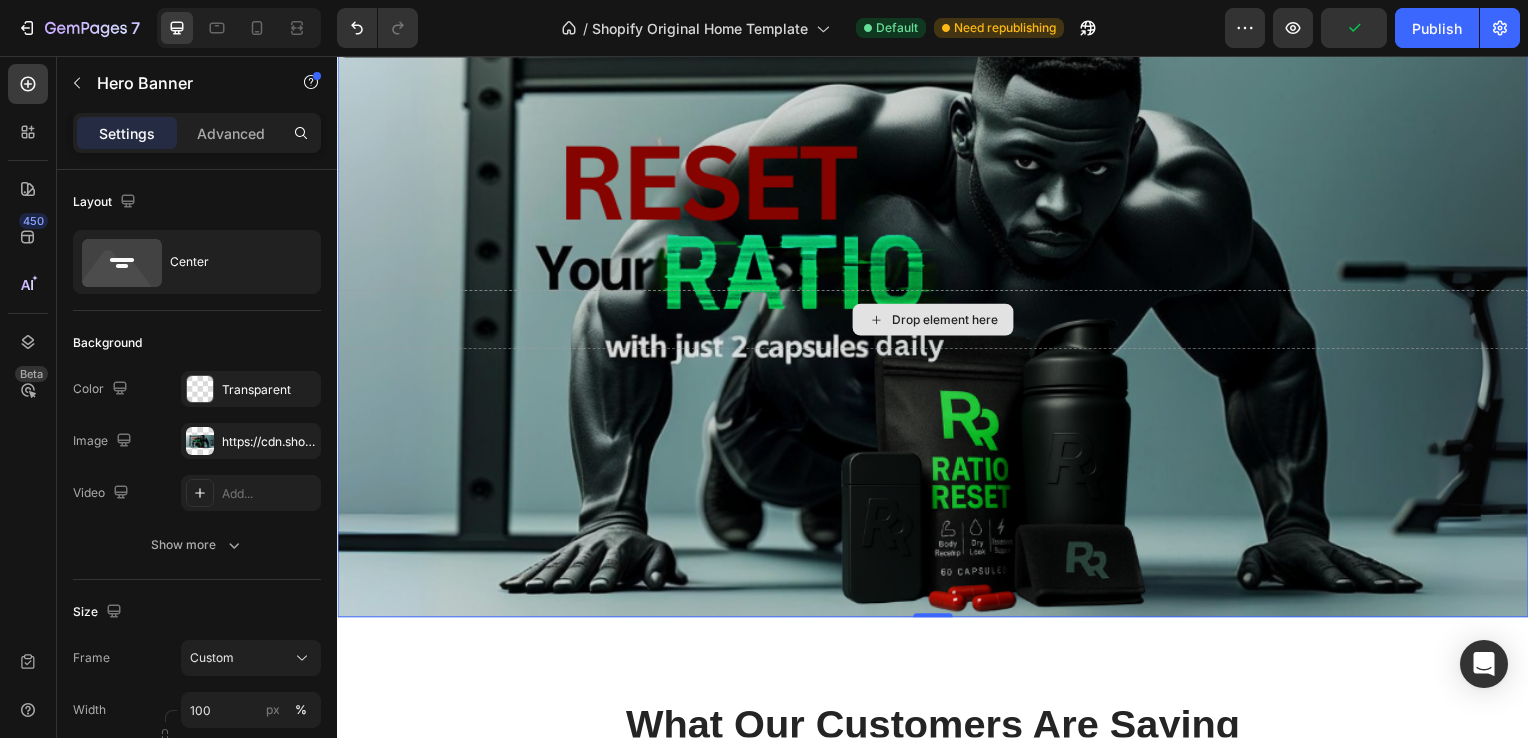 click on "Drop element here" at bounding box center (937, 322) 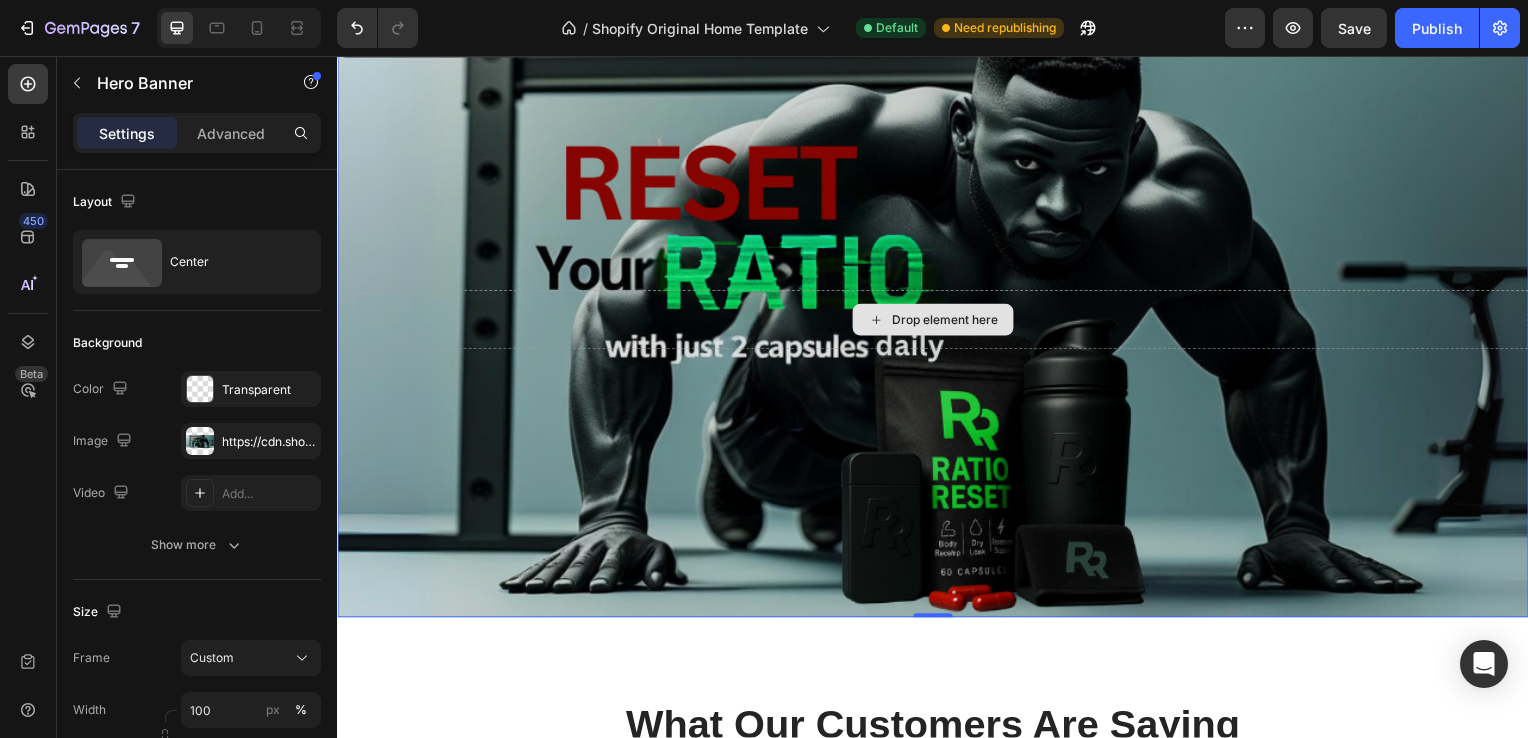 click on "Drop element here" at bounding box center (937, 322) 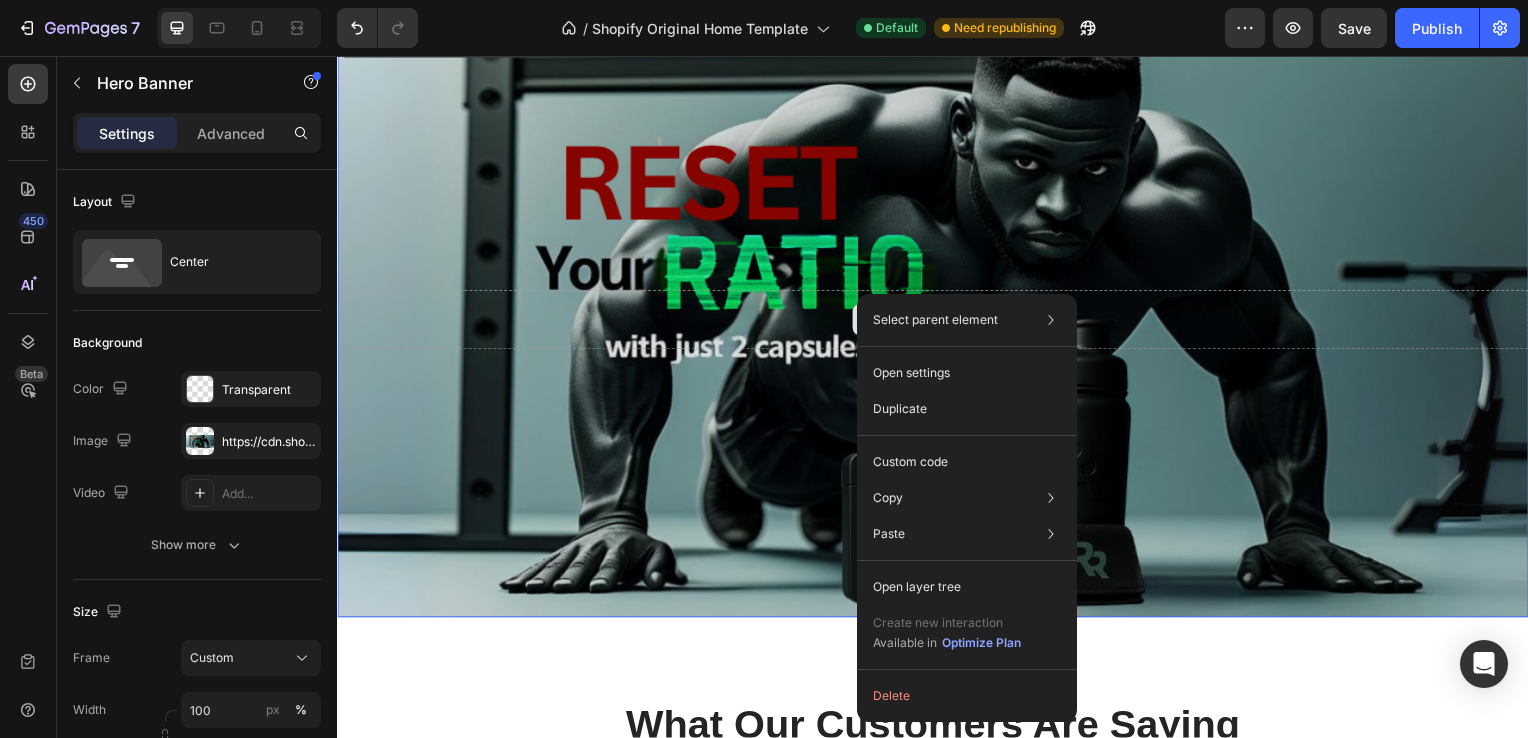 click on "Drop element here" at bounding box center [937, 322] 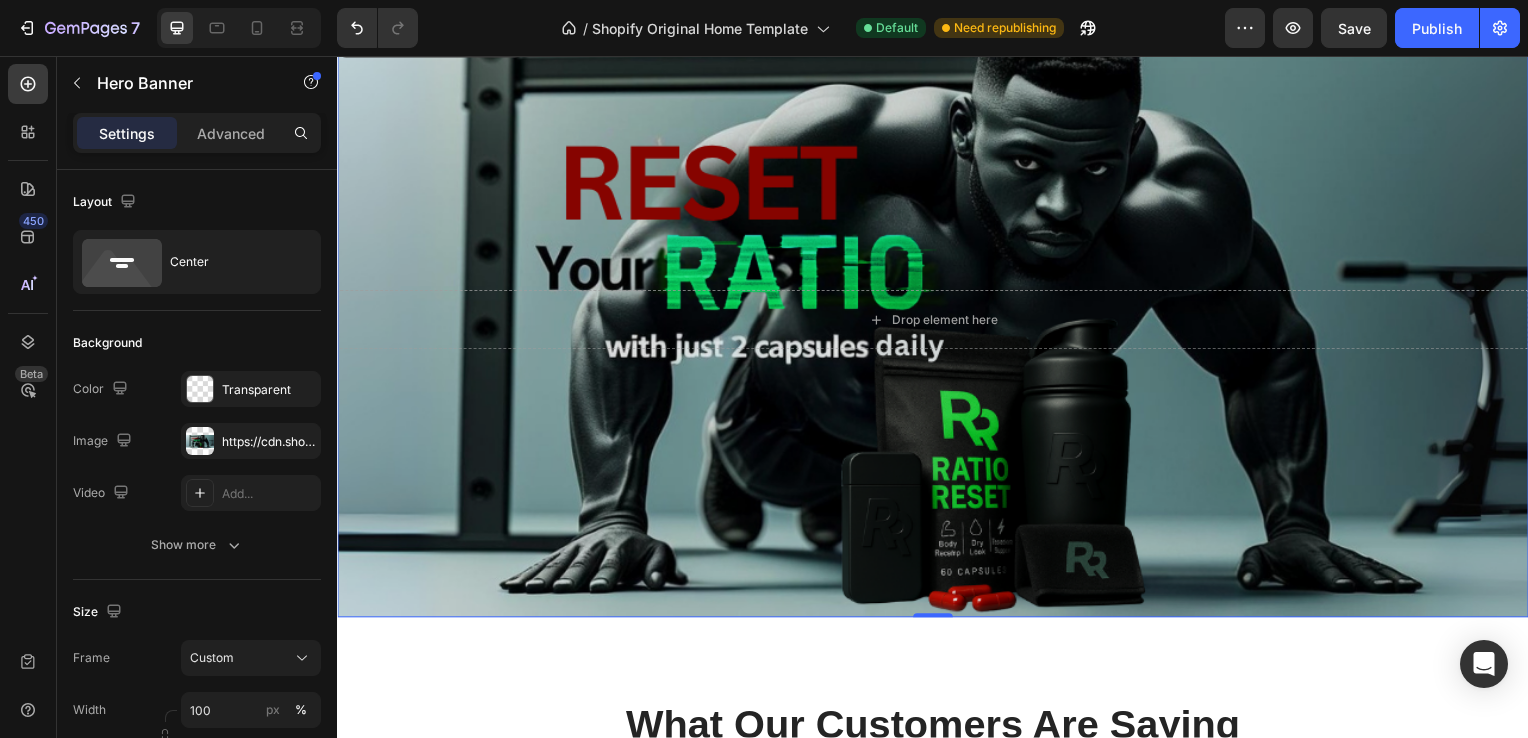 click at bounding box center (937, 322) 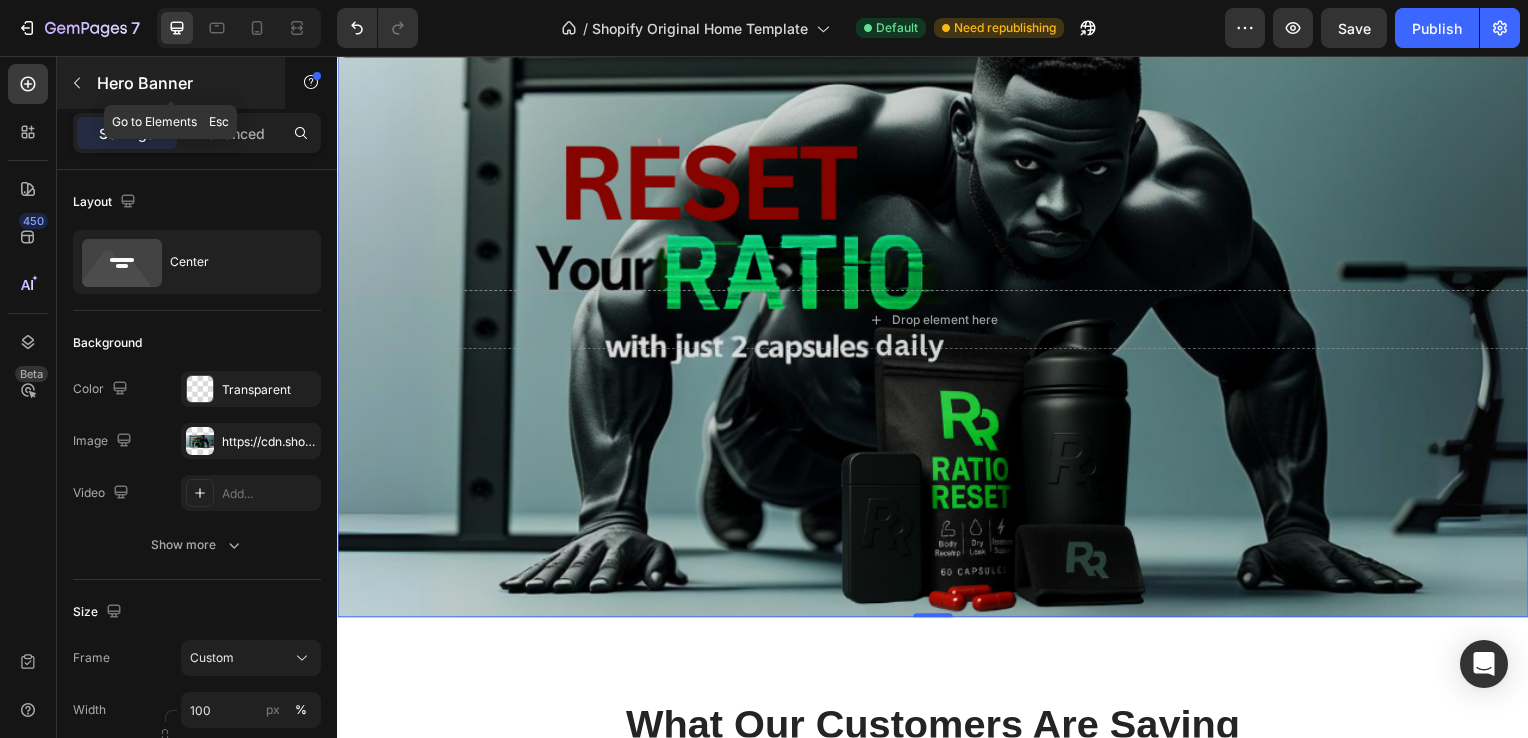 click 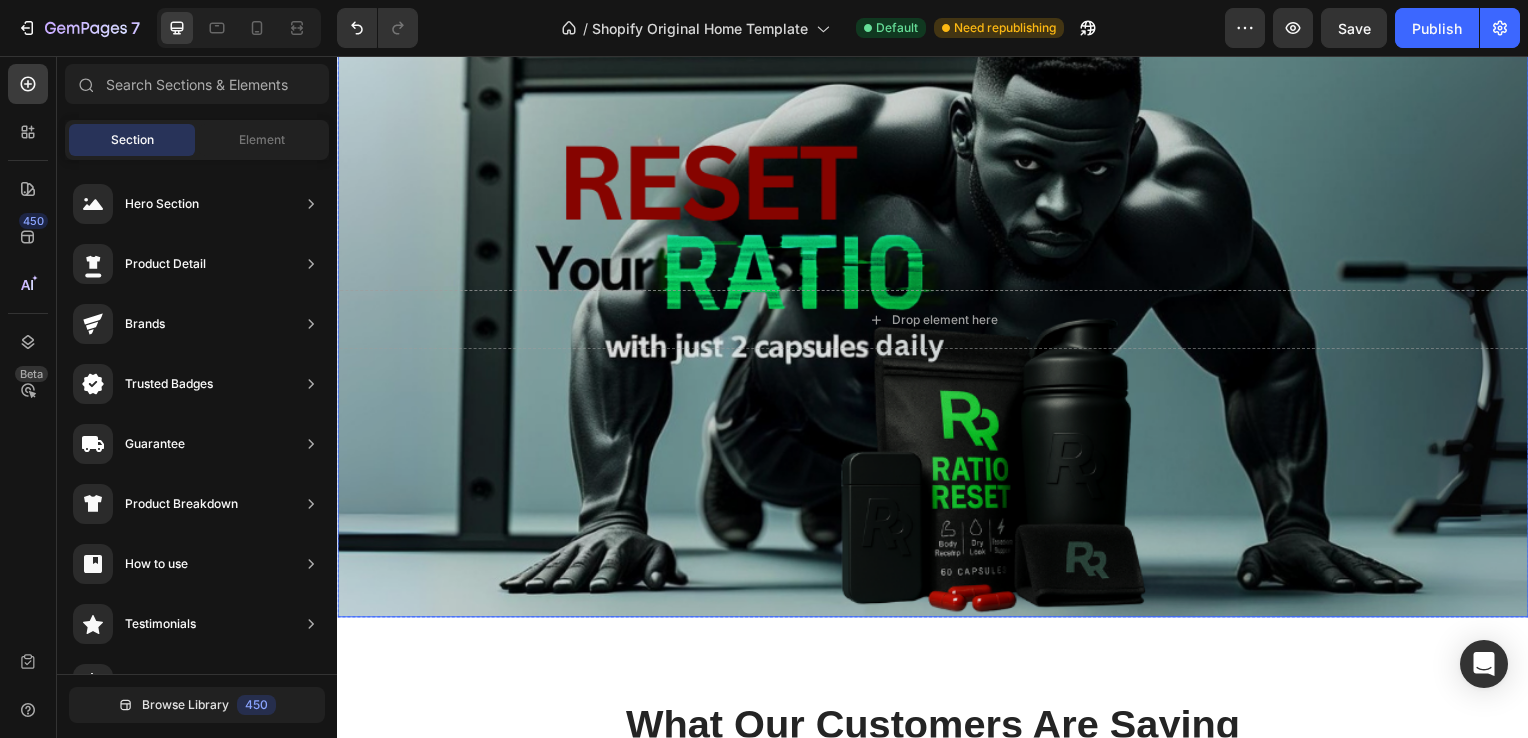 click at bounding box center (937, 322) 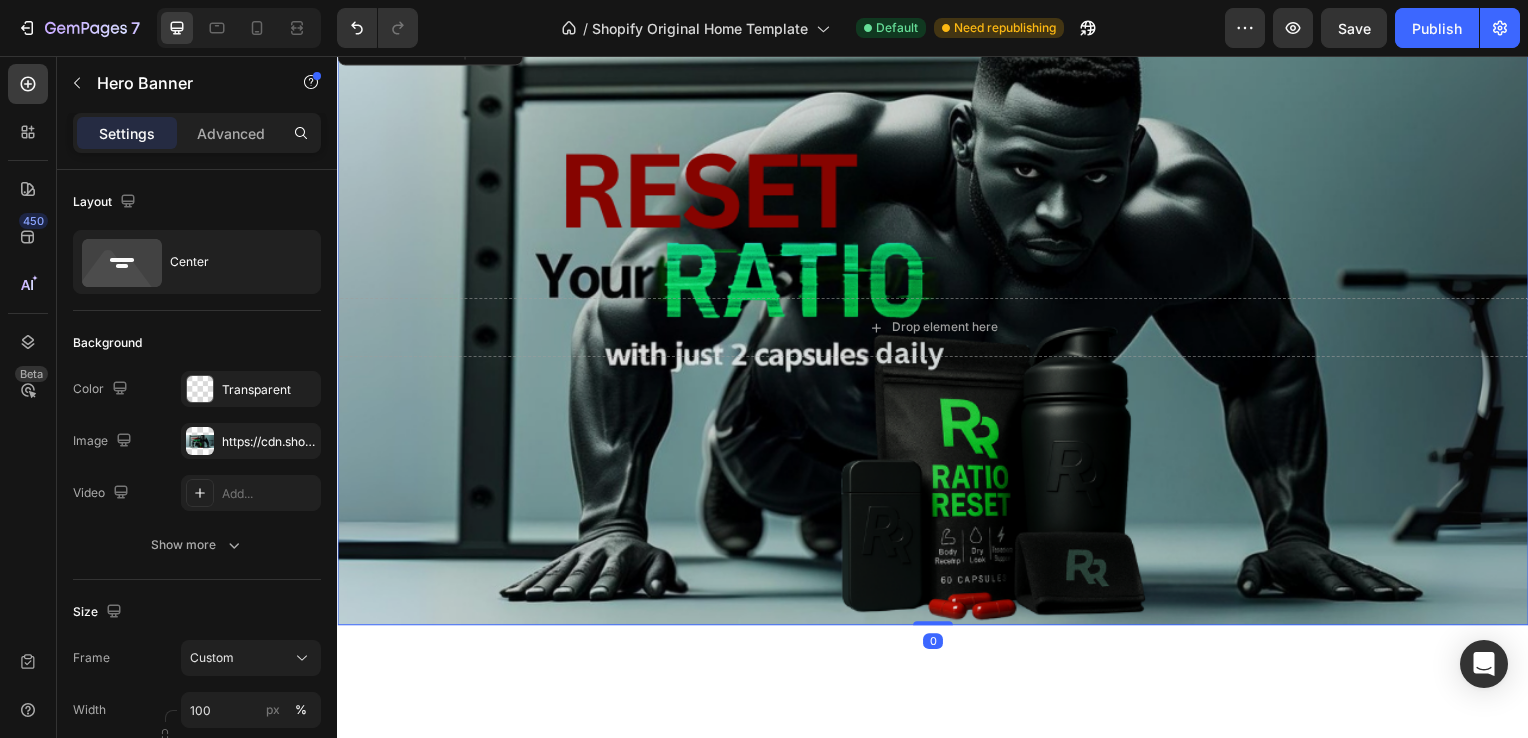 scroll, scrollTop: 792, scrollLeft: 0, axis: vertical 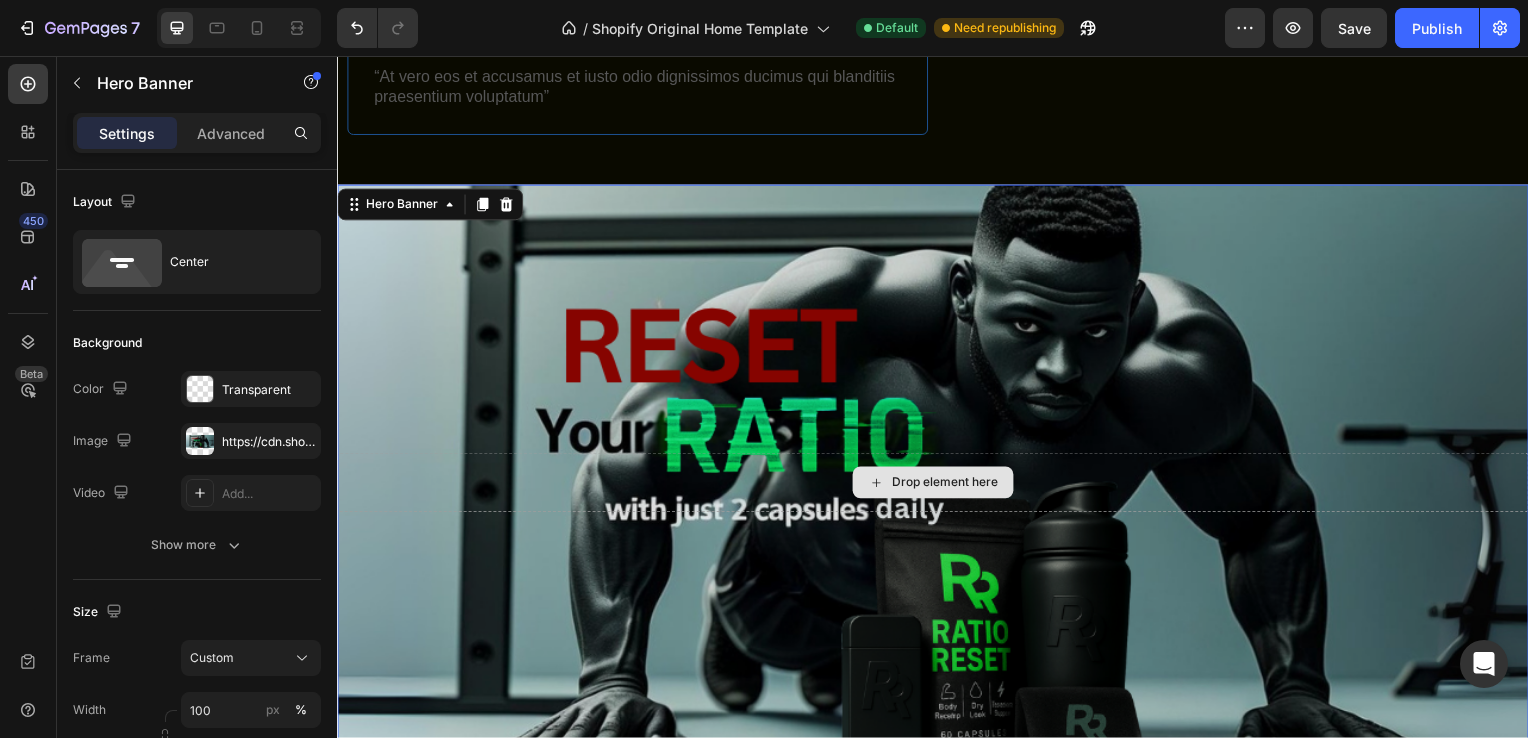 click on "Drop element here" at bounding box center (937, 486) 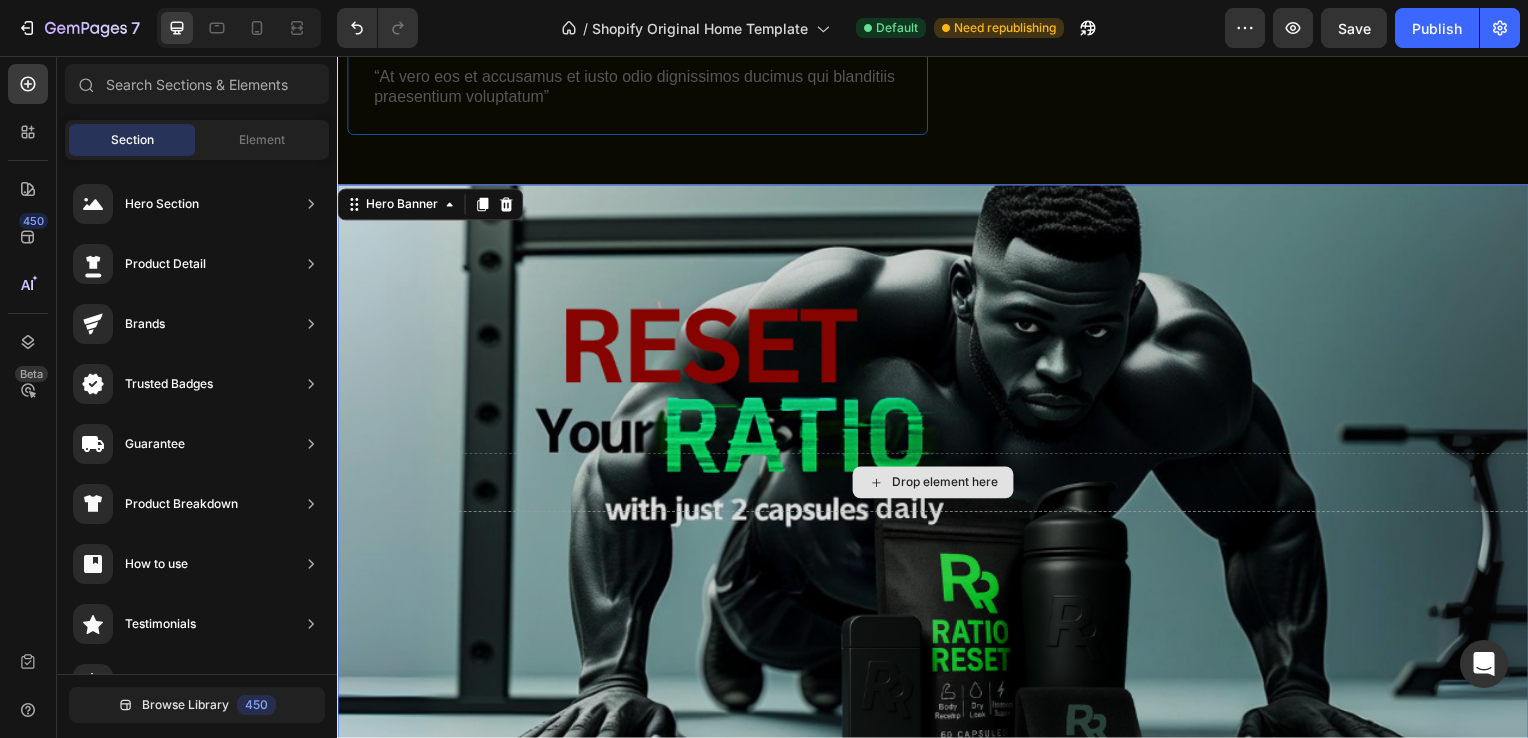 click on "Drop element here" at bounding box center [937, 486] 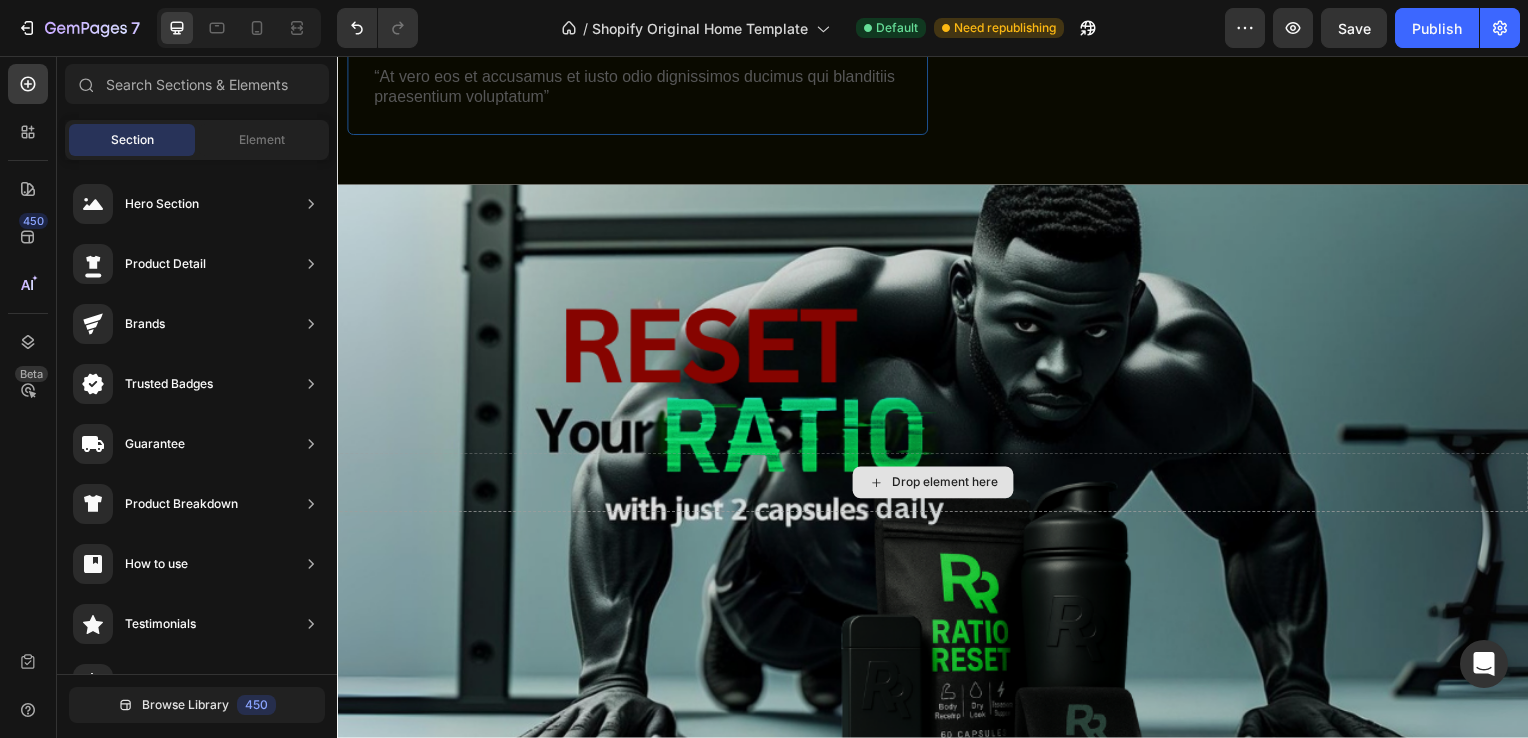 click at bounding box center (937, 486) 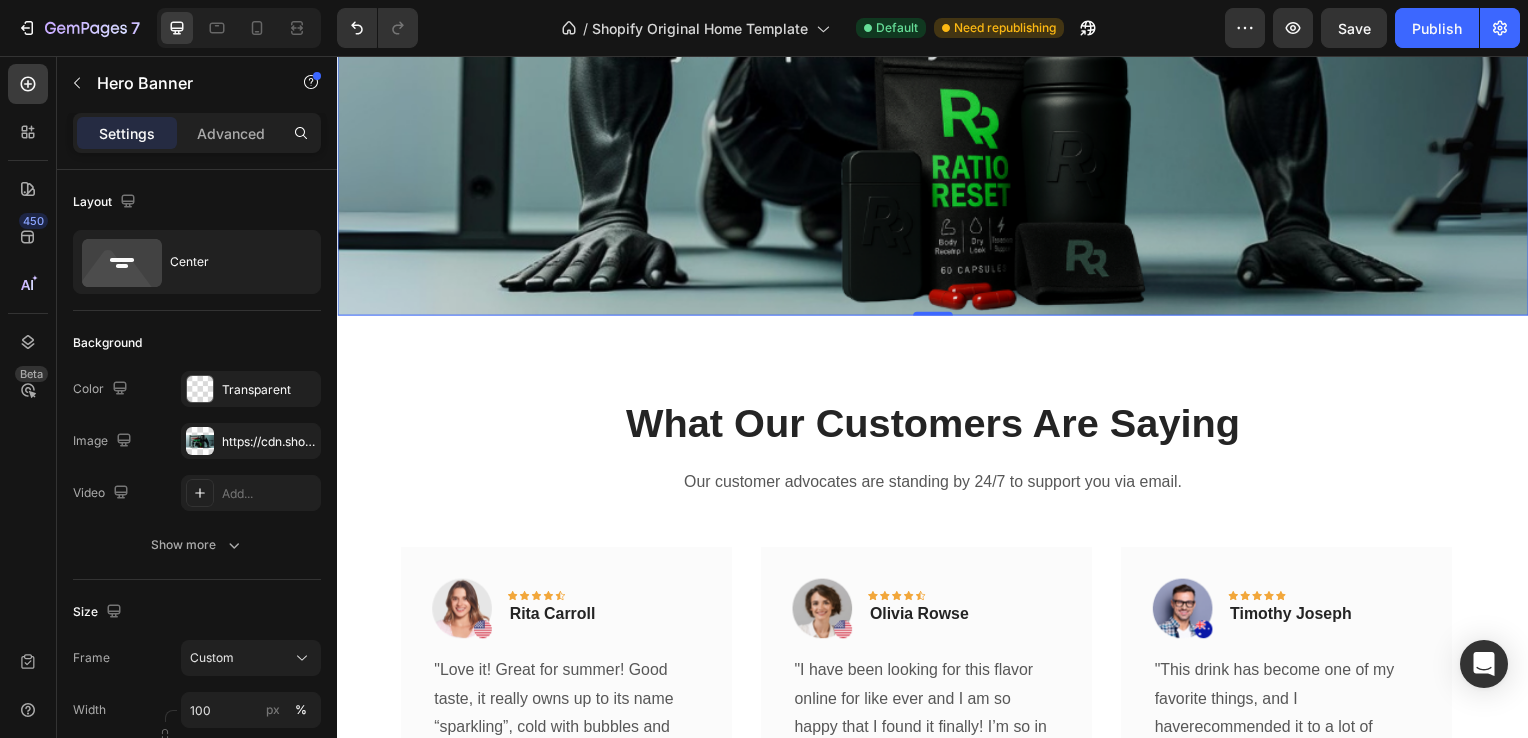 scroll, scrollTop: 1208, scrollLeft: 0, axis: vertical 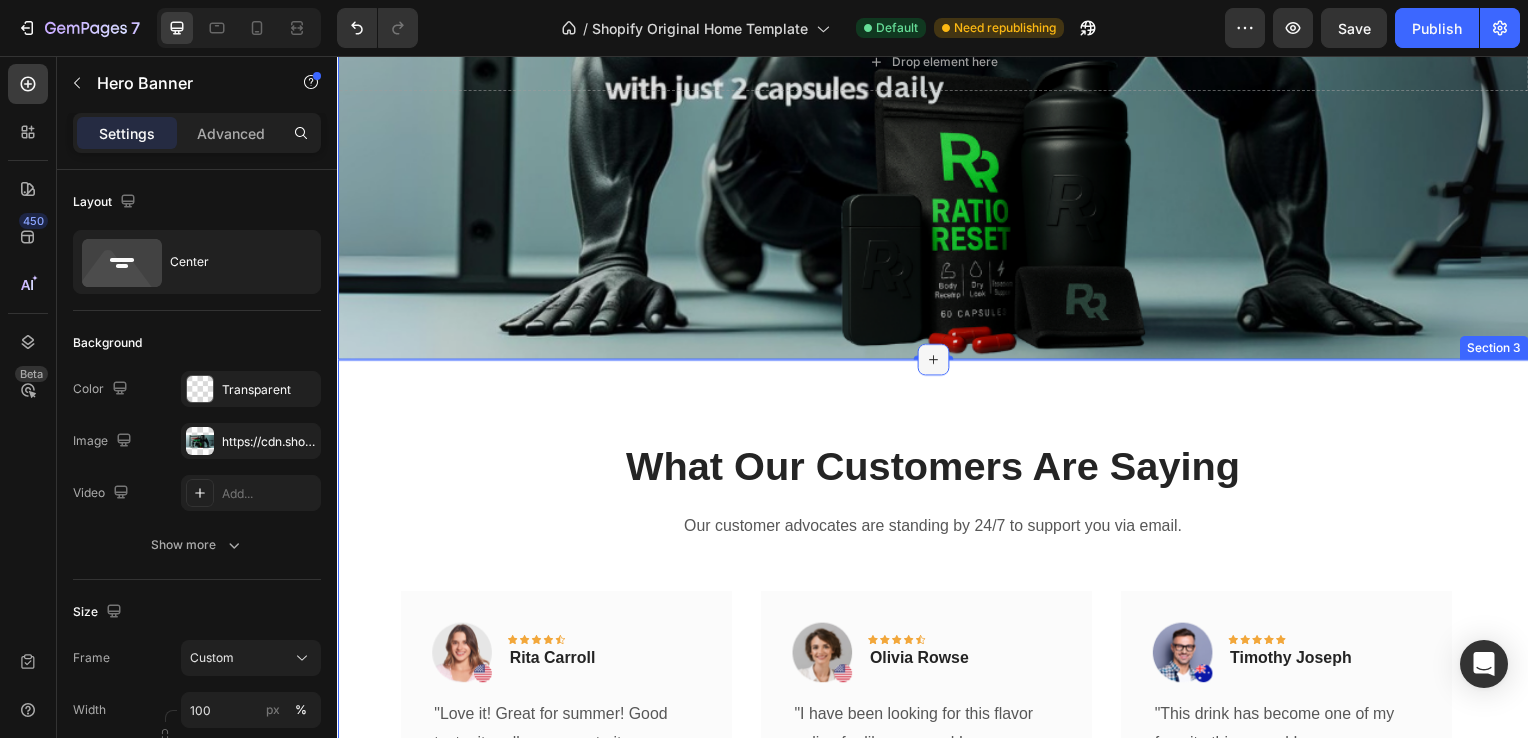 click 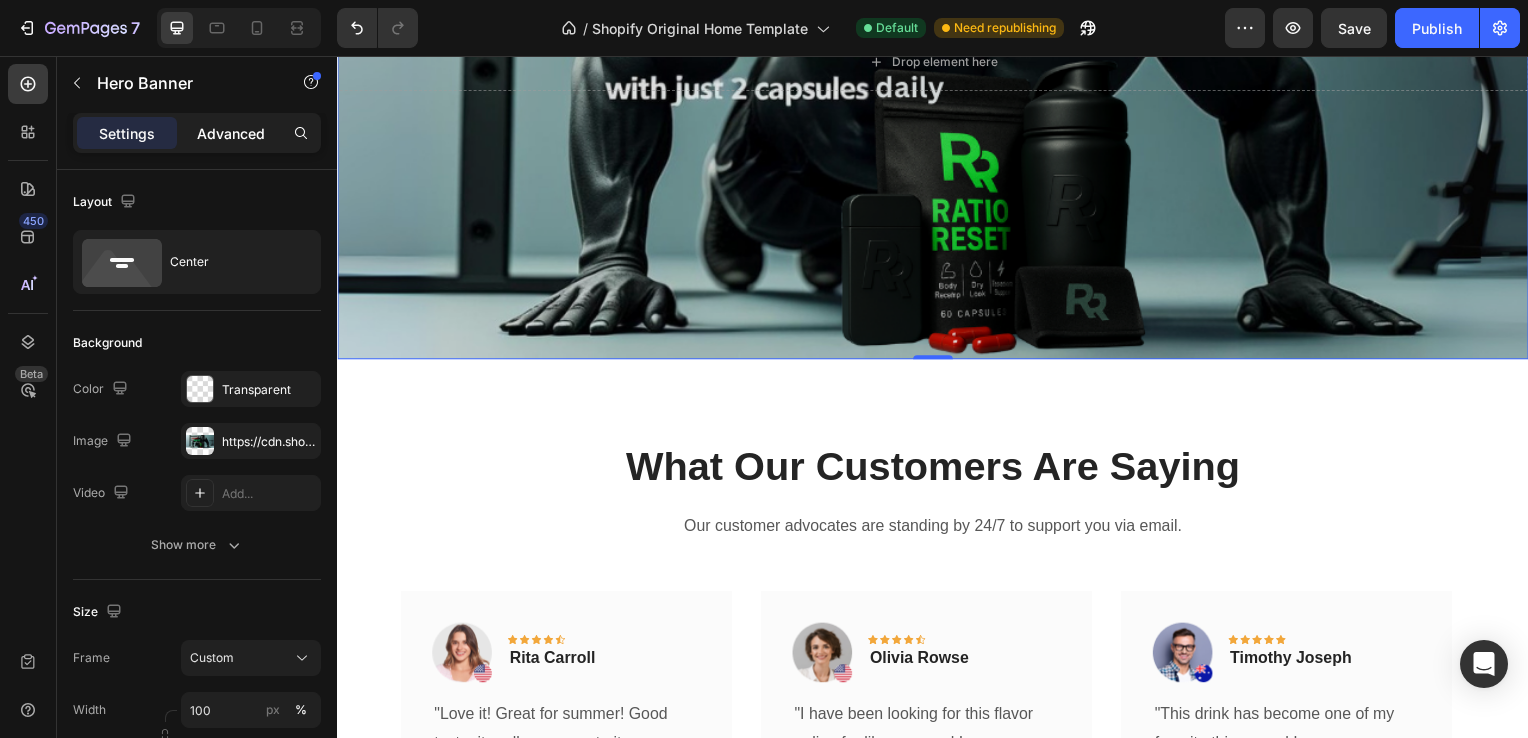 click on "Advanced" at bounding box center [231, 133] 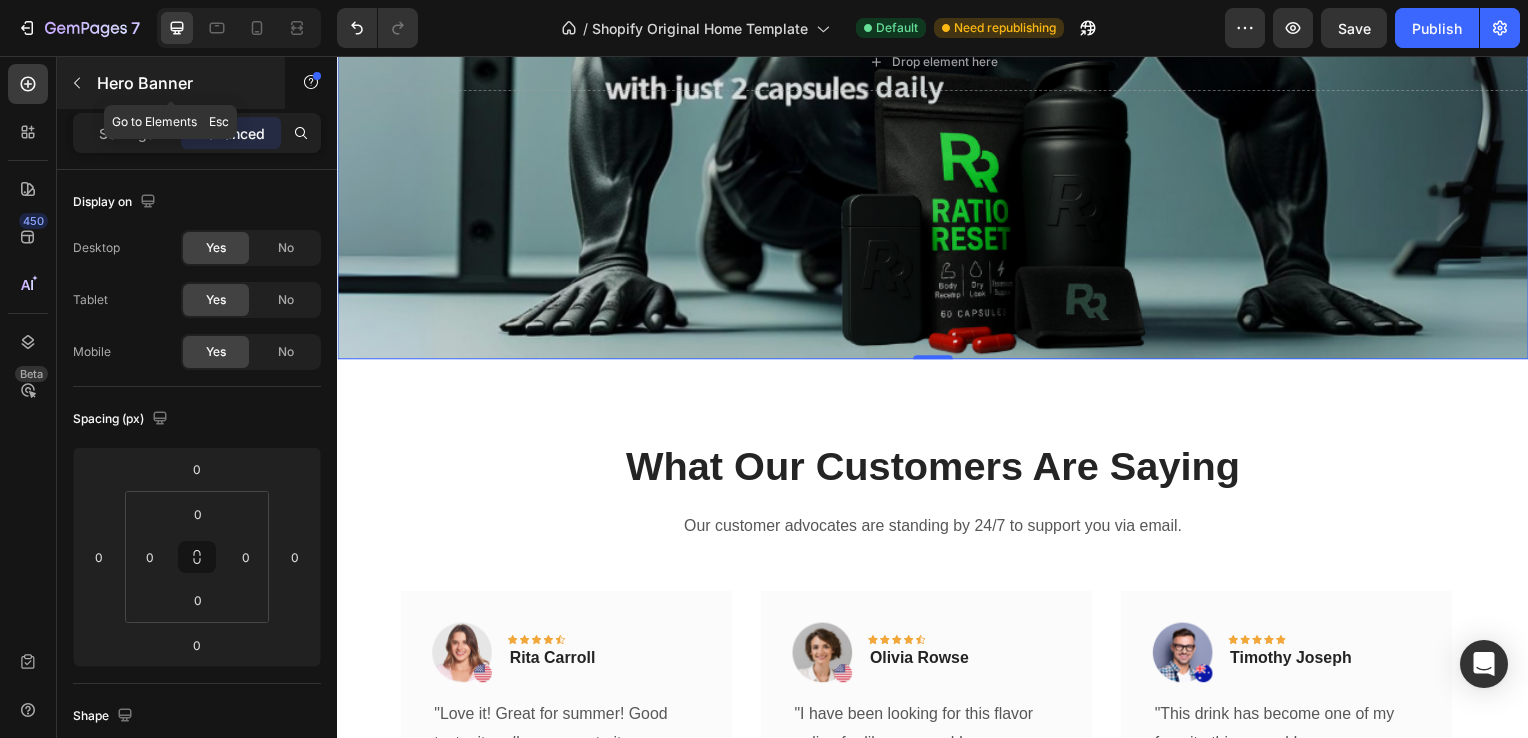 click on "Hero Banner" at bounding box center [171, 83] 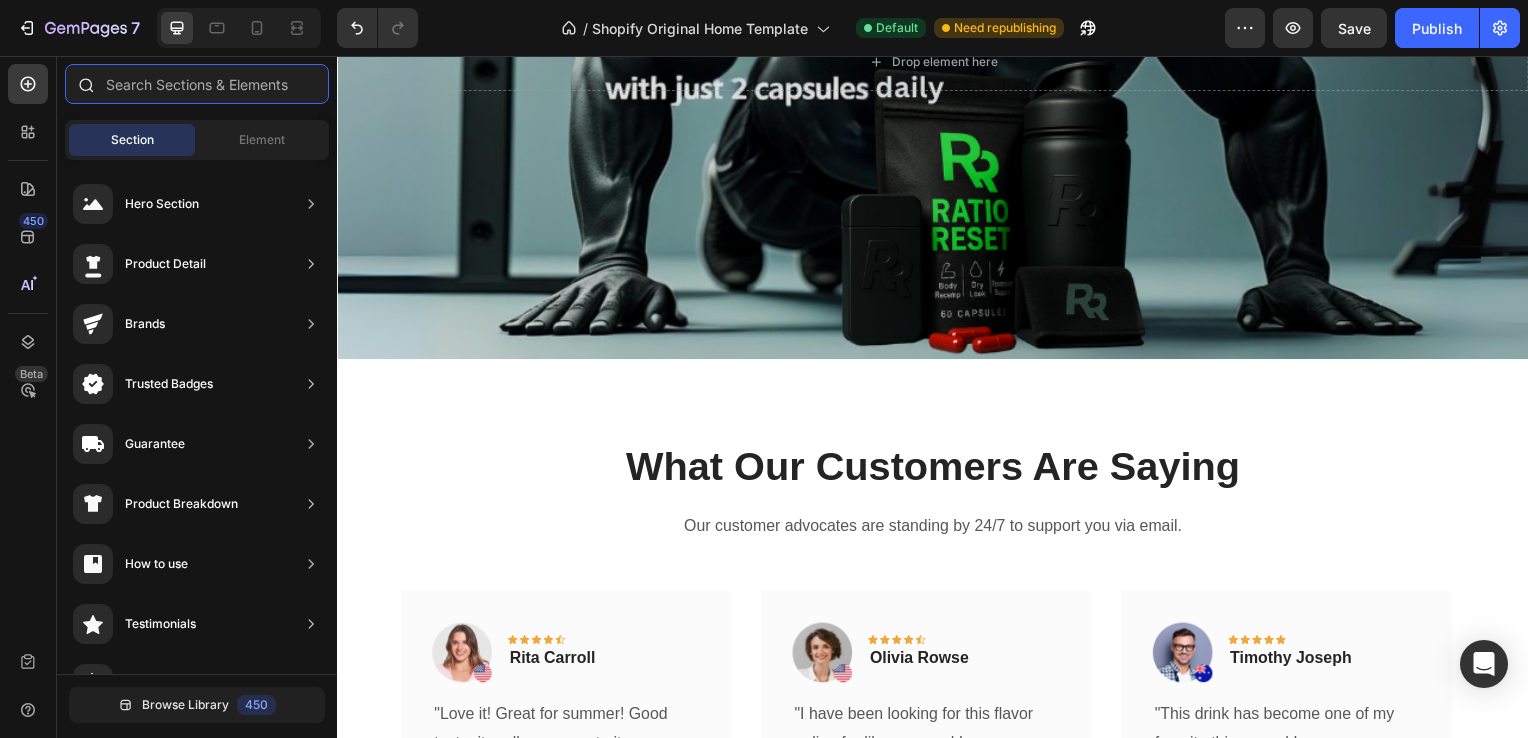 click at bounding box center [197, 84] 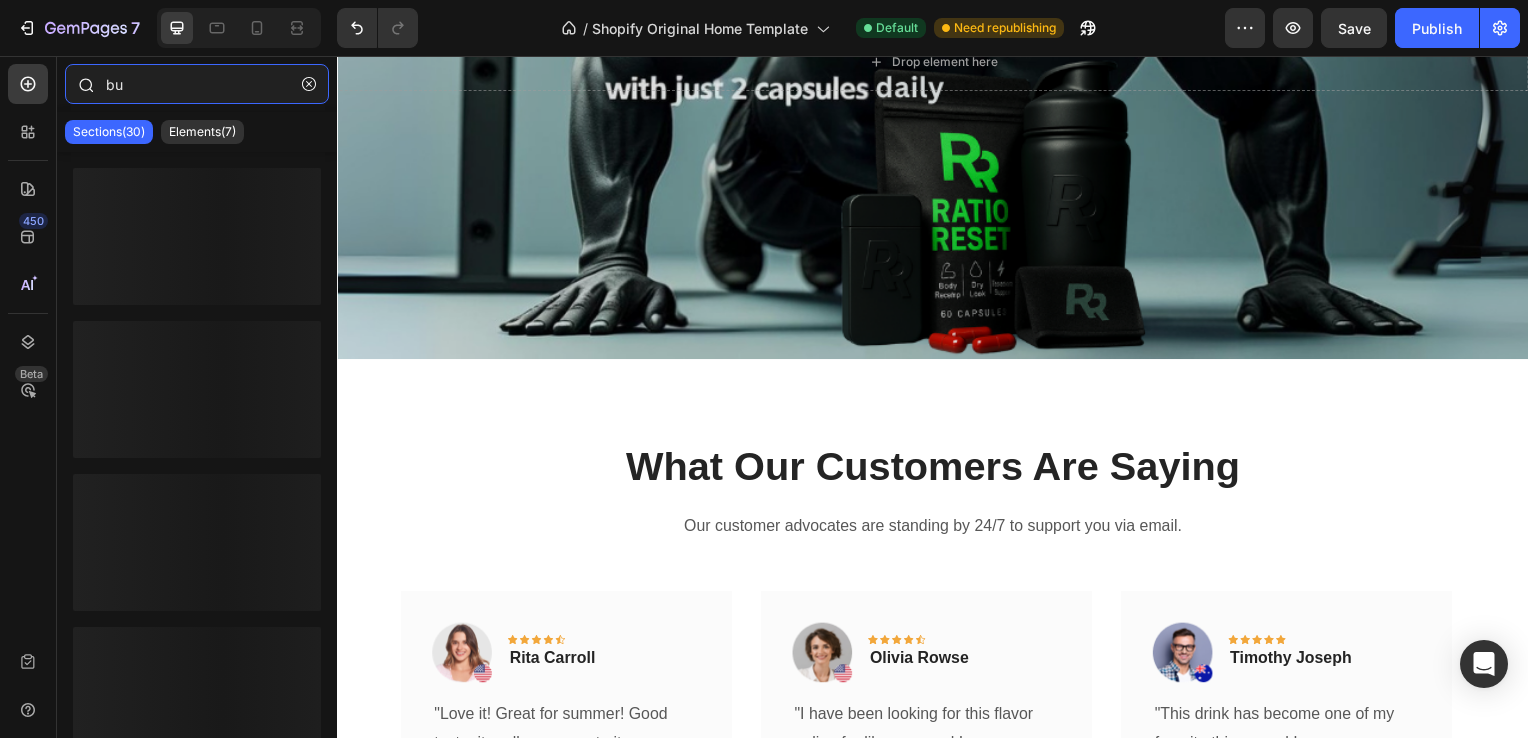 type on "b" 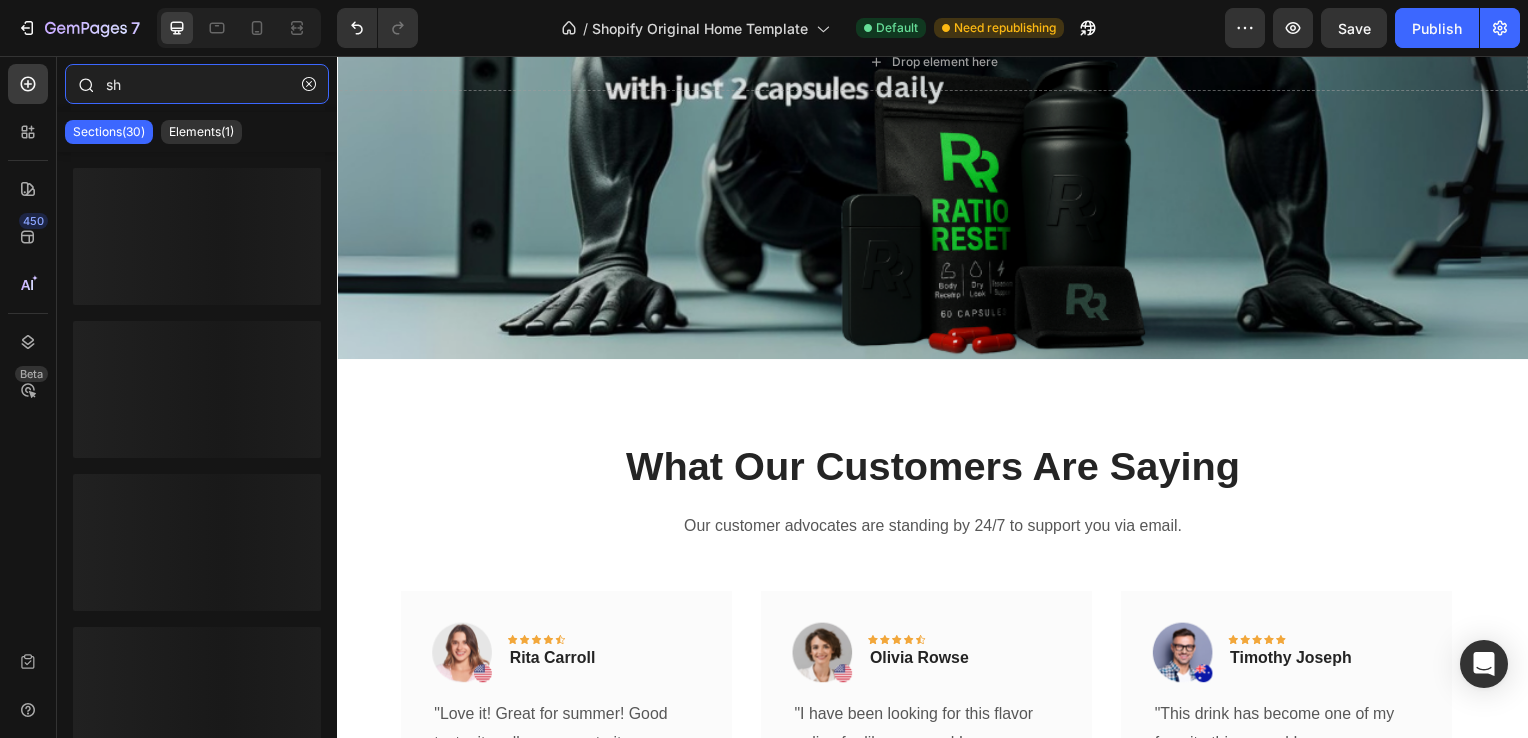 type 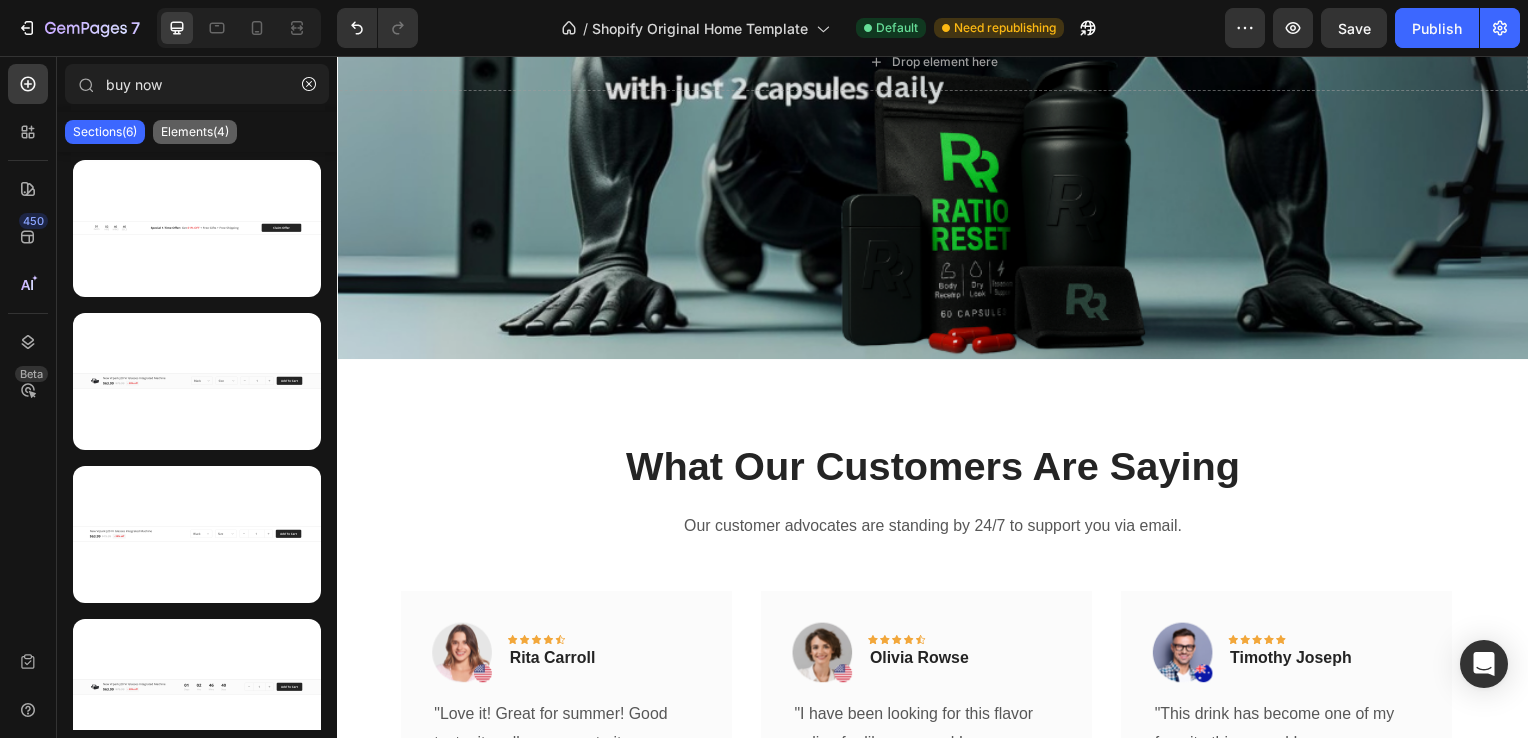 click on "Elements(4)" at bounding box center (195, 132) 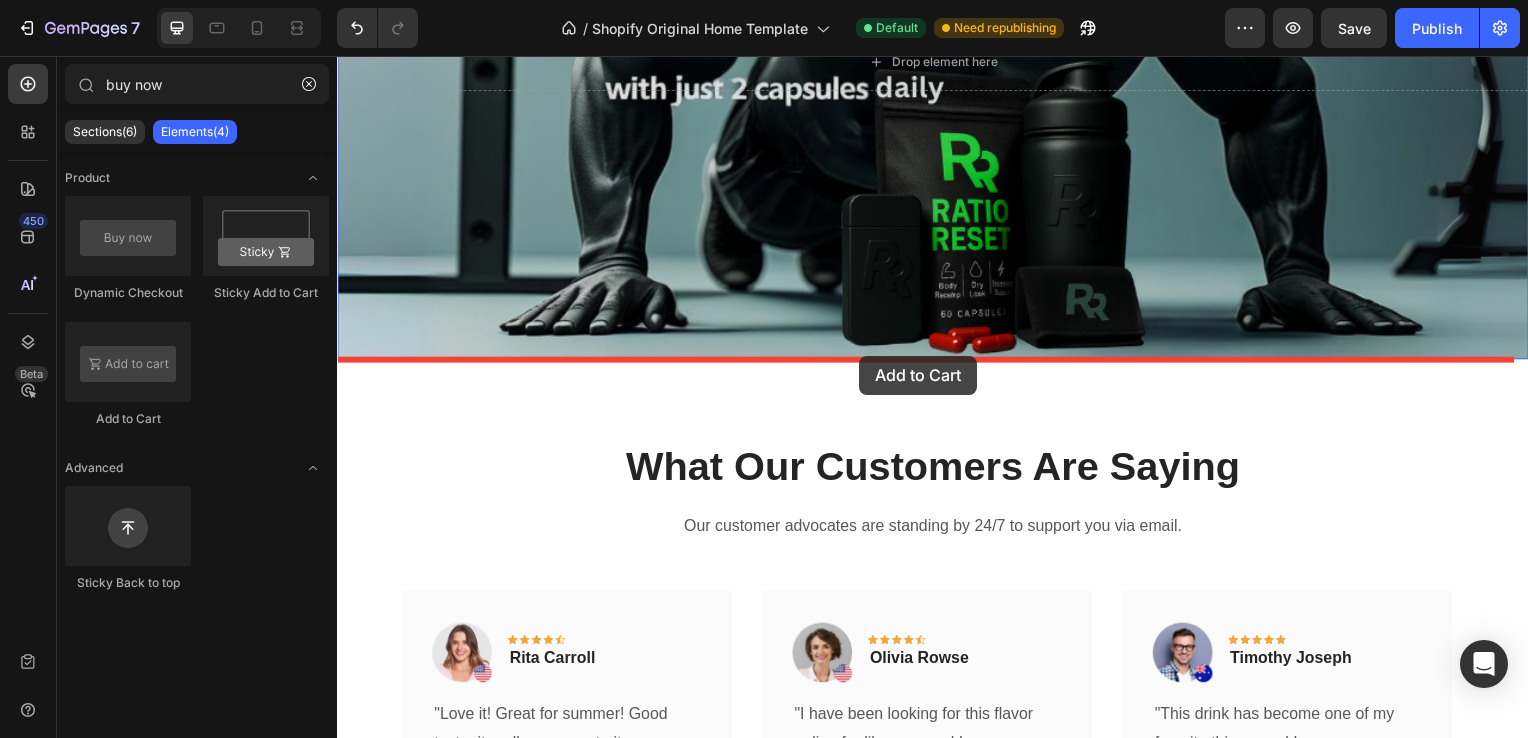 drag, startPoint x: 463, startPoint y: 426, endPoint x: 863, endPoint y: 358, distance: 405.73883 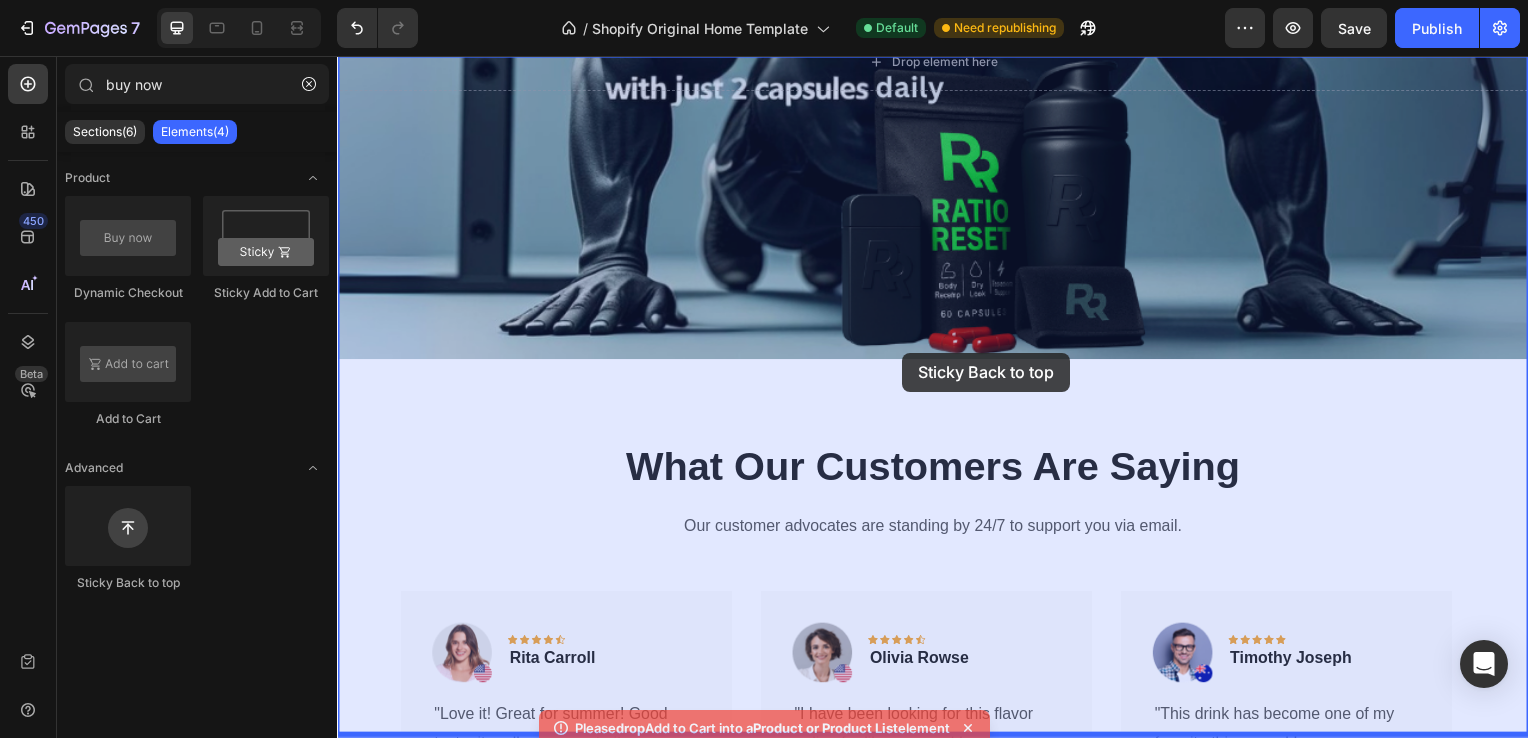 drag, startPoint x: 480, startPoint y: 582, endPoint x: 906, endPoint y: 355, distance: 482.7059 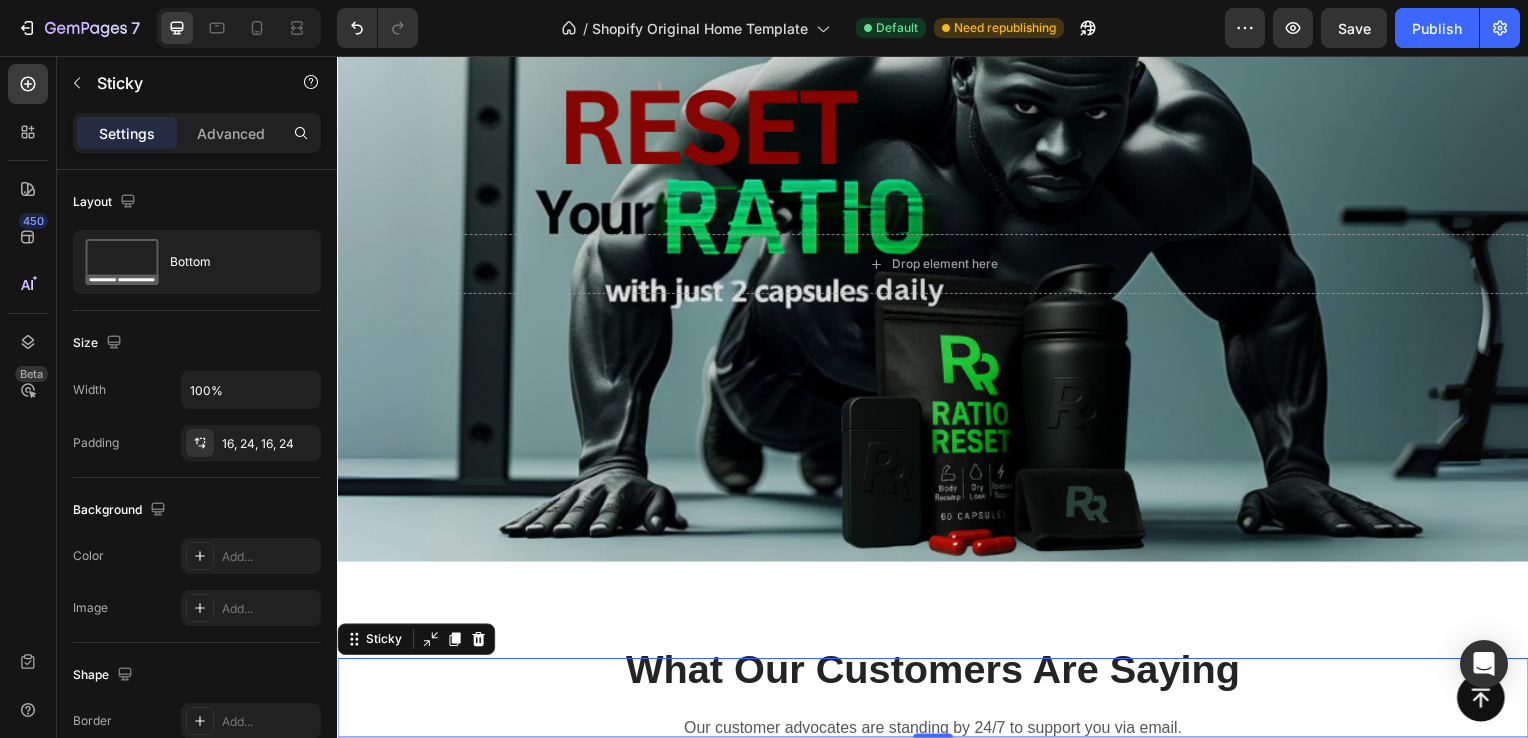 scroll, scrollTop: 1004, scrollLeft: 0, axis: vertical 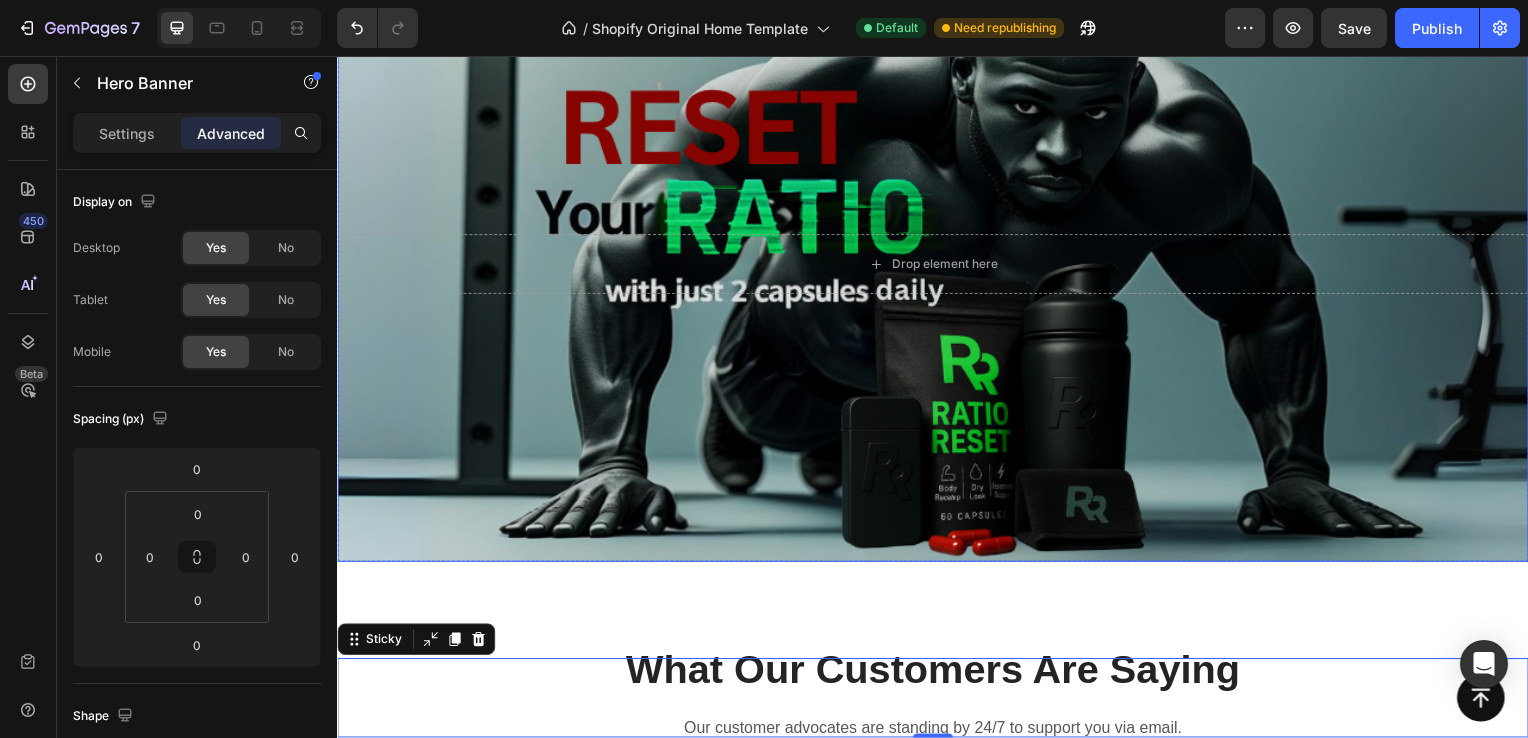 click on "Button Sticky   0
Drop element here Hero Banner Row Section 3 What Our Customers Are Saying Heading Our customer advocates are standing by 24/7 to support you via email. Text block
Image
Icon
Icon
Icon
Icon
Icon Row Rita Carroll Text block Row "Love it! Great for summer! Good taste, it really owns up to its name “sparkling”, cold with bubbles and lime flavor. When I want that soda feel without drinking a soda, I grab for one of this." Text block                Title Line (P) Images & Gallery The Black Ops Bundle (P) Title $199.99 (P) Price (P) Price No compare price (P) Price Row Buy Now (P) Cart Button Product Row Image
Icon
Icon
Icon
Icon
Icon Row Olivia Rowse Text block Row Thanks." Text block                Title Line (P) Images & Gallery The Black Ops Bundle (P) Title $199.99 (P) Price Row Row" at bounding box center [937, 2171] 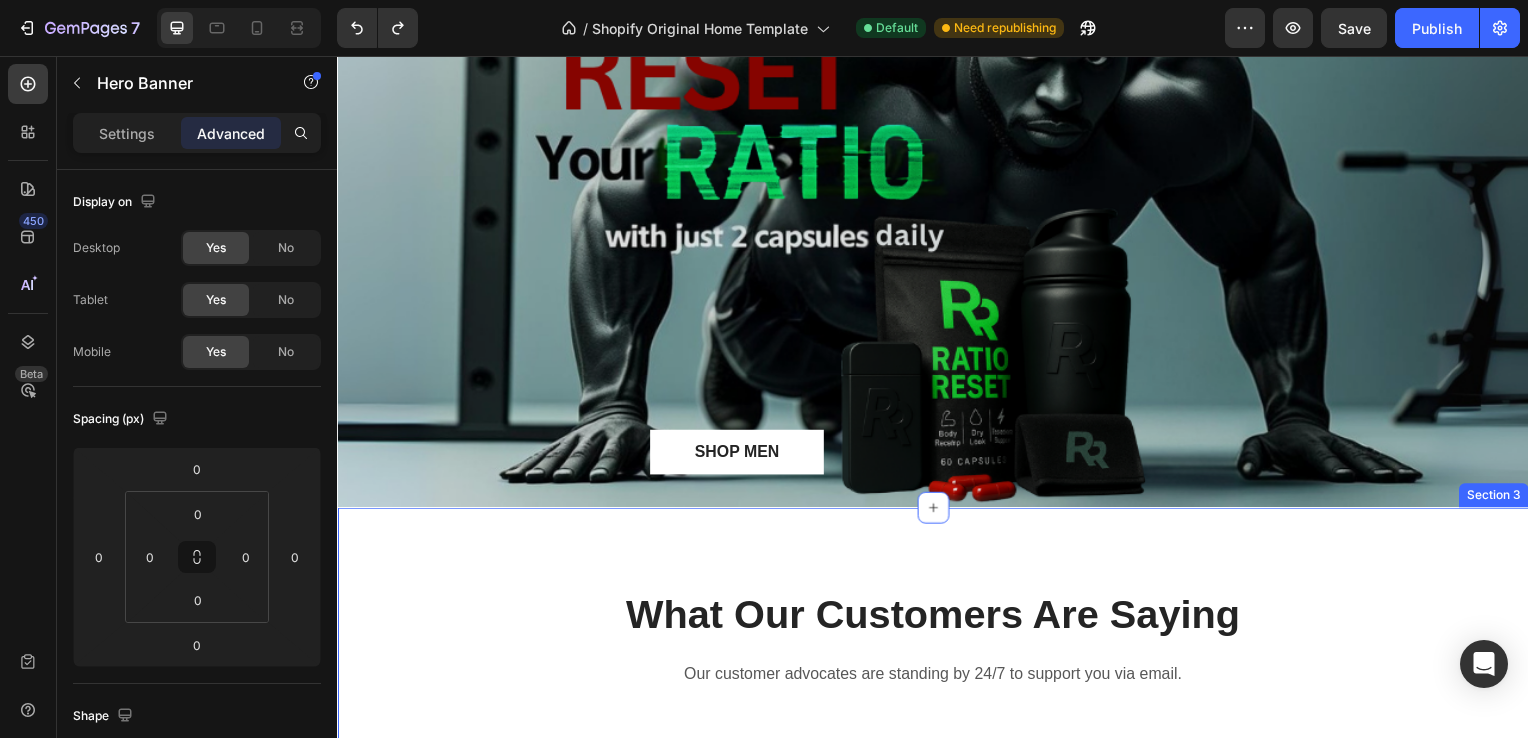 scroll, scrollTop: 1099, scrollLeft: 0, axis: vertical 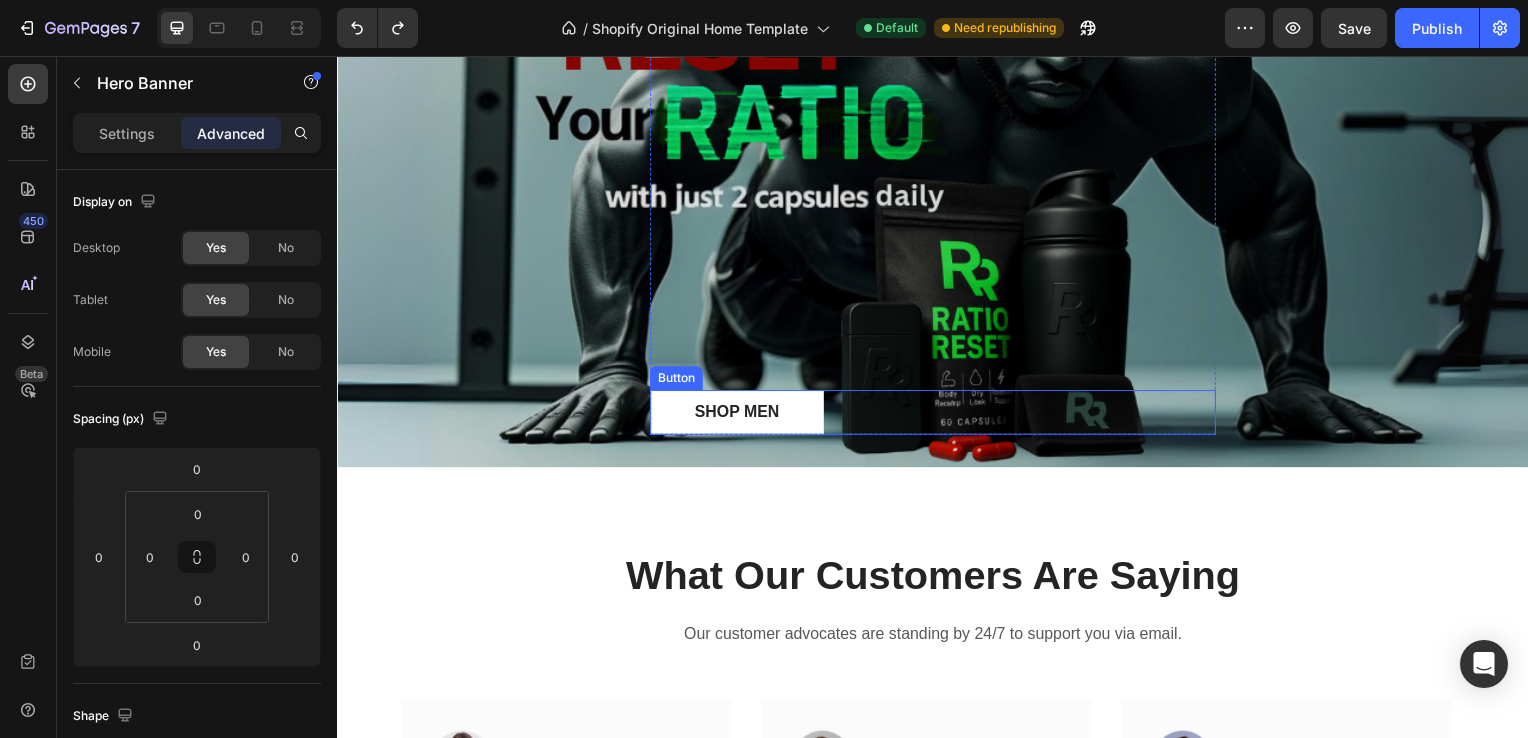 click on "SHOP MEN" at bounding box center (739, 415) 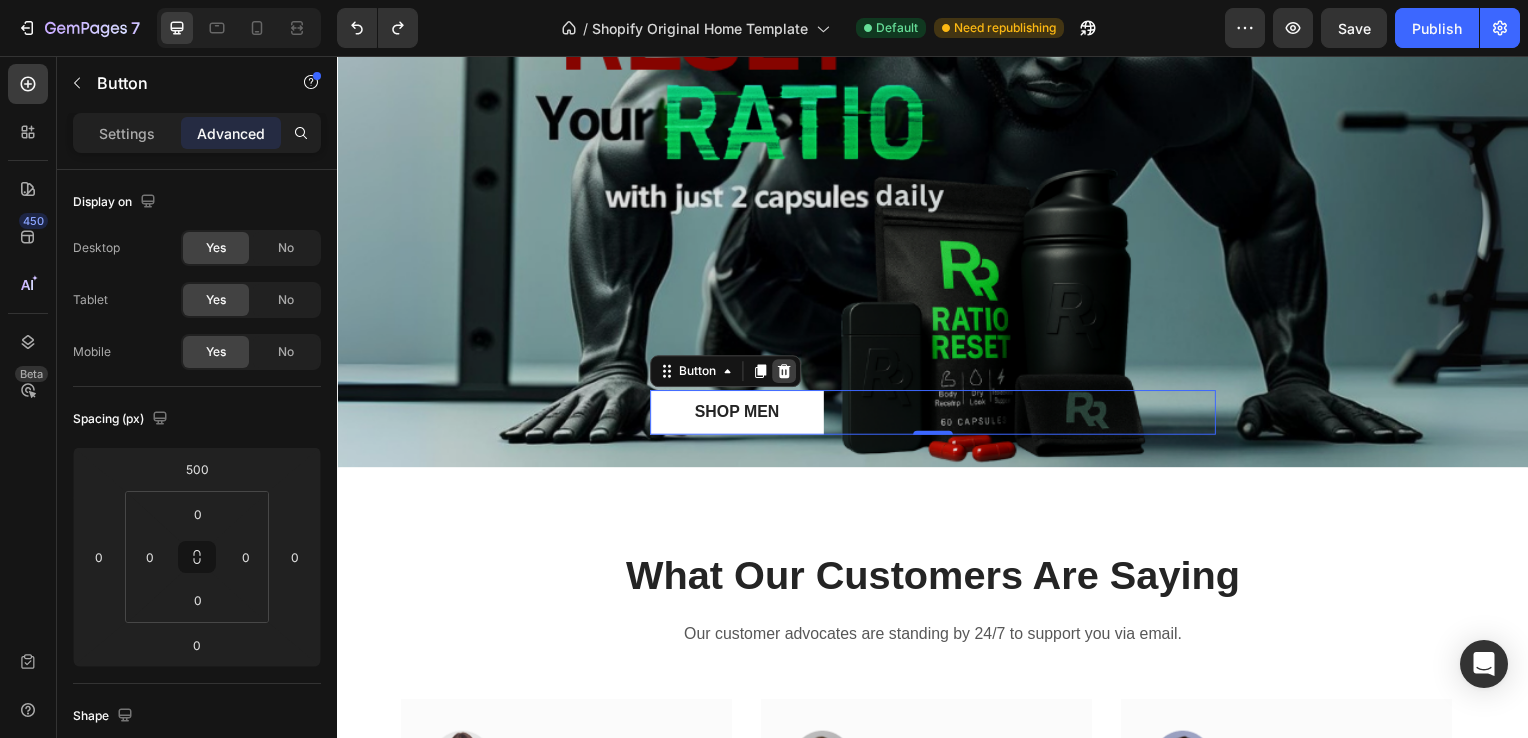 click 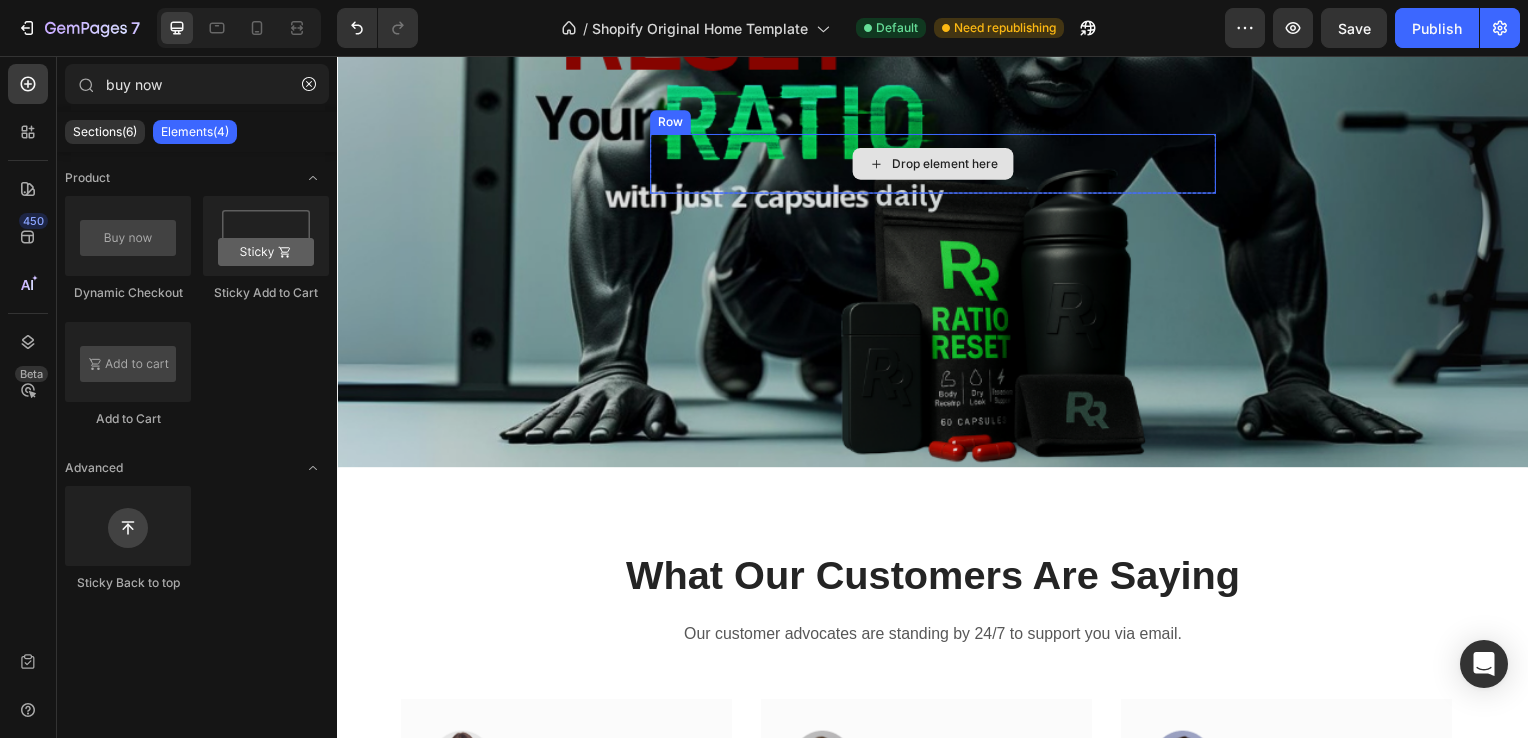 click on "Drop element here" at bounding box center [937, 165] 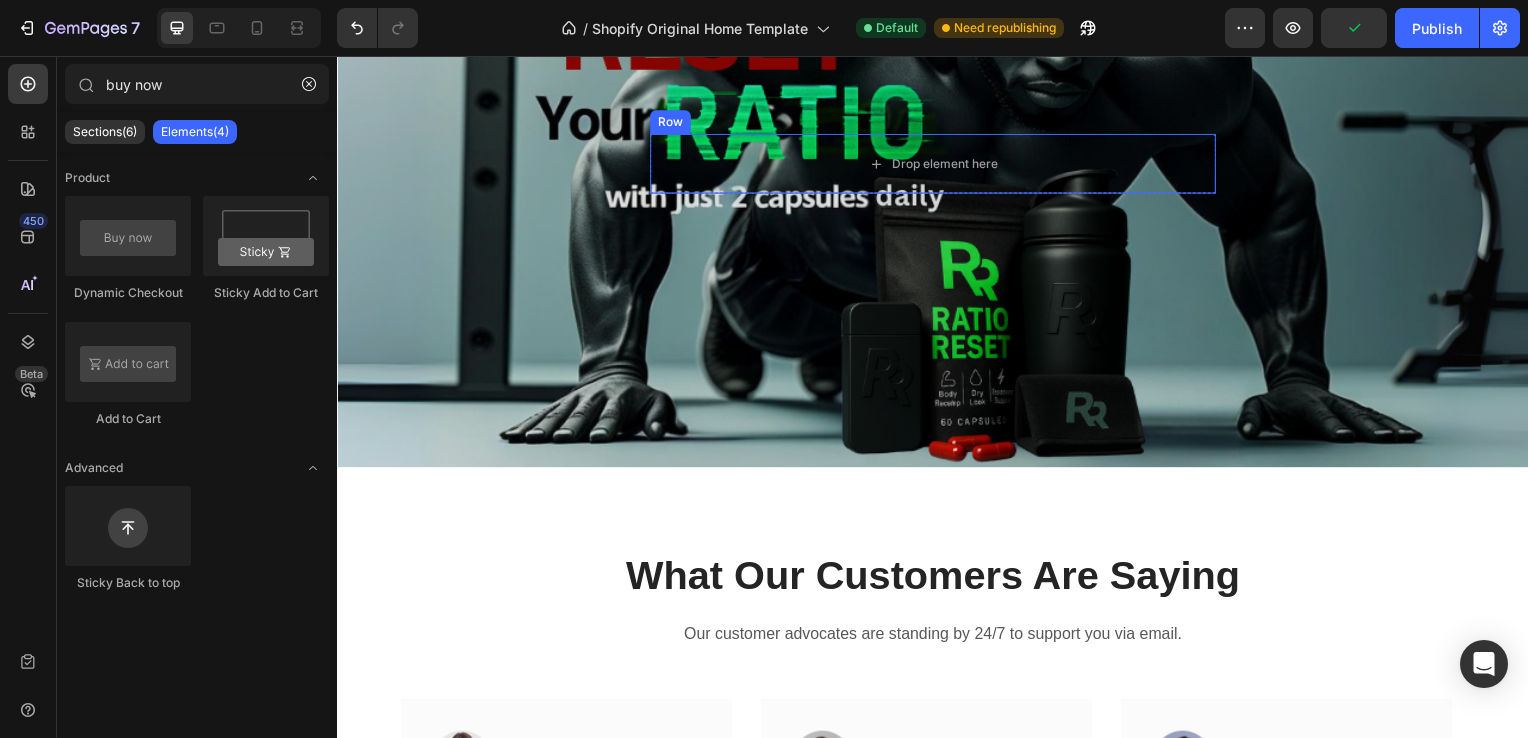 click on "Row" at bounding box center (672, 123) 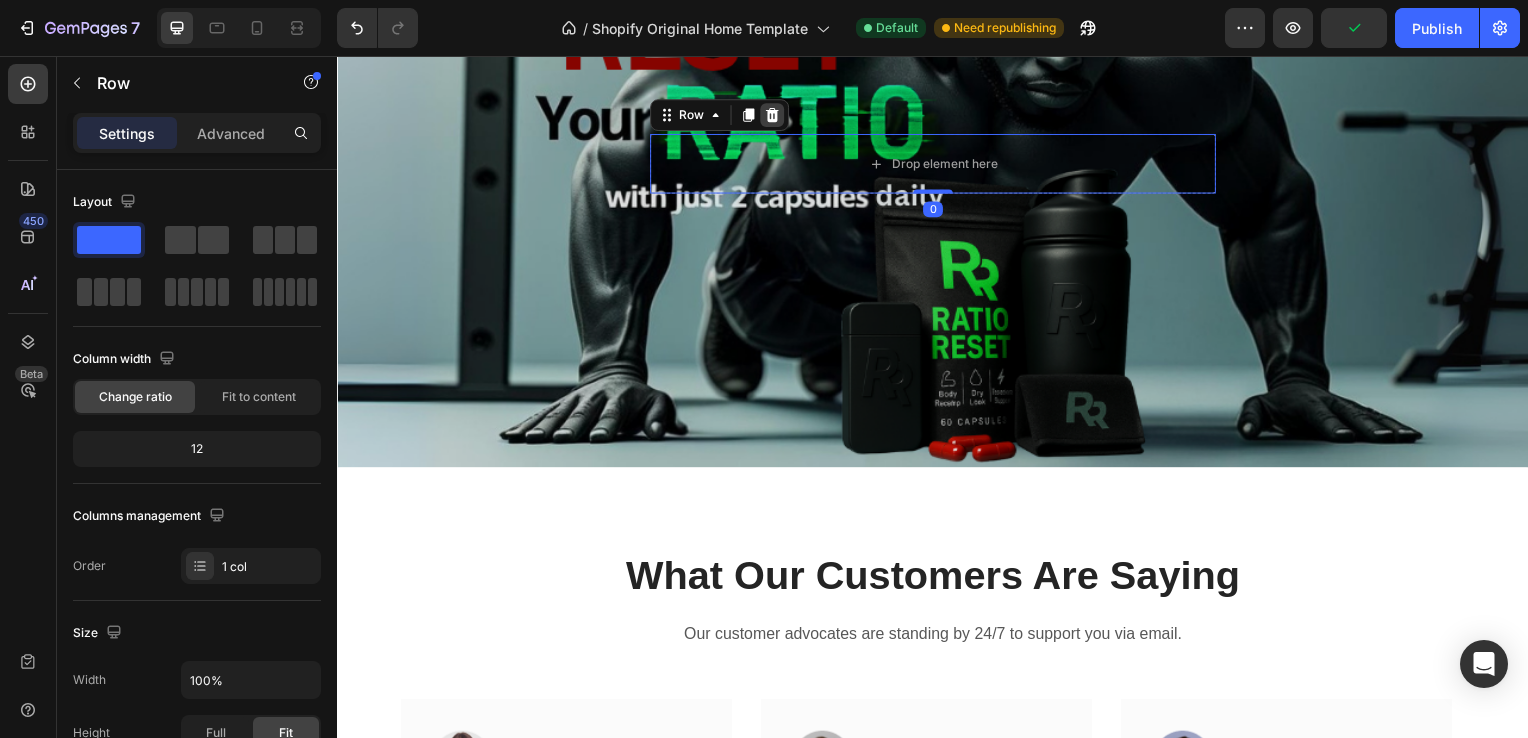 click at bounding box center [775, 116] 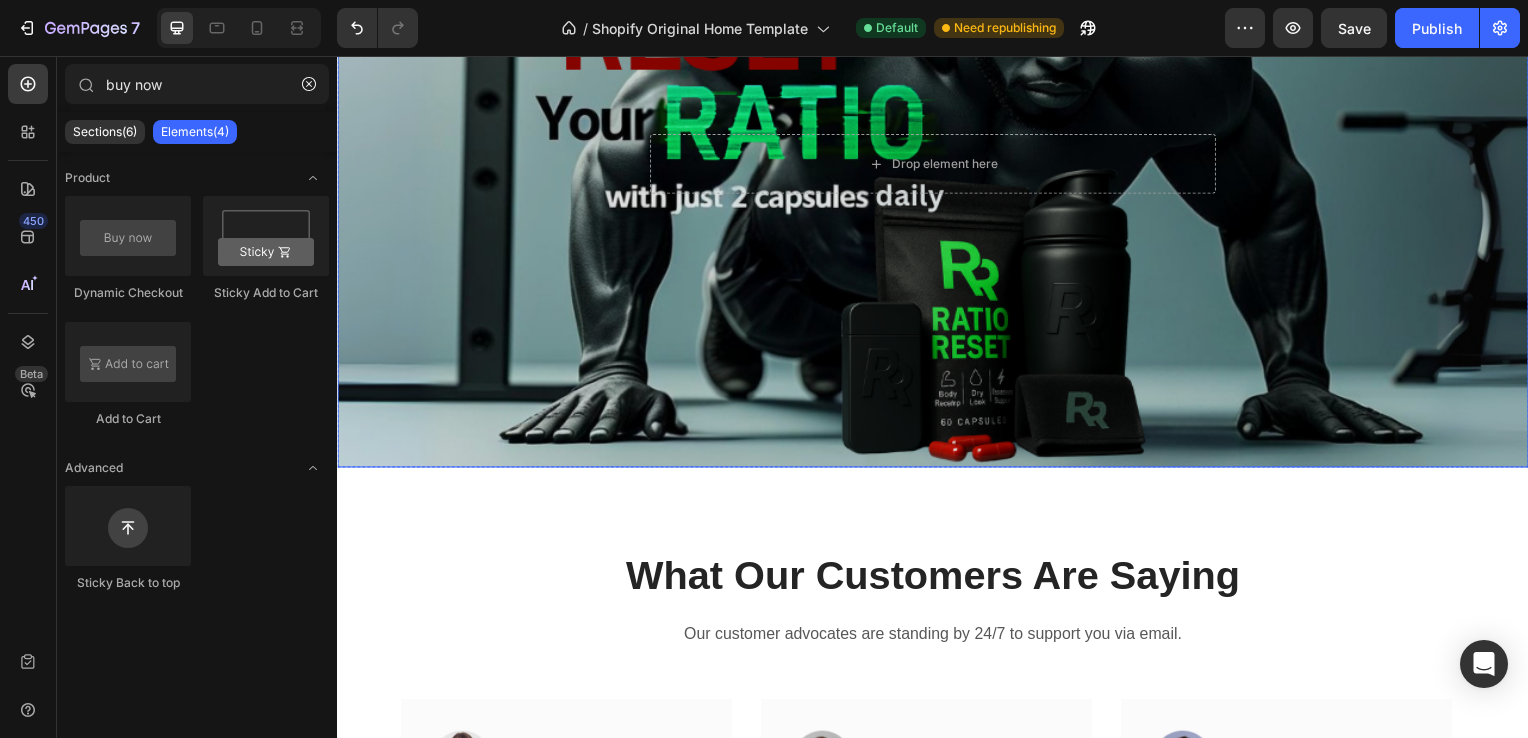 click at bounding box center [937, 171] 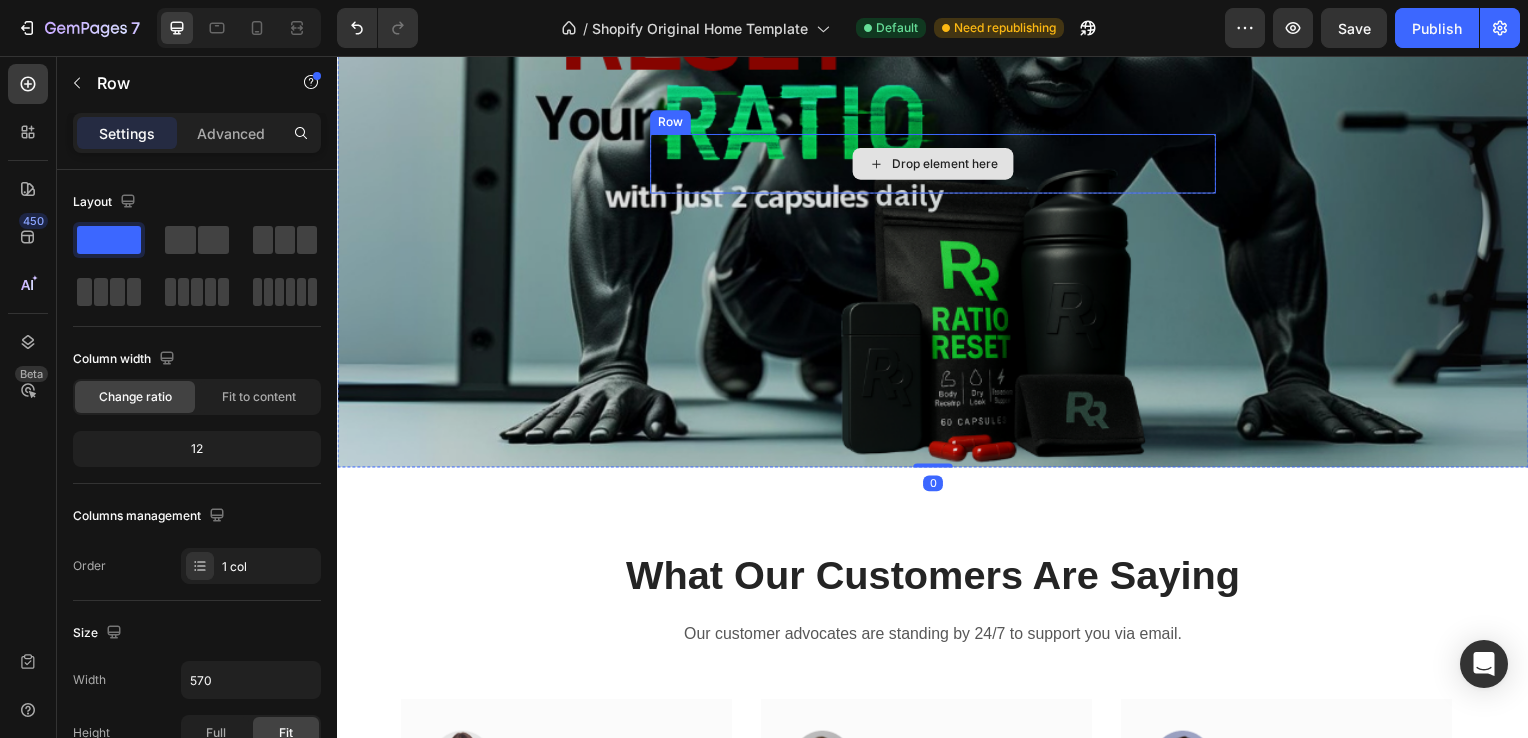 click on "Drop element here" at bounding box center (937, 165) 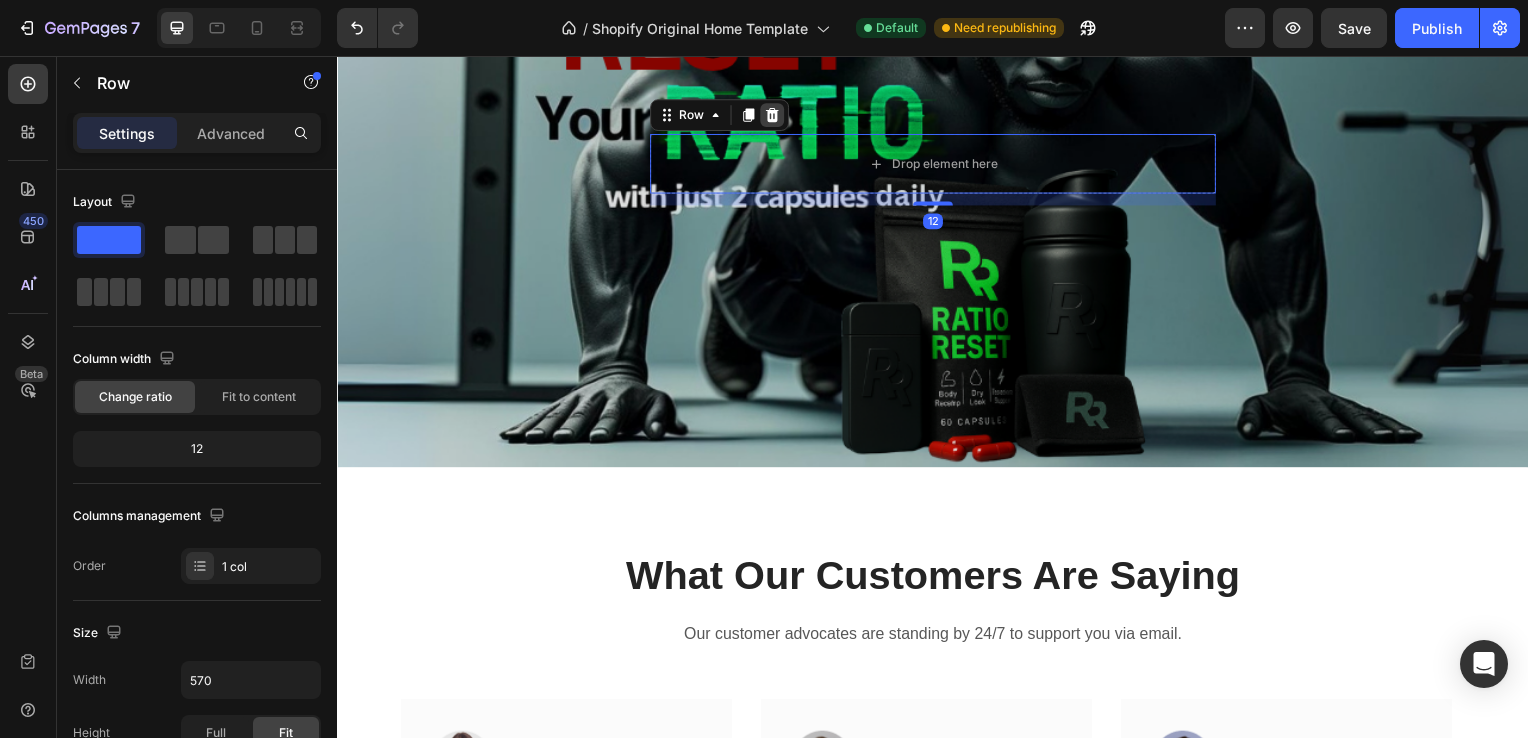click 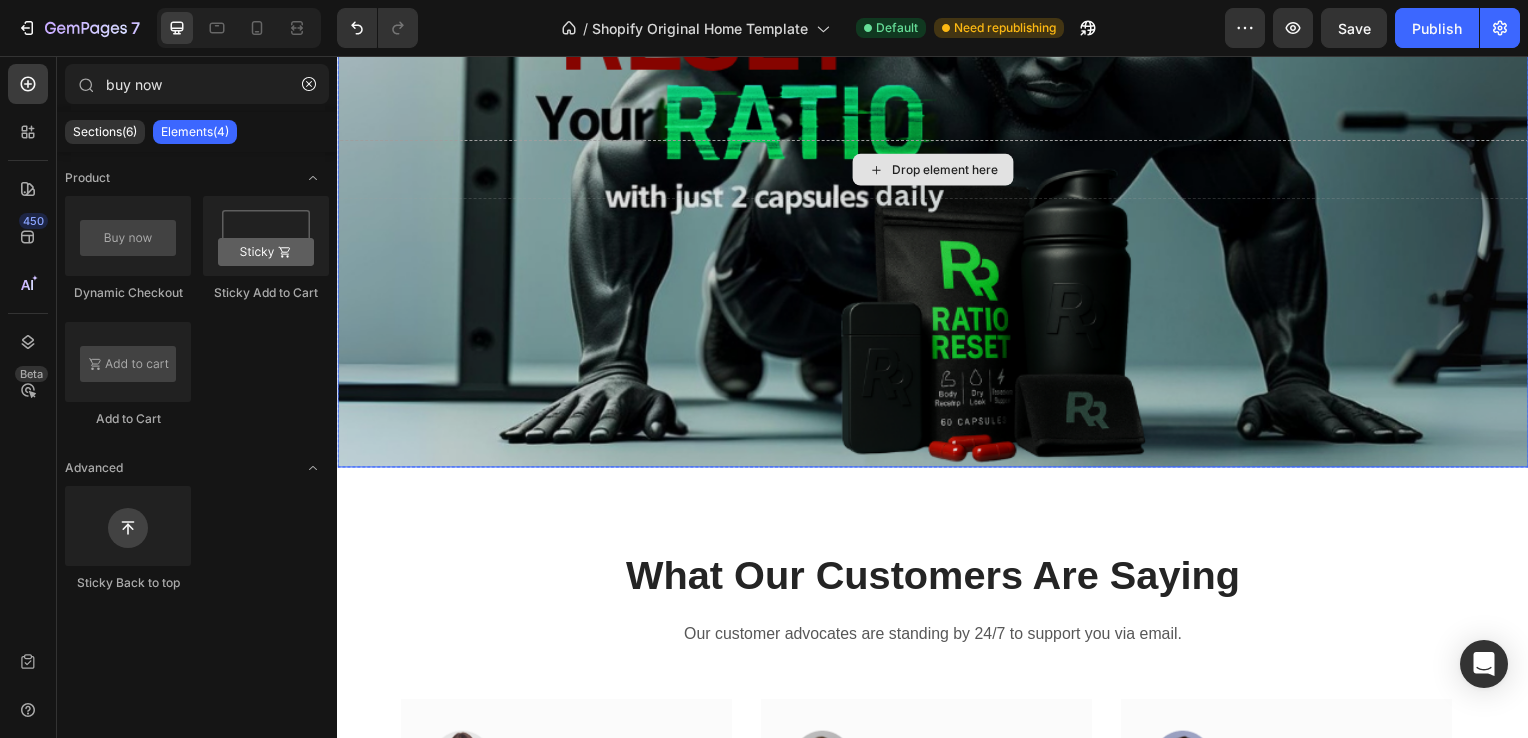 click on "Drop element here" at bounding box center [937, 171] 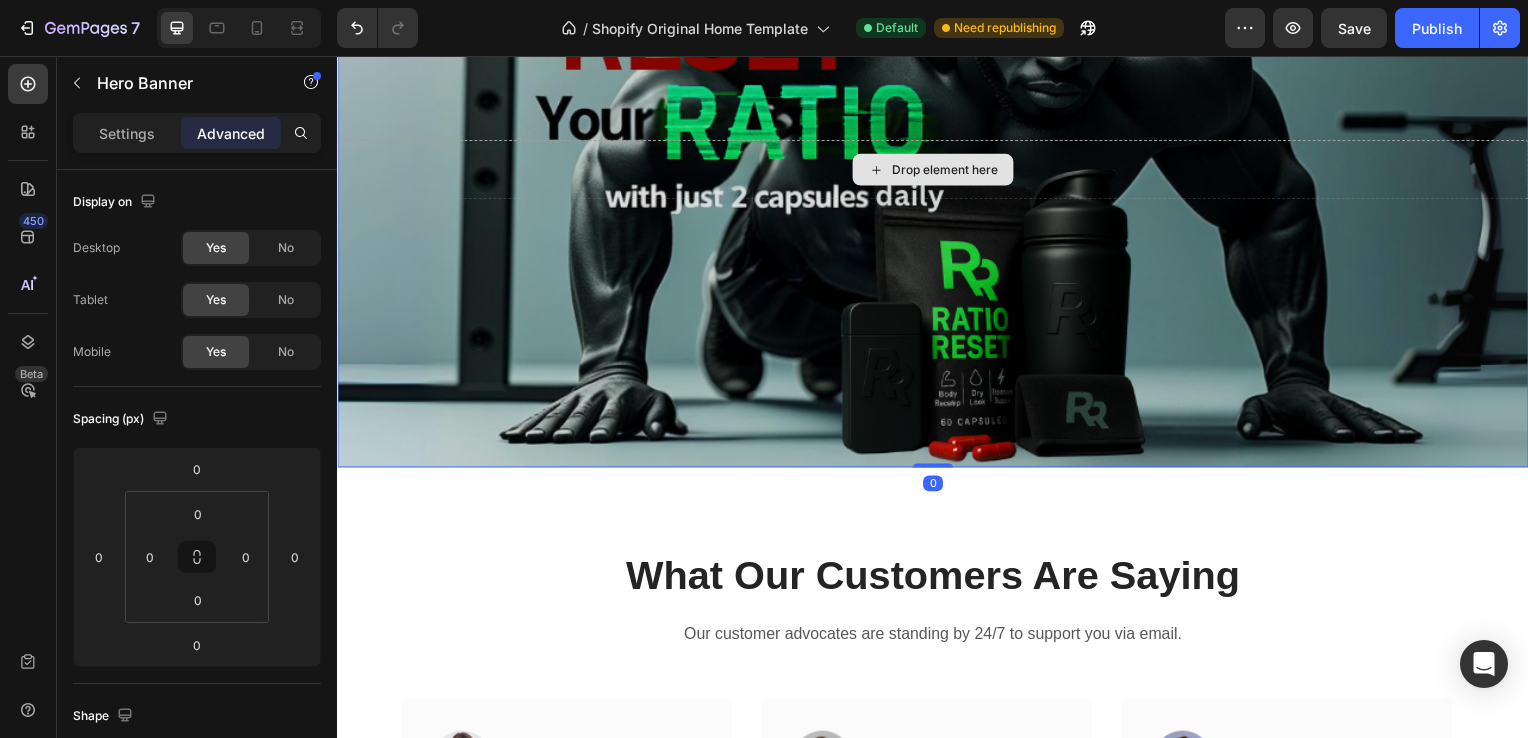 click on "Drop element here" at bounding box center (937, 171) 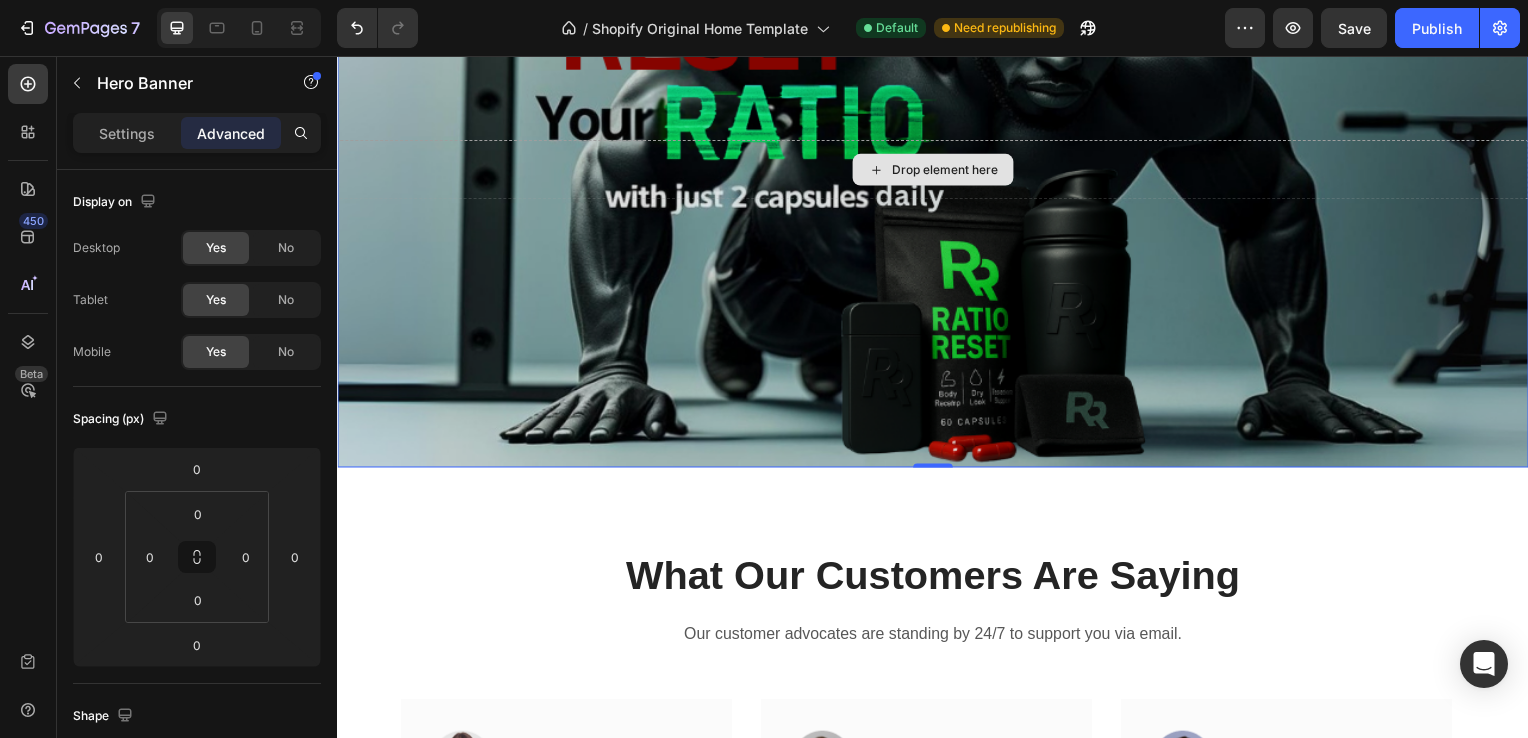 click on "Drop element here" at bounding box center [937, 171] 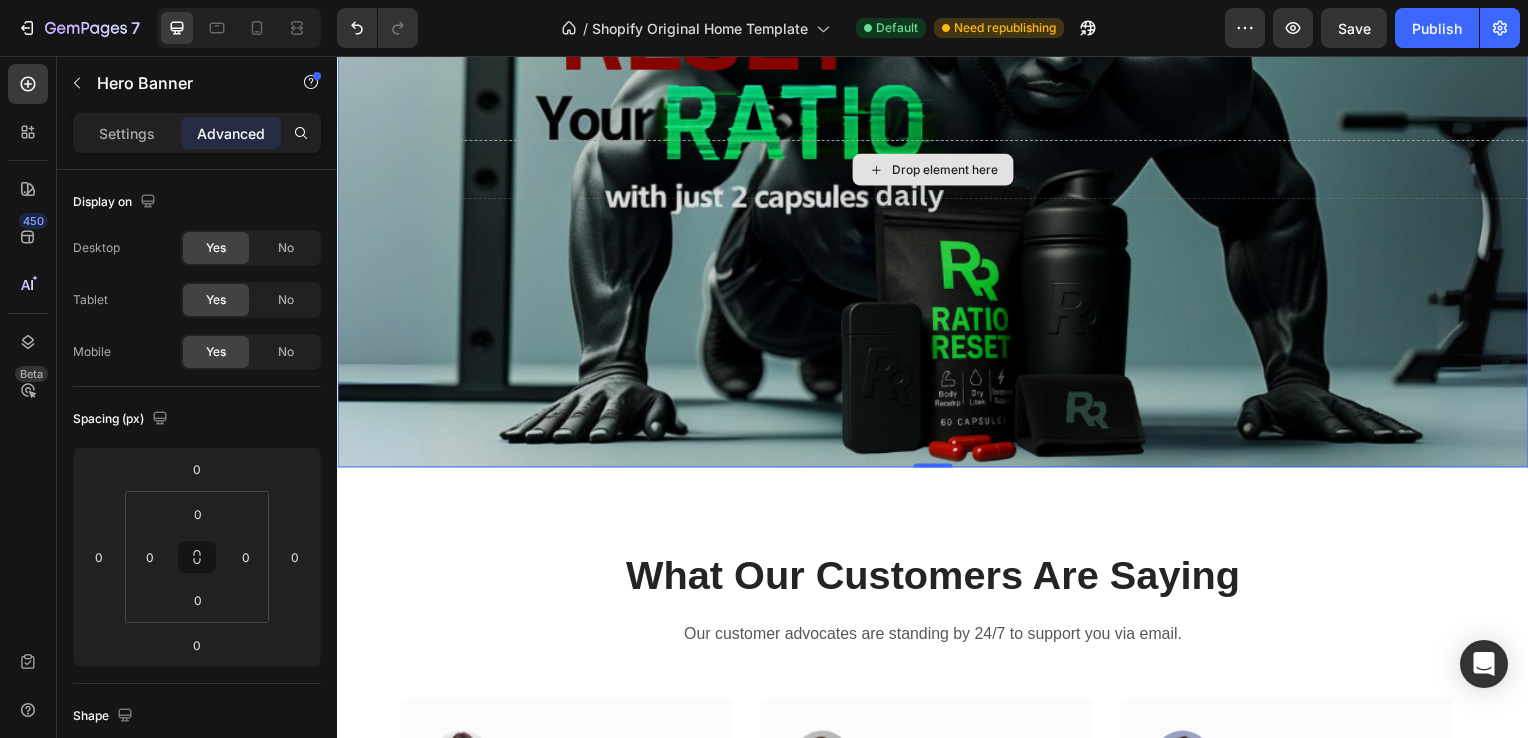 click on "Drop element here" at bounding box center [937, 171] 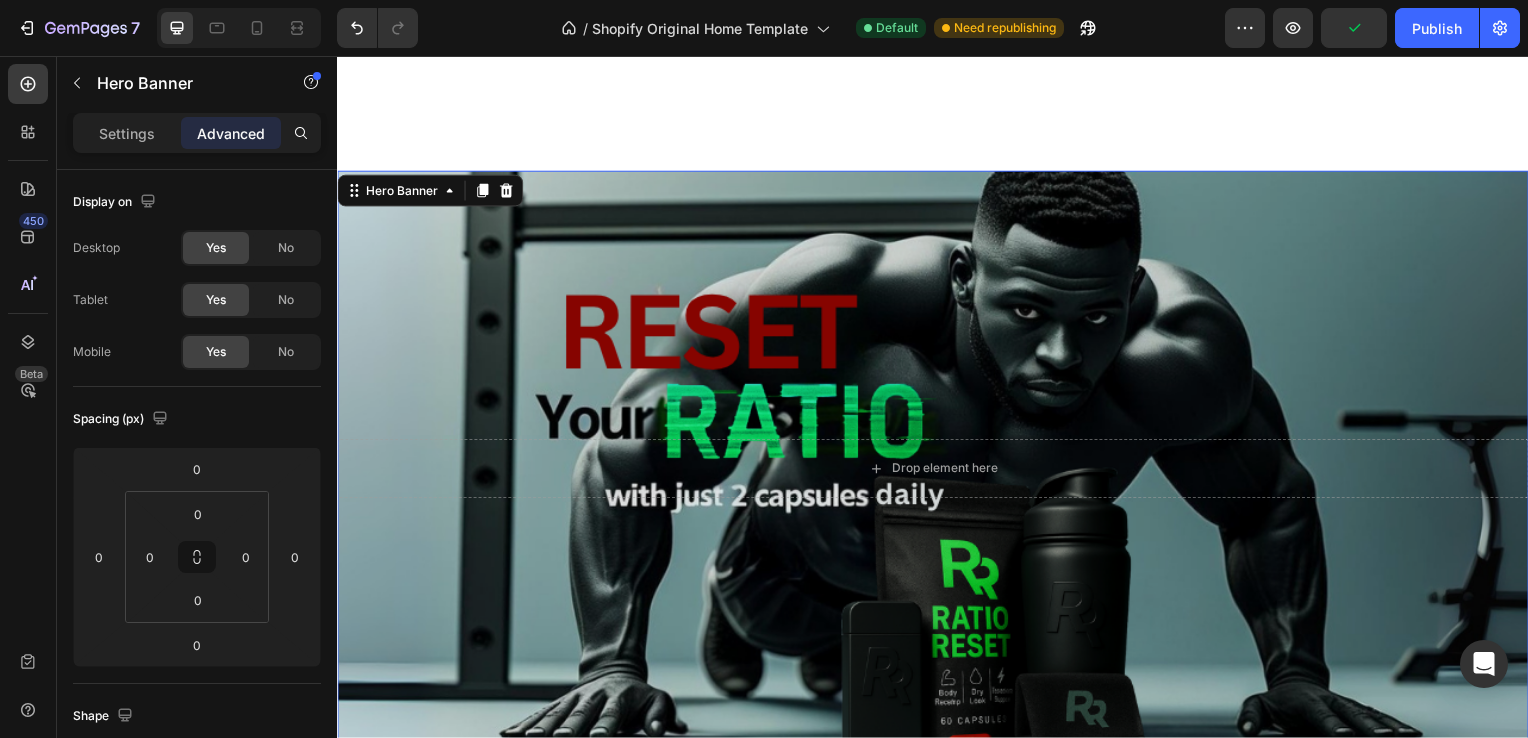 scroll, scrollTop: 1008, scrollLeft: 0, axis: vertical 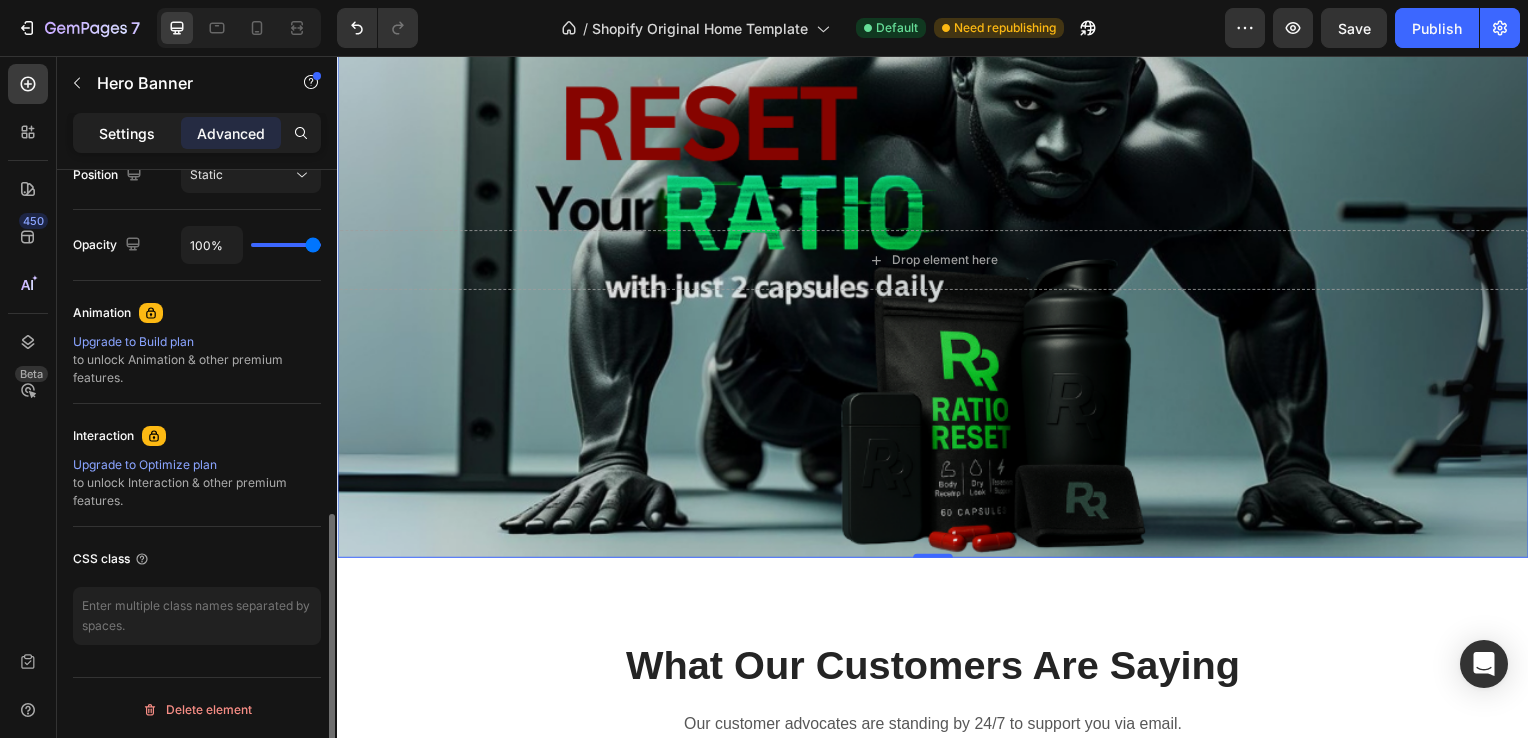 click on "Settings" 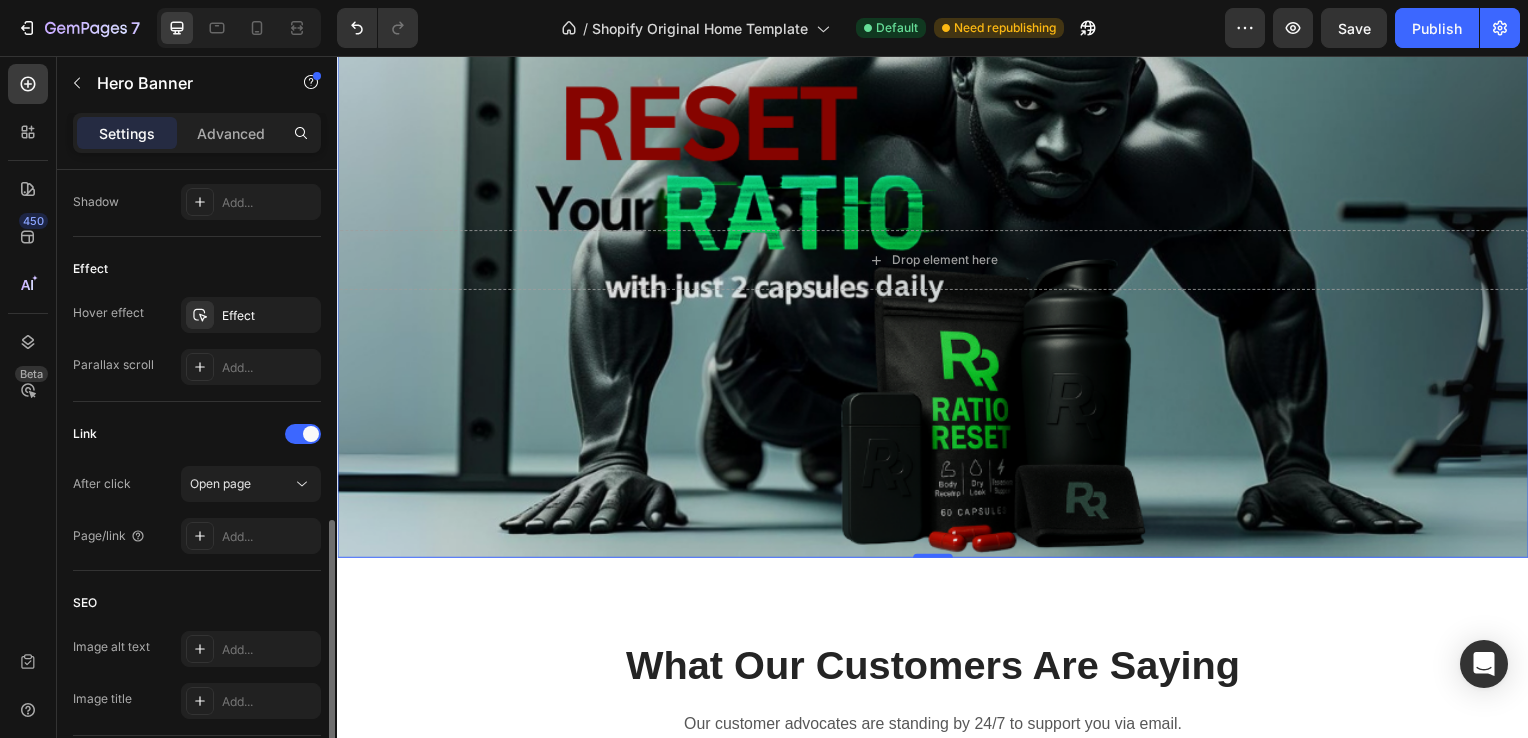 scroll, scrollTop: 996, scrollLeft: 0, axis: vertical 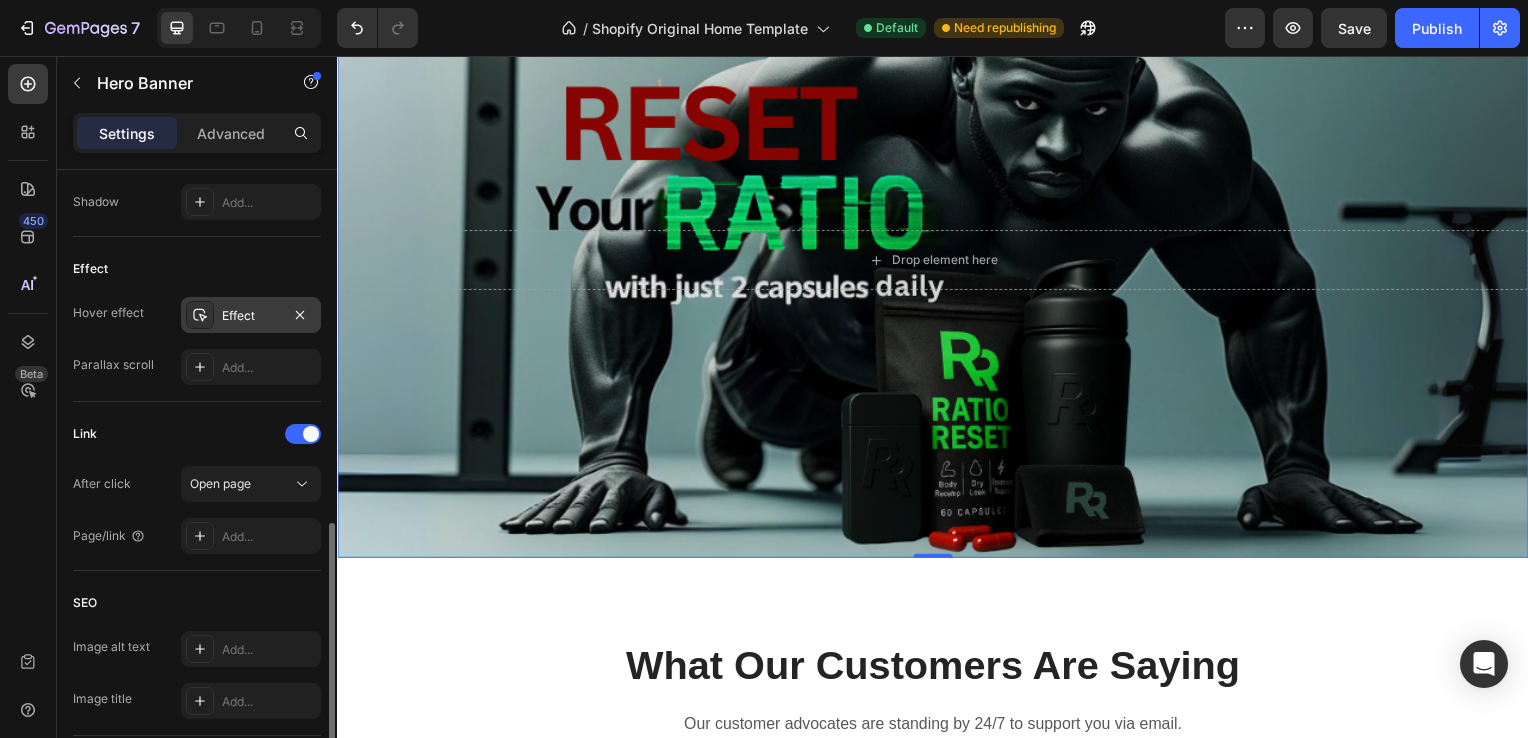 click on "Effect" at bounding box center (251, 315) 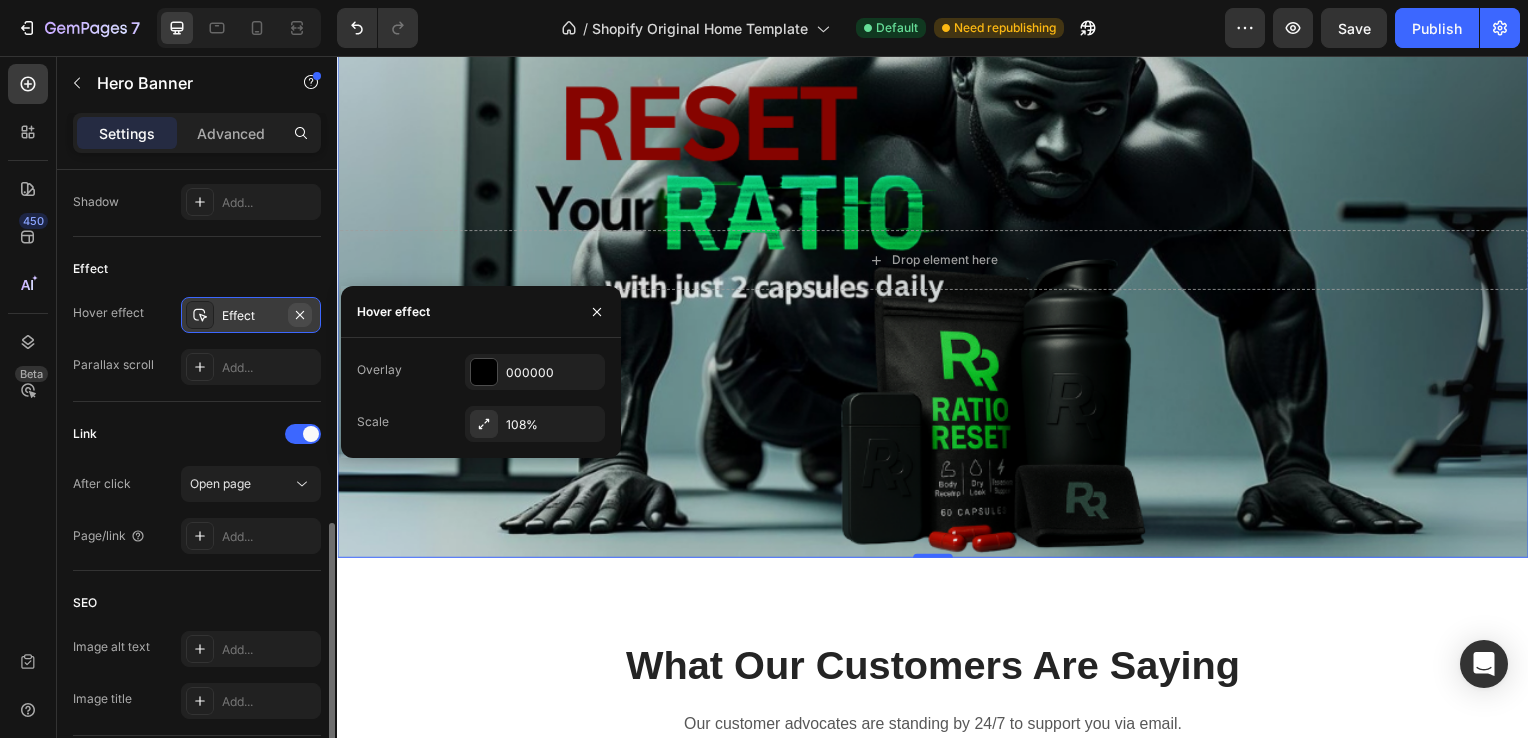 click 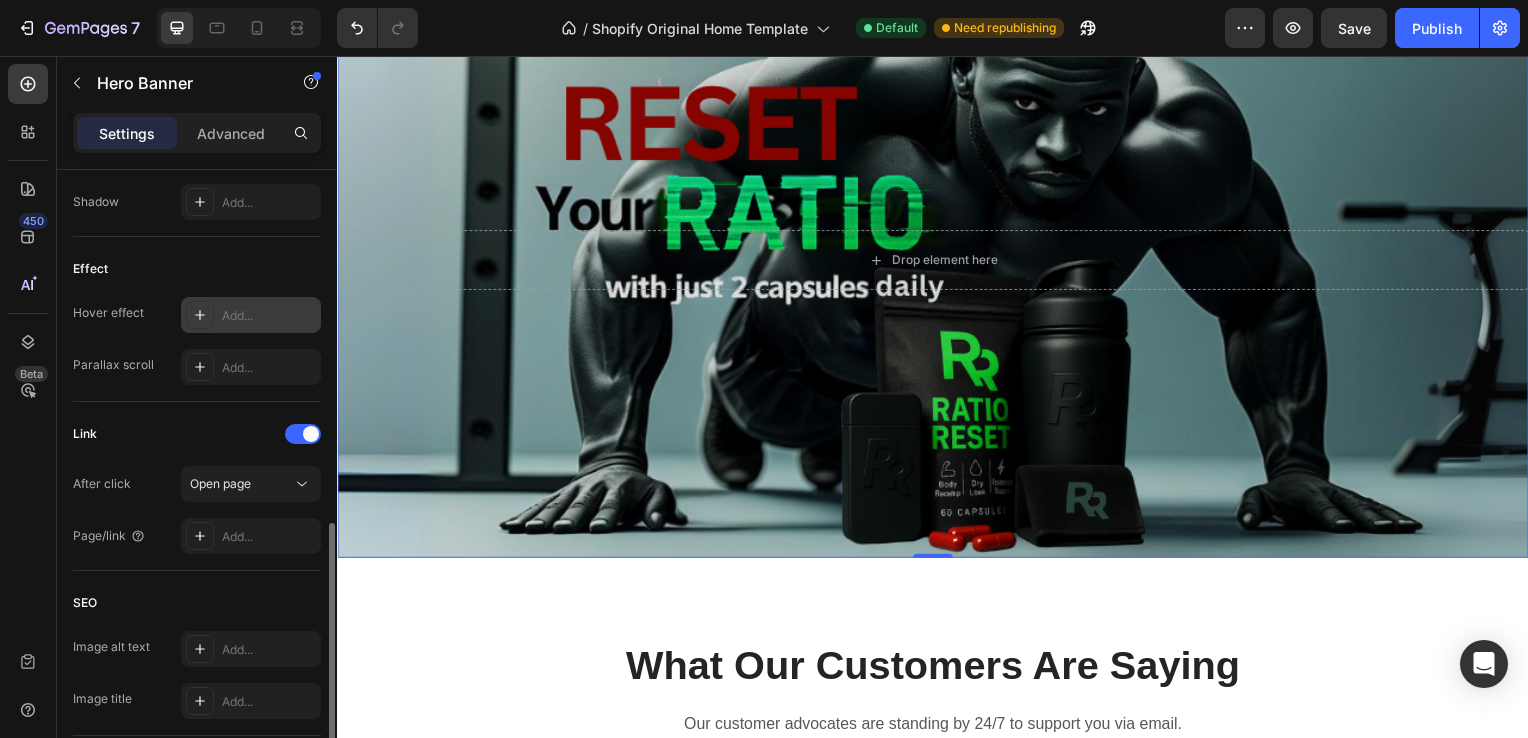 scroll, scrollTop: 1176, scrollLeft: 0, axis: vertical 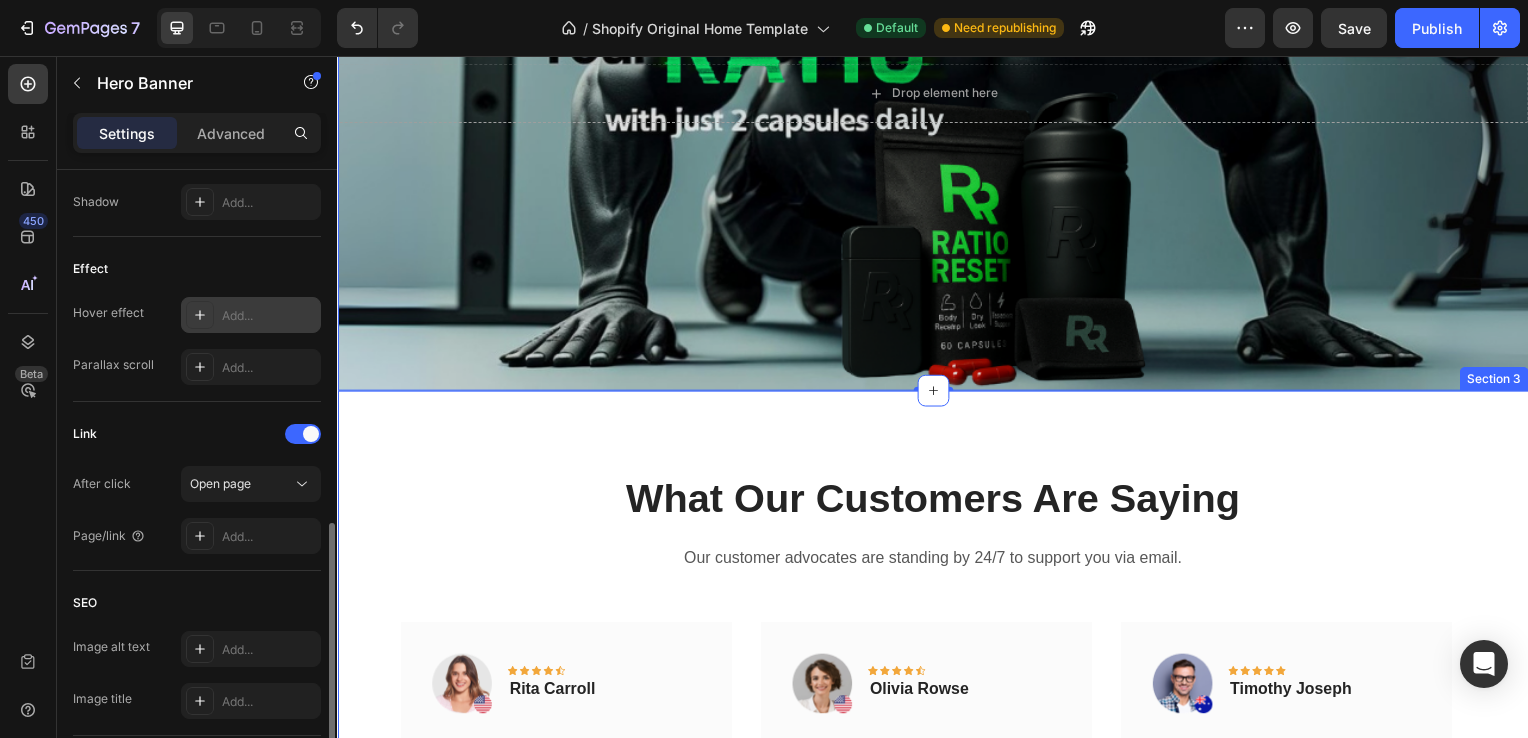 click on "What Our Customers Are Saying Heading Our customer advocates are standing by 24/7 to support you via email. Text block
Image
Icon
Icon
Icon
Icon
Icon Row [FIRST] [LAST]. Text block Row "I have been looking for this flavor online for like ever and I am so happy that I found it finally! I’m so in love with this, it really is a great tasting water, super fast shipping.  Thanks." Text block Title Line (P) Images & Gallery The Black Ops Bundle (P) Title $199.99 (P) Price (P) Price No compare price (P) Price Row Buy Now (P) Cart Button Product Row Image
Icon
Icon
Icon
Icon
Icon Row [FIRST] [LAST]. Text block Row "I have been looking for this flavor online for like ever and I am so happy that I found it finally! I’m so in love with this, it really is a great tasting water, super fast shipping.  Thanks." Text block Title Line" at bounding box center [937, 815] 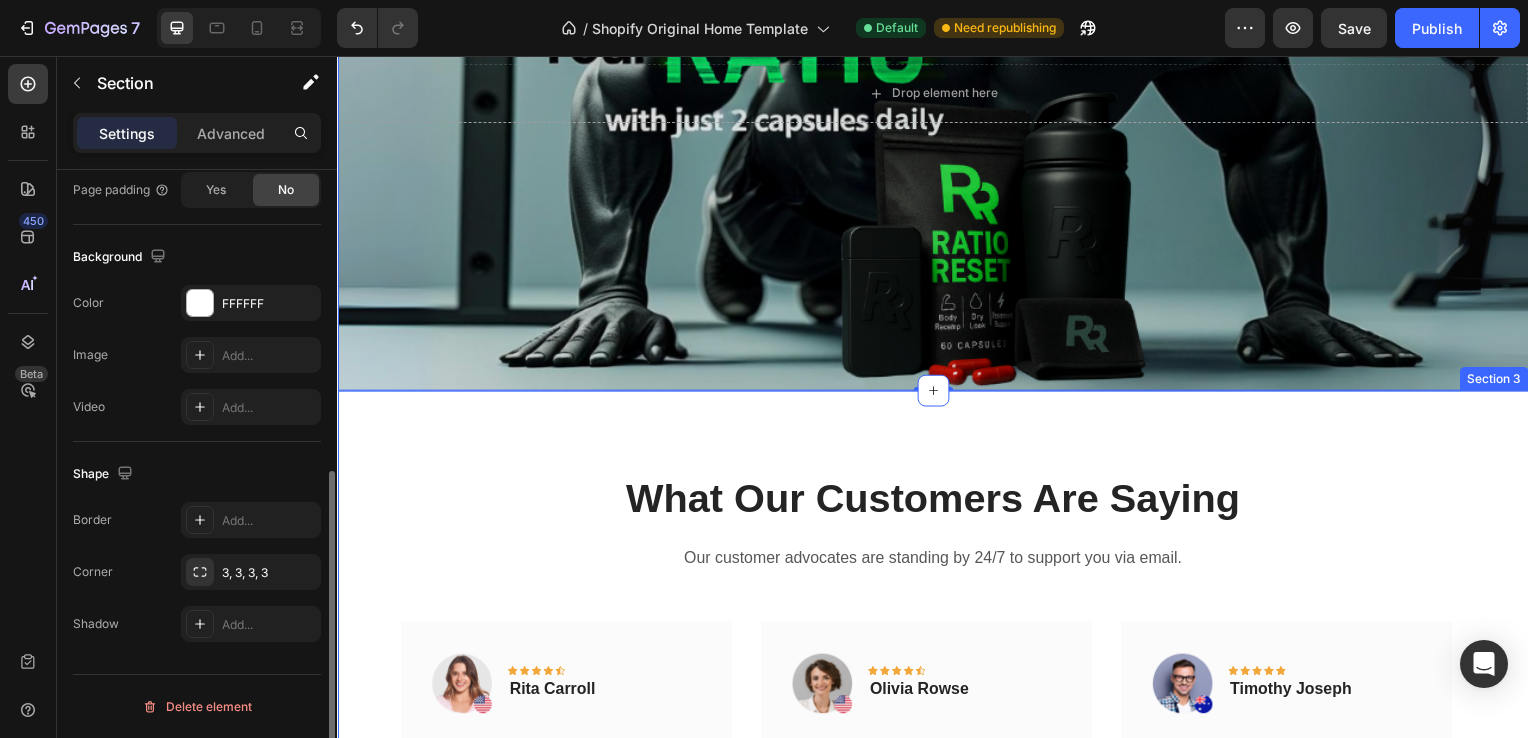 scroll, scrollTop: 0, scrollLeft: 0, axis: both 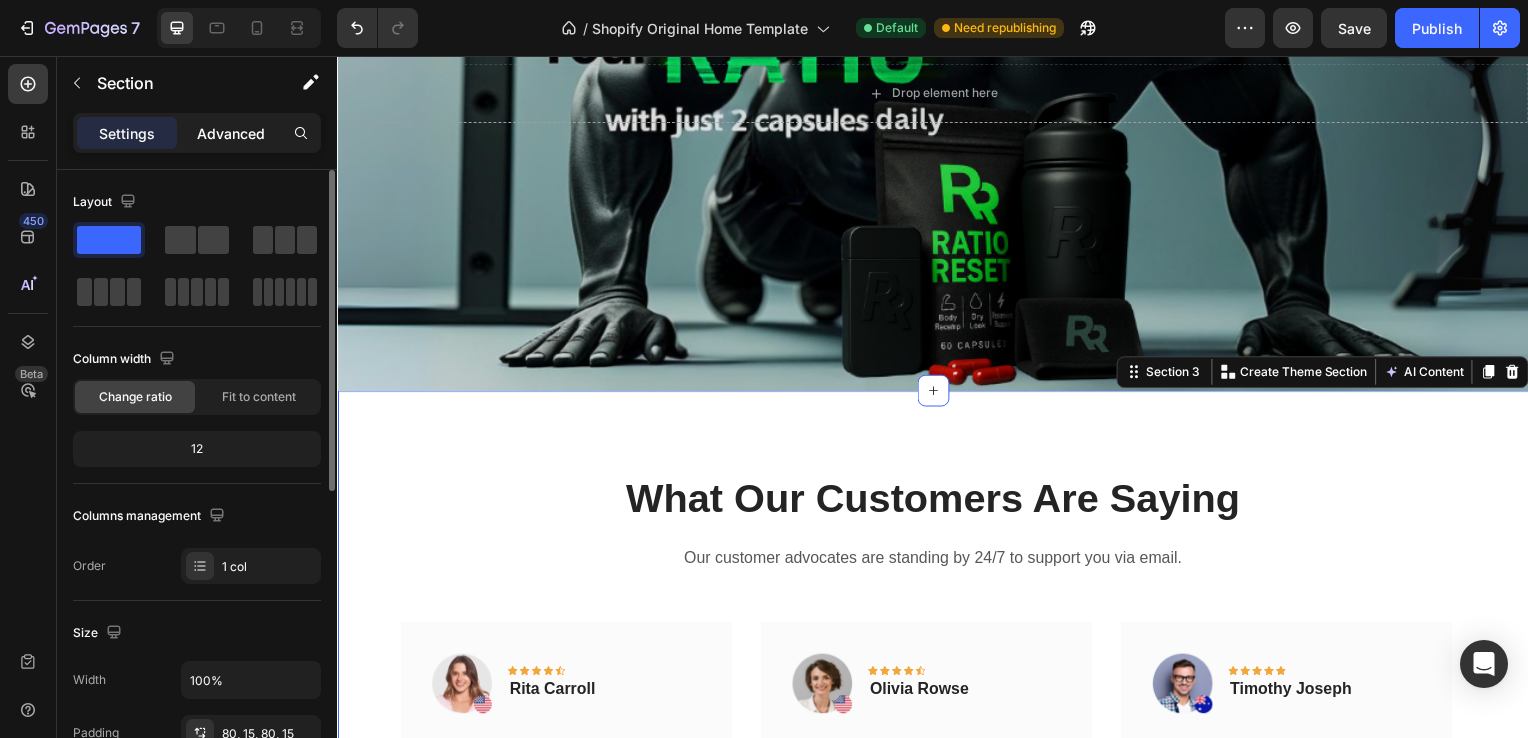click on "Advanced" at bounding box center [231, 133] 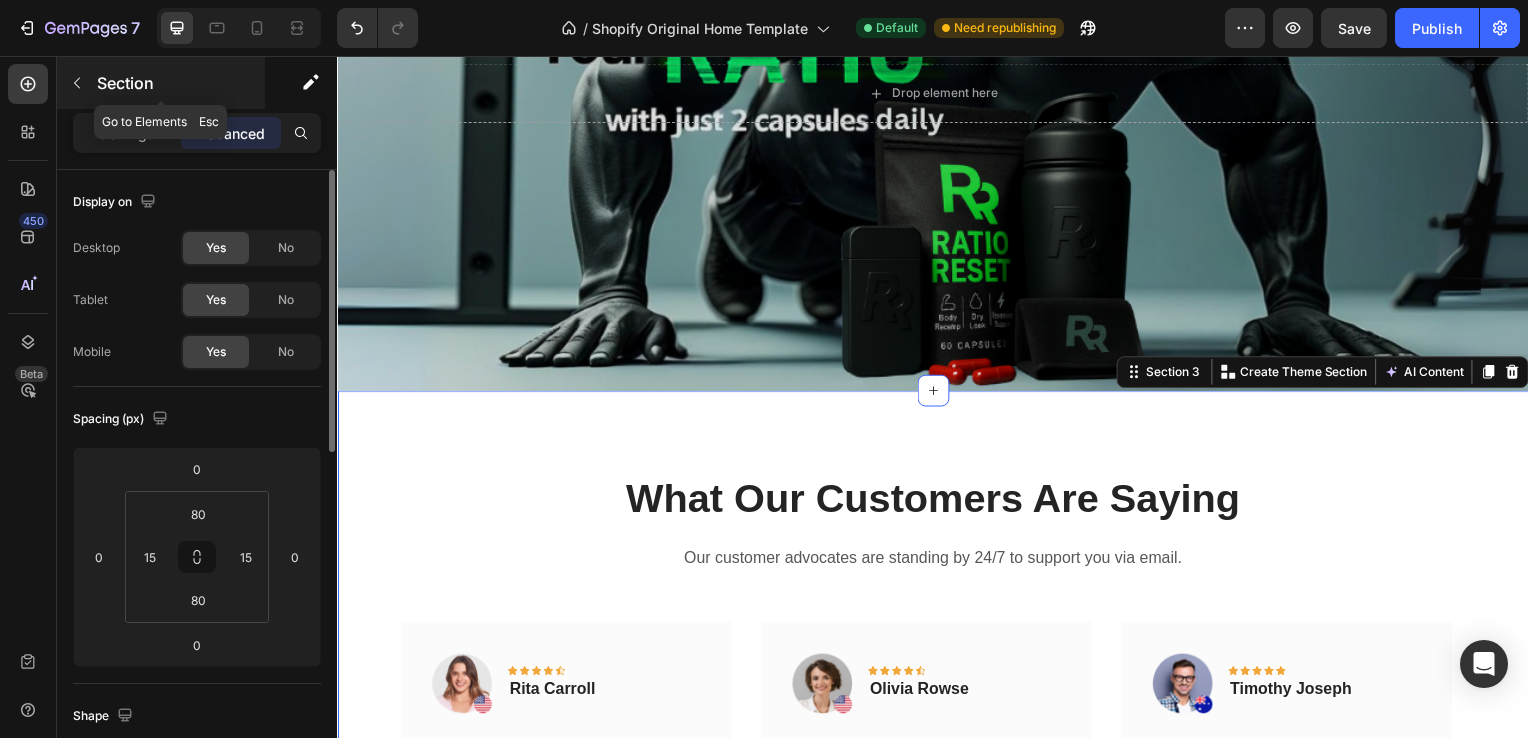 click at bounding box center (77, 83) 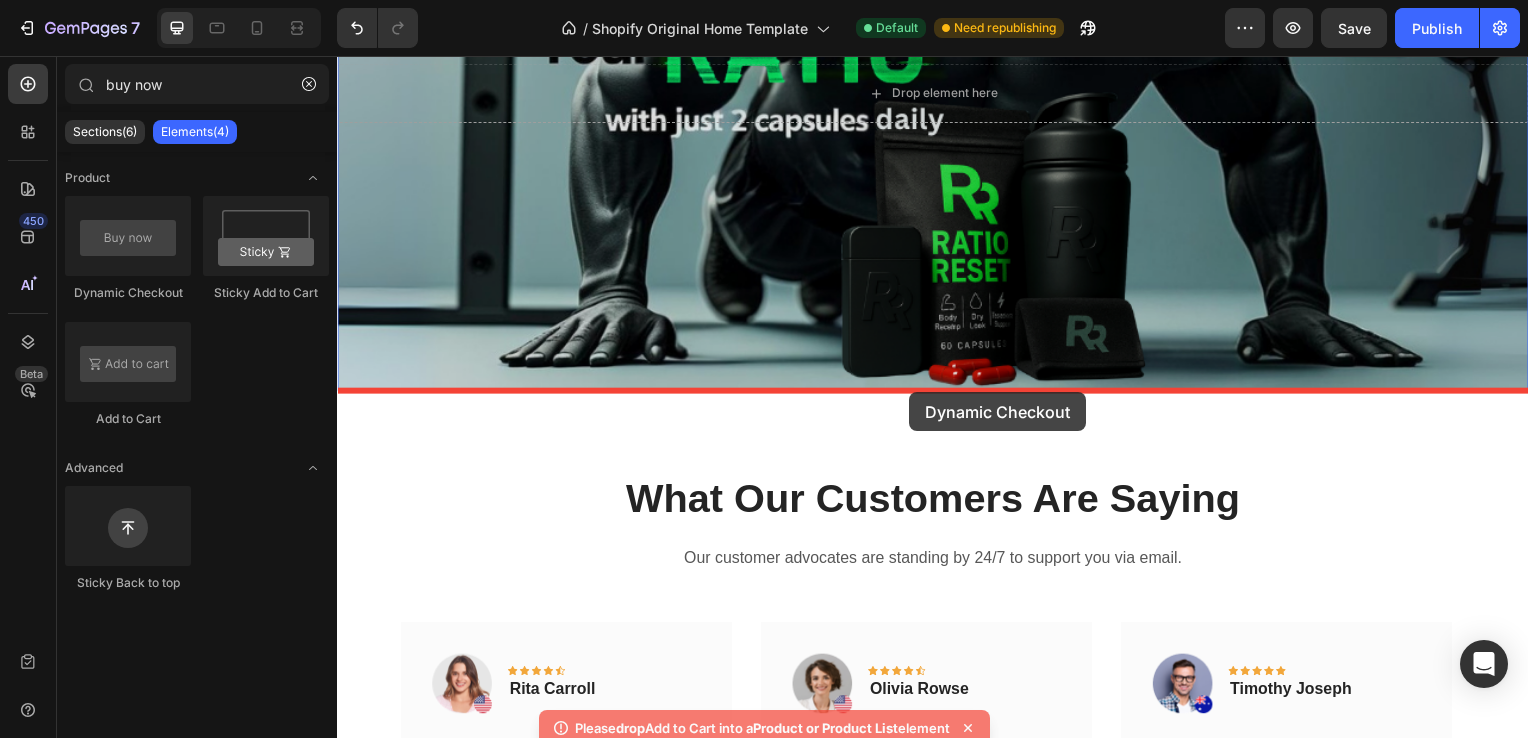 drag, startPoint x: 457, startPoint y: 317, endPoint x: 914, endPoint y: 395, distance: 463.60867 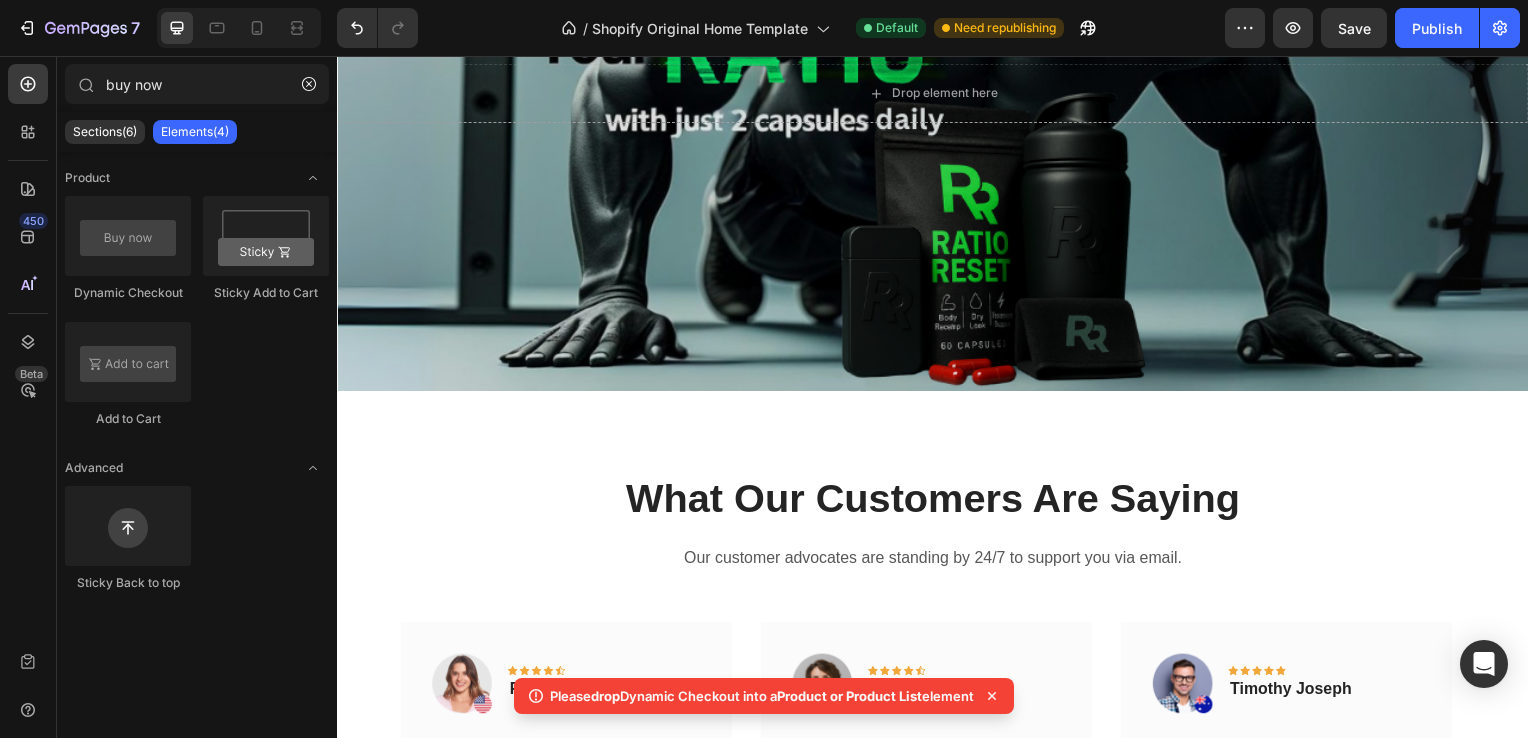 click on "Product
Dynamic Checkout
Sticky Add to Cart
Add to Cart Advanced
Sticky Back to top" at bounding box center (197, 393) 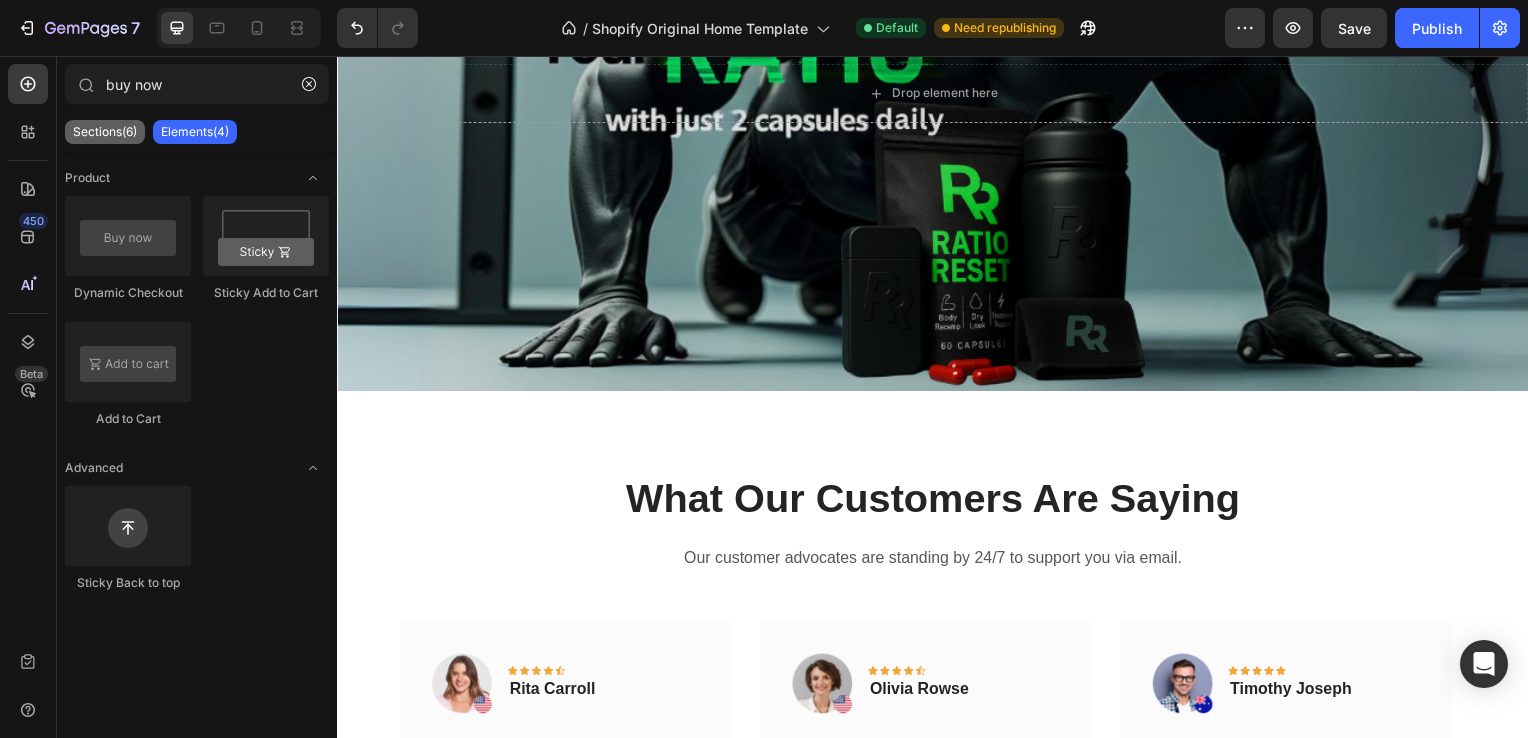 click on "Sections(6)" at bounding box center [105, 132] 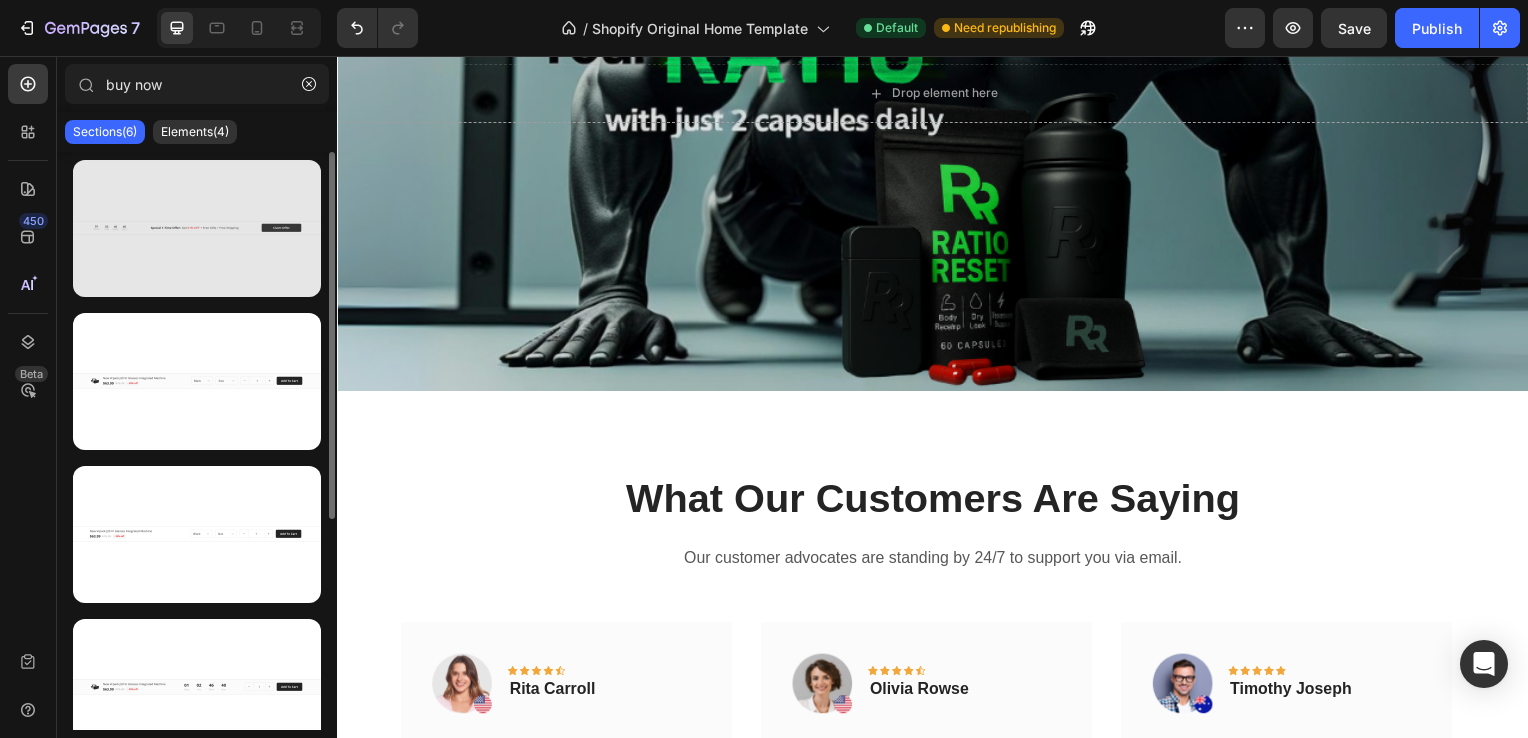 scroll, scrollTop: 0, scrollLeft: 0, axis: both 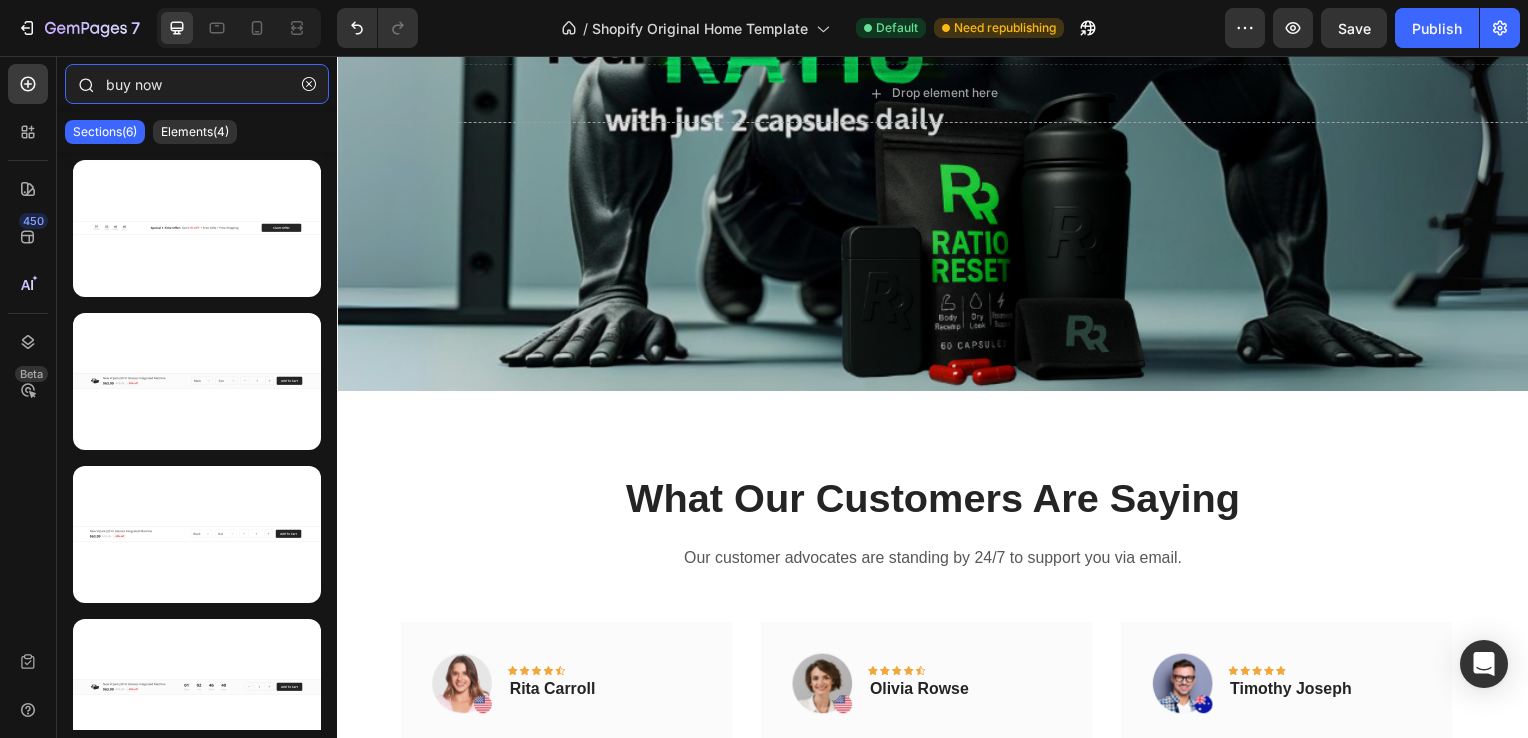 click on "buy now" at bounding box center (197, 84) 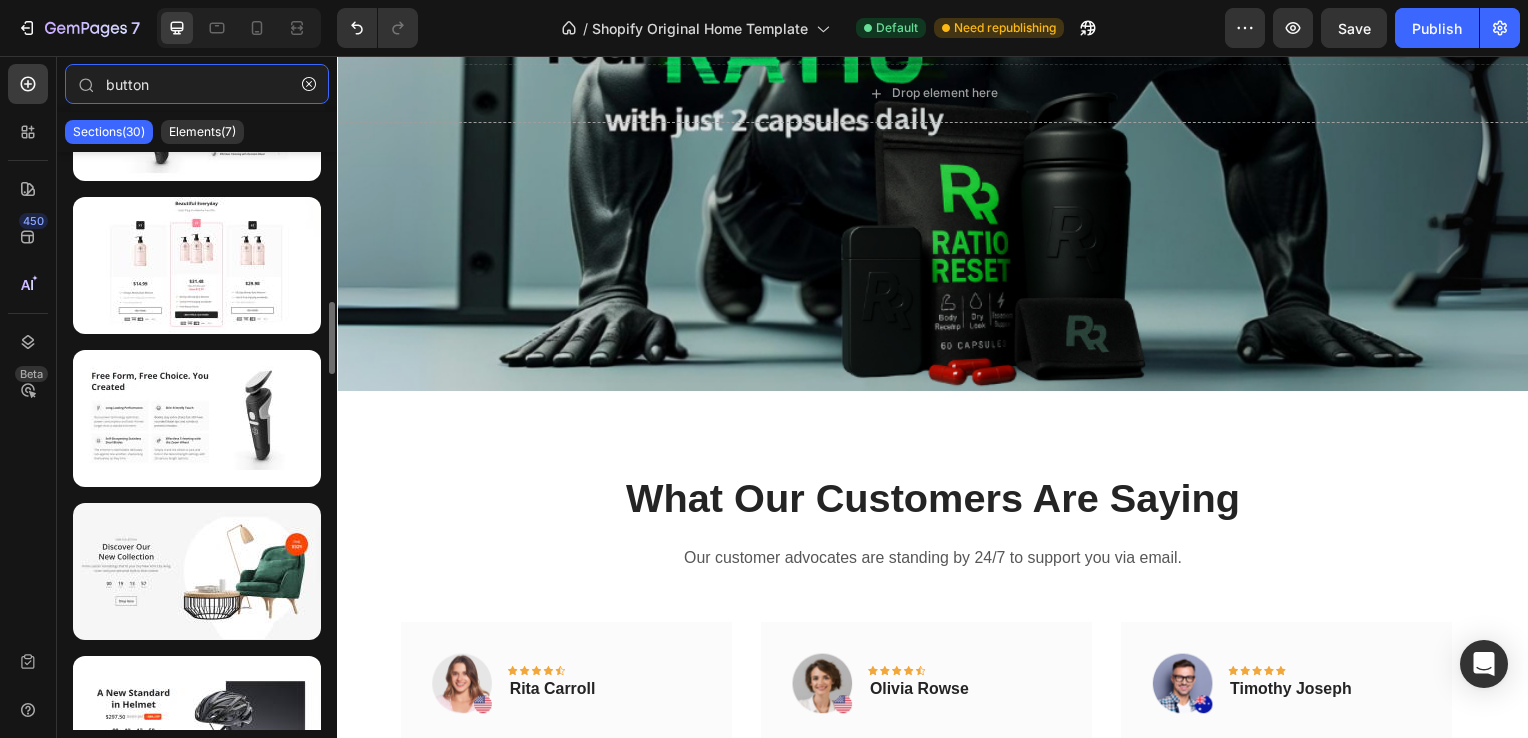 scroll, scrollTop: 1196, scrollLeft: 0, axis: vertical 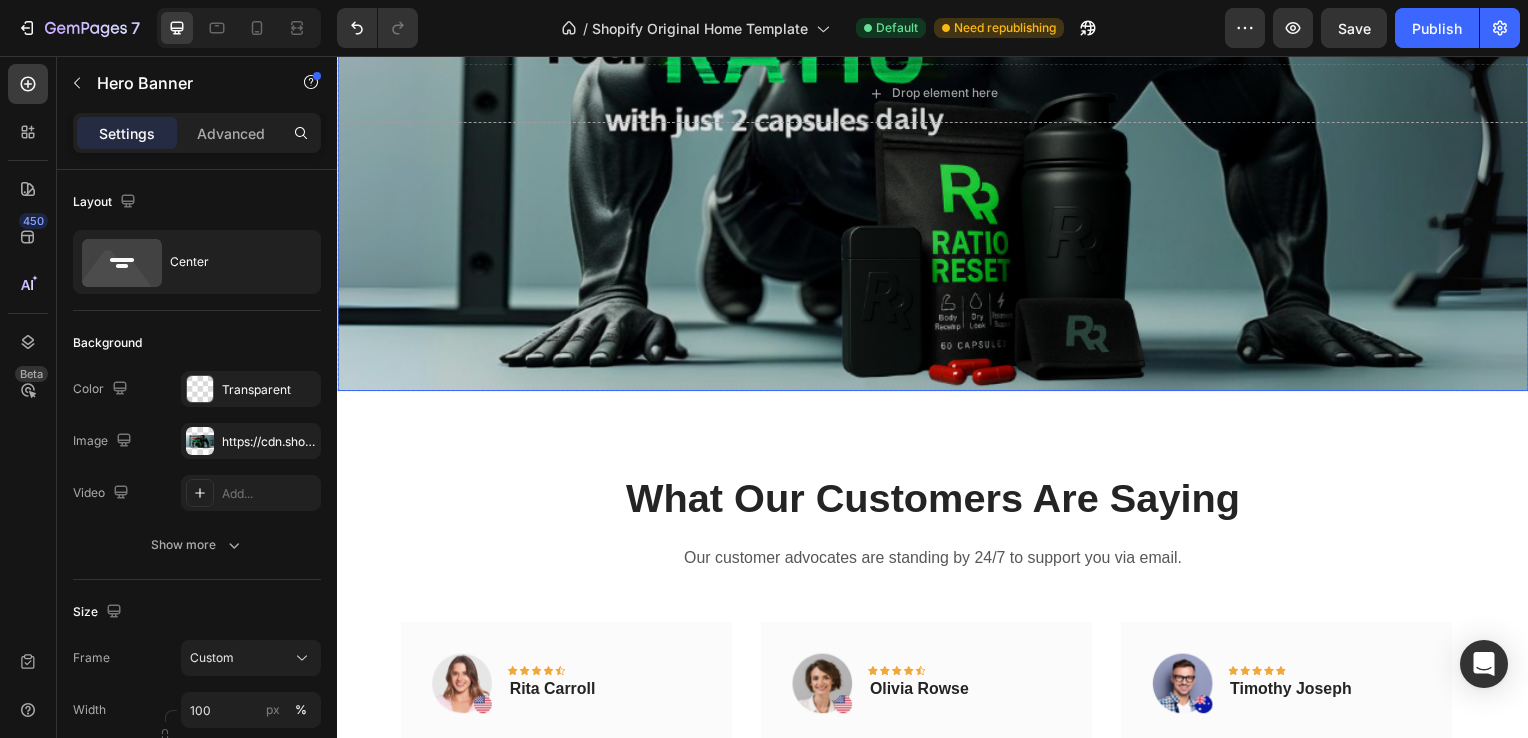 click at bounding box center [937, 94] 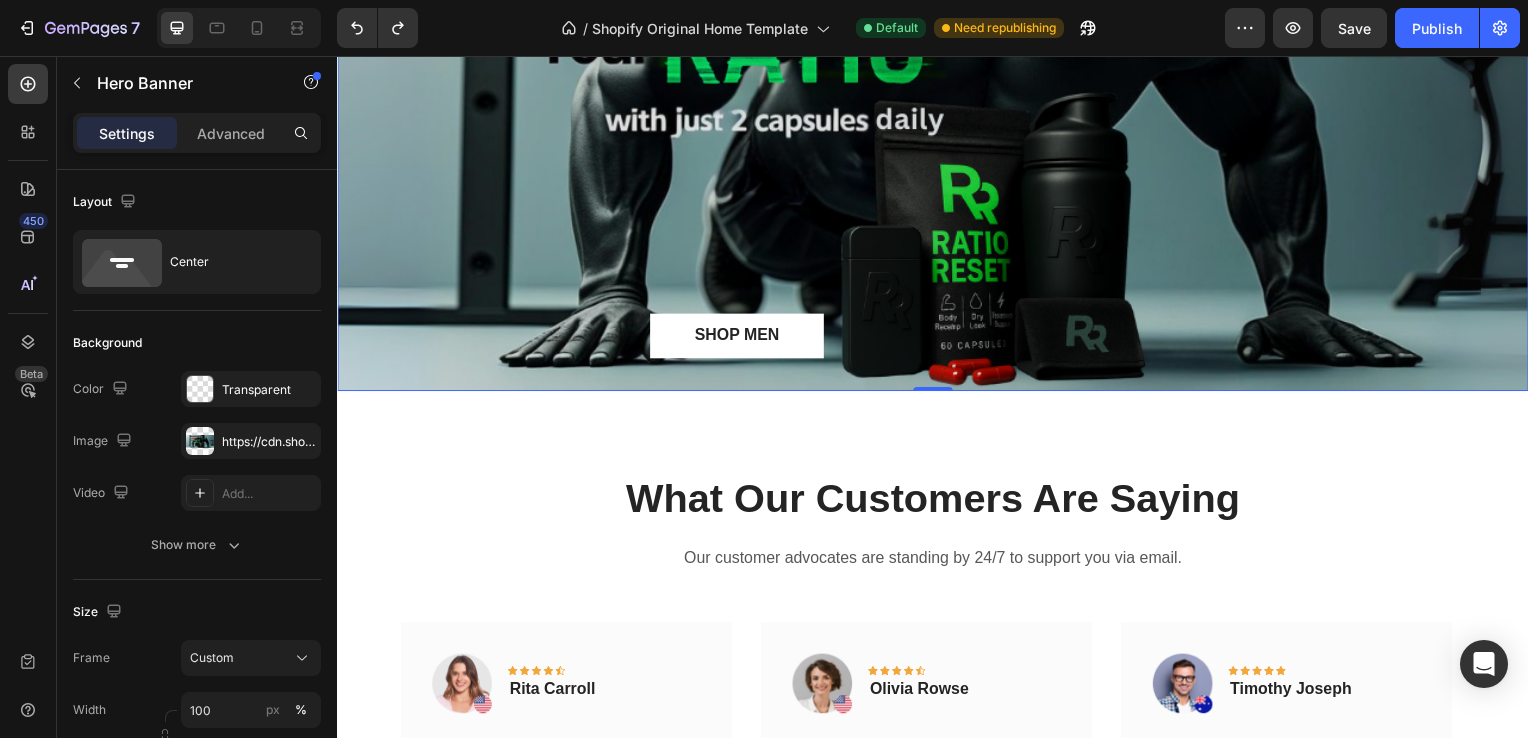 click on "SHOP MEN" at bounding box center [739, 338] 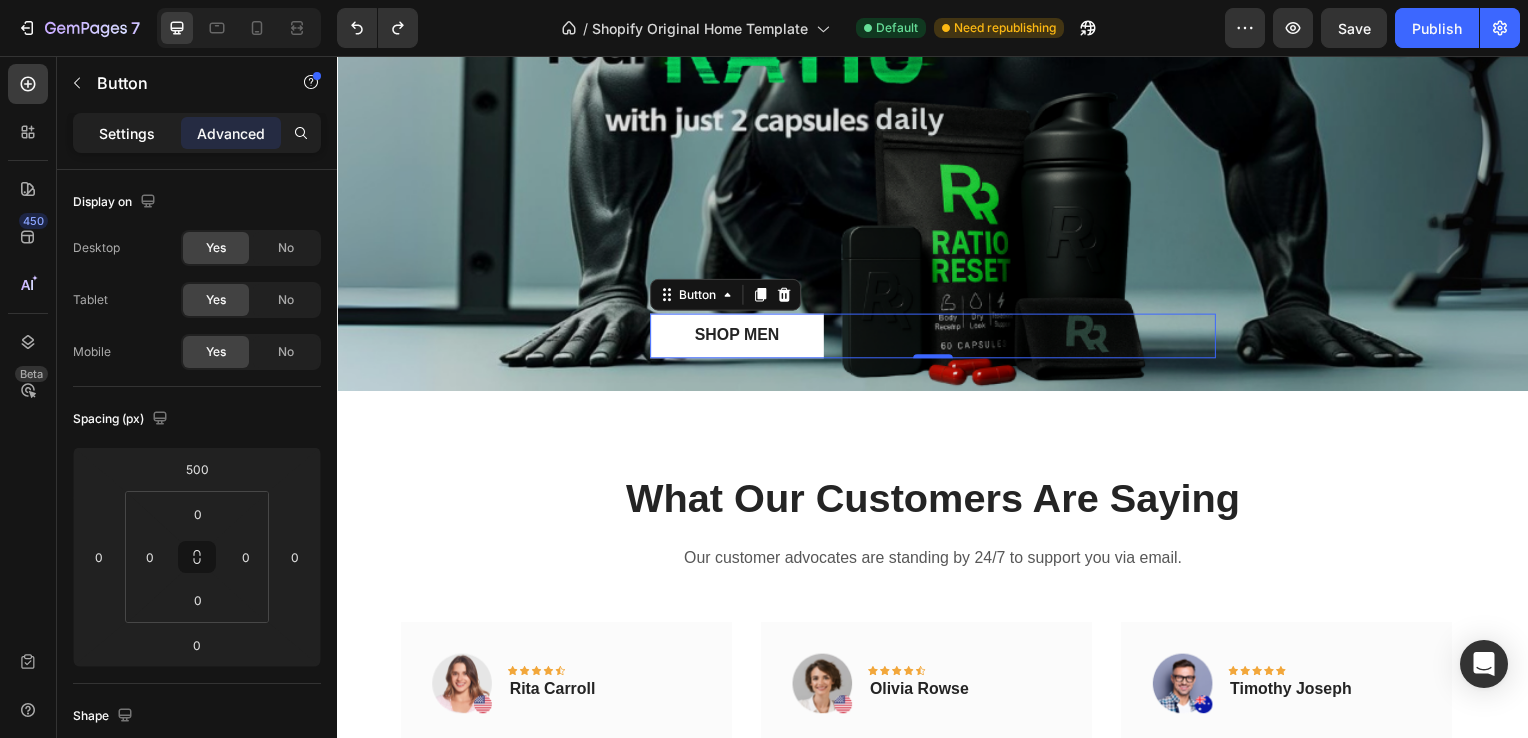 click on "Settings" at bounding box center (127, 133) 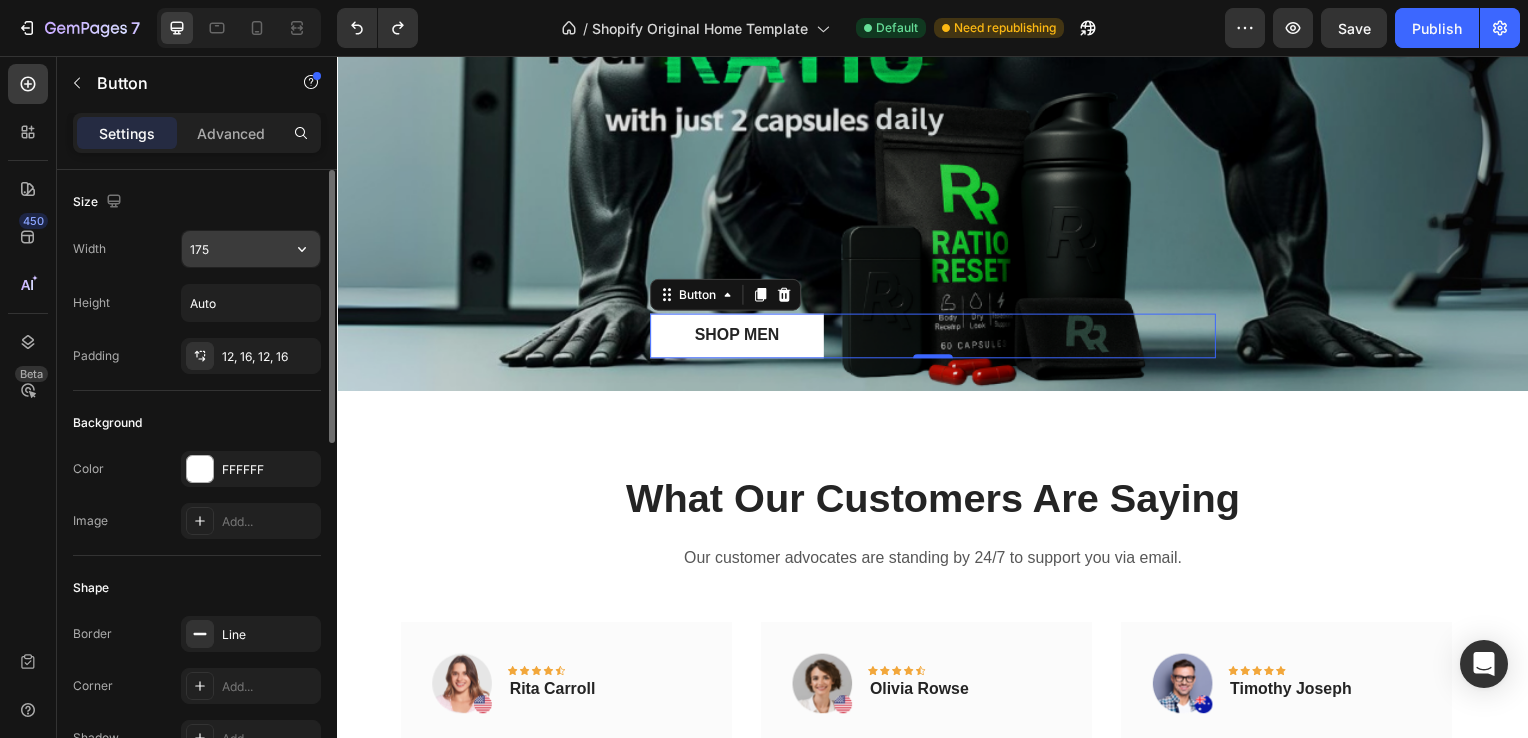 click on "175" at bounding box center [251, 249] 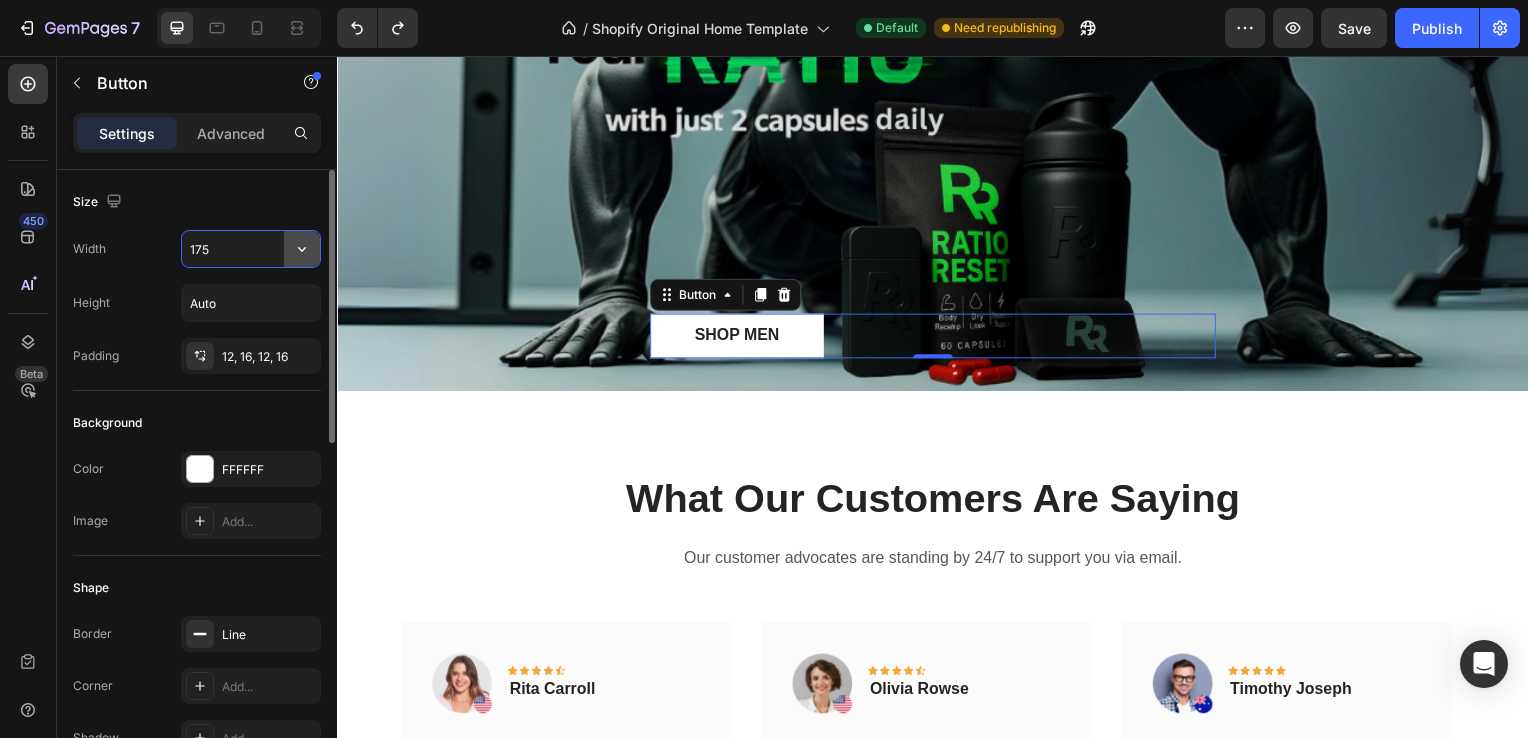 click 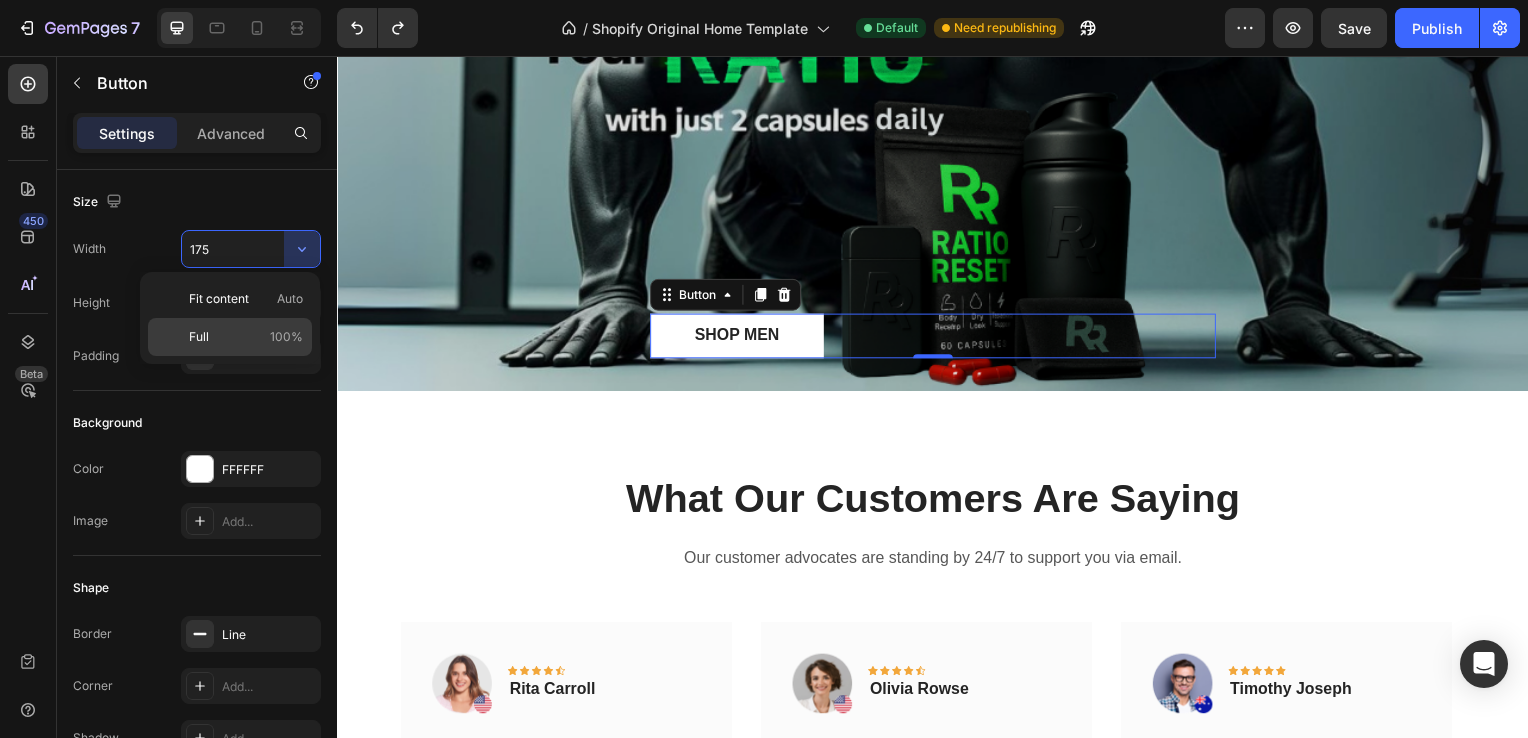 click on "Full 100%" at bounding box center (246, 337) 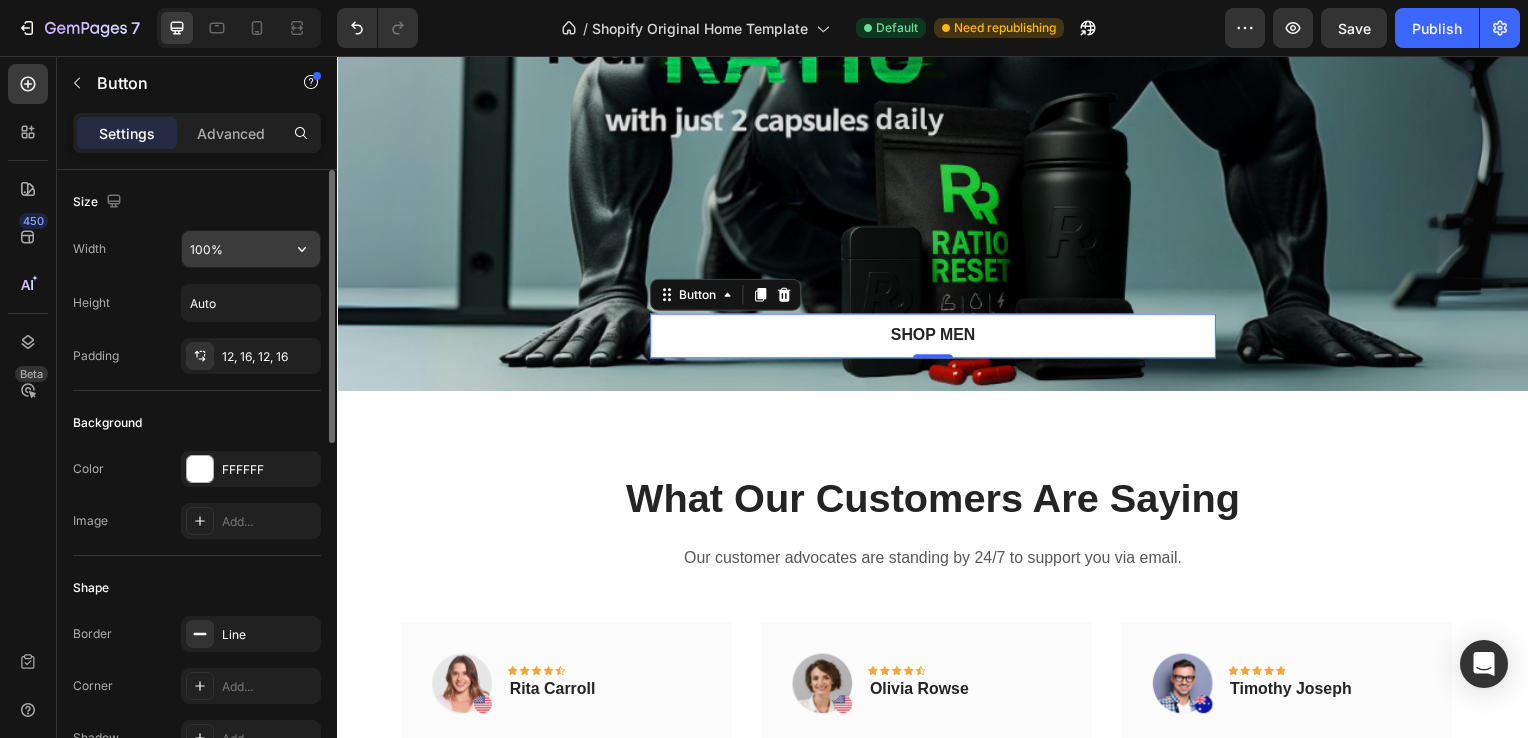 click 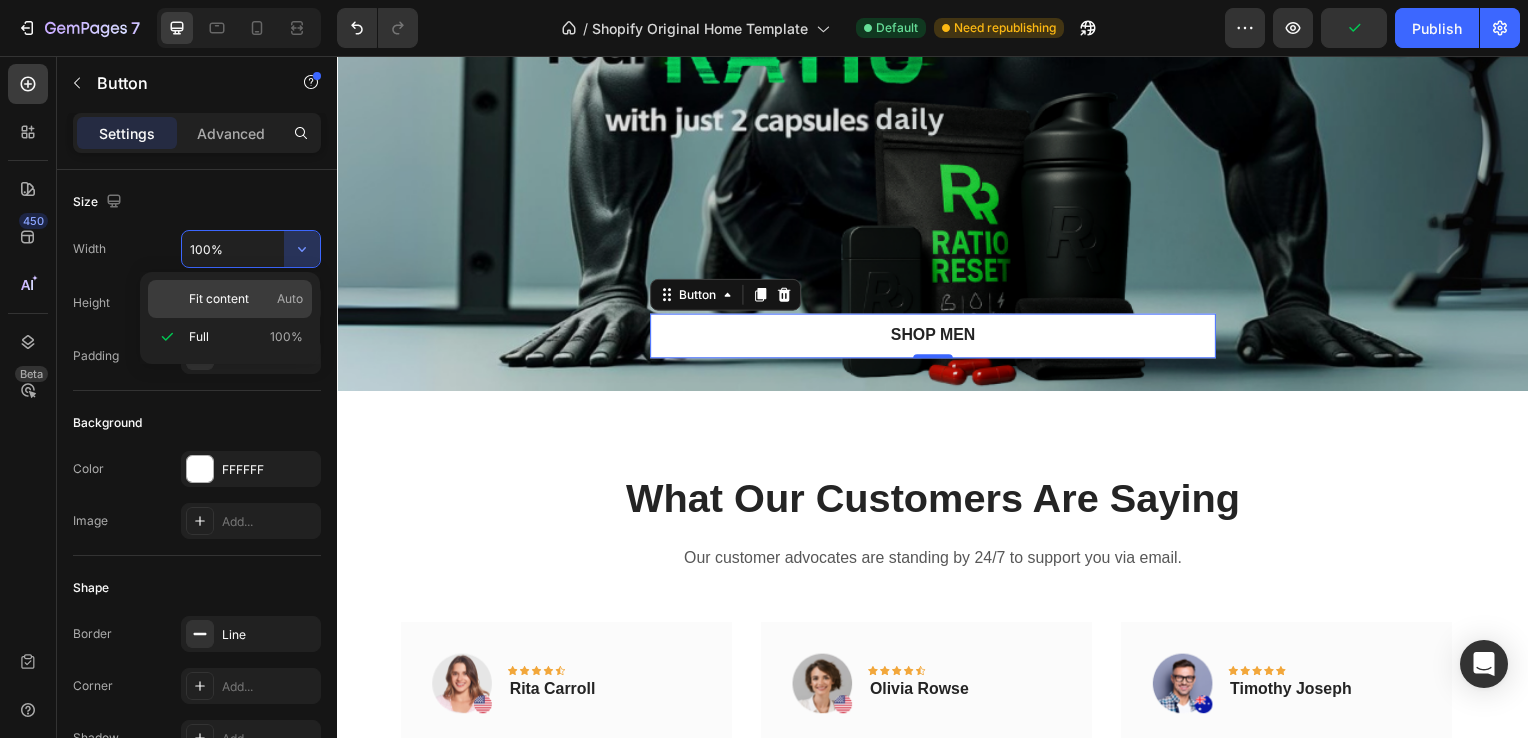 click on "Auto" at bounding box center [290, 299] 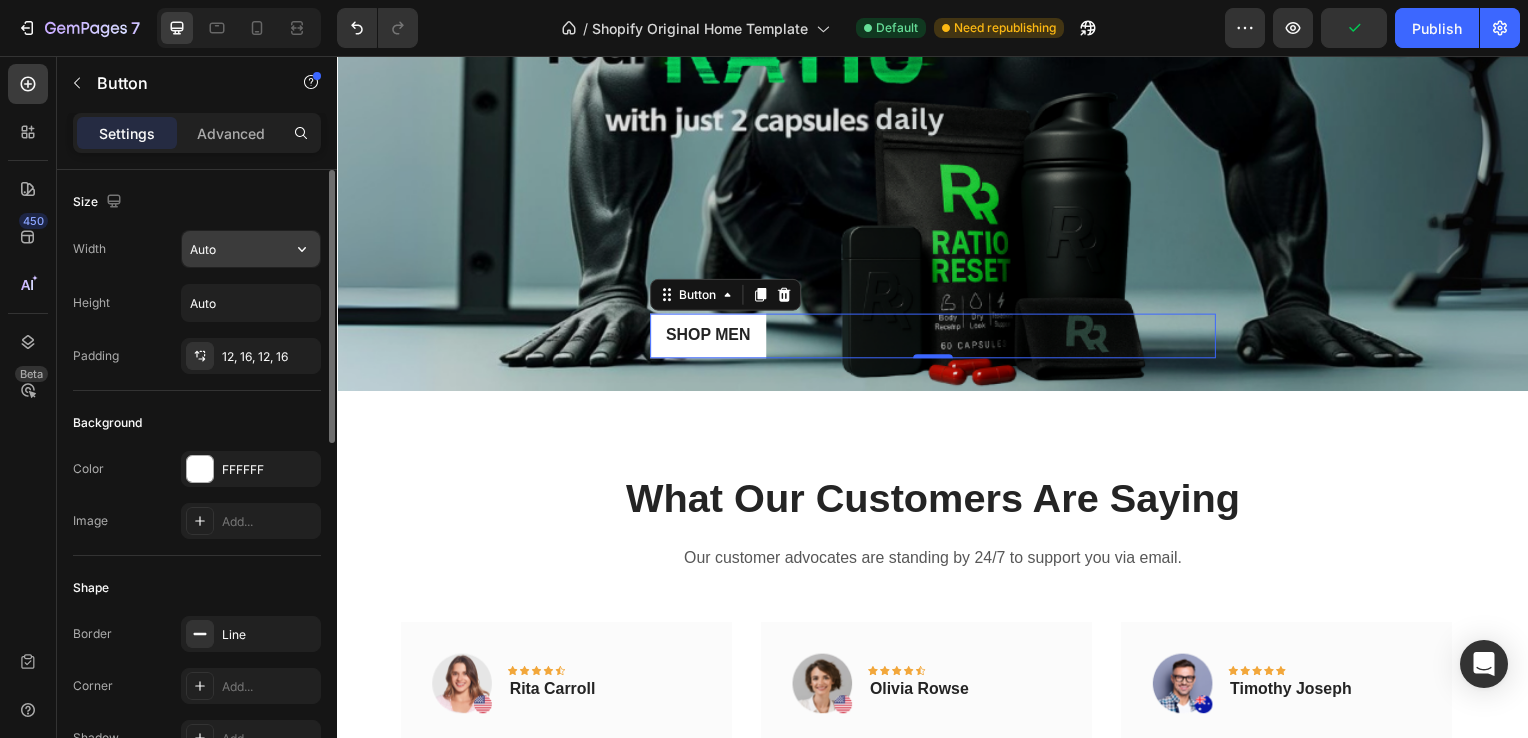click on "Auto" at bounding box center [251, 249] 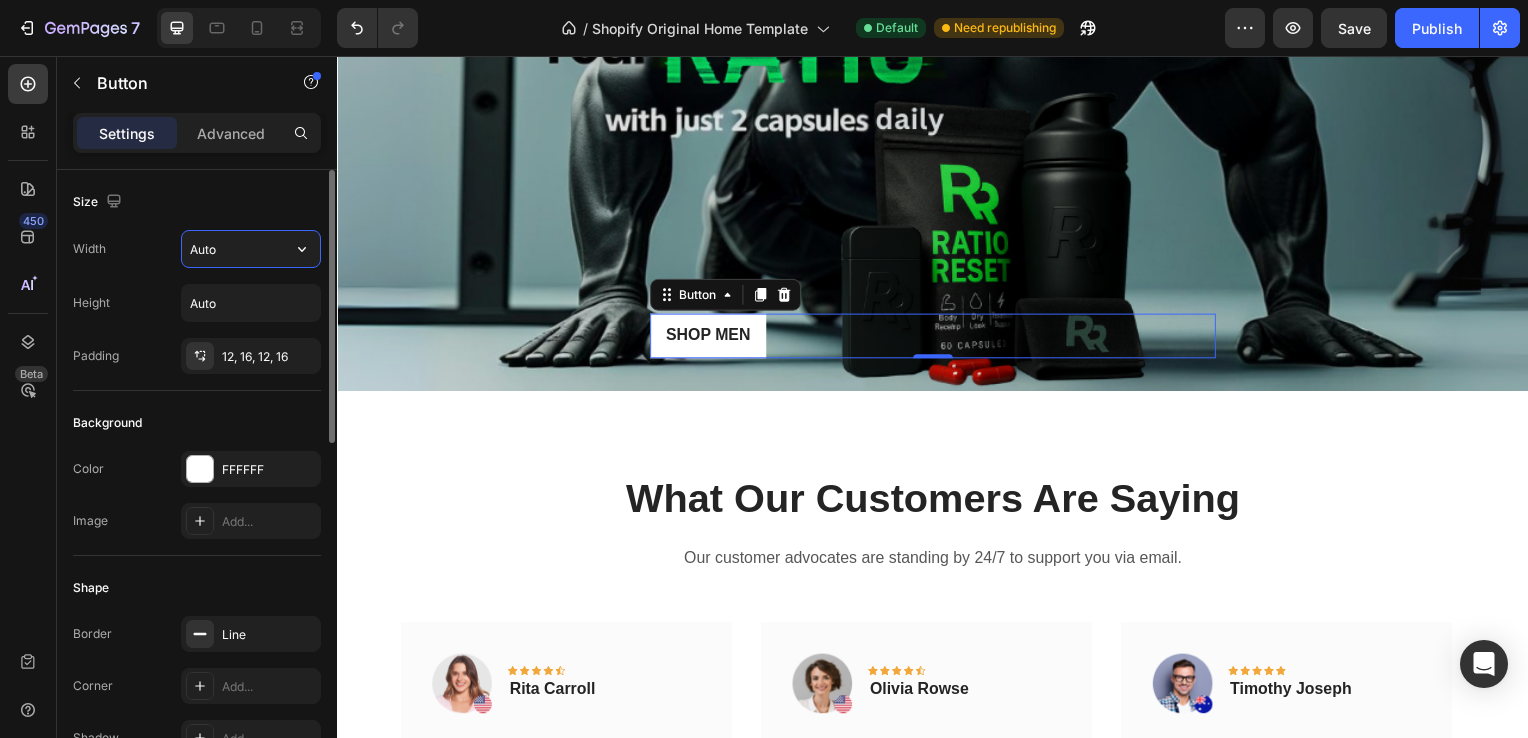 click on "Auto" at bounding box center (251, 249) 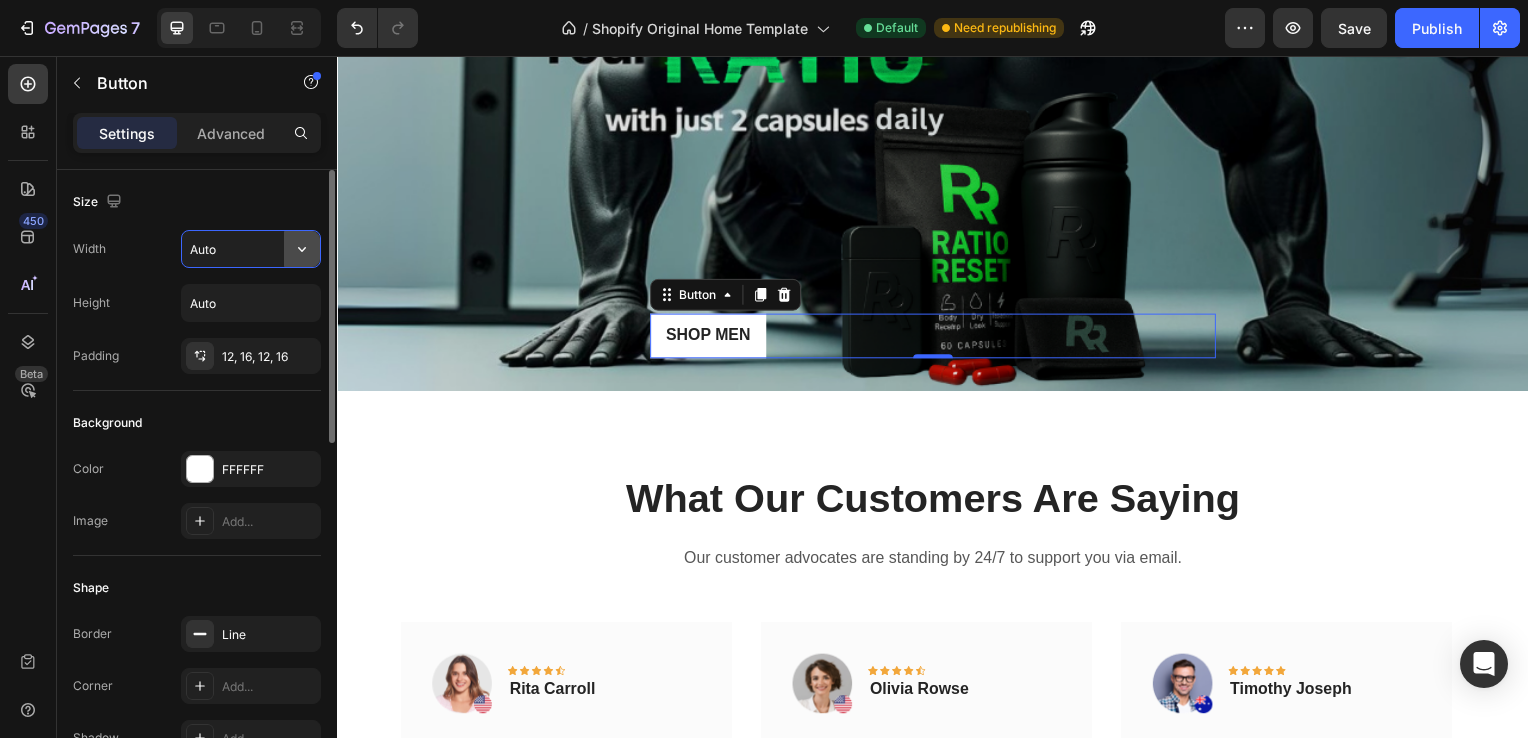 click 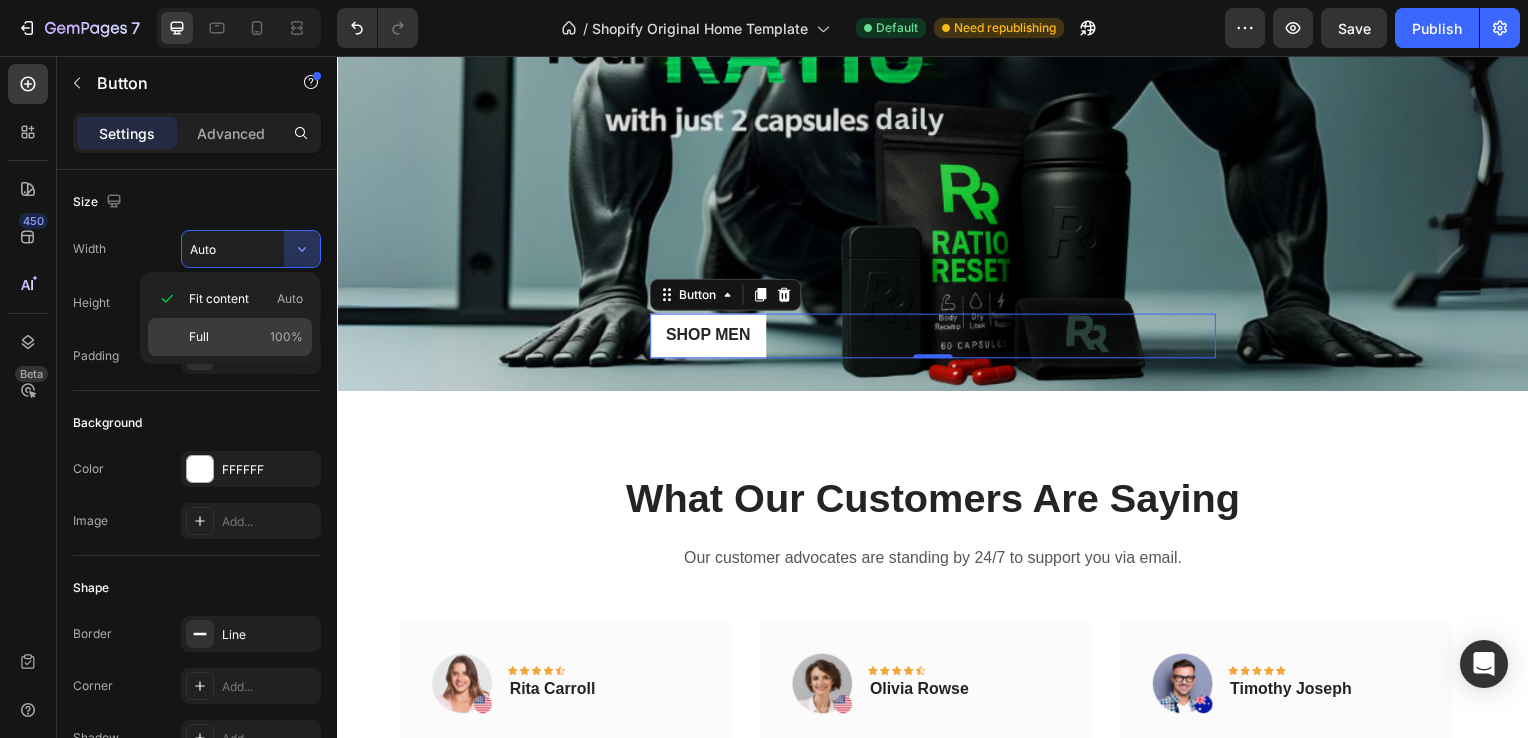 click on "Full 100%" at bounding box center [246, 337] 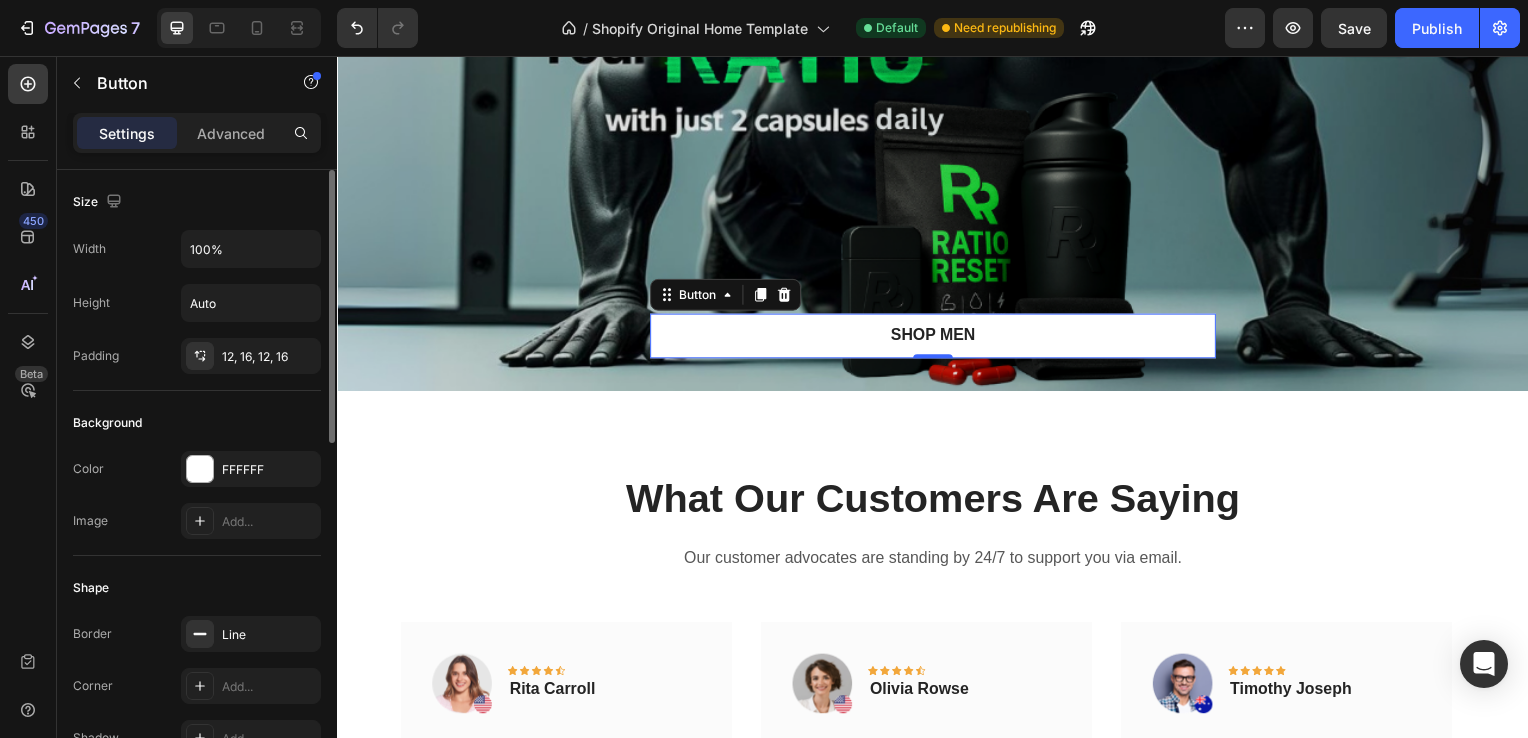 click on "Width 100% Height Auto Padding 12, 16, 12, 16" at bounding box center (197, 302) 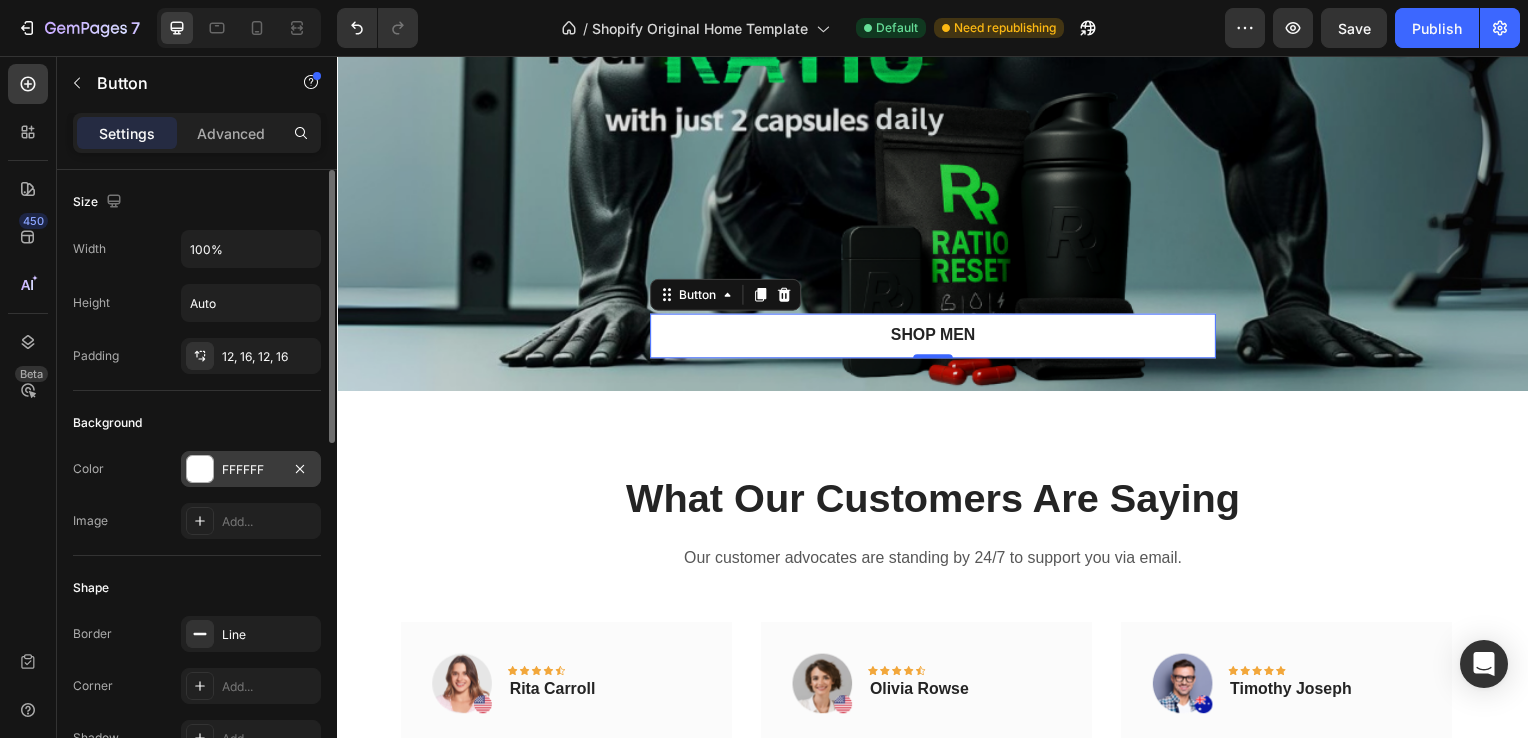 click at bounding box center (200, 469) 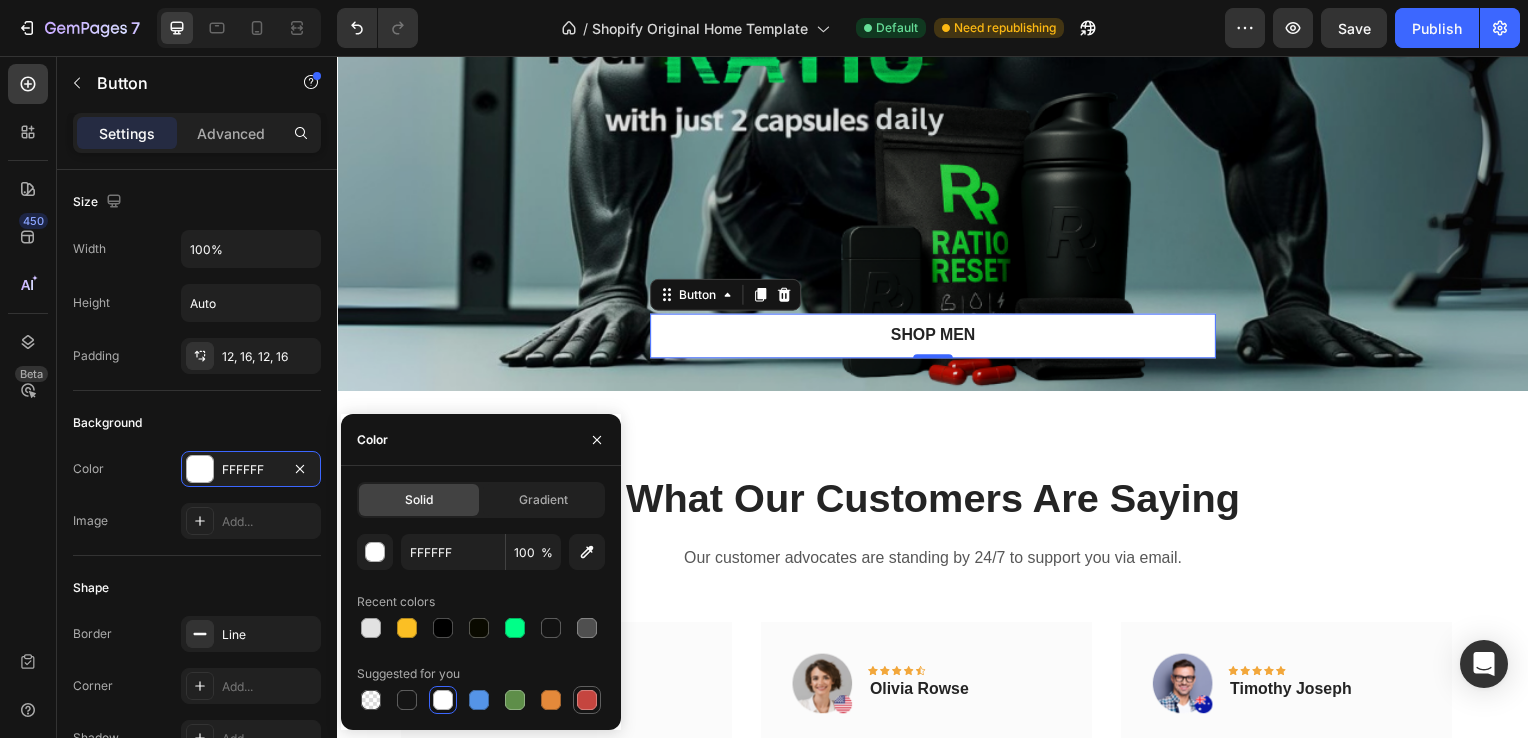 click at bounding box center (587, 700) 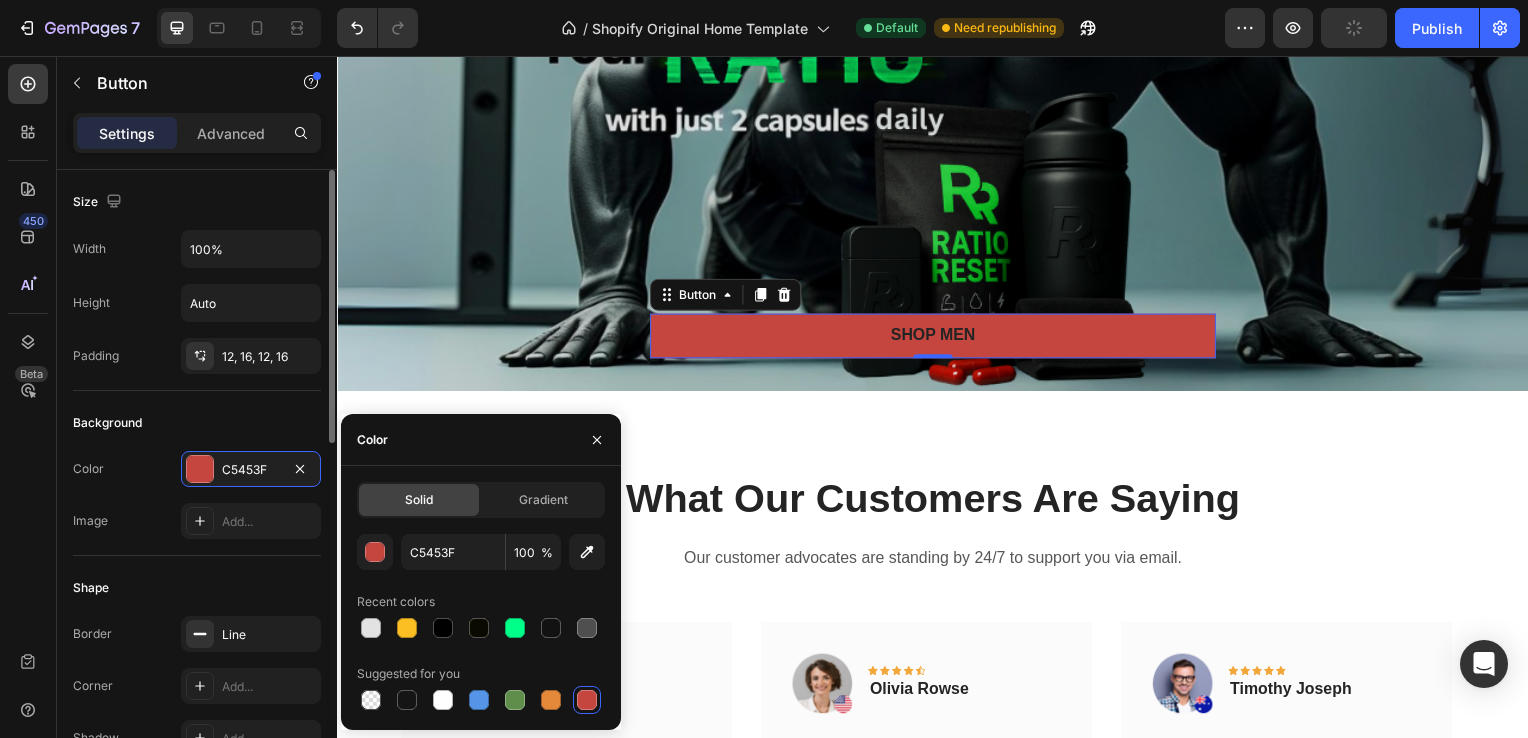click on "Shape Border Line Corner Add... Shadow Add..." 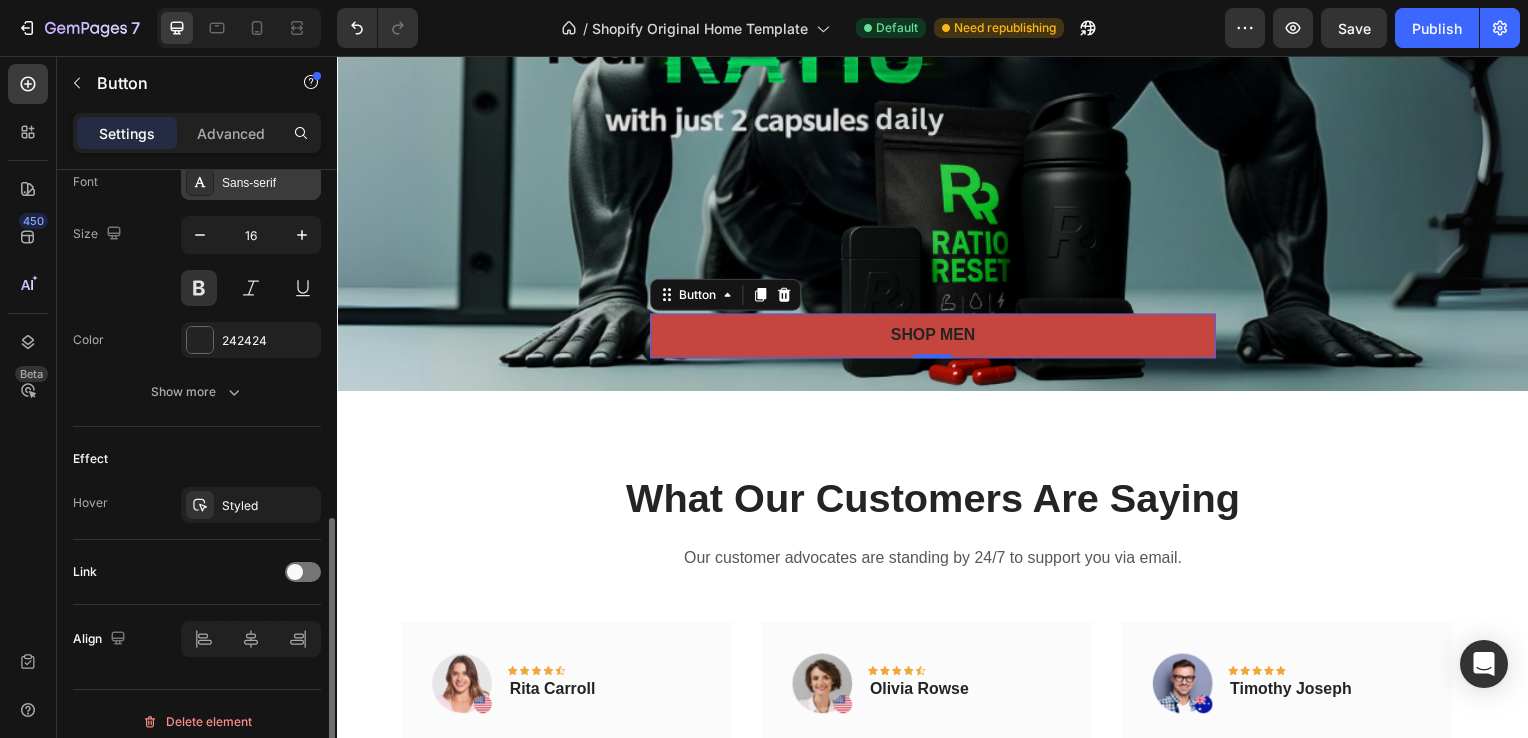 scroll, scrollTop: 805, scrollLeft: 0, axis: vertical 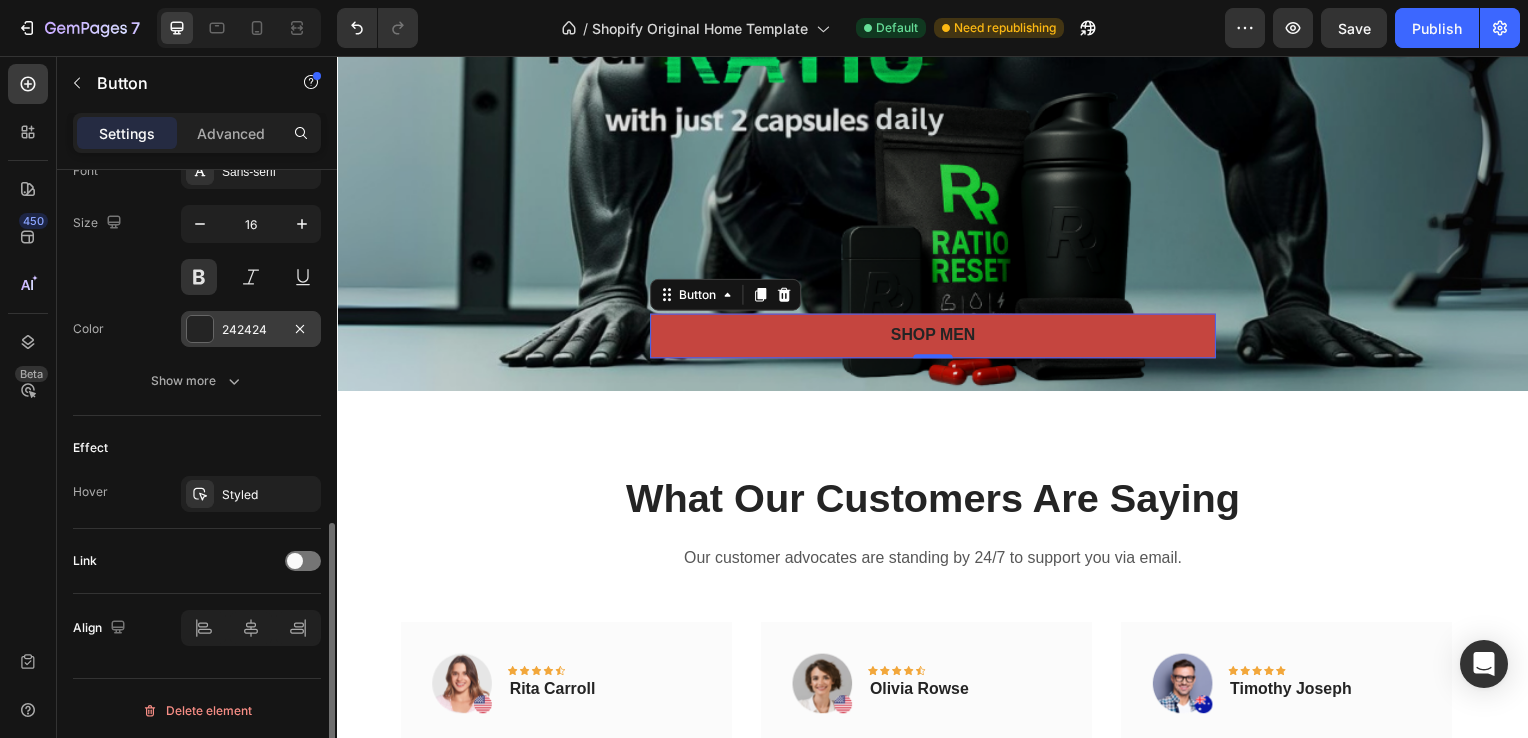 click at bounding box center [200, 329] 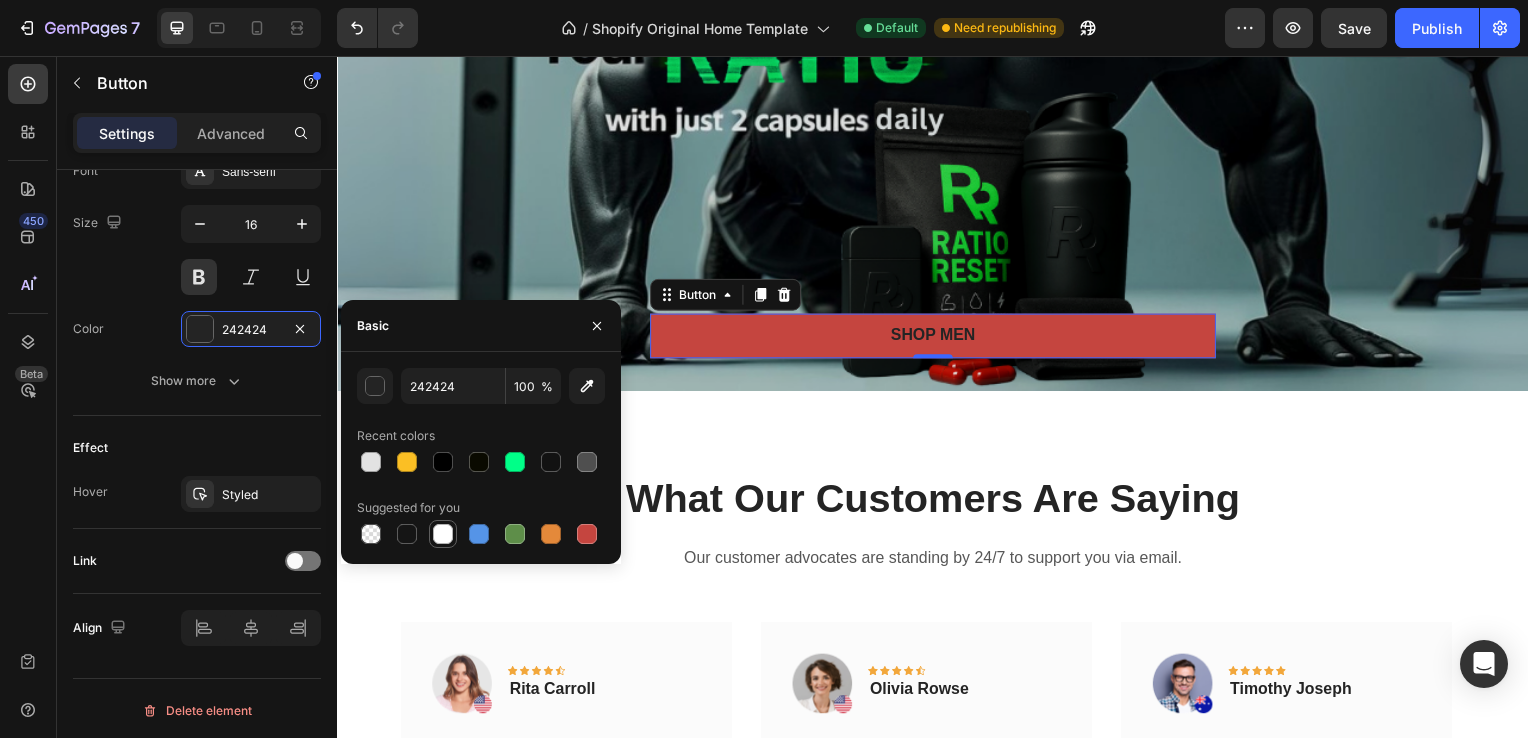 click at bounding box center (443, 534) 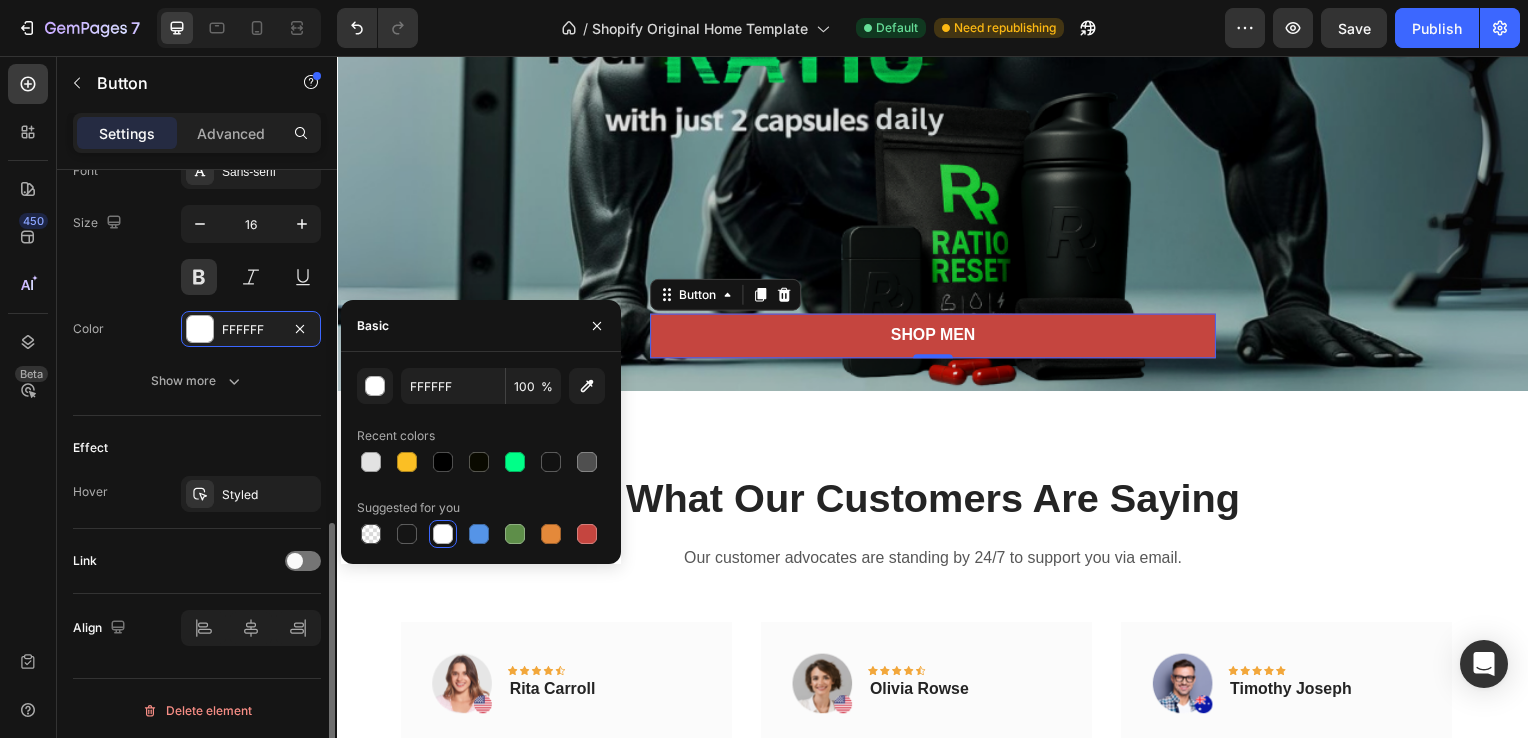 click on "Effect Hover Styled" 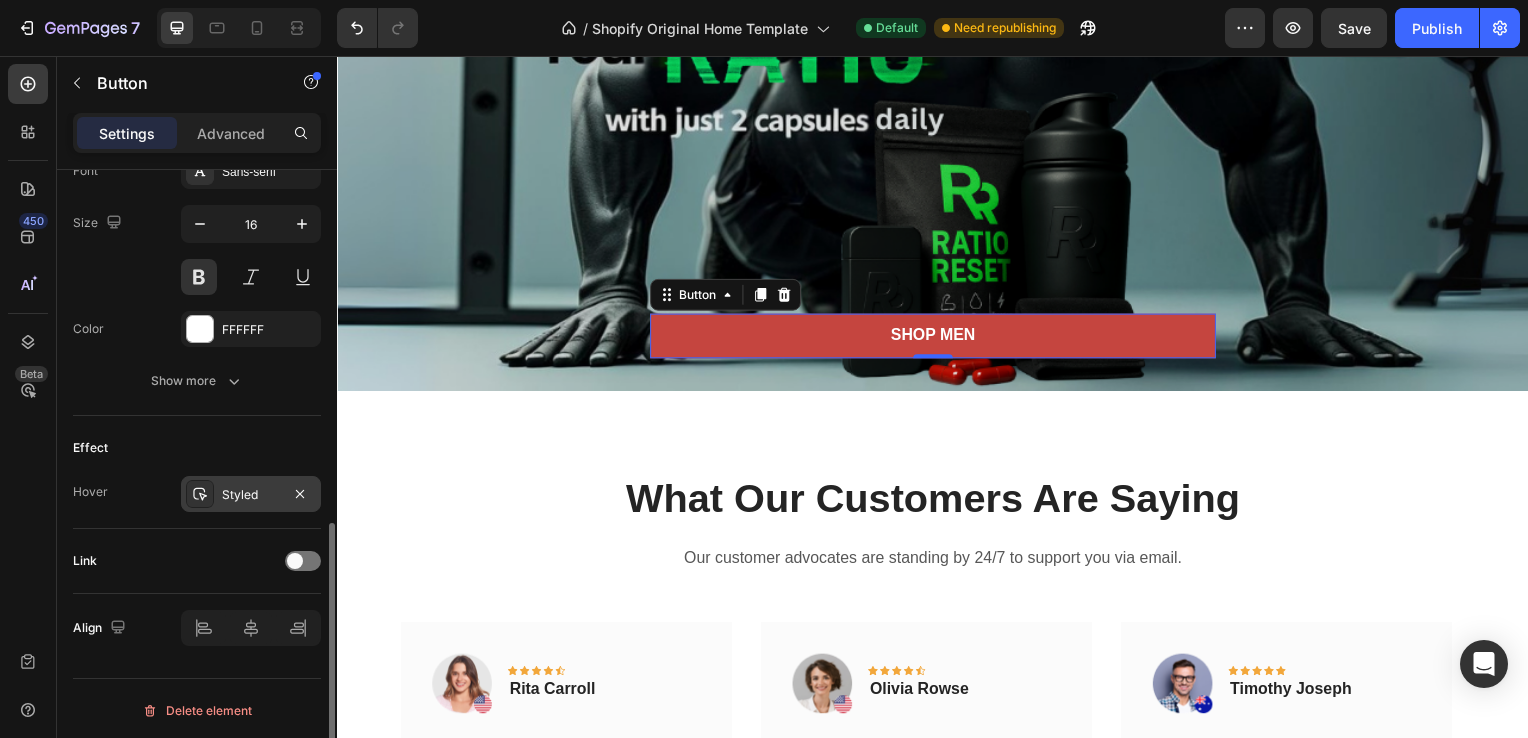 click on "Styled" at bounding box center [251, 495] 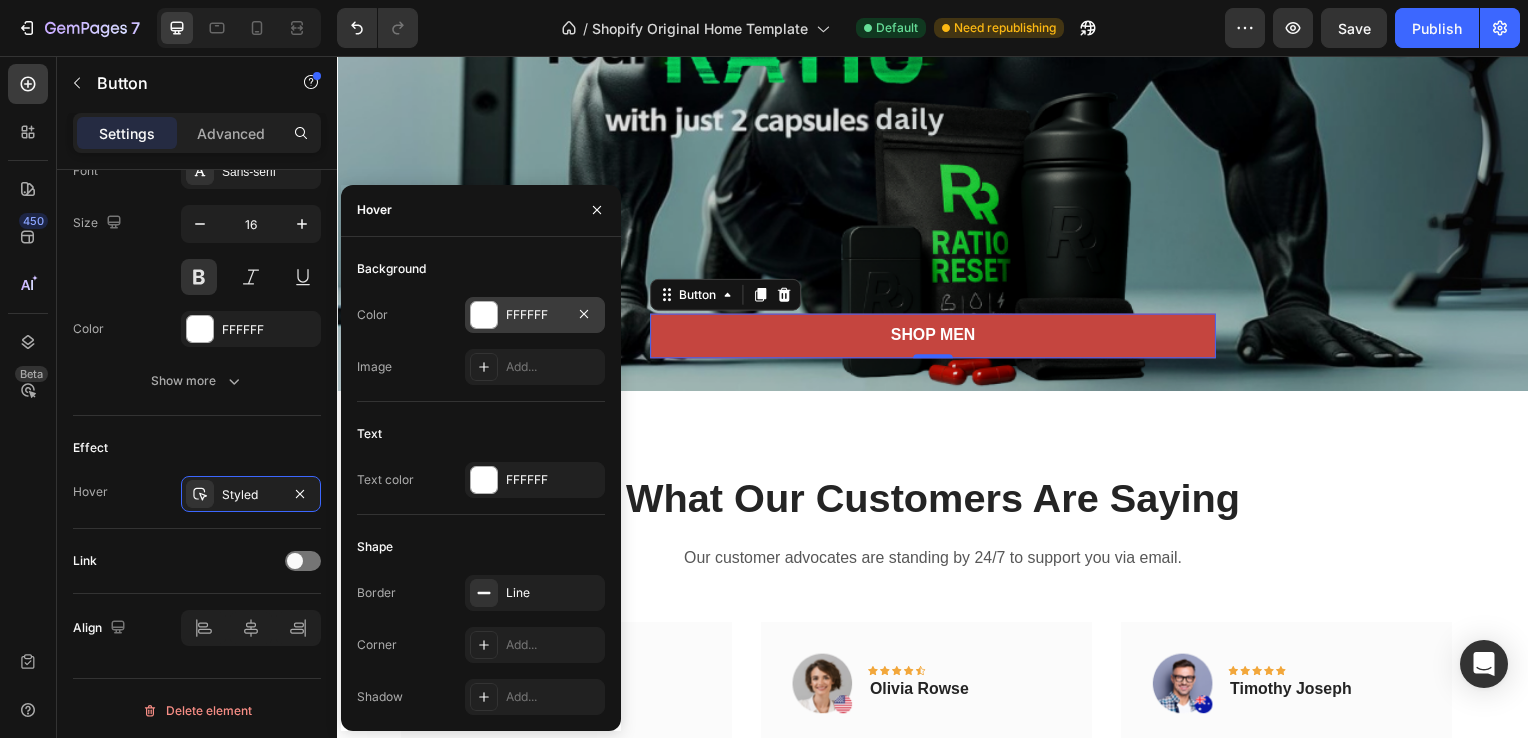 click at bounding box center [484, 315] 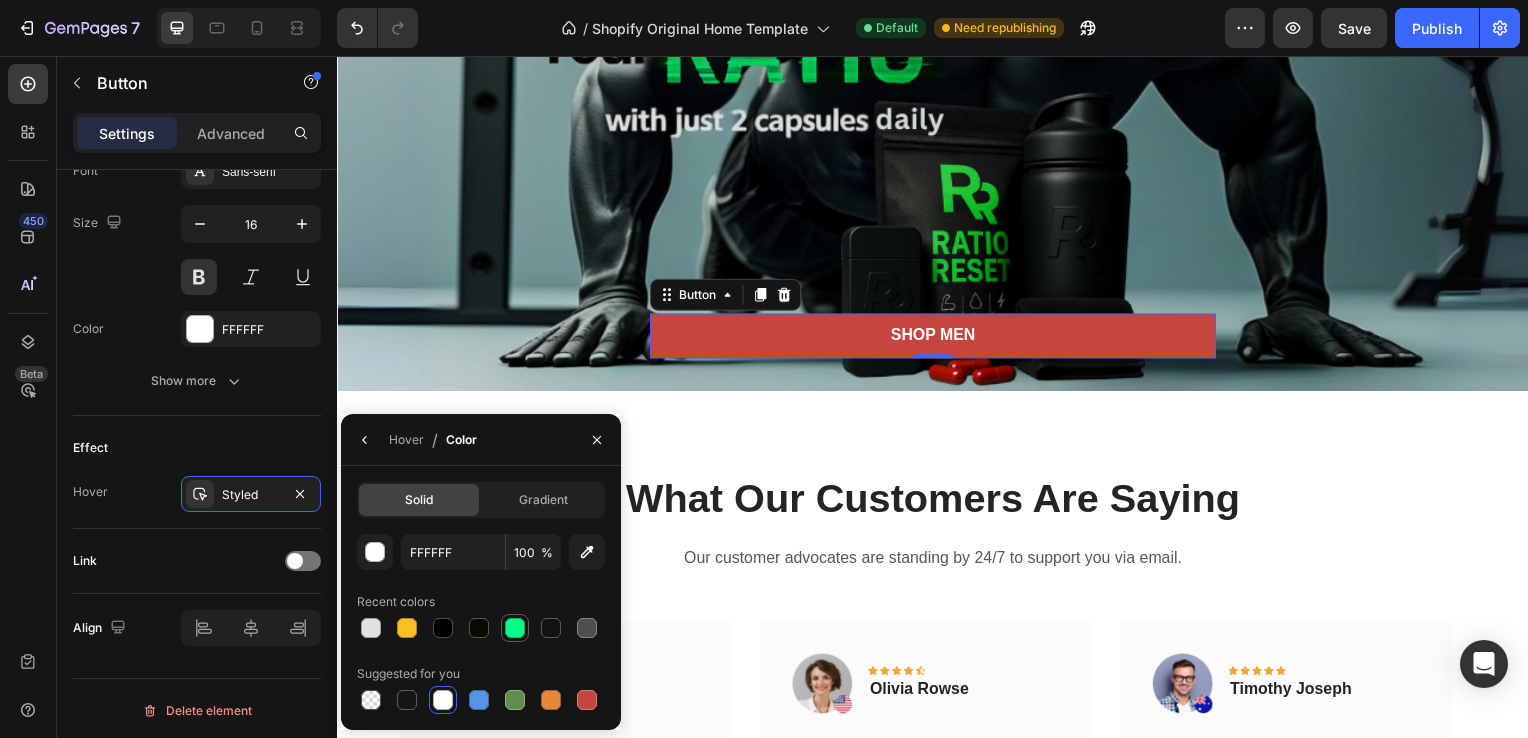 click at bounding box center [515, 628] 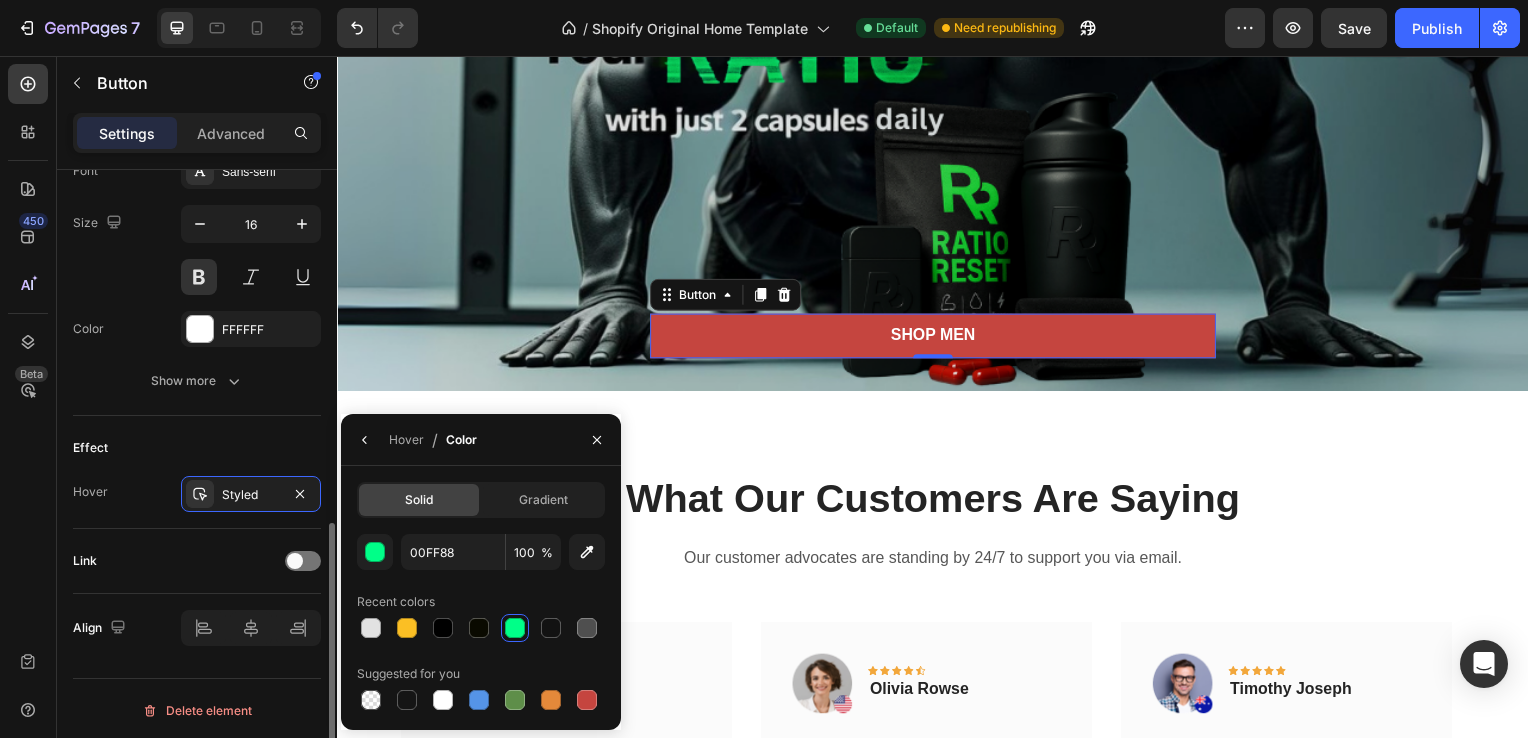 click on "Link" 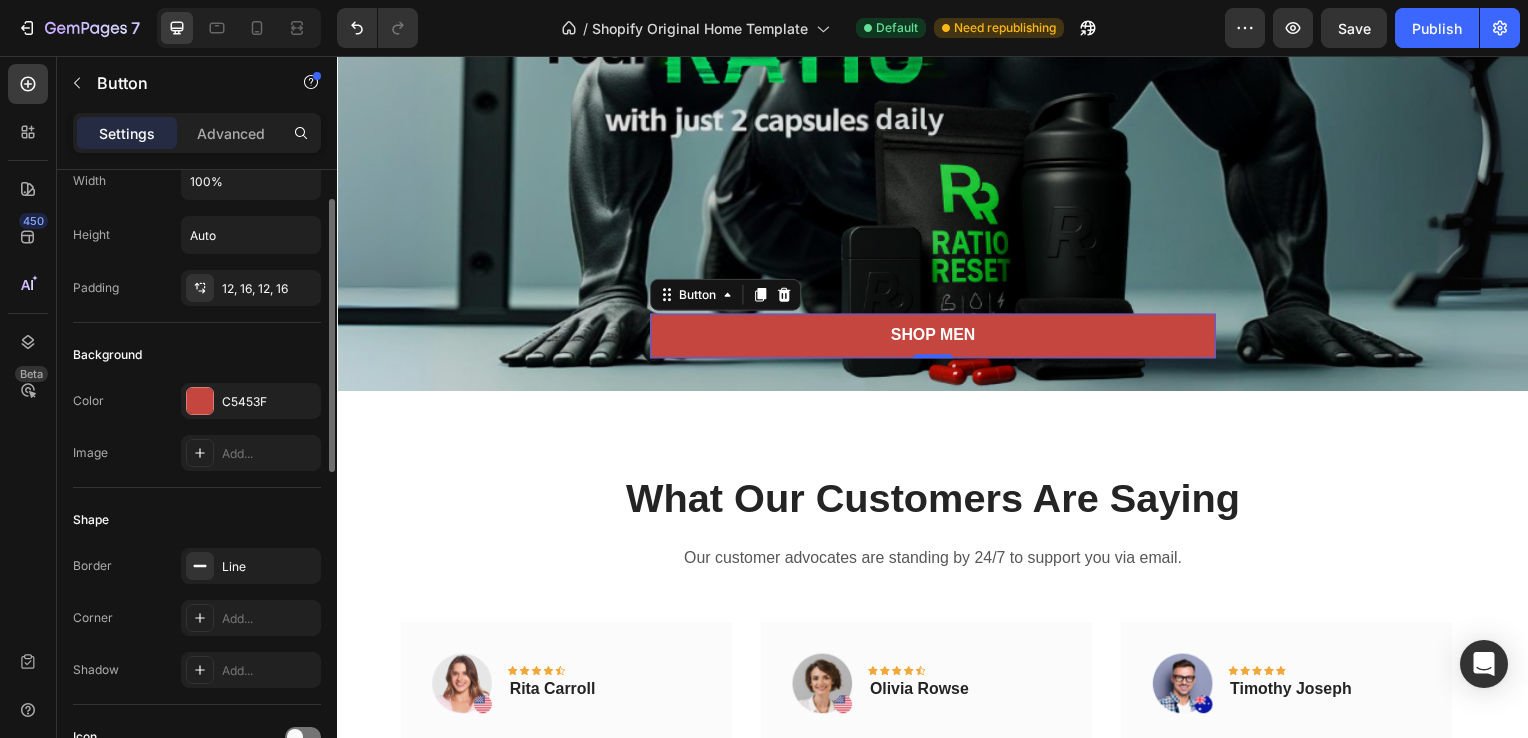 scroll, scrollTop: 0, scrollLeft: 0, axis: both 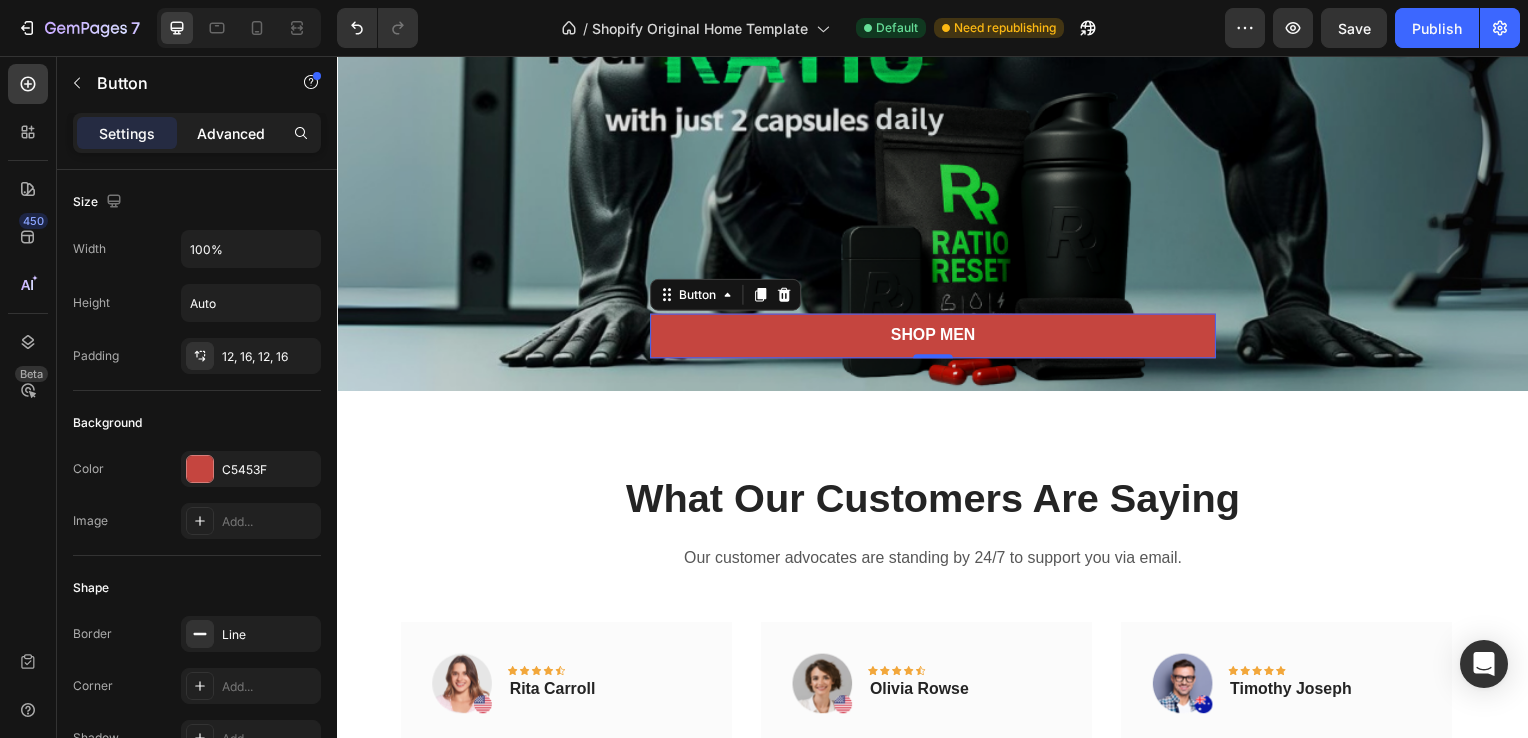 click on "Advanced" at bounding box center [231, 133] 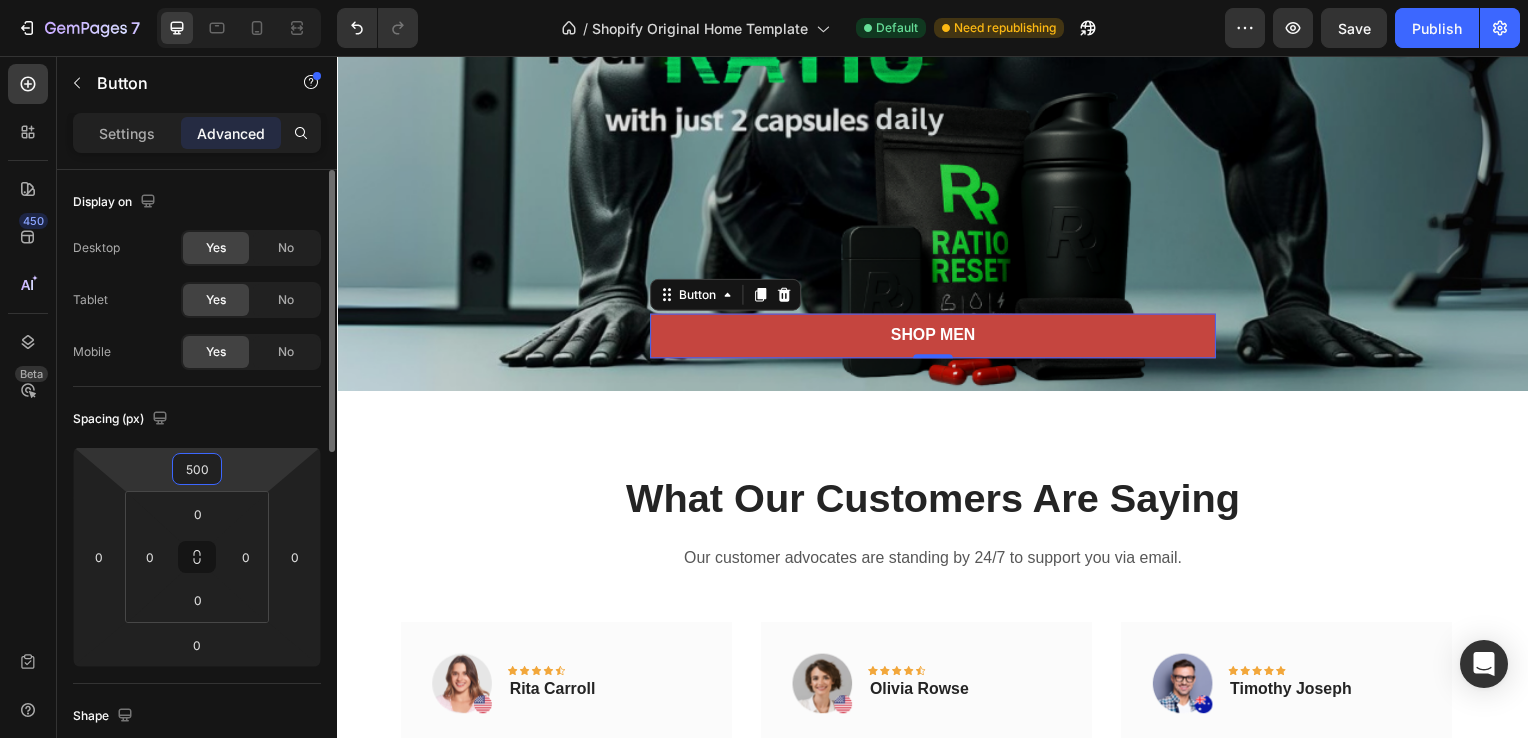 click on "500" at bounding box center [197, 469] 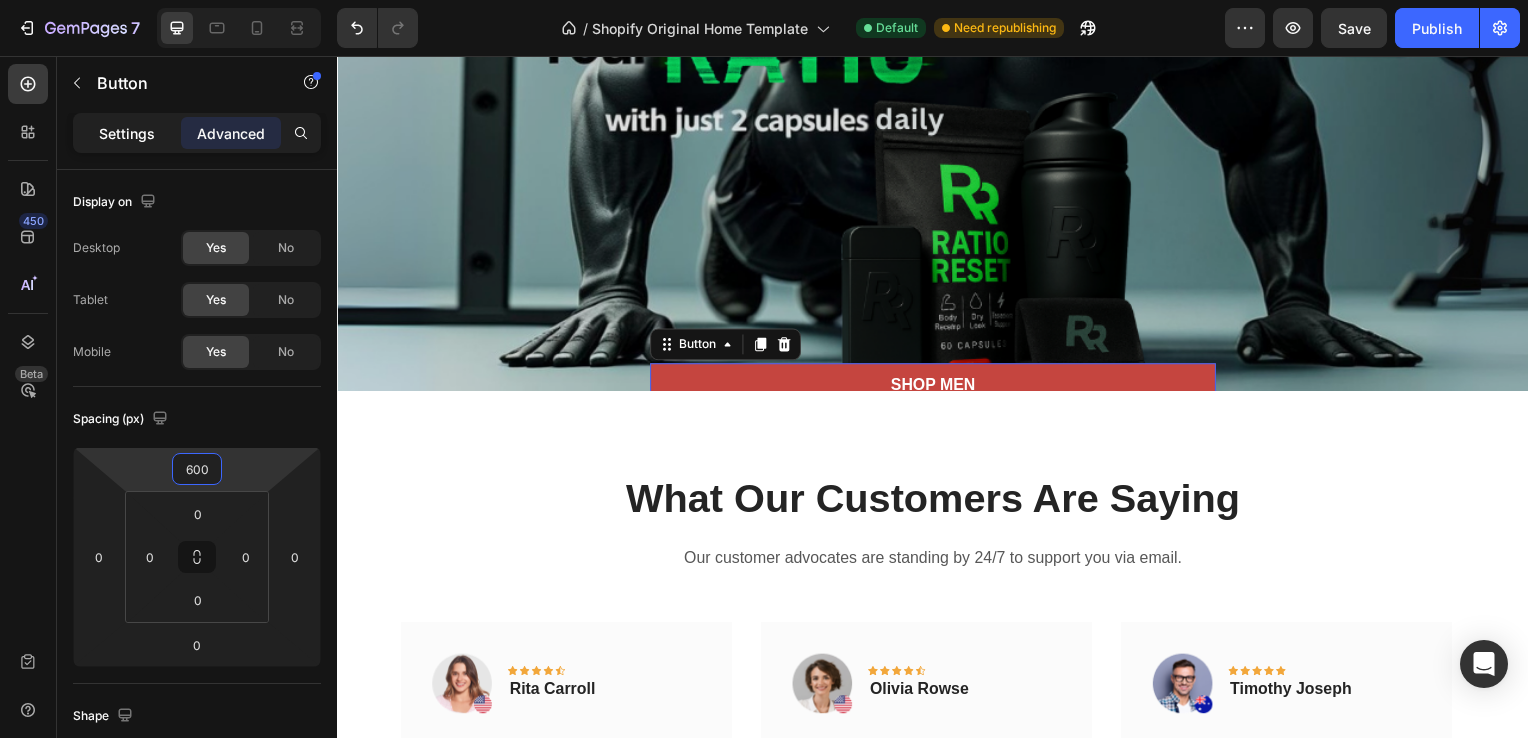 click on "Settings" at bounding box center (127, 133) 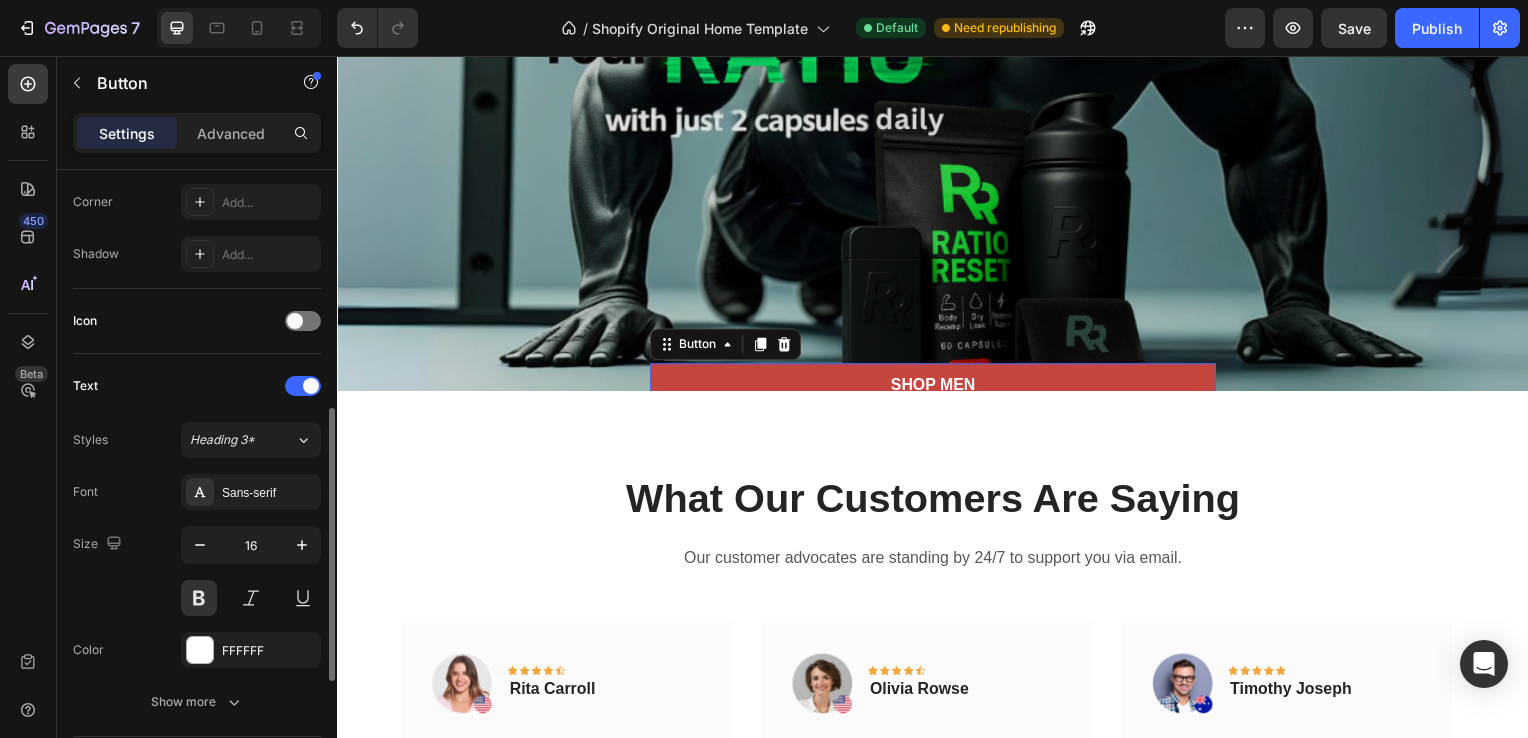 scroll, scrollTop: 805, scrollLeft: 0, axis: vertical 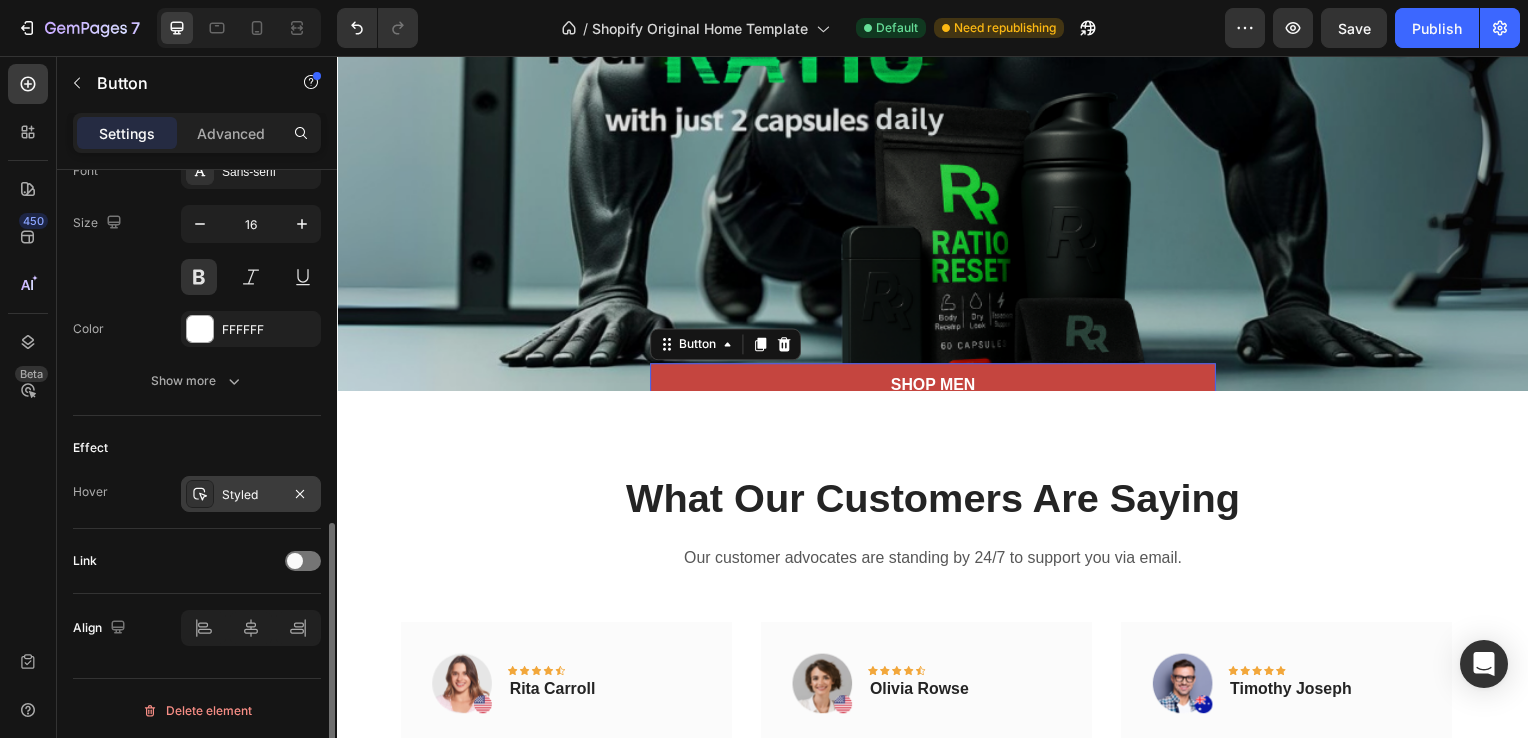 click at bounding box center (200, 494) 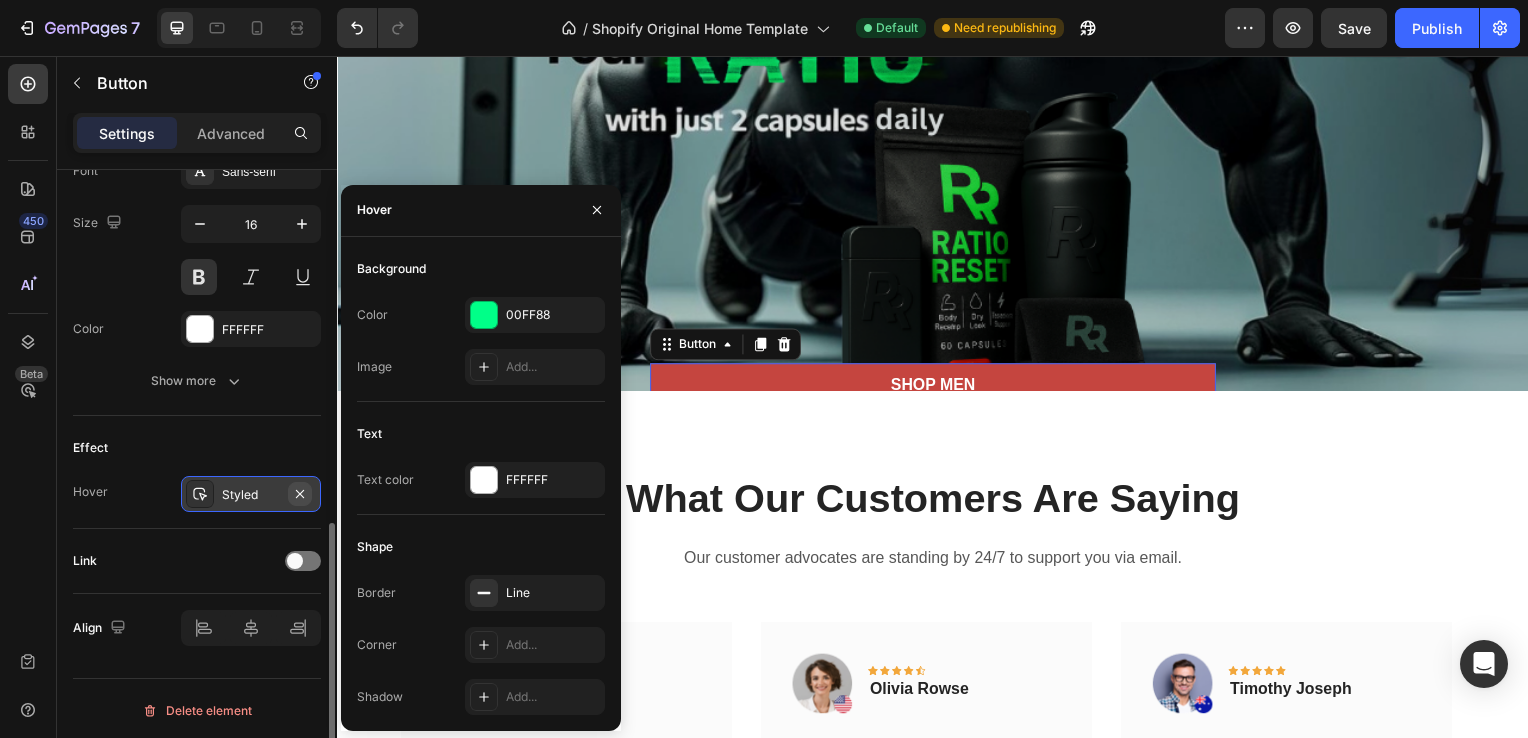 click 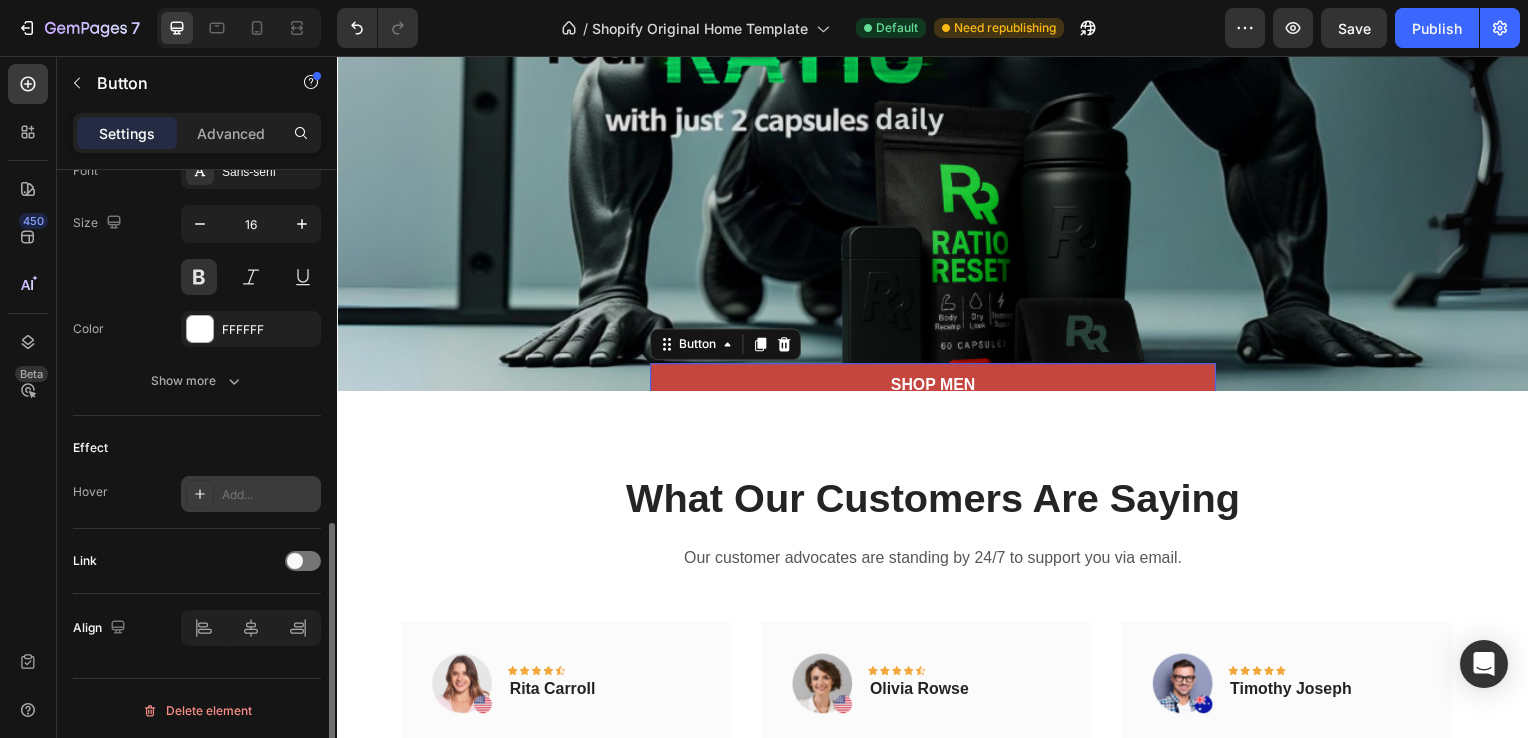 click on "Add..." at bounding box center (269, 495) 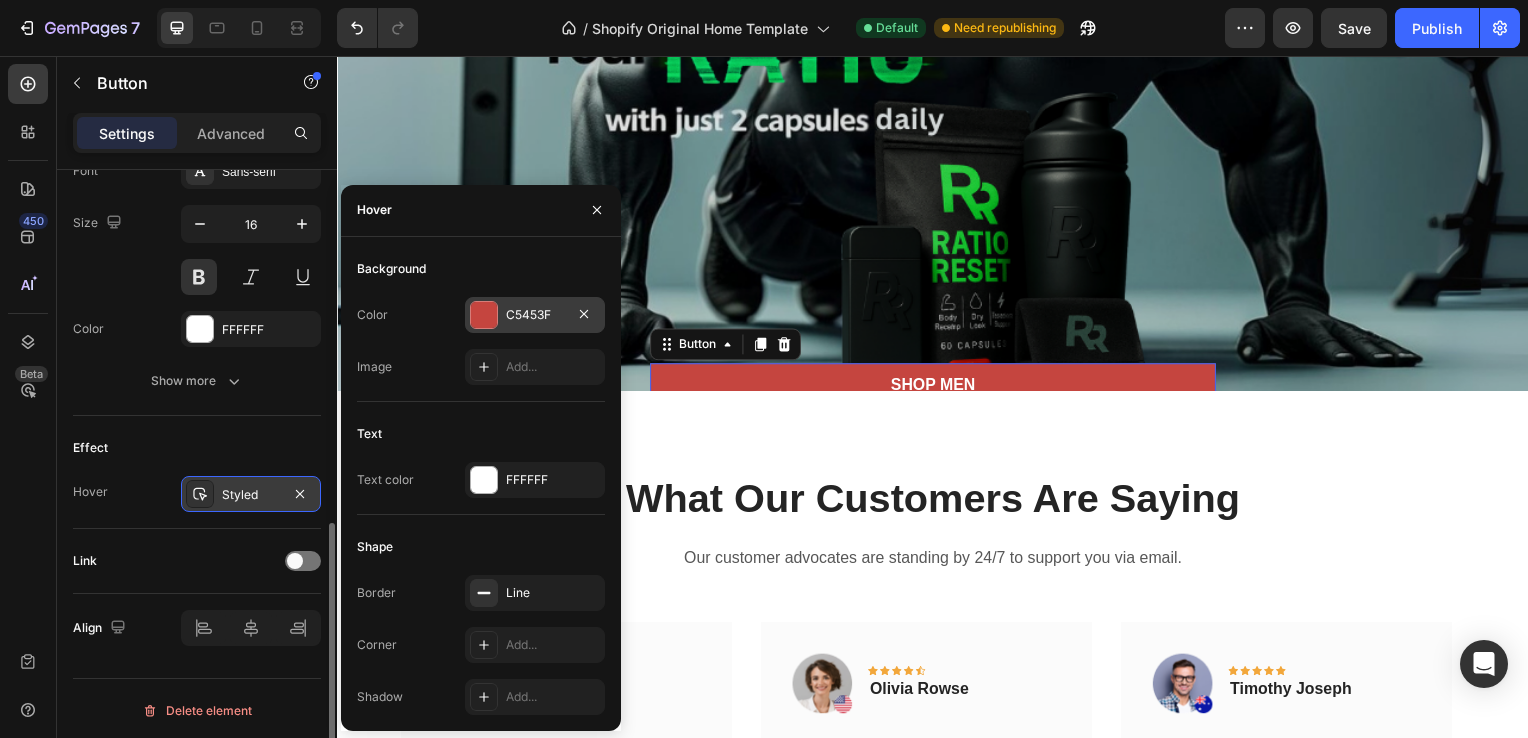 click at bounding box center [484, 315] 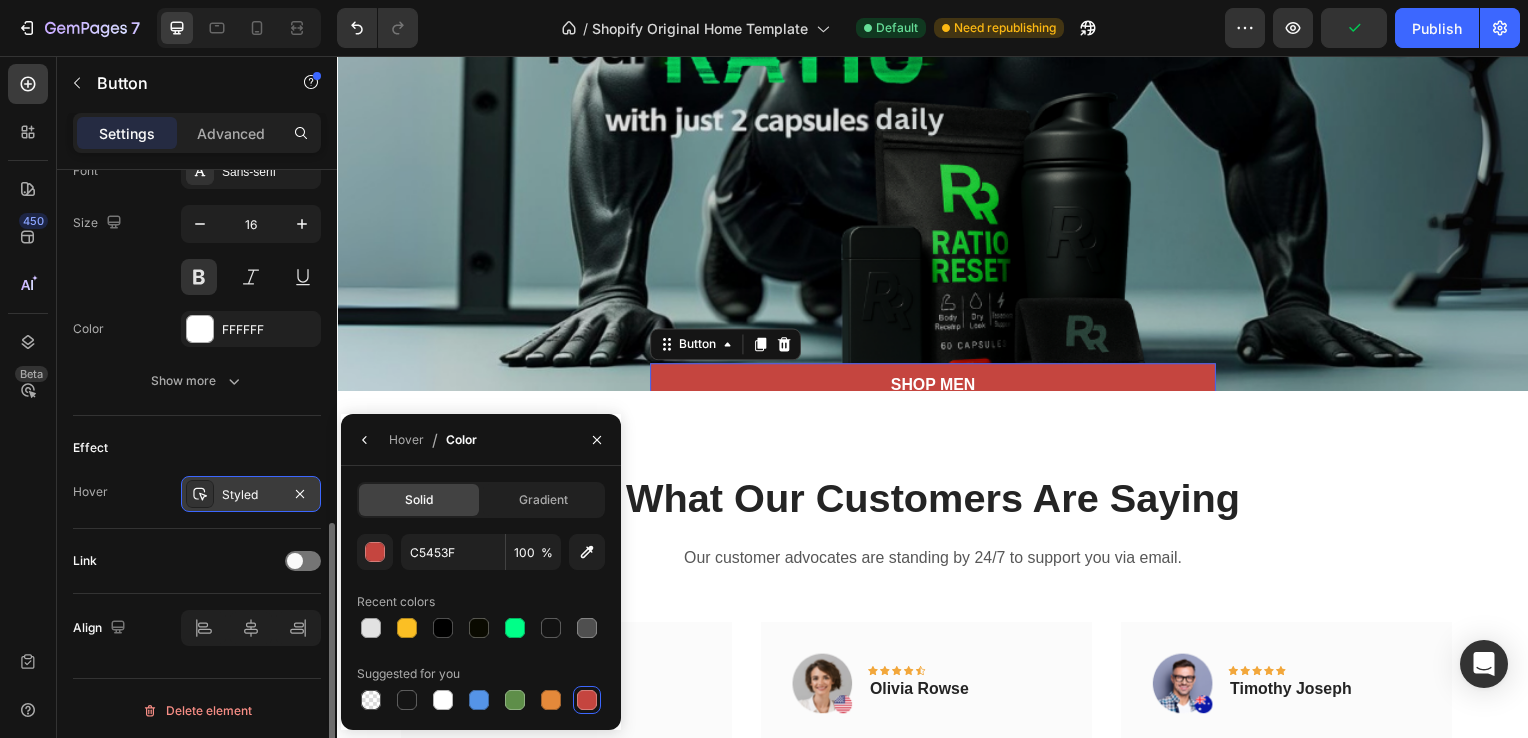 click on "Effect" at bounding box center [197, 448] 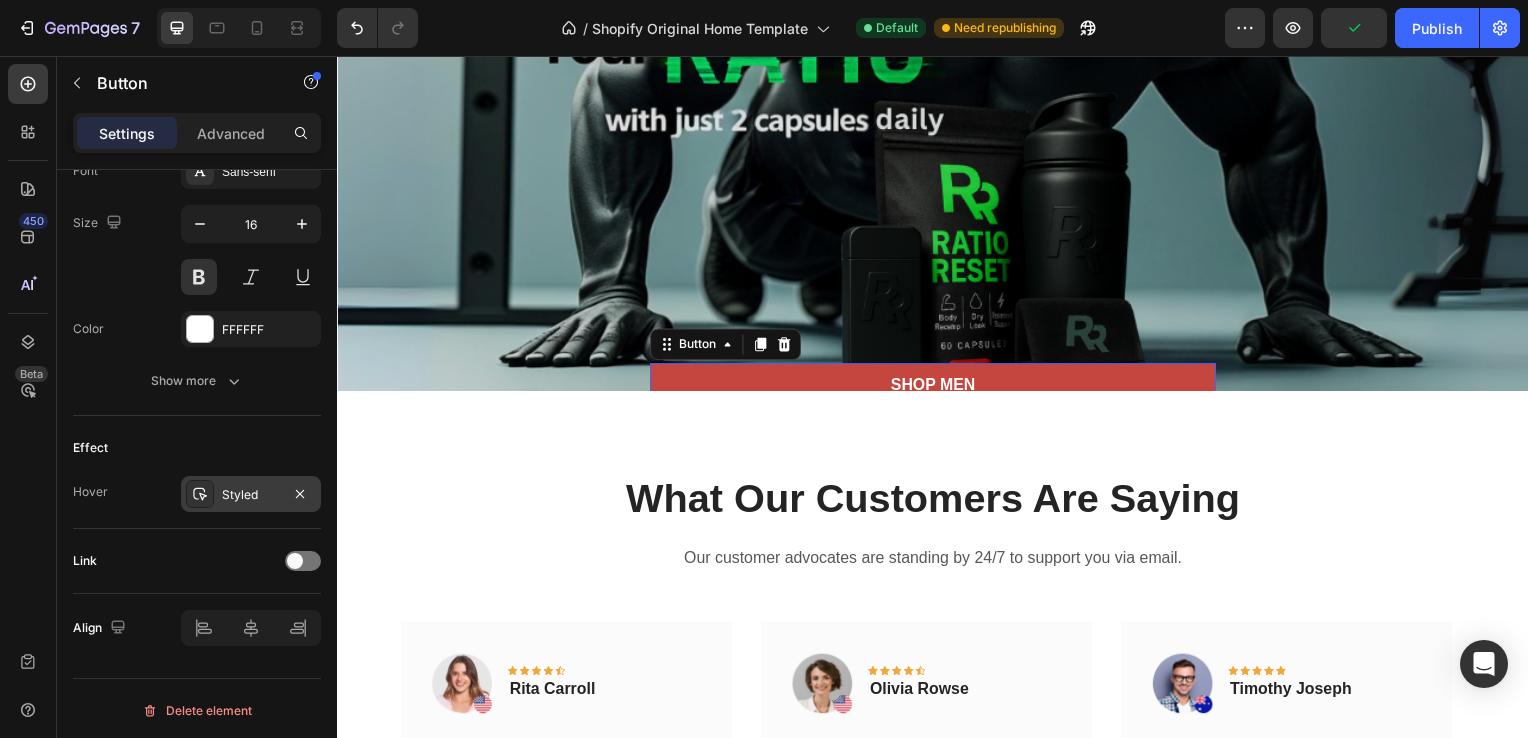 click on "Styled" at bounding box center [251, 495] 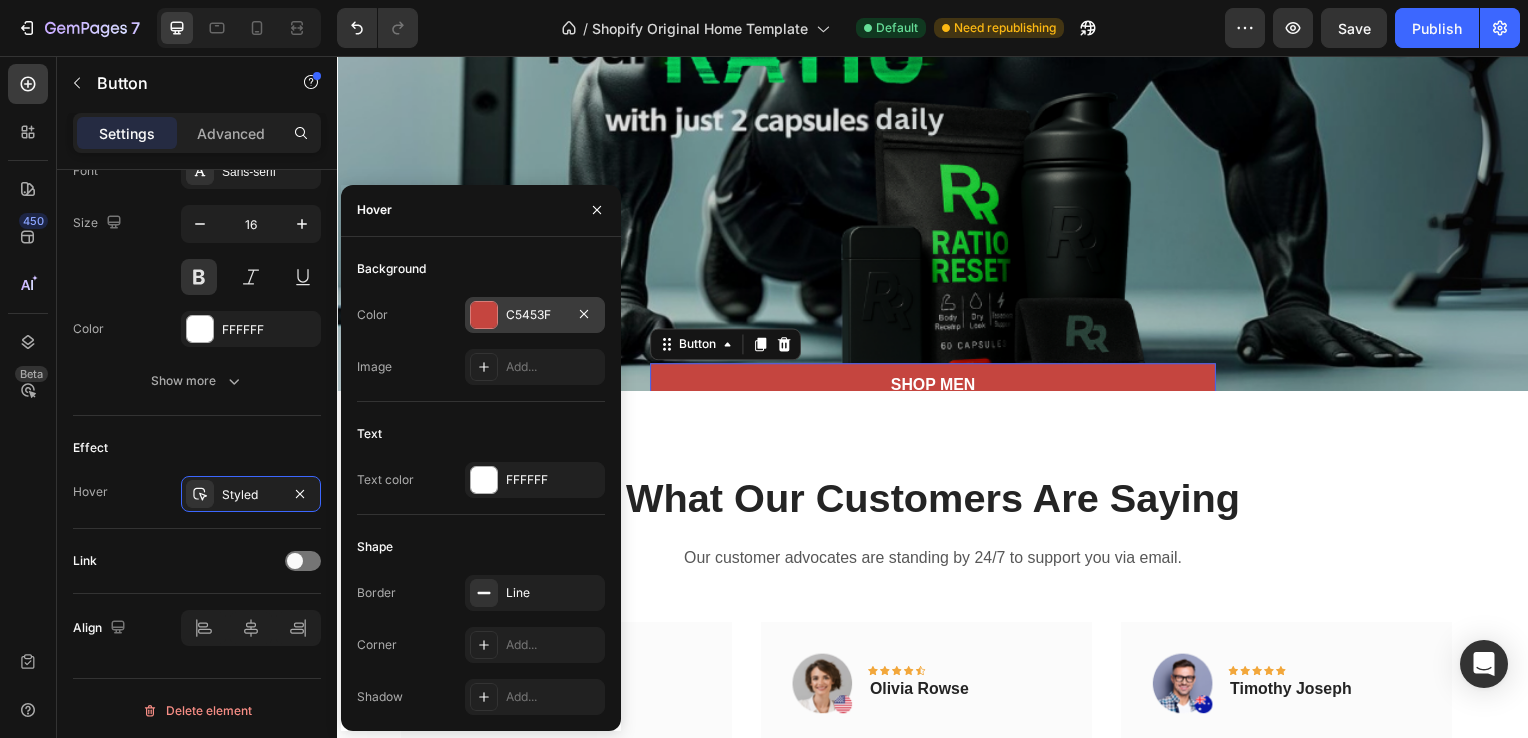 click at bounding box center (484, 315) 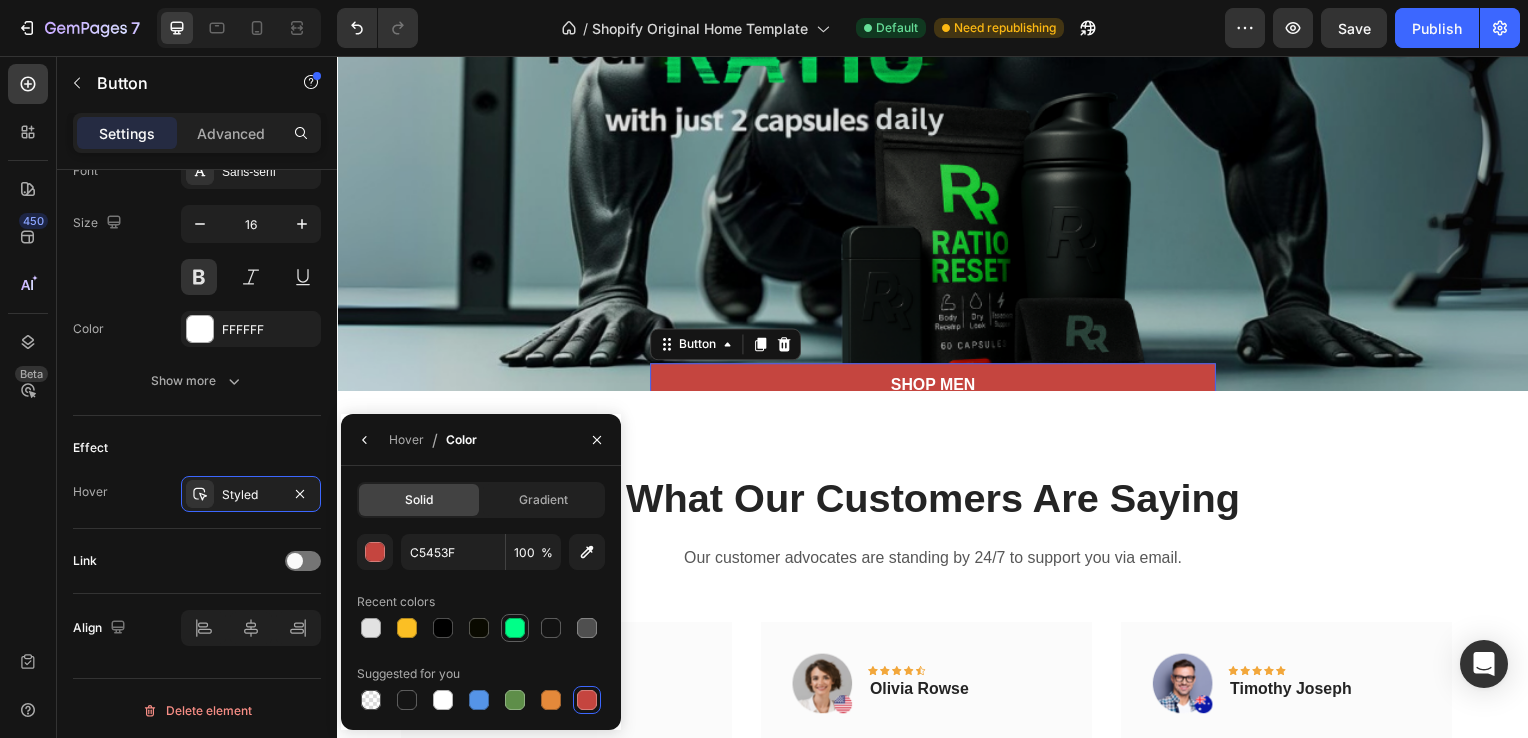 click at bounding box center (515, 628) 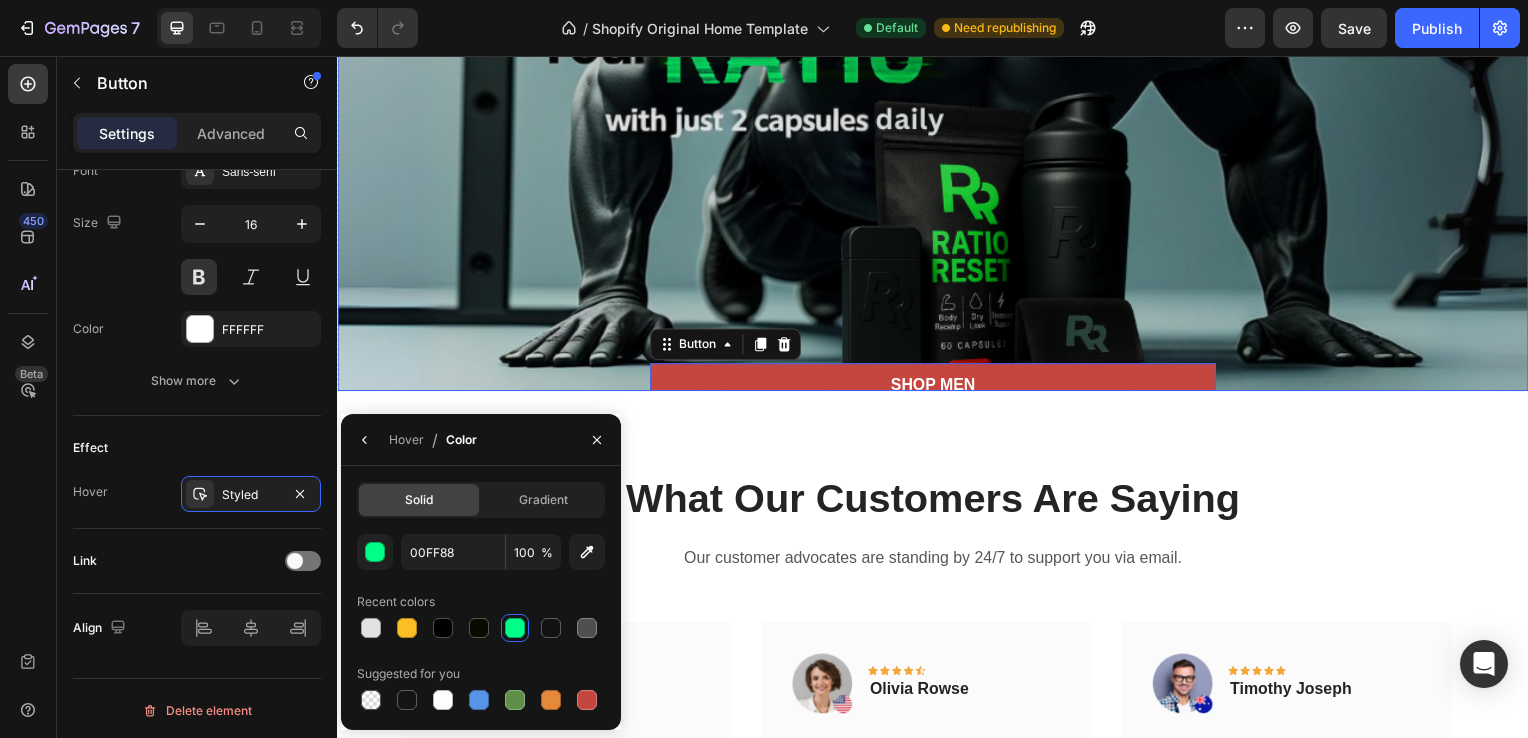click on "SHOP MEN Button   0 Row Row" at bounding box center [937, 94] 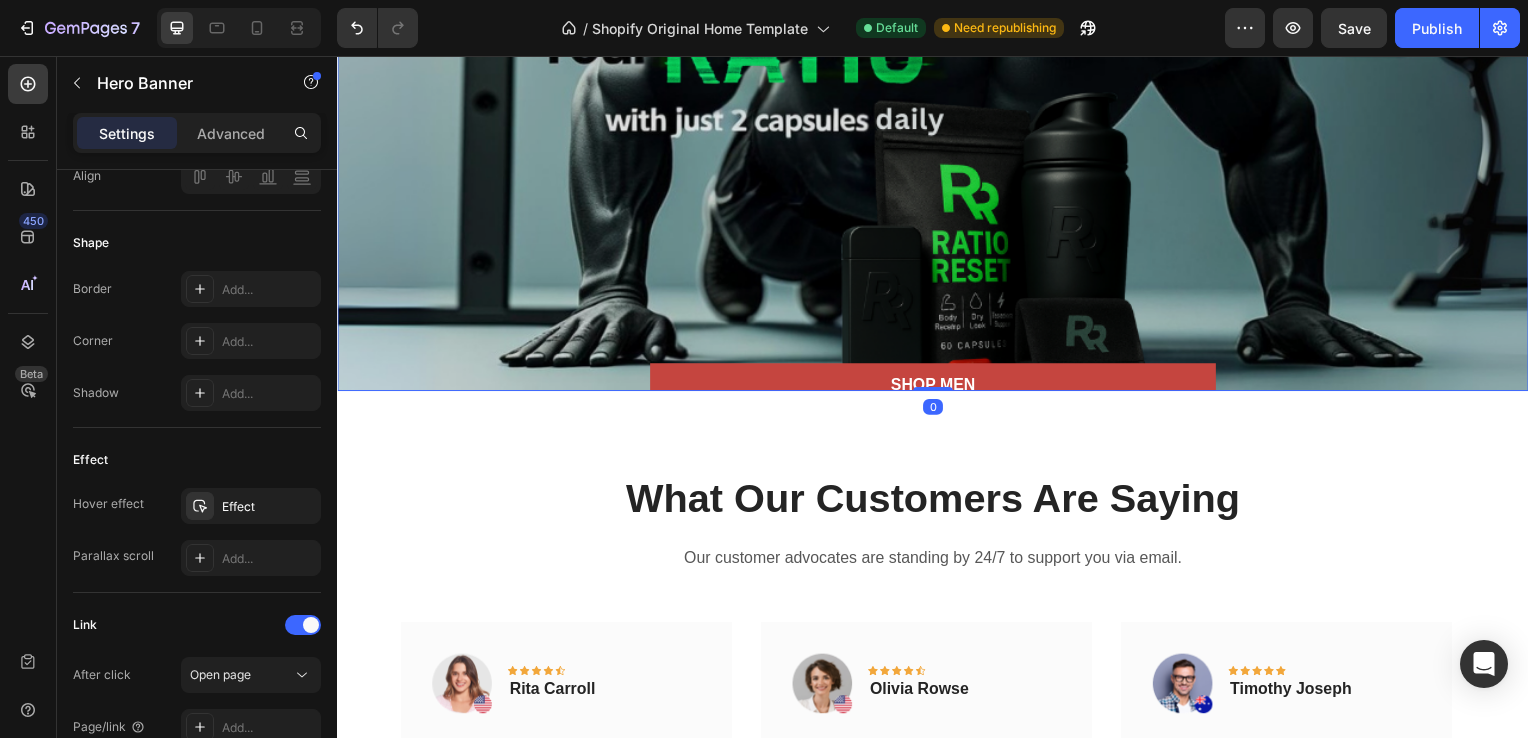 scroll, scrollTop: 0, scrollLeft: 0, axis: both 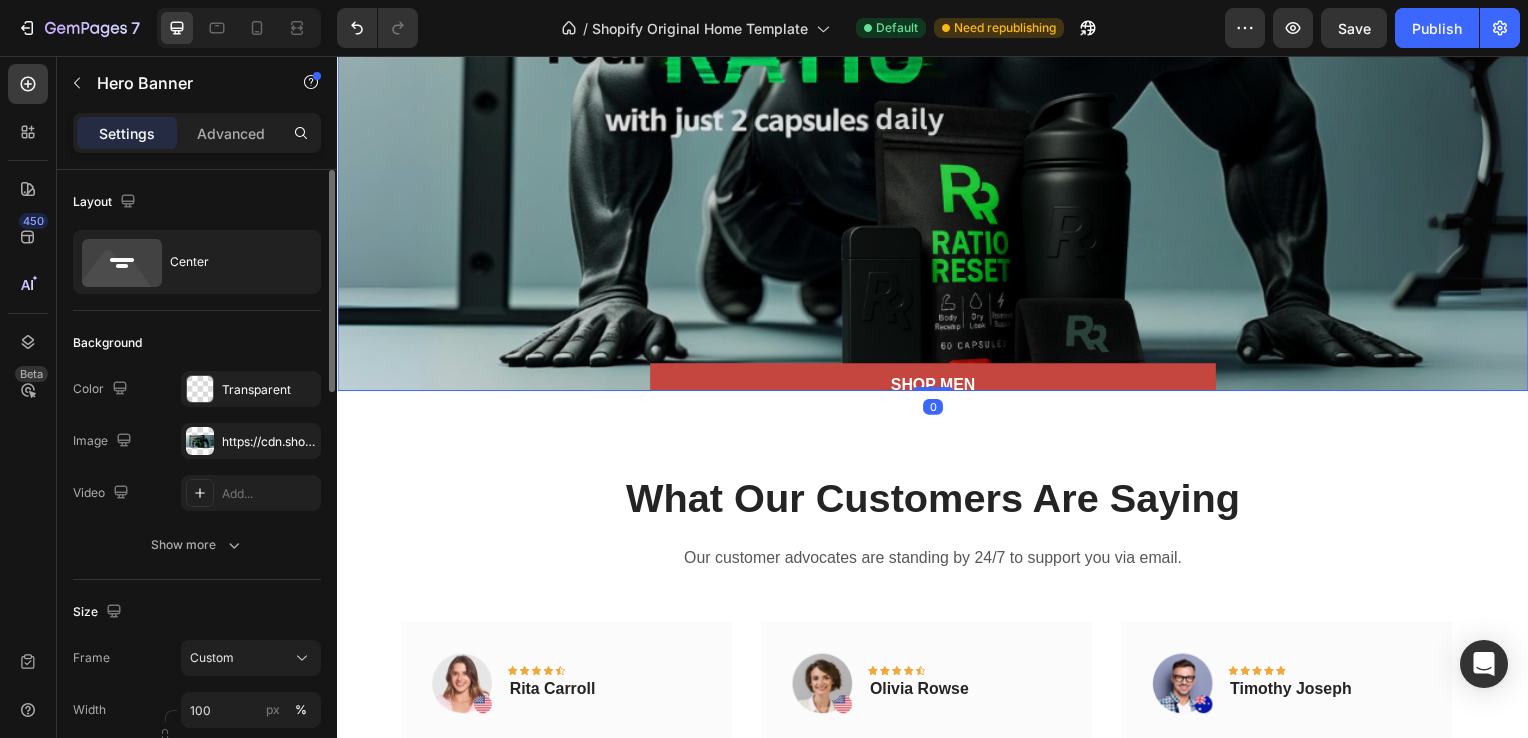 click on "SHOP MEN Button Row Row" at bounding box center [937, 94] 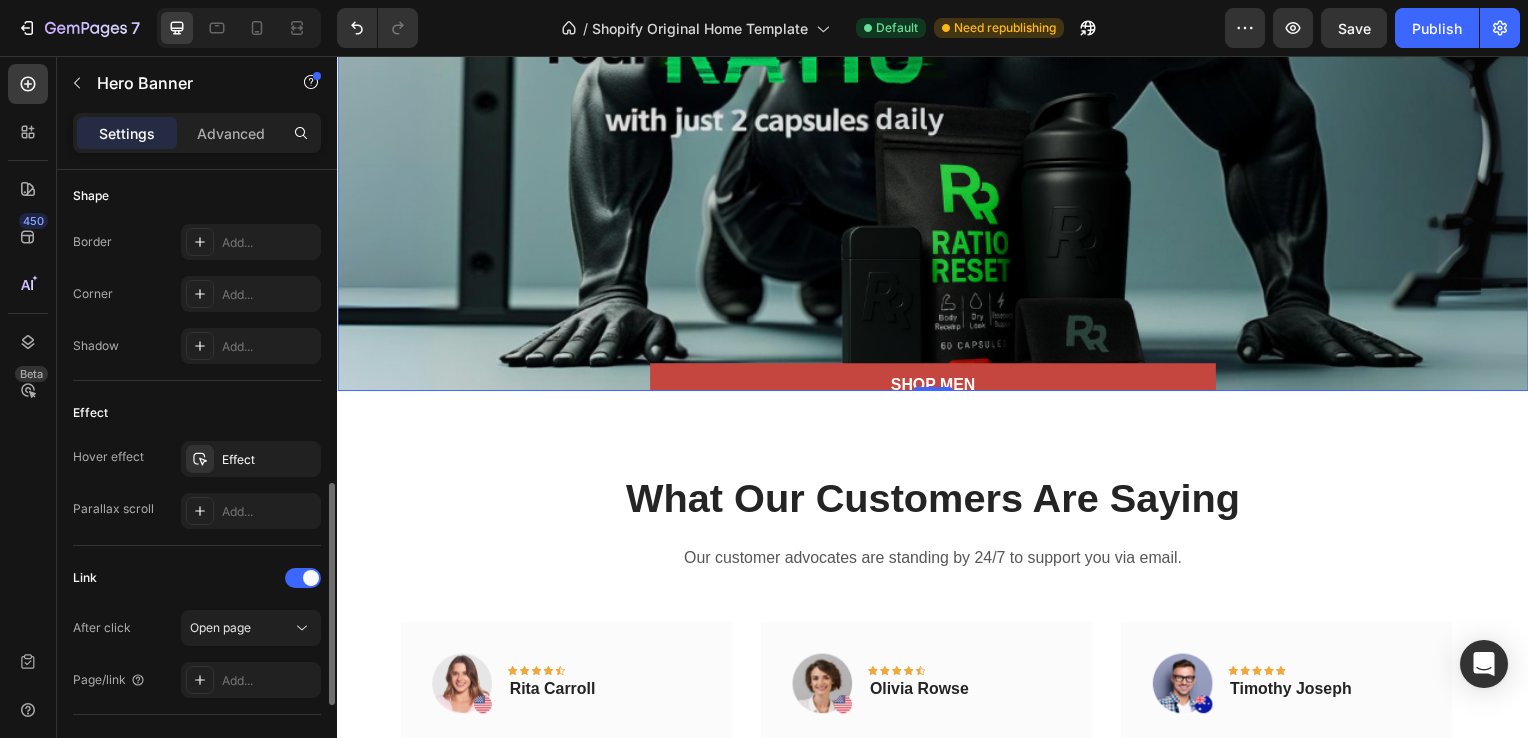 scroll, scrollTop: 863, scrollLeft: 0, axis: vertical 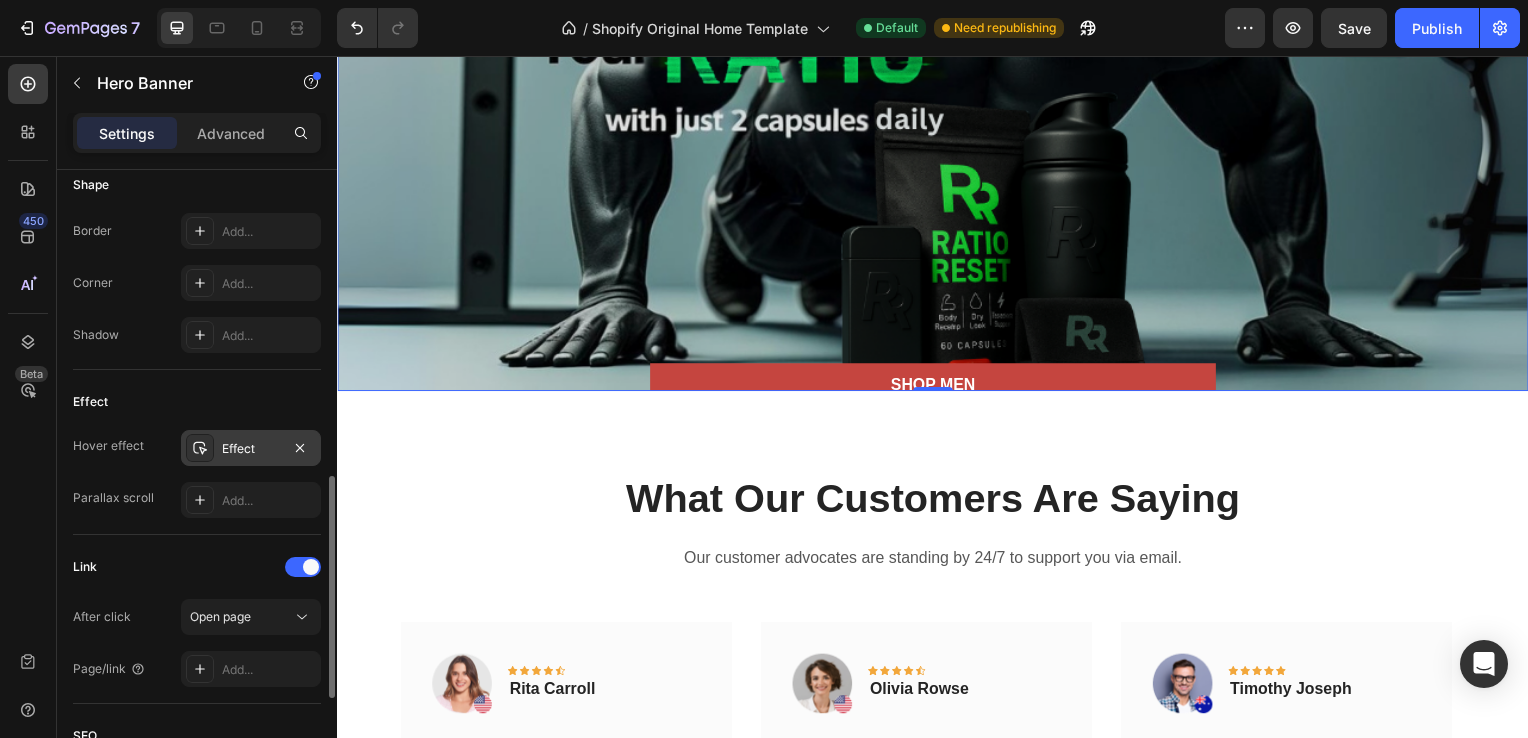 click on "Effect" at bounding box center [251, 448] 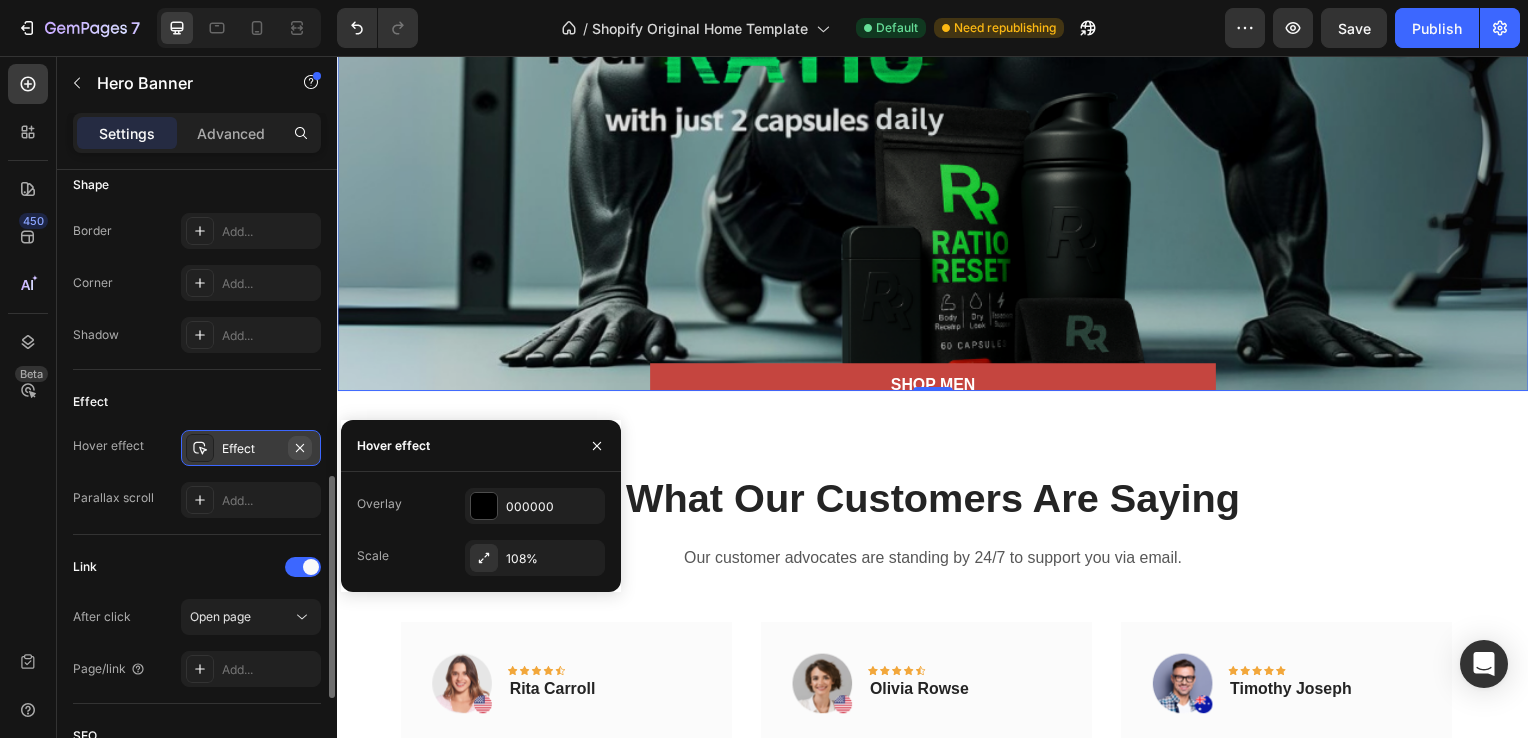 click 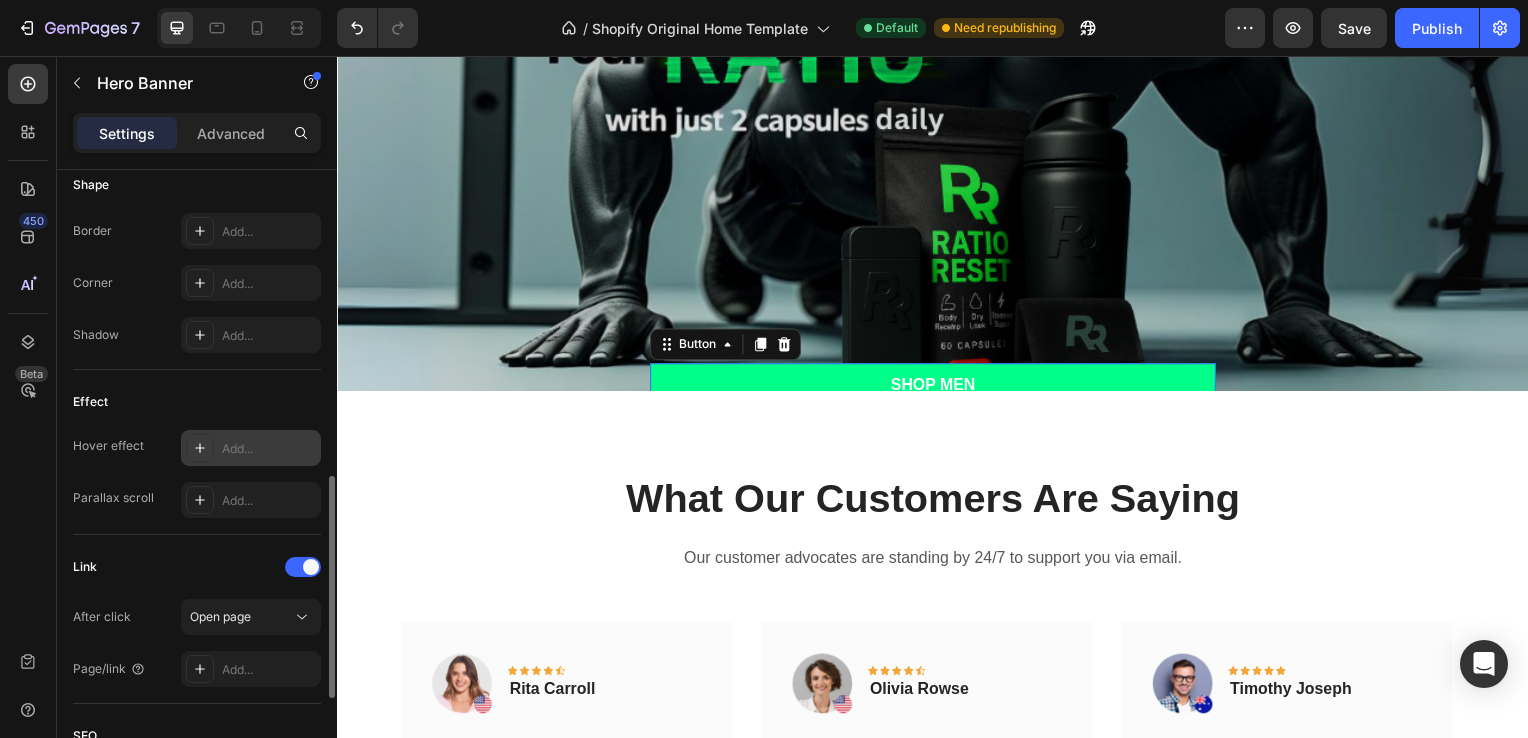 click on "SHOP MEN" at bounding box center (937, 388) 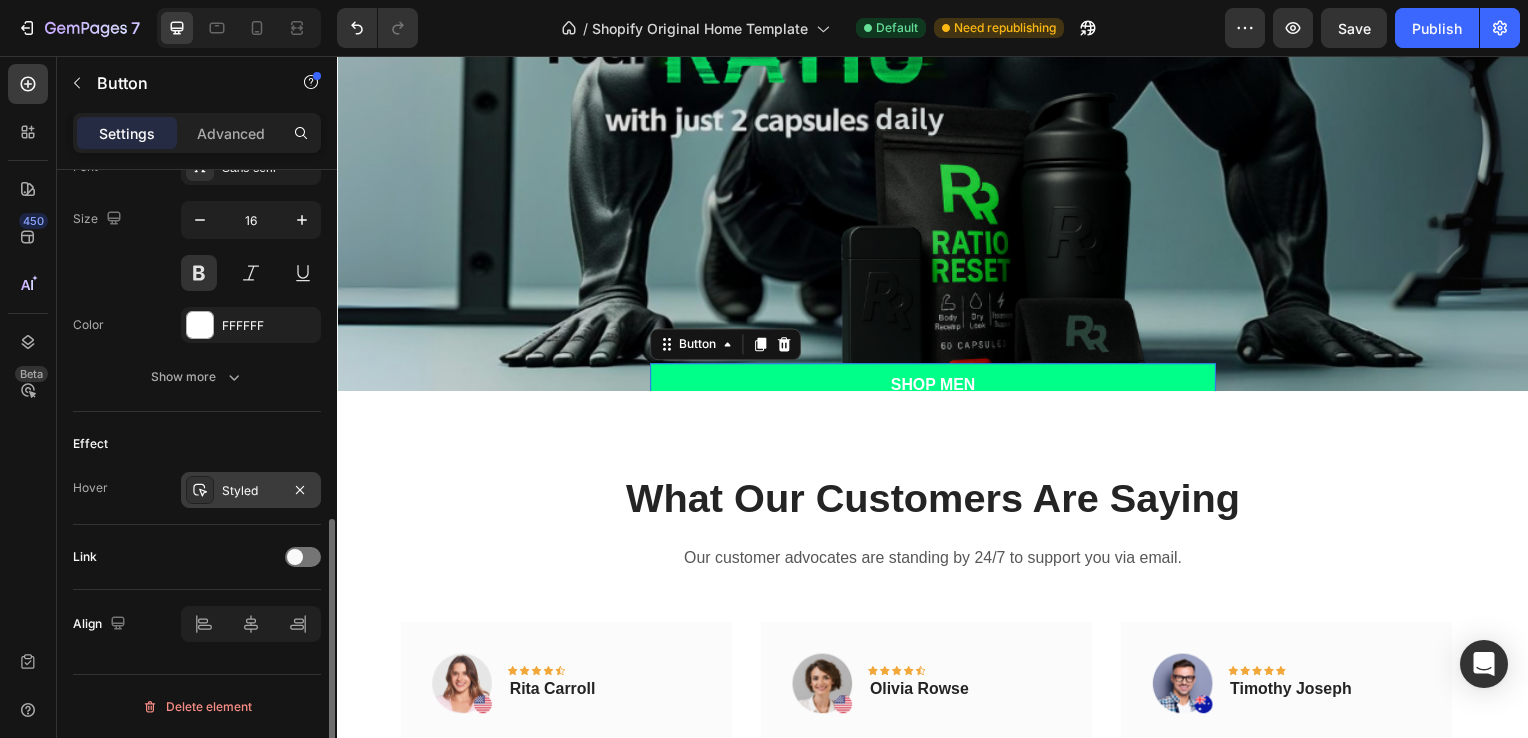 scroll, scrollTop: 0, scrollLeft: 0, axis: both 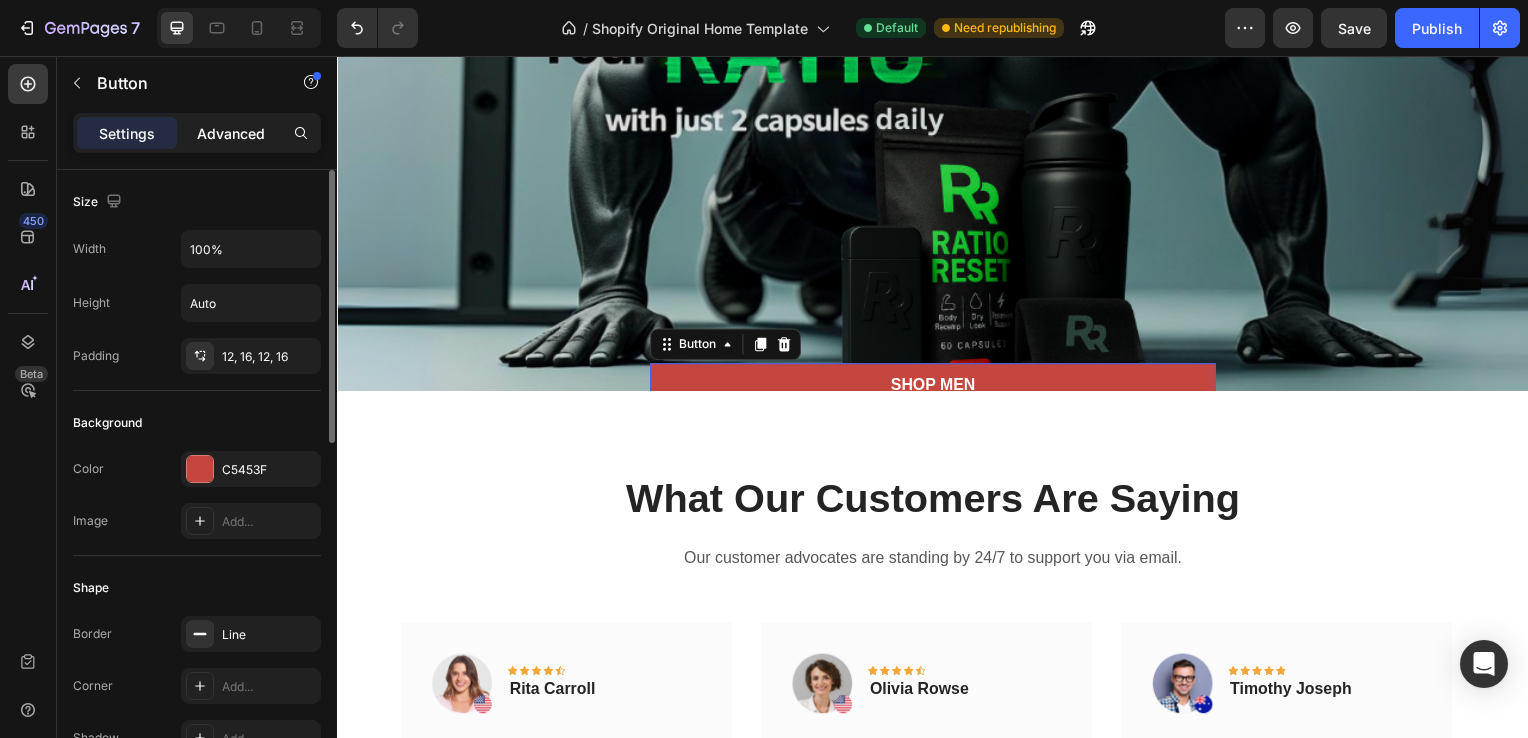 click on "Advanced" at bounding box center [231, 133] 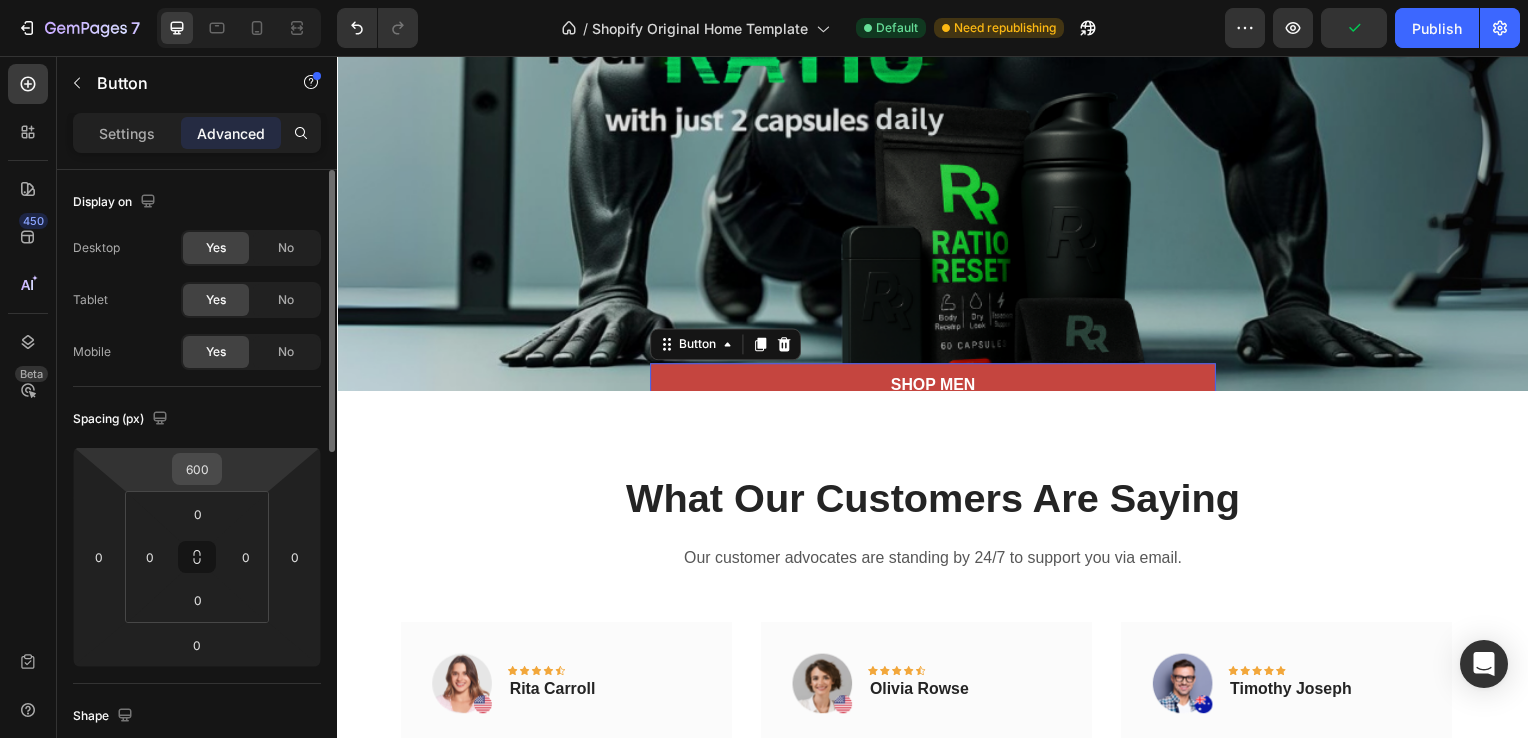 click on "600" at bounding box center (197, 469) 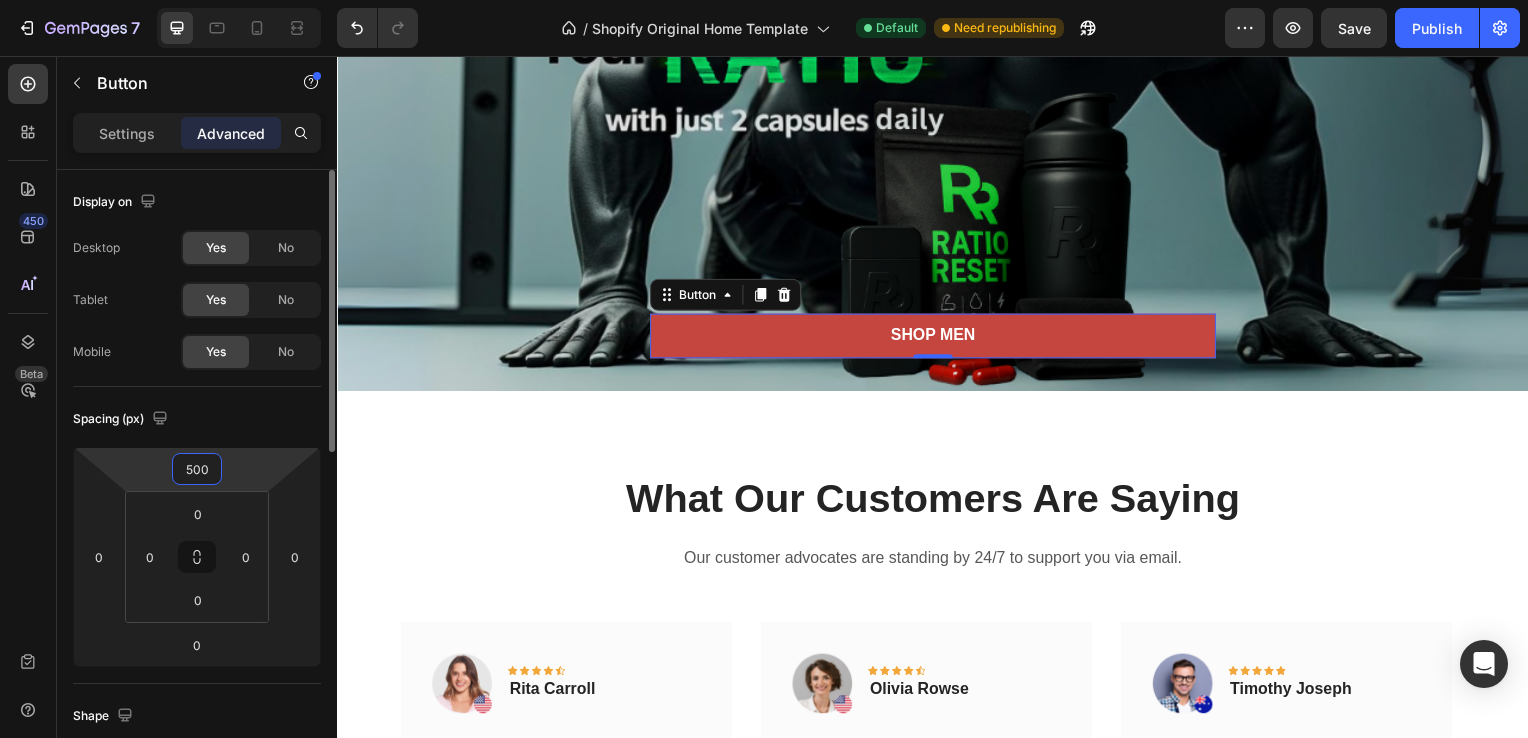 click on "Spacing (px)" at bounding box center (197, 419) 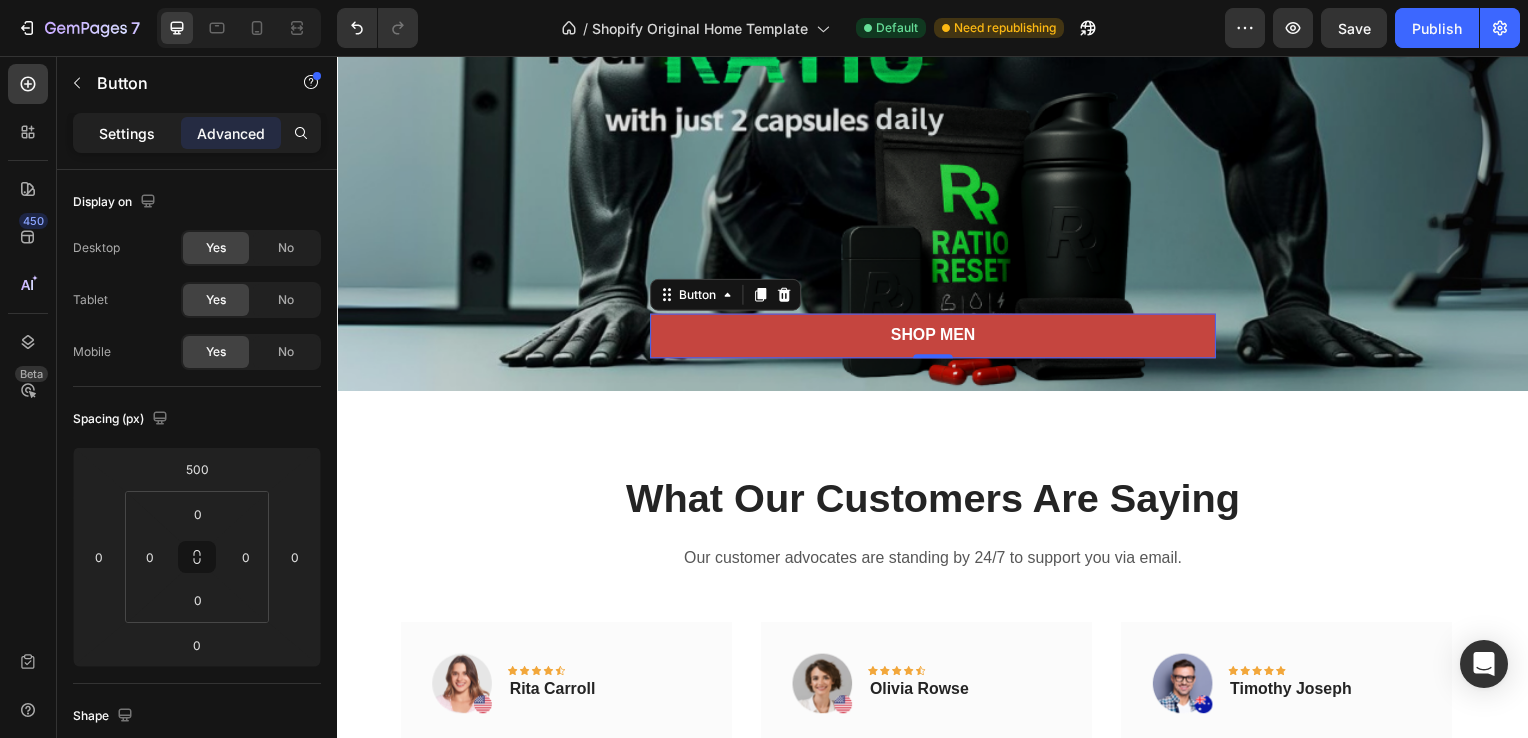 click on "Settings" at bounding box center [127, 133] 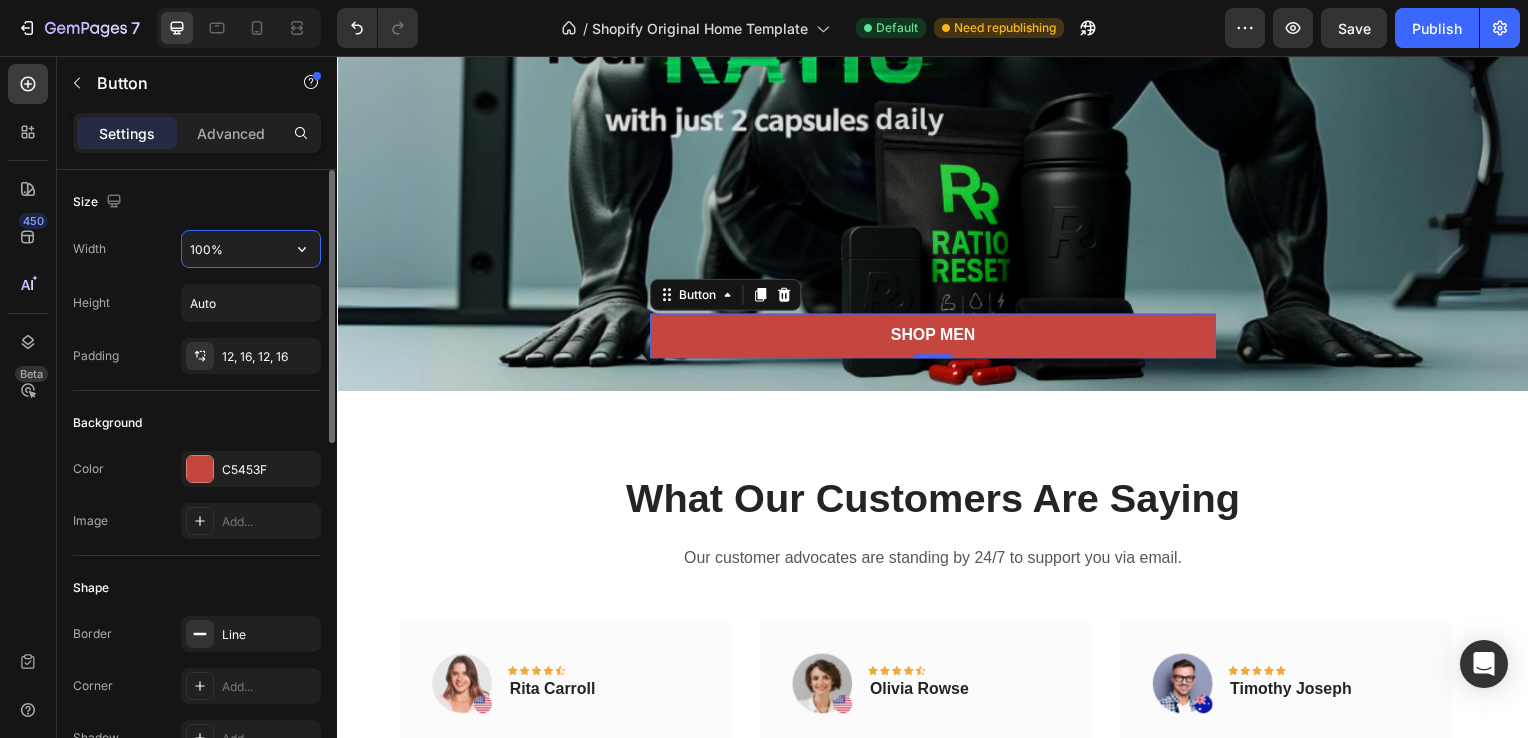 click on "100%" at bounding box center [251, 249] 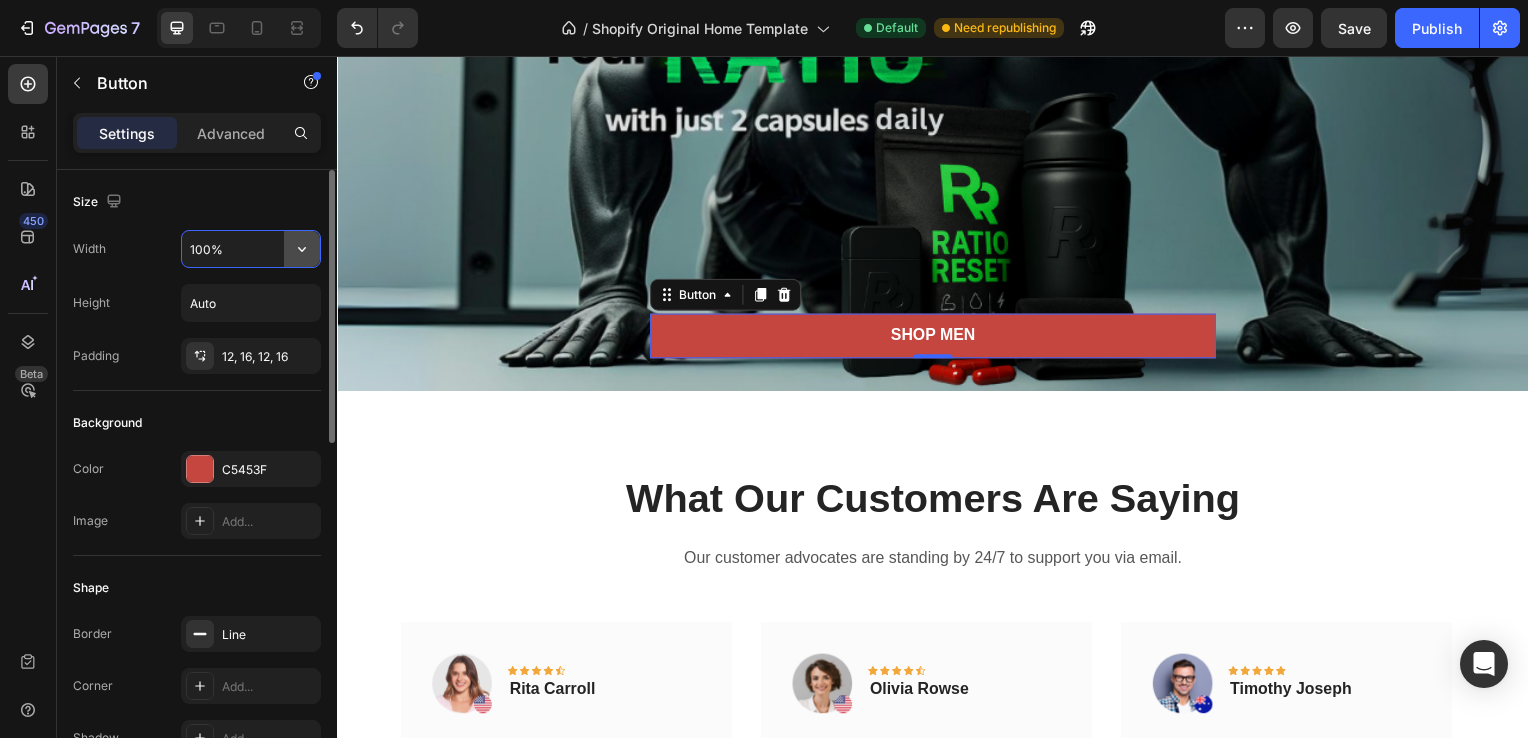 click 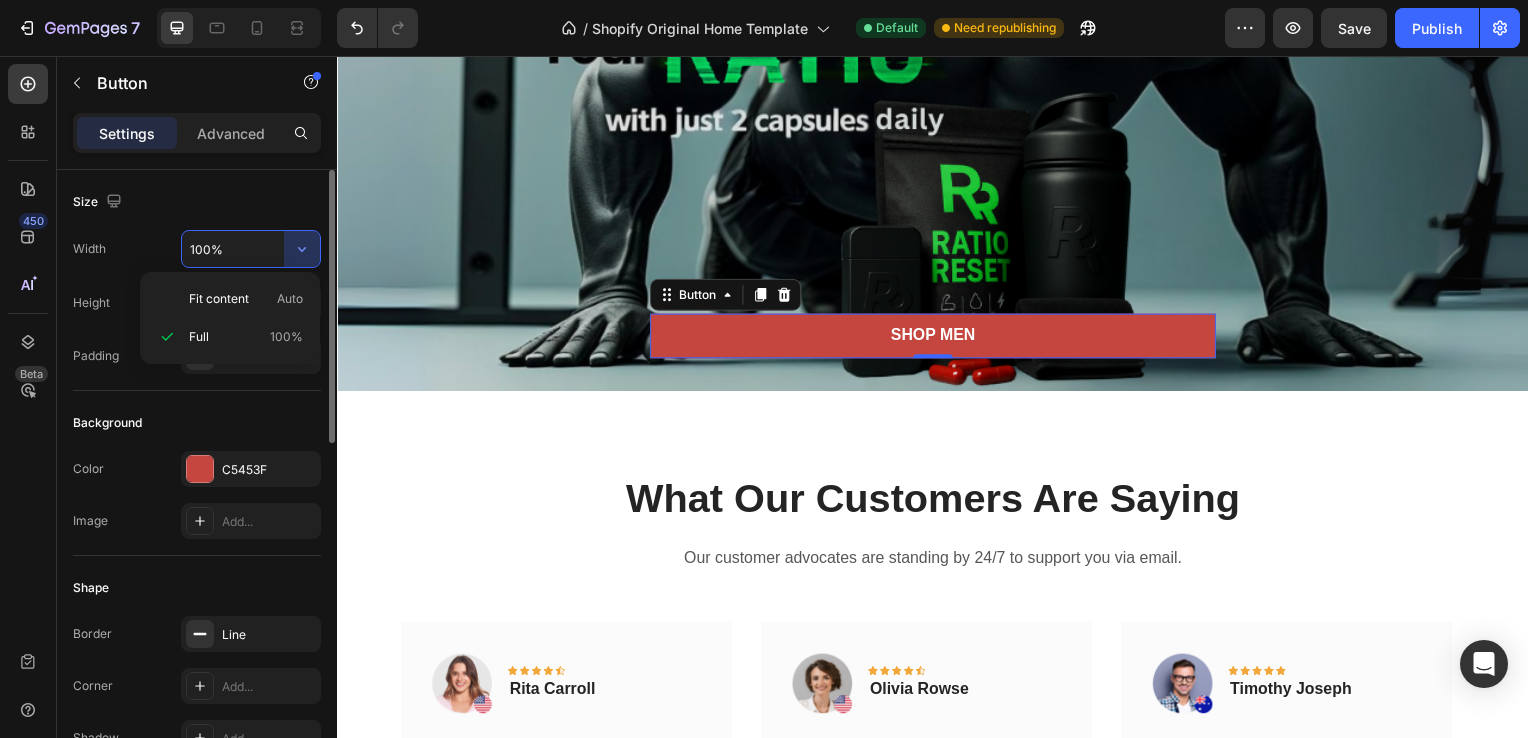 click on "Fit content Auto" at bounding box center (246, 299) 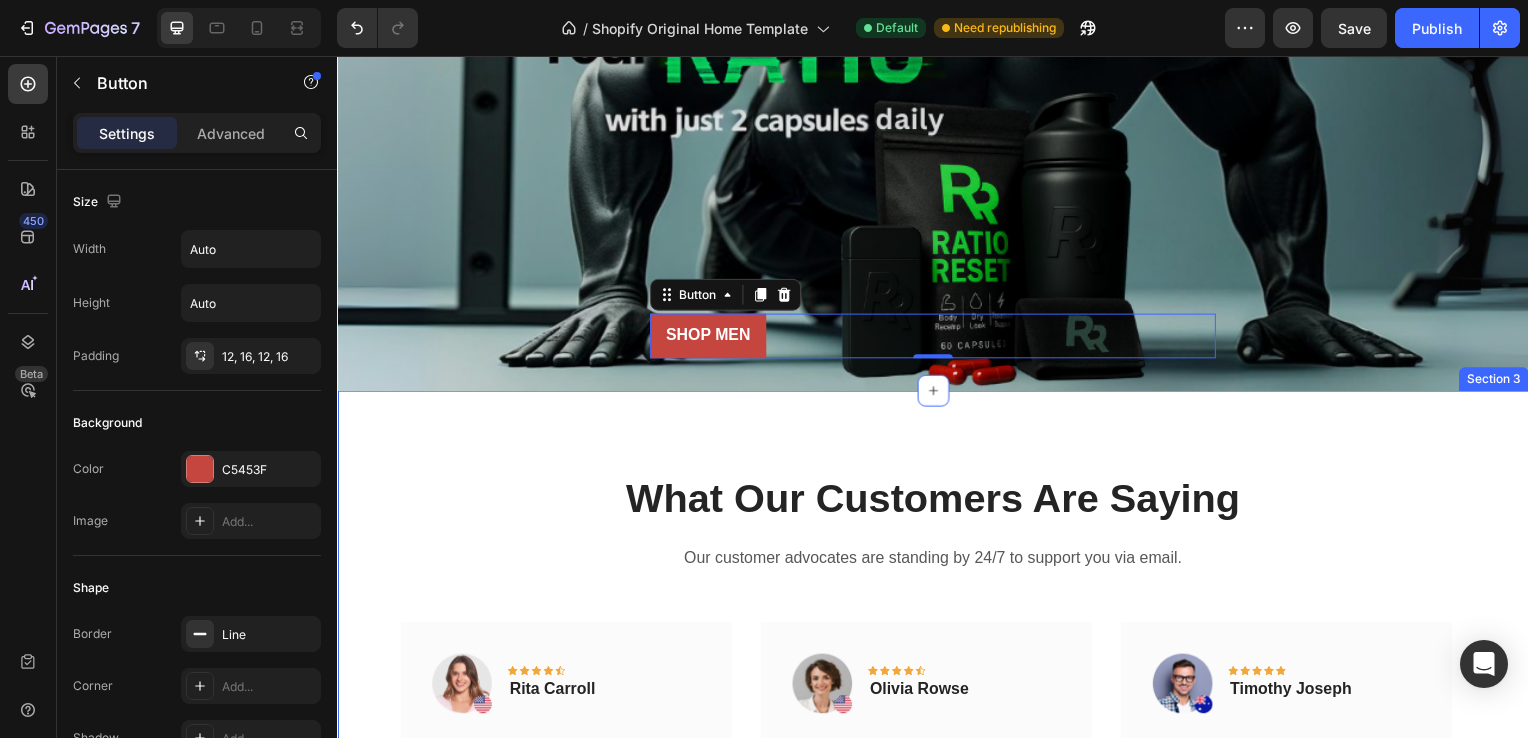 click on "What Our Customers Are Saying Heading Our customer advocates are standing by 24/7 to support you via email. Text block
Image
Icon
Icon
Icon
Icon
Icon Row [FIRST] [LAST]. Text block Row "I have been looking for this flavor online for like ever and I am so happy that I found it finally! I’m so in love with this, it really is a great tasting water, super fast shipping.  Thanks." Text block Title Line (P) Images & Gallery The Black Ops Bundle (P) Title $199.99 (P) Price (P) Price No compare price (P) Price Row Buy Now (P) Cart Button Product Row Image
Icon
Icon
Icon
Icon
Icon Row [FIRST] [LAST]. Text block Row "I have been looking for this flavor online for like ever and I am so happy that I found it finally! I’m so in love with this, it really is a great tasting water, super fast shipping.  Thanks." Text block Title Line" at bounding box center [937, 815] 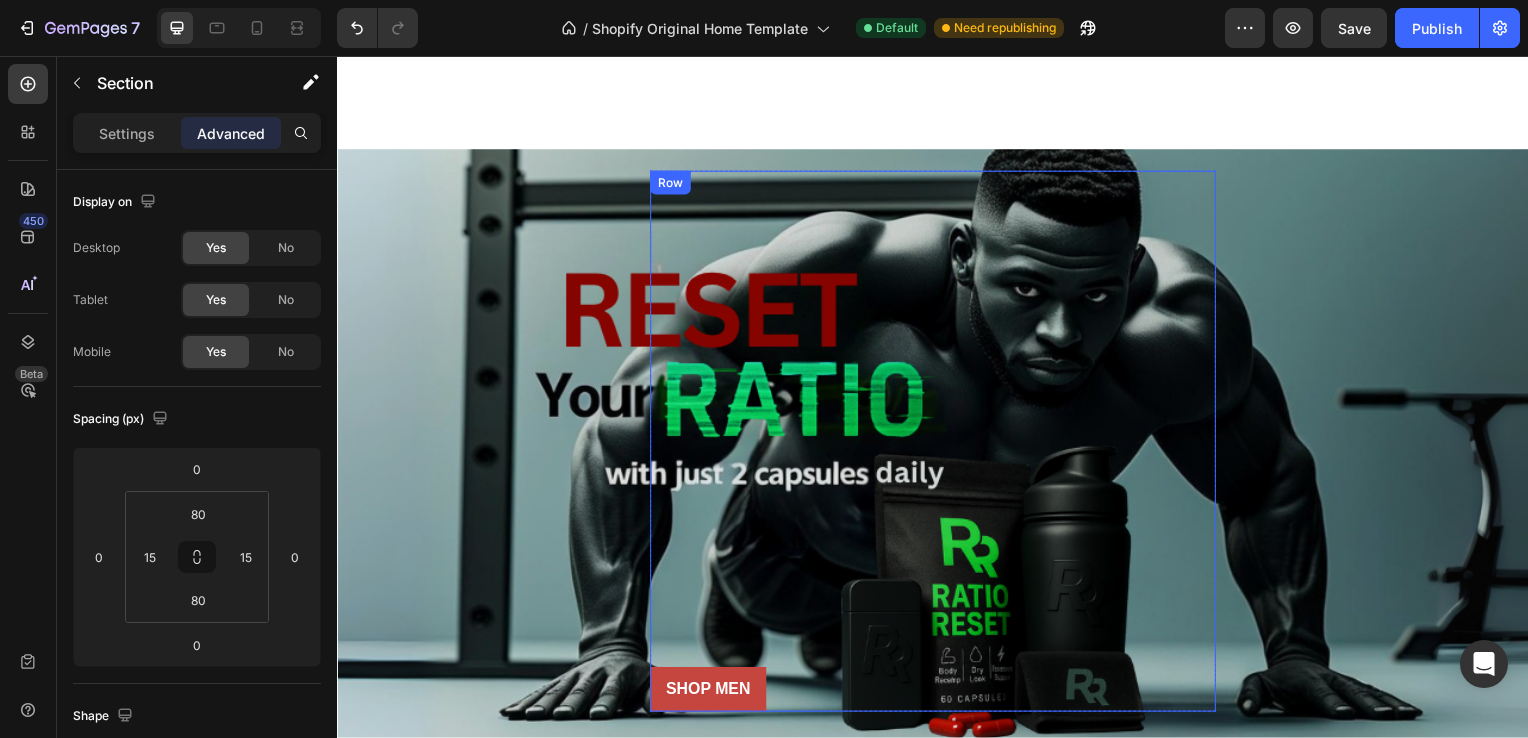 scroll, scrollTop: 932, scrollLeft: 0, axis: vertical 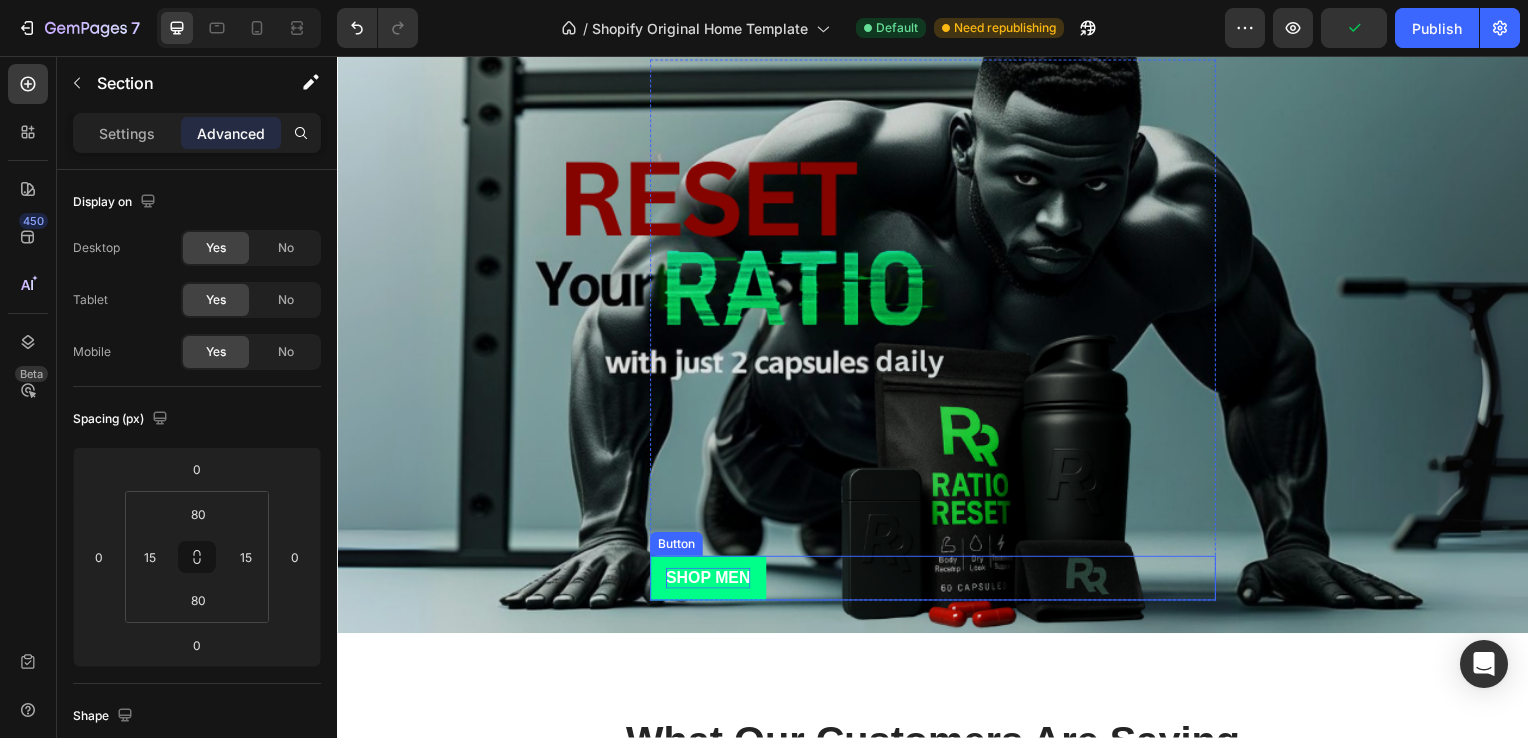 click on "SHOP MEN" at bounding box center [710, 582] 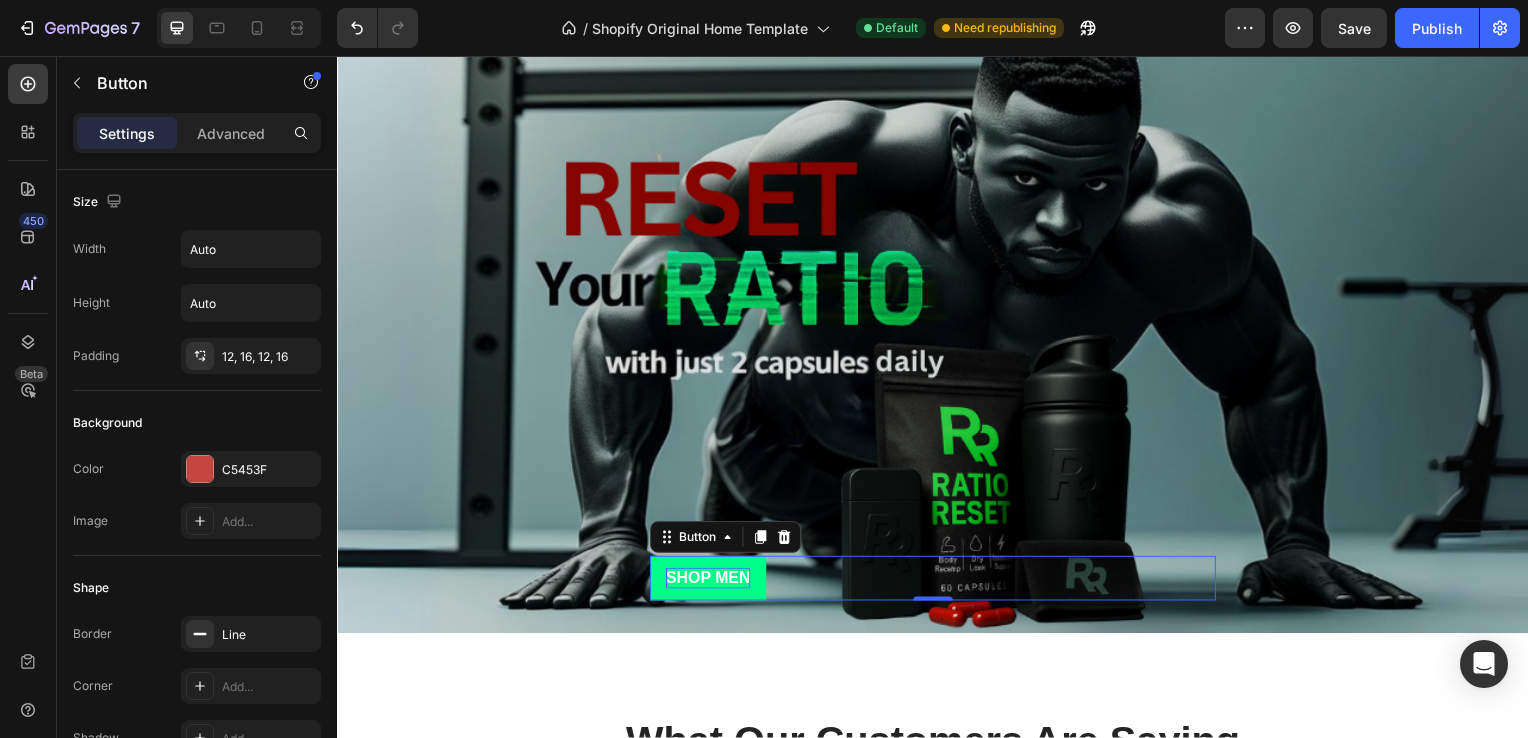 click on "SHOP MEN" at bounding box center (710, 582) 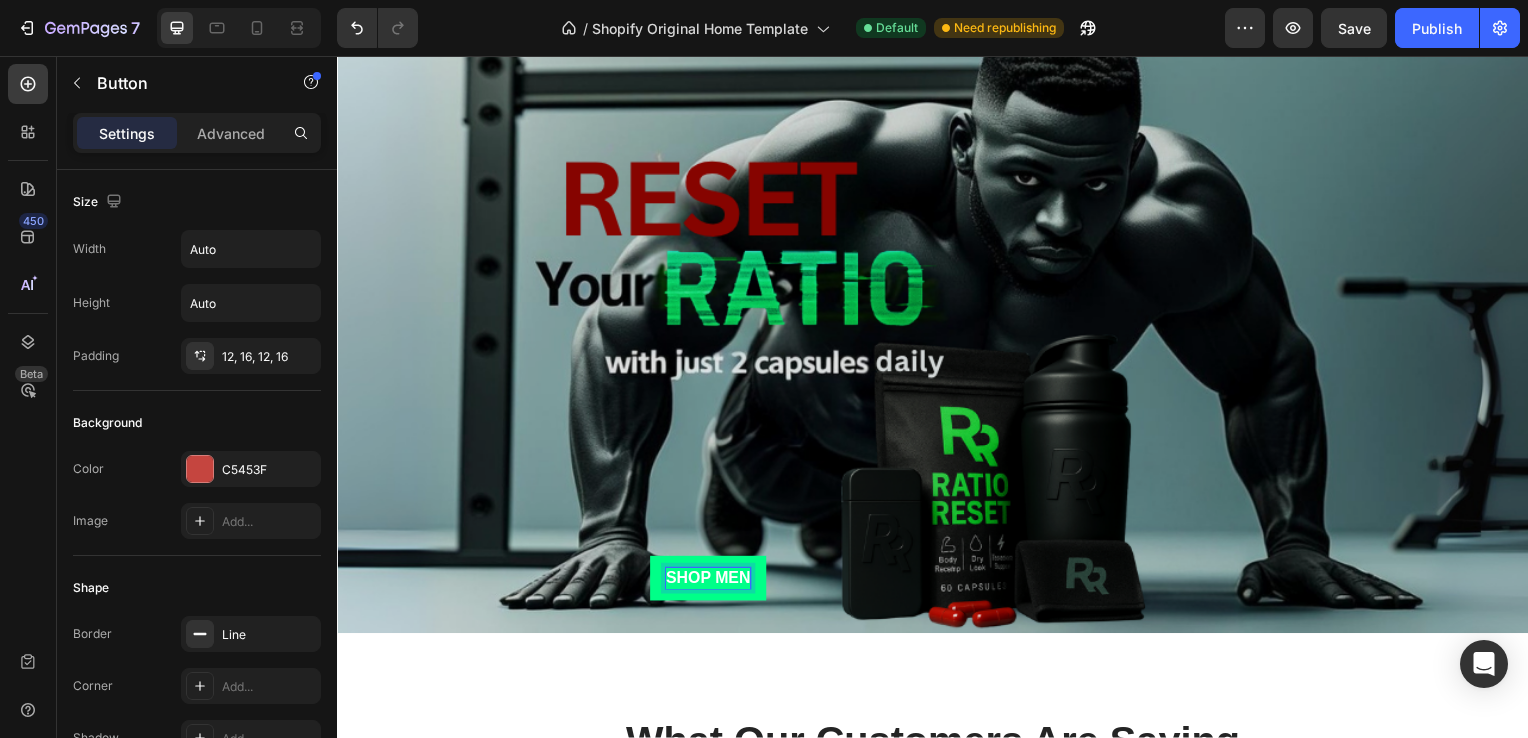 click on "SHOP MEN" at bounding box center [710, 582] 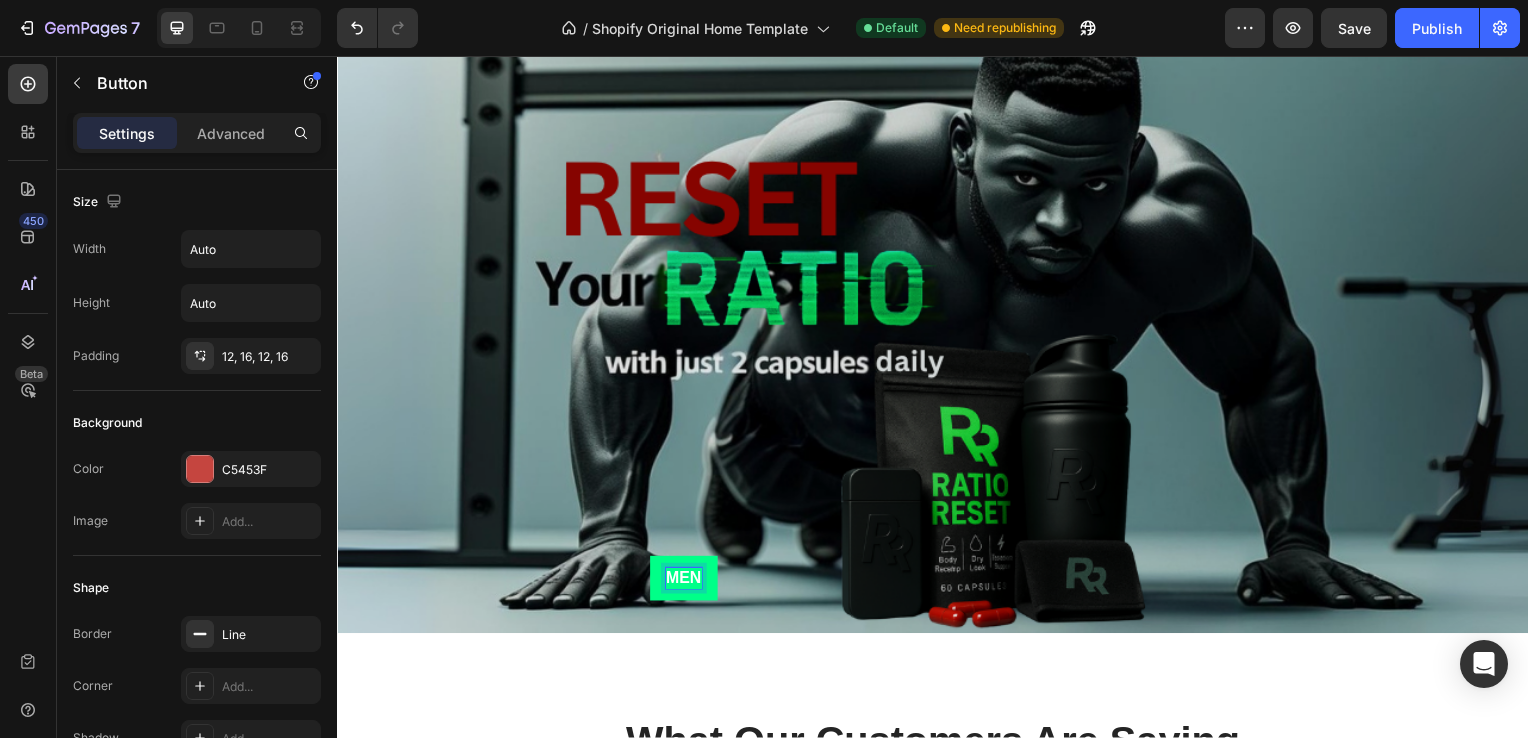 click on "MEN" at bounding box center (686, 582) 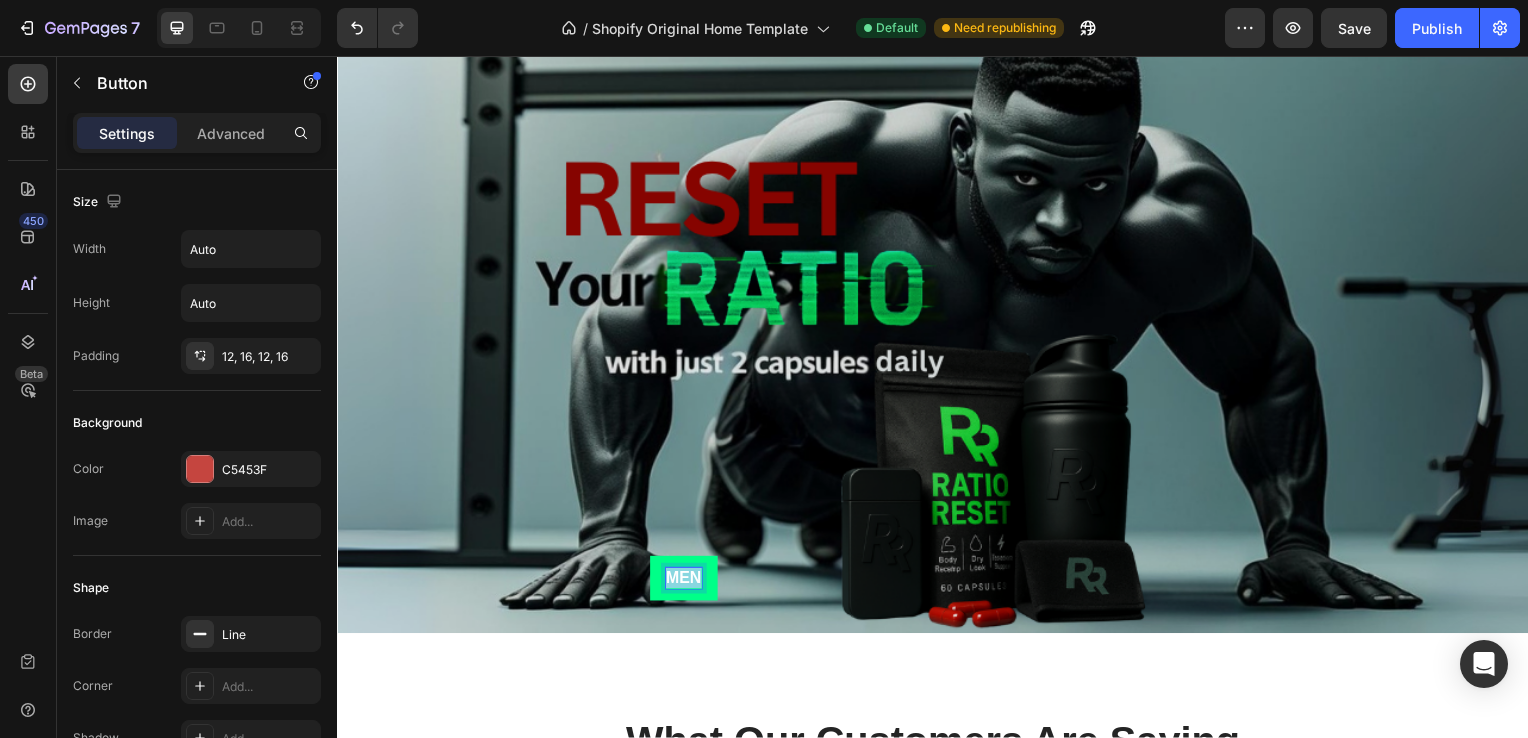 click on "MEN" at bounding box center (686, 582) 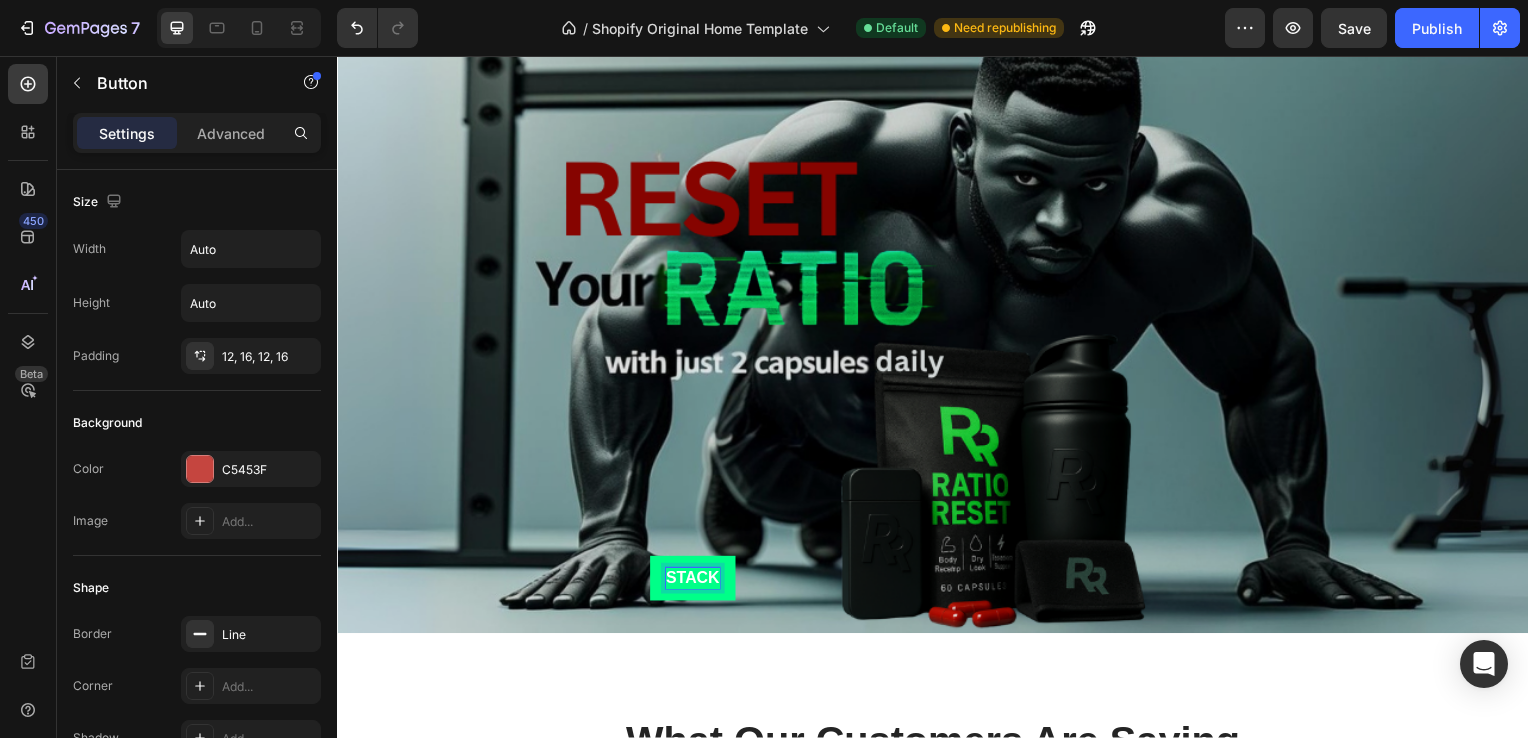 click on "STACK" at bounding box center (695, 582) 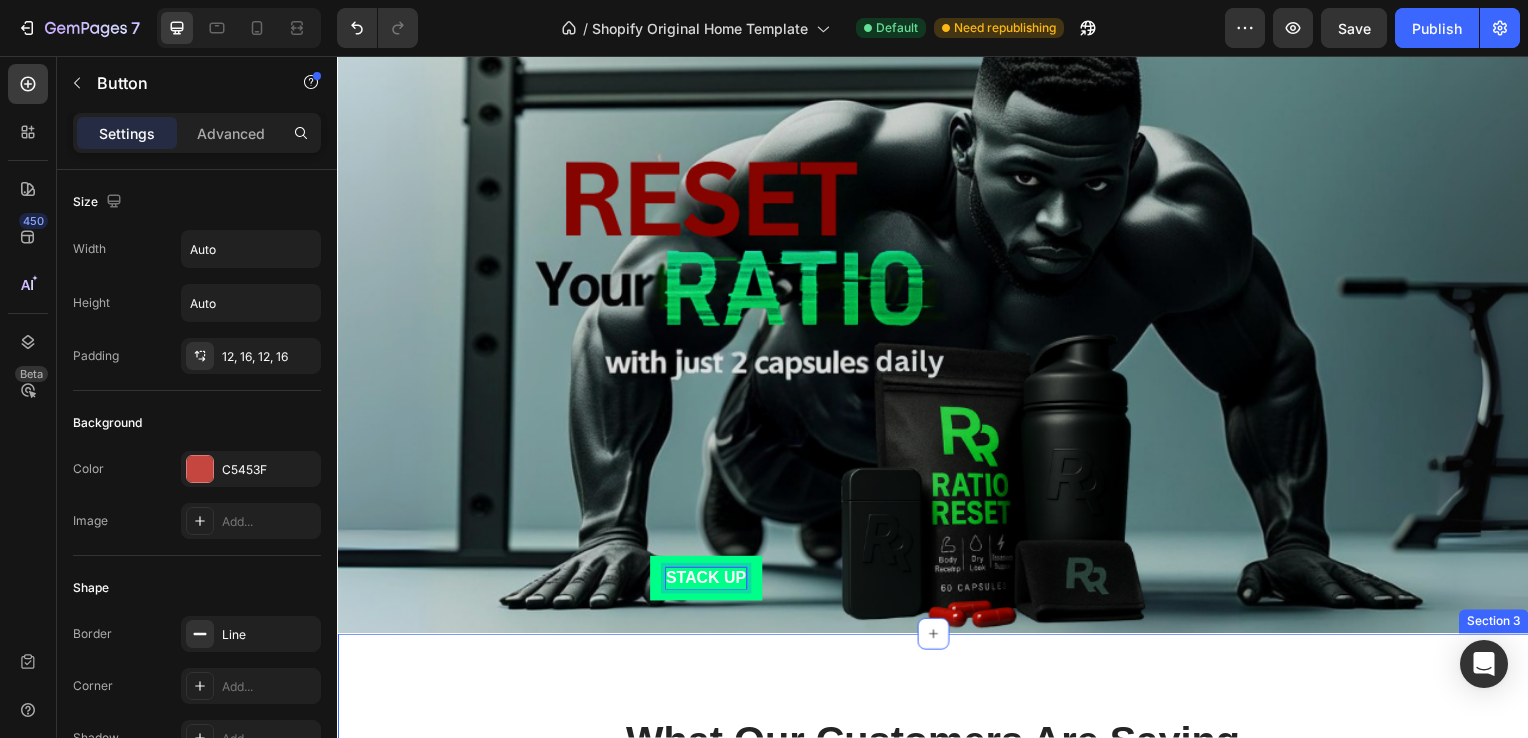 click on "What Our Customers Are Saying Heading Our customer advocates are standing by 24/7 to support you via email. Text block
Image
Icon
Icon
Icon
Icon
Icon Row [FIRST] [LAST]. Text block Row "I have been looking for this flavor online for like ever and I am so happy that I found it finally! I’m so in love with this, it really is a great tasting water, super fast shipping.  Thanks." Text block Title Line (P) Images & Gallery The Black Ops Bundle (P) Title $199.99 (P) Price (P) Price No compare price (P) Price Row Buy Now (P) Cart Button Product Row Image
Icon
Icon
Icon
Icon
Icon Row [FIRST] [LAST]. Text block Row "I have been looking for this flavor online for like ever and I am so happy that I found it finally! I’m so in love with this, it really is a great tasting water, super fast shipping.  Thanks." Text block Title Line" at bounding box center (937, 1059) 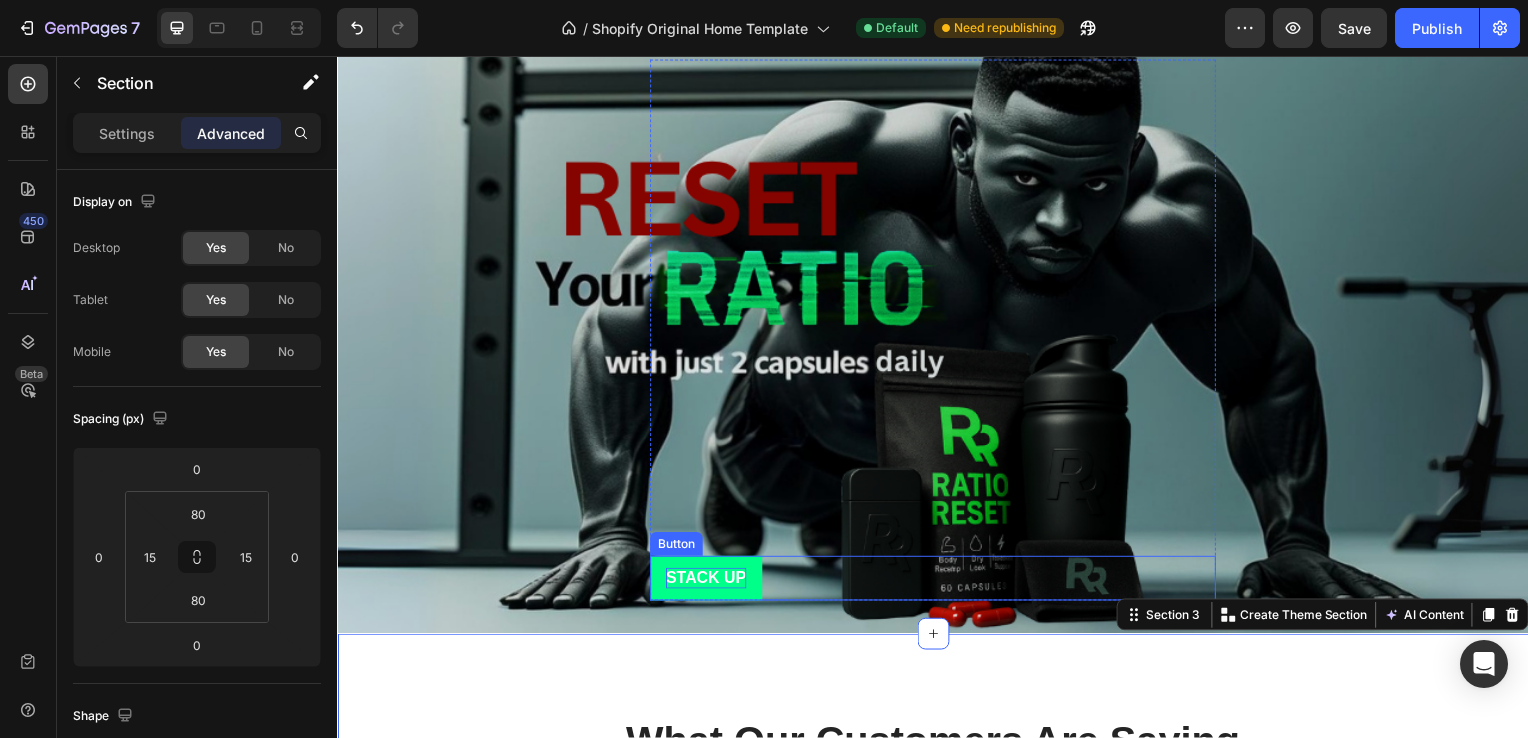 click on "STACK UP" at bounding box center (708, 582) 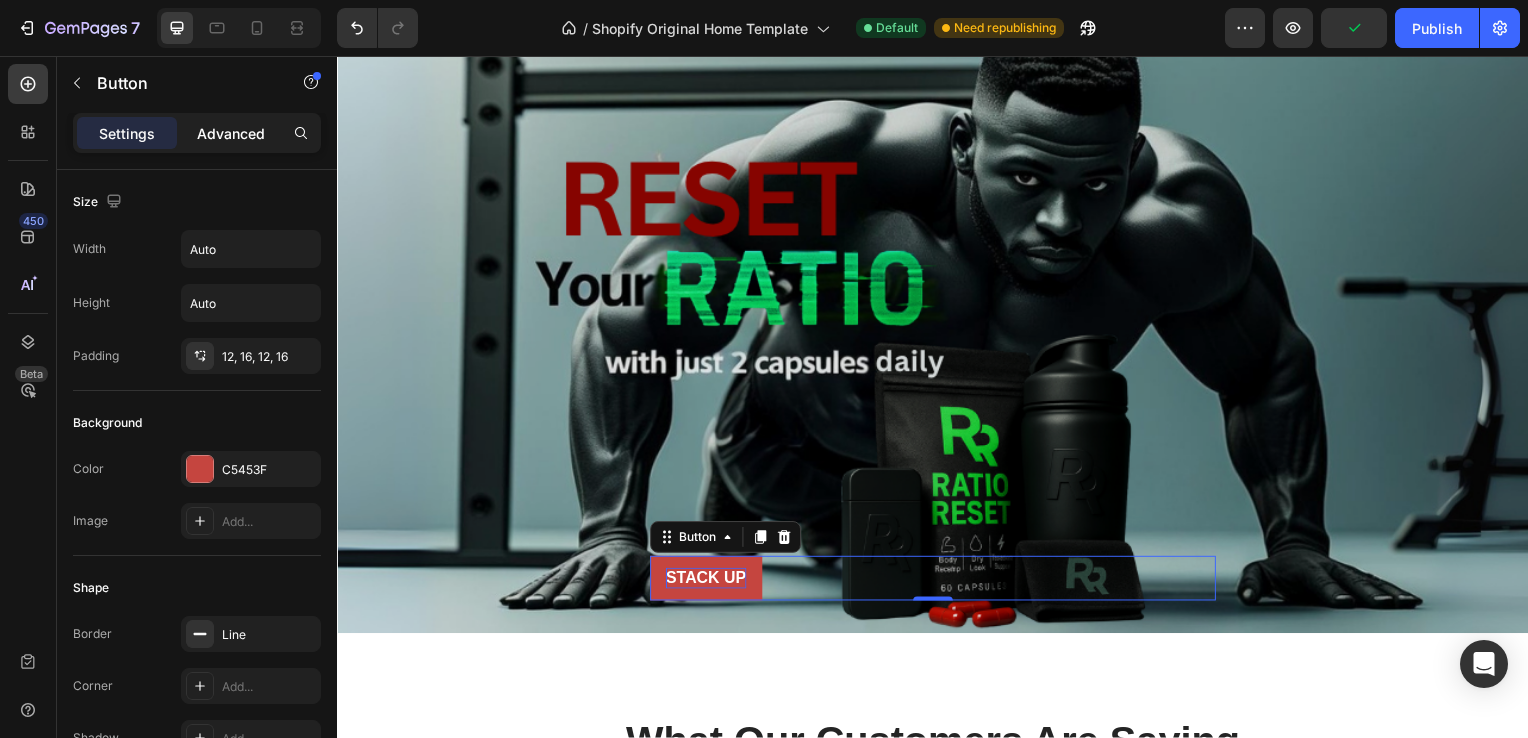 click on "Advanced" at bounding box center [231, 133] 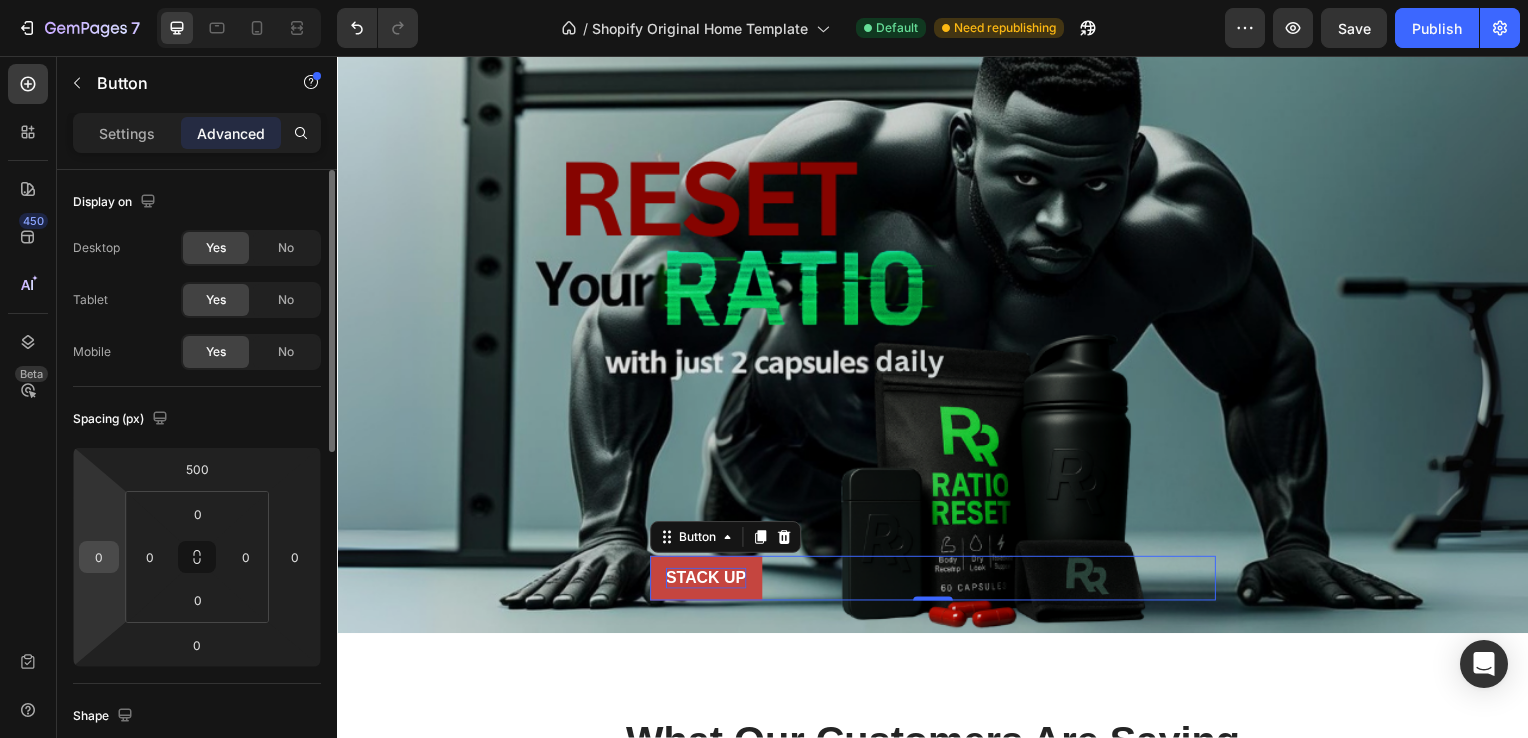 click on "0" at bounding box center [99, 557] 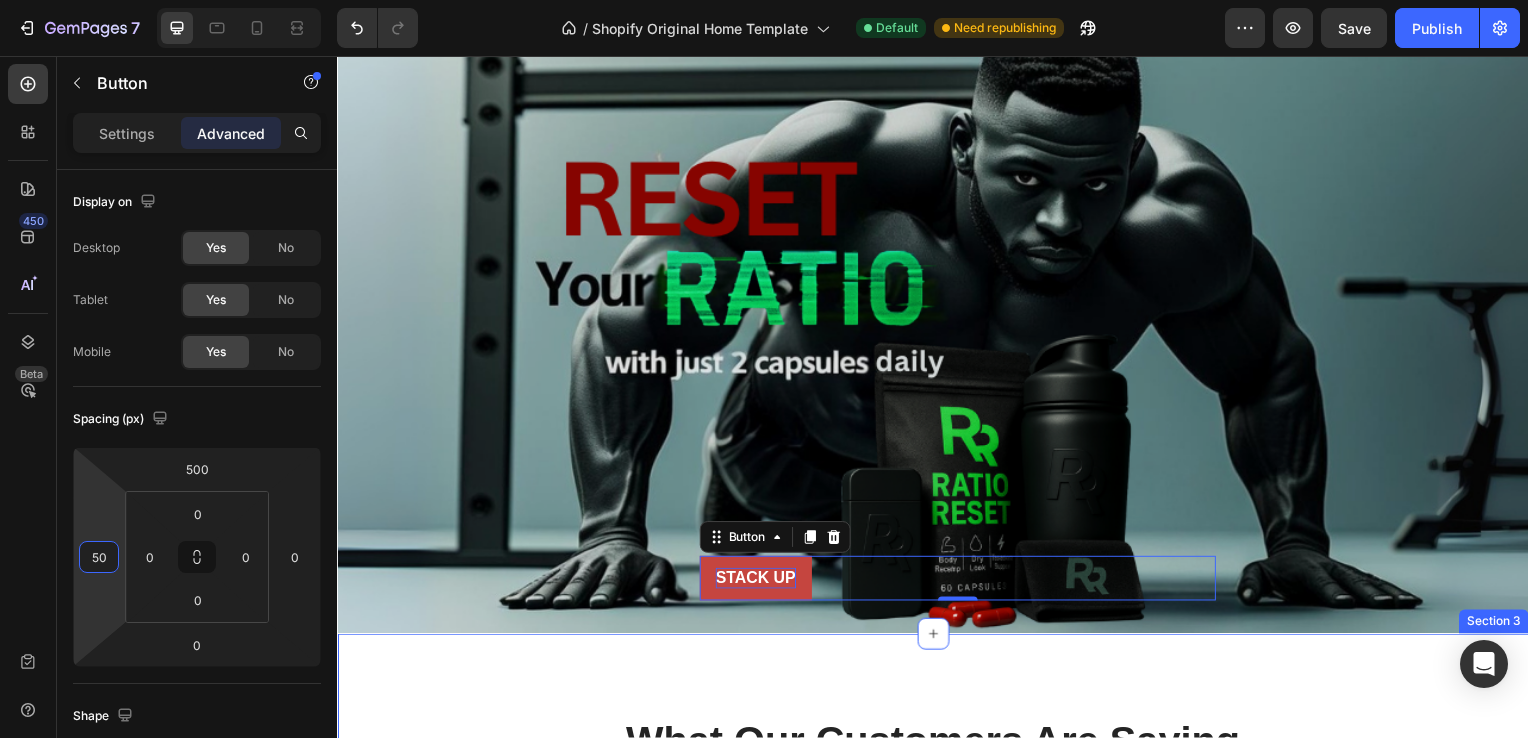 click on "What Our Customers Are Saying Heading Our customer advocates are standing by 24/7 to support you via email. Text block
Image
Icon
Icon
Icon
Icon
Icon Row [FIRST] [LAST]. Text block Row "I have been looking for this flavor online for like ever and I am so happy that I found it finally! I’m so in love with this, it really is a great tasting water, super fast shipping.  Thanks." Text block Title Line (P) Images & Gallery The Black Ops Bundle (P) Title $199.99 (P) Price (P) Price No compare price (P) Price Row Buy Now (P) Cart Button Product Row Image
Icon
Icon
Icon
Icon
Icon Row [FIRST] [LAST]. Text block Row "I have been looking for this flavor online for like ever and I am so happy that I found it finally! I’m so in love with this, it really is a great tasting water, super fast shipping.  Thanks." Text block Title Line" at bounding box center [937, 1059] 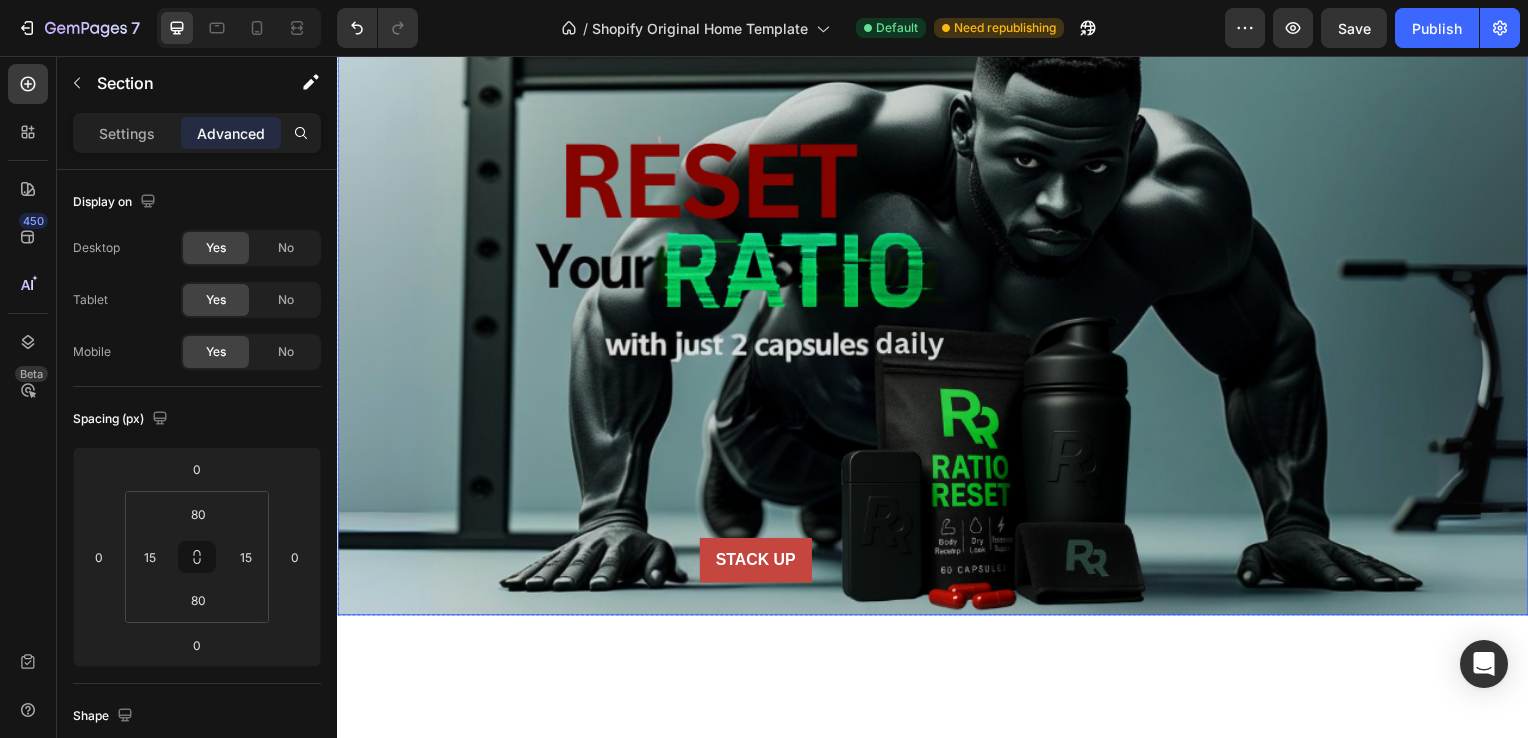 scroll, scrollTop: 494, scrollLeft: 0, axis: vertical 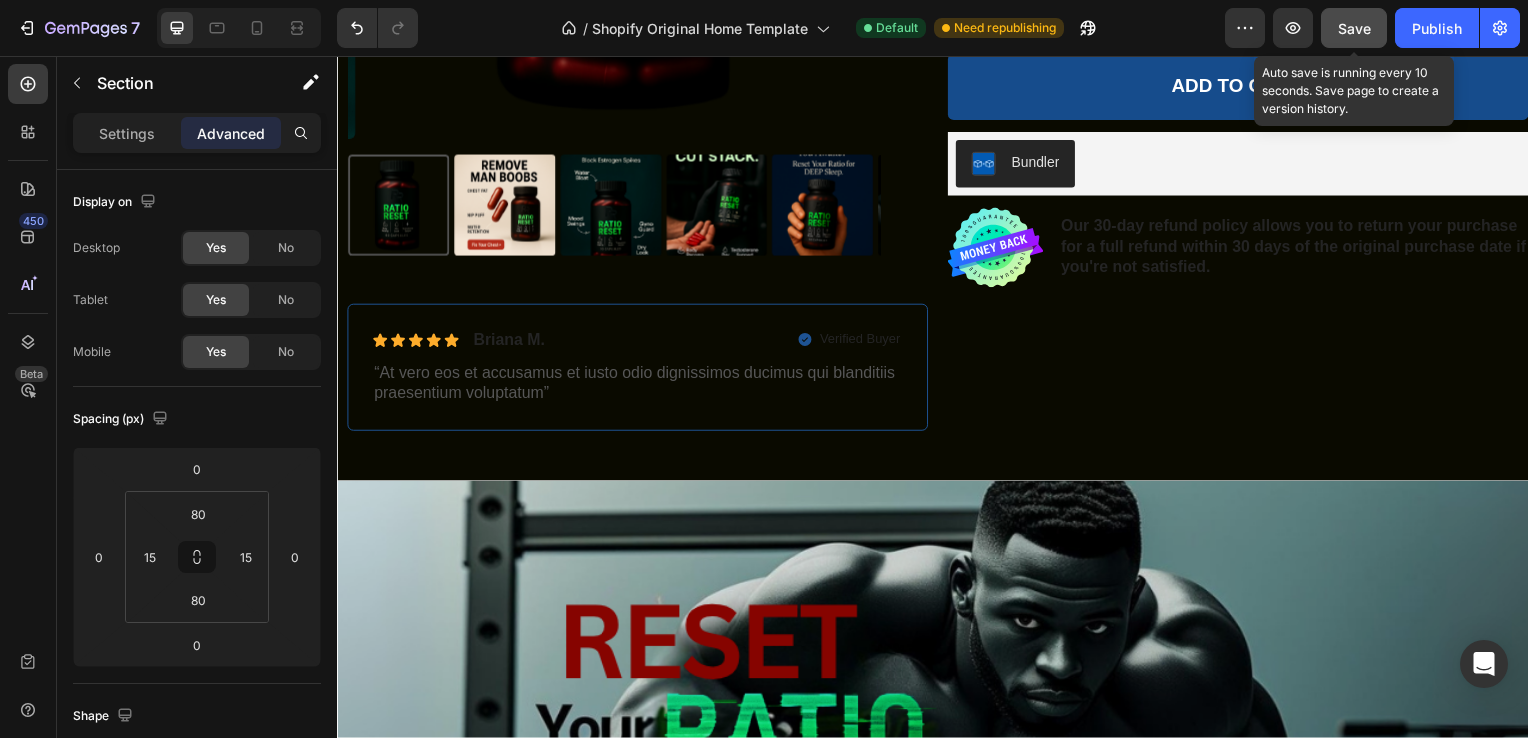 click on "Save" 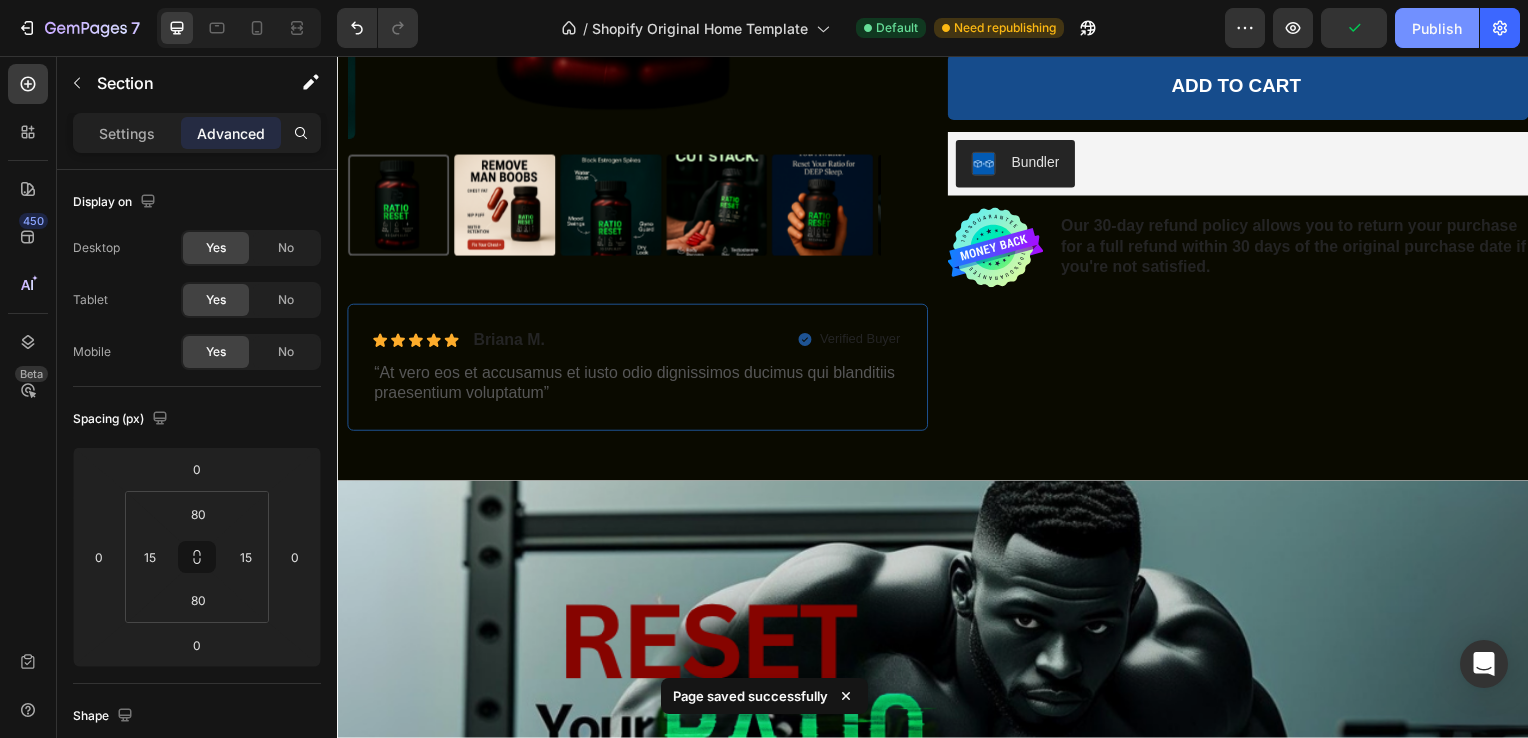 click on "Publish" at bounding box center [1437, 28] 